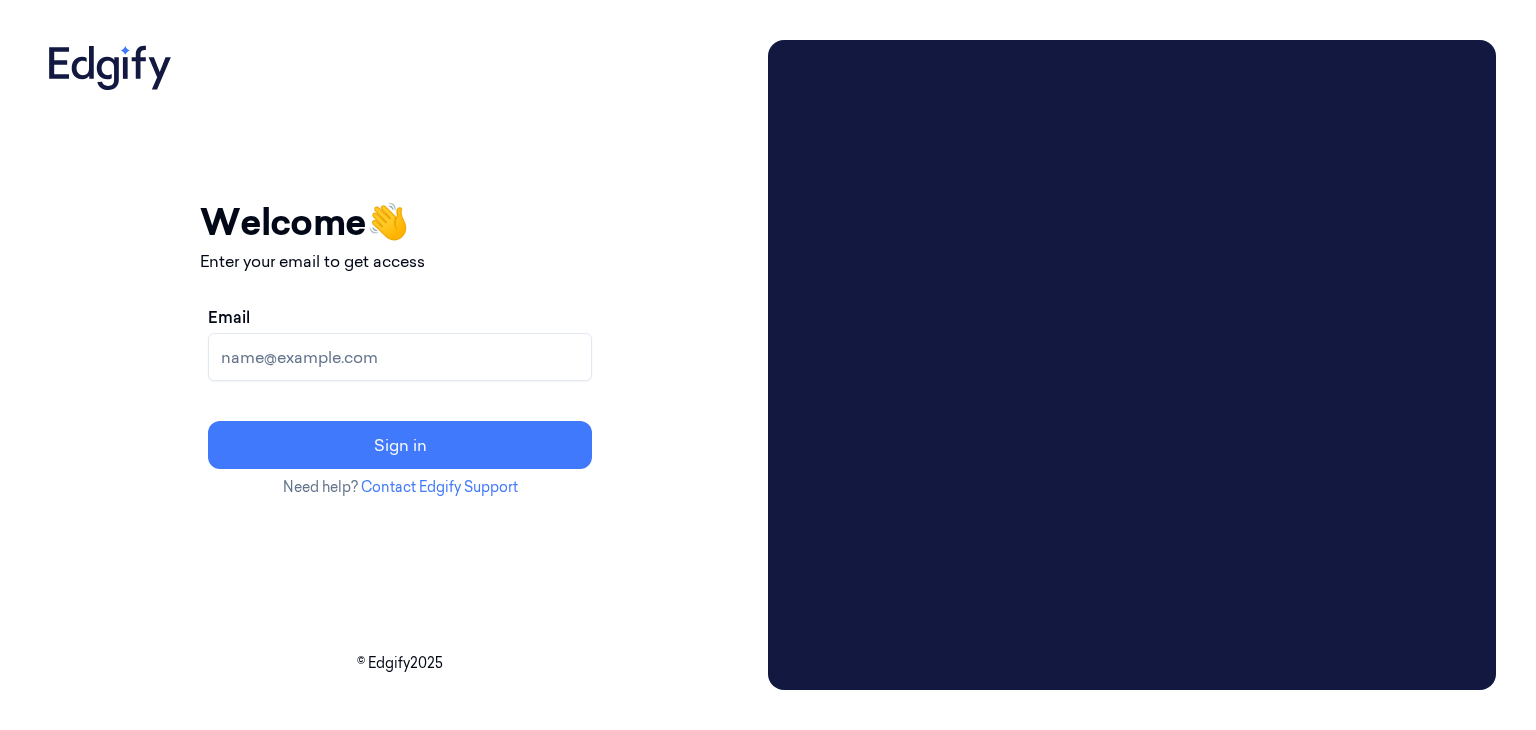 scroll, scrollTop: 0, scrollLeft: 0, axis: both 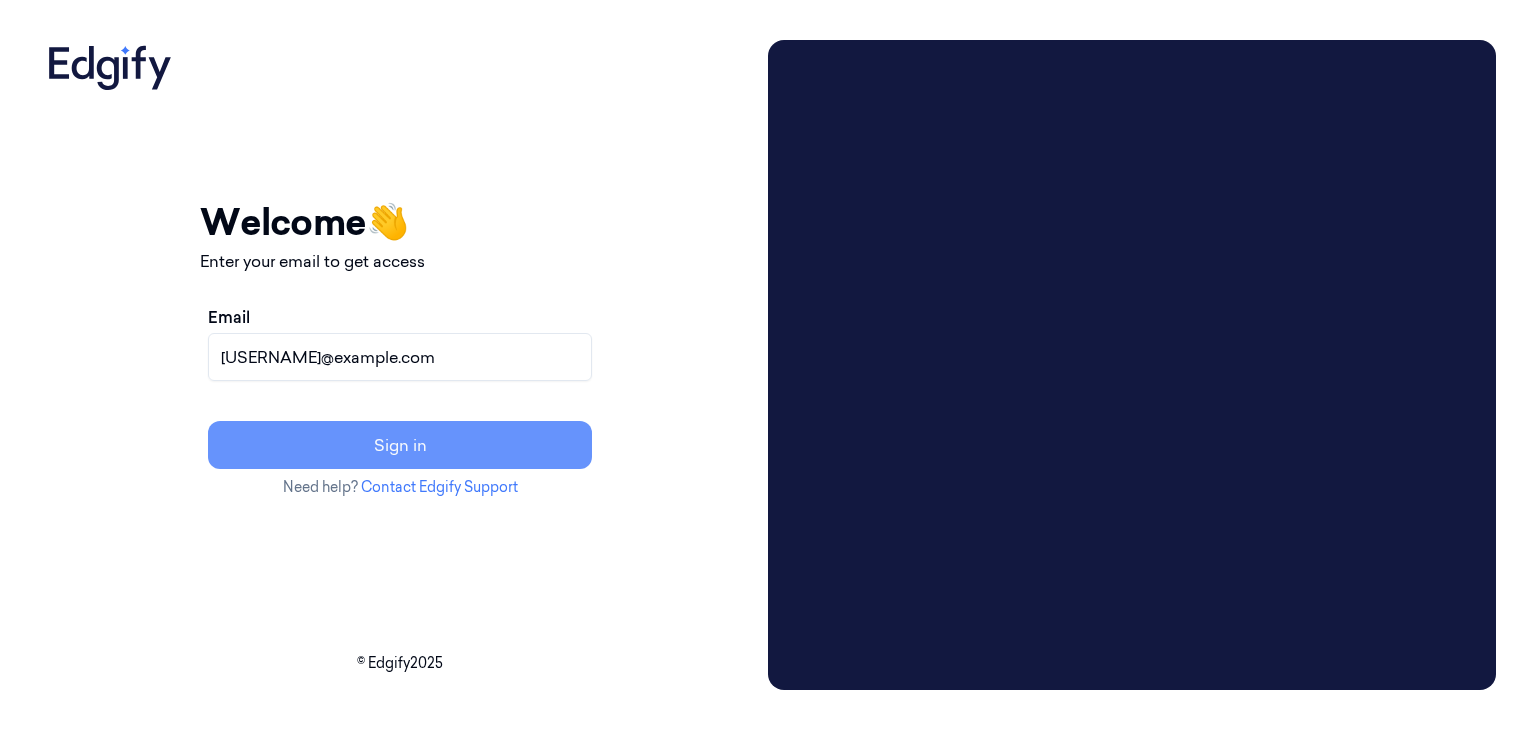 click on "Sign in" at bounding box center [400, 445] 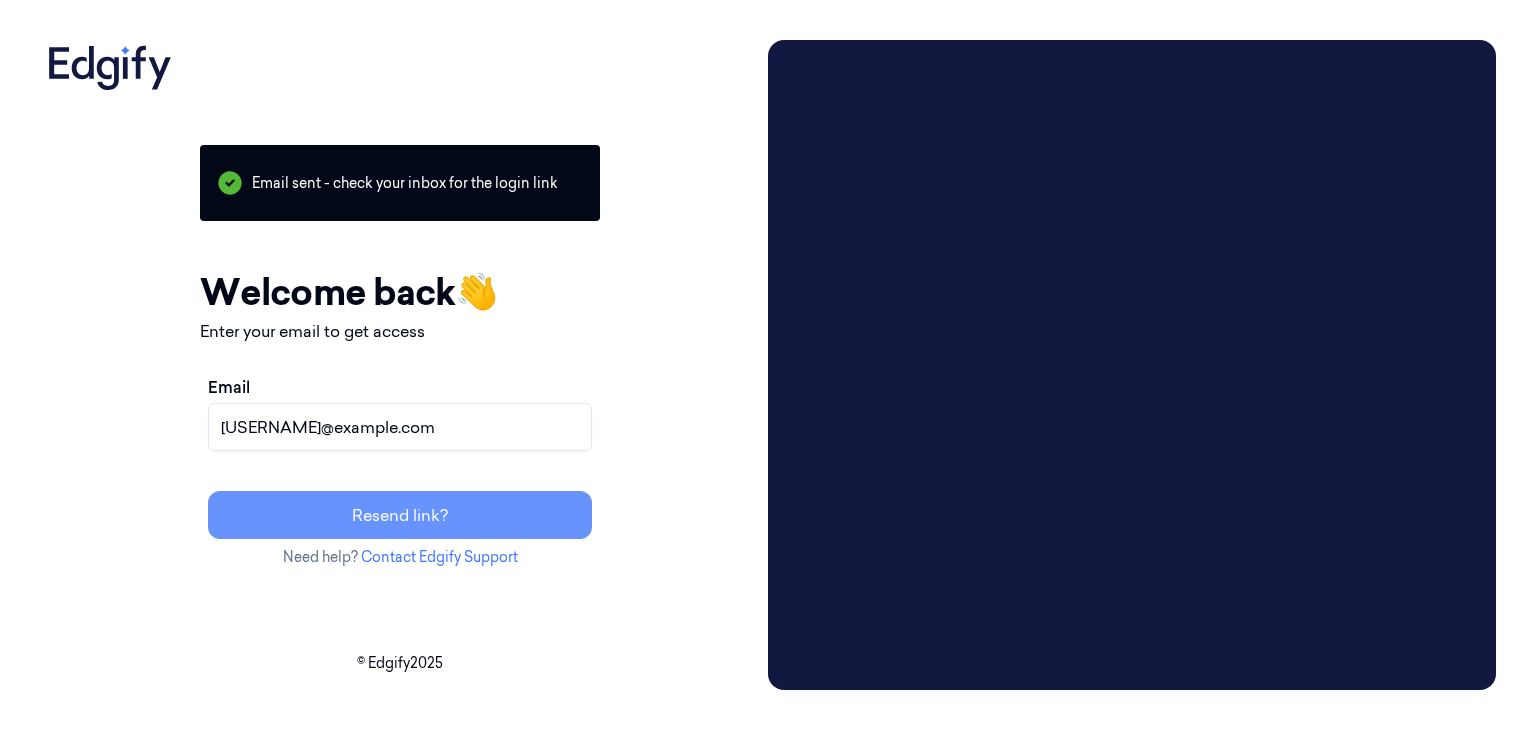 click on "Resend link?" at bounding box center [400, 515] 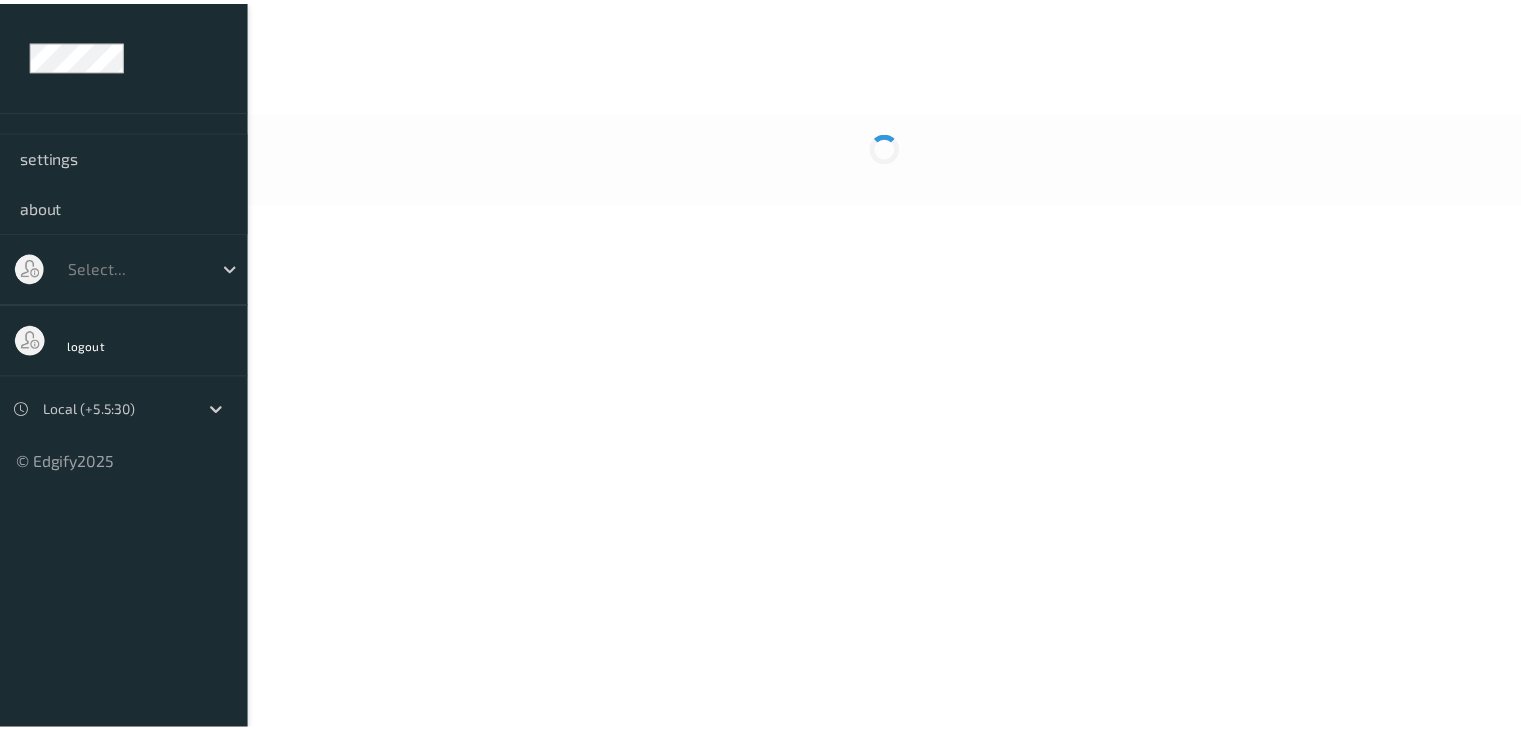 scroll, scrollTop: 0, scrollLeft: 0, axis: both 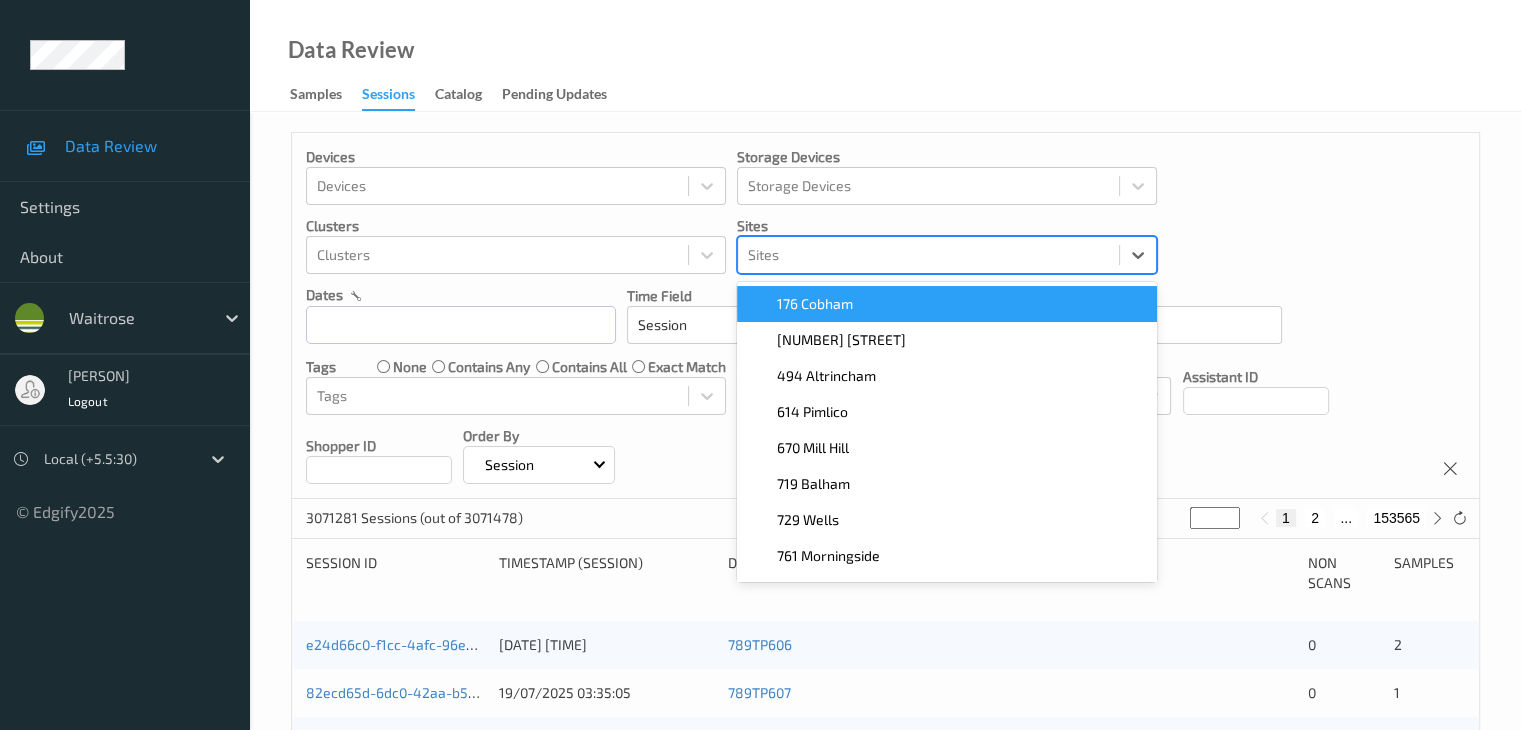 click at bounding box center [928, 255] 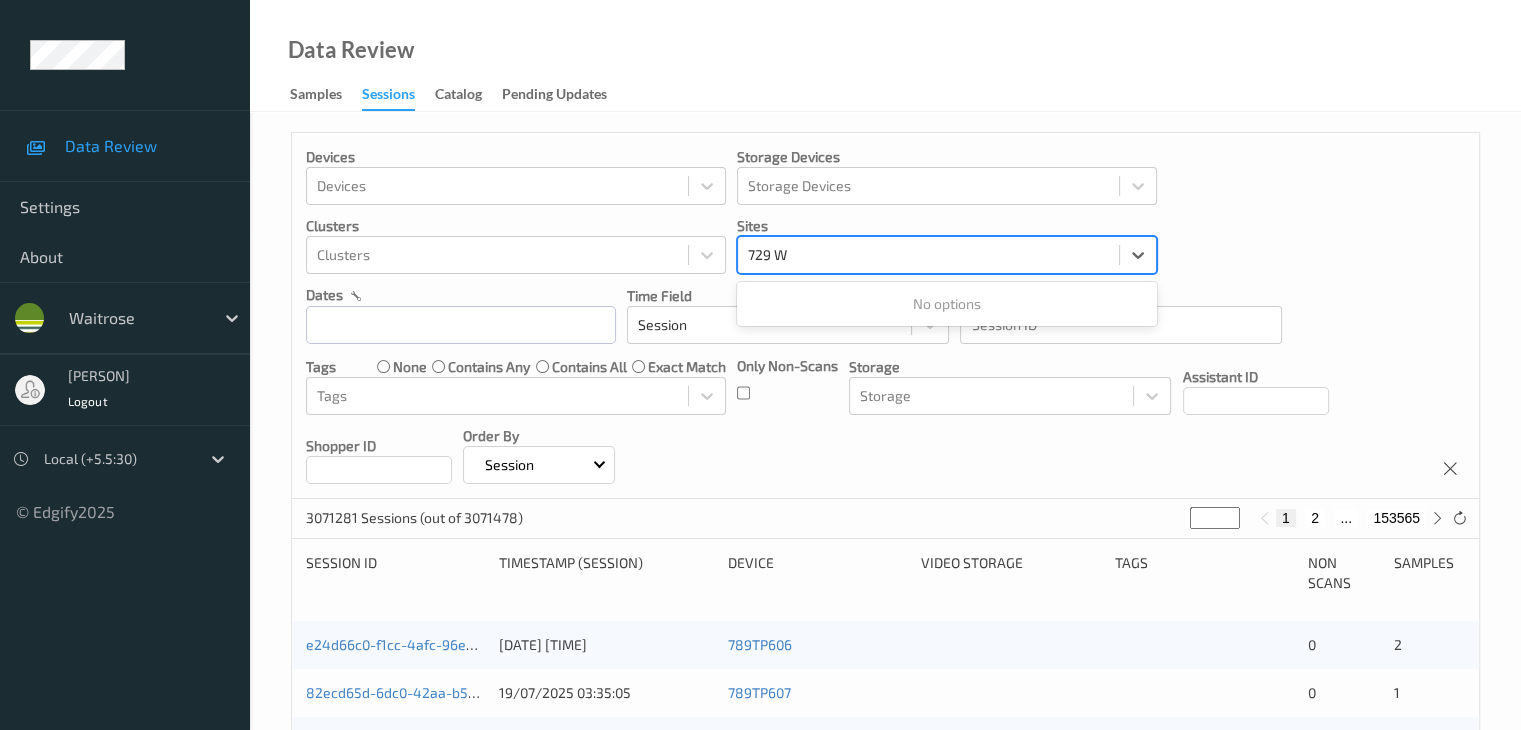 type on "729" 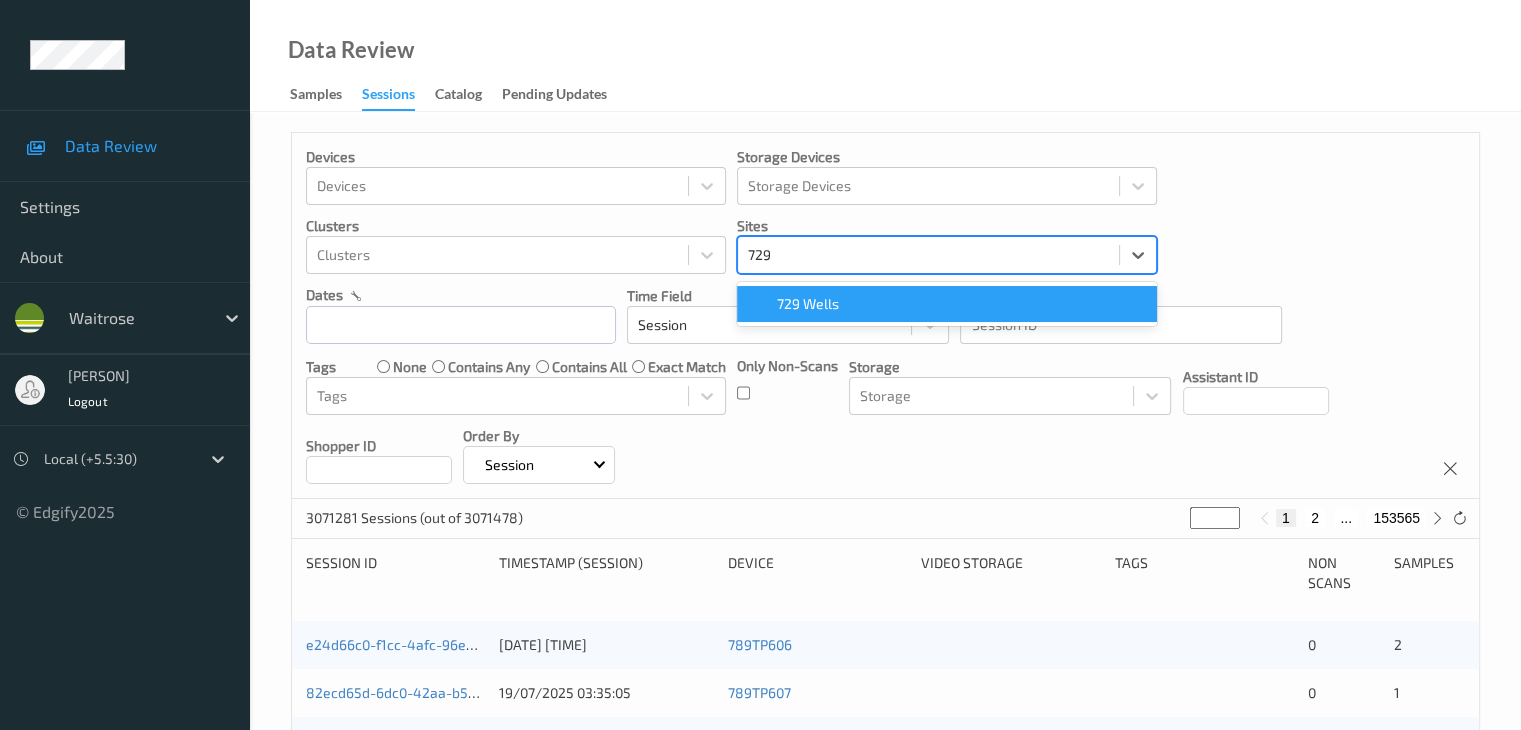 click on "729	Wells" at bounding box center [947, 304] 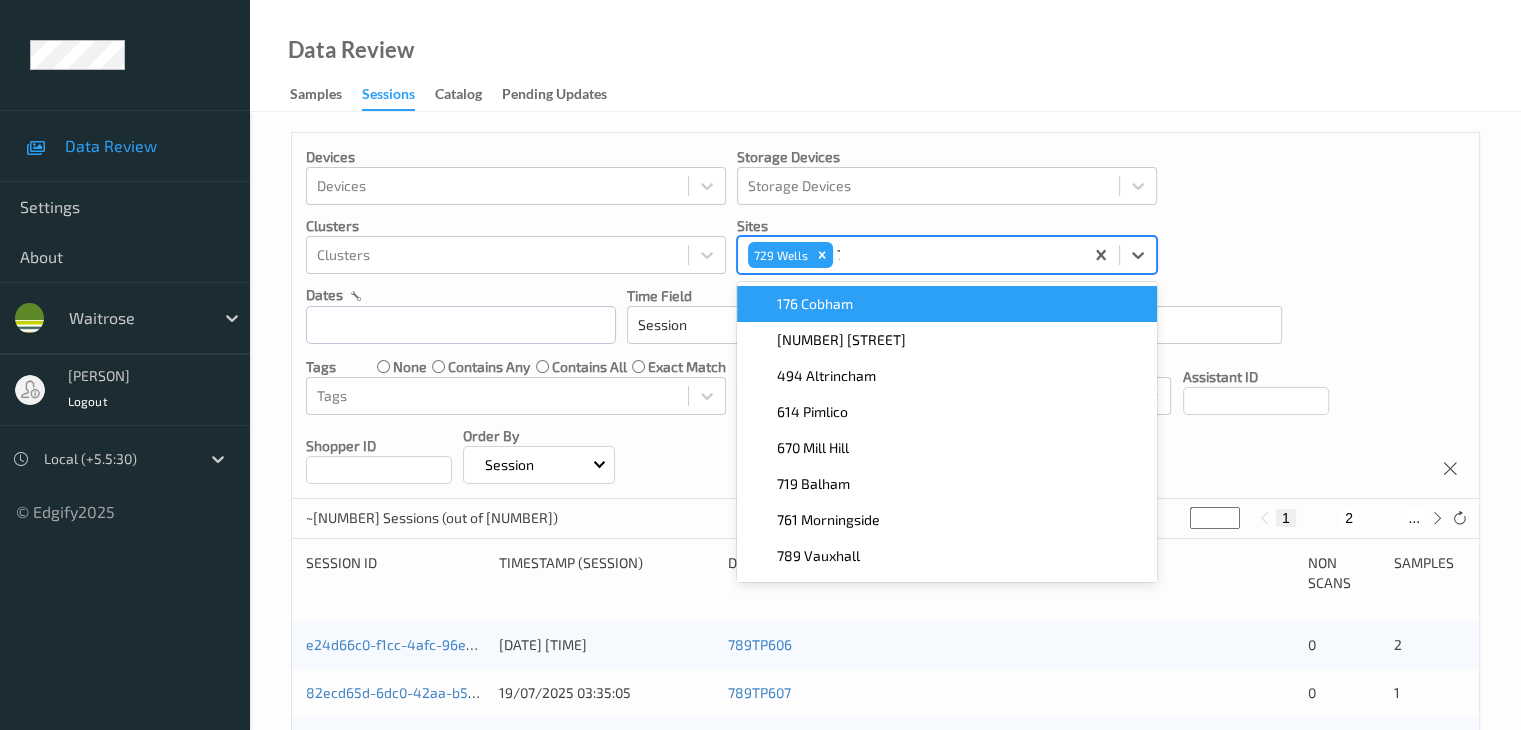 type 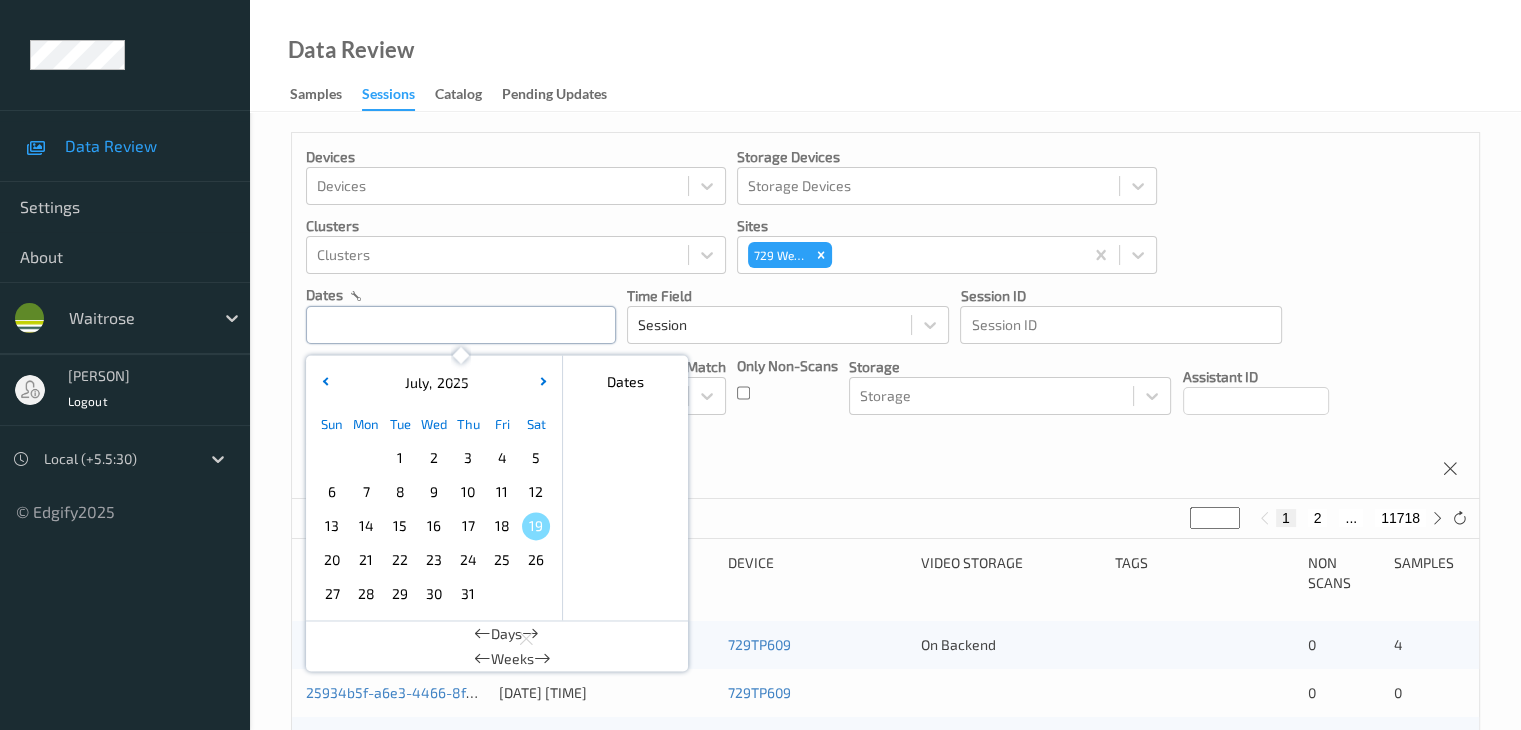 click at bounding box center (461, 325) 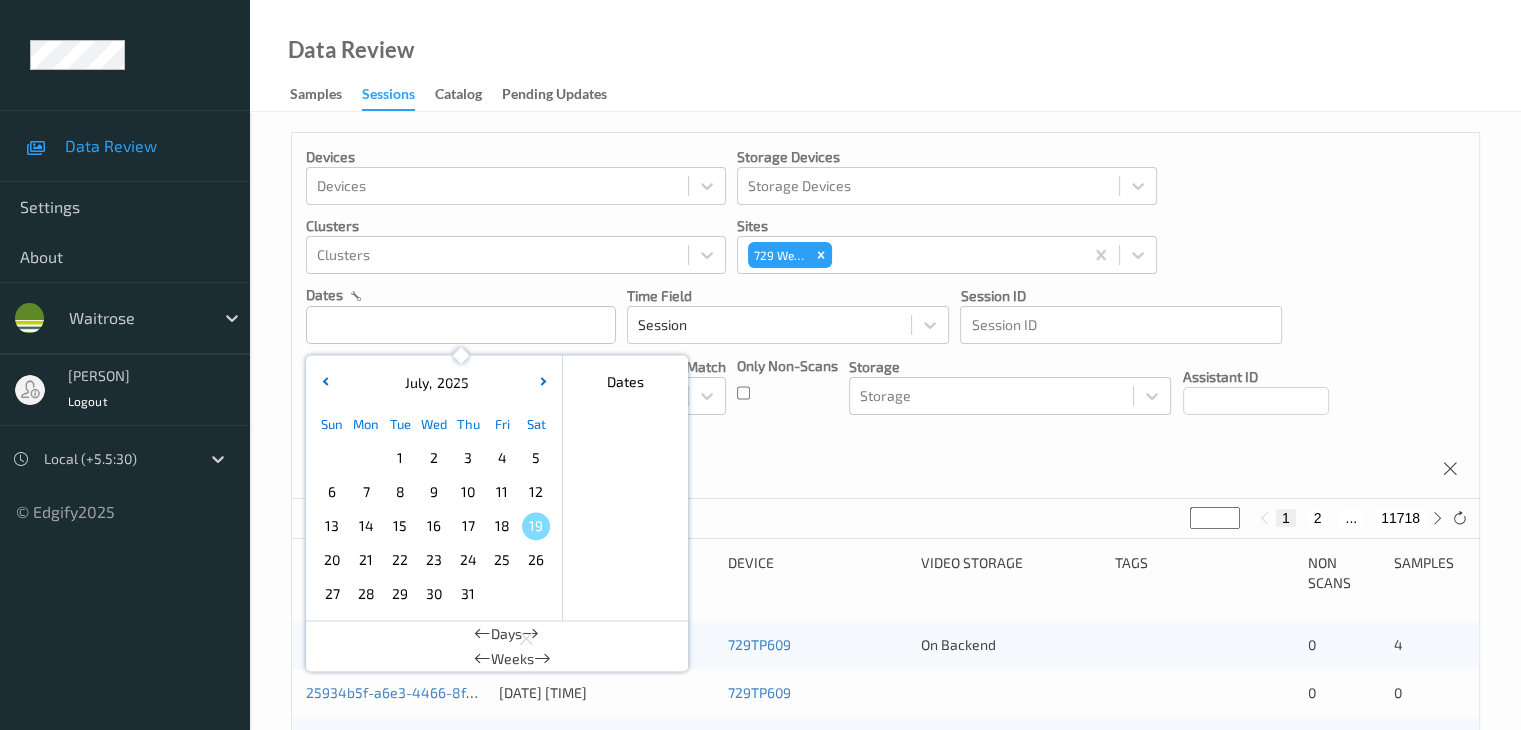 click on "14" at bounding box center [366, 526] 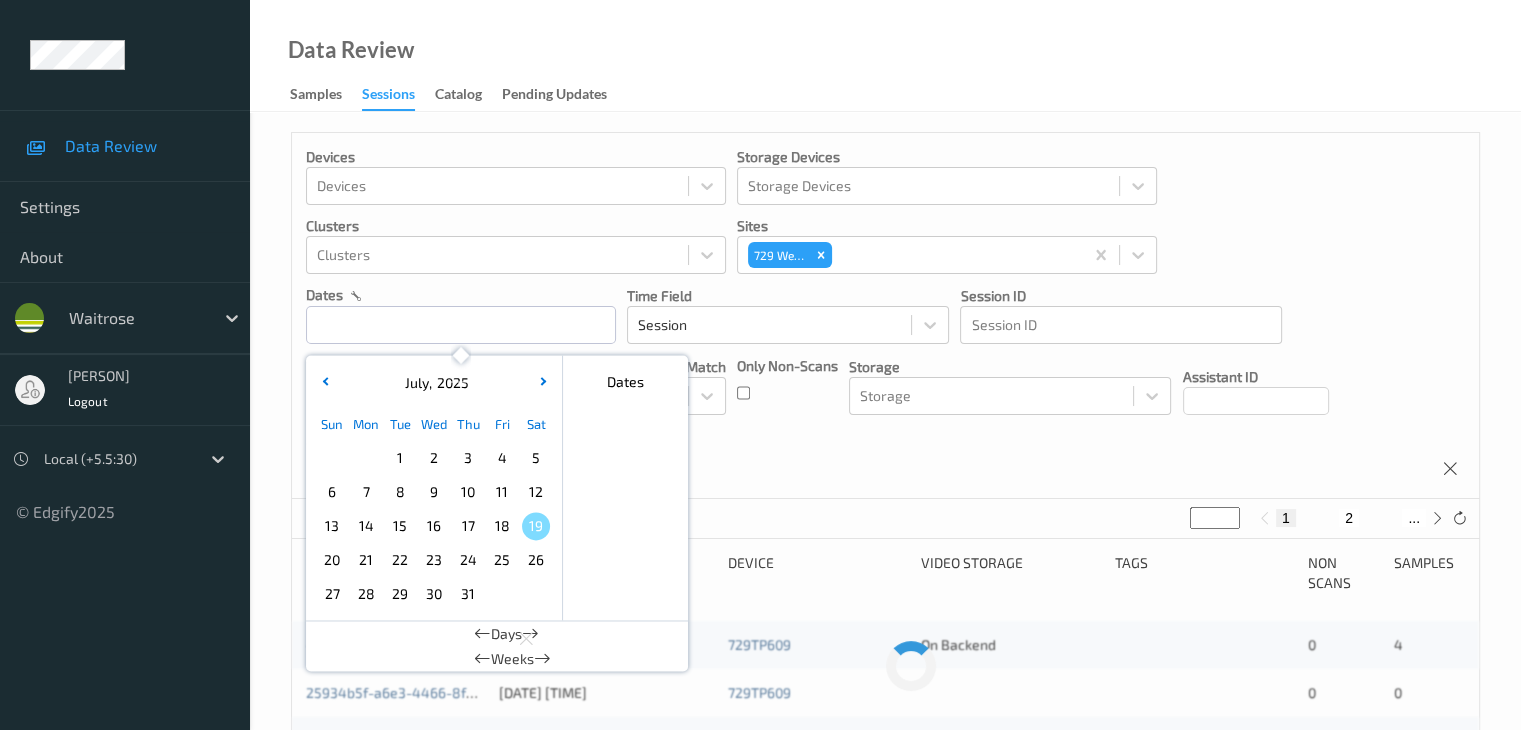 click on "14" at bounding box center (366, 526) 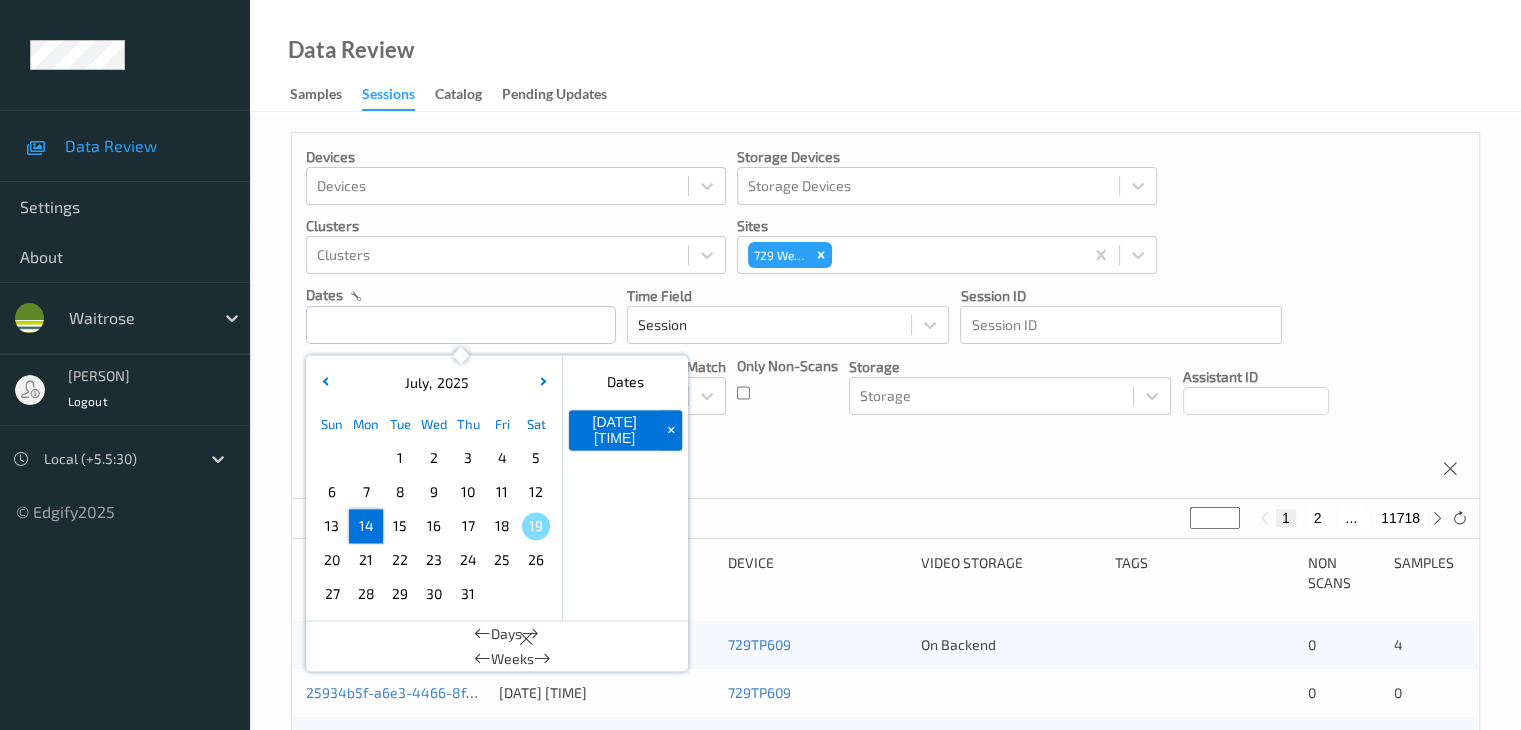 click on "14" at bounding box center [366, 526] 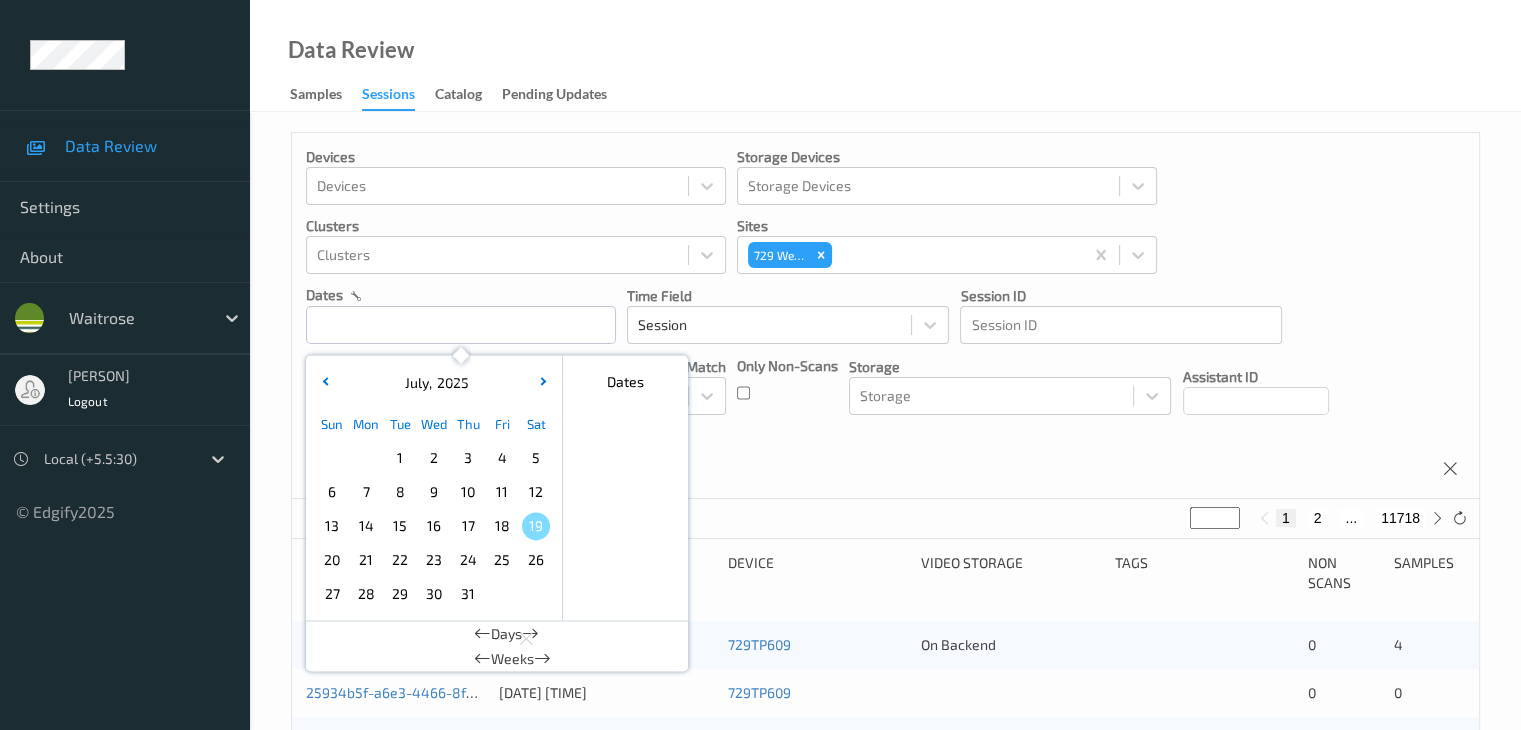 click on "14" at bounding box center (366, 526) 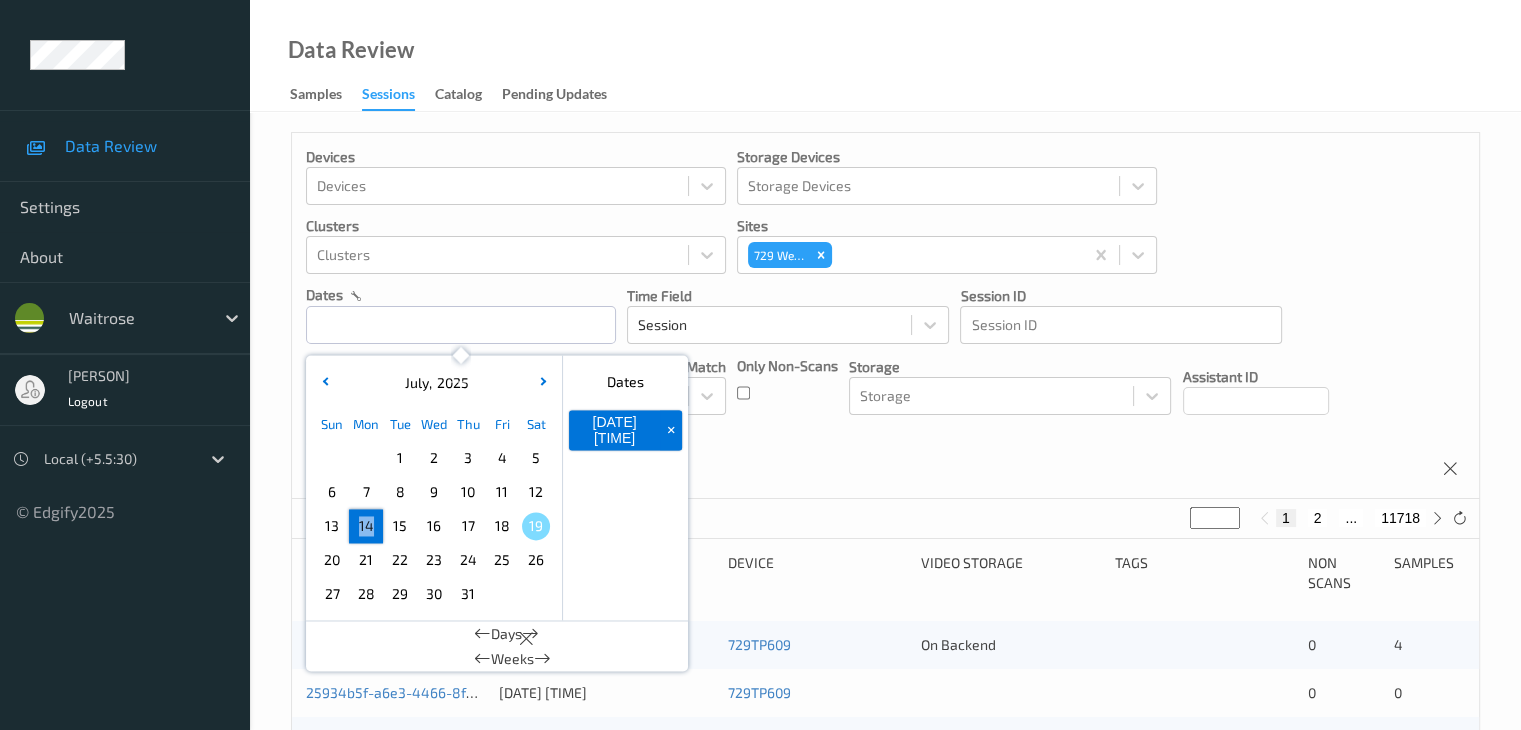 click on "14" at bounding box center [366, 526] 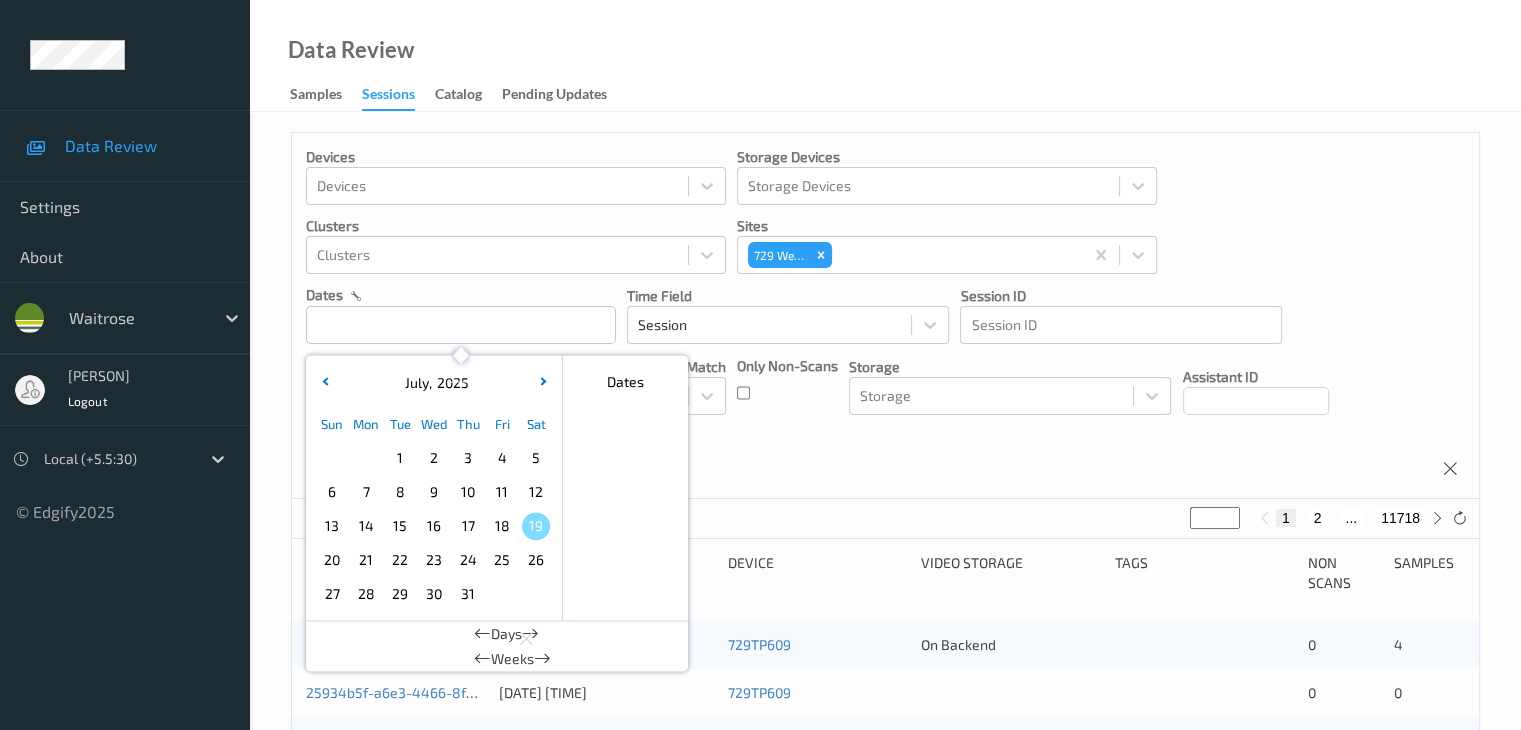 click on "Local (+5.5:30)" at bounding box center [117, 459] 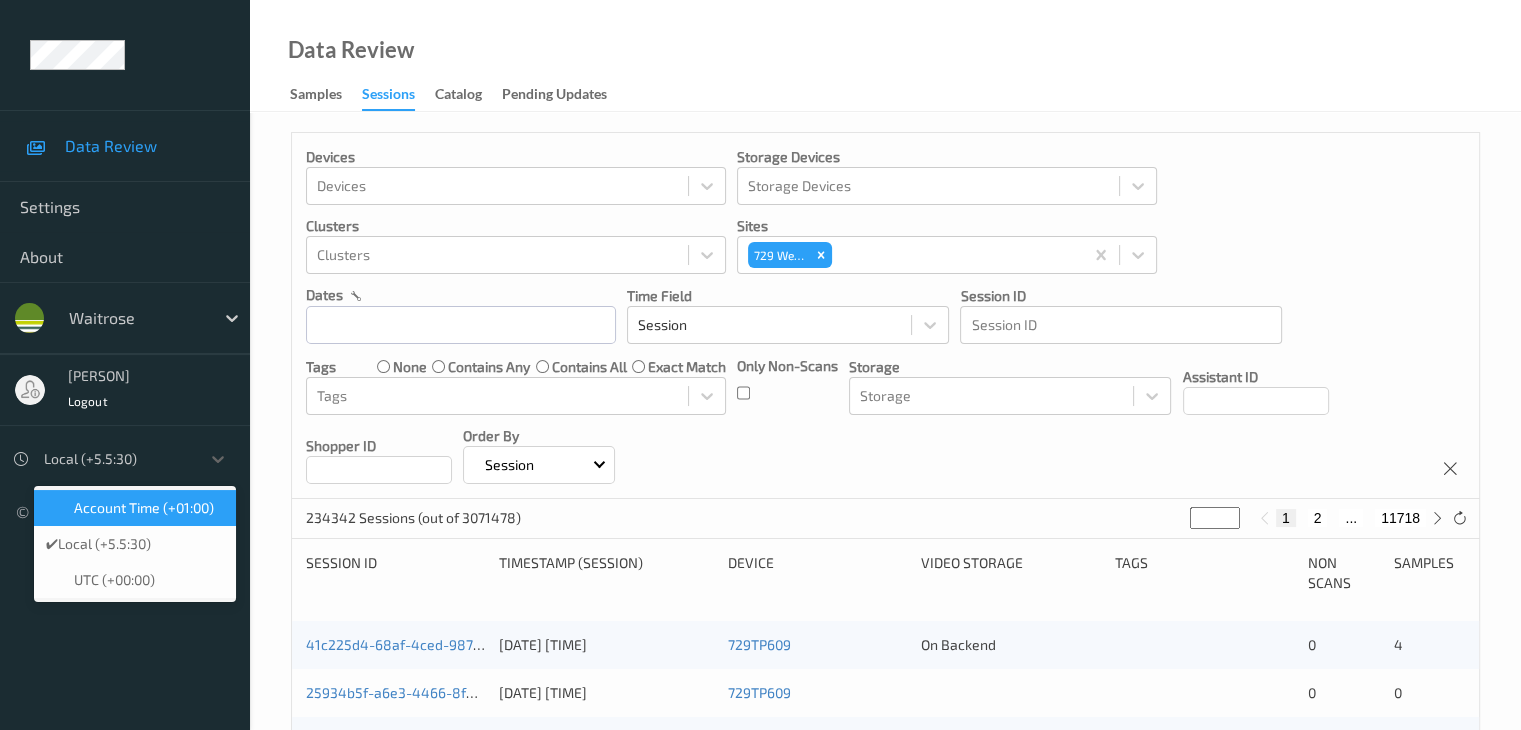 click on "Account Time (+01:00)" at bounding box center [144, 508] 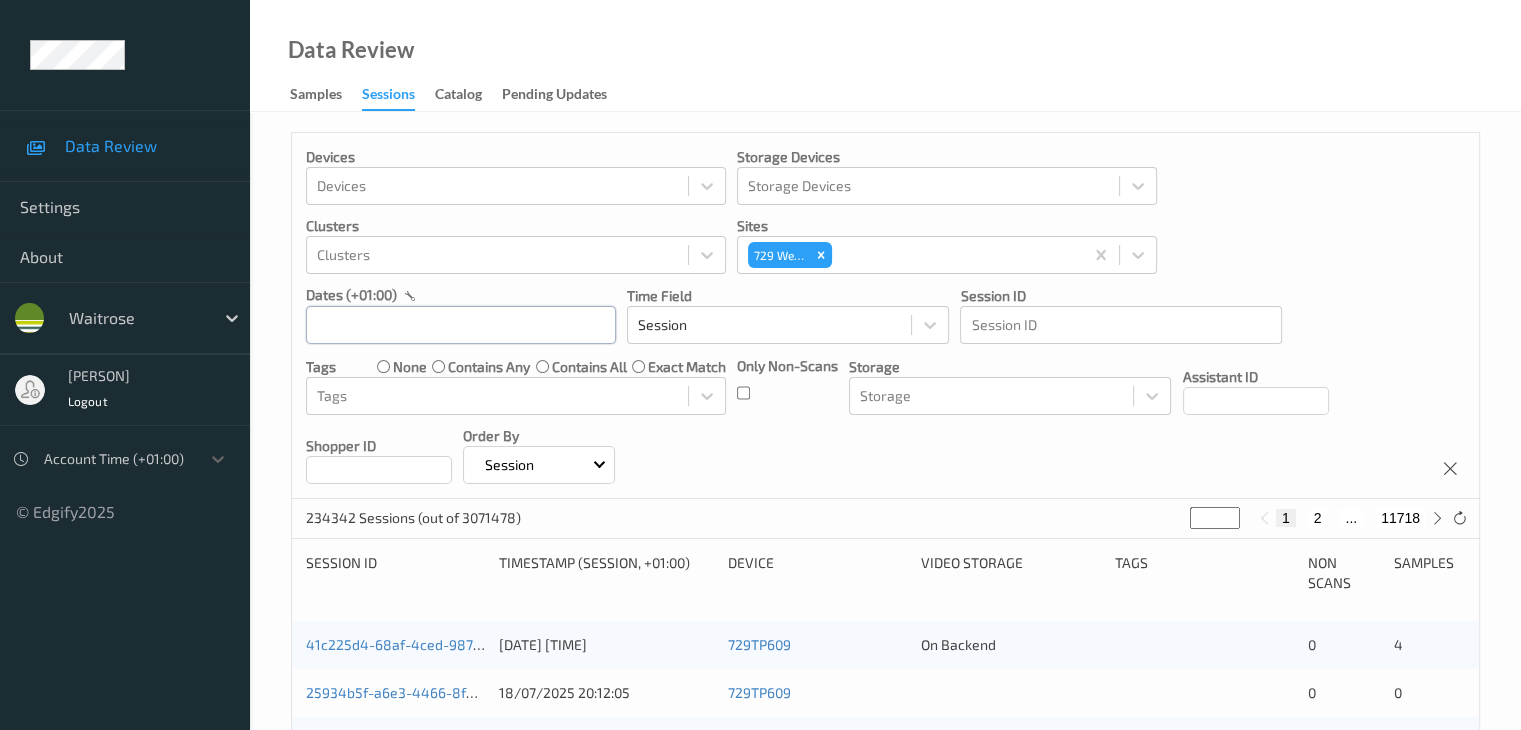 click at bounding box center [461, 325] 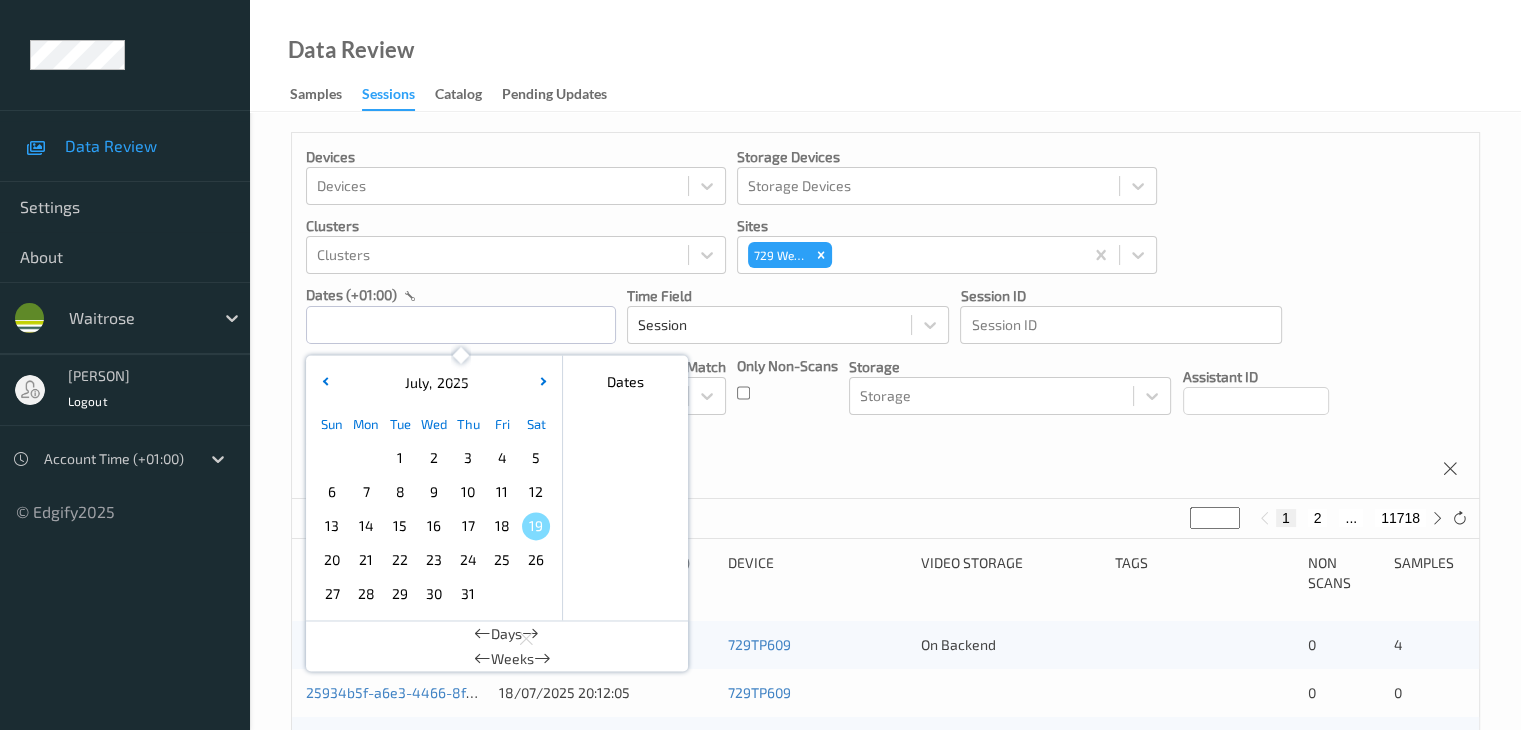click on "14" at bounding box center (366, 526) 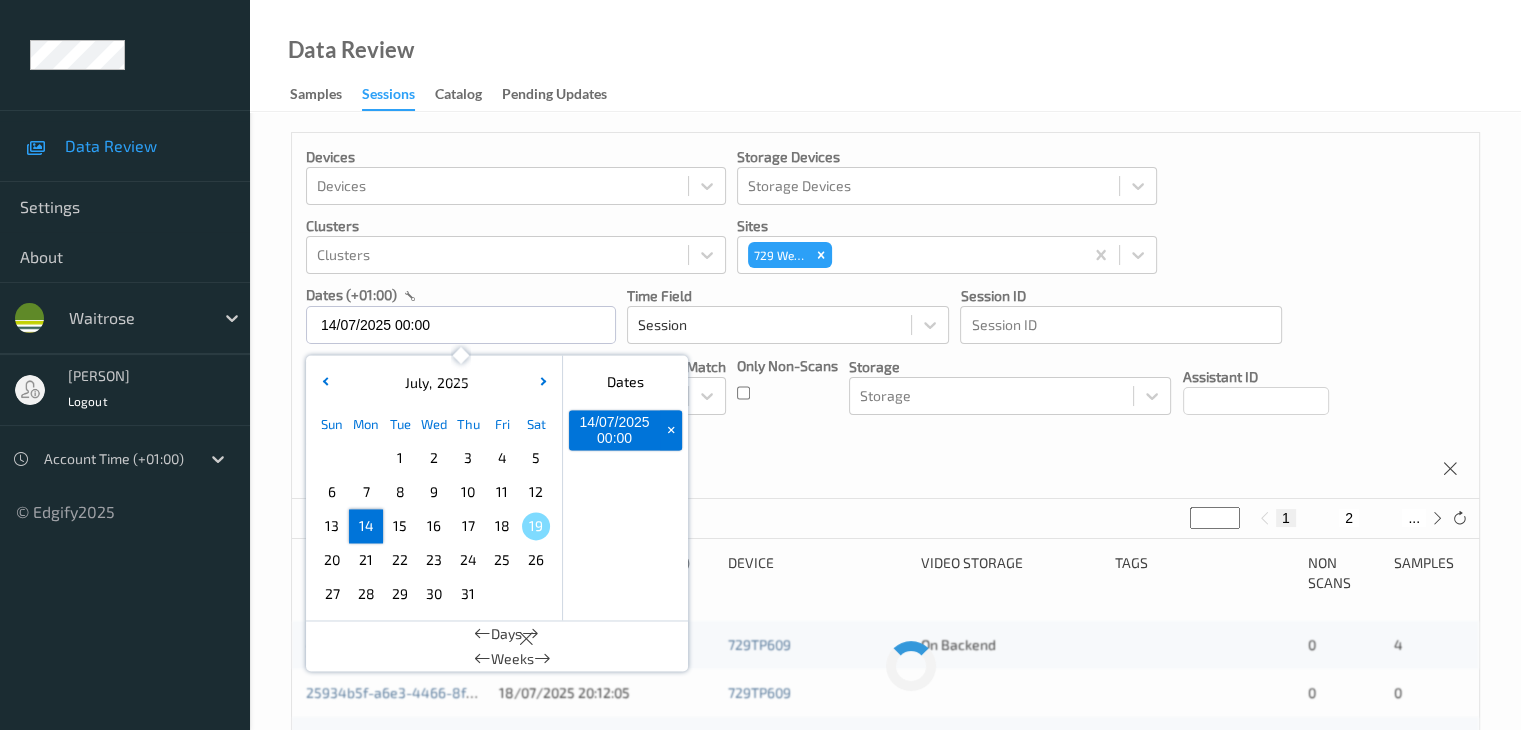 click on "14" at bounding box center (366, 526) 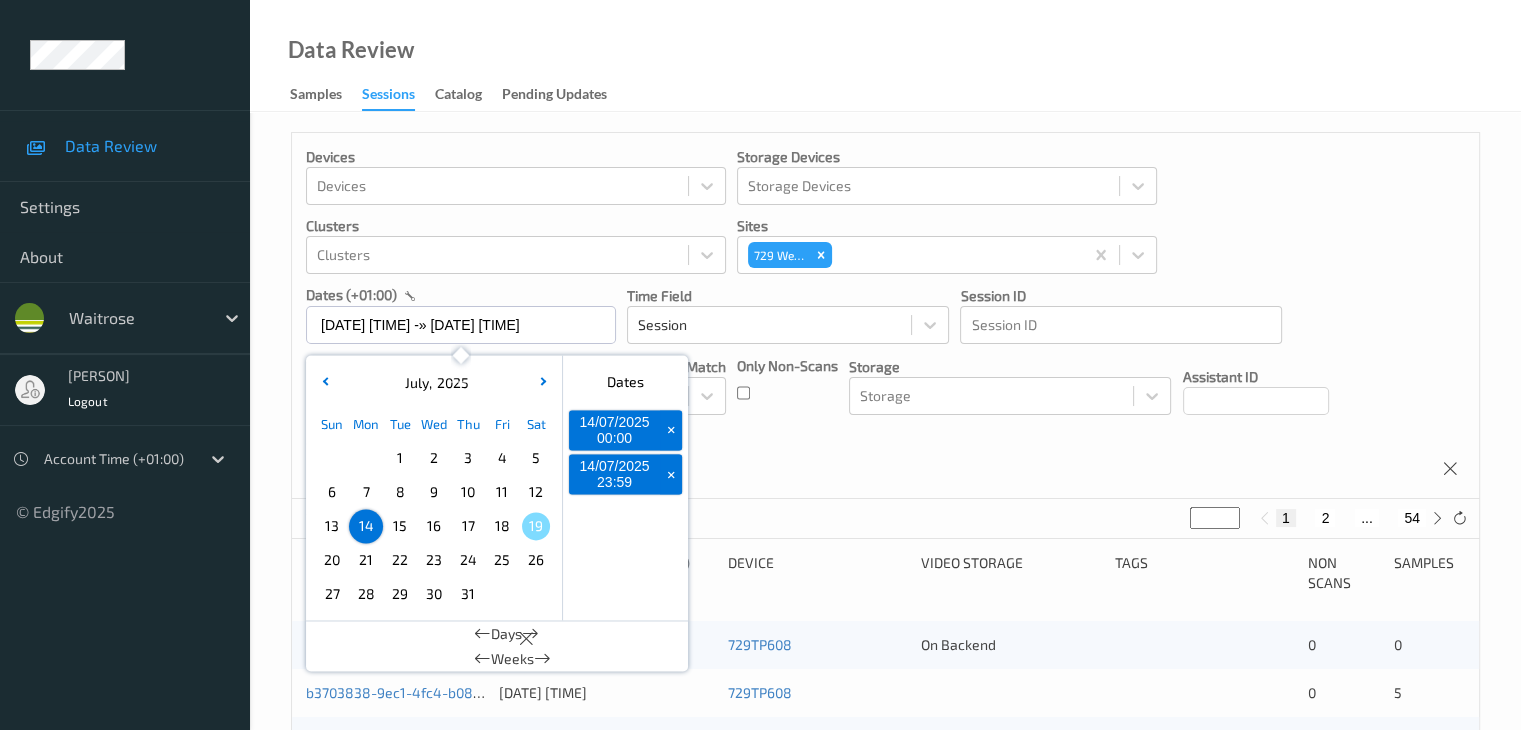 click on "Devices Devices Storage Devices Storage Devices Clusters Clusters Sites 729	Wells dates (+01:00) 14/07/2025 00:00 -> 14/07/2025 23:59 July , 2025 Sun Mon Tue Wed Thu Fri Sat 1 2 3 4 5 6 7 8 9 10 11 12 13 14 15 16 17 18 19 20 21 22 23 24 25 26 27 28 29 30 31 January February March April May June July August September October November December 2021 2022 2023 2024 2025 2026 2027 2028 2029 2030 2031 2032 Dates 14/07/2025 00:00 + 14/07/2025 23:59 + Days Weeks Time Field Session Session ID Session ID Tags none contains any contains all exact match Tags Only Non-Scans Storage Storage Assistant ID Shopper ID Order By Session" at bounding box center [885, 316] 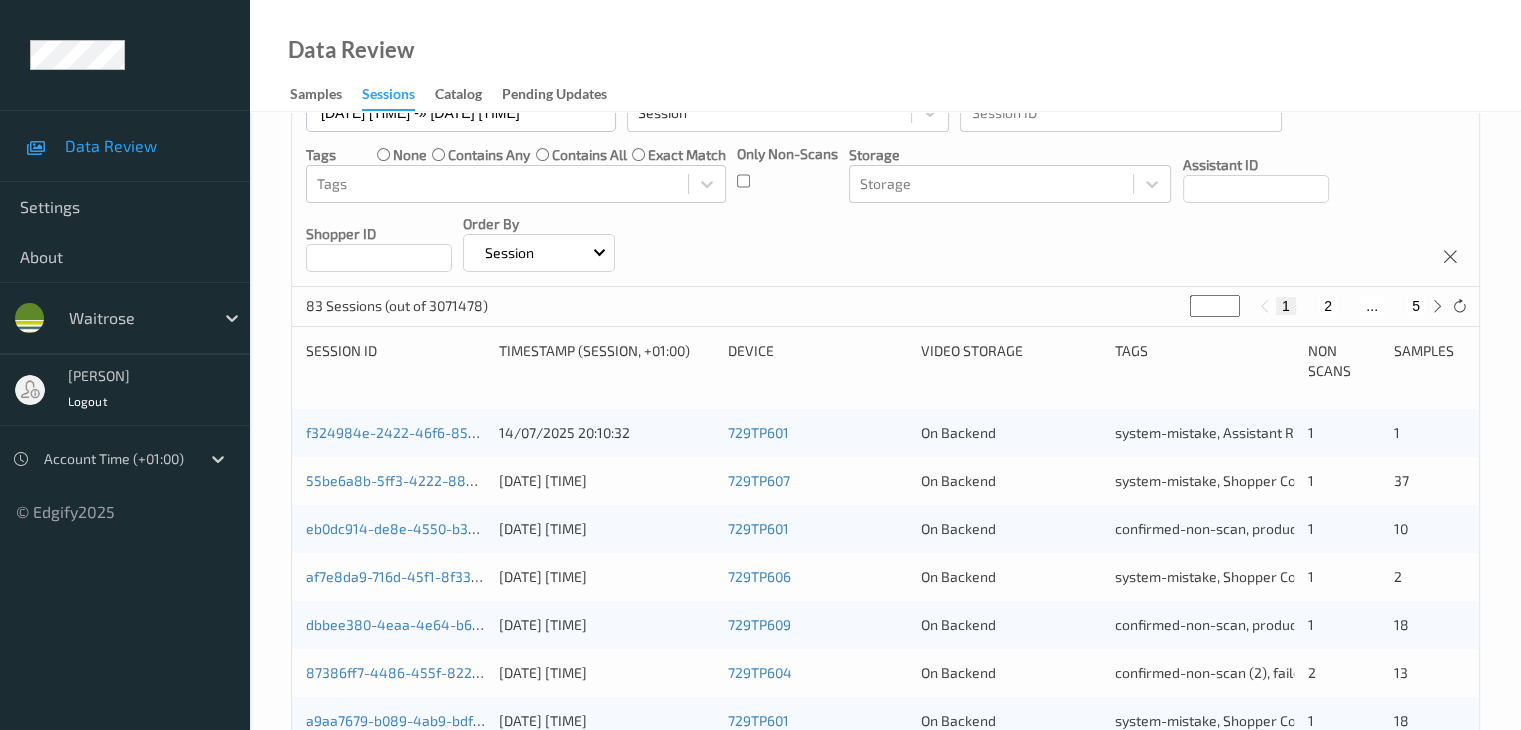 scroll, scrollTop: 400, scrollLeft: 0, axis: vertical 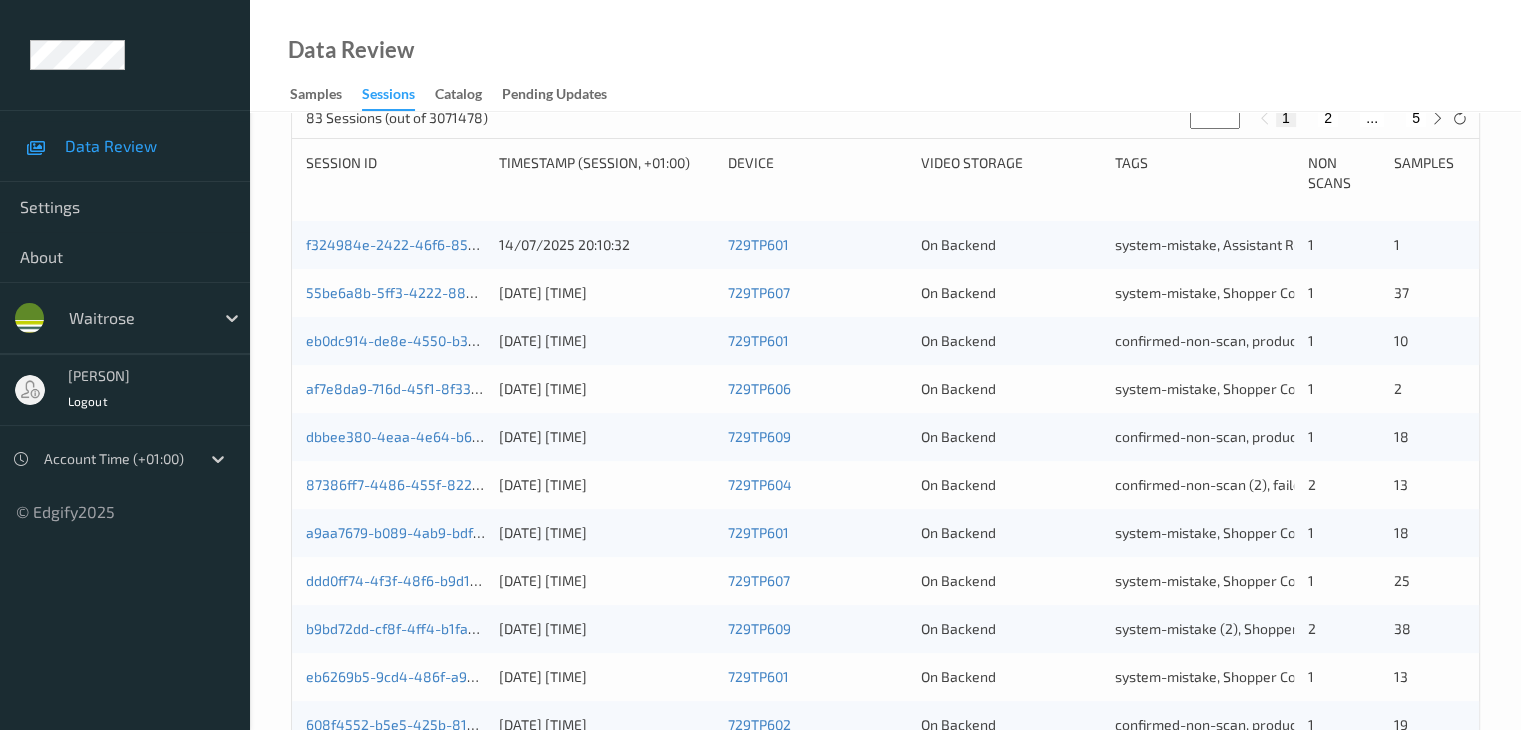 click on "2" at bounding box center (1328, 118) 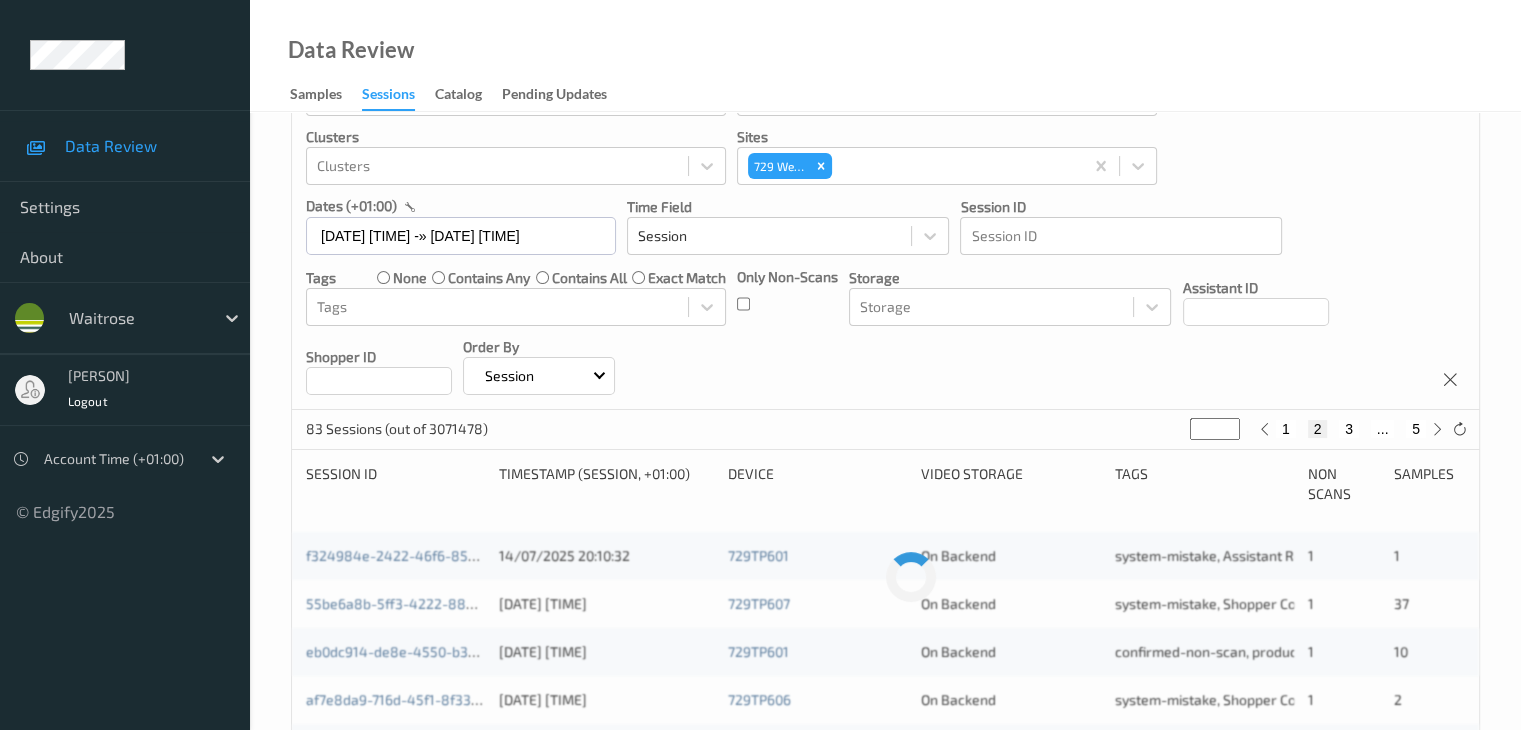 scroll, scrollTop: 0, scrollLeft: 0, axis: both 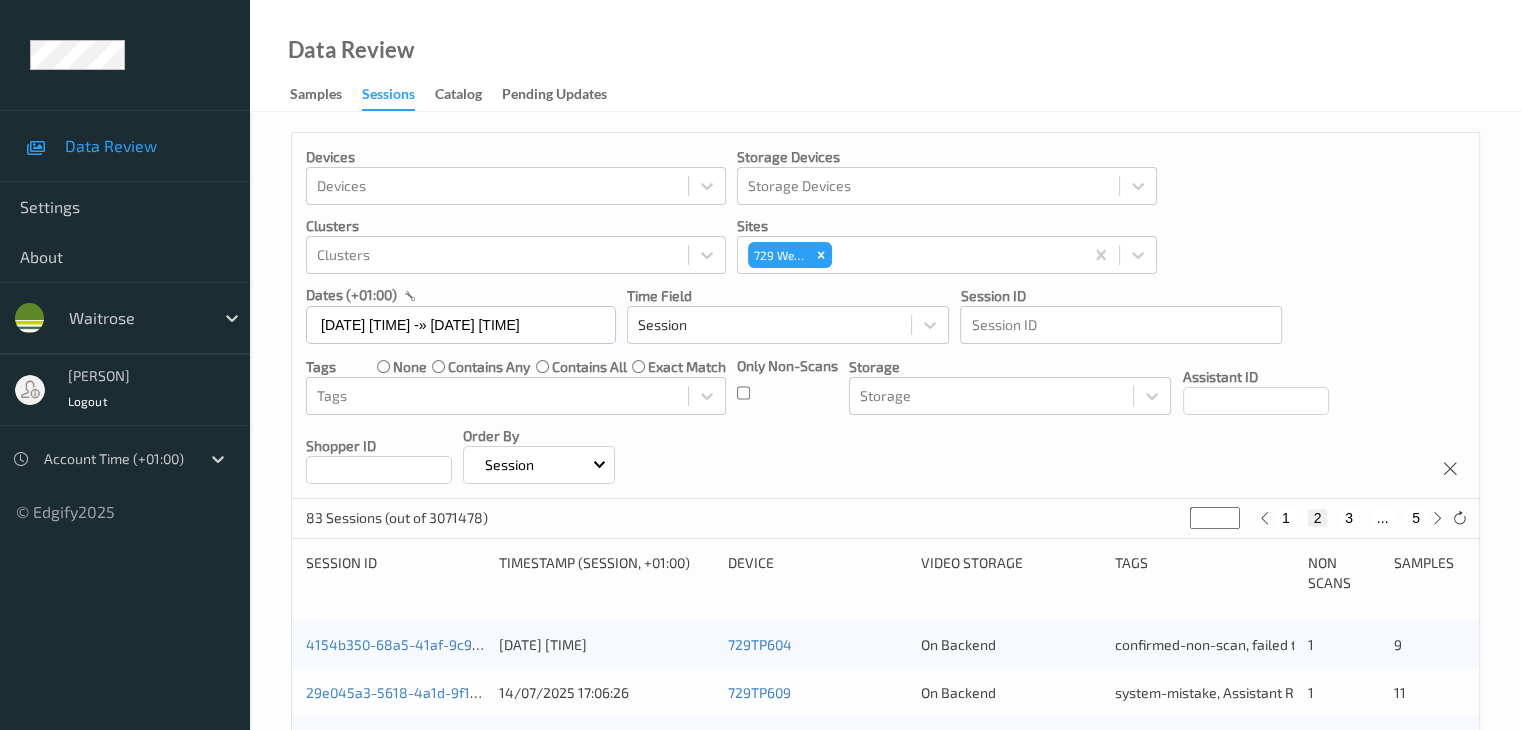 click on "3" at bounding box center (1349, 518) 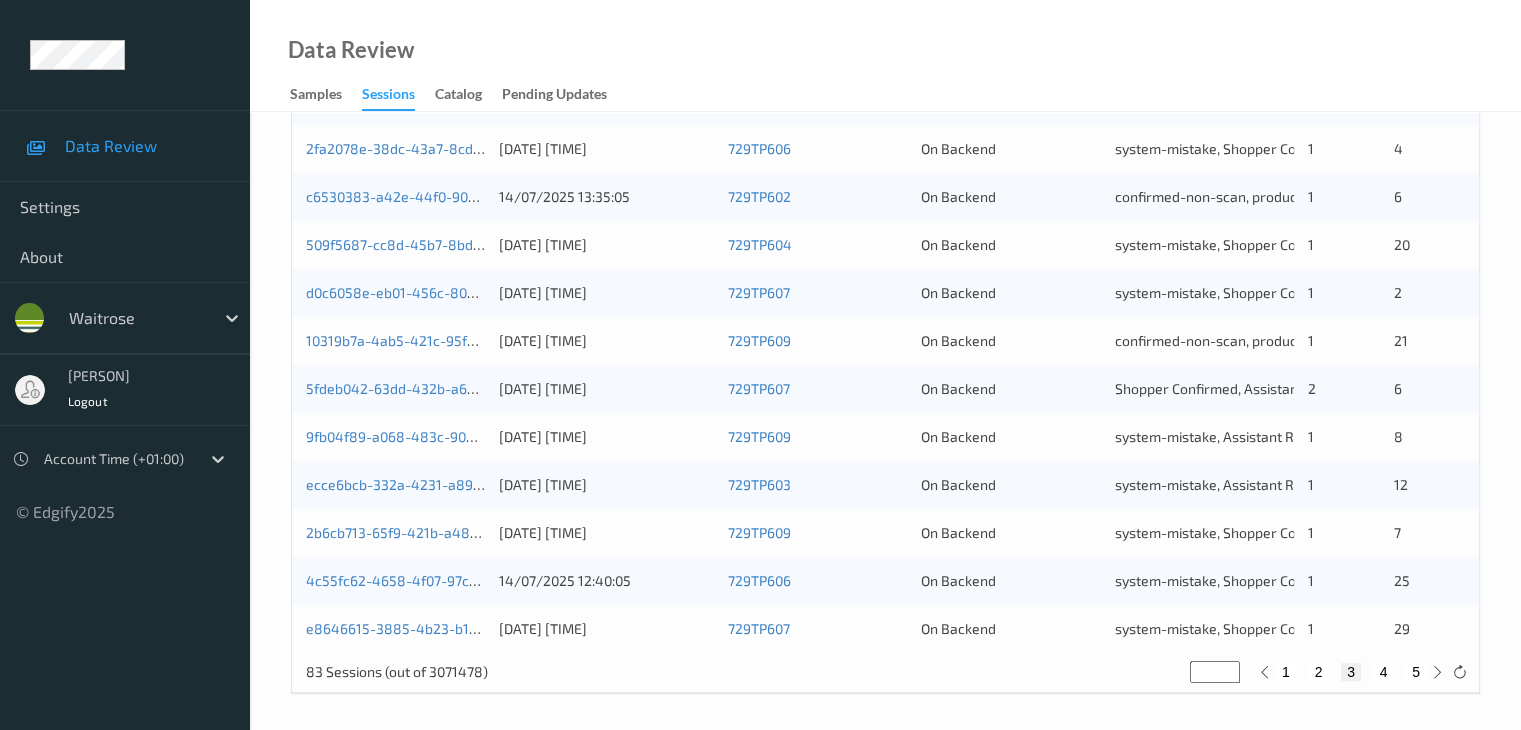 scroll, scrollTop: 932, scrollLeft: 0, axis: vertical 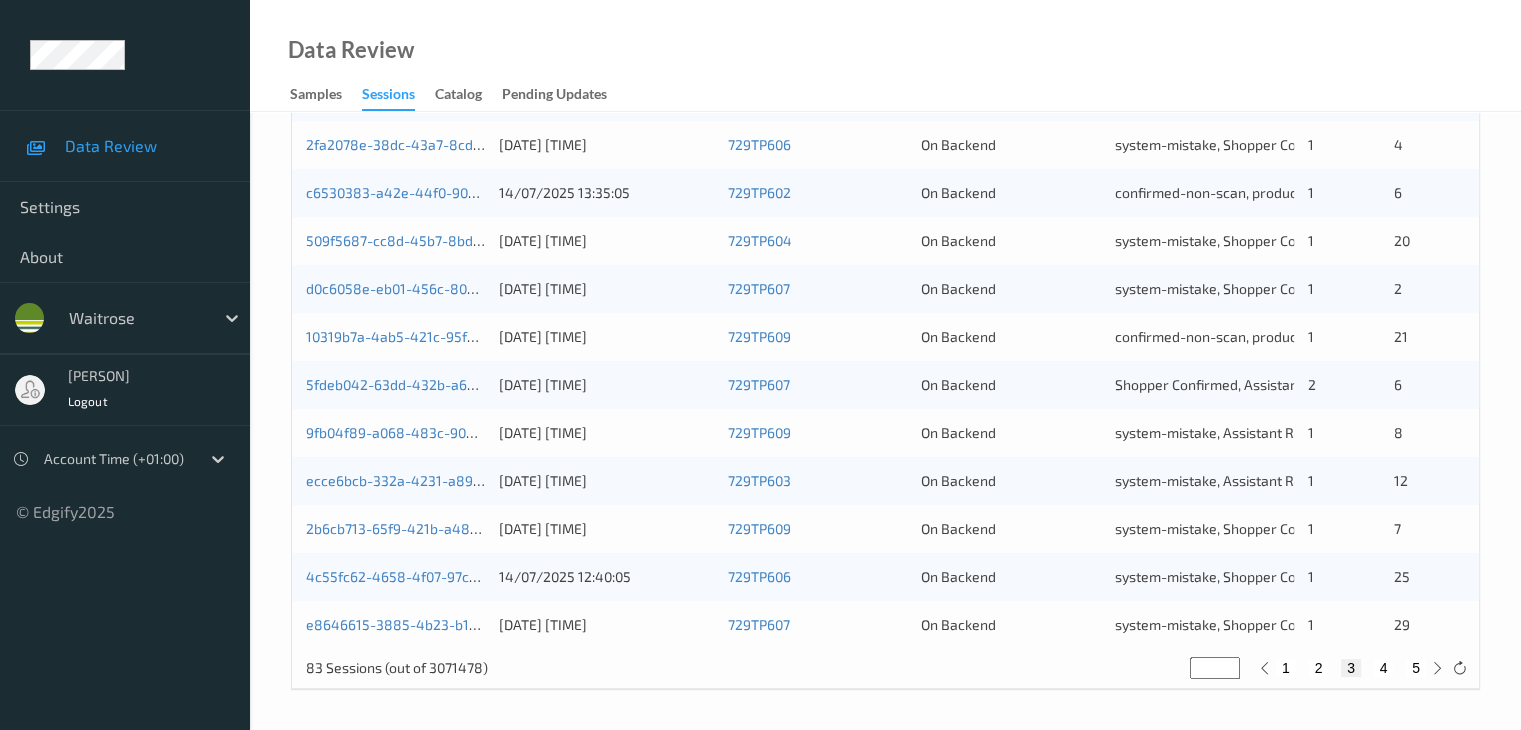 click on "4" at bounding box center (1384, 668) 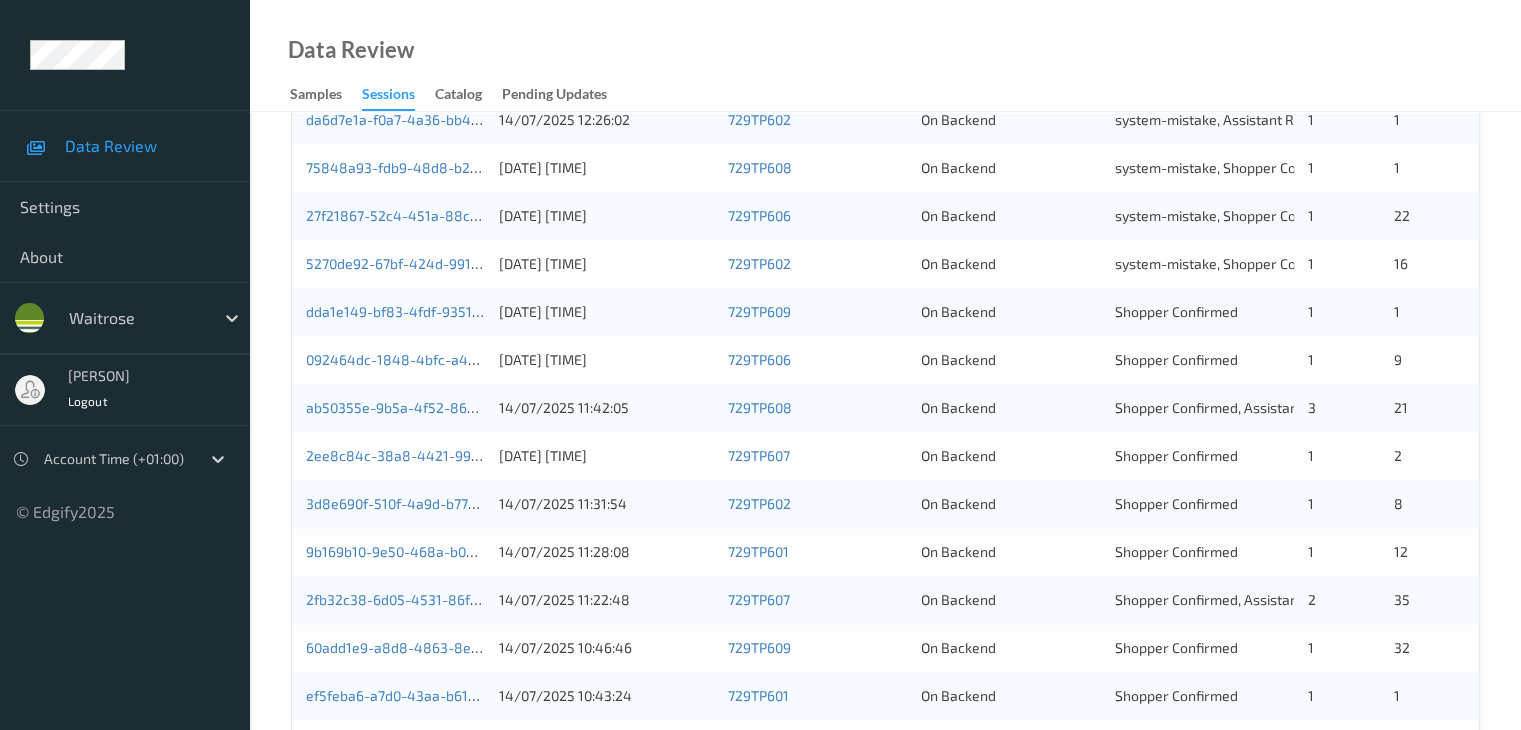 scroll, scrollTop: 700, scrollLeft: 0, axis: vertical 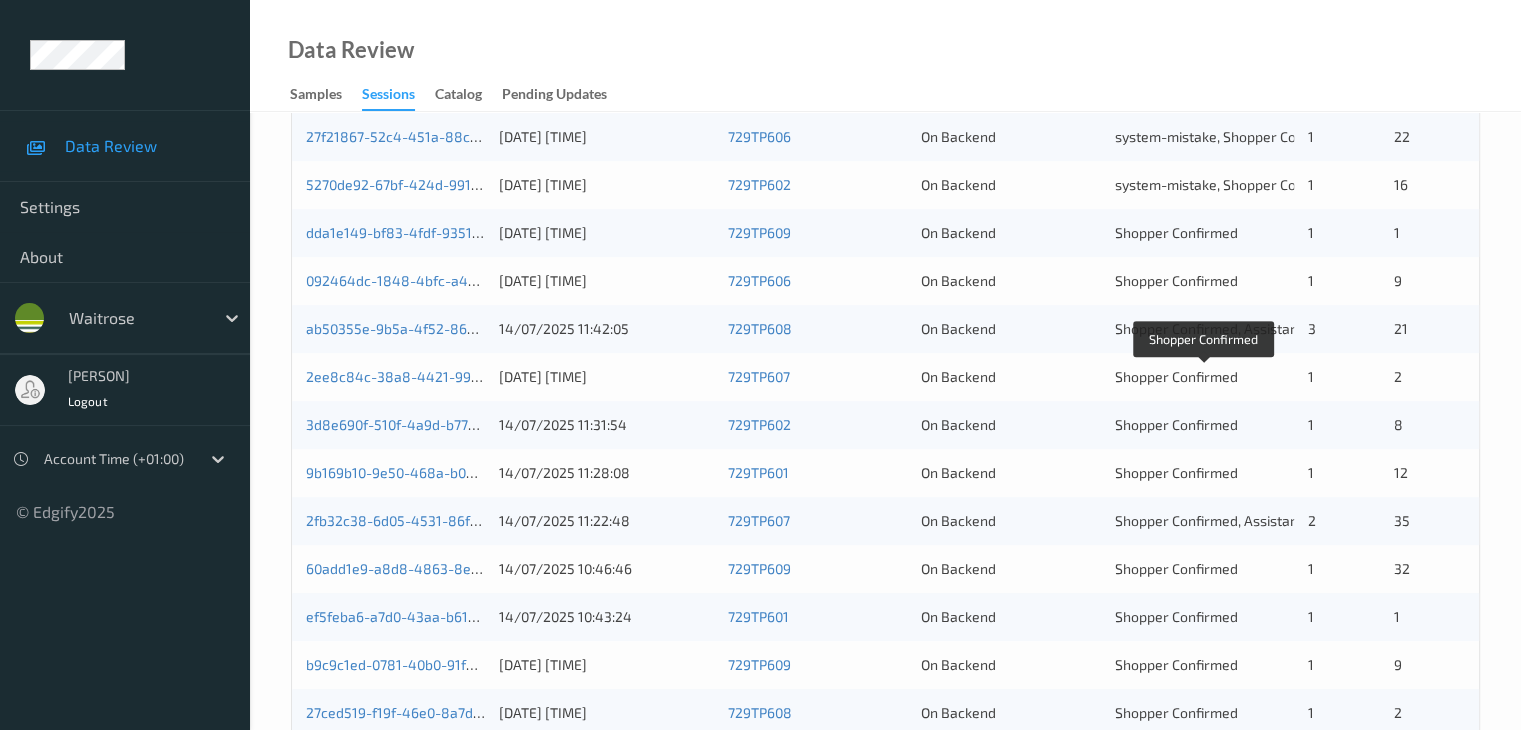 type 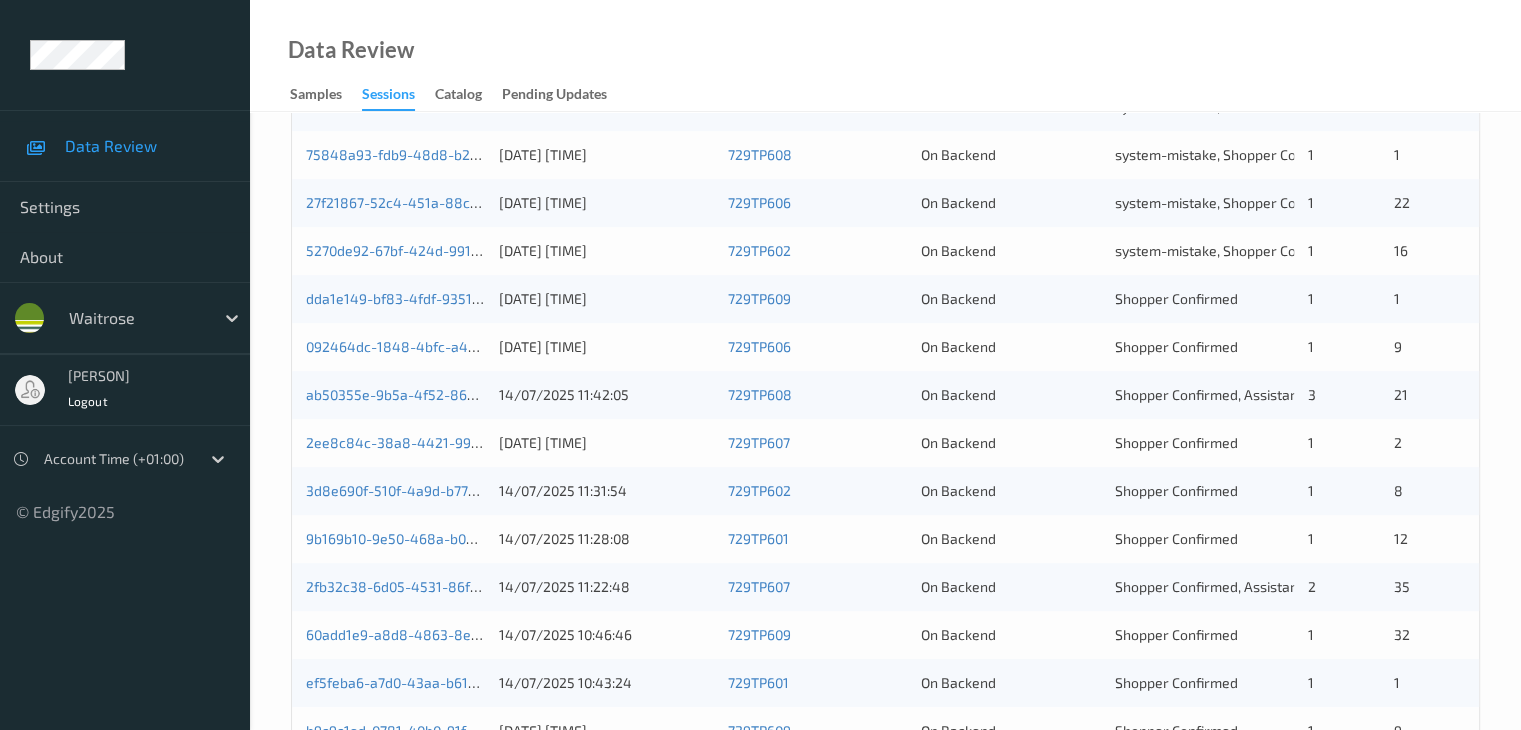 scroll, scrollTop: 600, scrollLeft: 0, axis: vertical 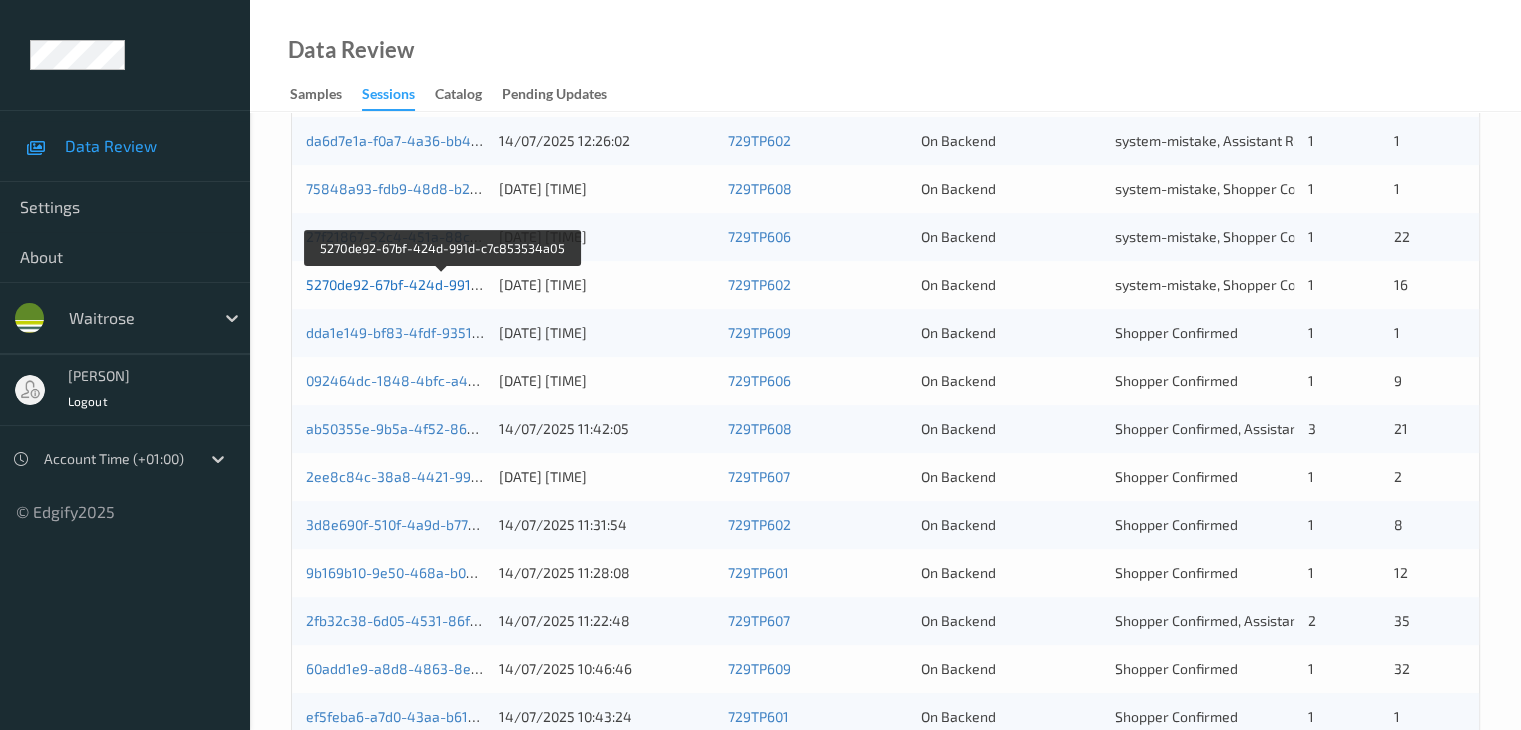 click on "5270de92-67bf-424d-991d-c7c853534a05" at bounding box center (443, 284) 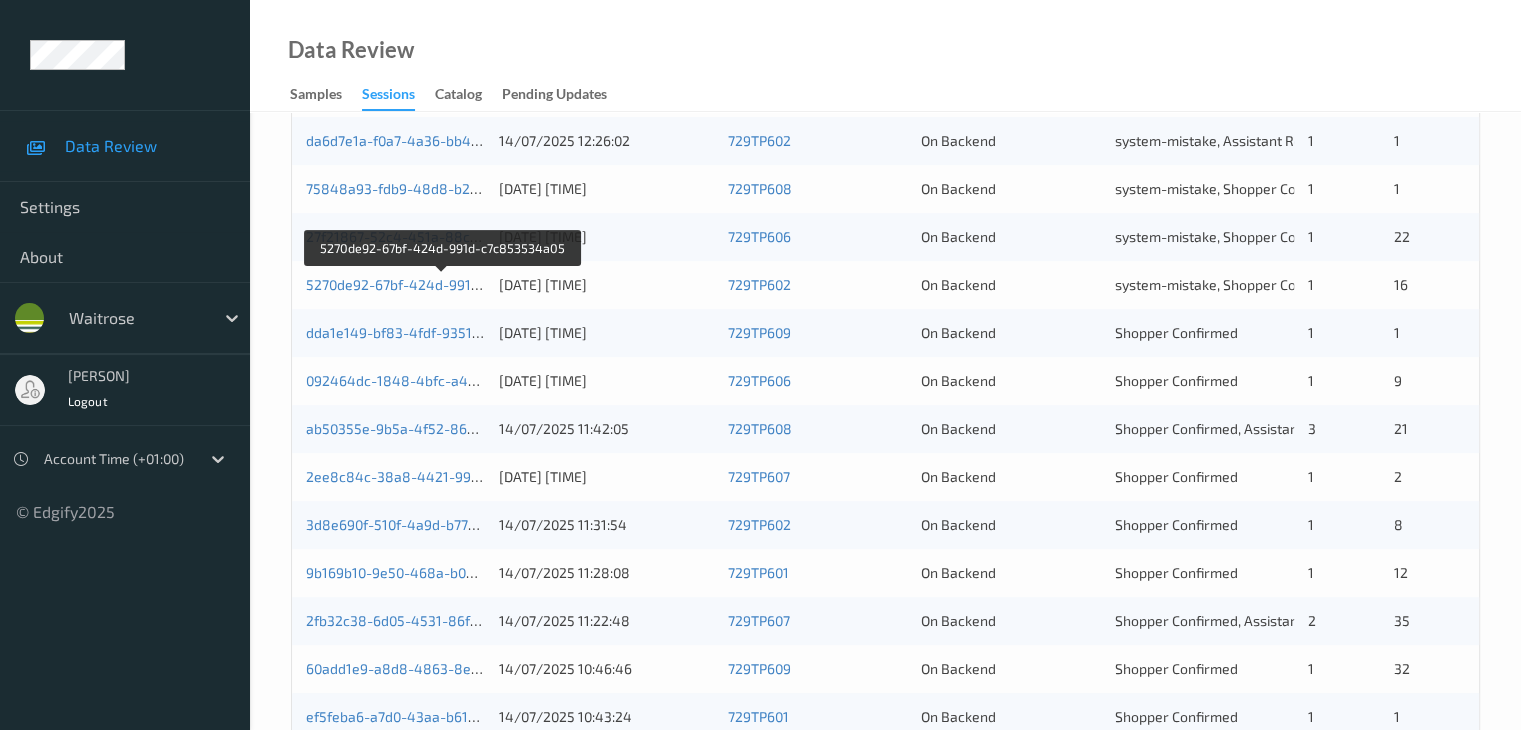 scroll, scrollTop: 0, scrollLeft: 0, axis: both 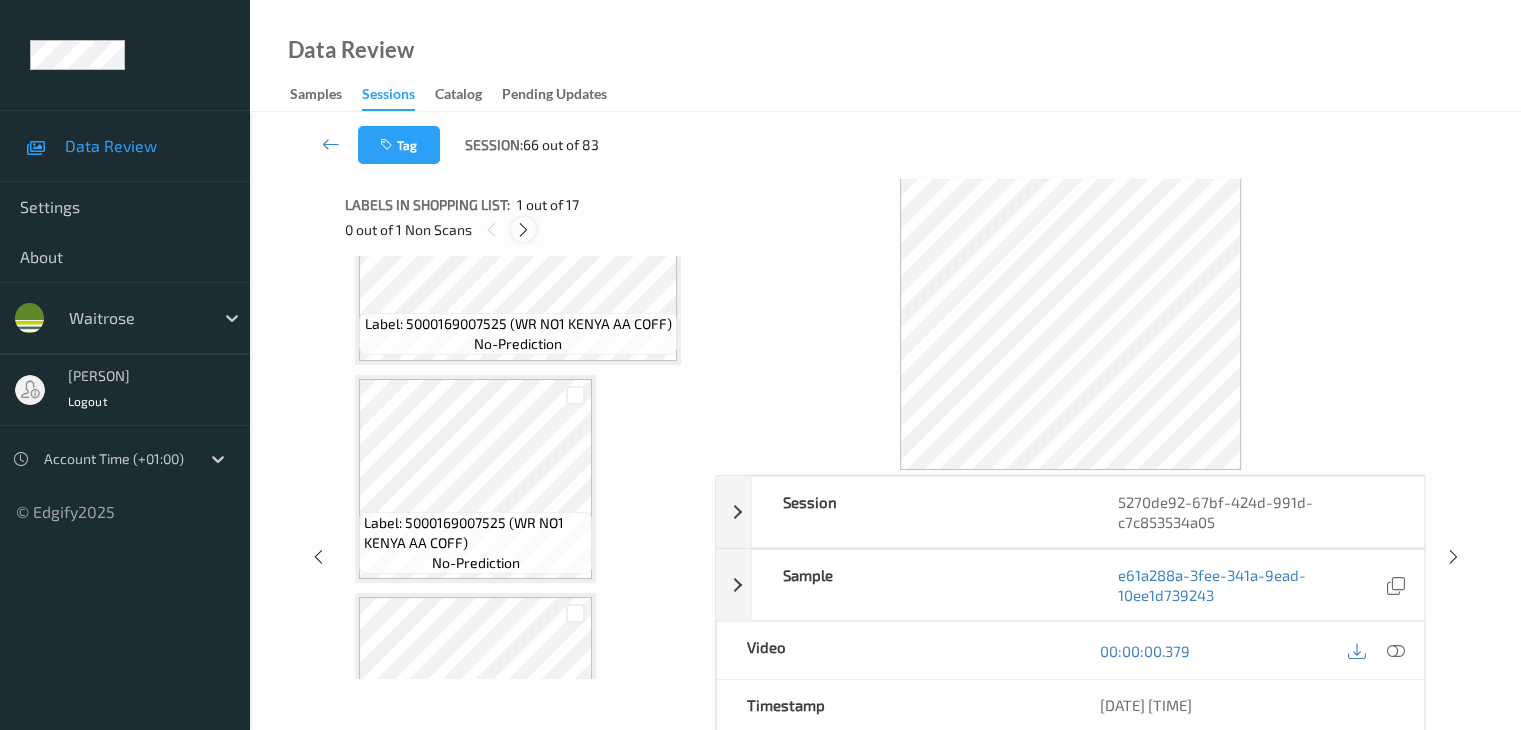 click at bounding box center (523, 230) 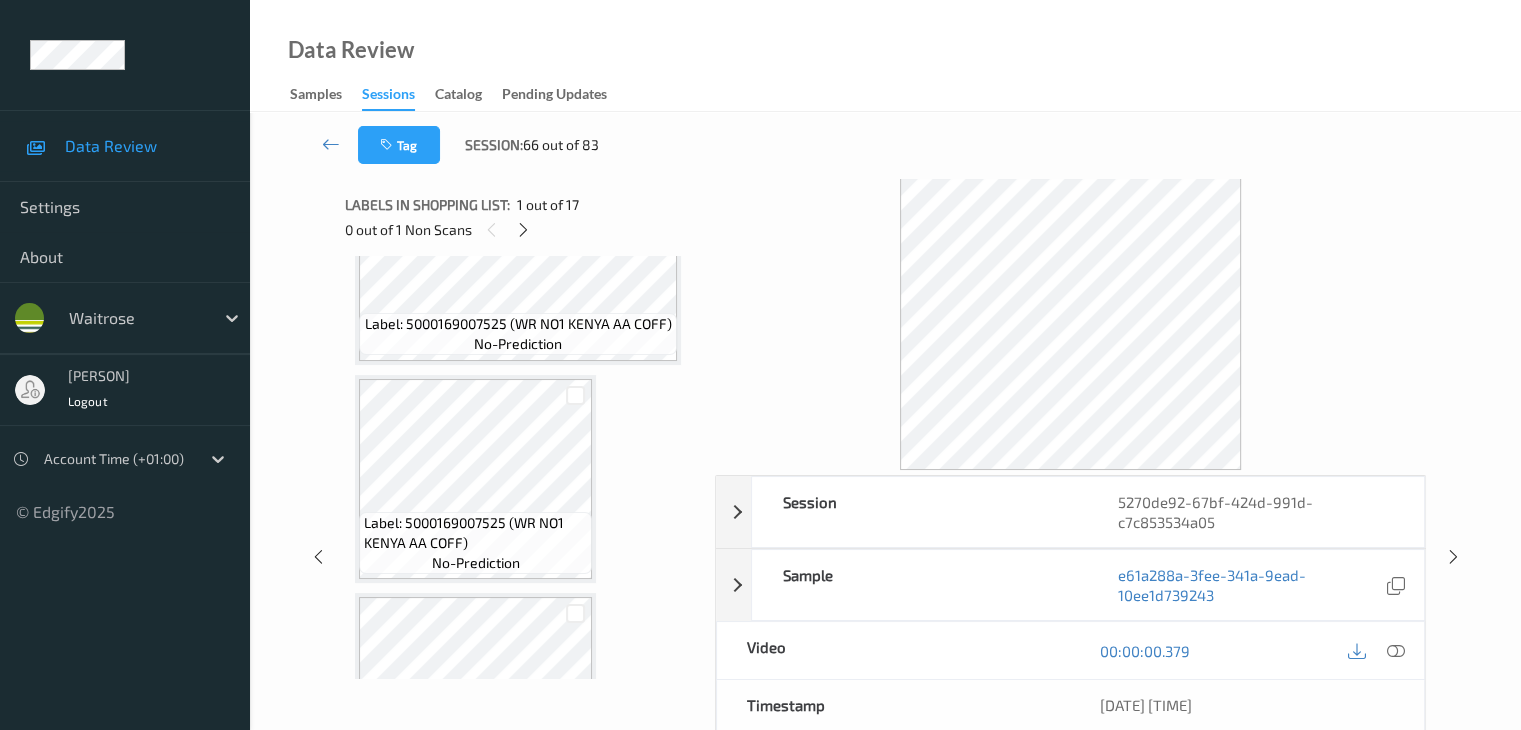 scroll, scrollTop: 1255, scrollLeft: 0, axis: vertical 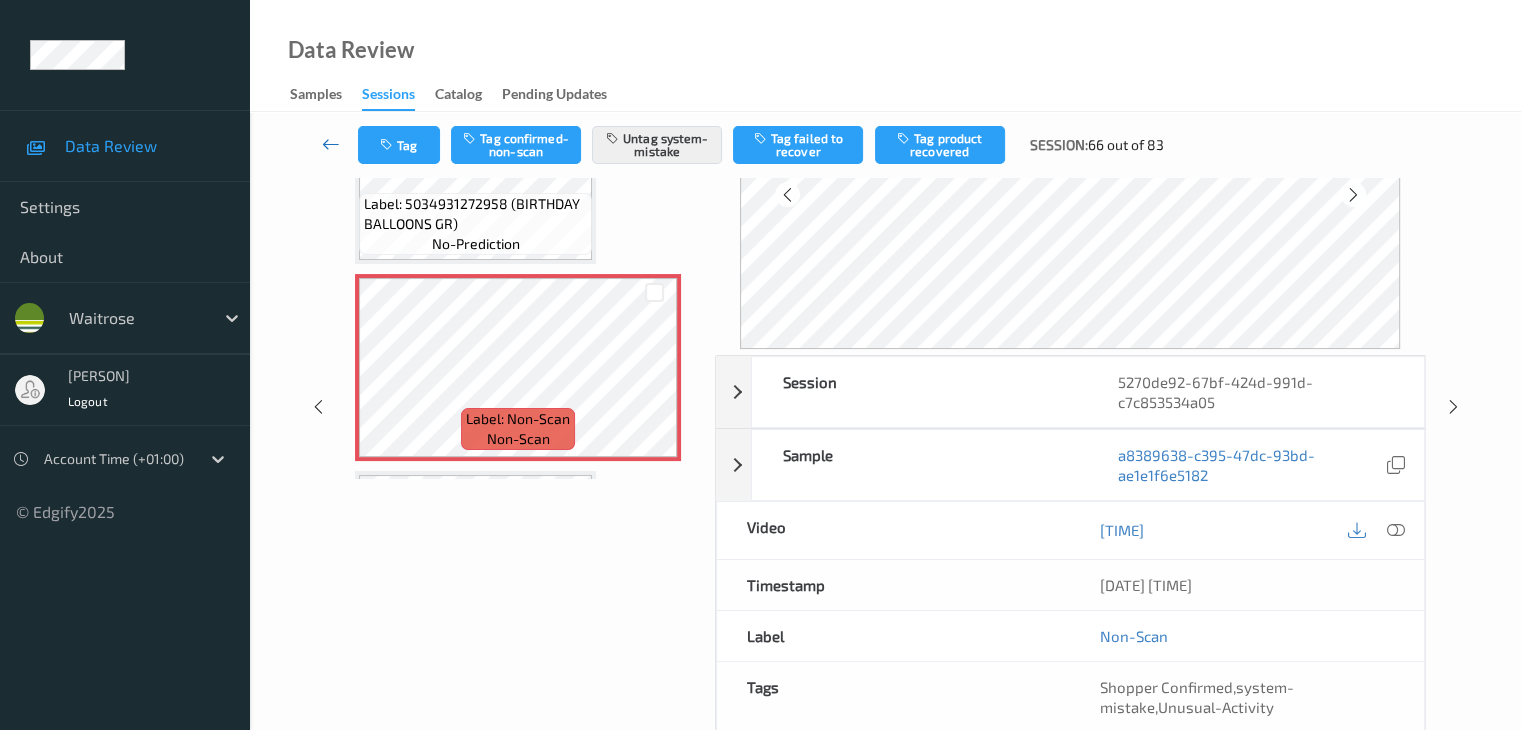 click at bounding box center (331, 144) 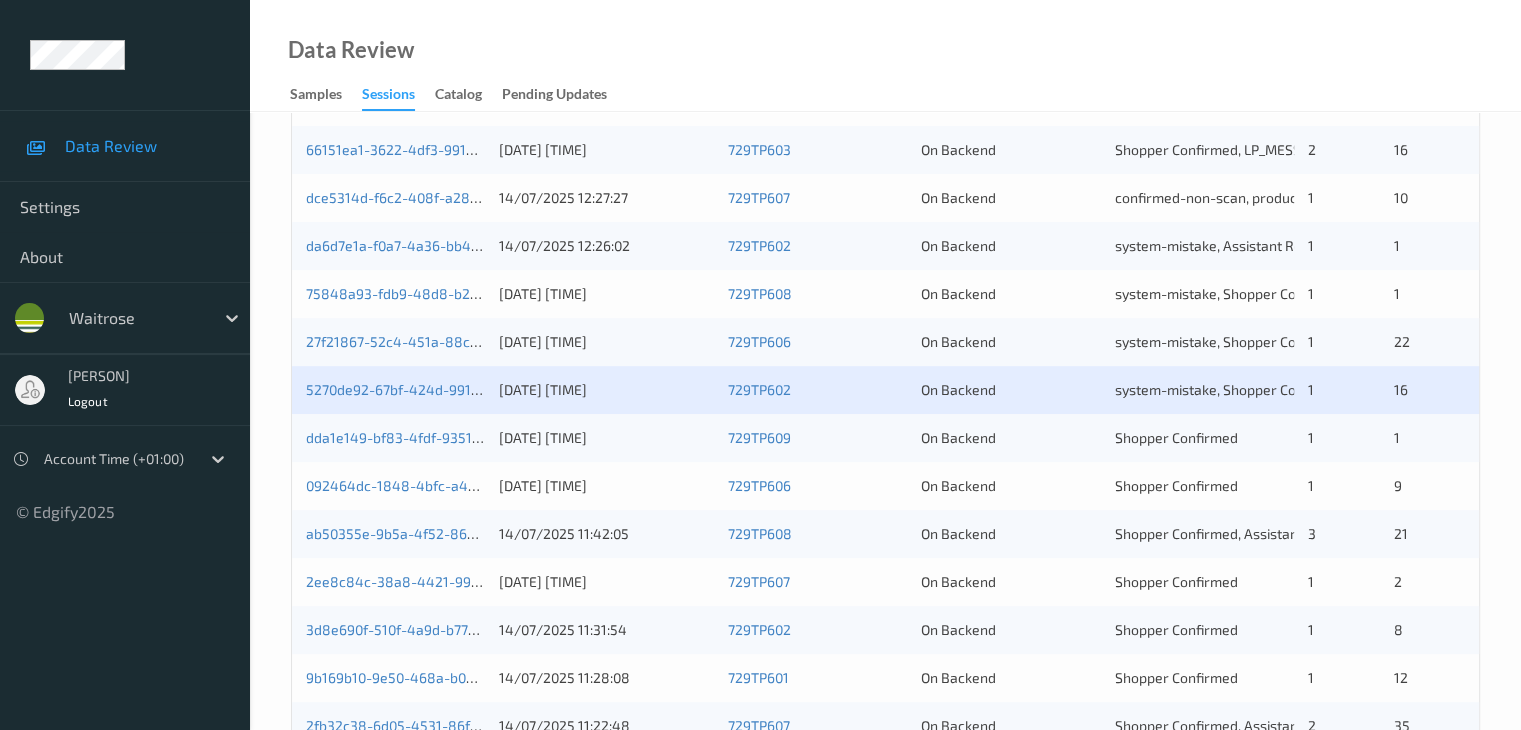 scroll, scrollTop: 500, scrollLeft: 0, axis: vertical 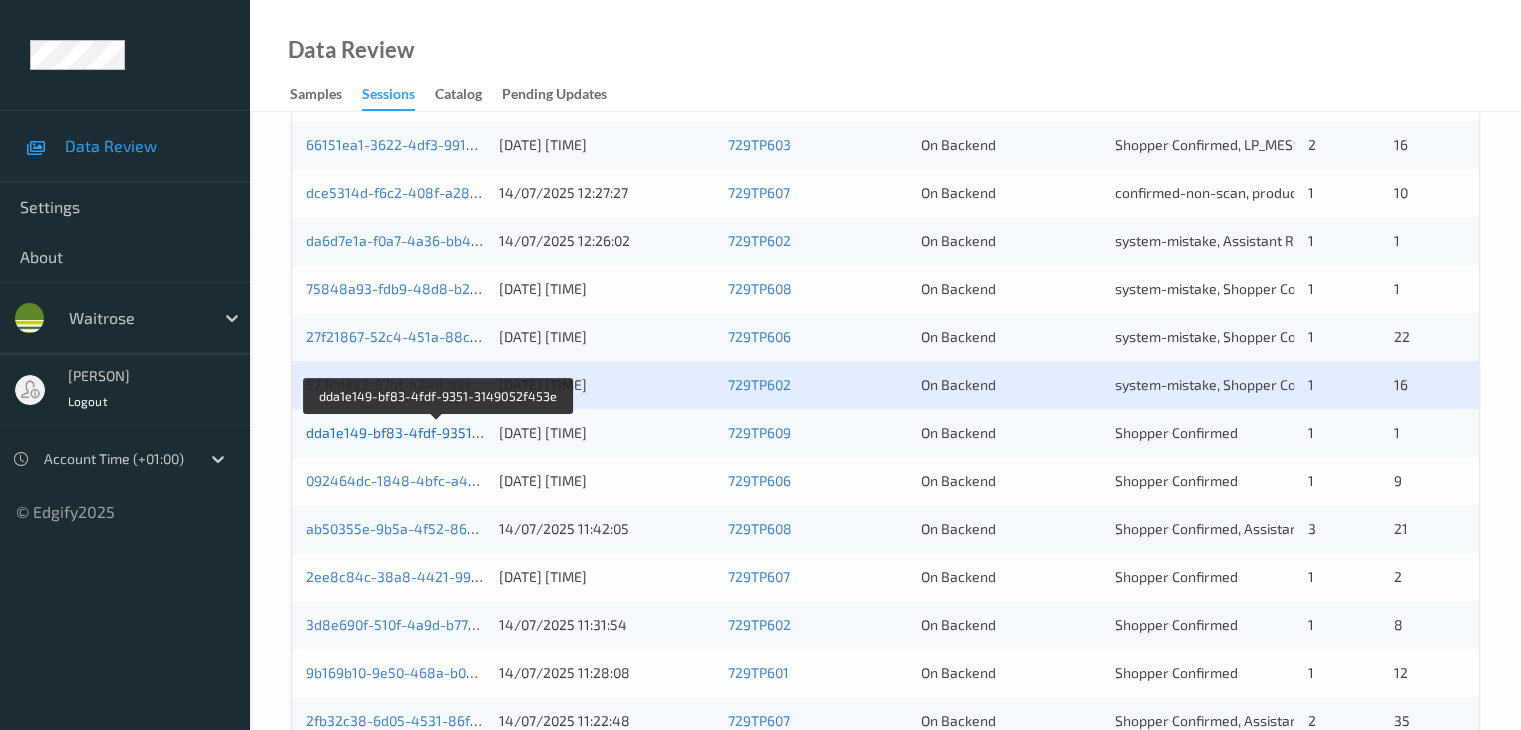 click on "dda1e149-bf83-4fdf-9351-3149052f453e" at bounding box center (438, 432) 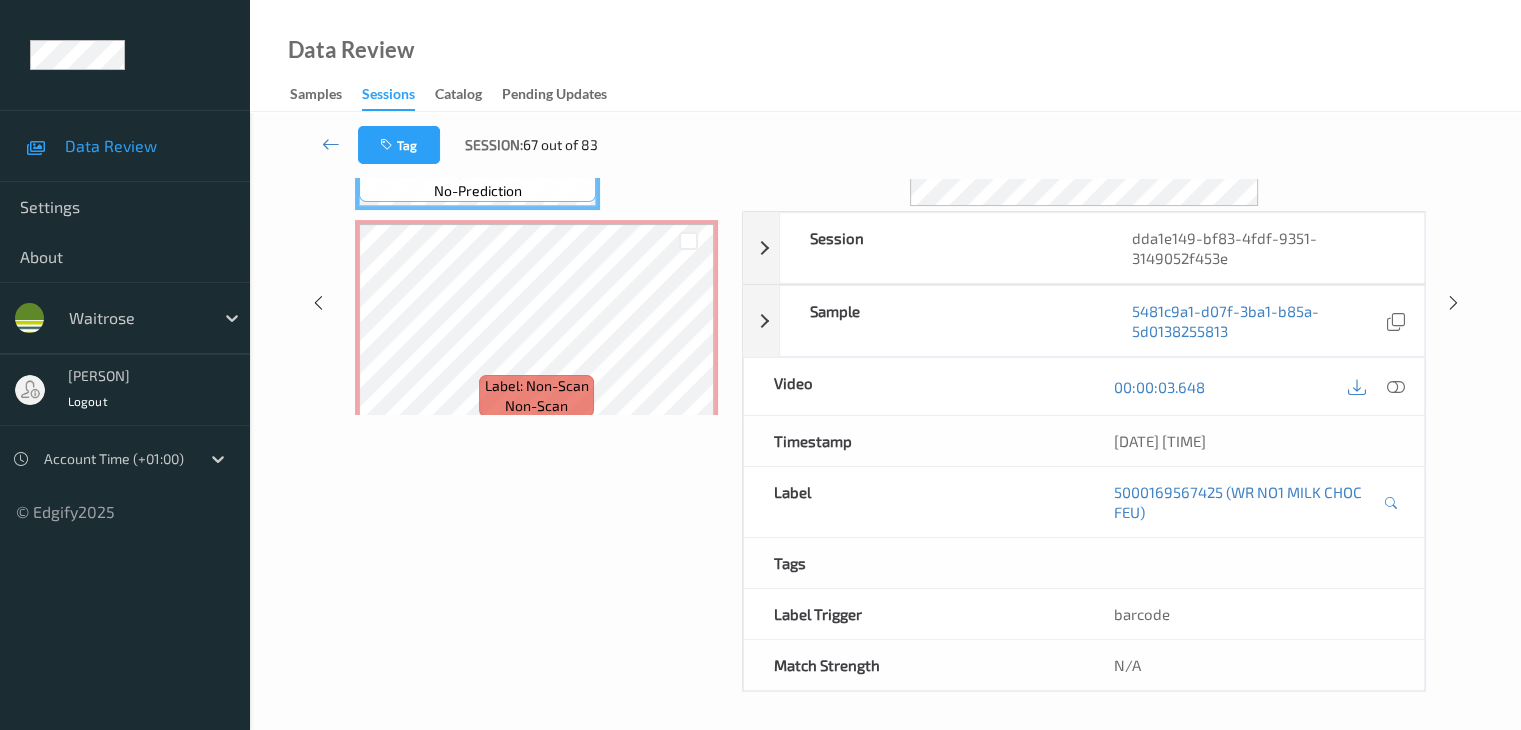 scroll, scrollTop: 0, scrollLeft: 0, axis: both 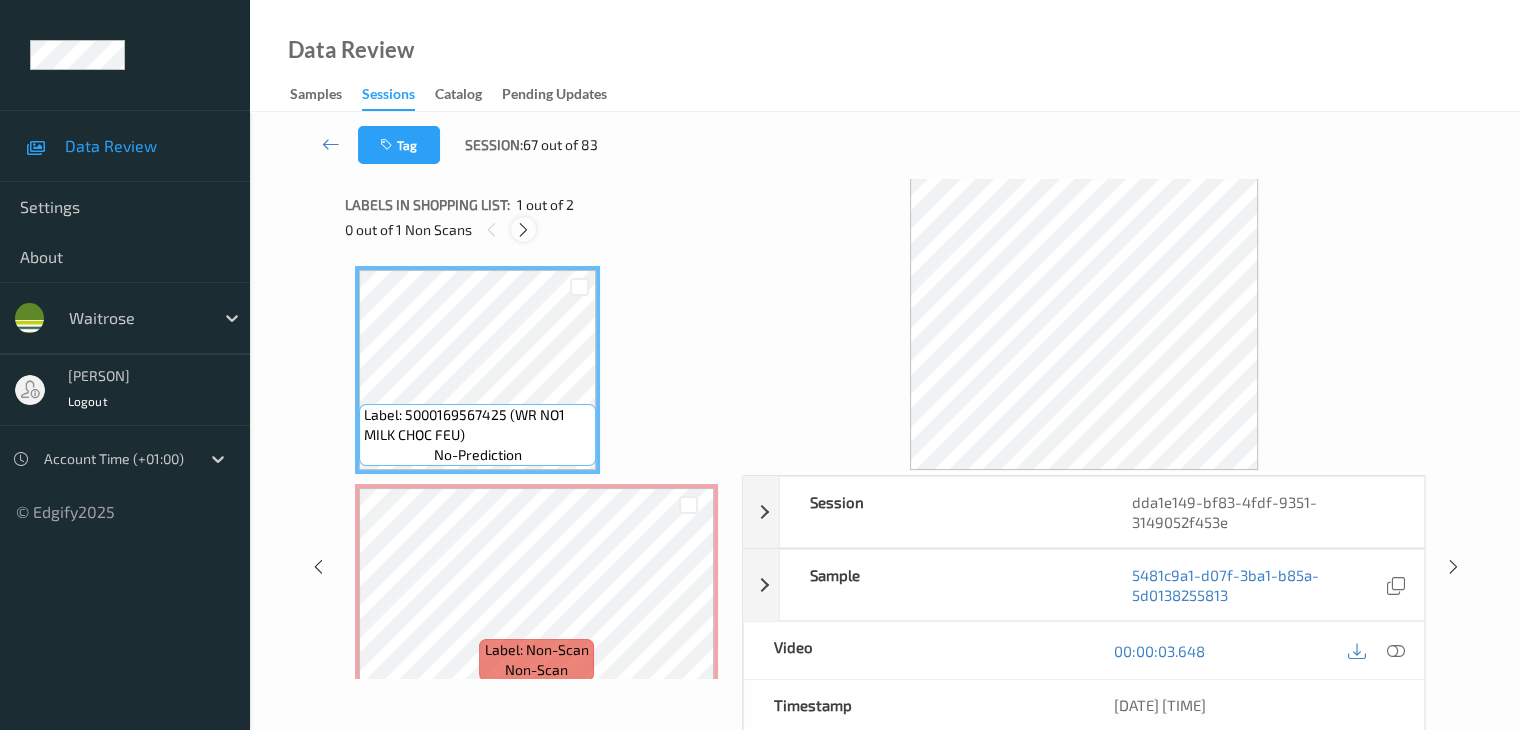 click at bounding box center [523, 230] 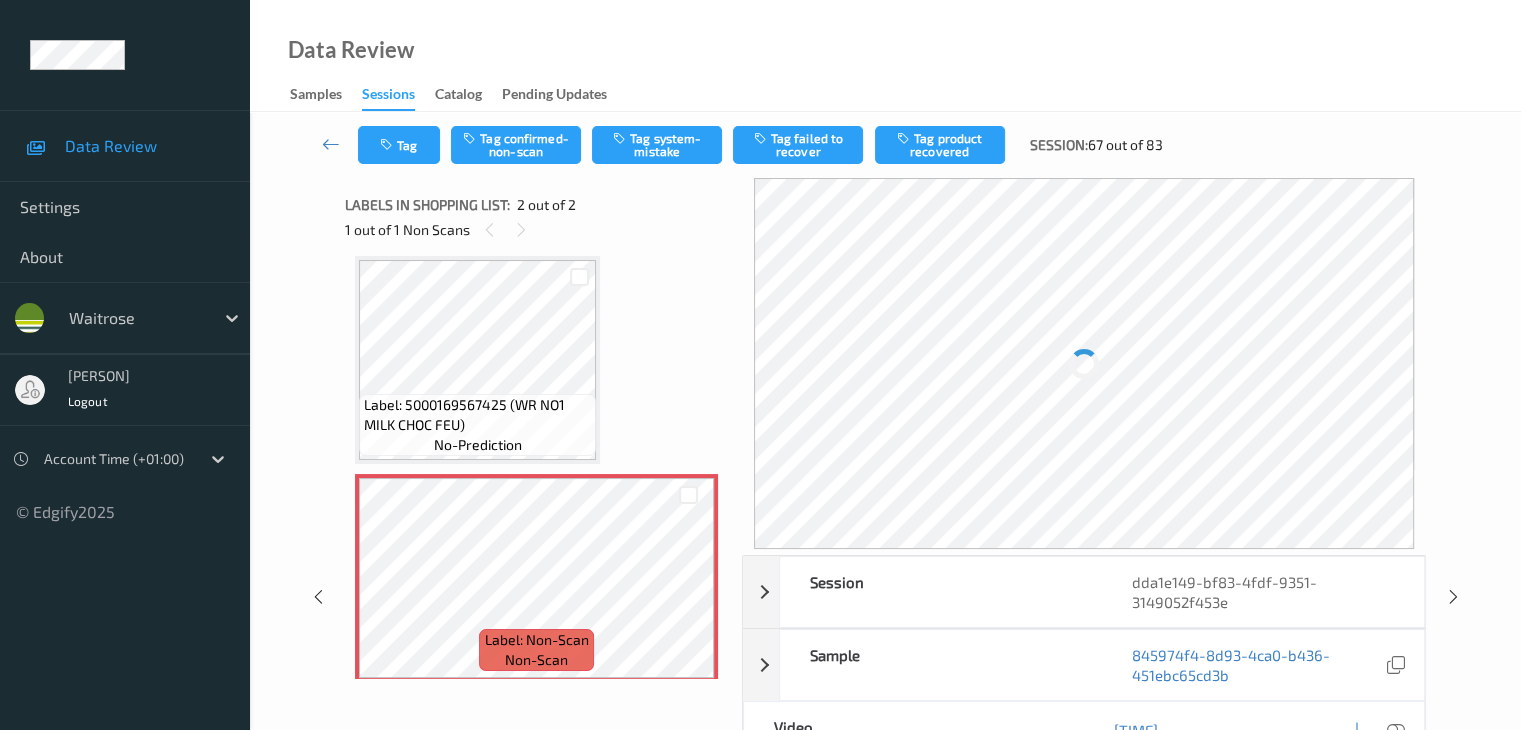 scroll, scrollTop: 23, scrollLeft: 0, axis: vertical 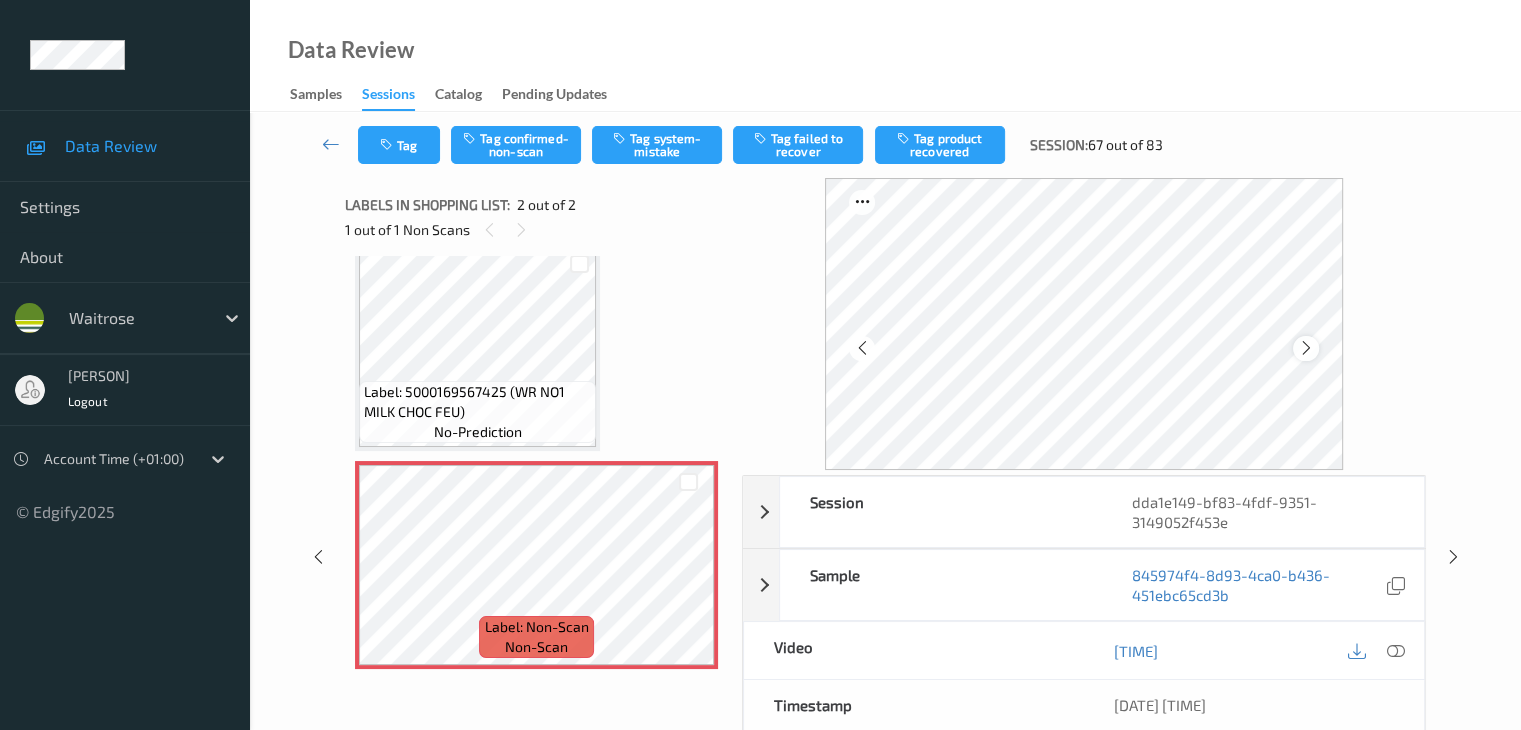click at bounding box center (1306, 348) 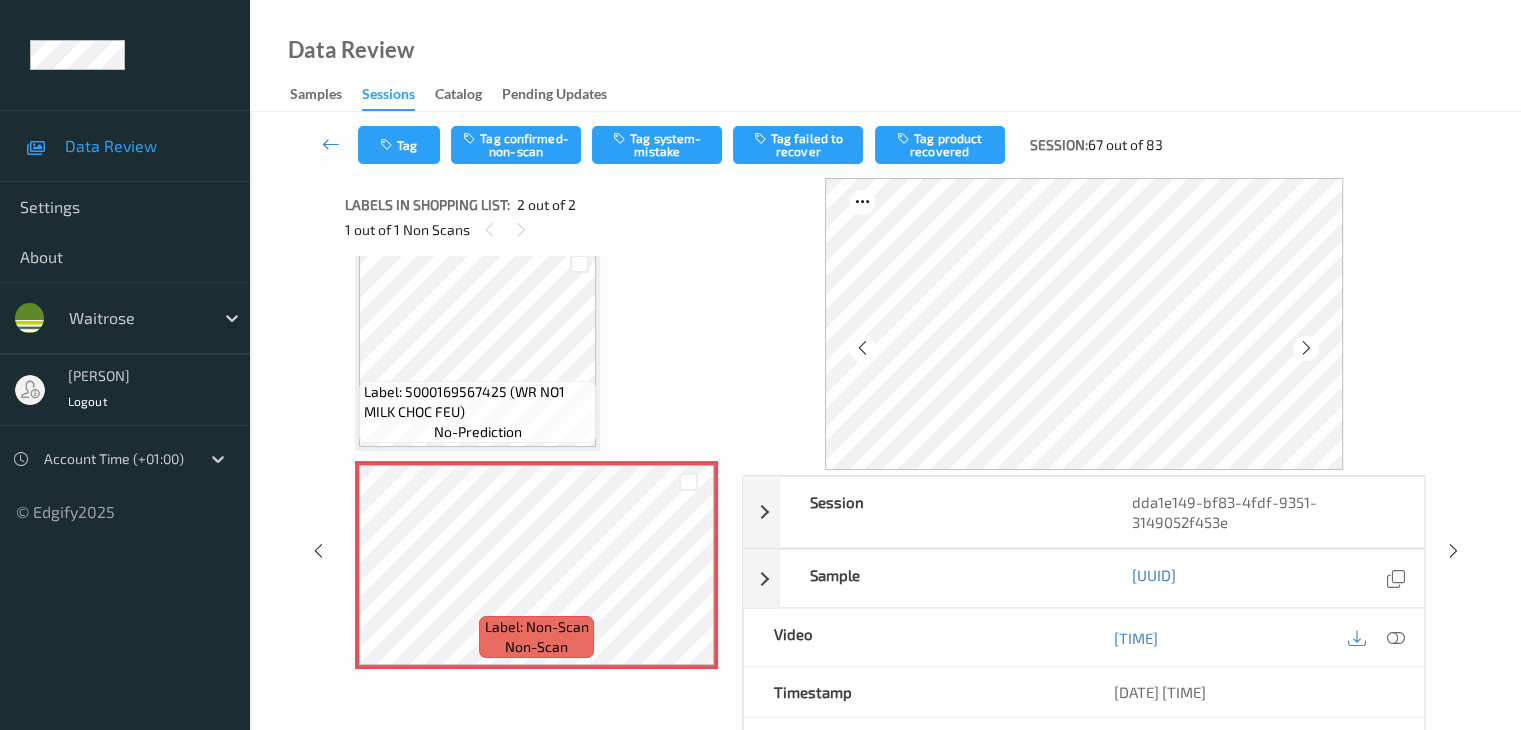 click at bounding box center (1306, 348) 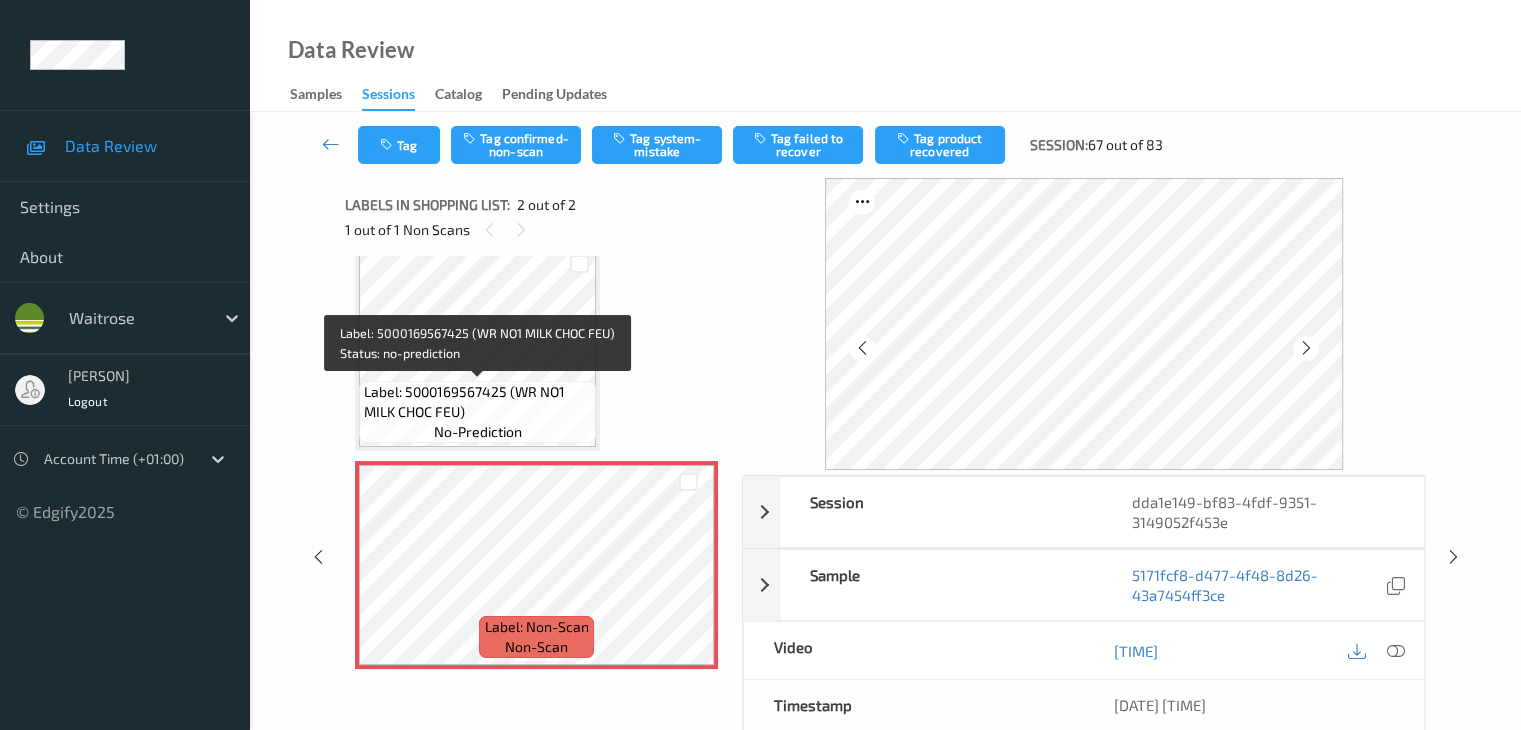 click on "Label: 5000169567425 (WR NO1 MILK CHOC FEU)" at bounding box center (477, 402) 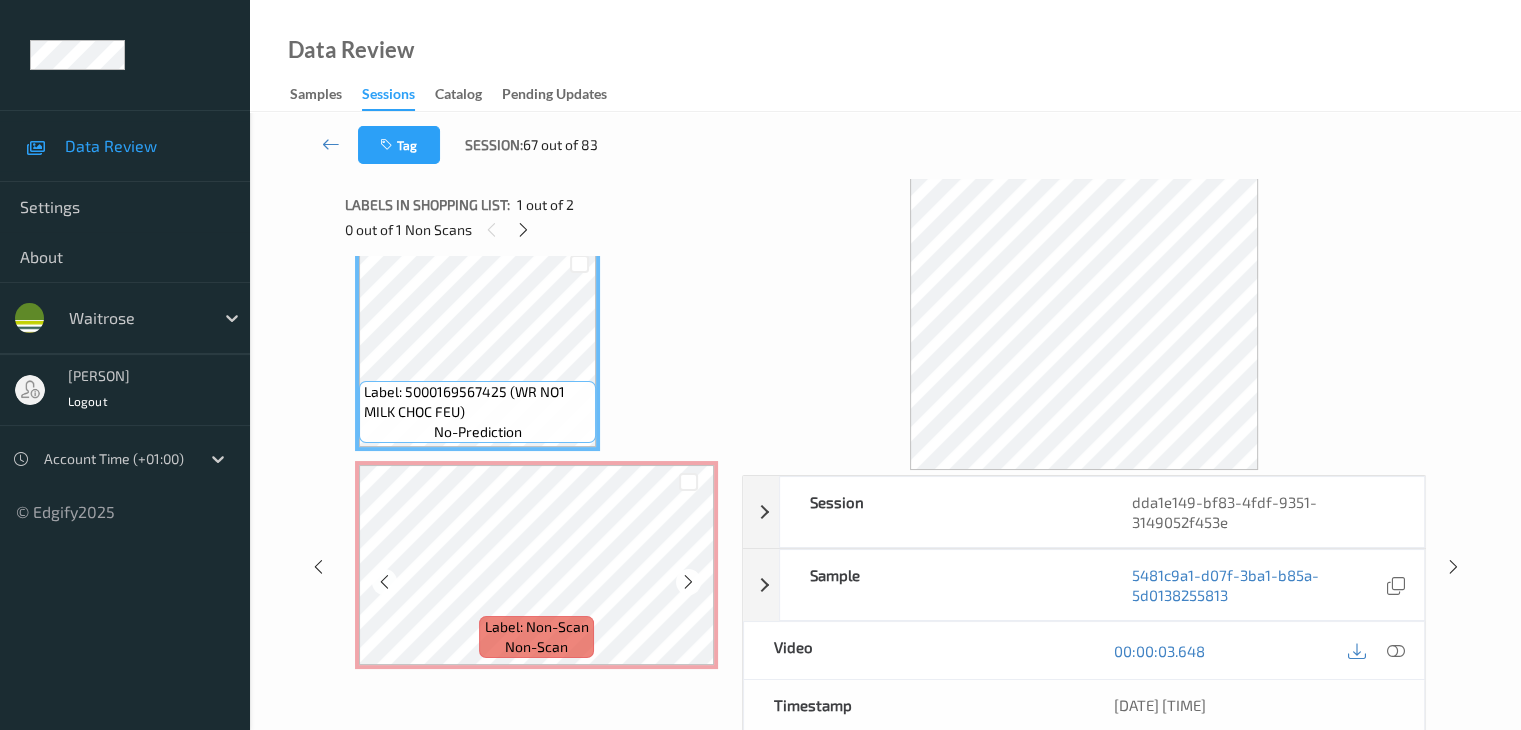 scroll, scrollTop: 0, scrollLeft: 0, axis: both 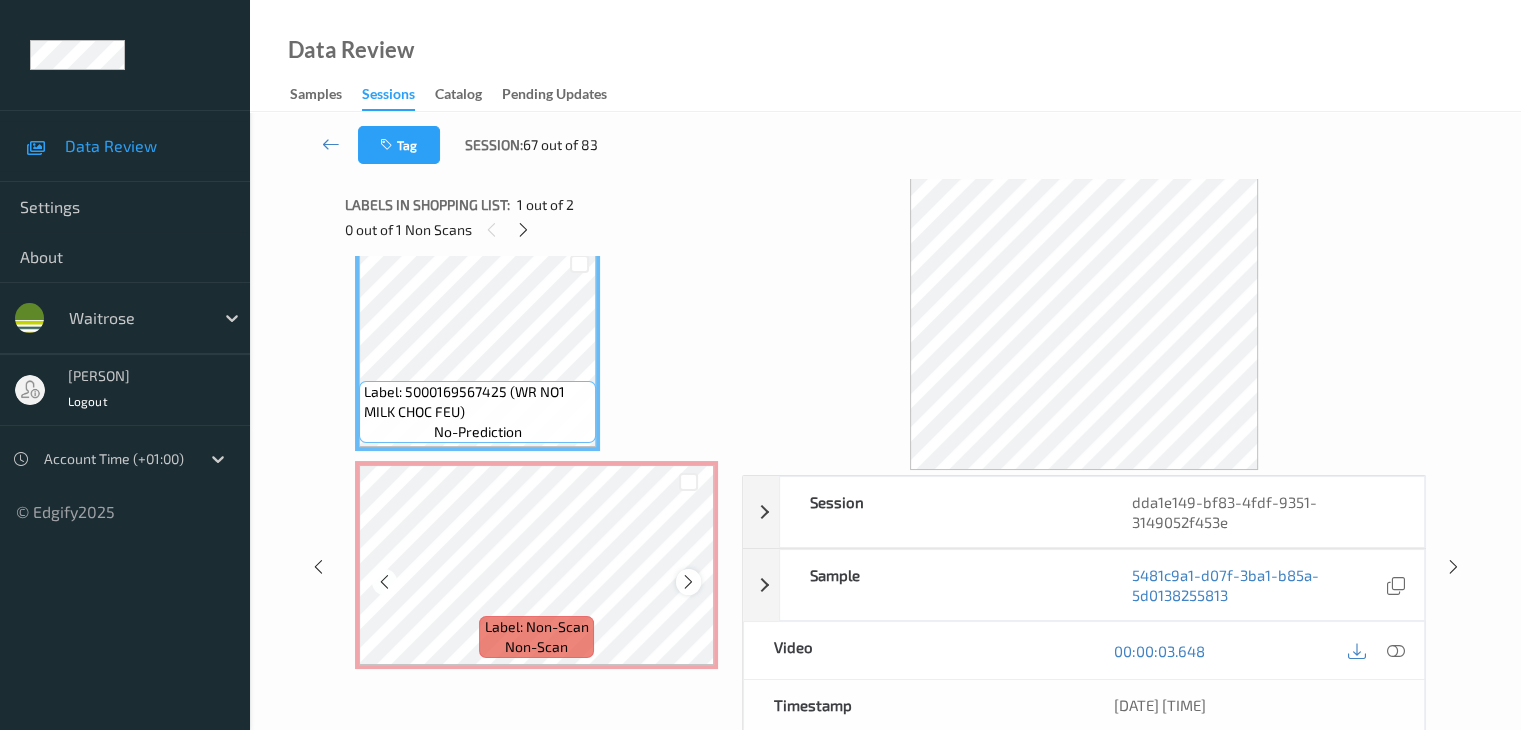 click at bounding box center (688, 582) 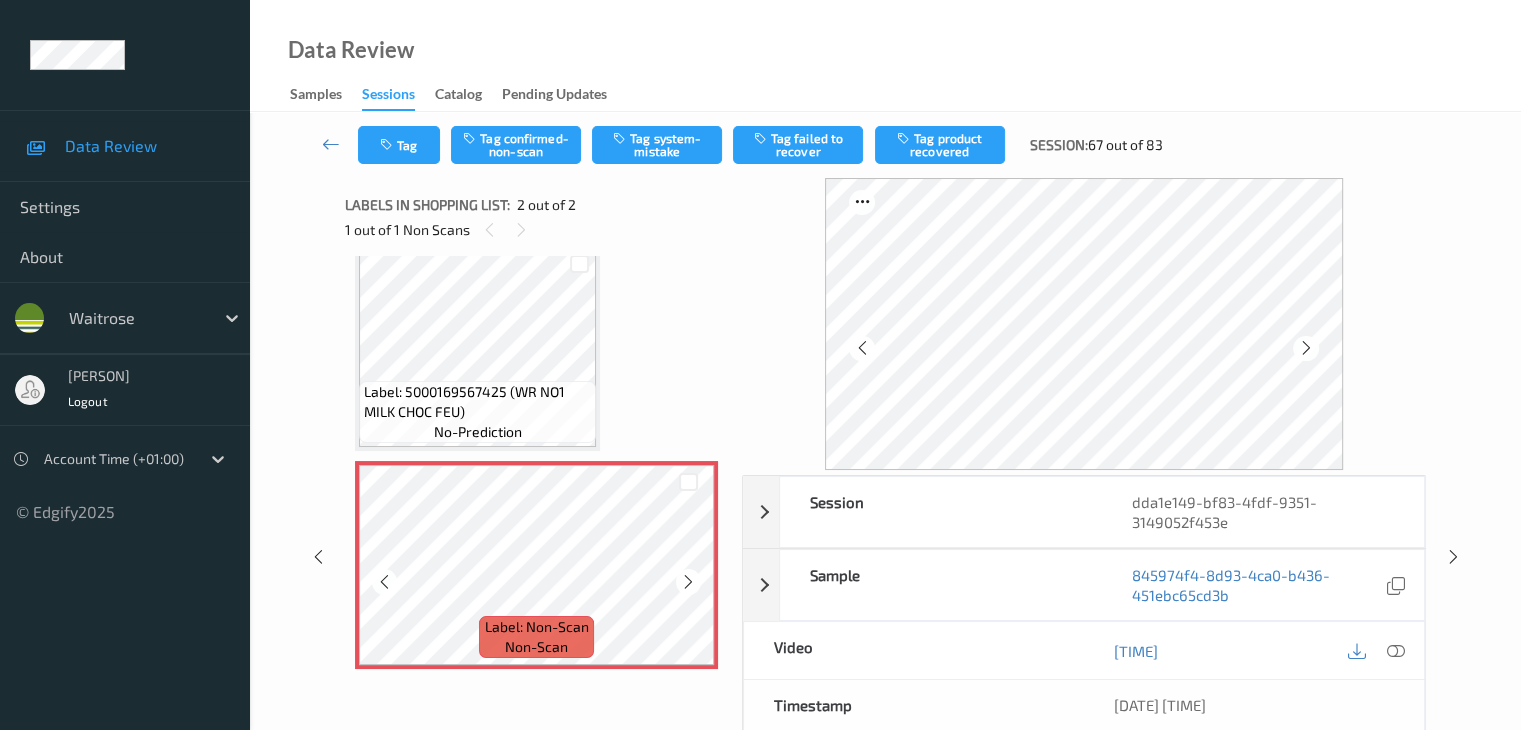click at bounding box center [688, 582] 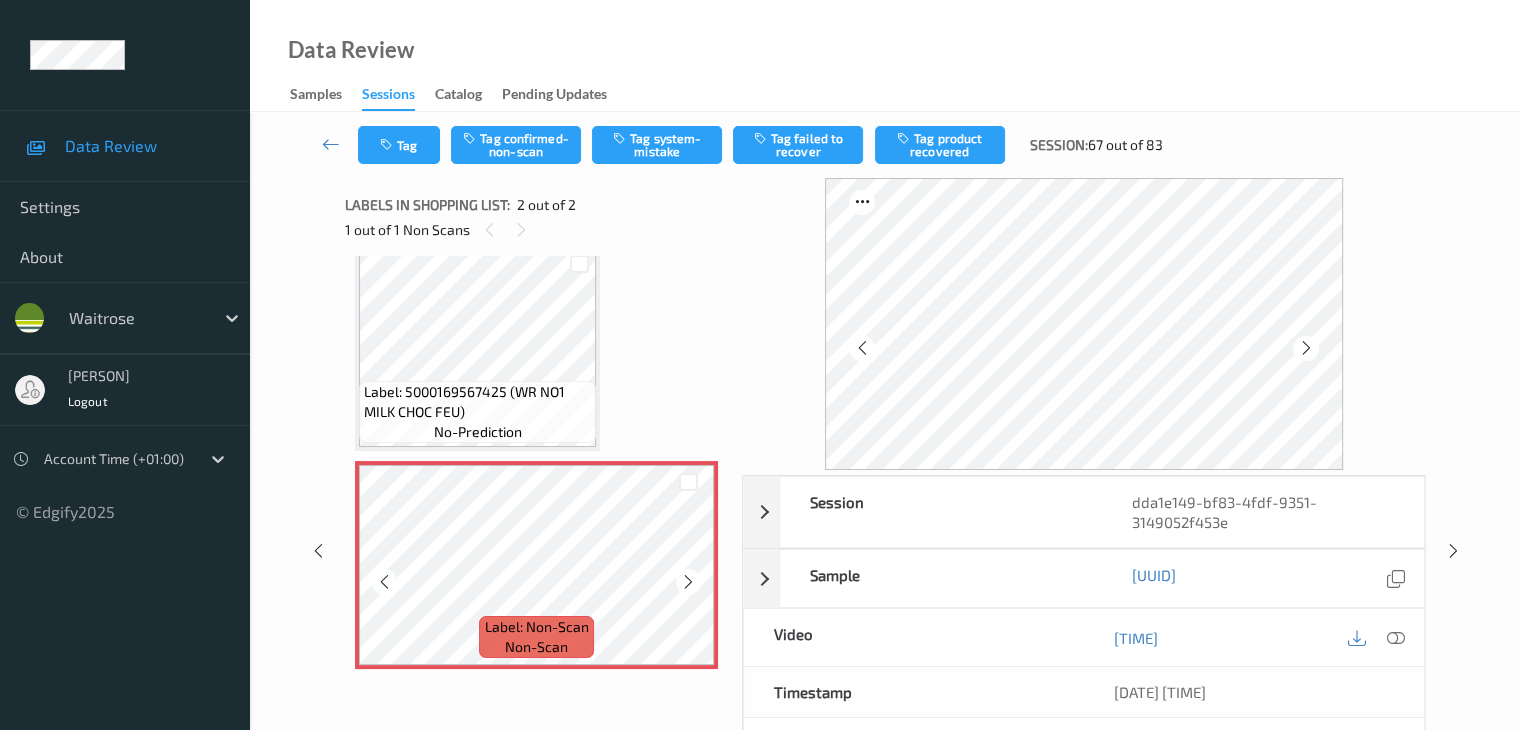 click at bounding box center [688, 582] 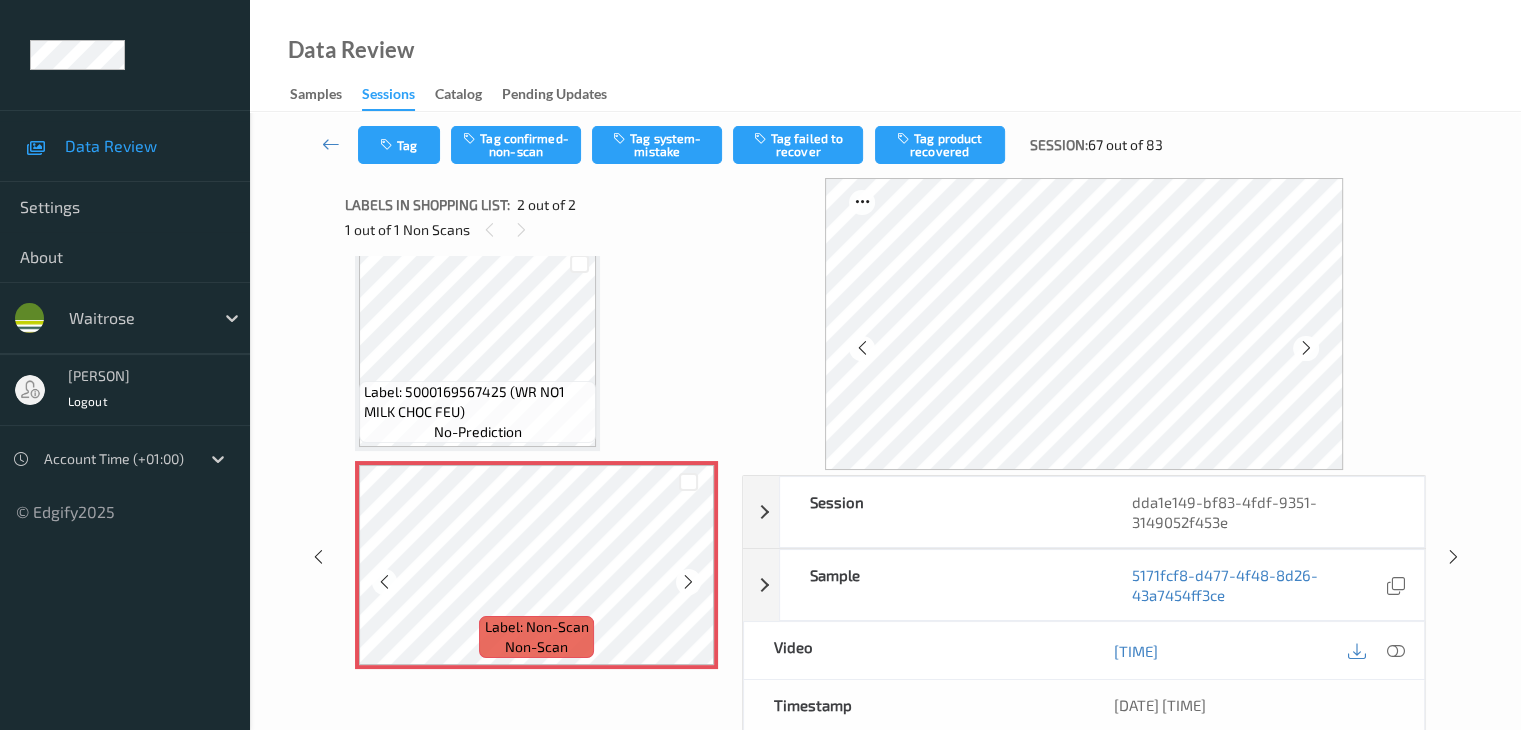 click at bounding box center [688, 582] 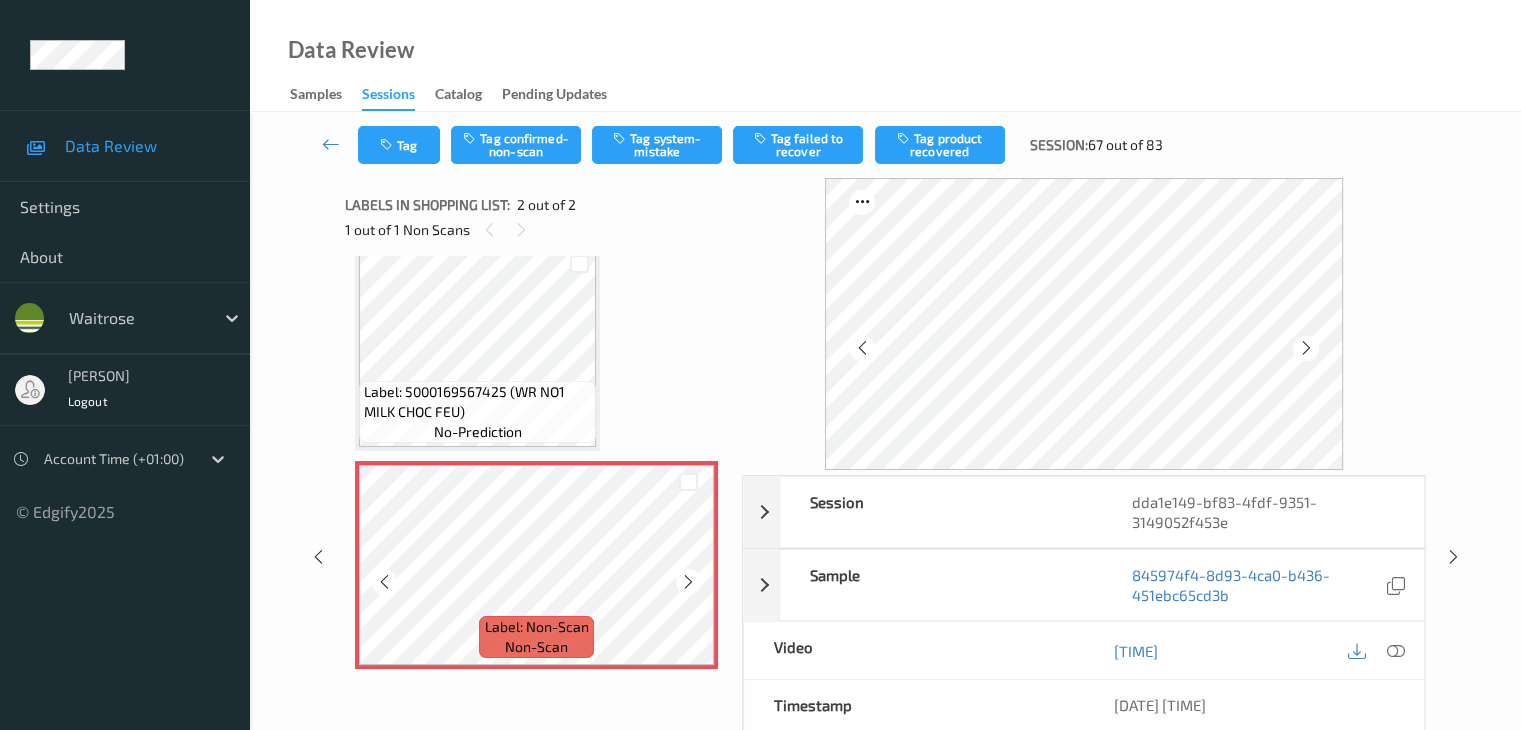 click at bounding box center (688, 582) 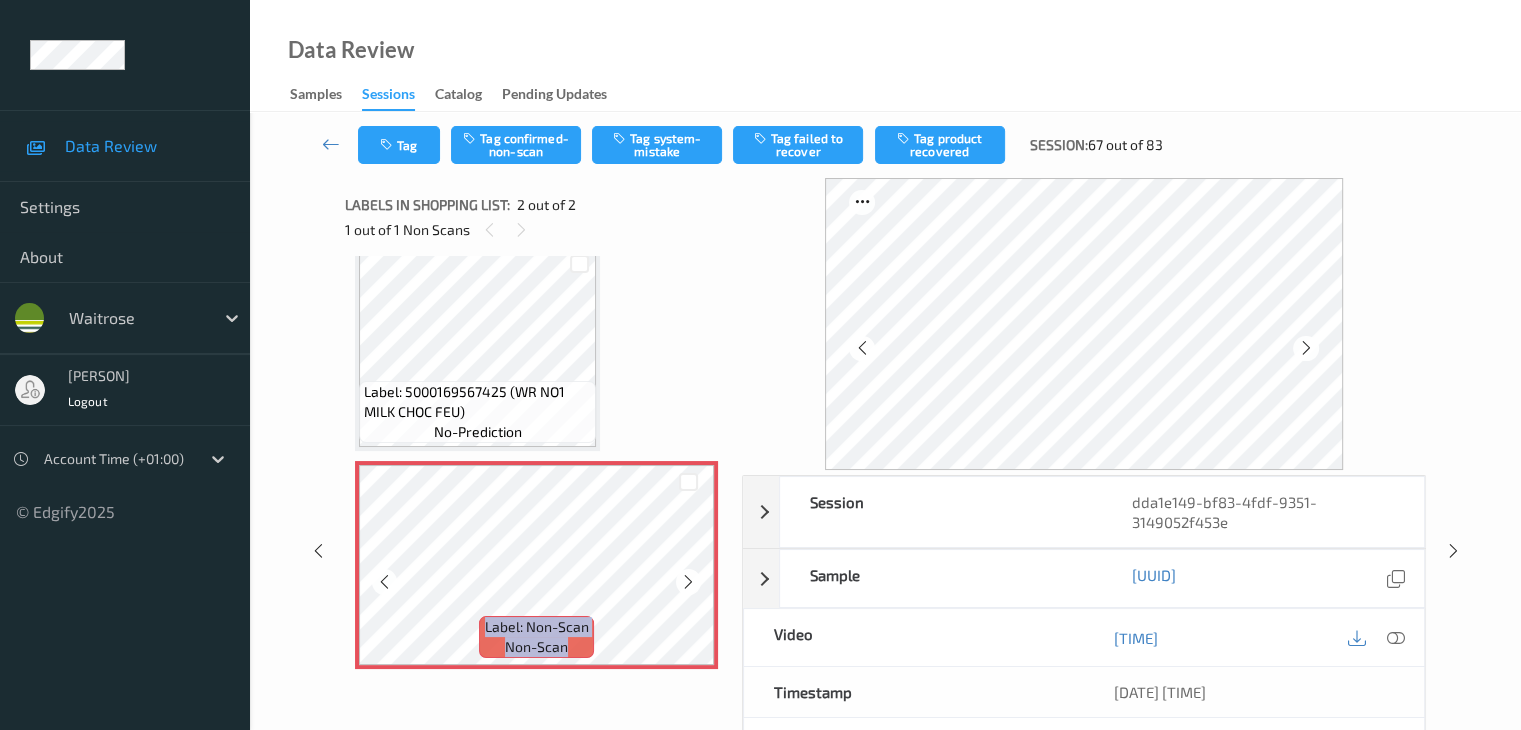 click at bounding box center [688, 582] 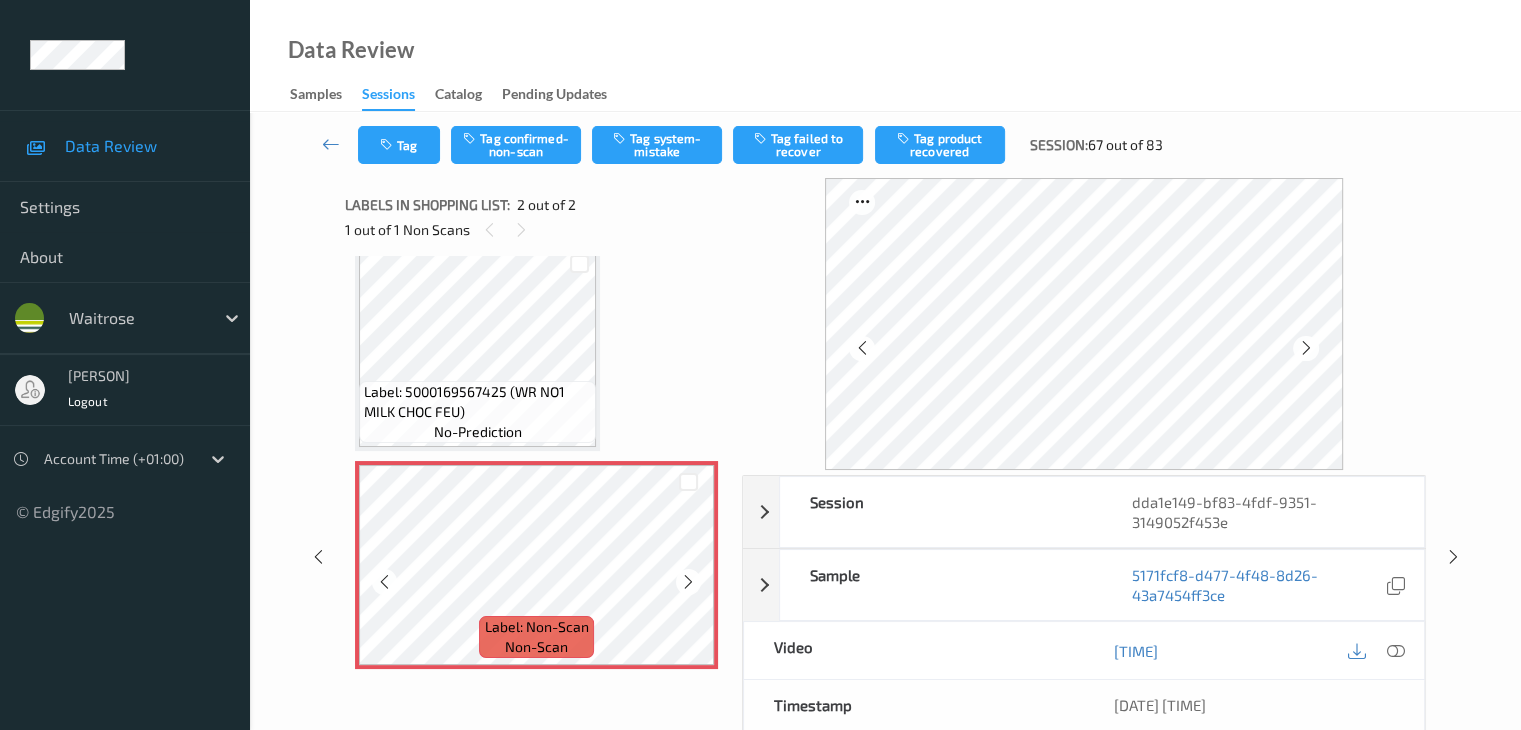 click at bounding box center [688, 582] 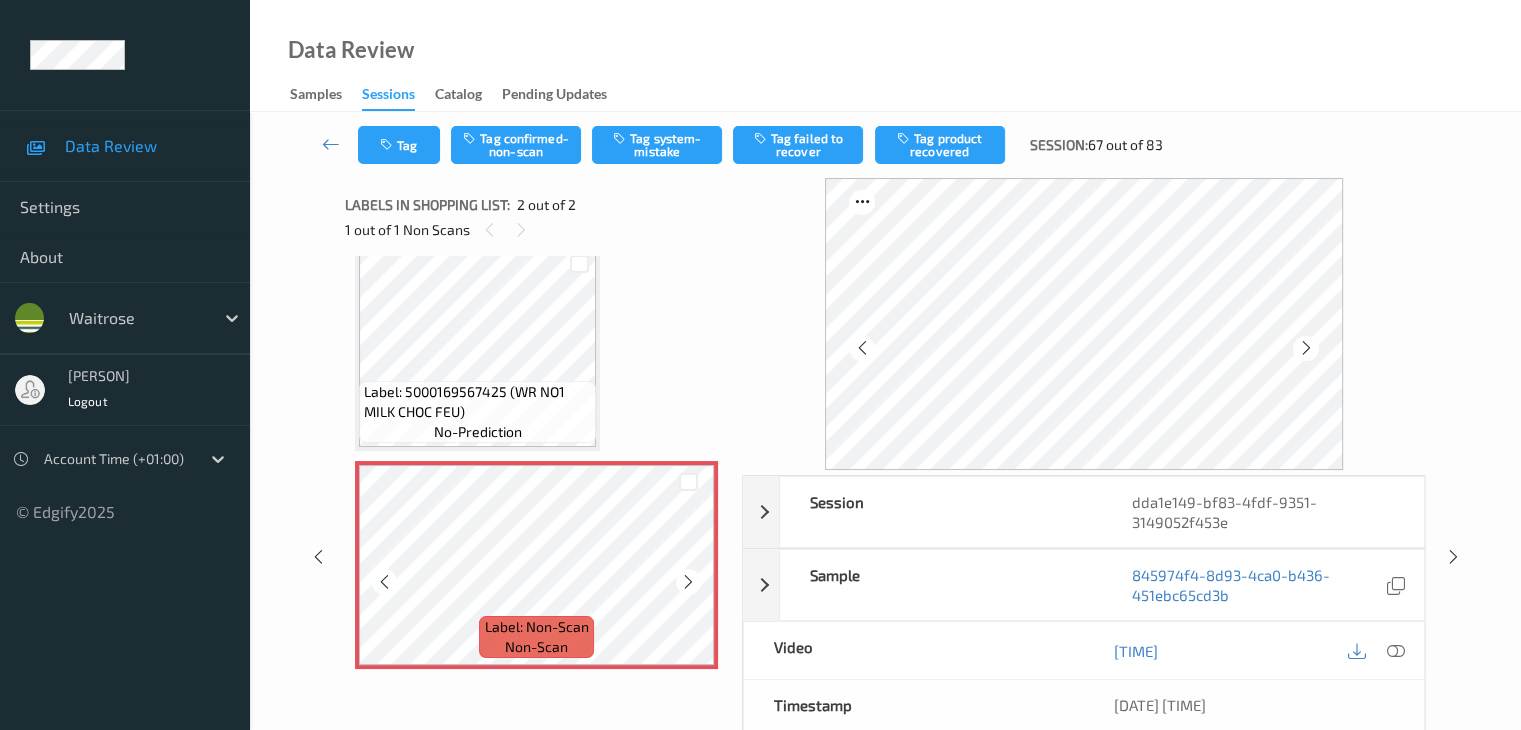 click at bounding box center (688, 582) 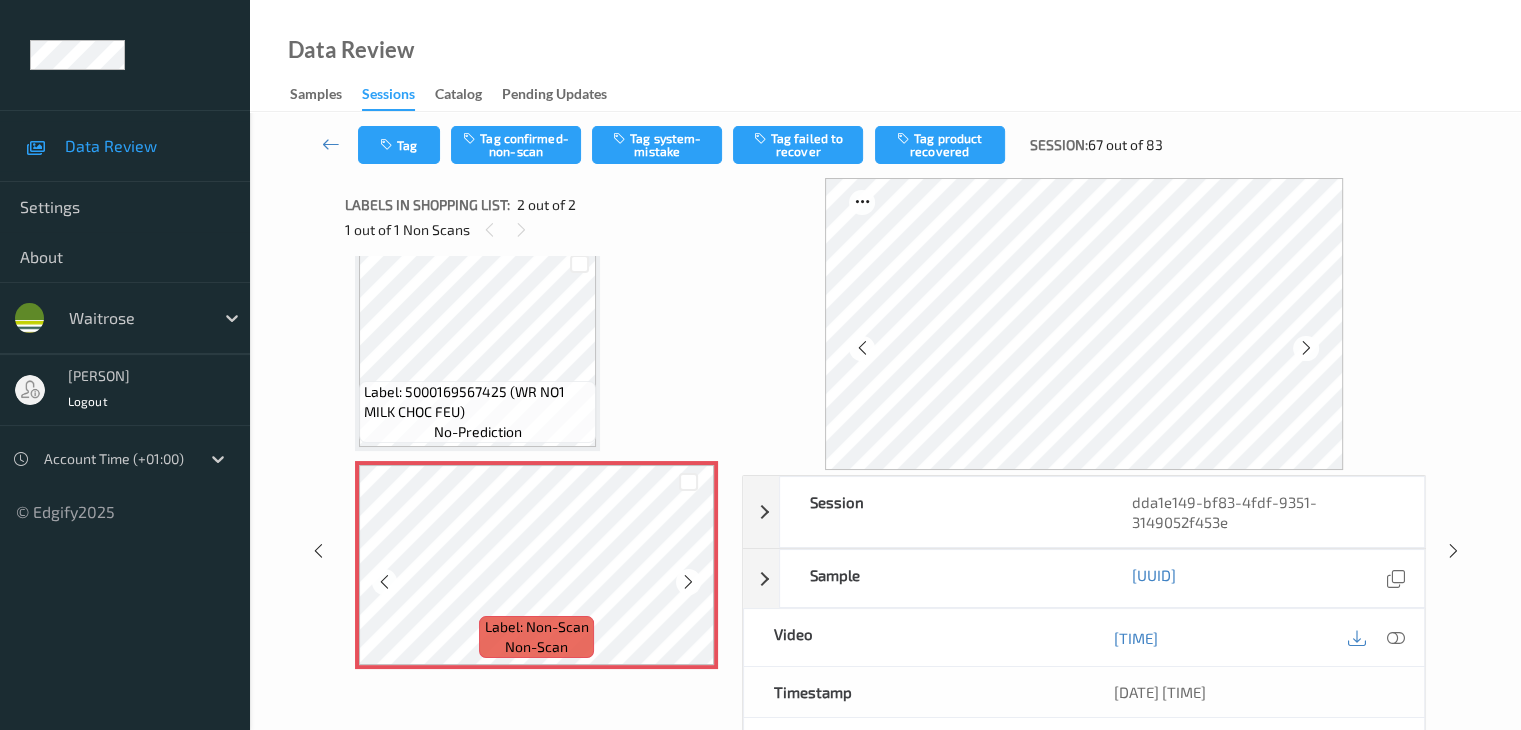 click at bounding box center [688, 582] 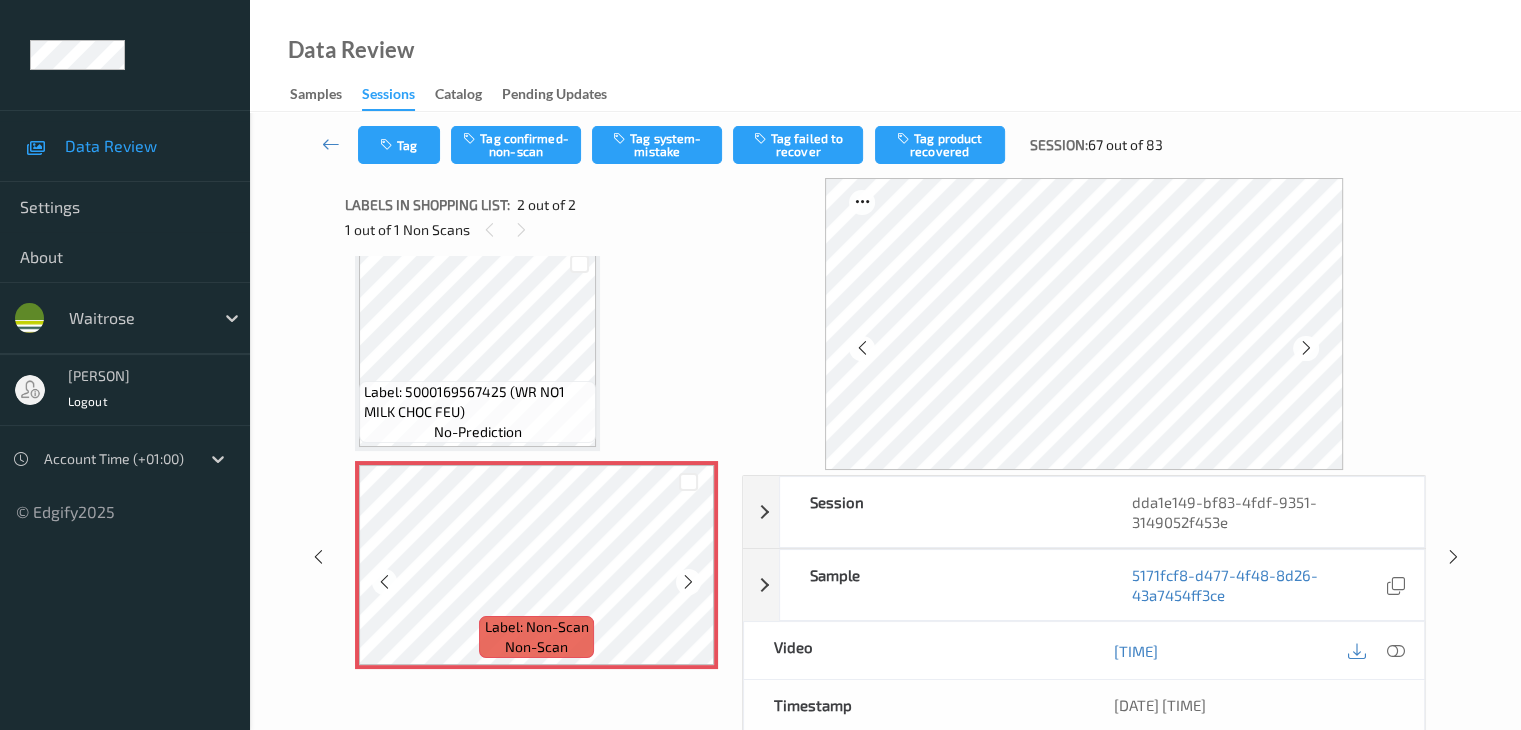 click at bounding box center (688, 582) 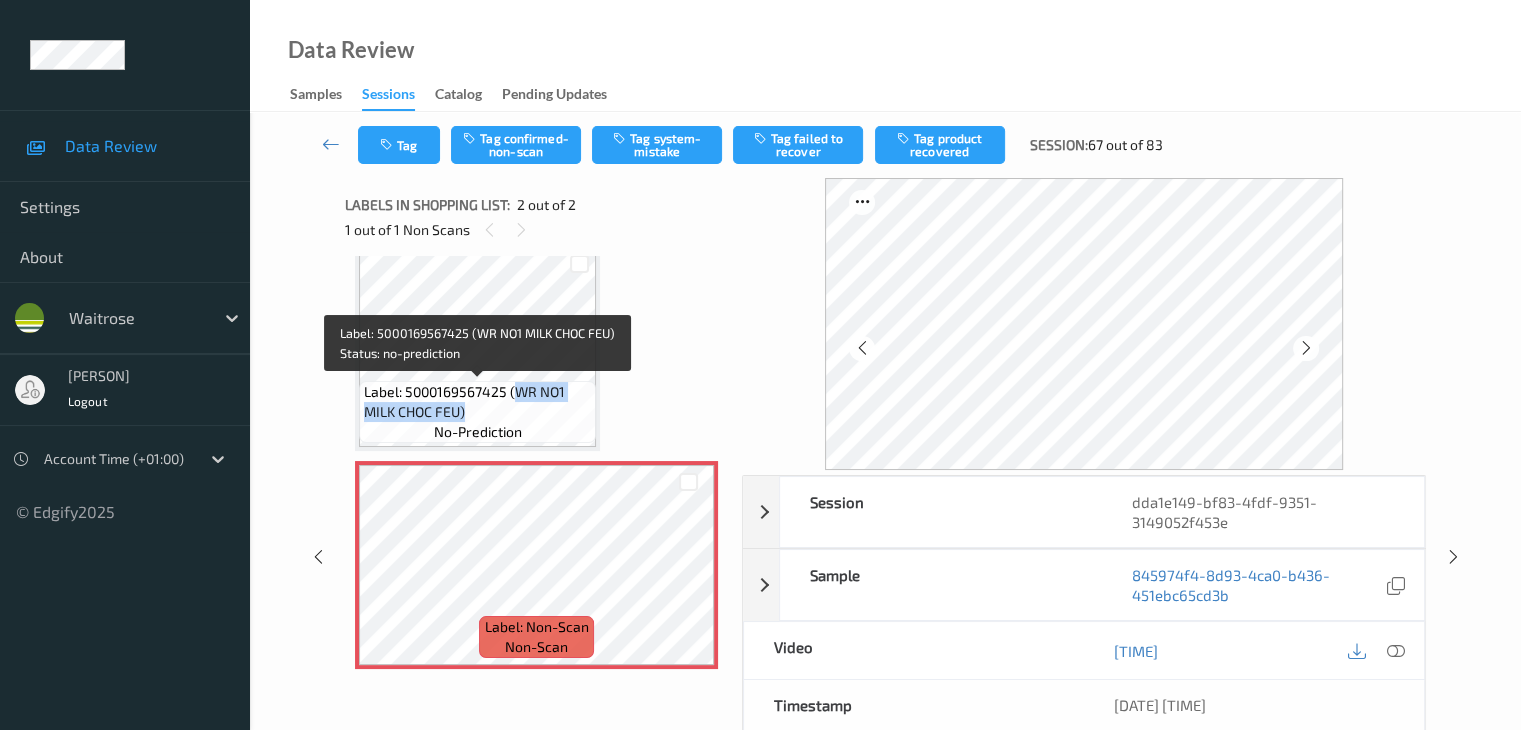 drag, startPoint x: 517, startPoint y: 395, endPoint x: 517, endPoint y: 407, distance: 12 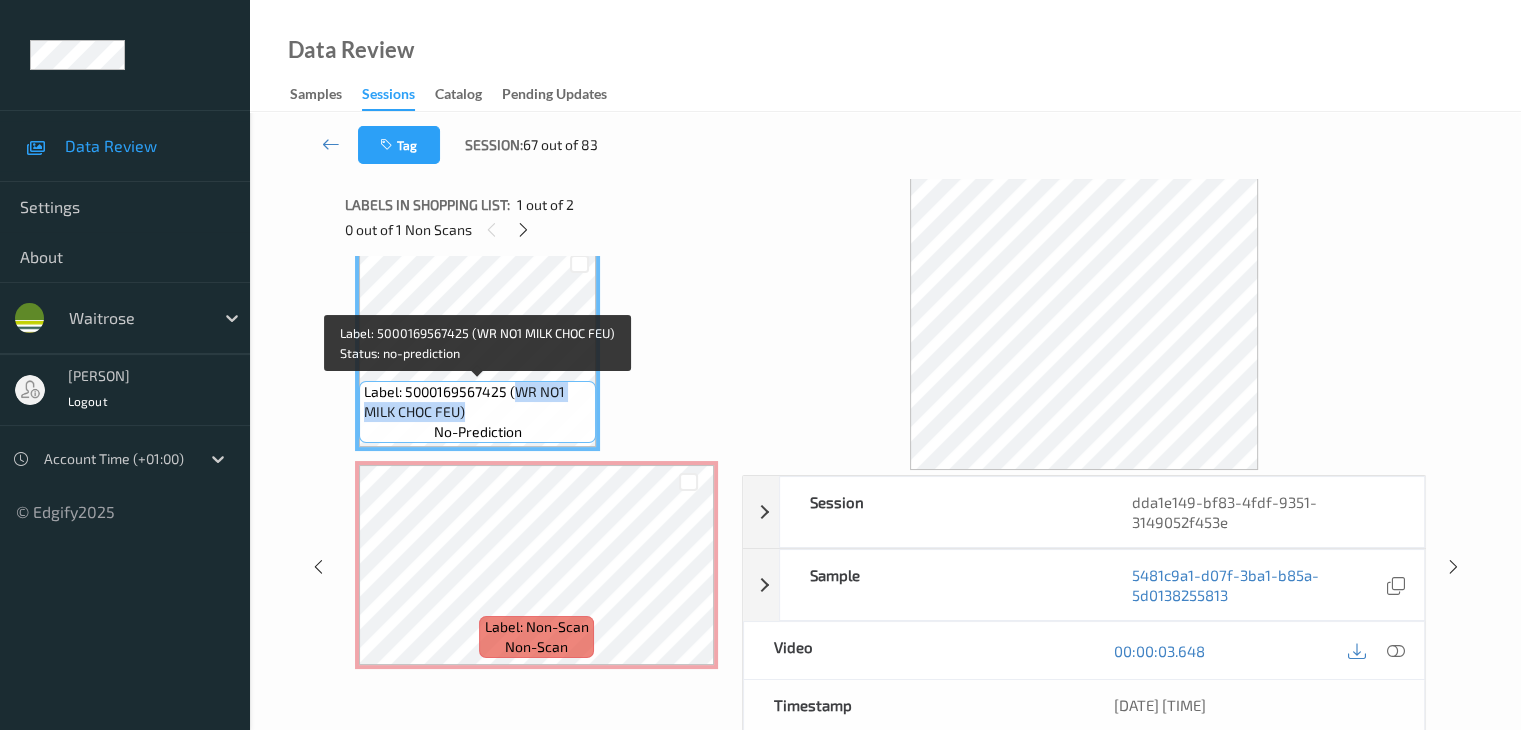 copy on "WR NO1 MILK CHOC FEU)" 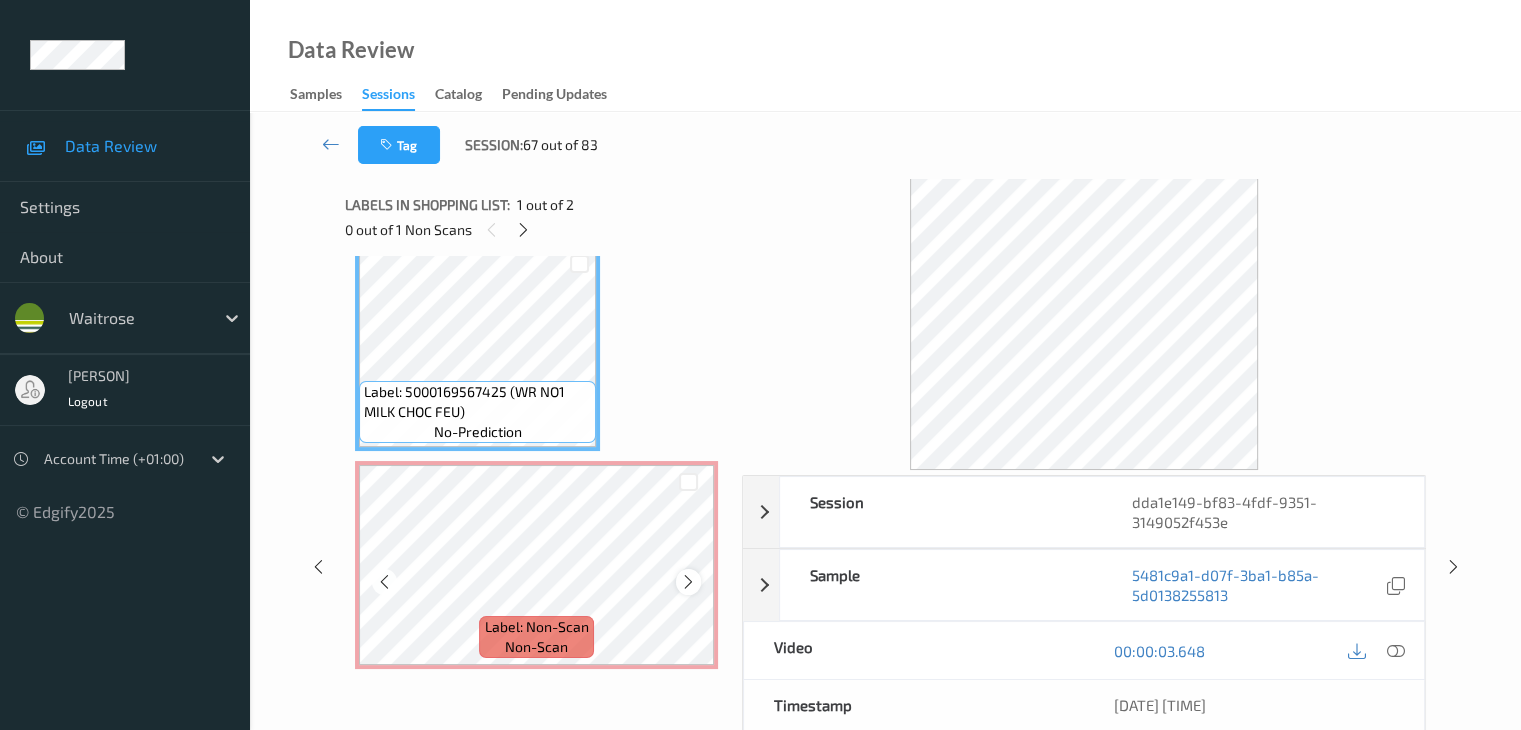 click at bounding box center (688, 582) 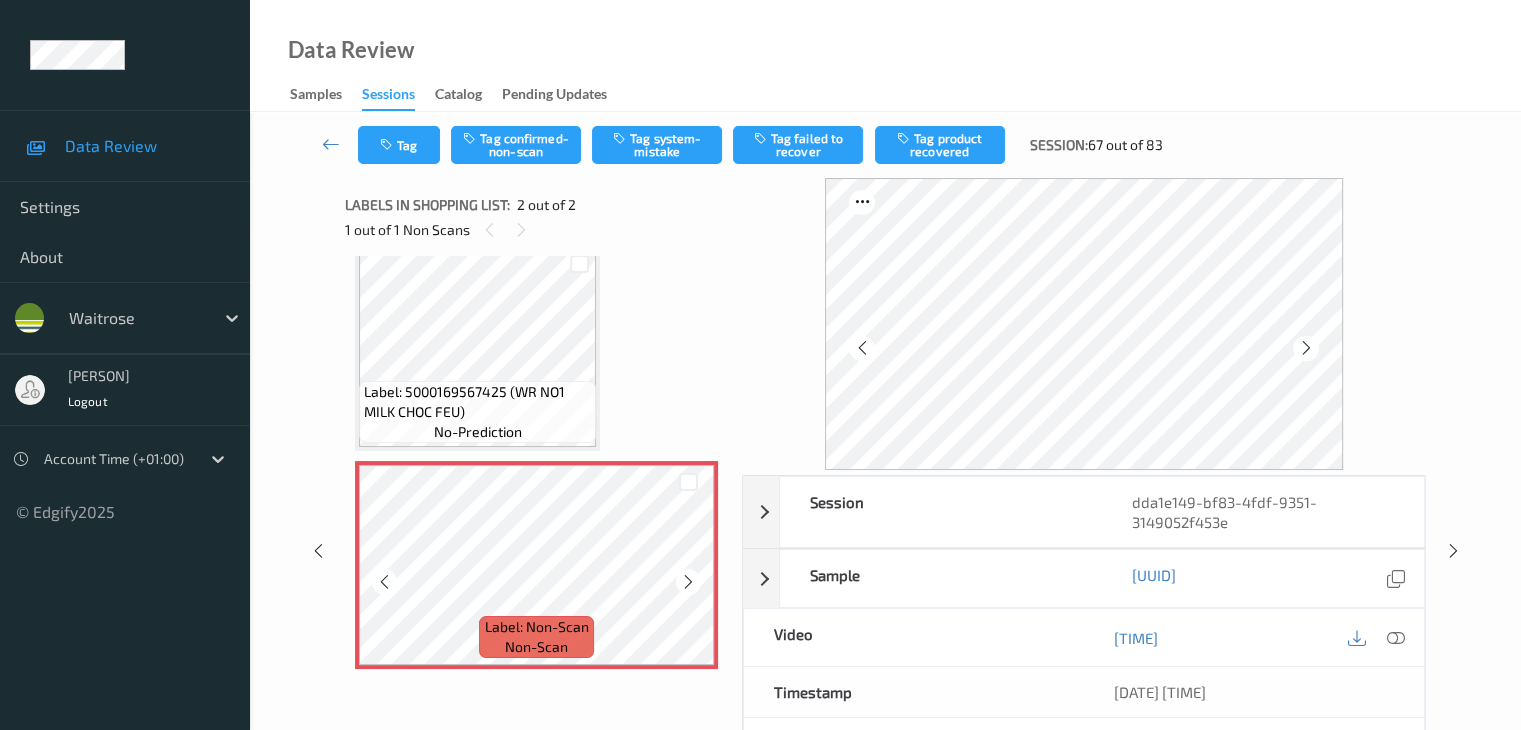 click at bounding box center [688, 582] 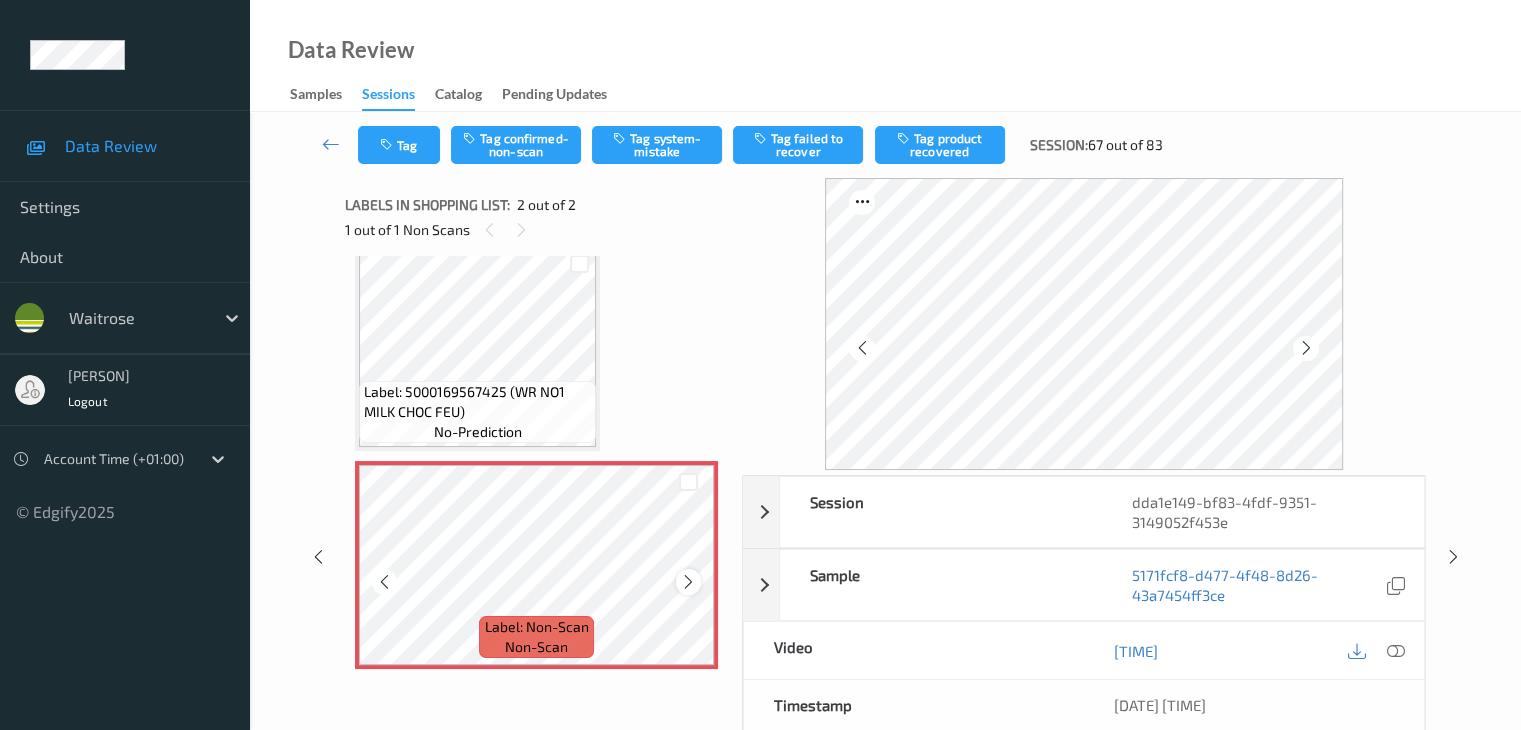 click at bounding box center [688, 582] 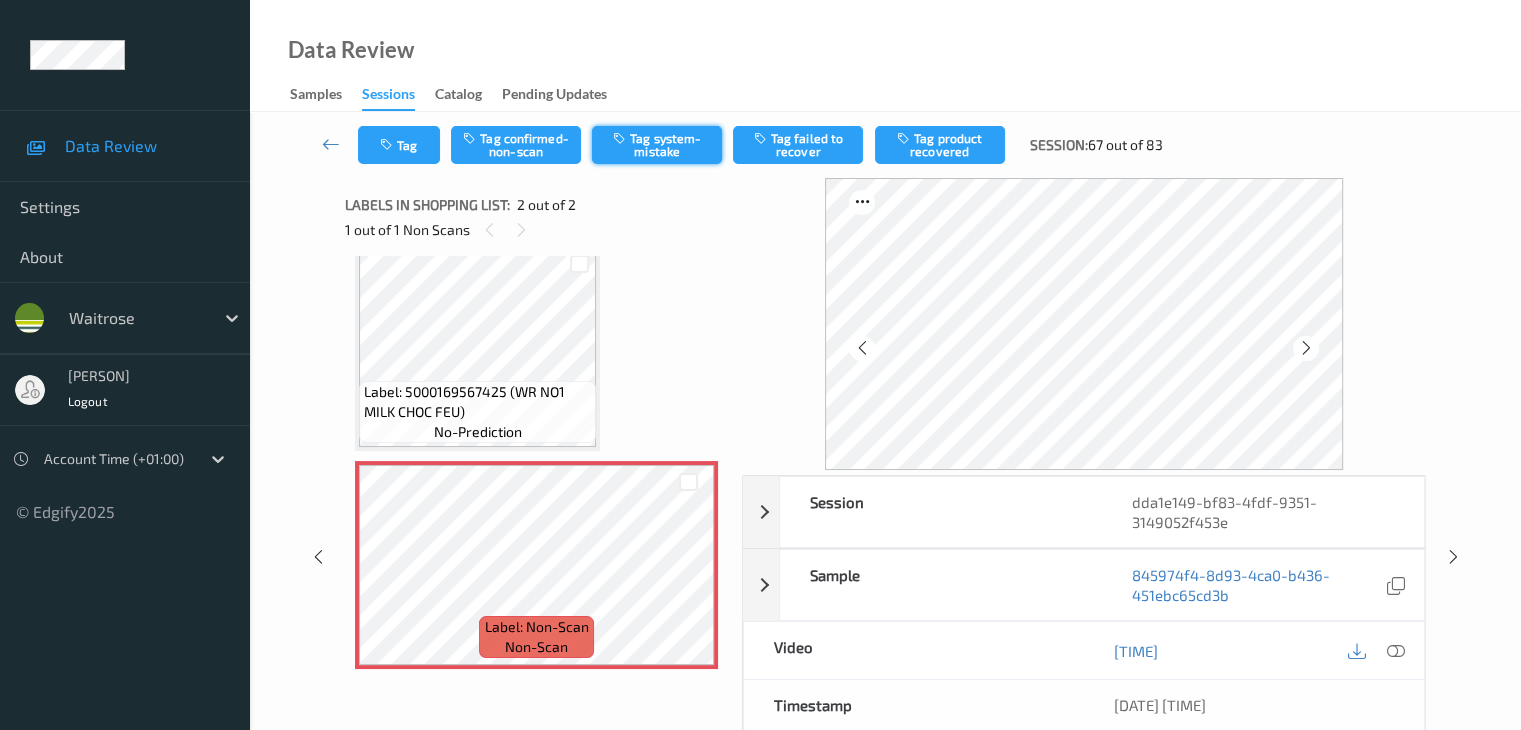 click on "Tag   system-mistake" at bounding box center [657, 145] 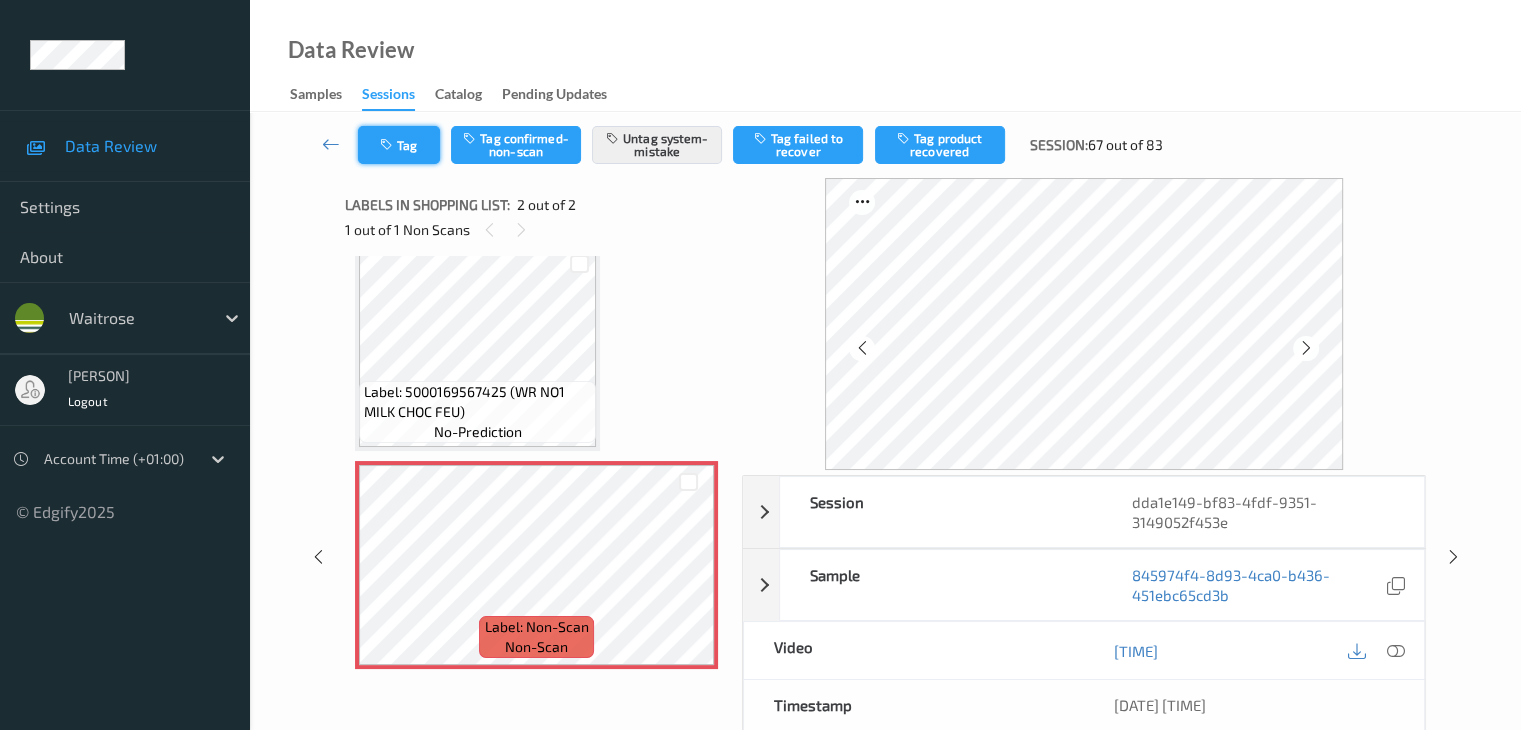 click on "Tag" at bounding box center (399, 145) 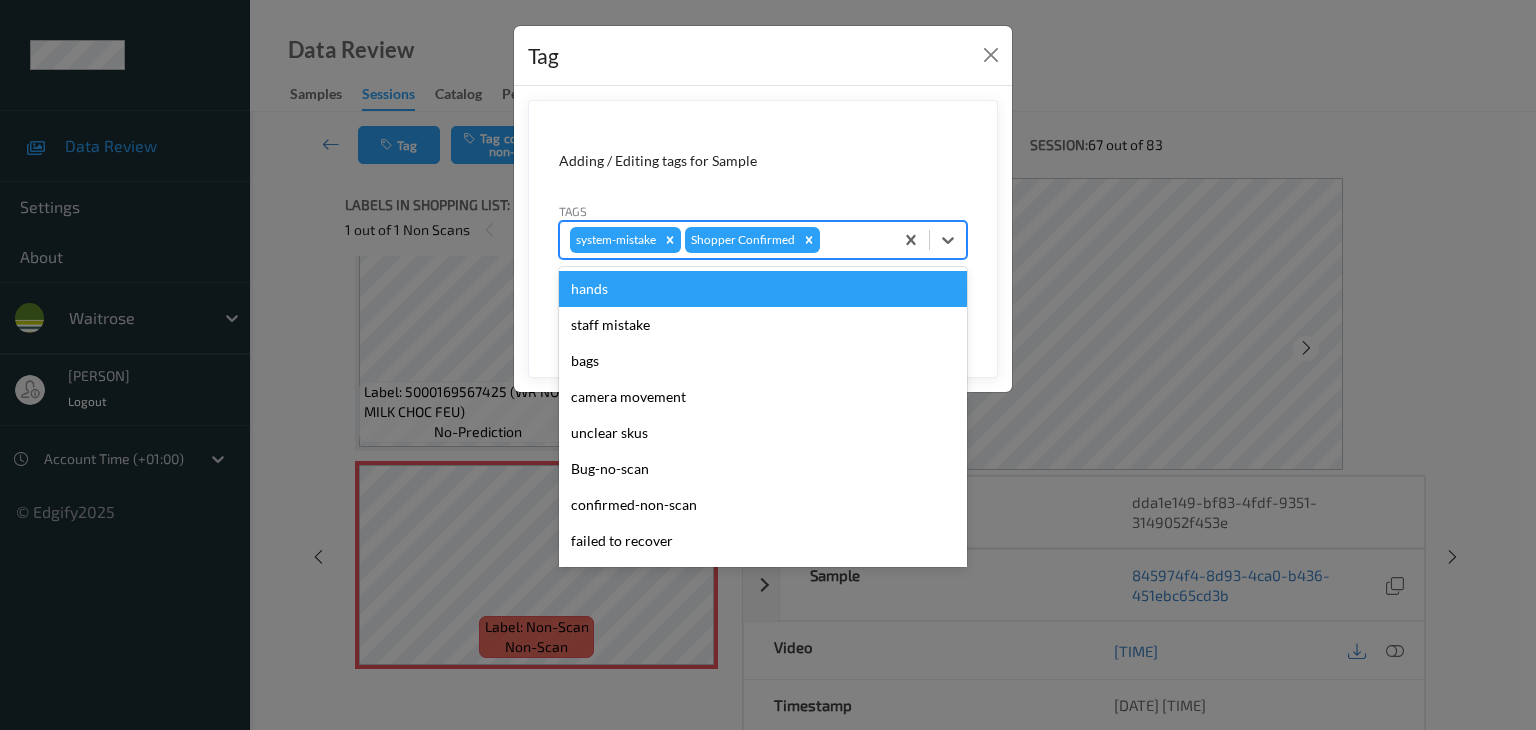 click at bounding box center (853, 240) 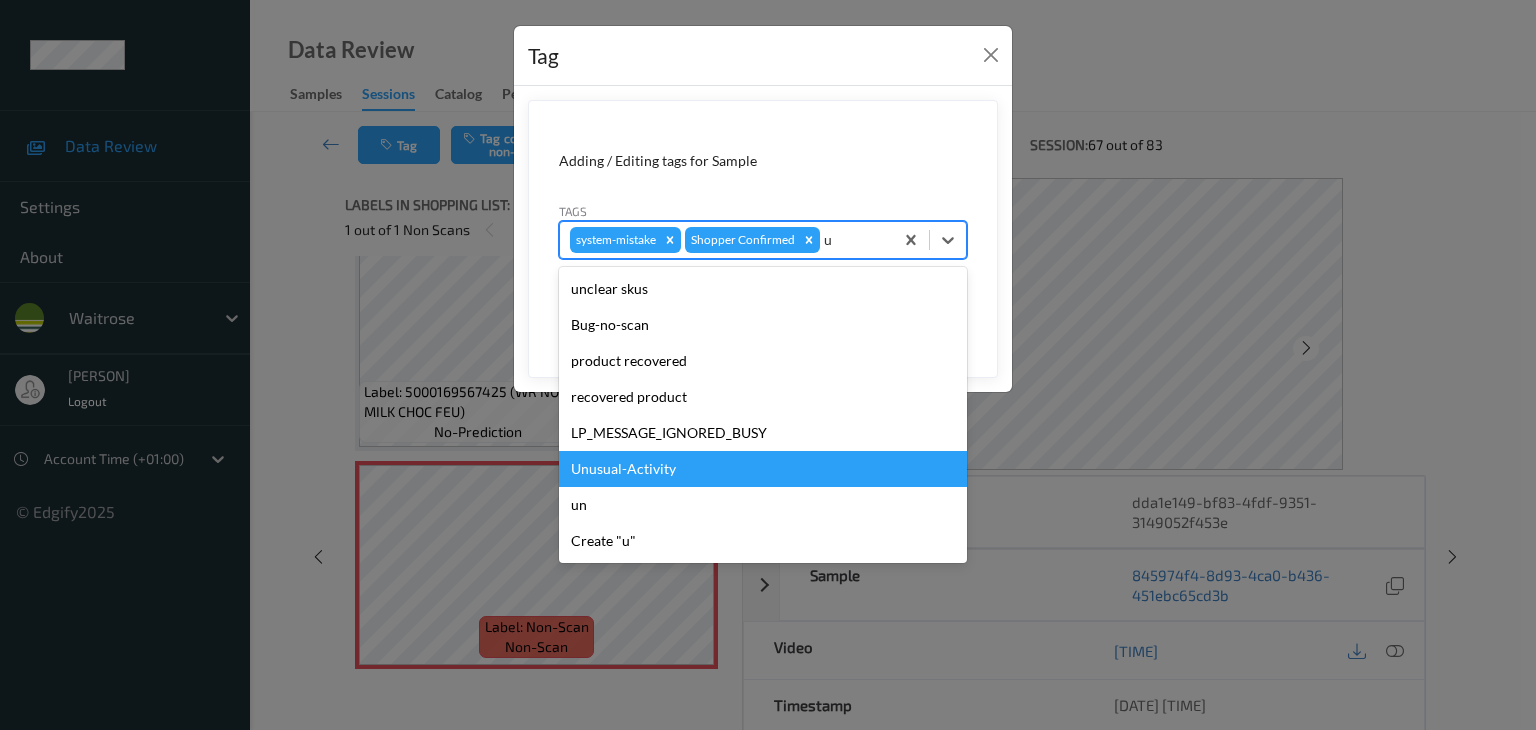click on "Unusual-Activity" at bounding box center [763, 469] 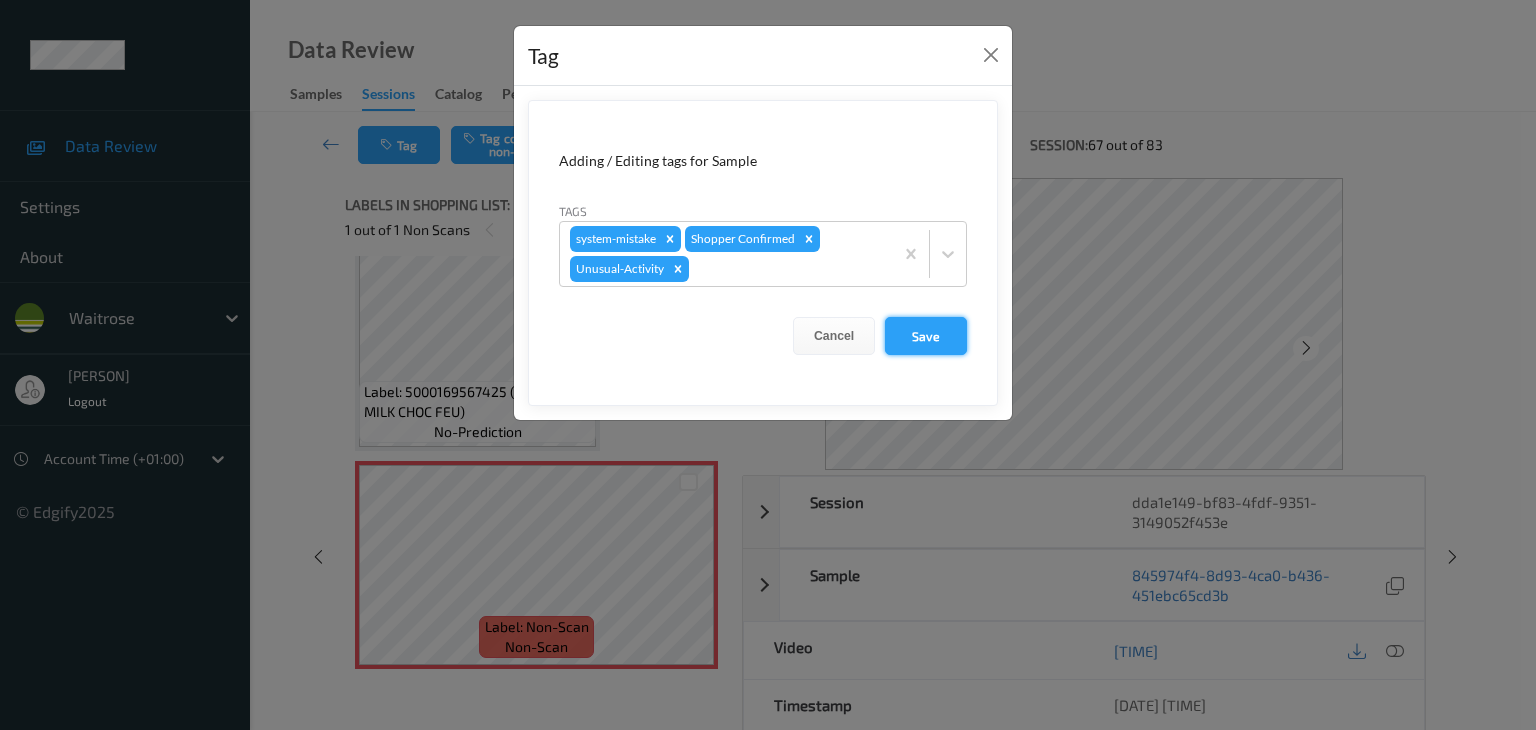 click on "Save" at bounding box center [926, 336] 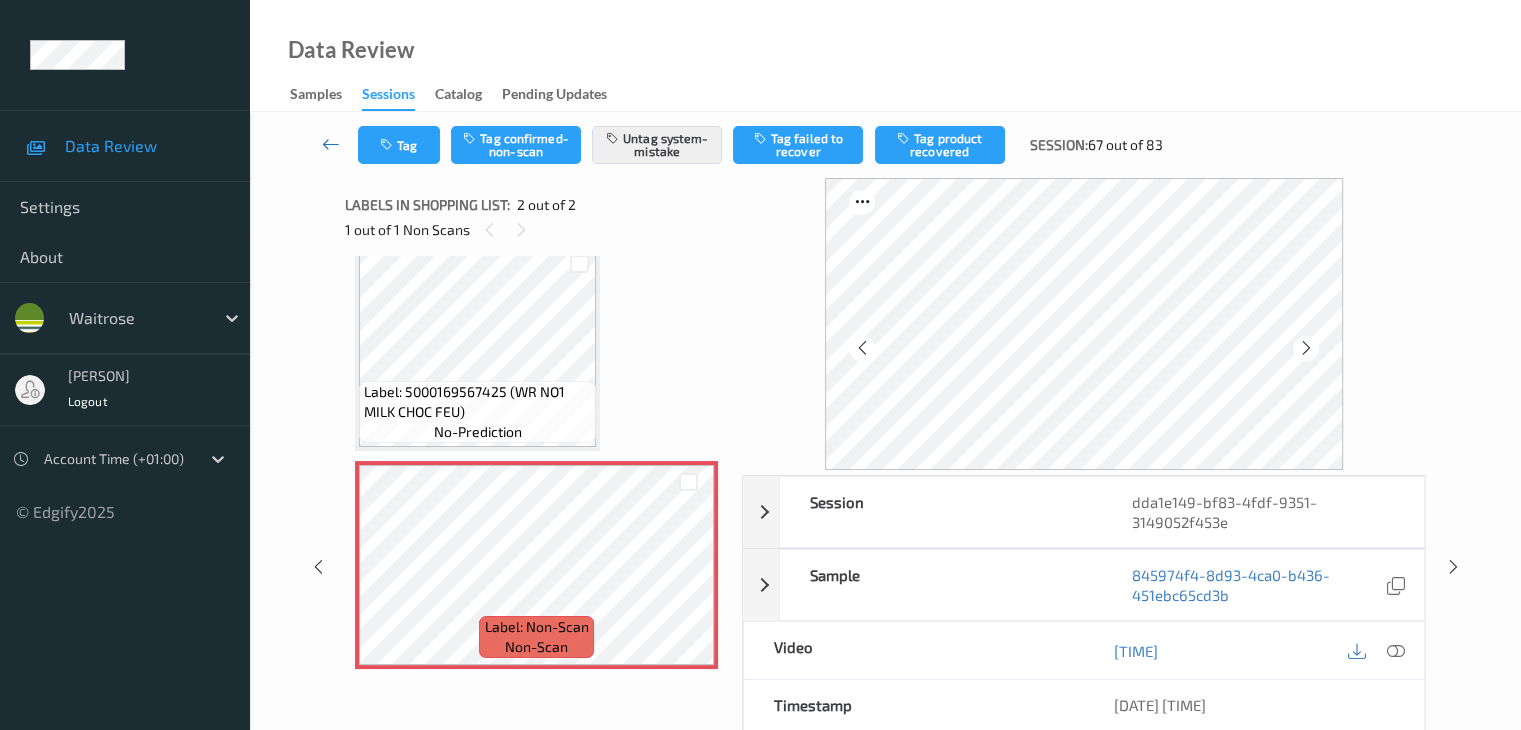 click at bounding box center (331, 144) 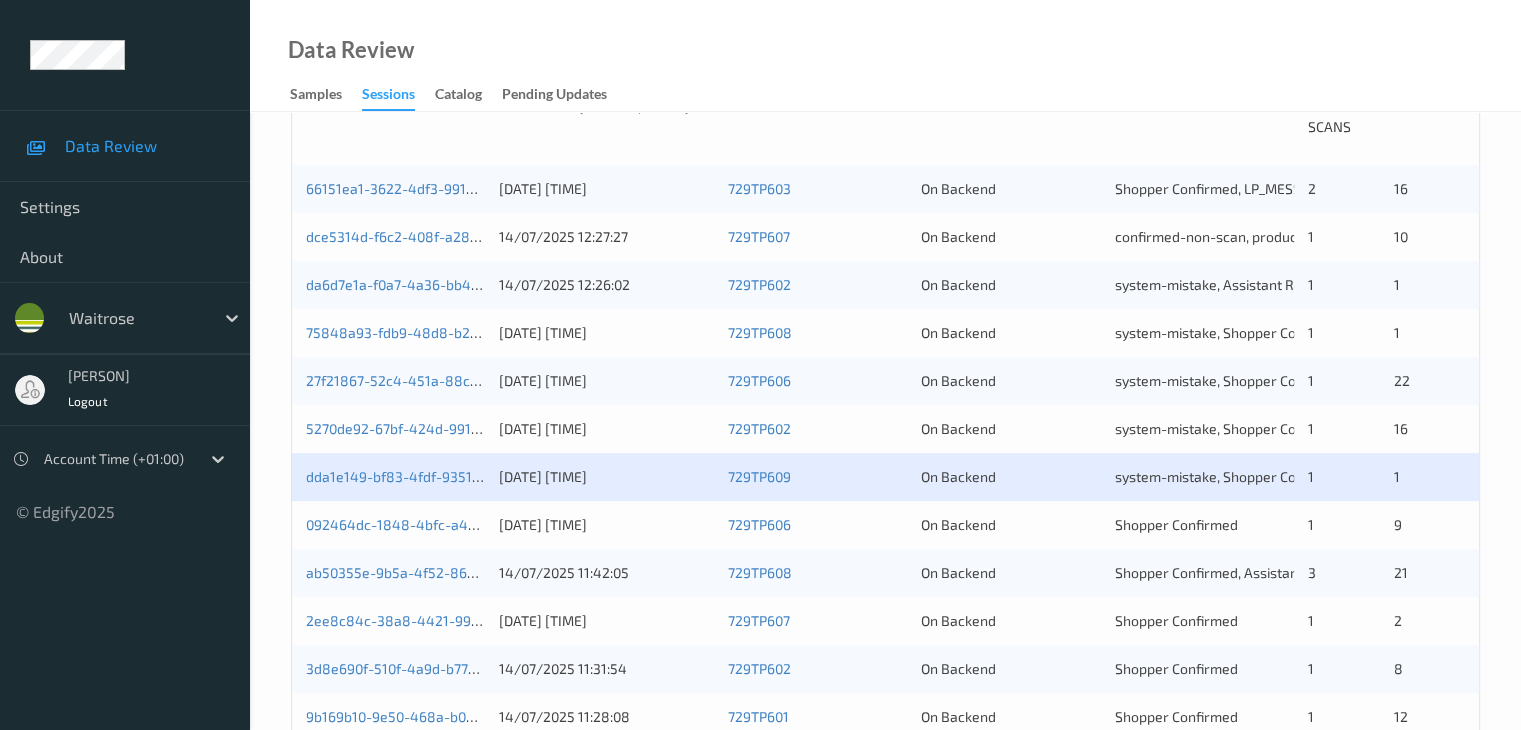 scroll, scrollTop: 600, scrollLeft: 0, axis: vertical 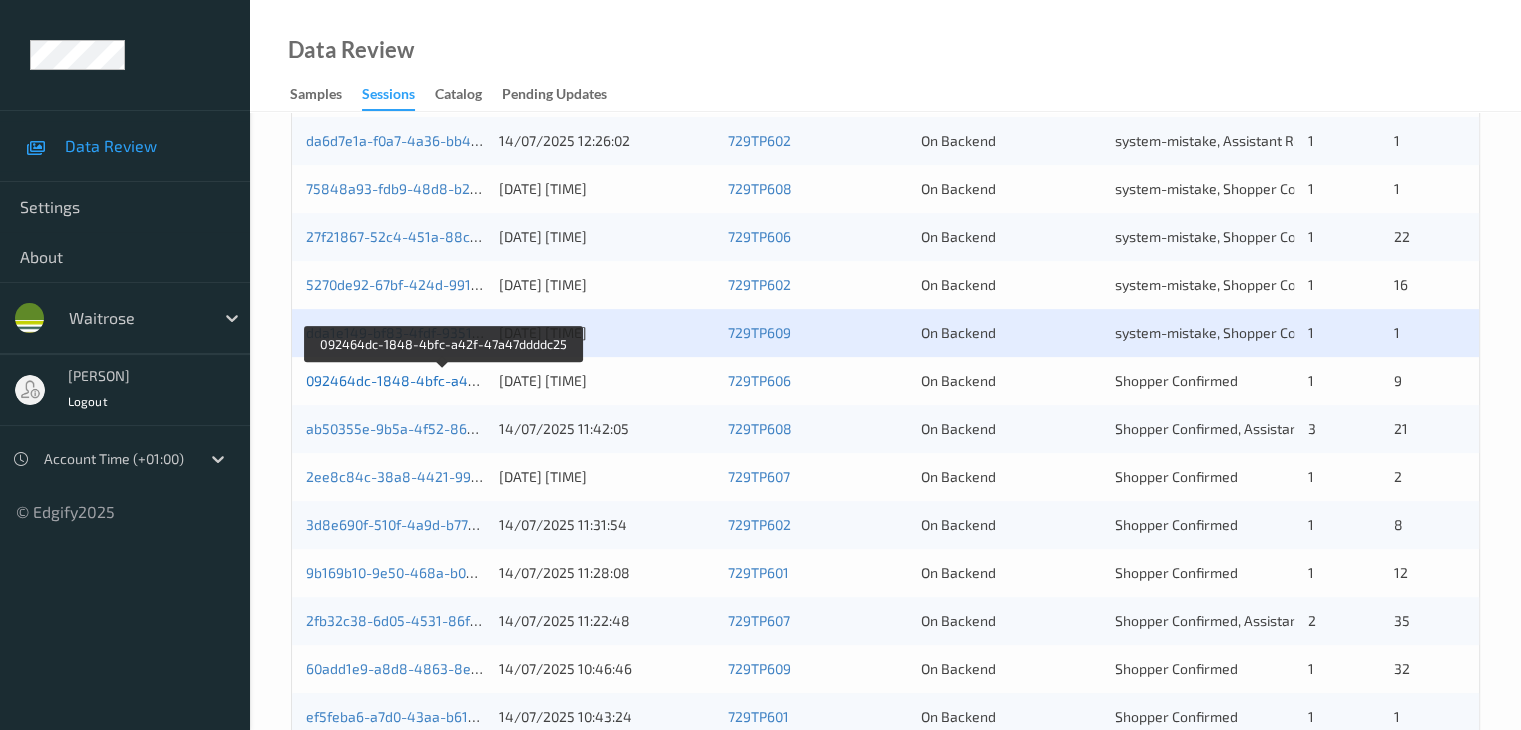 click on "092464dc-1848-4bfc-a42f-47a47ddddc25" at bounding box center (444, 380) 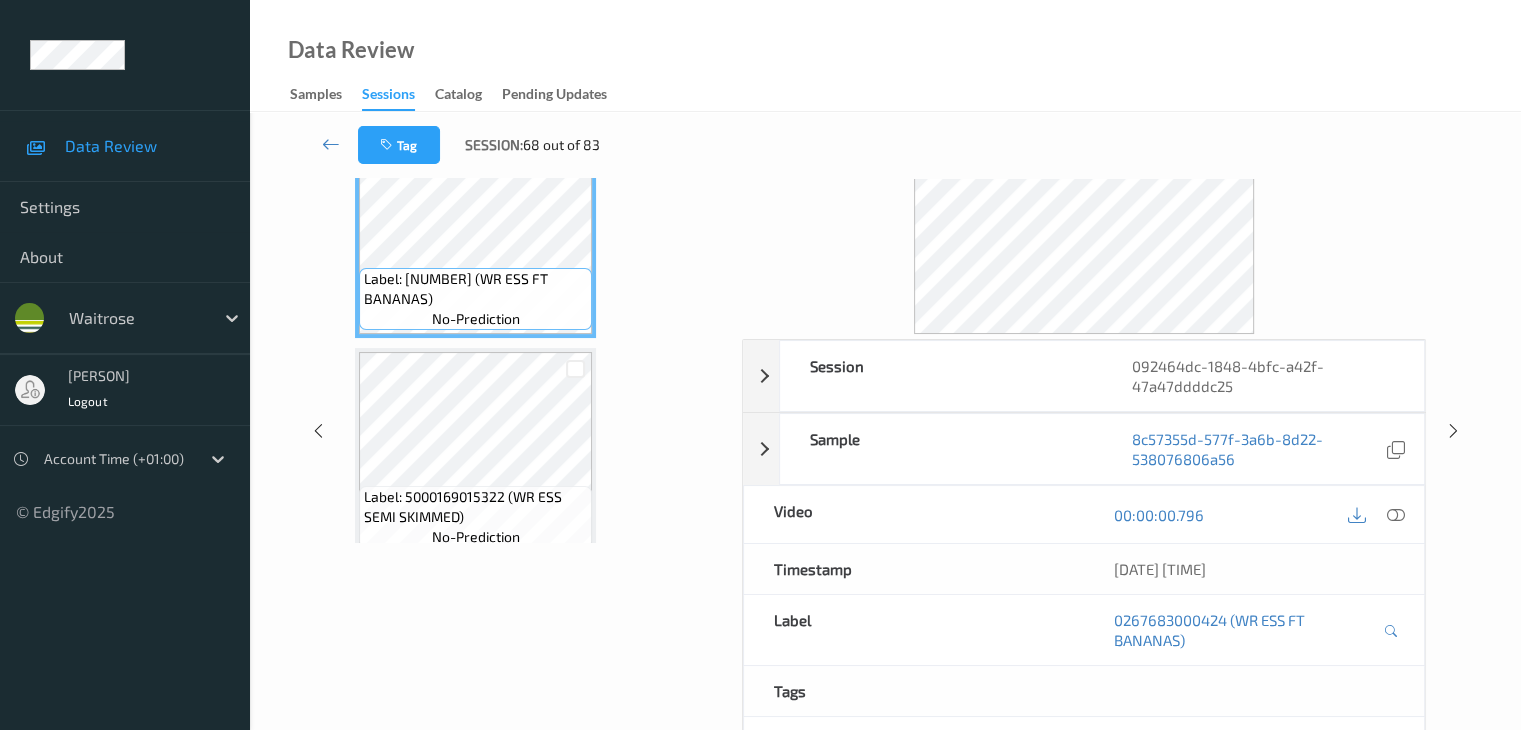 scroll, scrollTop: 0, scrollLeft: 0, axis: both 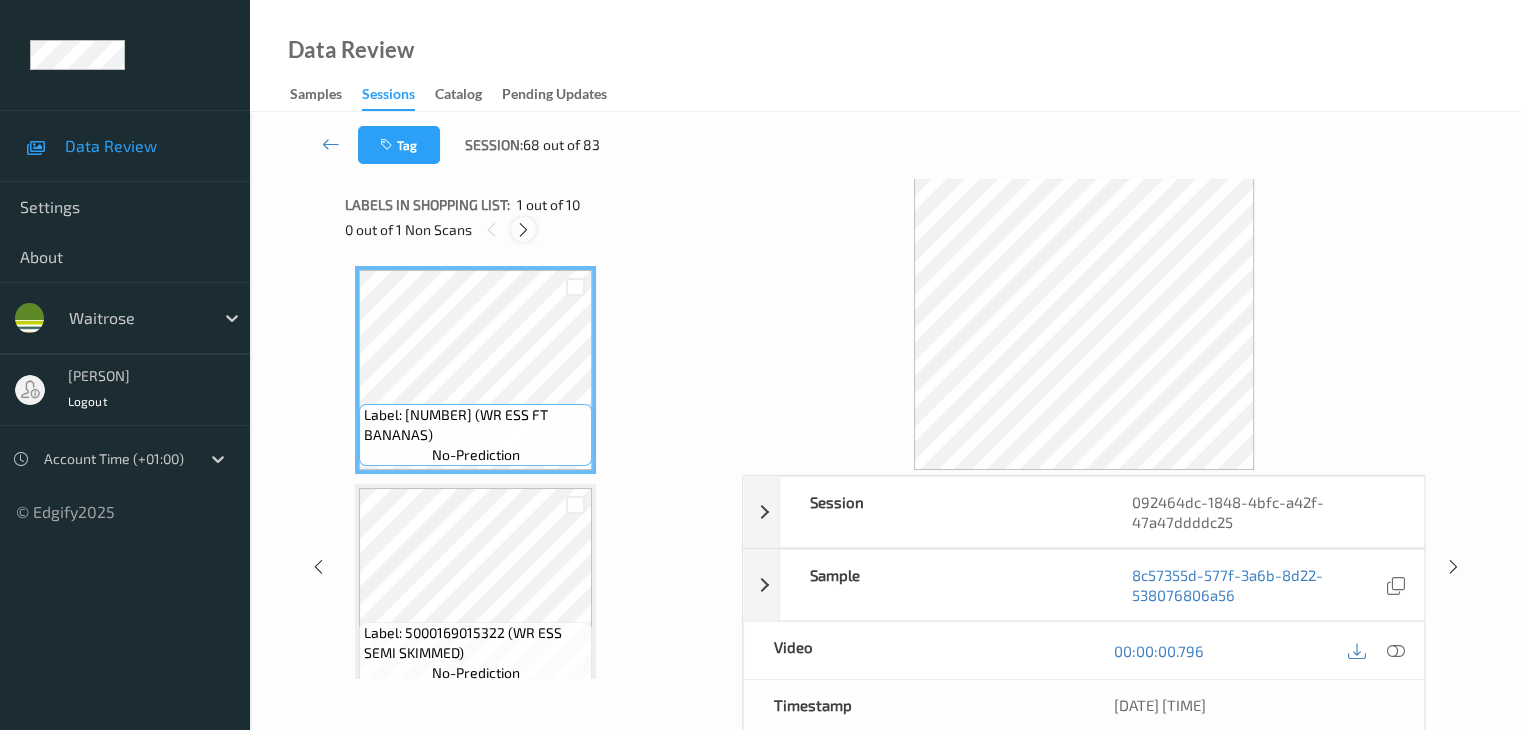 click at bounding box center [523, 230] 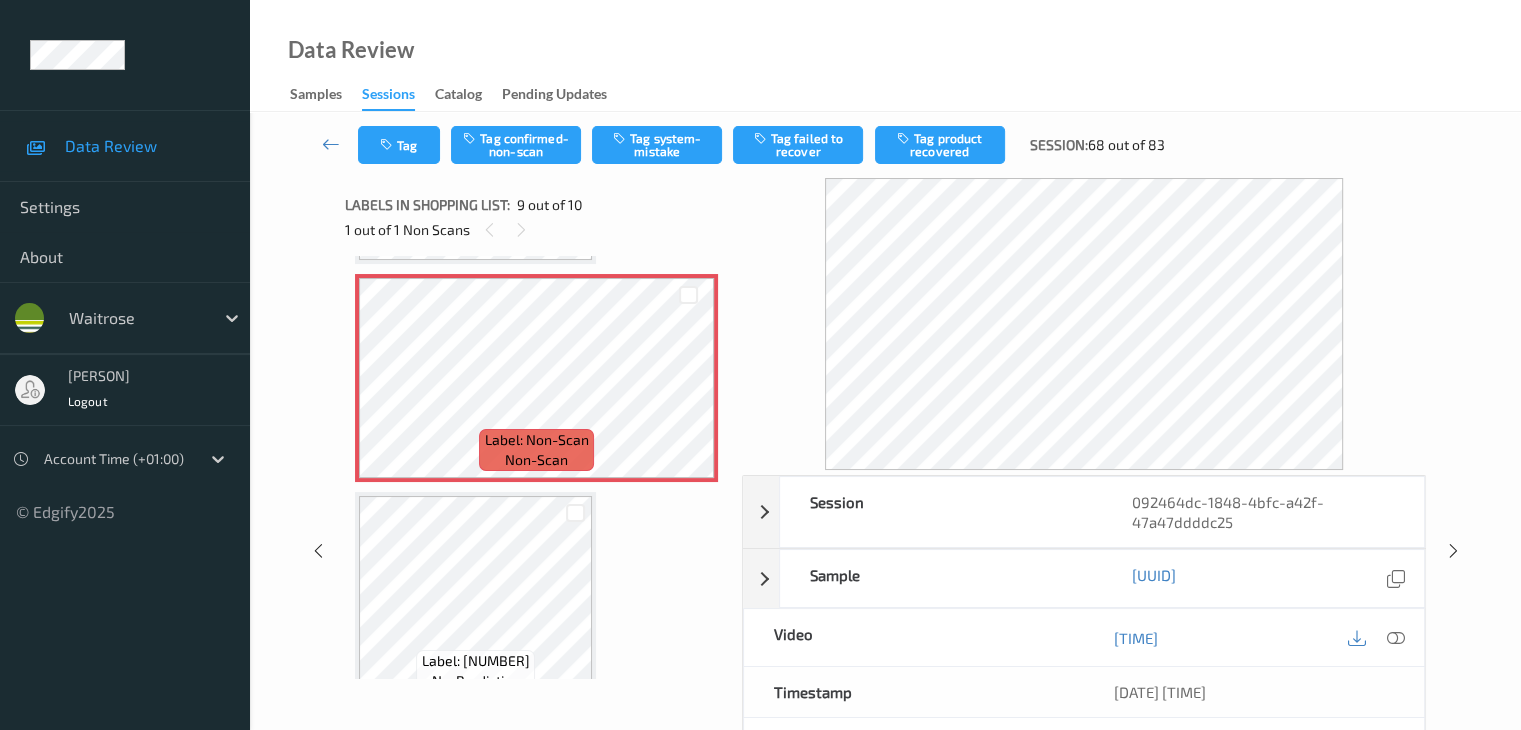 scroll, scrollTop: 1536, scrollLeft: 0, axis: vertical 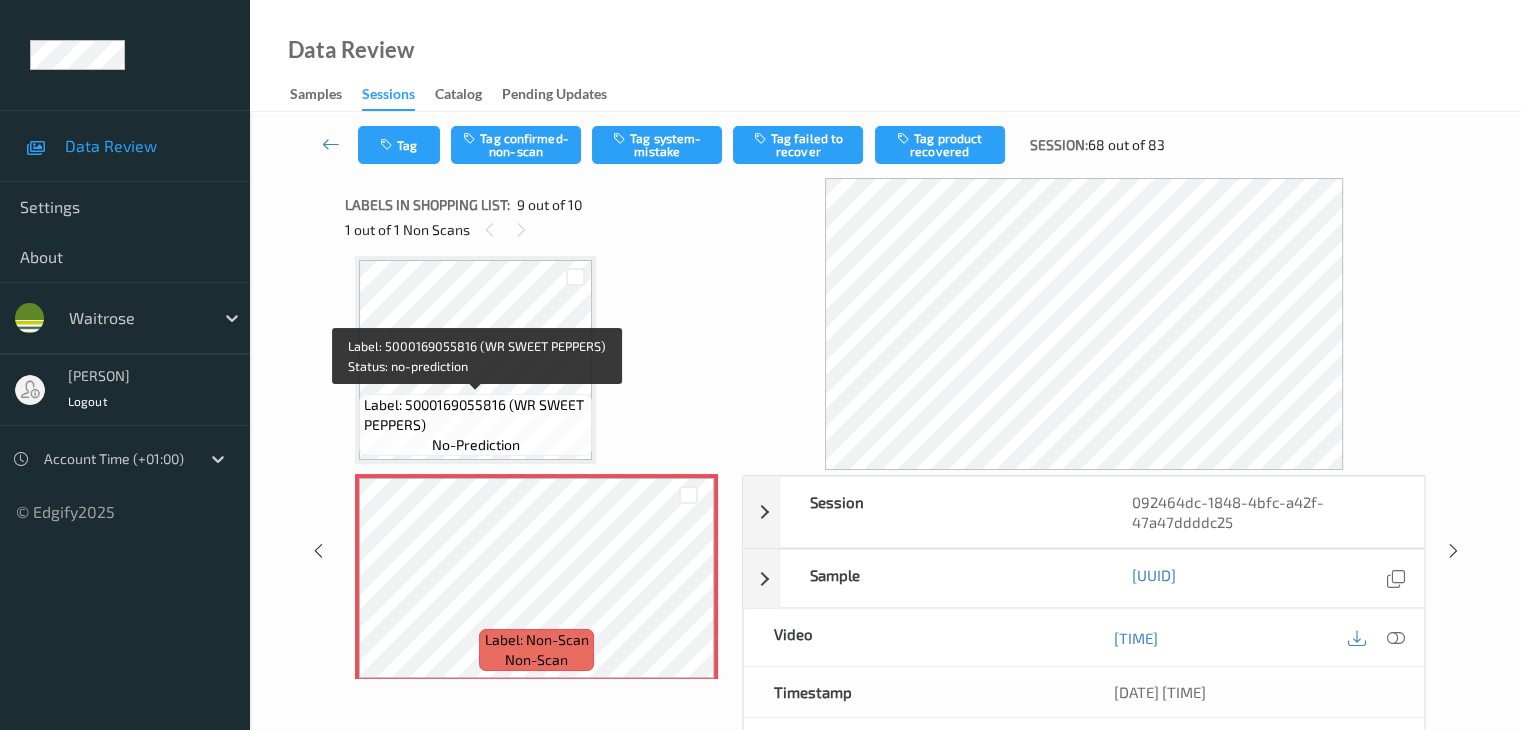 click on "Label: 5000169055816 (WR SWEET PEPPERS)" at bounding box center (475, 415) 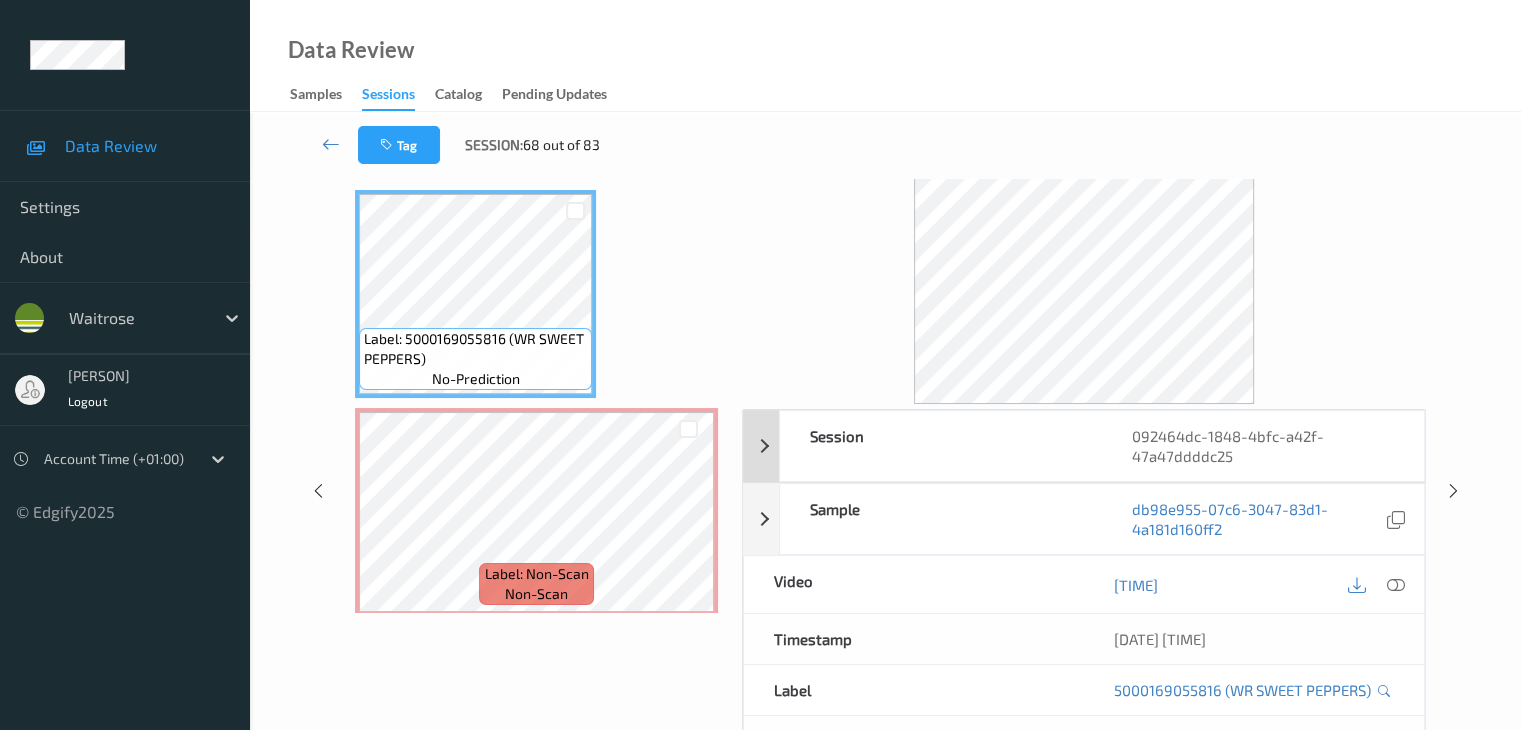 scroll, scrollTop: 100, scrollLeft: 0, axis: vertical 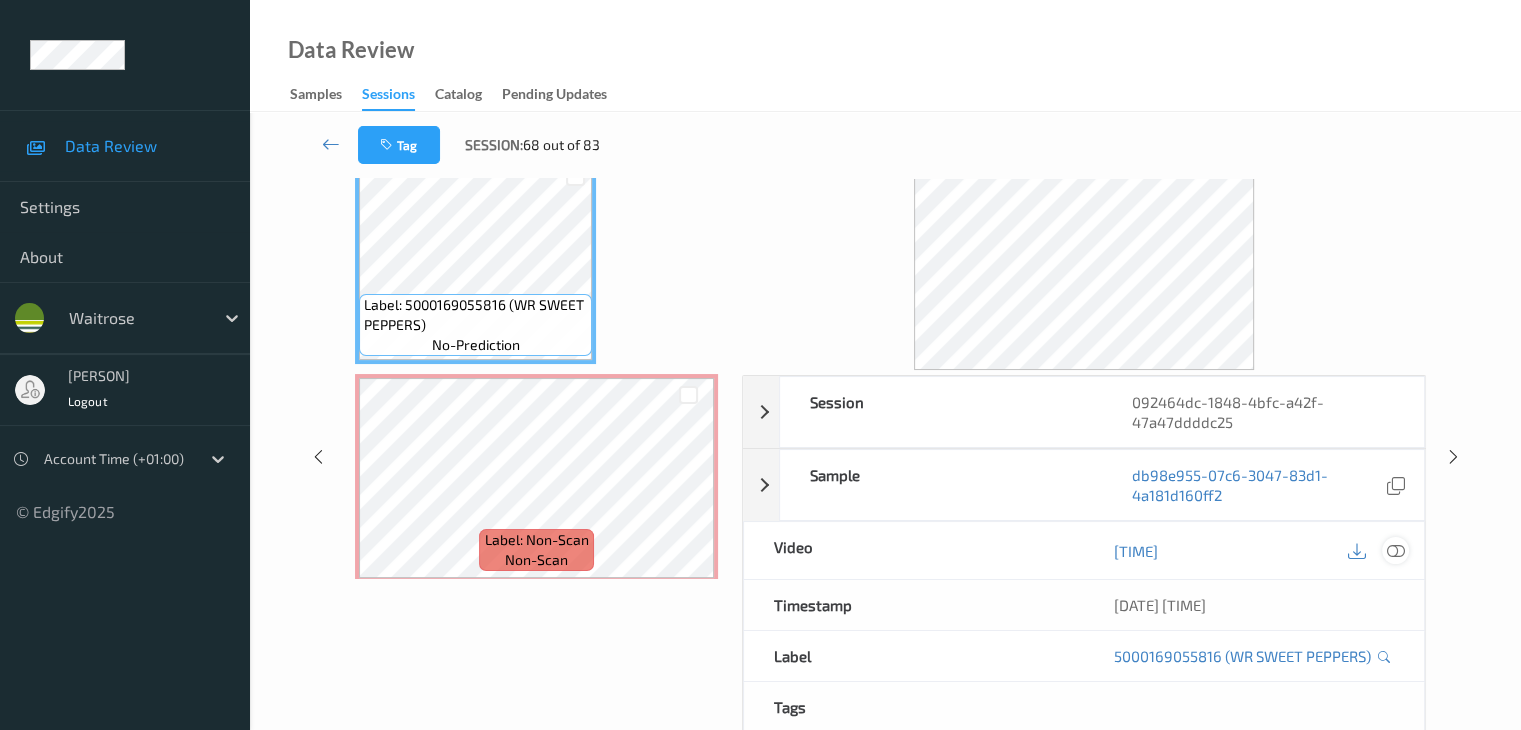 click at bounding box center (1395, 551) 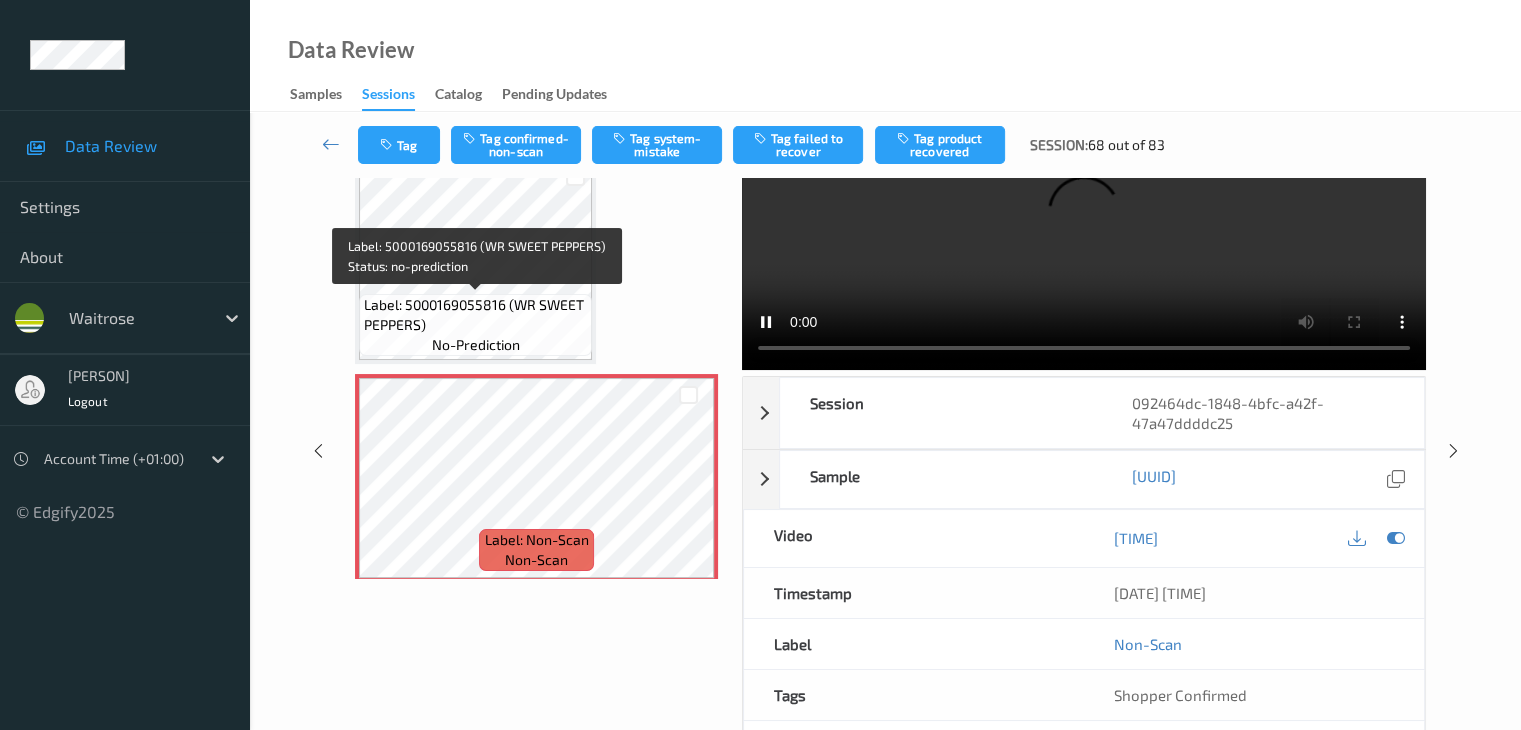 click on "Label: 5000169055816 (WR SWEET PEPPERS) no-prediction" at bounding box center [475, 325] 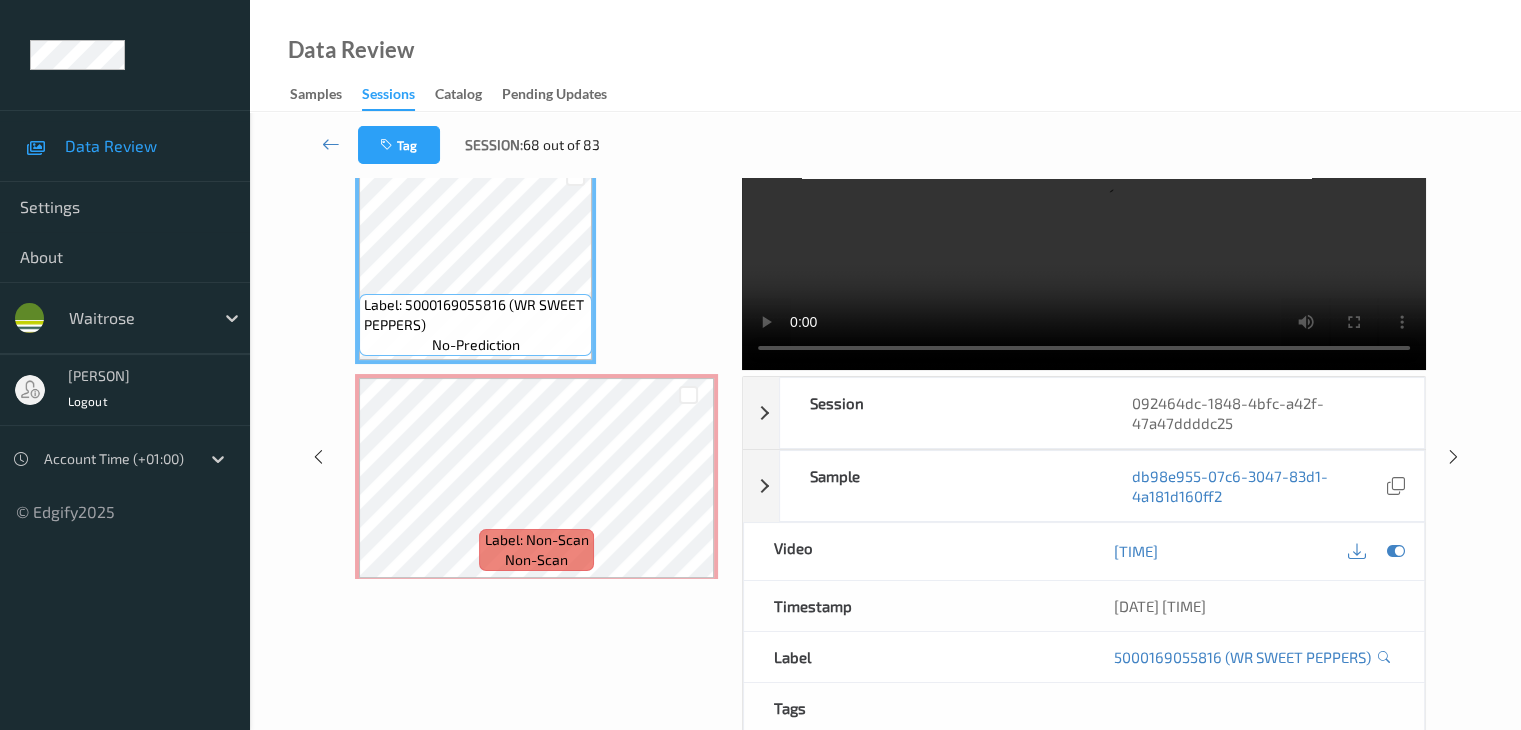 scroll, scrollTop: 0, scrollLeft: 0, axis: both 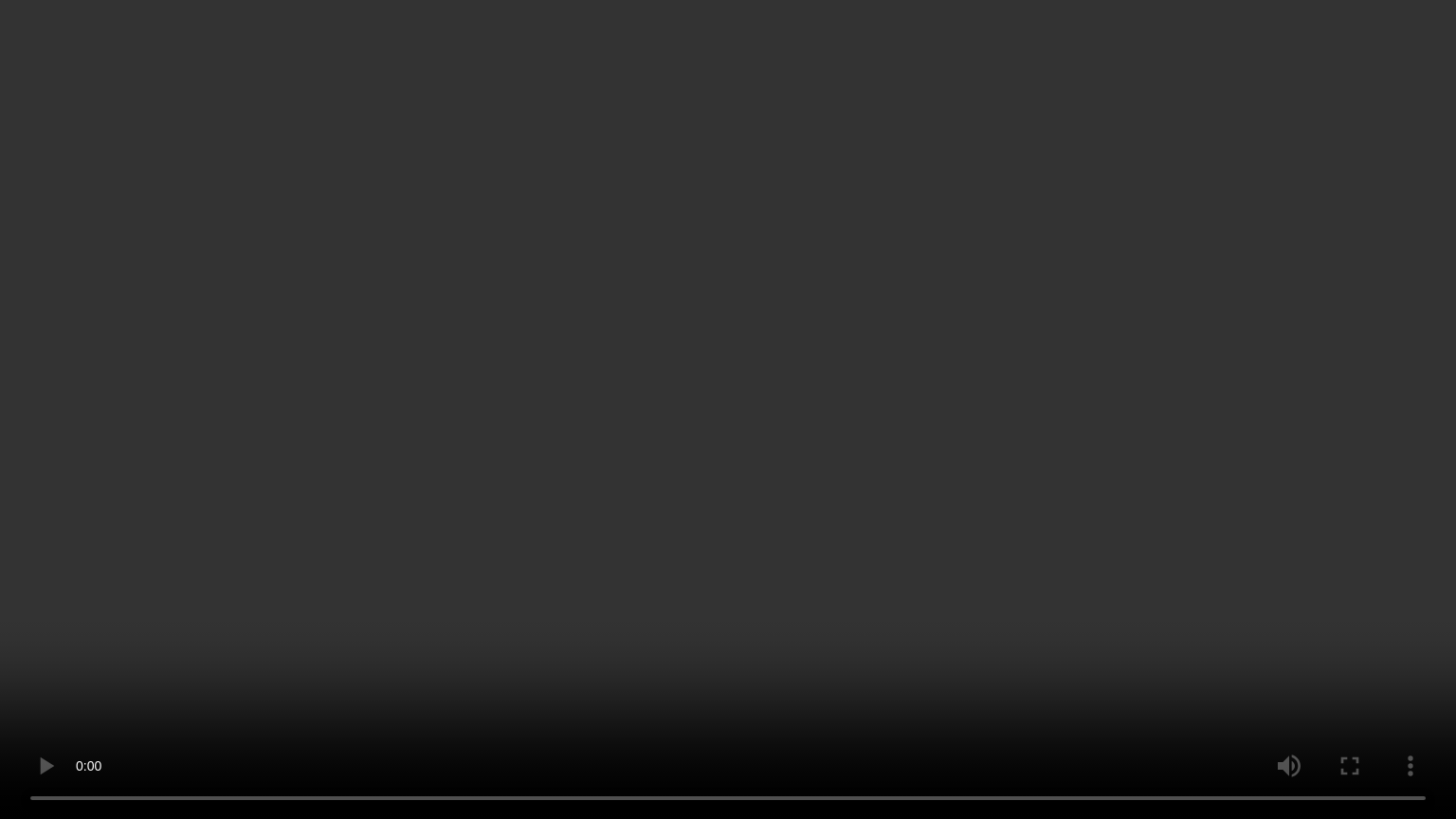 type 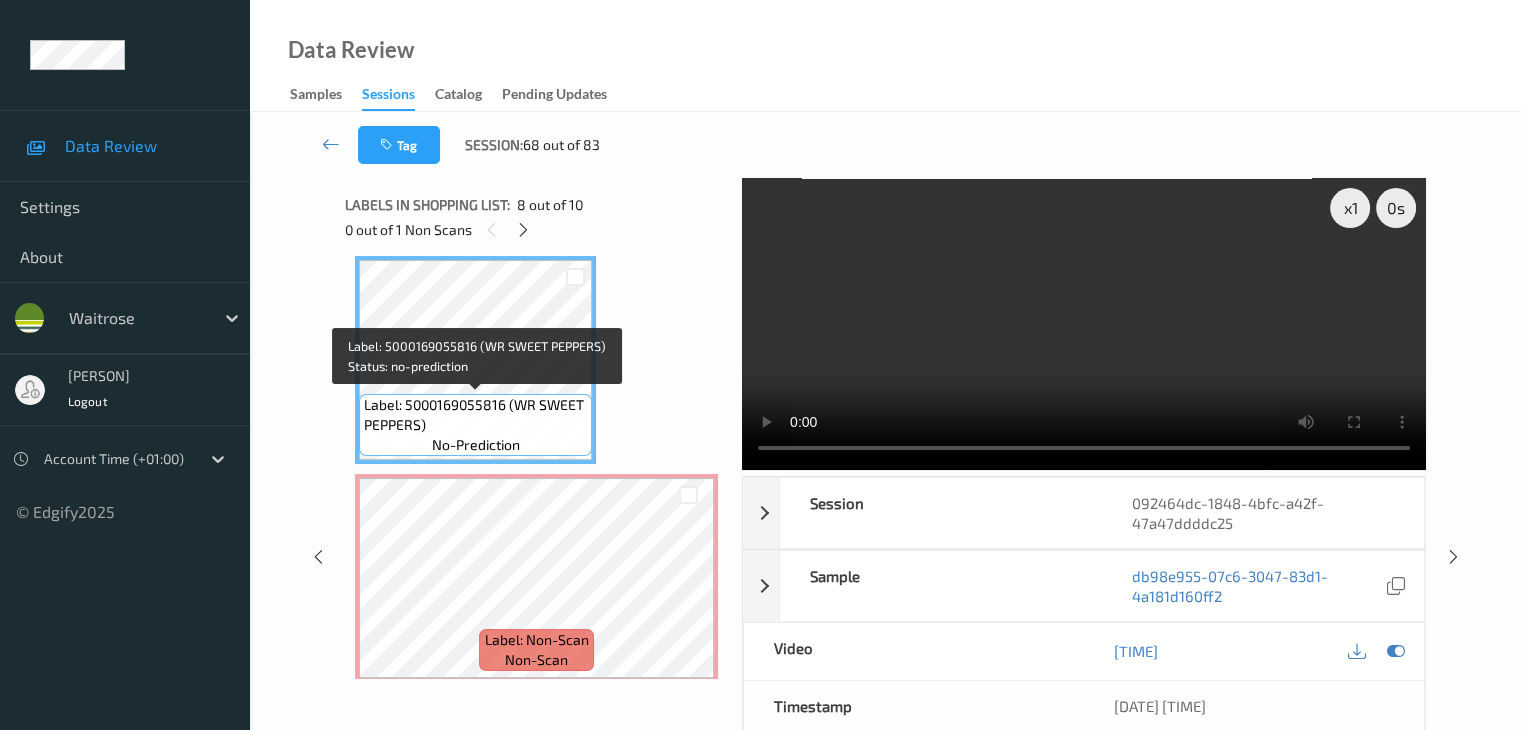 click on "Label: 5000169055816 (WR SWEET PEPPERS)" at bounding box center (475, 415) 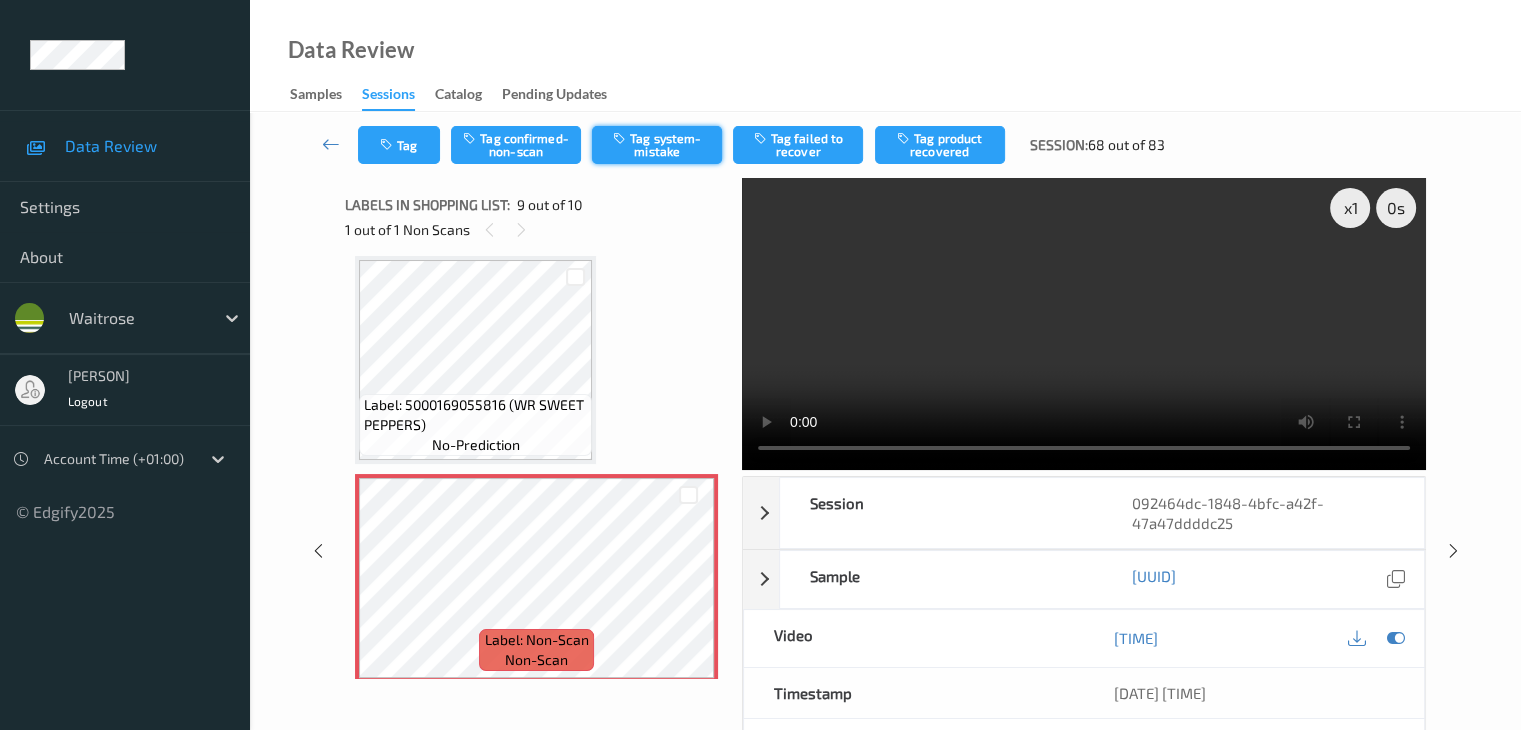 click on "Tag   system-mistake" at bounding box center (657, 145) 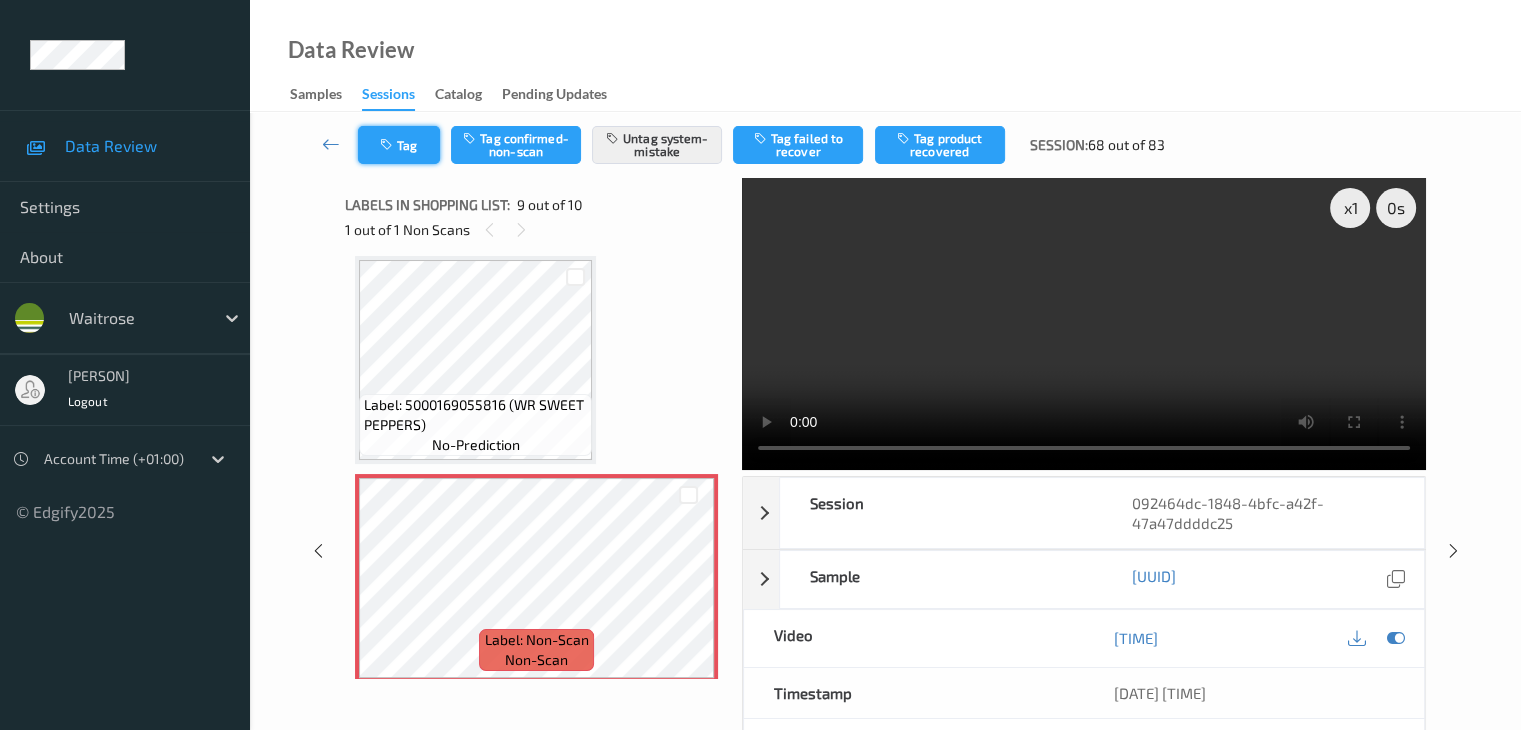 click at bounding box center [388, 145] 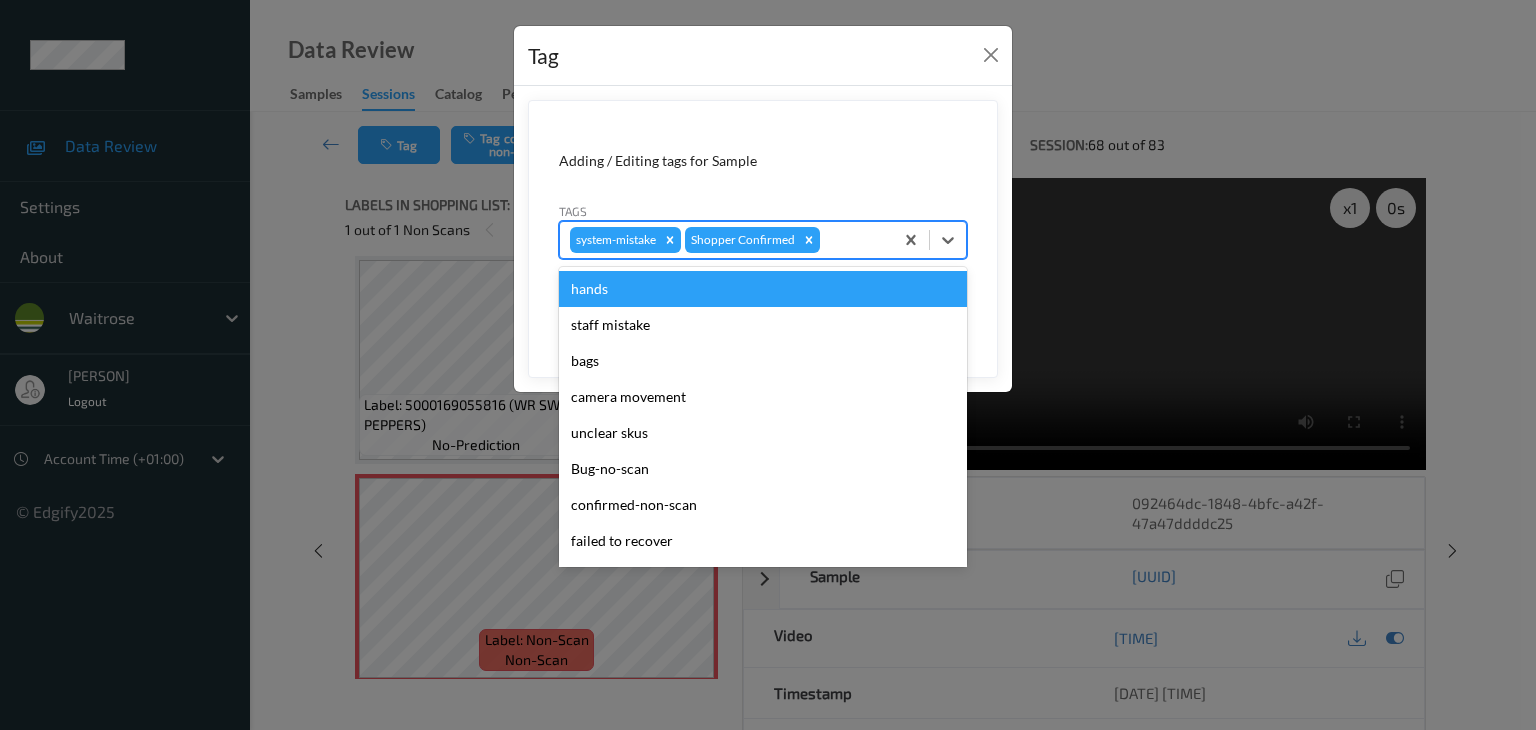 click at bounding box center (853, 240) 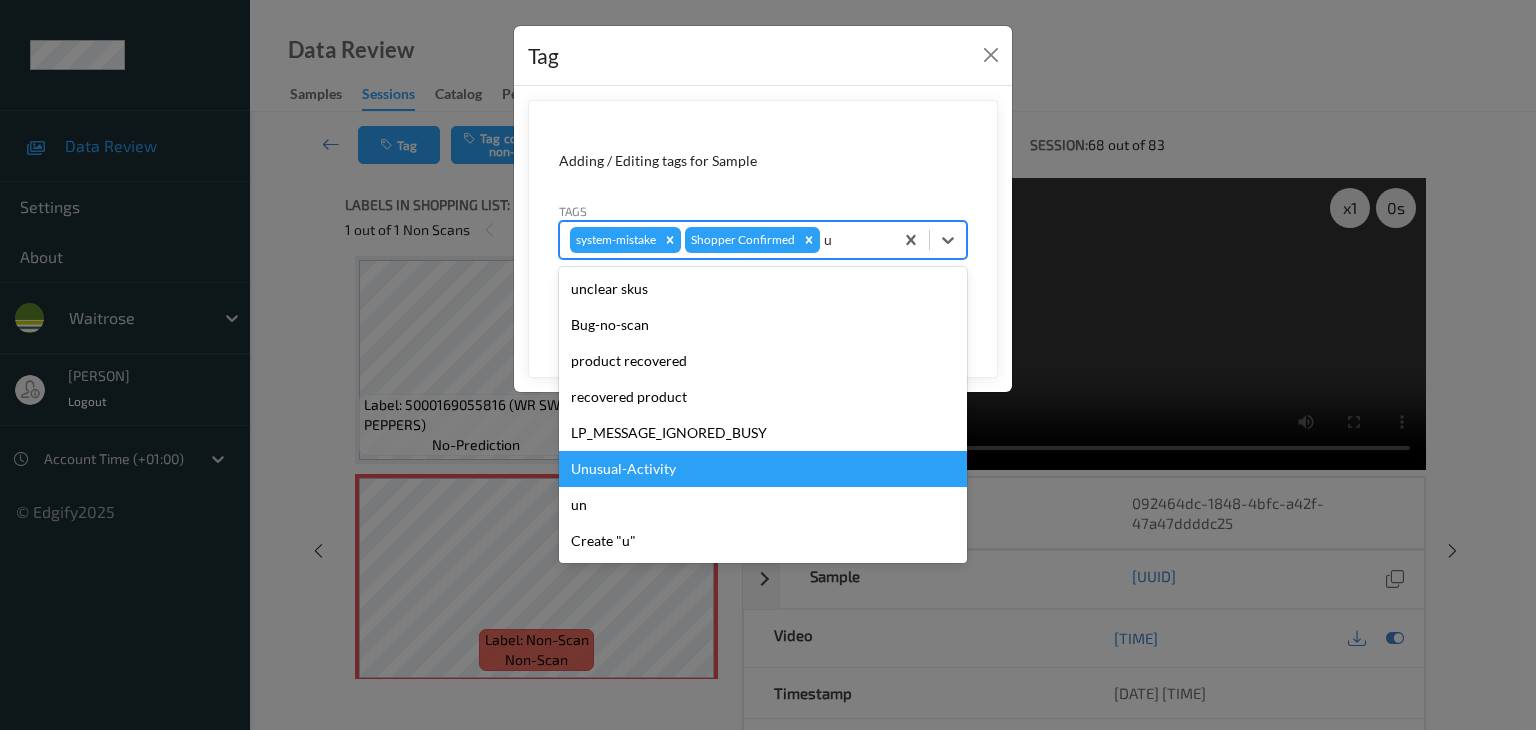 click on "Unusual-Activity" at bounding box center [763, 469] 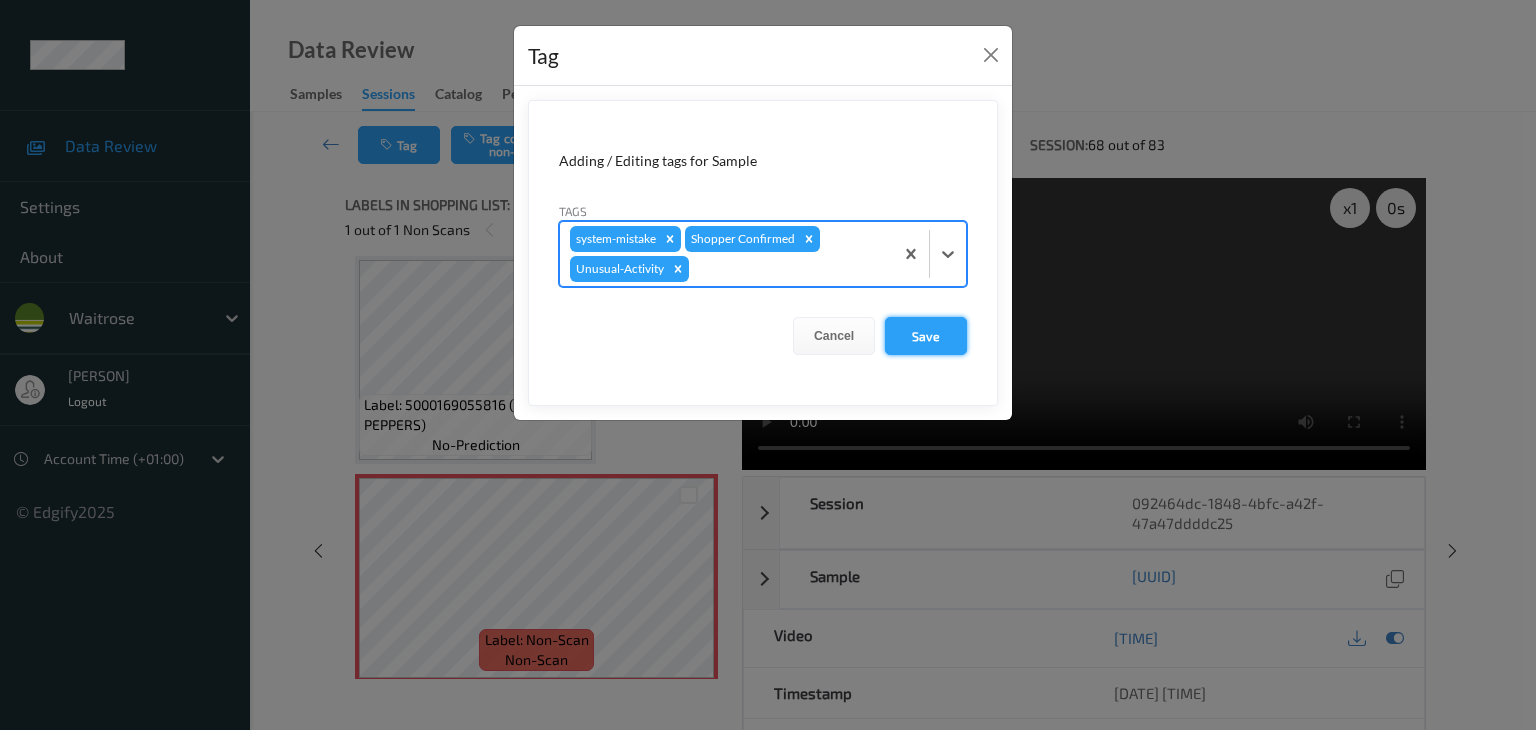 click on "Save" at bounding box center (926, 336) 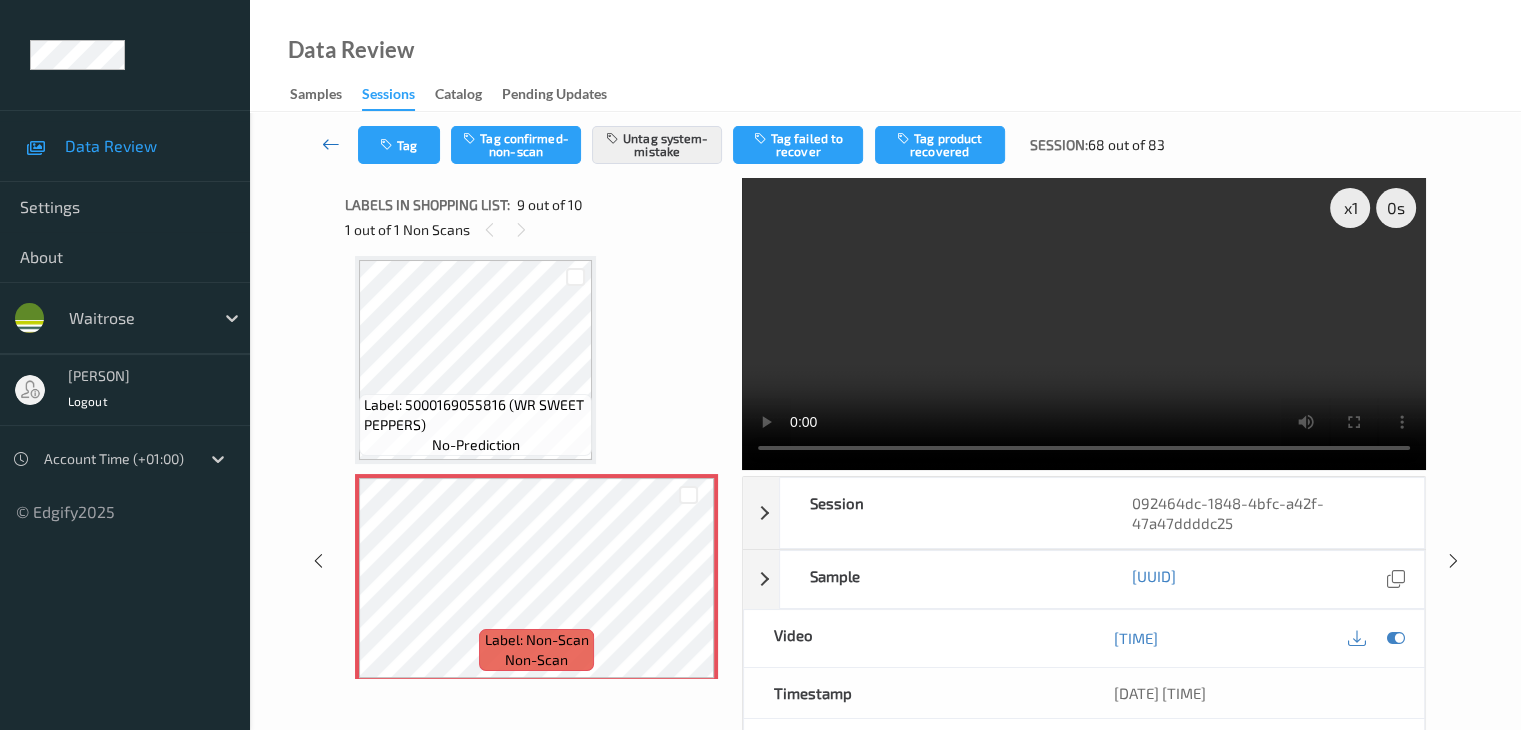 click at bounding box center [331, 144] 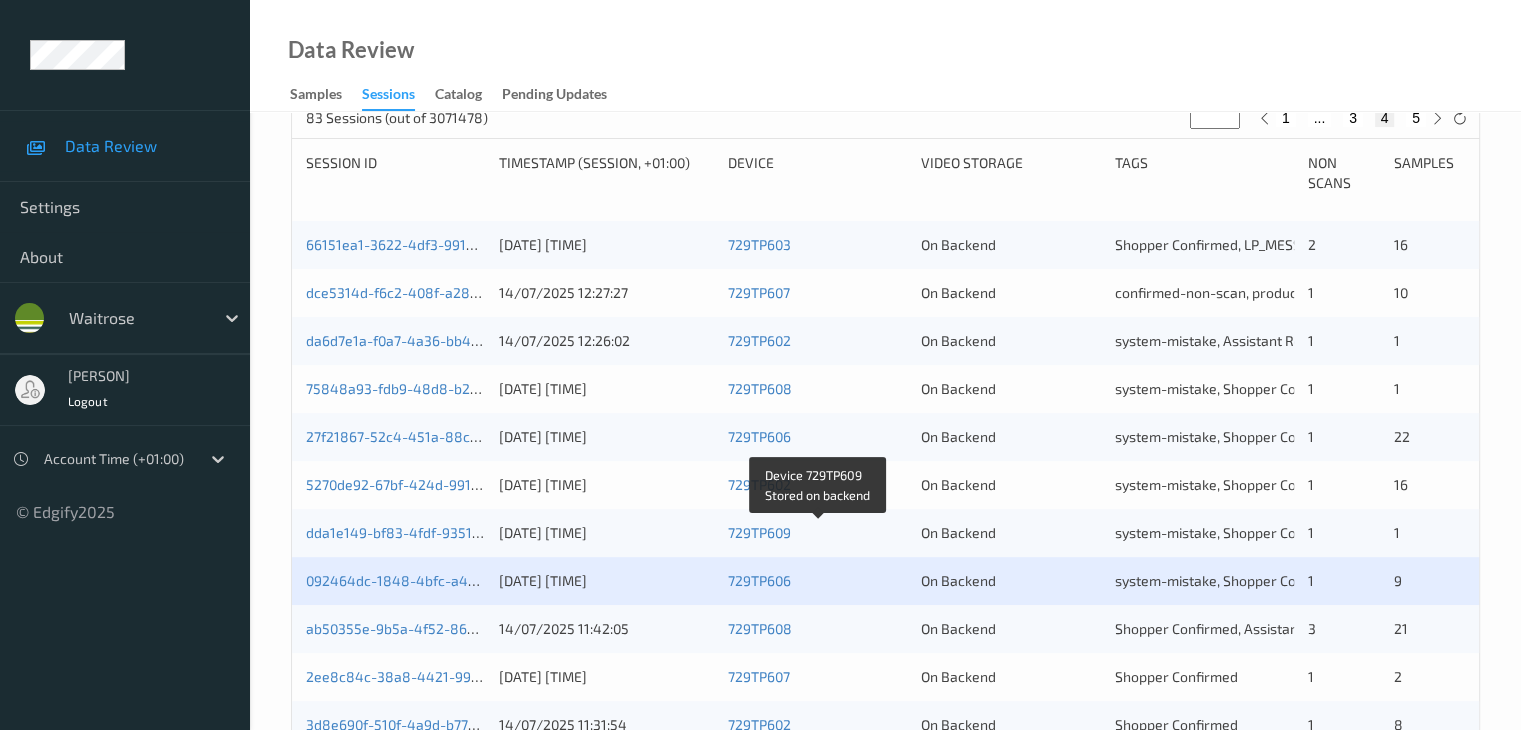scroll, scrollTop: 600, scrollLeft: 0, axis: vertical 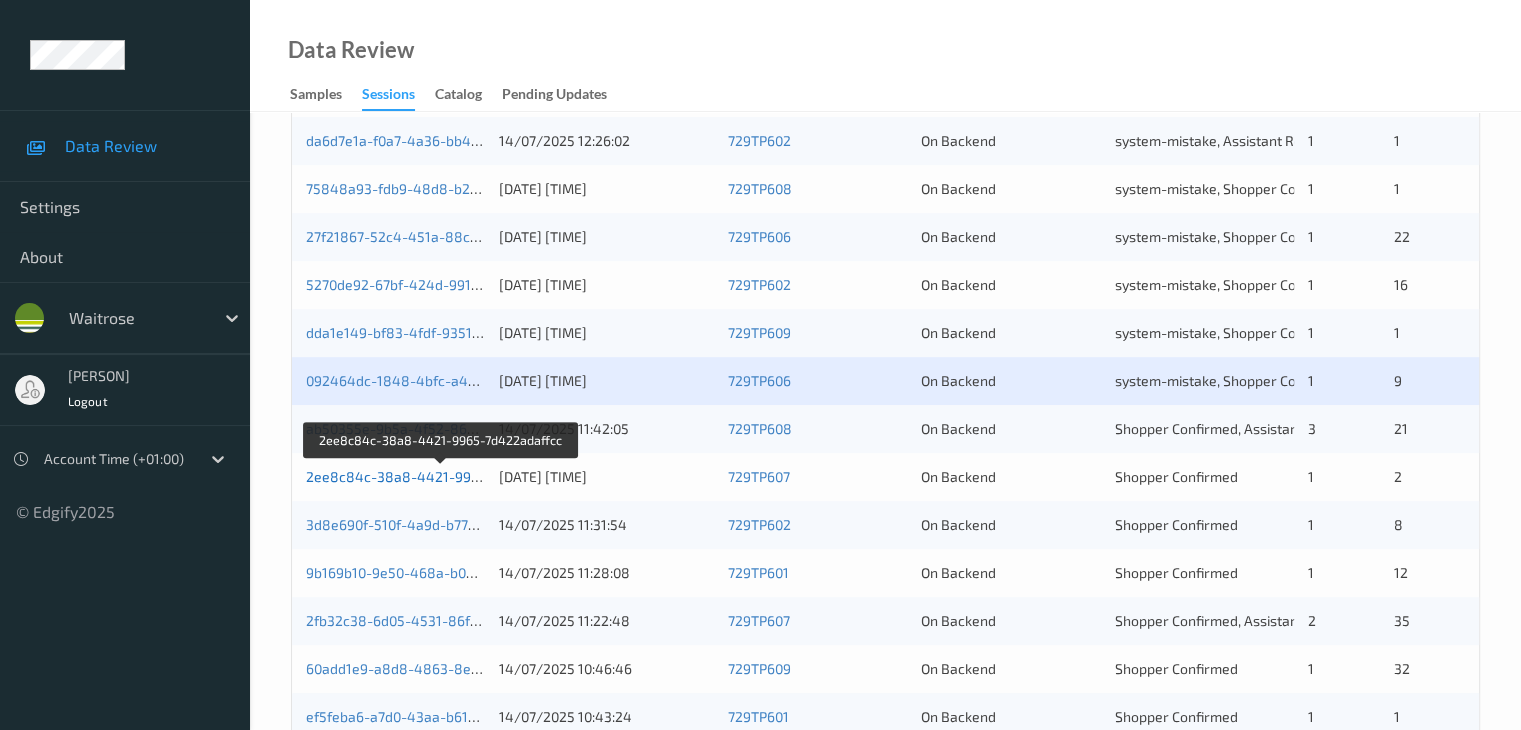 click on "2ee8c84c-38a8-4421-9965-7d422adaffcc" at bounding box center [443, 476] 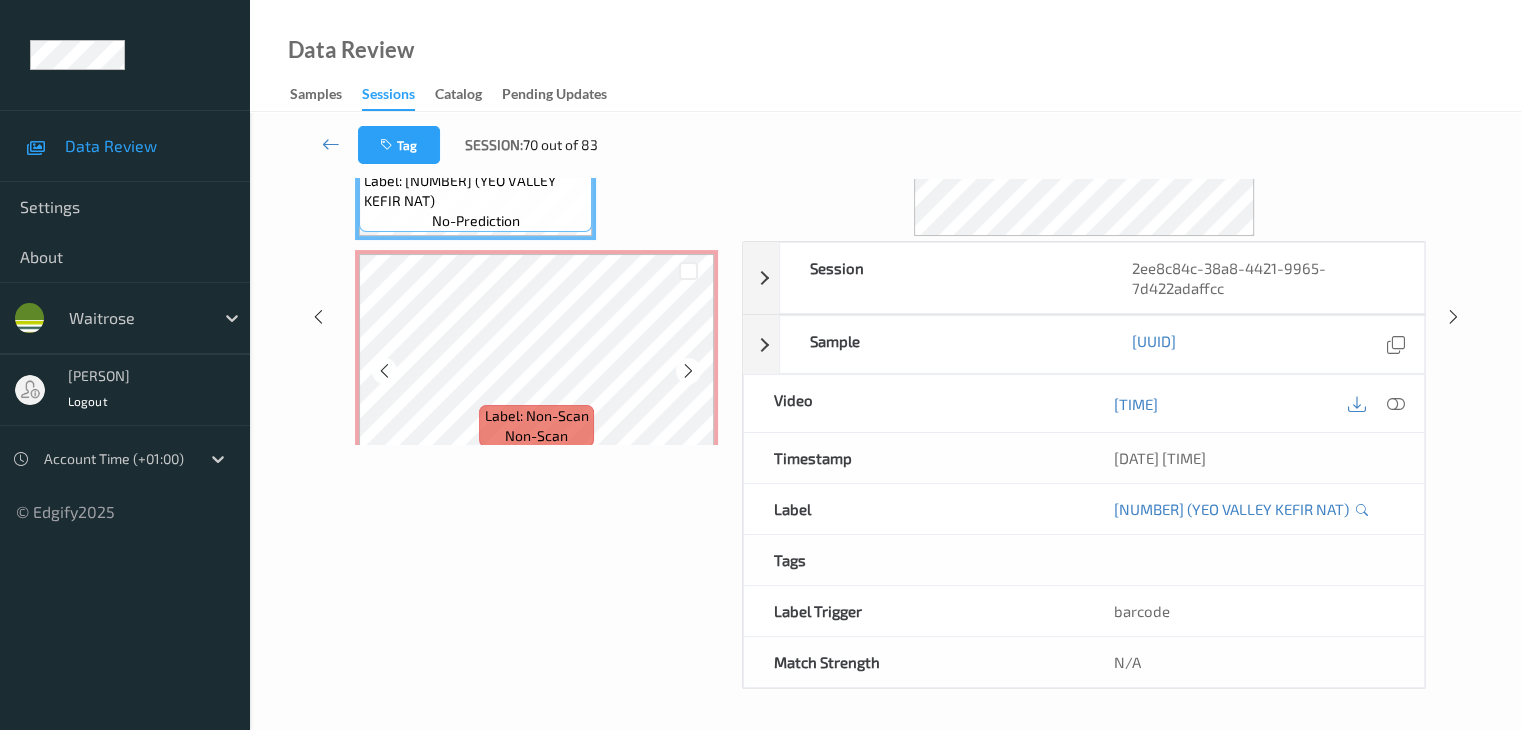 scroll, scrollTop: 0, scrollLeft: 0, axis: both 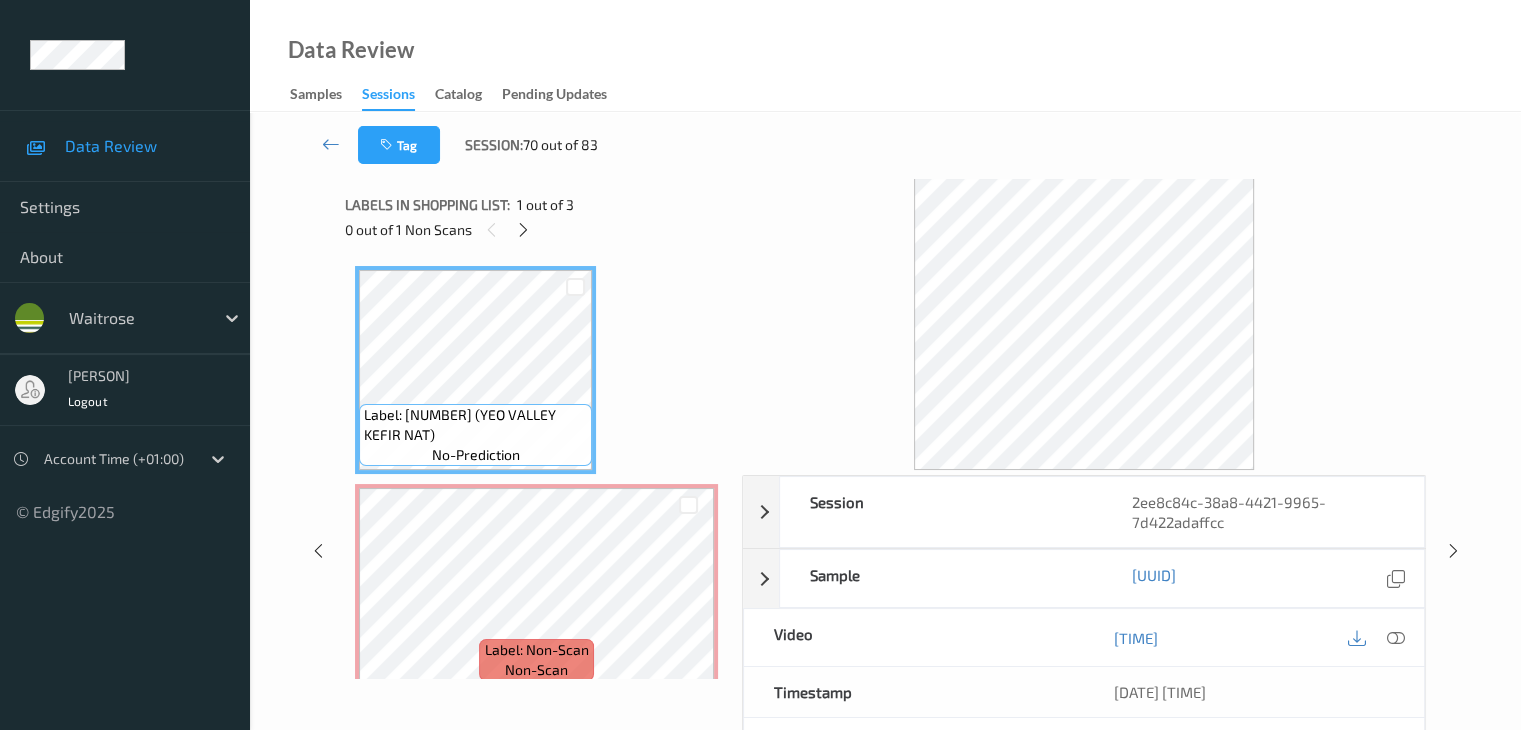 drag, startPoint x: 518, startPoint y: 231, endPoint x: 685, endPoint y: 297, distance: 179.56892 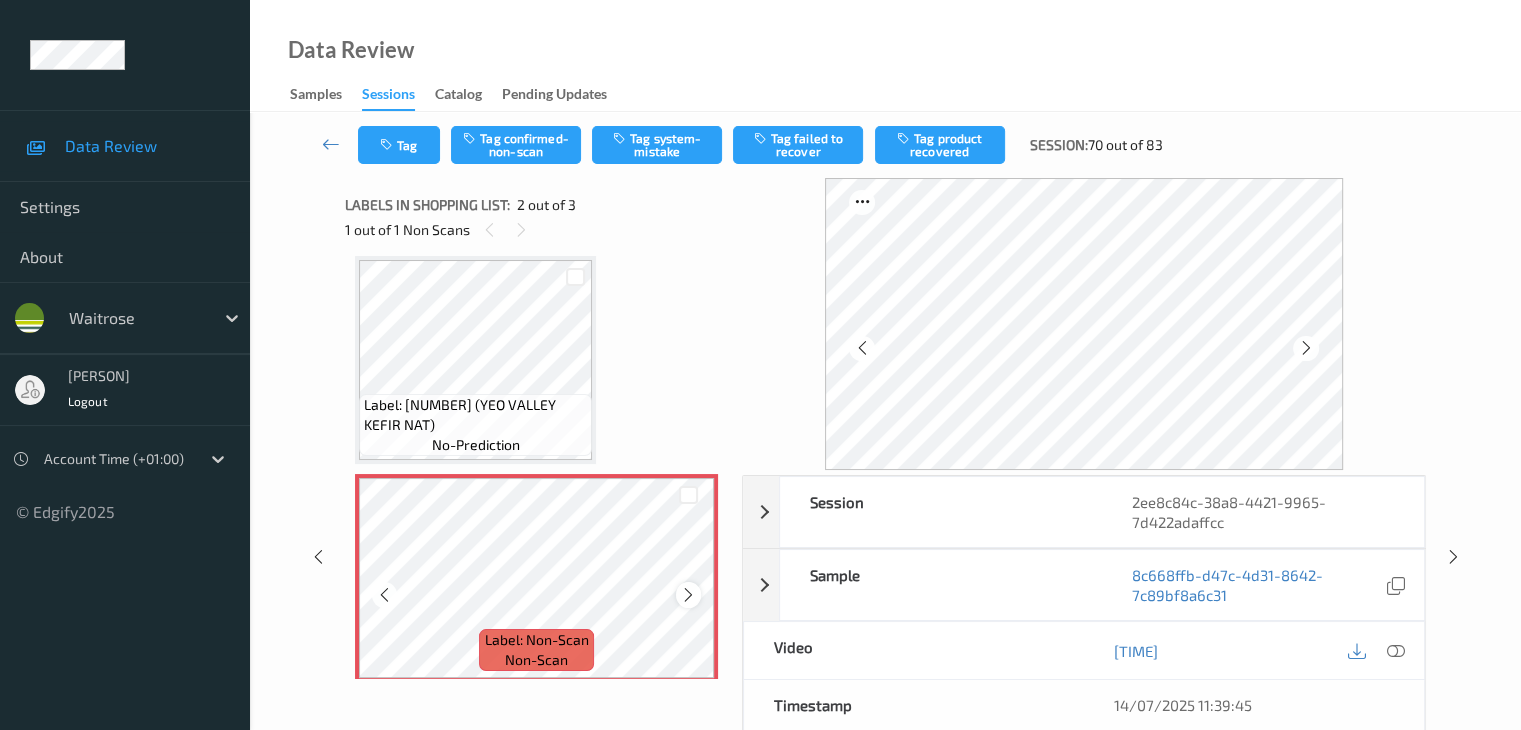 click at bounding box center [688, 594] 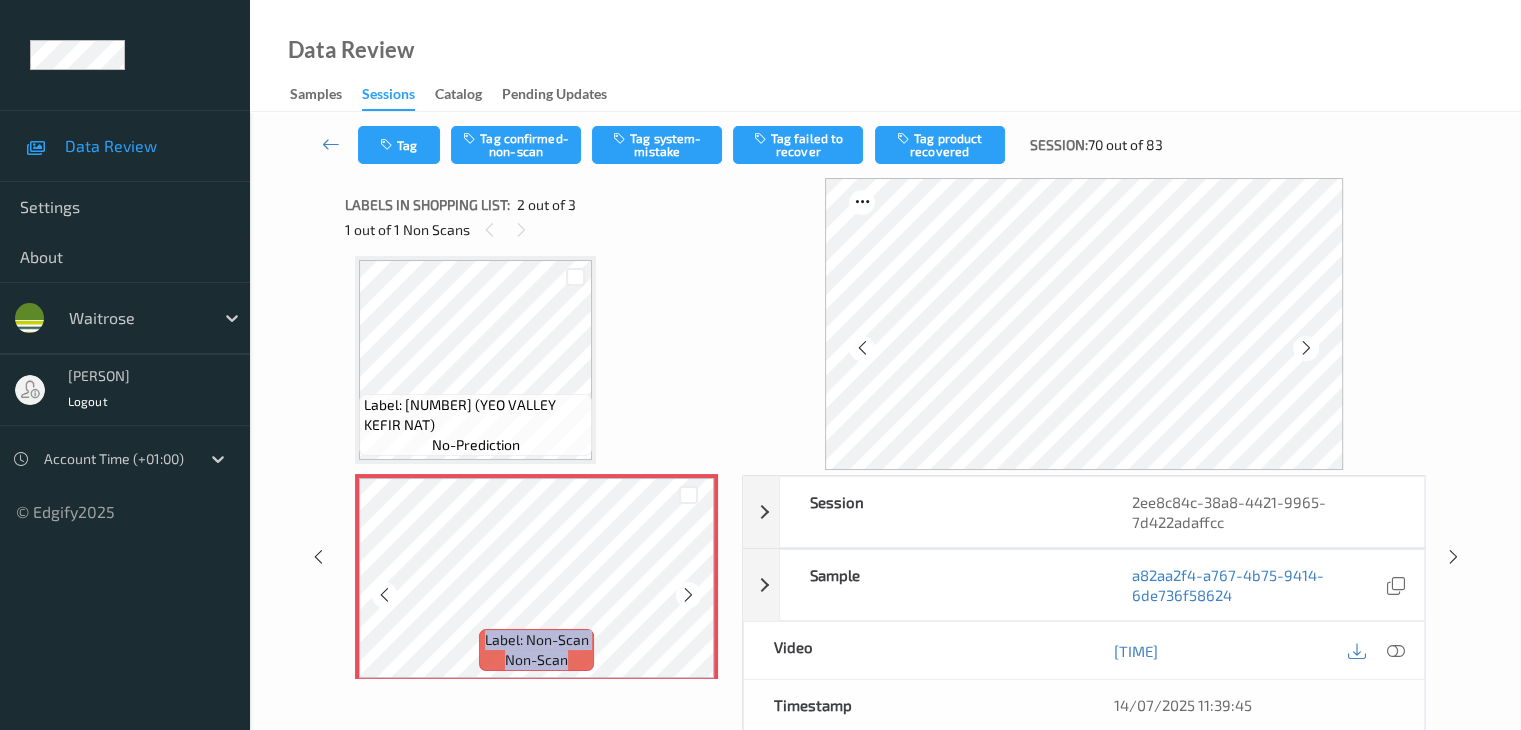 click at bounding box center [688, 594] 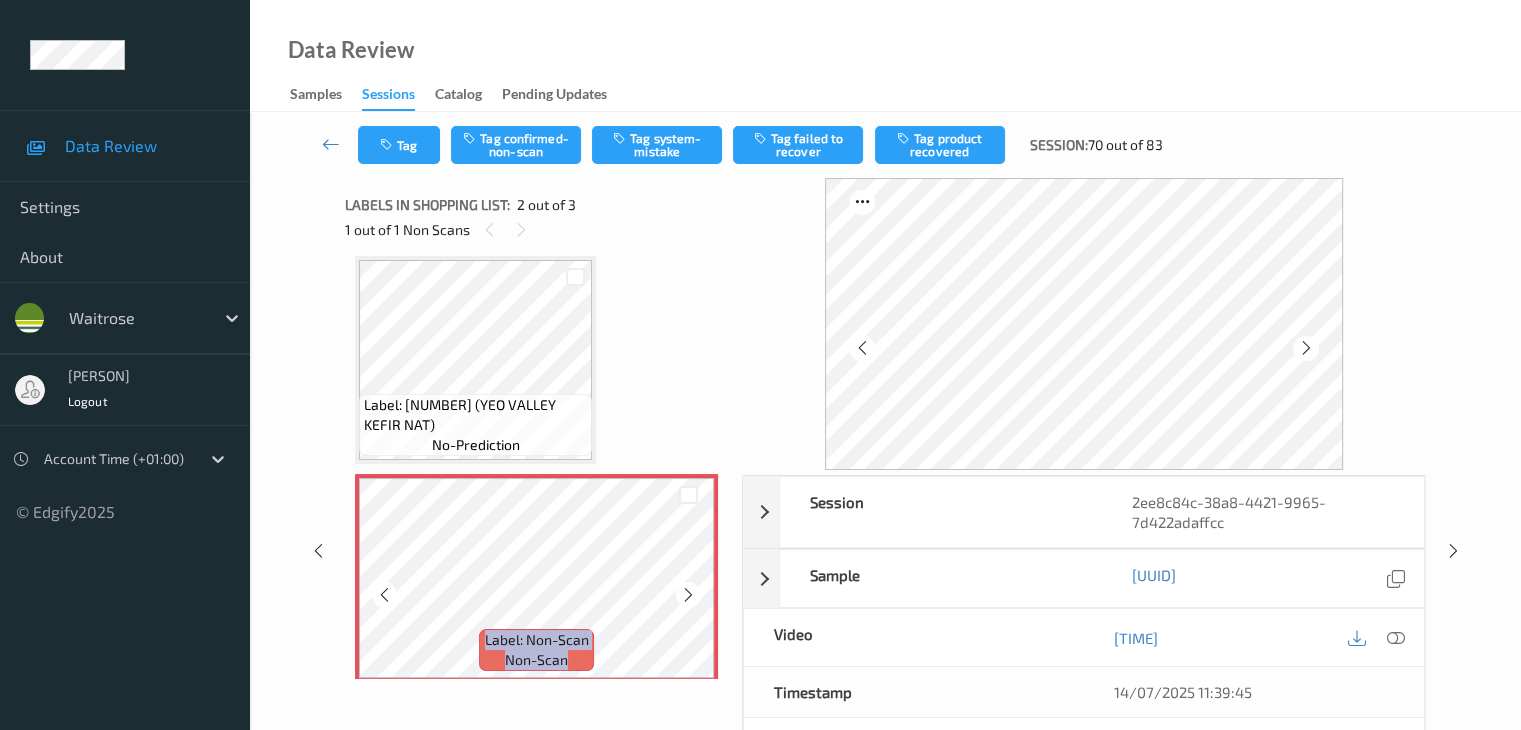 click at bounding box center [688, 594] 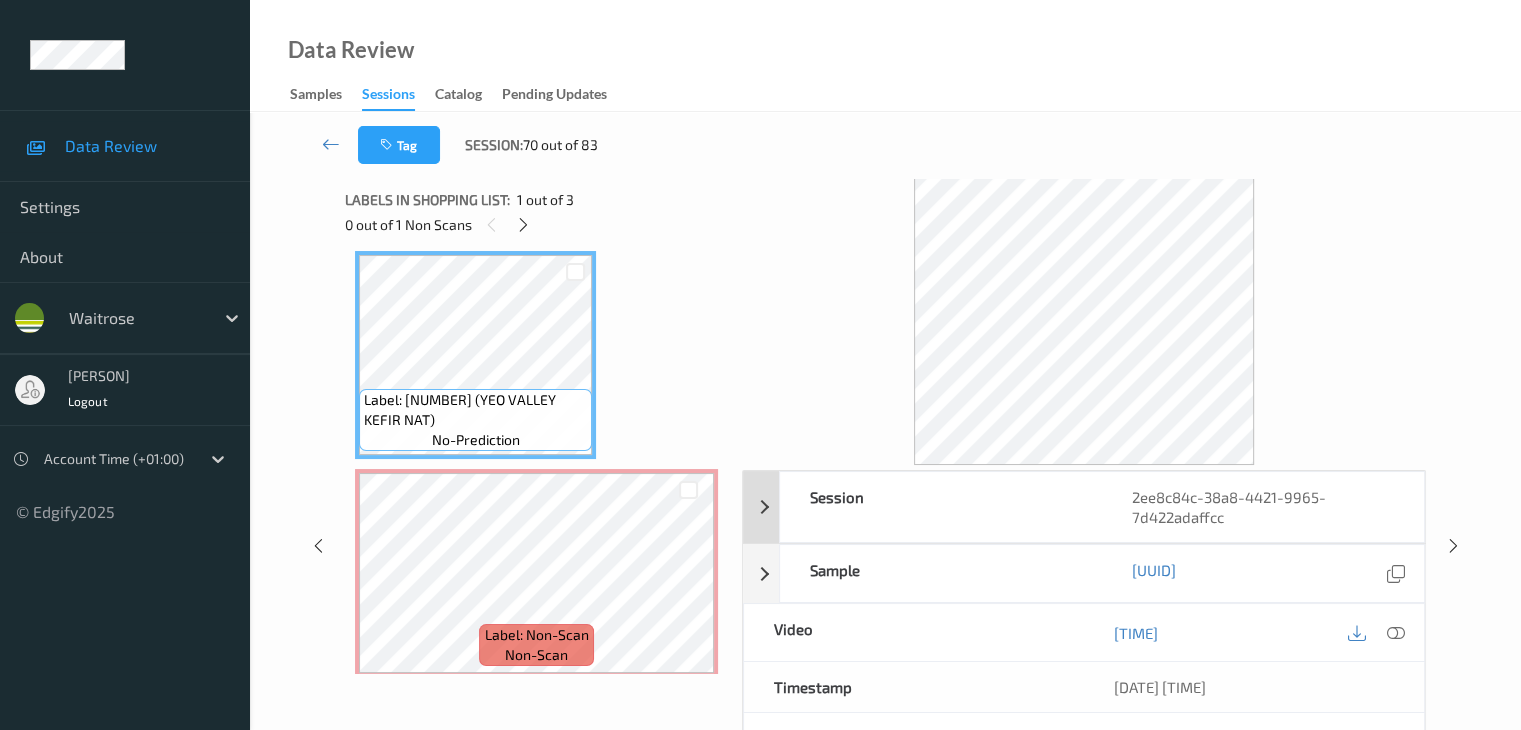scroll, scrollTop: 0, scrollLeft: 0, axis: both 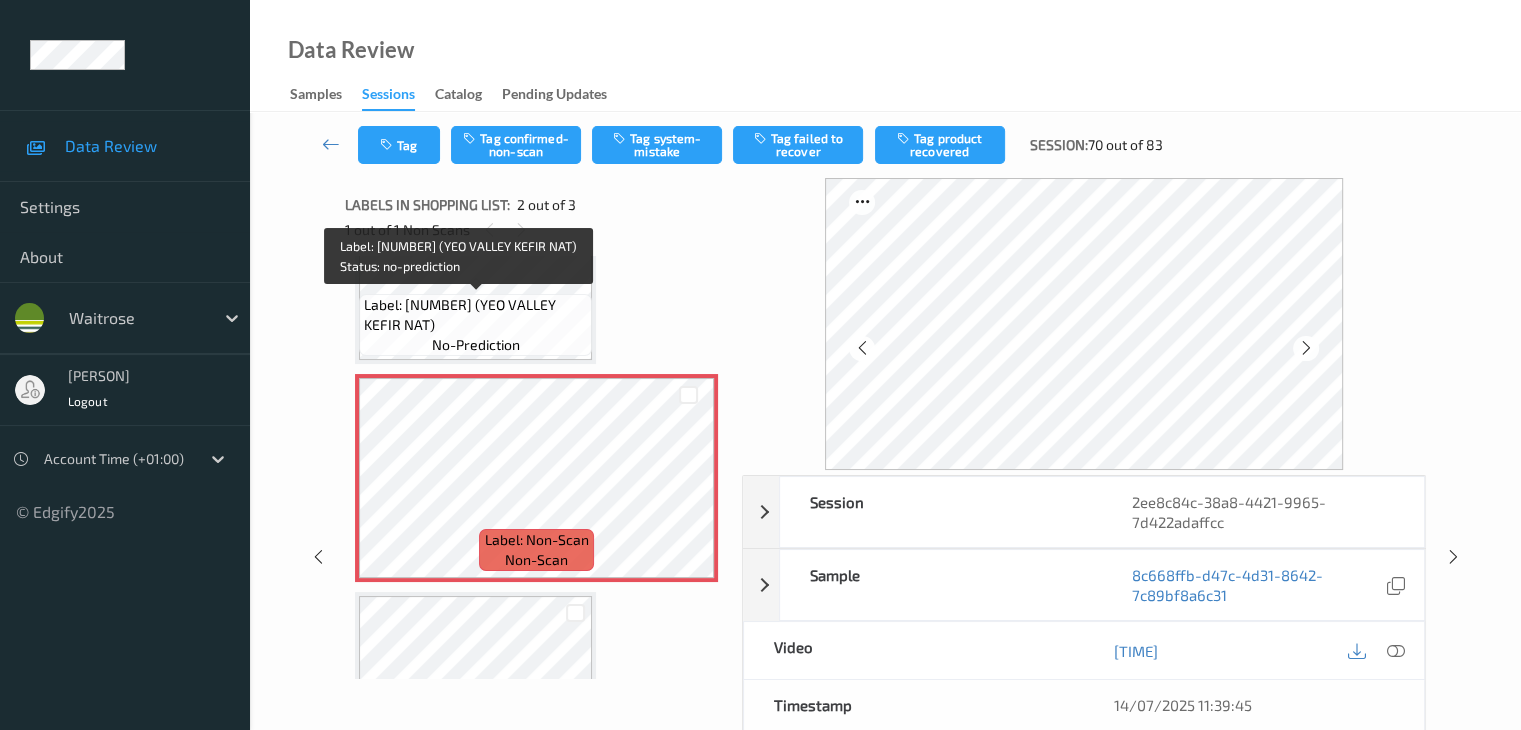 drag, startPoint x: 521, startPoint y: 308, endPoint x: 524, endPoint y: 318, distance: 10.440307 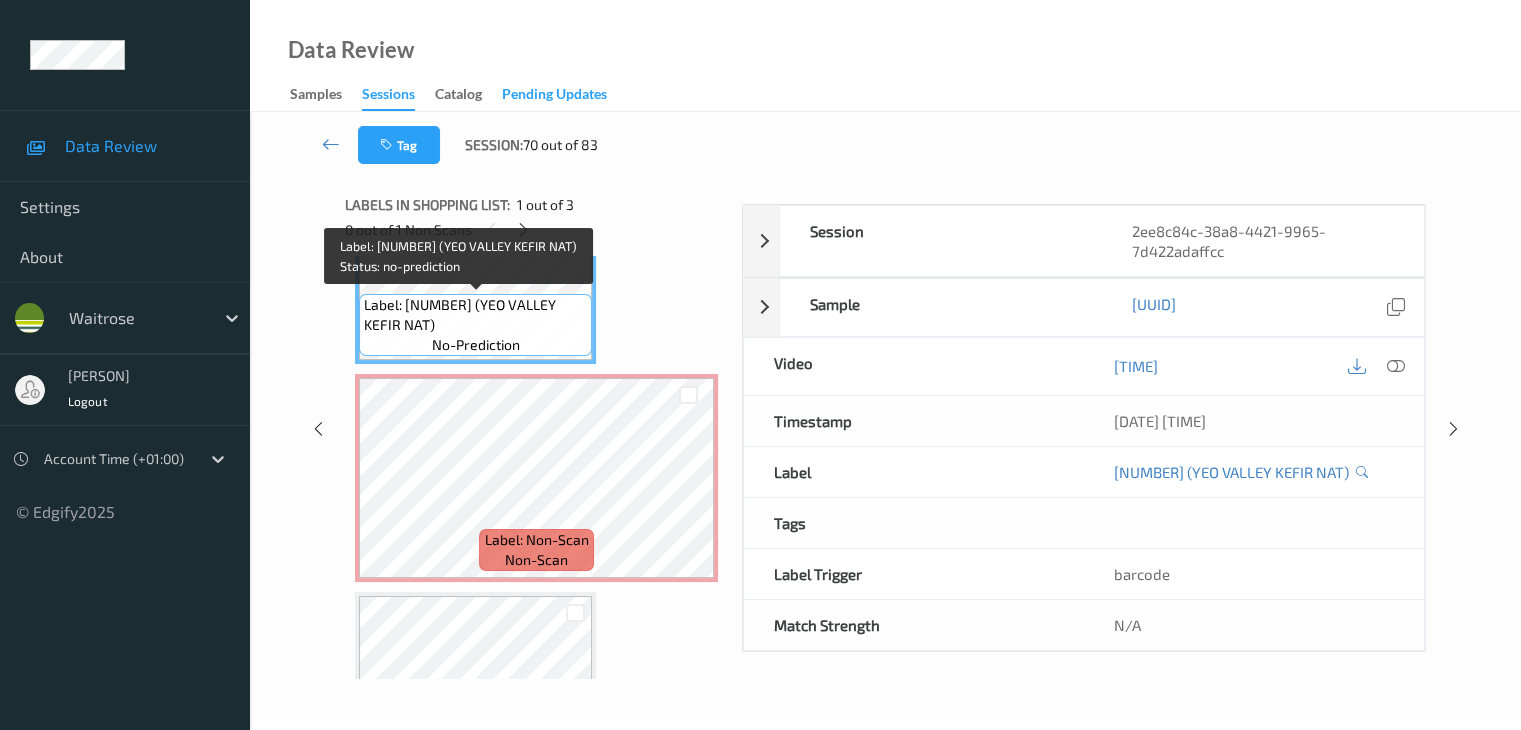 copy on "EO VALLEY KEFIR NAT)" 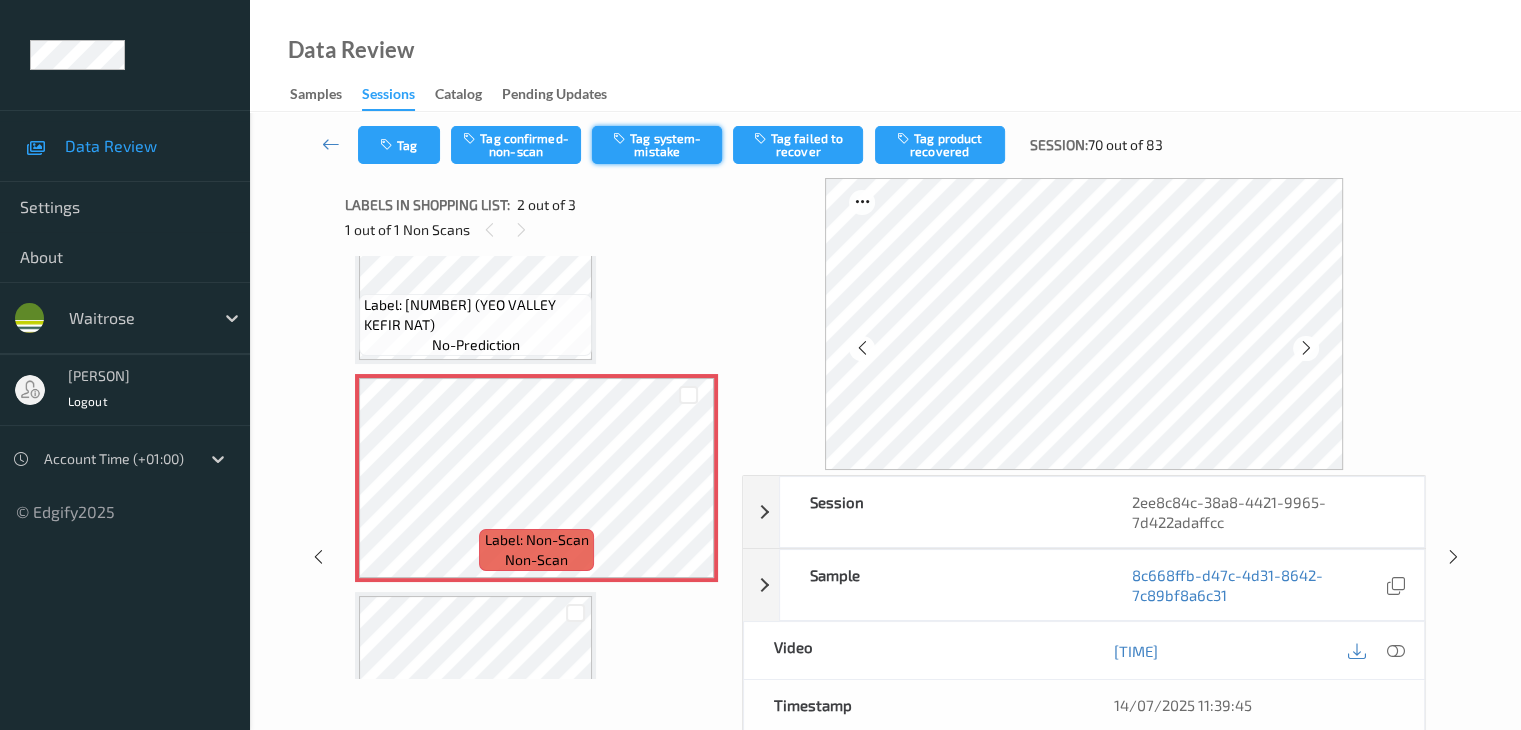 click on "Tag   system-mistake" at bounding box center [657, 145] 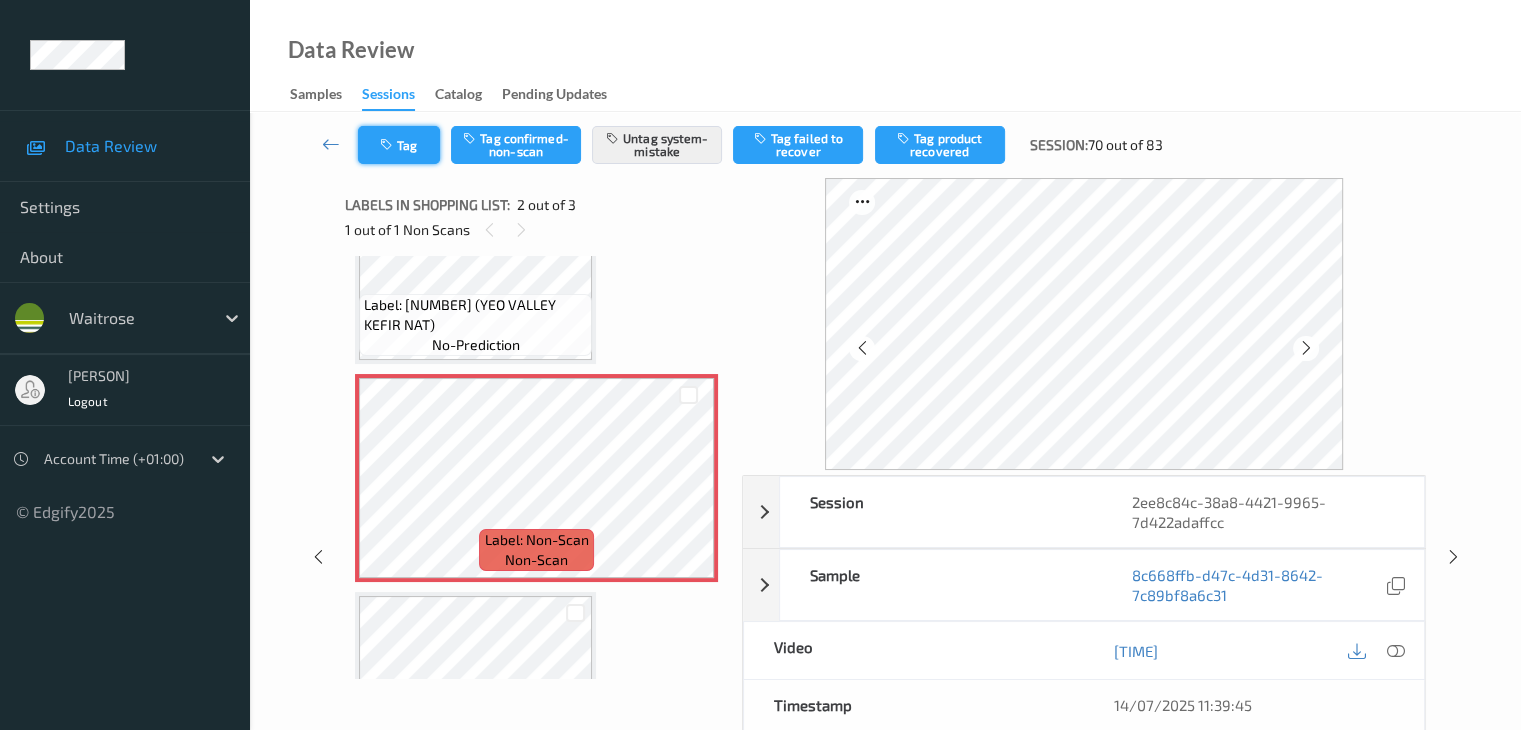 click on "Tag" at bounding box center [399, 145] 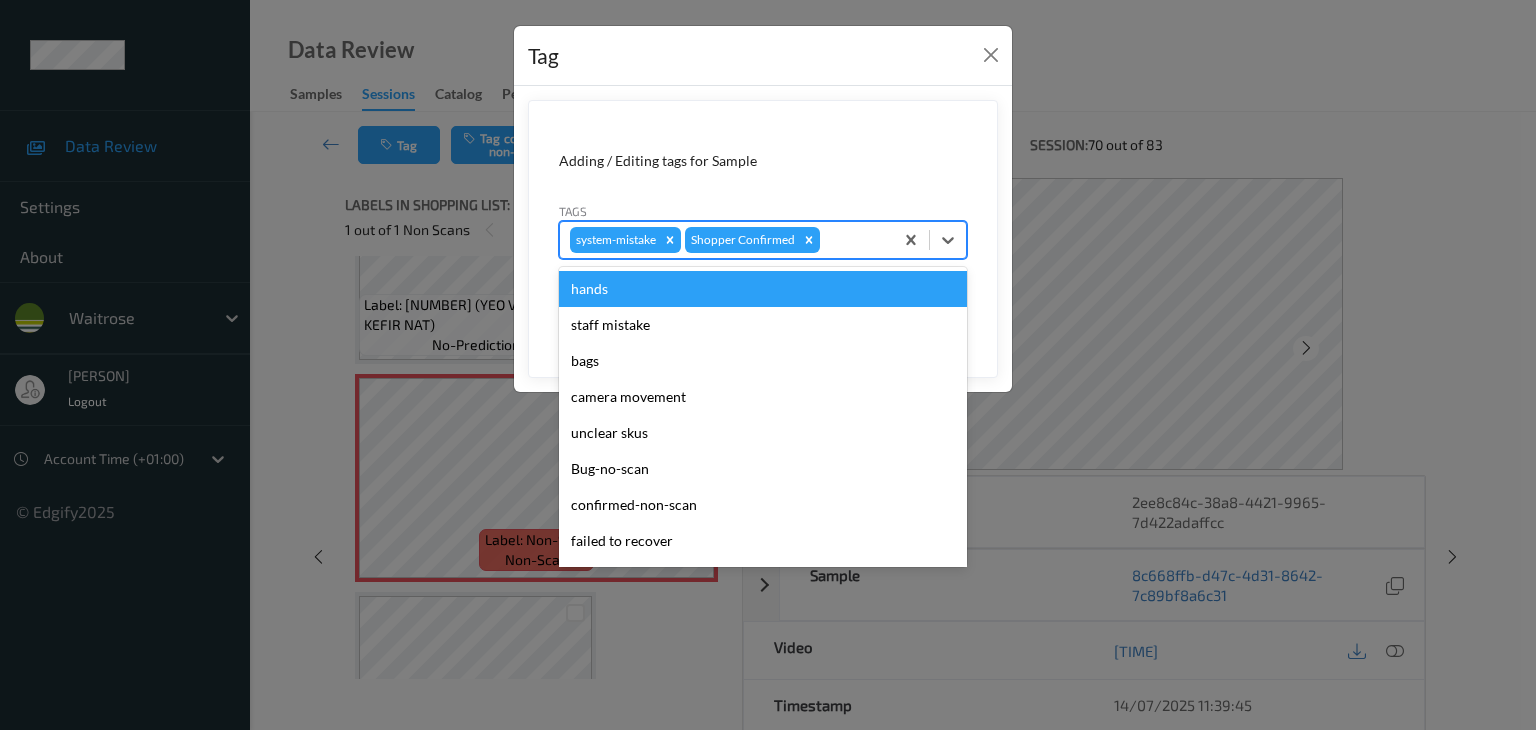 click at bounding box center (853, 240) 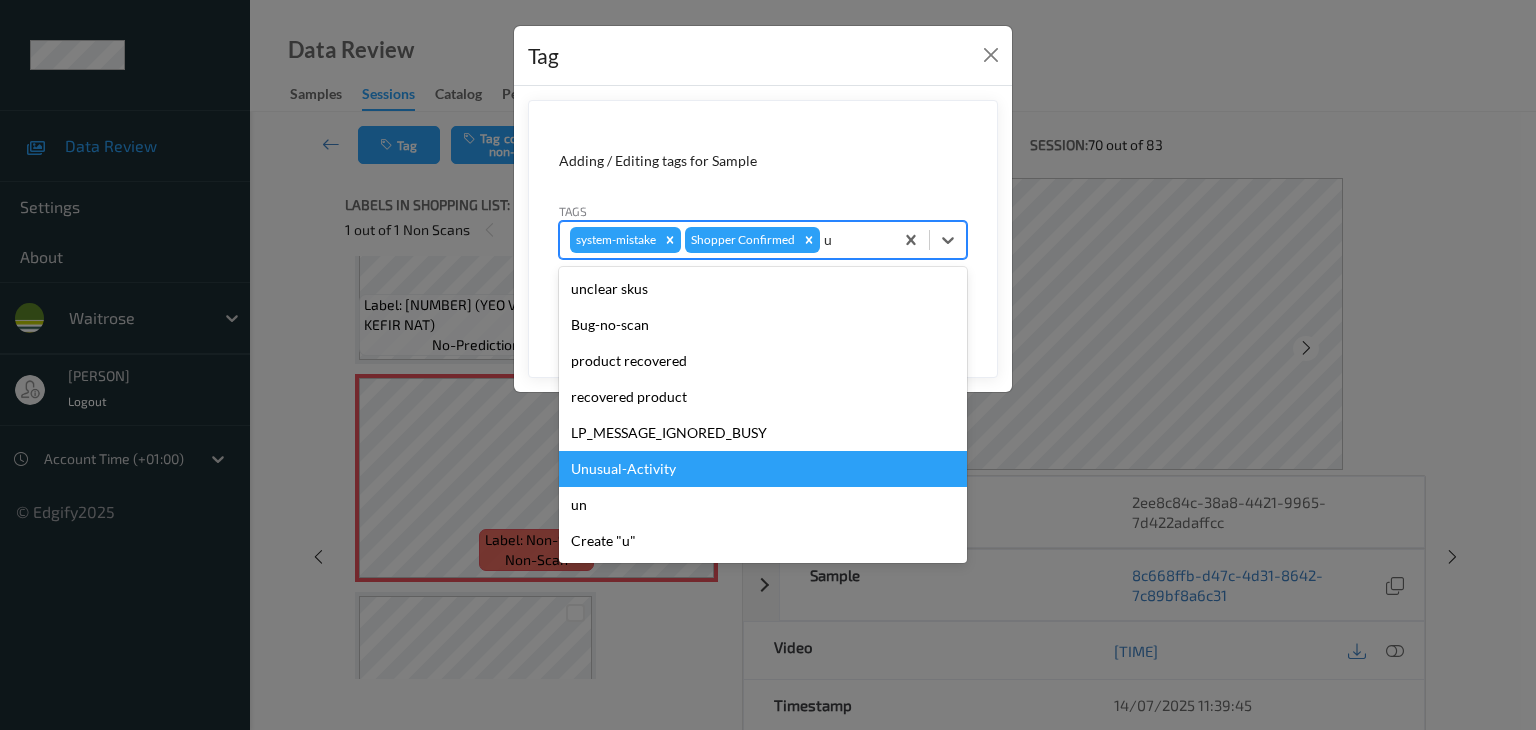 click on "Unusual-Activity" at bounding box center [763, 469] 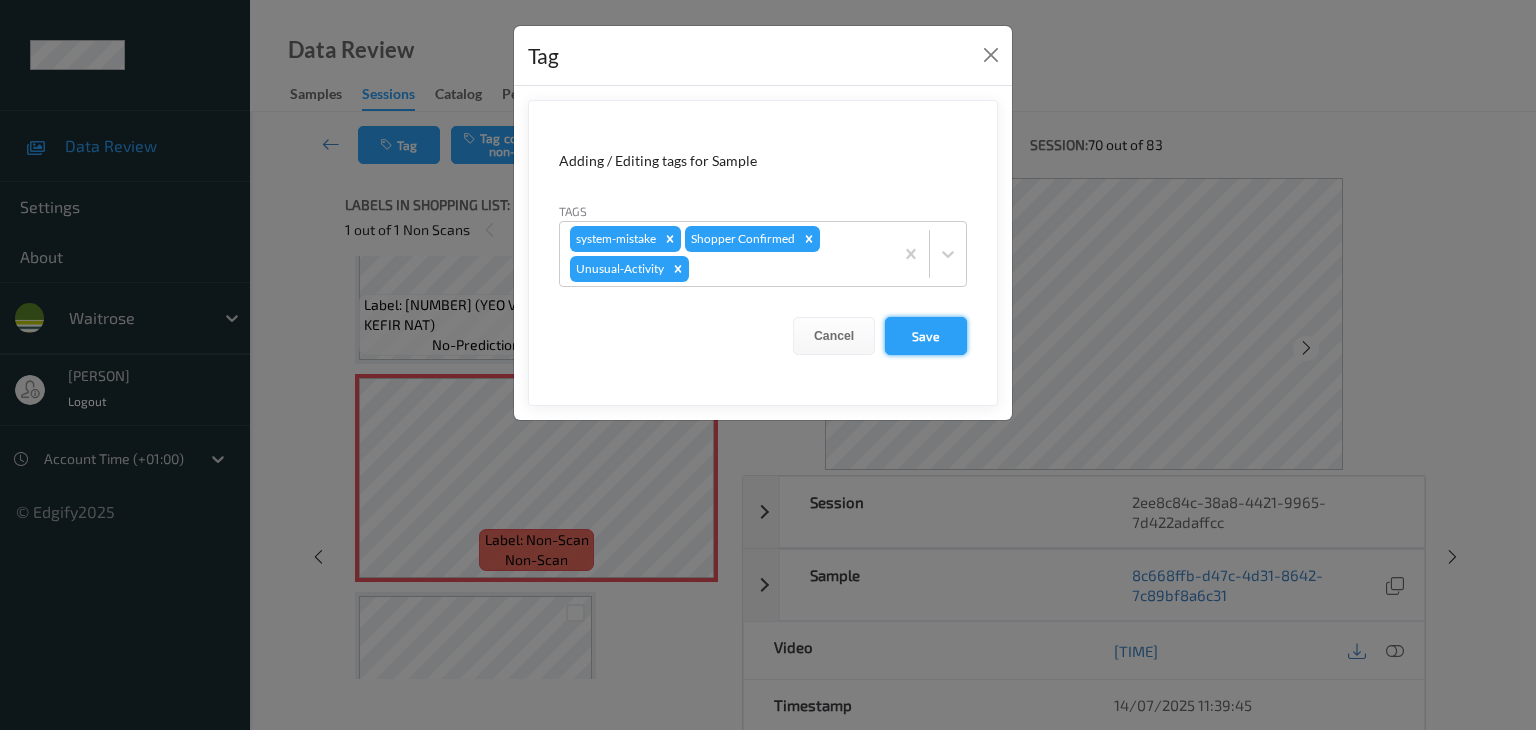 click on "Save" at bounding box center (926, 336) 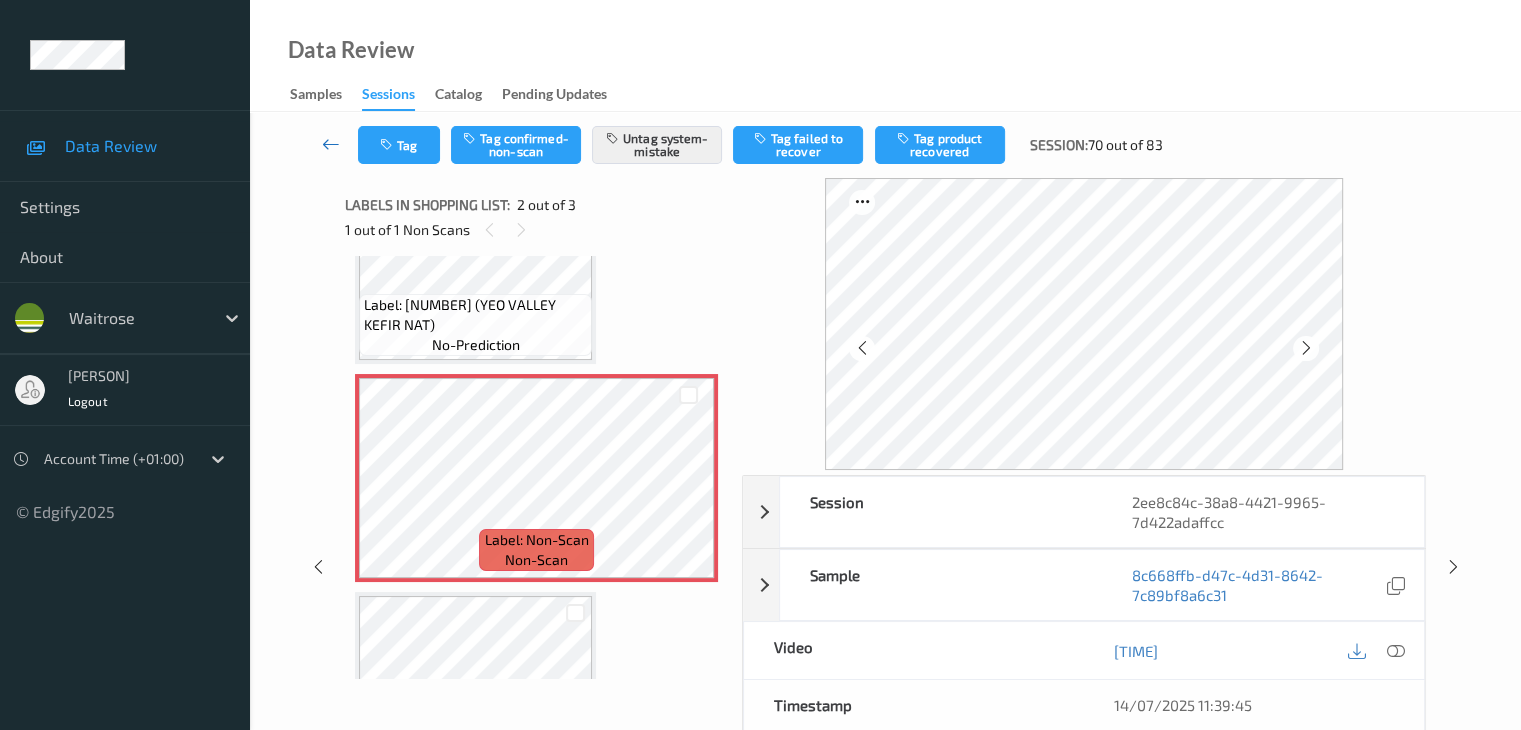 click at bounding box center [331, 144] 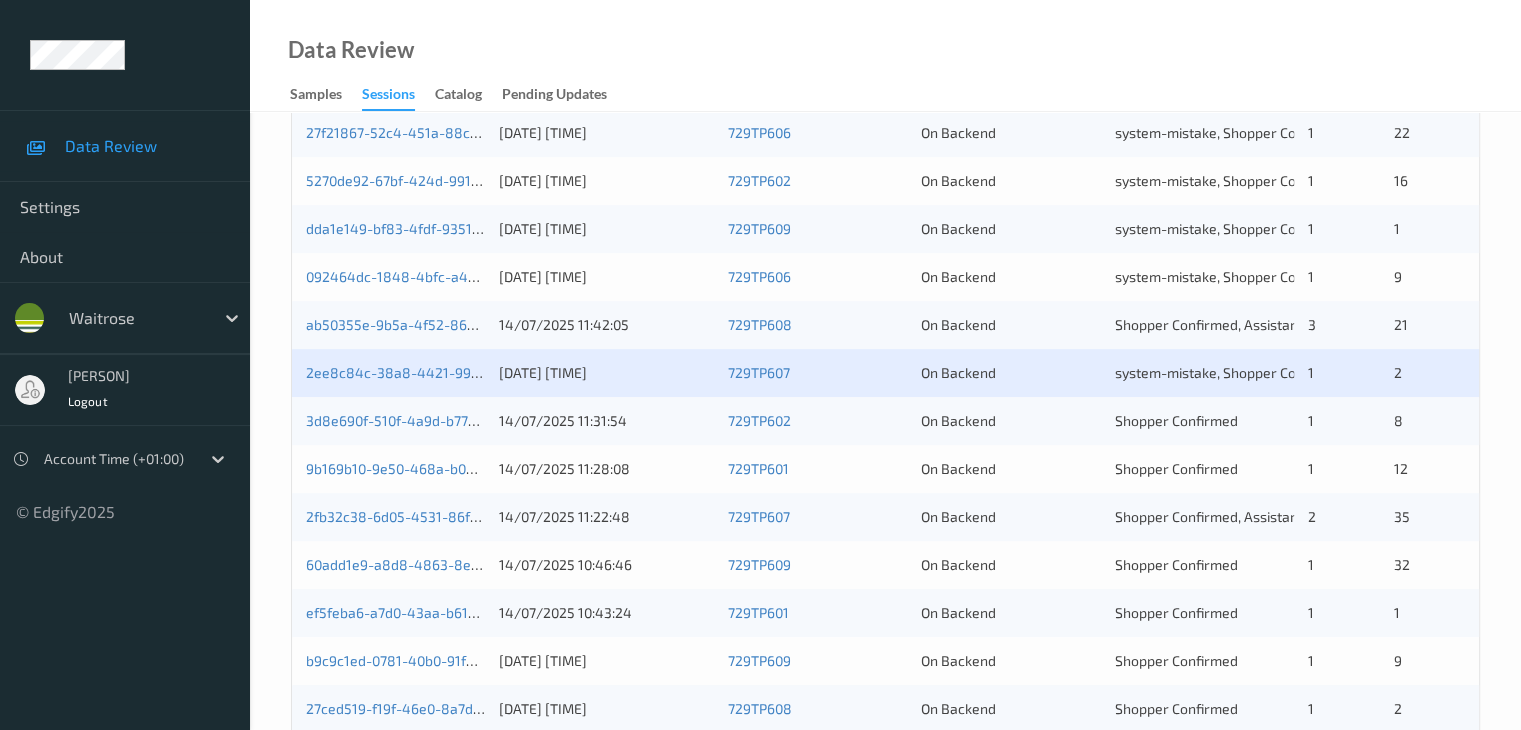 scroll, scrollTop: 700, scrollLeft: 0, axis: vertical 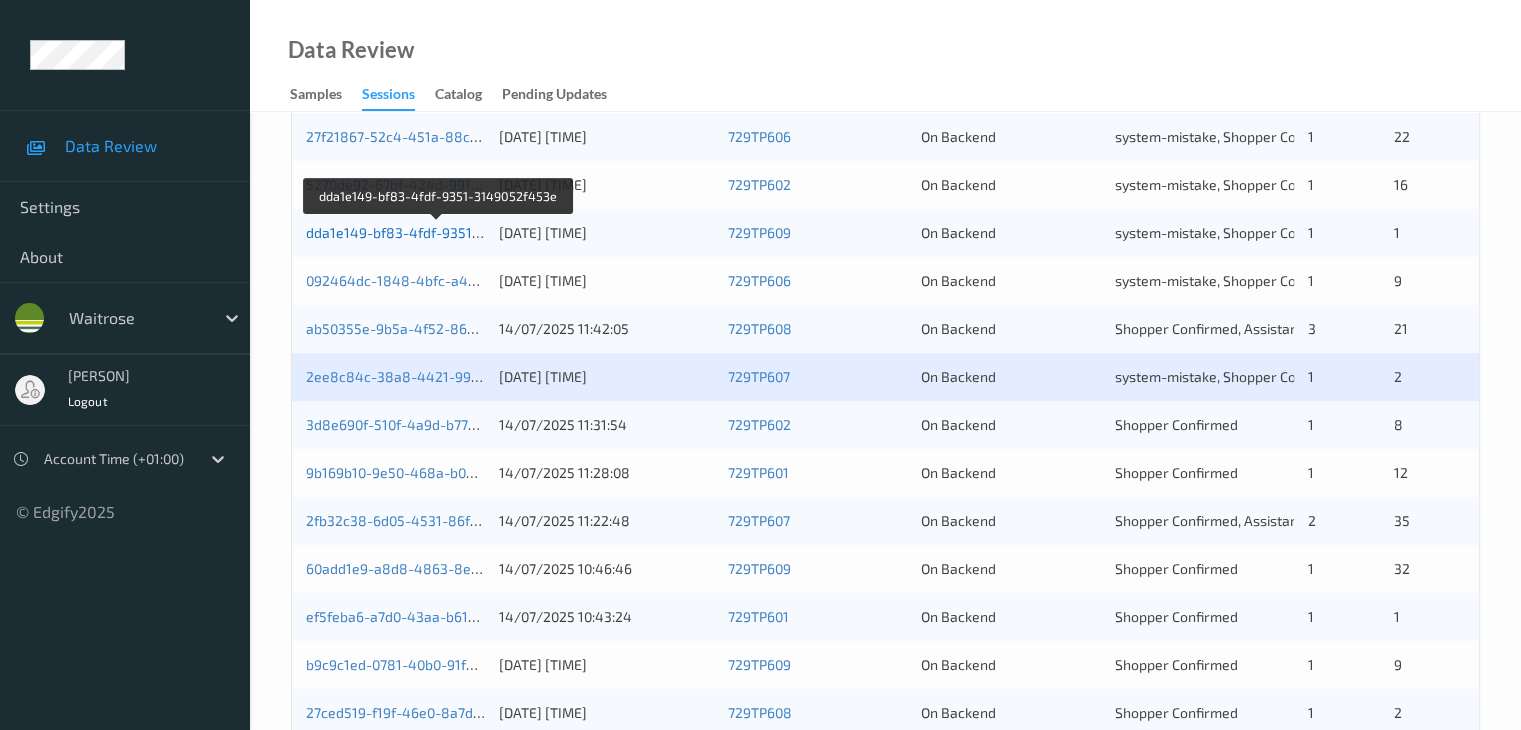 click on "dda1e149-bf83-4fdf-9351-3149052f453e" at bounding box center [438, 232] 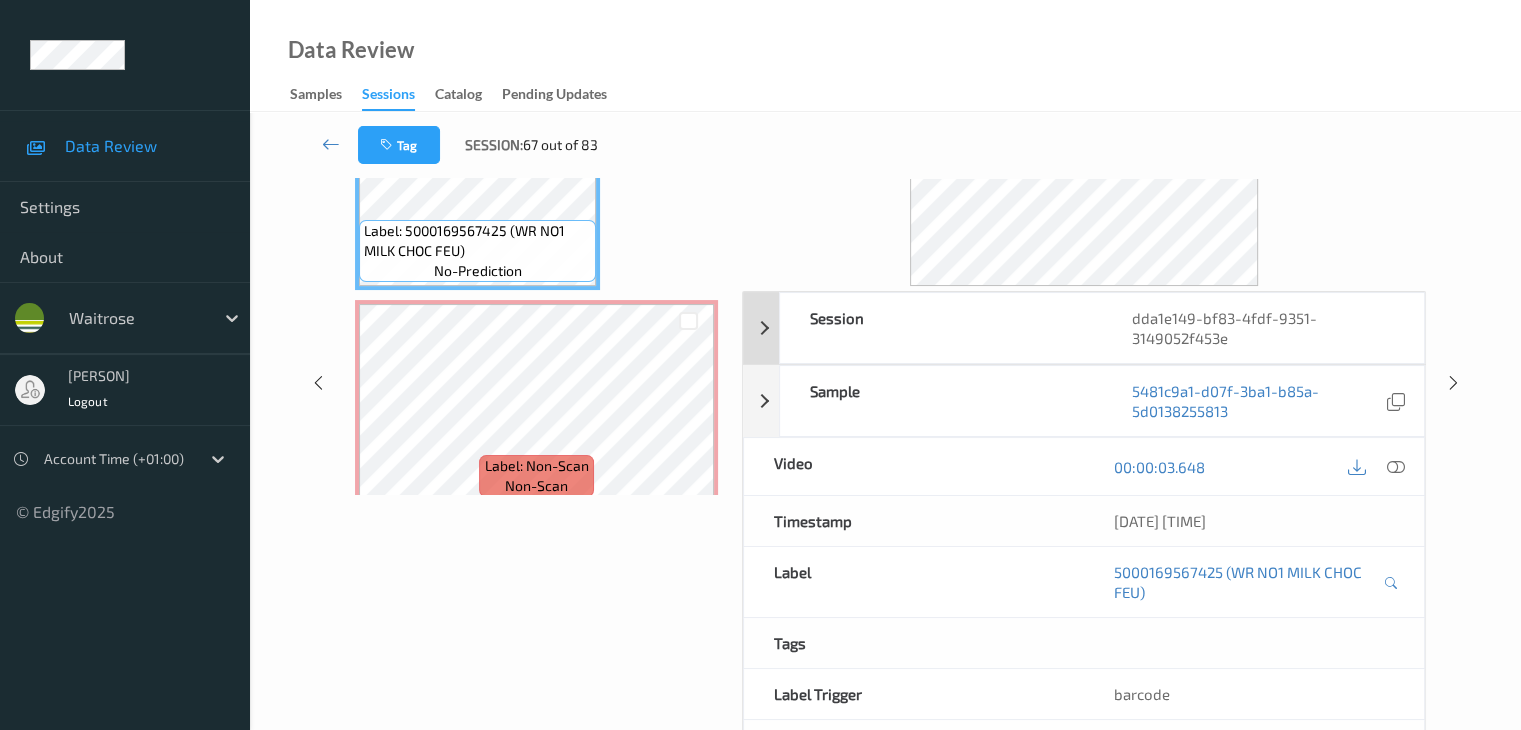 scroll, scrollTop: 64, scrollLeft: 0, axis: vertical 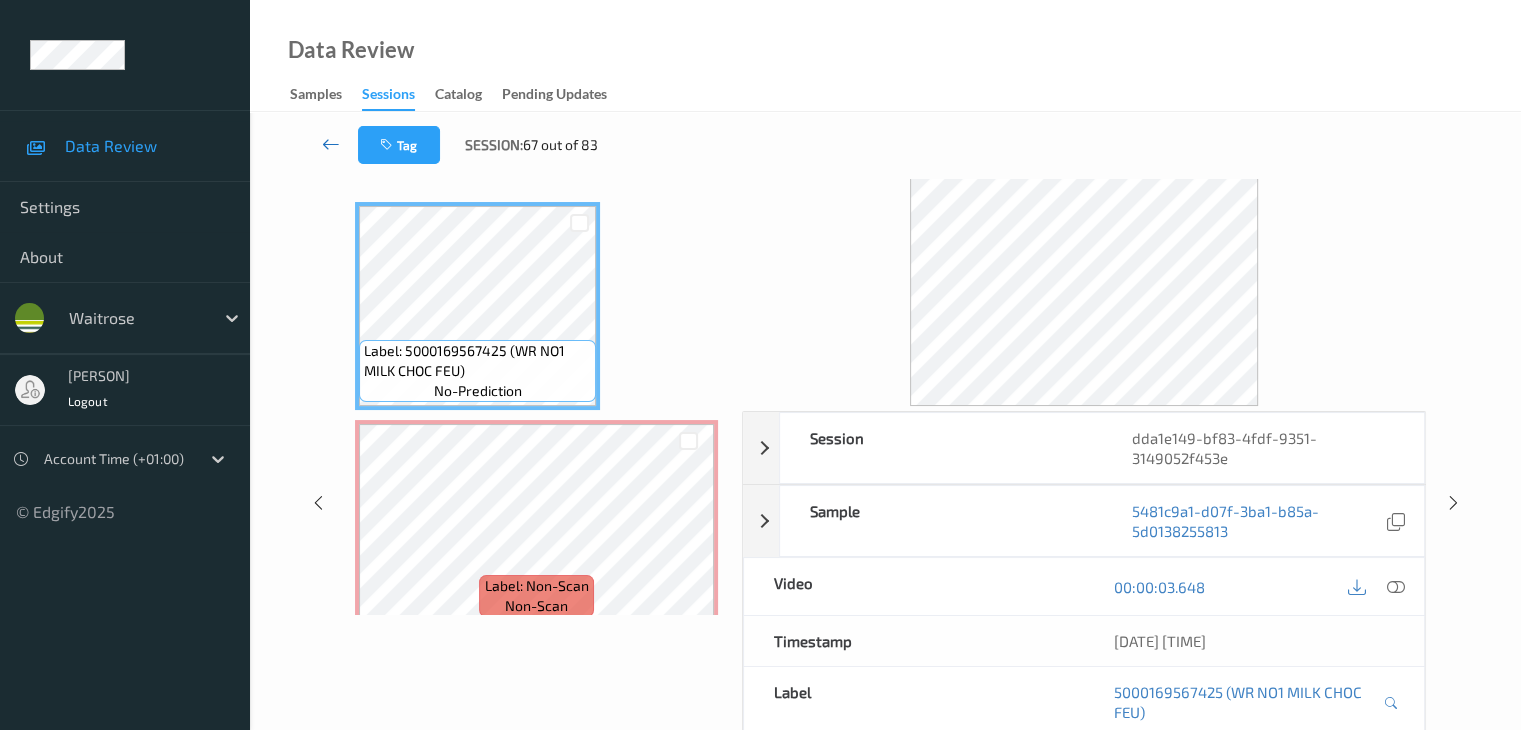 click at bounding box center (331, 144) 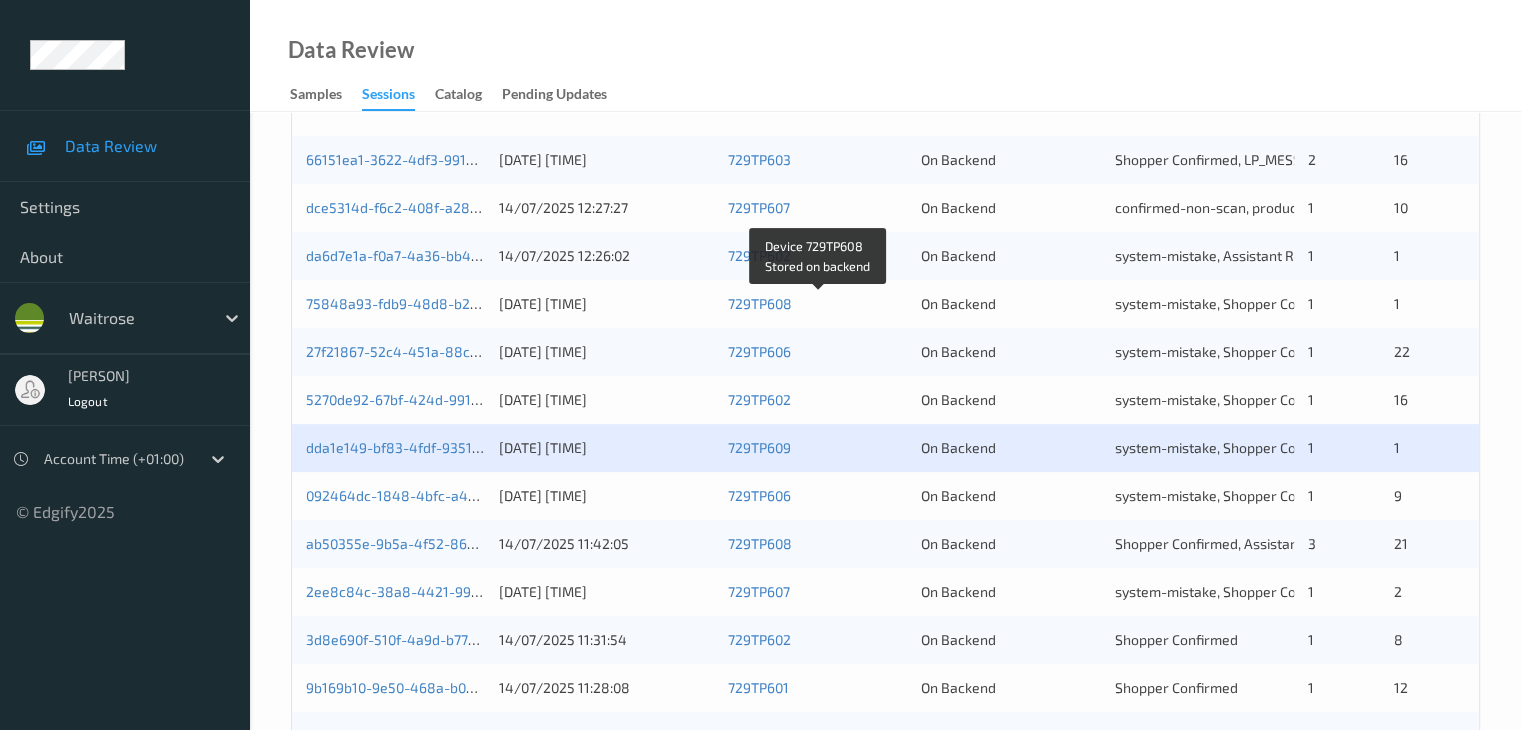 scroll, scrollTop: 500, scrollLeft: 0, axis: vertical 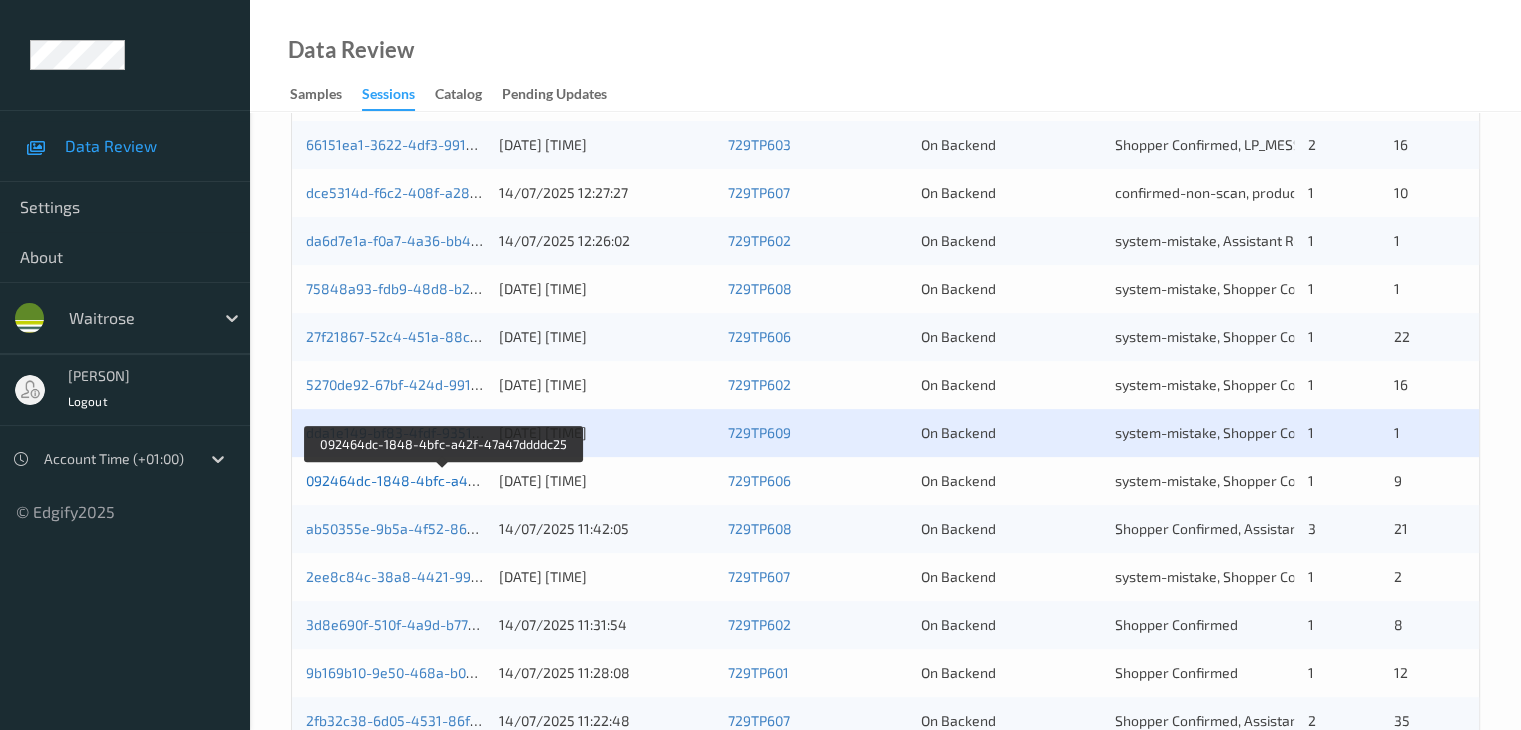 click on "092464dc-1848-4bfc-a42f-47a47ddddc25" at bounding box center [444, 480] 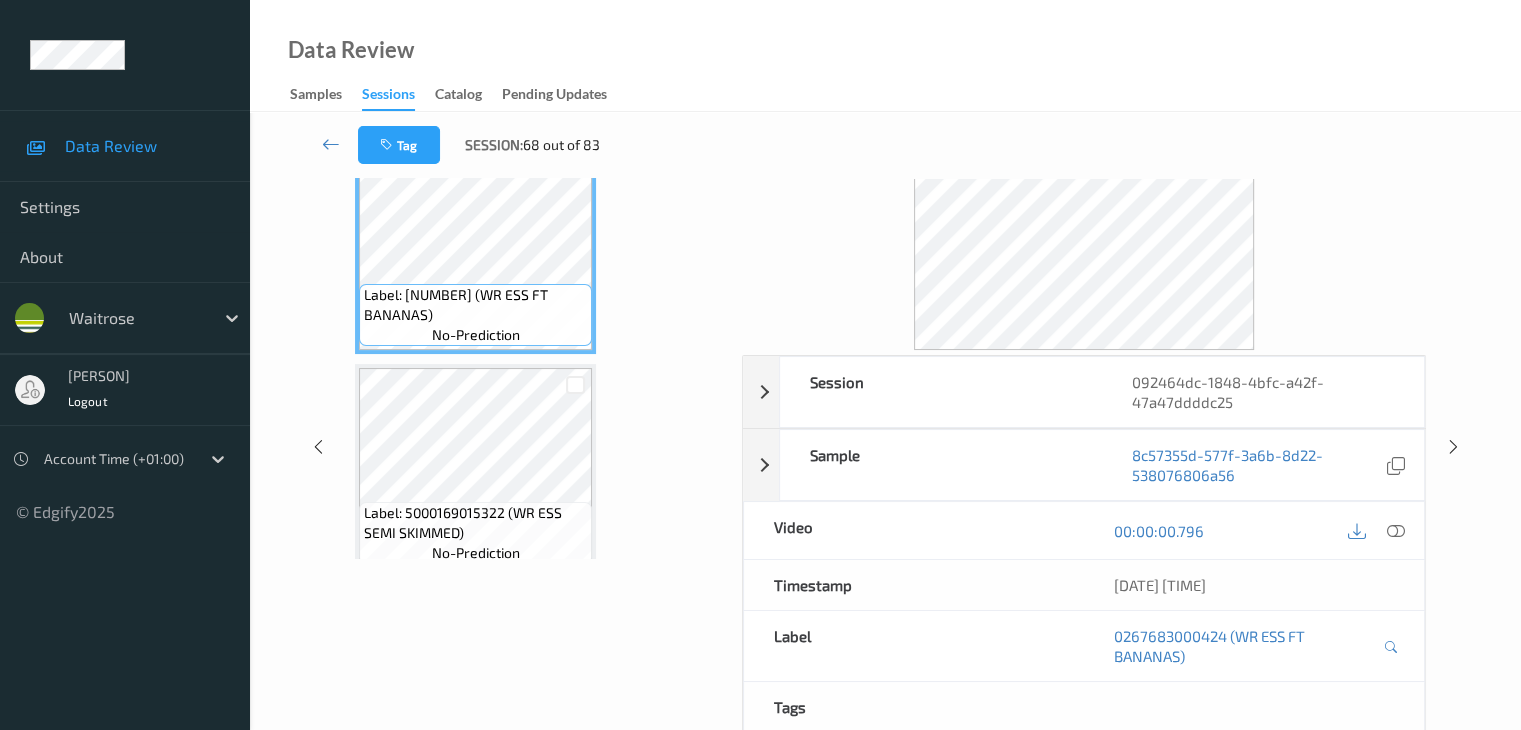 scroll, scrollTop: 0, scrollLeft: 0, axis: both 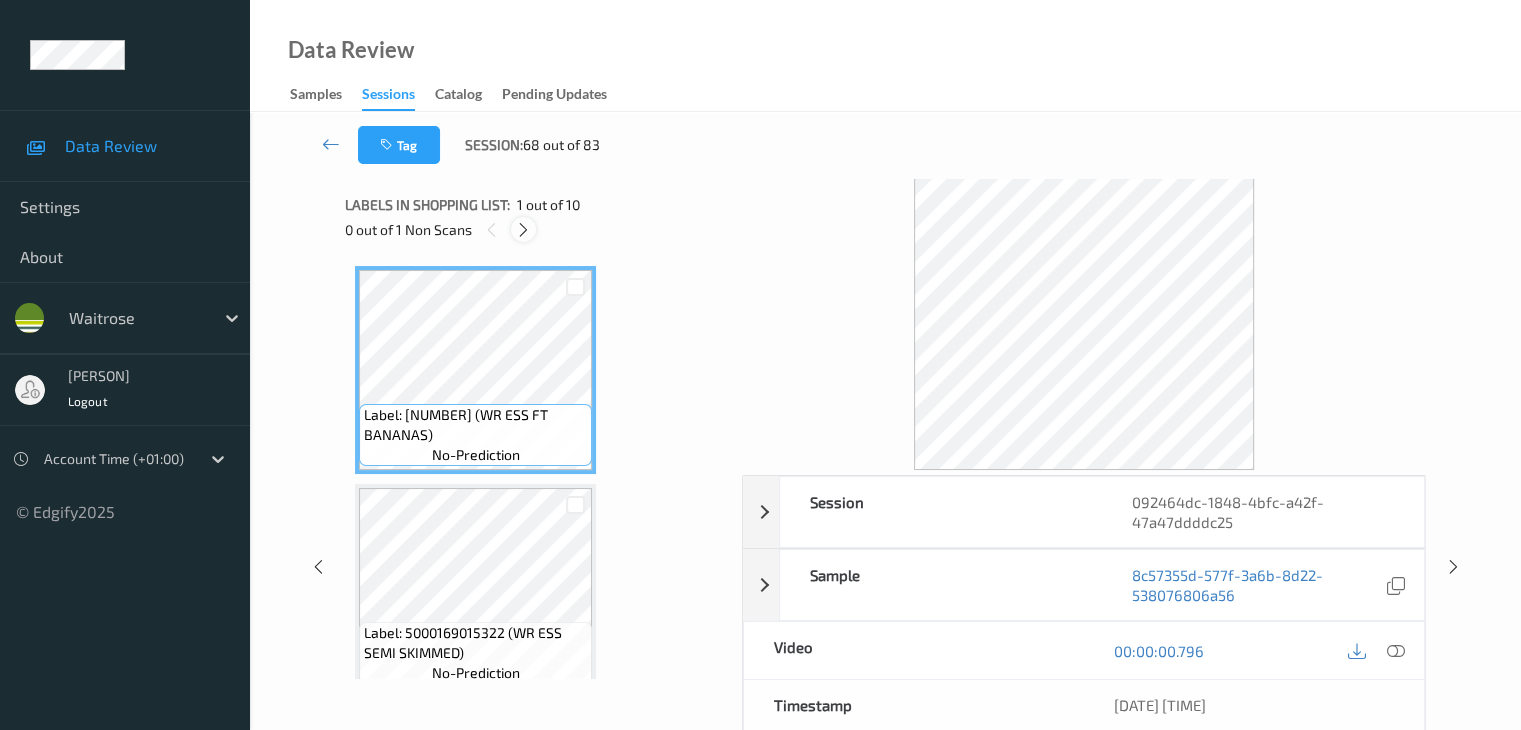 click at bounding box center (523, 230) 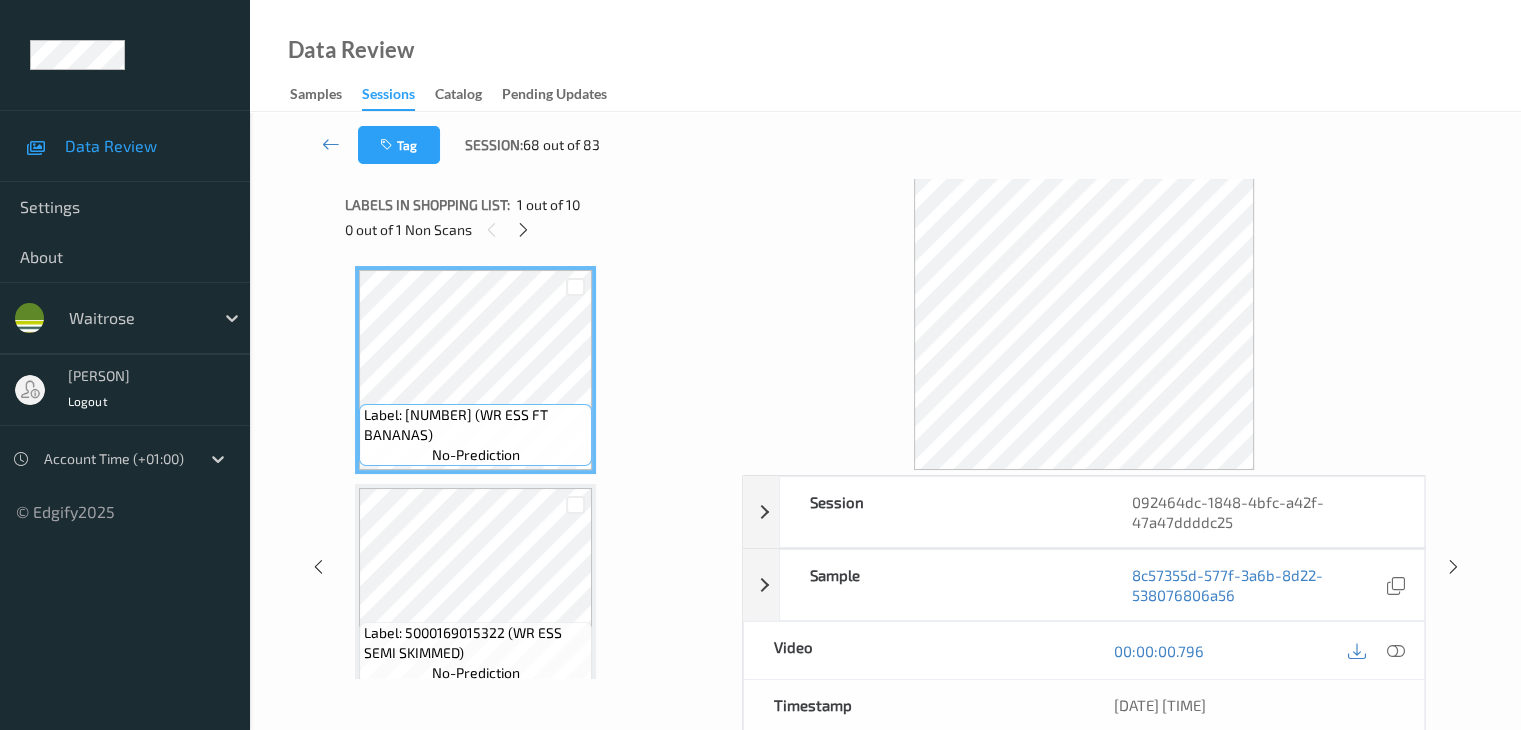scroll, scrollTop: 1536, scrollLeft: 0, axis: vertical 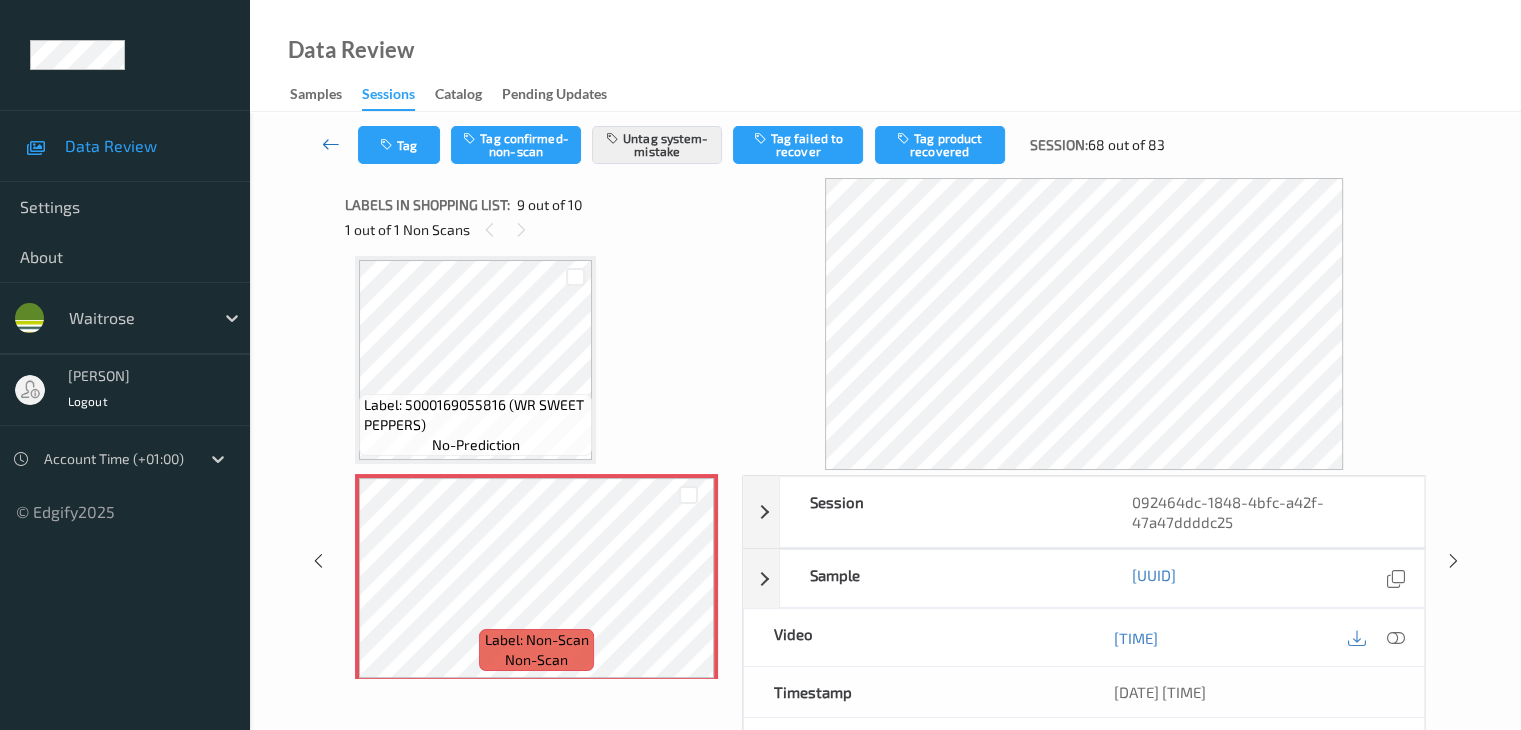 click at bounding box center (331, 144) 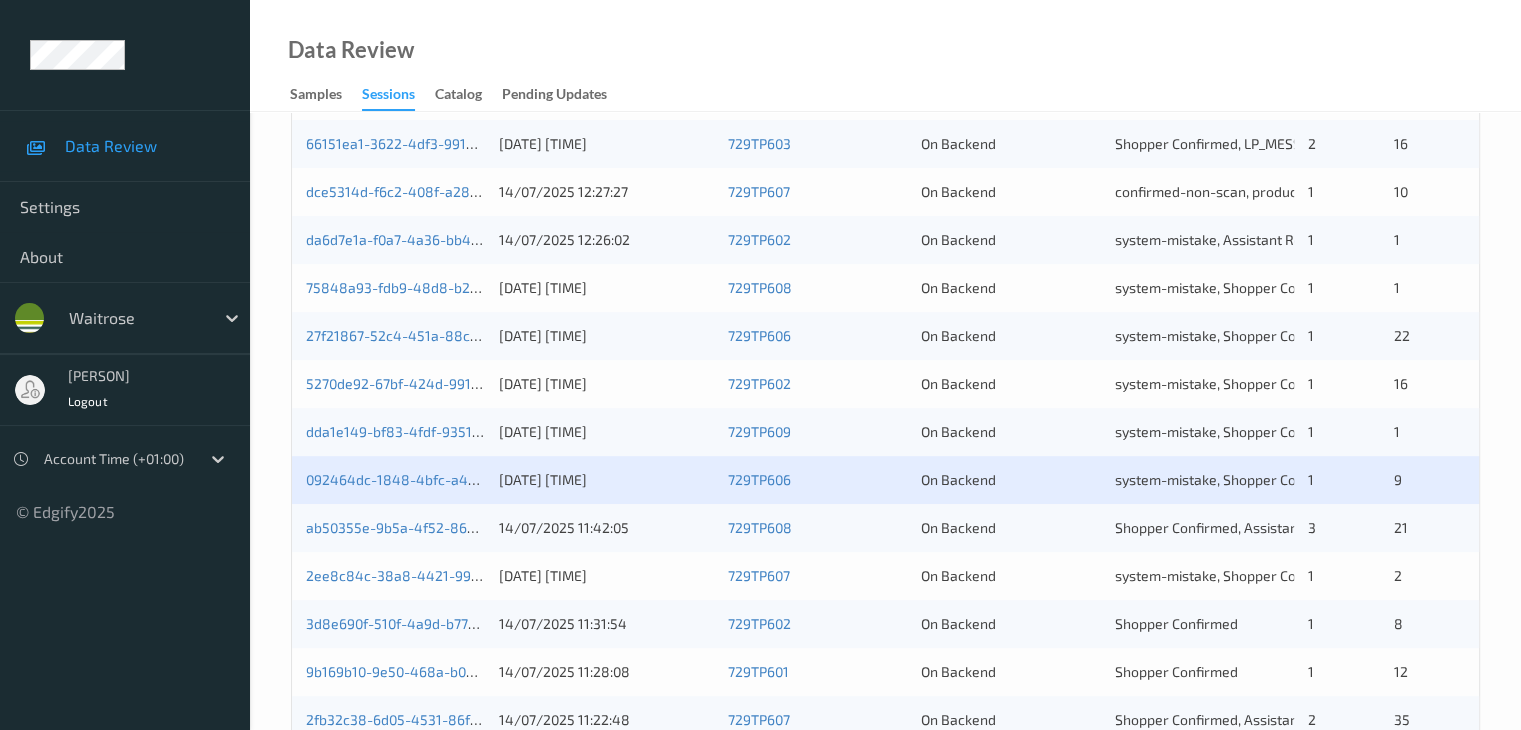 scroll, scrollTop: 600, scrollLeft: 0, axis: vertical 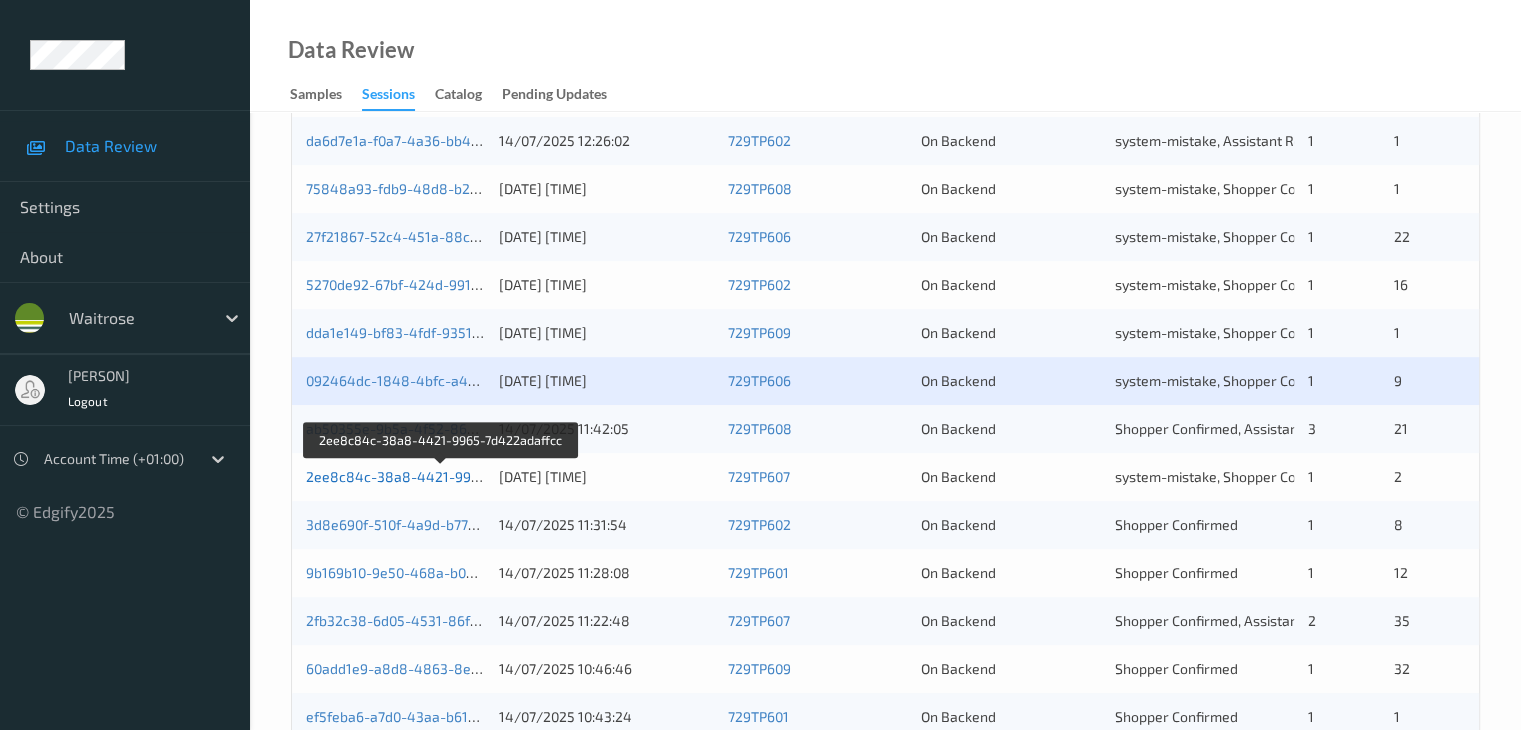 click on "2ee8c84c-38a8-4421-9965-7d422adaffcc" at bounding box center [443, 476] 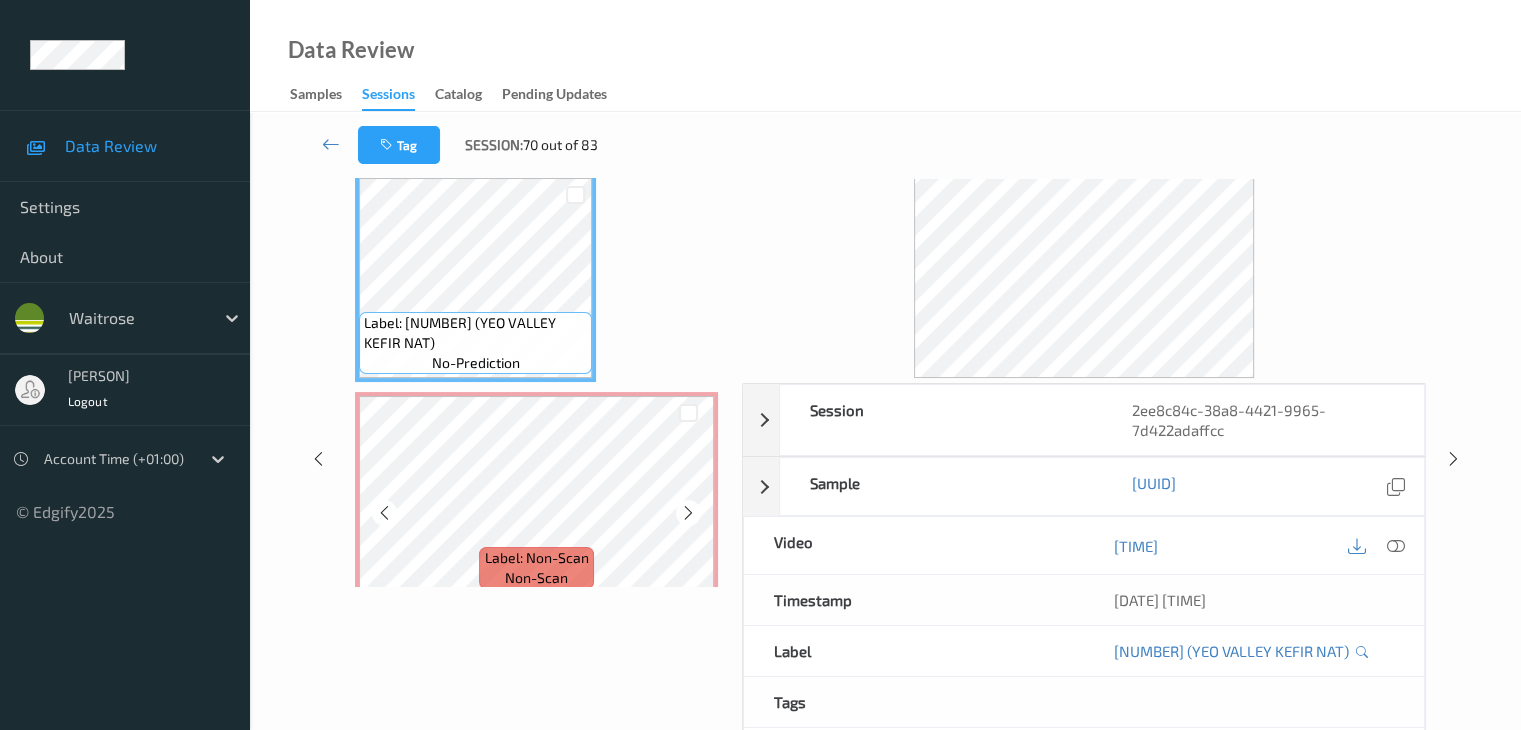 scroll, scrollTop: 64, scrollLeft: 0, axis: vertical 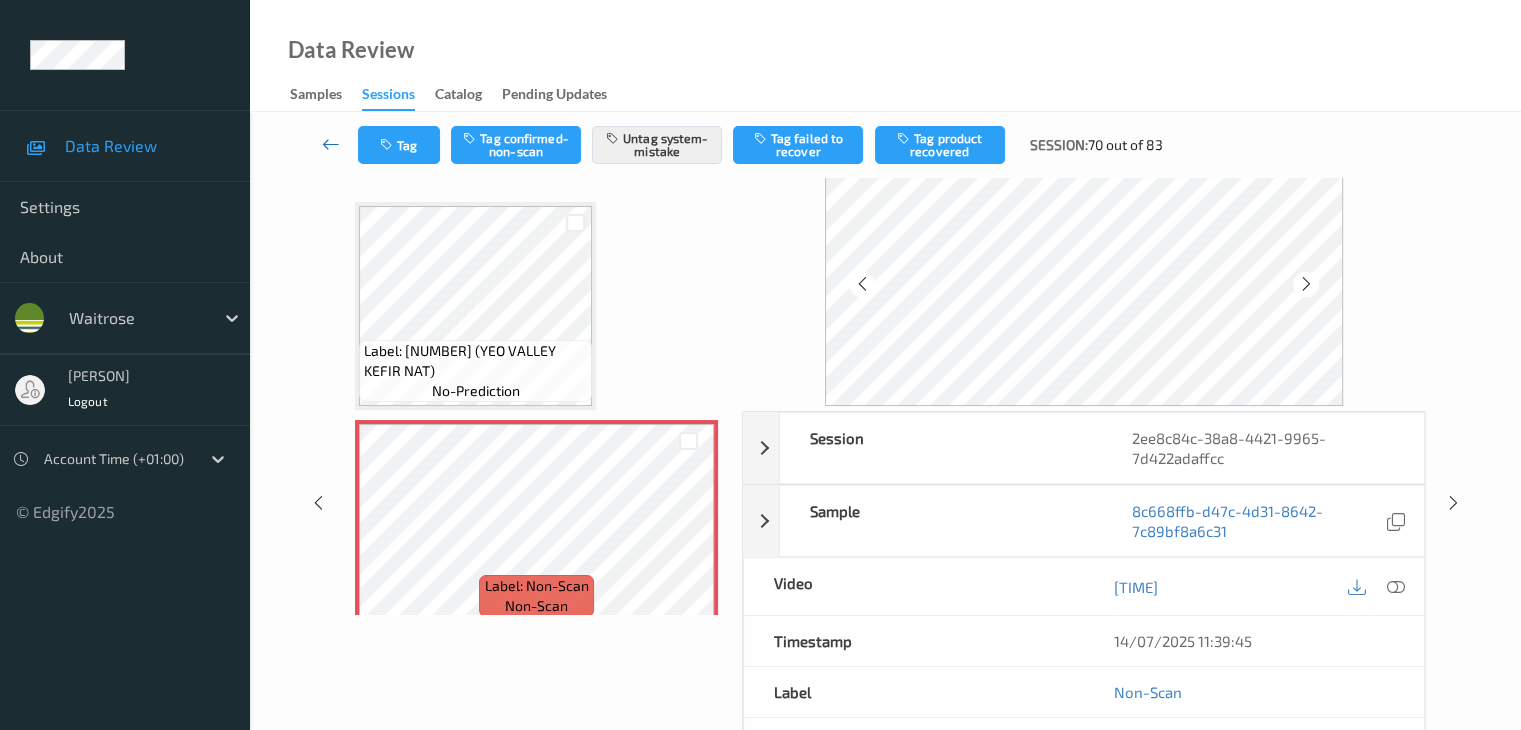 click at bounding box center (331, 144) 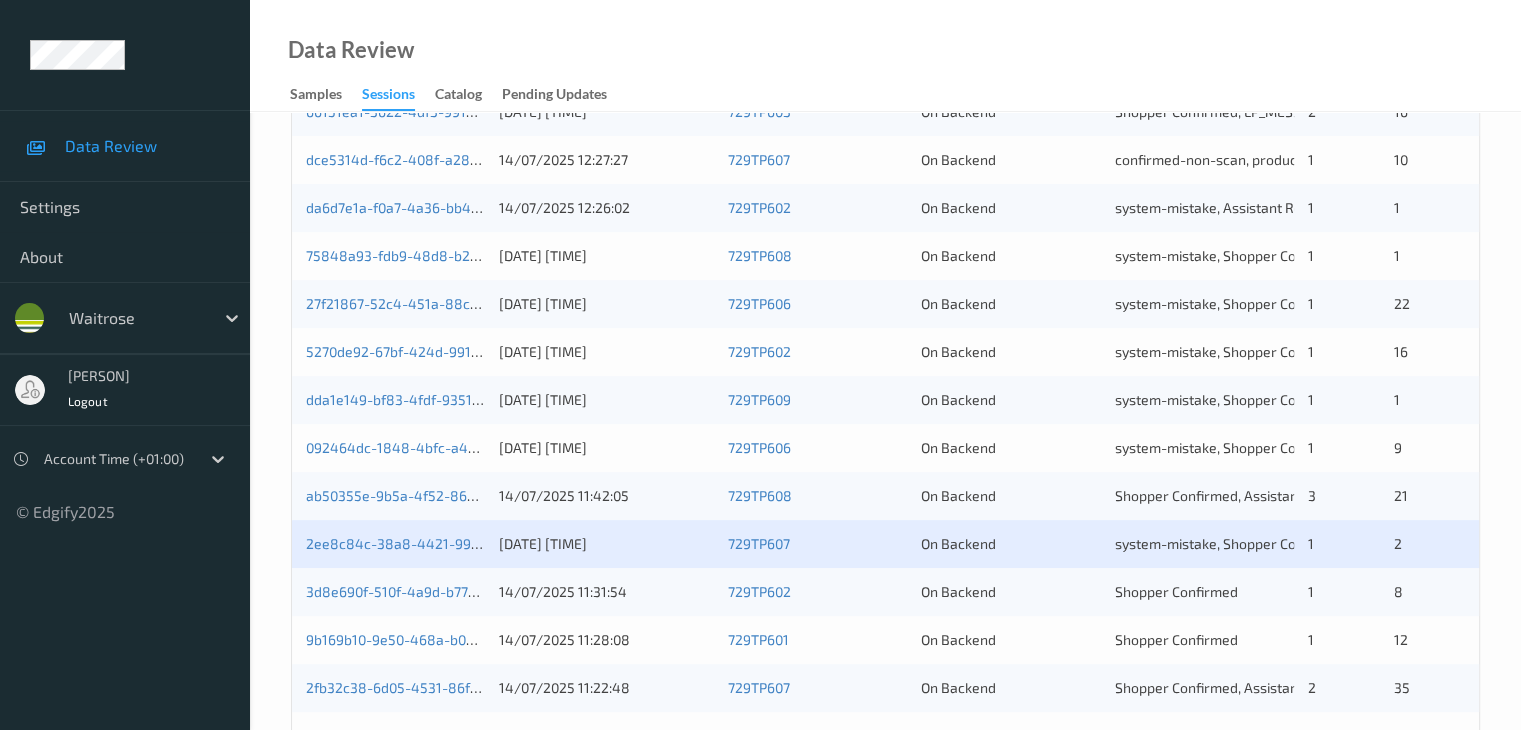 scroll, scrollTop: 700, scrollLeft: 0, axis: vertical 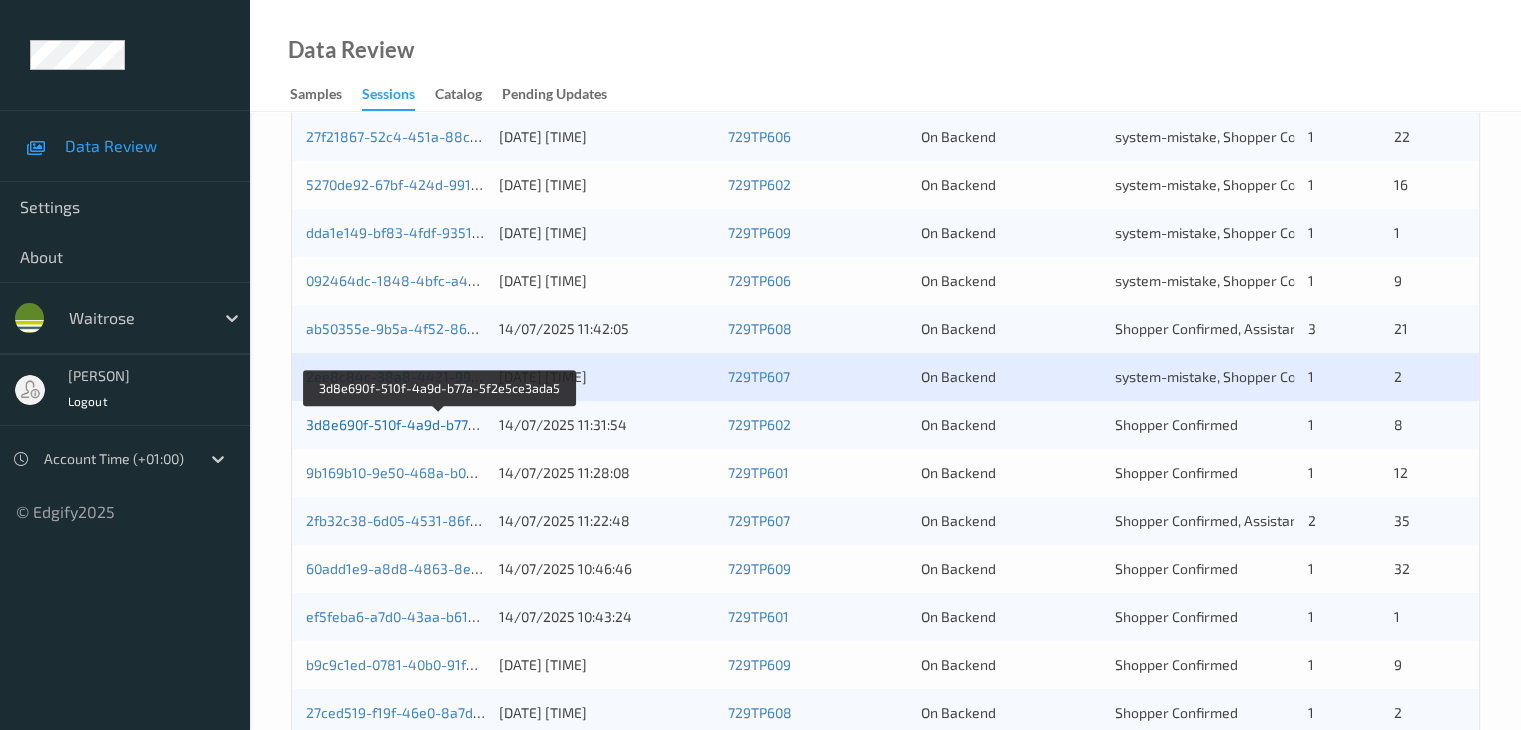 click on "3d8e690f-510f-4a9d-b77a-5f2e5ce3ada5" at bounding box center [440, 424] 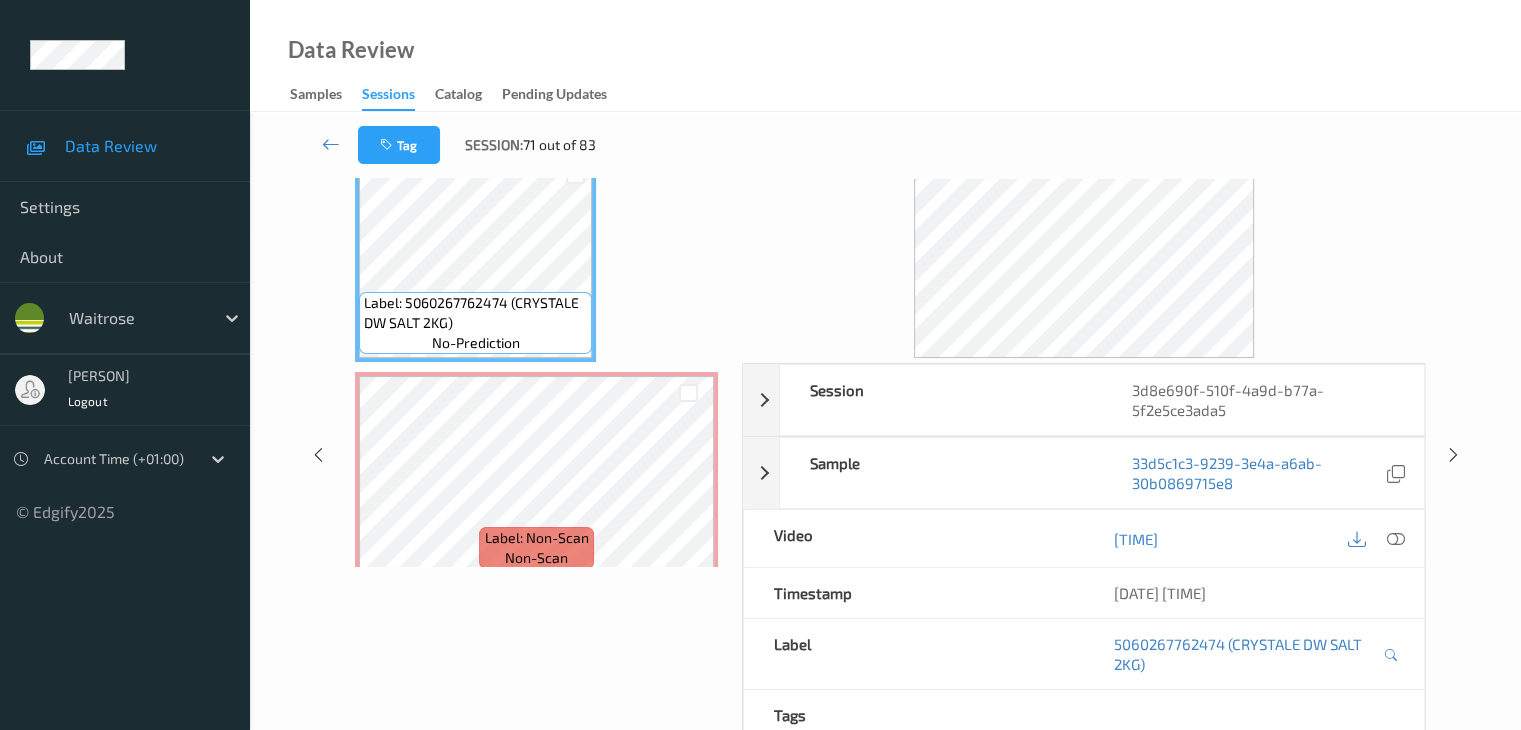 scroll, scrollTop: 0, scrollLeft: 0, axis: both 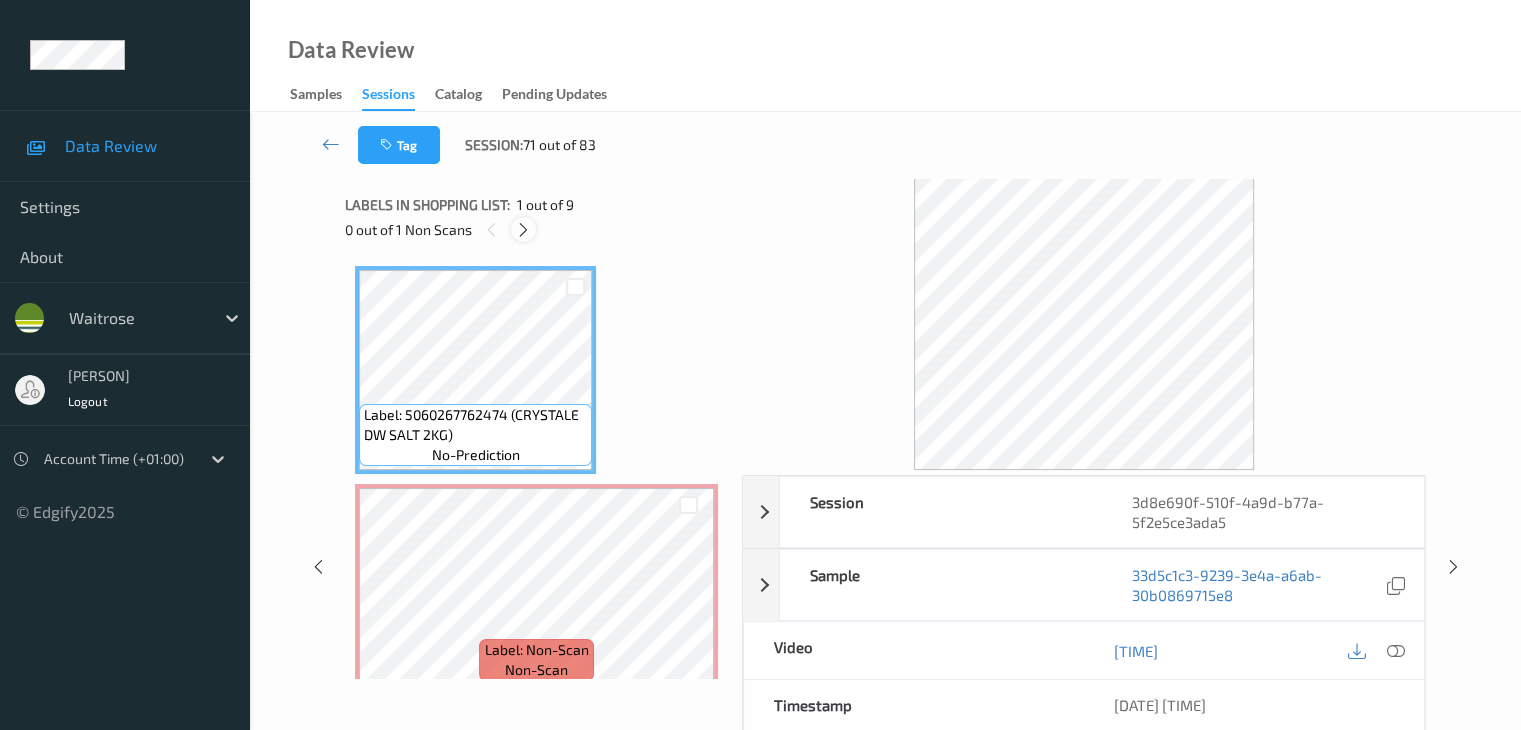 click at bounding box center (523, 230) 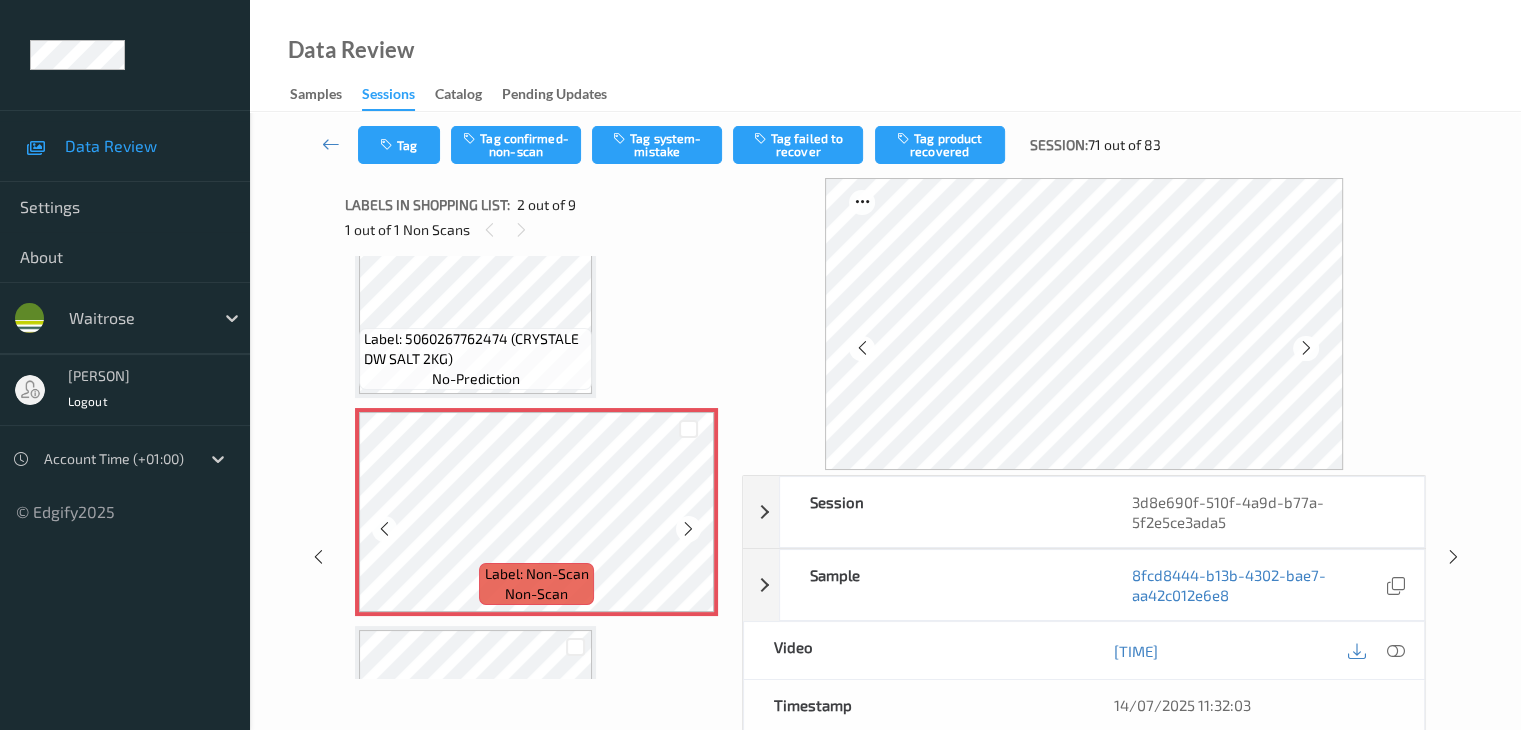 scroll, scrollTop: 110, scrollLeft: 0, axis: vertical 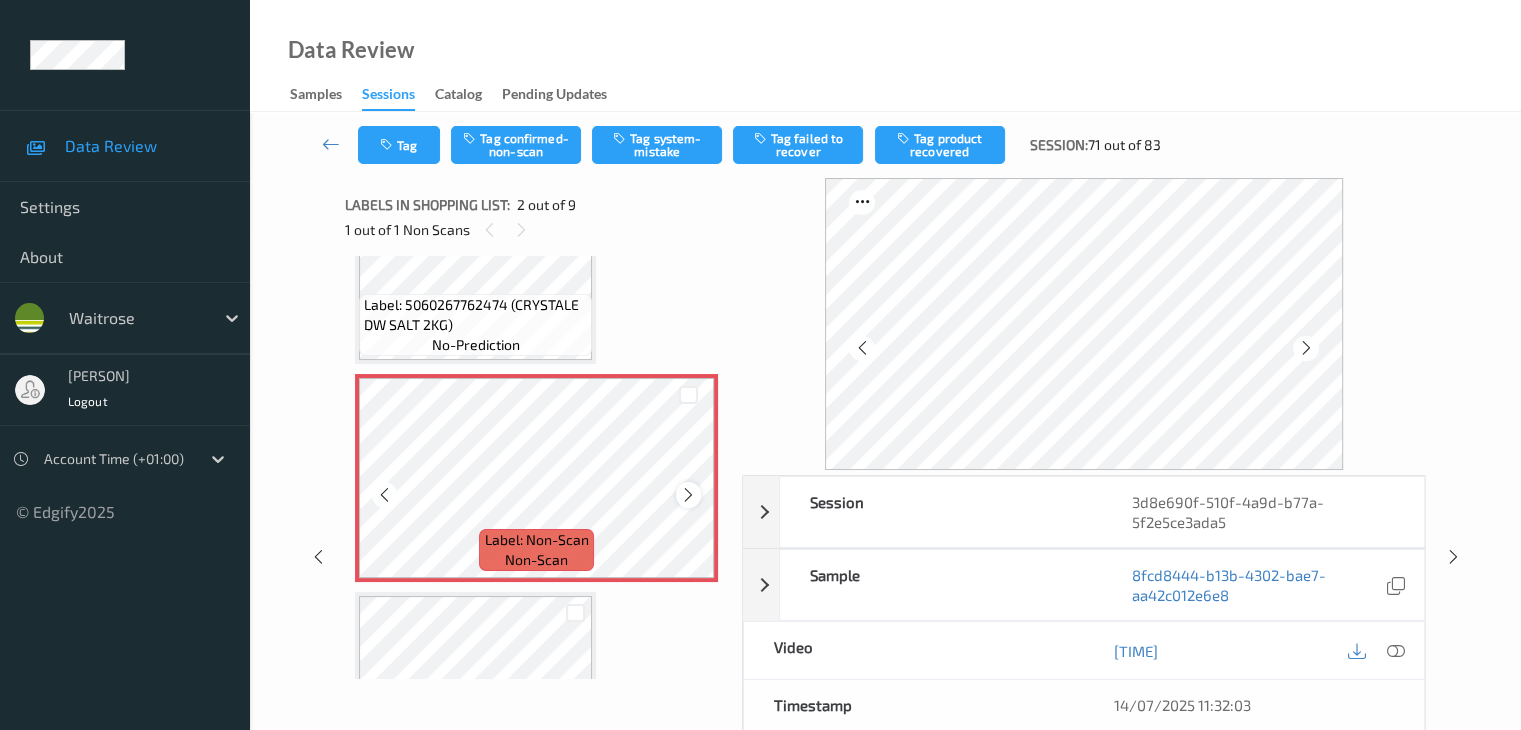 click at bounding box center [688, 494] 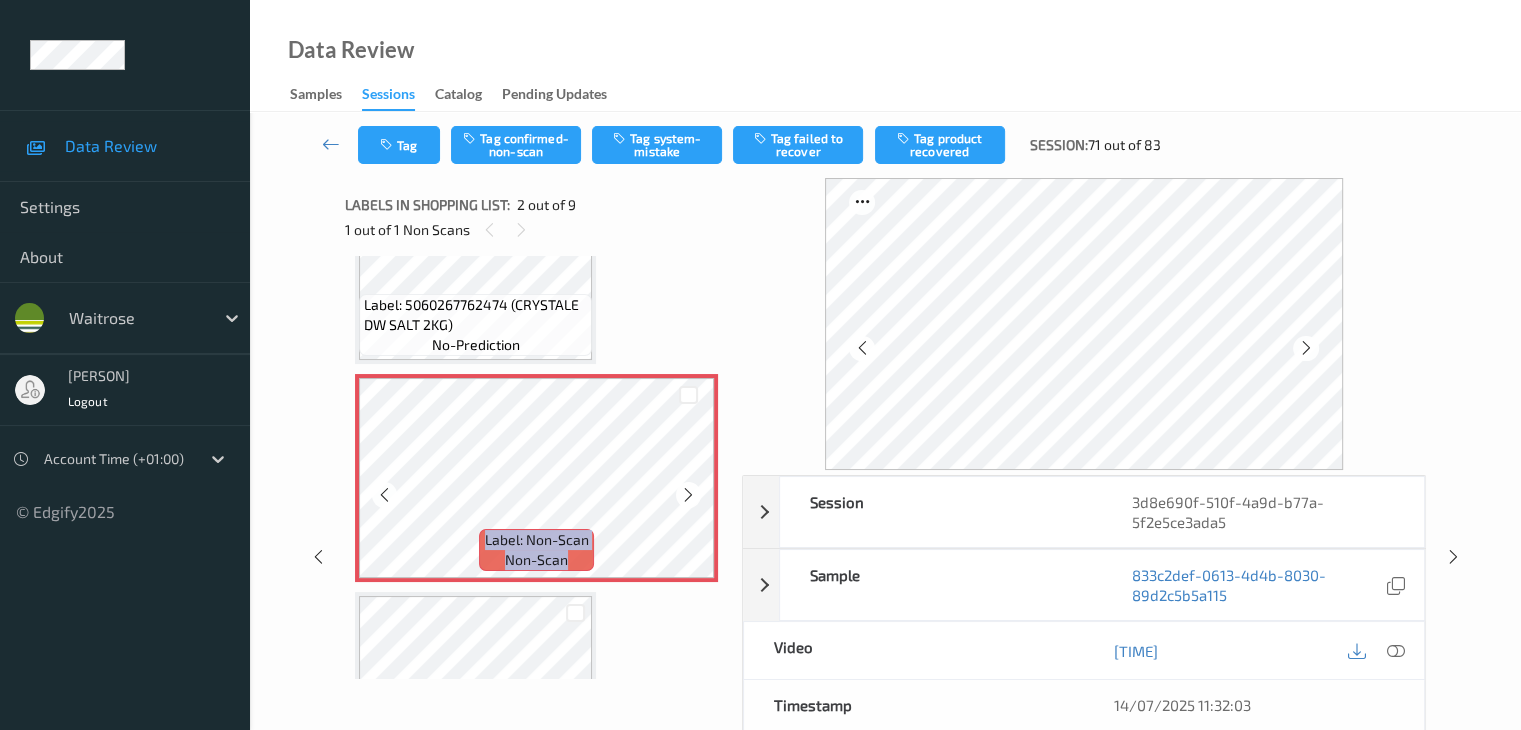 click at bounding box center (688, 494) 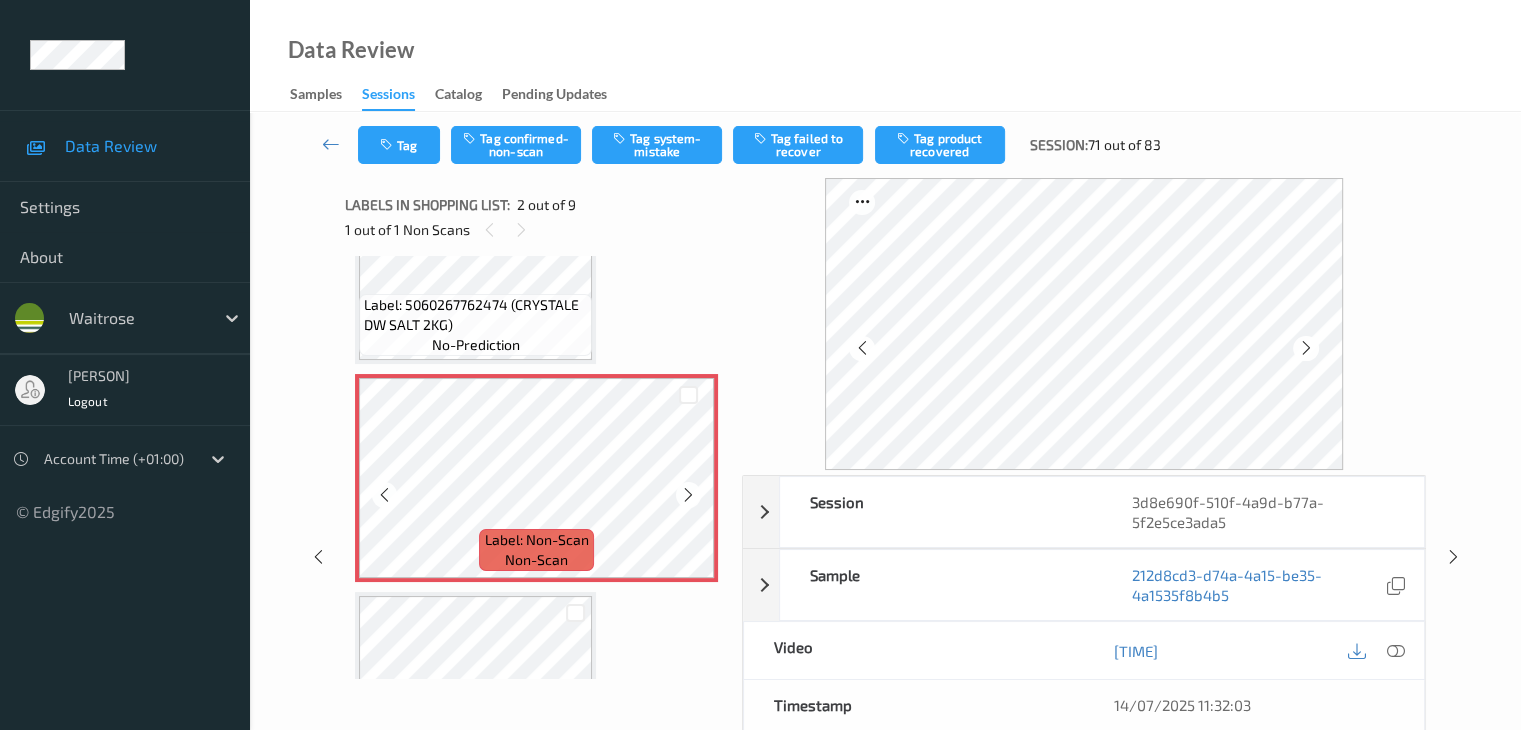 click at bounding box center [688, 494] 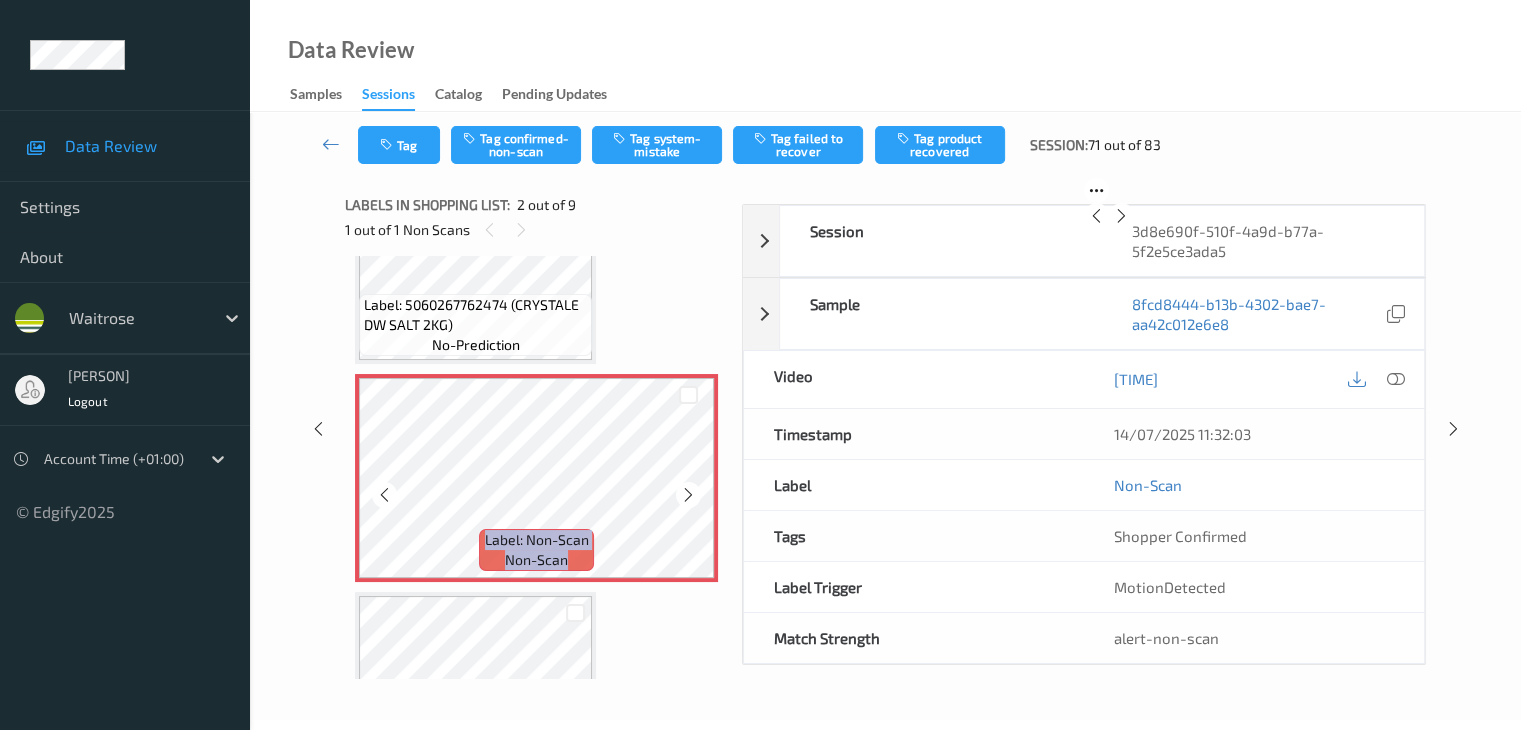 click at bounding box center [688, 494] 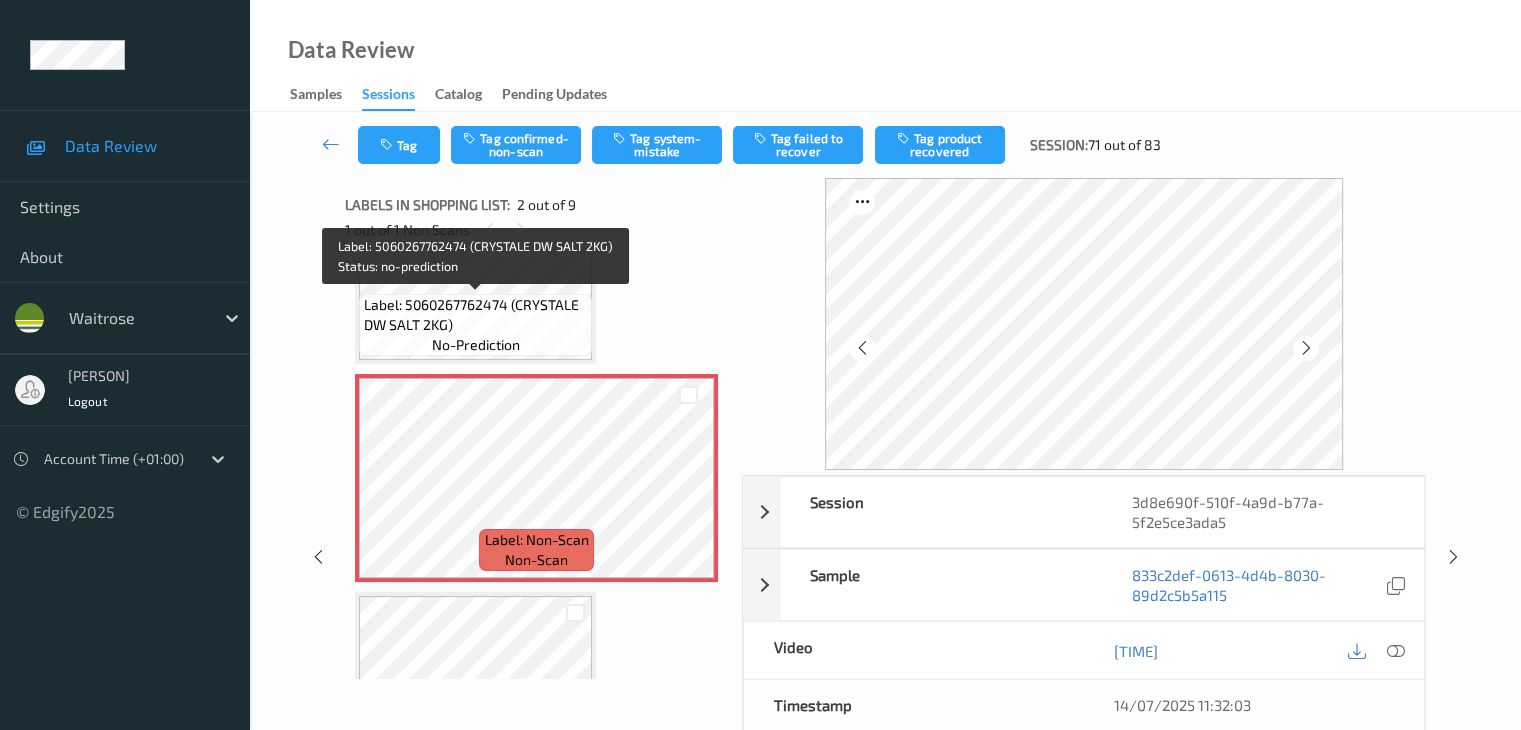 click on "Label: 5060267762474 (CRYSTALE DW SALT 2KG)" at bounding box center [475, 315] 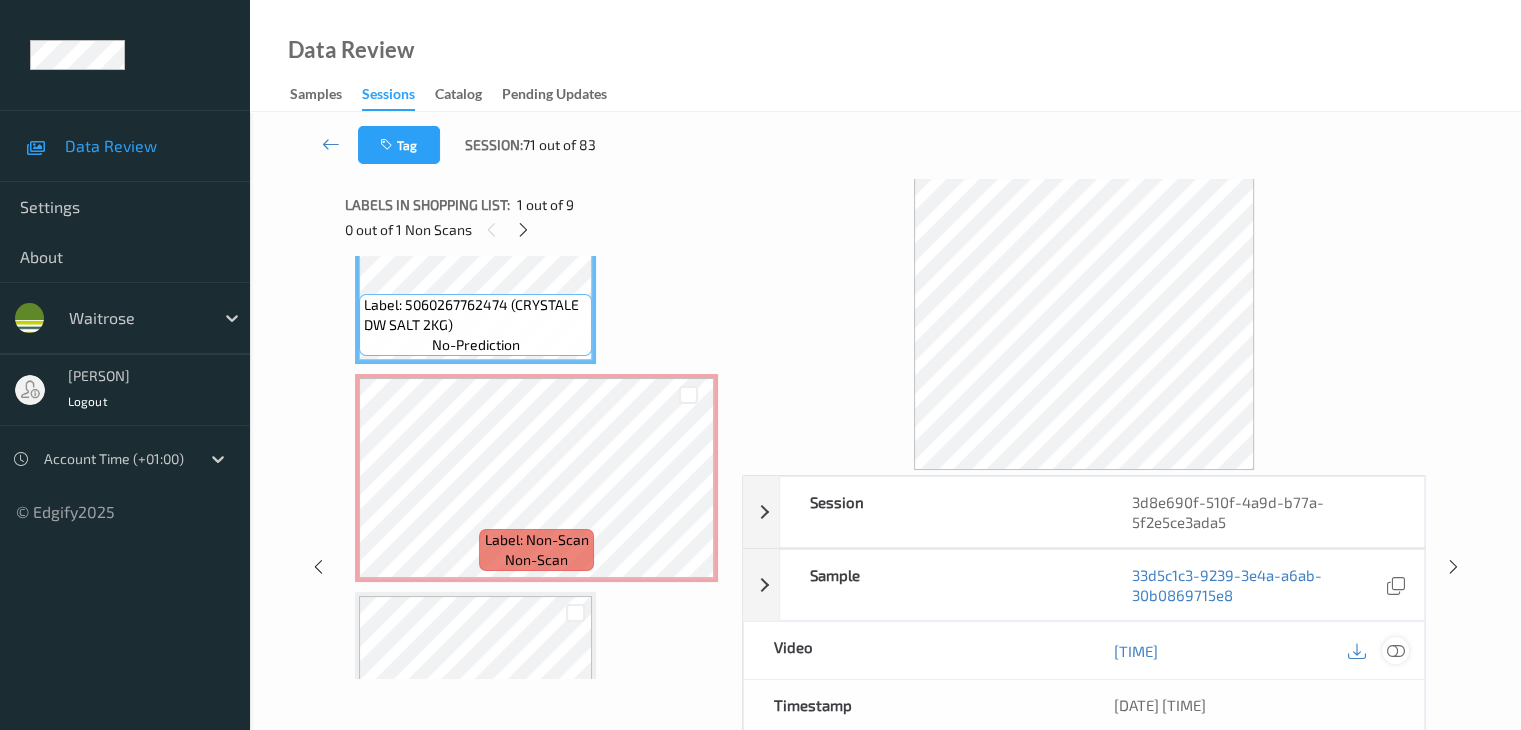 click at bounding box center [1395, 650] 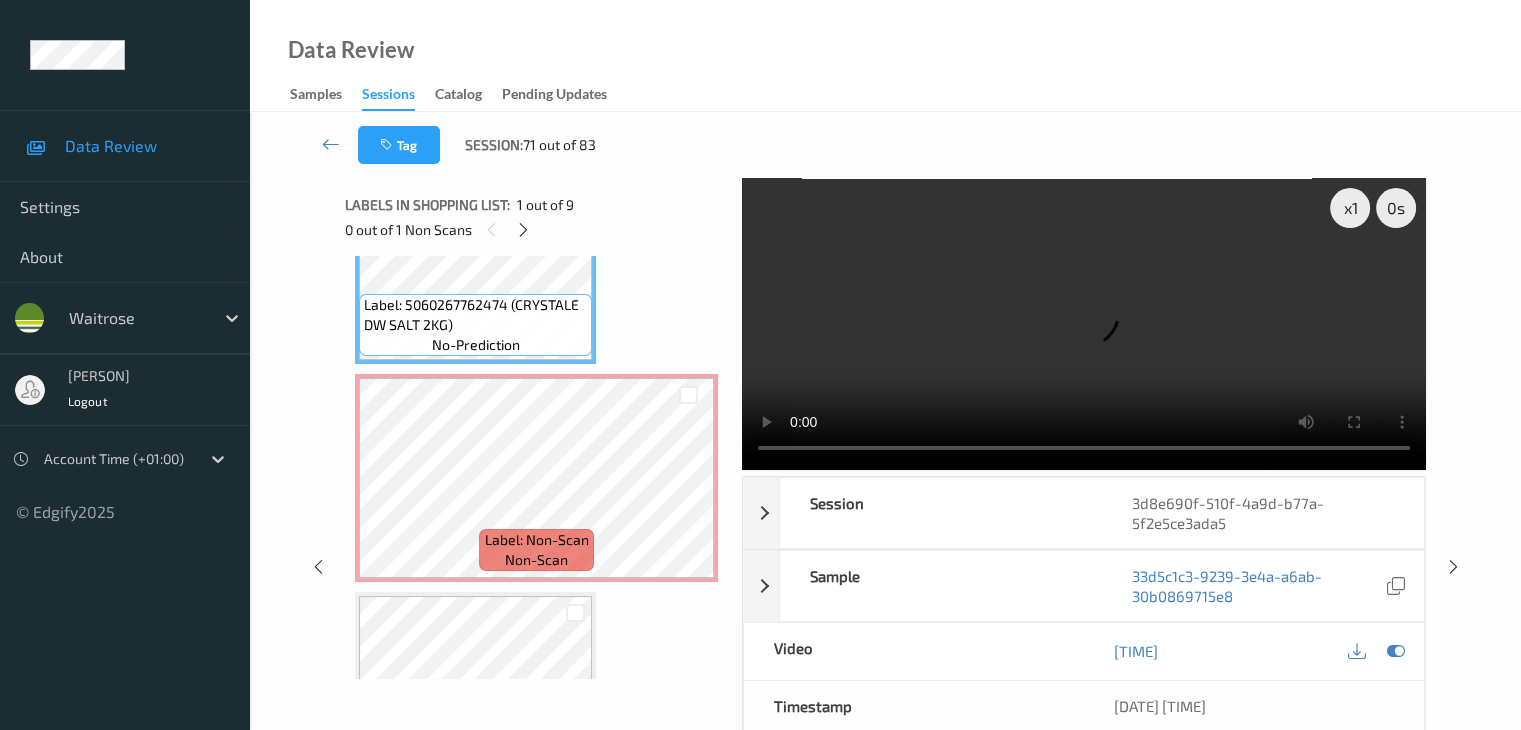 click on "no-prediction" at bounding box center [476, 345] 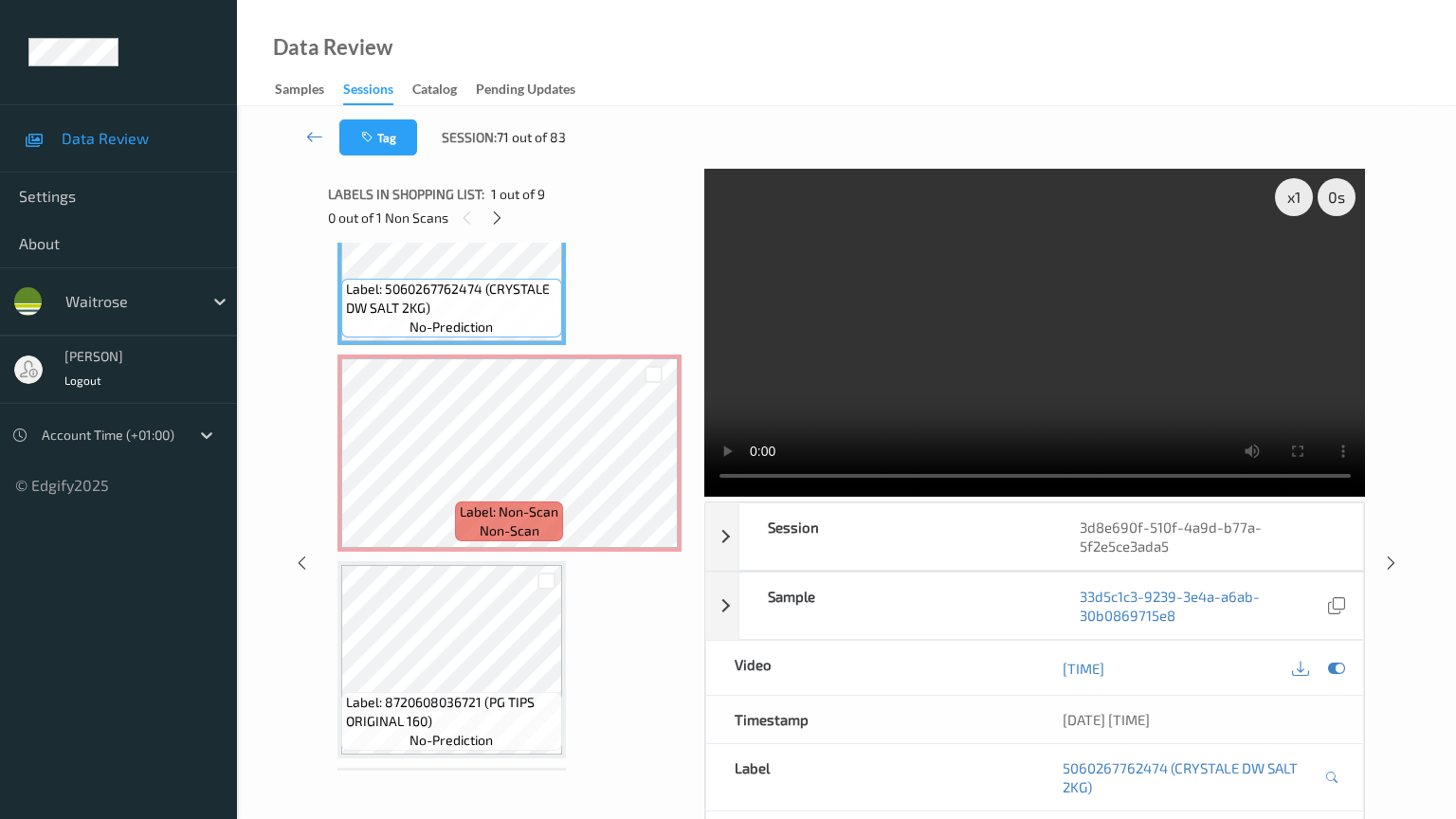 type 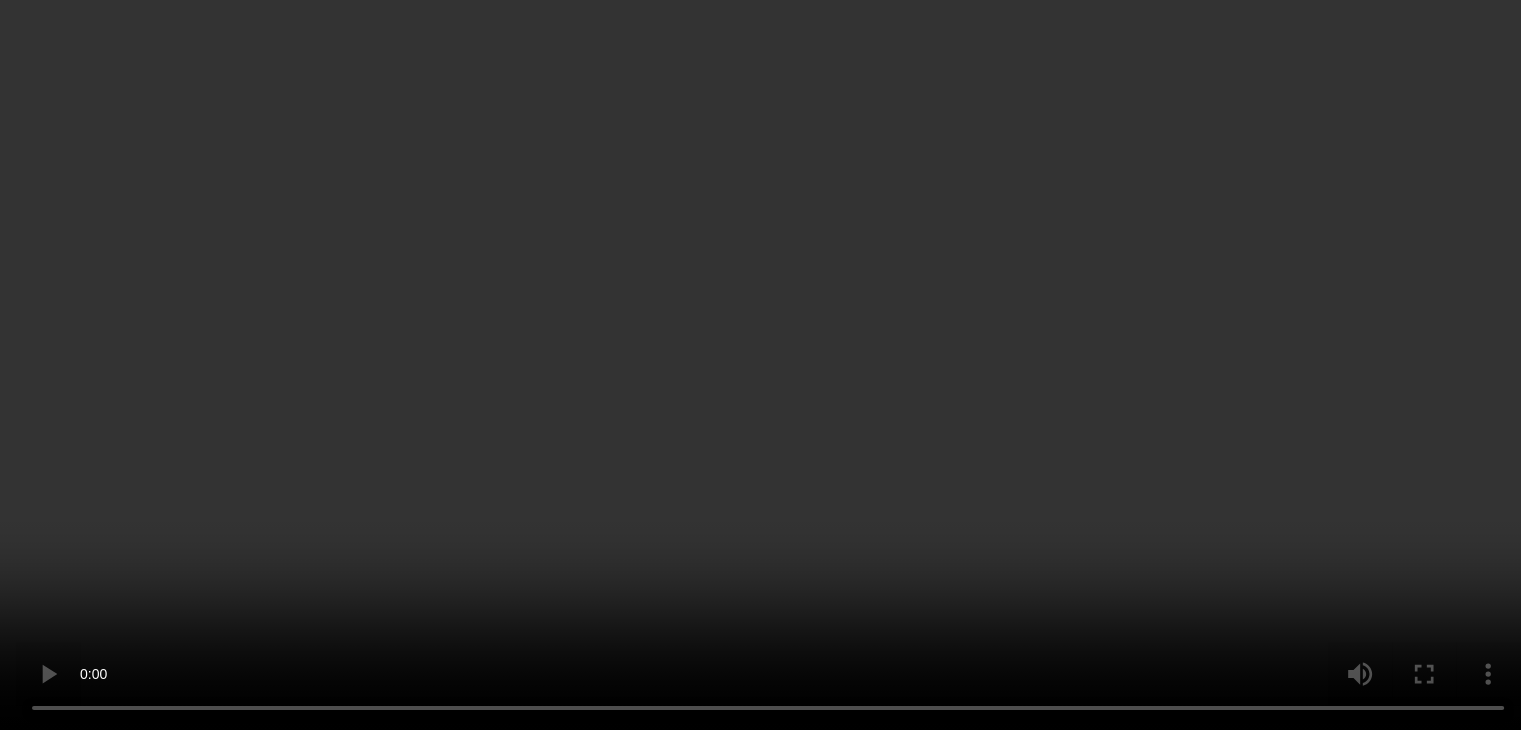 scroll, scrollTop: 10, scrollLeft: 0, axis: vertical 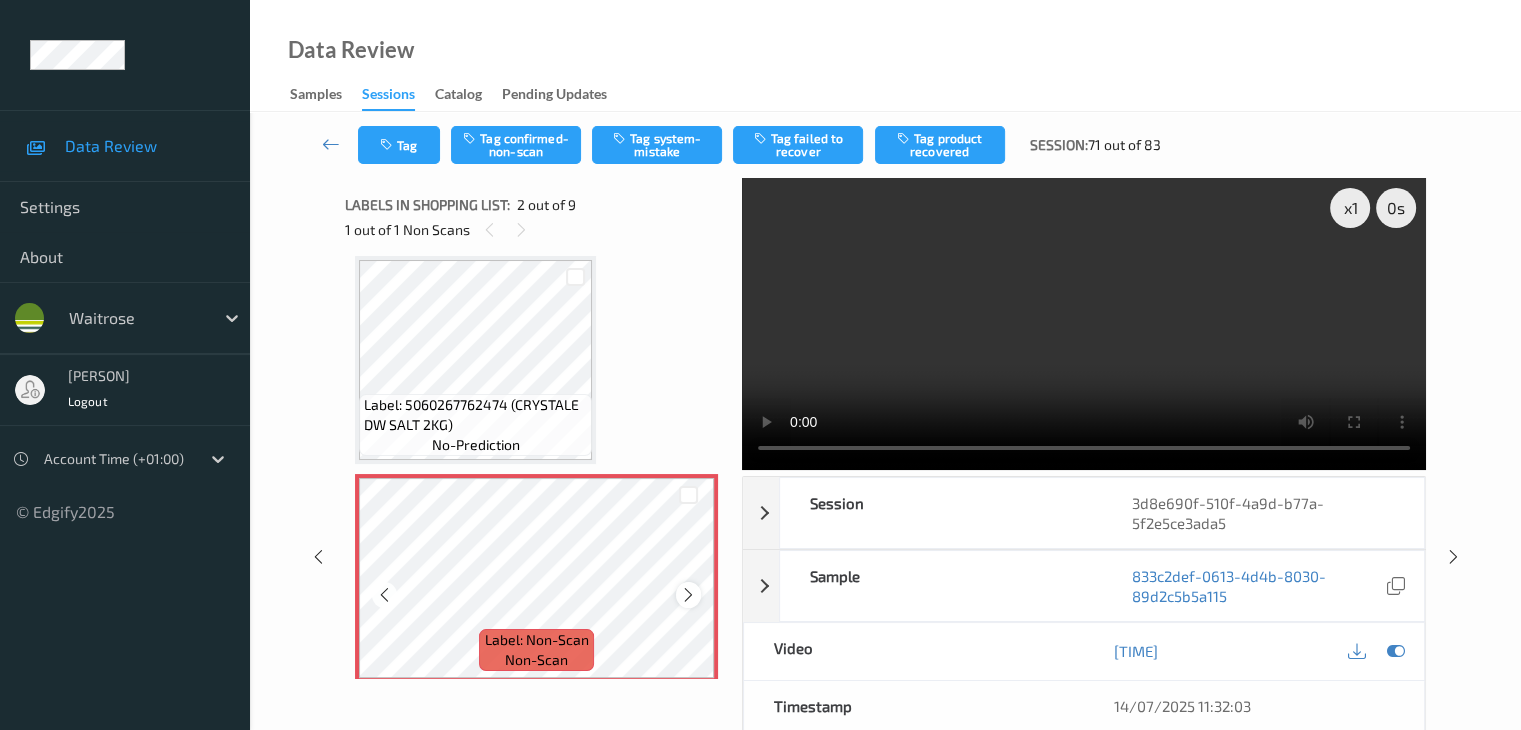 click at bounding box center [688, 595] 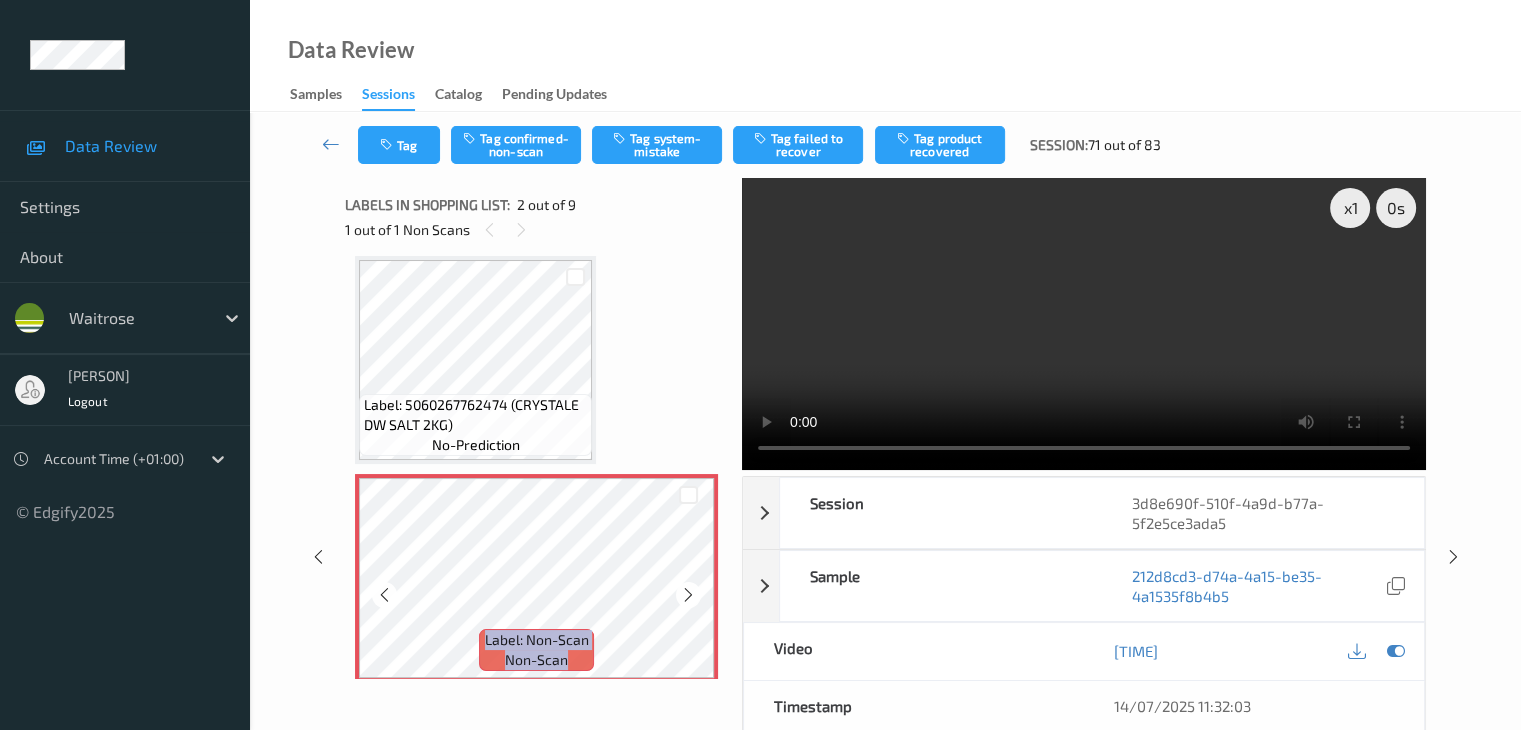 click at bounding box center (688, 595) 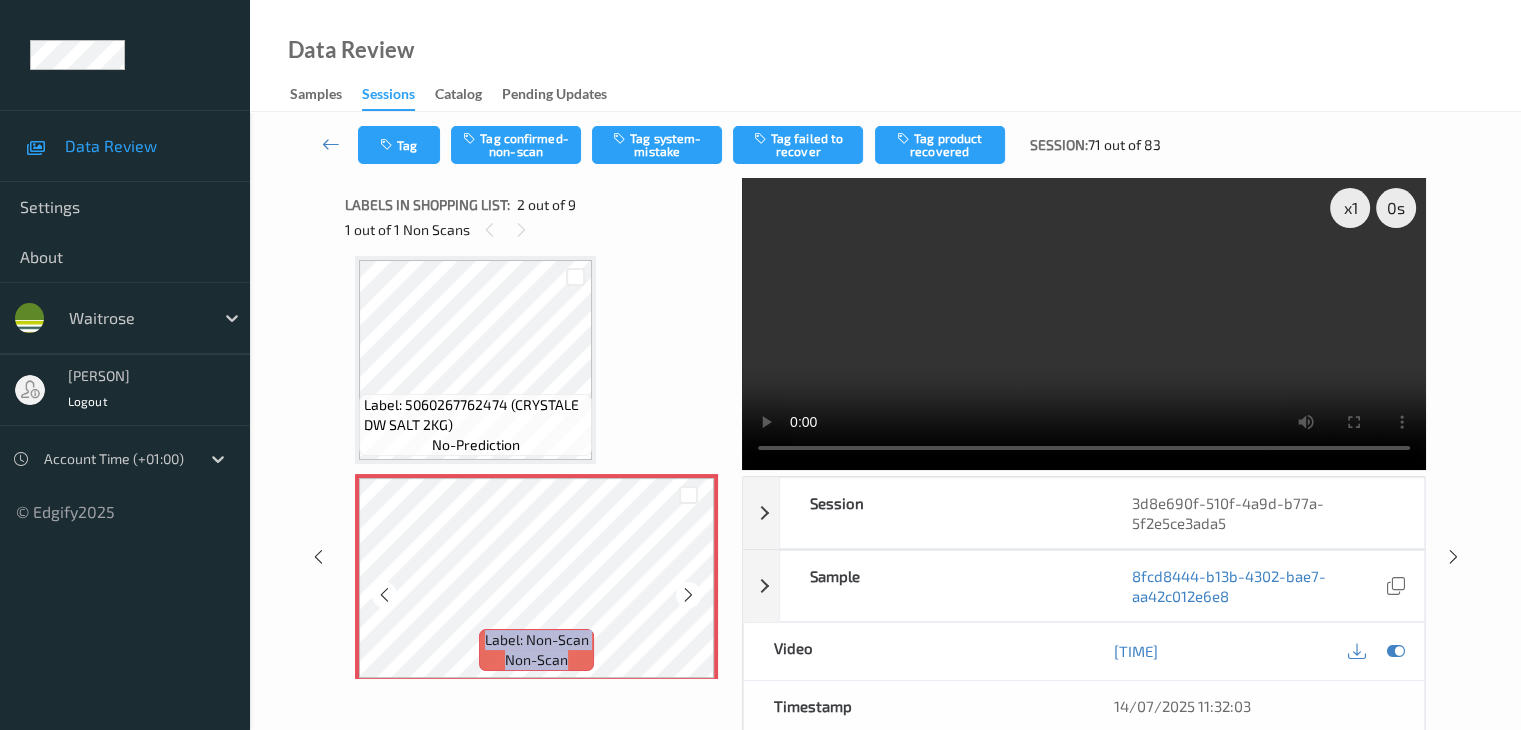 click at bounding box center [688, 595] 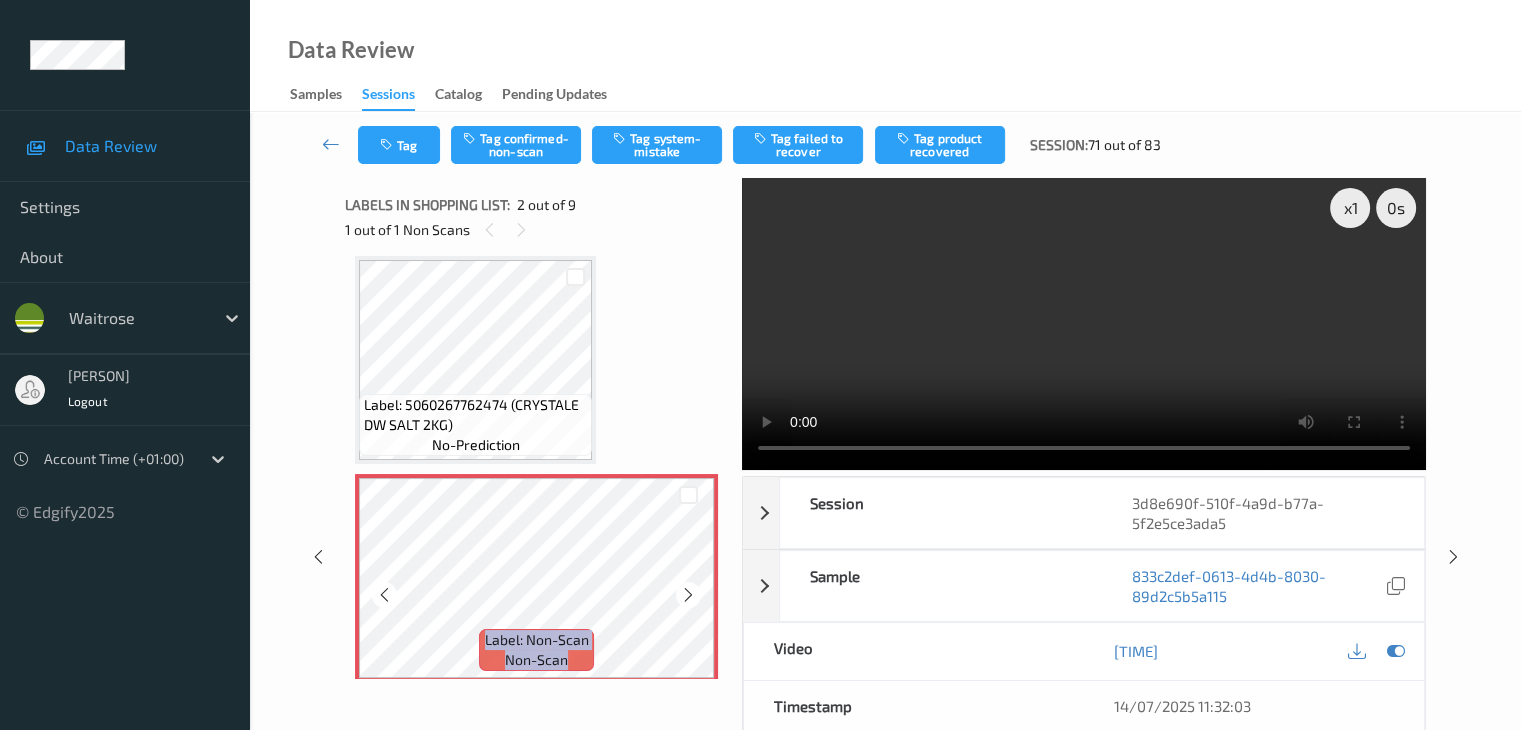 click at bounding box center [688, 595] 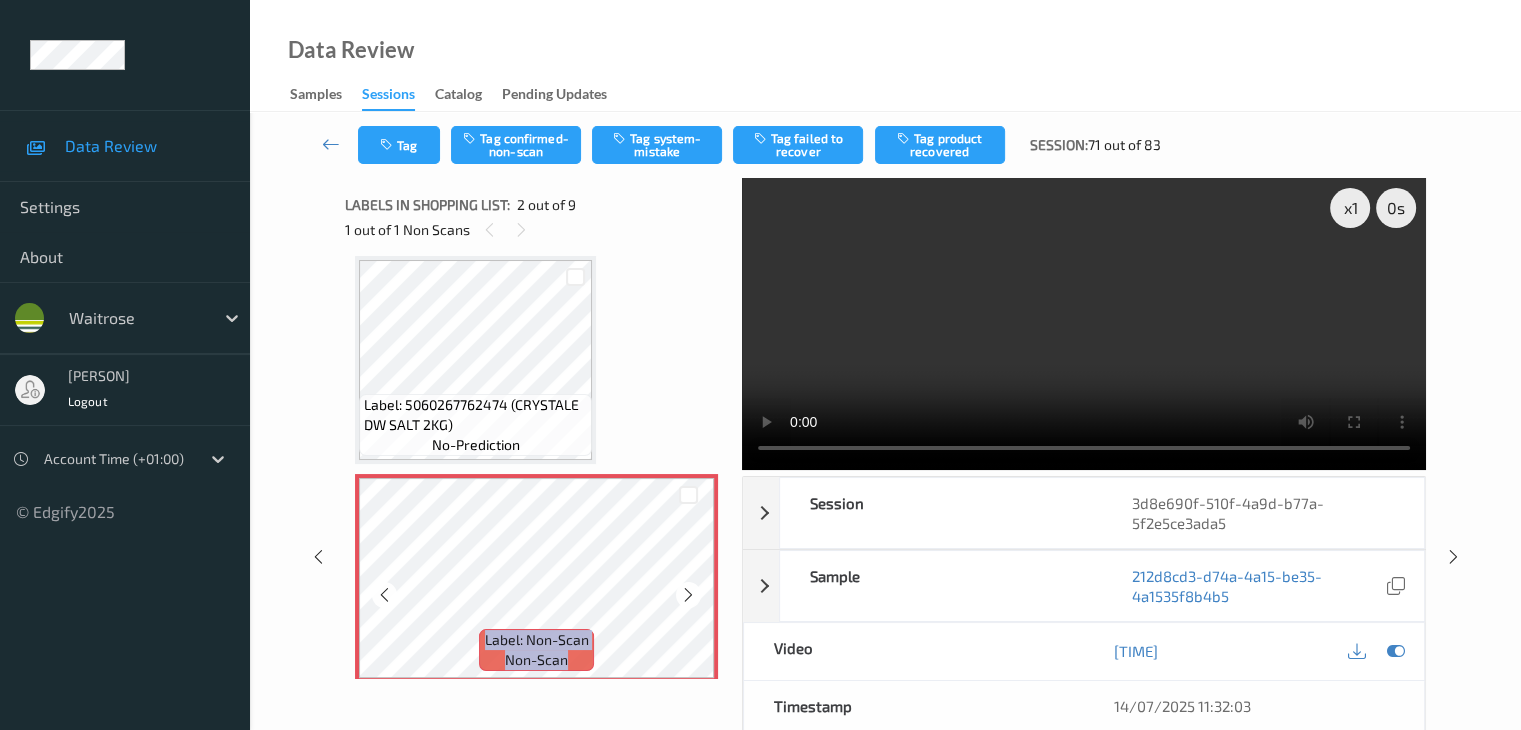 click at bounding box center [688, 595] 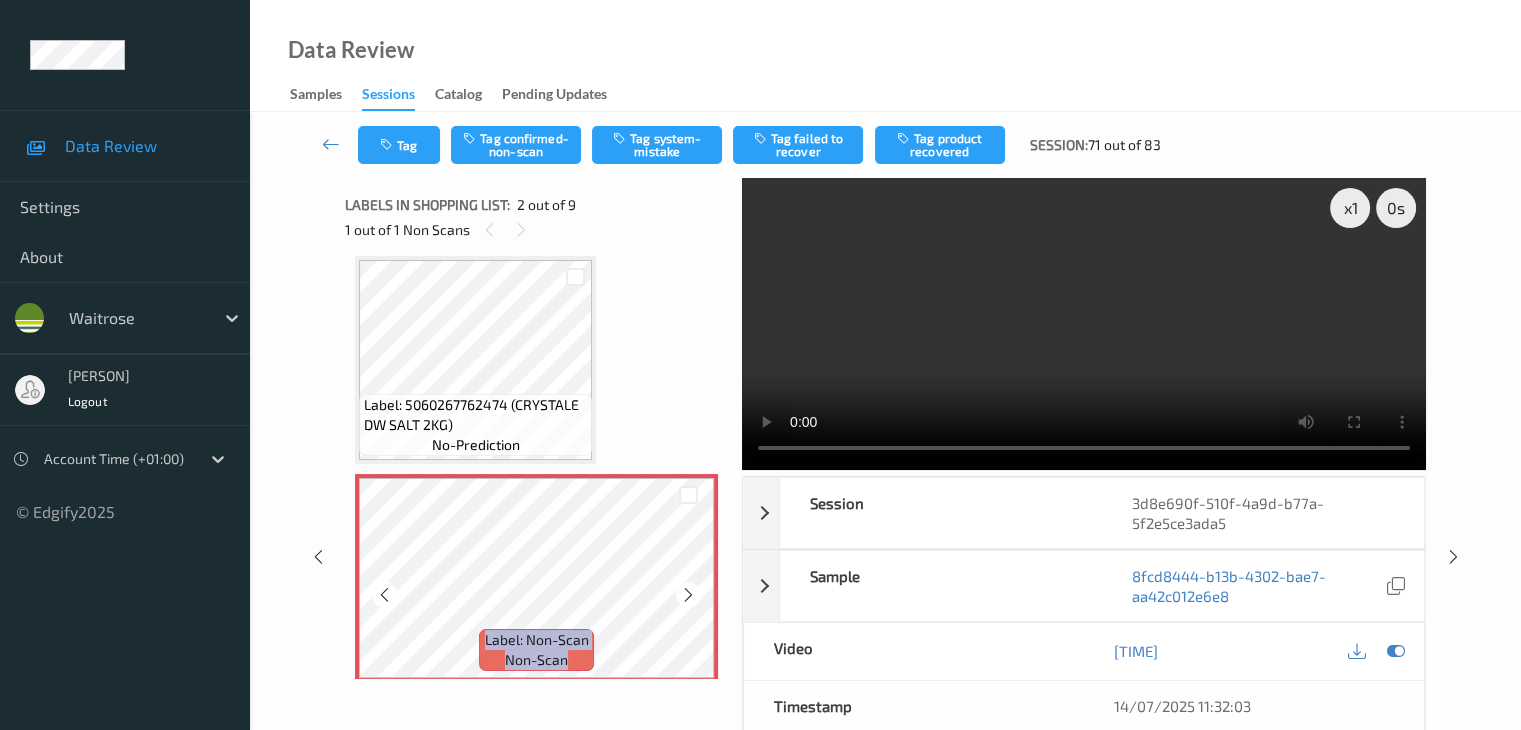 click at bounding box center [688, 595] 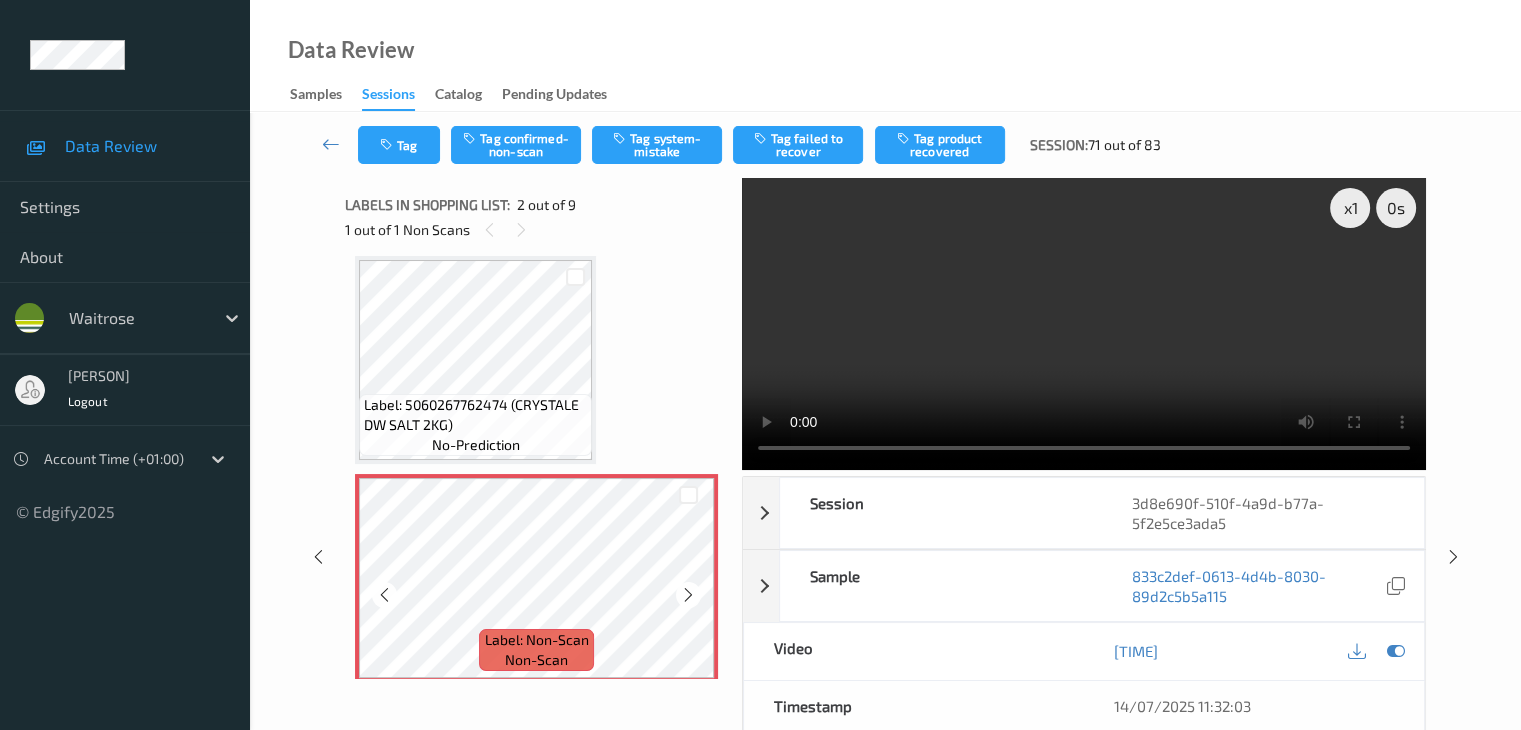 click at bounding box center [688, 595] 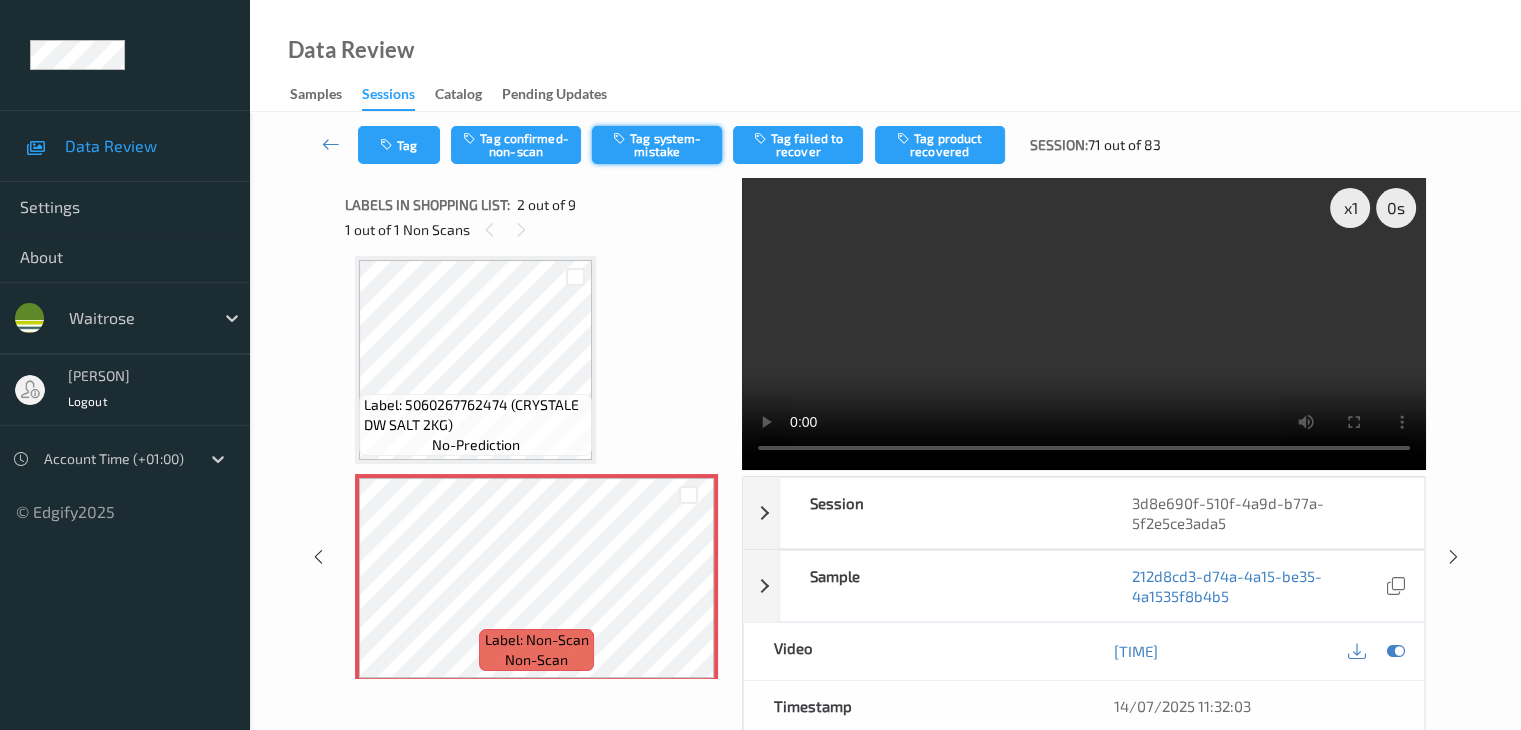 click on "Tag   system-mistake" at bounding box center [657, 145] 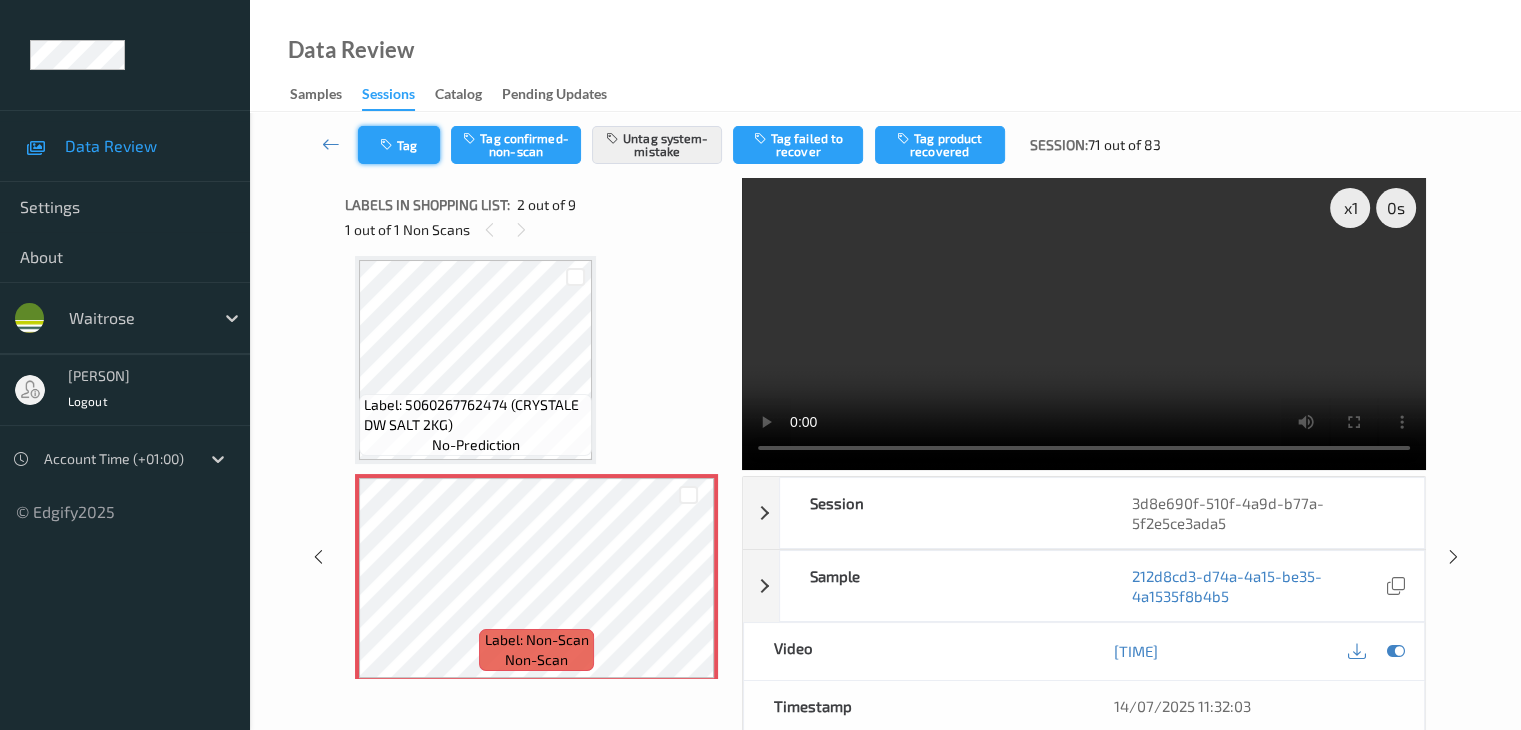click at bounding box center (388, 145) 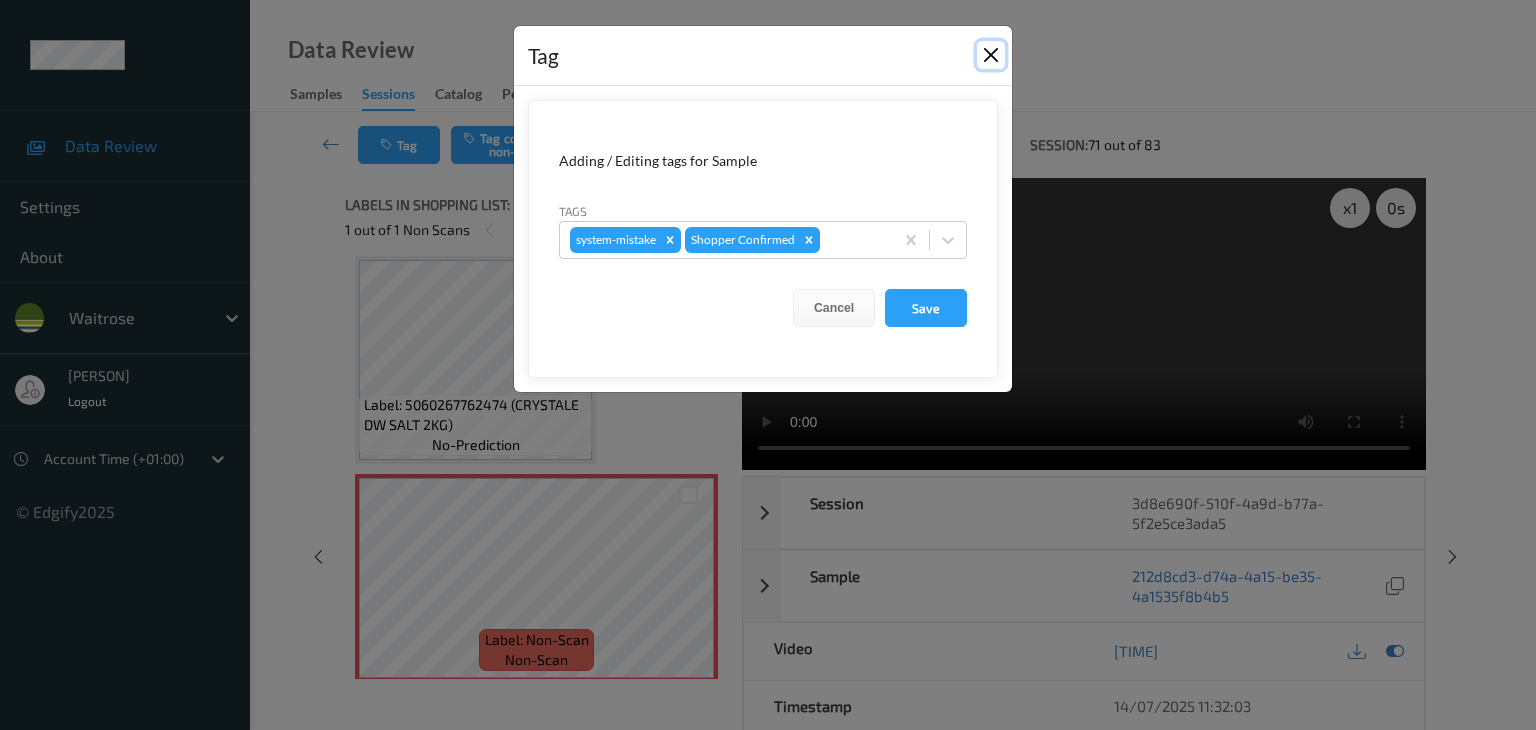 click at bounding box center [991, 55] 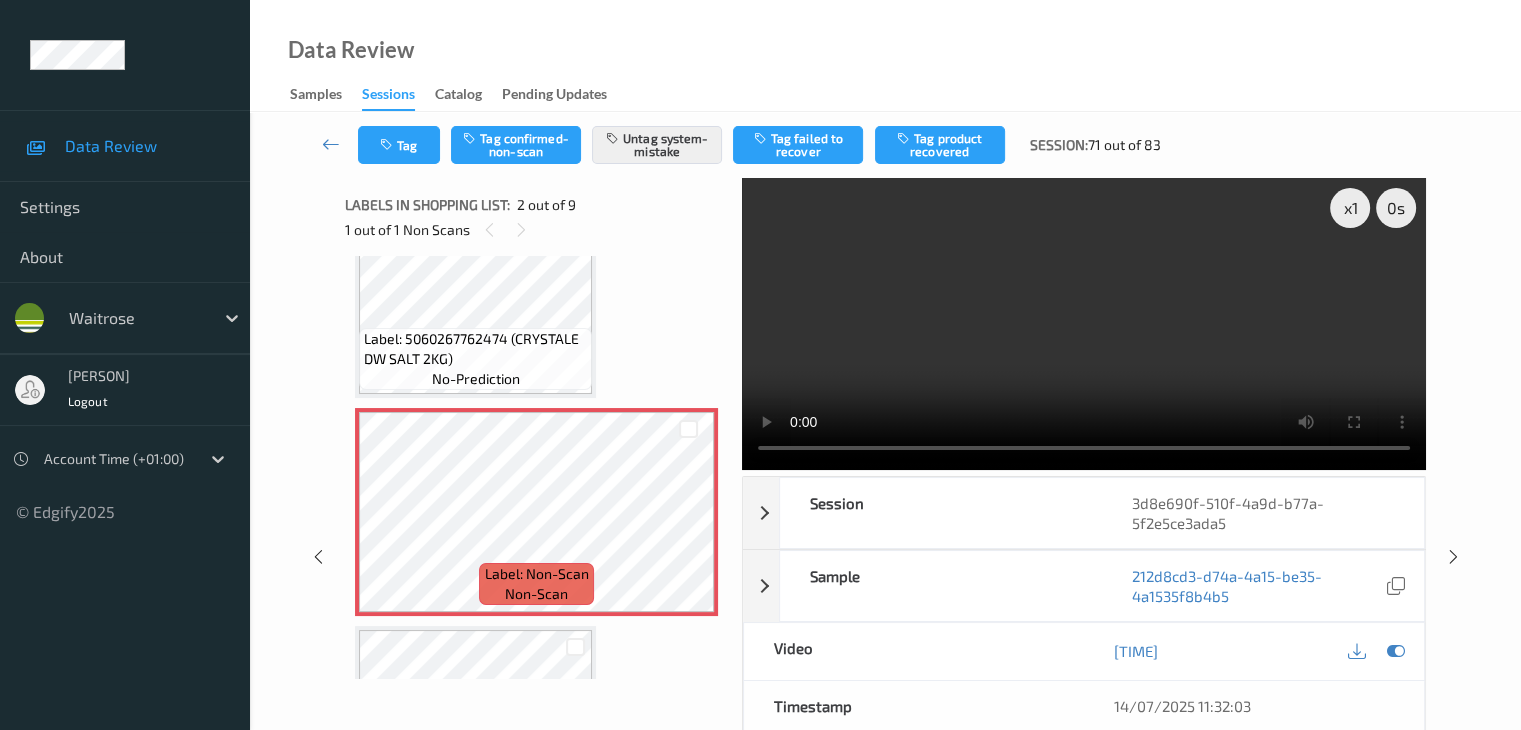 scroll, scrollTop: 110, scrollLeft: 0, axis: vertical 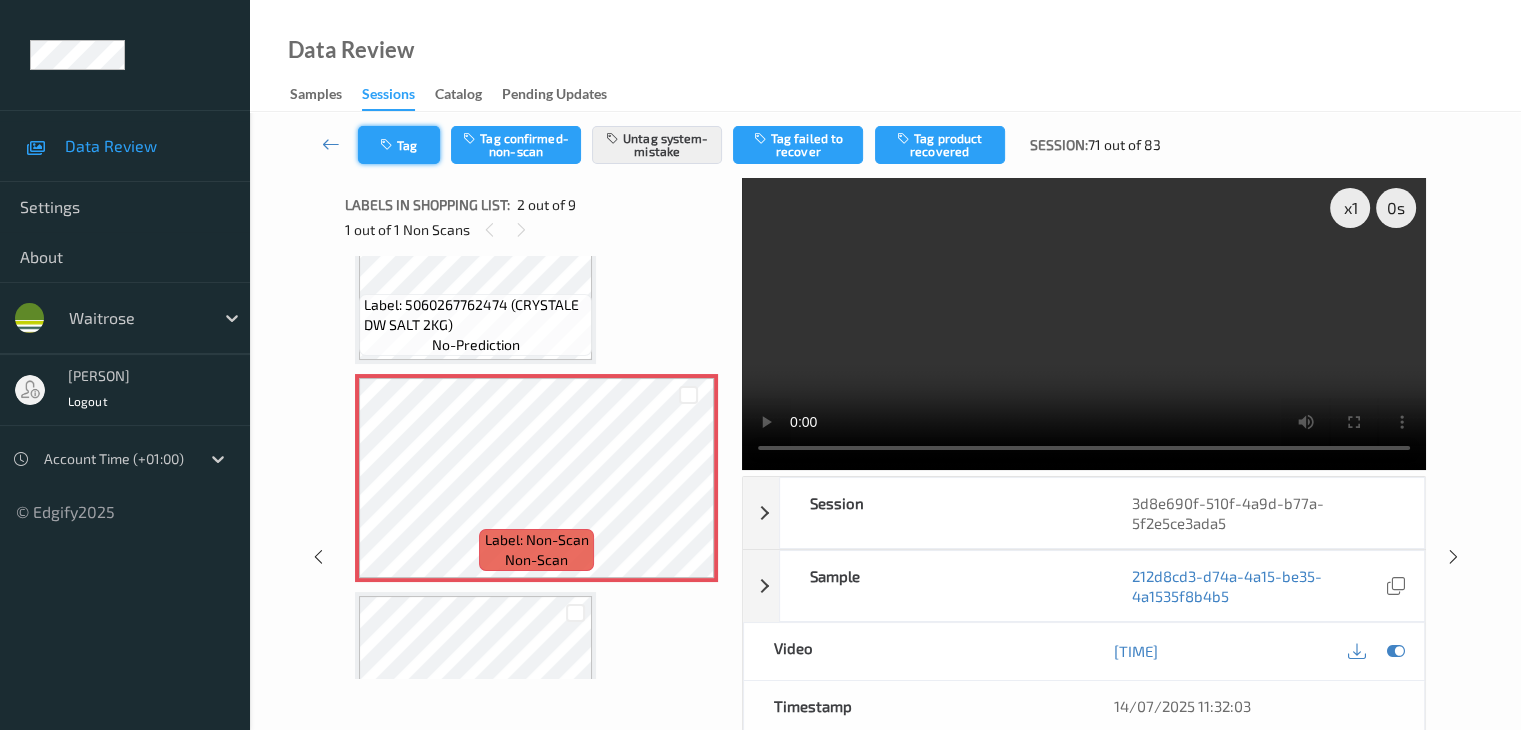 click on "Tag" at bounding box center [399, 145] 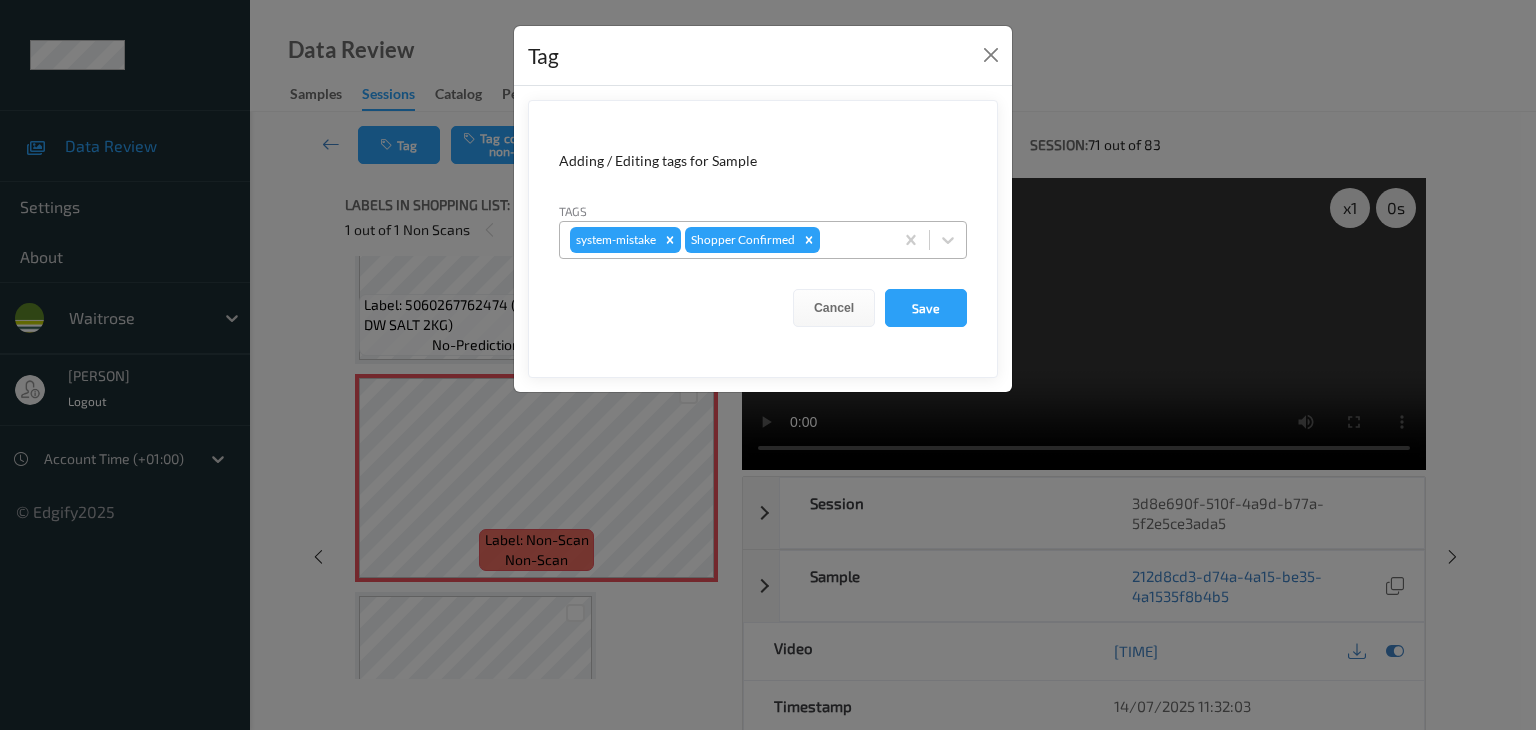 click at bounding box center (853, 240) 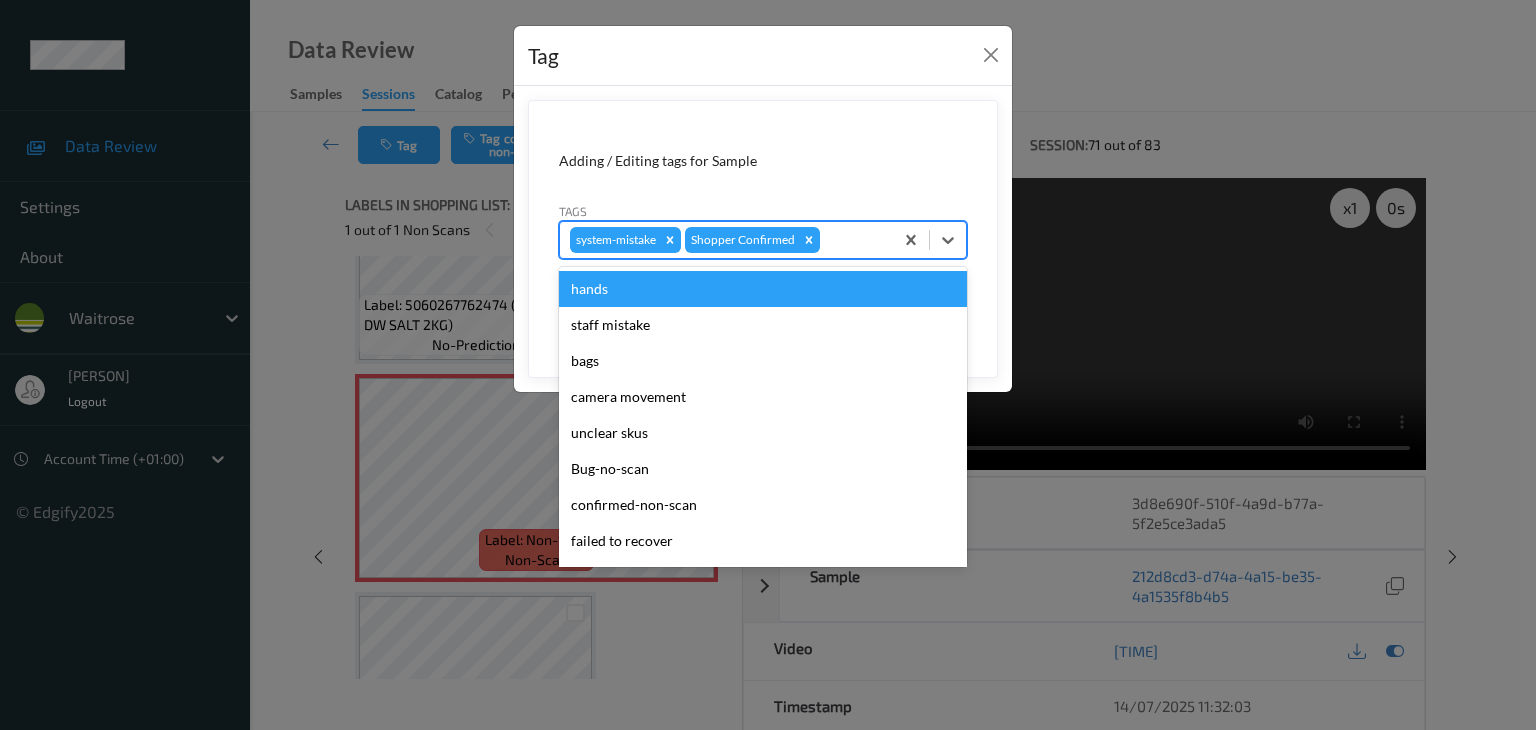 type on "u" 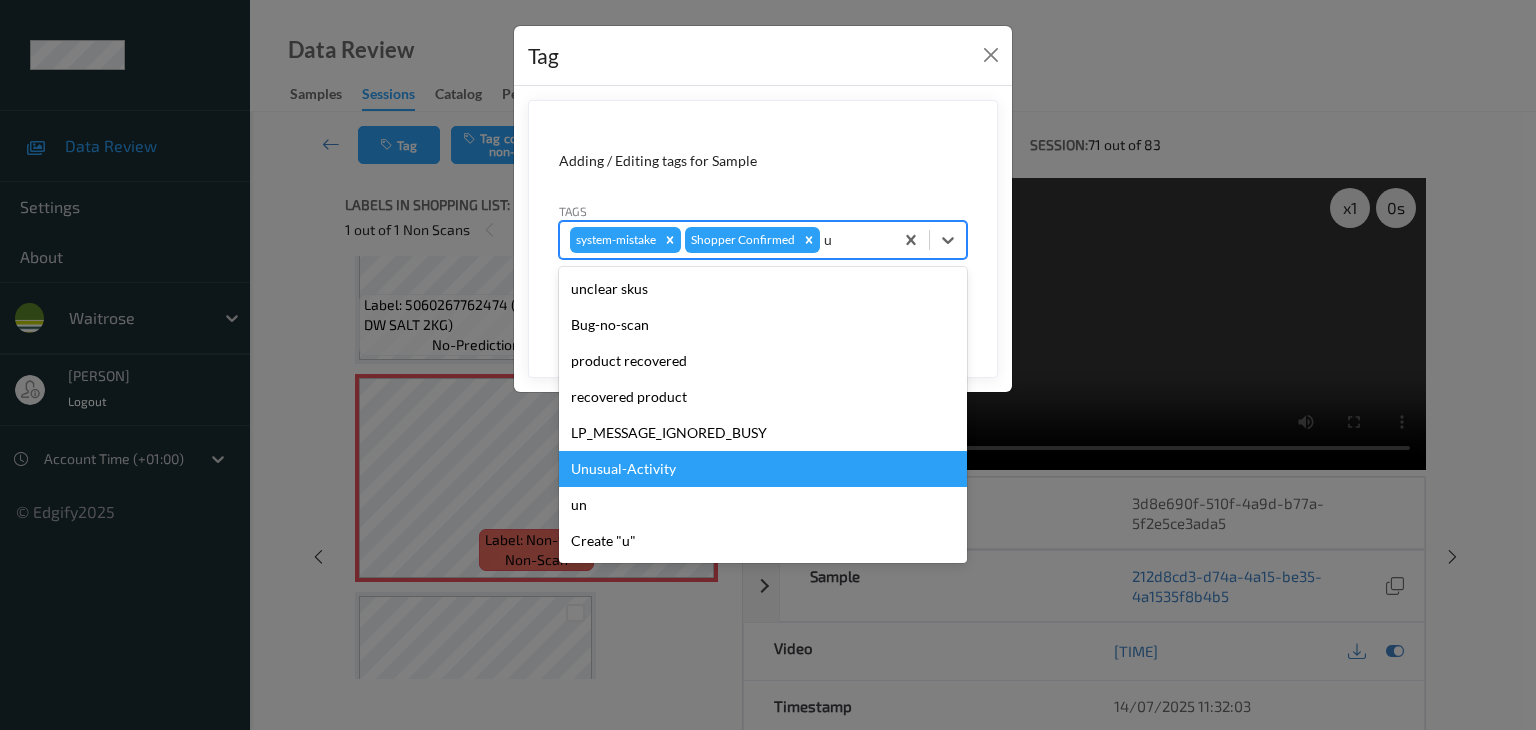 click on "Unusual-Activity" at bounding box center (763, 469) 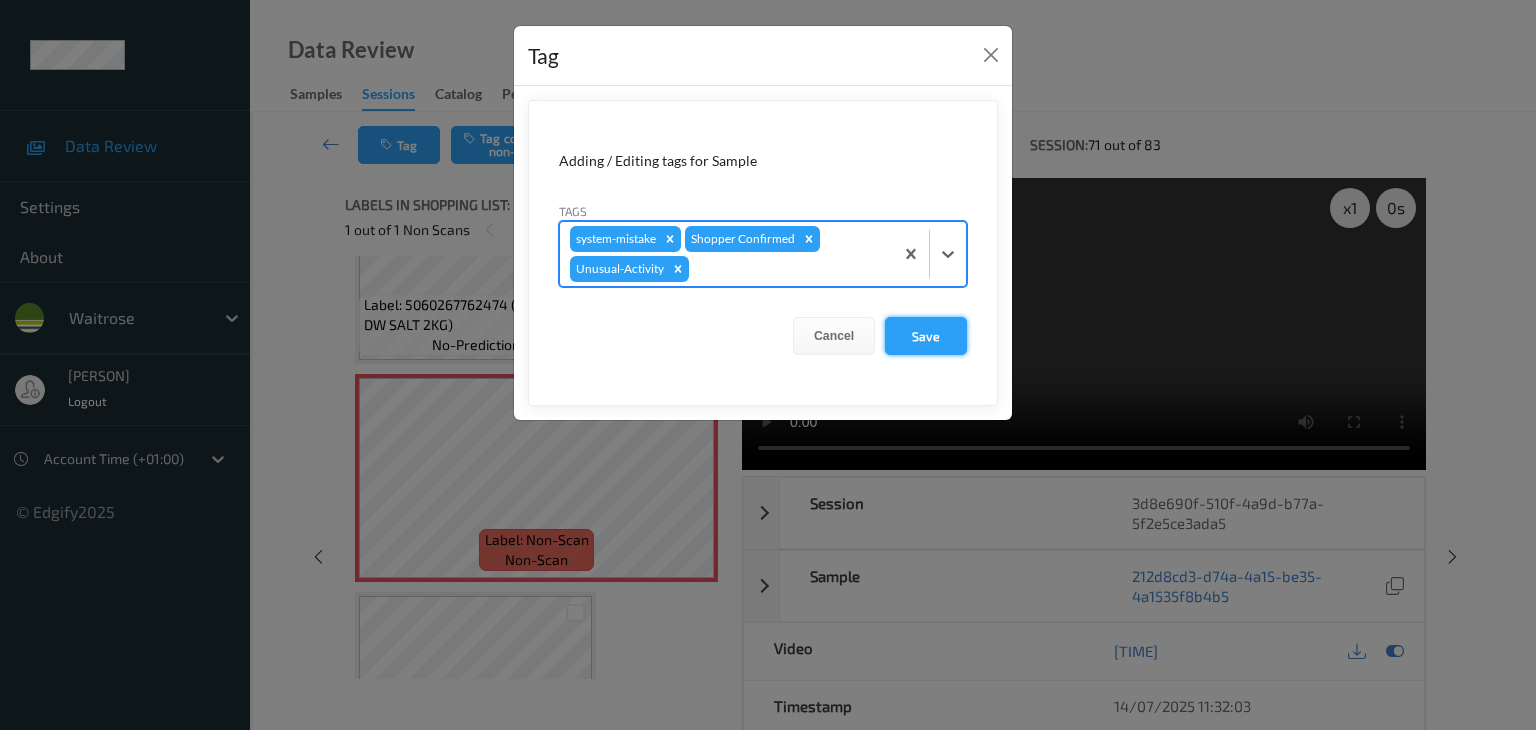 click on "Save" at bounding box center (926, 336) 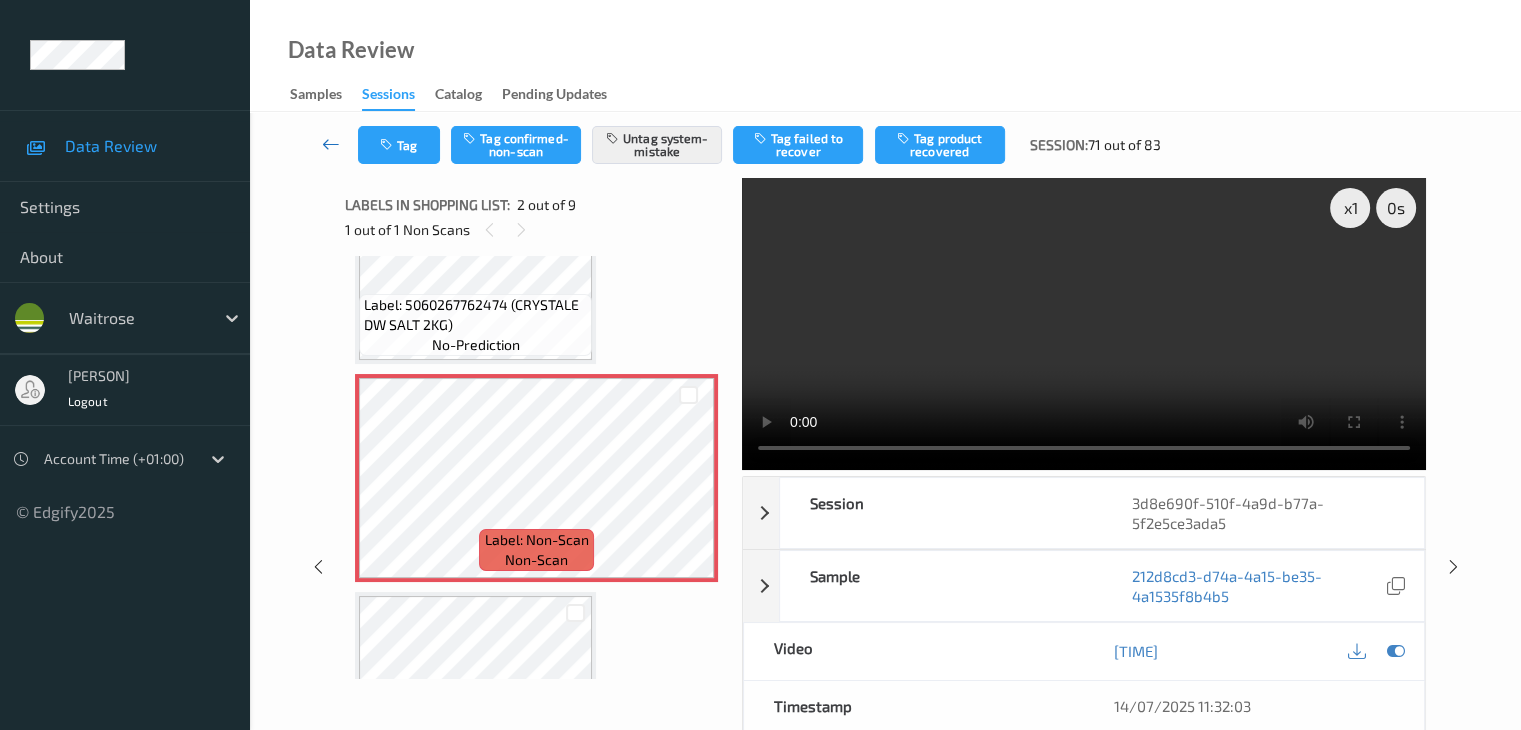 click at bounding box center [331, 144] 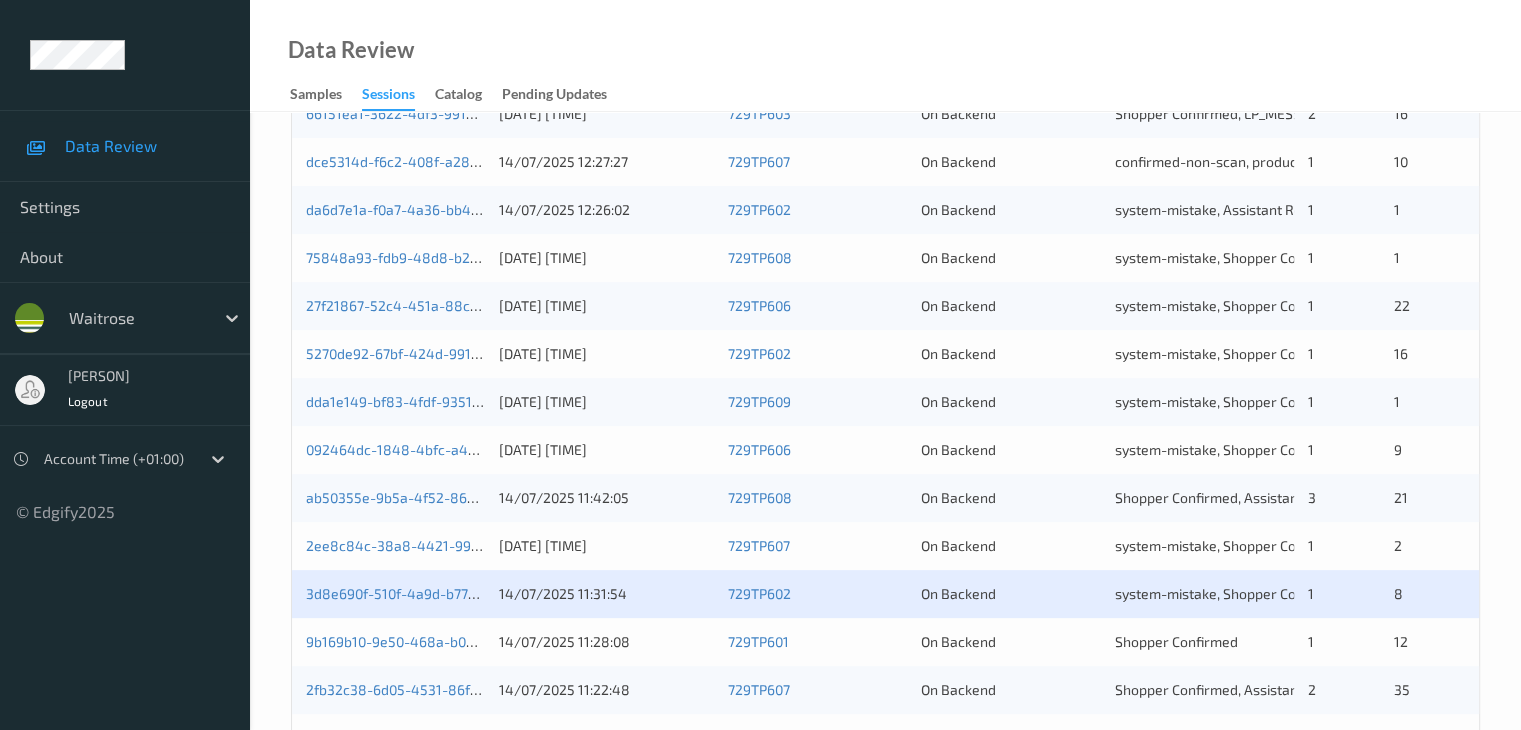 scroll, scrollTop: 800, scrollLeft: 0, axis: vertical 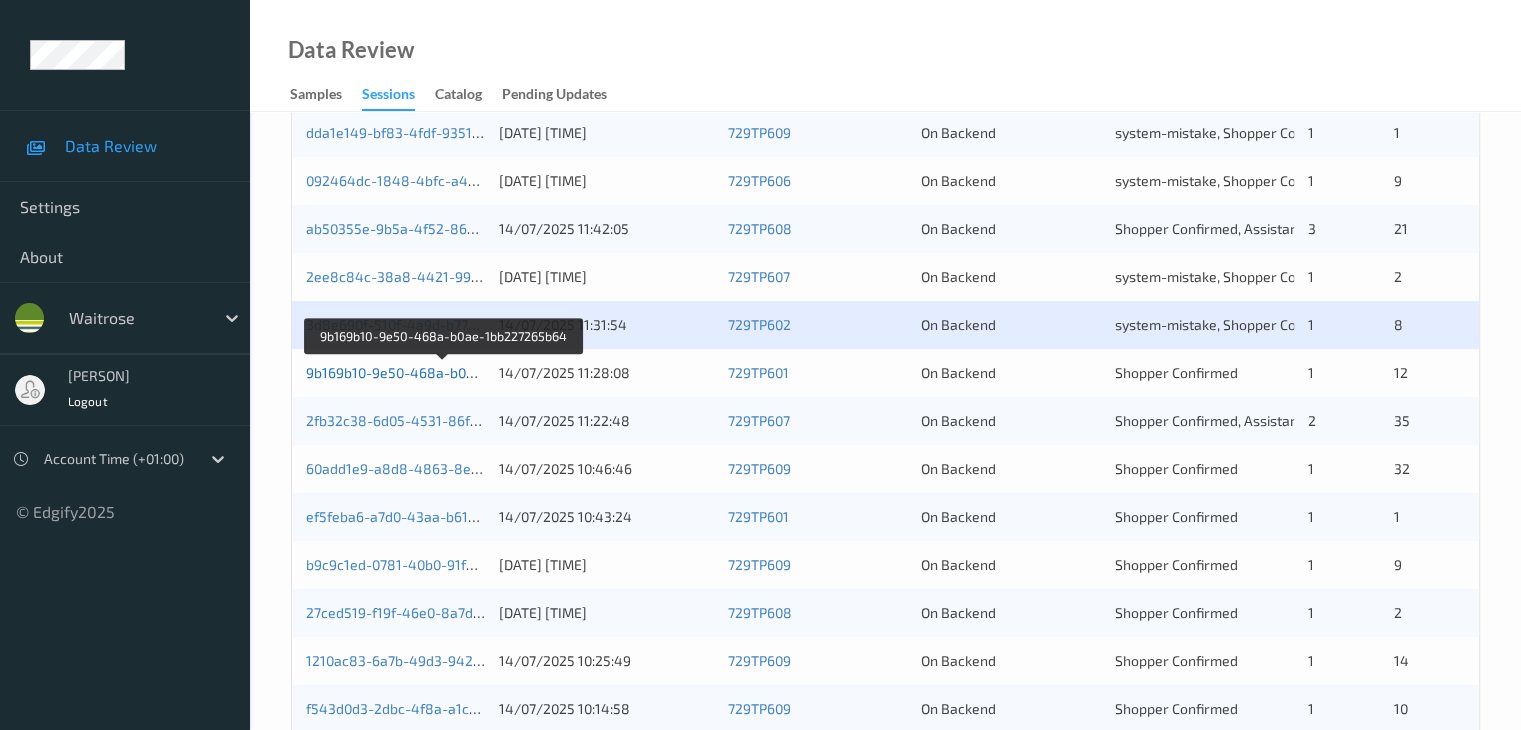 click on "9b169b10-9e50-468a-b0ae-1bb227265b64" at bounding box center (444, 372) 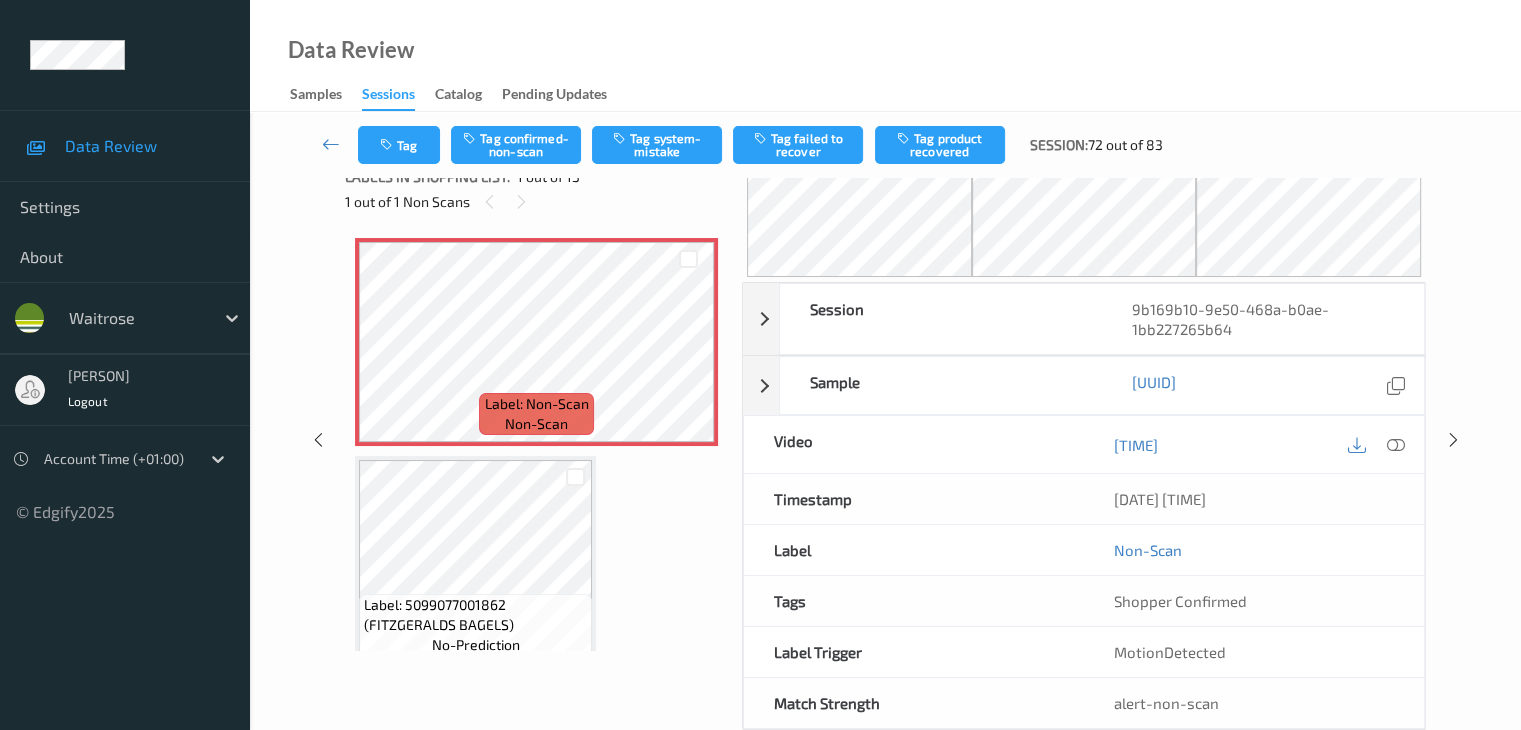 scroll, scrollTop: 0, scrollLeft: 0, axis: both 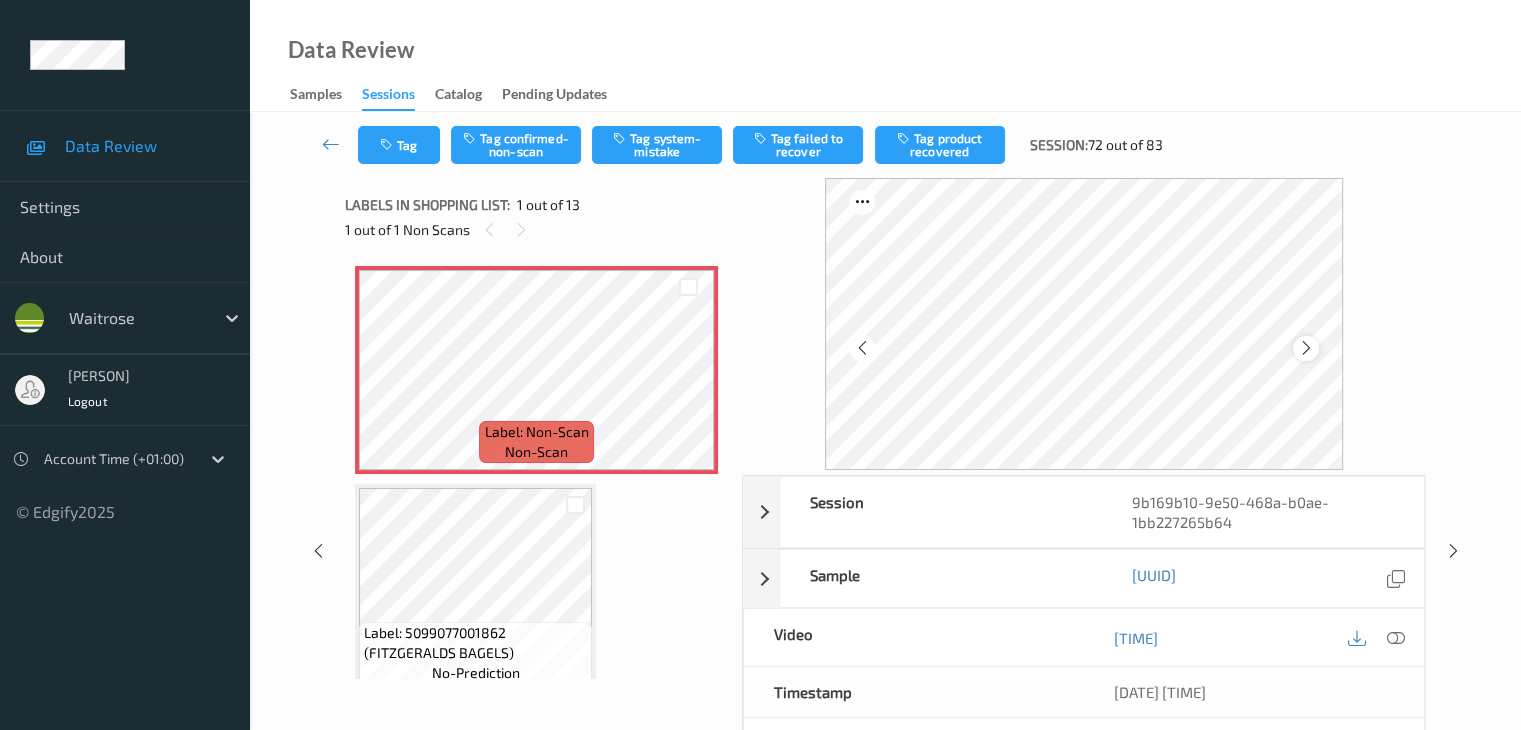 click at bounding box center [1306, 348] 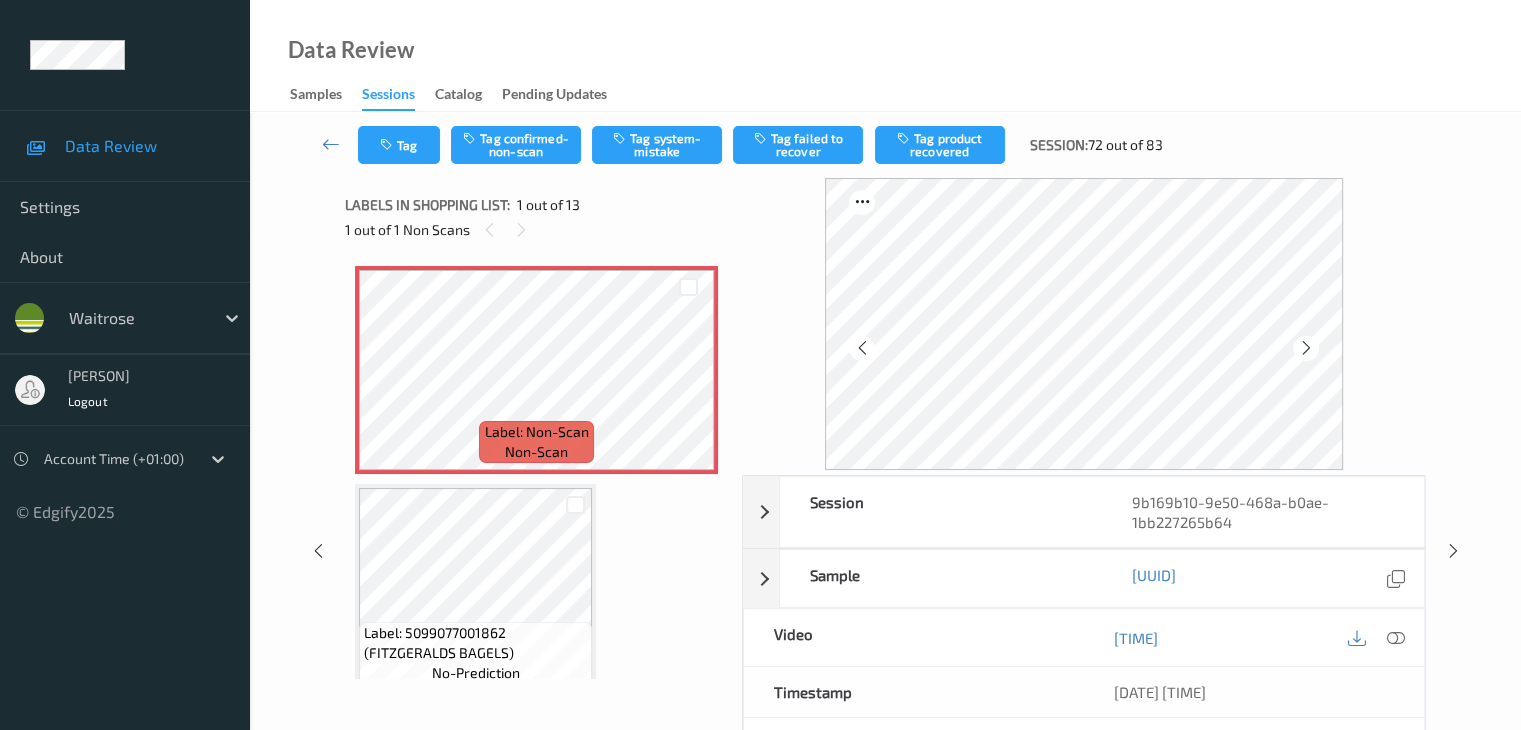 click at bounding box center (1306, 348) 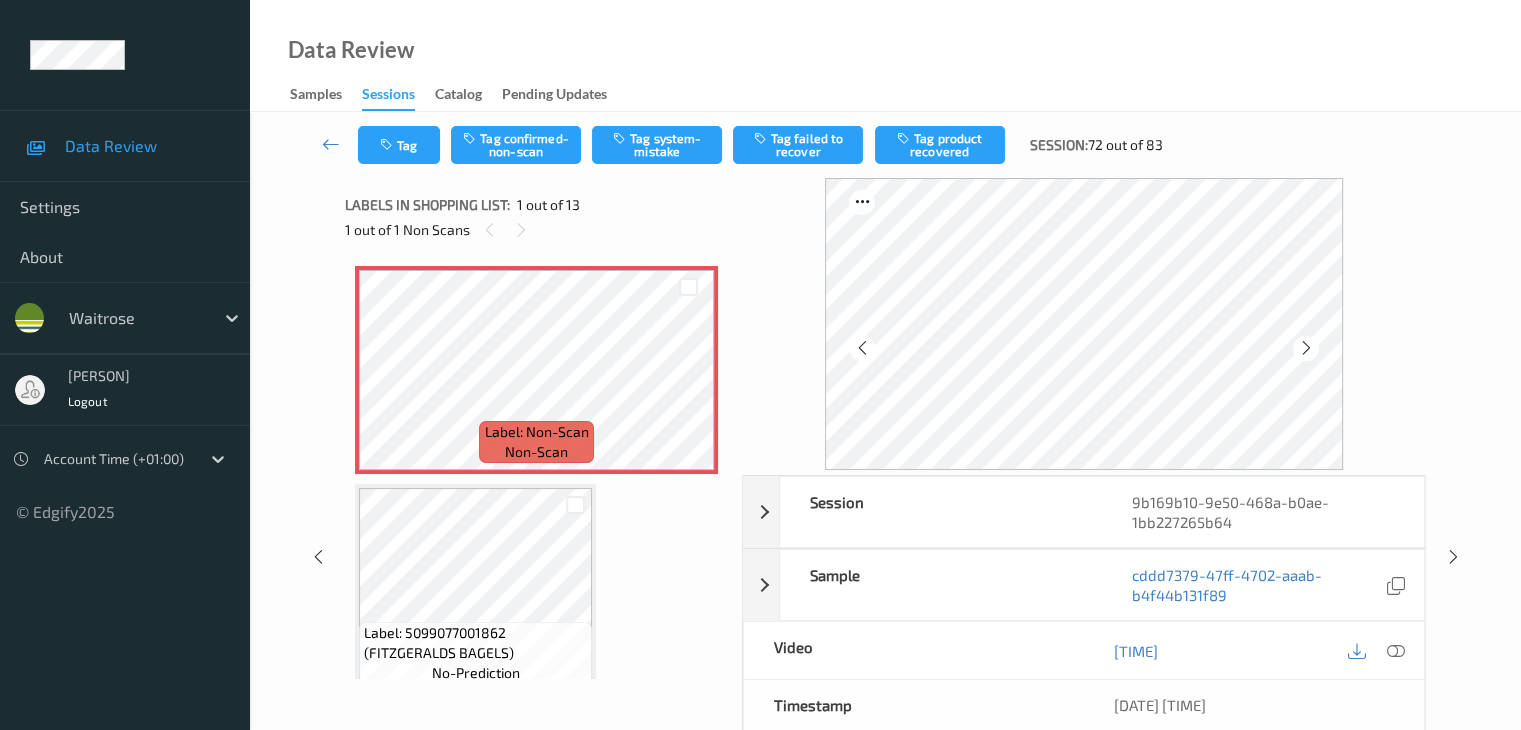 click at bounding box center (1306, 348) 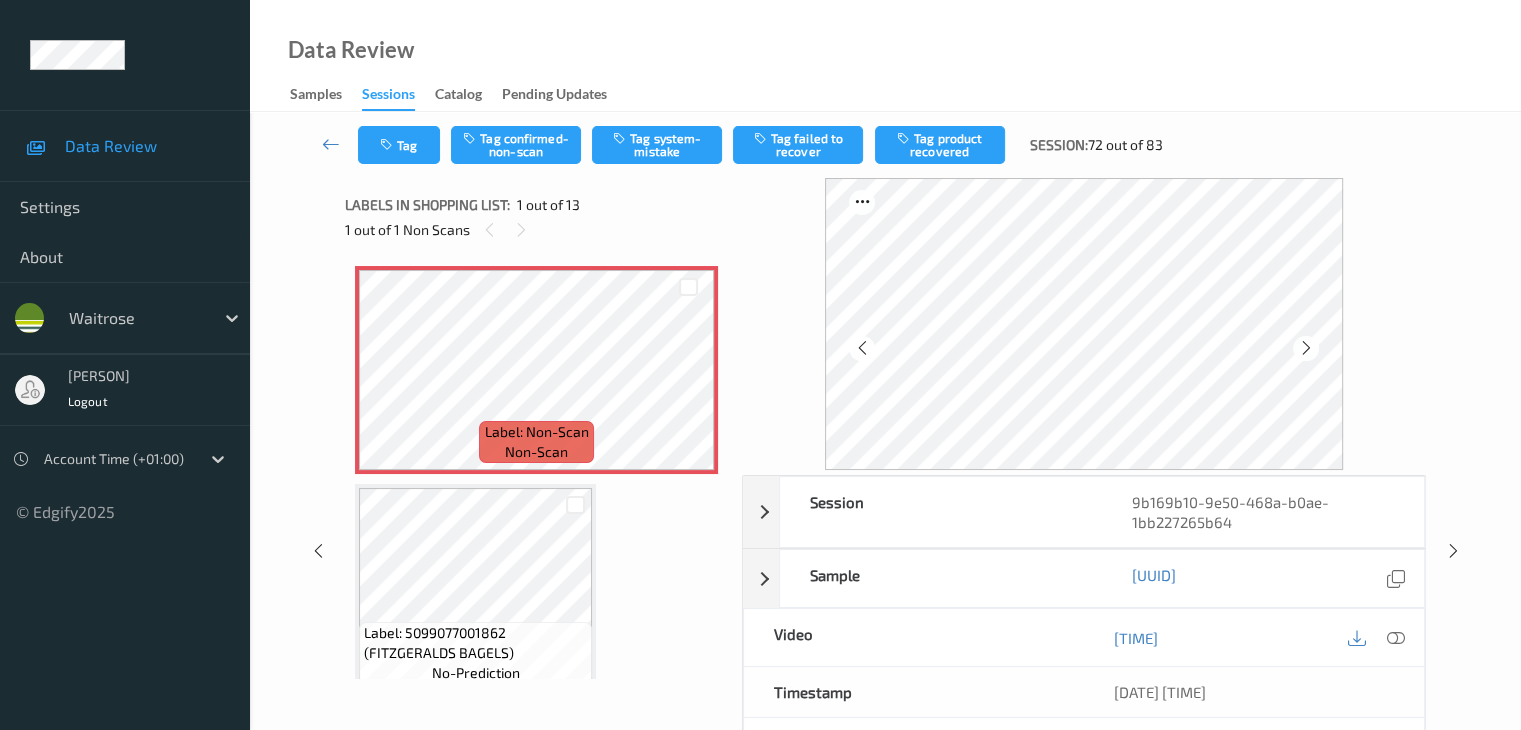 click at bounding box center (1306, 348) 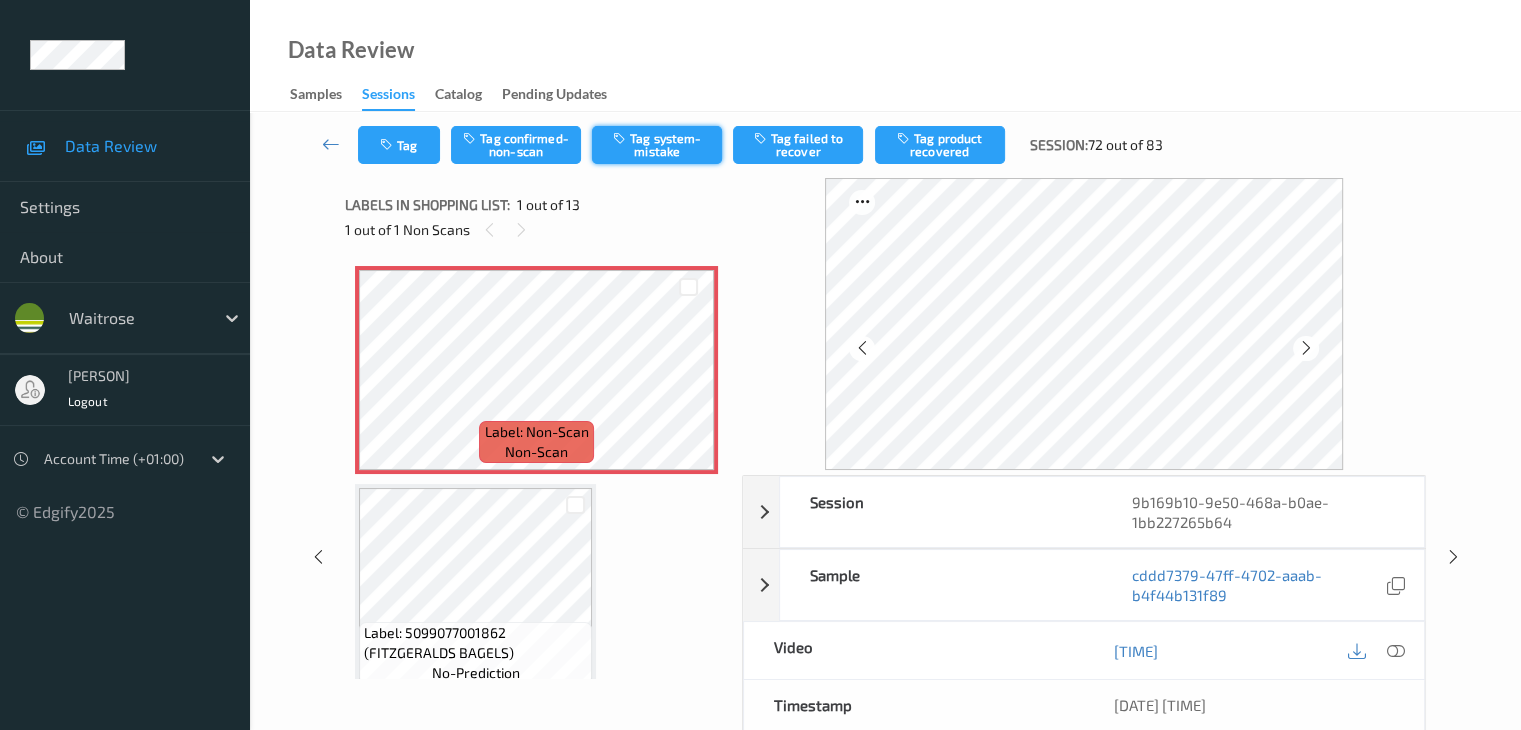 click on "Tag   system-mistake" at bounding box center [657, 145] 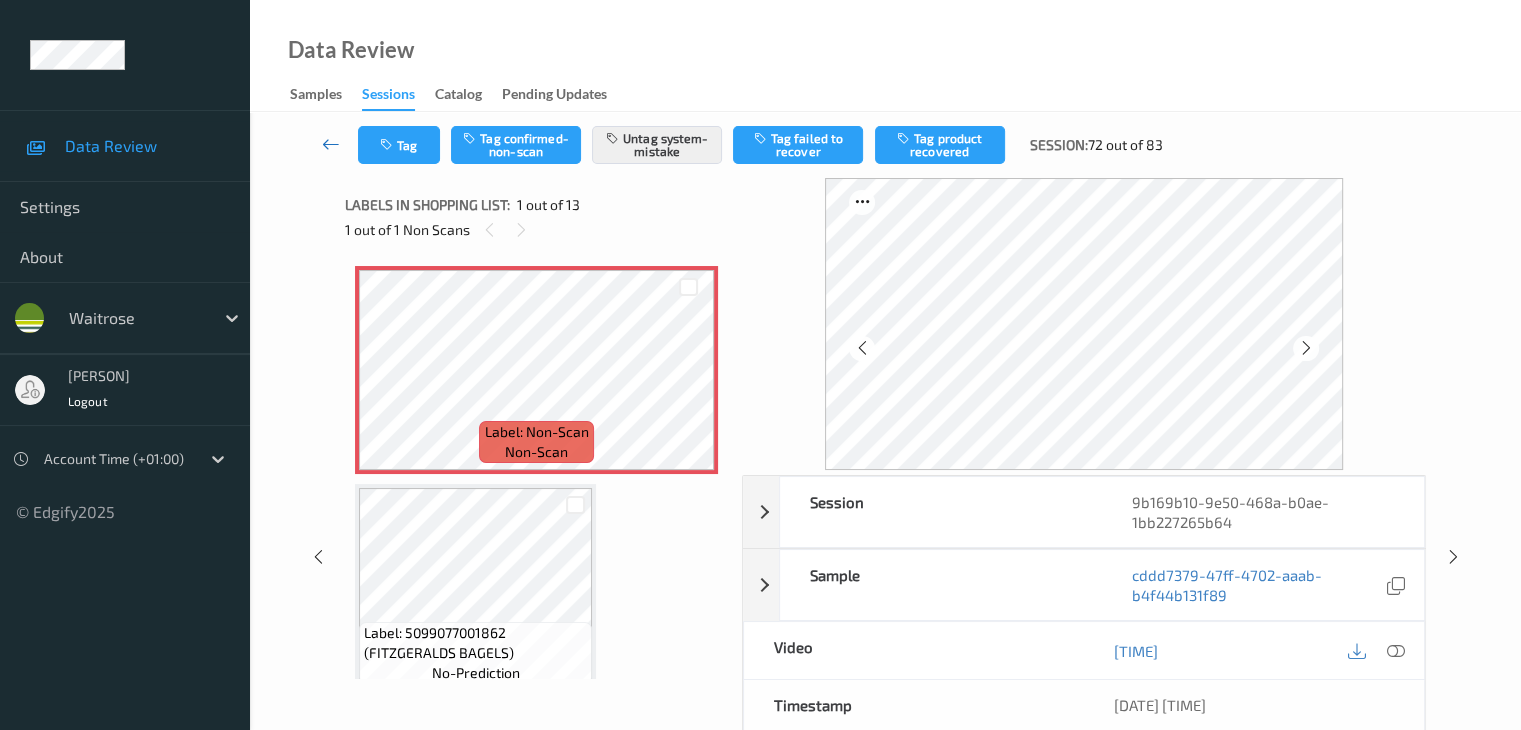 click at bounding box center (331, 144) 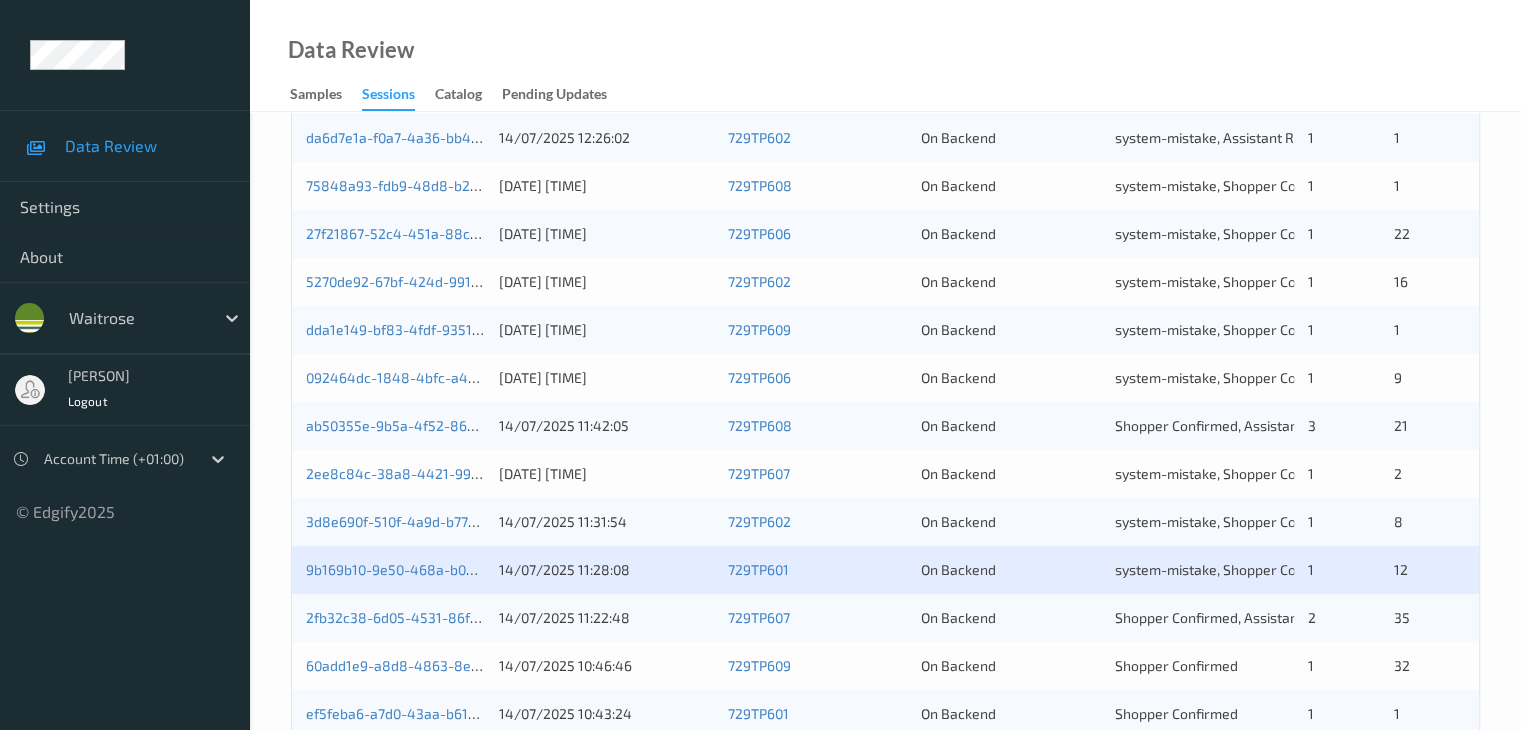 scroll, scrollTop: 800, scrollLeft: 0, axis: vertical 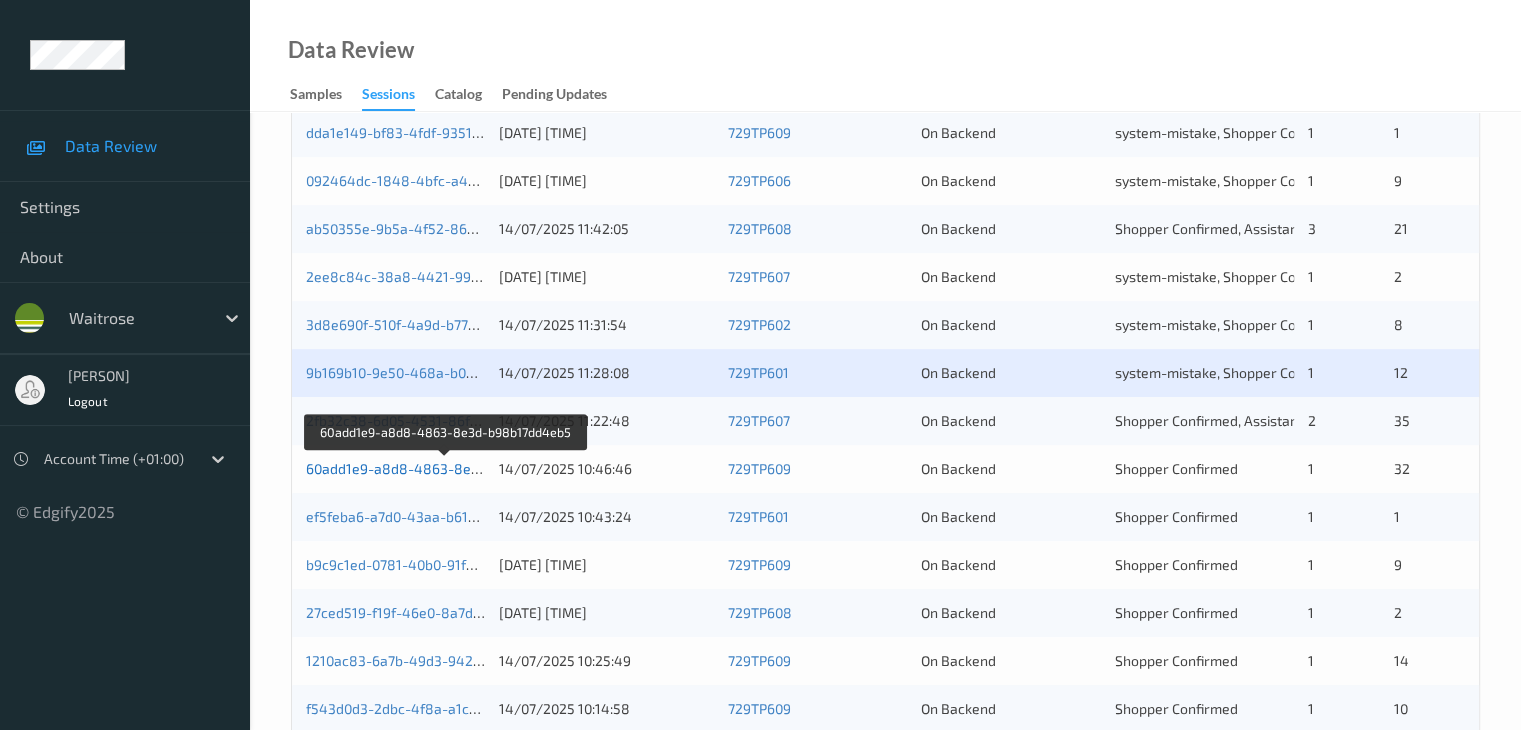 click on "60add1e9-a8d8-4863-8e3d-b98b17dd4eb5" at bounding box center (447, 468) 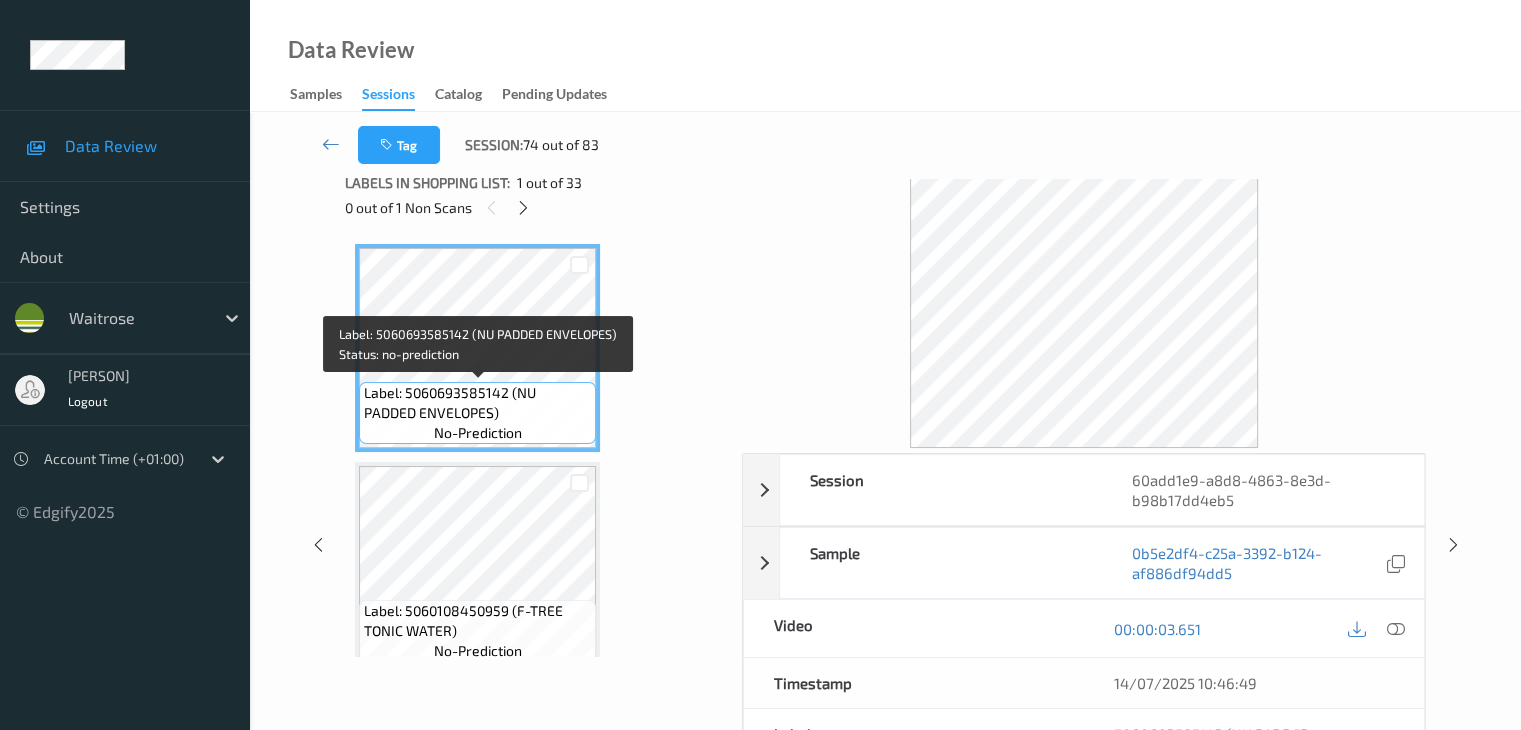 scroll, scrollTop: 0, scrollLeft: 0, axis: both 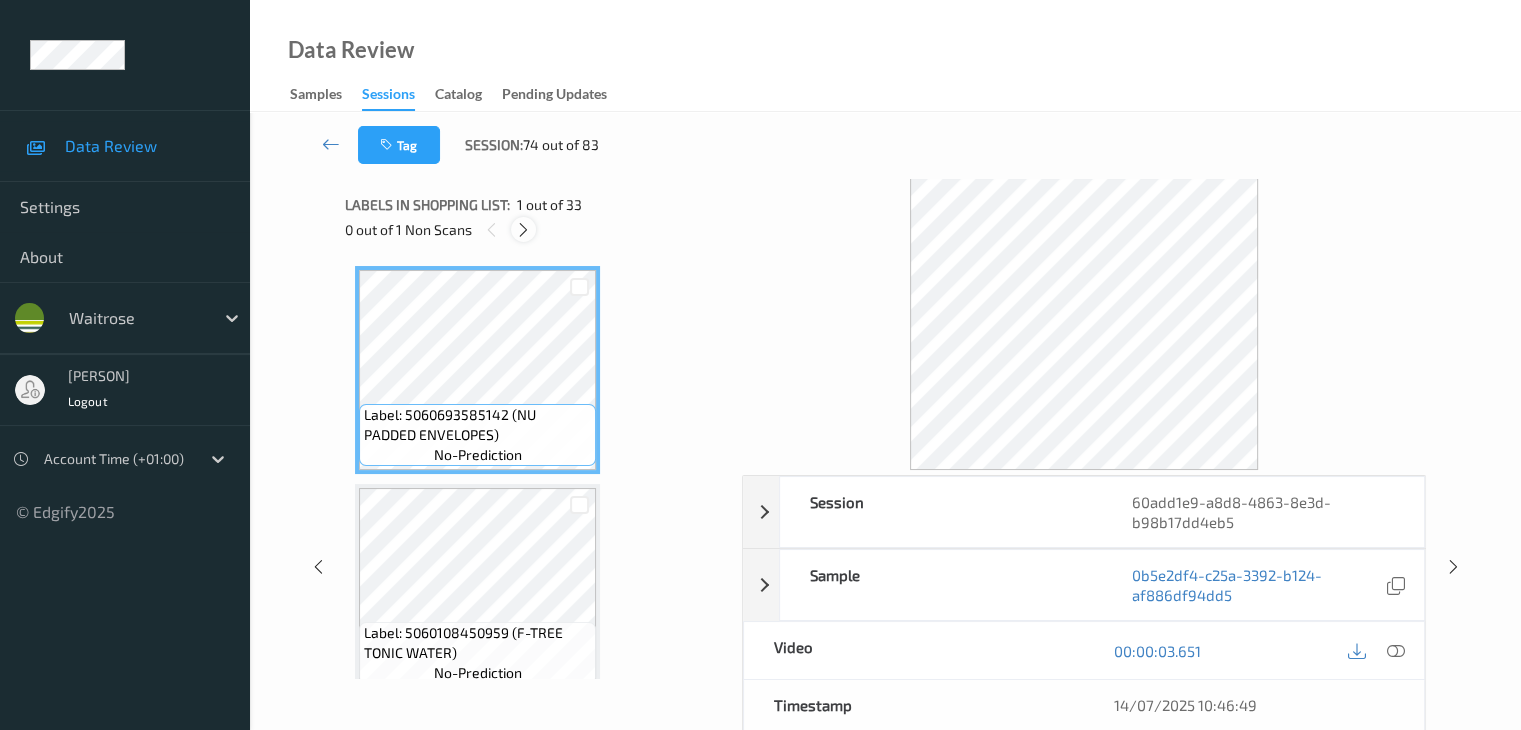 click at bounding box center (523, 230) 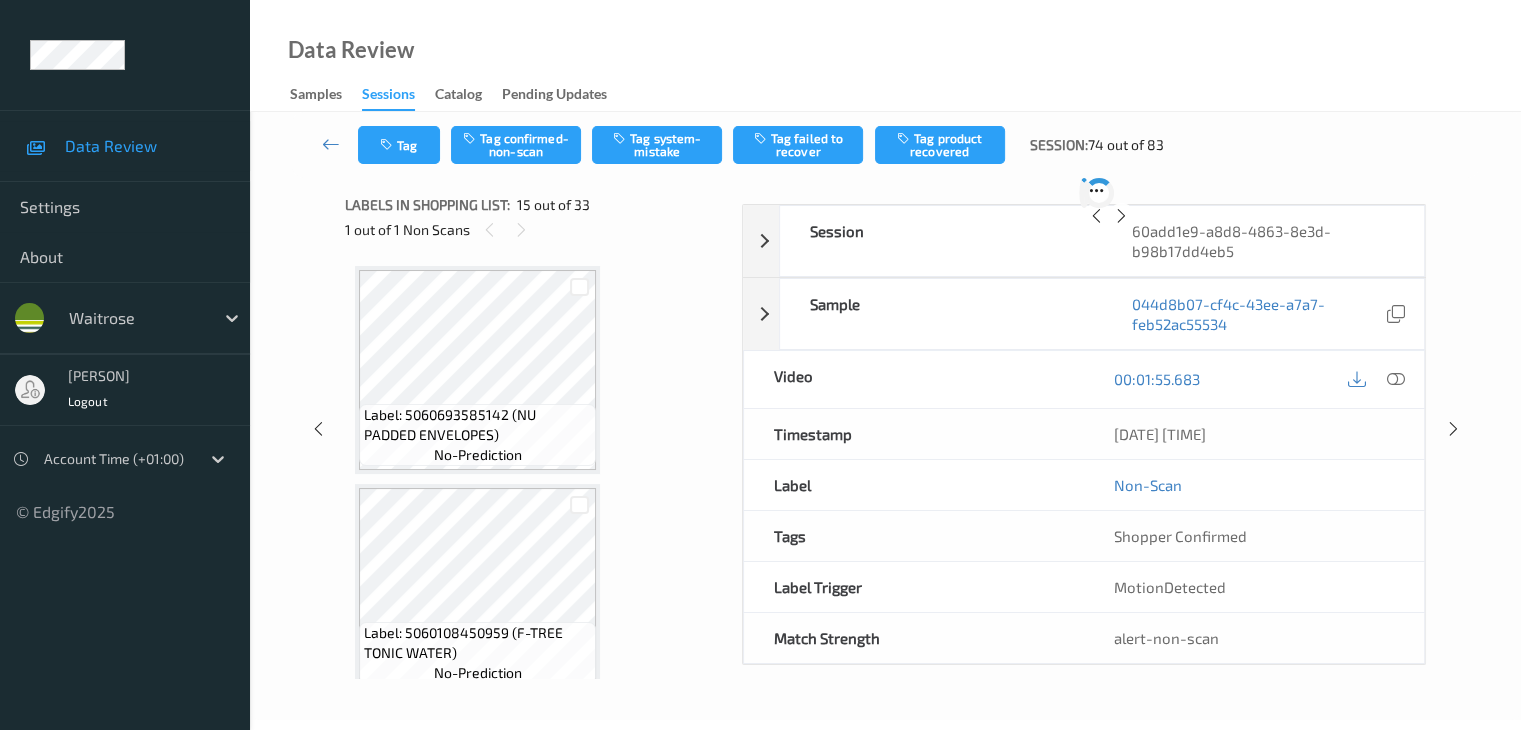 scroll, scrollTop: 2844, scrollLeft: 0, axis: vertical 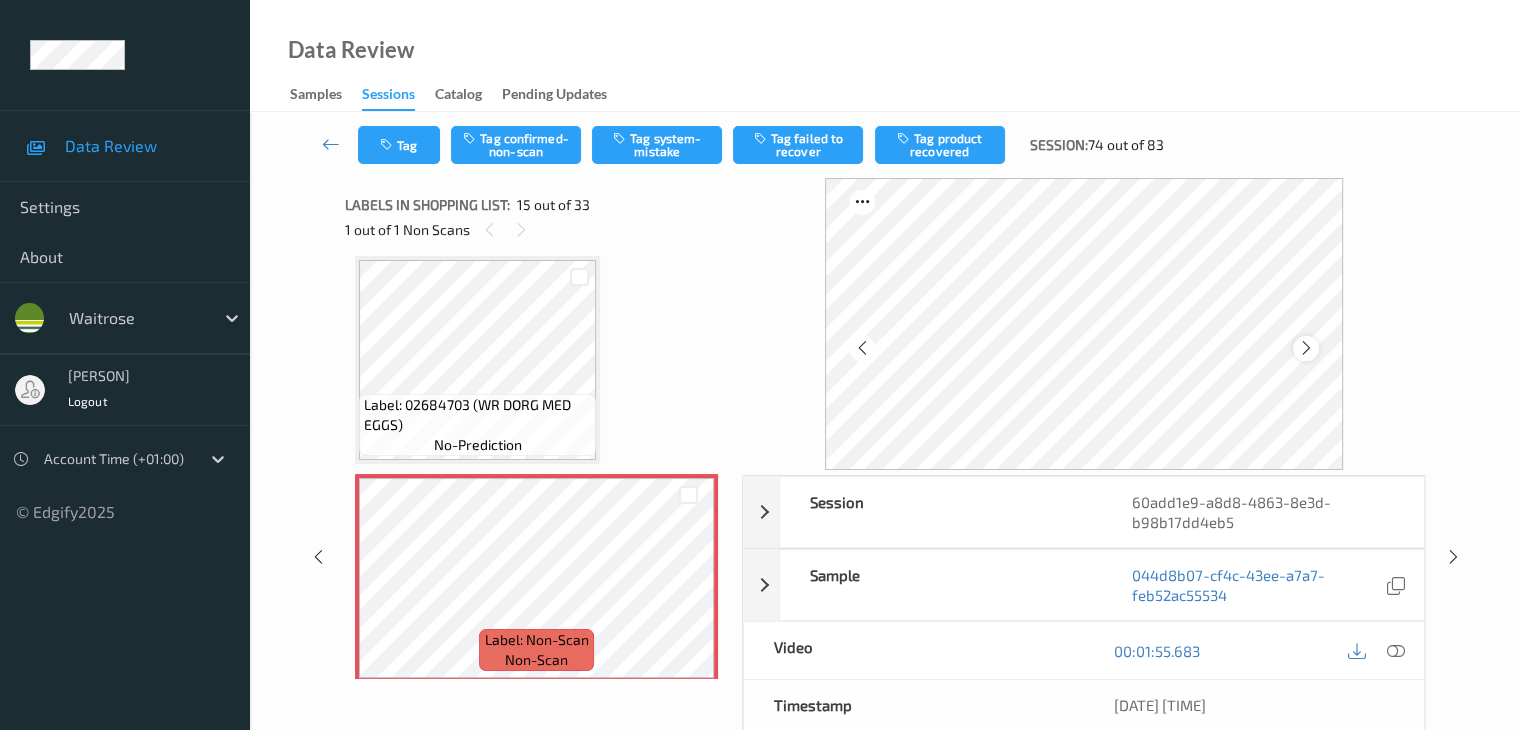 click at bounding box center (1305, 348) 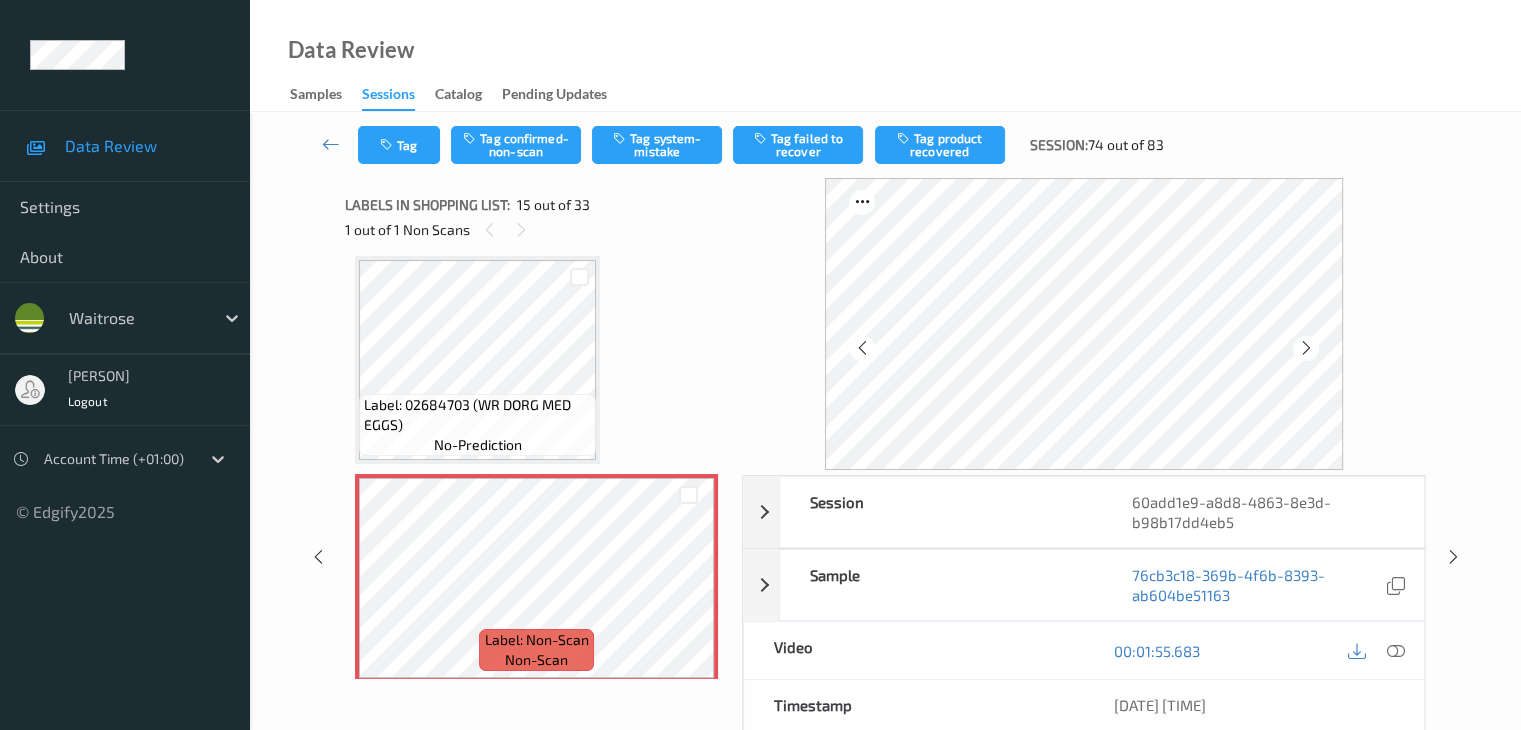 click at bounding box center [1305, 348] 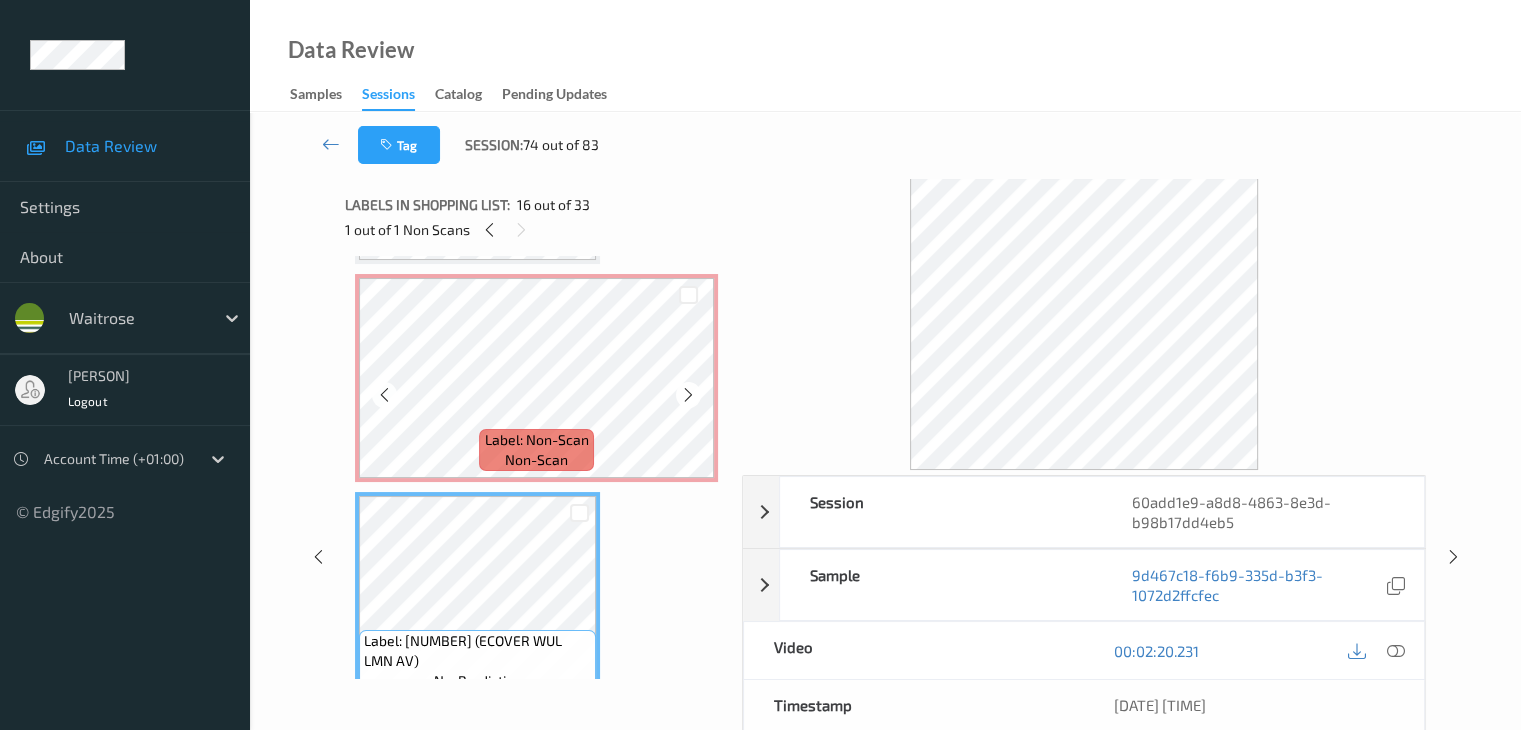 scroll, scrollTop: 2944, scrollLeft: 0, axis: vertical 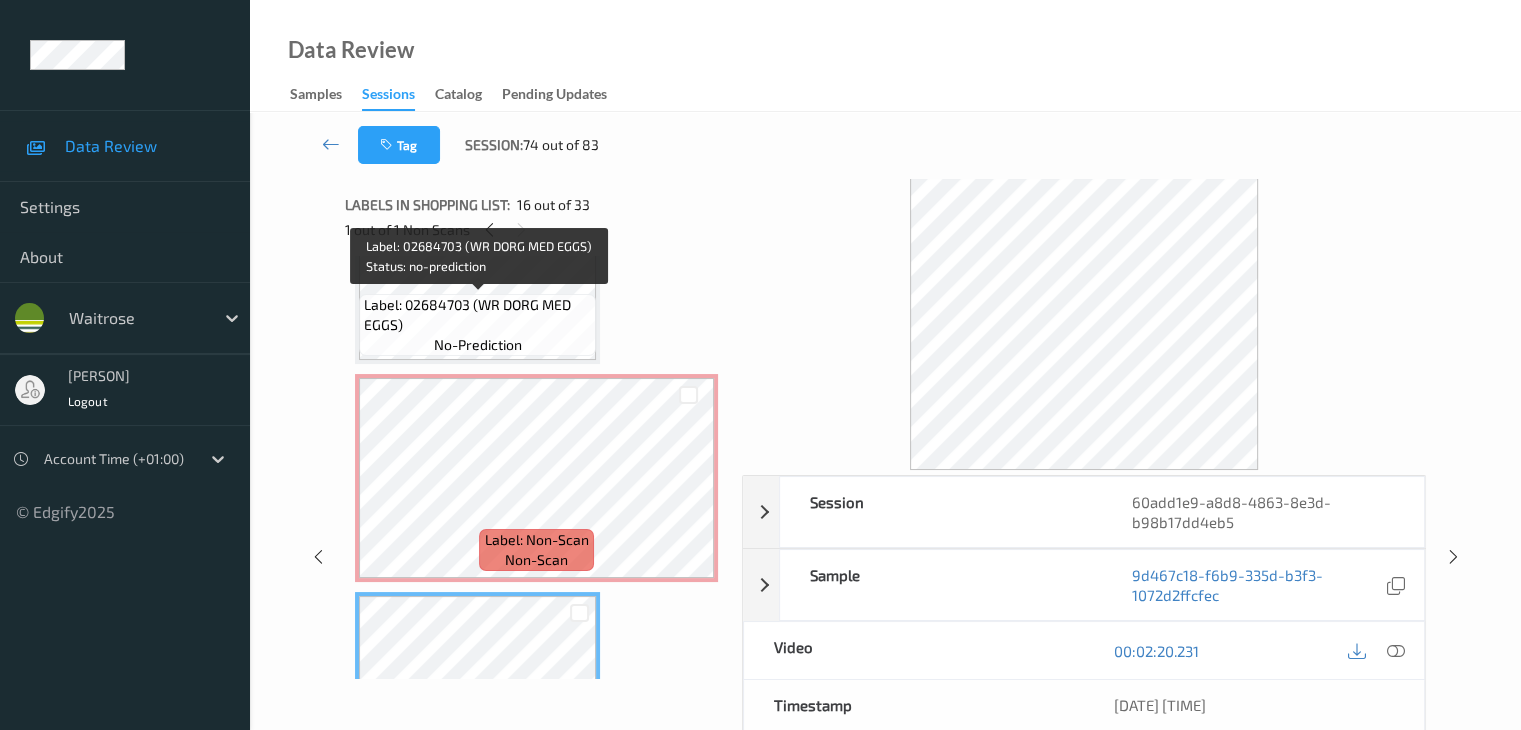 click on "Label: 02684703 (WR DORG MED EGGS)" at bounding box center [477, 315] 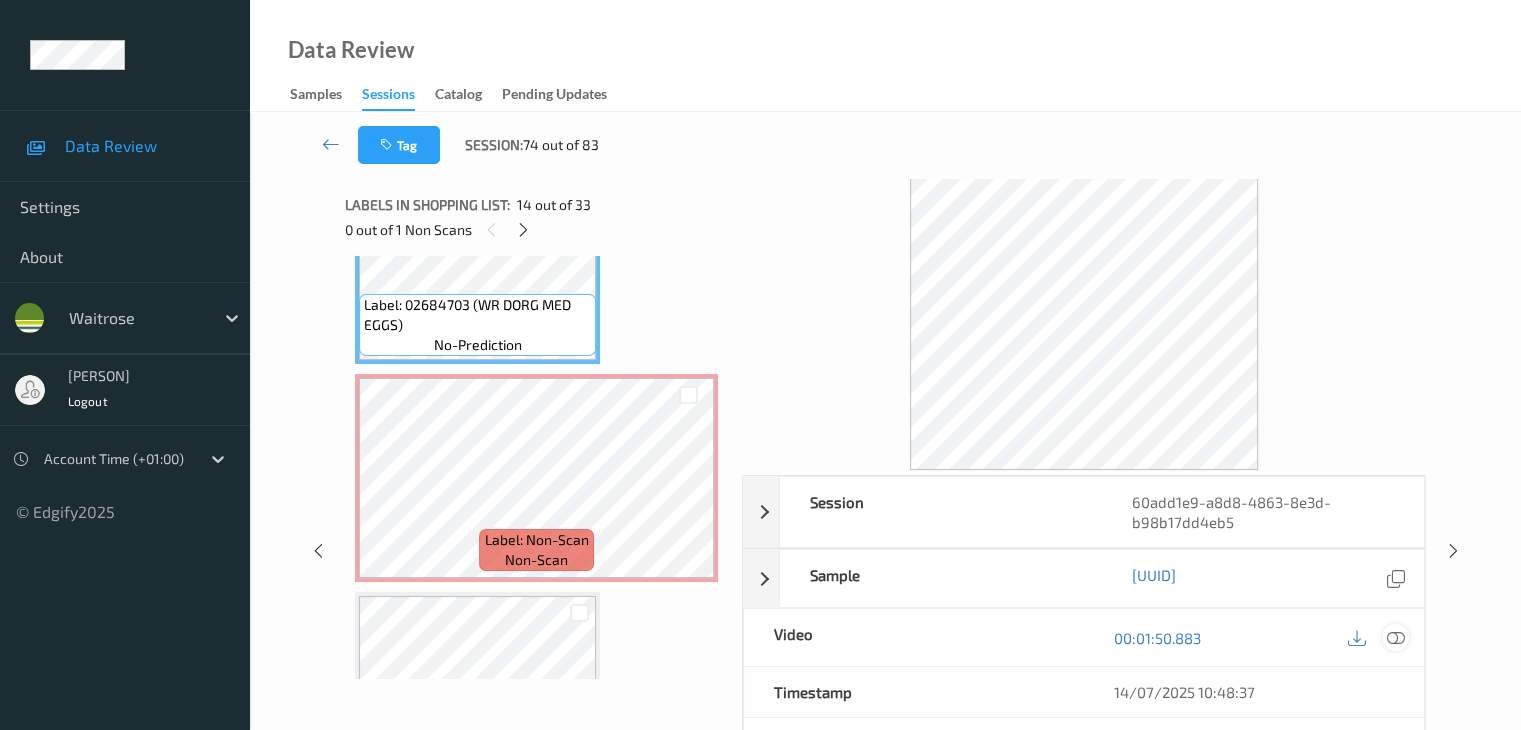 click at bounding box center [1395, 638] 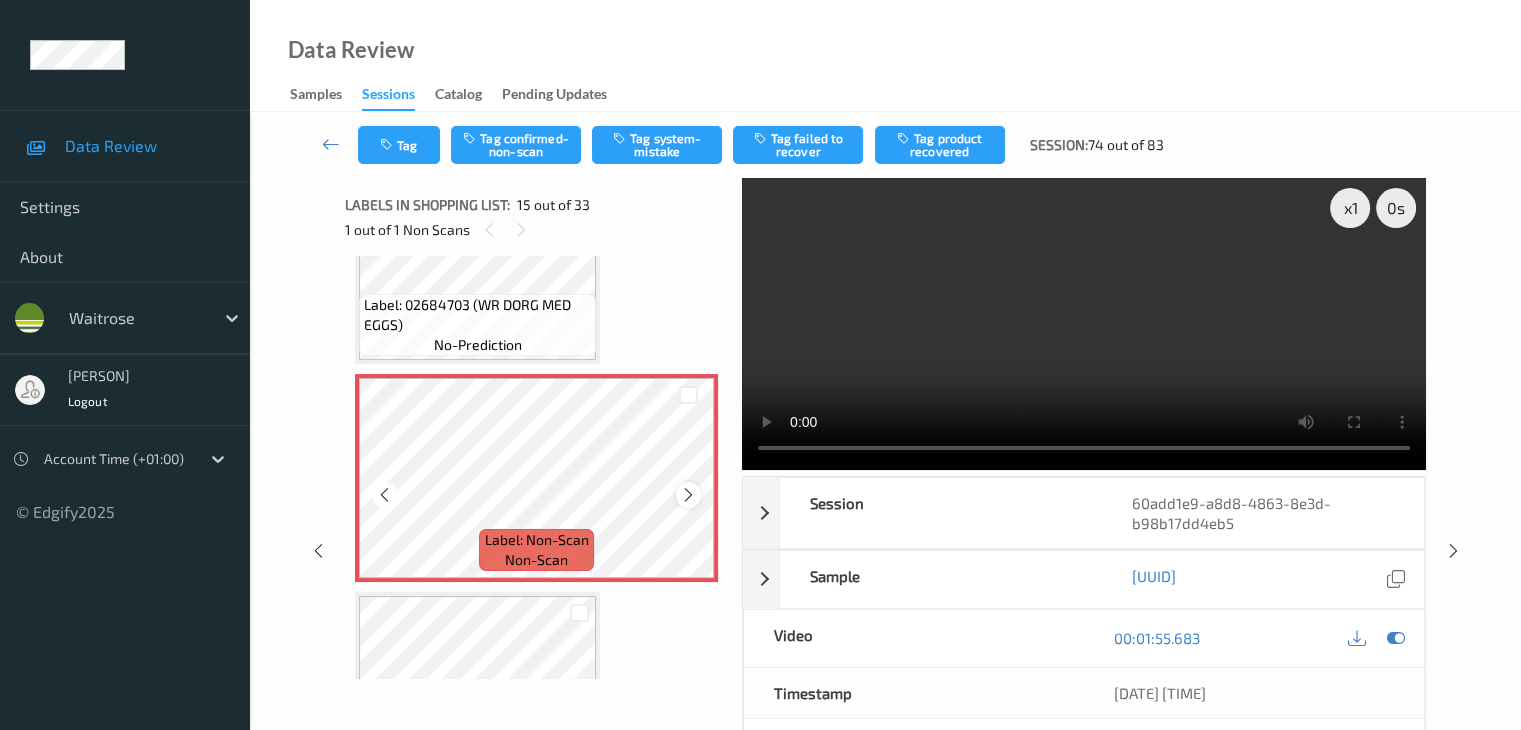 click at bounding box center [688, 495] 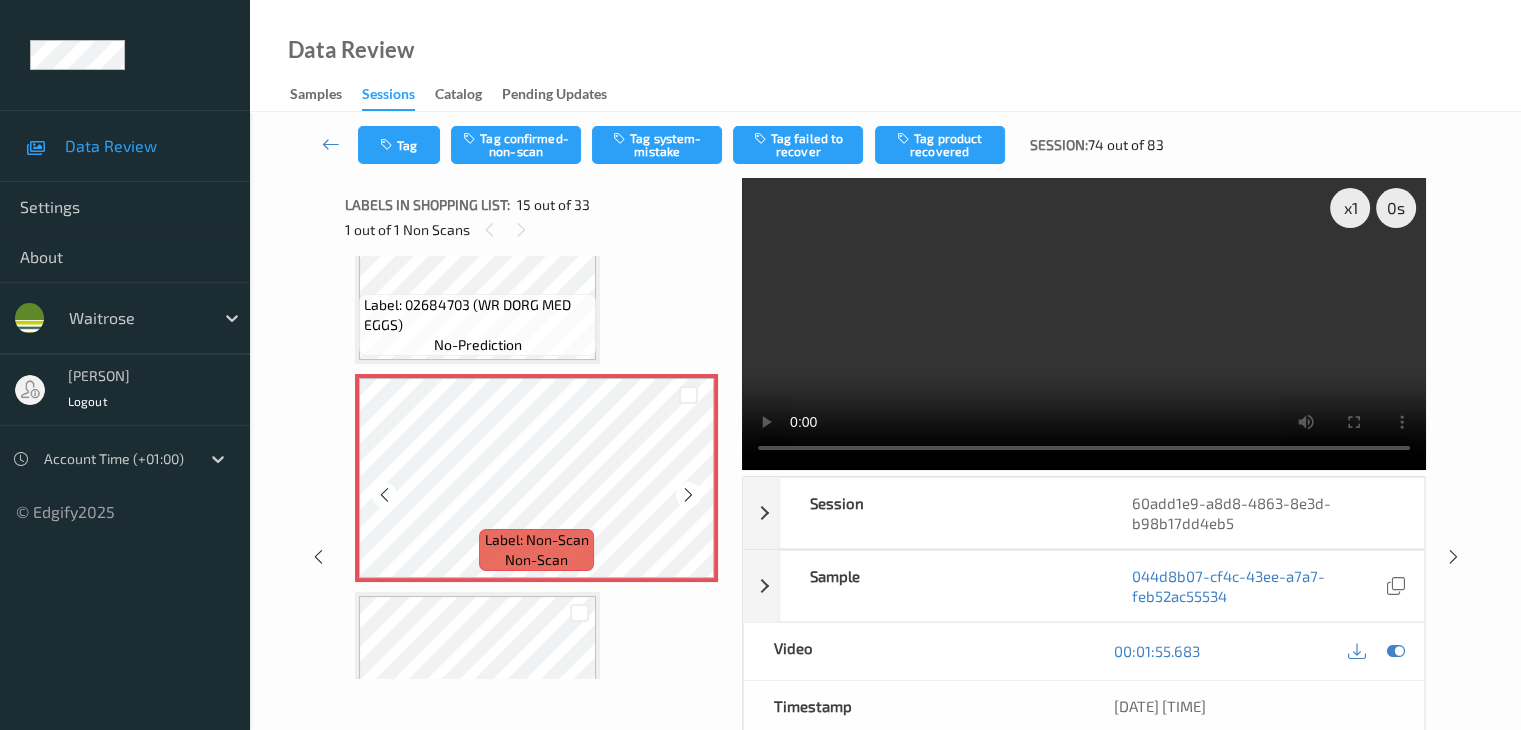 click at bounding box center (688, 495) 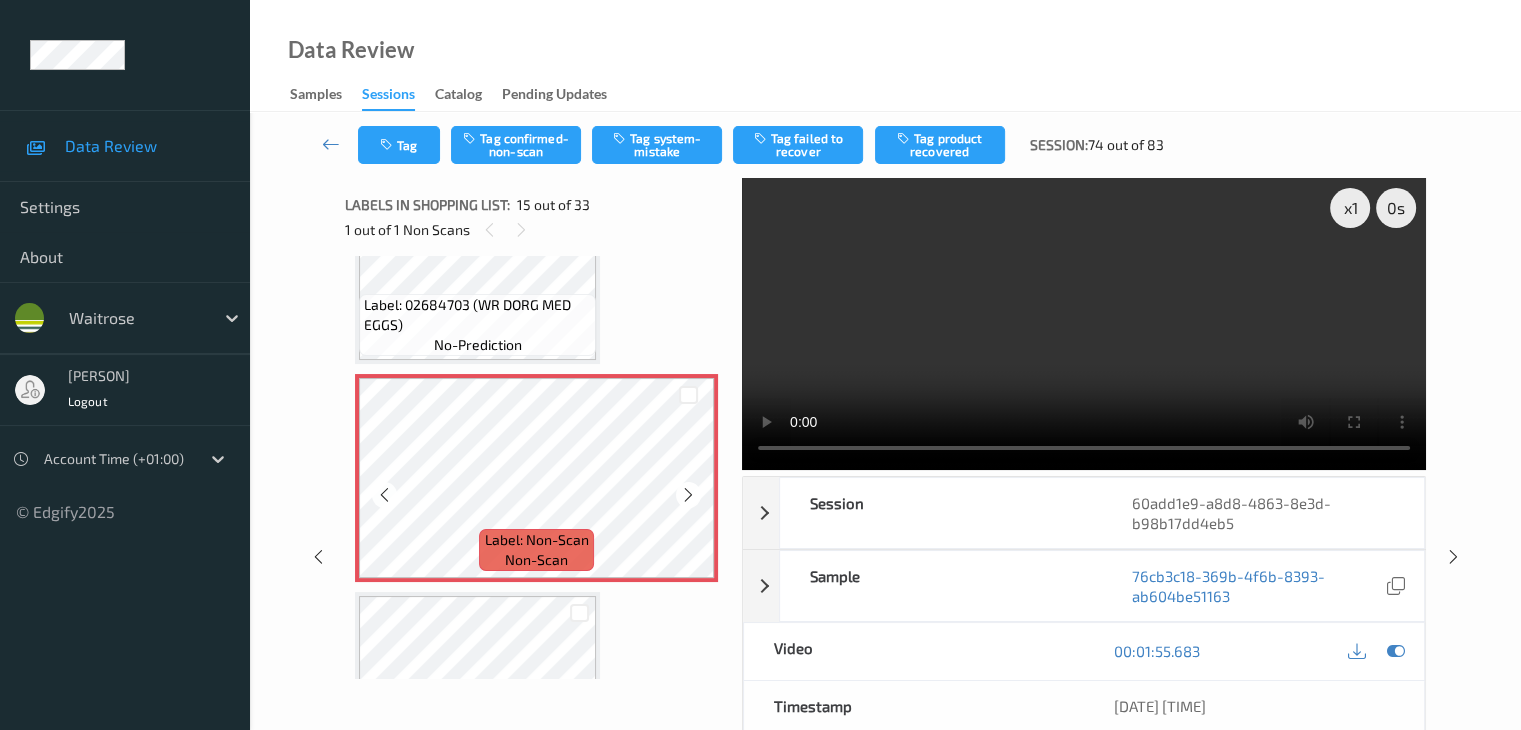 click at bounding box center [688, 495] 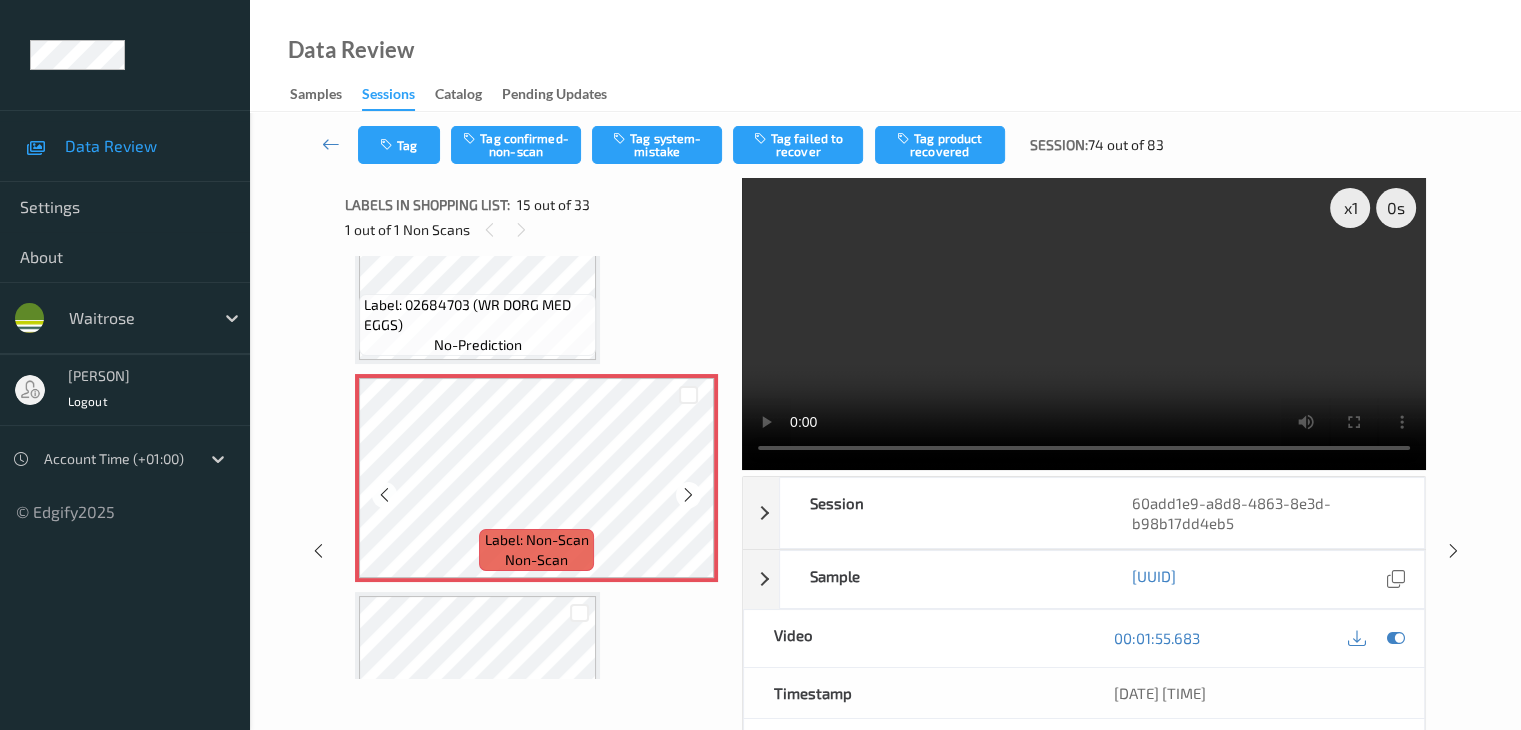 click at bounding box center [688, 495] 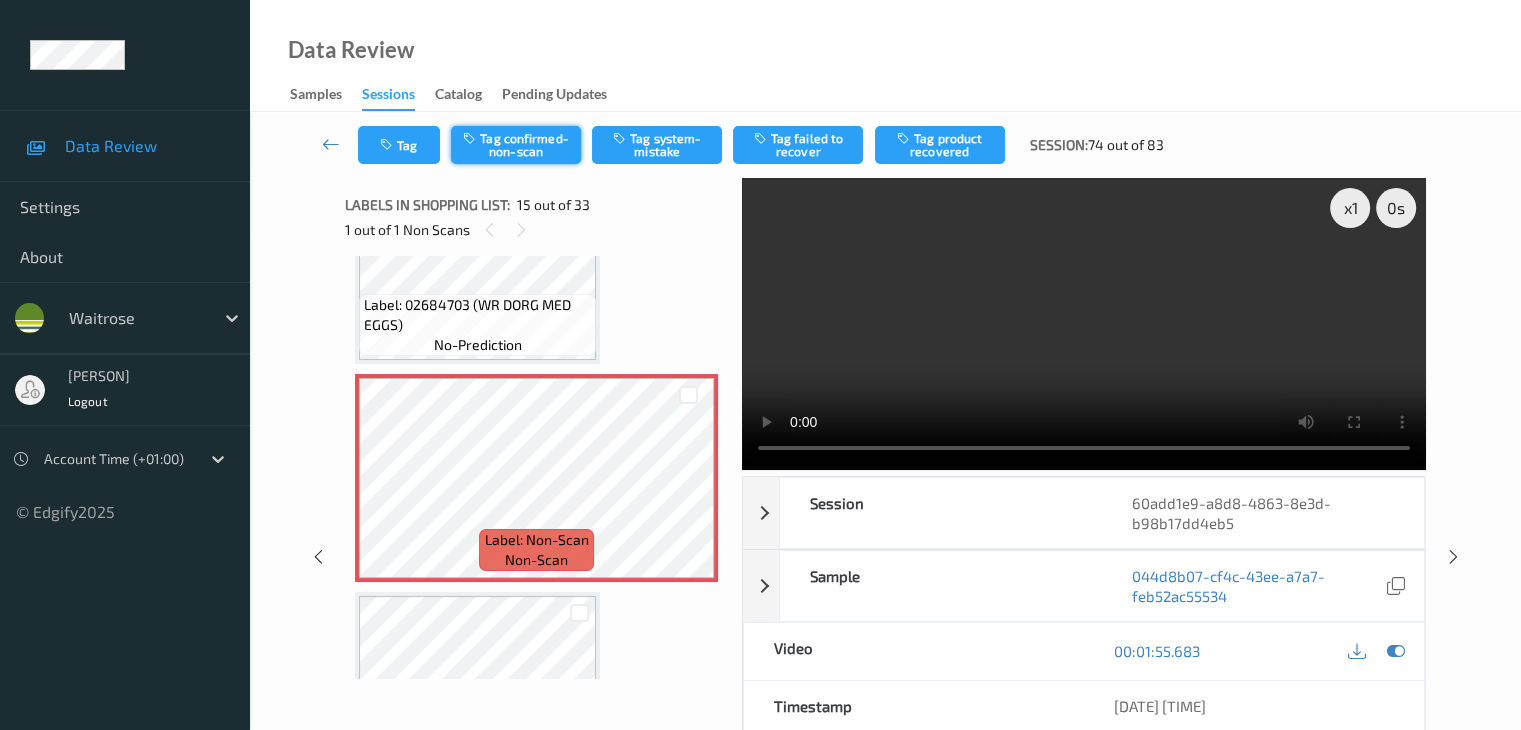 click on "Tag   confirmed-non-scan" at bounding box center [516, 145] 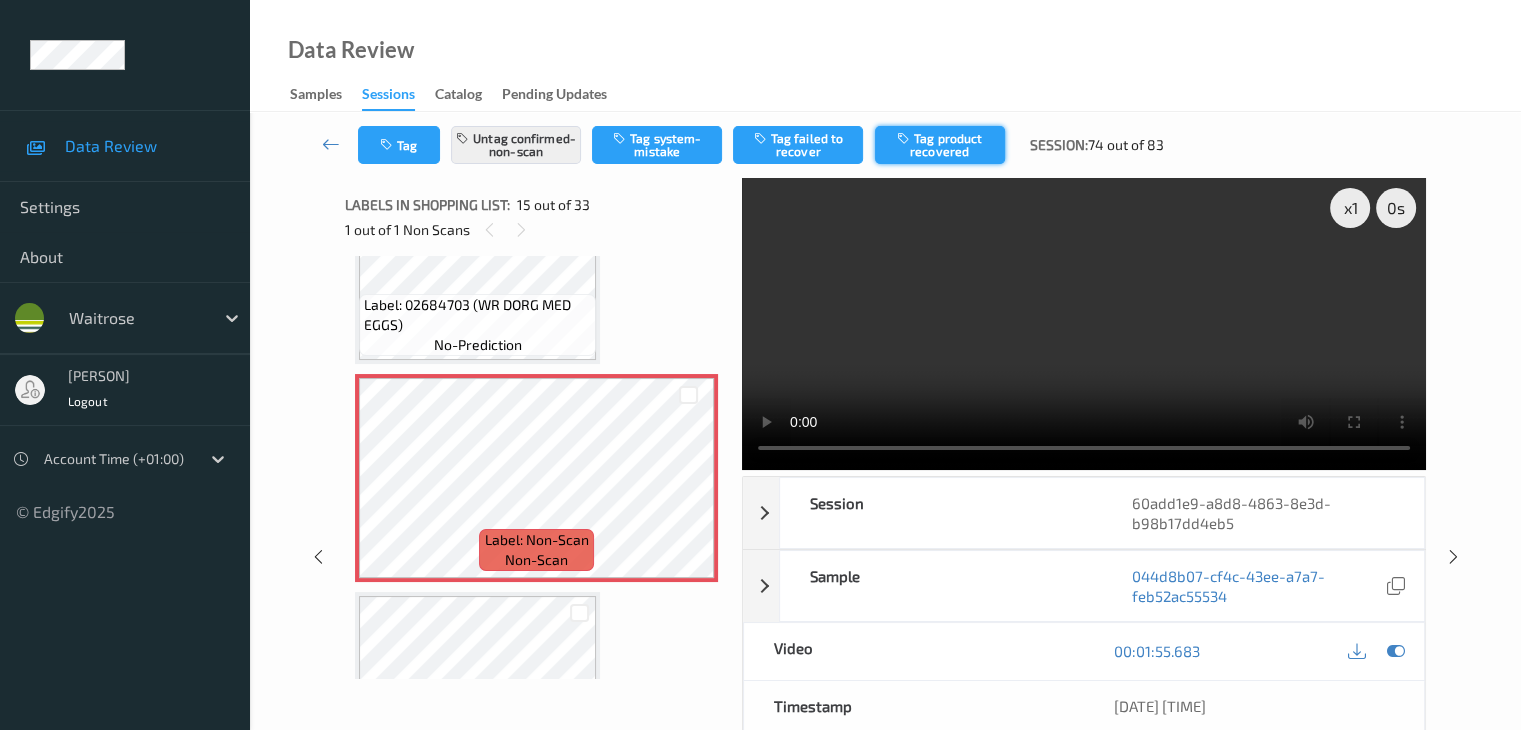 click on "Tag   product recovered" at bounding box center (940, 145) 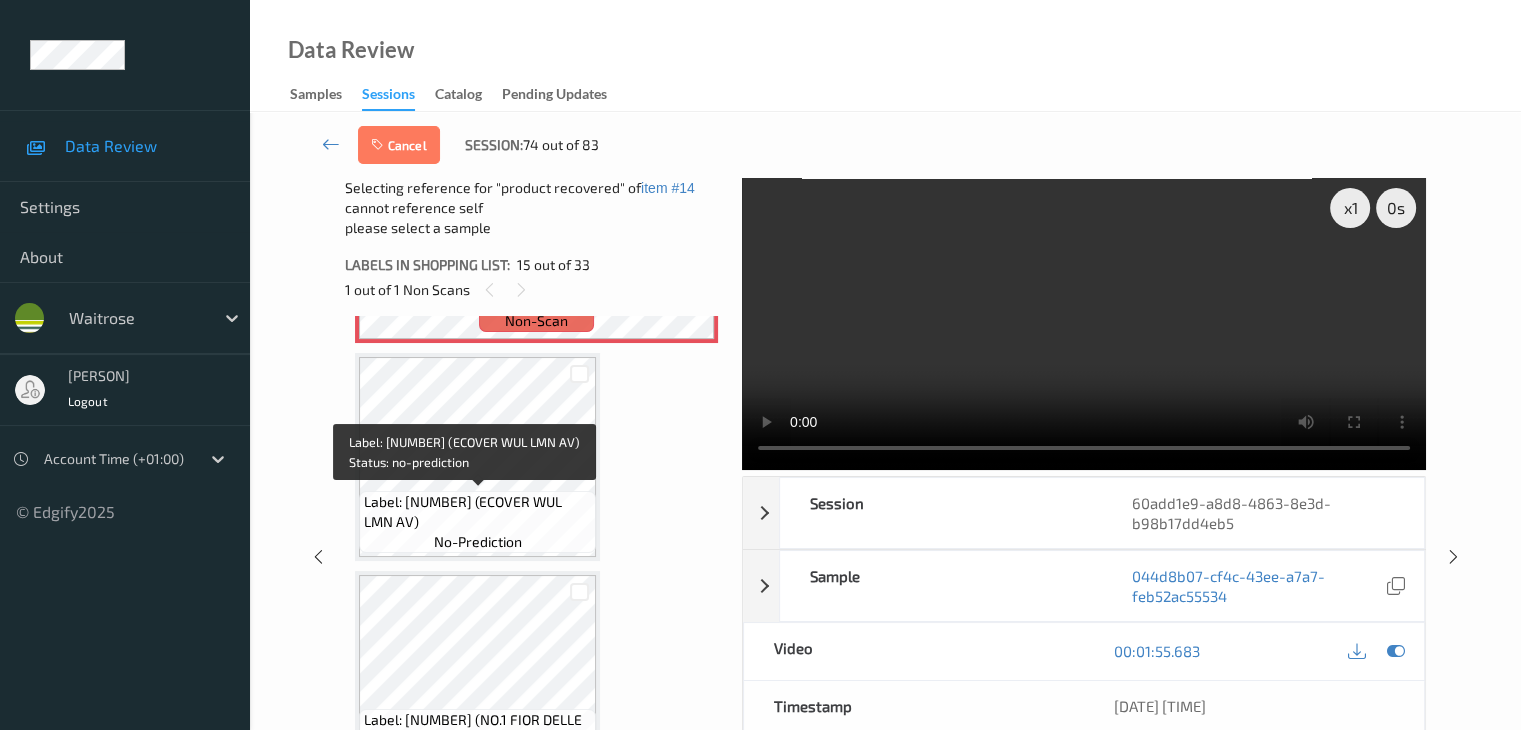 scroll, scrollTop: 3244, scrollLeft: 0, axis: vertical 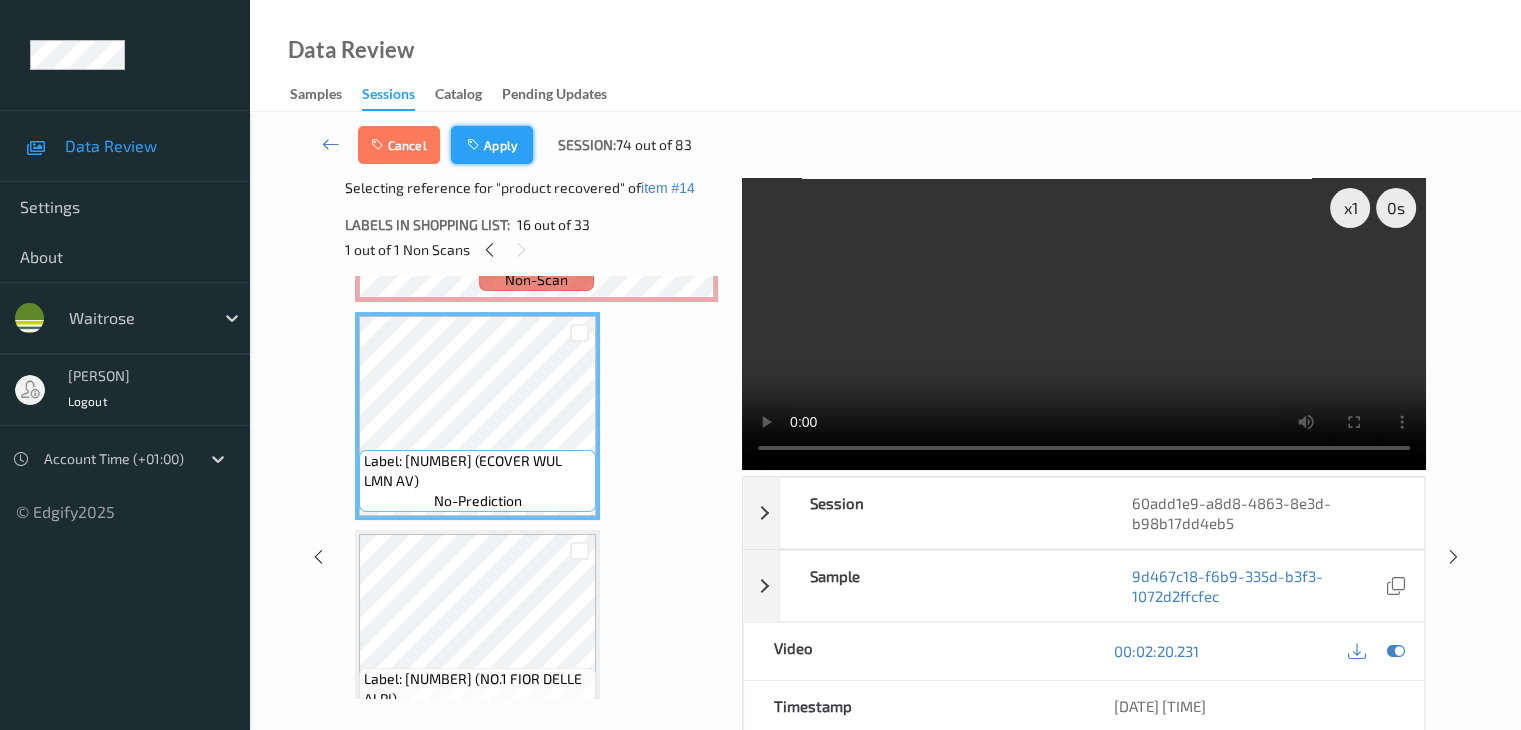 click on "Apply" at bounding box center [492, 145] 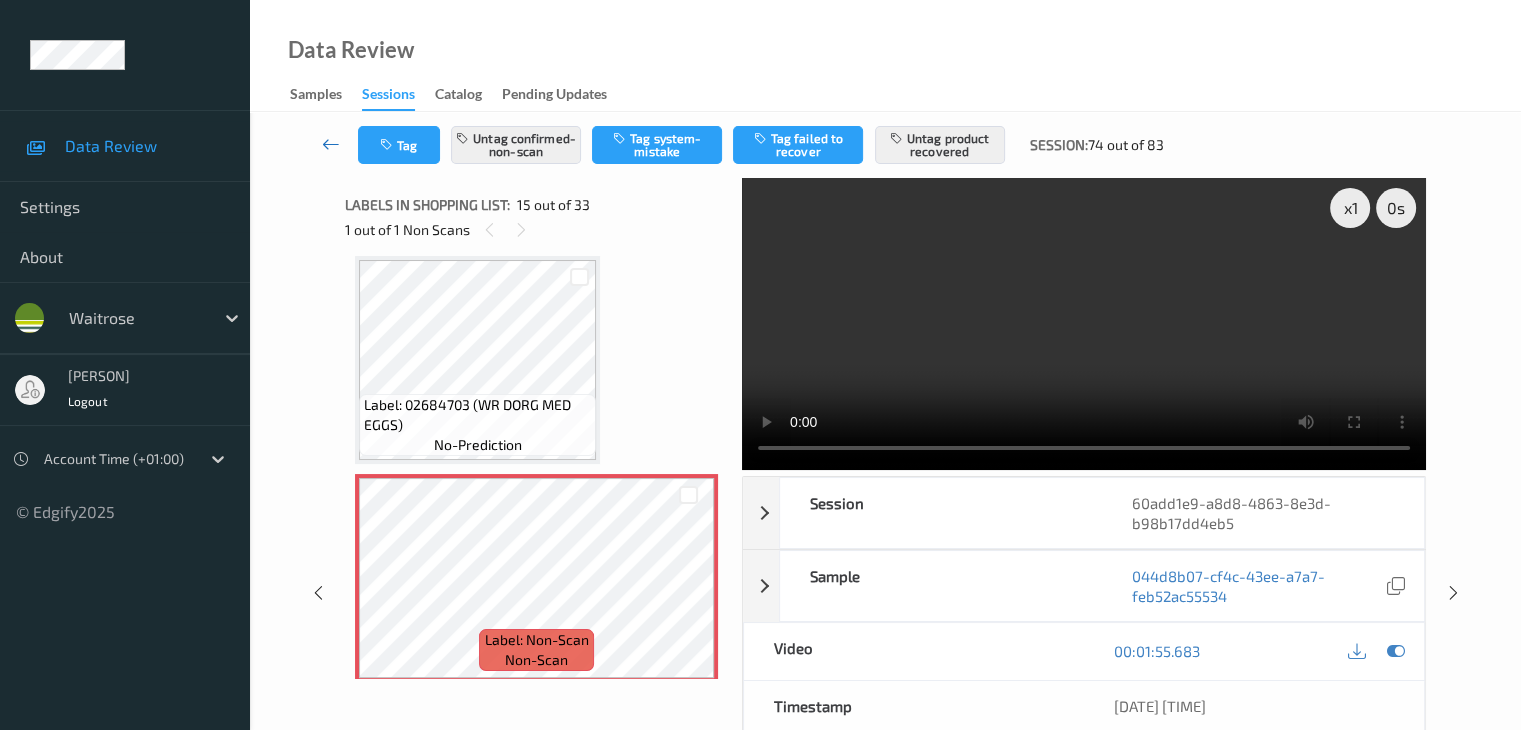 click at bounding box center [331, 144] 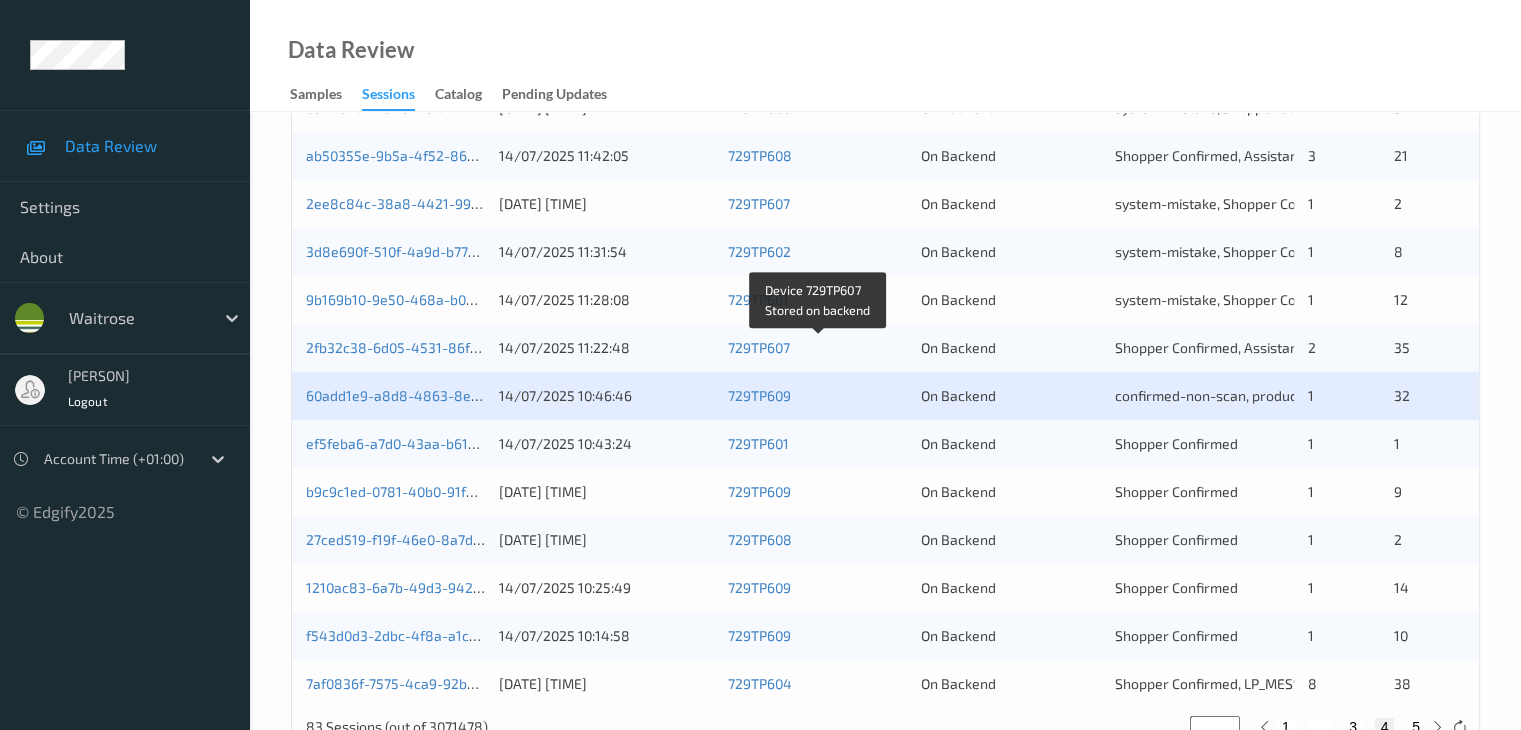 scroll, scrollTop: 932, scrollLeft: 0, axis: vertical 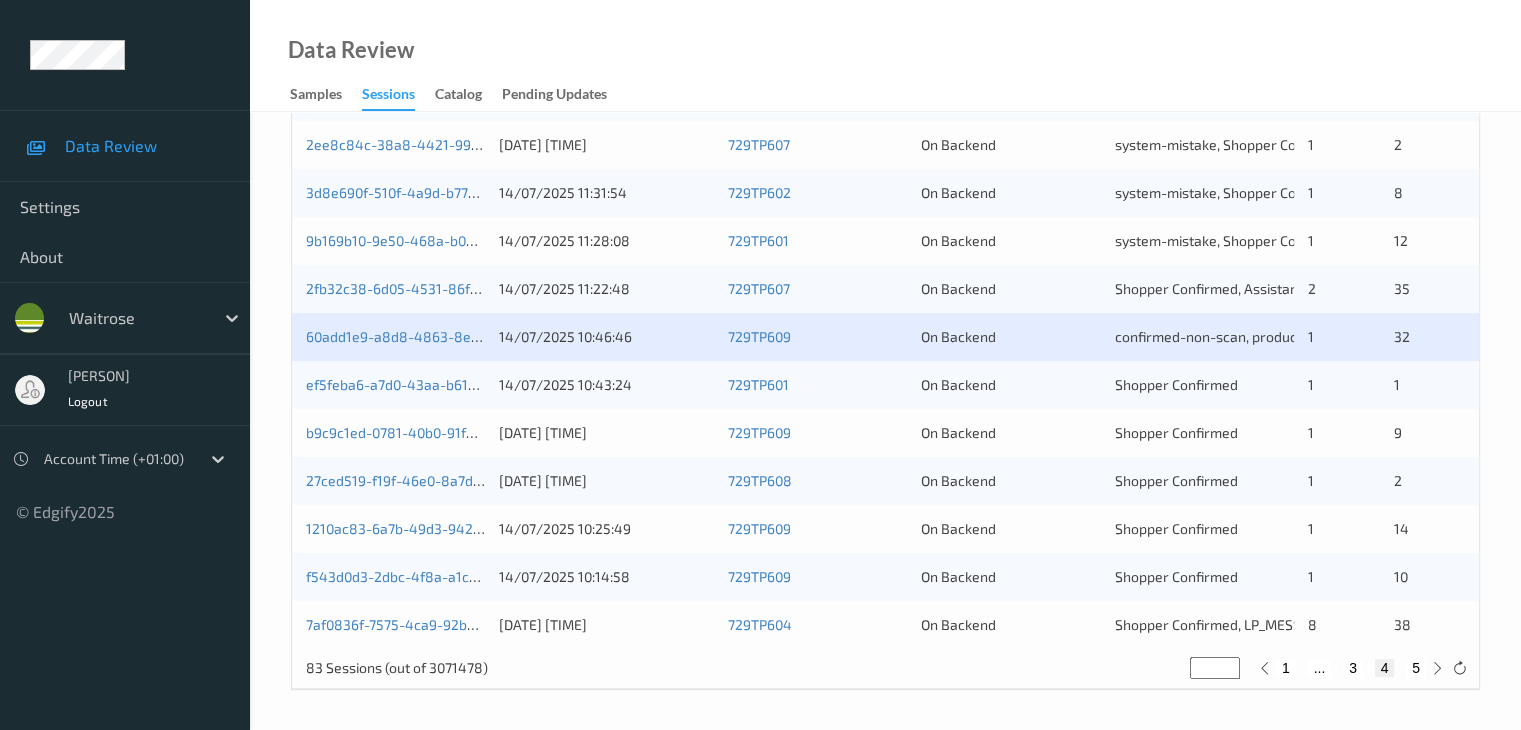 click on "ef5feba6-a7d0-43aa-b616-9e18250fbe8b" at bounding box center [395, 385] 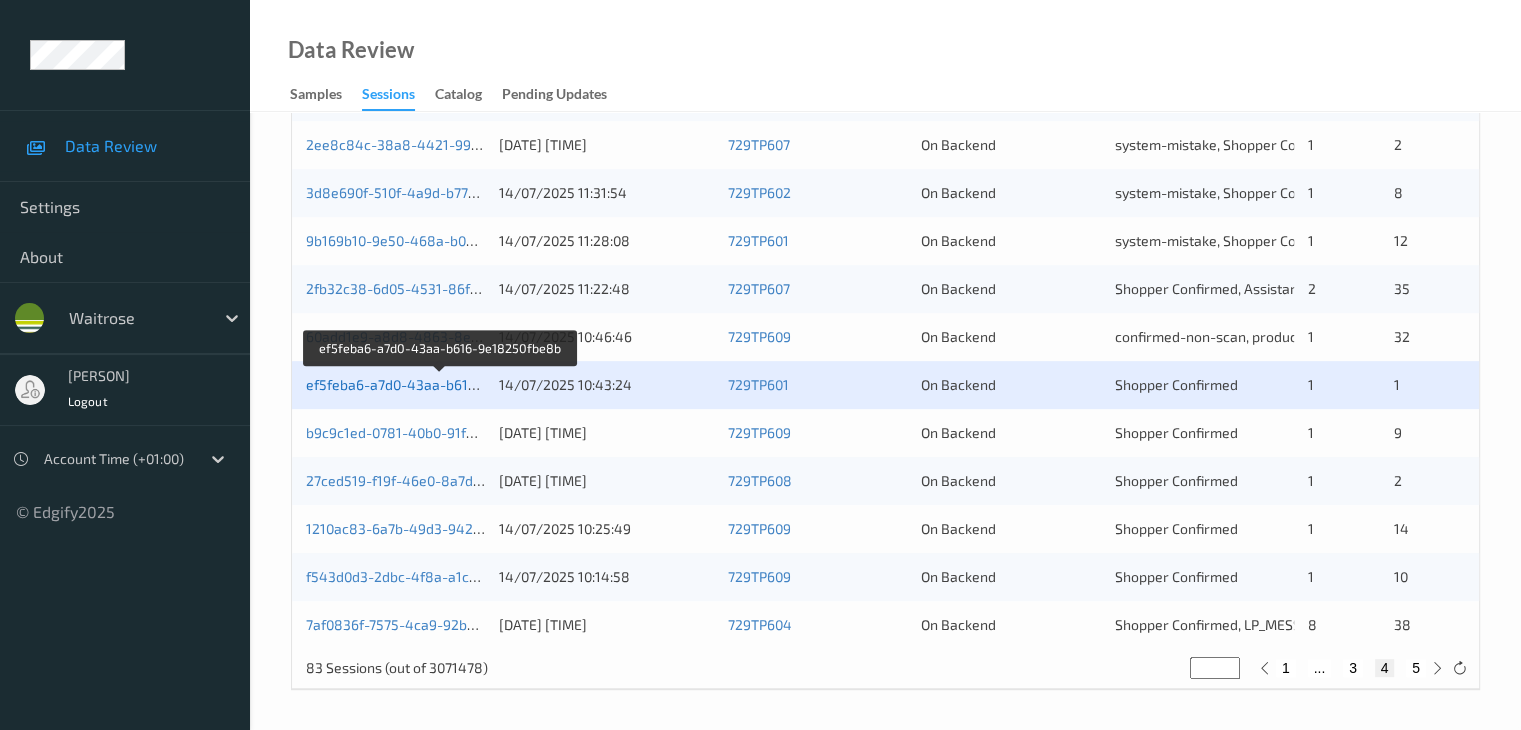 click on "ef5feba6-a7d0-43aa-b616-9e18250fbe8b" at bounding box center [440, 384] 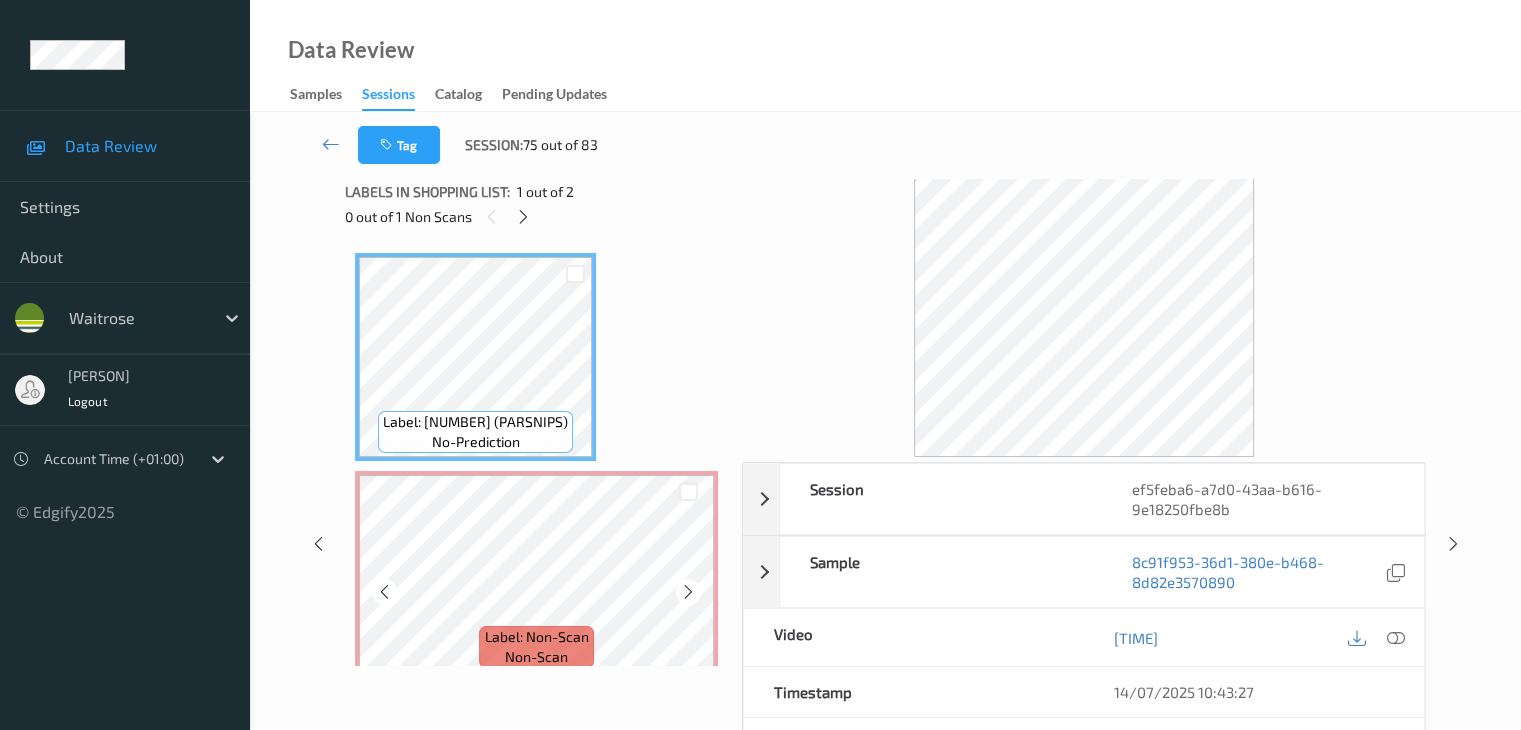 scroll, scrollTop: 0, scrollLeft: 0, axis: both 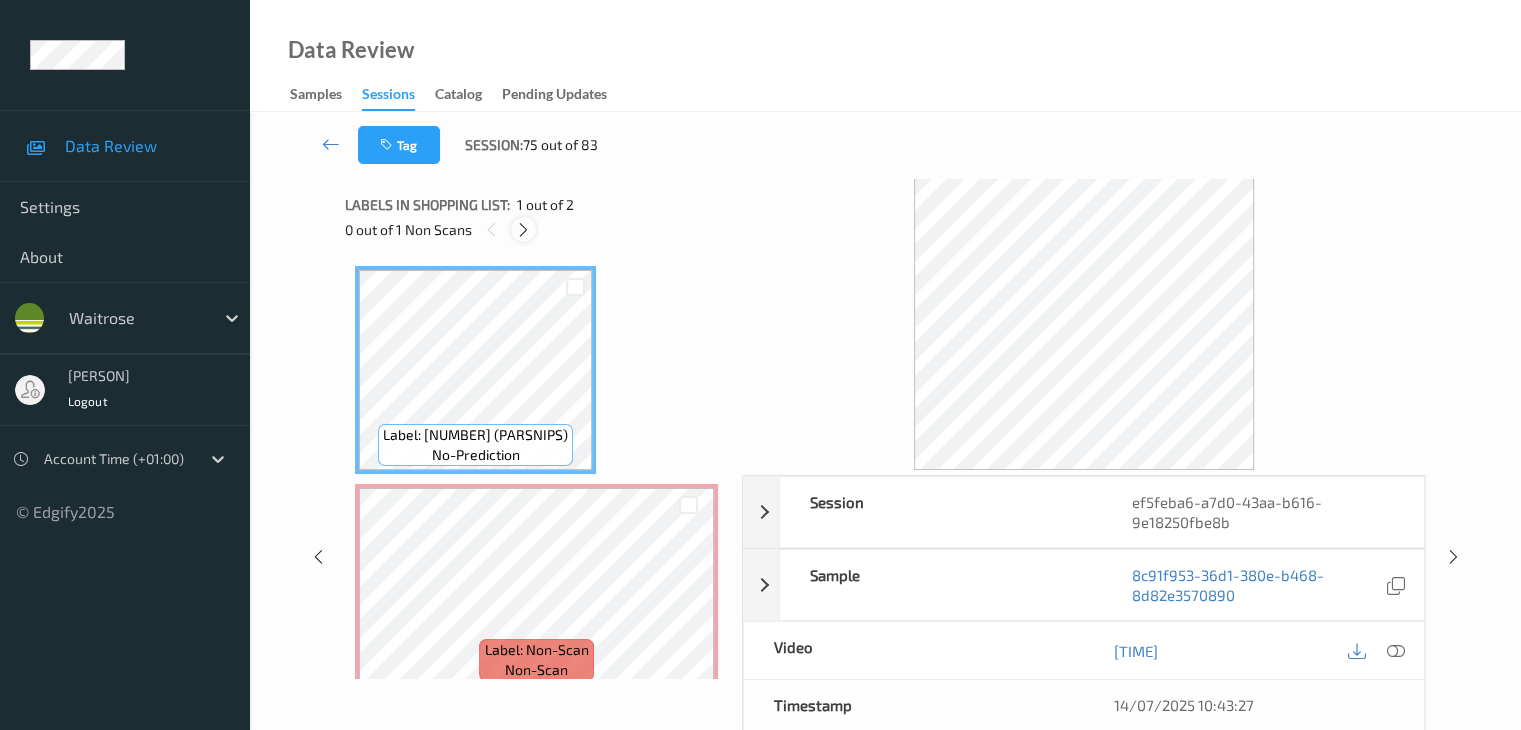 click at bounding box center (523, 230) 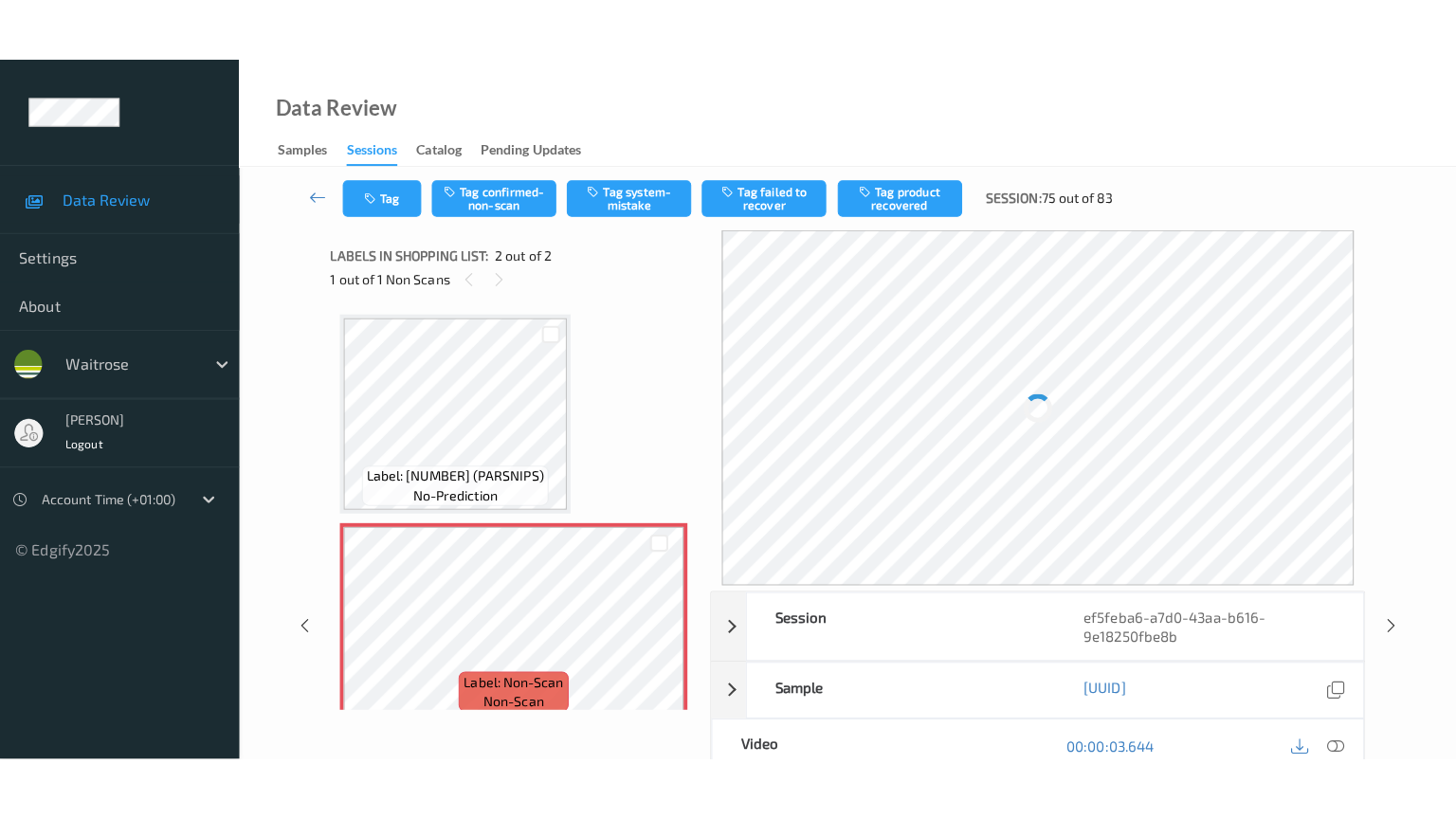 scroll, scrollTop: 9, scrollLeft: 0, axis: vertical 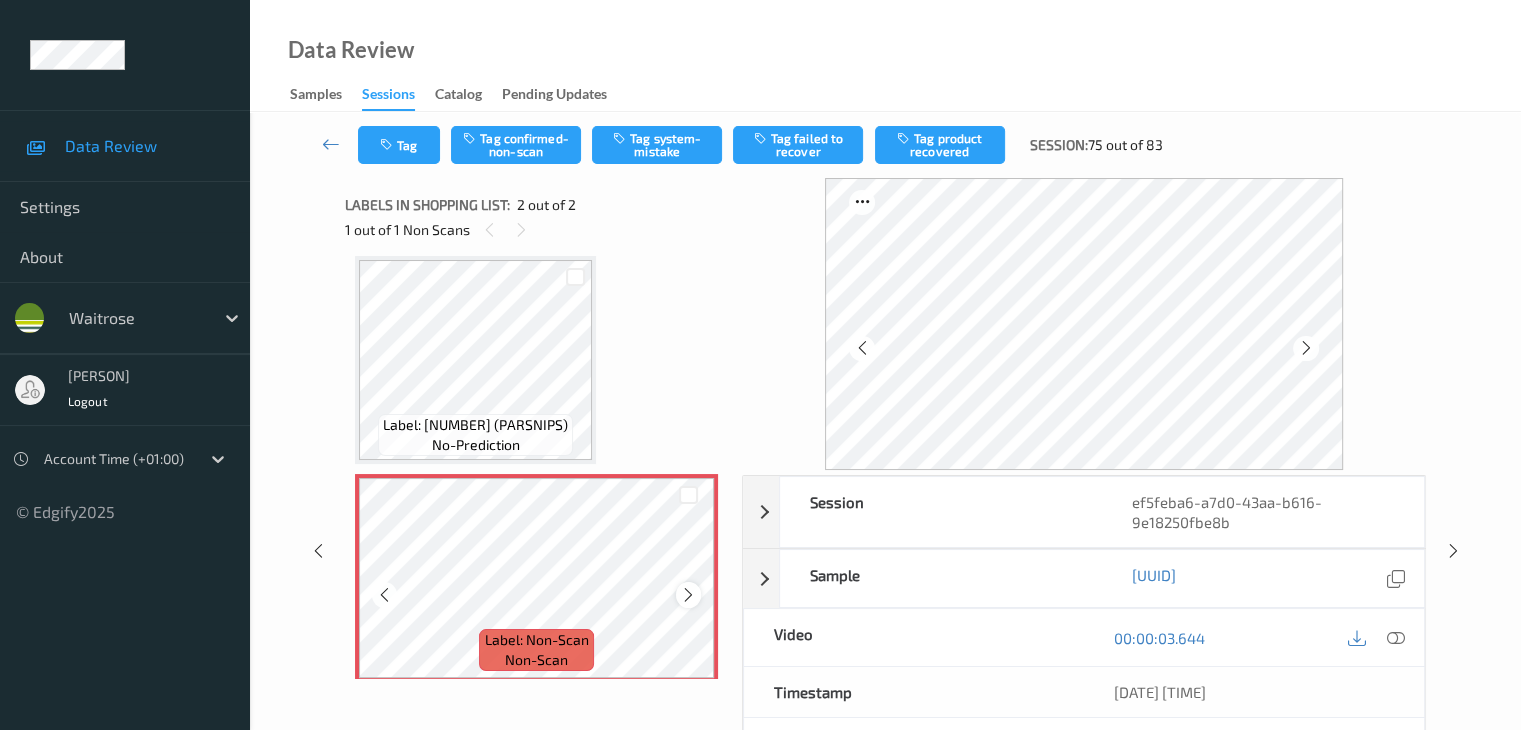 click at bounding box center (688, 595) 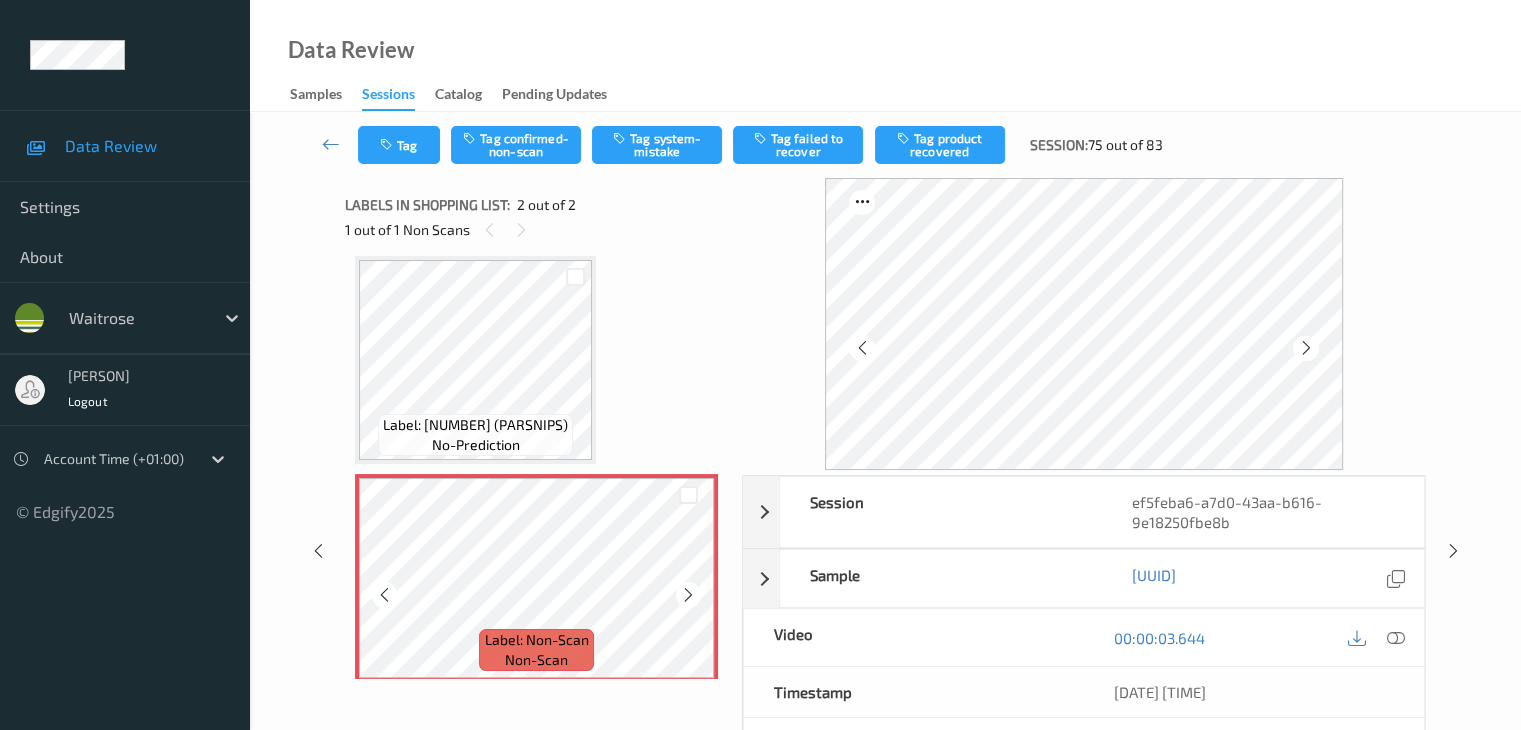 click at bounding box center [688, 595] 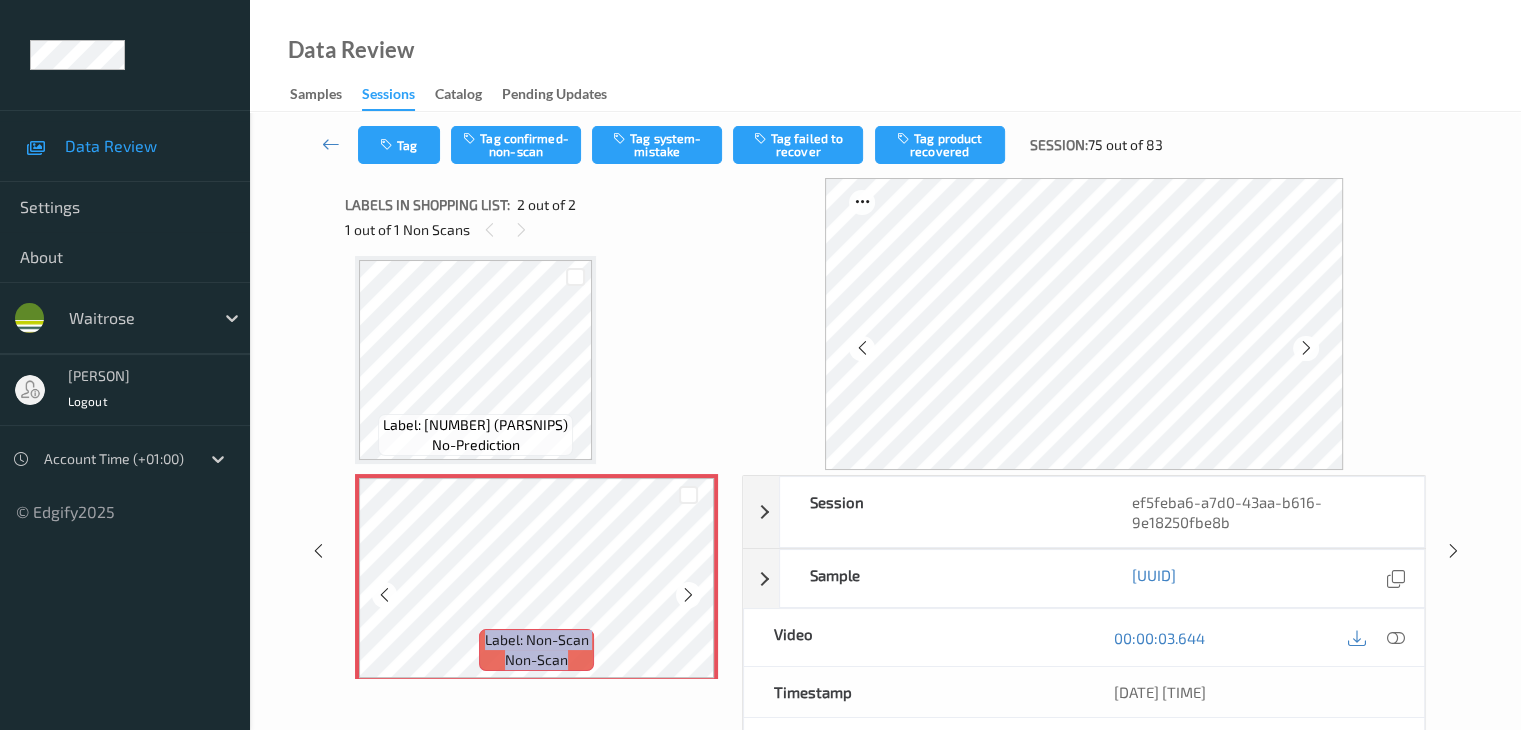 click at bounding box center (688, 595) 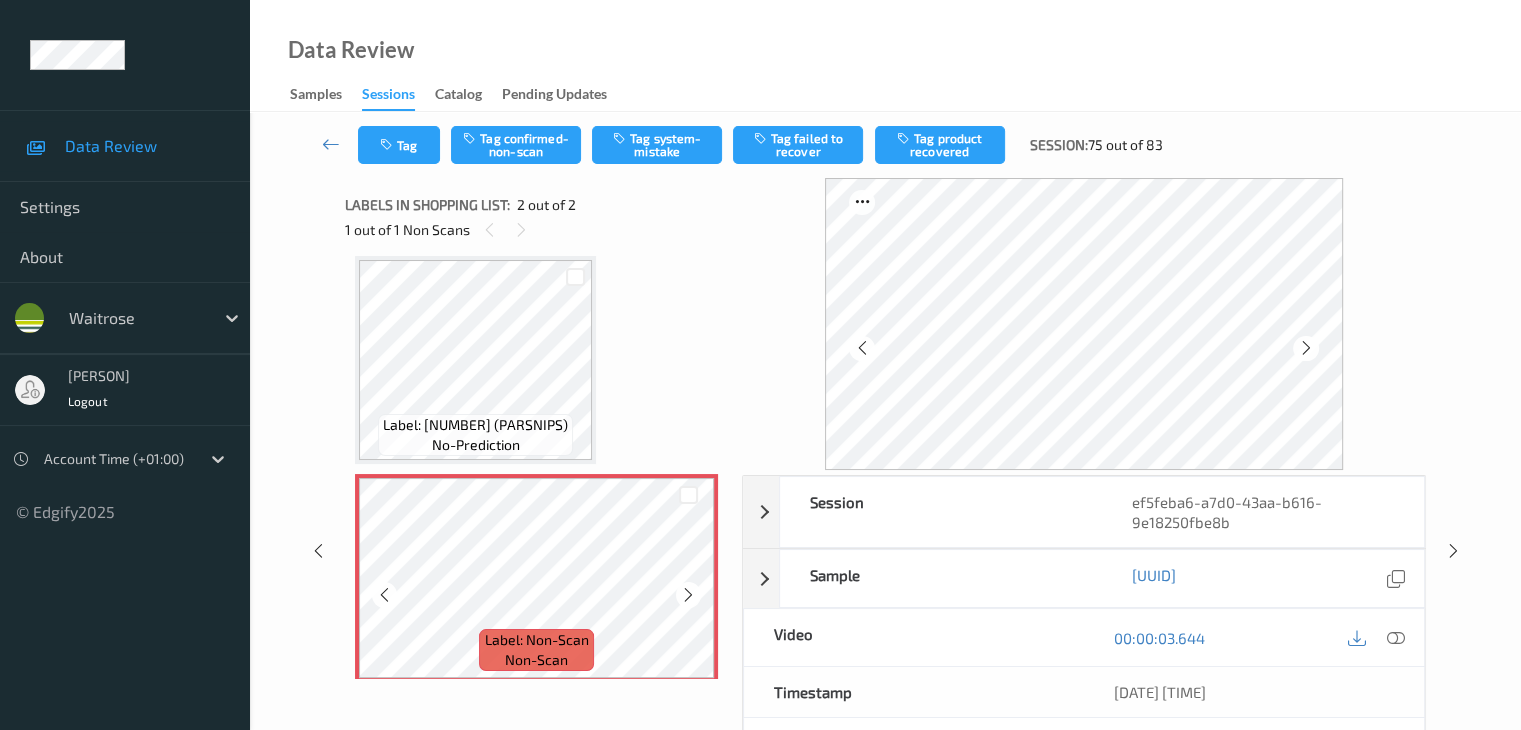 click at bounding box center [688, 595] 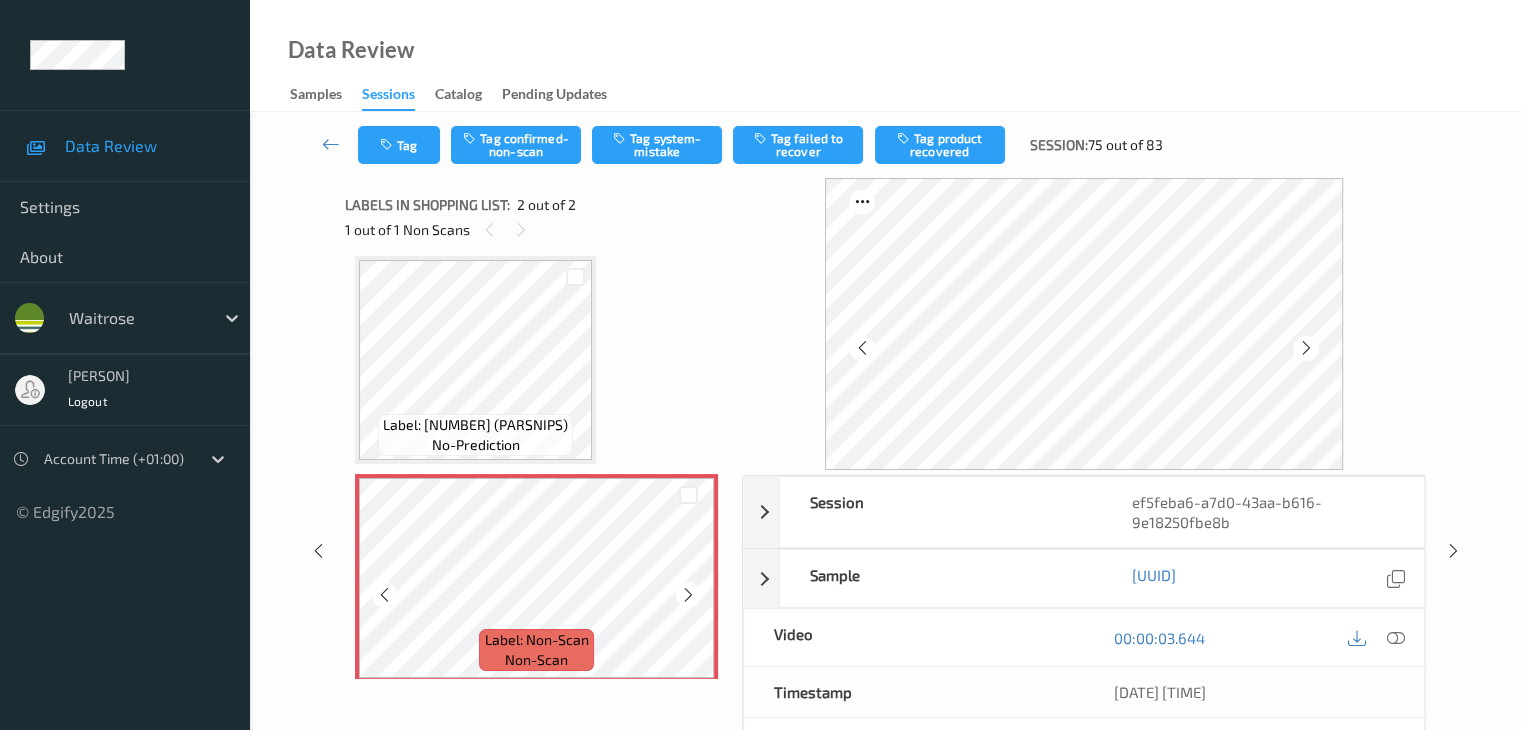 click at bounding box center (688, 595) 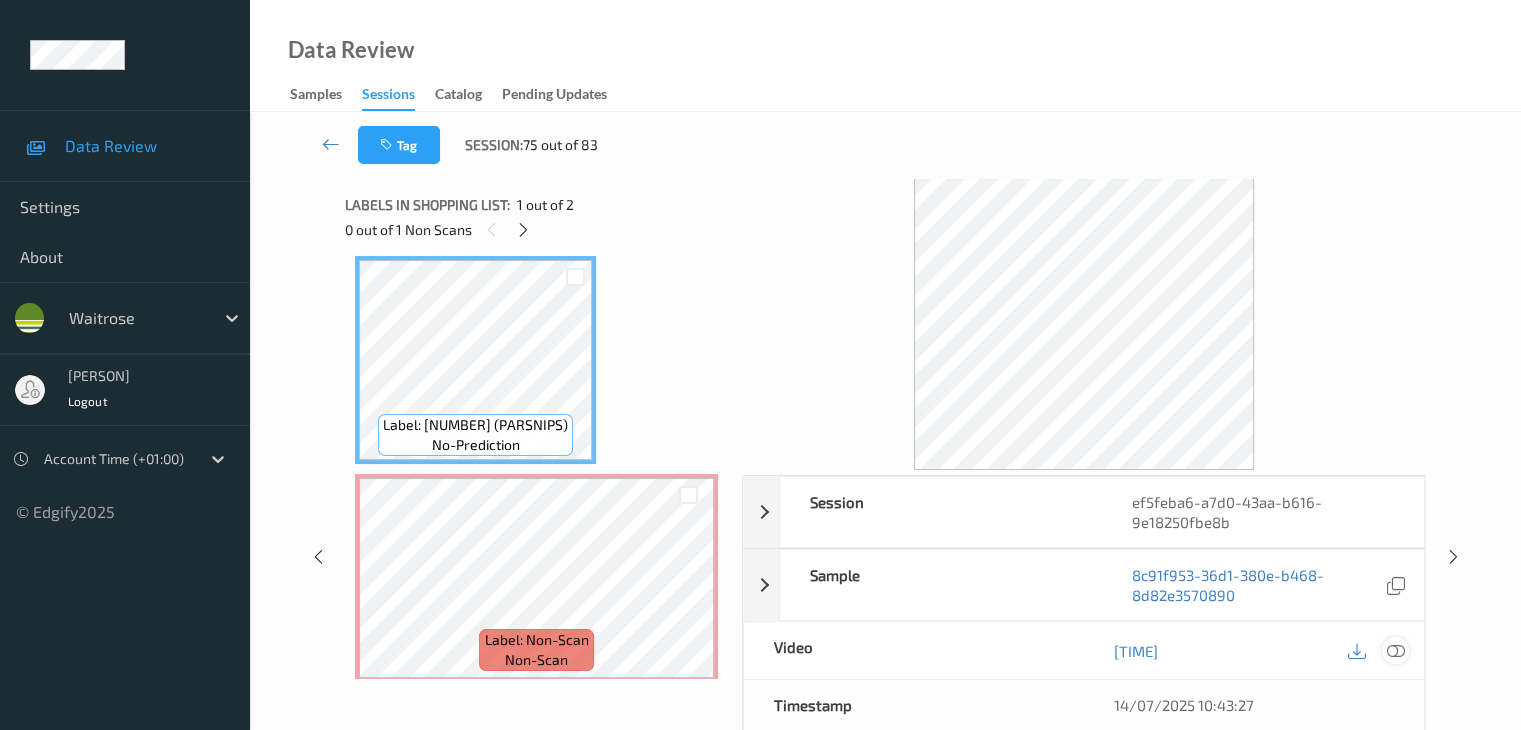 click at bounding box center (1395, 651) 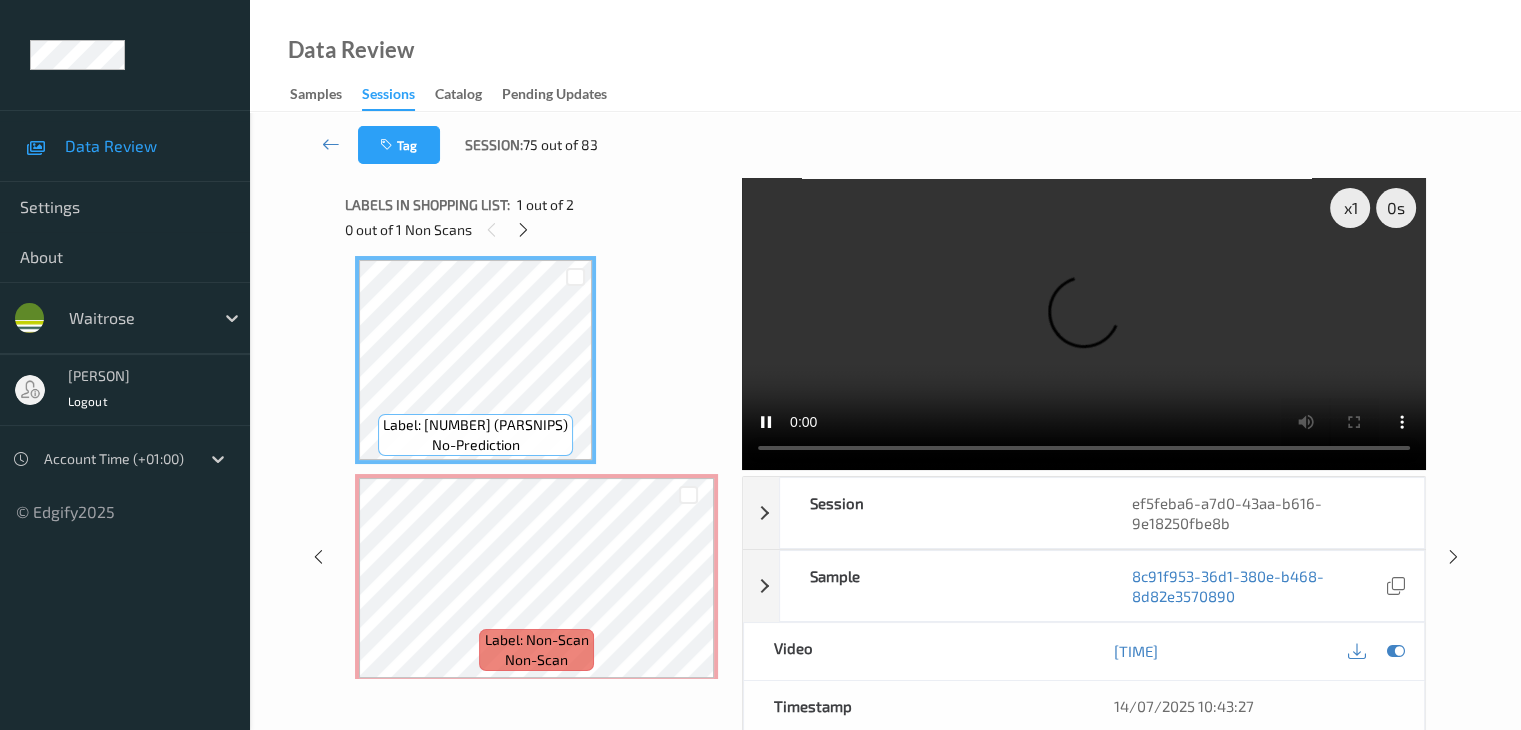 scroll, scrollTop: 0, scrollLeft: 0, axis: both 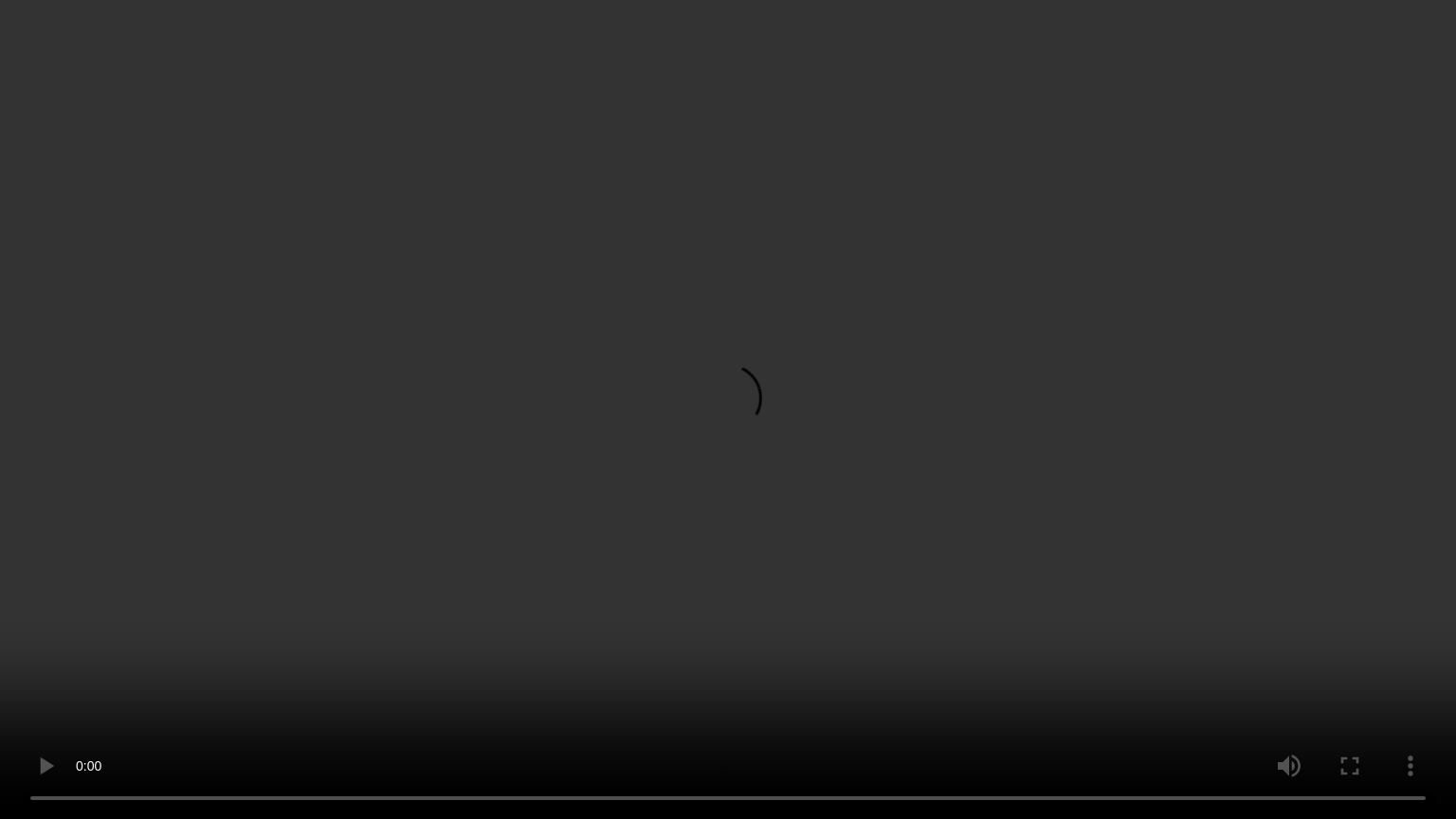 type 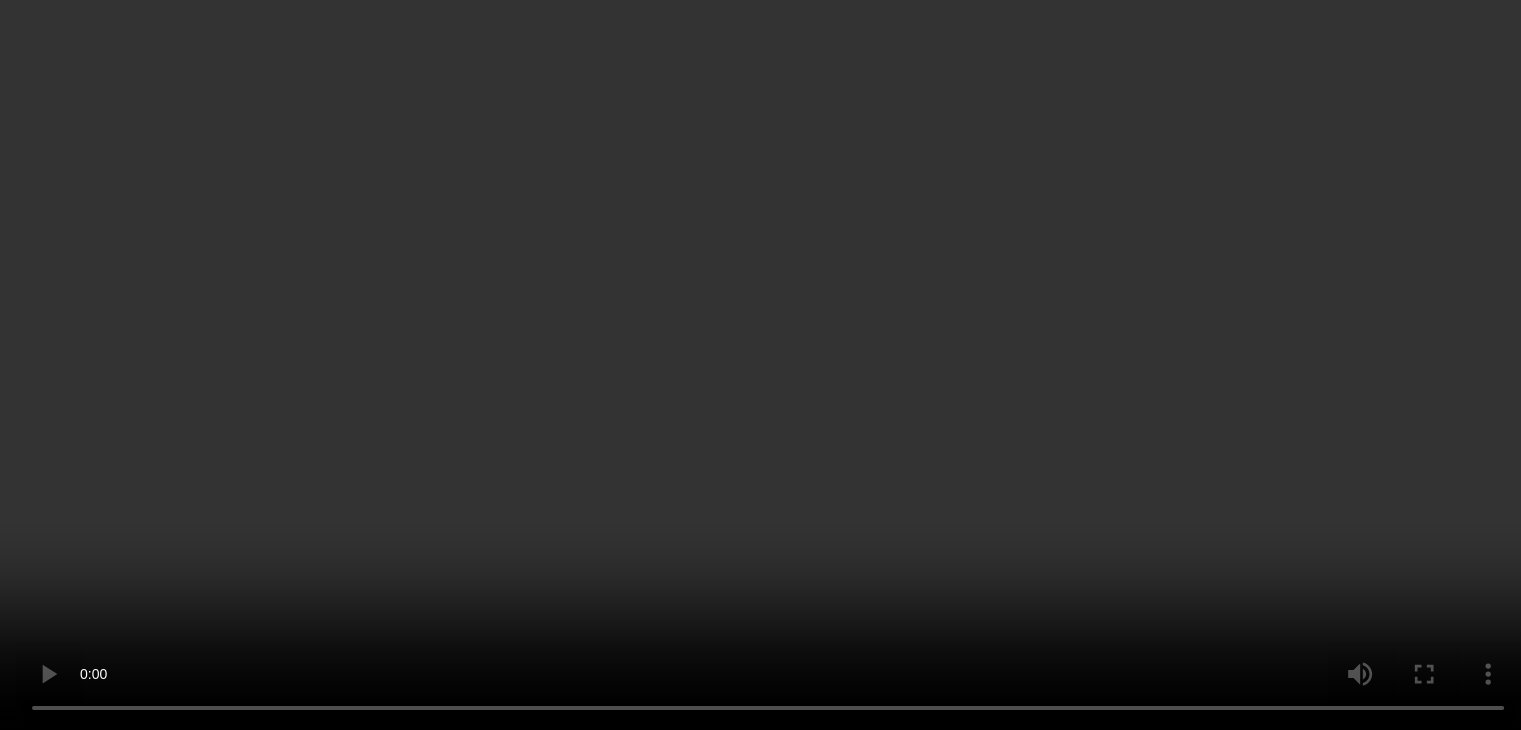 scroll, scrollTop: 23, scrollLeft: 0, axis: vertical 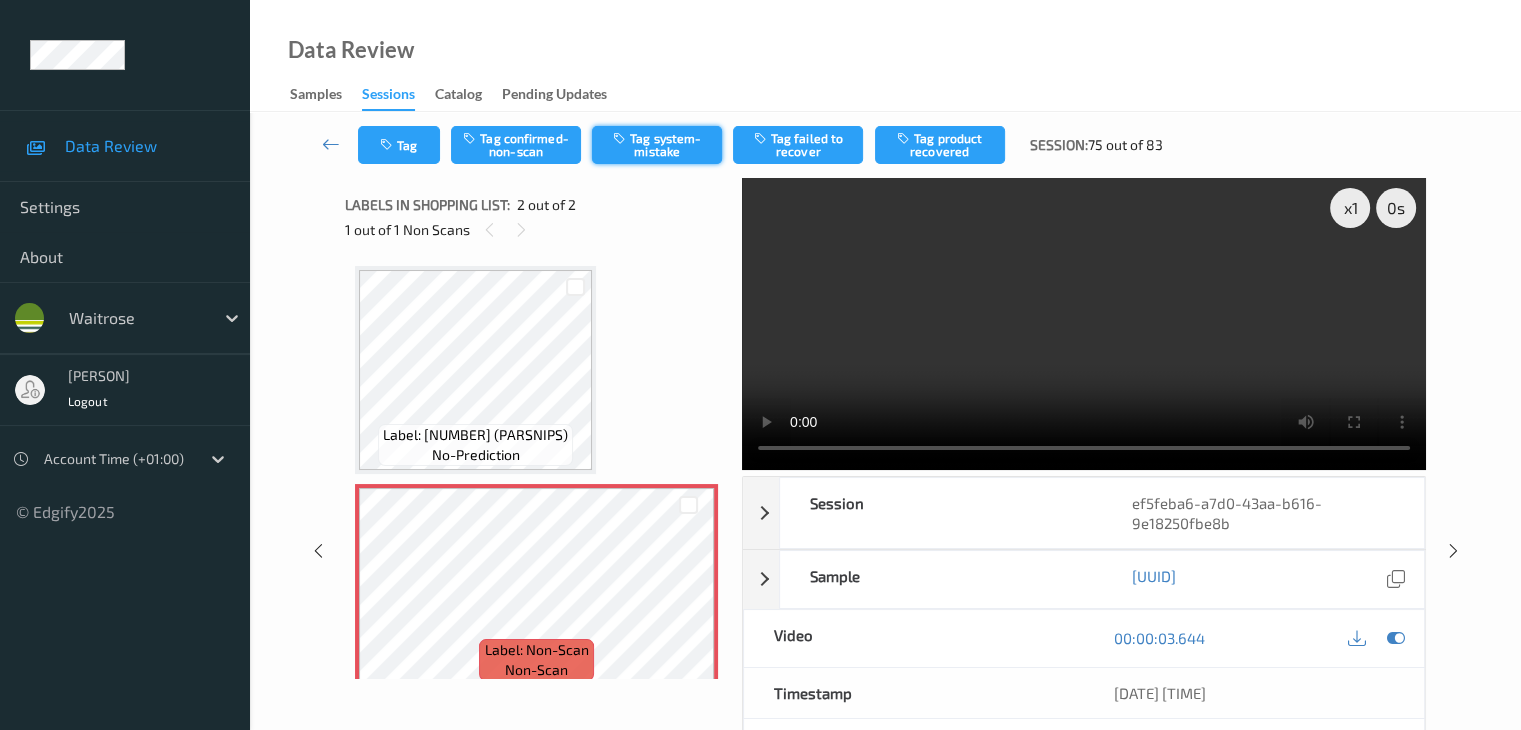 click on "Tag   system-mistake" at bounding box center [657, 145] 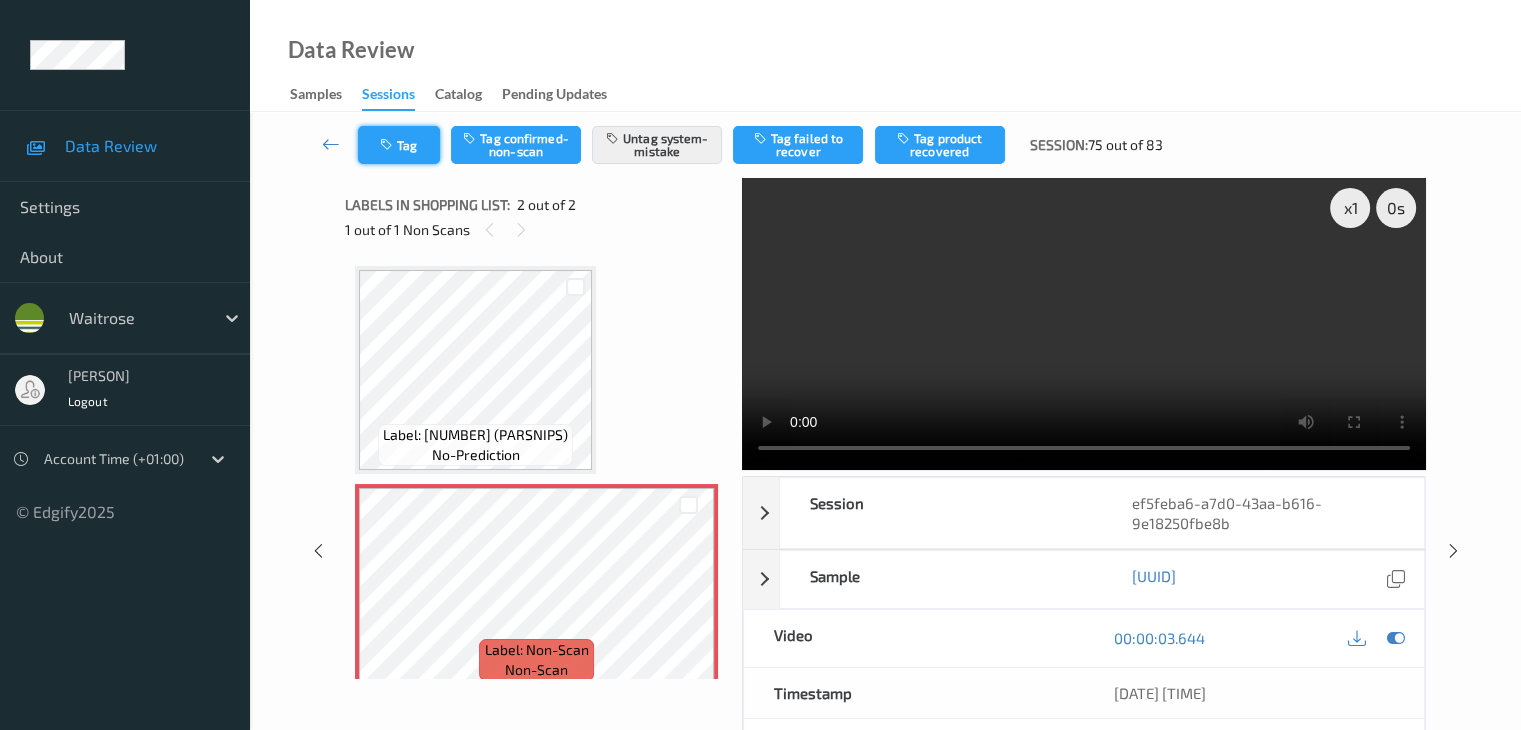 click on "Tag" at bounding box center [399, 145] 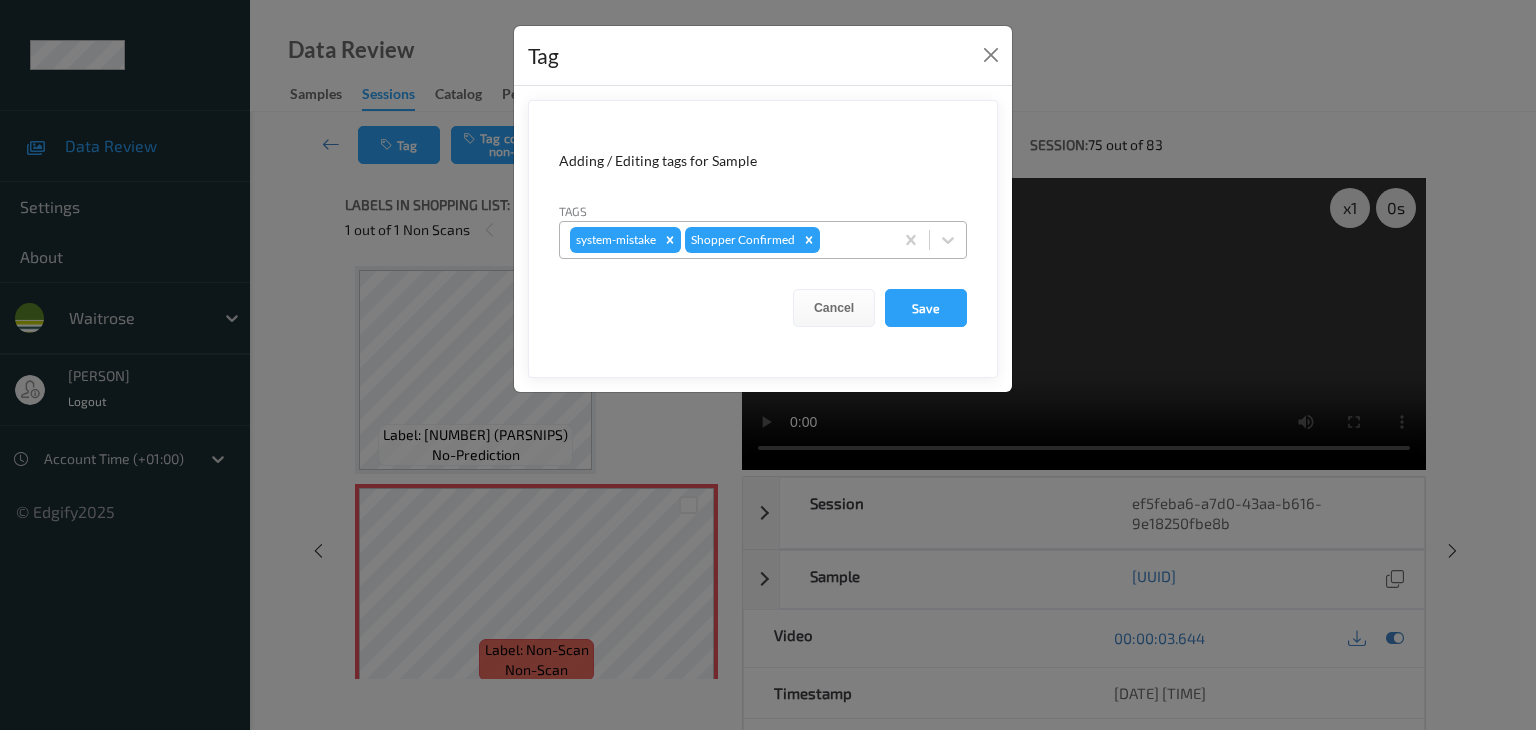 click on "system-mistake Shopper Confirmed" at bounding box center (726, 240) 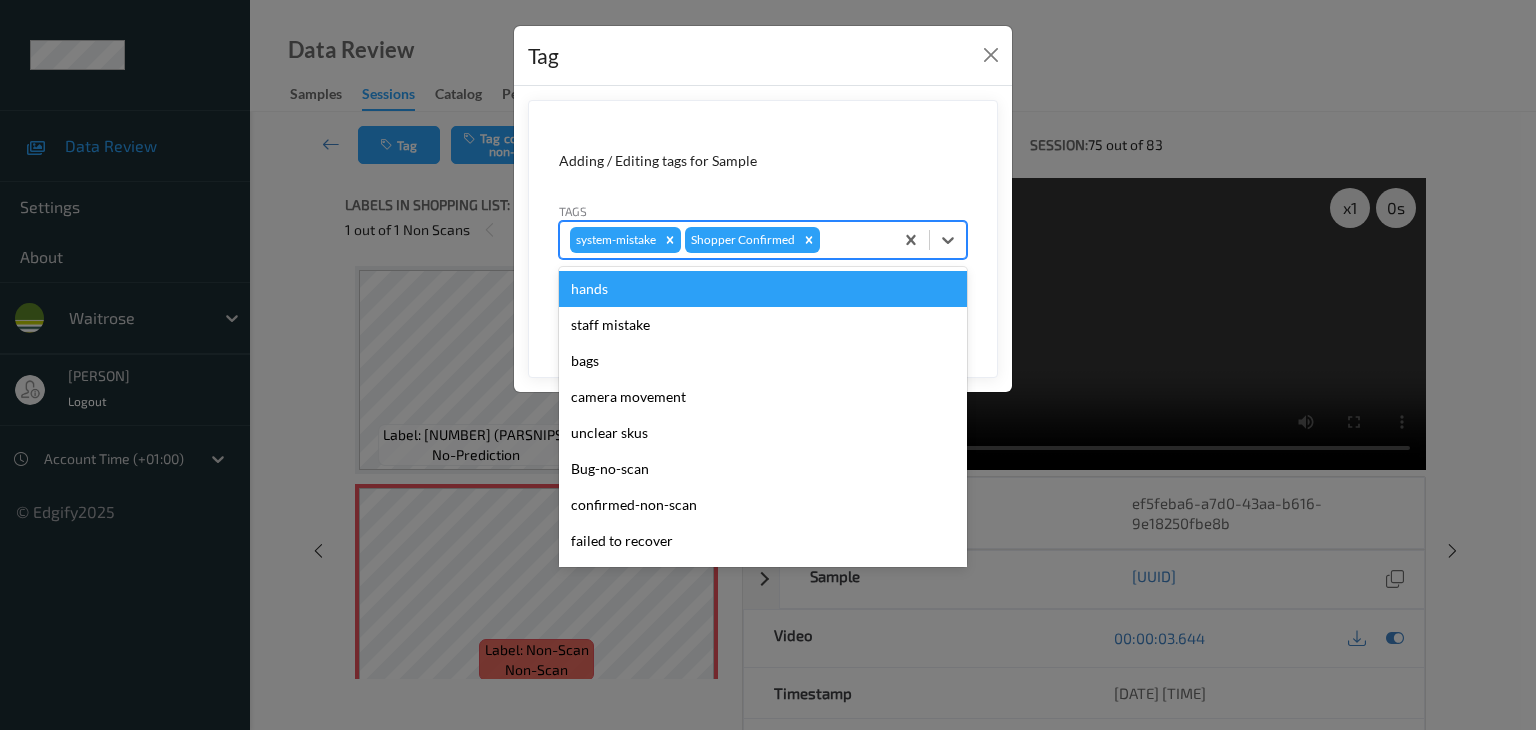 type on "u" 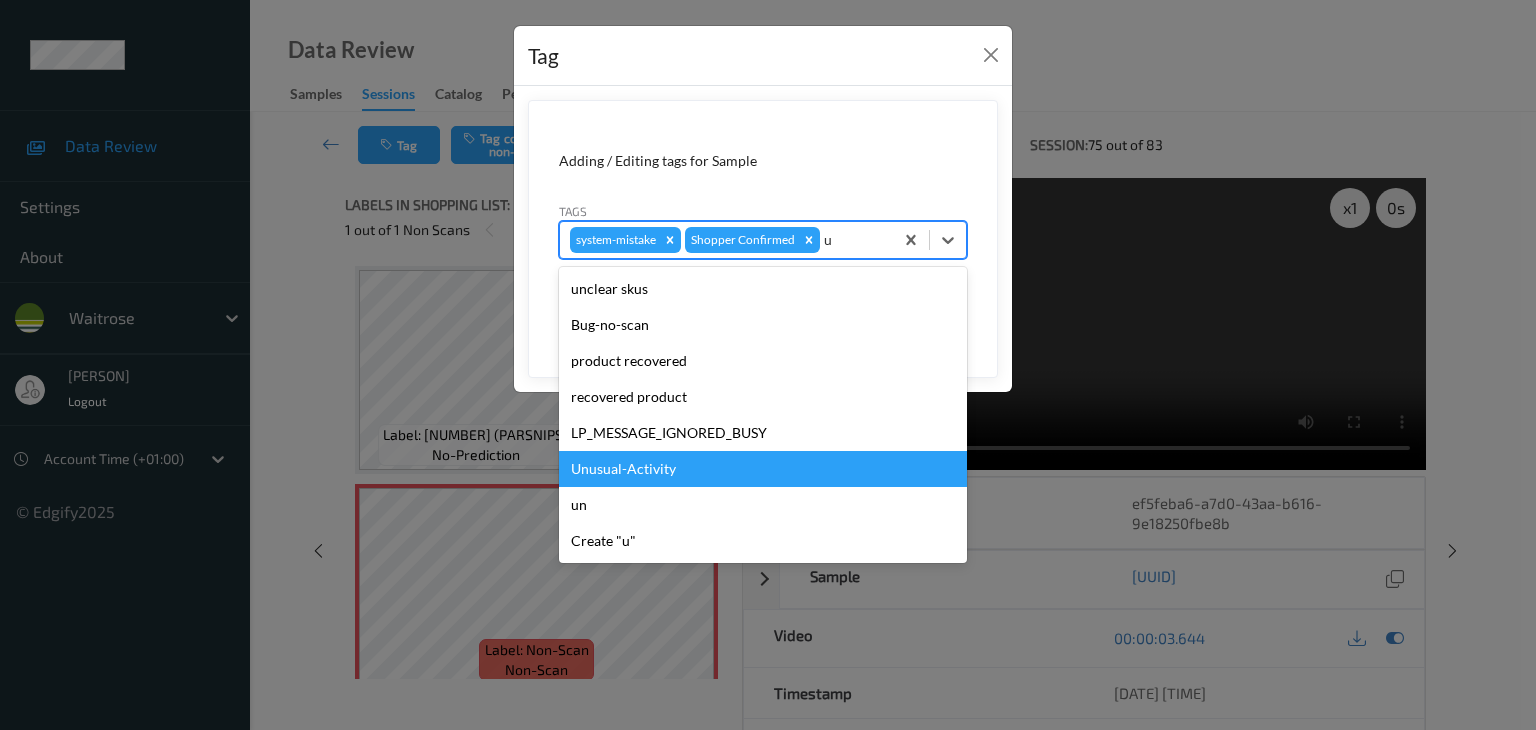 click on "Unusual-Activity" at bounding box center [763, 469] 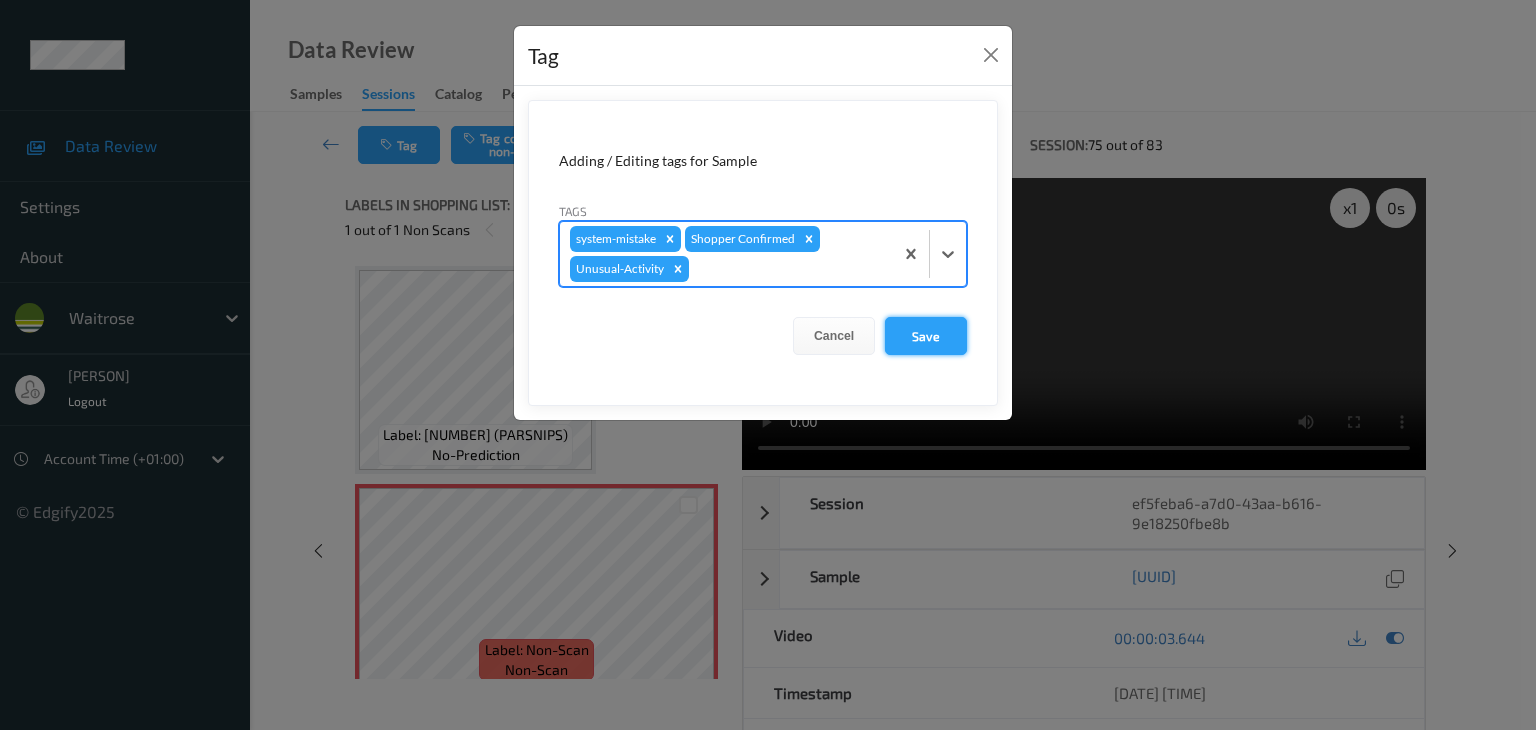 click on "Save" at bounding box center (926, 336) 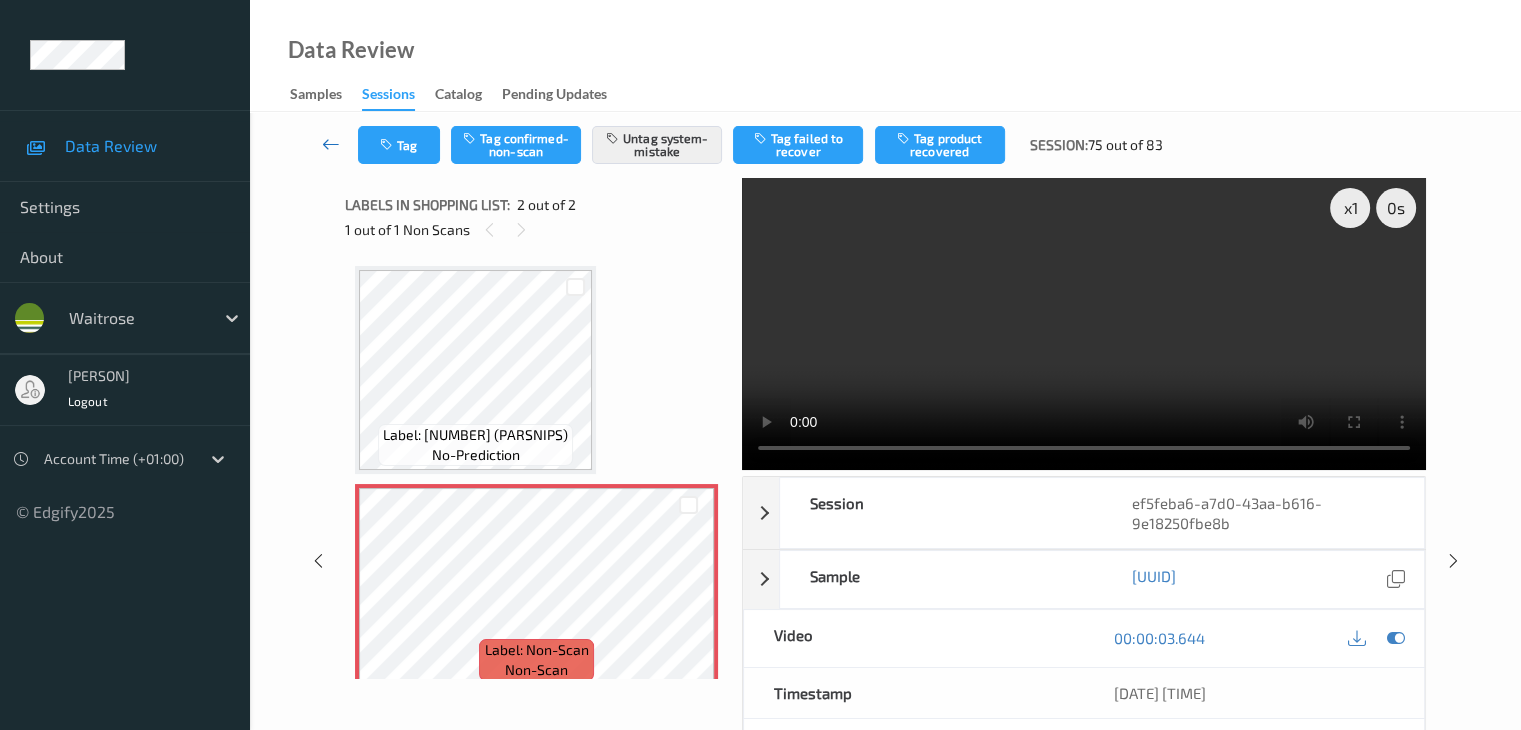 click at bounding box center [331, 144] 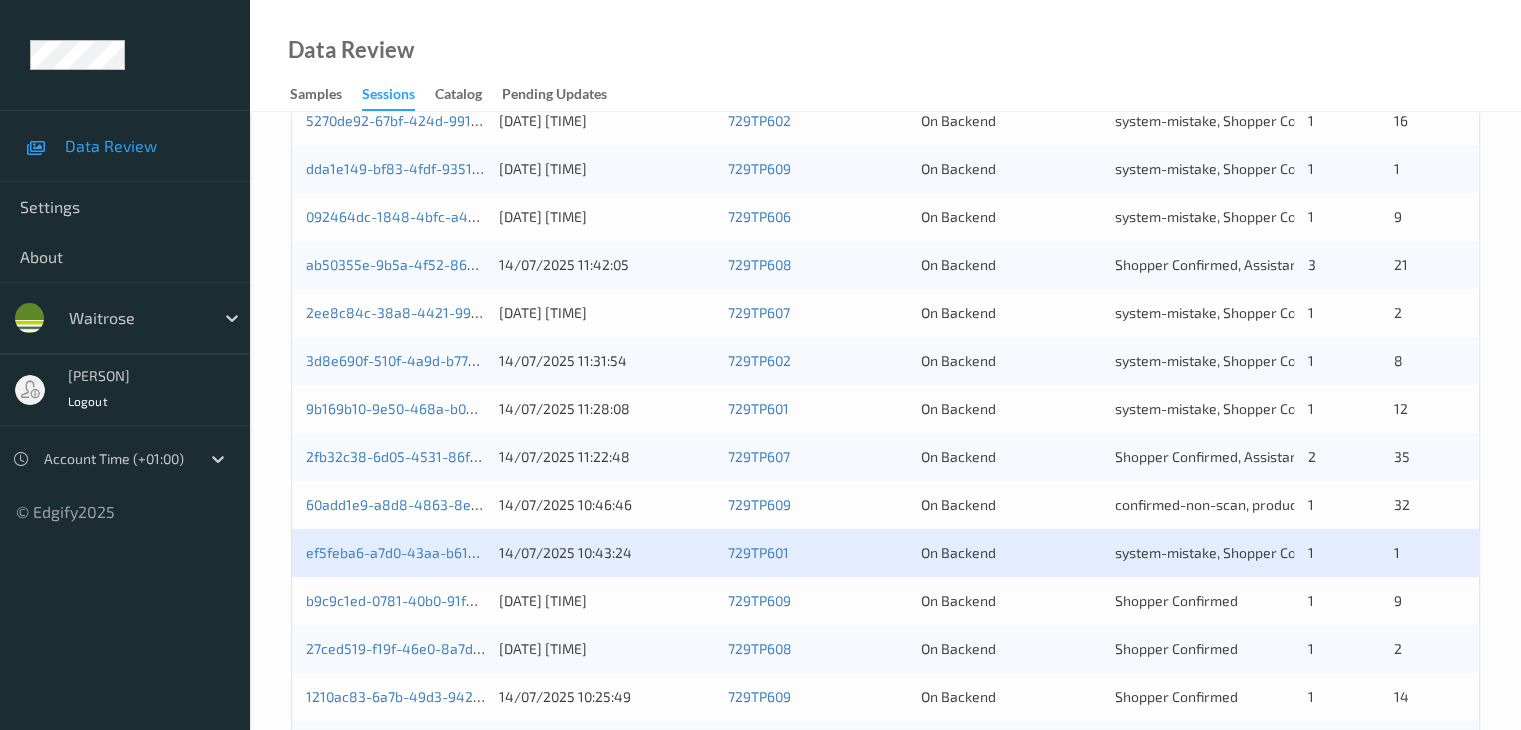 scroll, scrollTop: 800, scrollLeft: 0, axis: vertical 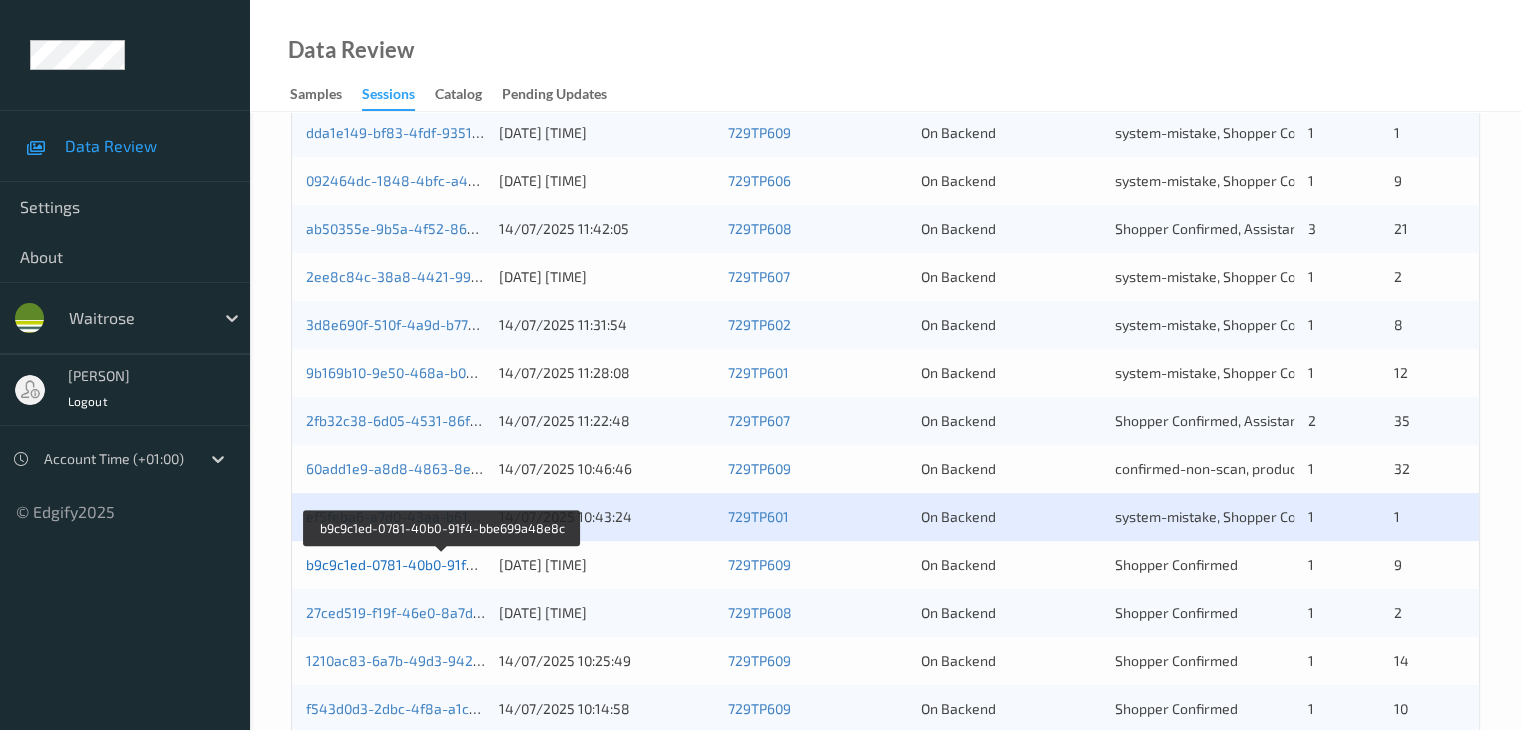 click on "b9c9c1ed-0781-40b0-91f4-bbe699a48e8c" at bounding box center [442, 564] 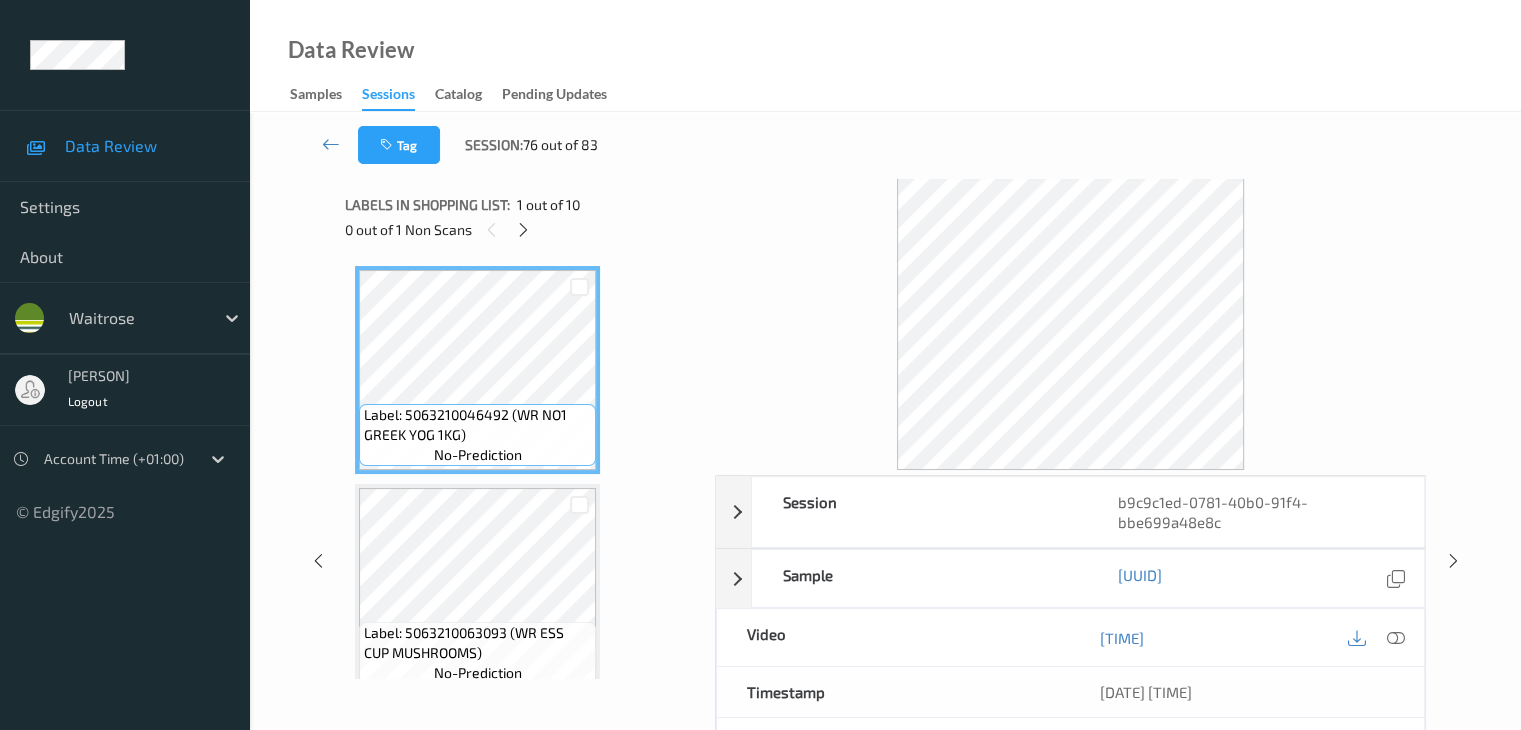 scroll, scrollTop: 0, scrollLeft: 0, axis: both 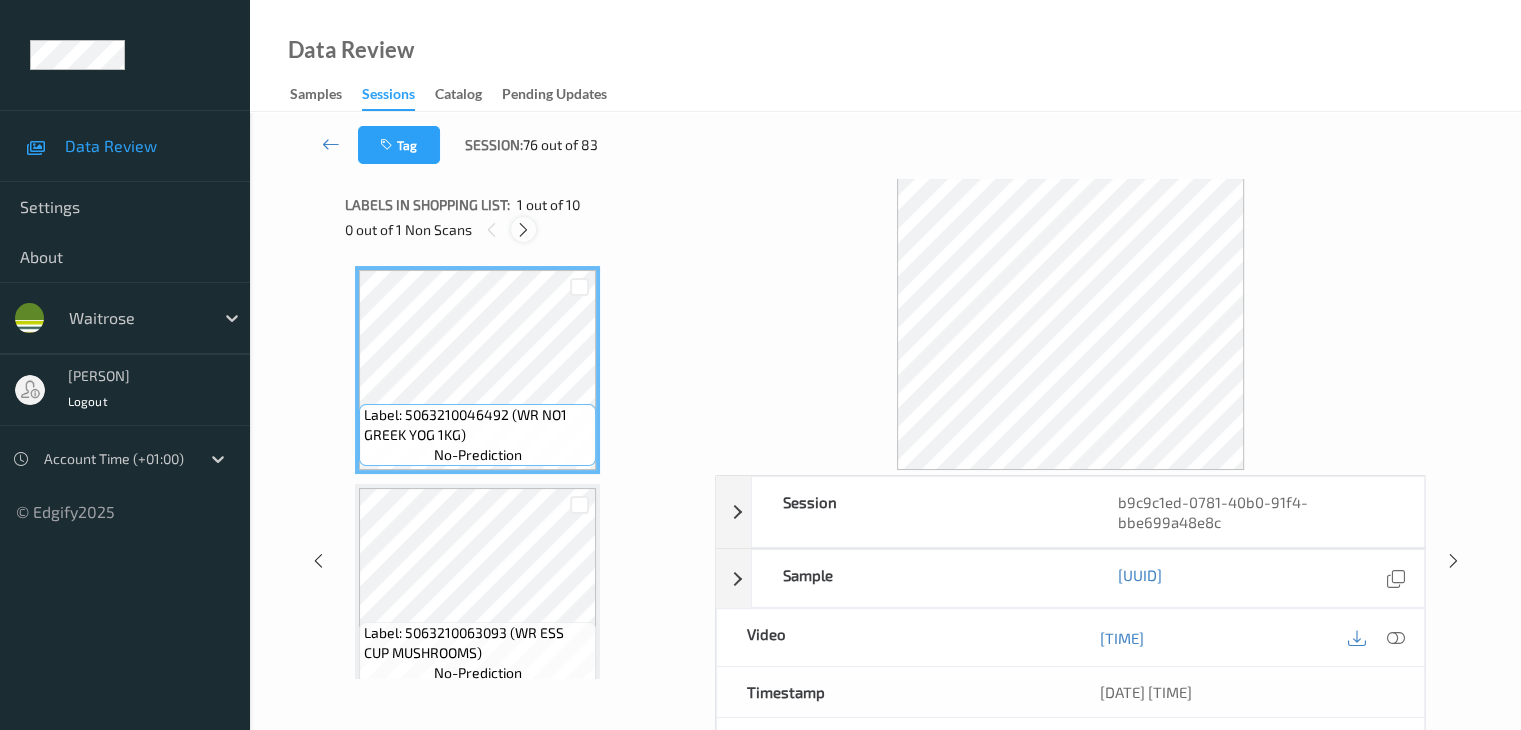 click at bounding box center [523, 230] 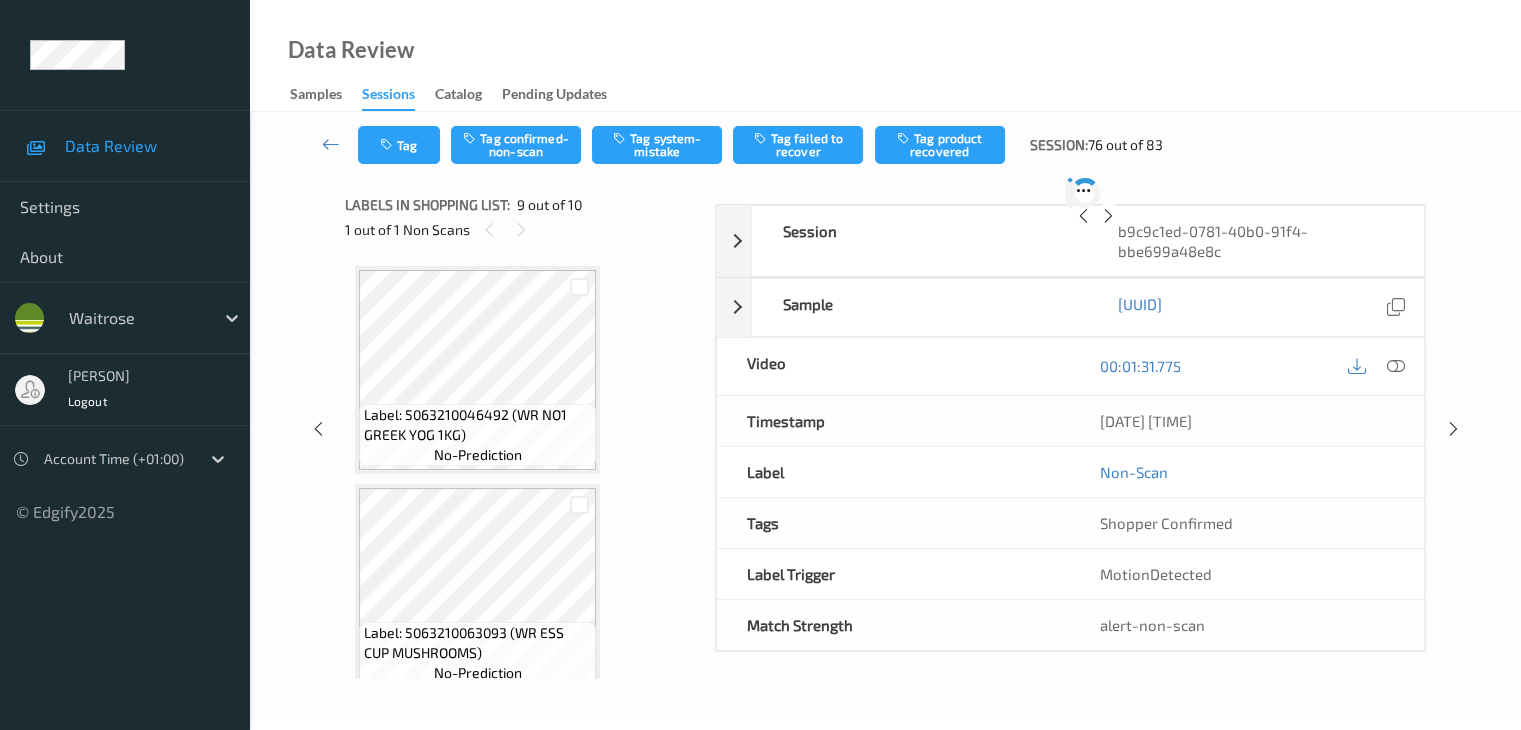 scroll, scrollTop: 1536, scrollLeft: 0, axis: vertical 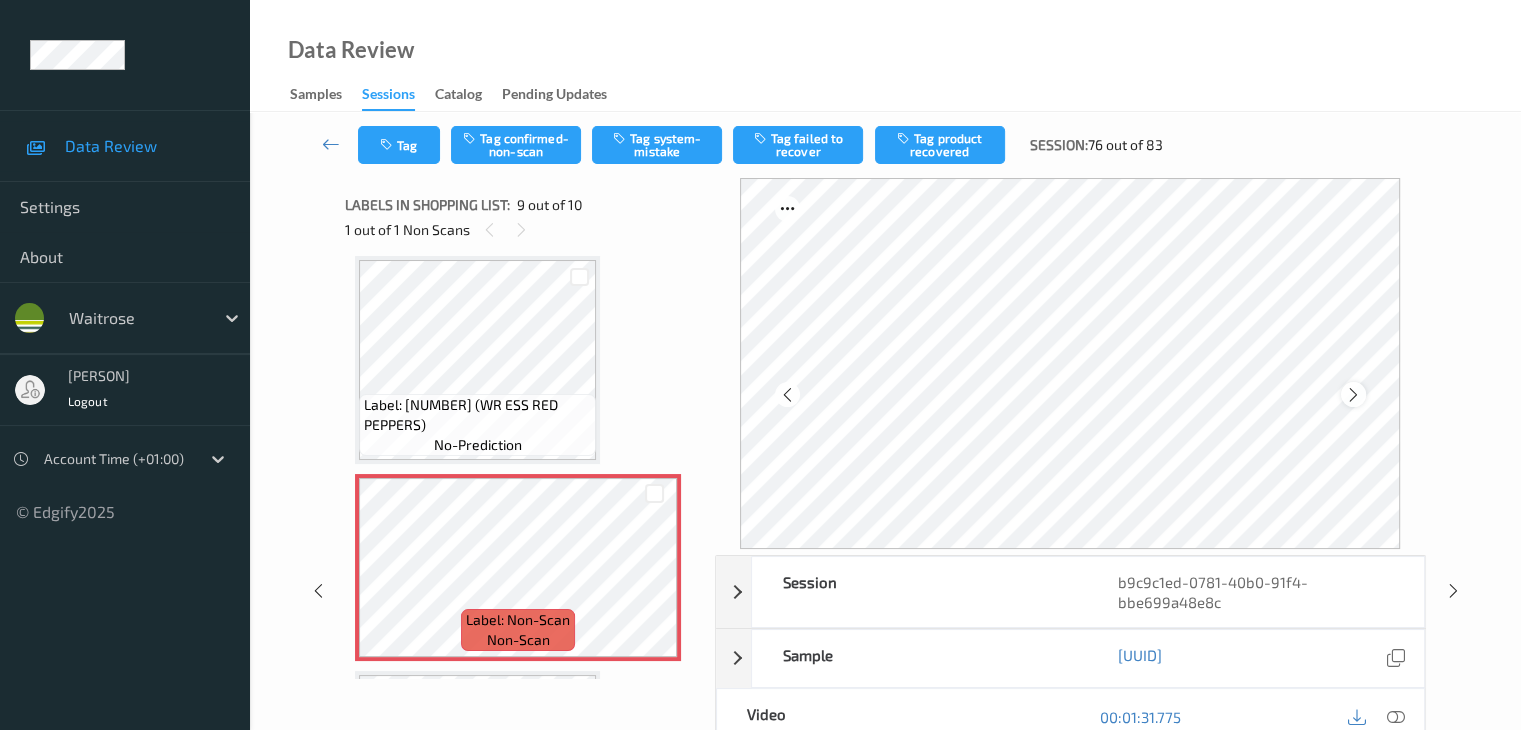 click at bounding box center (1353, 395) 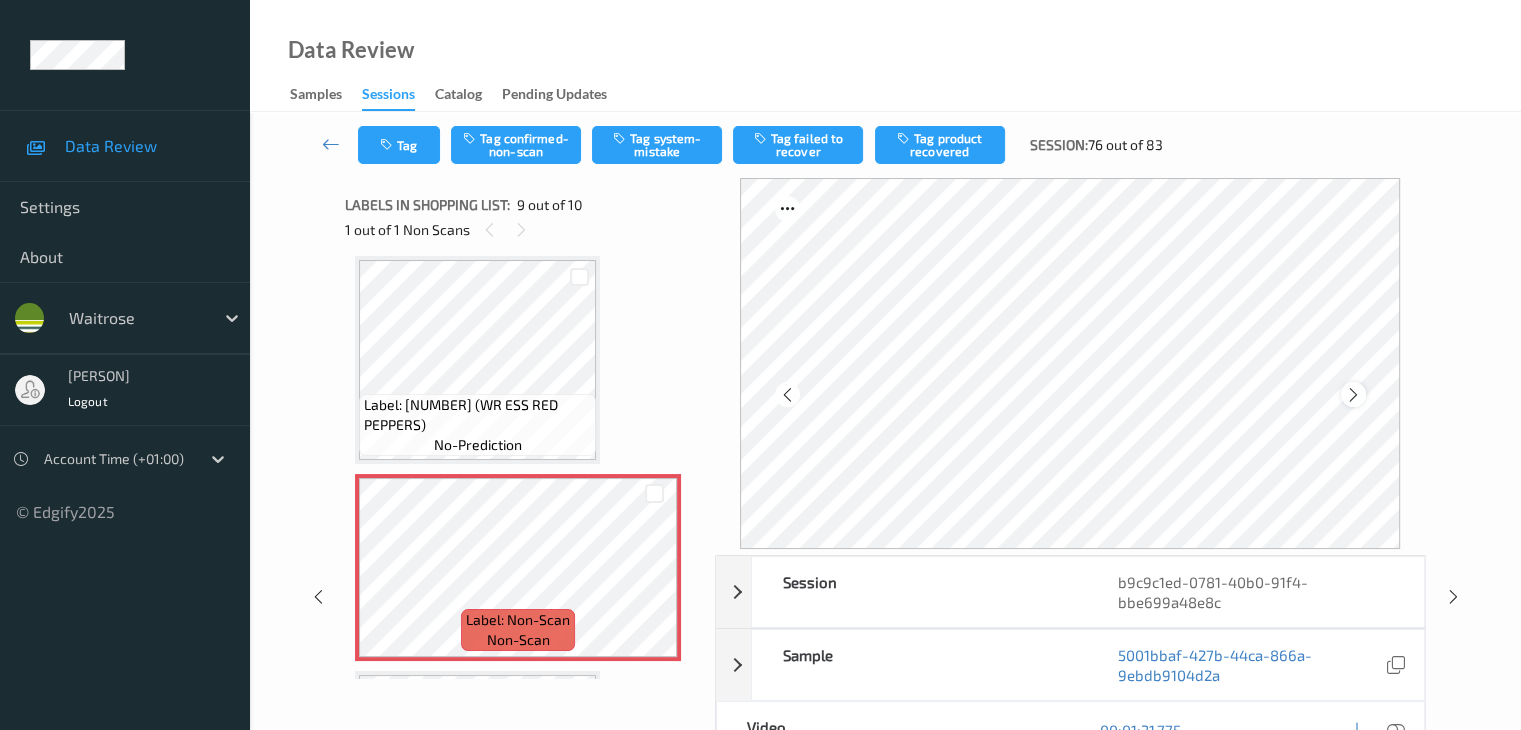 click at bounding box center [1353, 395] 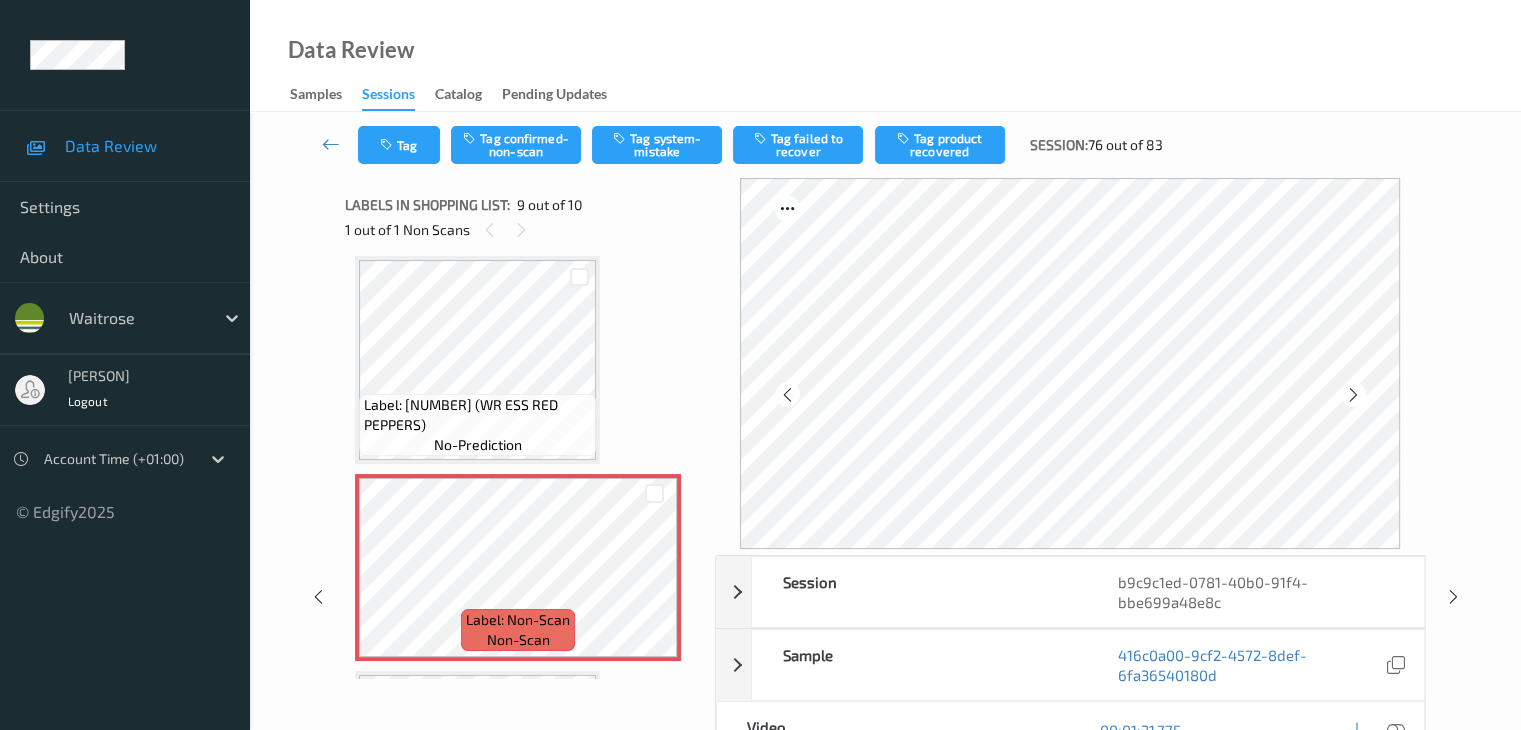 click at bounding box center (1353, 395) 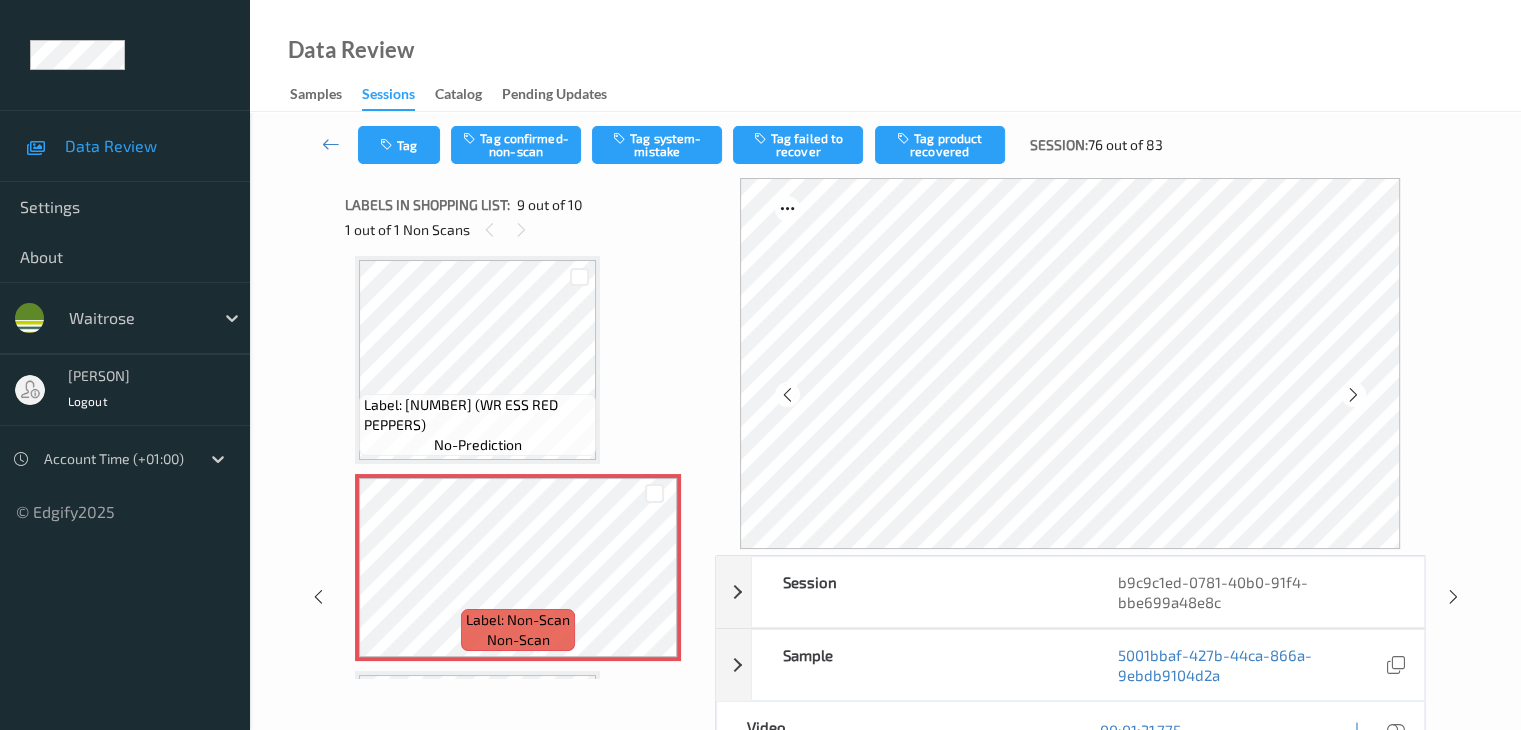 click at bounding box center [1353, 395] 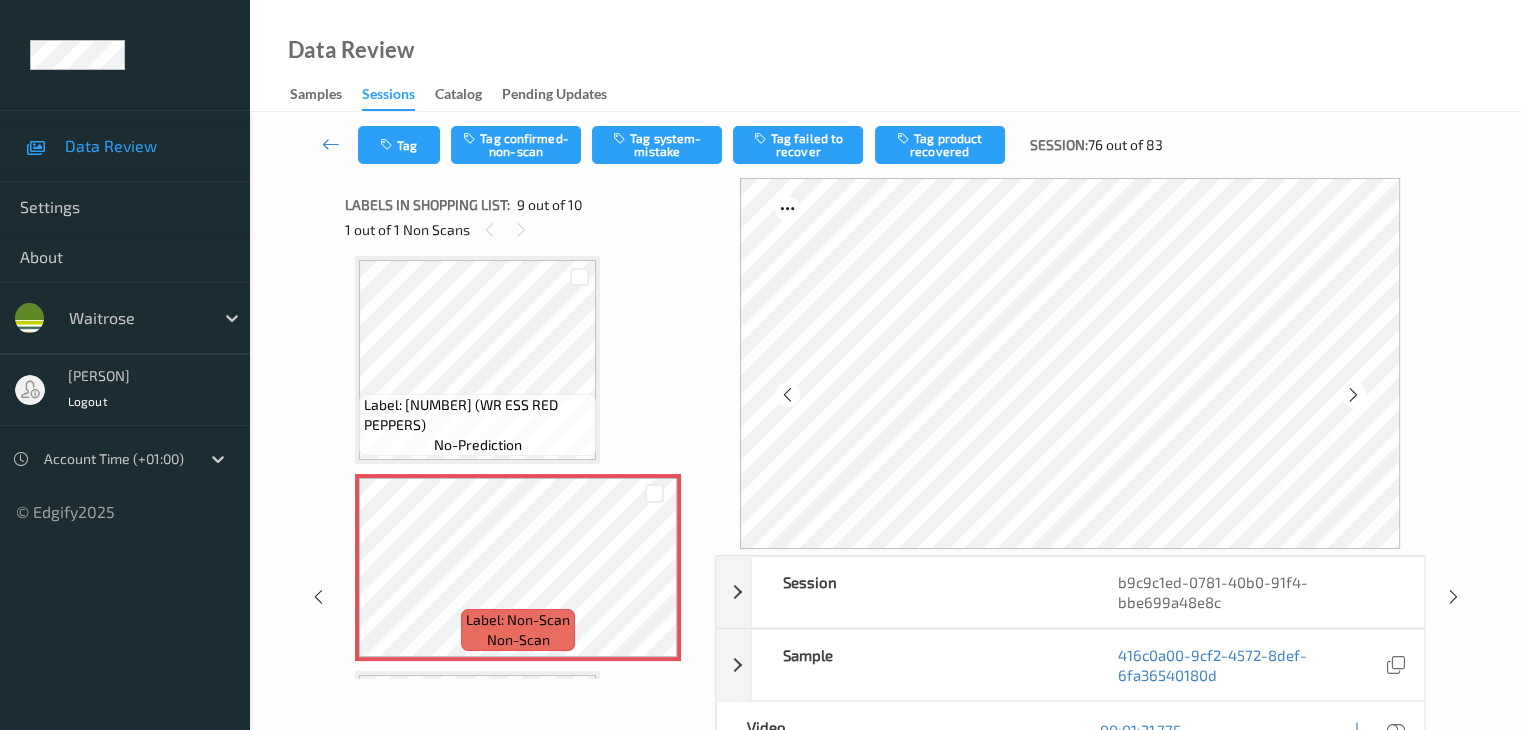 click at bounding box center [1353, 395] 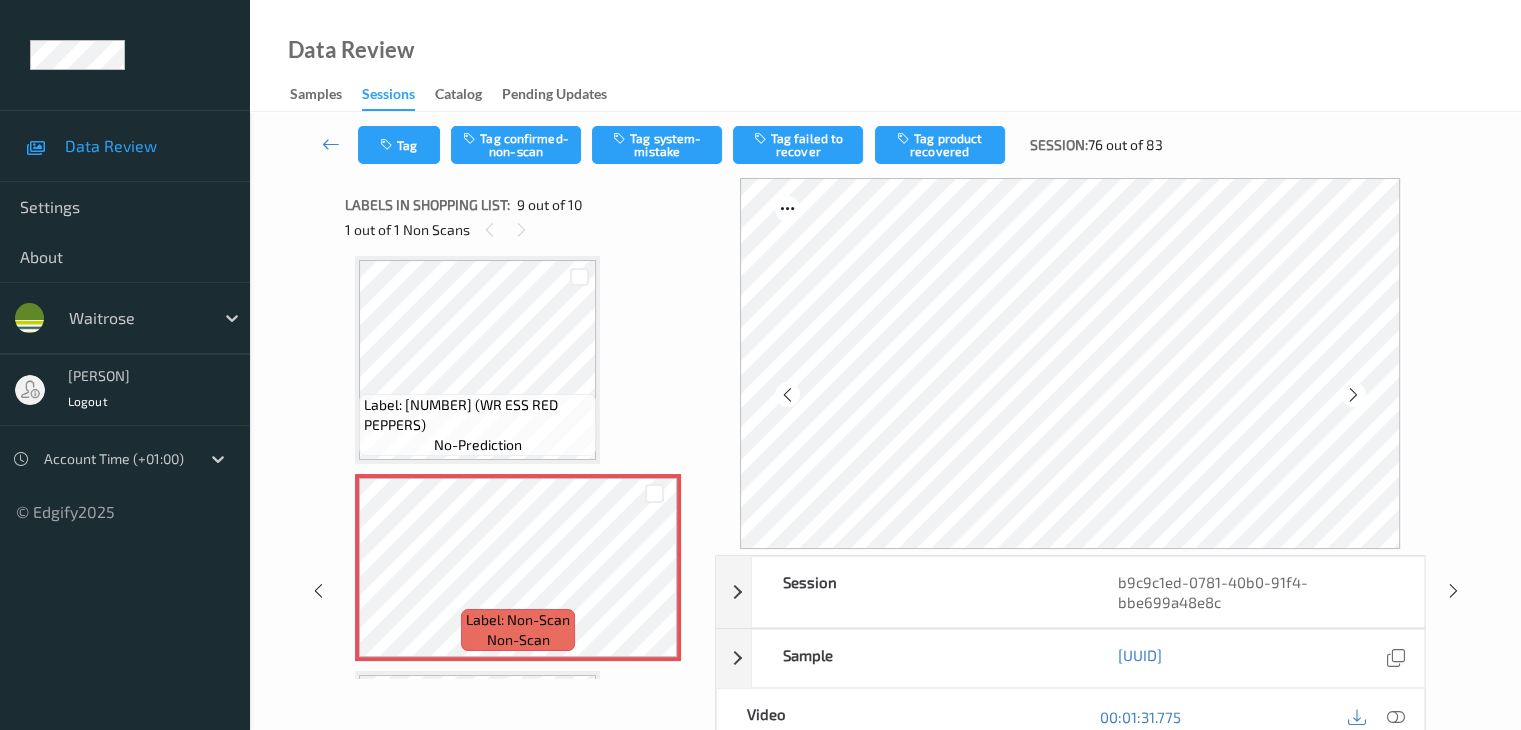 click at bounding box center [1353, 395] 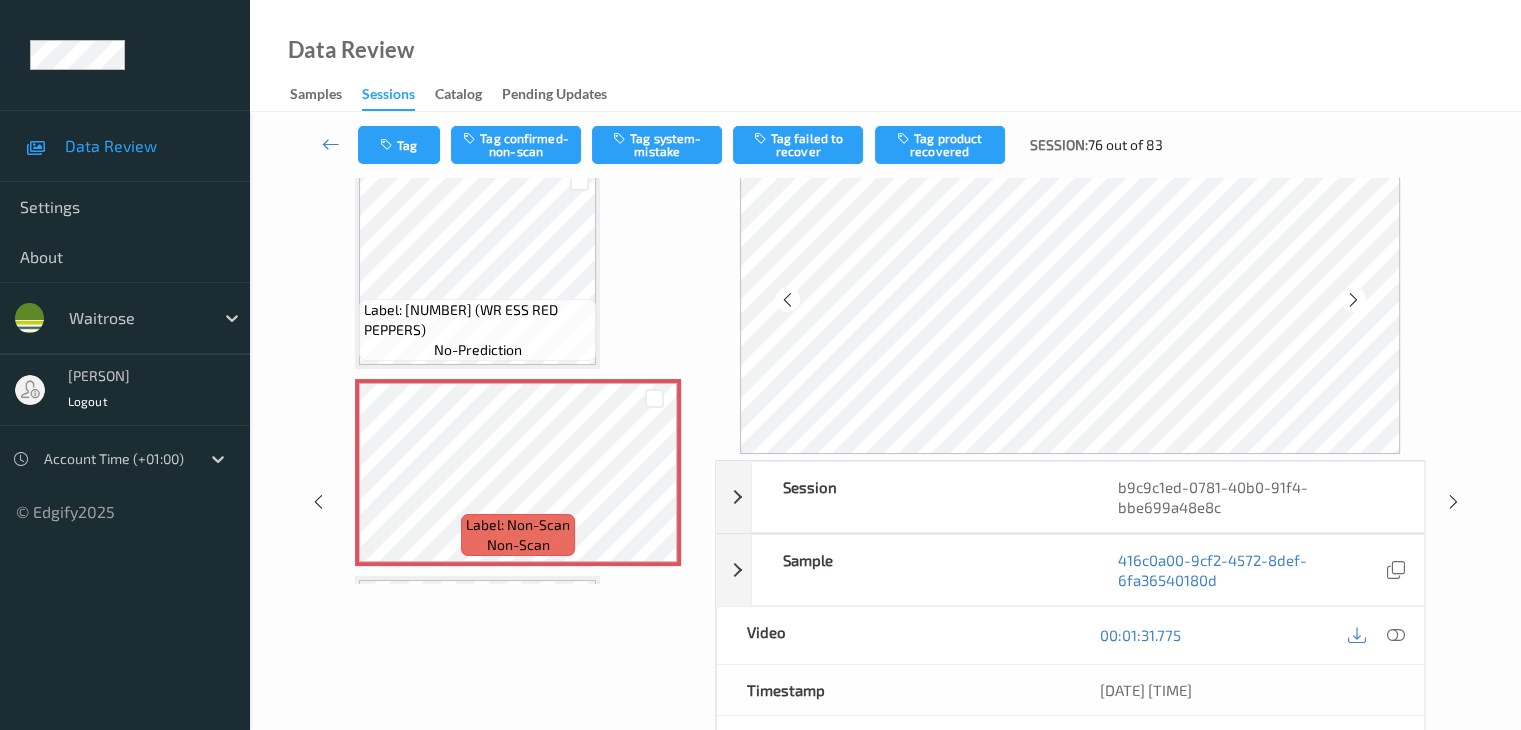 scroll, scrollTop: 300, scrollLeft: 0, axis: vertical 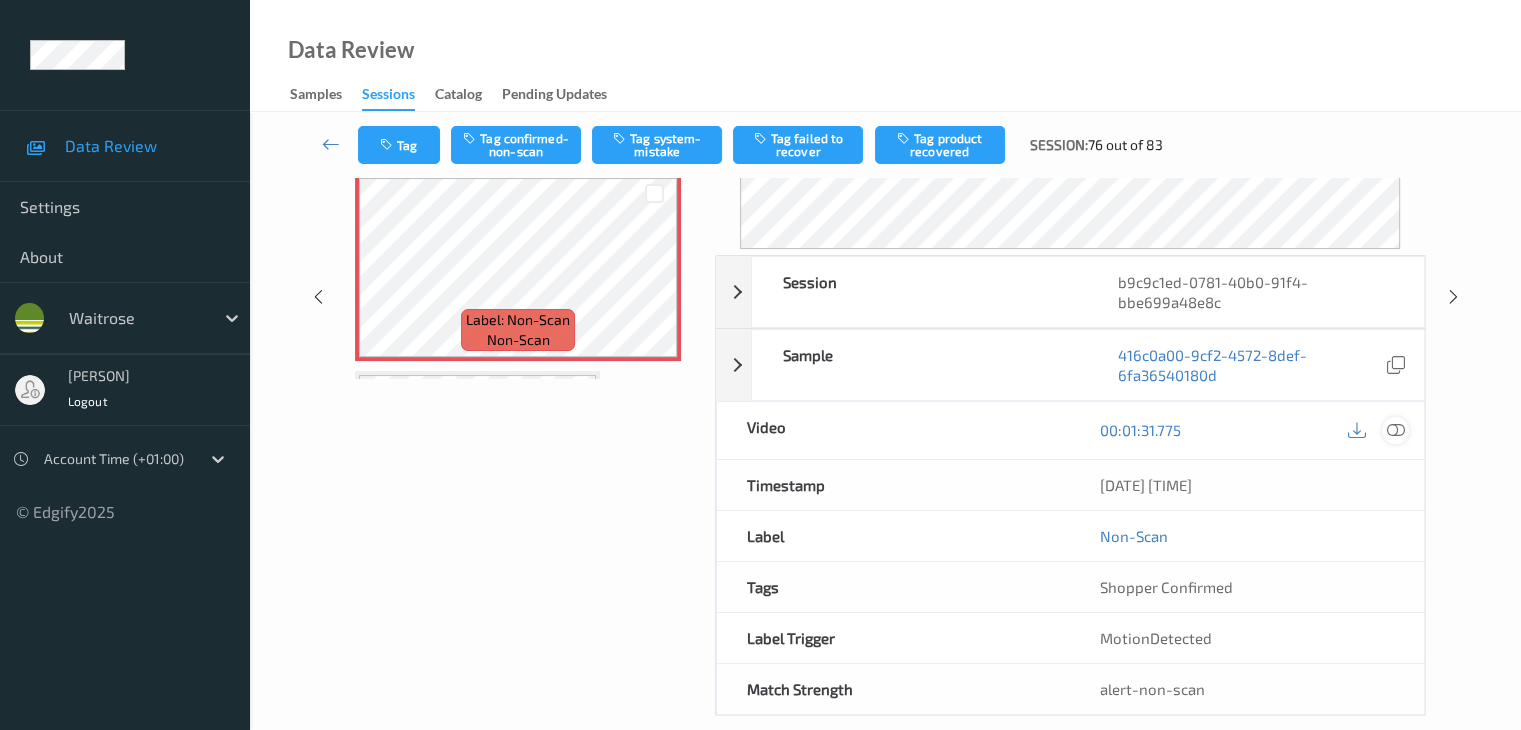 click at bounding box center [1395, 430] 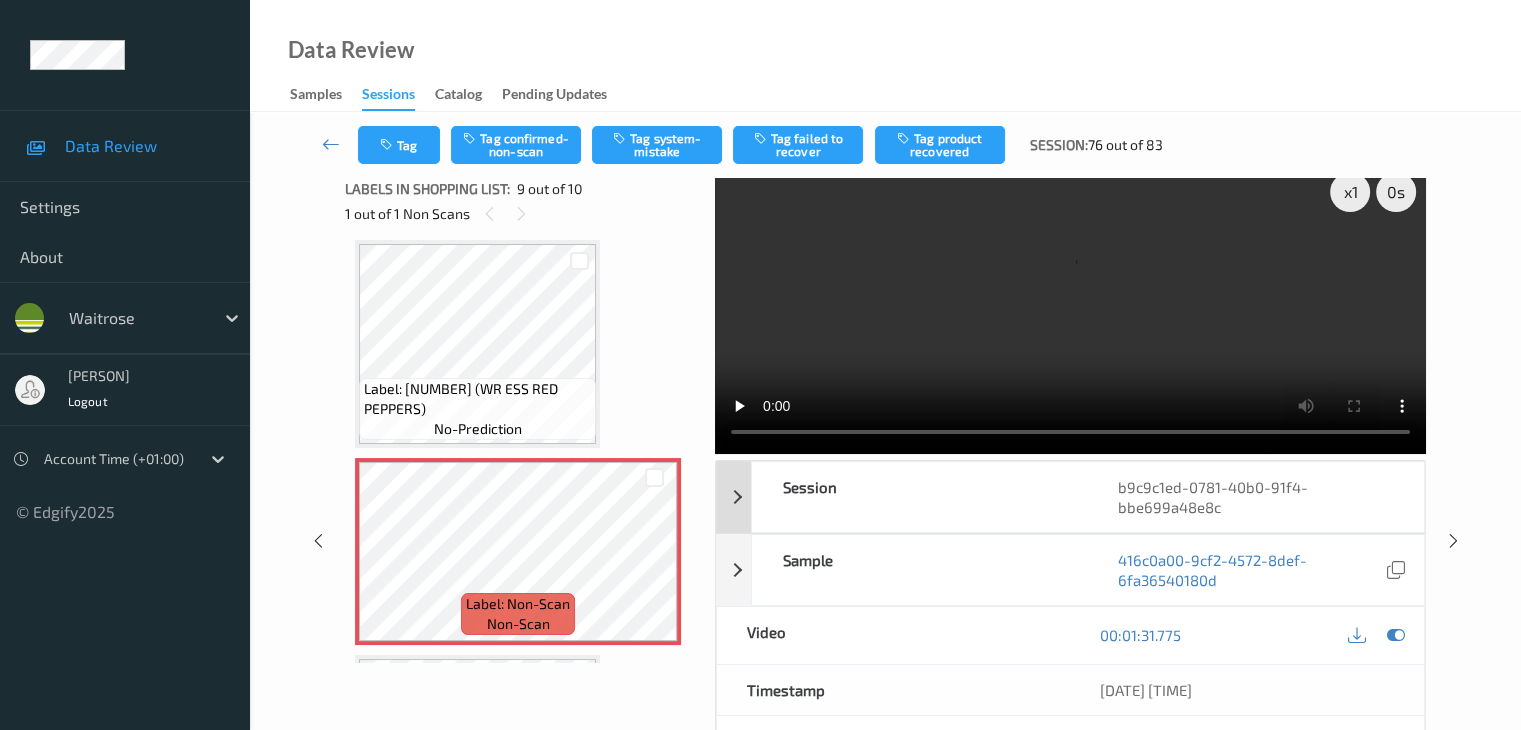 scroll, scrollTop: 0, scrollLeft: 0, axis: both 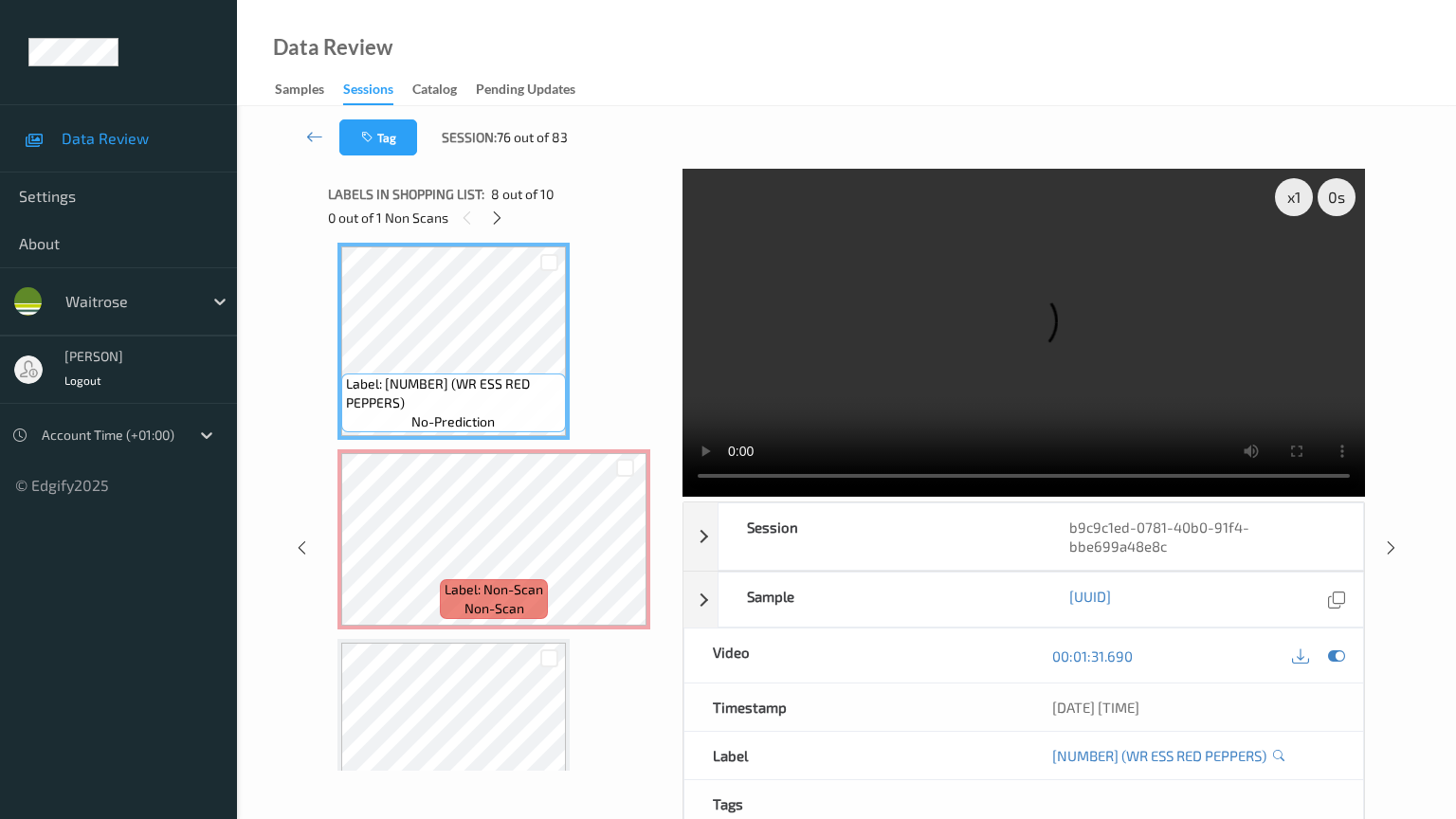 type 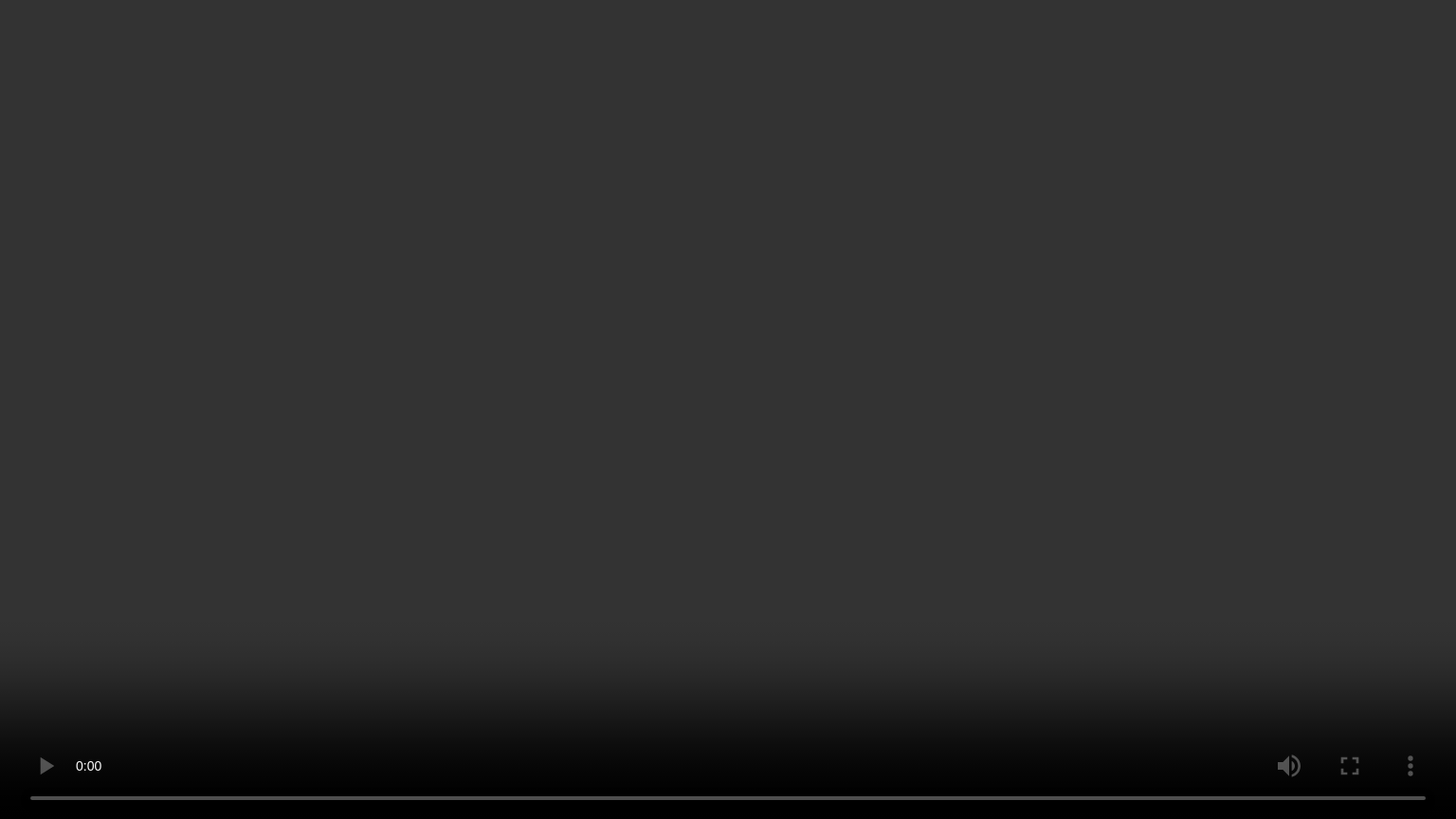 click at bounding box center [728, 410] 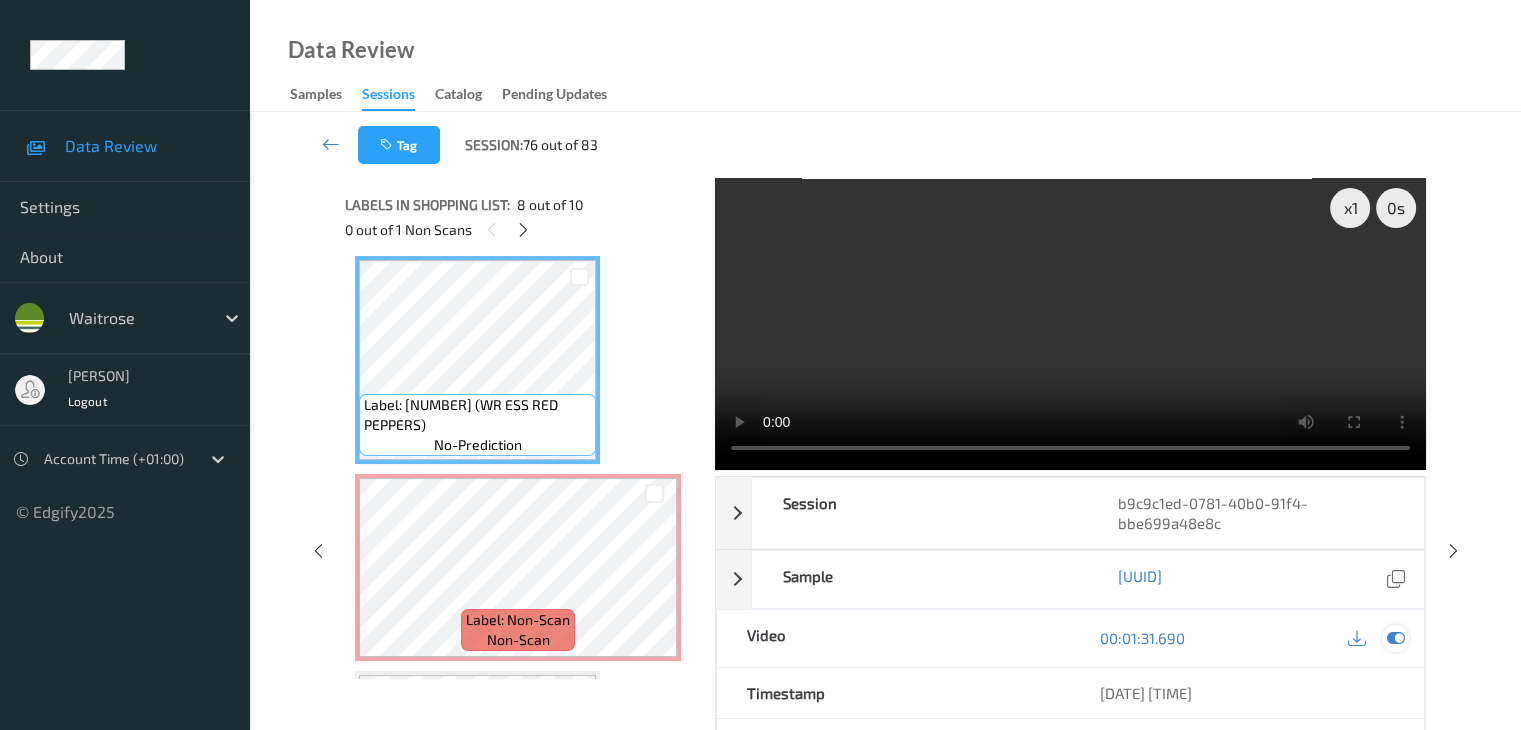 click at bounding box center (1395, 638) 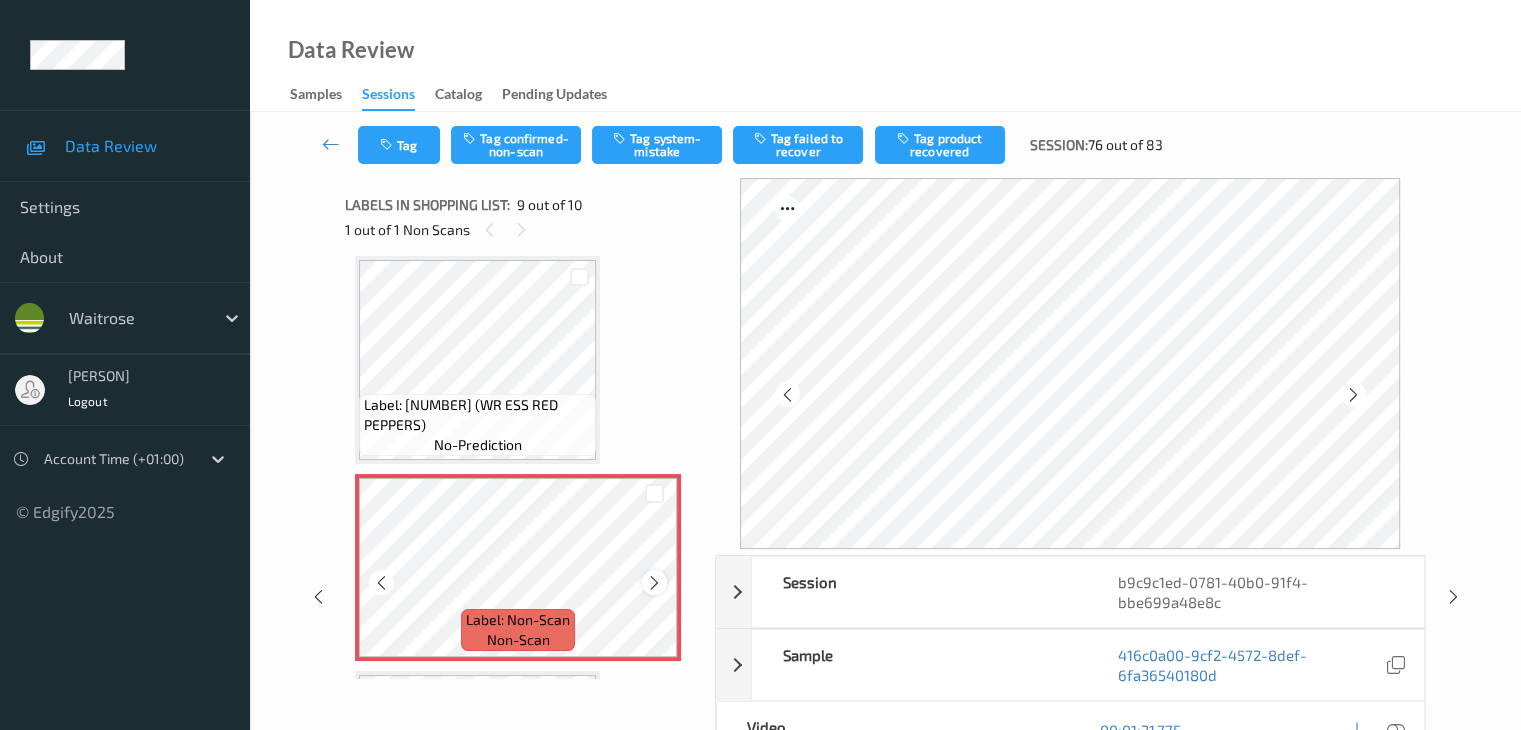 click at bounding box center [654, 582] 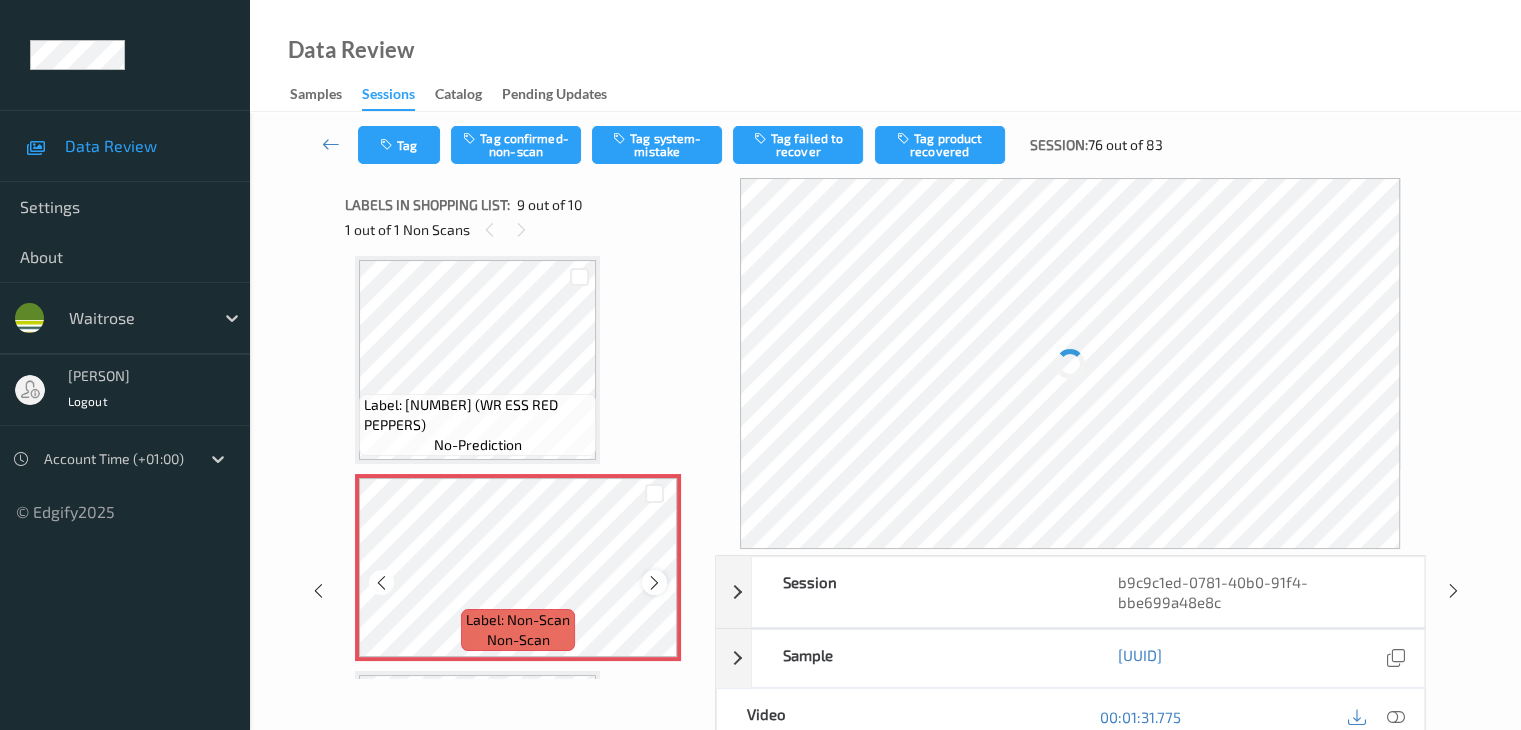 click at bounding box center (654, 583) 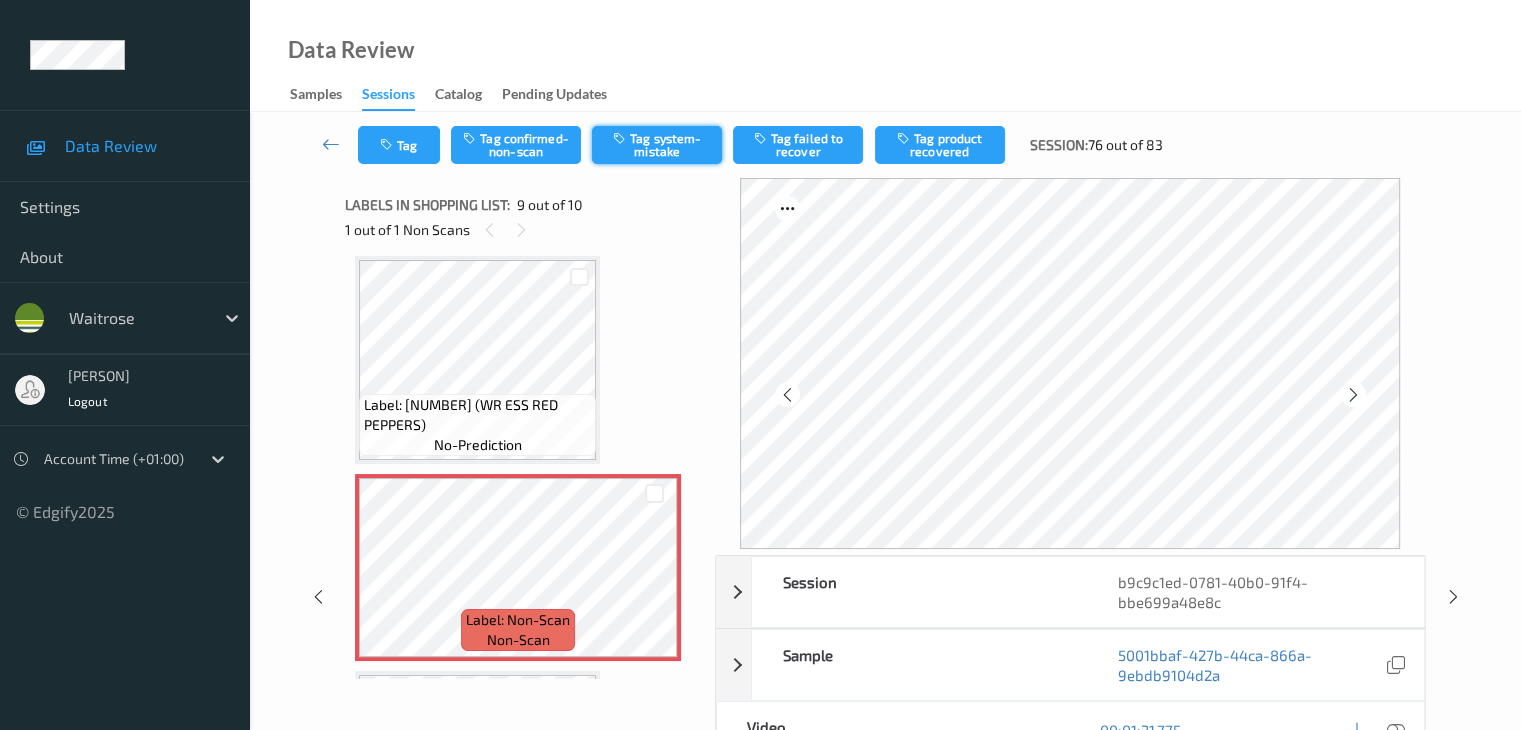 click on "Tag   system-mistake" at bounding box center (657, 145) 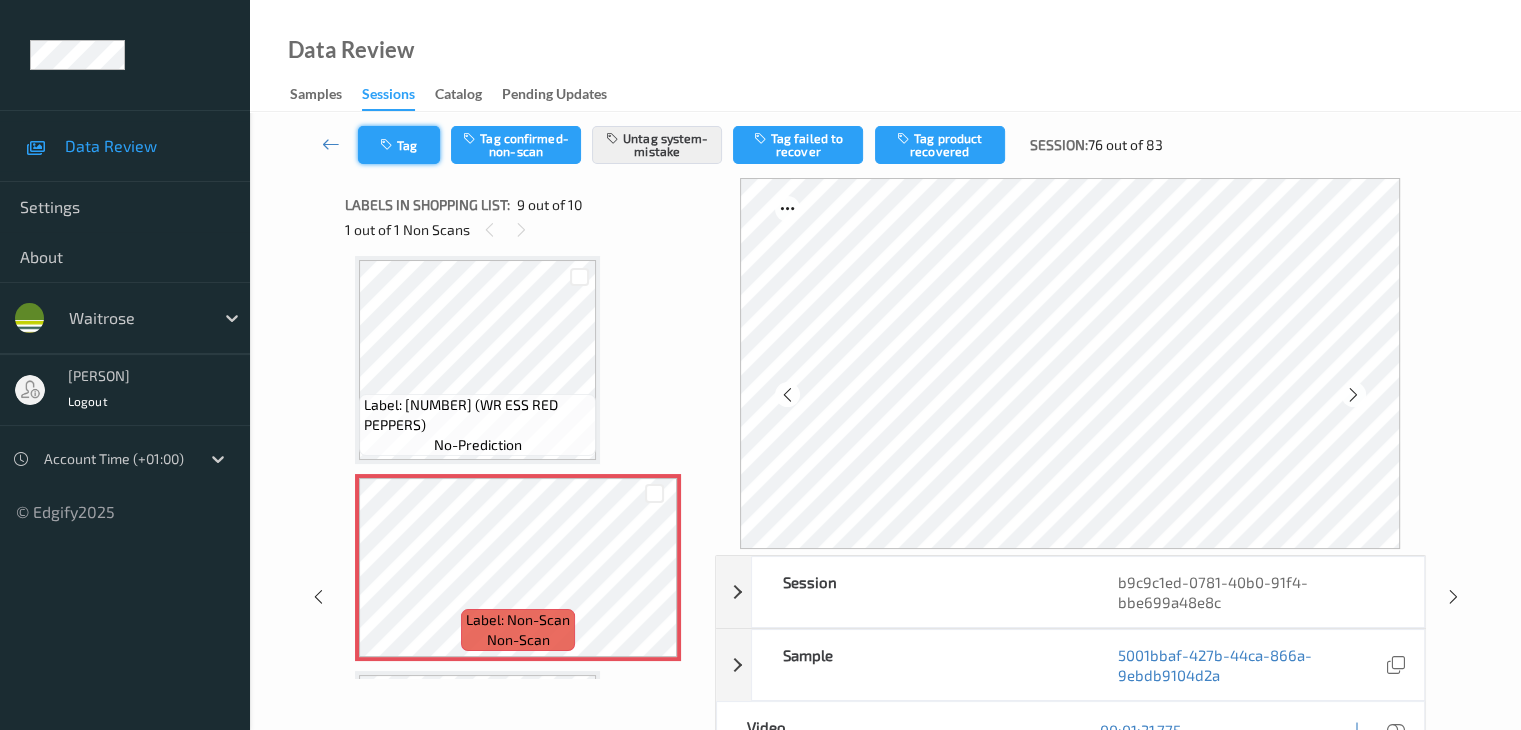 click on "Tag" at bounding box center (399, 145) 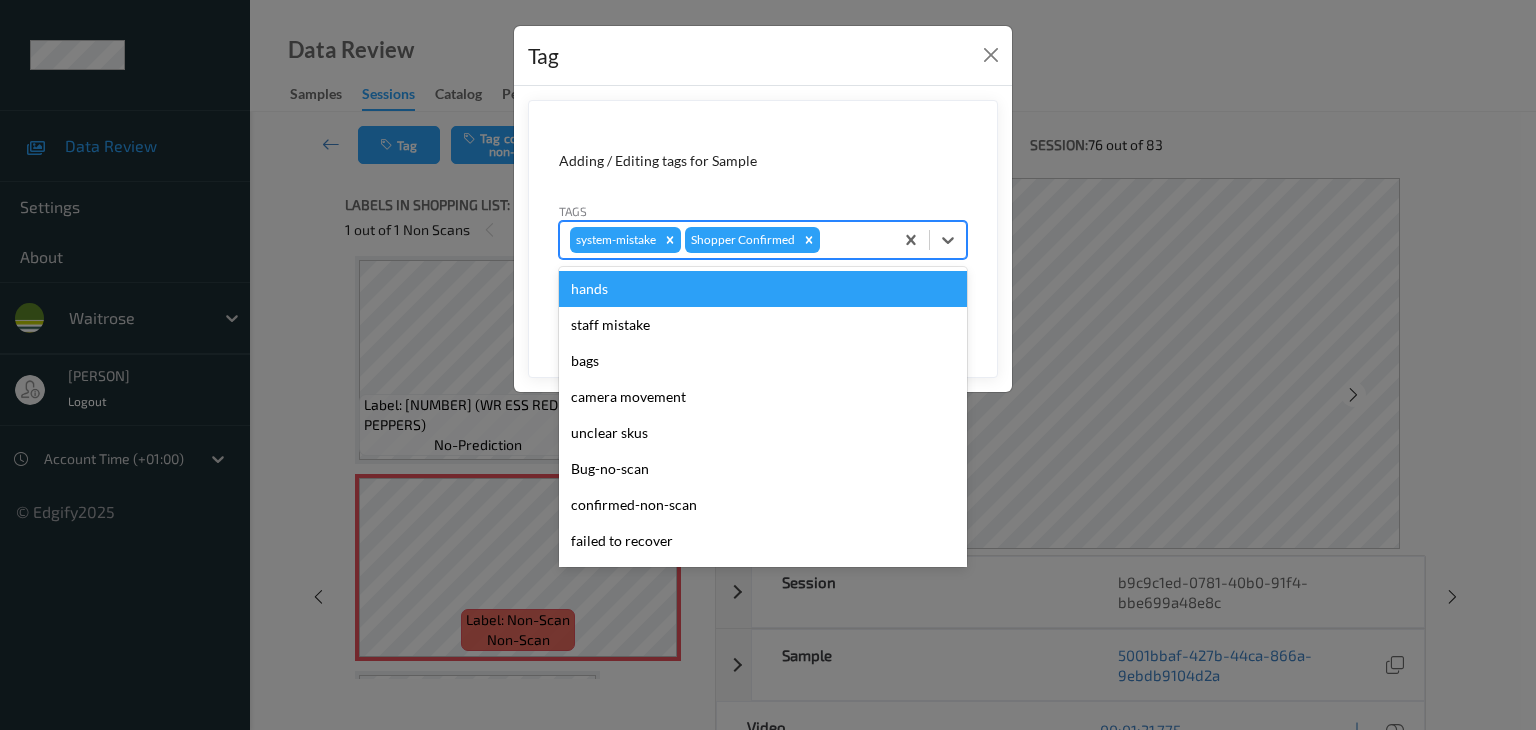 click at bounding box center [853, 240] 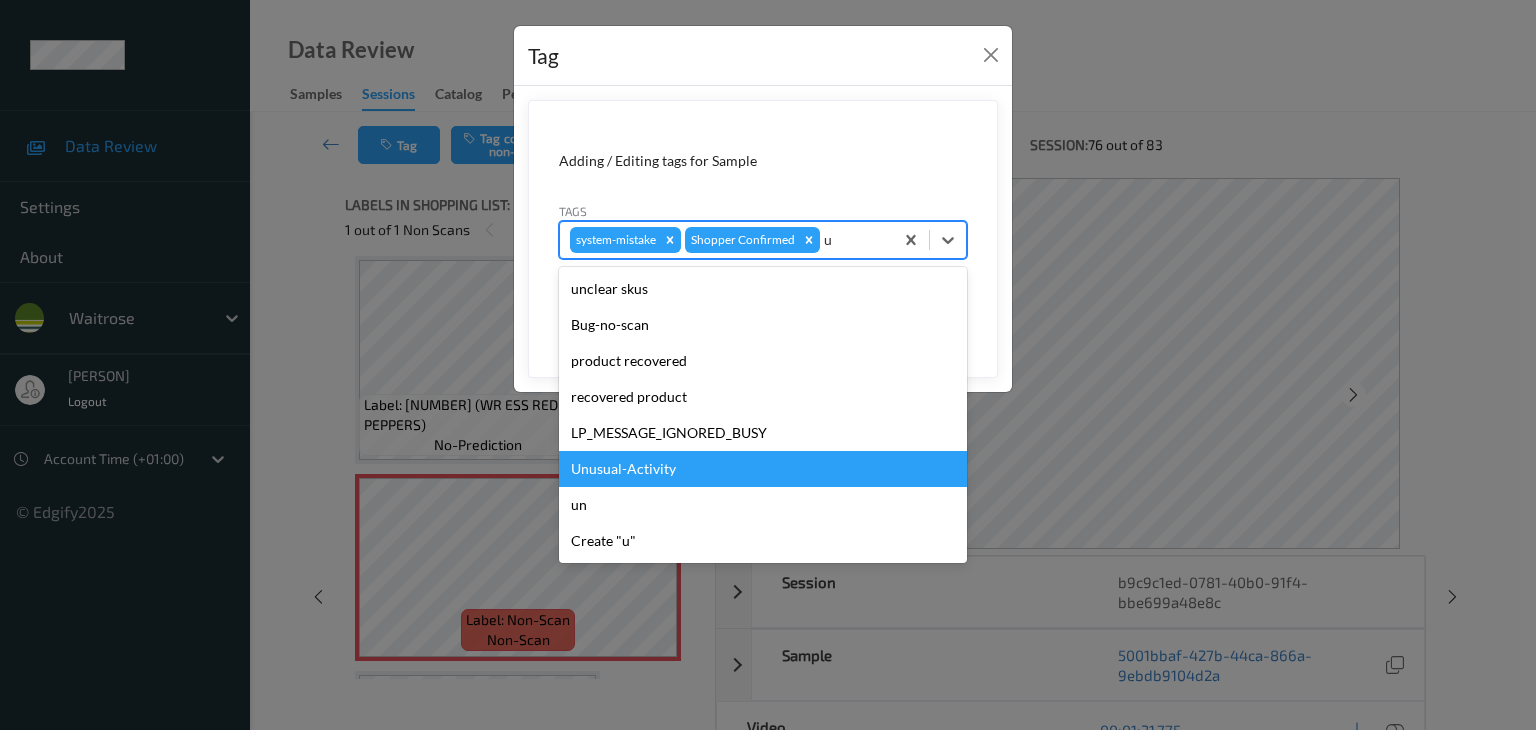click on "Unusual-Activity" at bounding box center [763, 469] 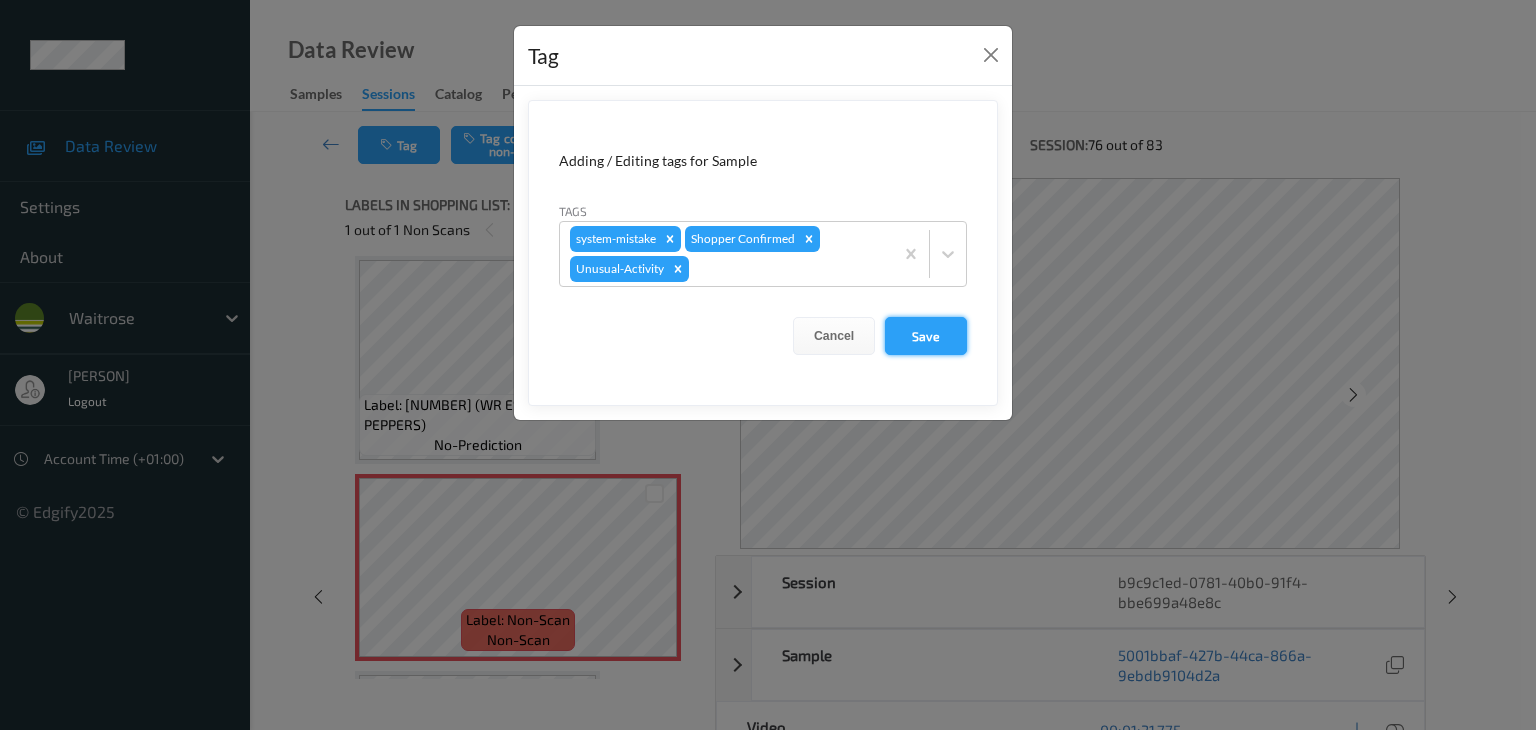 click on "Save" at bounding box center [926, 336] 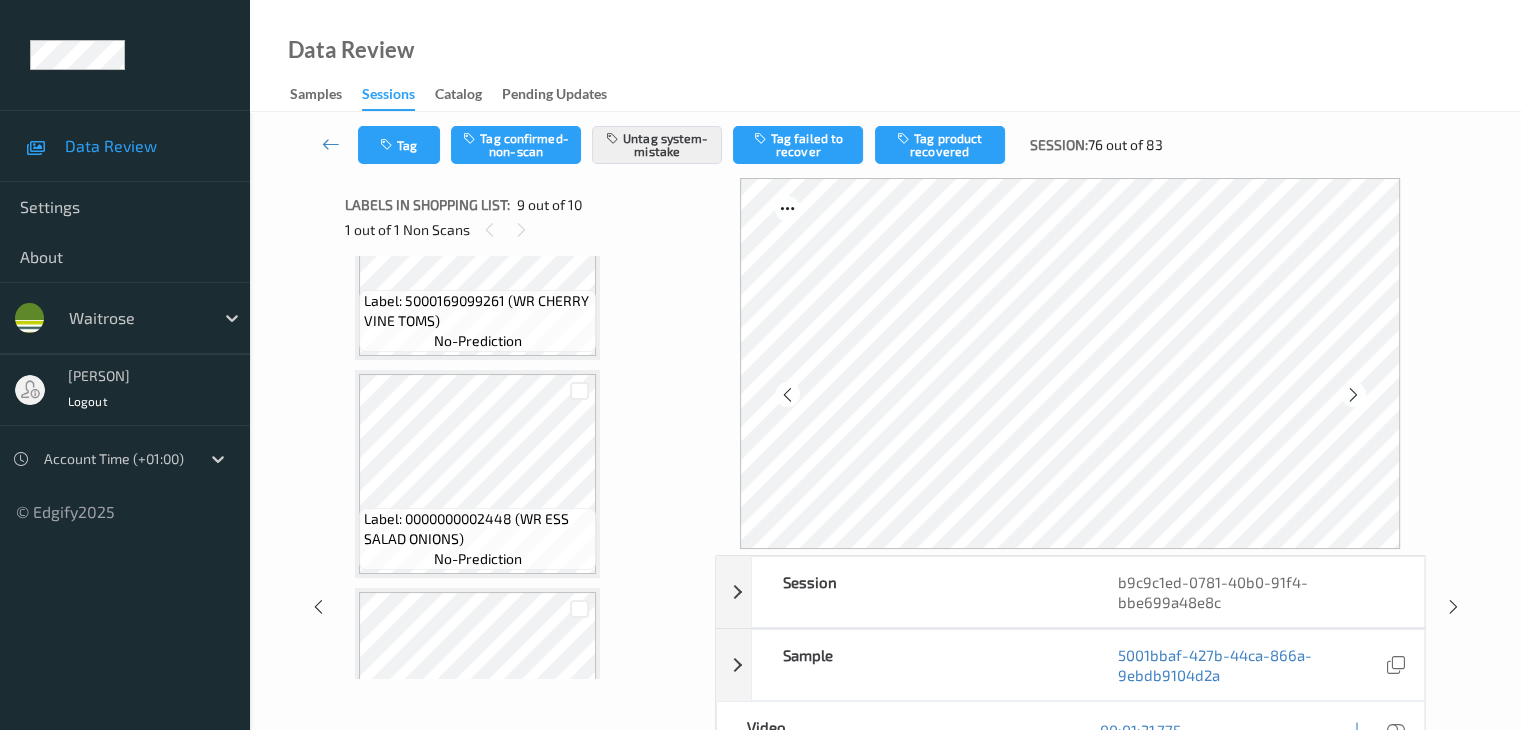 scroll, scrollTop: 1046, scrollLeft: 0, axis: vertical 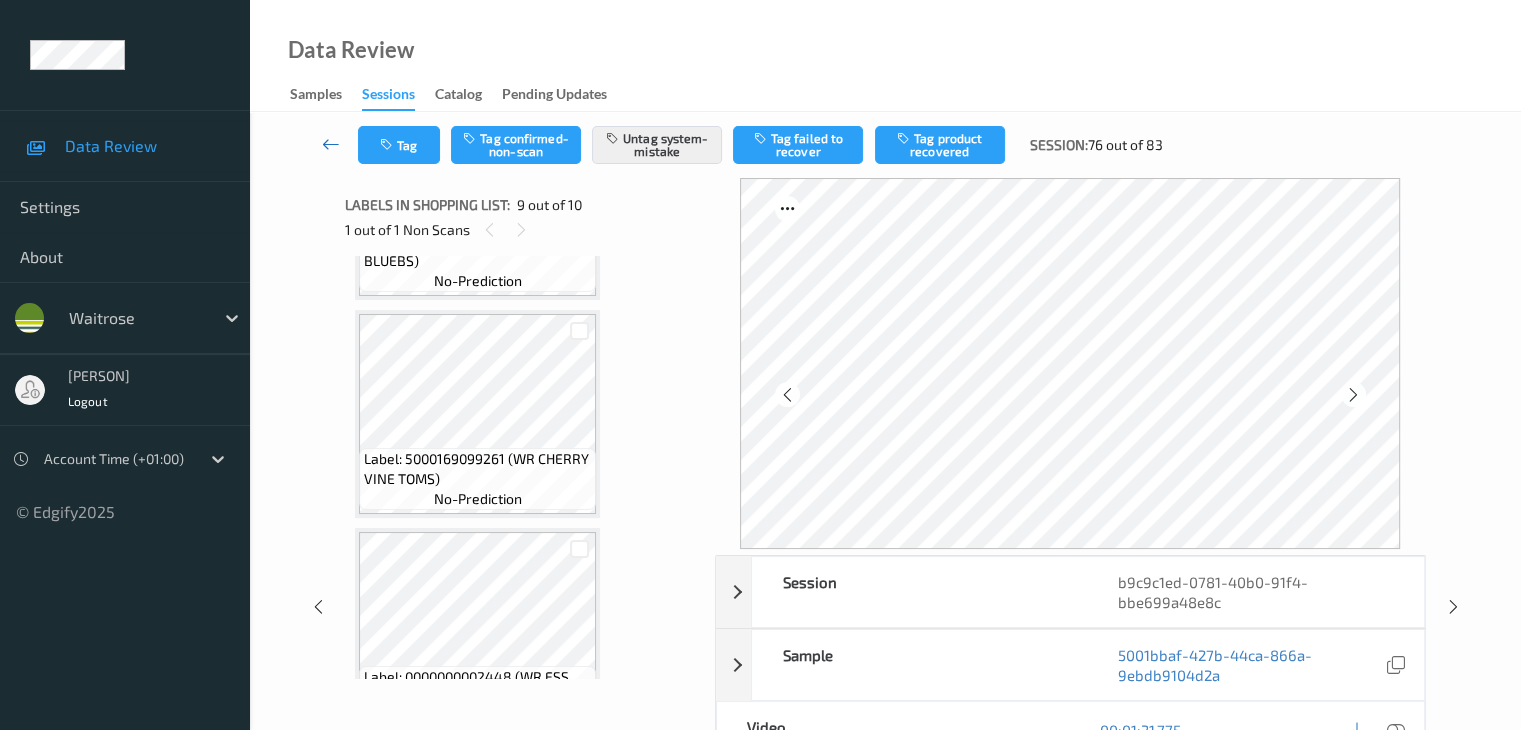 click at bounding box center [331, 144] 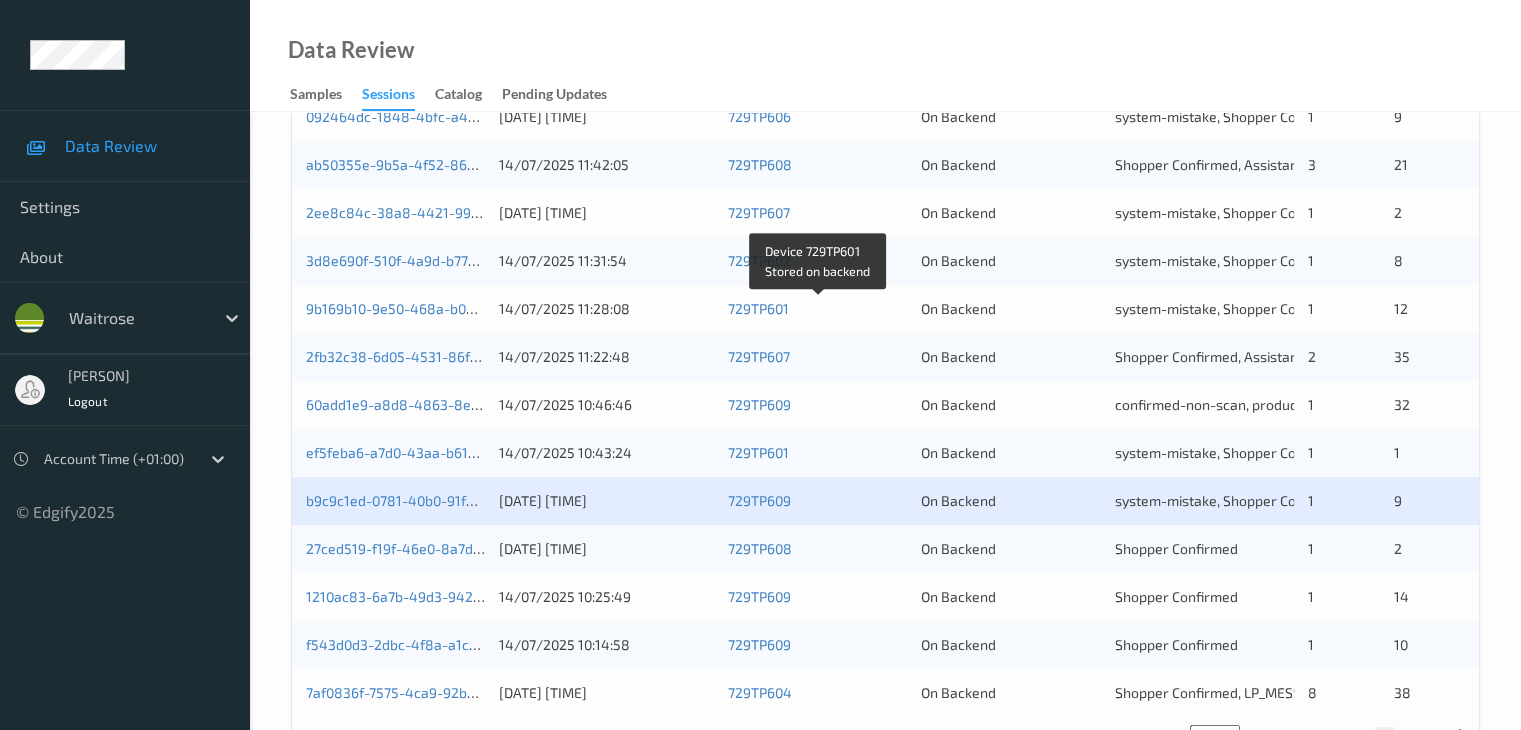 scroll, scrollTop: 900, scrollLeft: 0, axis: vertical 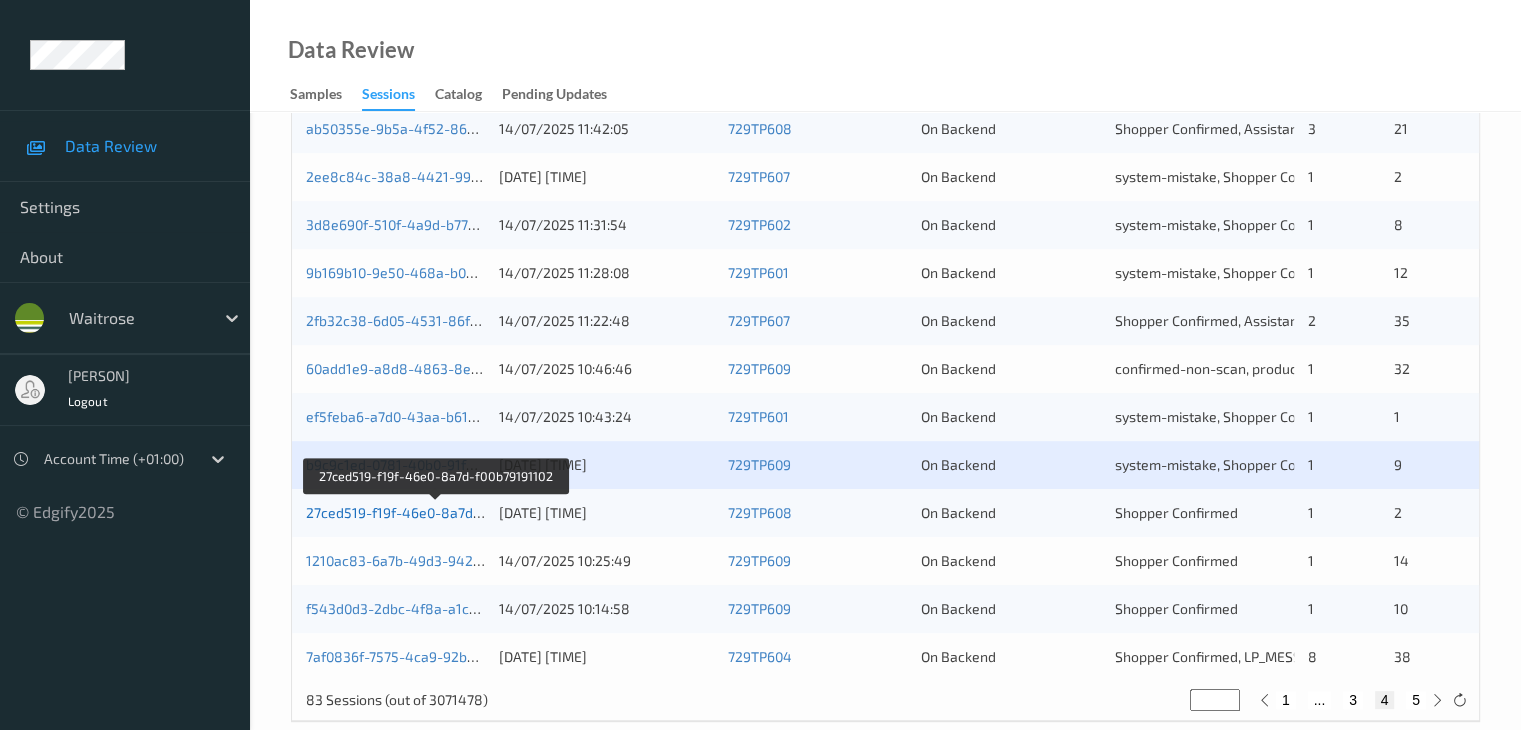 click on "27ced519-f19f-46e0-8a7d-f00b79191102" at bounding box center (435, 512) 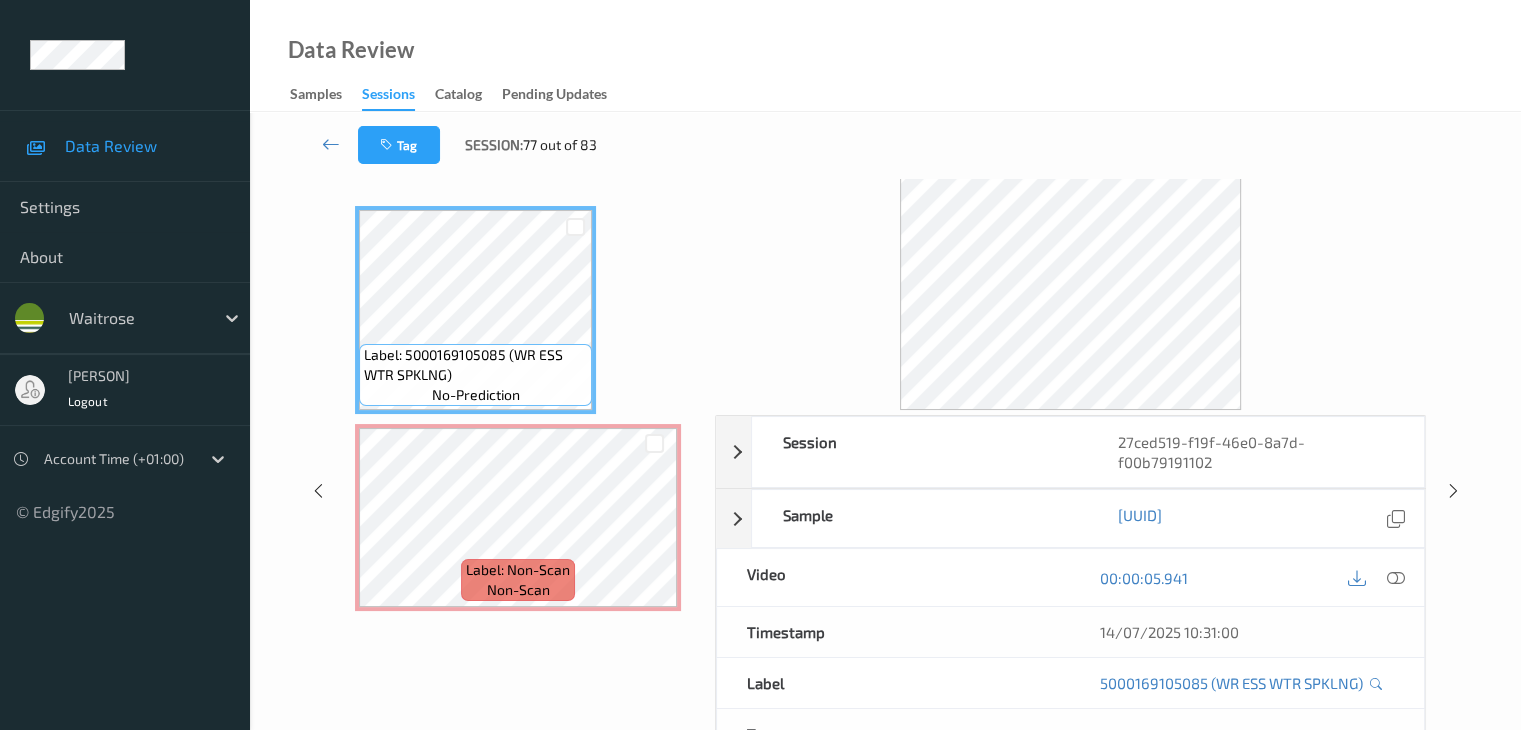 scroll, scrollTop: 0, scrollLeft: 0, axis: both 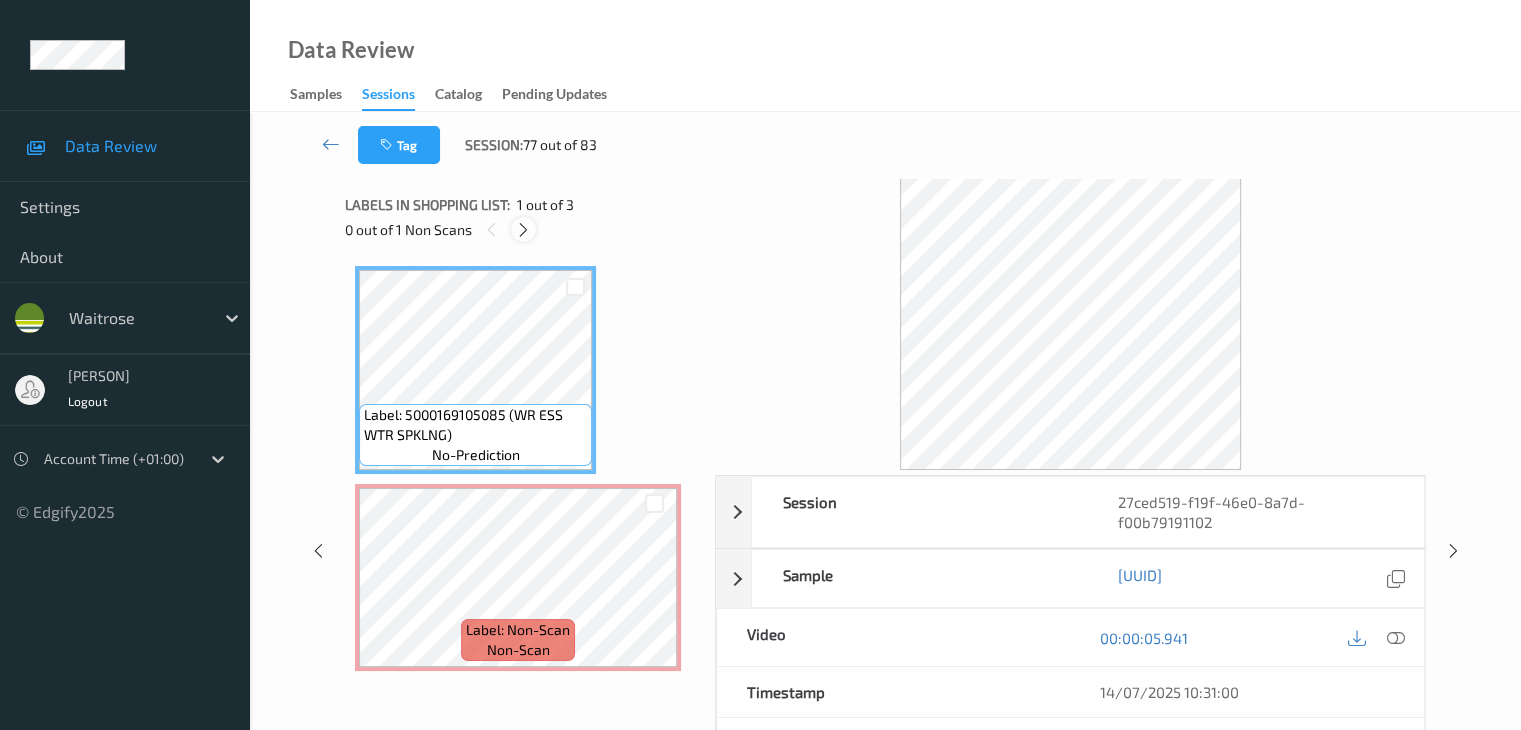 click at bounding box center (523, 230) 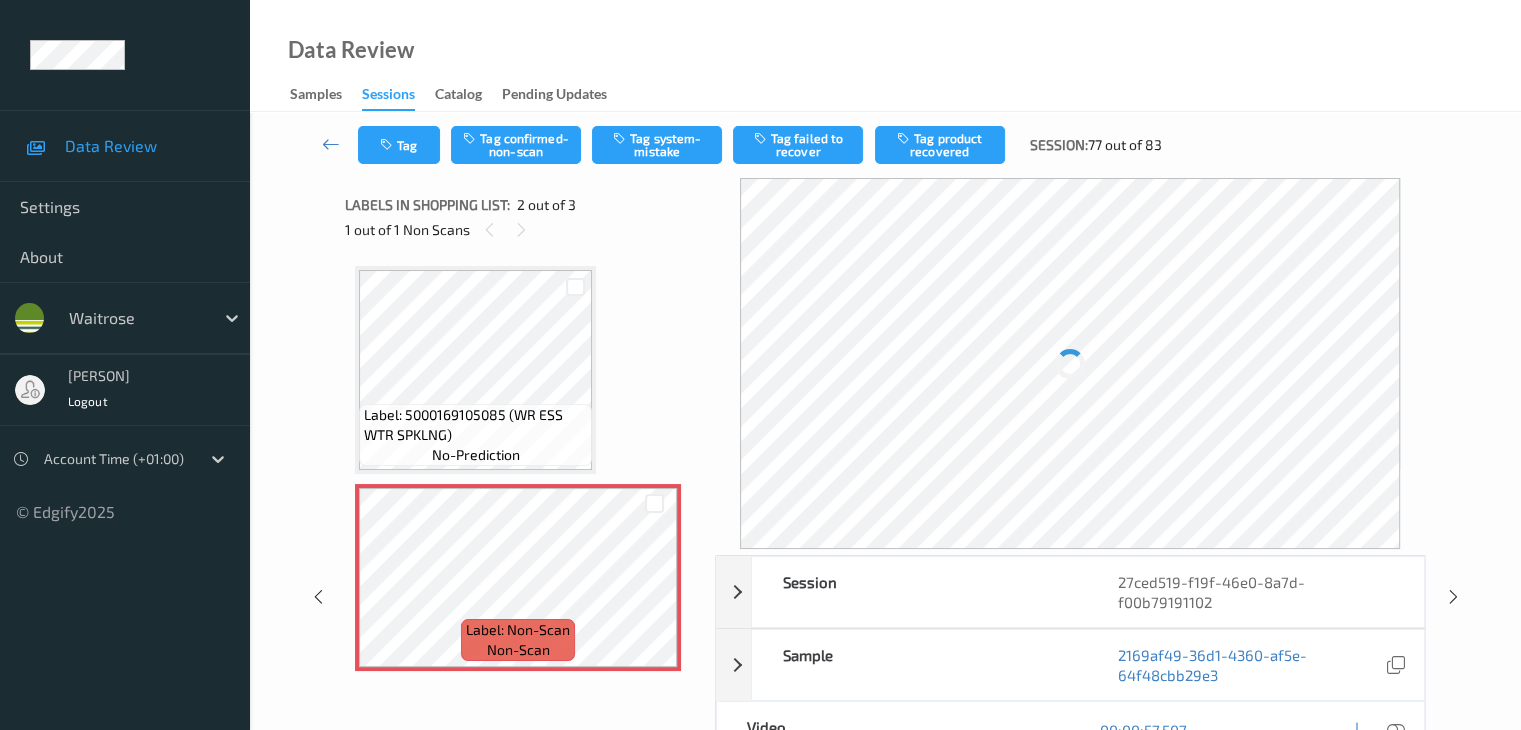 scroll, scrollTop: 10, scrollLeft: 0, axis: vertical 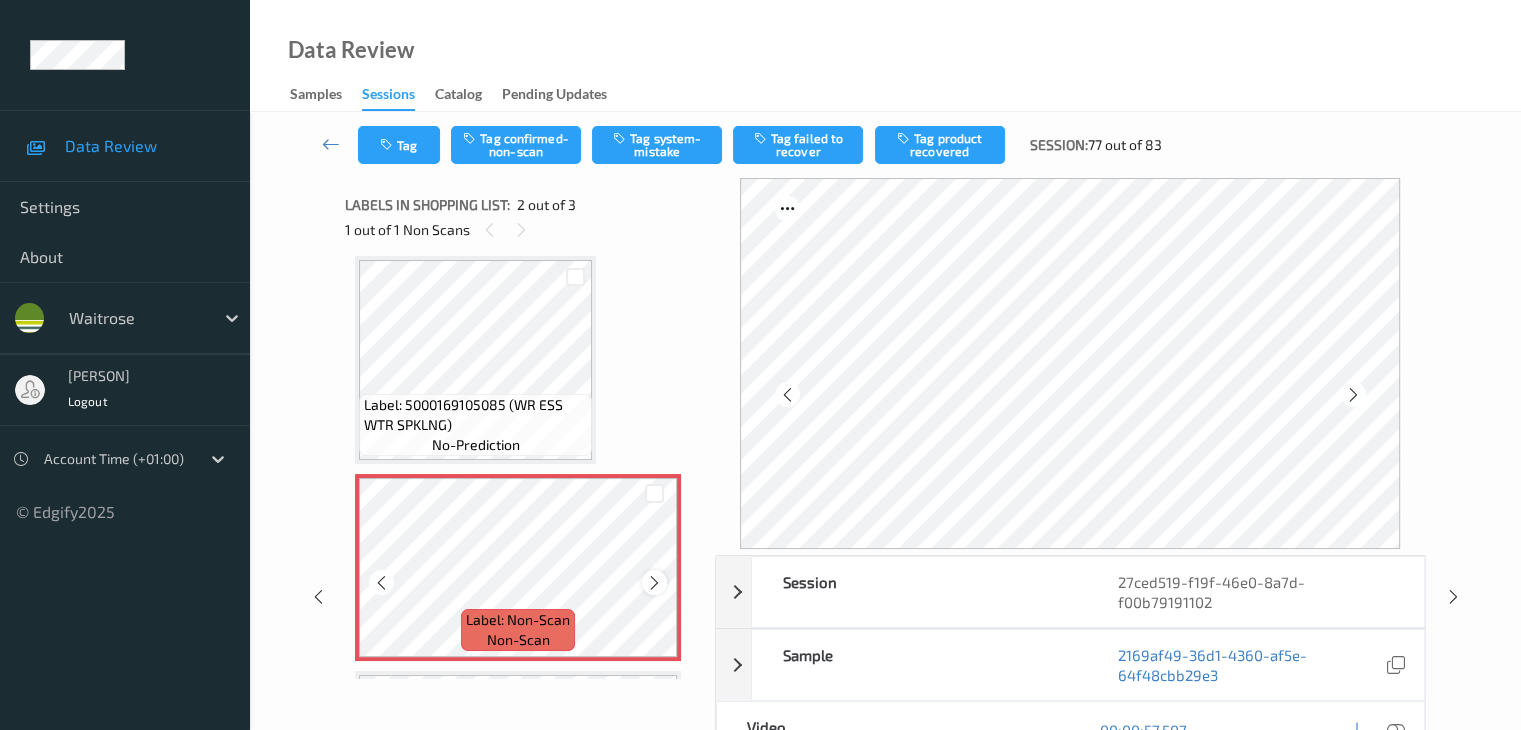 click at bounding box center (654, 583) 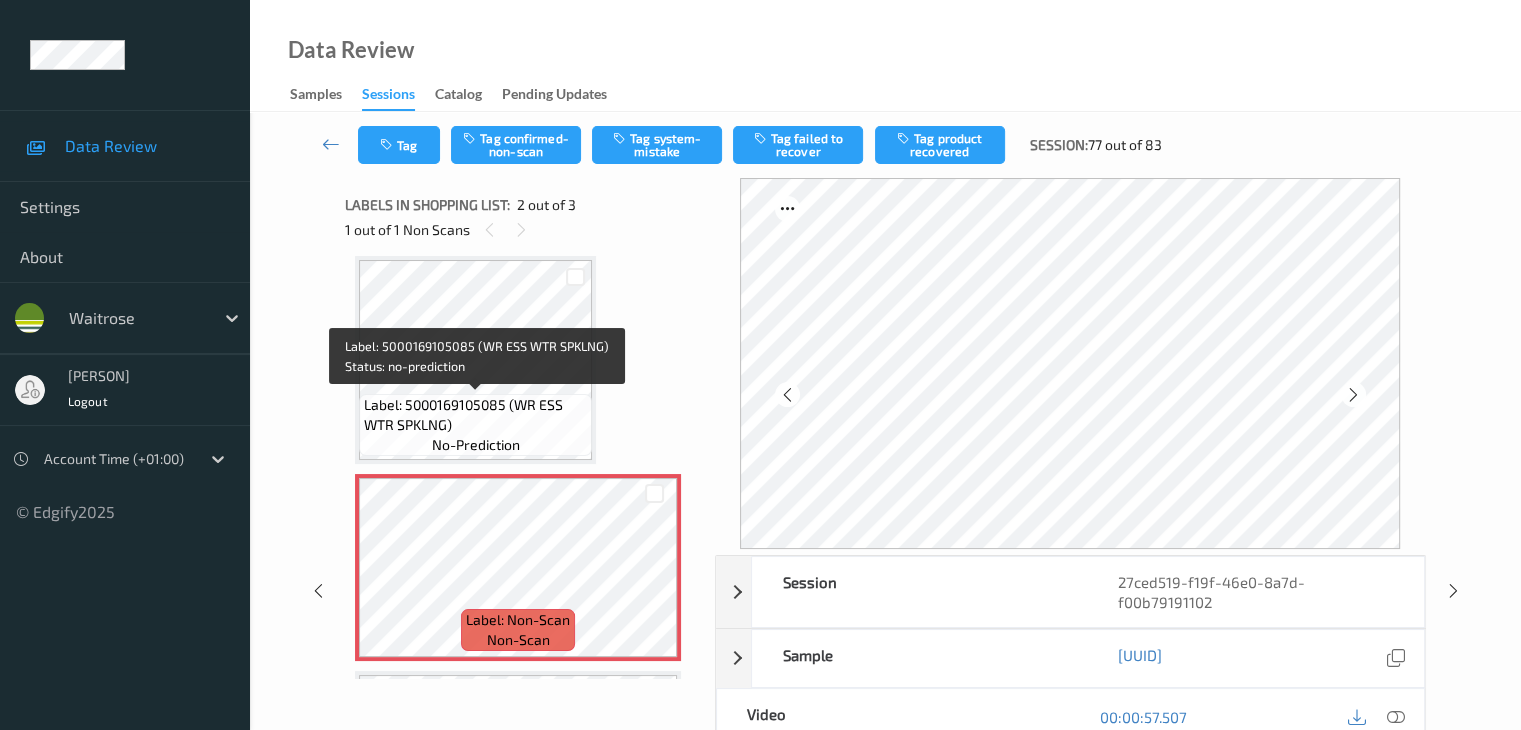 click on "Label: 5000169105085 (WR  ESS WTR SPKLNG) no-prediction" at bounding box center (475, 425) 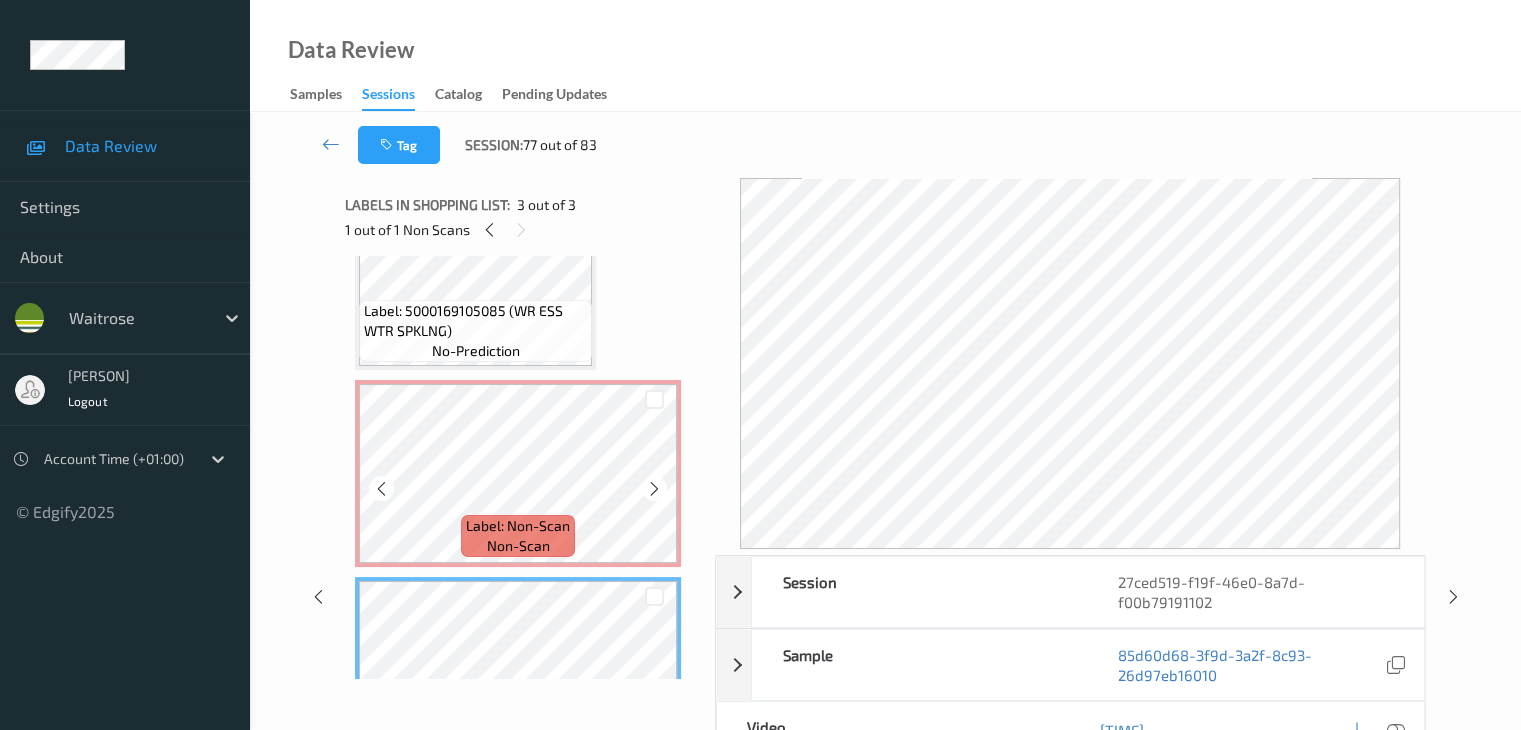 scroll, scrollTop: 0, scrollLeft: 0, axis: both 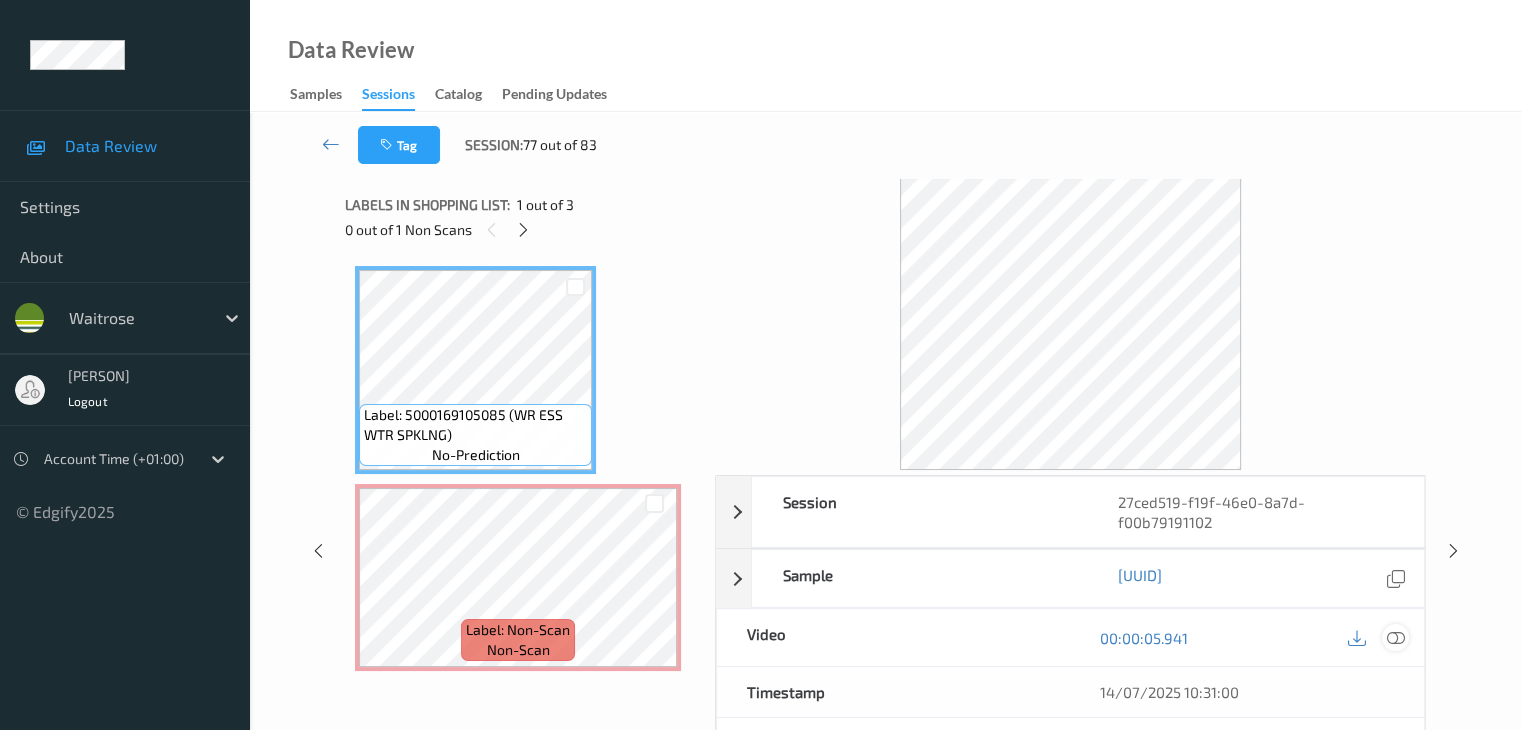 click at bounding box center (1395, 638) 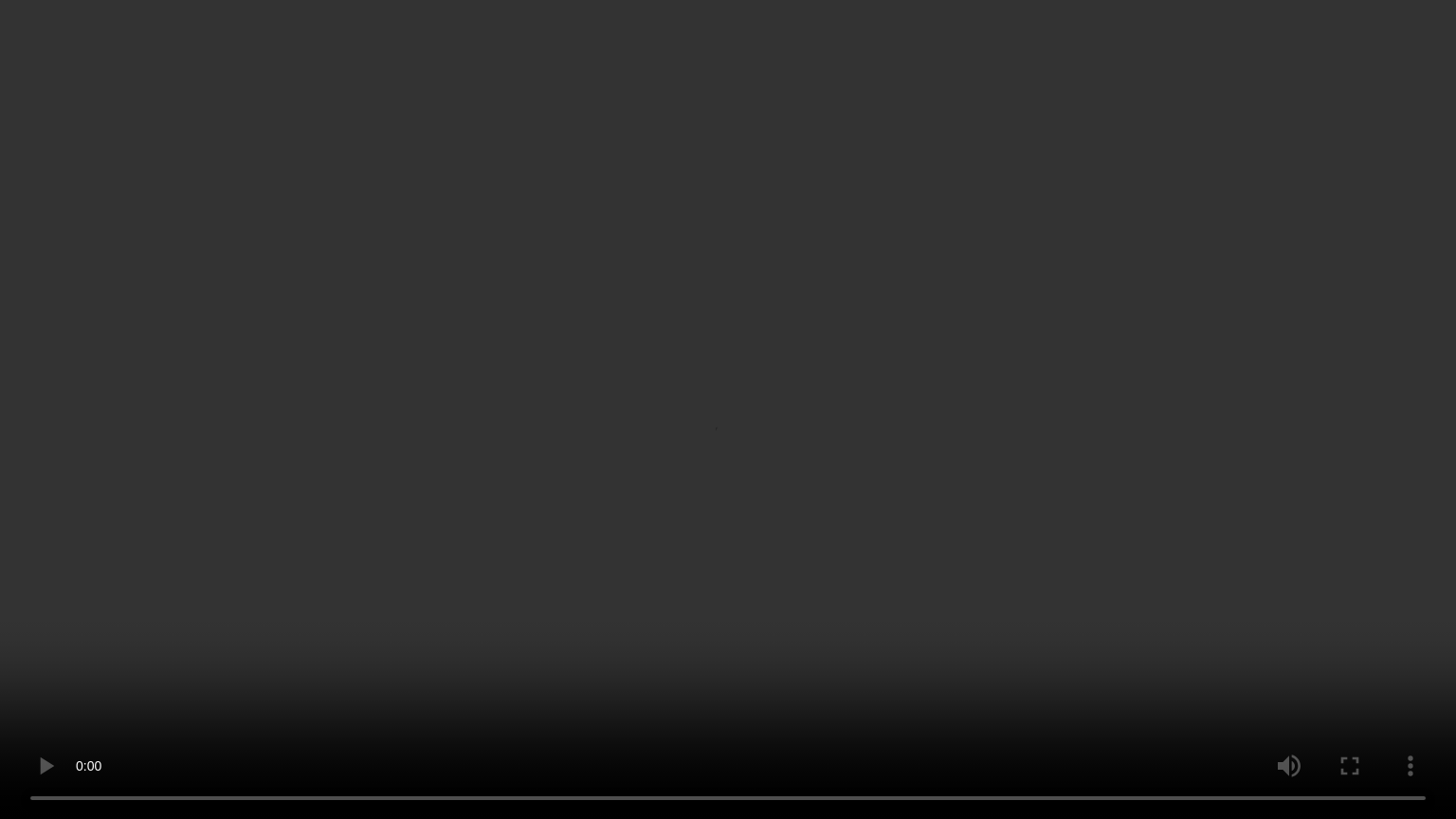 type 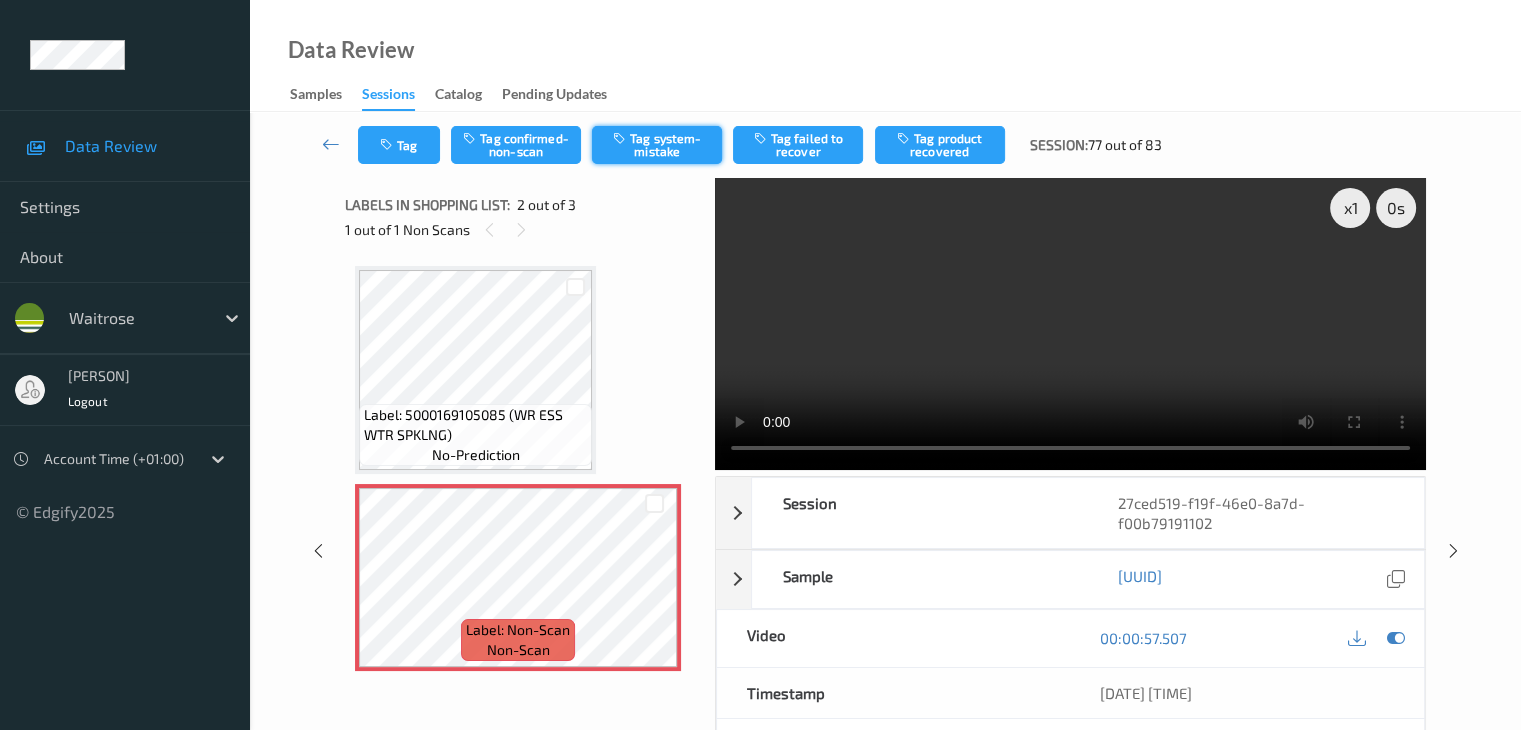click on "Tag   system-mistake" at bounding box center (657, 145) 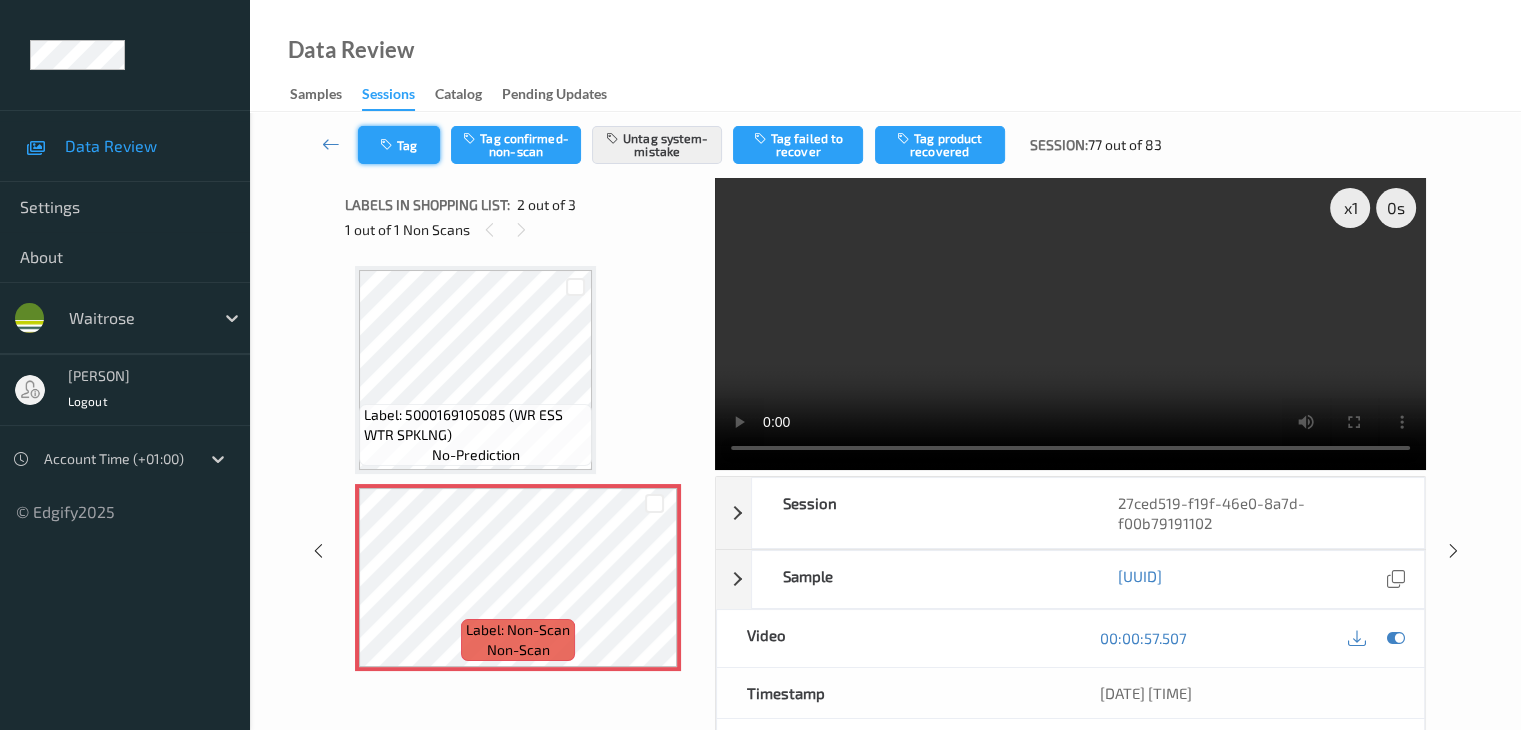 click on "Tag" at bounding box center [399, 145] 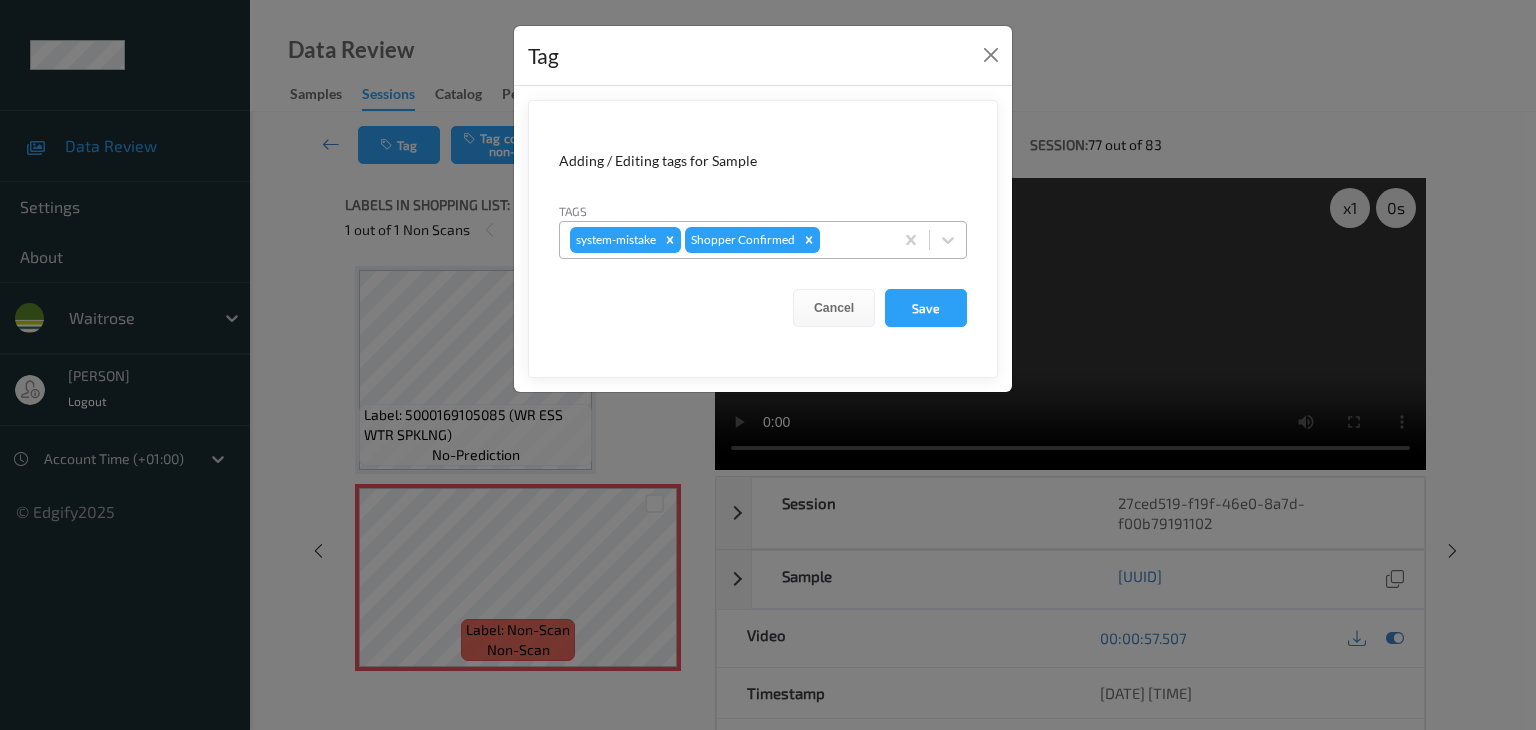 click at bounding box center (853, 240) 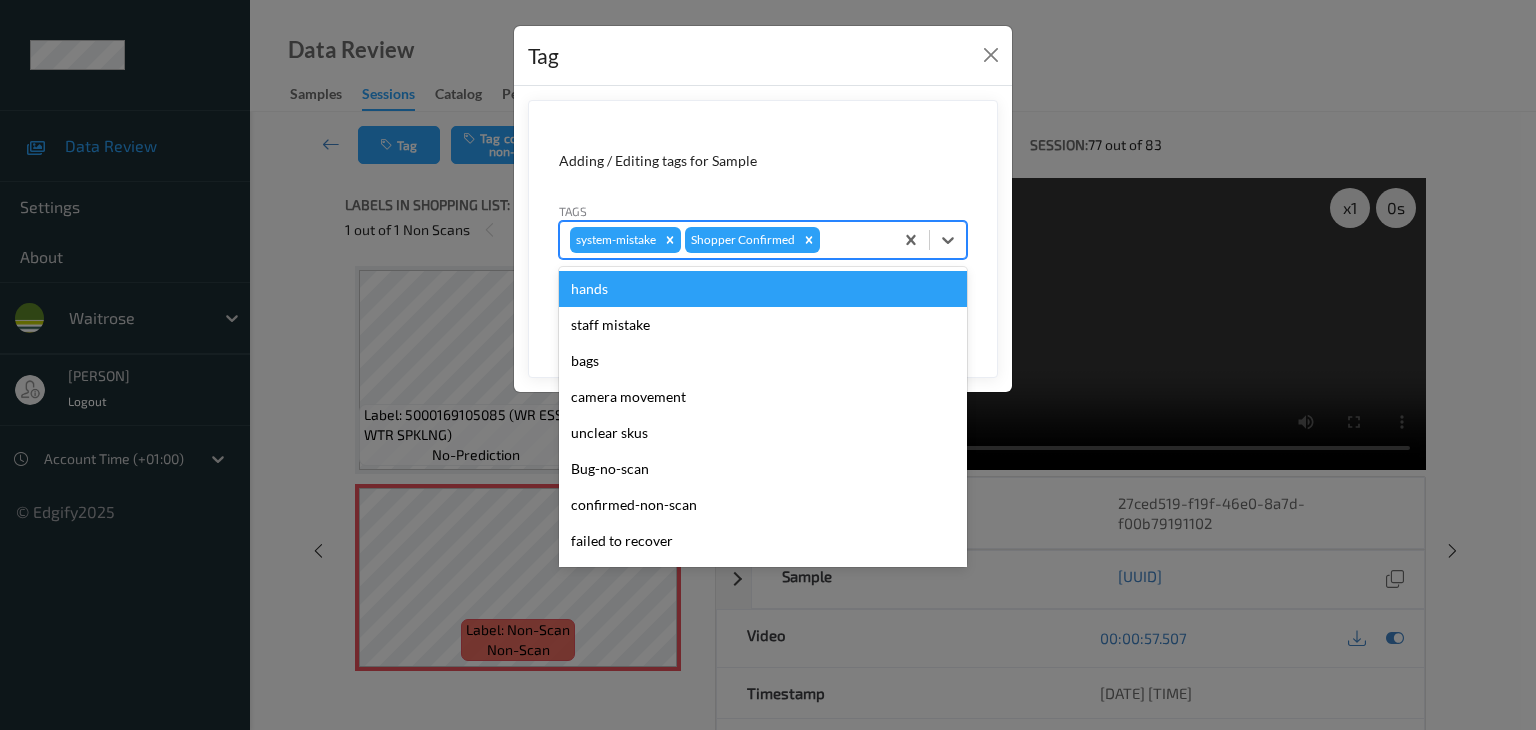 type on "u" 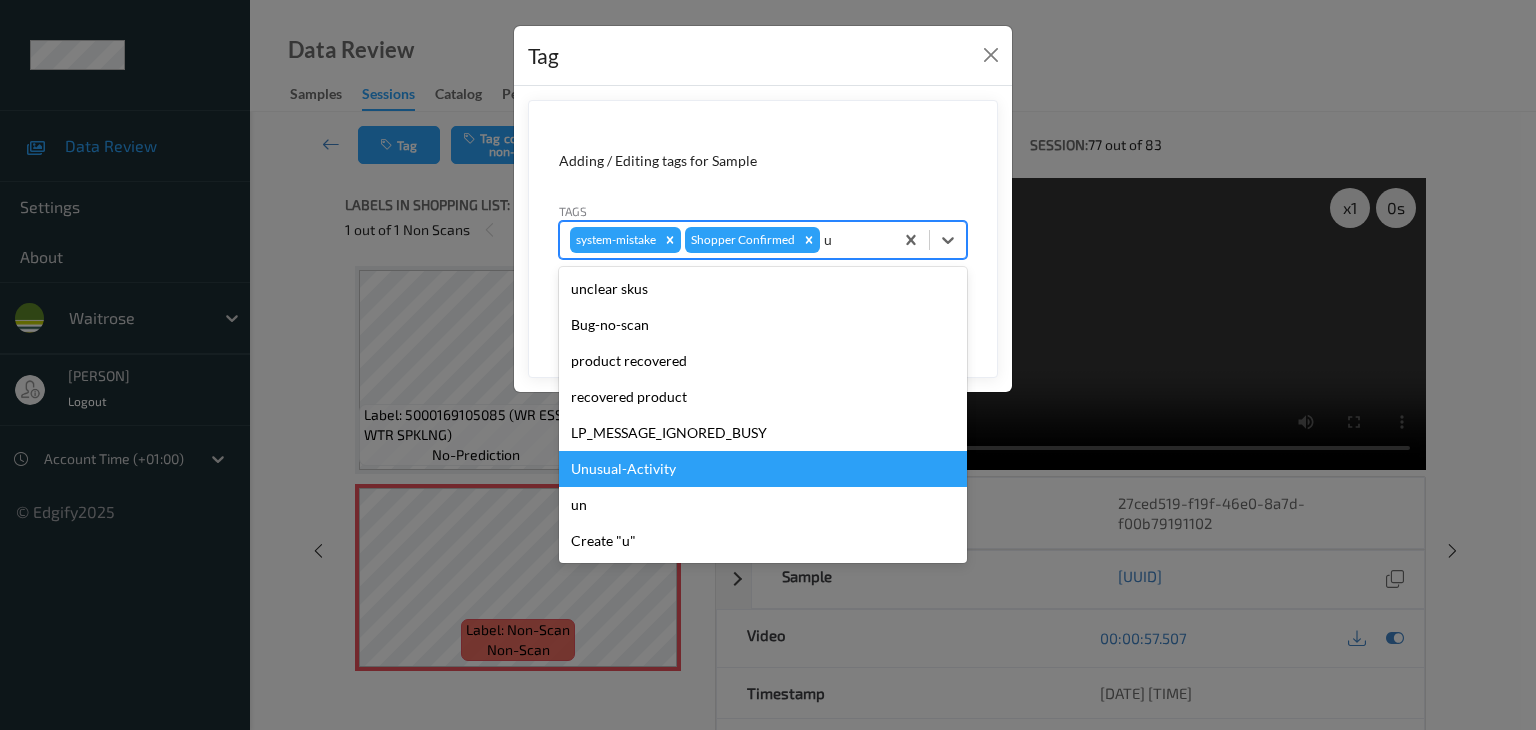 click on "Unusual-Activity" at bounding box center (763, 469) 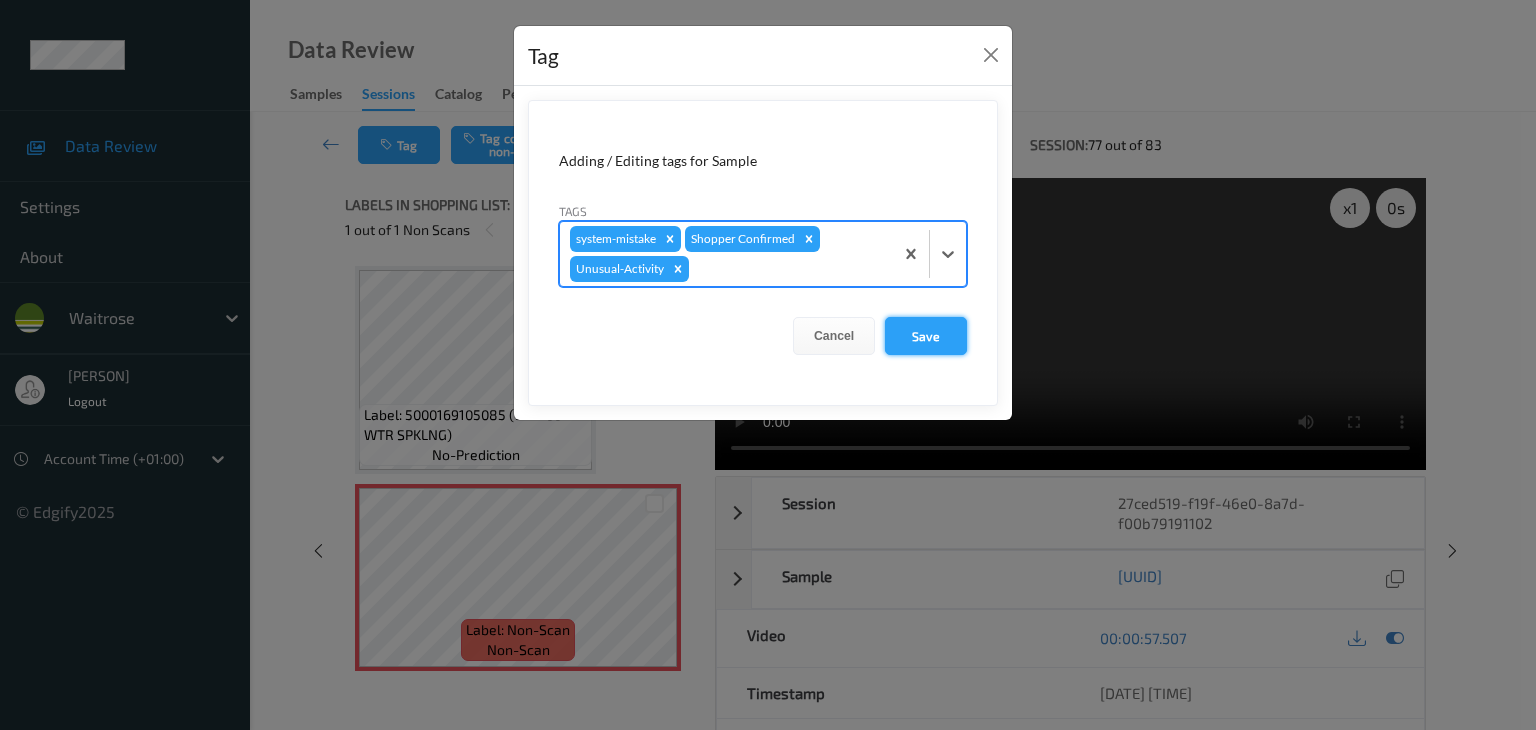 click on "Save" at bounding box center [926, 336] 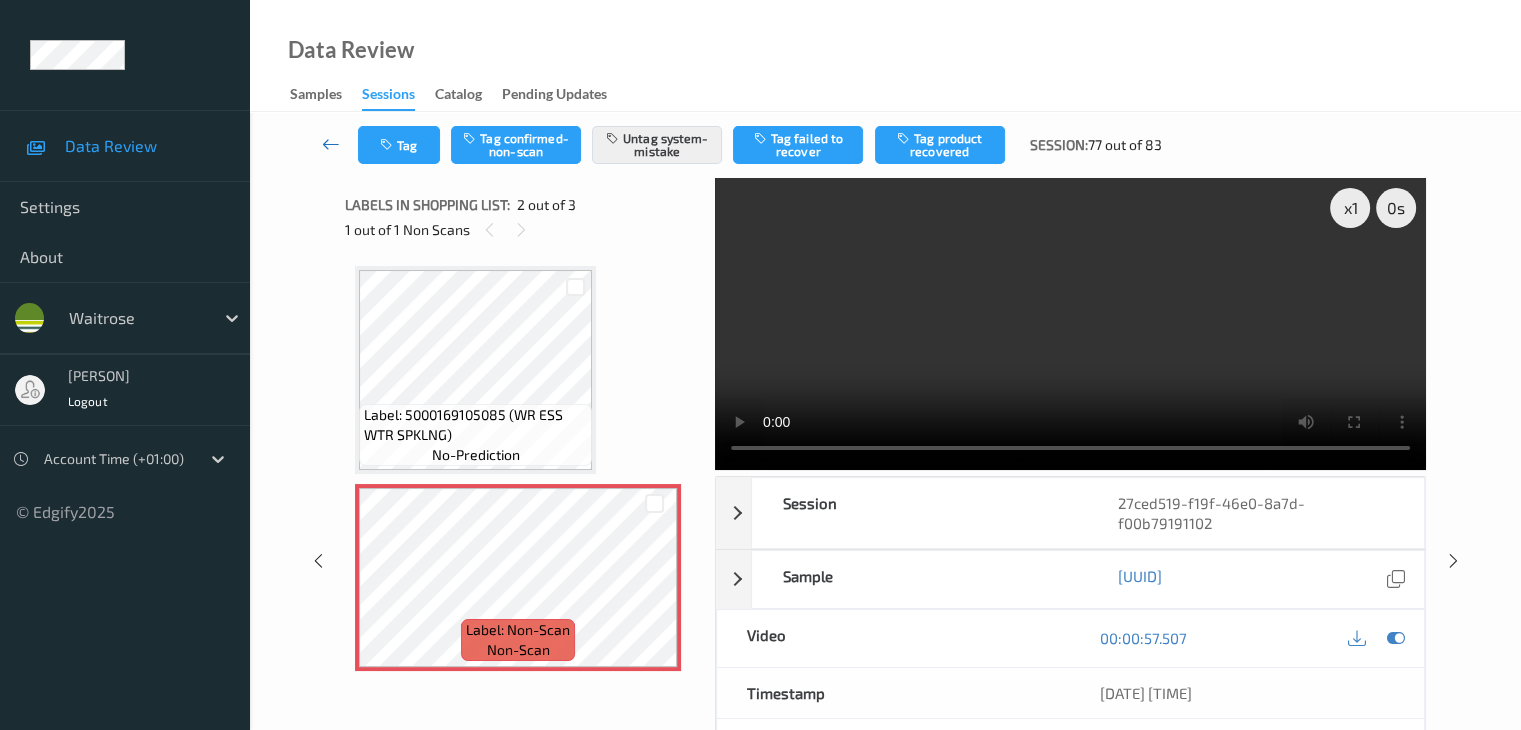 click at bounding box center (331, 144) 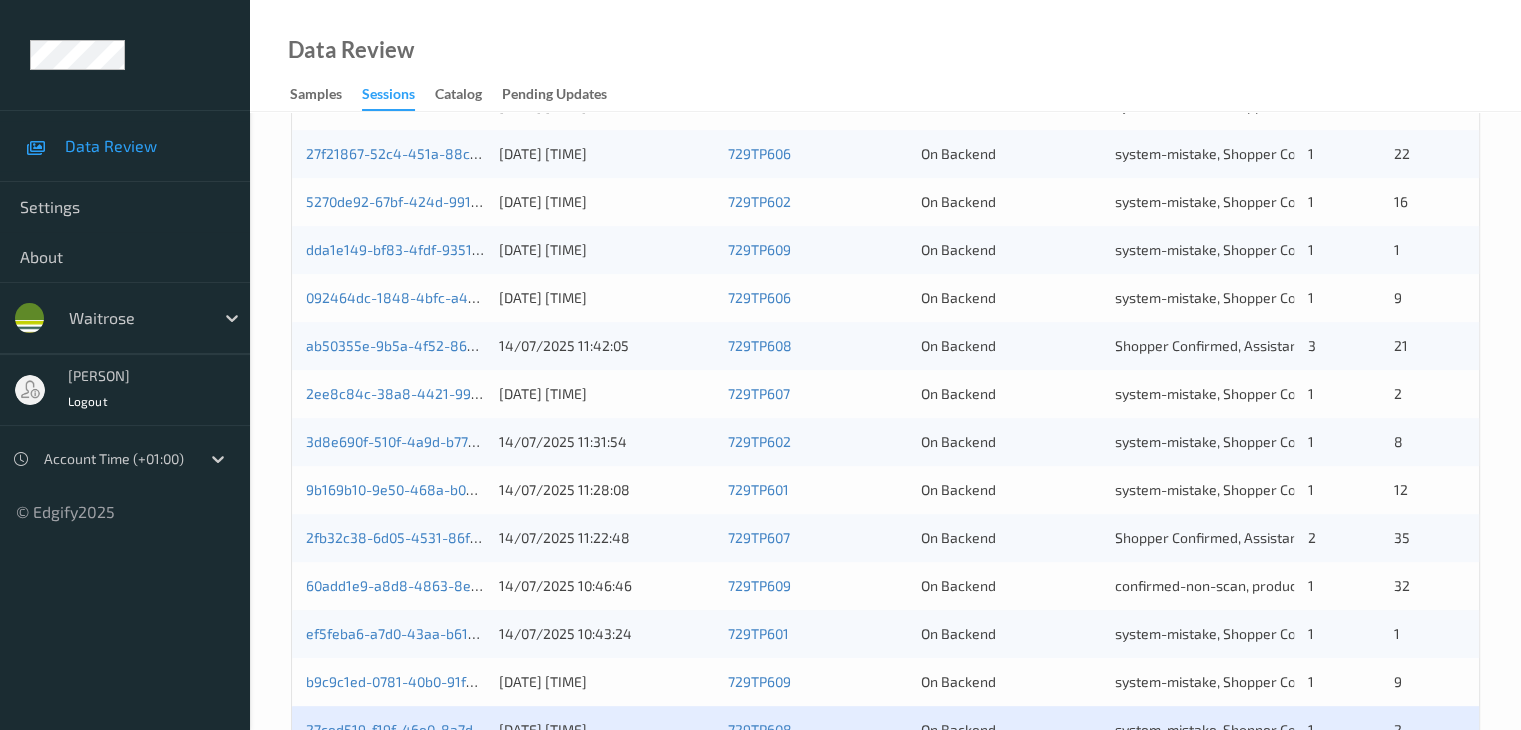 scroll, scrollTop: 932, scrollLeft: 0, axis: vertical 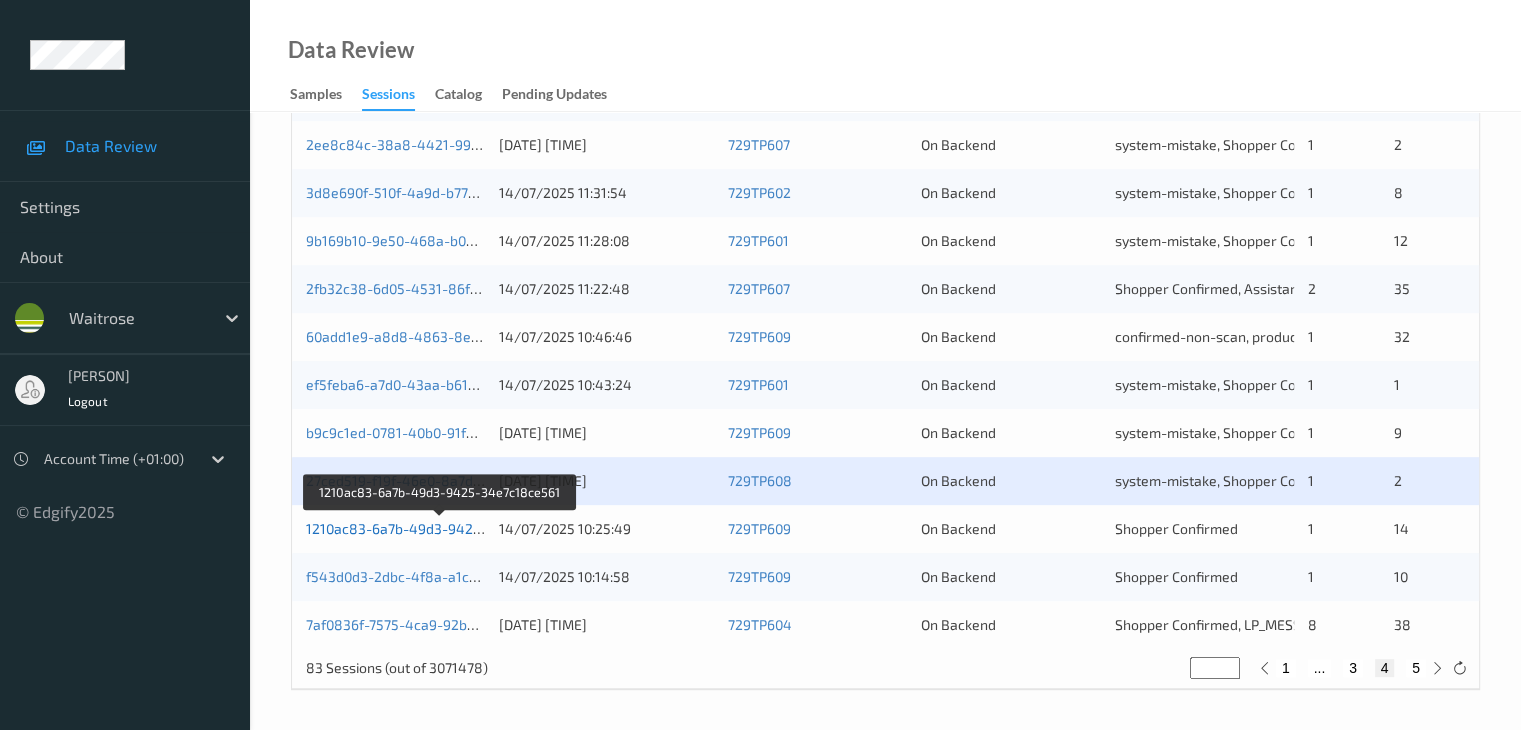 click on "1210ac83-6a7b-49d3-9425-34e7c18ce561" at bounding box center (442, 528) 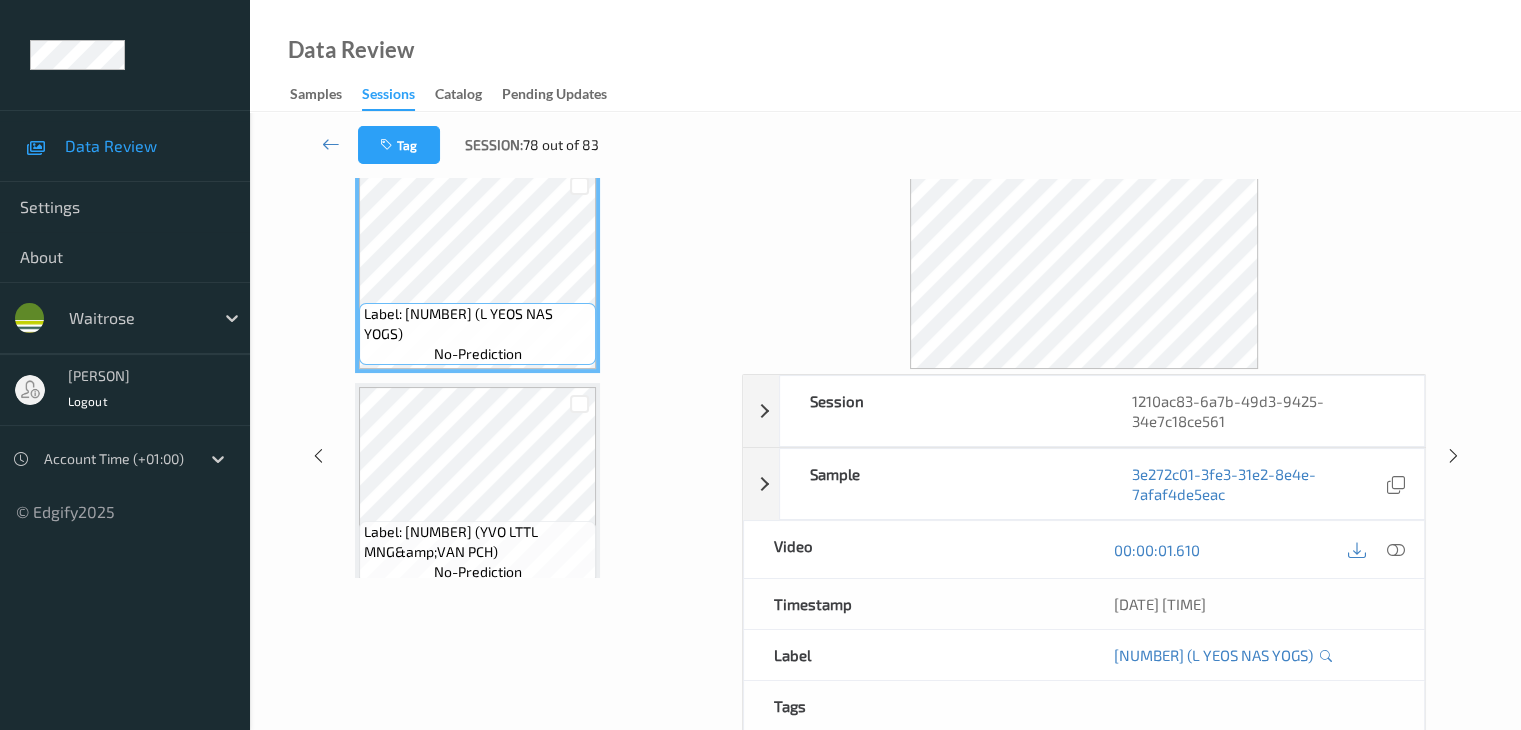 scroll, scrollTop: 0, scrollLeft: 0, axis: both 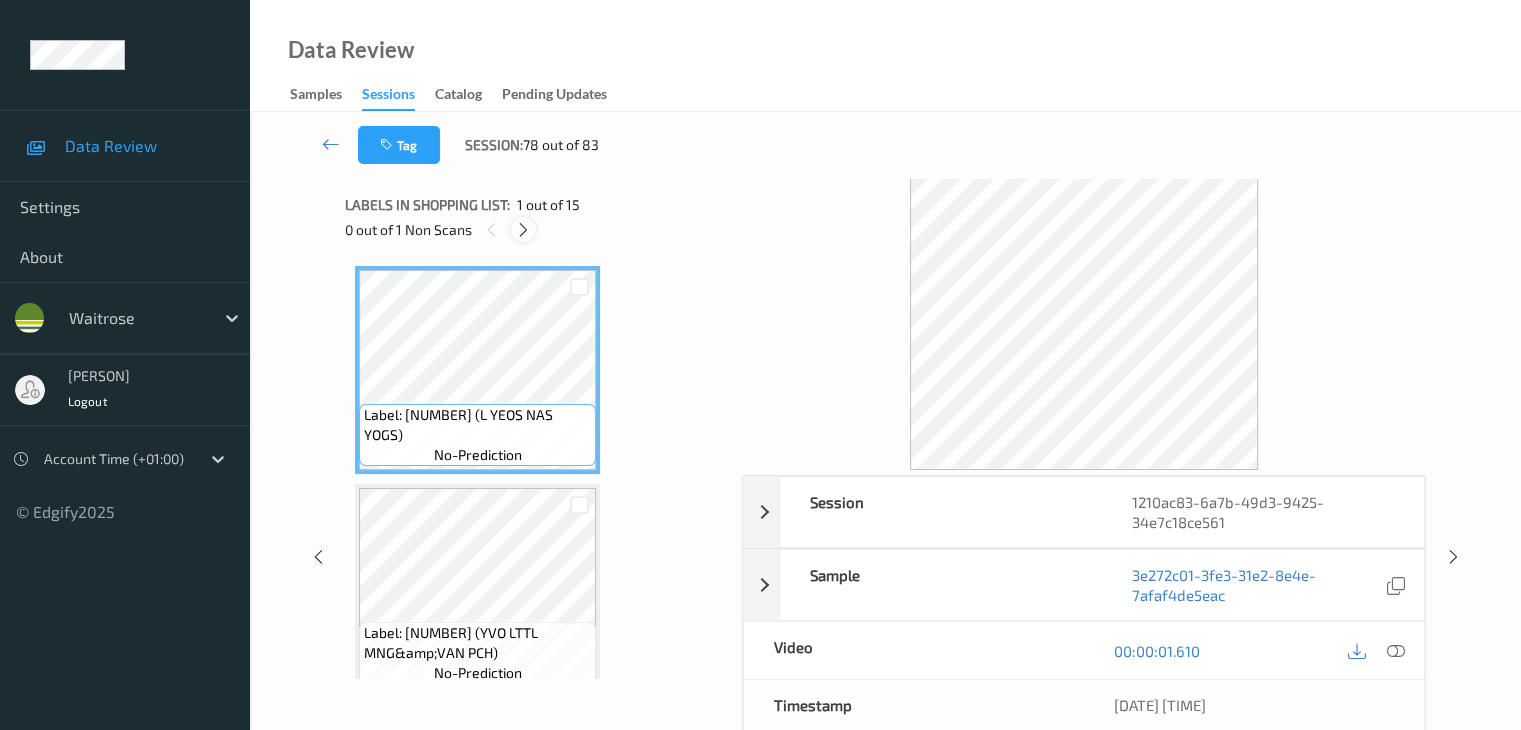 click at bounding box center [523, 230] 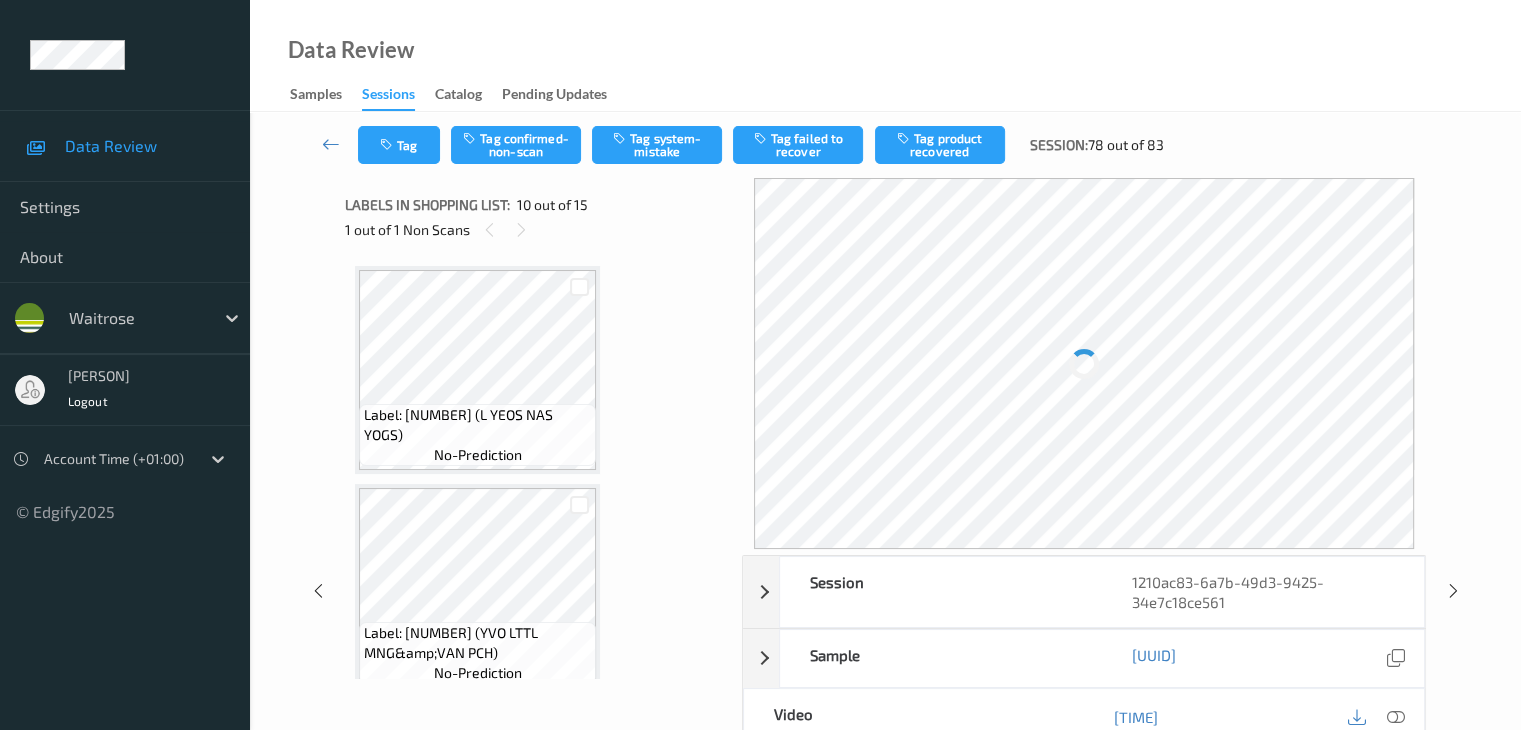 scroll, scrollTop: 1754, scrollLeft: 0, axis: vertical 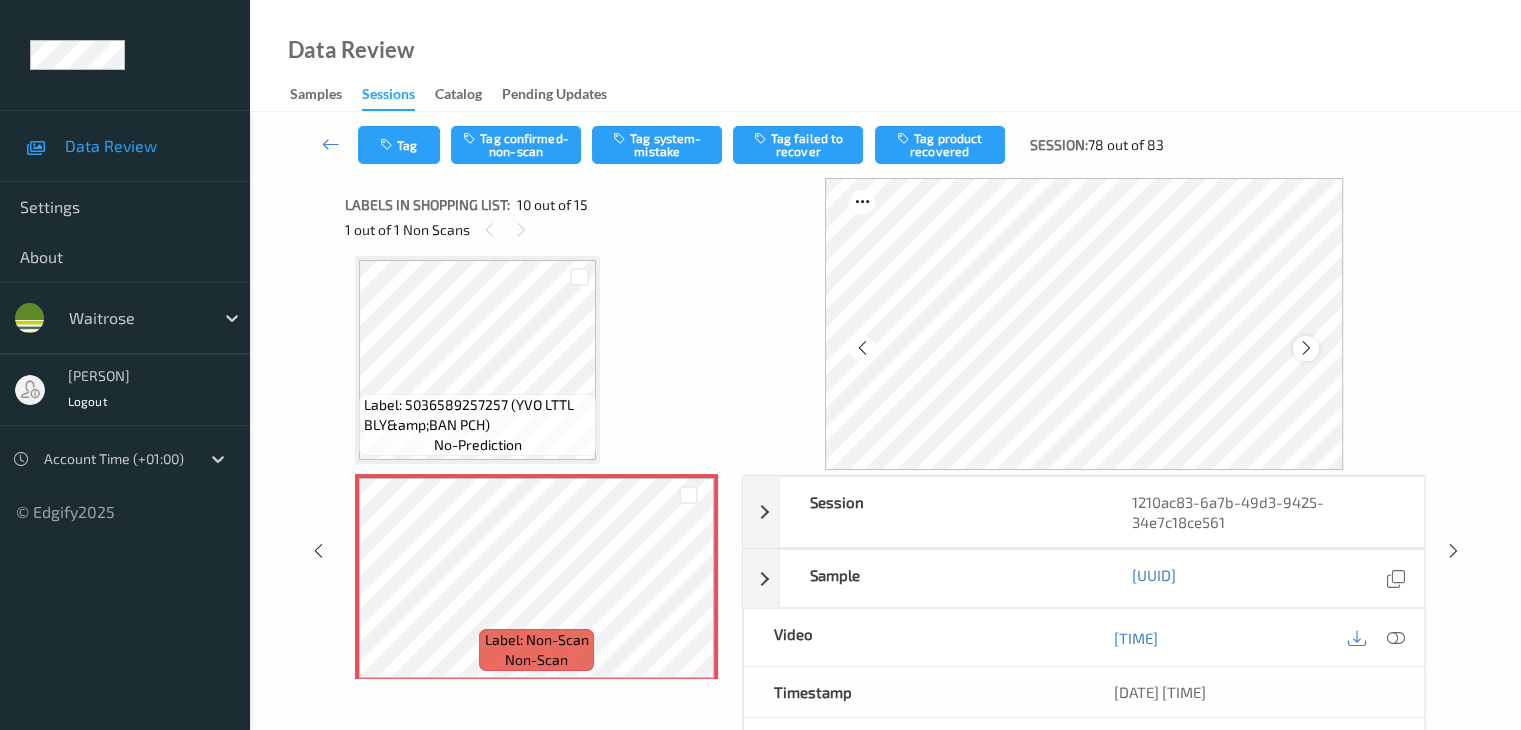 click at bounding box center [1306, 348] 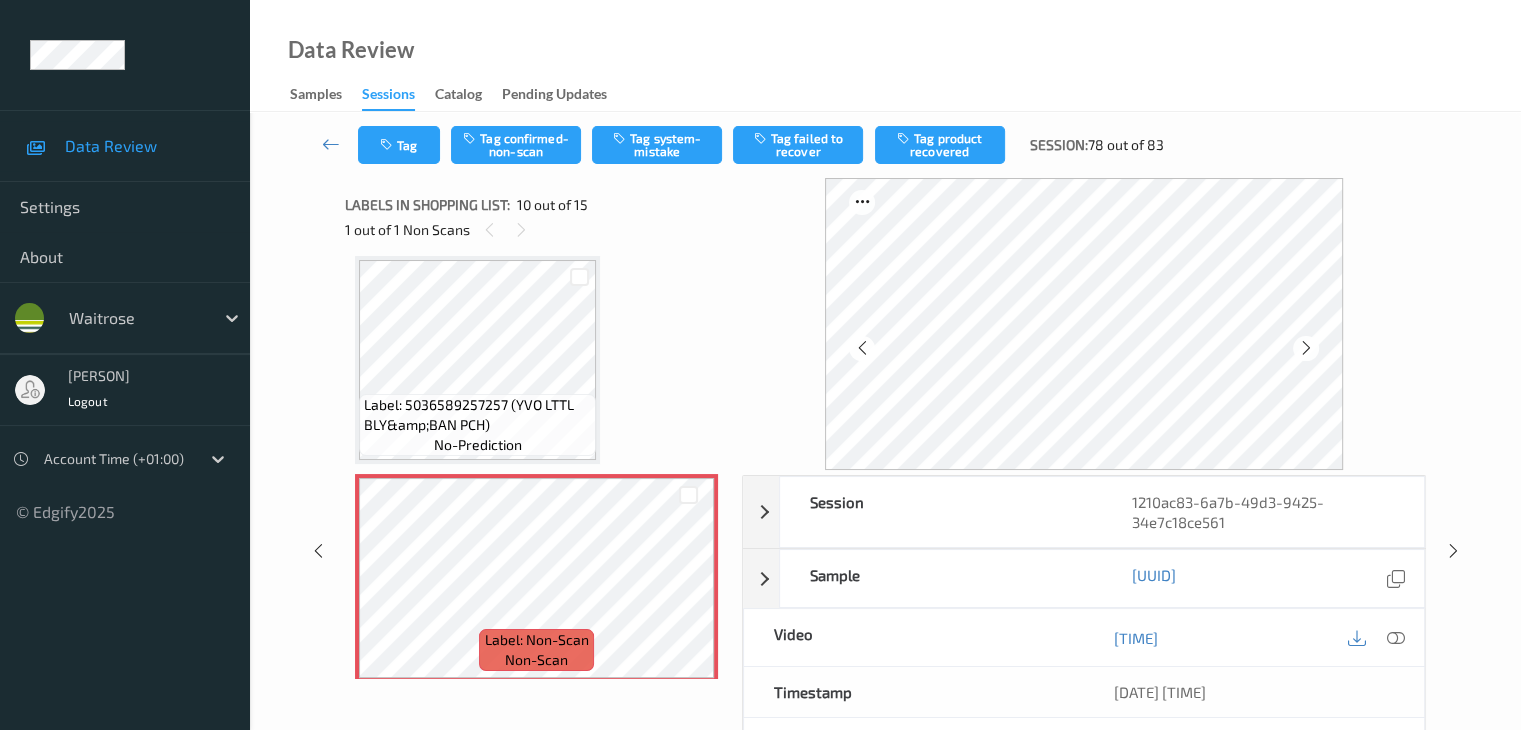 click at bounding box center [1306, 348] 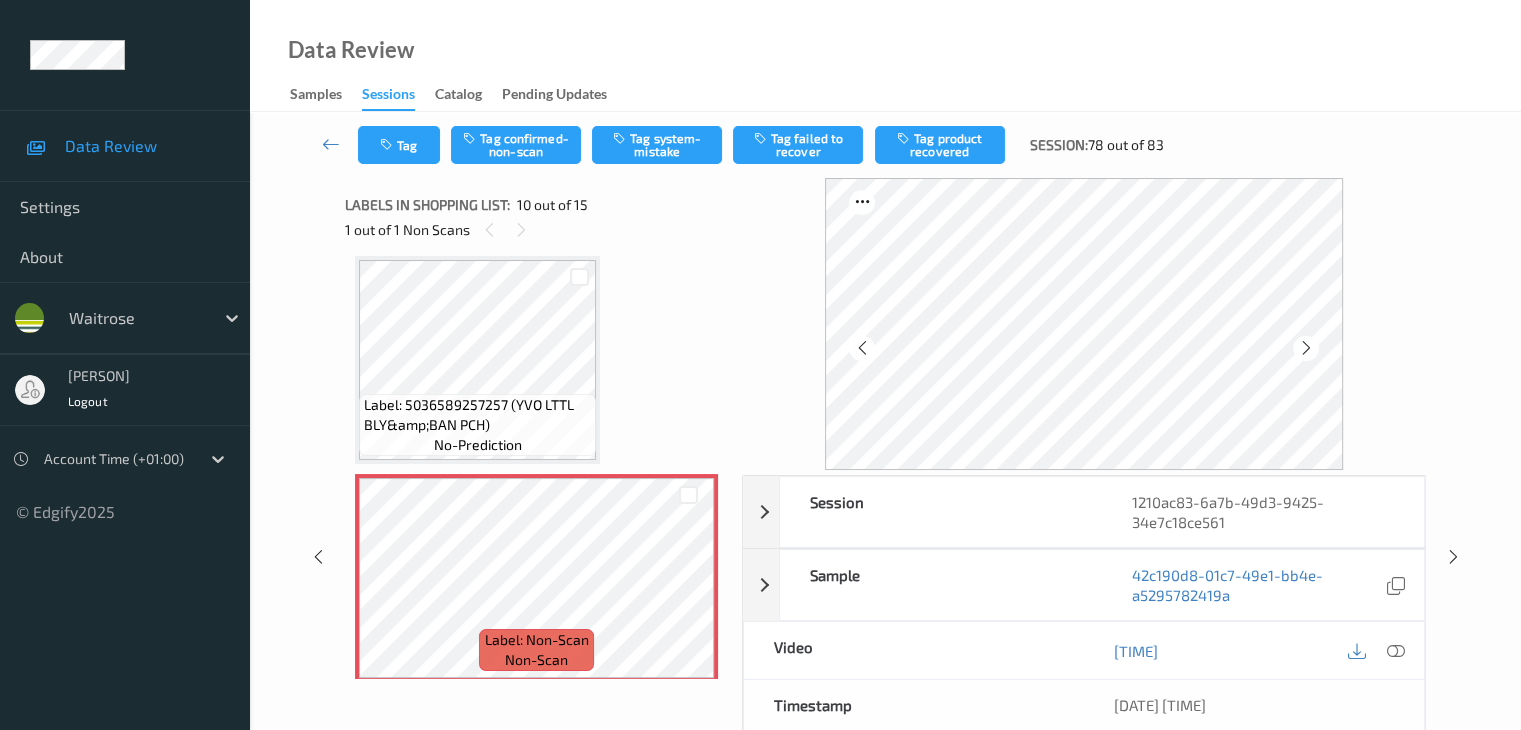 click at bounding box center (1306, 348) 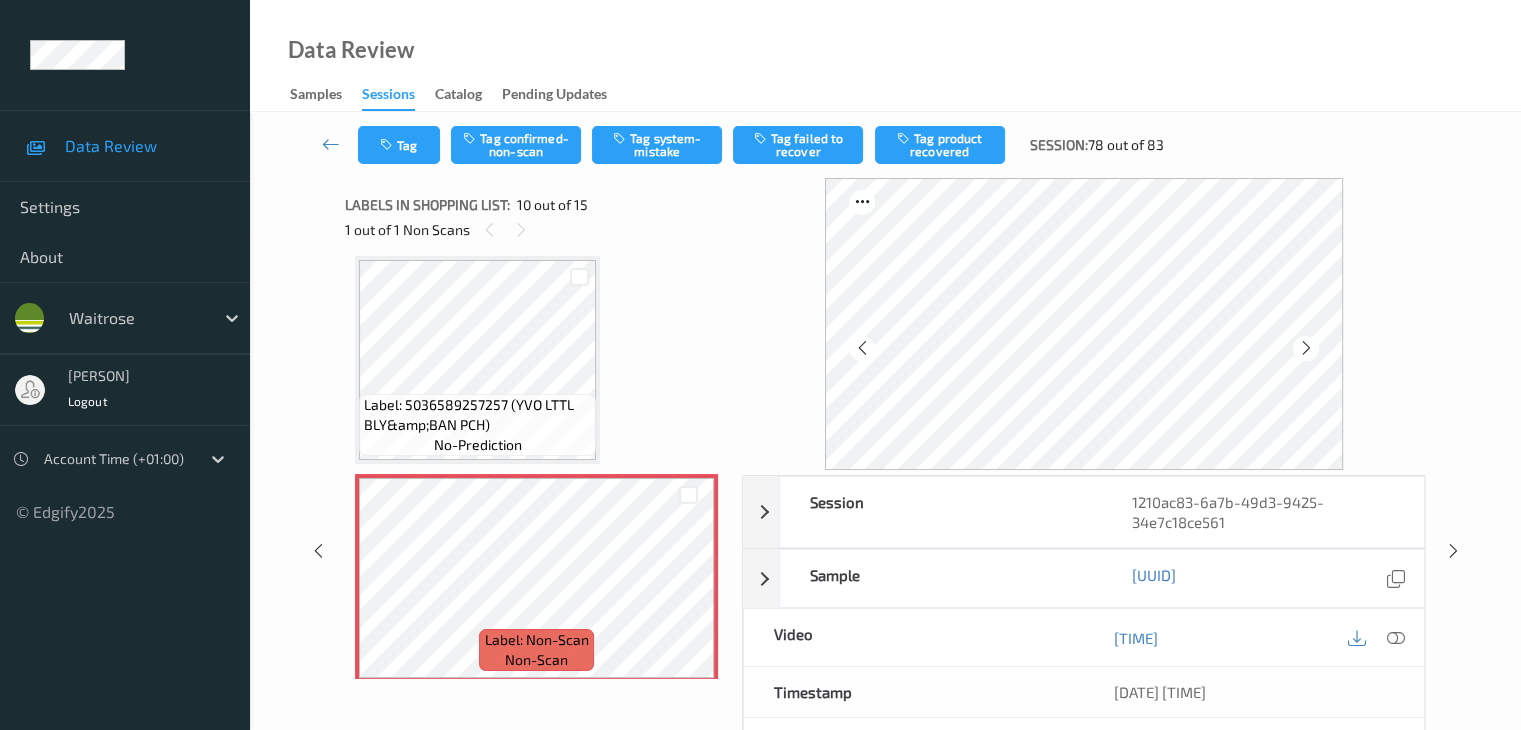 click at bounding box center [1306, 348] 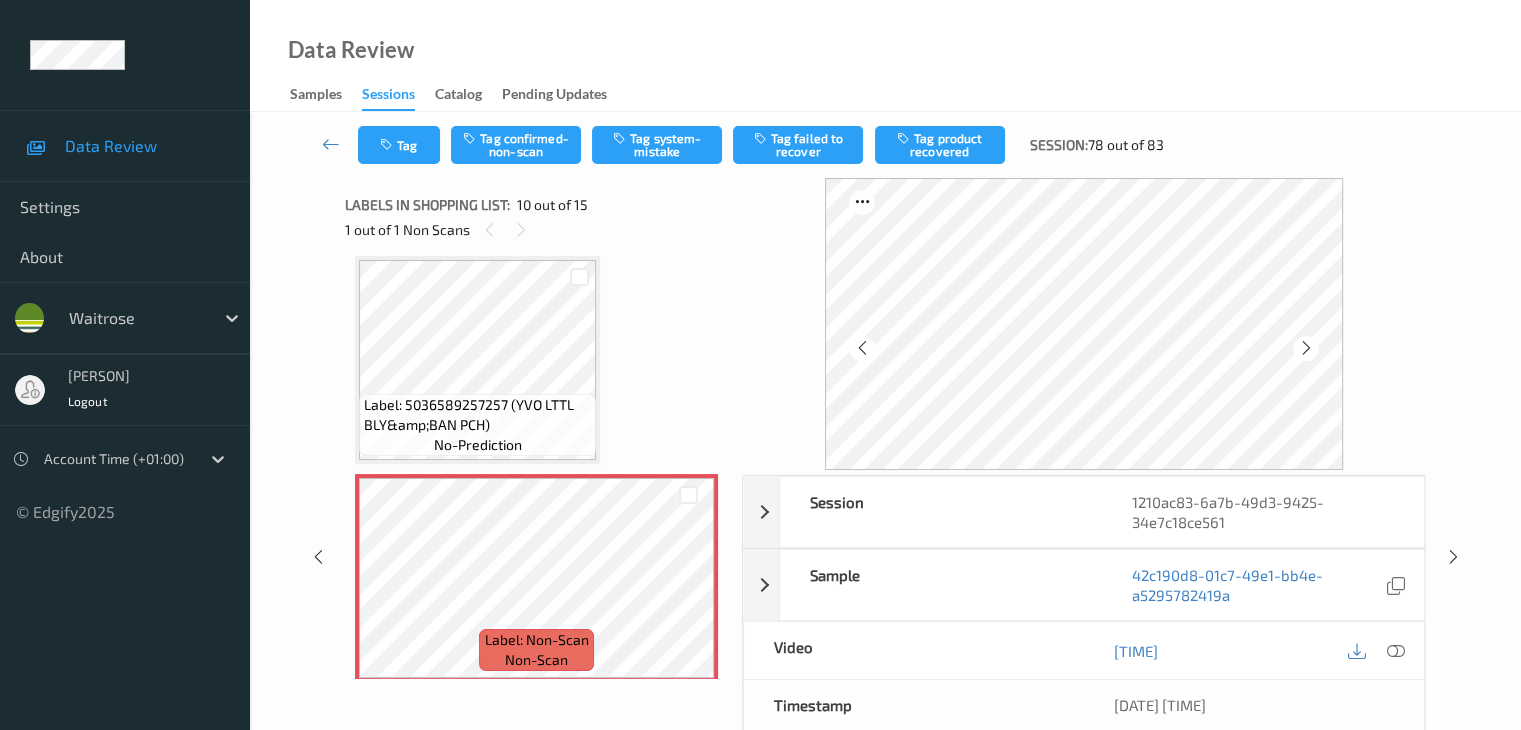 click at bounding box center [1306, 348] 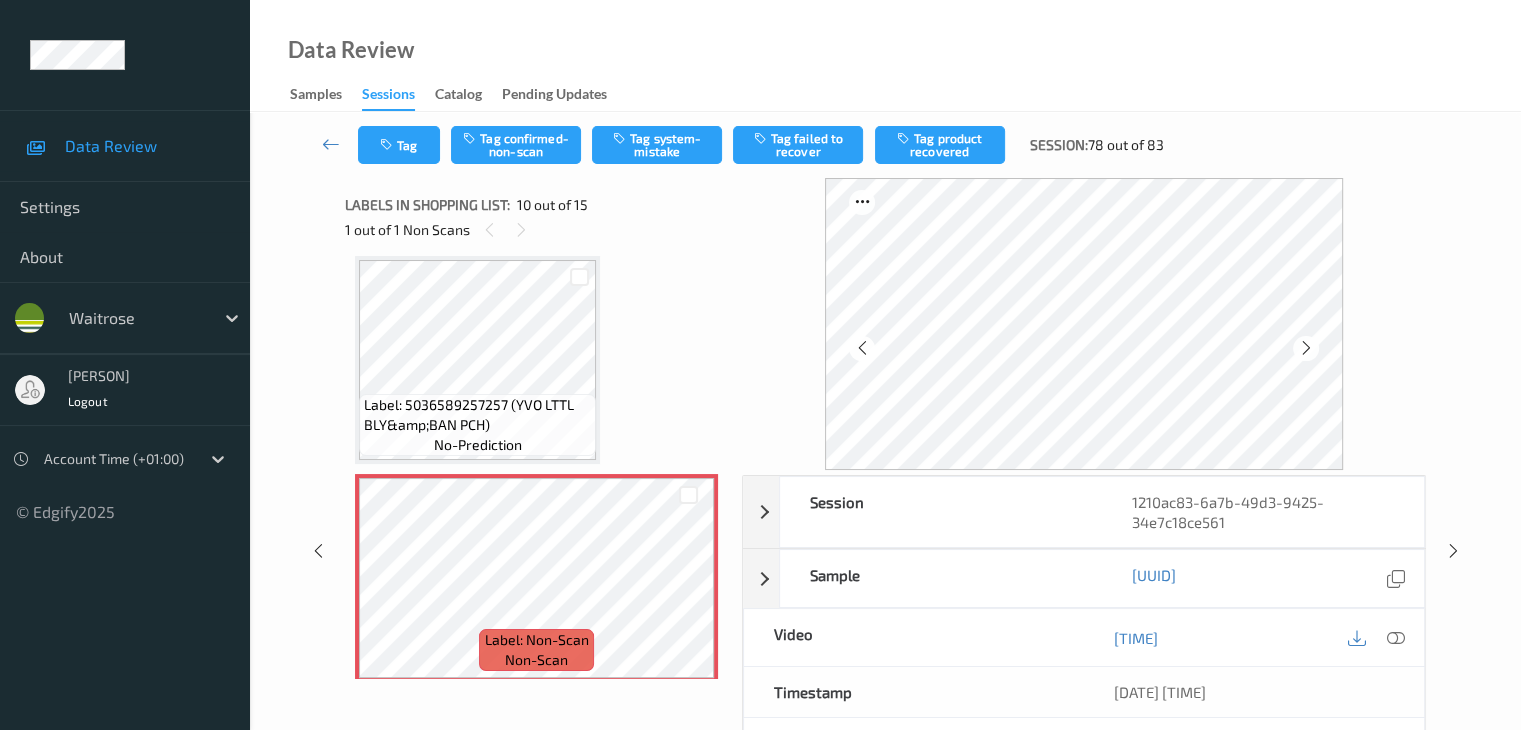 click at bounding box center [1306, 348] 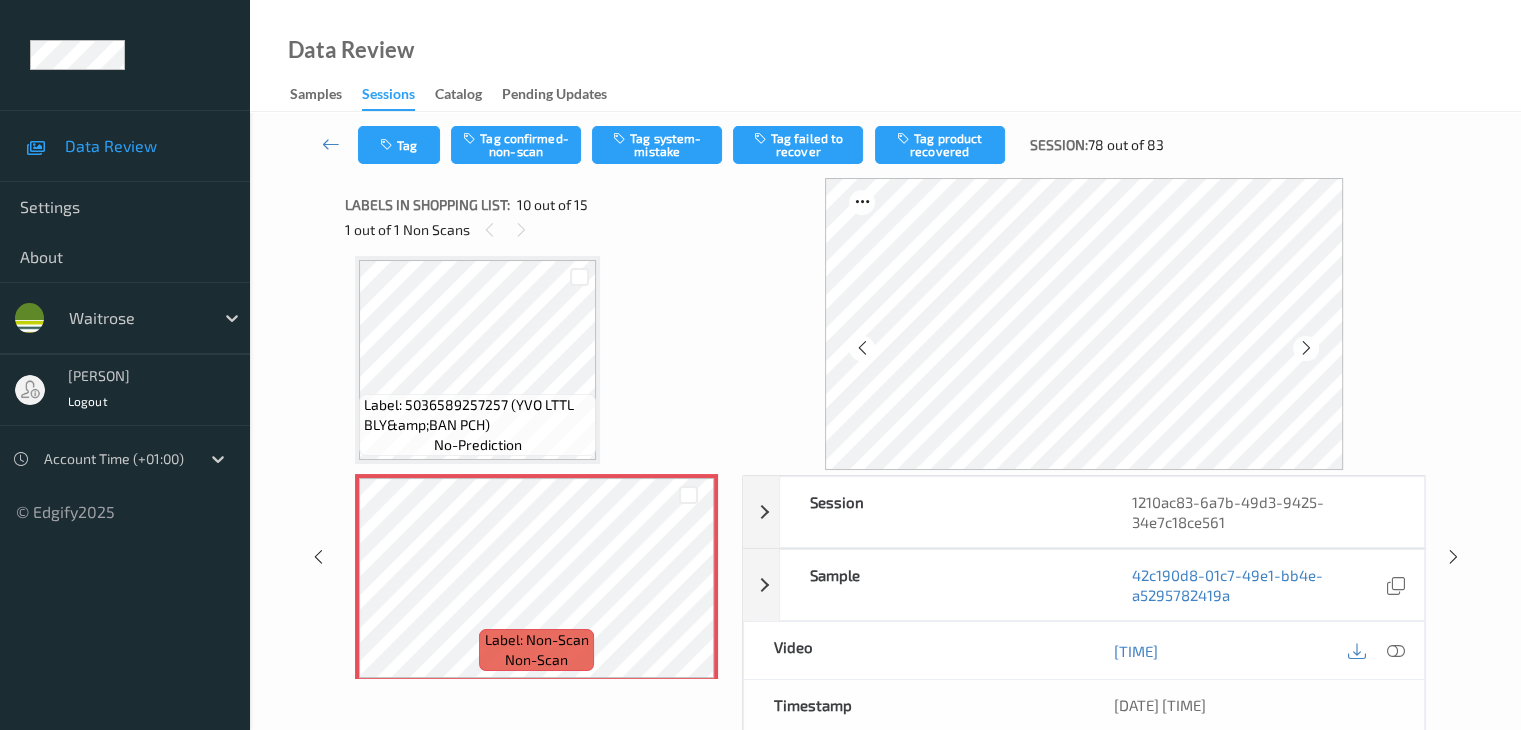 click at bounding box center (1306, 348) 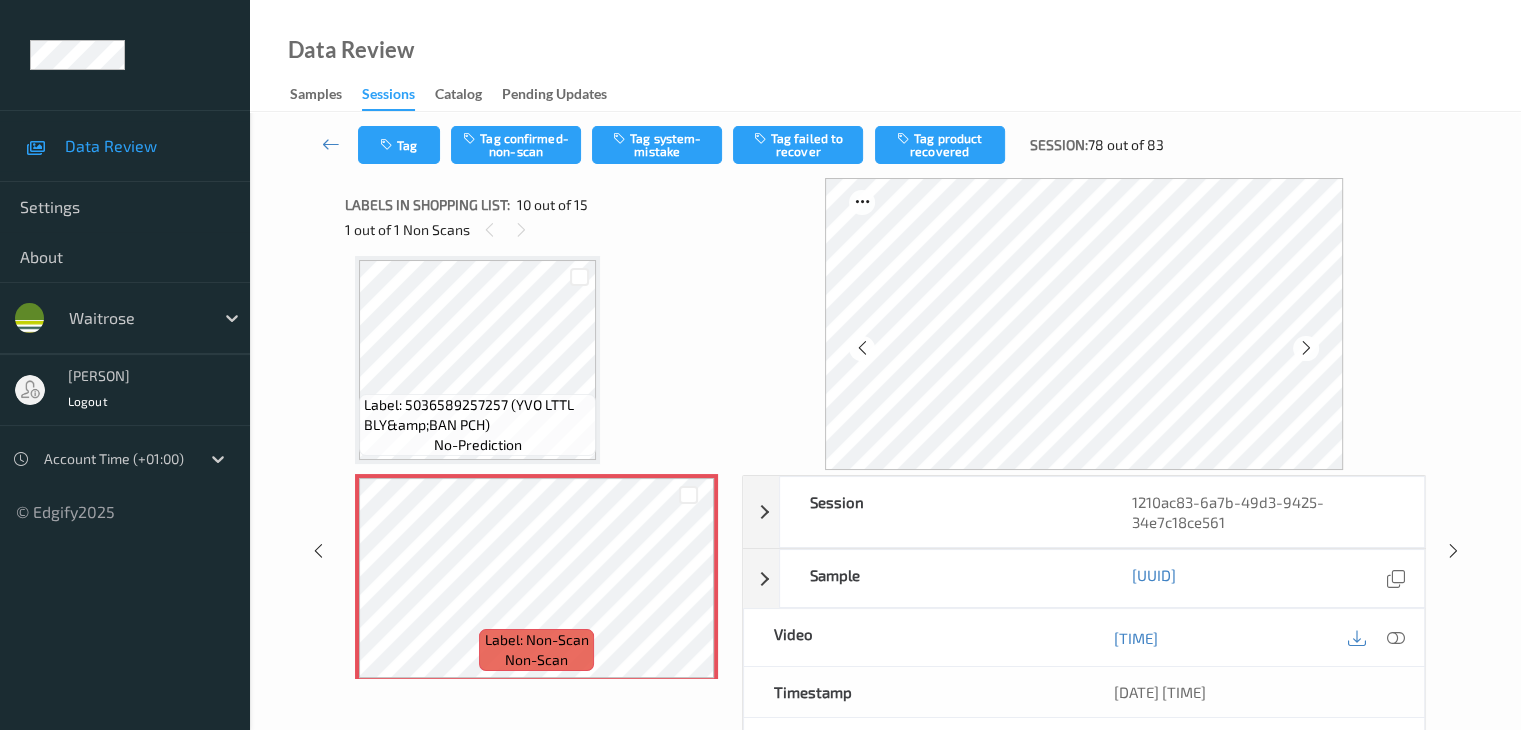 click at bounding box center (1306, 348) 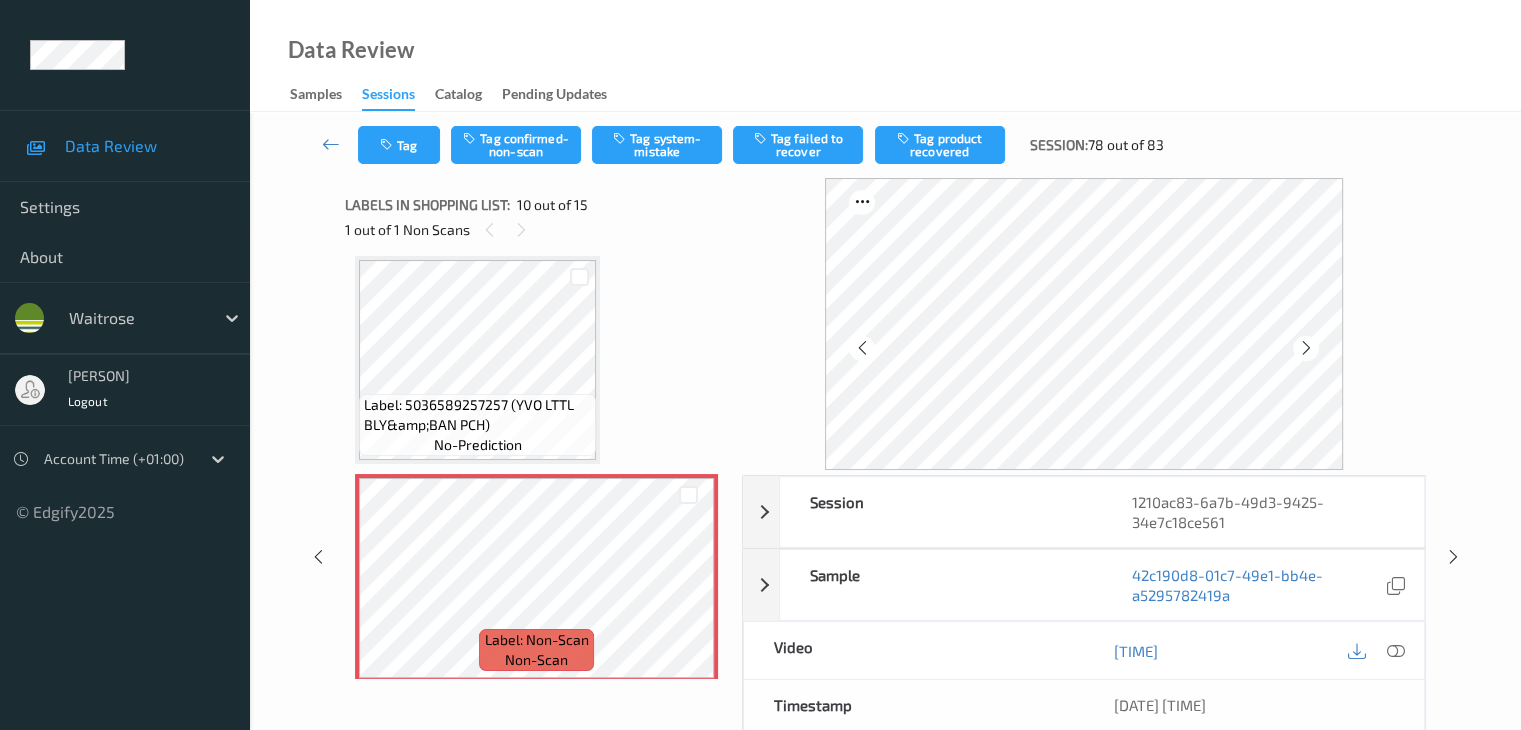click at bounding box center (1306, 348) 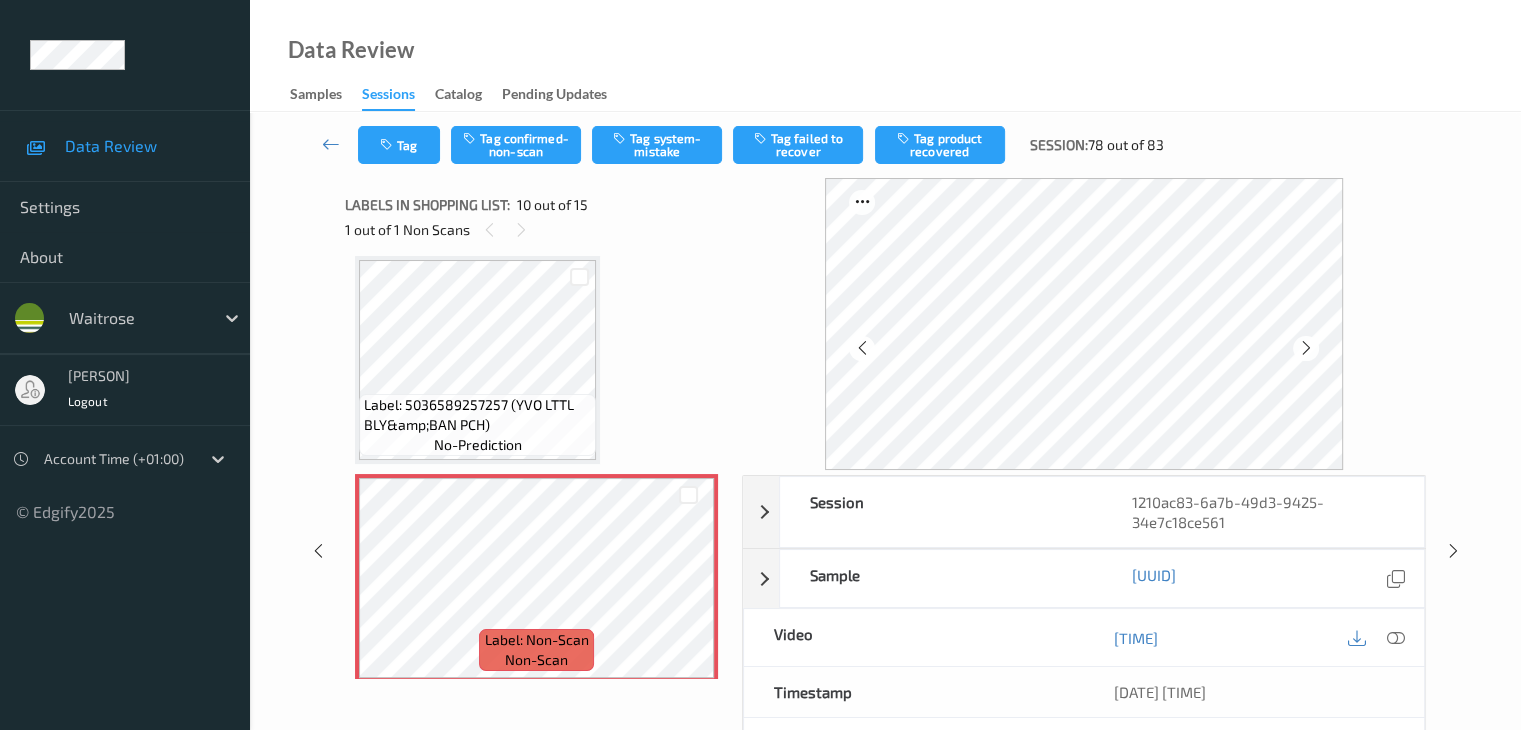 click at bounding box center (1306, 348) 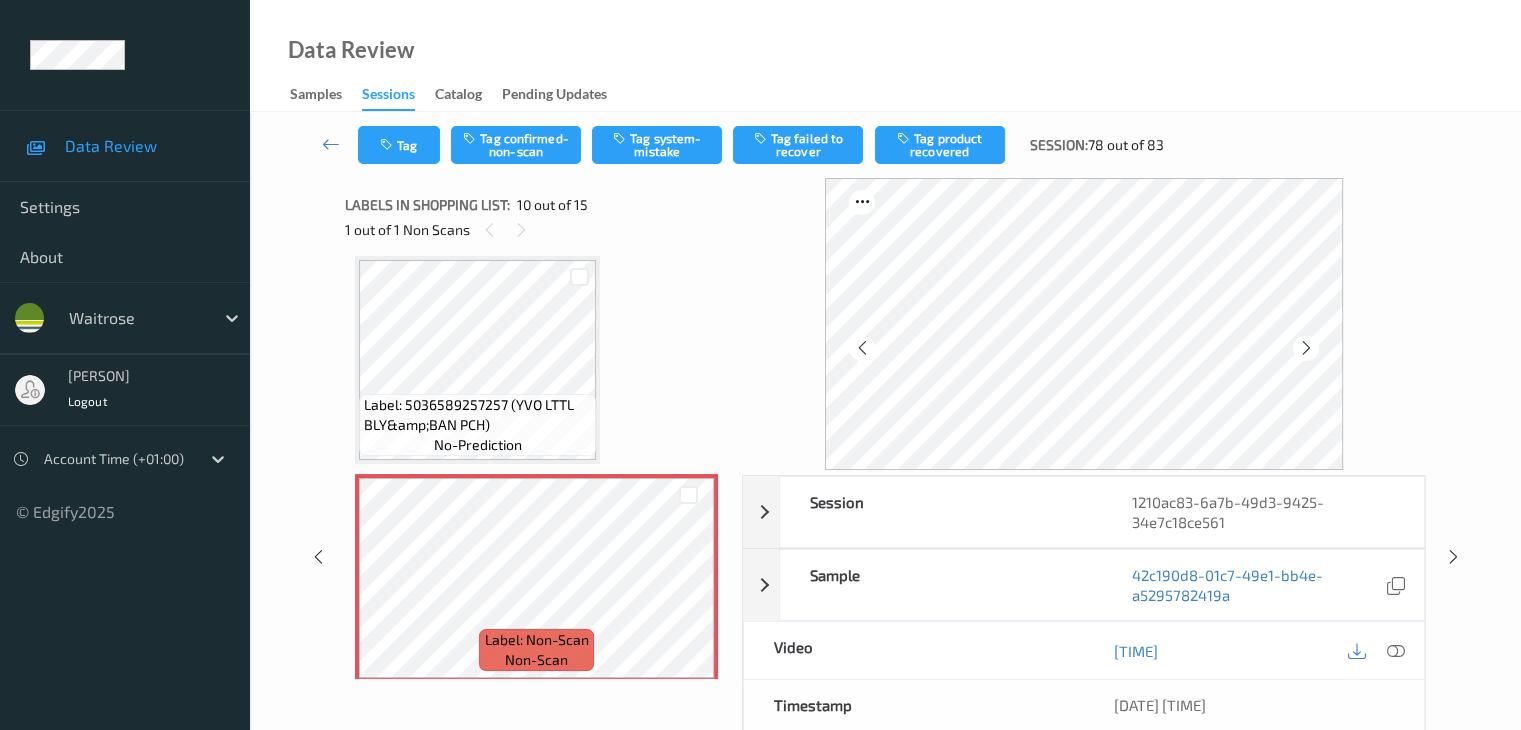 click at bounding box center [1306, 348] 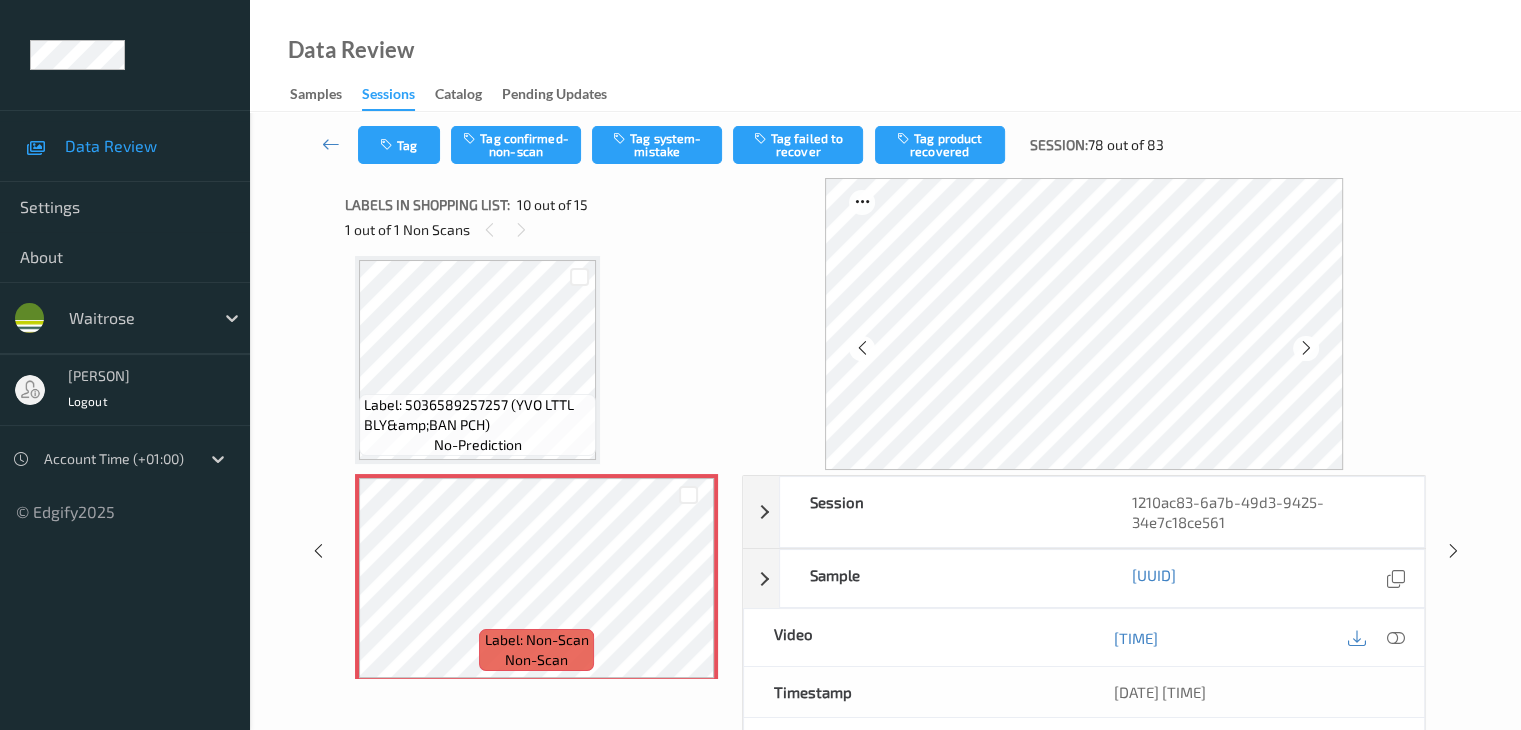 click at bounding box center (1306, 348) 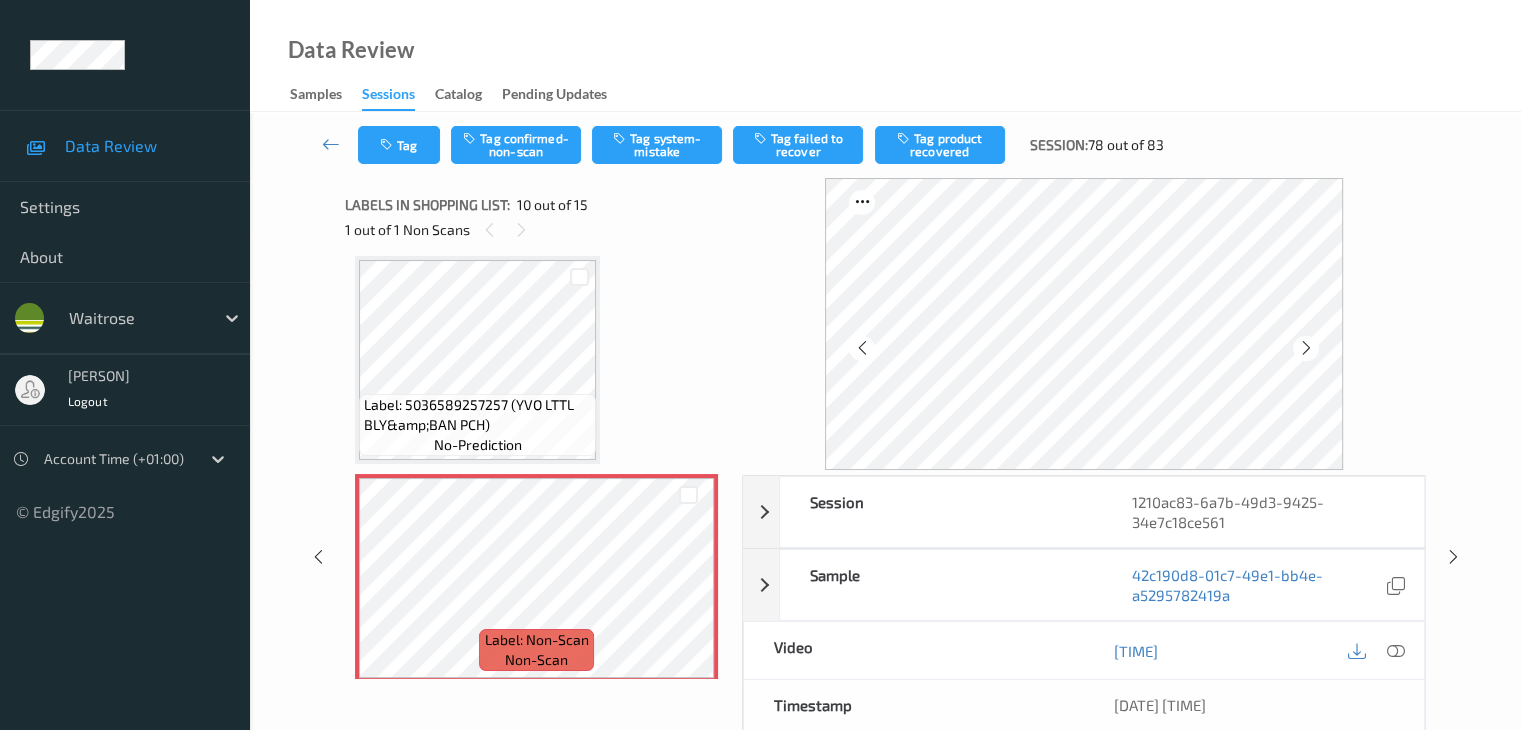 click at bounding box center (1306, 348) 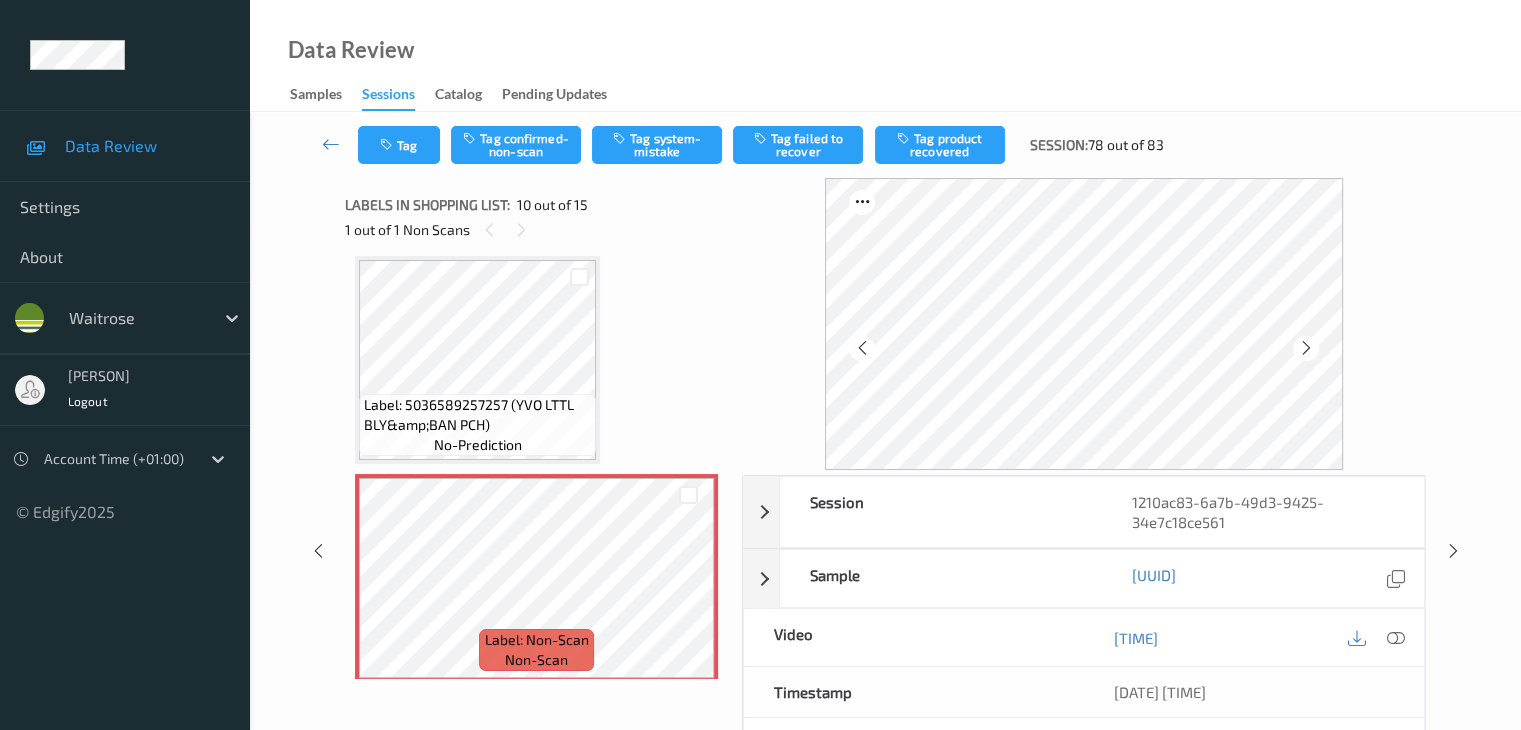 click at bounding box center [1306, 348] 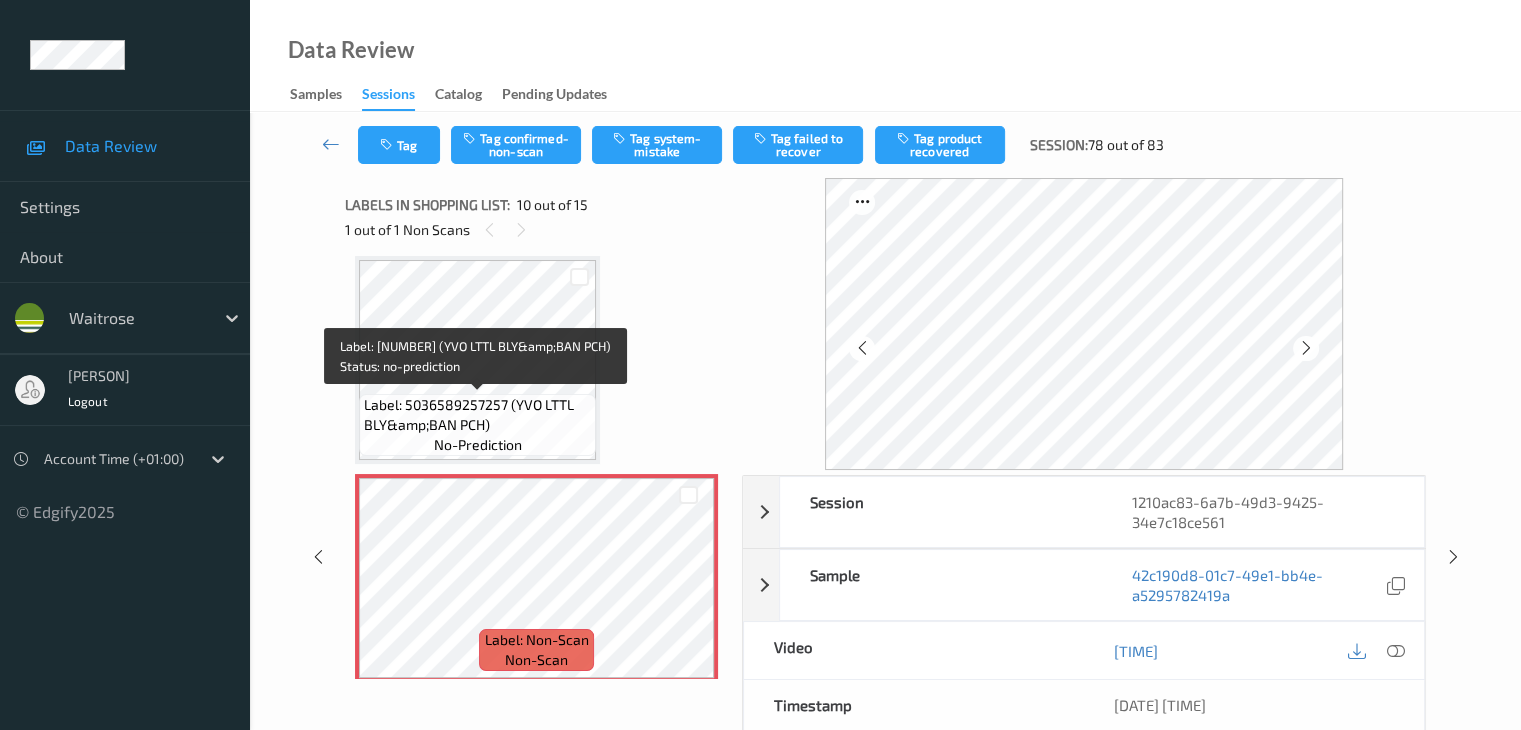click on "Label: 5036589257257 (YVO LTTL BLY&amp;BAN PCH)" at bounding box center [477, 415] 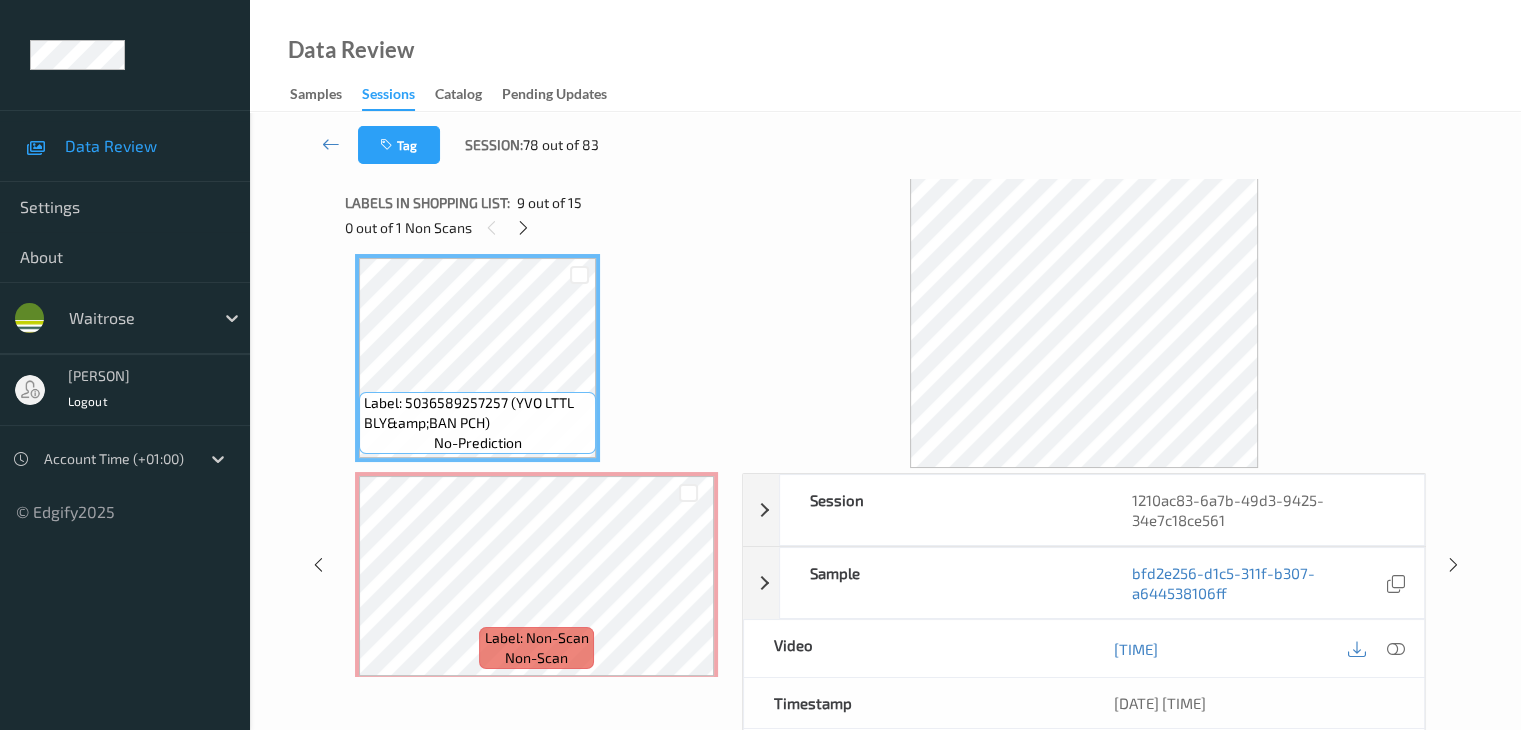 scroll, scrollTop: 100, scrollLeft: 0, axis: vertical 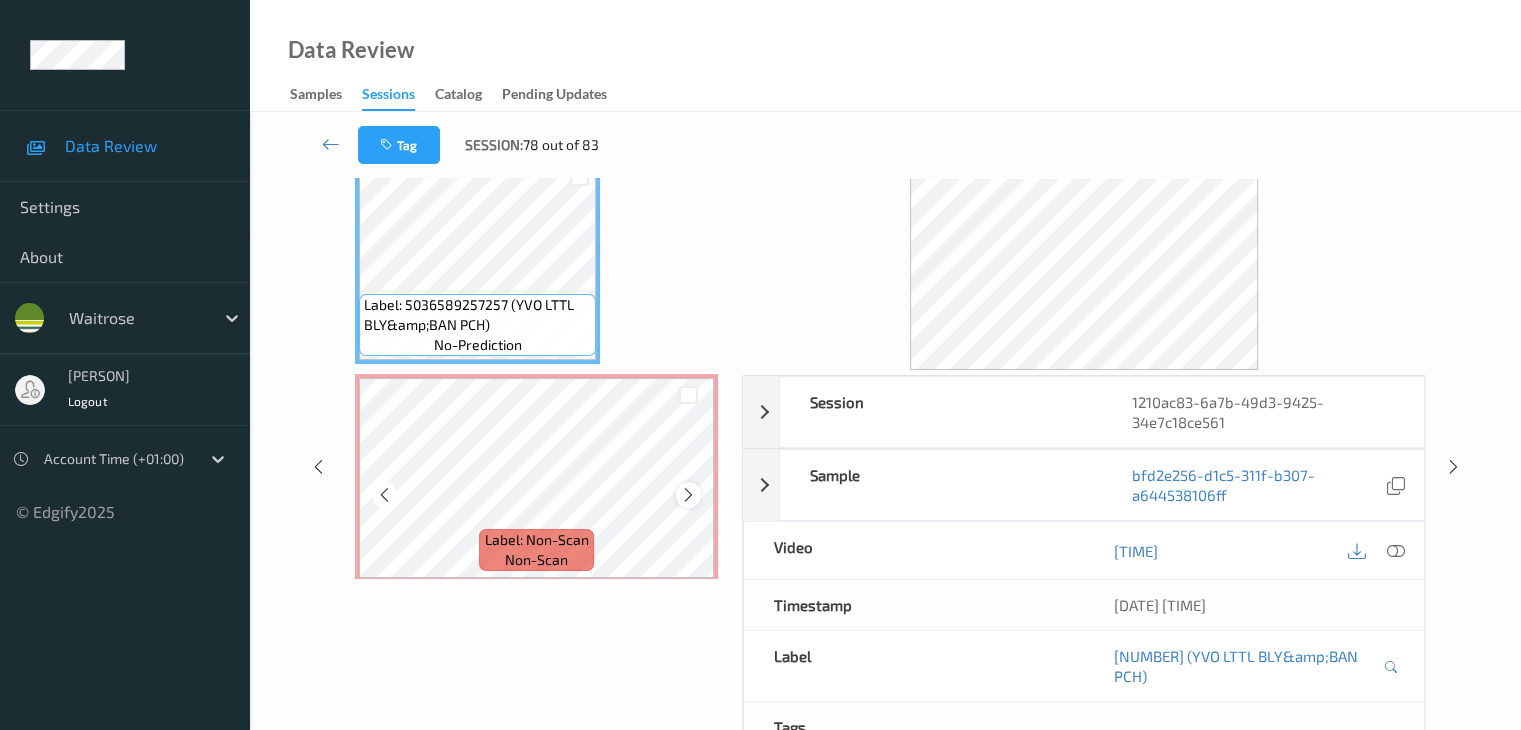 click at bounding box center [688, 495] 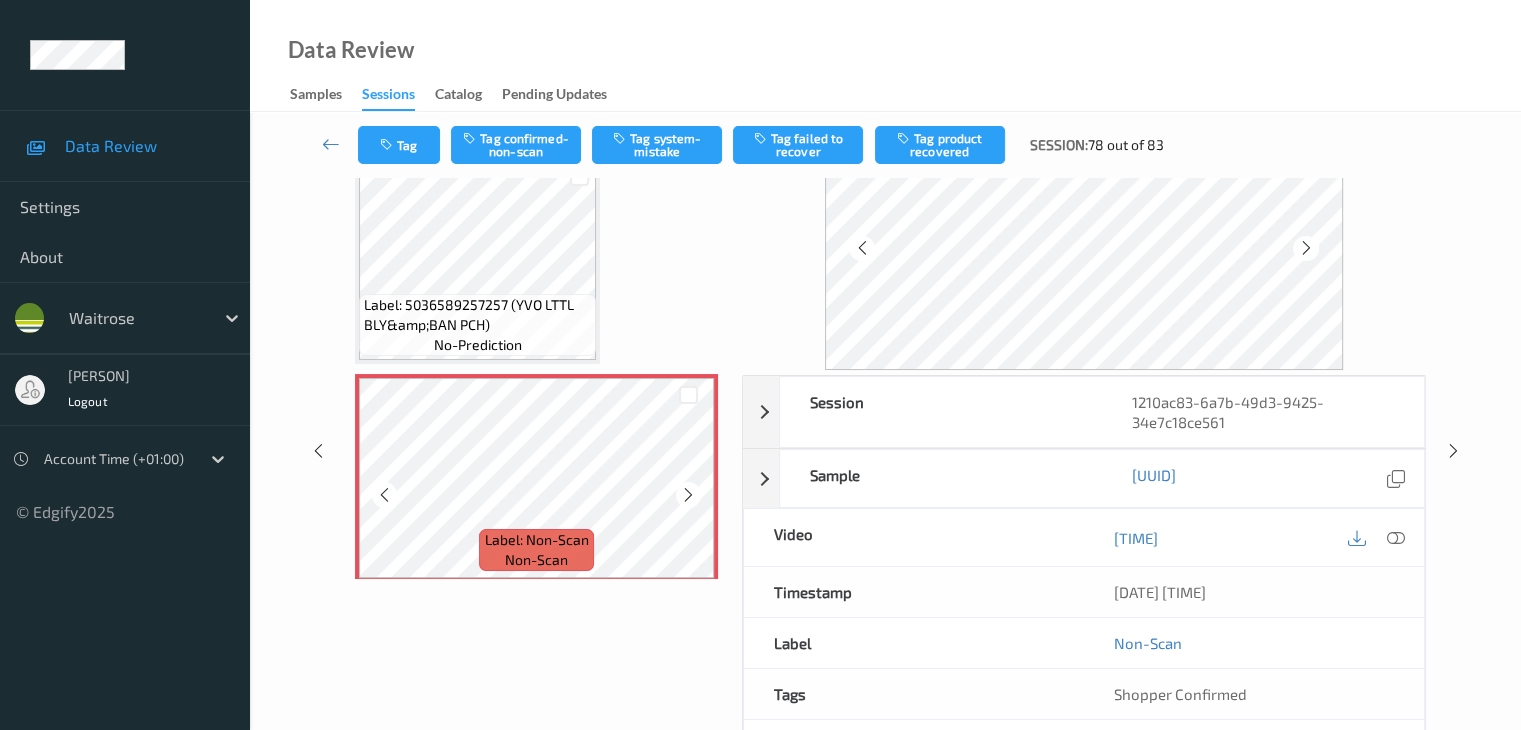 click at bounding box center (688, 495) 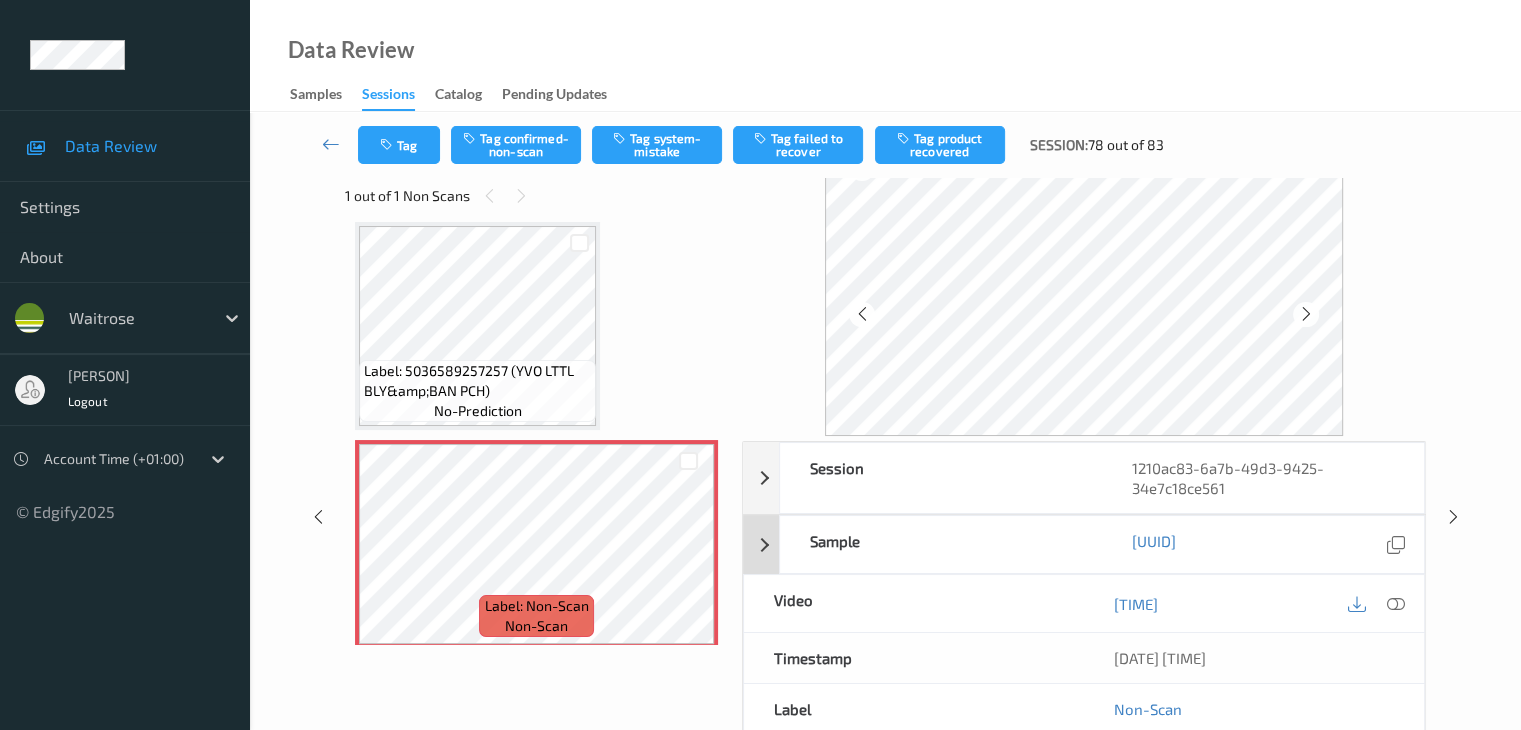 scroll, scrollTop: 0, scrollLeft: 0, axis: both 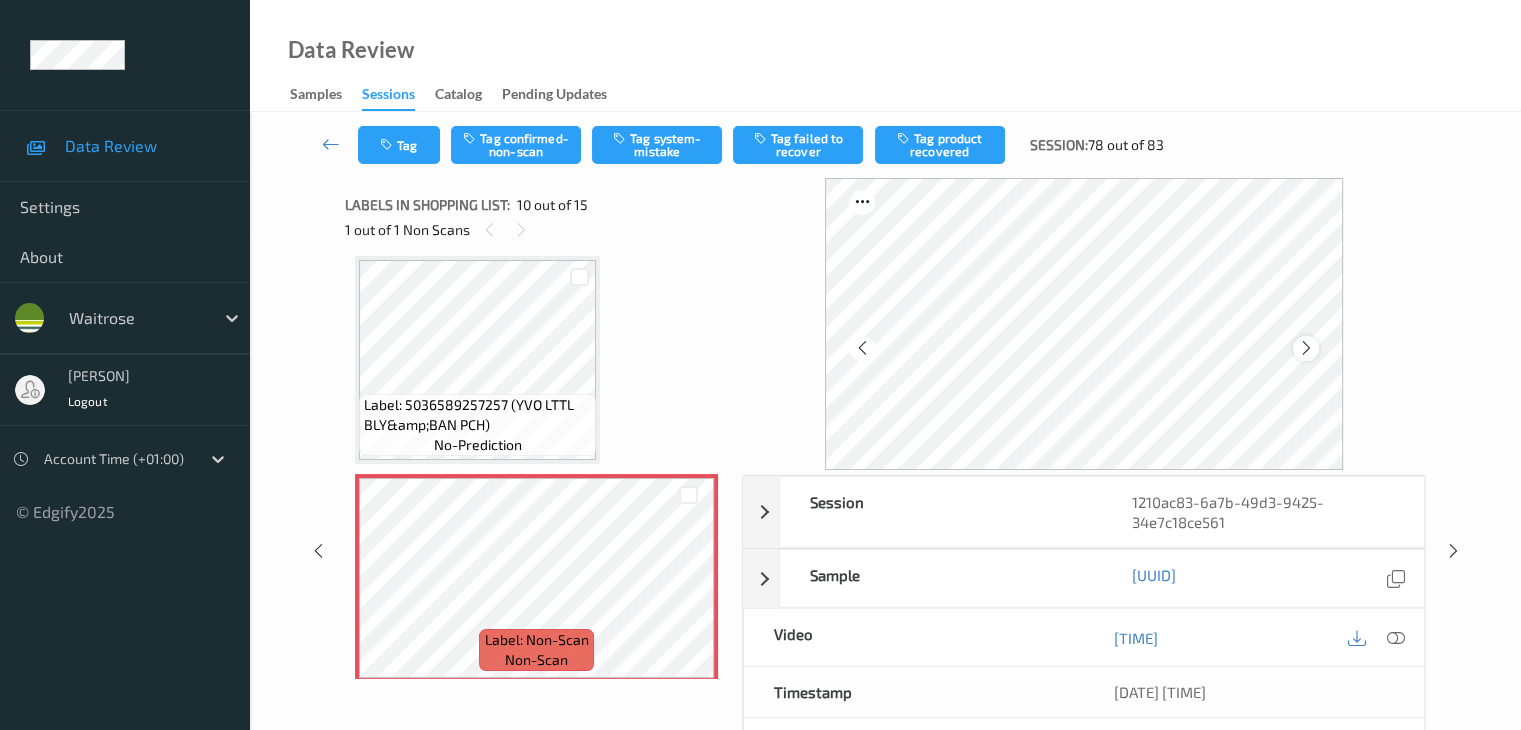 click at bounding box center [1306, 348] 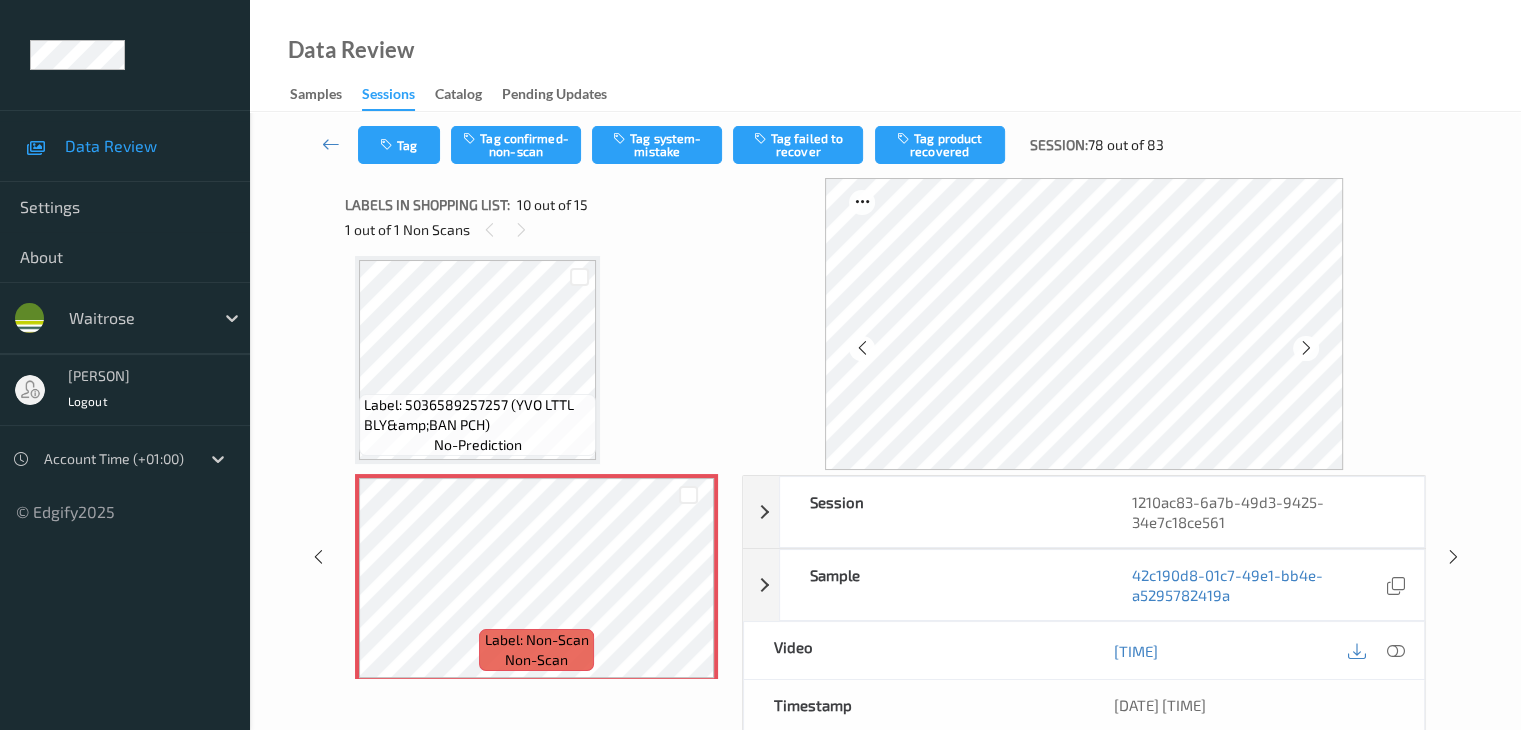 click at bounding box center [1306, 348] 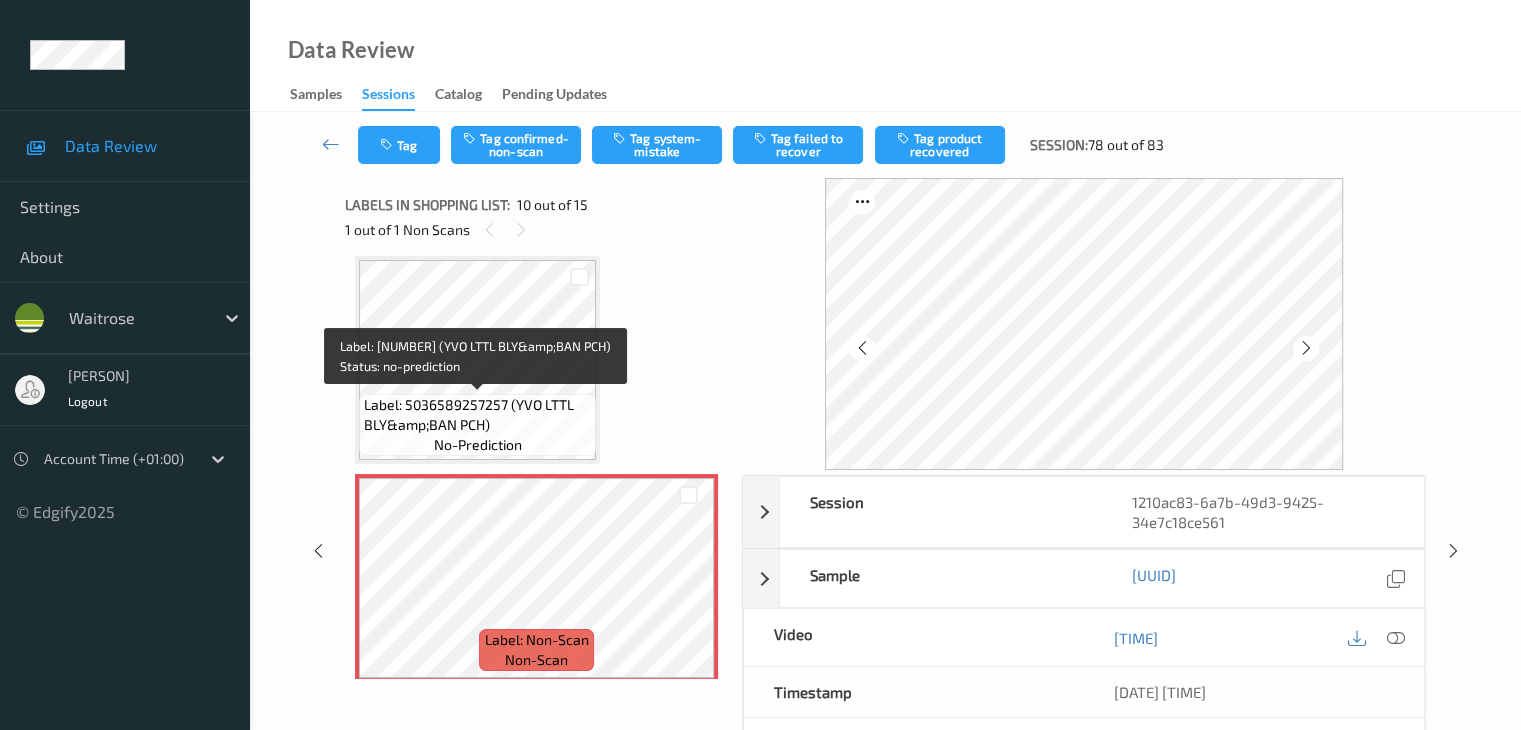click on "Label: 5036589257257 (YVO LTTL BLY&amp;BAN PCH) no-prediction" at bounding box center [477, 425] 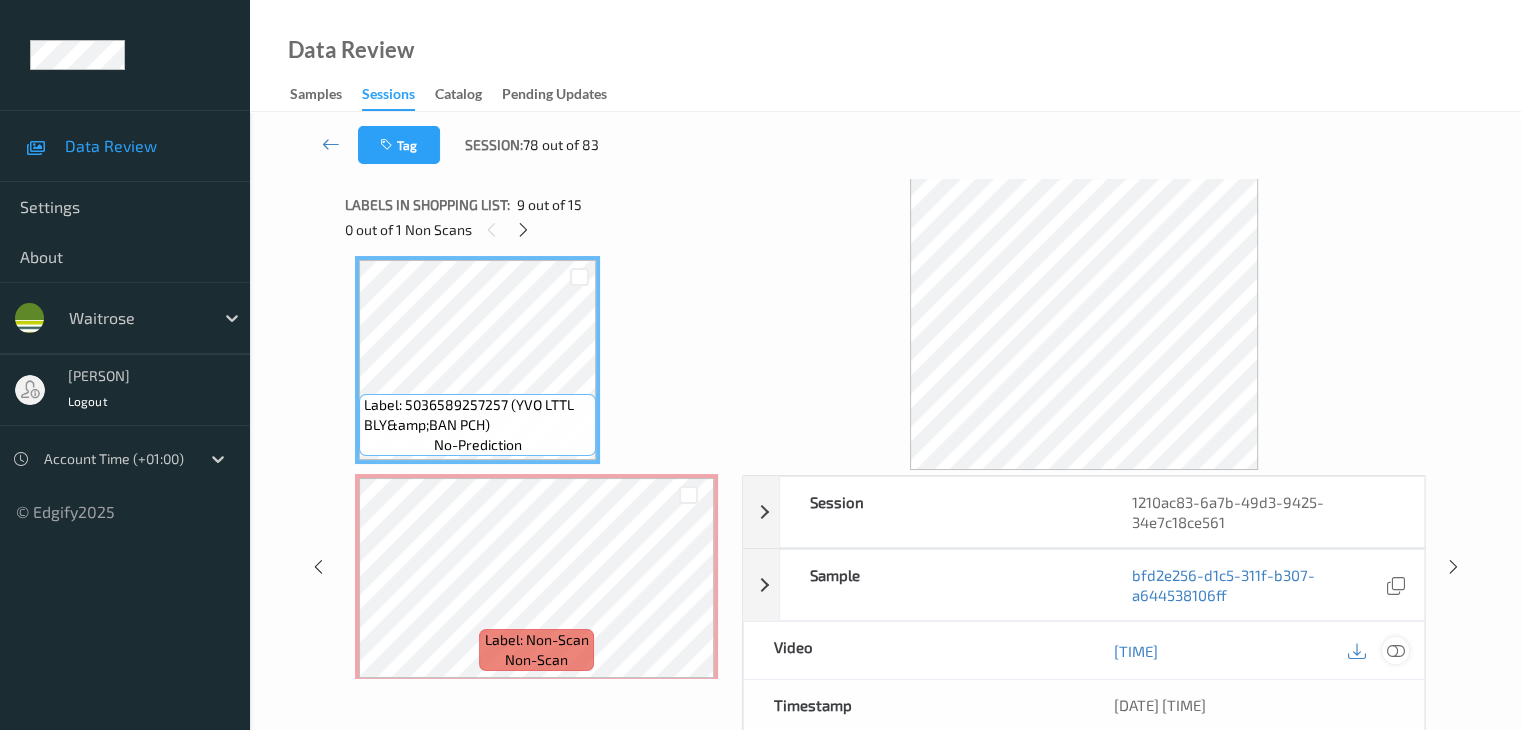 click at bounding box center [1395, 651] 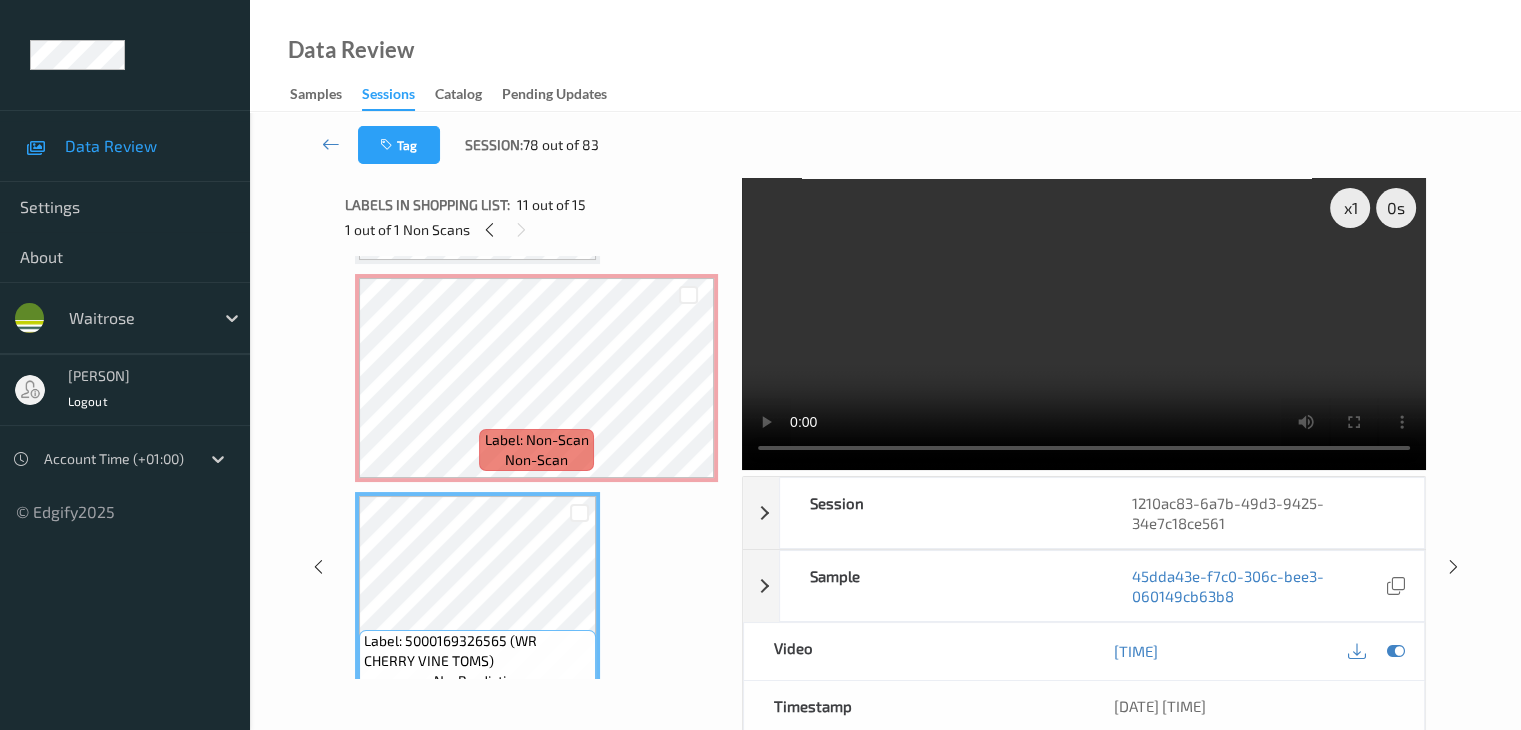 scroll, scrollTop: 2054, scrollLeft: 0, axis: vertical 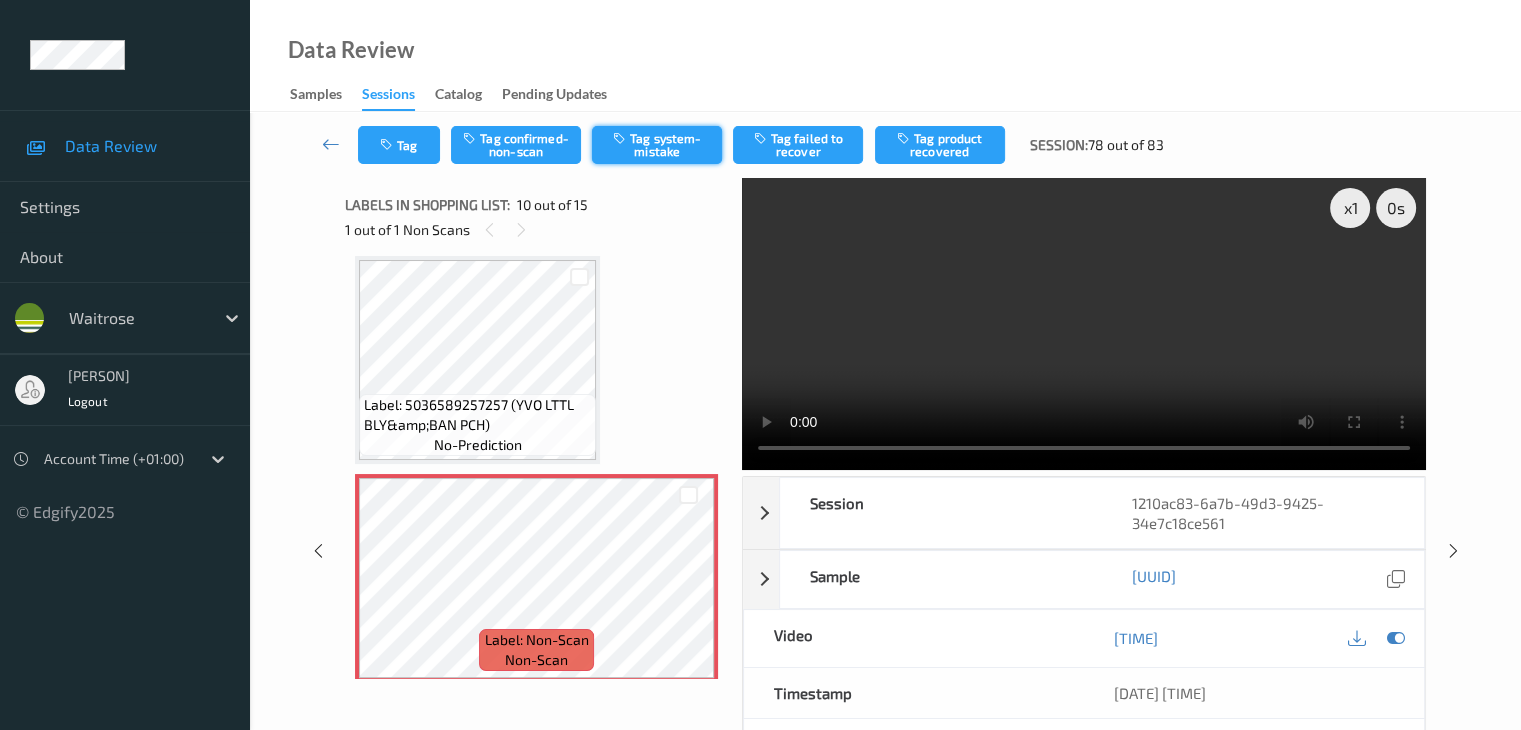 click on "Tag   system-mistake" at bounding box center (657, 145) 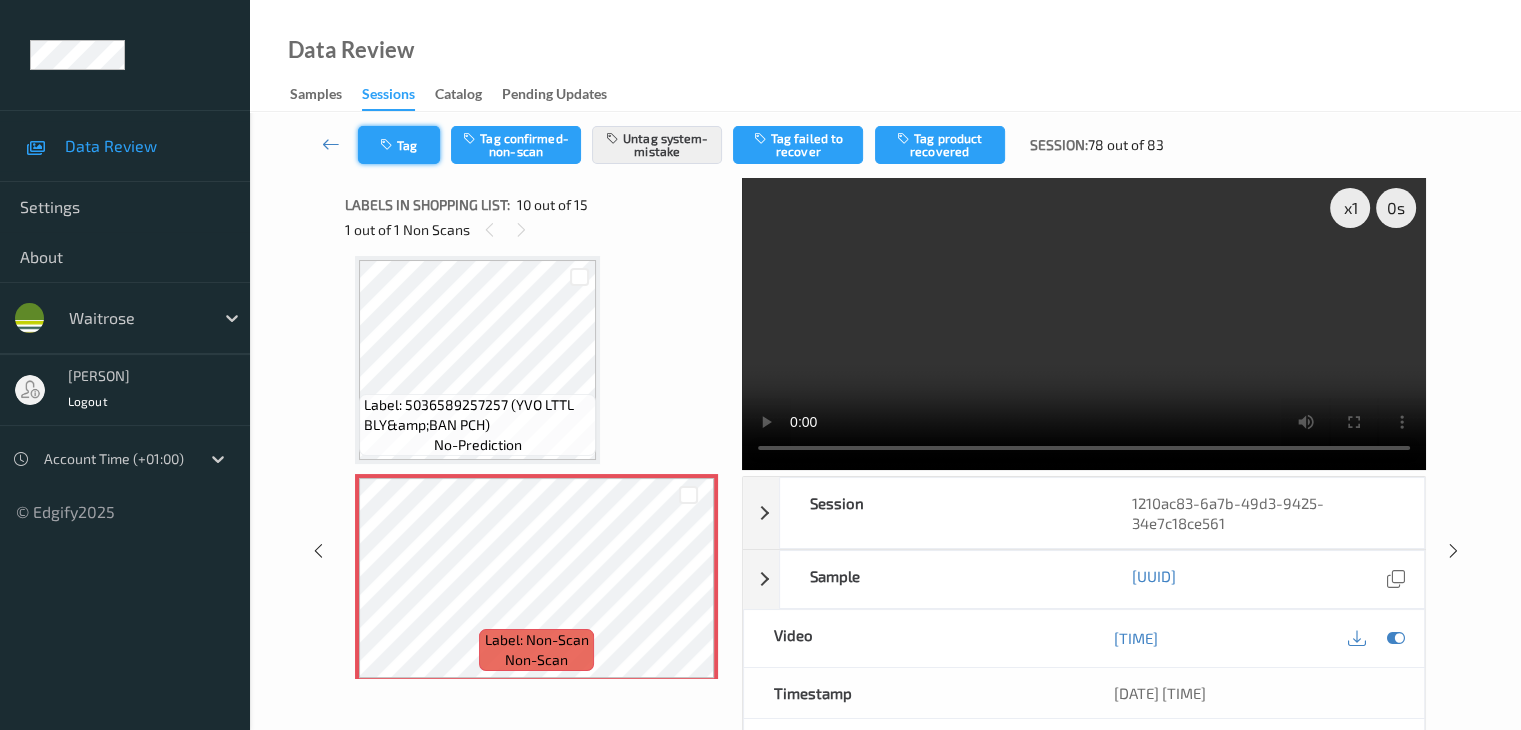 click on "Tag" at bounding box center (399, 145) 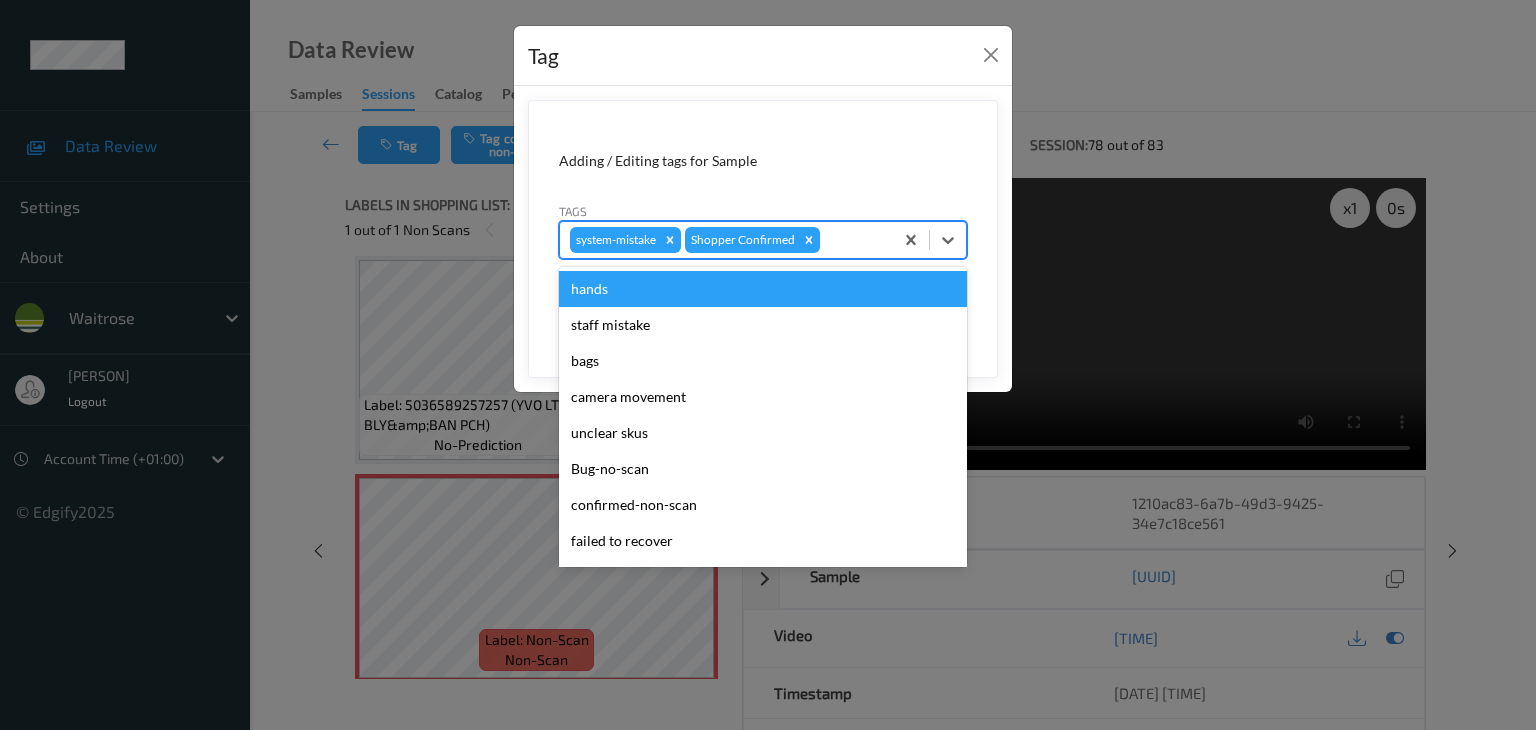 click at bounding box center (853, 240) 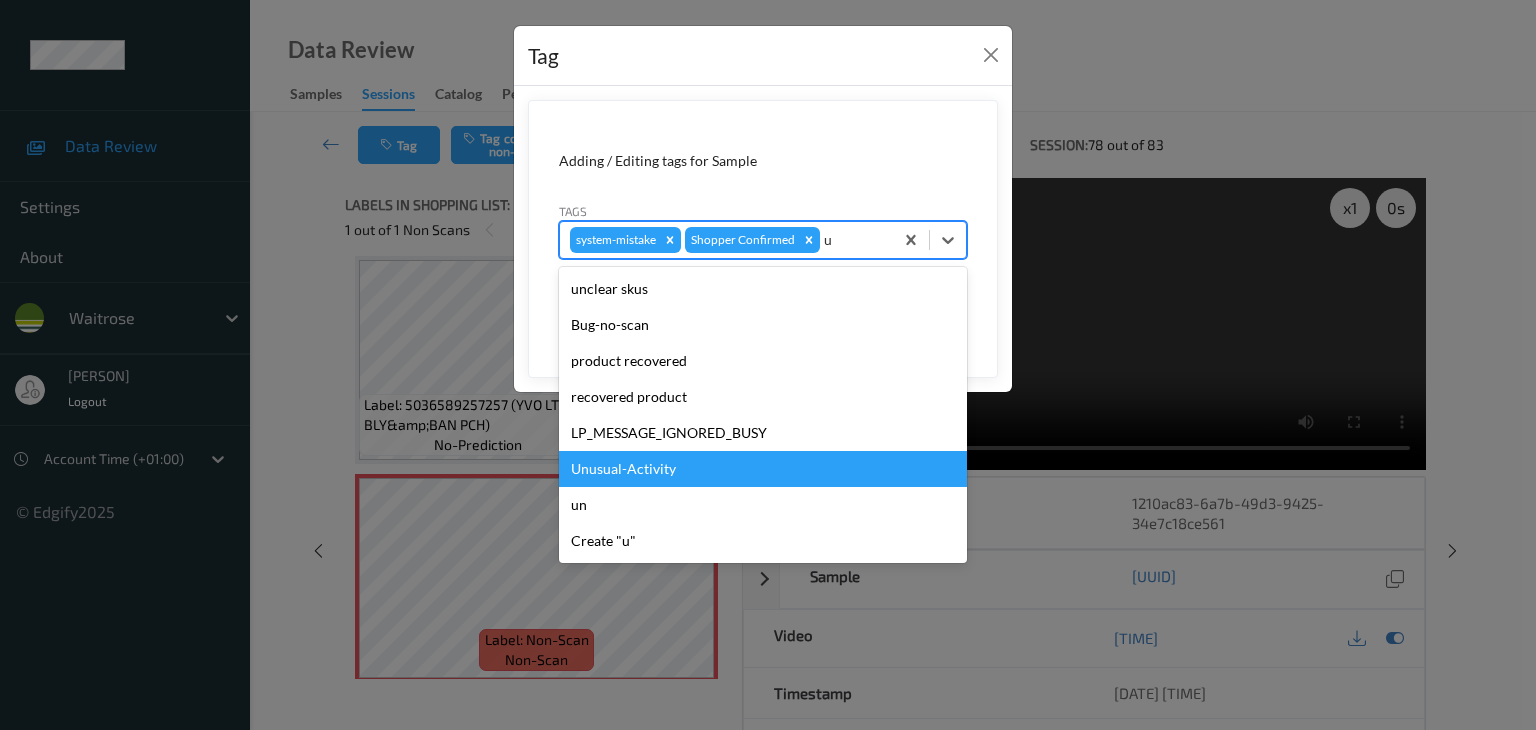 click on "Unusual-Activity" at bounding box center (763, 469) 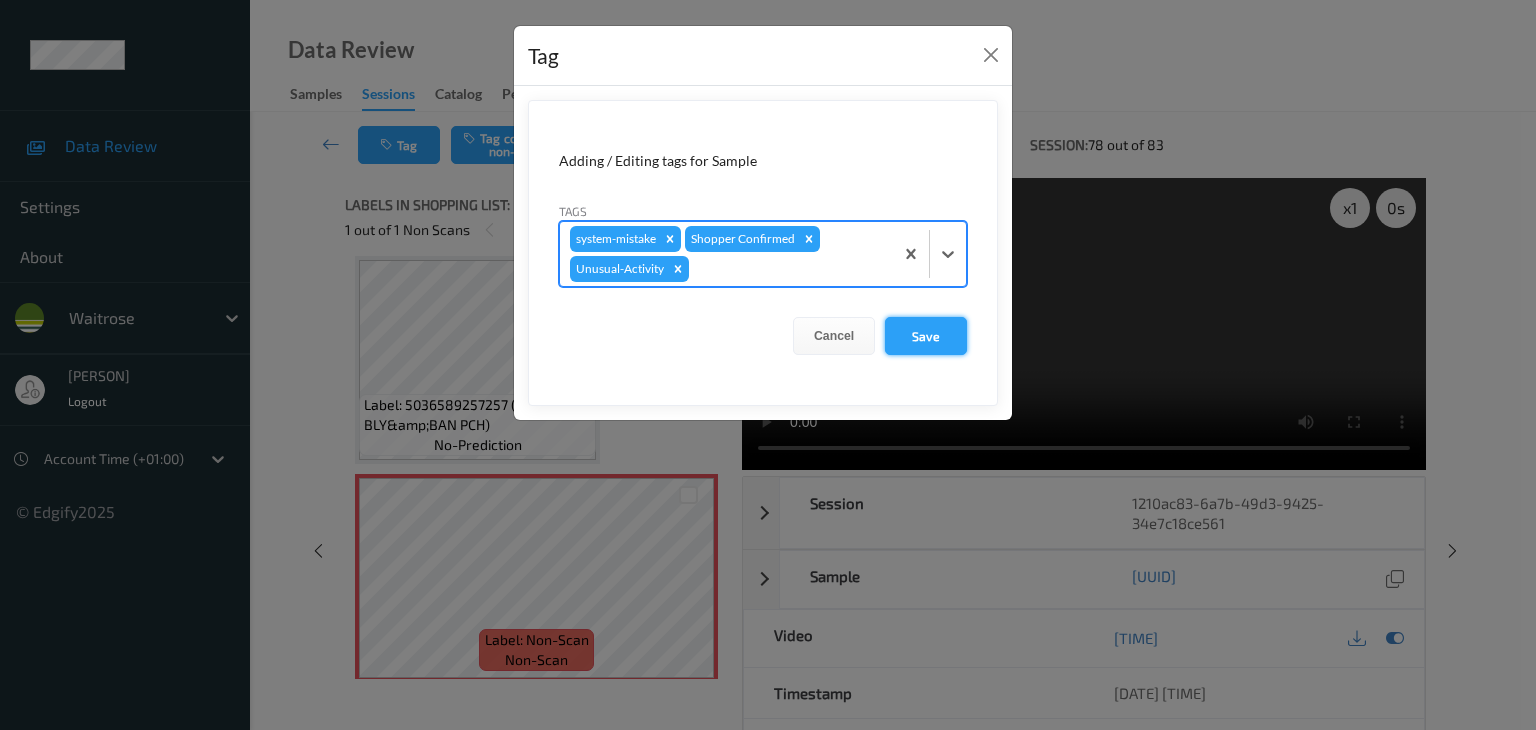 click on "Save" at bounding box center [926, 336] 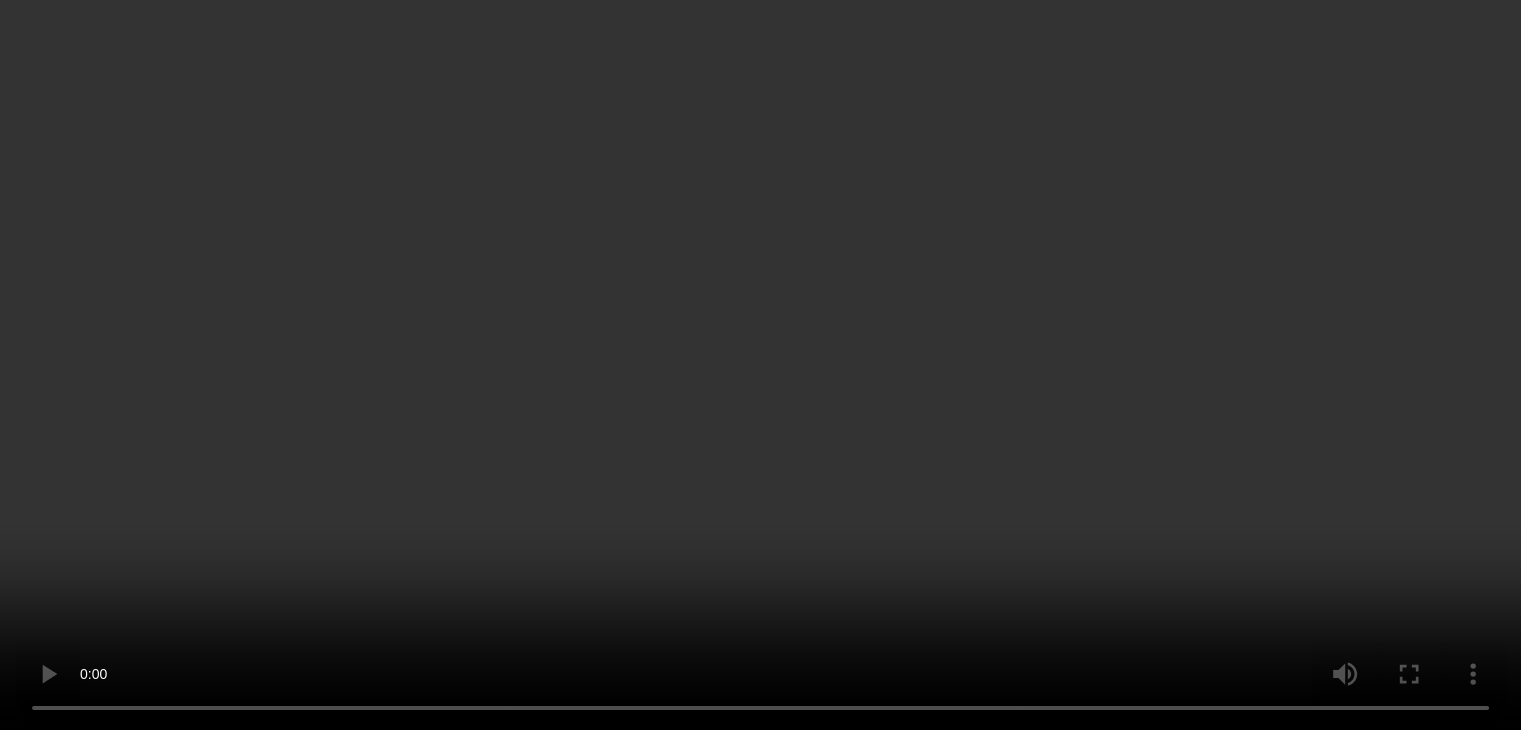 scroll, scrollTop: 1954, scrollLeft: 0, axis: vertical 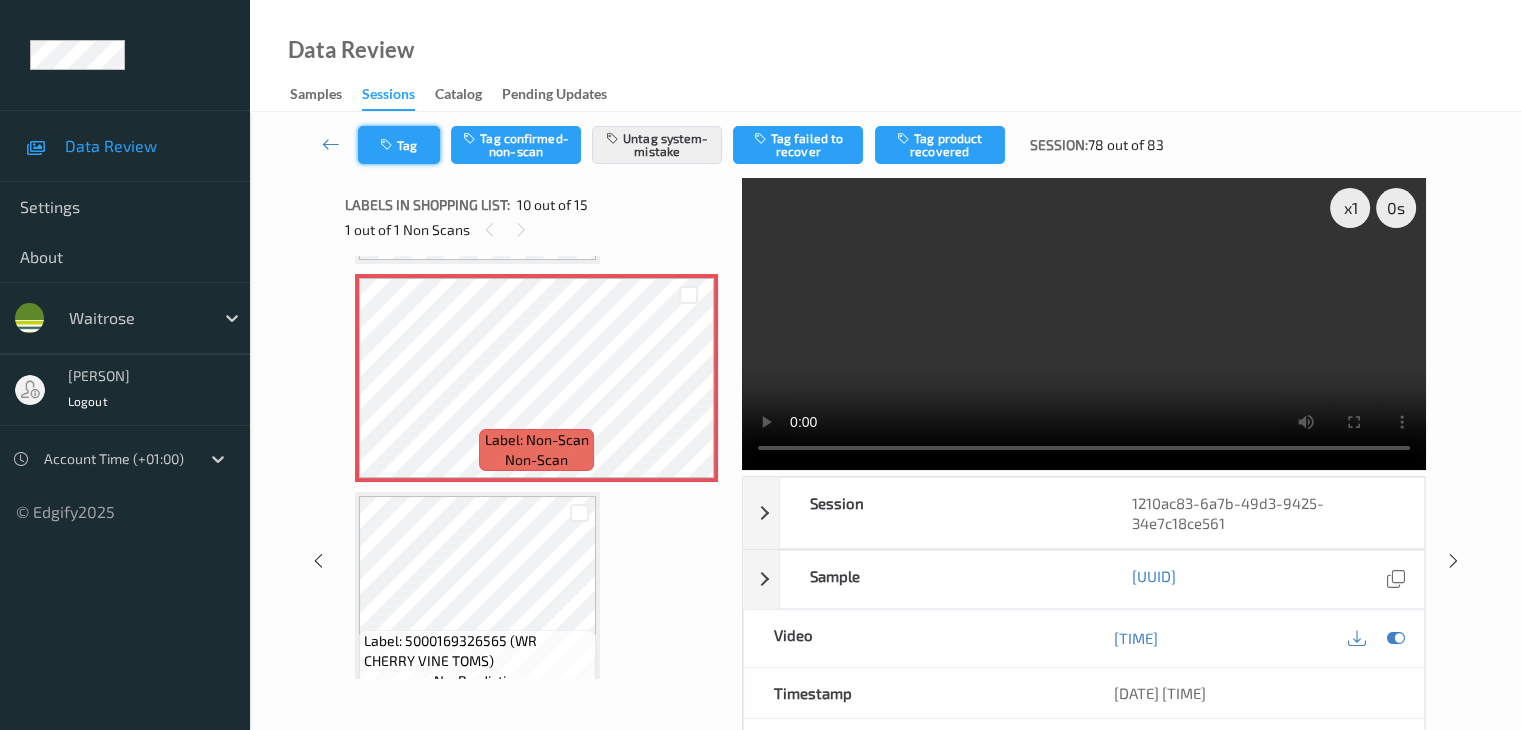 click on "Tag" at bounding box center [399, 145] 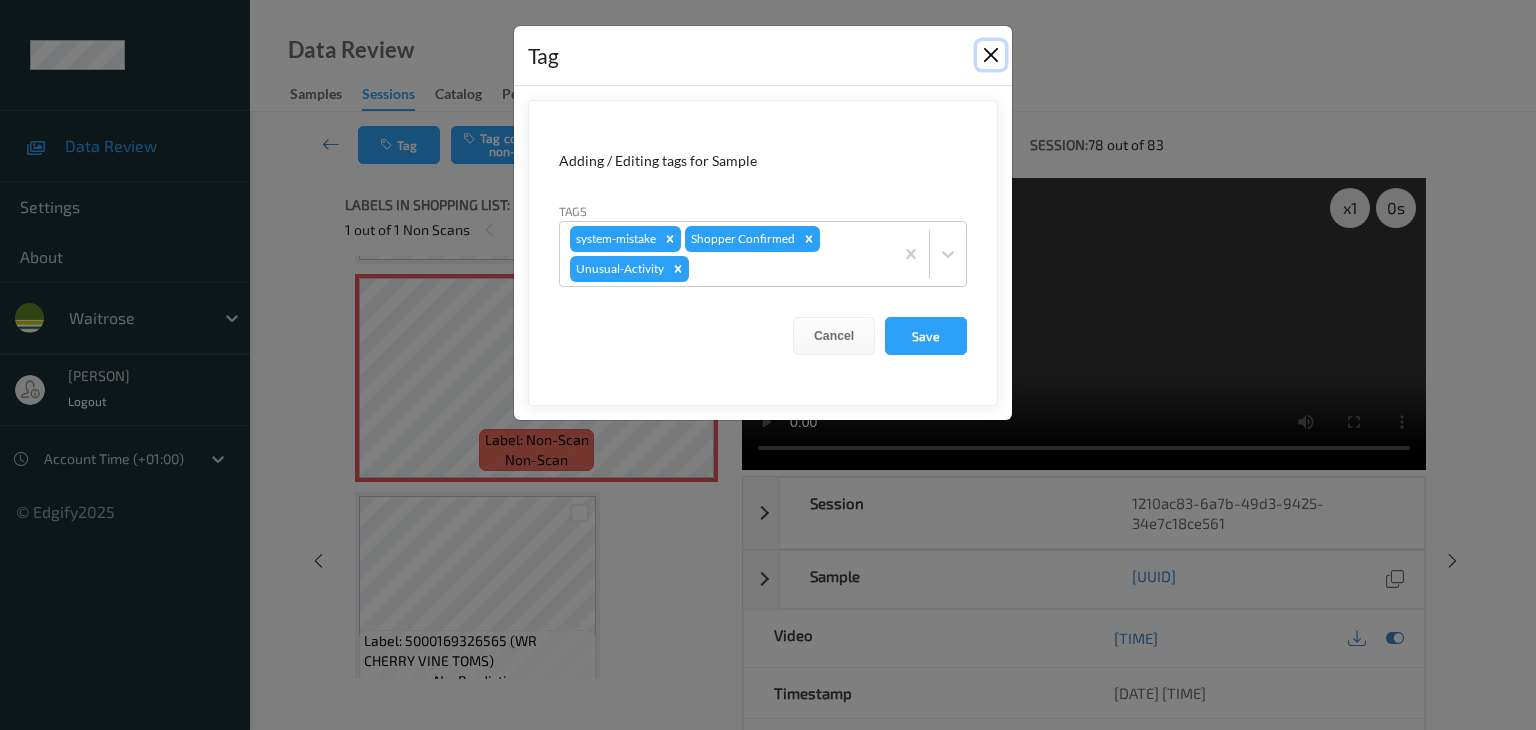 click at bounding box center (991, 55) 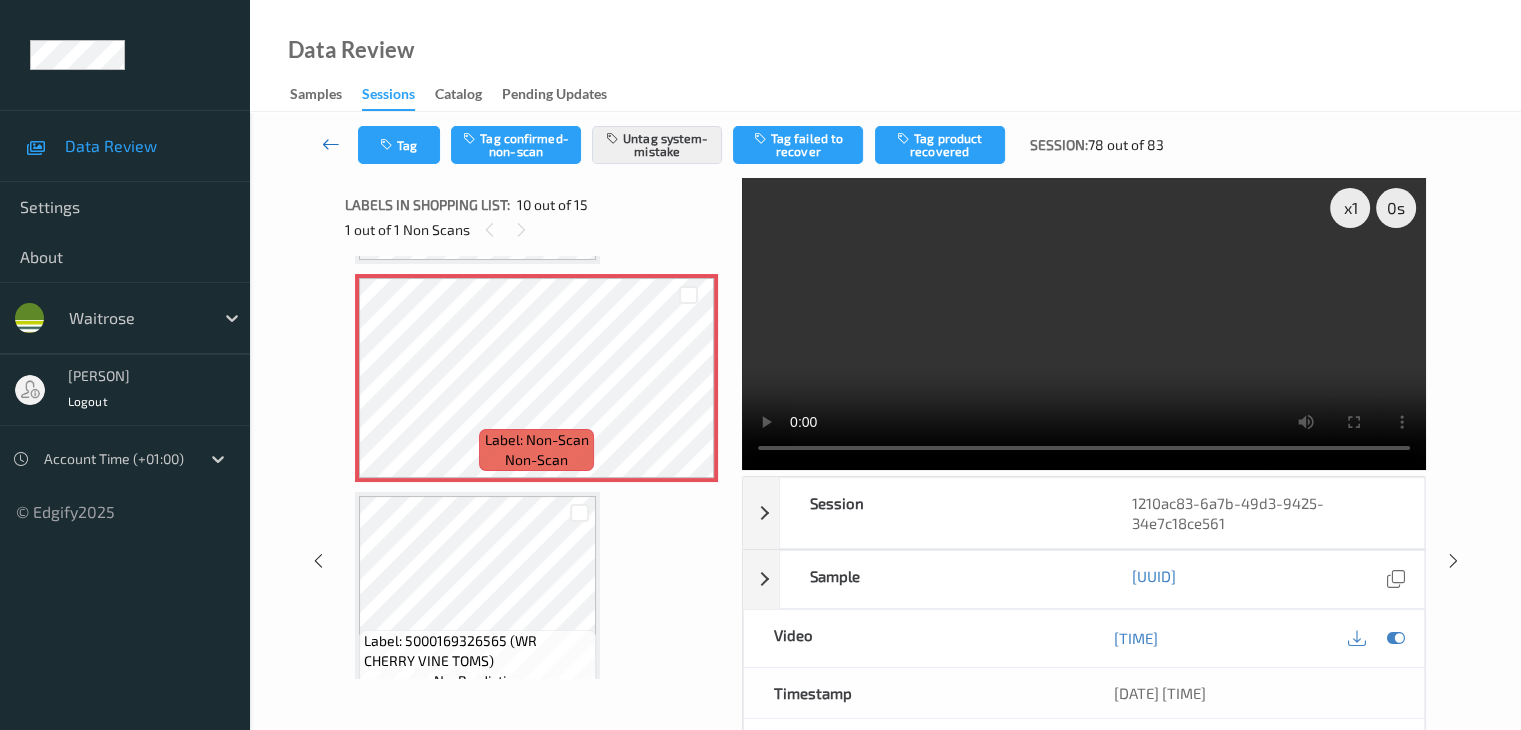 click at bounding box center [331, 144] 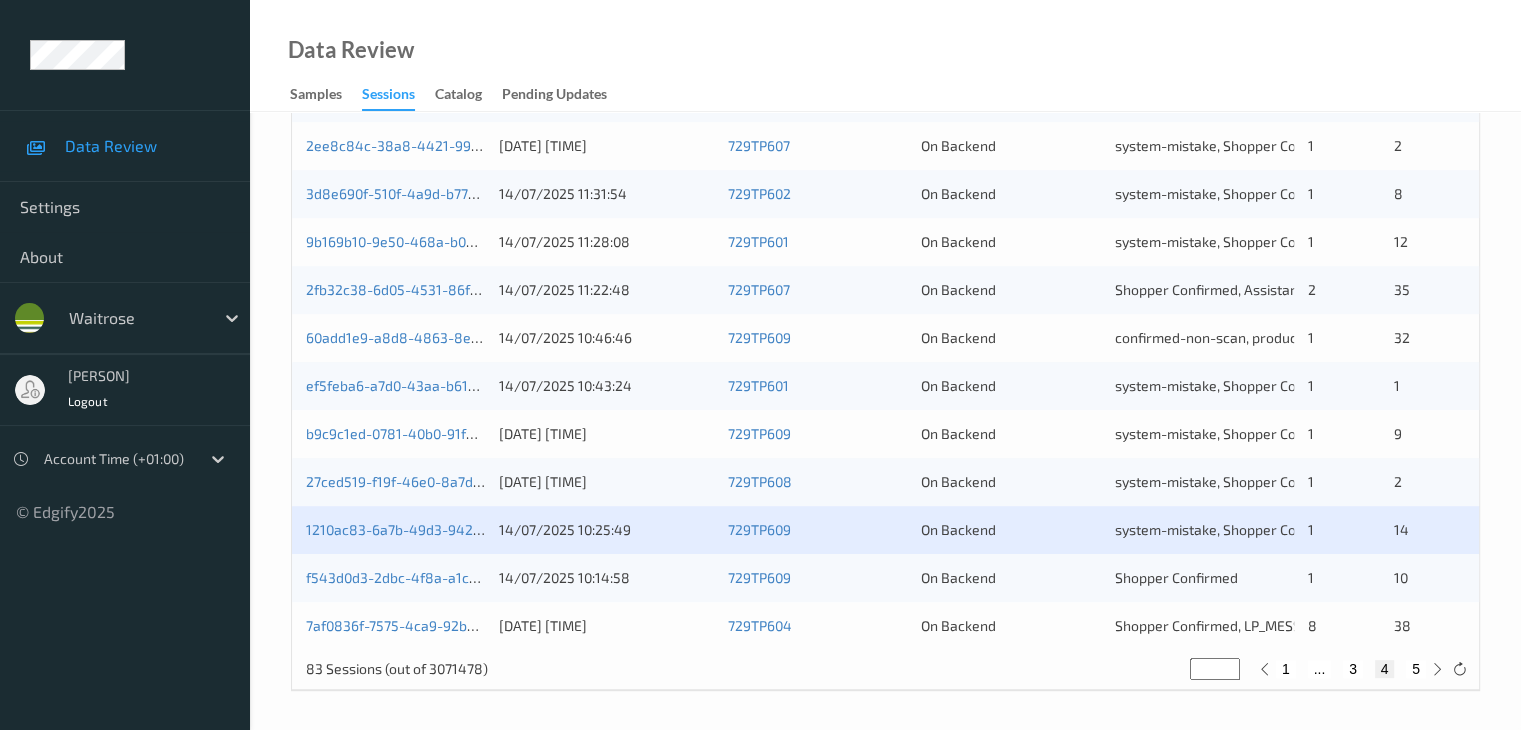scroll, scrollTop: 932, scrollLeft: 0, axis: vertical 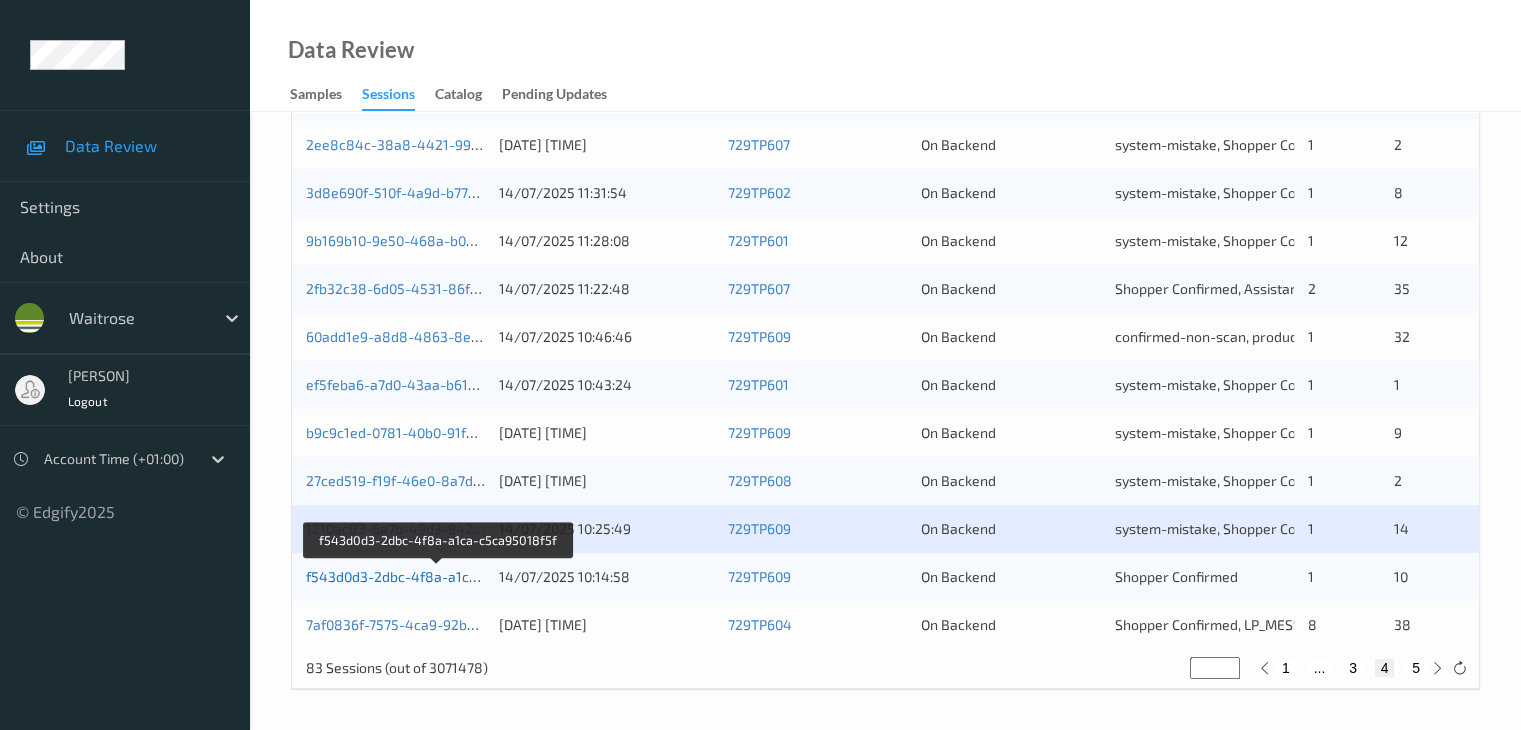 click on "f543d0d3-2dbc-4f8a-a1ca-c5ca95018f5f" at bounding box center [438, 576] 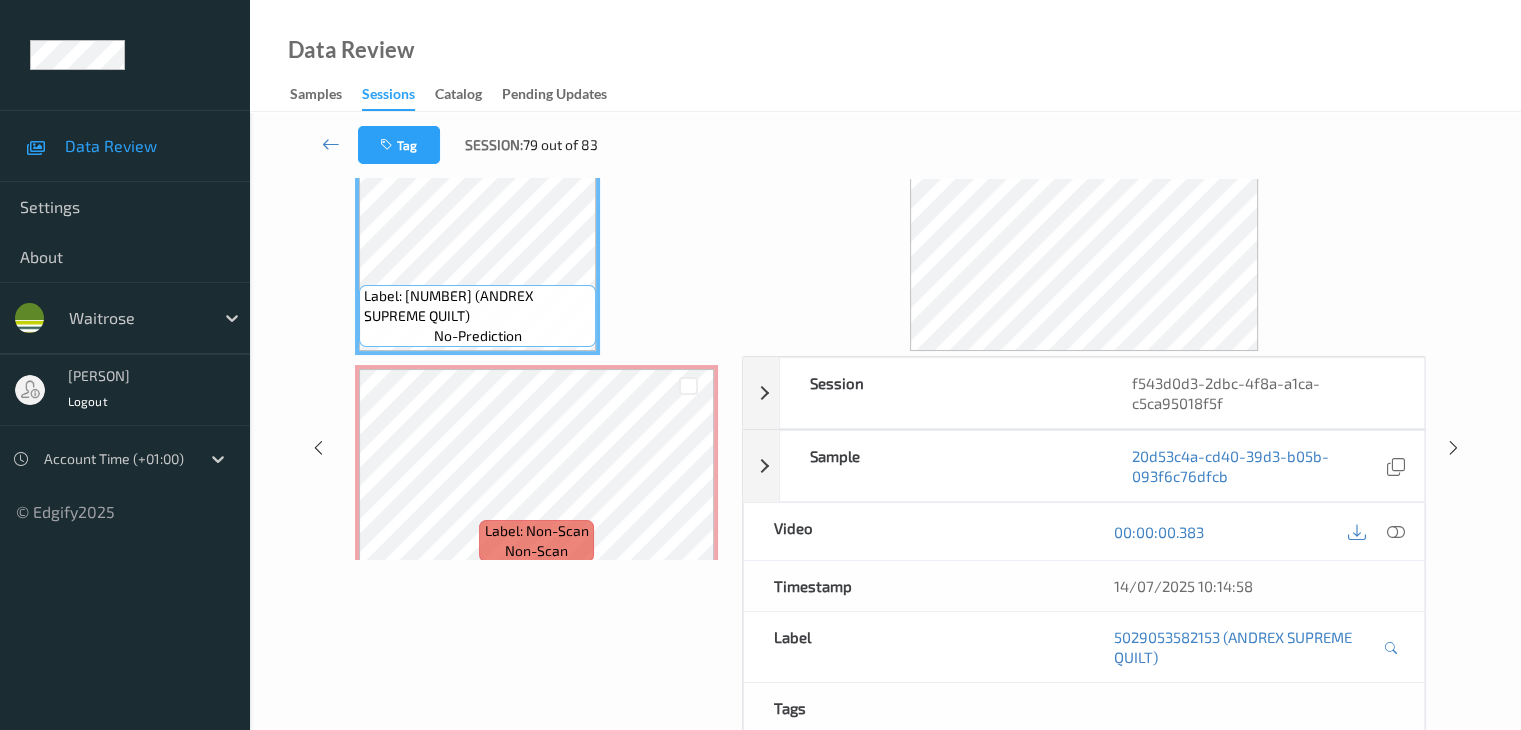 scroll, scrollTop: 0, scrollLeft: 0, axis: both 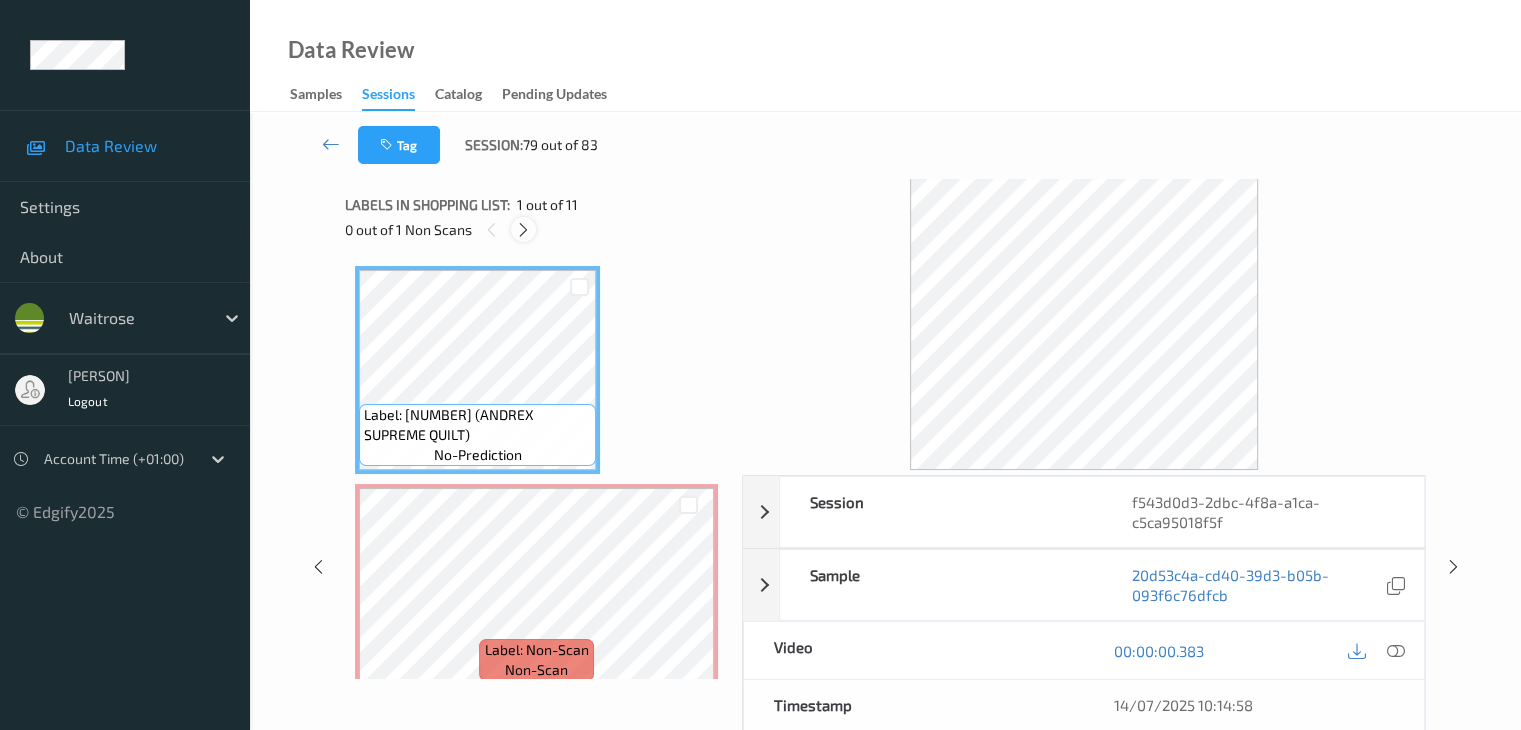 click at bounding box center (523, 230) 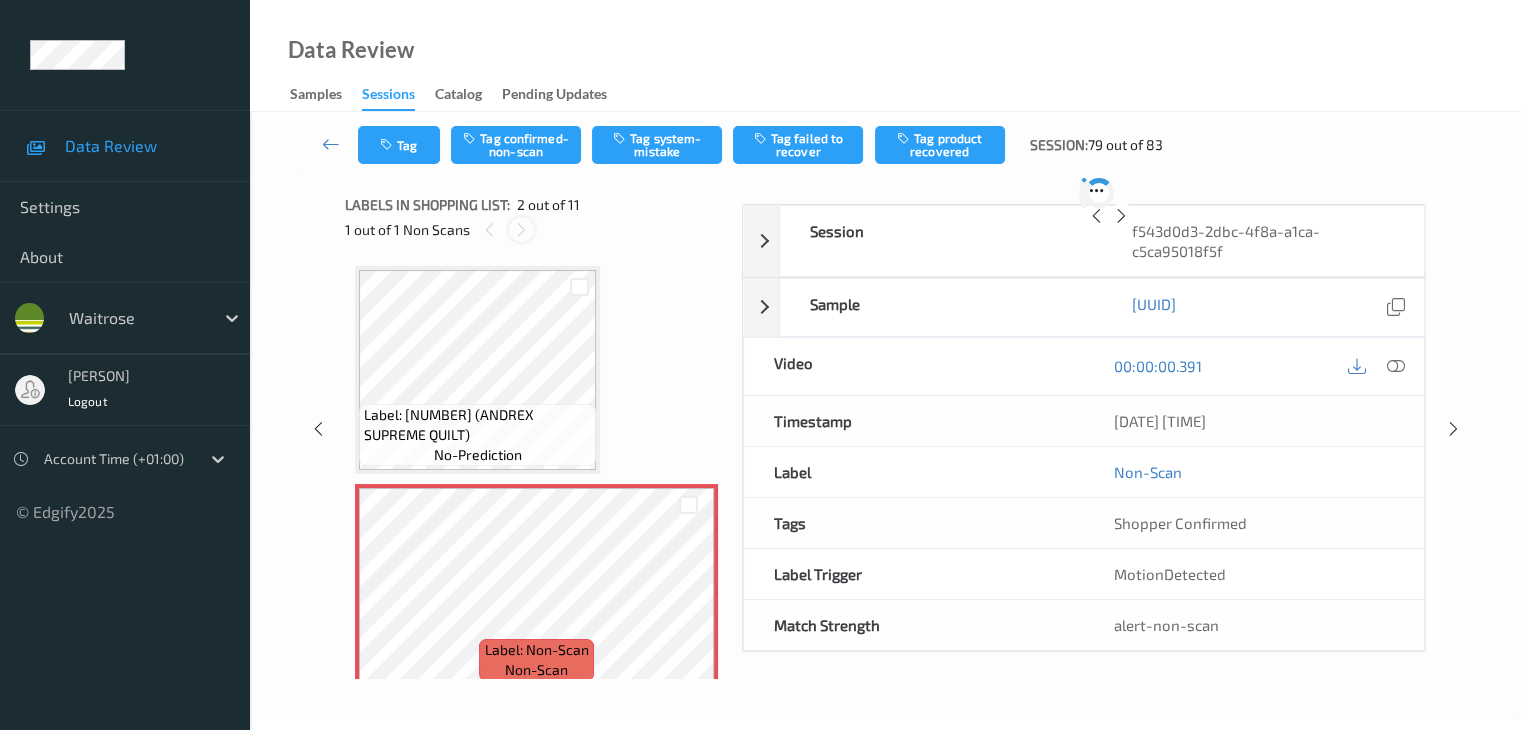scroll, scrollTop: 10, scrollLeft: 0, axis: vertical 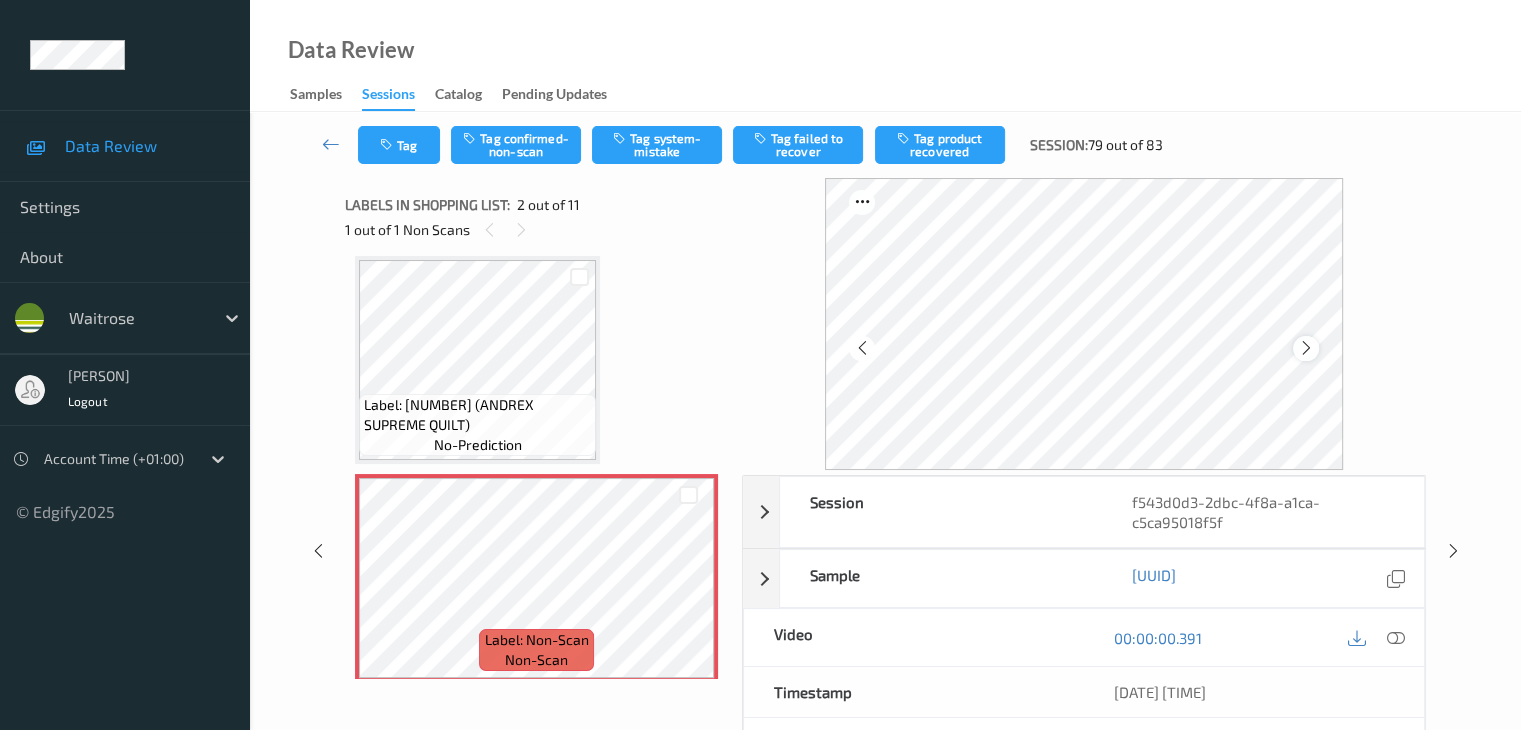 click at bounding box center (1306, 348) 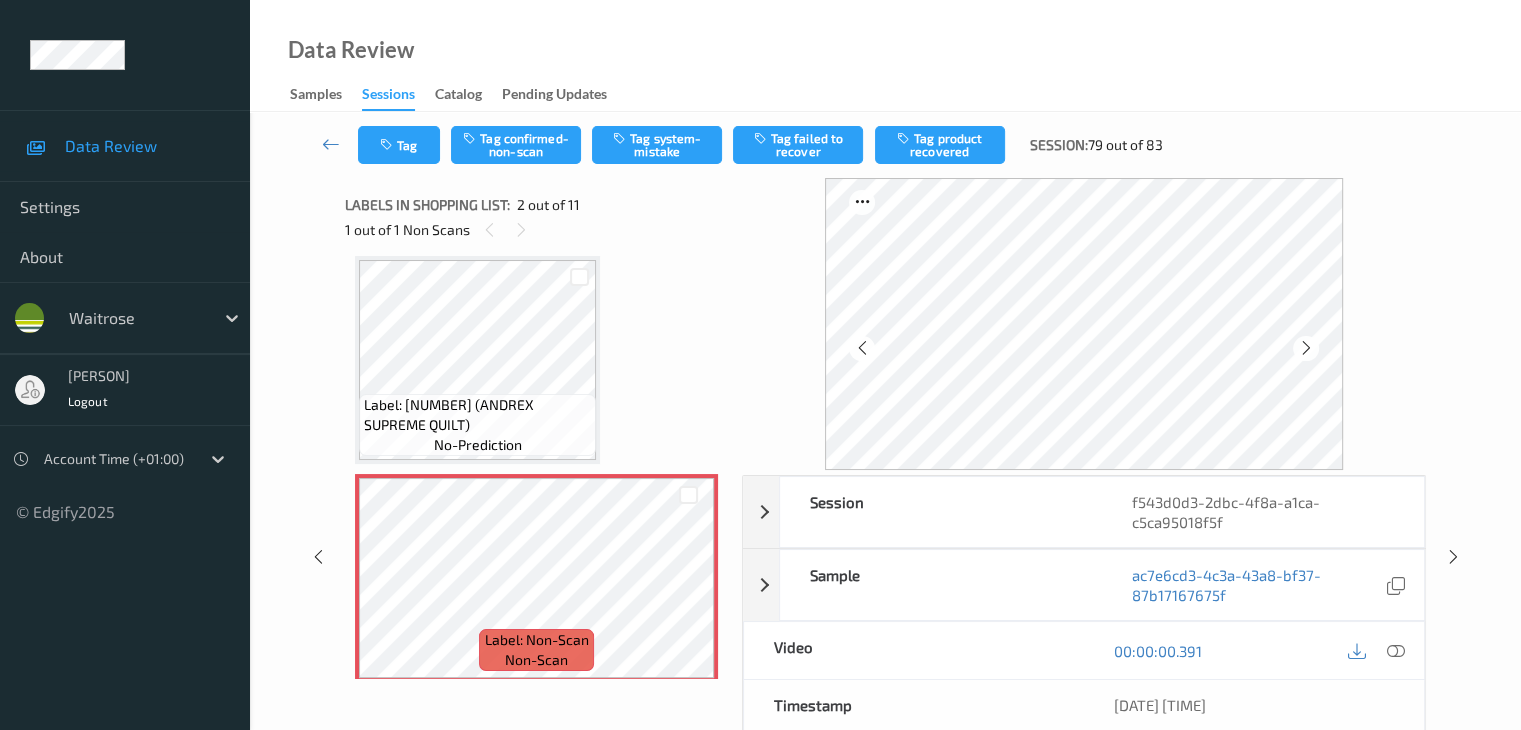 click at bounding box center (1306, 348) 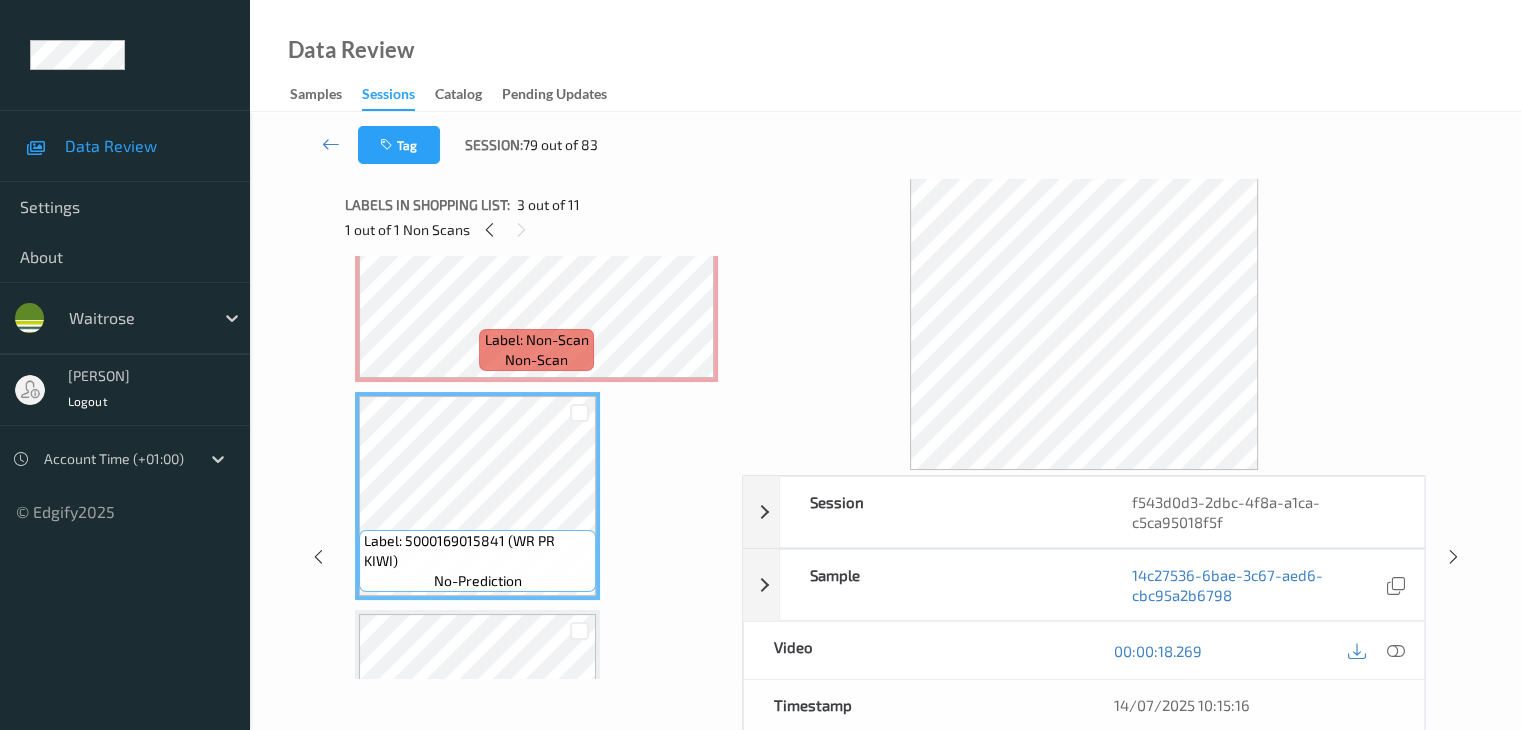 scroll, scrollTop: 110, scrollLeft: 0, axis: vertical 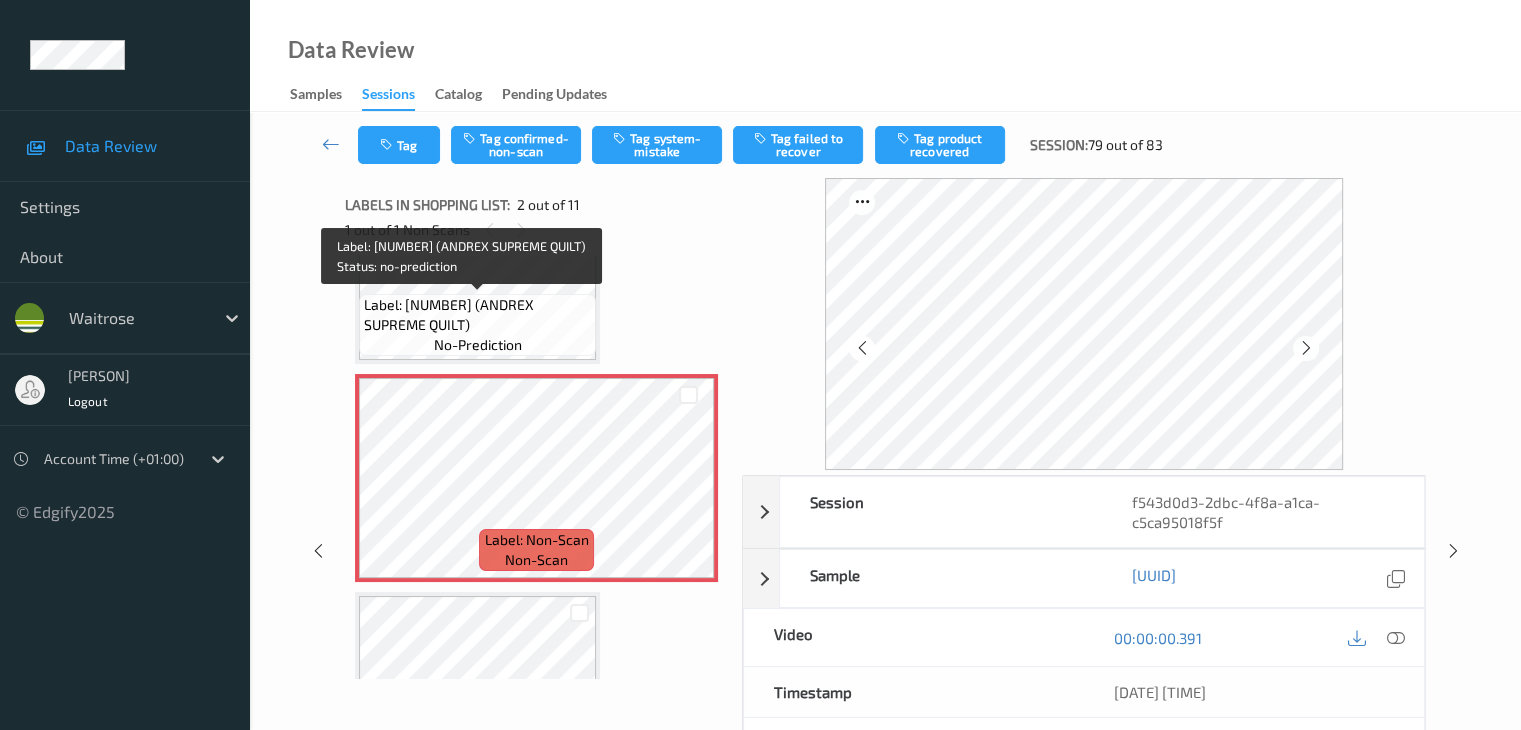 click on "Label: 5029053582153 (ANDREX SUPREME QUILT) no-prediction" at bounding box center (477, 325) 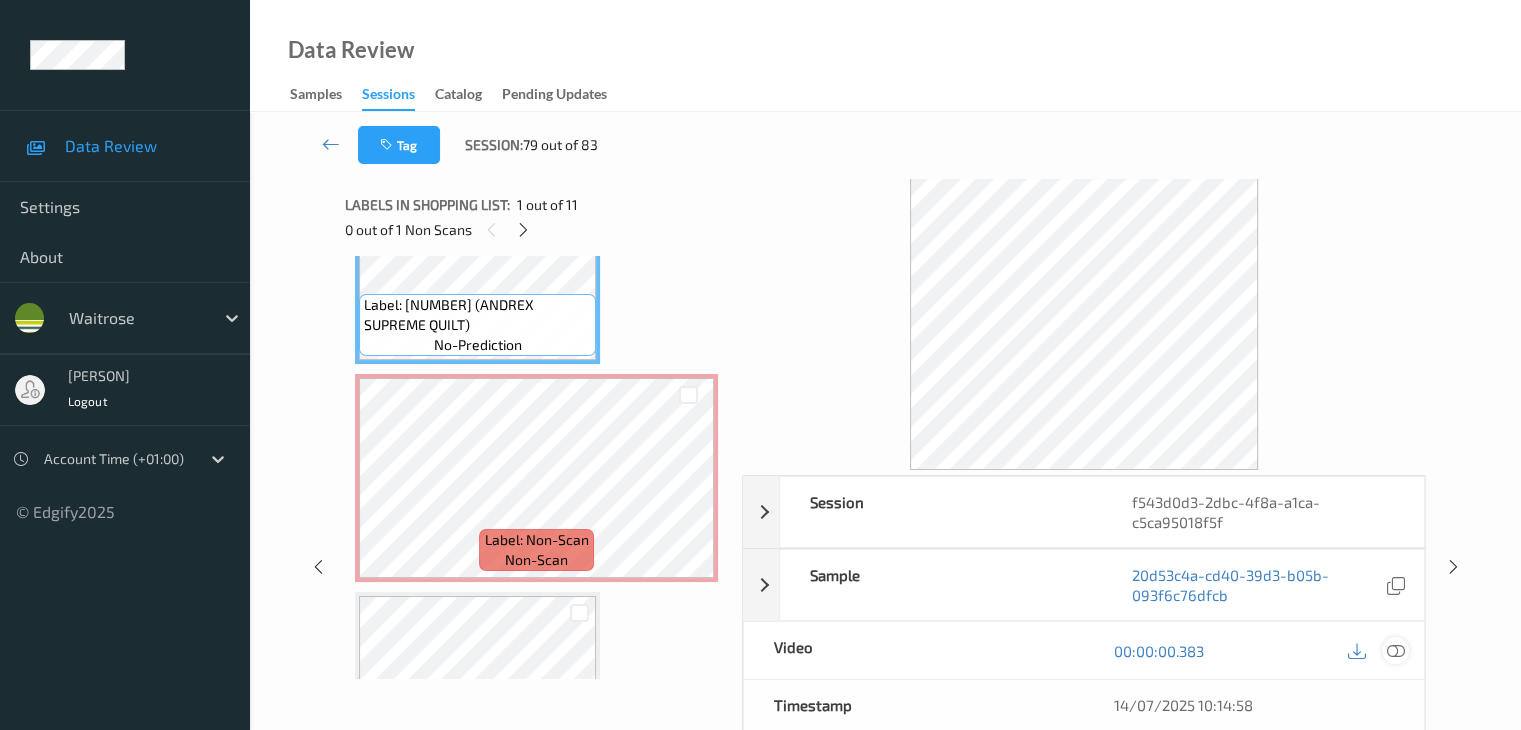 click at bounding box center (1395, 651) 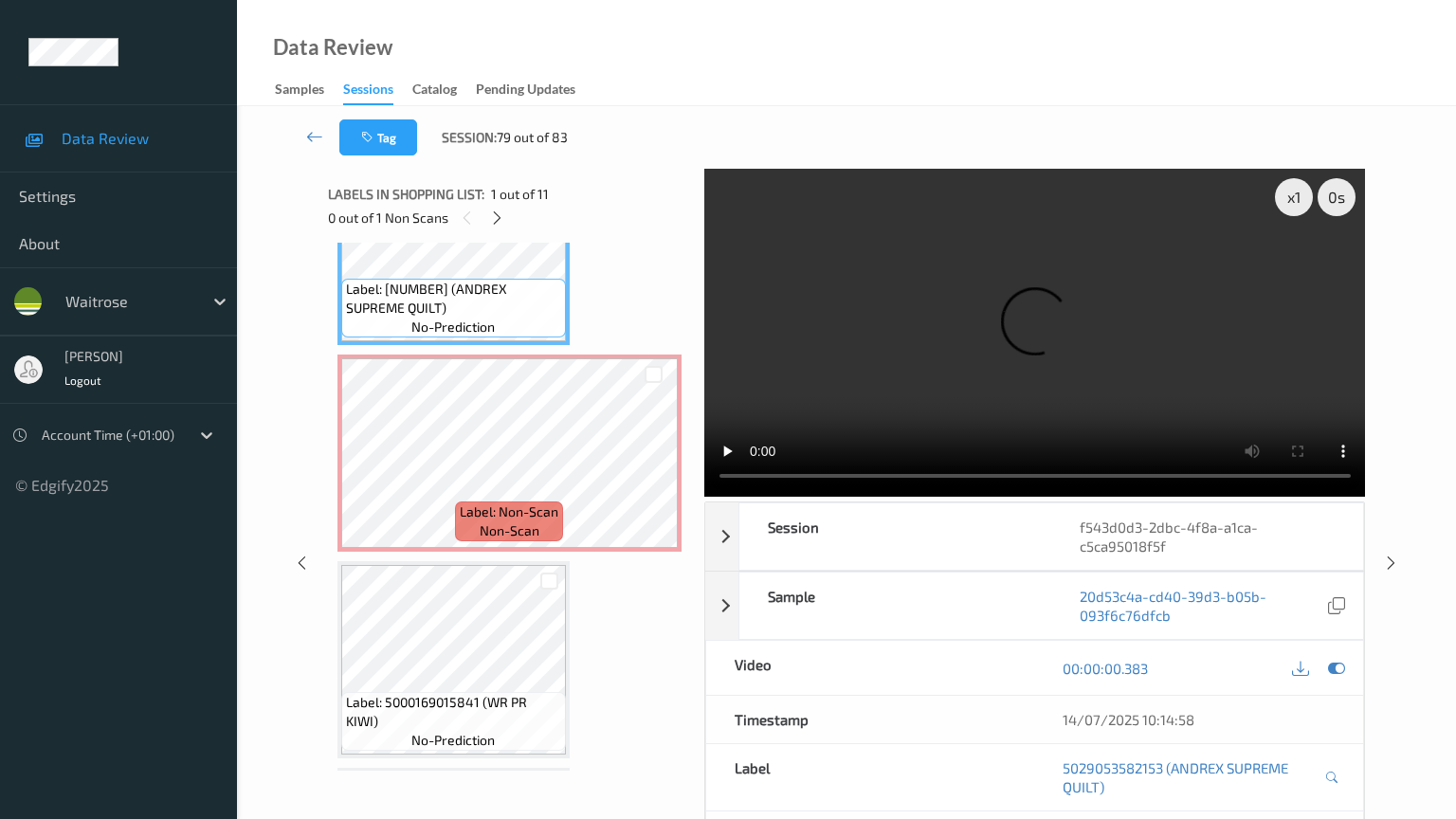 type 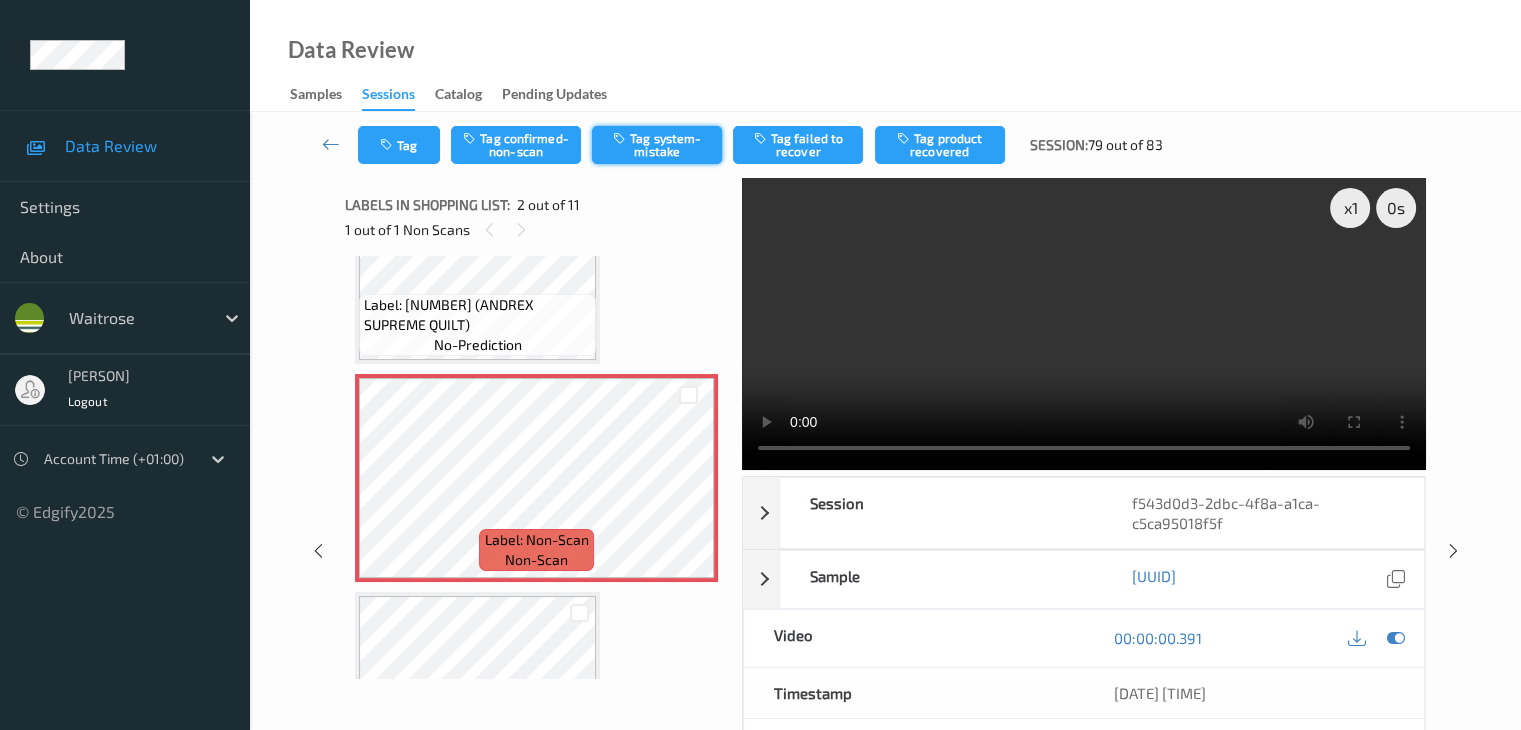 click on "Tag   system-mistake" at bounding box center (657, 145) 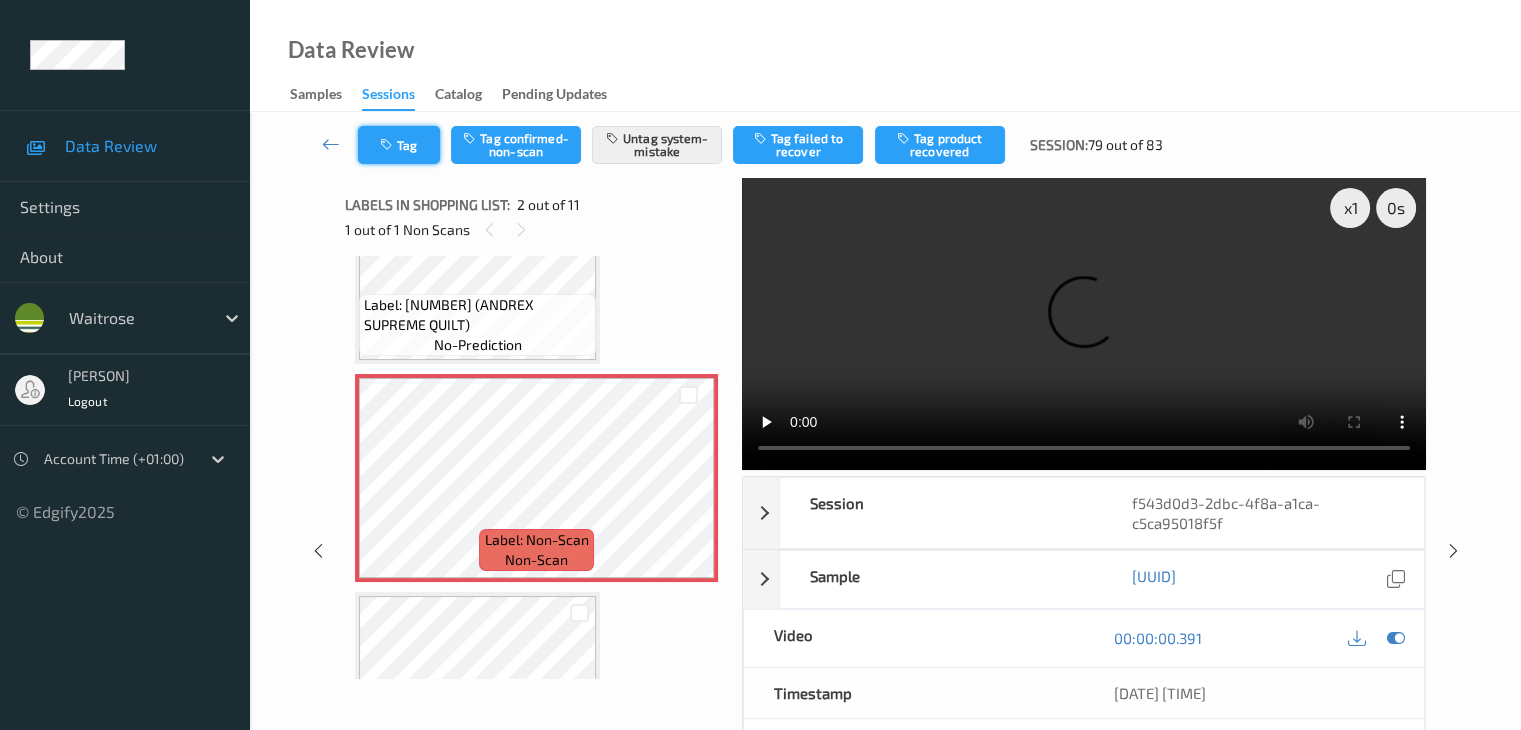 click on "Tag Tag   confirmed-non-scan Untag   system-mistake Tag   failed to recover Tag   product recovered Session: 79 out of 83" at bounding box center [885, 145] 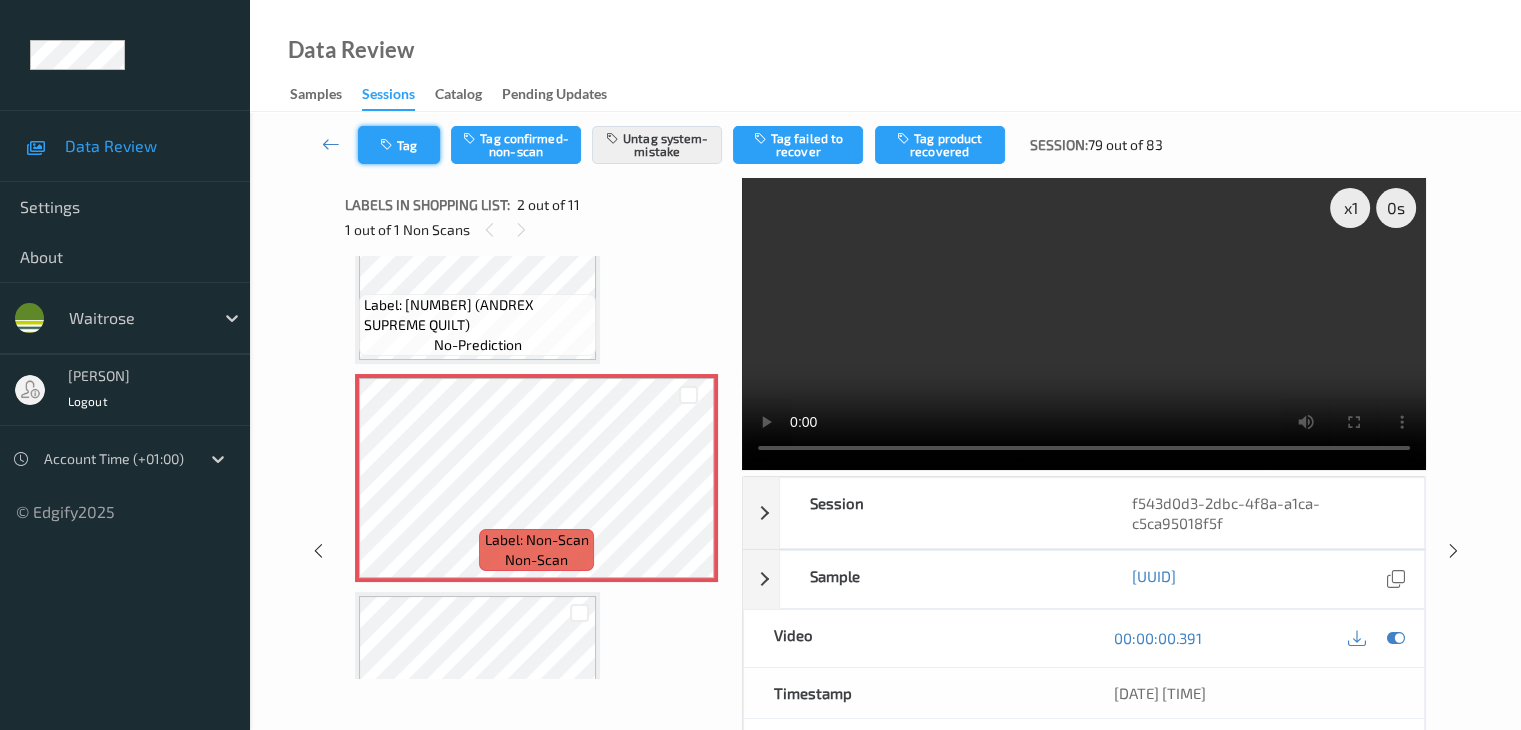 click on "Tag" at bounding box center (399, 145) 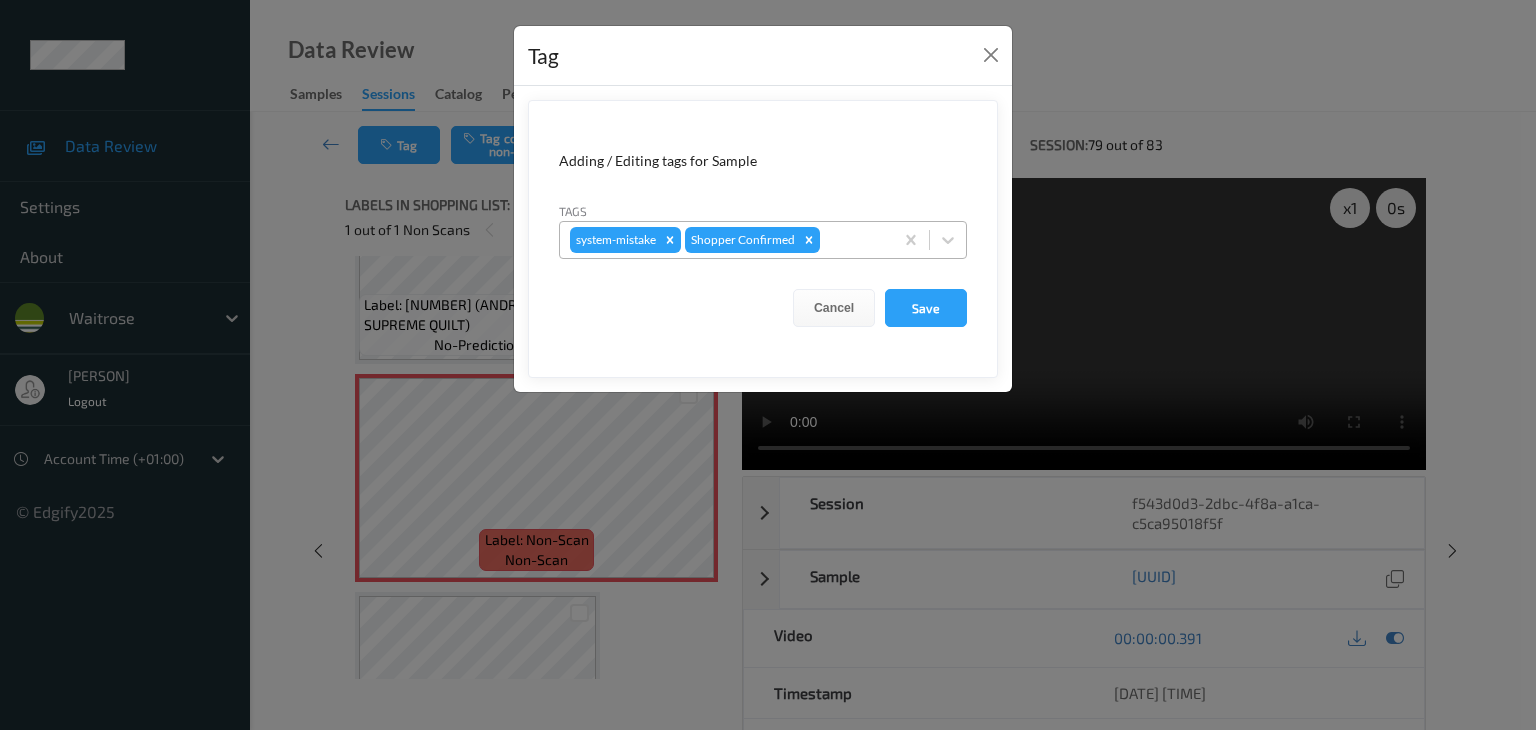 click at bounding box center (853, 240) 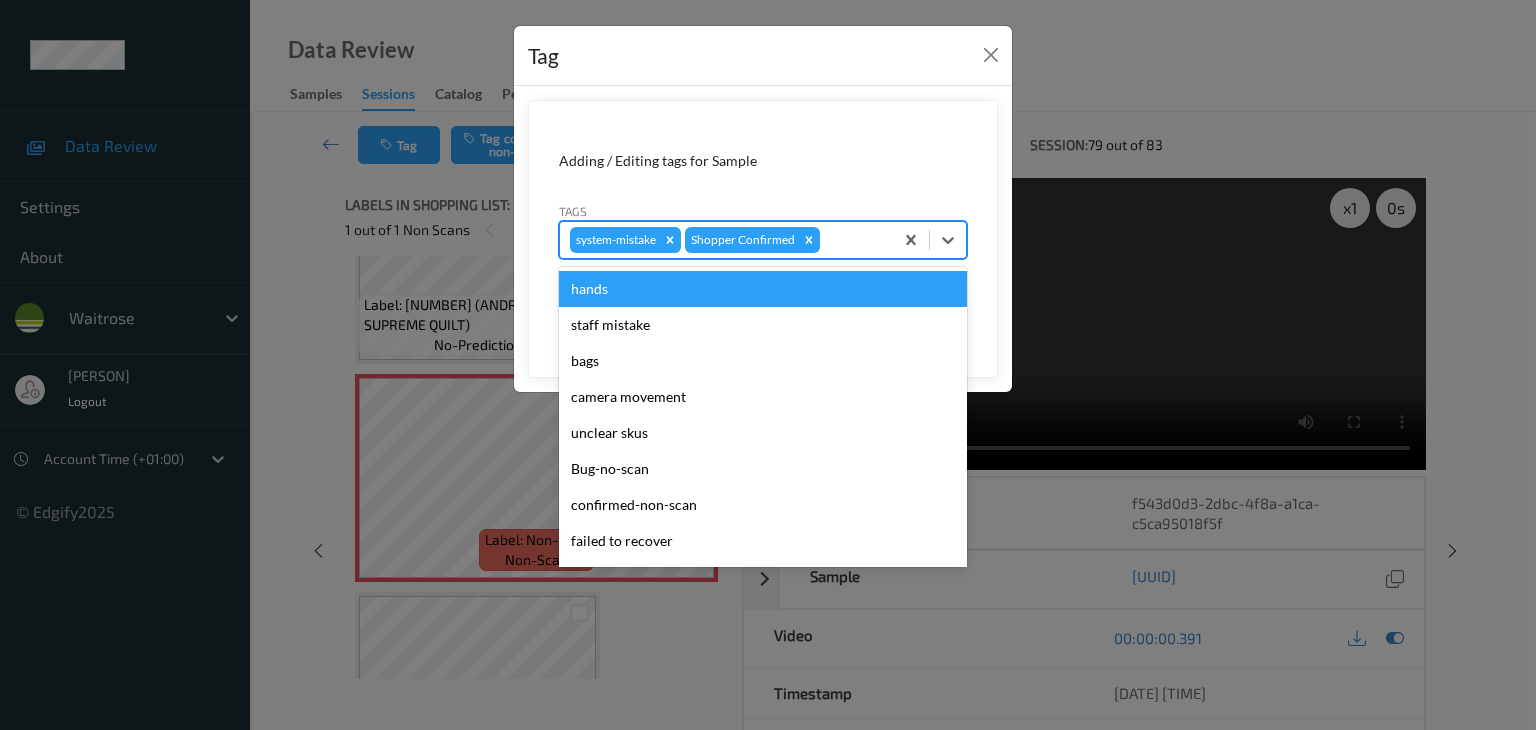 type on "u" 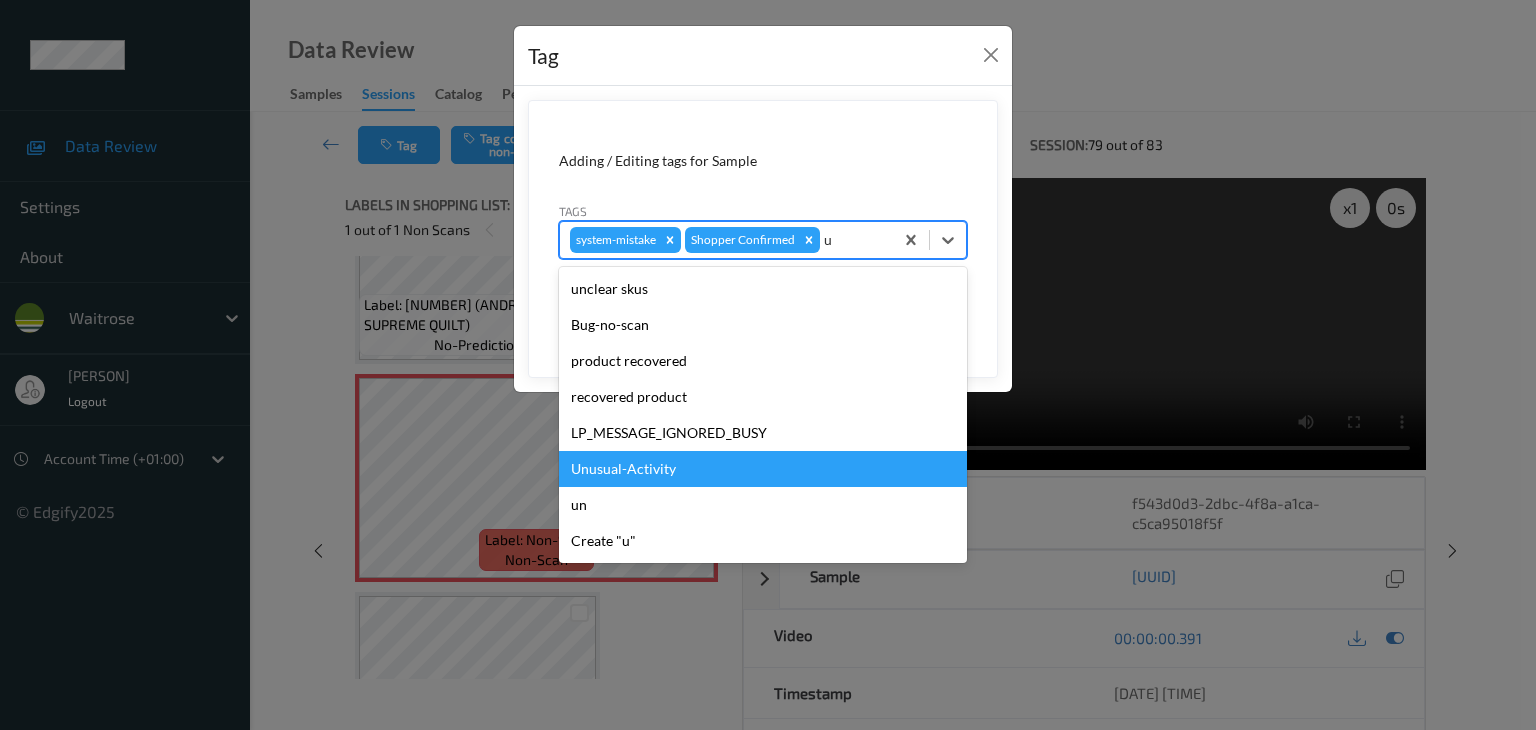 click on "Unusual-Activity" at bounding box center (763, 469) 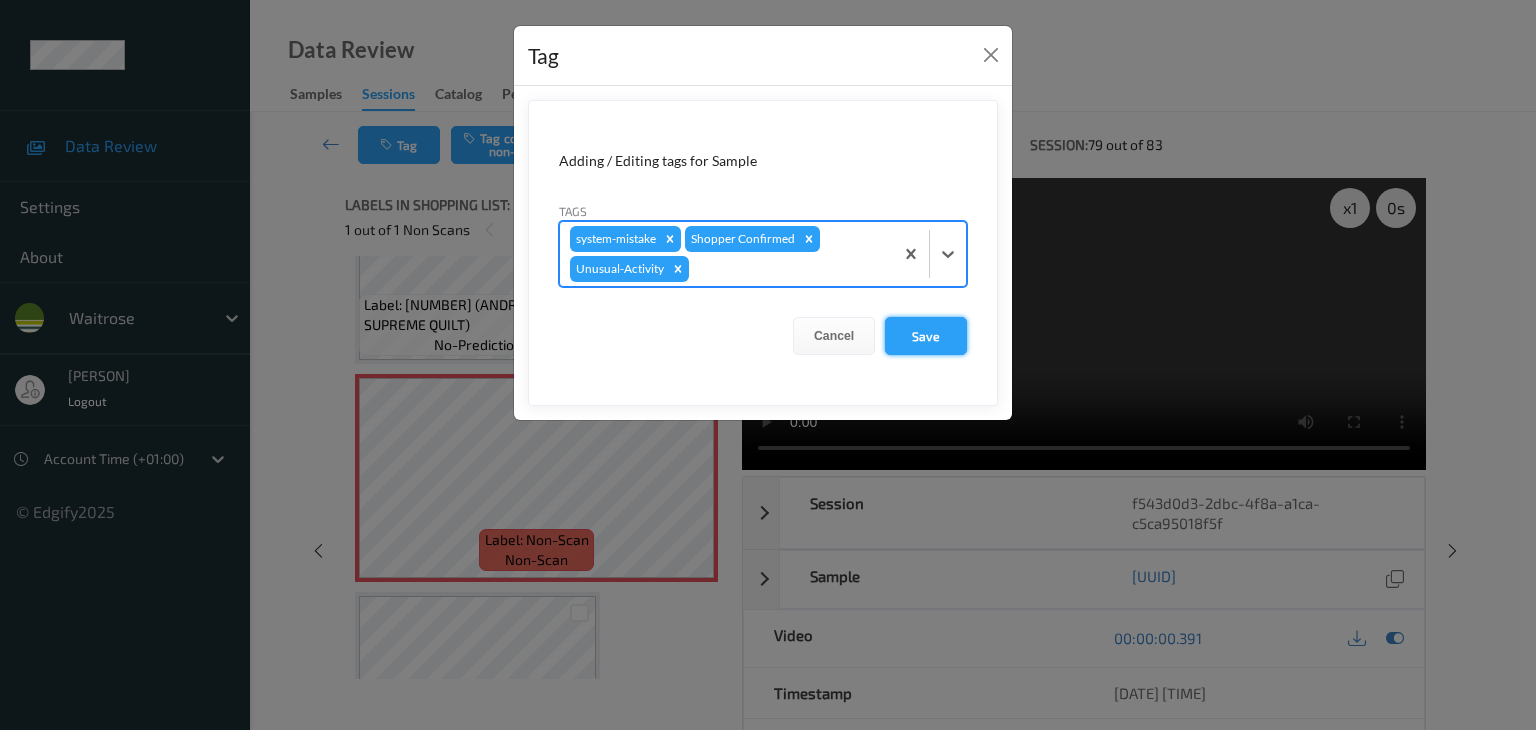 click on "Save" at bounding box center [926, 336] 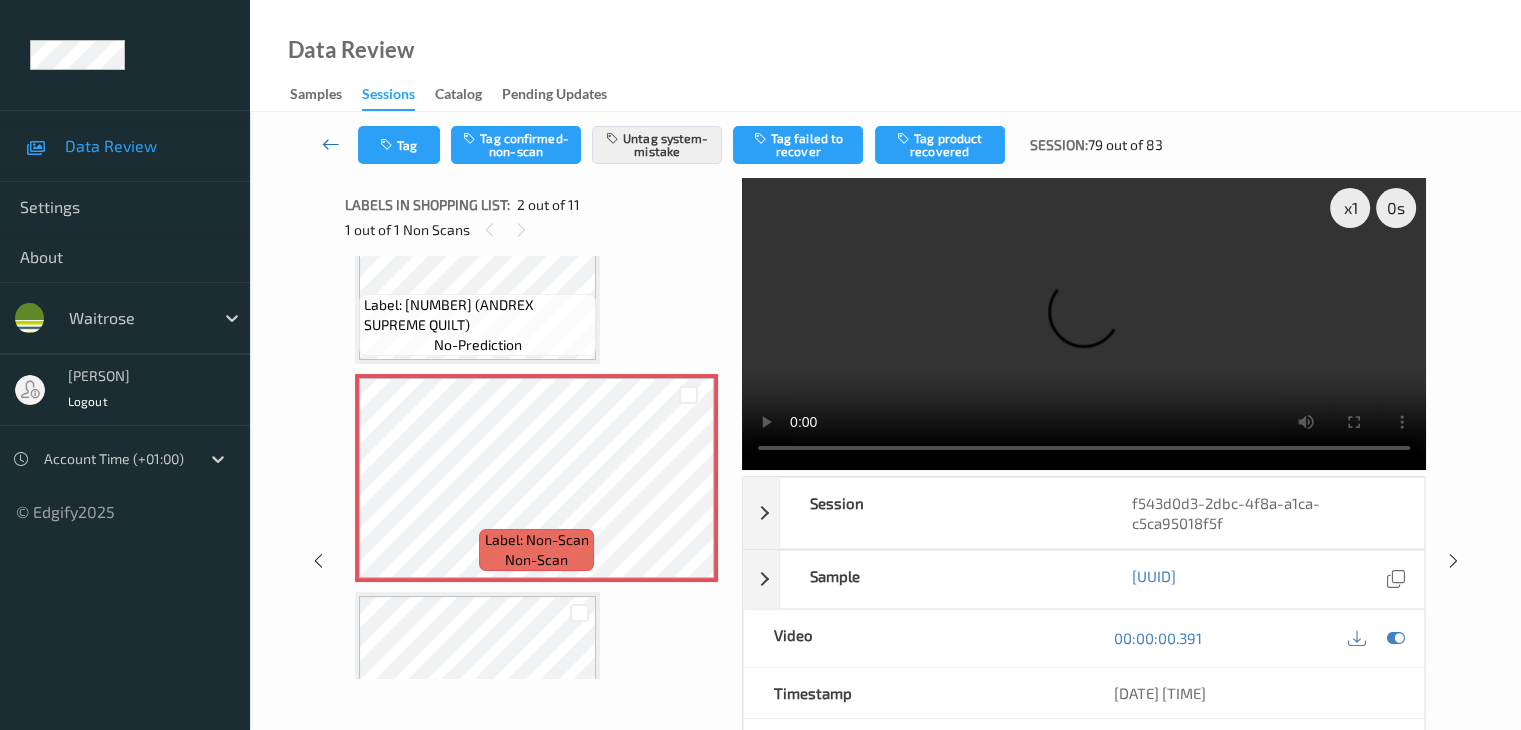 click at bounding box center (331, 144) 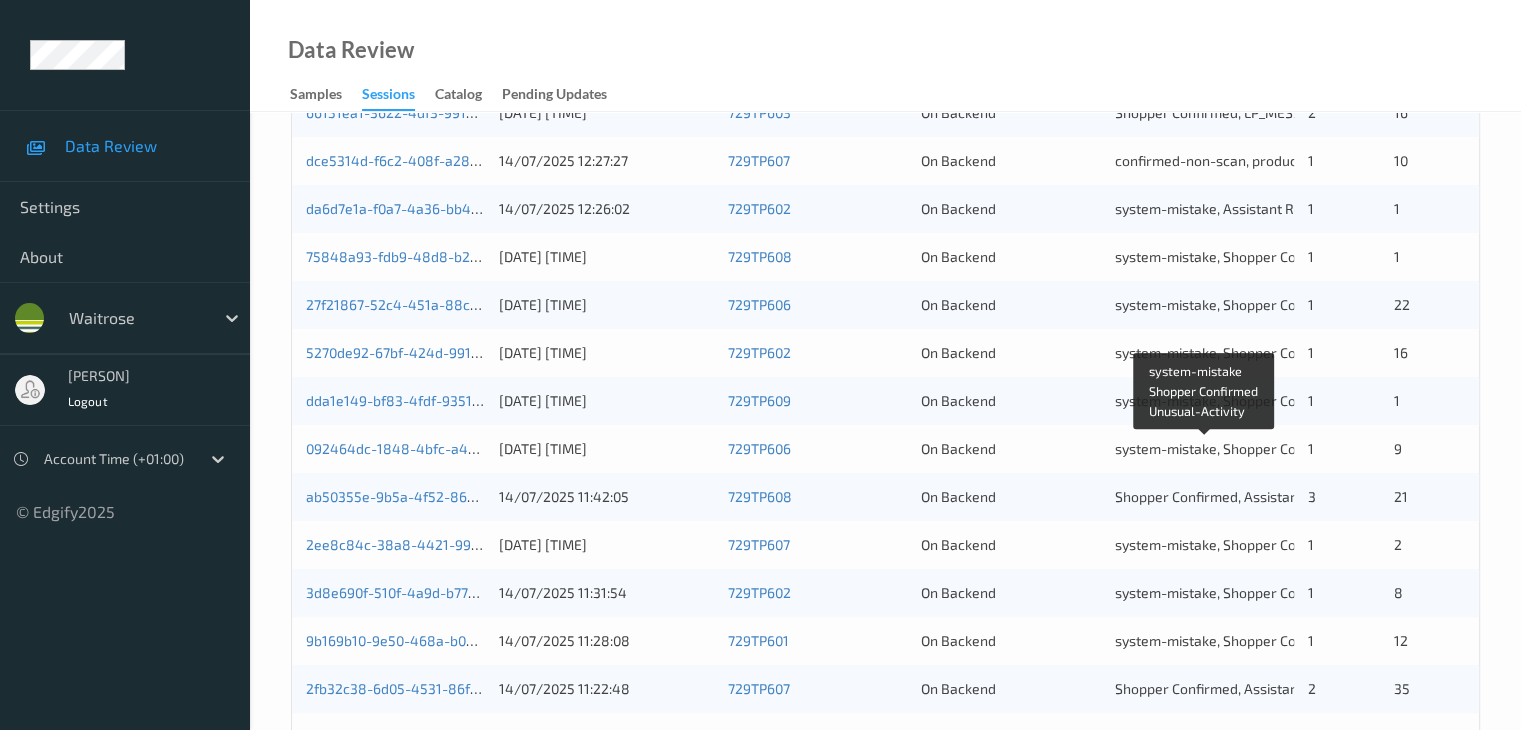 scroll, scrollTop: 232, scrollLeft: 0, axis: vertical 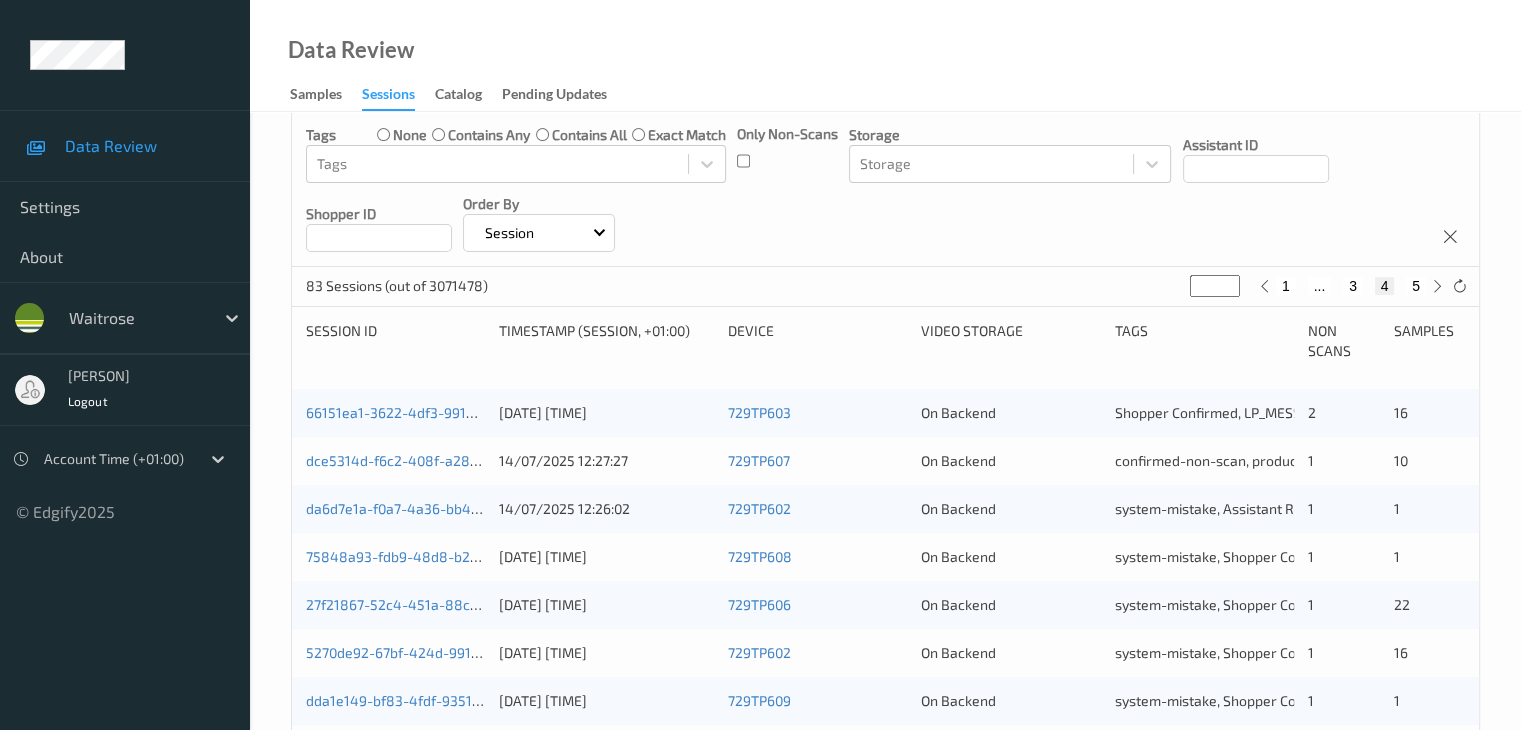click on "5" at bounding box center (1416, 286) 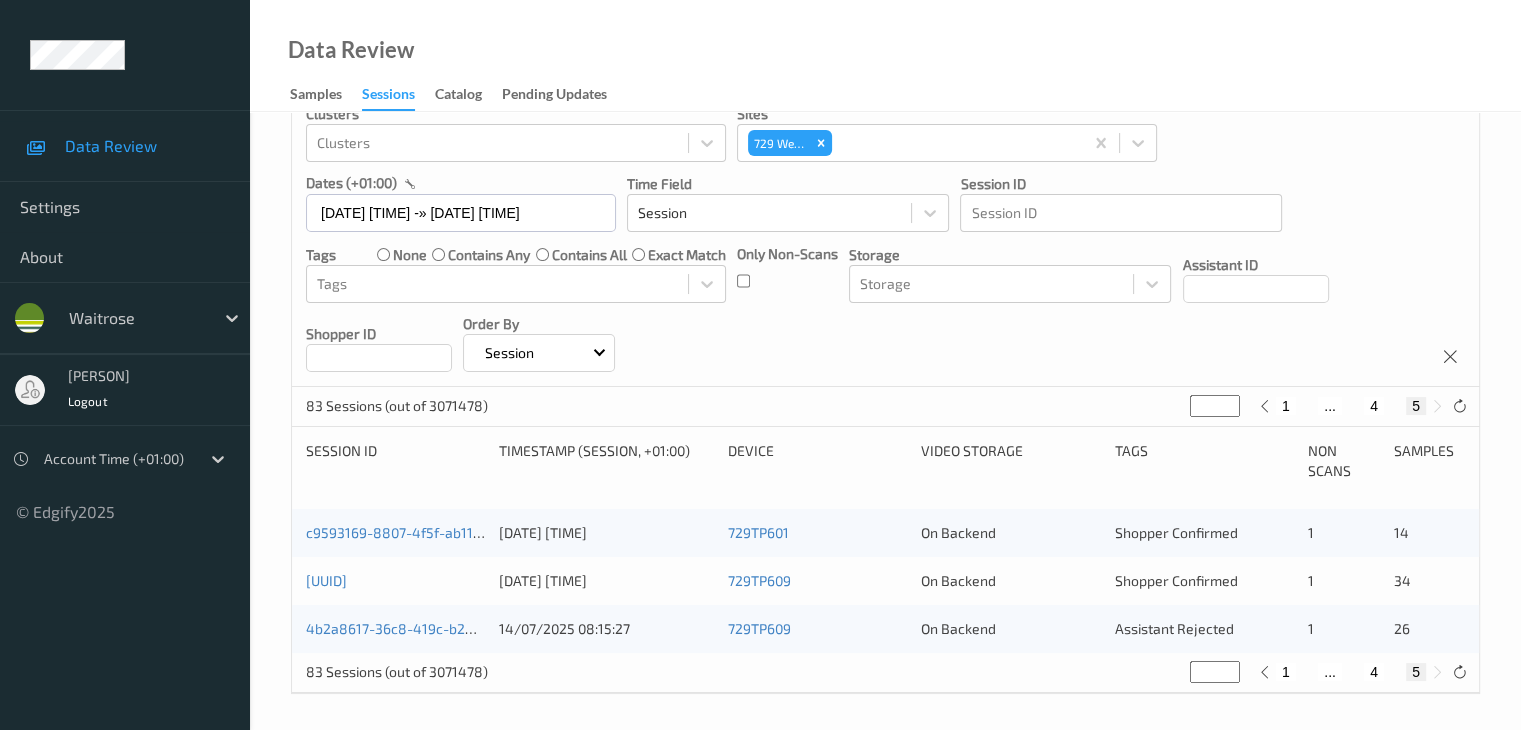 scroll, scrollTop: 116, scrollLeft: 0, axis: vertical 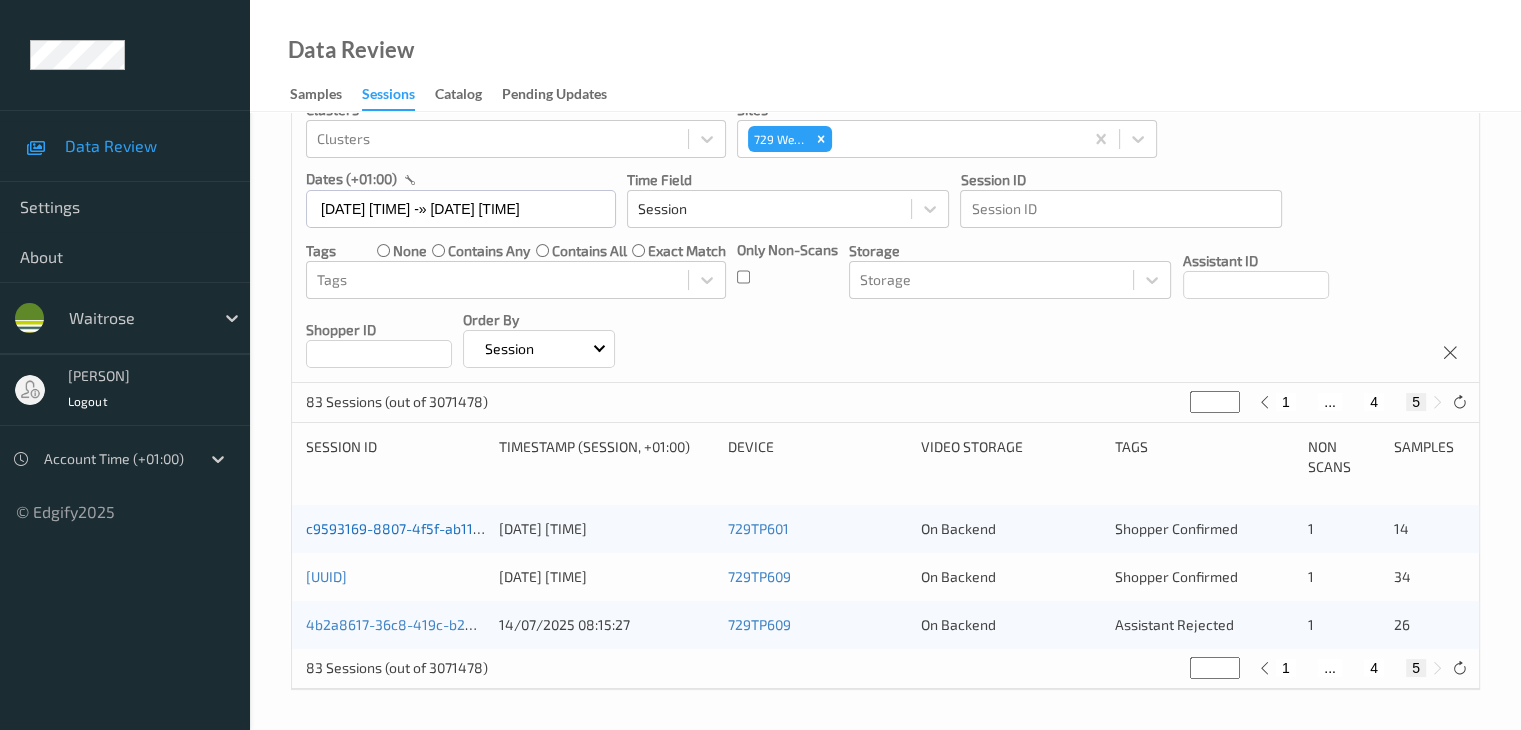 click on "c9593169-8807-4f5f-ab11-f26594eb57c0" at bounding box center [438, 528] 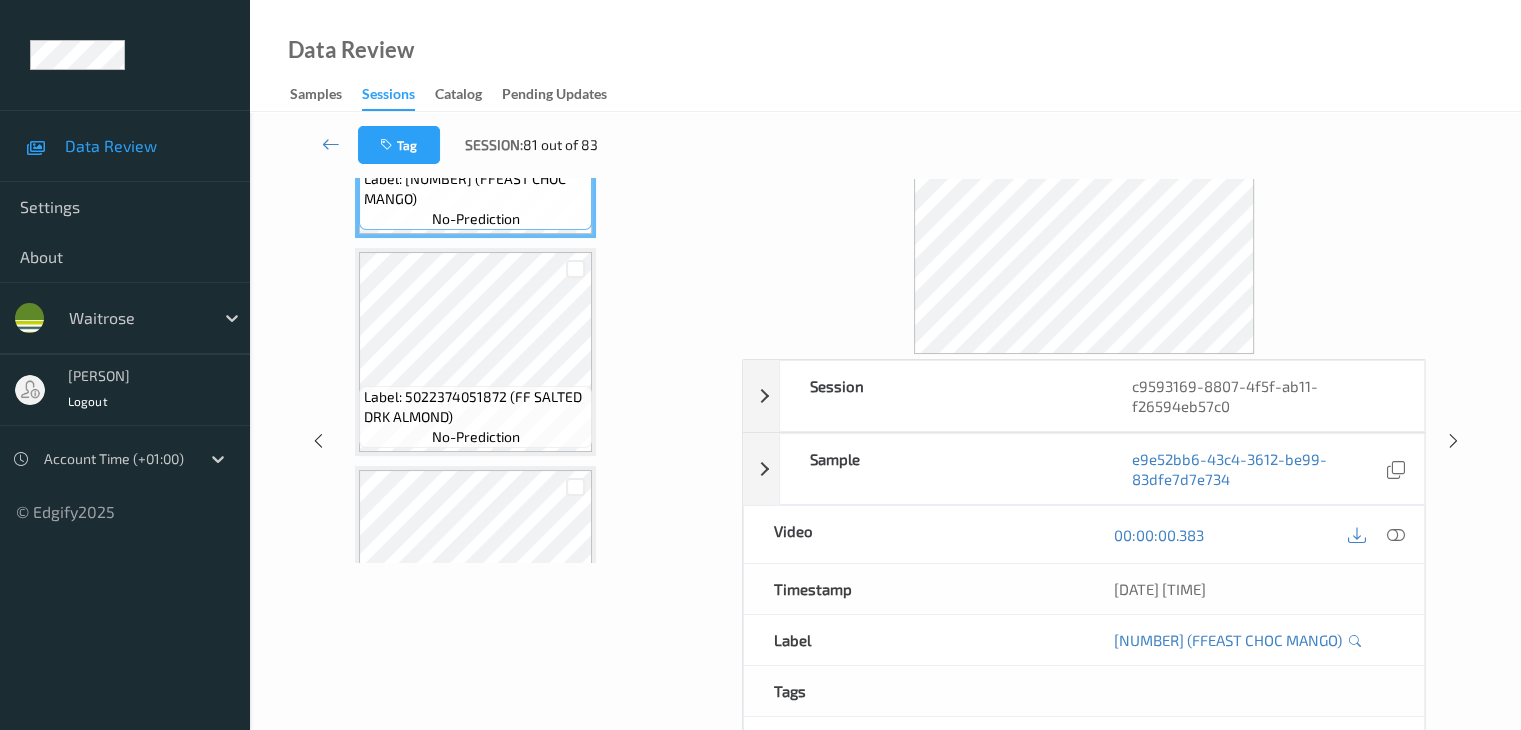 scroll, scrollTop: 0, scrollLeft: 0, axis: both 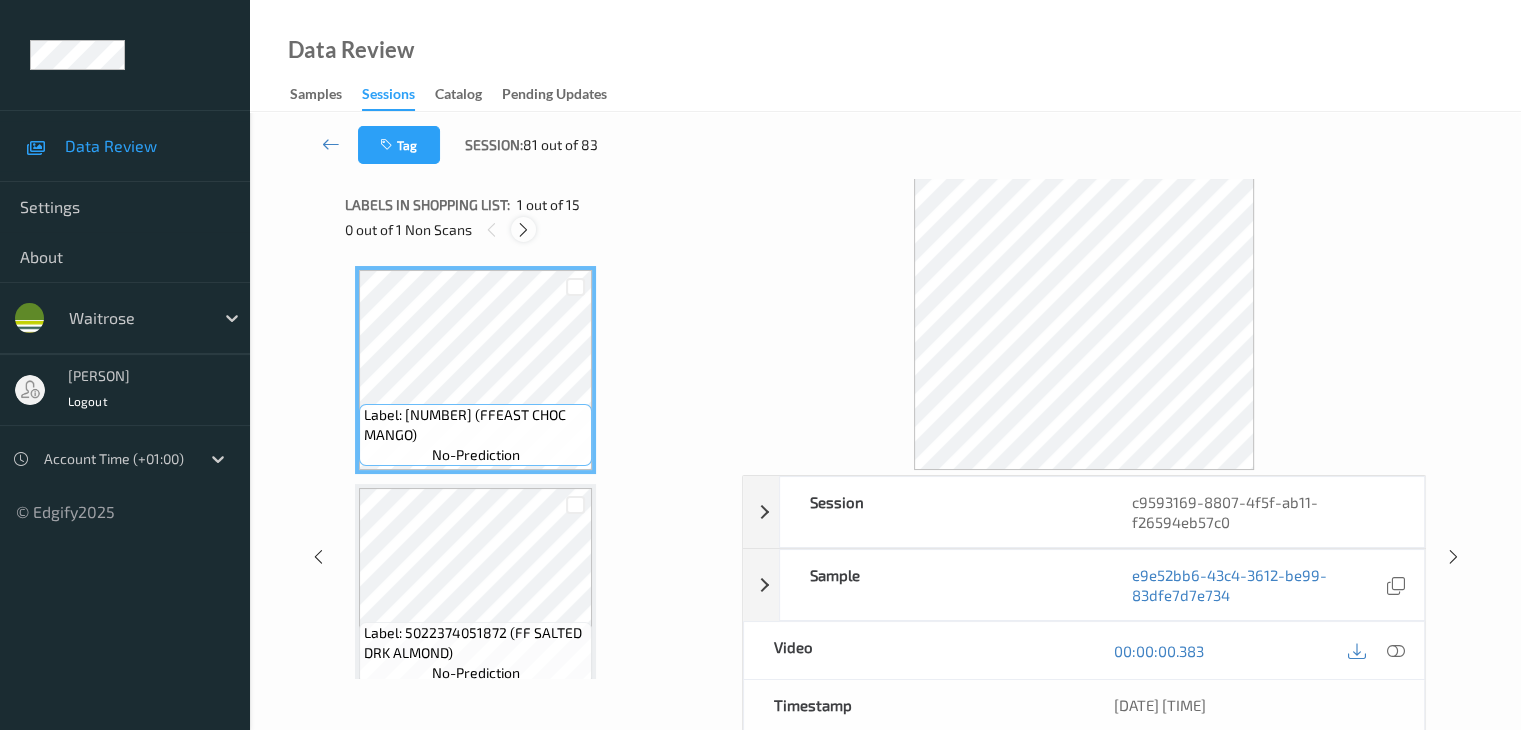 click at bounding box center [523, 230] 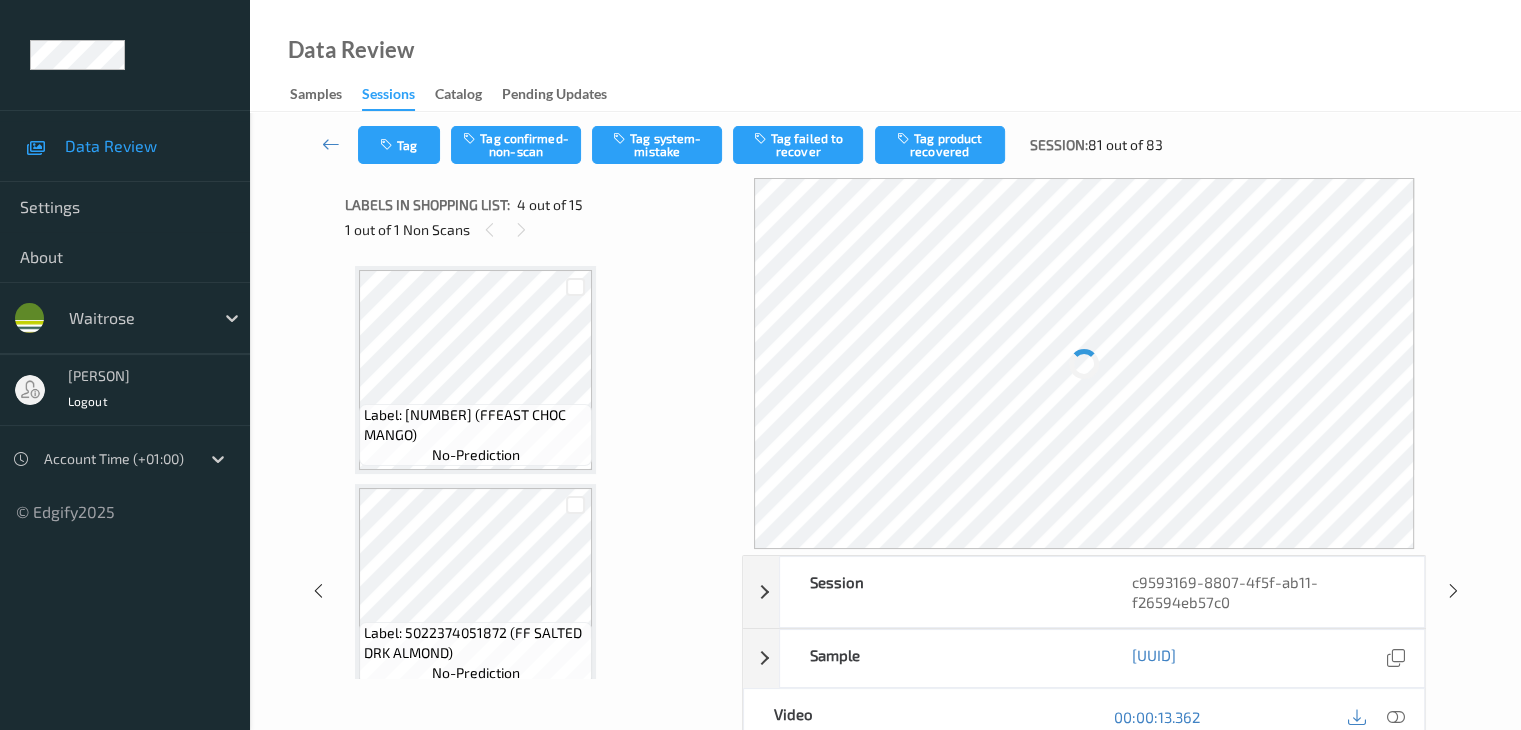 scroll, scrollTop: 446, scrollLeft: 0, axis: vertical 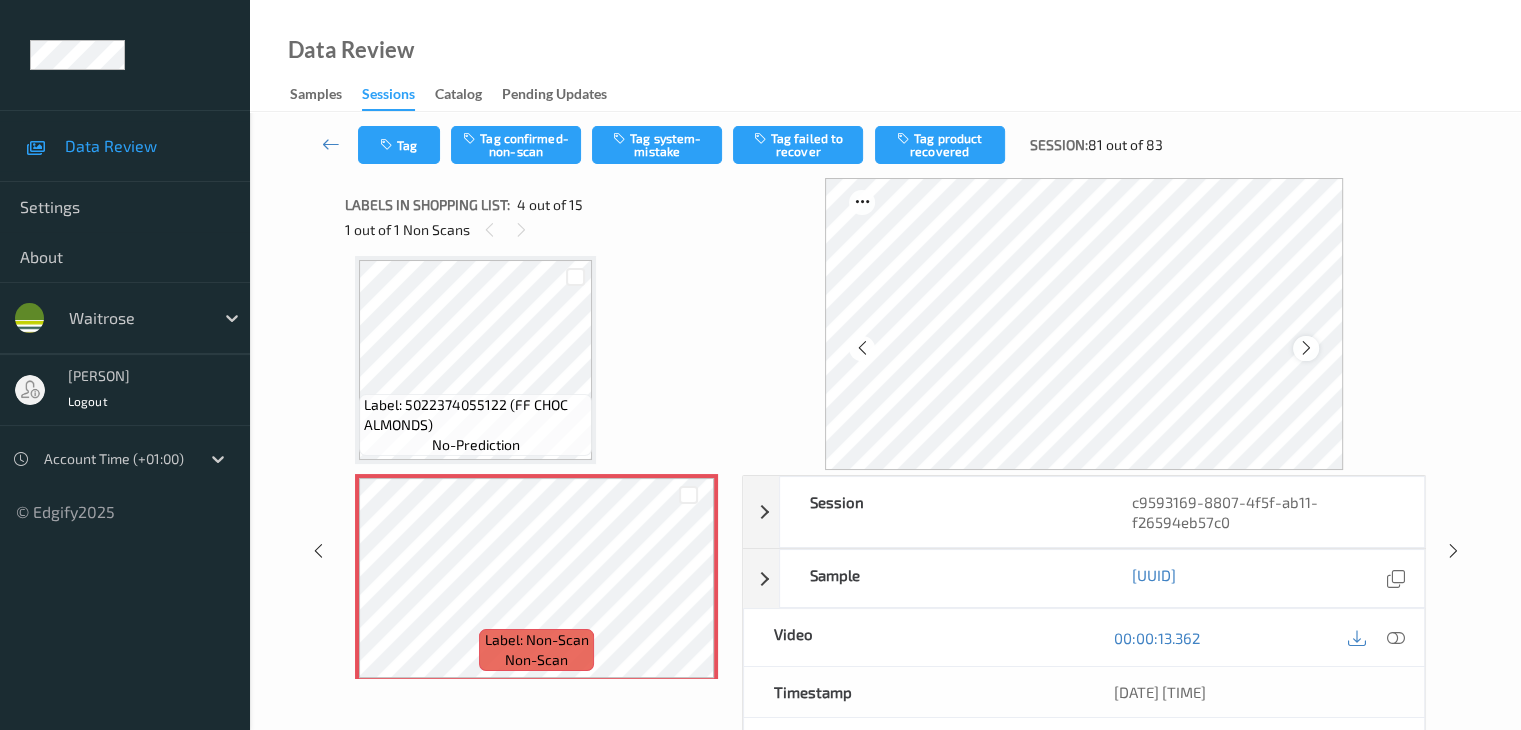 click at bounding box center (1306, 348) 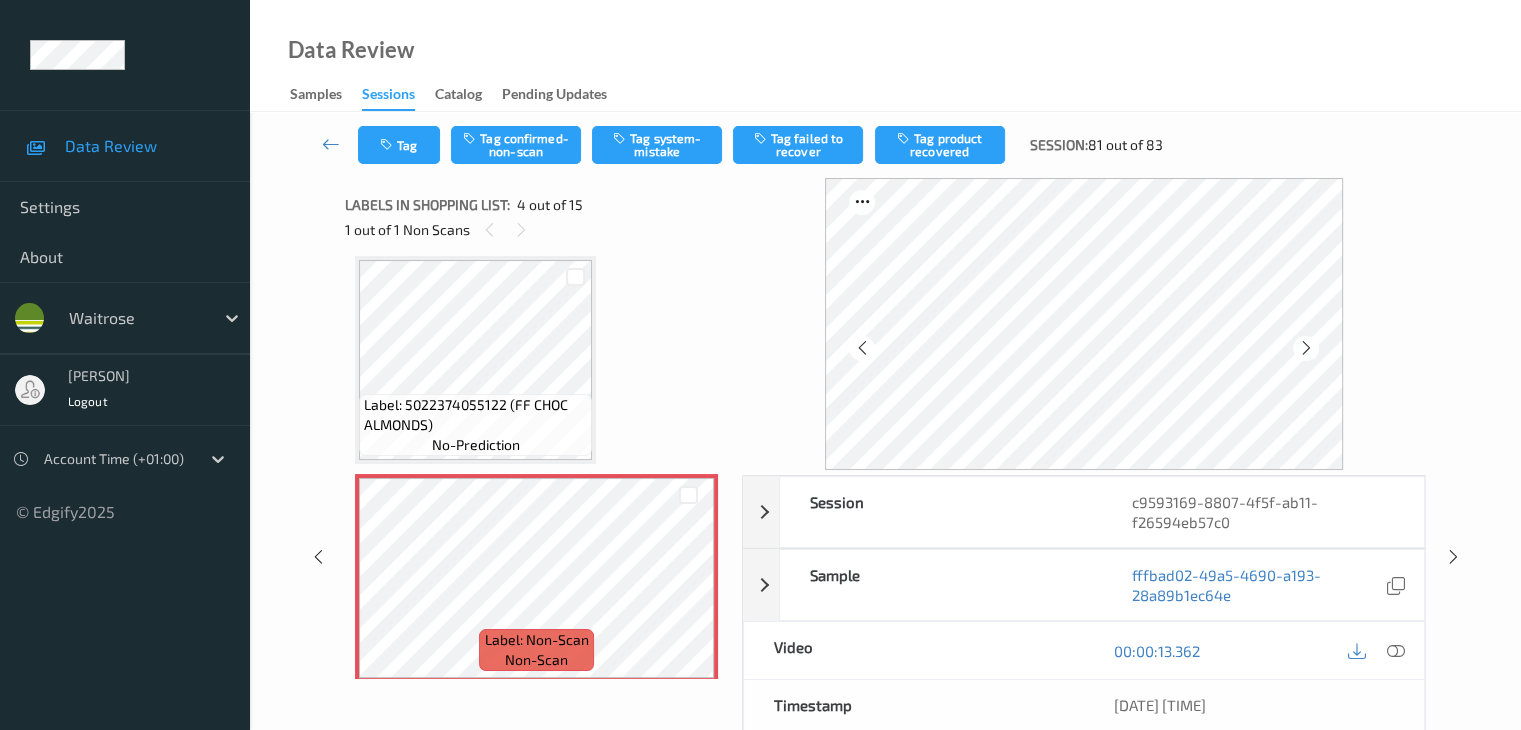 click at bounding box center [1306, 348] 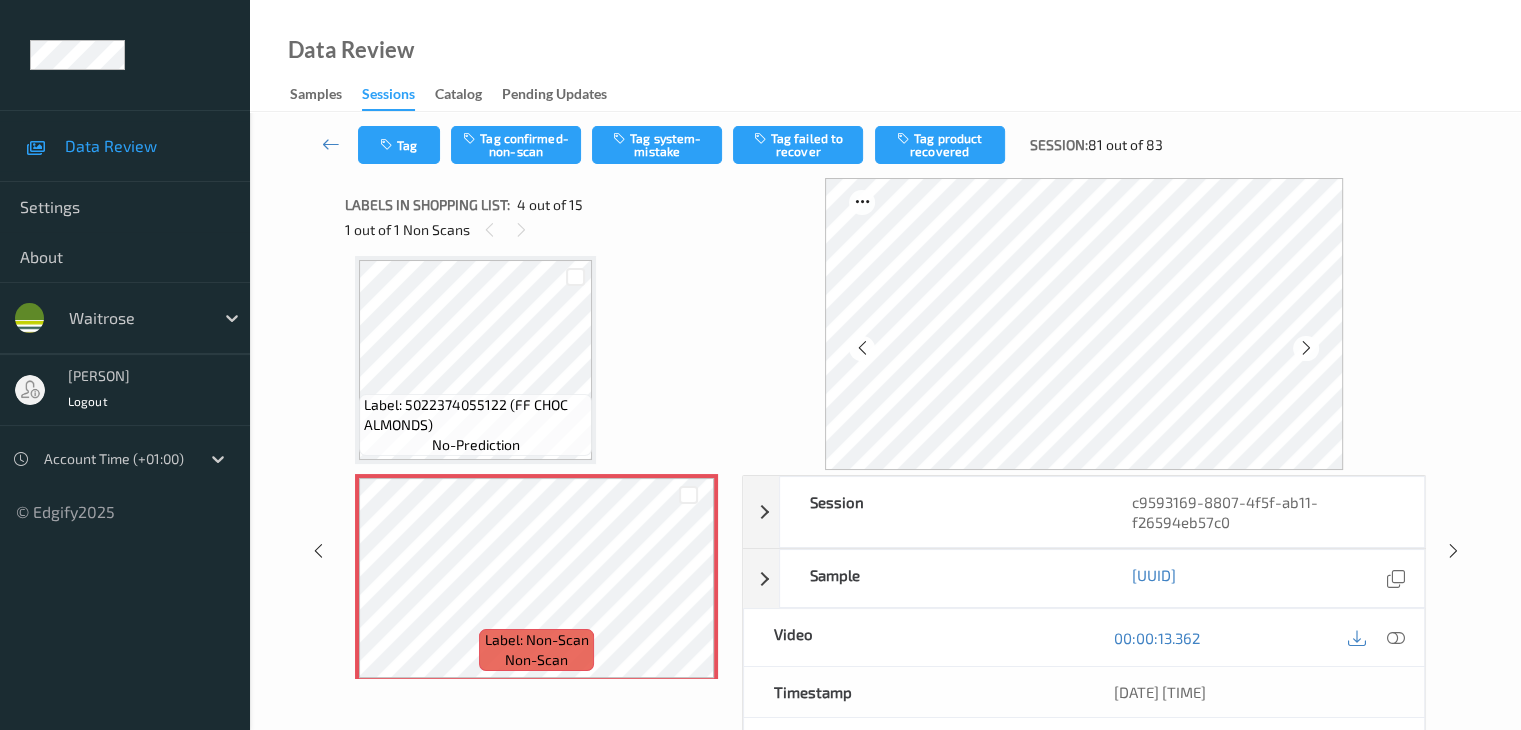 click at bounding box center [1306, 348] 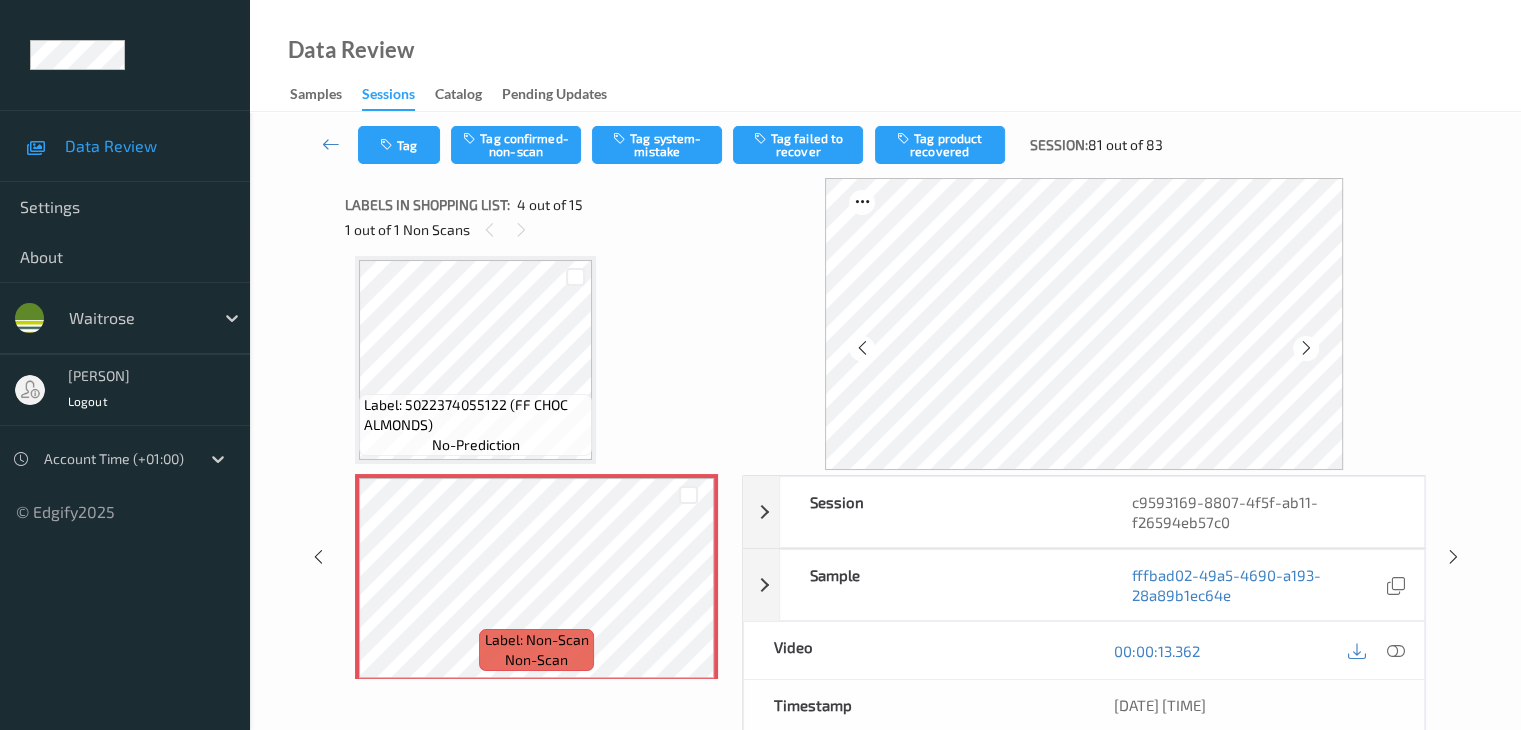 click at bounding box center (1306, 348) 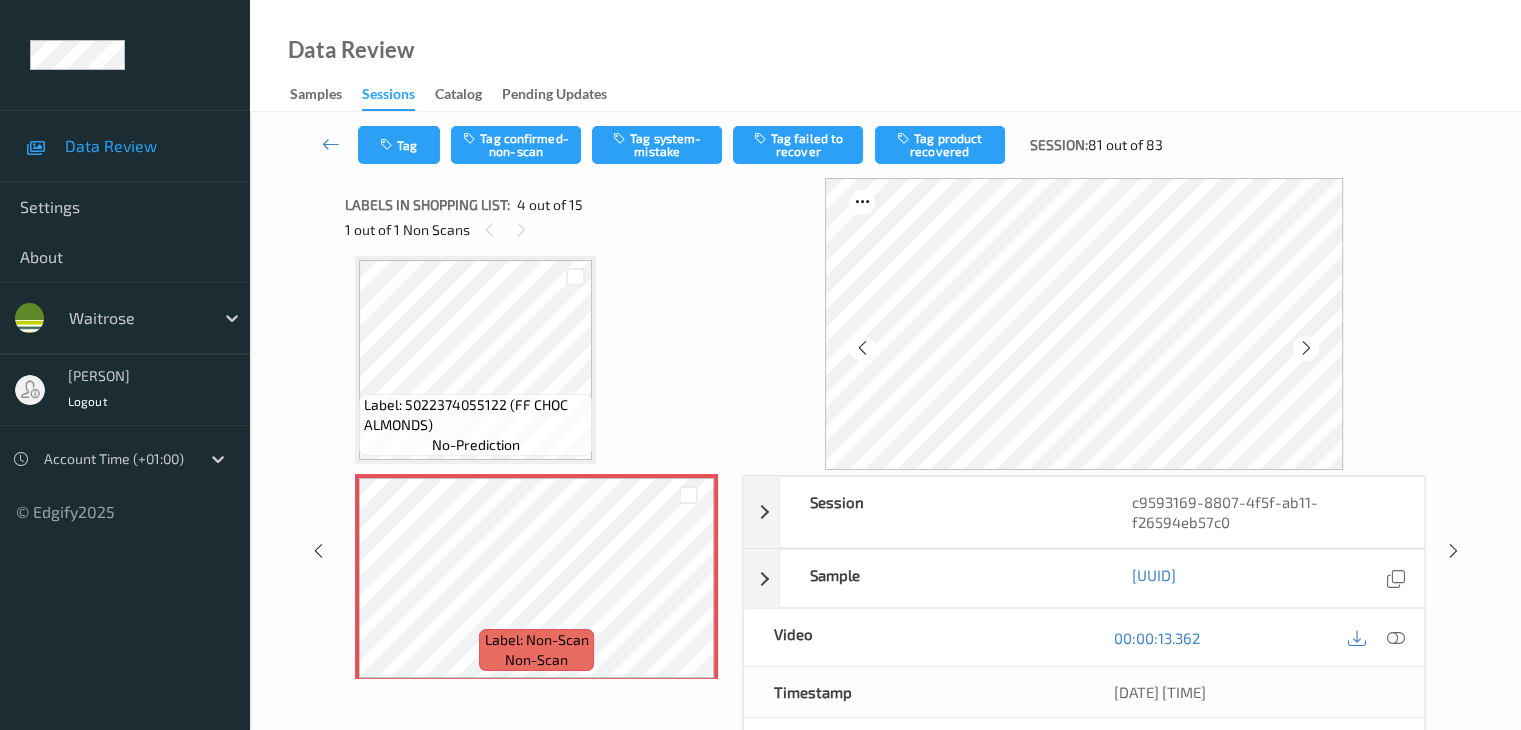 click at bounding box center (1306, 348) 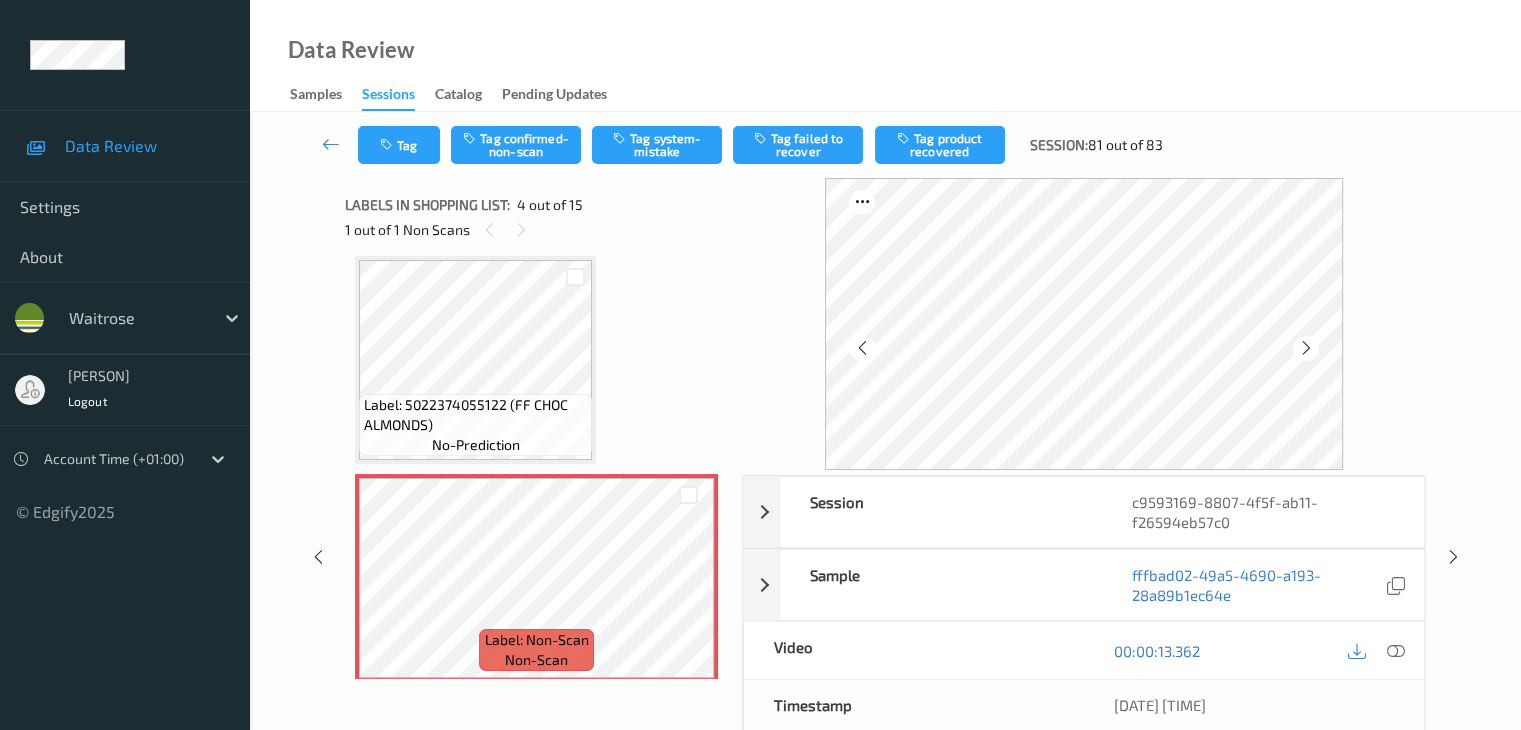 click at bounding box center (1306, 348) 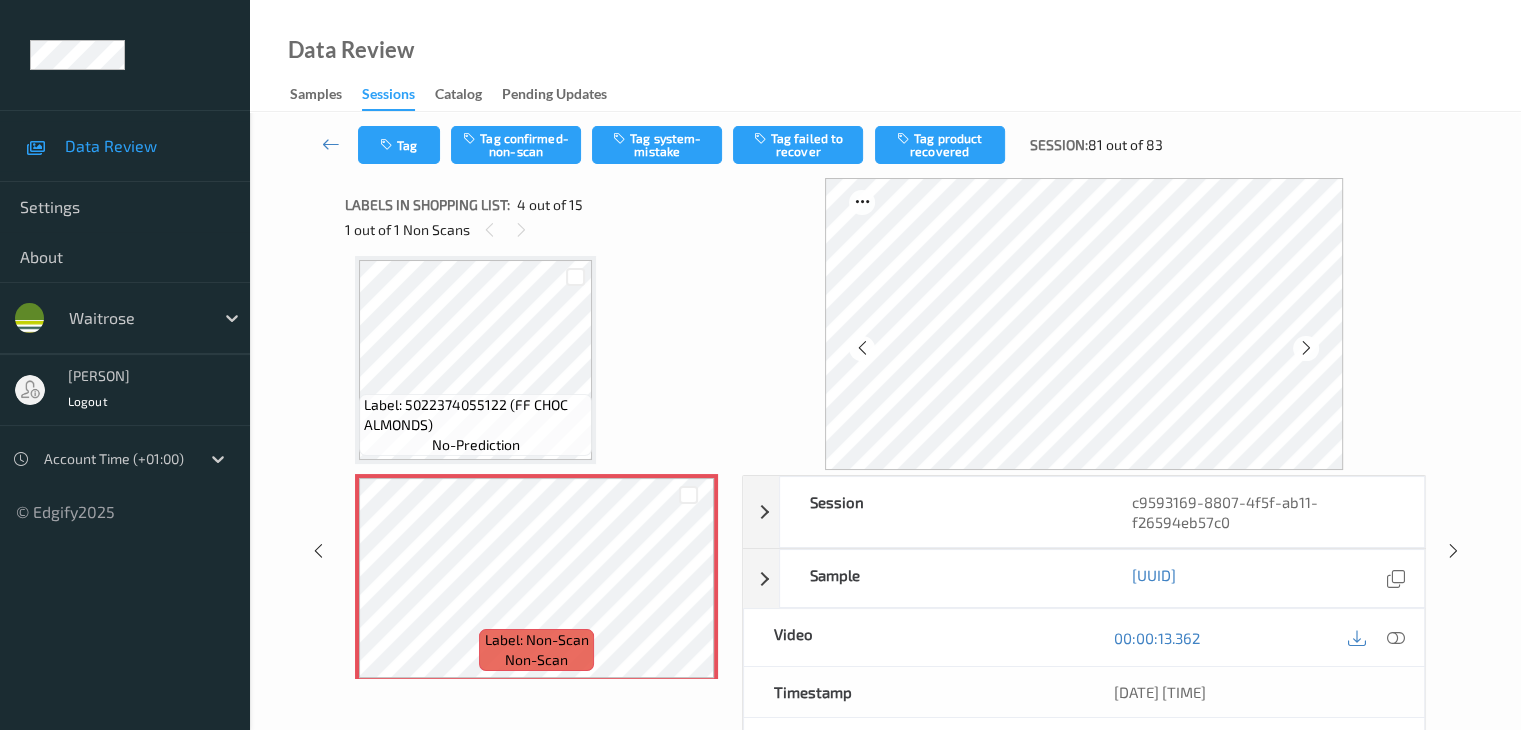 click at bounding box center [1306, 348] 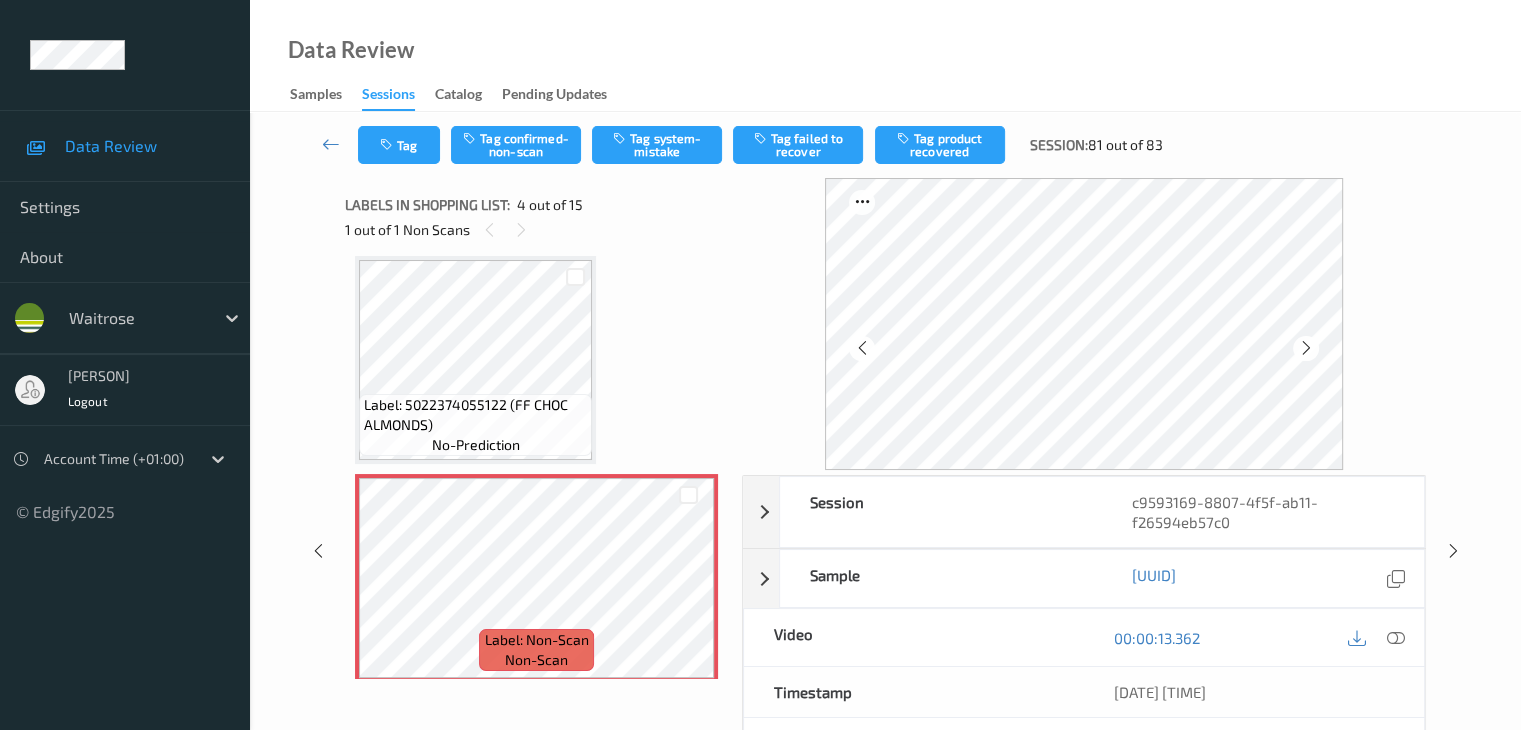 click at bounding box center [1306, 348] 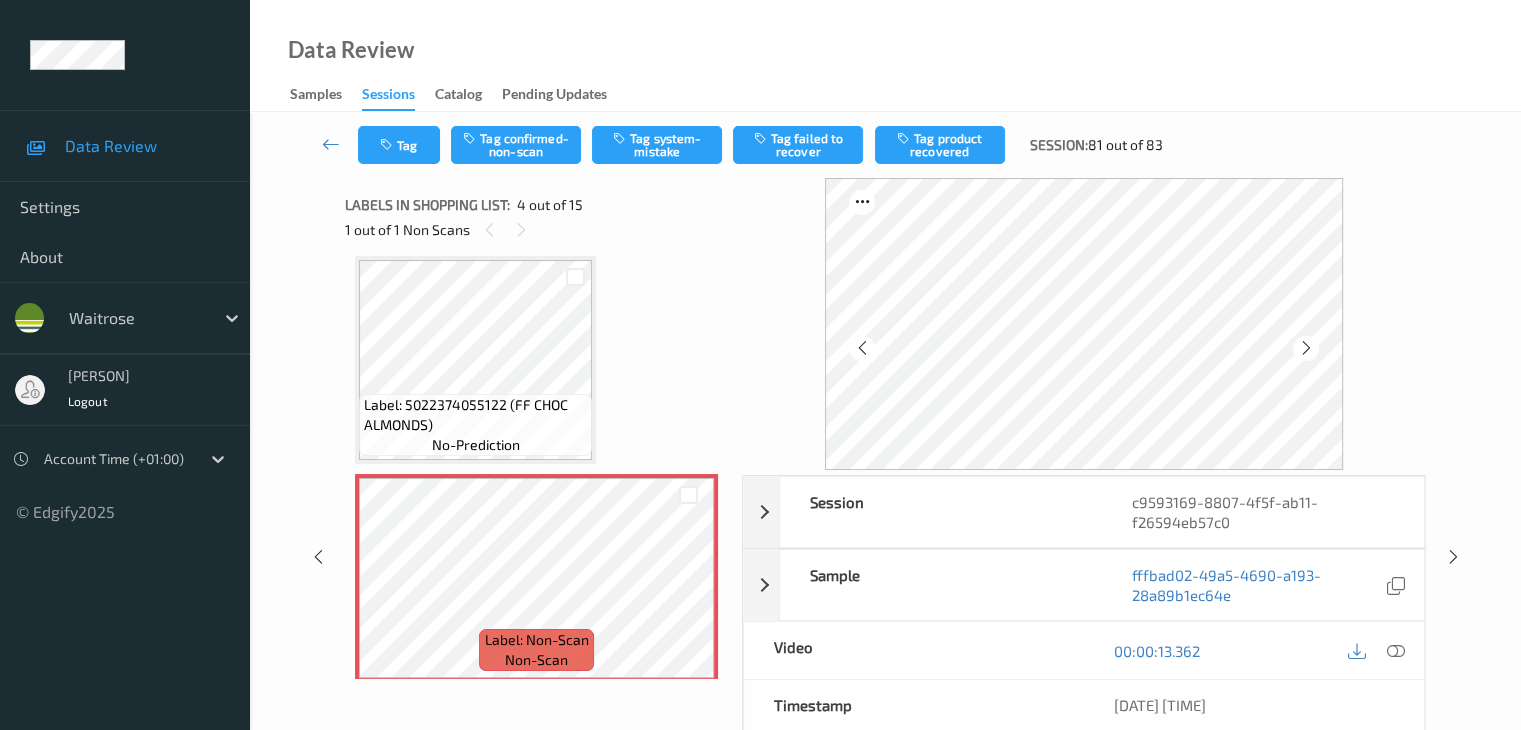 click at bounding box center [1306, 348] 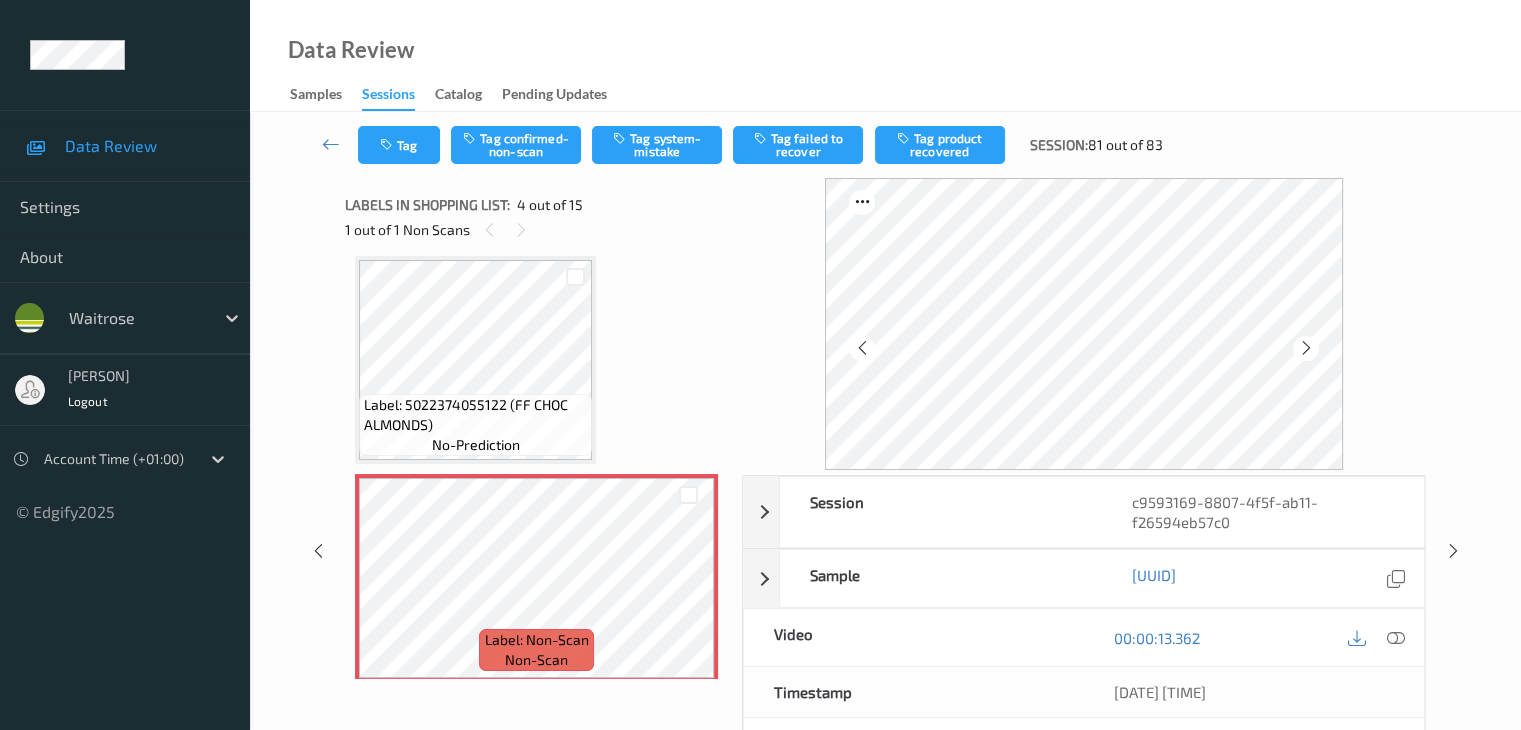 click at bounding box center (1306, 348) 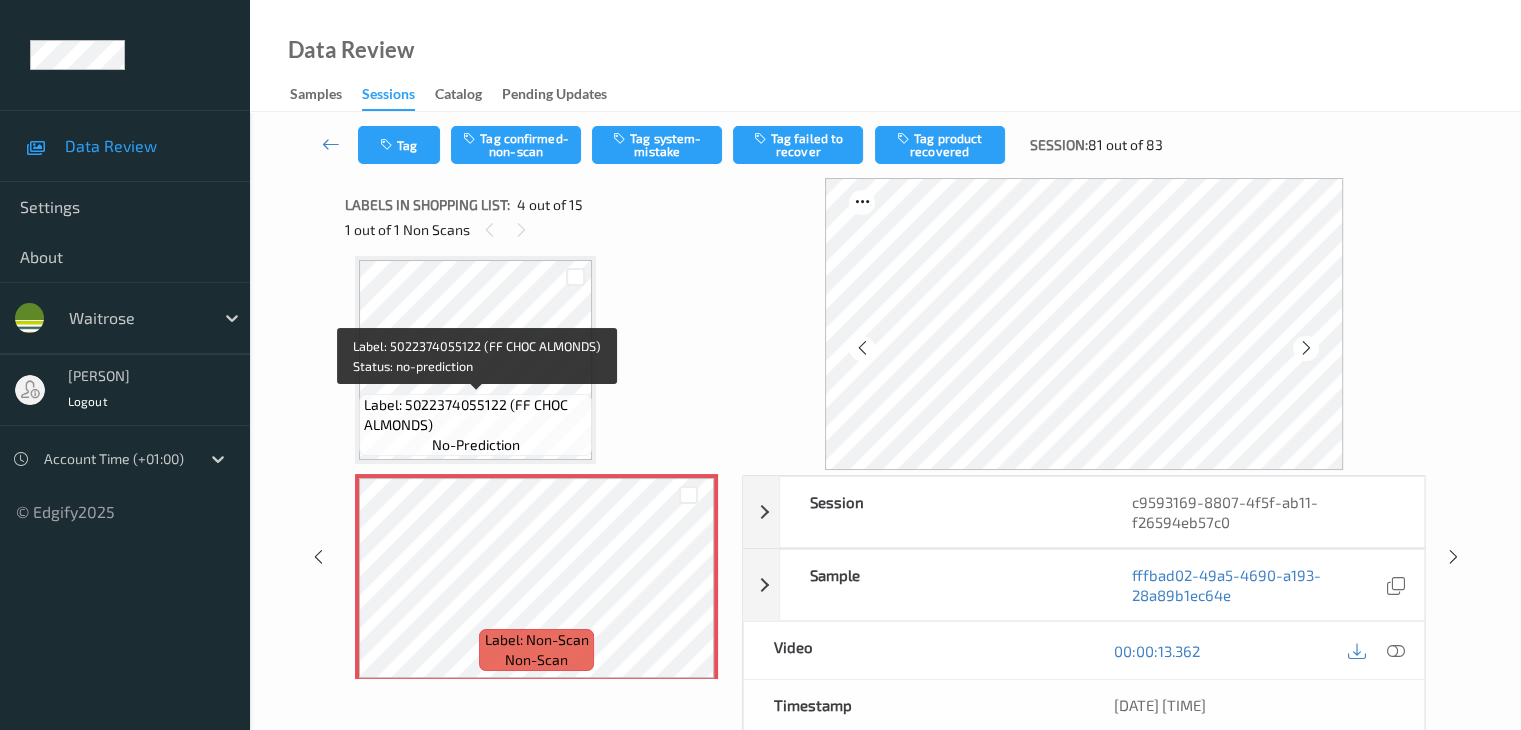 click on "Label: 5022374055122 (FF CHOC ALMONDS)" at bounding box center [475, 415] 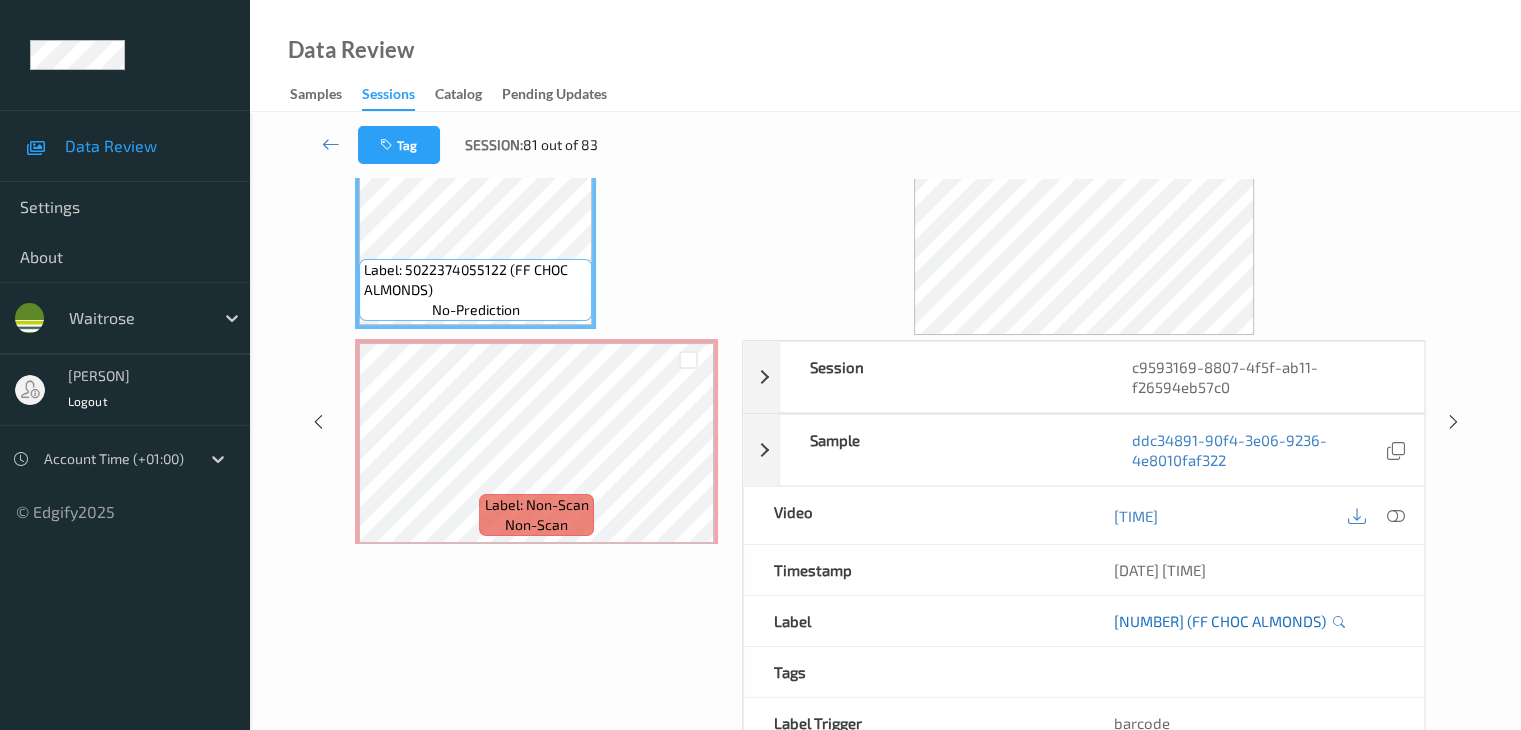 scroll, scrollTop: 244, scrollLeft: 0, axis: vertical 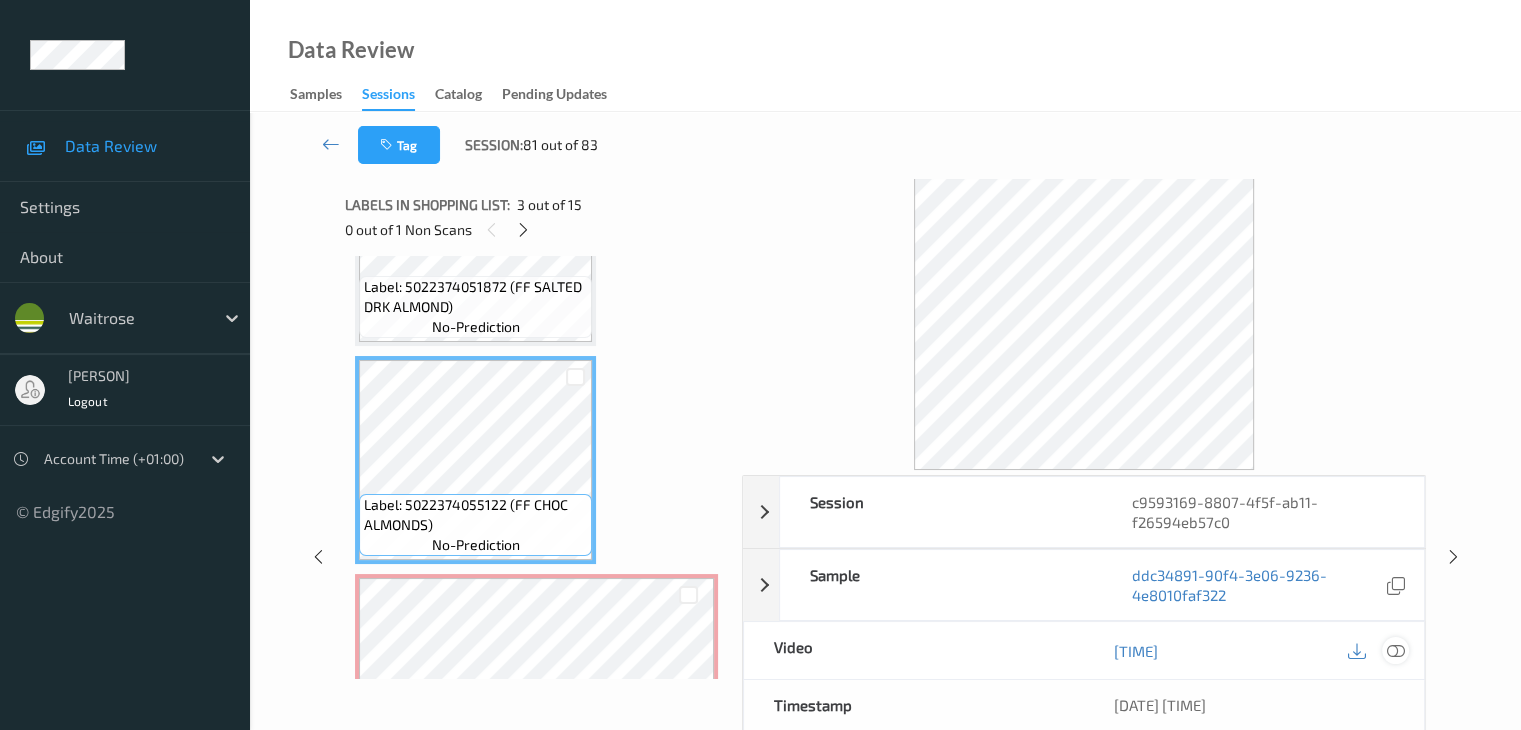 click at bounding box center (1395, 651) 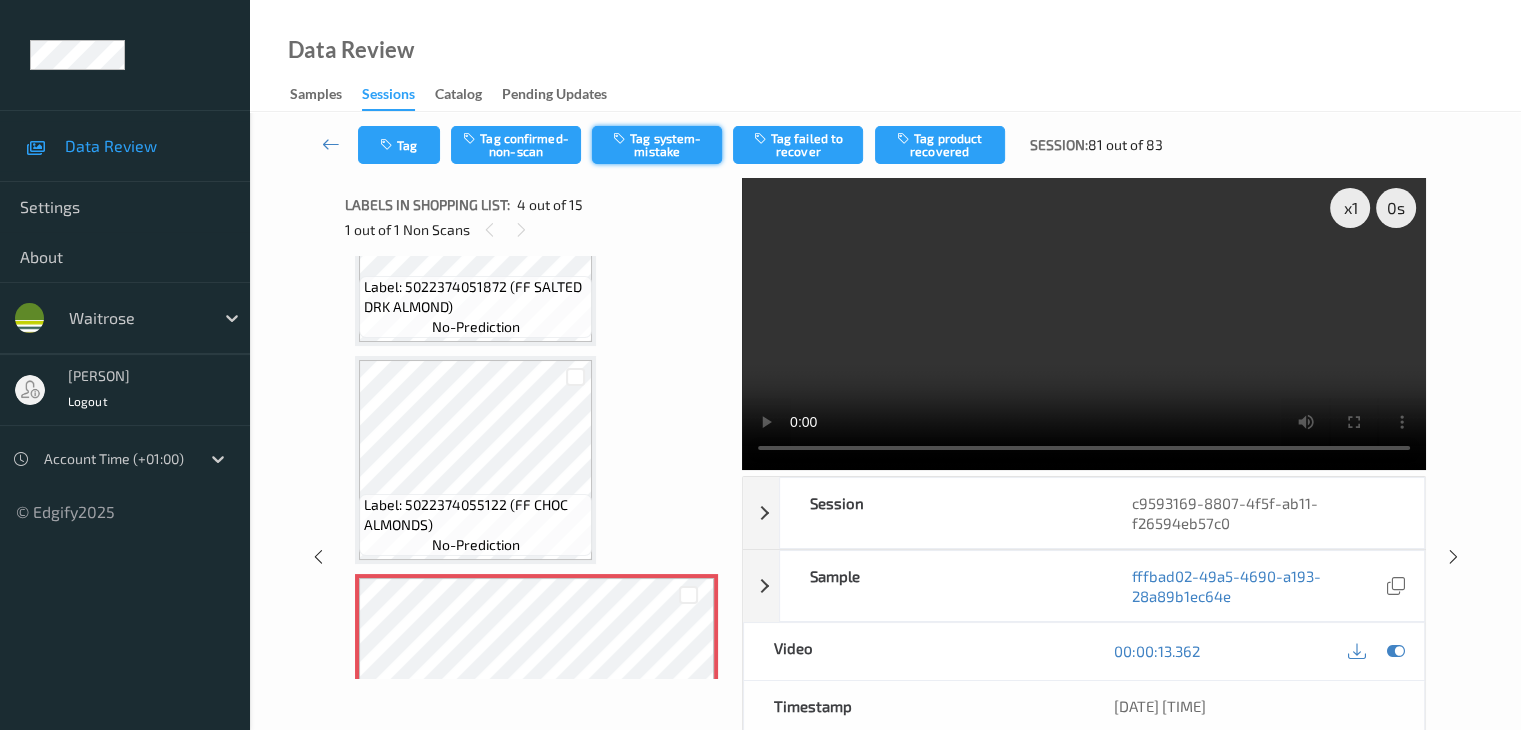 click on "Tag   system-mistake" at bounding box center [657, 145] 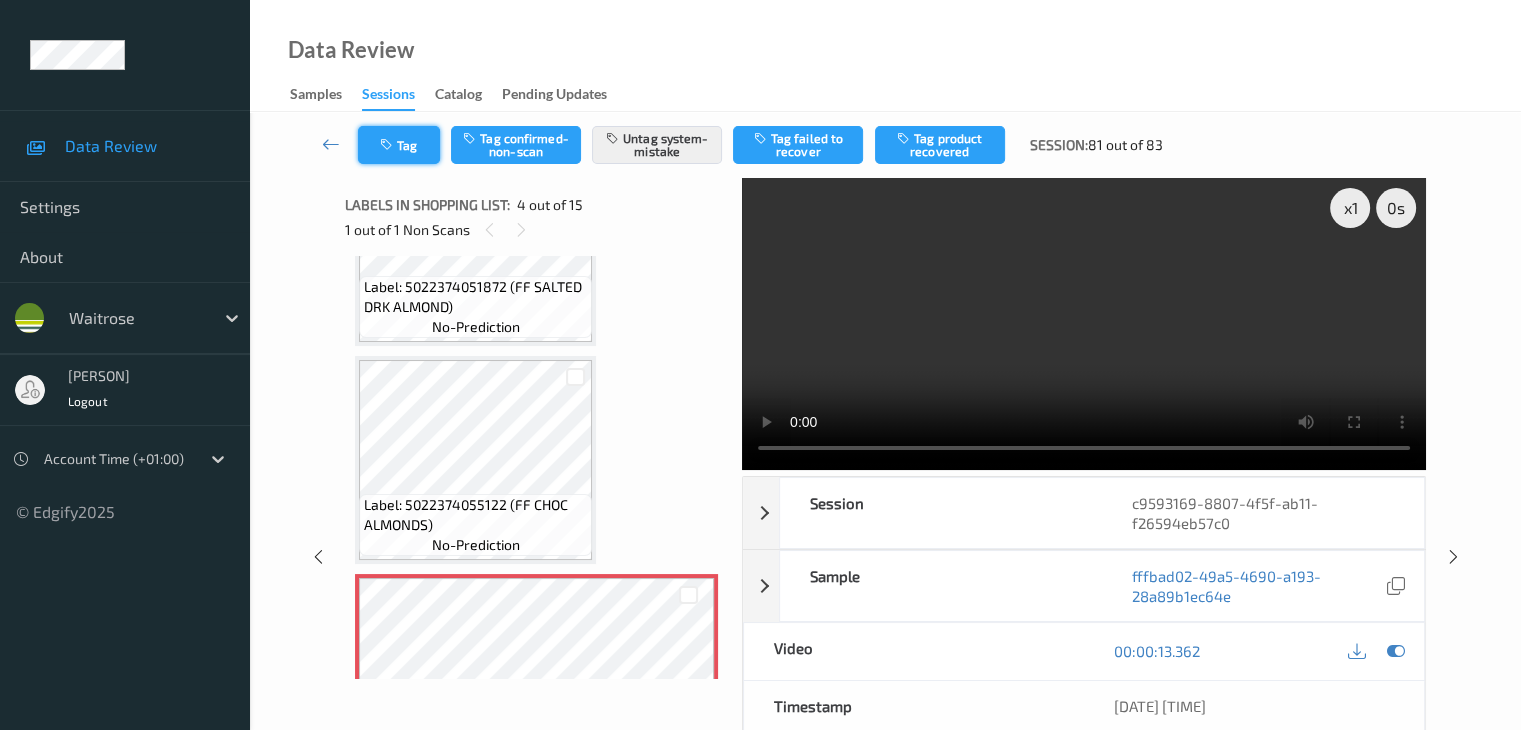 click on "Tag" at bounding box center (399, 145) 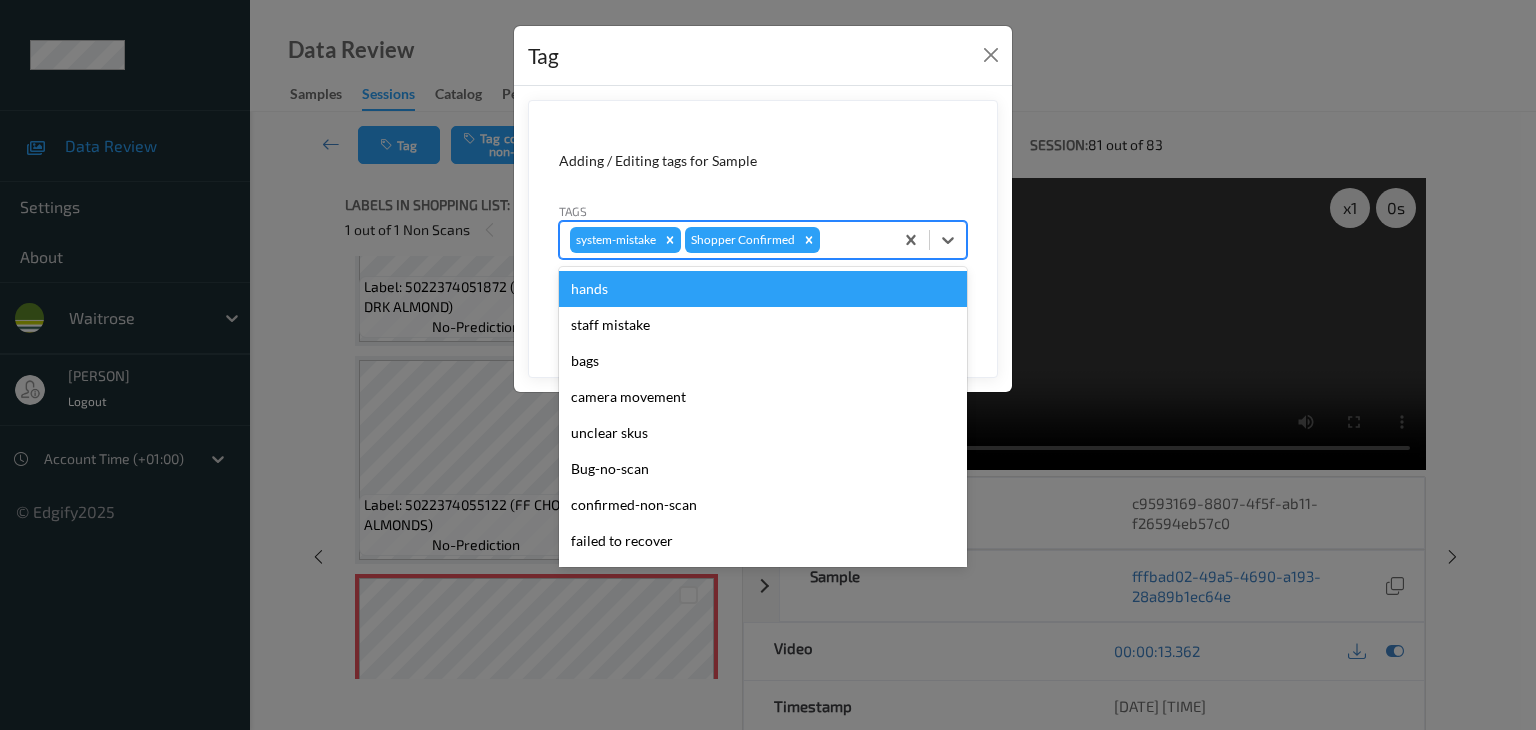 click at bounding box center (853, 240) 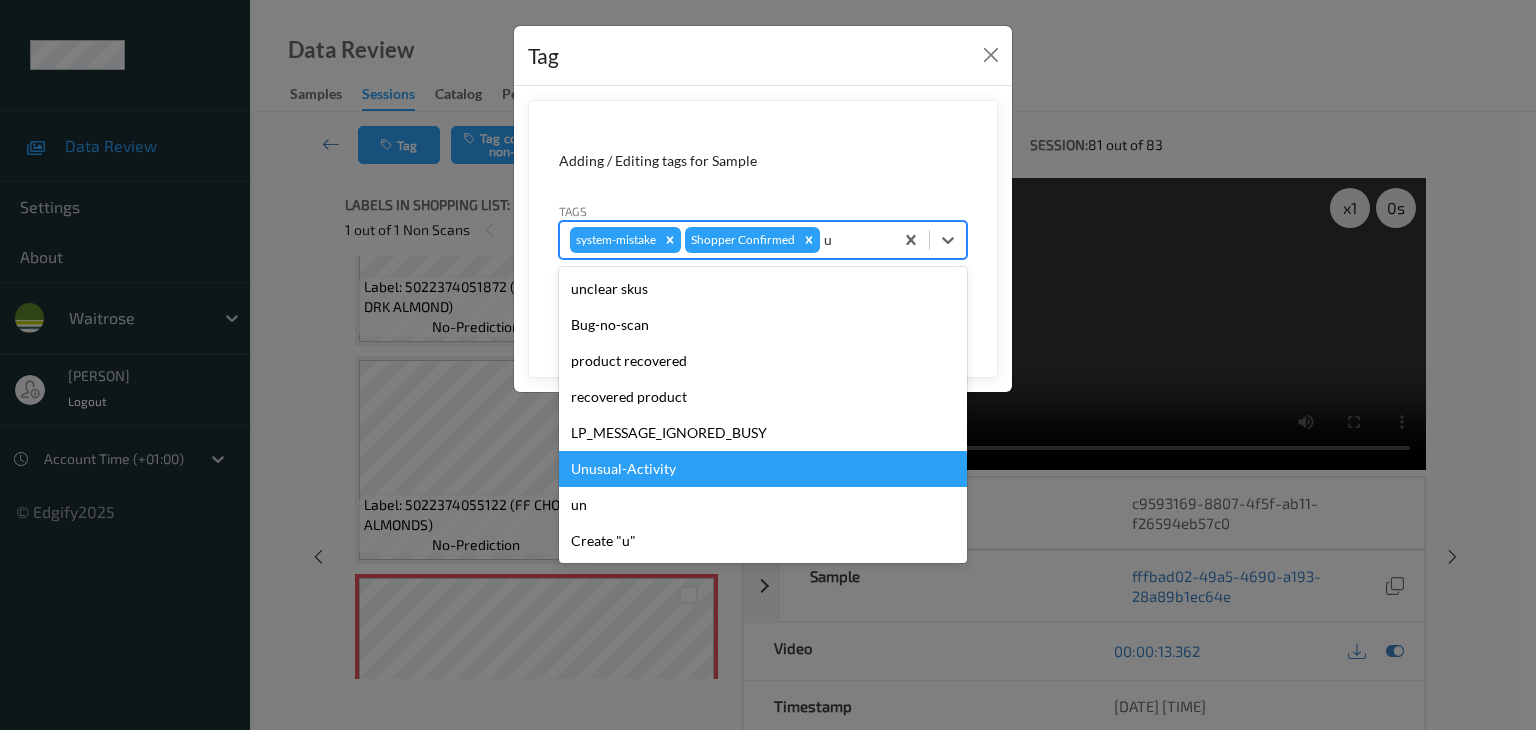 click on "Unusual-Activity" at bounding box center (763, 469) 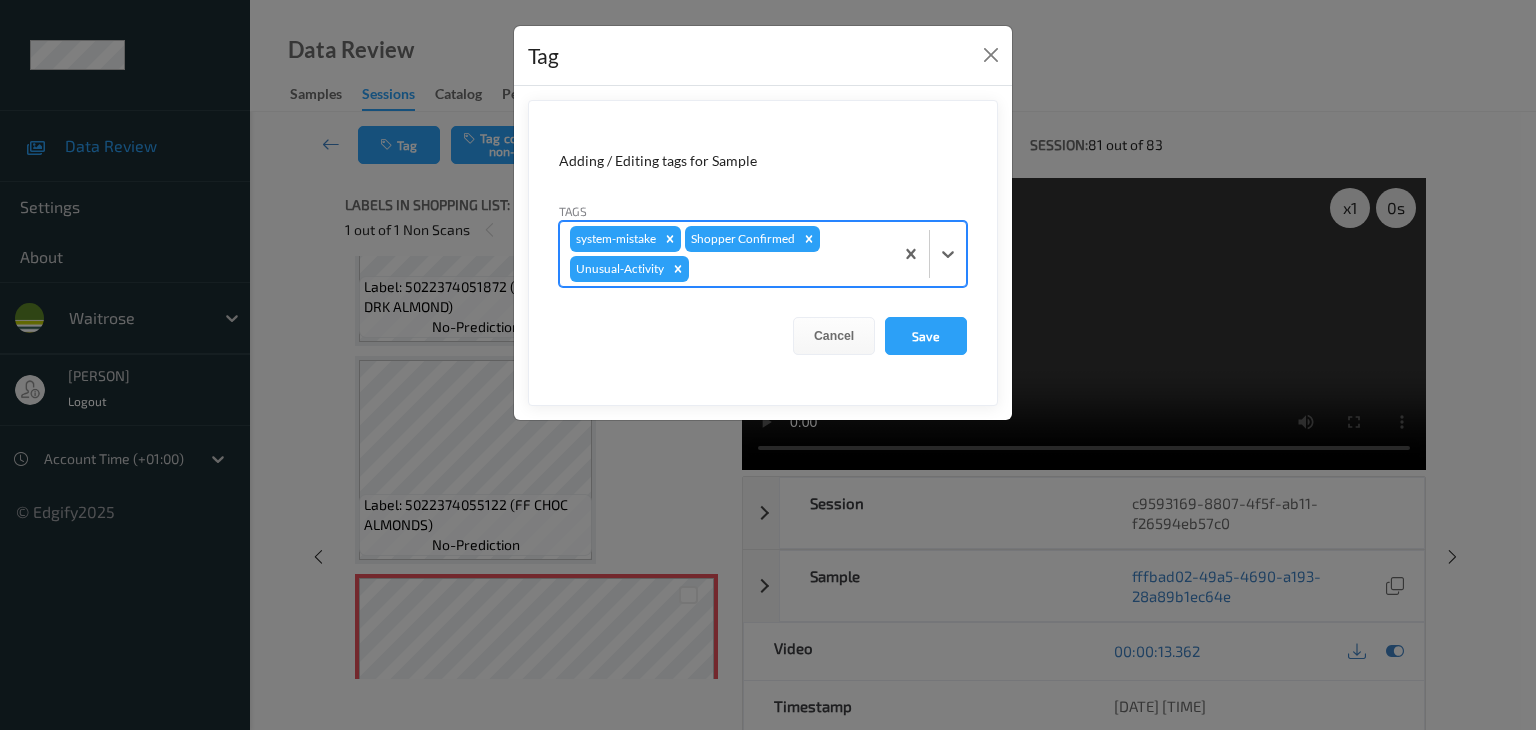 type on "p" 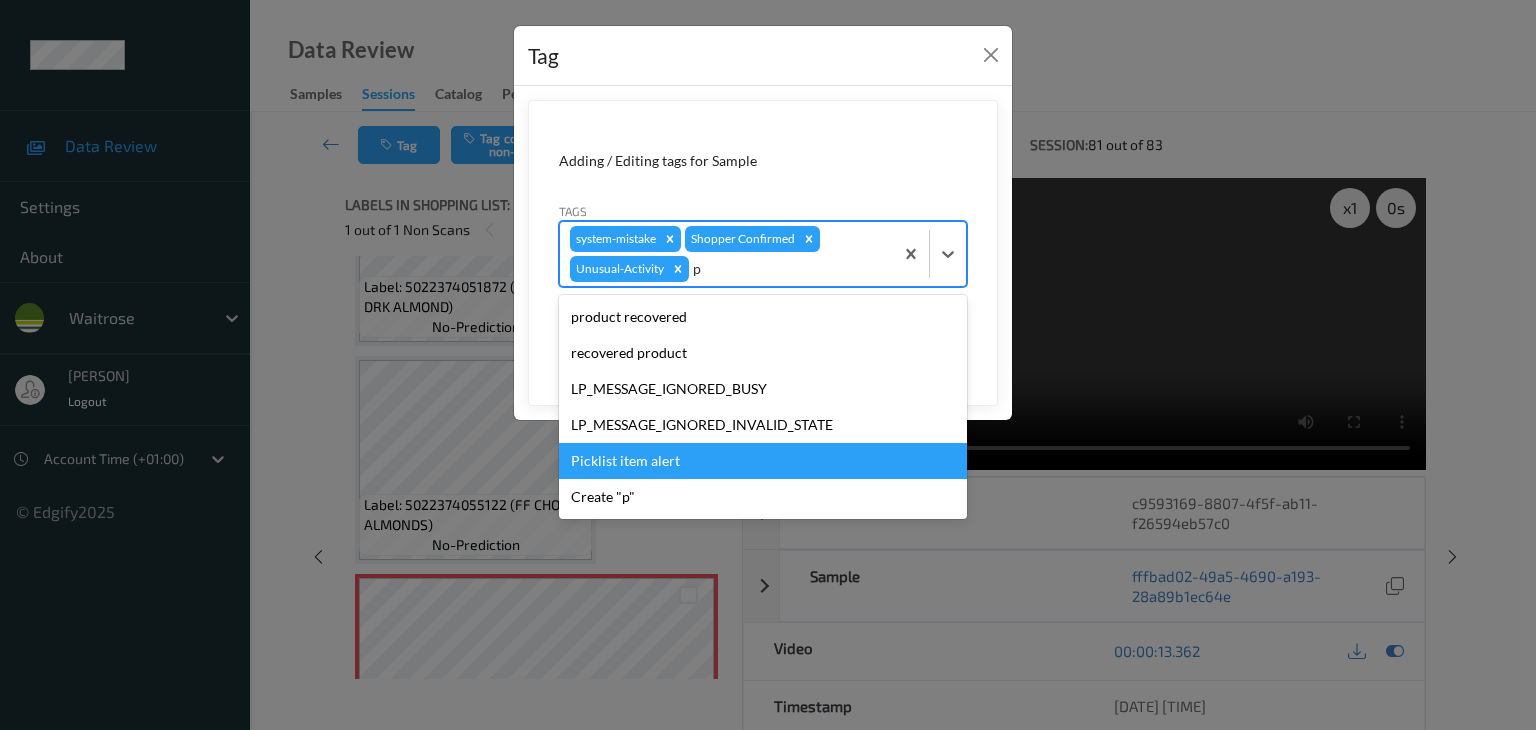 click on "Picklist item alert" at bounding box center (763, 461) 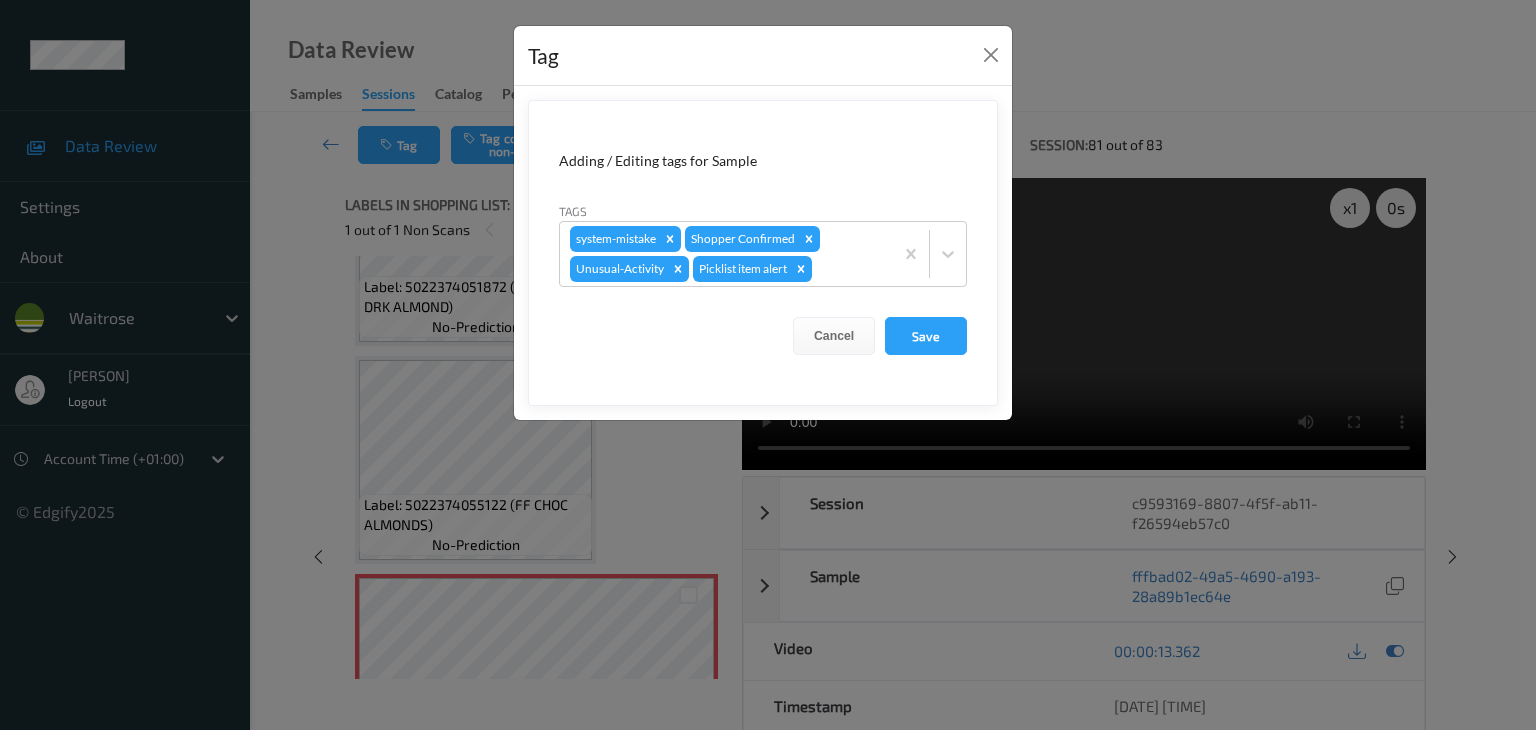 drag, startPoint x: 946, startPoint y: 343, endPoint x: 1024, endPoint y: 153, distance: 205.38744 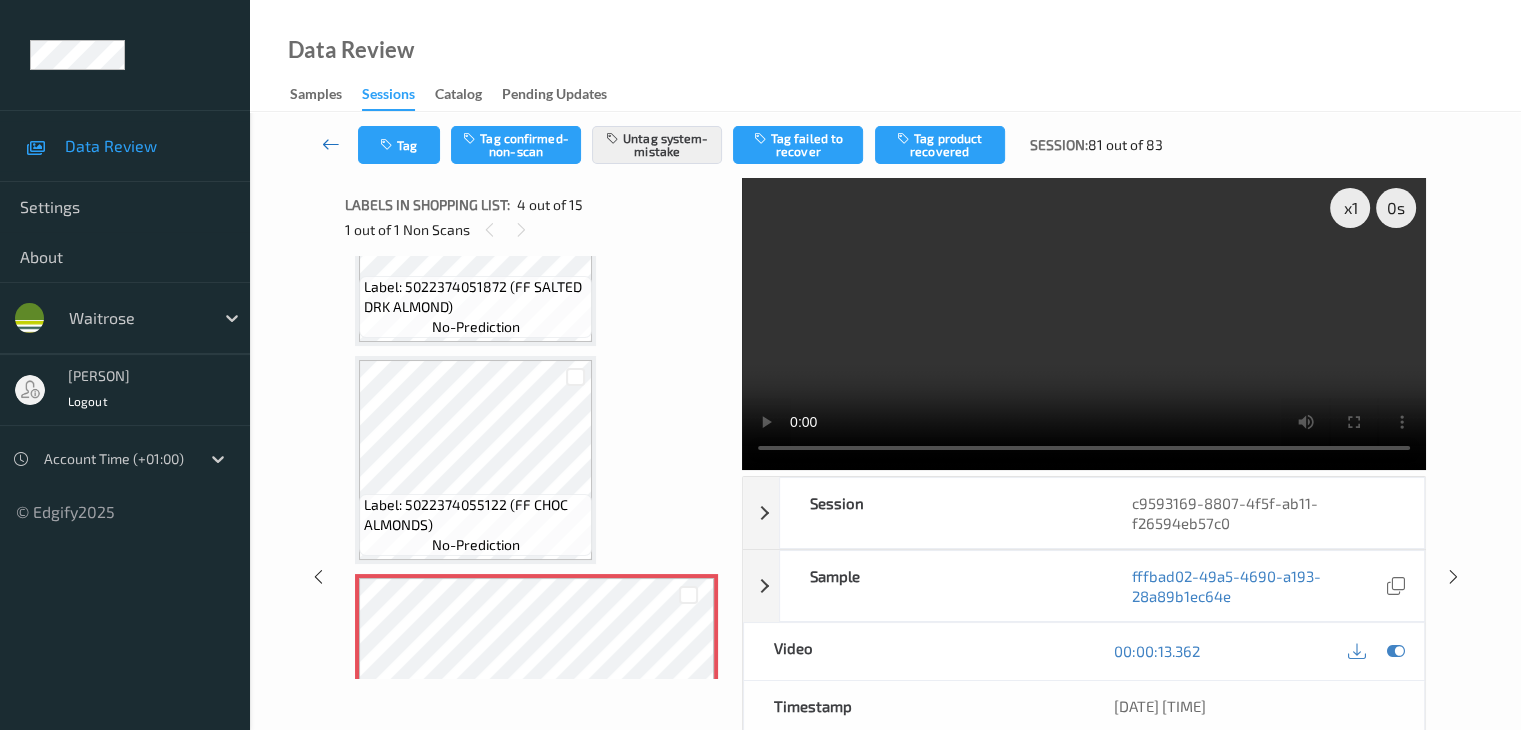 click at bounding box center (331, 144) 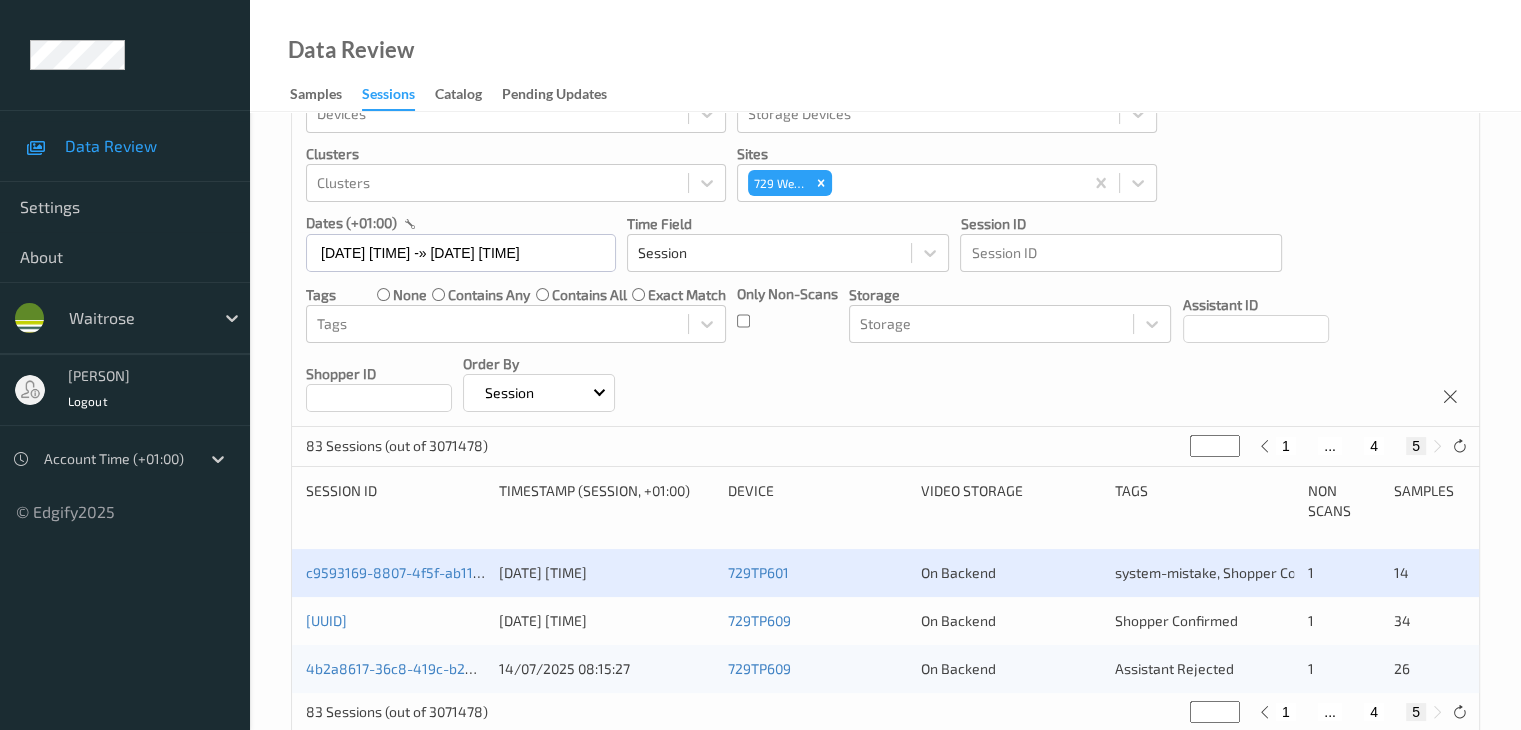 scroll, scrollTop: 116, scrollLeft: 0, axis: vertical 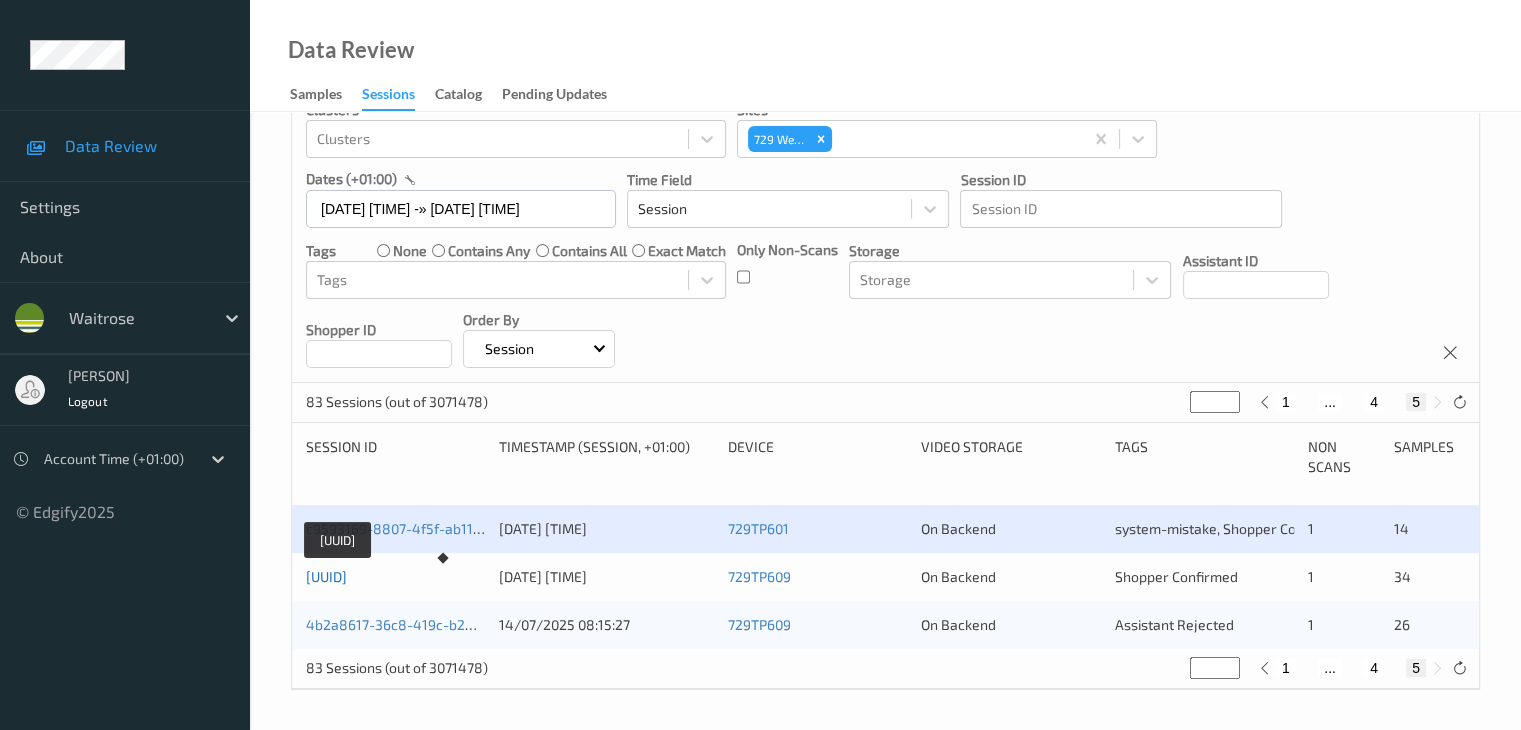 click on "e0224109-f768-4b74-b22d-c7a60a2042b7" at bounding box center [326, 576] 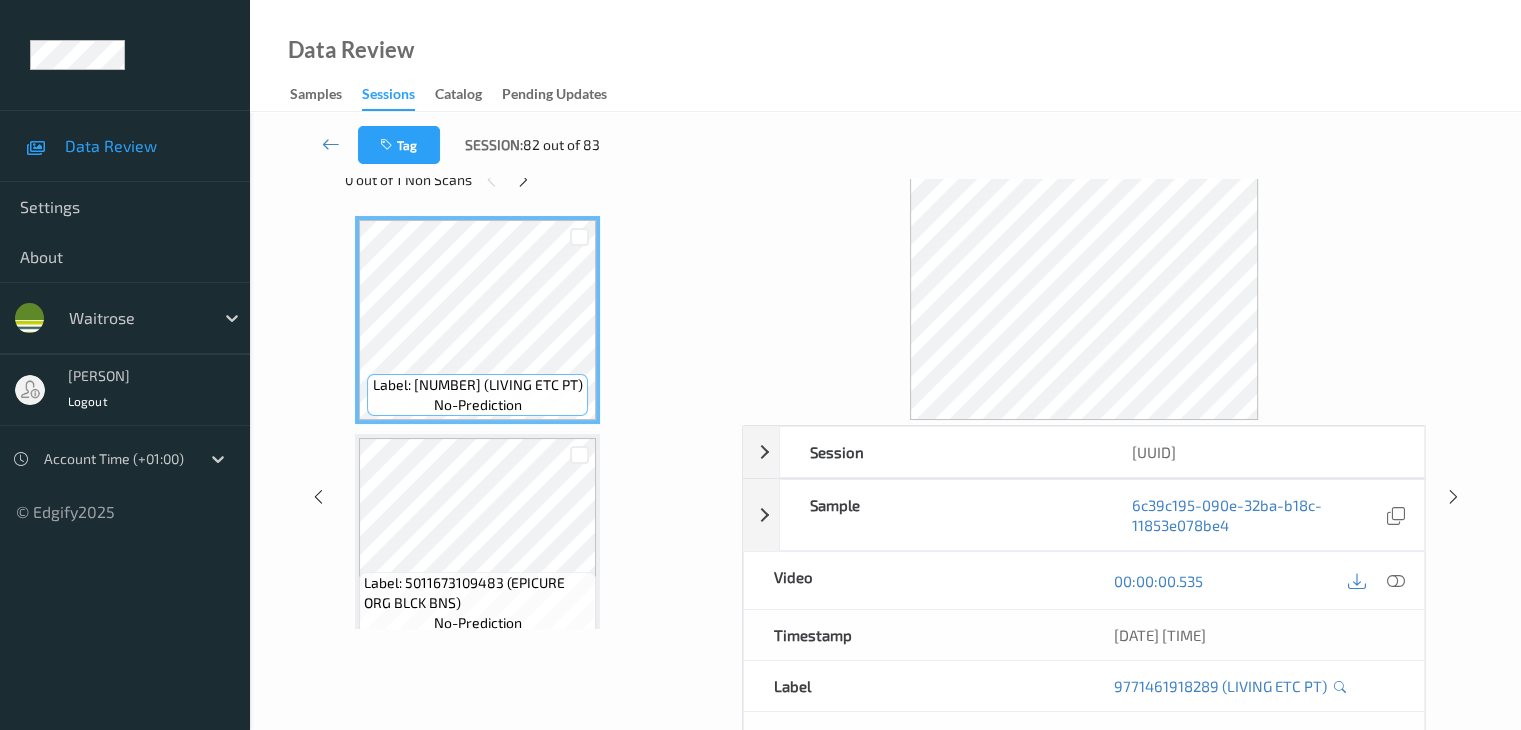 scroll, scrollTop: 16, scrollLeft: 0, axis: vertical 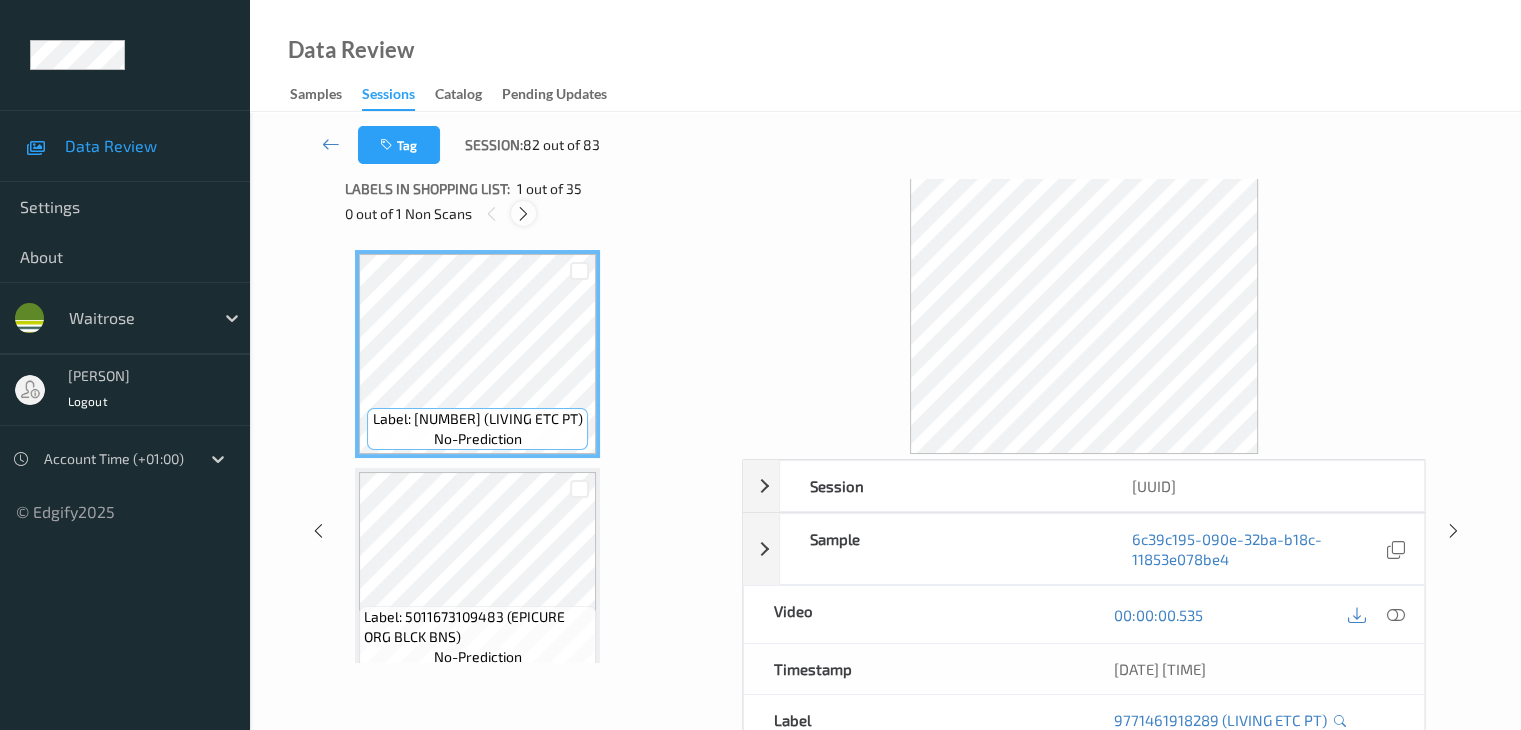 click at bounding box center (523, 214) 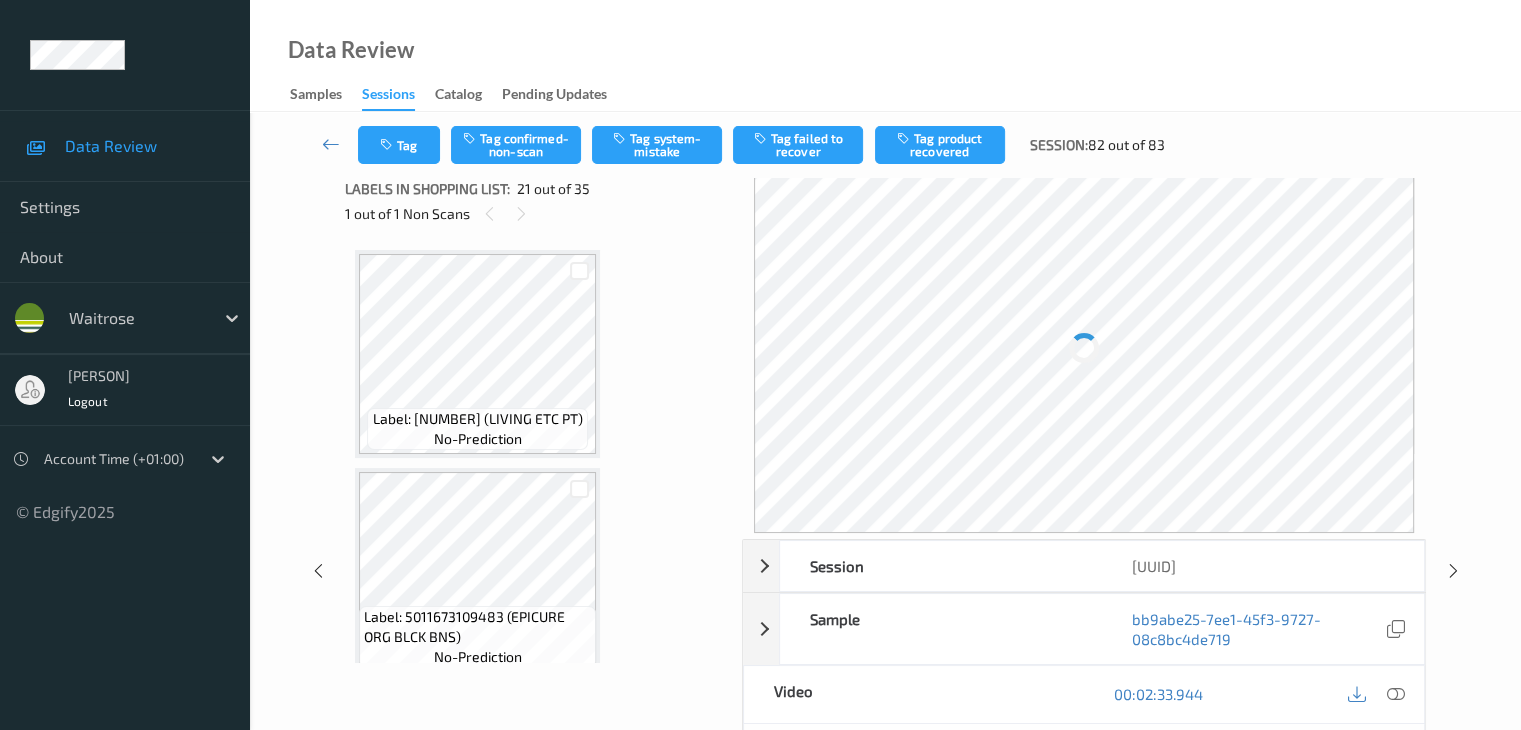scroll, scrollTop: 4152, scrollLeft: 0, axis: vertical 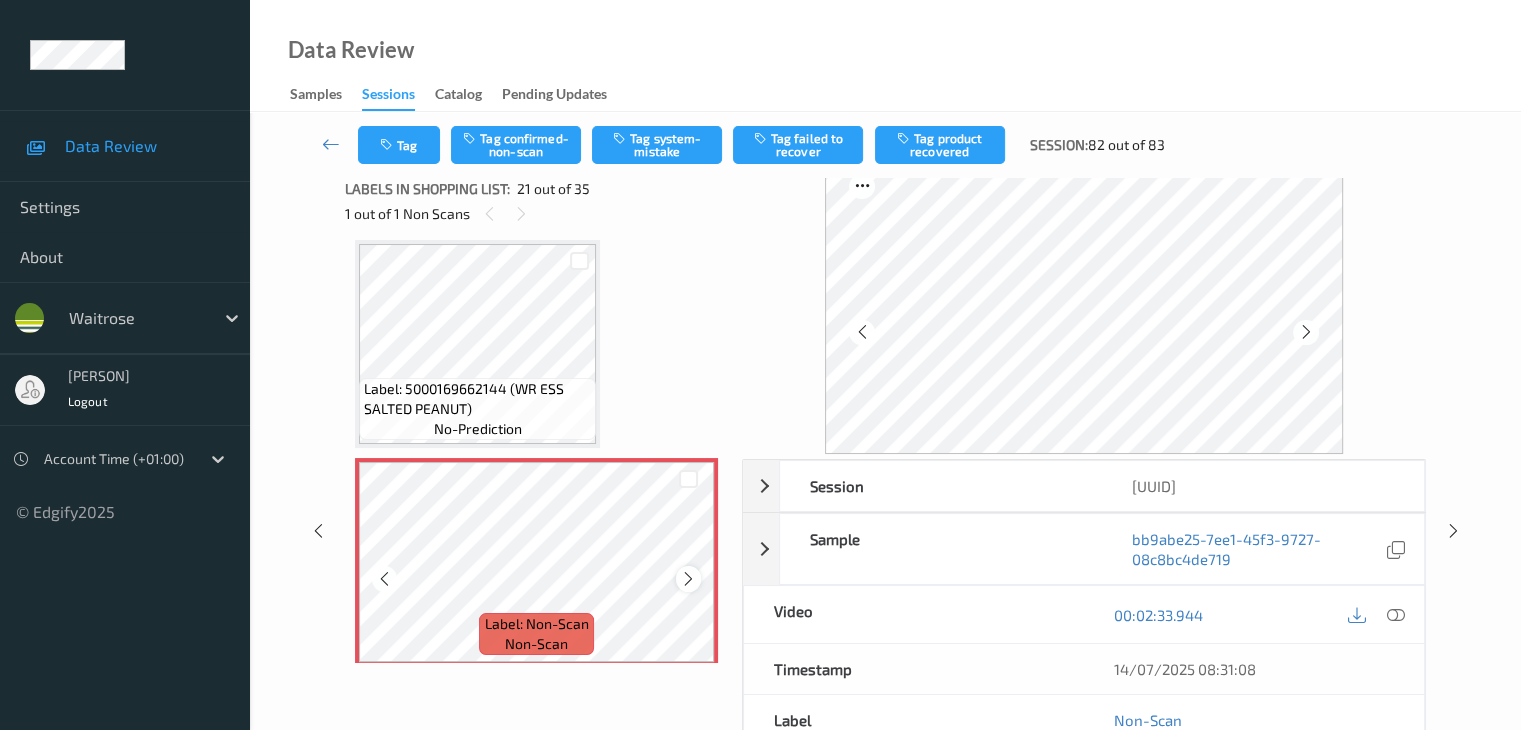 click at bounding box center [688, 578] 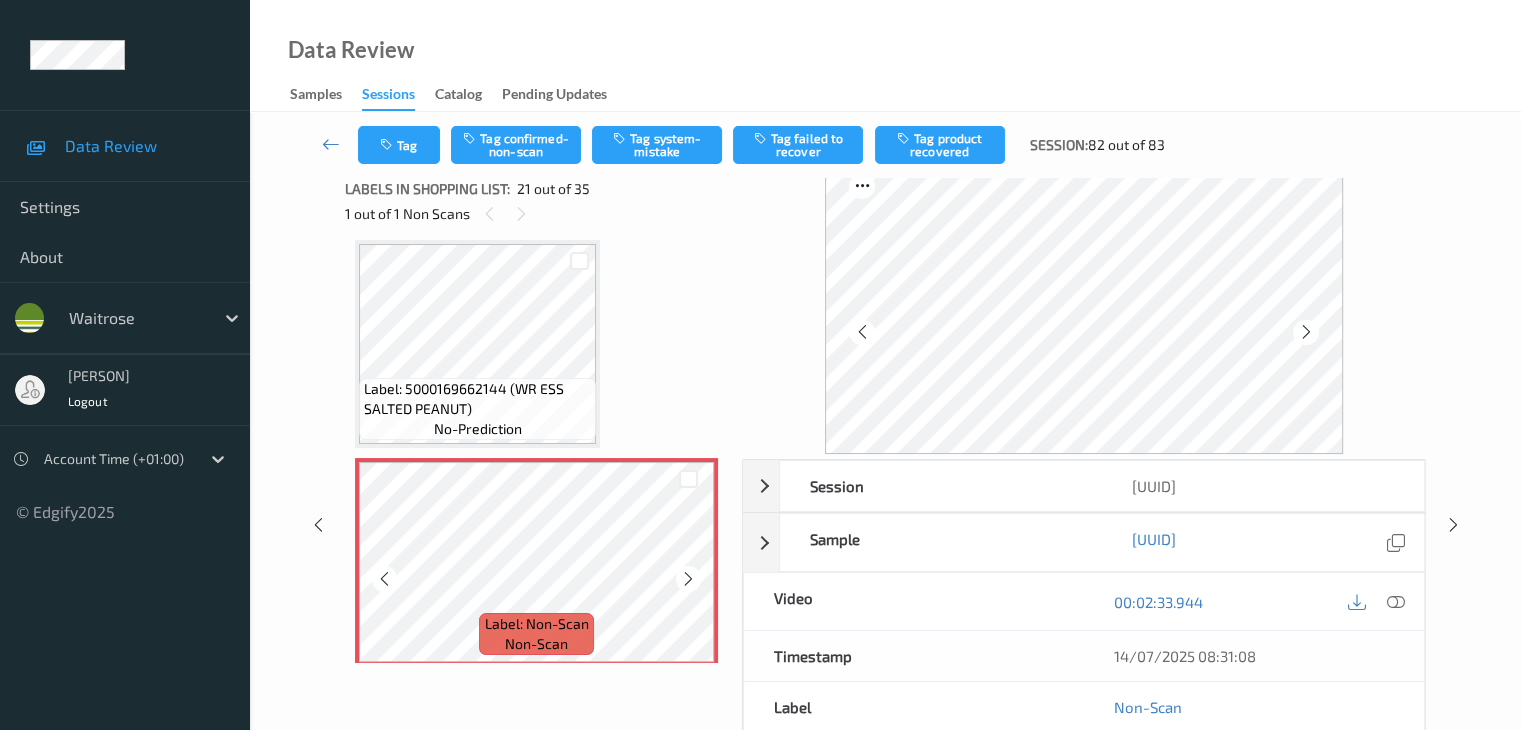 click at bounding box center (688, 578) 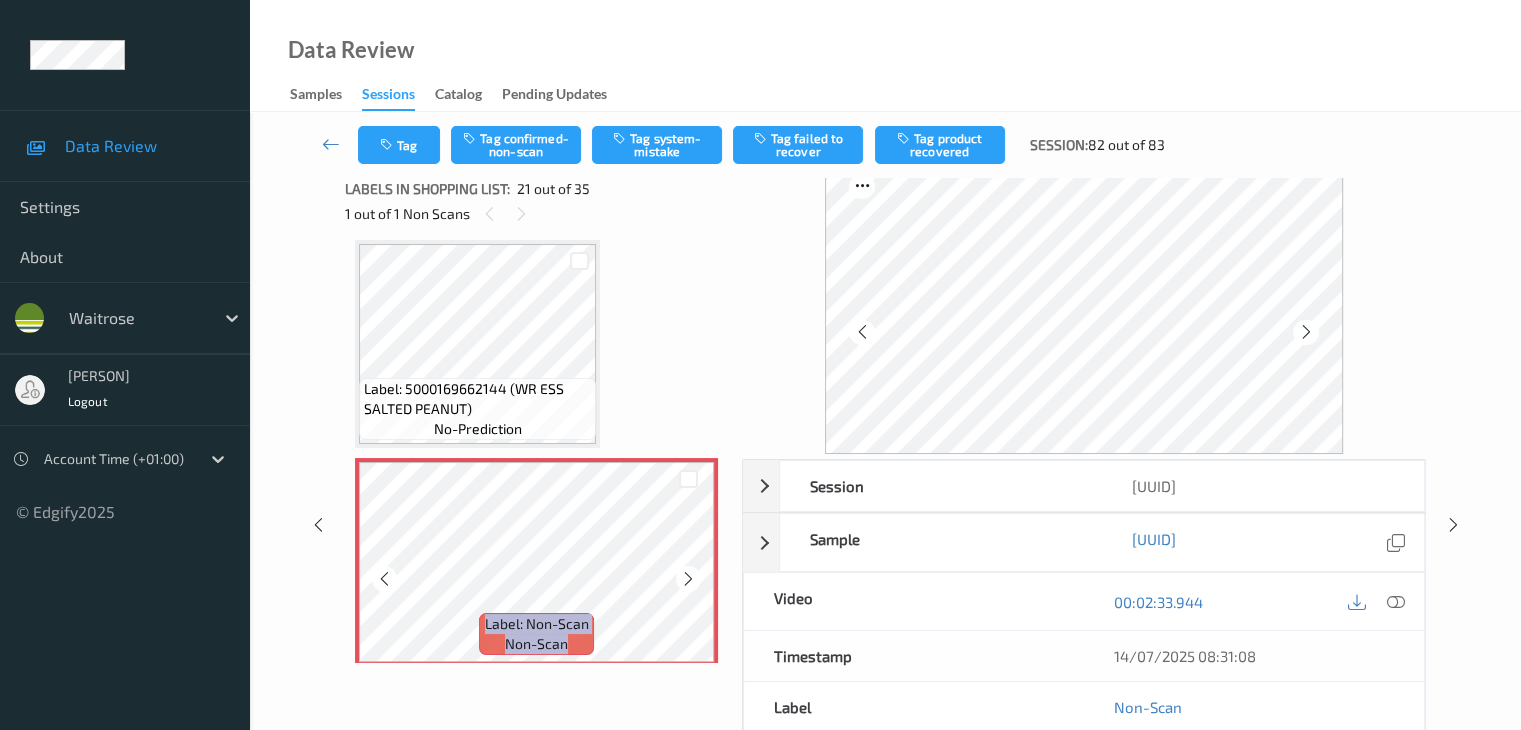 click at bounding box center [688, 578] 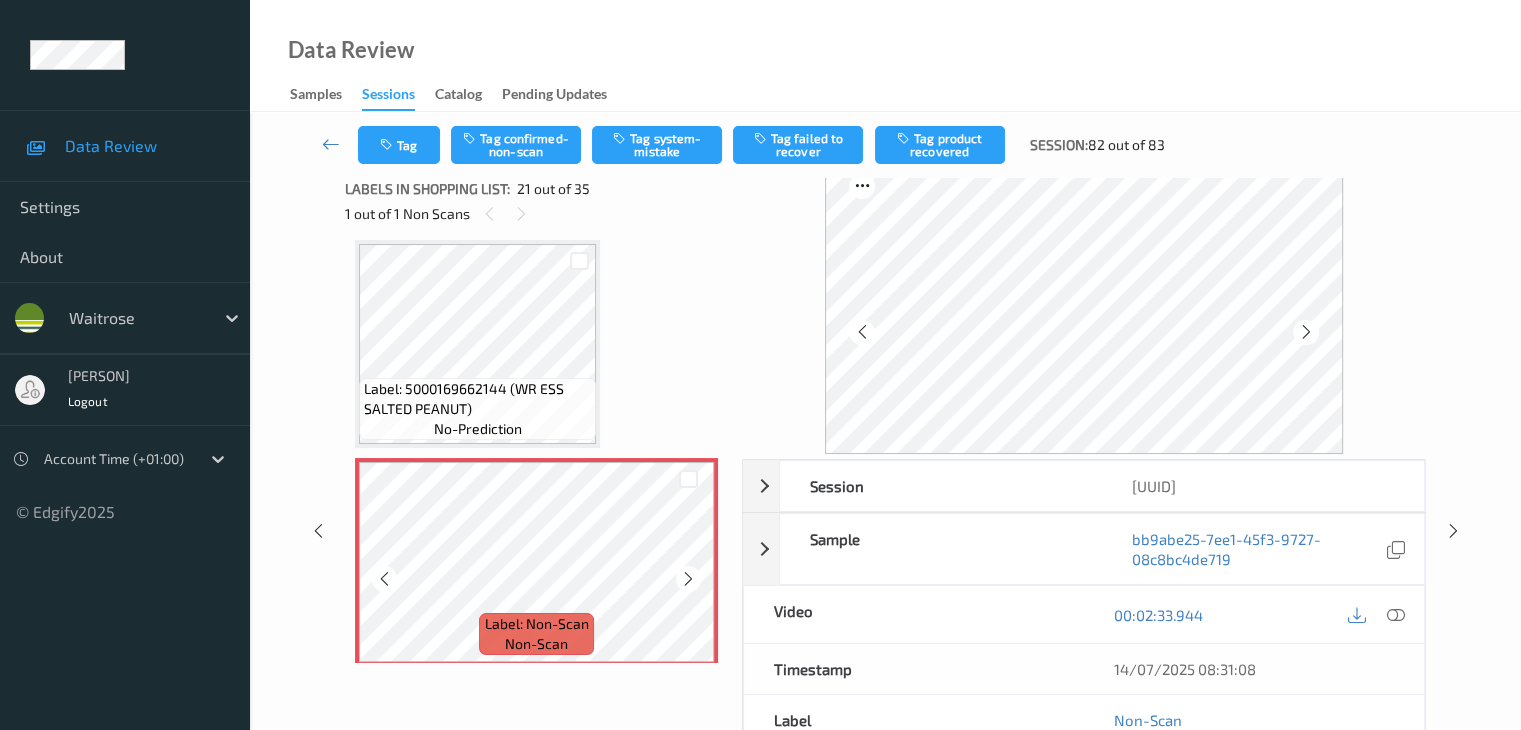 click at bounding box center [688, 578] 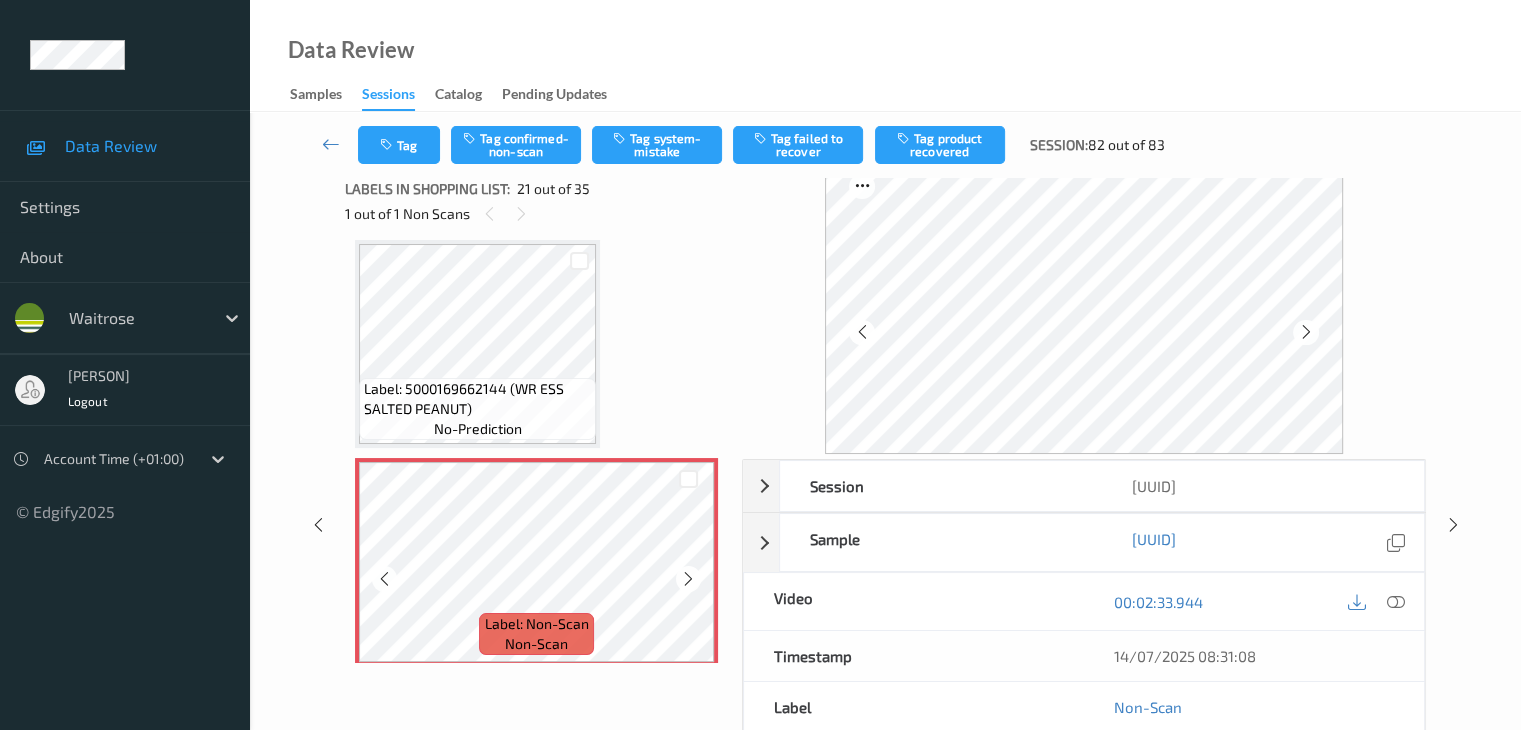 click at bounding box center (688, 578) 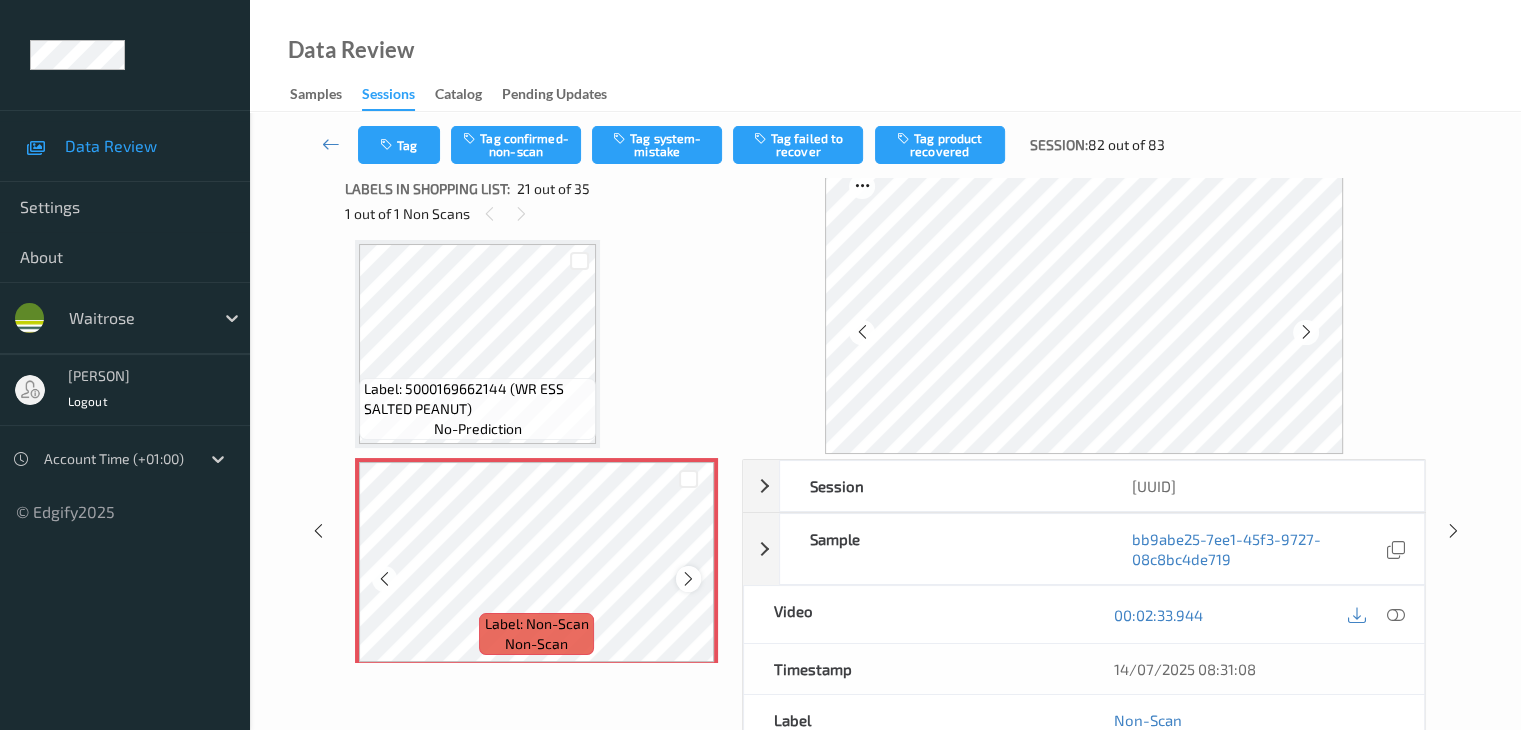 click at bounding box center [688, 579] 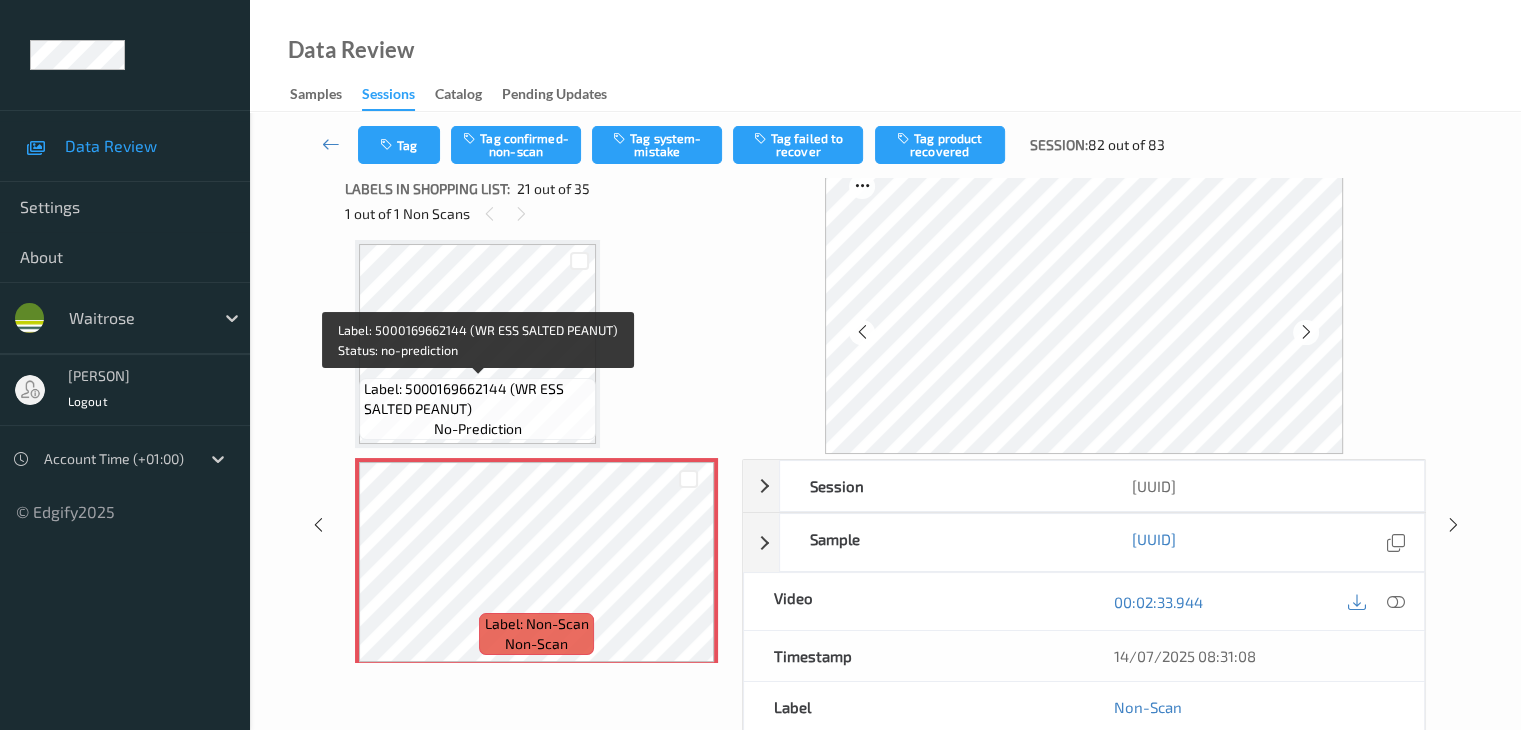 click on "Label: 5000169662144 (WR ESS SALTED PEANUT) no-prediction" at bounding box center (477, 409) 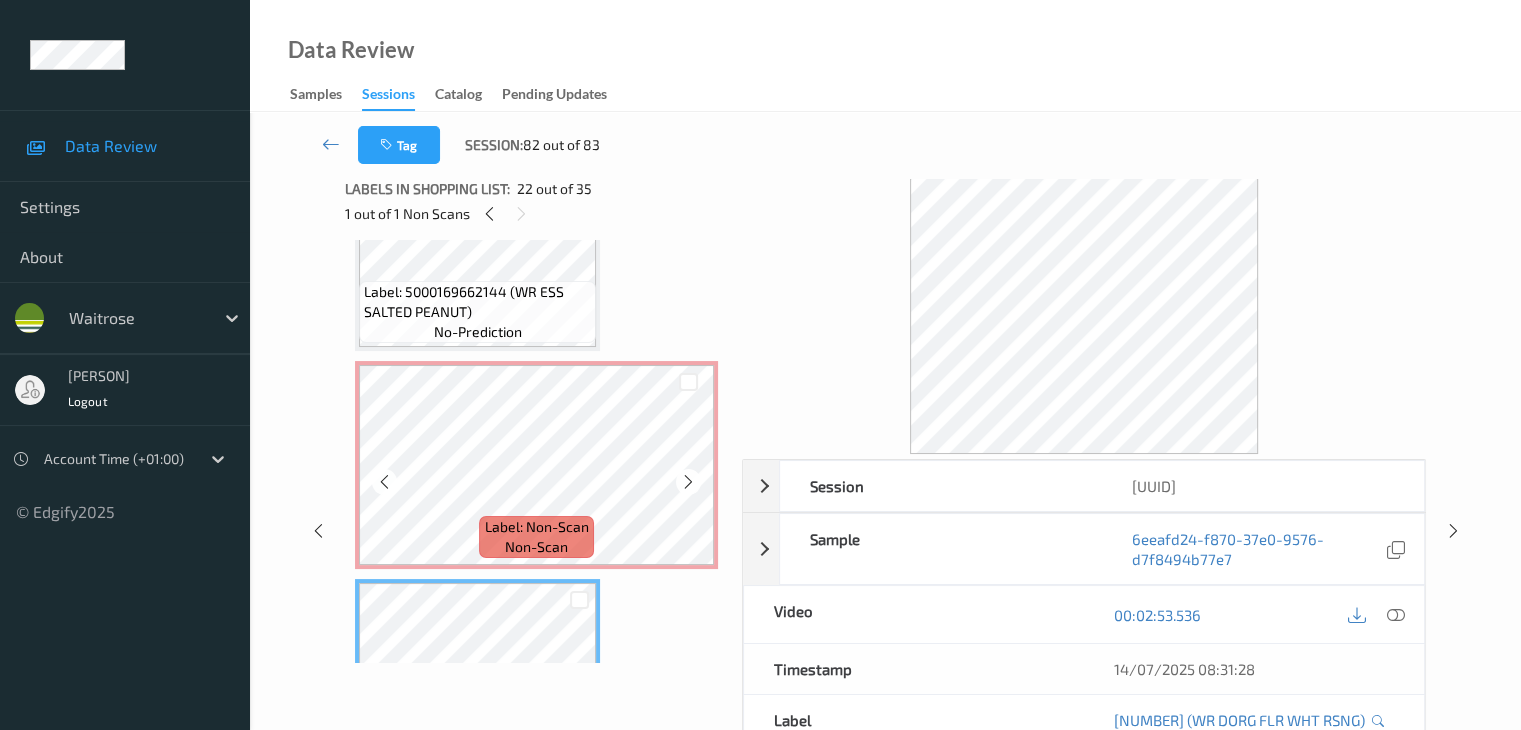 scroll, scrollTop: 4152, scrollLeft: 0, axis: vertical 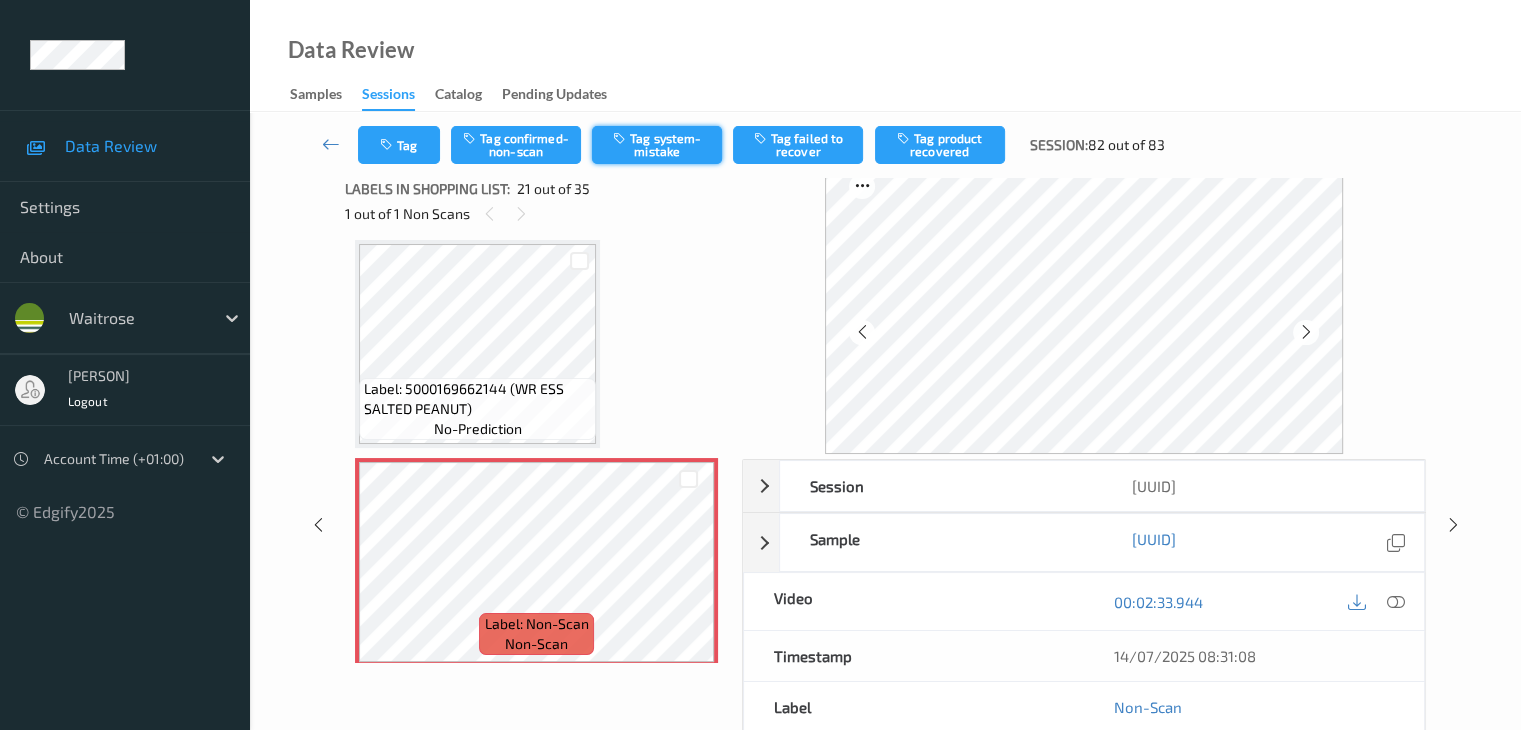 click on "Tag   system-mistake" at bounding box center [657, 145] 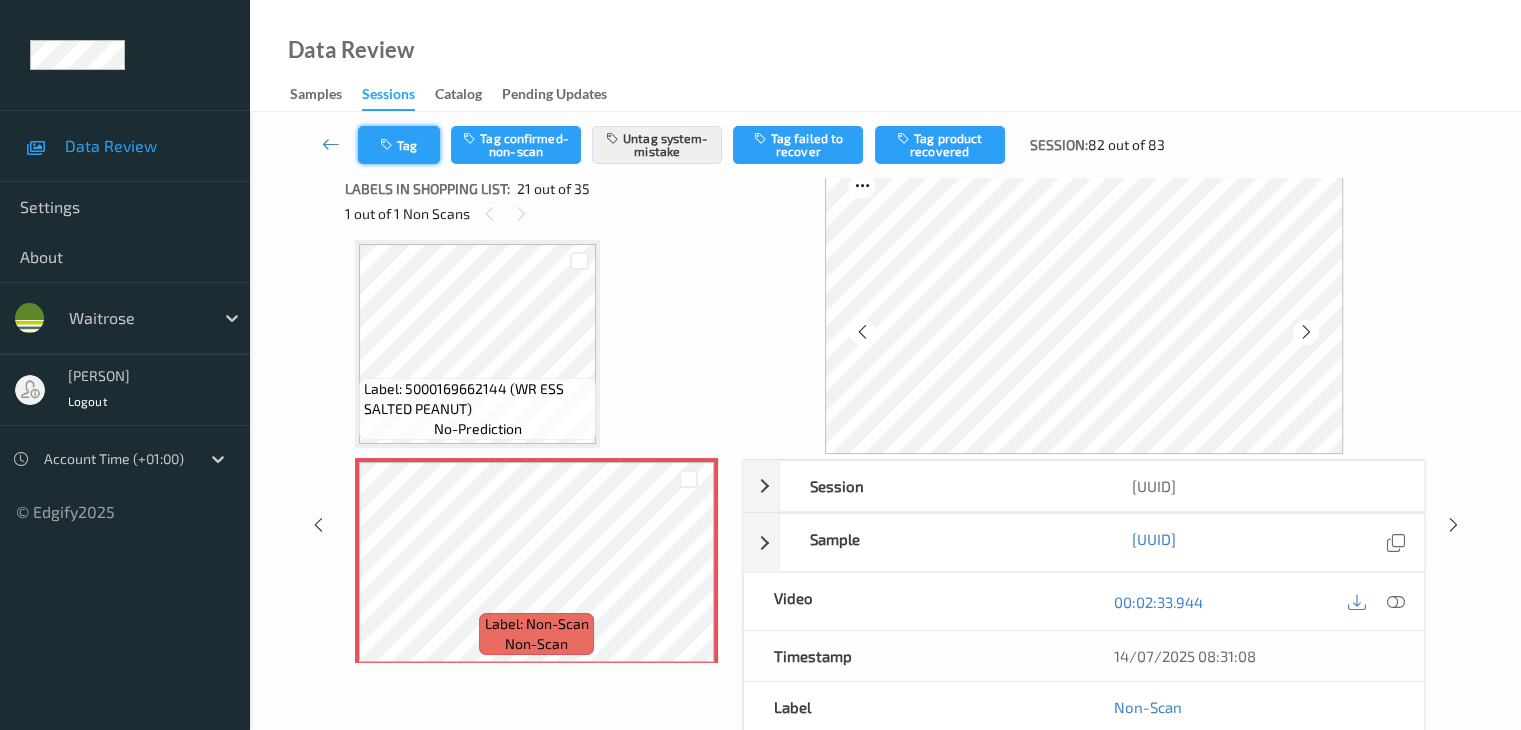 click on "Tag" at bounding box center (399, 145) 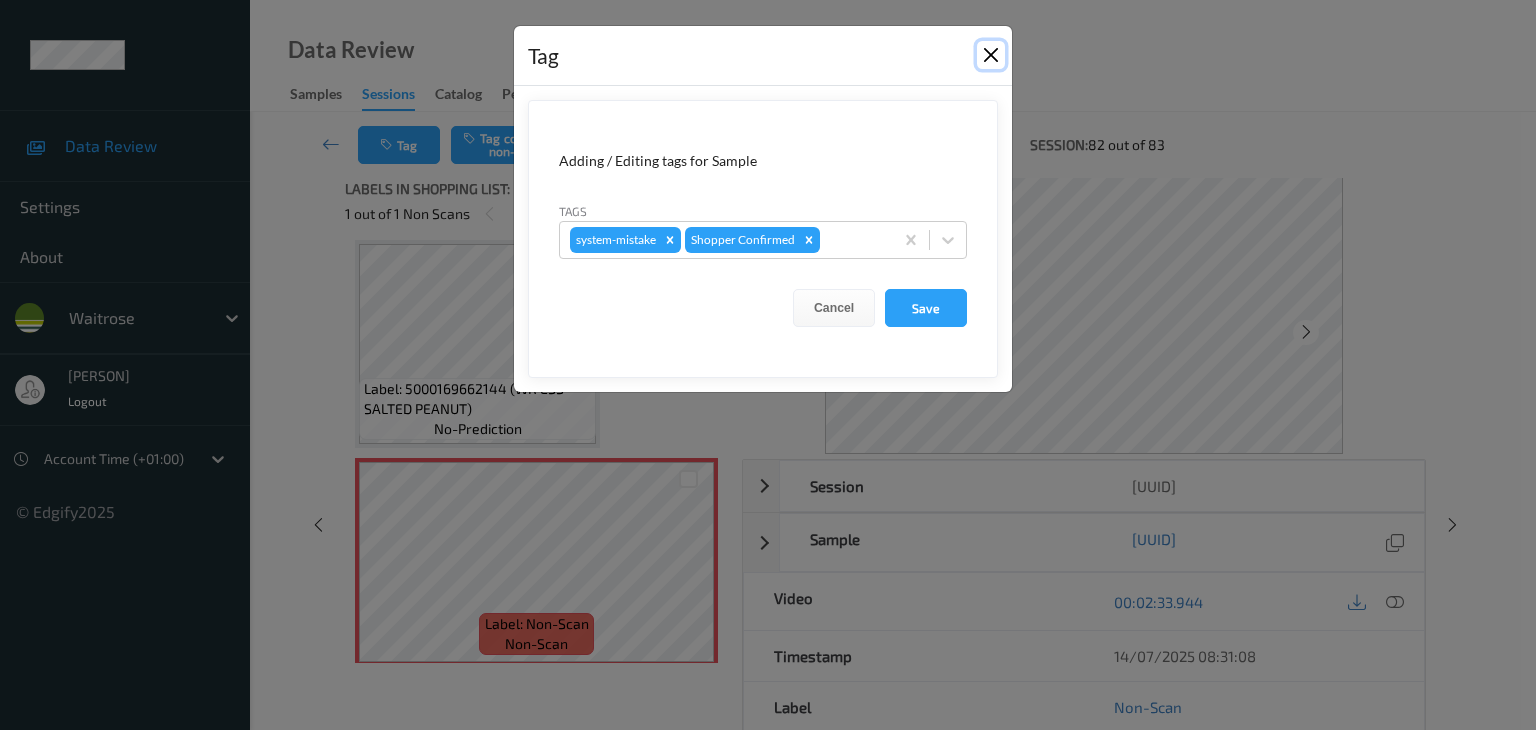 click at bounding box center [991, 55] 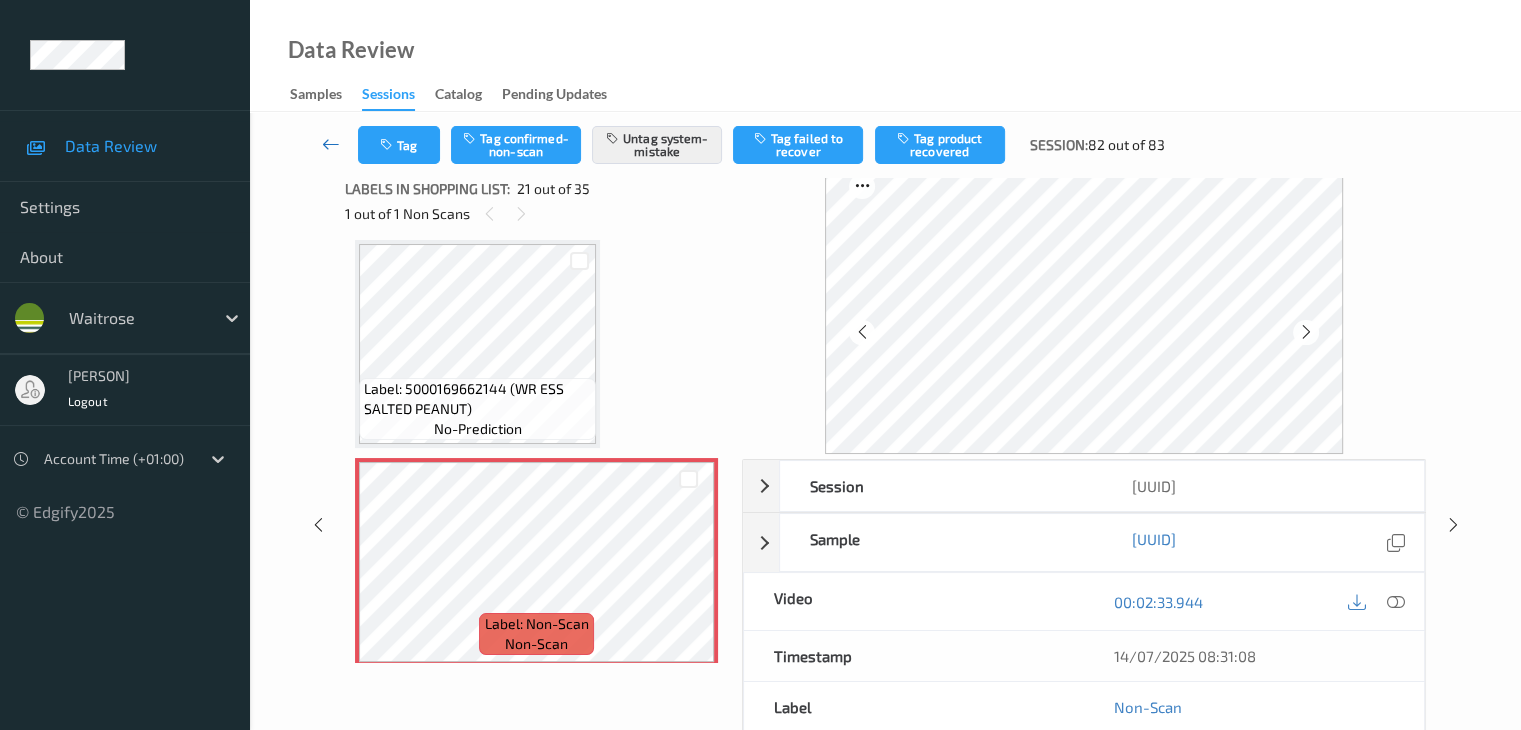 click at bounding box center [331, 144] 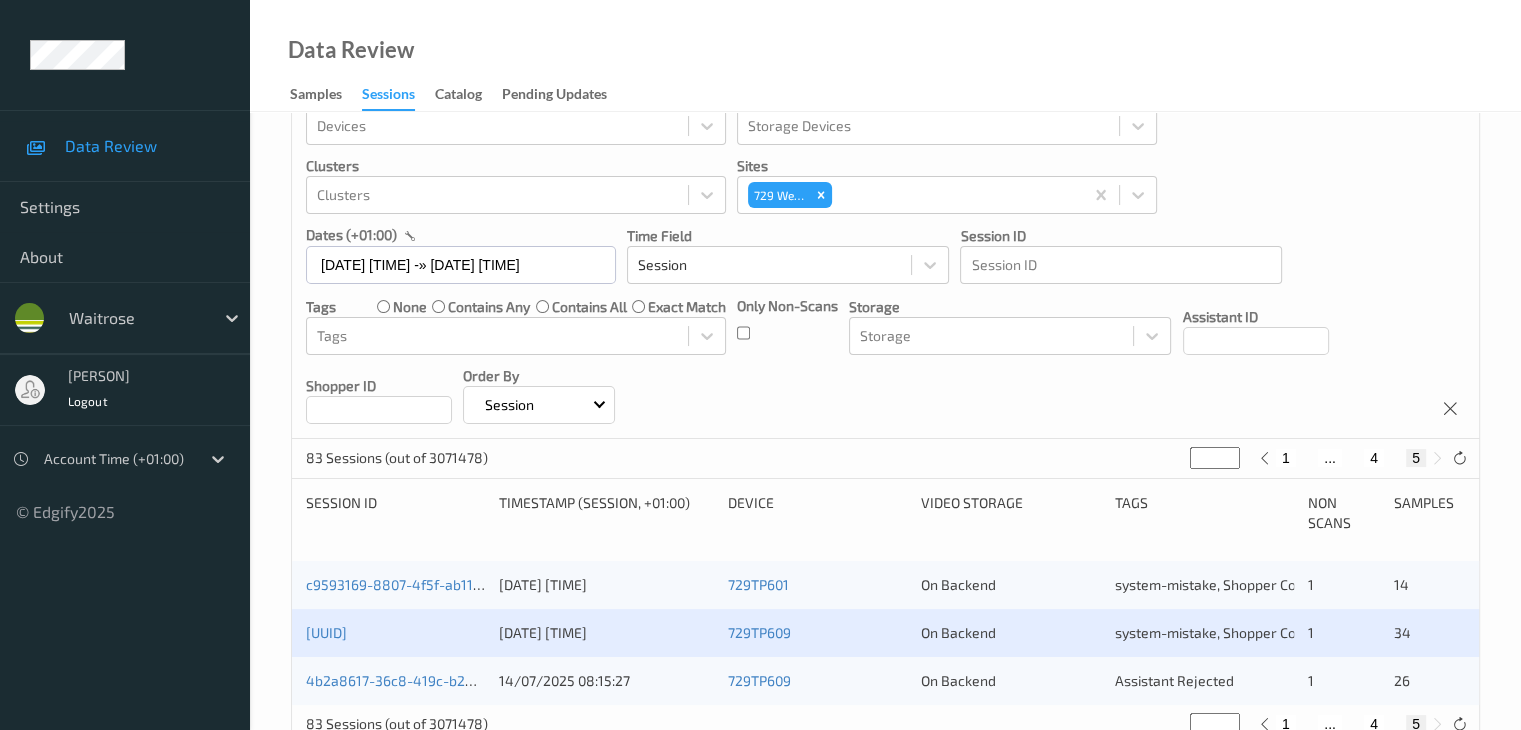 scroll, scrollTop: 116, scrollLeft: 0, axis: vertical 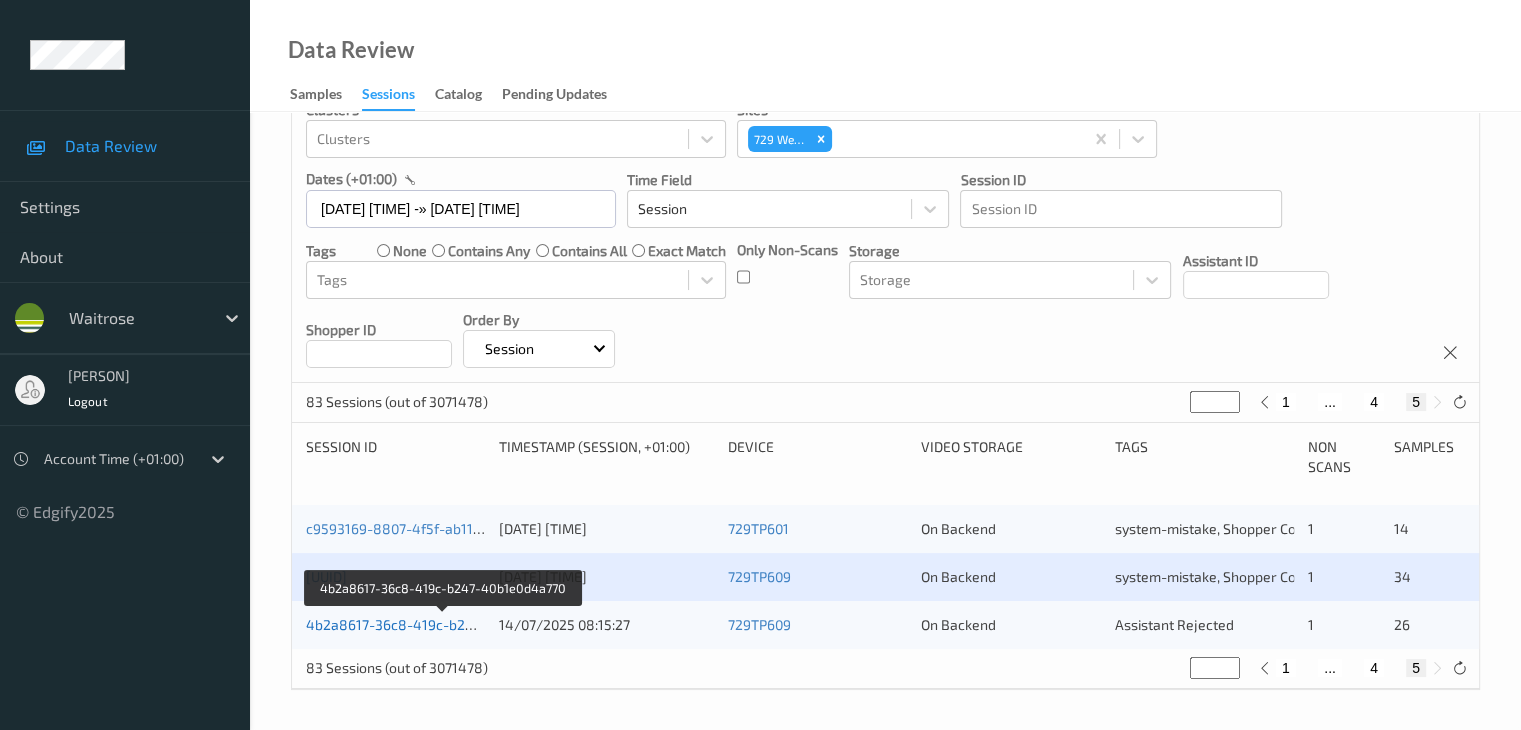 click on "4b2a8617-36c8-419c-b247-40b1e0d4a770" at bounding box center [443, 624] 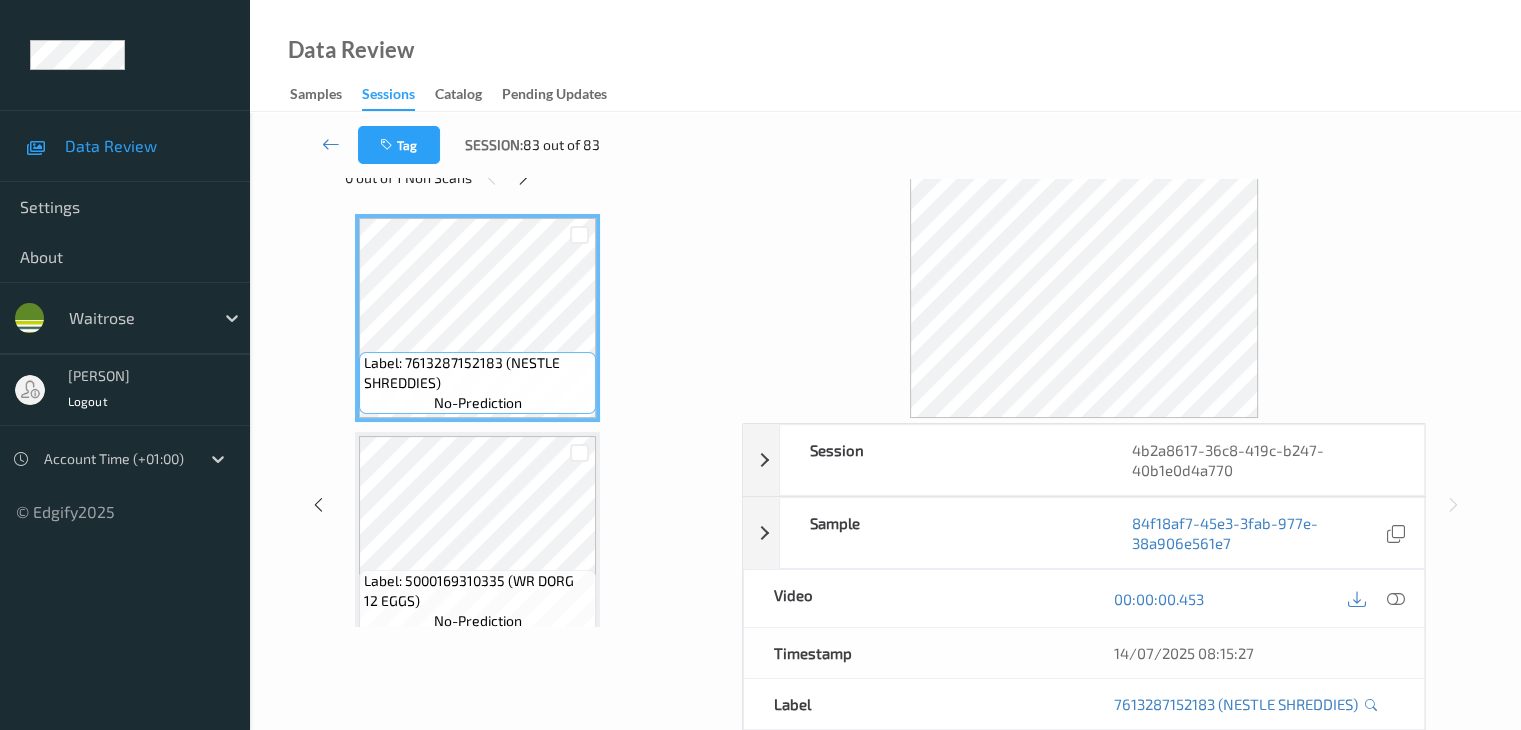 scroll, scrollTop: 0, scrollLeft: 0, axis: both 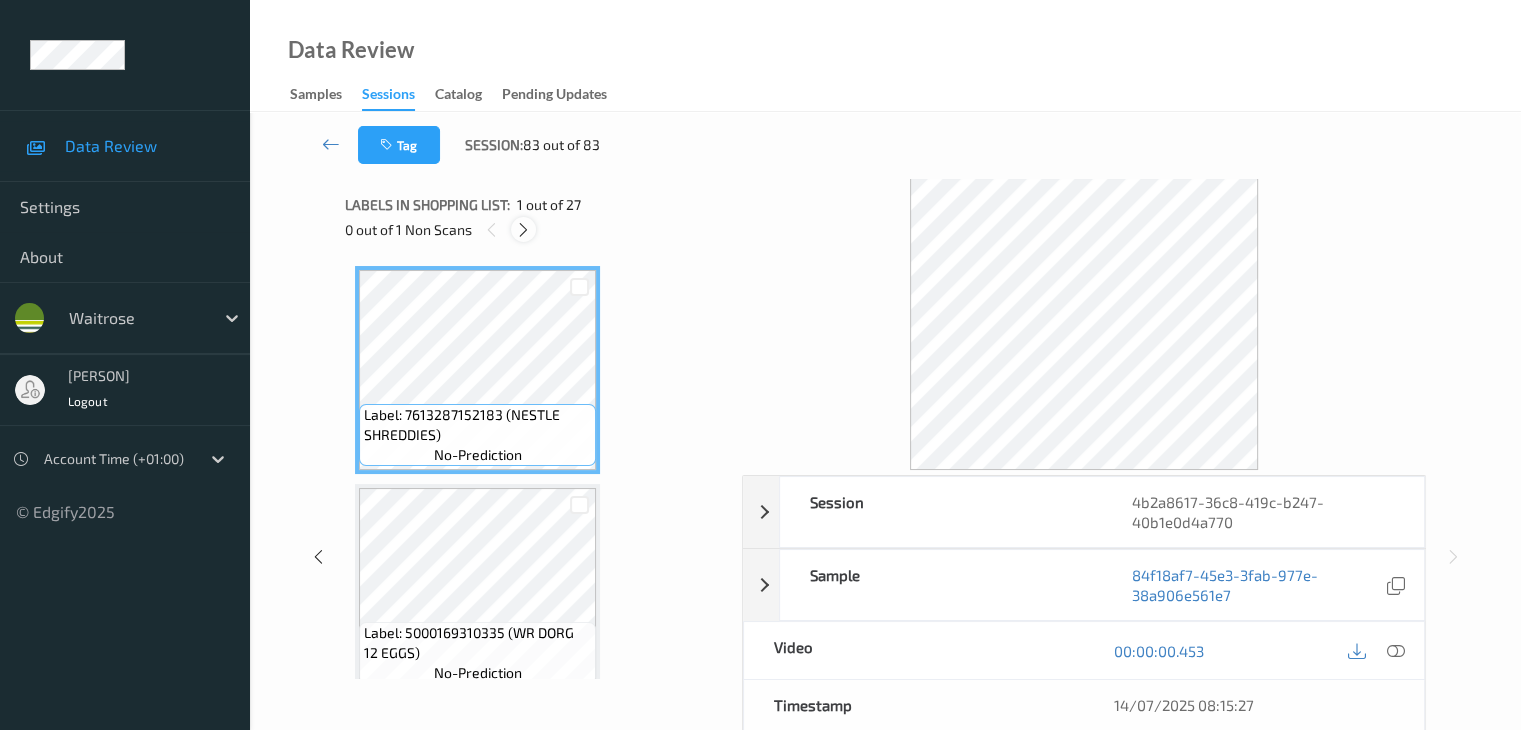 click at bounding box center [523, 230] 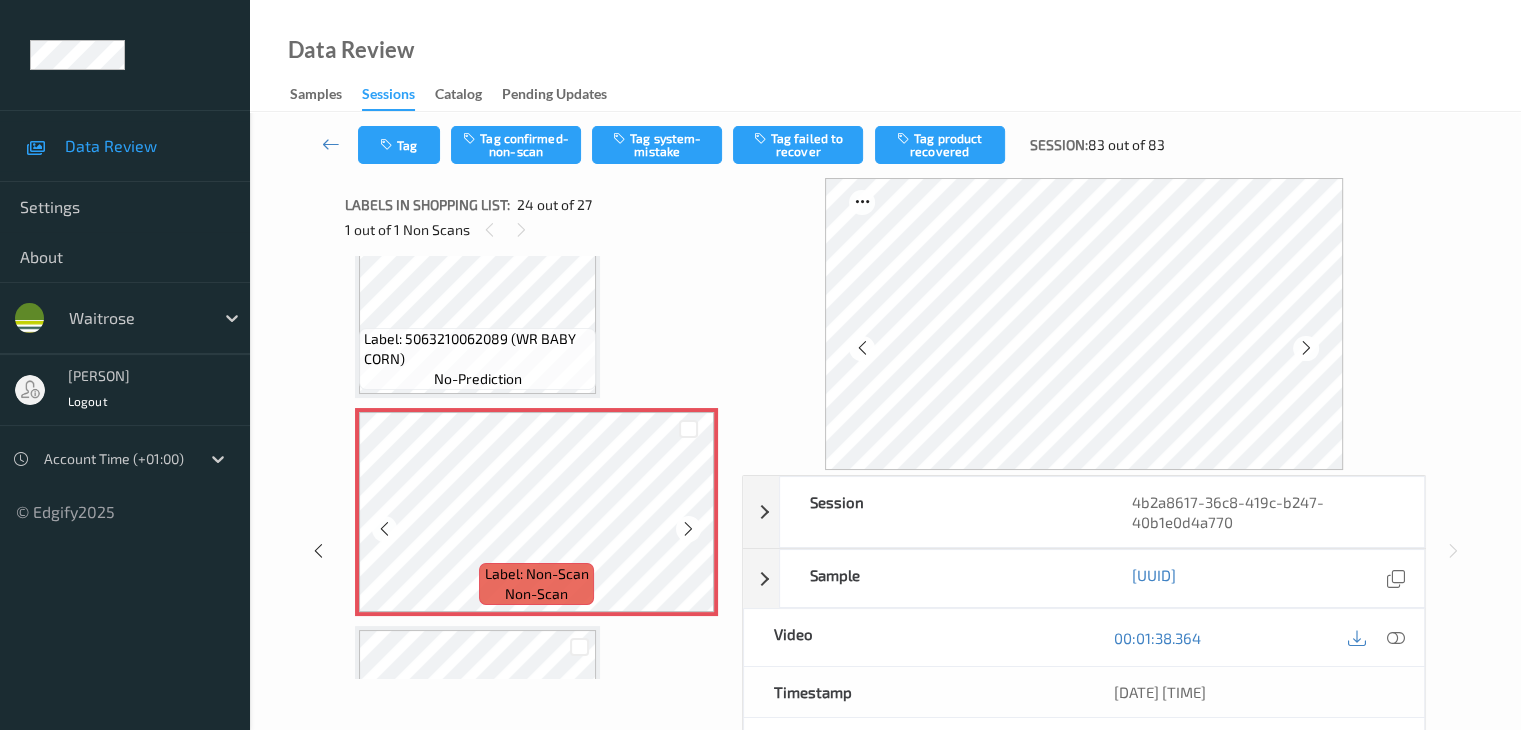 scroll, scrollTop: 4906, scrollLeft: 0, axis: vertical 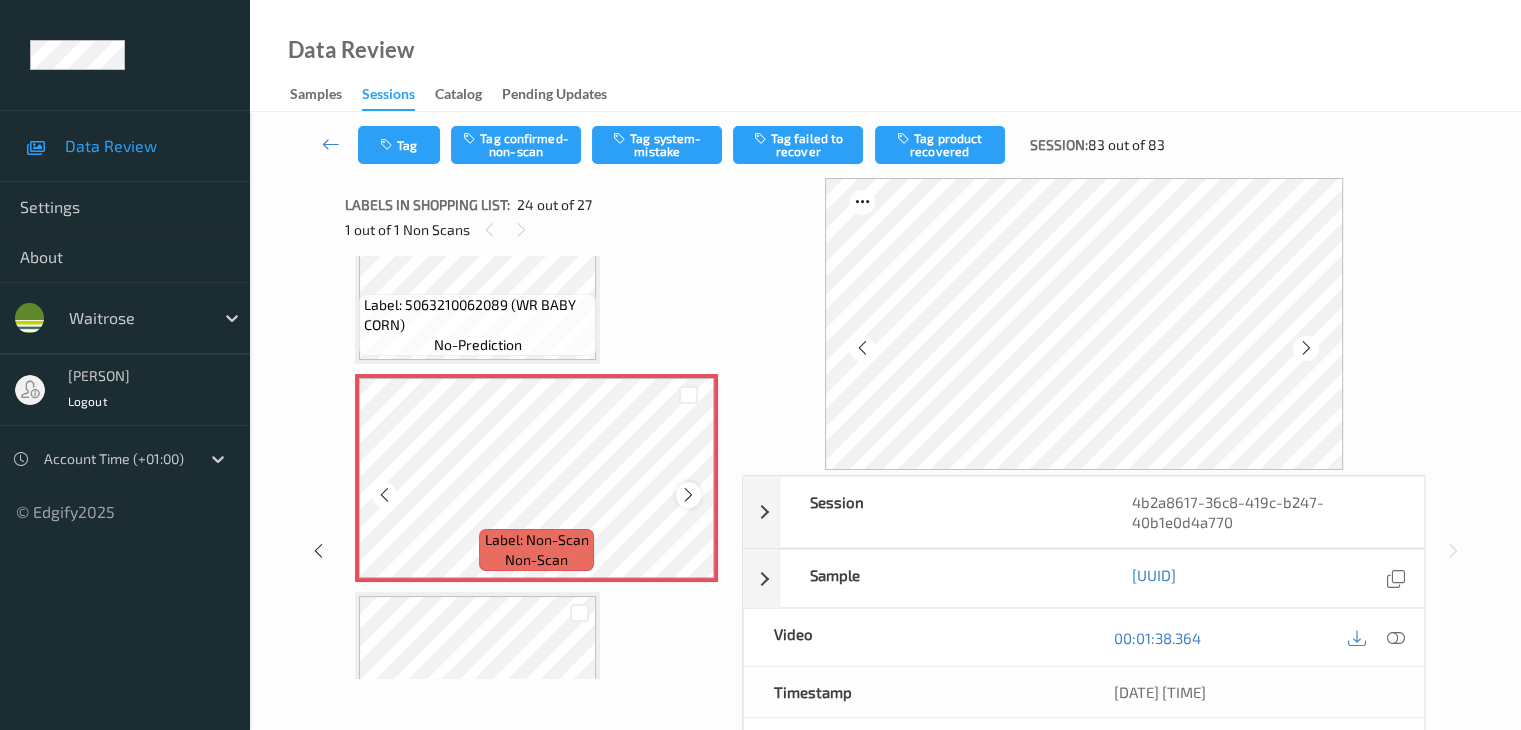 click at bounding box center [688, 495] 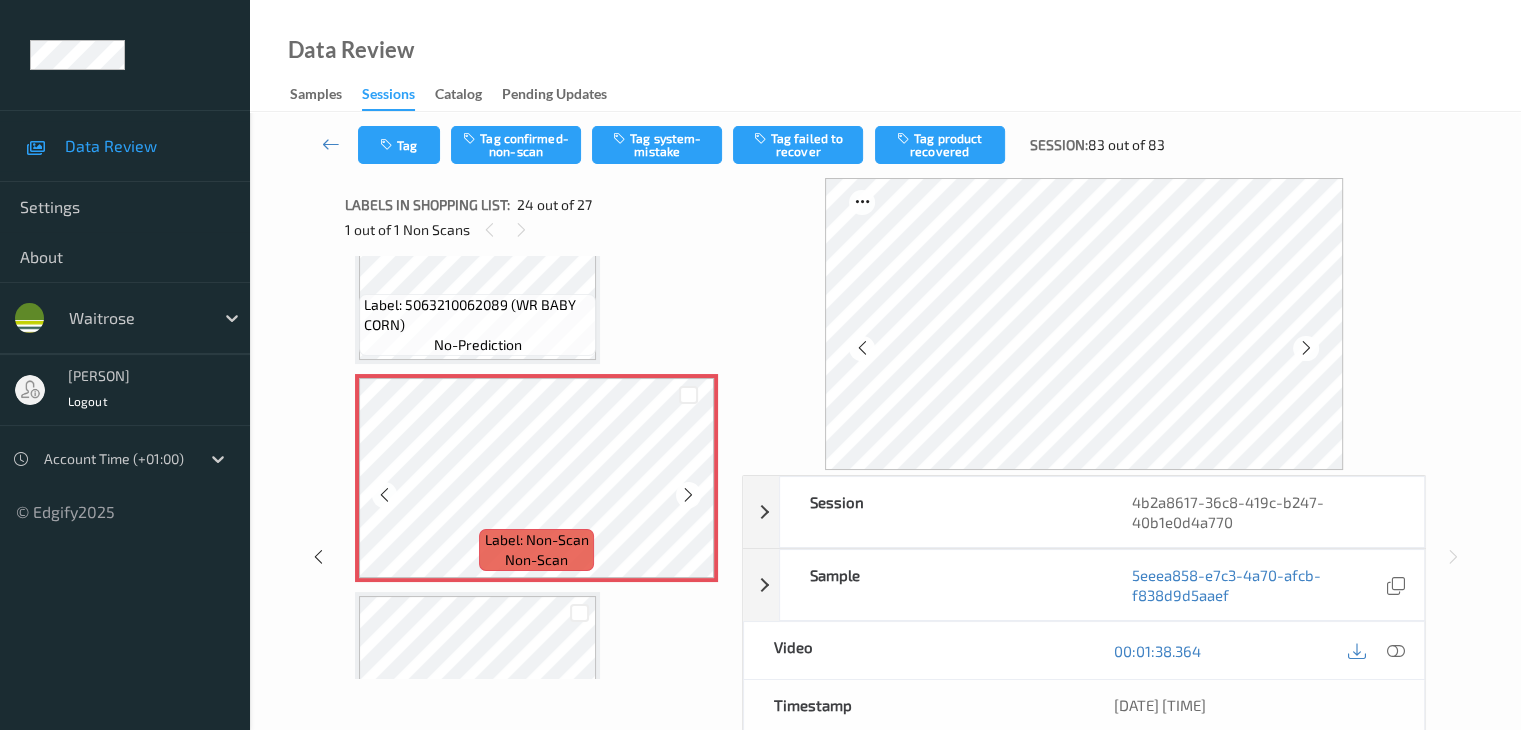 click at bounding box center [688, 495] 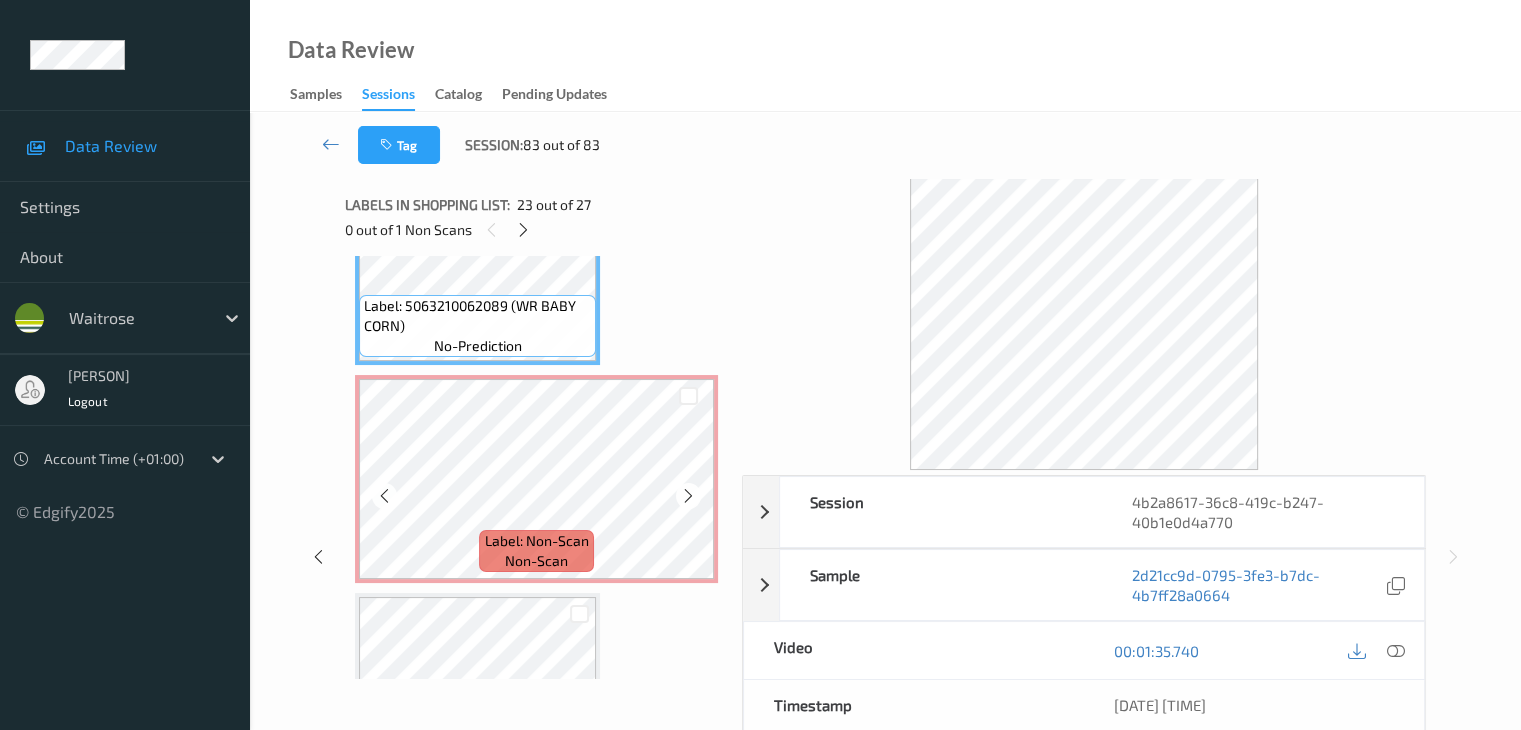scroll, scrollTop: 4906, scrollLeft: 0, axis: vertical 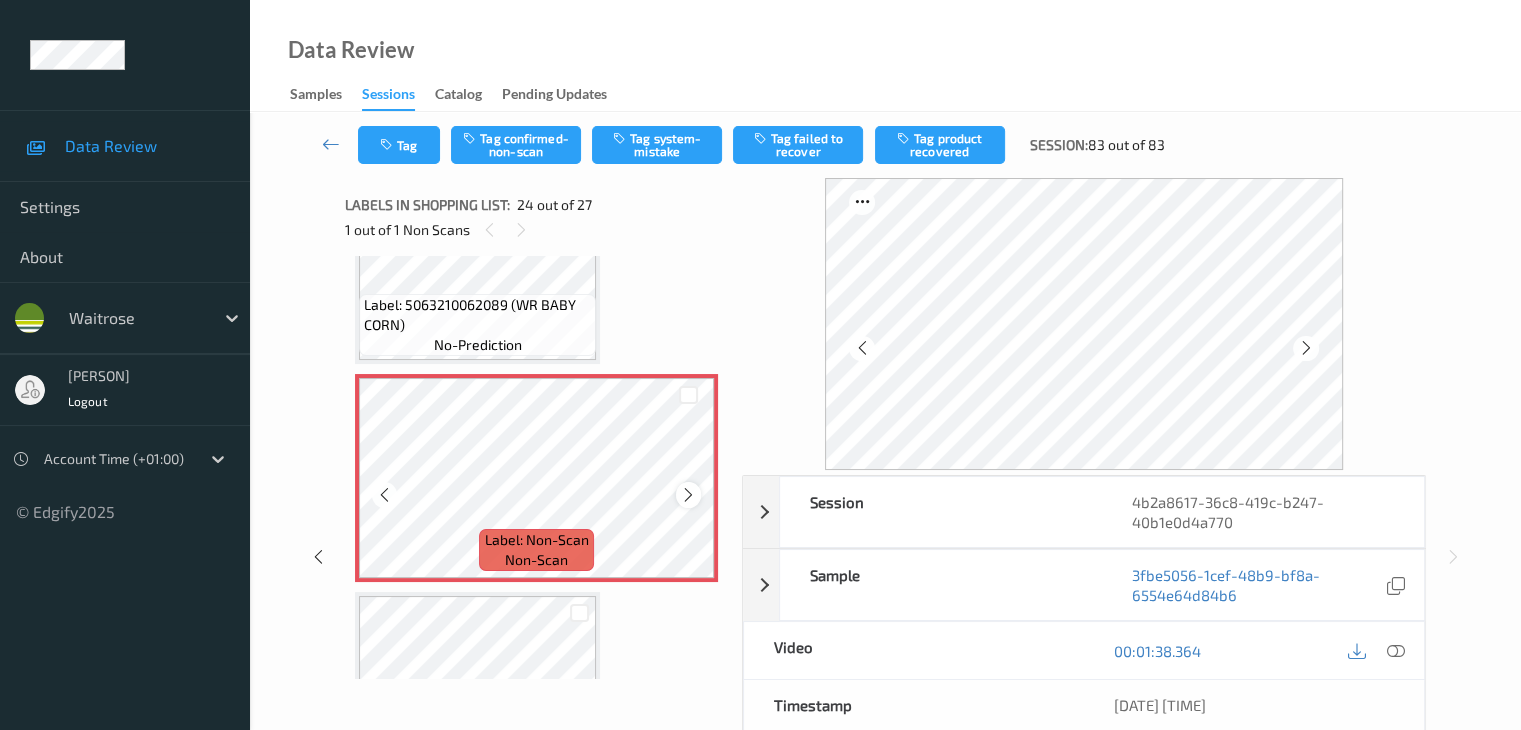 click at bounding box center [688, 495] 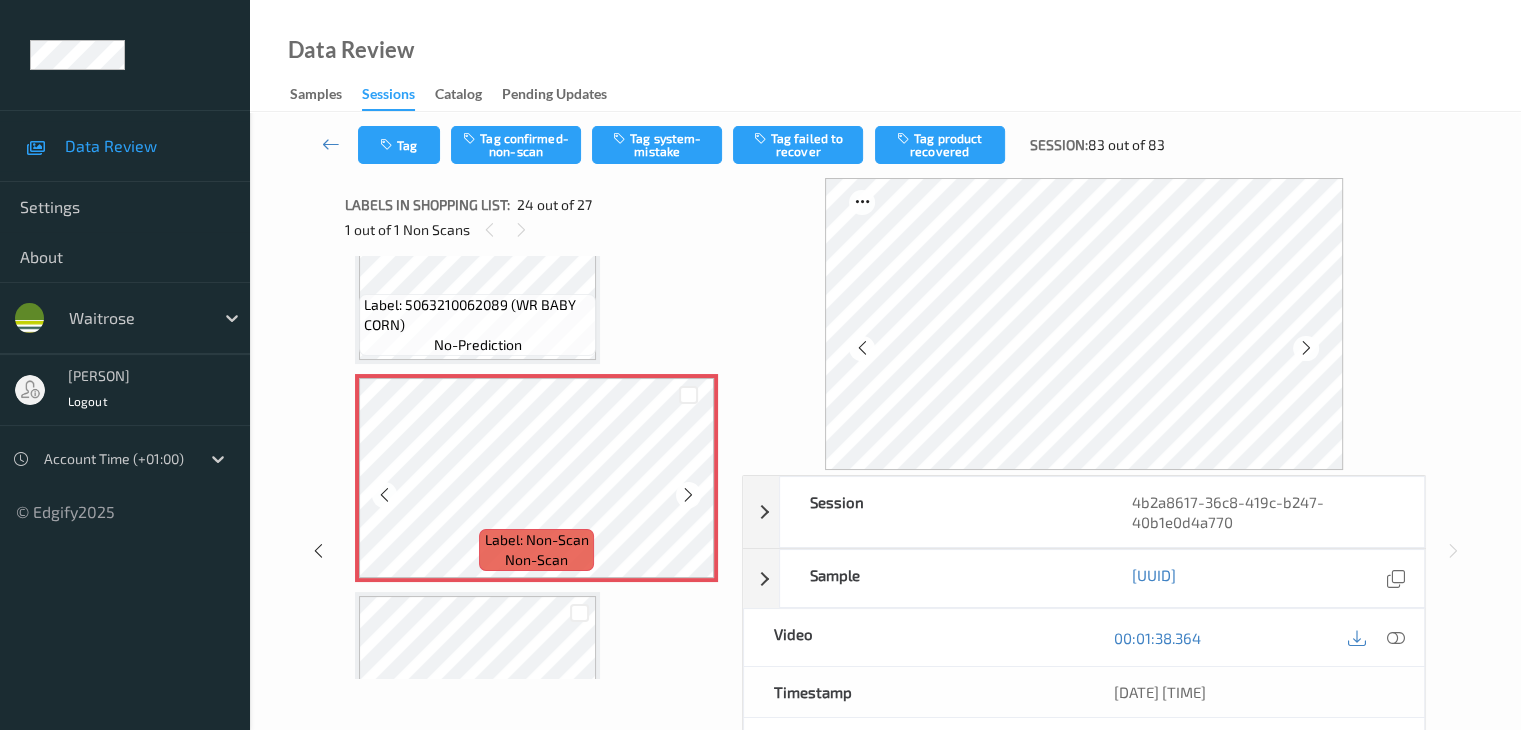 click at bounding box center (688, 495) 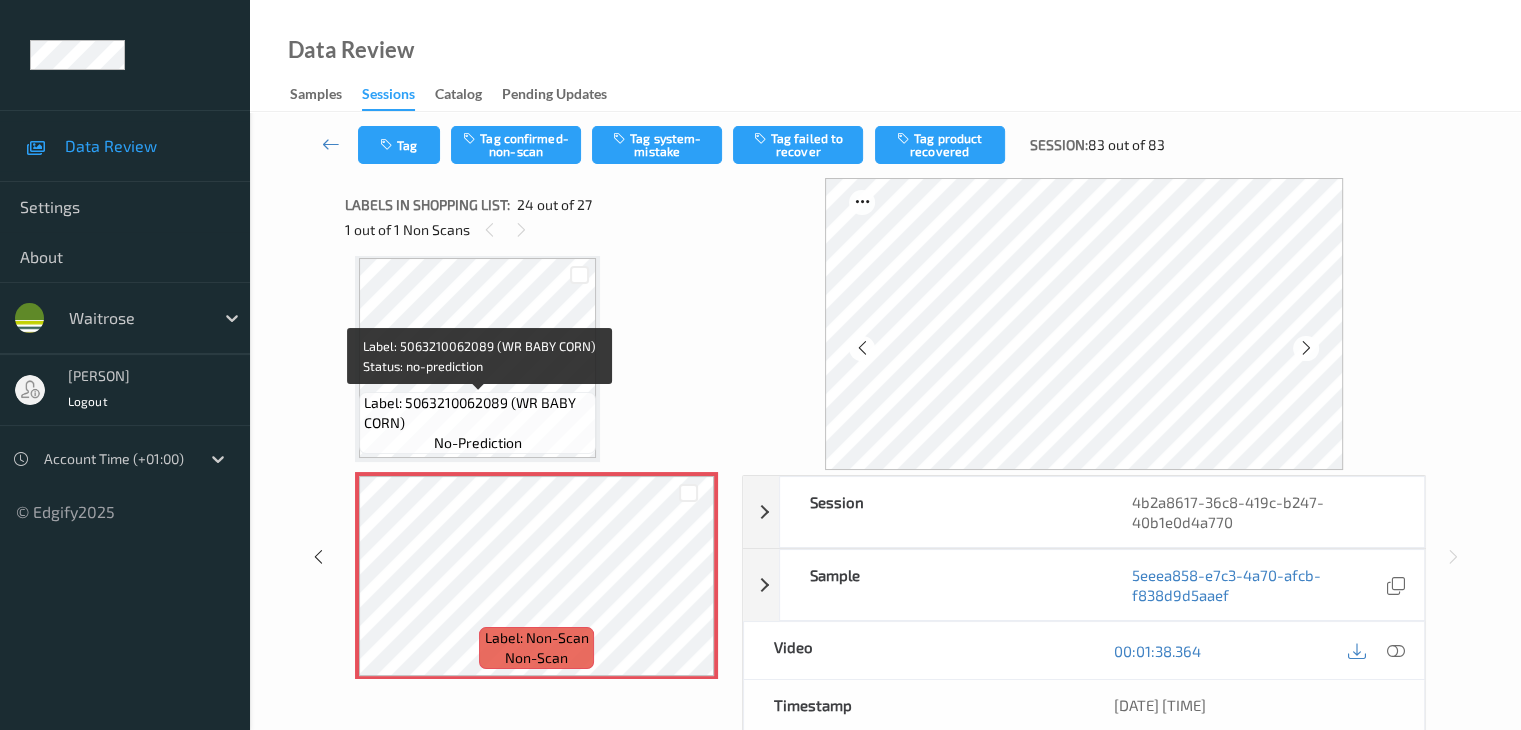 scroll, scrollTop: 4806, scrollLeft: 0, axis: vertical 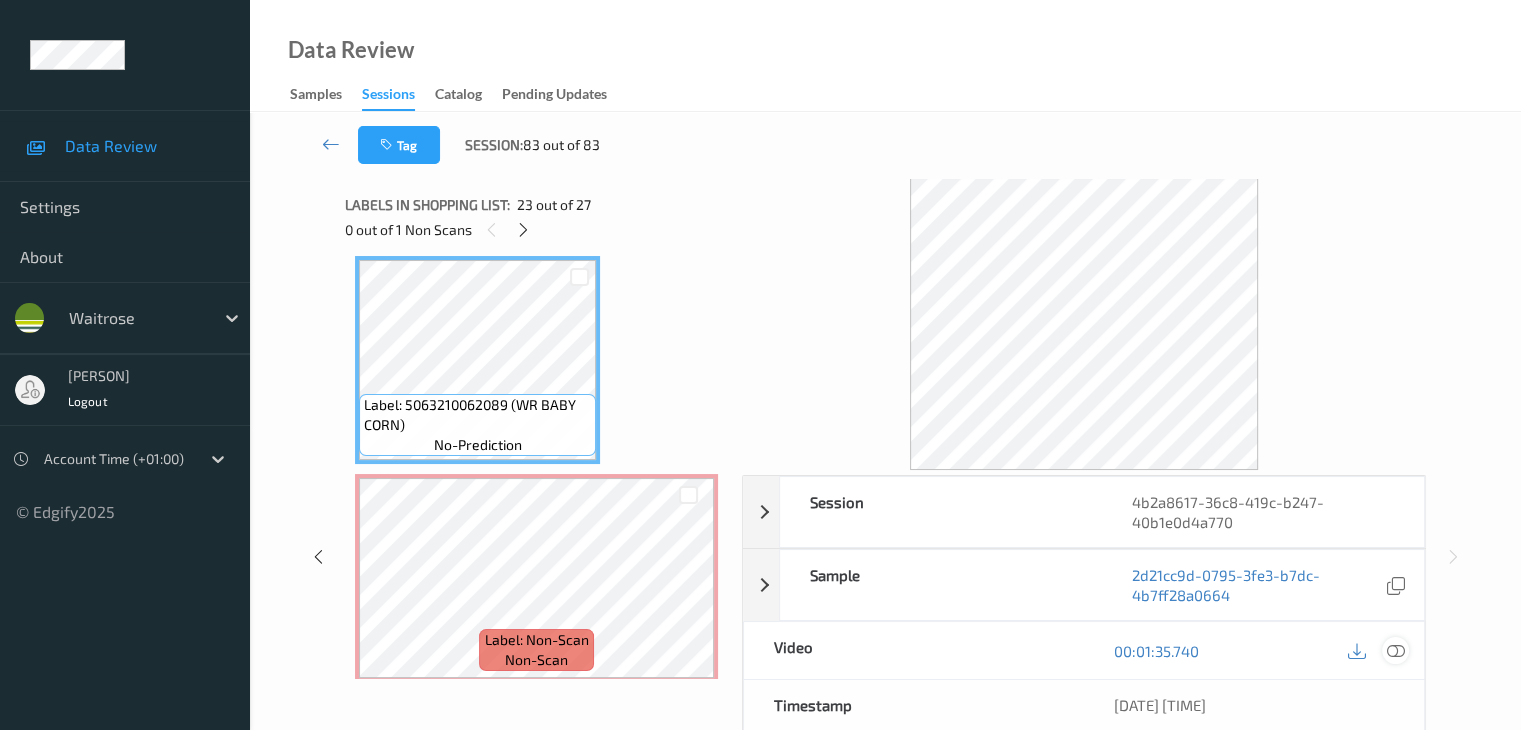 click at bounding box center (1395, 651) 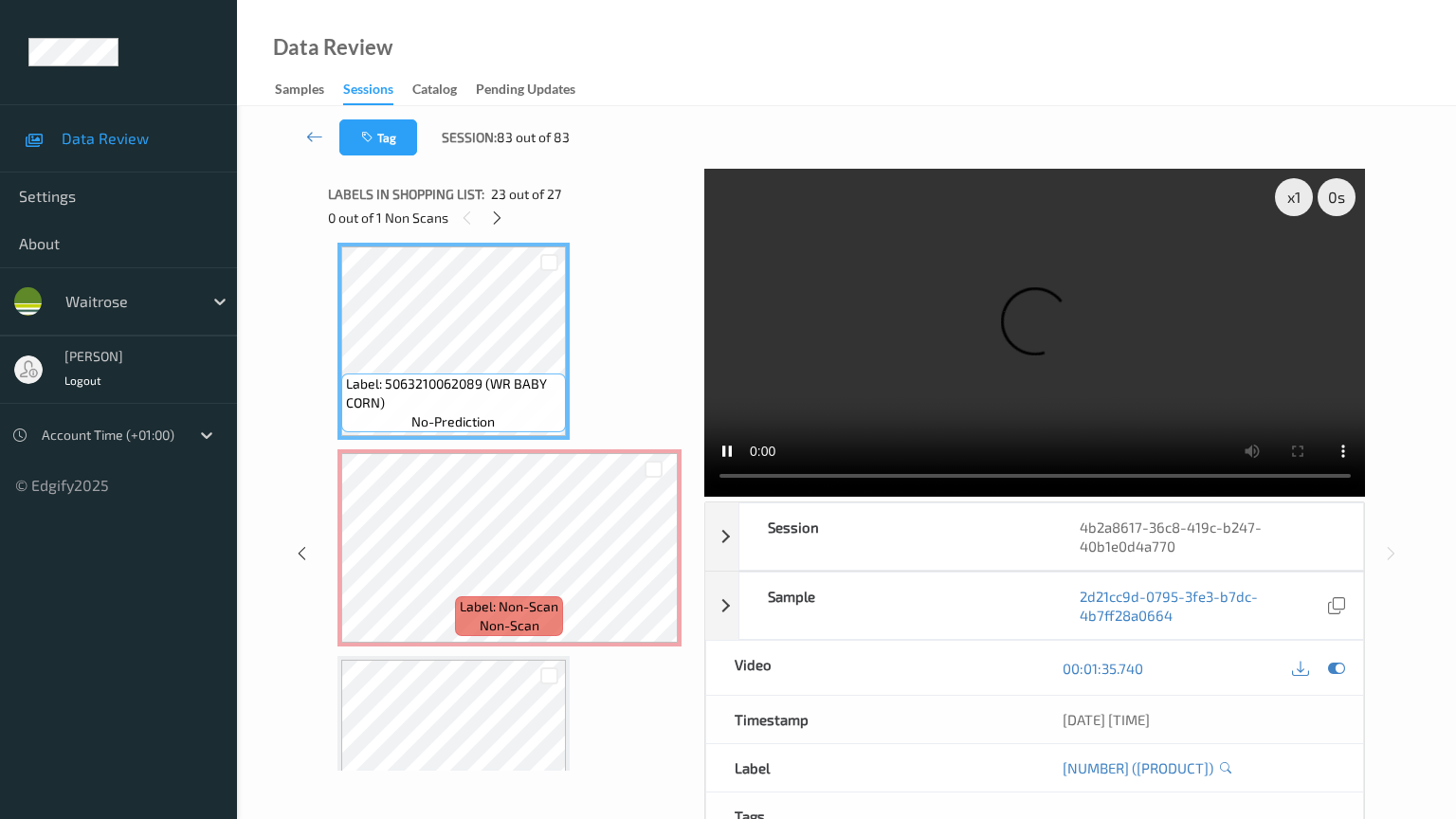 type 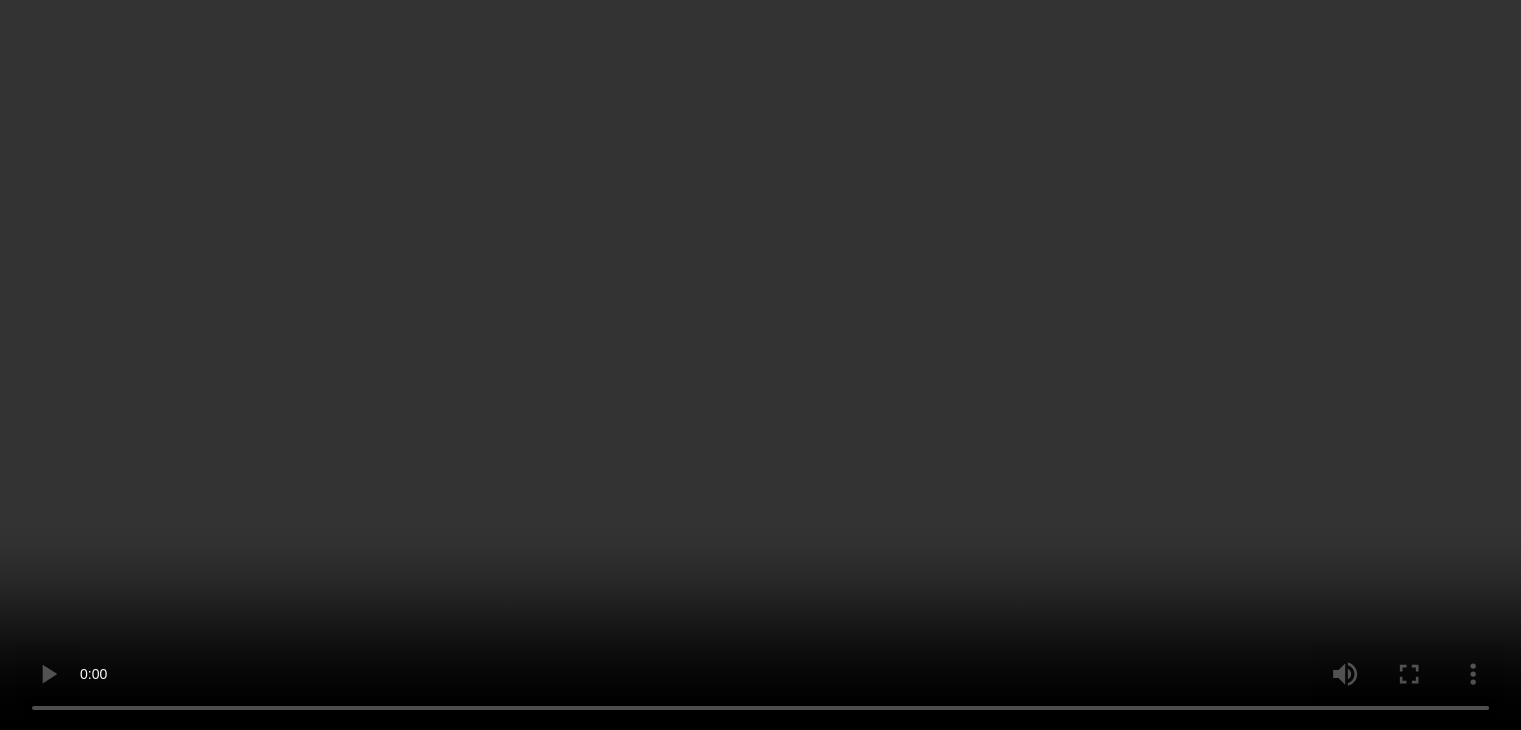 scroll, scrollTop: 4906, scrollLeft: 0, axis: vertical 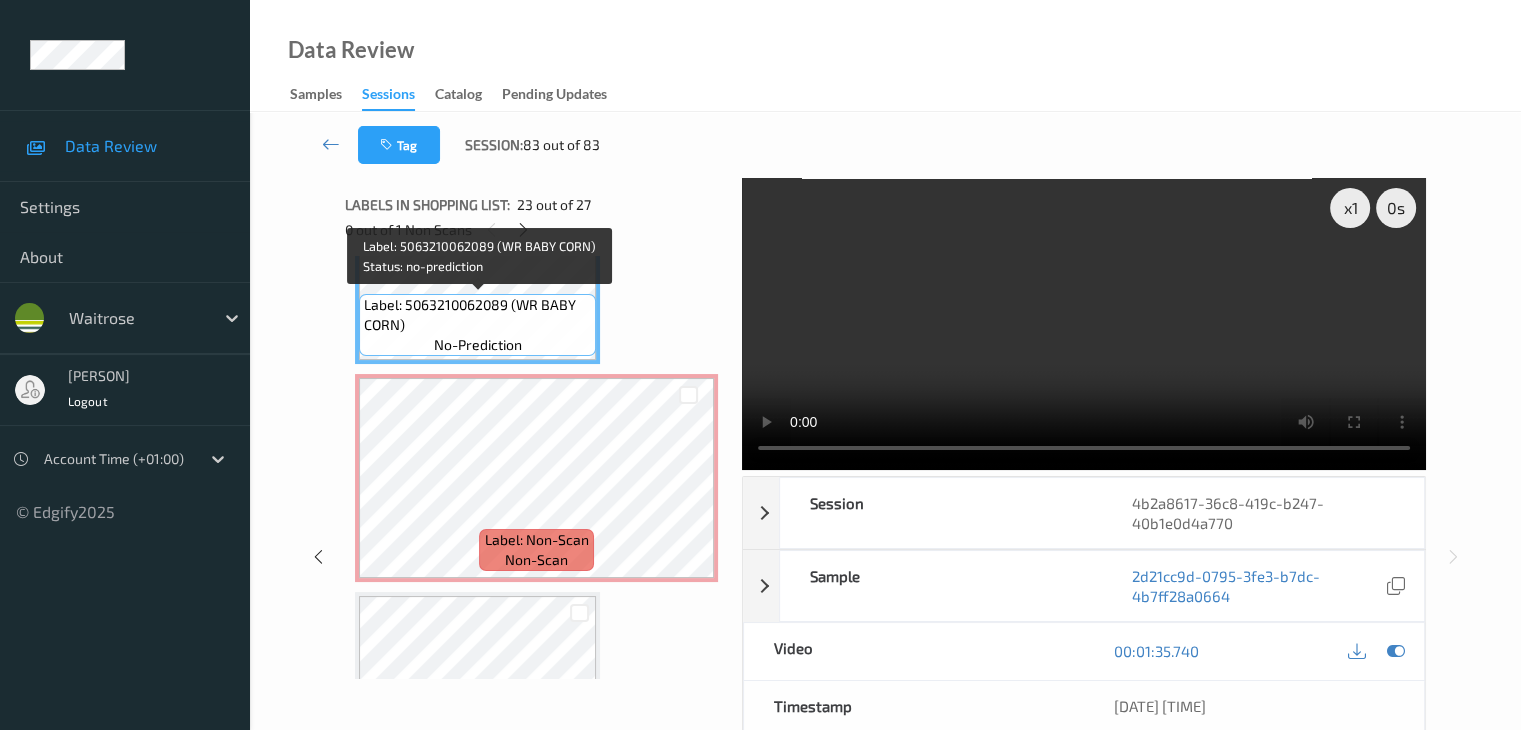click on "Label: 5063210062089 (WR BABY CORN) no-prediction" at bounding box center (477, 325) 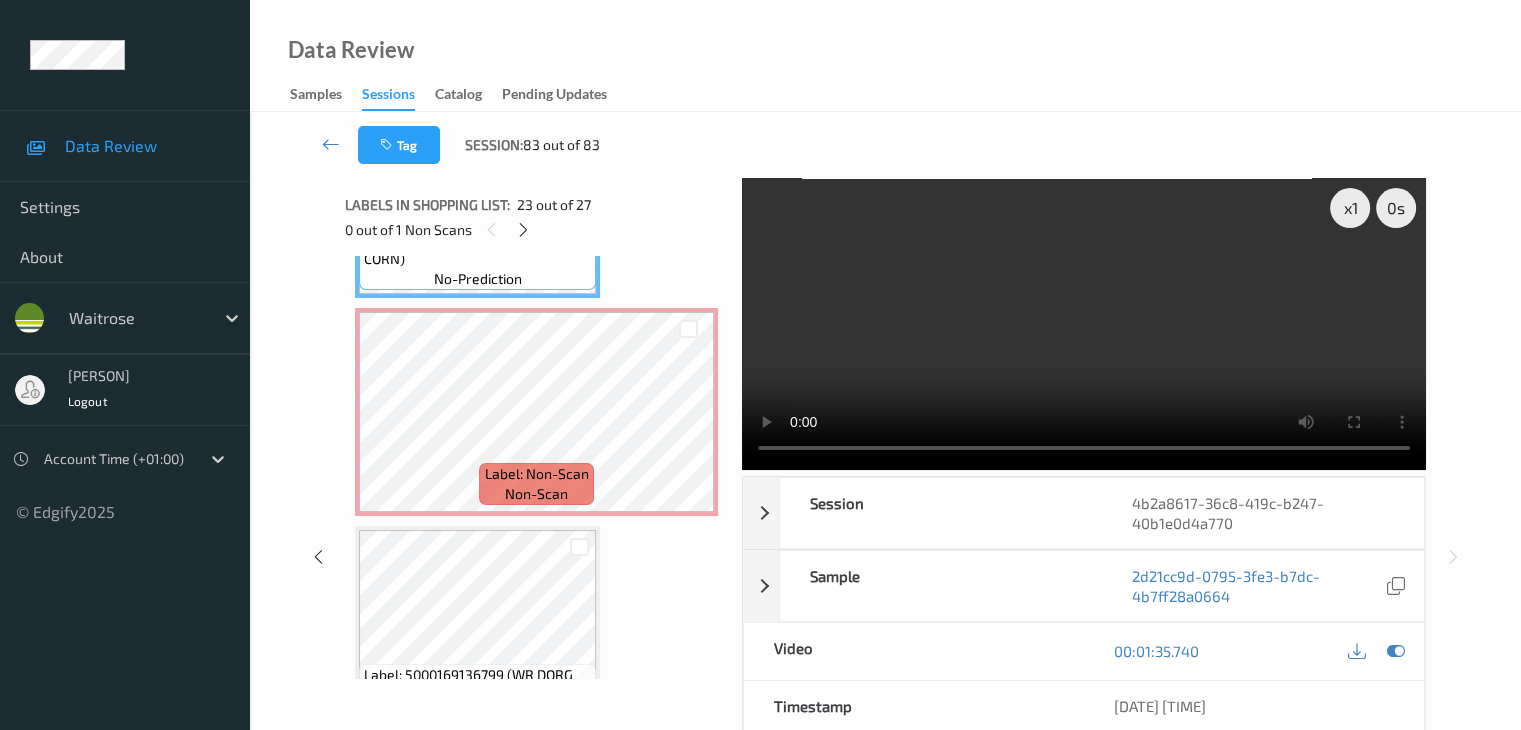 scroll, scrollTop: 5006, scrollLeft: 0, axis: vertical 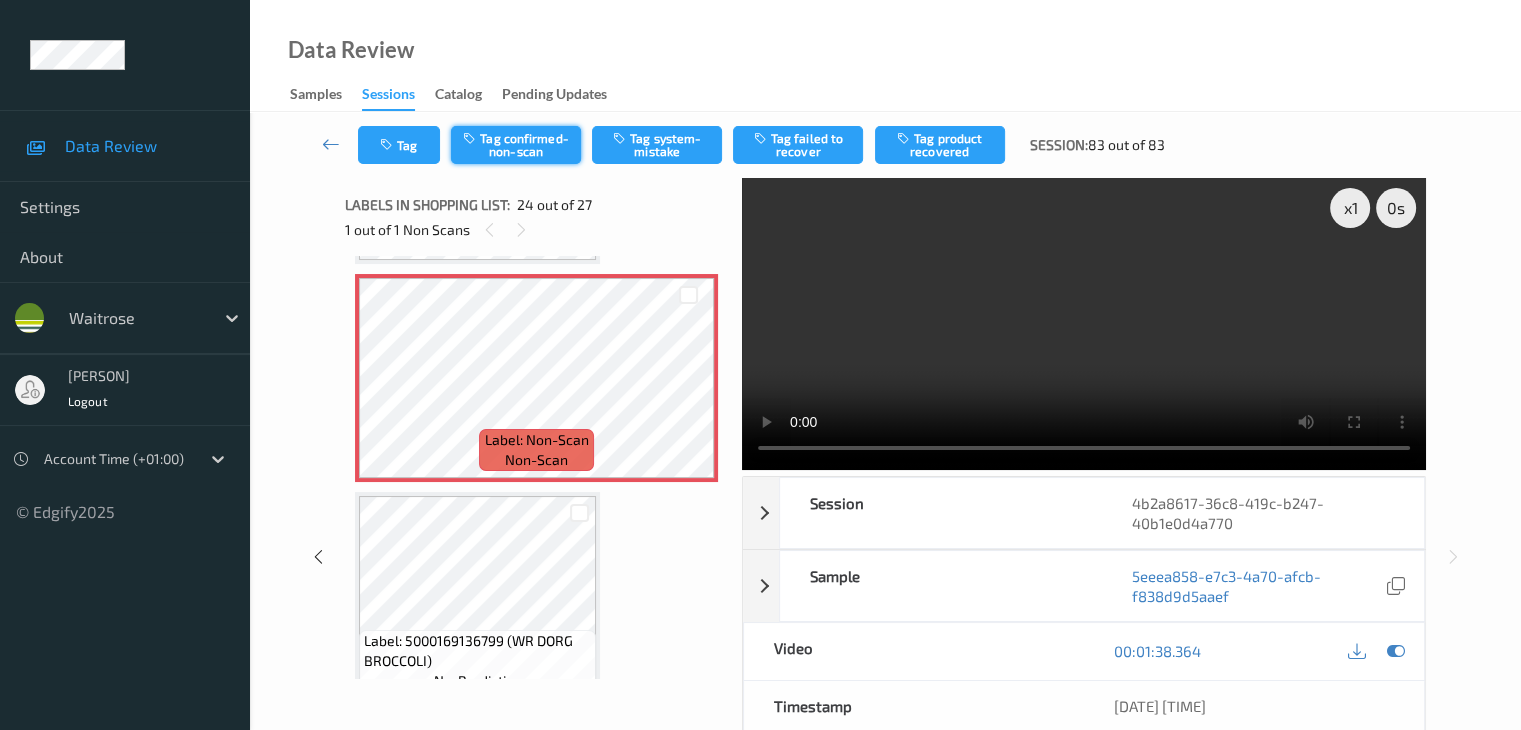 click on "Tag   confirmed-non-scan" at bounding box center [516, 145] 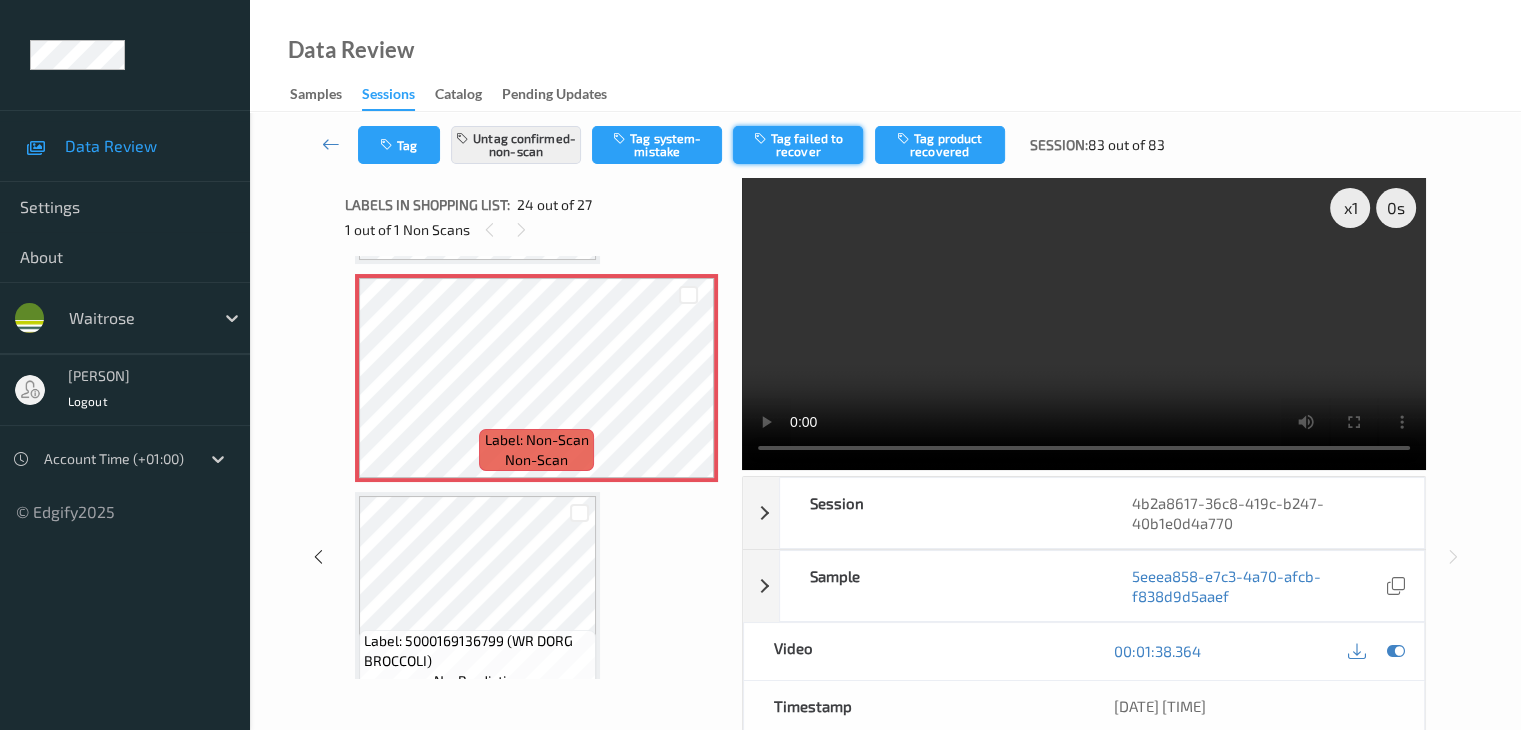click on "Tag   failed to recover" at bounding box center [798, 145] 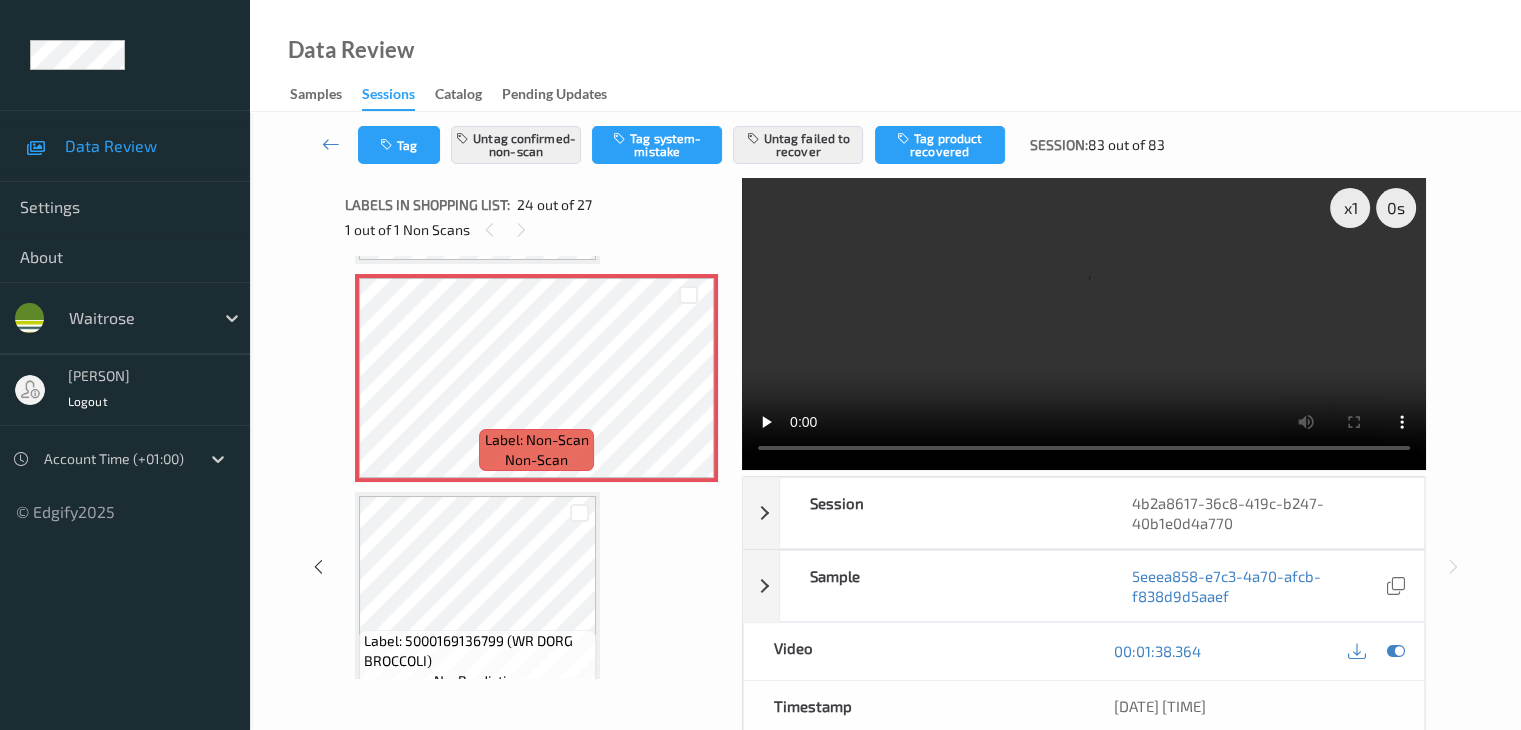 type 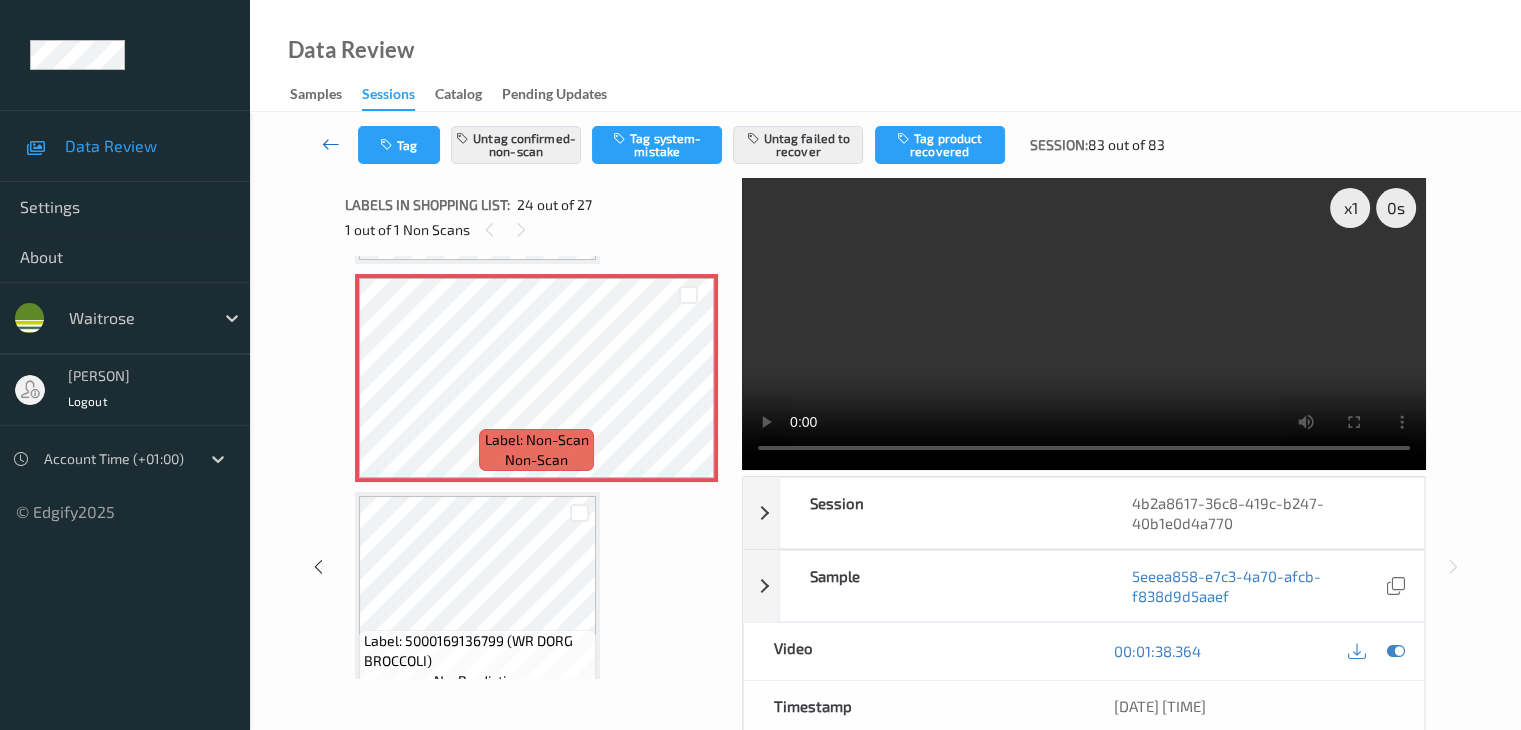 click at bounding box center (331, 144) 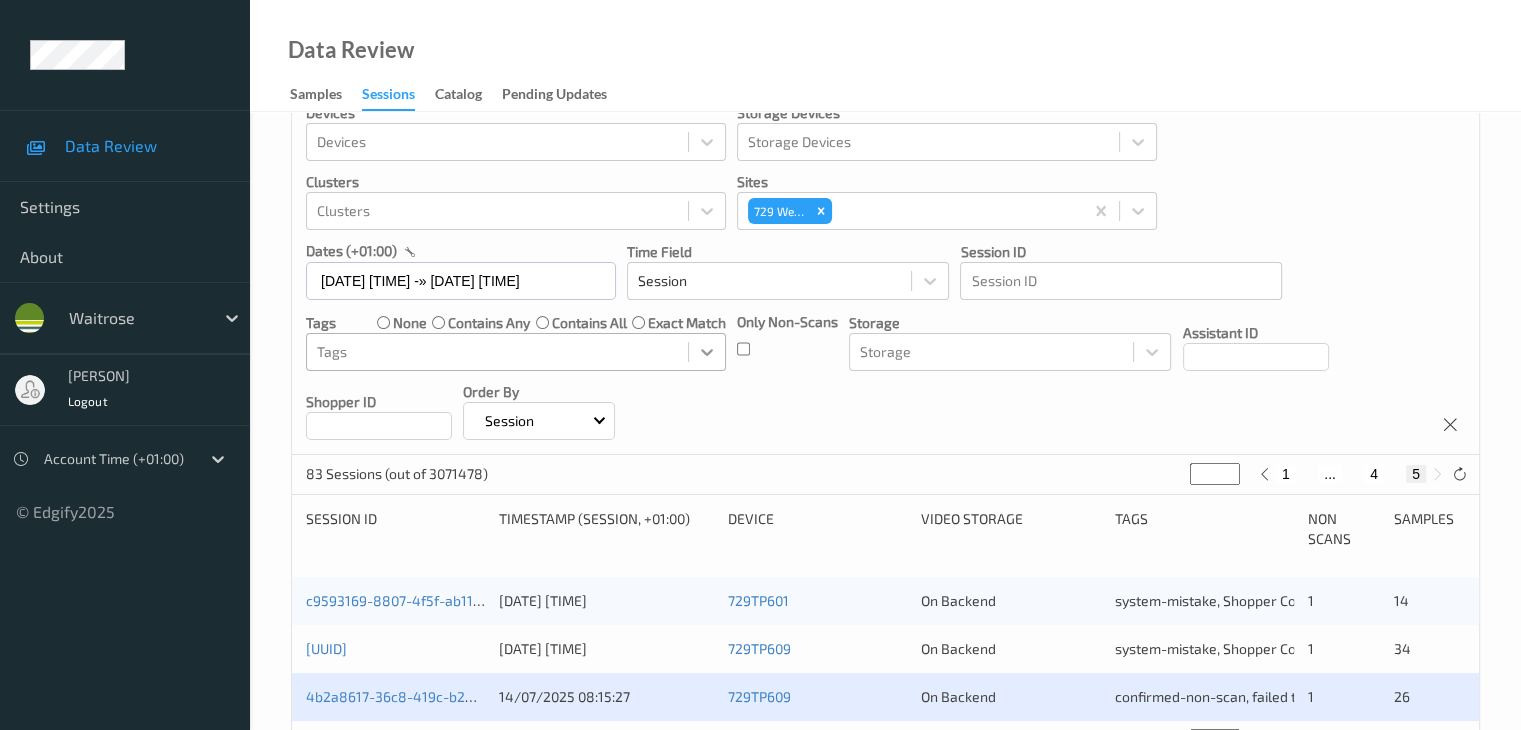 scroll, scrollTop: 116, scrollLeft: 0, axis: vertical 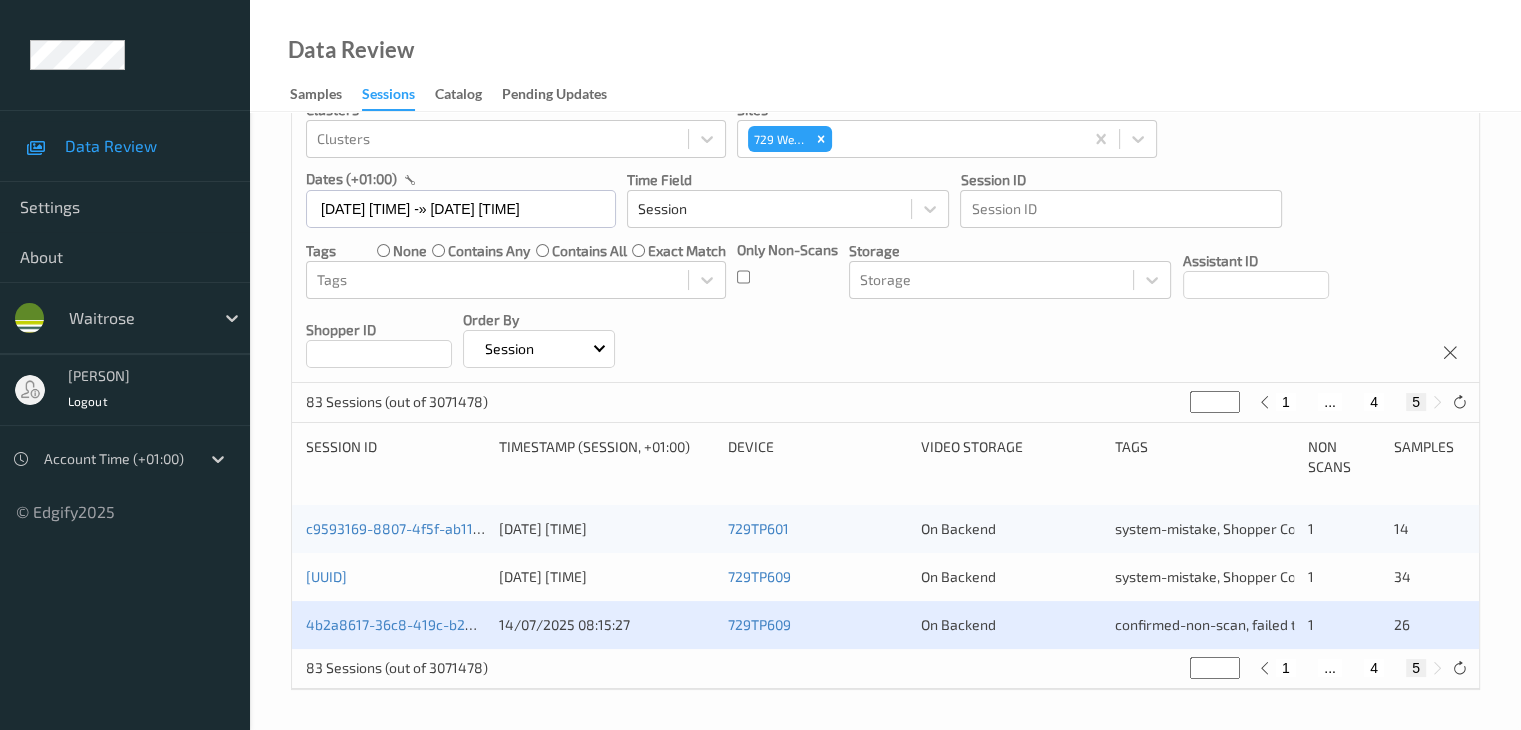 click on "4" at bounding box center (1374, 668) 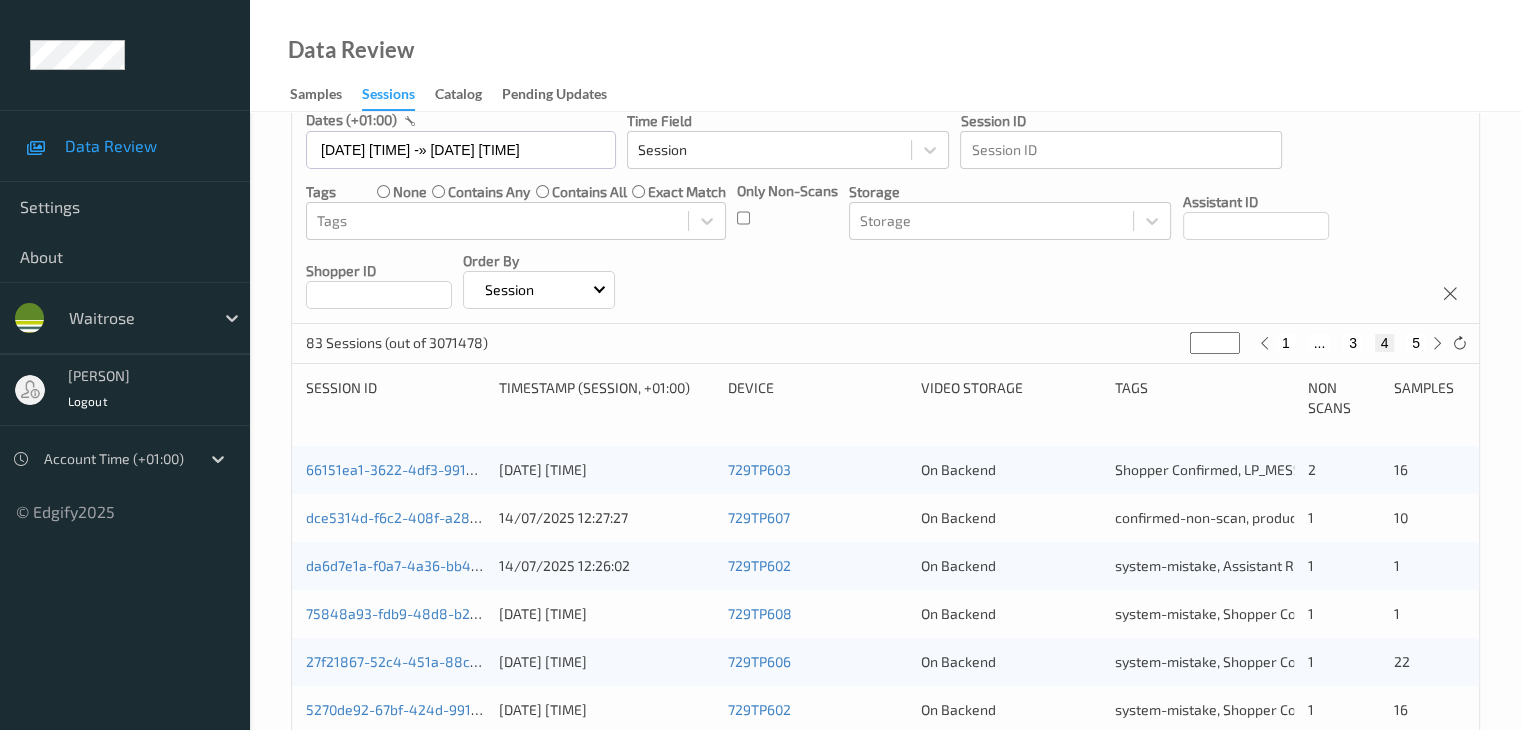 scroll, scrollTop: 200, scrollLeft: 0, axis: vertical 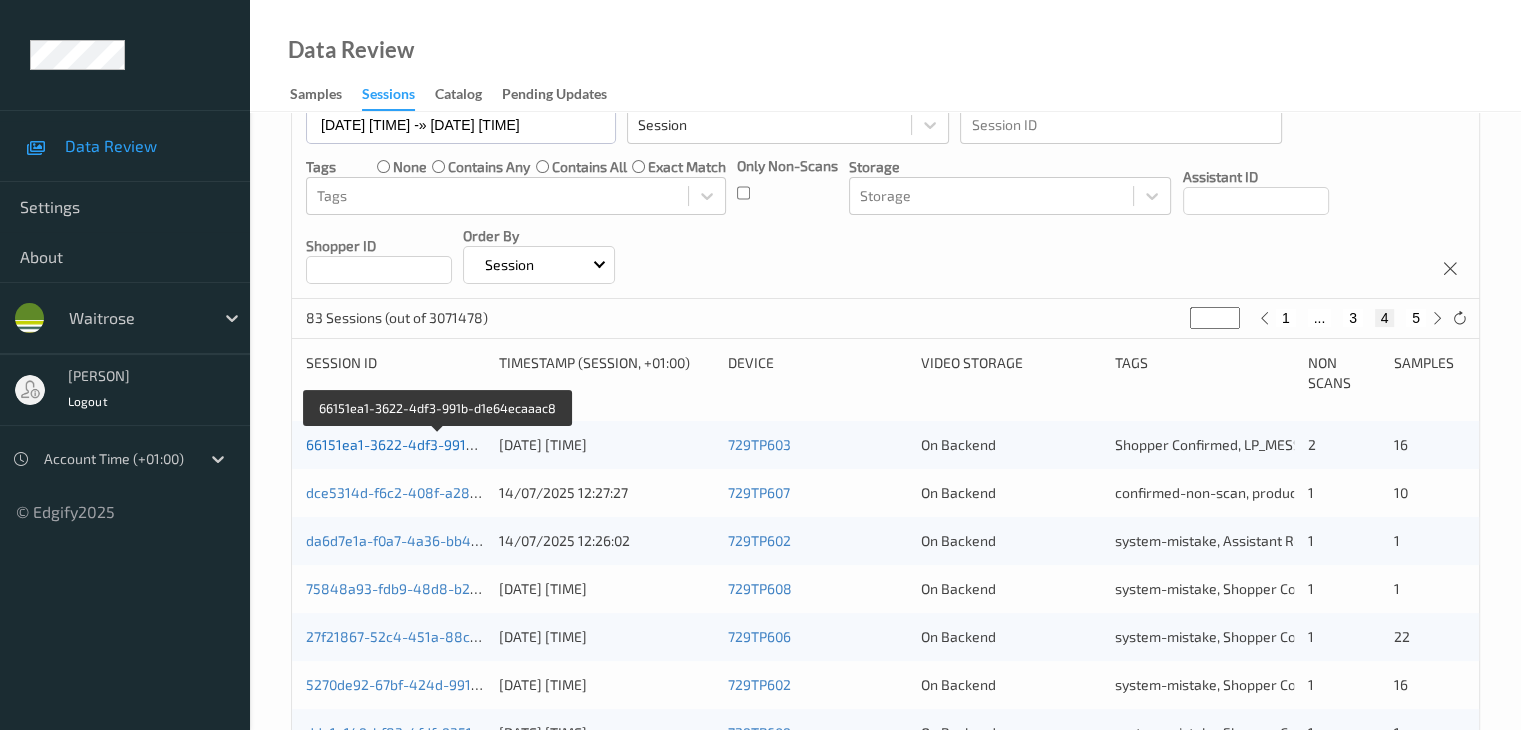 click on "66151ea1-3622-4df3-991b-d1e64ecaaac8" at bounding box center [440, 444] 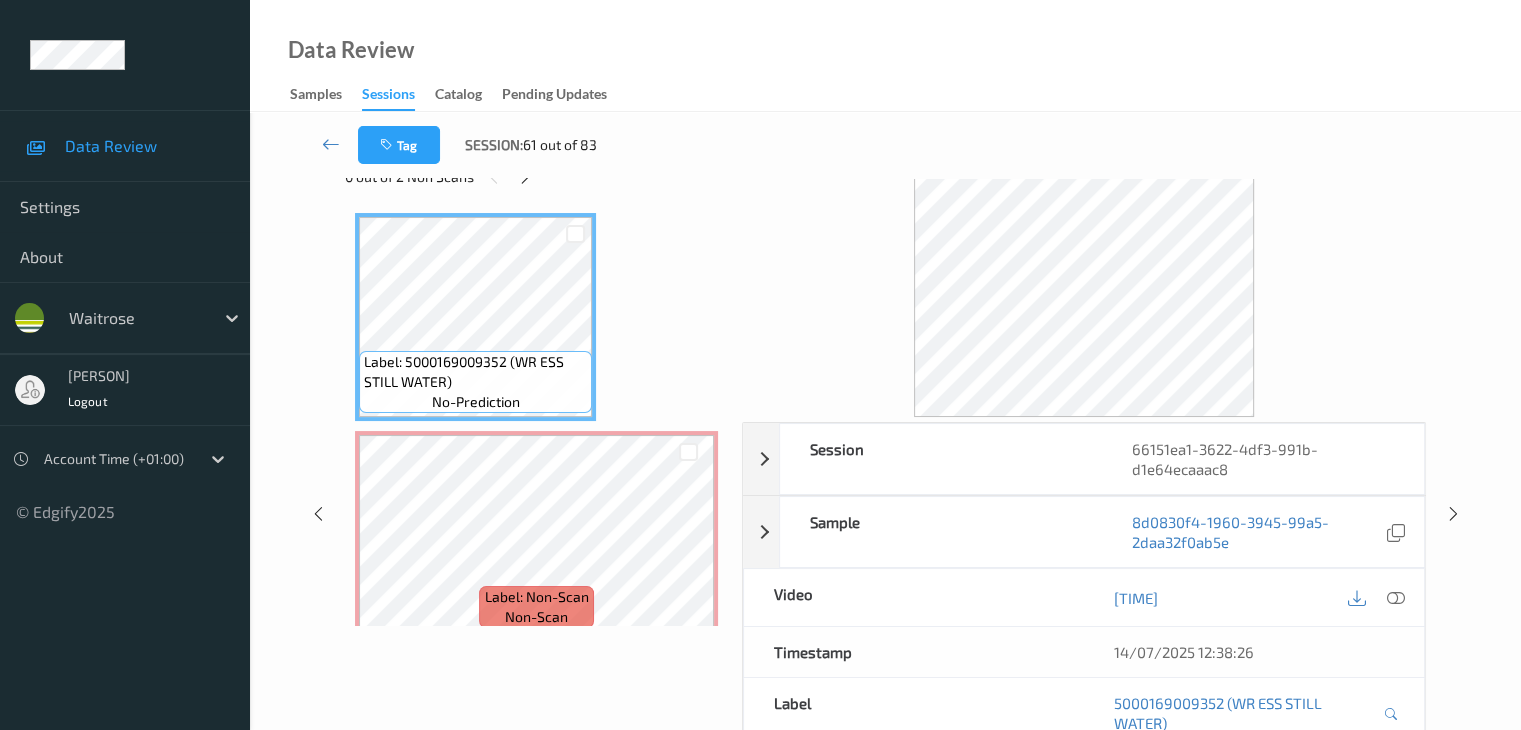 scroll, scrollTop: 0, scrollLeft: 0, axis: both 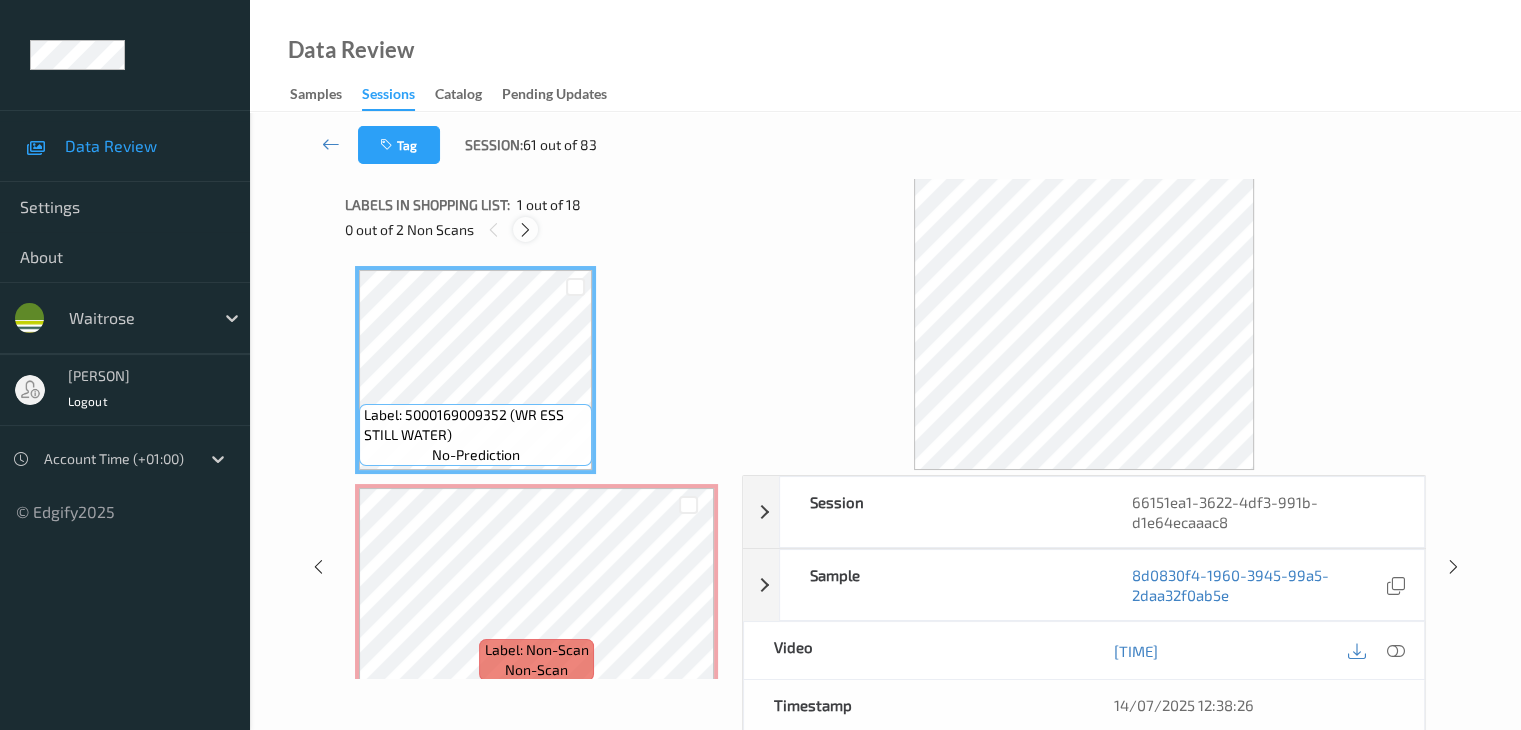 click at bounding box center (525, 230) 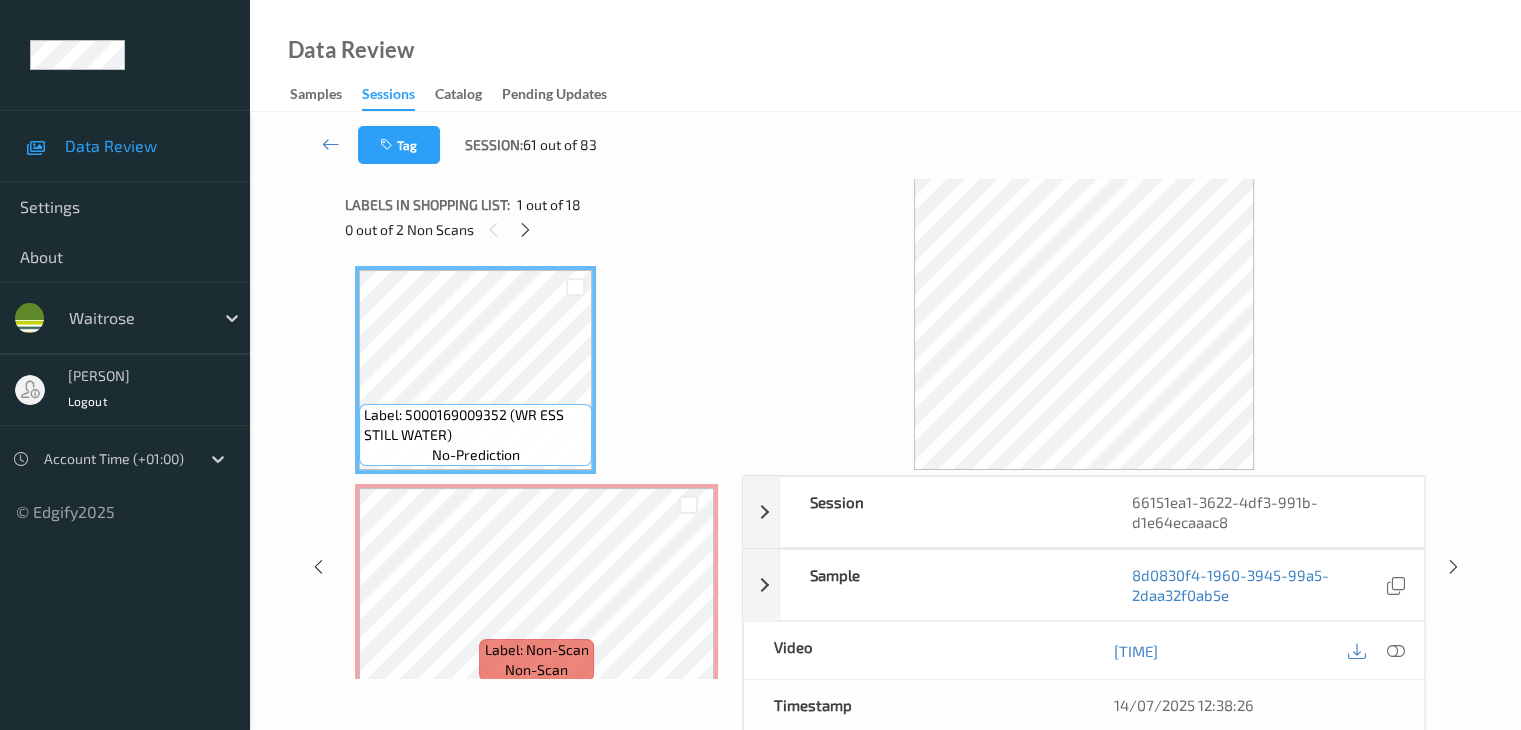 scroll, scrollTop: 10, scrollLeft: 0, axis: vertical 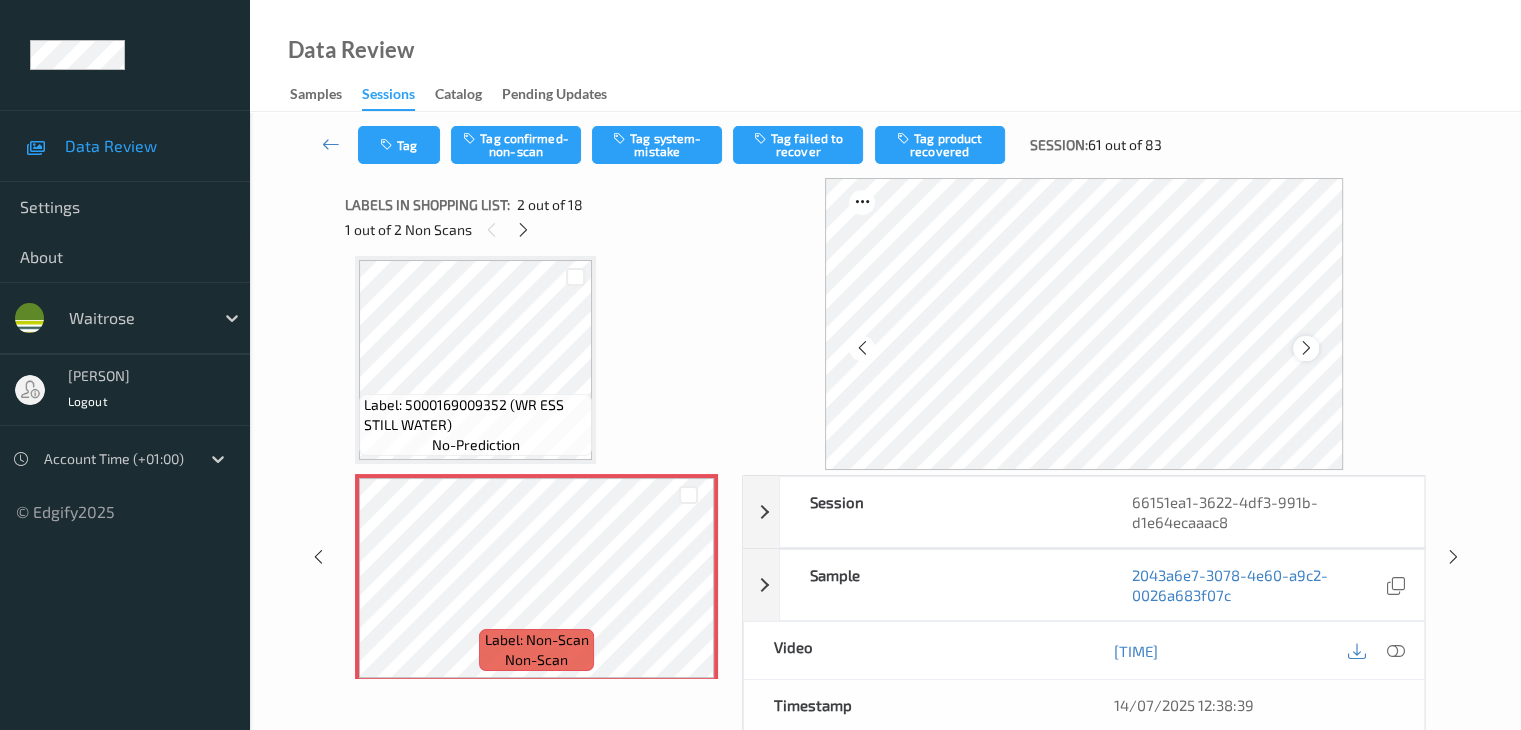 click at bounding box center [1306, 348] 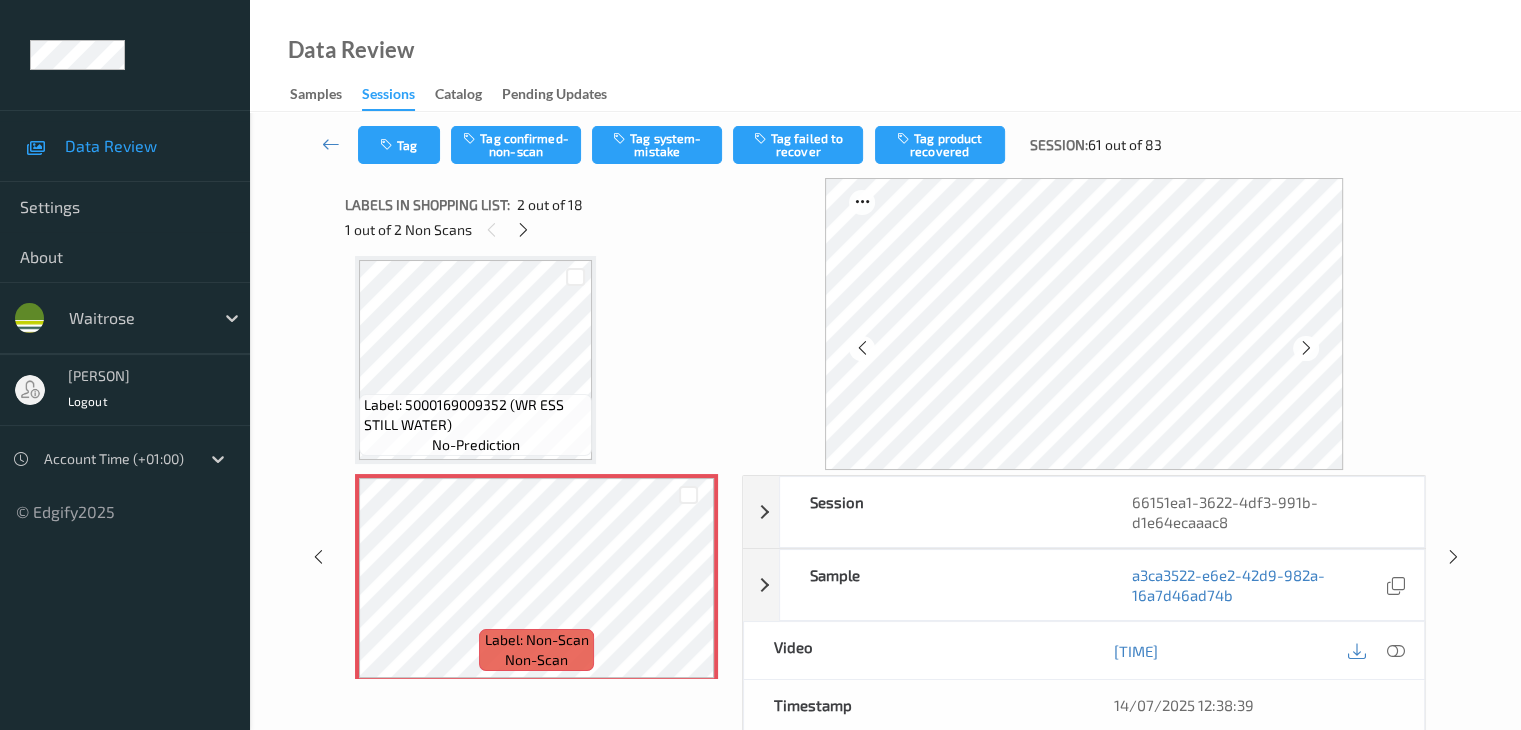 click at bounding box center [1306, 348] 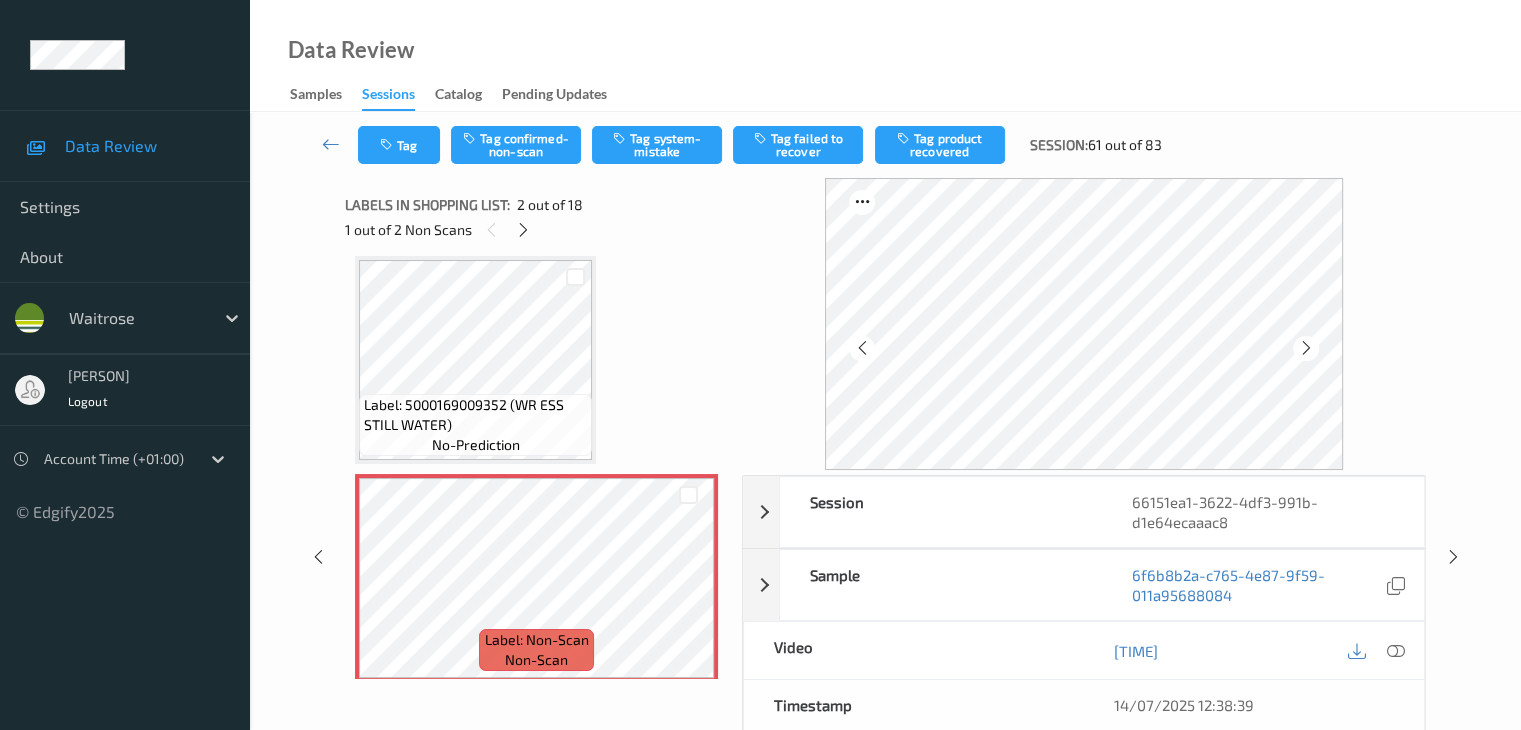 click at bounding box center (1306, 348) 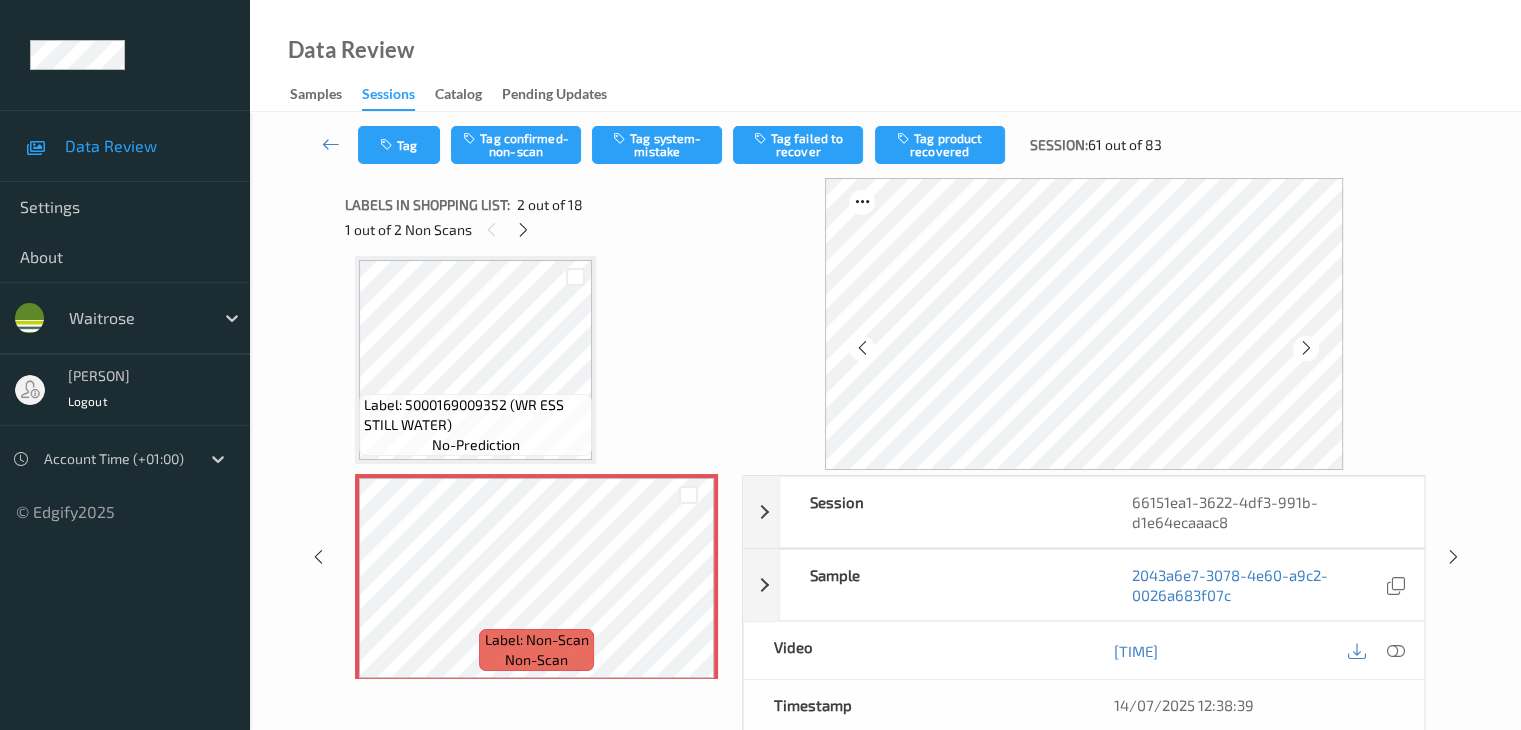 click at bounding box center (1306, 348) 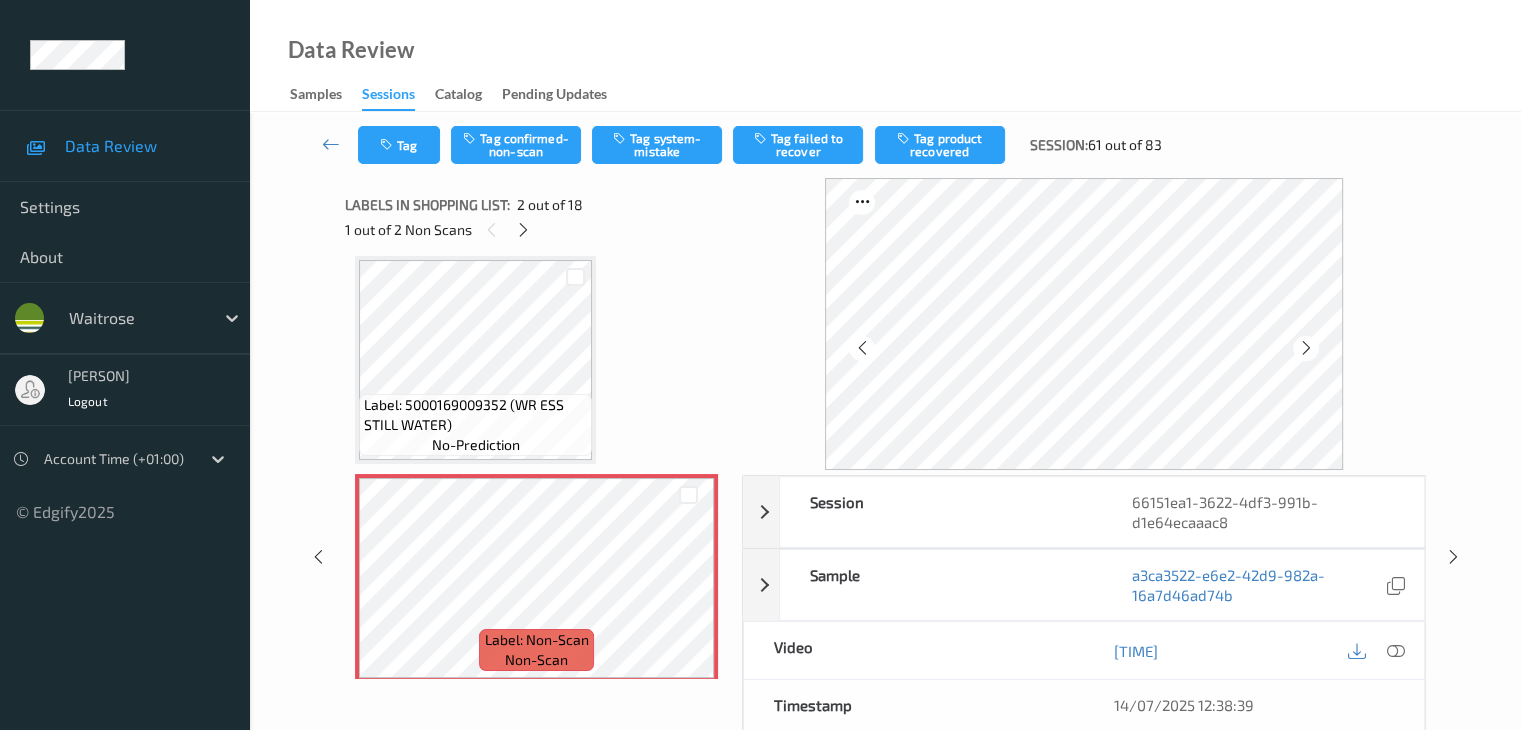 click at bounding box center [1306, 348] 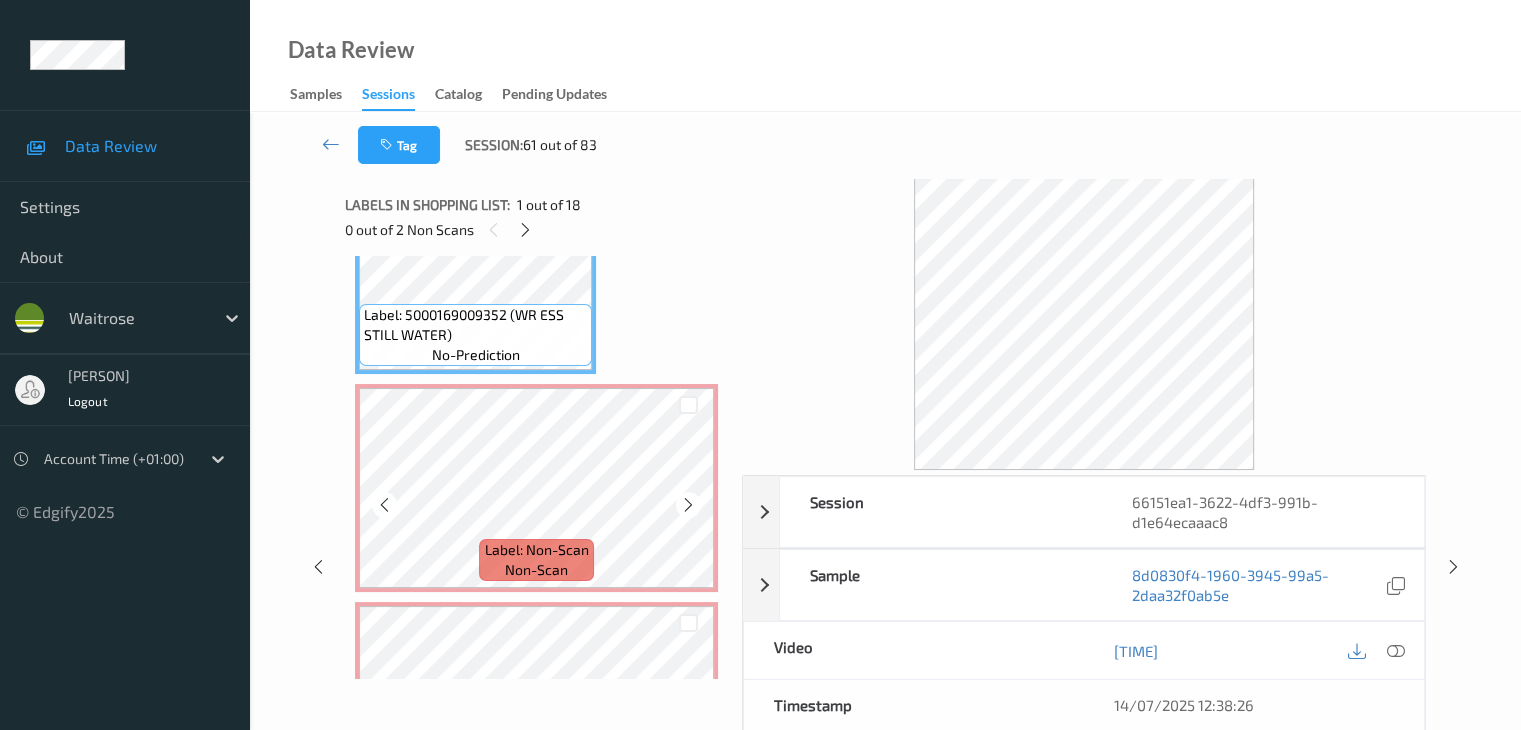 scroll, scrollTop: 300, scrollLeft: 0, axis: vertical 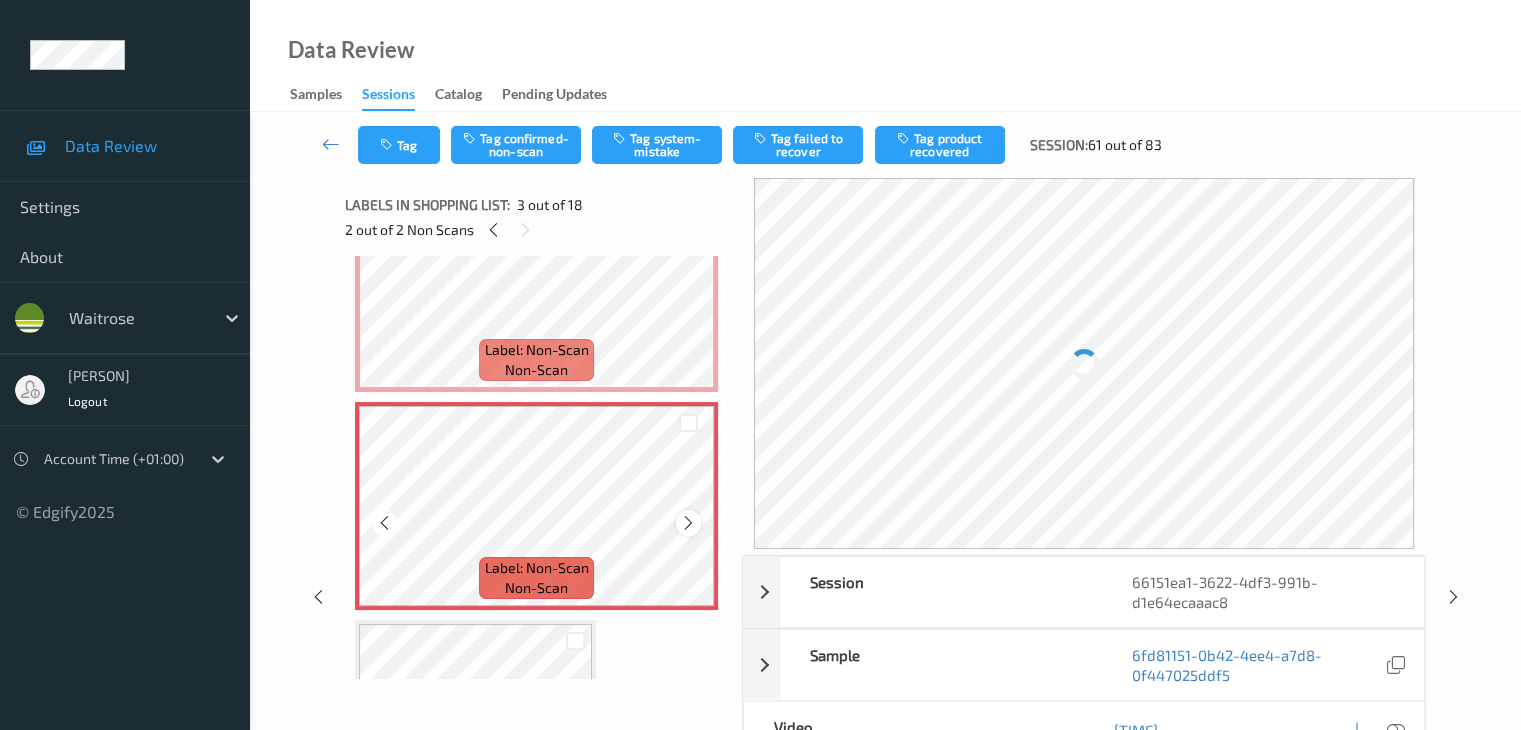 click at bounding box center (688, 523) 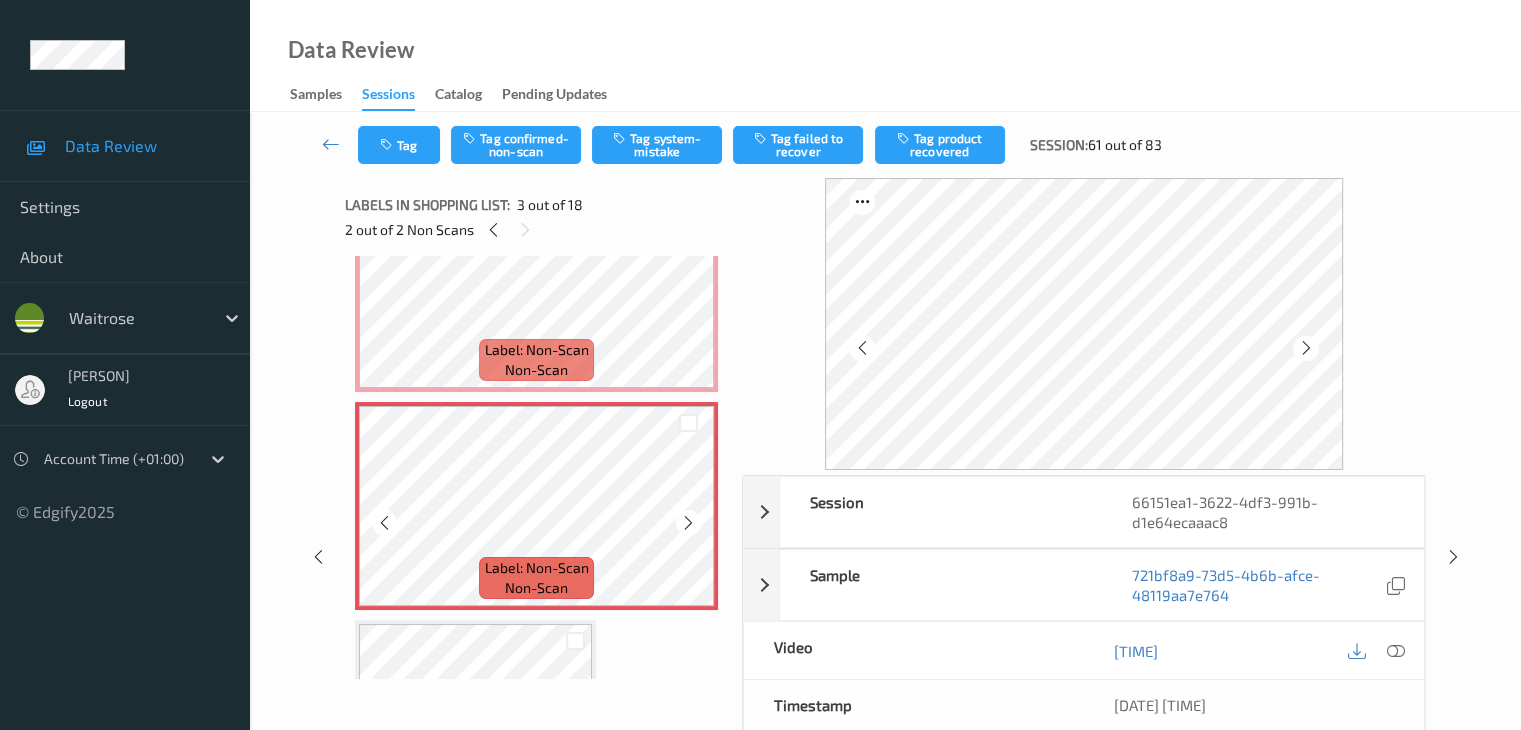 click at bounding box center [688, 523] 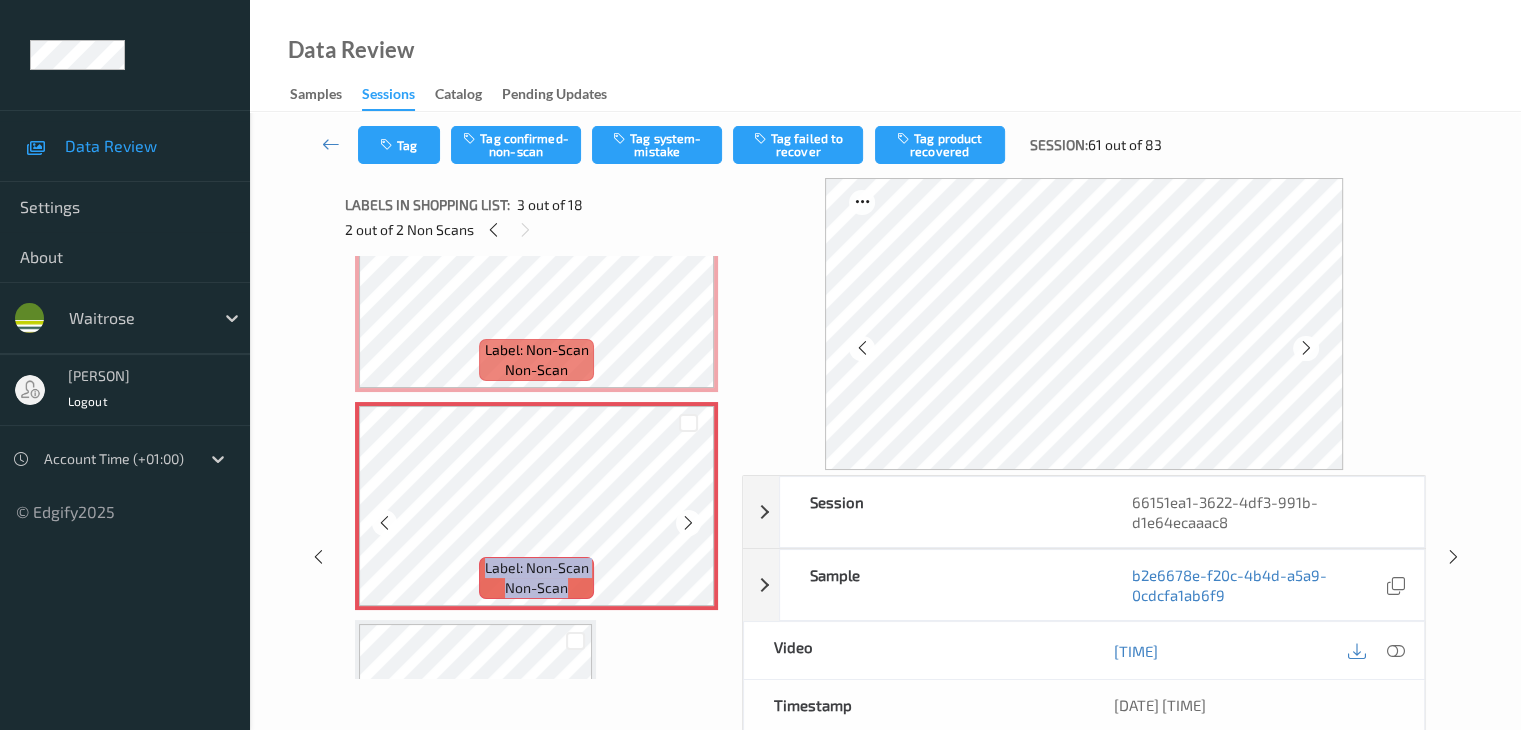 click at bounding box center (688, 523) 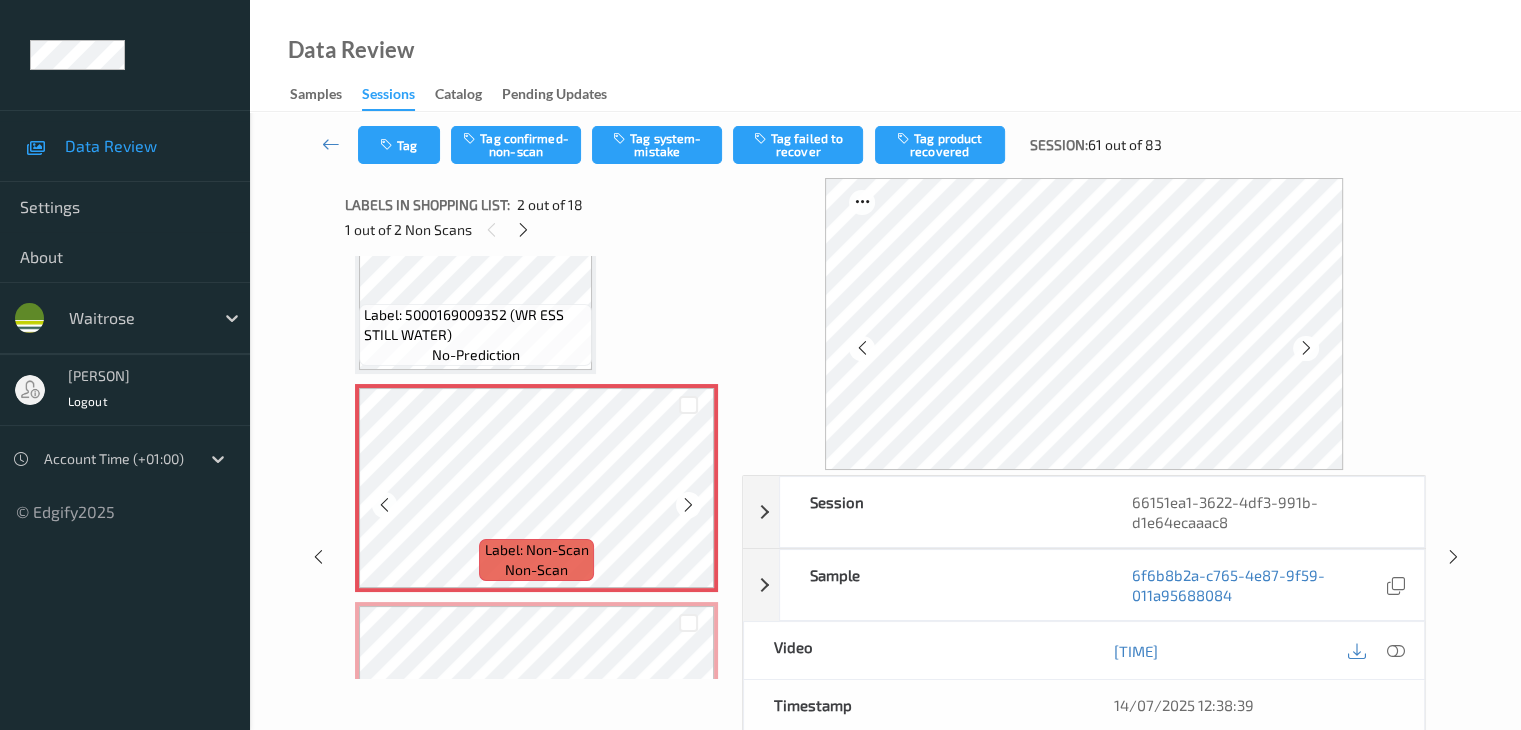 scroll, scrollTop: 0, scrollLeft: 0, axis: both 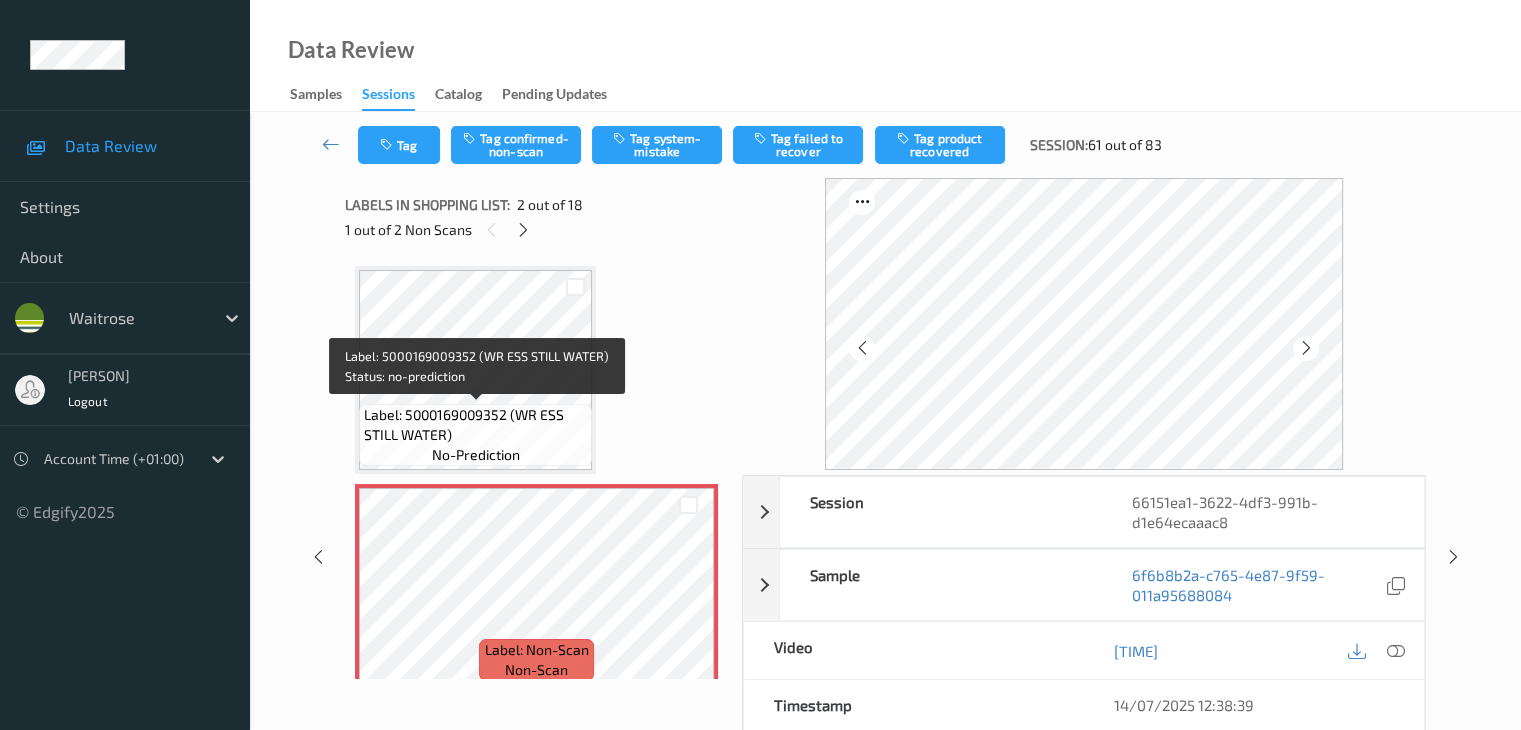 click on "Label: 5000169009352 (WR ESS  STILL WATER)" at bounding box center (475, 425) 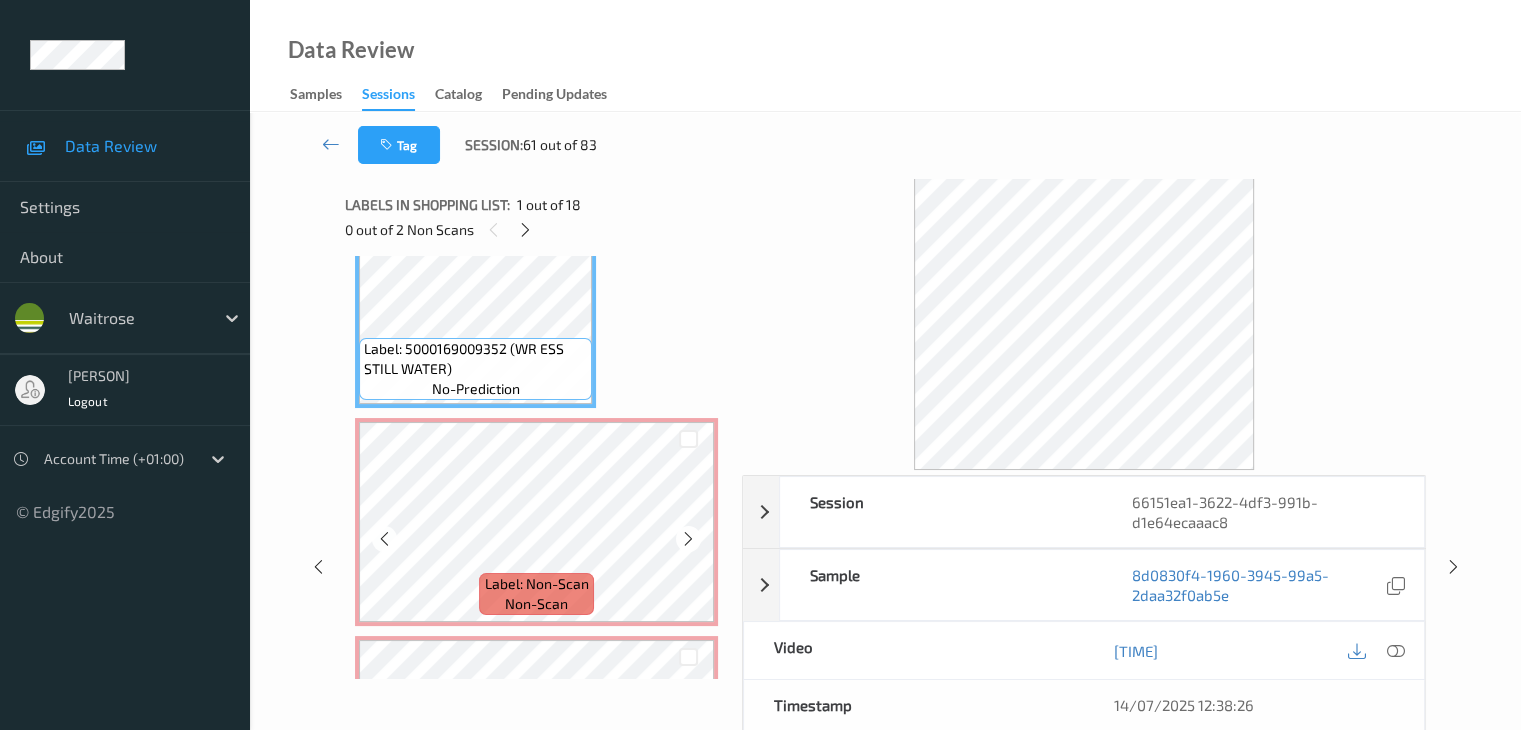 scroll, scrollTop: 100, scrollLeft: 0, axis: vertical 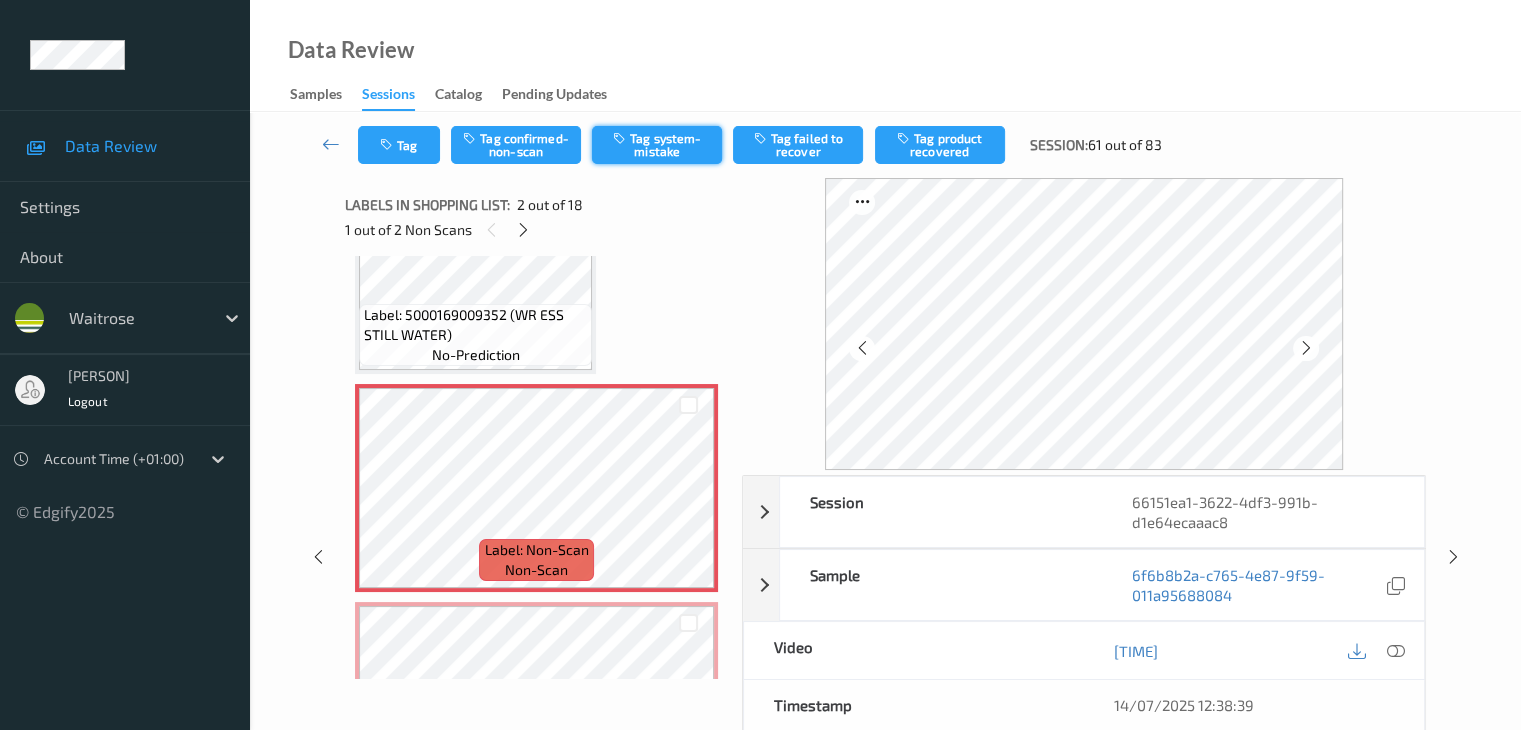 click on "Tag   system-mistake" at bounding box center (657, 145) 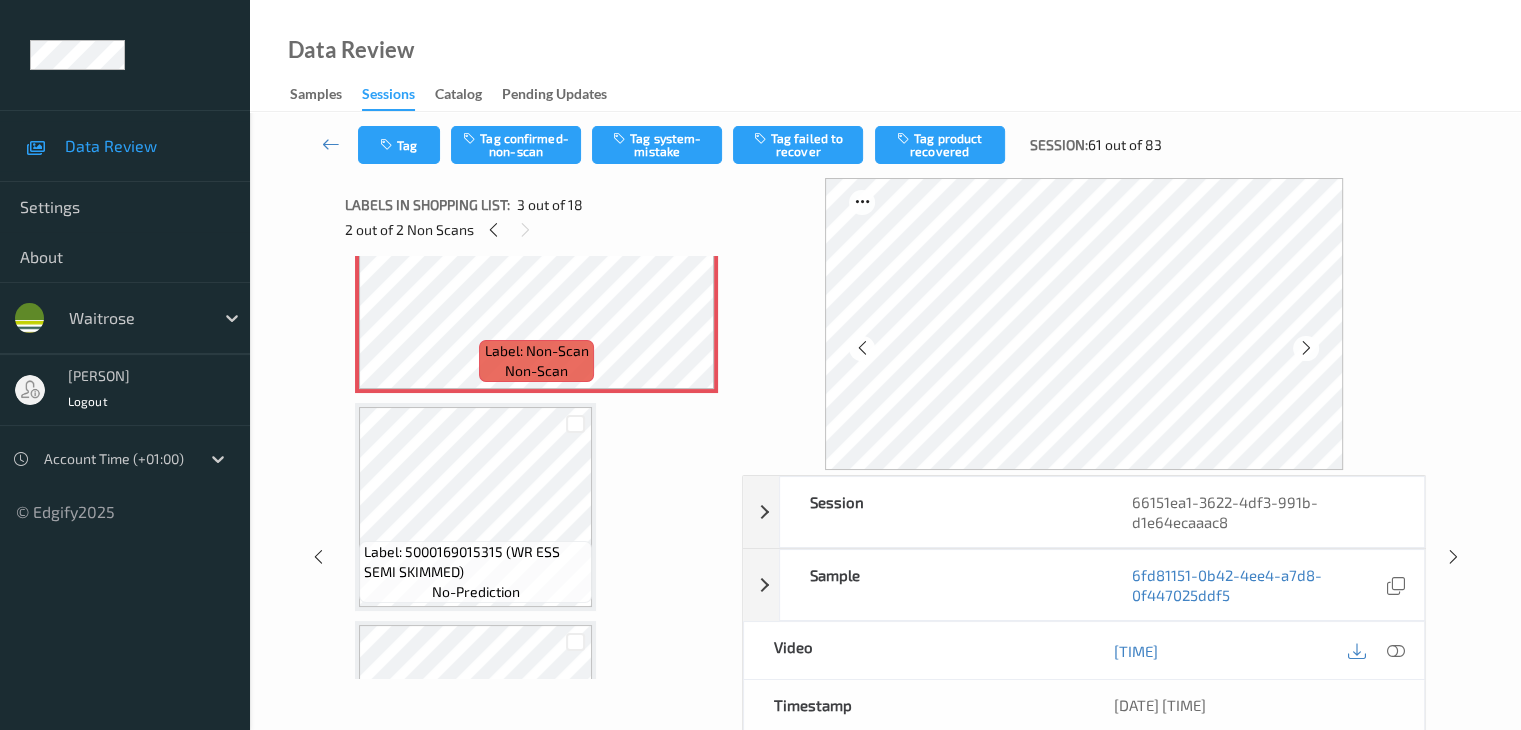 scroll, scrollTop: 700, scrollLeft: 0, axis: vertical 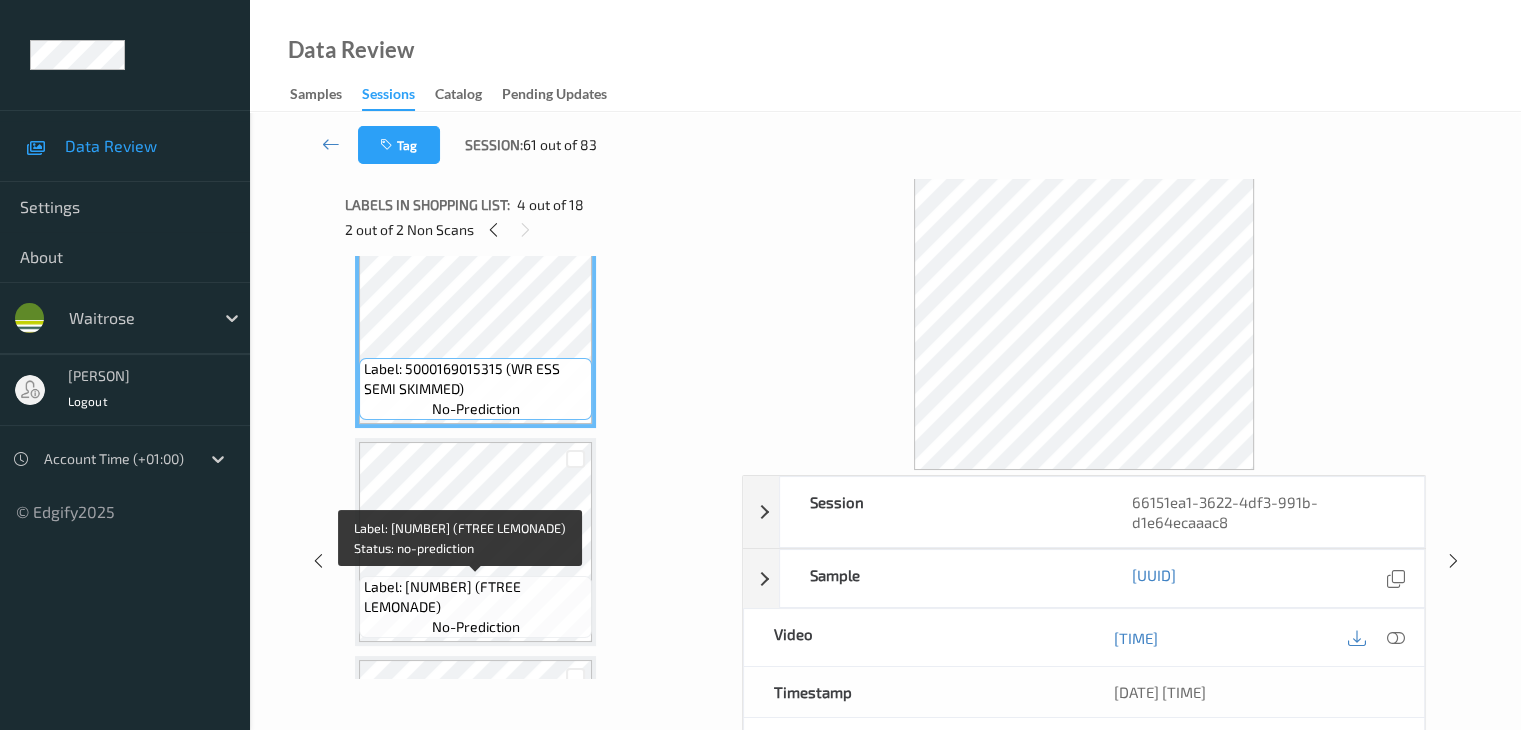 click on "Label: 5060108451659 (FTREE LEMONADE)" at bounding box center (475, 597) 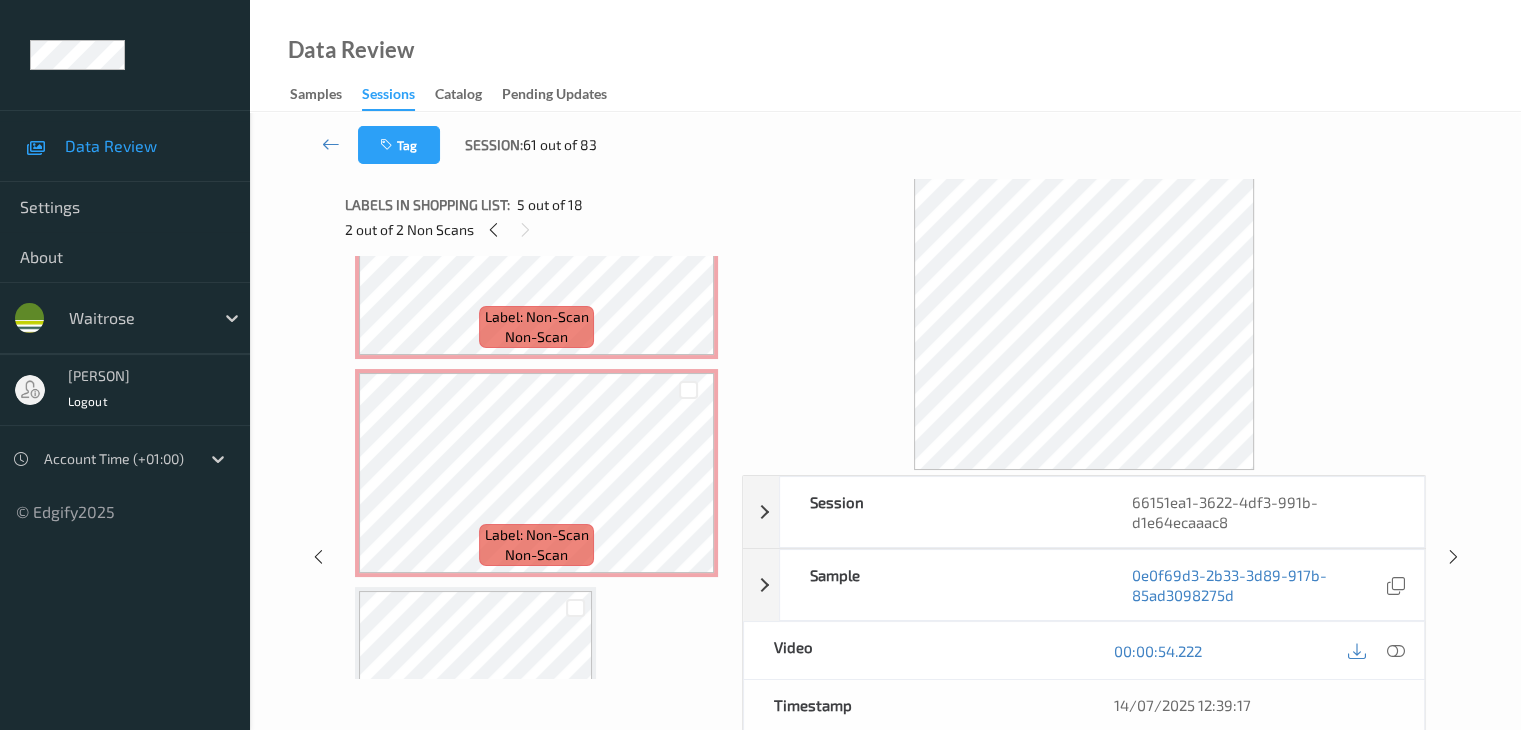 scroll, scrollTop: 300, scrollLeft: 0, axis: vertical 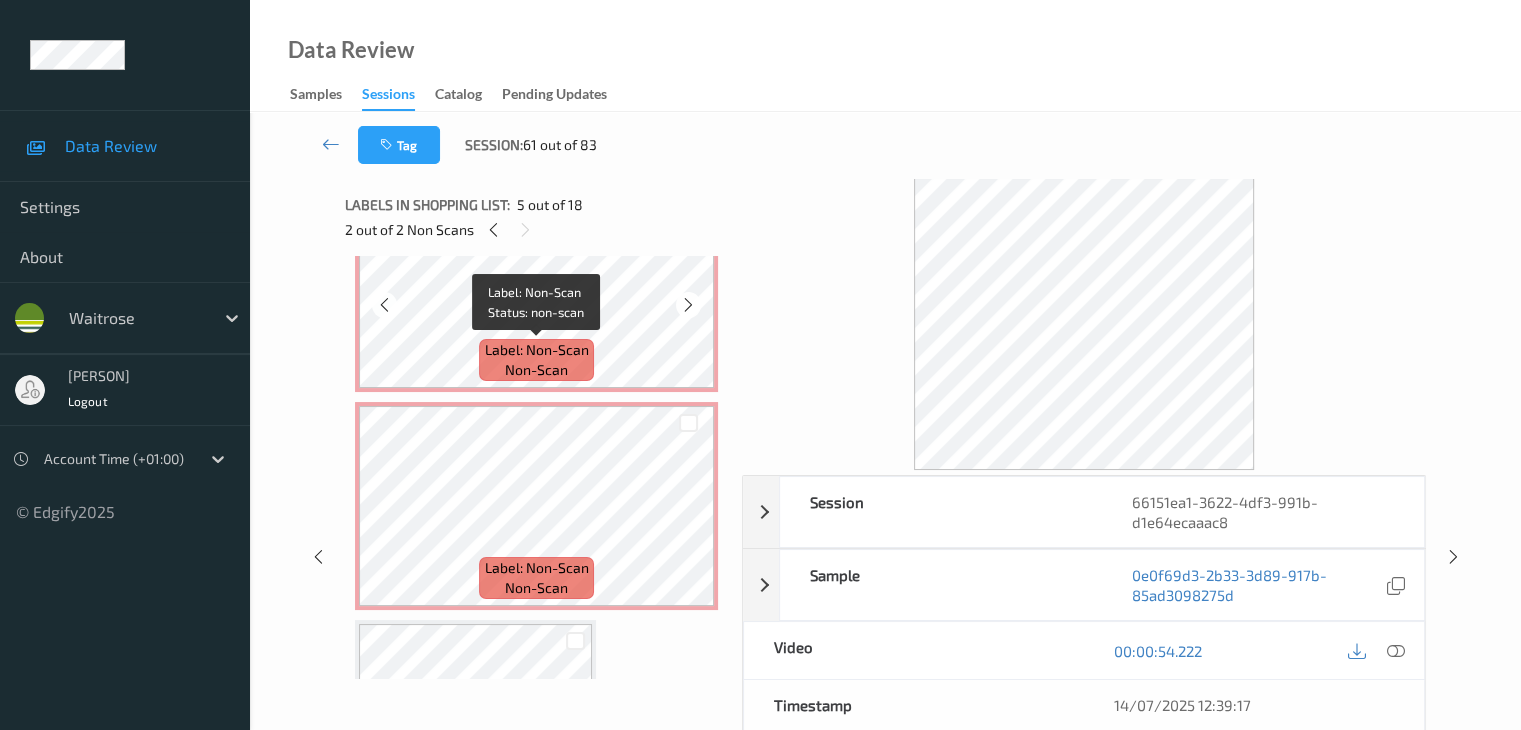 click on "non-scan" at bounding box center (536, 370) 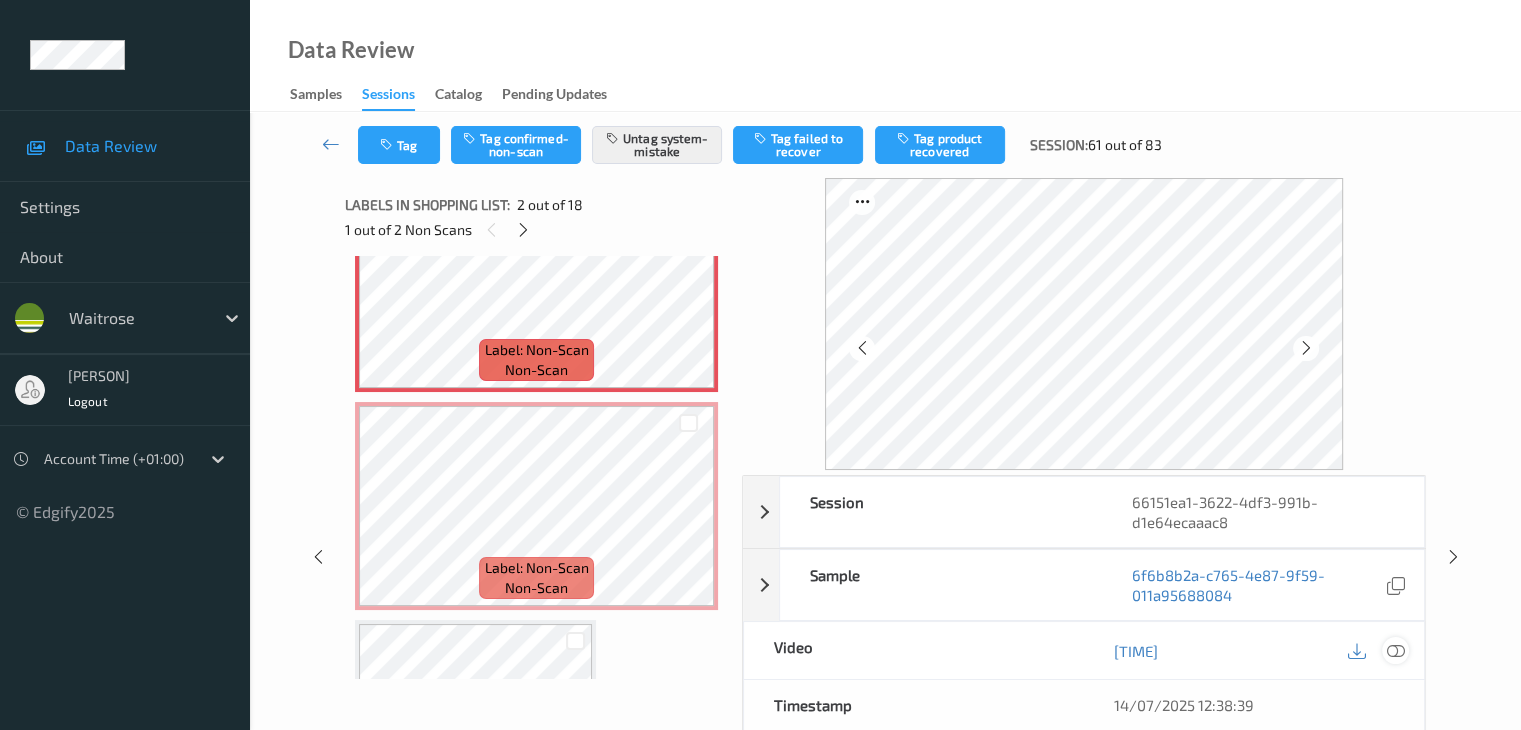 click at bounding box center [1395, 651] 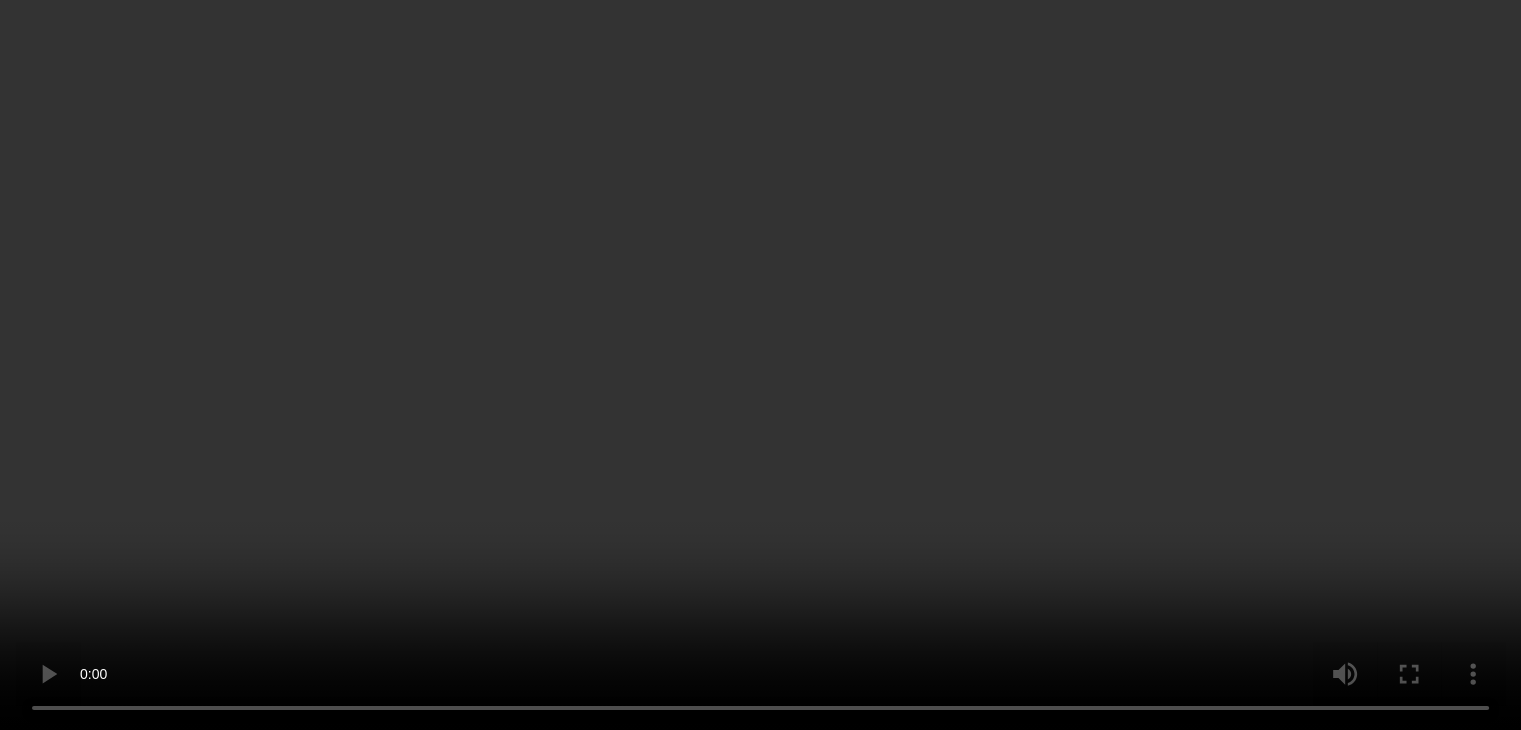 scroll, scrollTop: 400, scrollLeft: 0, axis: vertical 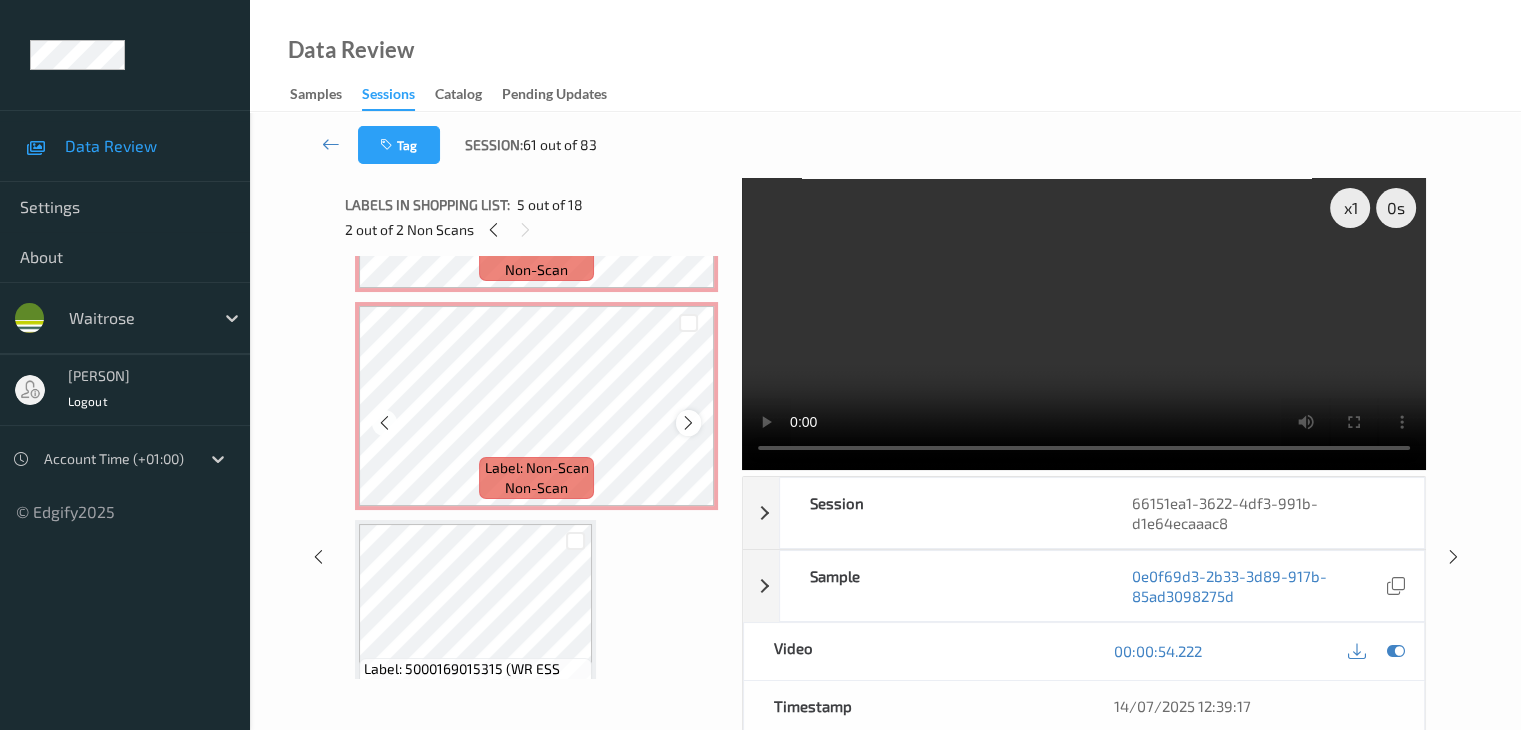 click at bounding box center [688, 422] 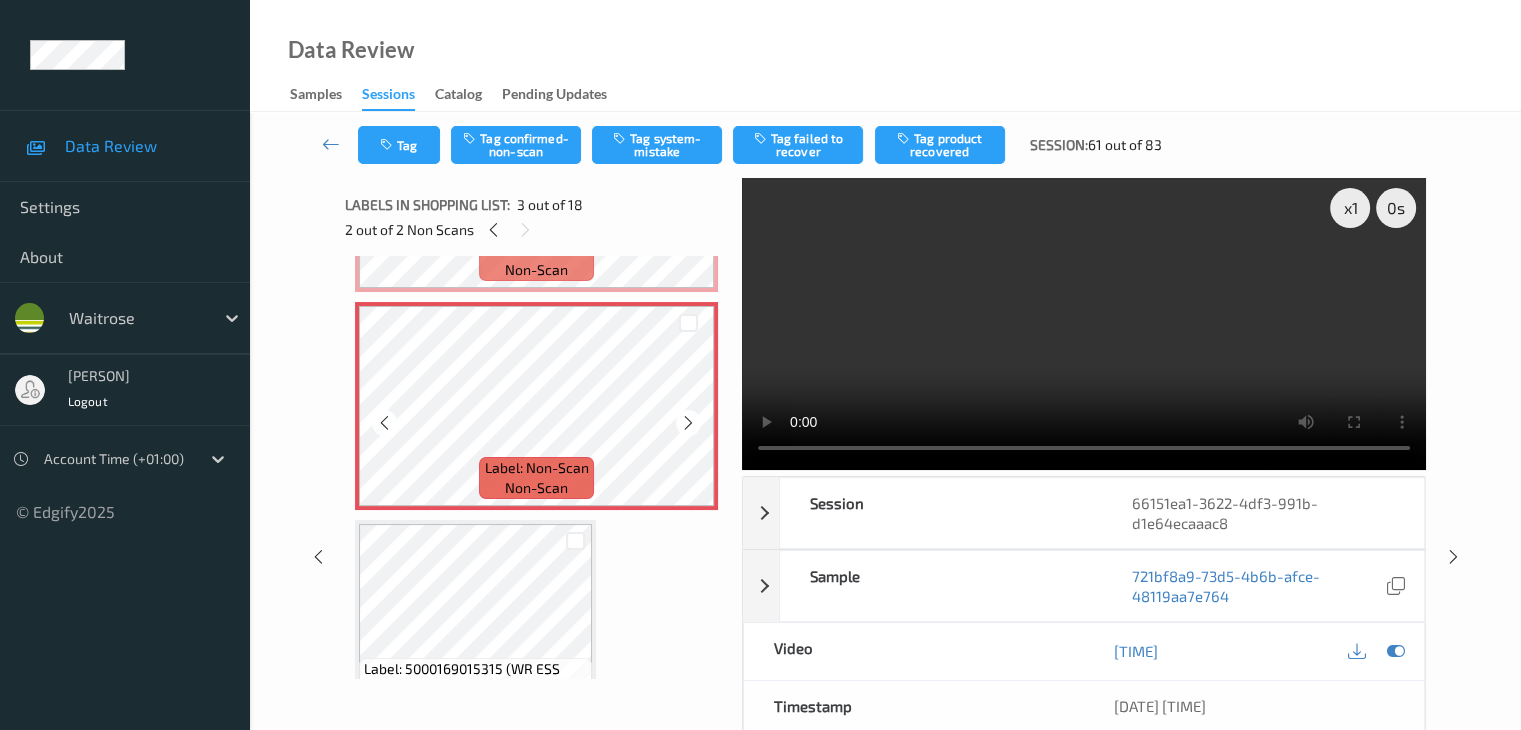 click at bounding box center (688, 422) 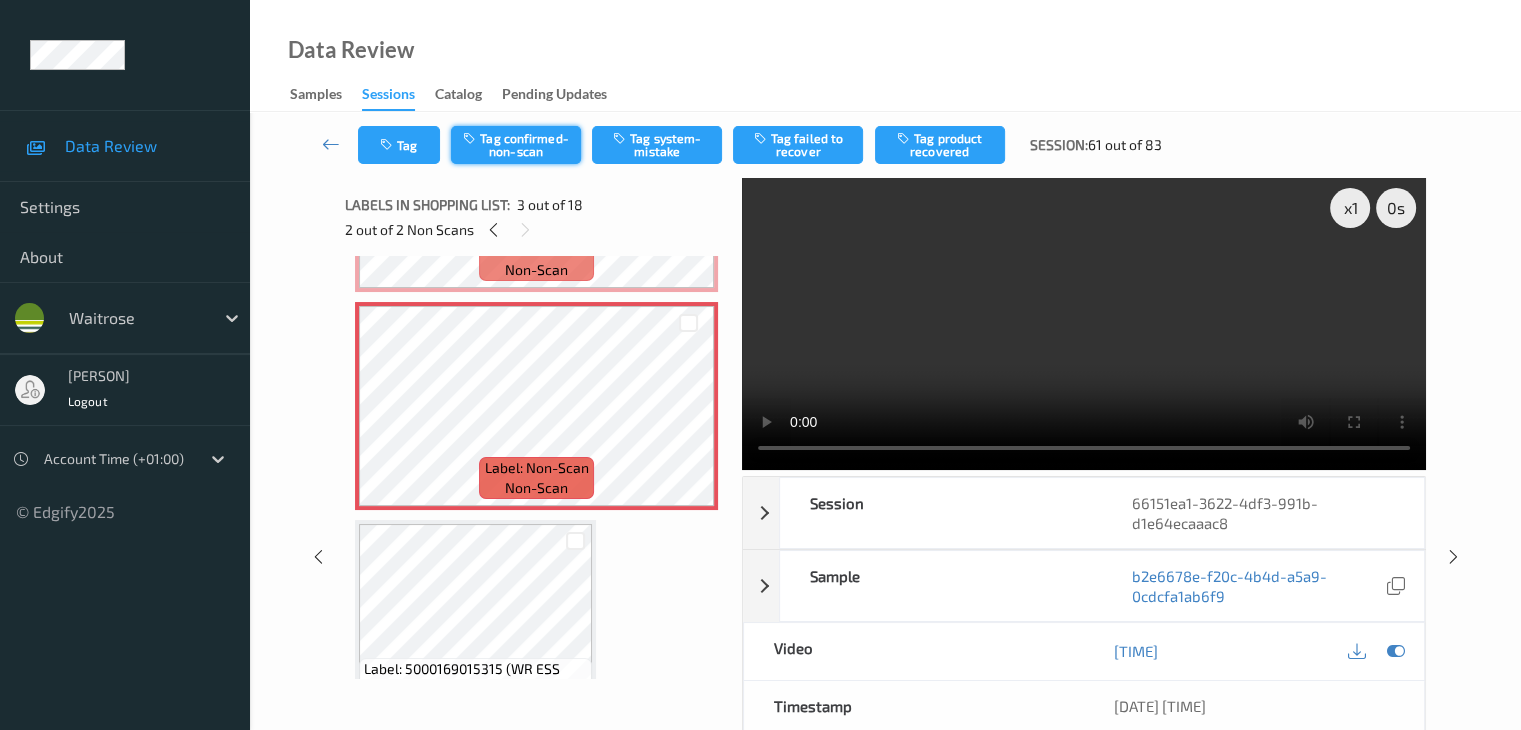 click on "Tag   confirmed-non-scan" at bounding box center [516, 145] 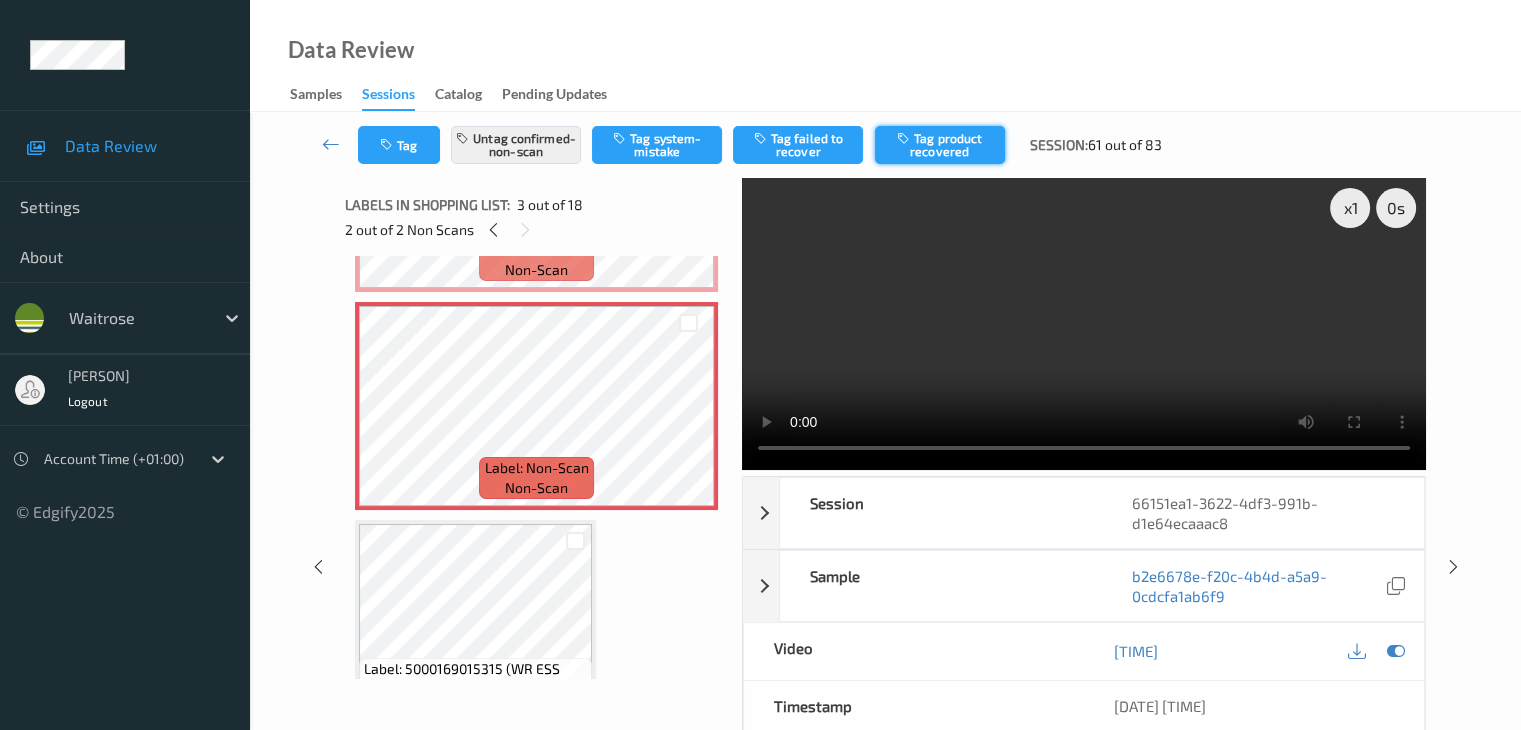 click on "Tag   product recovered" at bounding box center [940, 145] 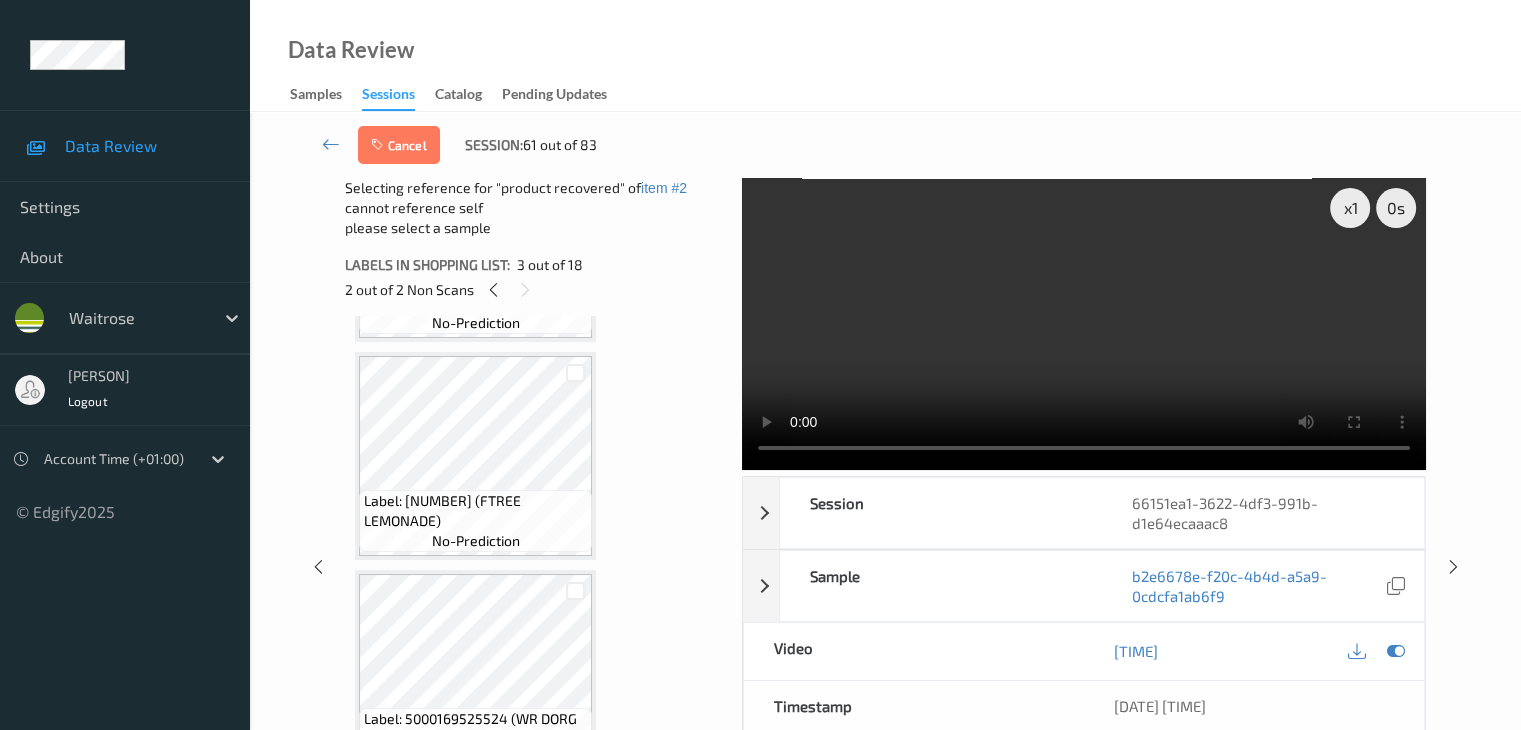 scroll, scrollTop: 900, scrollLeft: 0, axis: vertical 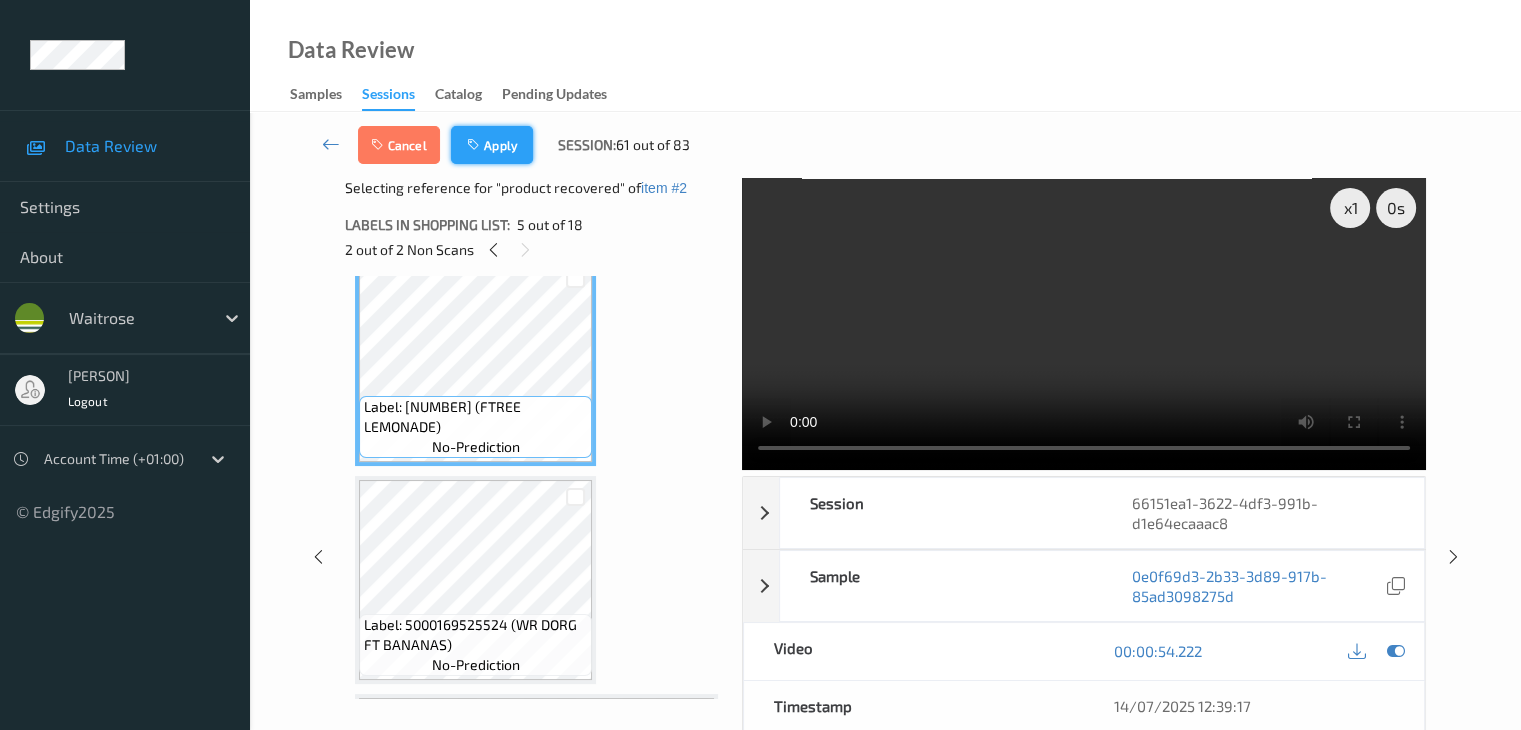 click on "Apply" at bounding box center (492, 145) 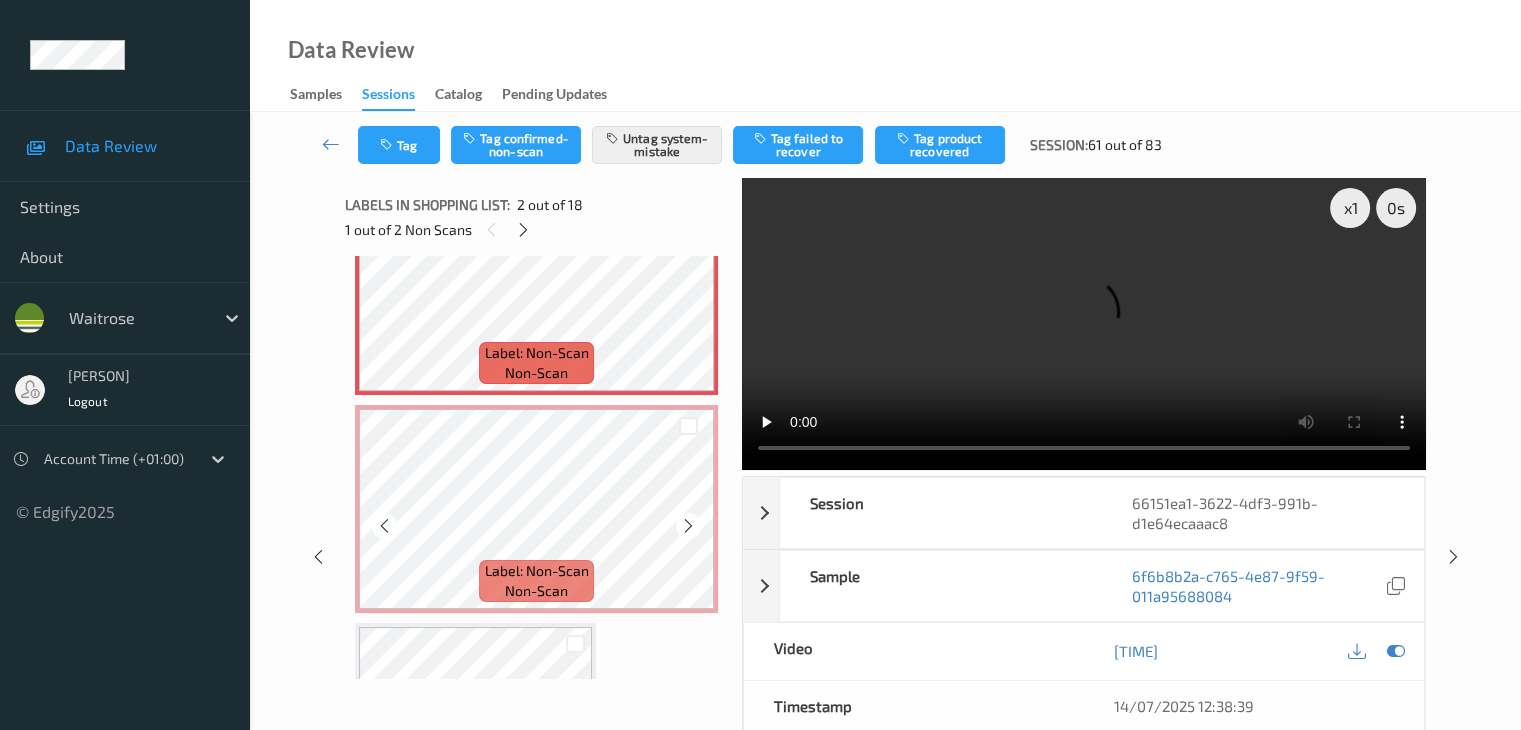 scroll, scrollTop: 300, scrollLeft: 0, axis: vertical 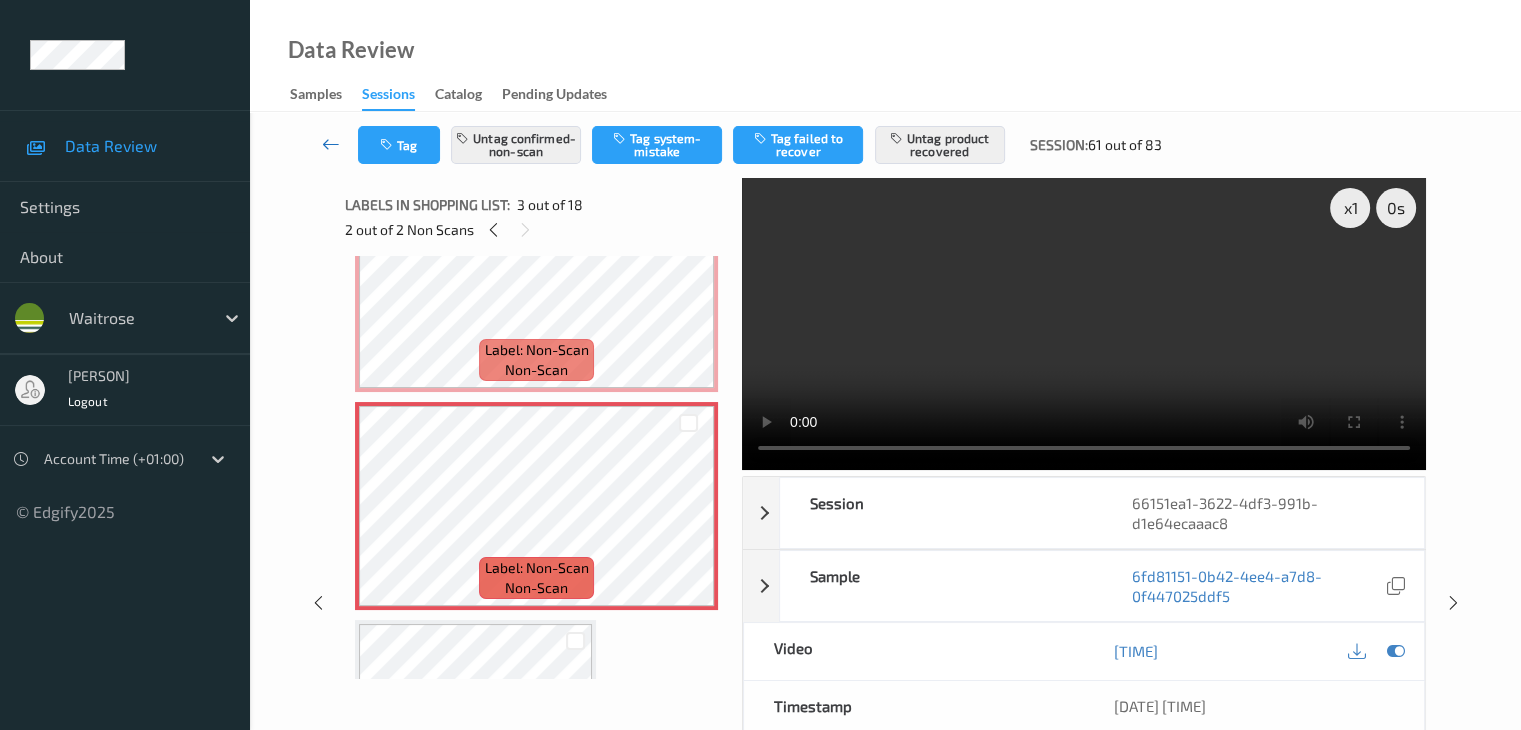 click at bounding box center (331, 144) 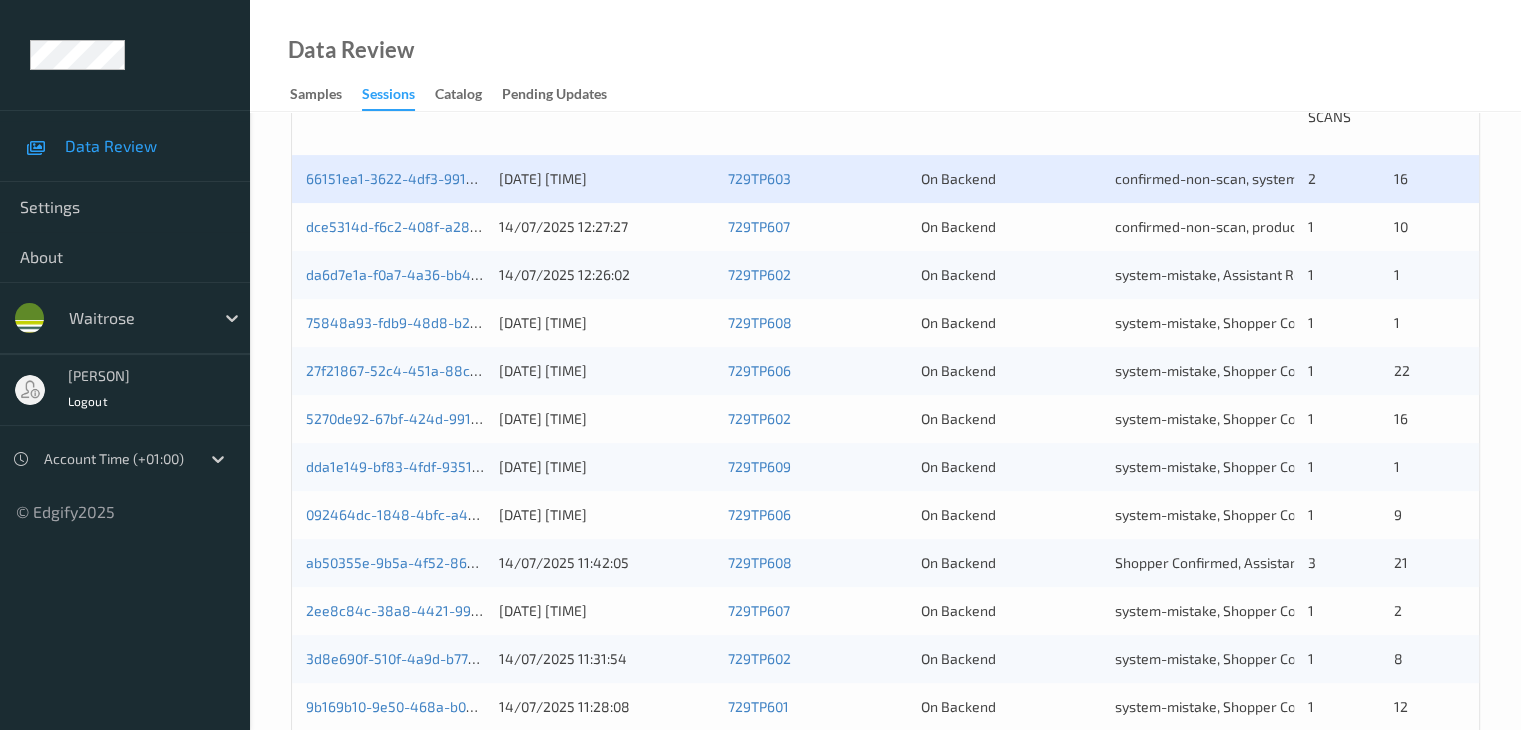 scroll, scrollTop: 500, scrollLeft: 0, axis: vertical 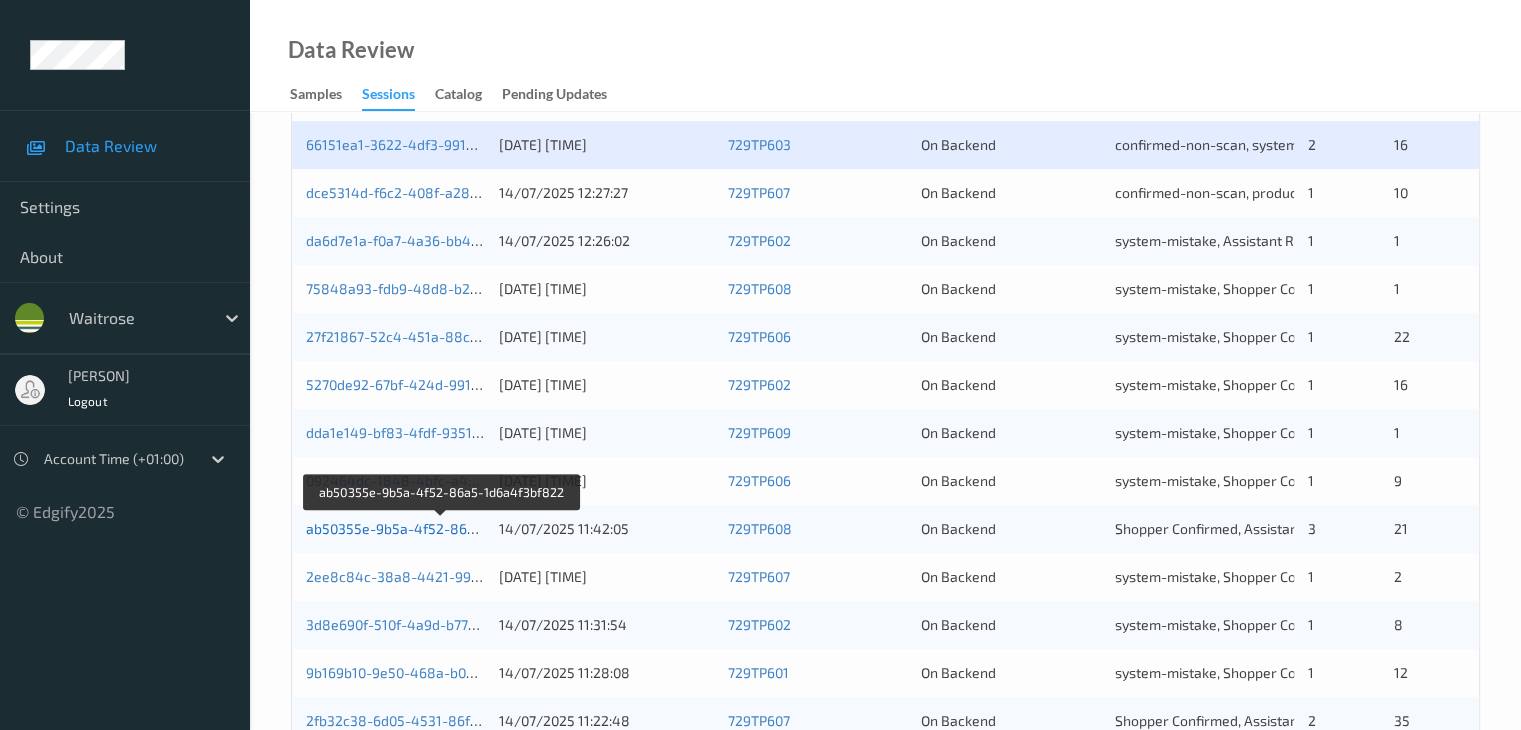 click on "ab50355e-9b5a-4f52-86a5-1d6a4f3bf822" at bounding box center (442, 528) 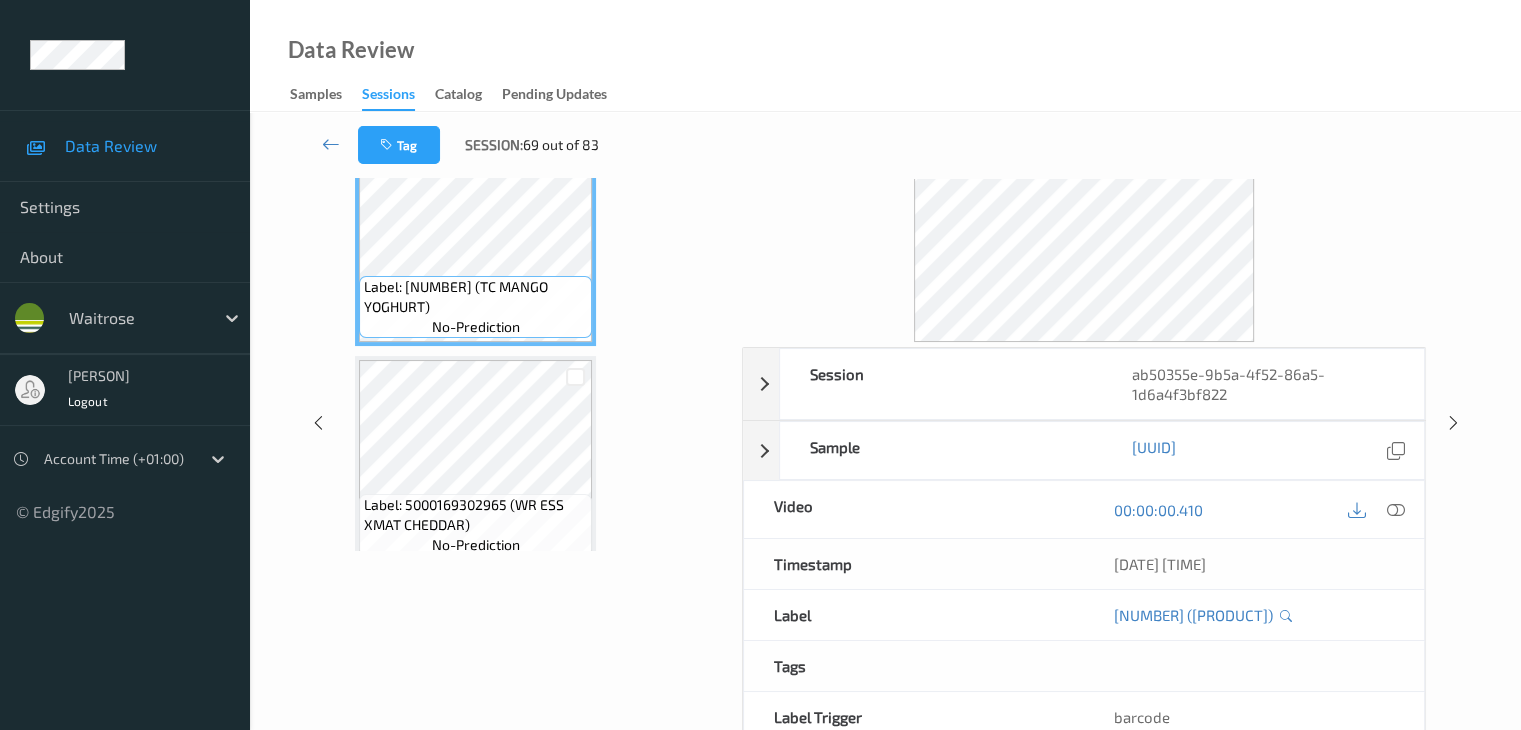 scroll, scrollTop: 0, scrollLeft: 0, axis: both 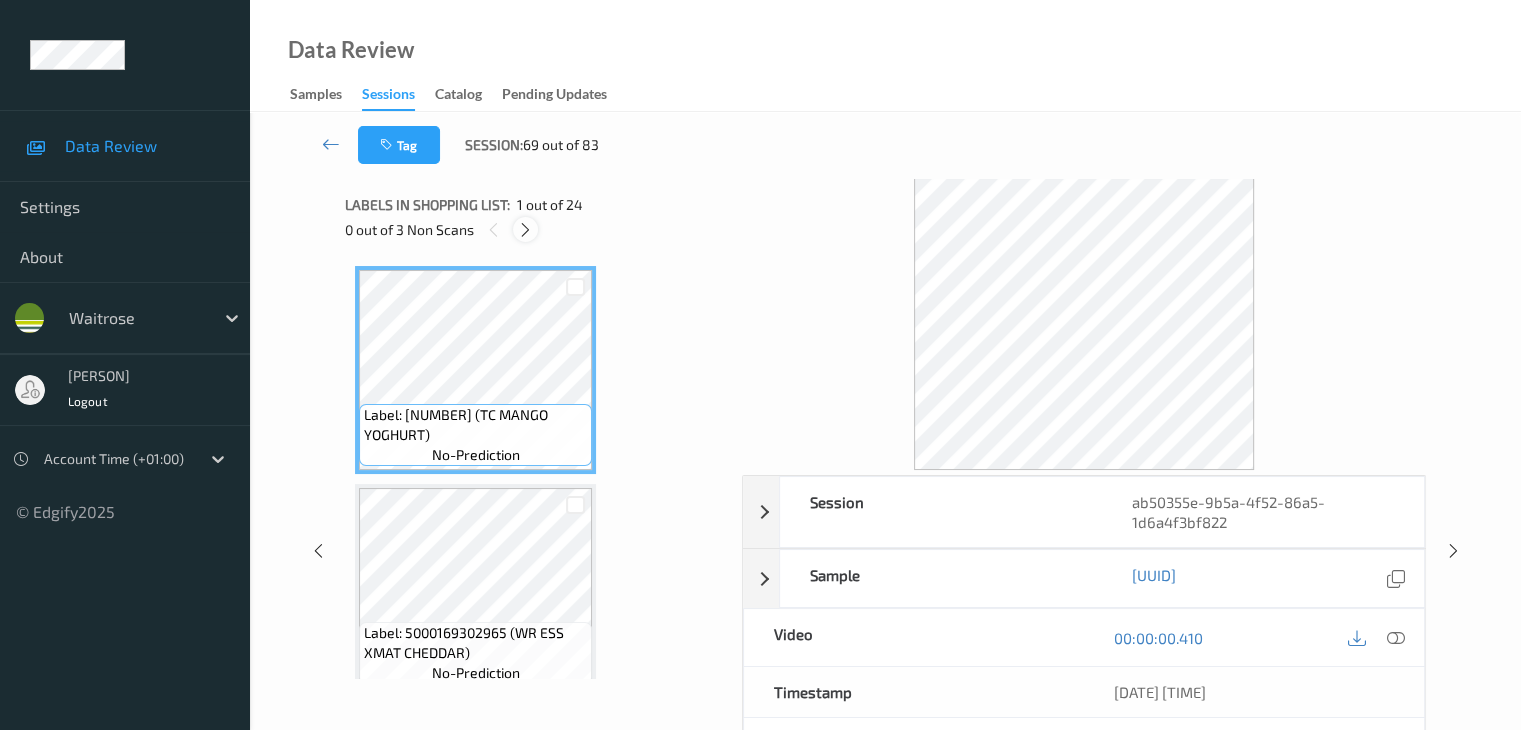click at bounding box center (525, 229) 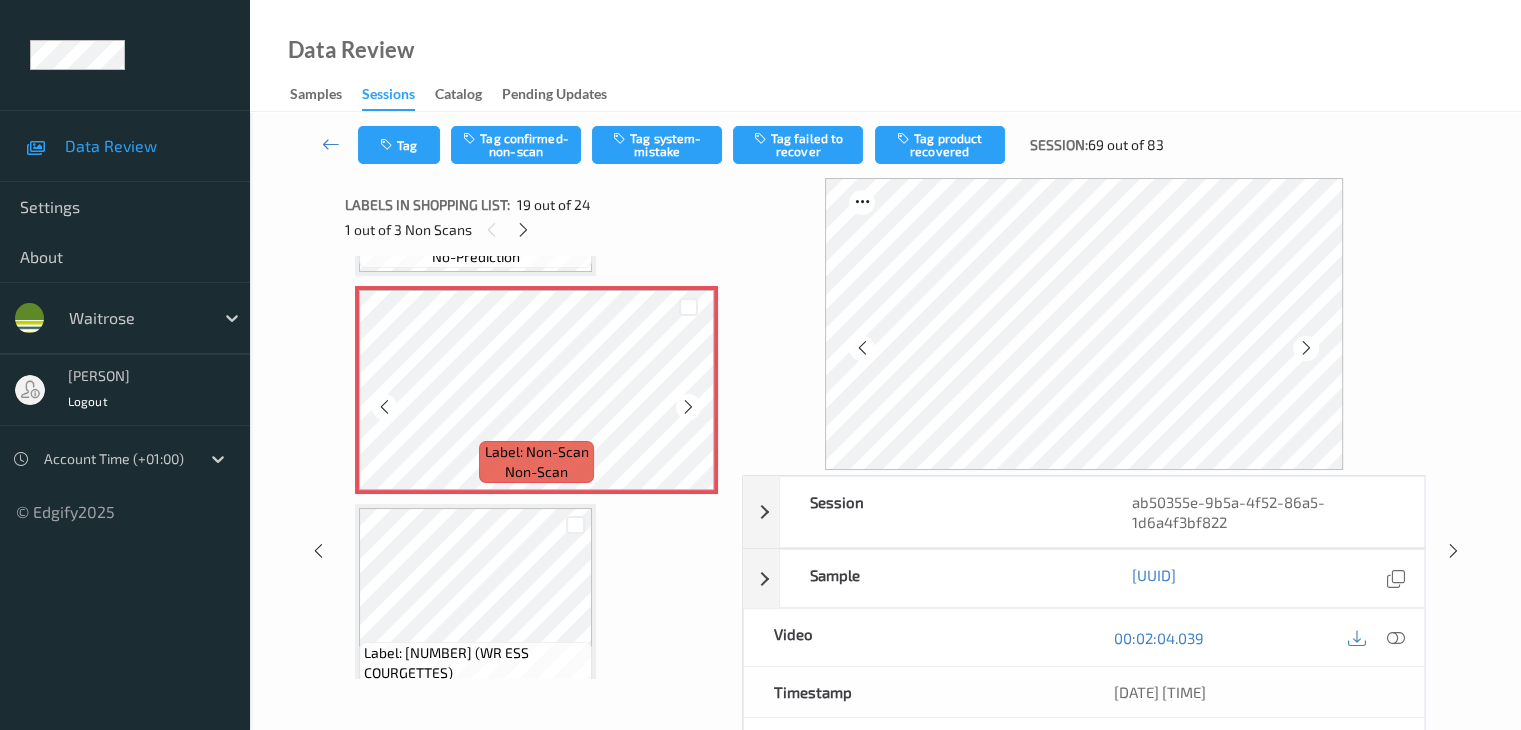 scroll, scrollTop: 3916, scrollLeft: 0, axis: vertical 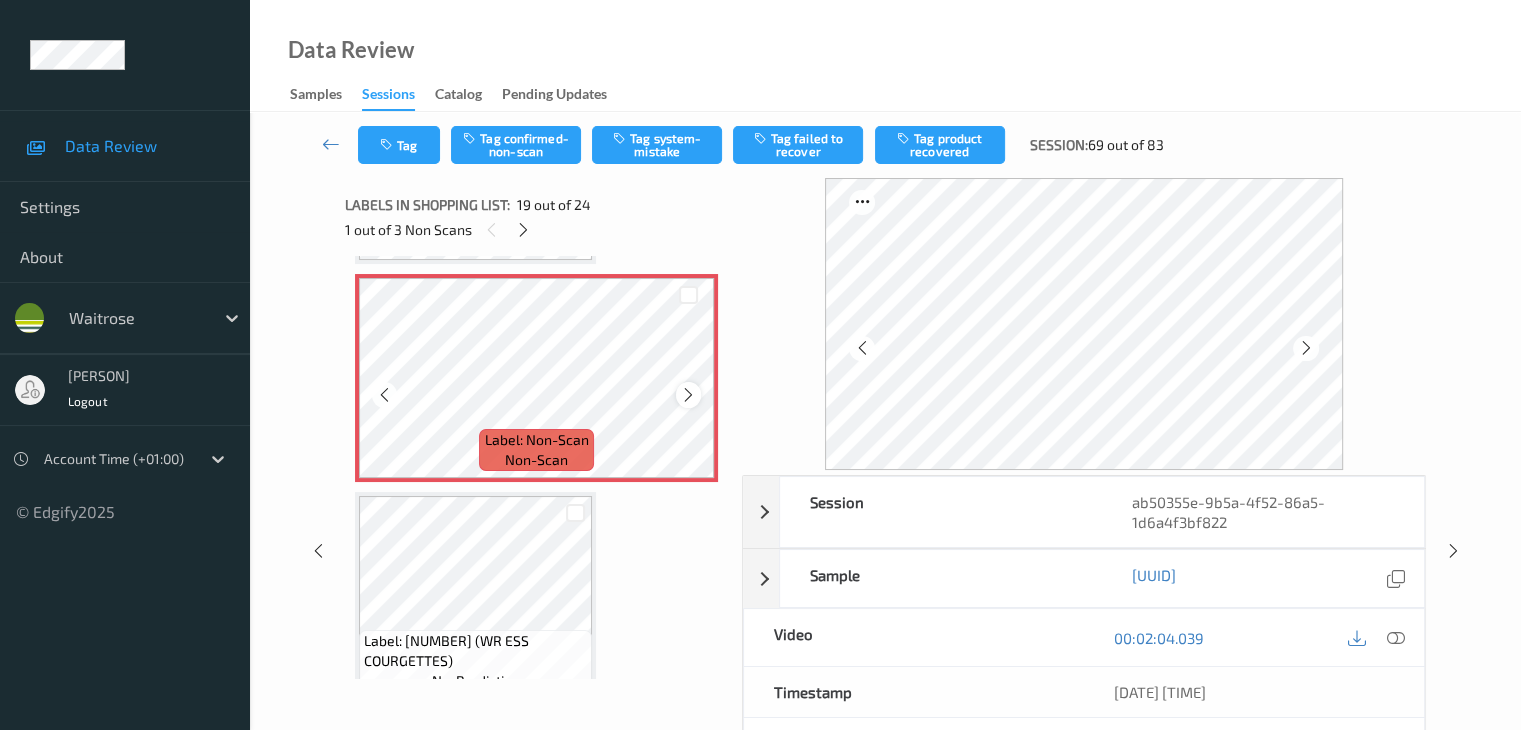 click at bounding box center (688, 395) 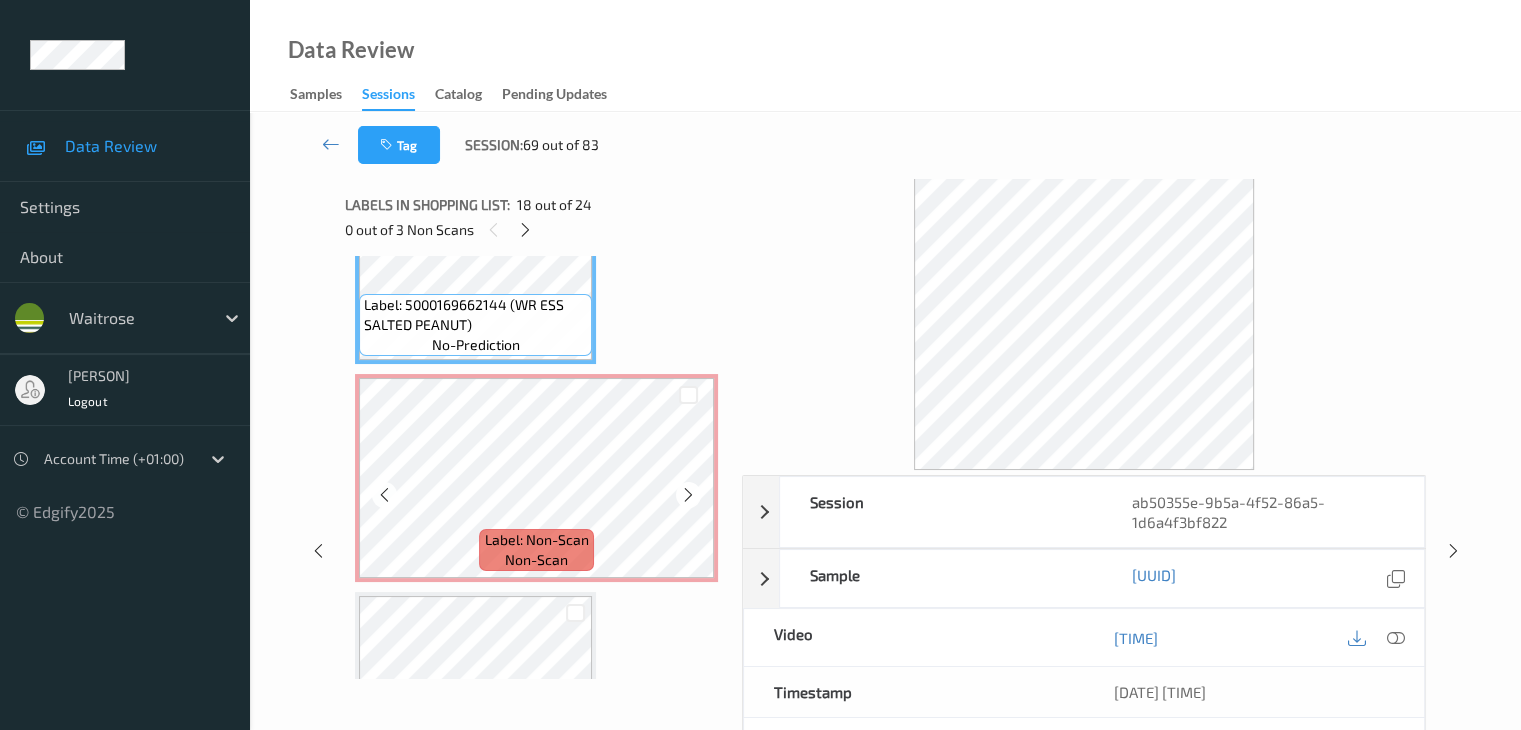 scroll, scrollTop: 3916, scrollLeft: 0, axis: vertical 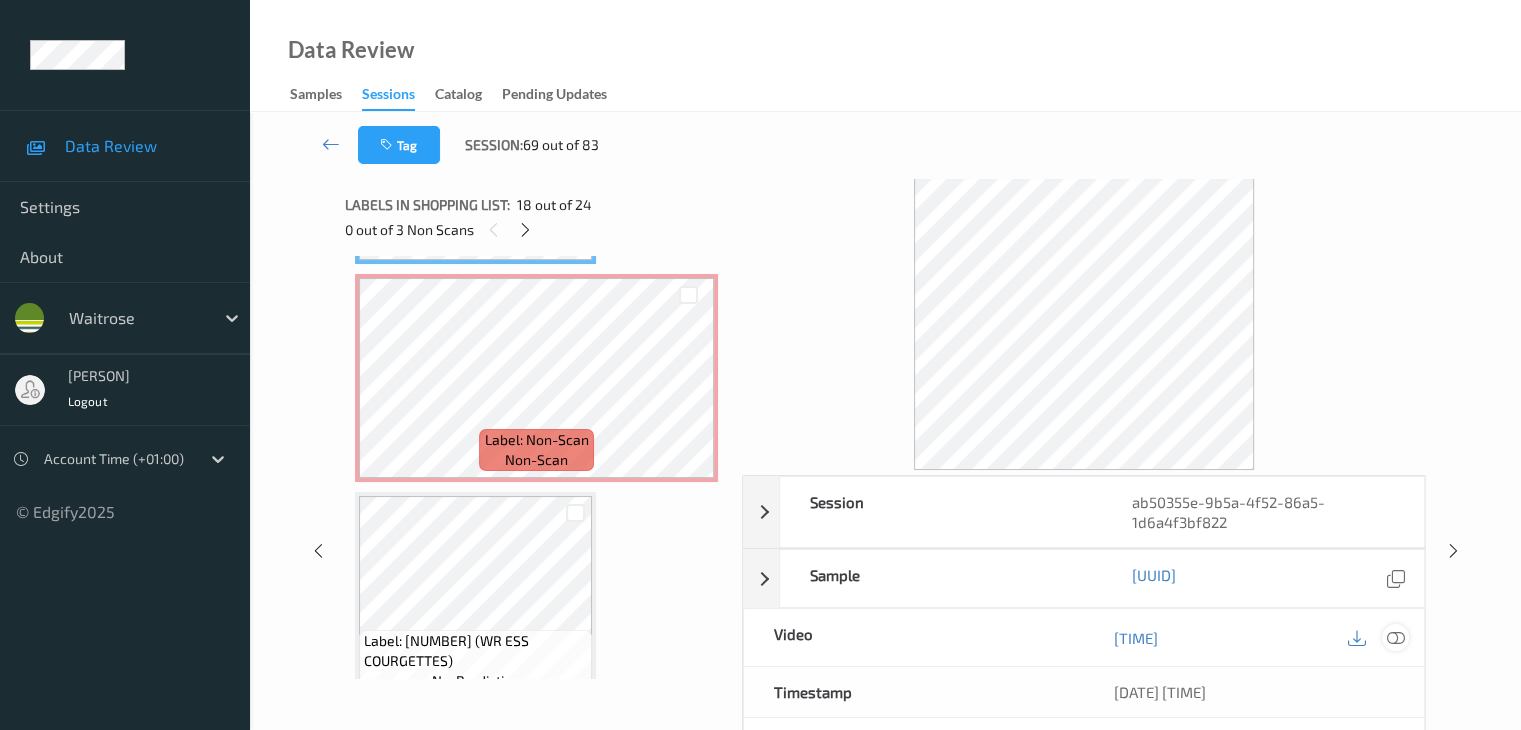click at bounding box center [1395, 638] 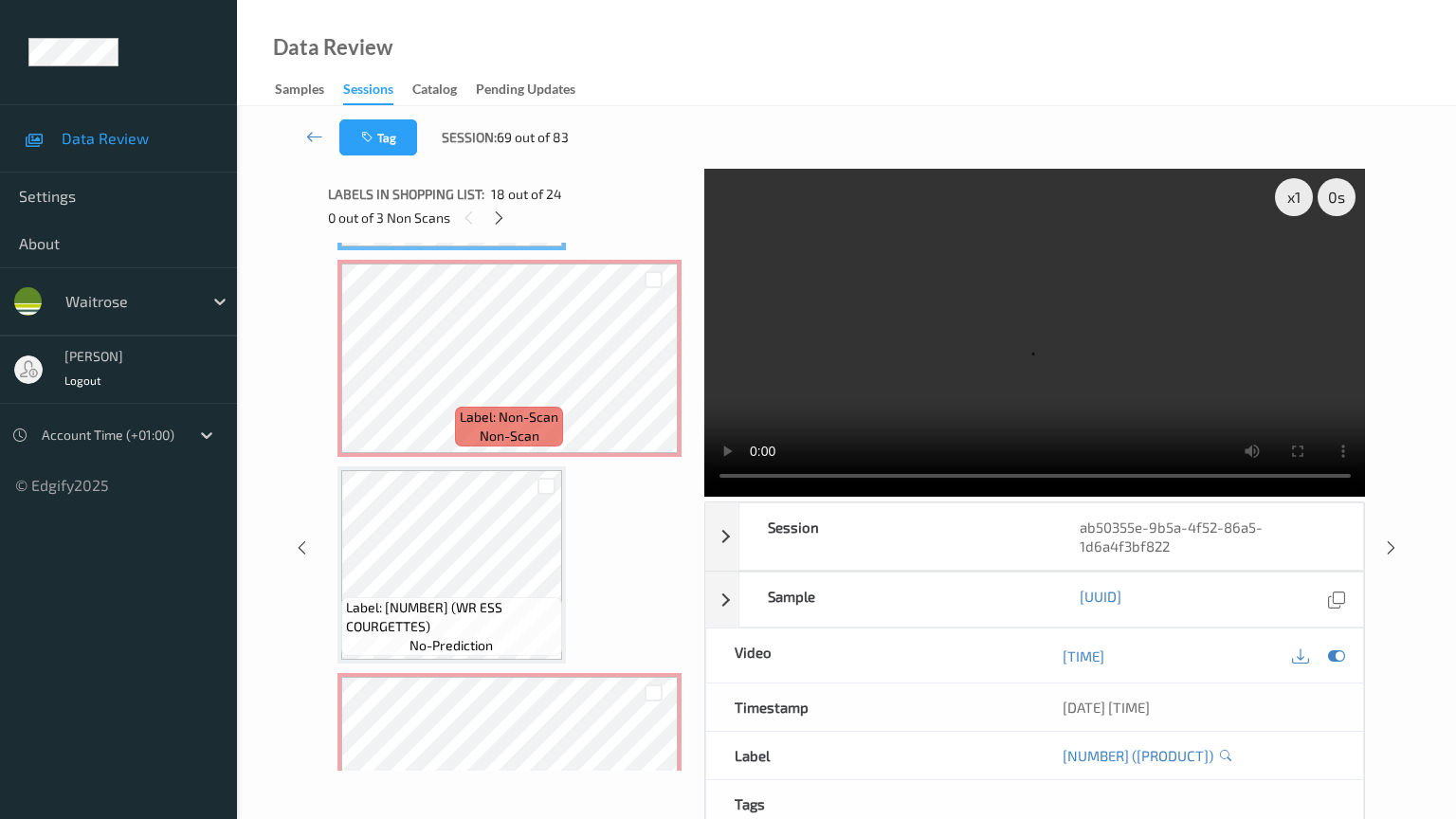 type 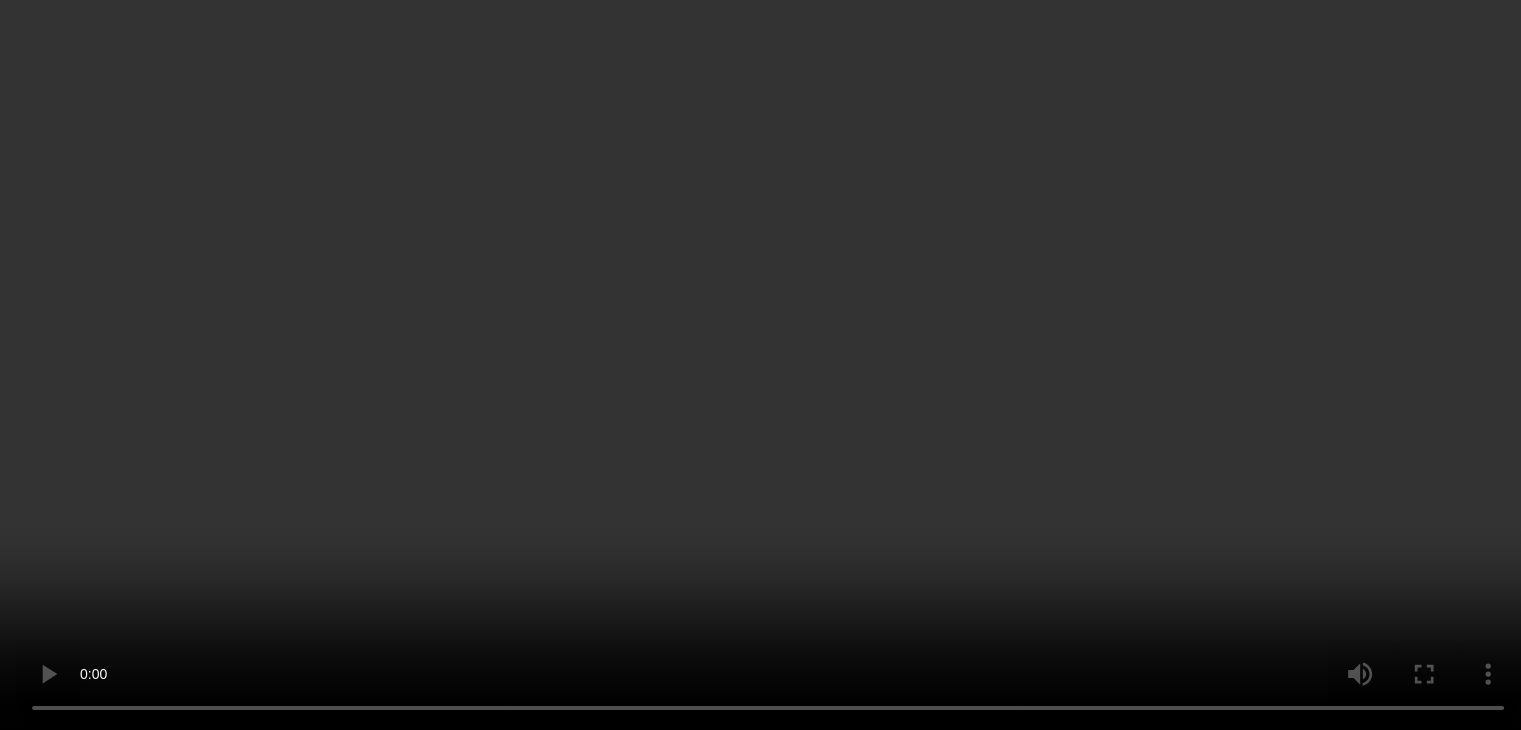 scroll, scrollTop: 4116, scrollLeft: 0, axis: vertical 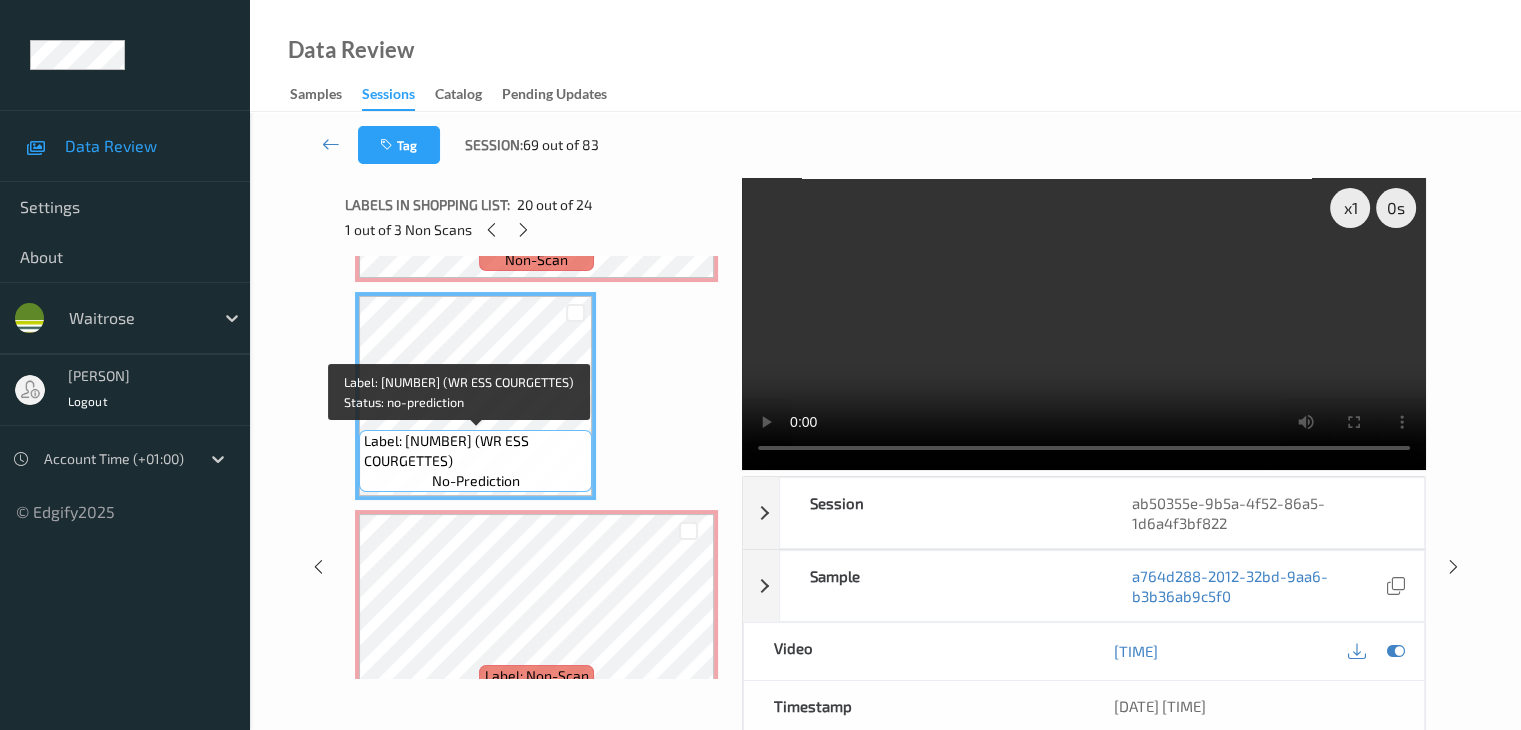 drag, startPoint x: 519, startPoint y: 437, endPoint x: 519, endPoint y: 460, distance: 23 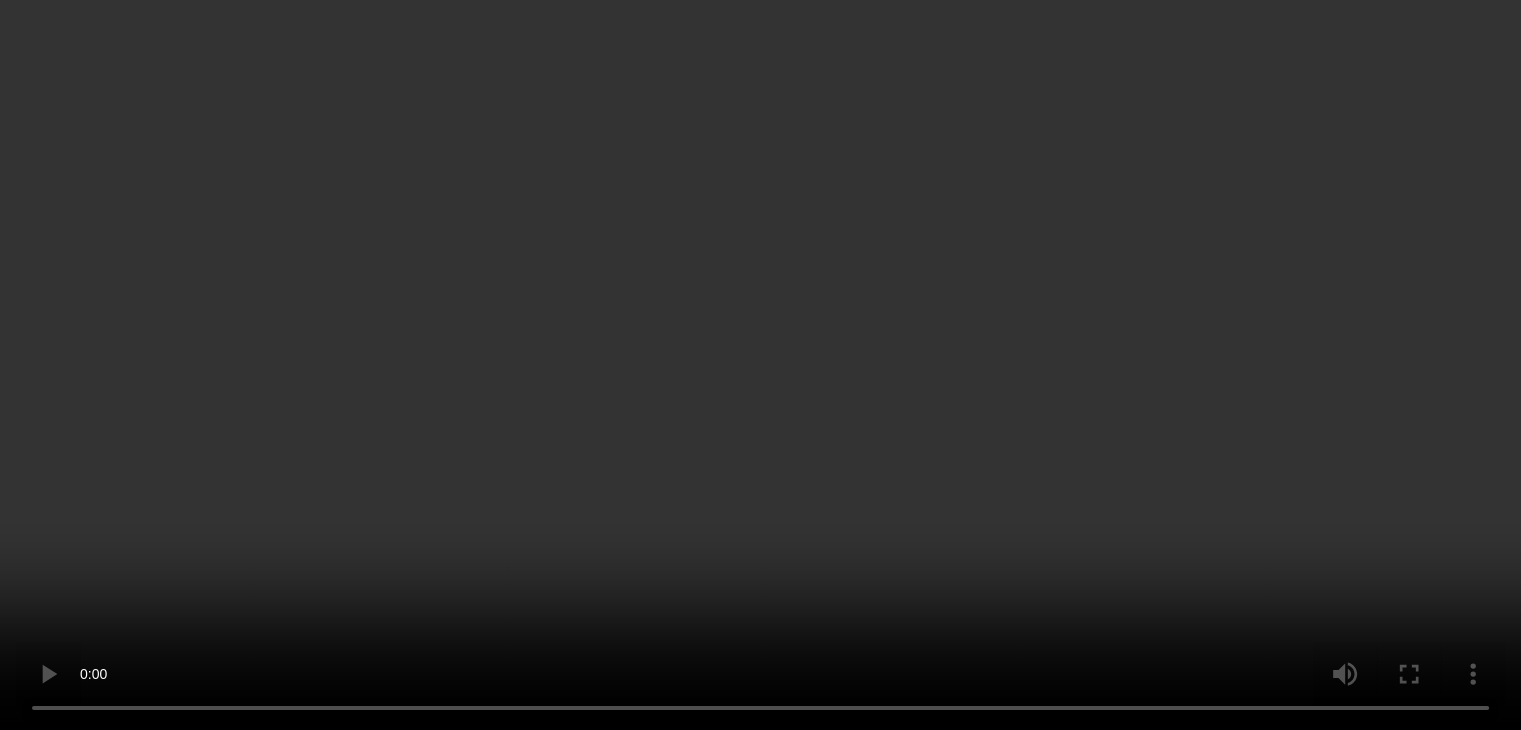 scroll, scrollTop: 3916, scrollLeft: 0, axis: vertical 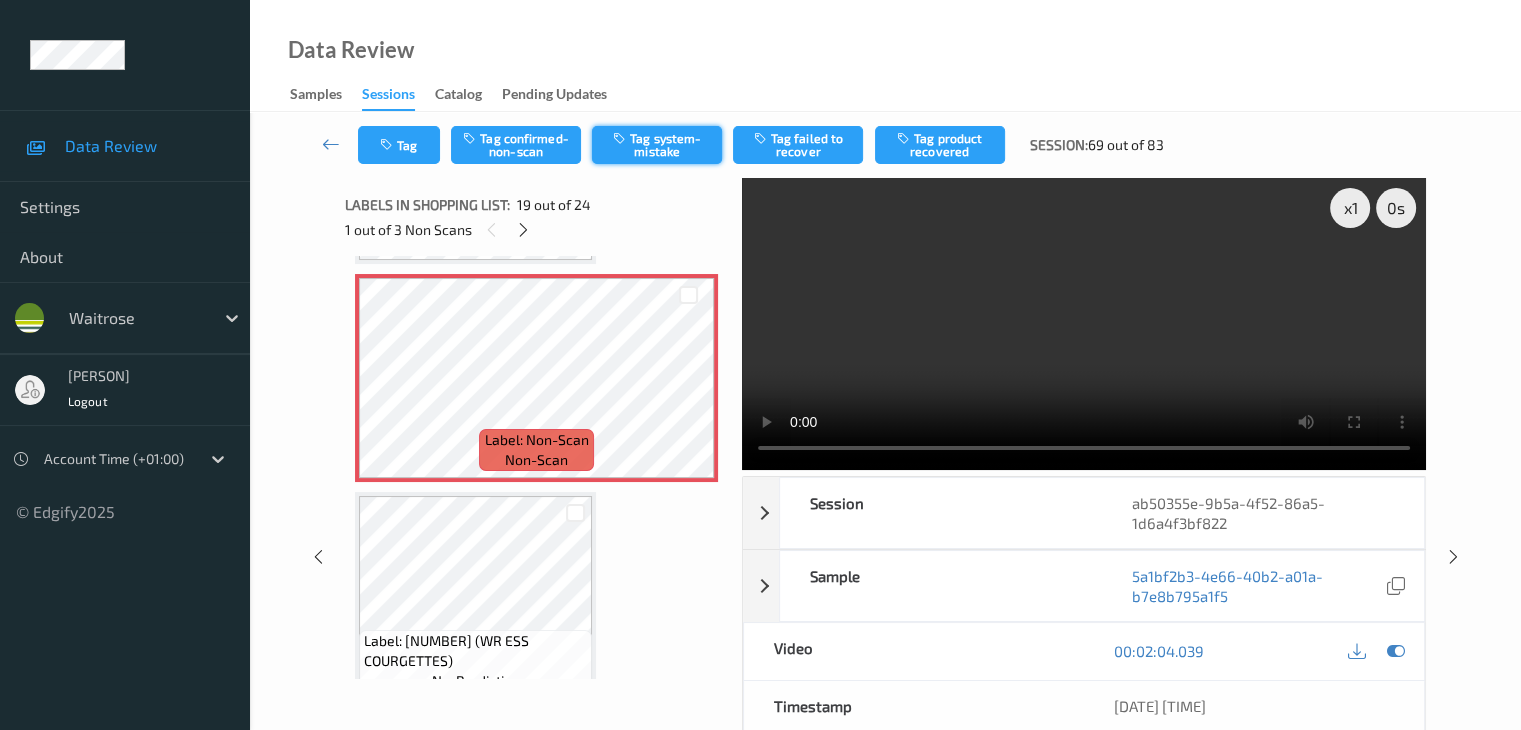 click on "Tag   system-mistake" at bounding box center [657, 145] 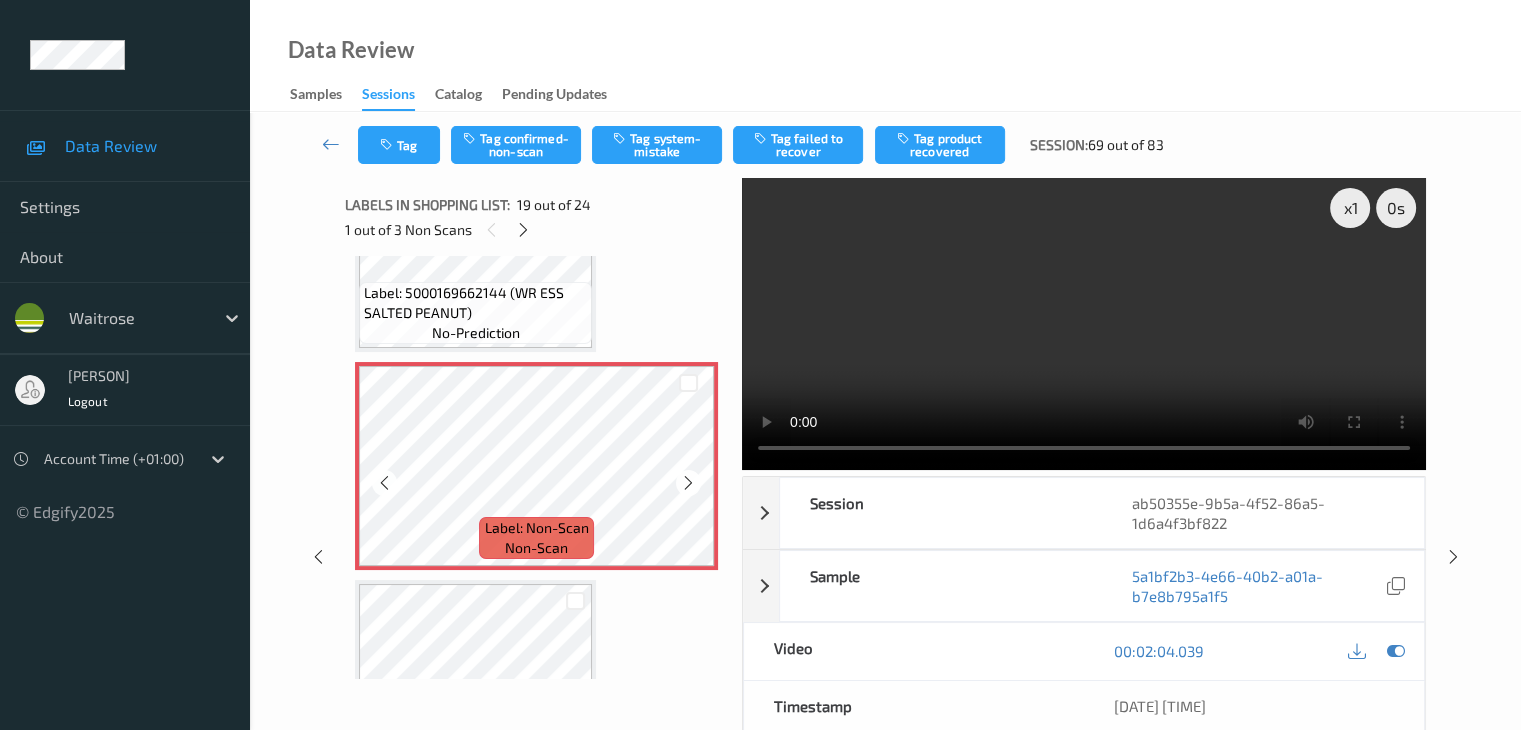 scroll, scrollTop: 3716, scrollLeft: 0, axis: vertical 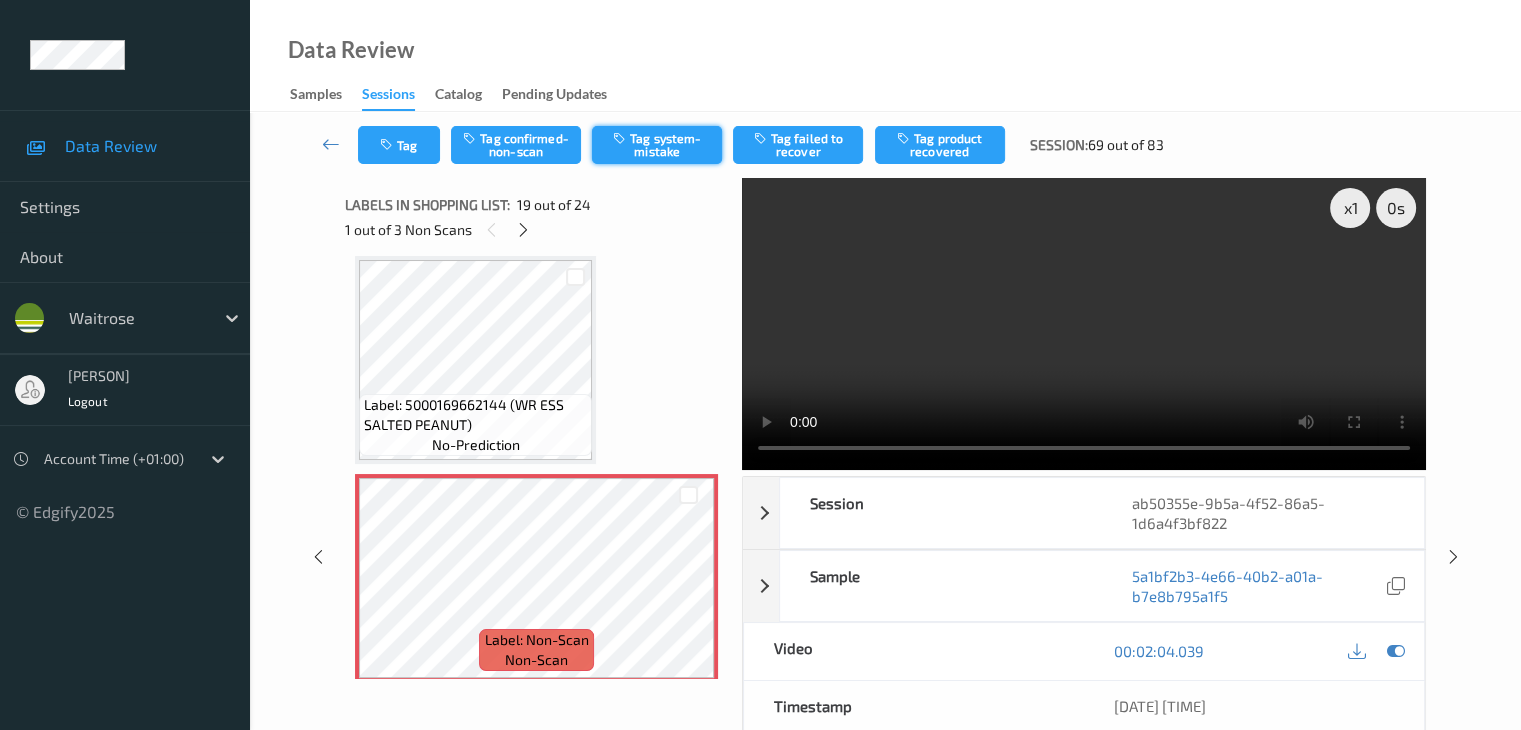 click on "Tag   system-mistake" at bounding box center [657, 145] 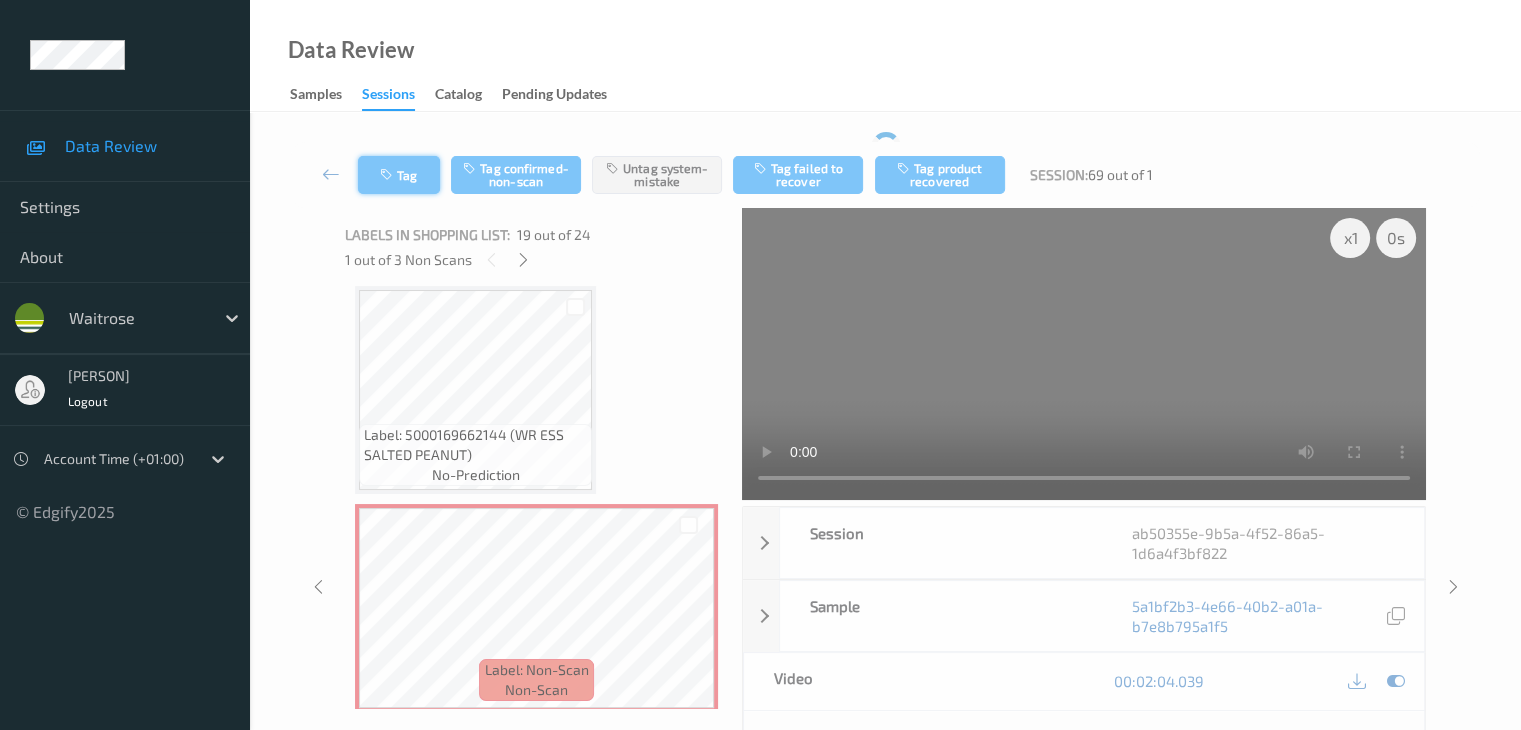 click on "Tag Tag   confirmed-non-scan Untag   system-mistake Tag   failed to recover Tag   product recovered Session: 69 out of 1 x 1 0 s Session ab50355e-9b5a-4f52-86a5-1d6a4f3bf822 Session ID ab50355e-9b5a-4f52-86a5-1d6a4f3bf822 Session 14/07/2025 11:42:05 Timestamp 14/07/2025 11:42:05 Tags Assistant Rejected , Shopper Confirmed , system-mistake Device 729TP608 Assistant ID N/A Shopper ID N/A Sample 5a1bf2b3-4e66-40b2-a01a-b7e8b795a1f5 Group ID dc7cca66-6f4d-44d0-bad2-c3eb475156ed Prediction Loss N/A Video 00:02:04.039 Timestamp 14/07/2025 11:44:09 Label Non-Scan Tags Shopper Confirmed , system-mistake Label Trigger MotionDetected Match Strength alert-non-scan Labels in shopping list: 19 out of 24 1 out of 3 Non Scans Label: 5056138202583 (TC MANGO YOGHURT) no-prediction Label: 5000169302965 (WR ESS XMAT CHEDDAR) no-prediction Label: 5000169665701 (WR FRZ EDAMAME BEANS) no-prediction Label: 5063210057474 (WR HT SMK PPRD MCKRL) no-prediction Label: 5000169247273 (WR ESS 50% SOFT CHSE) no-prediction no-prediction" at bounding box center [885, 549] 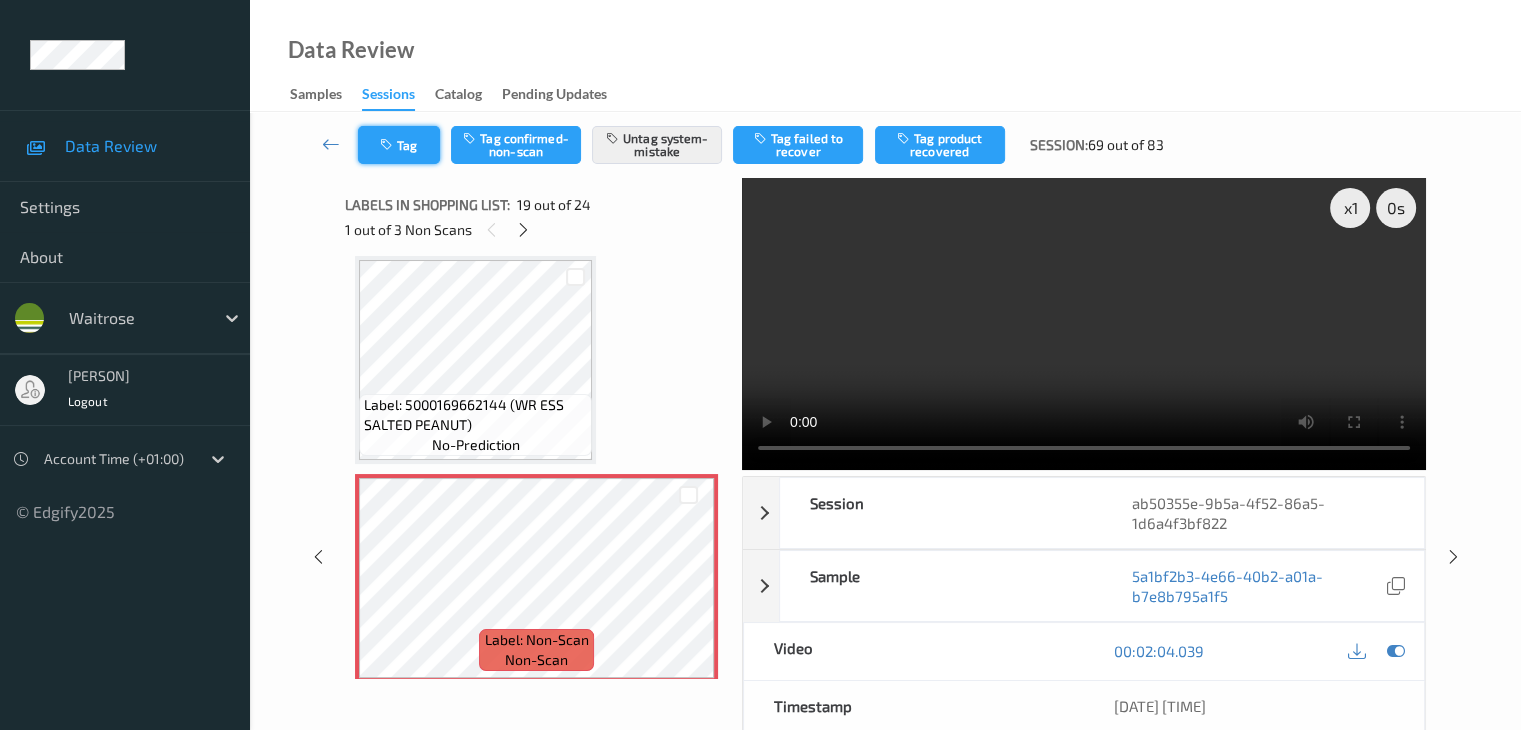 click on "Tag" at bounding box center [399, 145] 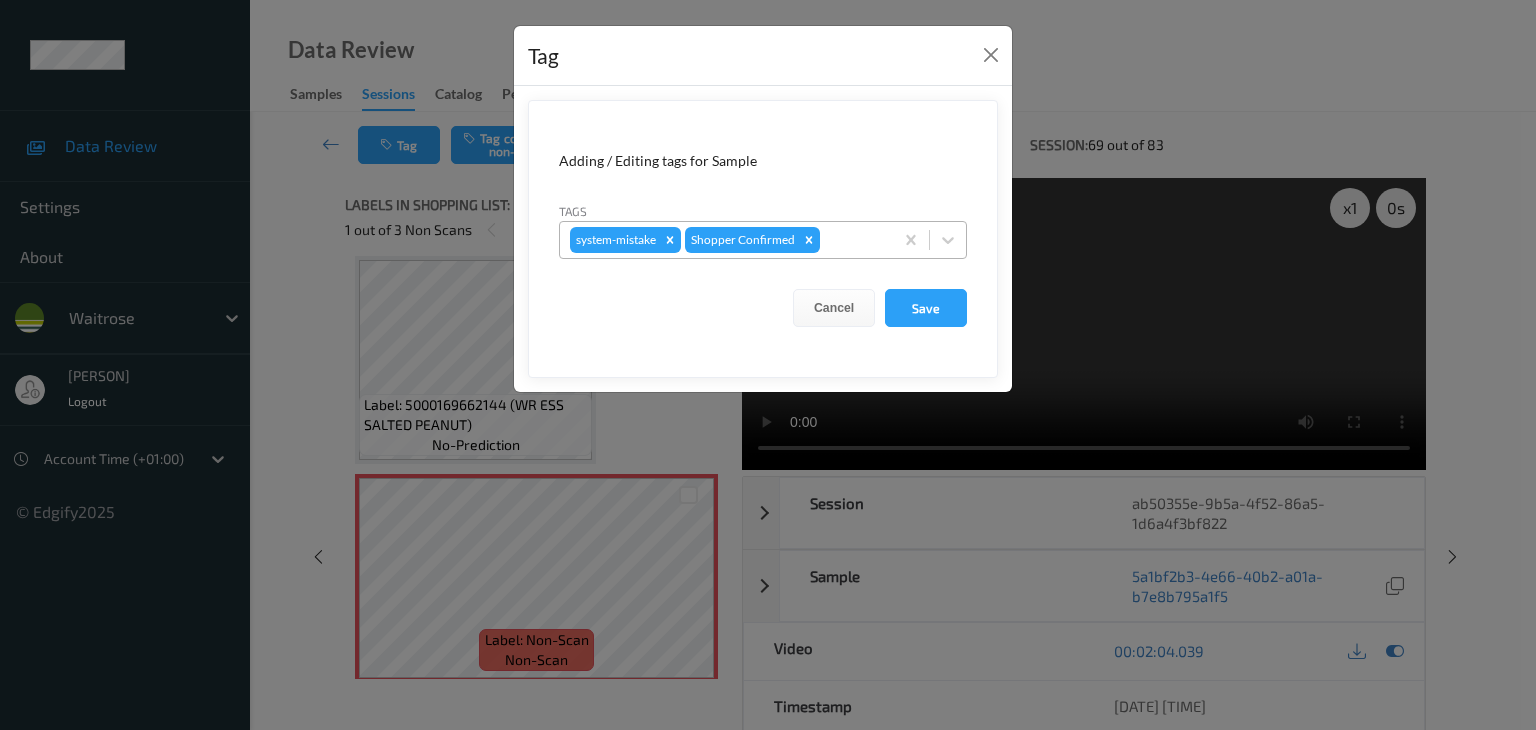 click at bounding box center (853, 240) 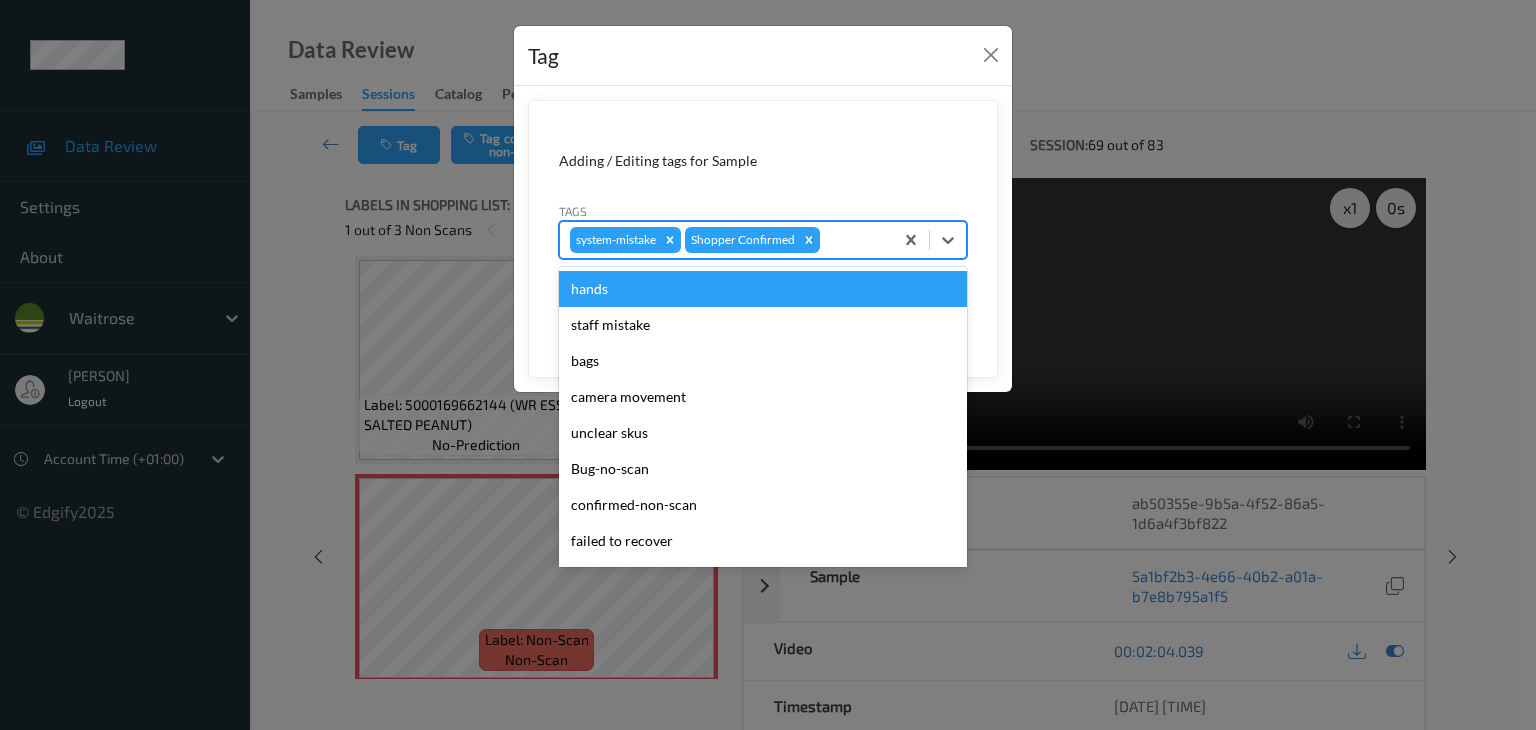 type on "u" 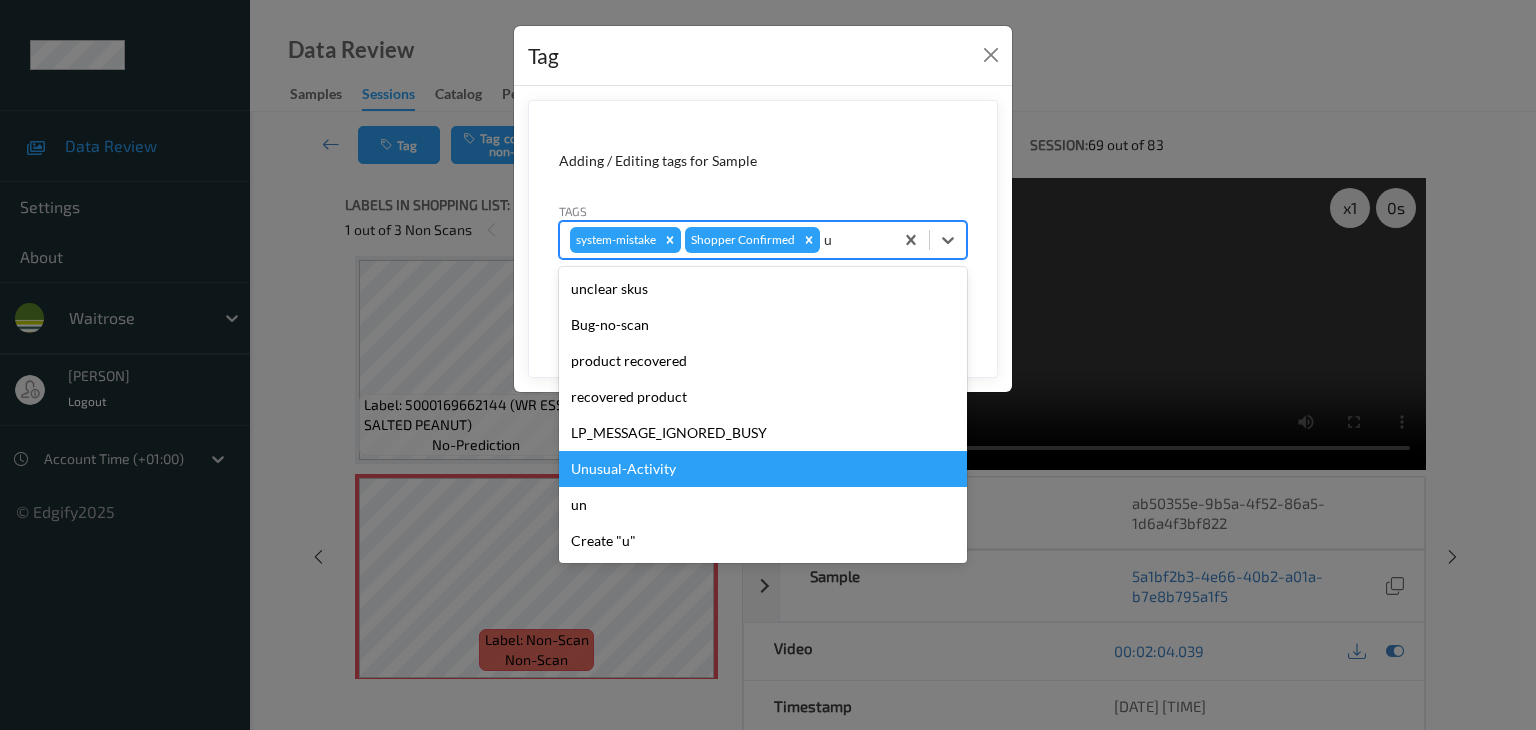 click on "Unusual-Activity" at bounding box center [763, 469] 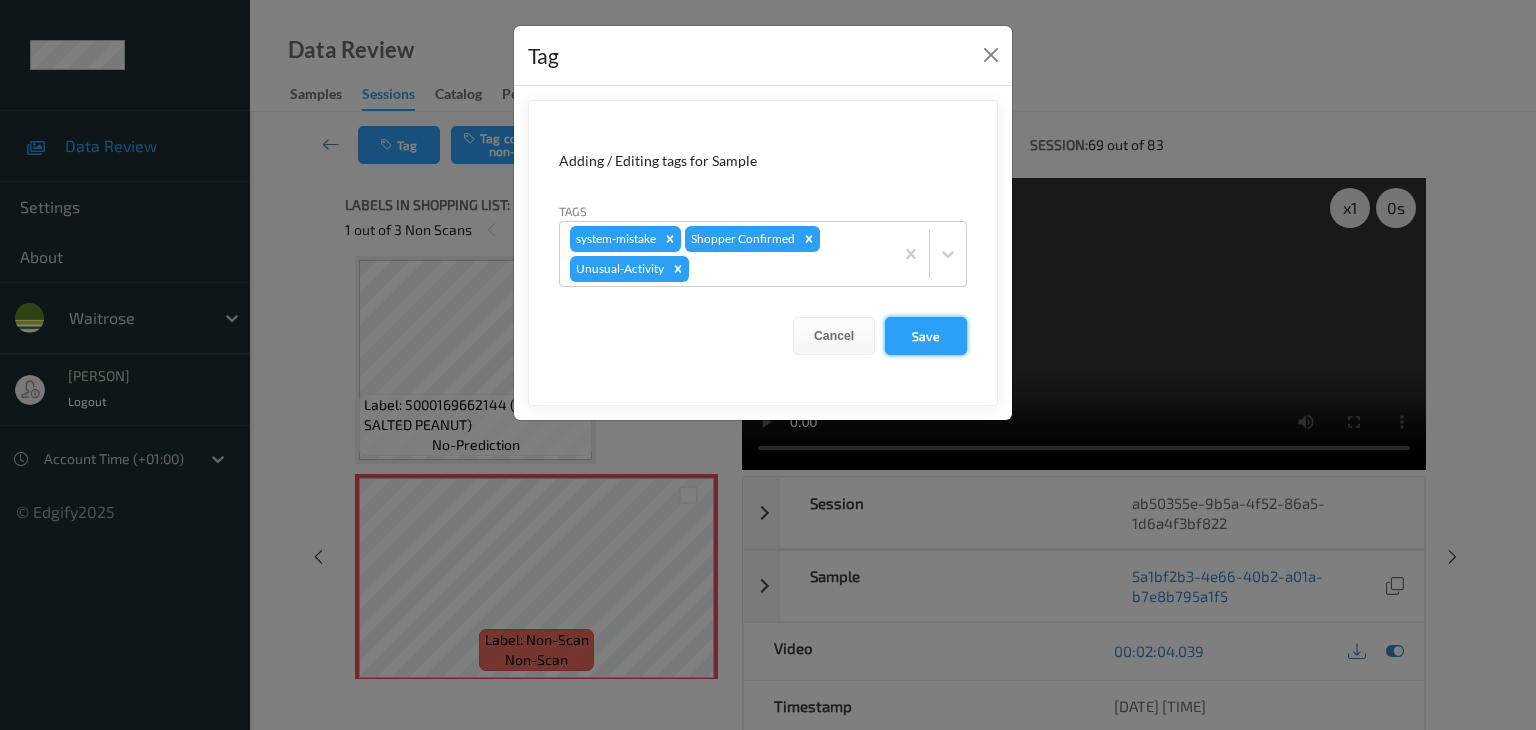 click on "Save" at bounding box center (926, 336) 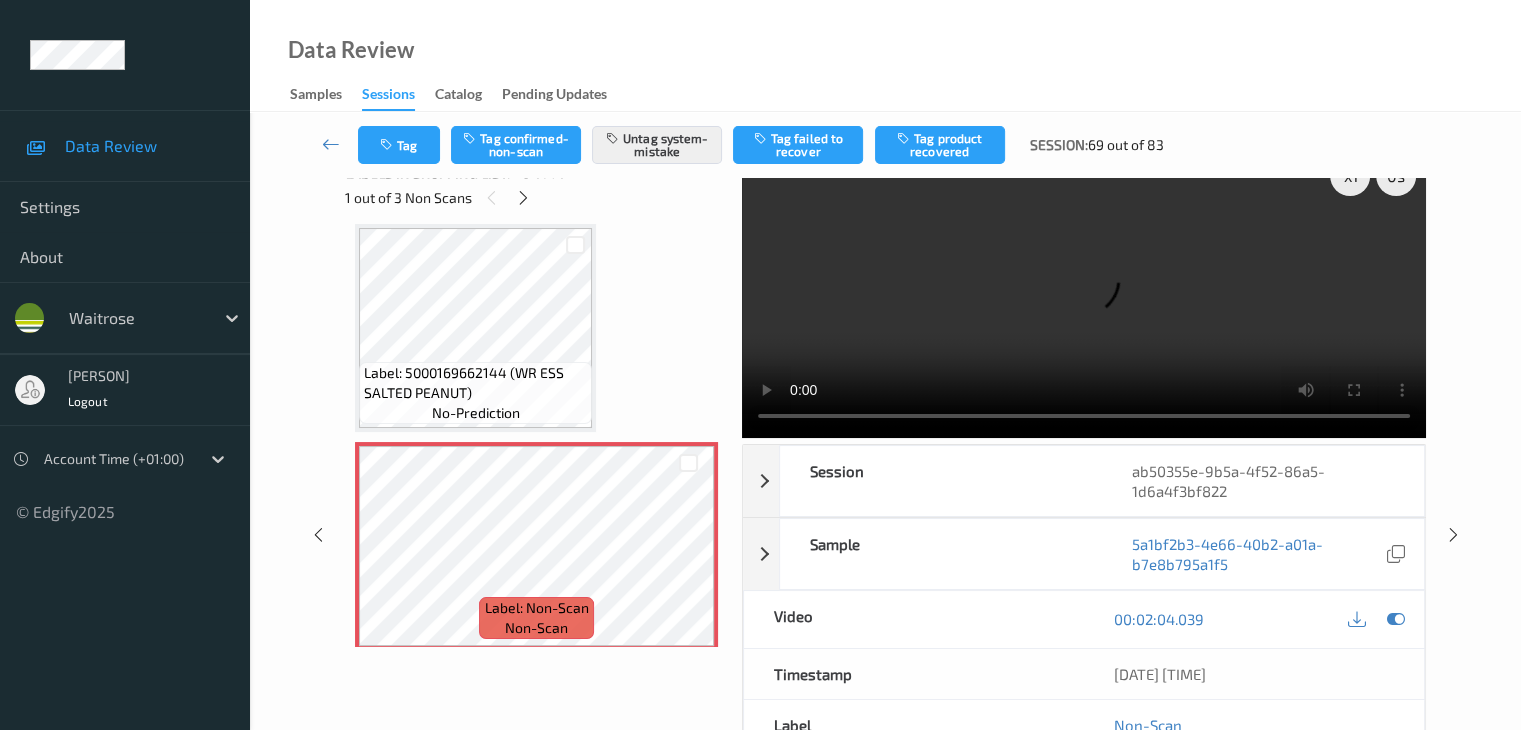 scroll, scrollTop: 0, scrollLeft: 0, axis: both 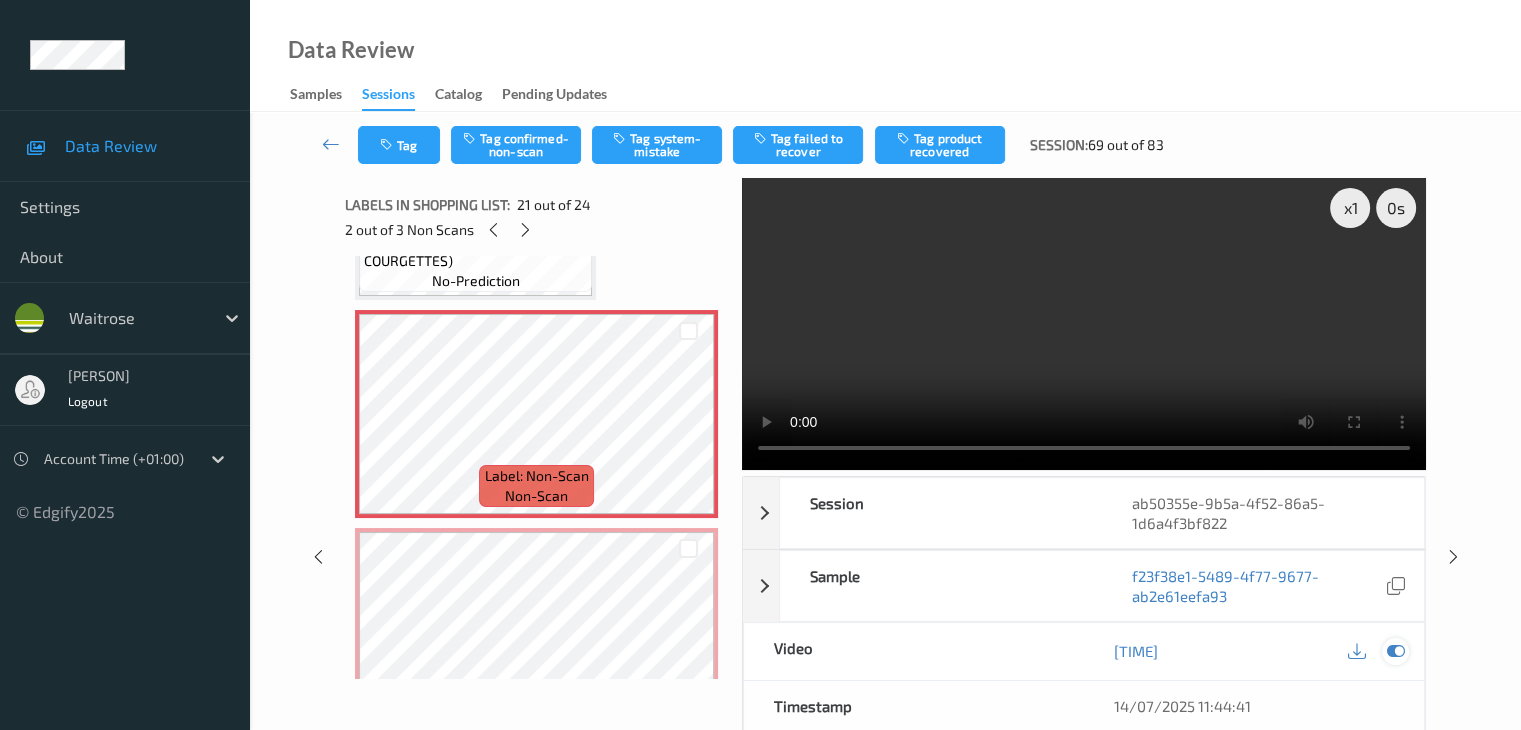 click at bounding box center [1395, 651] 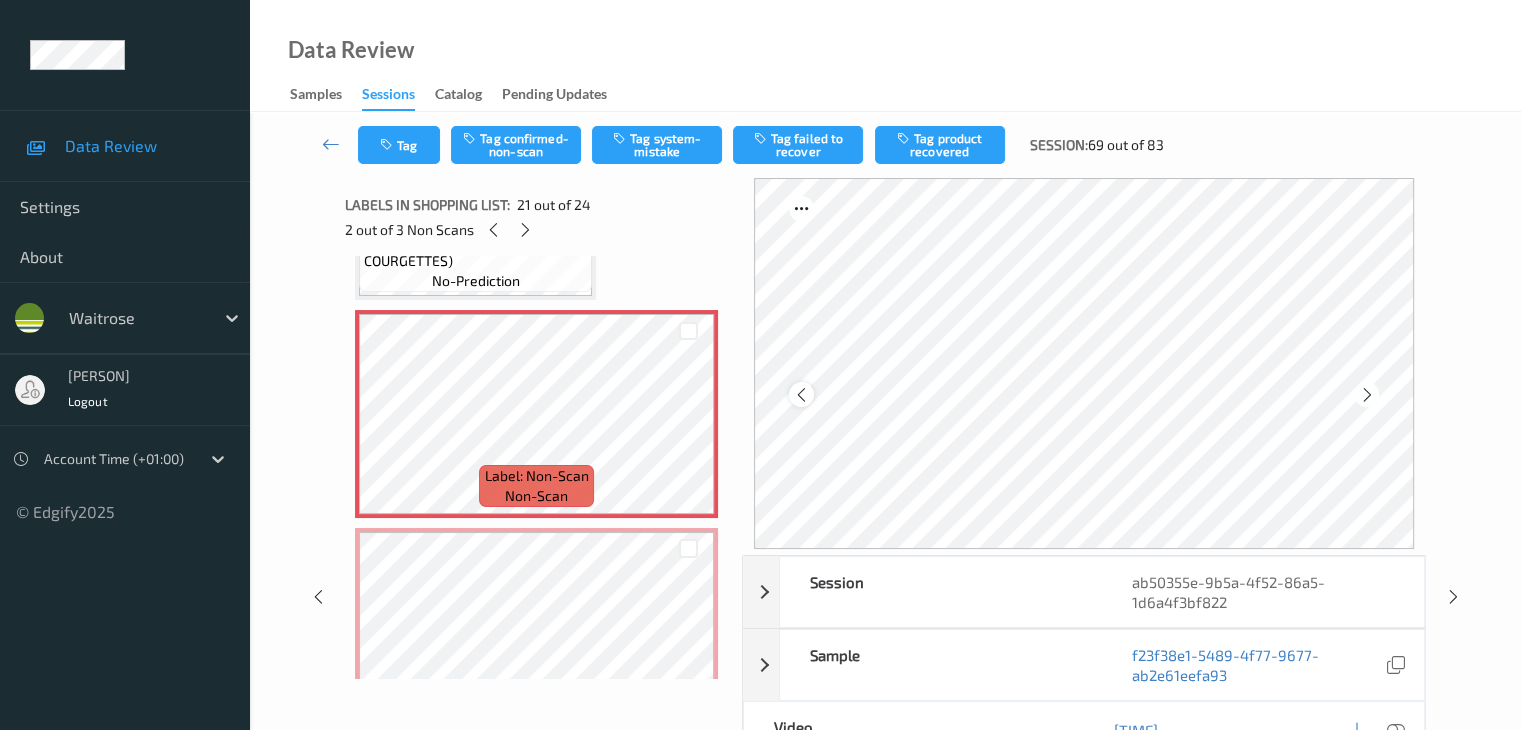 click at bounding box center (801, 394) 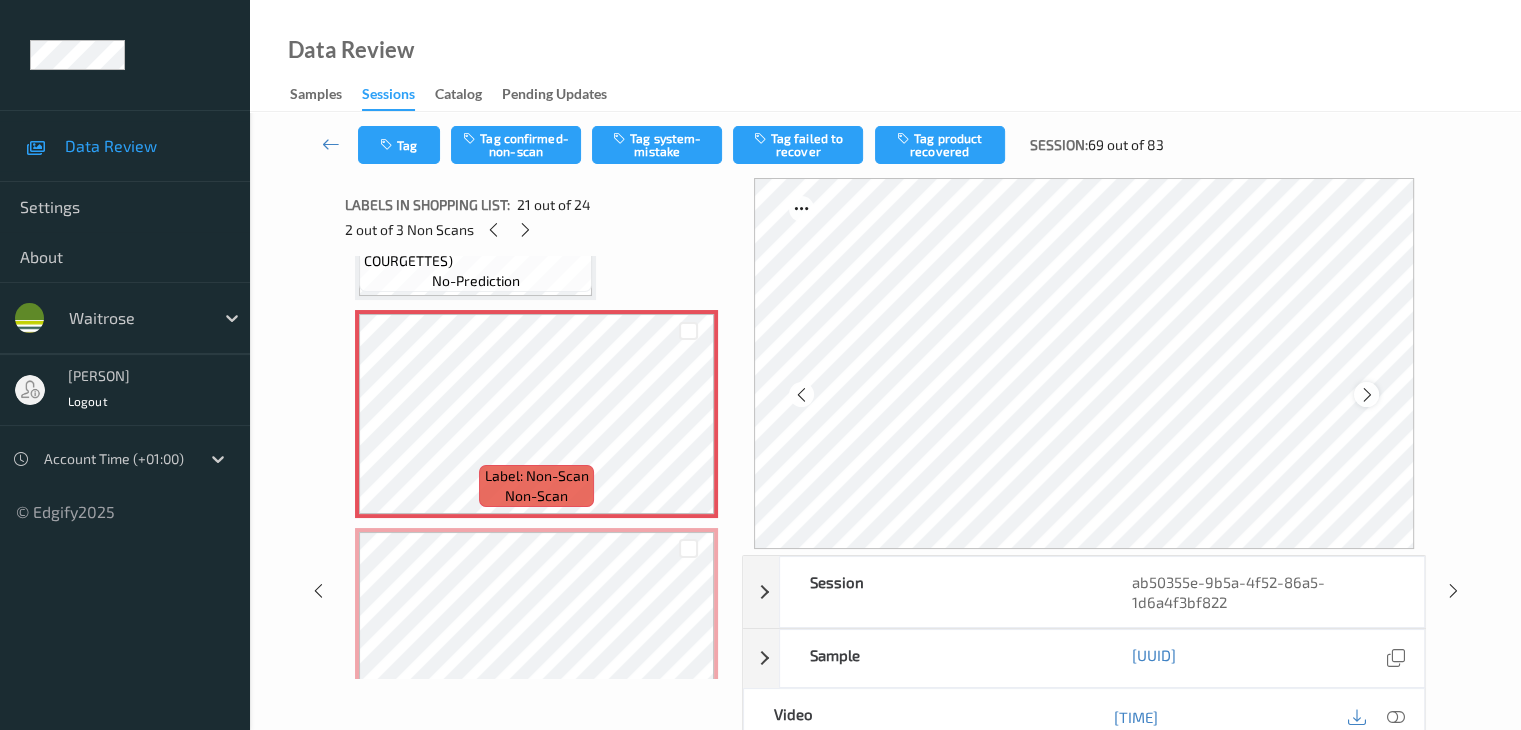 click at bounding box center (1366, 395) 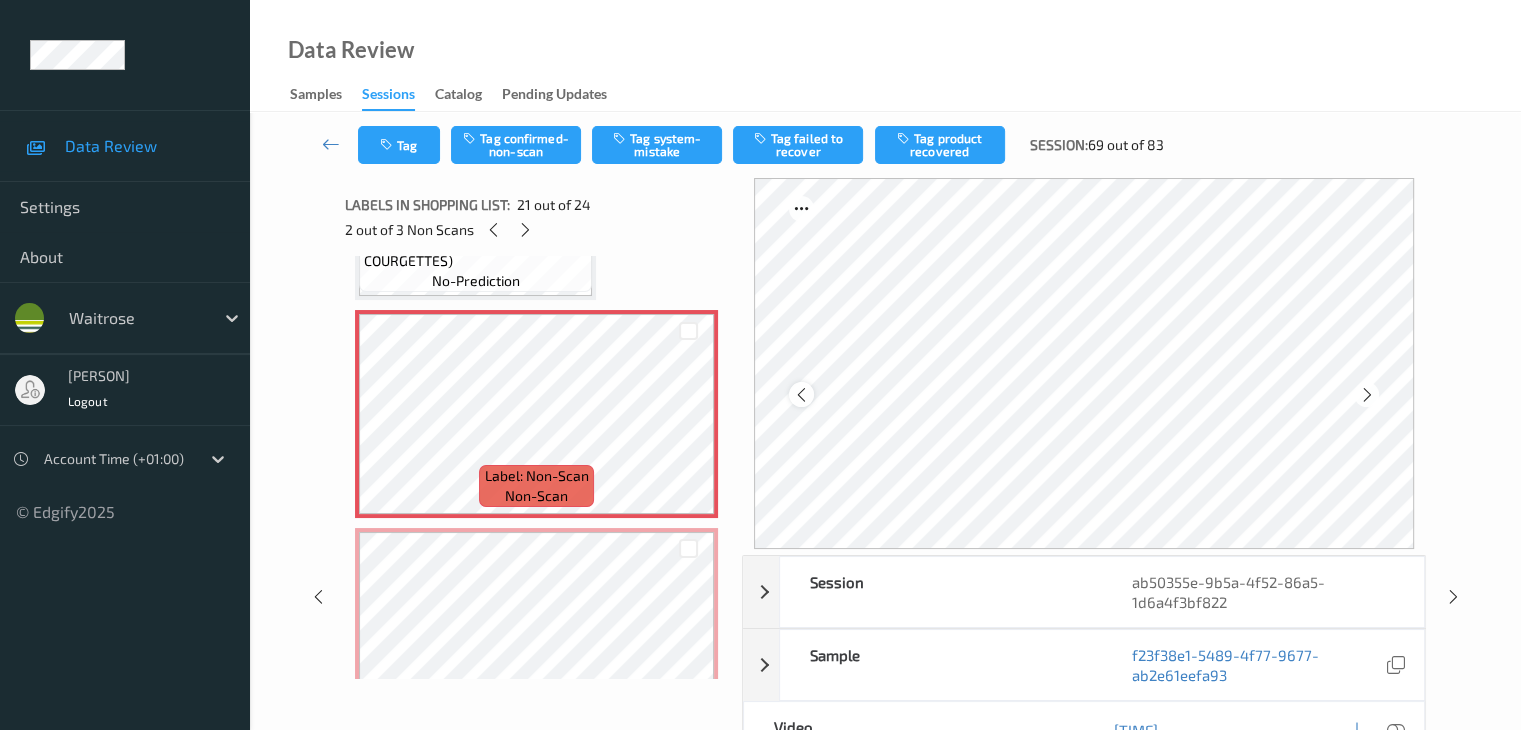 click at bounding box center [801, 394] 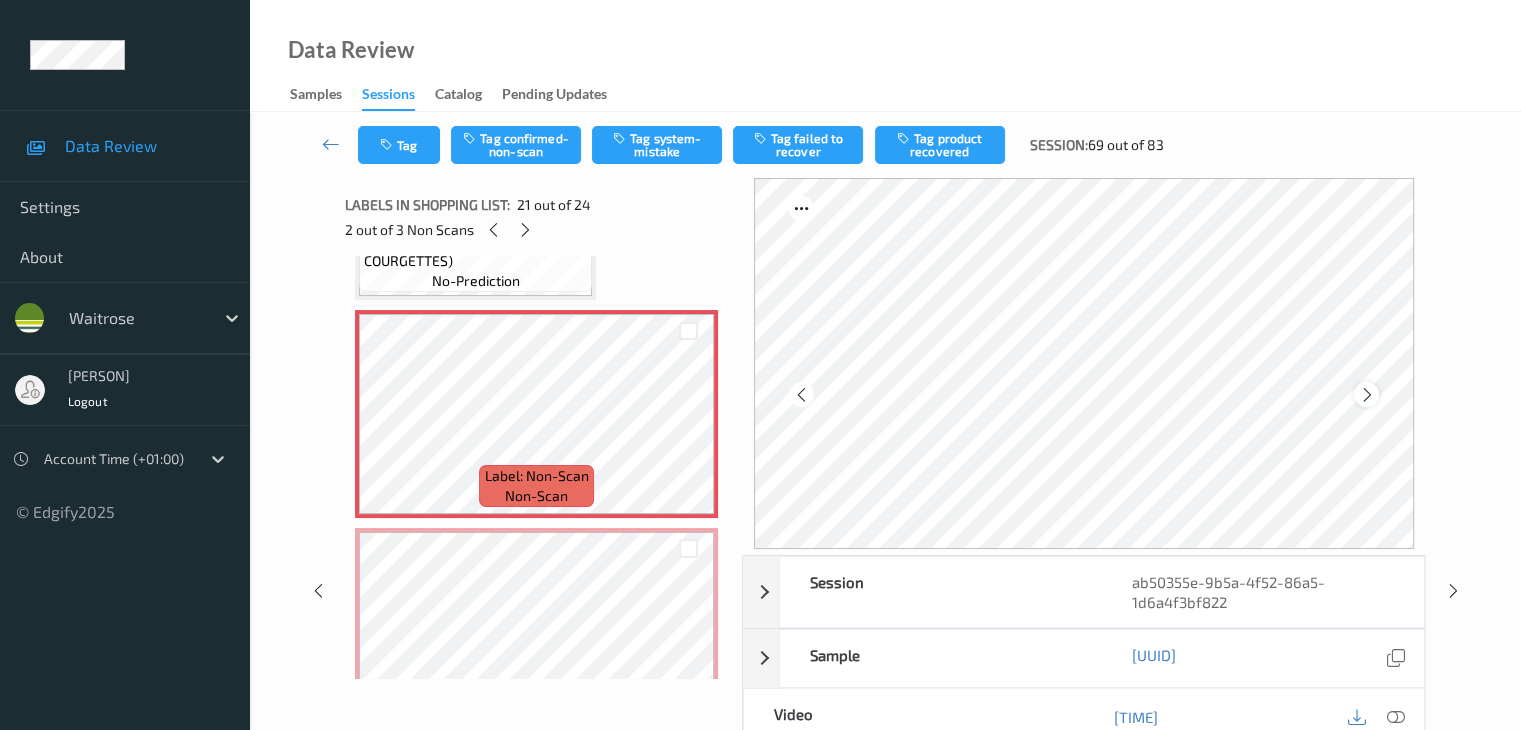 click at bounding box center [1366, 394] 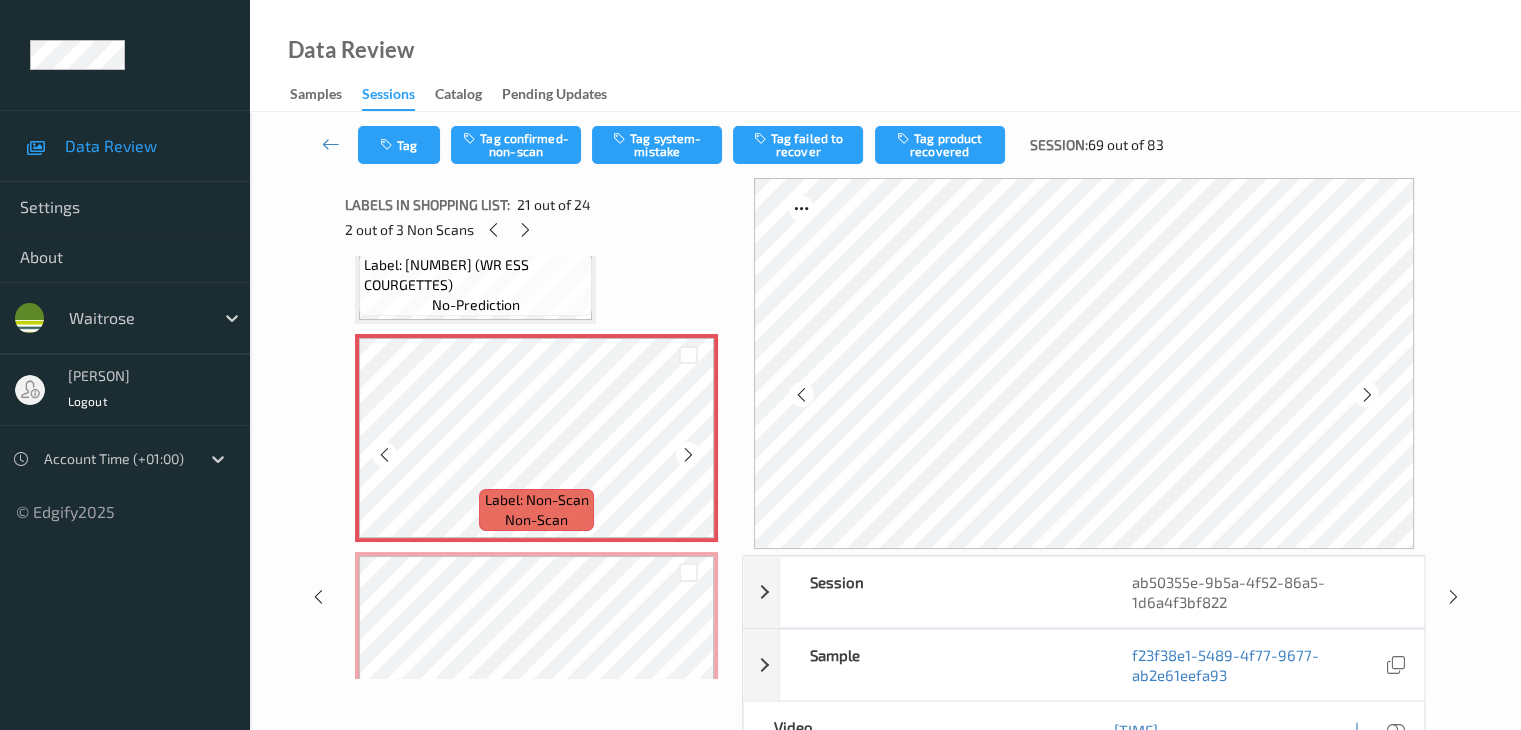 scroll, scrollTop: 4316, scrollLeft: 0, axis: vertical 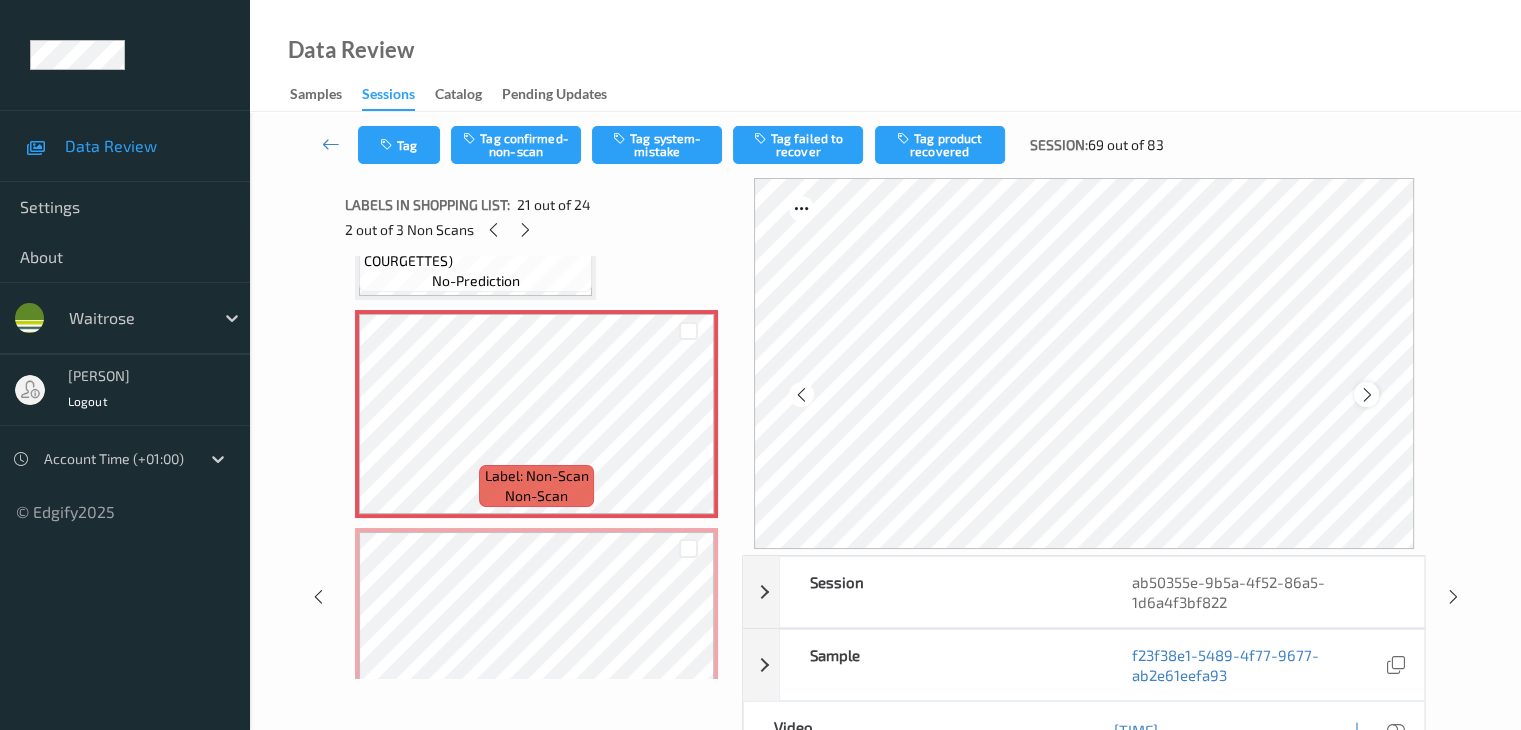 click at bounding box center [1366, 395] 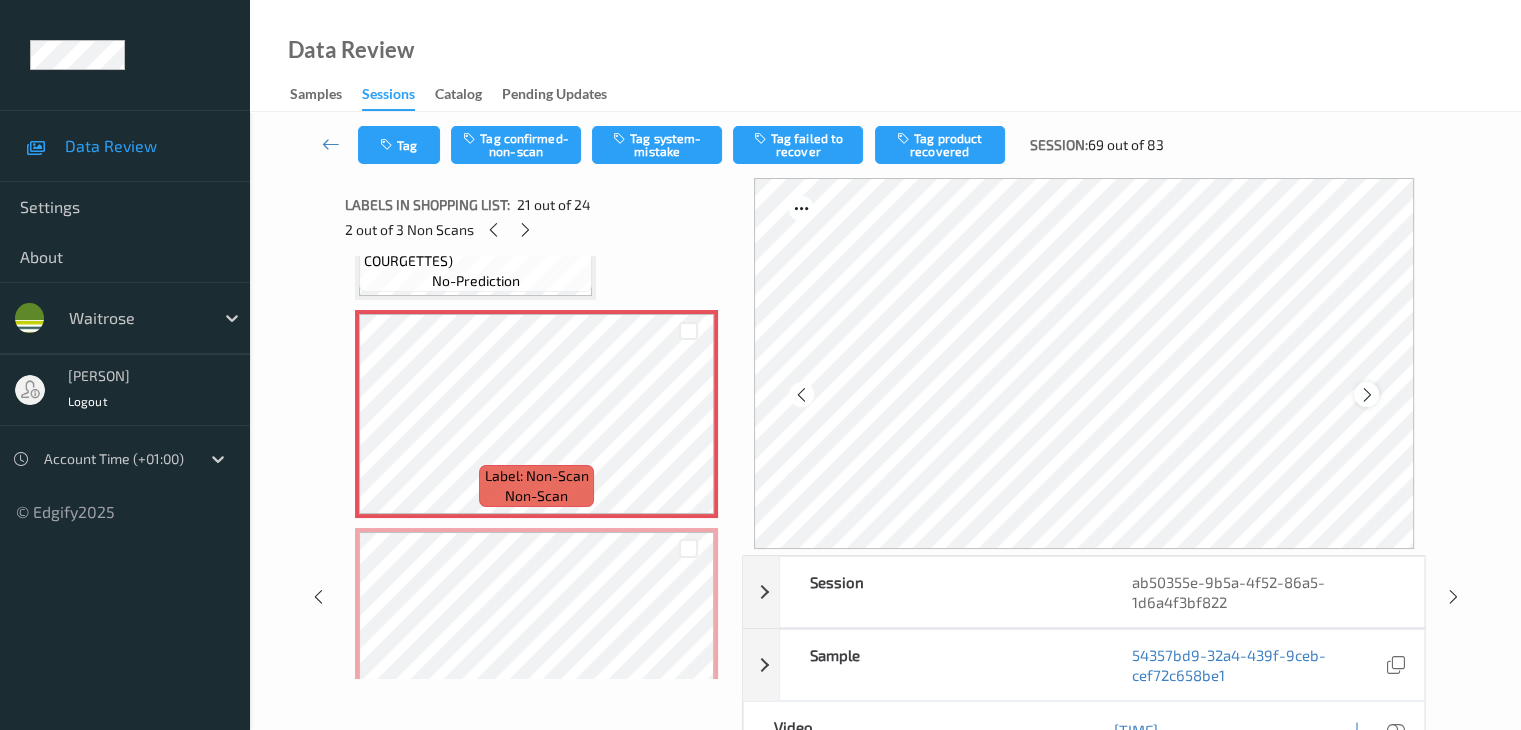 click at bounding box center [1366, 395] 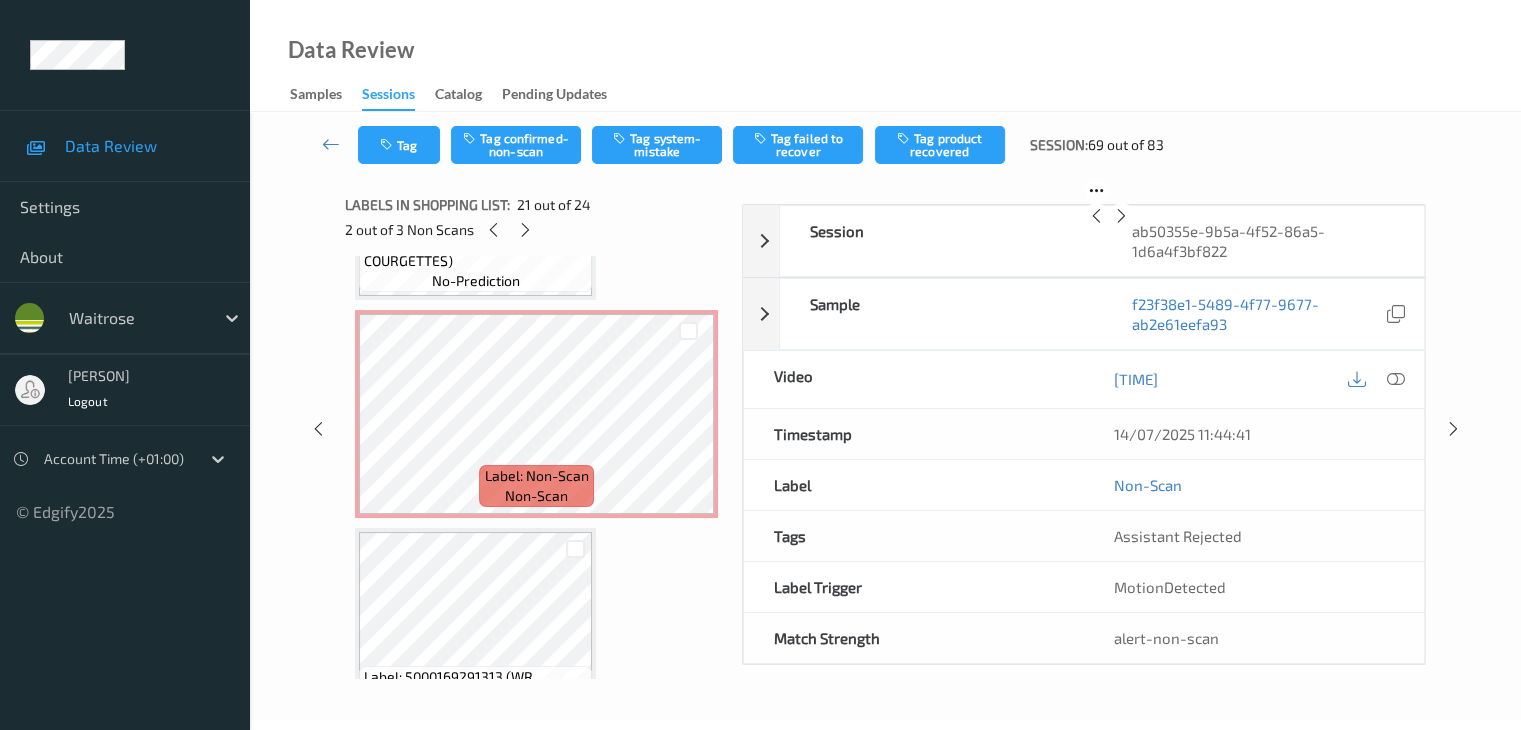 click at bounding box center (1121, 216) 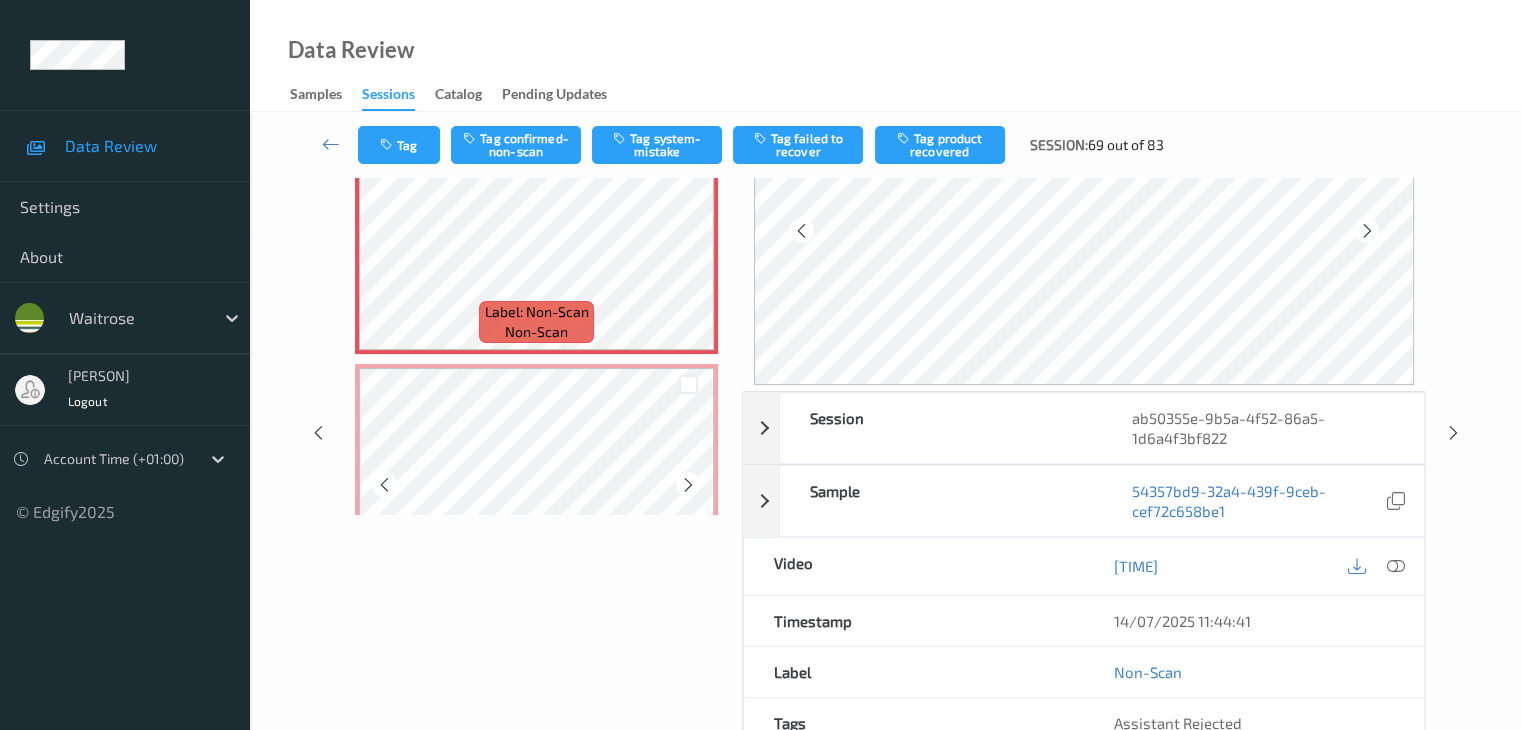 scroll, scrollTop: 200, scrollLeft: 0, axis: vertical 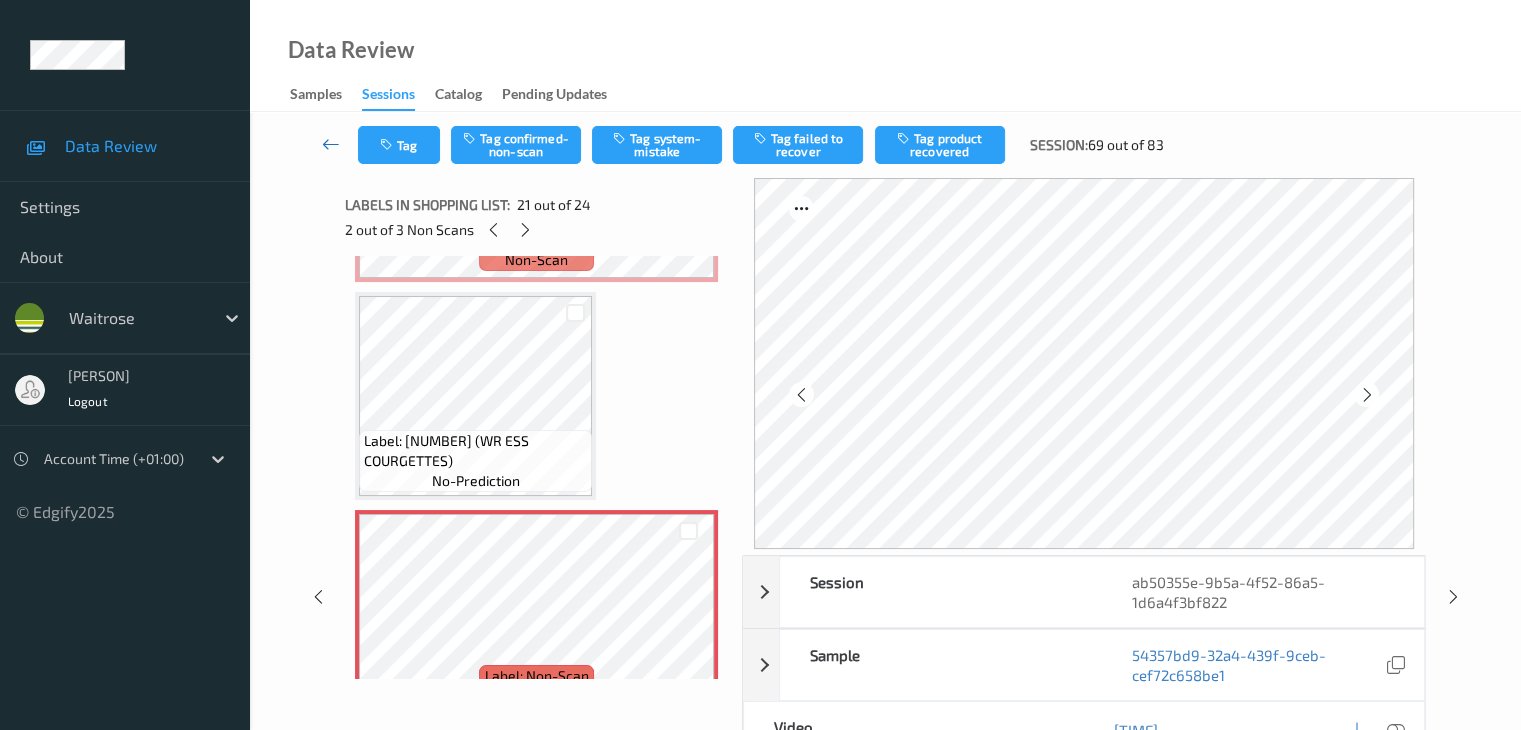 click at bounding box center [331, 144] 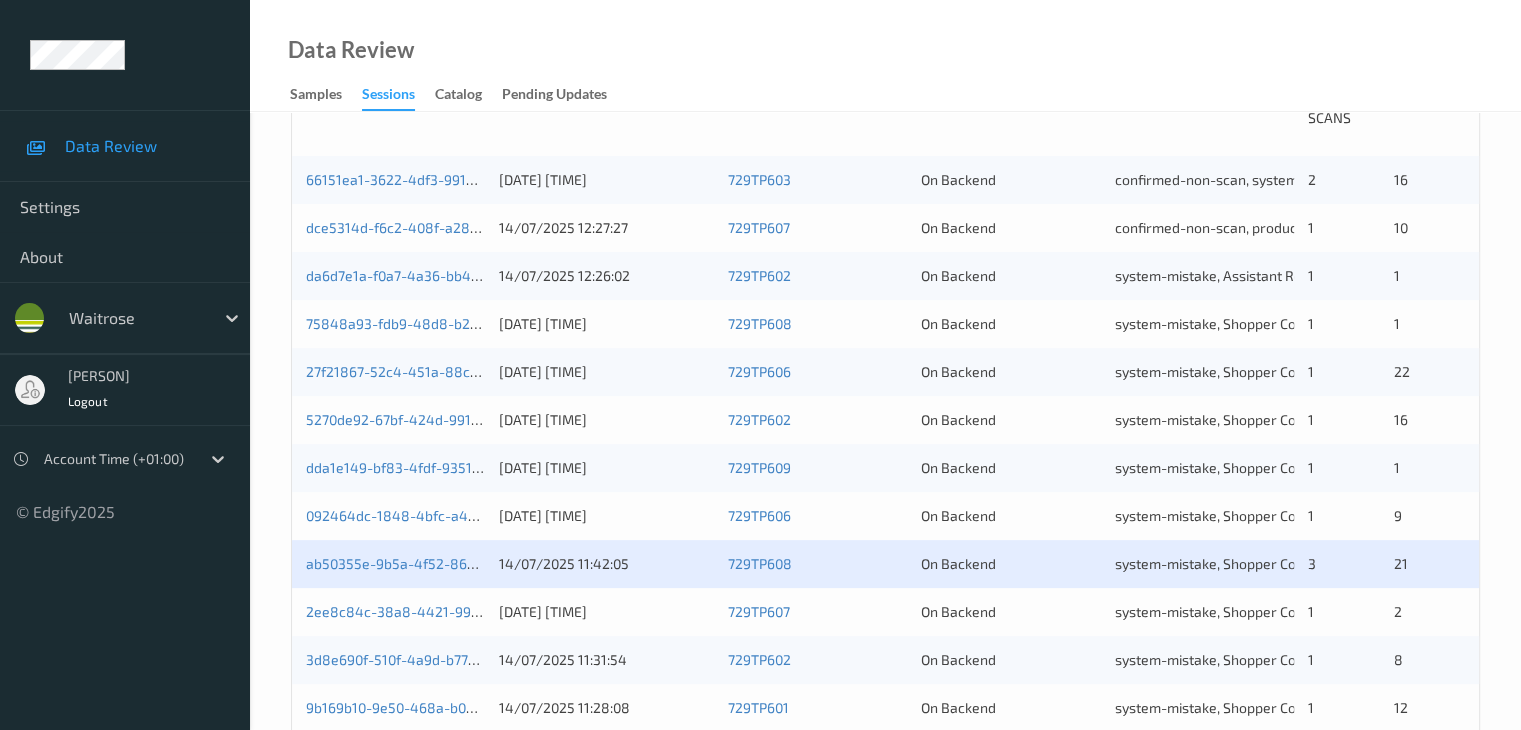 scroll, scrollTop: 500, scrollLeft: 0, axis: vertical 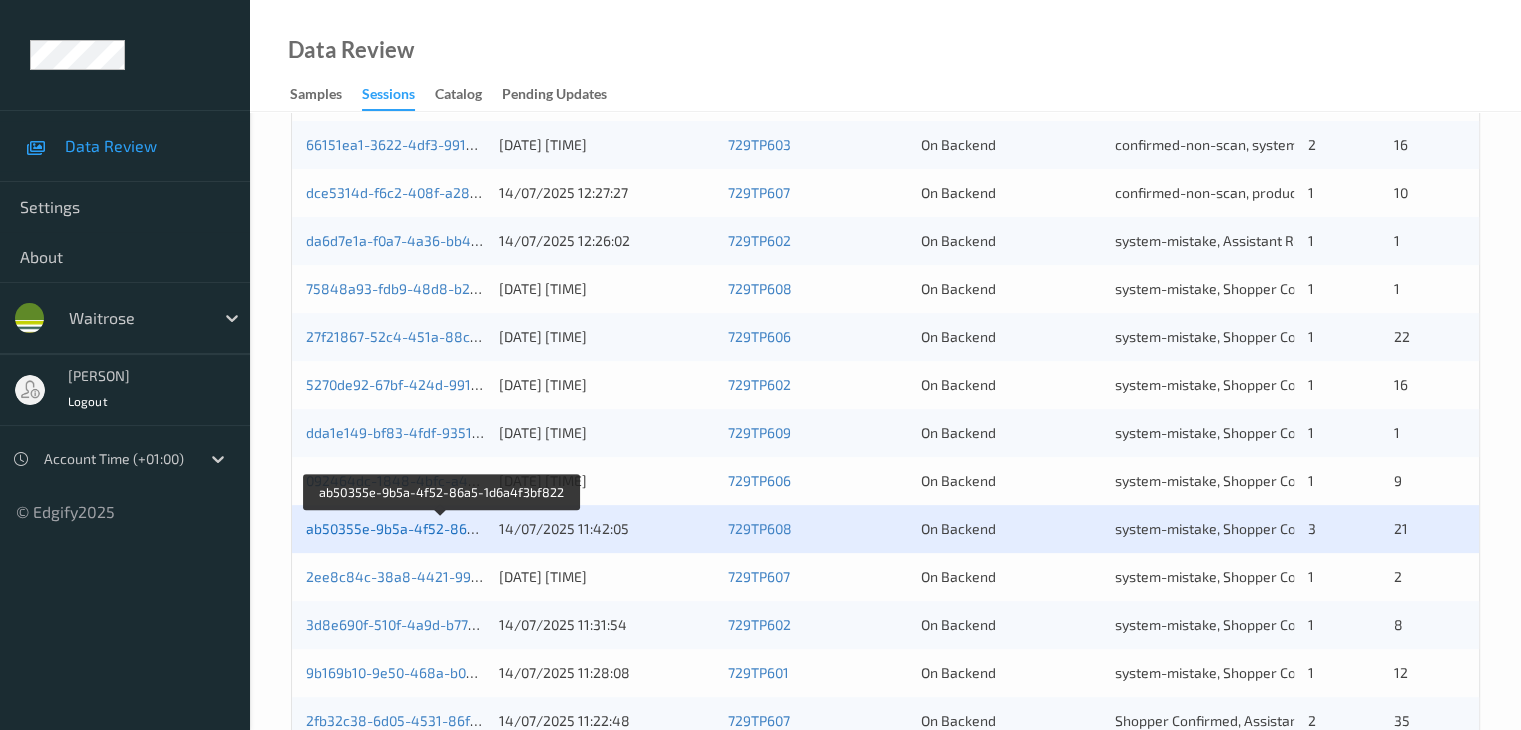 click on "ab50355e-9b5a-4f52-86a5-1d6a4f3bf822" at bounding box center (442, 528) 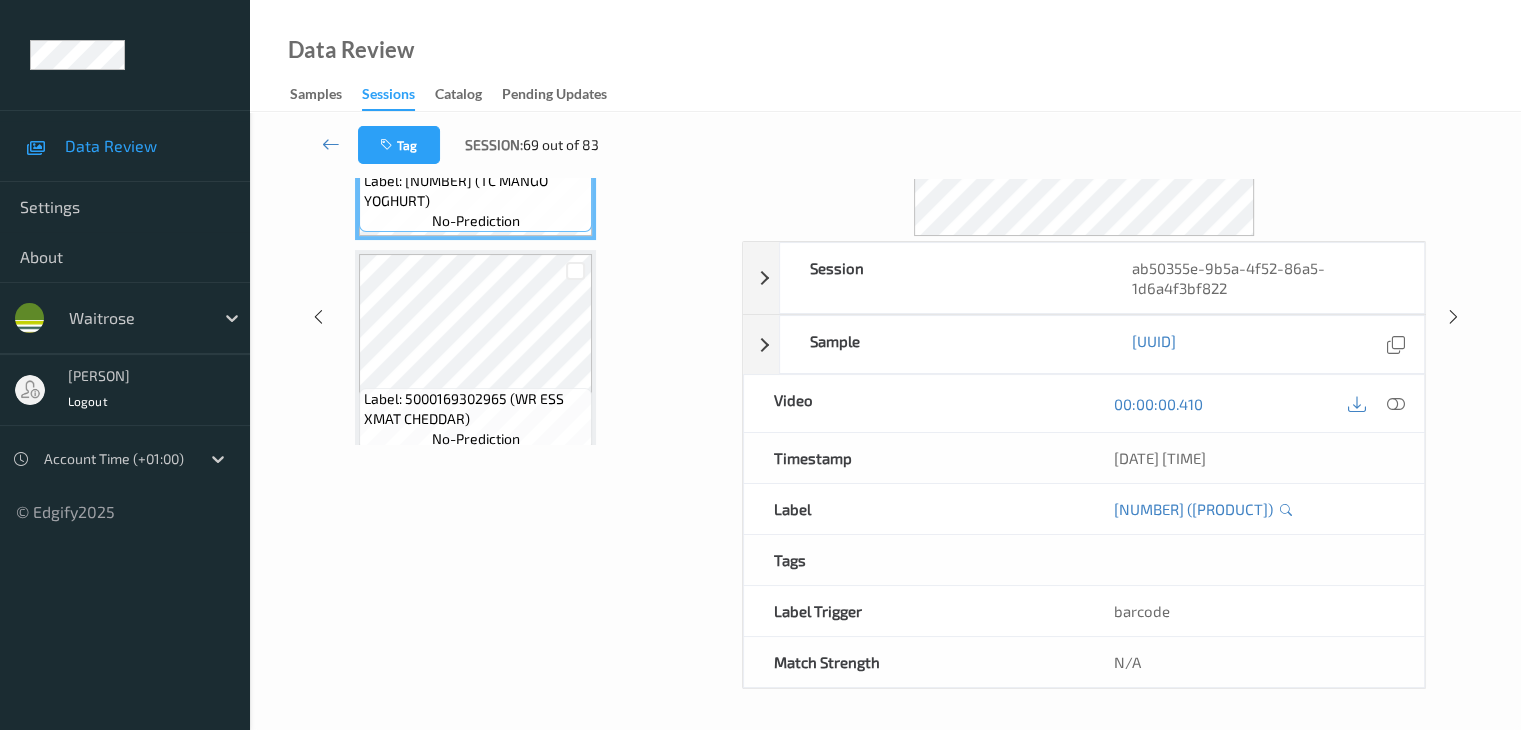 scroll, scrollTop: 0, scrollLeft: 0, axis: both 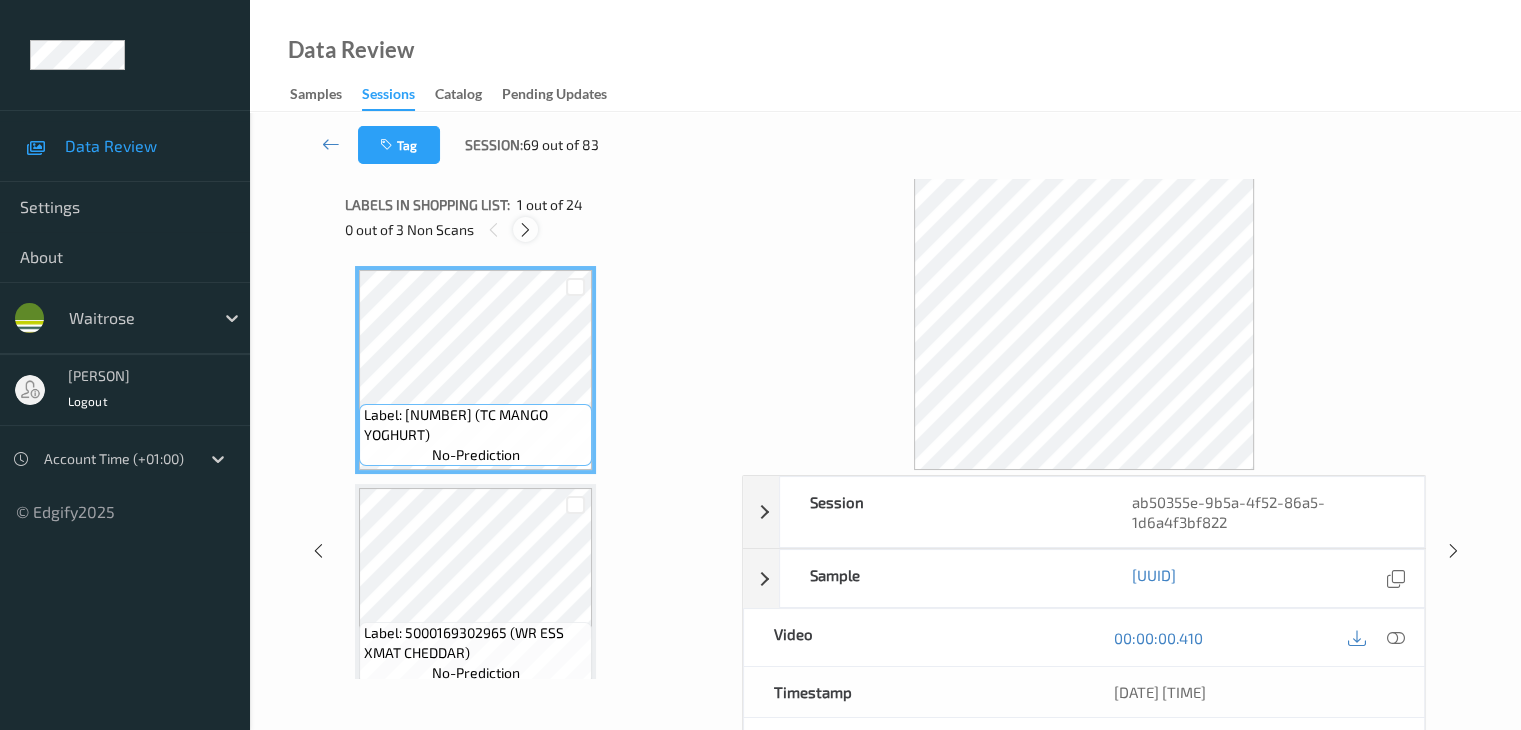 click at bounding box center (525, 230) 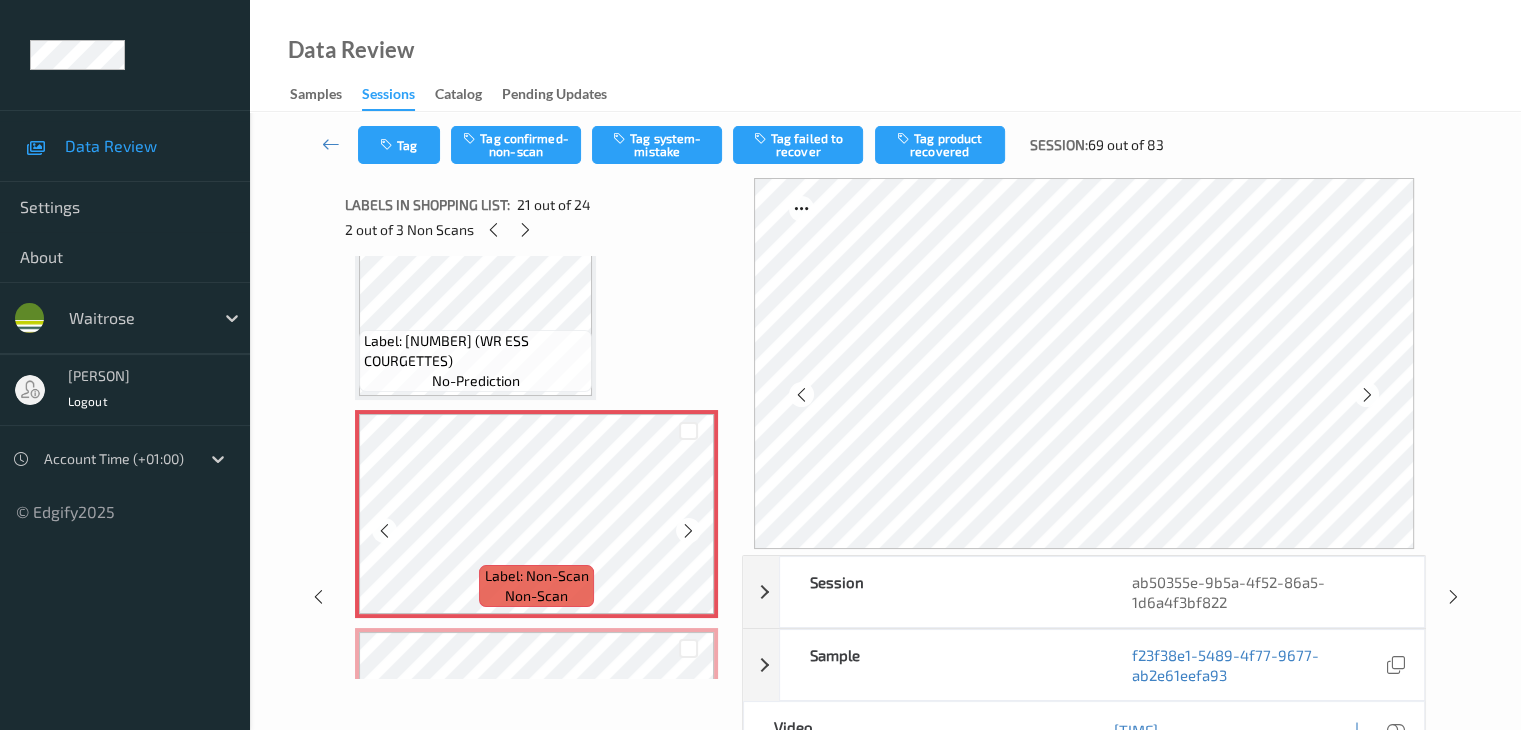 scroll, scrollTop: 4416, scrollLeft: 0, axis: vertical 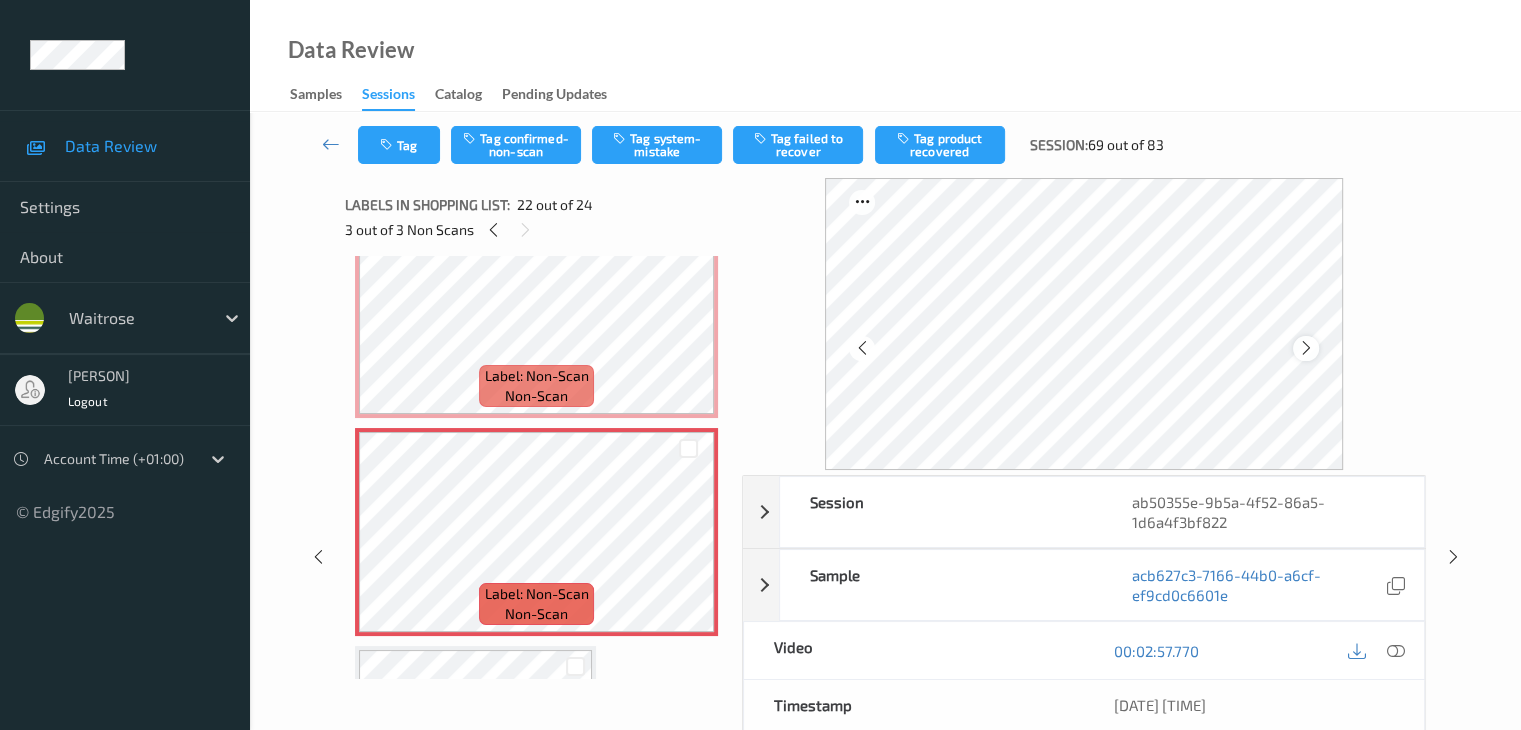 click at bounding box center (1306, 348) 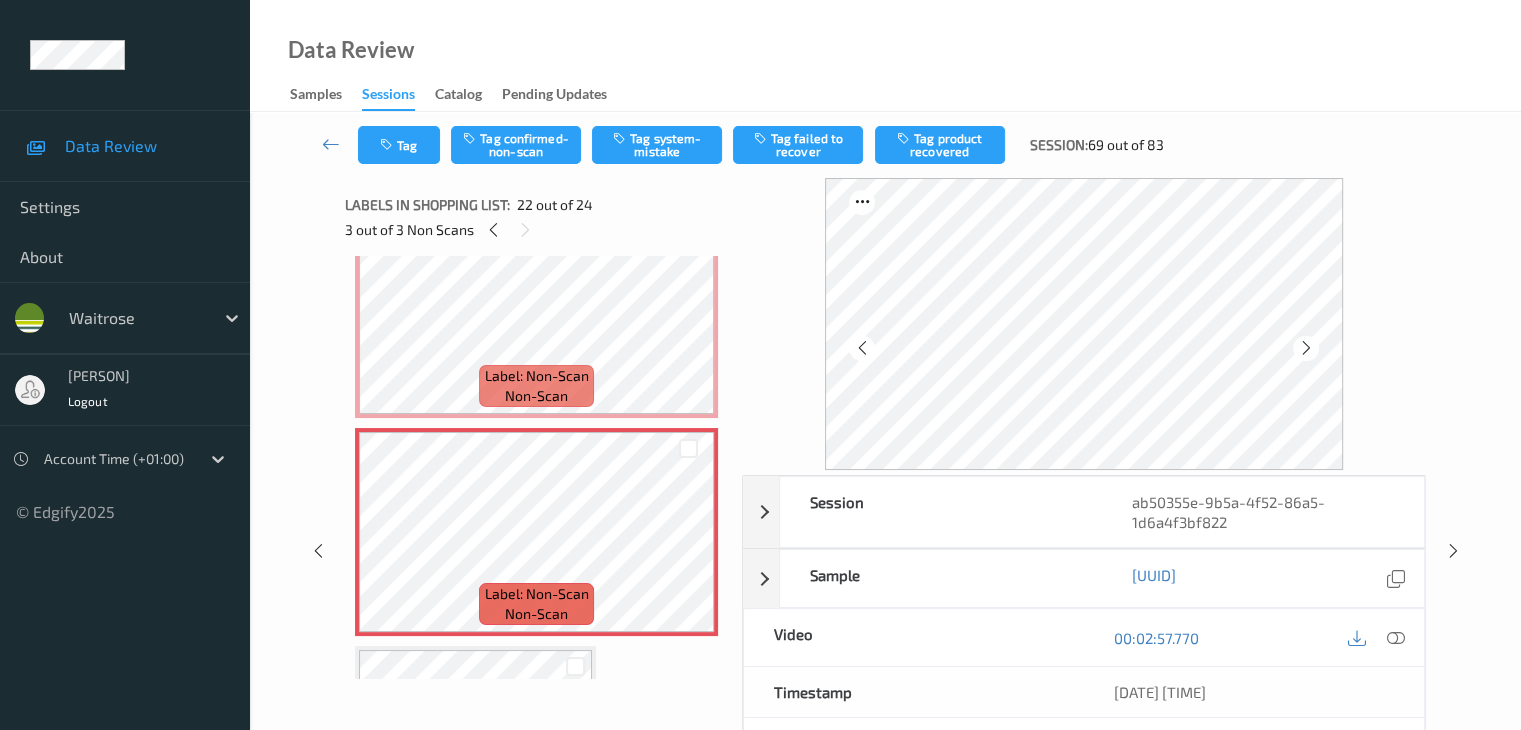 click at bounding box center [1306, 348] 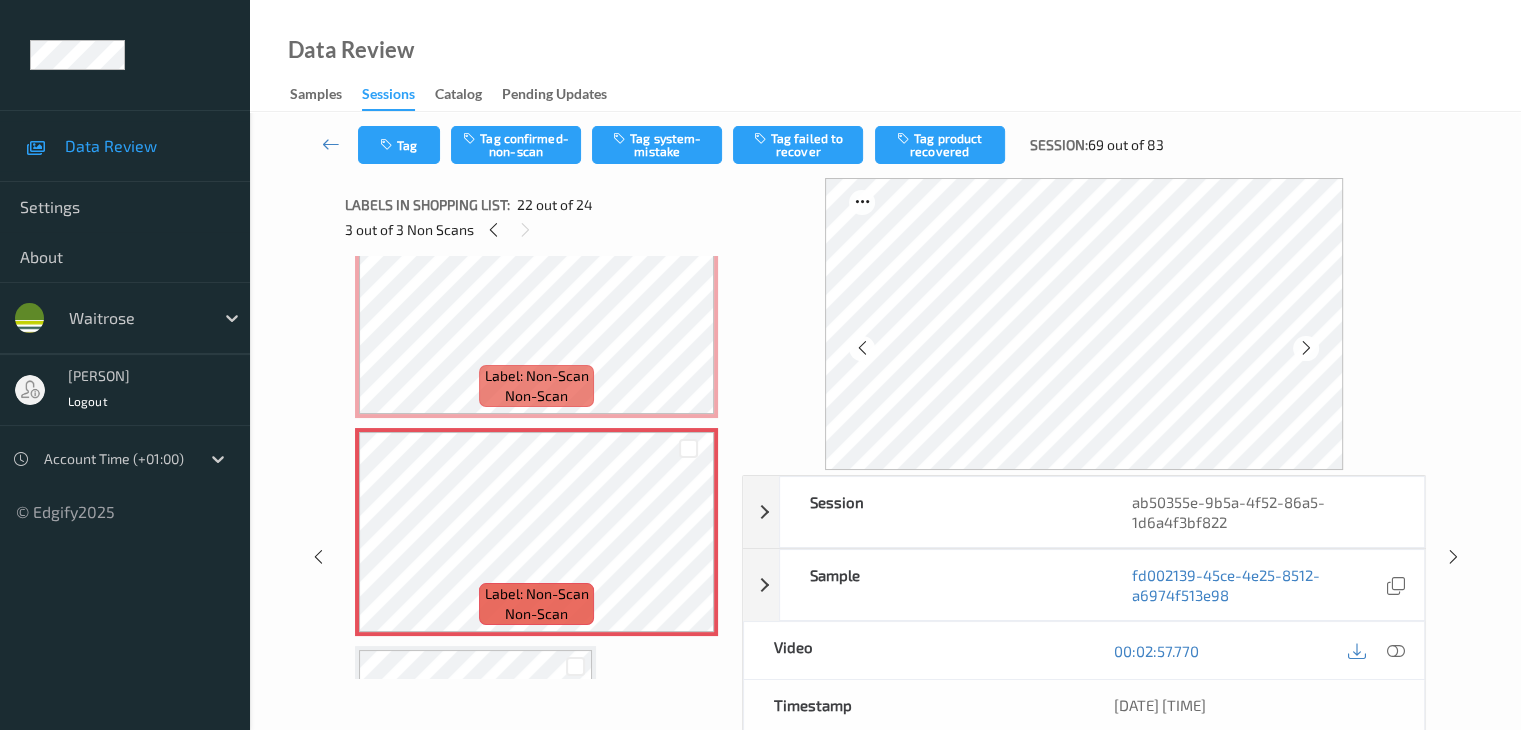 click at bounding box center [1306, 348] 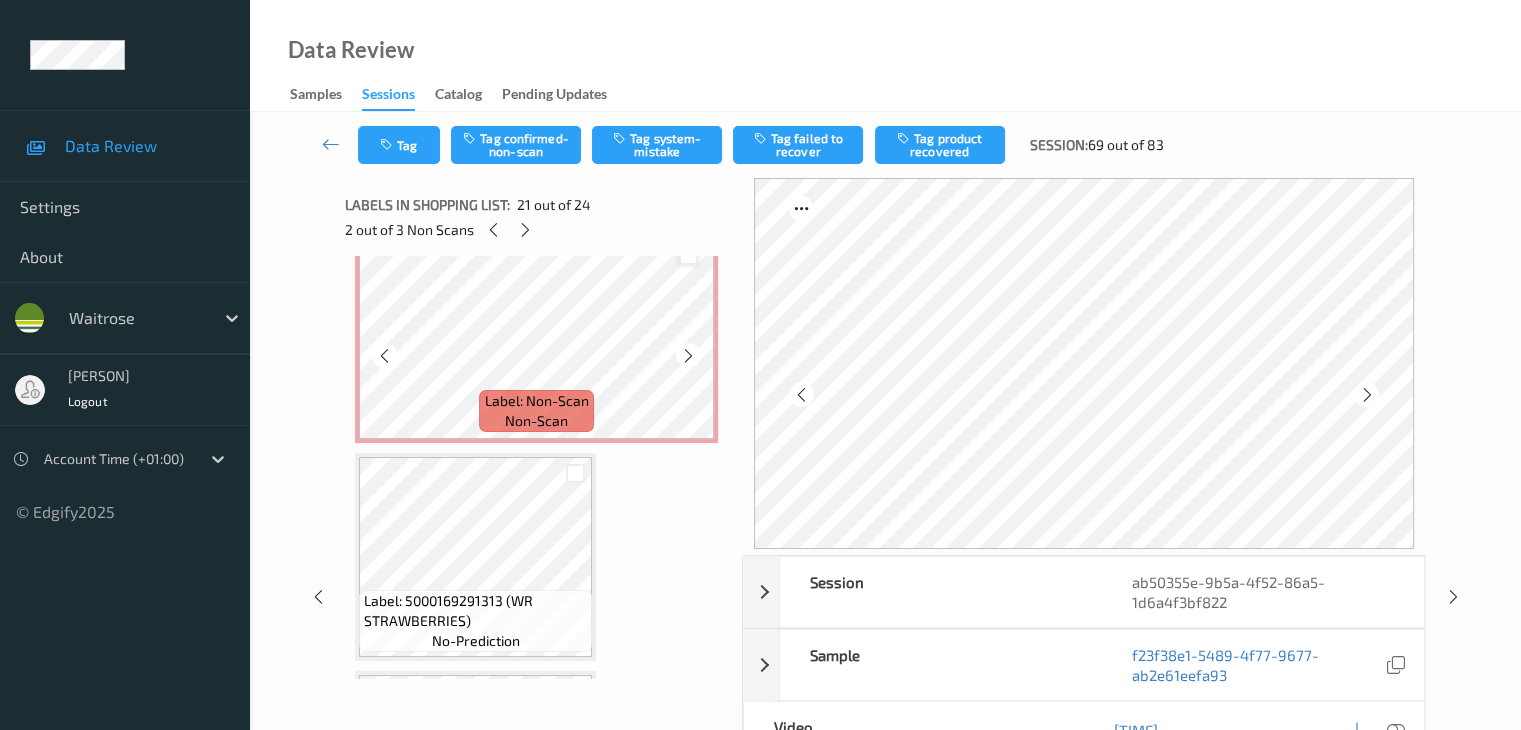 scroll, scrollTop: 4516, scrollLeft: 0, axis: vertical 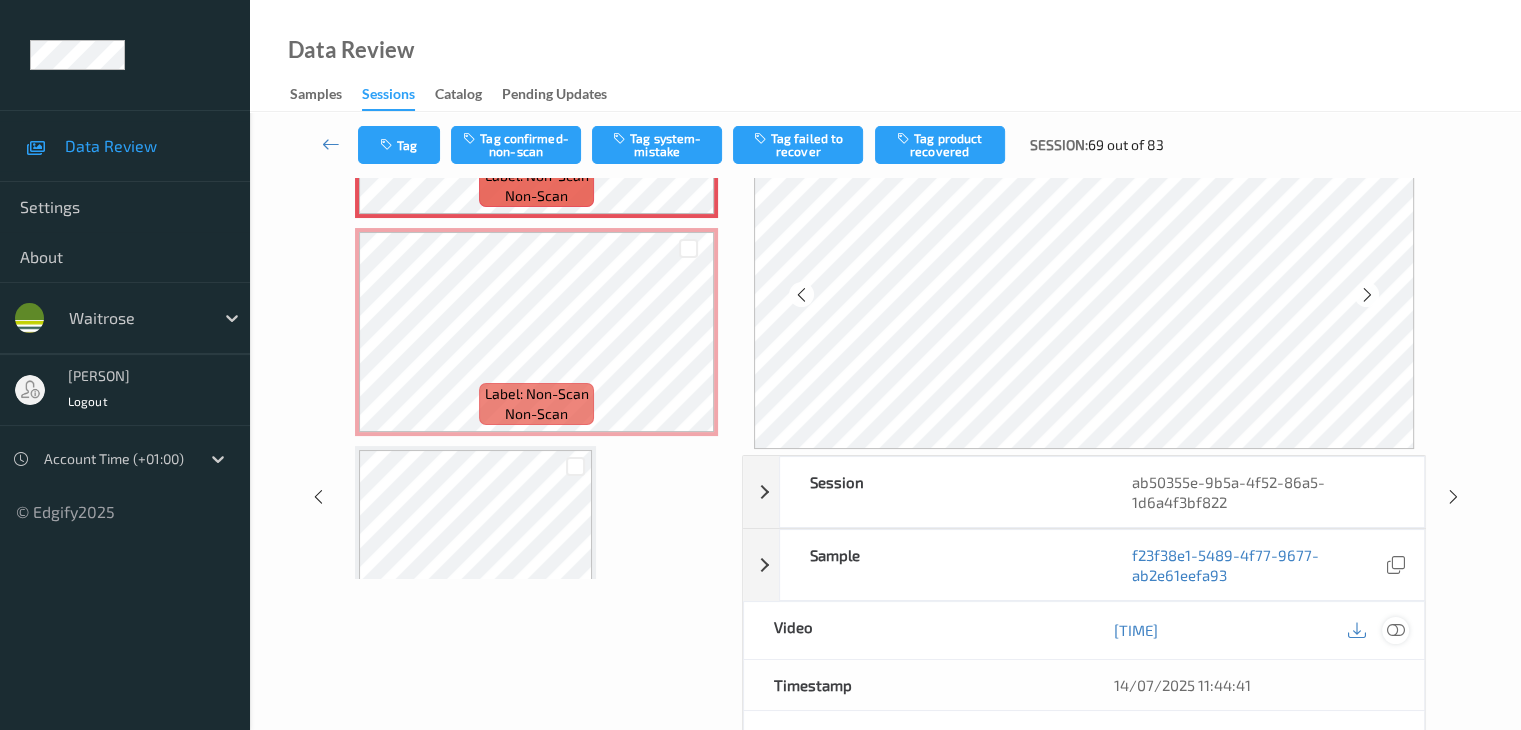 click at bounding box center (1395, 630) 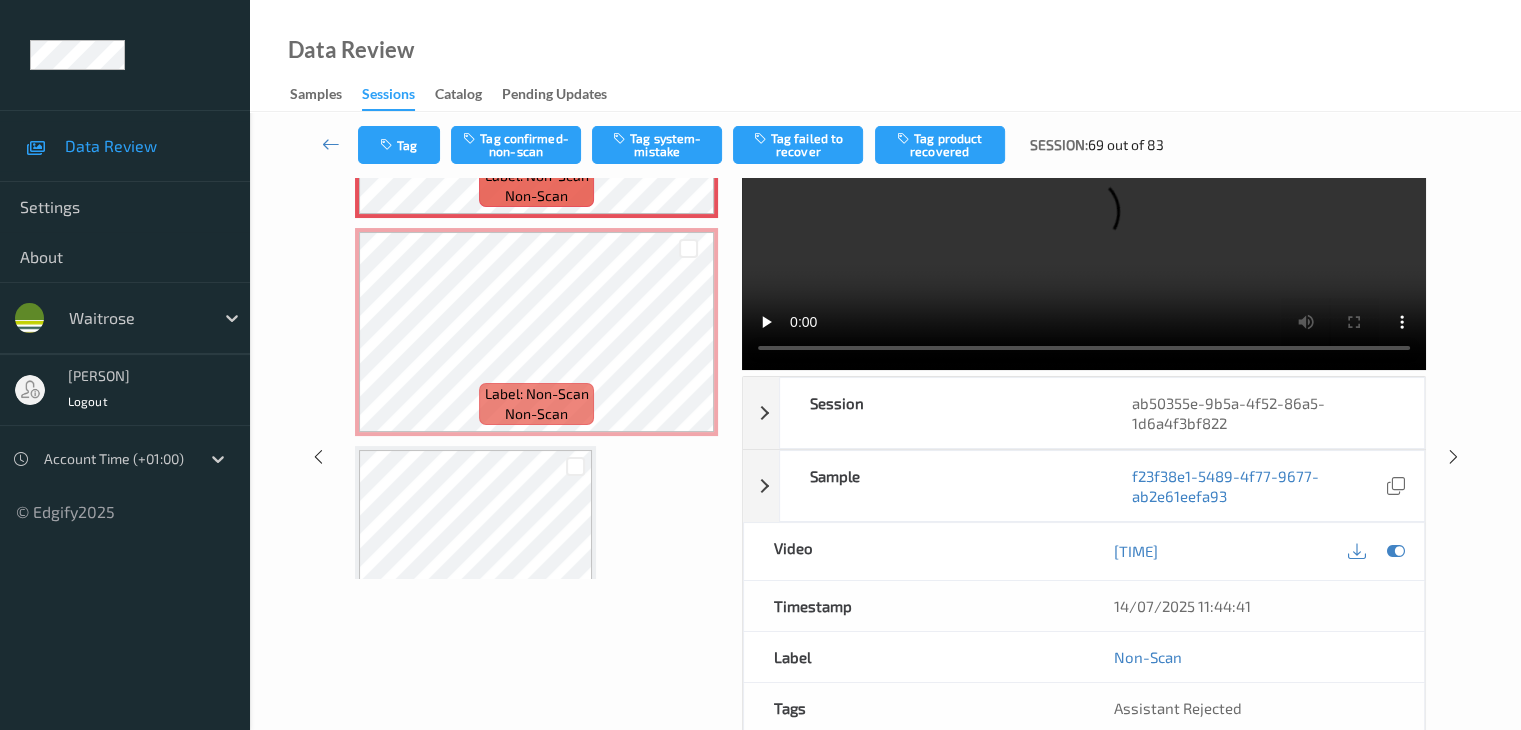 scroll, scrollTop: 0, scrollLeft: 0, axis: both 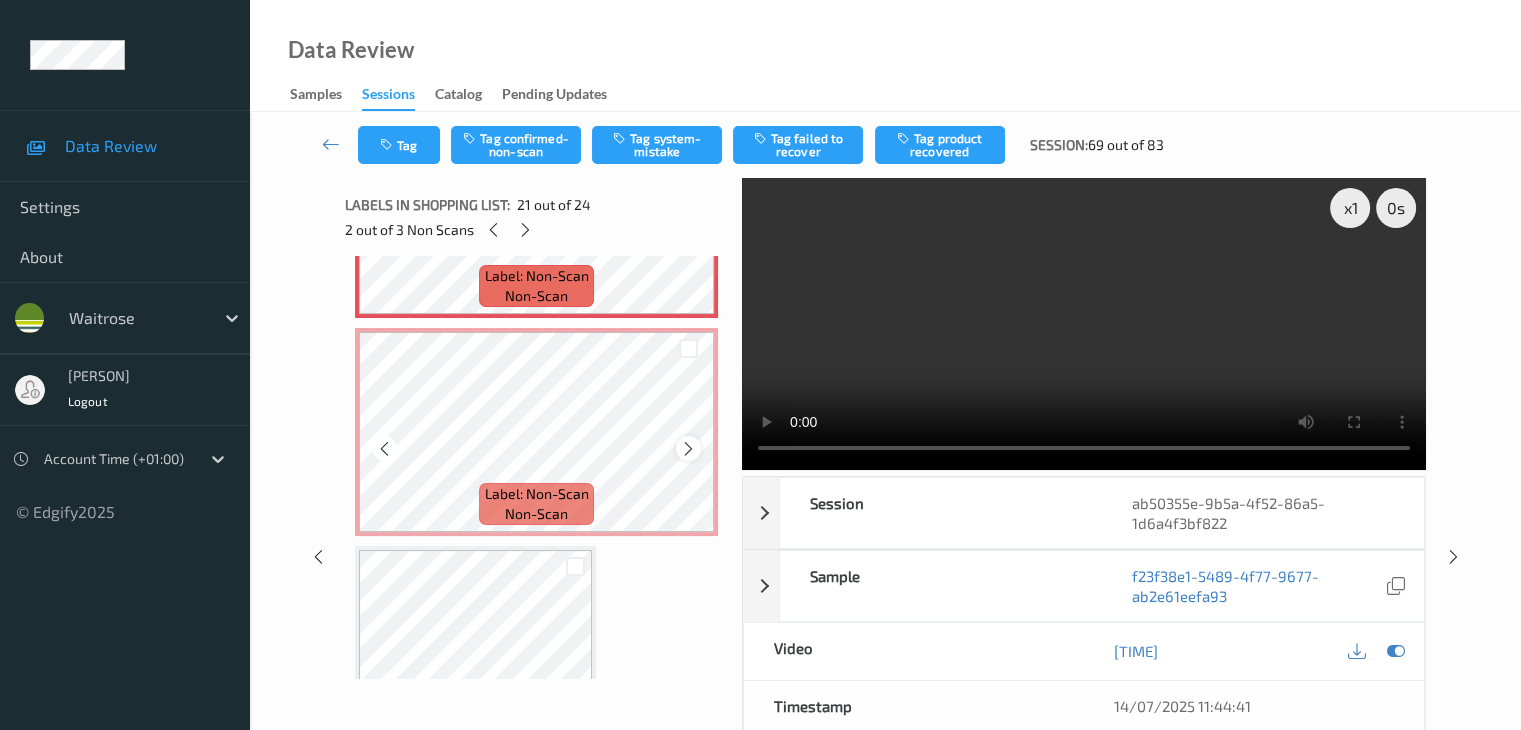 click at bounding box center [688, 449] 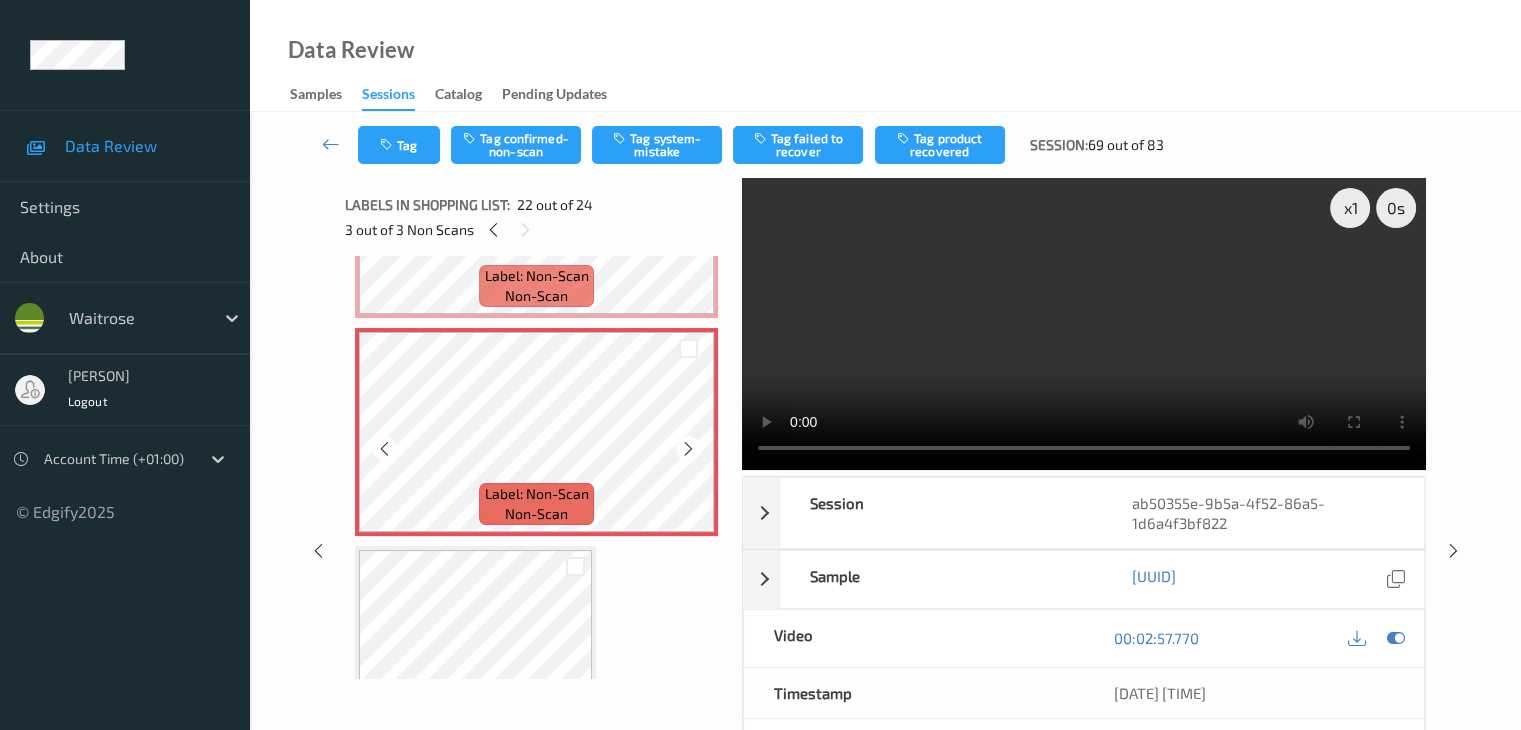 click at bounding box center [688, 449] 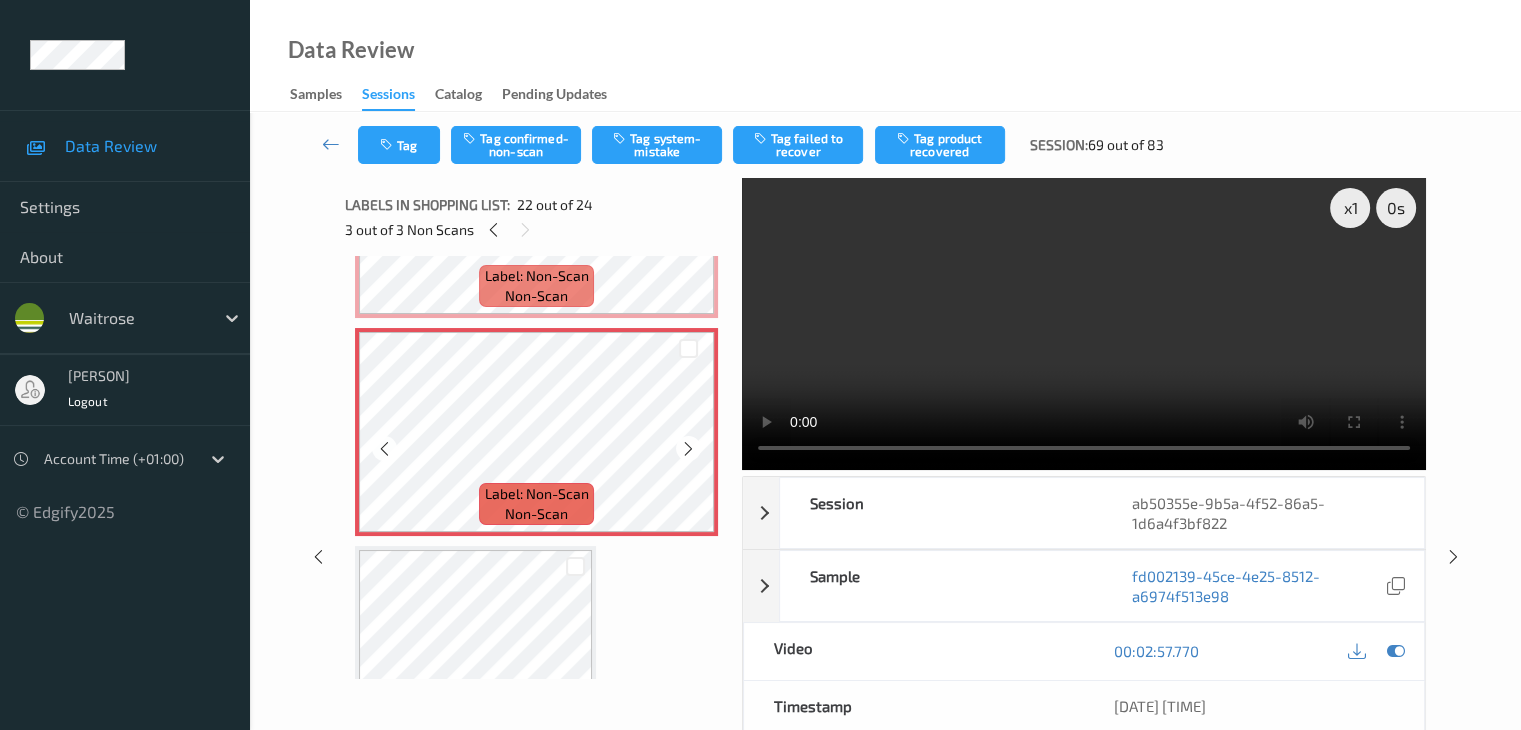 click at bounding box center [688, 449] 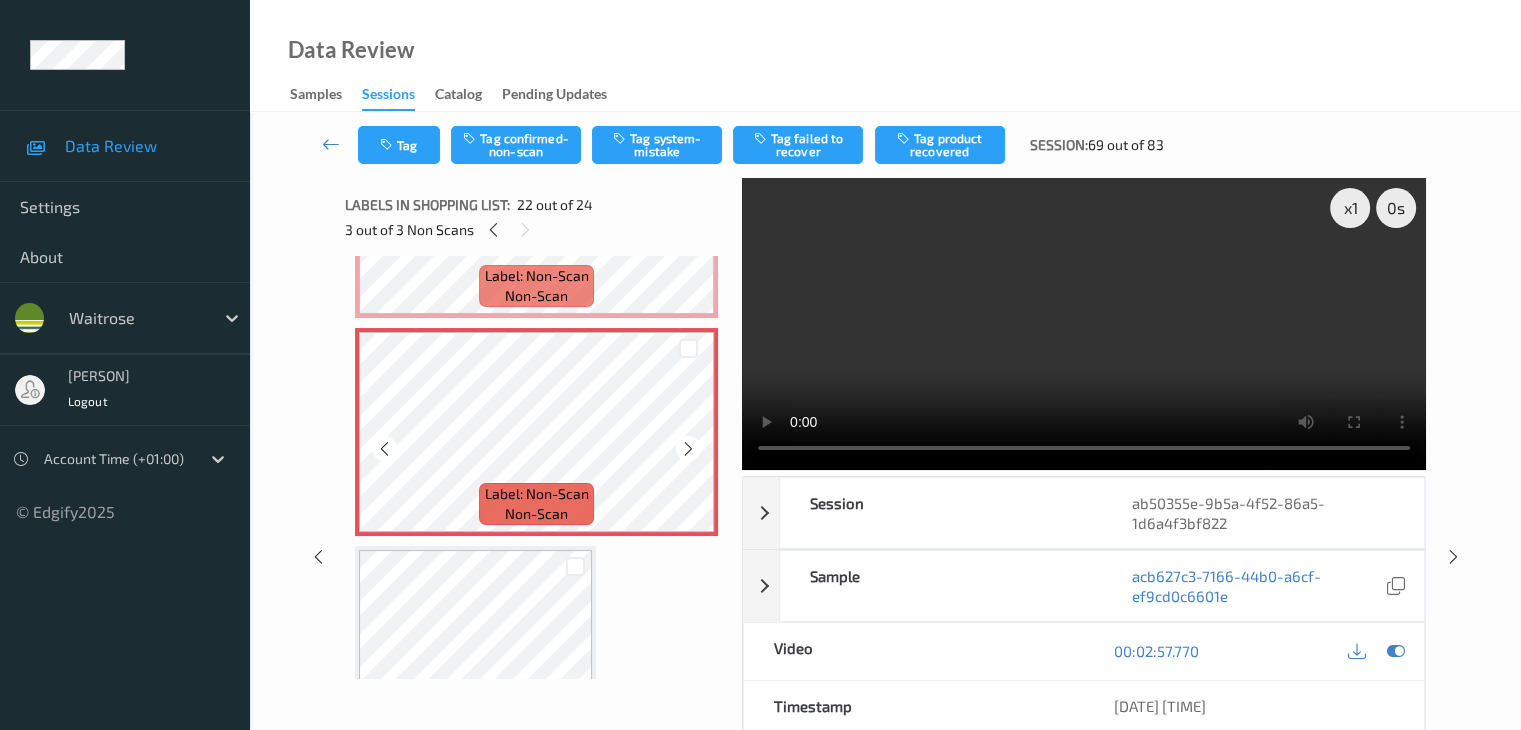 click at bounding box center (688, 449) 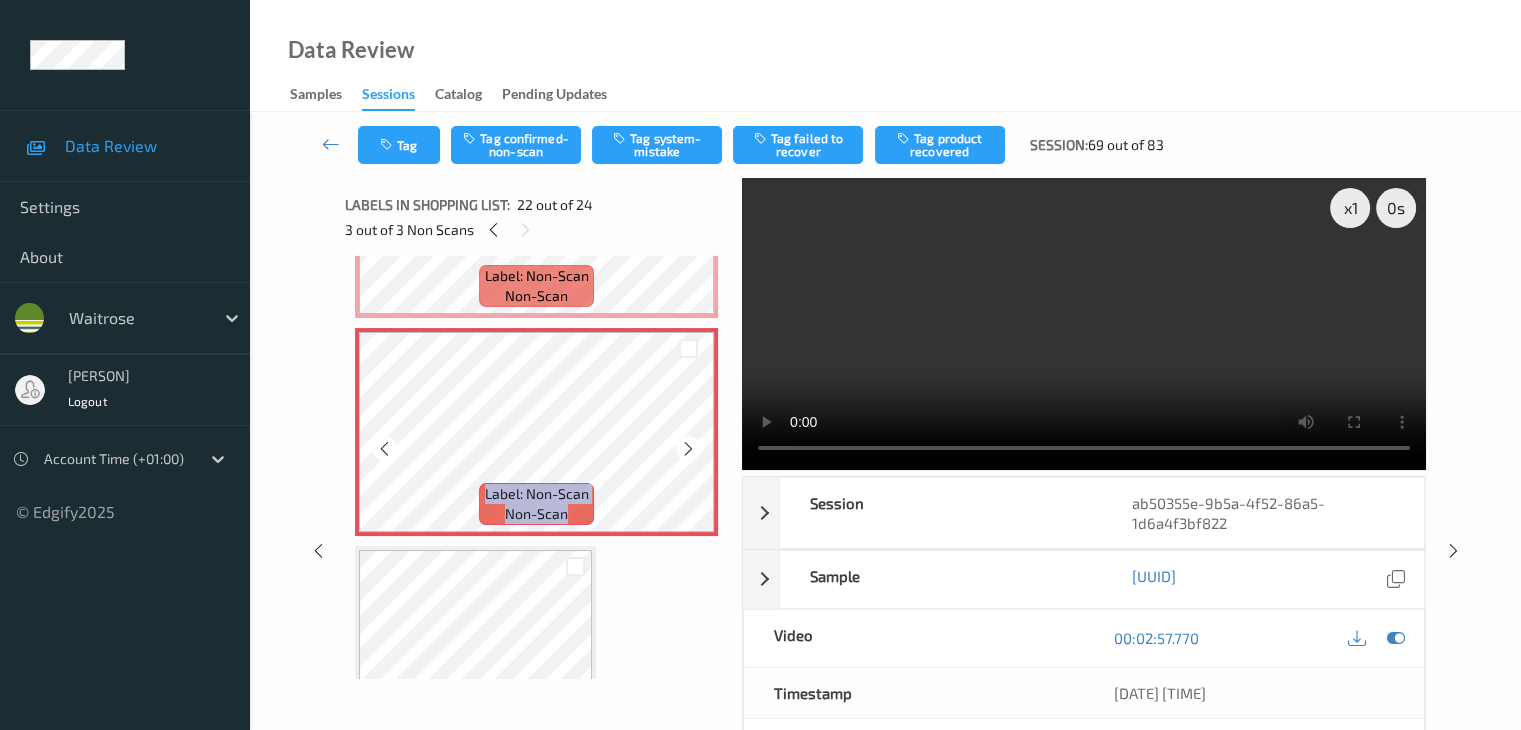 click at bounding box center (688, 449) 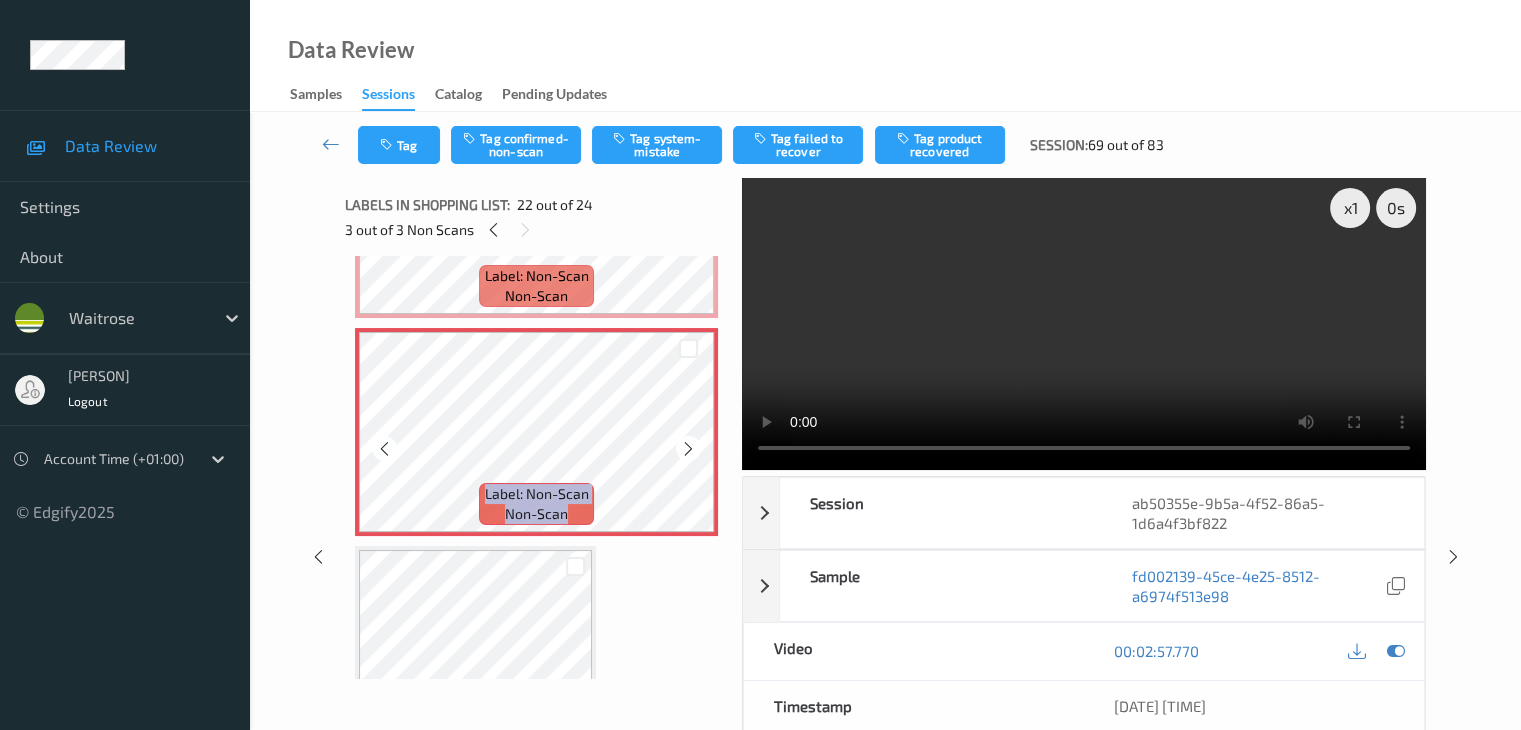 click at bounding box center [688, 449] 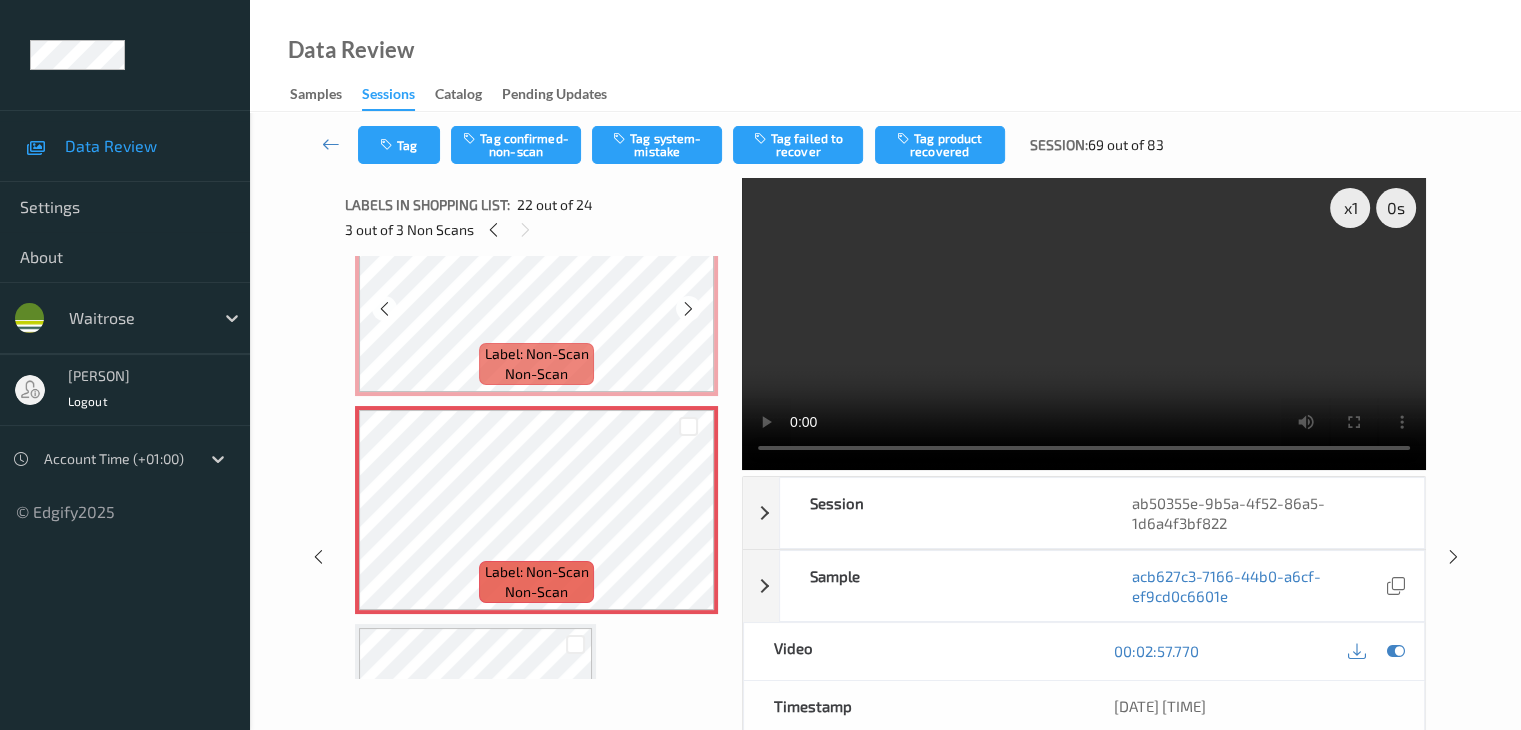 scroll, scrollTop: 4316, scrollLeft: 0, axis: vertical 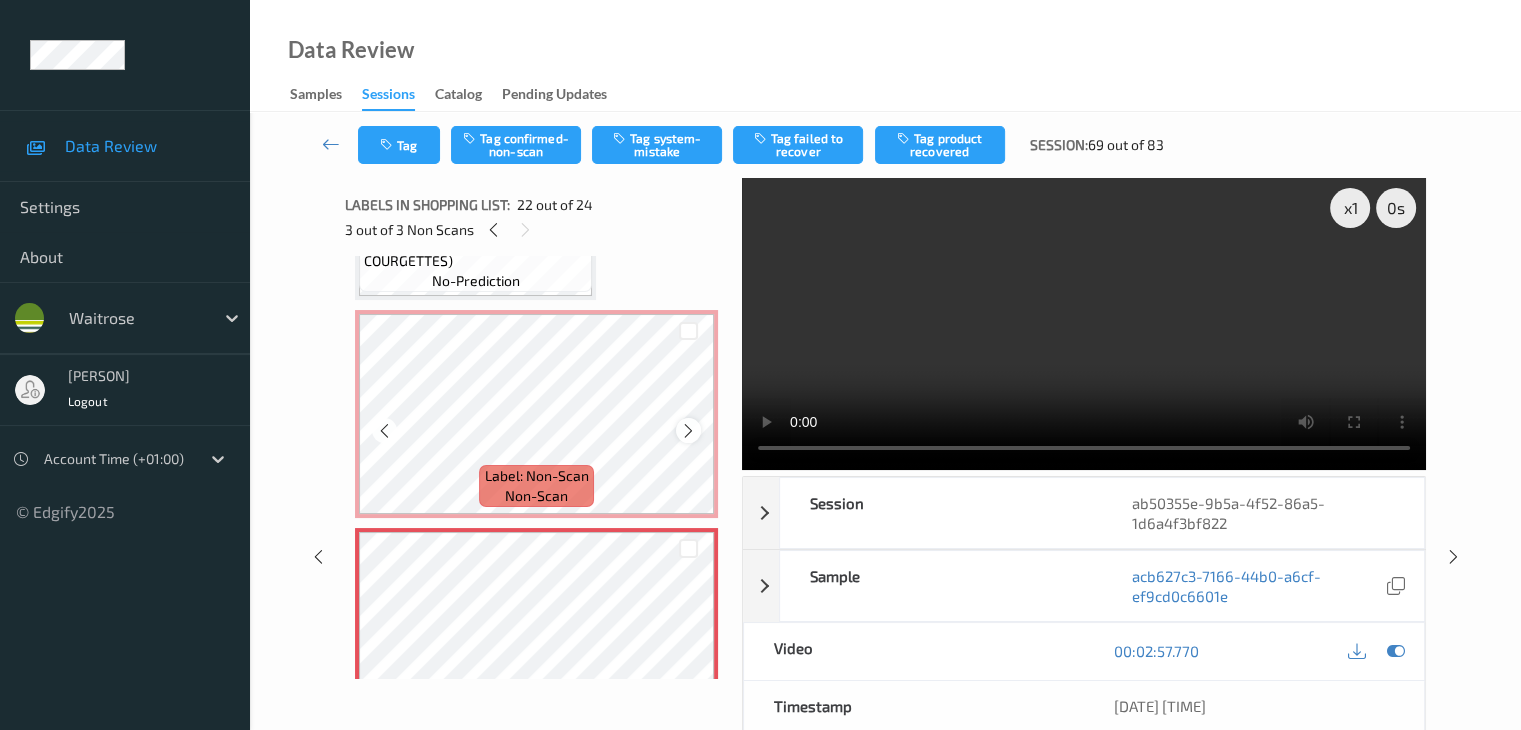 click at bounding box center [688, 431] 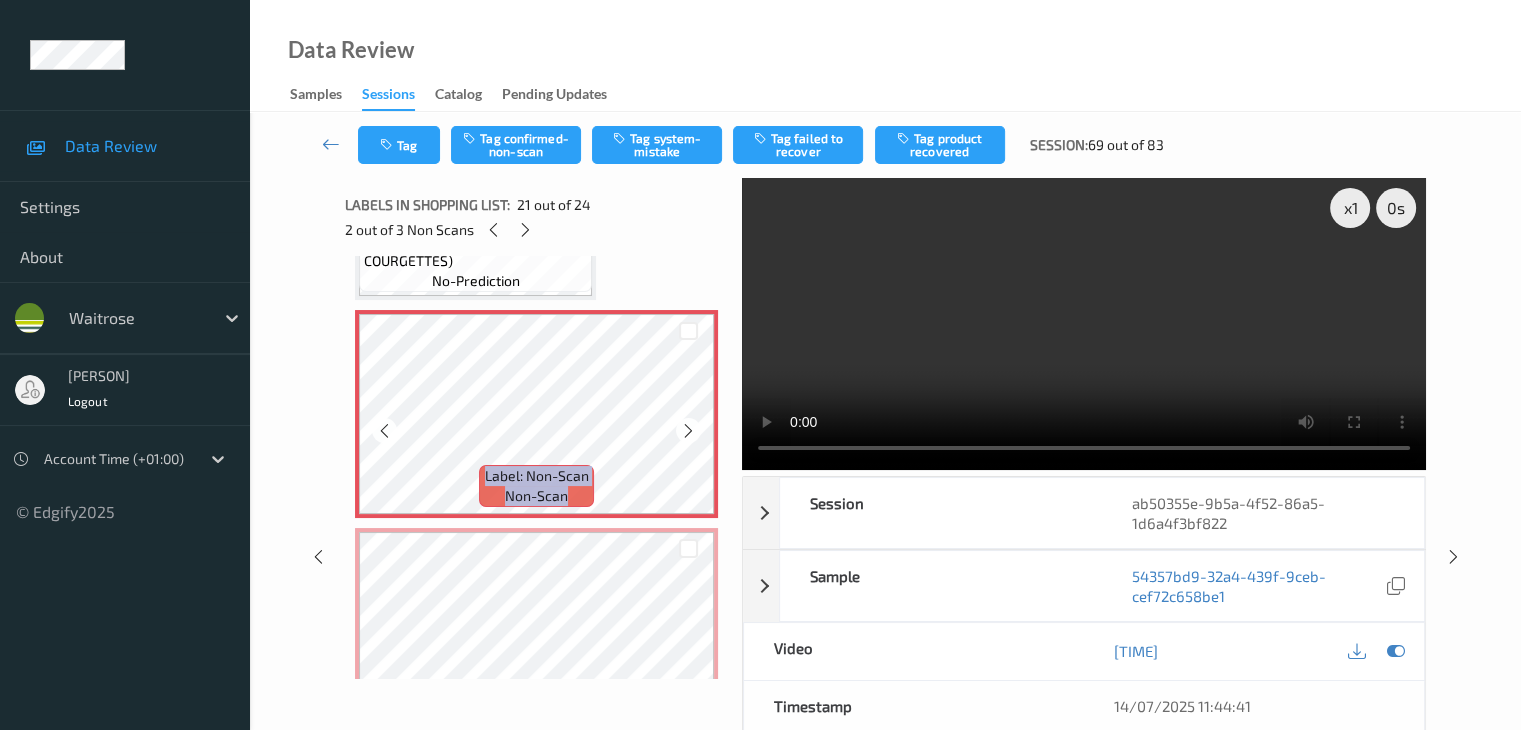 click at bounding box center [688, 431] 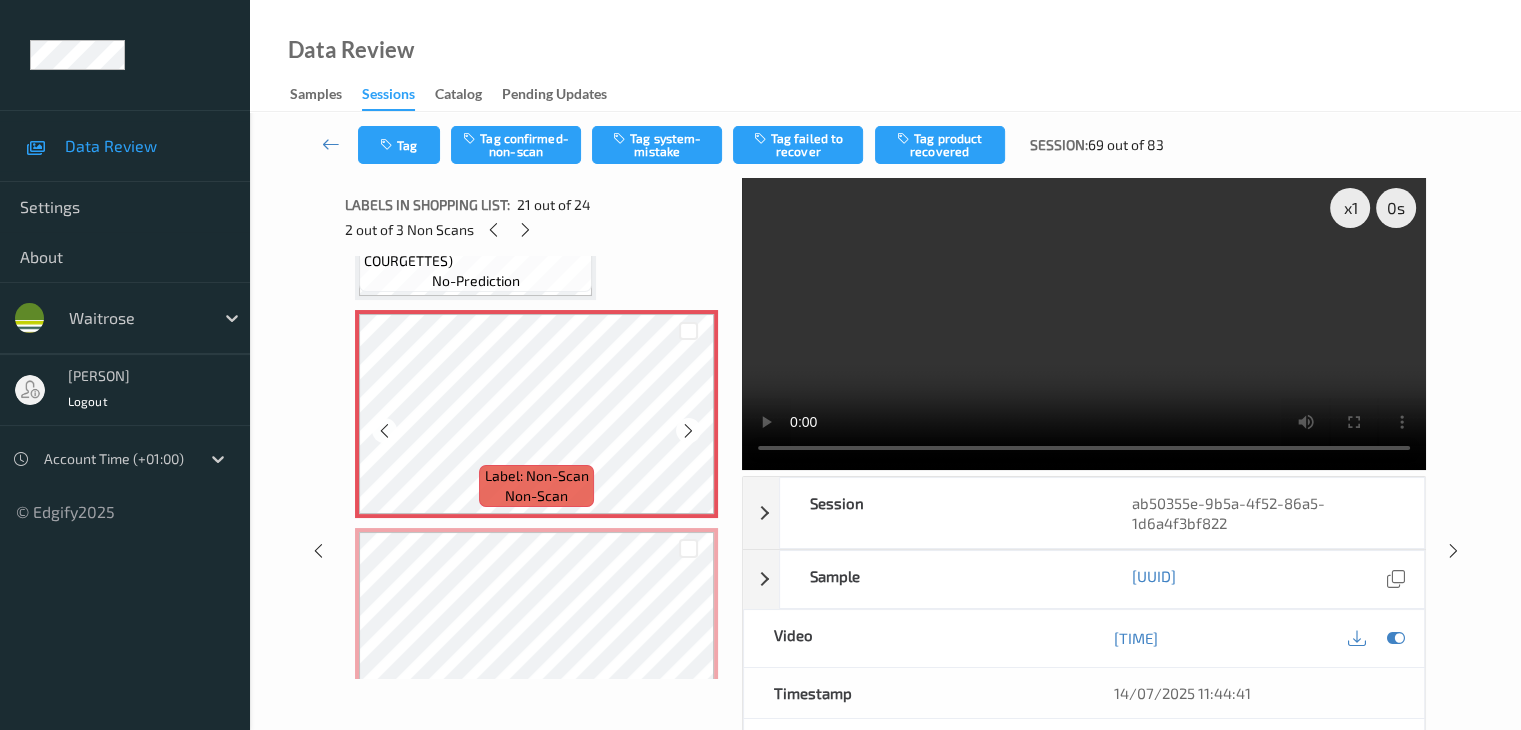 click at bounding box center (688, 431) 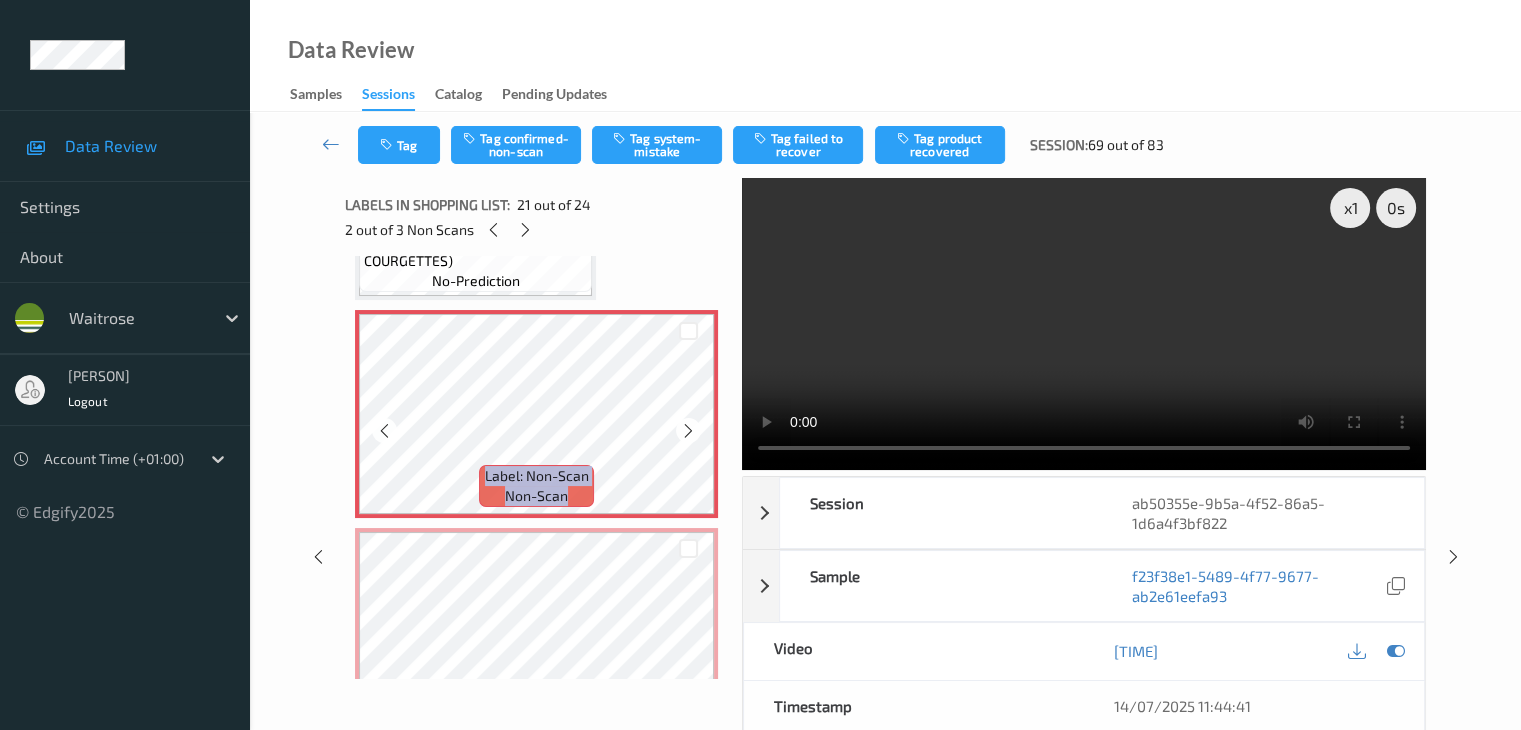 click at bounding box center [688, 431] 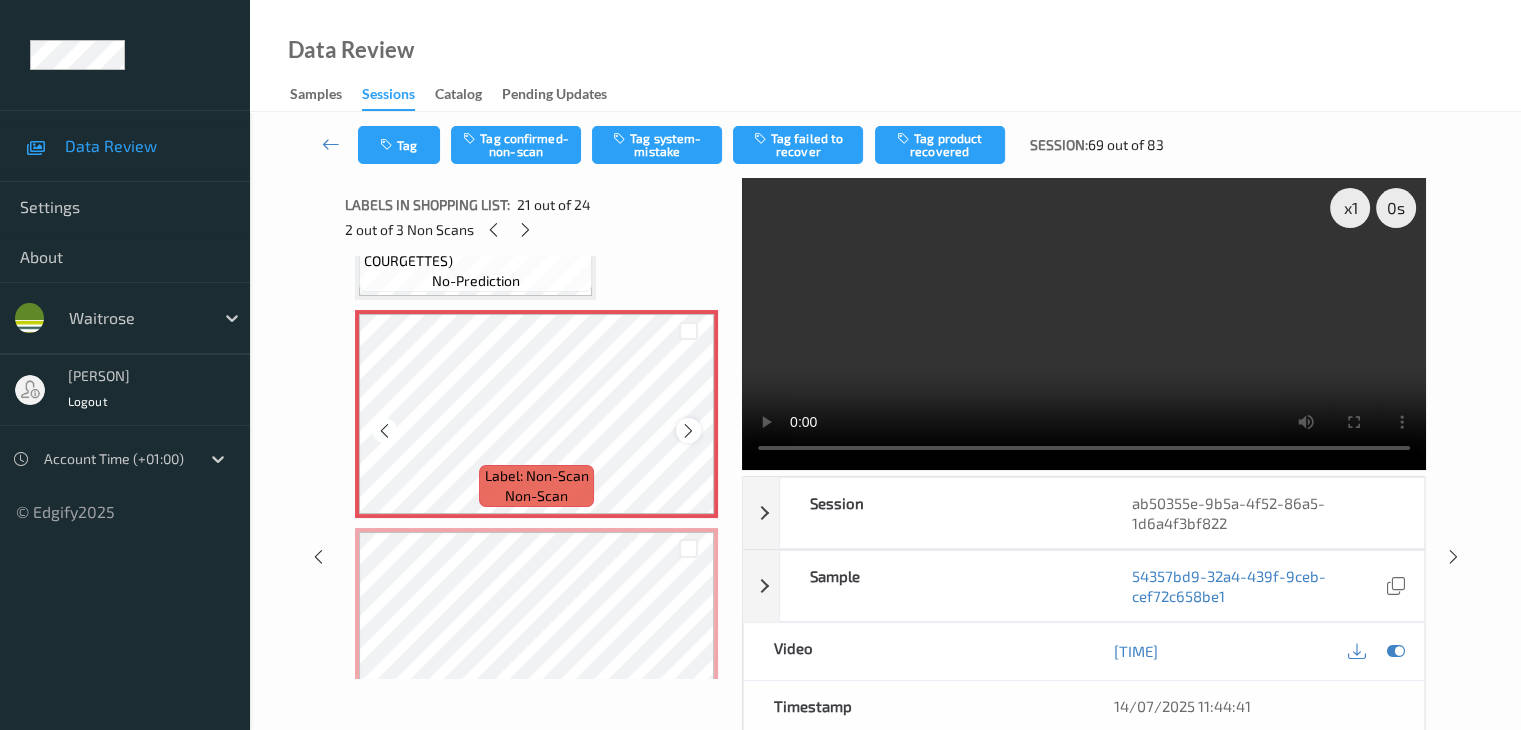 click at bounding box center [688, 430] 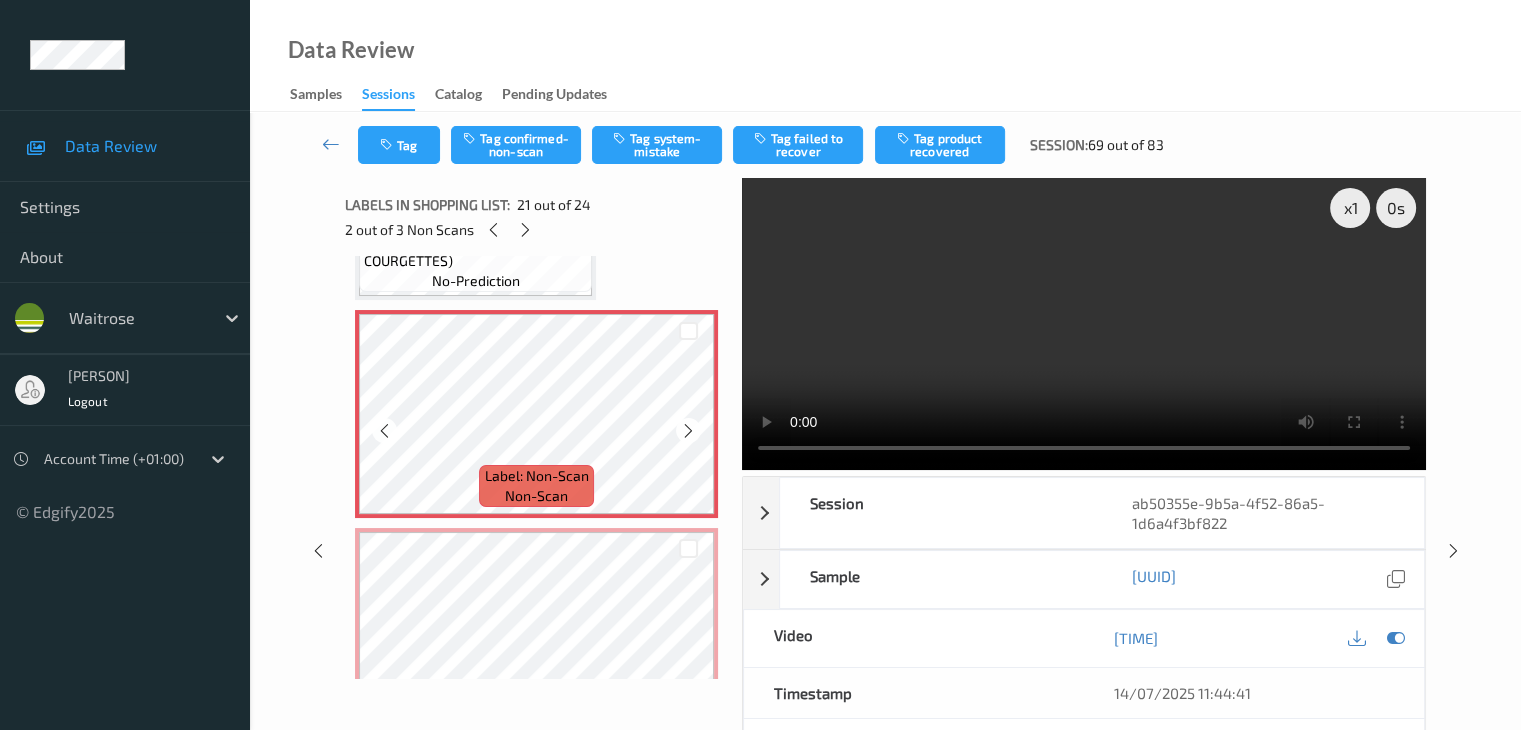 click at bounding box center [688, 430] 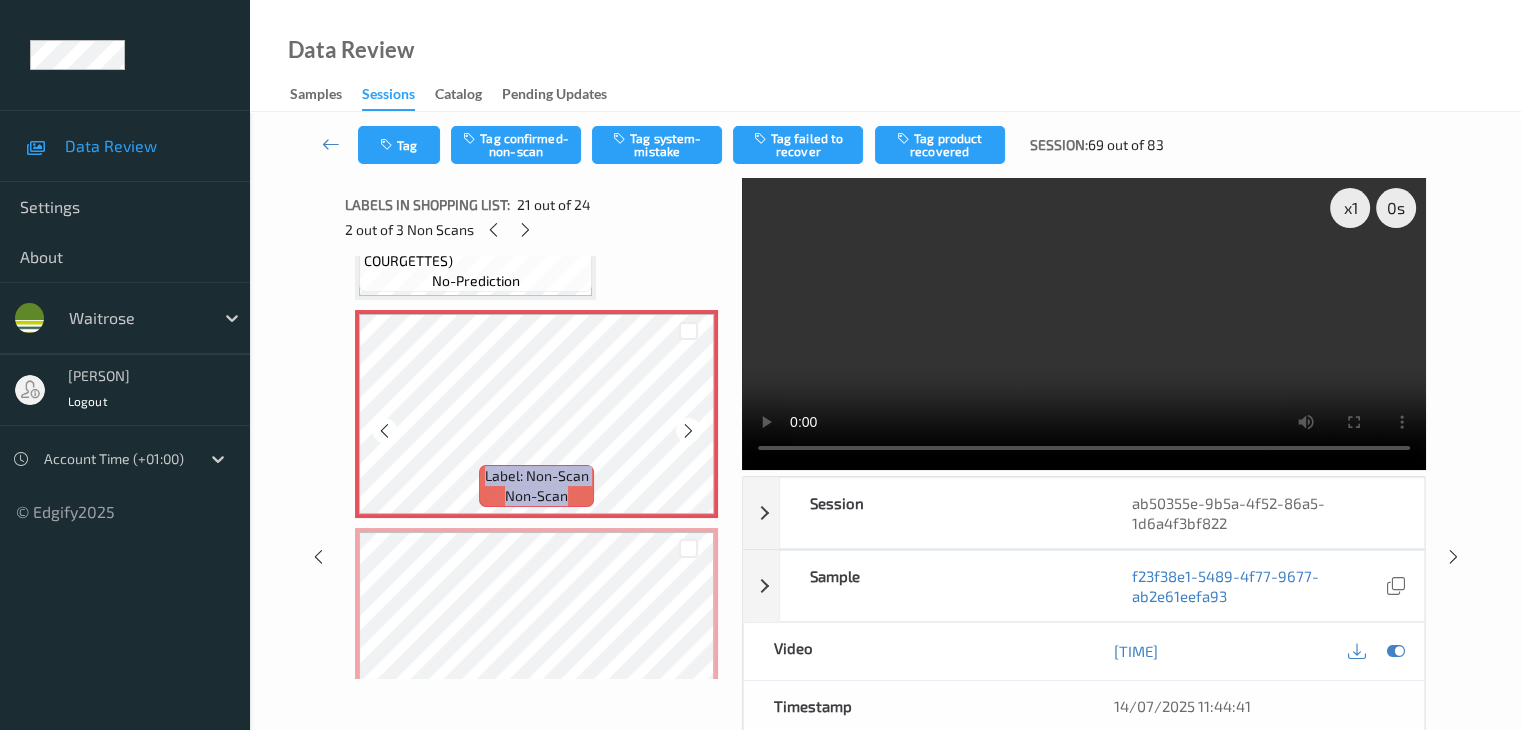 click at bounding box center (688, 430) 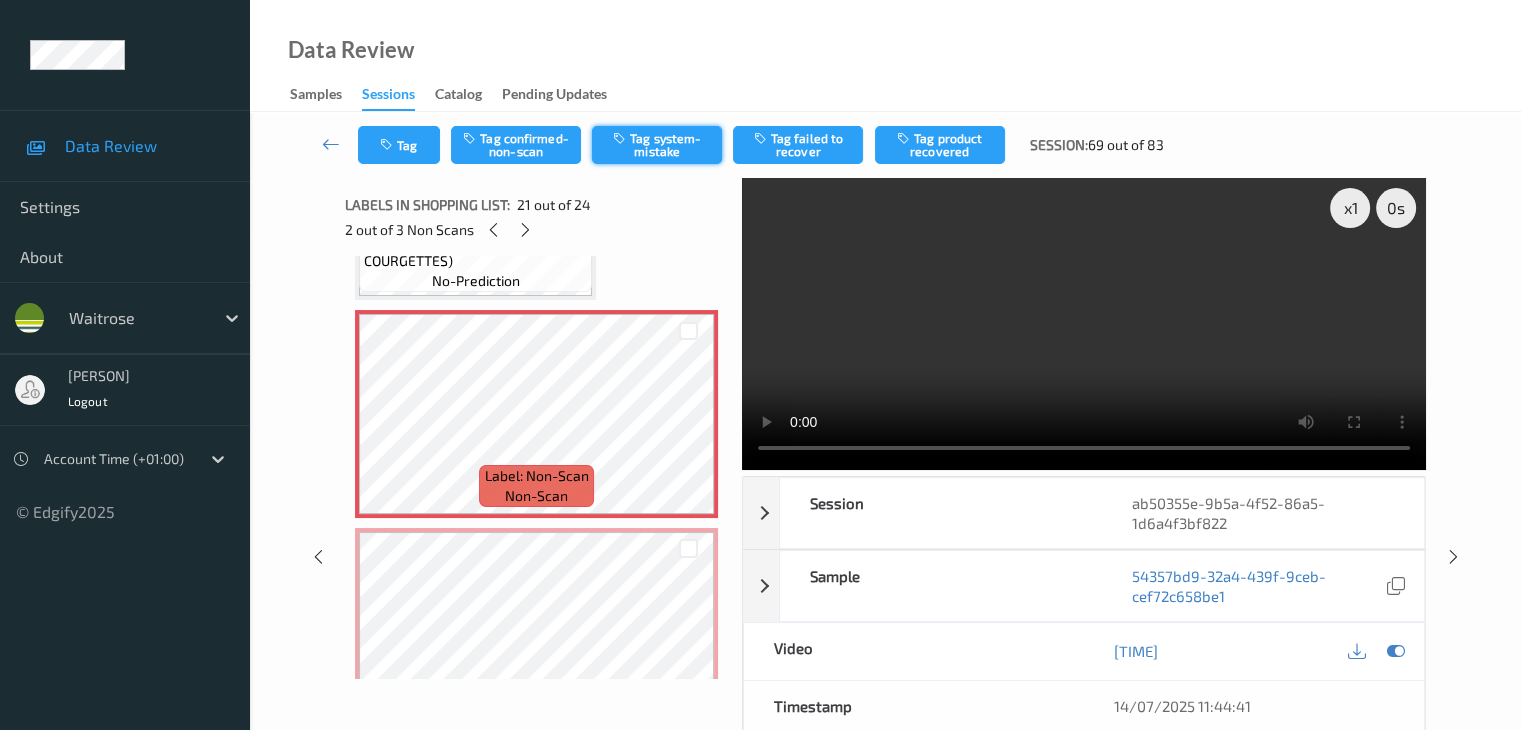 click on "Tag   system-mistake" at bounding box center [657, 145] 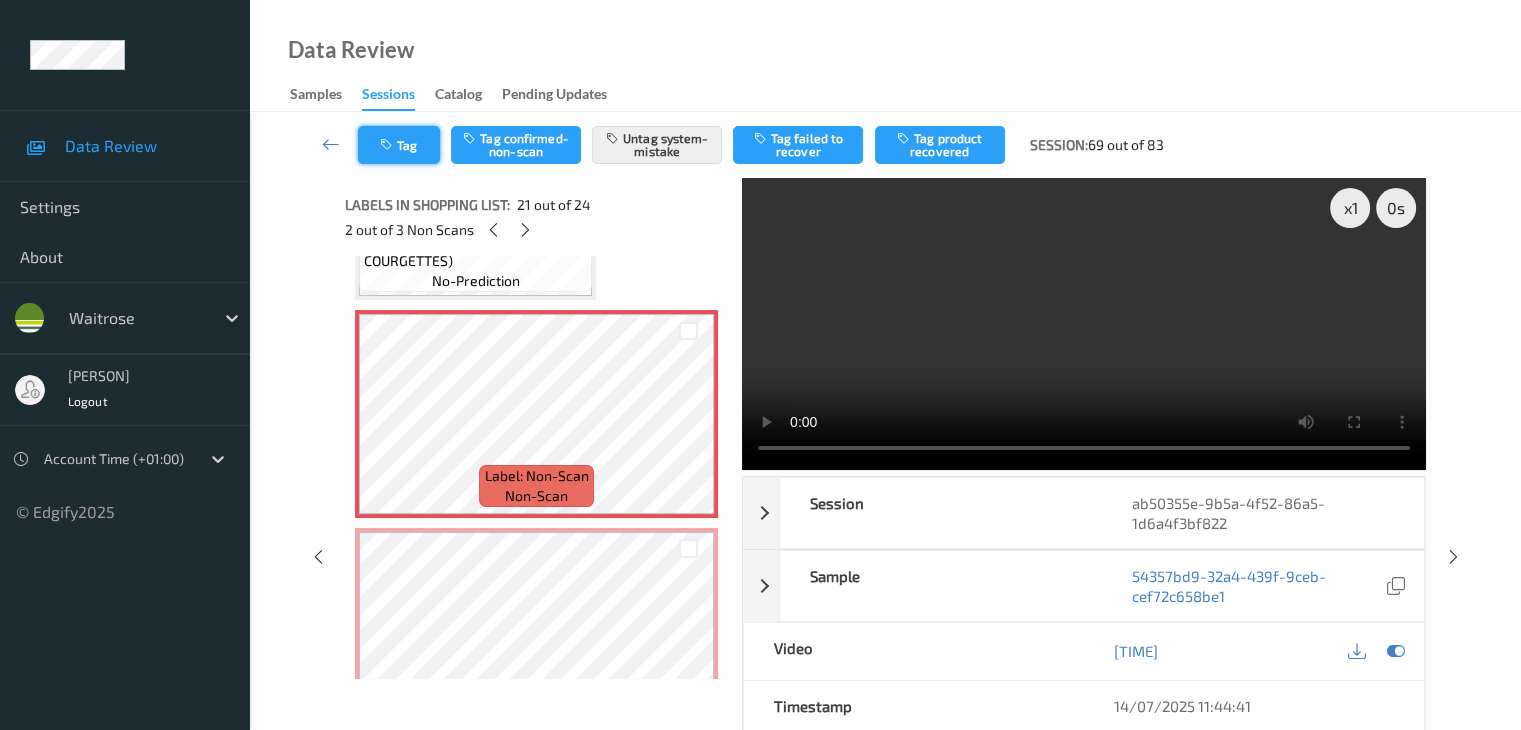 click at bounding box center (388, 145) 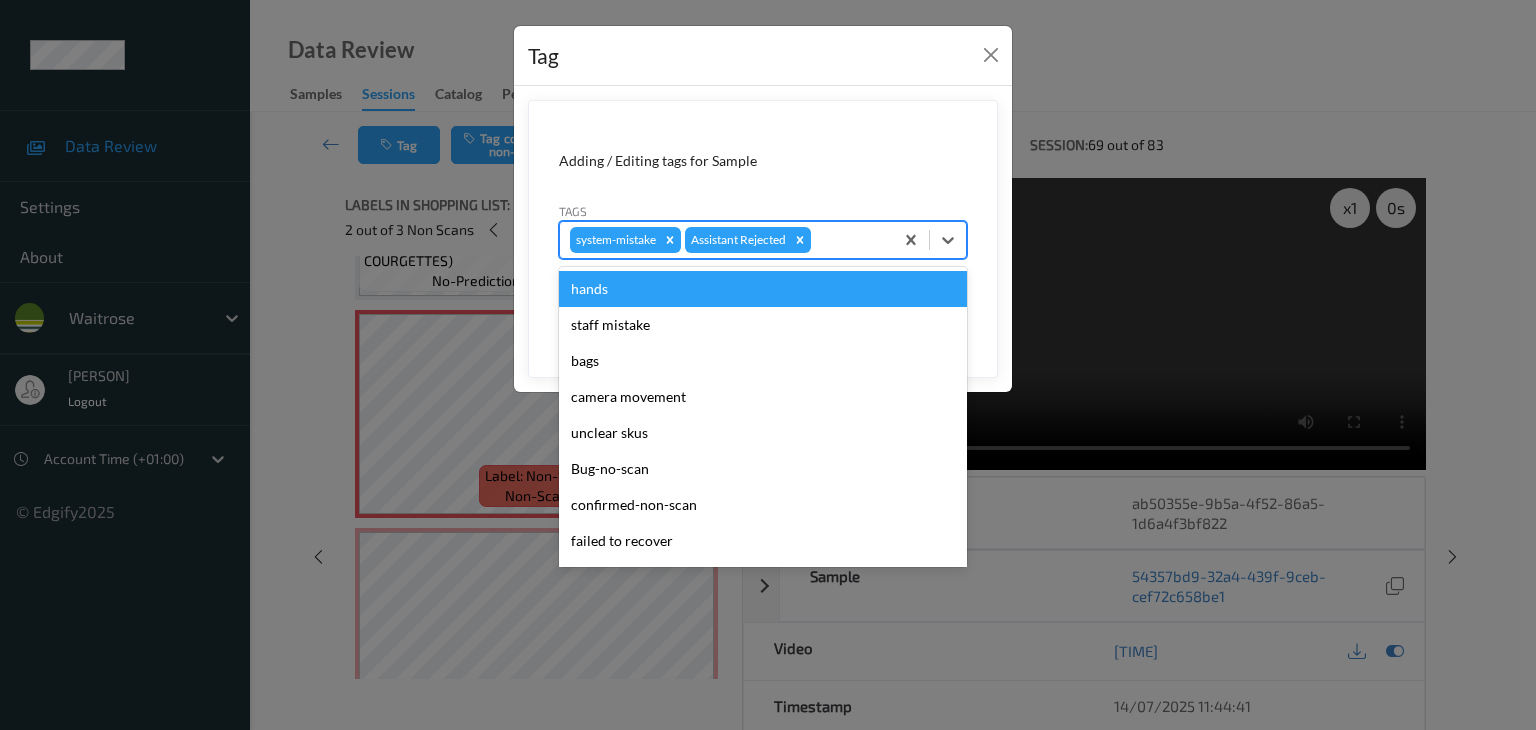 click at bounding box center (849, 240) 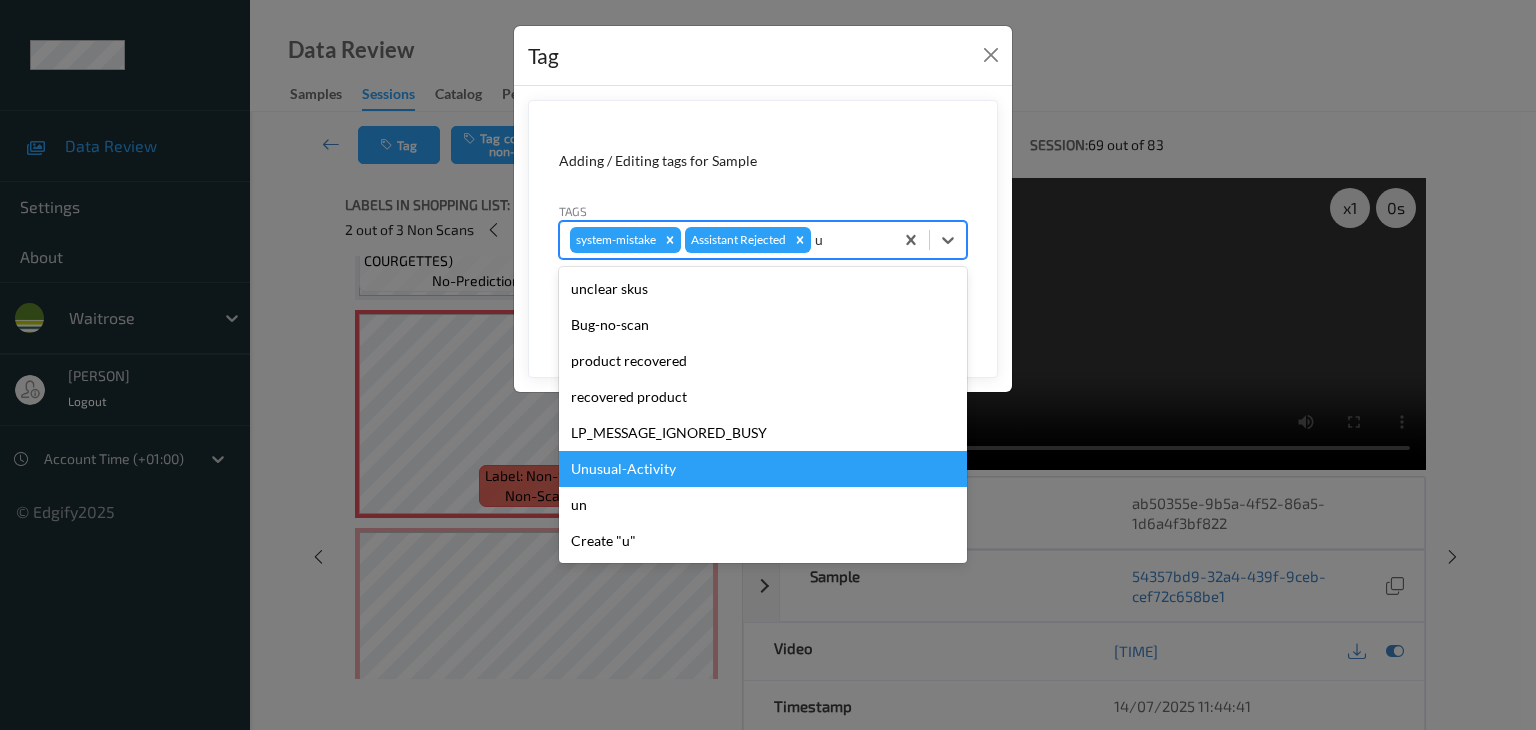 click on "Unusual-Activity" at bounding box center [763, 469] 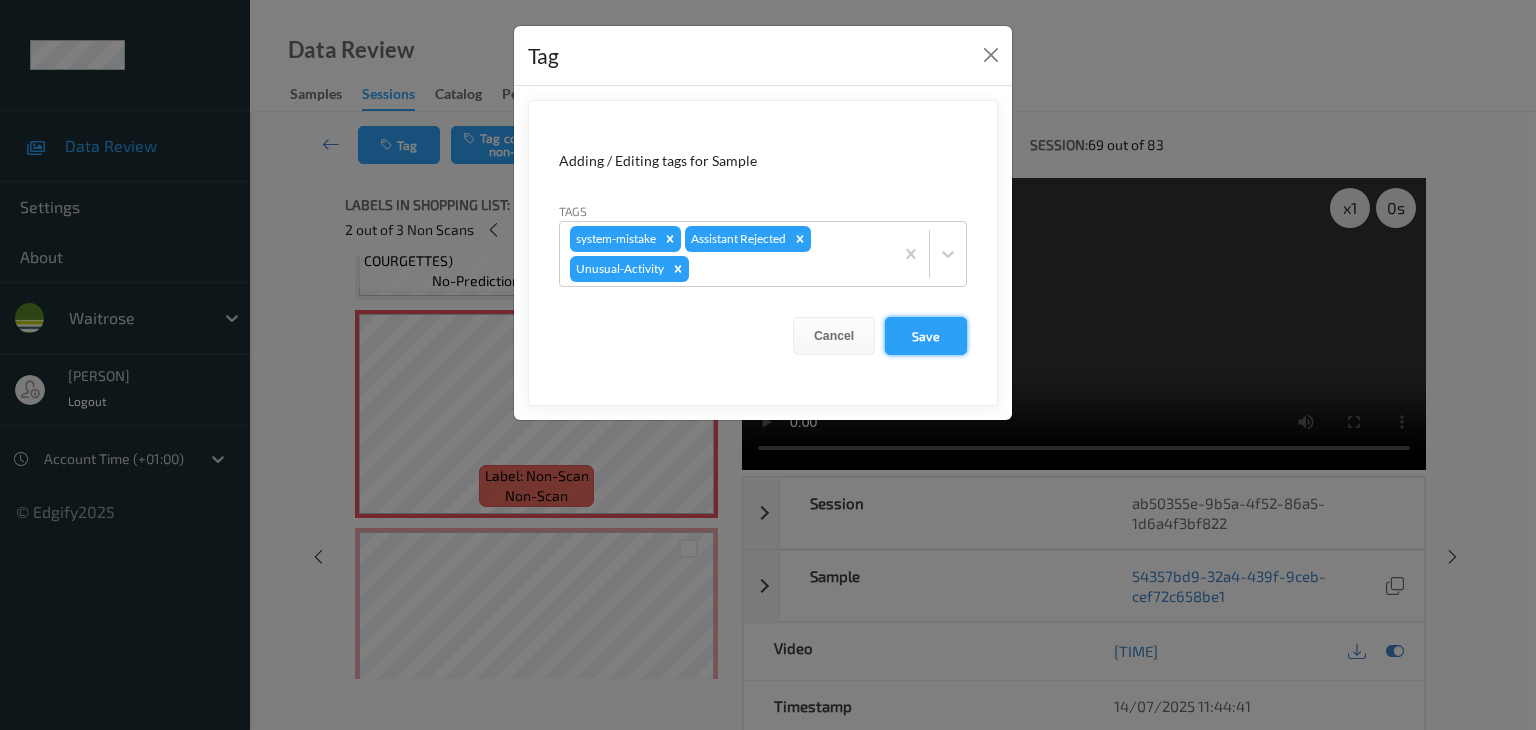 click on "Save" at bounding box center [926, 336] 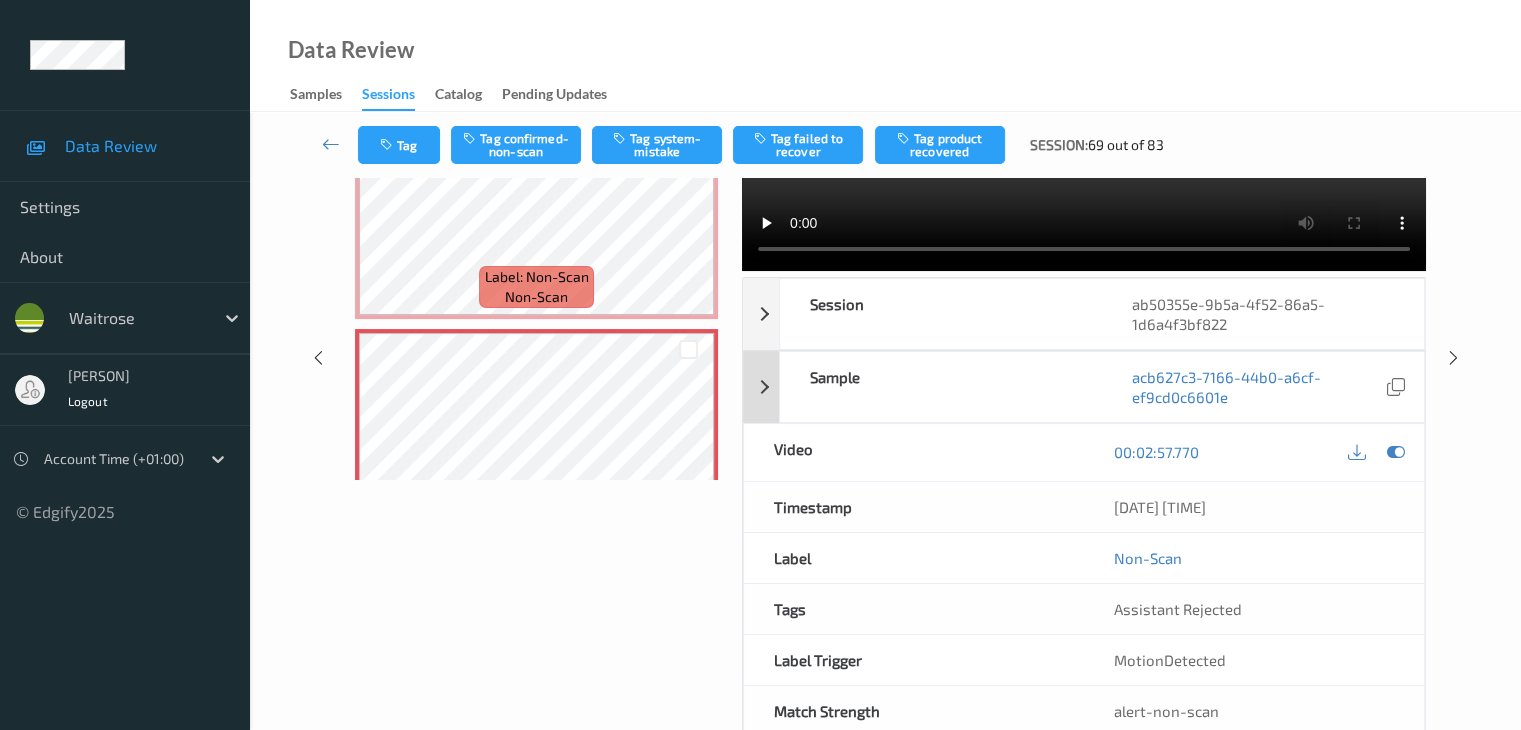 scroll, scrollTop: 200, scrollLeft: 0, axis: vertical 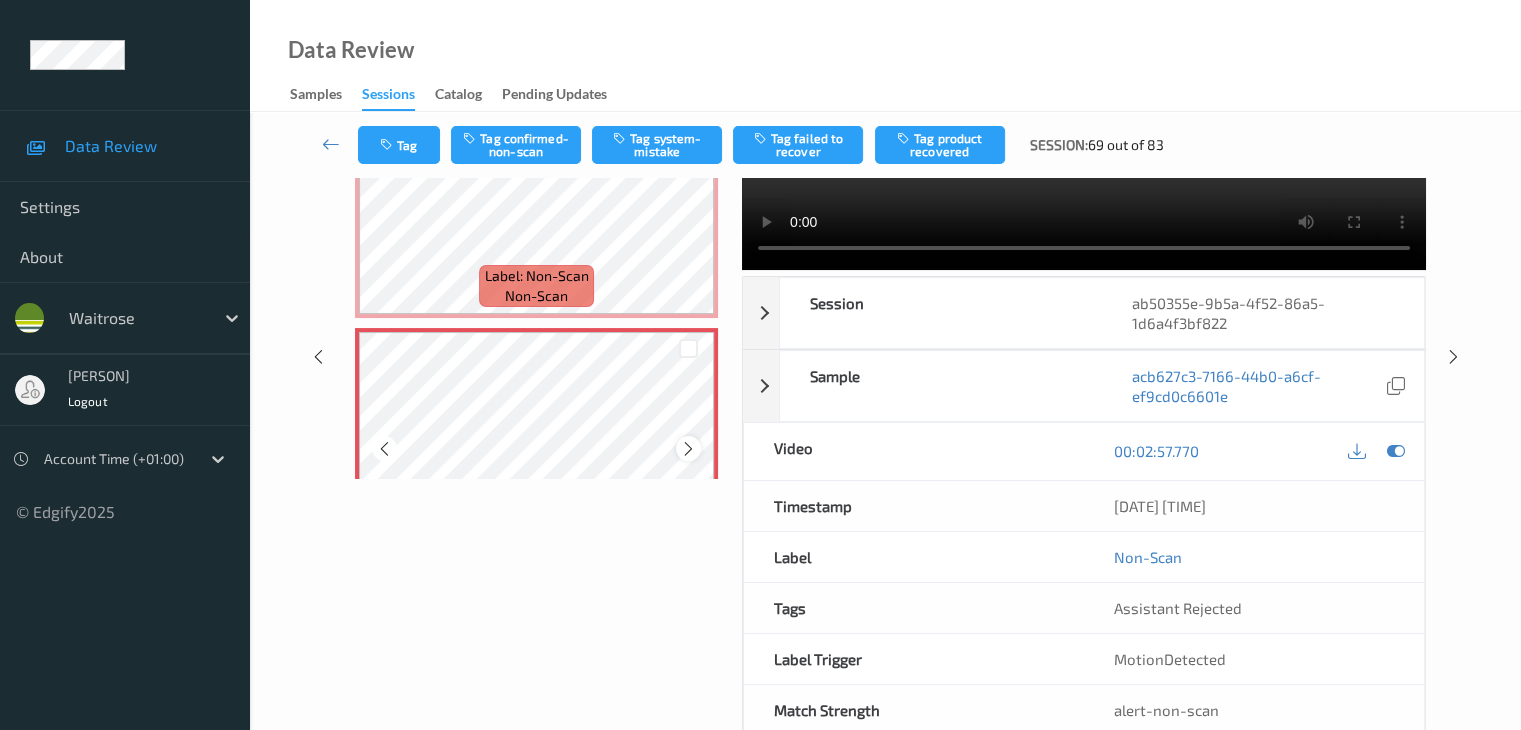 click at bounding box center [688, 449] 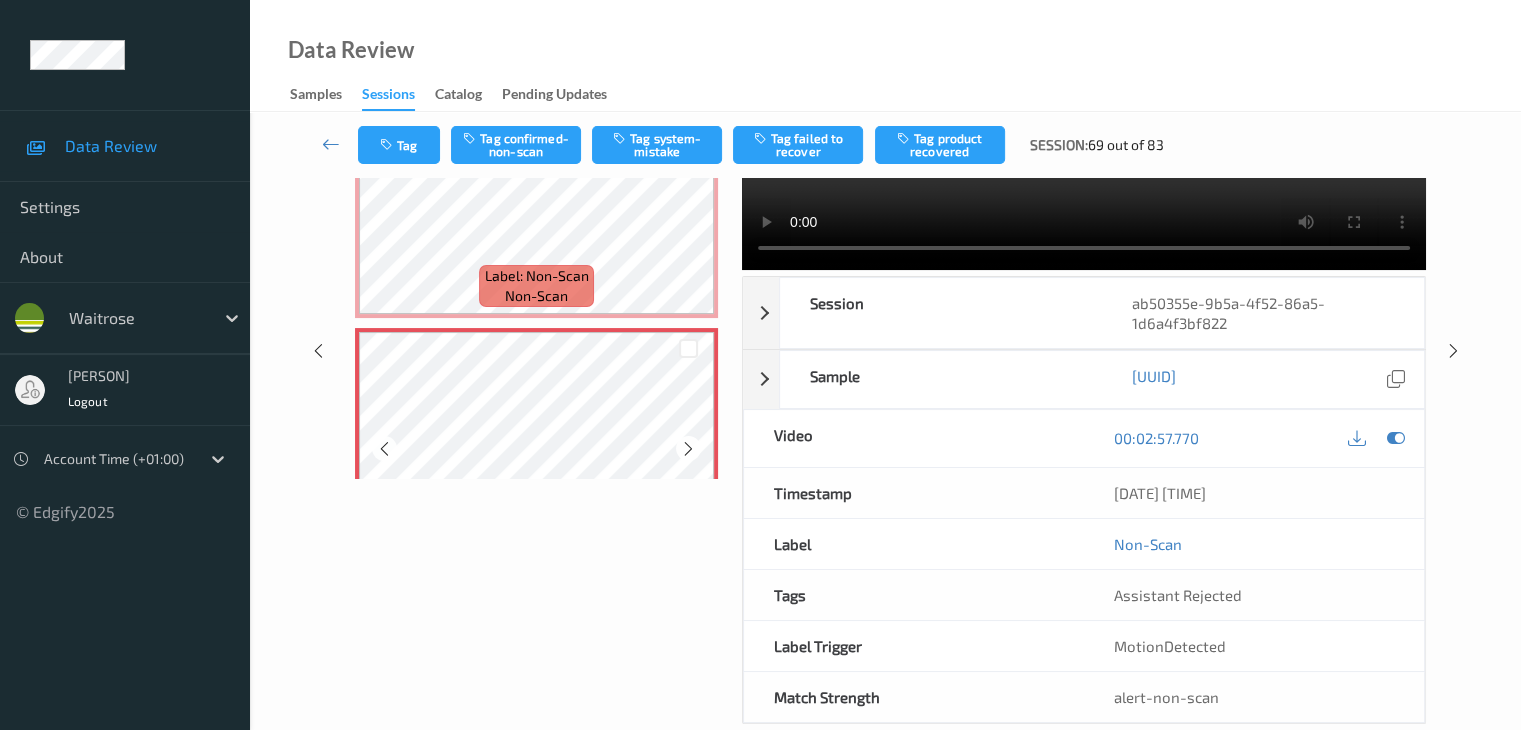click at bounding box center [688, 449] 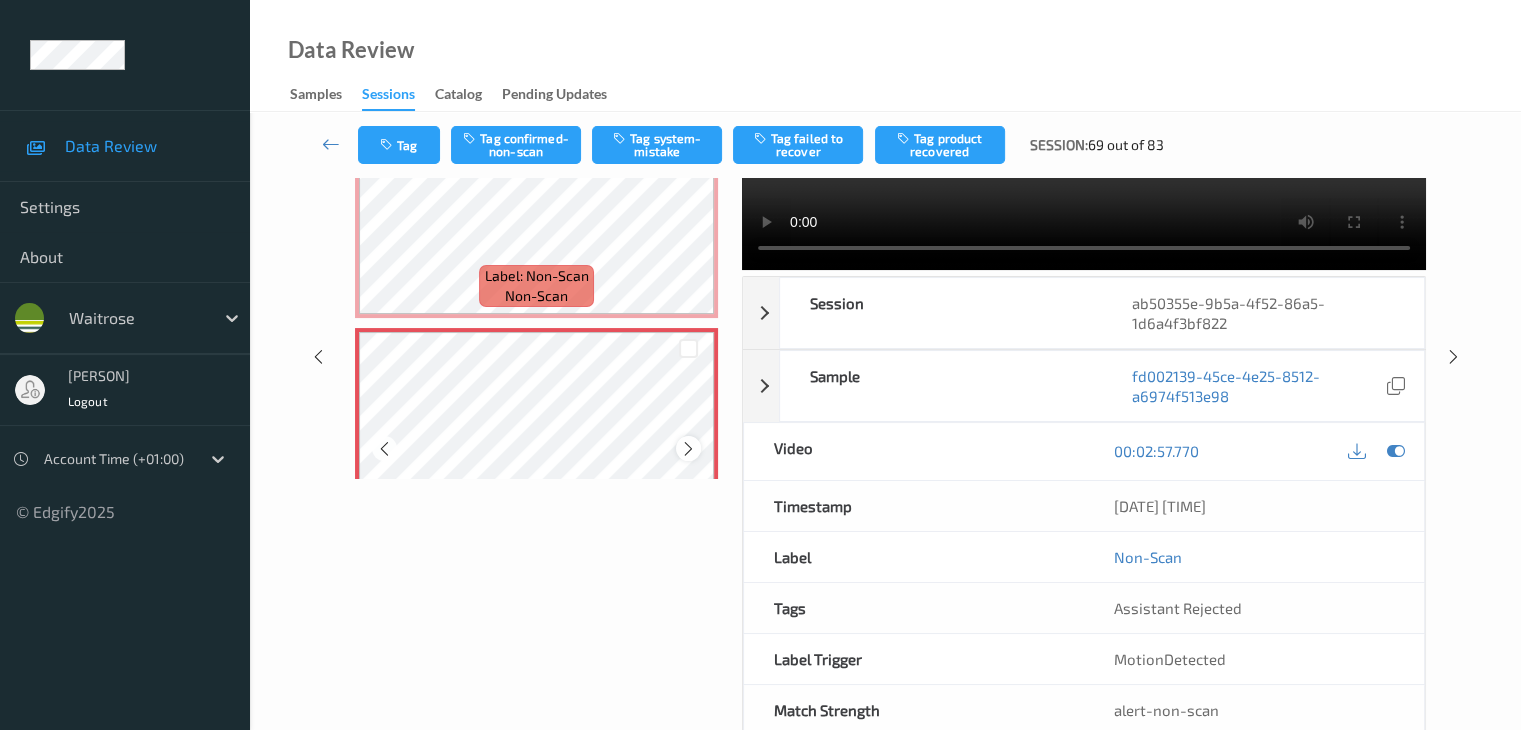 click at bounding box center [688, 449] 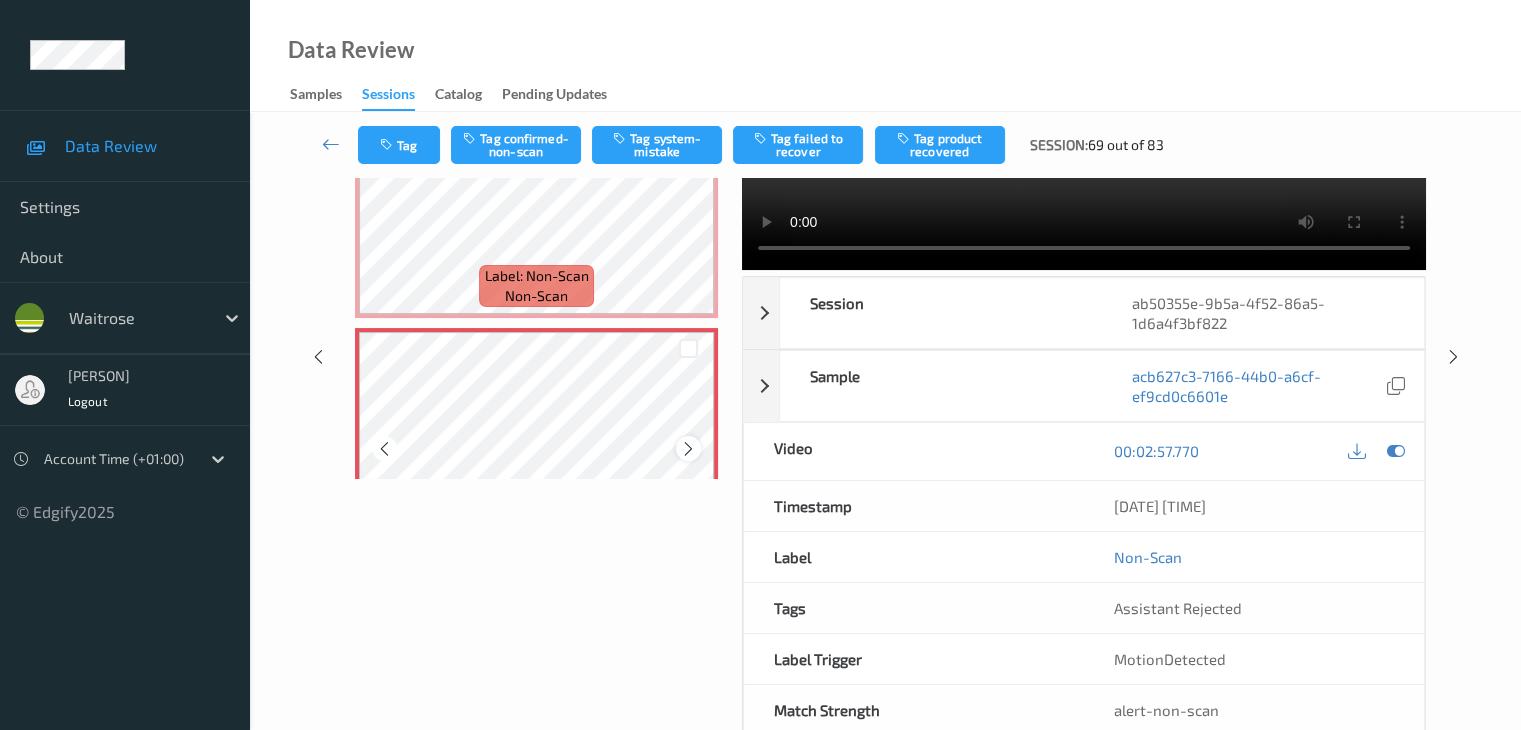 click at bounding box center (688, 449) 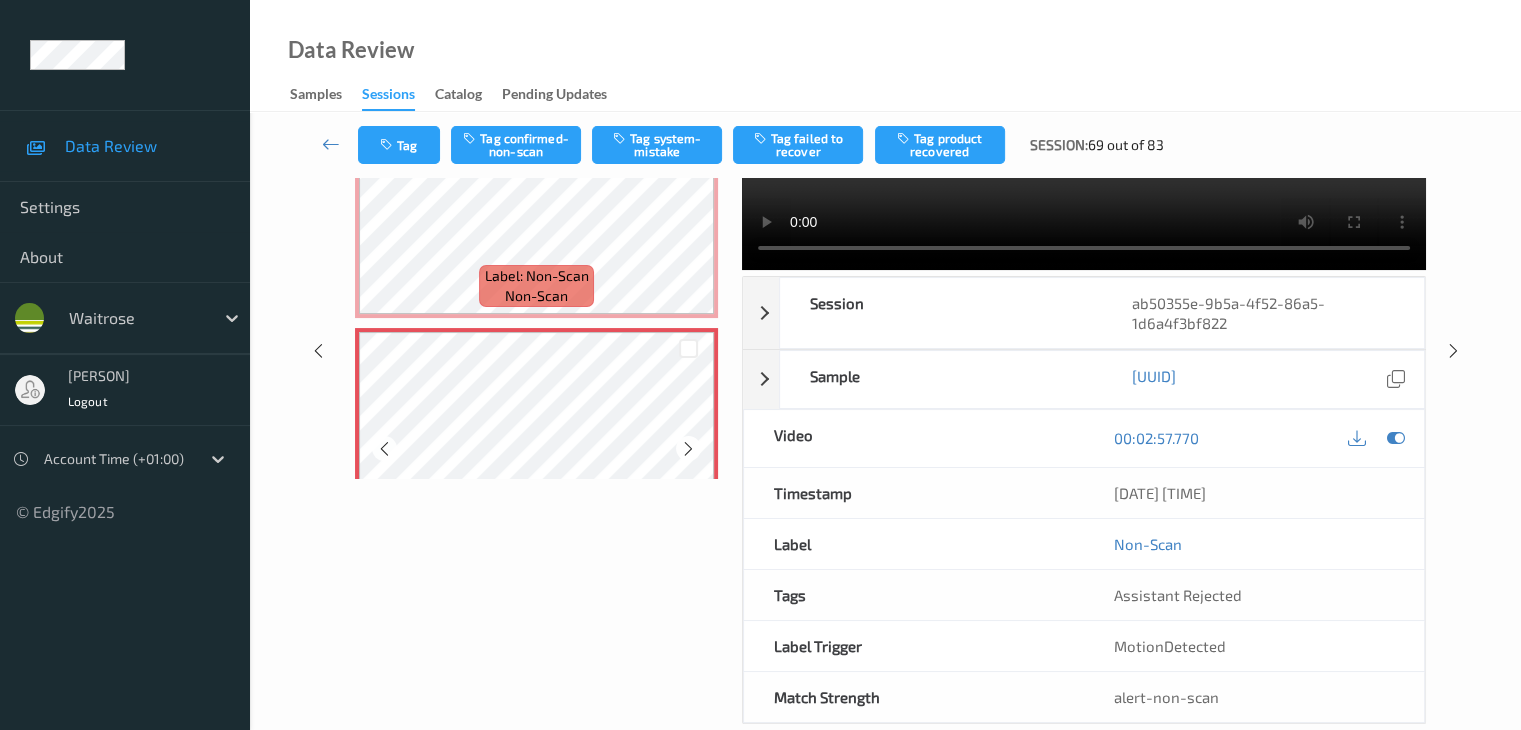 click at bounding box center [688, 449] 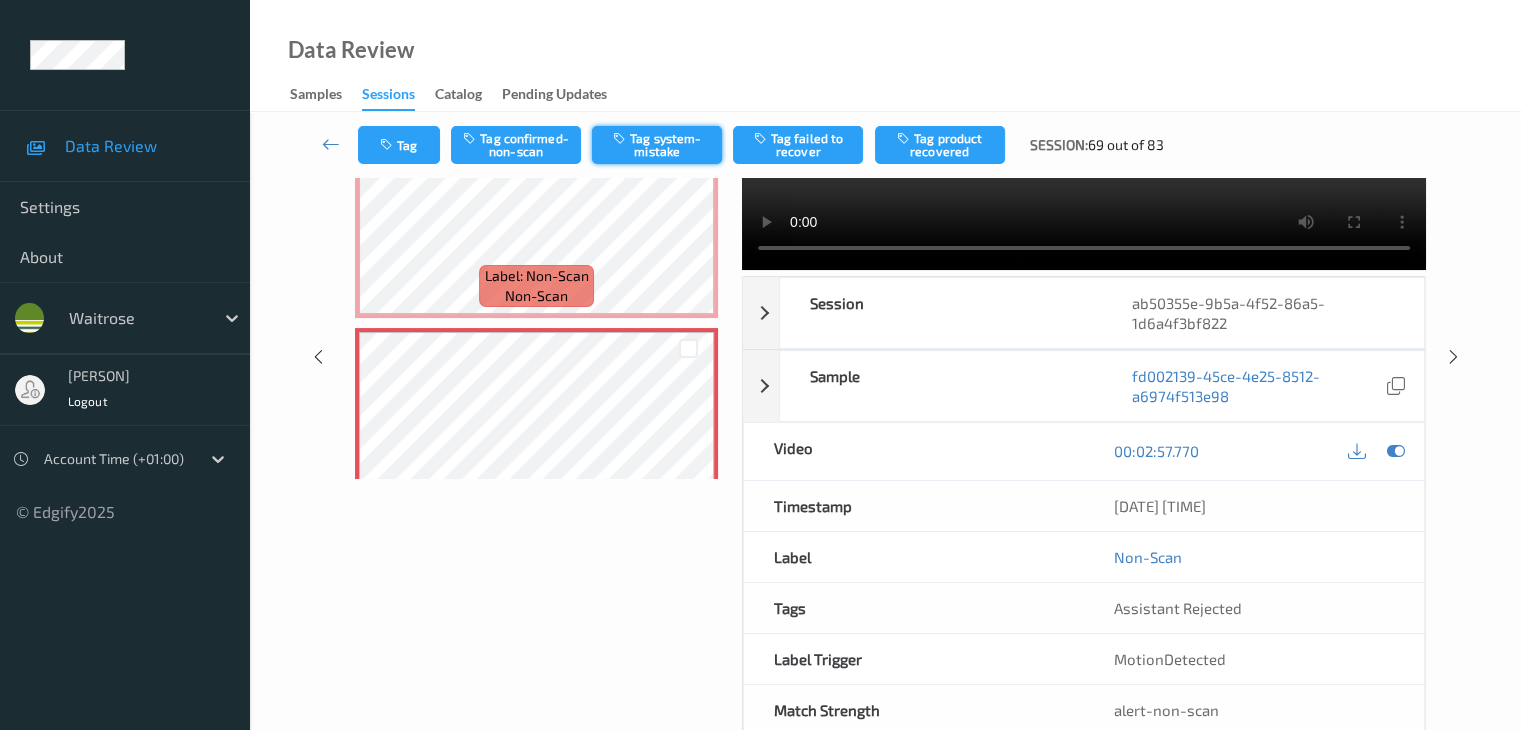 click on "Tag   system-mistake" at bounding box center (657, 145) 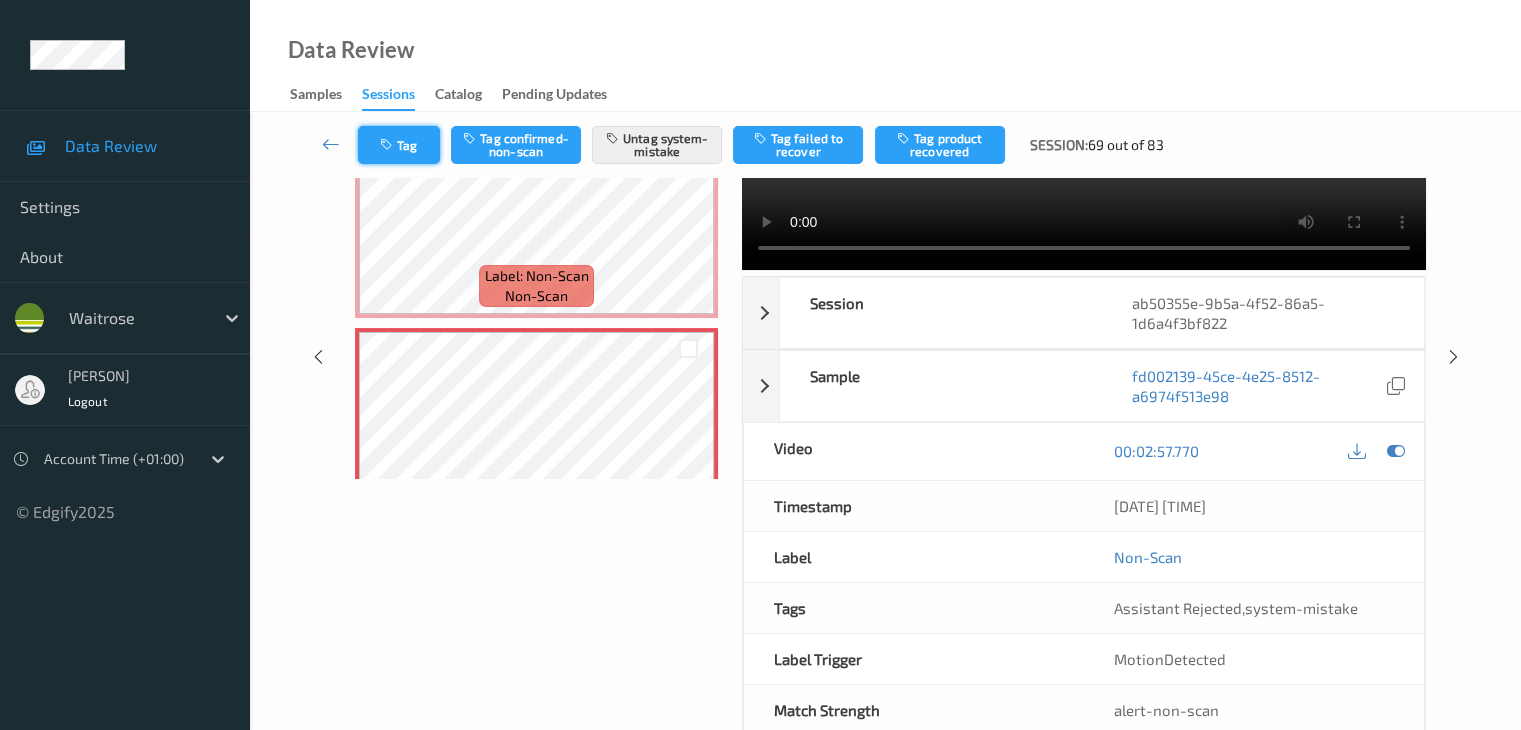 click at bounding box center (388, 145) 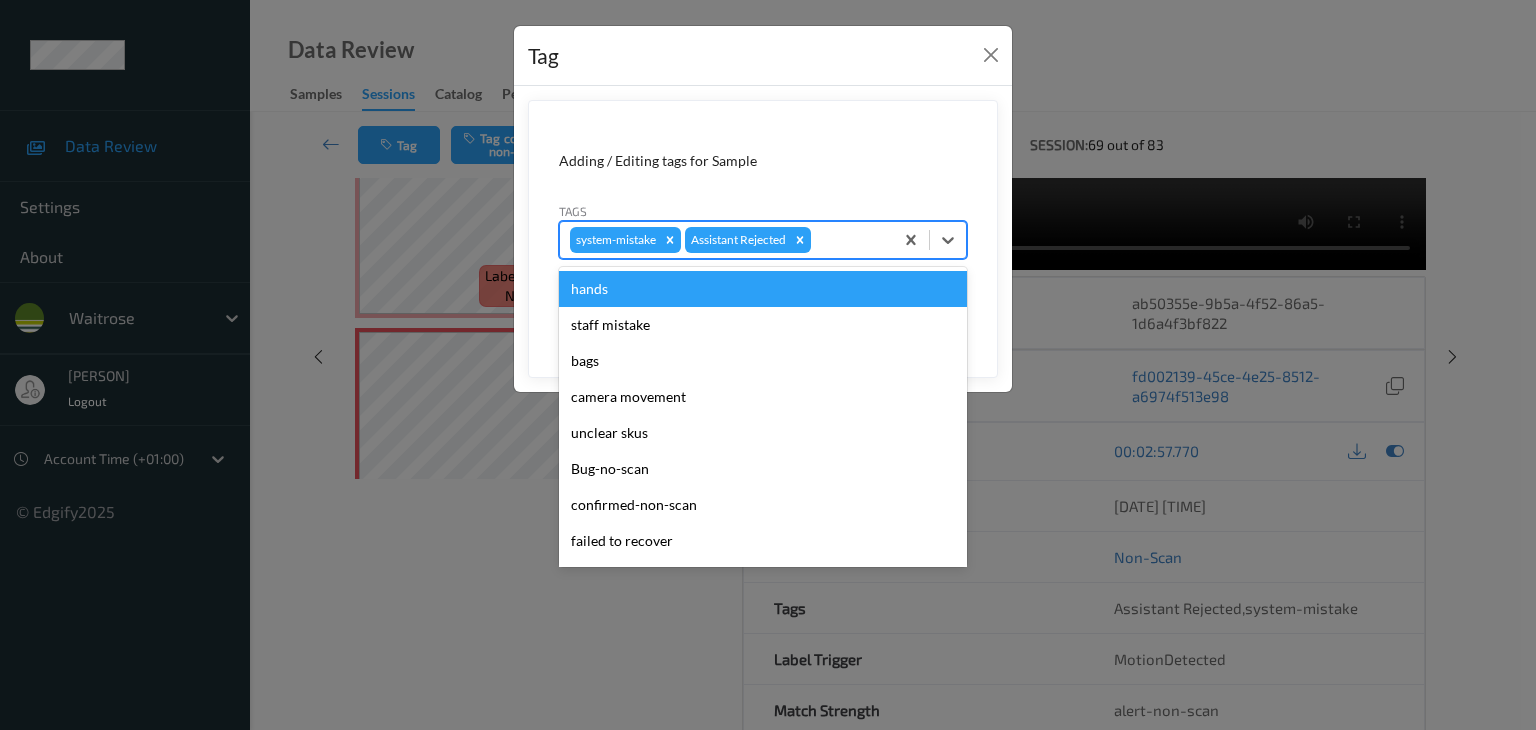 click at bounding box center [849, 240] 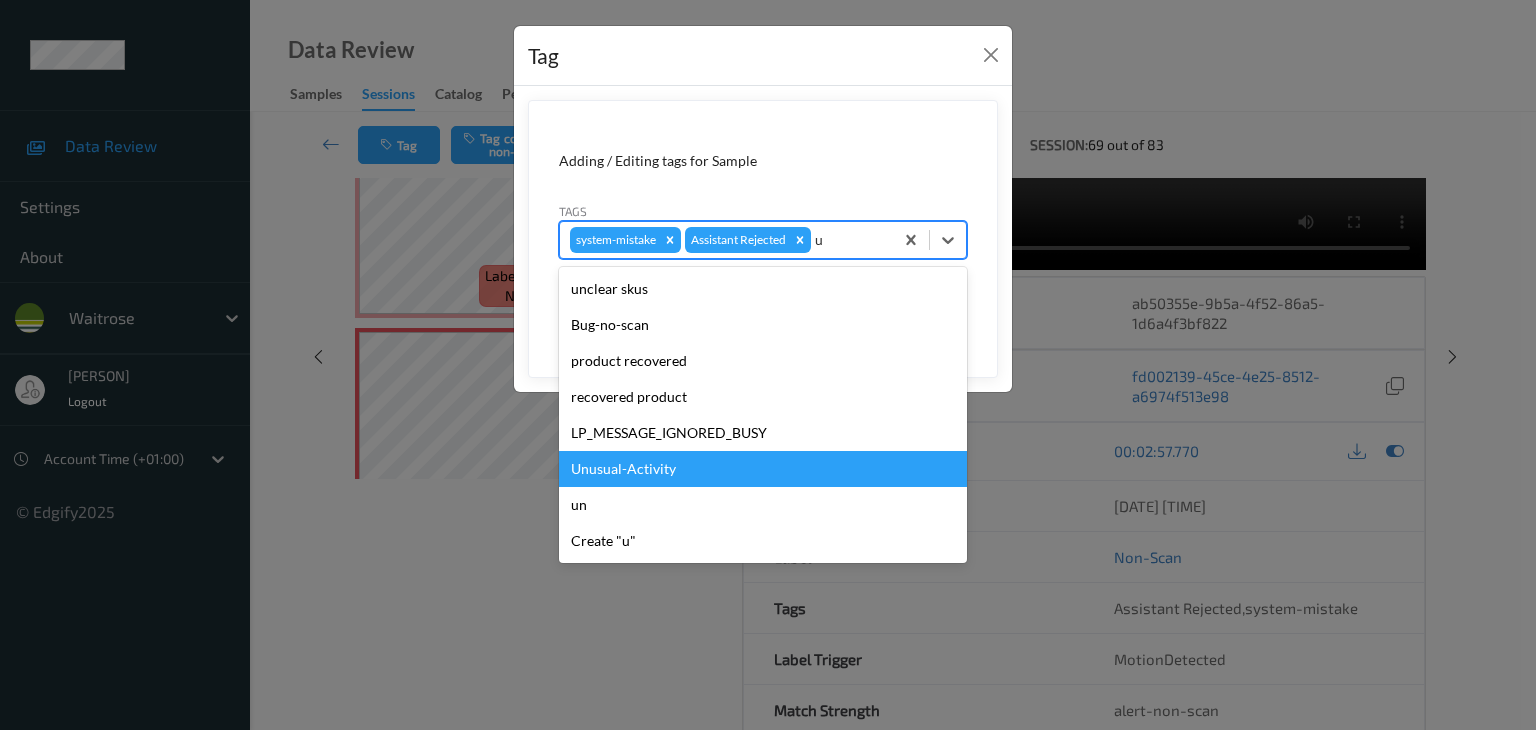 click on "Unusual-Activity" at bounding box center (763, 469) 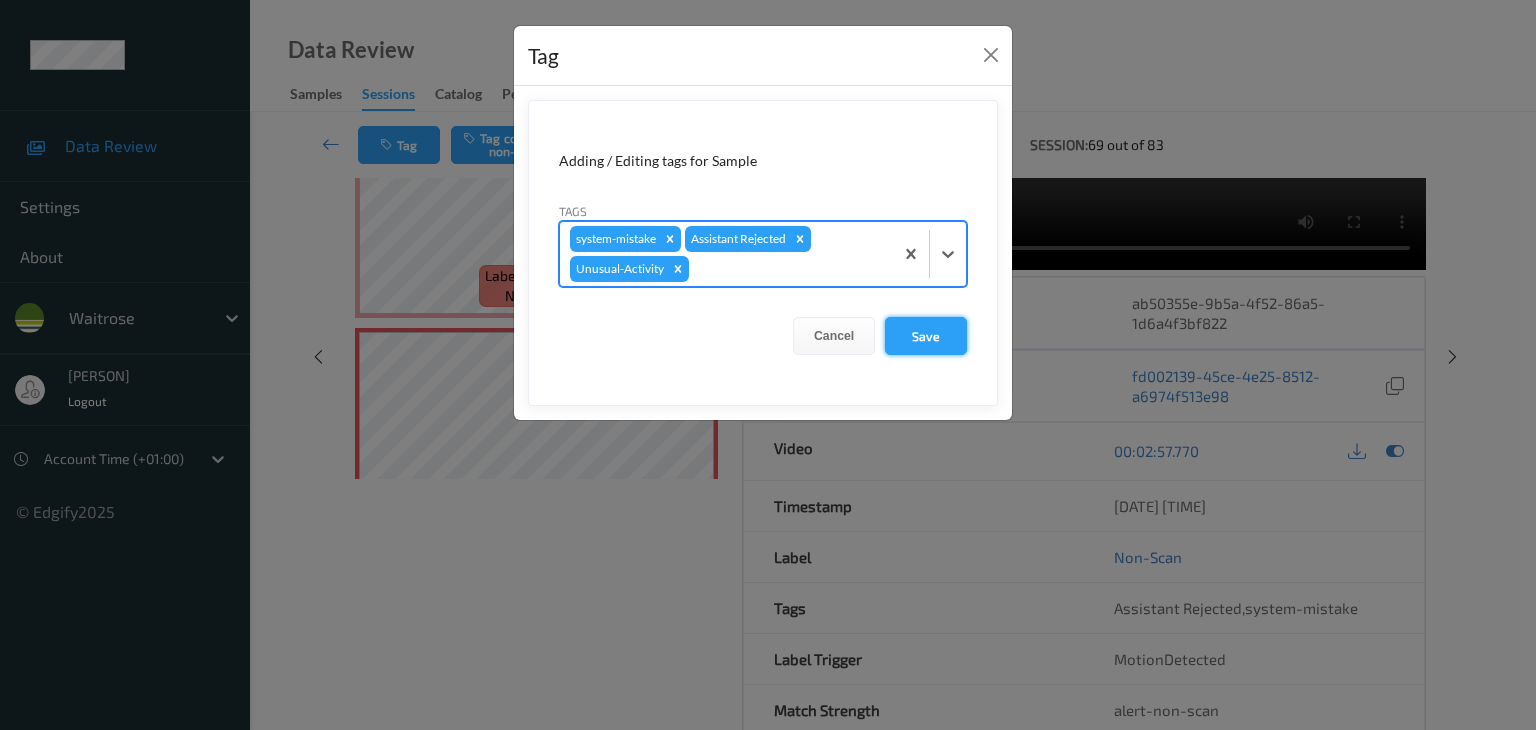click on "Save" at bounding box center [926, 336] 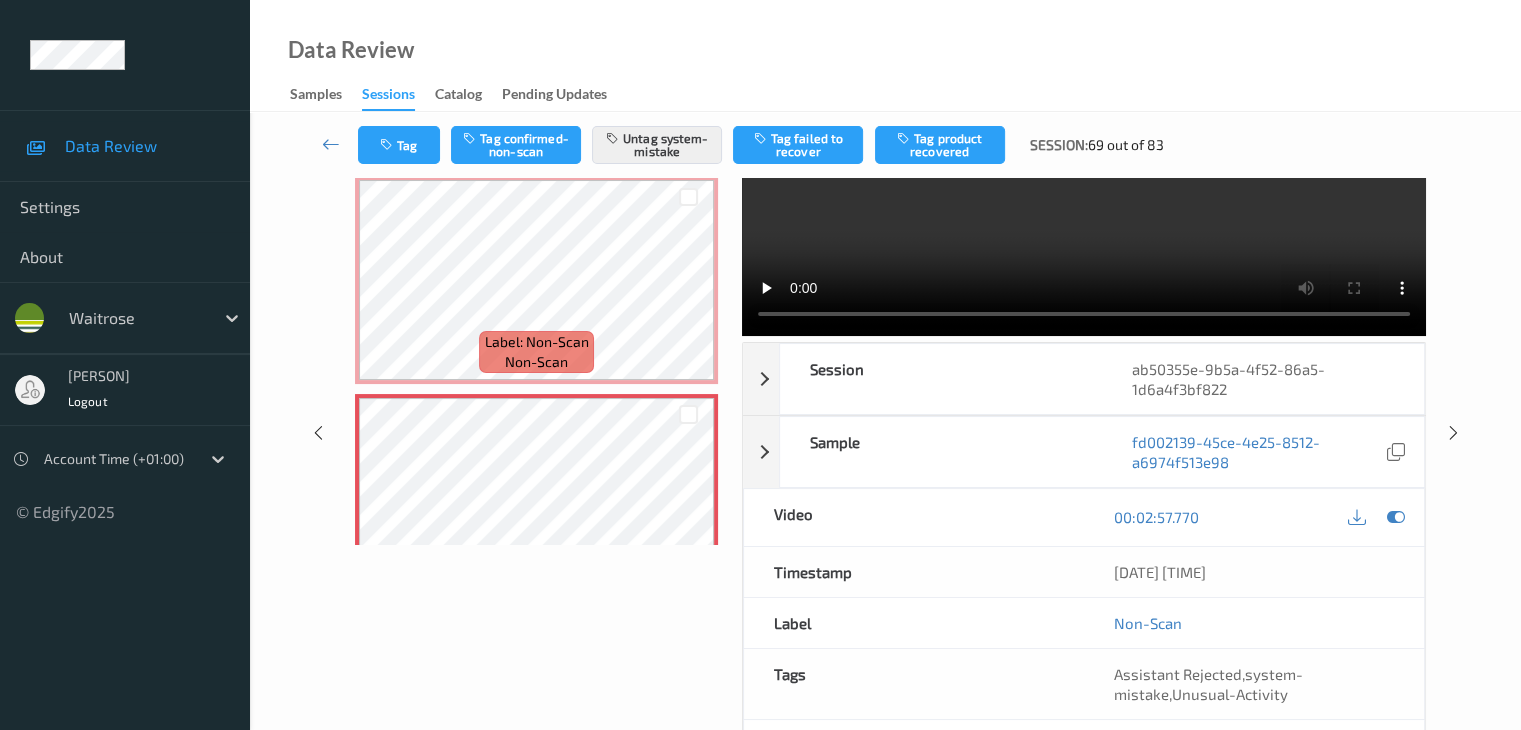 scroll, scrollTop: 100, scrollLeft: 0, axis: vertical 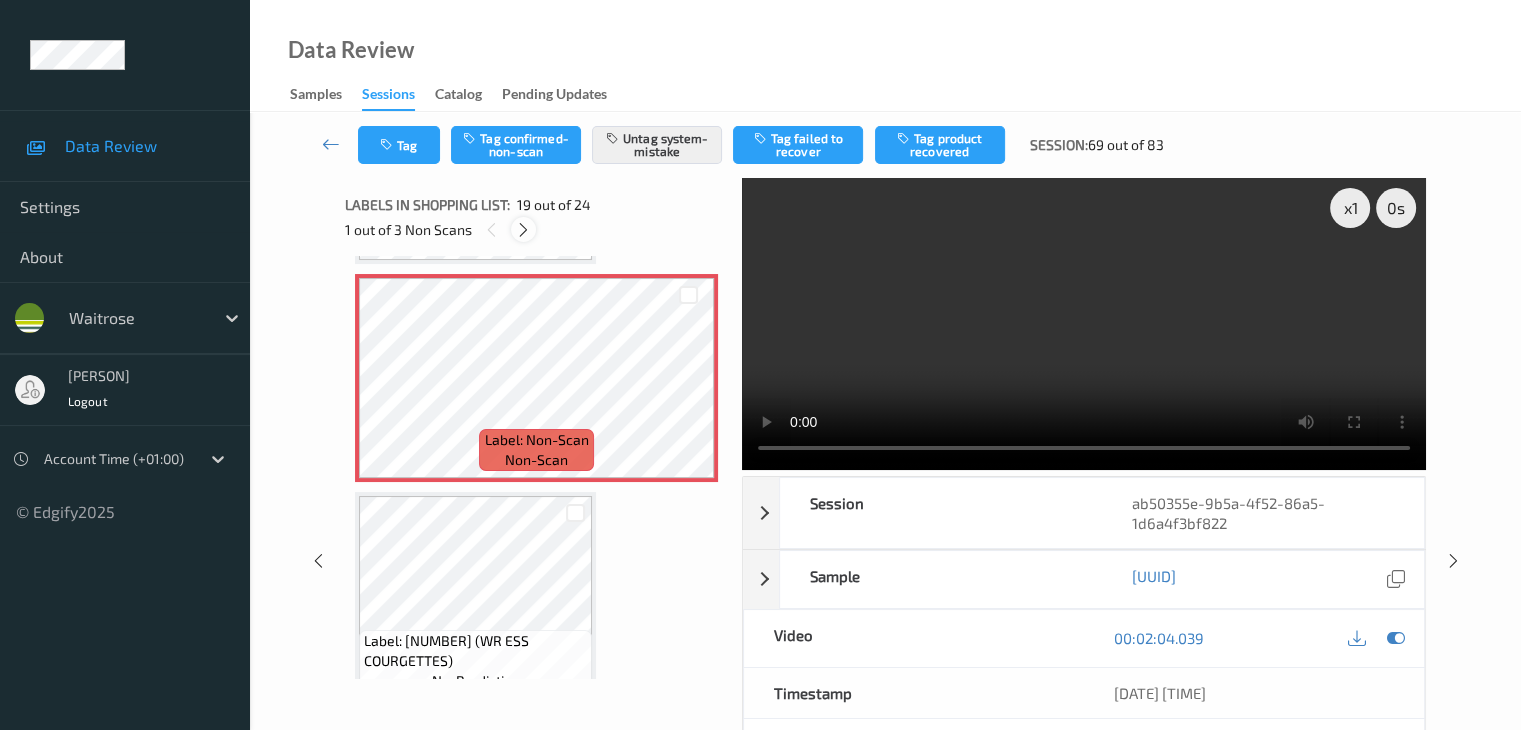 click at bounding box center [523, 230] 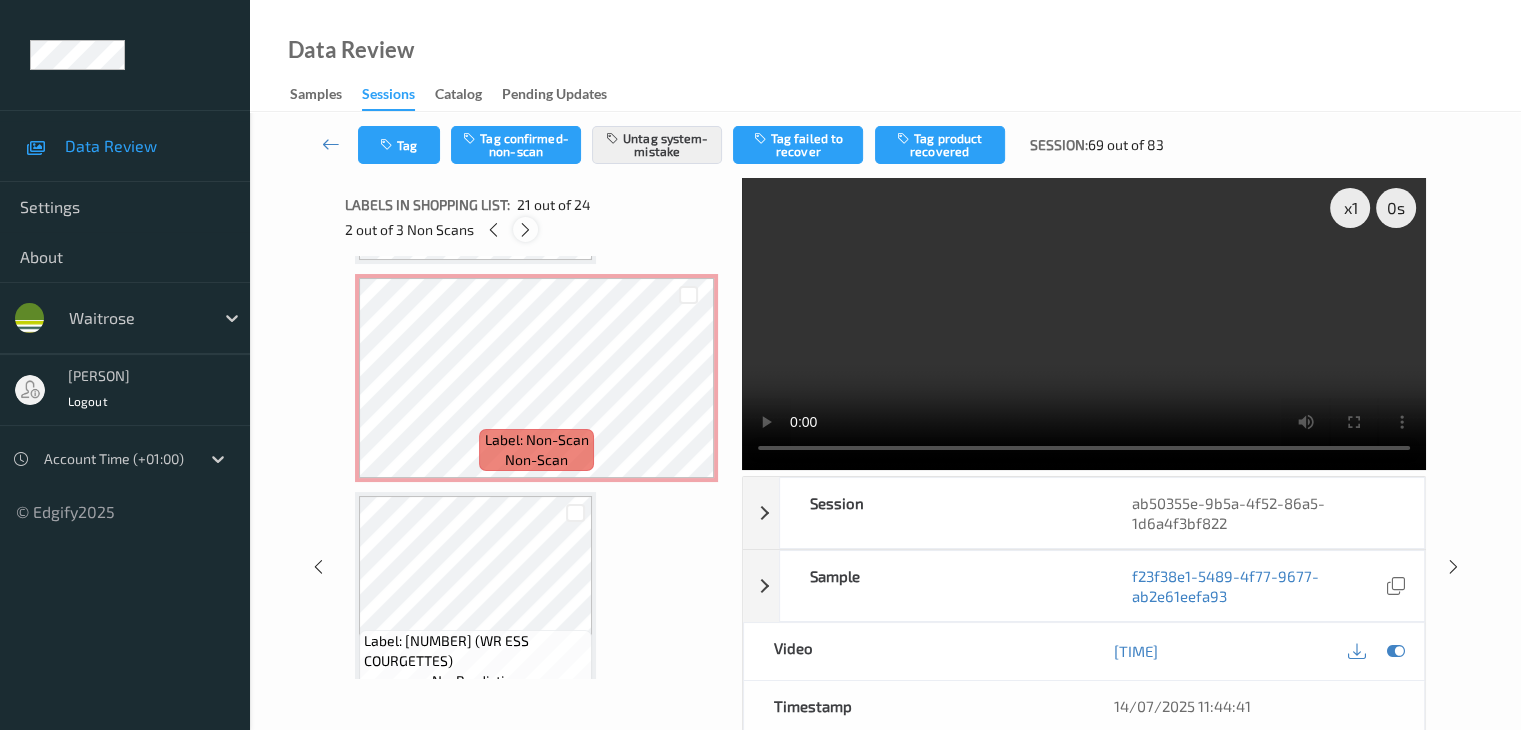 scroll, scrollTop: 4152, scrollLeft: 0, axis: vertical 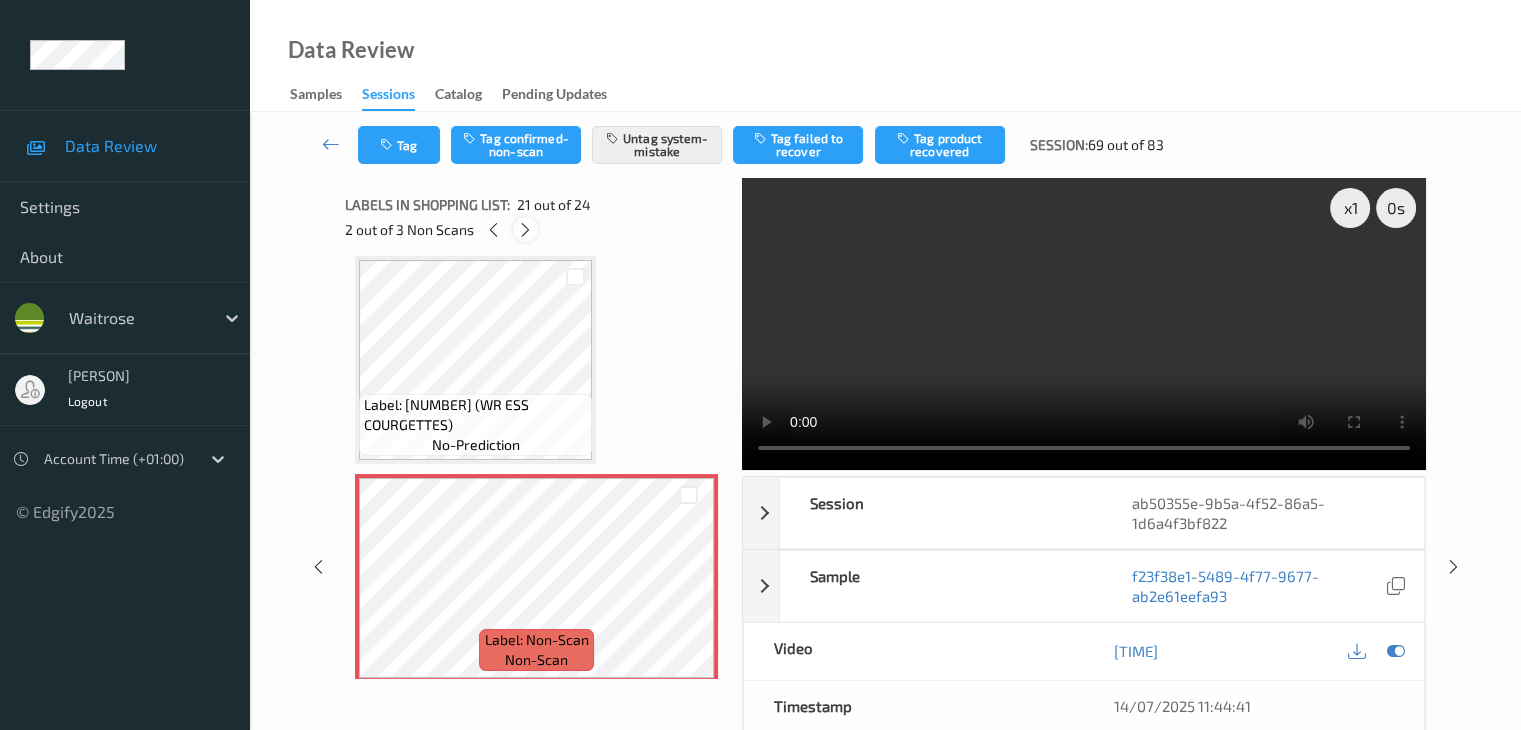 click at bounding box center (525, 230) 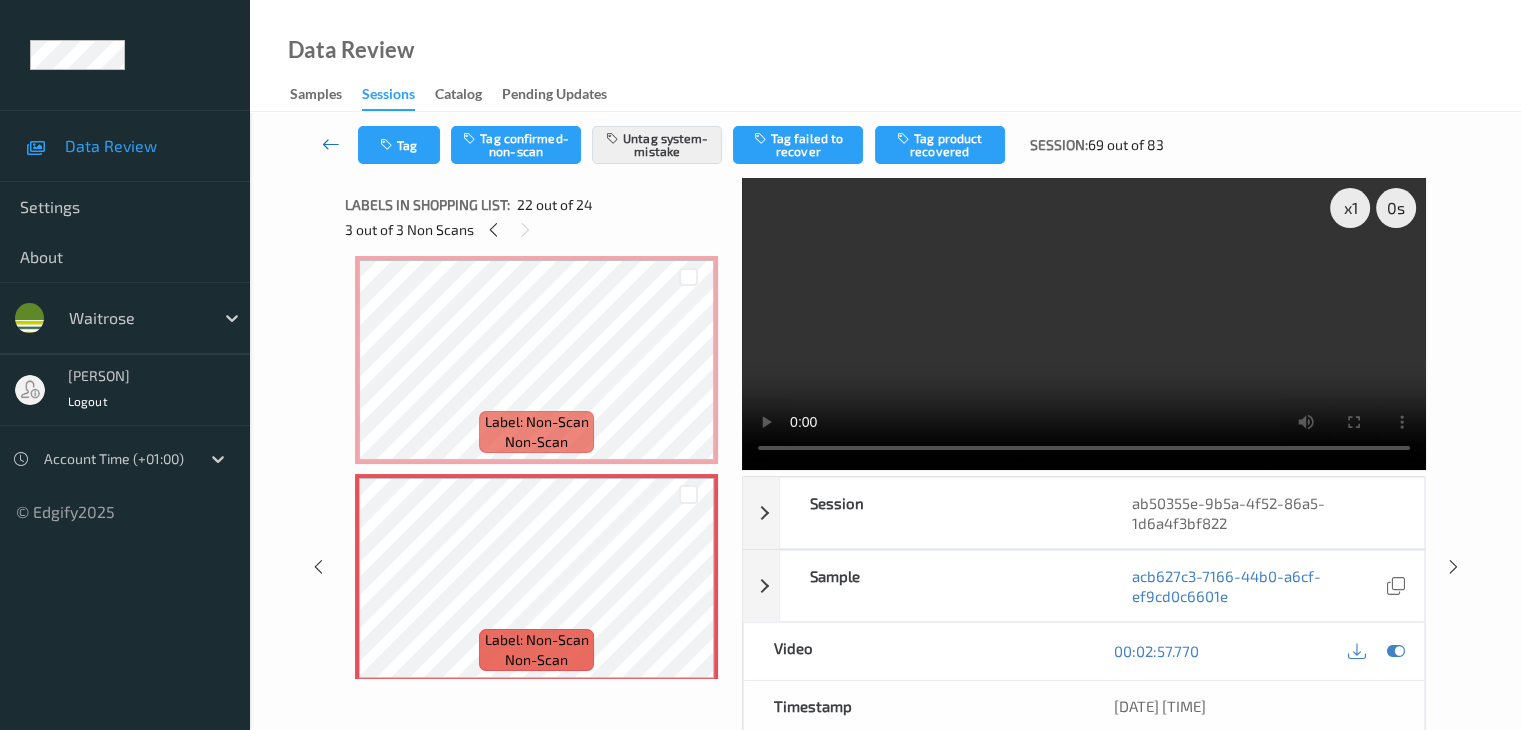 click at bounding box center [331, 144] 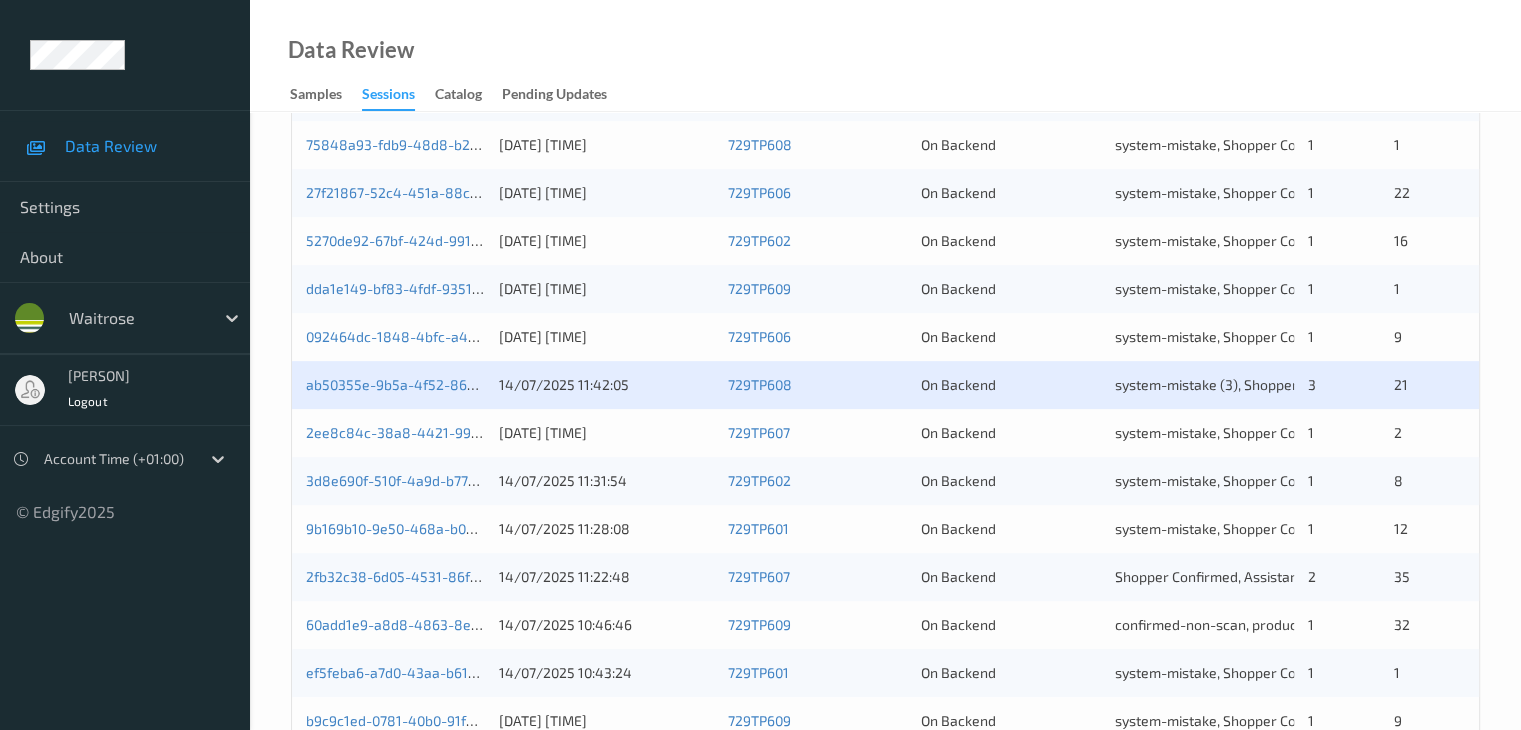 scroll, scrollTop: 700, scrollLeft: 0, axis: vertical 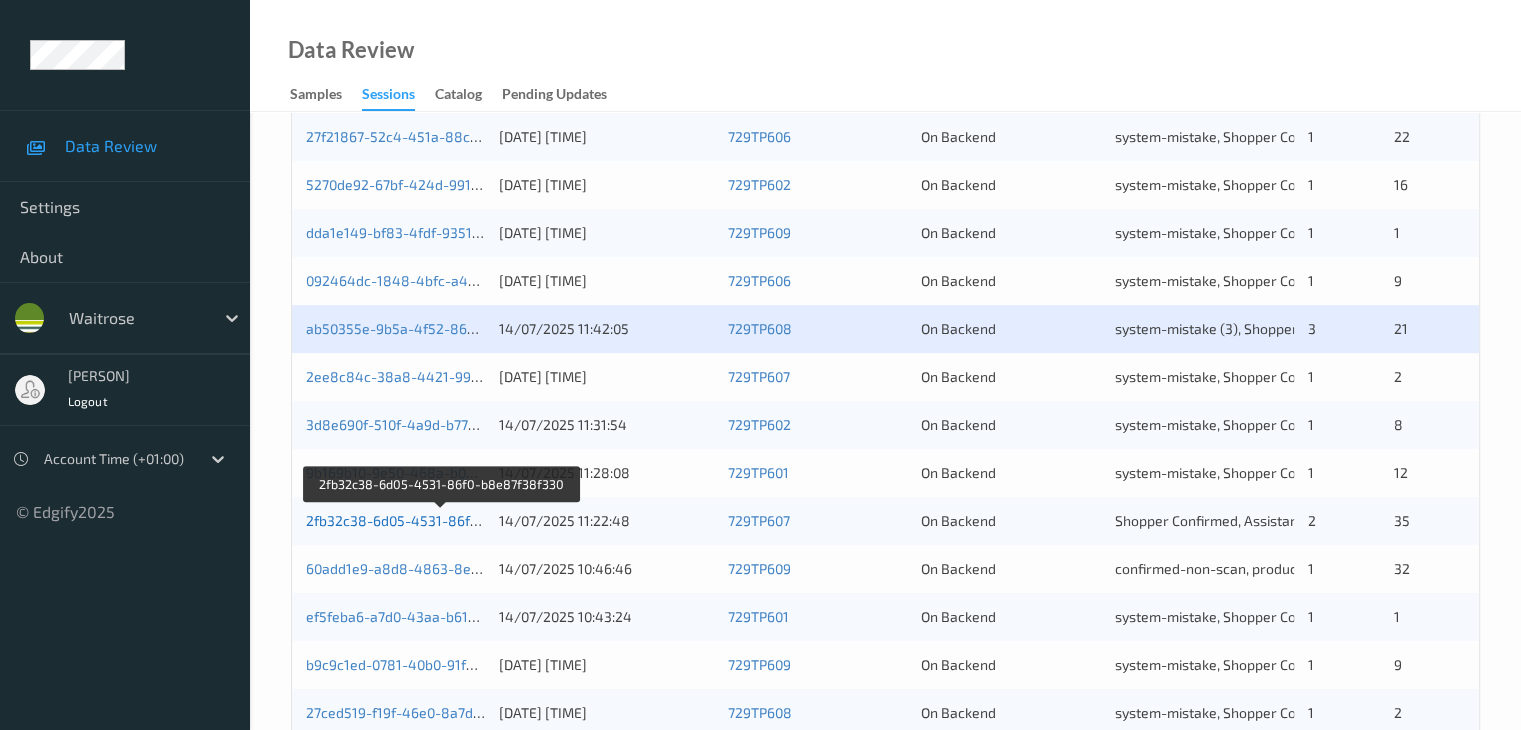 click on "2fb32c38-6d05-4531-86f0-b8e87f38f330" at bounding box center (441, 520) 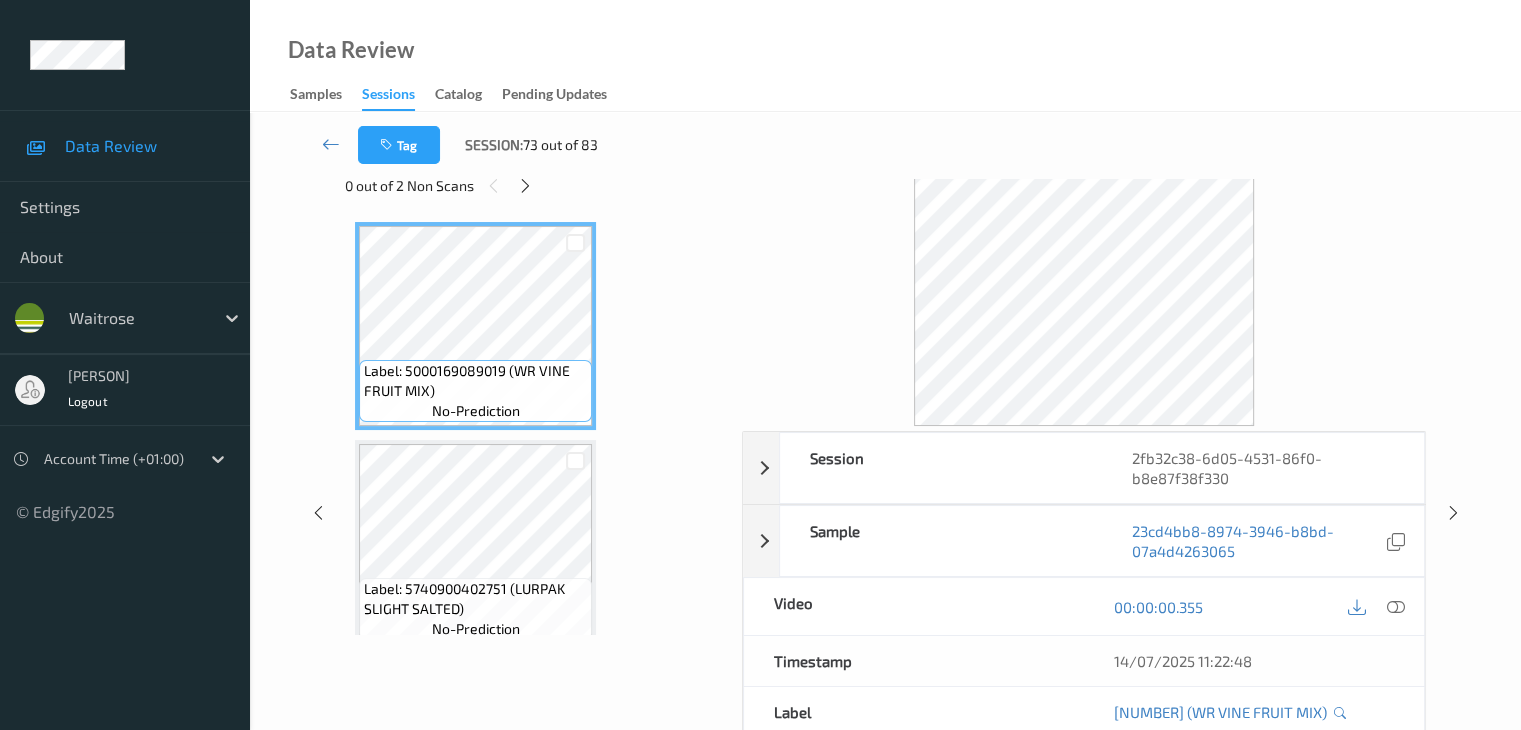 scroll, scrollTop: 0, scrollLeft: 0, axis: both 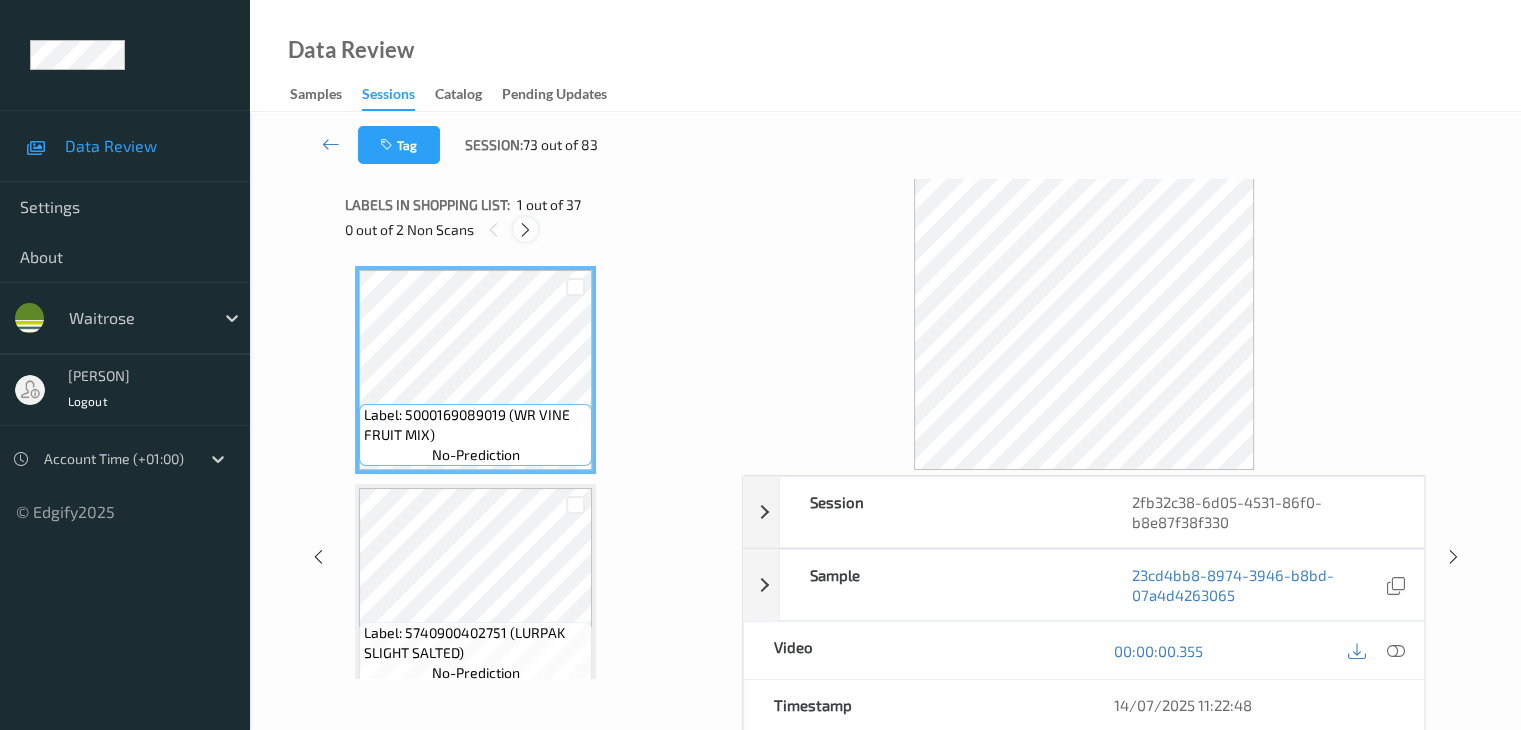 click at bounding box center (525, 230) 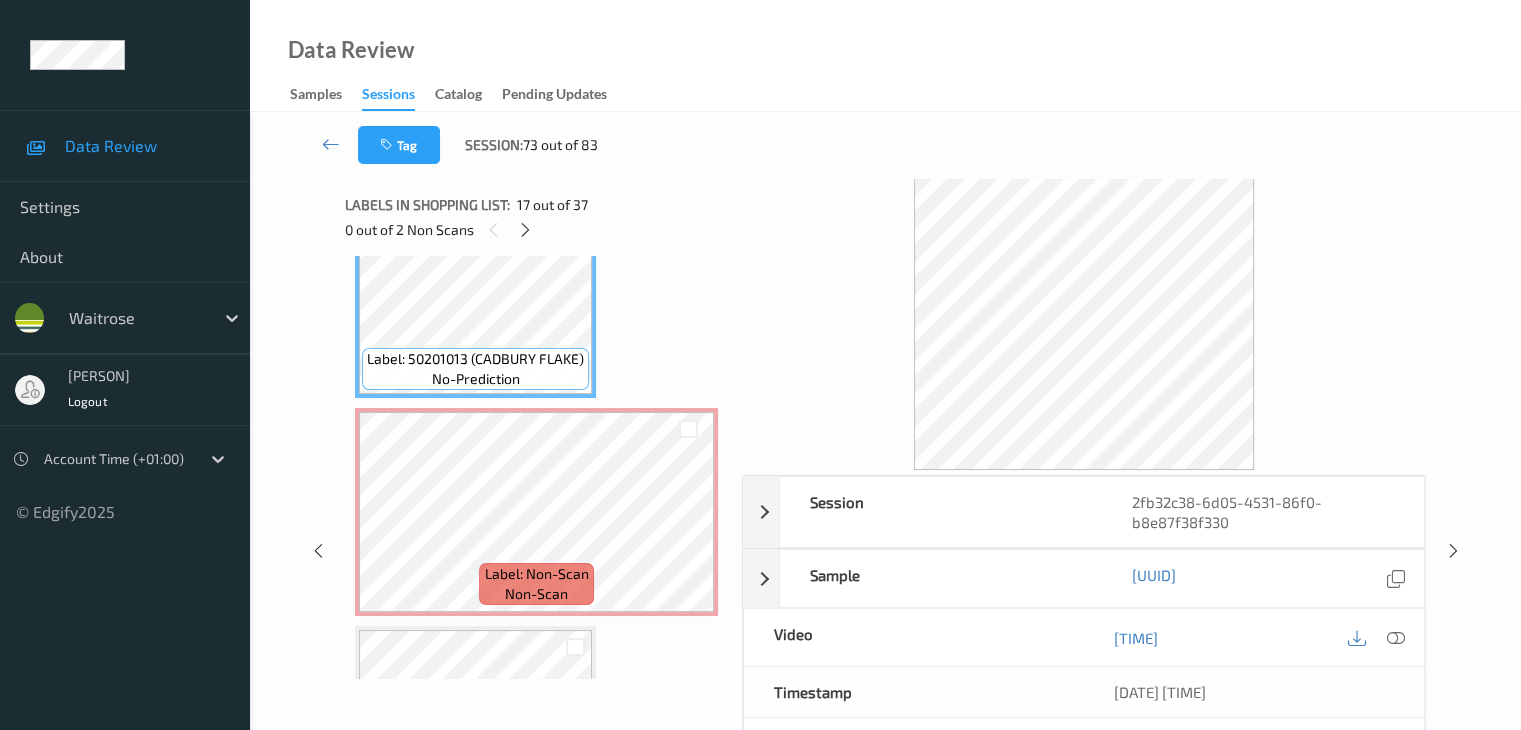 scroll, scrollTop: 3598, scrollLeft: 0, axis: vertical 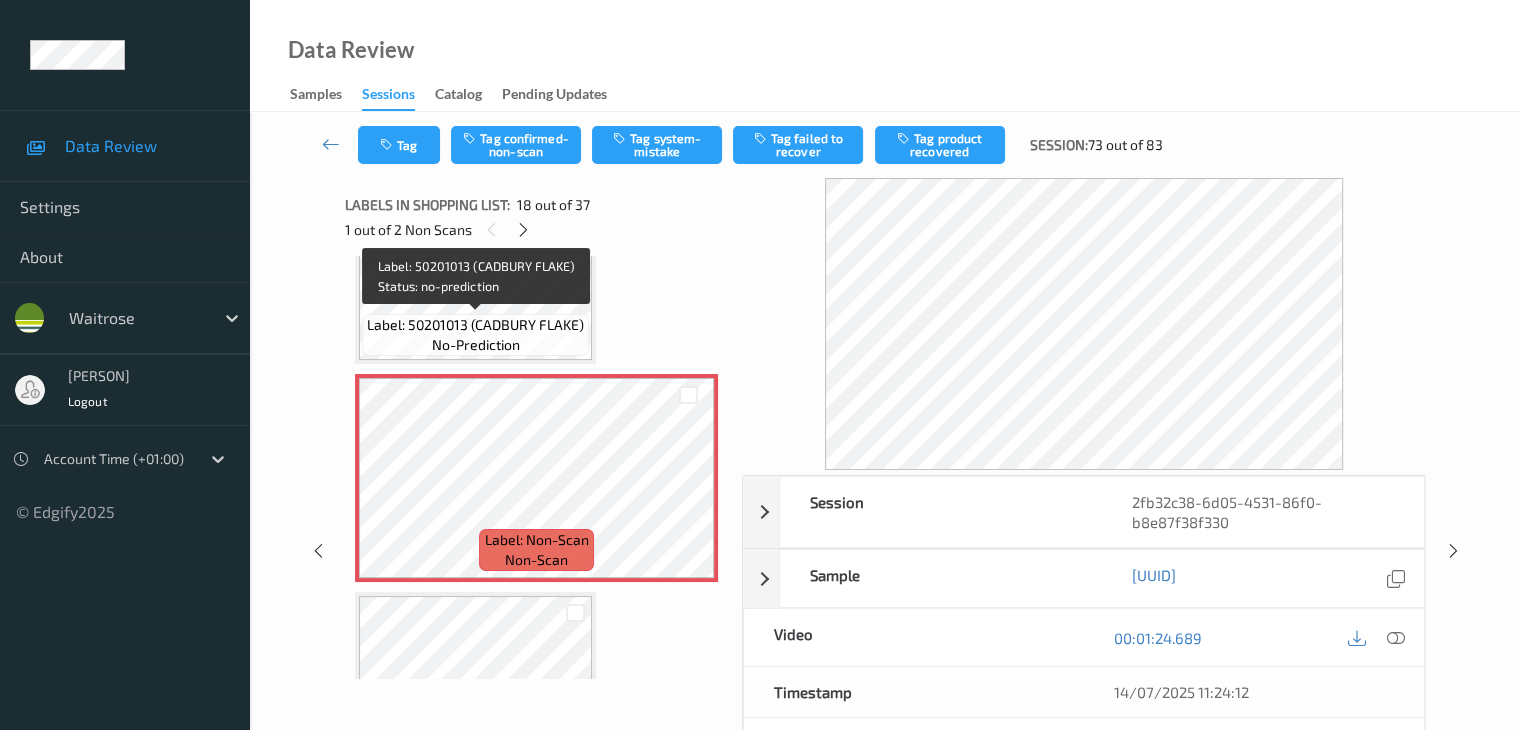click on "Label: 50201013 (CADBURY FLAKE)" at bounding box center [475, 325] 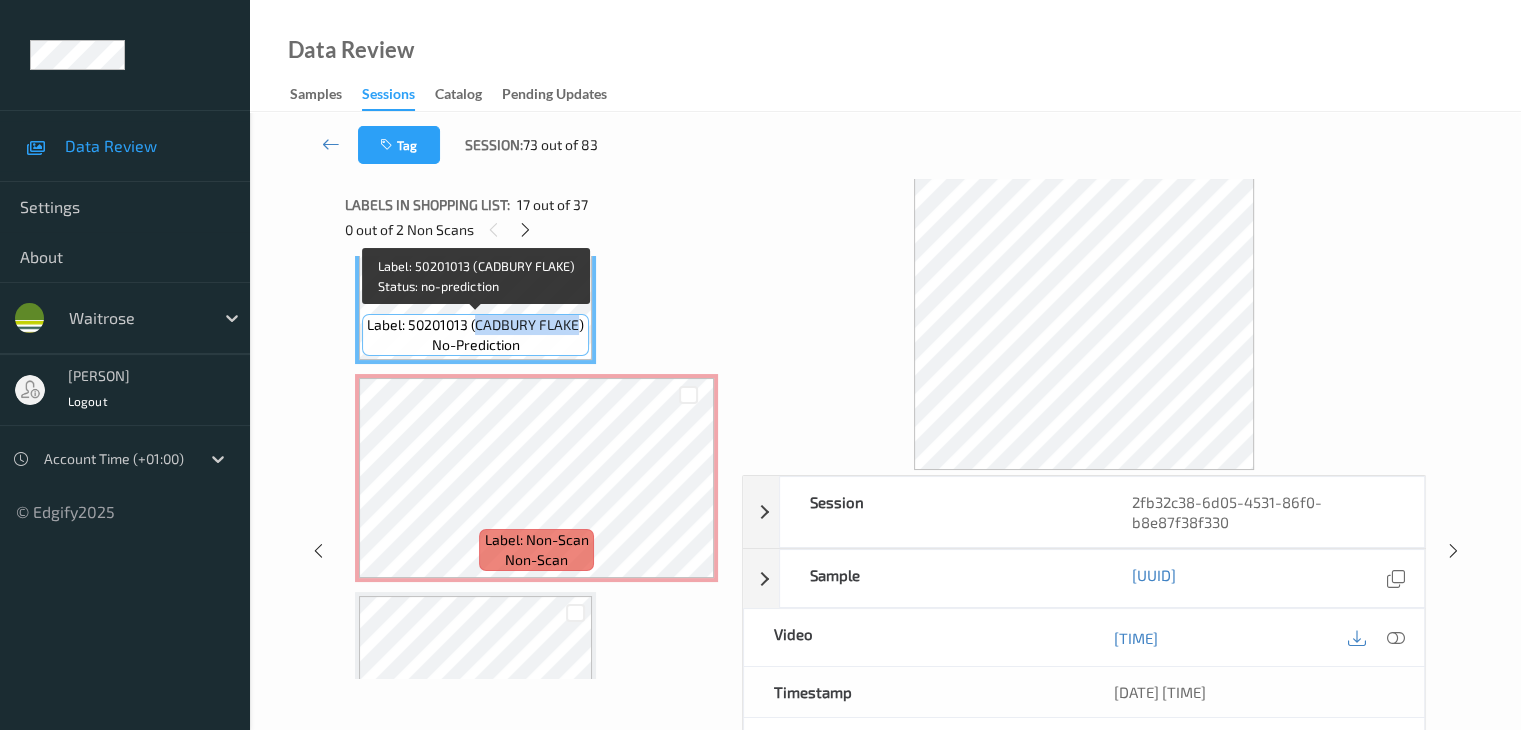 drag, startPoint x: 475, startPoint y: 330, endPoint x: 579, endPoint y: 327, distance: 104.04326 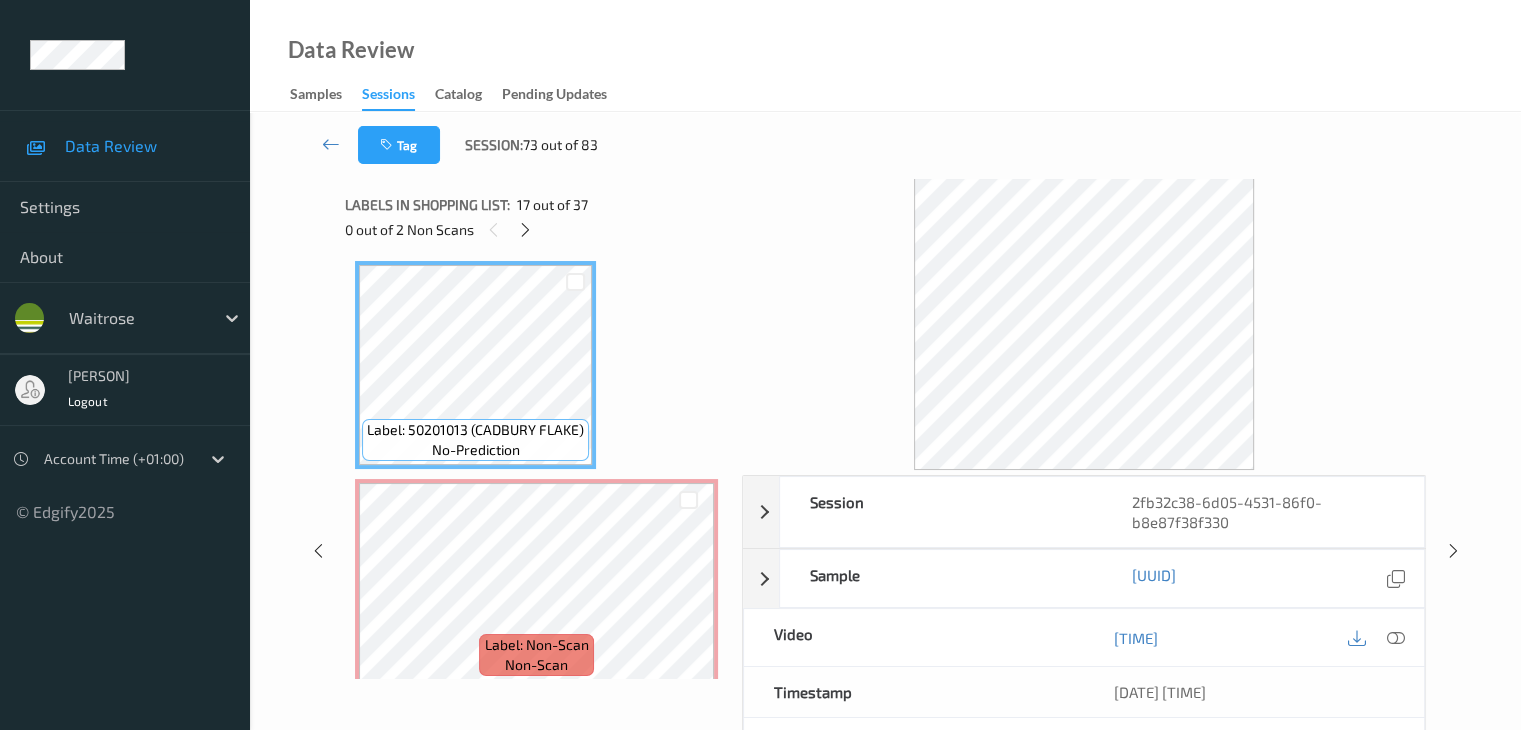 scroll, scrollTop: 3491, scrollLeft: 0, axis: vertical 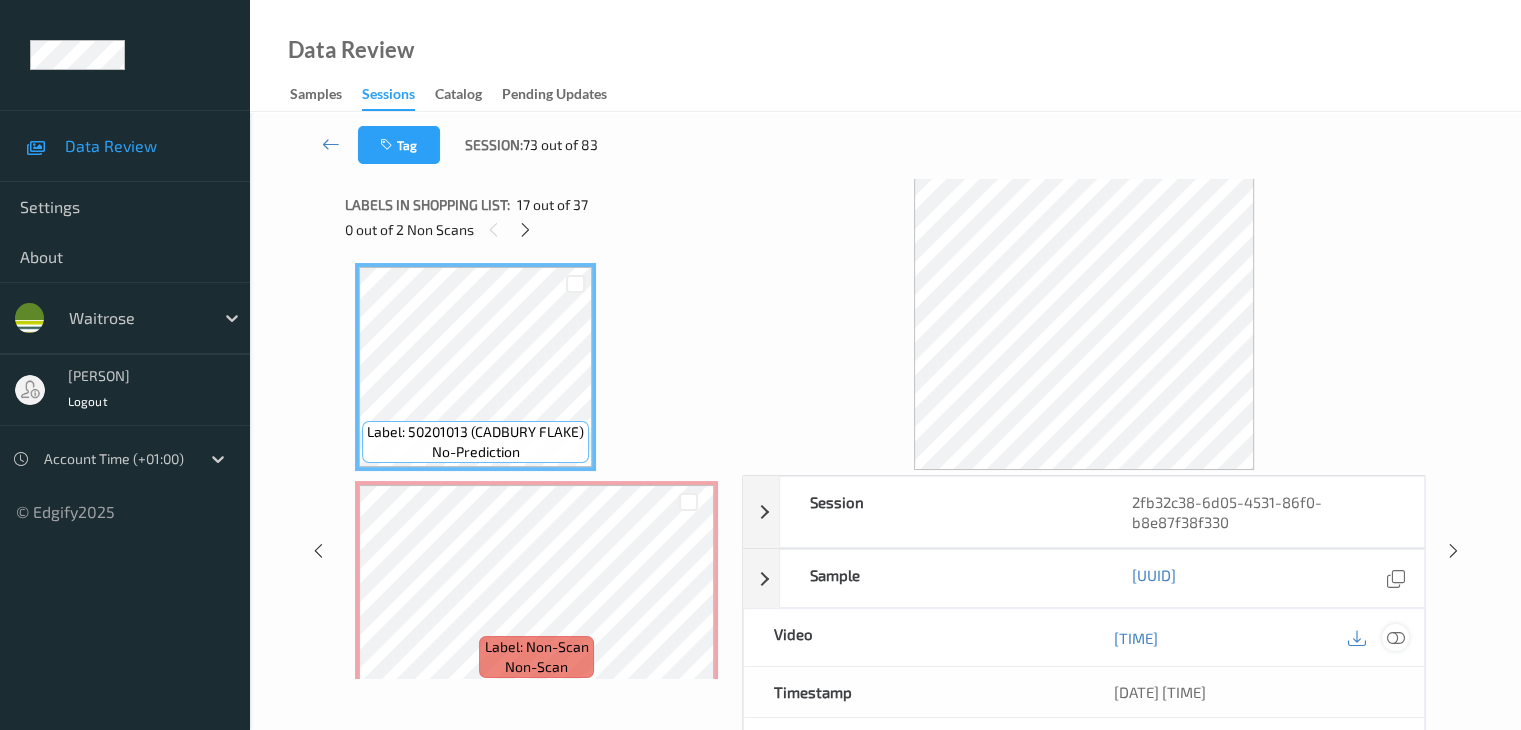 click at bounding box center [1395, 638] 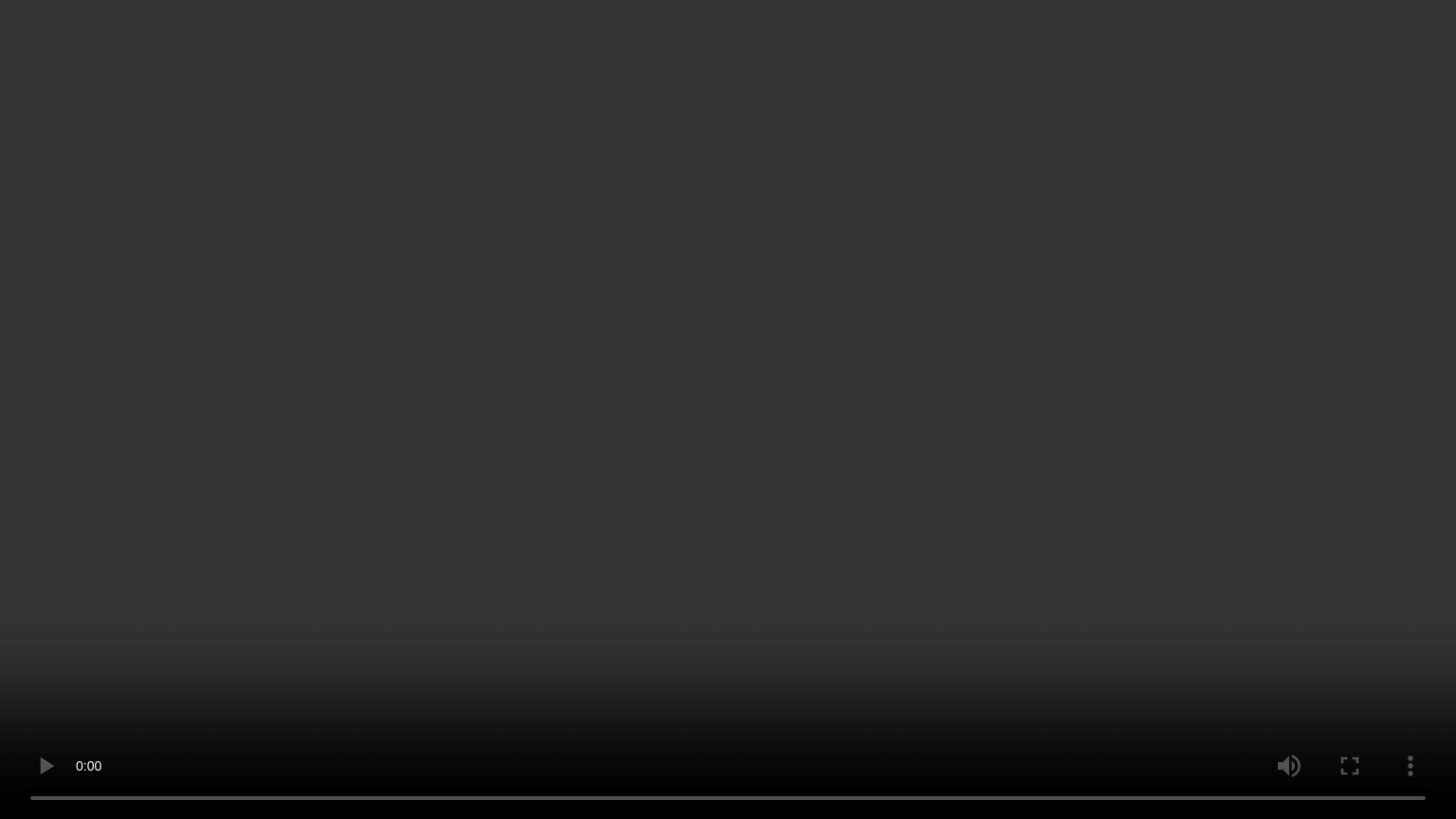 type 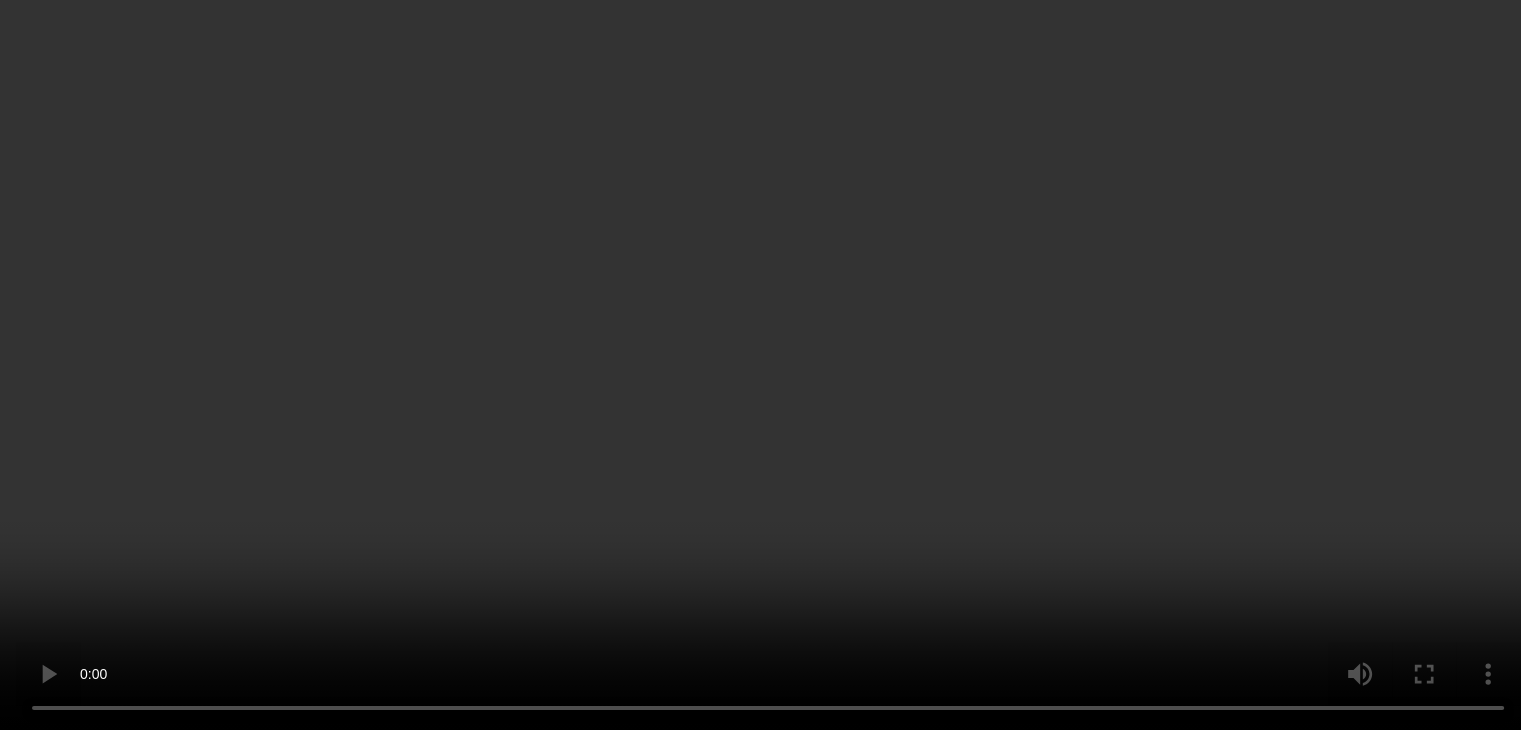 scroll, scrollTop: 144, scrollLeft: 0, axis: vertical 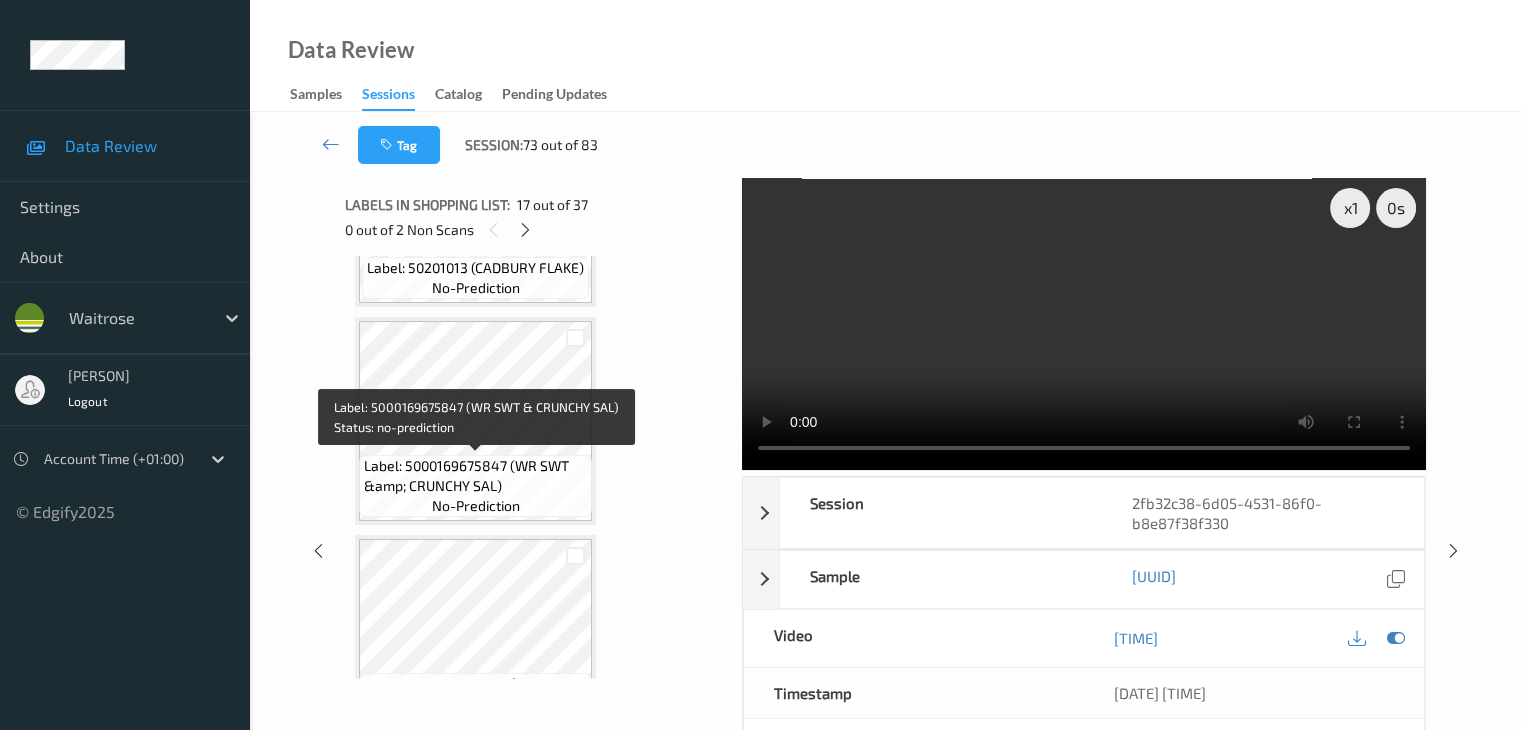 click on "Label: 5000169675847 (WR SWT &amp; CRUNCHY SAL)" at bounding box center [475, 476] 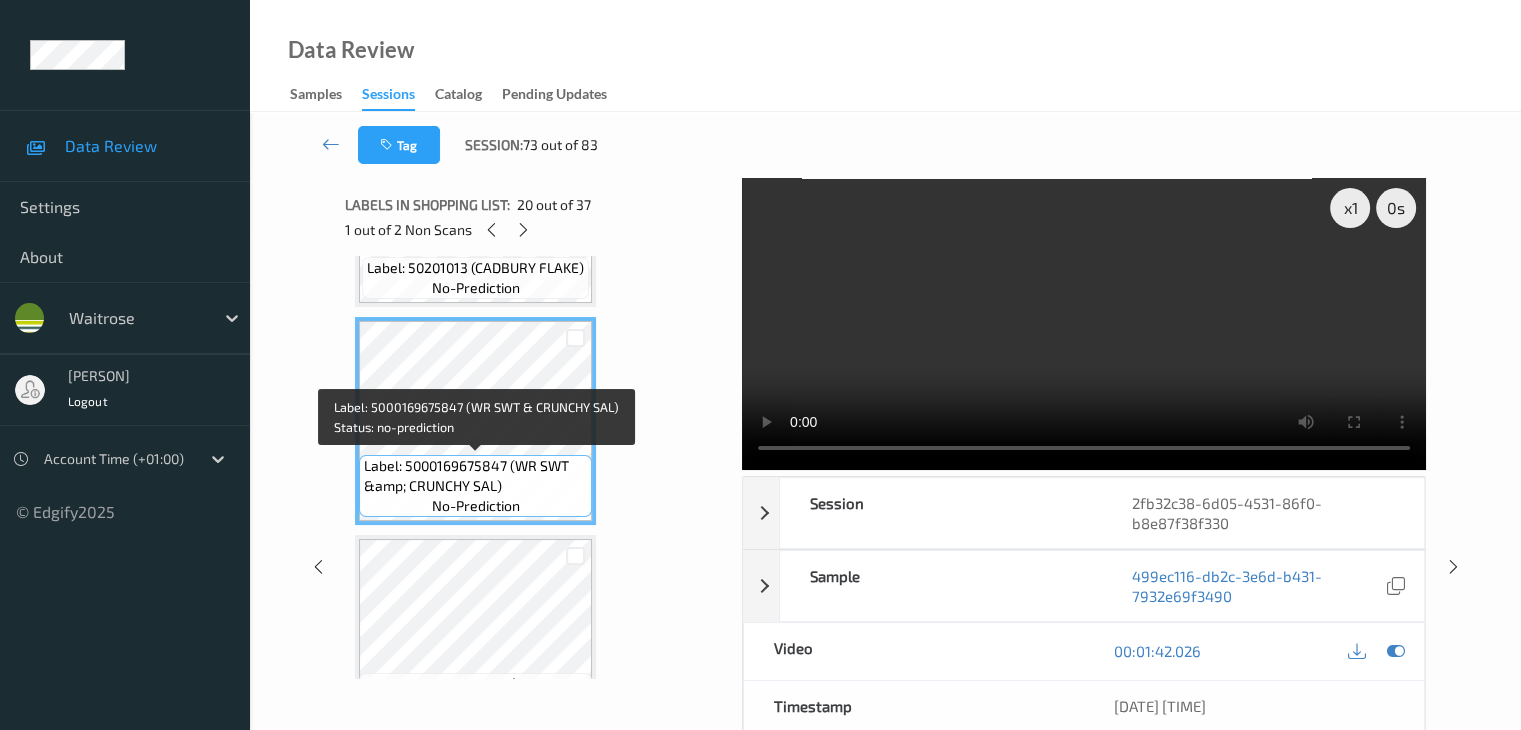 click on "Label: 5000169675847 (WR SWT &amp; CRUNCHY SAL)" at bounding box center (475, 476) 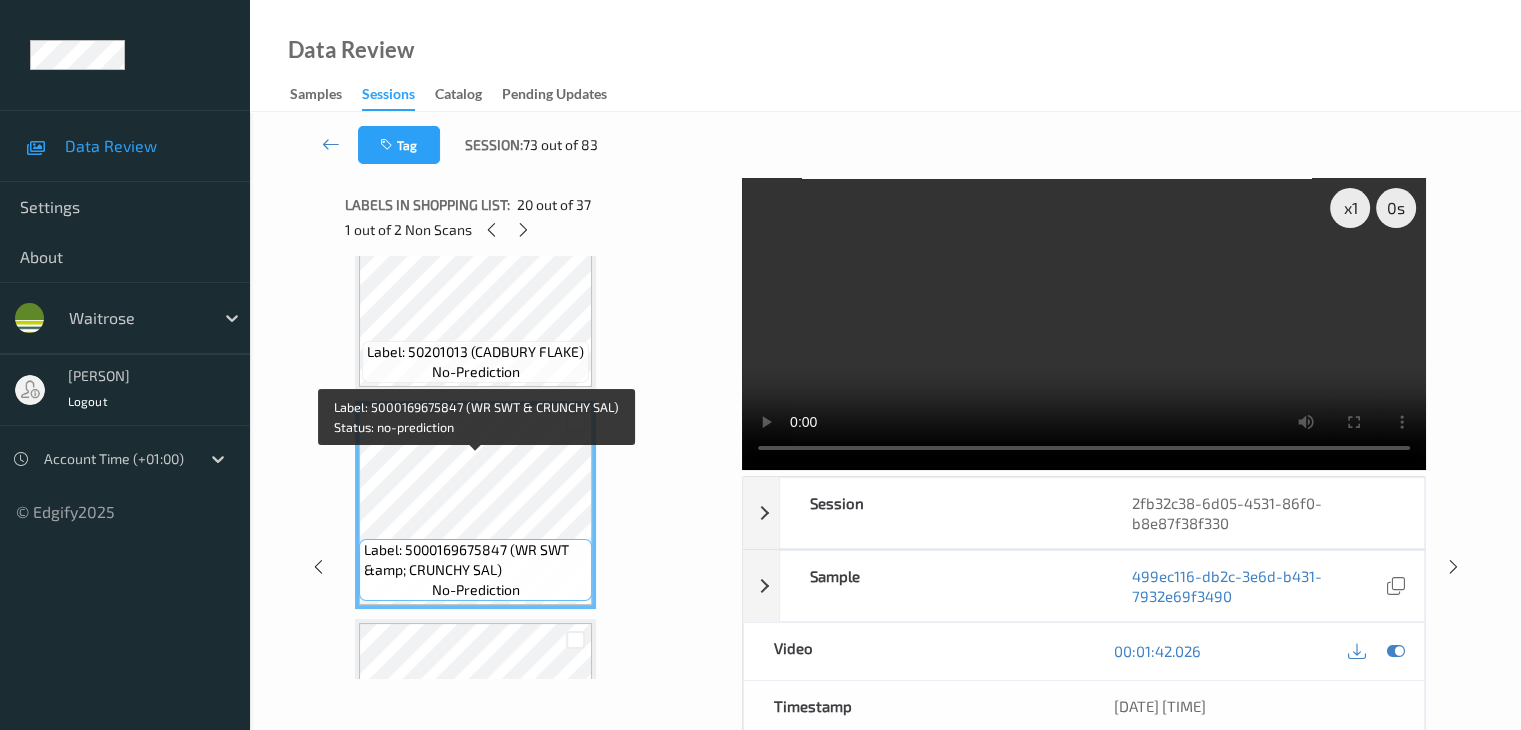 scroll, scrollTop: 3891, scrollLeft: 0, axis: vertical 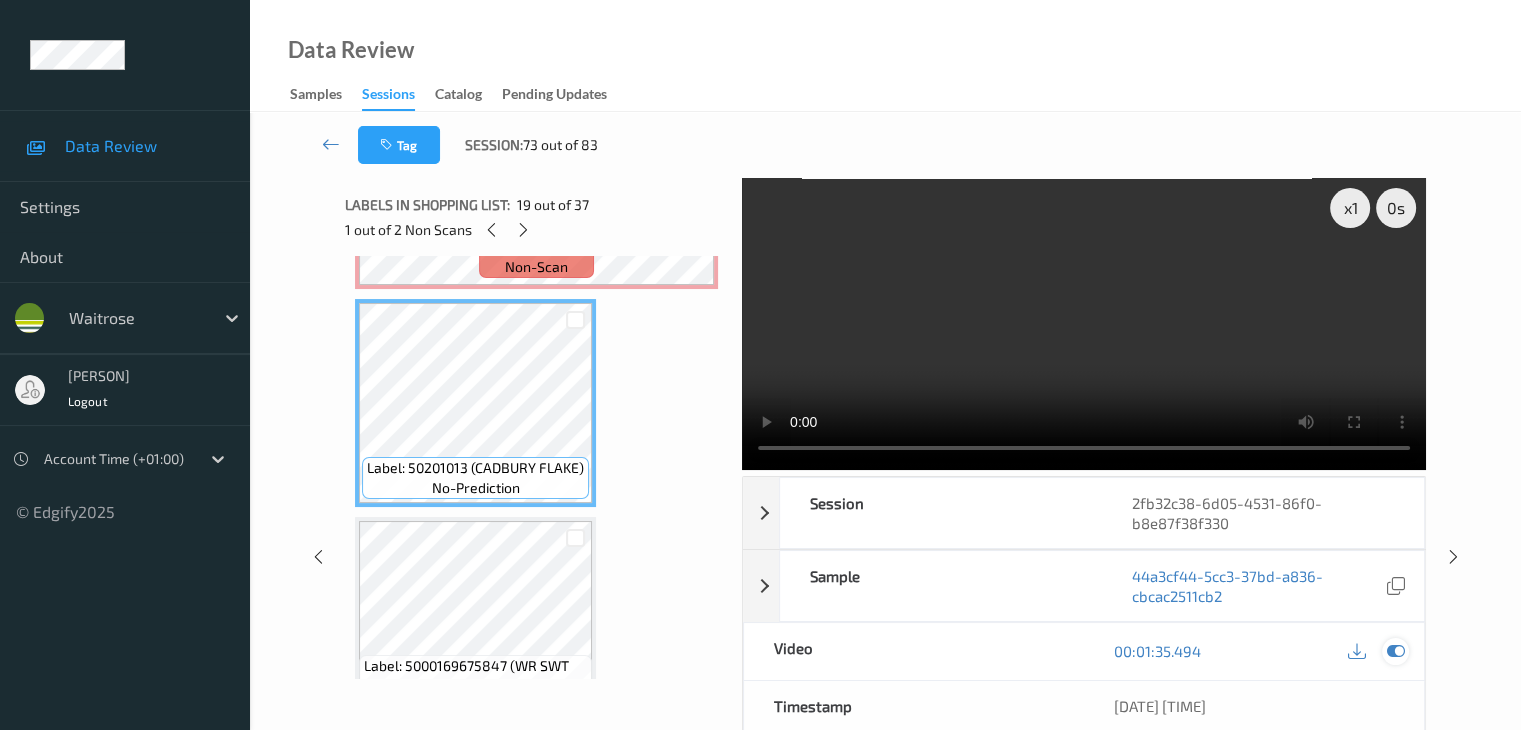 click at bounding box center (1395, 651) 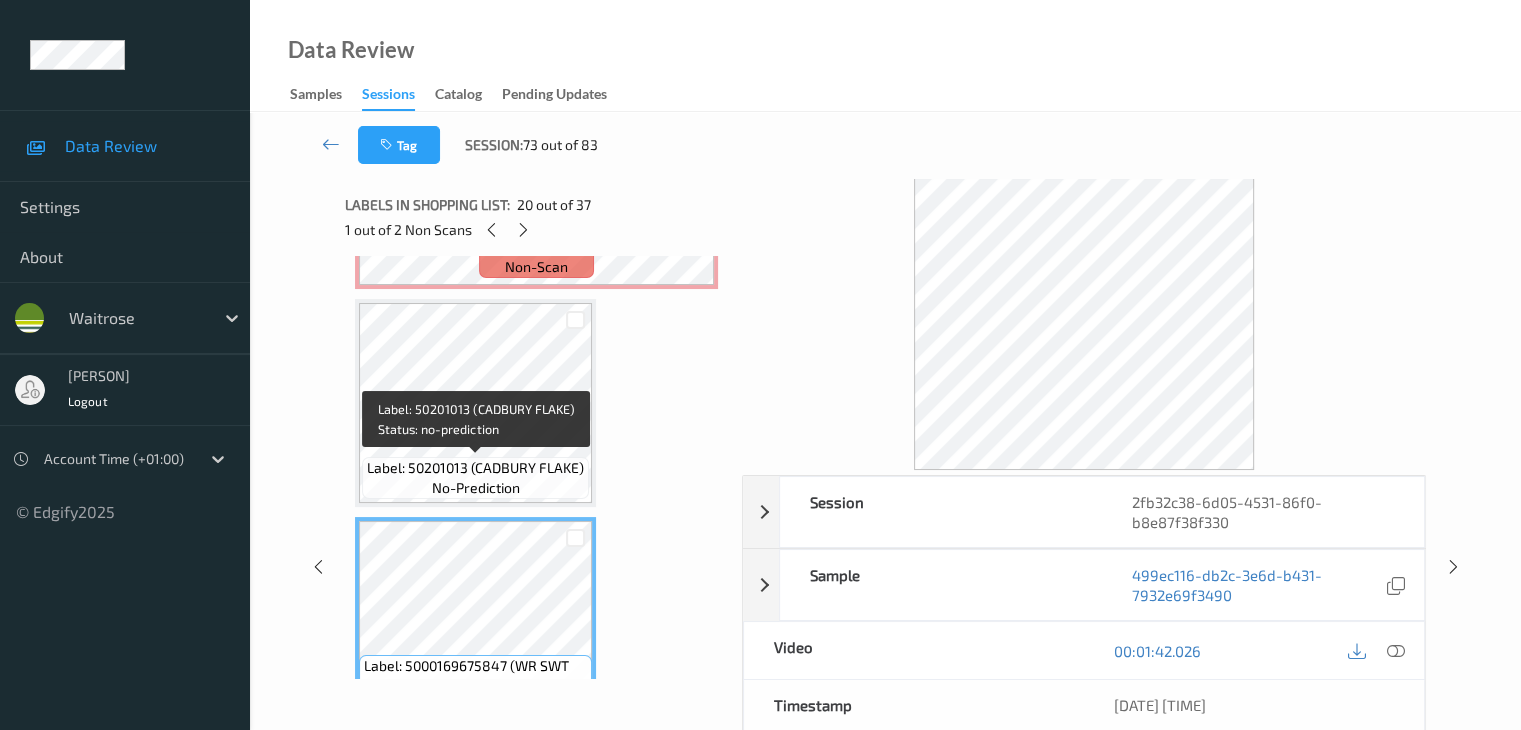 click on "Label: 50201013 (CADBURY FLAKE)" at bounding box center [475, 468] 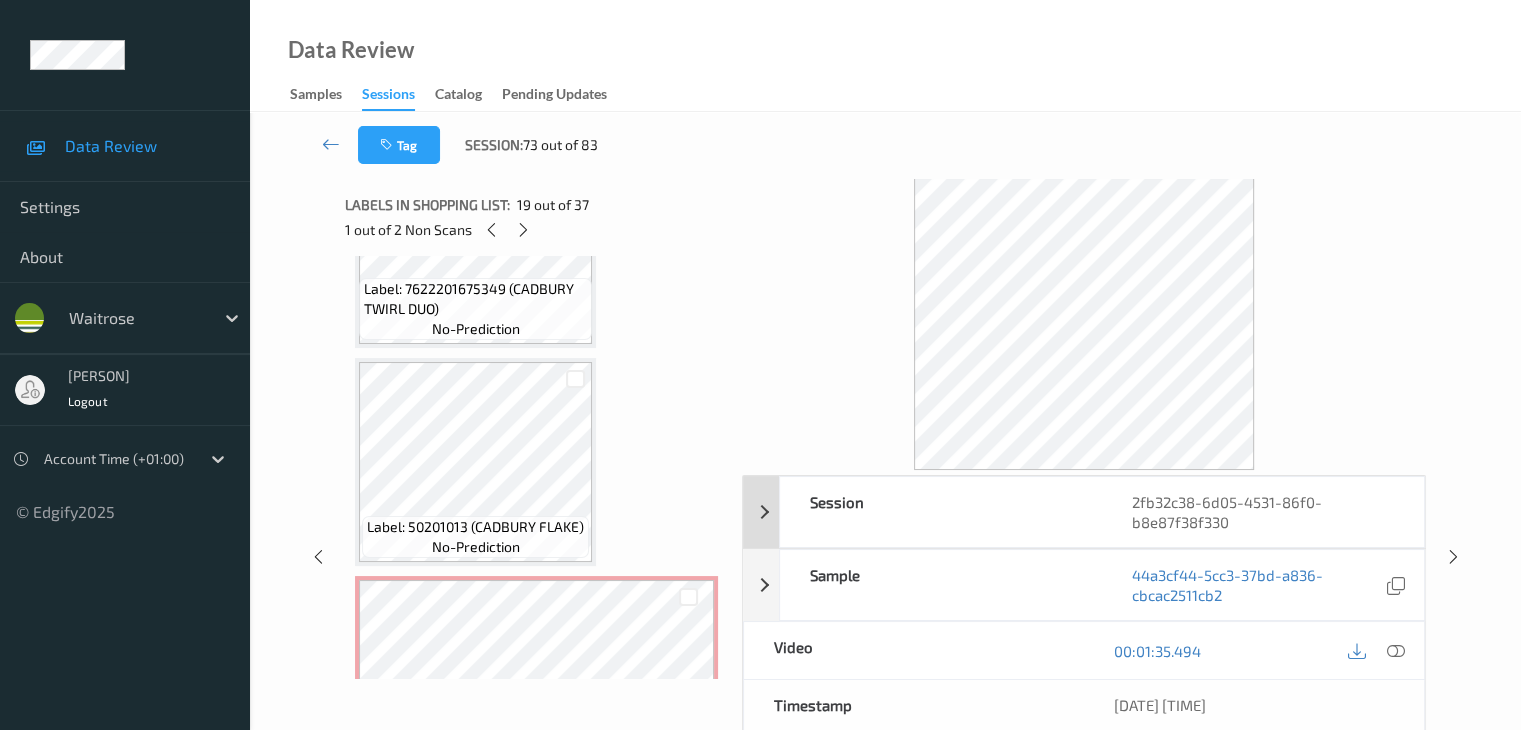 scroll, scrollTop: 3391, scrollLeft: 0, axis: vertical 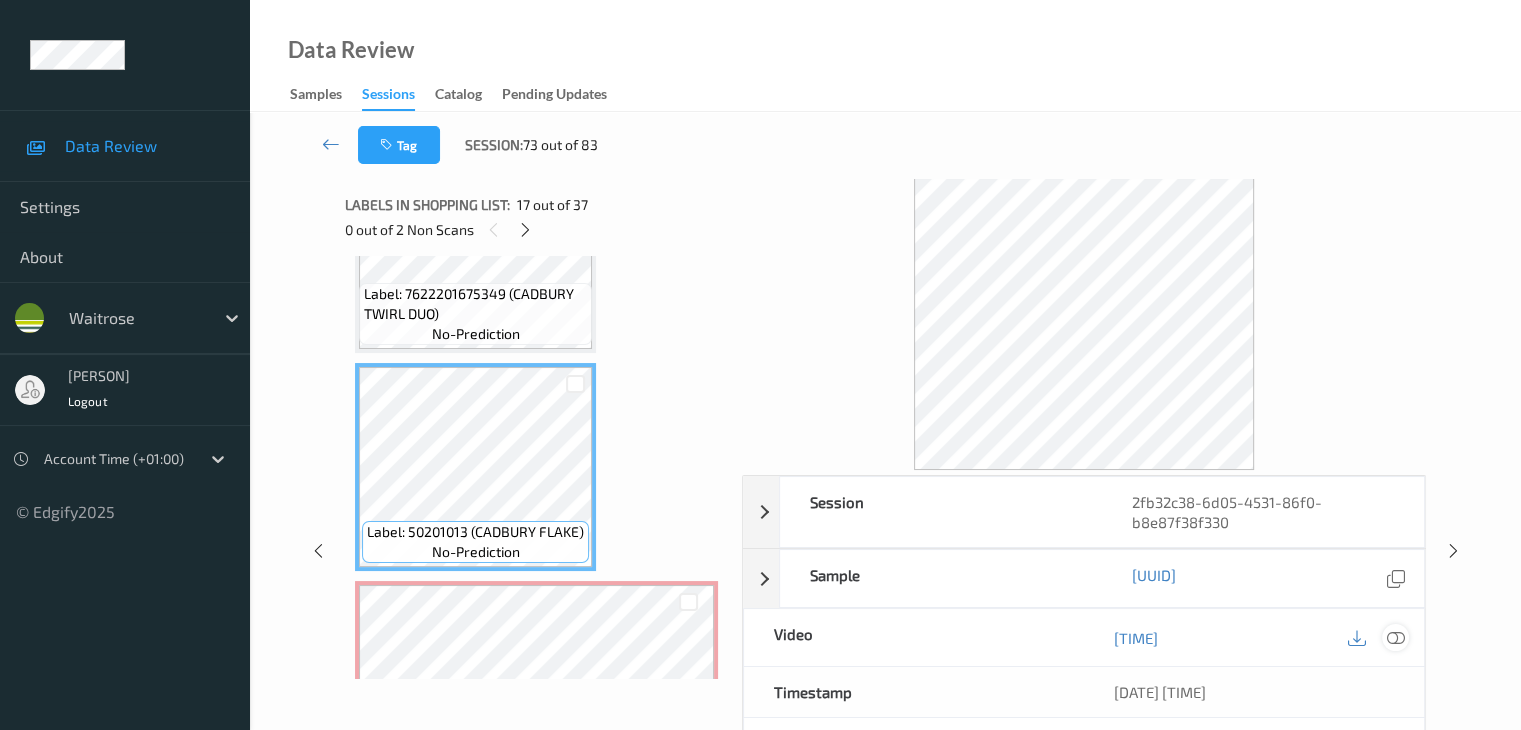 click at bounding box center (1395, 638) 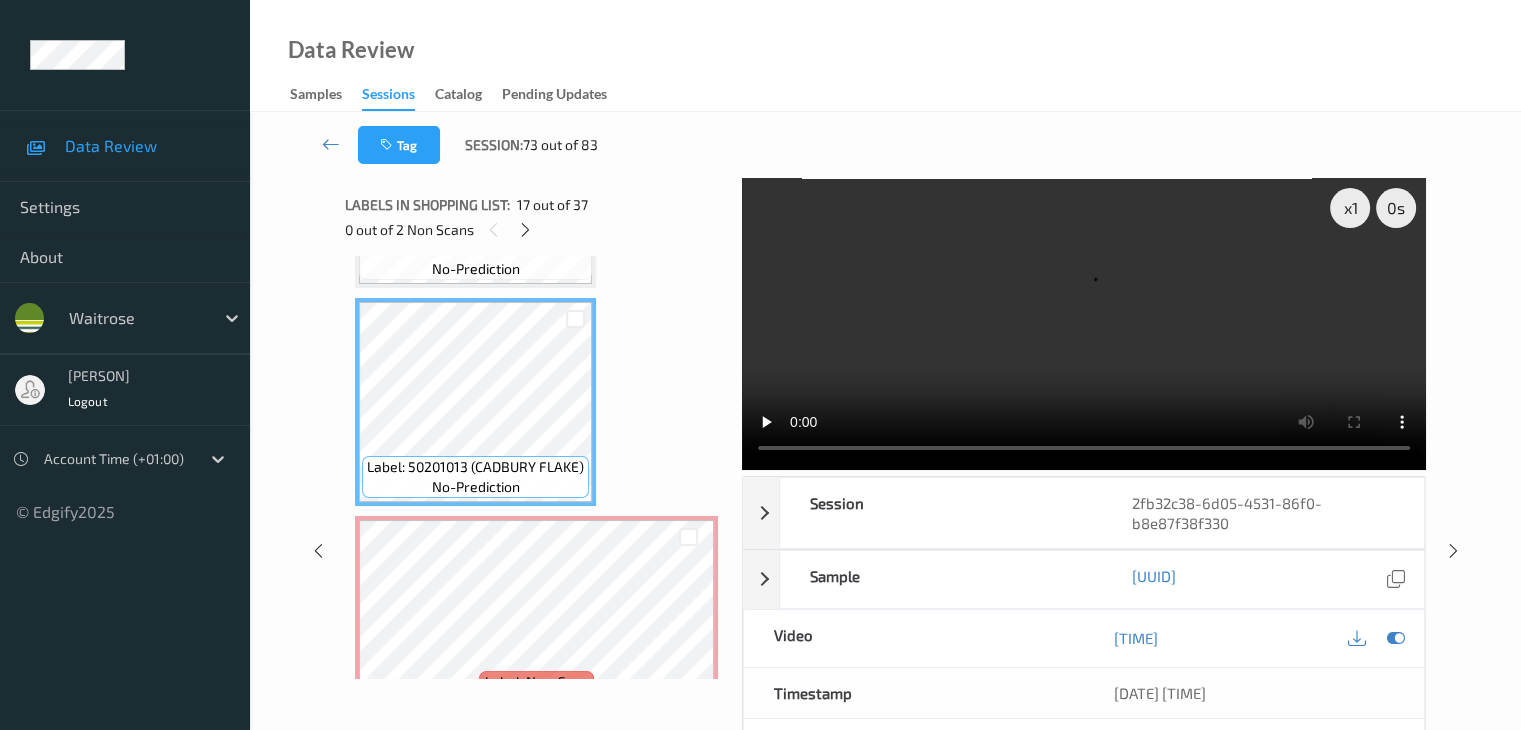 scroll, scrollTop: 3491, scrollLeft: 0, axis: vertical 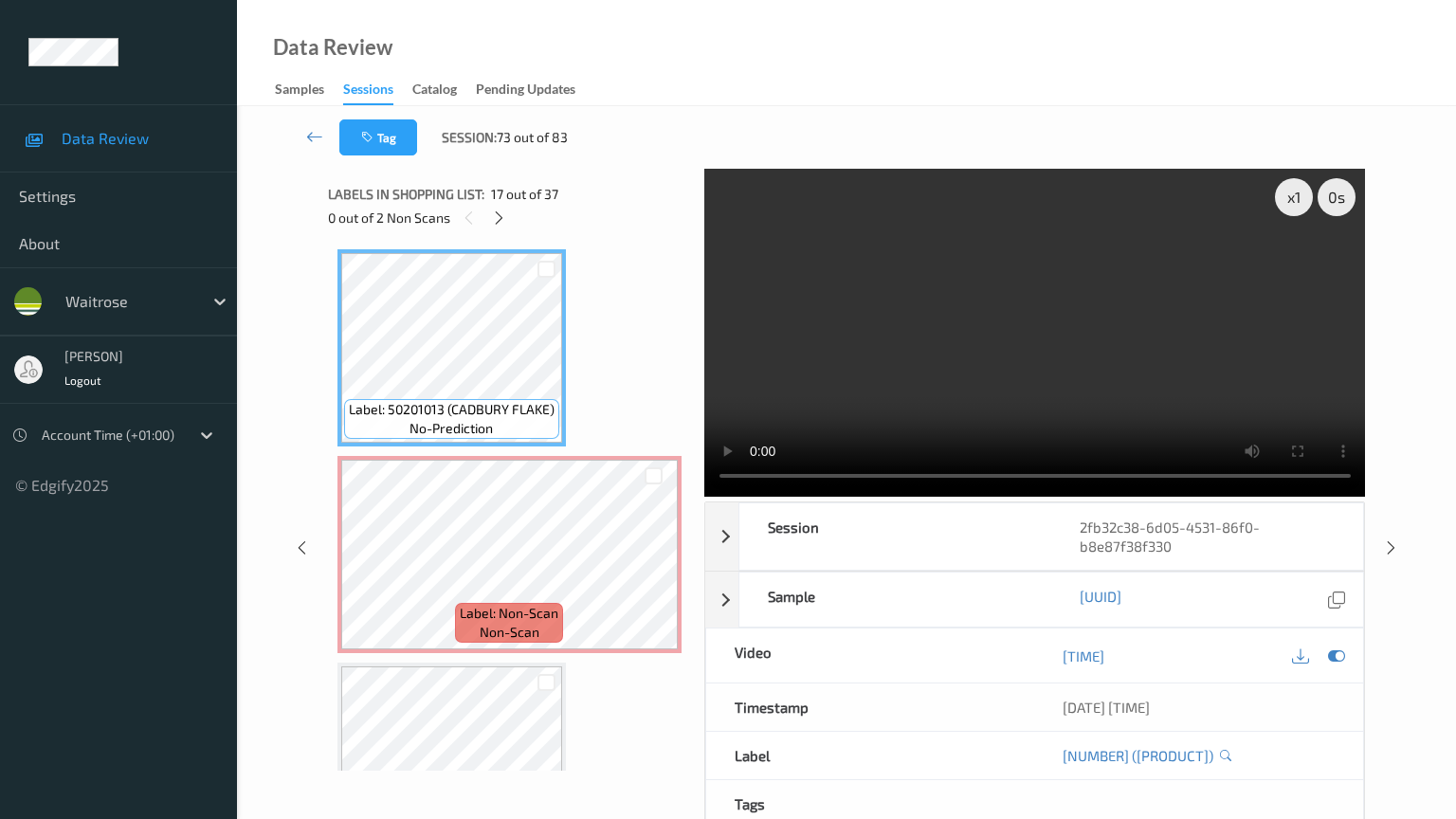 type 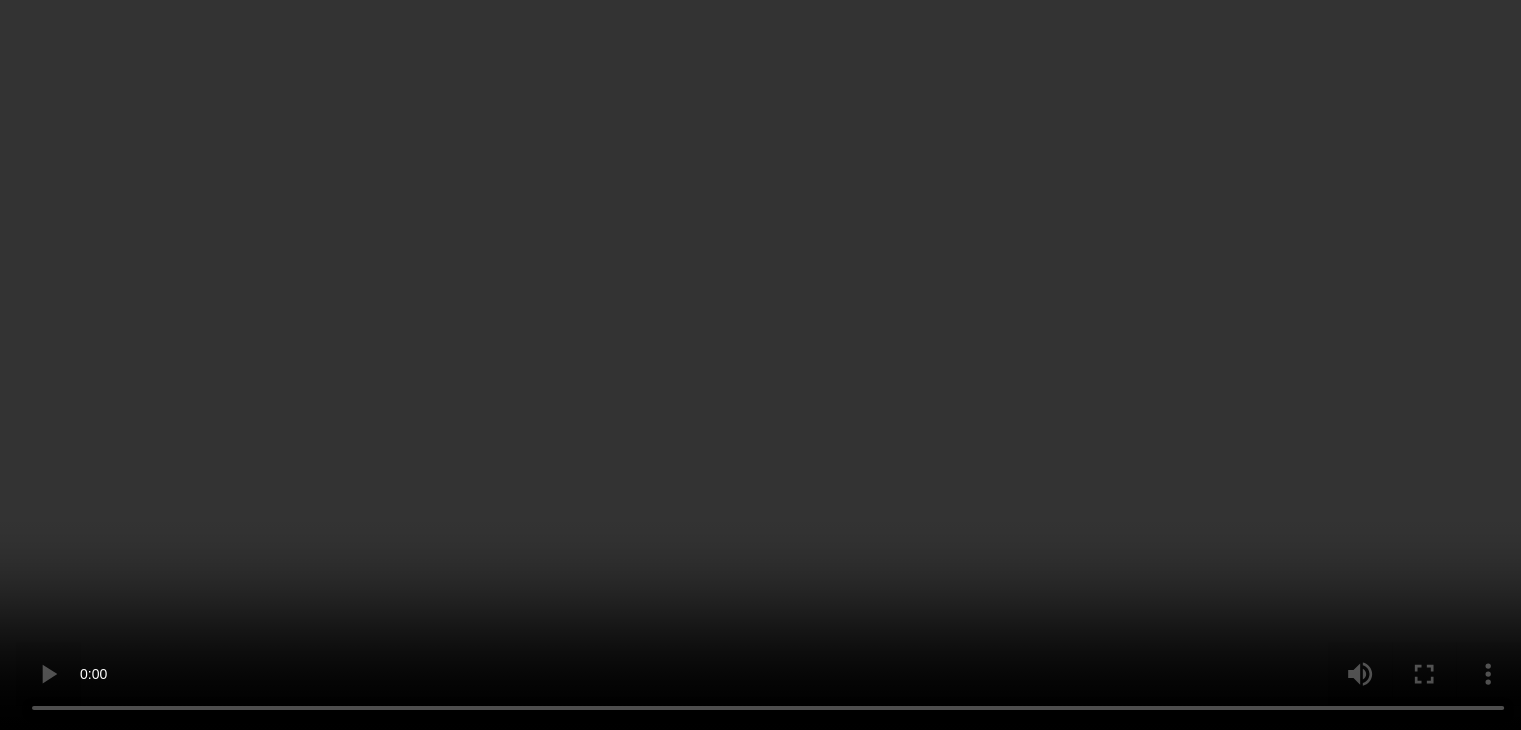 scroll, scrollTop: 3491, scrollLeft: 0, axis: vertical 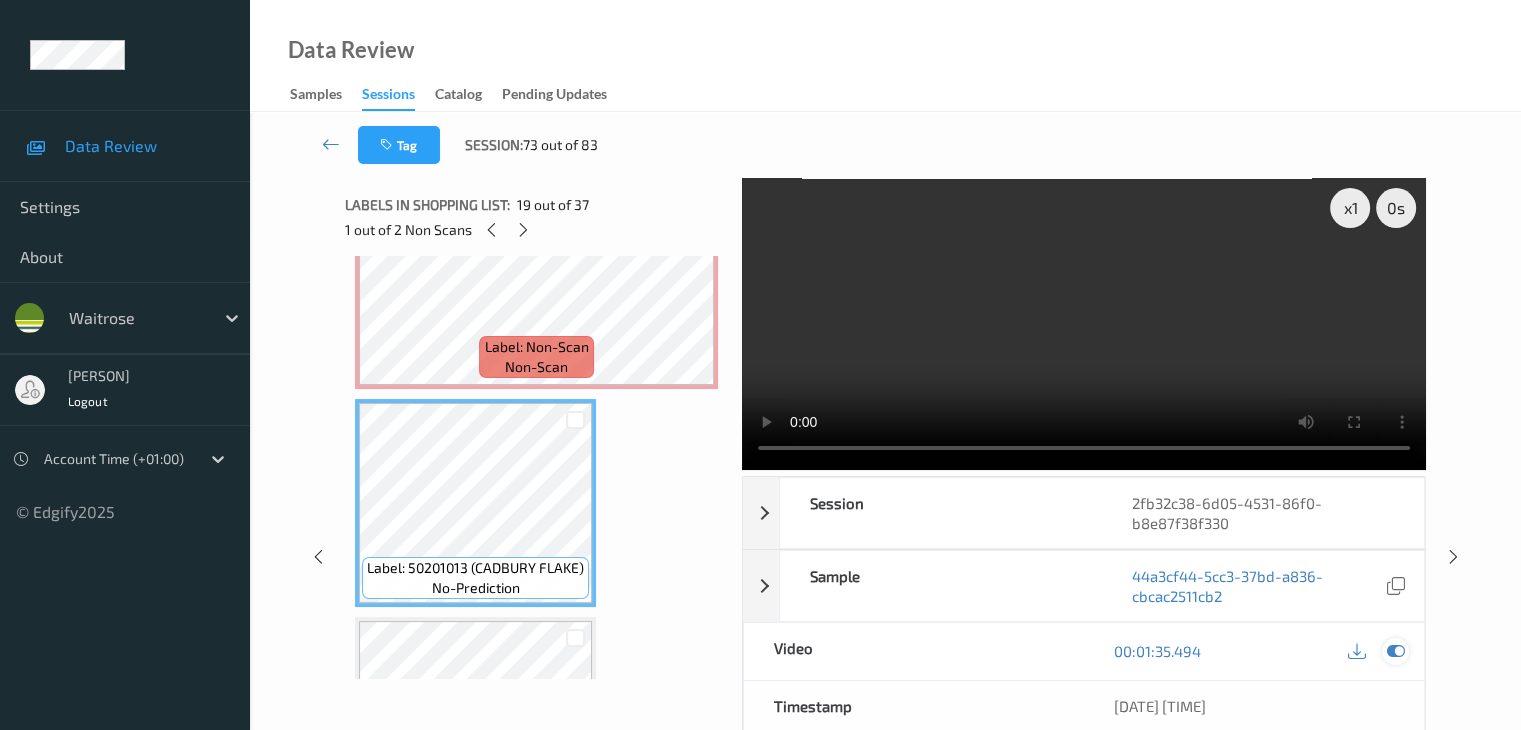 click at bounding box center [1395, 651] 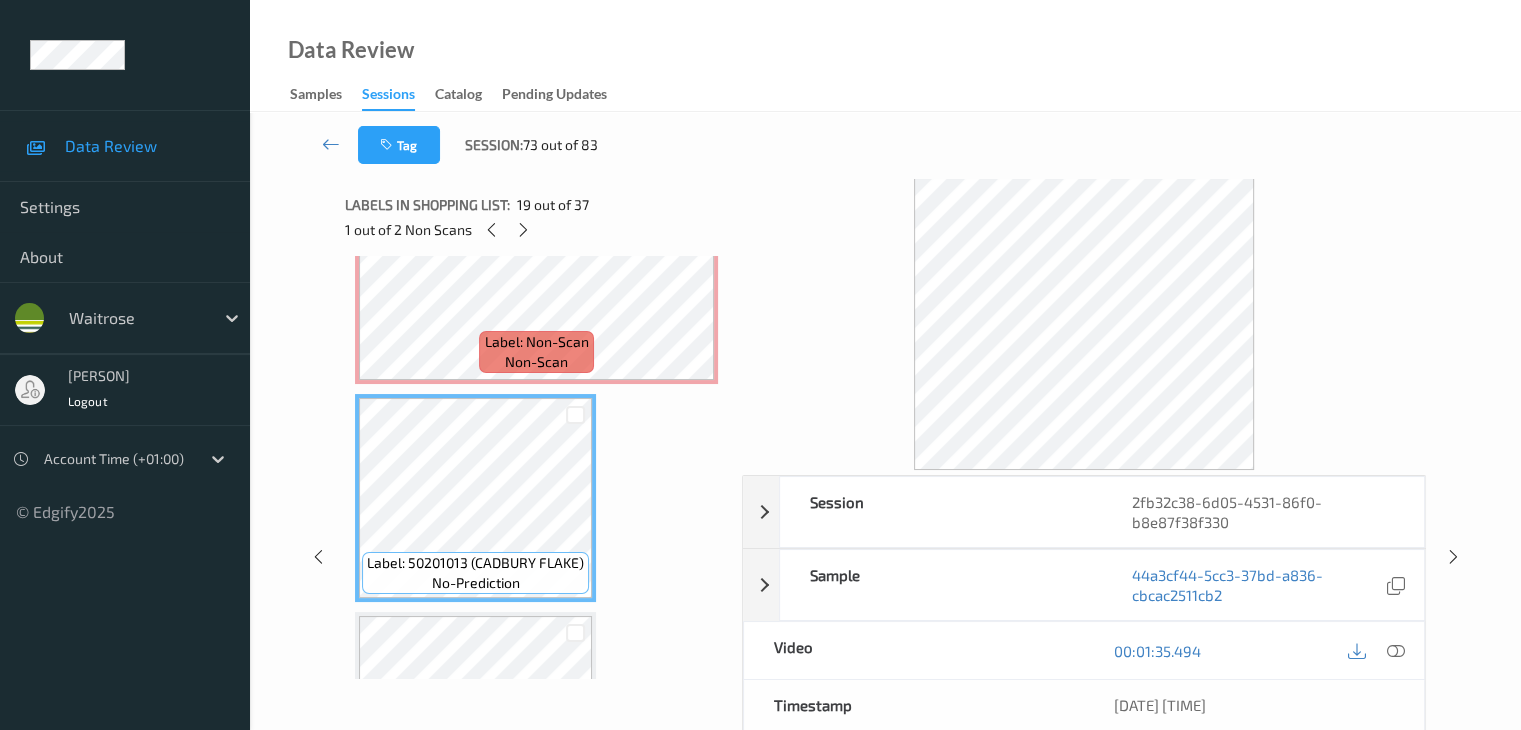 scroll, scrollTop: 3791, scrollLeft: 0, axis: vertical 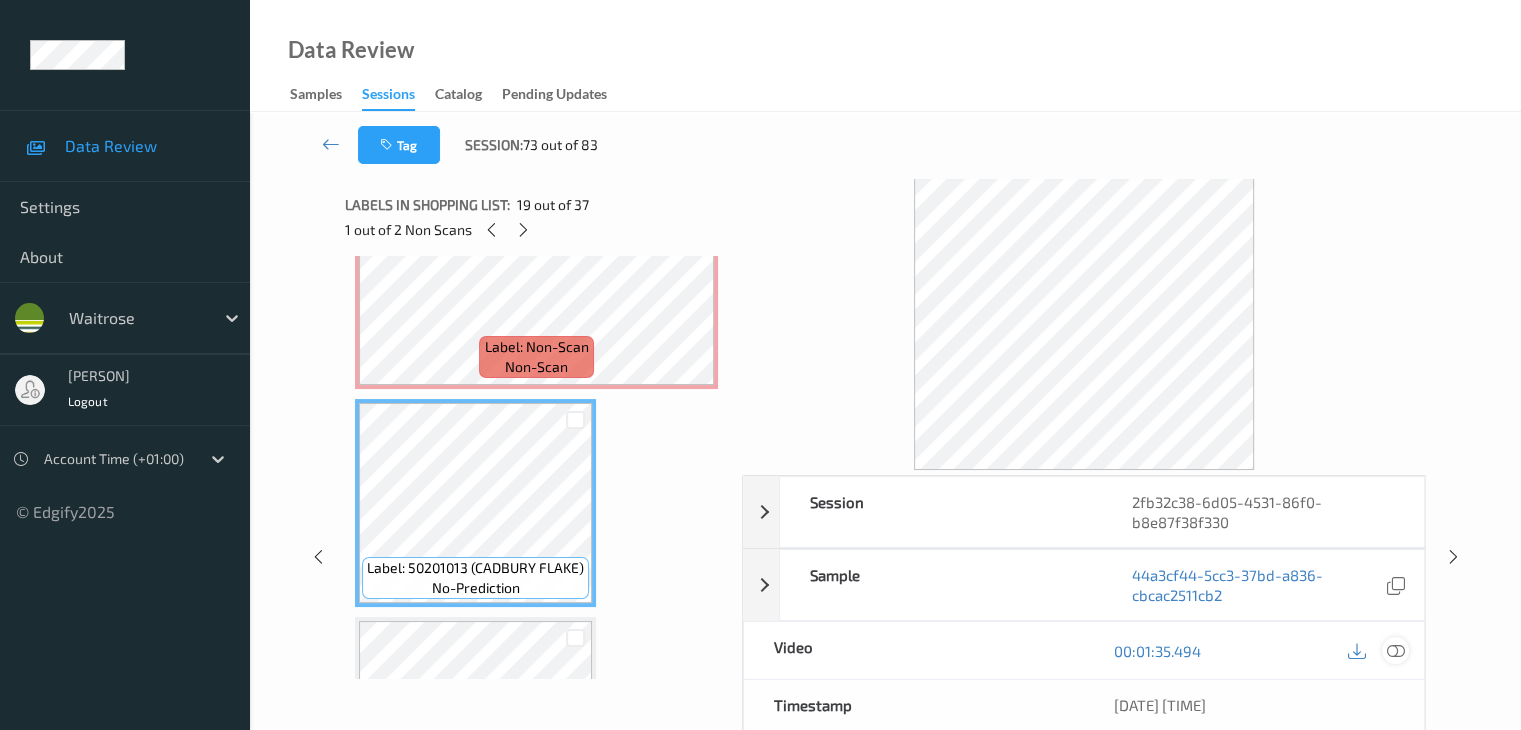 click at bounding box center (1395, 651) 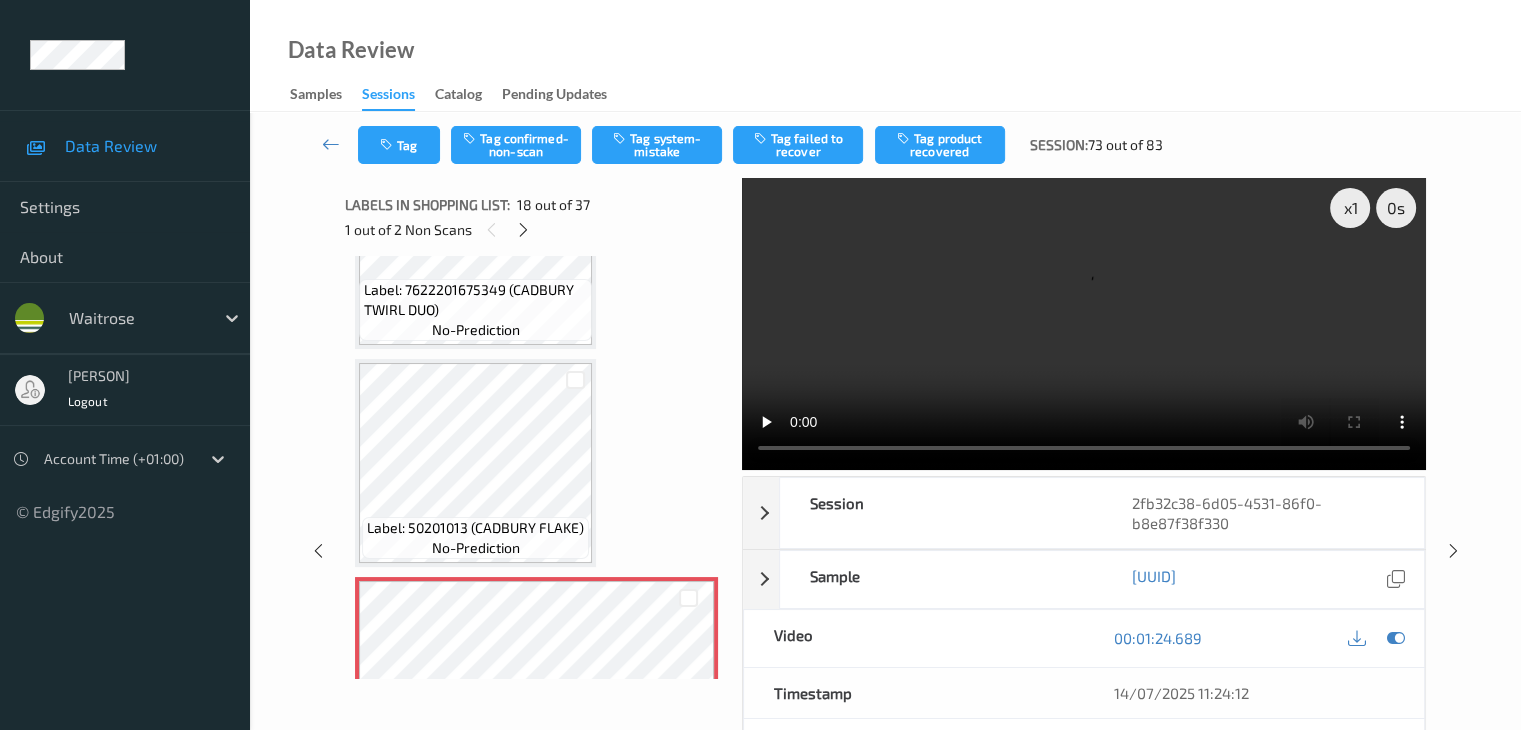 scroll, scrollTop: 3391, scrollLeft: 0, axis: vertical 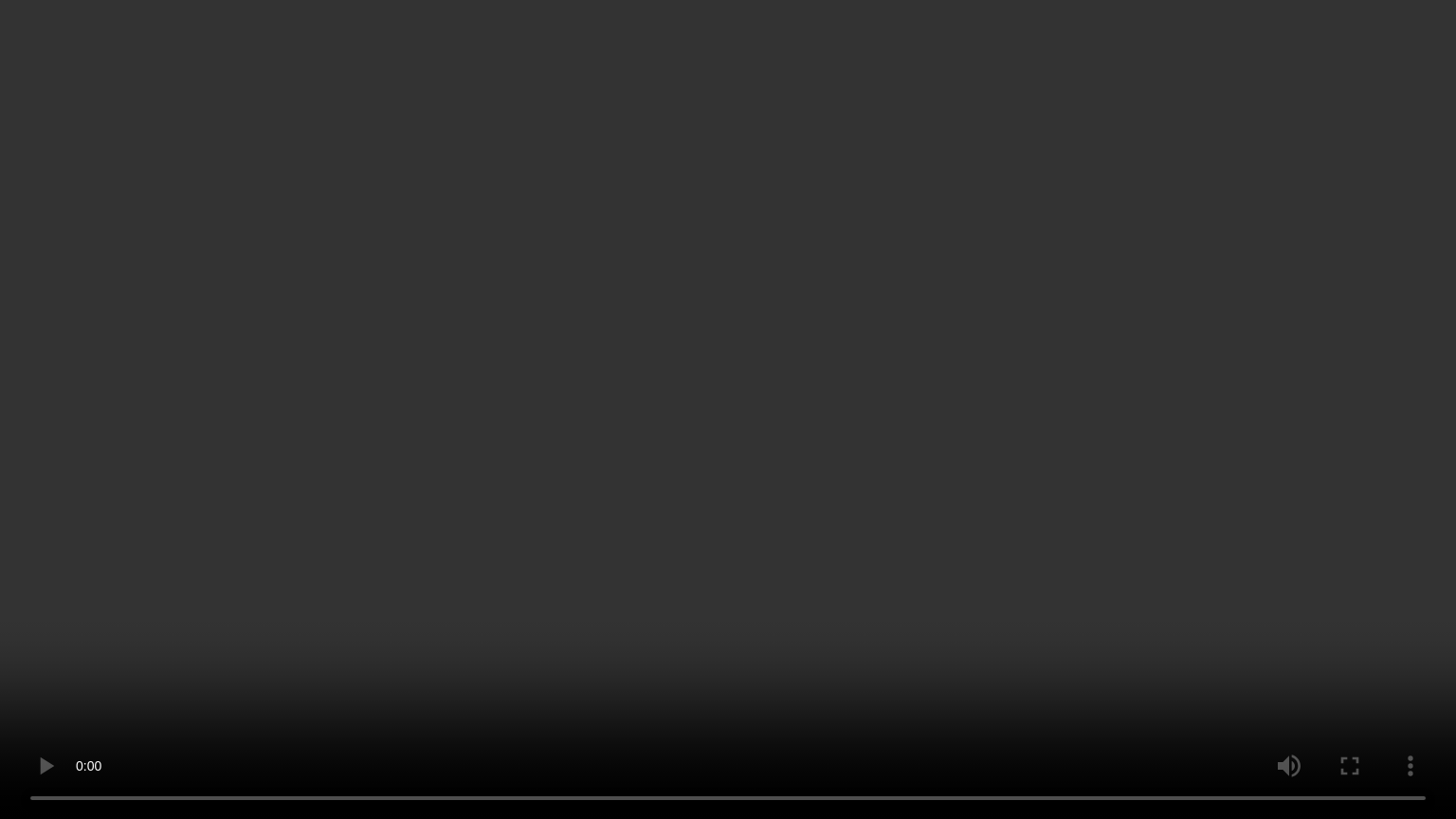 type 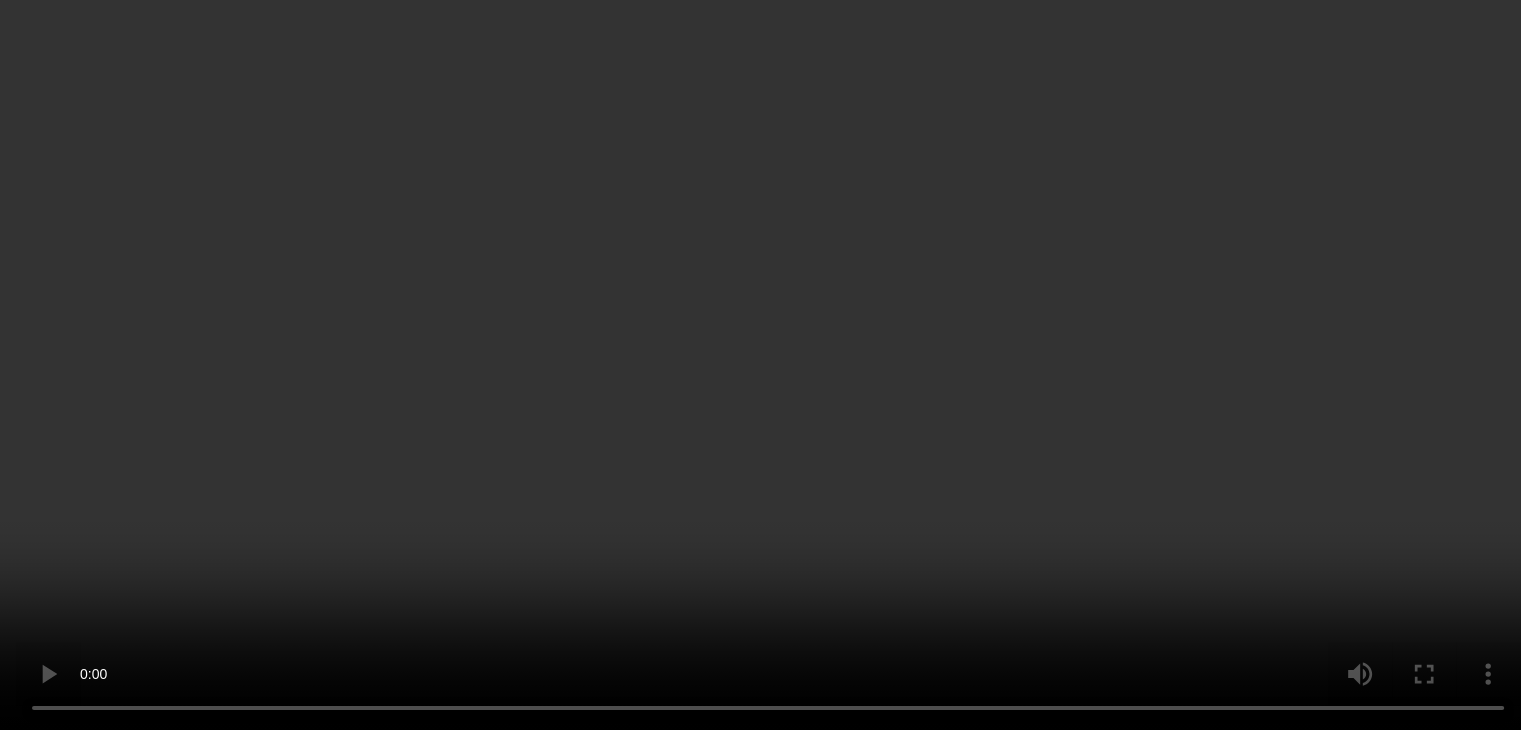 scroll, scrollTop: 3491, scrollLeft: 0, axis: vertical 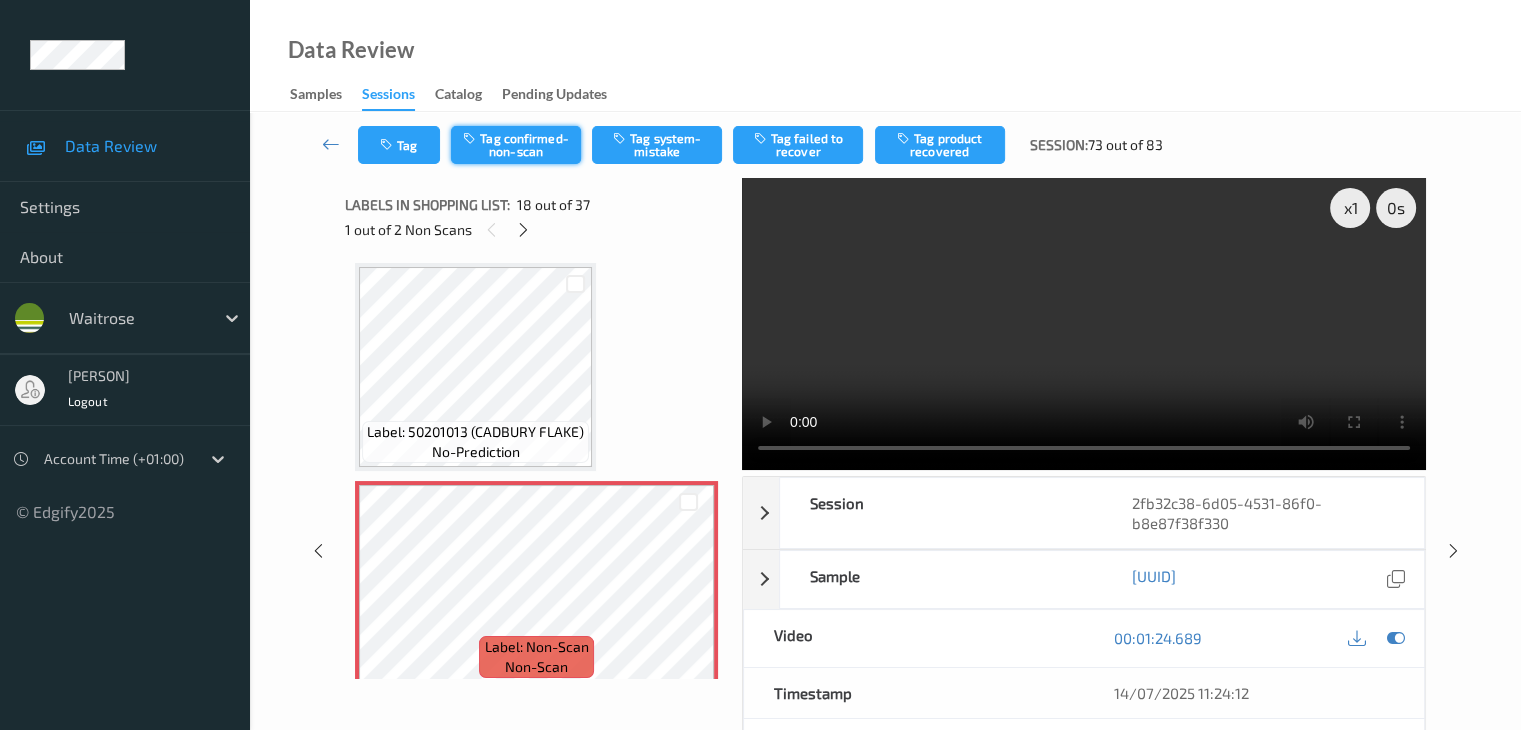 click on "Tag   confirmed-non-scan" at bounding box center (516, 145) 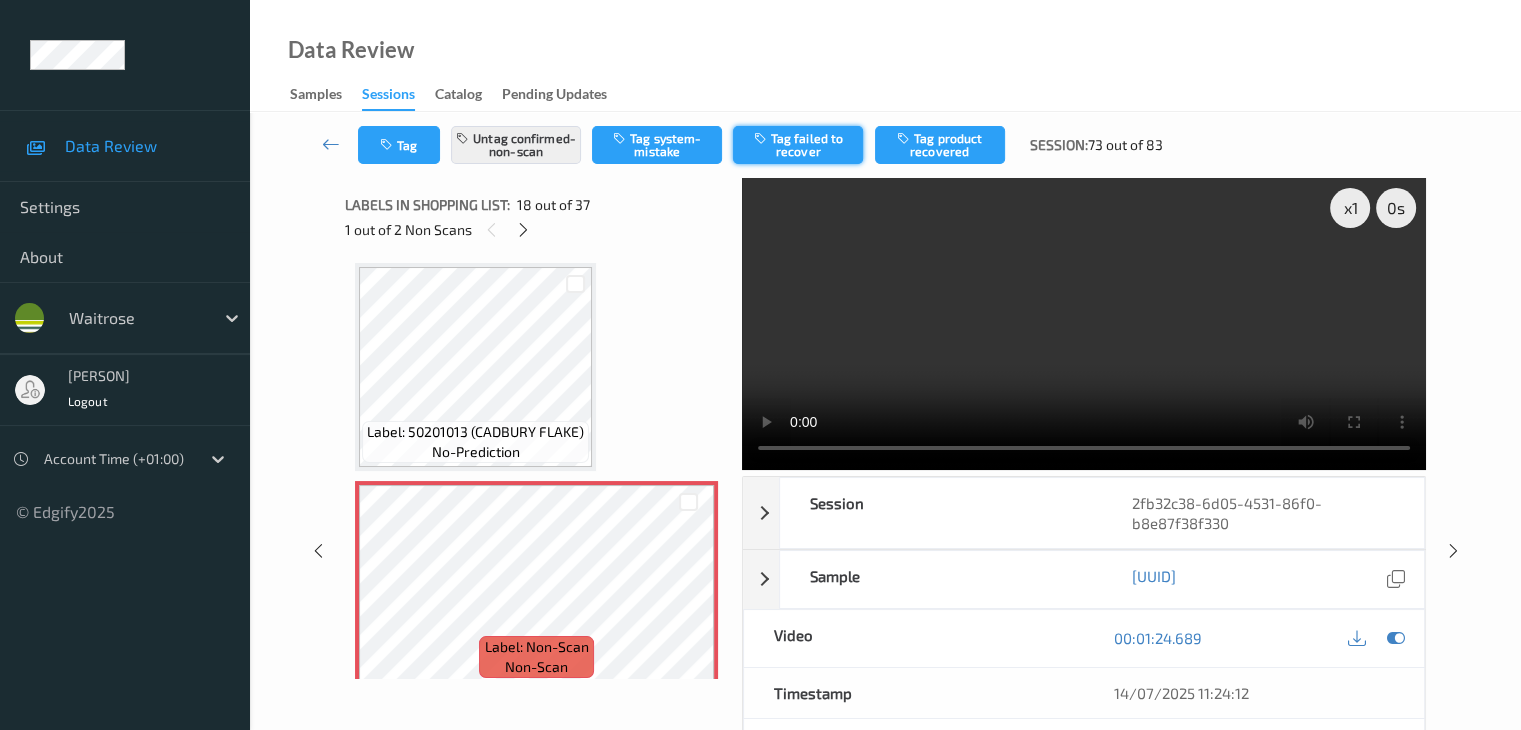 click on "Tag   failed to recover" at bounding box center (798, 145) 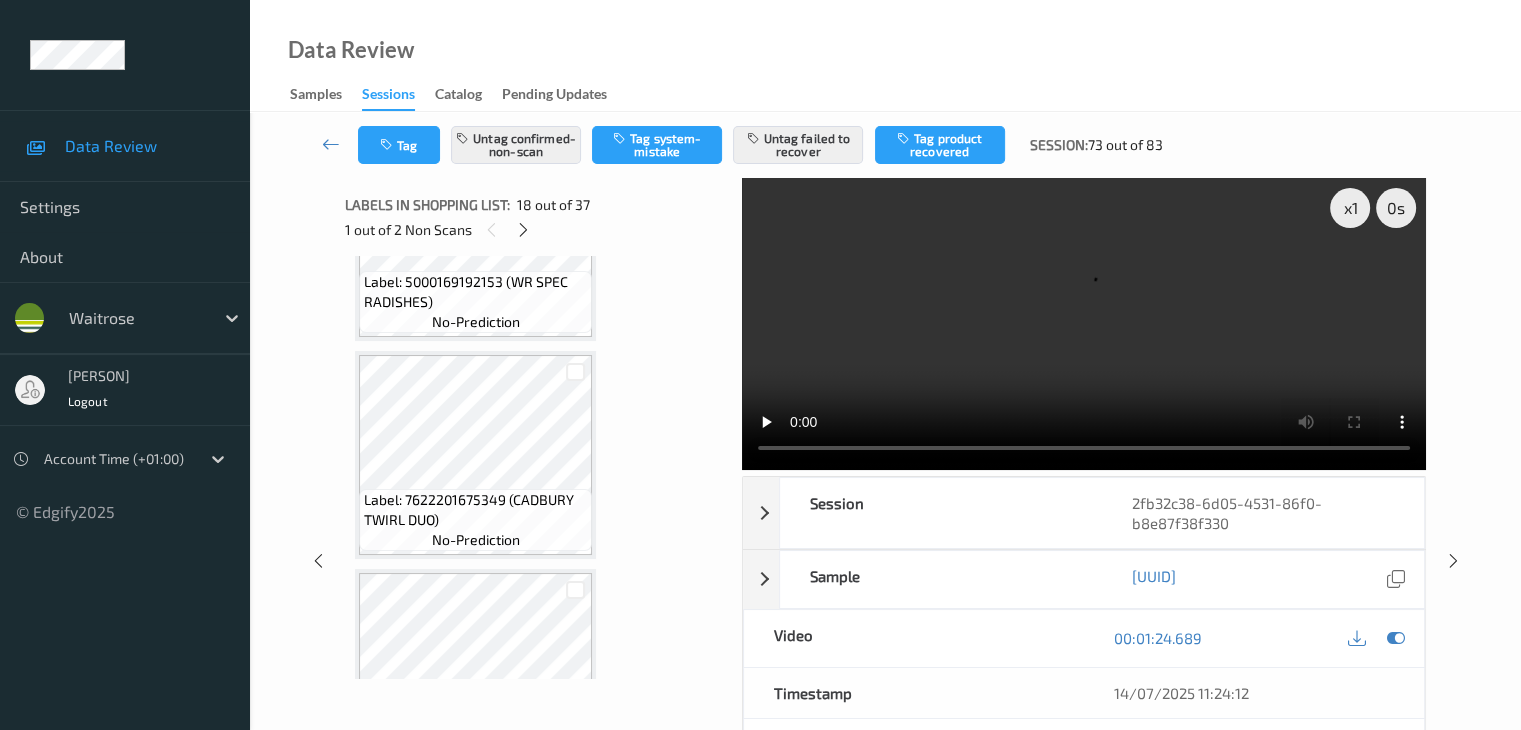 scroll, scrollTop: 3191, scrollLeft: 0, axis: vertical 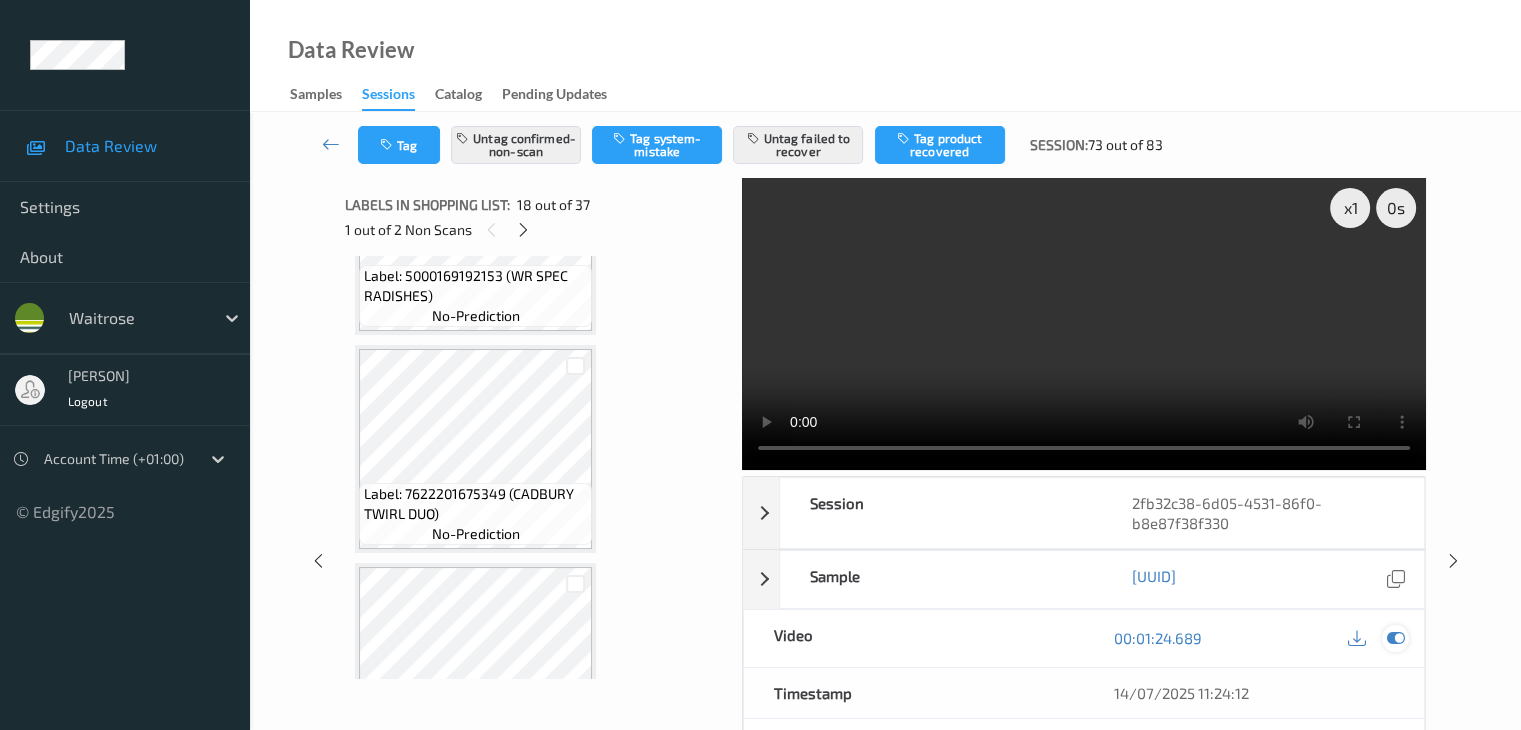 click at bounding box center (1395, 638) 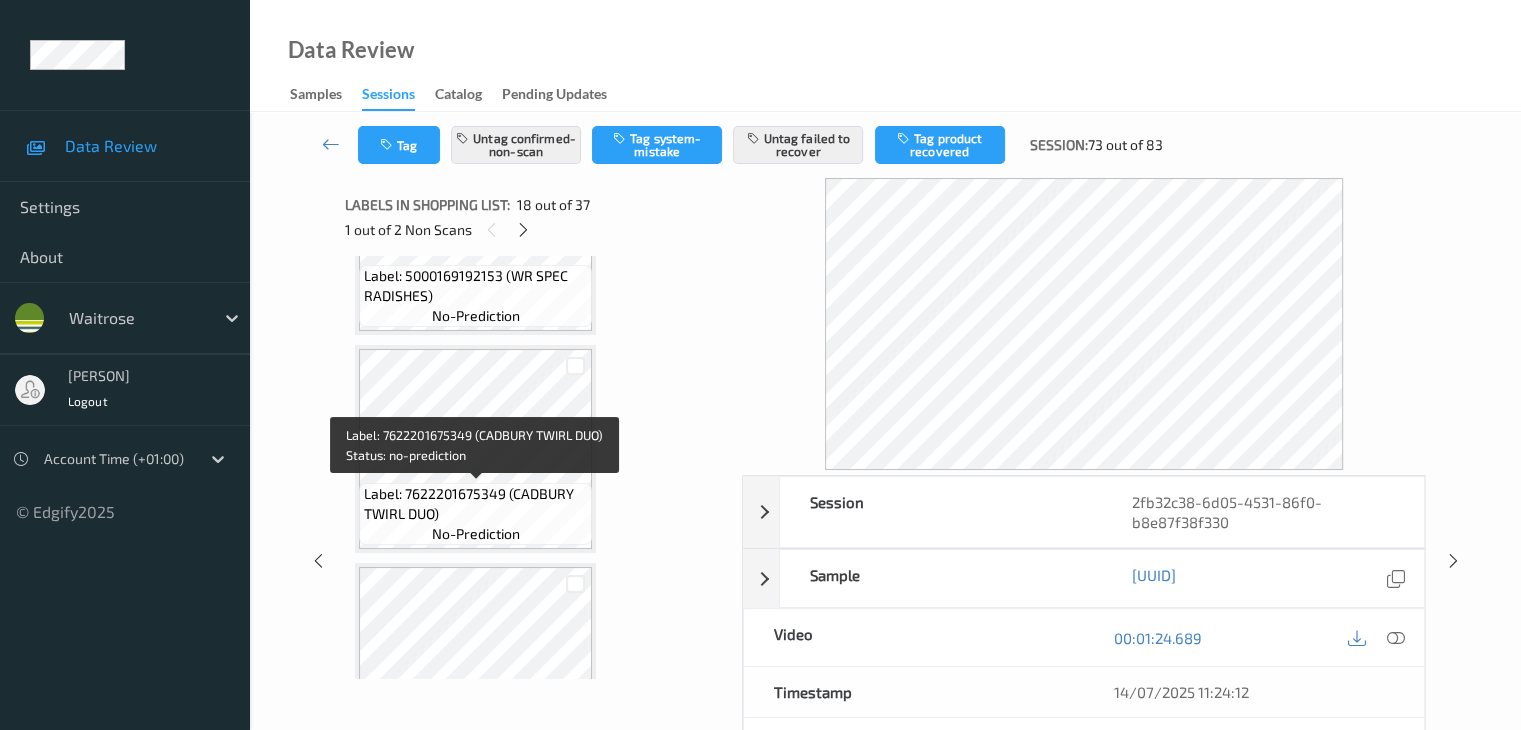 click on "Label: 7622201675349 (CADBURY TWIRL DUO)" at bounding box center (475, 504) 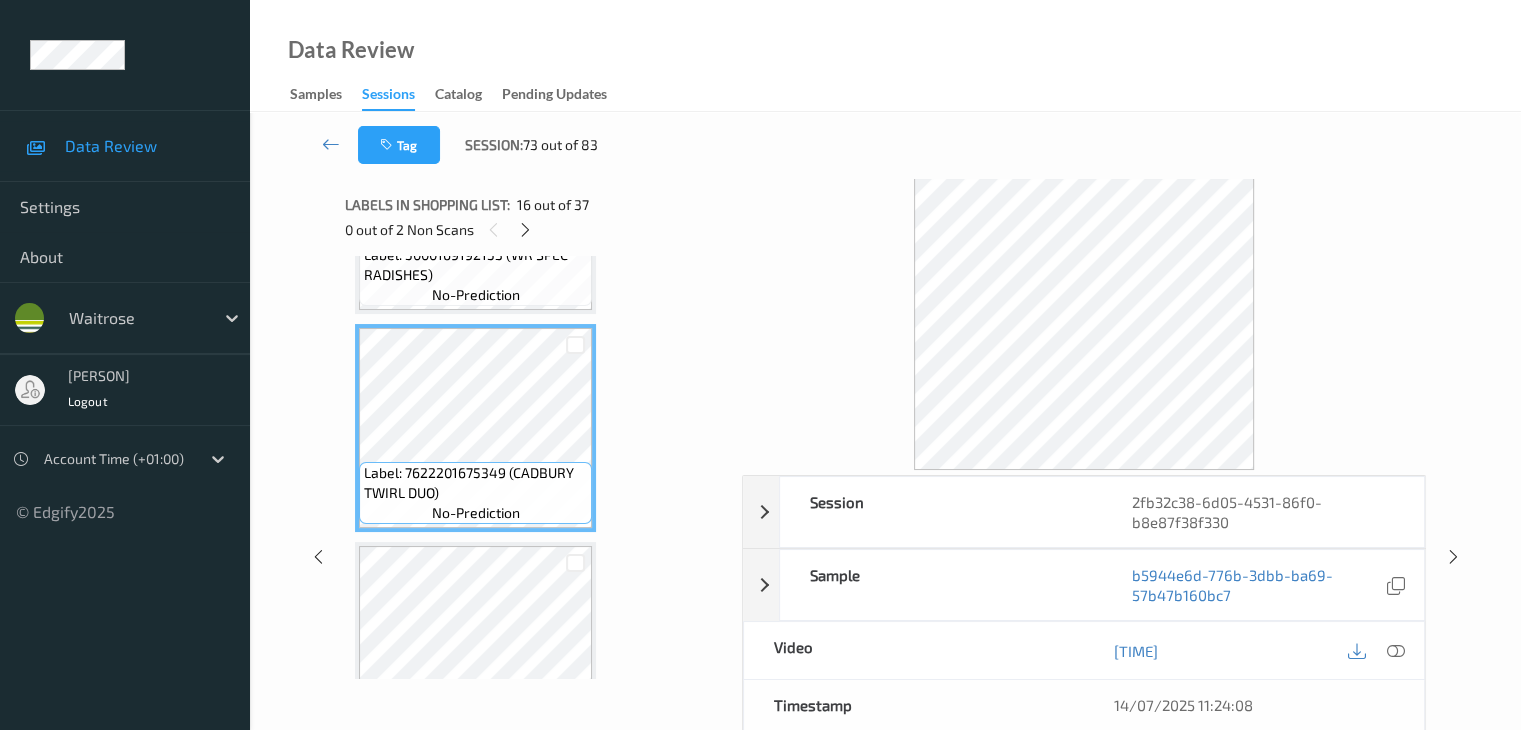 scroll, scrollTop: 3191, scrollLeft: 0, axis: vertical 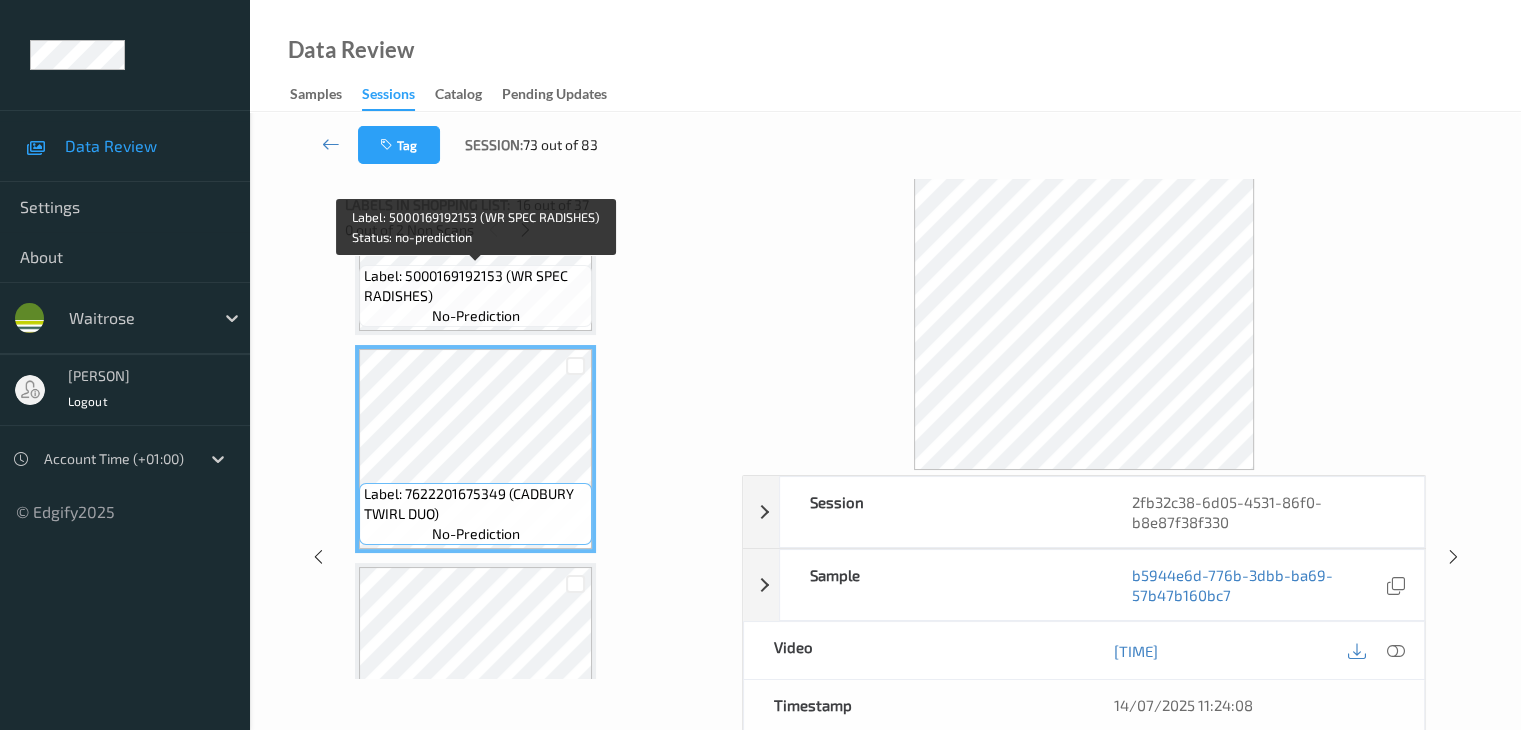 click on "Label: 5000169192153 (WR SPEC RADISHES)" at bounding box center (475, 286) 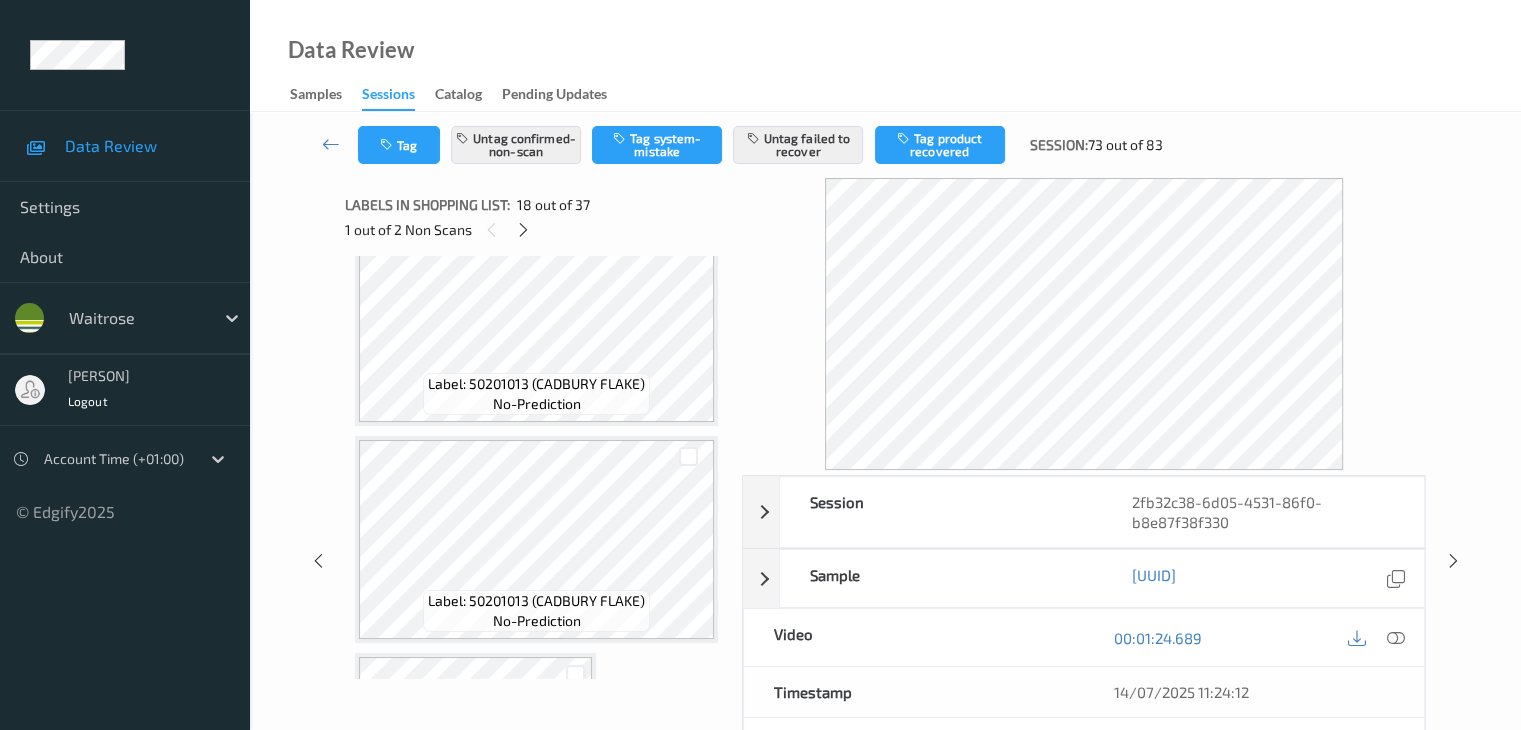 scroll, scrollTop: 4991, scrollLeft: 0, axis: vertical 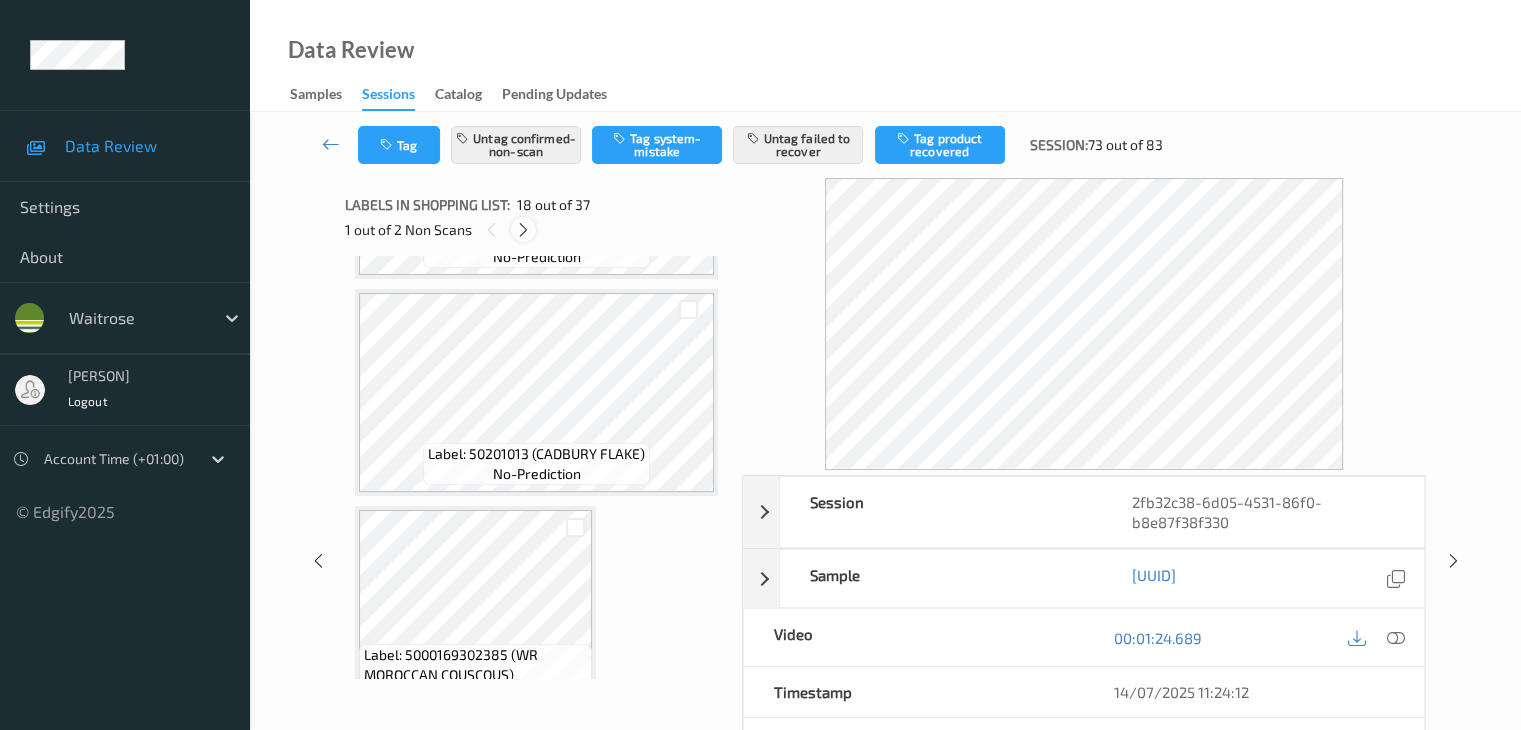click at bounding box center (523, 230) 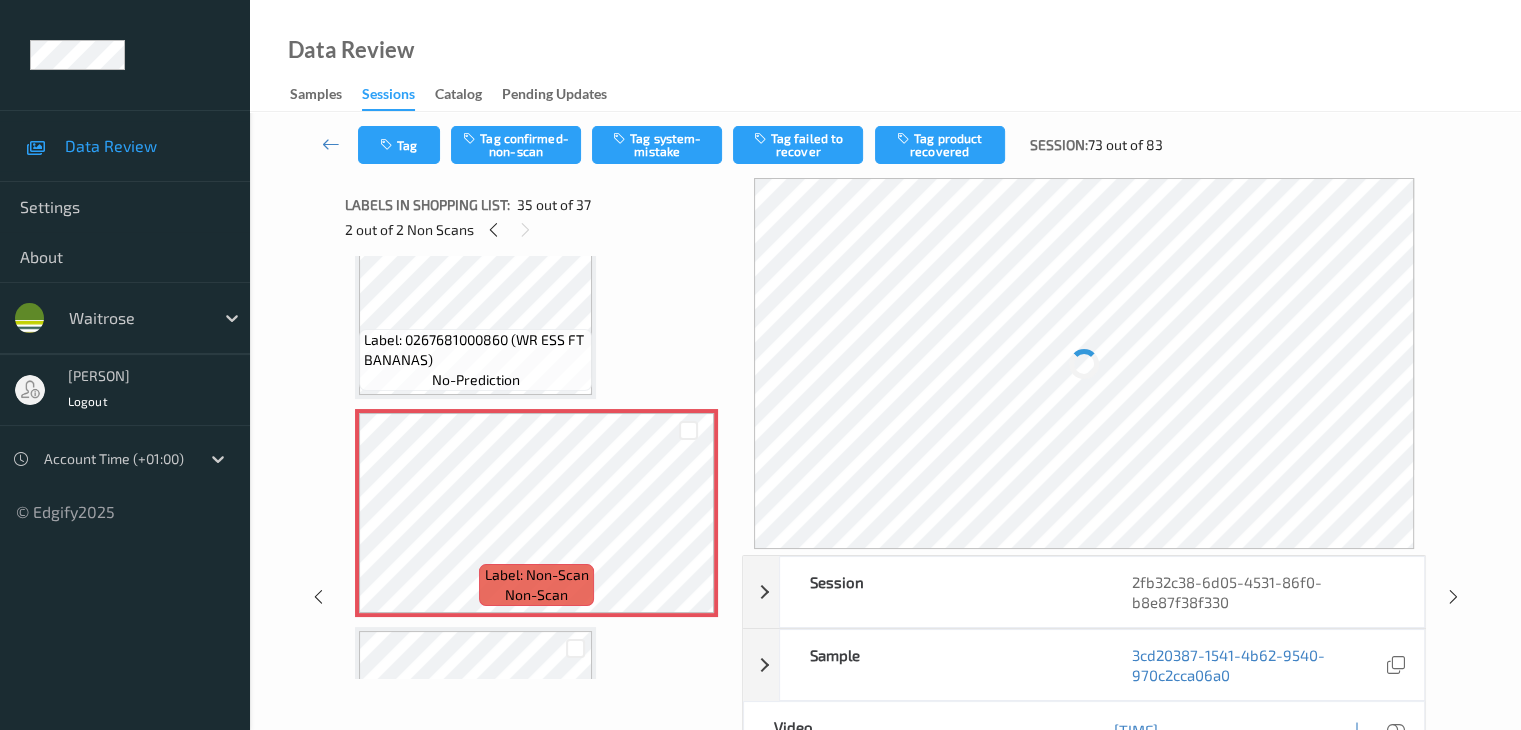 scroll, scrollTop: 7303, scrollLeft: 0, axis: vertical 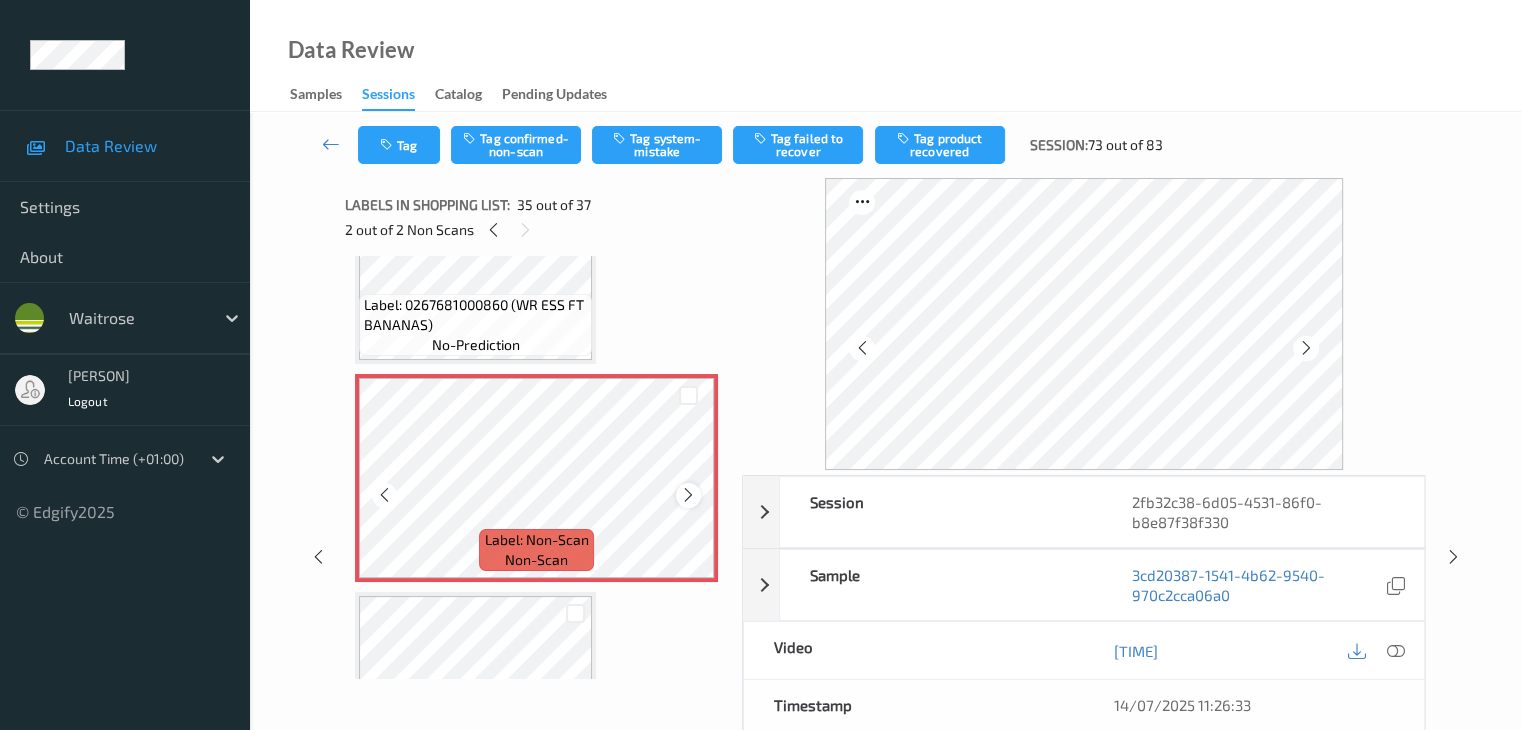 click at bounding box center [688, 495] 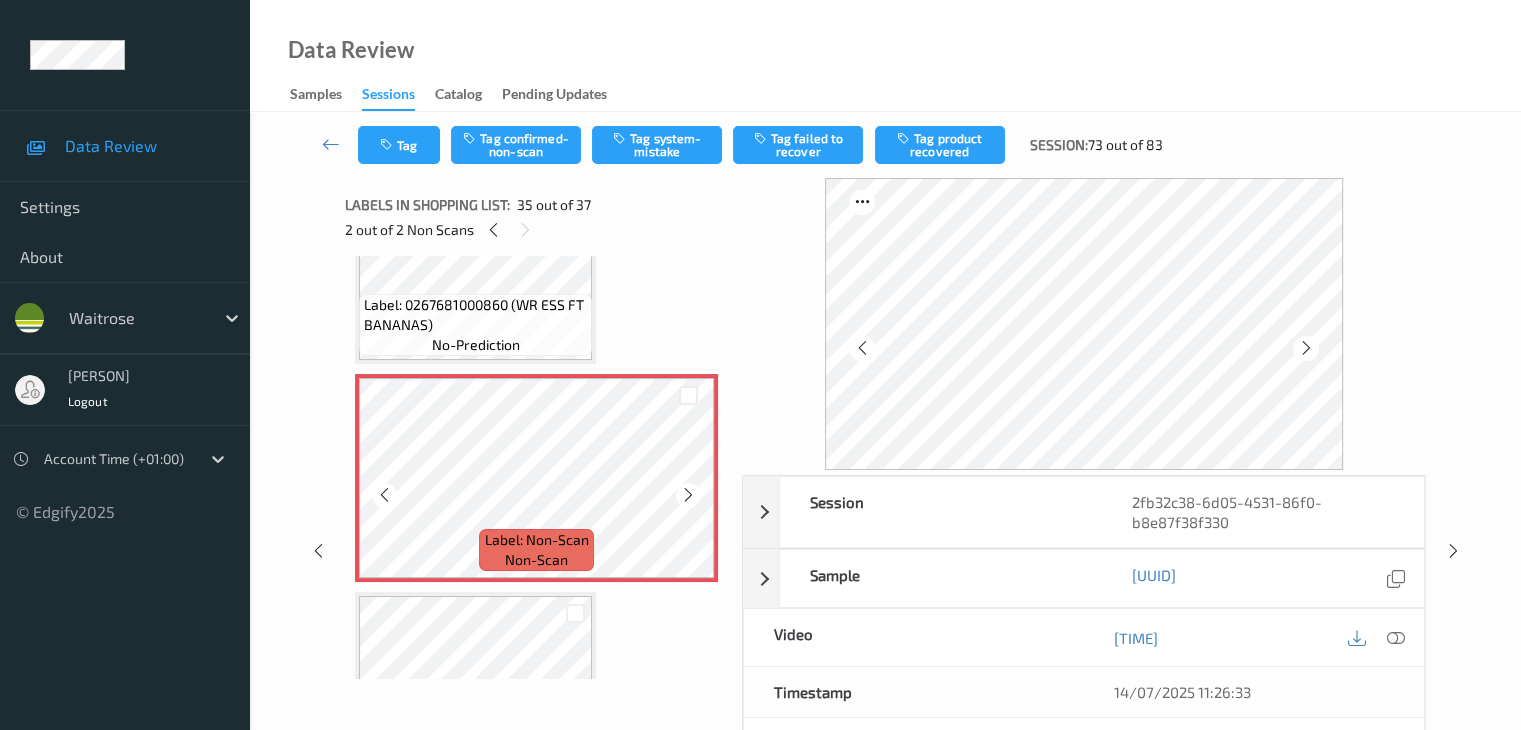 click at bounding box center (688, 495) 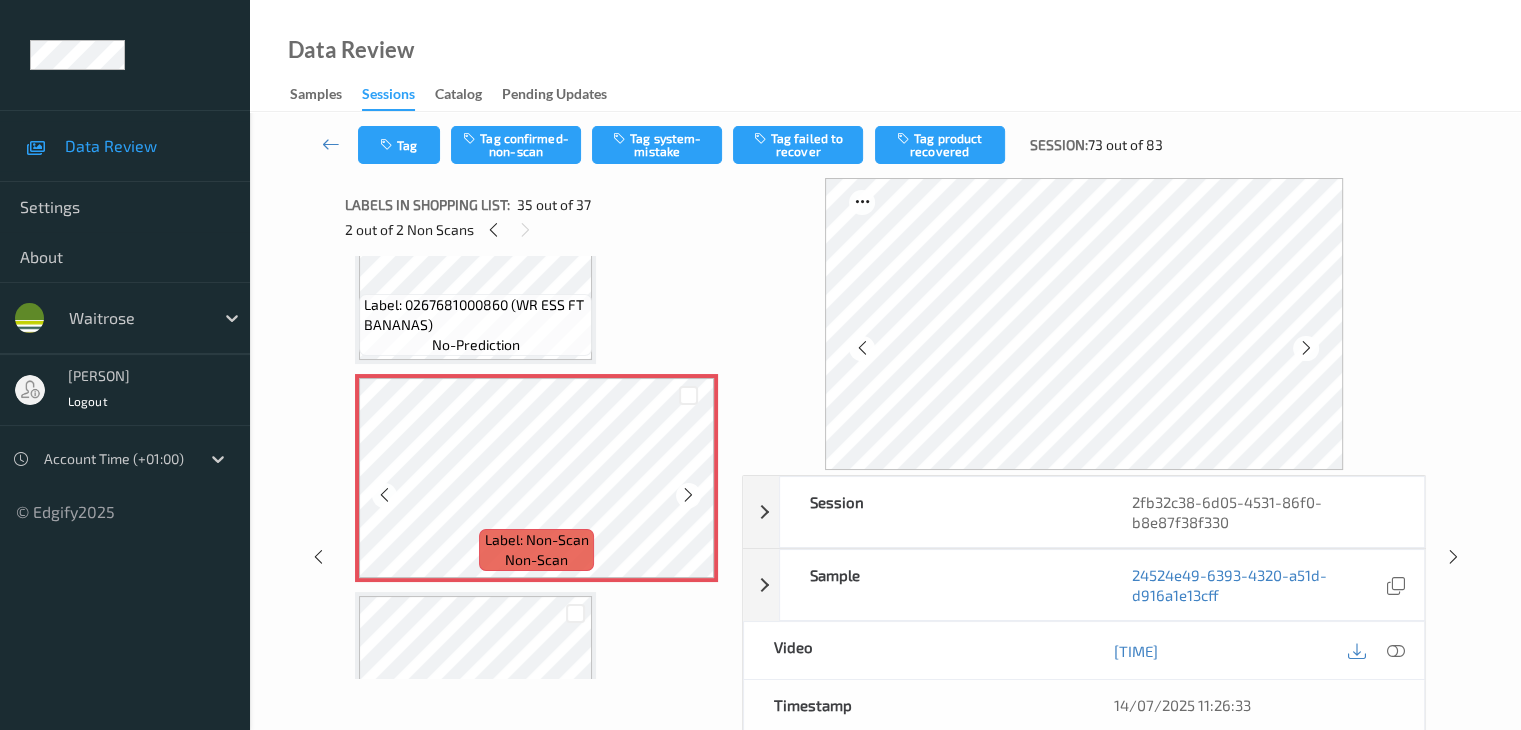 click at bounding box center (688, 495) 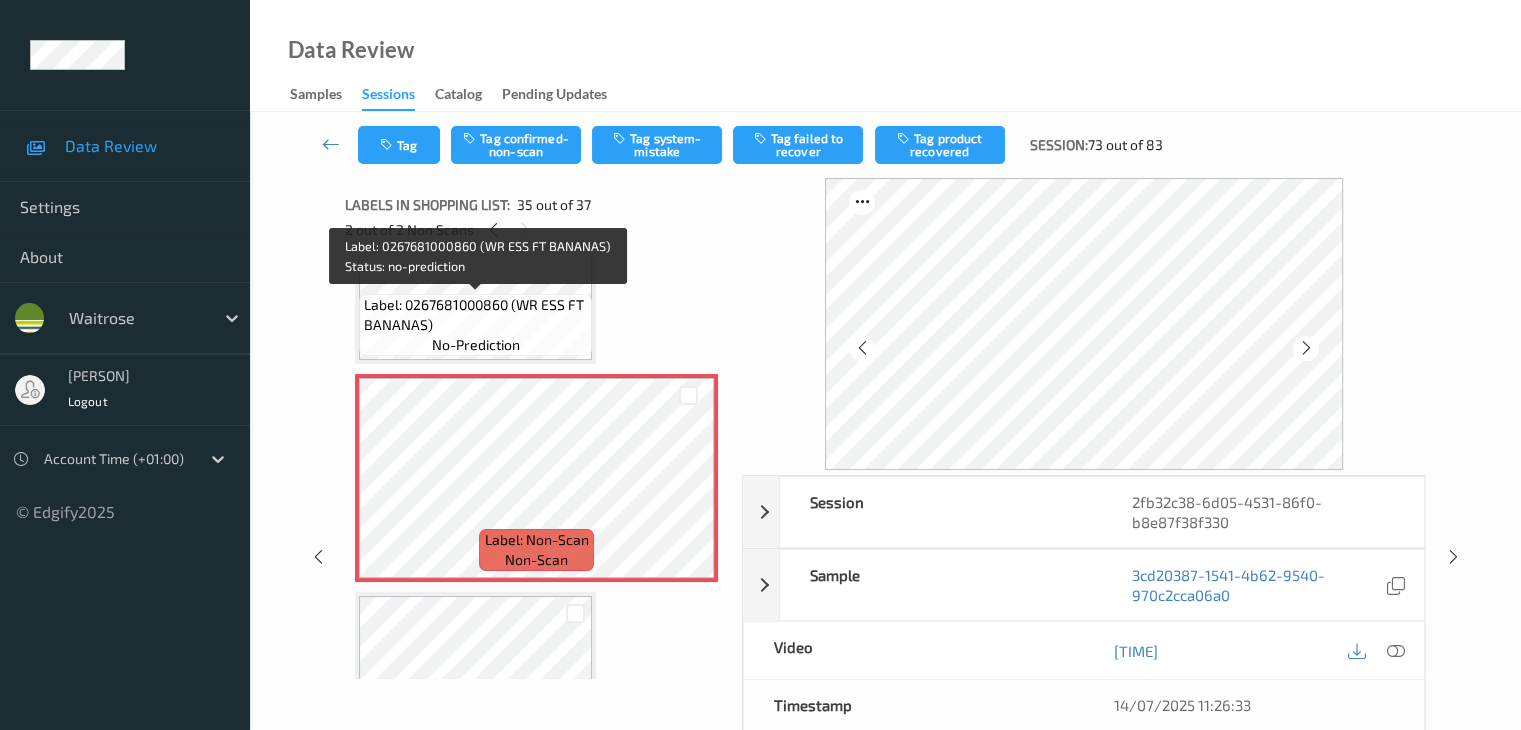 click on "Label: 0267681000860 (WR ESS FT BANANAS)" at bounding box center [475, 315] 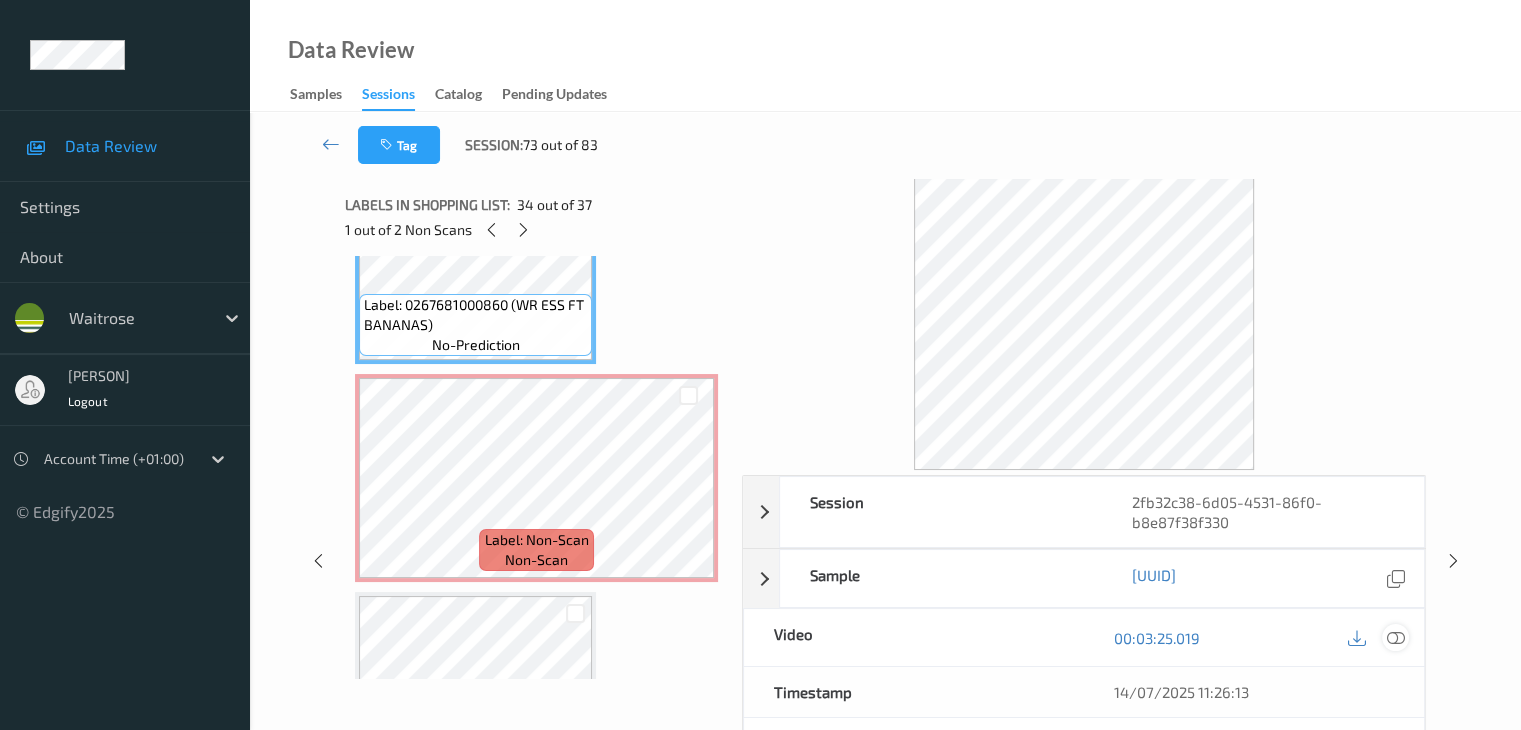 click at bounding box center [1395, 638] 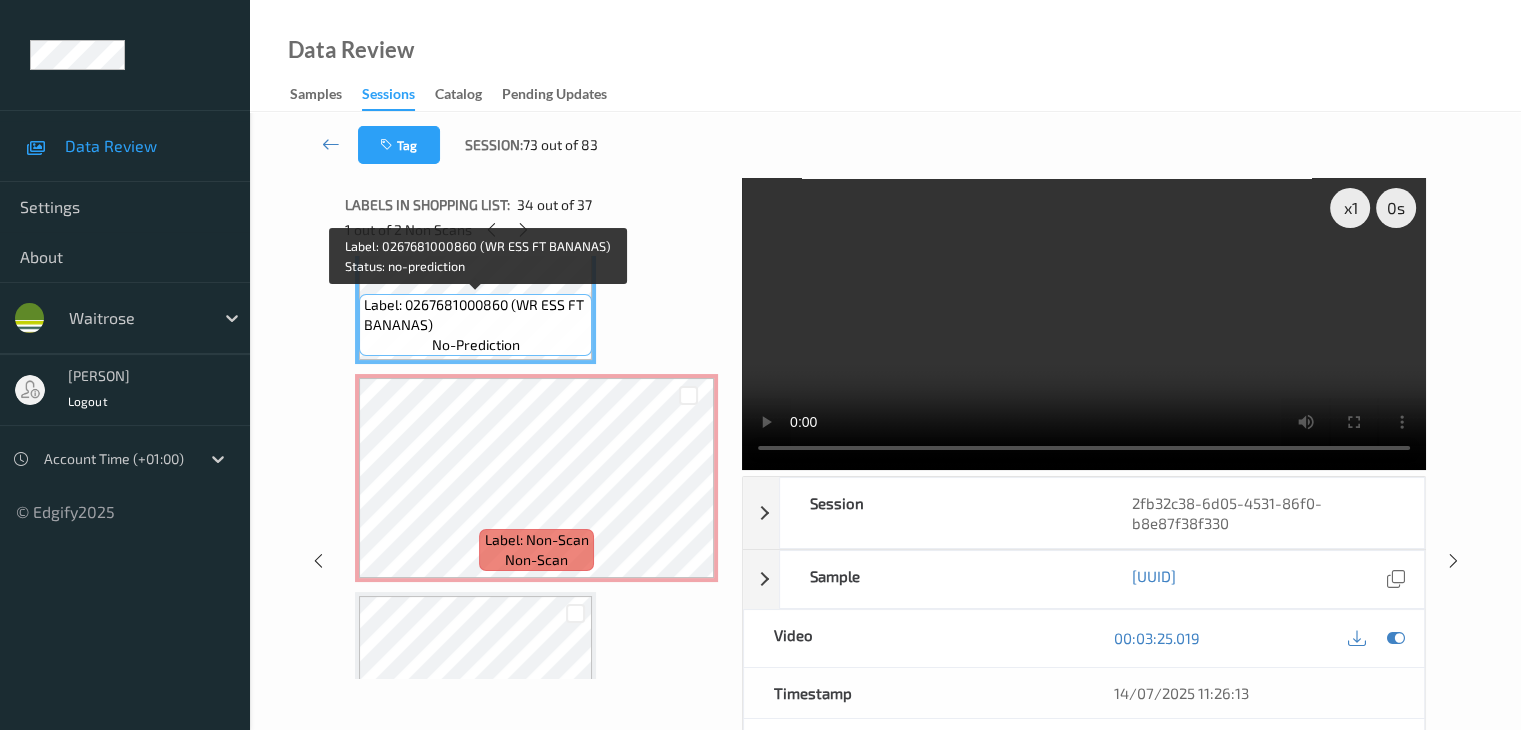 click on "Label: 0267681000860 (WR ESS FT BANANAS) no-prediction" at bounding box center (475, 325) 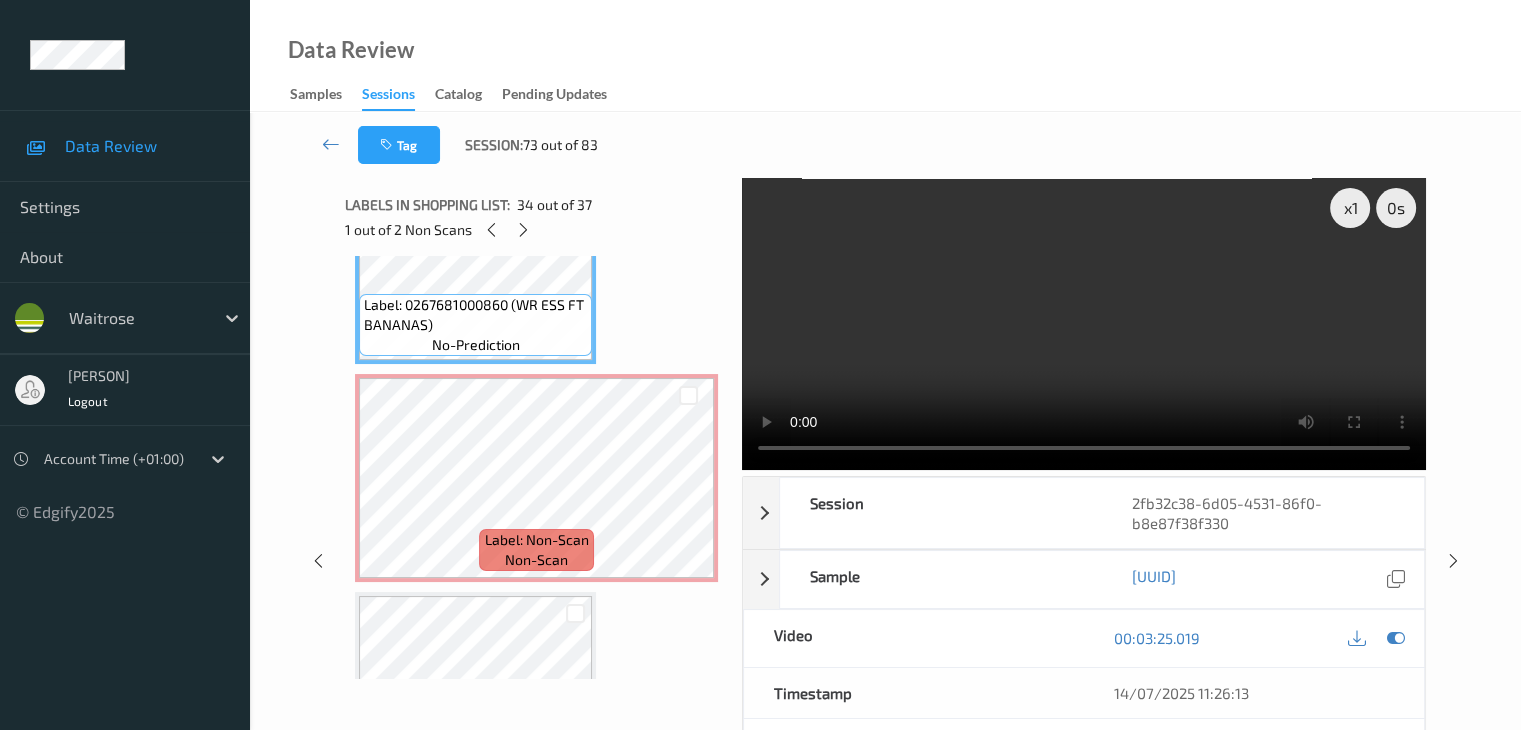 type 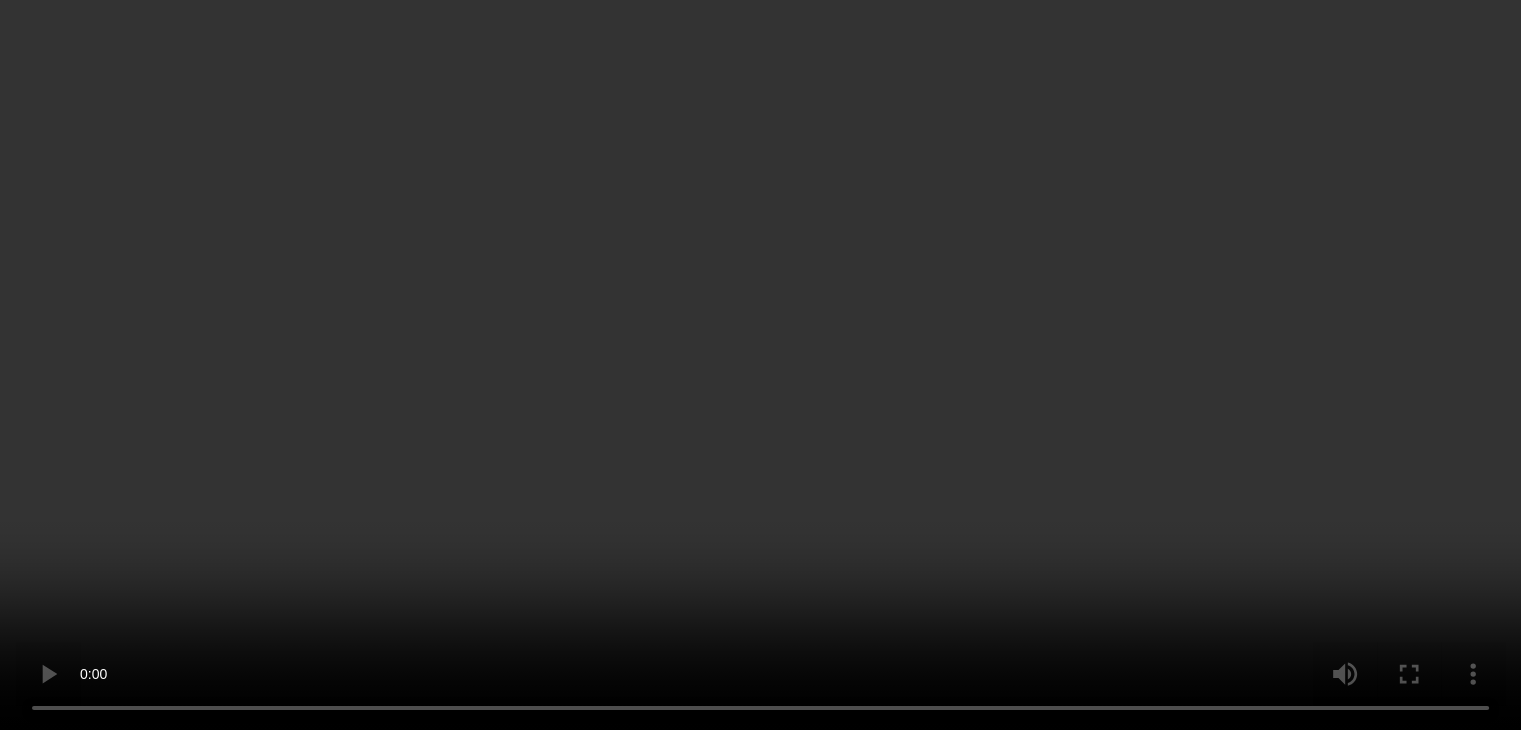 scroll, scrollTop: 7352, scrollLeft: 0, axis: vertical 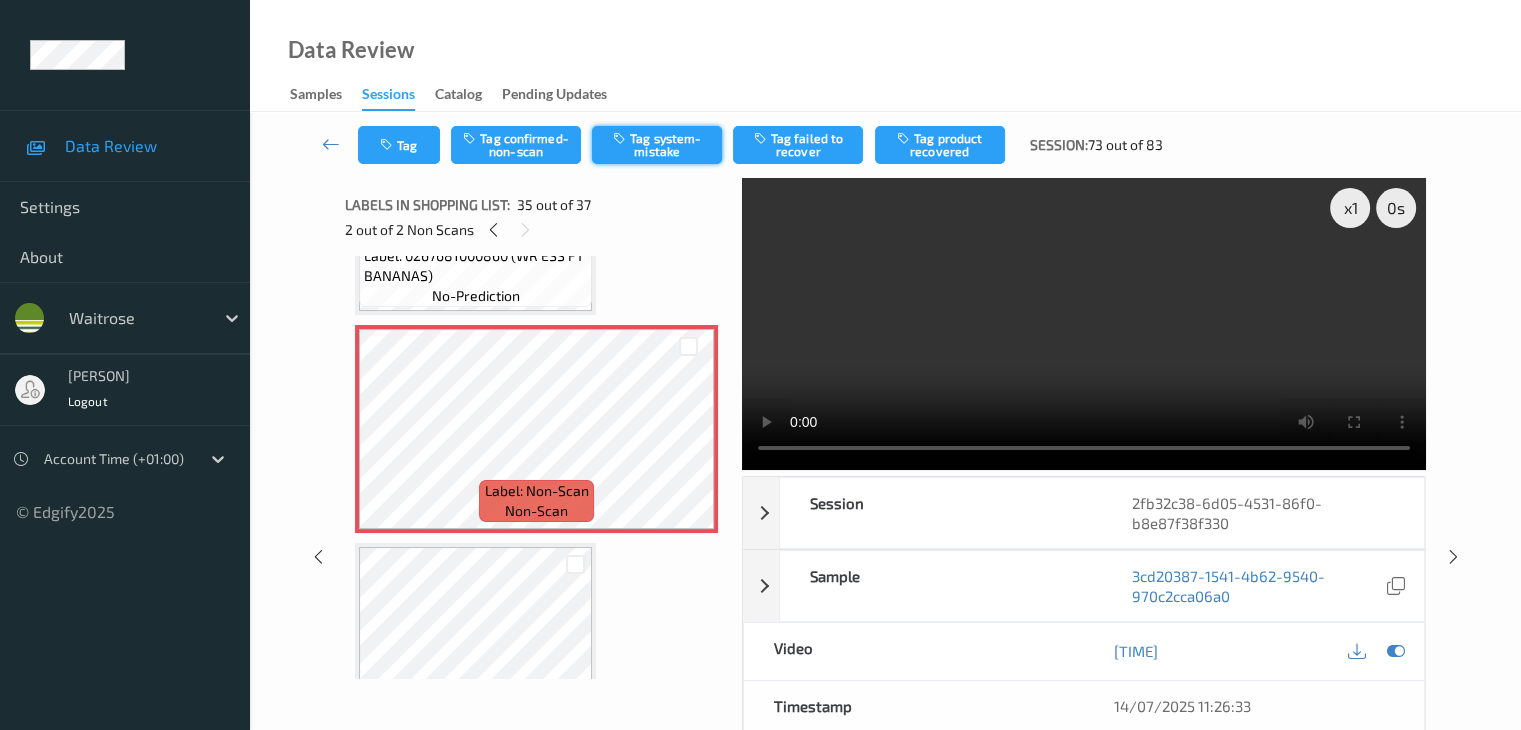 click on "Tag   system-mistake" at bounding box center (657, 145) 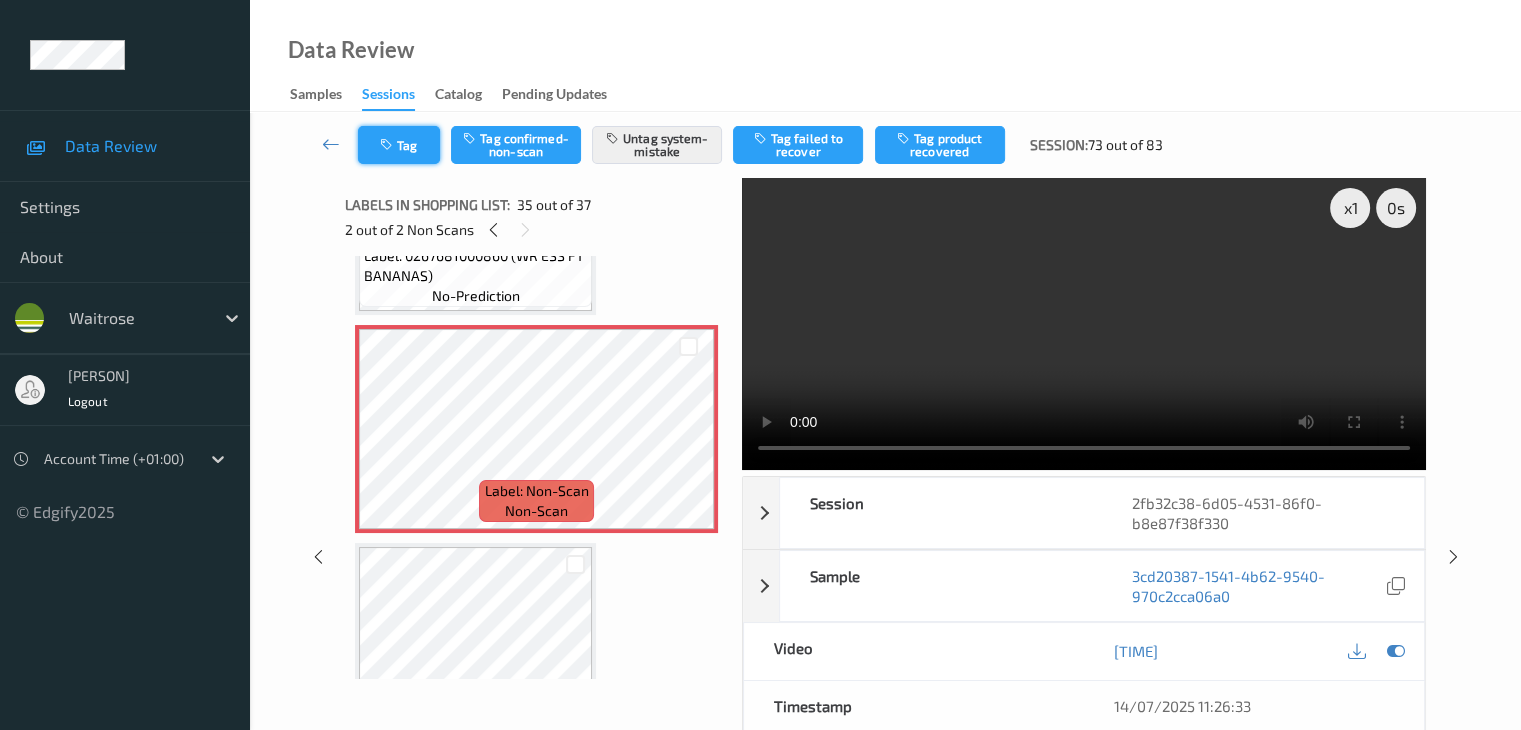 click on "Tag" at bounding box center (399, 145) 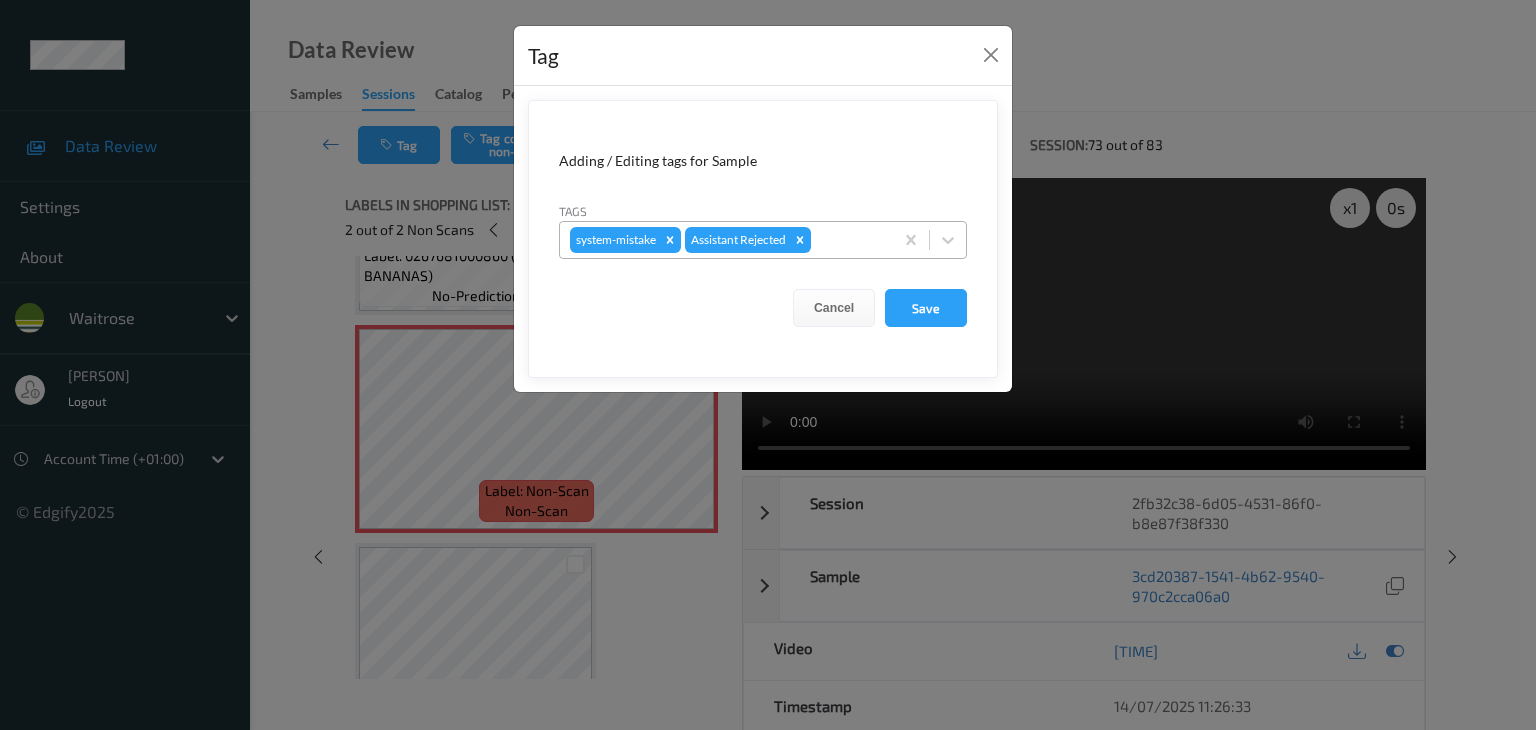 click at bounding box center (849, 240) 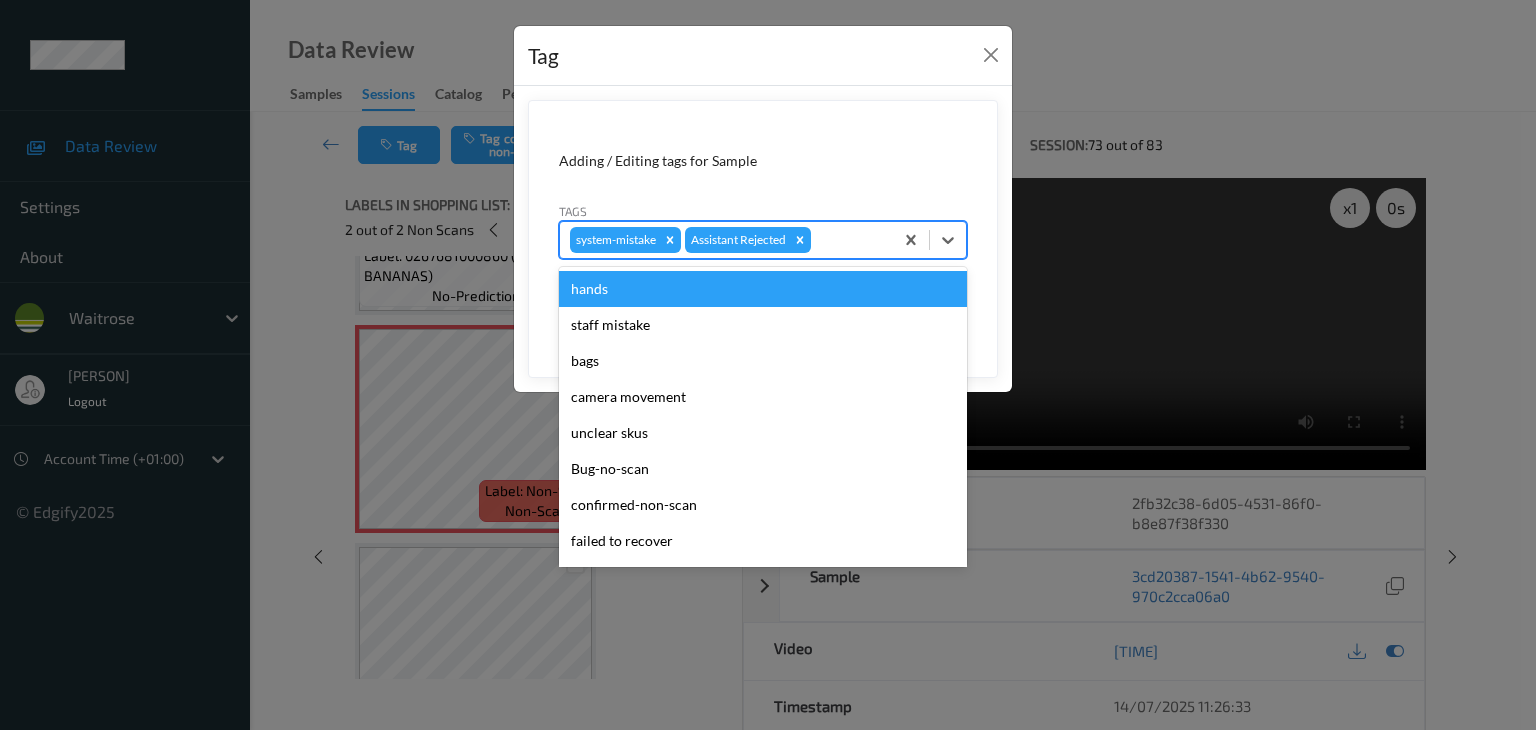 type on "u" 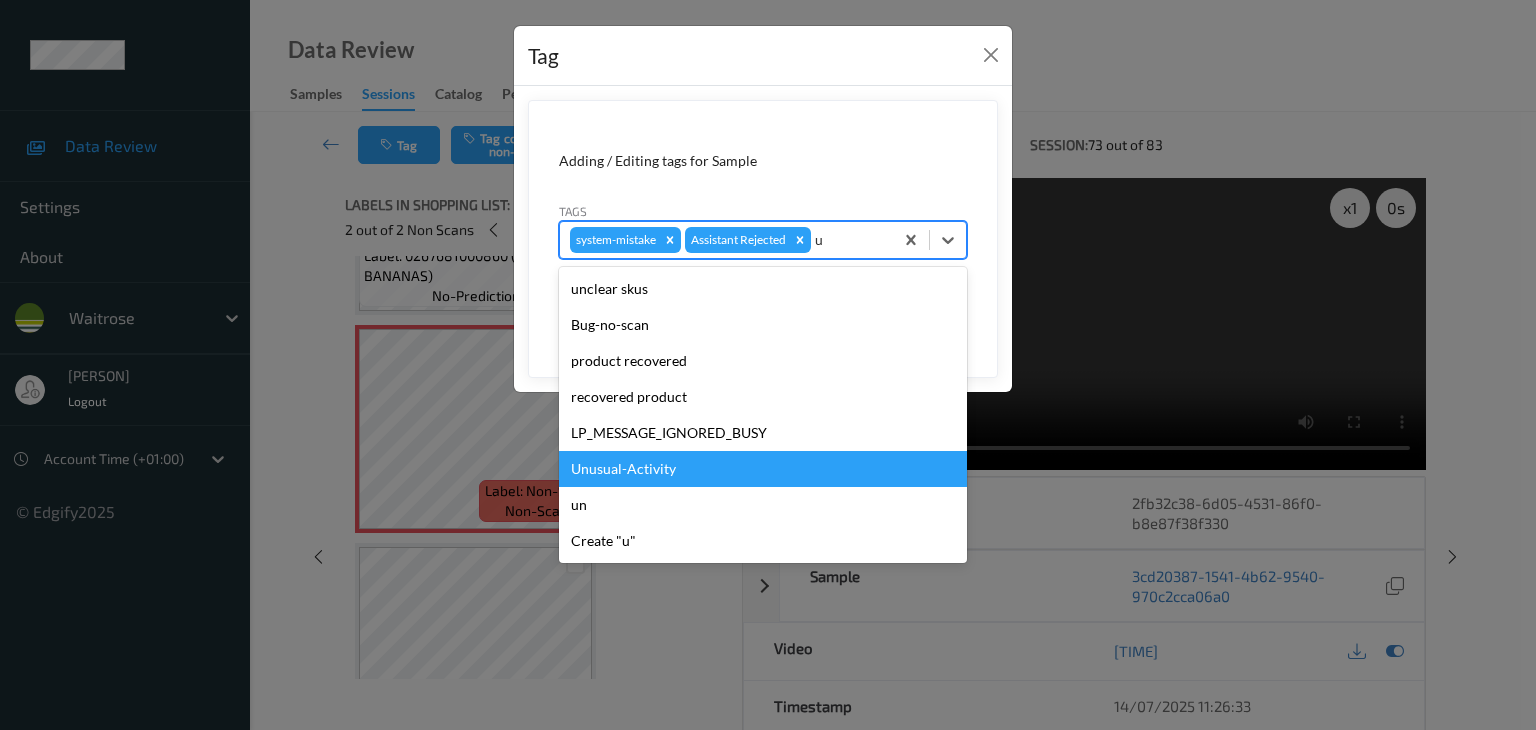 click on "Unusual-Activity" at bounding box center (763, 469) 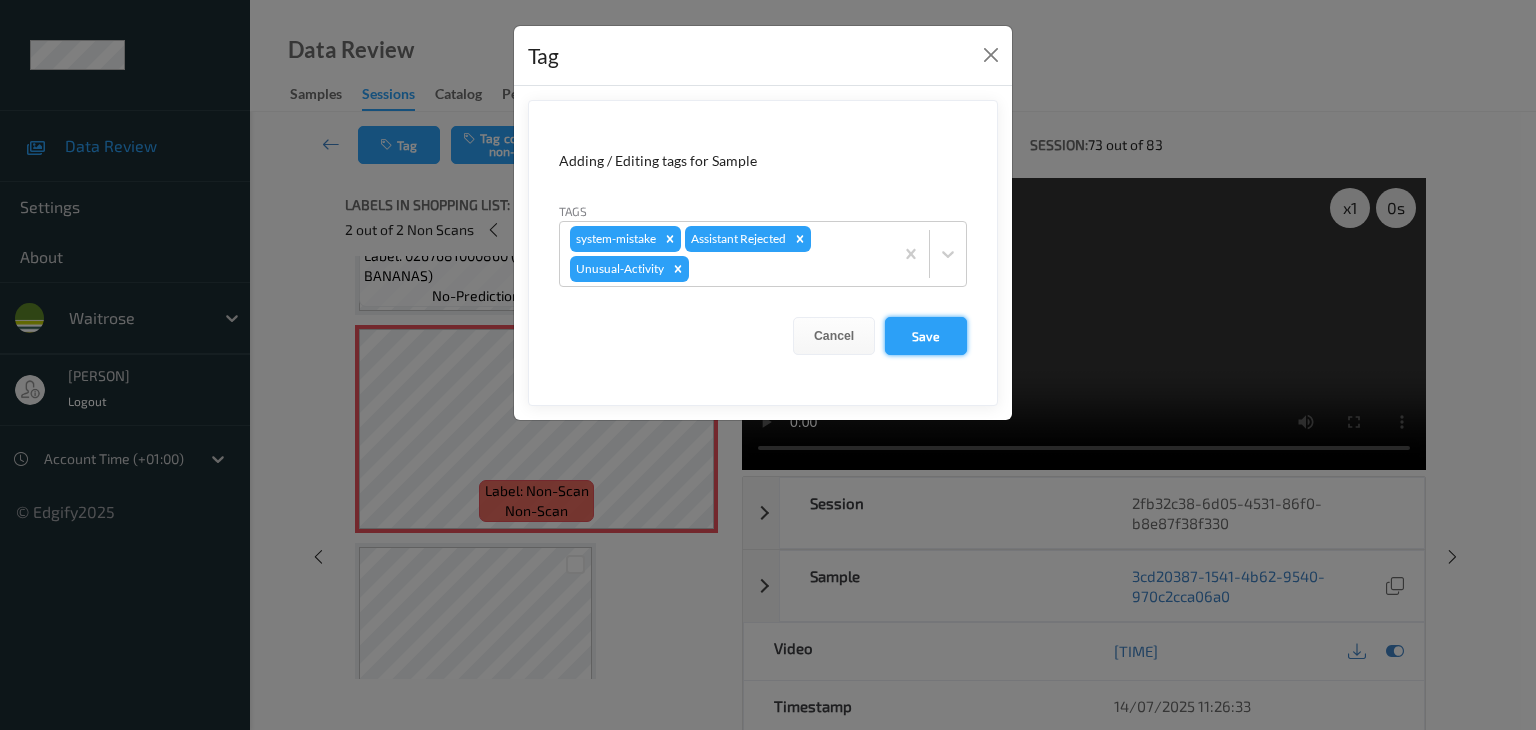 click on "Save" at bounding box center (926, 336) 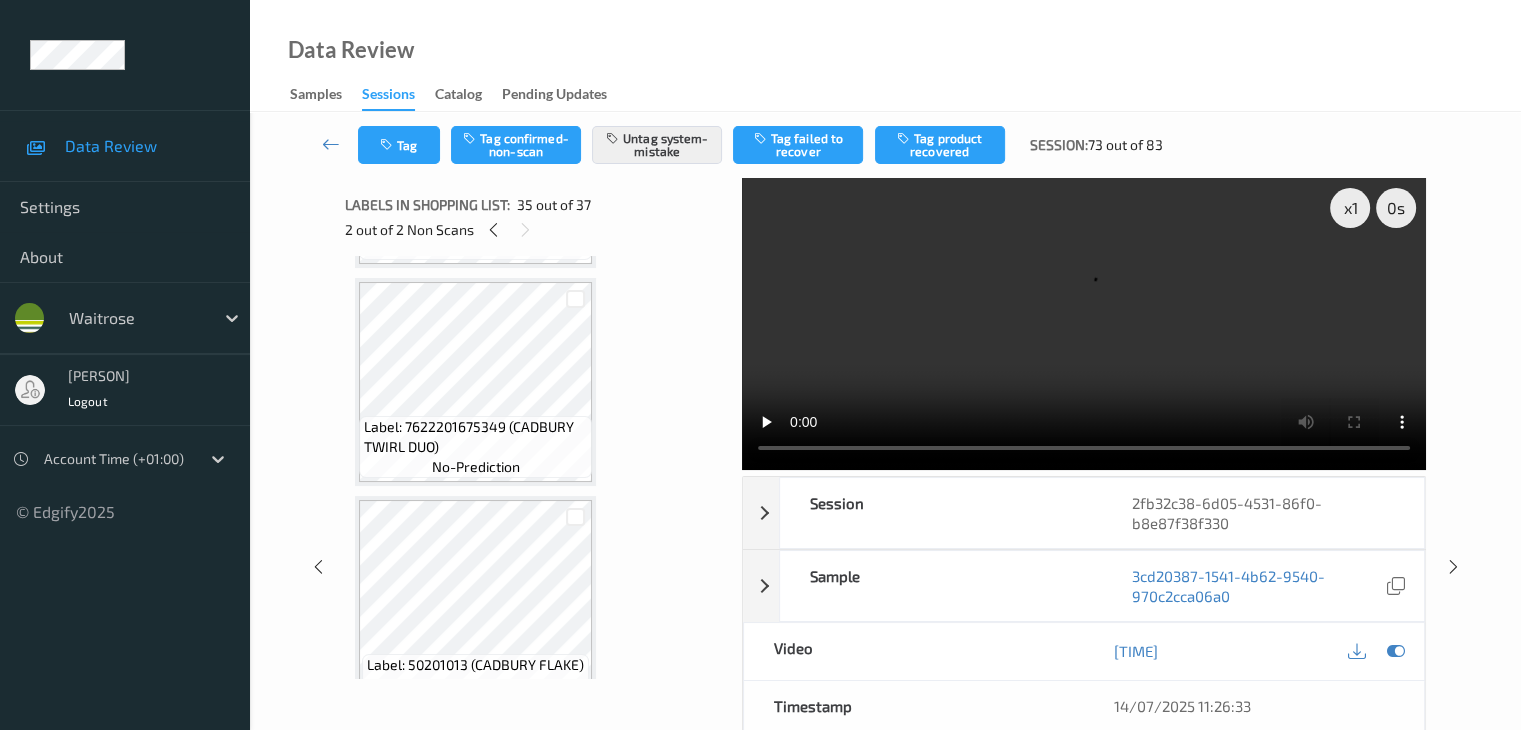 scroll, scrollTop: 3152, scrollLeft: 0, axis: vertical 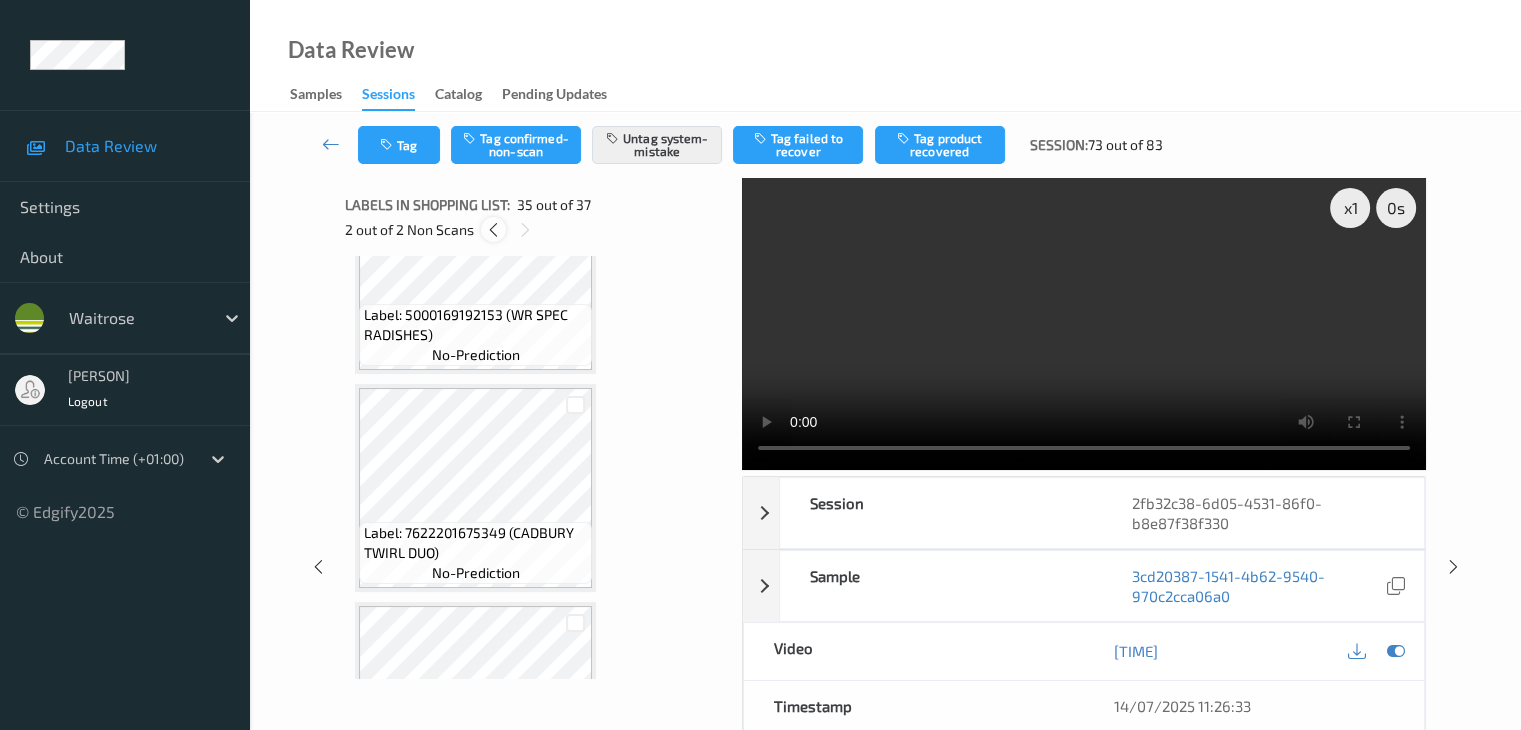 click at bounding box center (493, 230) 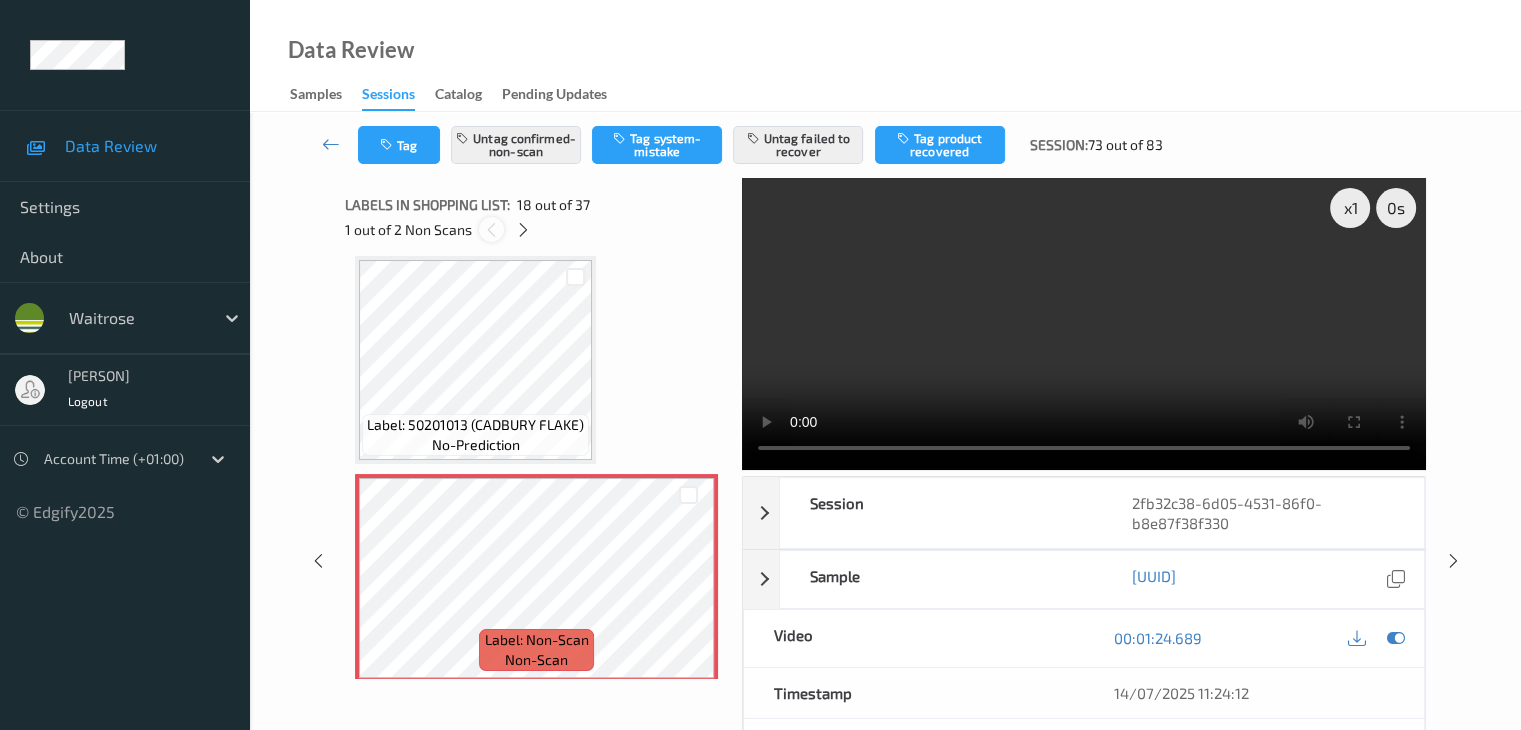 click at bounding box center [491, 230] 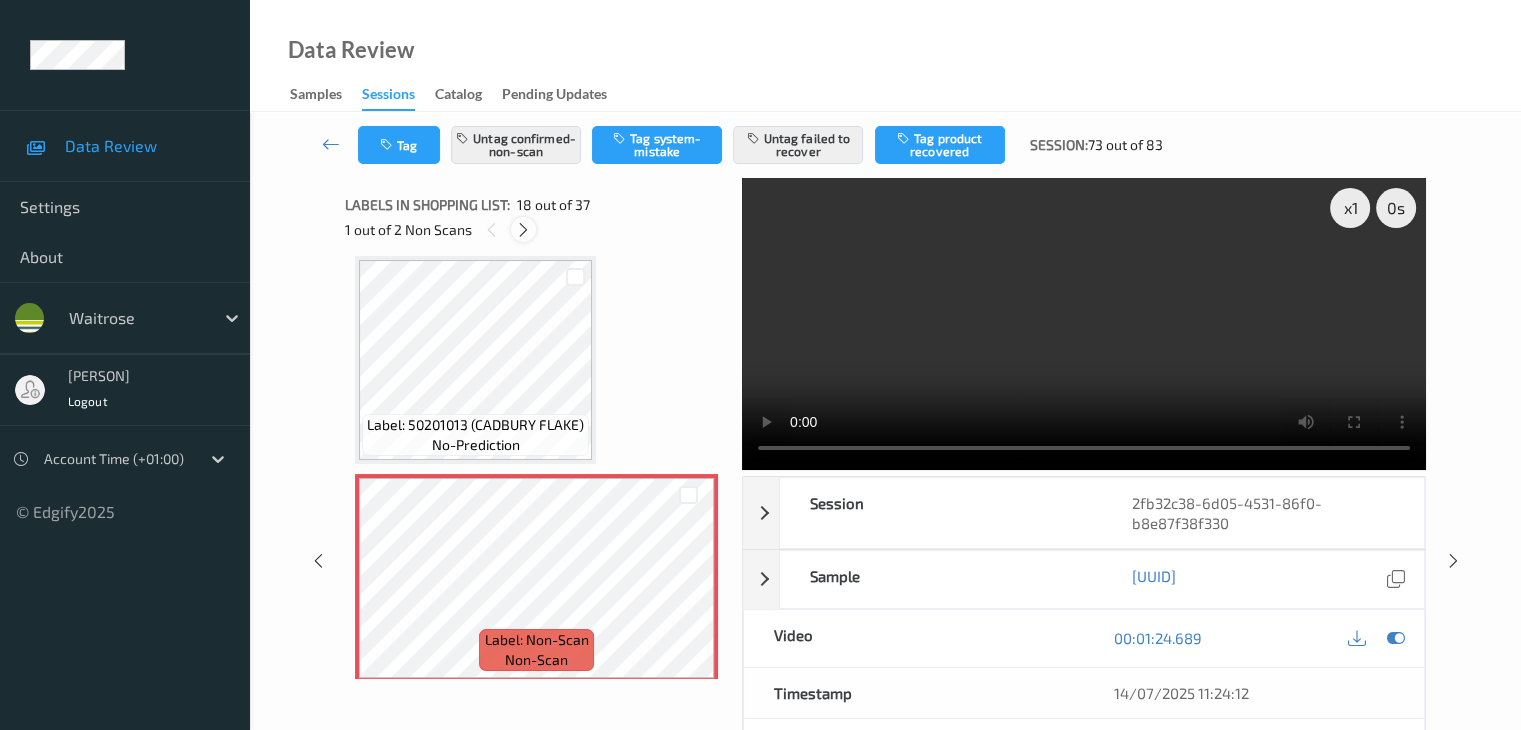 click at bounding box center (523, 230) 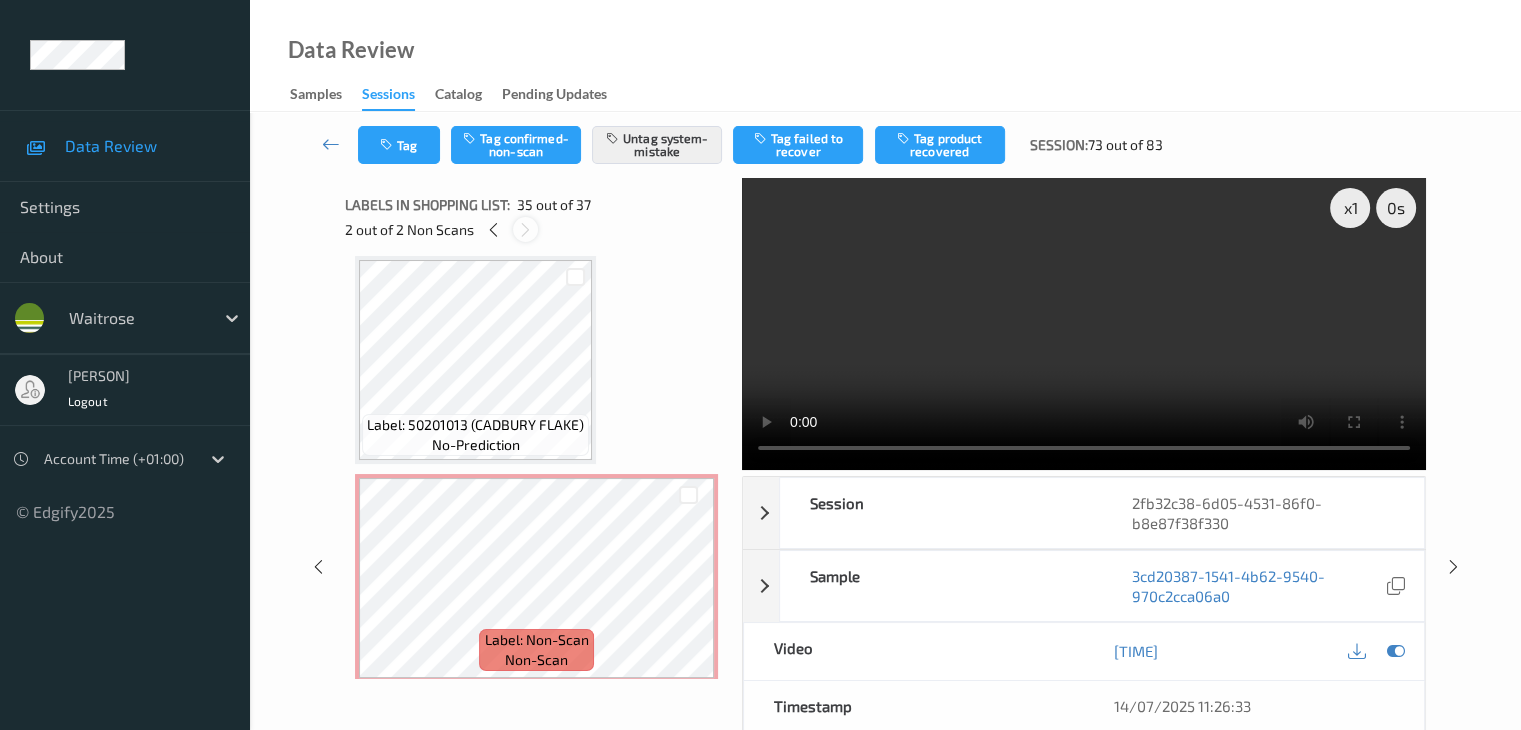 scroll, scrollTop: 7203, scrollLeft: 0, axis: vertical 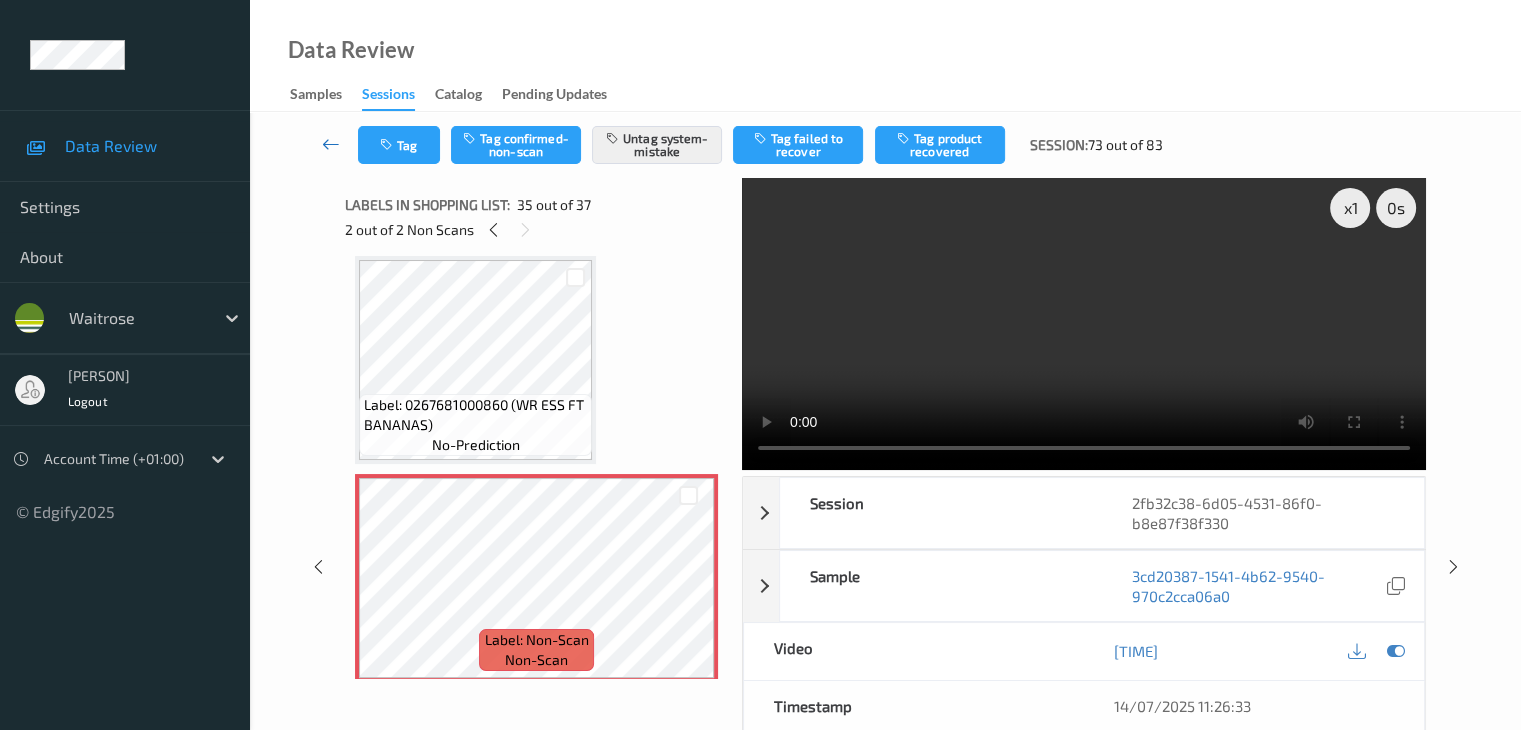 click at bounding box center [331, 144] 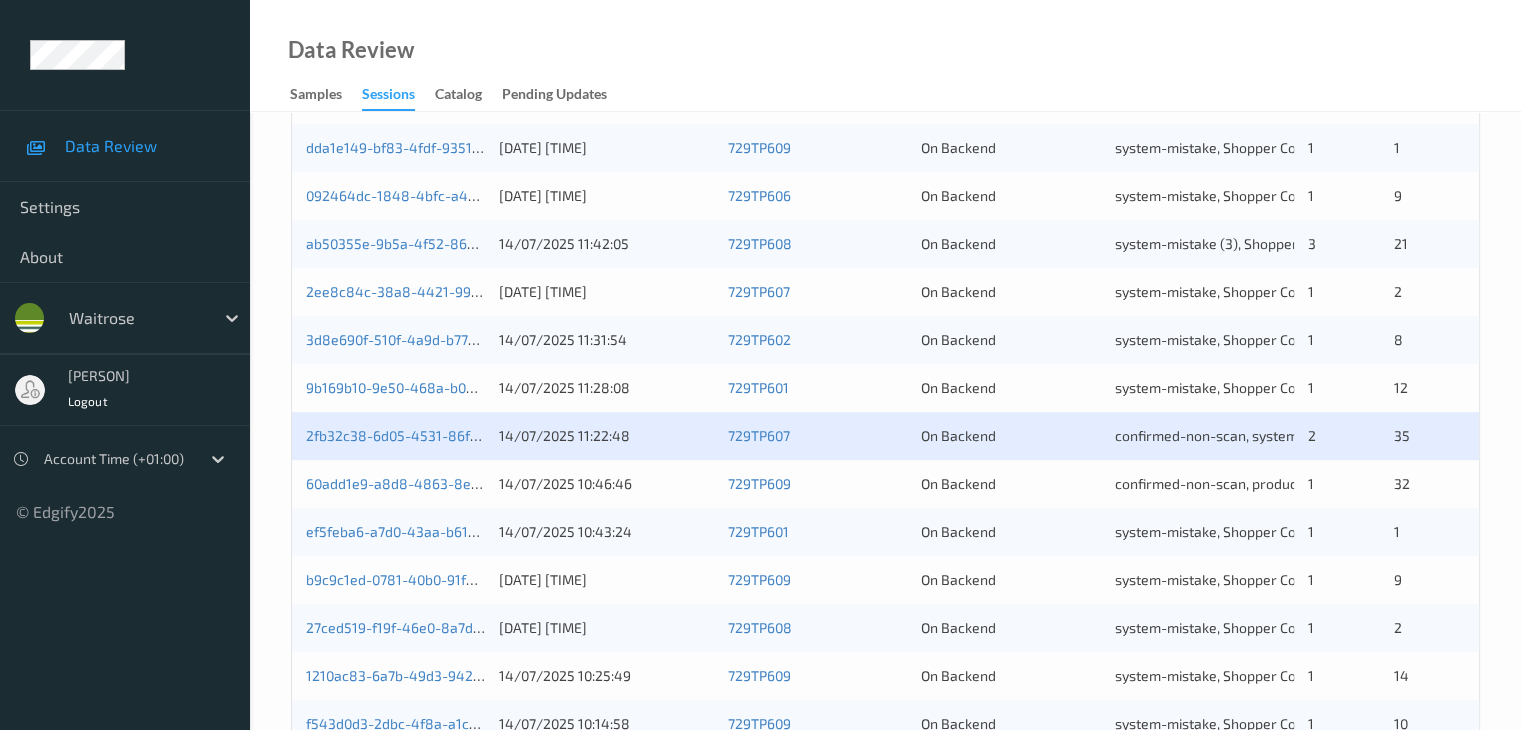 scroll, scrollTop: 932, scrollLeft: 0, axis: vertical 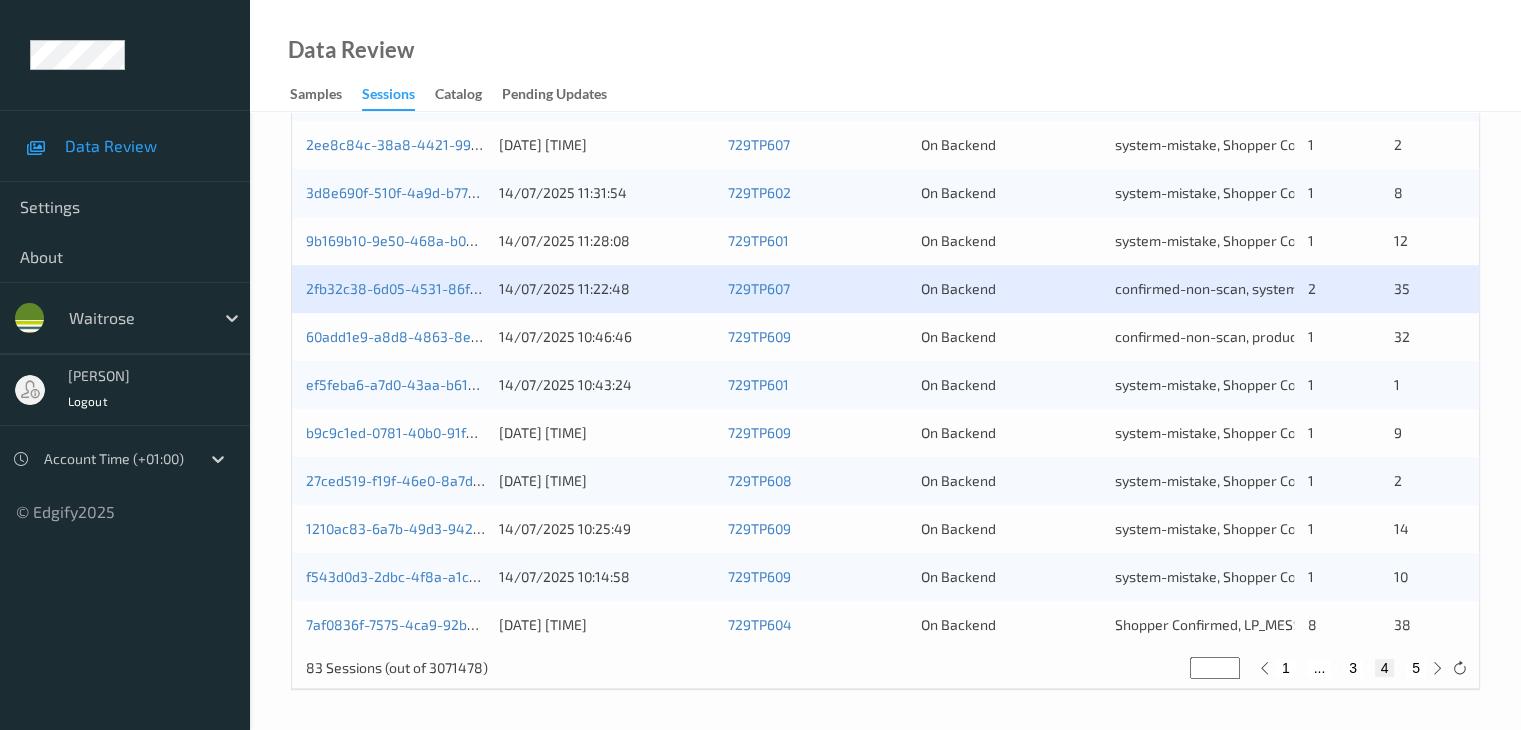 click on "7af0836f-7575-4ca9-92bc-cc3522a079e5" at bounding box center [395, 625] 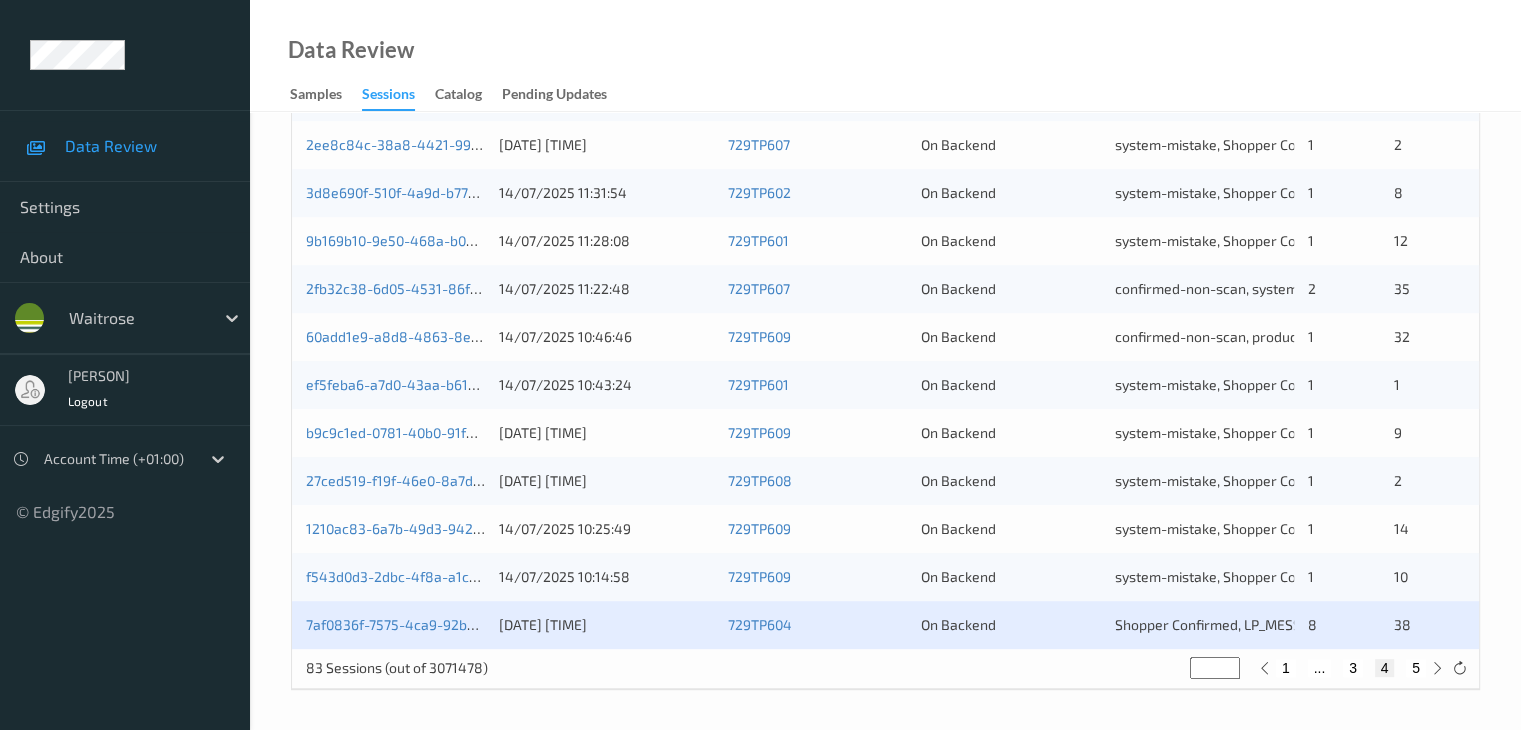 click on "3" at bounding box center (1353, 668) 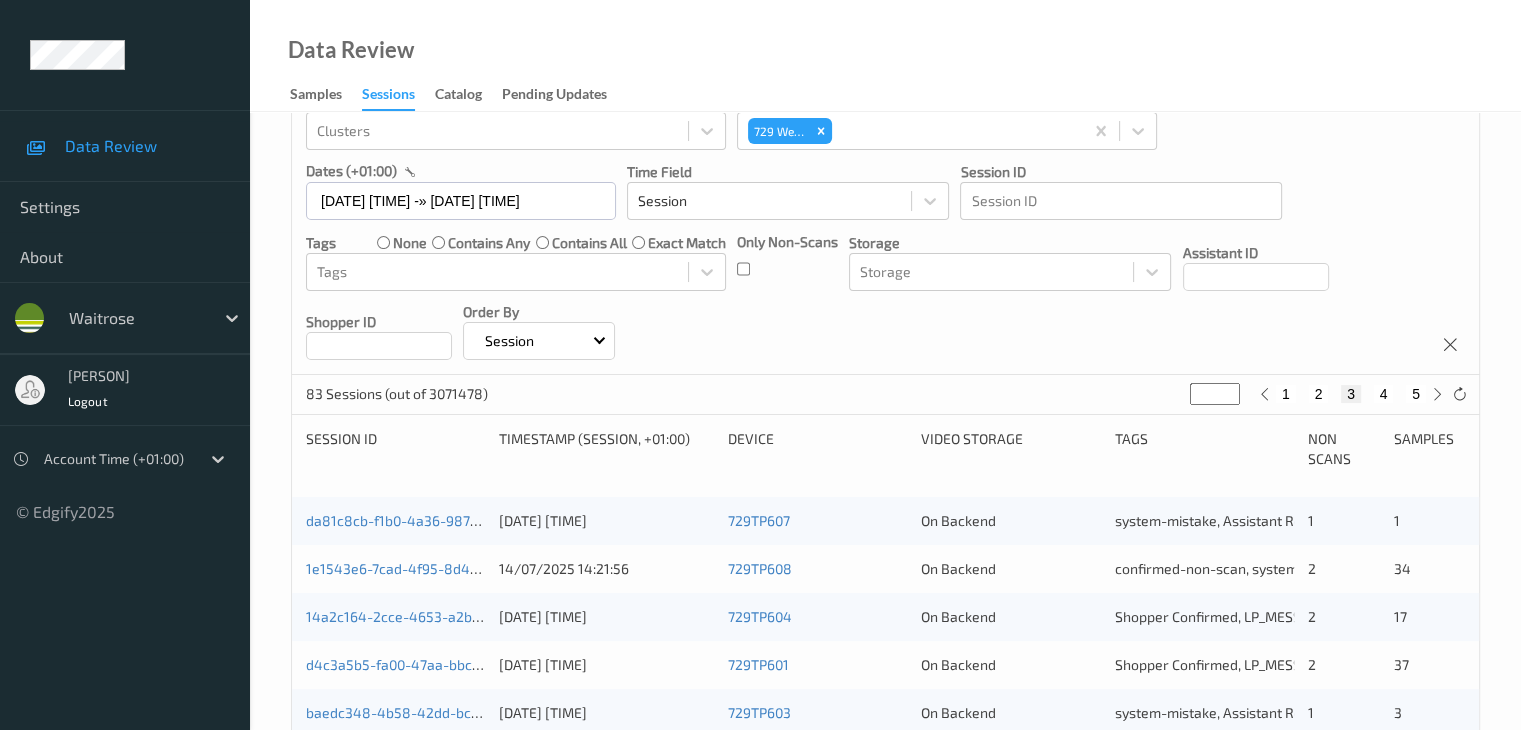 scroll, scrollTop: 400, scrollLeft: 0, axis: vertical 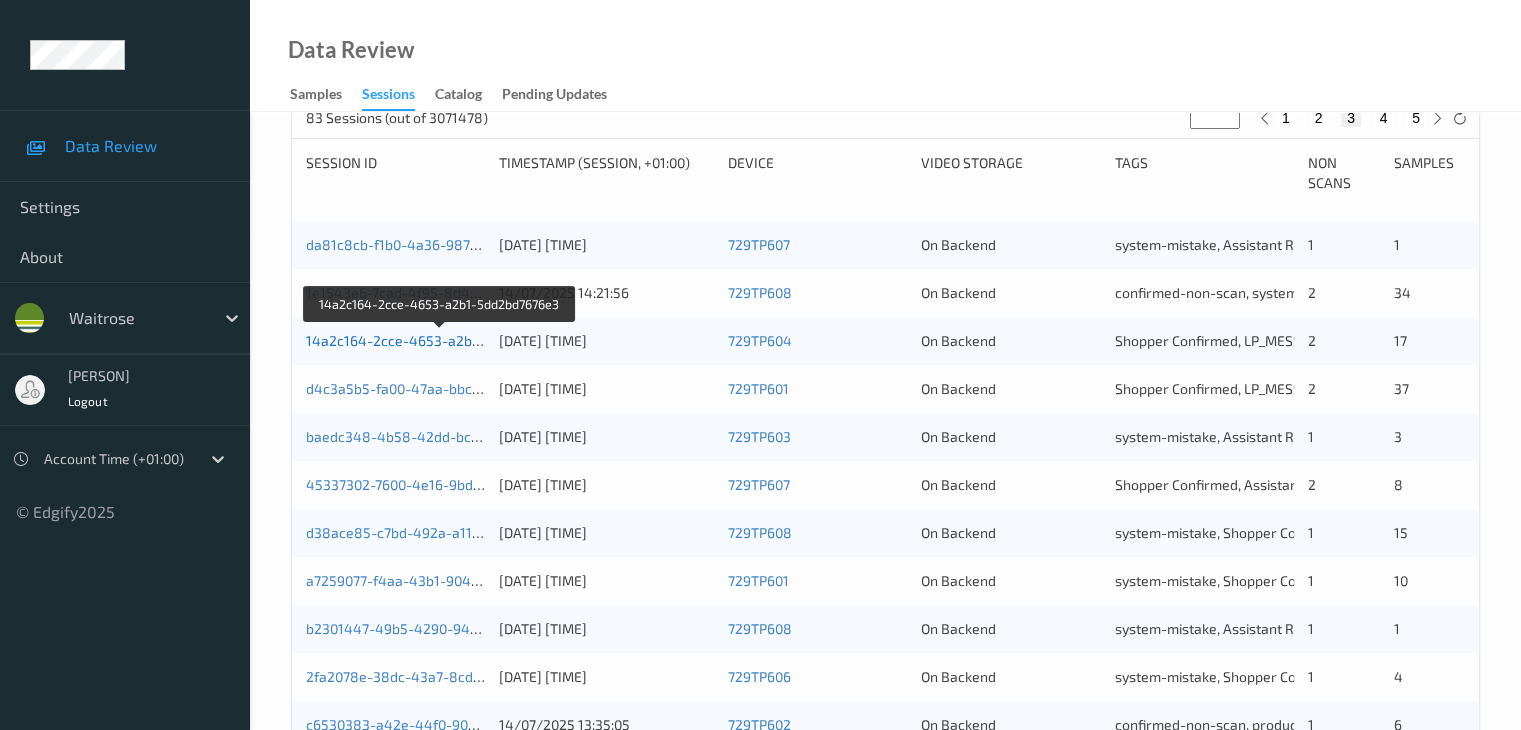 click on "14a2c164-2cce-4653-a2b1-5dd2bd7676e3" at bounding box center (442, 340) 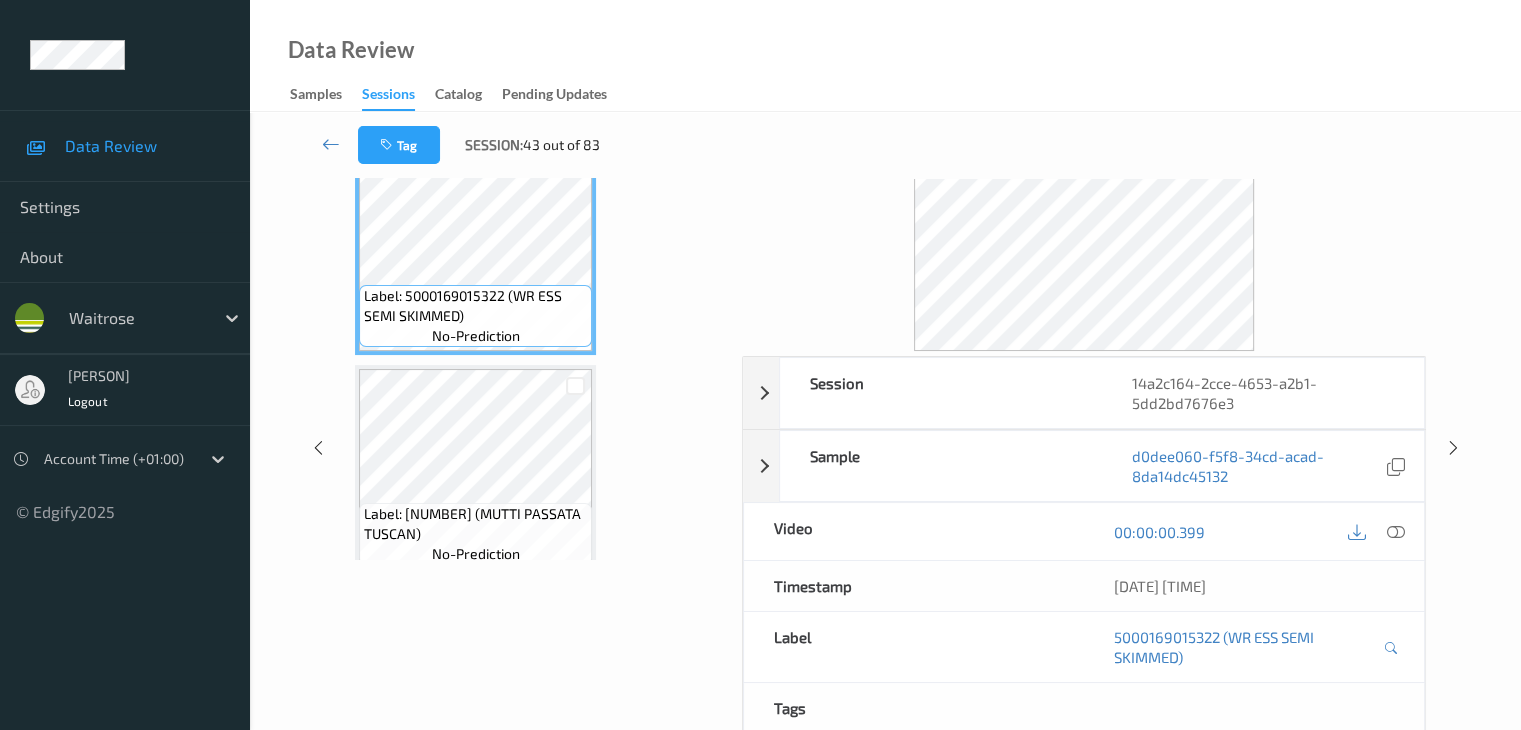 scroll, scrollTop: 0, scrollLeft: 0, axis: both 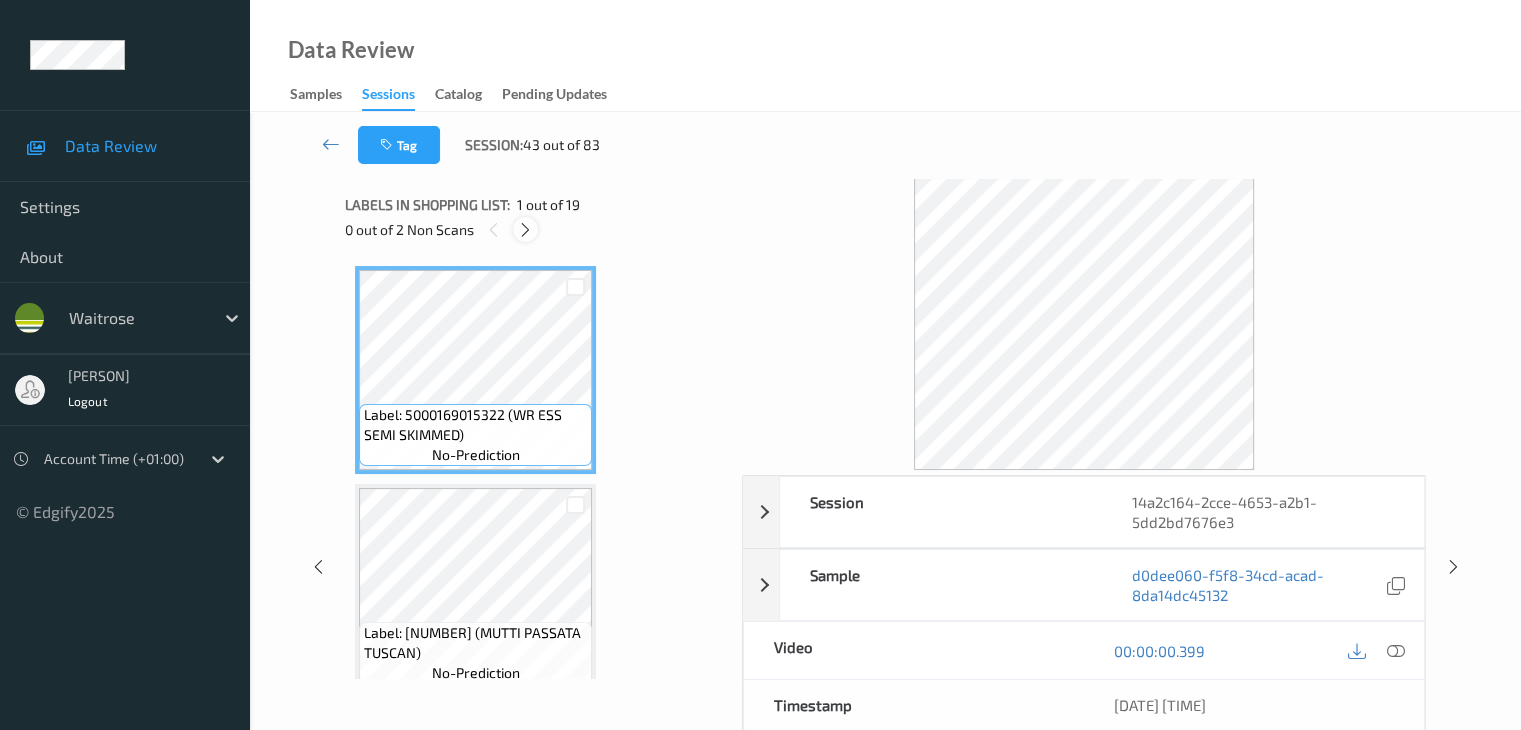 click at bounding box center [525, 230] 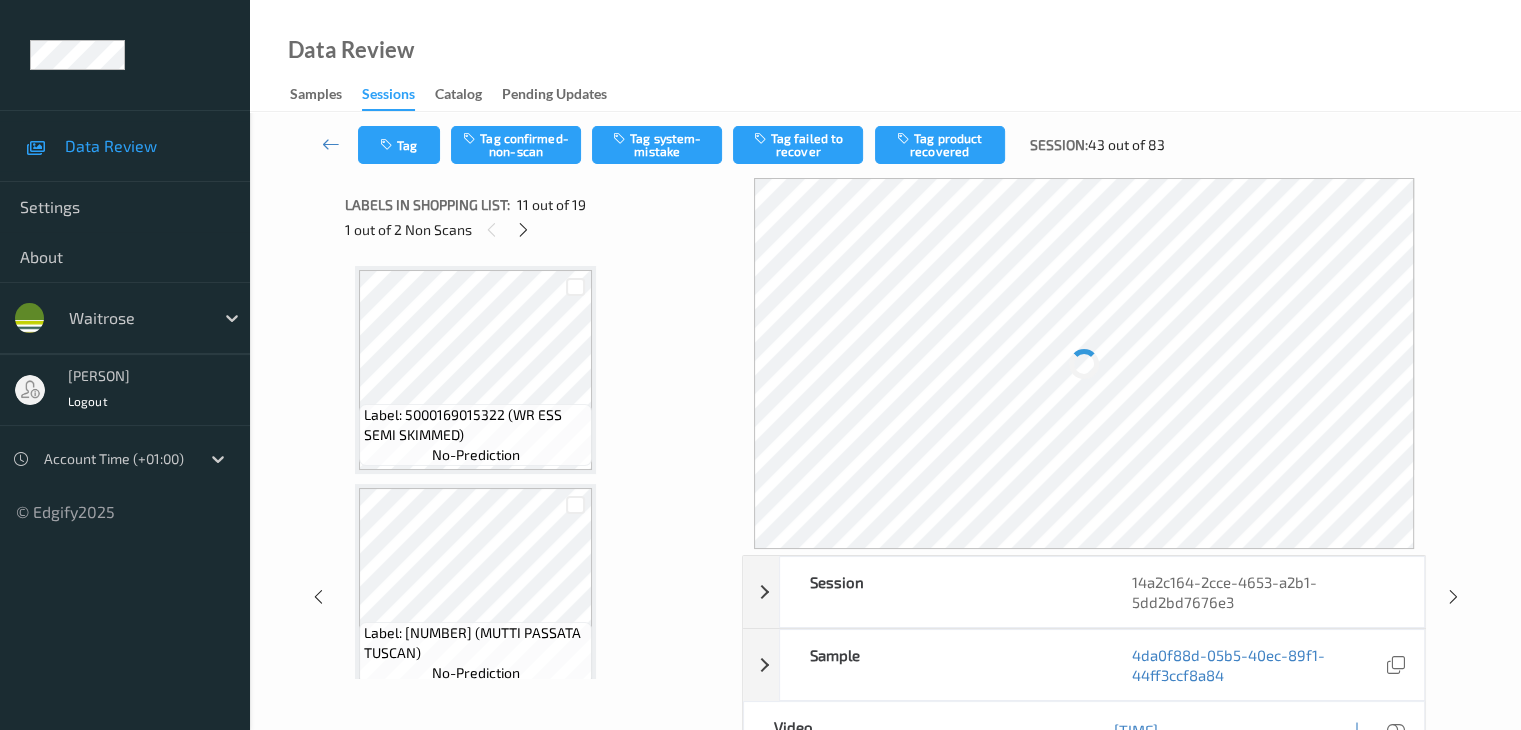 scroll, scrollTop: 1971, scrollLeft: 0, axis: vertical 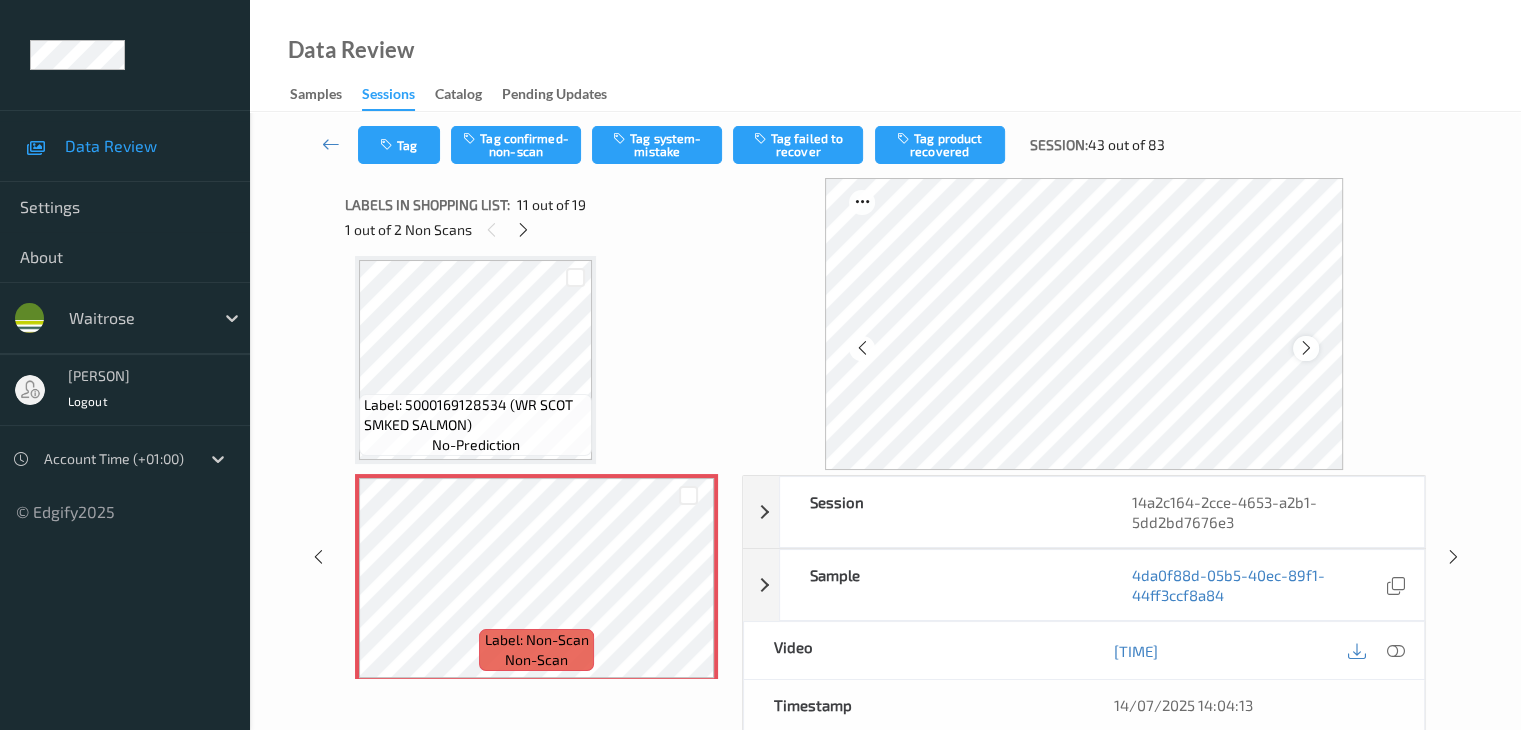 click at bounding box center [1306, 348] 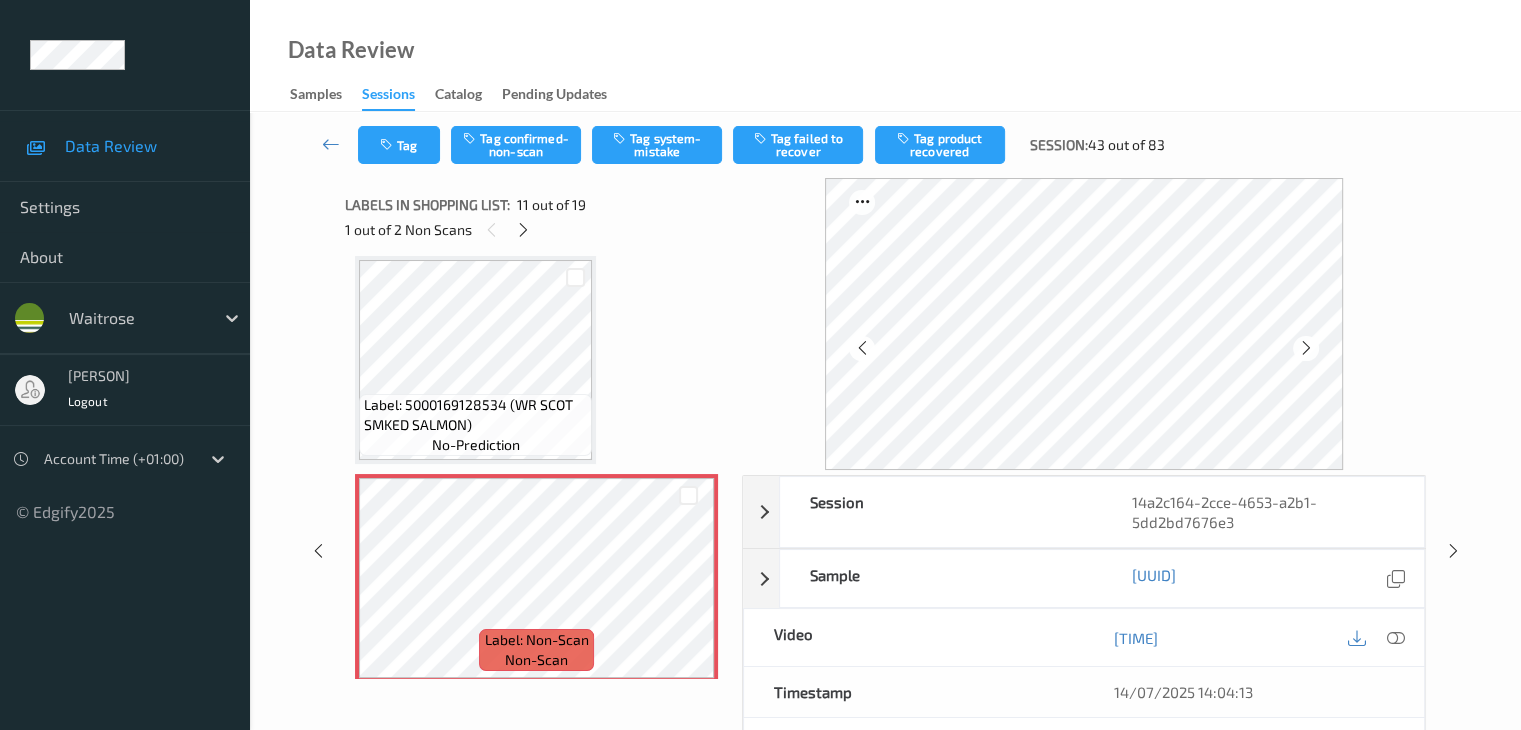 click at bounding box center (1306, 348) 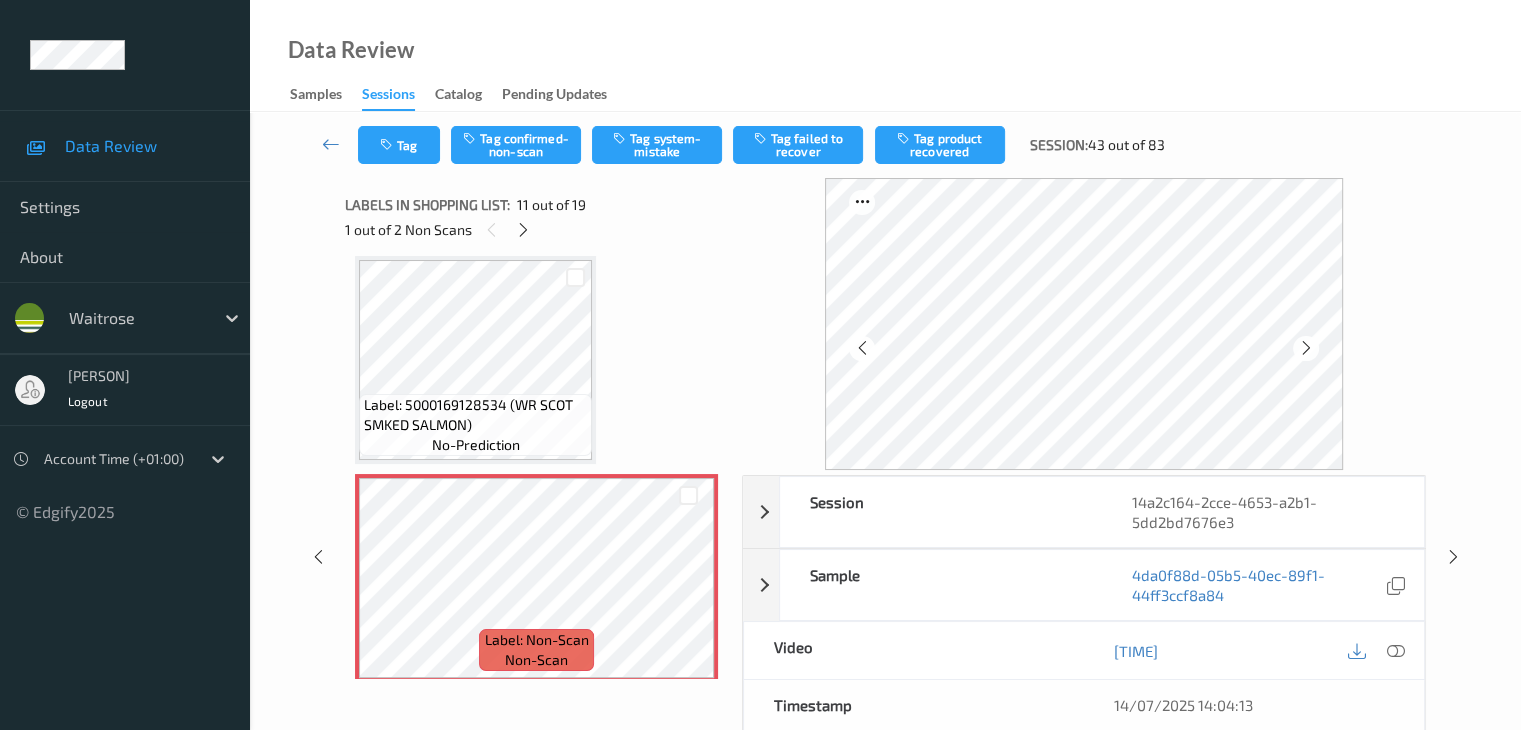 click at bounding box center [1306, 348] 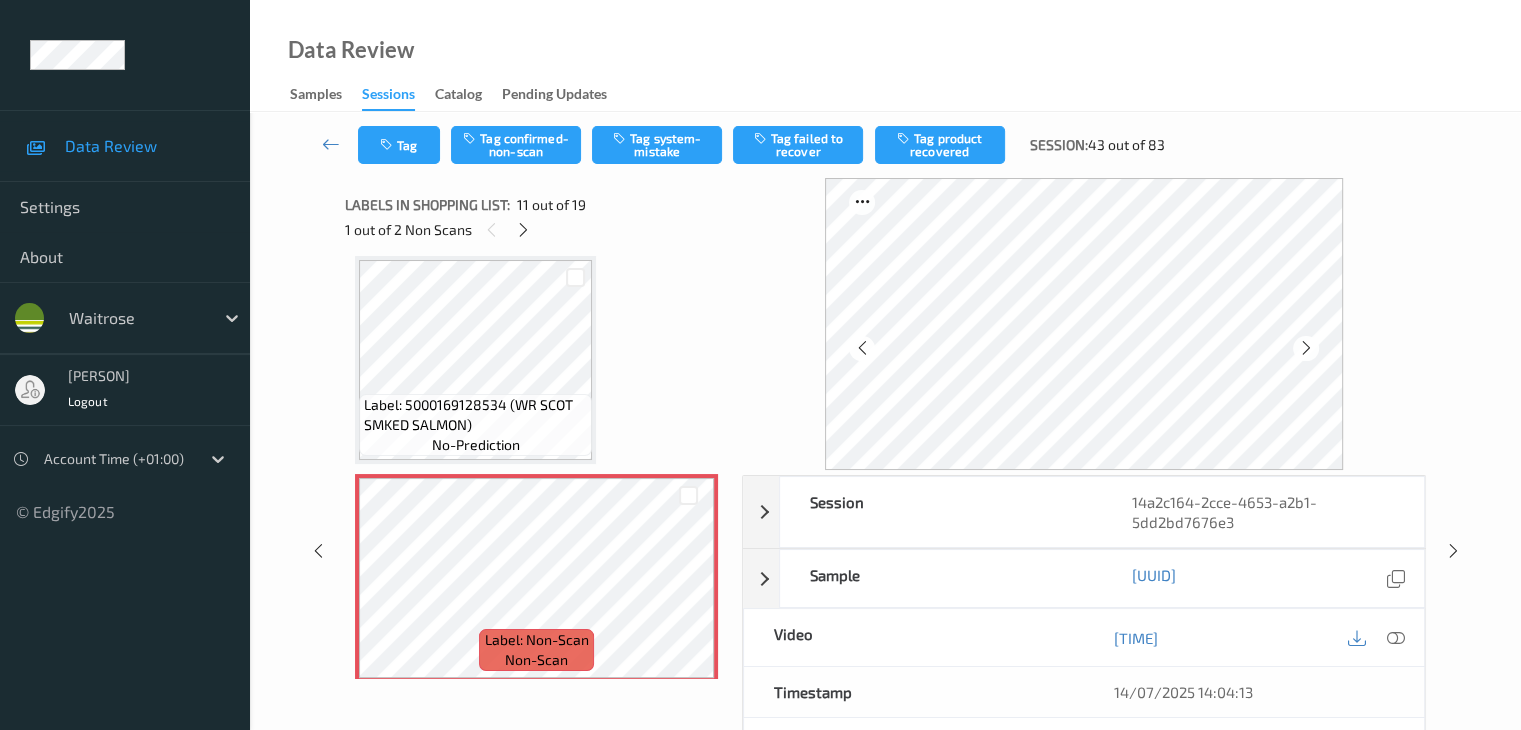 click at bounding box center (1306, 348) 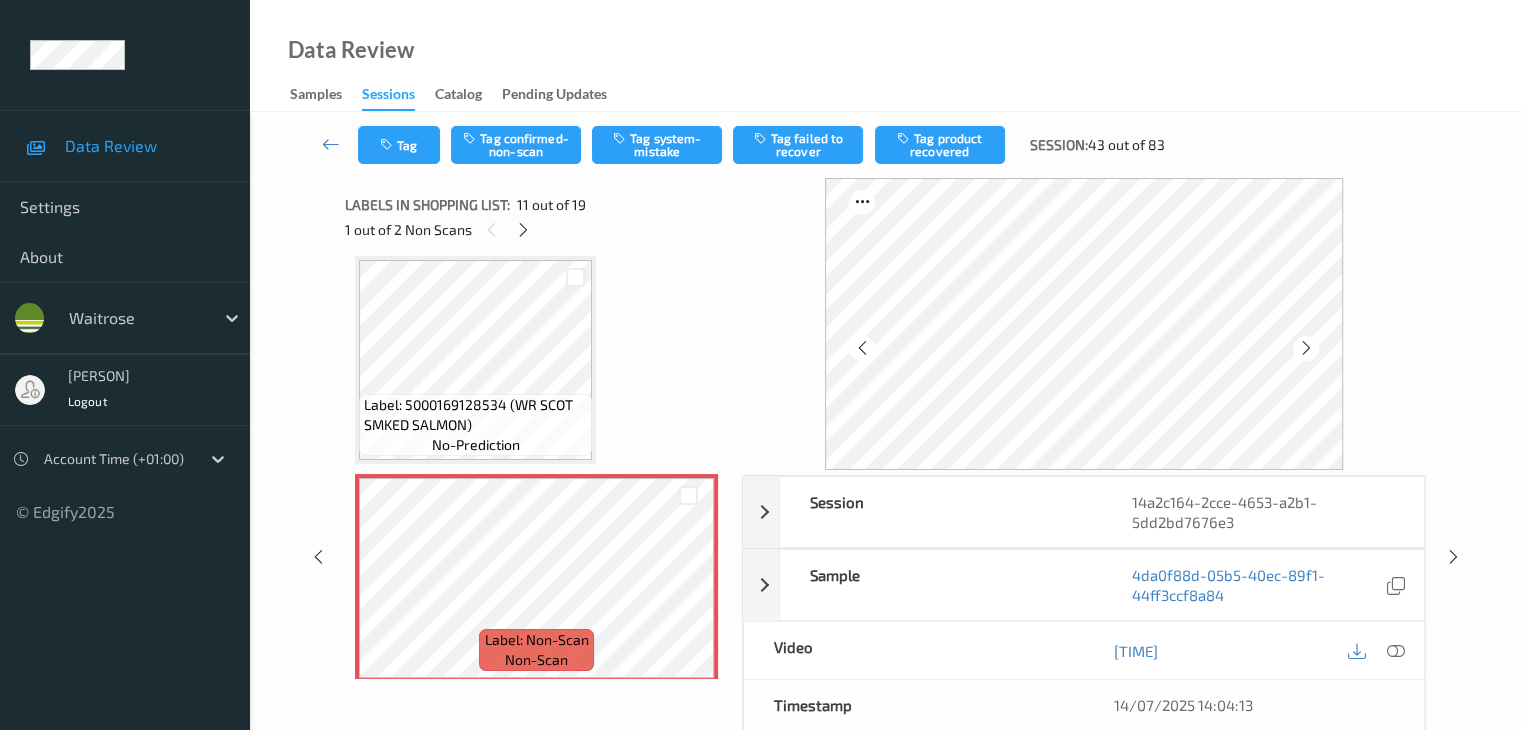 click at bounding box center [1306, 348] 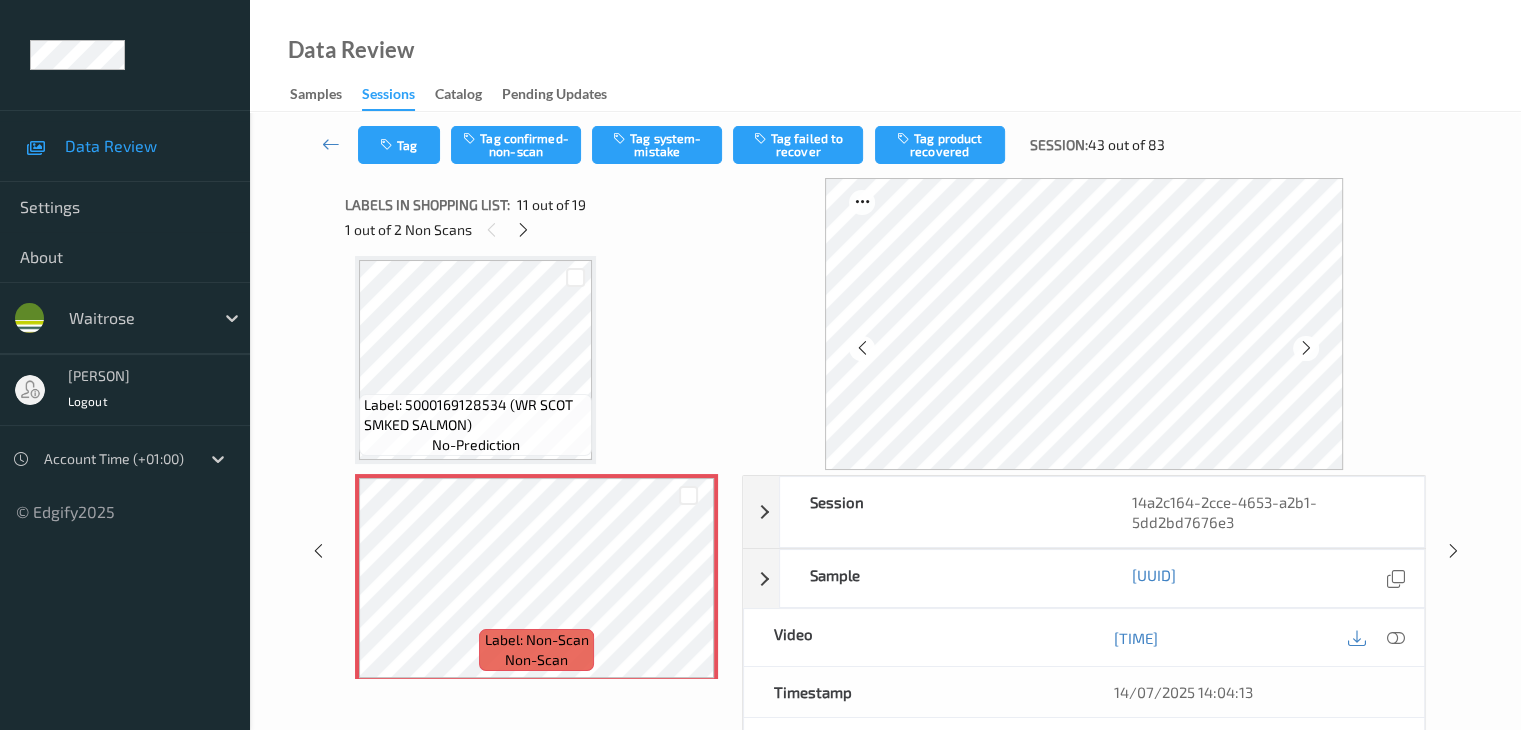 click at bounding box center [1306, 348] 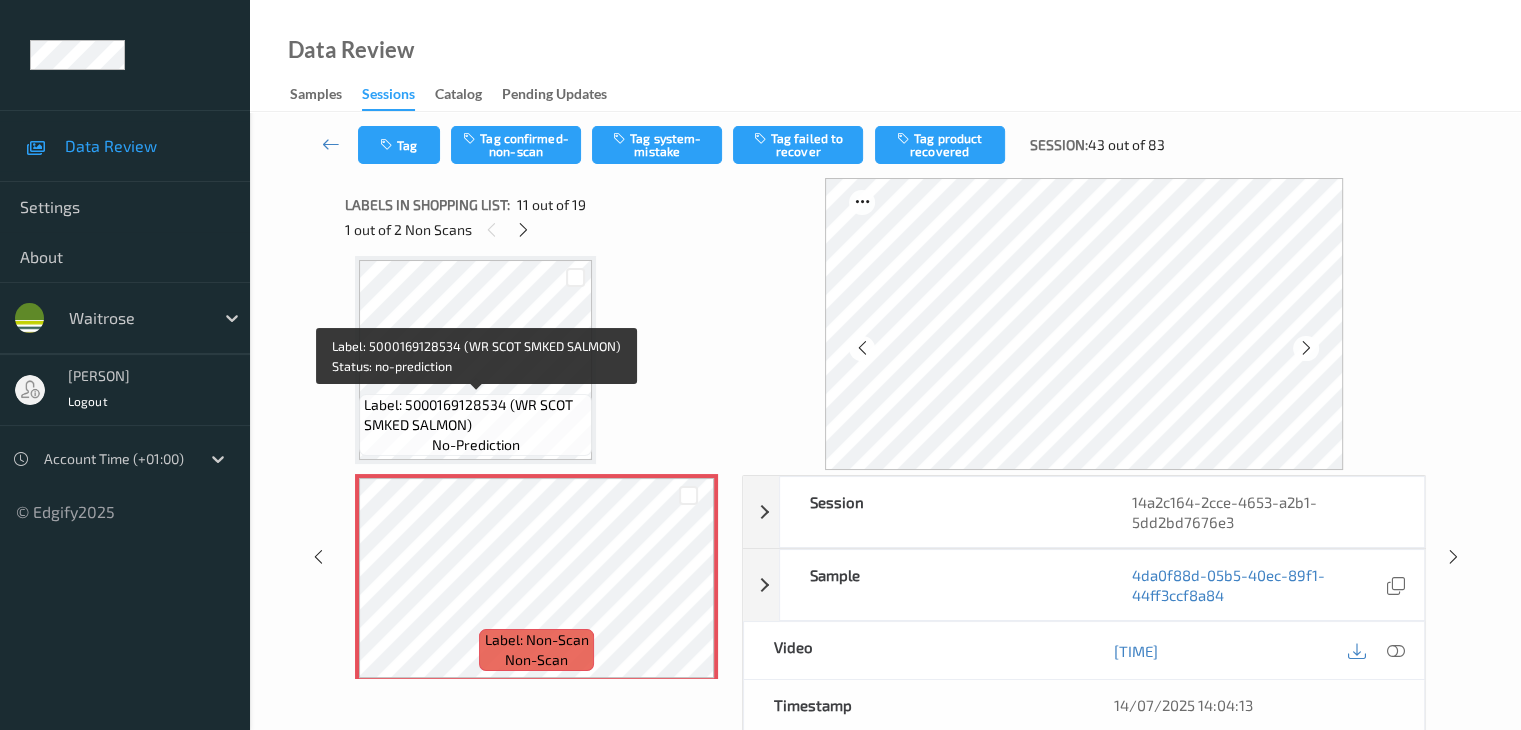 click on "Label: 5000169128534 (WR SCOT SMKED SALMON)" at bounding box center (475, 415) 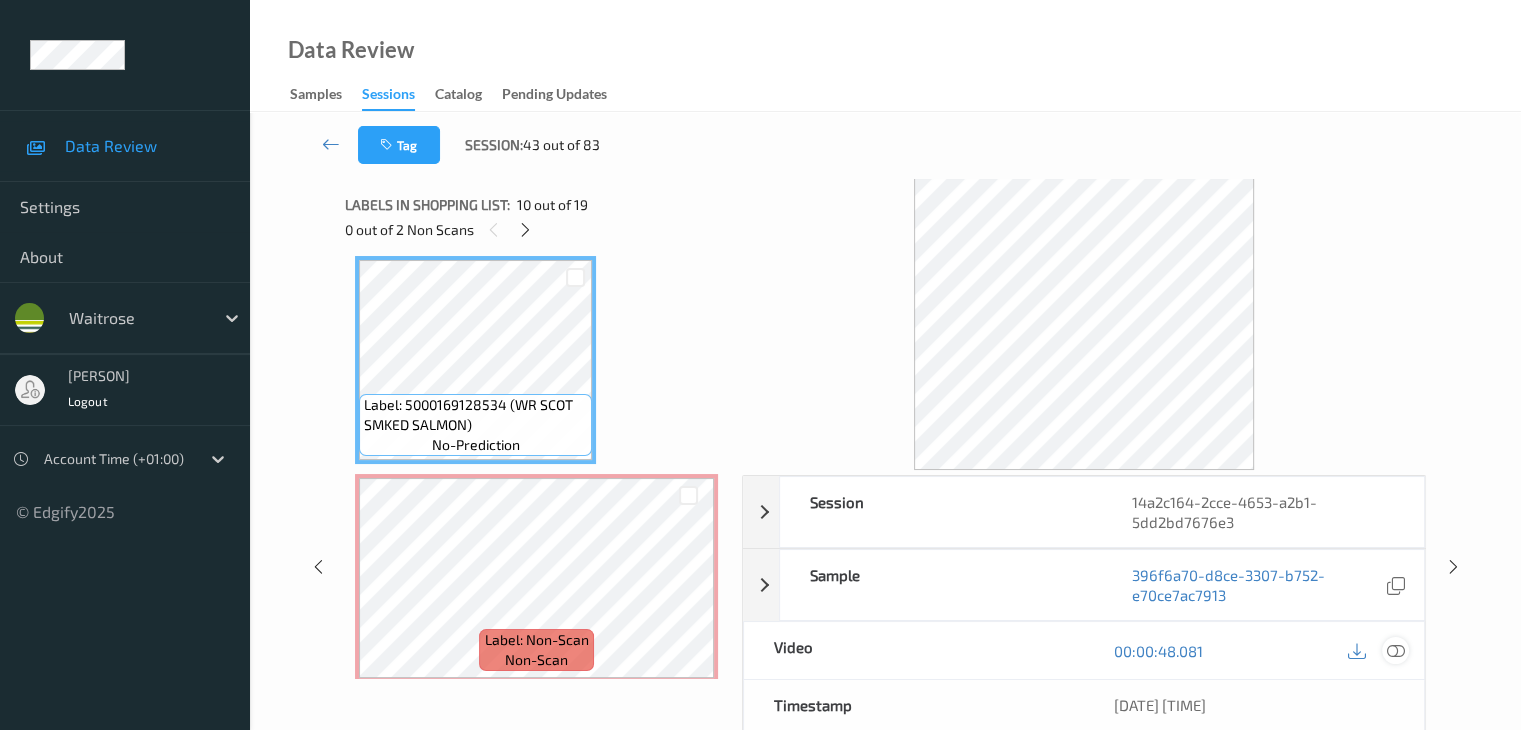 click at bounding box center (1395, 651) 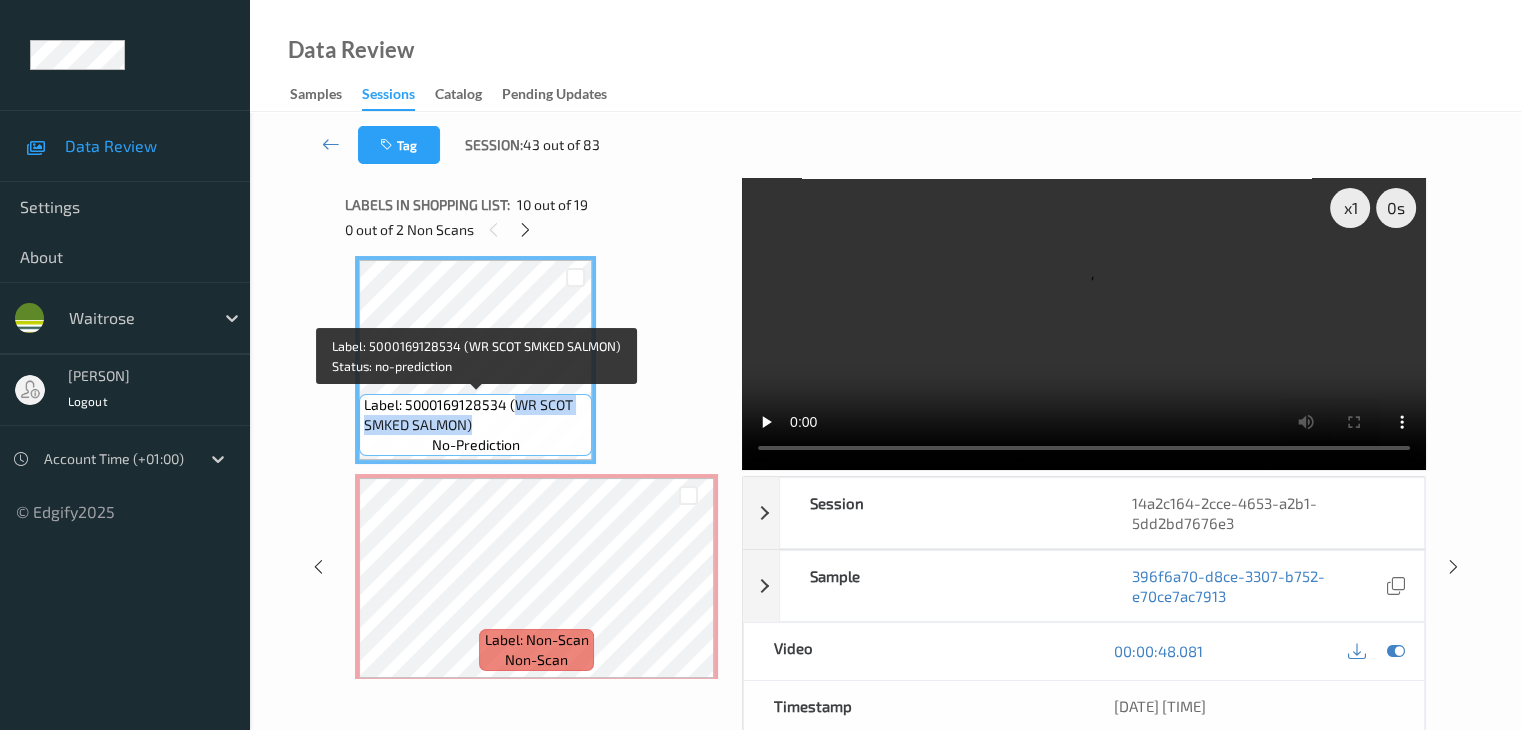 drag, startPoint x: 517, startPoint y: 406, endPoint x: 524, endPoint y: 428, distance: 23.086792 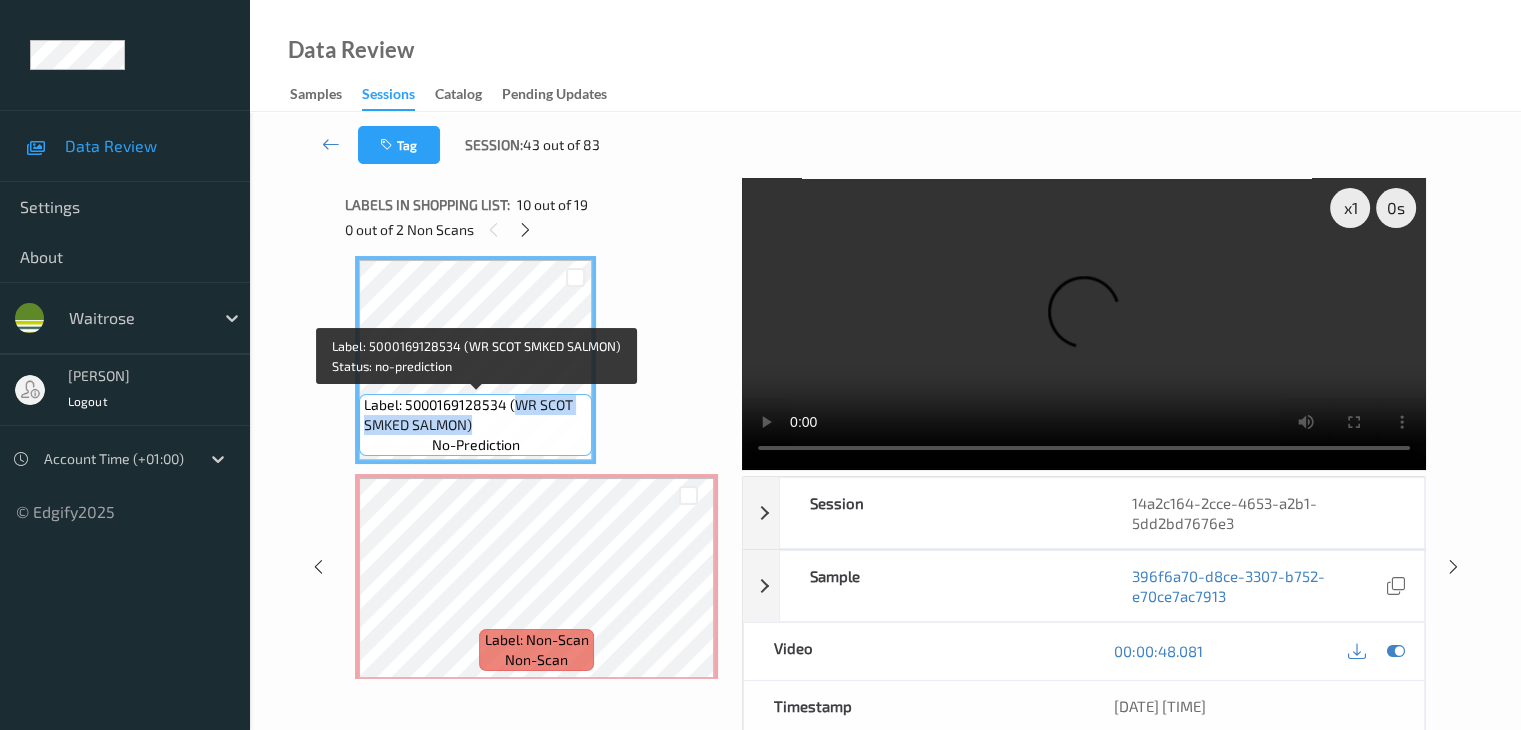 click on "Label: 5000169128534 (WR SCOT SMKED SALMON)" at bounding box center [475, 415] 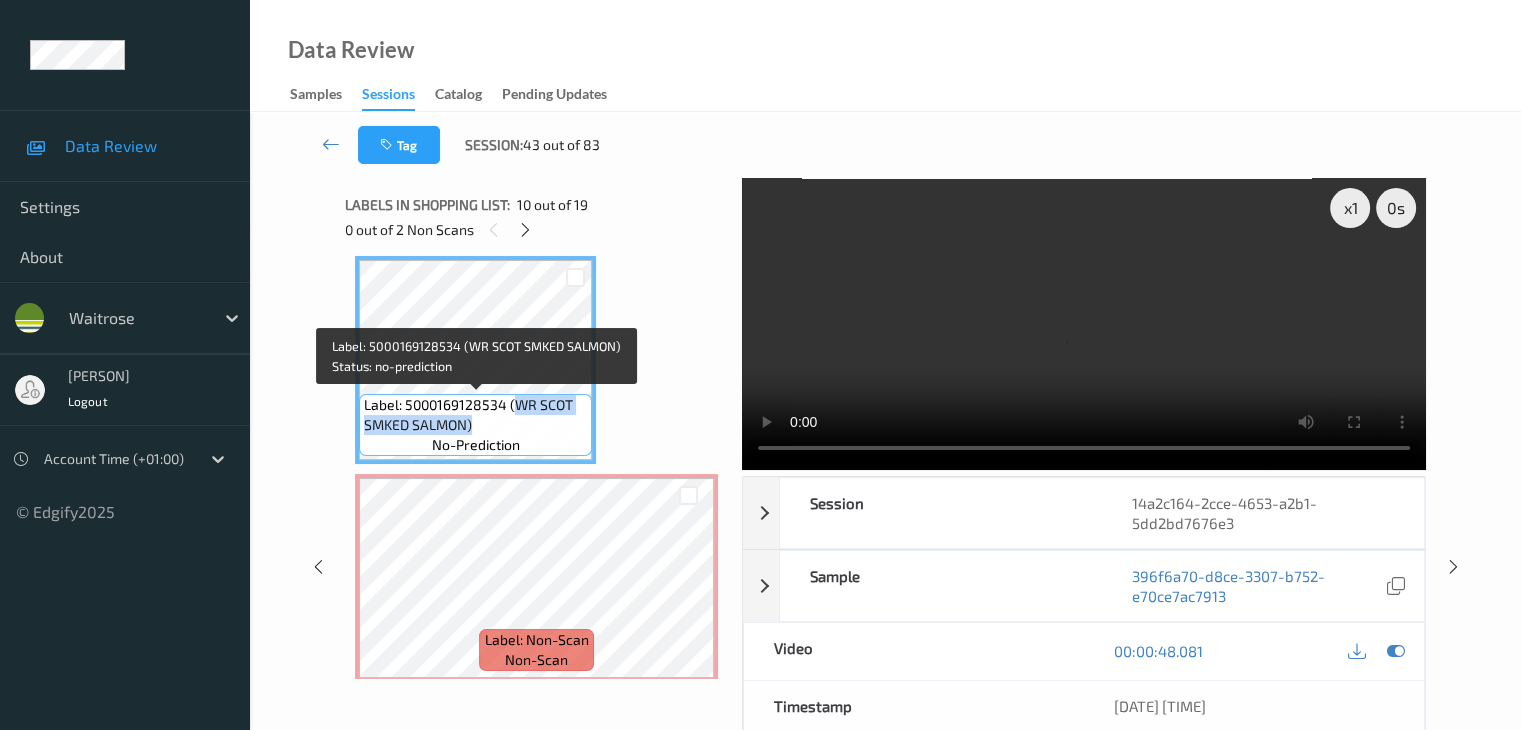 copy on "WR SCOT SMKED SALMON)" 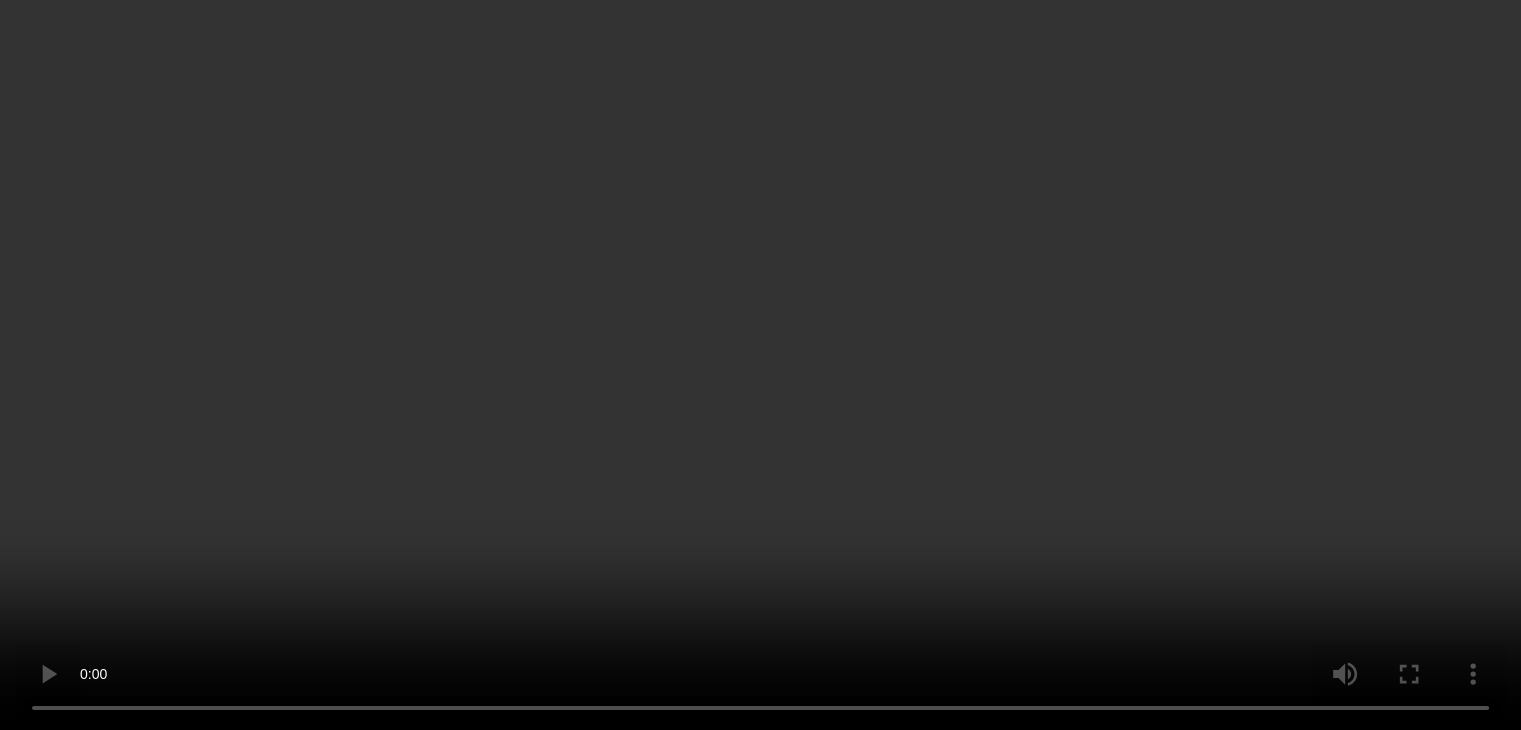 scroll, scrollTop: 2271, scrollLeft: 0, axis: vertical 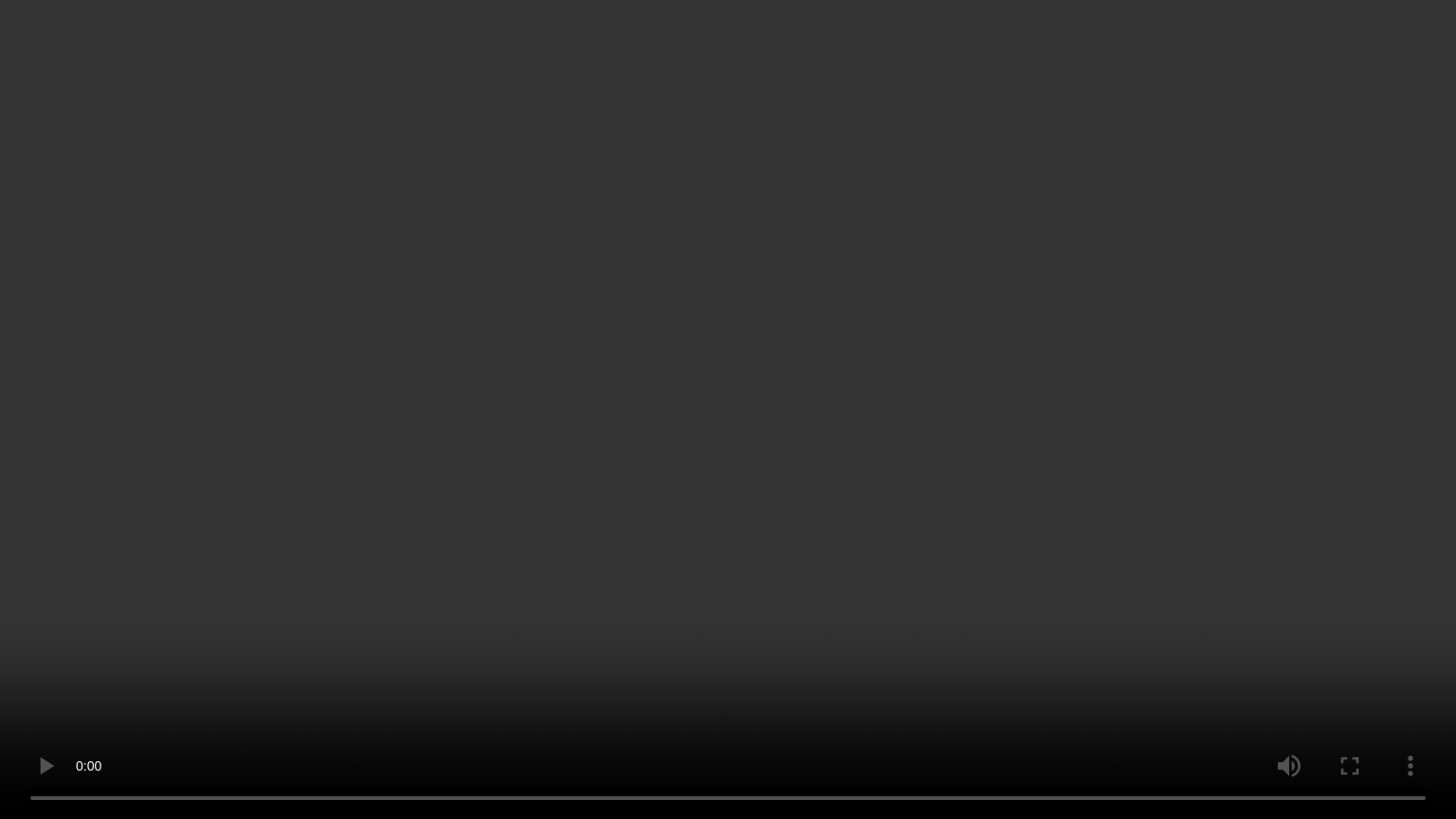 type 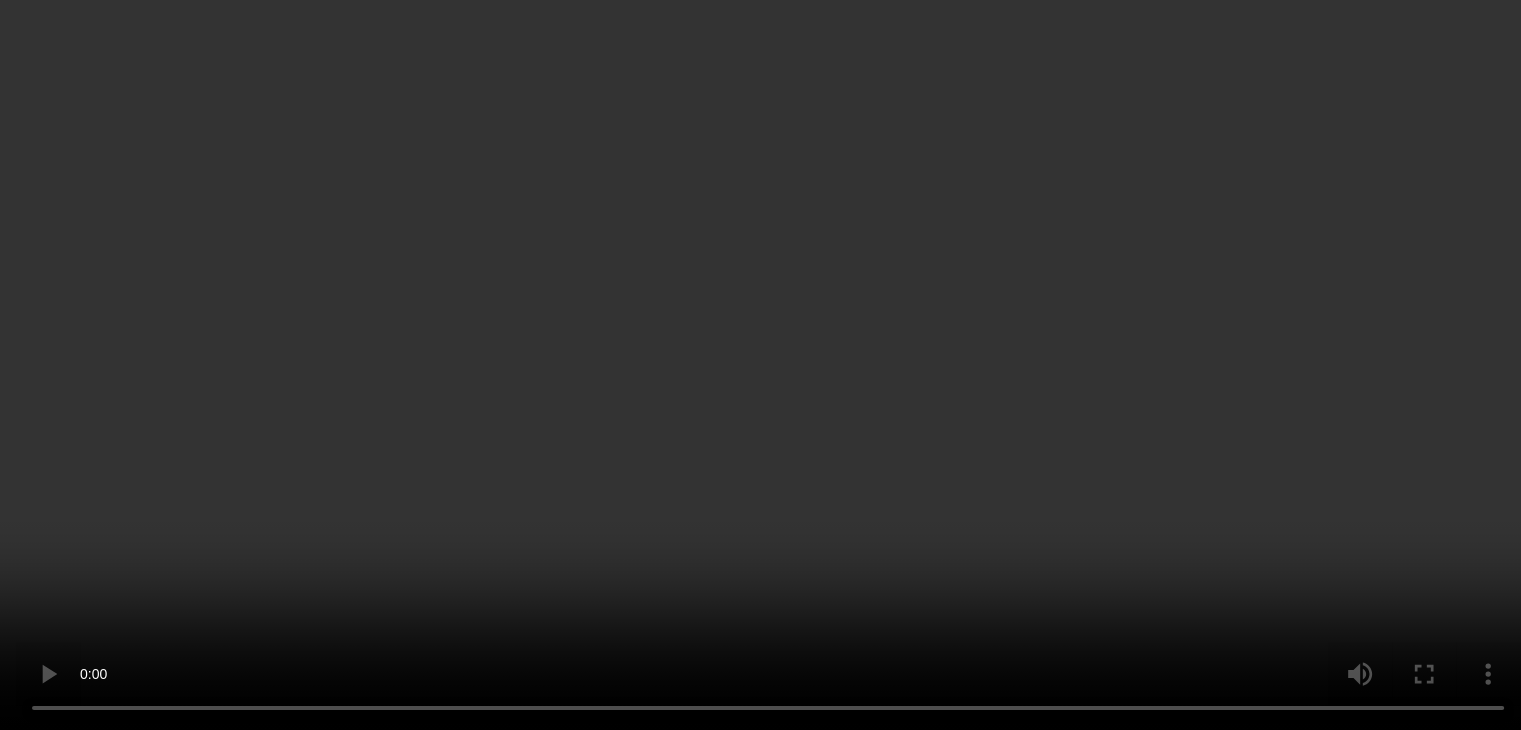 scroll, scrollTop: 2071, scrollLeft: 0, axis: vertical 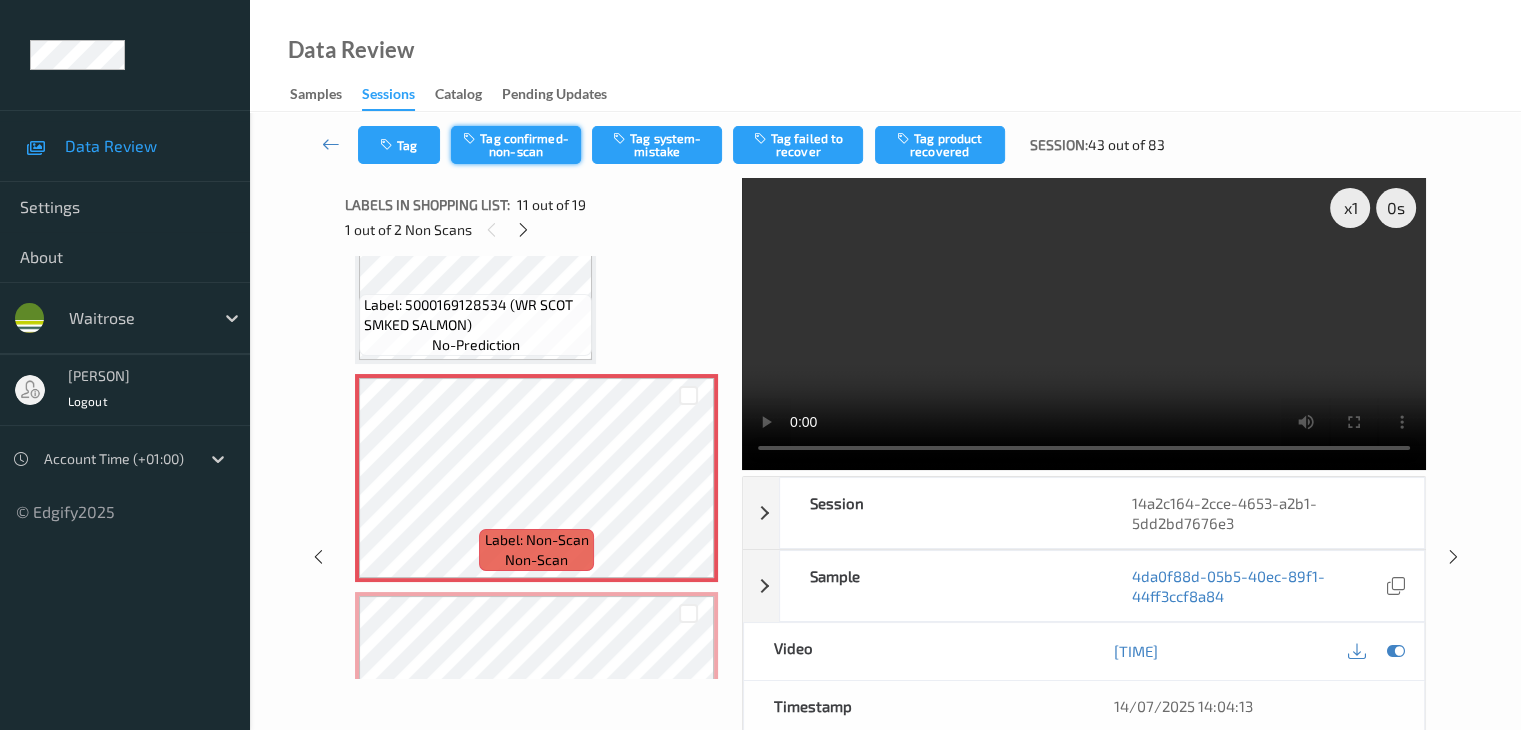 drag, startPoint x: 531, startPoint y: 146, endPoint x: 558, endPoint y: 146, distance: 27 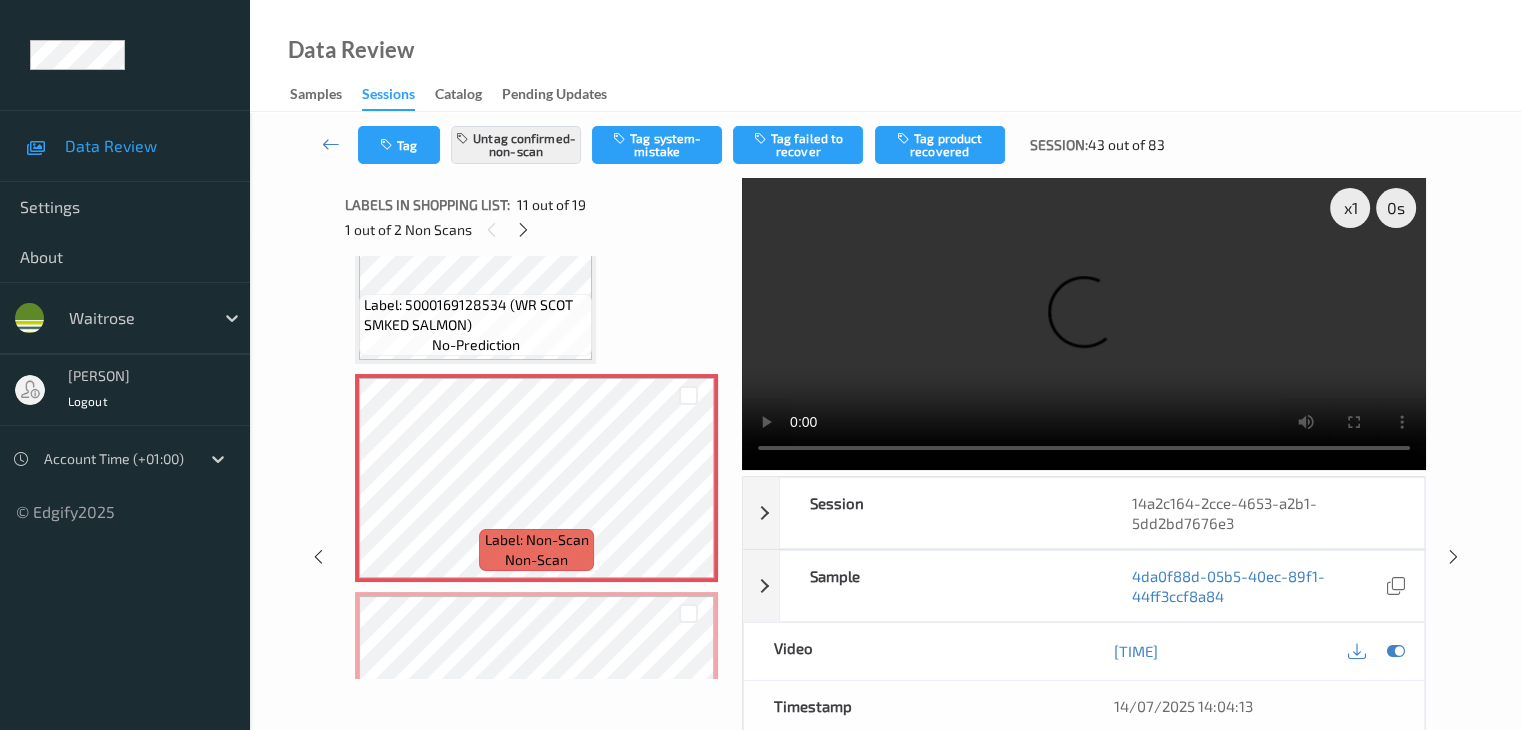 click on "Tag Untag   confirmed-non-scan Tag   system-mistake Tag   failed to recover Tag   product recovered Session: 43 out of 83" at bounding box center [885, 145] 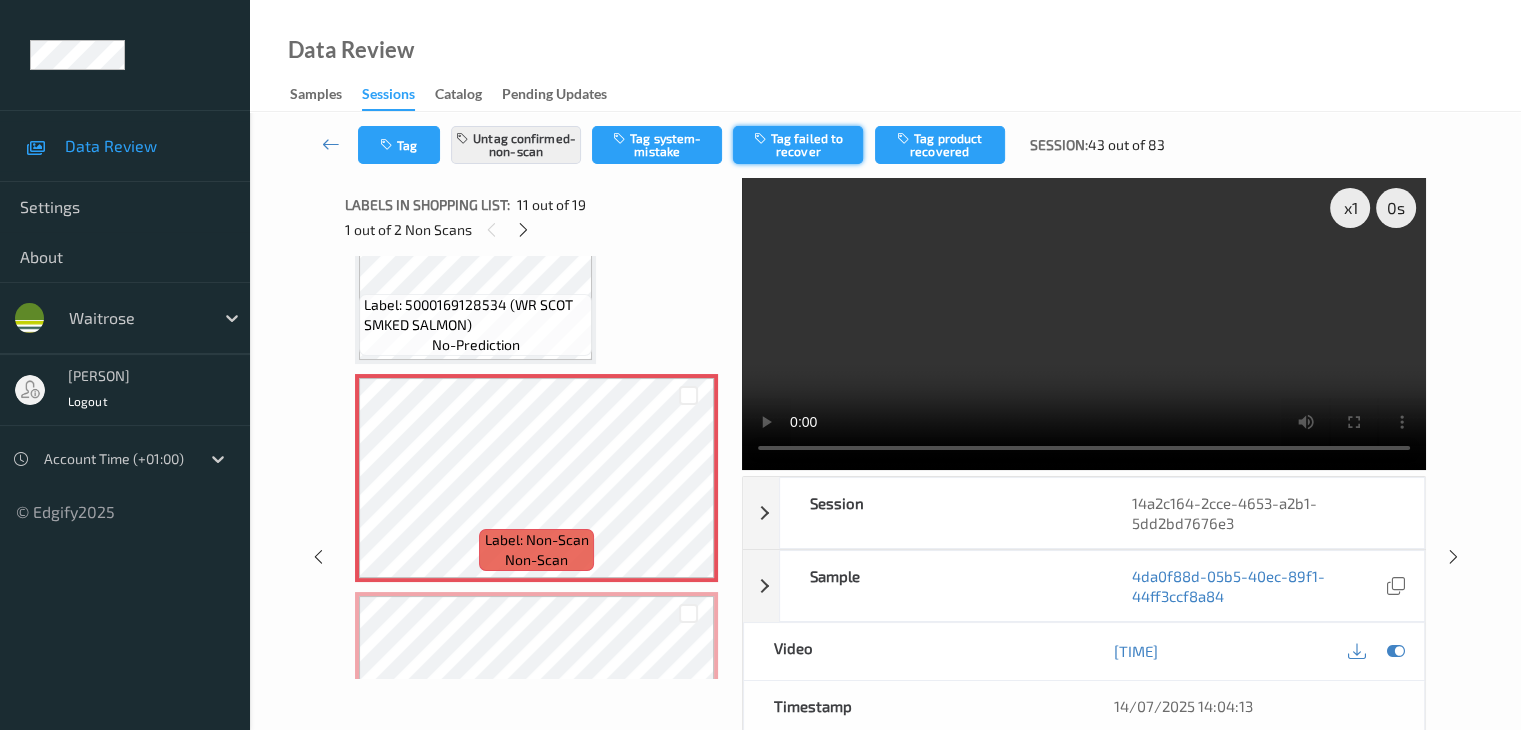 click on "Tag   failed to recover" at bounding box center (798, 145) 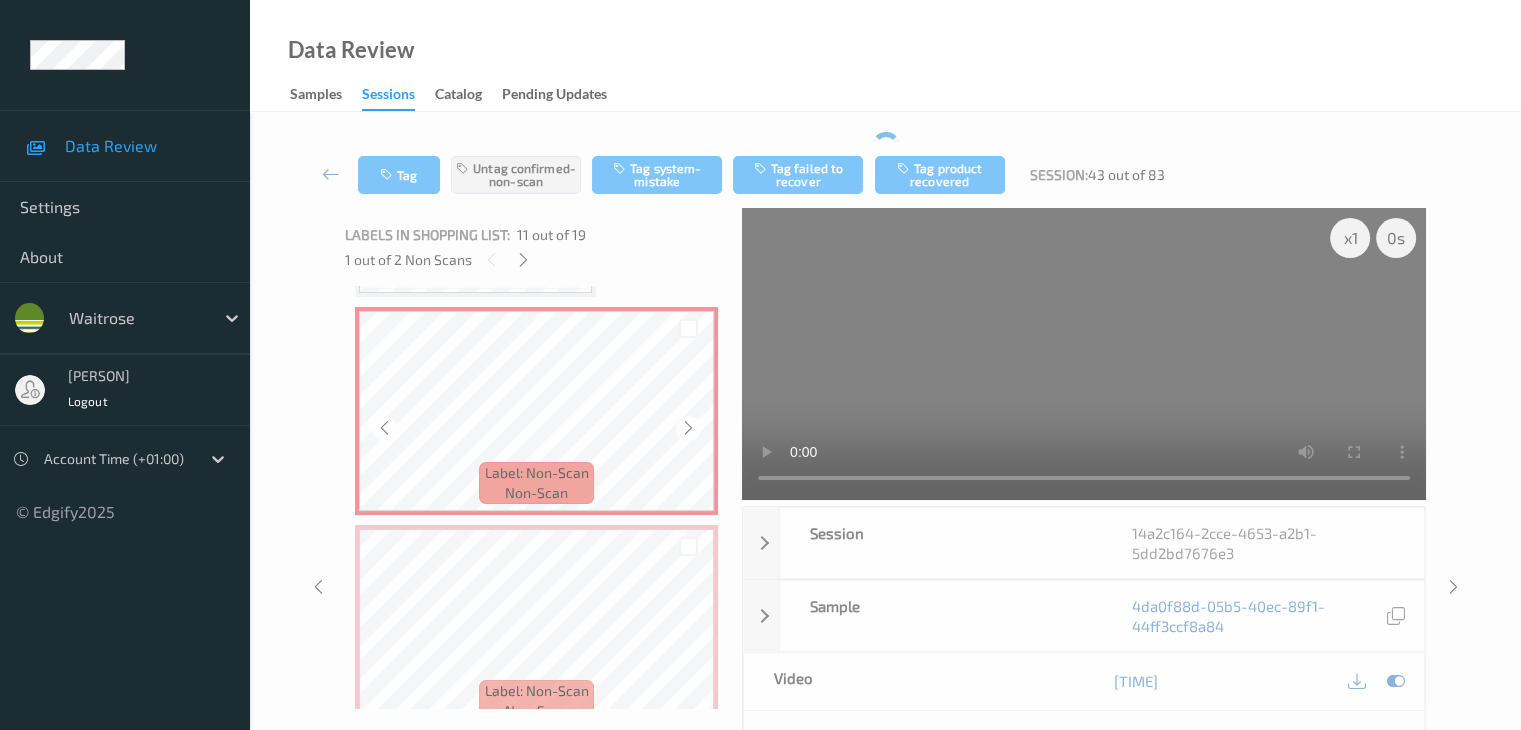 scroll, scrollTop: 2171, scrollLeft: 0, axis: vertical 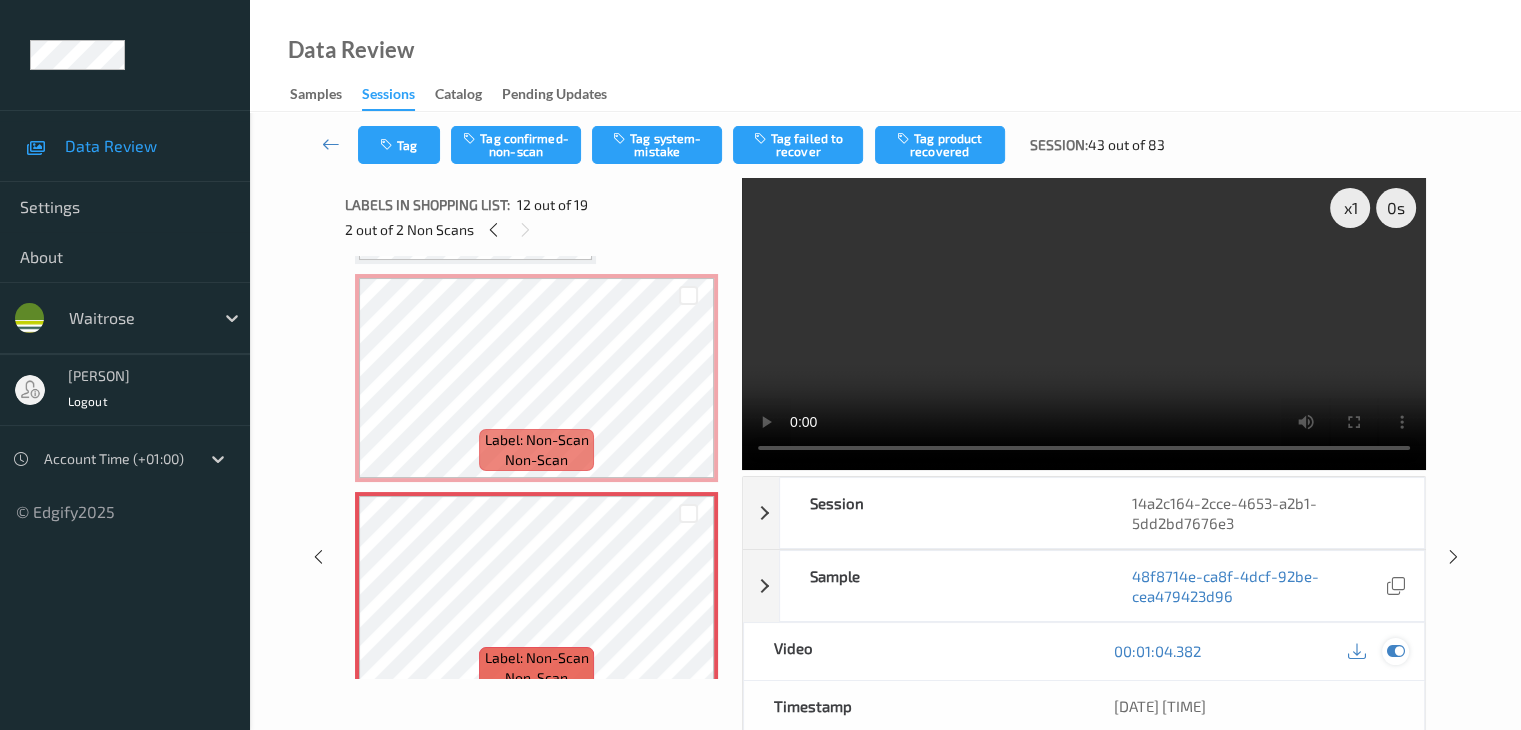 click at bounding box center [1395, 651] 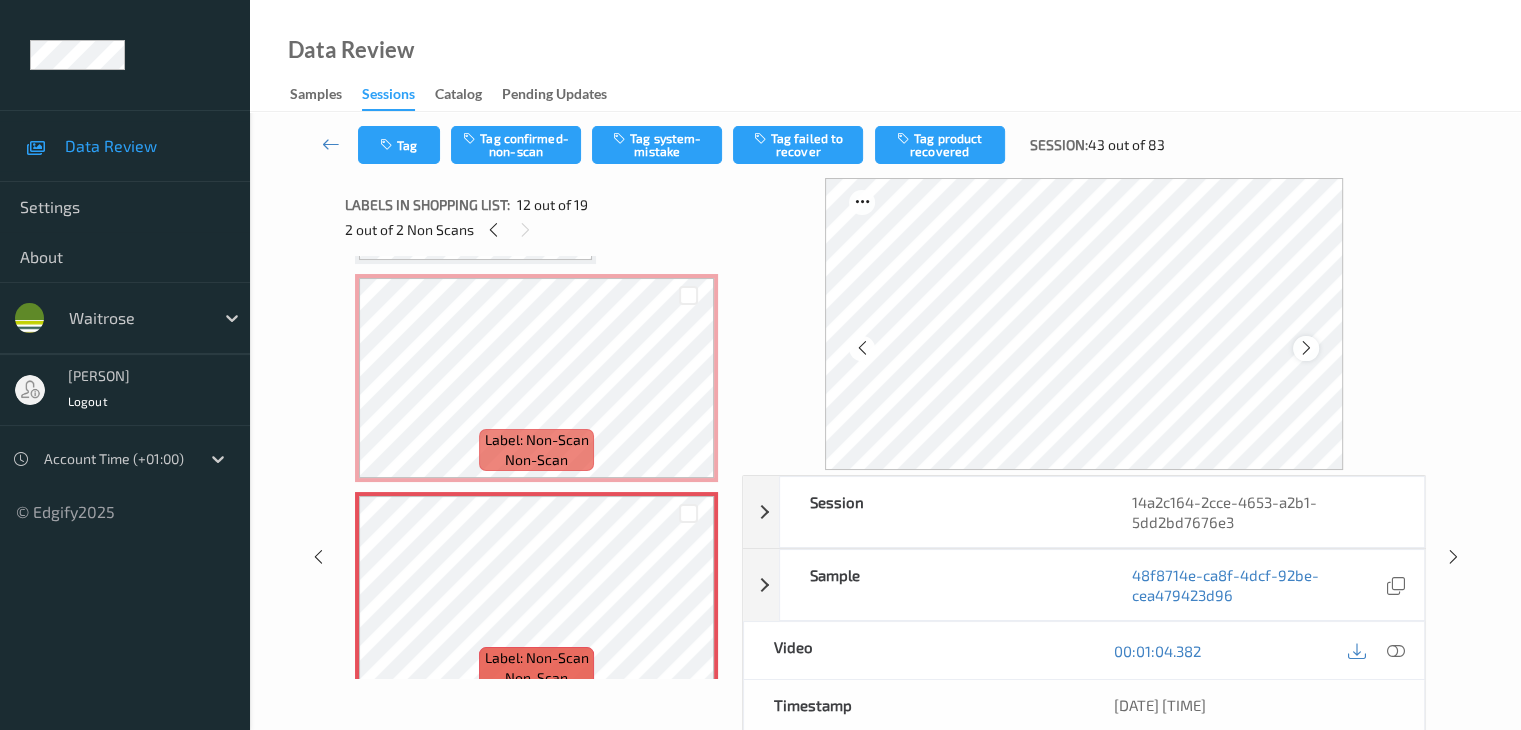 click at bounding box center (1306, 348) 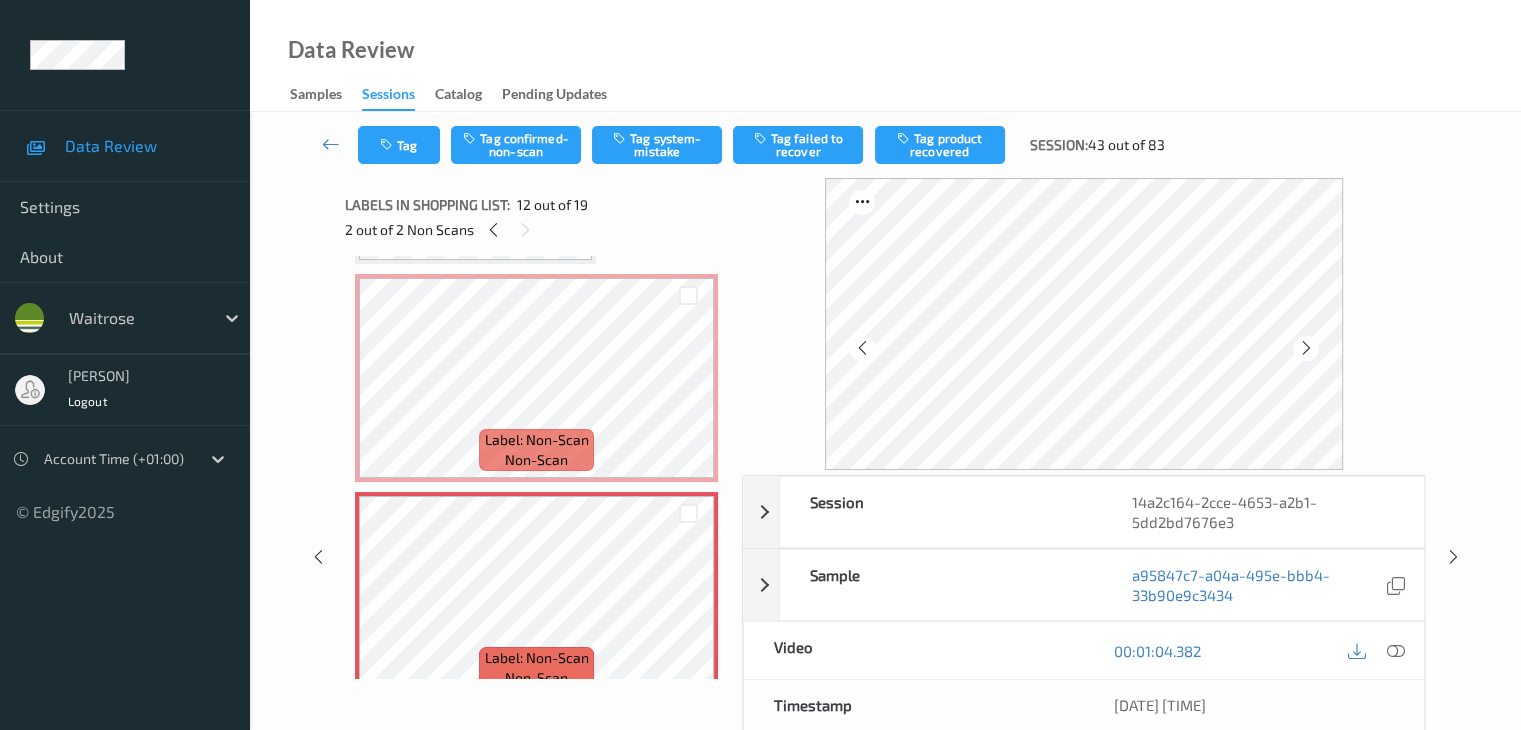 click at bounding box center [1306, 348] 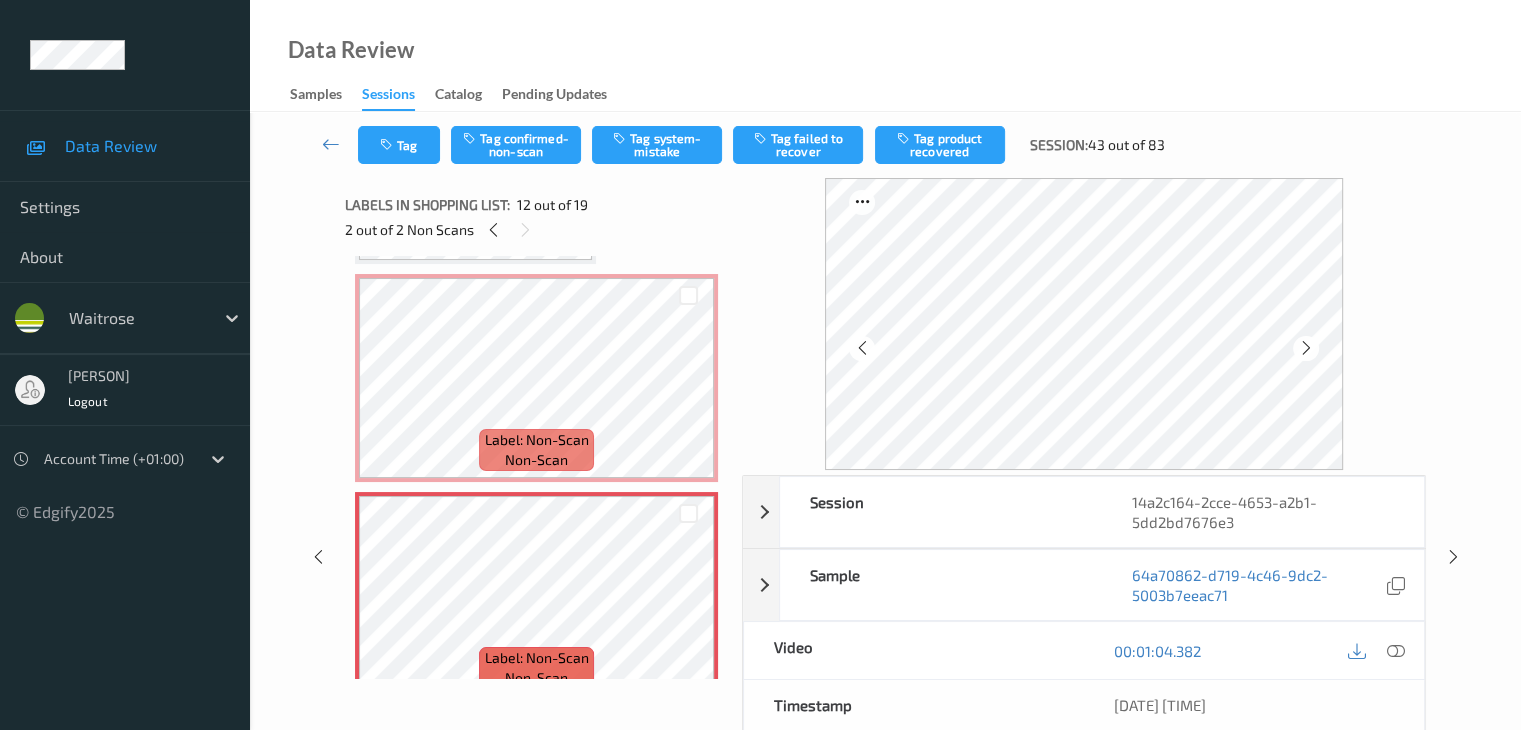 click at bounding box center [1306, 348] 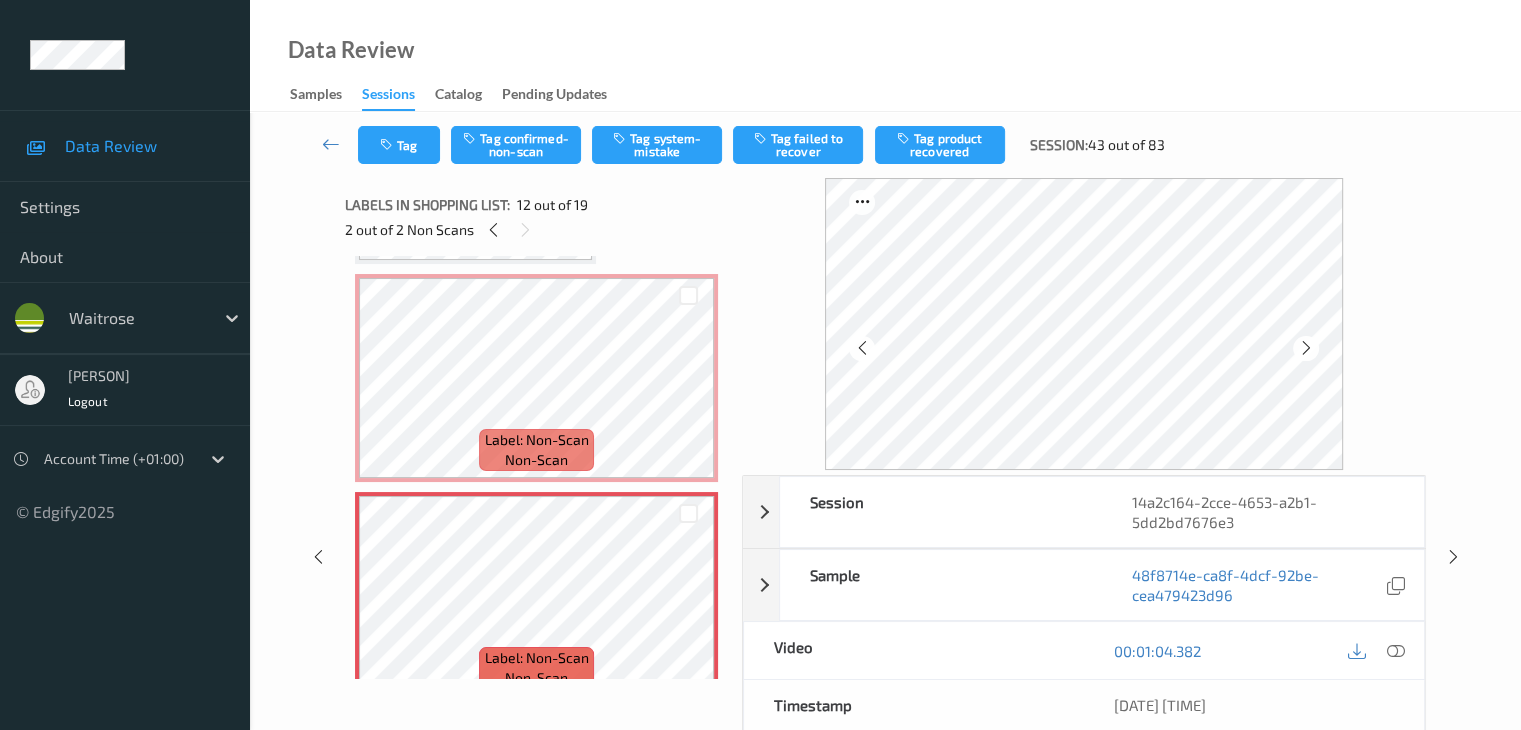 click at bounding box center (1306, 348) 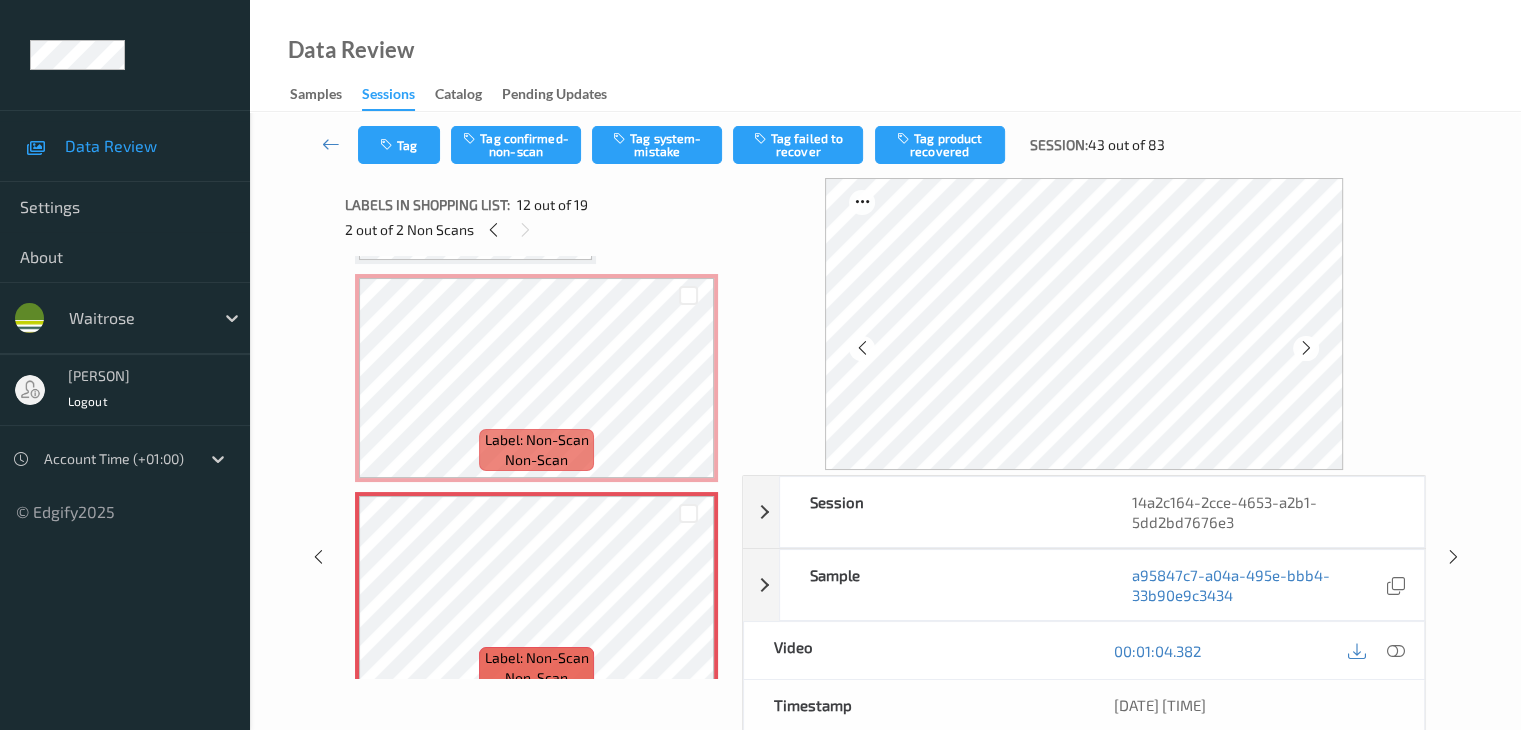 click at bounding box center [1306, 348] 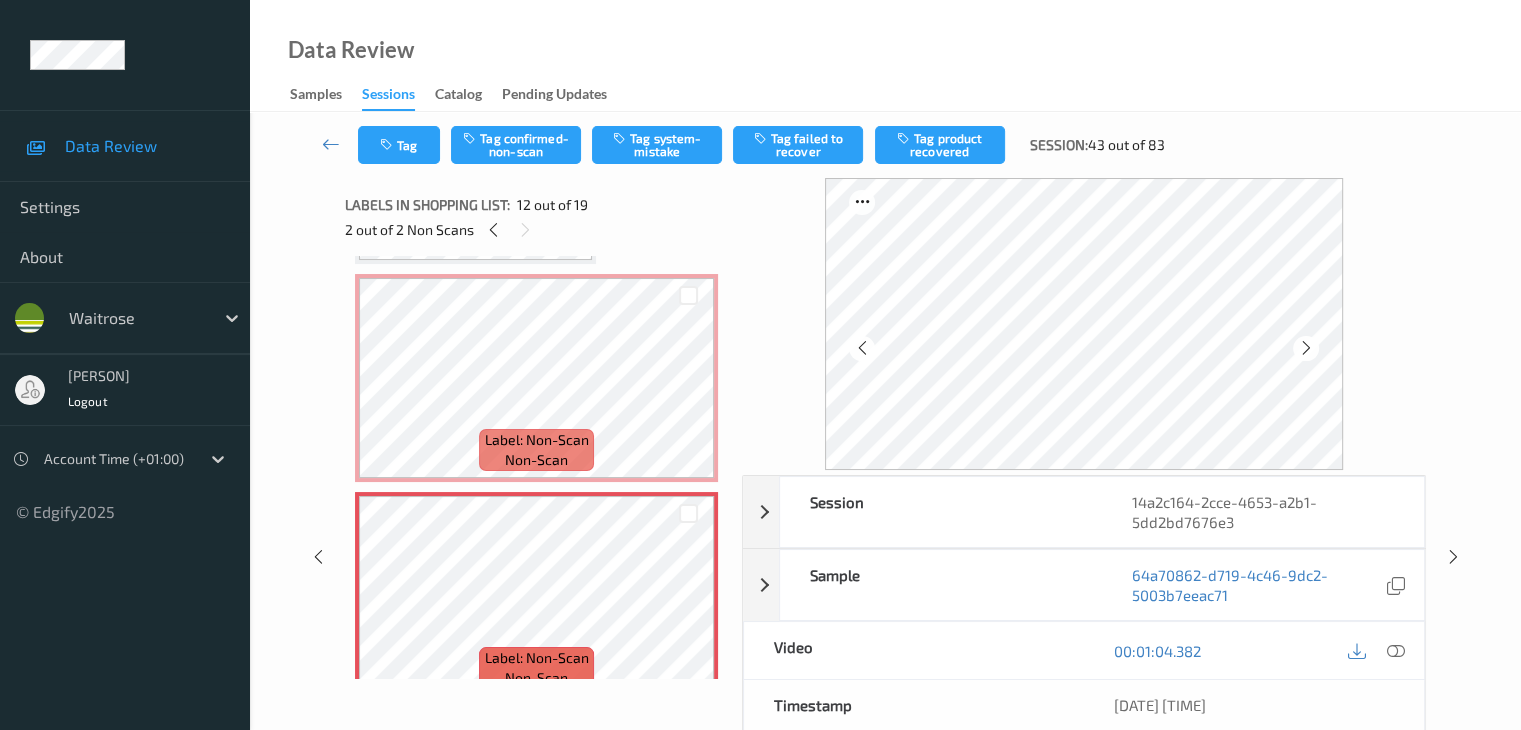 click at bounding box center [1306, 348] 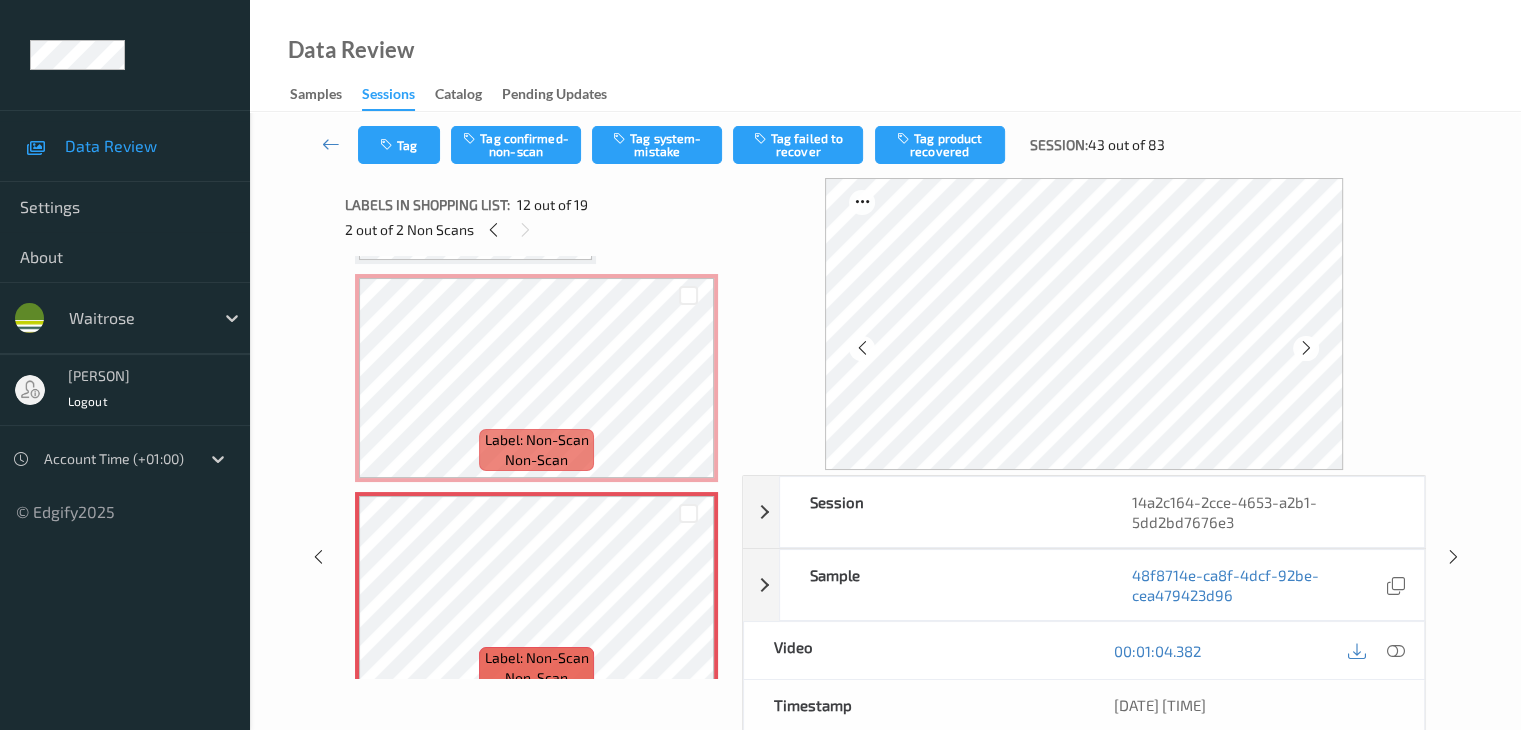 click at bounding box center (1306, 348) 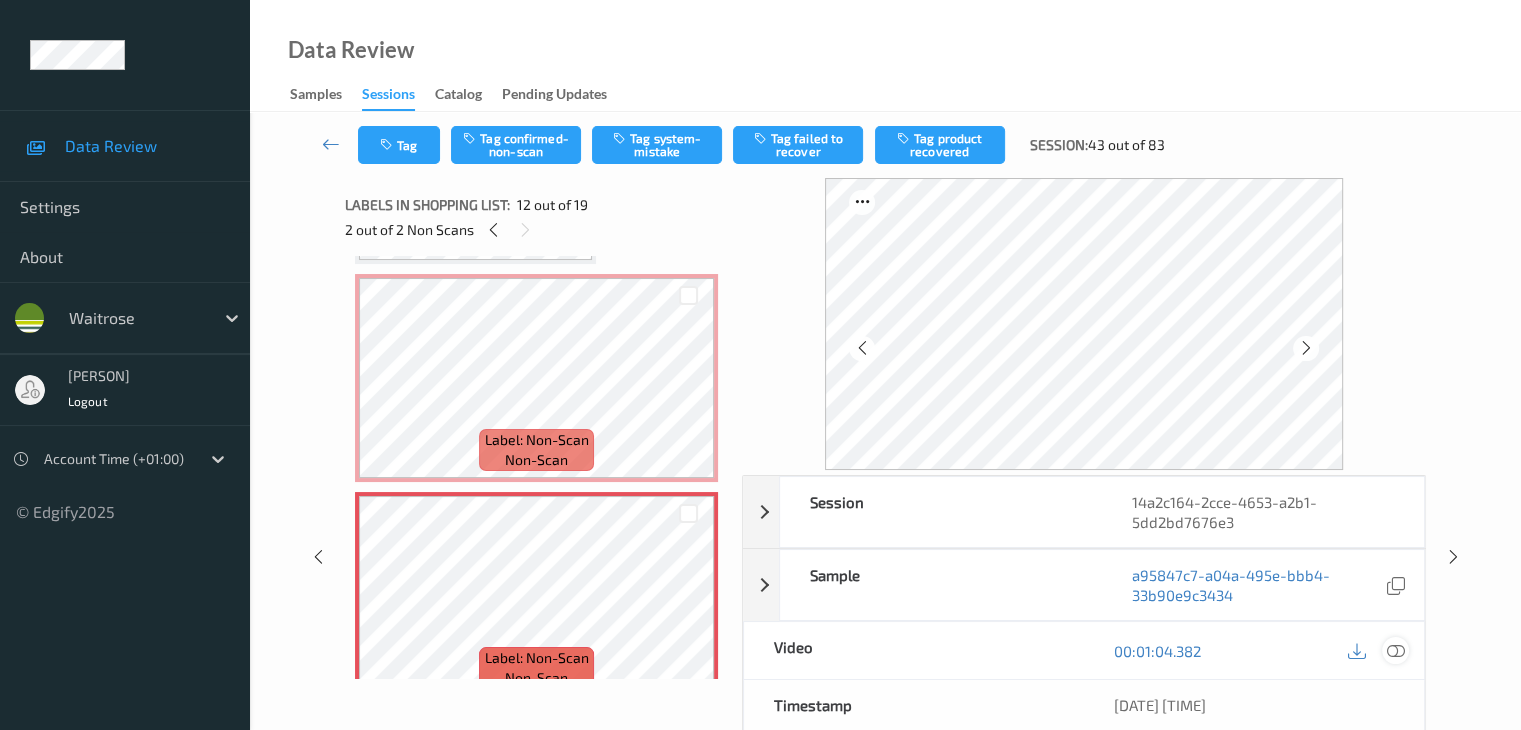 click at bounding box center (1395, 651) 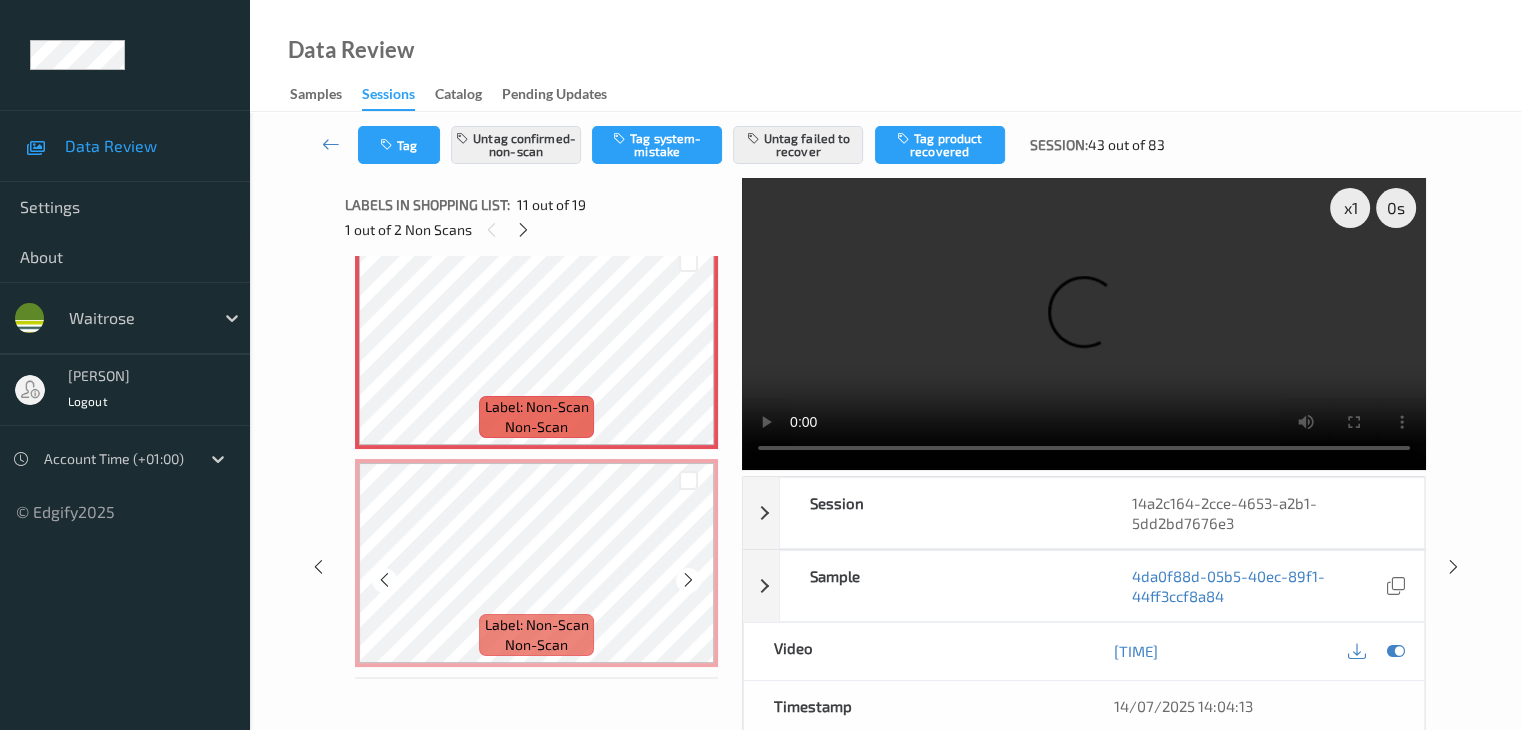 scroll, scrollTop: 2171, scrollLeft: 0, axis: vertical 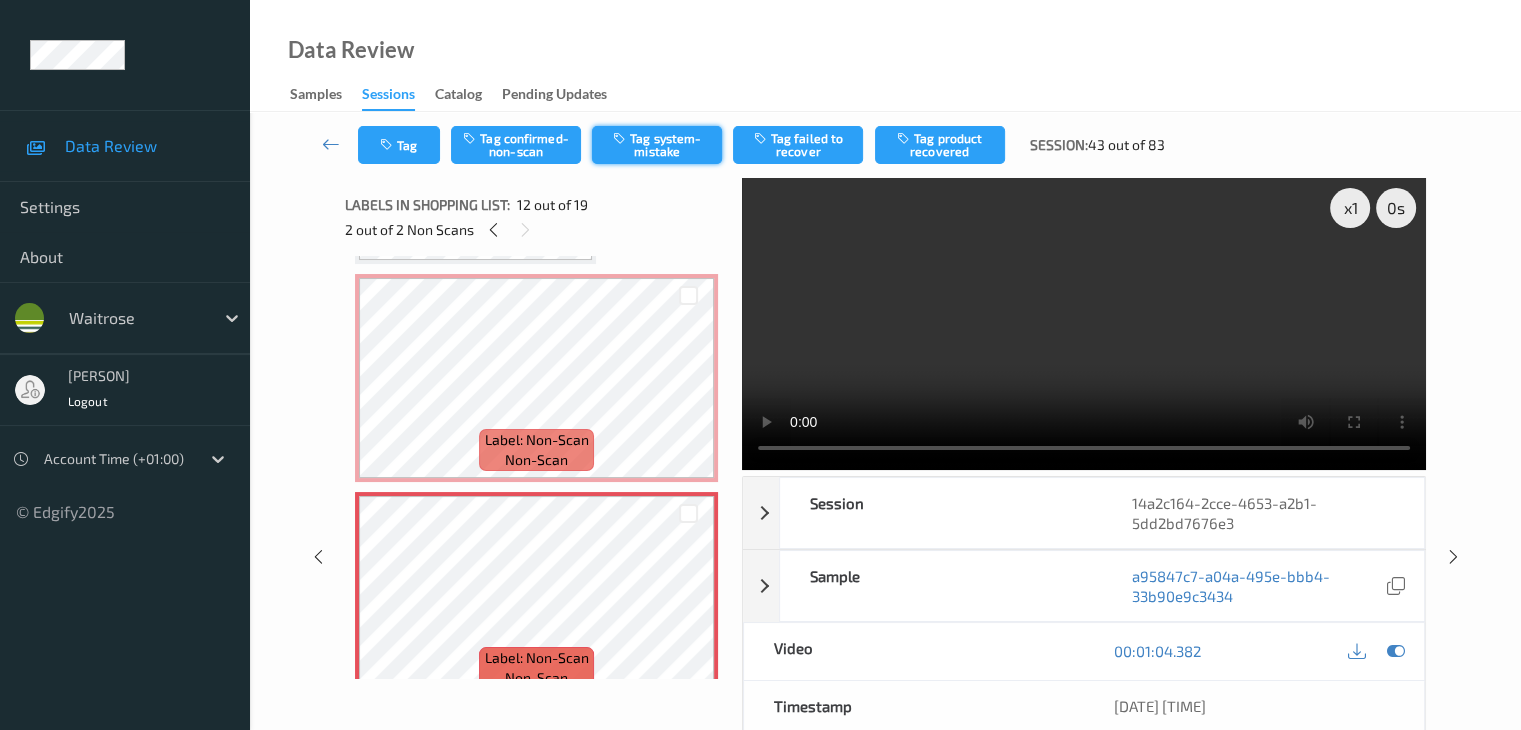 click on "Tag   system-mistake" at bounding box center (657, 145) 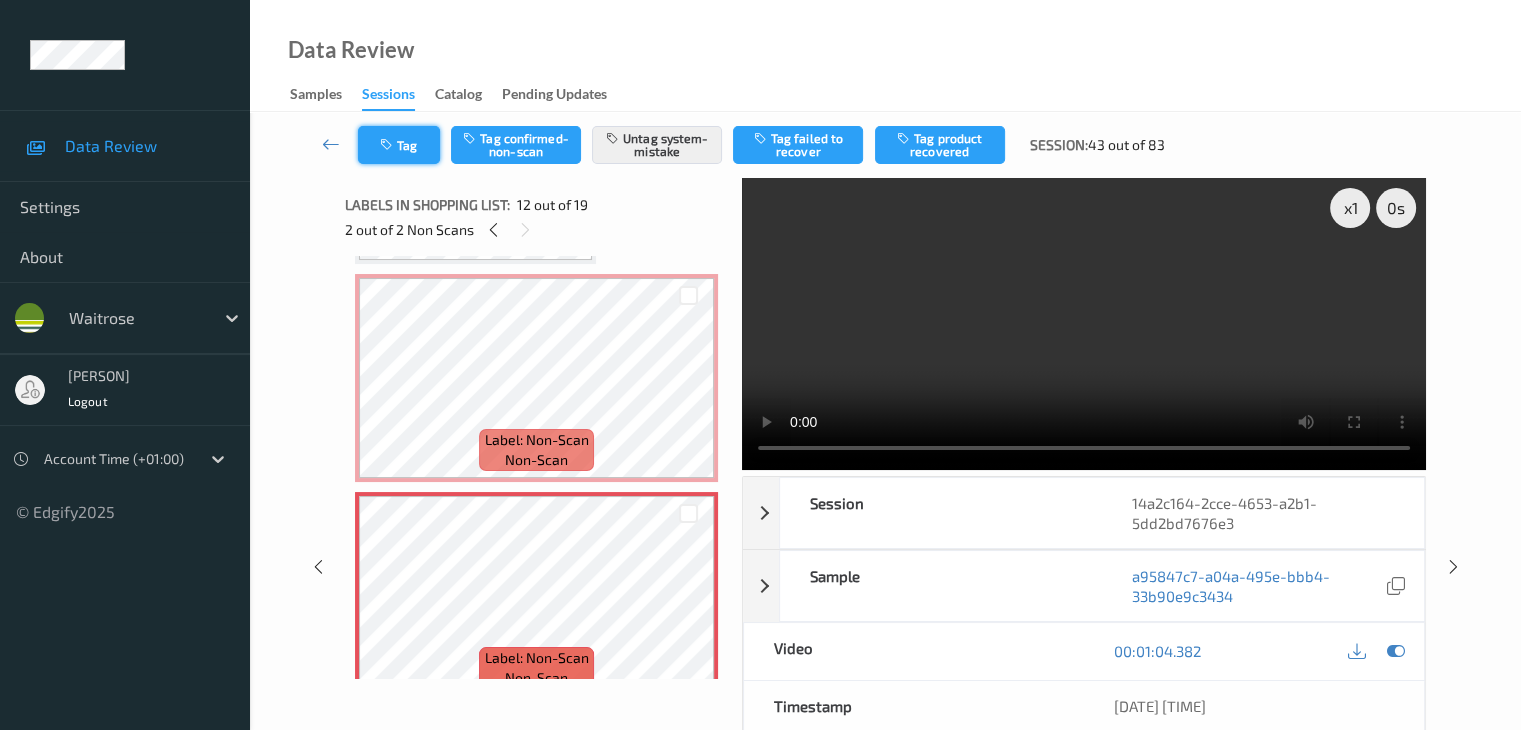 click on "Tag" at bounding box center (399, 145) 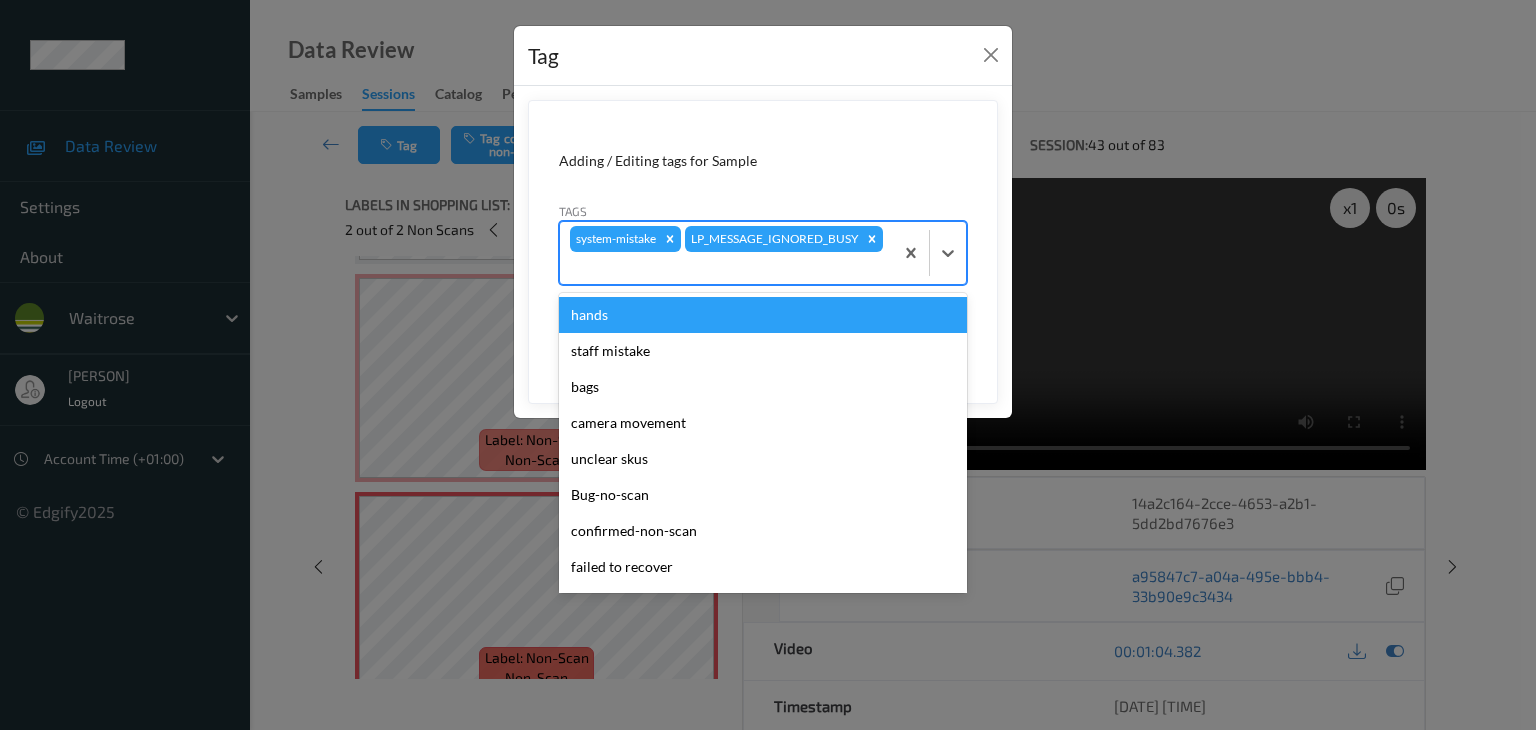 click at bounding box center [726, 268] 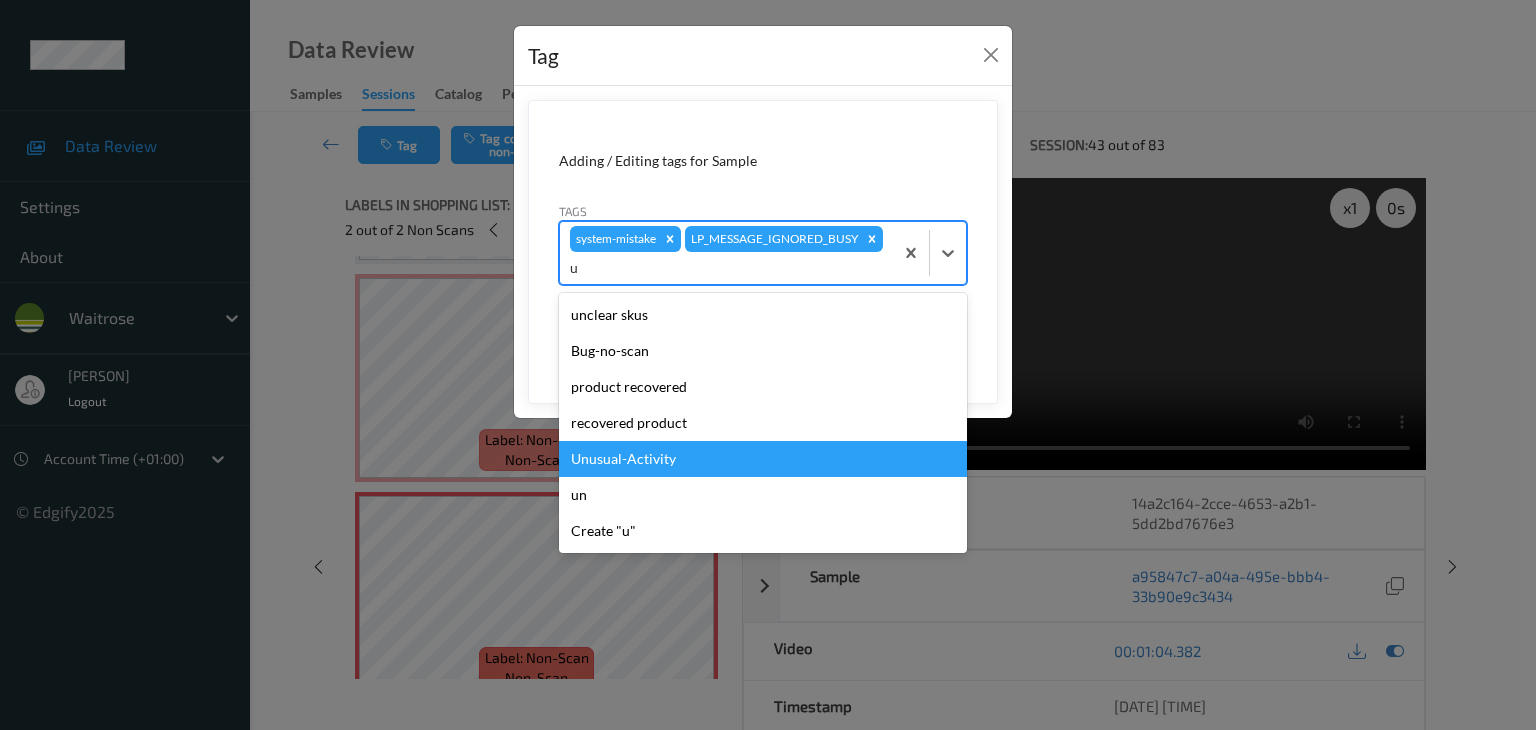 click on "Unusual-Activity" at bounding box center (763, 459) 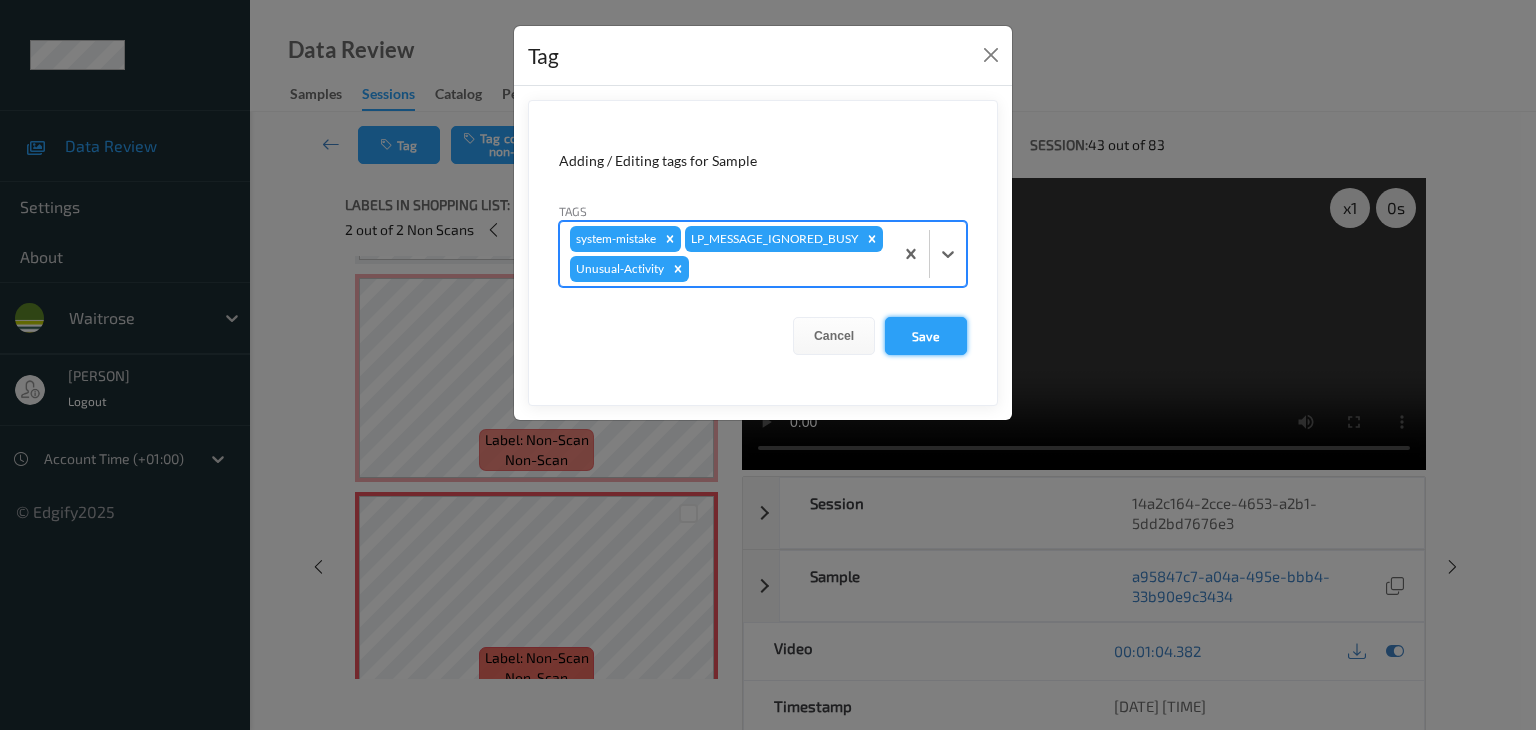 click on "Save" at bounding box center [926, 336] 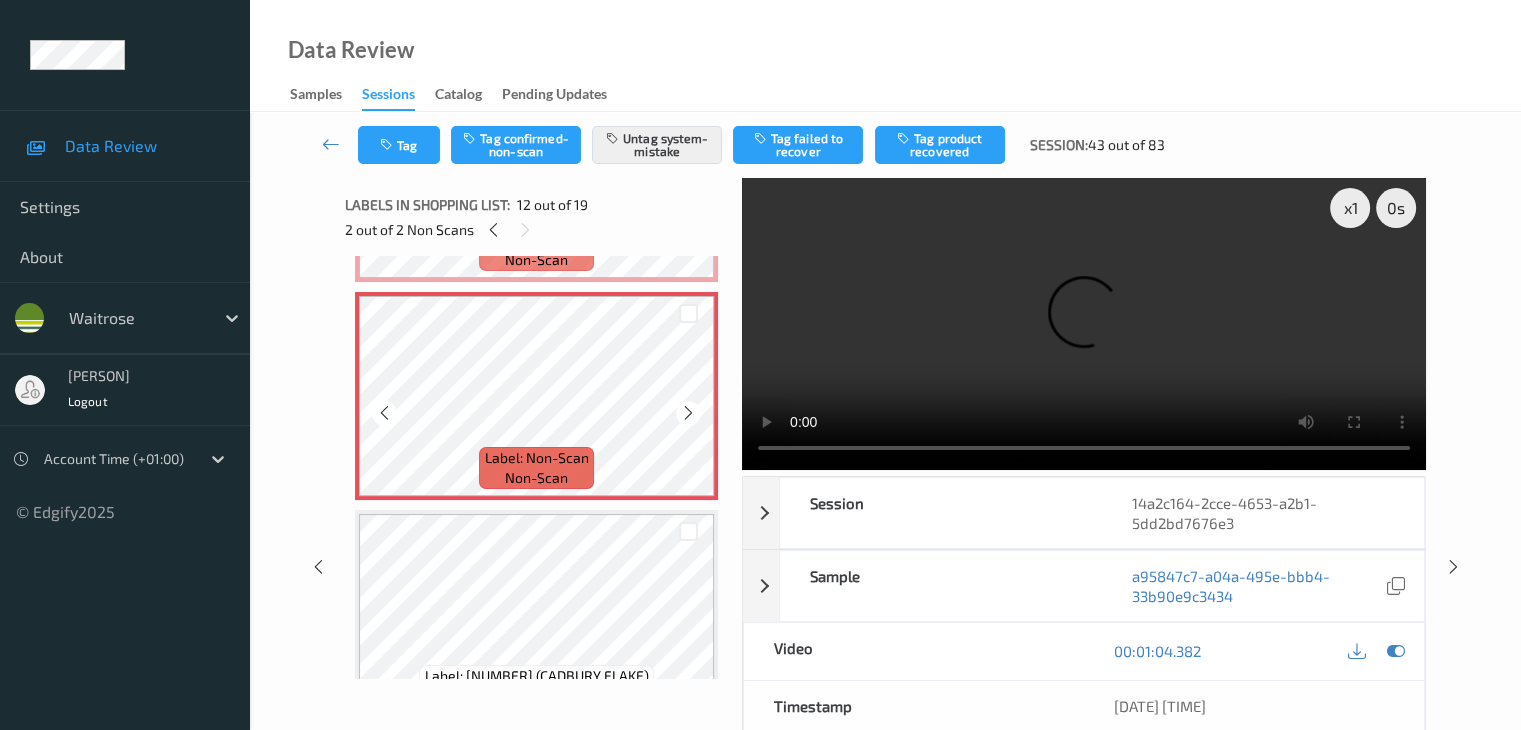 scroll, scrollTop: 2671, scrollLeft: 0, axis: vertical 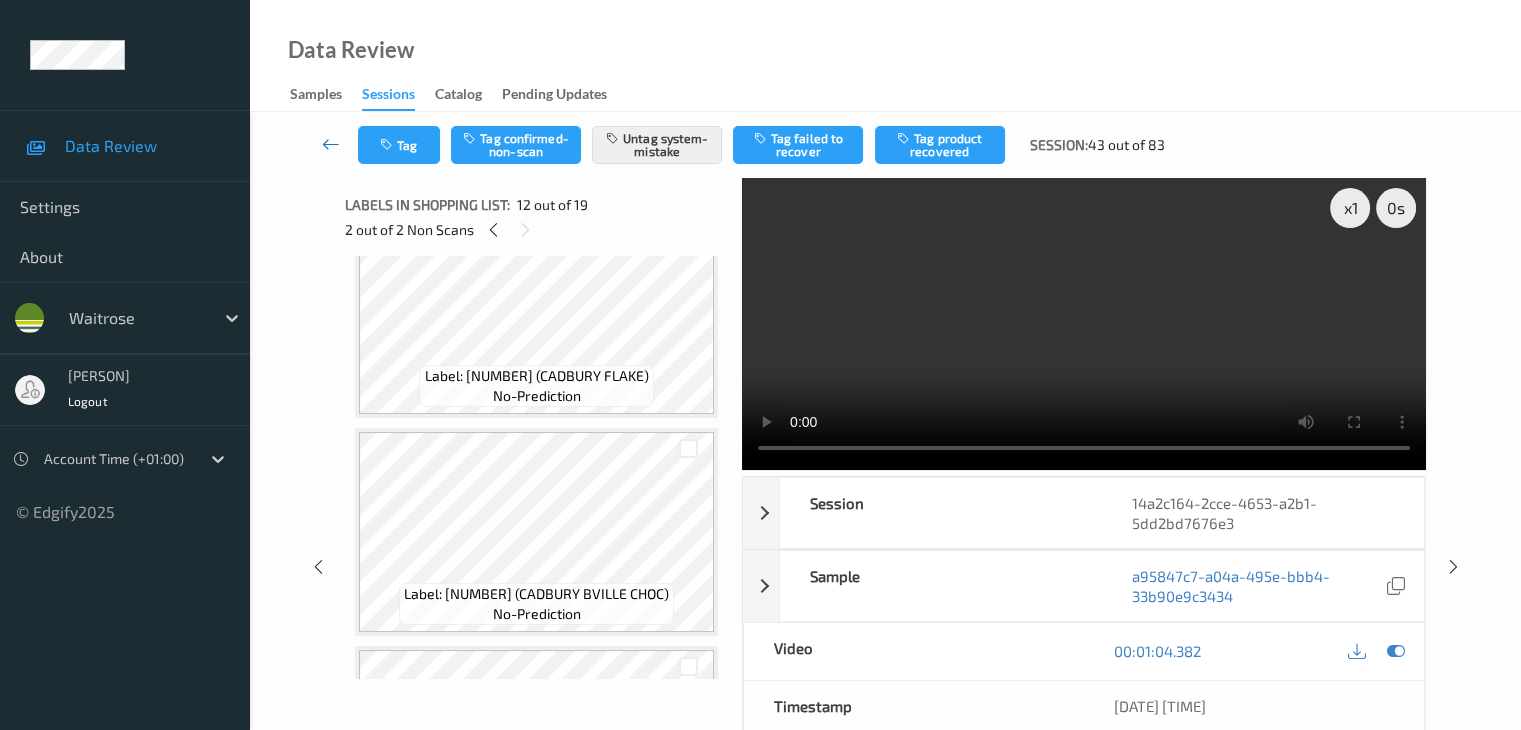click at bounding box center (331, 144) 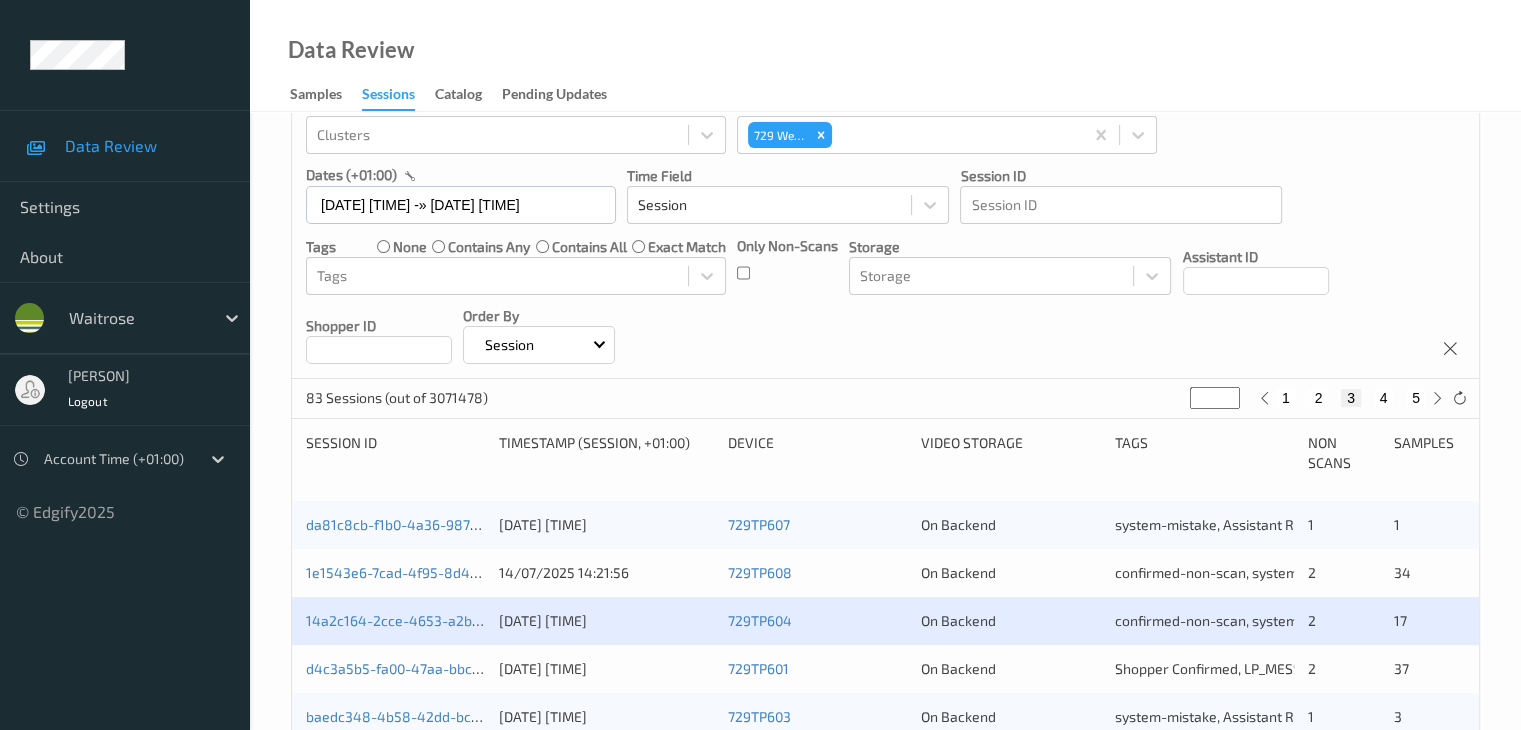 scroll, scrollTop: 300, scrollLeft: 0, axis: vertical 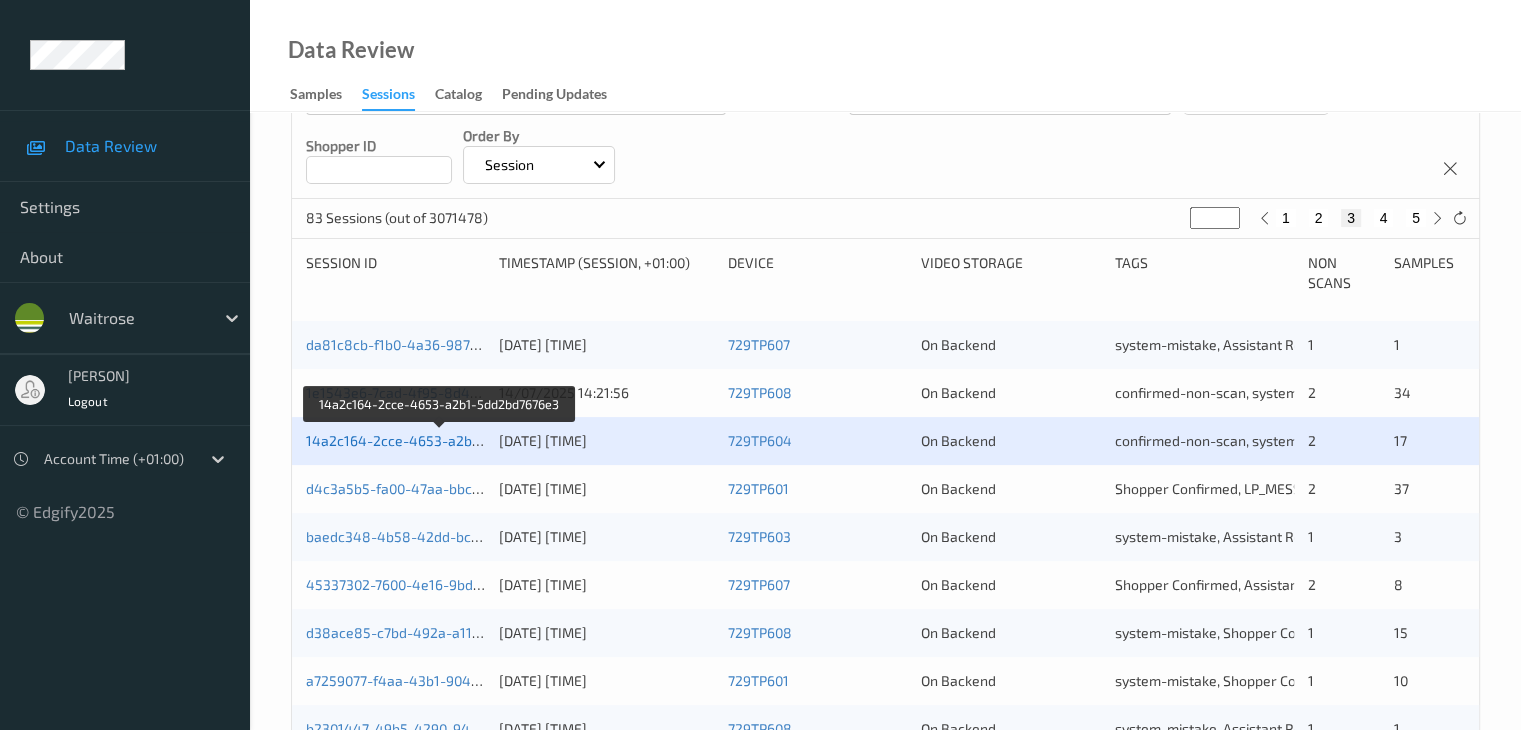 click on "14a2c164-2cce-4653-a2b1-5dd2bd7676e3" at bounding box center [442, 440] 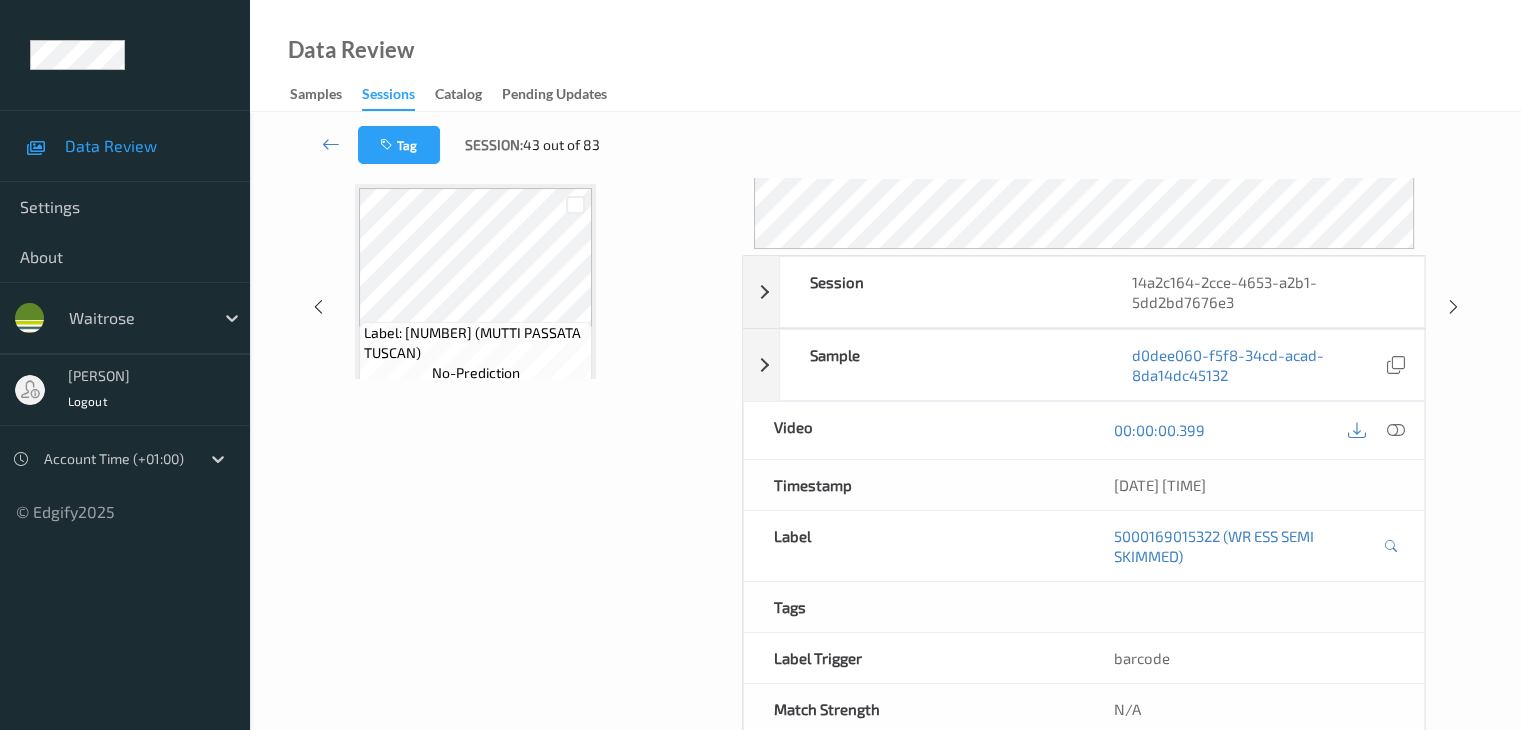 scroll, scrollTop: 264, scrollLeft: 0, axis: vertical 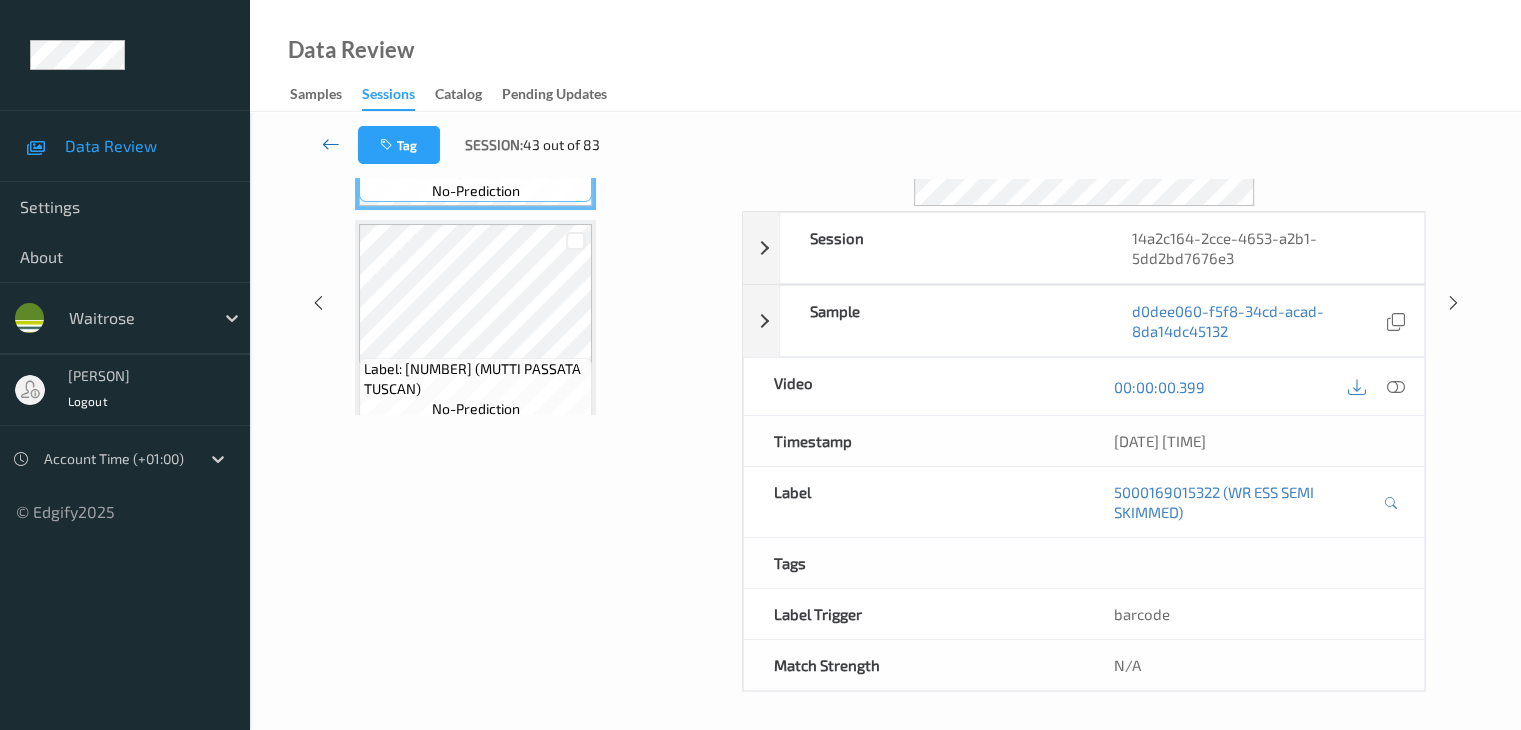click at bounding box center (331, 144) 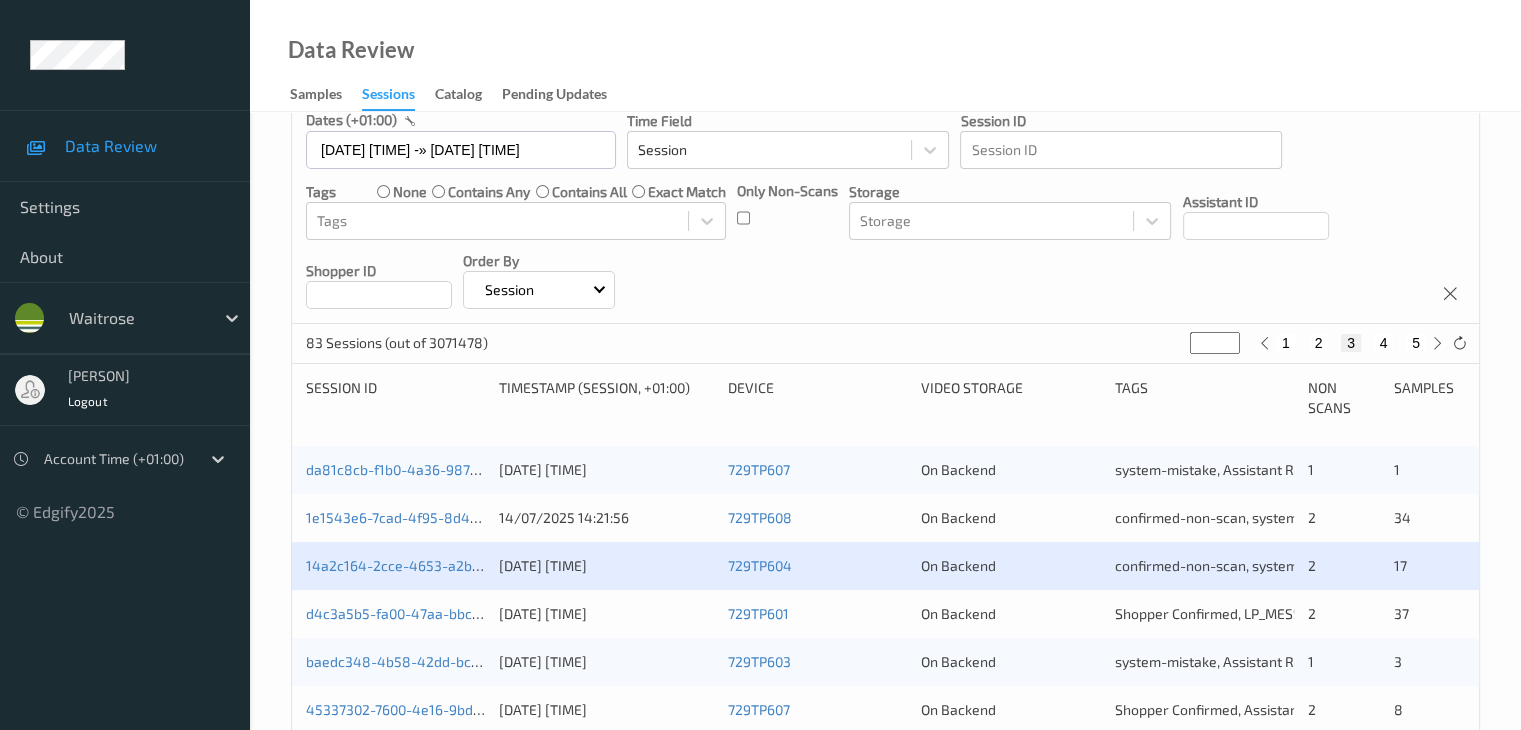 scroll, scrollTop: 400, scrollLeft: 0, axis: vertical 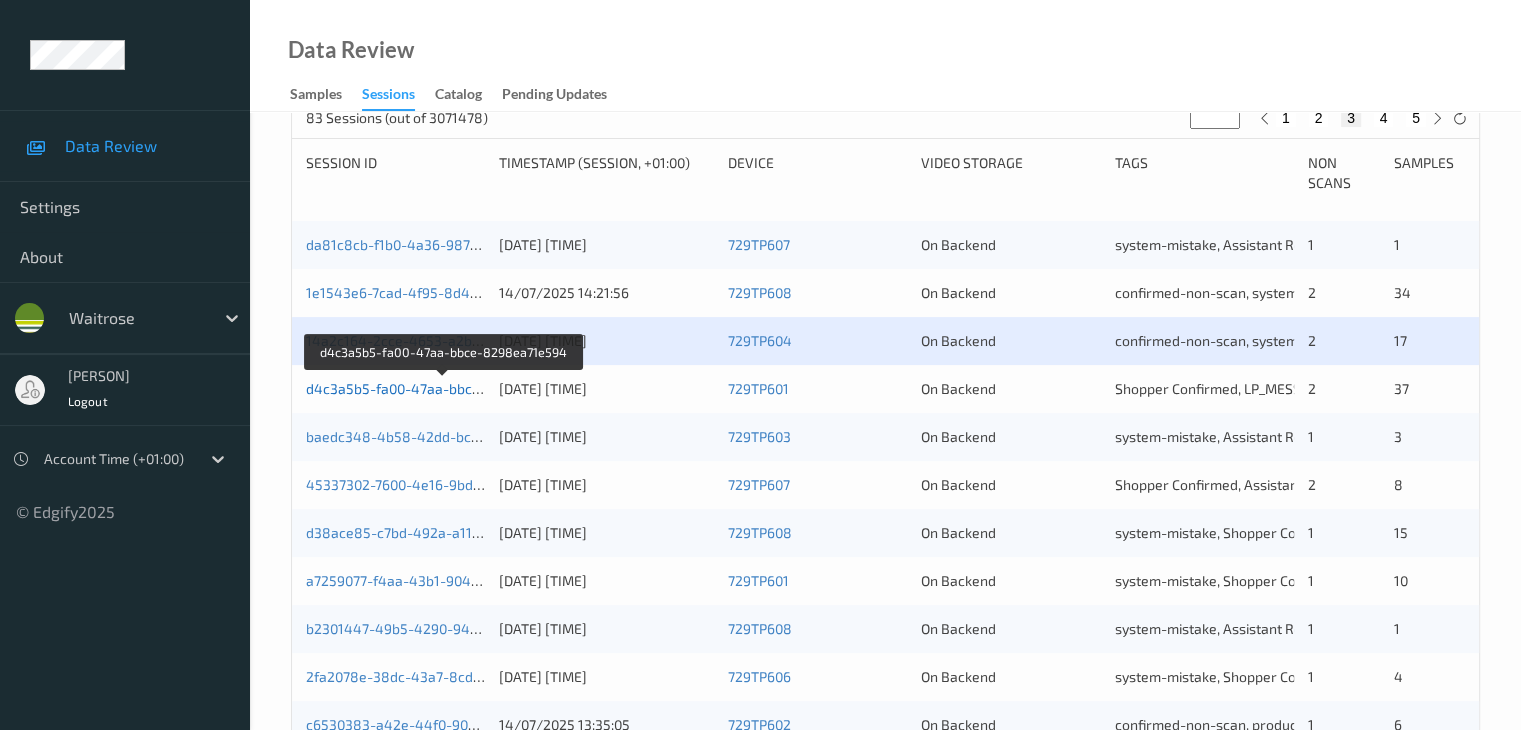 click on "d4c3a5b5-fa00-47aa-bbce-8298ea71e594" at bounding box center (444, 388) 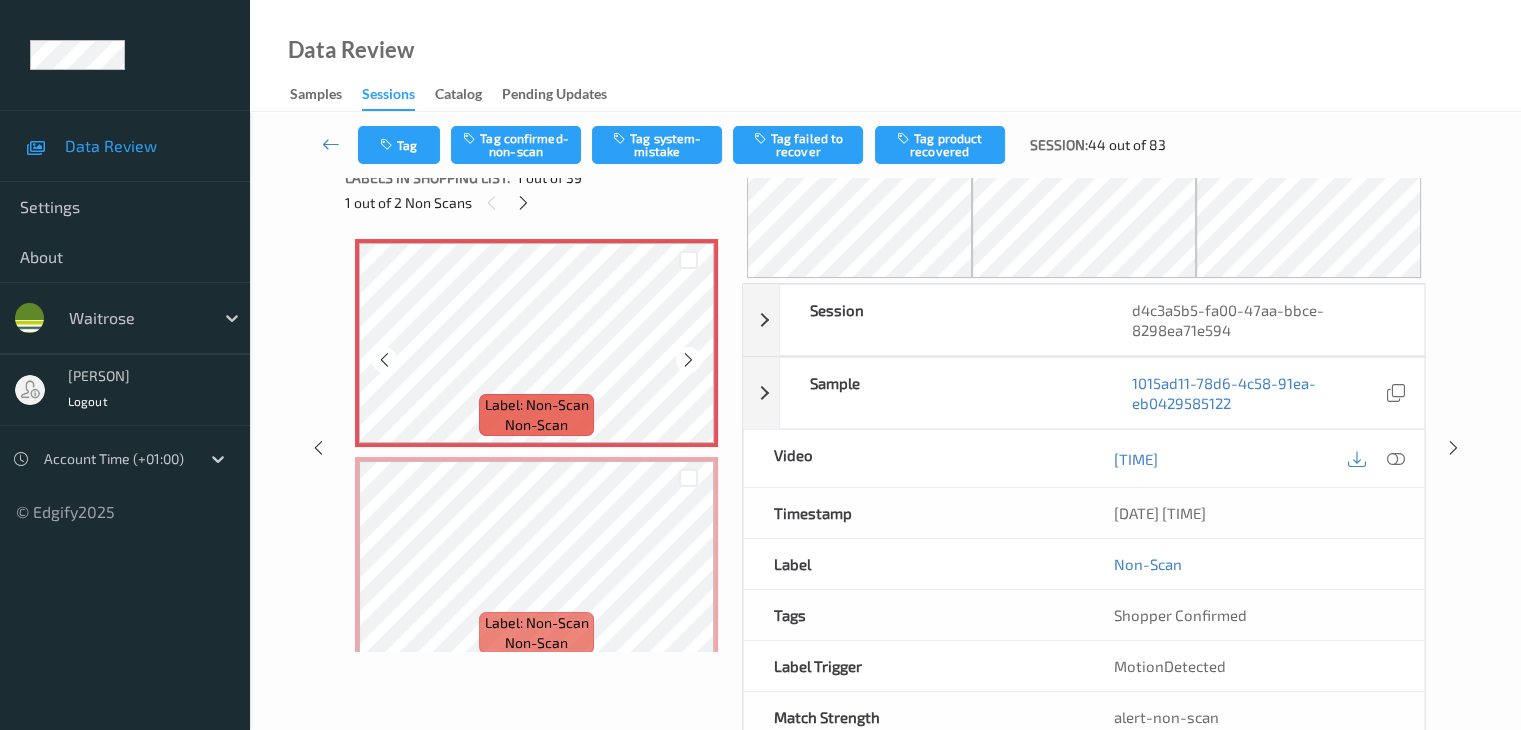 scroll, scrollTop: 0, scrollLeft: 0, axis: both 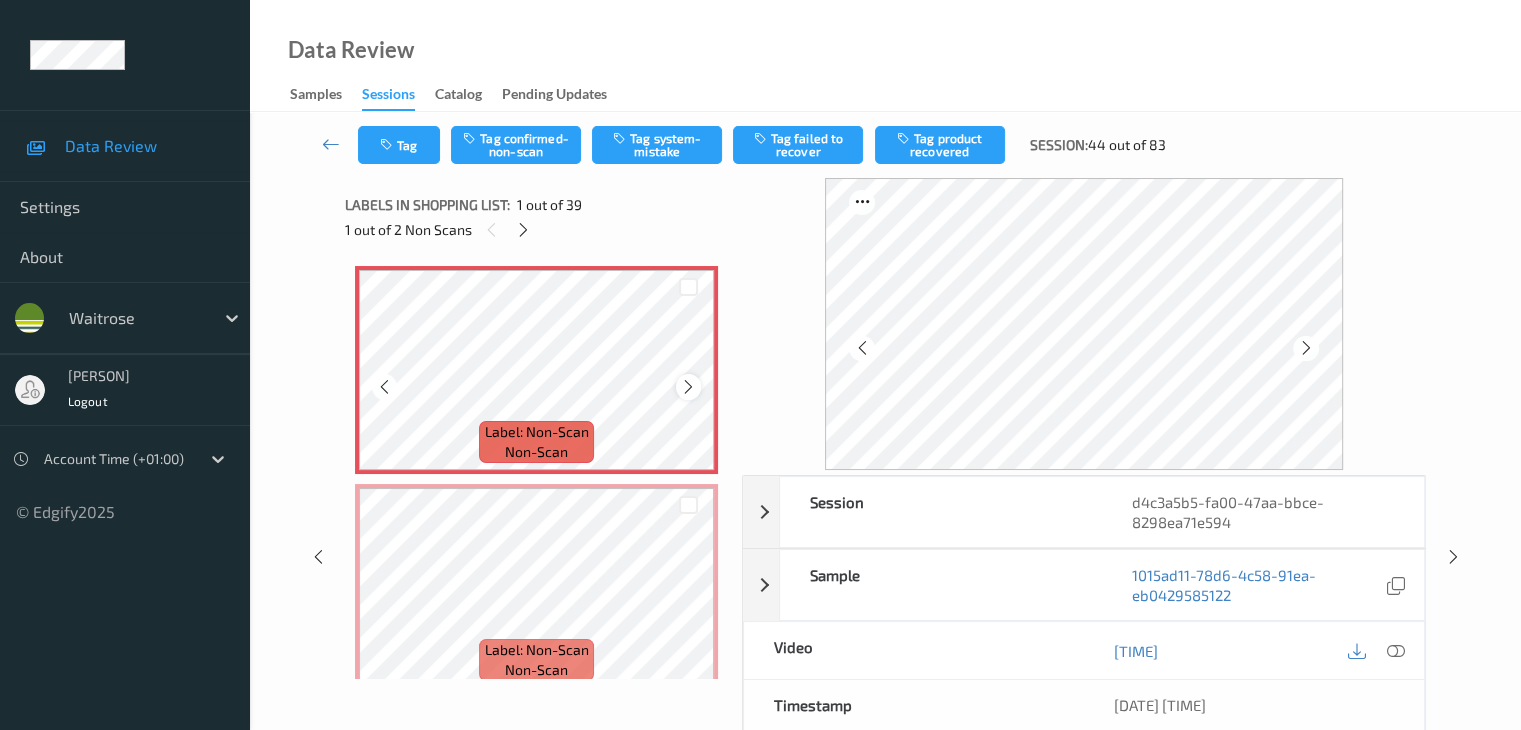 click at bounding box center (688, 387) 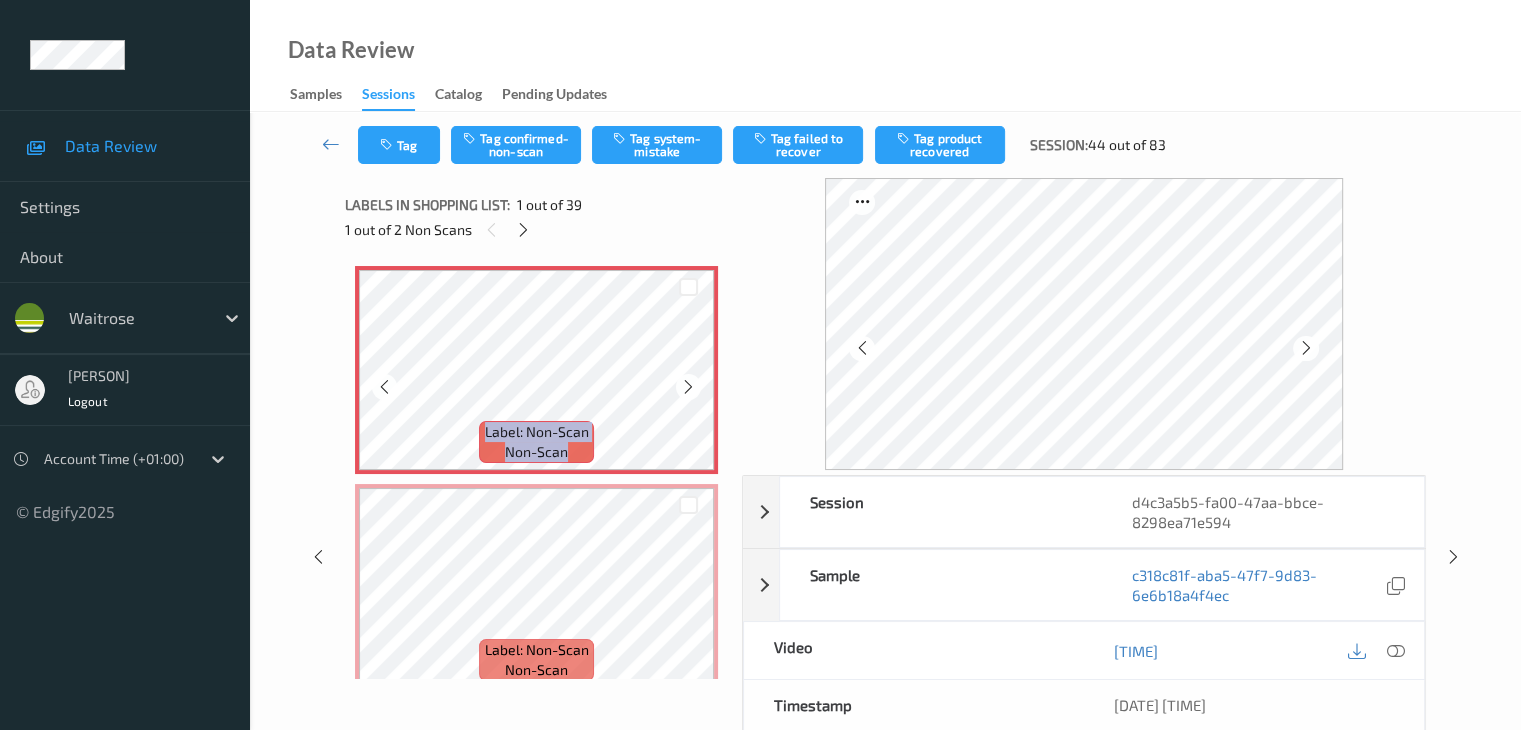 click at bounding box center [688, 387] 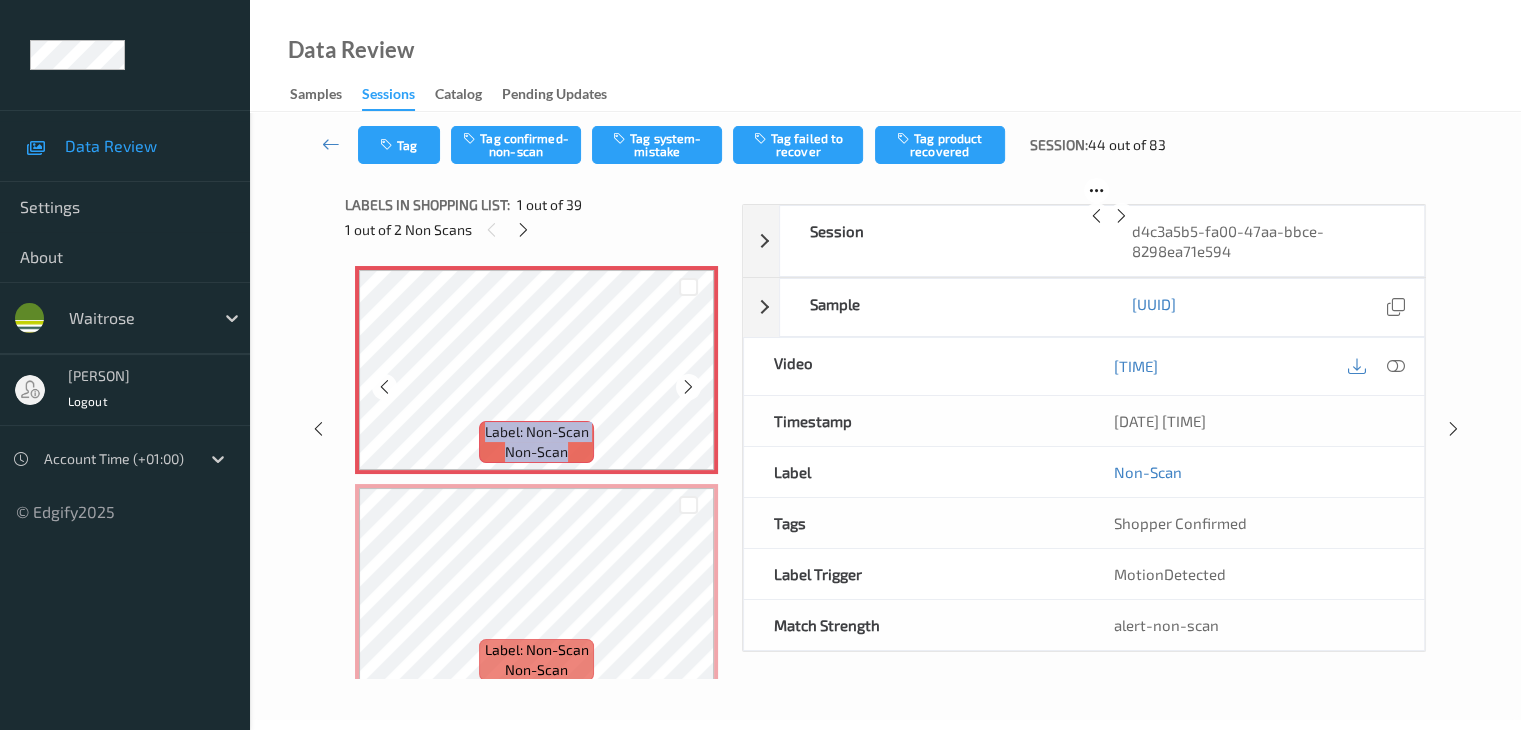 click at bounding box center (688, 387) 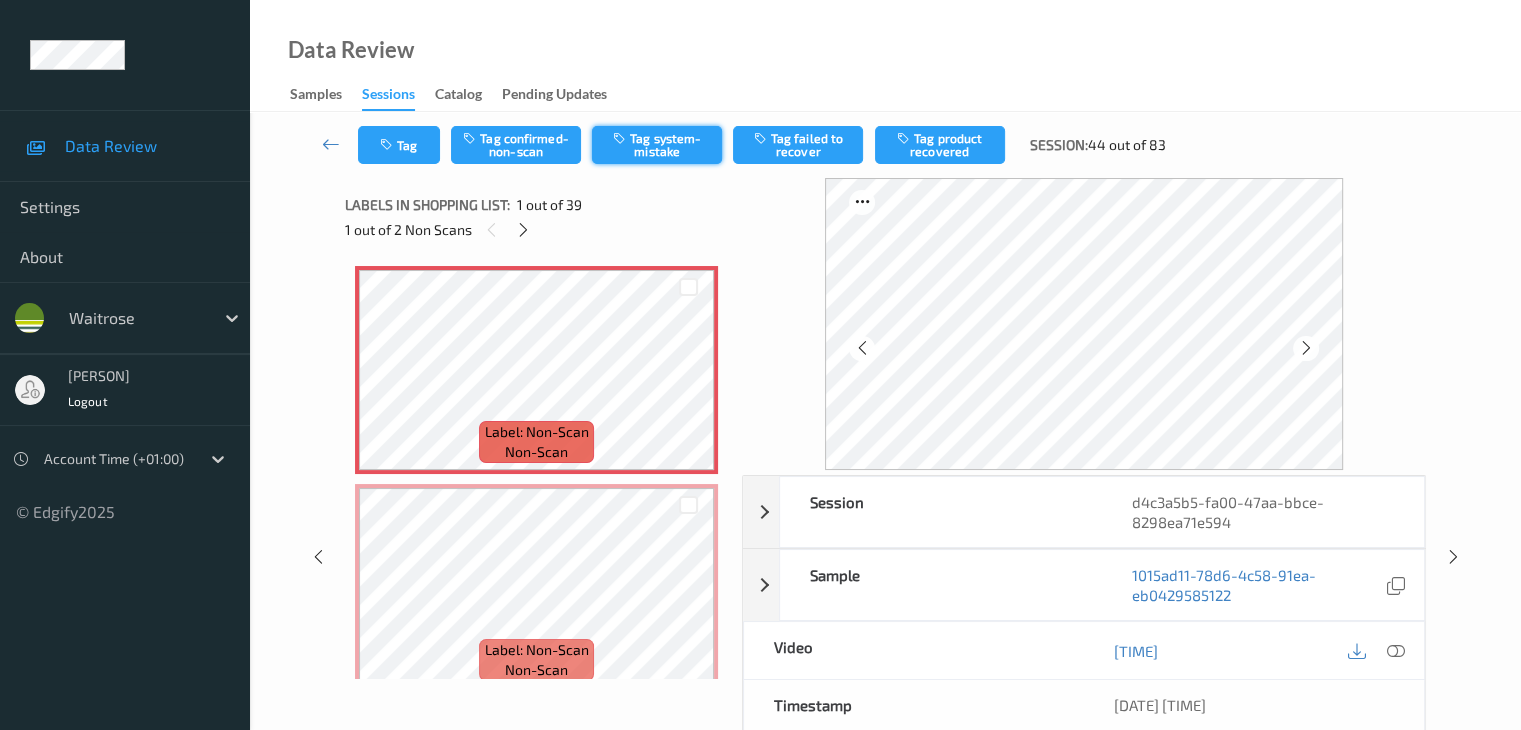 click on "Tag   system-mistake" at bounding box center (657, 145) 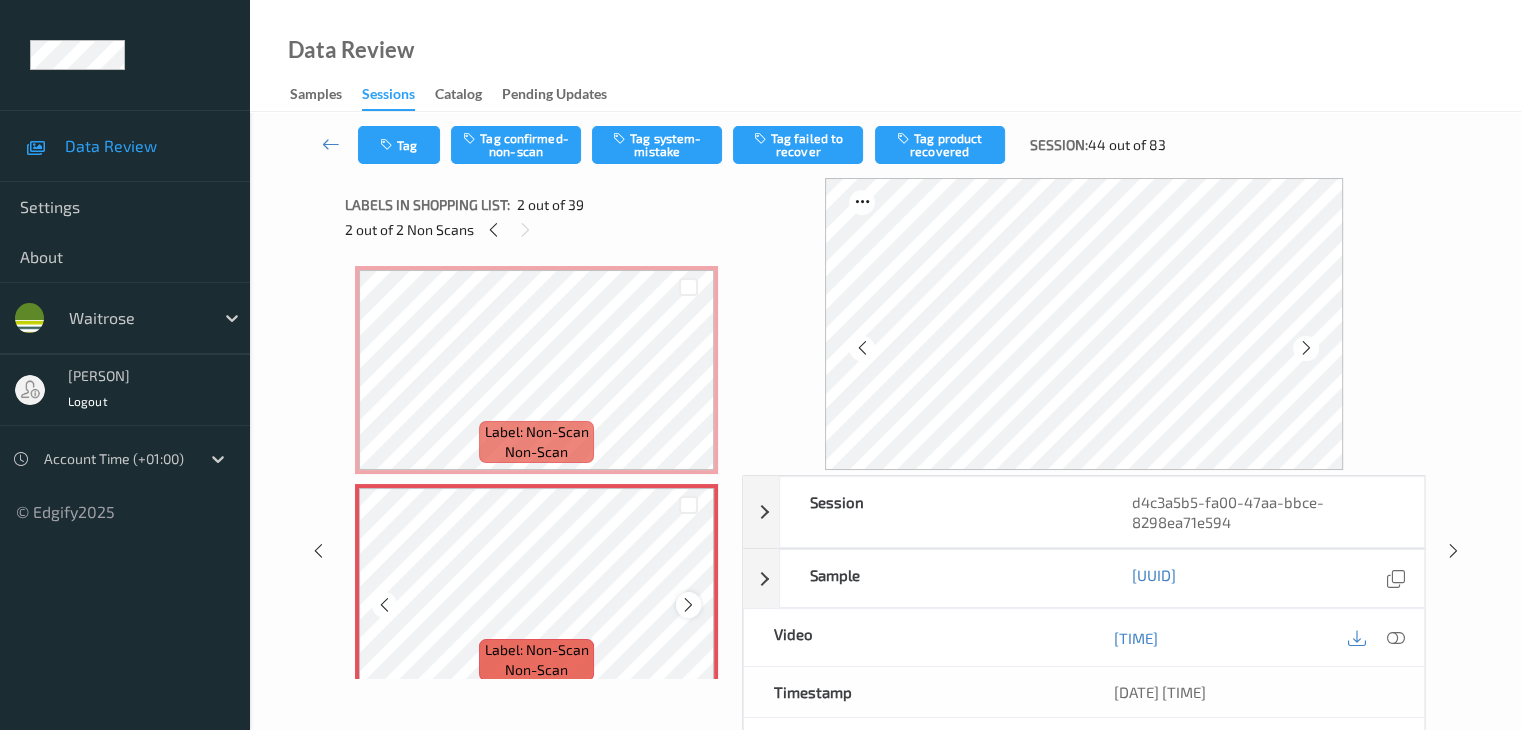 click at bounding box center [688, 605] 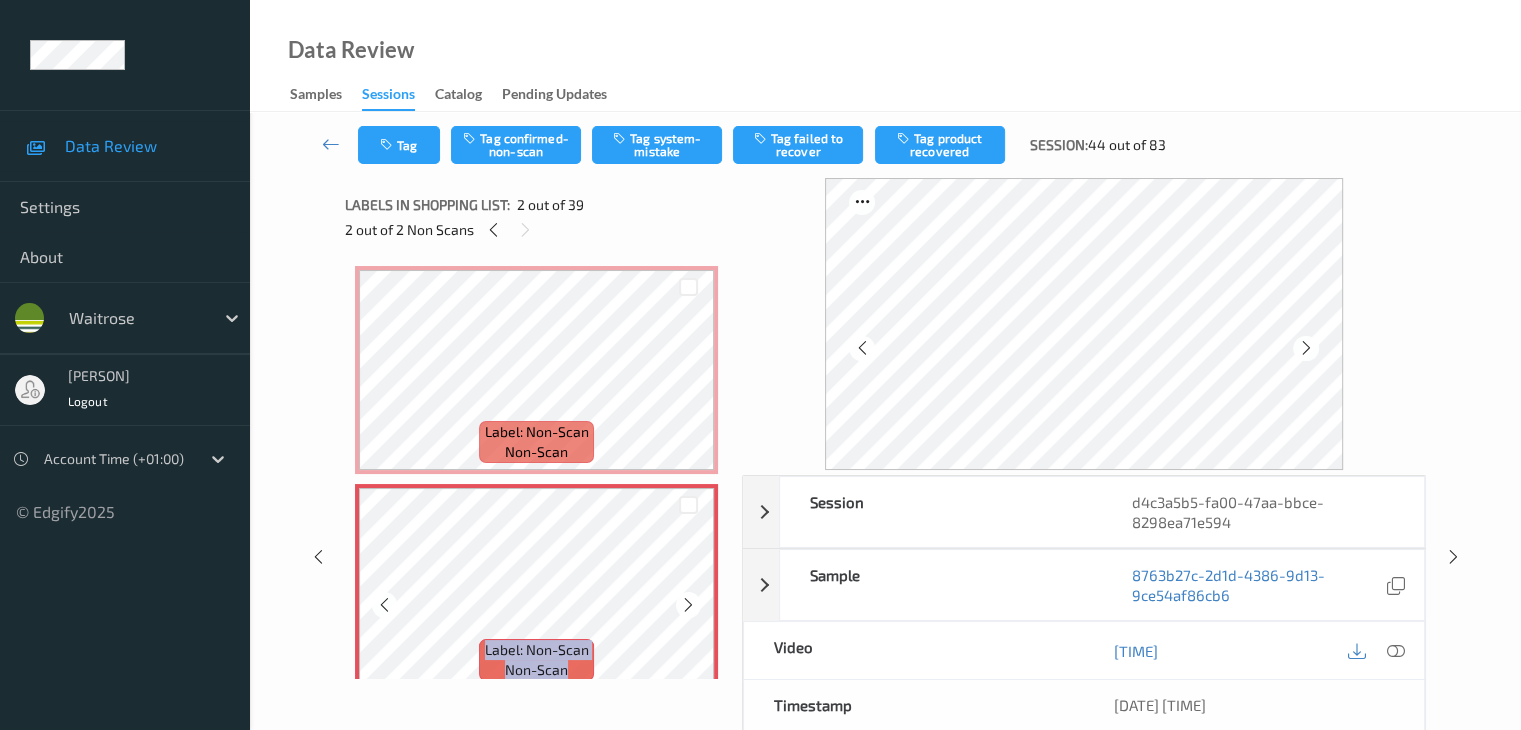 click at bounding box center [688, 605] 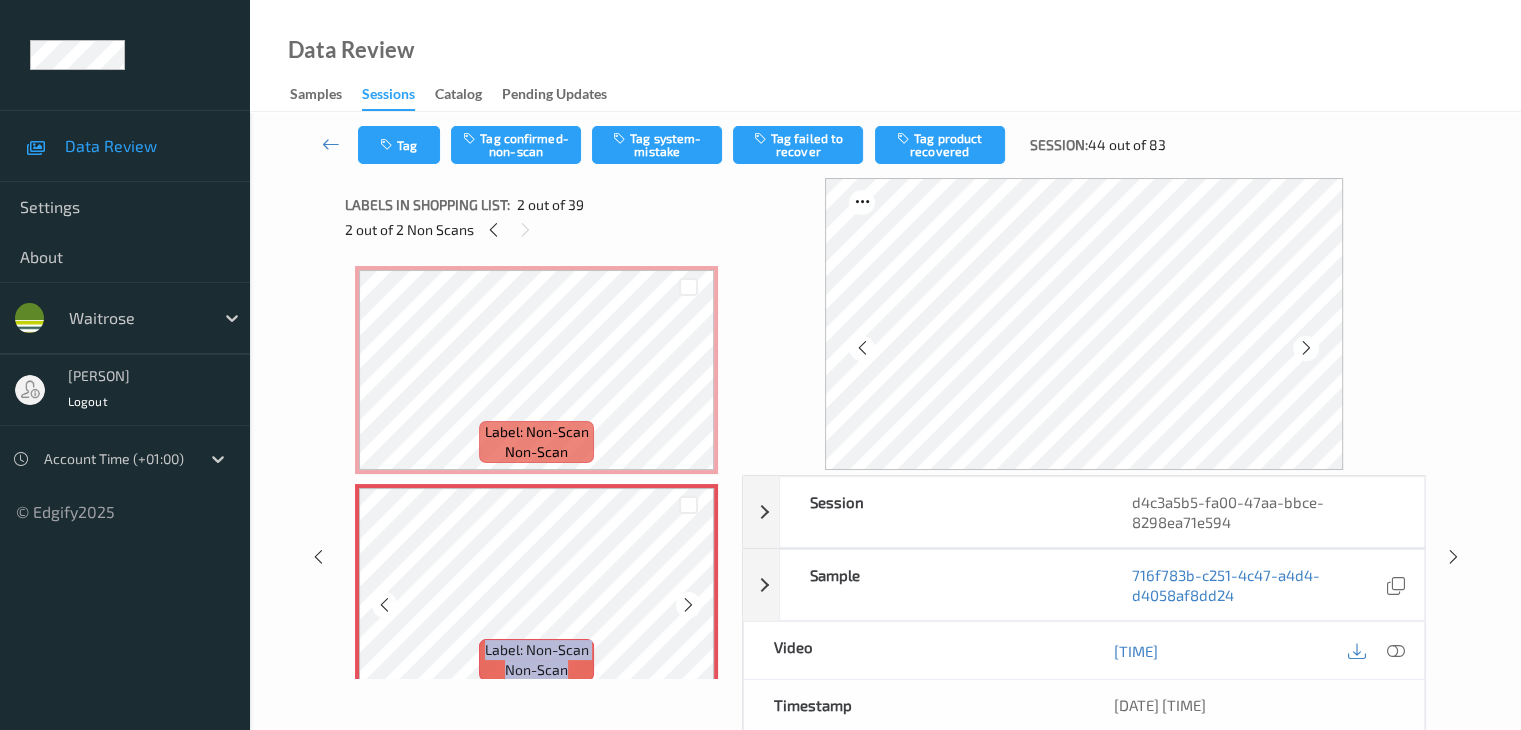 click at bounding box center [688, 605] 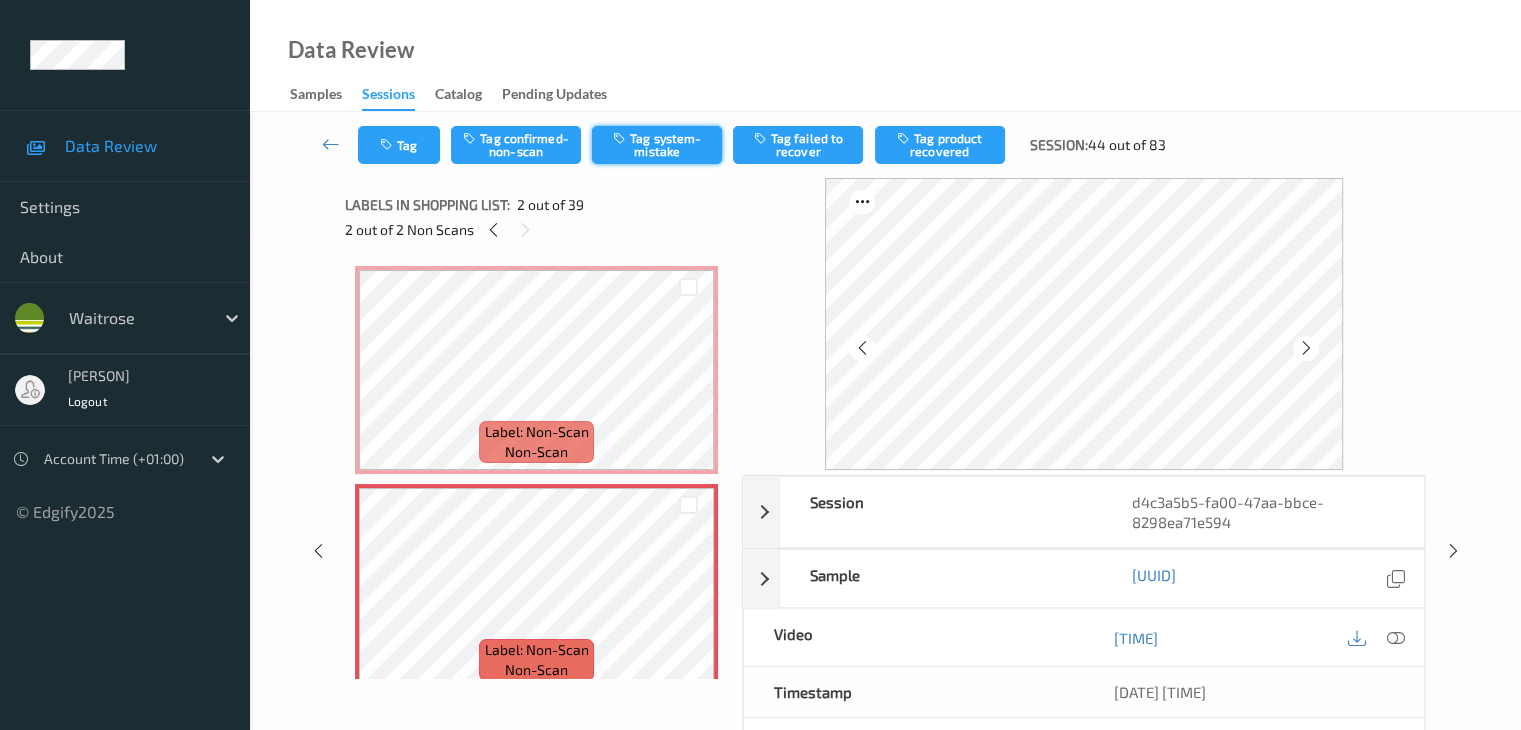 click on "Tag   system-mistake" at bounding box center [657, 145] 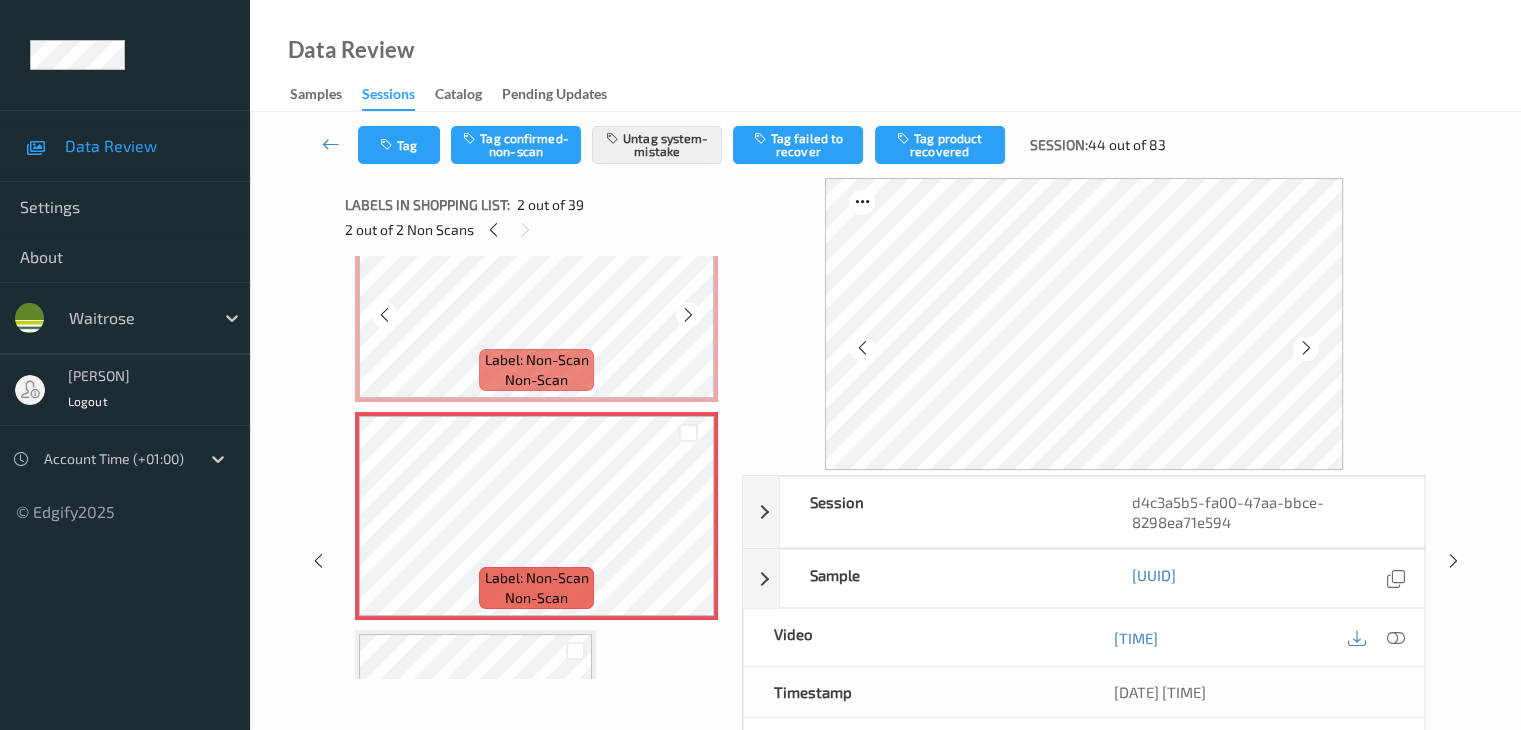 scroll, scrollTop: 0, scrollLeft: 0, axis: both 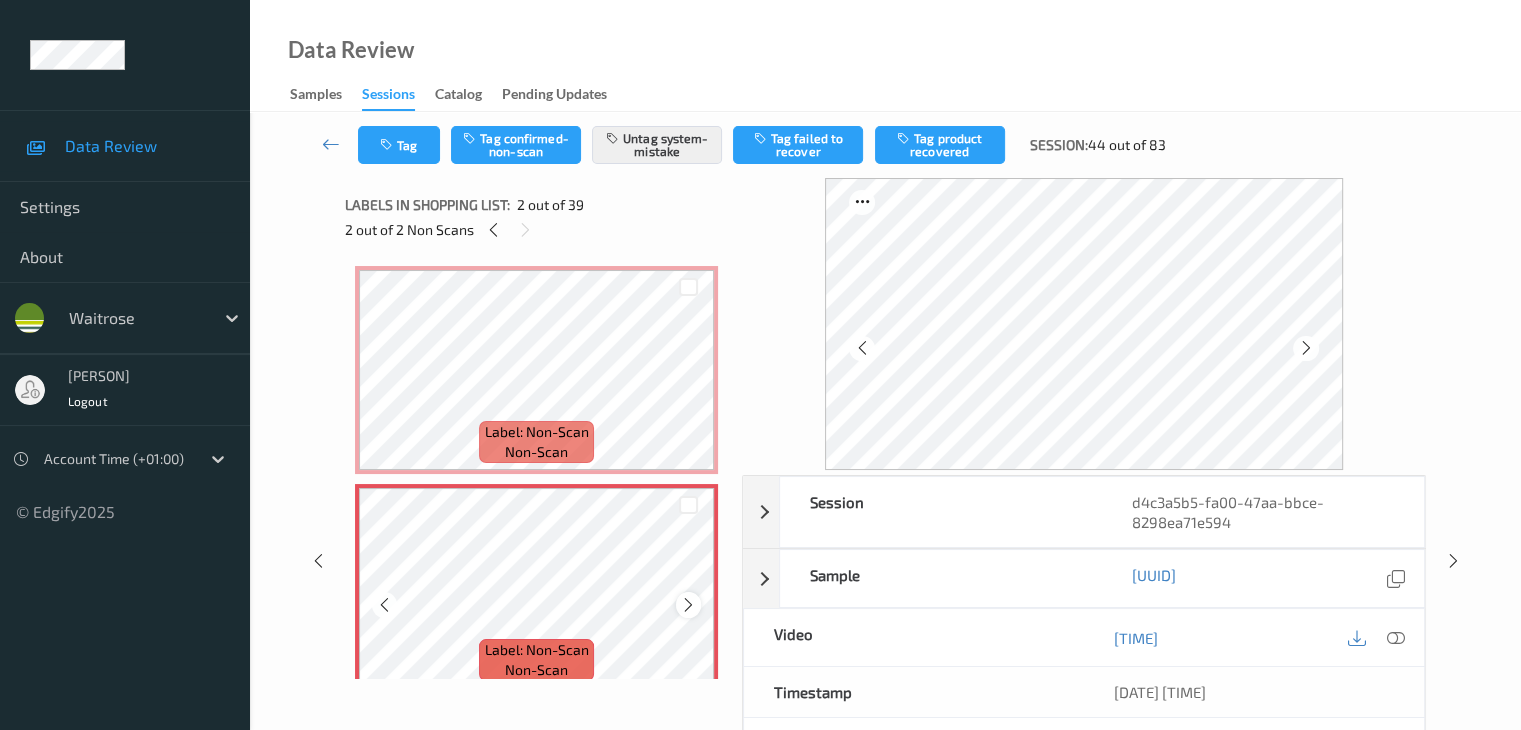 click at bounding box center [688, 605] 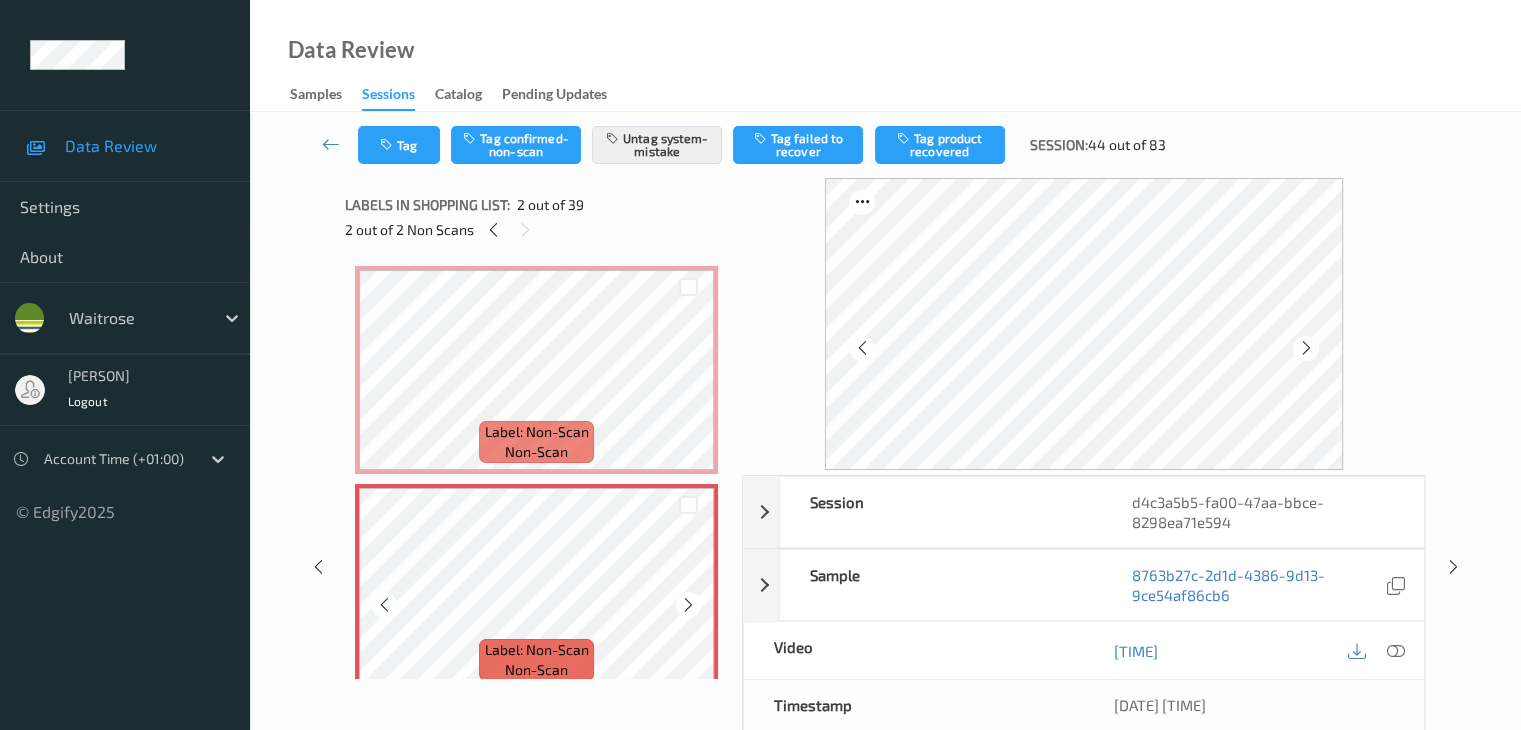 click at bounding box center (688, 605) 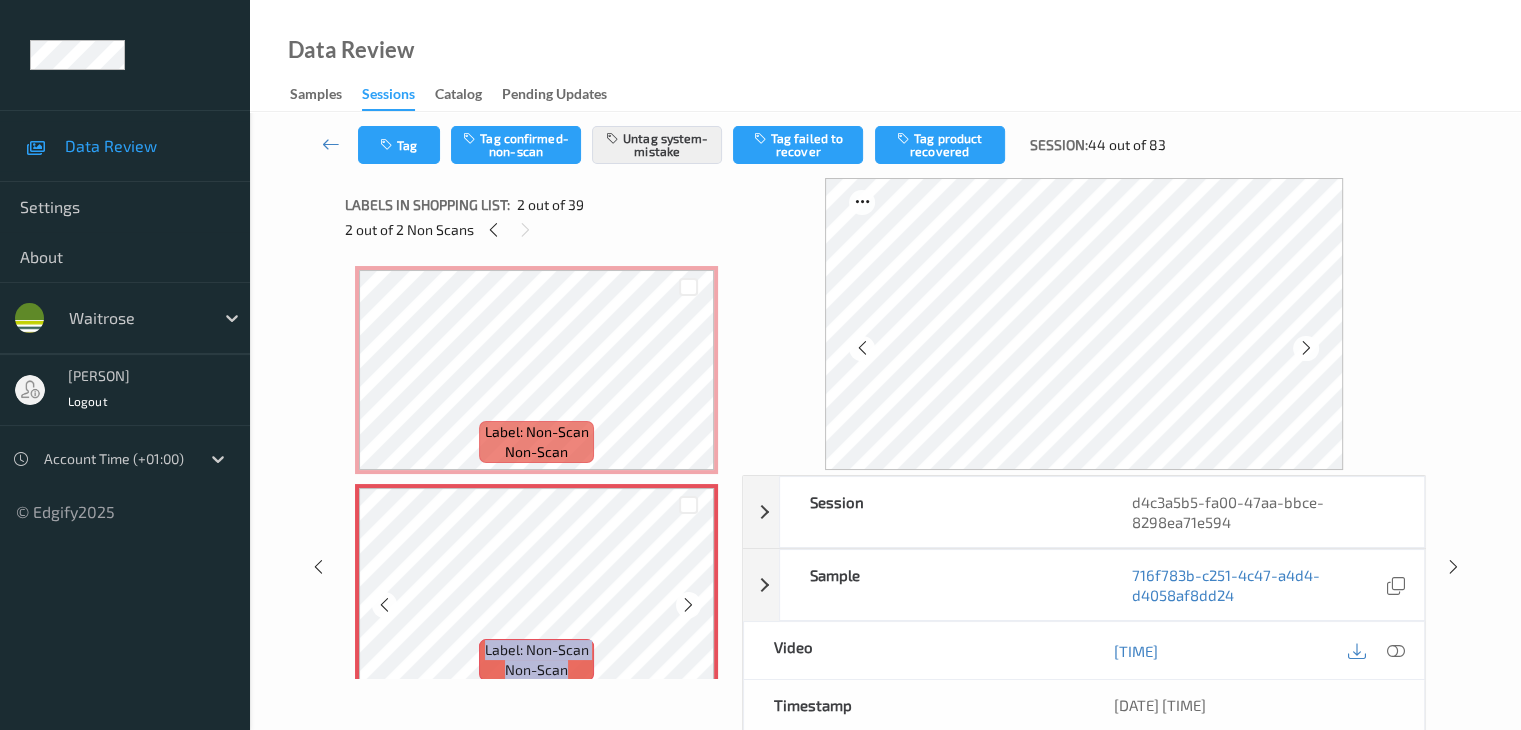 click at bounding box center [688, 605] 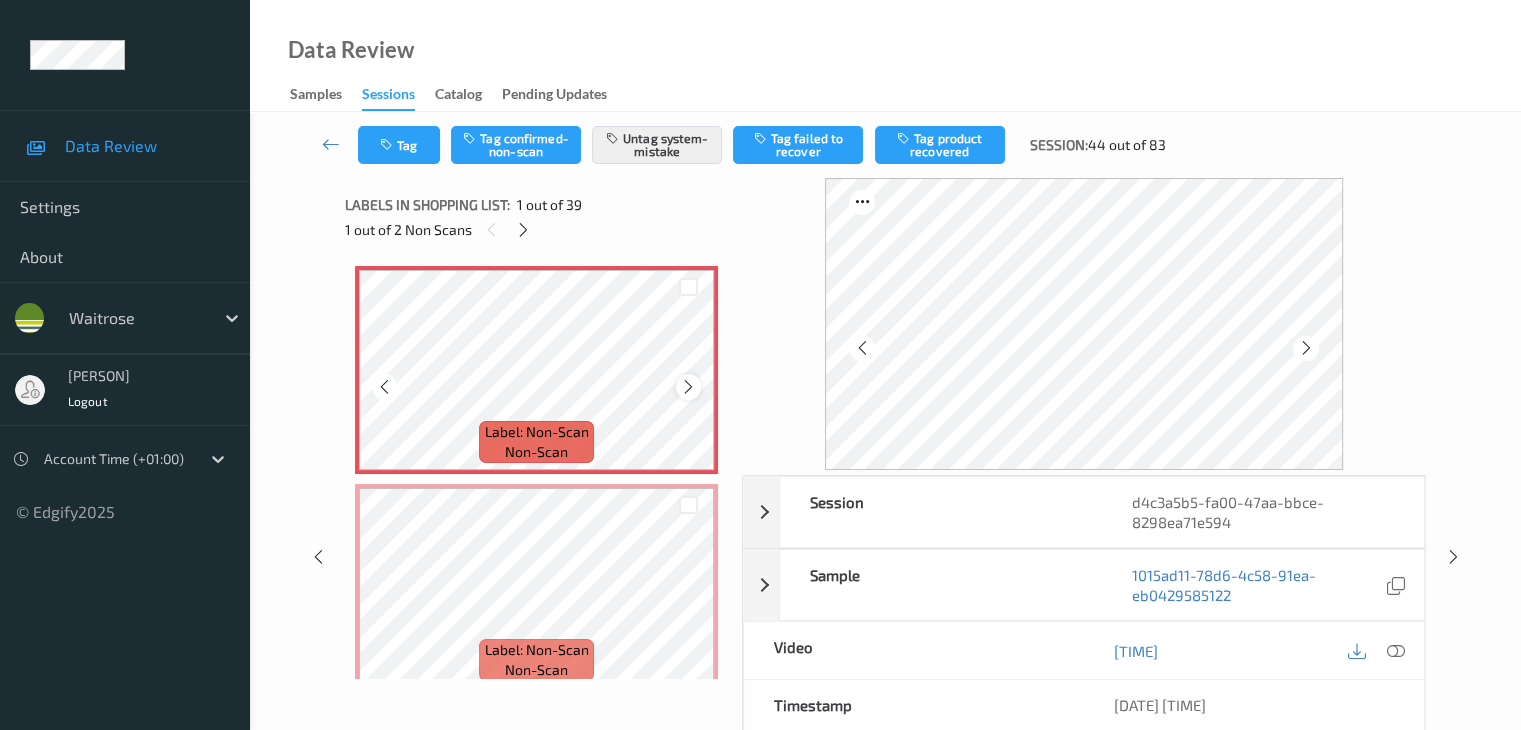 click at bounding box center [688, 386] 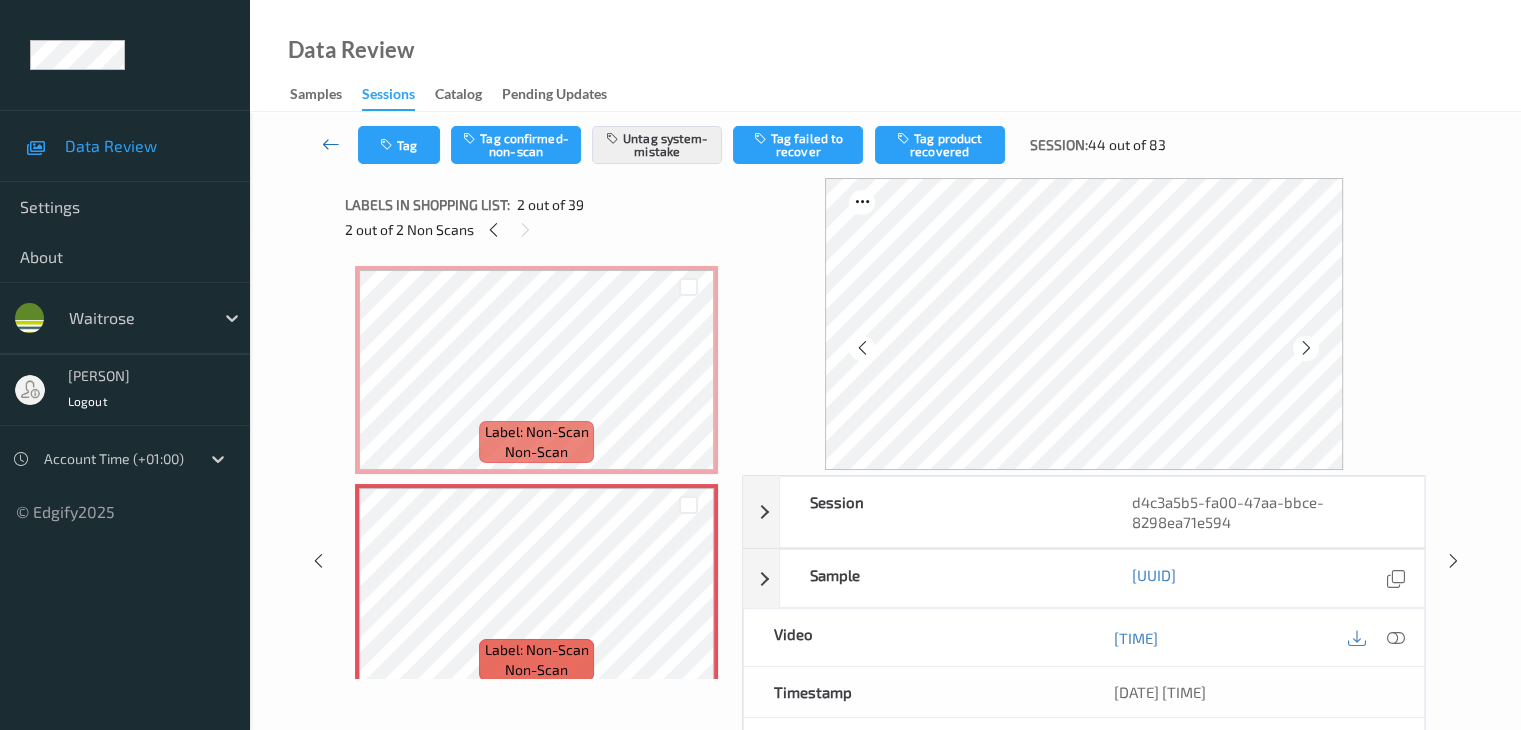 click at bounding box center (331, 144) 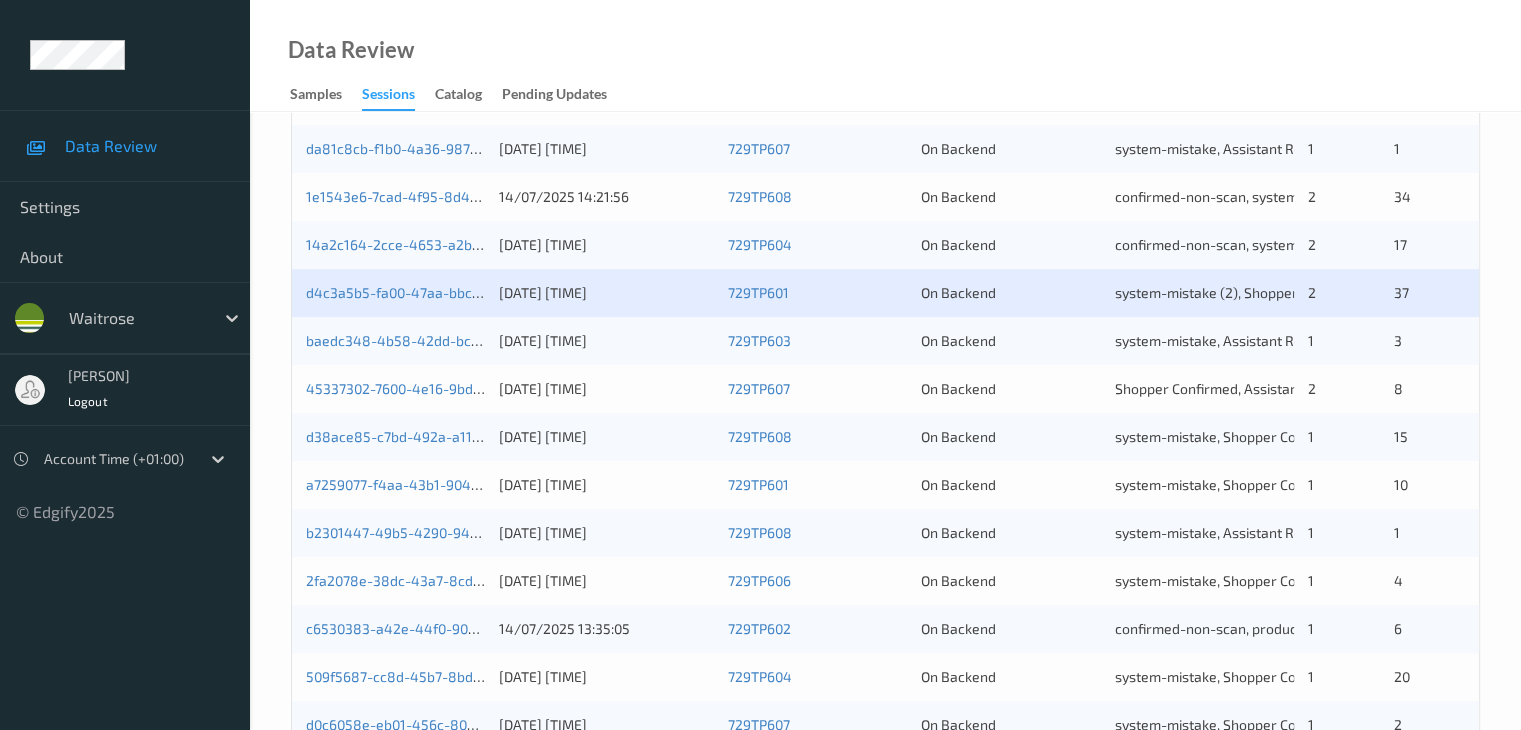 scroll, scrollTop: 500, scrollLeft: 0, axis: vertical 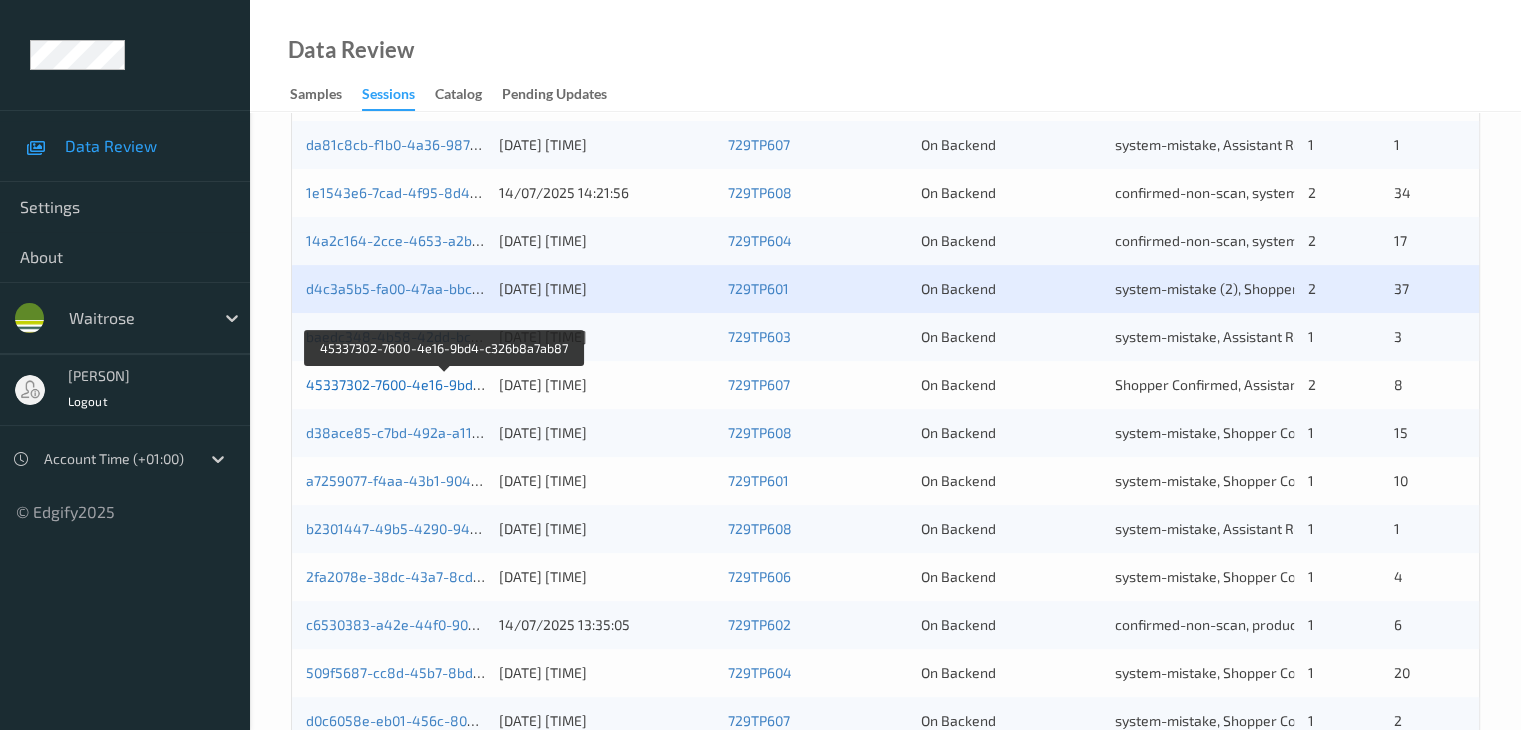 click on "45337302-7600-4e16-9bd4-c326b8a7ab87" at bounding box center (444, 384) 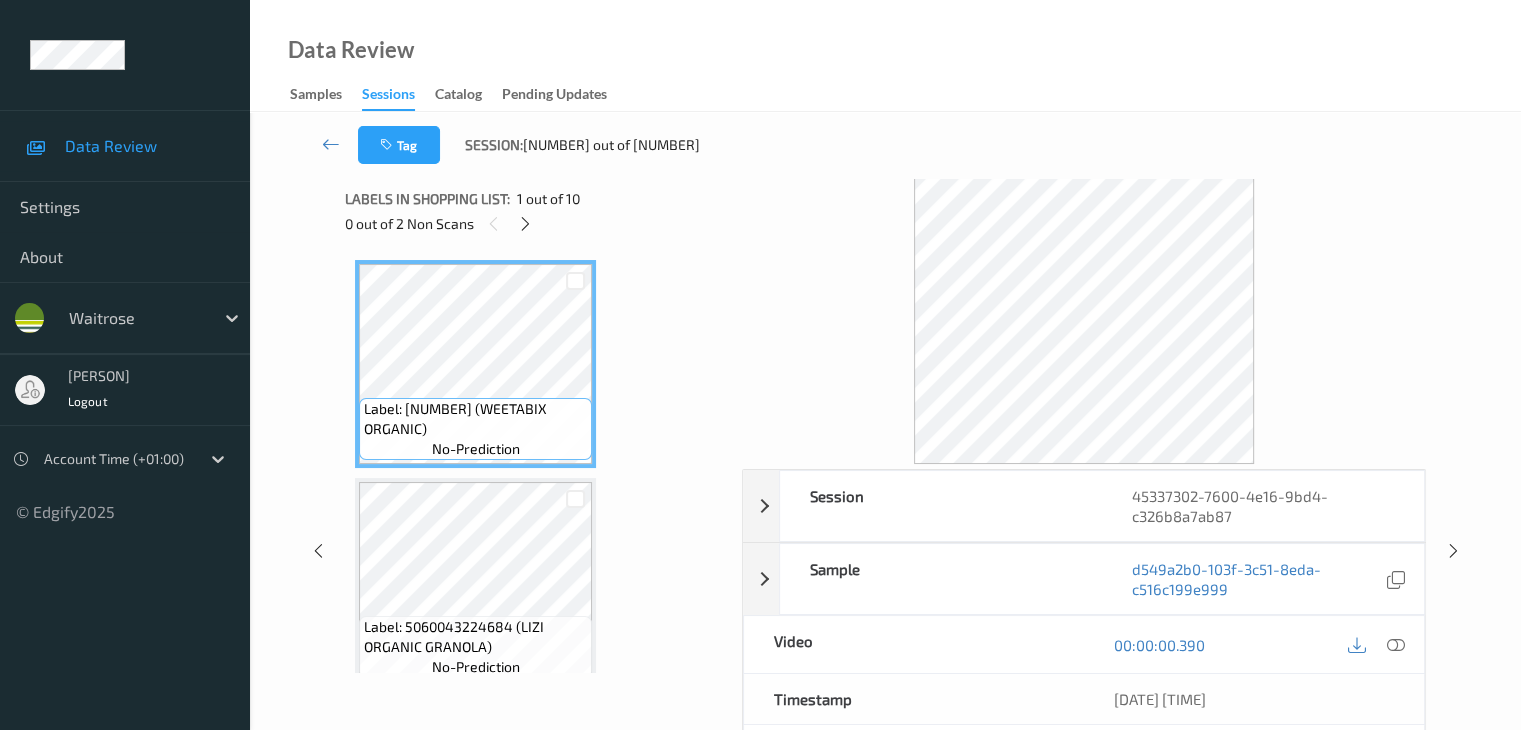 scroll, scrollTop: 0, scrollLeft: 0, axis: both 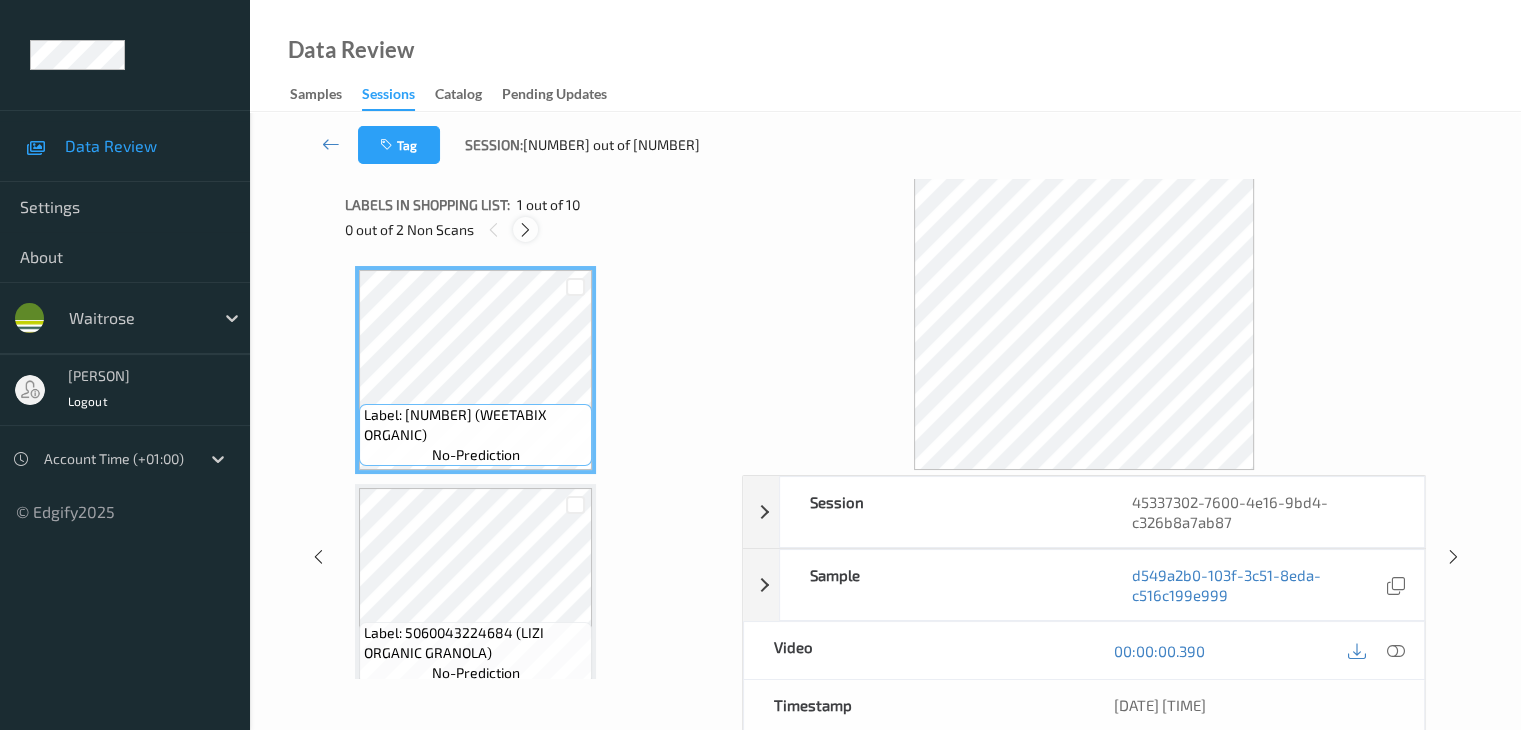 click at bounding box center [525, 230] 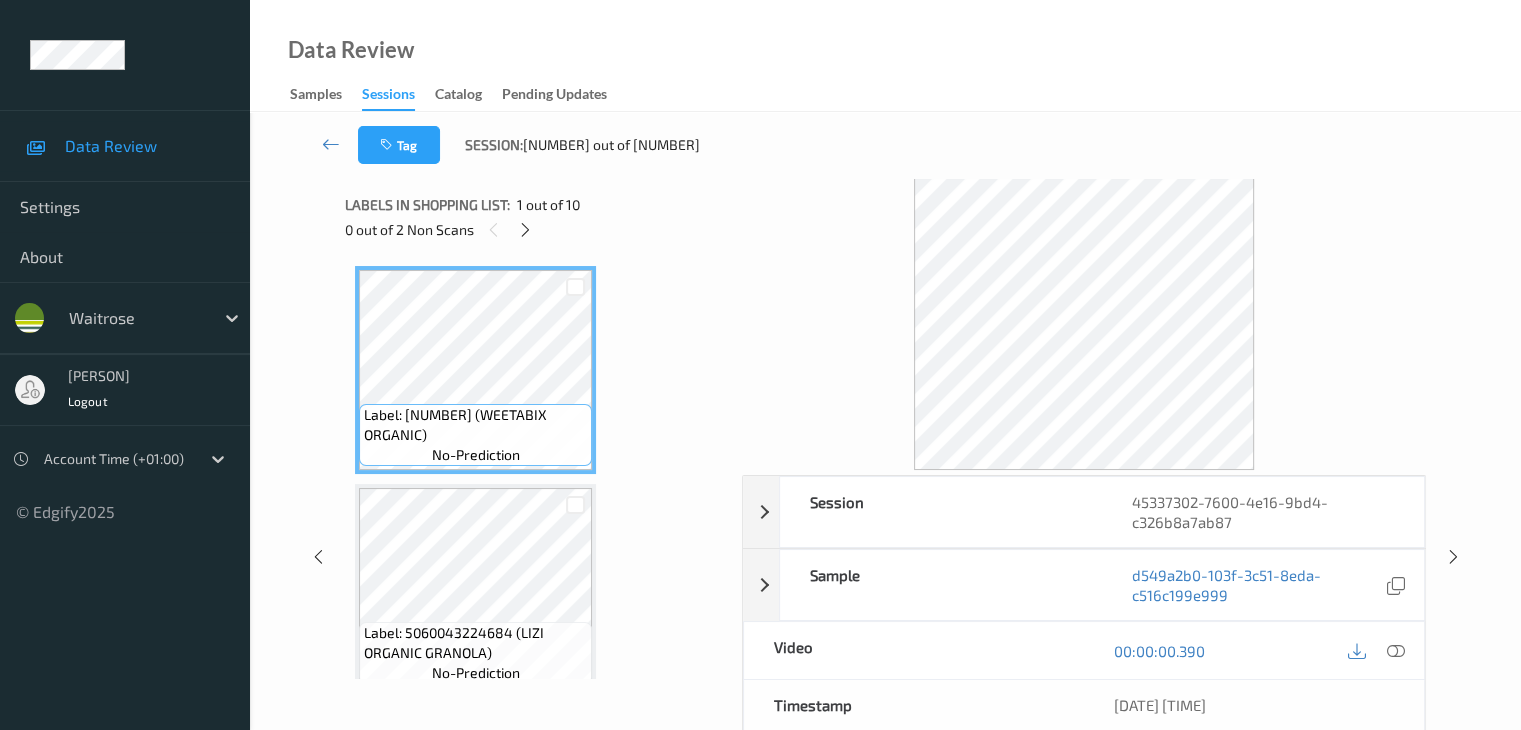 scroll, scrollTop: 446, scrollLeft: 0, axis: vertical 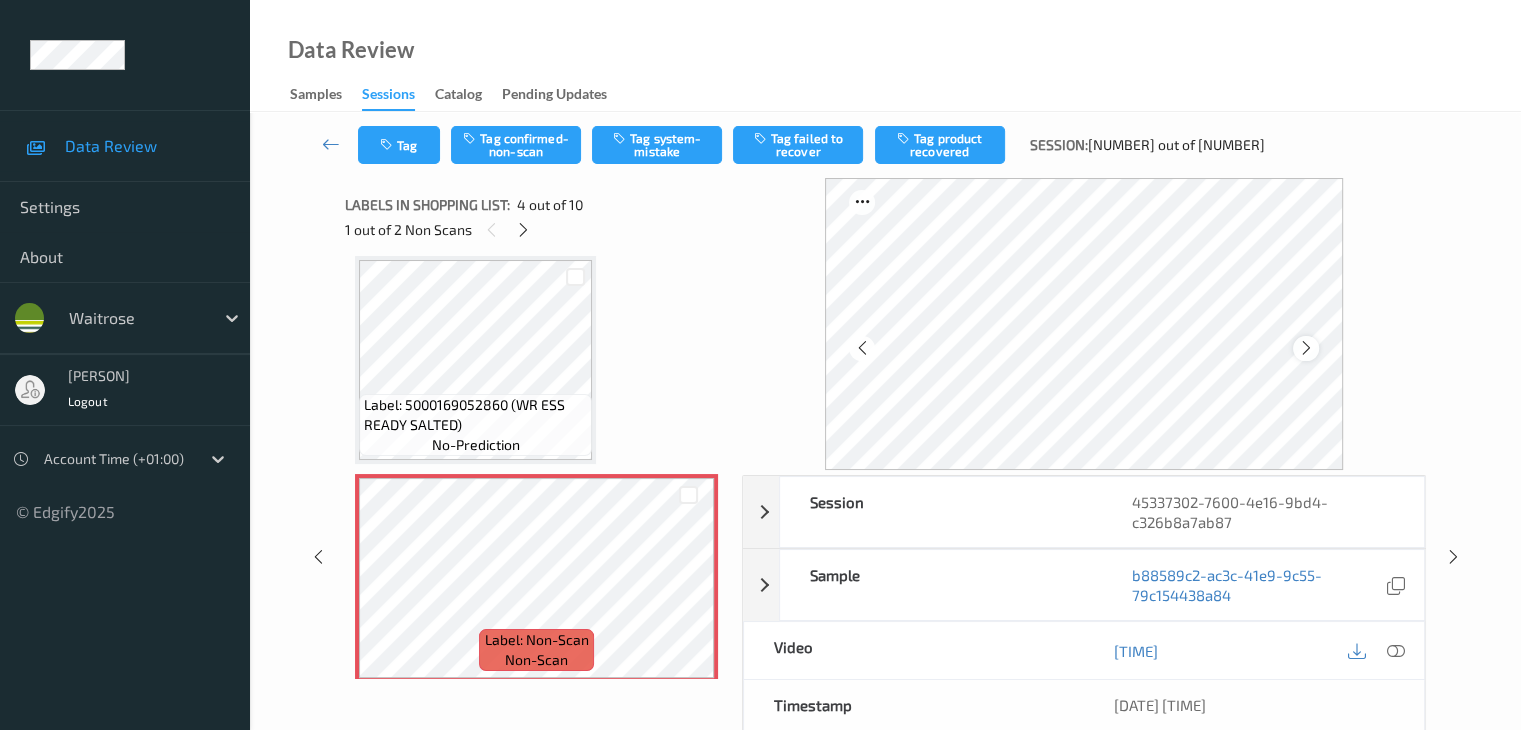 click at bounding box center [1306, 348] 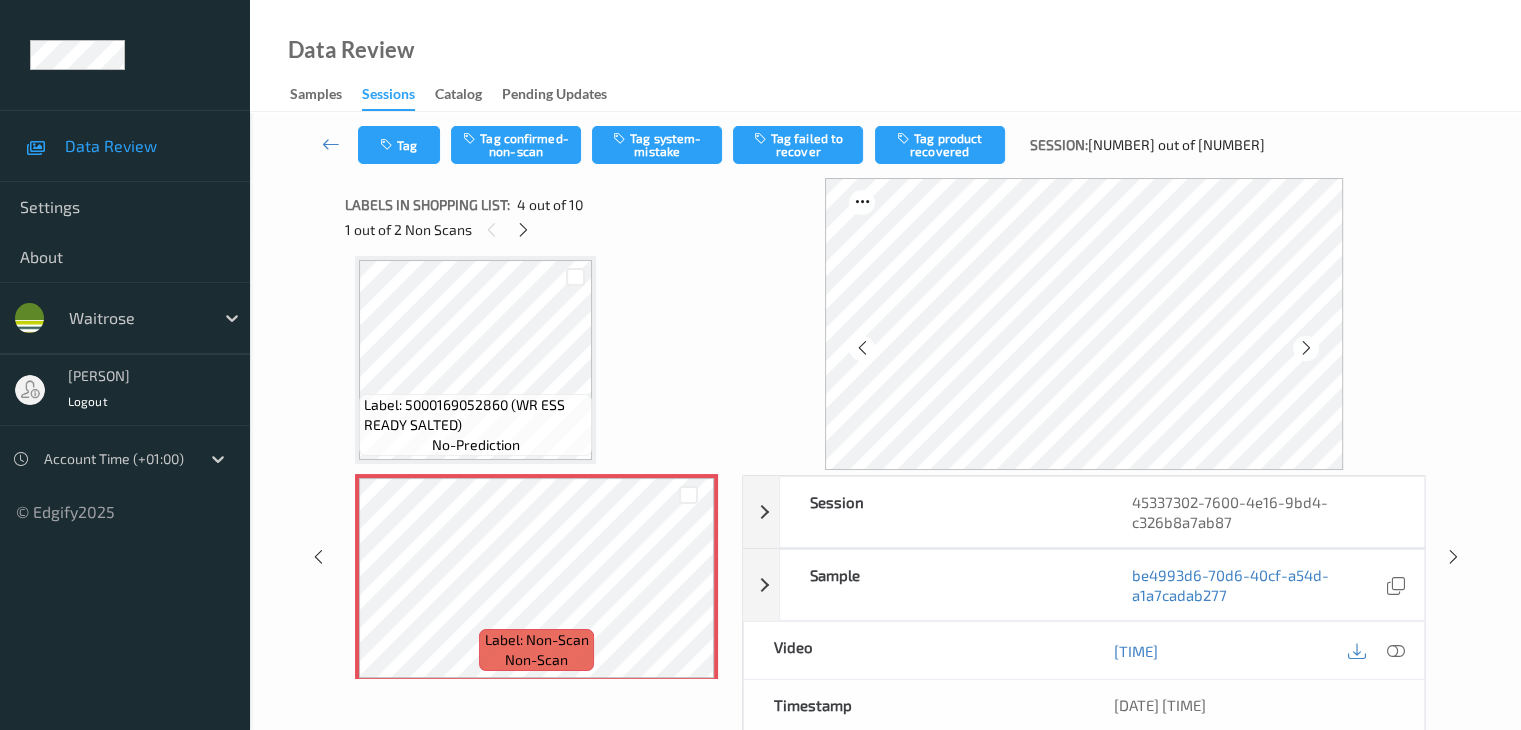 click at bounding box center (1306, 348) 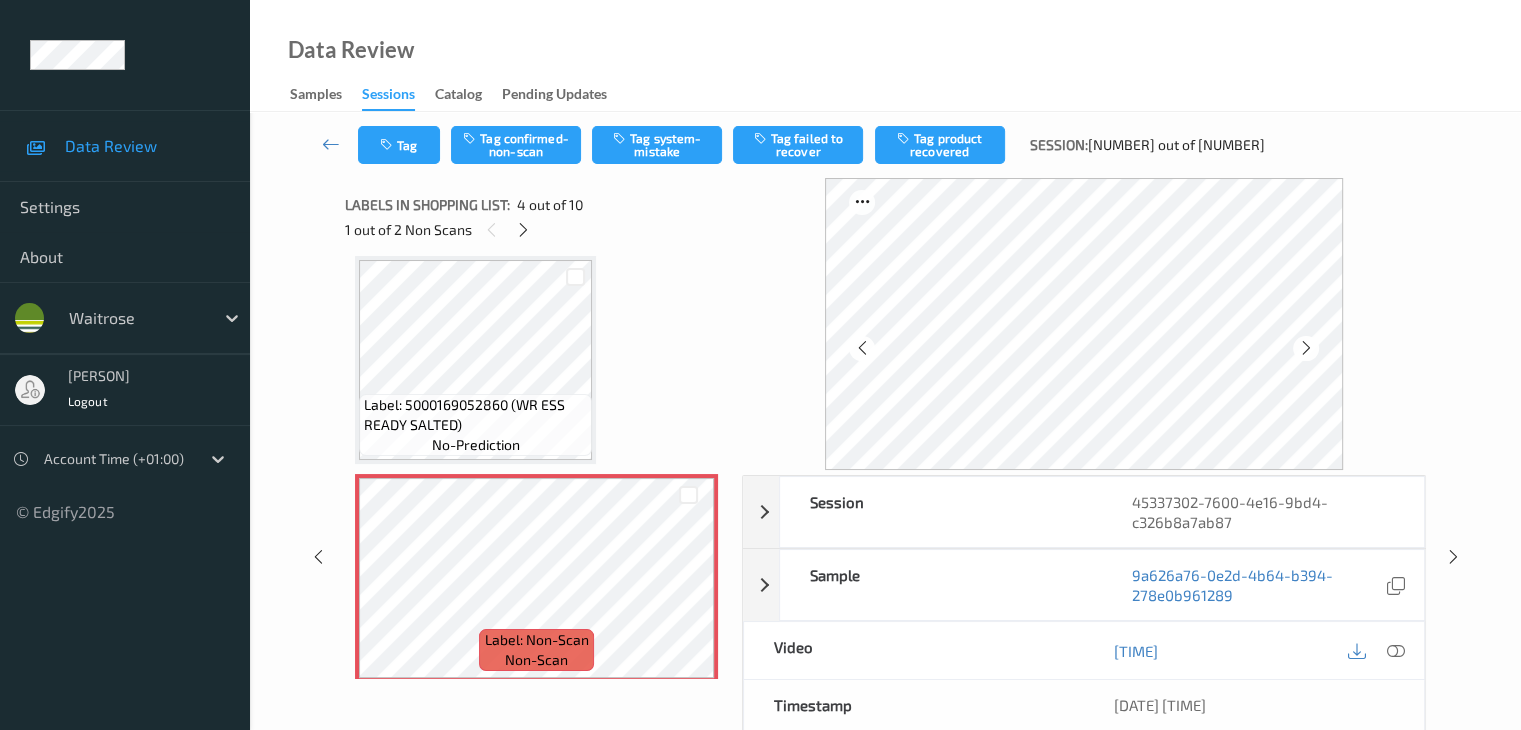 click at bounding box center (1306, 348) 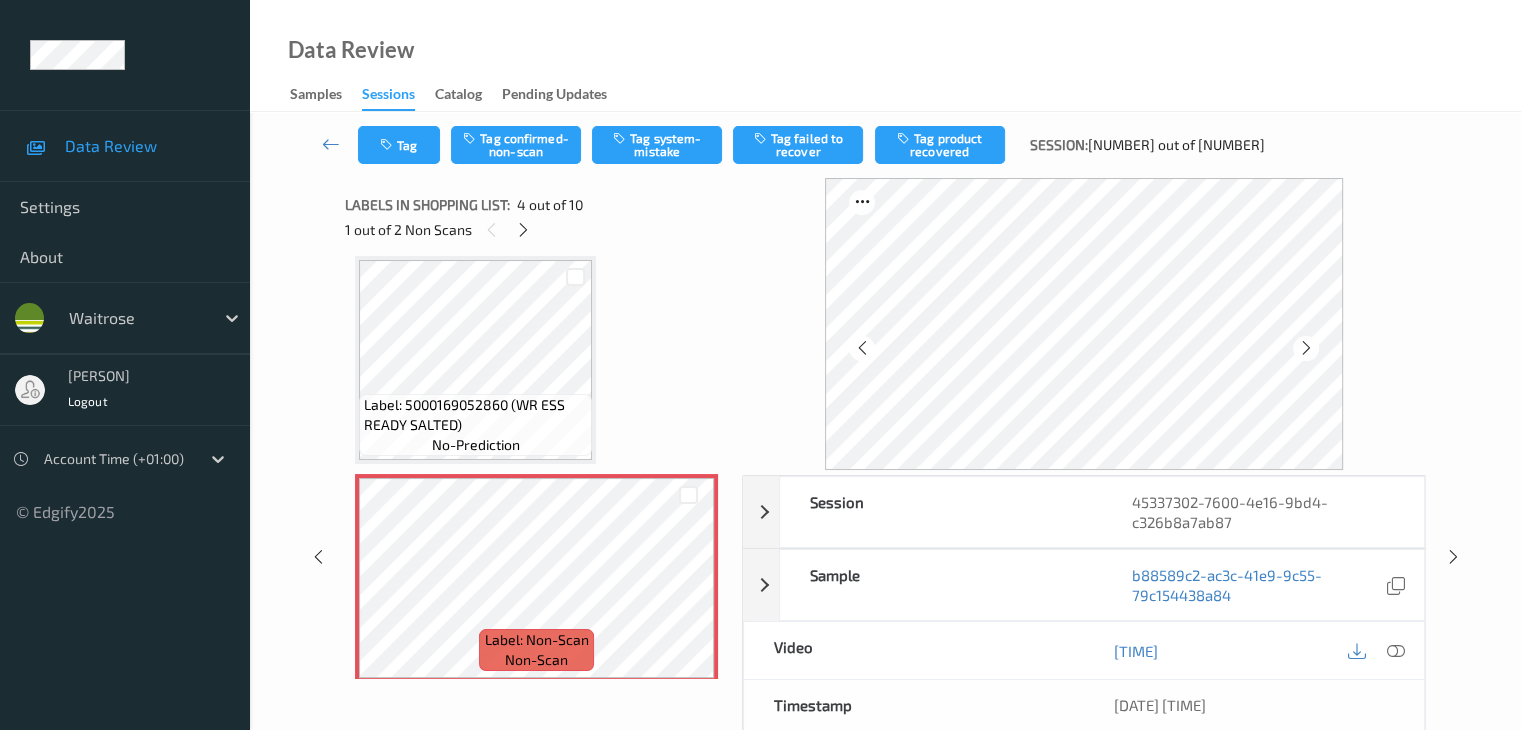 click at bounding box center (1306, 348) 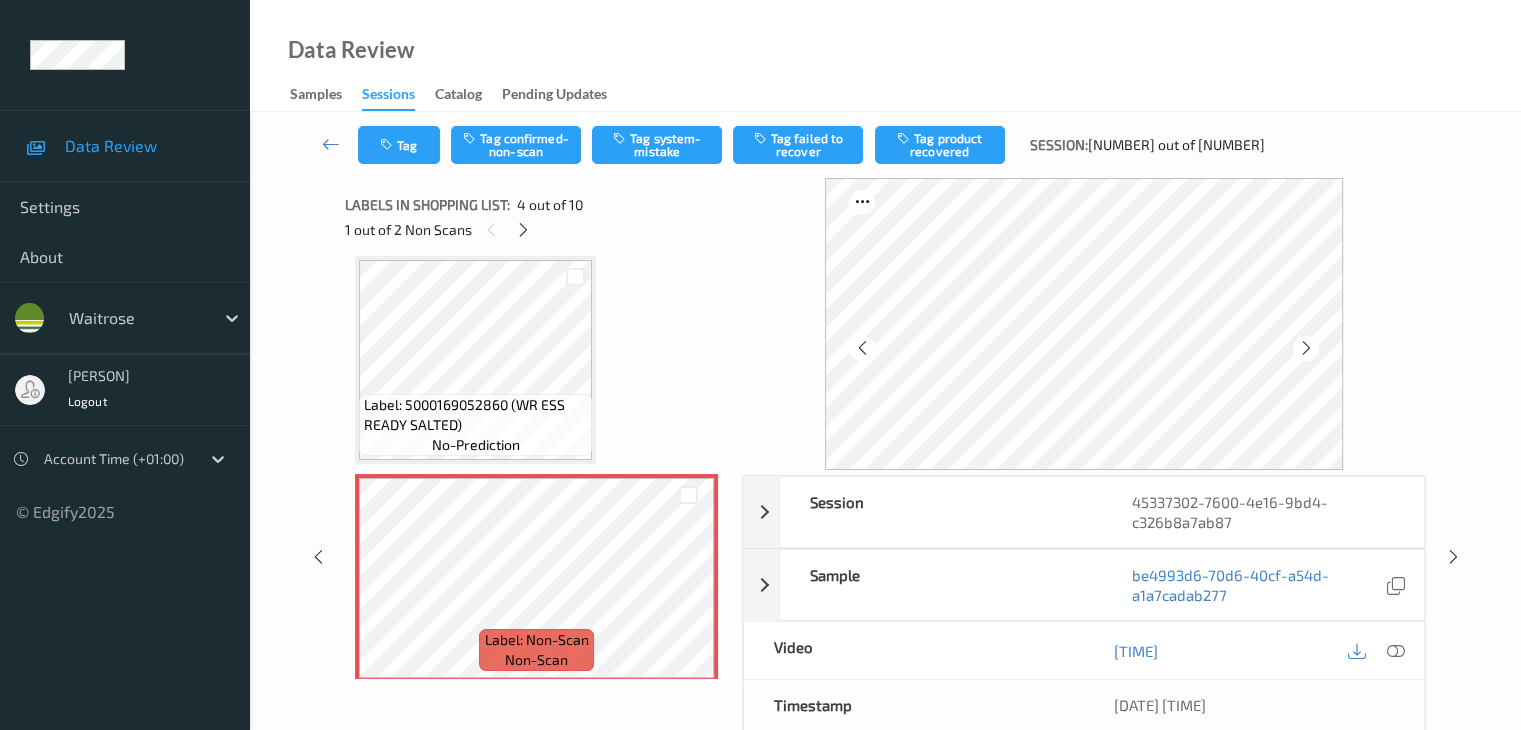 click at bounding box center [1306, 348] 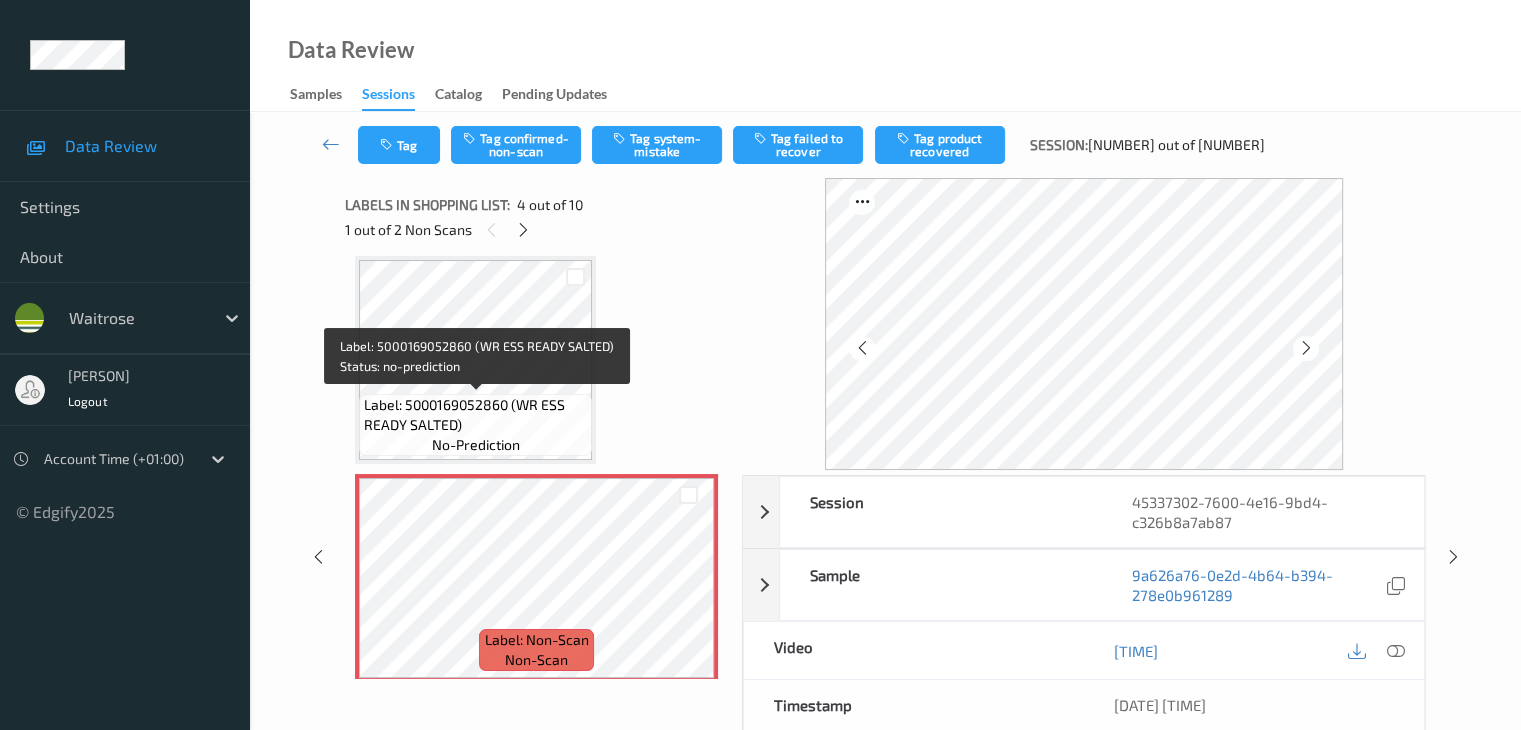 click on "Label: 5000169052860 (WR ESS READY SALTED)" at bounding box center (475, 415) 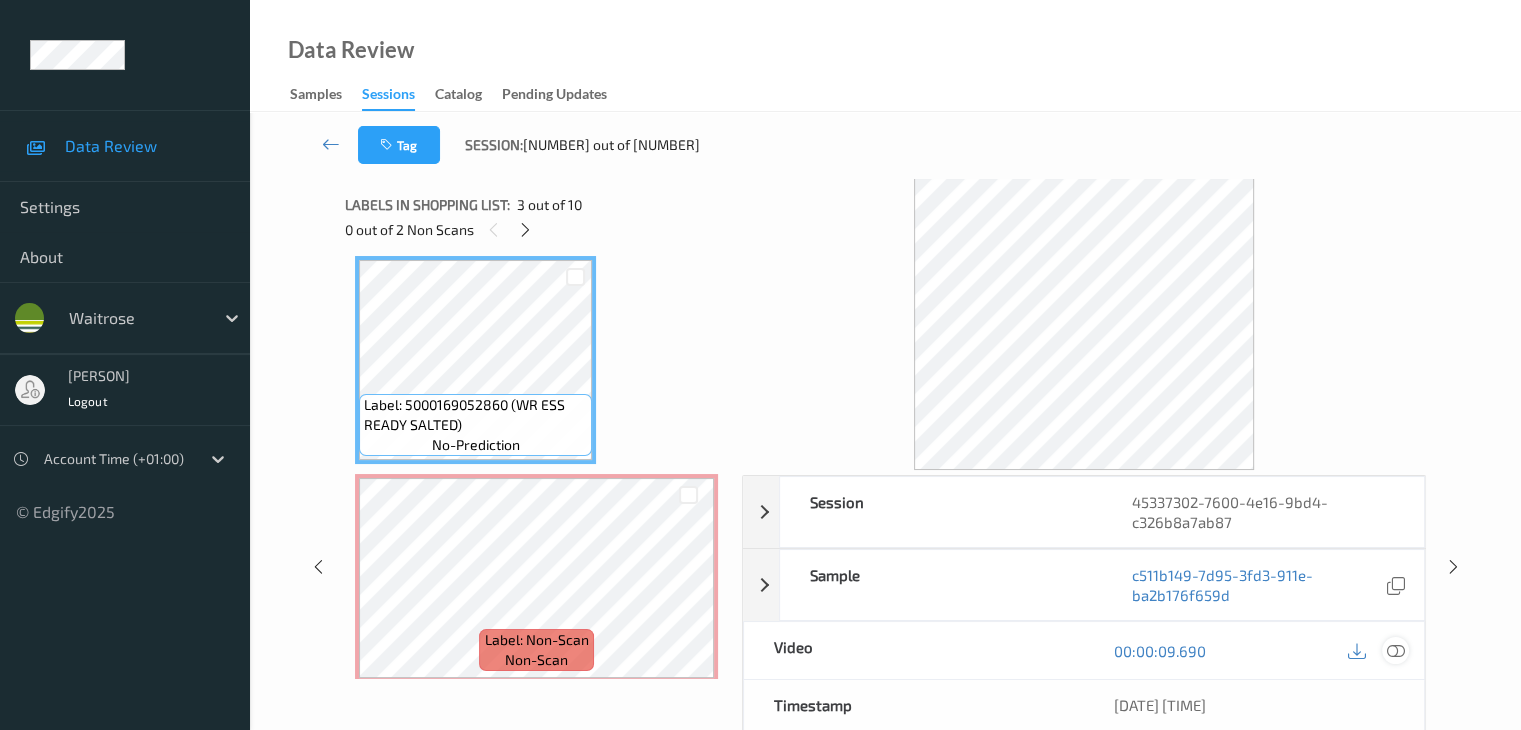 click at bounding box center [1395, 651] 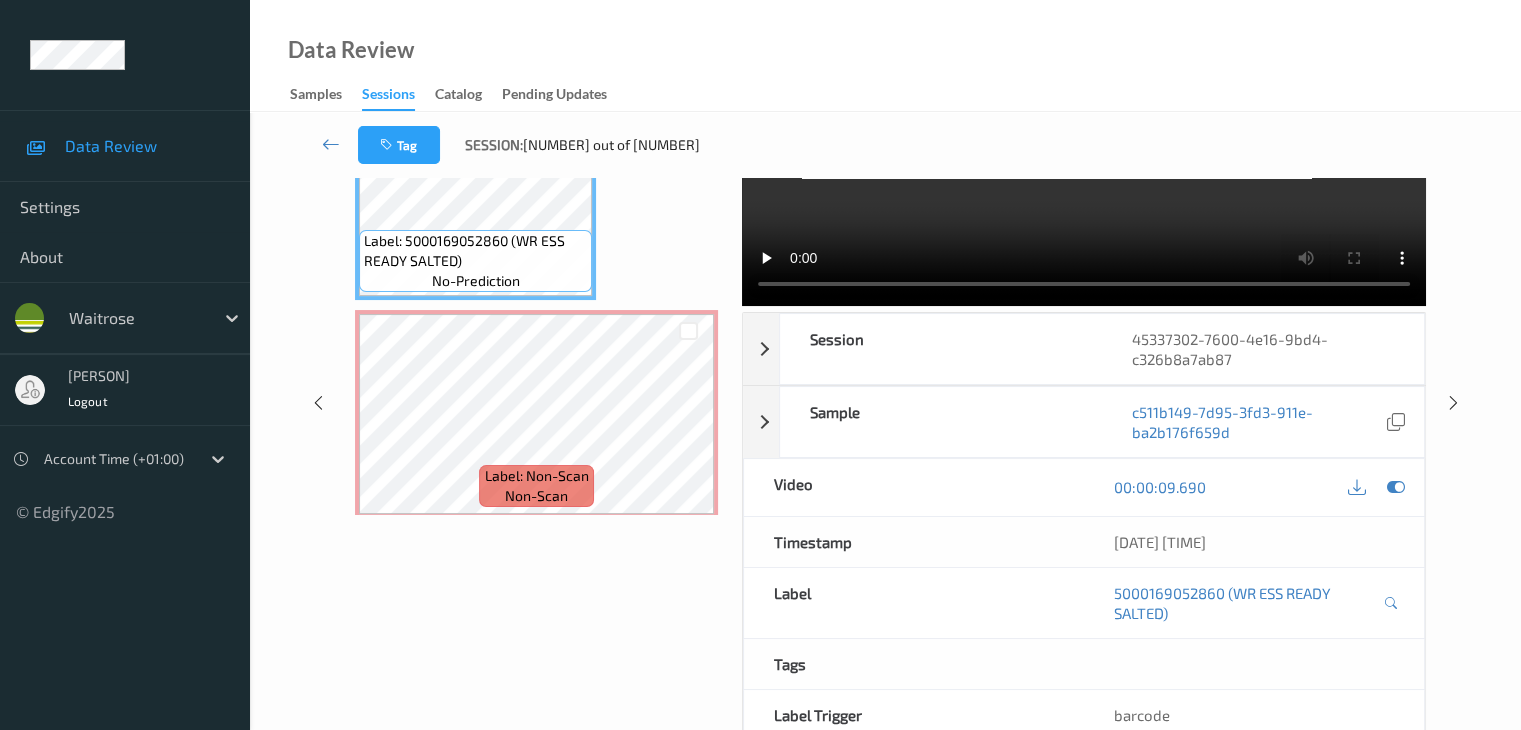scroll, scrollTop: 200, scrollLeft: 0, axis: vertical 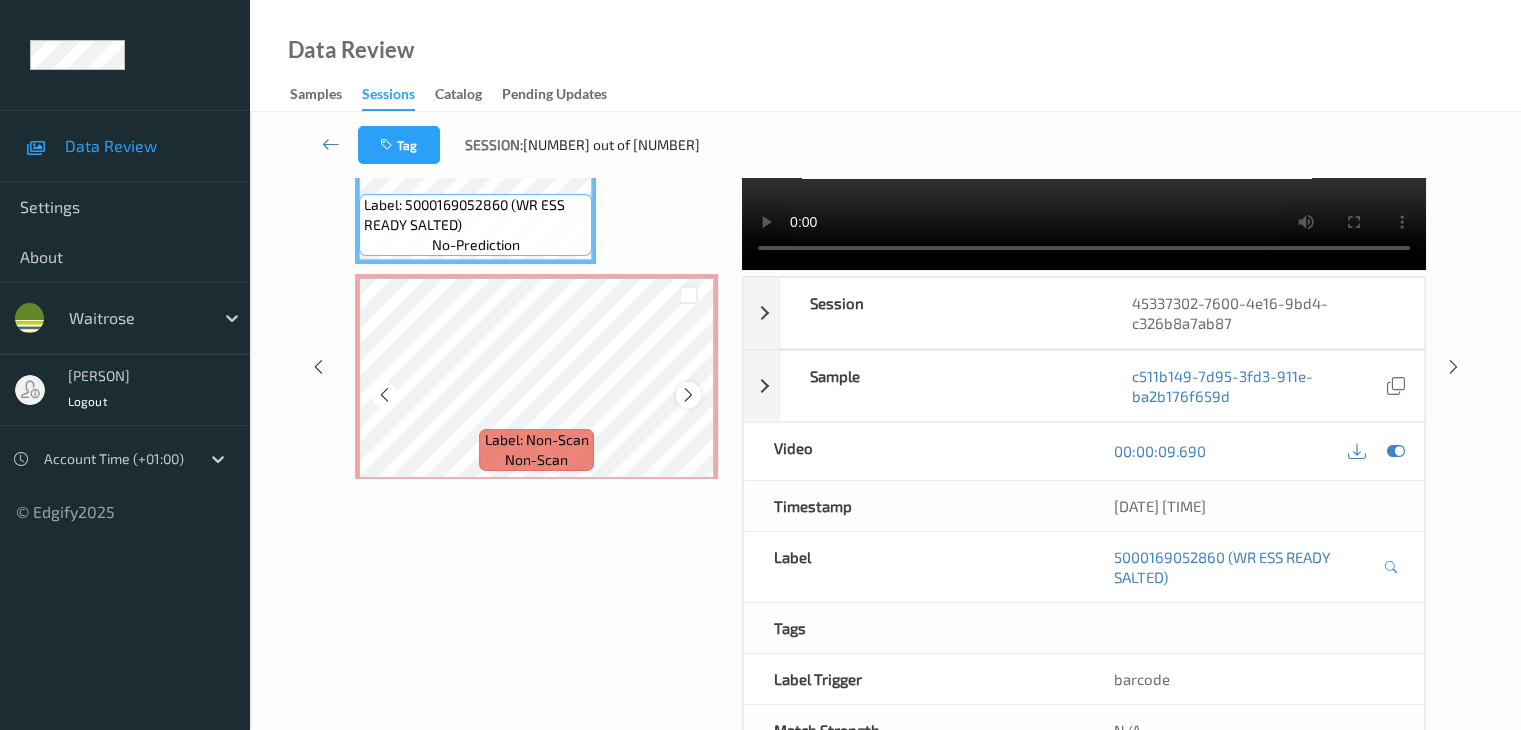 click at bounding box center (688, 395) 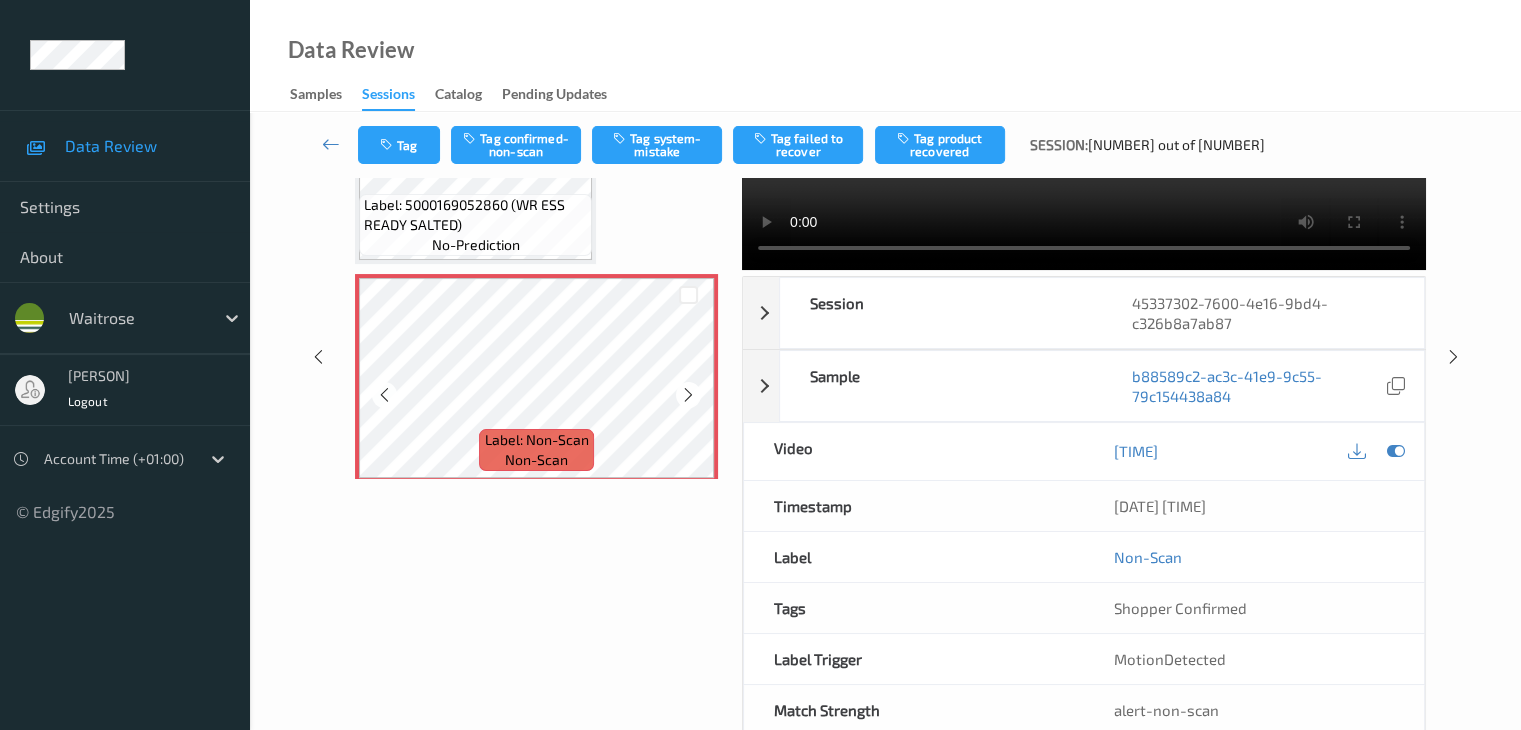 click at bounding box center (688, 395) 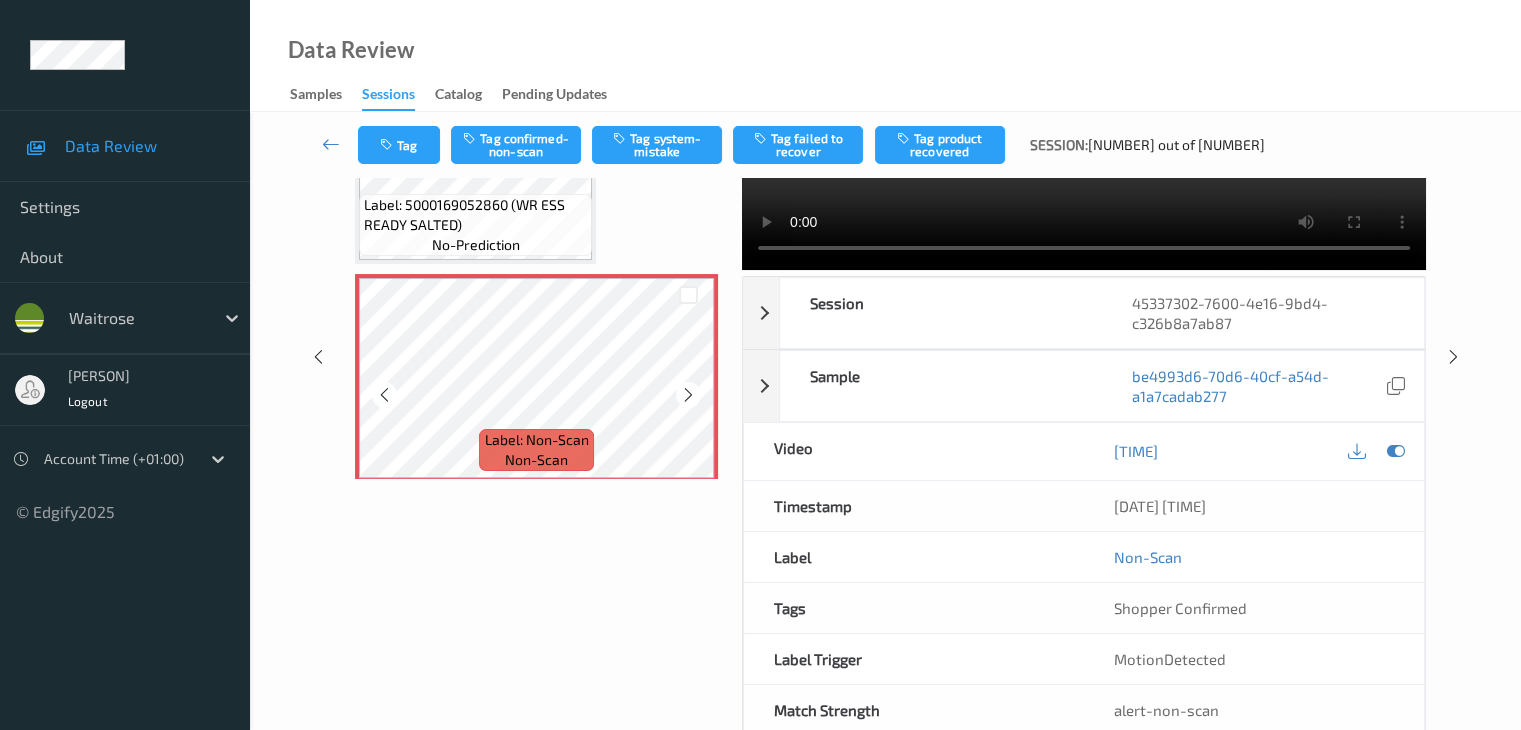 click at bounding box center [688, 395] 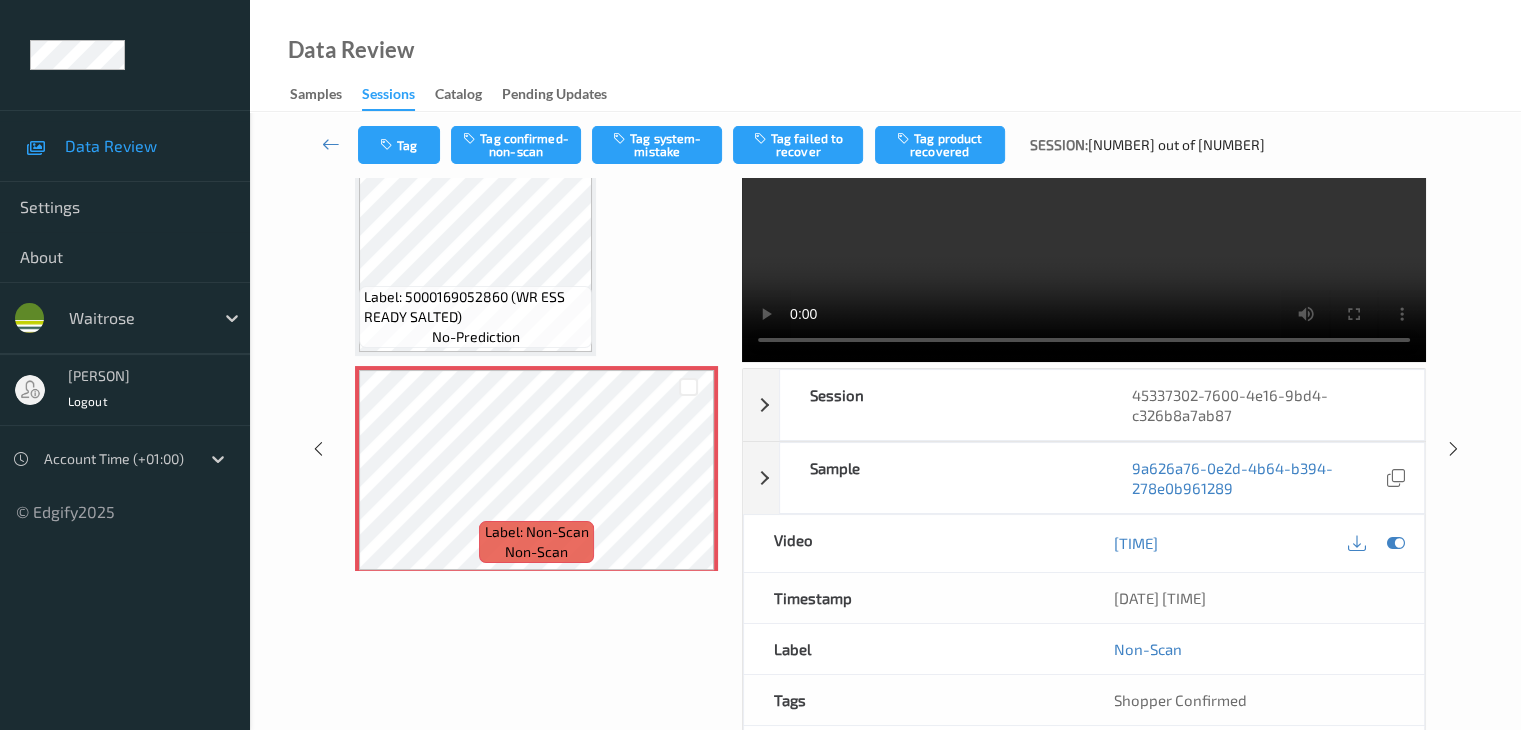 scroll, scrollTop: 0, scrollLeft: 0, axis: both 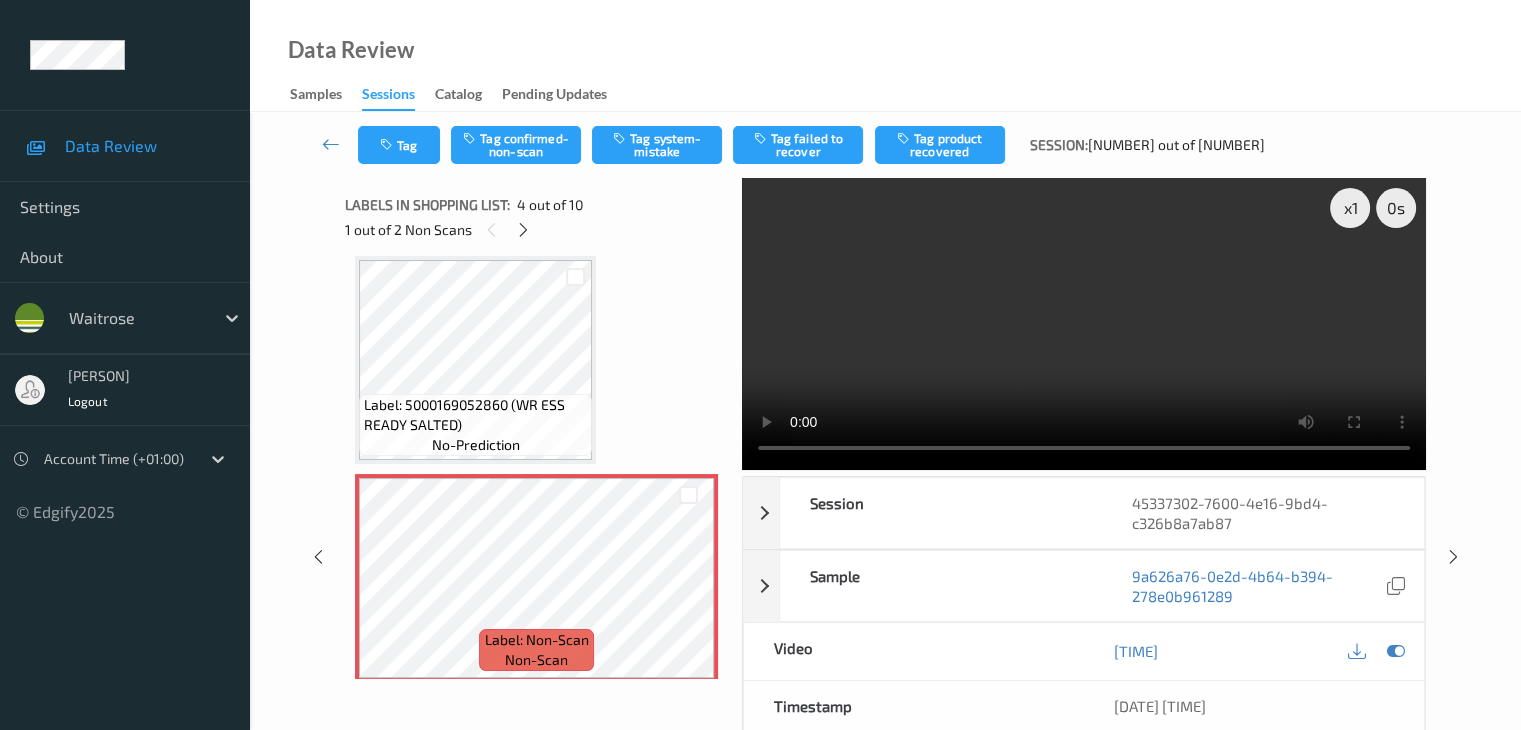 click on "Label: 5000169052860 (WR ESS READY SALTED) no-prediction" at bounding box center (475, 360) 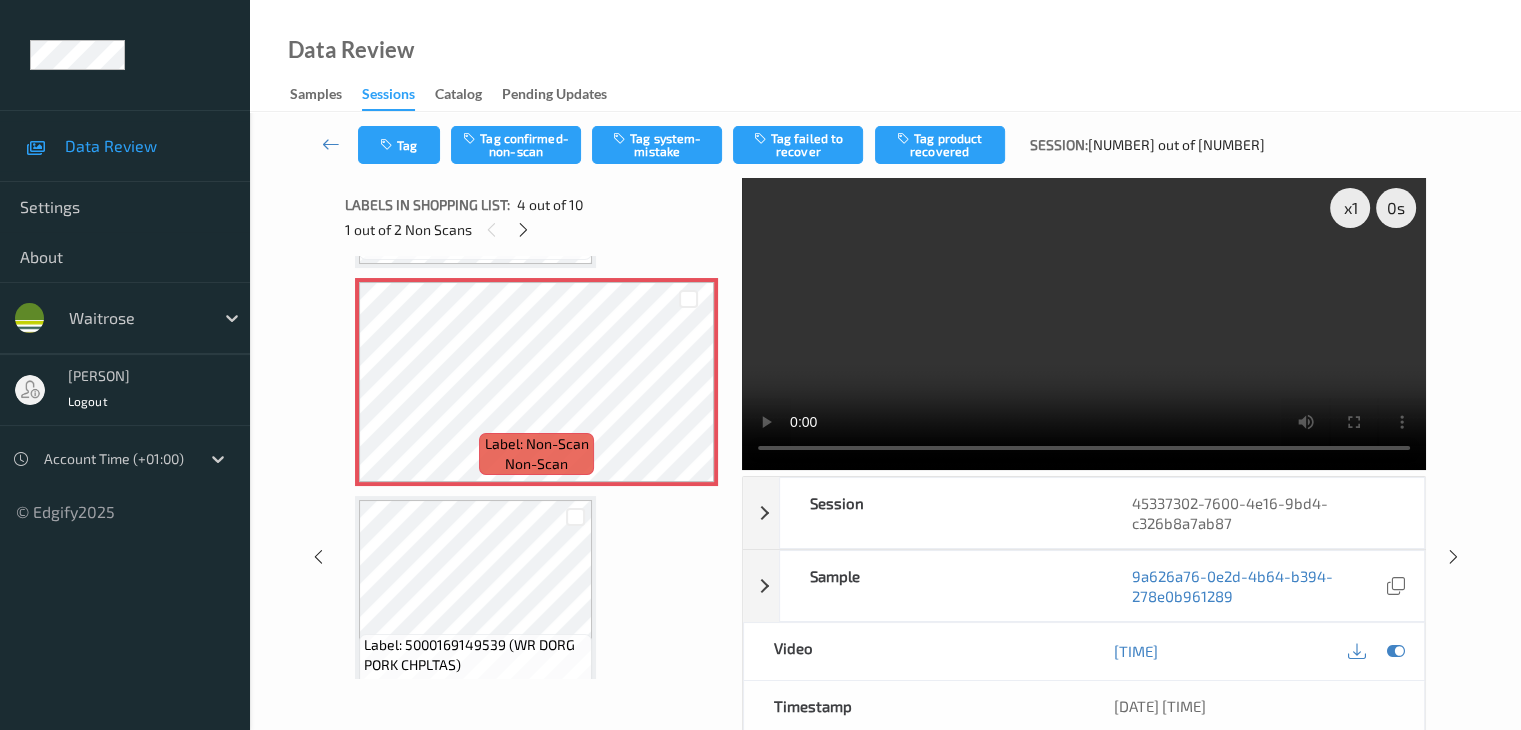 scroll, scrollTop: 646, scrollLeft: 0, axis: vertical 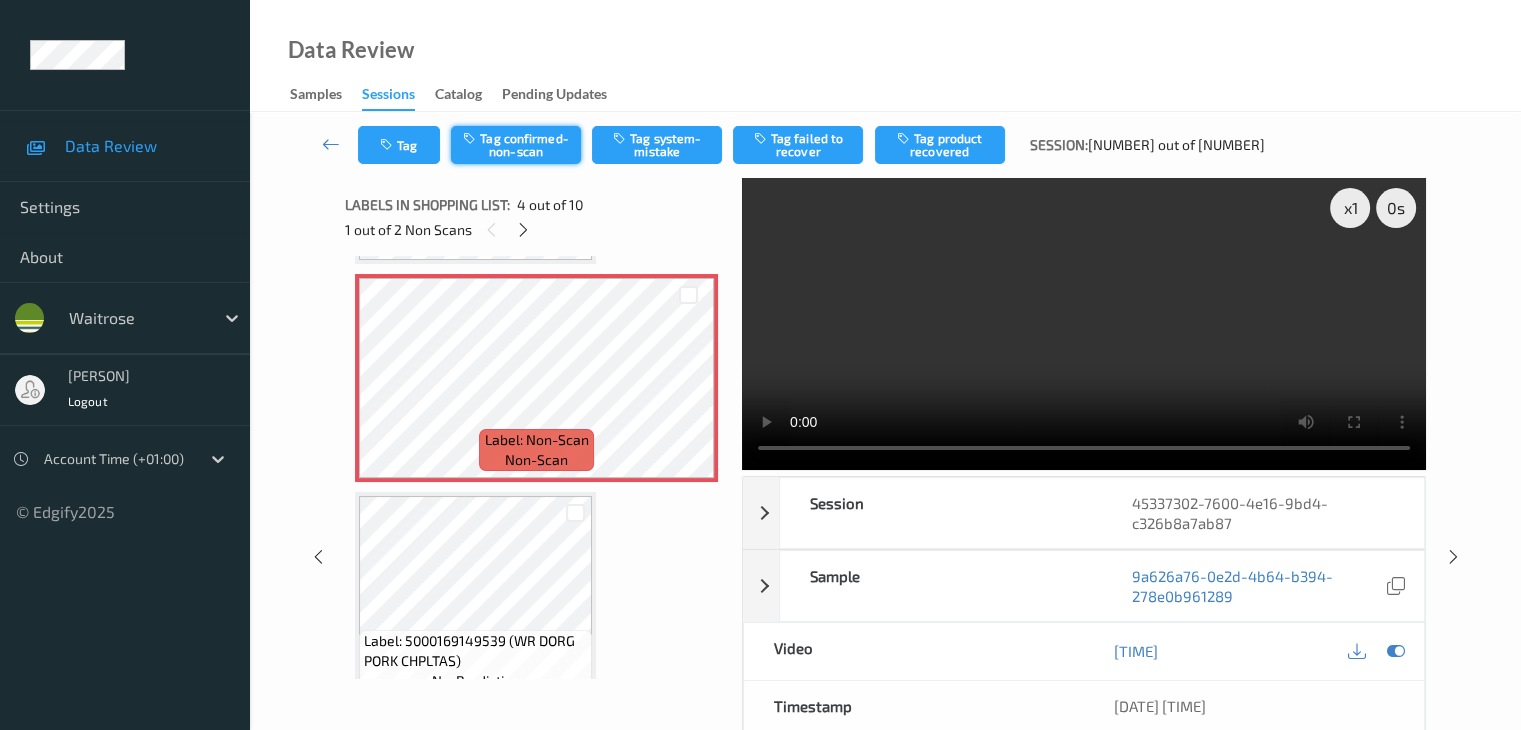 click on "Tag   confirmed-non-scan" at bounding box center [516, 145] 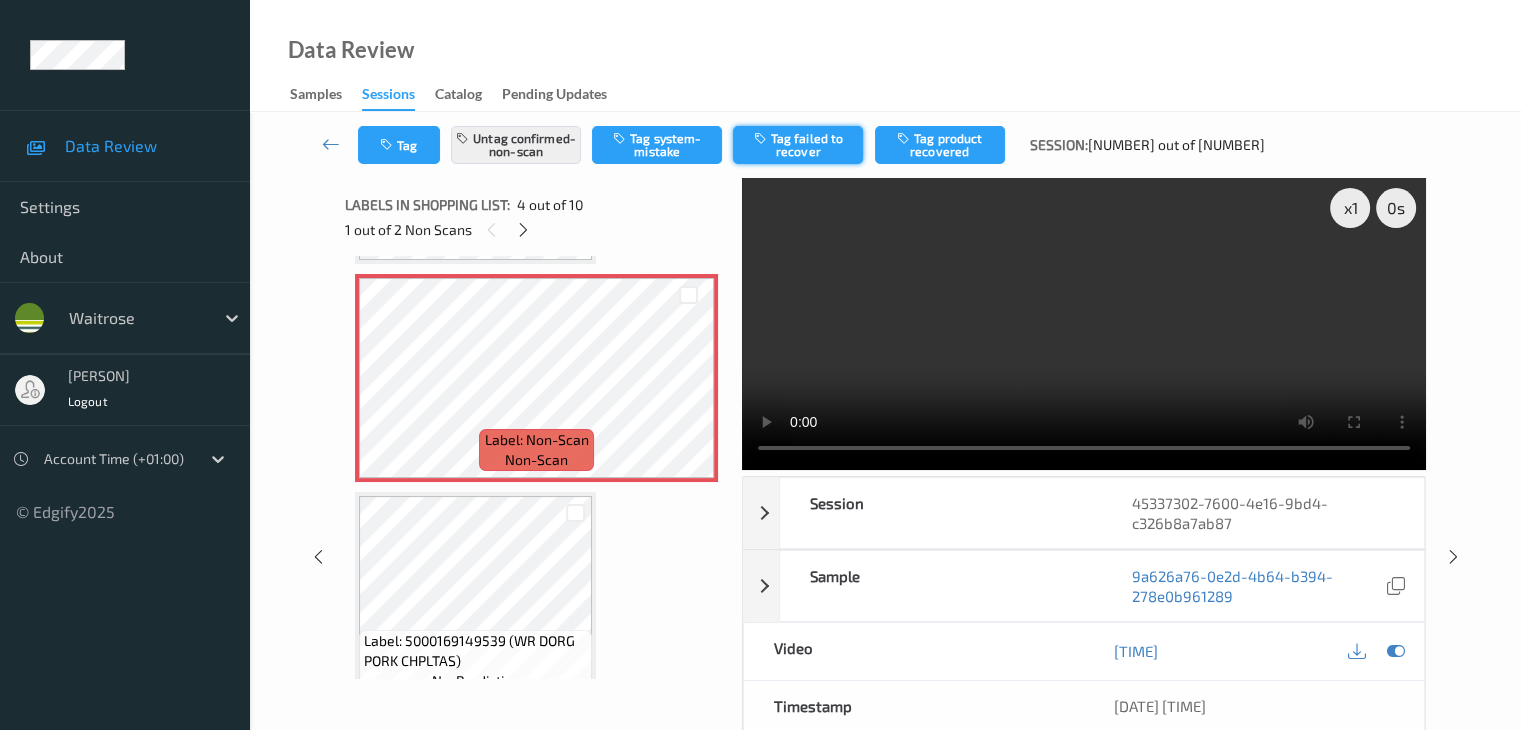 click on "Tag   failed to recover" at bounding box center (798, 145) 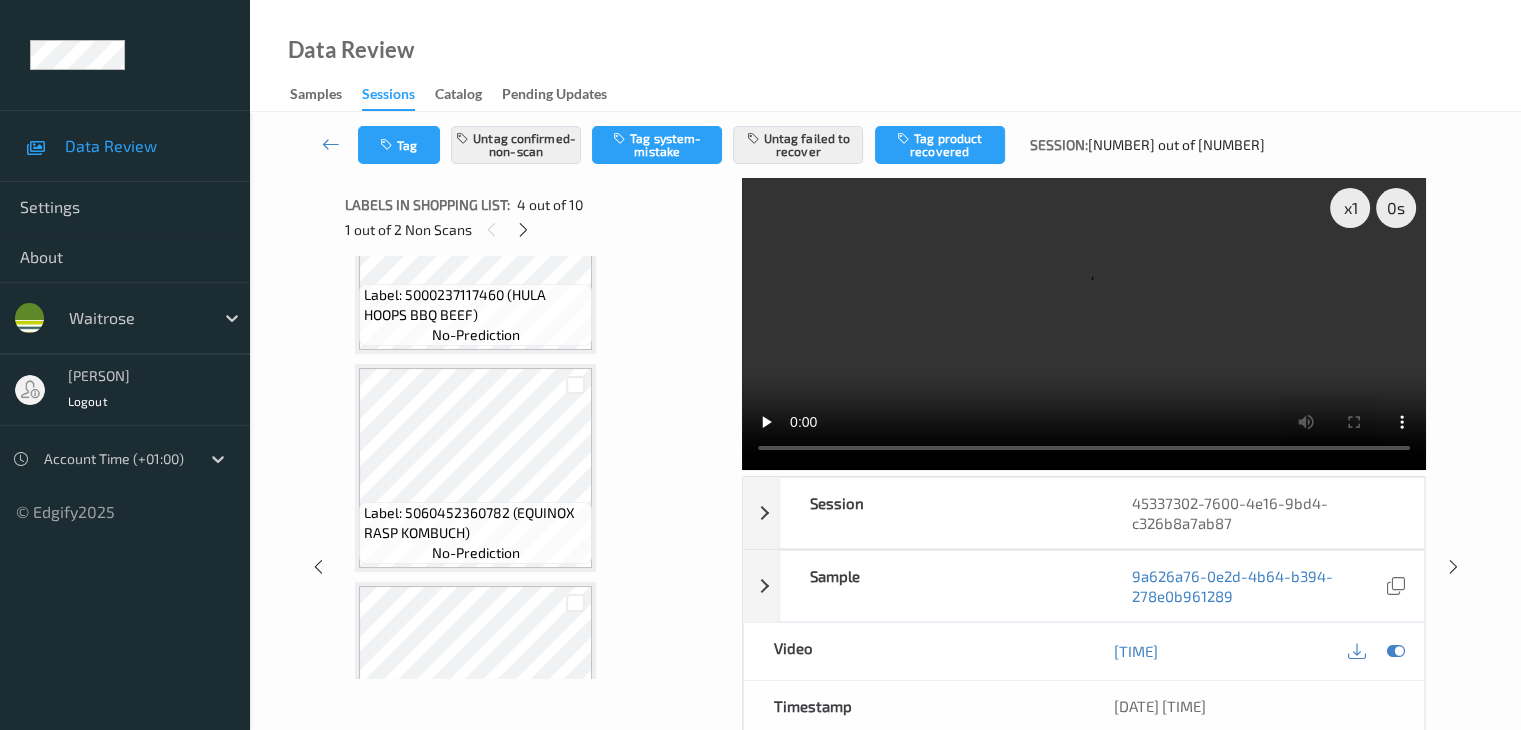 scroll, scrollTop: 1767, scrollLeft: 0, axis: vertical 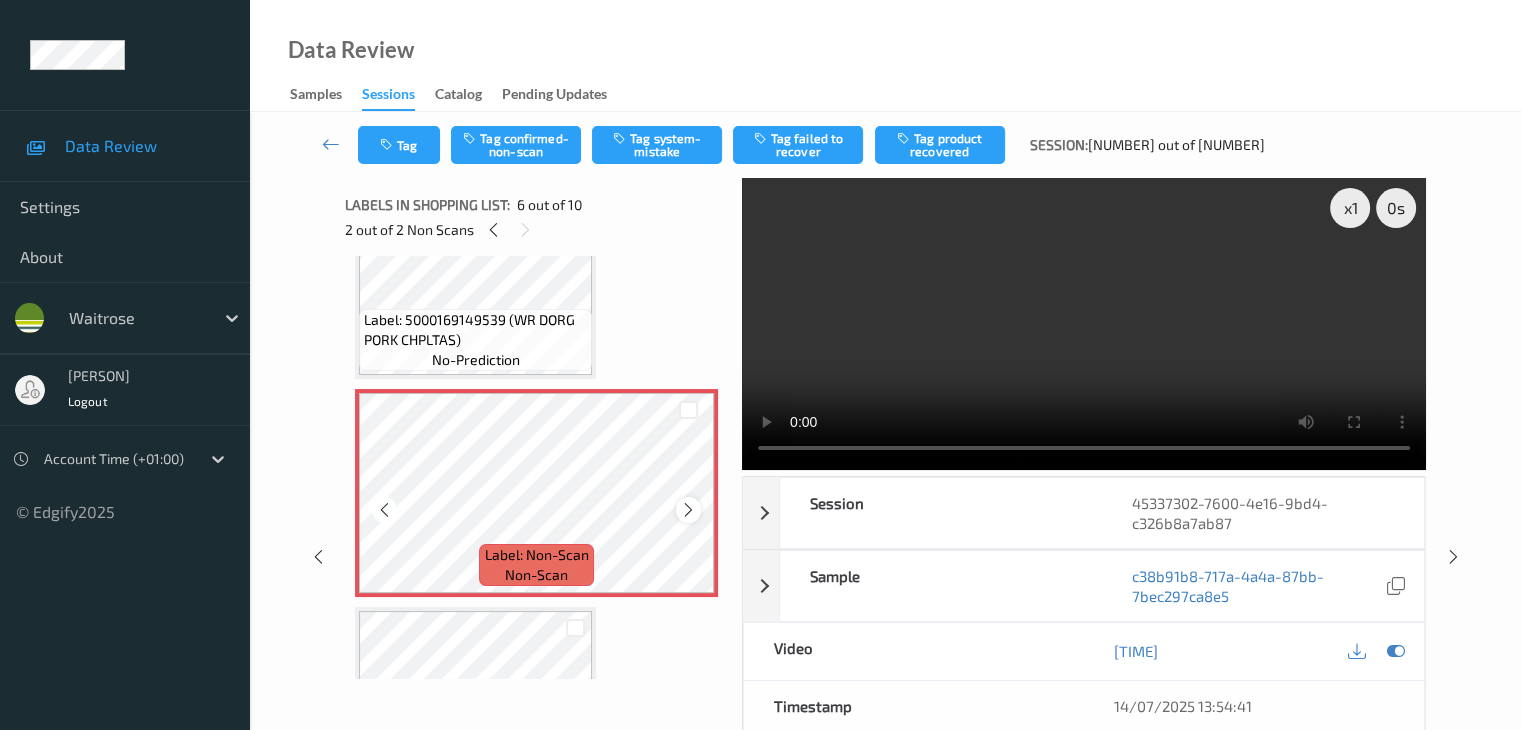 click at bounding box center (688, 509) 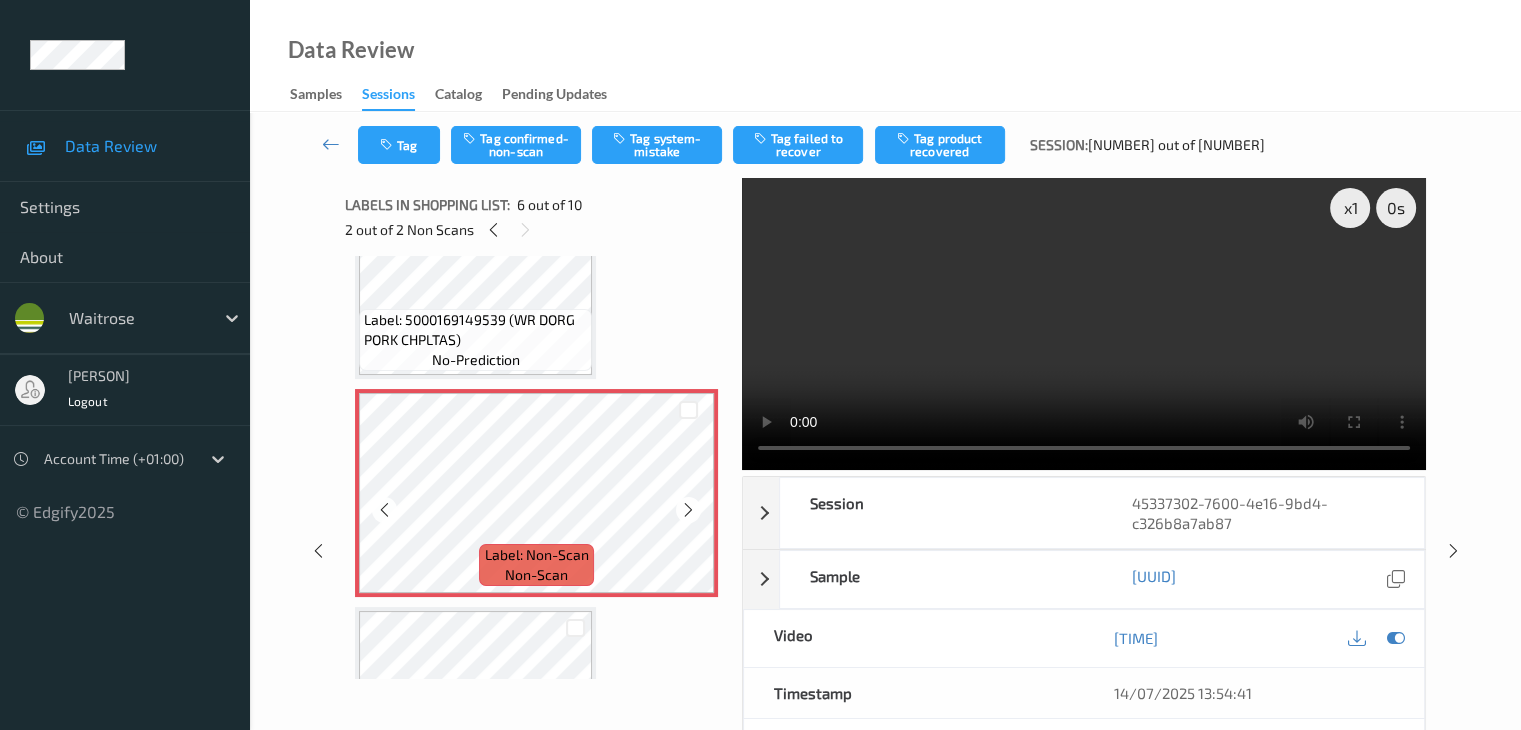 click at bounding box center [688, 509] 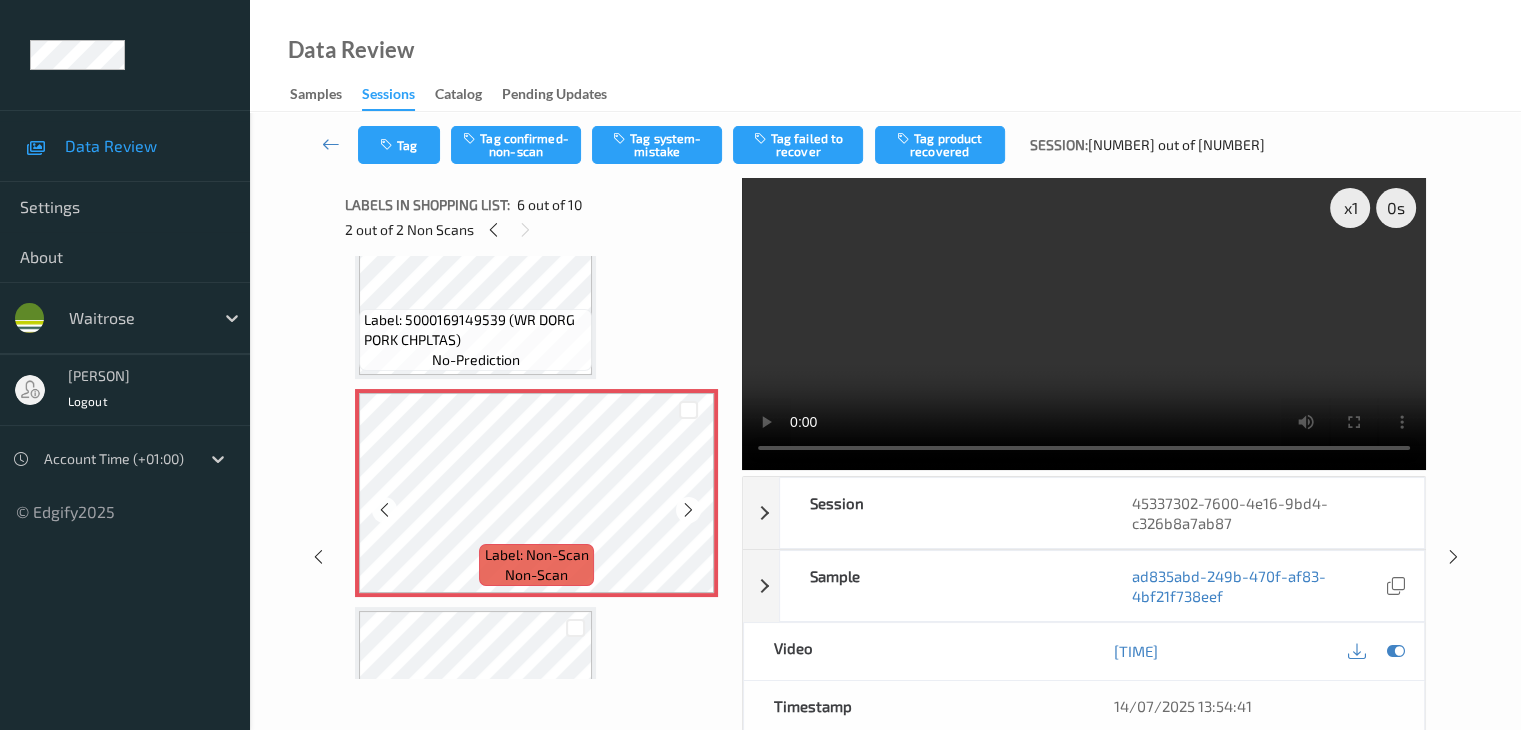 click at bounding box center (688, 509) 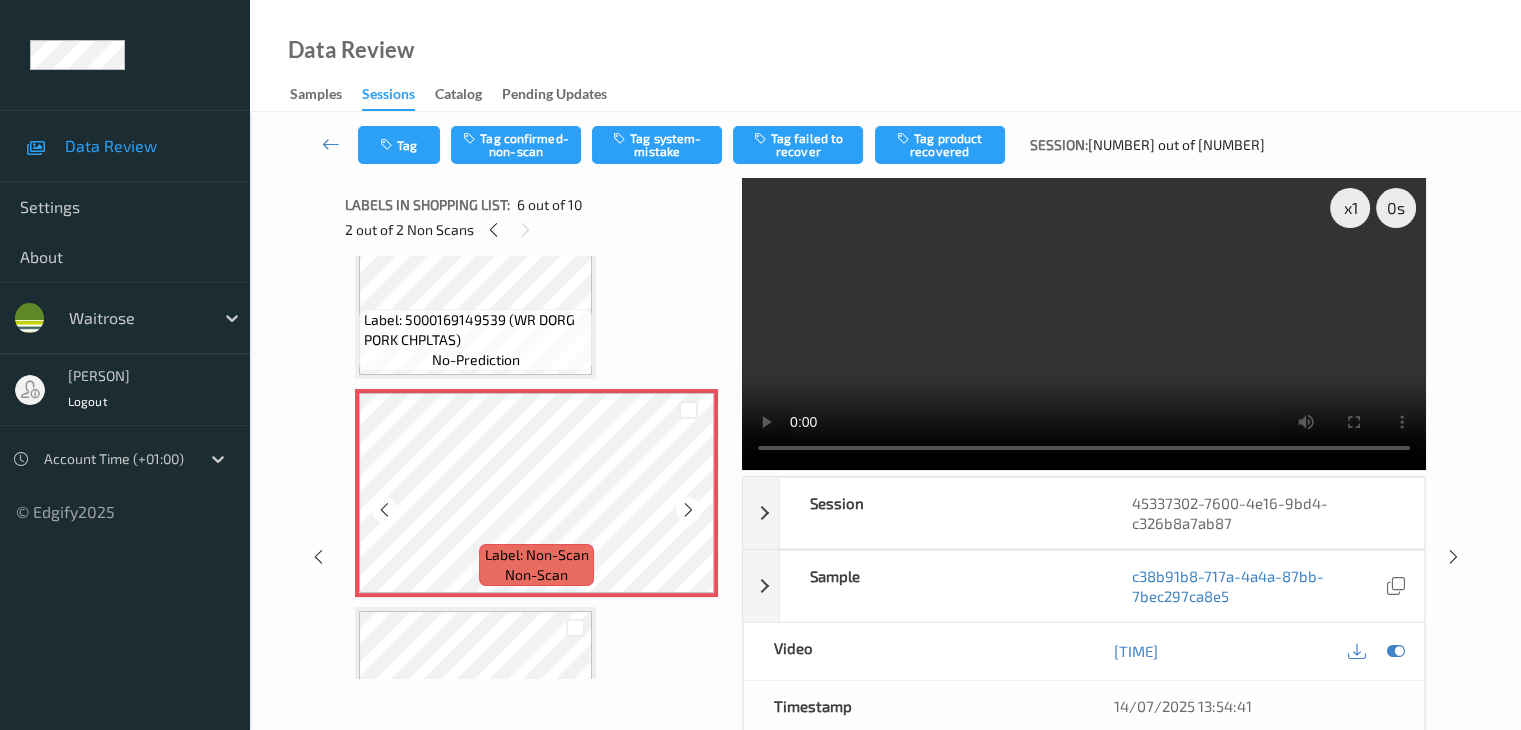 click at bounding box center (688, 509) 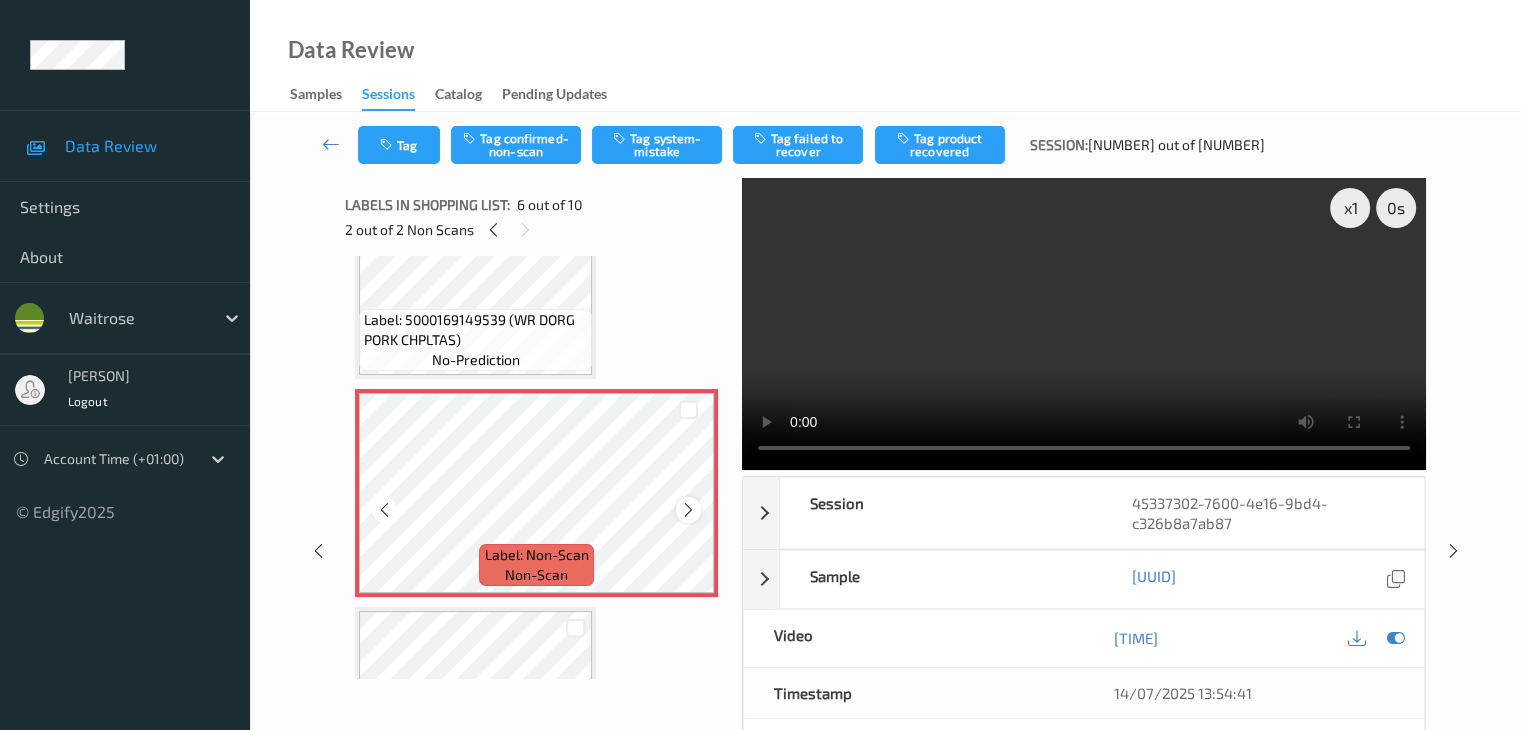 click at bounding box center [688, 510] 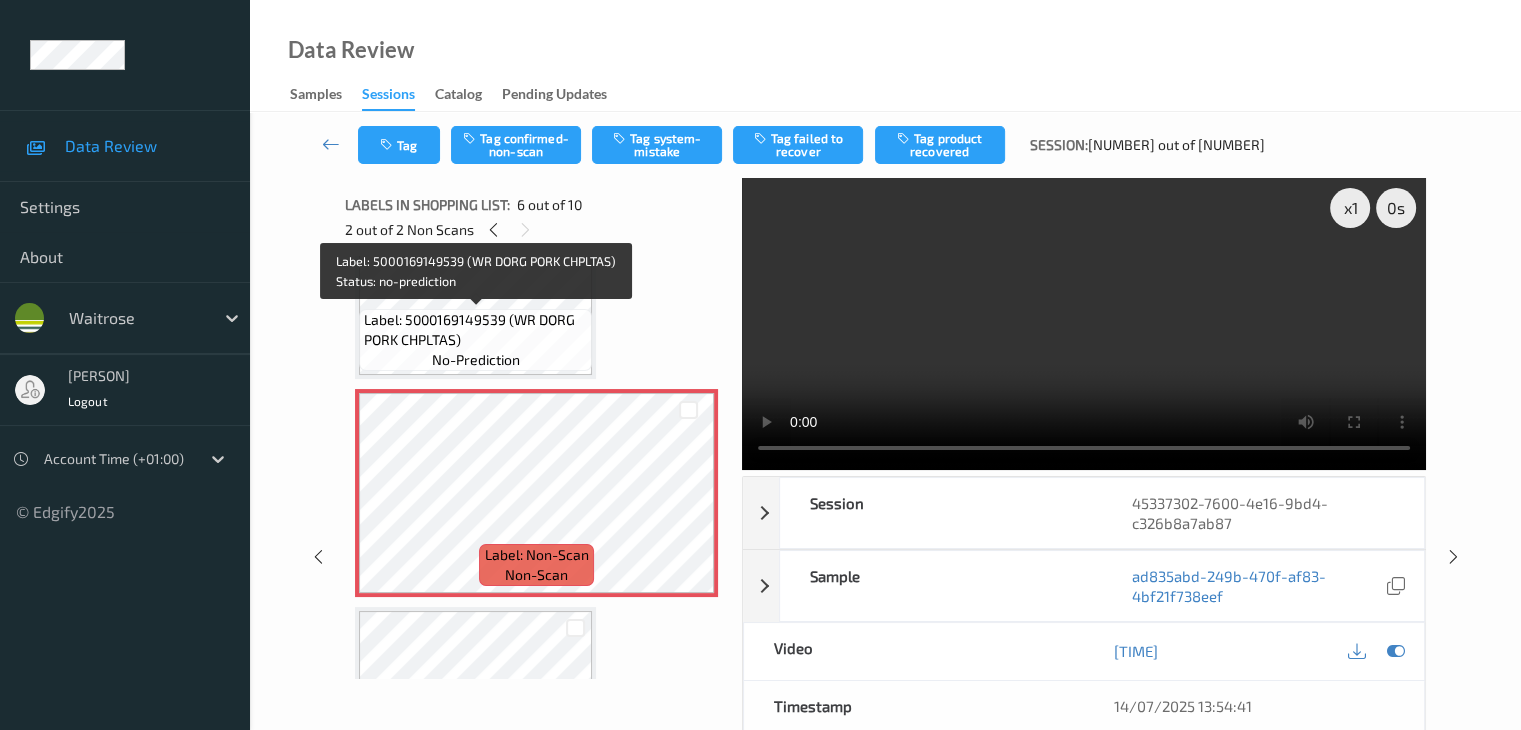 click on "no-prediction" at bounding box center (476, 360) 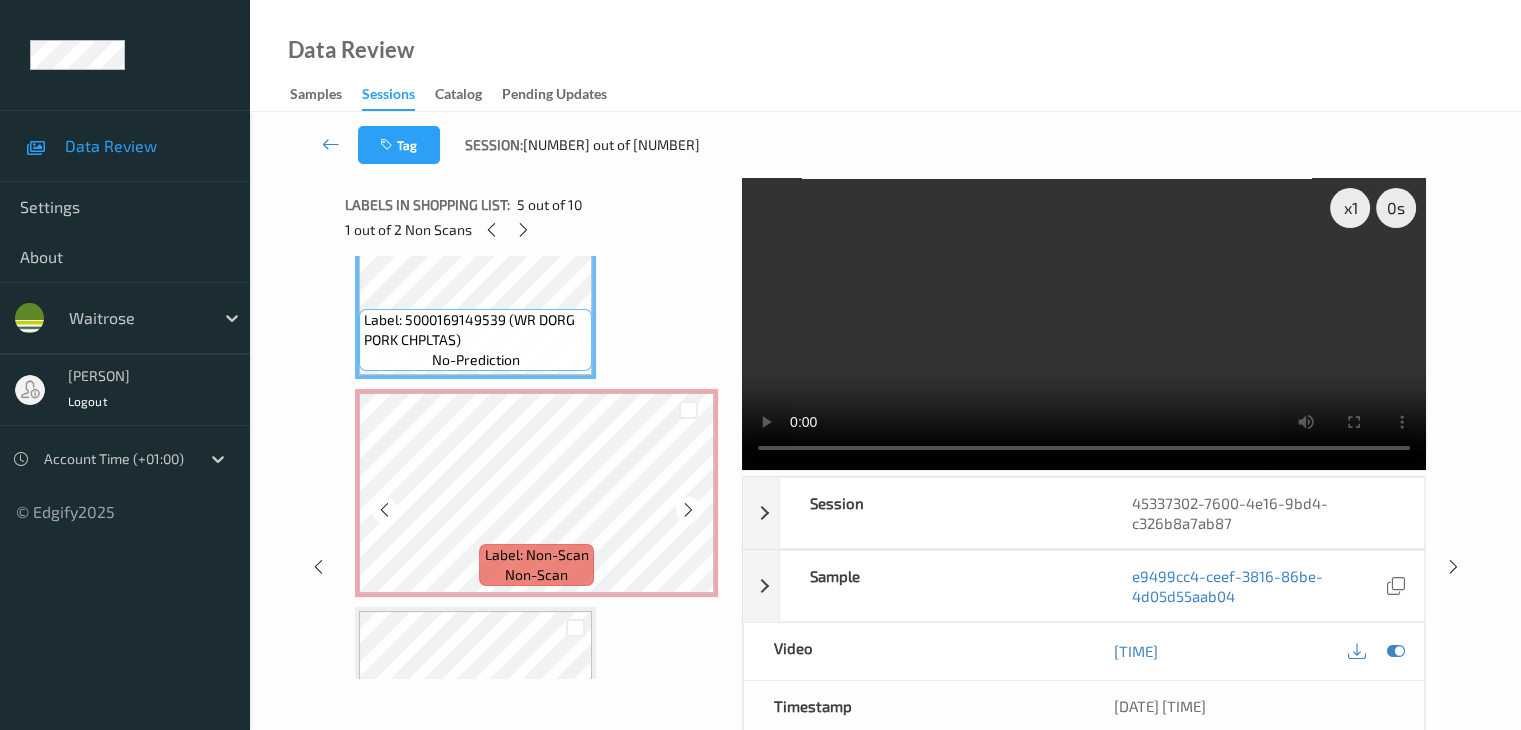 scroll, scrollTop: 1067, scrollLeft: 0, axis: vertical 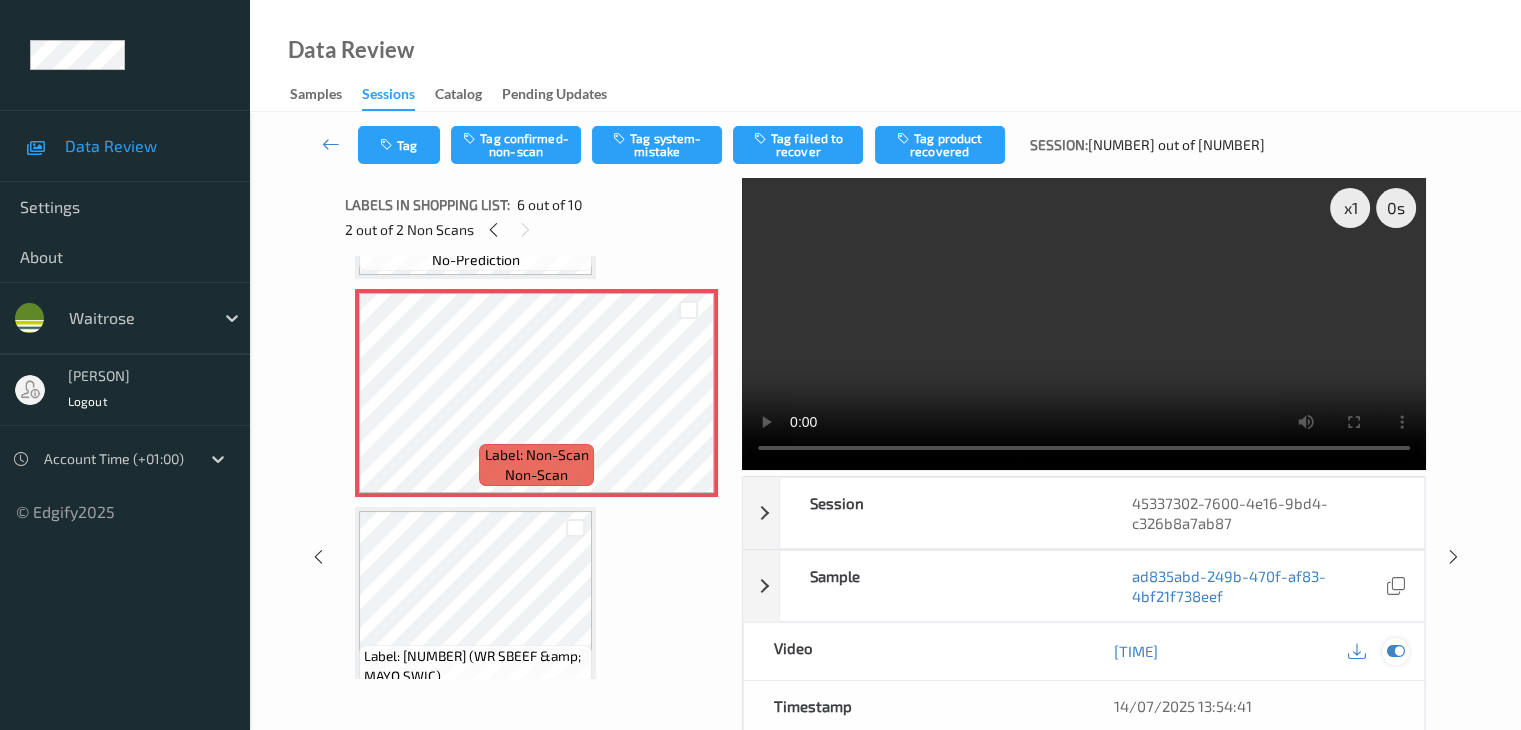 click at bounding box center (1395, 651) 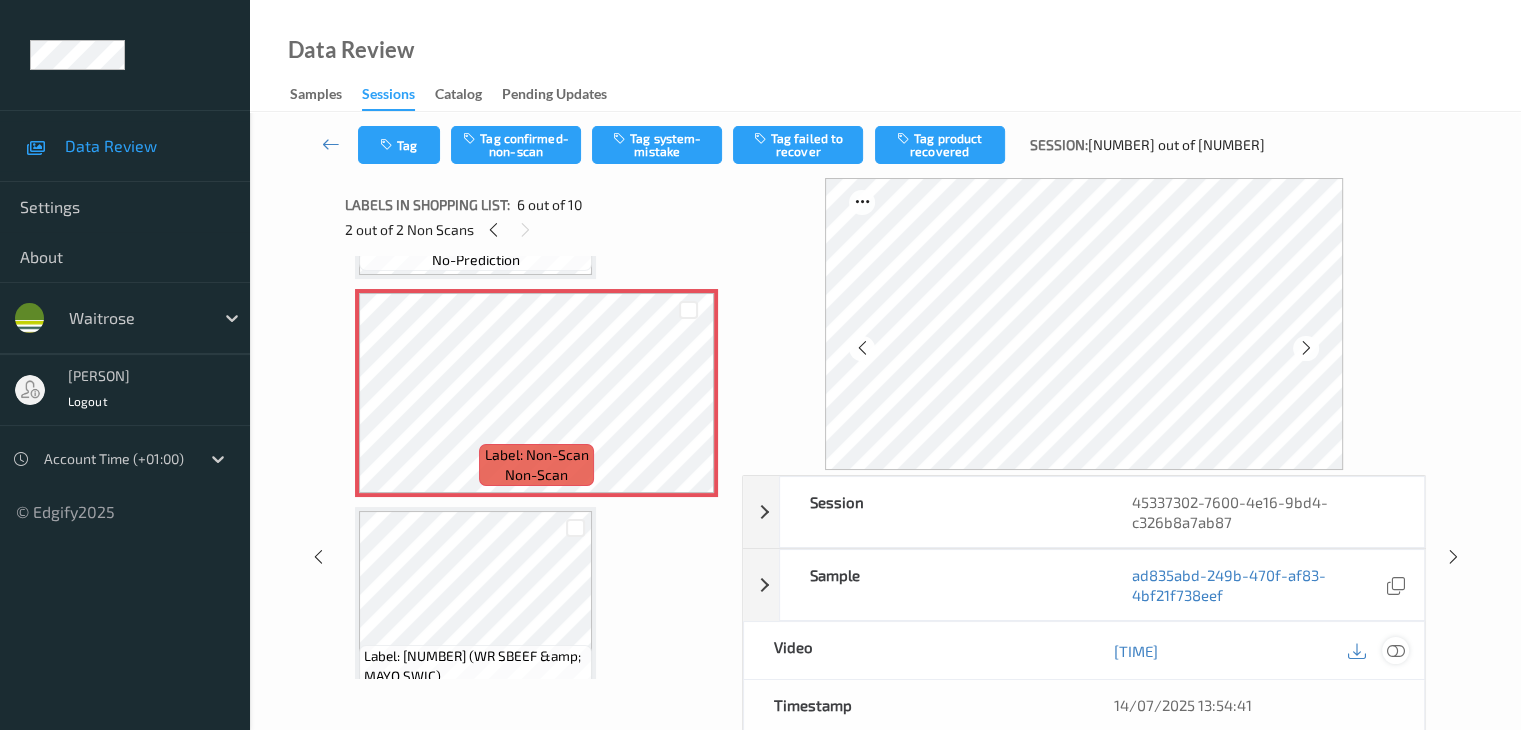 click at bounding box center [1395, 651] 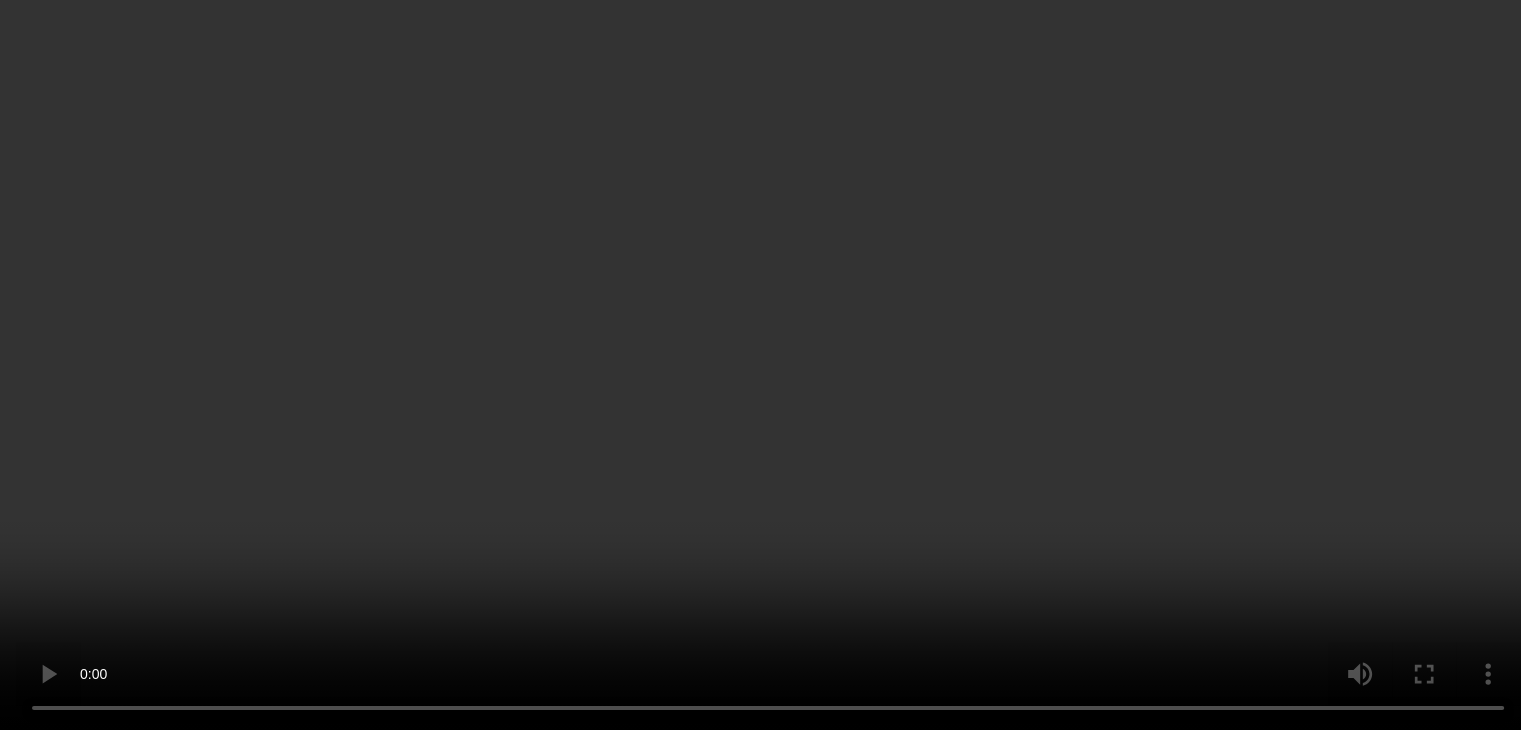 scroll, scrollTop: 1467, scrollLeft: 0, axis: vertical 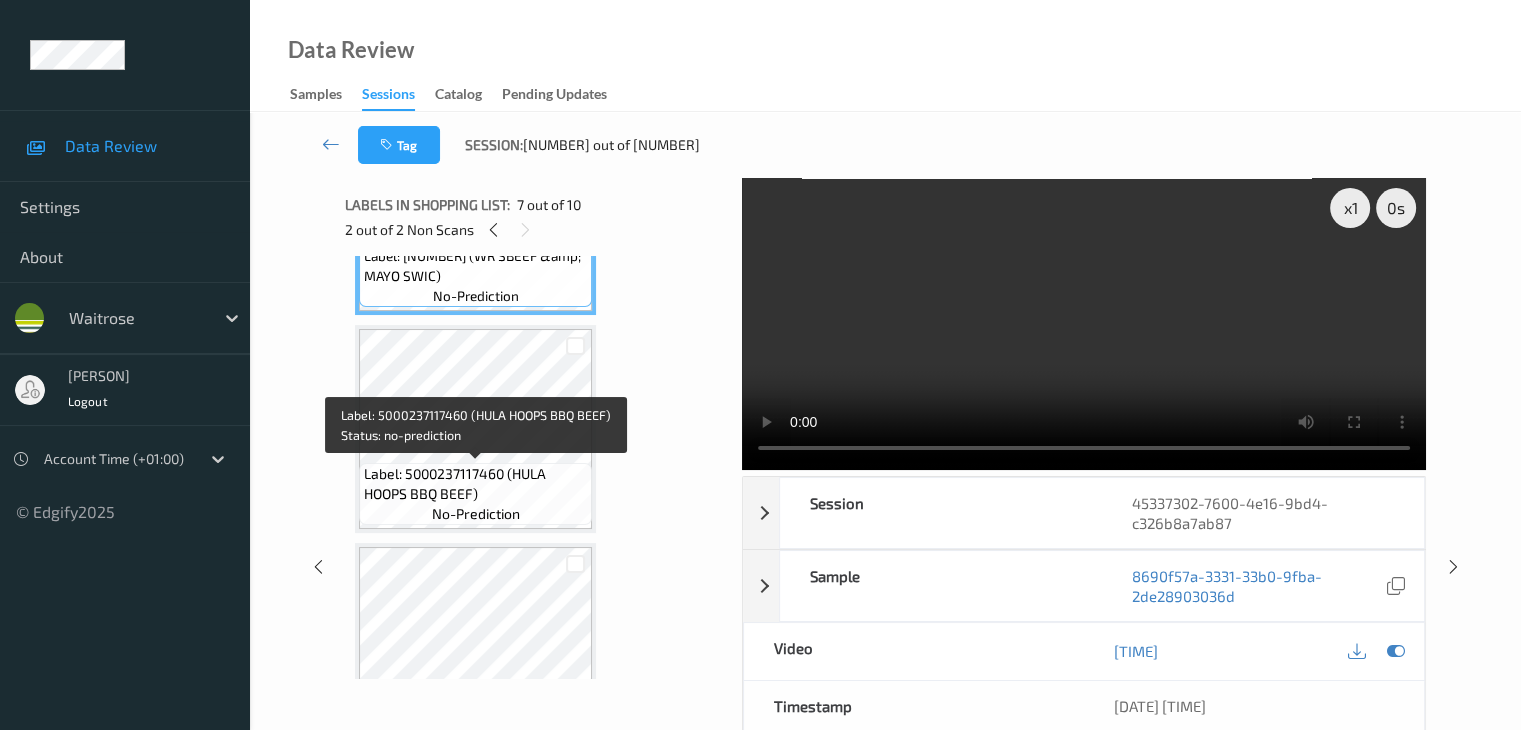 click on "Label: 5000237117460 (HULA HOOPS BBQ BEEF)" at bounding box center (475, 484) 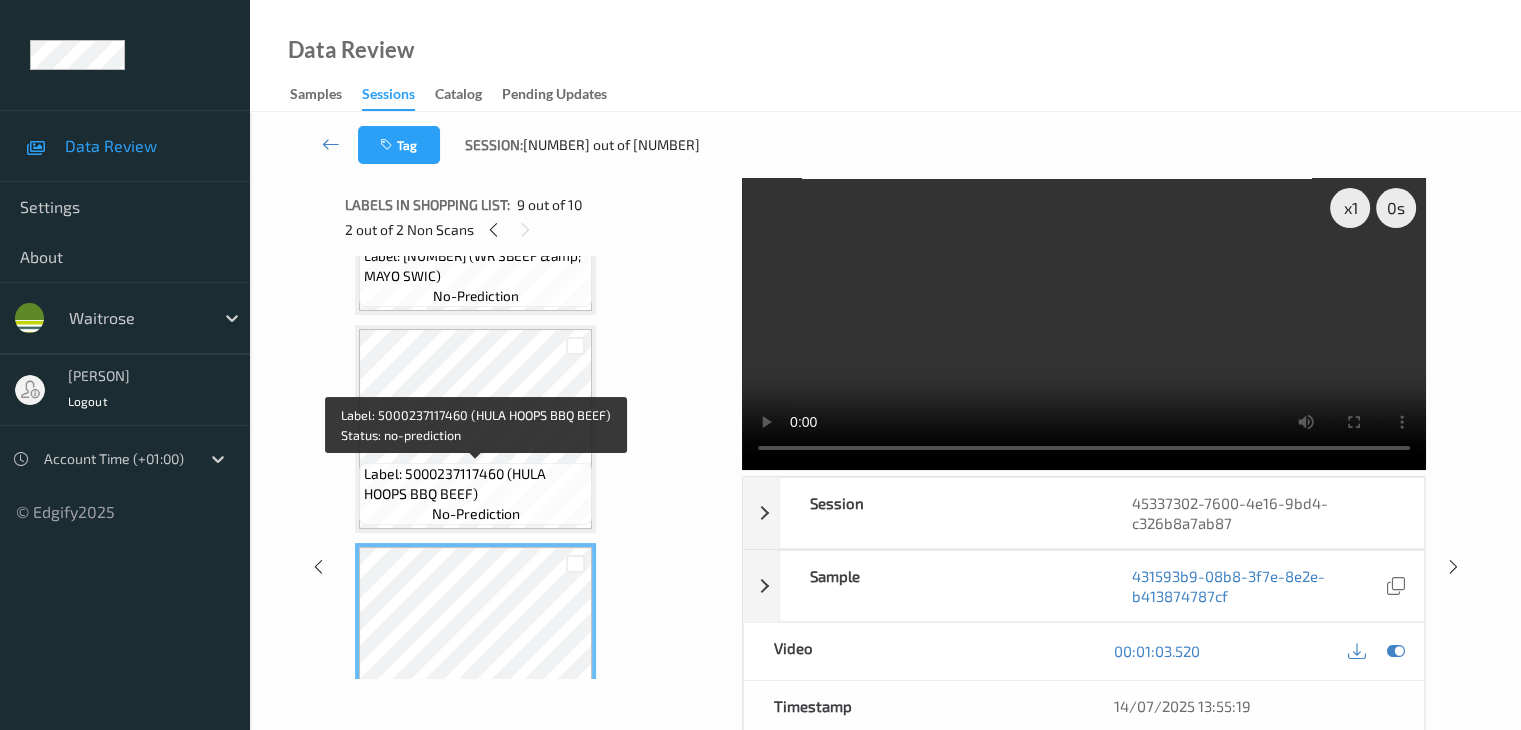 click on "Label: 5000237117460 (HULA HOOPS BBQ BEEF) no-prediction" at bounding box center [475, 494] 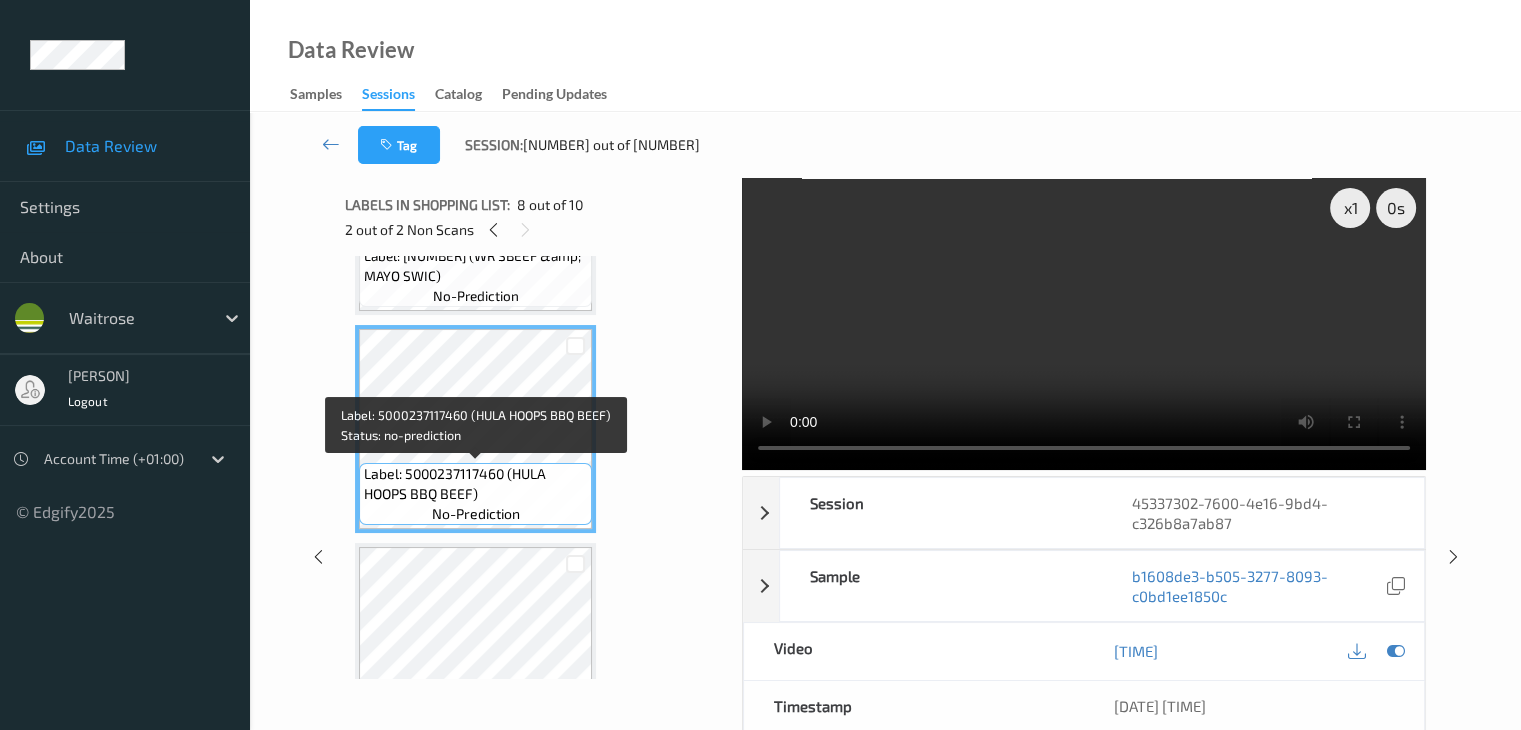 click on "Label: 5000237117460 (HULA HOOPS BBQ BEEF)" at bounding box center [475, 484] 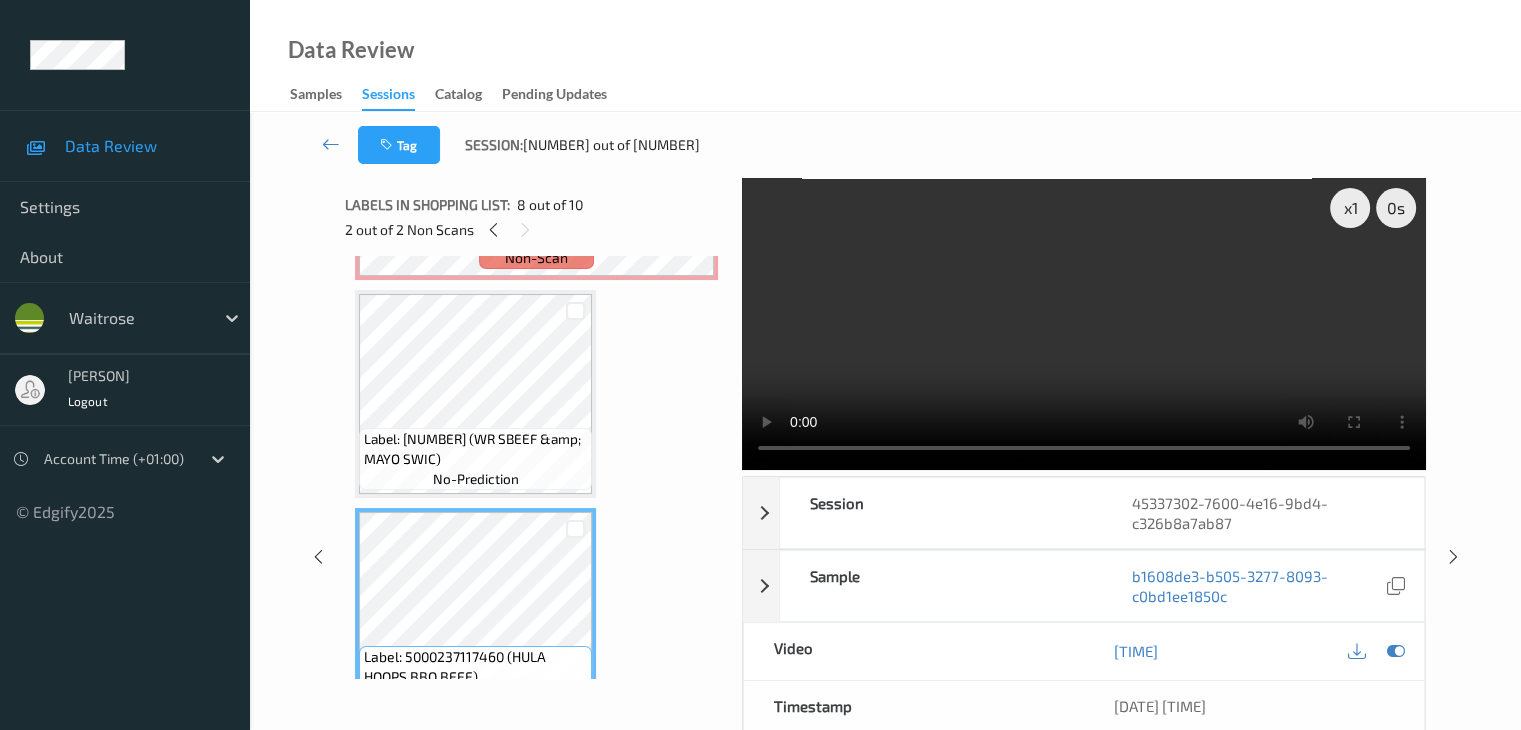 scroll, scrollTop: 1267, scrollLeft: 0, axis: vertical 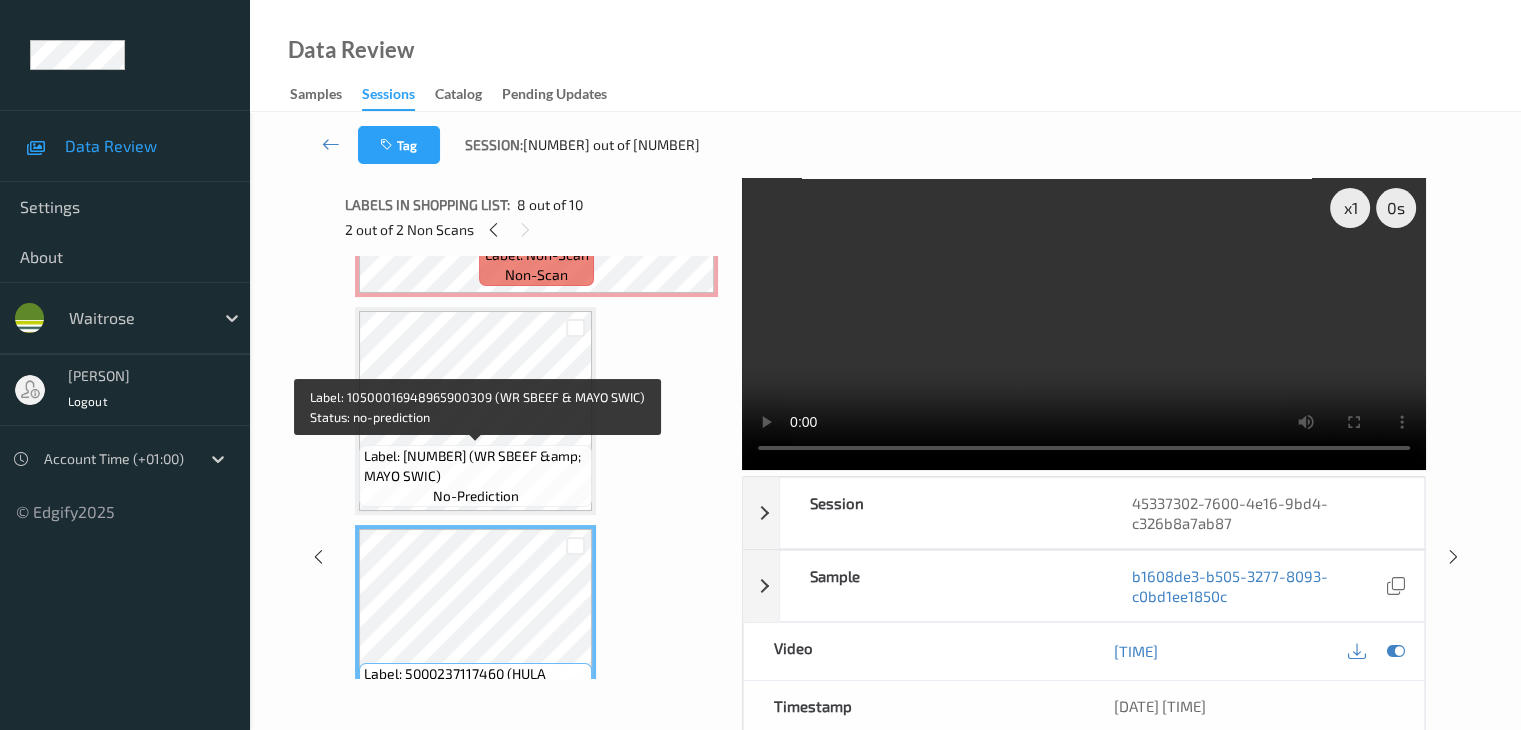 click on "Label: 10500016948965900309 (WR SBEEF &amp; MAYO SWIC)" at bounding box center [475, 466] 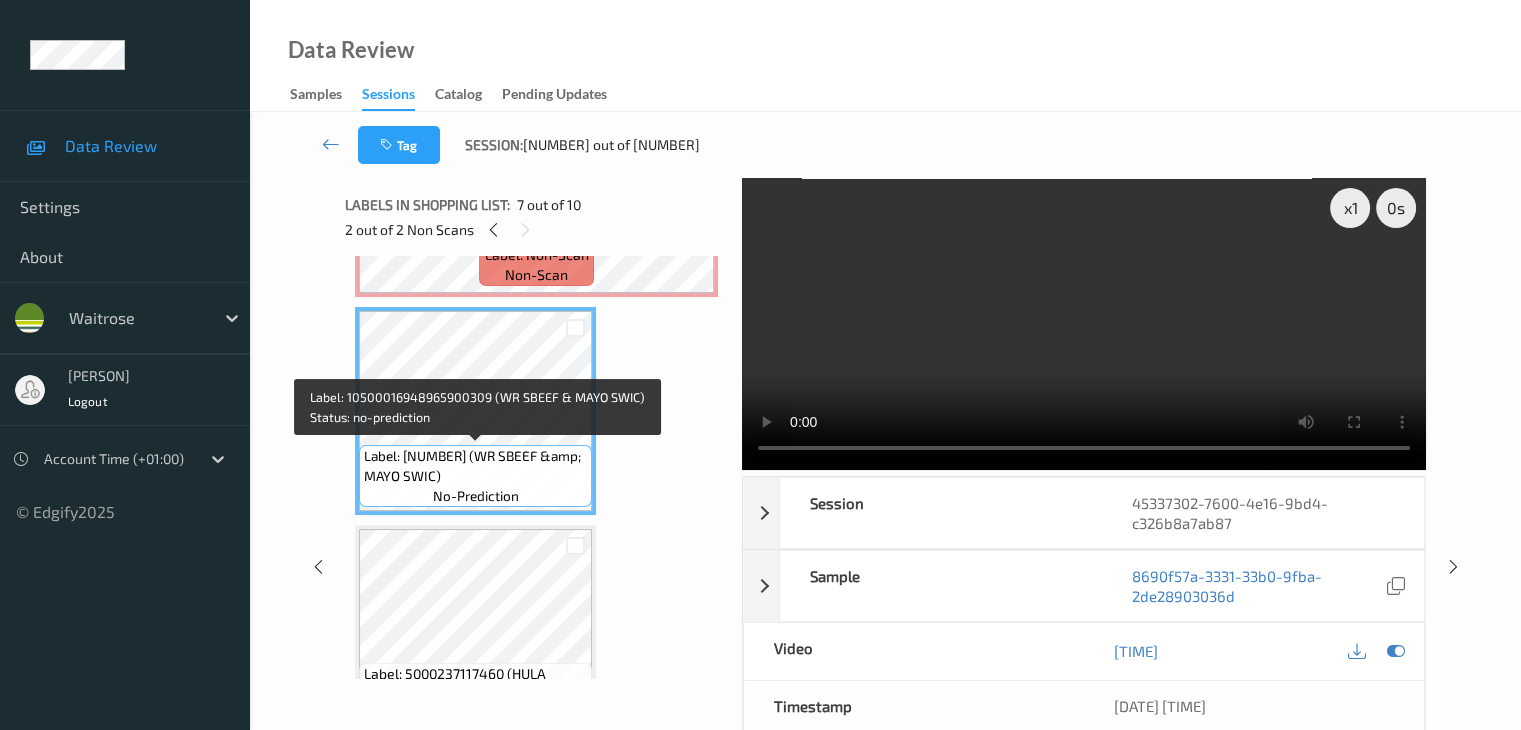 click at bounding box center (575, 545) 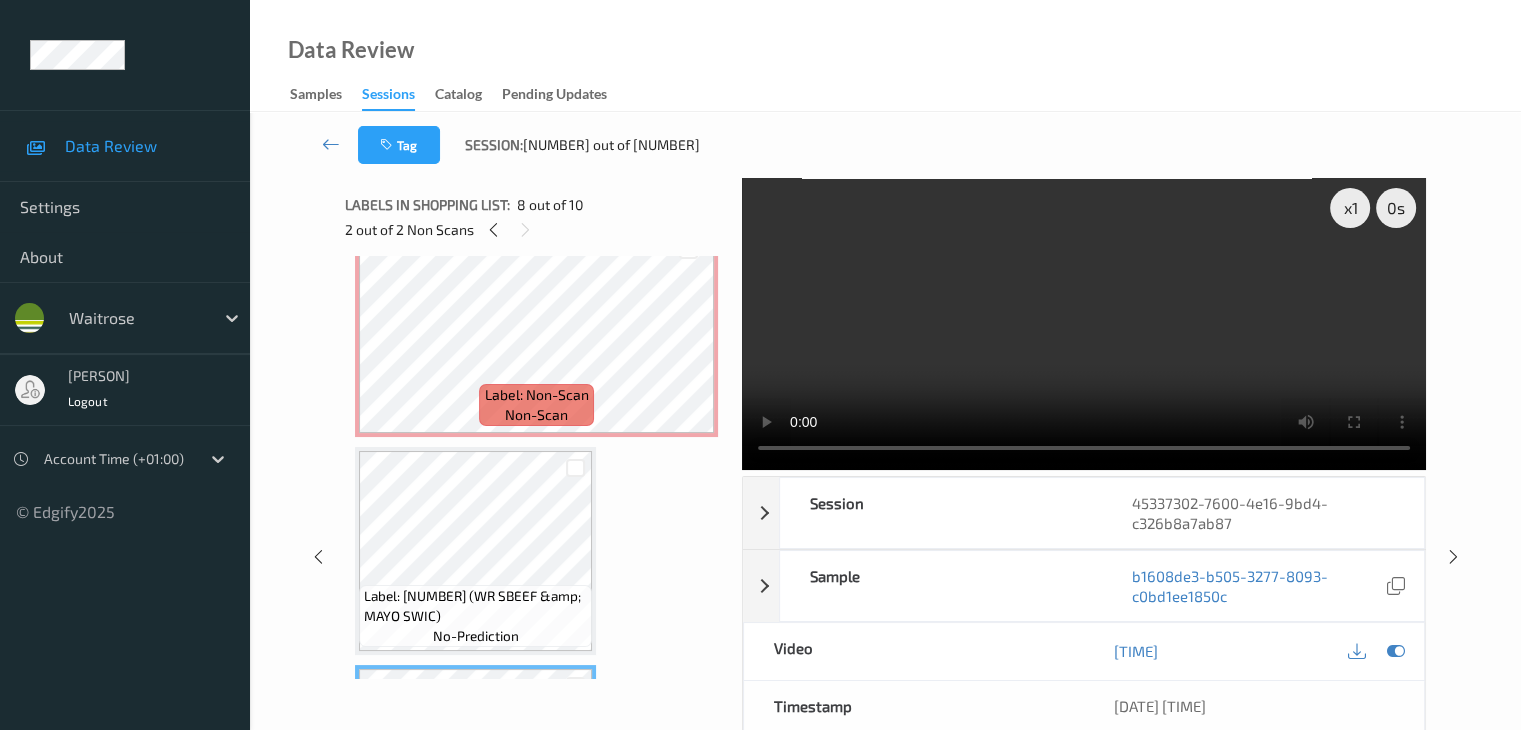 scroll, scrollTop: 967, scrollLeft: 0, axis: vertical 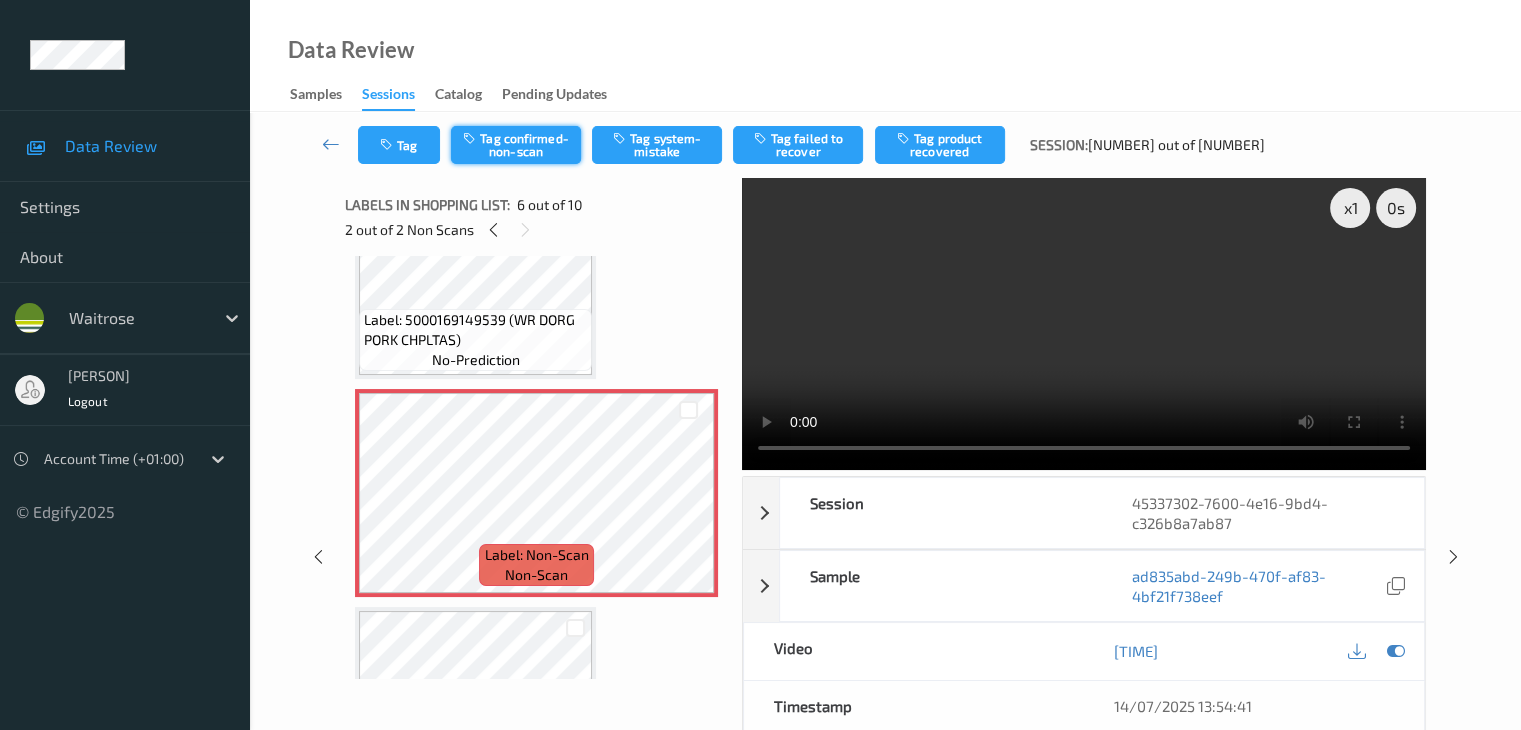 click on "Tag   confirmed-non-scan" at bounding box center [516, 145] 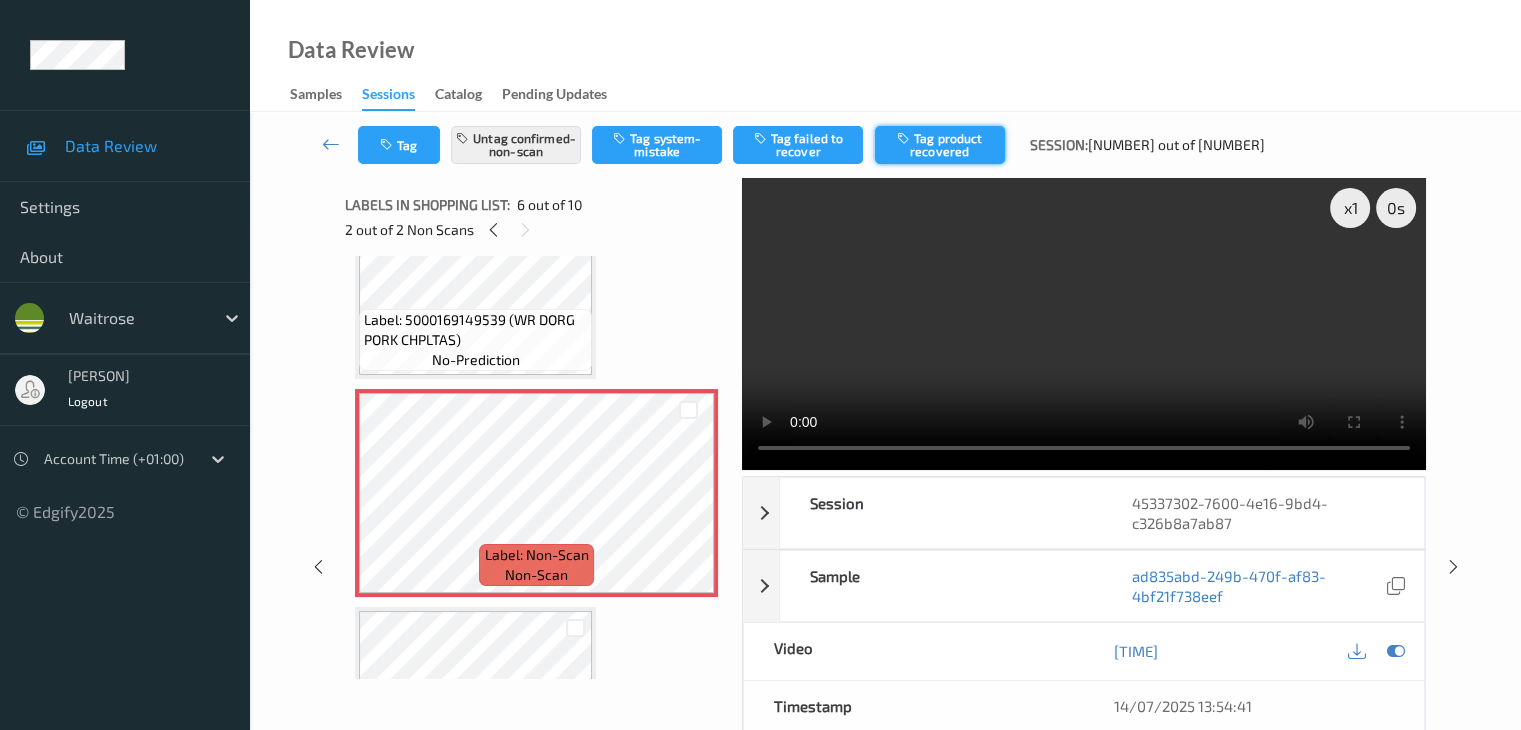 click on "Tag   product recovered" at bounding box center [940, 145] 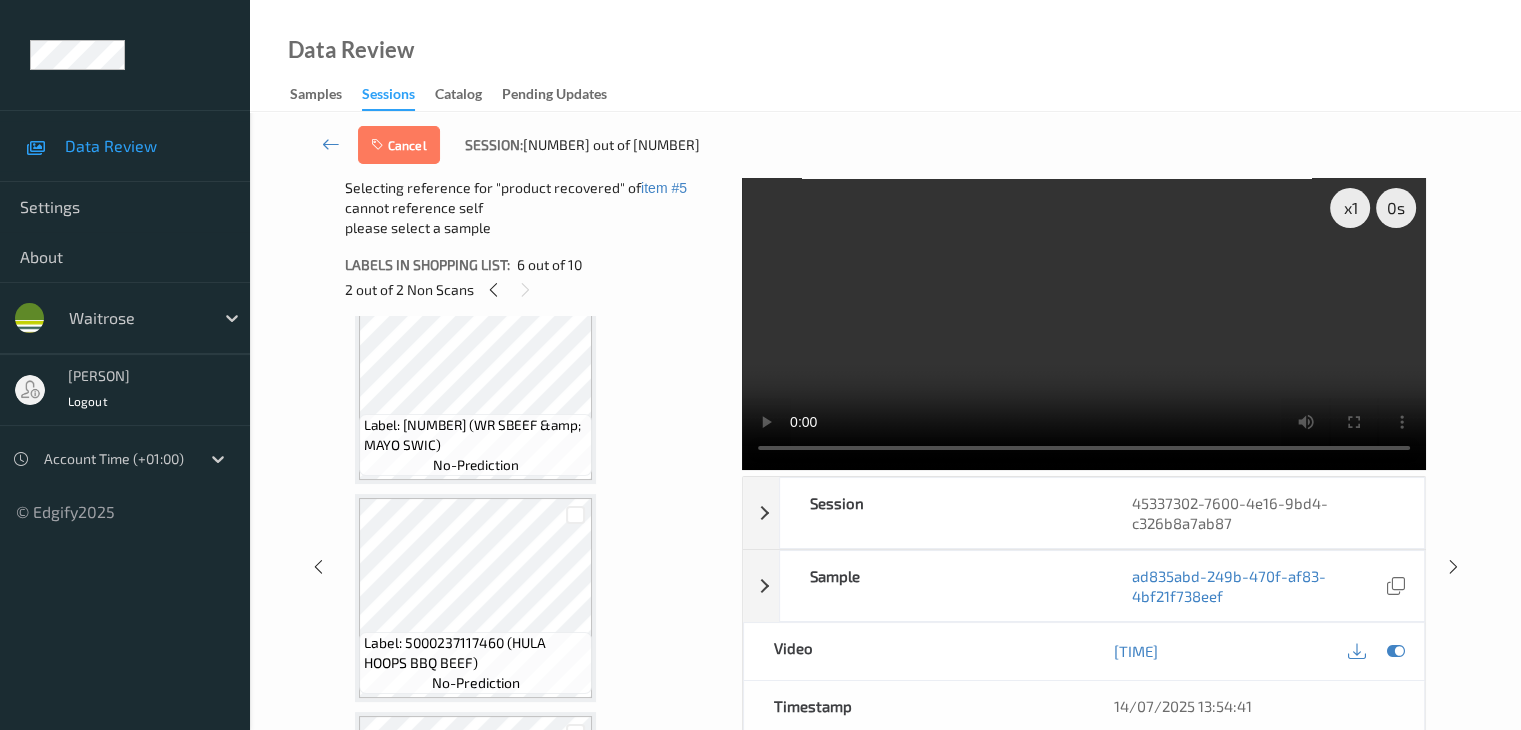 scroll, scrollTop: 1367, scrollLeft: 0, axis: vertical 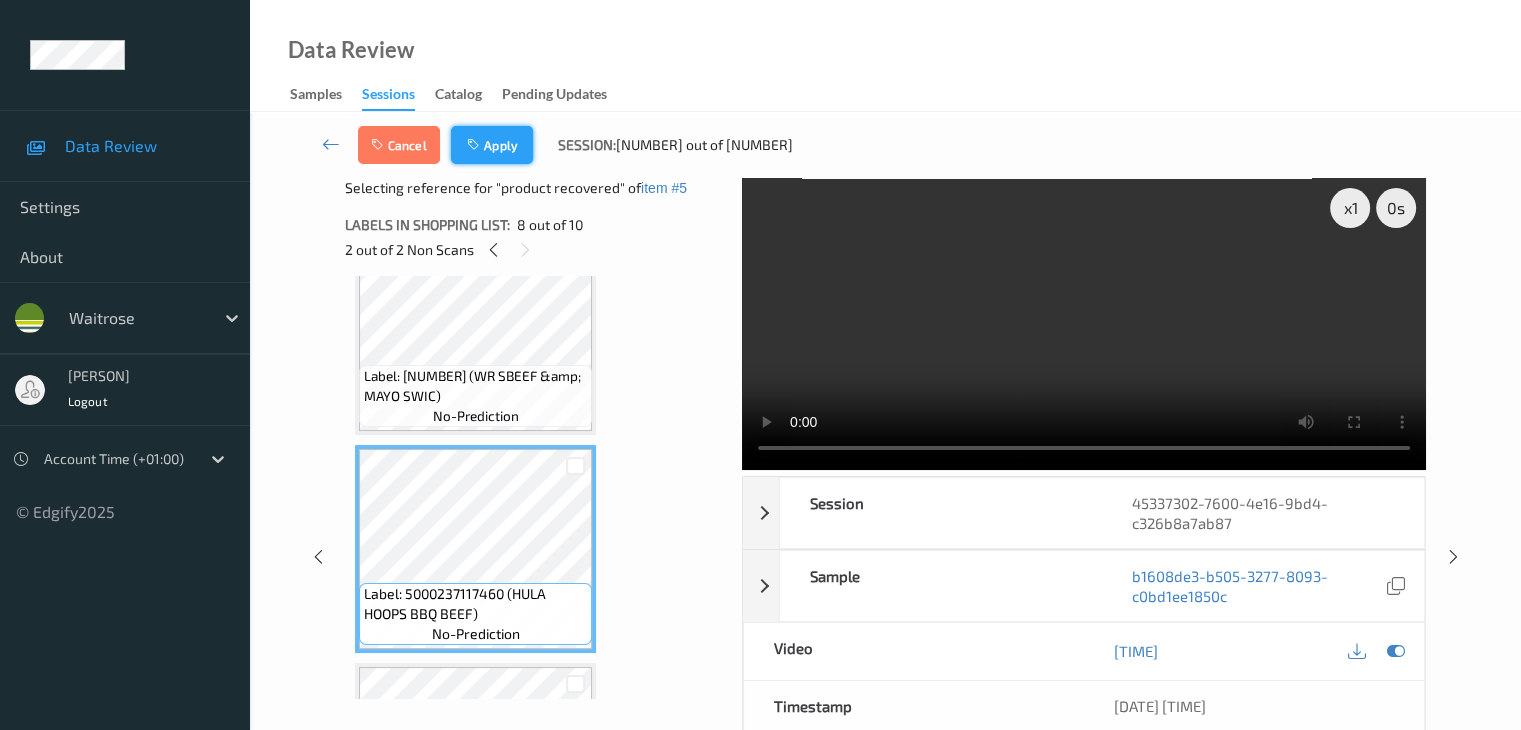 click on "Apply" at bounding box center (492, 145) 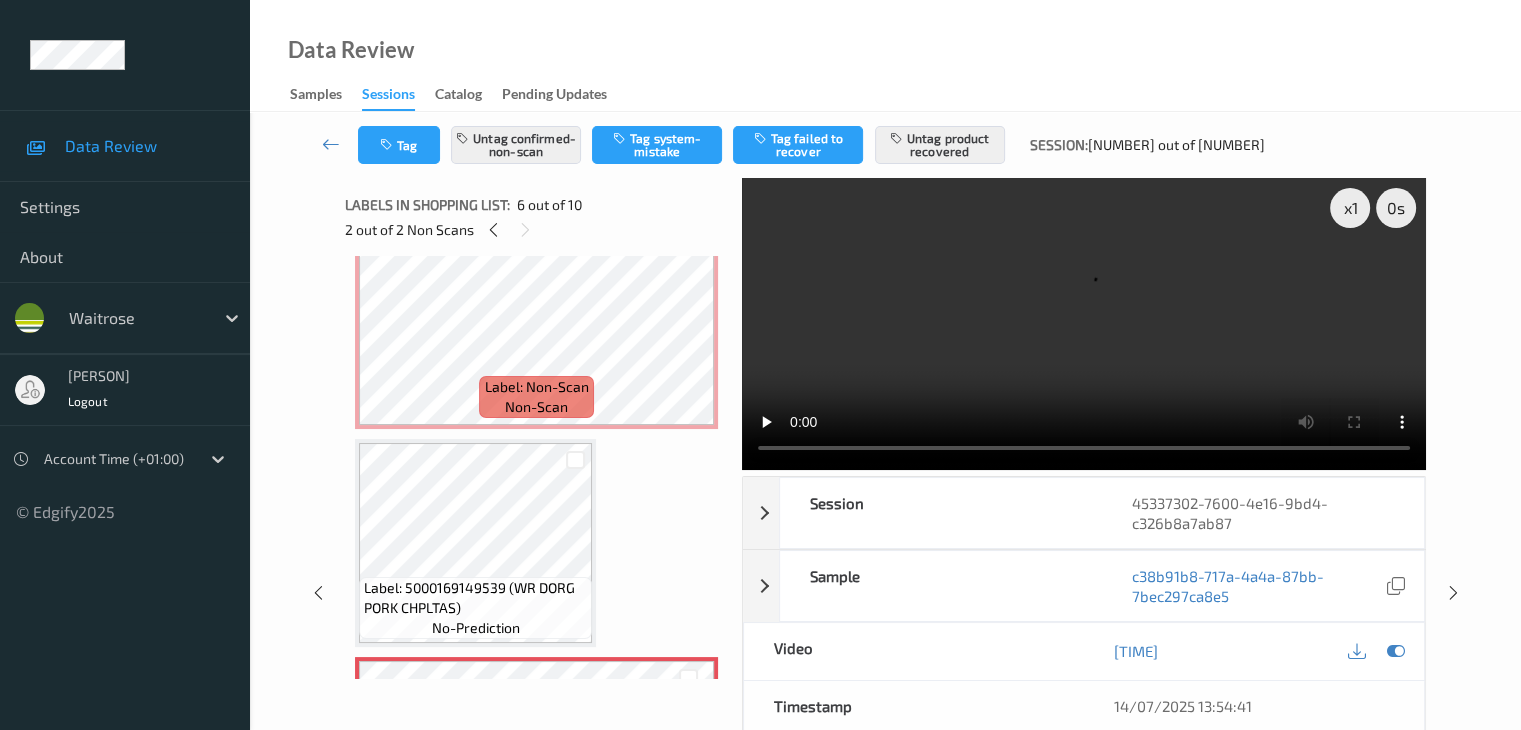 scroll, scrollTop: 582, scrollLeft: 0, axis: vertical 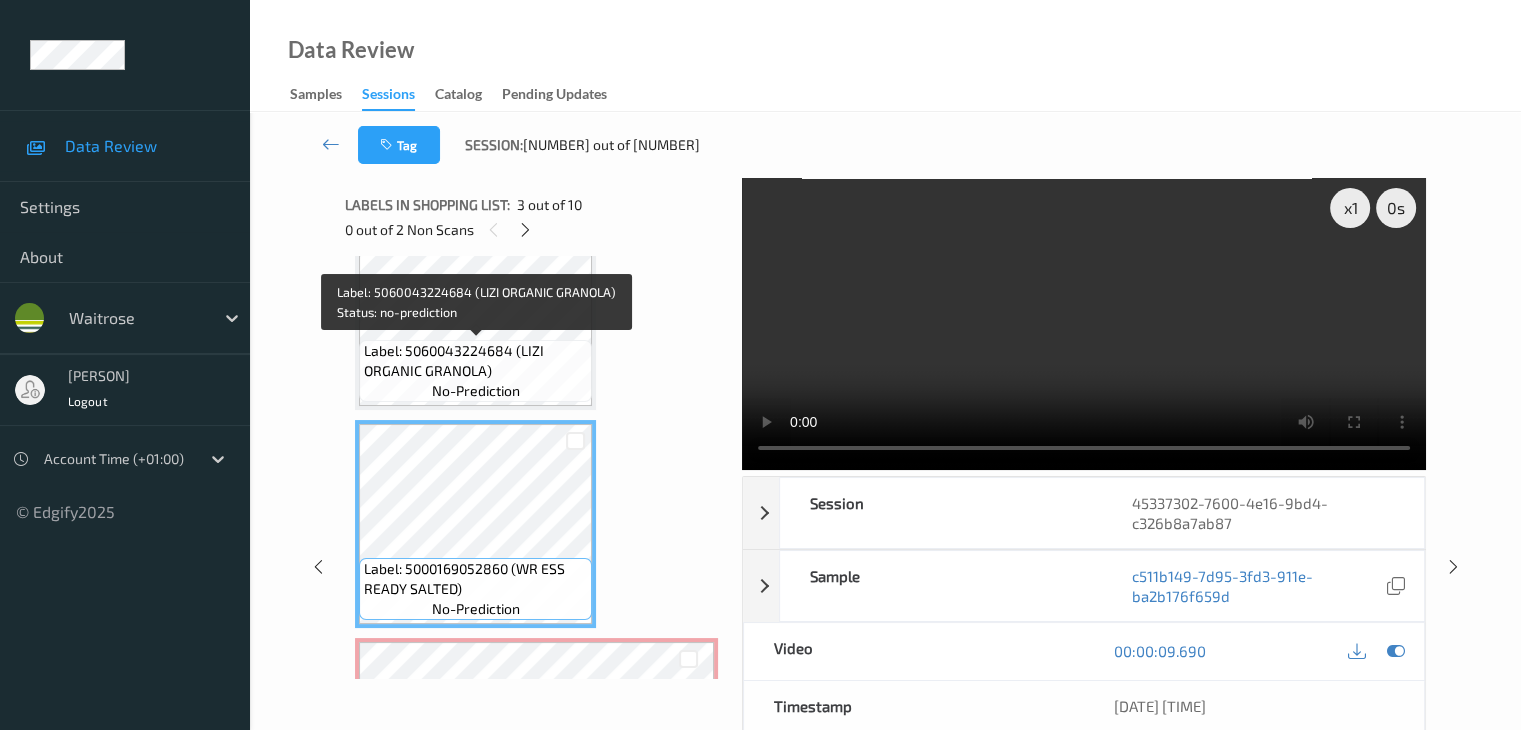 click on "Label: 5060043224684 (LIZI ORGANIC GRANOLA)" at bounding box center [475, 361] 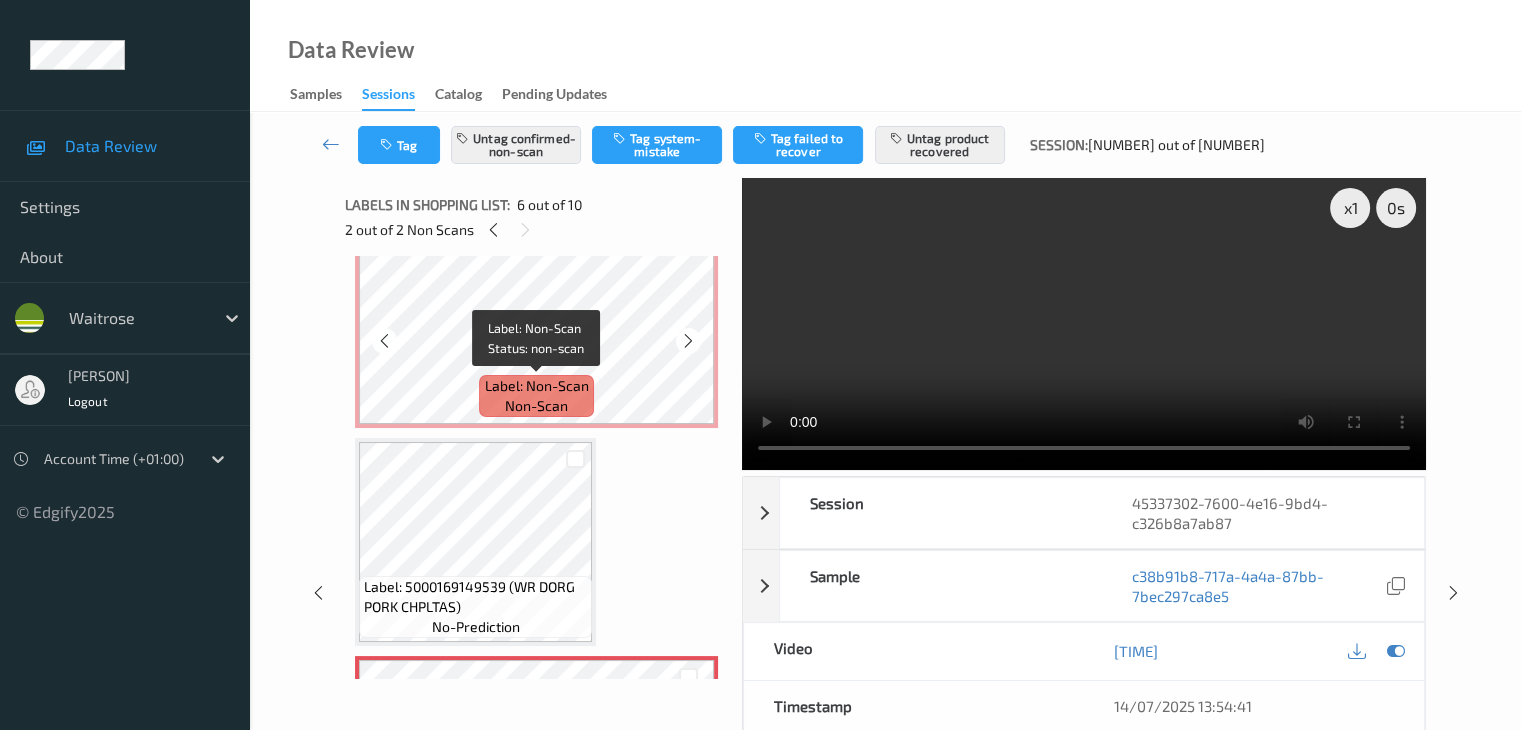 scroll, scrollTop: 700, scrollLeft: 0, axis: vertical 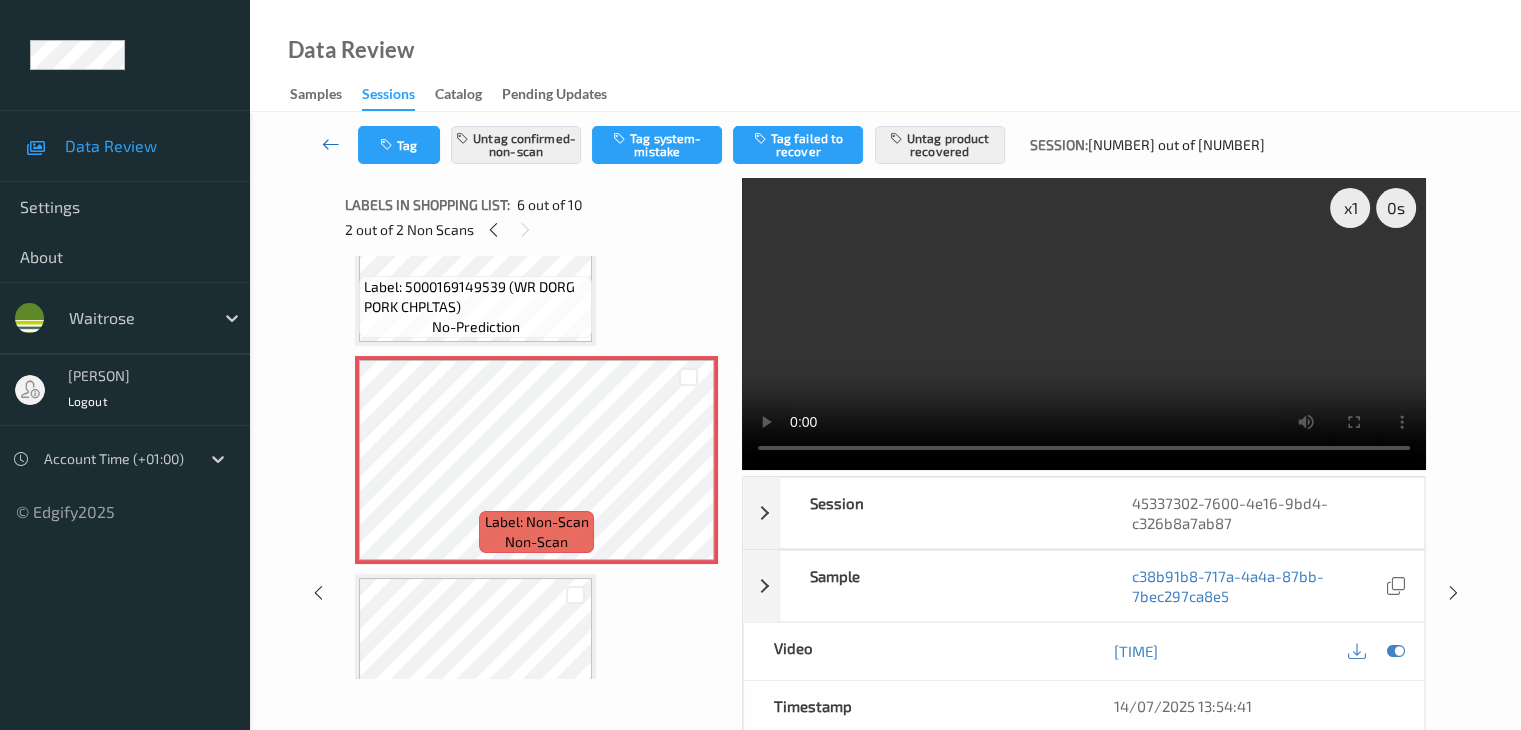 click at bounding box center [331, 144] 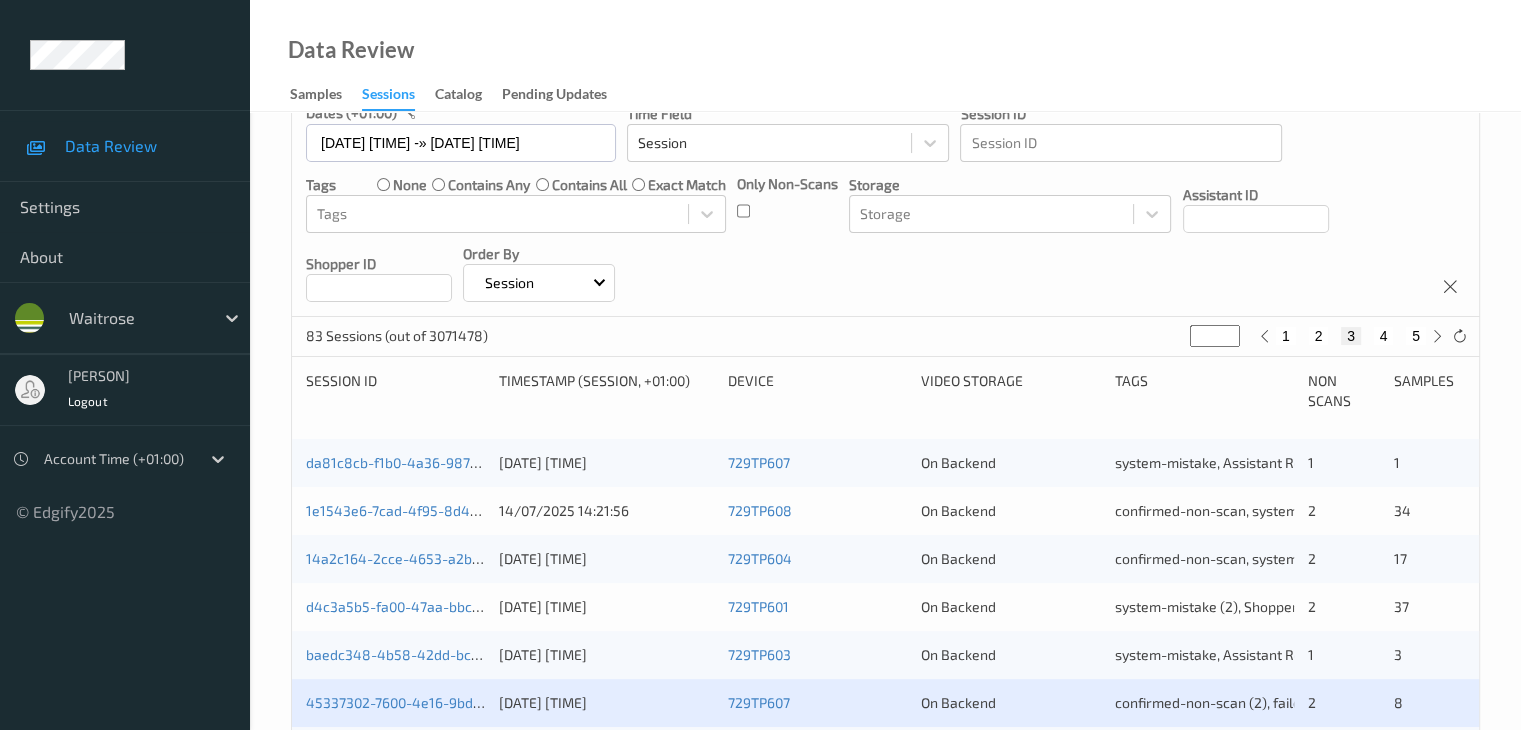 scroll, scrollTop: 400, scrollLeft: 0, axis: vertical 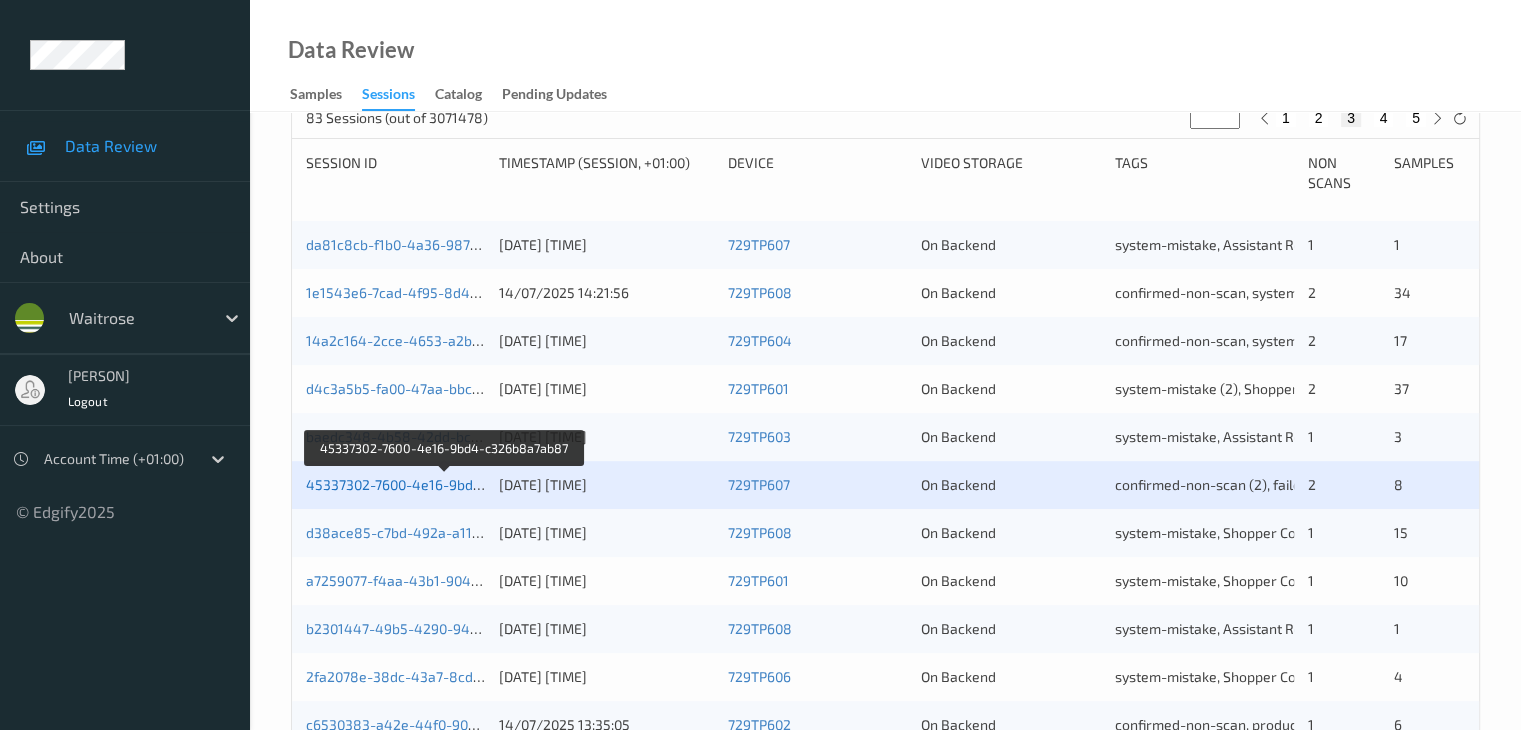 click on "45337302-7600-4e16-9bd4-c326b8a7ab87" at bounding box center (444, 484) 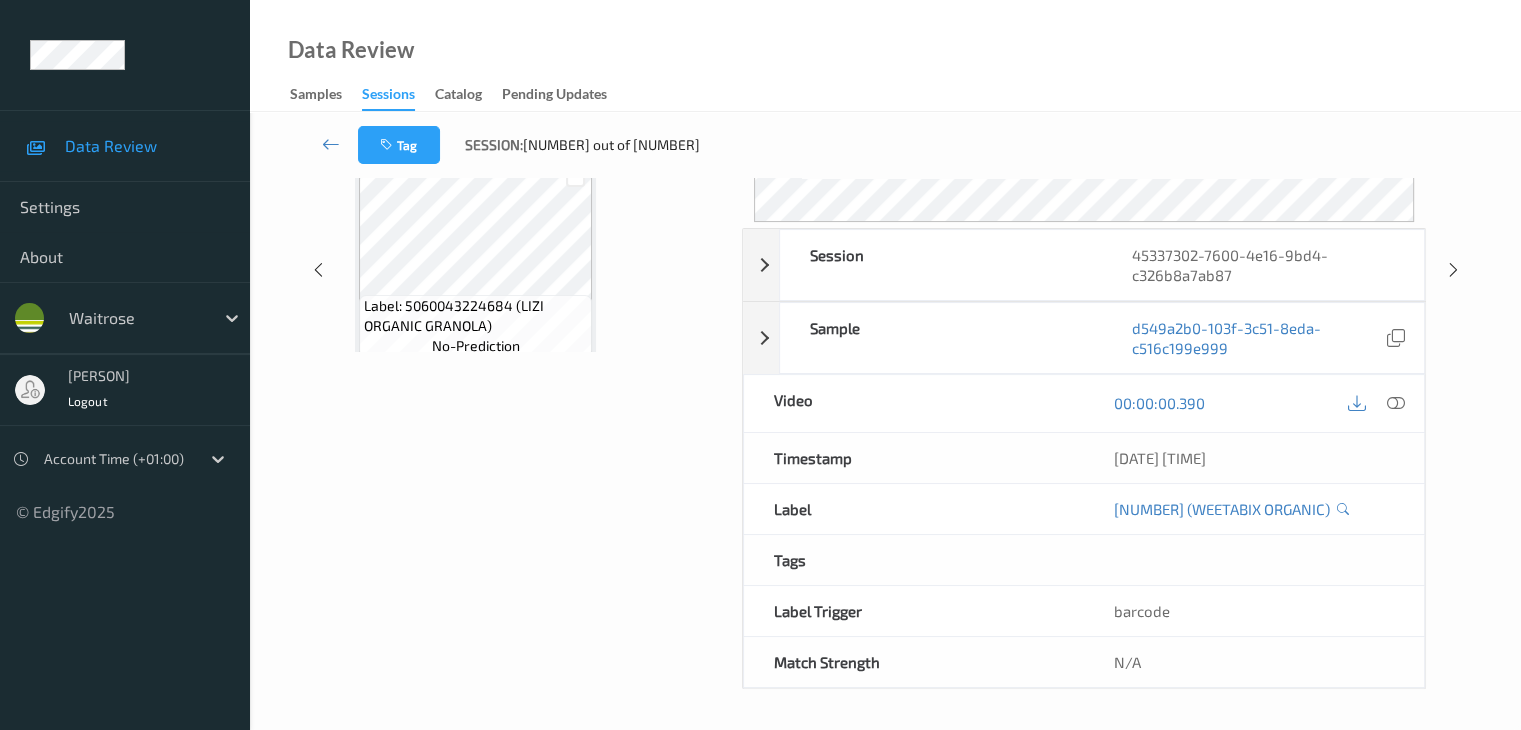 scroll, scrollTop: 264, scrollLeft: 0, axis: vertical 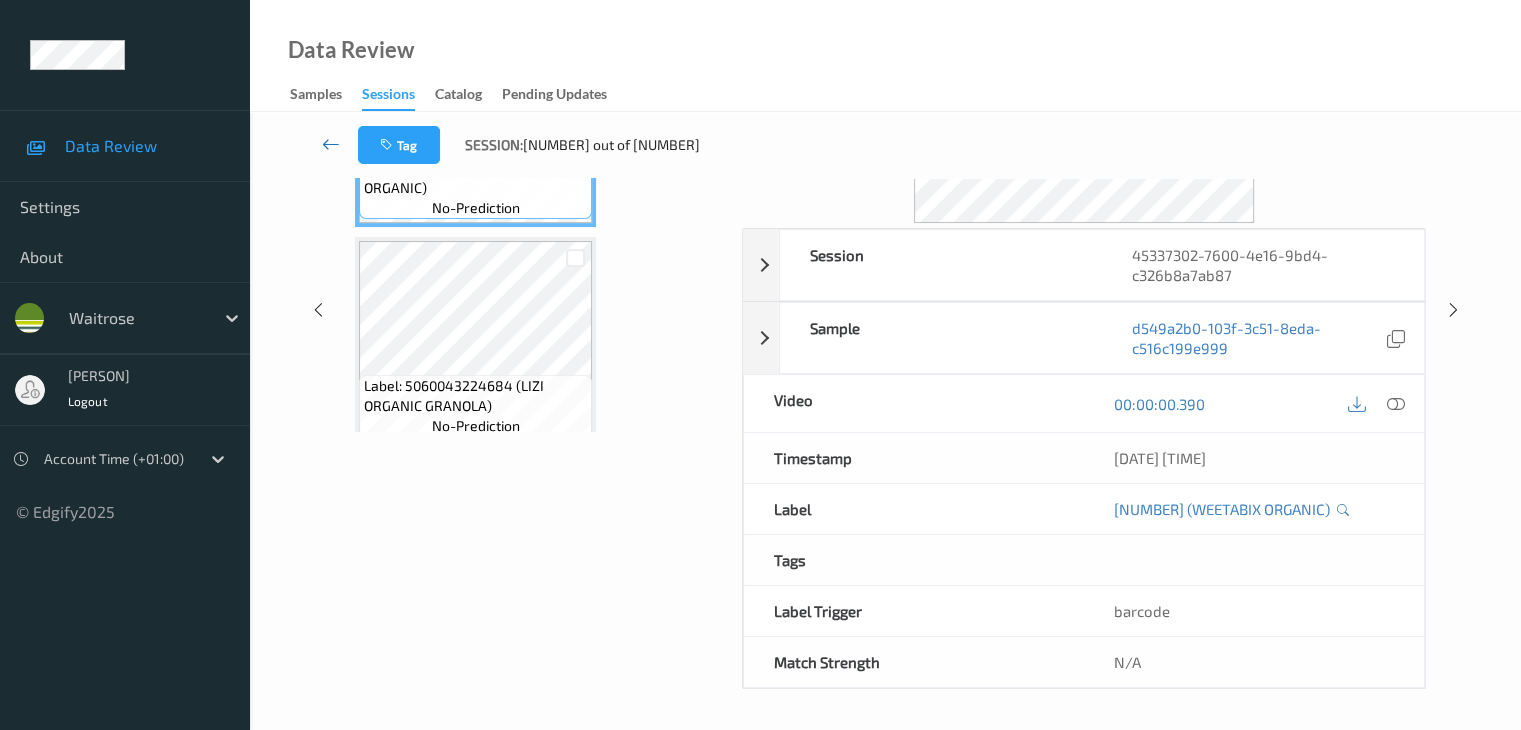click at bounding box center [331, 144] 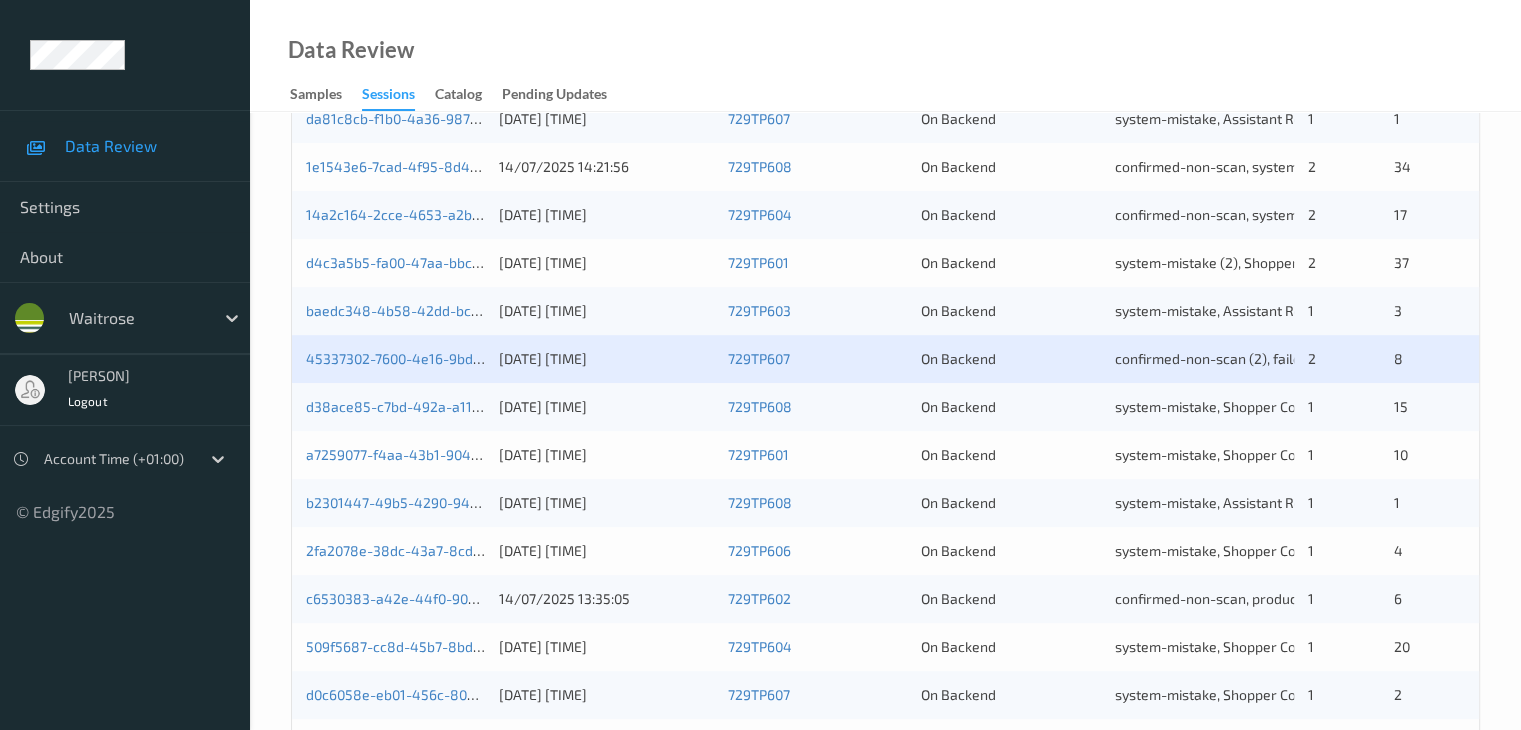 scroll, scrollTop: 700, scrollLeft: 0, axis: vertical 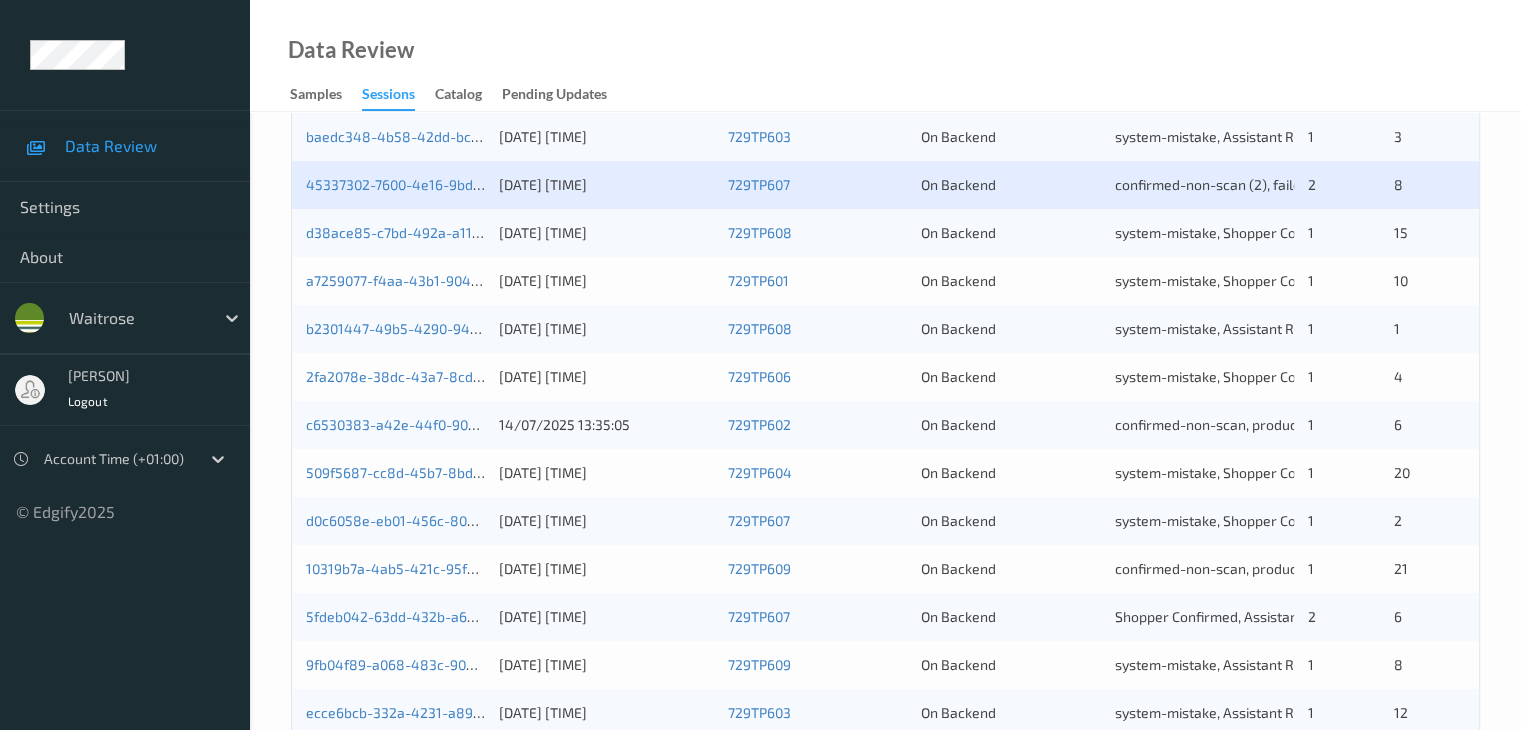 click on "45337302-7600-4e16-9bd4-c326b8a7ab87" at bounding box center (395, 185) 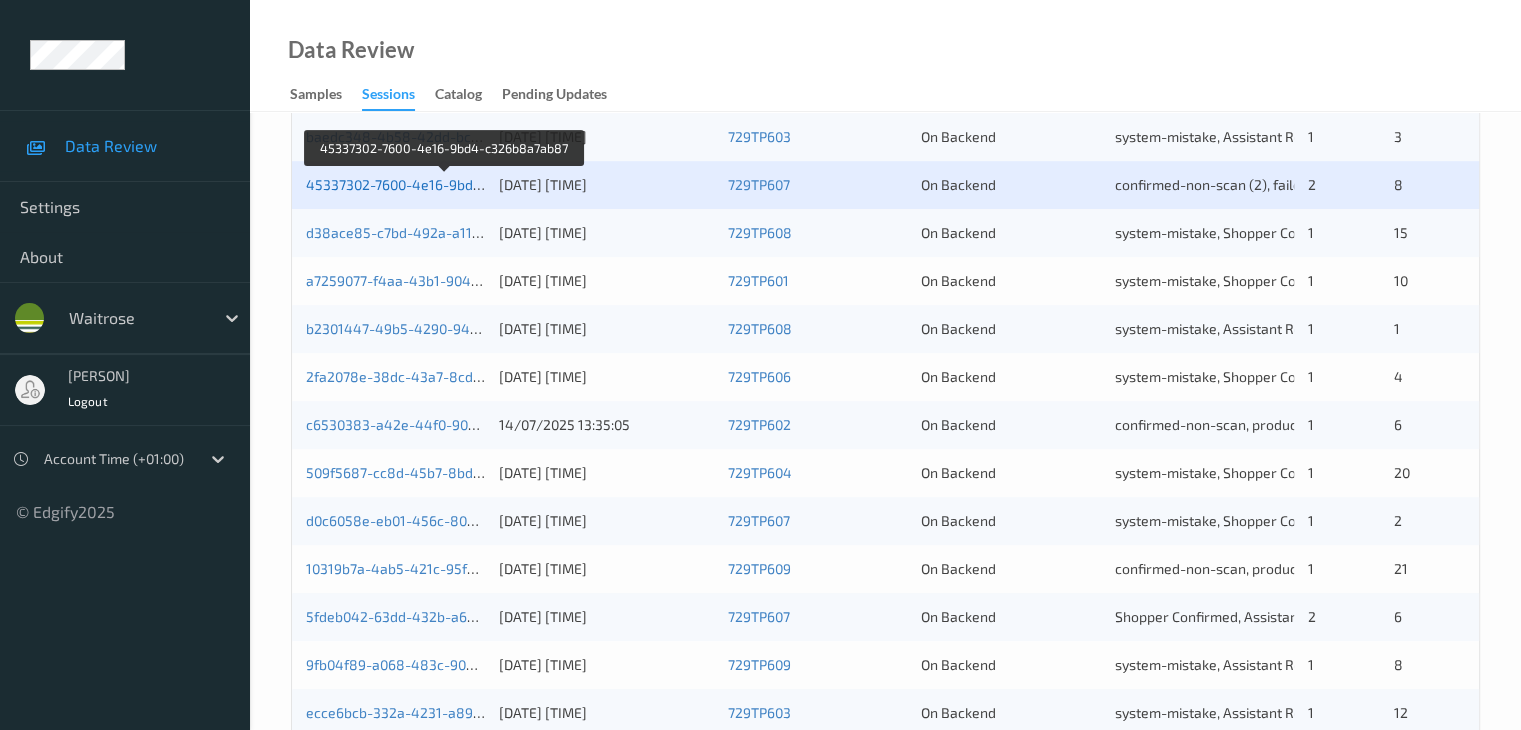 click on "45337302-7600-4e16-9bd4-c326b8a7ab87" at bounding box center (444, 184) 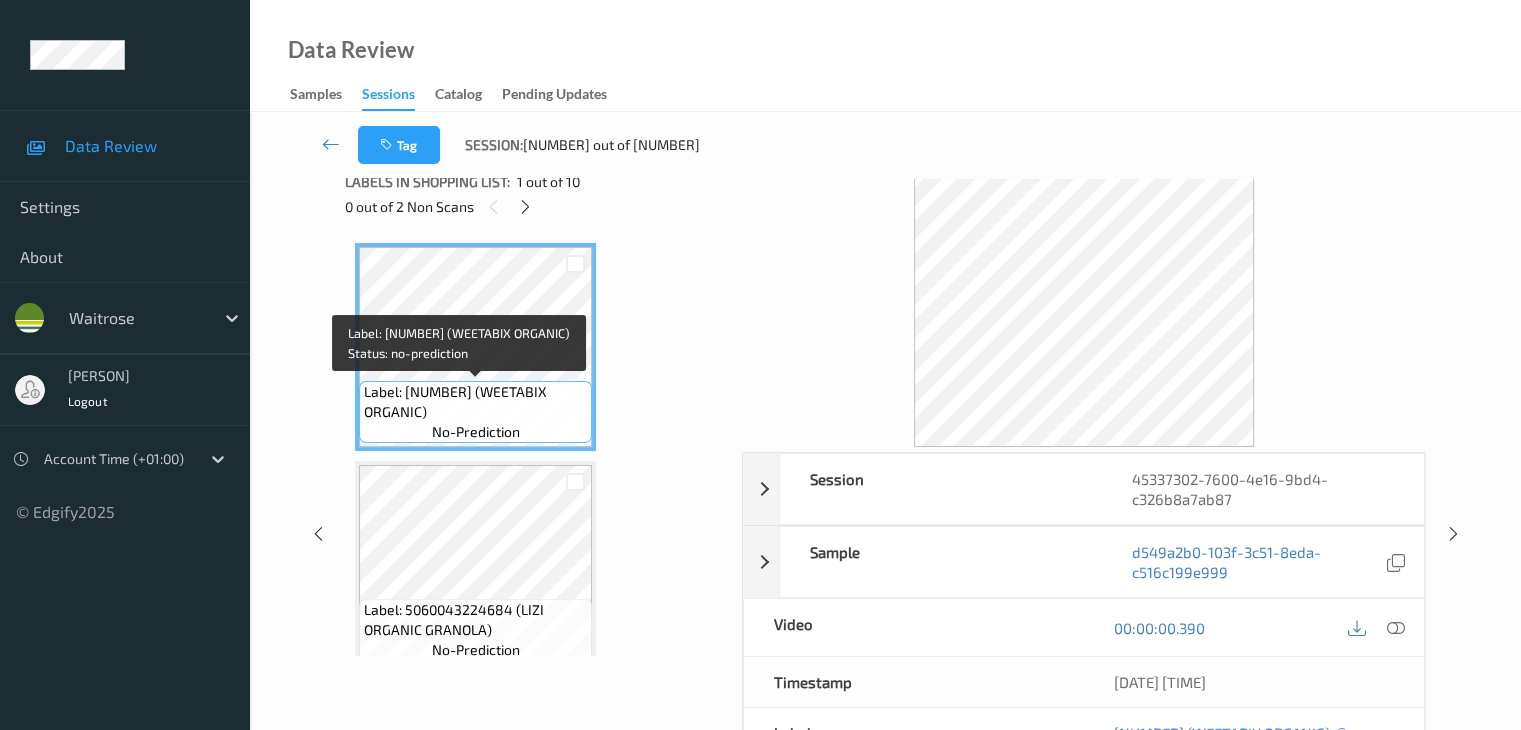 scroll, scrollTop: 0, scrollLeft: 0, axis: both 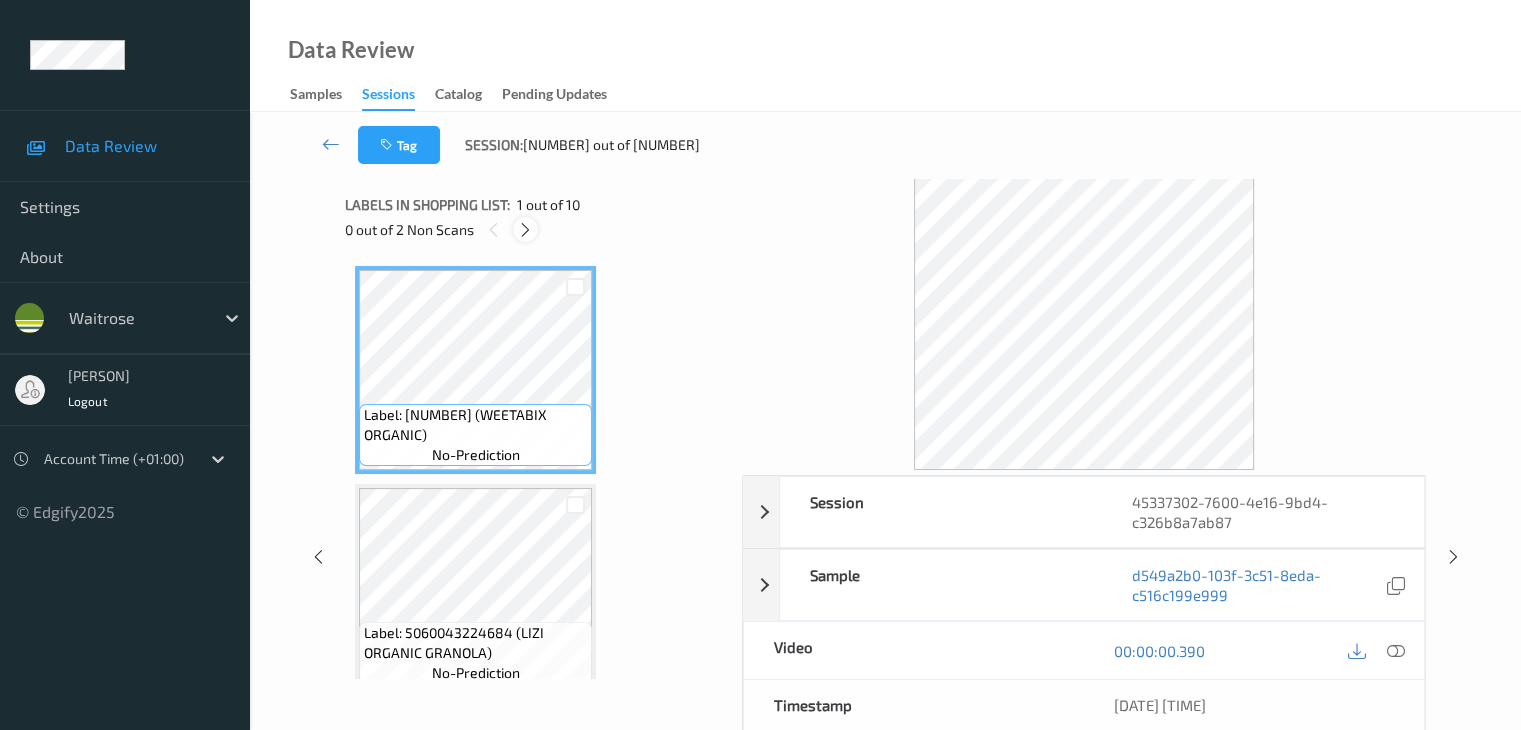 click at bounding box center [525, 229] 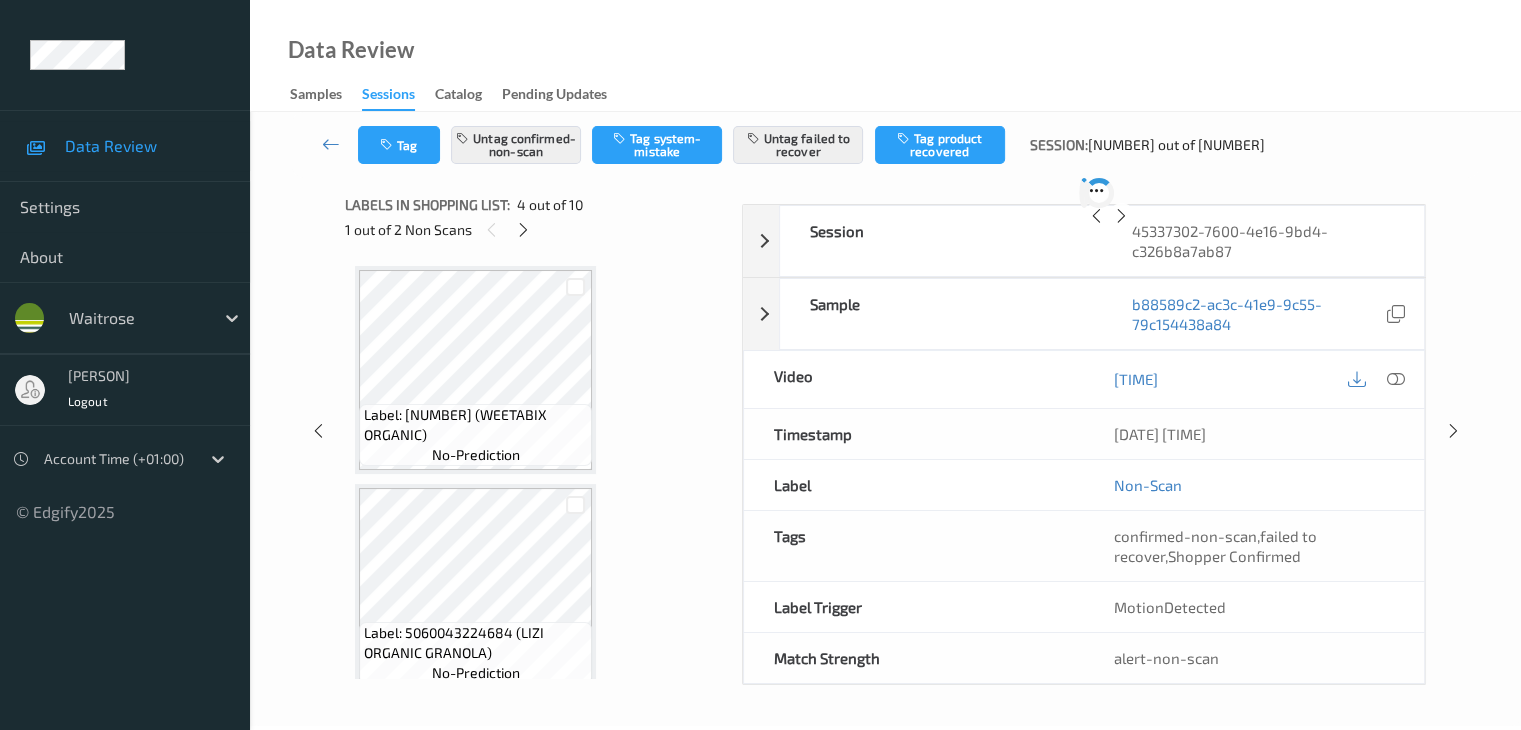 scroll, scrollTop: 446, scrollLeft: 0, axis: vertical 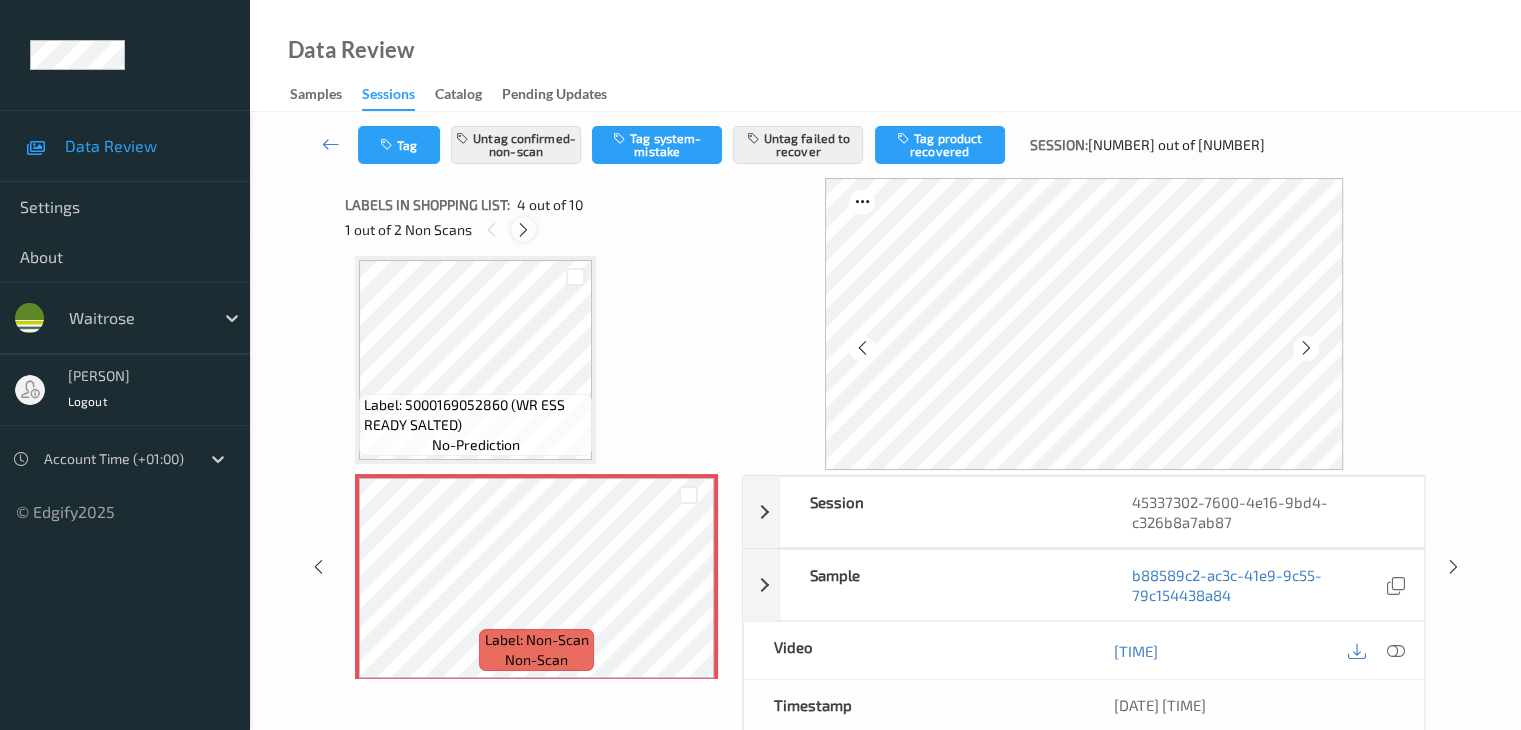 click at bounding box center [523, 230] 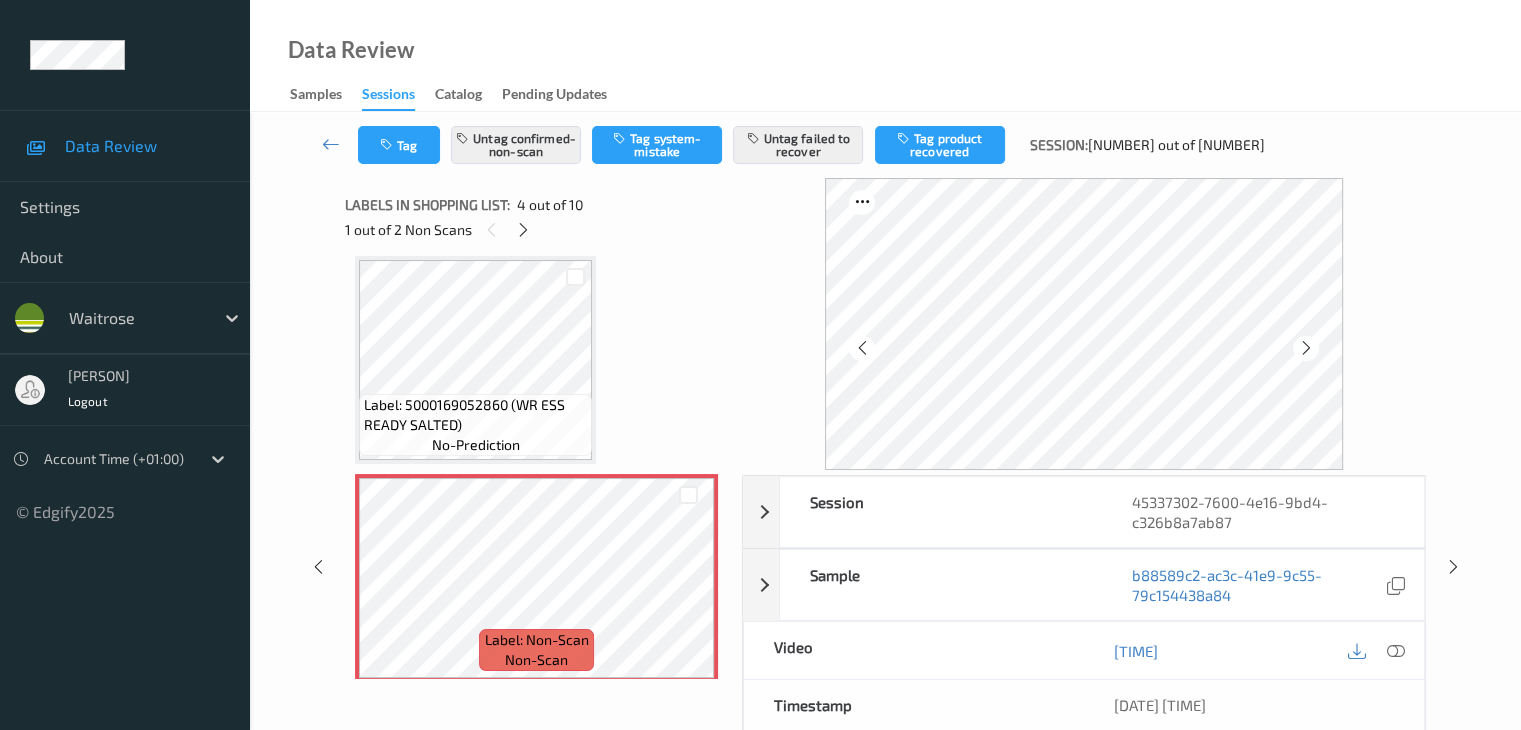 scroll, scrollTop: 882, scrollLeft: 0, axis: vertical 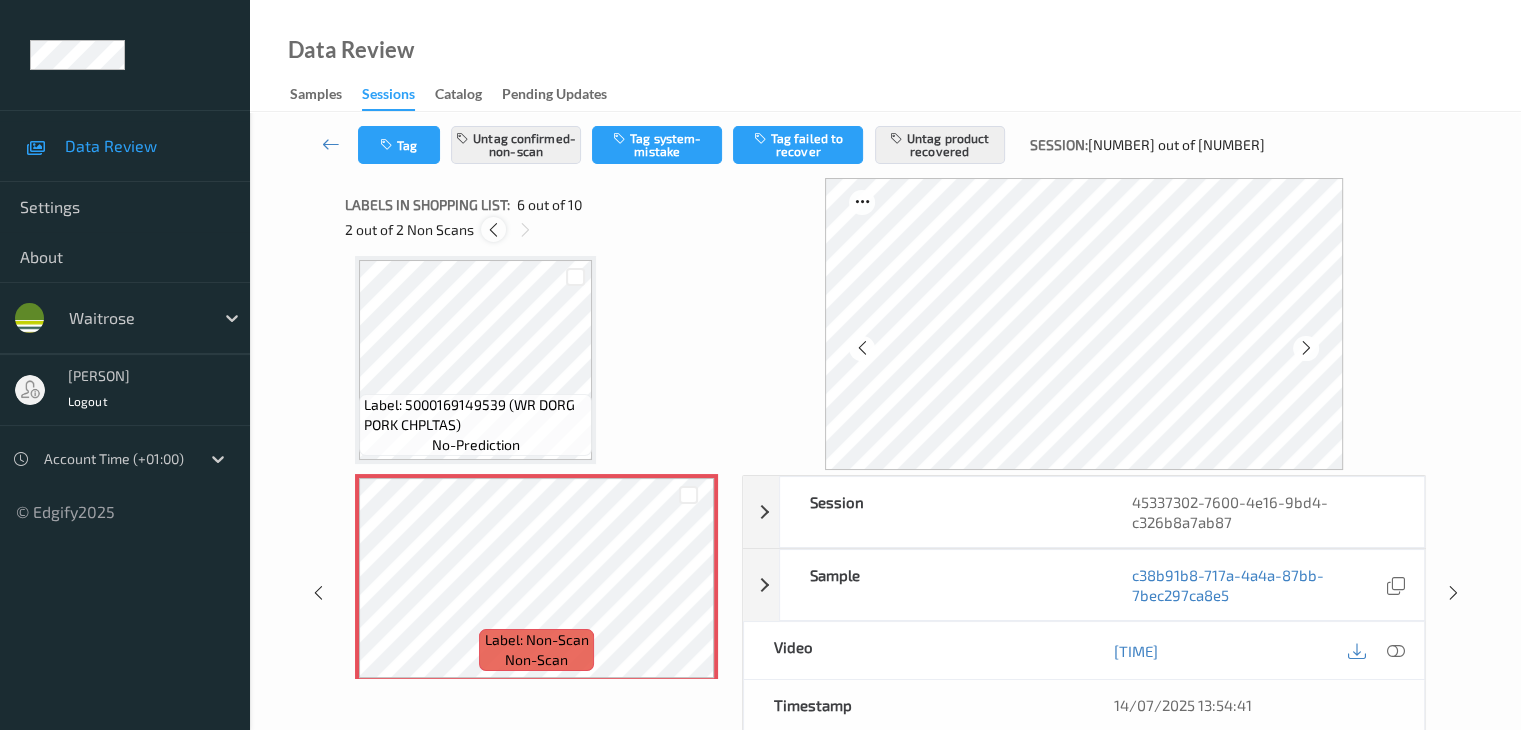 click at bounding box center (493, 230) 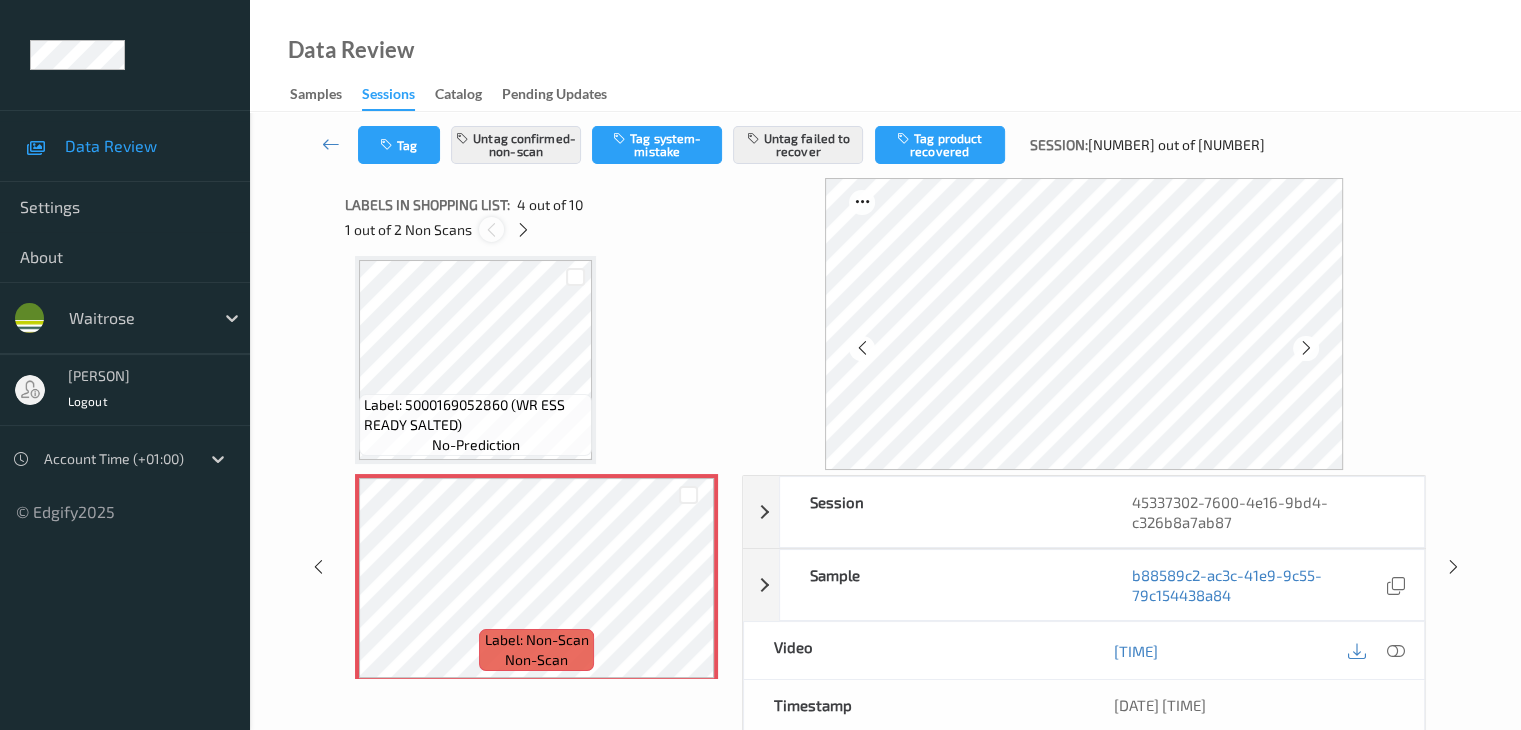 click at bounding box center (491, 229) 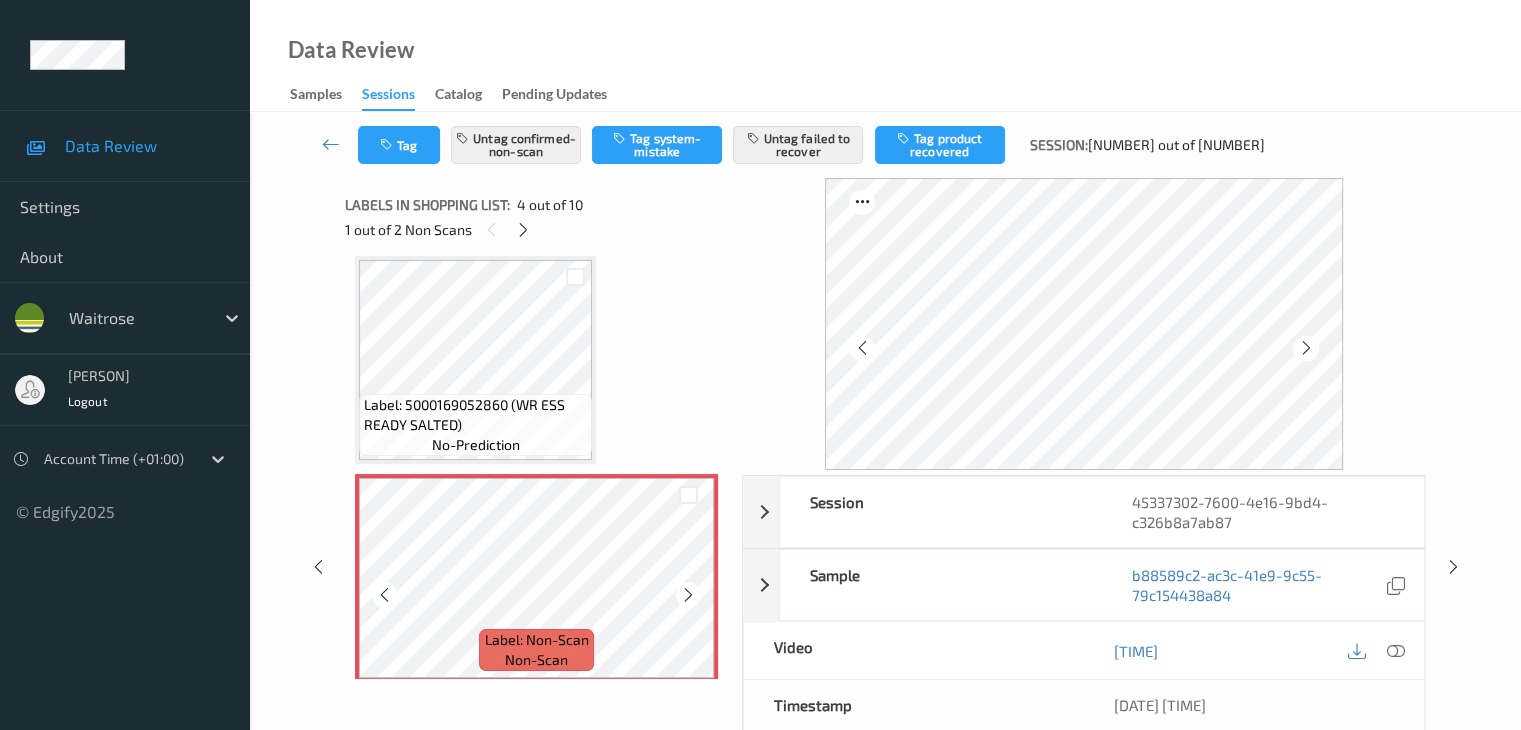 scroll, scrollTop: 746, scrollLeft: 0, axis: vertical 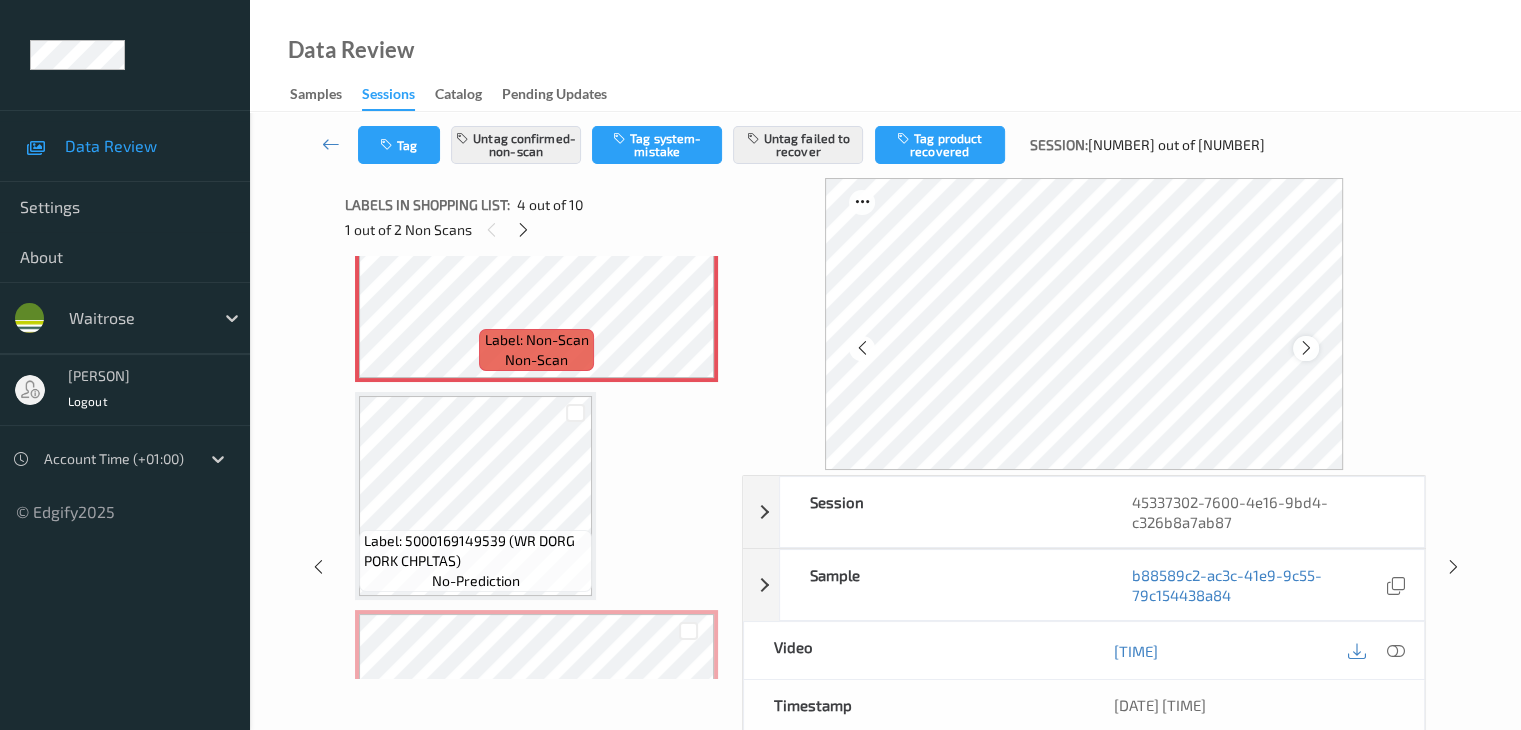 click at bounding box center [1306, 348] 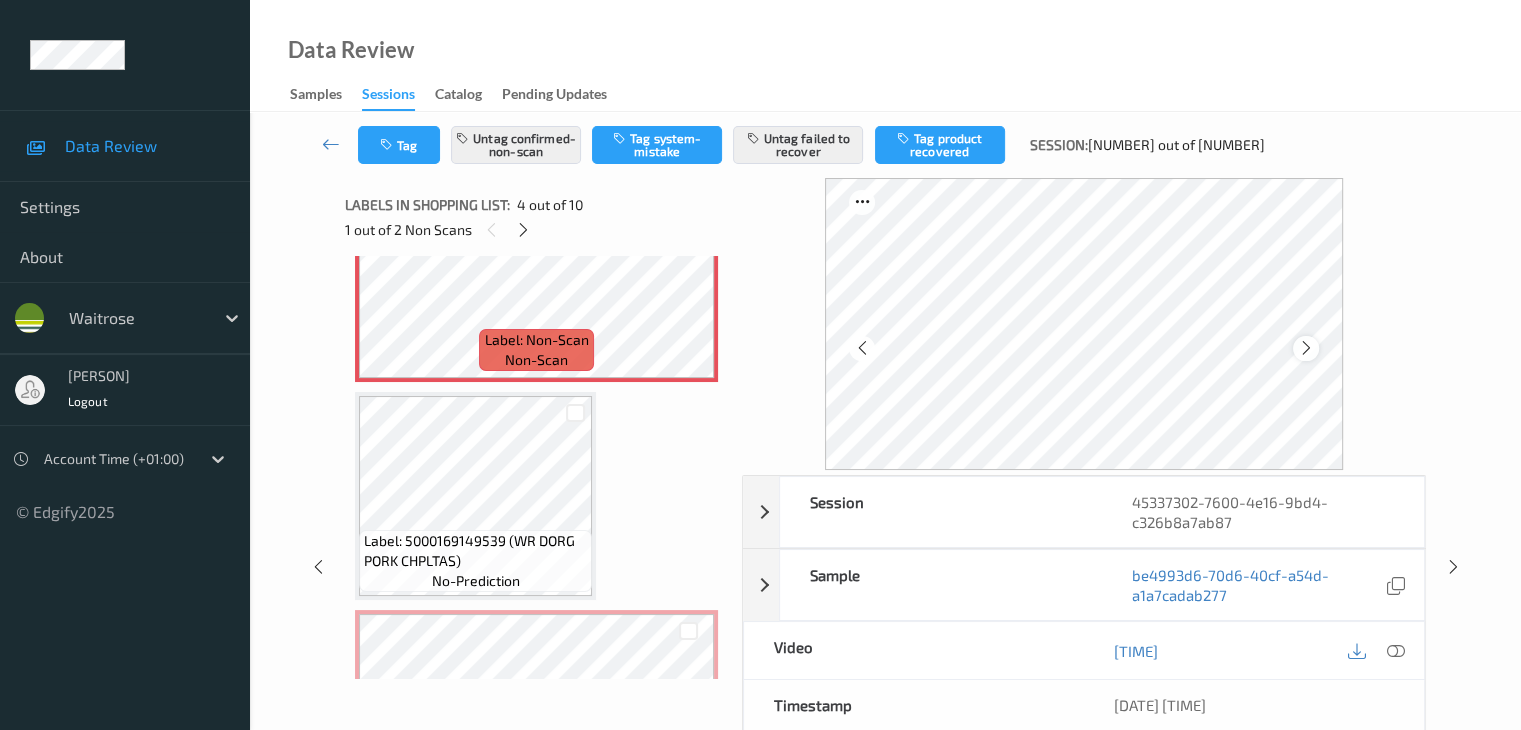 click at bounding box center [1306, 348] 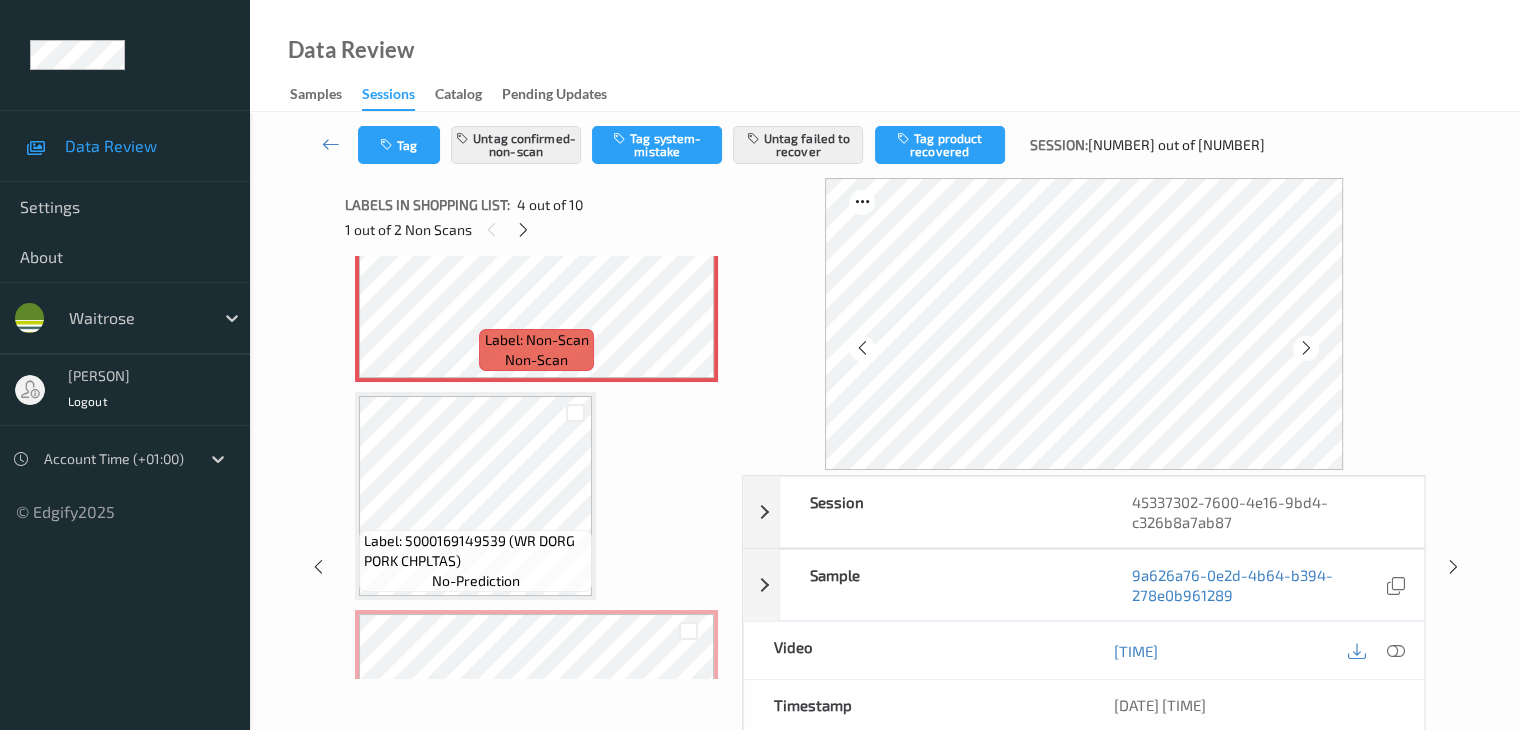 click at bounding box center [1306, 348] 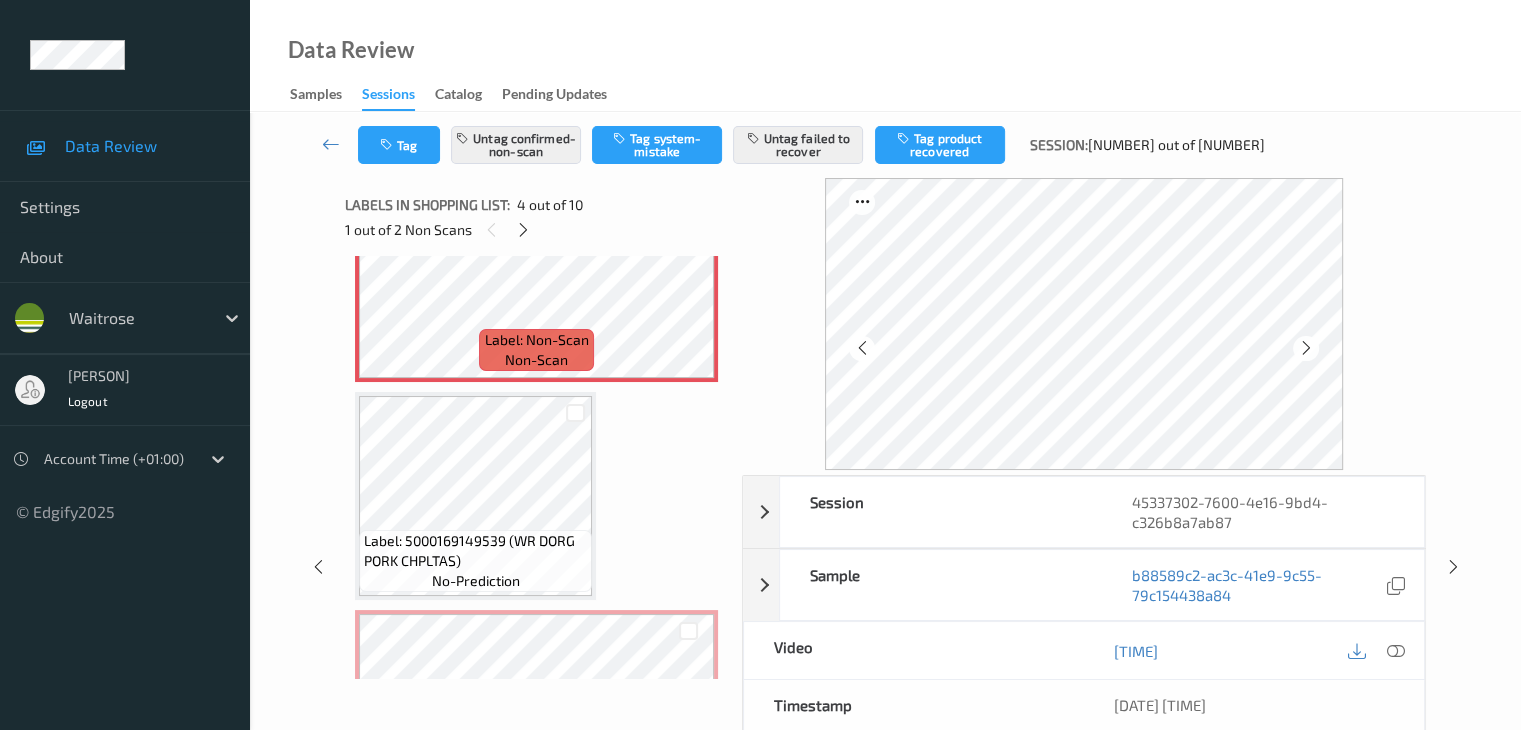 click at bounding box center [1306, 348] 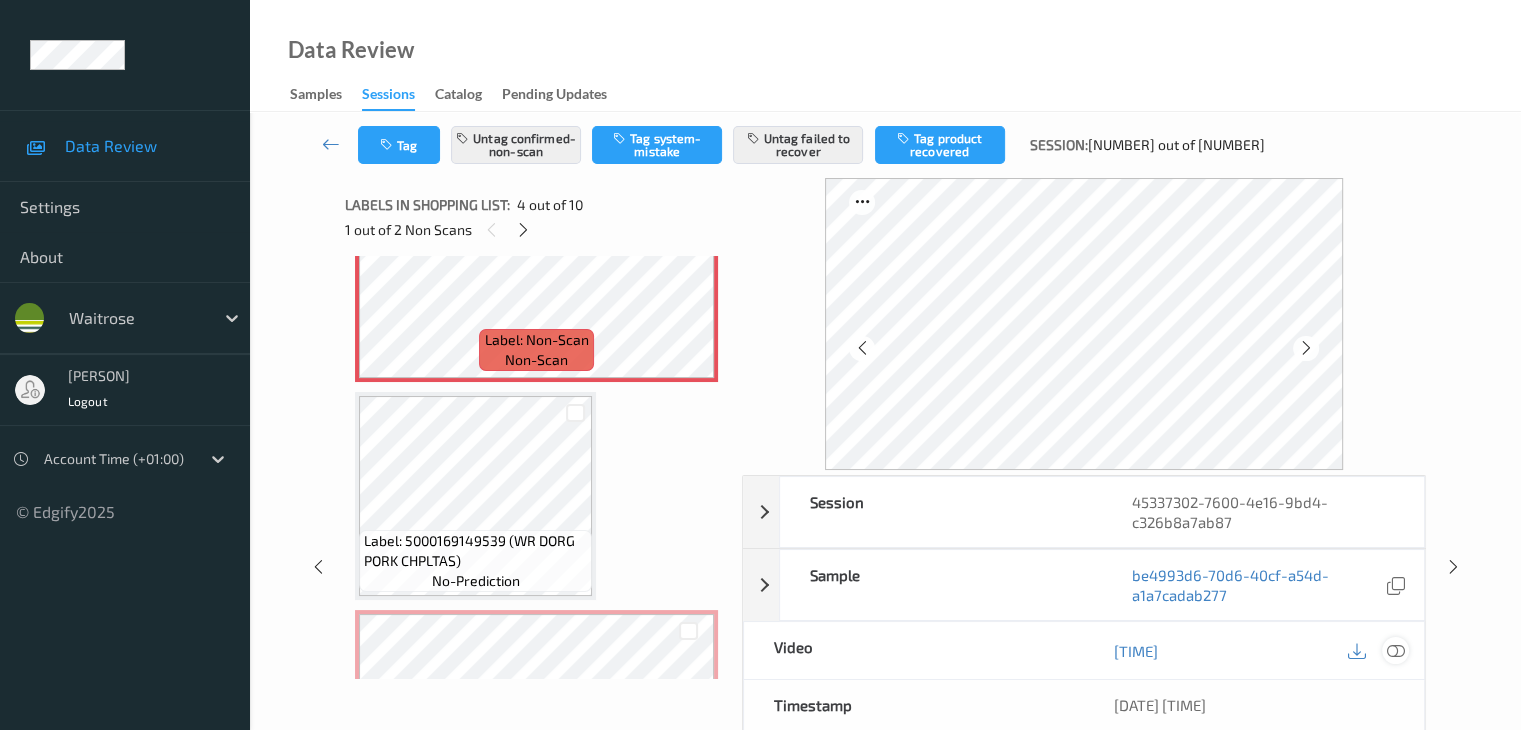 click at bounding box center (1395, 651) 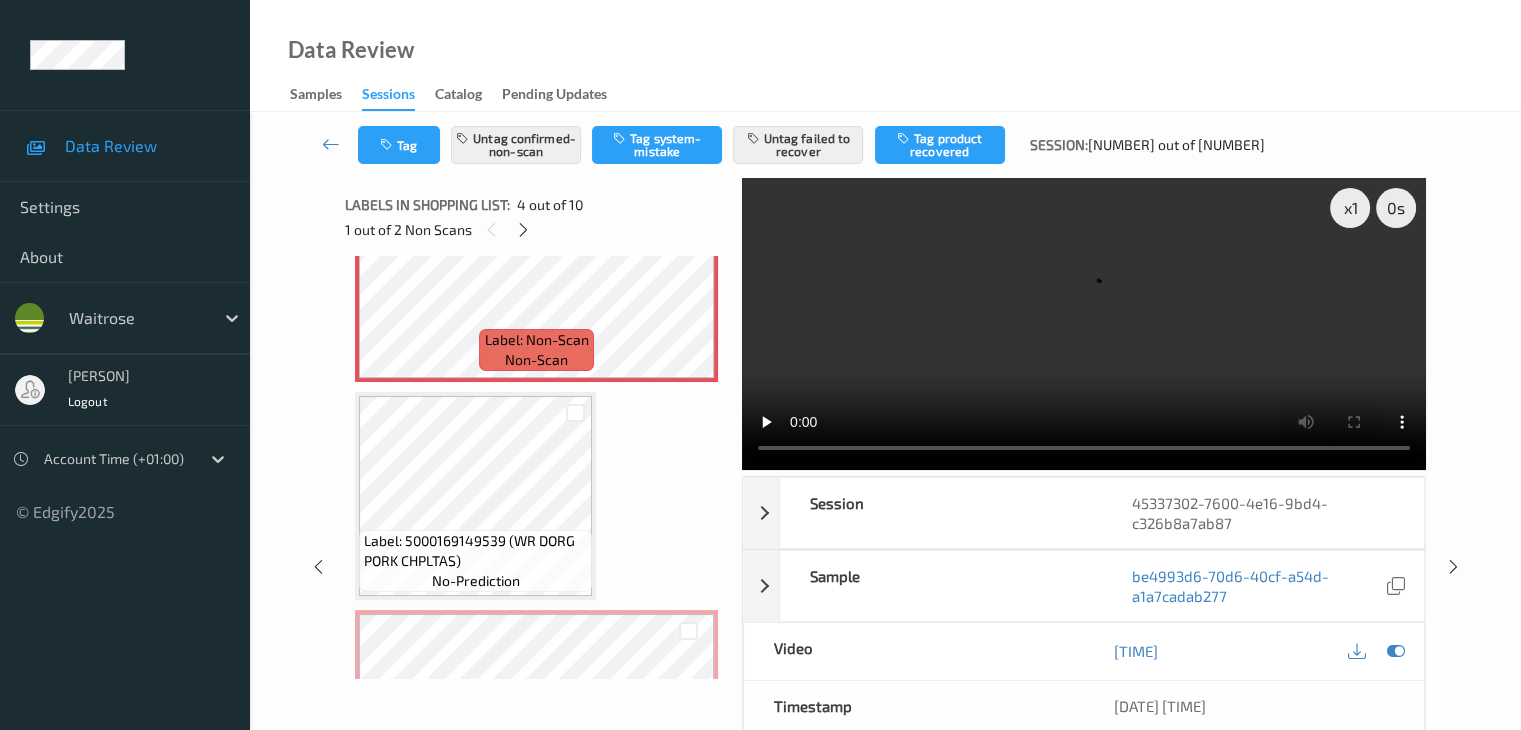 scroll, scrollTop: 646, scrollLeft: 0, axis: vertical 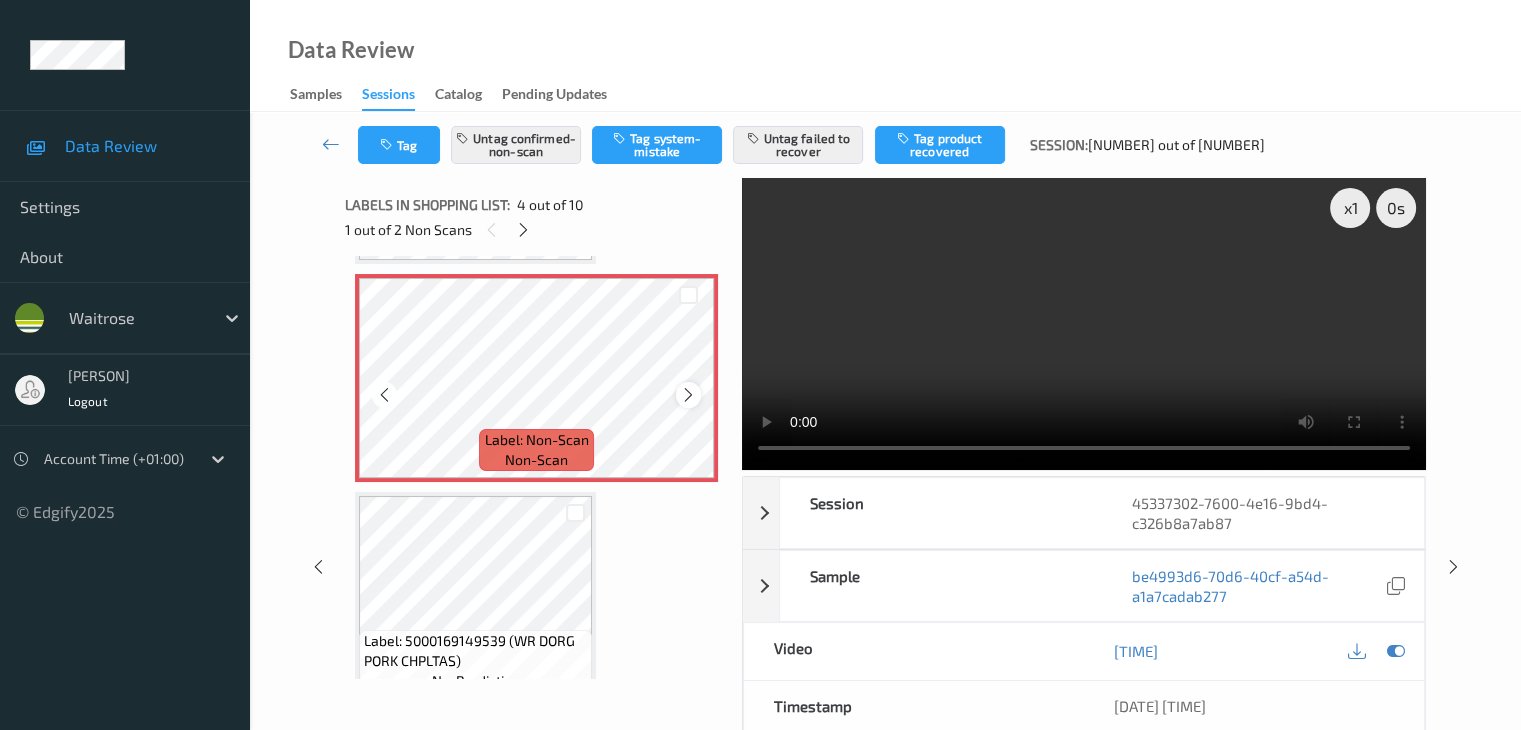 click at bounding box center [688, 394] 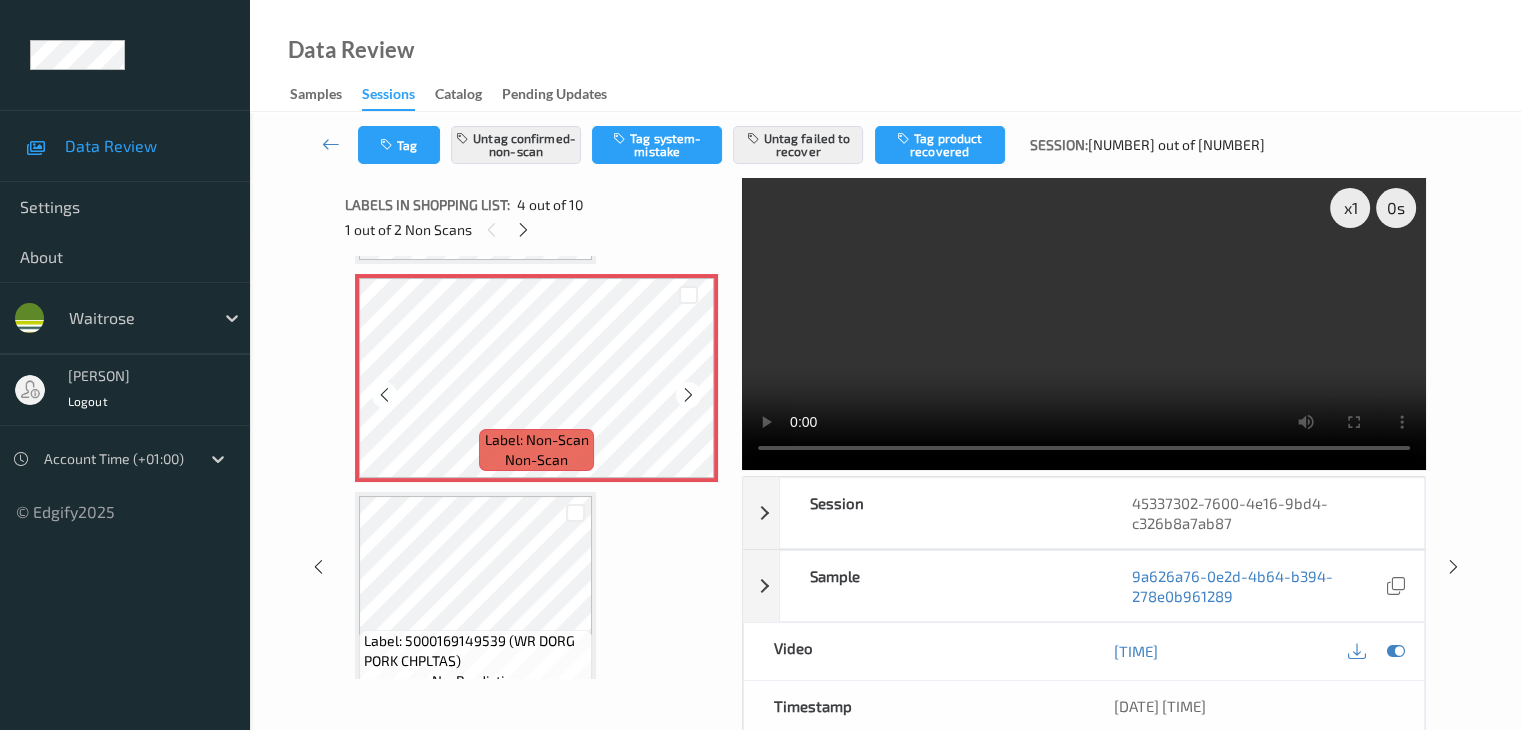 click at bounding box center [688, 394] 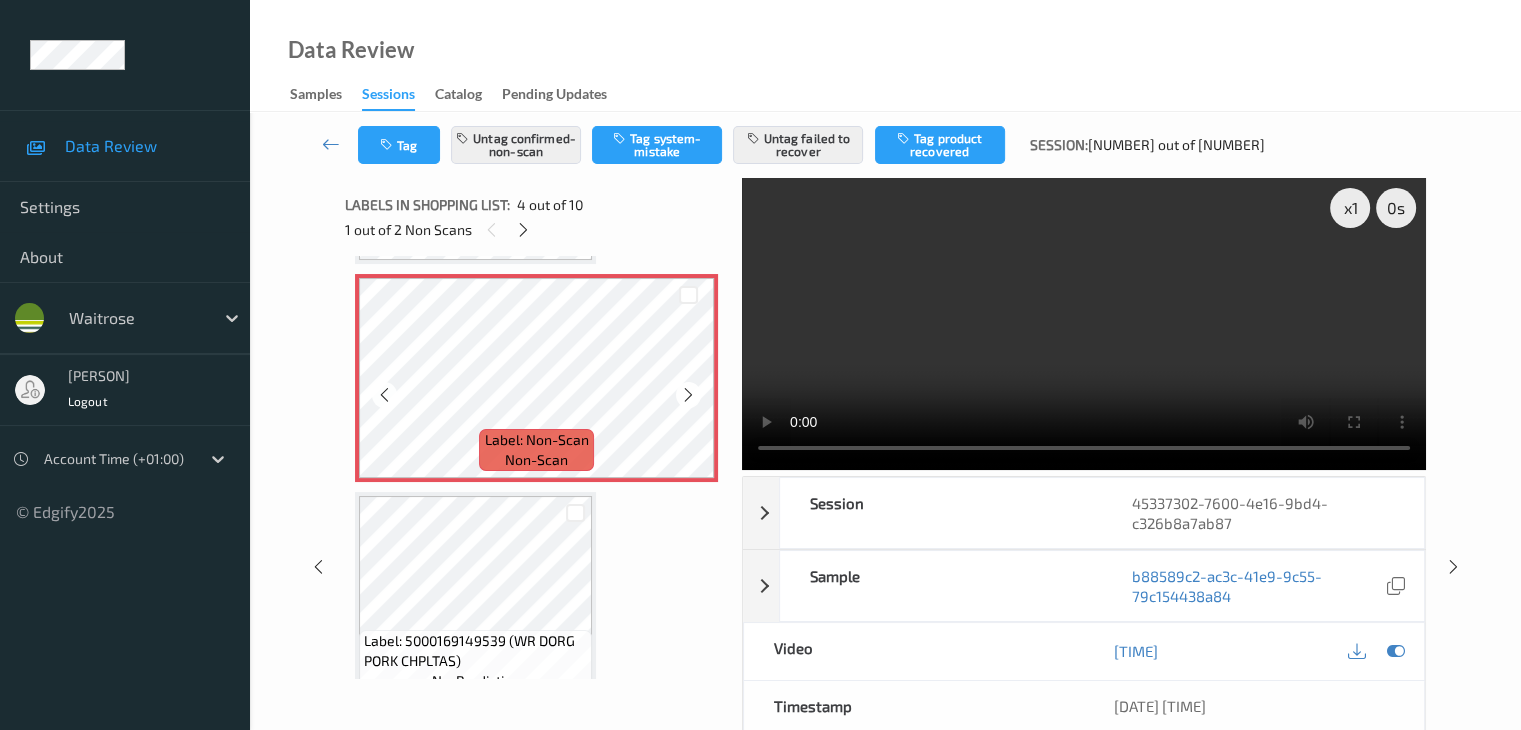 click at bounding box center [688, 394] 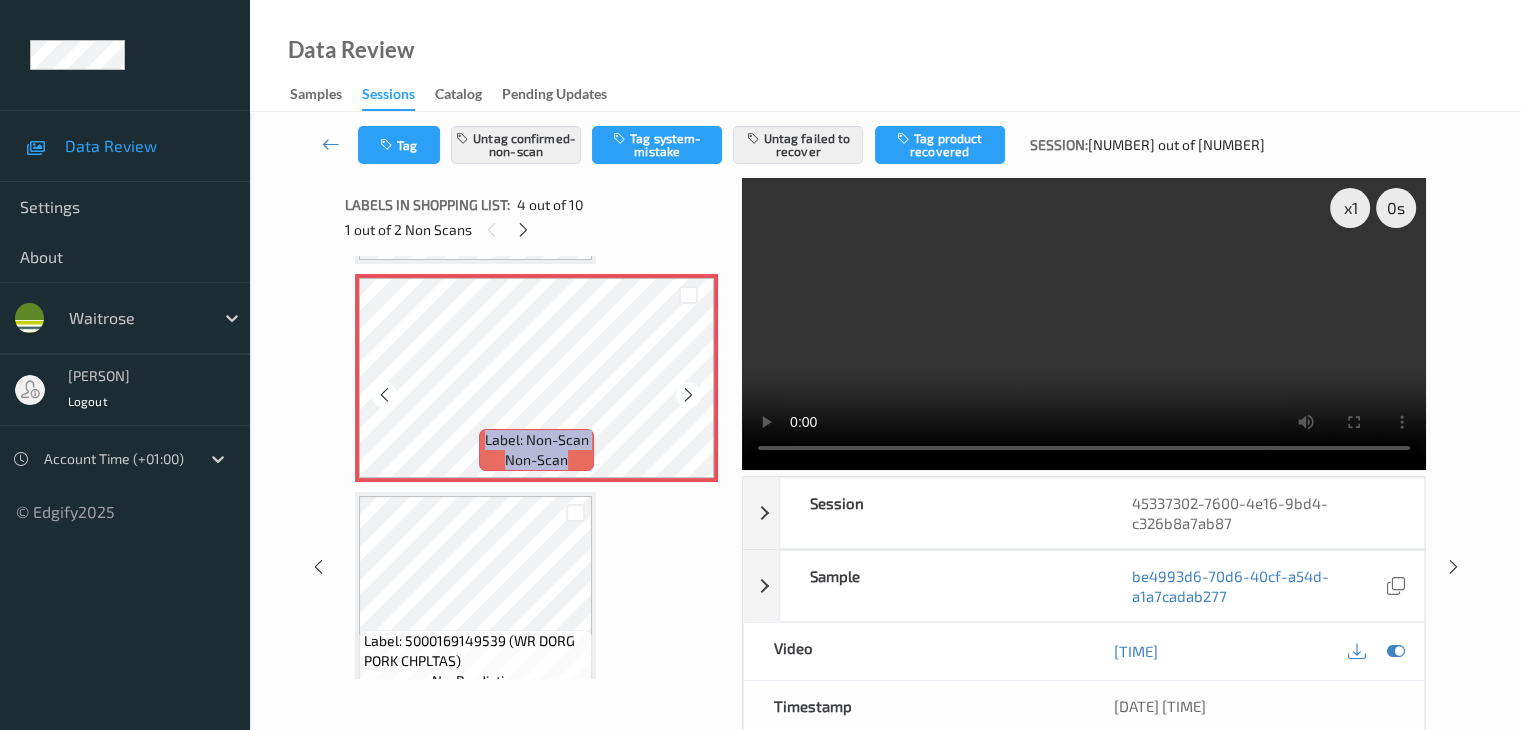 click at bounding box center (688, 394) 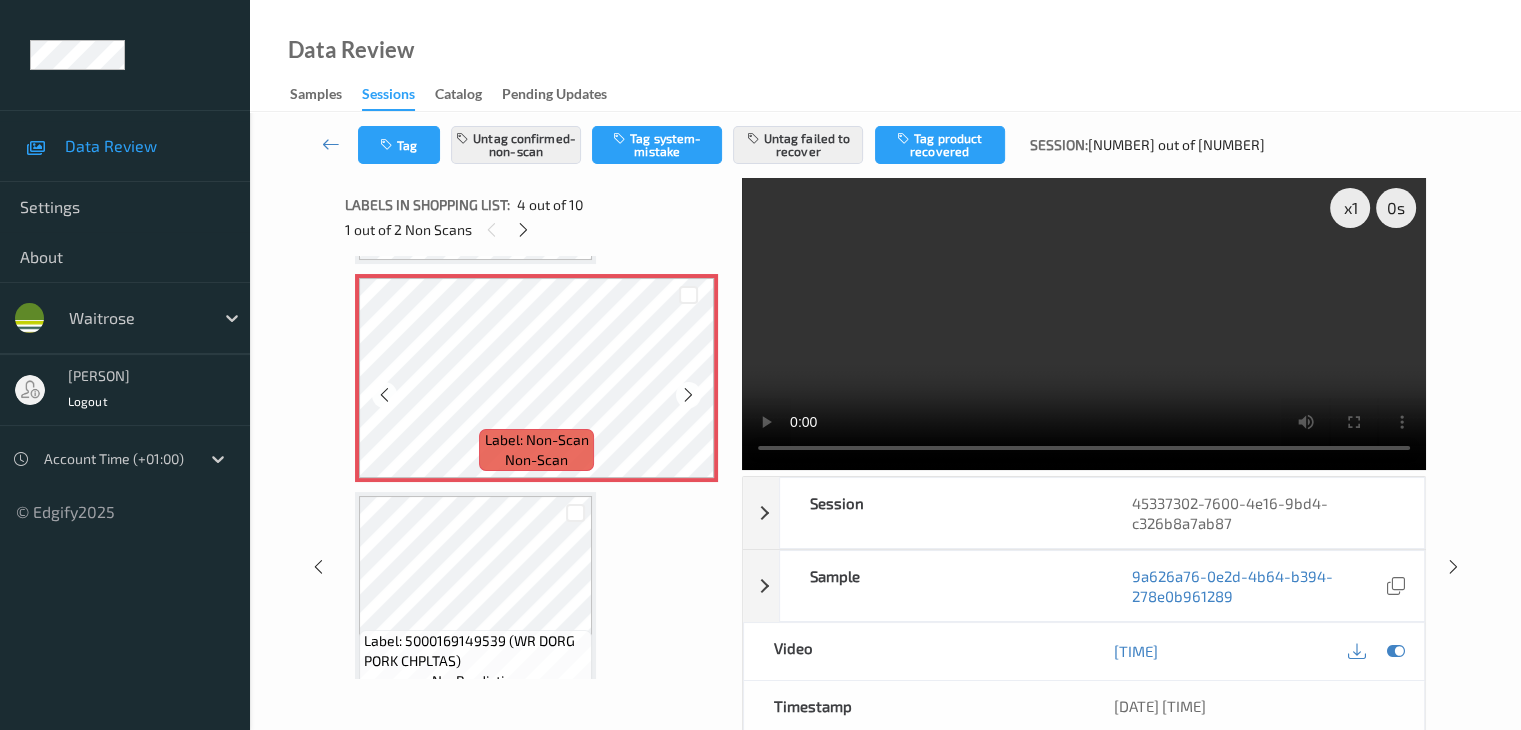 click at bounding box center [688, 394] 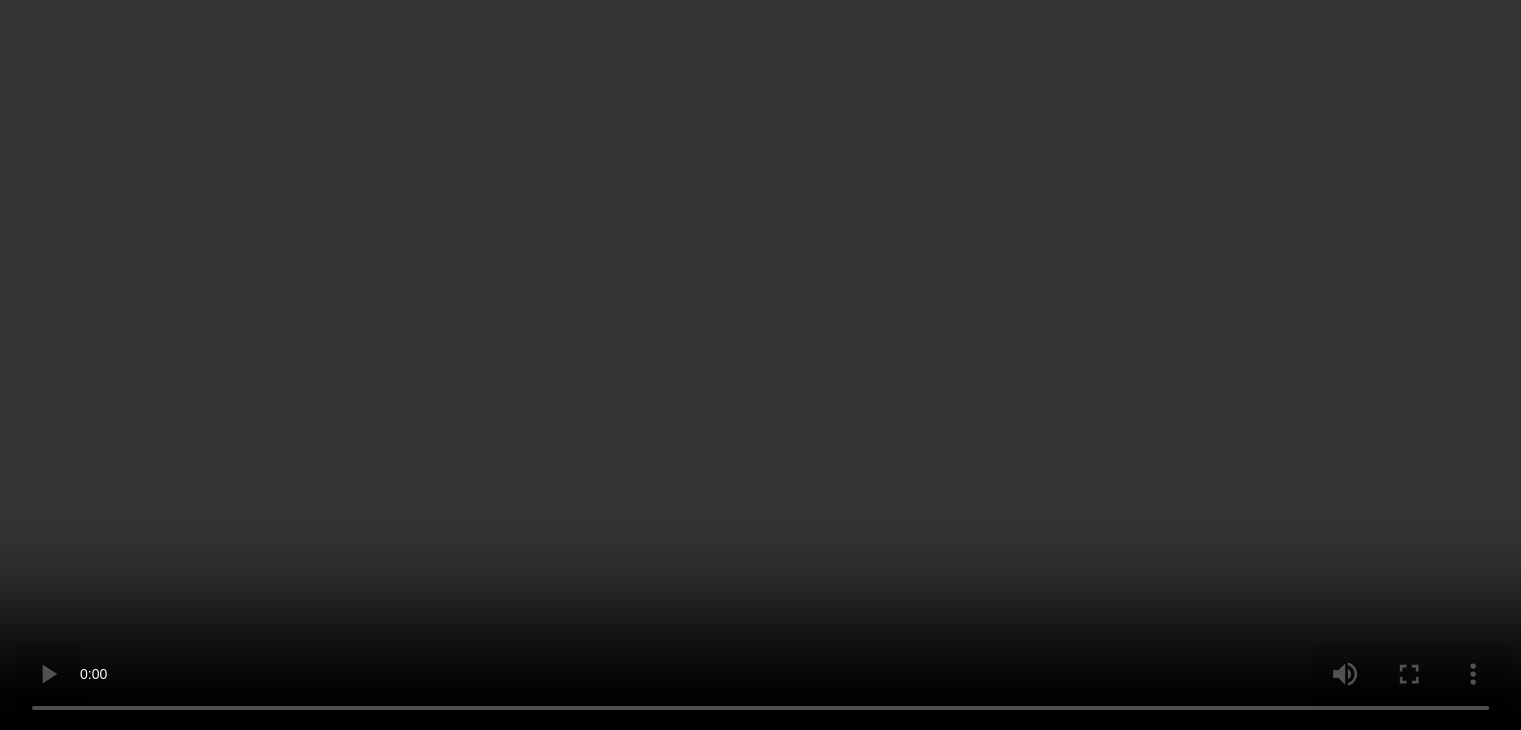 scroll, scrollTop: 1146, scrollLeft: 0, axis: vertical 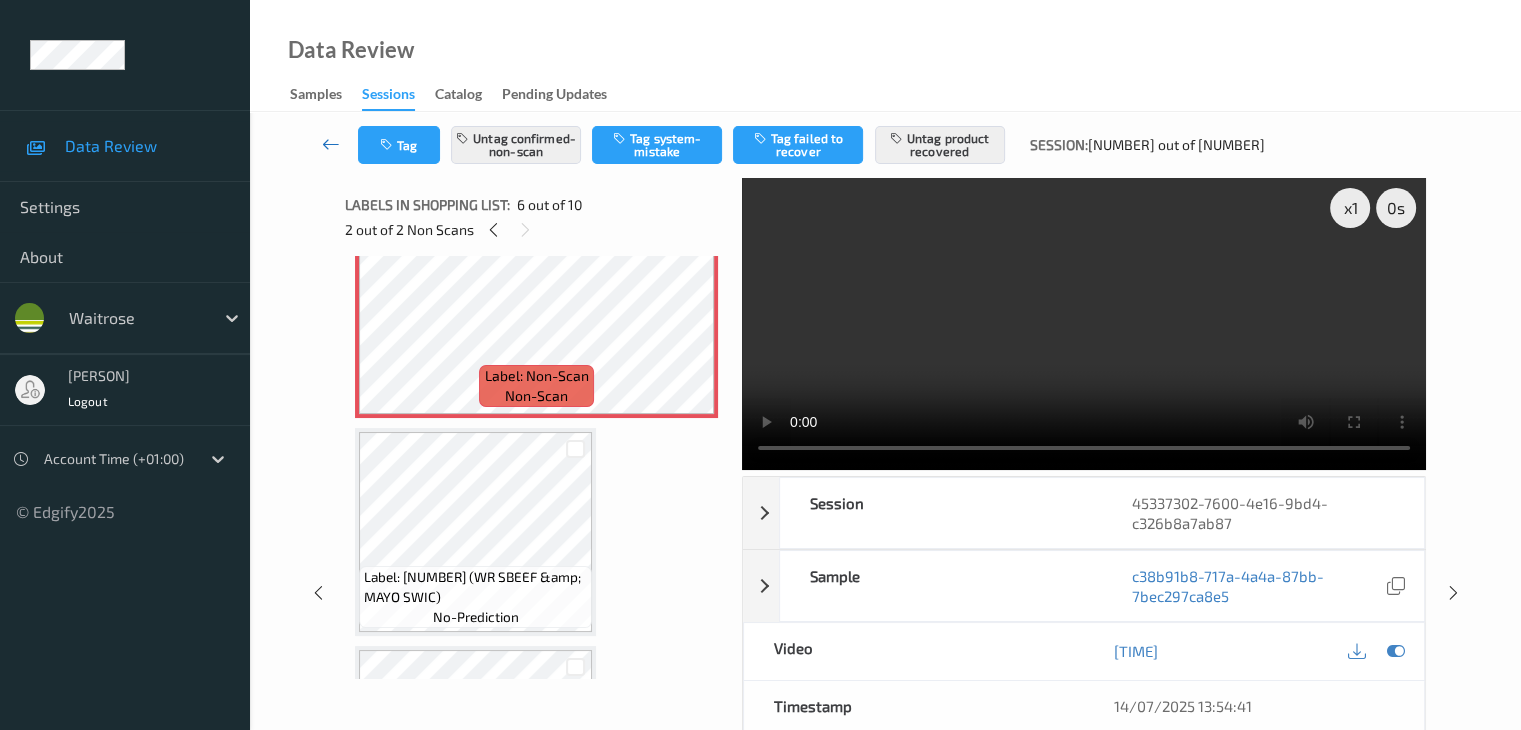 click at bounding box center [331, 144] 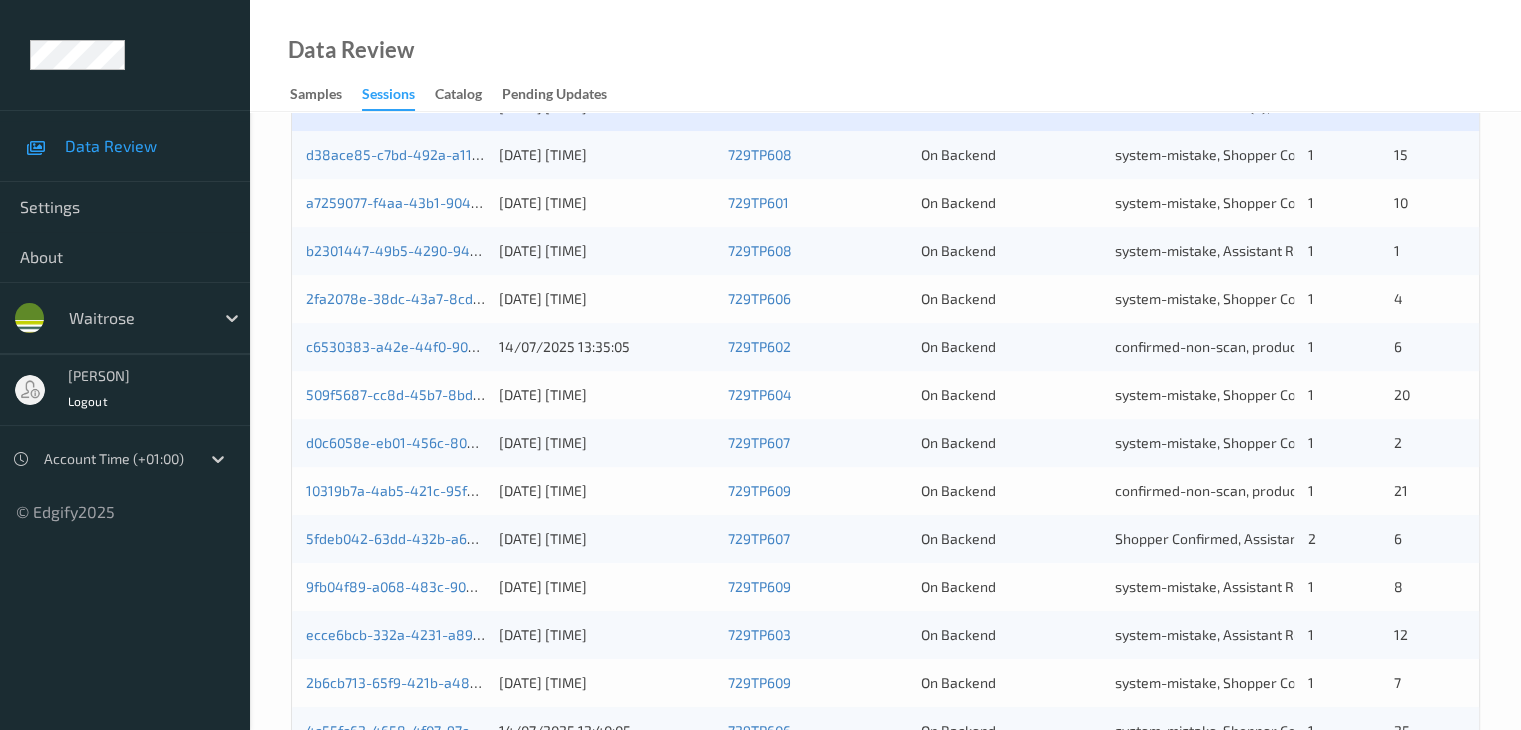 scroll, scrollTop: 800, scrollLeft: 0, axis: vertical 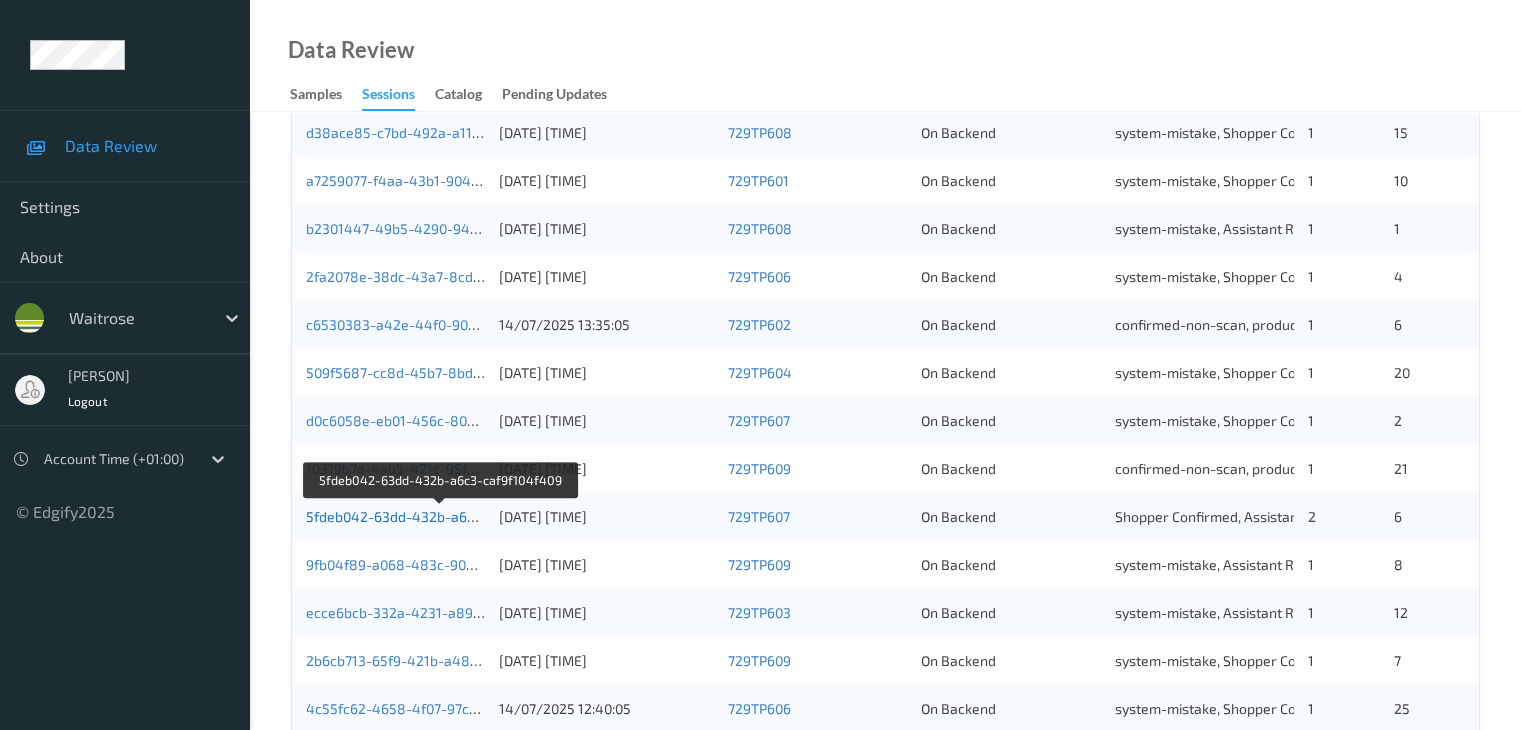 click on "5fdeb042-63dd-432b-a6c3-caf9f104f409" at bounding box center (440, 516) 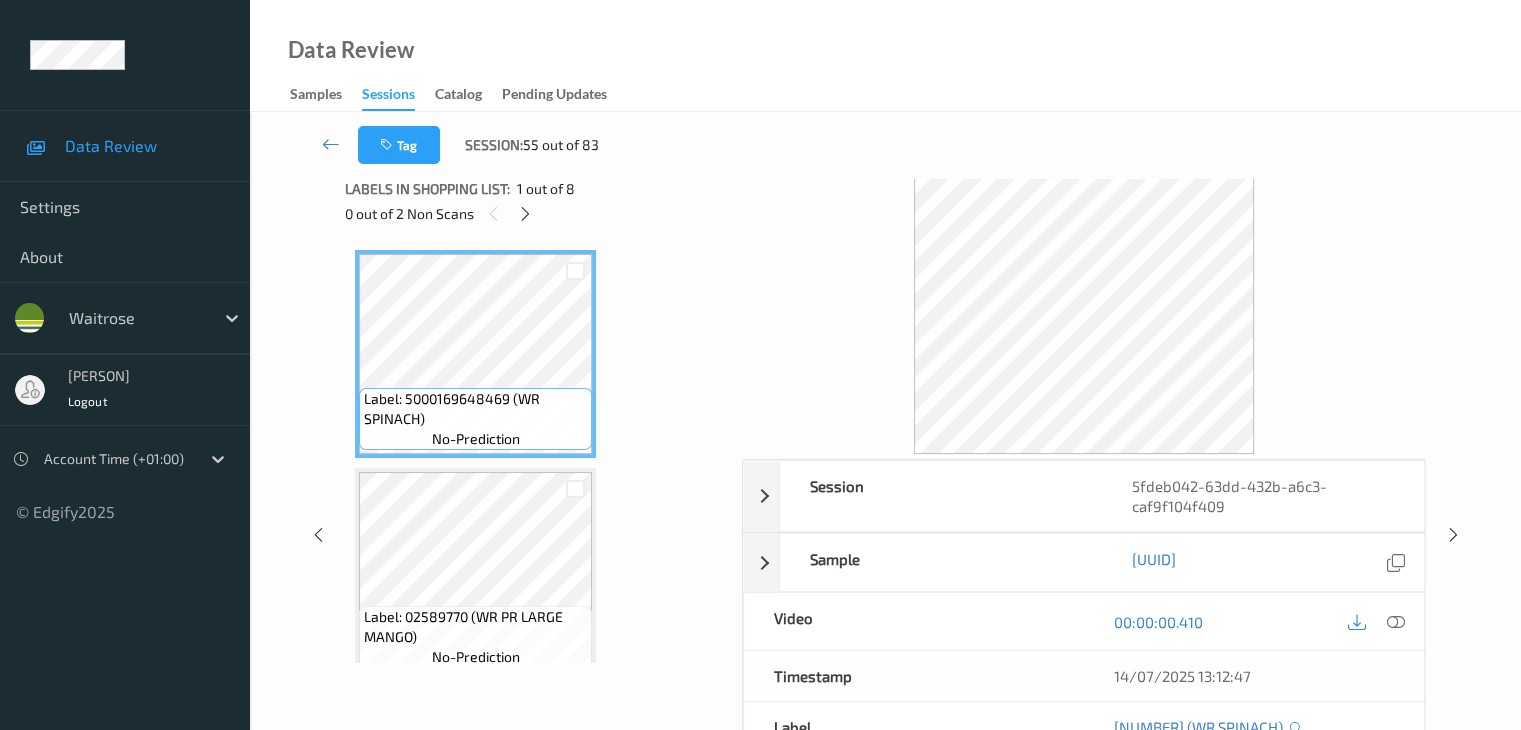 scroll, scrollTop: 0, scrollLeft: 0, axis: both 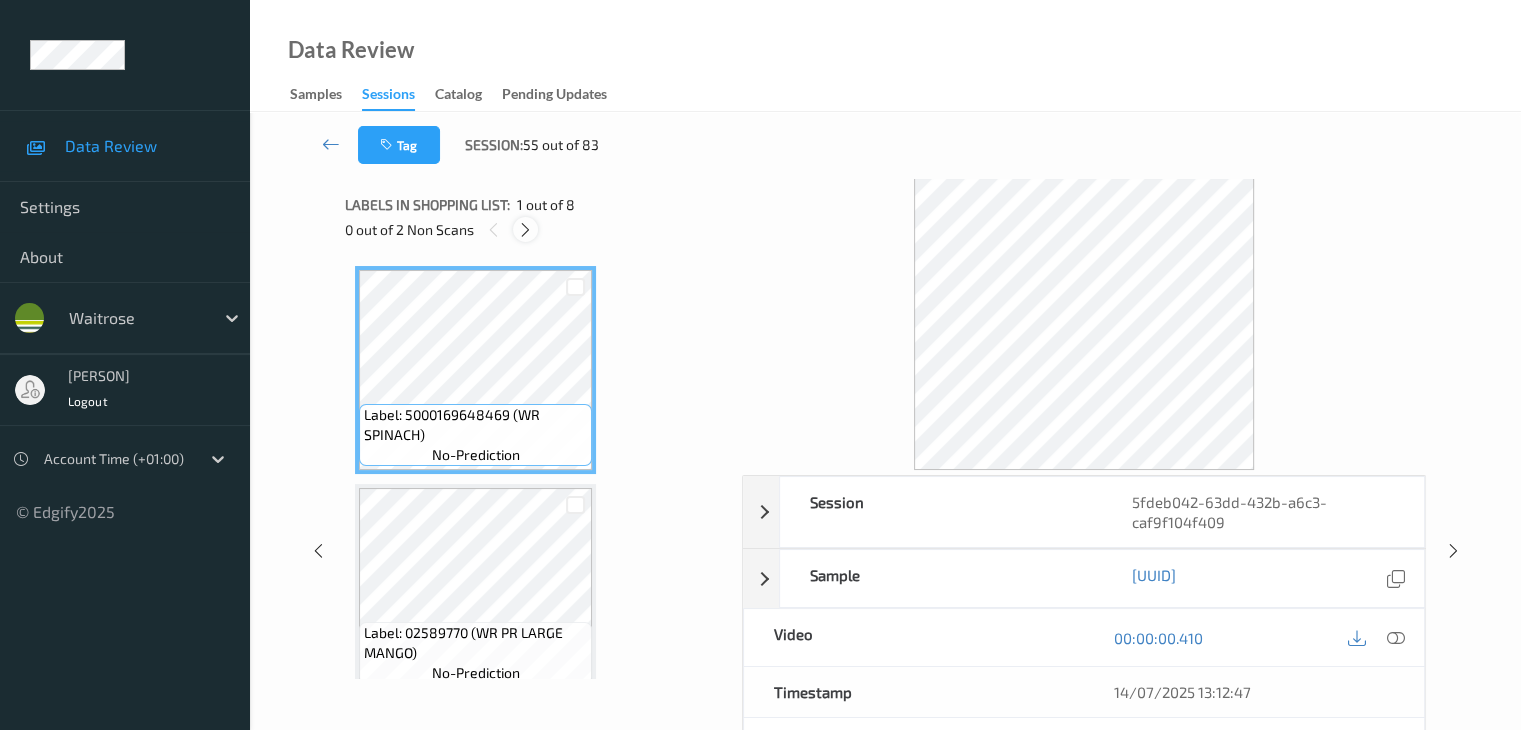 click at bounding box center [525, 230] 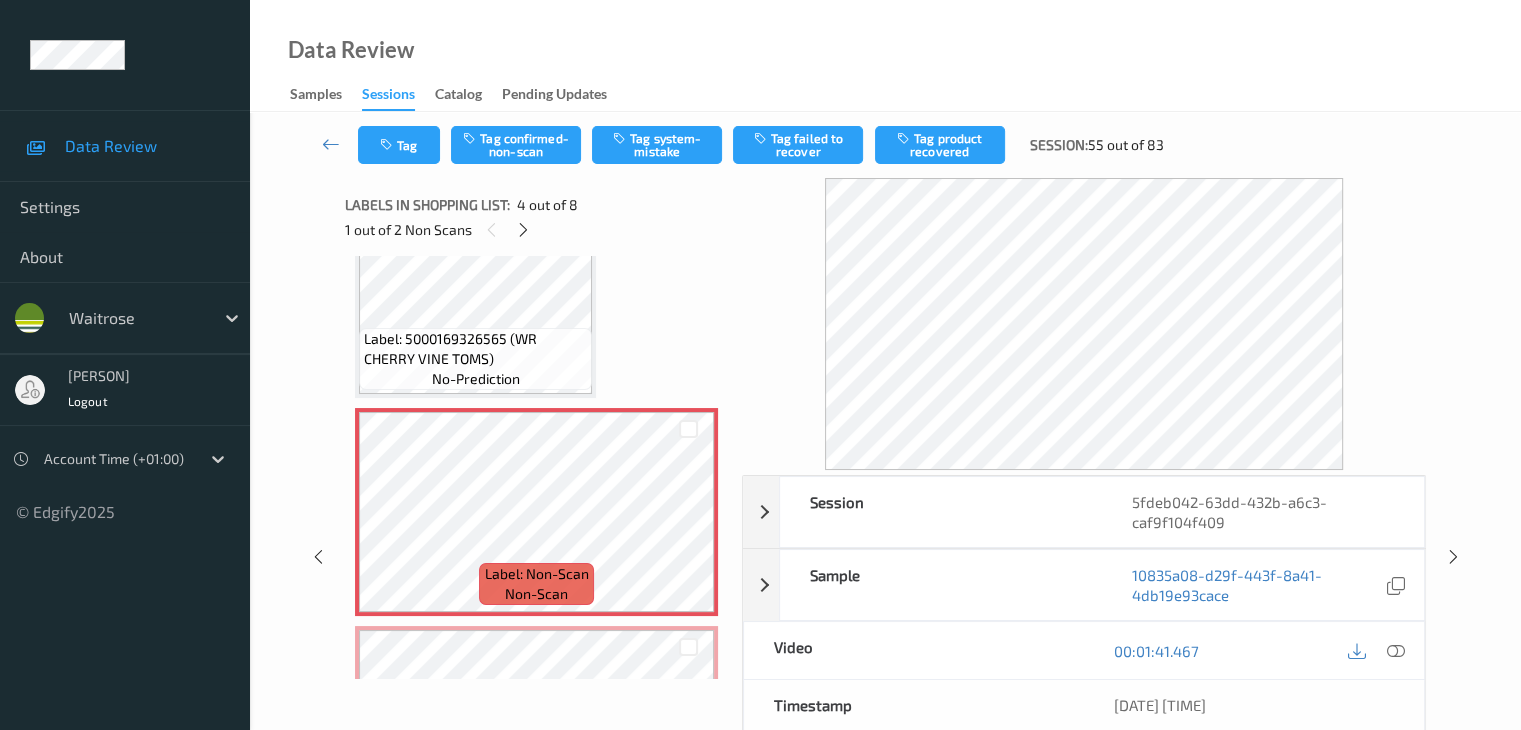 scroll, scrollTop: 546, scrollLeft: 0, axis: vertical 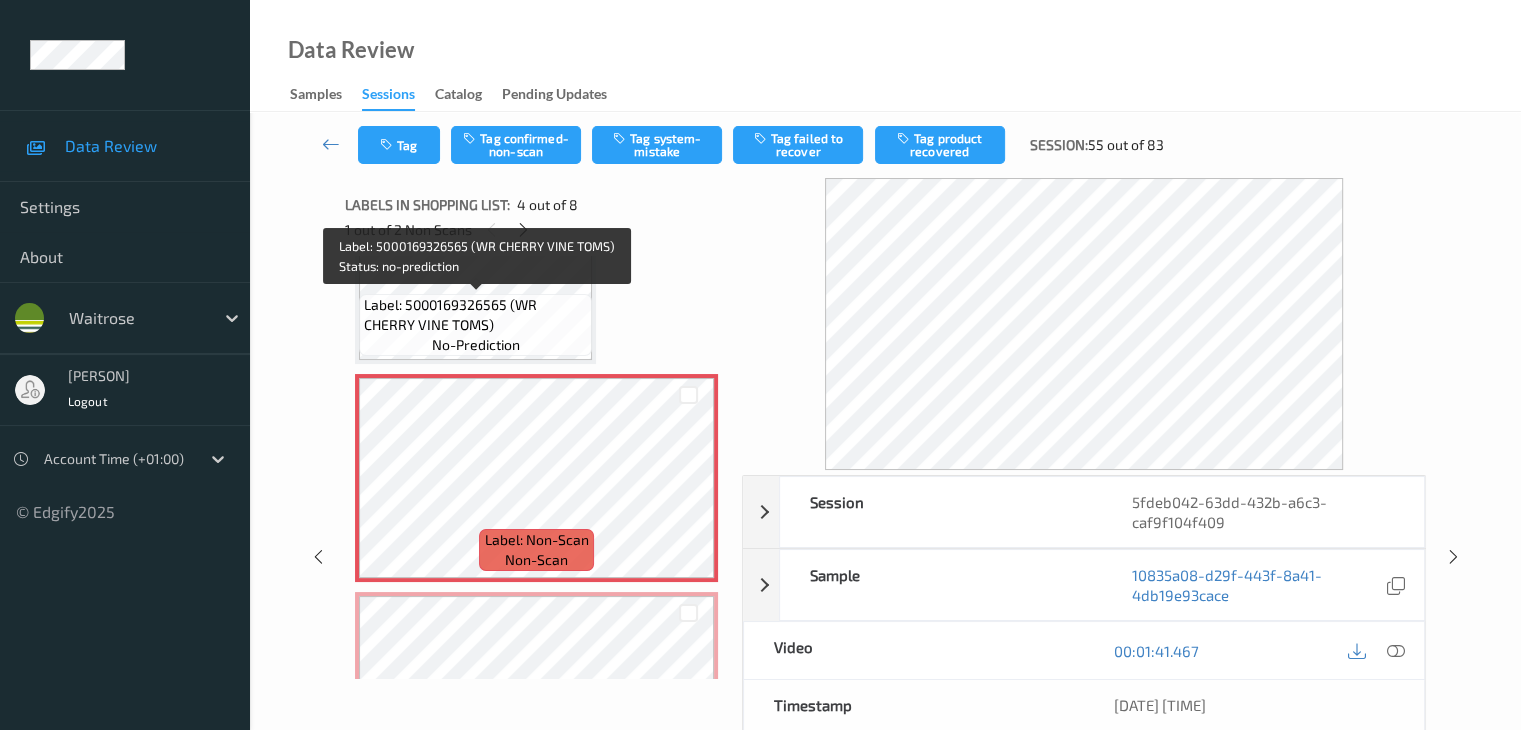 click on "Label: 5000169326565 (WR CHERRY VINE TOMS)" at bounding box center [475, 315] 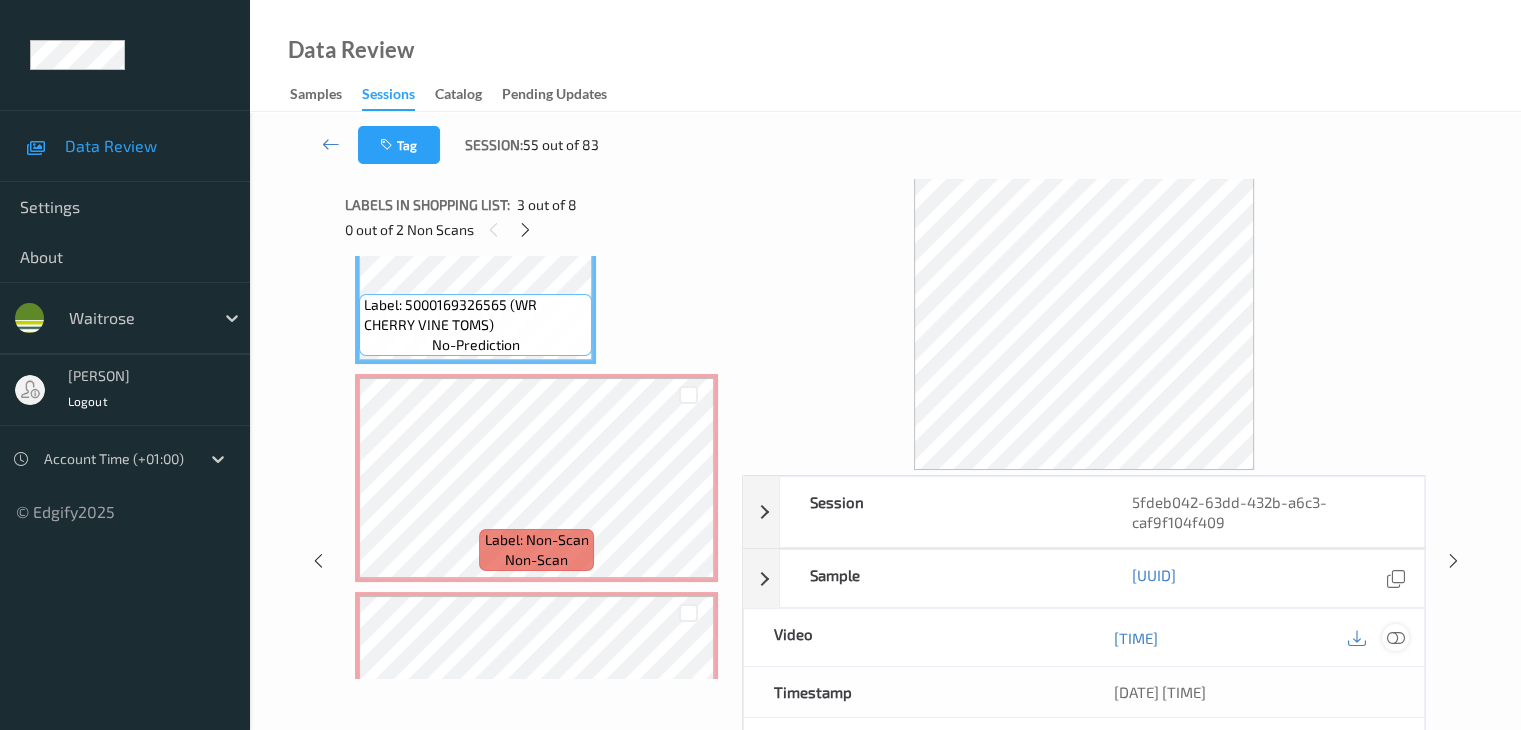 click at bounding box center (1395, 638) 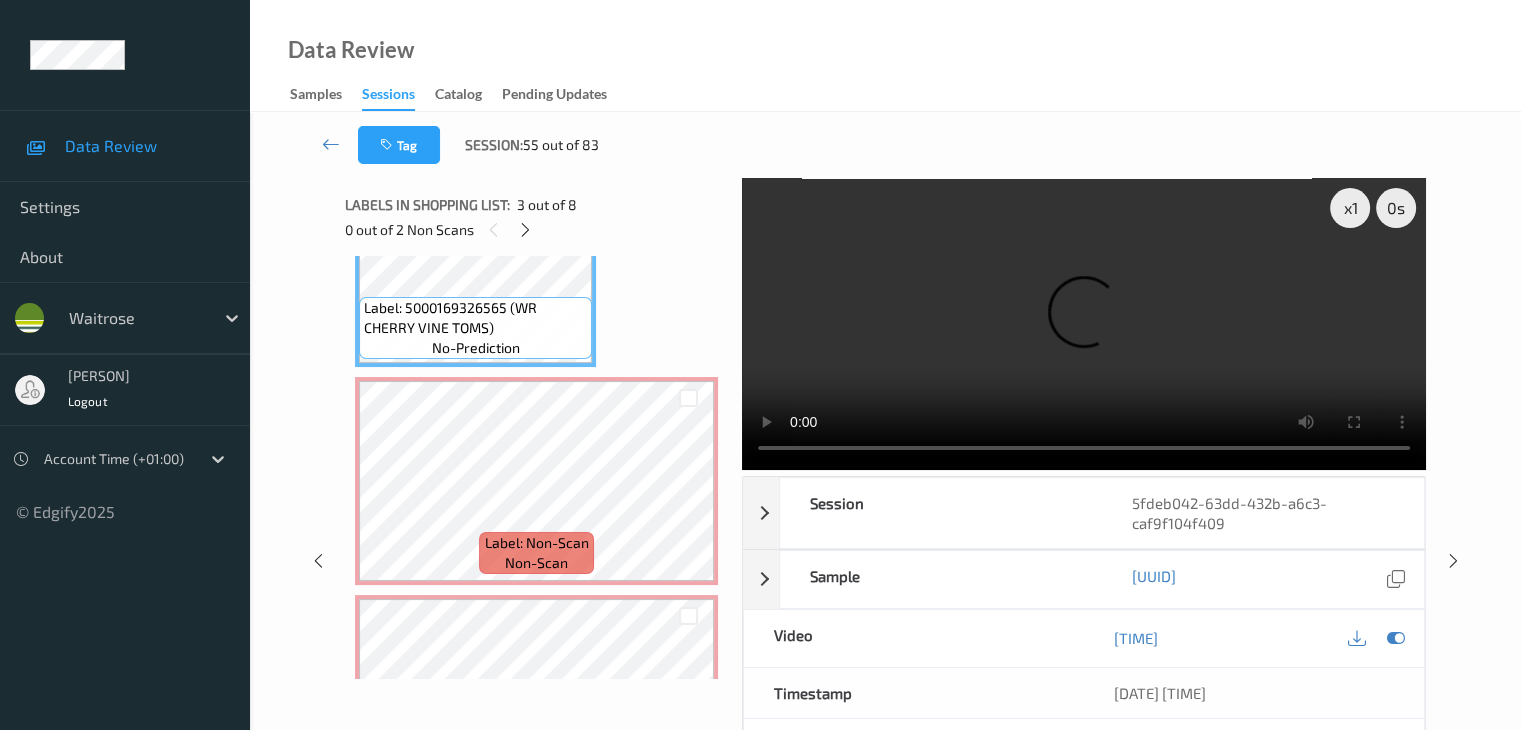 scroll, scrollTop: 546, scrollLeft: 0, axis: vertical 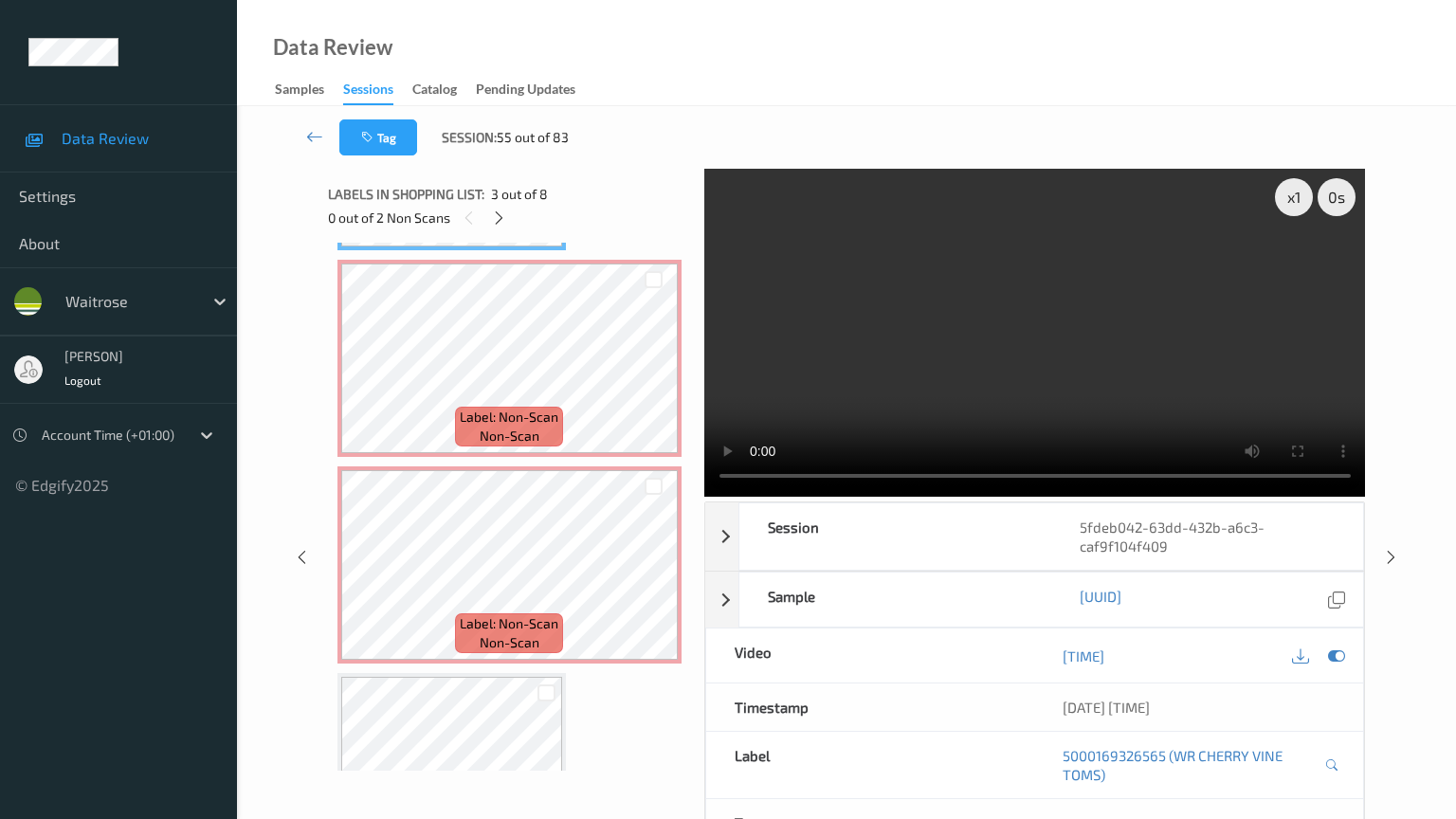 type 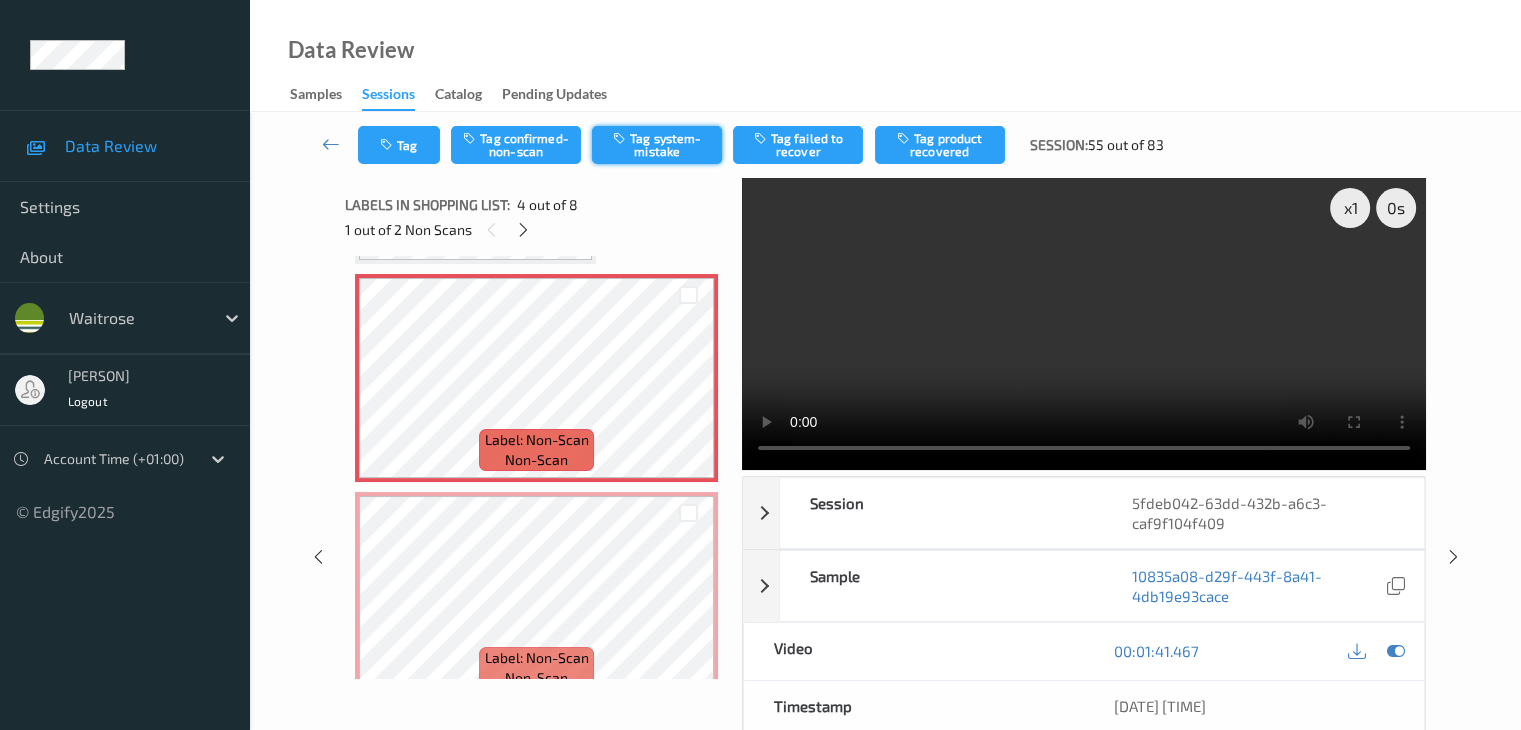 click on "Tag   system-mistake" at bounding box center (657, 145) 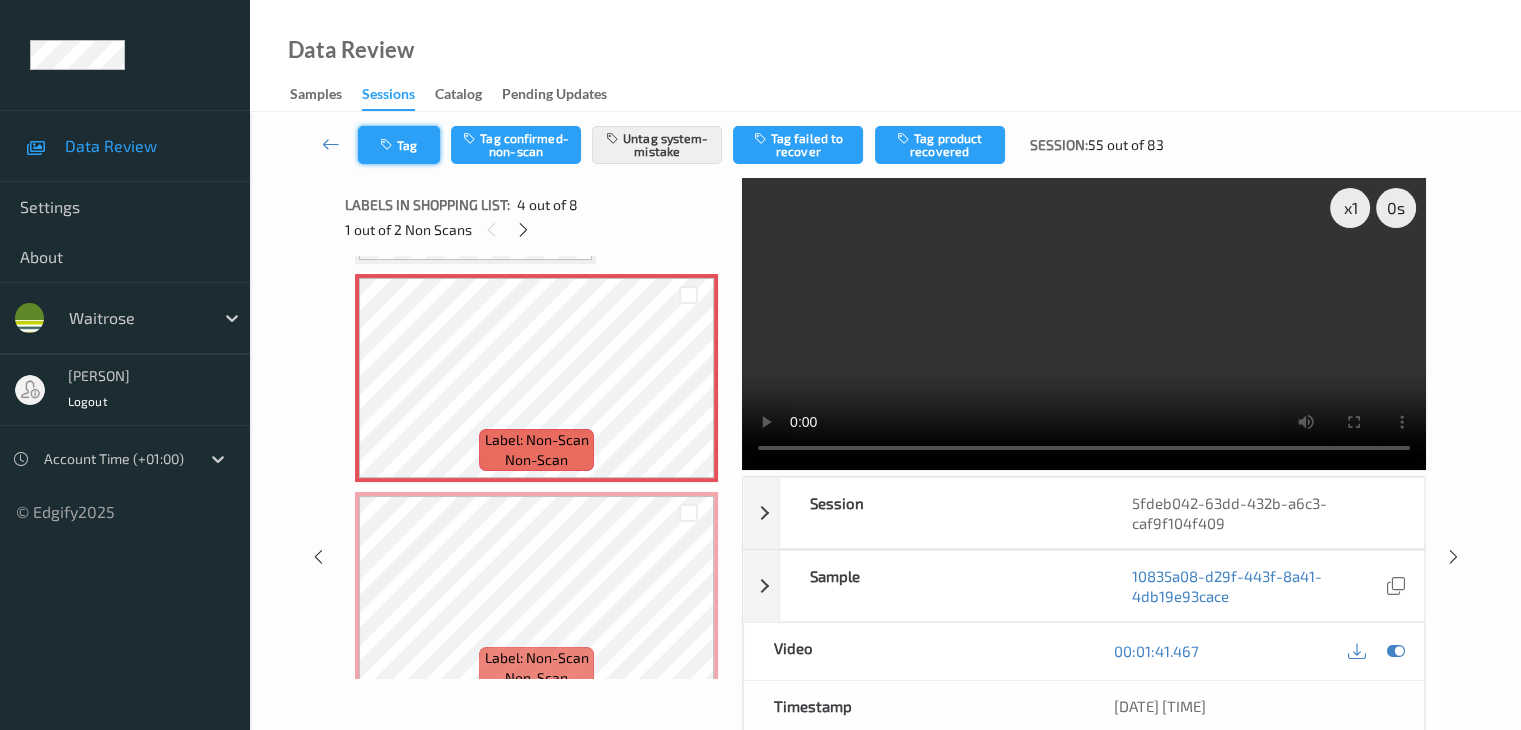 click on "Tag" at bounding box center [399, 145] 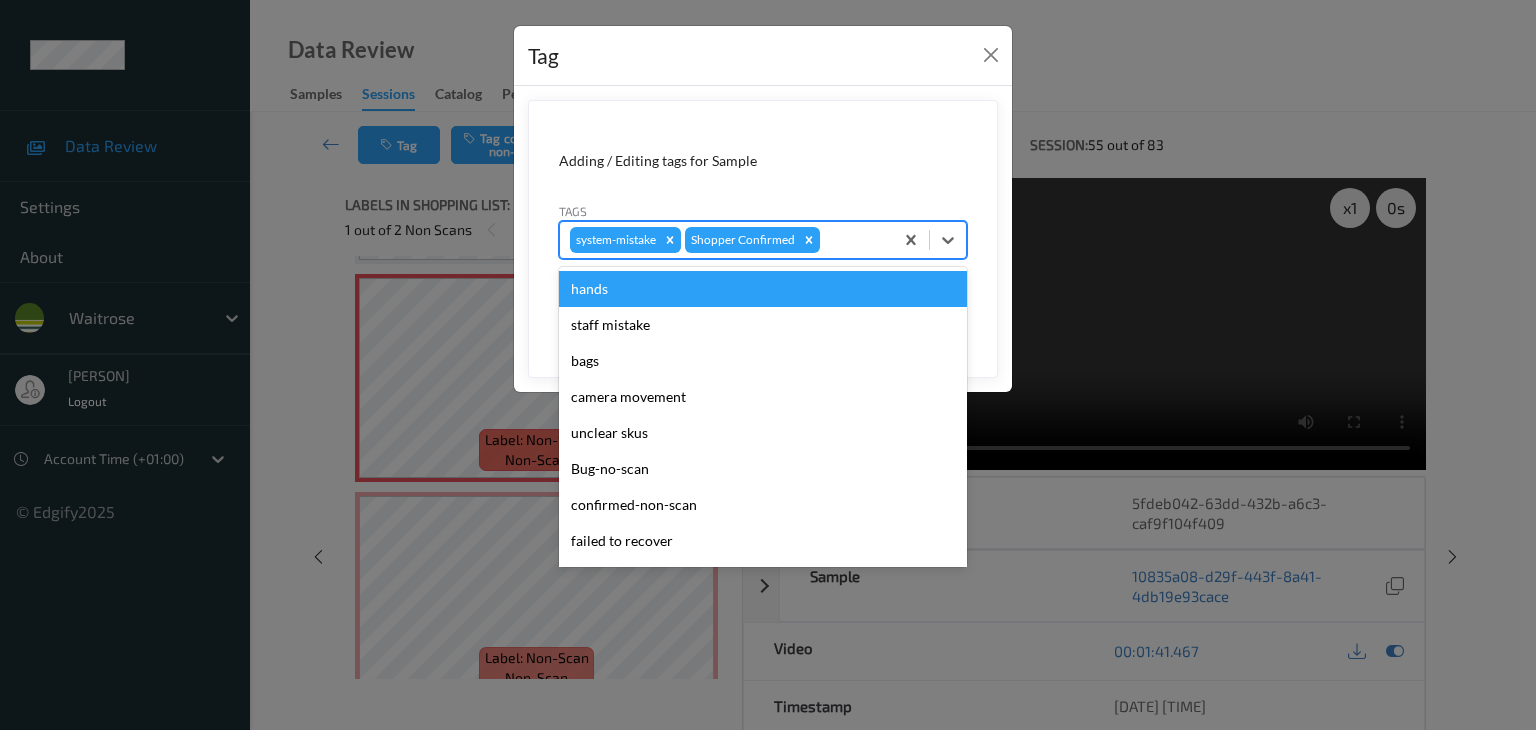 click at bounding box center [853, 240] 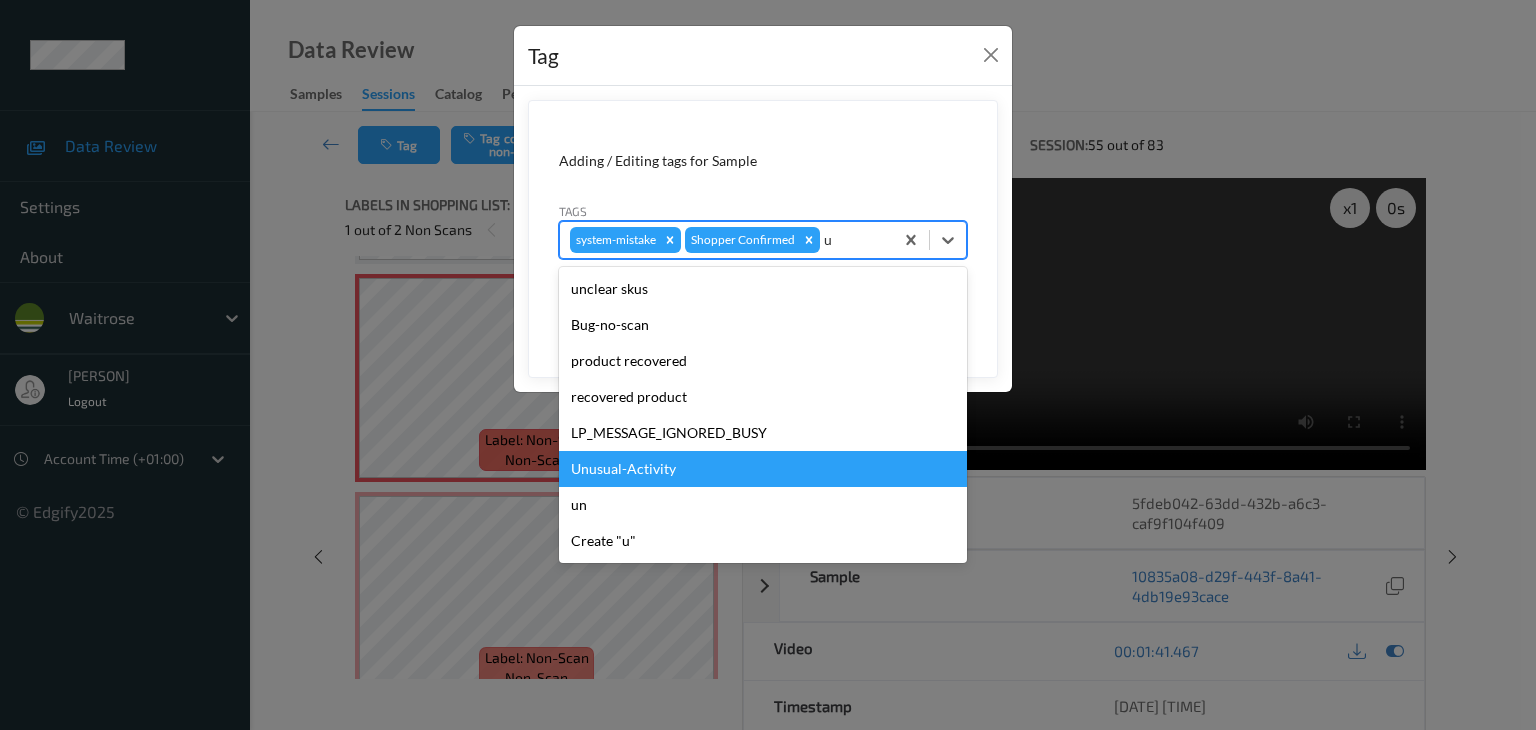 click on "Unusual-Activity" at bounding box center (763, 469) 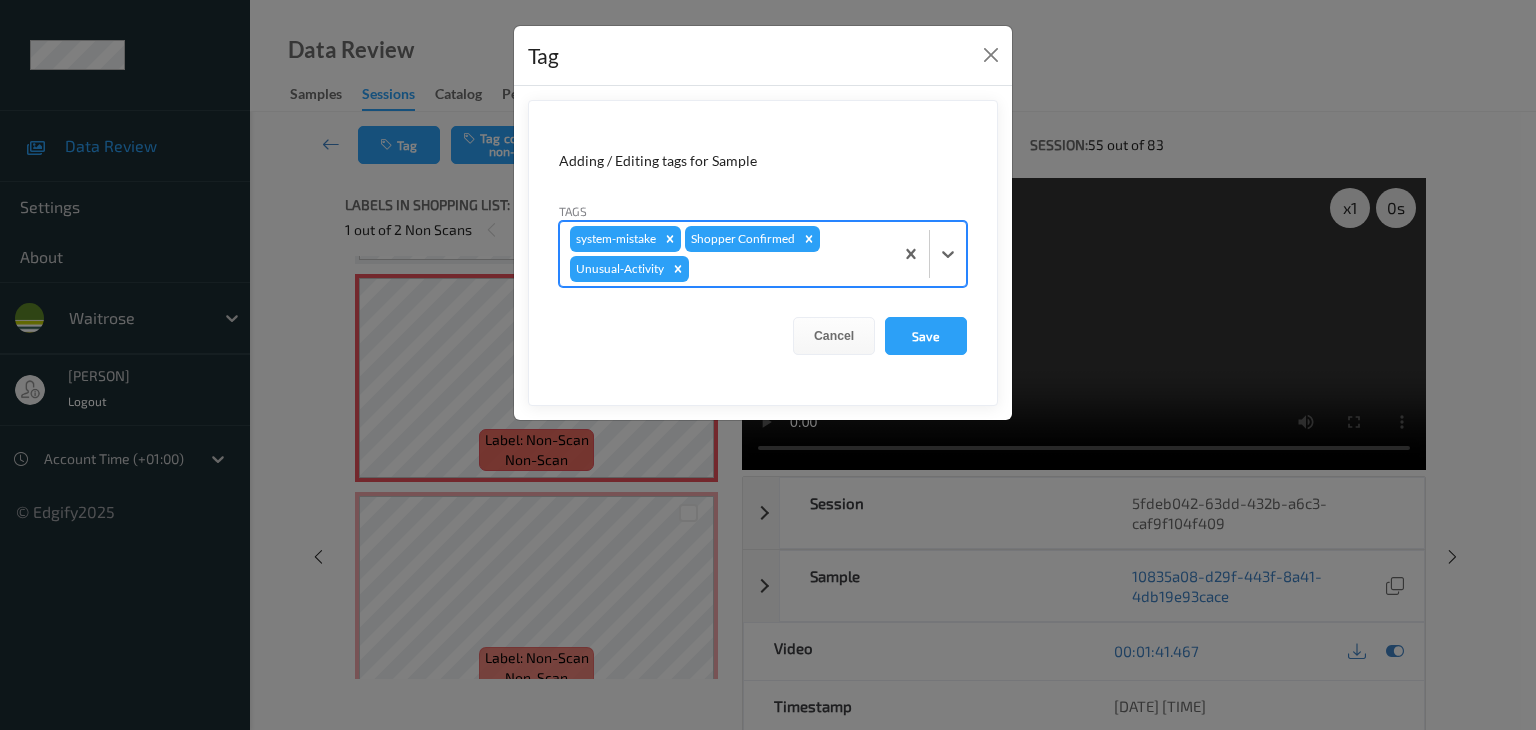 type on "p" 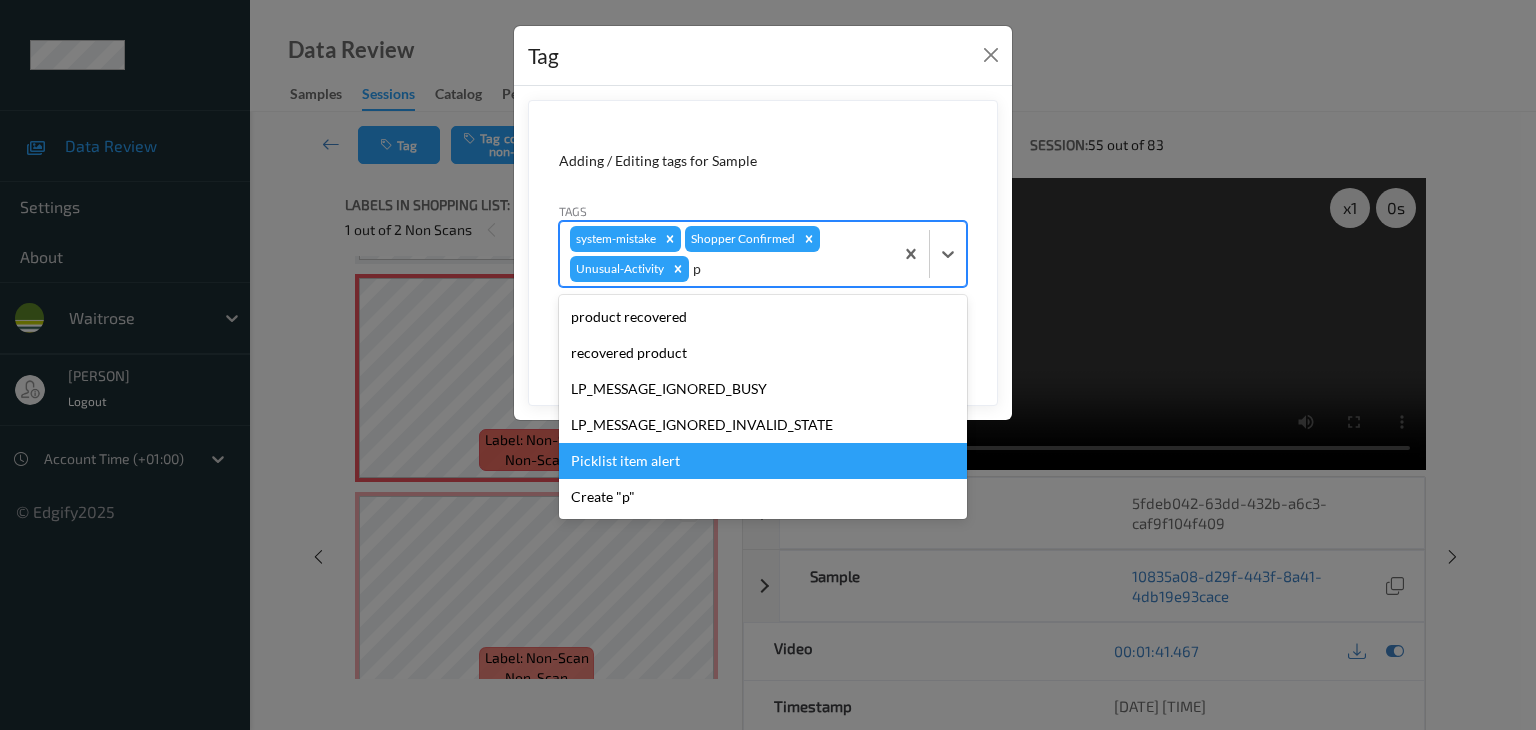 click on "Picklist item alert" at bounding box center (763, 461) 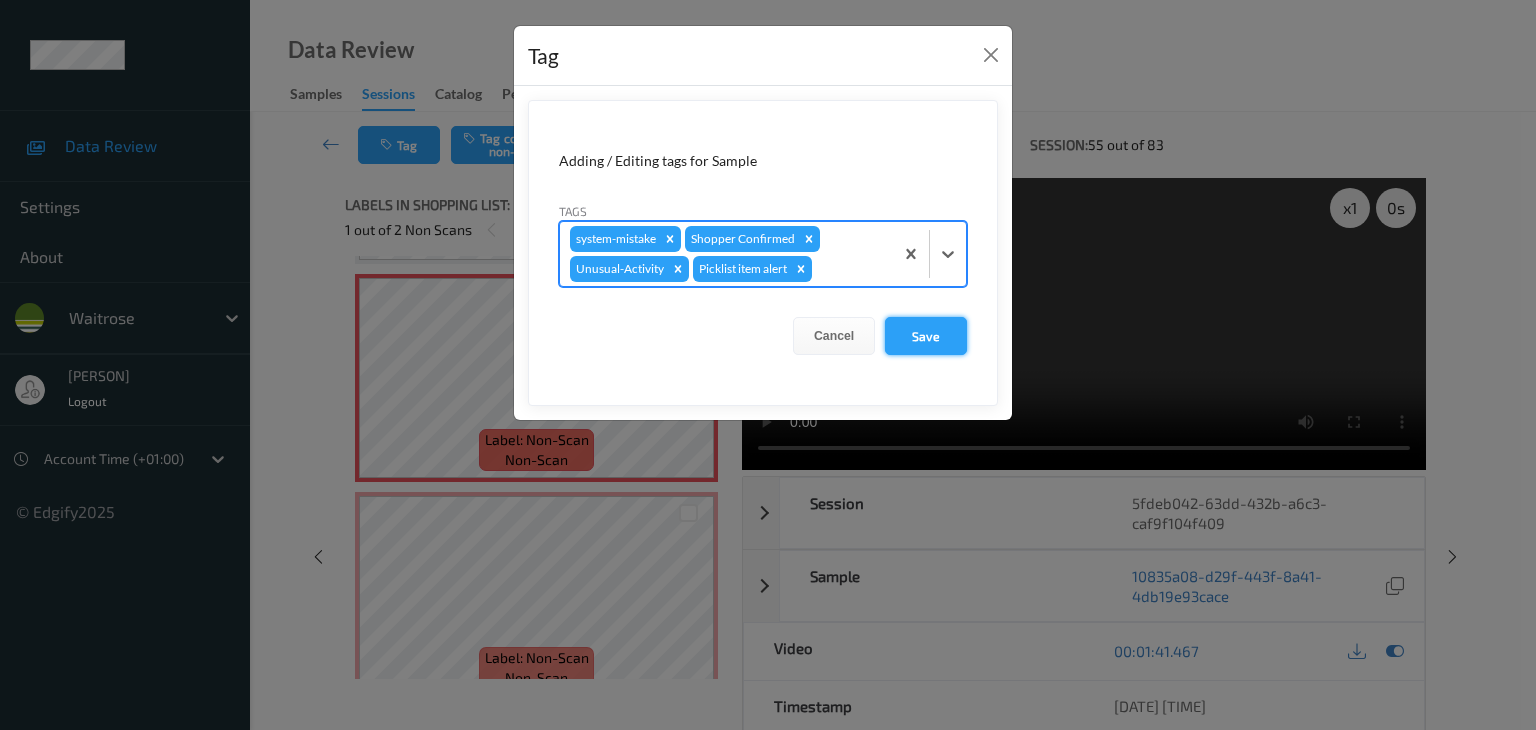 click on "Save" at bounding box center [926, 336] 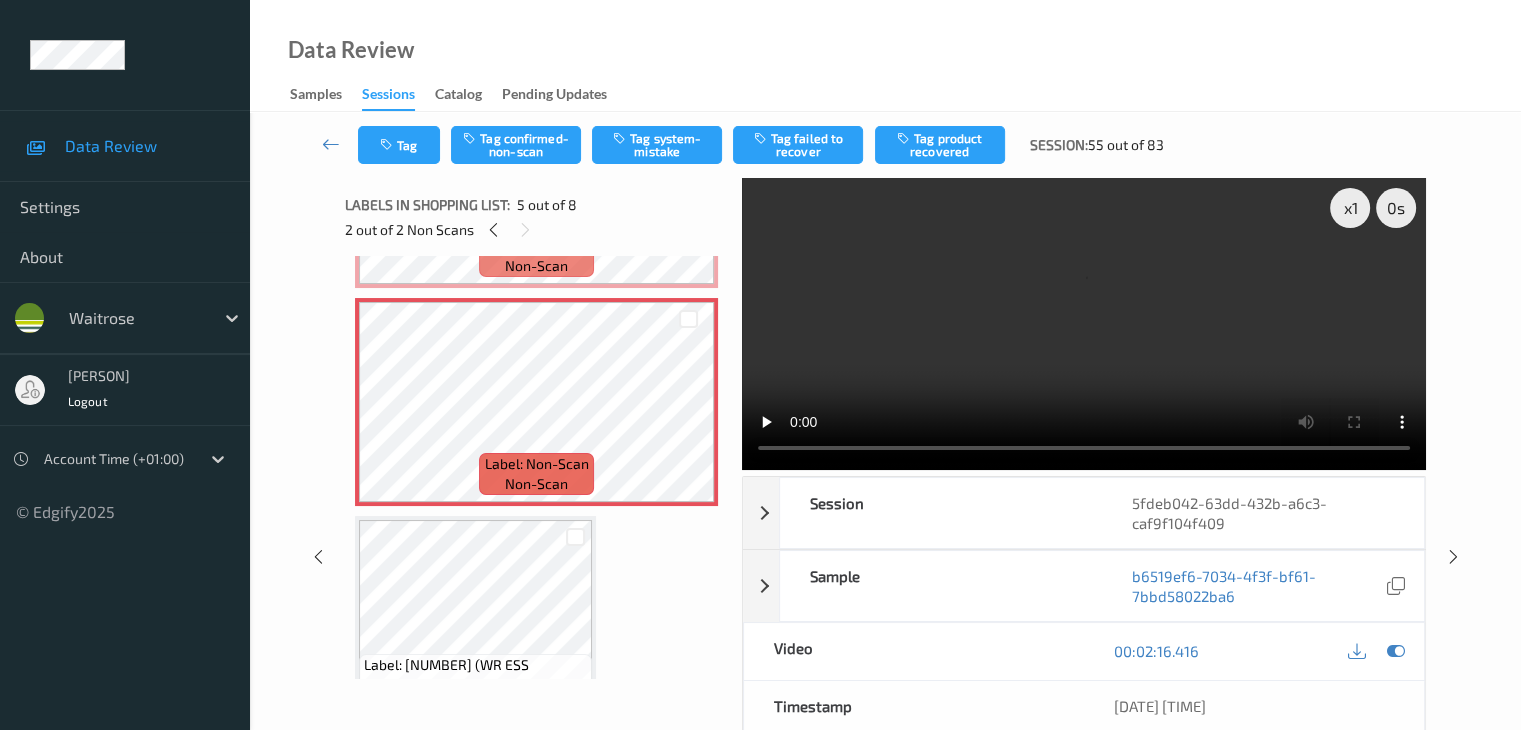 scroll, scrollTop: 846, scrollLeft: 0, axis: vertical 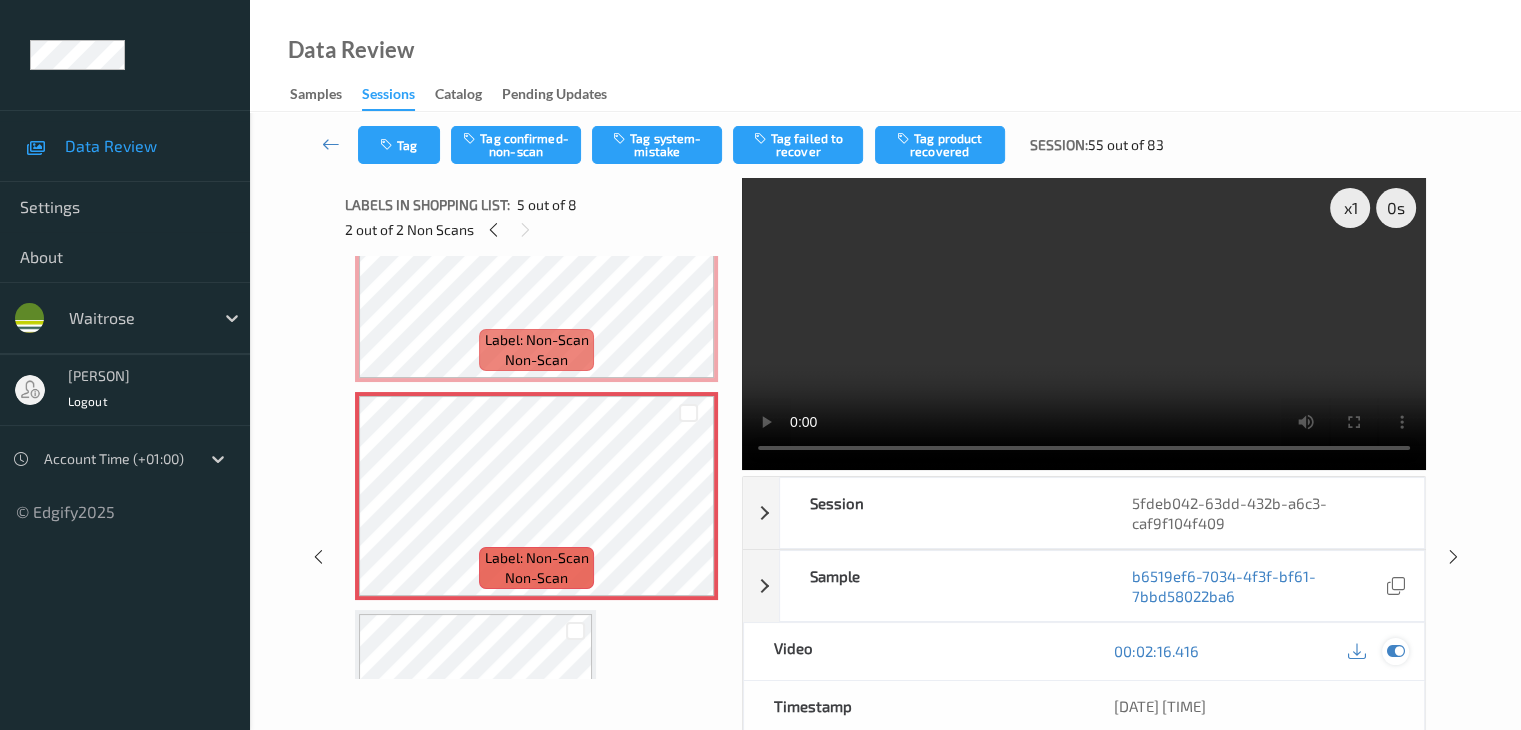 click at bounding box center (1395, 651) 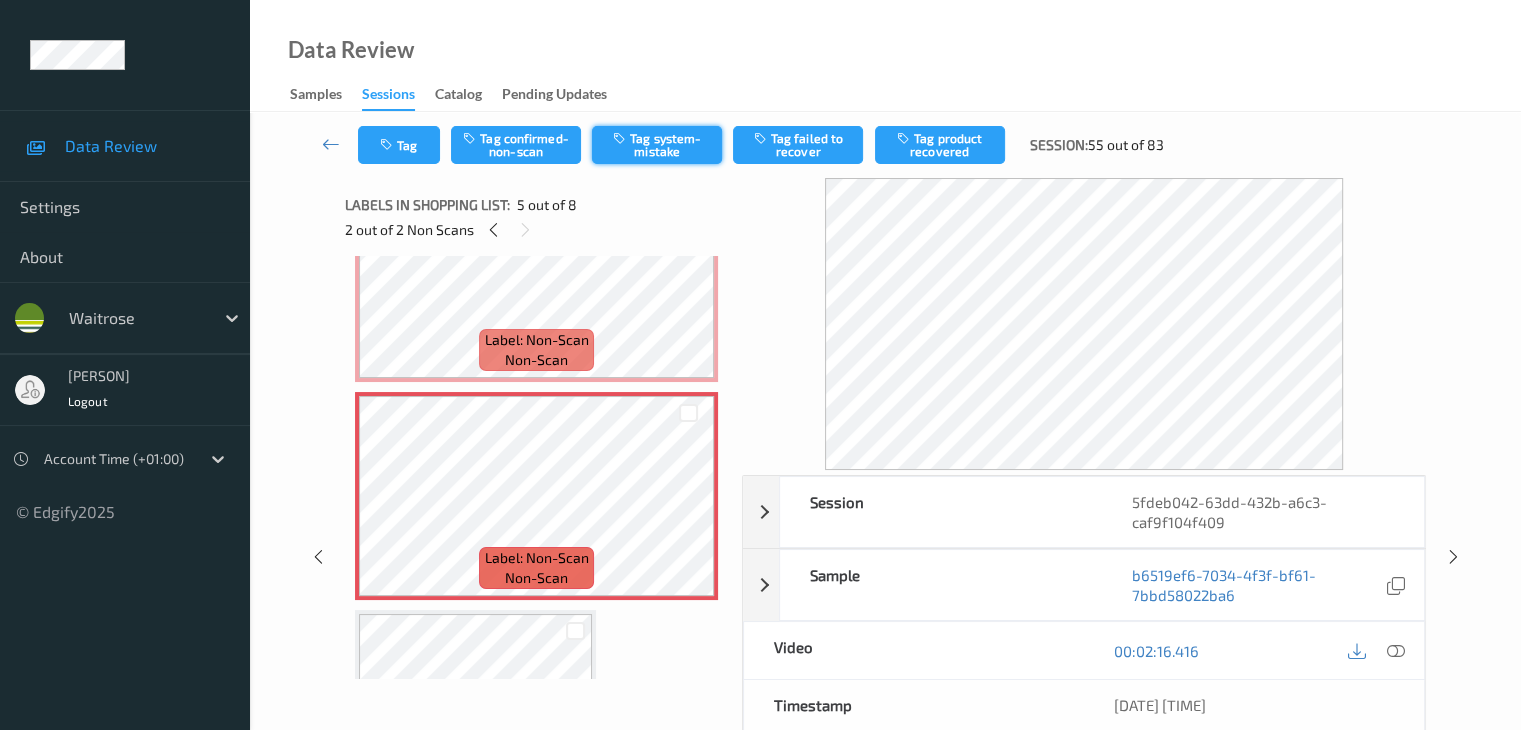 click on "Tag   system-mistake" at bounding box center (657, 145) 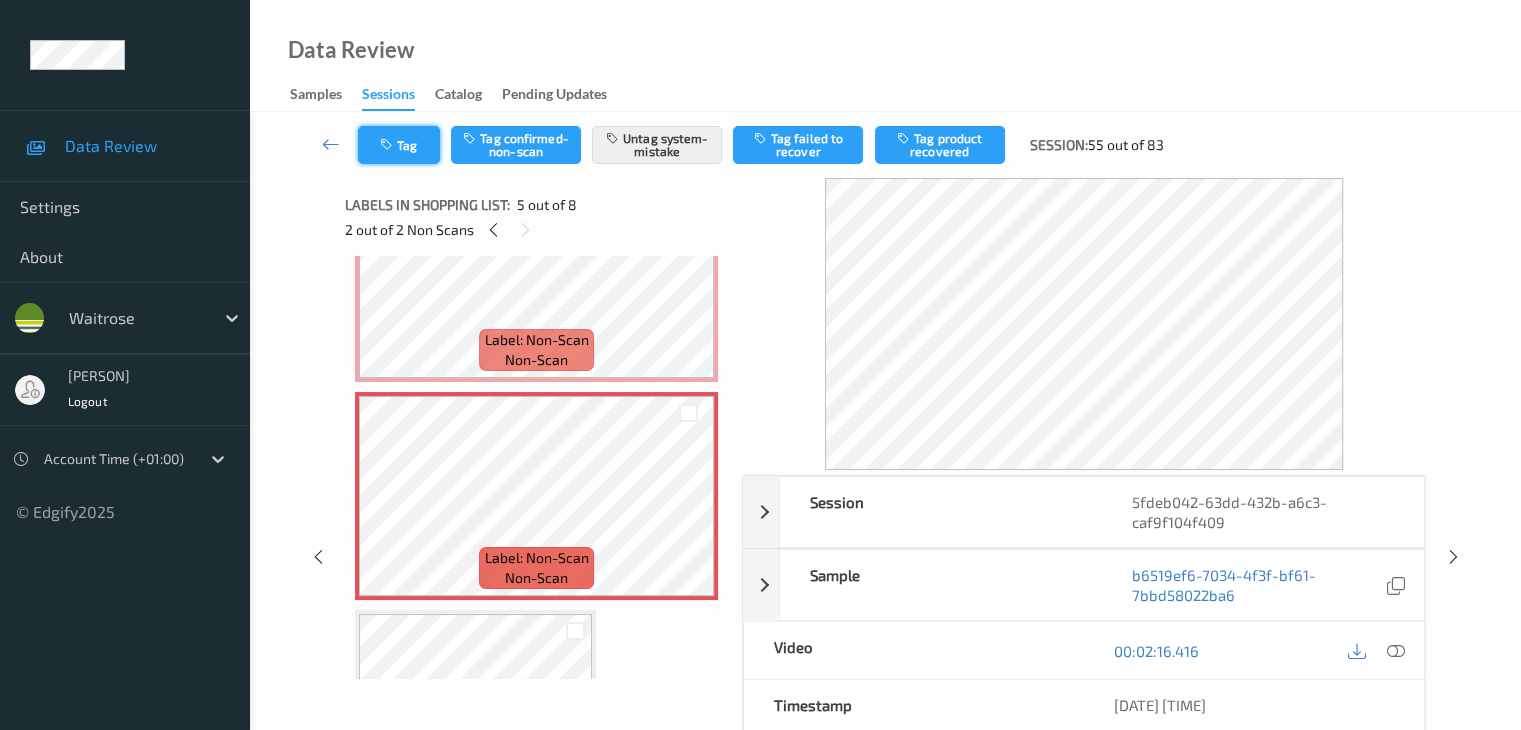 click on "Tag" at bounding box center (399, 145) 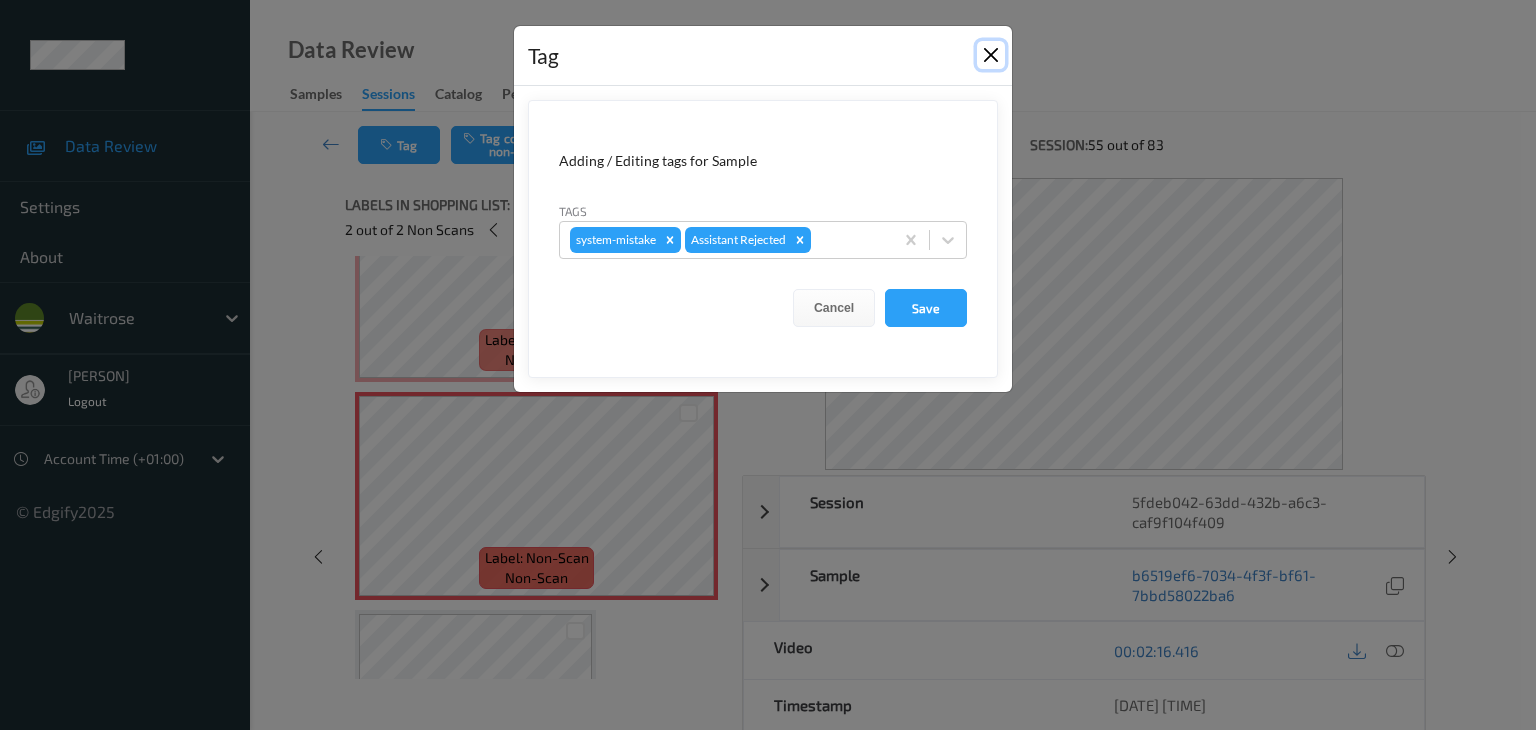 click at bounding box center [991, 55] 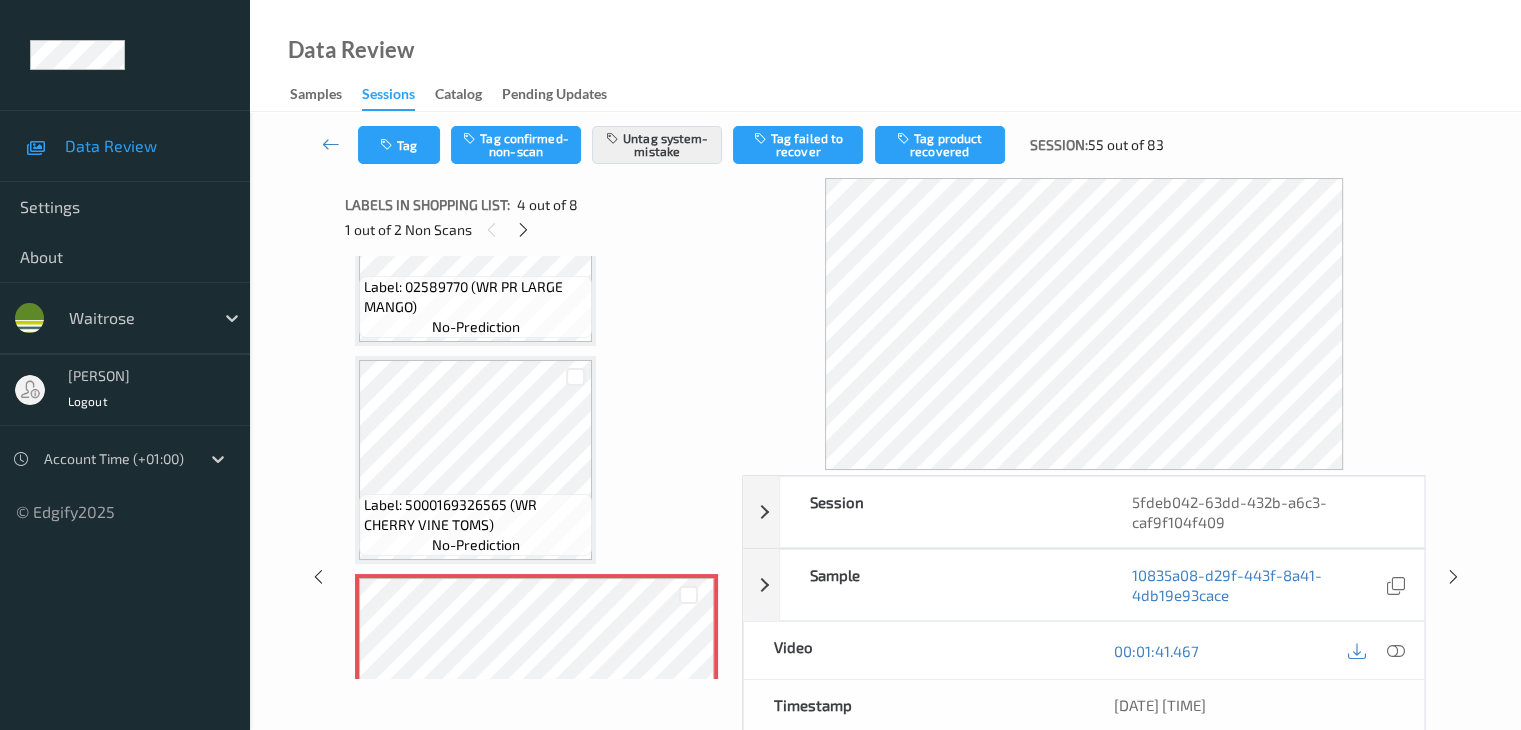 scroll, scrollTop: 646, scrollLeft: 0, axis: vertical 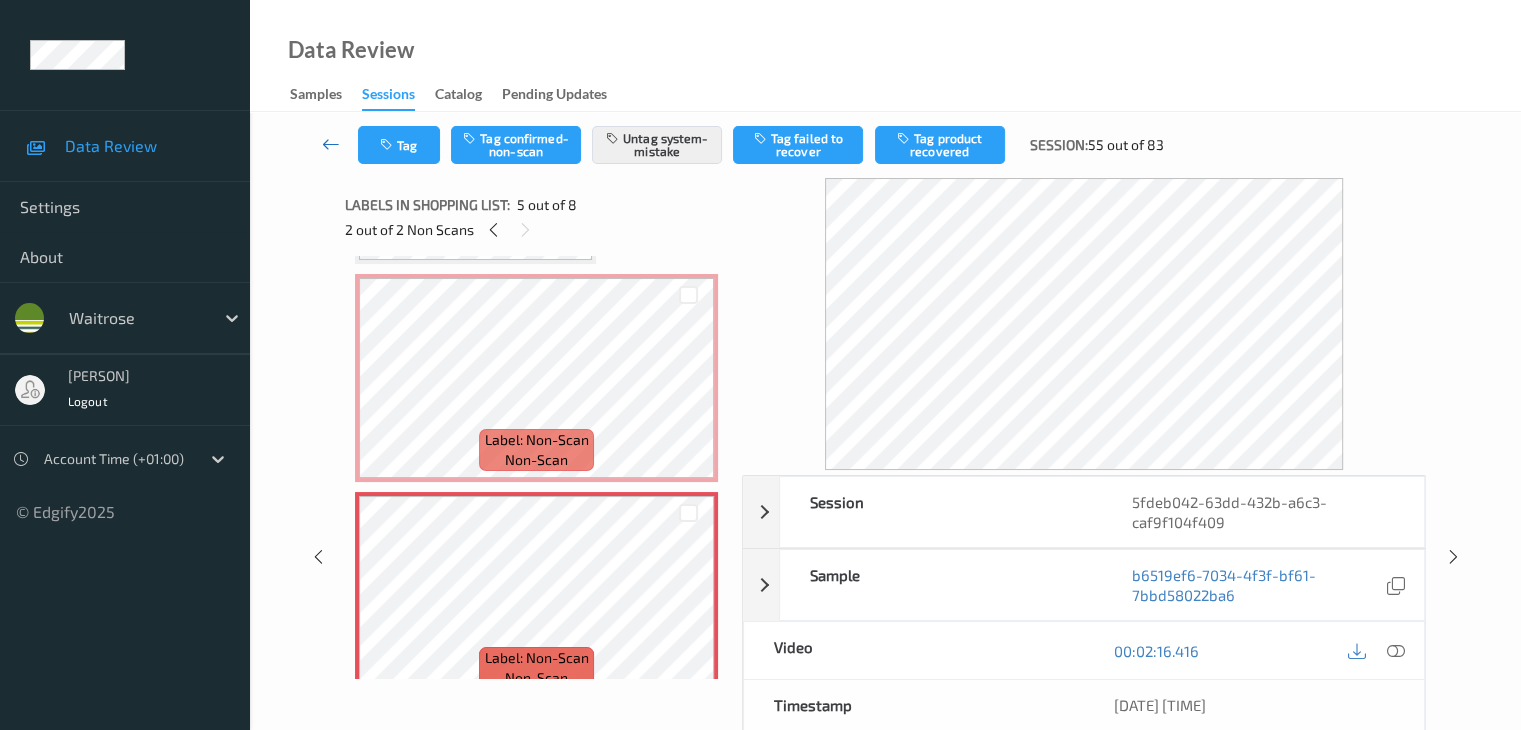 click at bounding box center (331, 144) 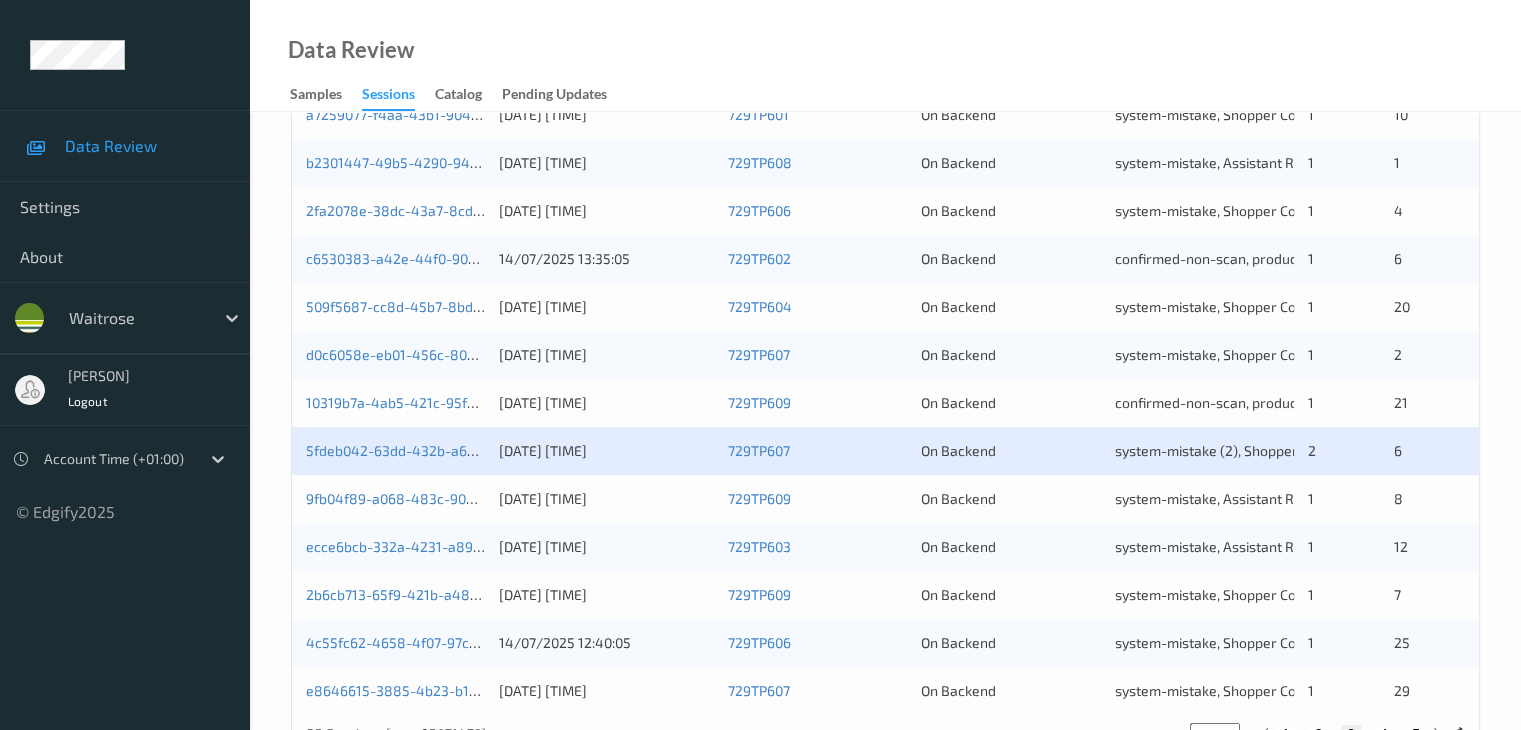 scroll, scrollTop: 932, scrollLeft: 0, axis: vertical 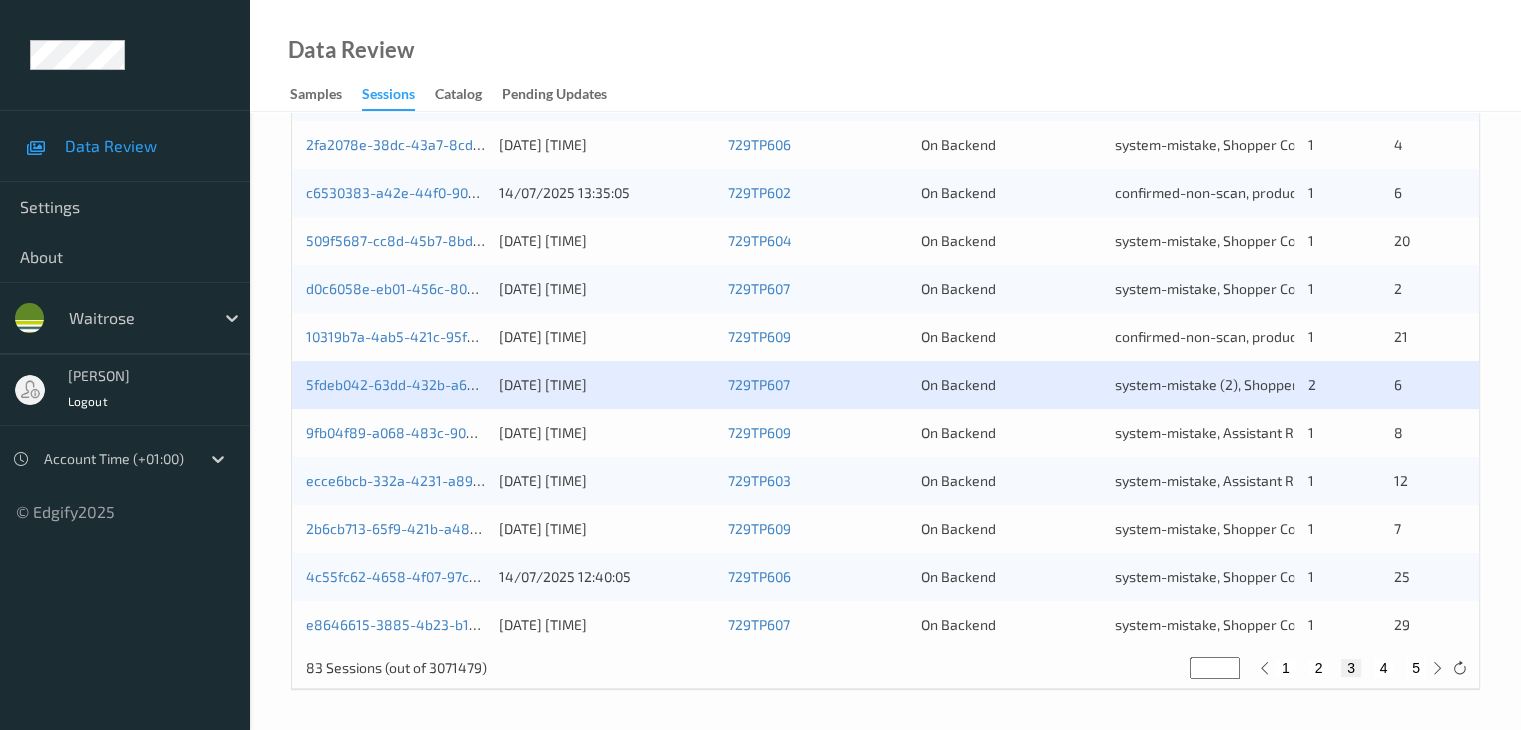 click on "2" at bounding box center [1319, 668] 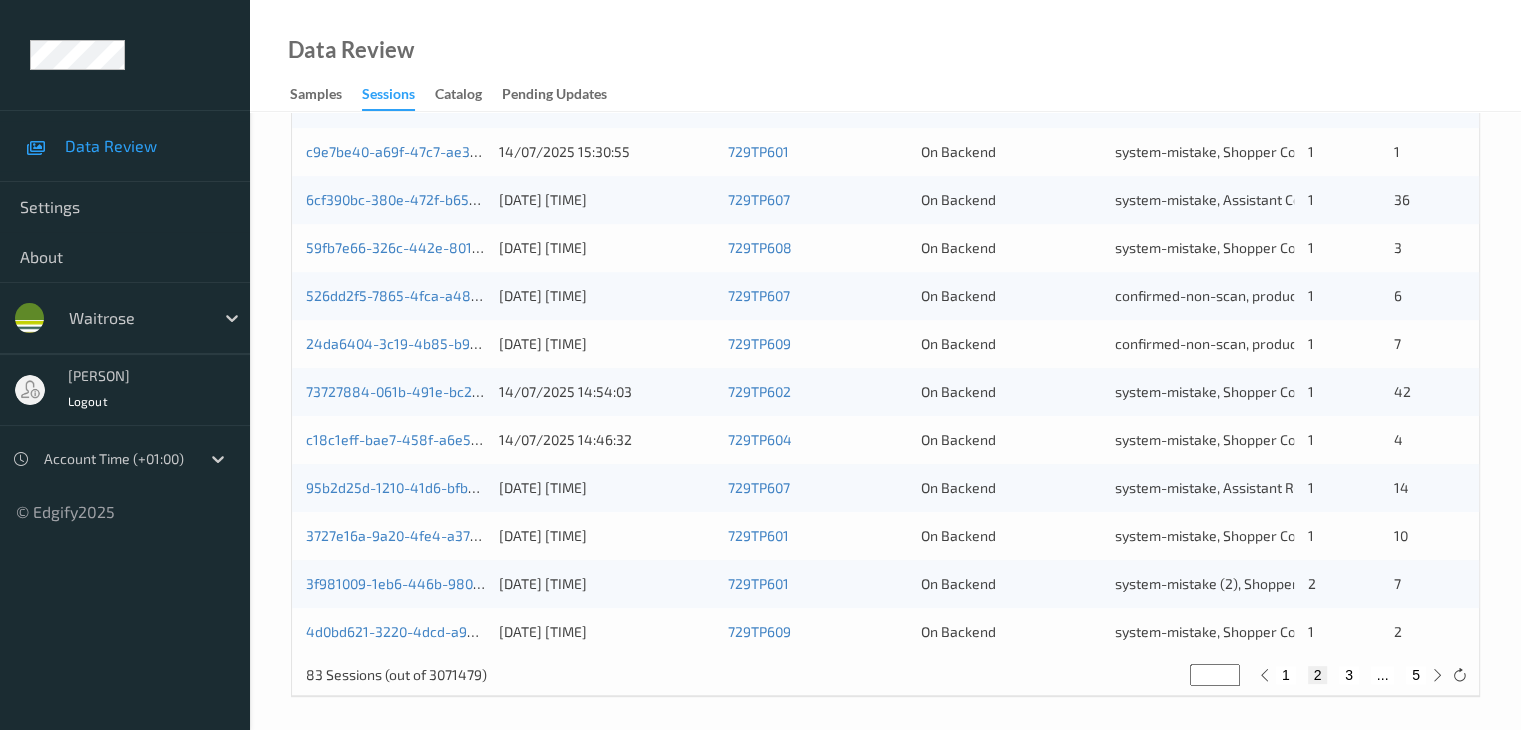 scroll, scrollTop: 932, scrollLeft: 0, axis: vertical 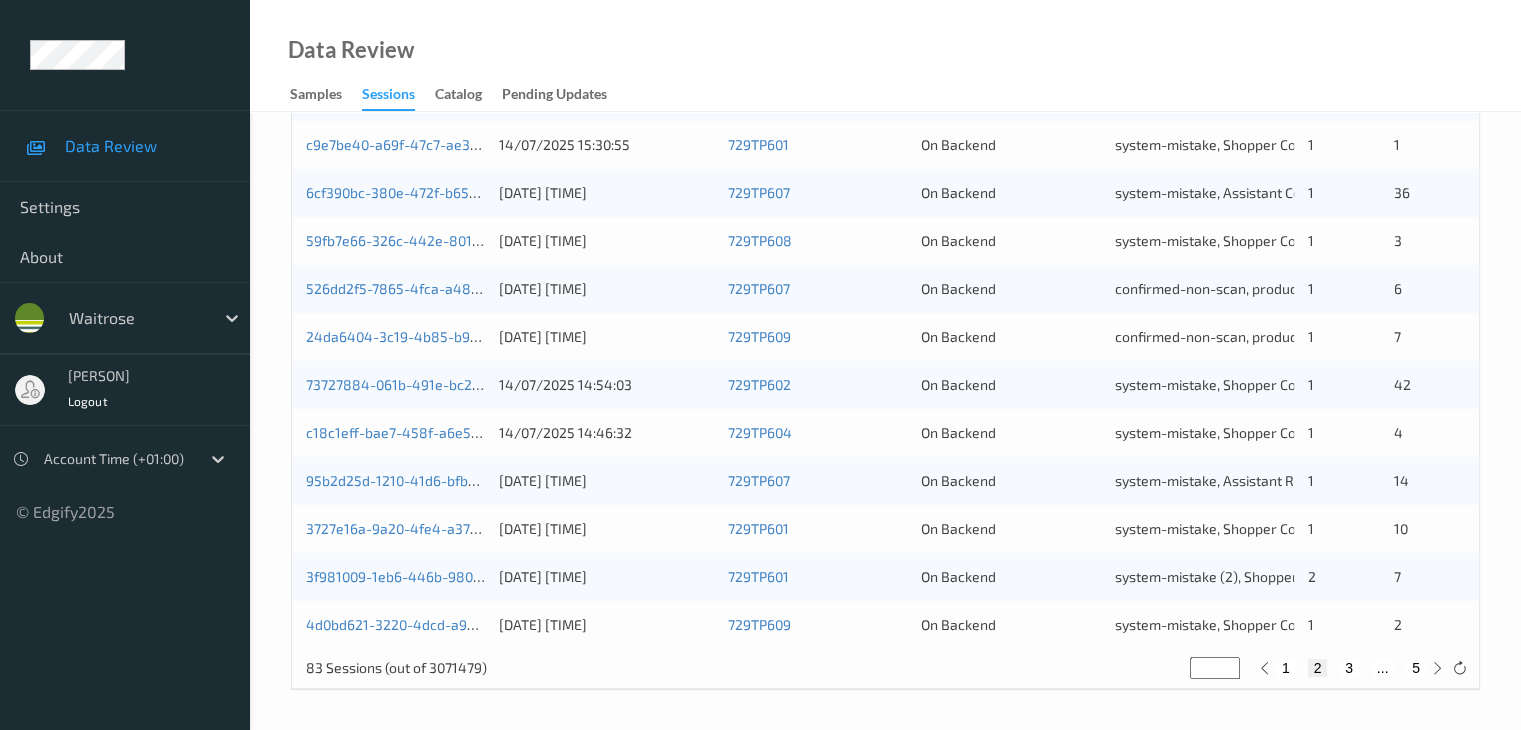 click on "1" at bounding box center [1286, 668] 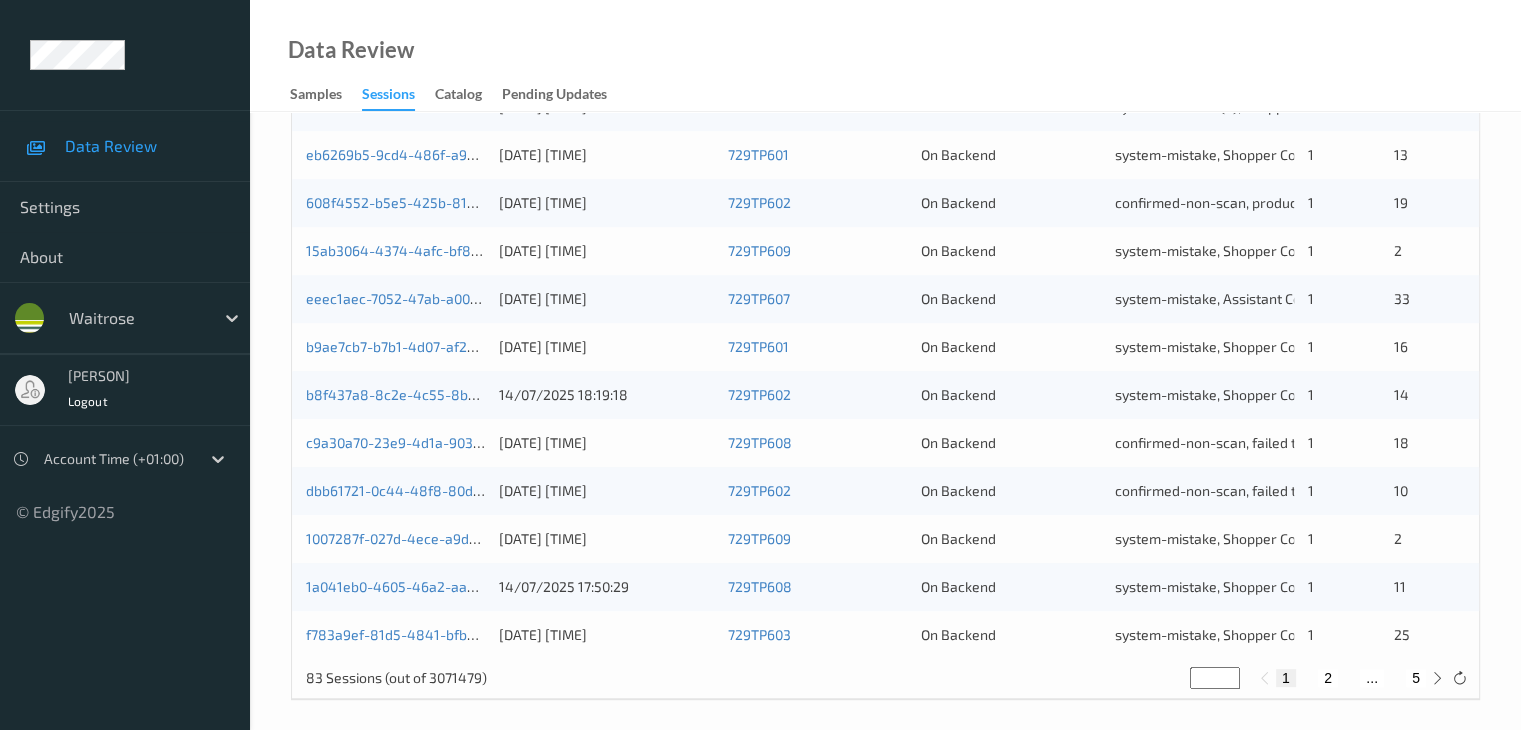 scroll, scrollTop: 932, scrollLeft: 0, axis: vertical 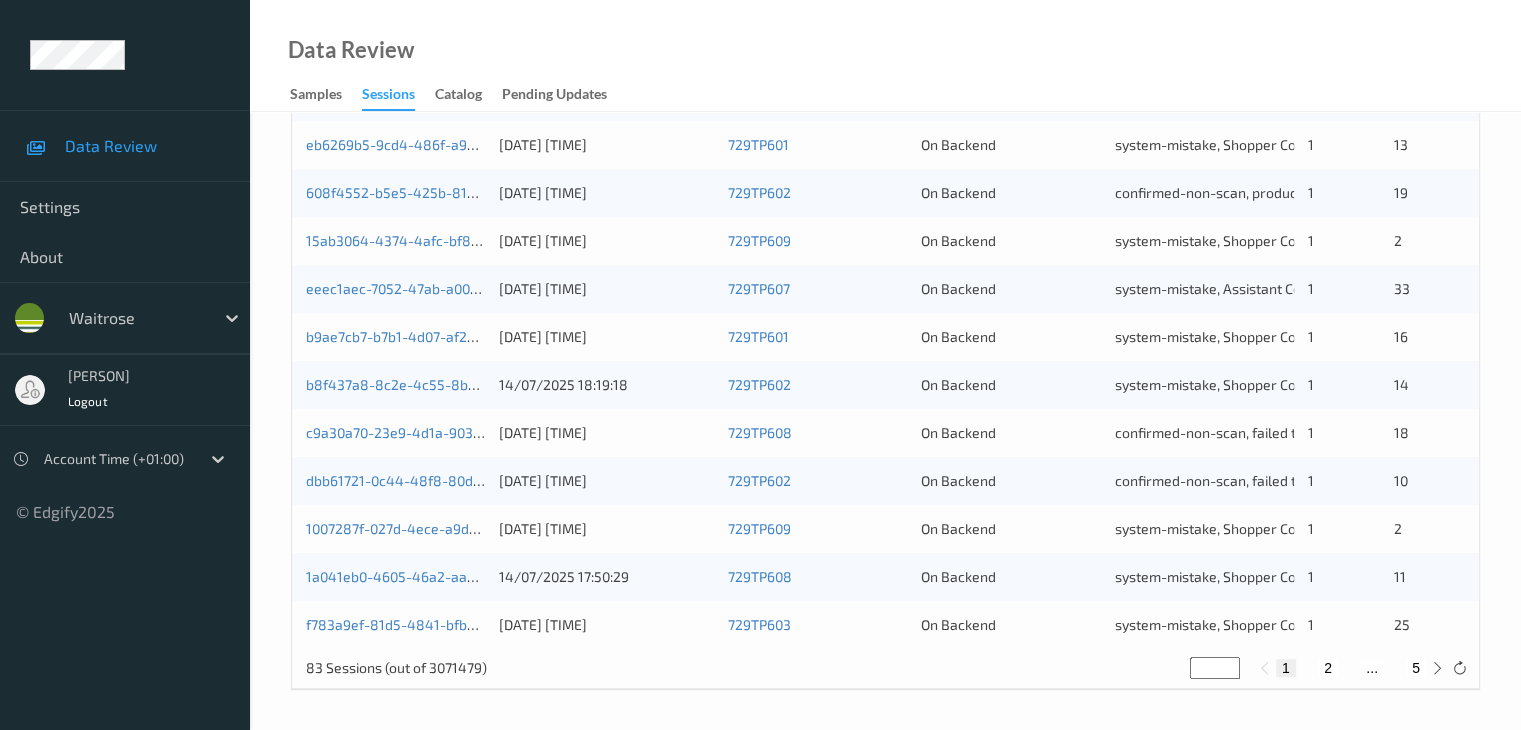click on "2" at bounding box center (1328, 668) 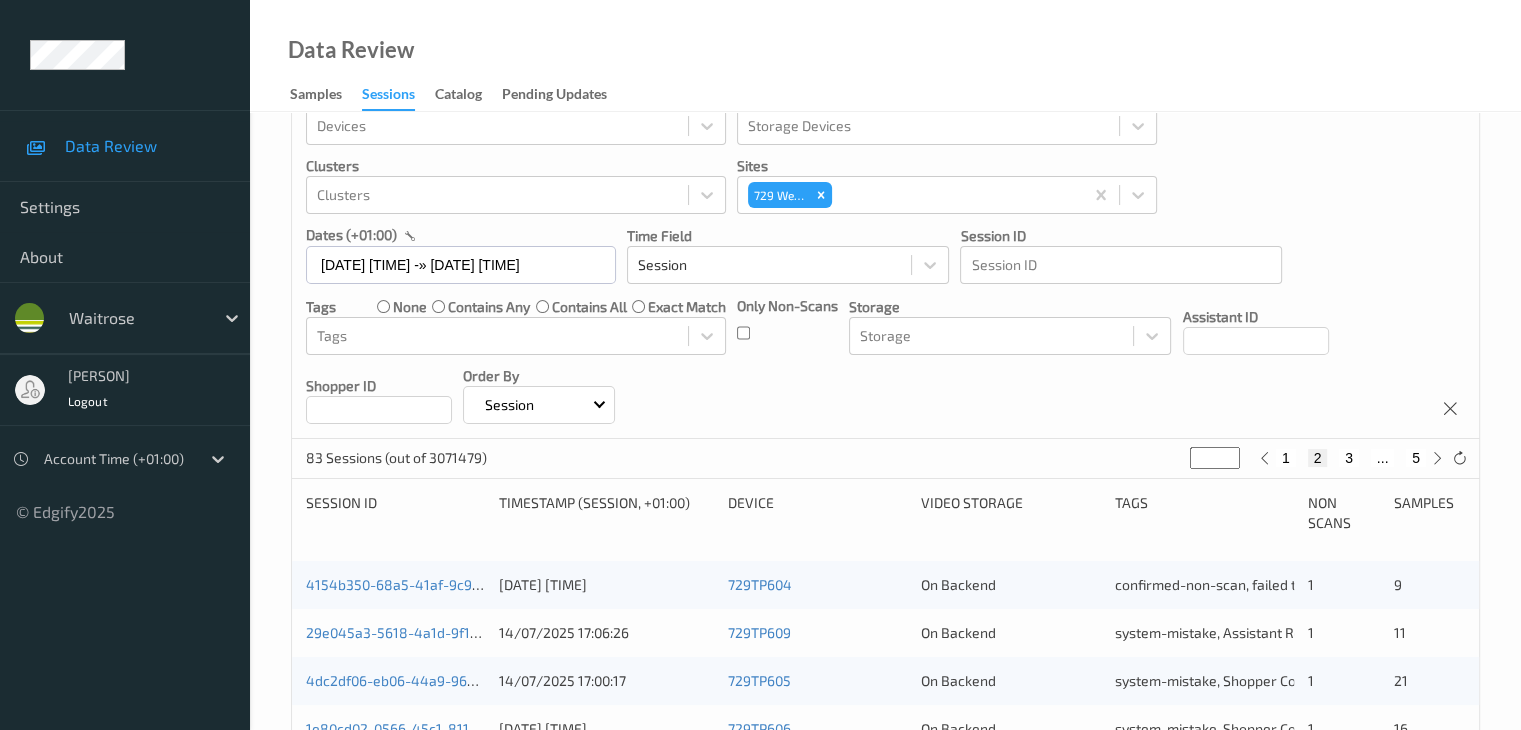 scroll, scrollTop: 0, scrollLeft: 0, axis: both 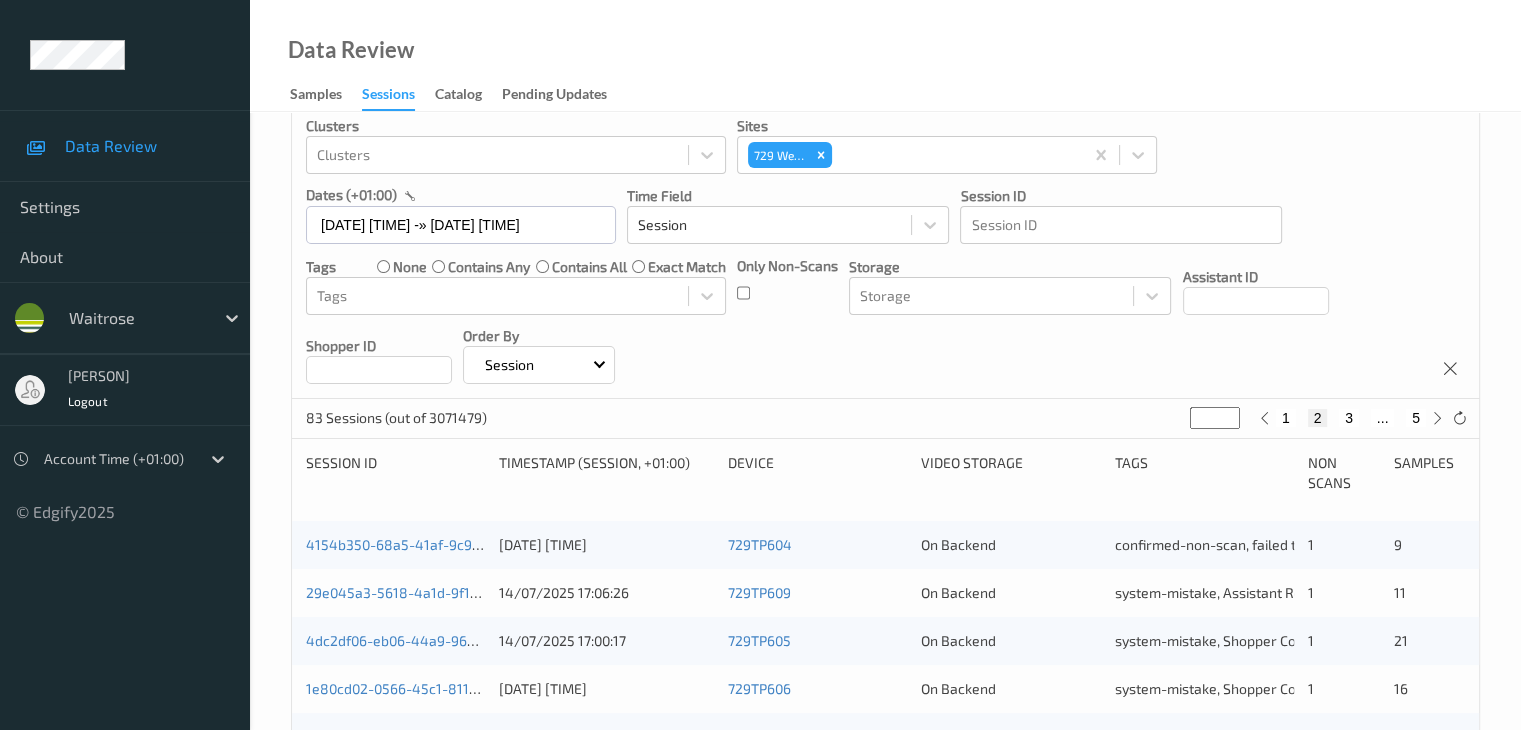 click on "3" at bounding box center [1349, 418] 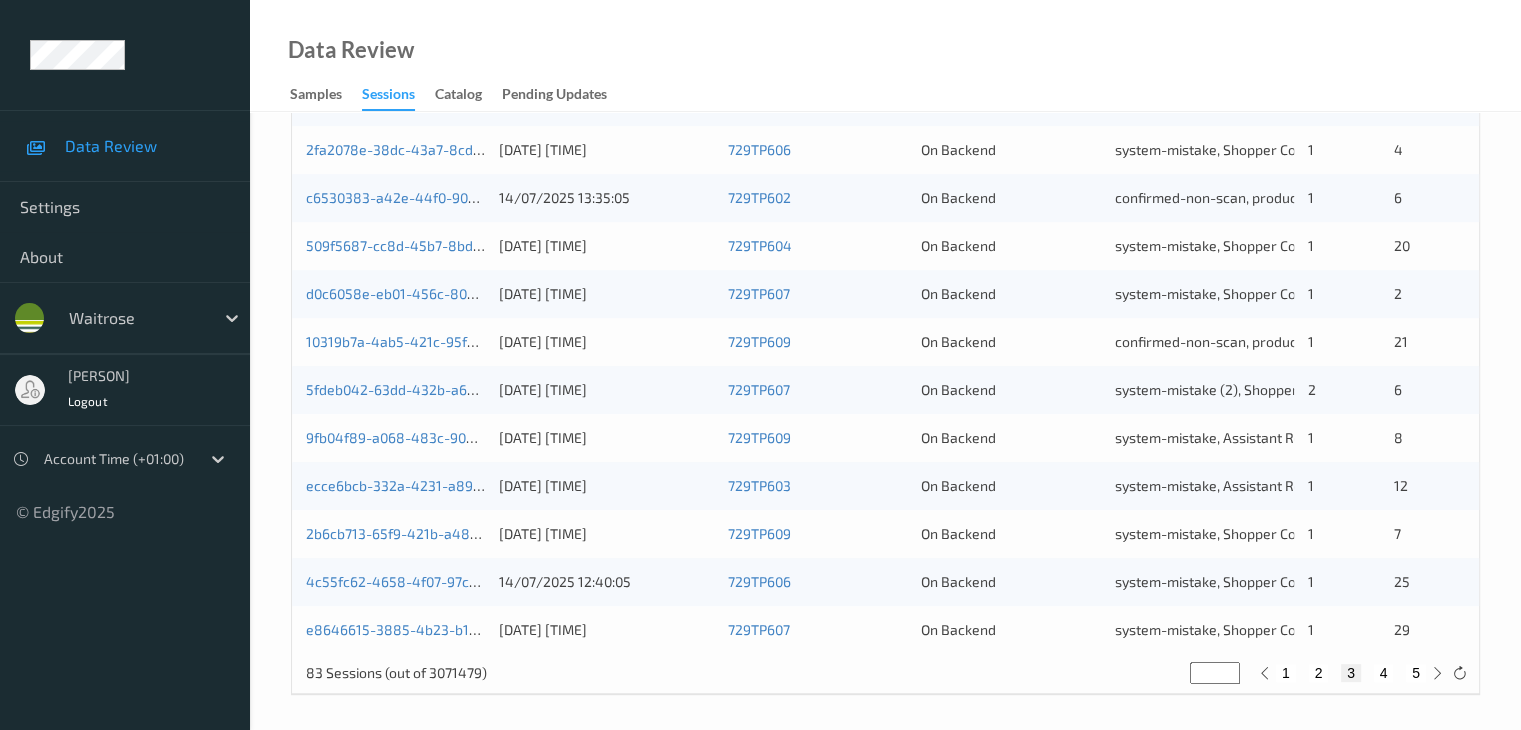 scroll, scrollTop: 932, scrollLeft: 0, axis: vertical 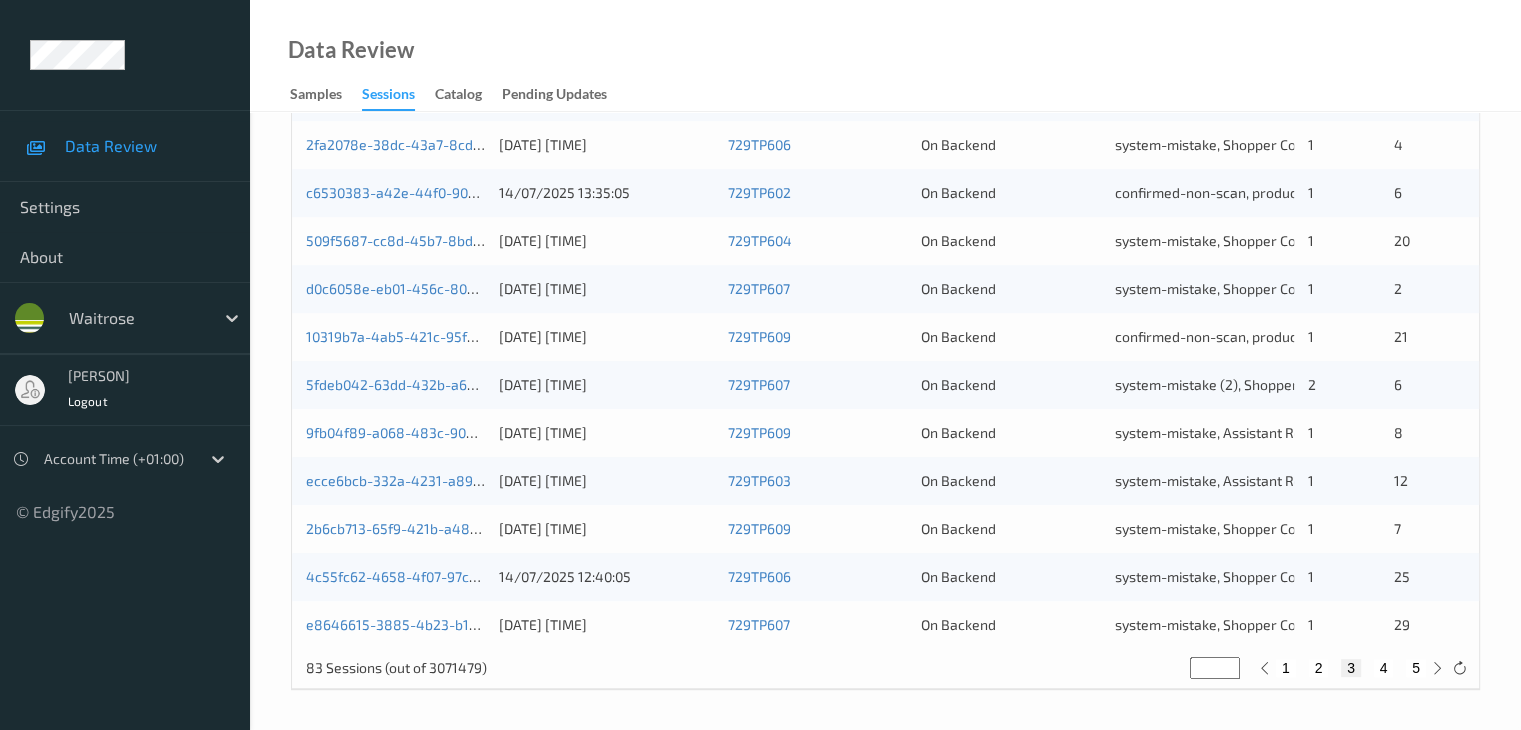 click on "4" at bounding box center [1384, 668] 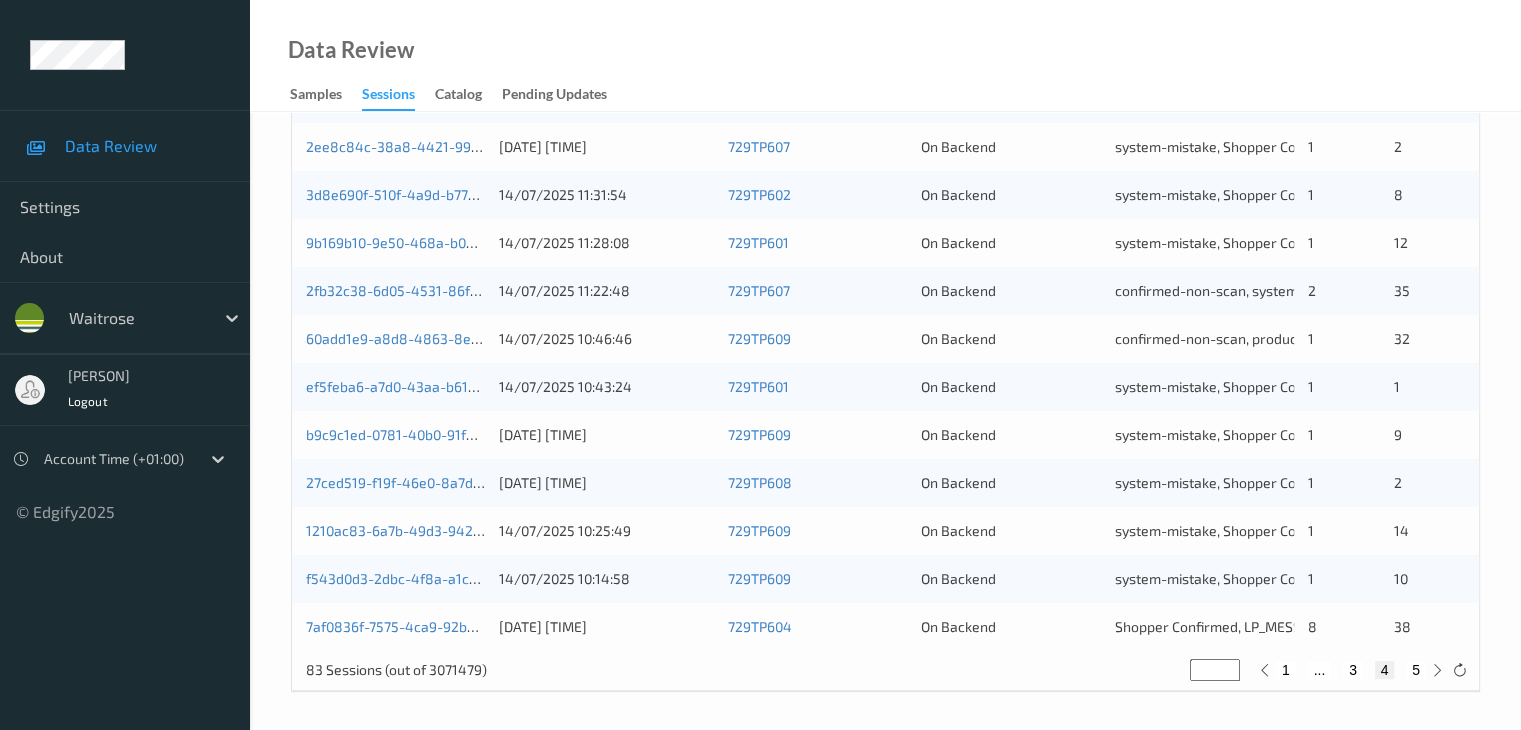 scroll, scrollTop: 932, scrollLeft: 0, axis: vertical 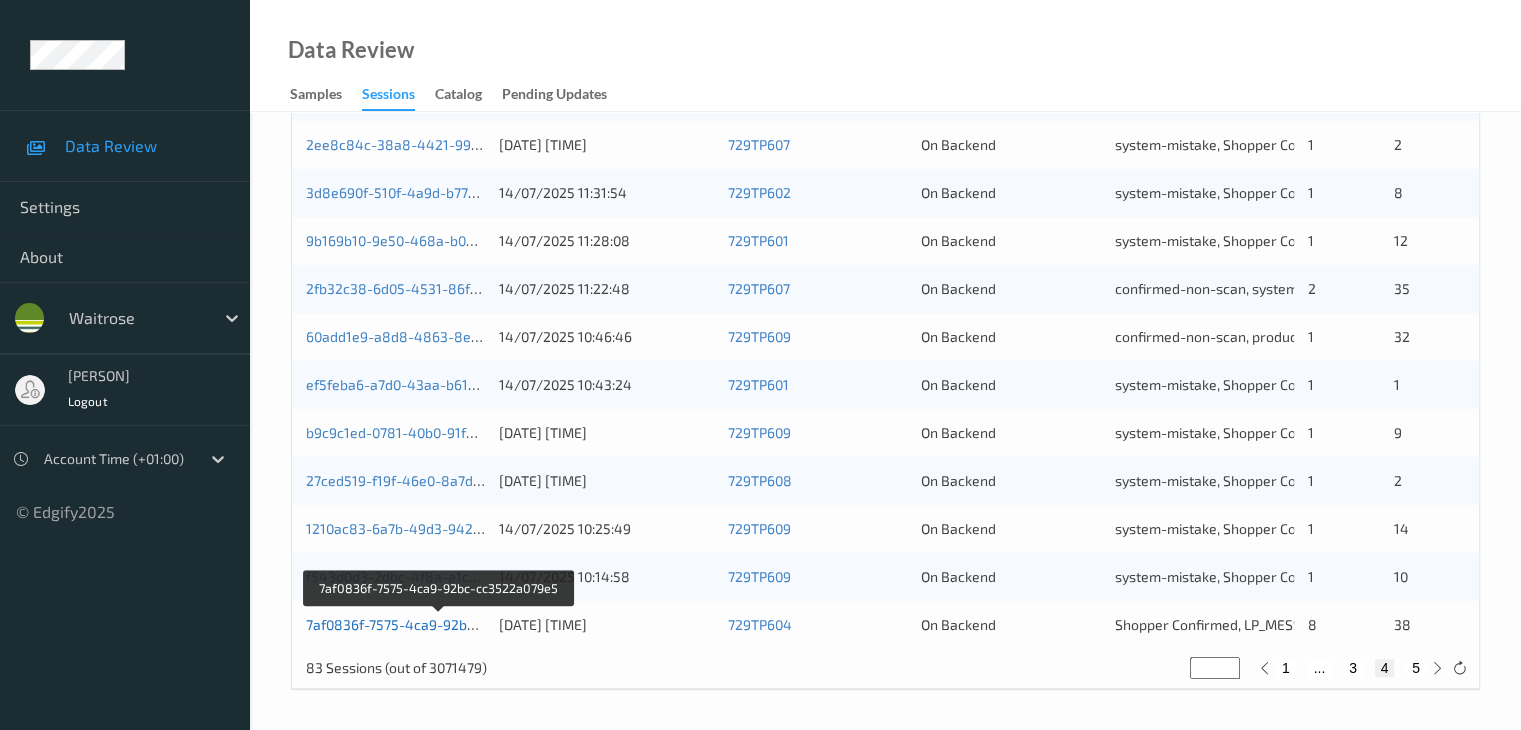 click on "7af0836f-7575-4ca9-92bc-cc3522a079e5" at bounding box center [439, 624] 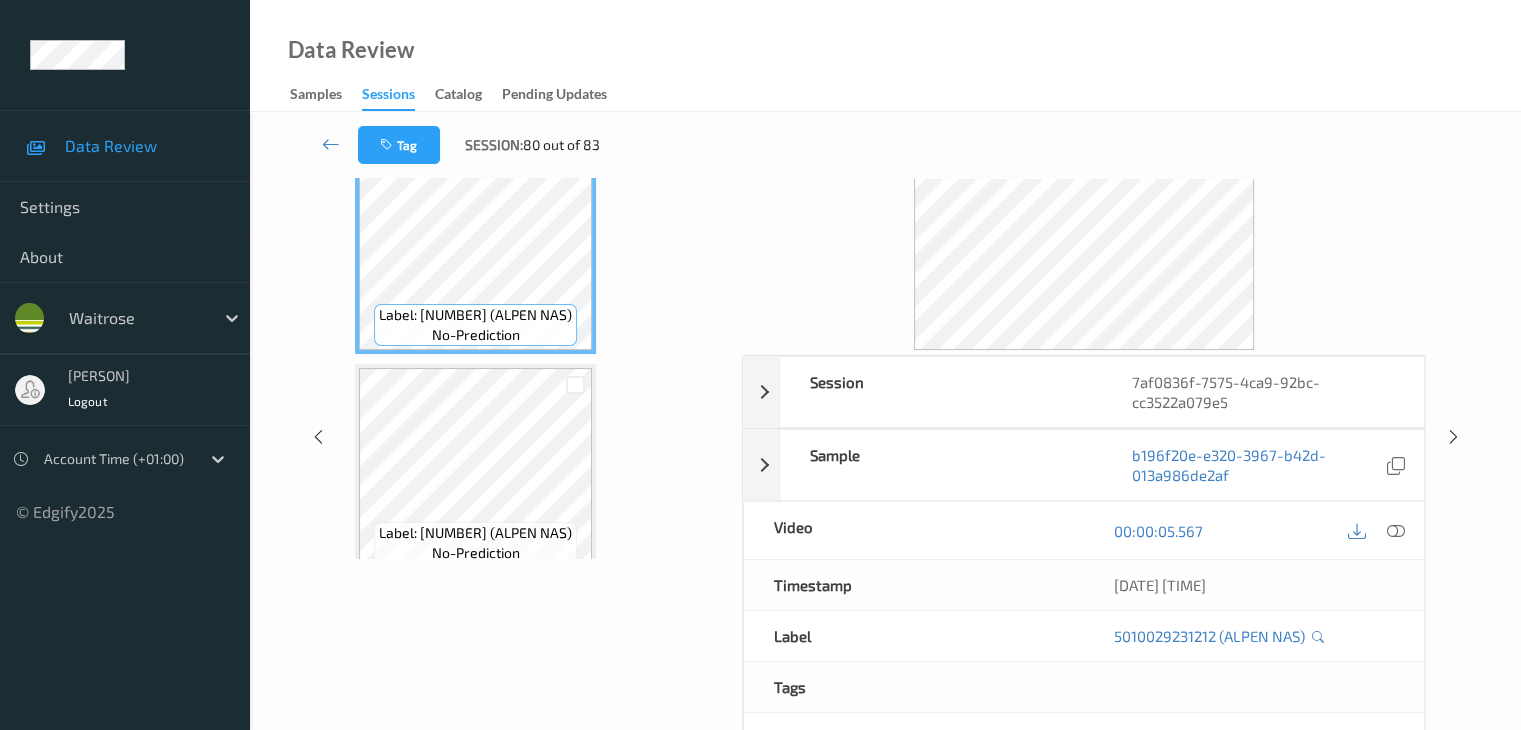 scroll, scrollTop: 0, scrollLeft: 0, axis: both 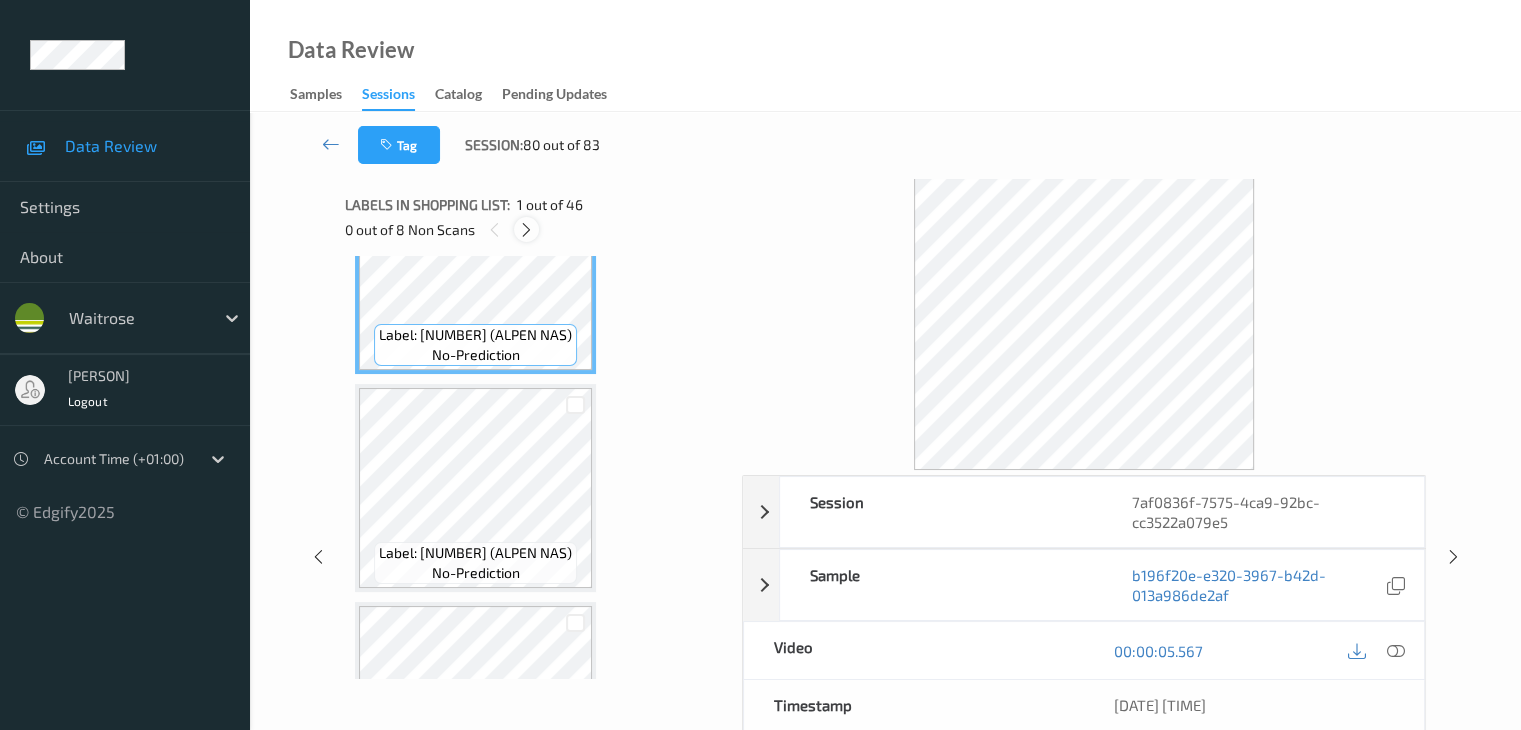 click at bounding box center [526, 230] 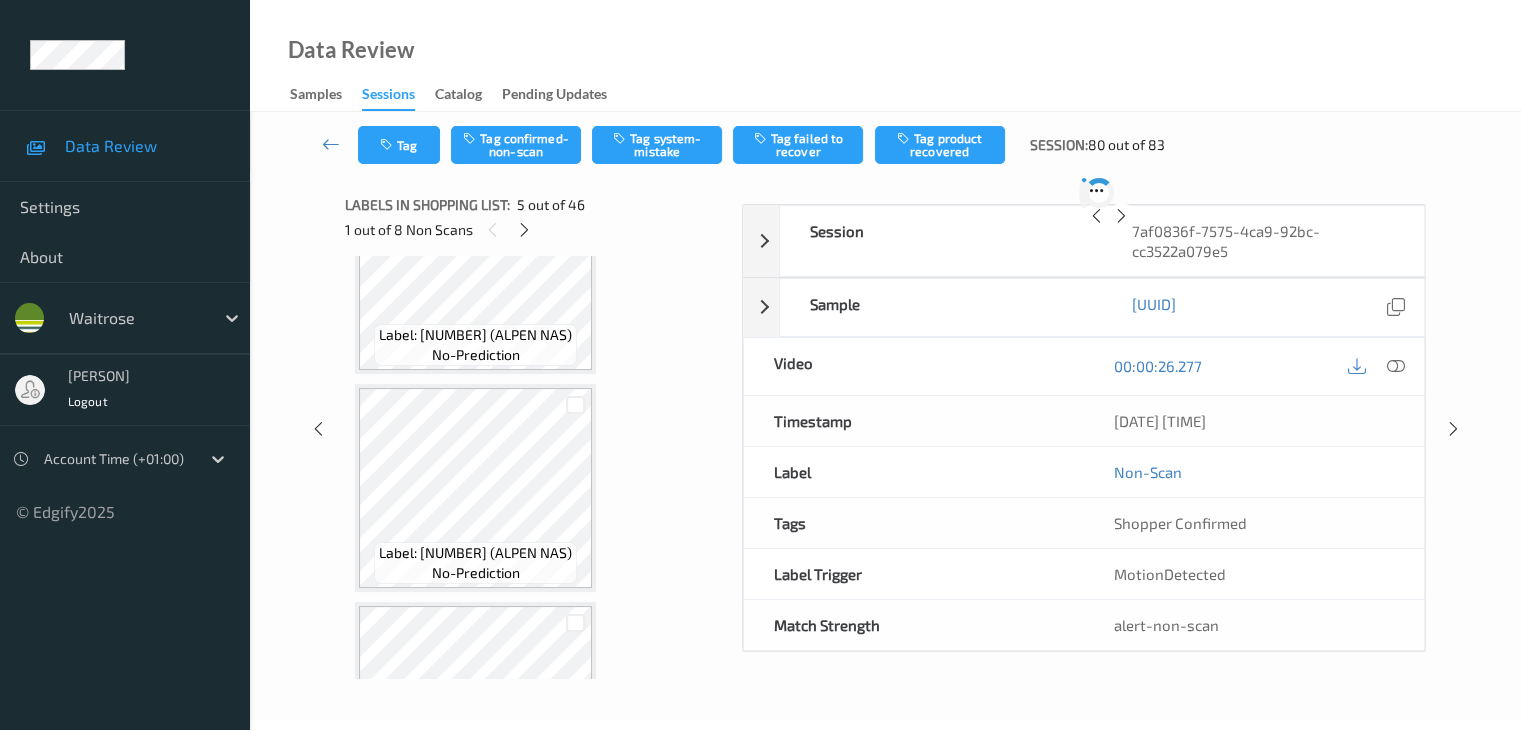 scroll, scrollTop: 664, scrollLeft: 0, axis: vertical 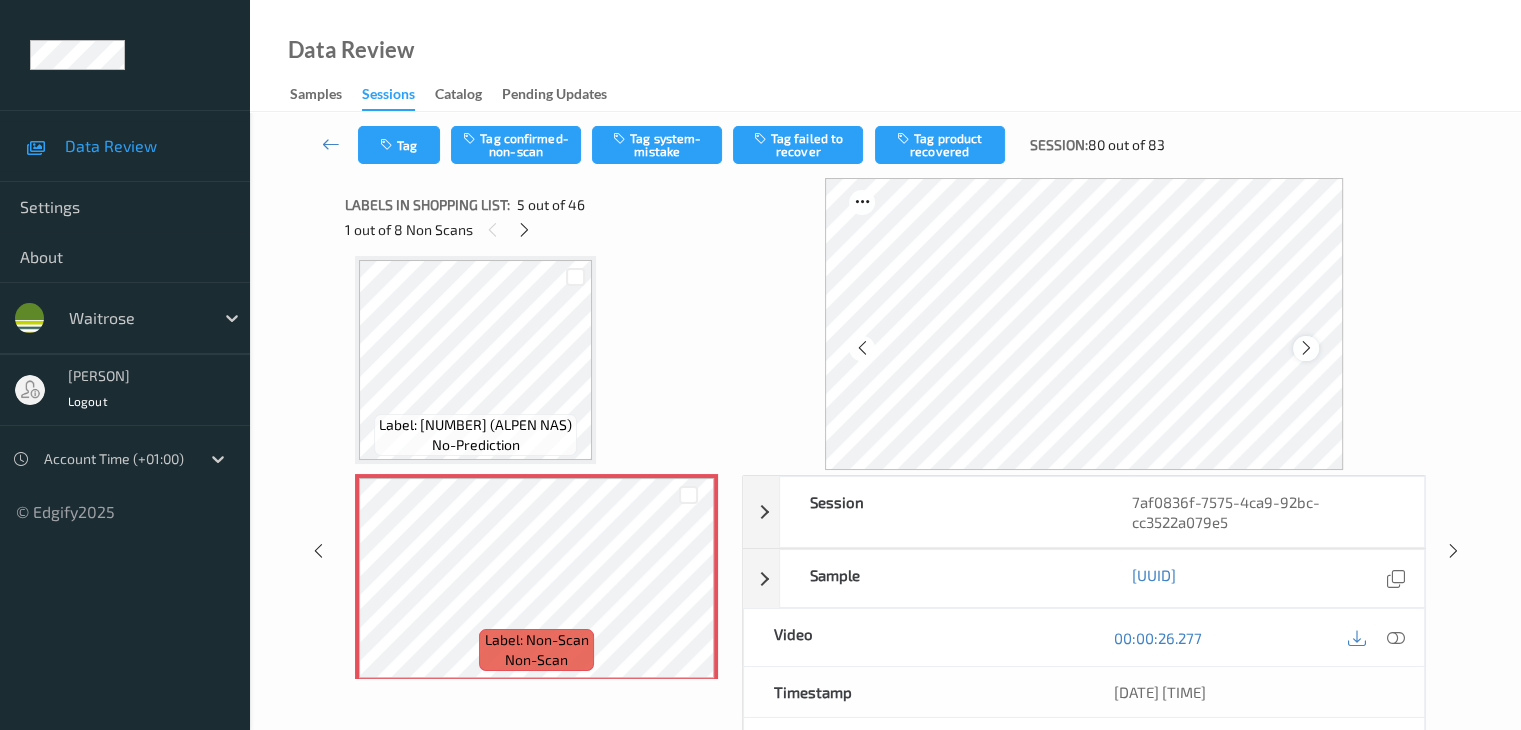 click at bounding box center (1306, 348) 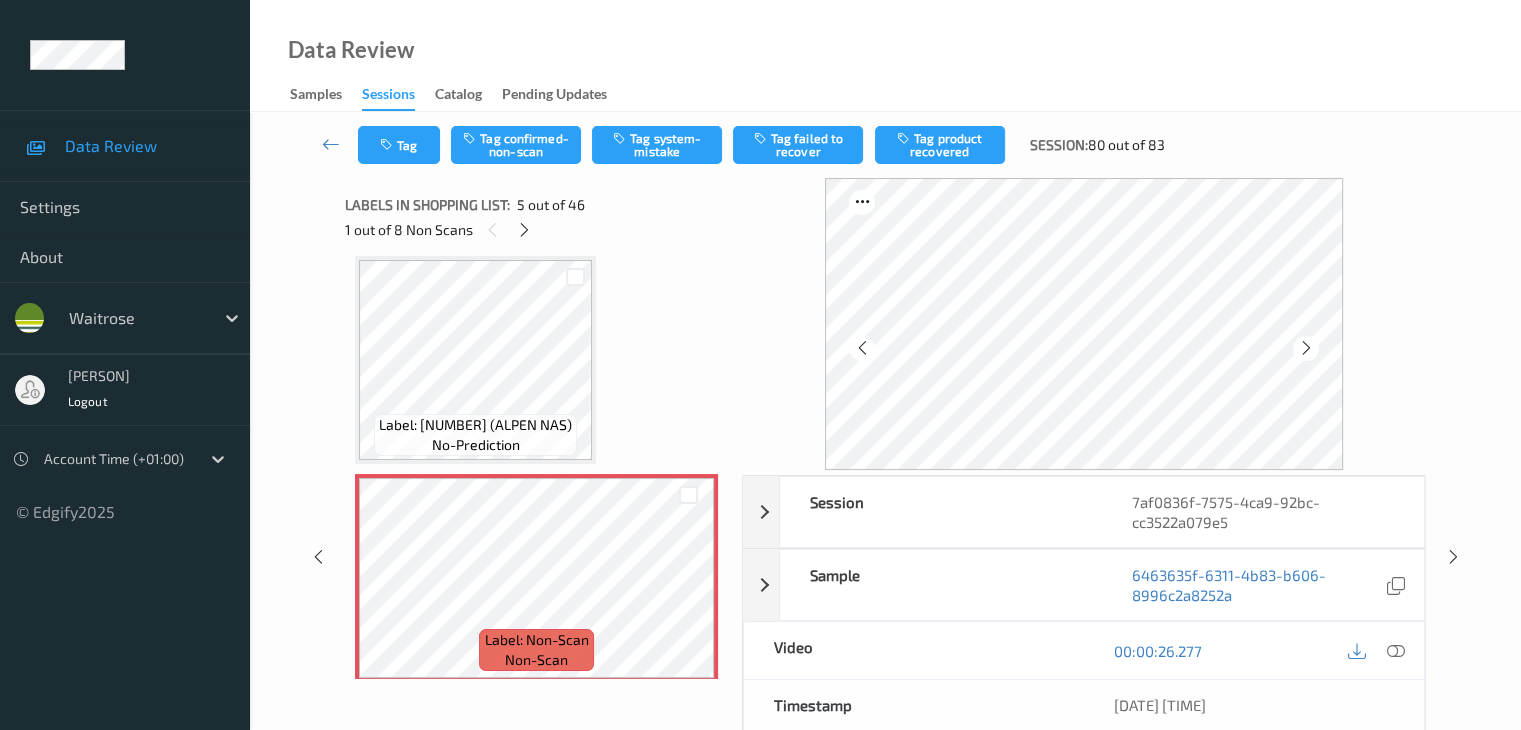 click at bounding box center [1306, 348] 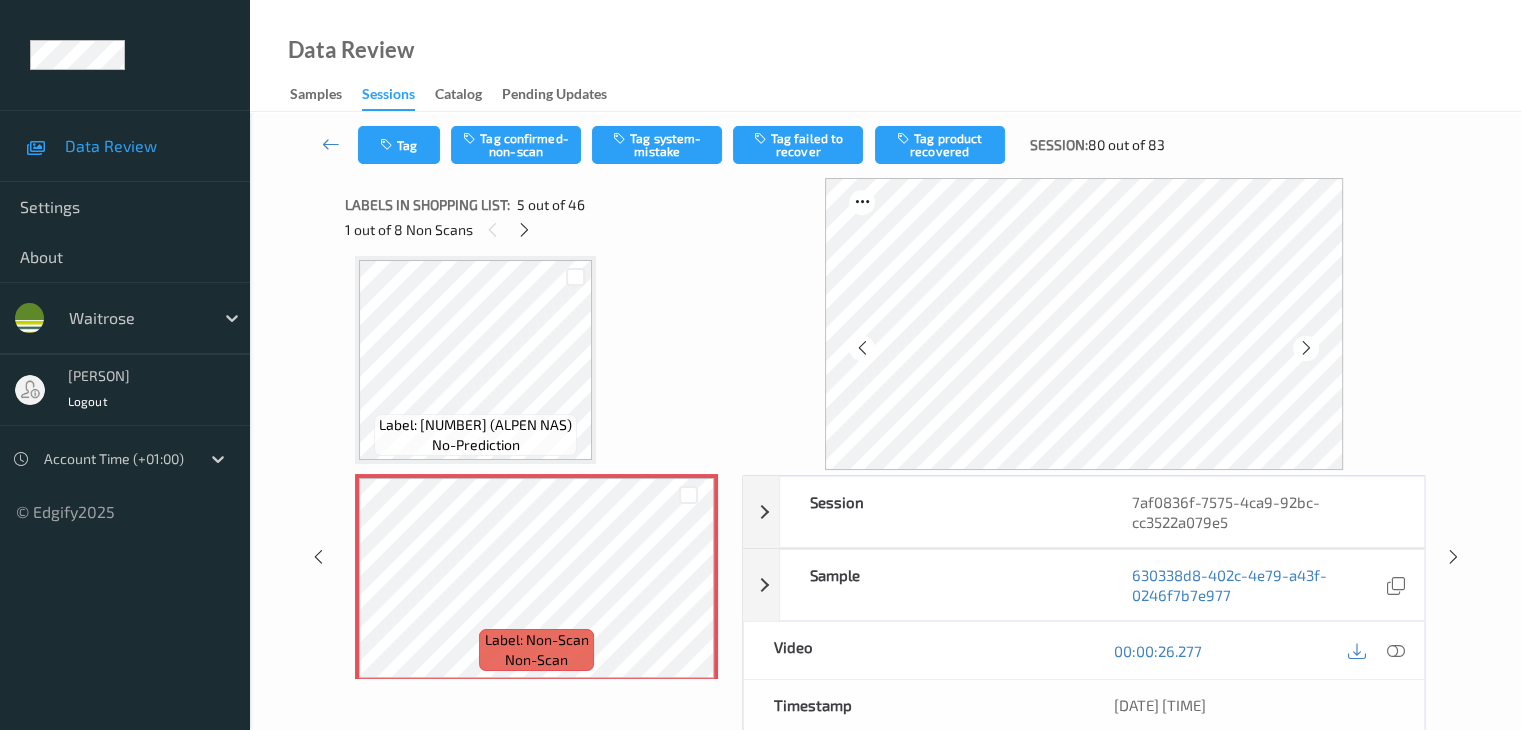 click at bounding box center [1306, 348] 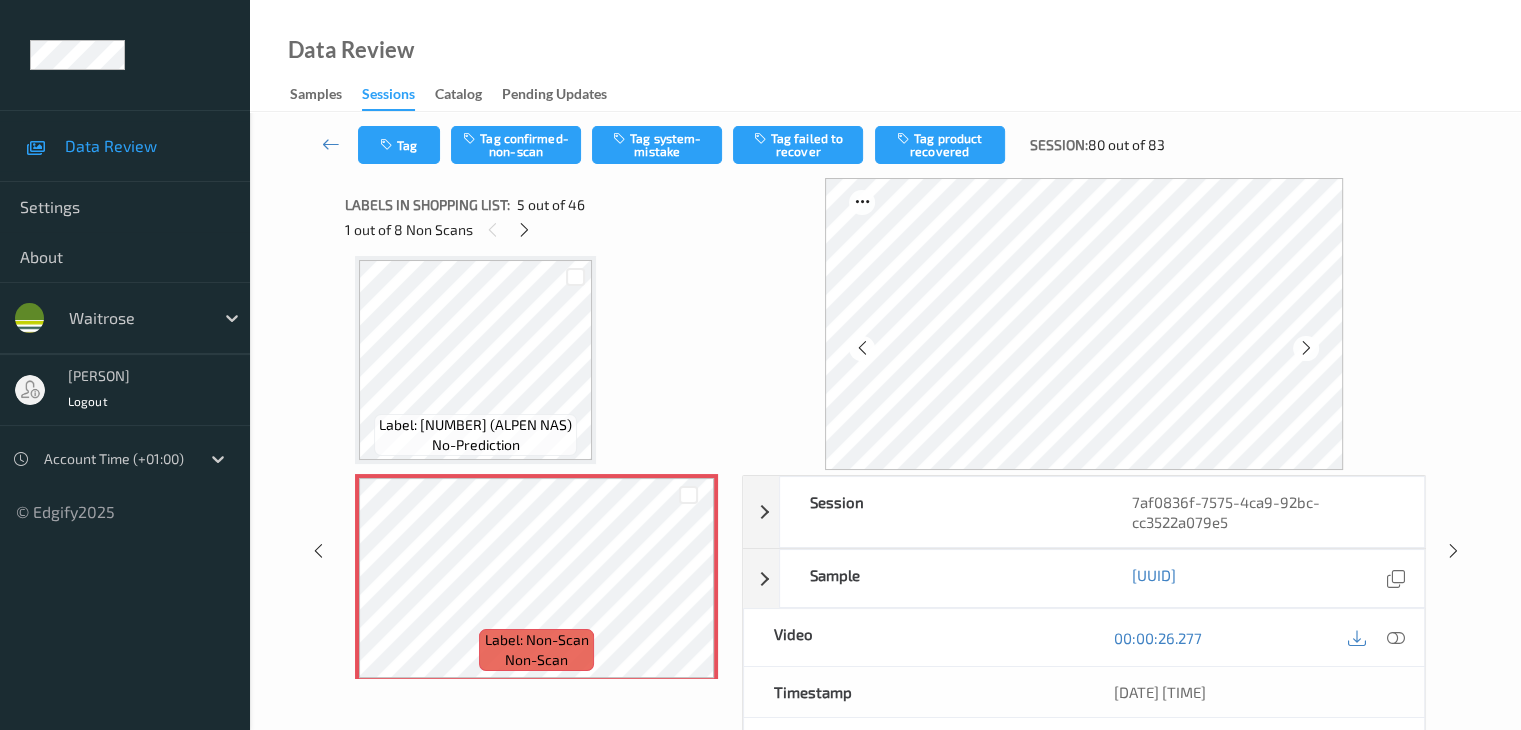 click at bounding box center (1306, 348) 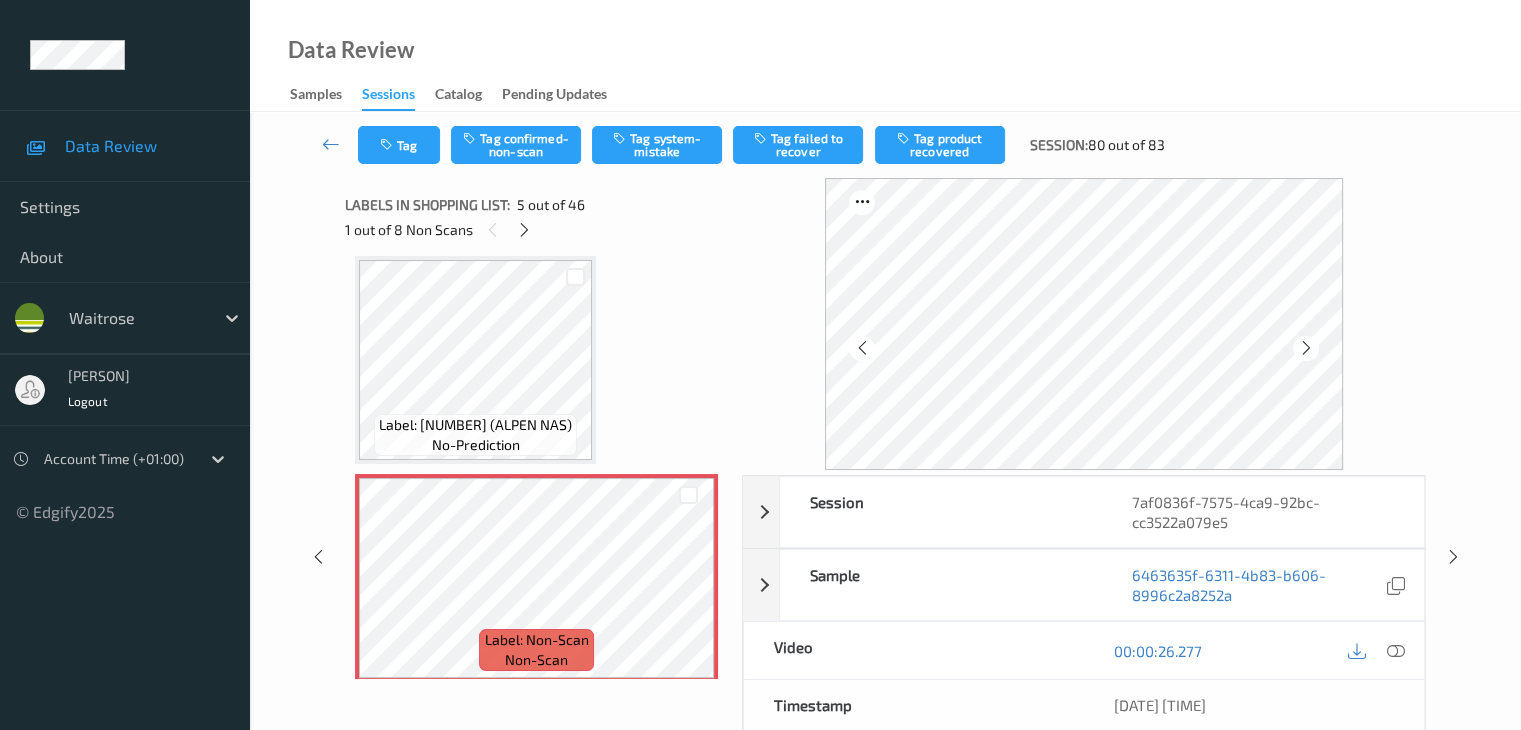 click at bounding box center (1306, 348) 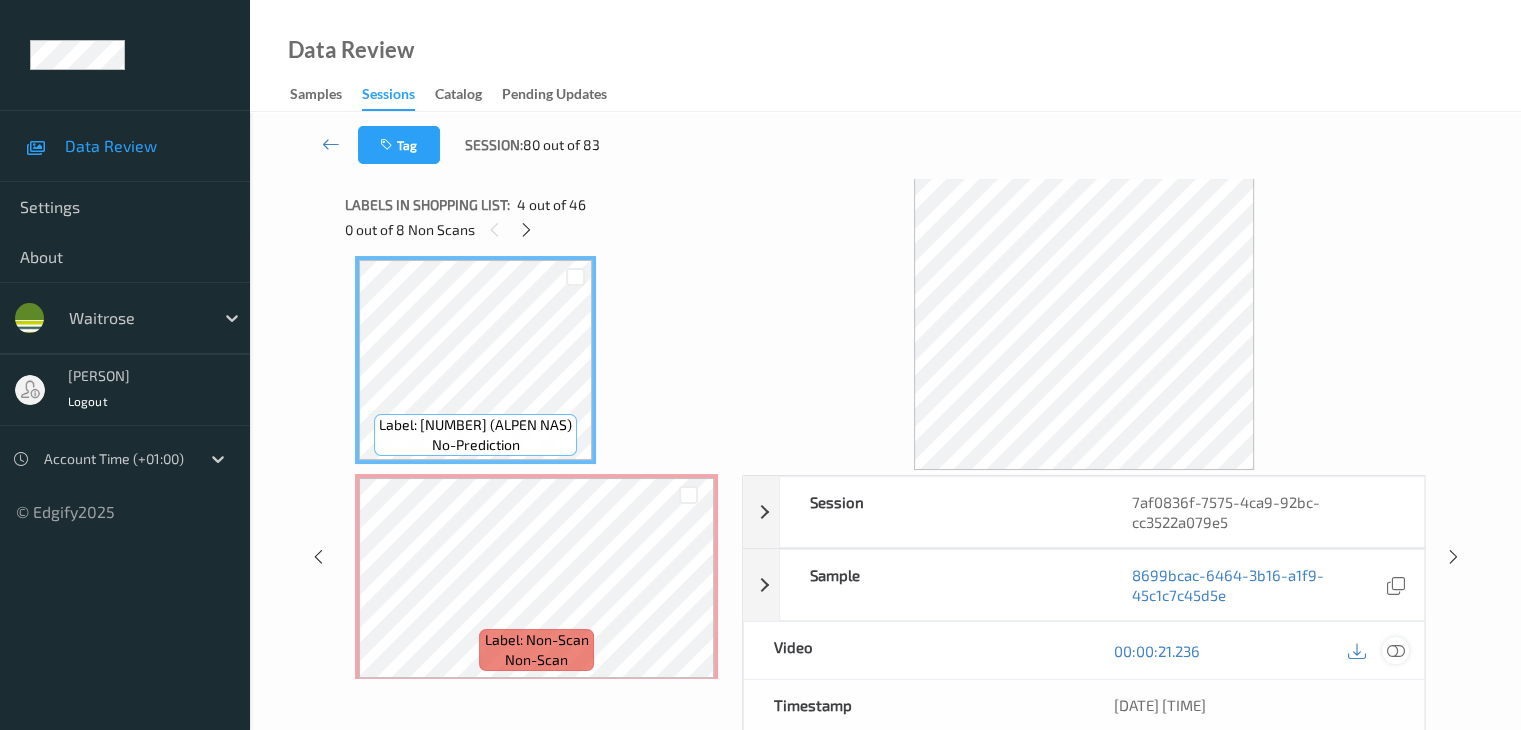click at bounding box center (1395, 651) 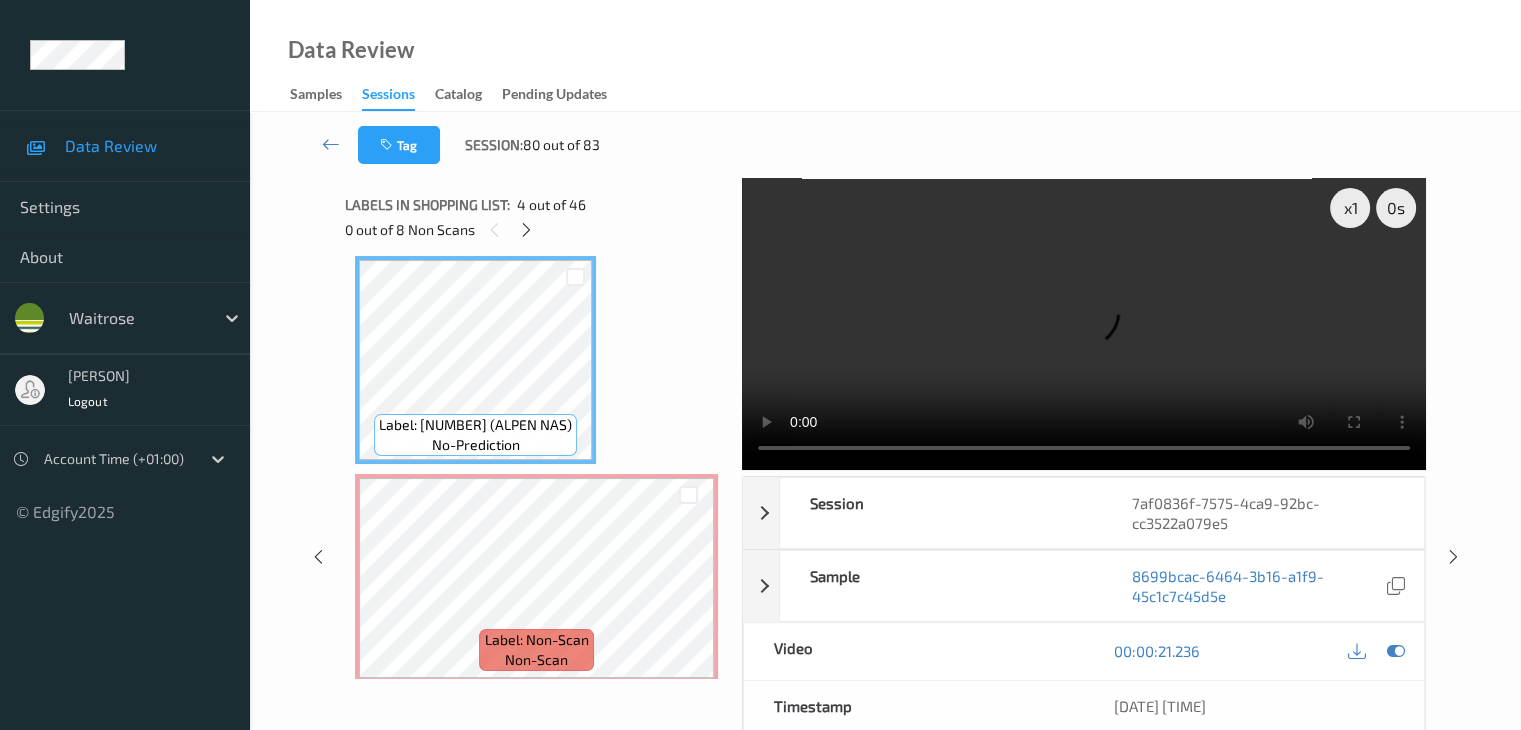type 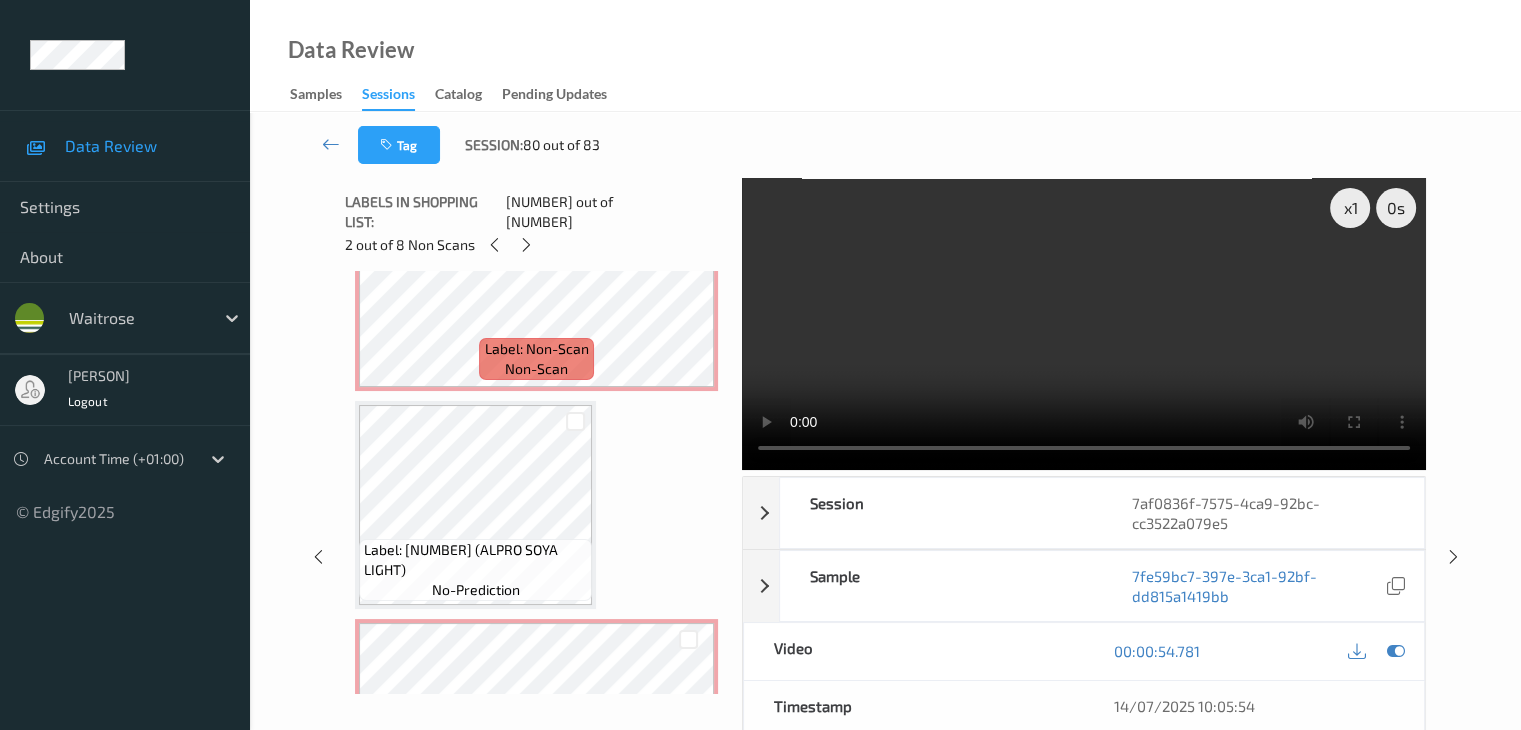 scroll, scrollTop: 964, scrollLeft: 0, axis: vertical 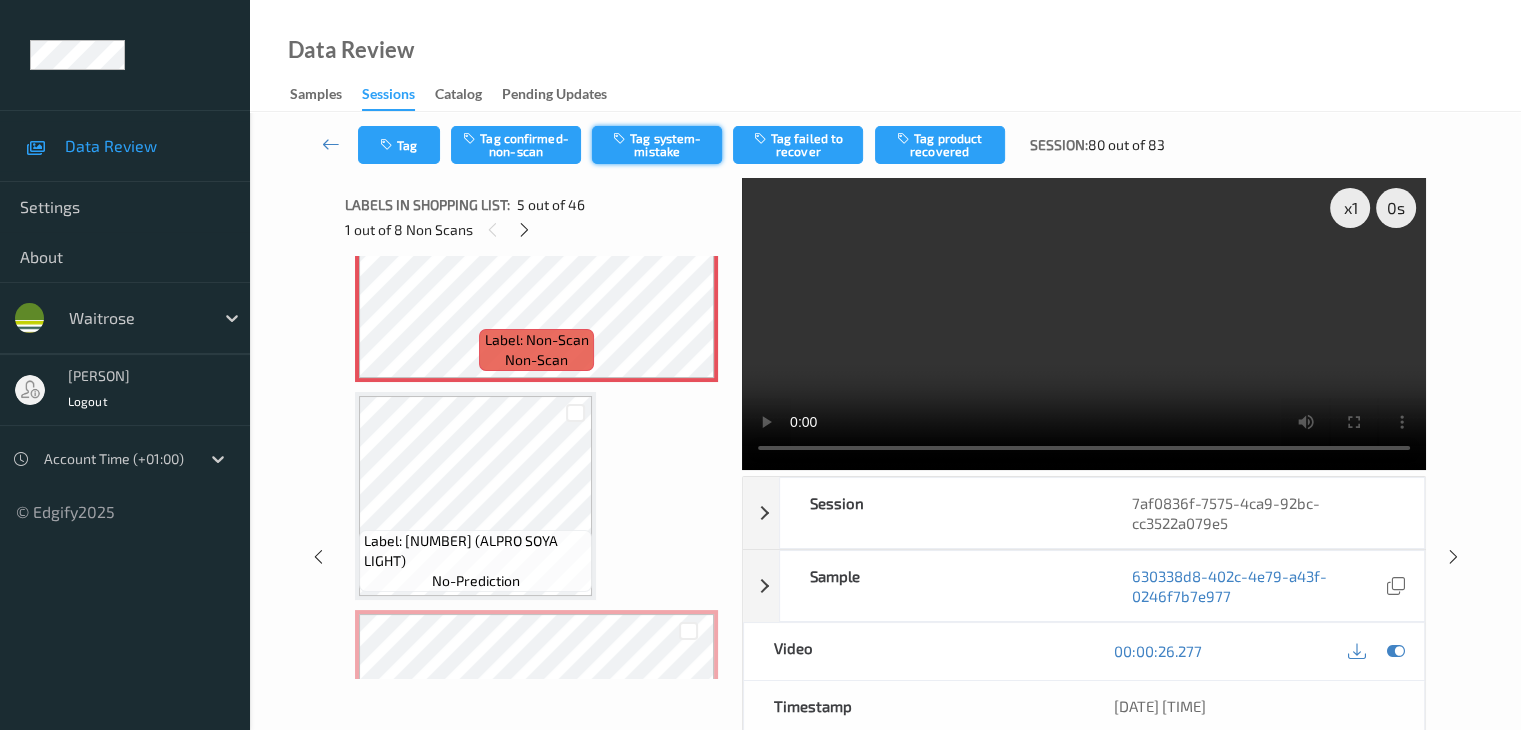 click on "Tag   system-mistake" at bounding box center (657, 145) 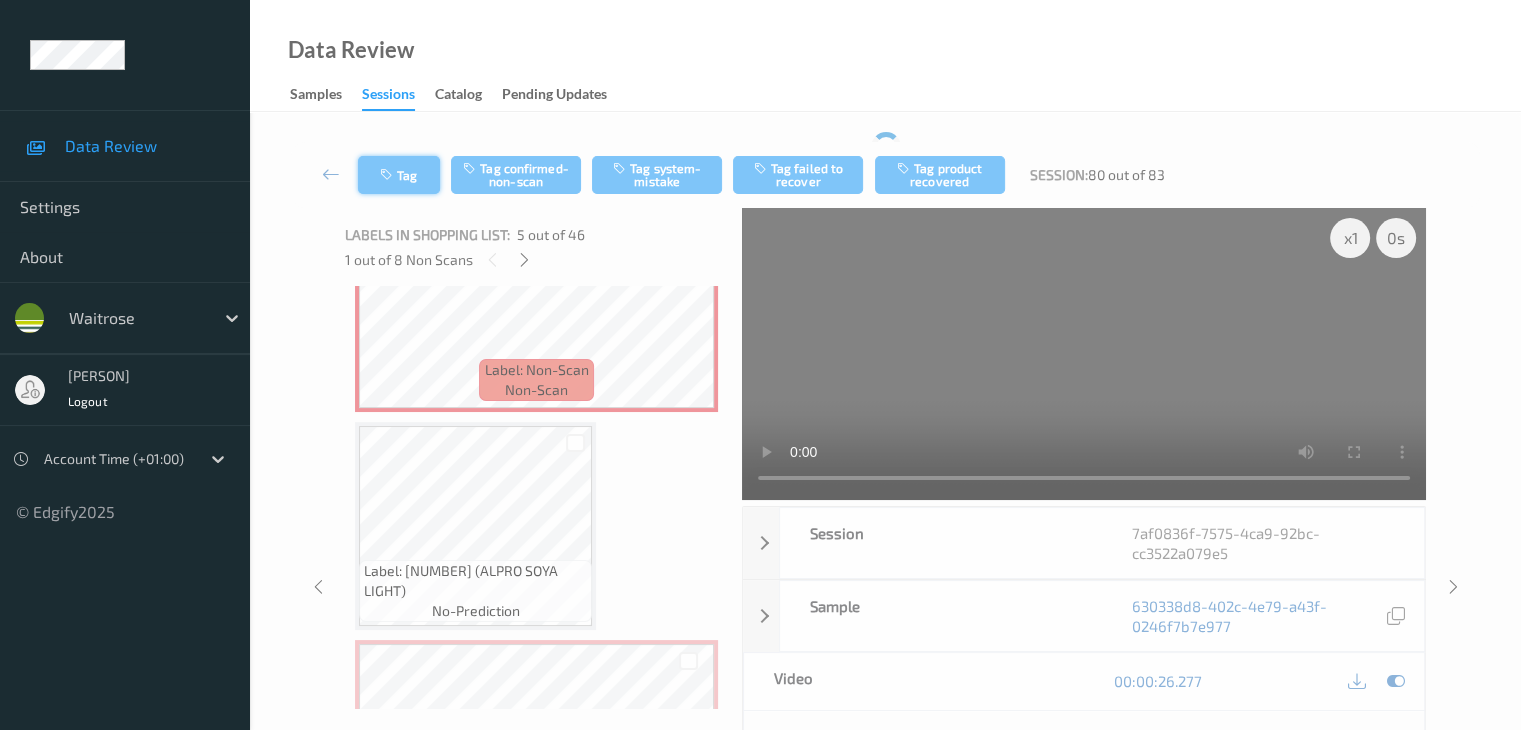 click at bounding box center [388, 175] 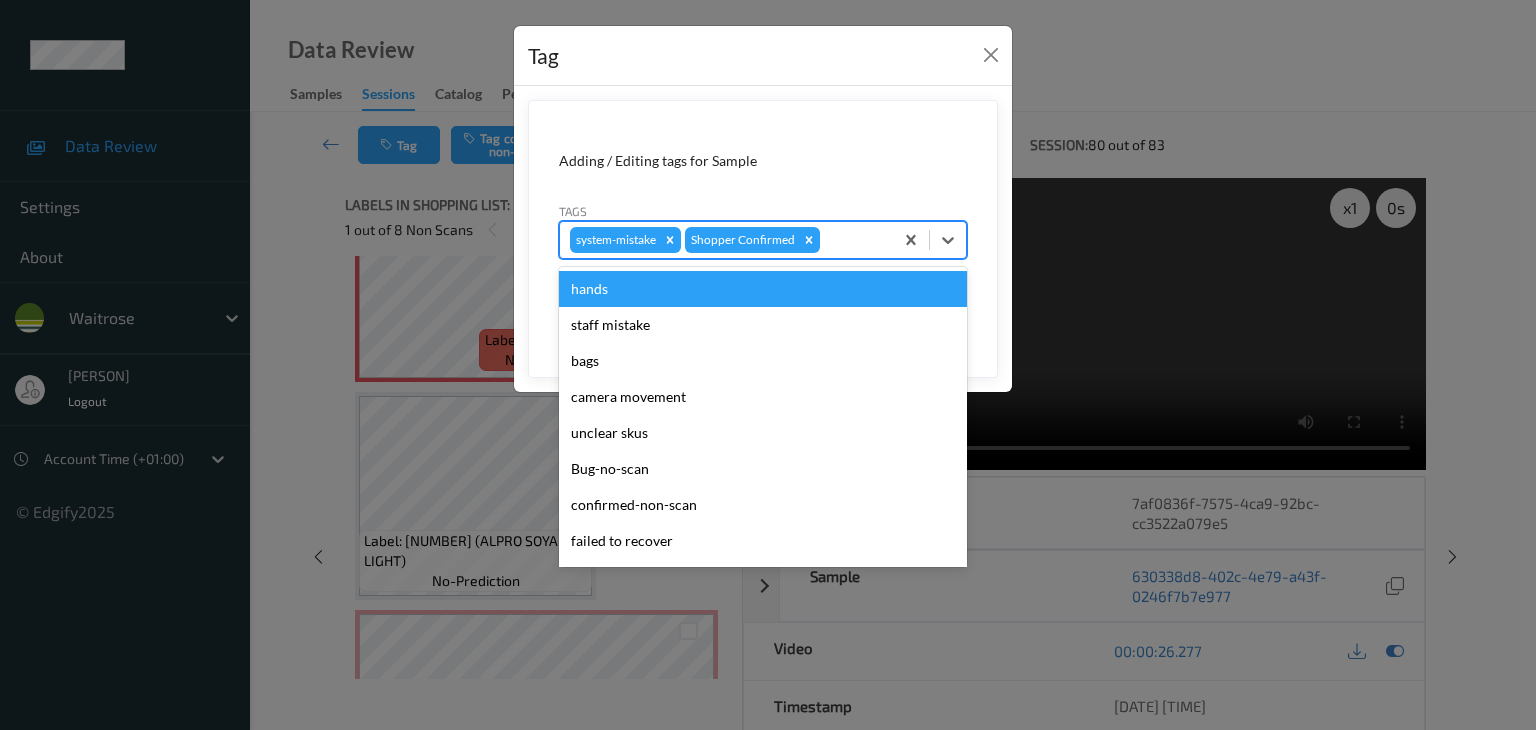 click at bounding box center (853, 240) 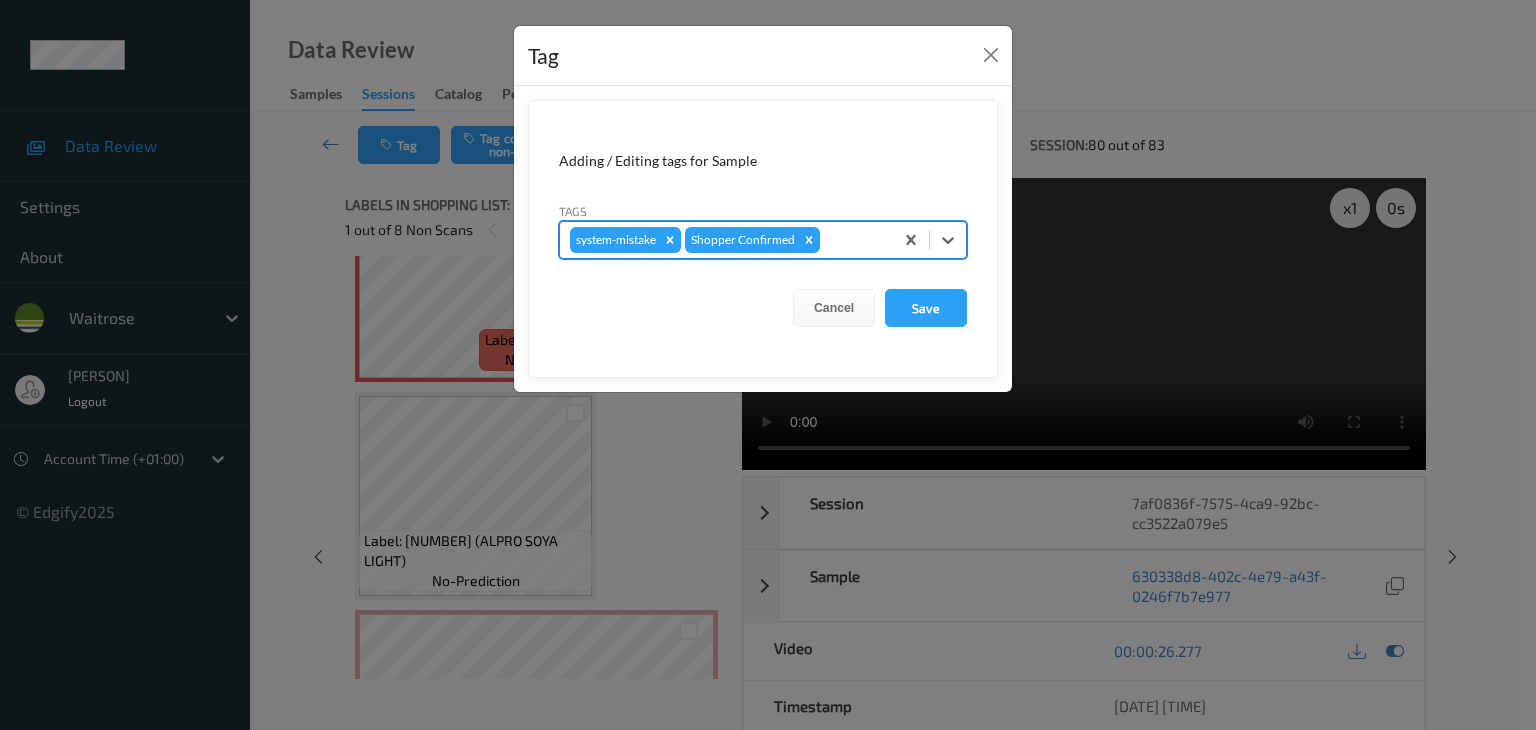 type on "u" 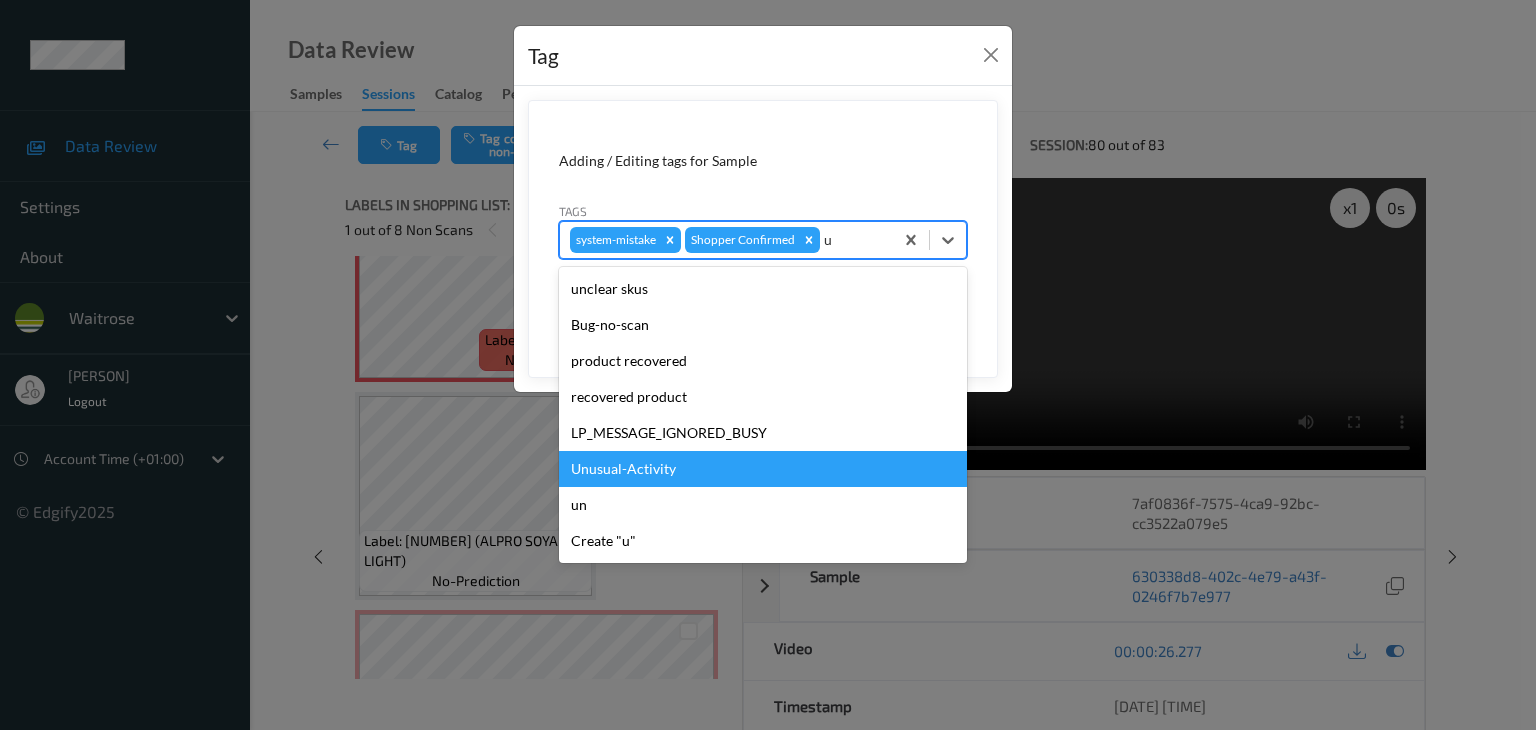 drag, startPoint x: 721, startPoint y: 456, endPoint x: 848, endPoint y: 365, distance: 156.237 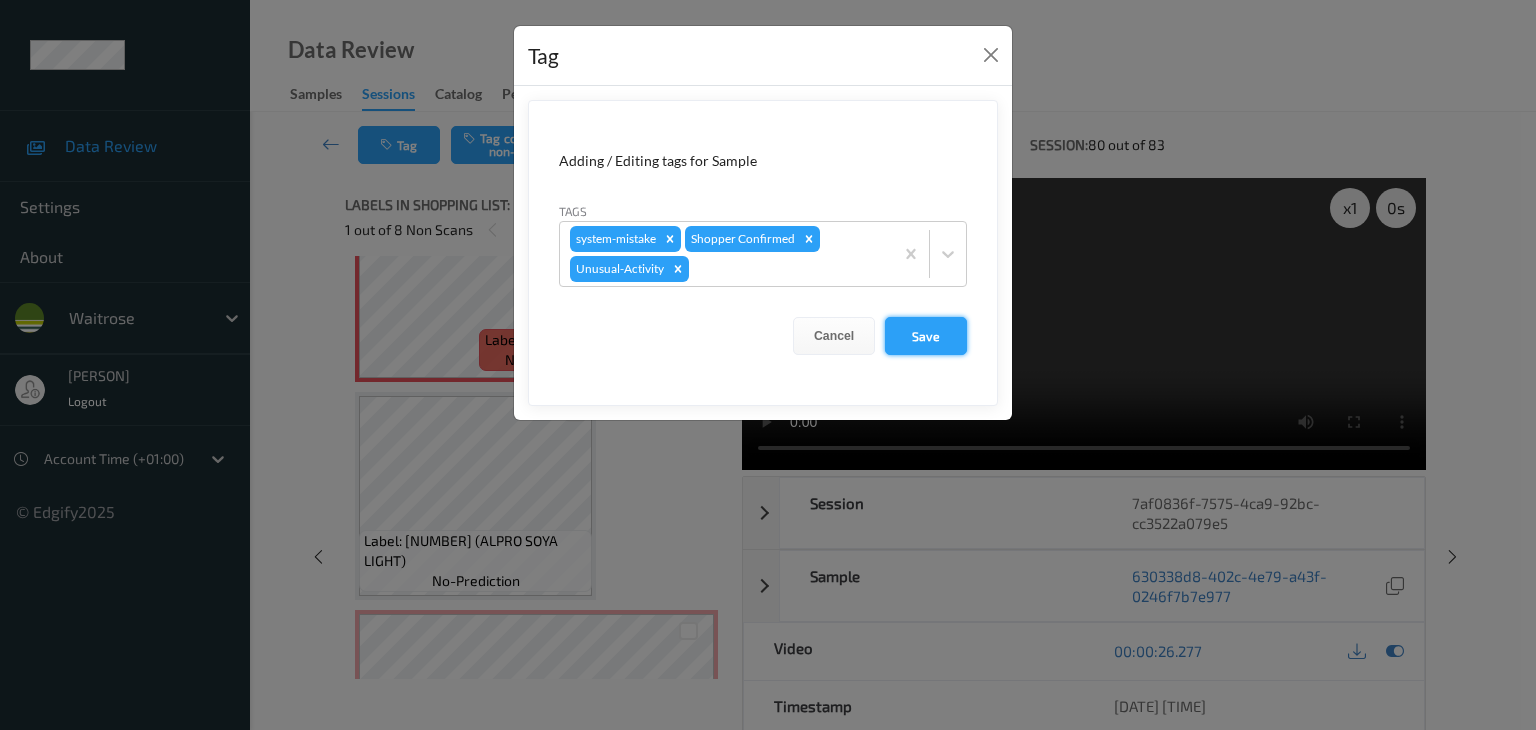 click on "Save" at bounding box center (926, 336) 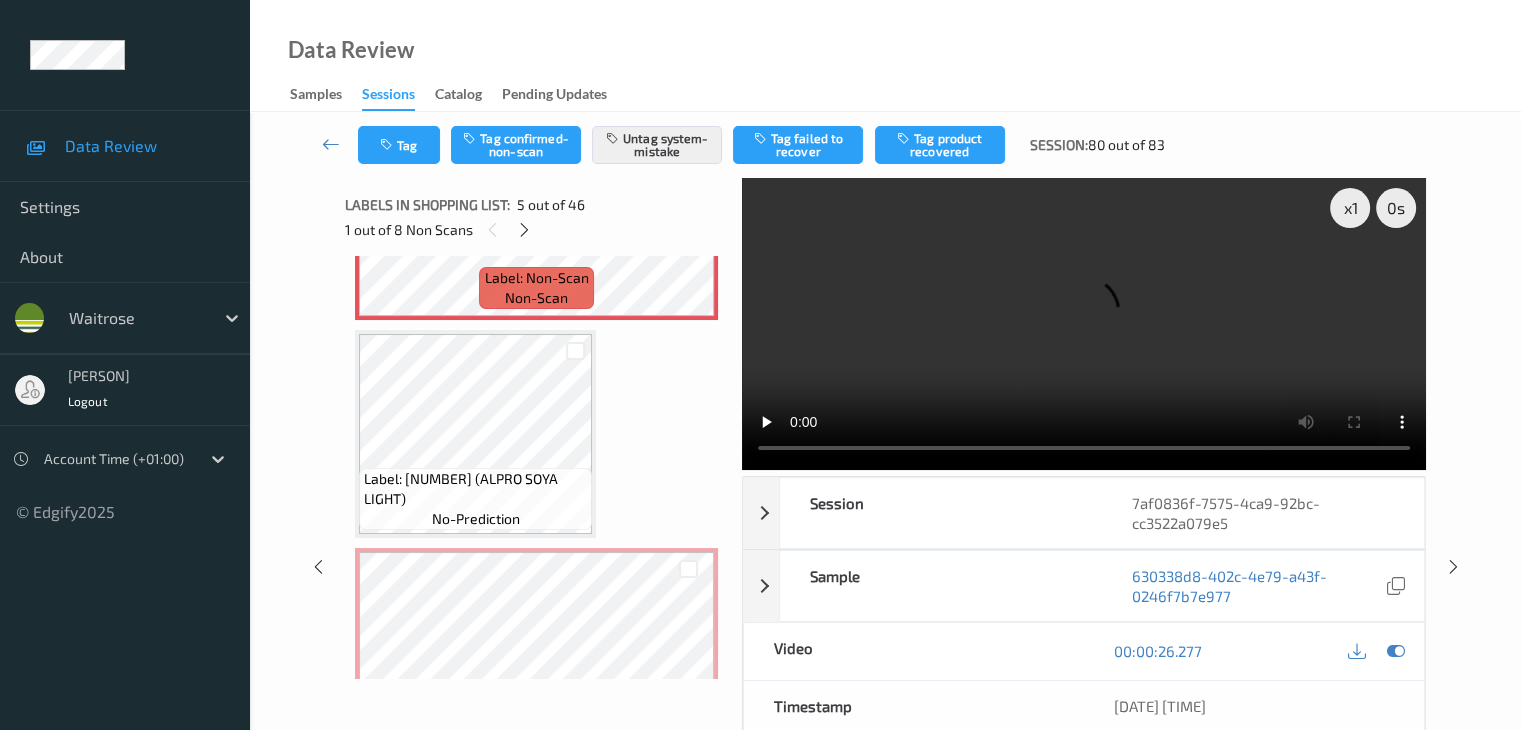 scroll, scrollTop: 1064, scrollLeft: 0, axis: vertical 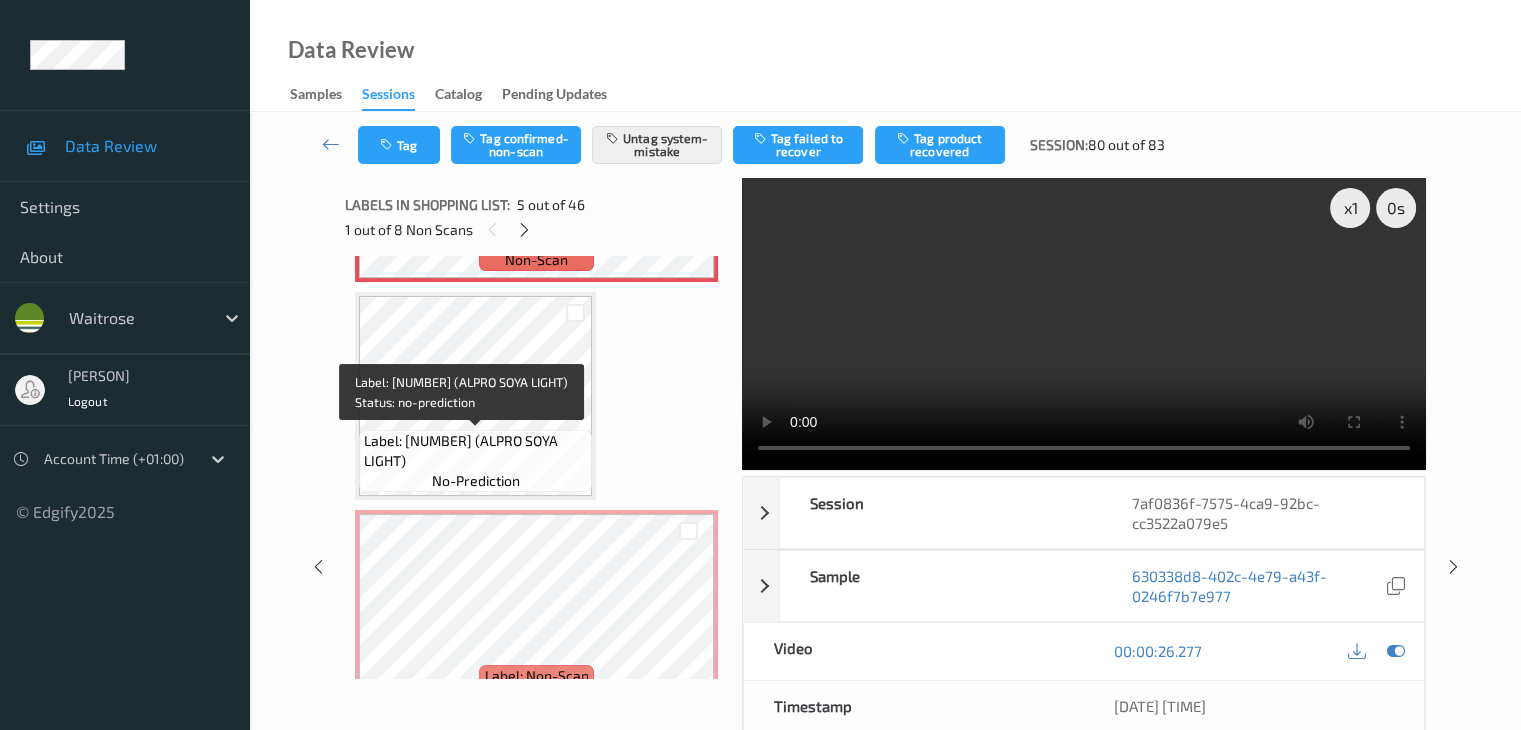 click on "Label: [NUMBER] (ALPRO SOYA LIGHT)" at bounding box center (475, 451) 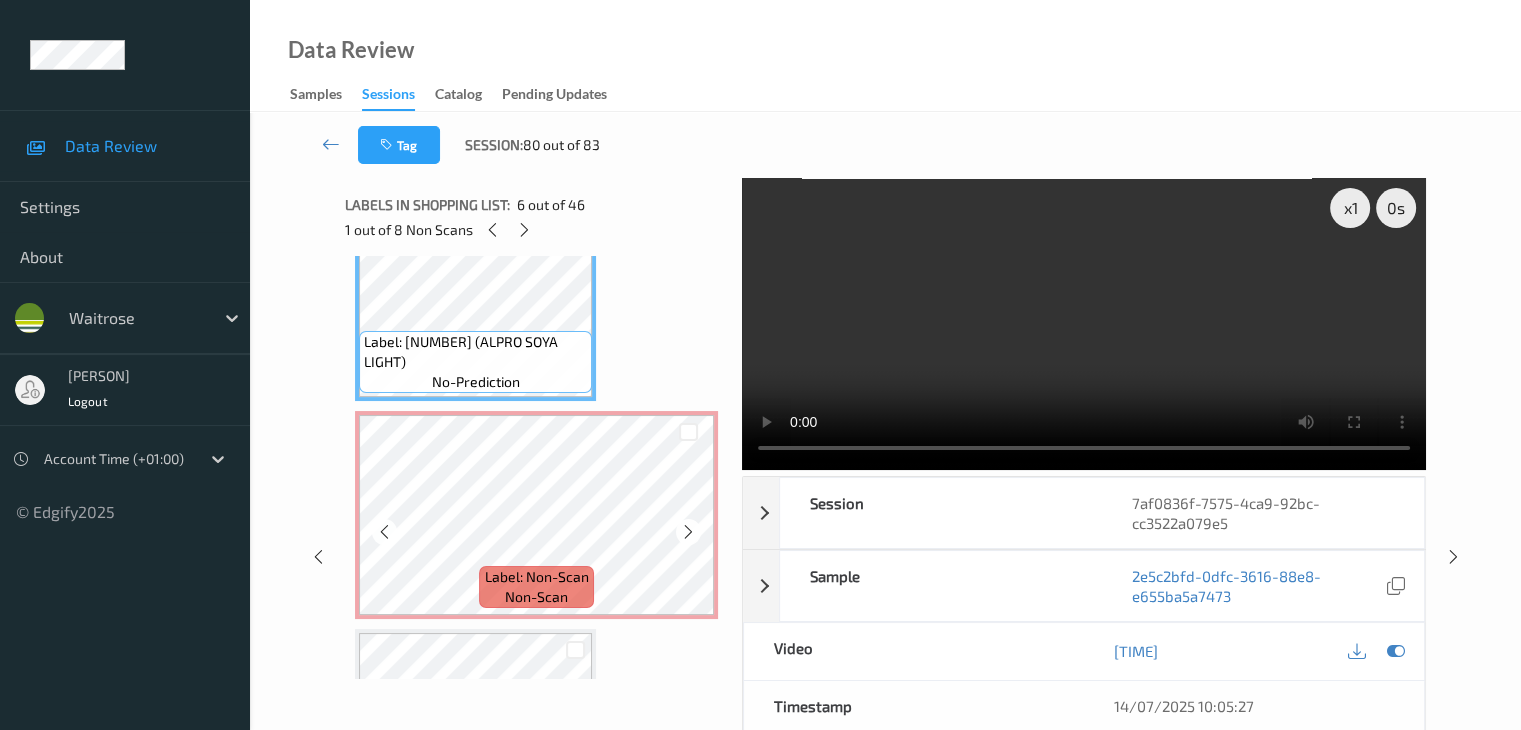 scroll, scrollTop: 1264, scrollLeft: 0, axis: vertical 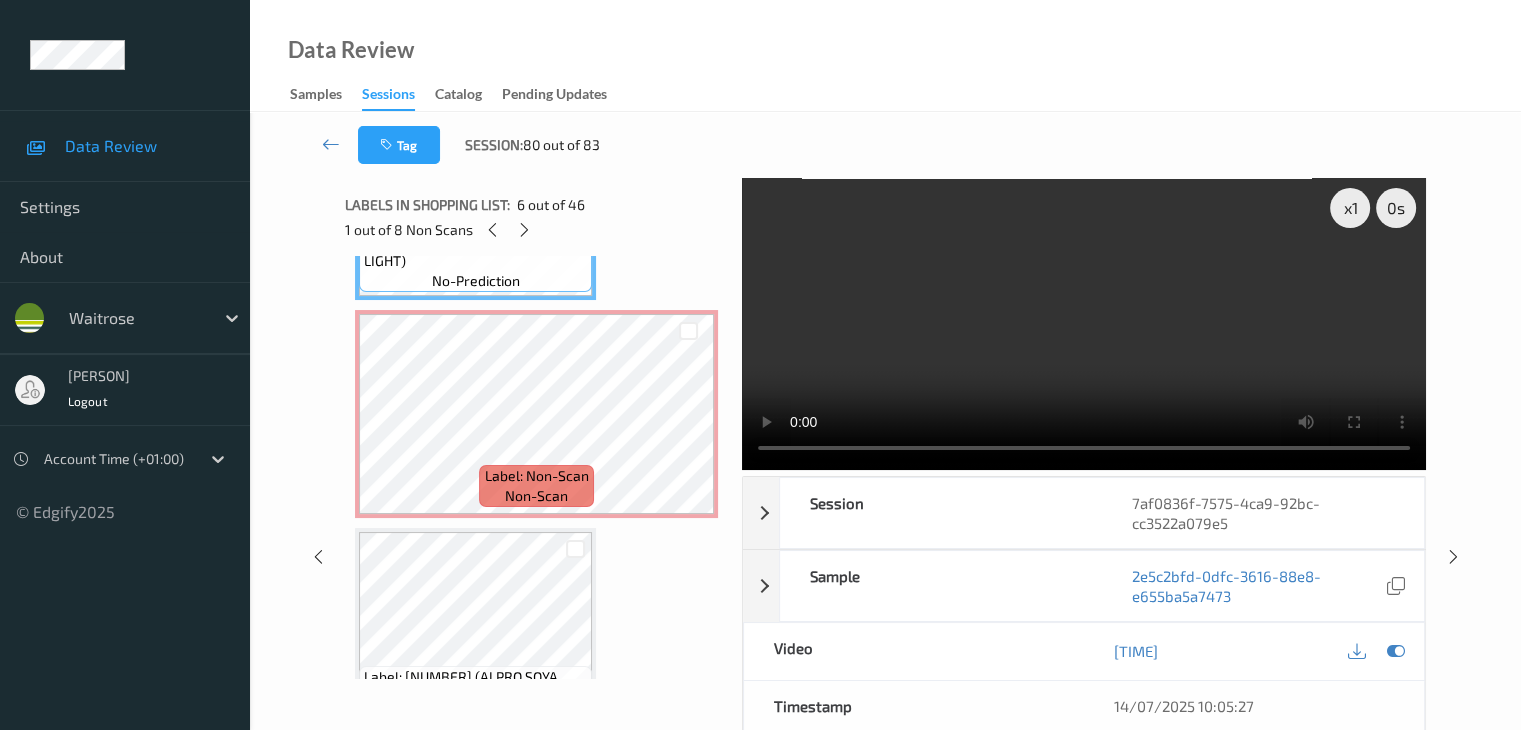 click at bounding box center [575, 548] 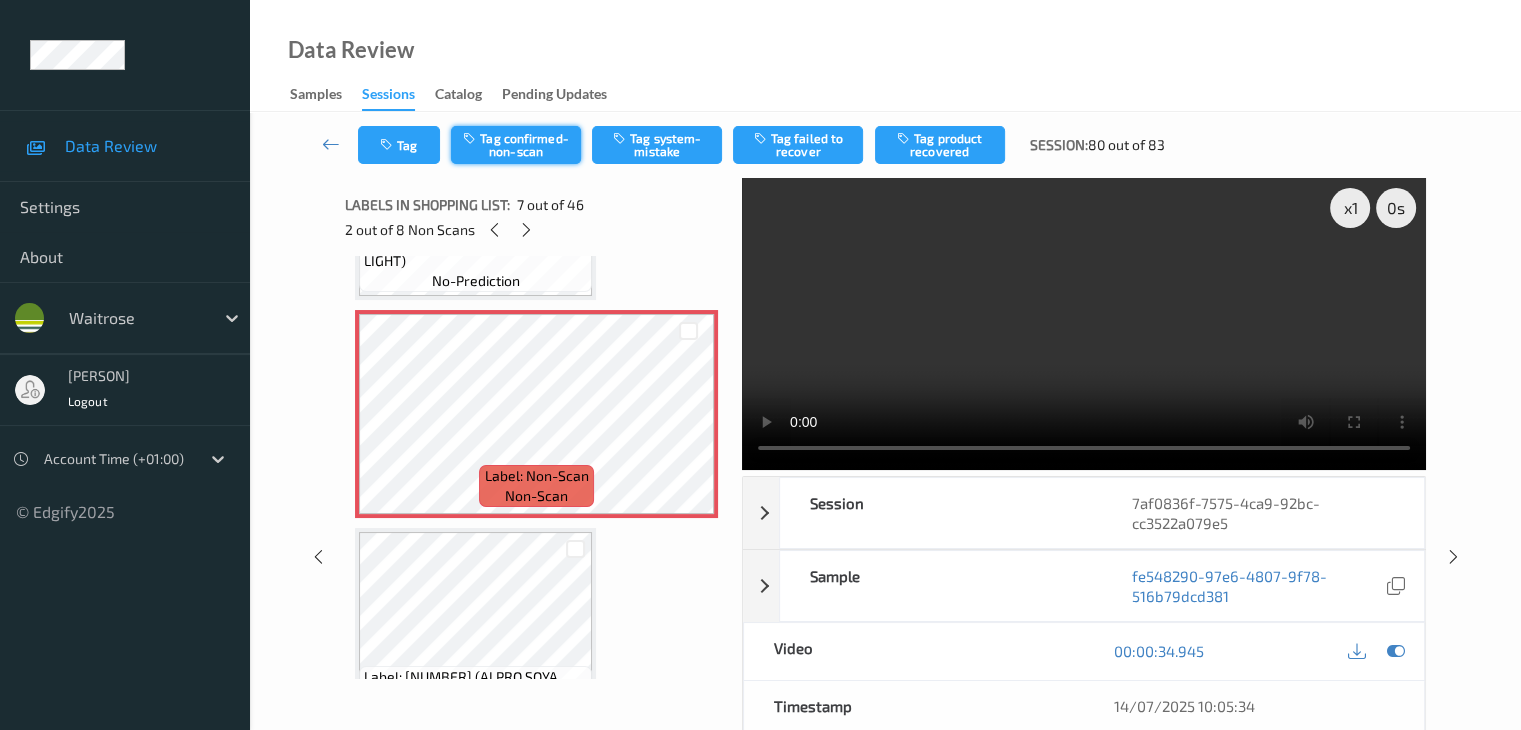 click on "Tag   confirmed-non-scan" at bounding box center (516, 145) 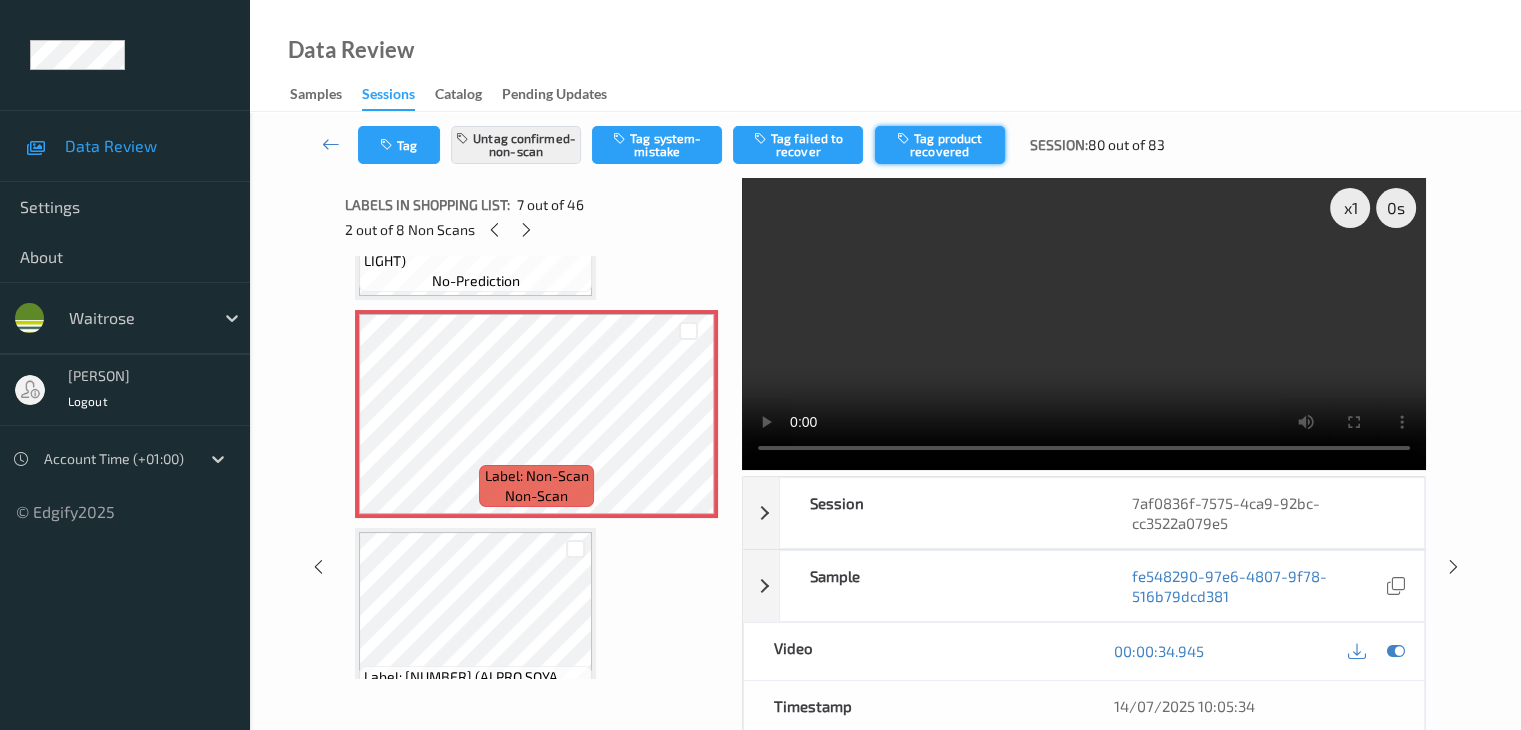 click on "Tag   product recovered" at bounding box center (940, 145) 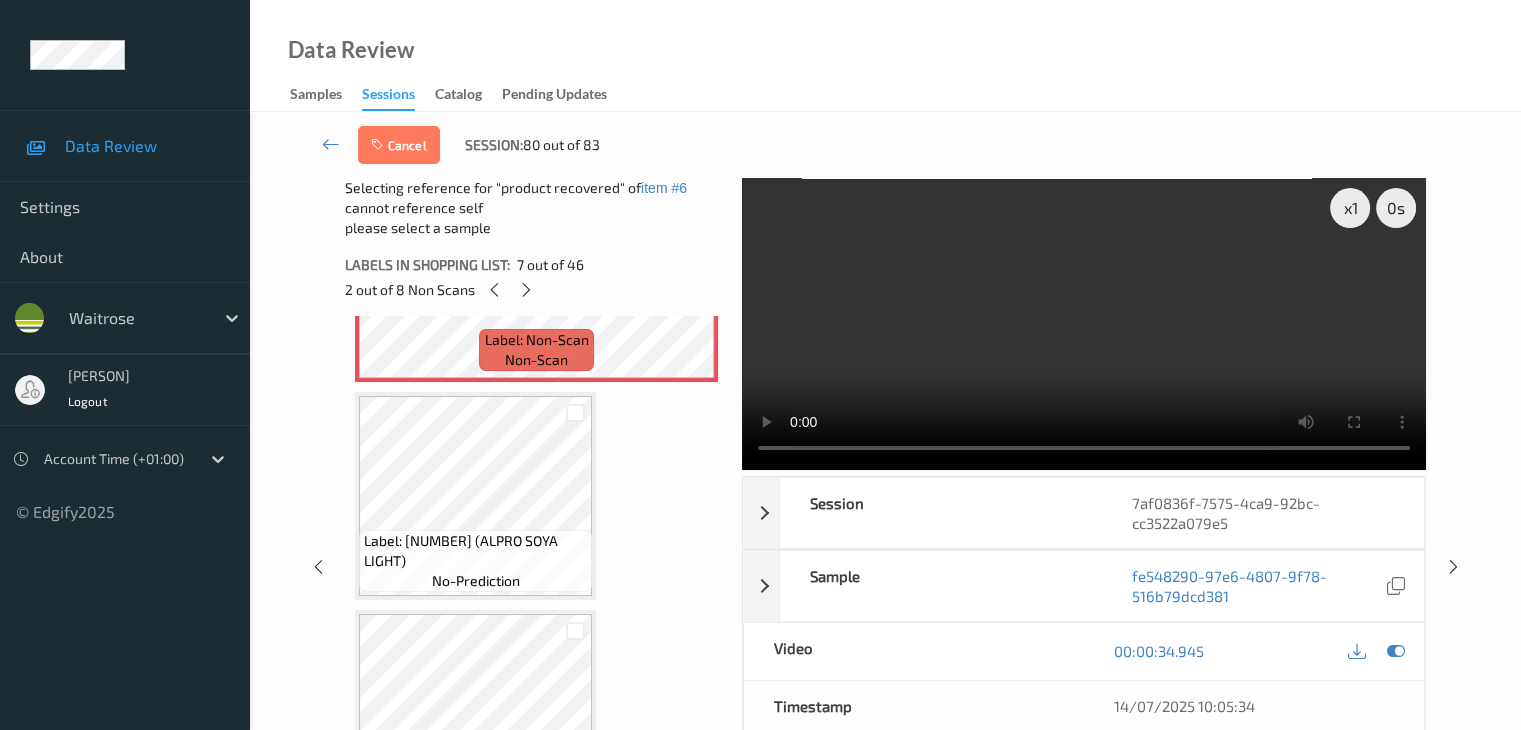 scroll, scrollTop: 1464, scrollLeft: 0, axis: vertical 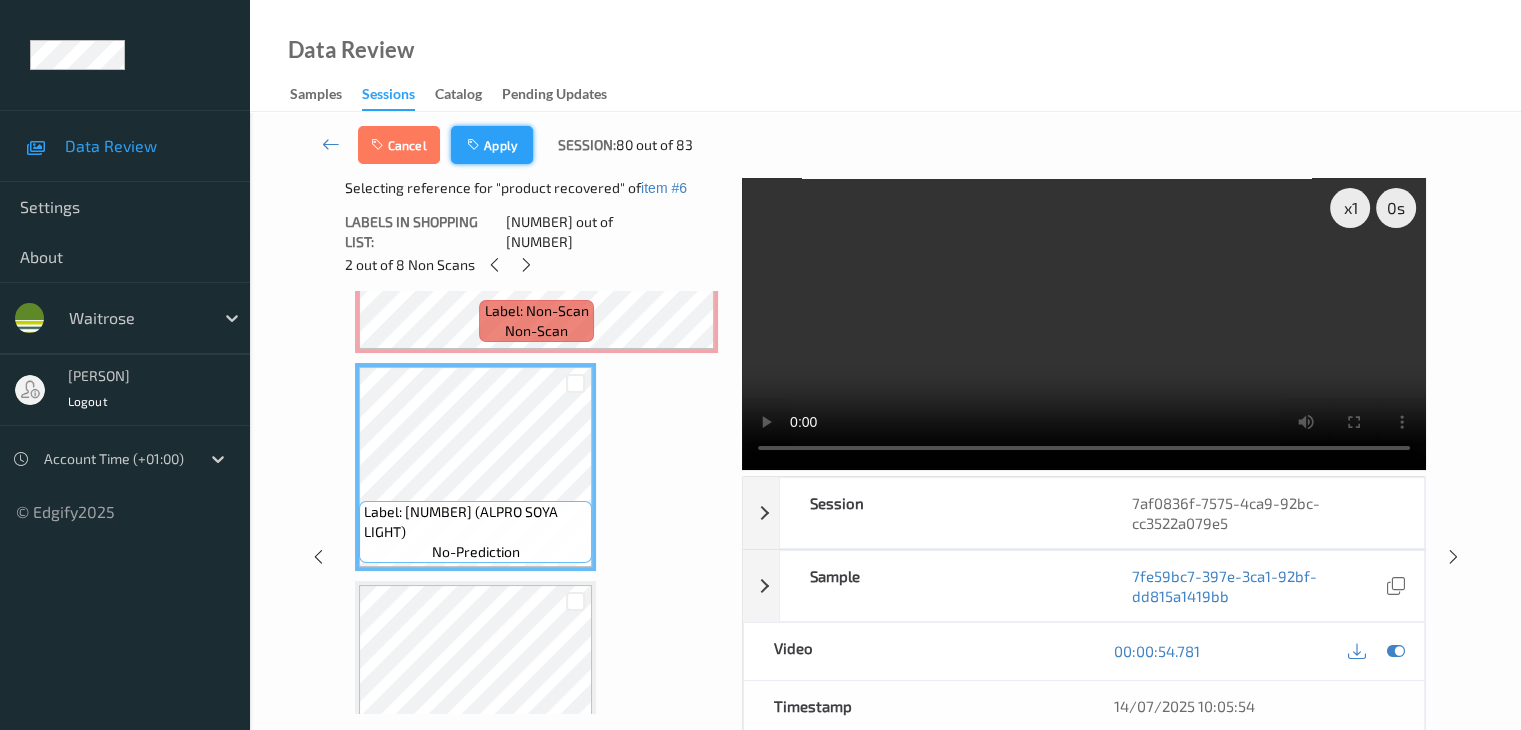 click on "Apply" at bounding box center [492, 145] 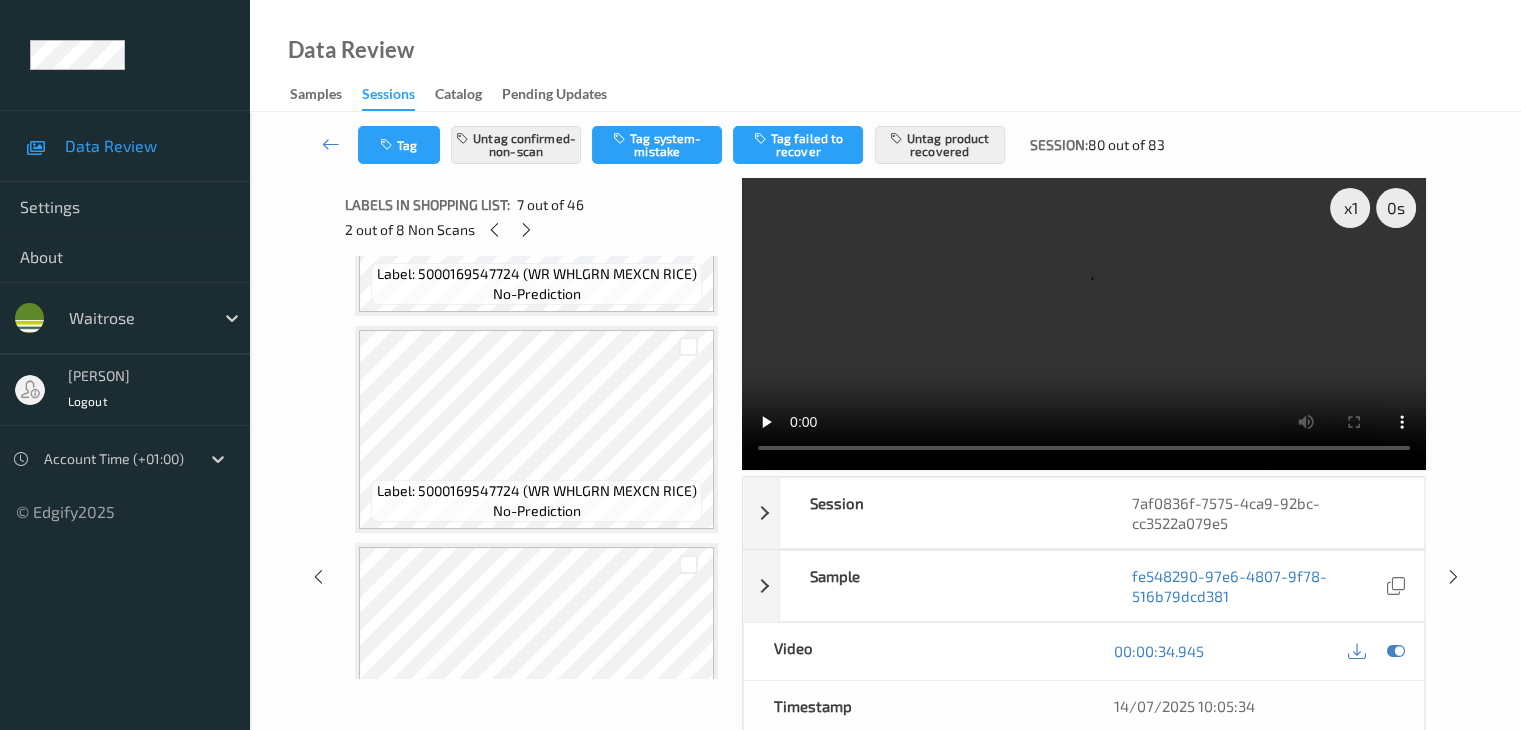 scroll, scrollTop: 3900, scrollLeft: 0, axis: vertical 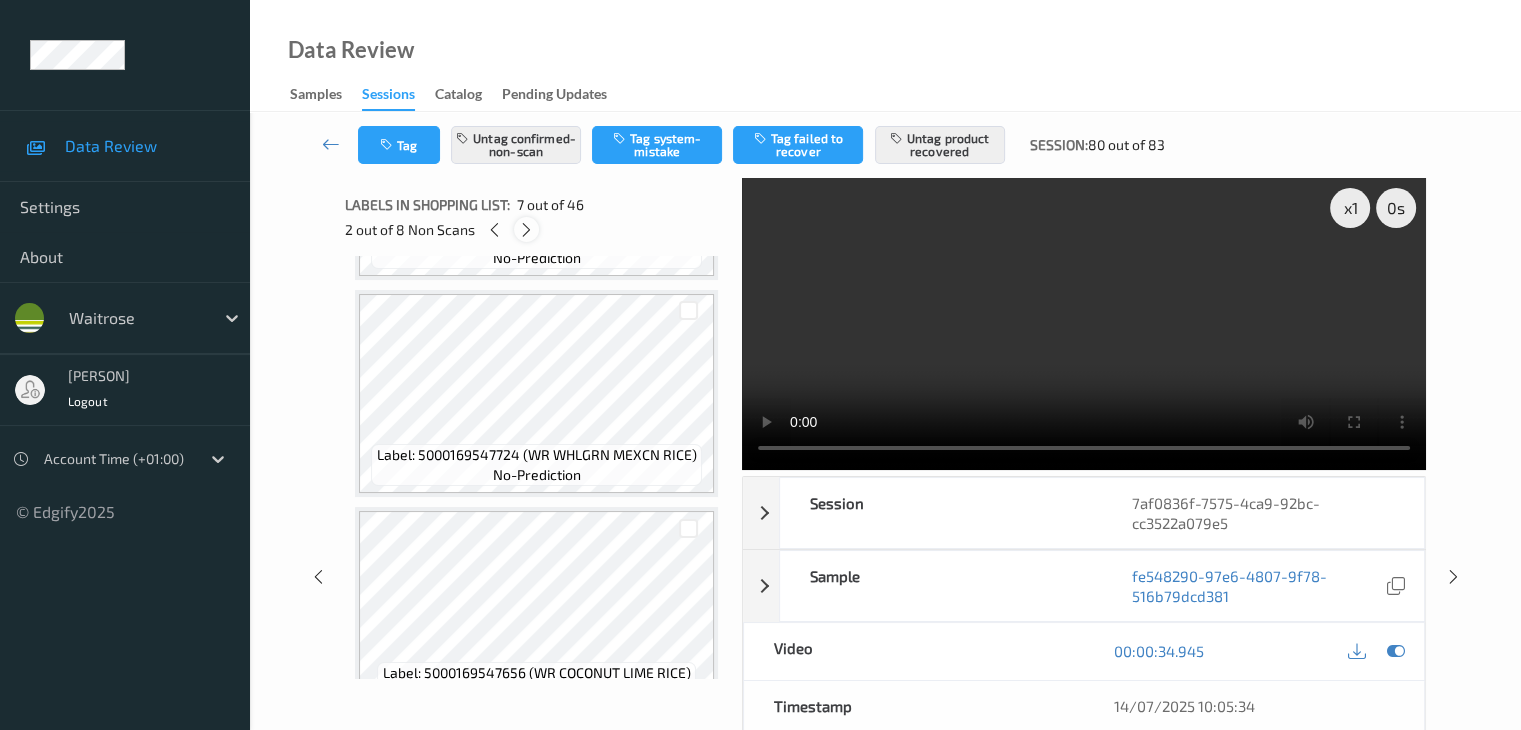click at bounding box center (526, 230) 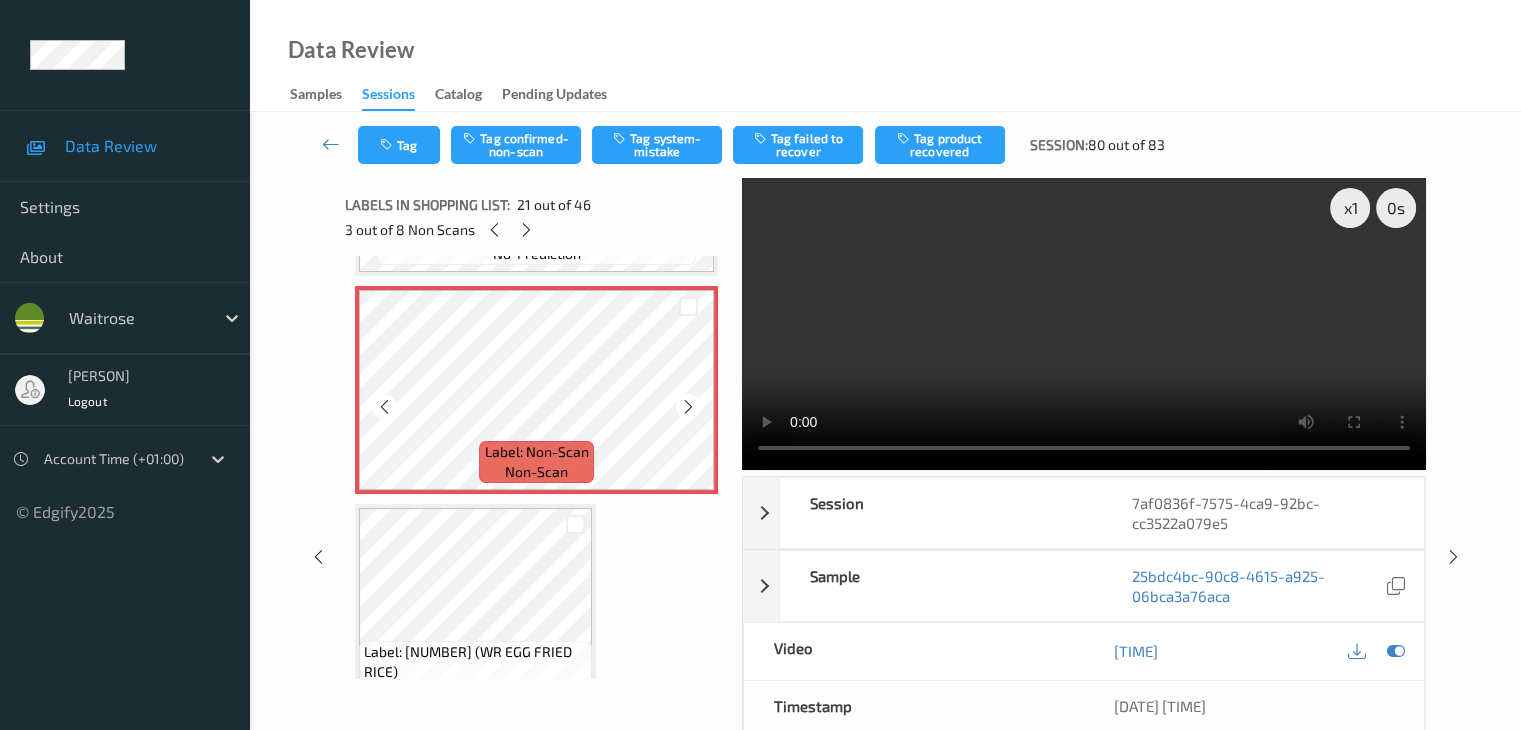 scroll, scrollTop: 4351, scrollLeft: 0, axis: vertical 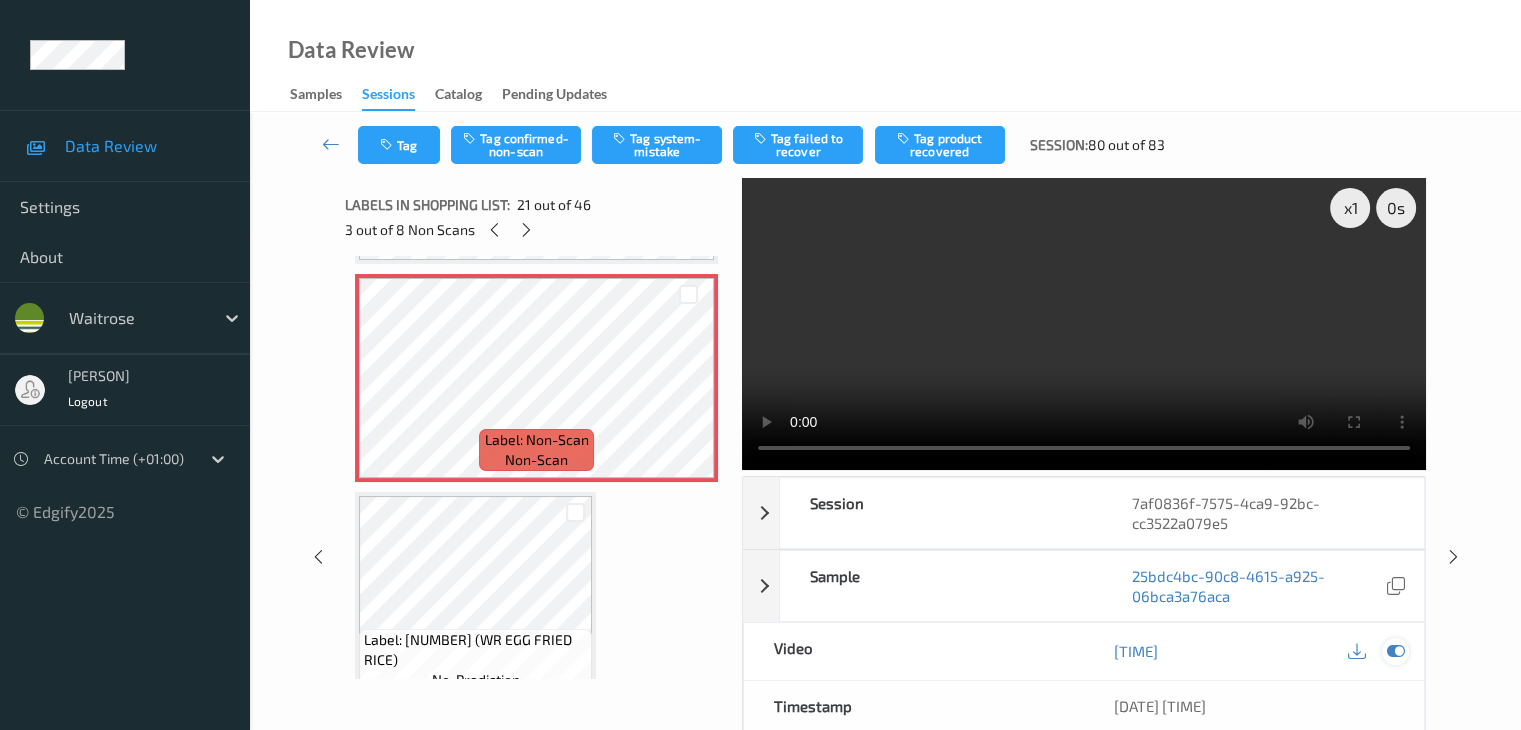 click at bounding box center (1395, 651) 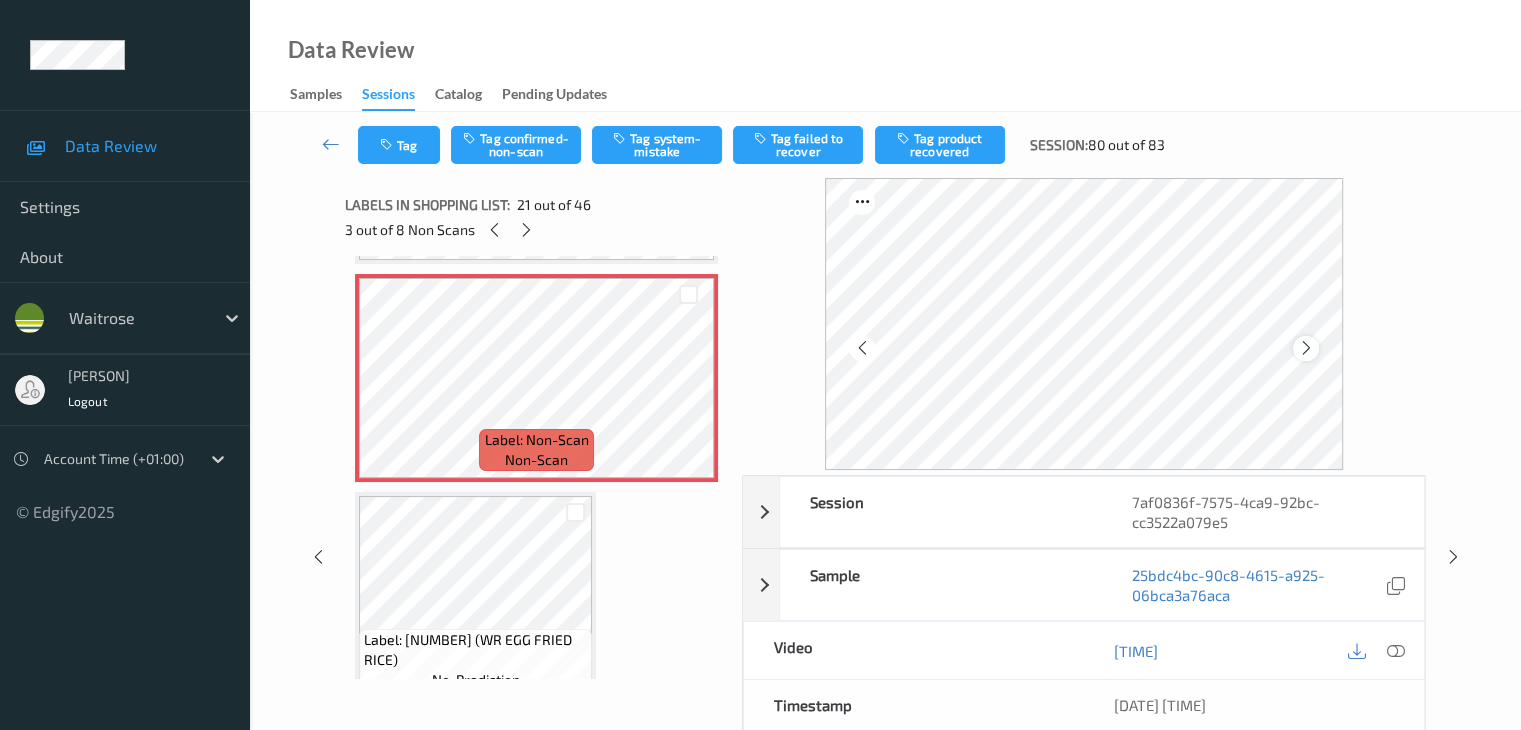click at bounding box center (1306, 348) 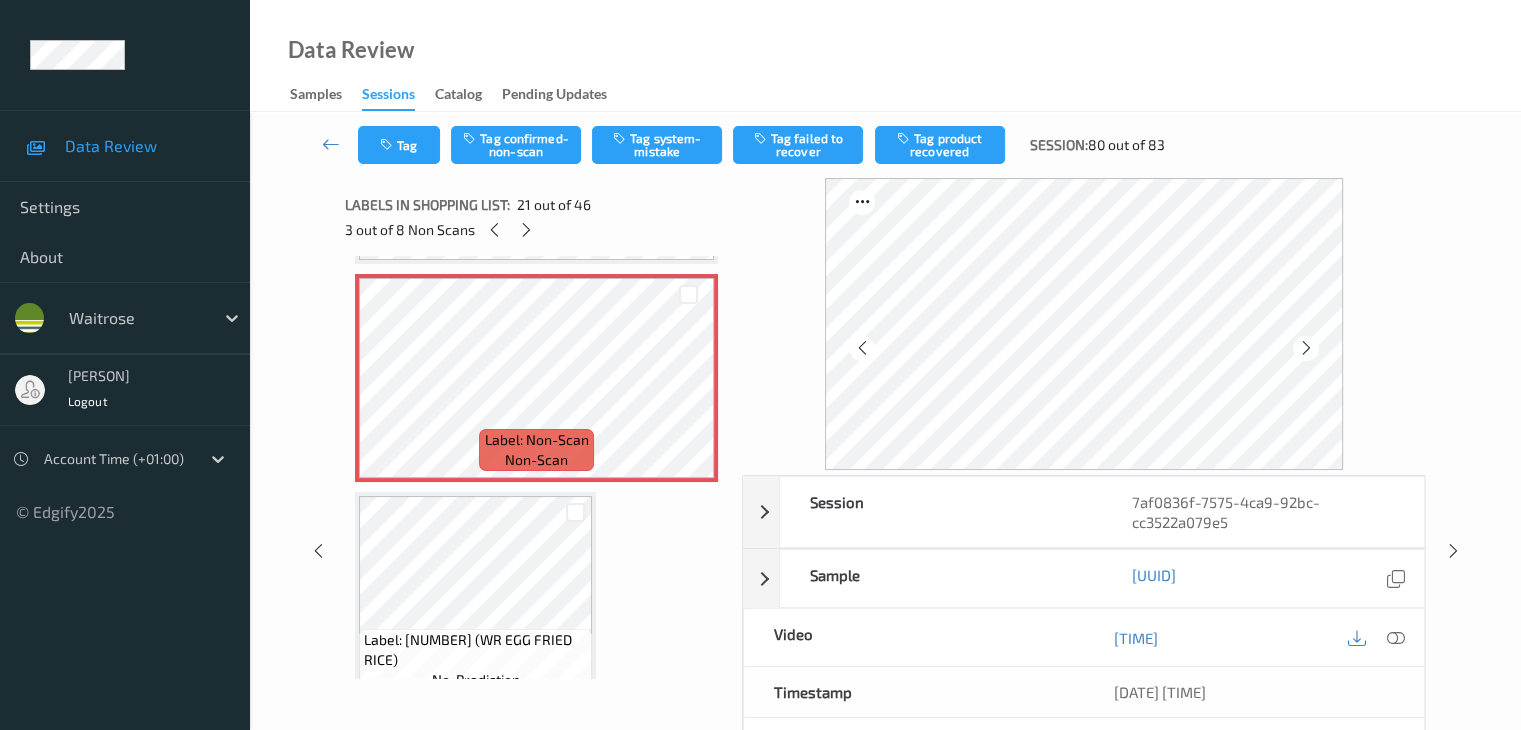 click at bounding box center (1306, 348) 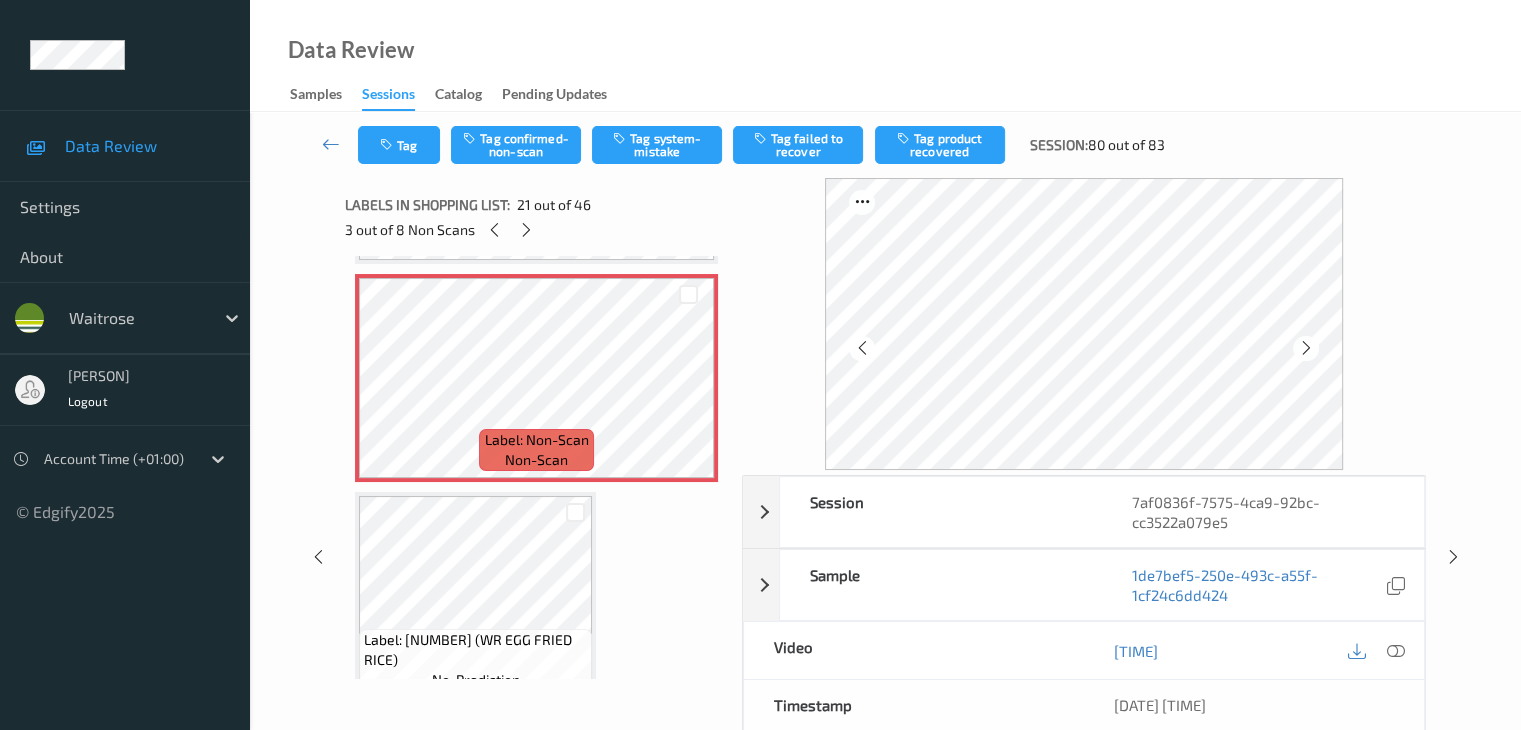 click at bounding box center [1306, 348] 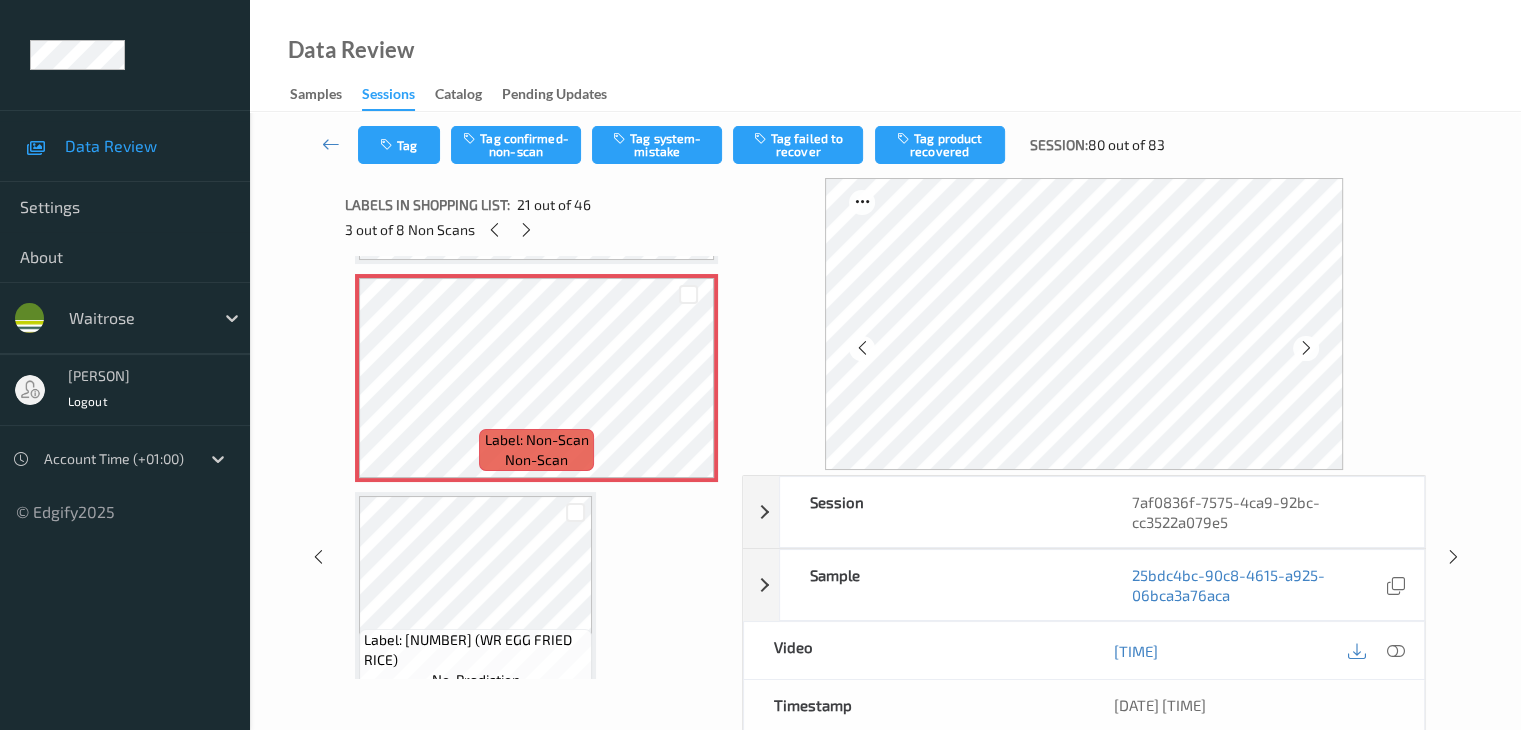 click at bounding box center (1306, 348) 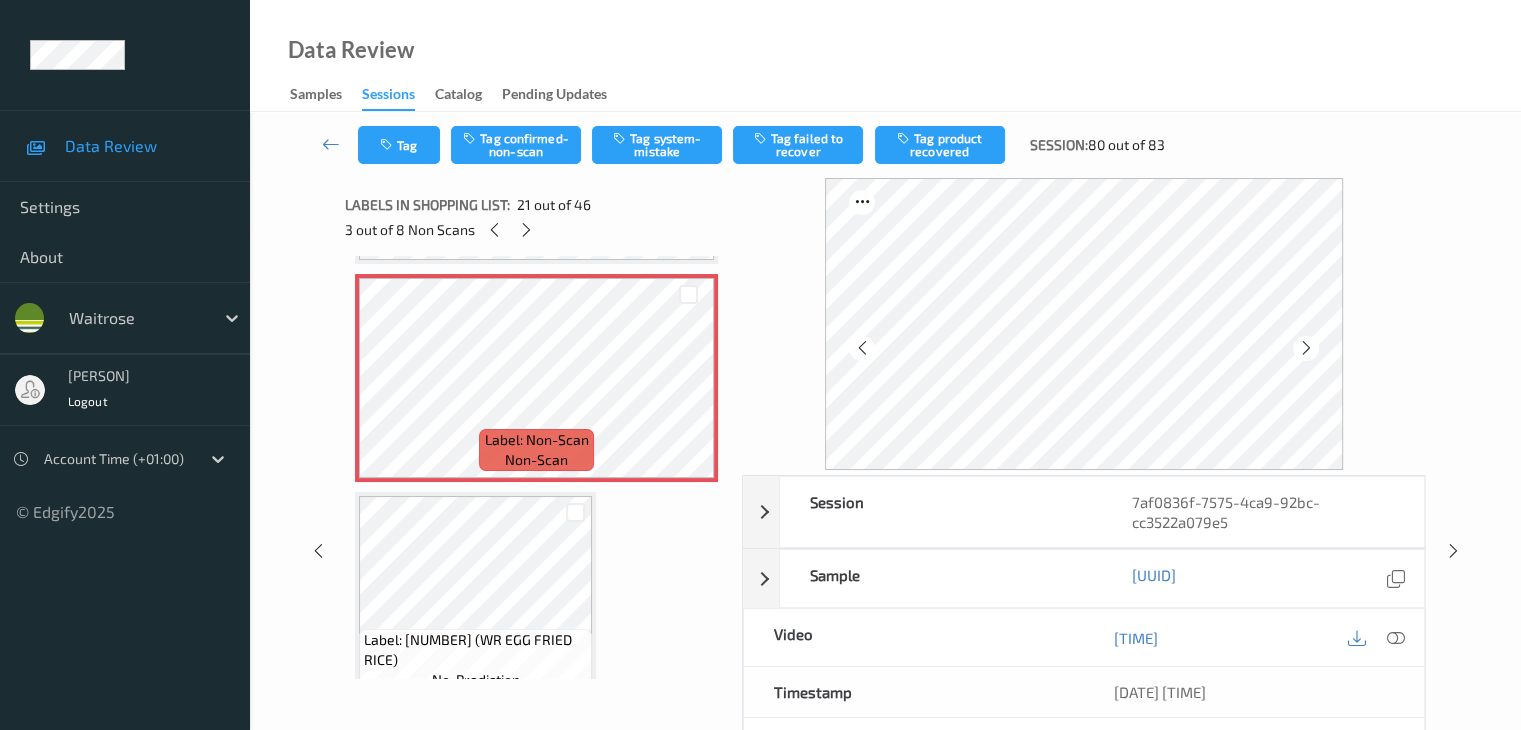 click at bounding box center (1306, 348) 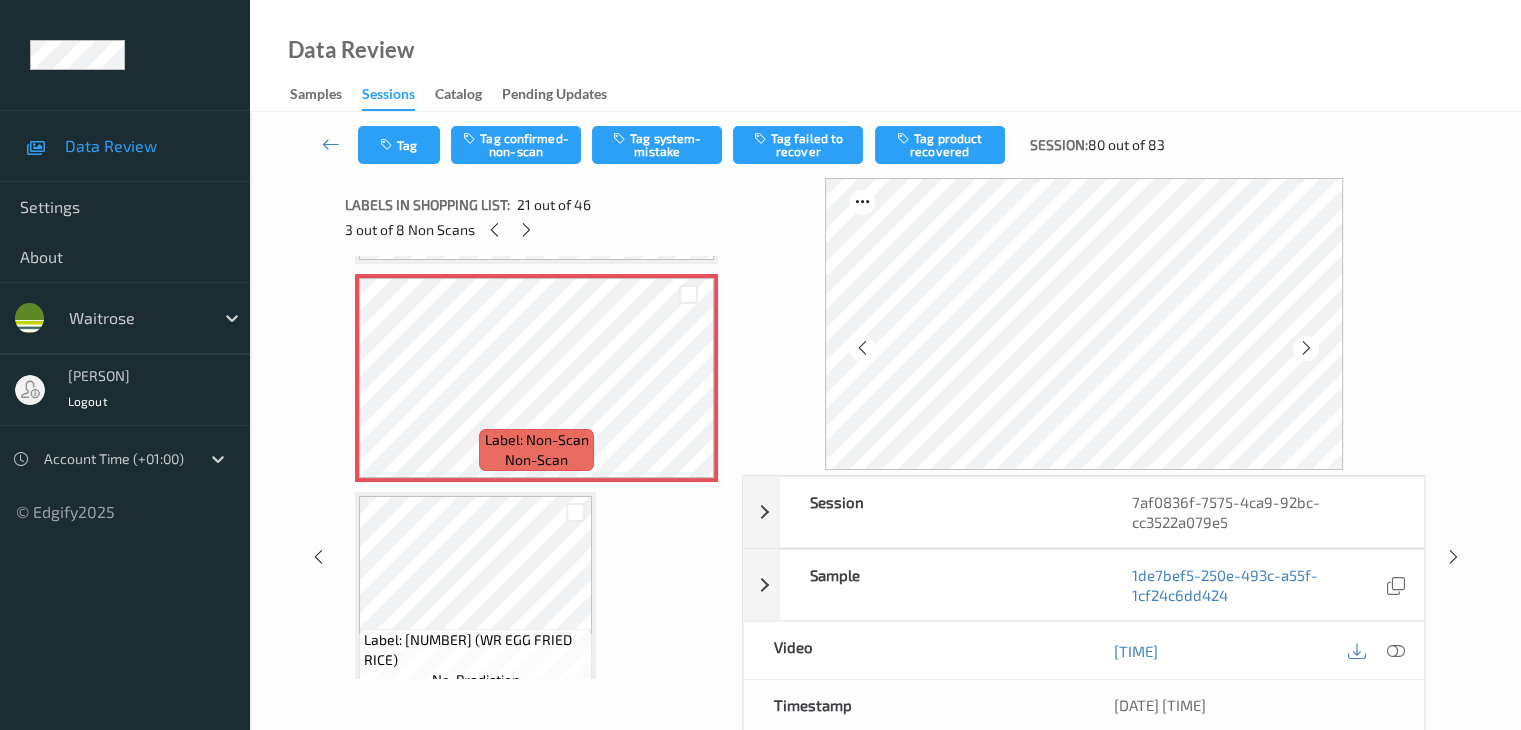 click at bounding box center [1306, 348] 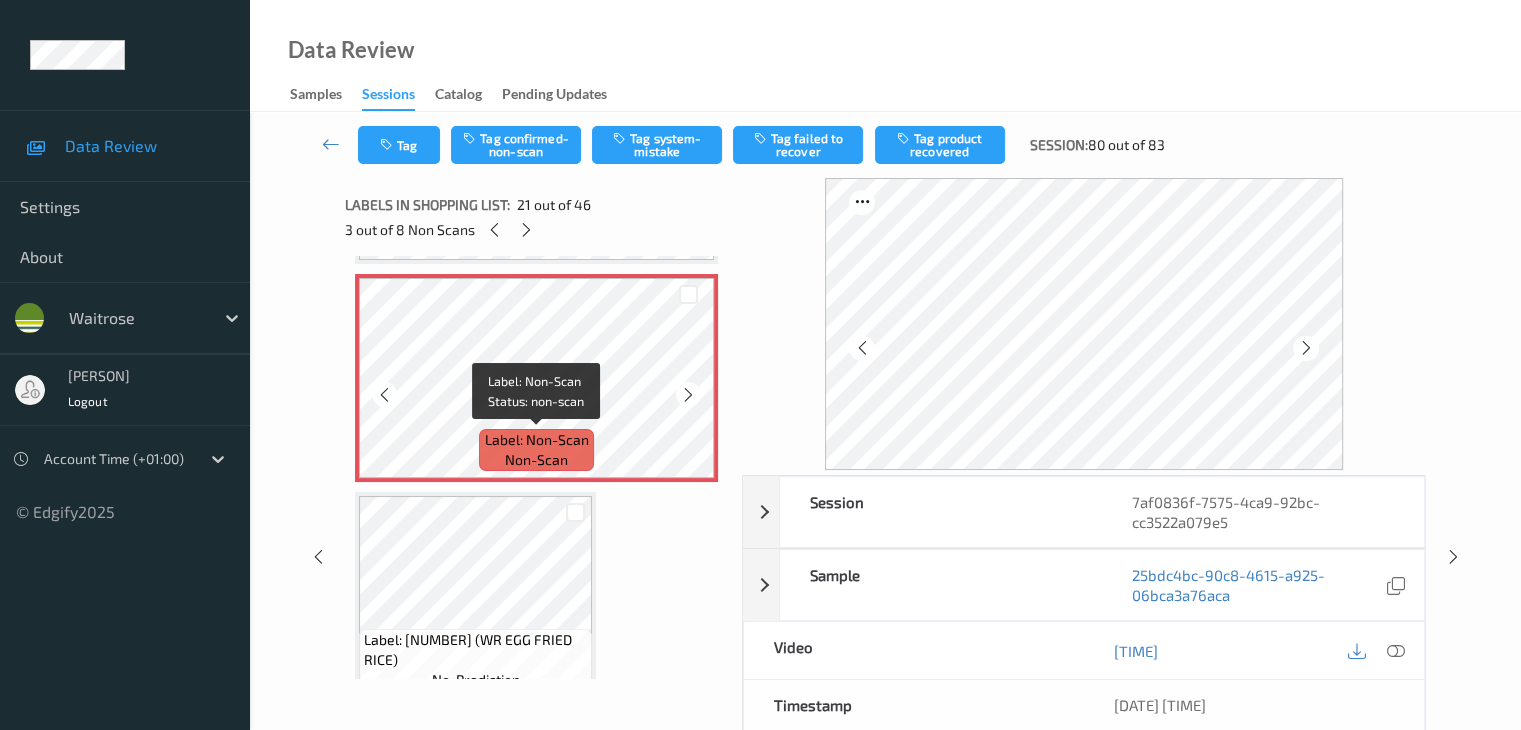 scroll, scrollTop: 4151, scrollLeft: 0, axis: vertical 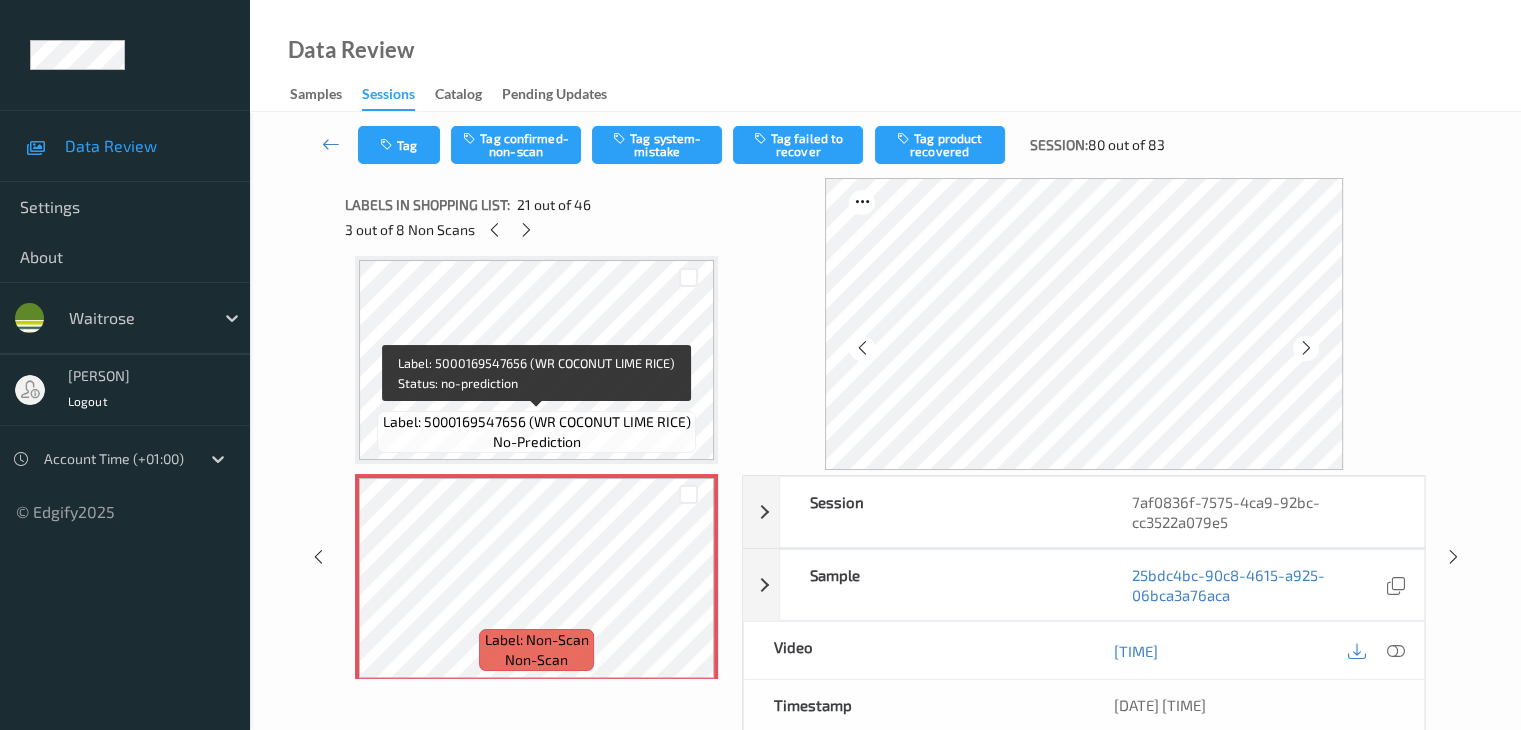 click on "Label: 5000169547656 (WR COCONUT LIME RICE)" at bounding box center (537, 422) 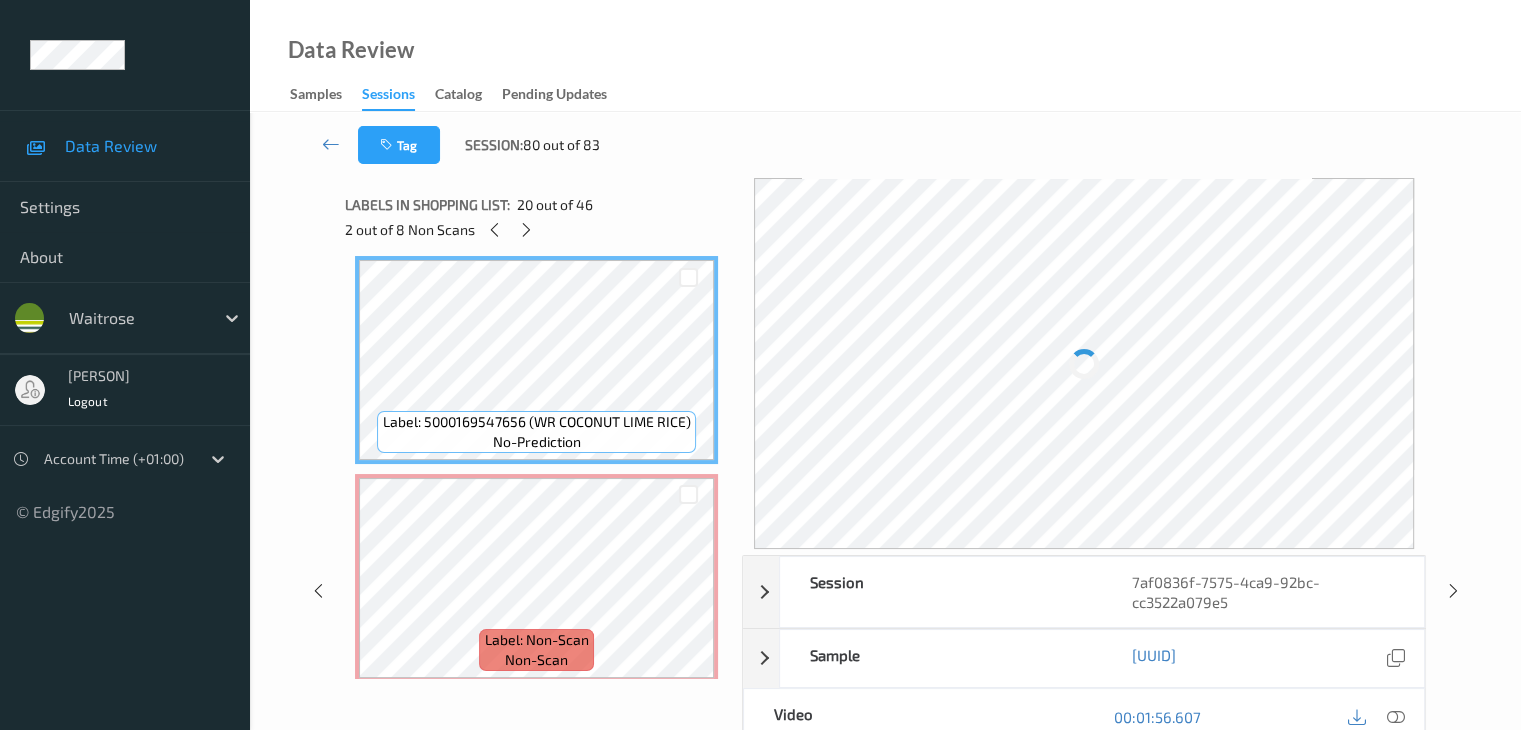scroll, scrollTop: 3951, scrollLeft: 0, axis: vertical 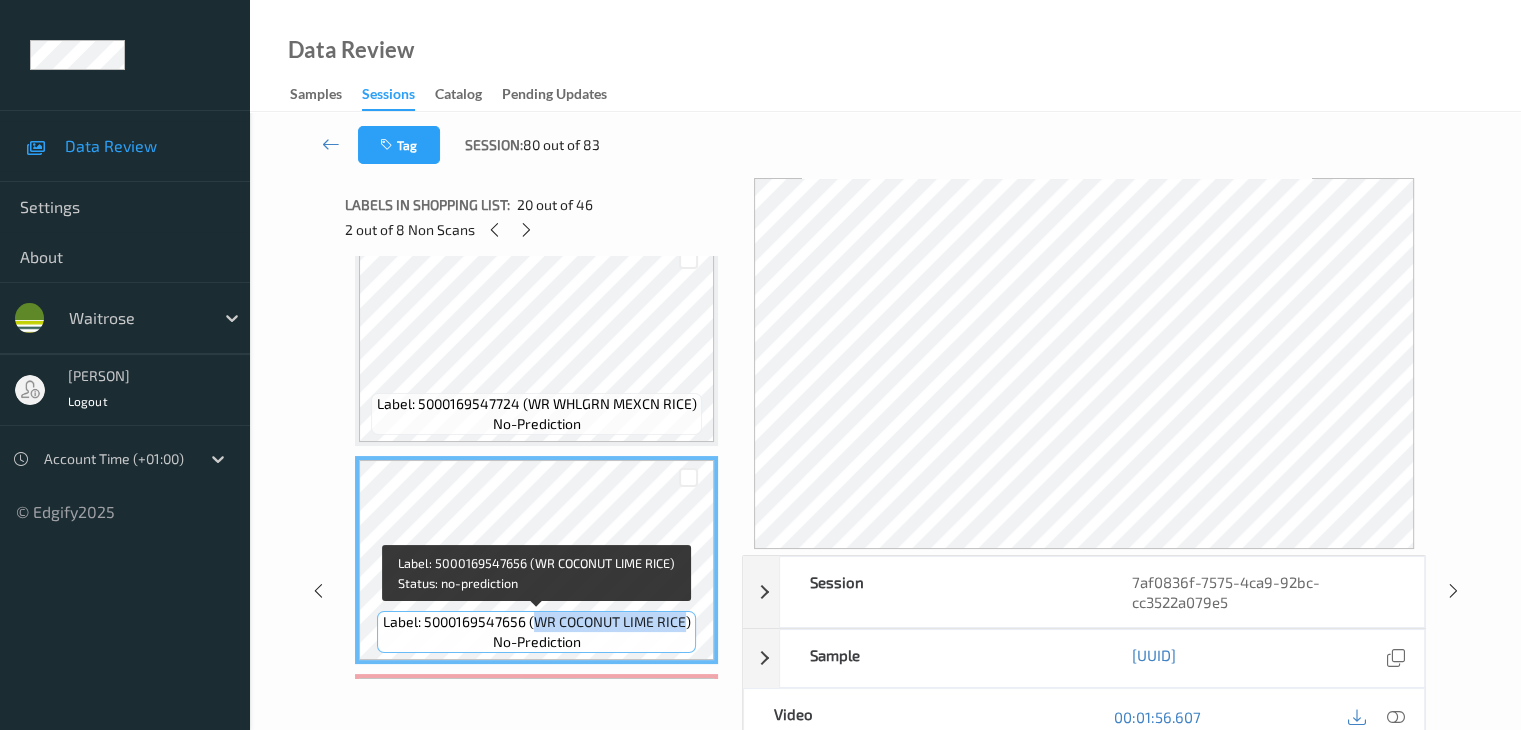 drag, startPoint x: 536, startPoint y: 623, endPoint x: 687, endPoint y: 623, distance: 151 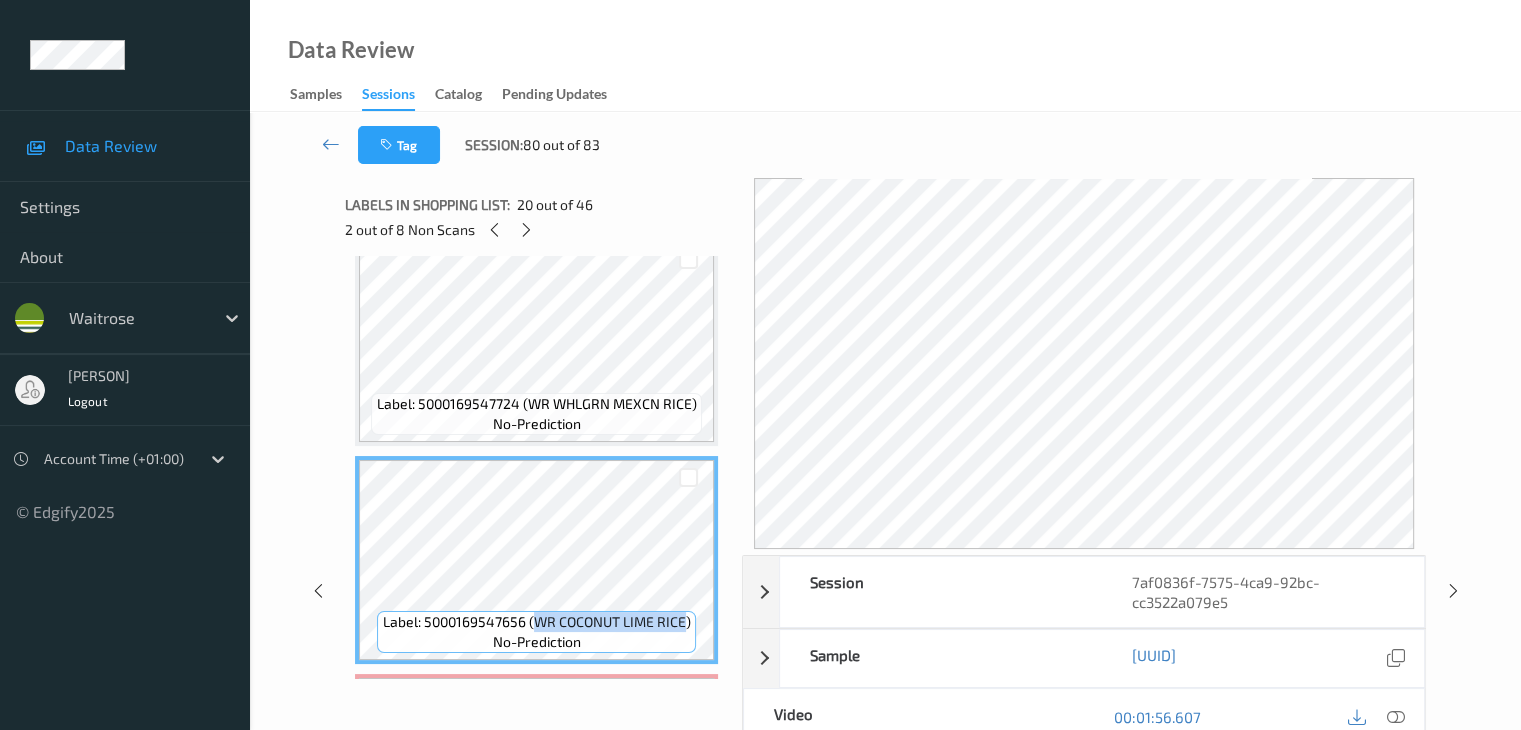 copy on "WR COCONUT LIME RICE" 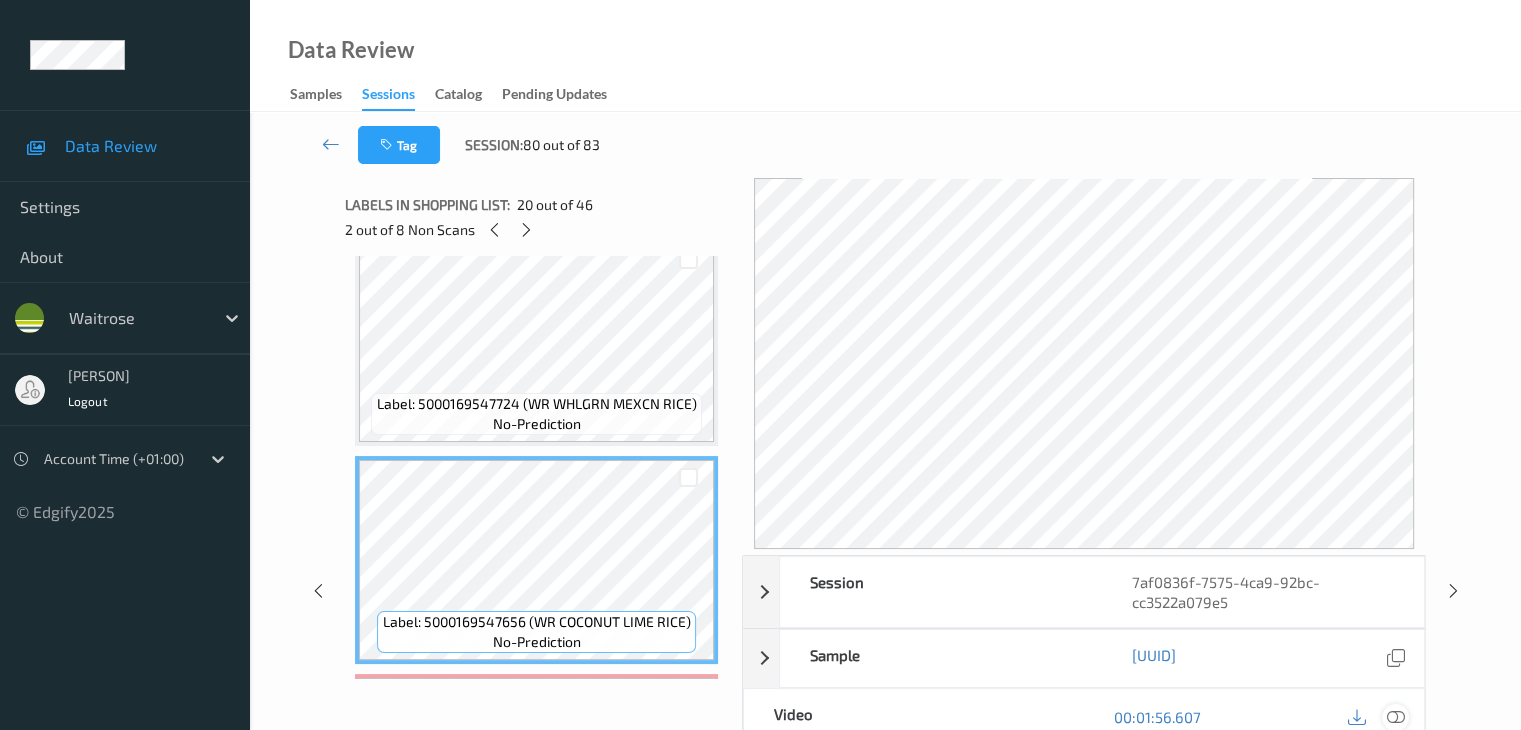 click at bounding box center [1395, 717] 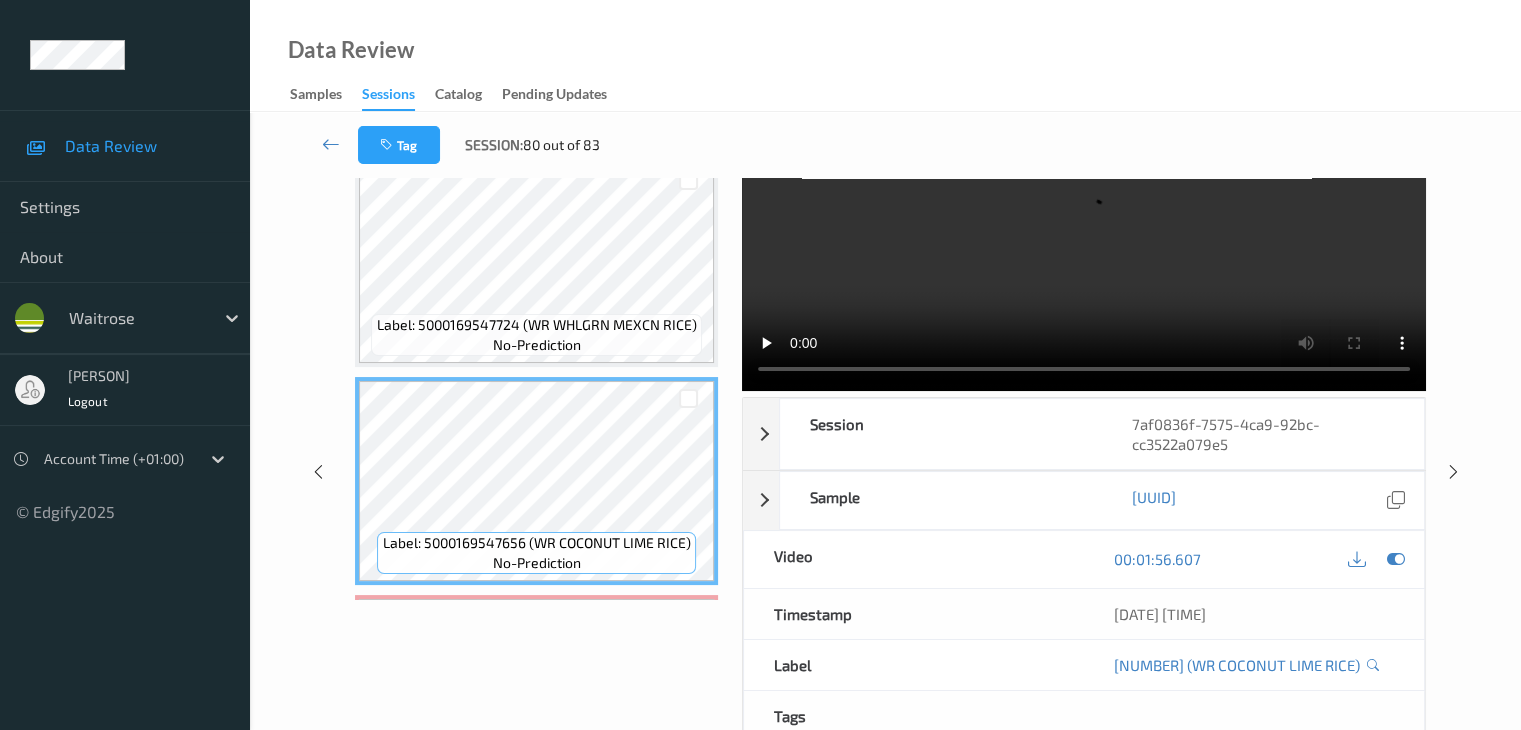 scroll, scrollTop: 0, scrollLeft: 0, axis: both 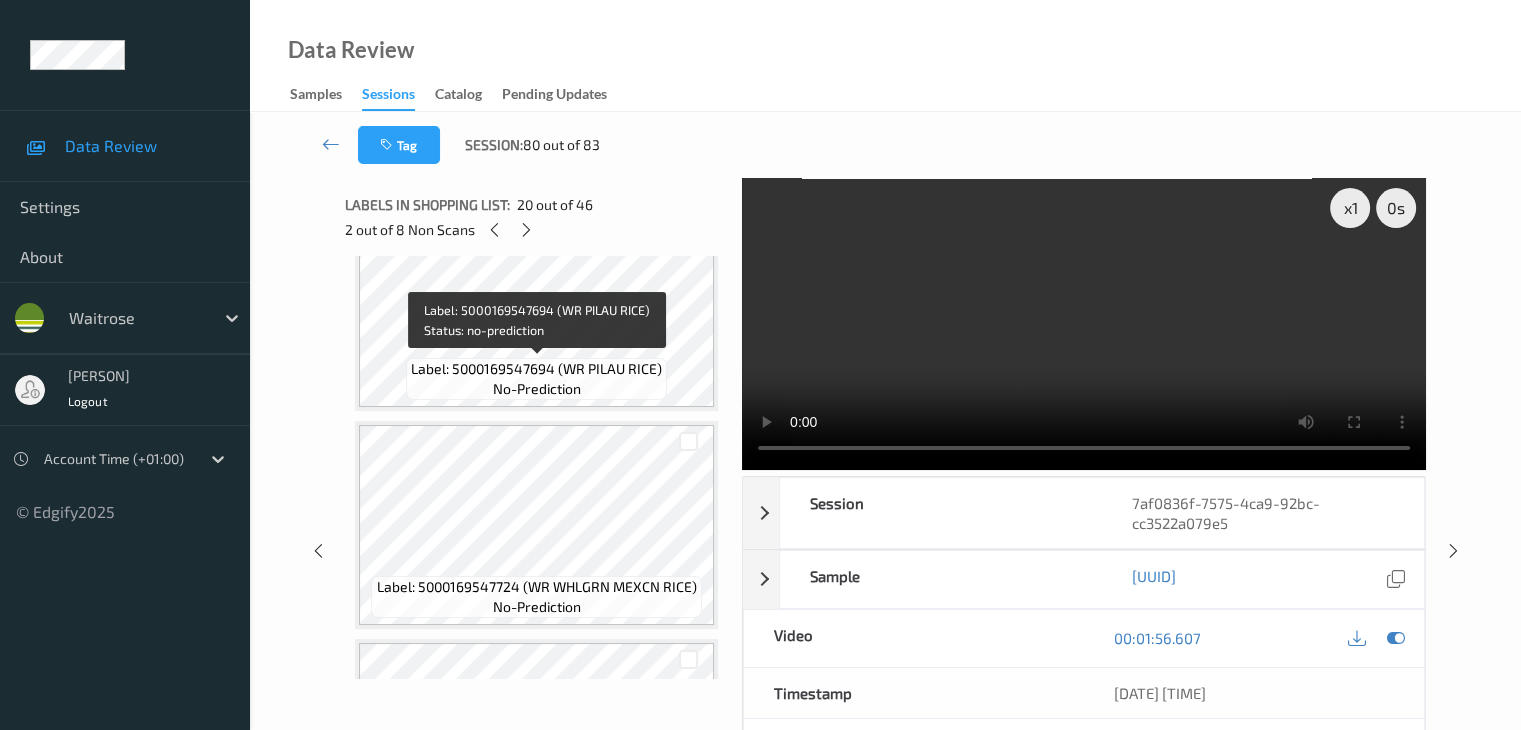 click on "Label: 5000169547694 (WR PILAU RICE)" at bounding box center [536, 369] 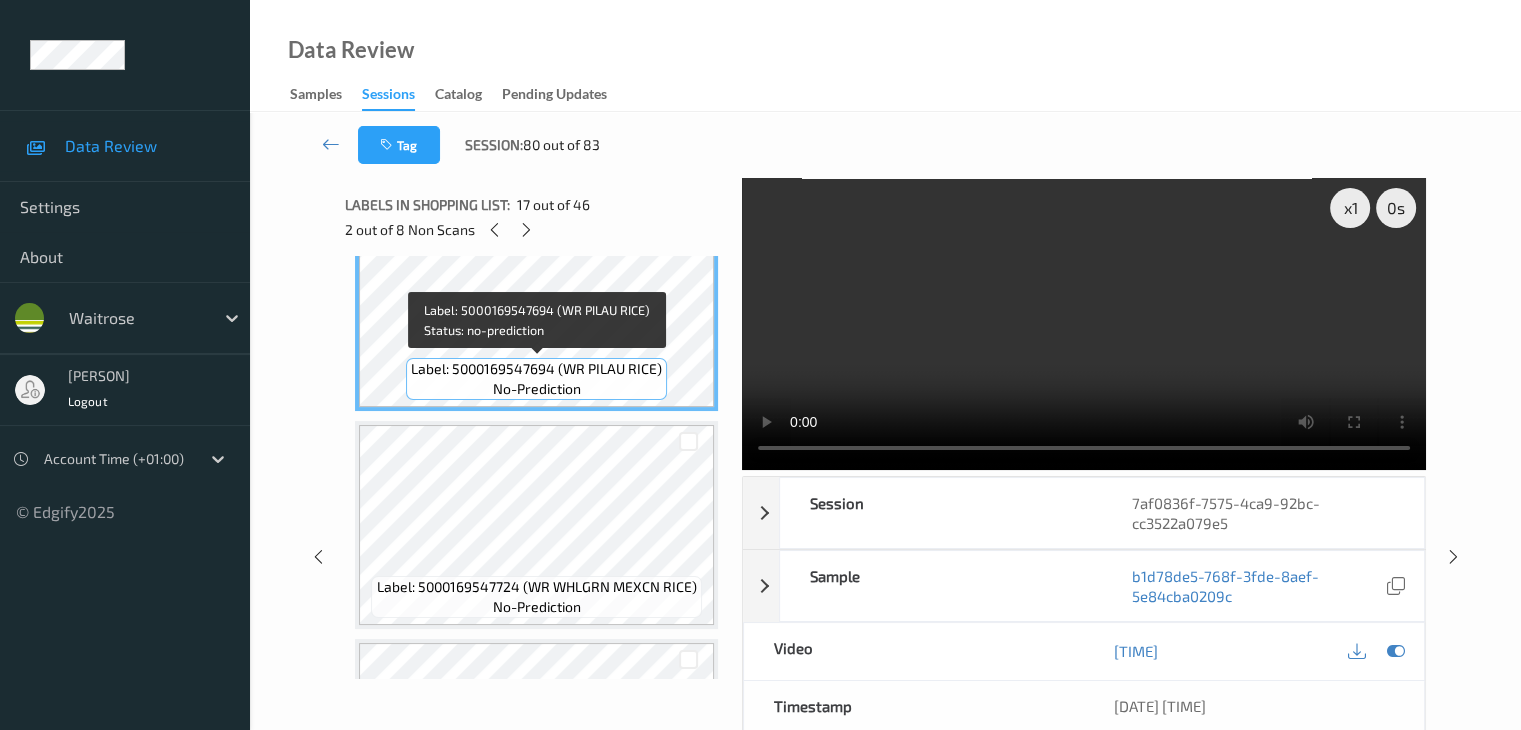 click on "Label: 5000169547694 (WR PILAU RICE)" at bounding box center (536, 369) 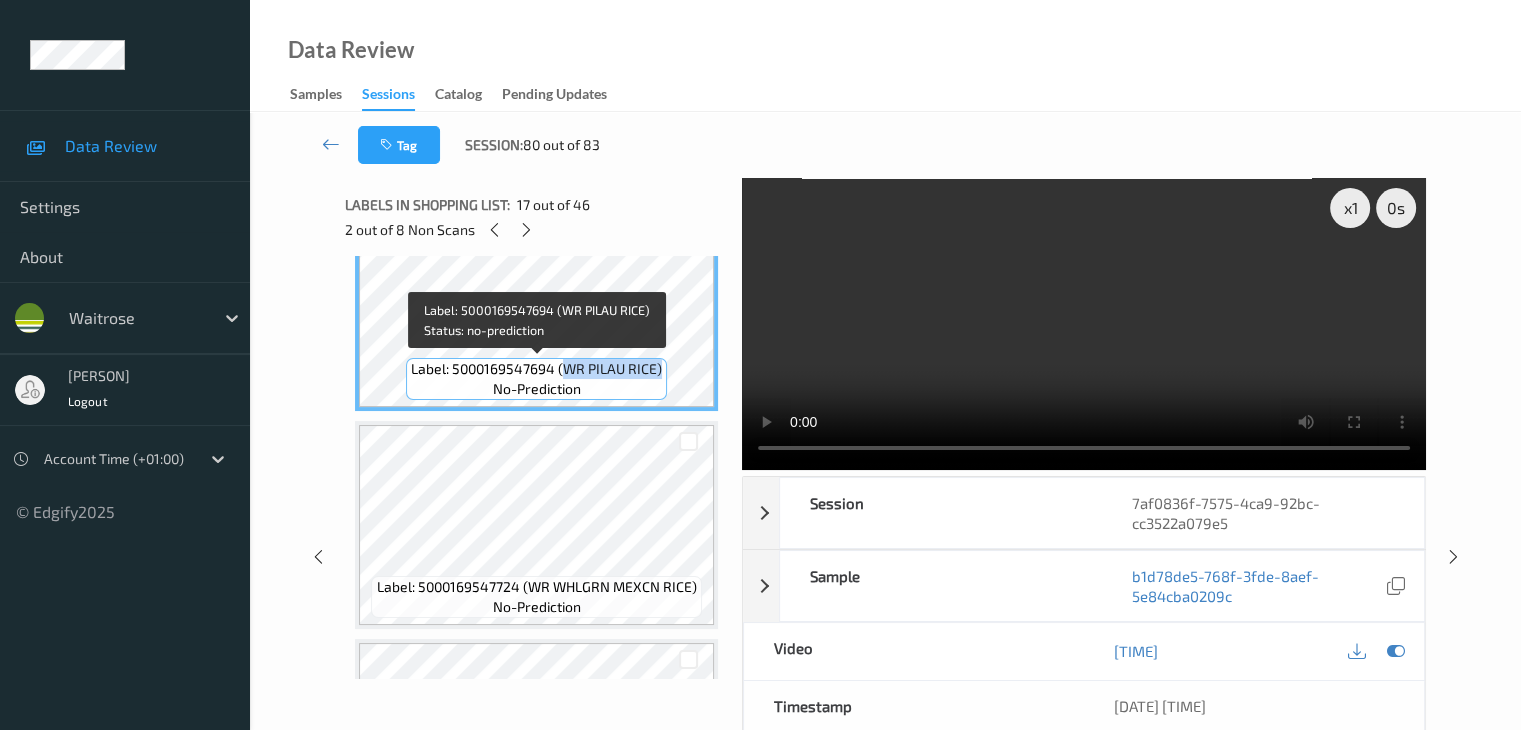 drag, startPoint x: 564, startPoint y: 368, endPoint x: 661, endPoint y: 371, distance: 97.04638 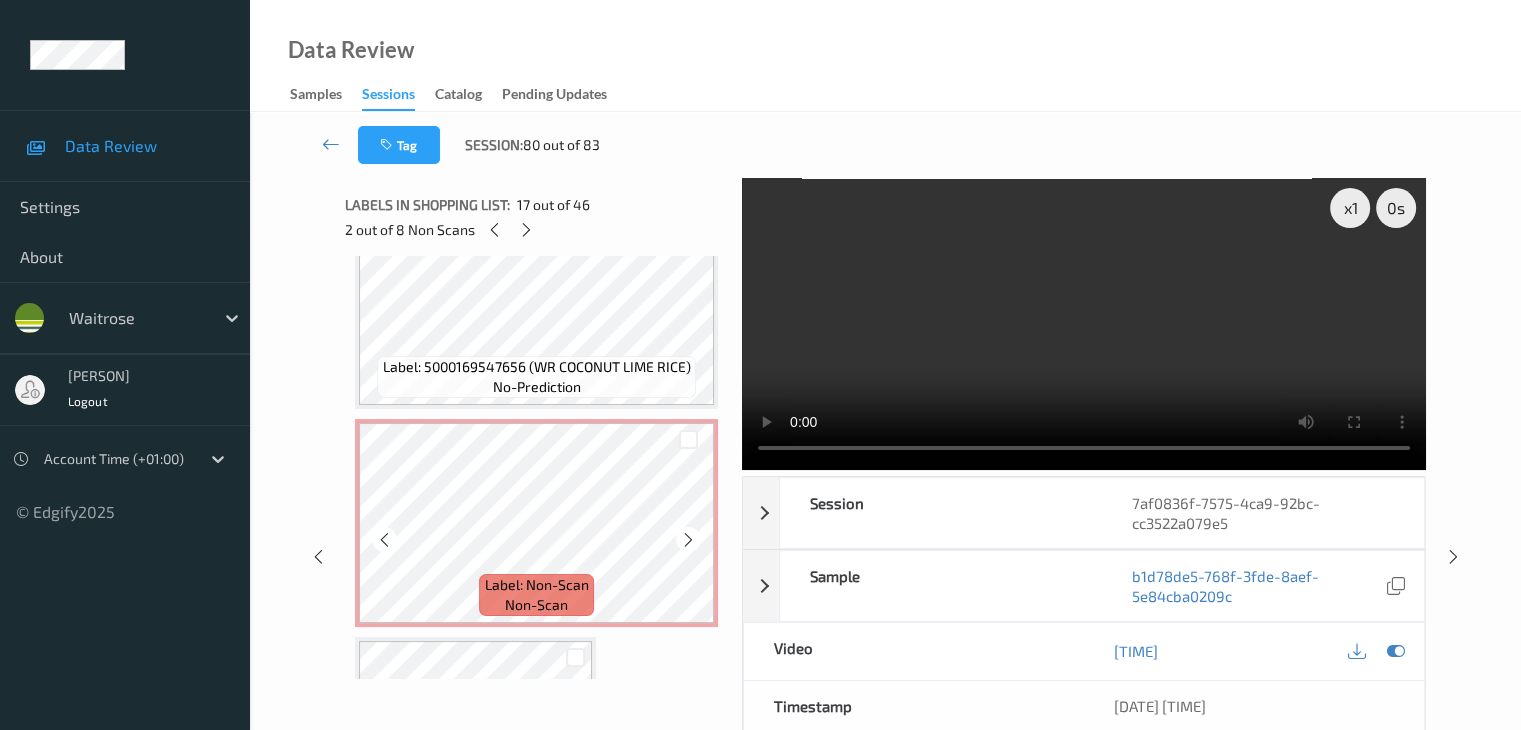 scroll, scrollTop: 4251, scrollLeft: 0, axis: vertical 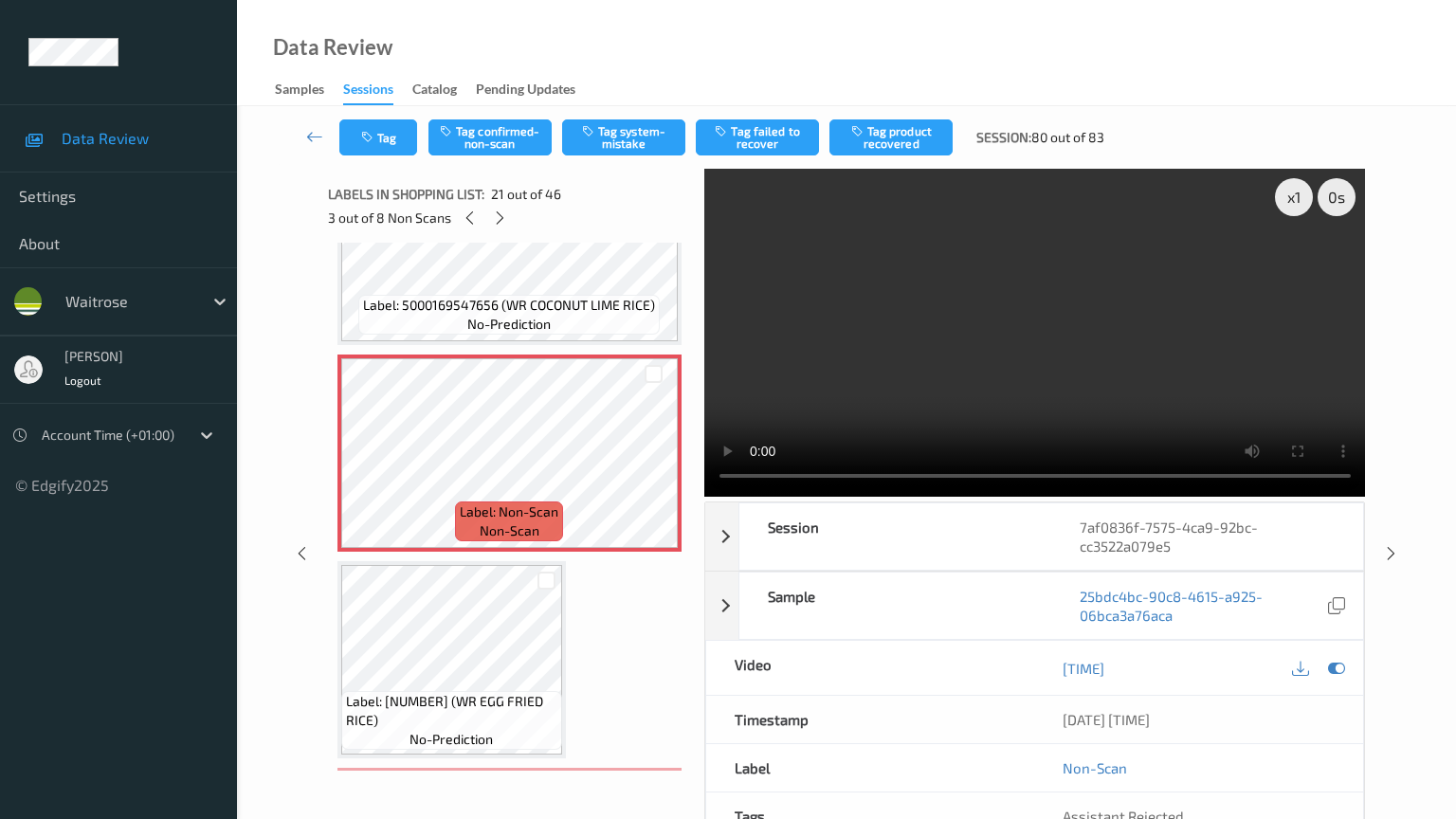 type 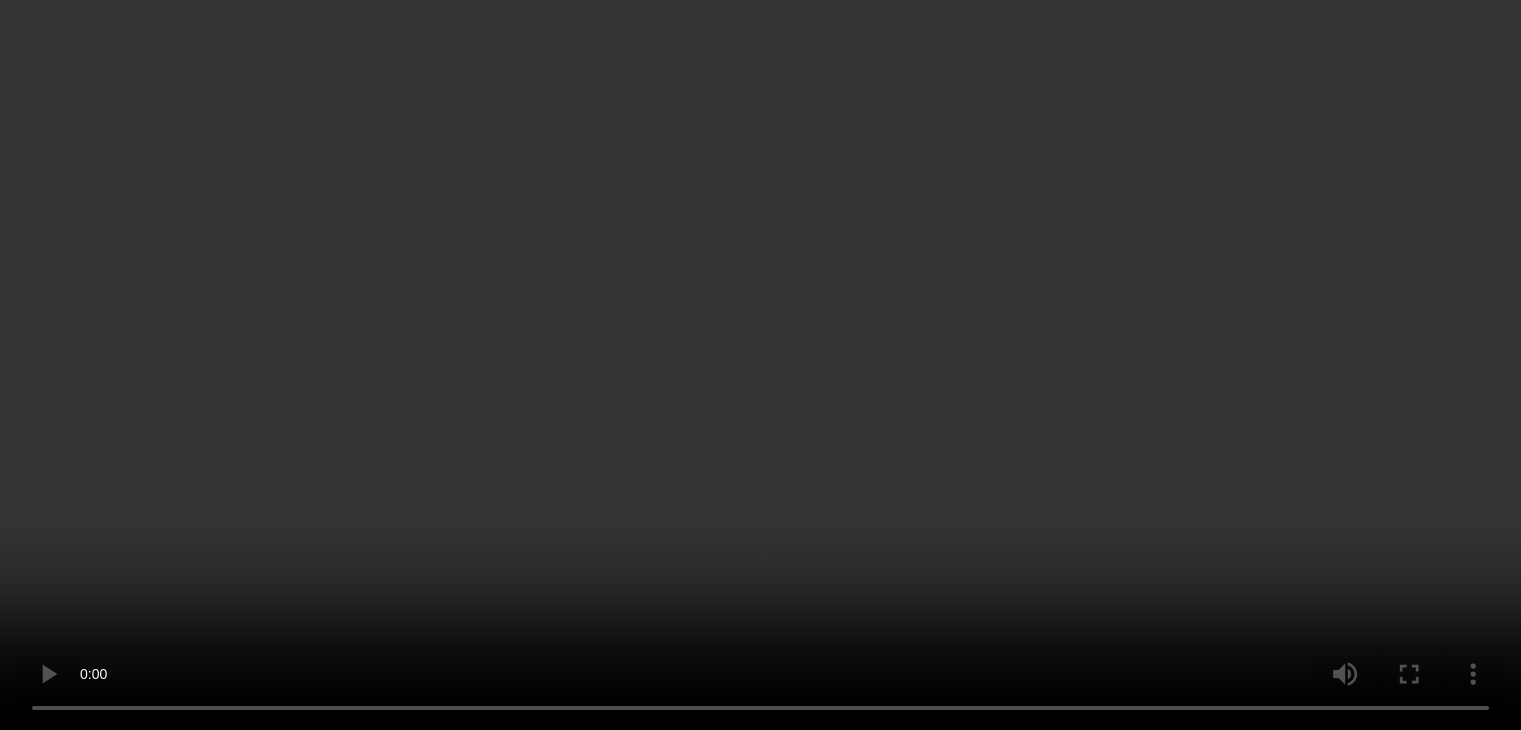 scroll, scrollTop: 4351, scrollLeft: 0, axis: vertical 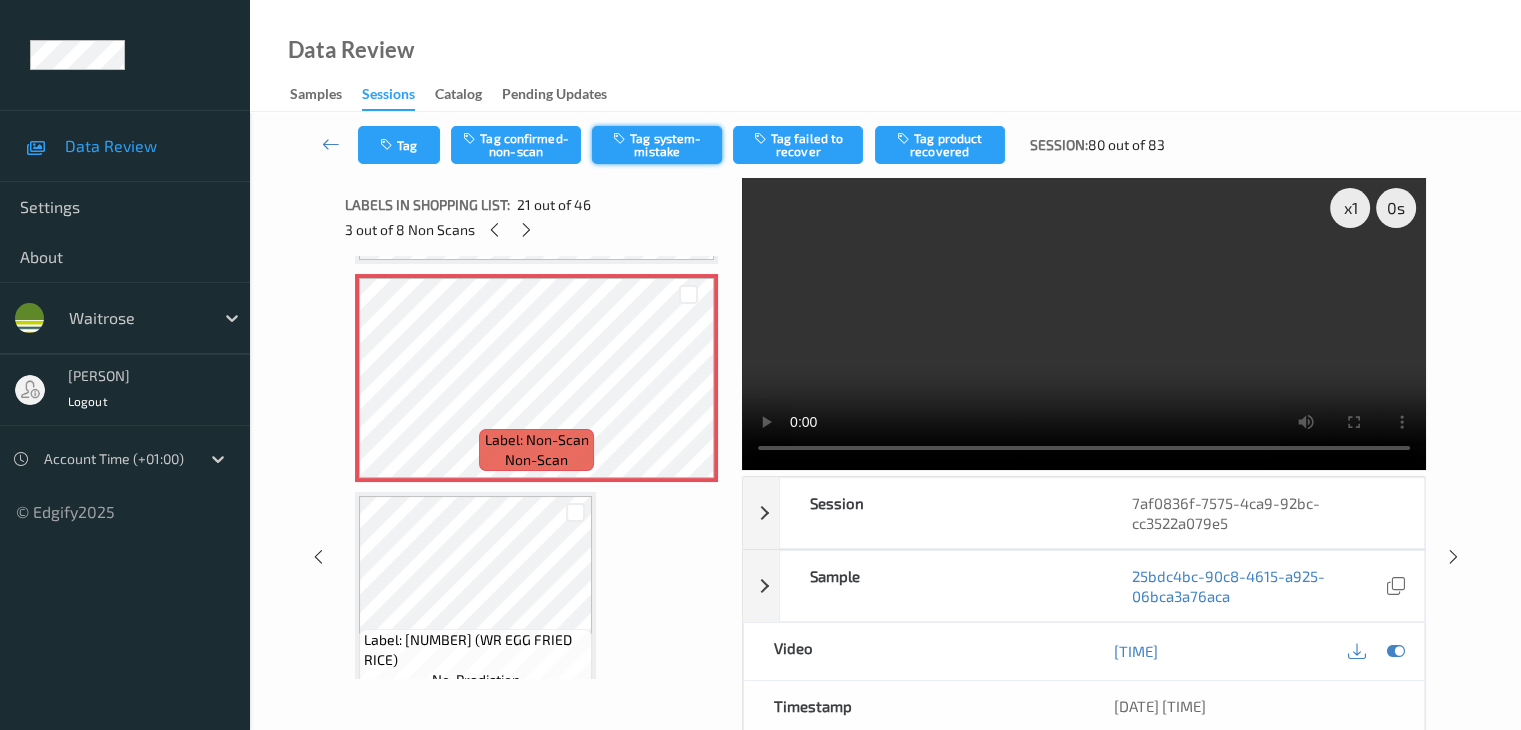 click on "Tag   system-mistake" at bounding box center [657, 145] 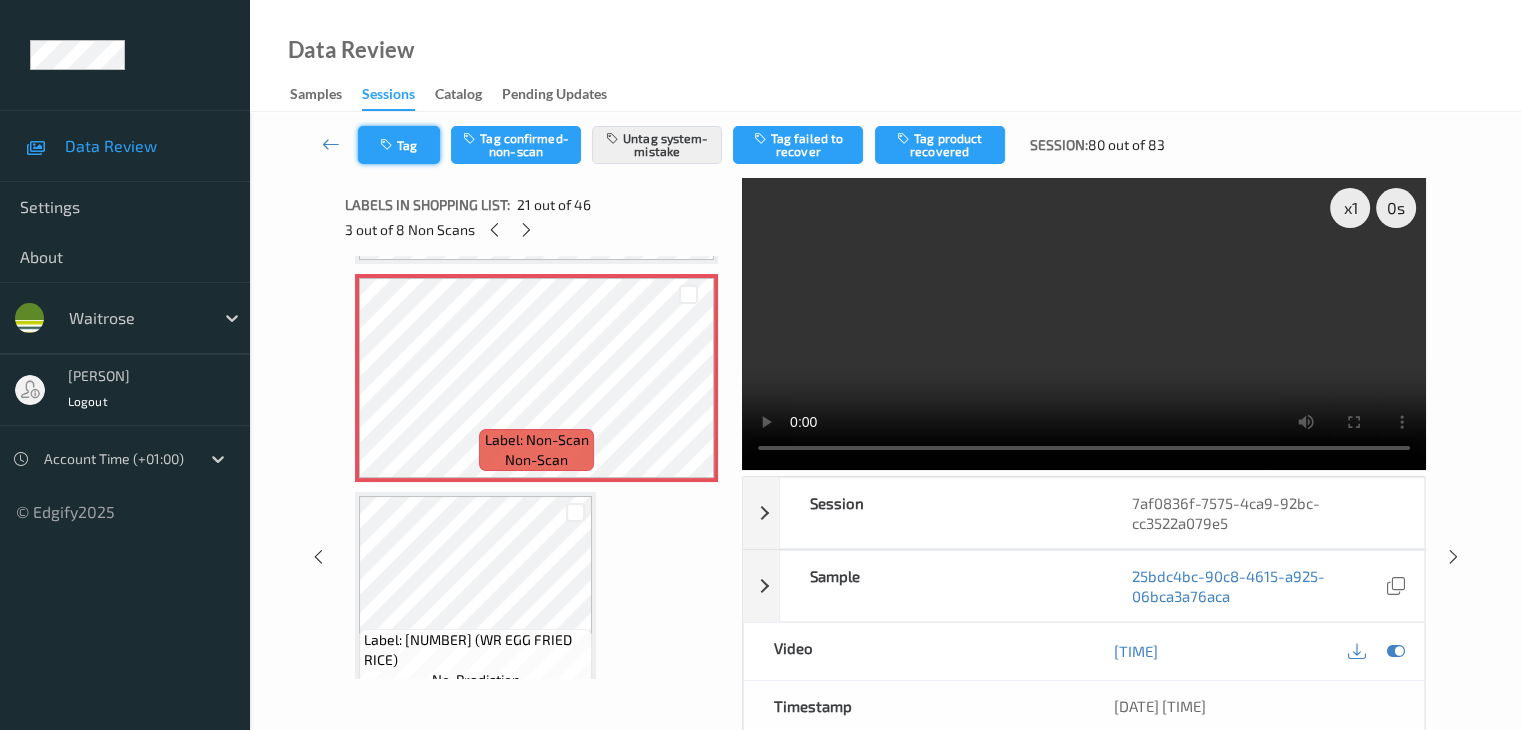 click on "Tag" at bounding box center [399, 145] 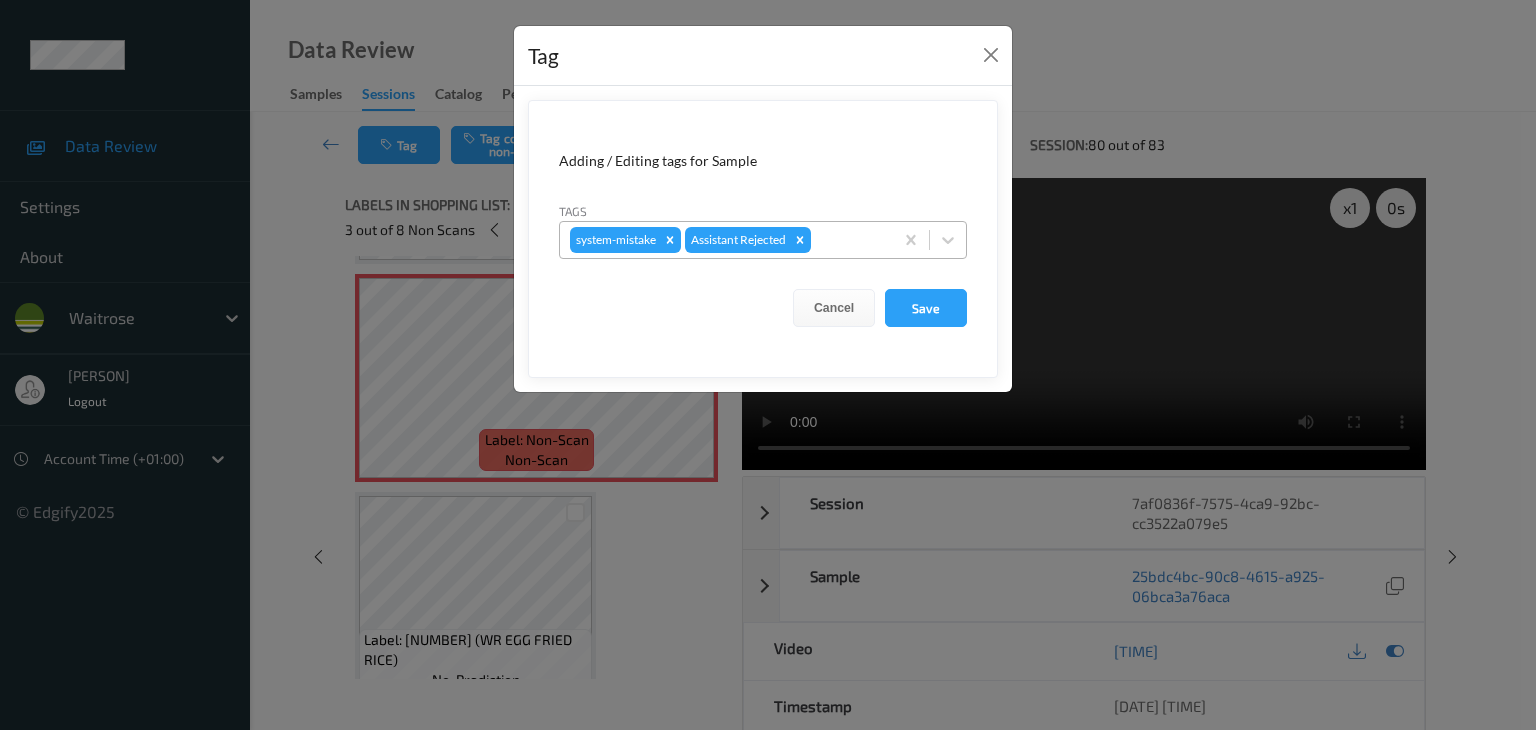 click at bounding box center (849, 240) 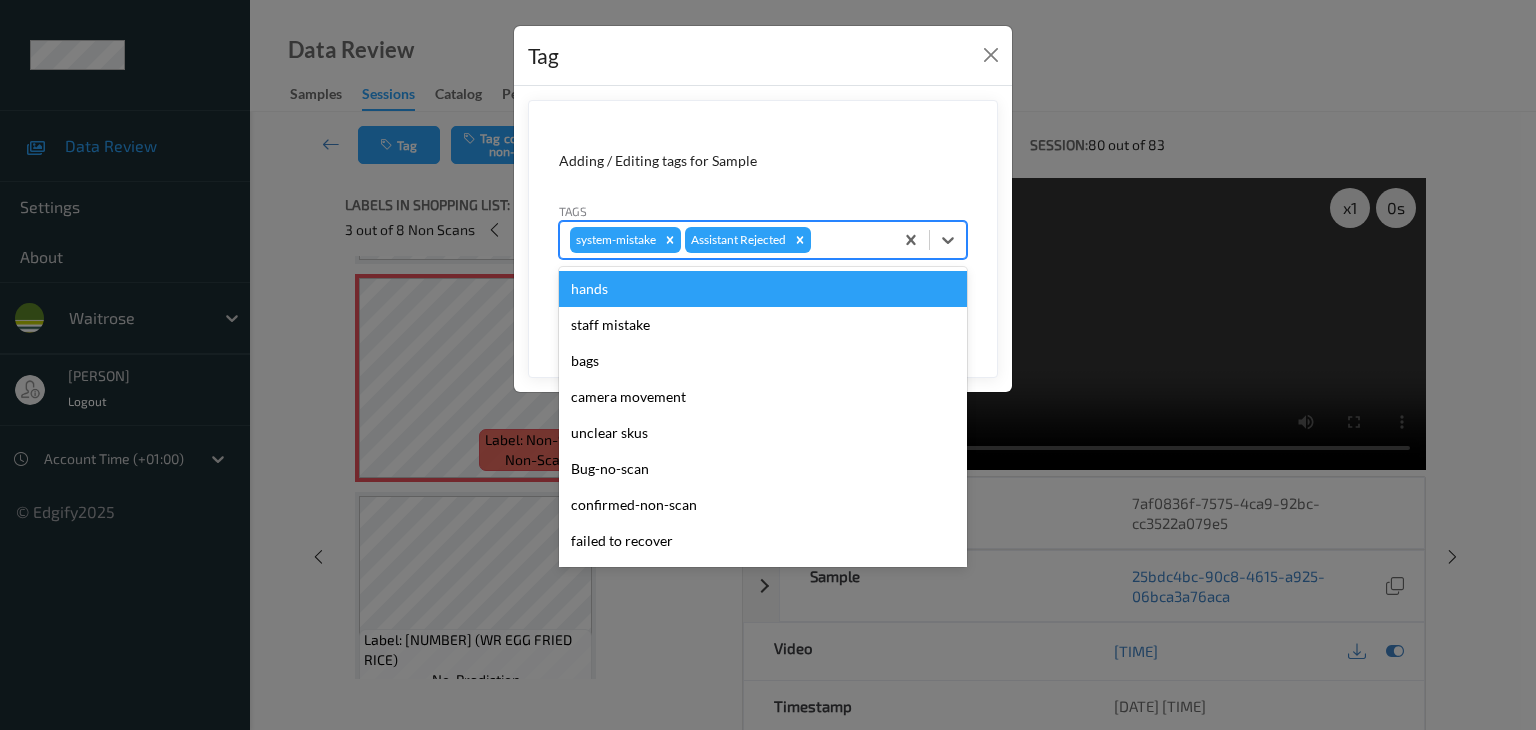 type on "u" 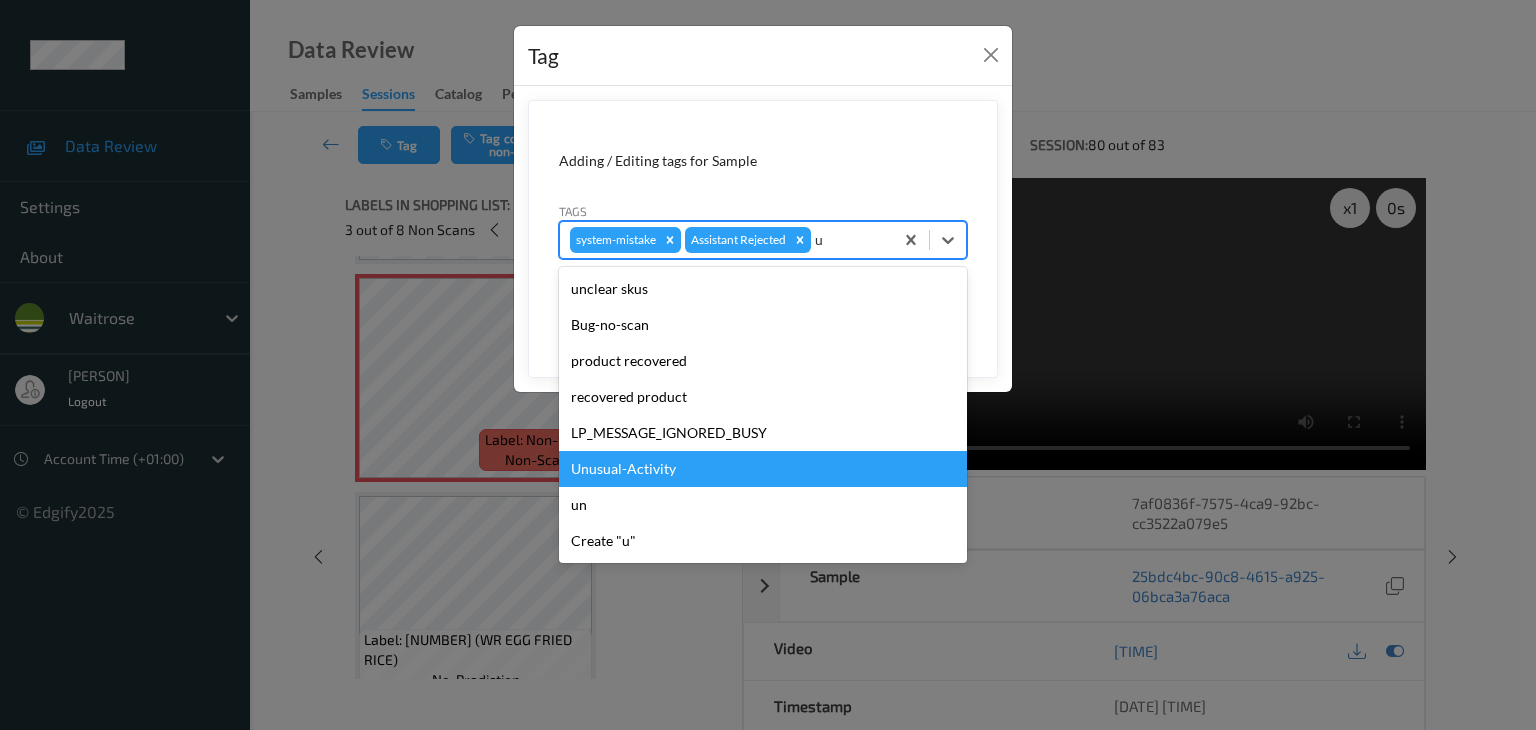 click on "Unusual-Activity" at bounding box center [763, 469] 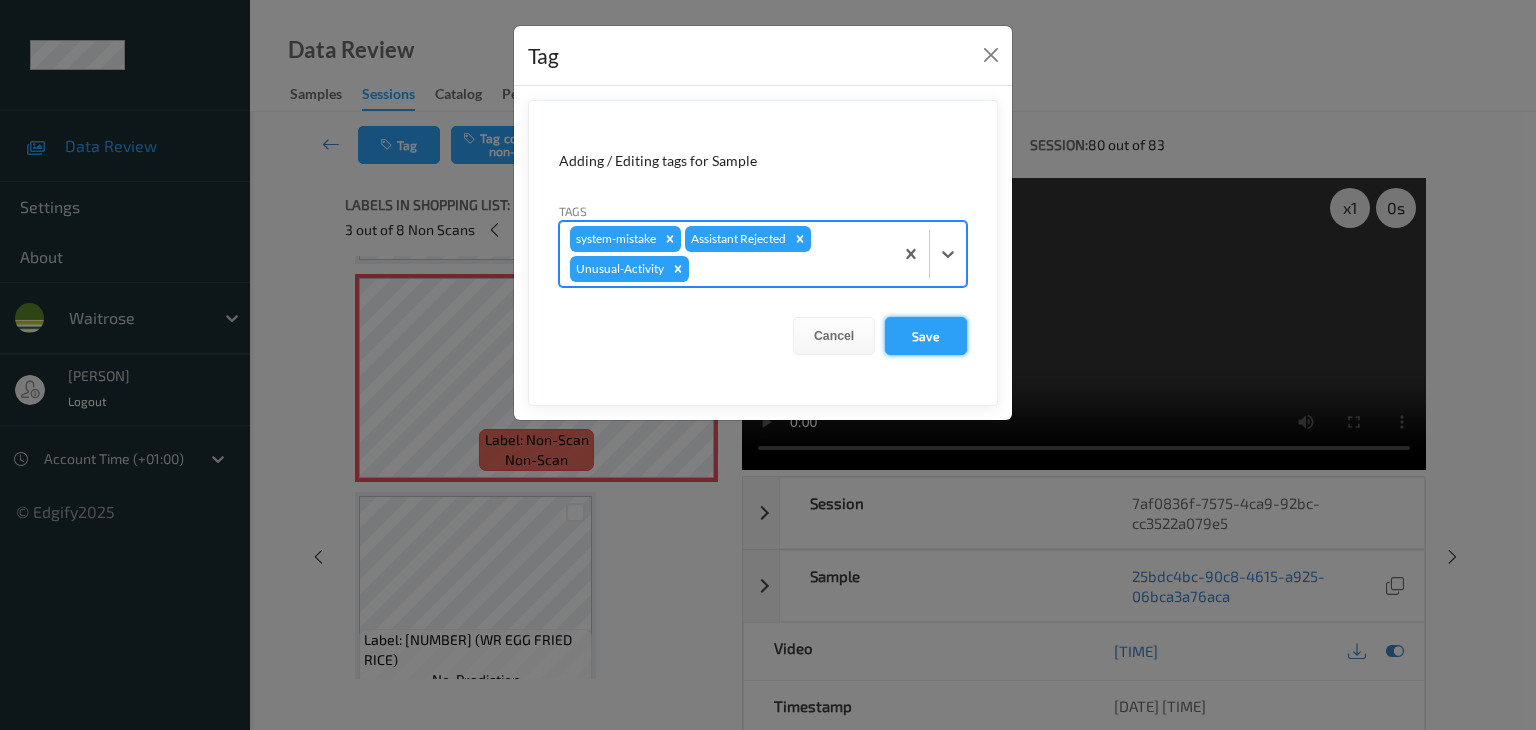 click on "Save" at bounding box center (926, 336) 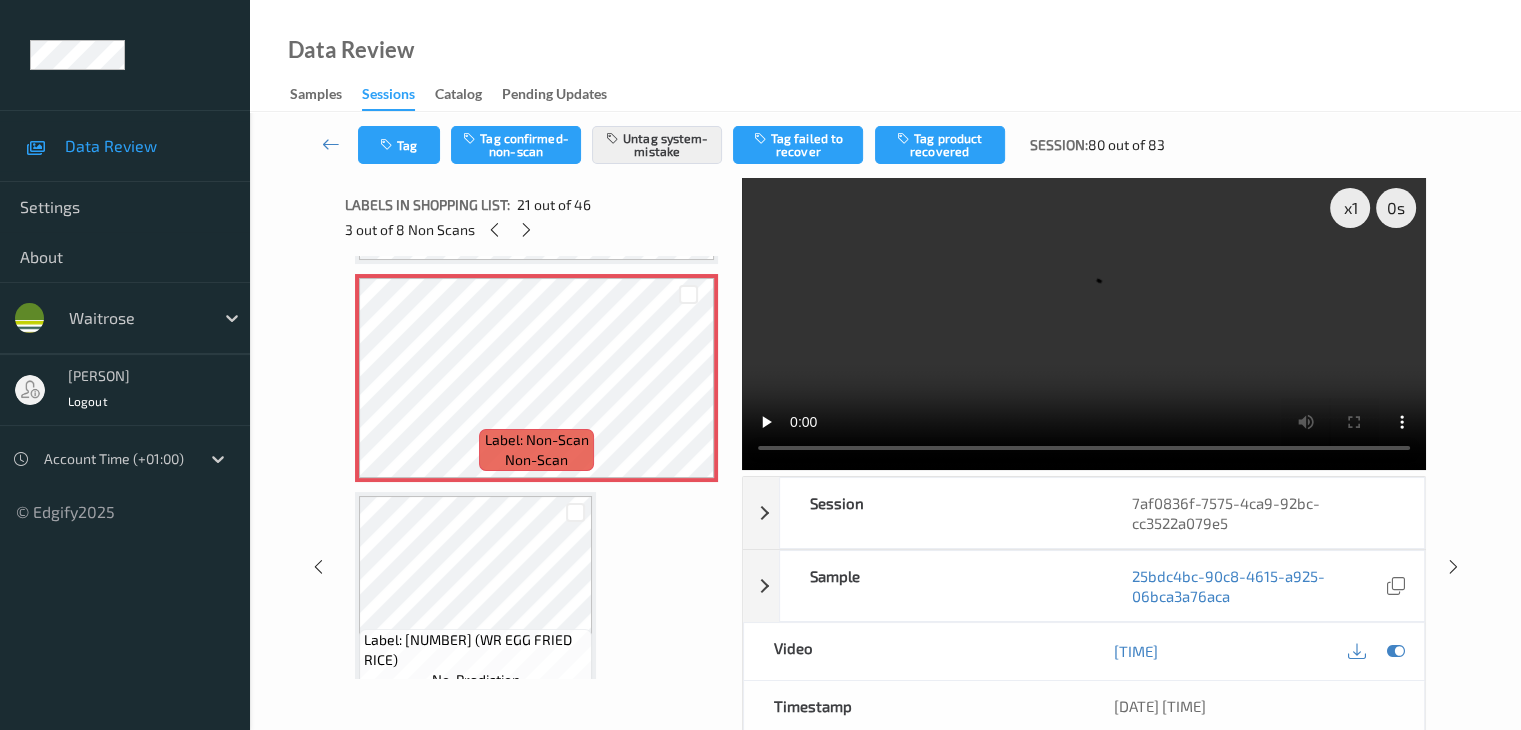 scroll, scrollTop: 4551, scrollLeft: 0, axis: vertical 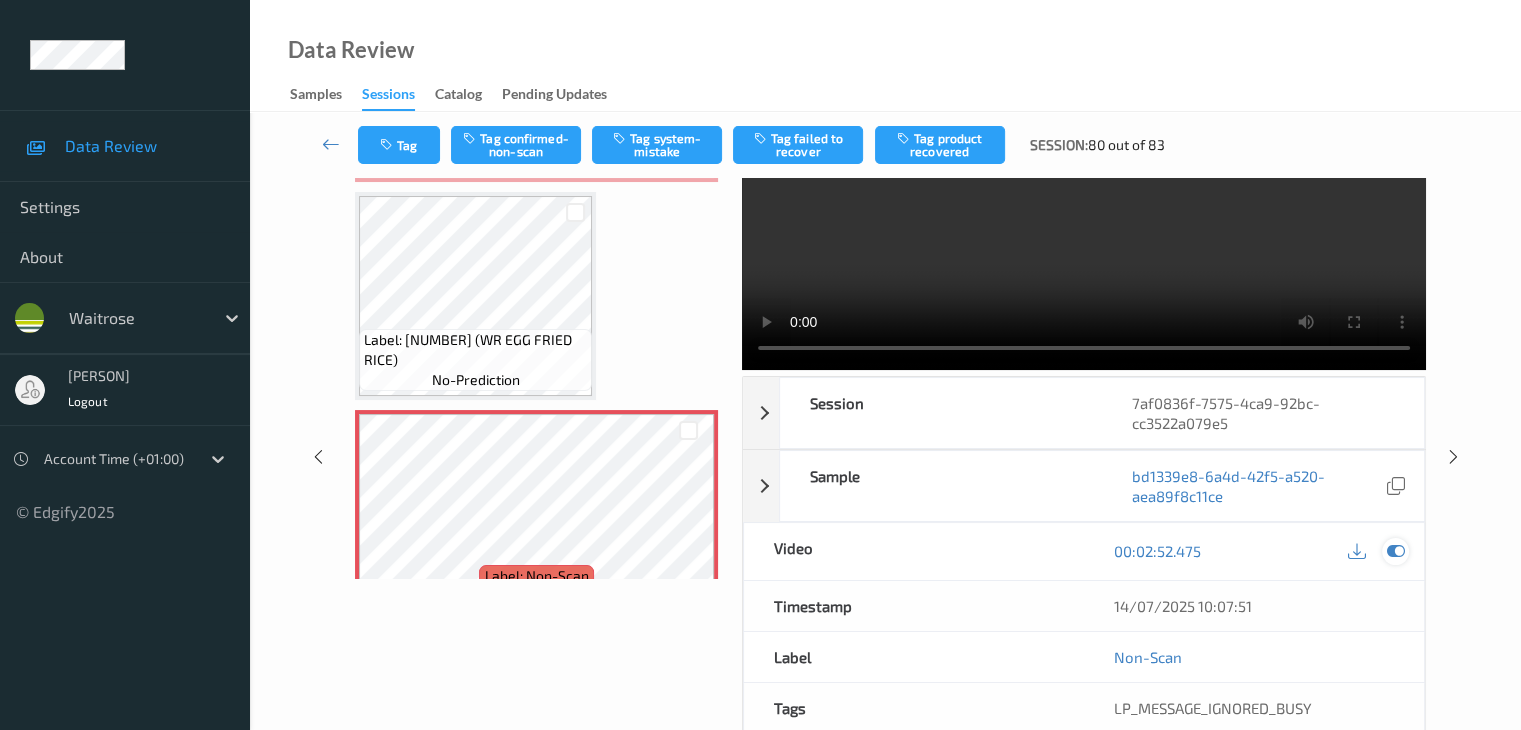 click at bounding box center (1395, 551) 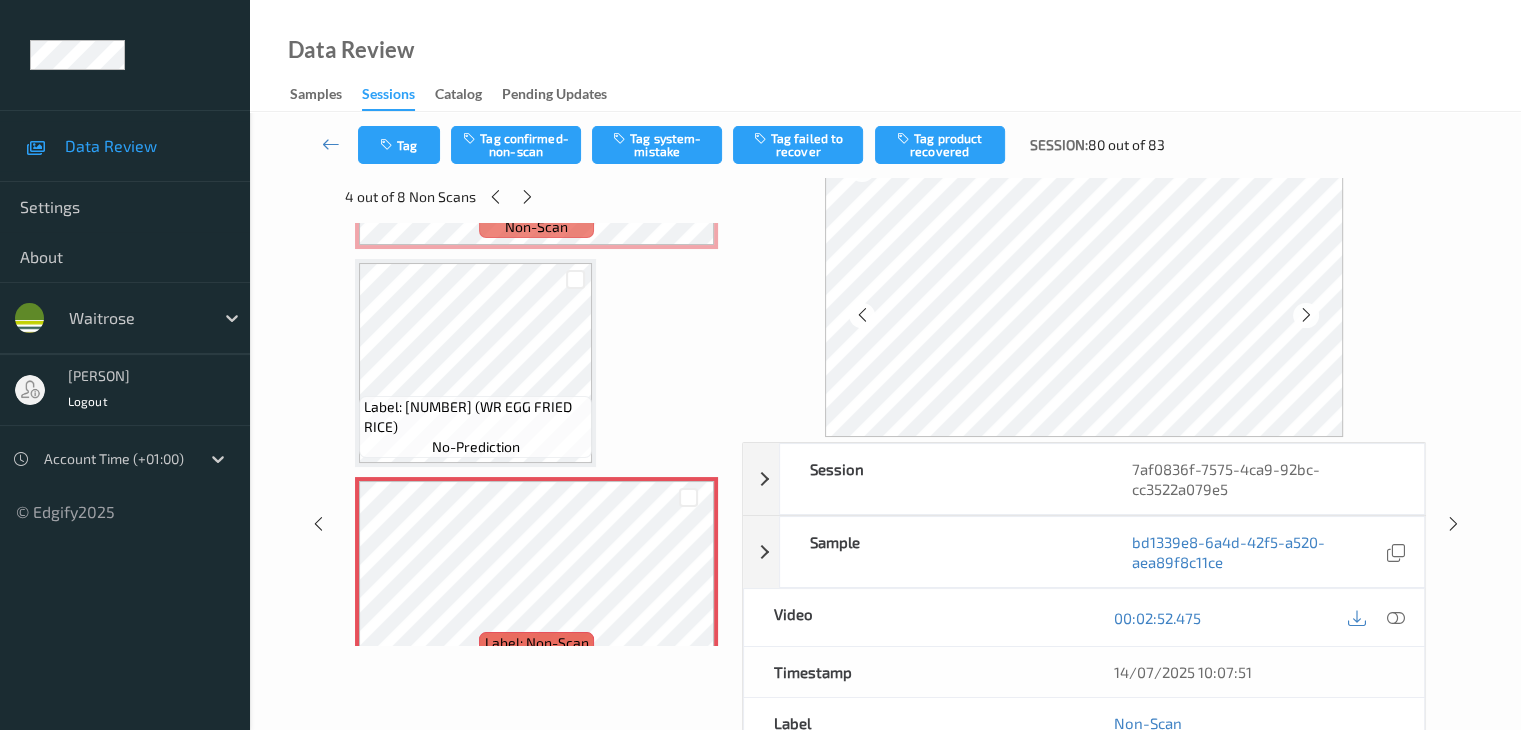 scroll, scrollTop: 0, scrollLeft: 0, axis: both 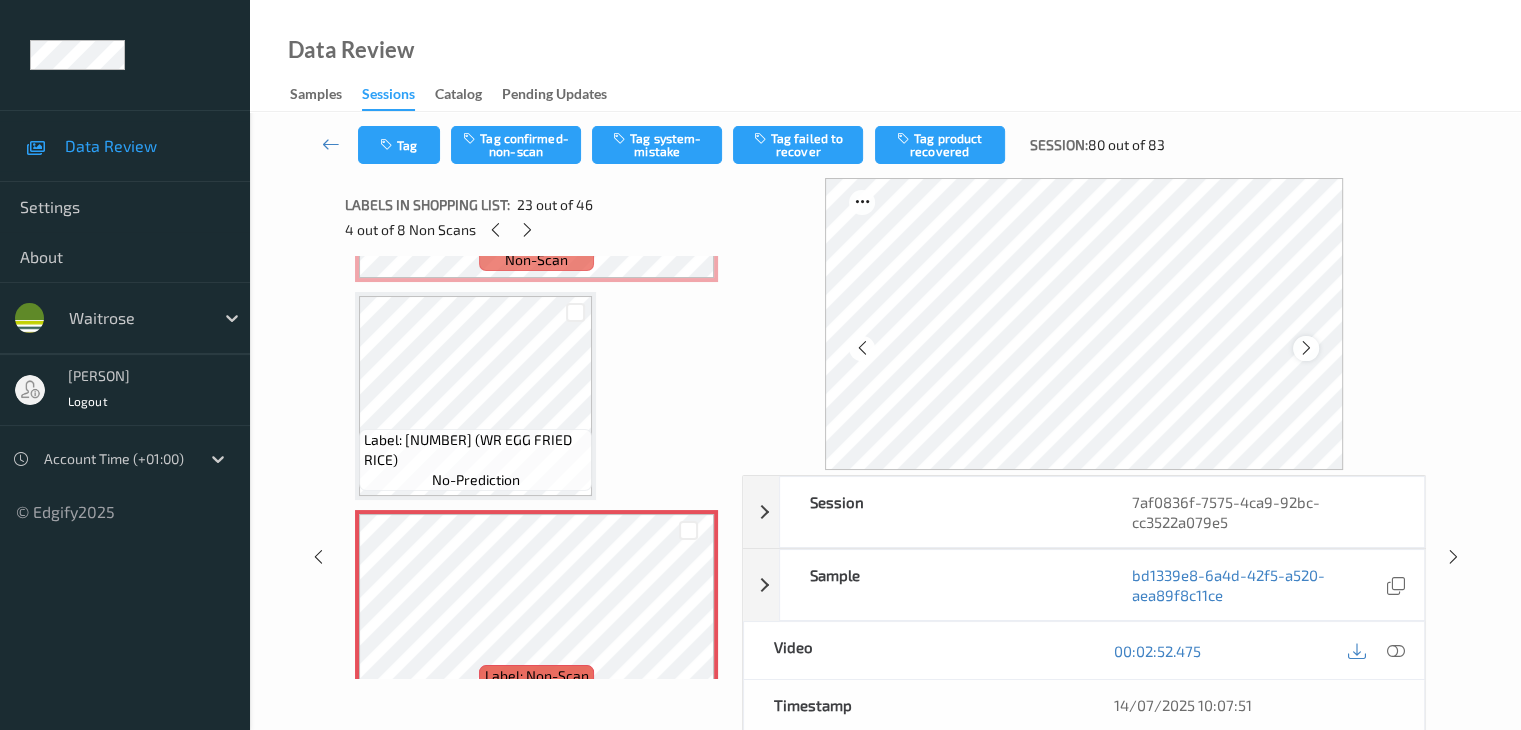click at bounding box center [1305, 348] 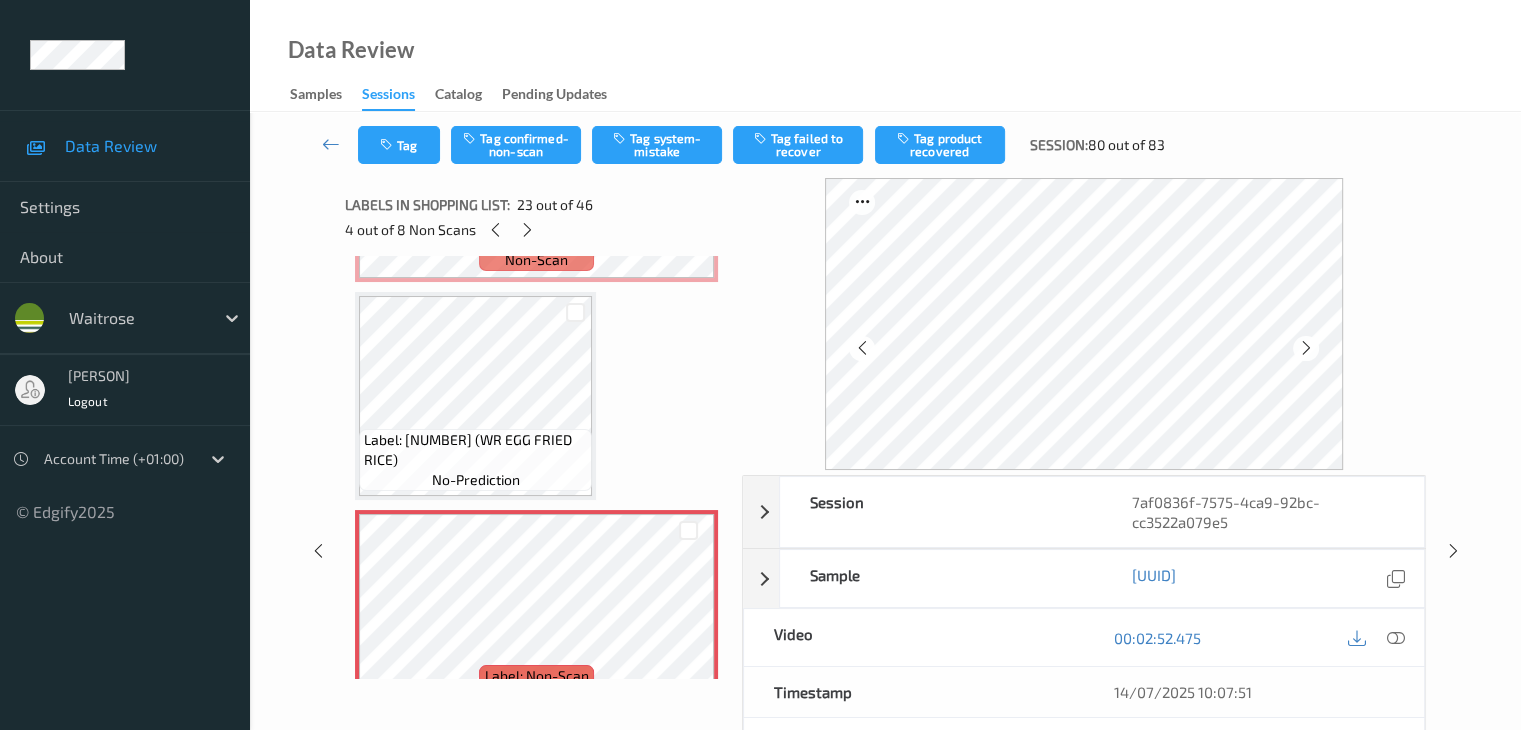 click at bounding box center [1305, 348] 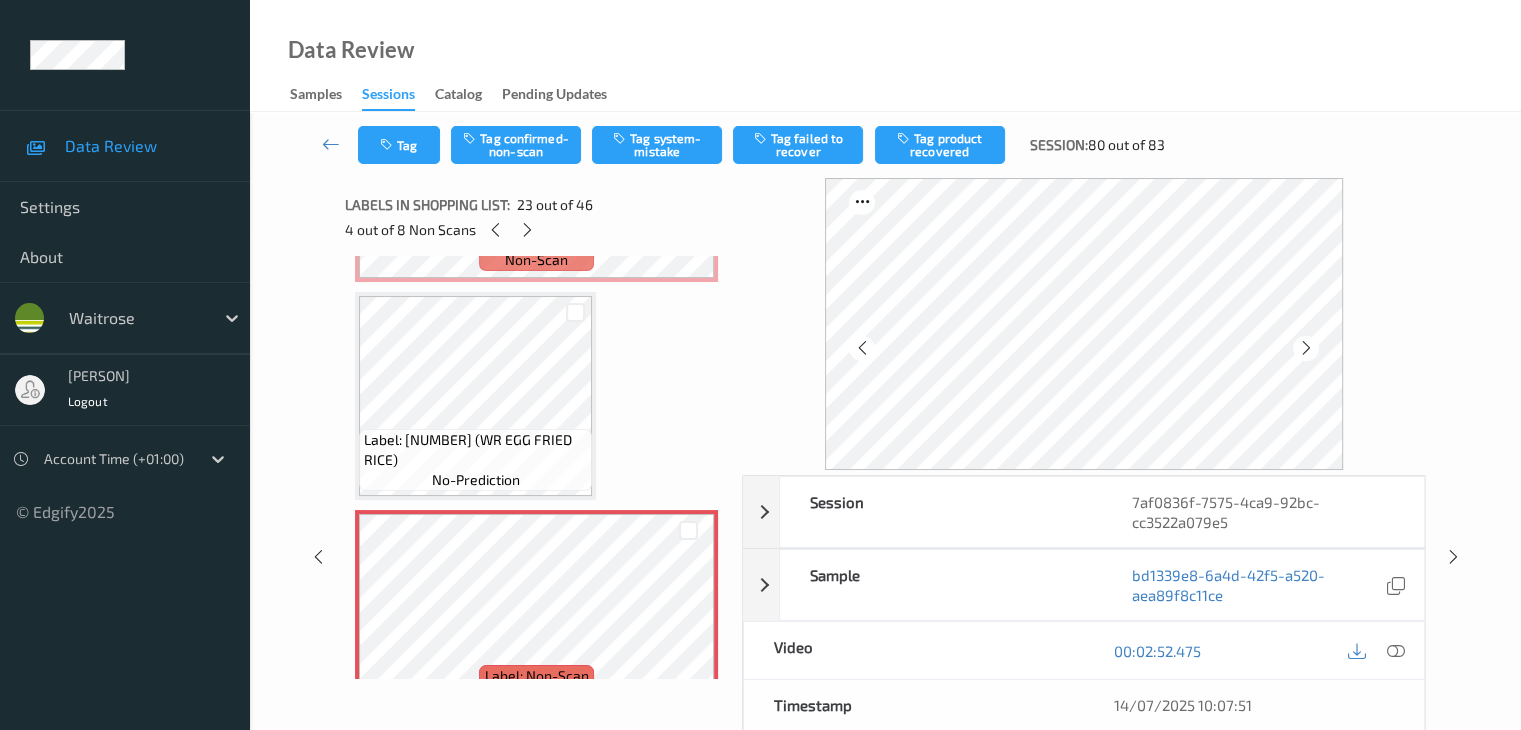 click at bounding box center [1305, 348] 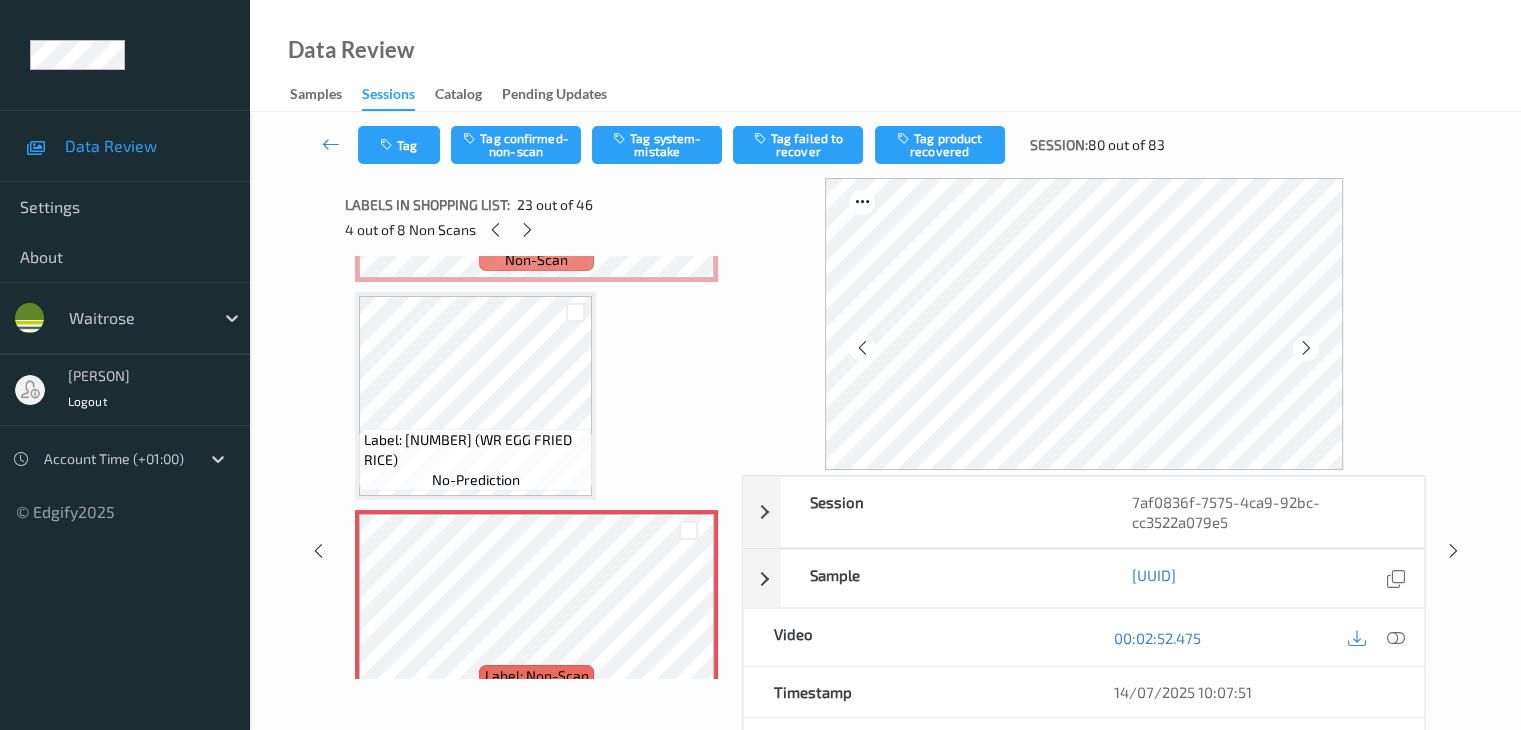 click at bounding box center (1305, 348) 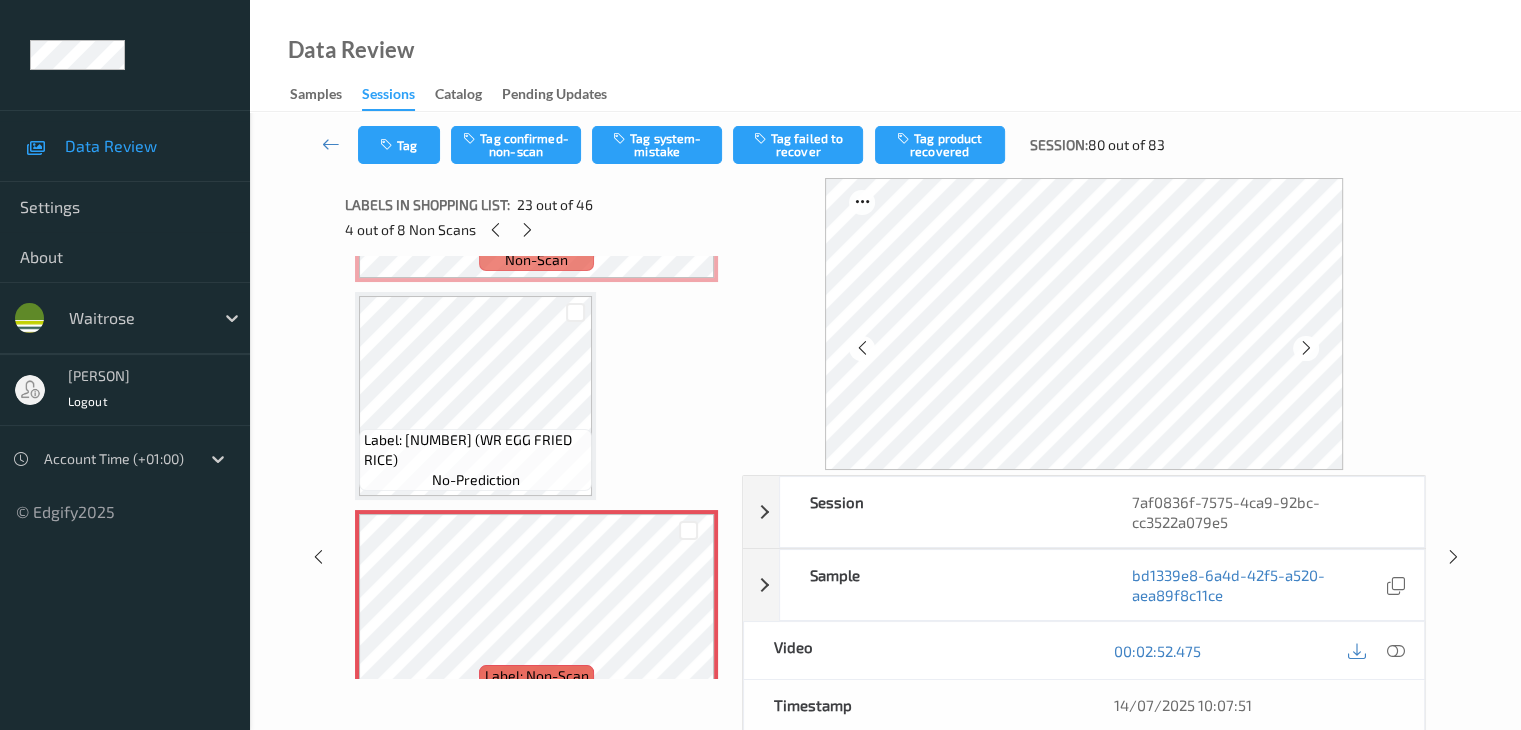 click at bounding box center [1305, 348] 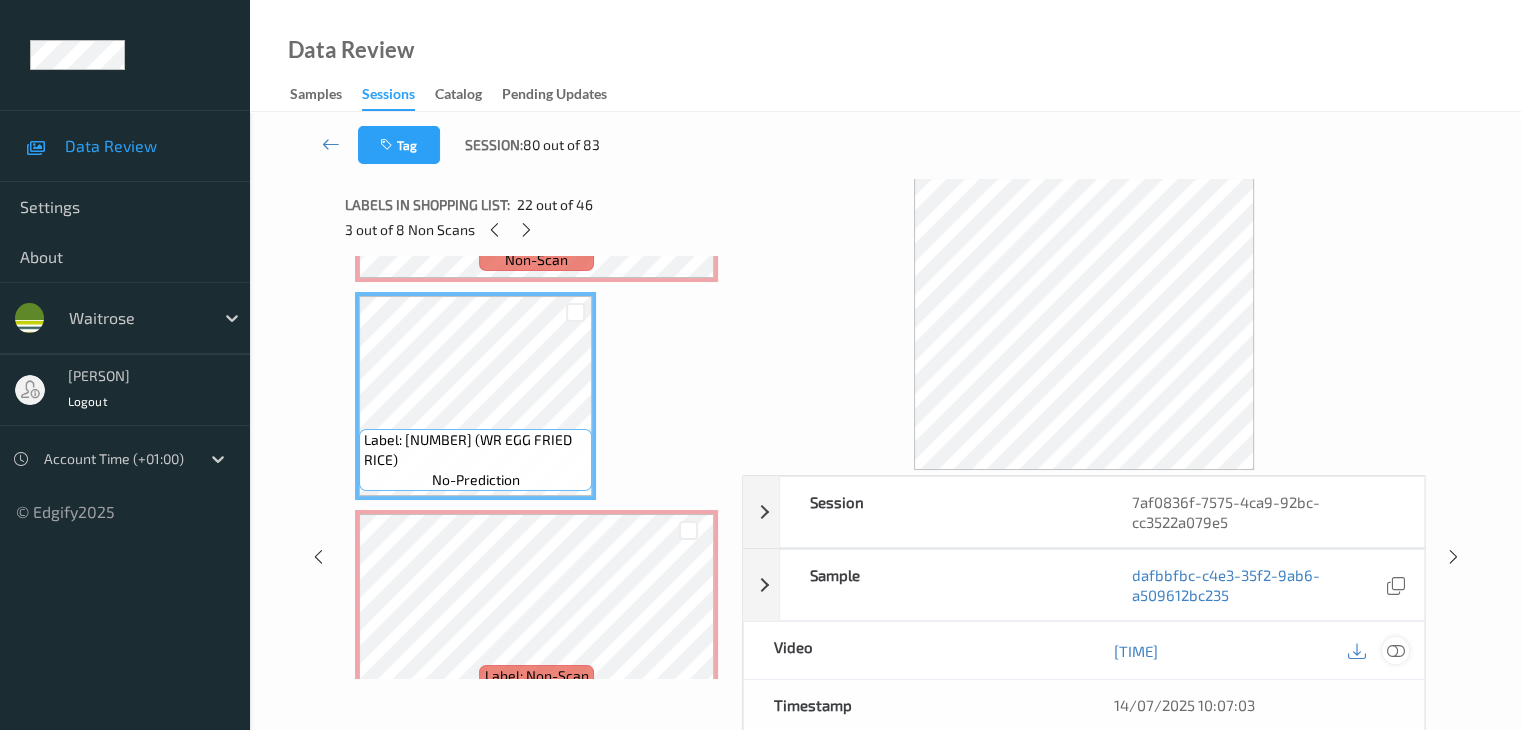 click at bounding box center [1395, 651] 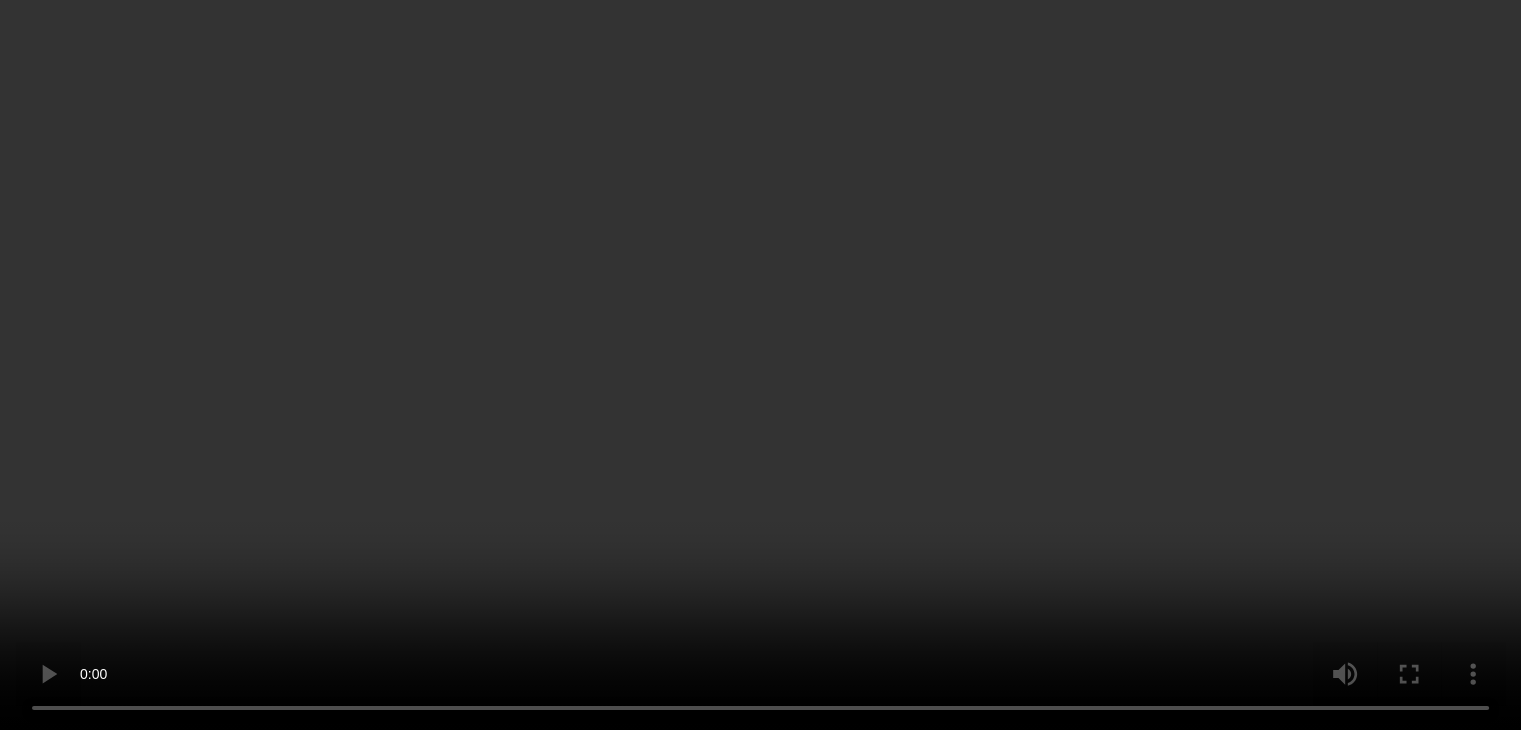 scroll, scrollTop: 4251, scrollLeft: 0, axis: vertical 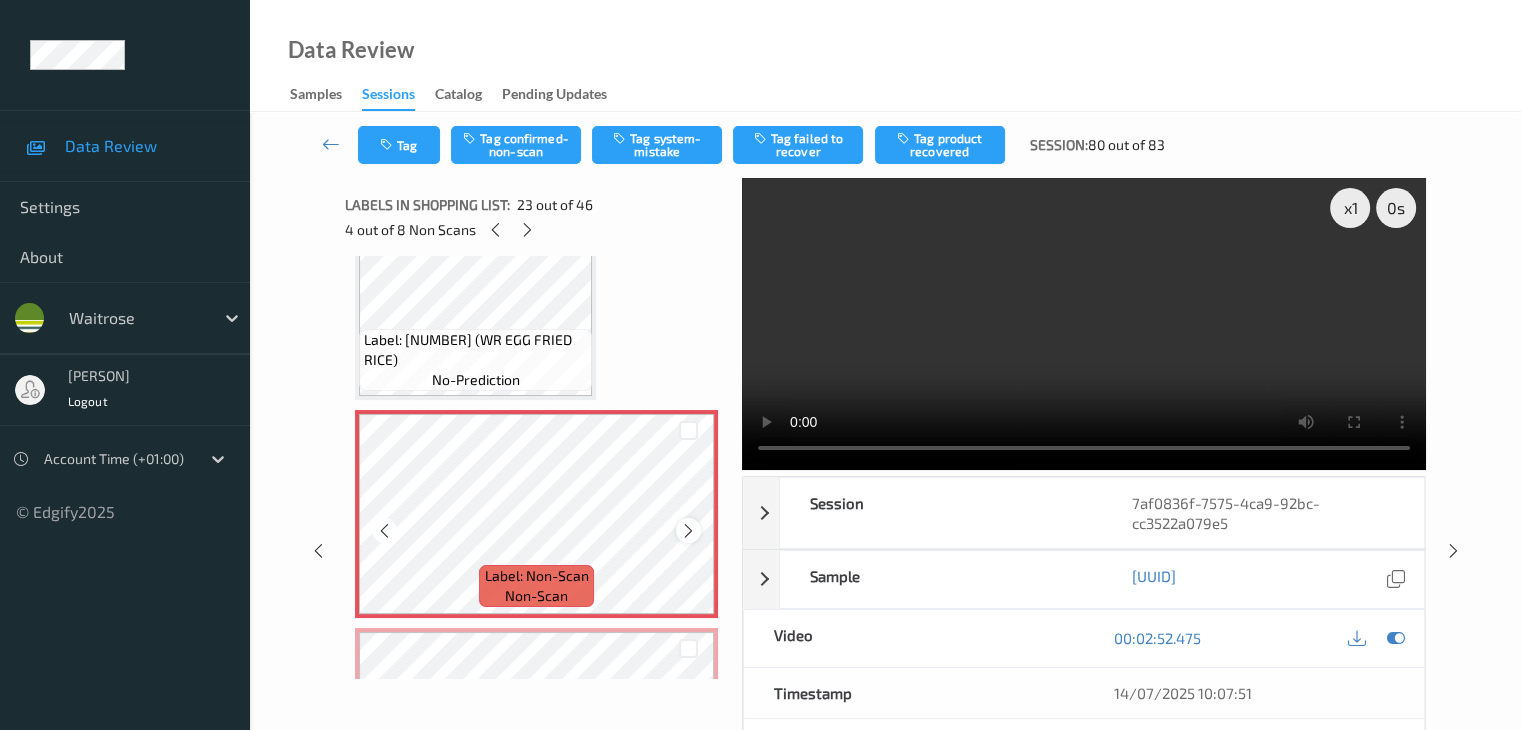 click at bounding box center [688, 530] 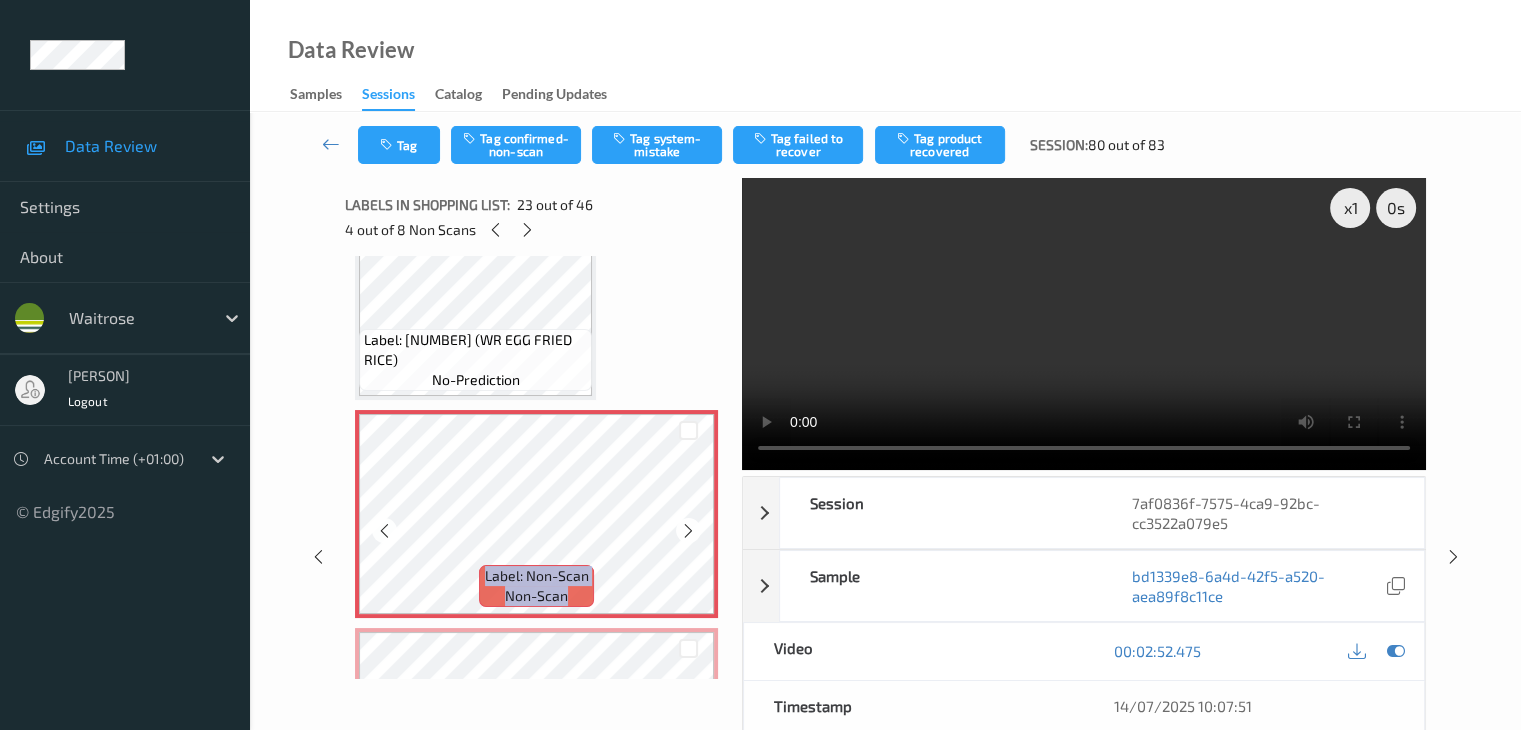 click at bounding box center (688, 530) 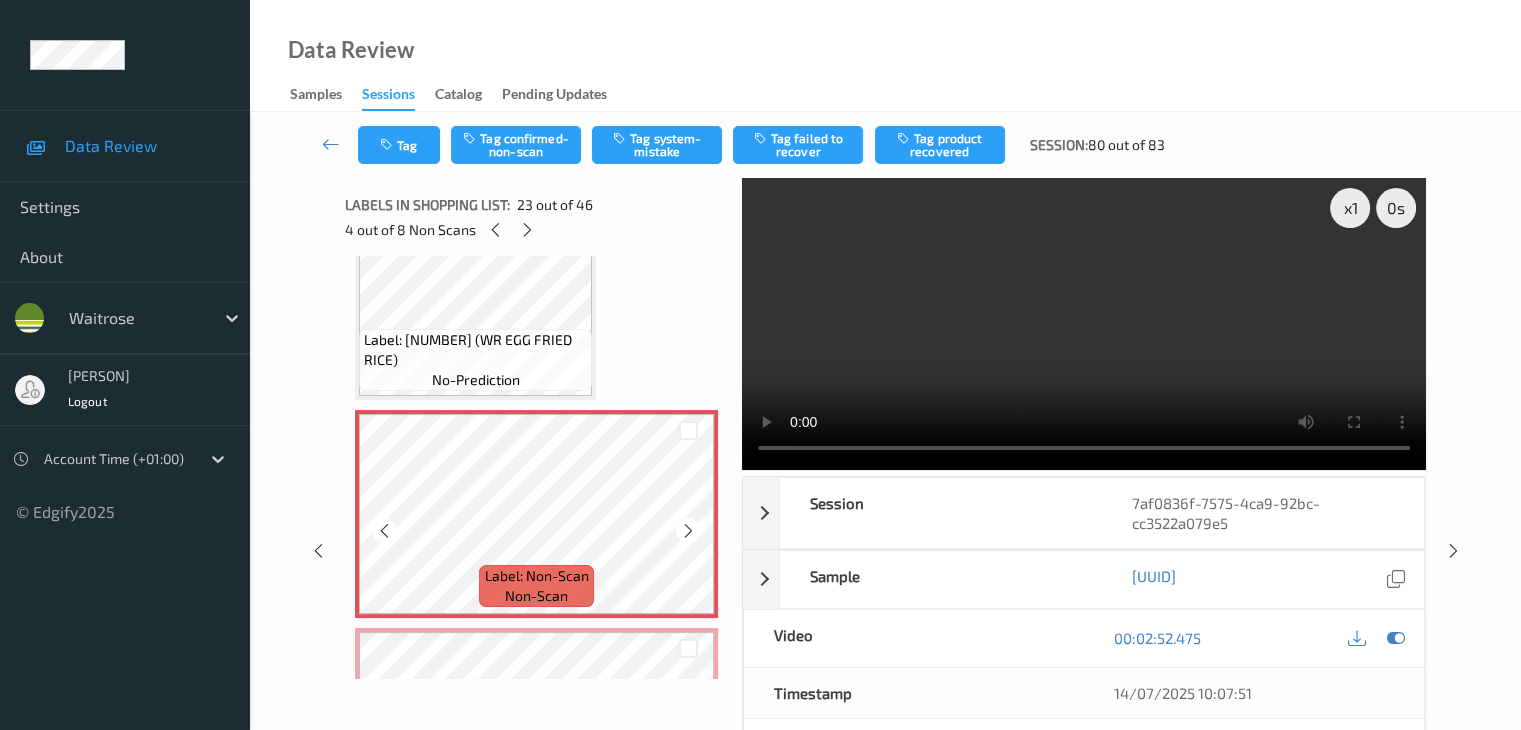click at bounding box center (688, 530) 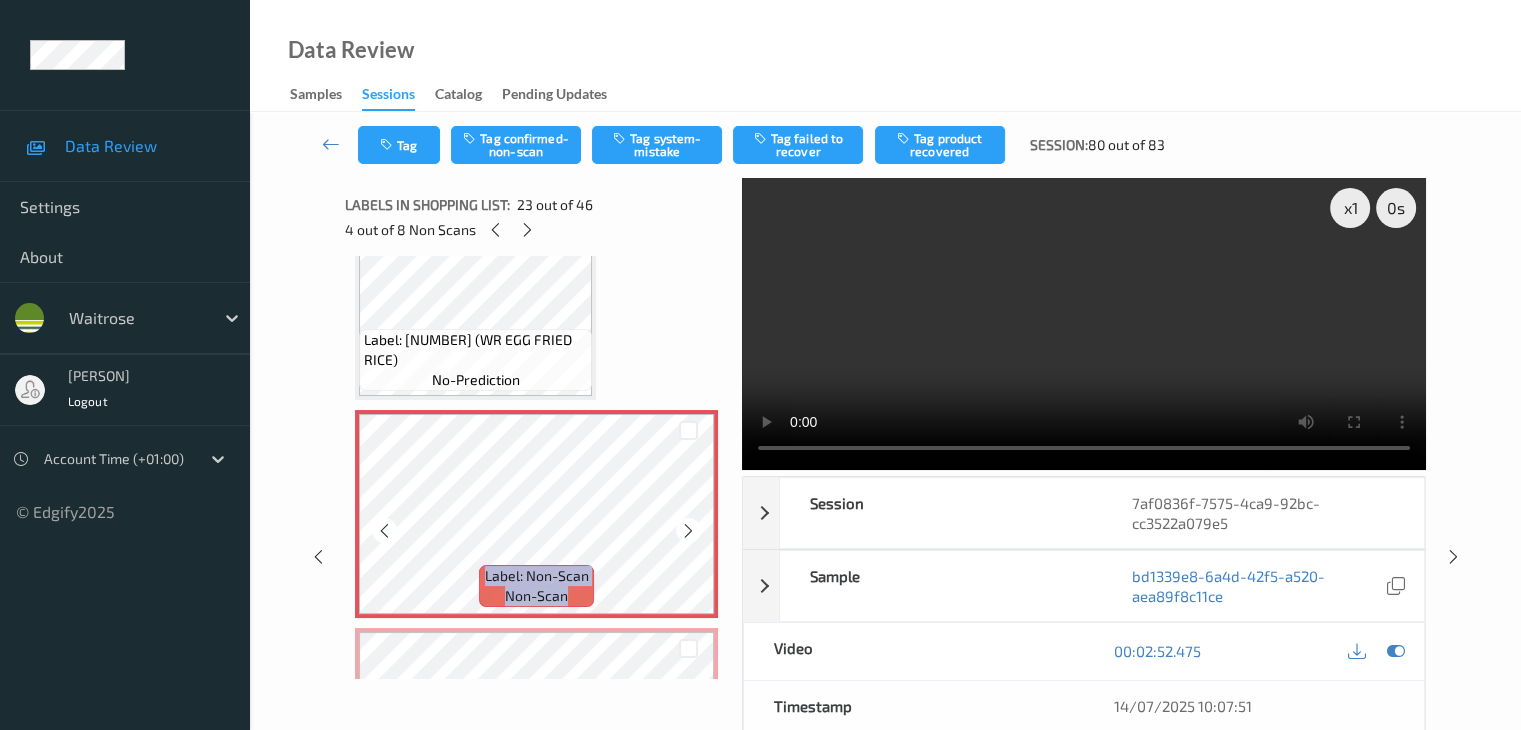 click at bounding box center [688, 530] 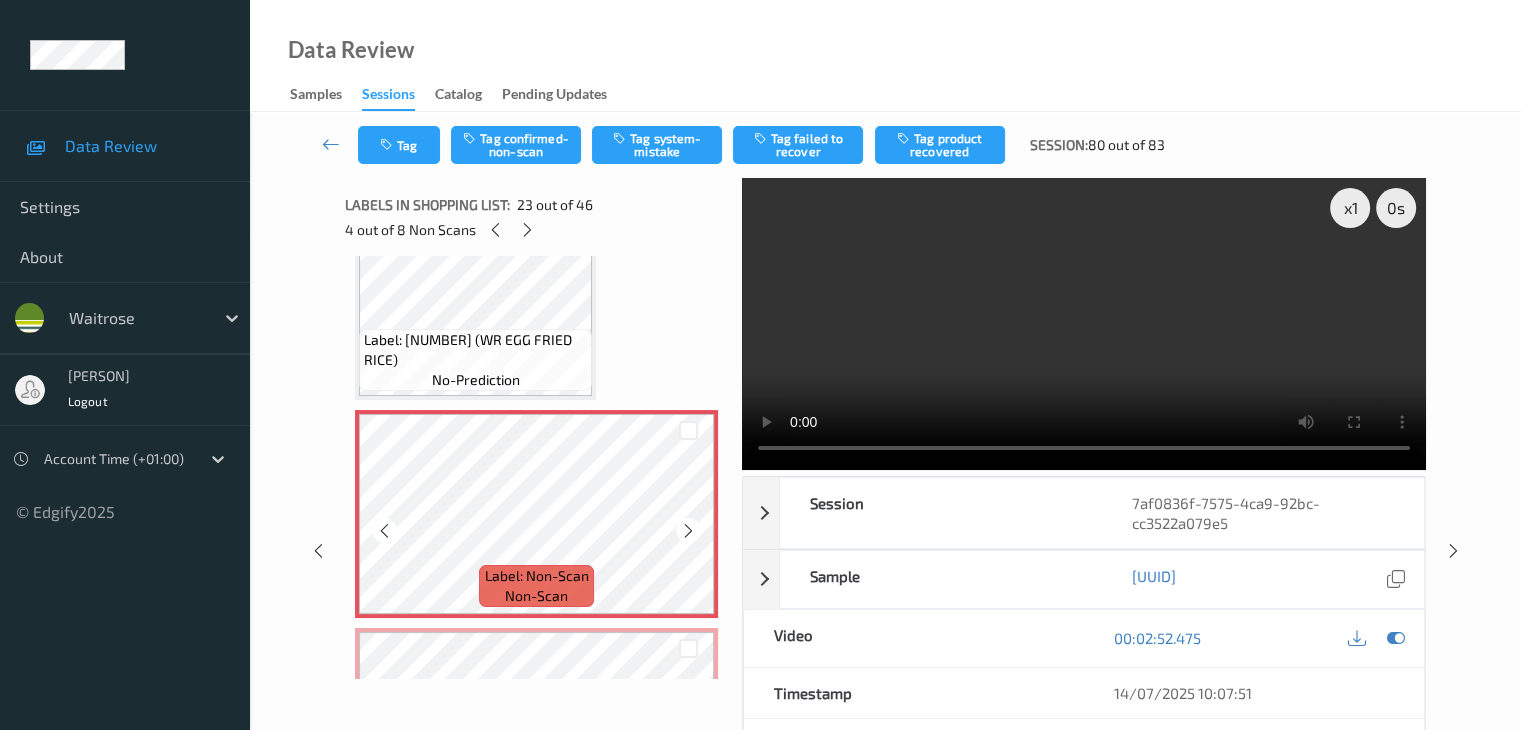 click at bounding box center [688, 530] 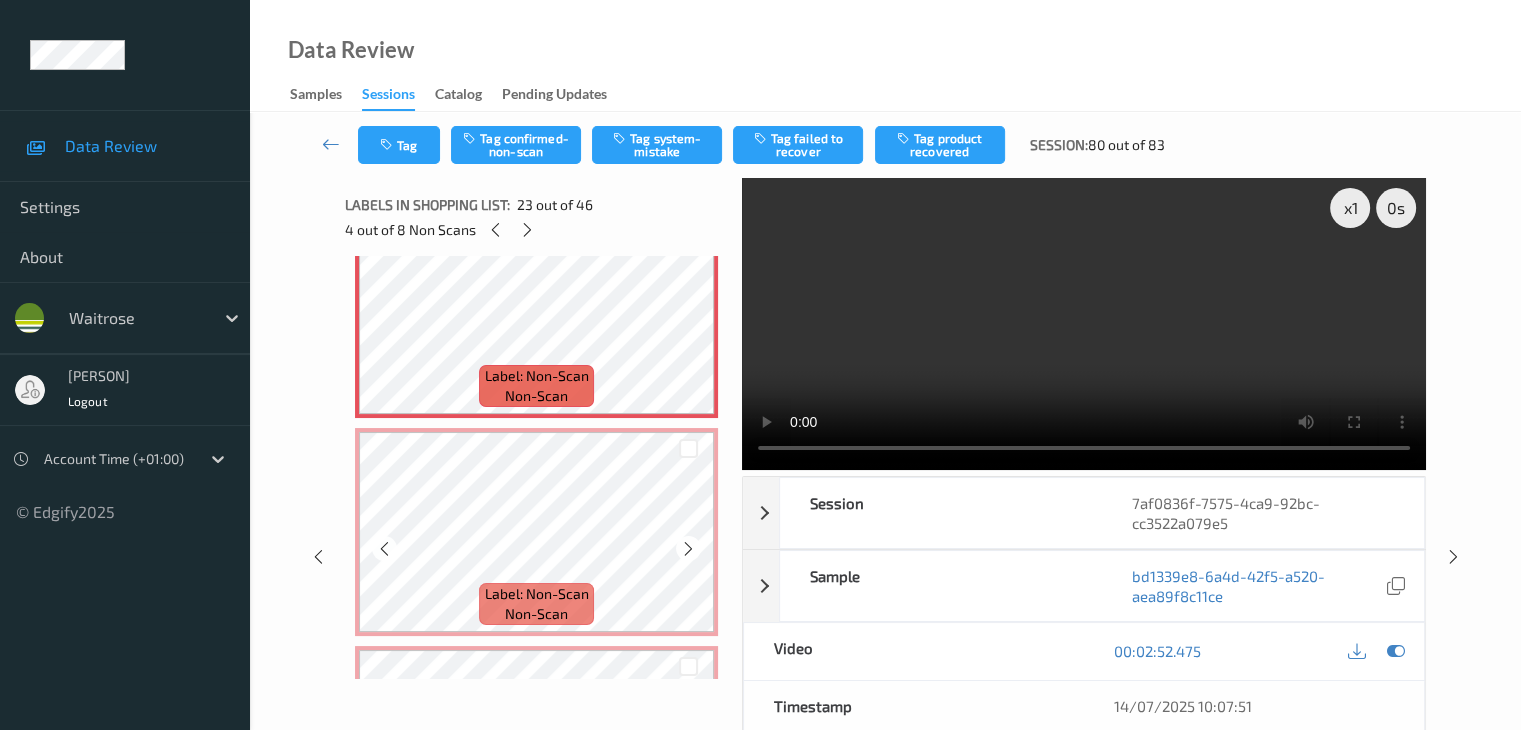 scroll, scrollTop: 4951, scrollLeft: 0, axis: vertical 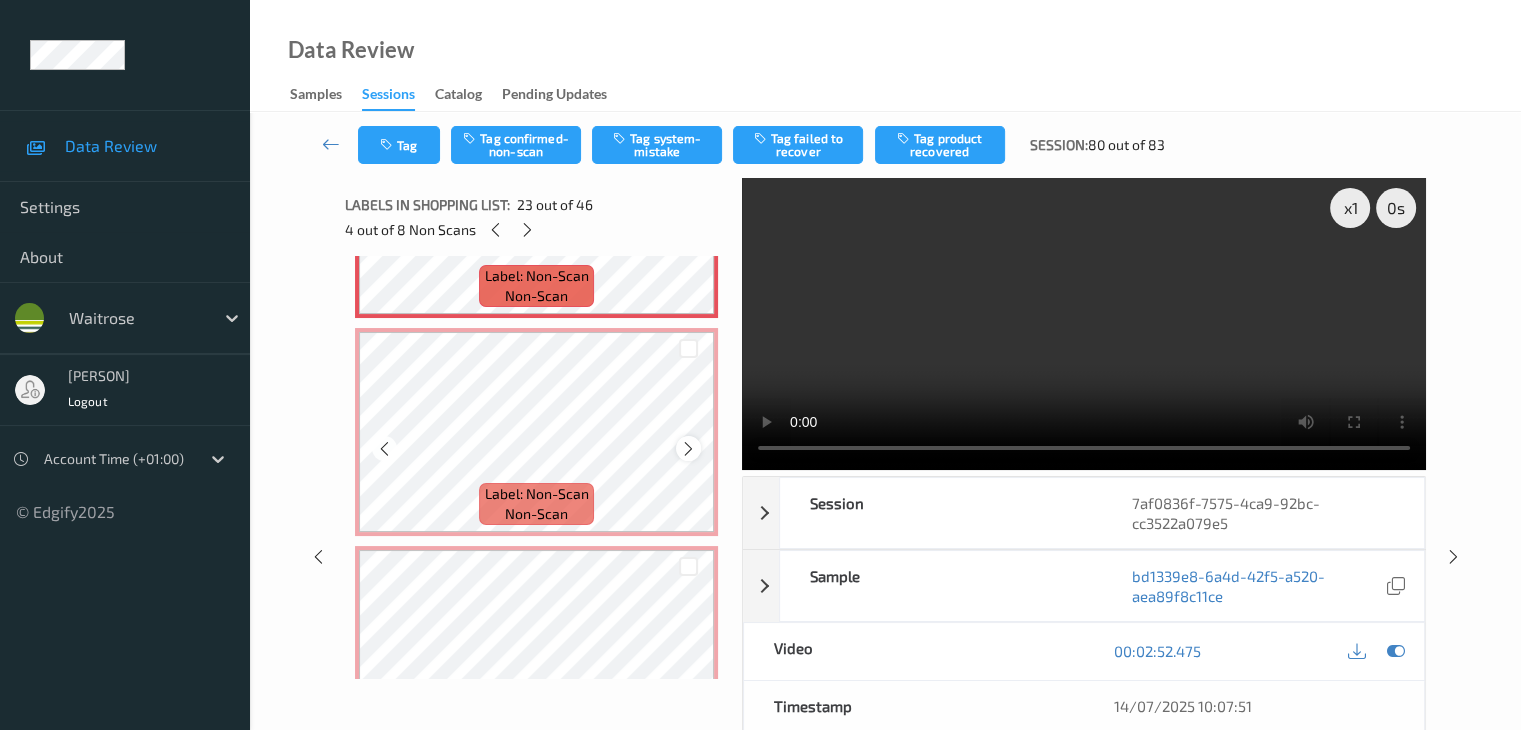 click at bounding box center (688, 449) 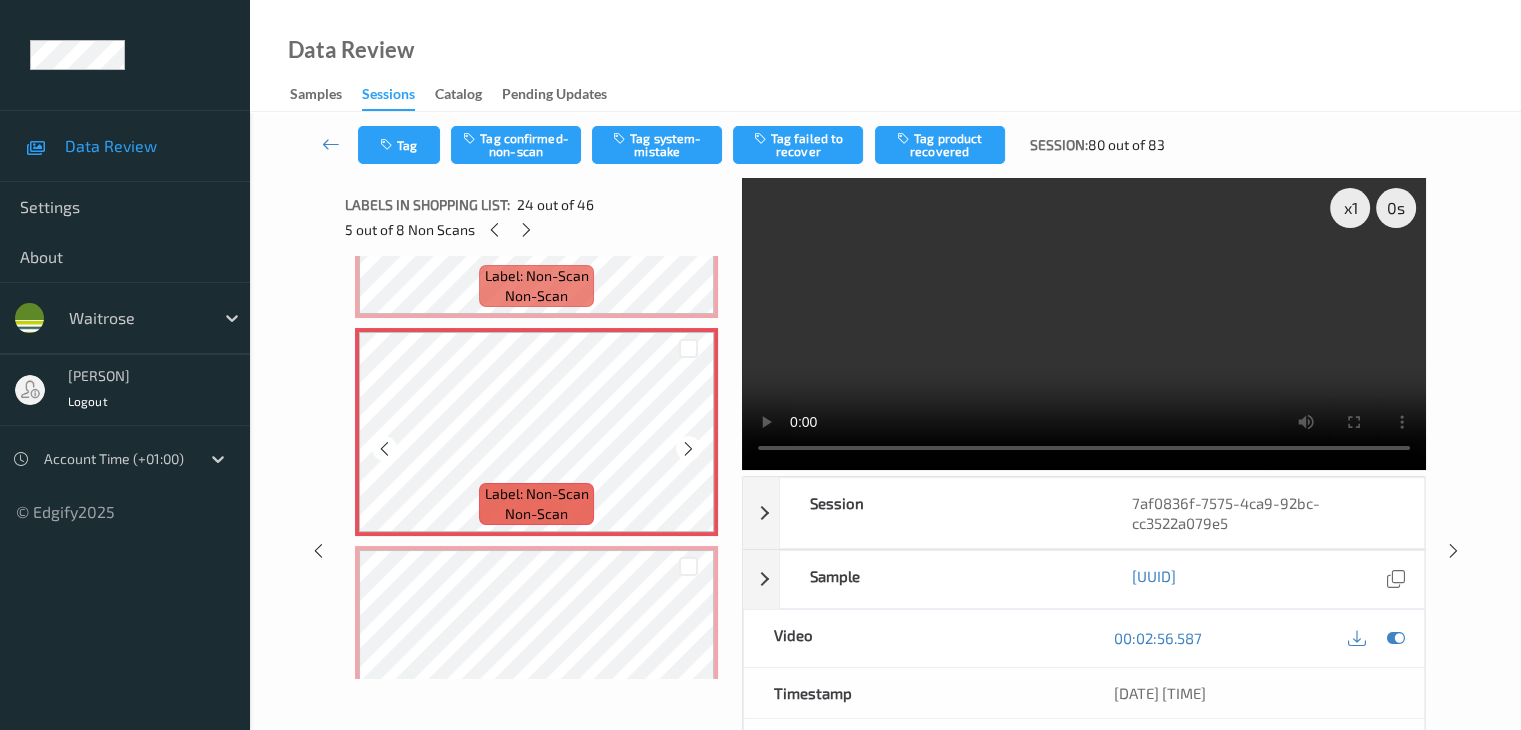 click at bounding box center (688, 449) 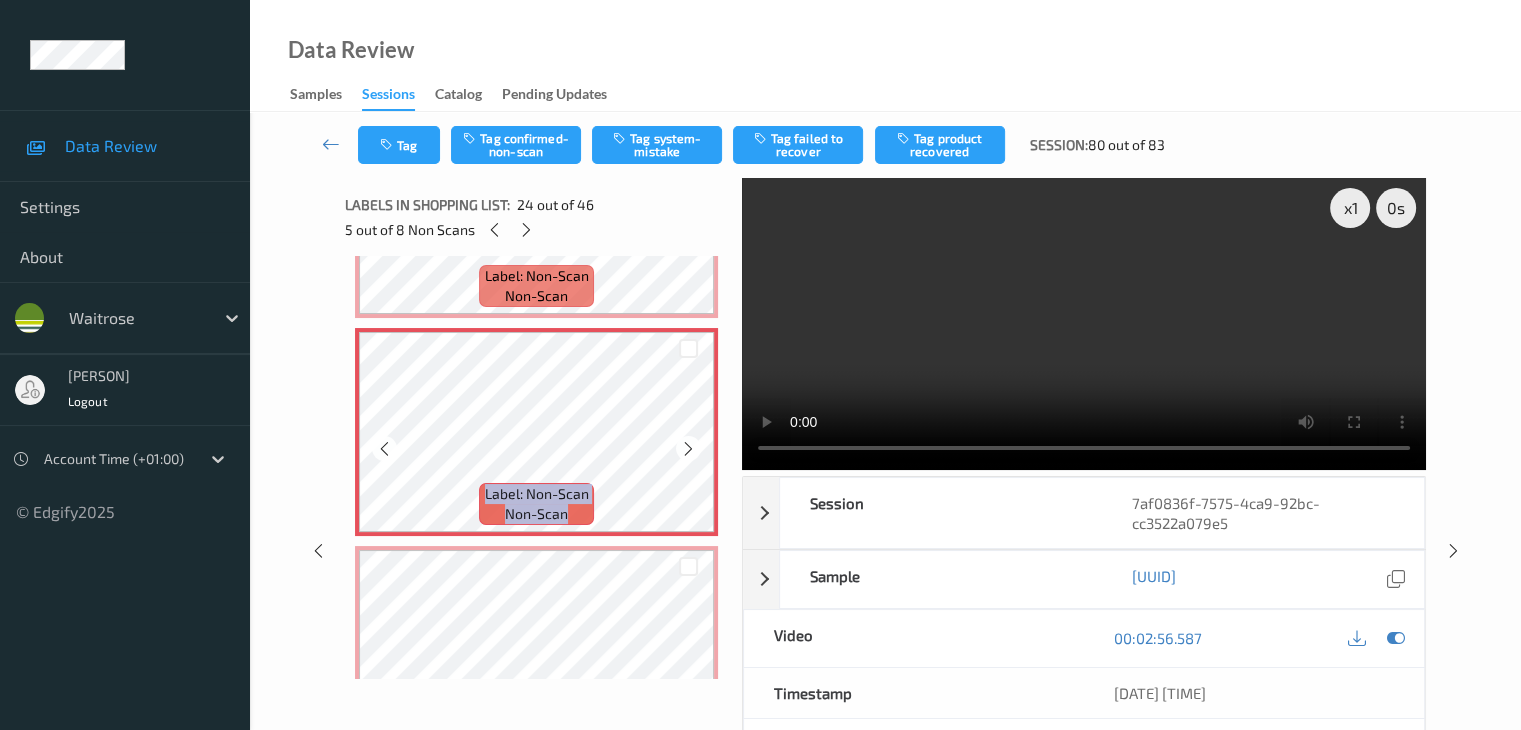 click at bounding box center (688, 449) 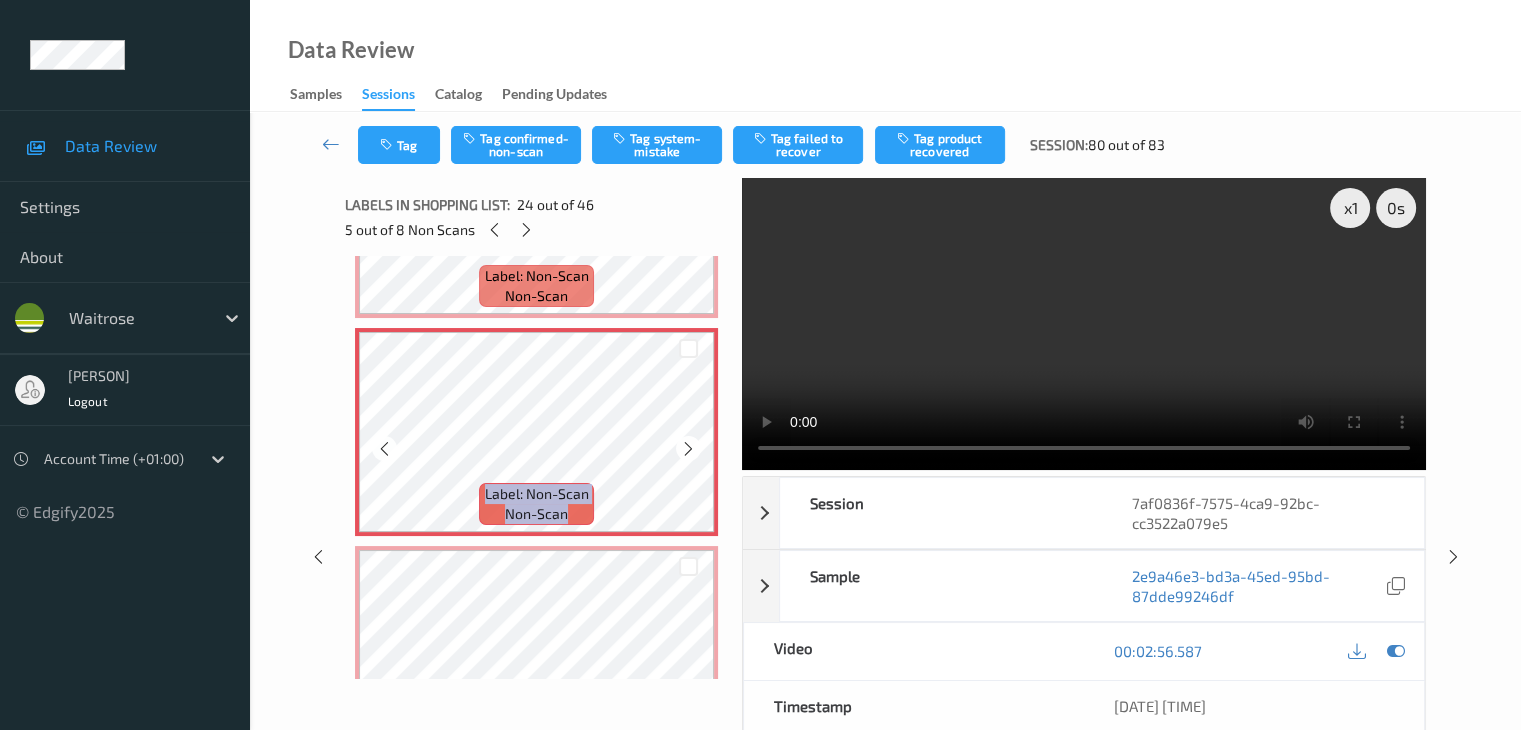 click at bounding box center [688, 449] 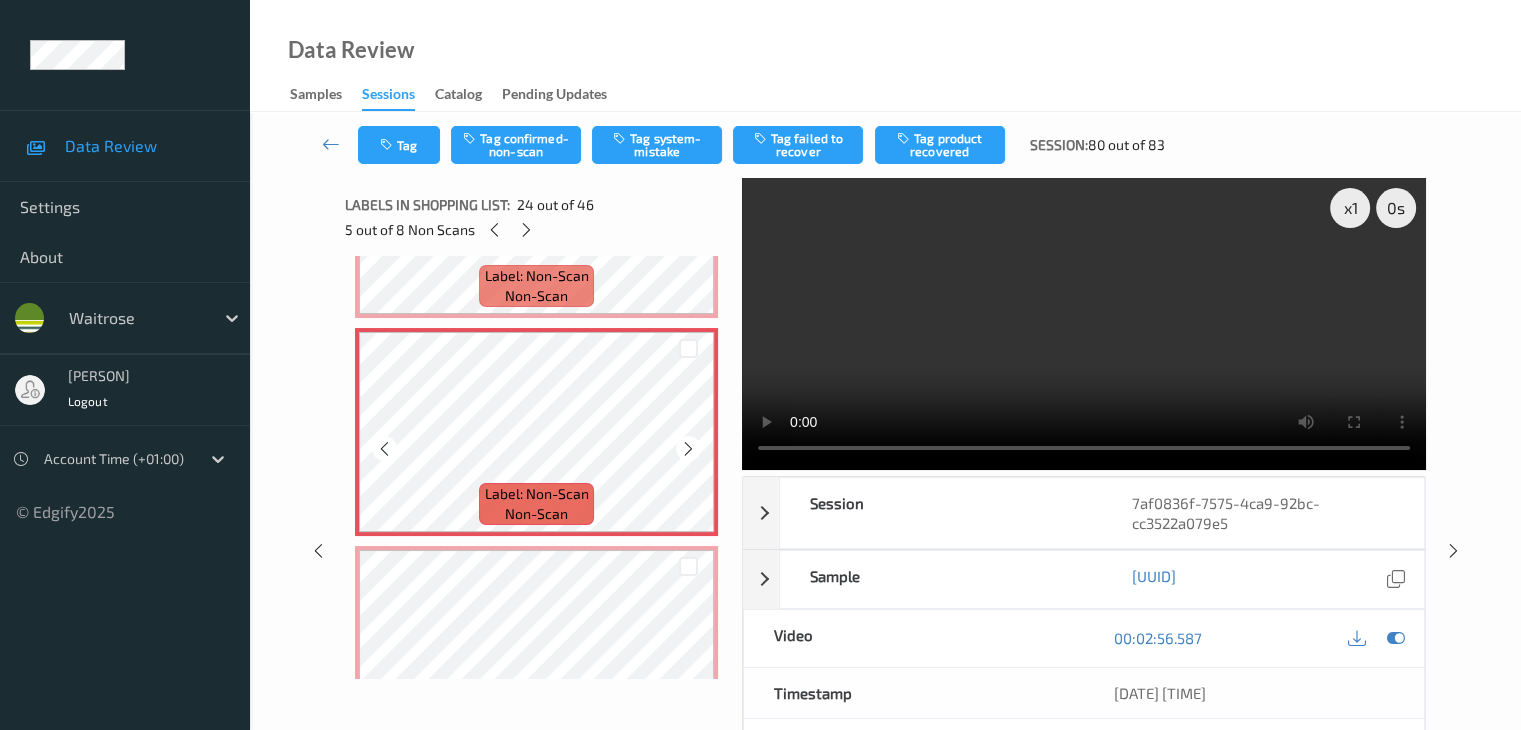 click at bounding box center (688, 449) 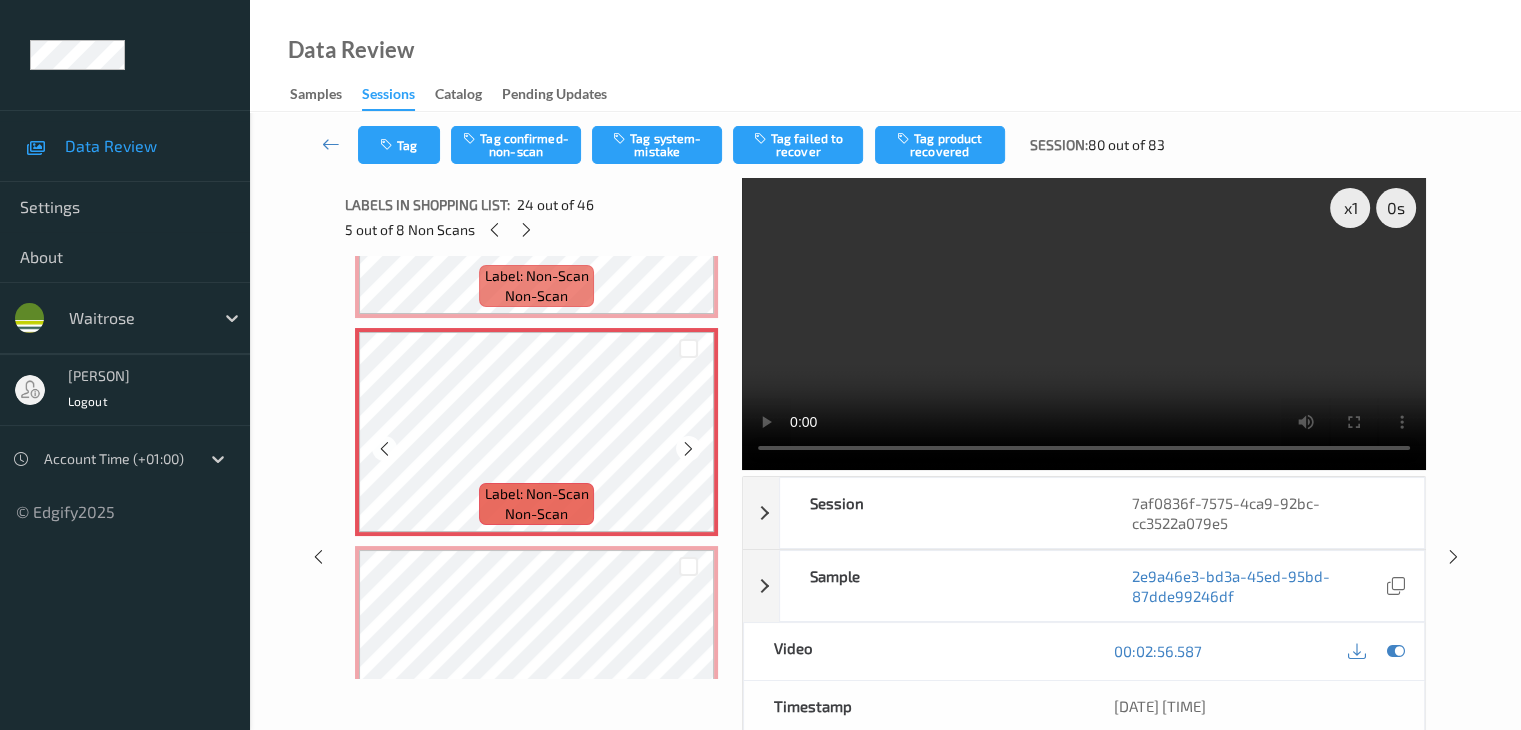 click at bounding box center [688, 449] 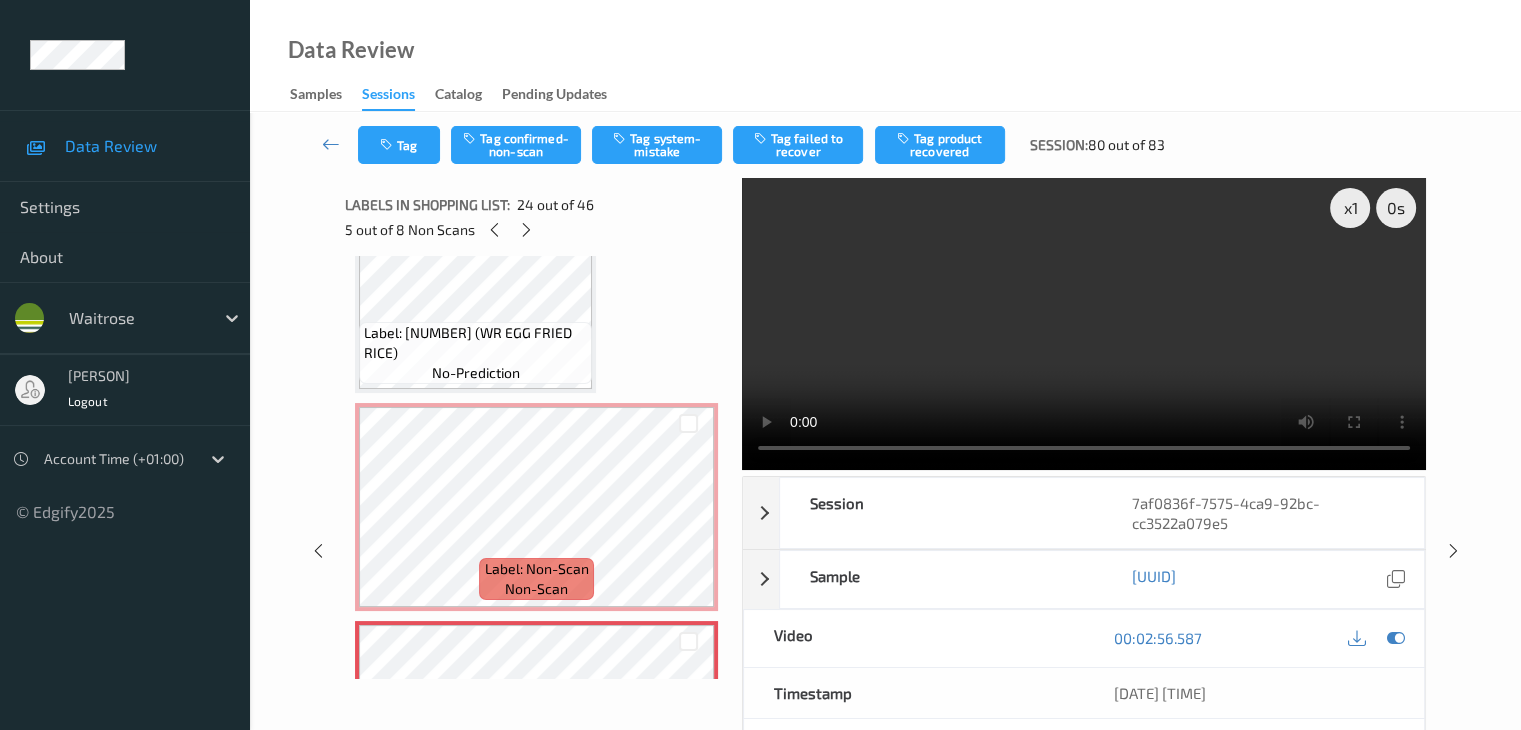 scroll, scrollTop: 4651, scrollLeft: 0, axis: vertical 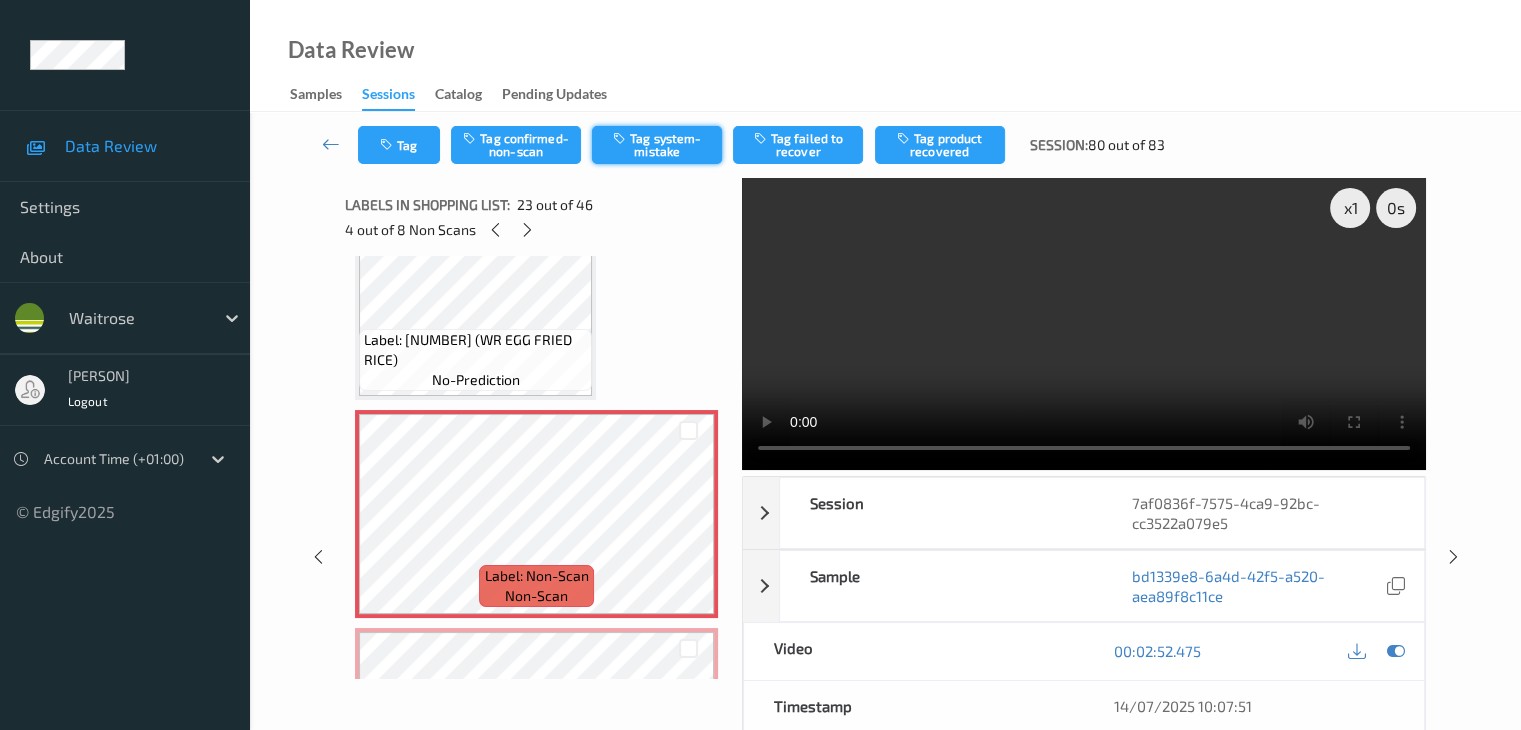 click on "Tag   system-mistake" at bounding box center (657, 145) 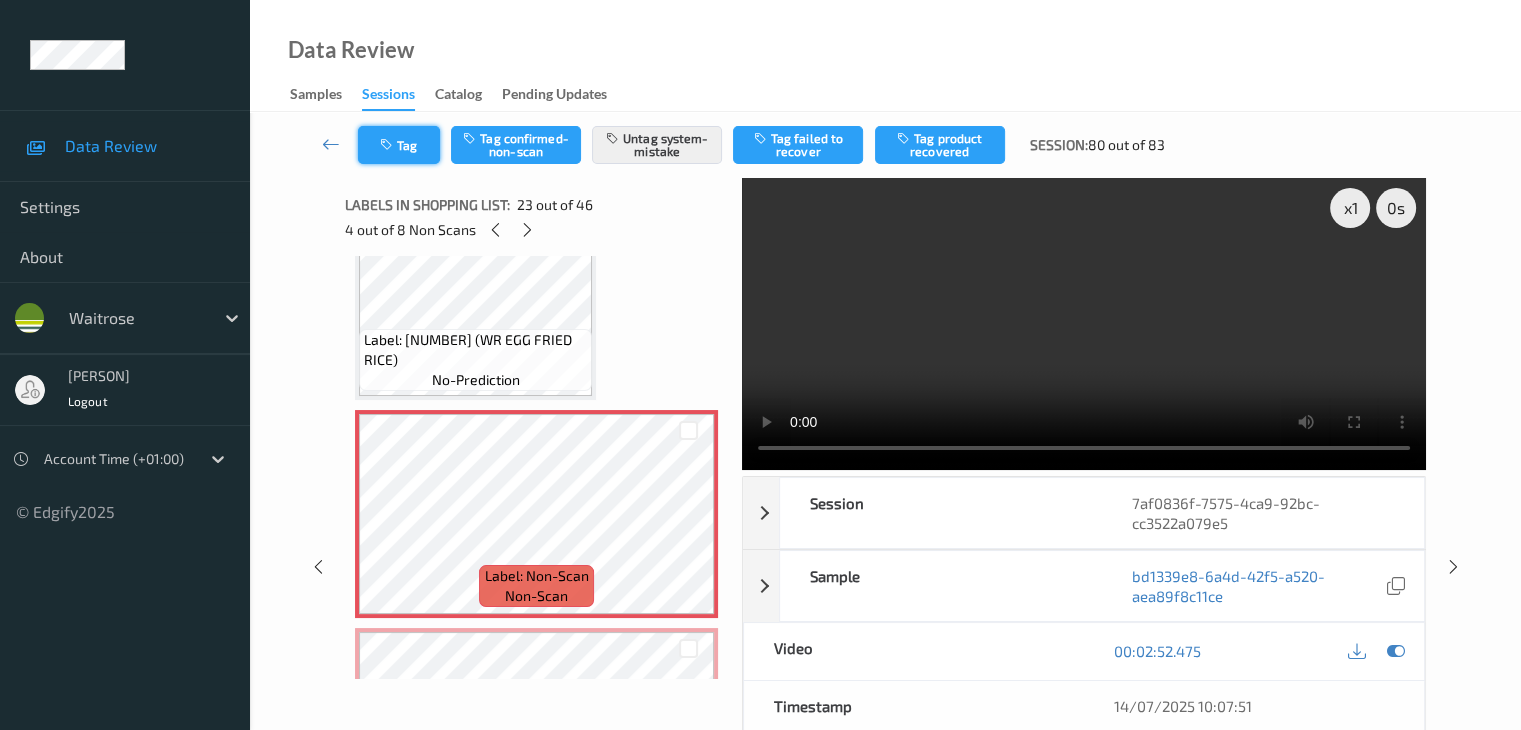 click on "Tag" at bounding box center [399, 145] 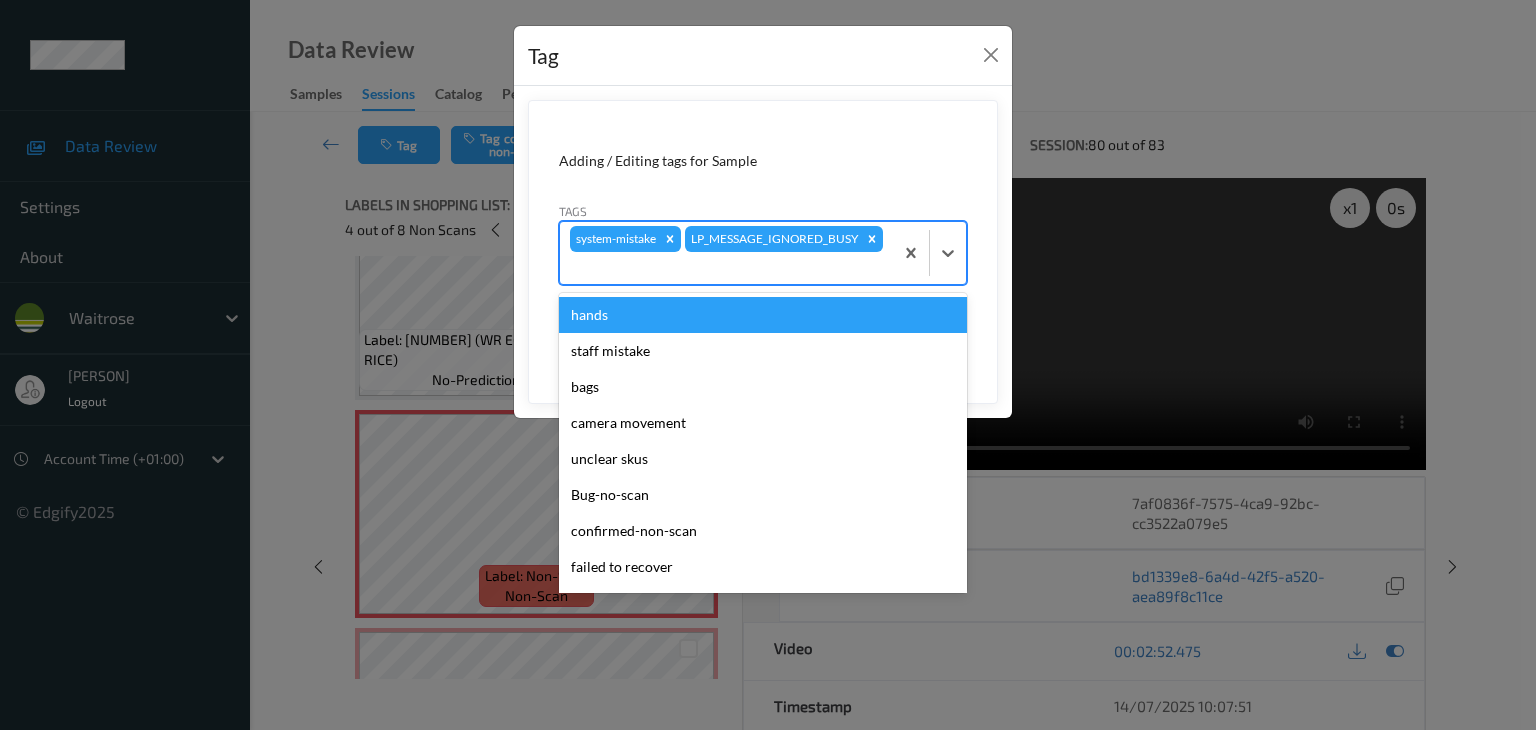 click on "system-mistake LP_MESSAGE_IGNORED_BUSY" at bounding box center (726, 253) 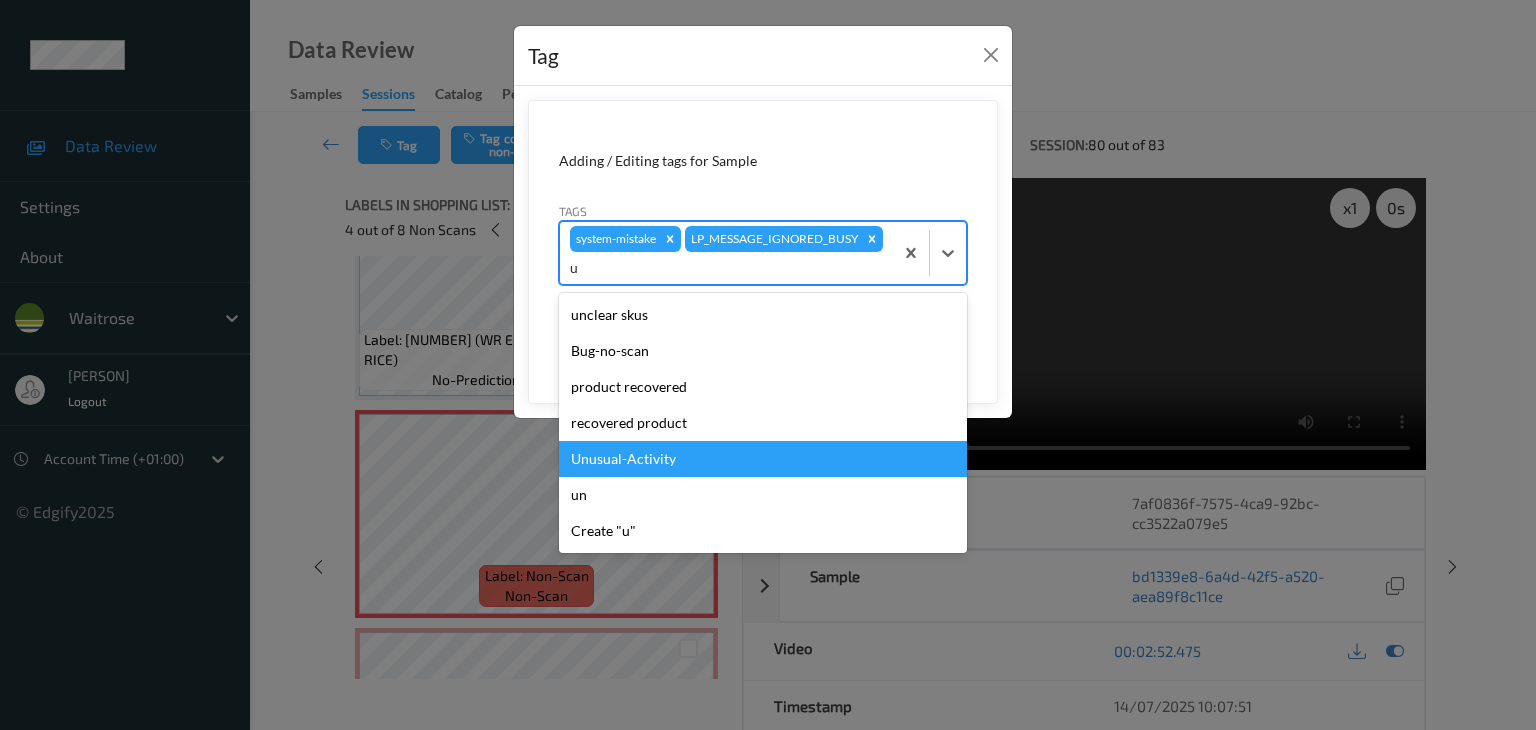 click on "Unusual-Activity" at bounding box center (763, 459) 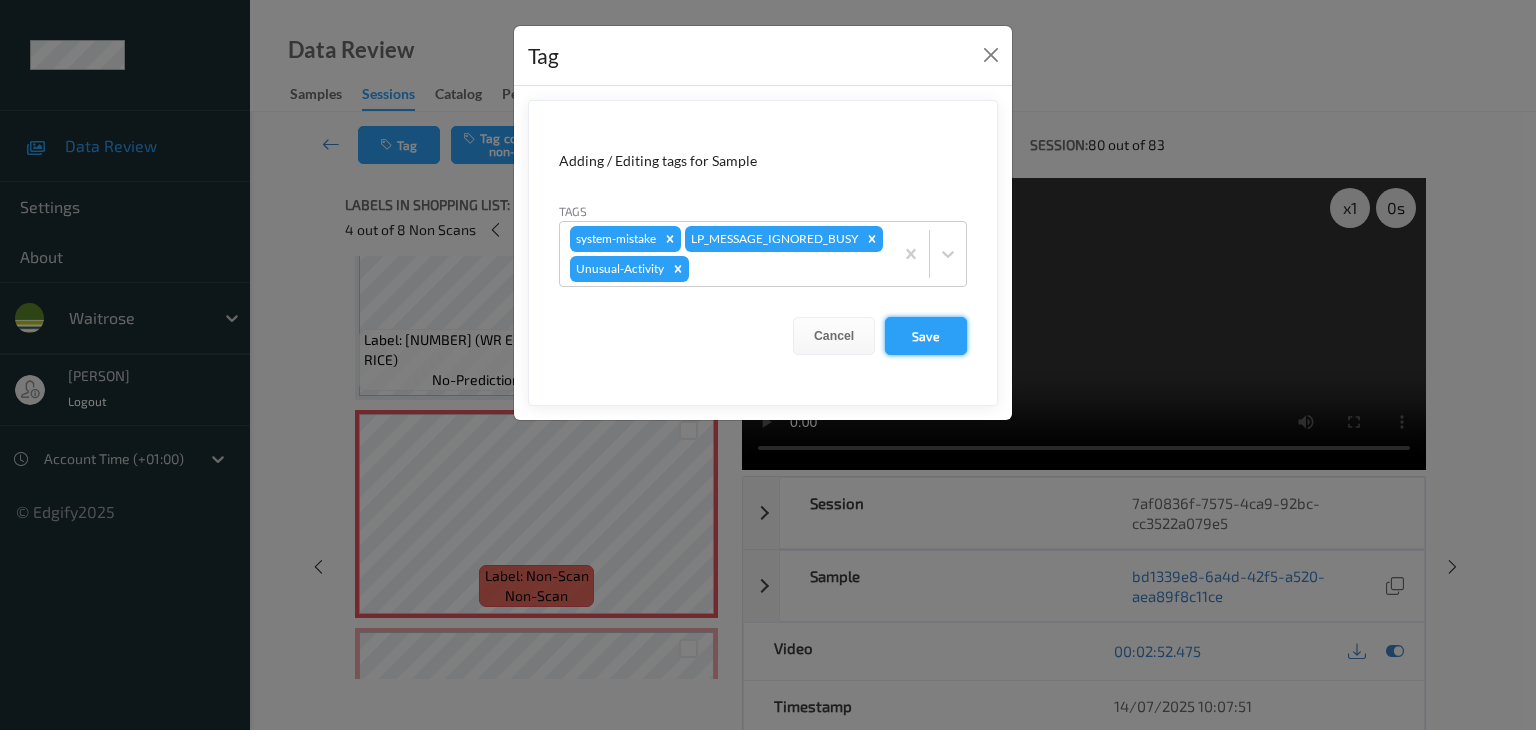 click on "Save" at bounding box center [926, 336] 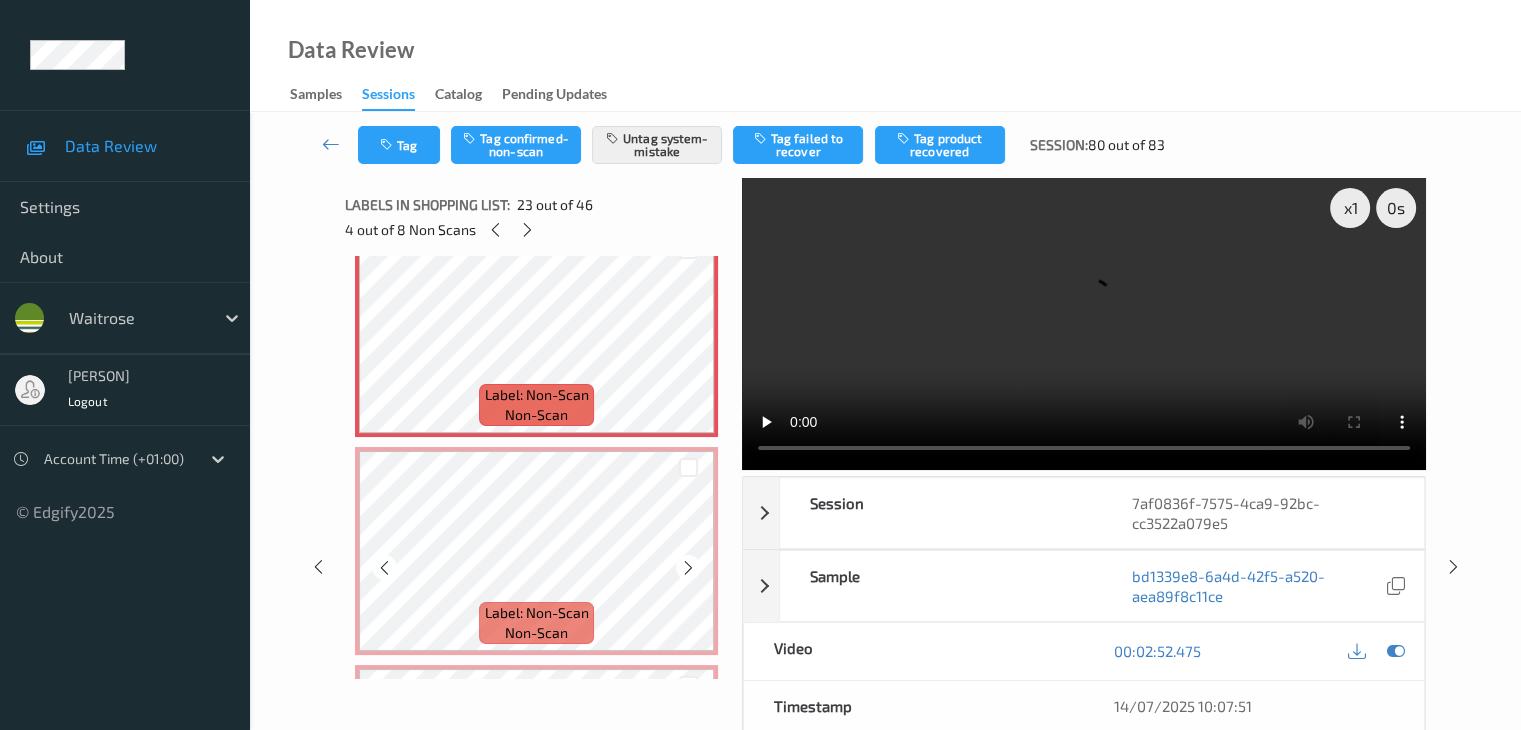 scroll, scrollTop: 4851, scrollLeft: 0, axis: vertical 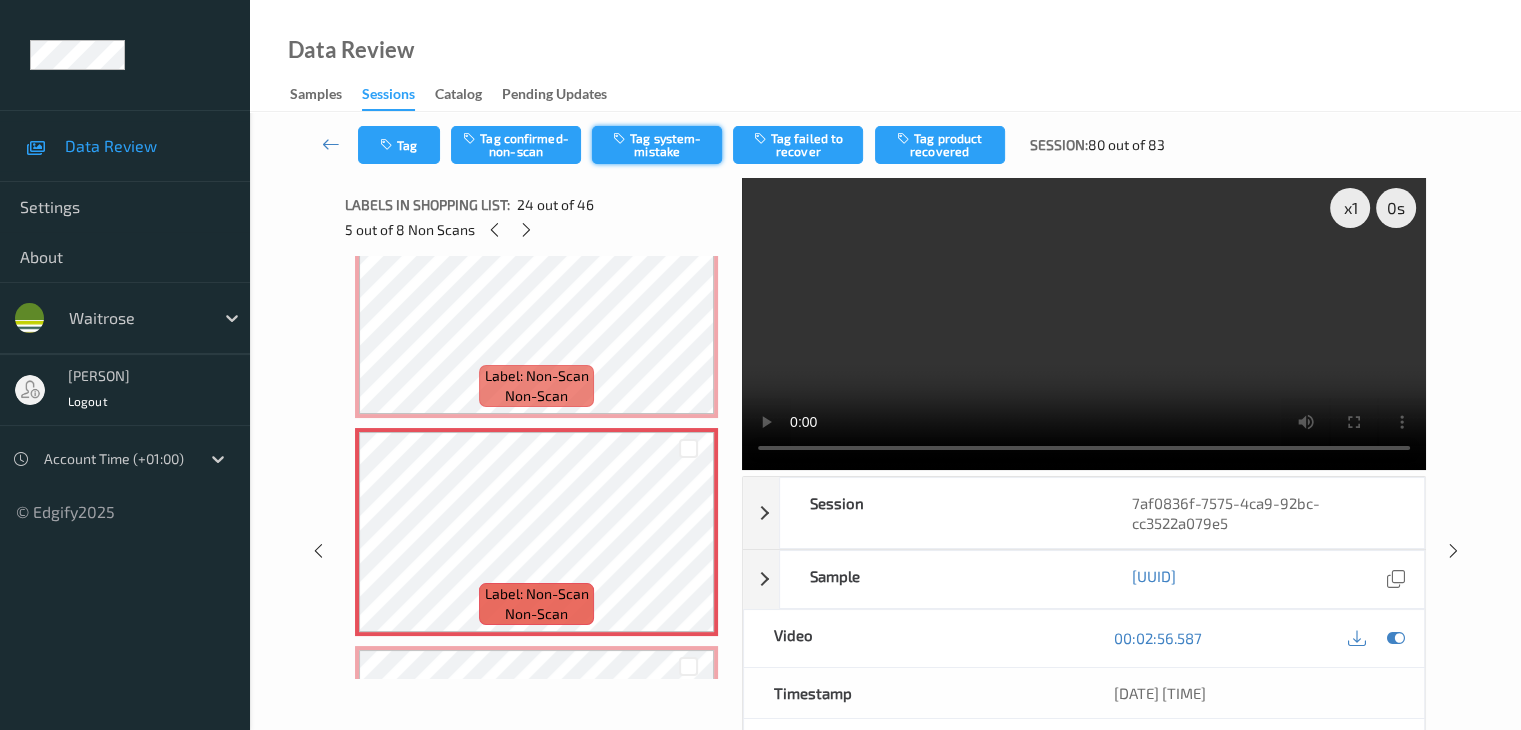drag, startPoint x: 667, startPoint y: 144, endPoint x: 676, endPoint y: 153, distance: 12.727922 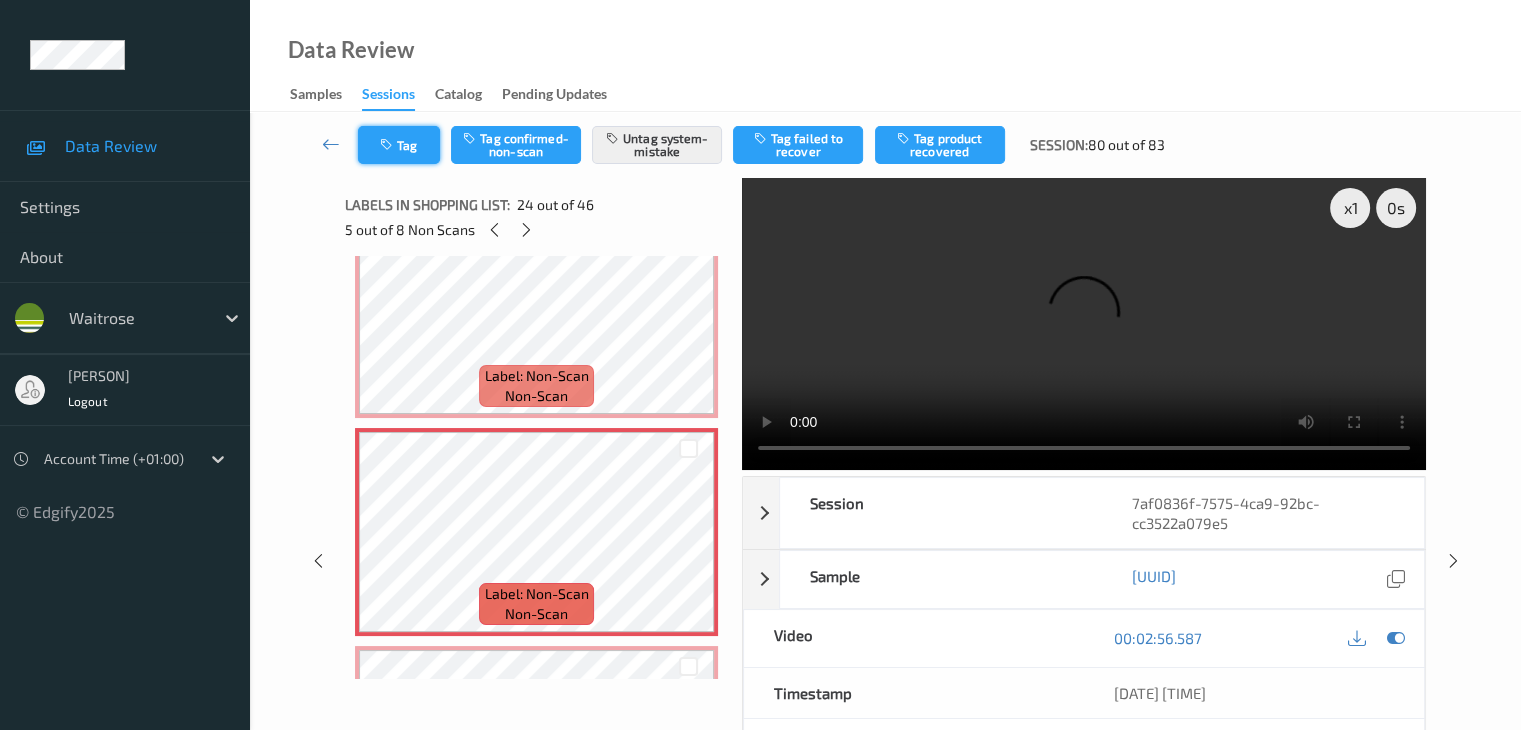 click at bounding box center (388, 145) 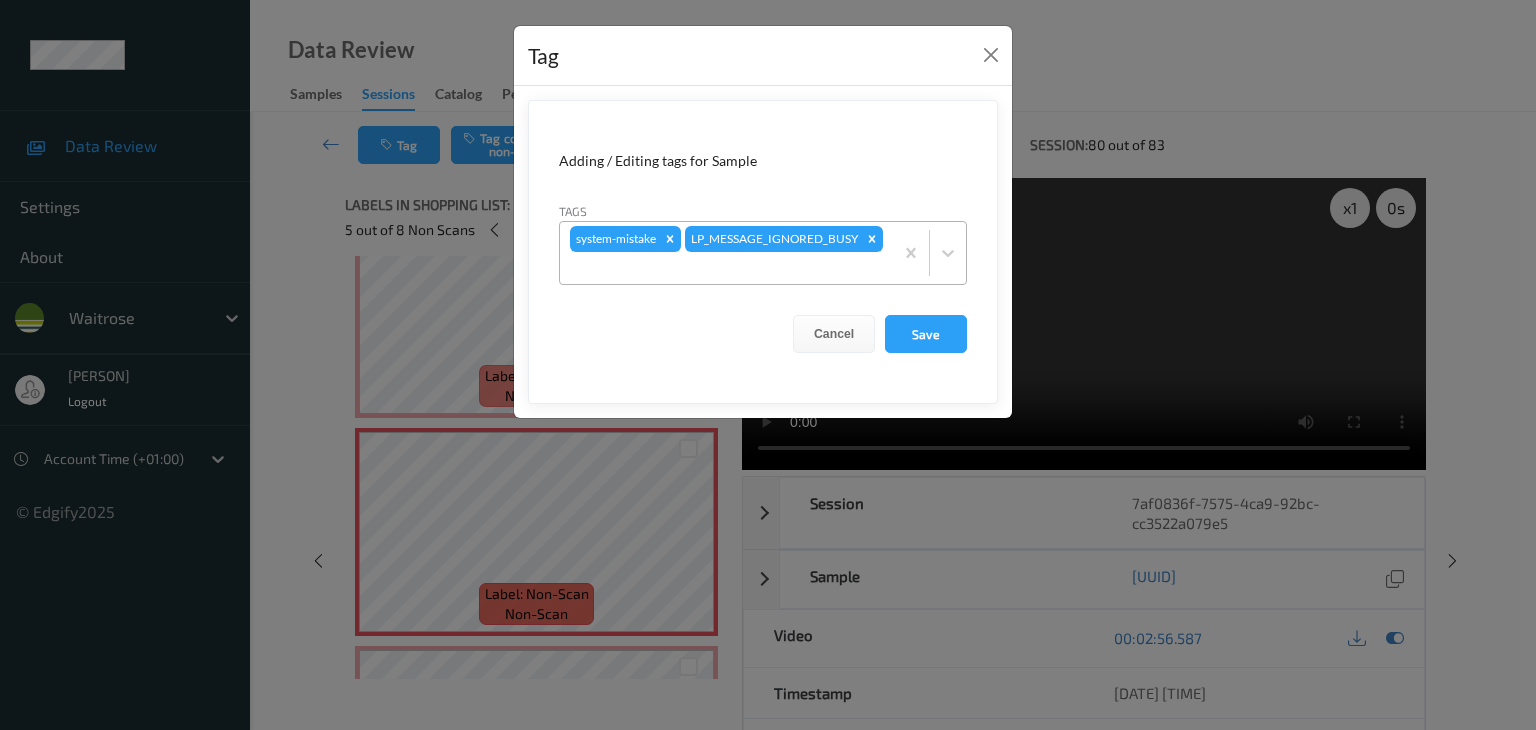click at bounding box center [726, 268] 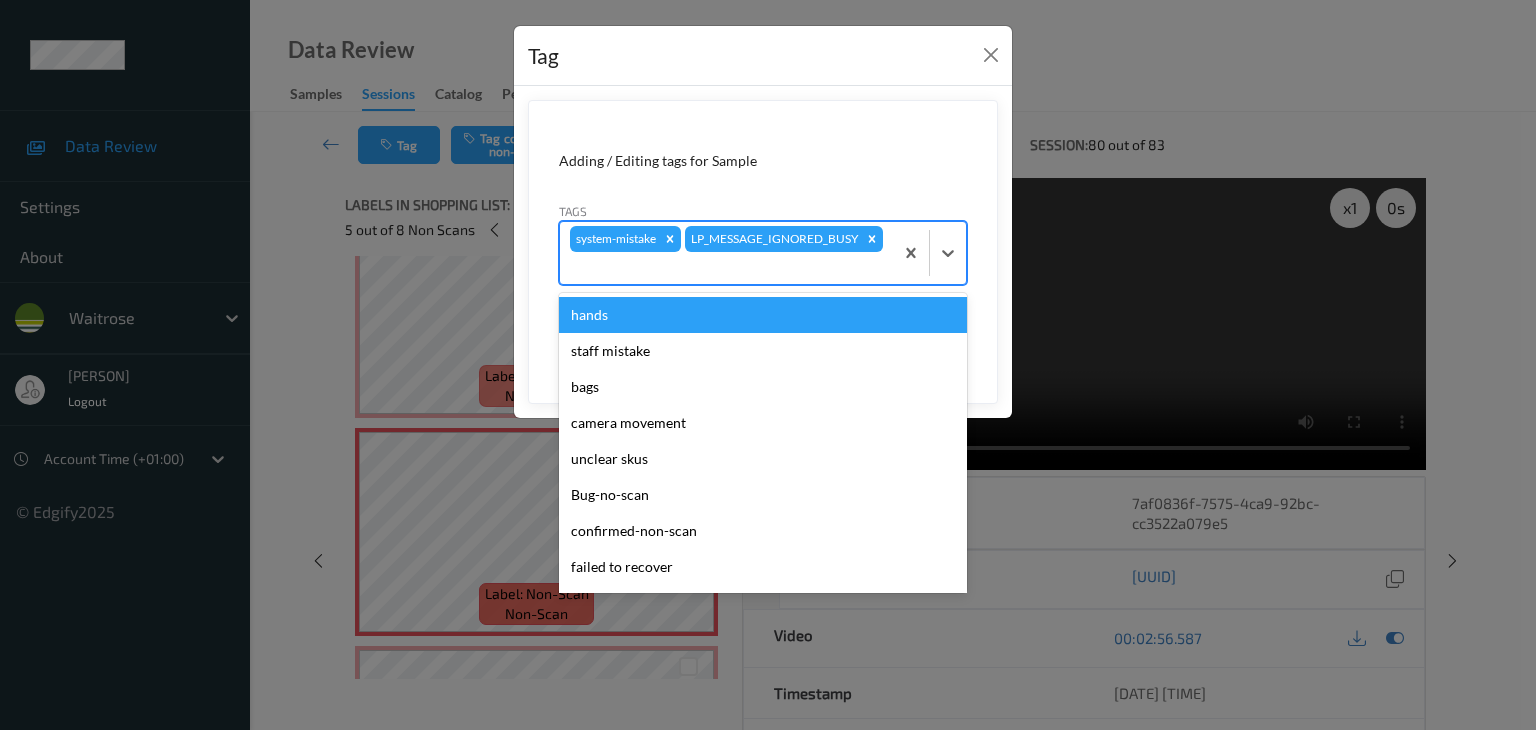 type on "u" 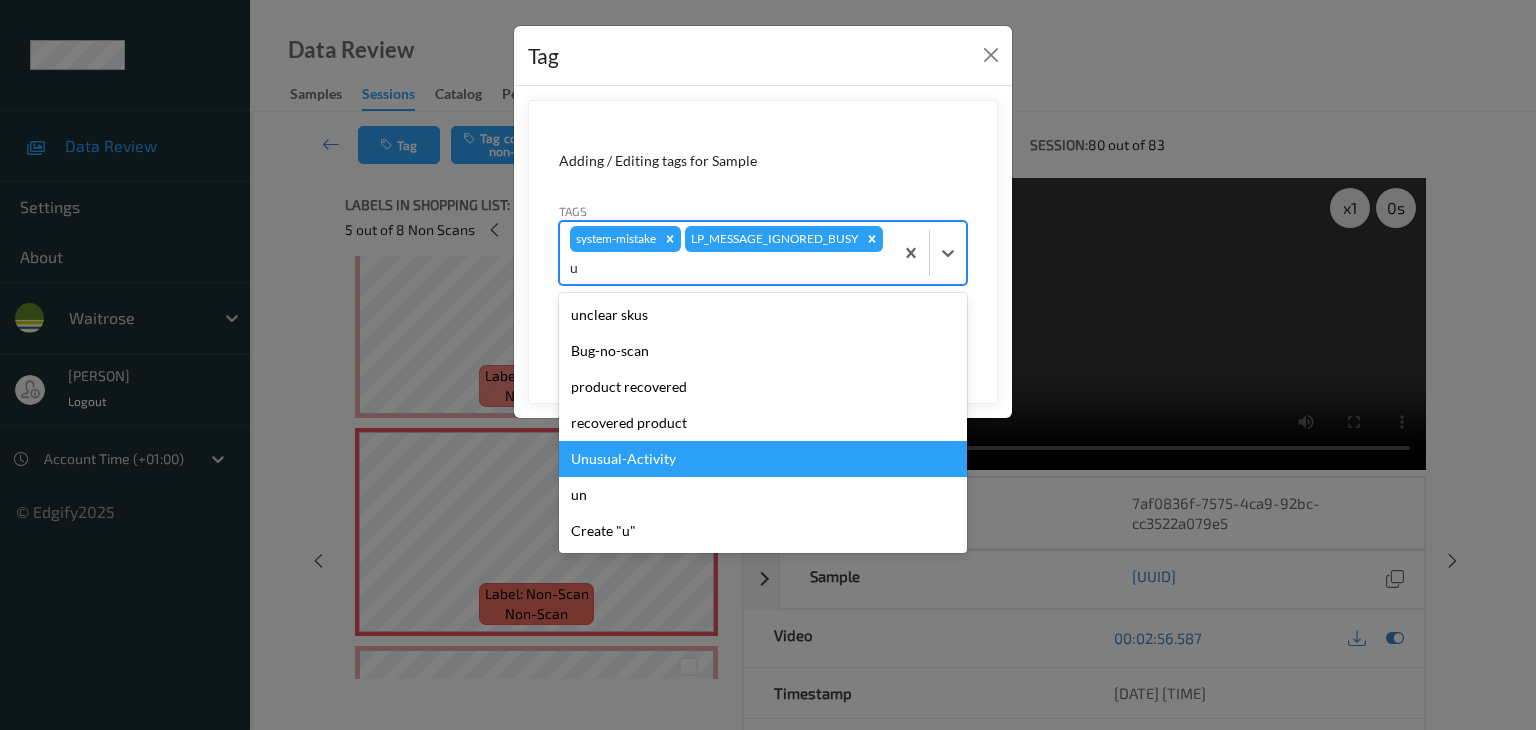 click on "Unusual-Activity" at bounding box center (763, 459) 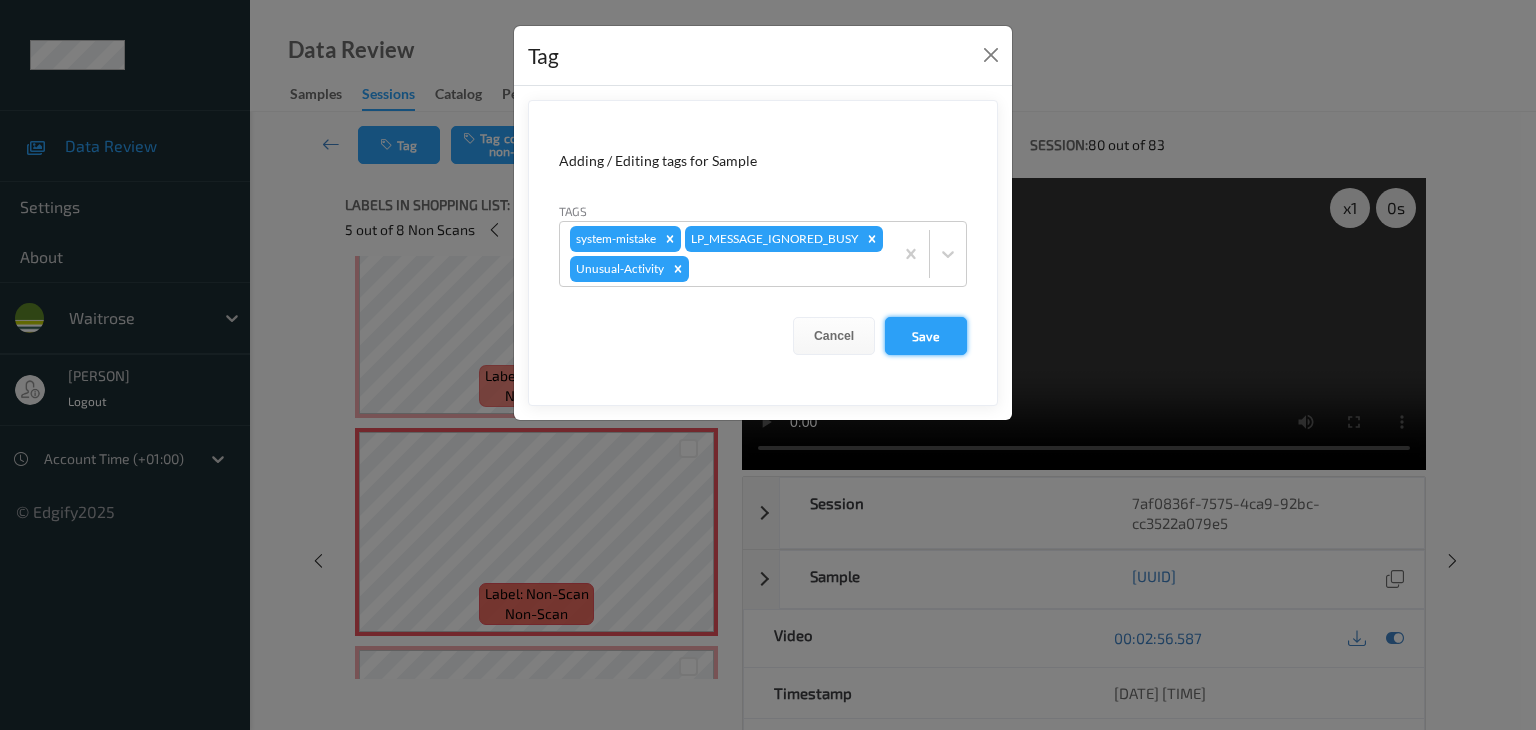 click on "Save" at bounding box center (926, 336) 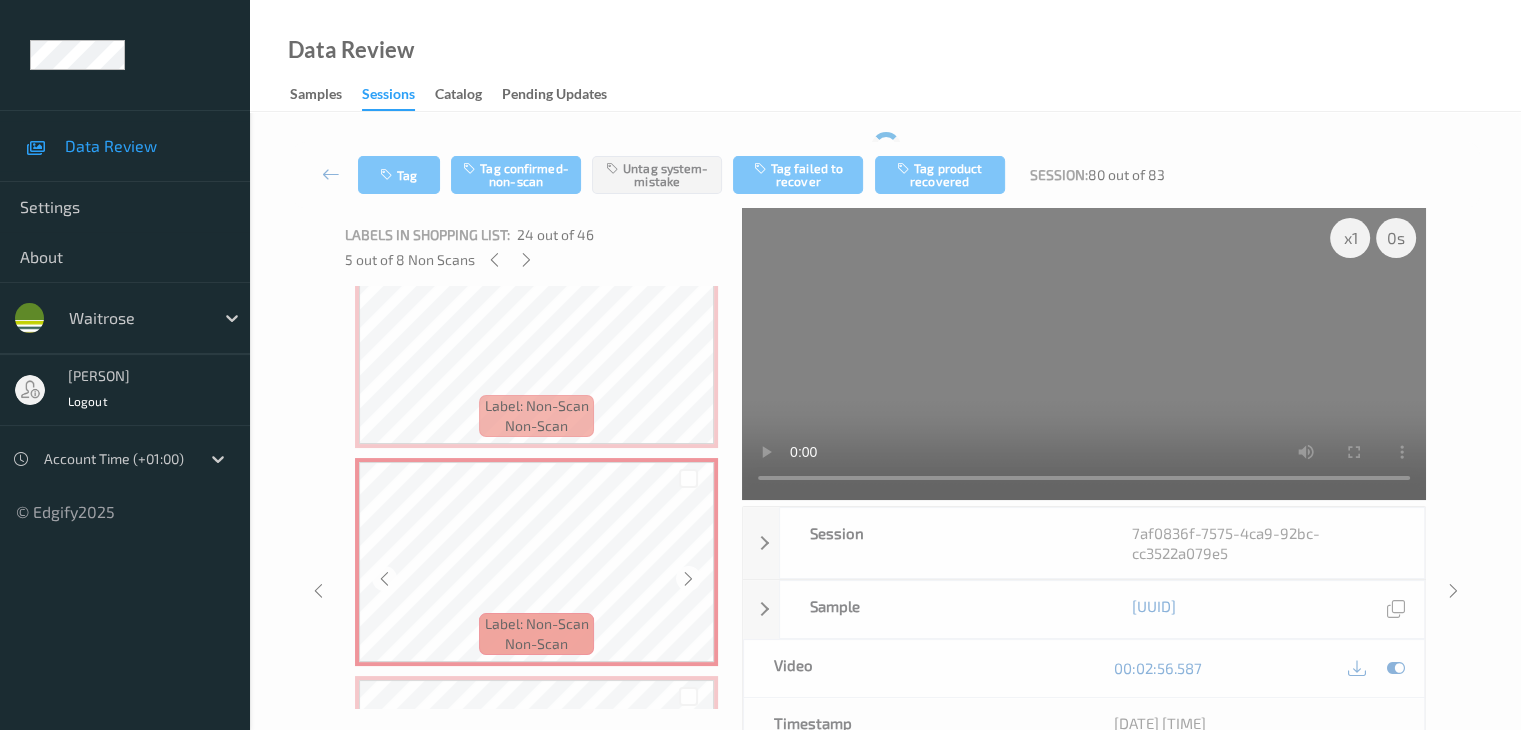 scroll, scrollTop: 5051, scrollLeft: 0, axis: vertical 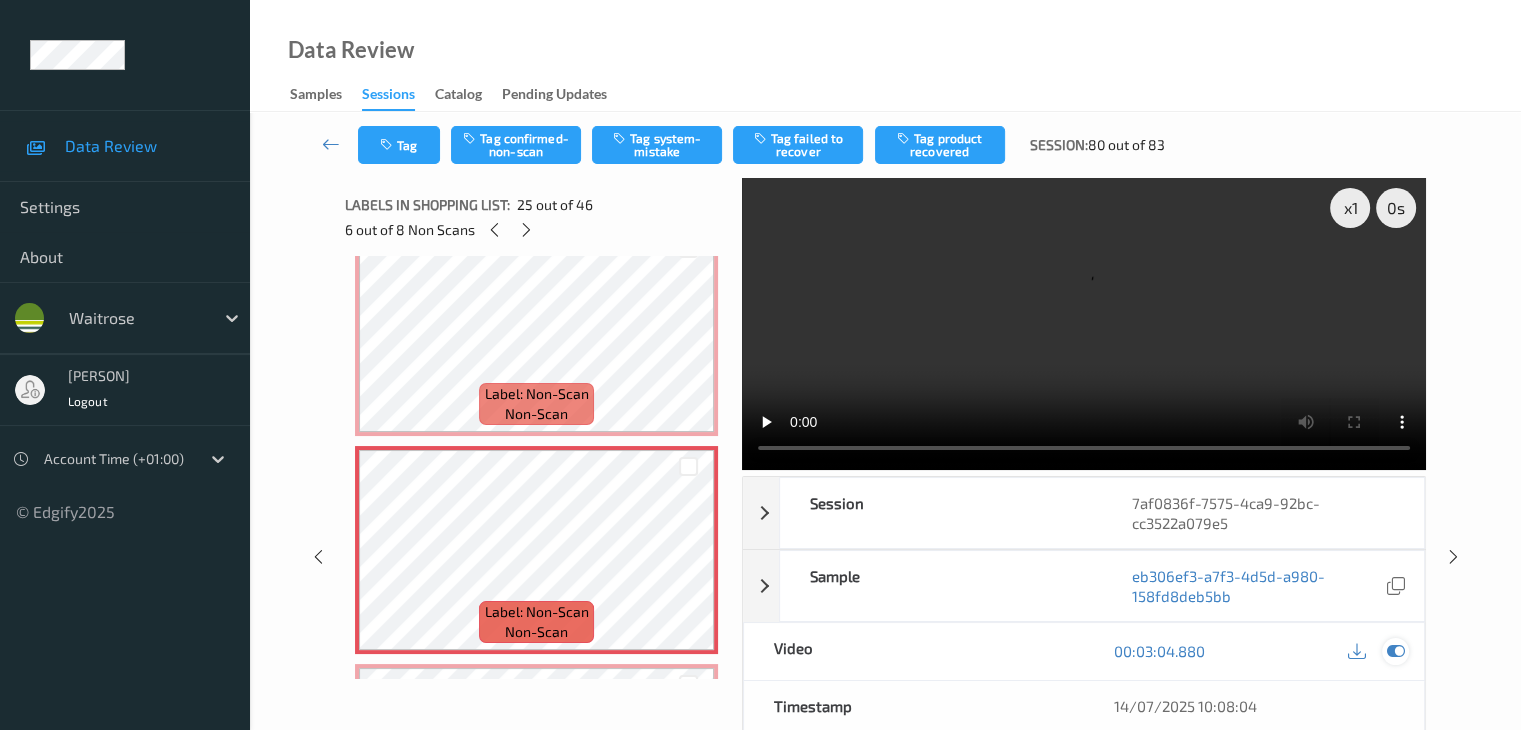 click at bounding box center (1395, 651) 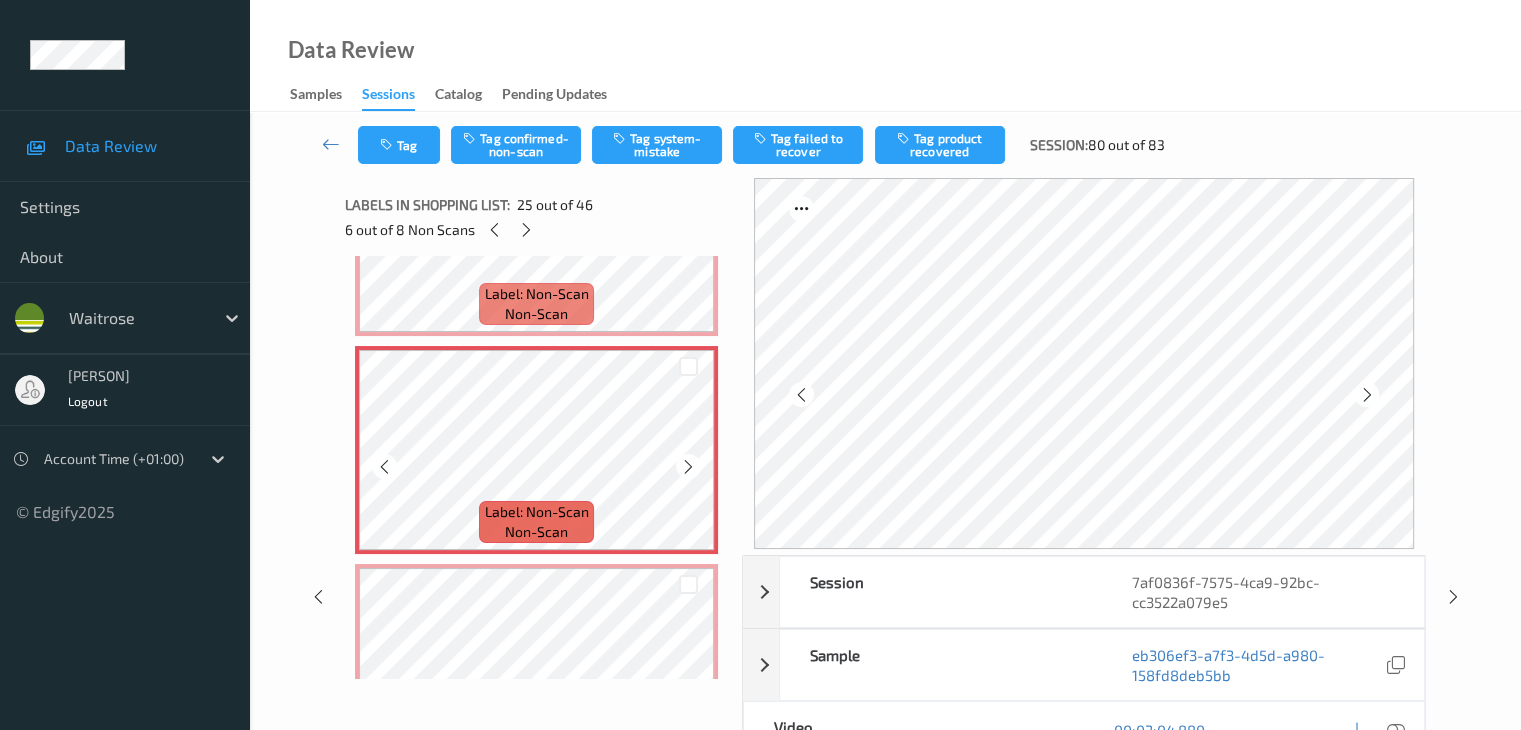 scroll, scrollTop: 4951, scrollLeft: 0, axis: vertical 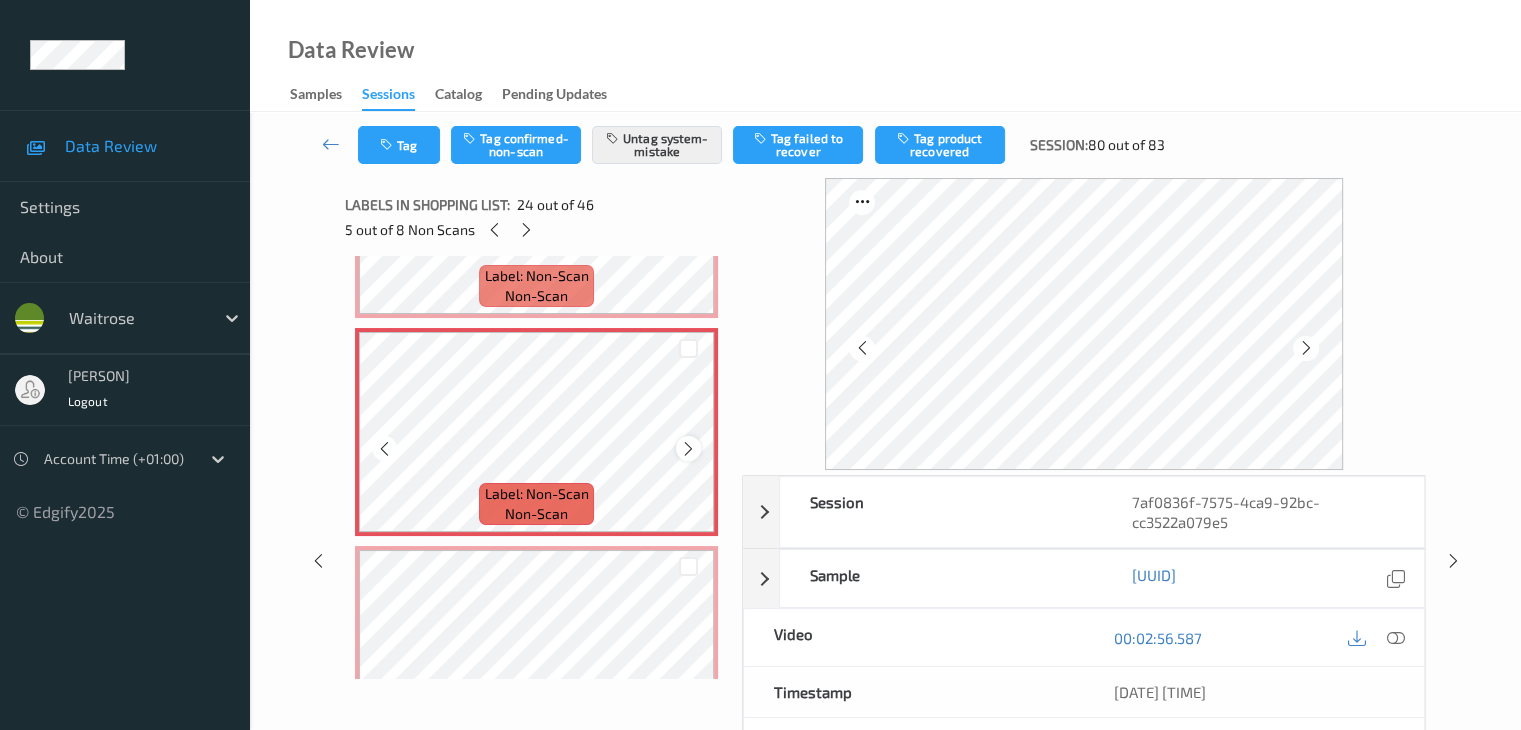 click at bounding box center [688, 448] 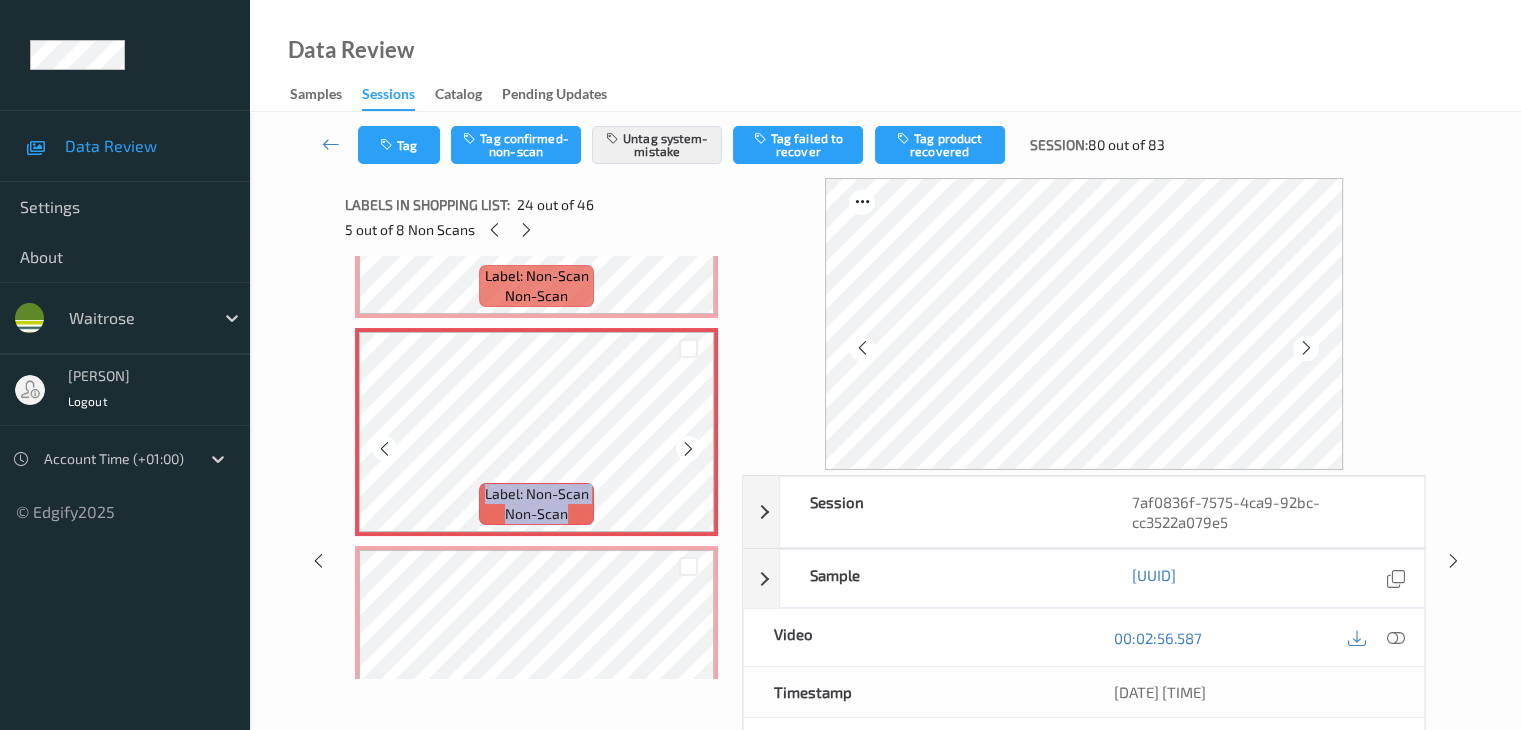 click at bounding box center [688, 448] 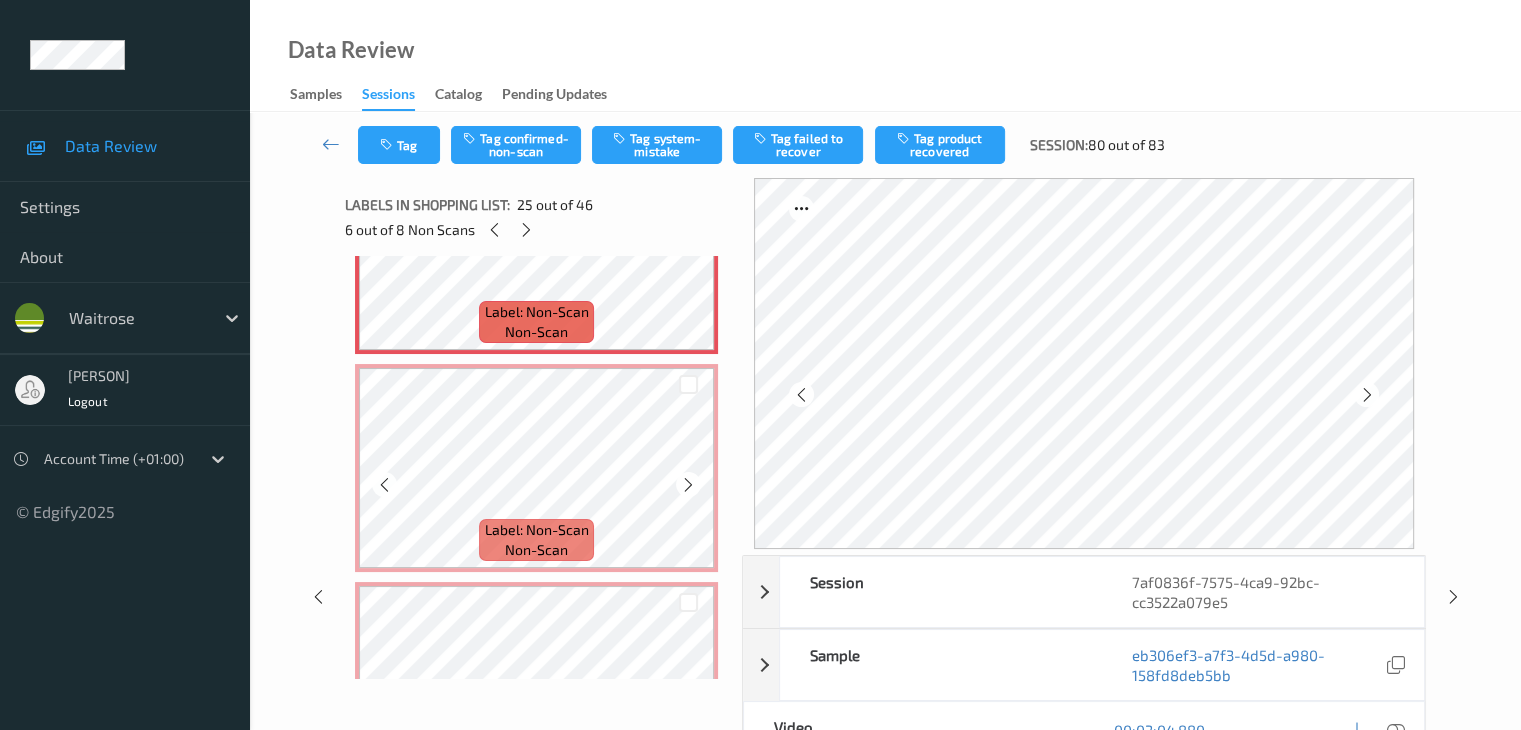 scroll, scrollTop: 5251, scrollLeft: 0, axis: vertical 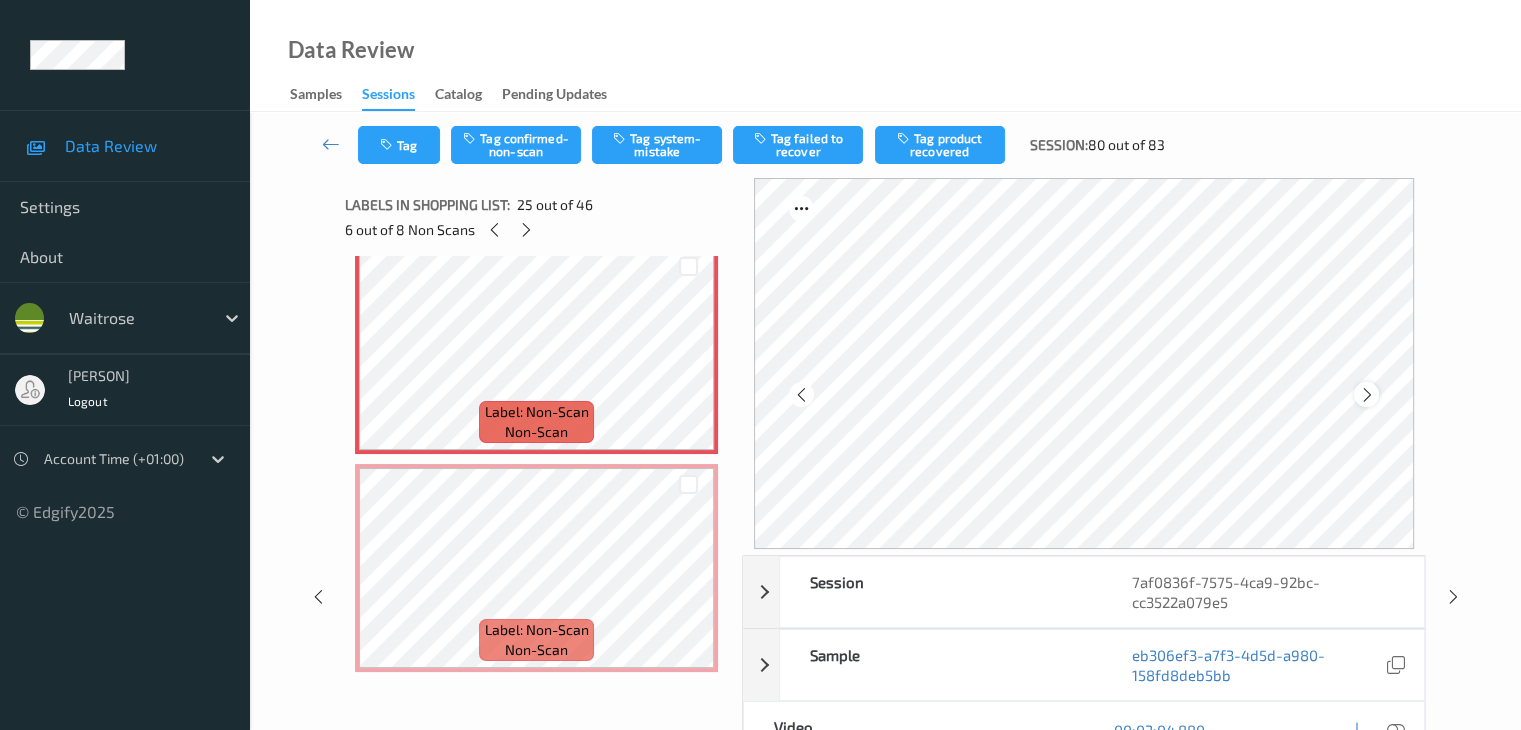 click at bounding box center (1366, 395) 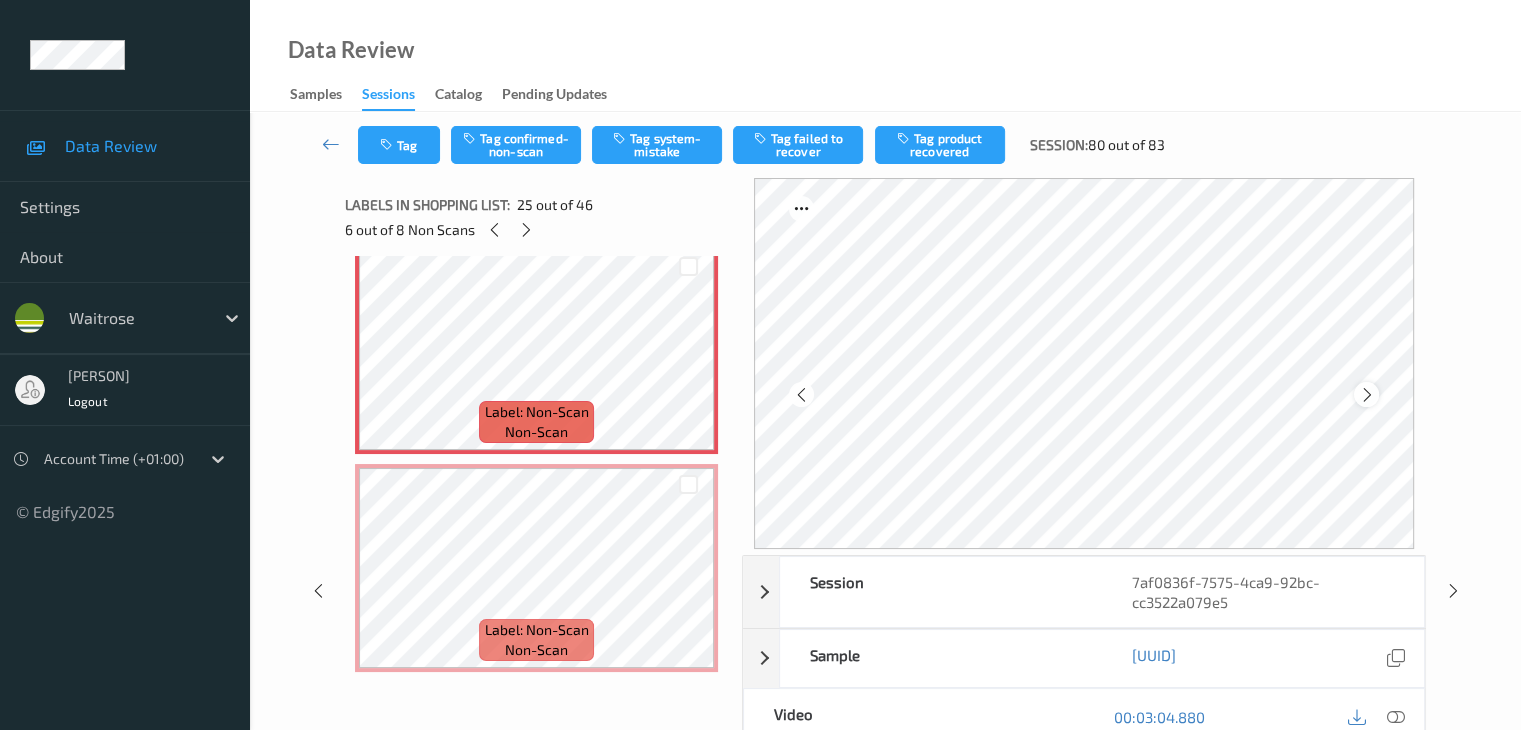 click at bounding box center [1366, 395] 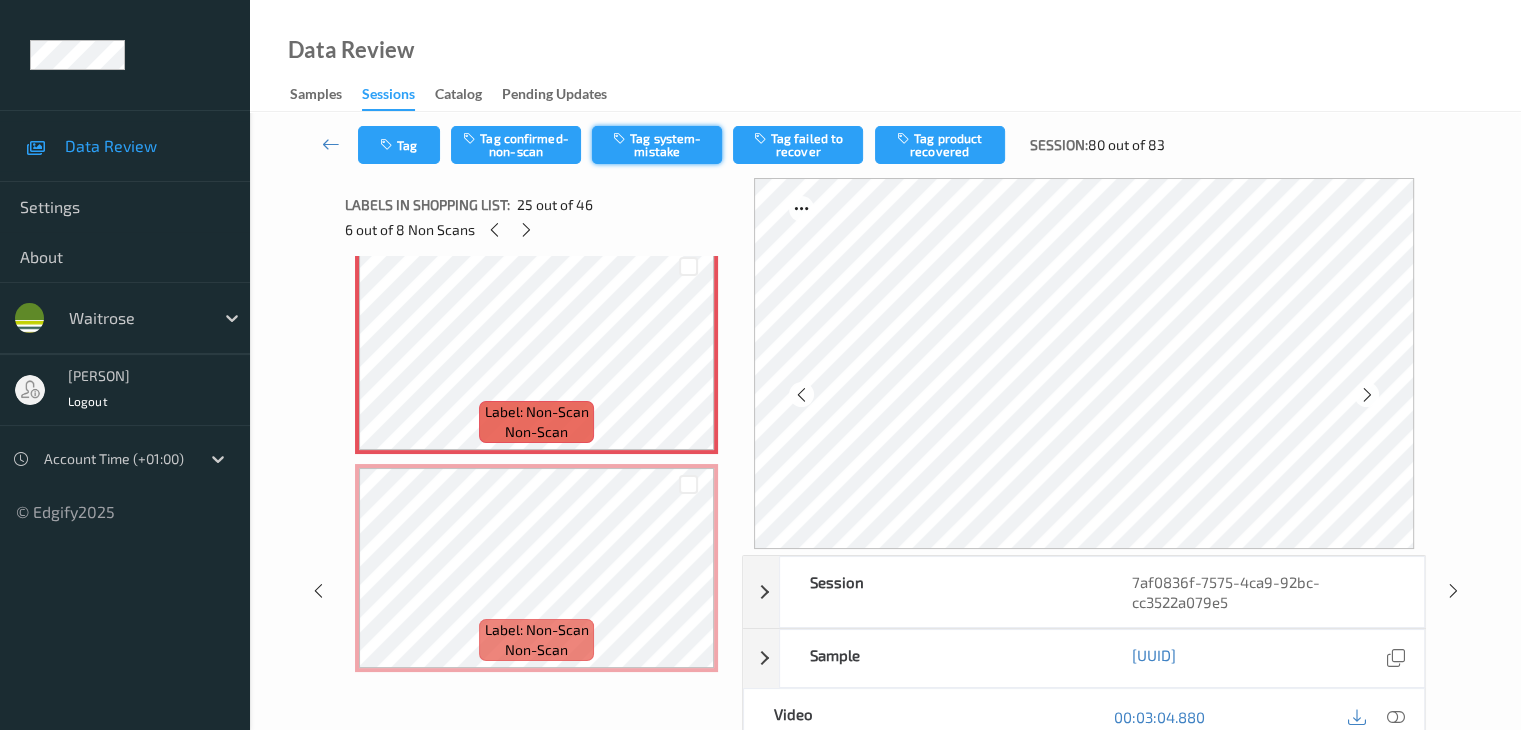 click on "Tag   system-mistake" at bounding box center (657, 145) 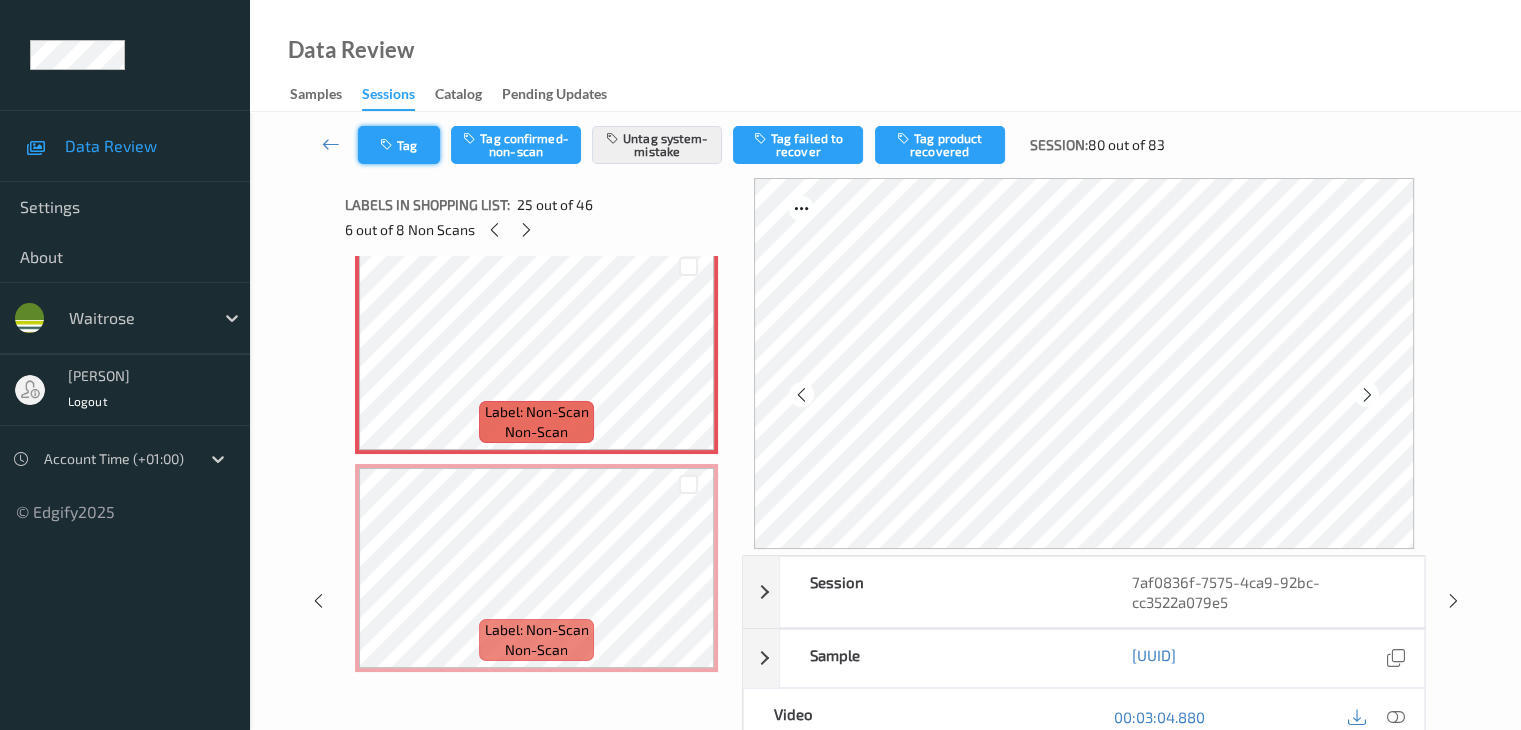 click on "Tag" at bounding box center [399, 145] 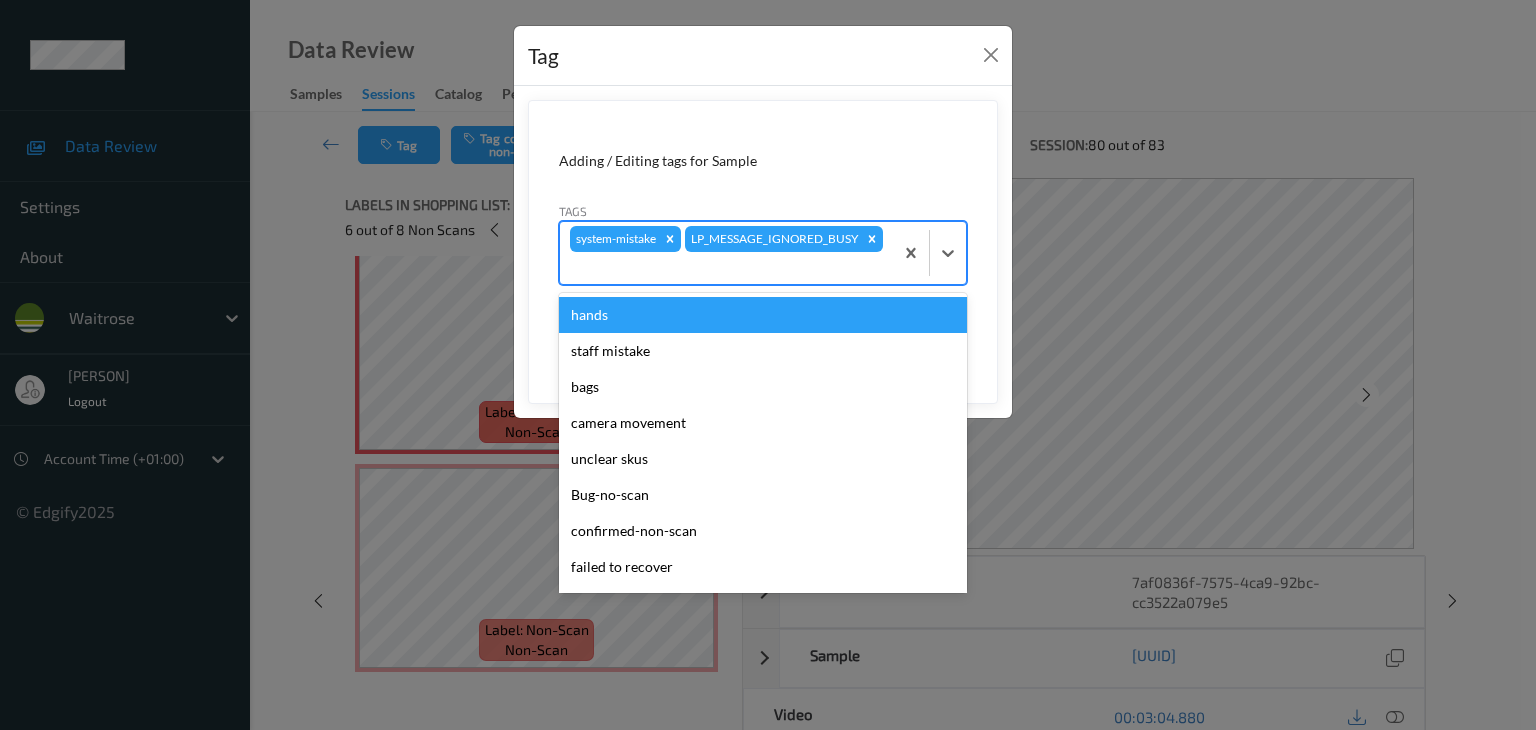 click at bounding box center [726, 268] 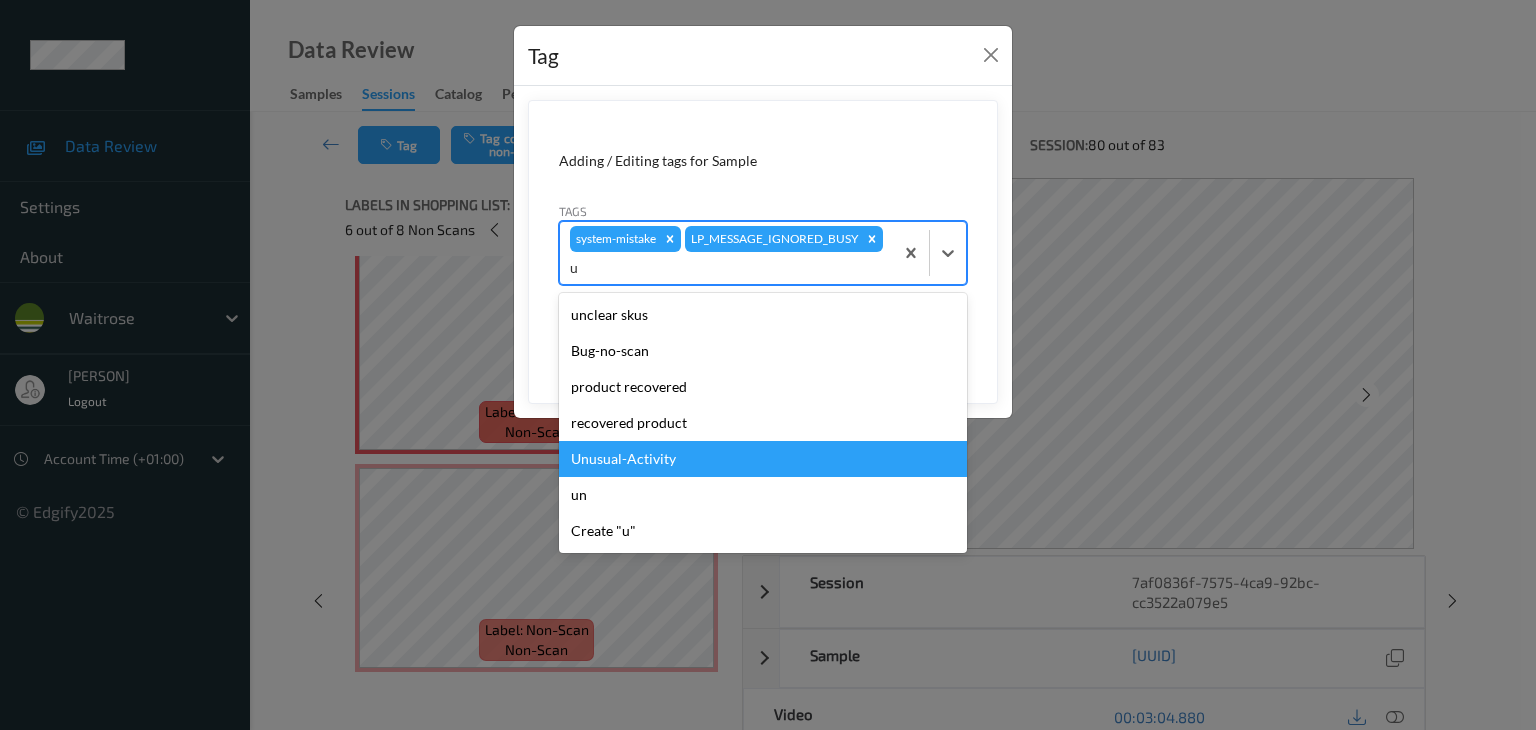 click on "Unusual-Activity" at bounding box center (763, 459) 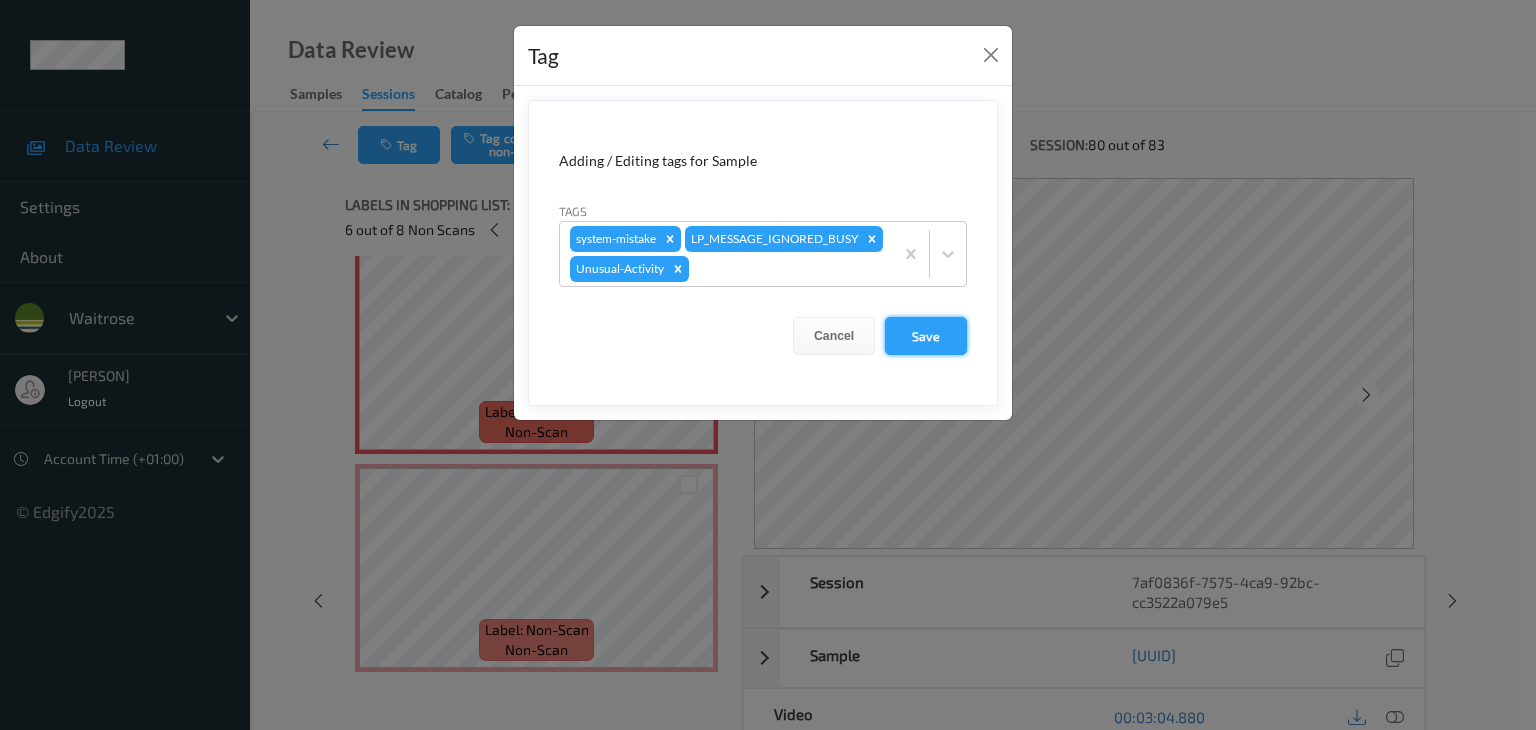 click on "Save" at bounding box center [926, 336] 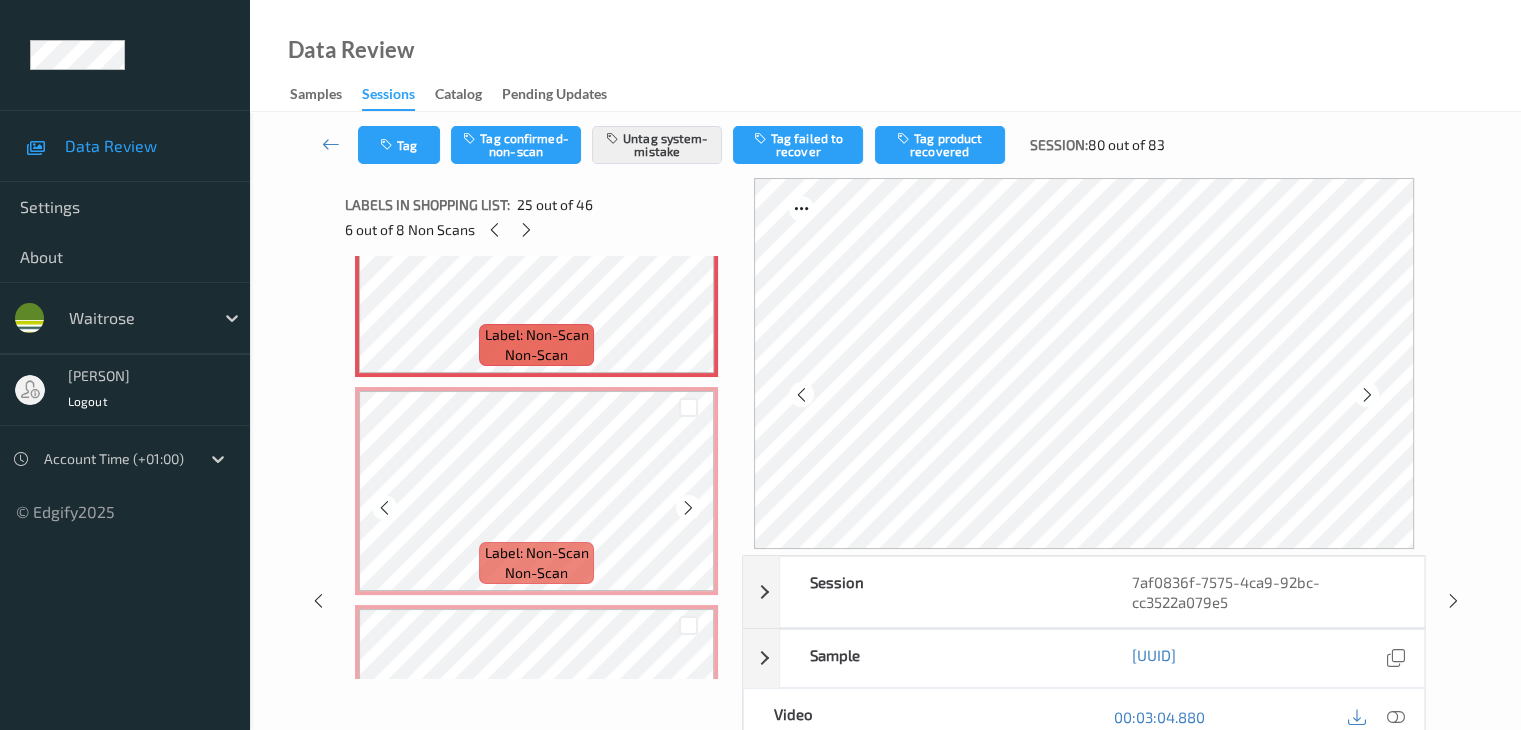 scroll, scrollTop: 5351, scrollLeft: 0, axis: vertical 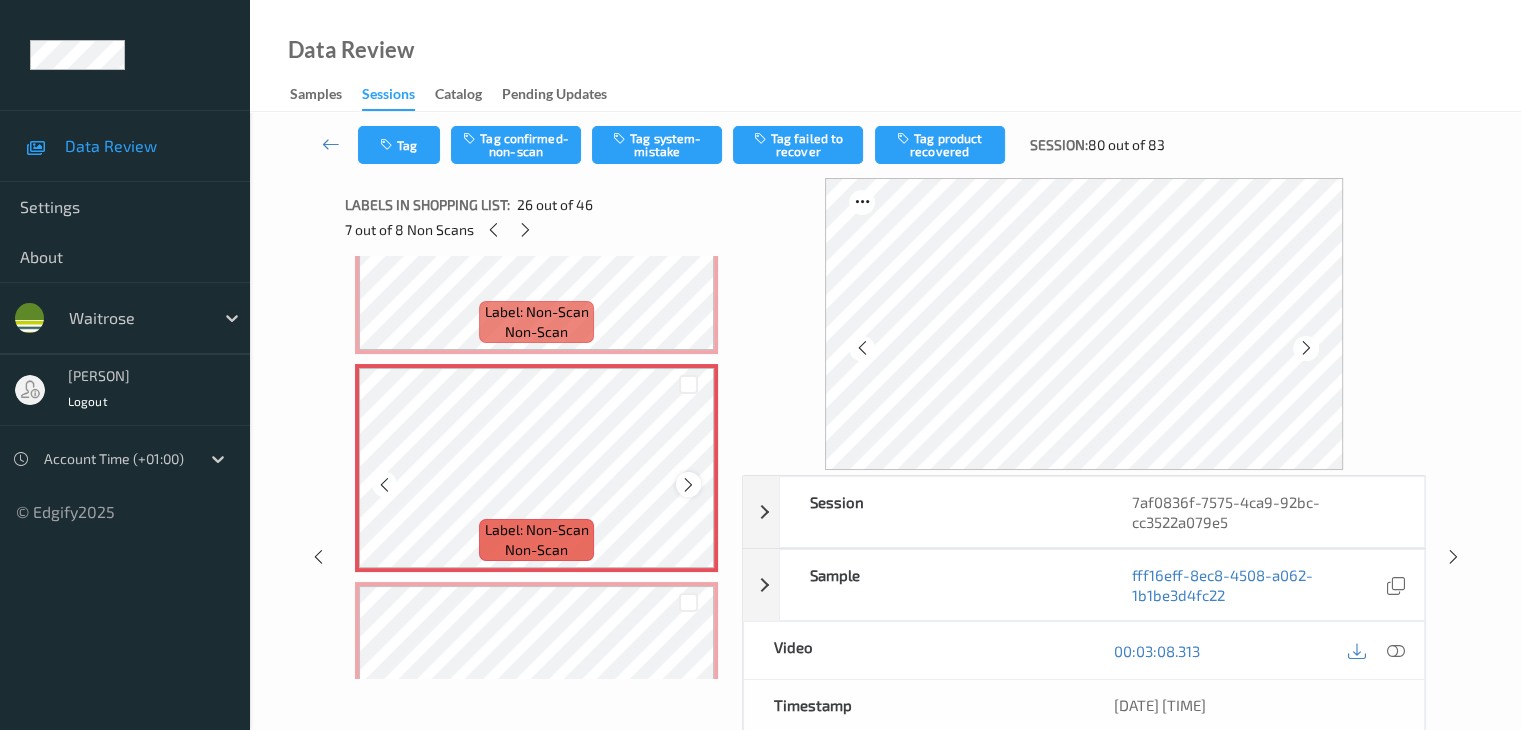 click at bounding box center (688, 485) 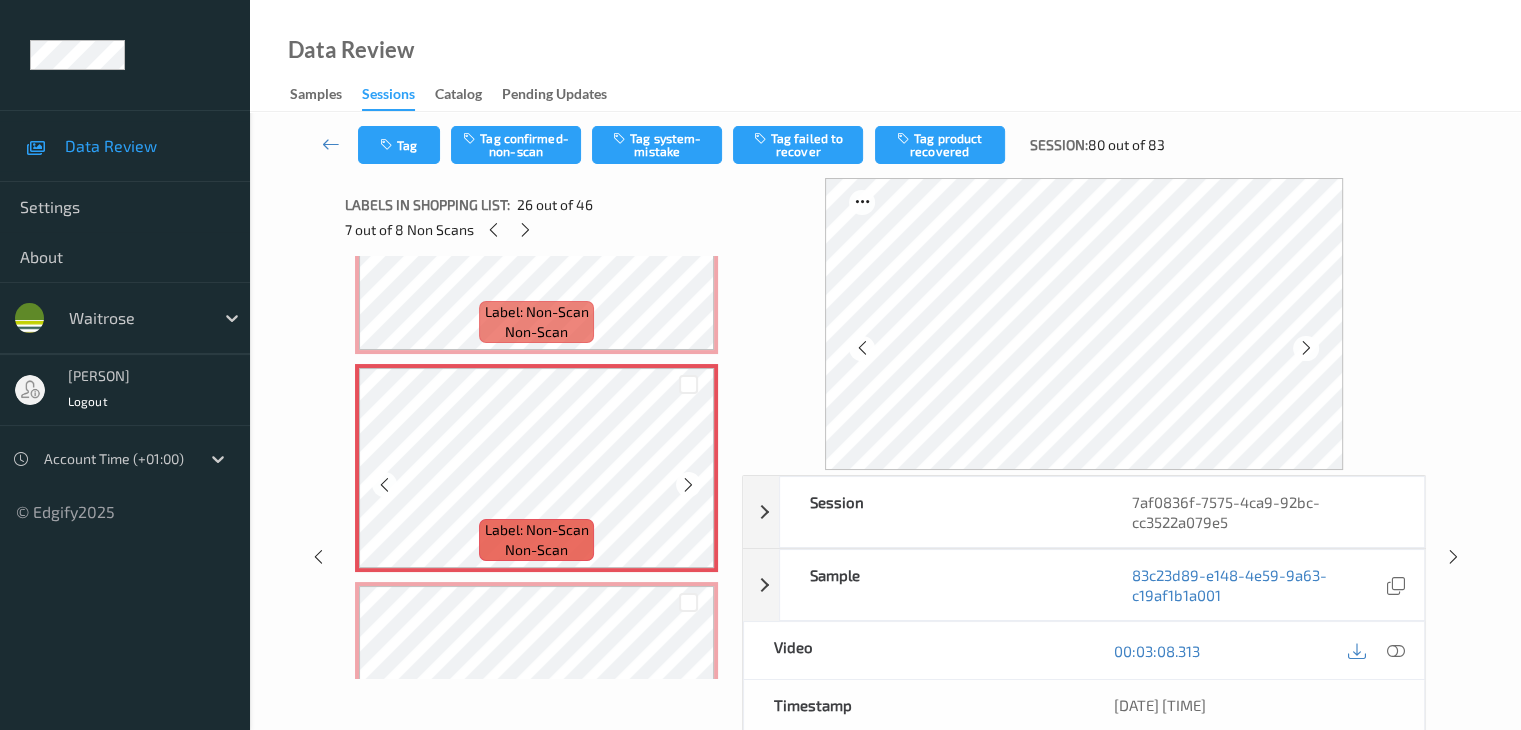 click at bounding box center [688, 485] 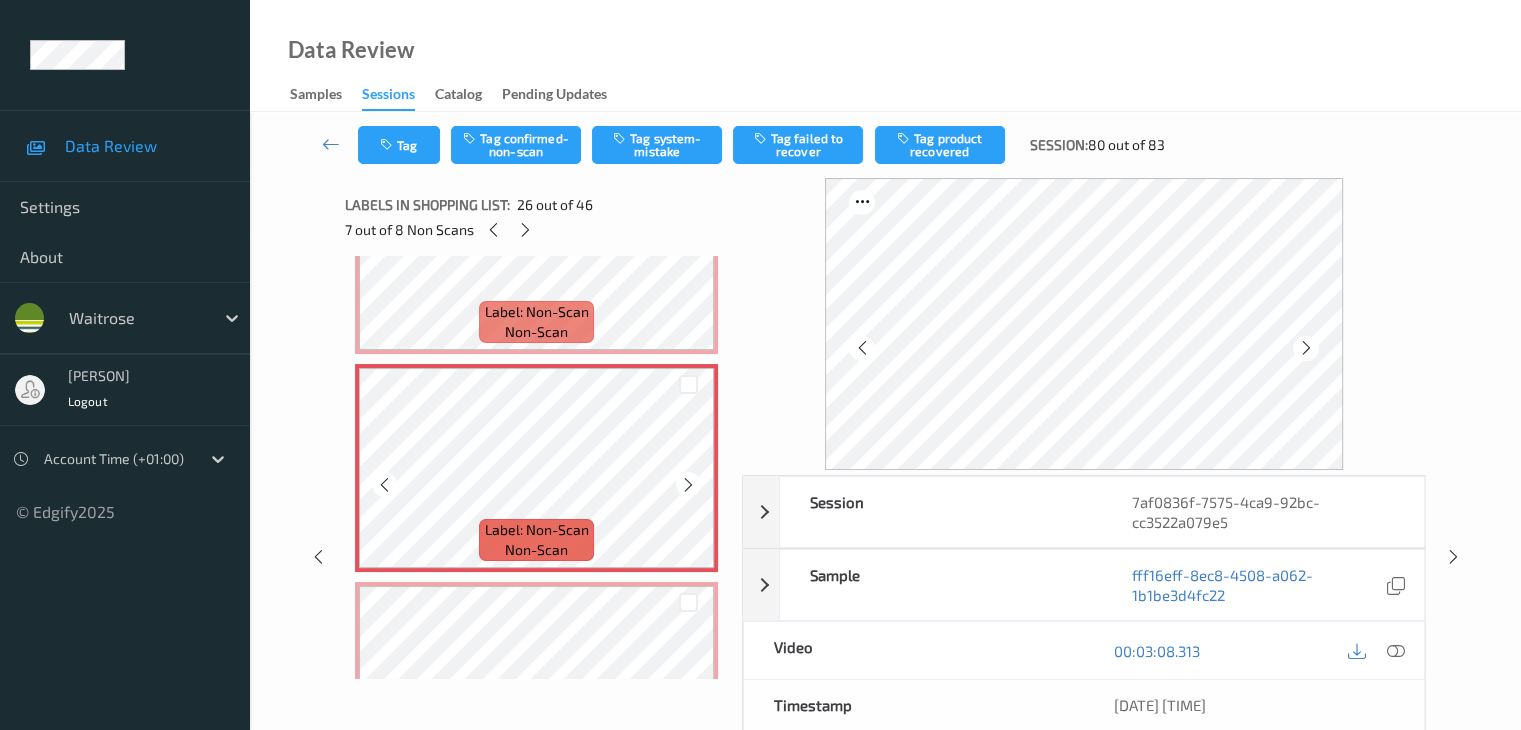 click at bounding box center [688, 485] 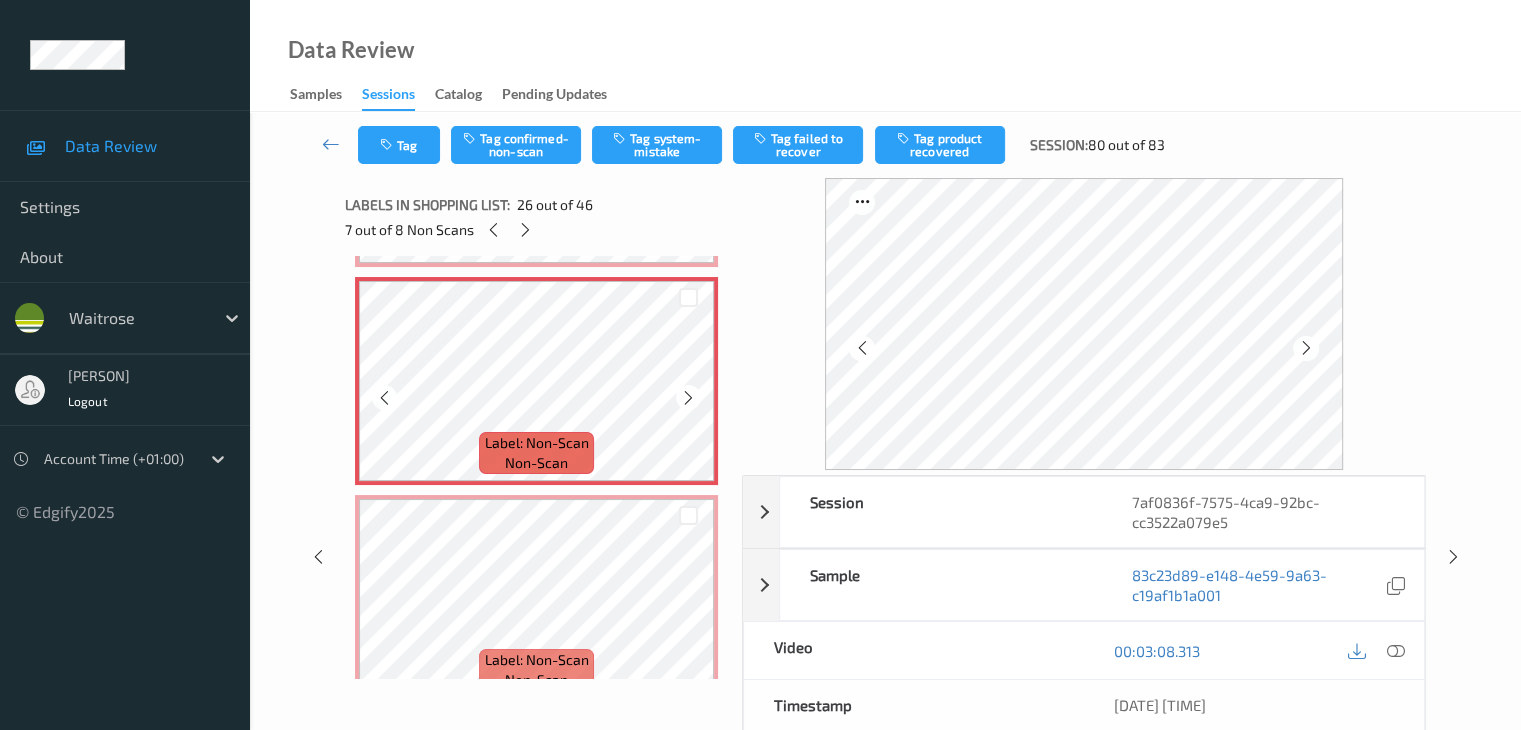 scroll, scrollTop: 5551, scrollLeft: 0, axis: vertical 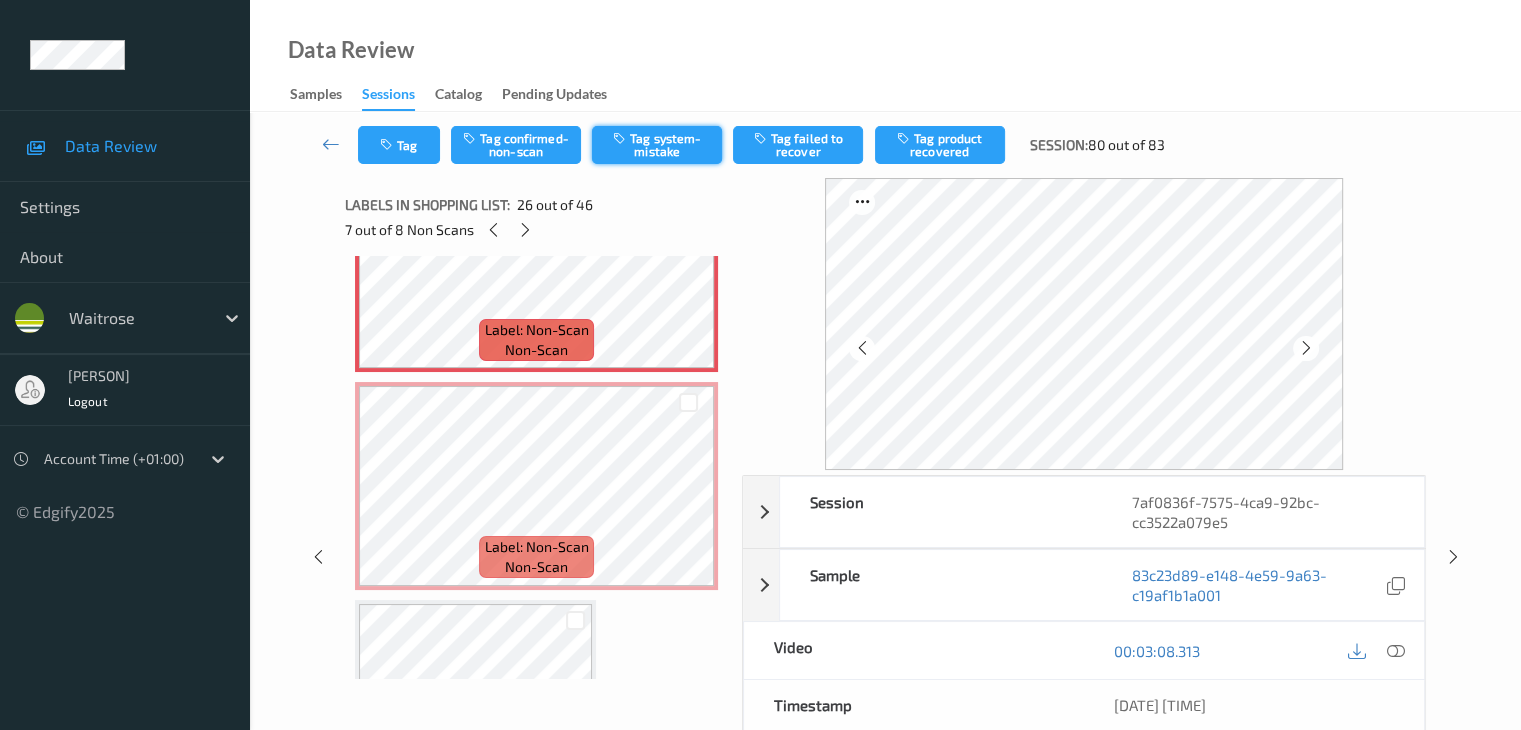 click on "Tag   system-mistake" at bounding box center [657, 145] 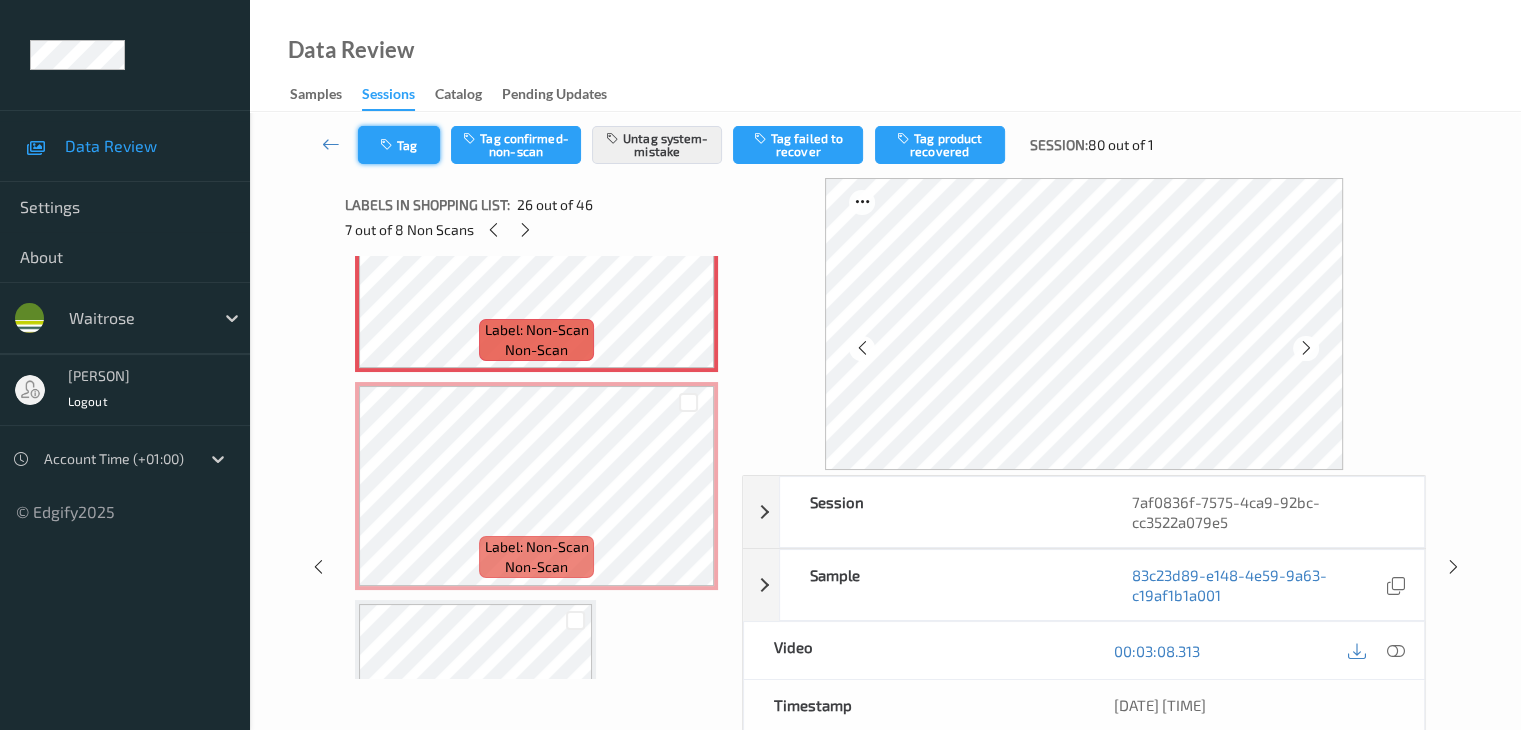 click on "Tag Tag   confirmed-non-scan Untag   system-mistake Tag   failed to recover Tag   product recovered Session: 80 out of 1" at bounding box center (885, 145) 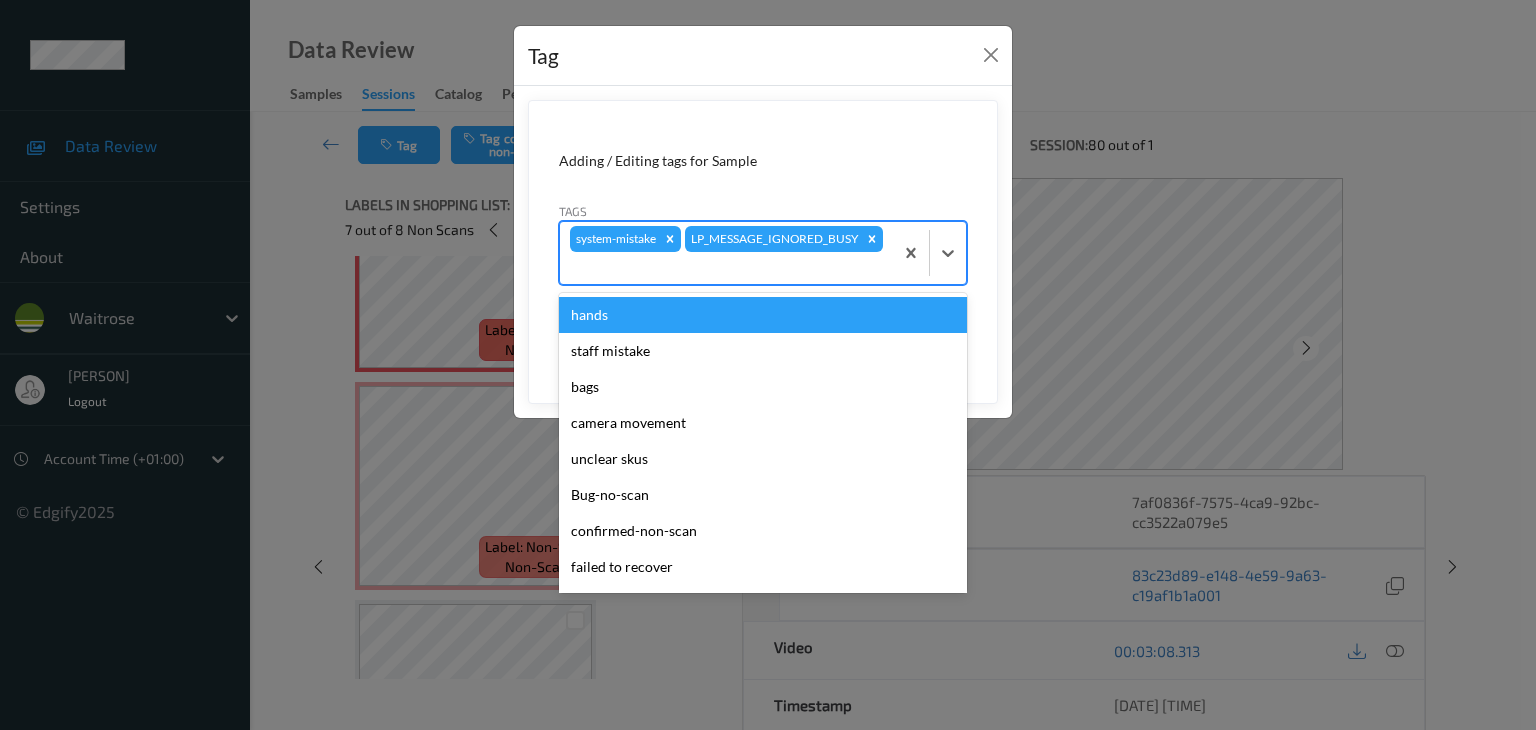 click at bounding box center (726, 268) 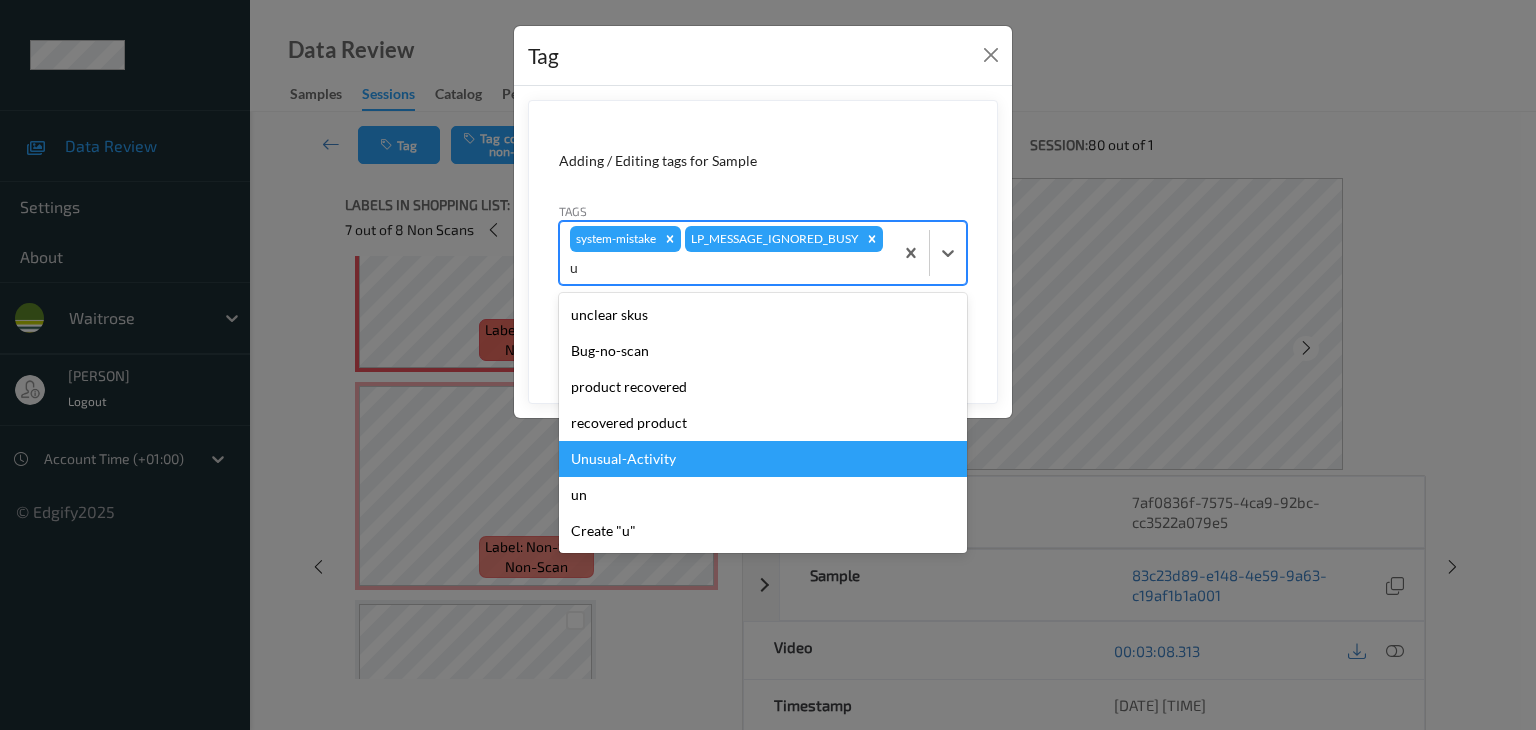 click on "Unusual-Activity" at bounding box center (763, 459) 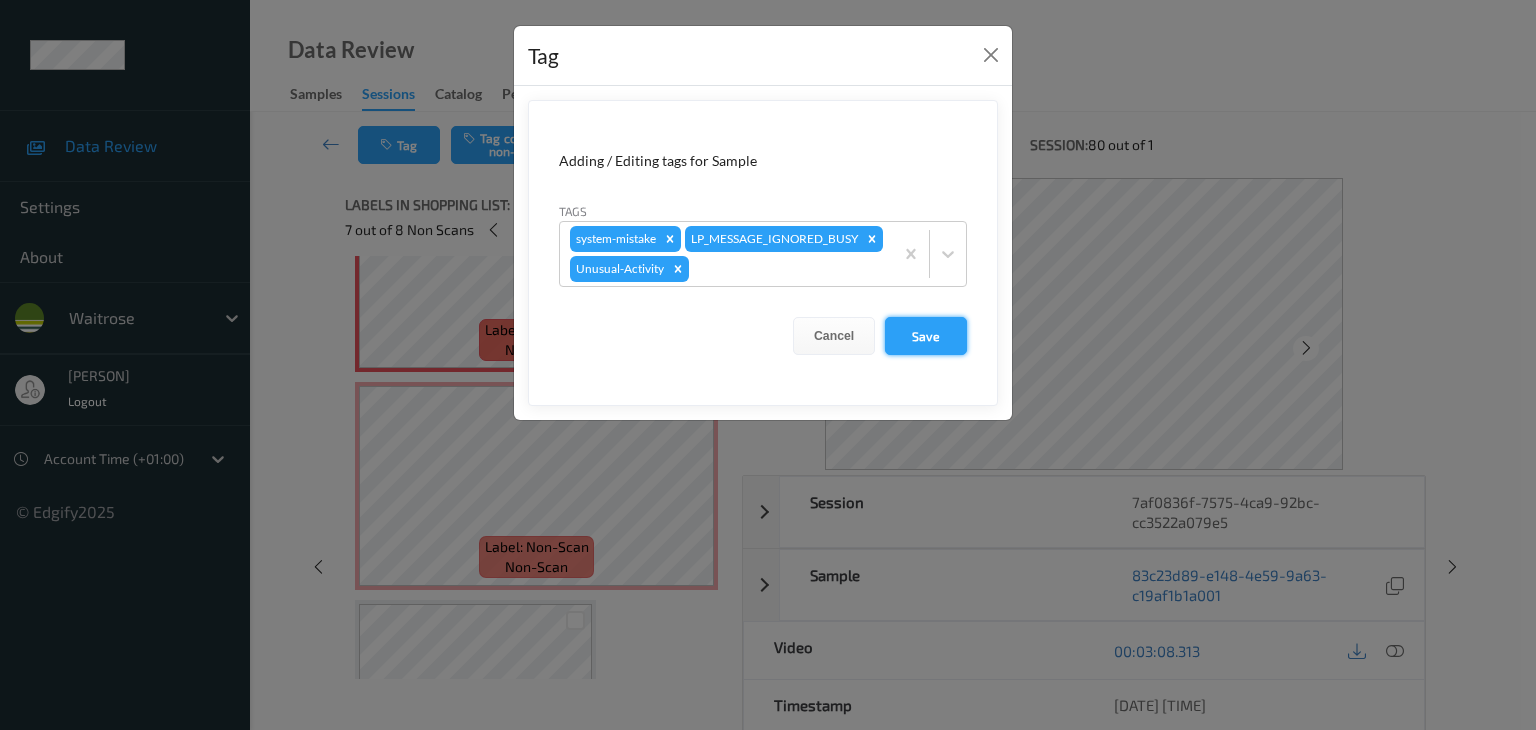 click on "Save" at bounding box center (926, 336) 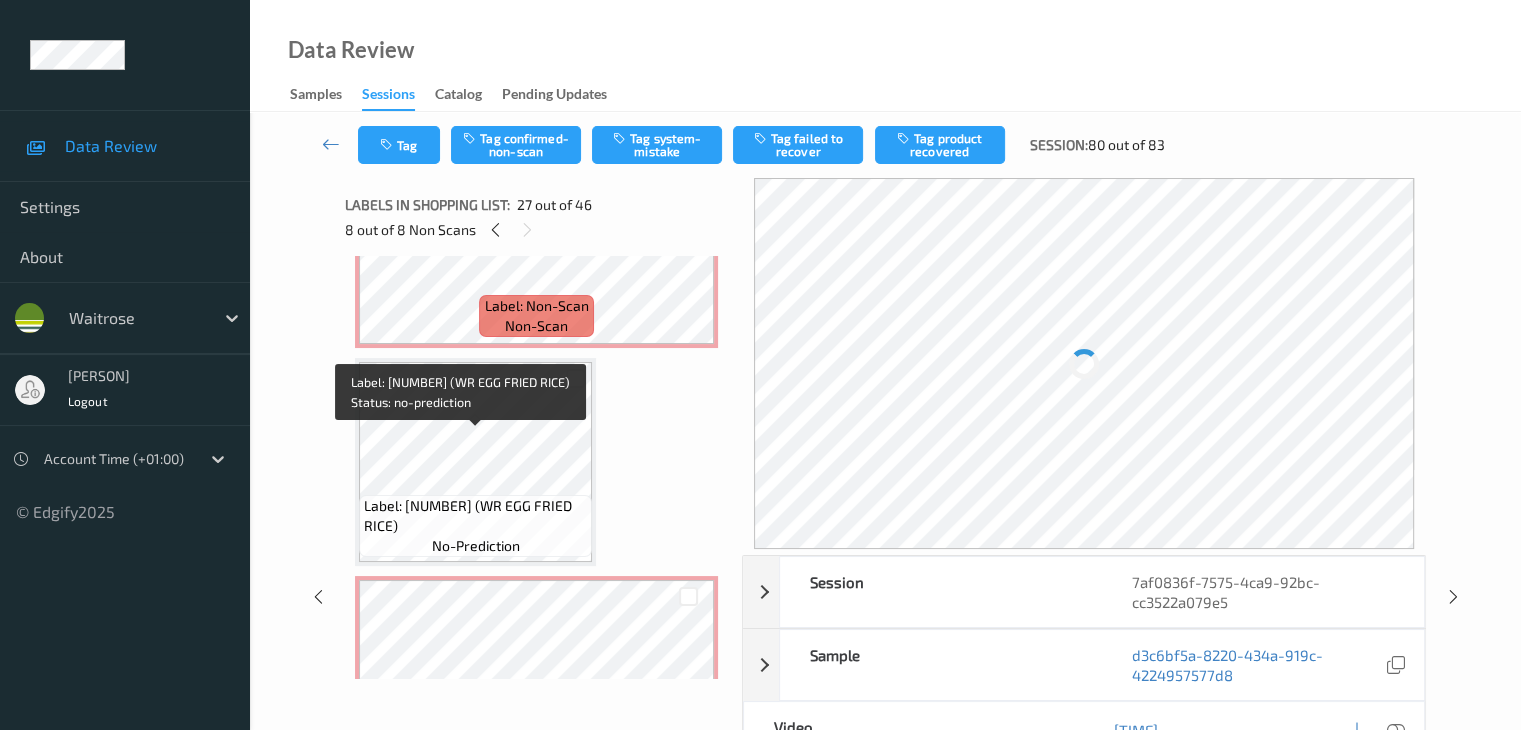 scroll, scrollTop: 4451, scrollLeft: 0, axis: vertical 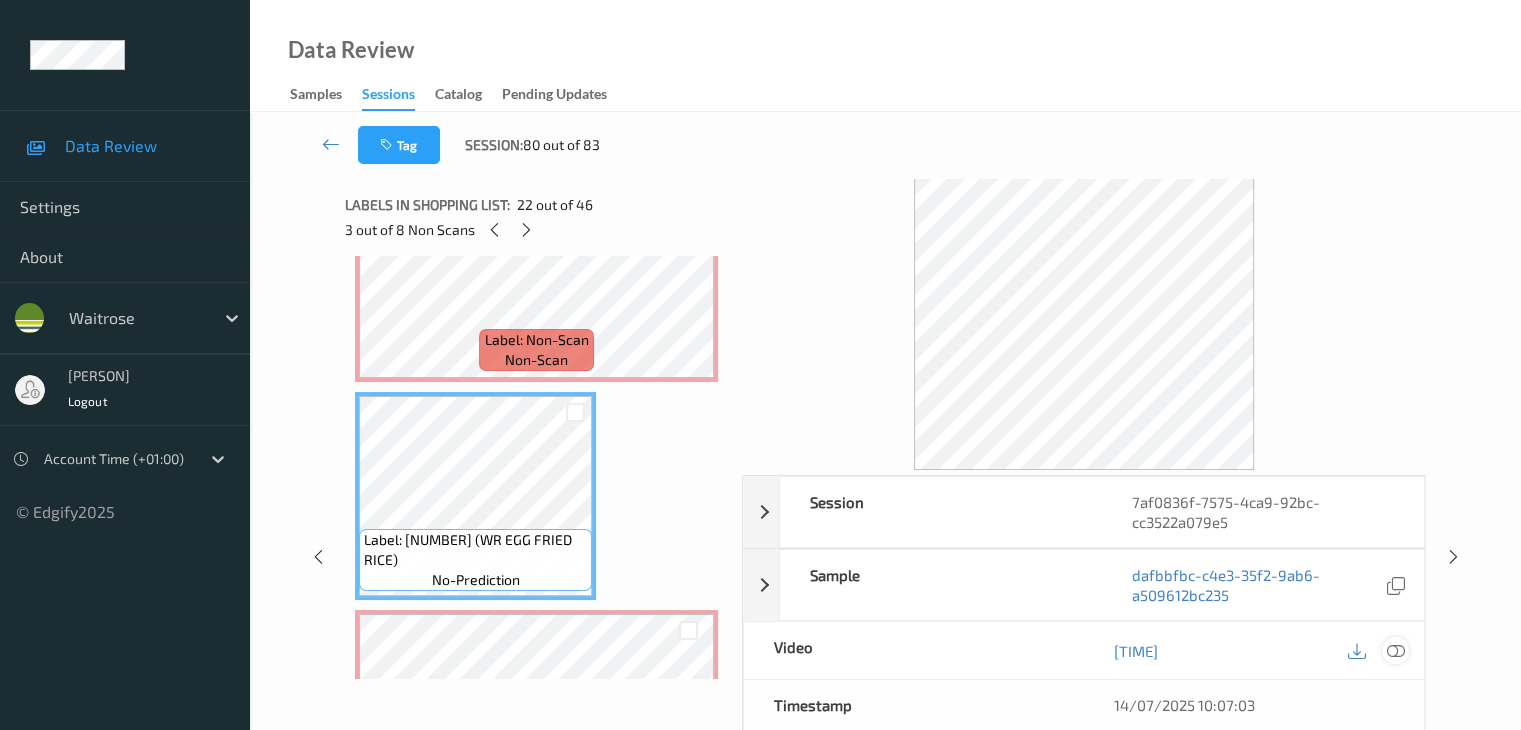 click at bounding box center [1395, 651] 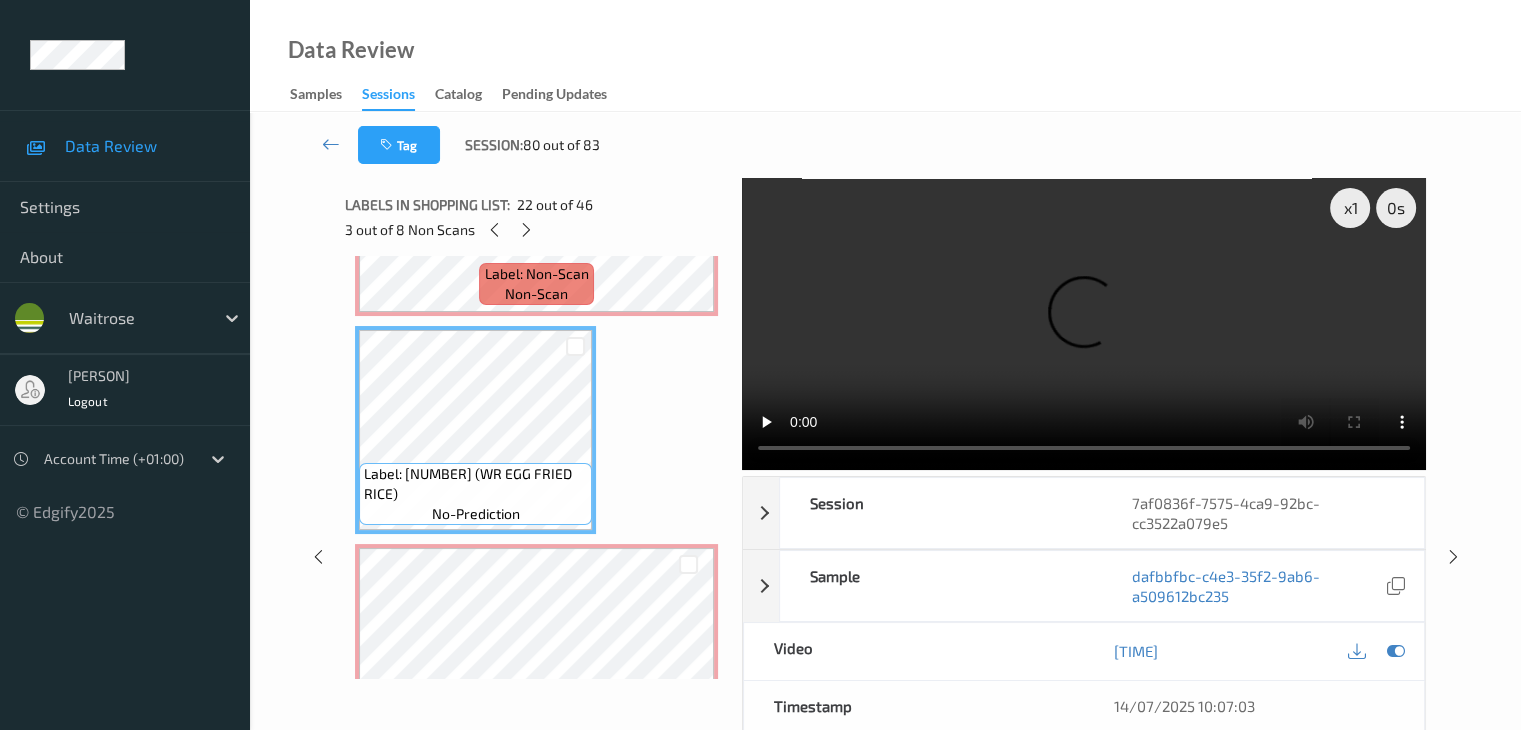 scroll, scrollTop: 4551, scrollLeft: 0, axis: vertical 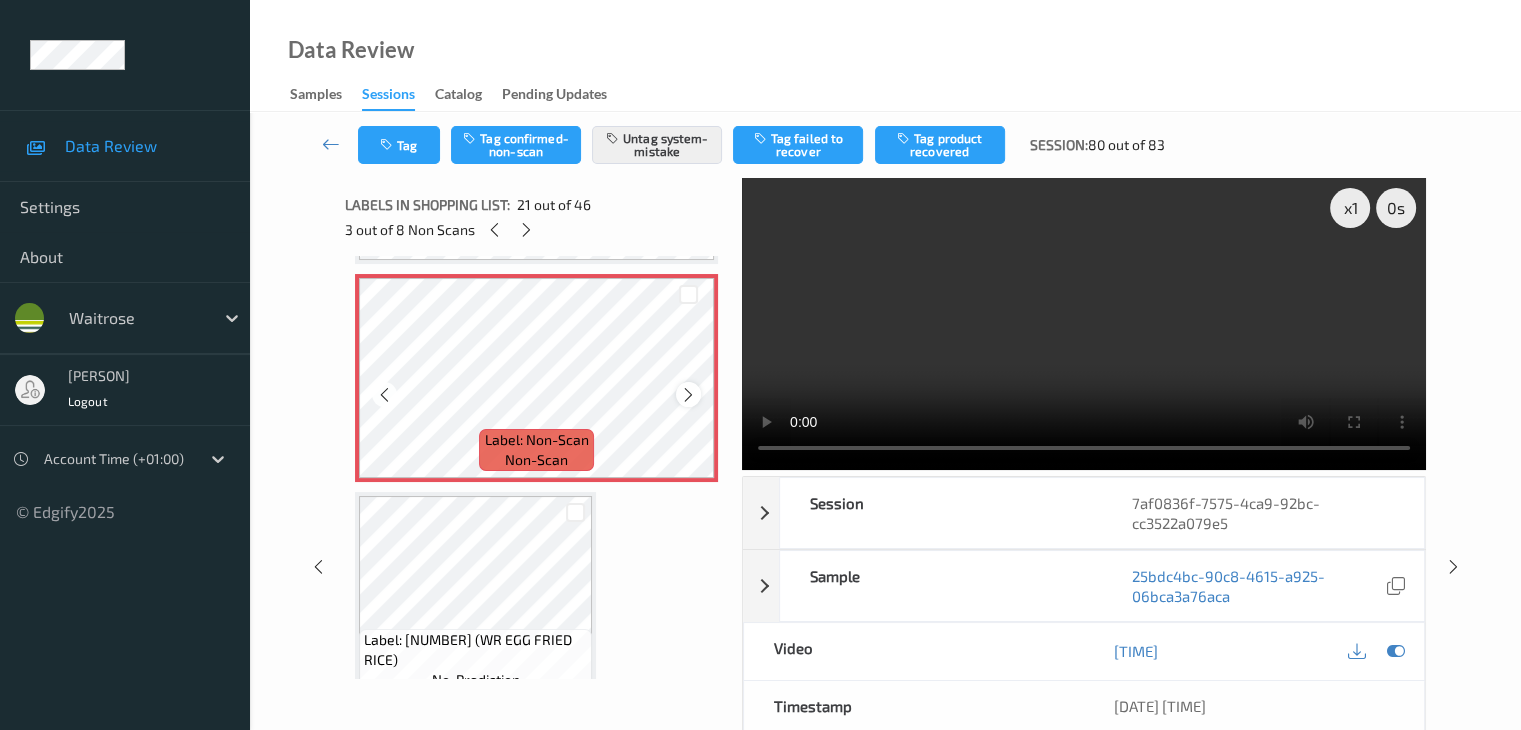 click at bounding box center (688, 395) 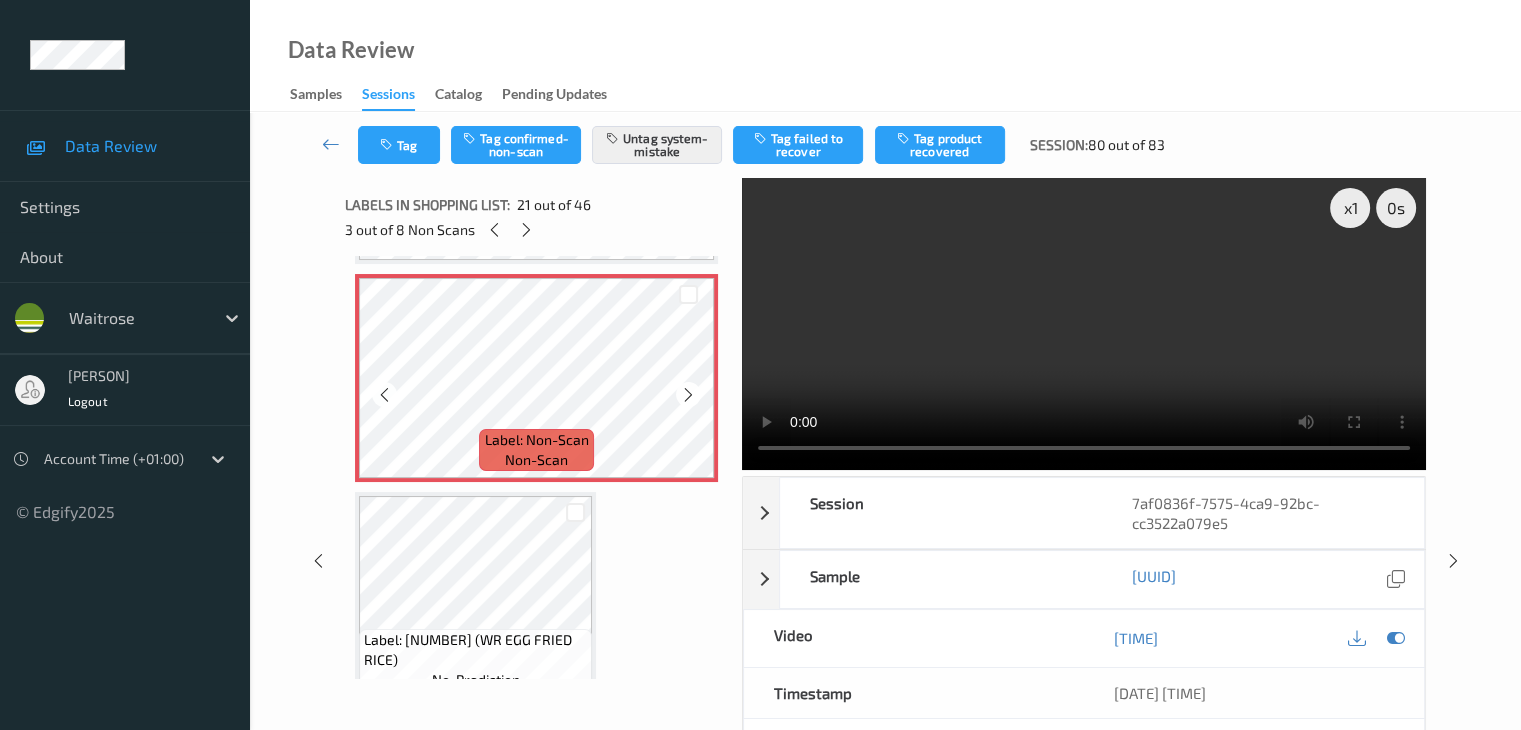 click at bounding box center [688, 395] 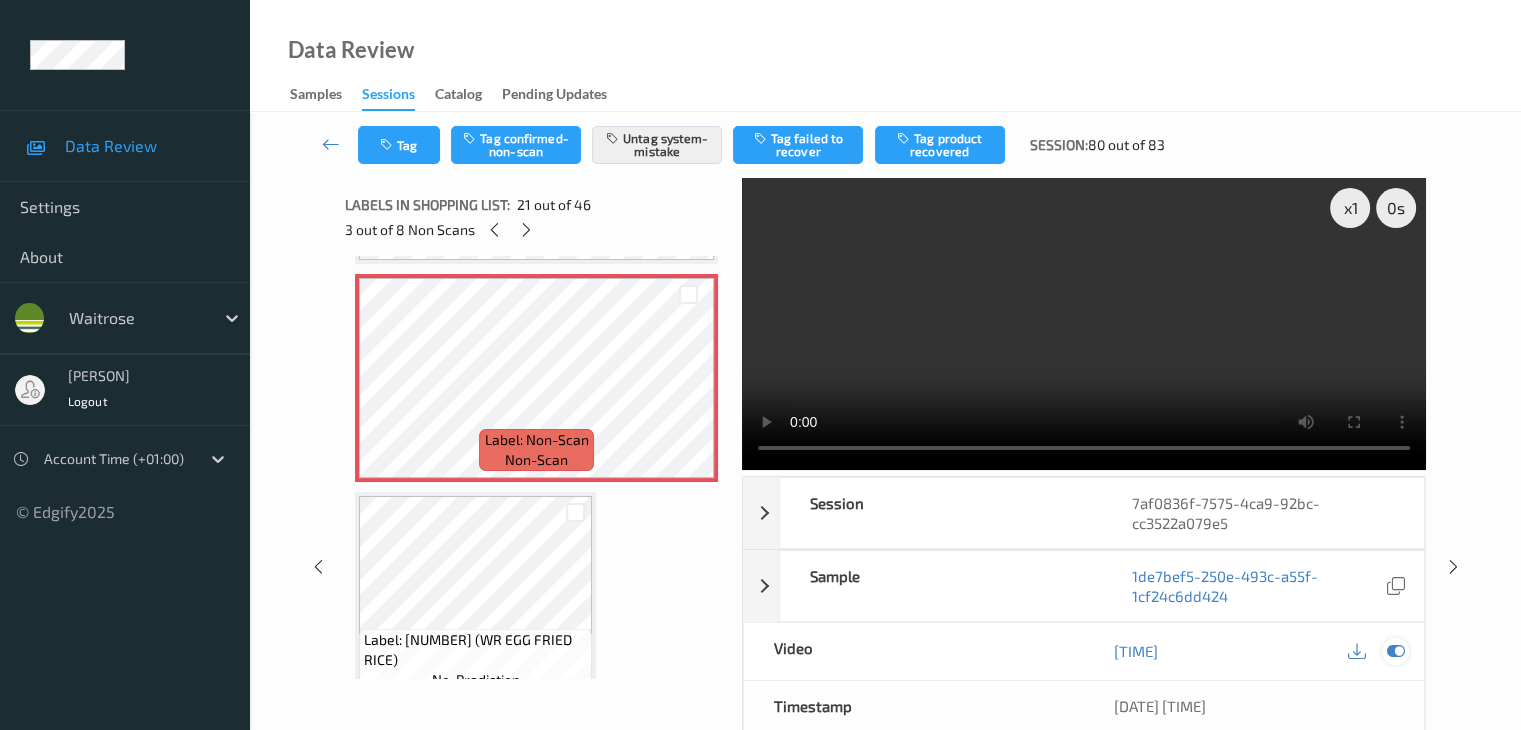 click at bounding box center [1395, 651] 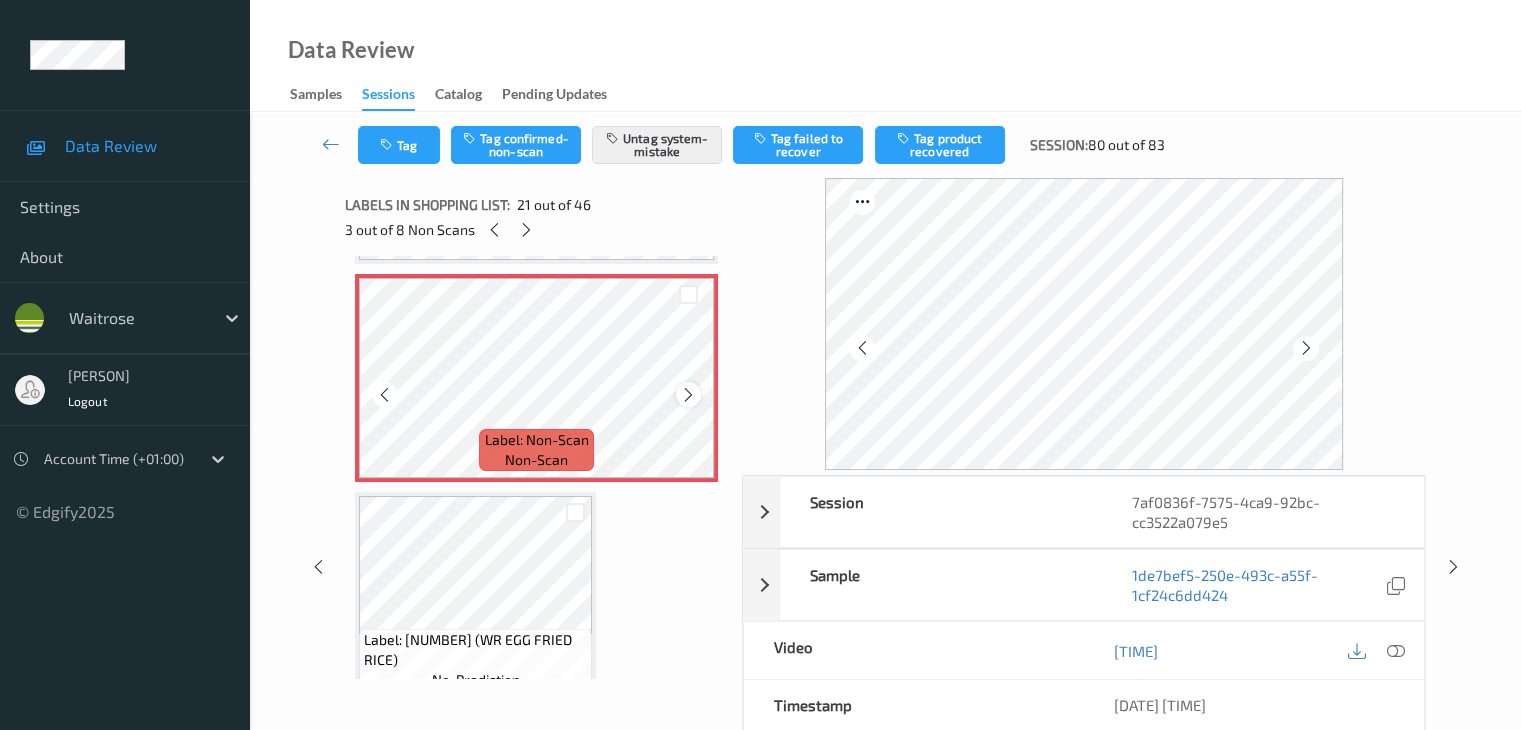 click at bounding box center (688, 395) 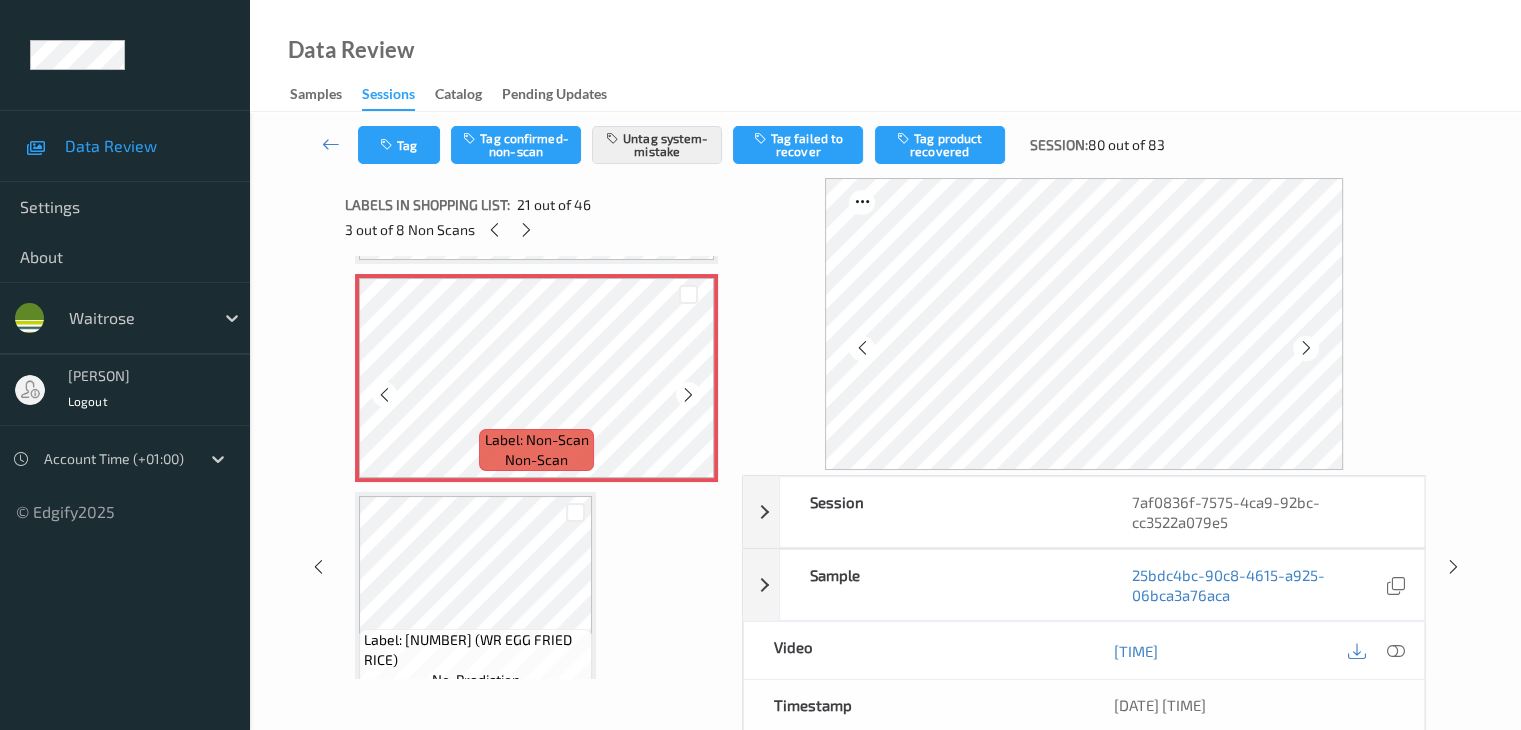 click at bounding box center [688, 395] 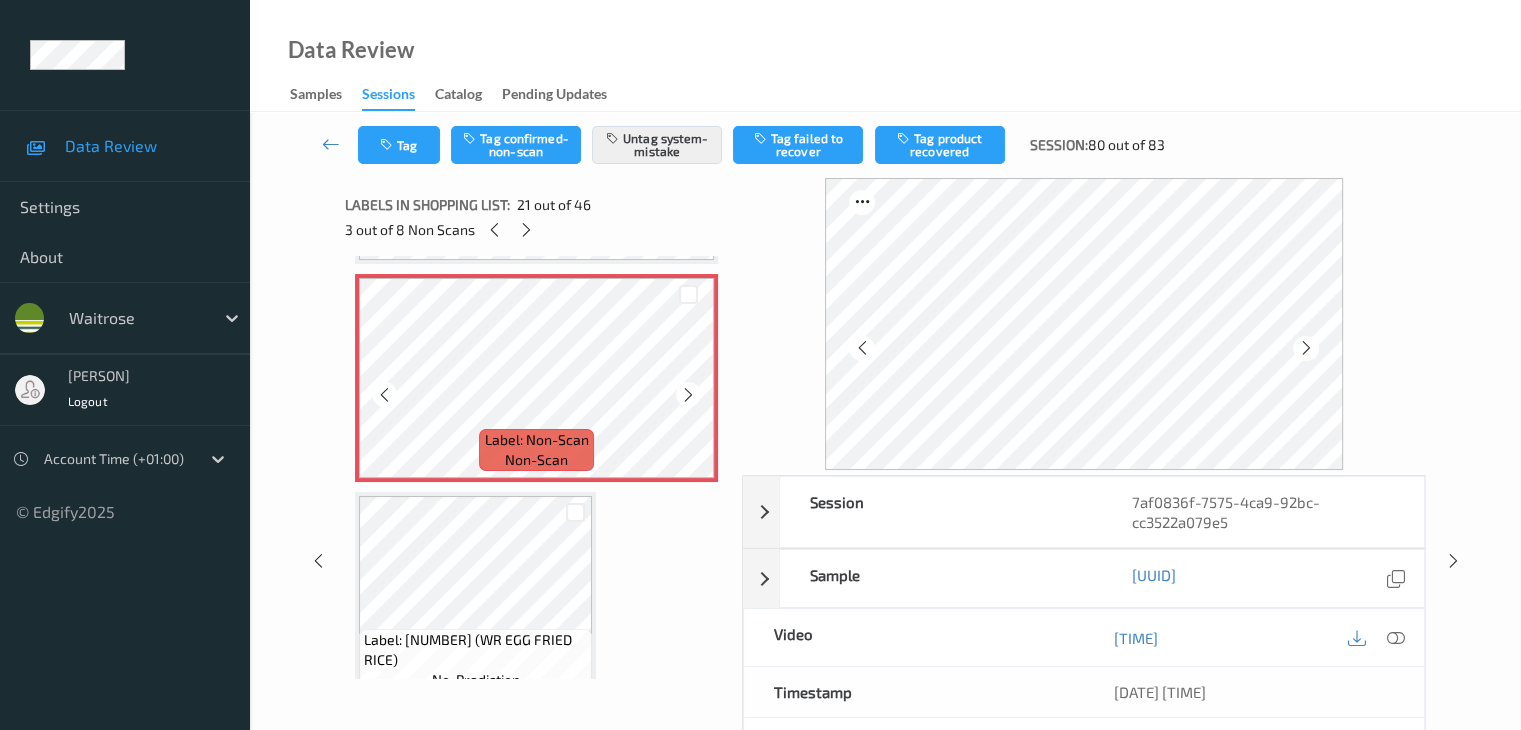 click at bounding box center [688, 395] 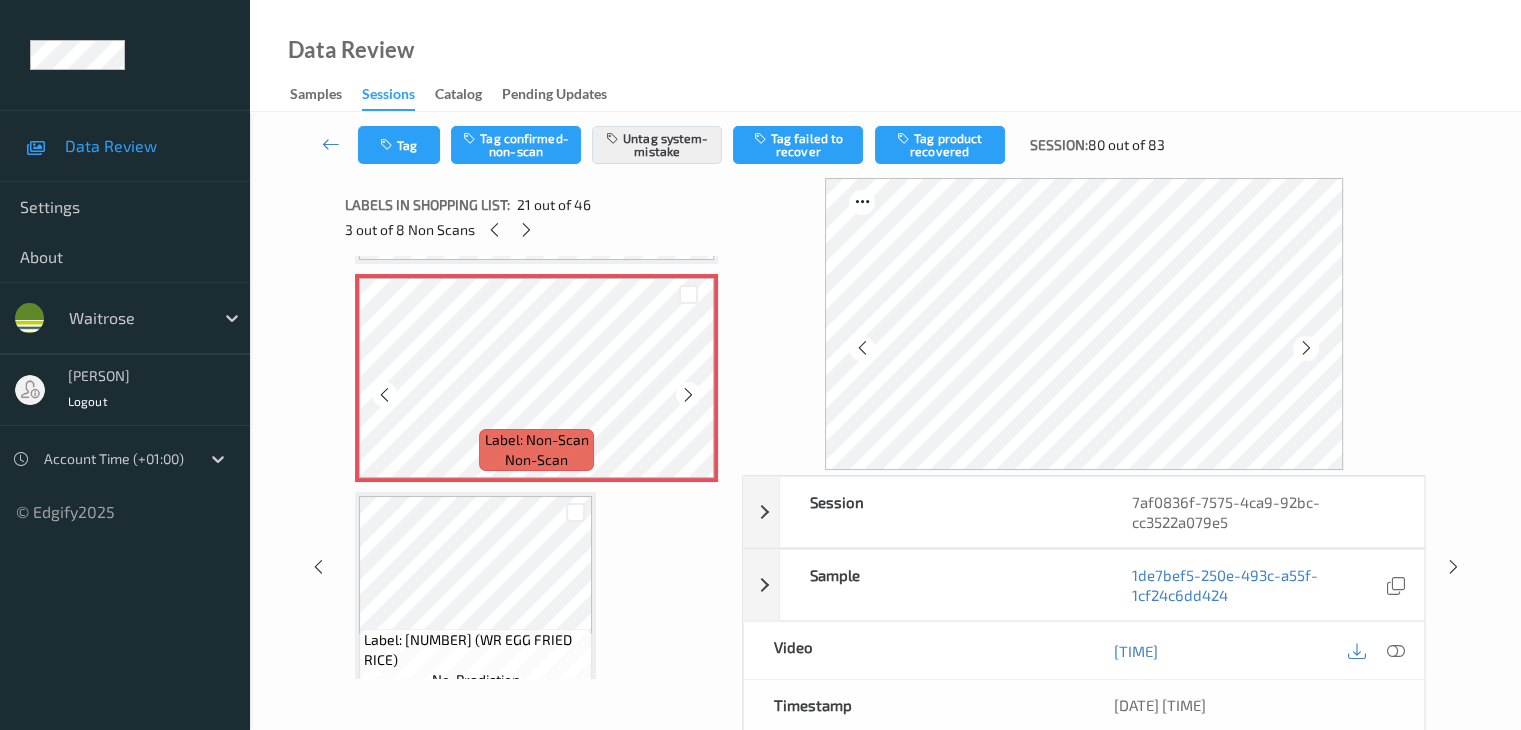 click at bounding box center [688, 395] 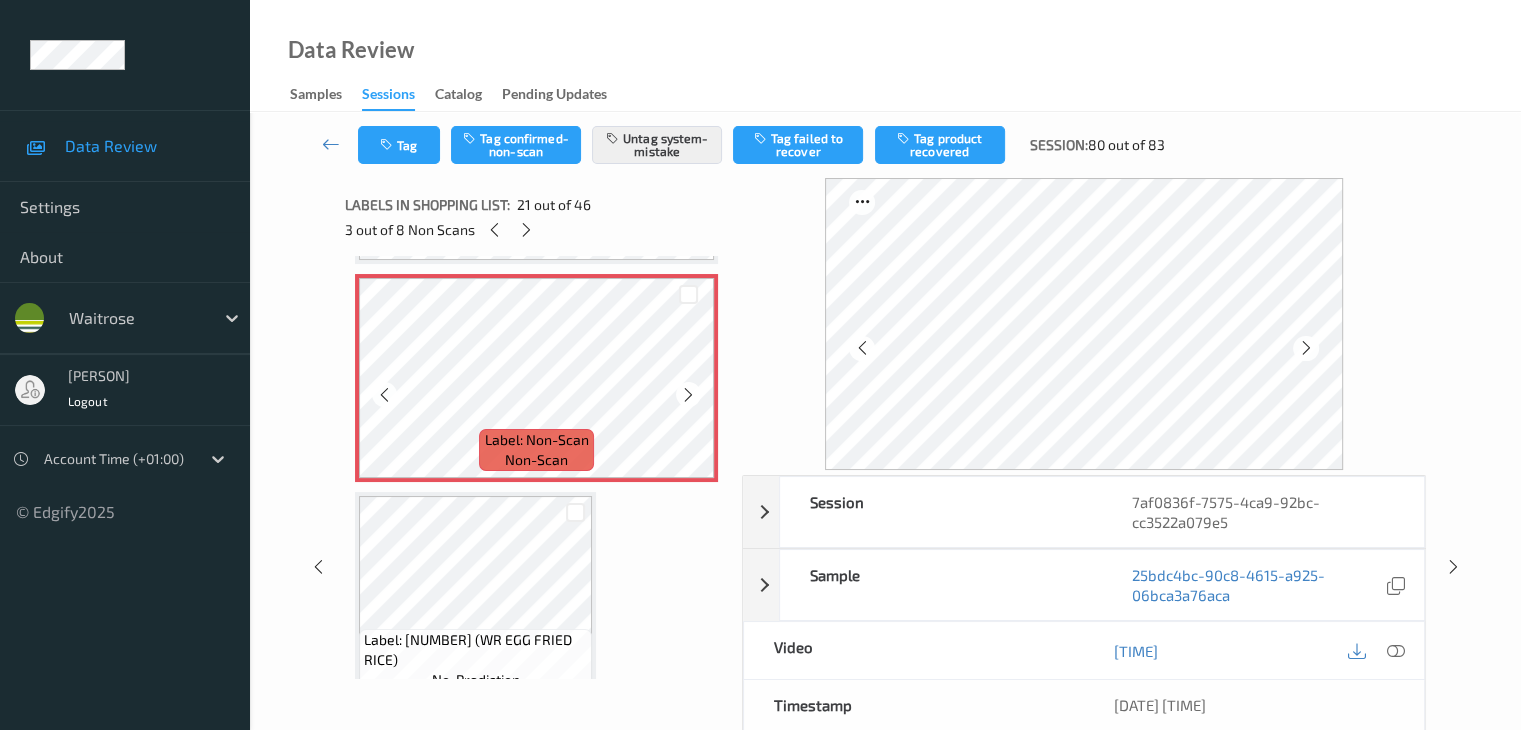click at bounding box center (688, 395) 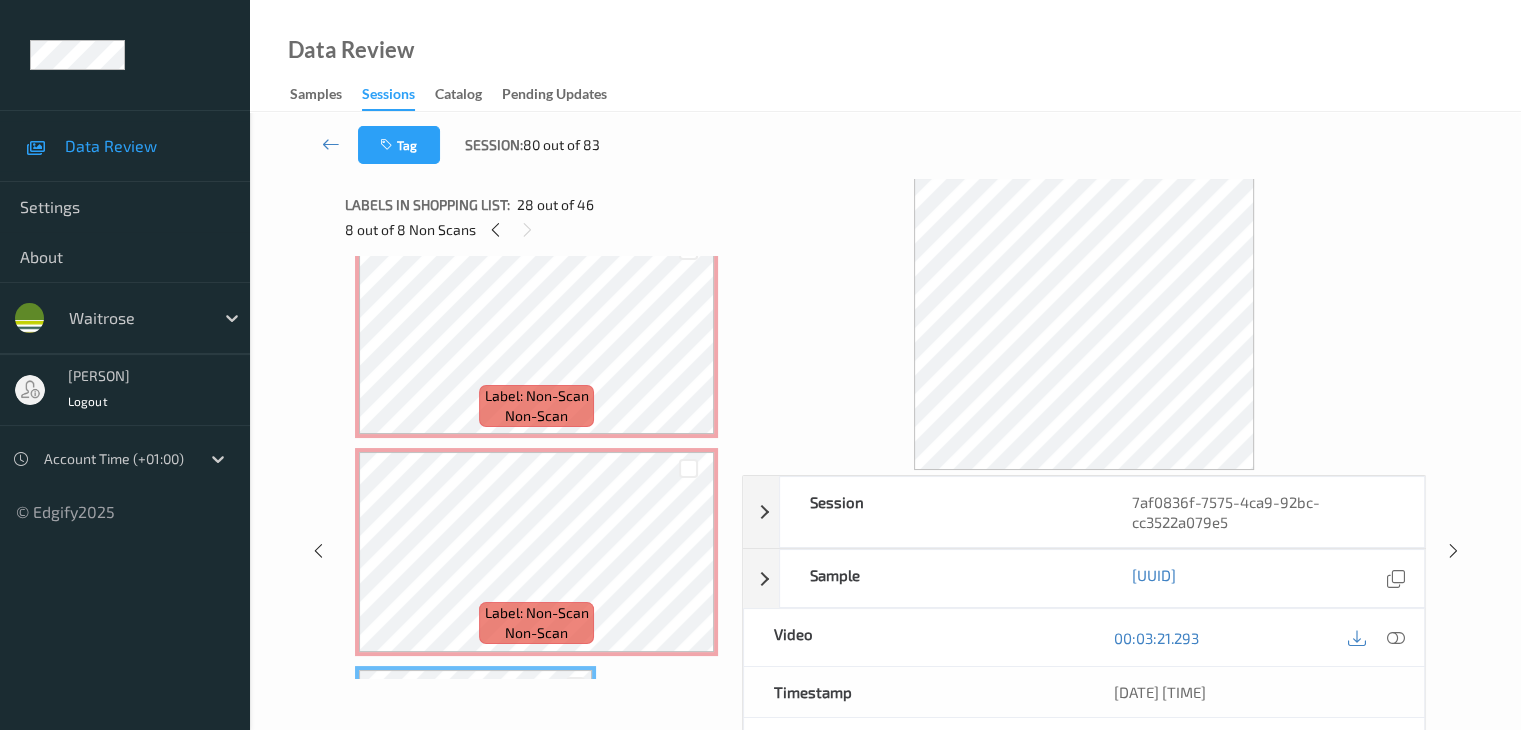 scroll, scrollTop: 5451, scrollLeft: 0, axis: vertical 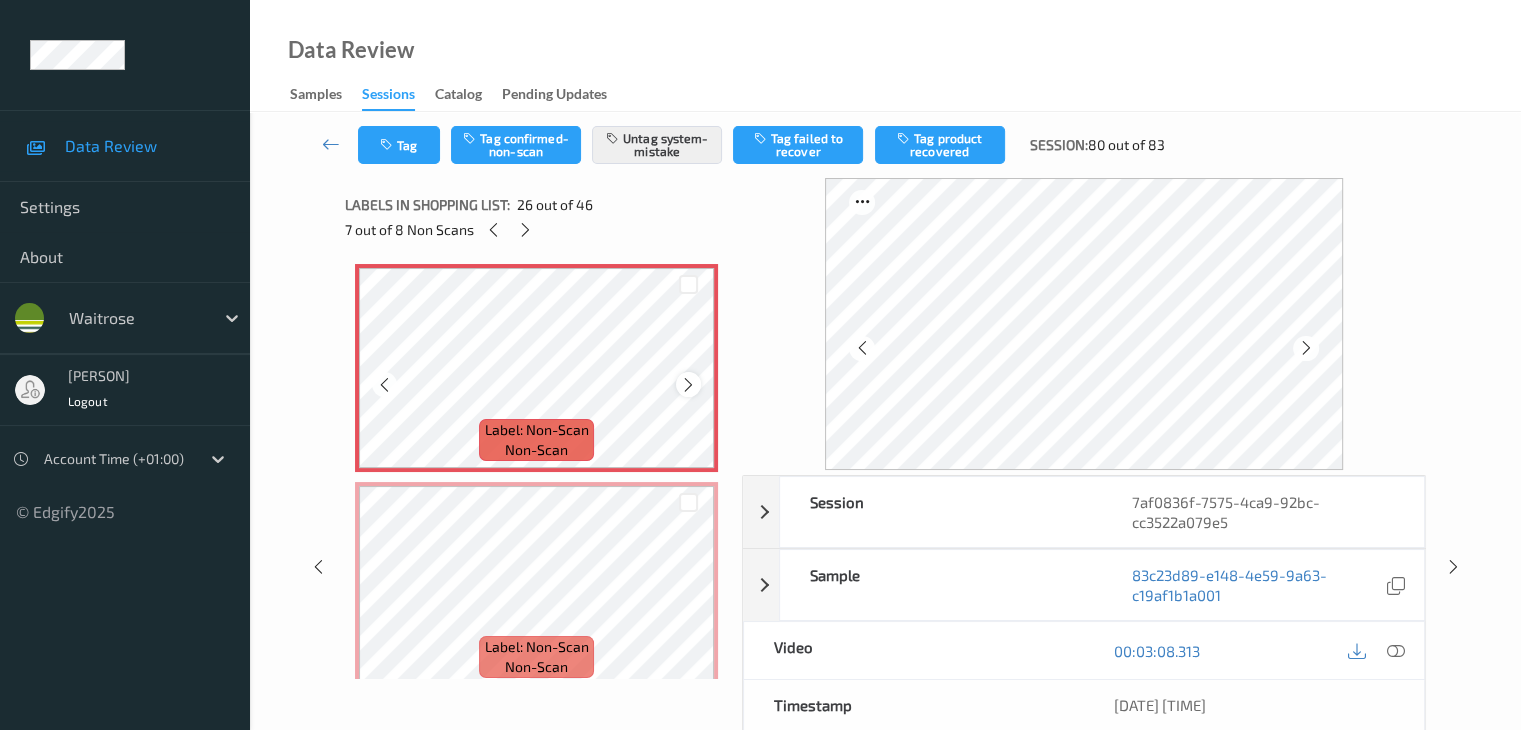 click at bounding box center [688, 385] 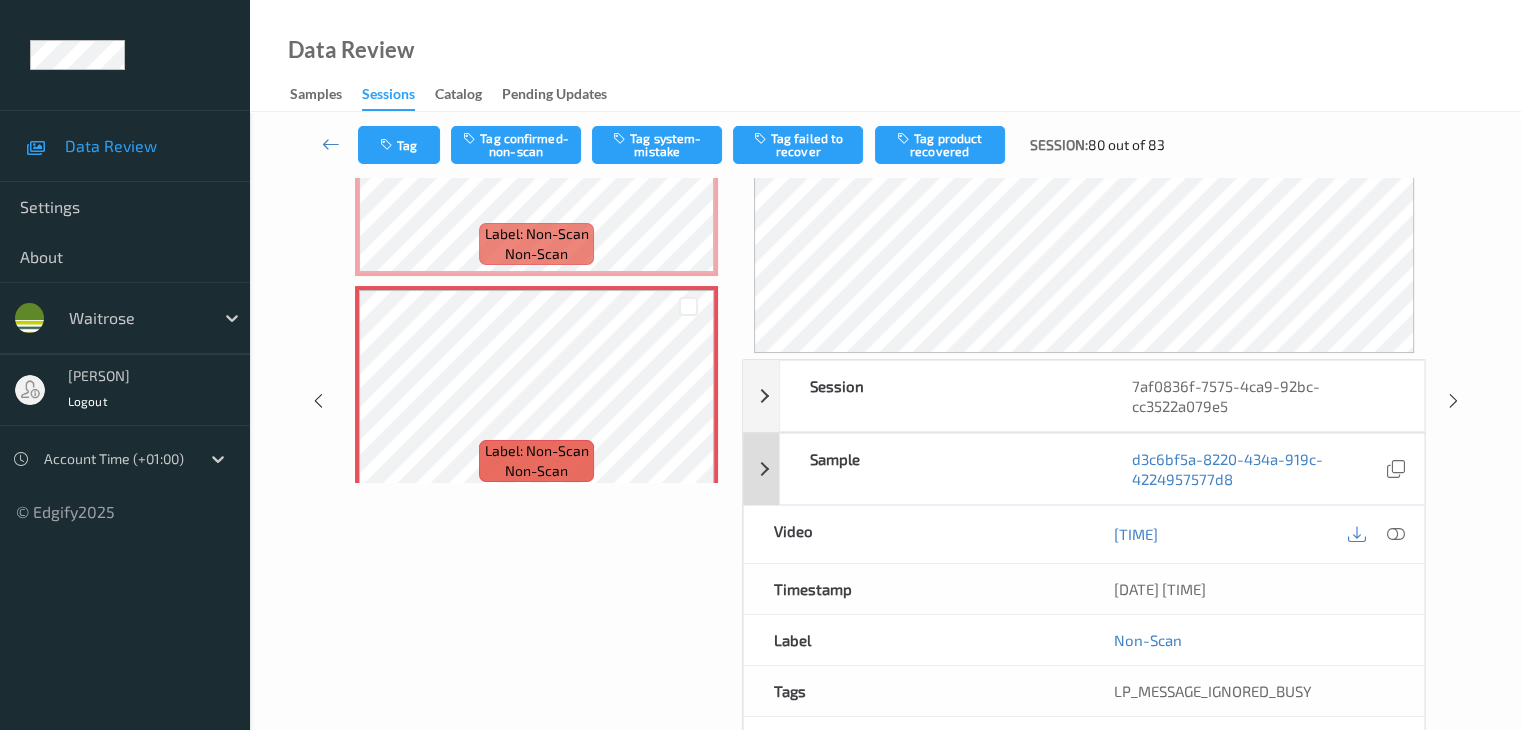 scroll, scrollTop: 200, scrollLeft: 0, axis: vertical 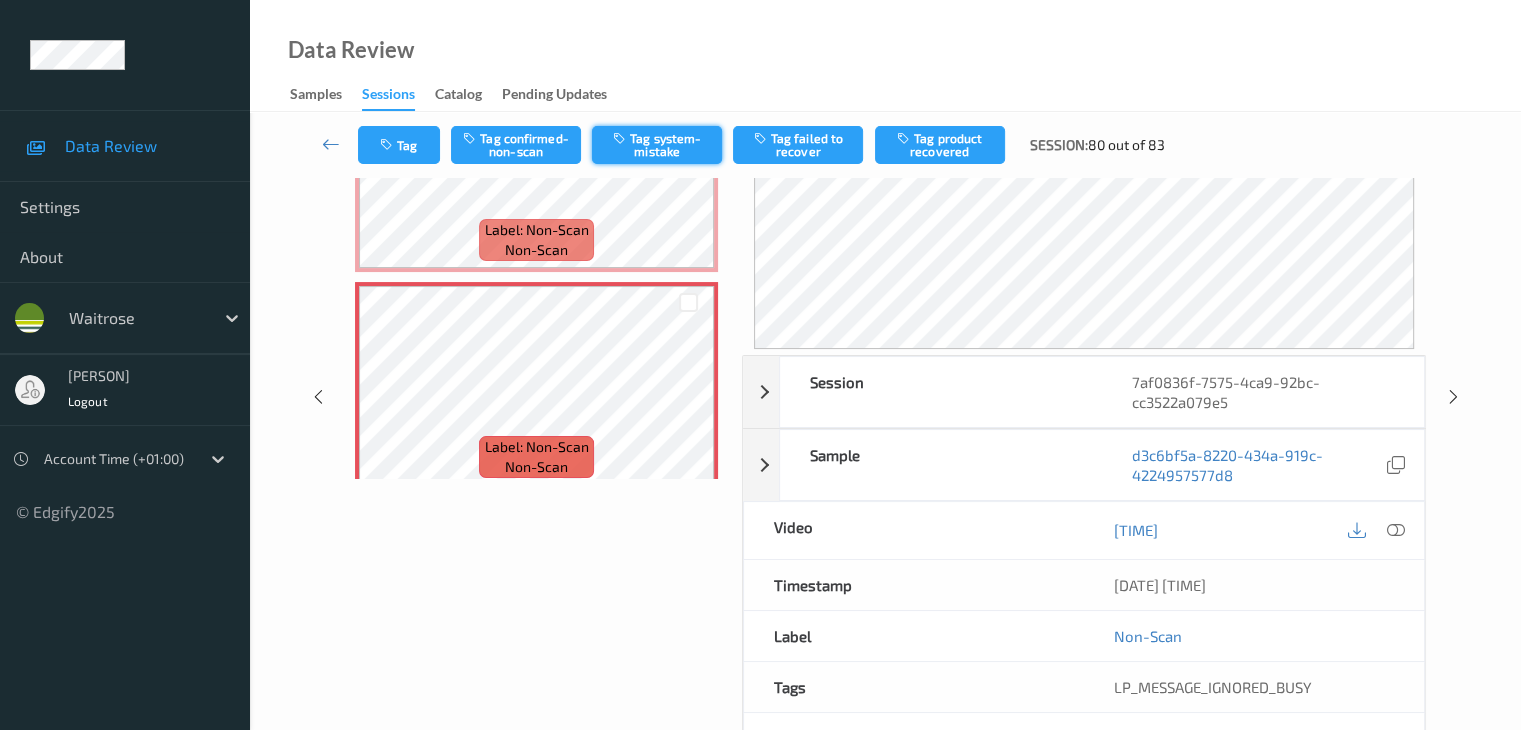 click on "Tag   system-mistake" at bounding box center (657, 145) 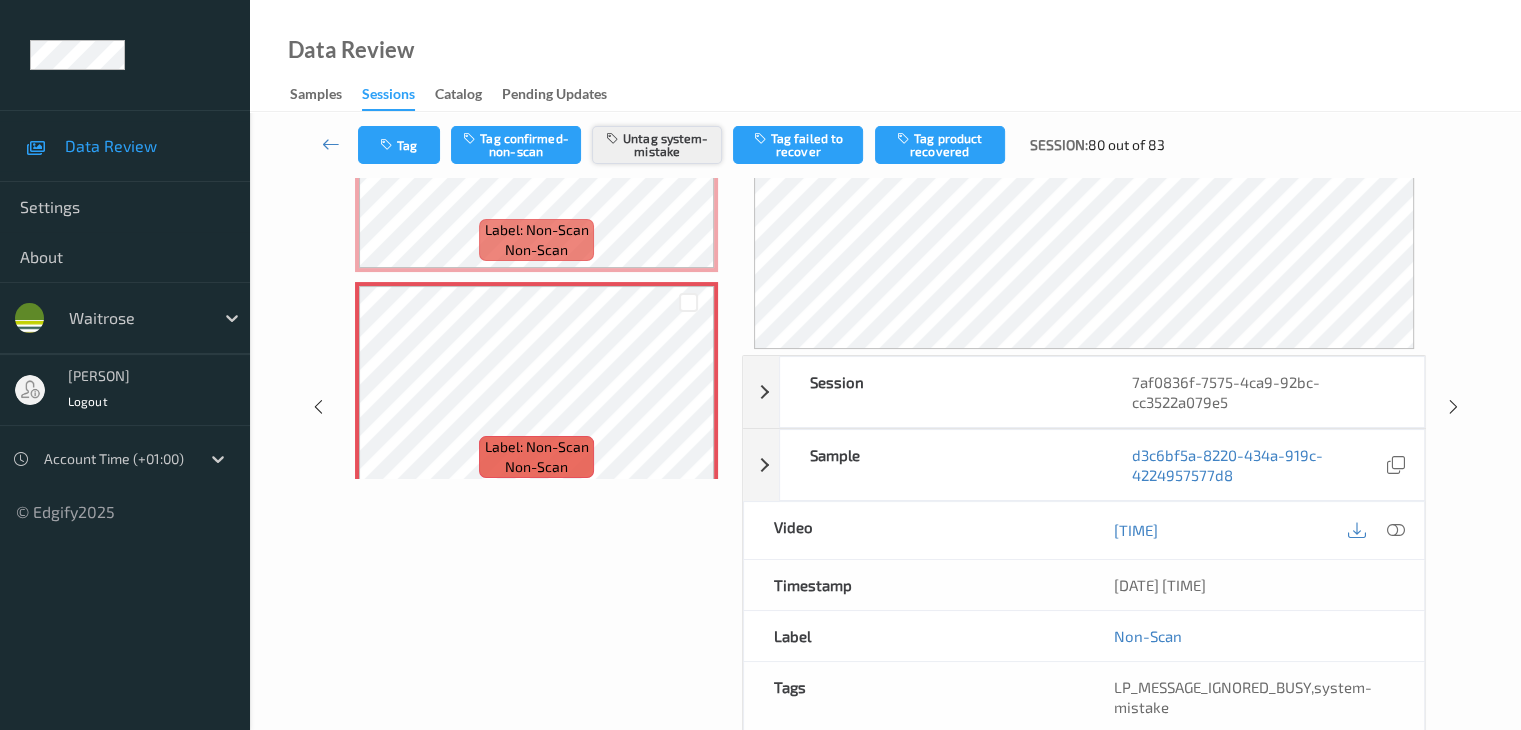 click on "Untag   system-mistake" at bounding box center (657, 145) 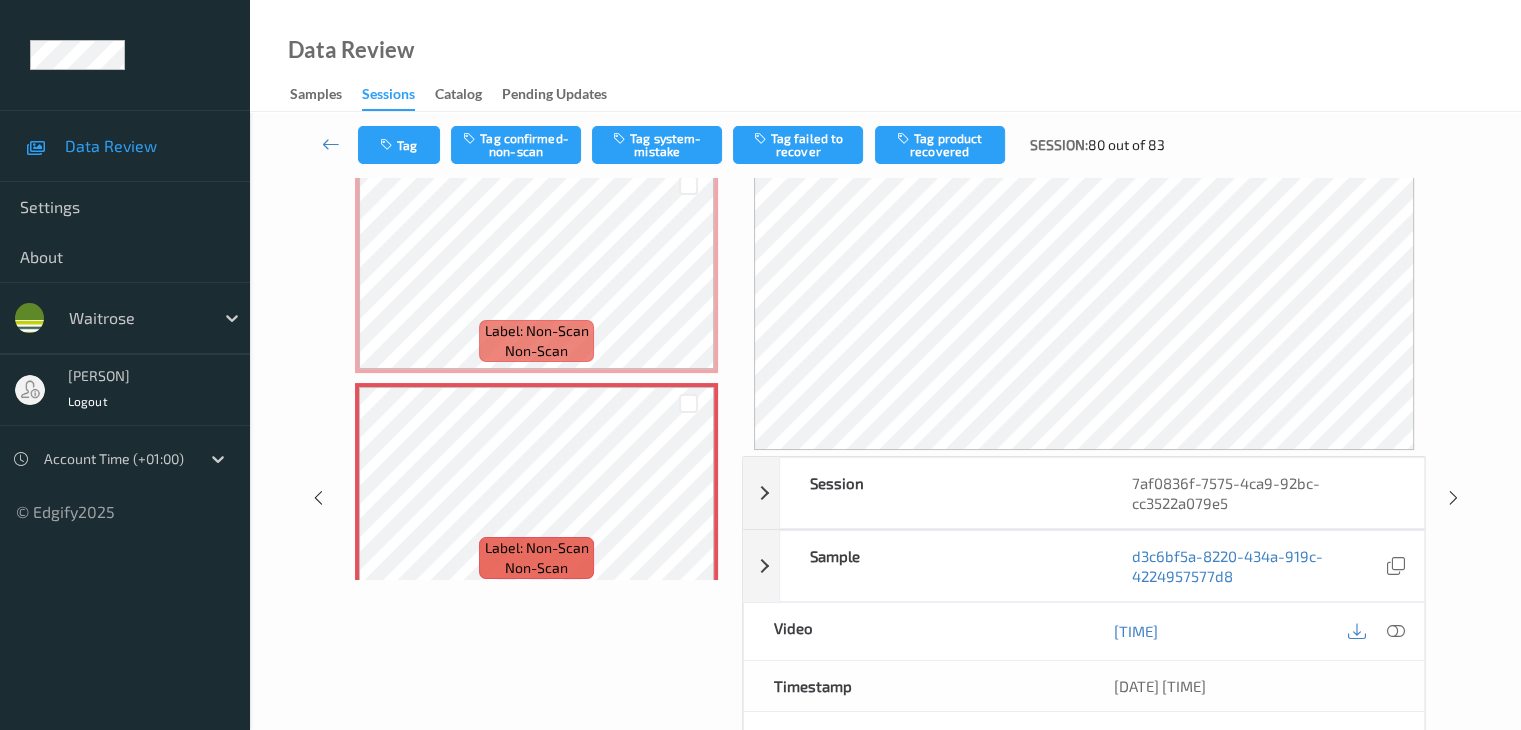 scroll, scrollTop: 0, scrollLeft: 0, axis: both 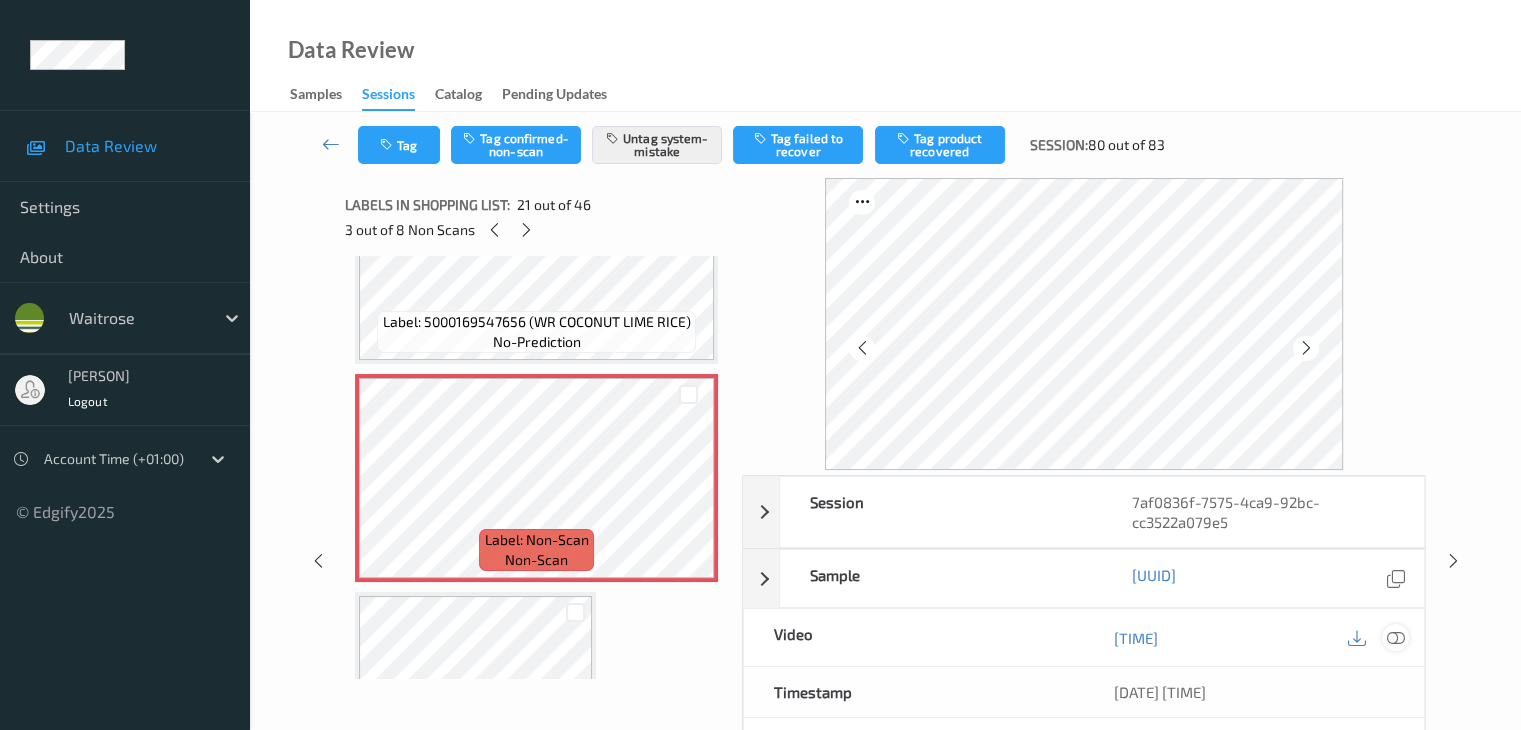 click at bounding box center [1395, 638] 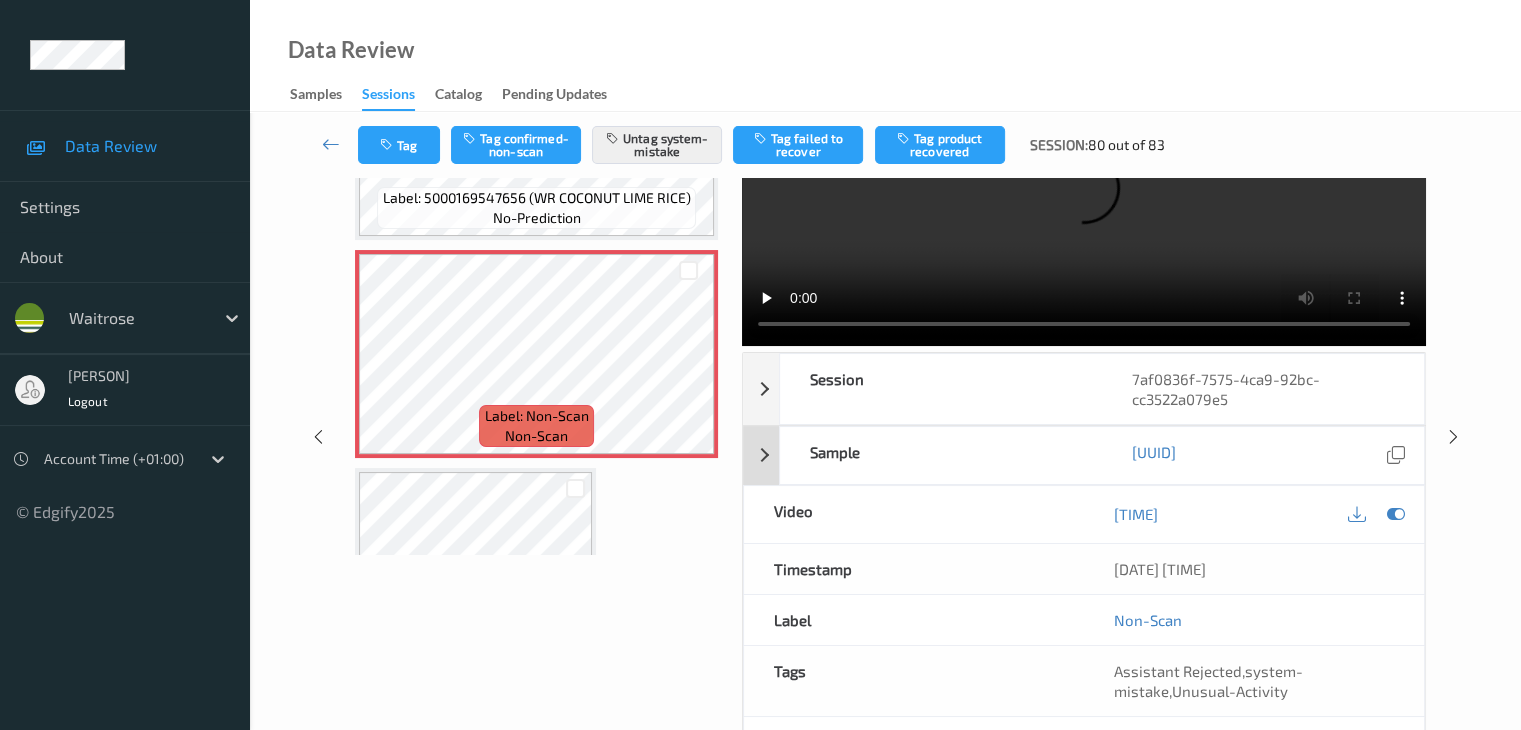 scroll, scrollTop: 0, scrollLeft: 0, axis: both 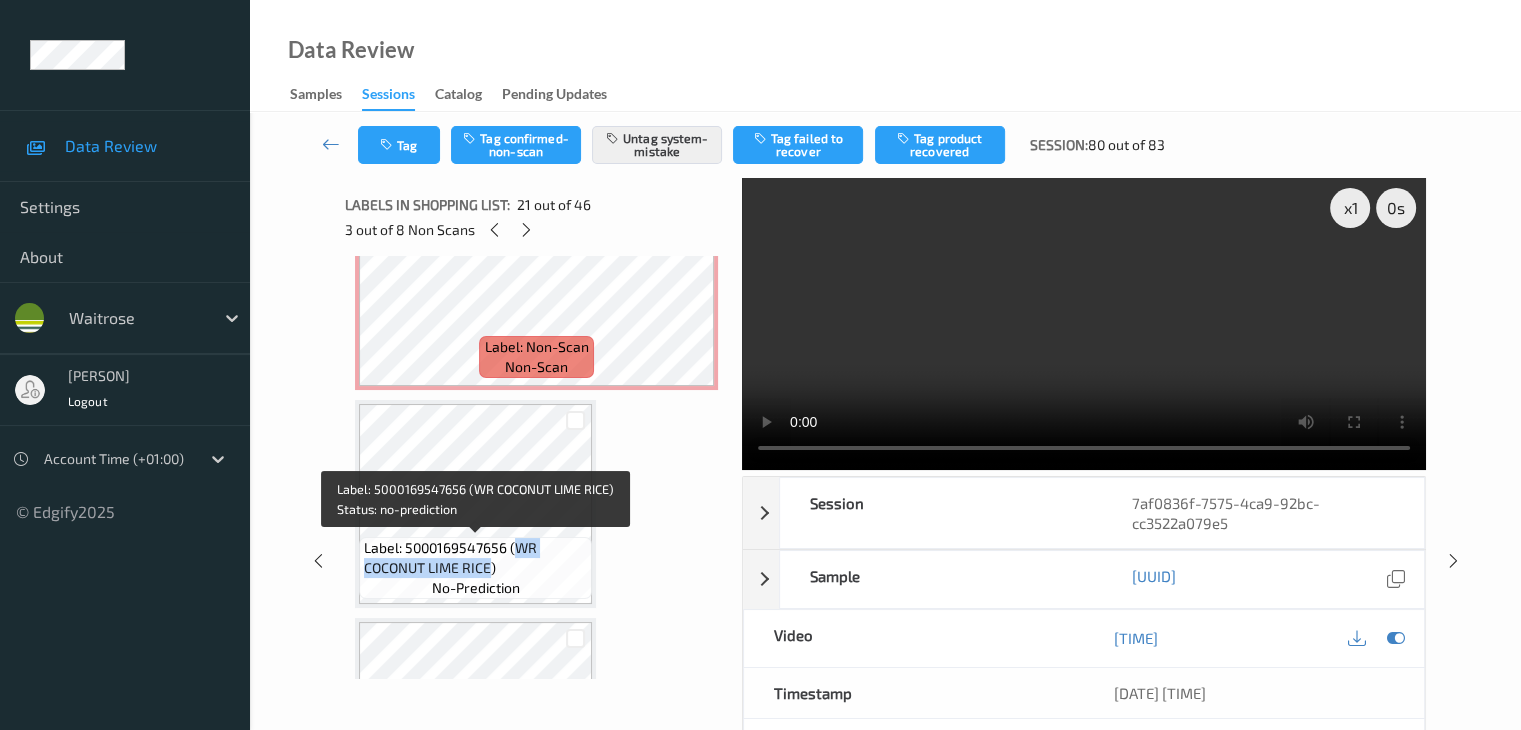 drag, startPoint x: 519, startPoint y: 546, endPoint x: 492, endPoint y: 573, distance: 38.183765 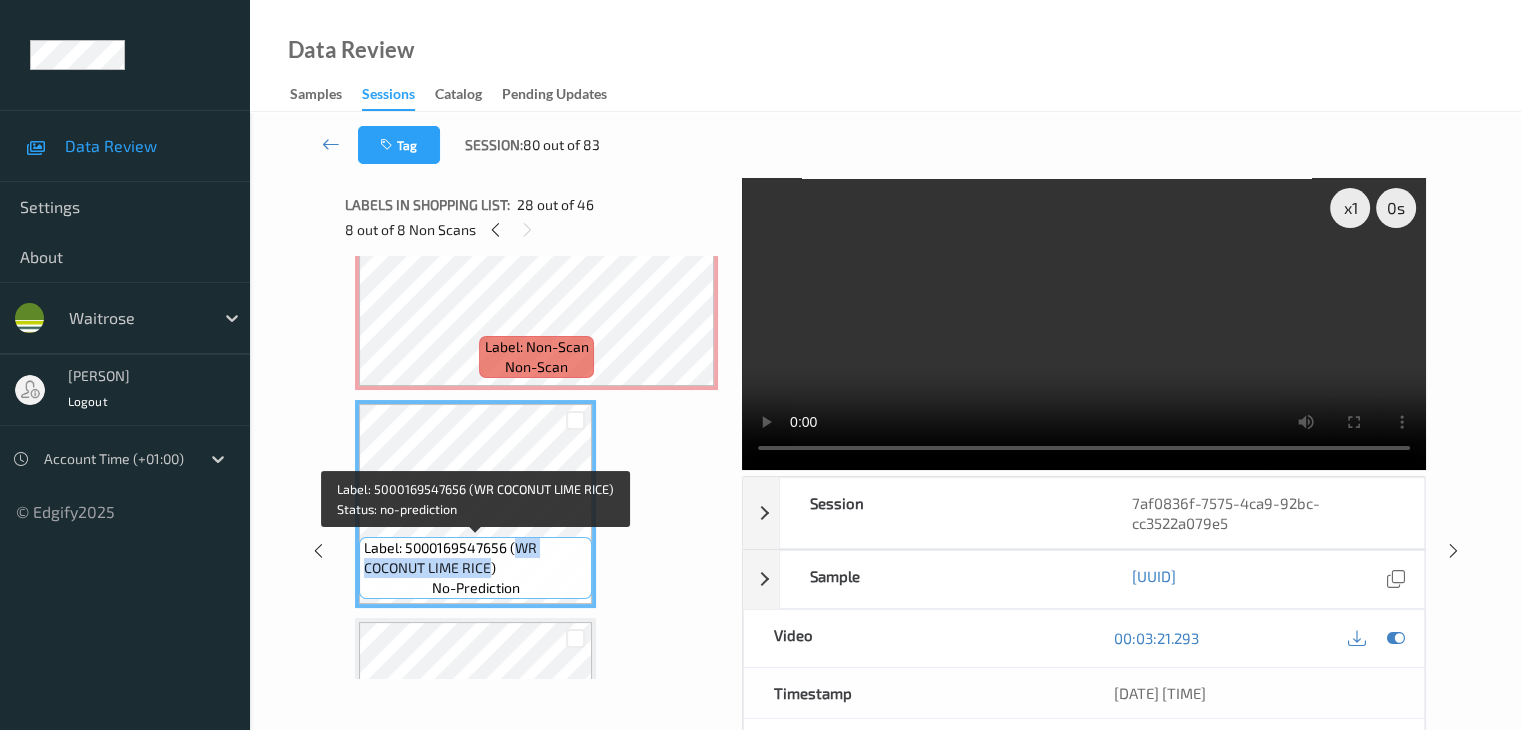 copy on "WR COCONUT LIME RICE" 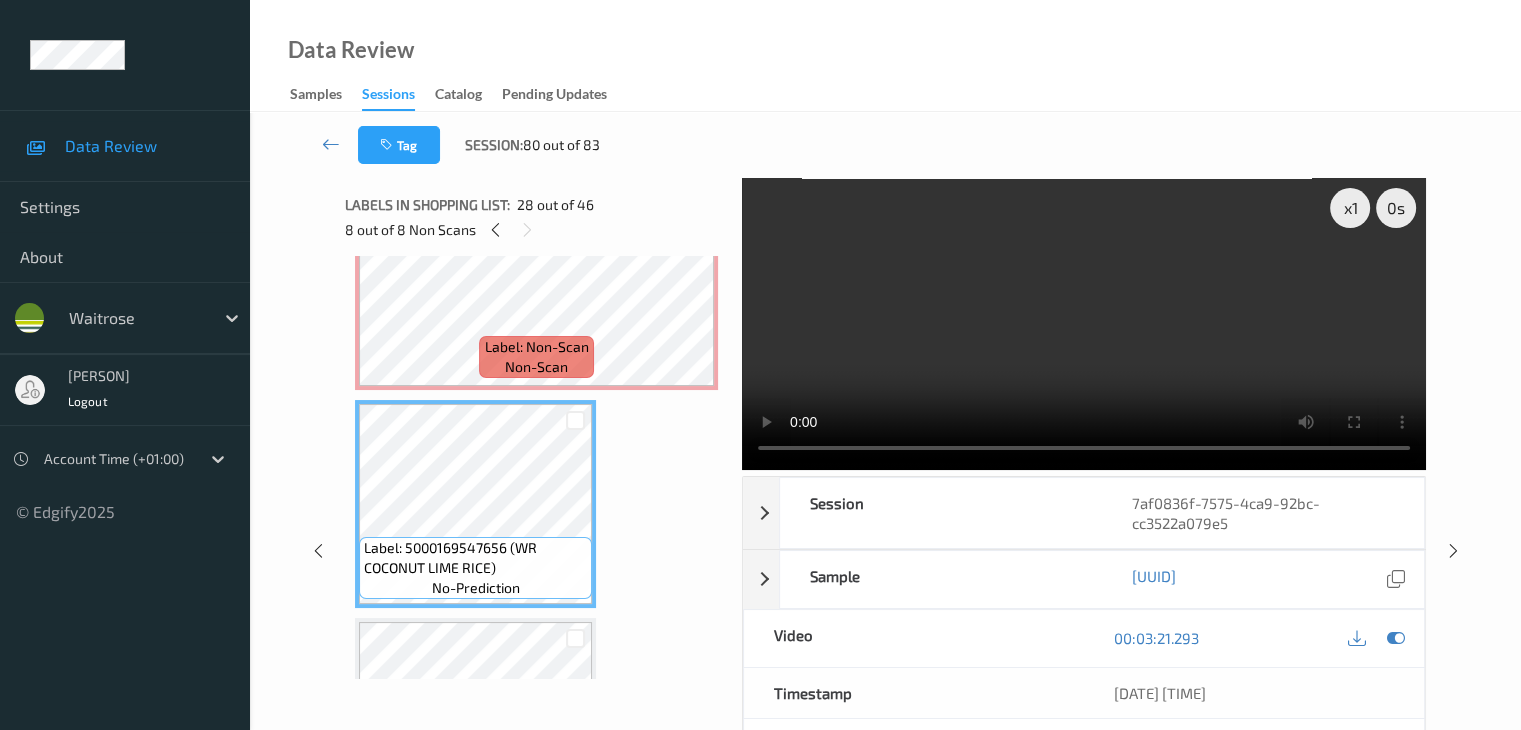 scroll, scrollTop: 264, scrollLeft: 0, axis: vertical 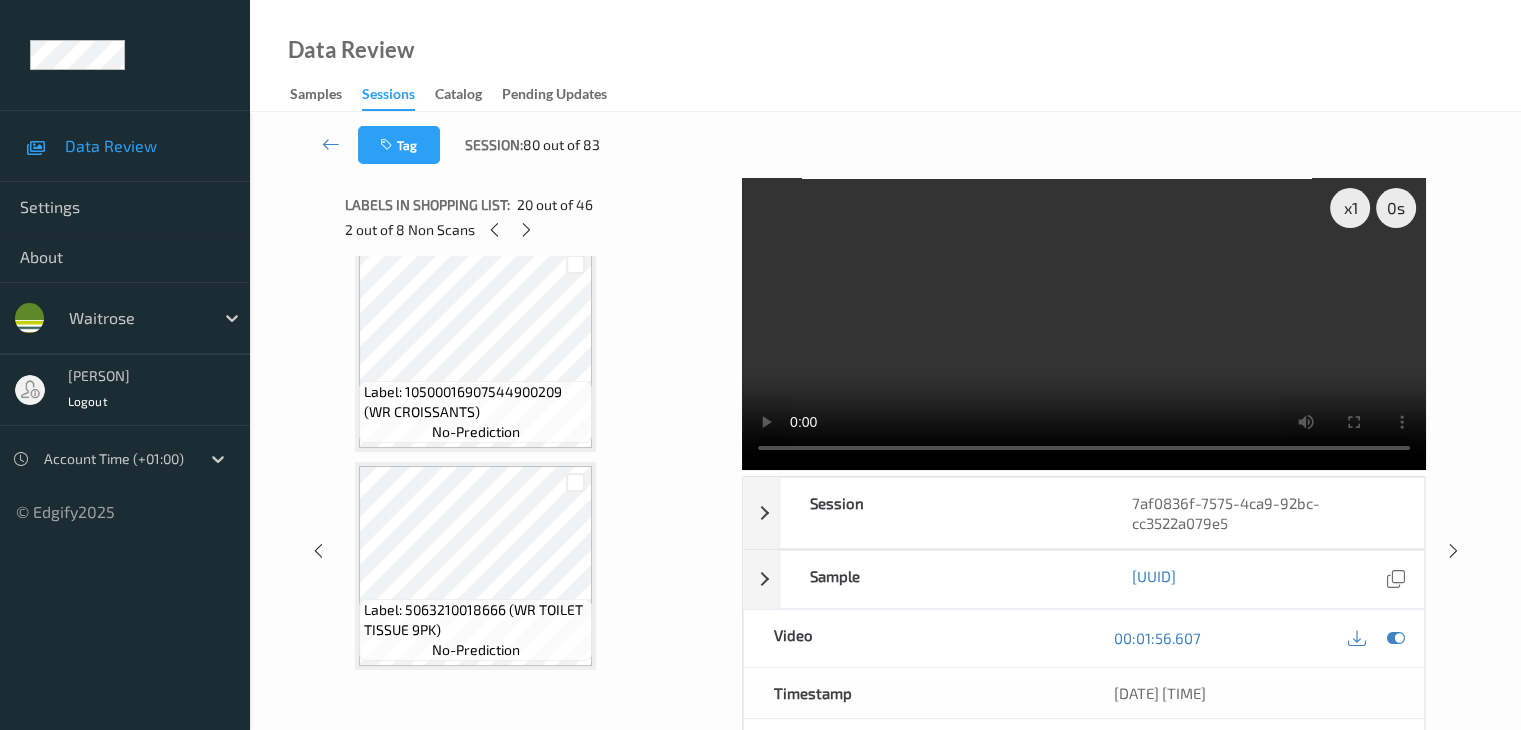 type 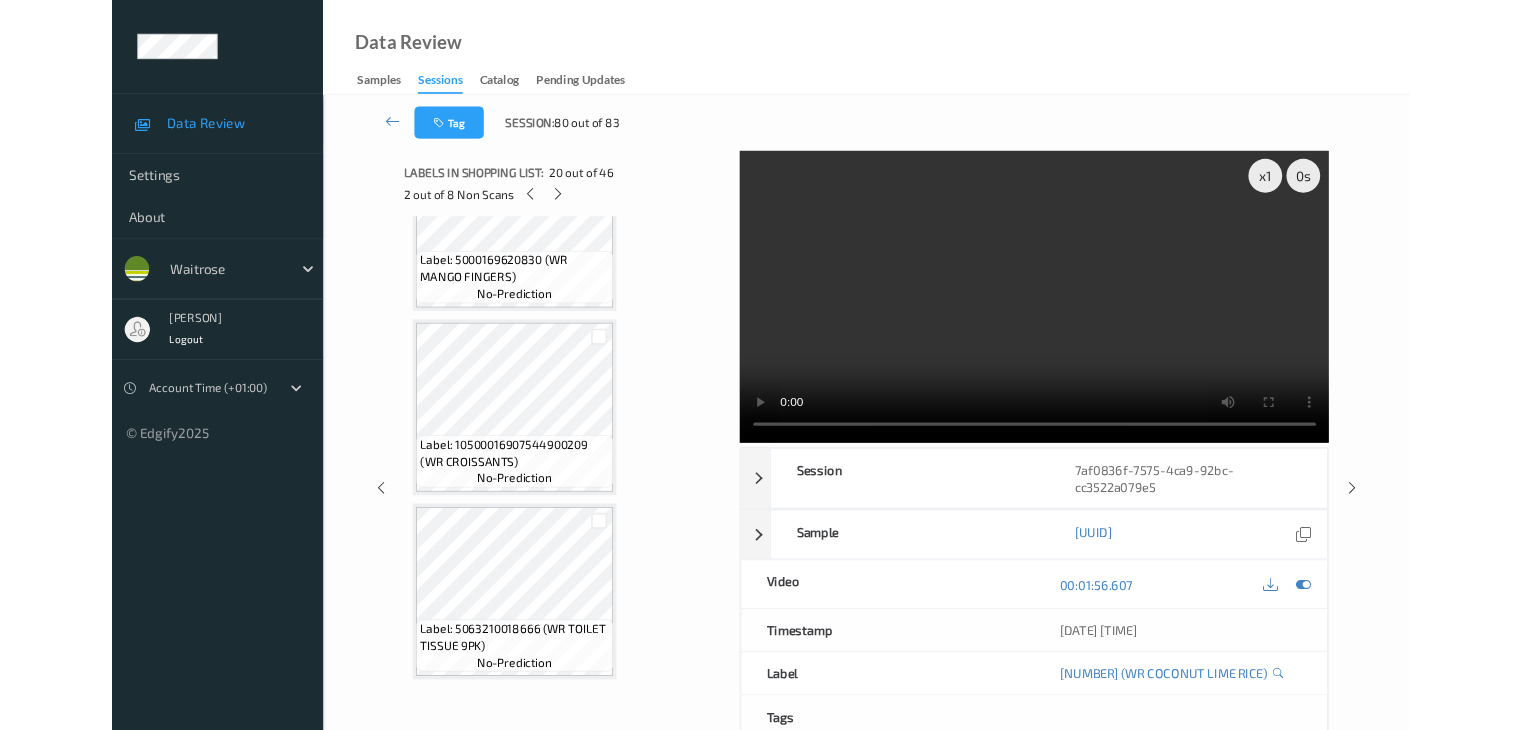 scroll, scrollTop: 9479, scrollLeft: 0, axis: vertical 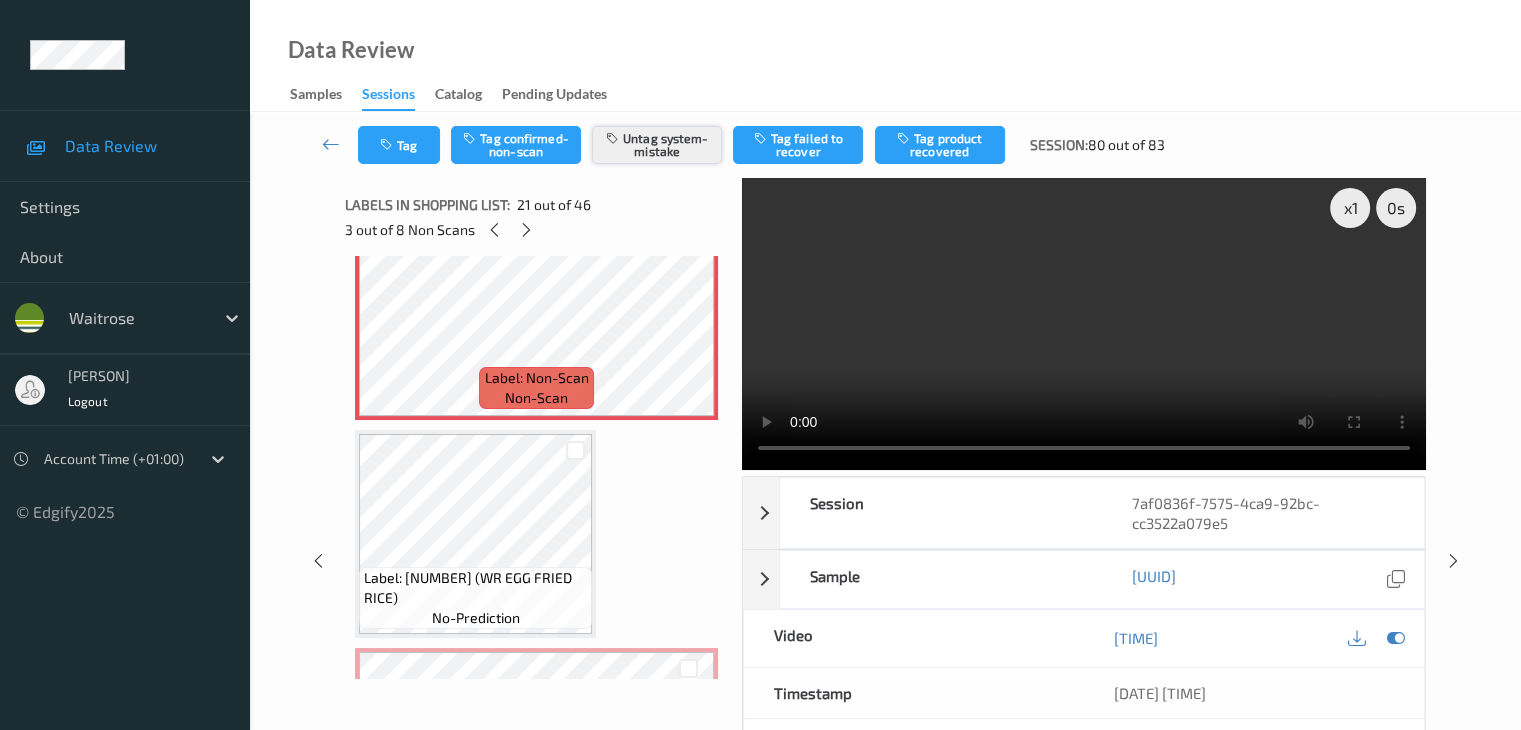 click on "Untag   system-mistake" at bounding box center (657, 145) 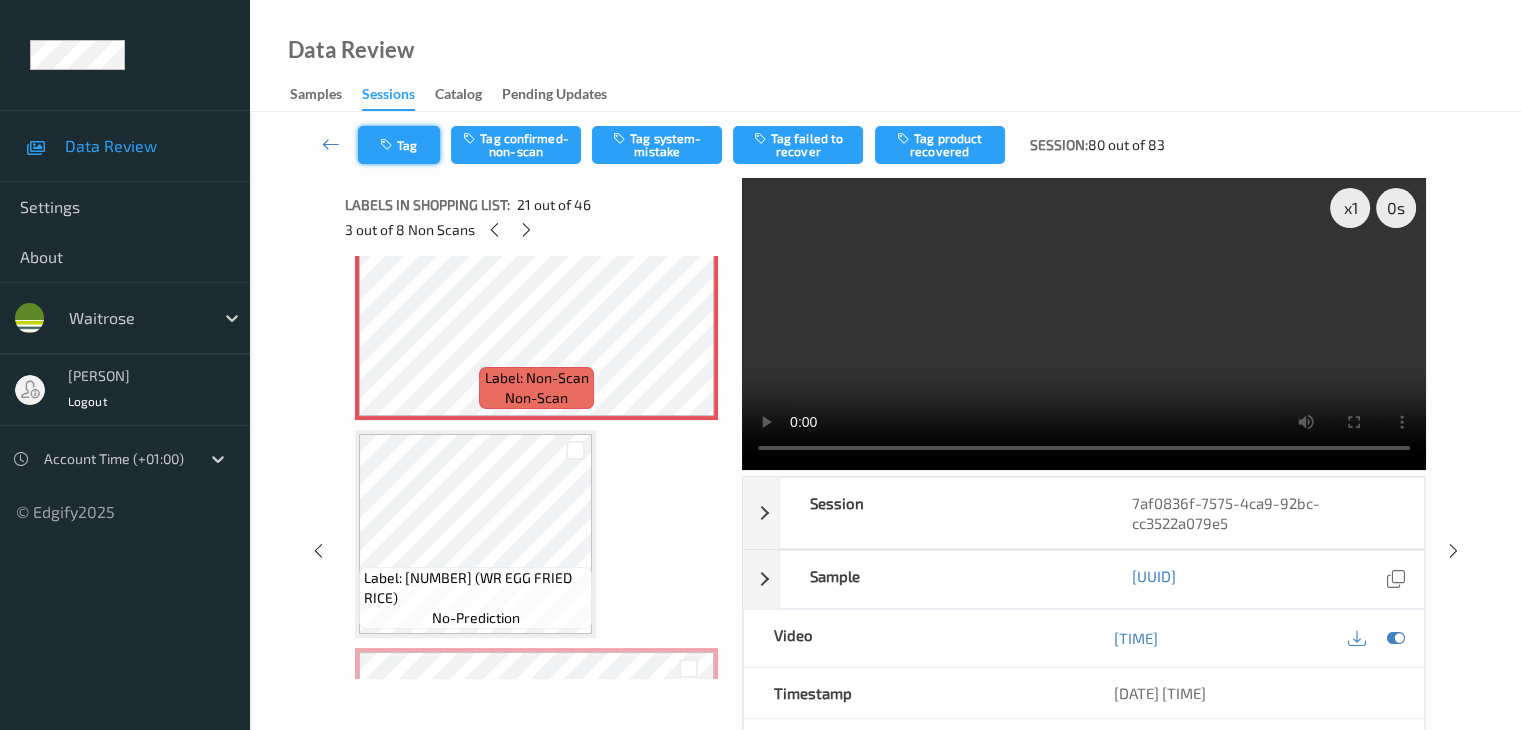 click on "Tag" at bounding box center [399, 145] 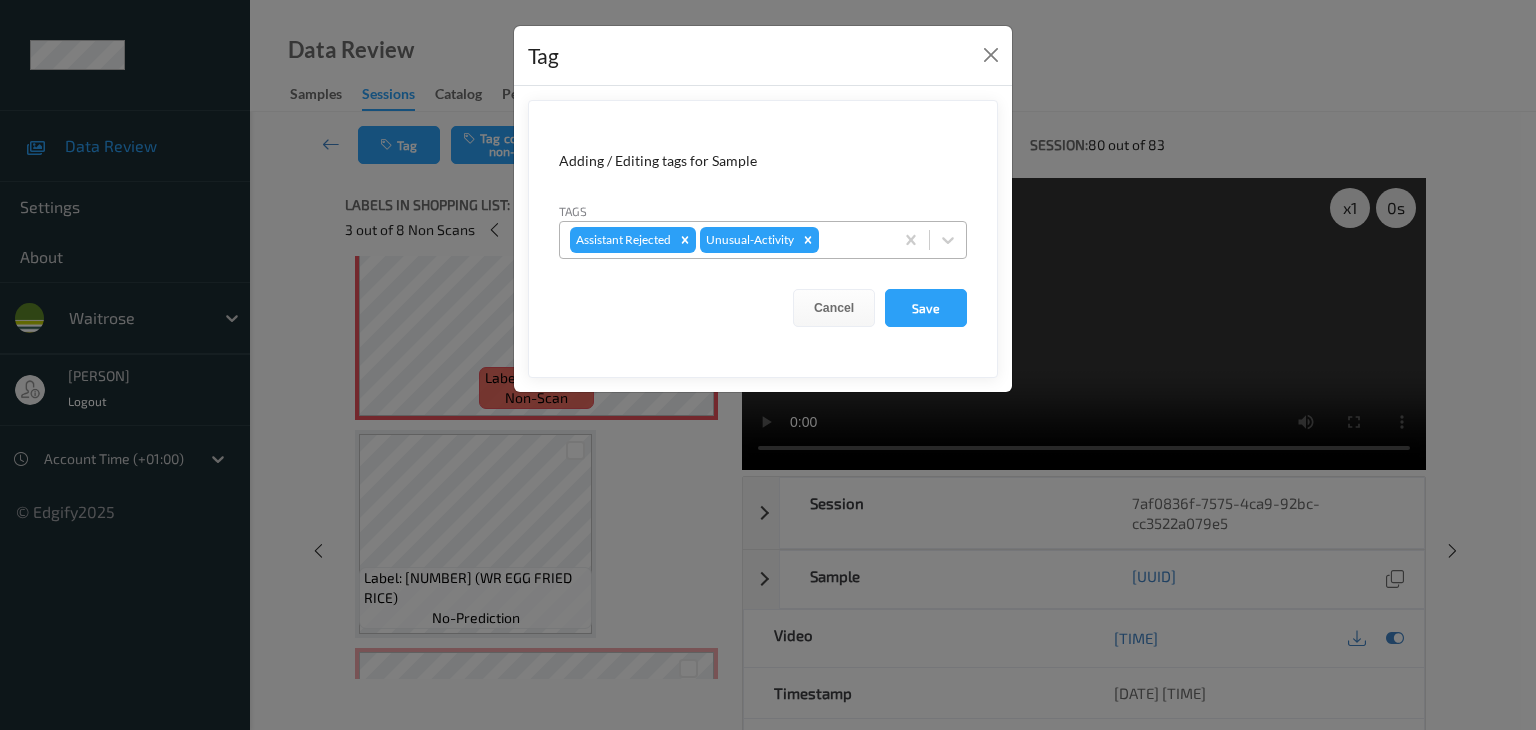 drag, startPoint x: 804, startPoint y: 238, endPoint x: 808, endPoint y: 250, distance: 12.649111 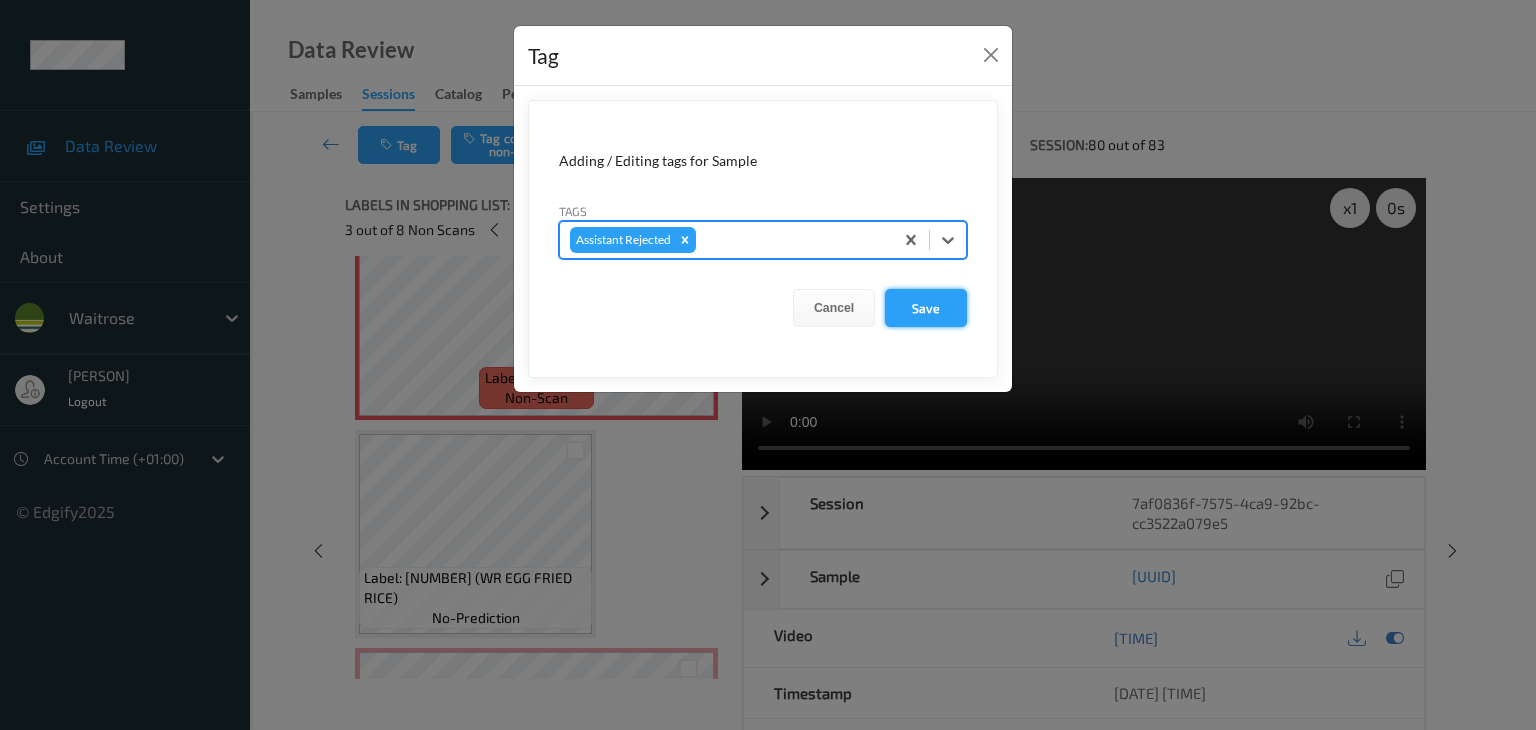 click on "Save" at bounding box center (926, 308) 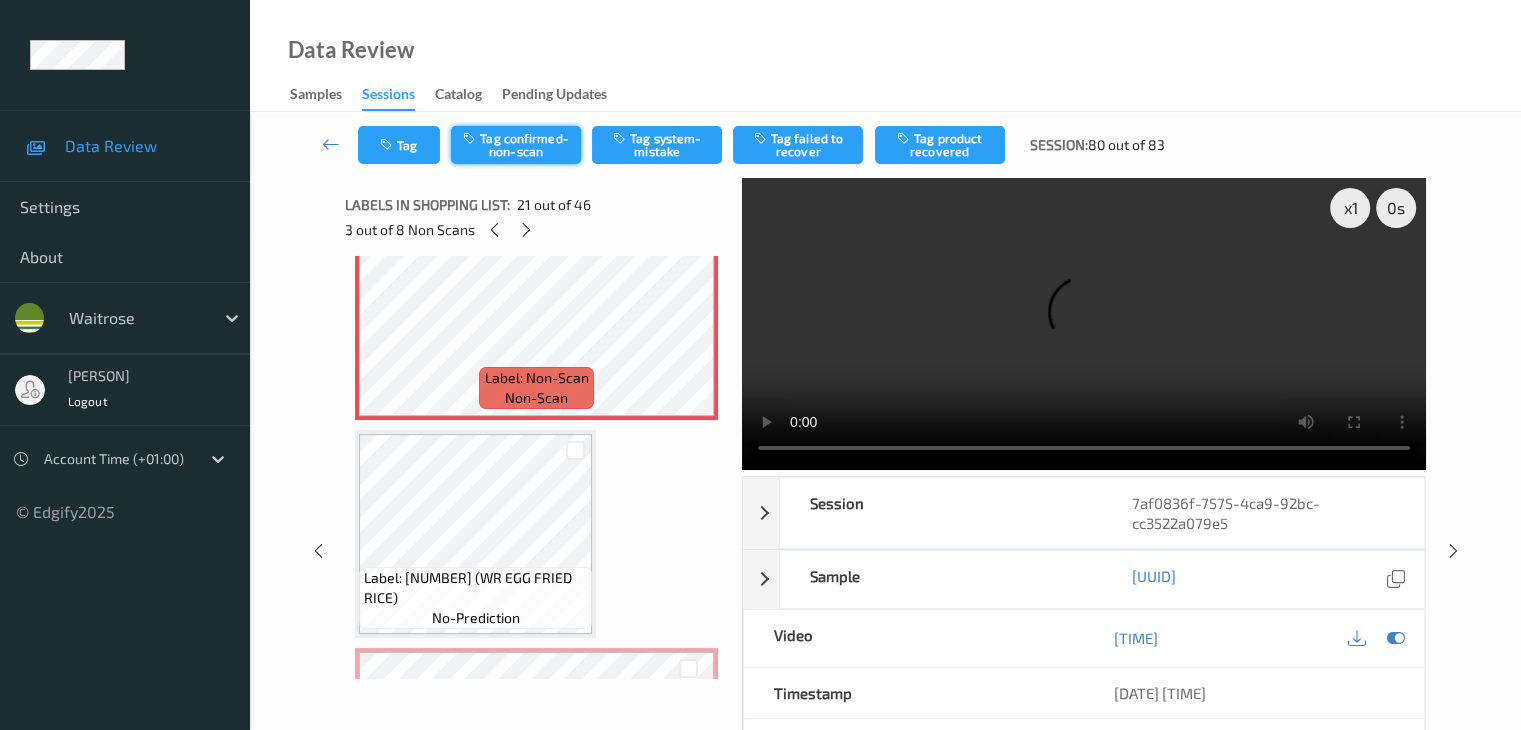 click on "Tag   confirmed-non-scan" at bounding box center [516, 145] 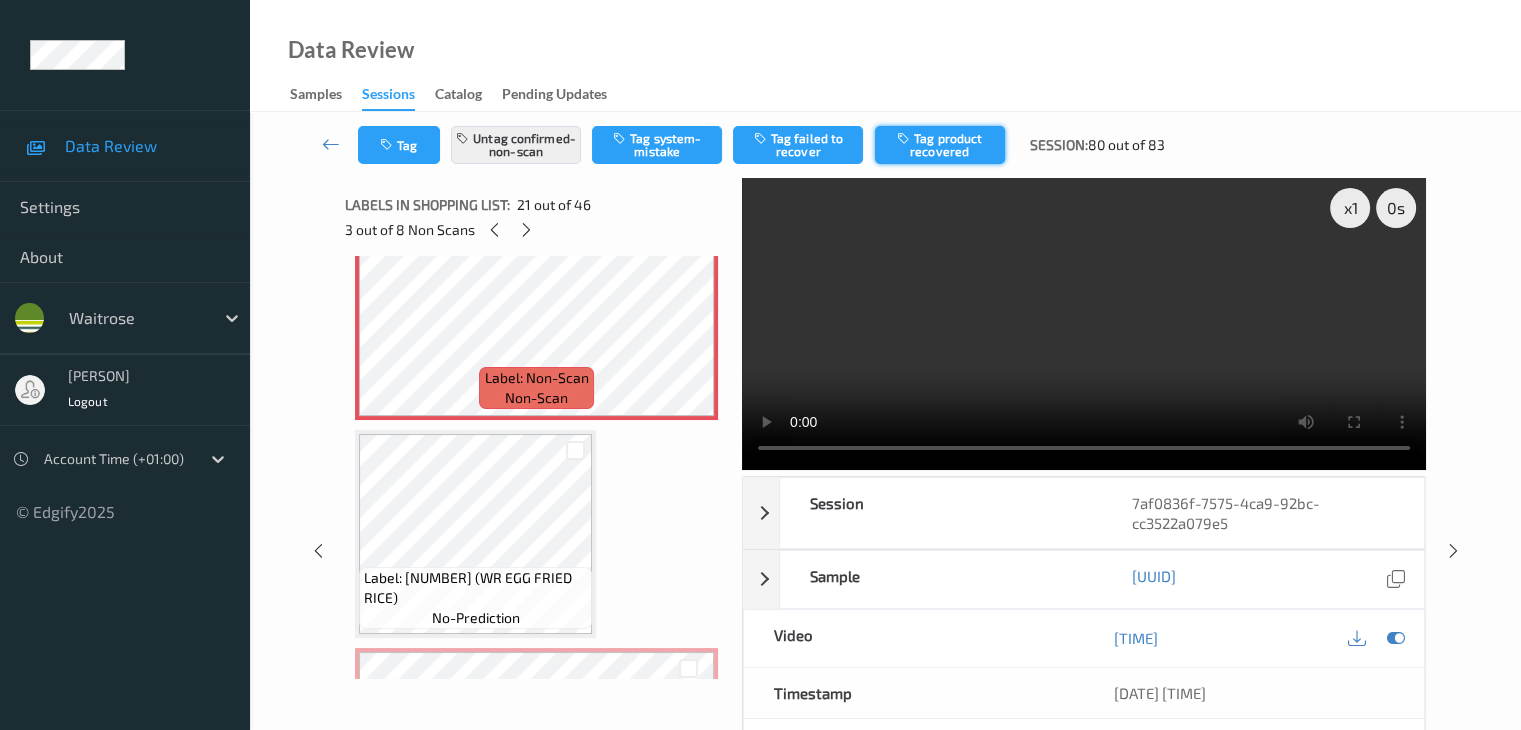 click on "Tag   product recovered" at bounding box center (940, 145) 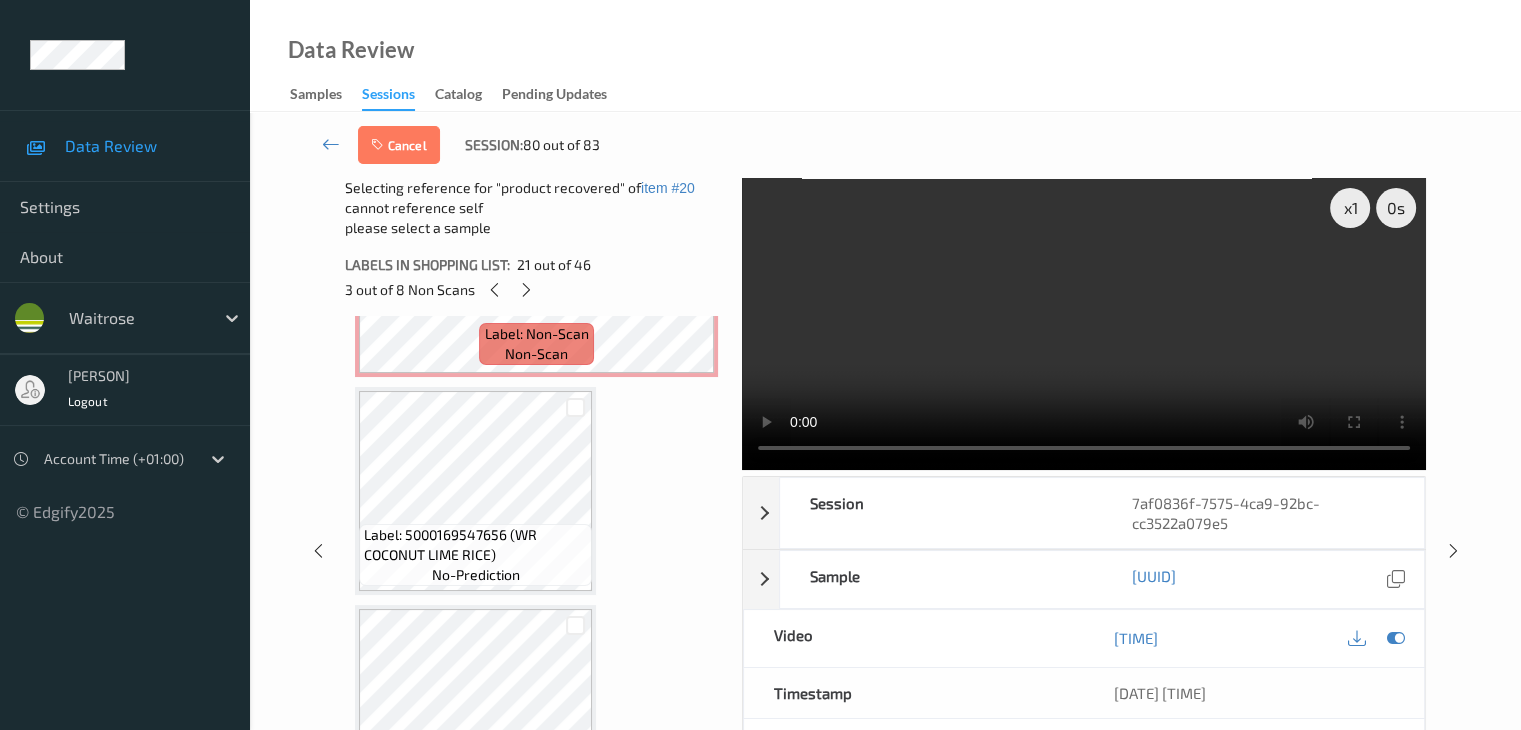 scroll, scrollTop: 5813, scrollLeft: 0, axis: vertical 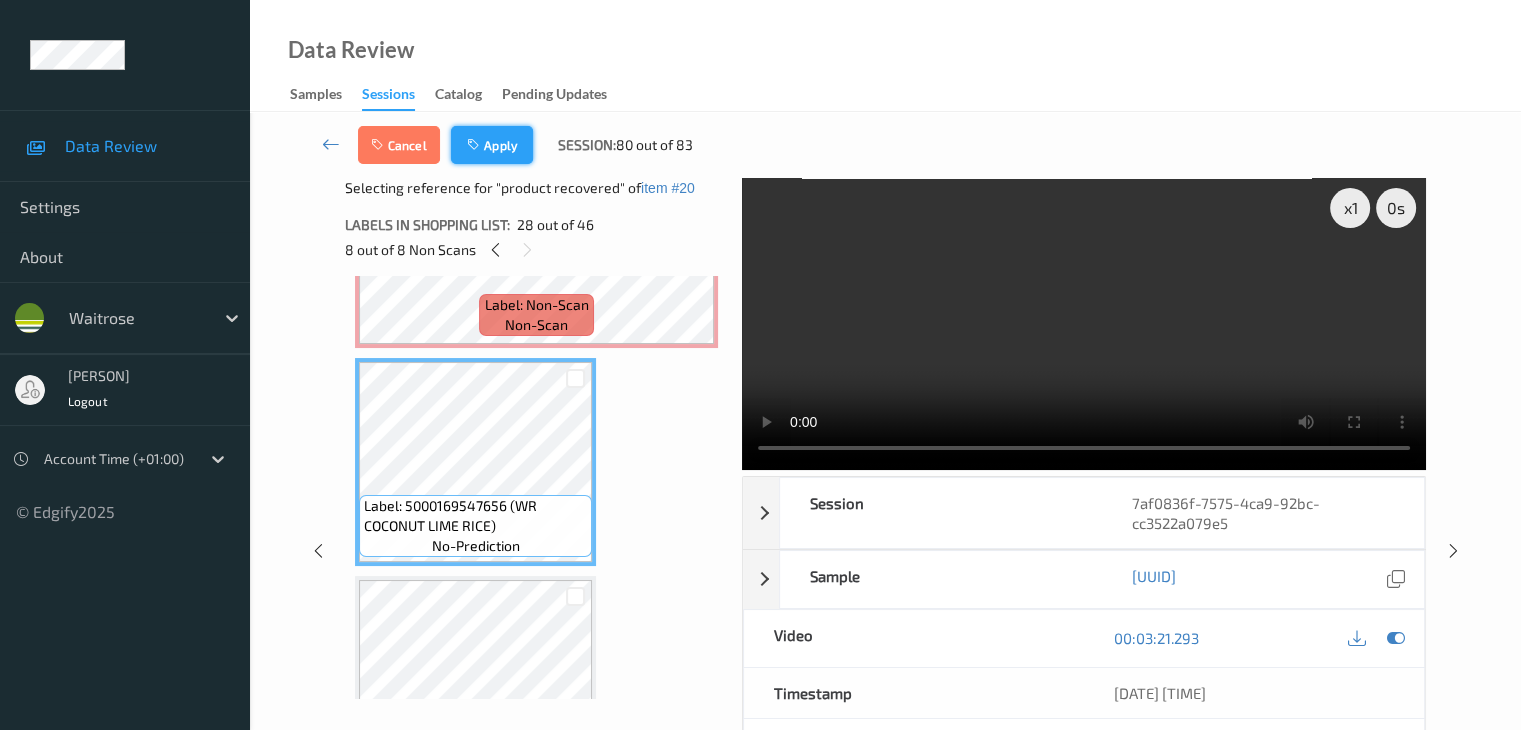 click on "Apply" at bounding box center [492, 145] 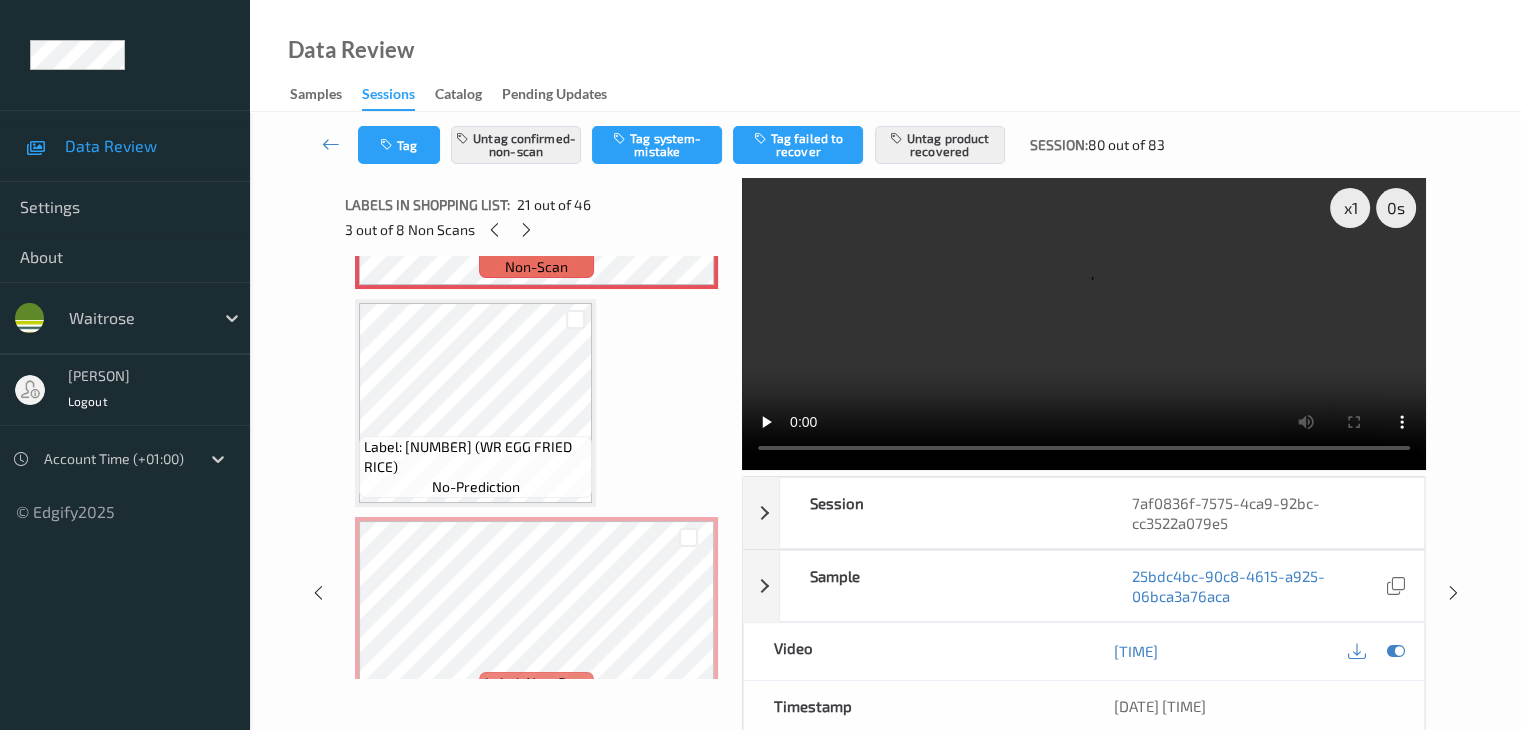 scroll, scrollTop: 4551, scrollLeft: 0, axis: vertical 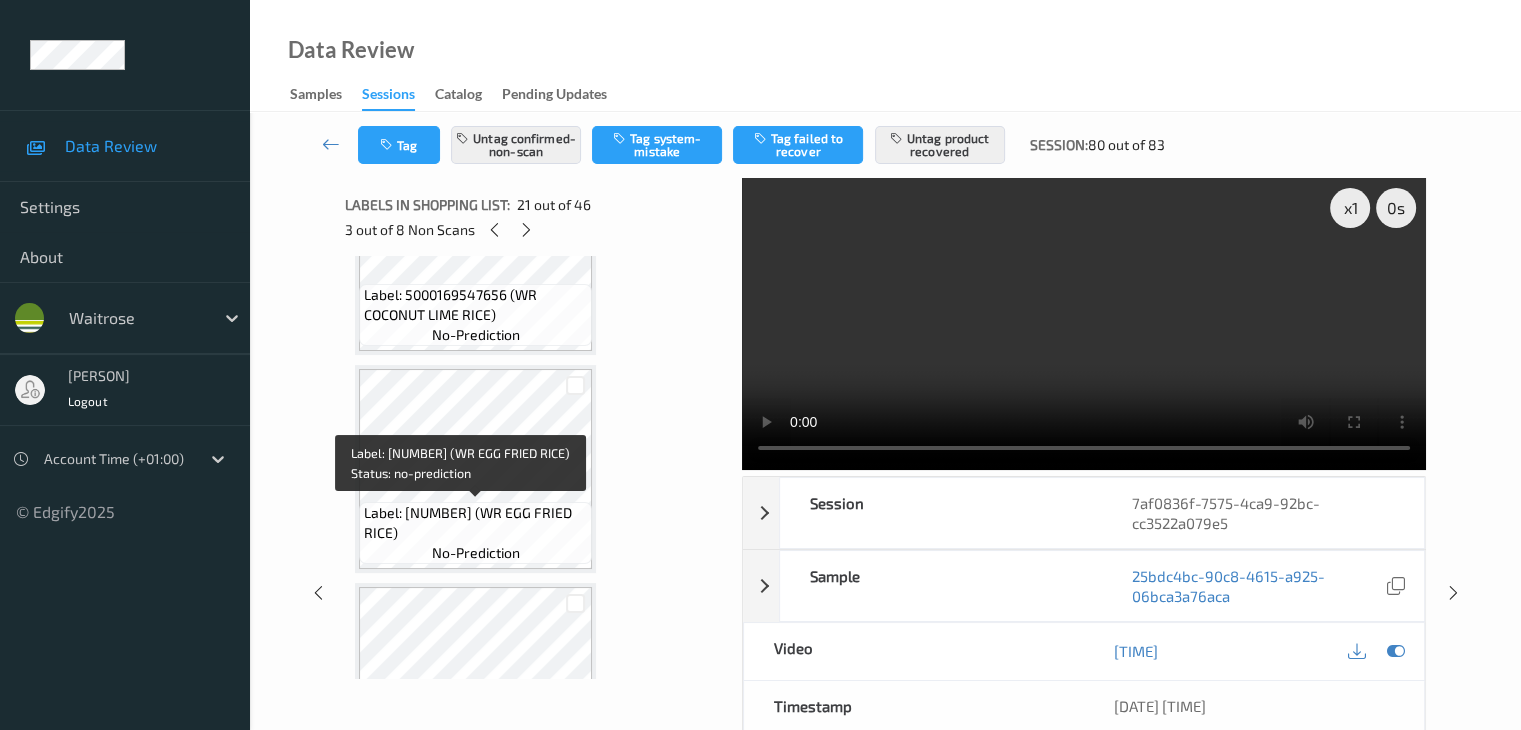 drag, startPoint x: 516, startPoint y: 517, endPoint x: 430, endPoint y: 535, distance: 87.86353 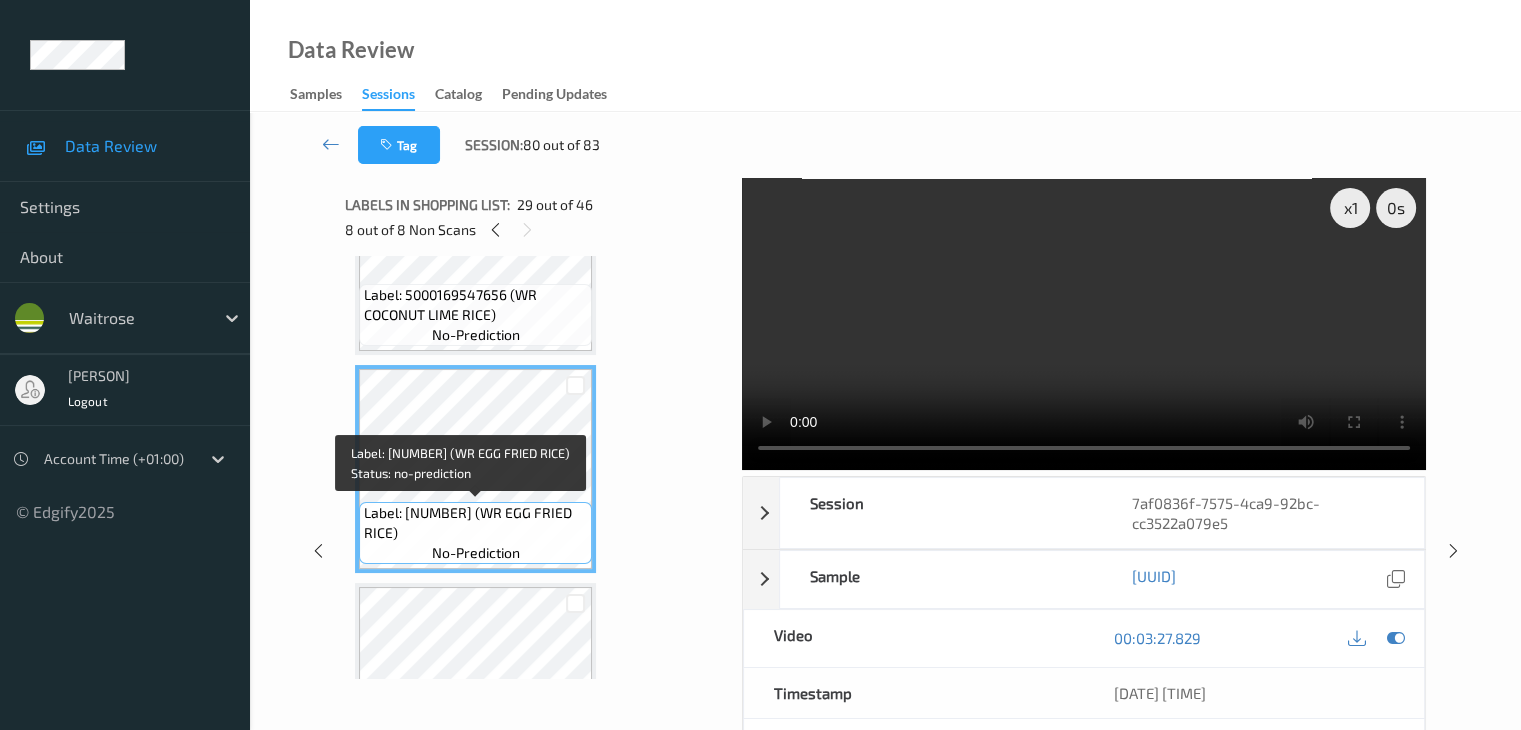 copy on "WR EGG FRIED RICE" 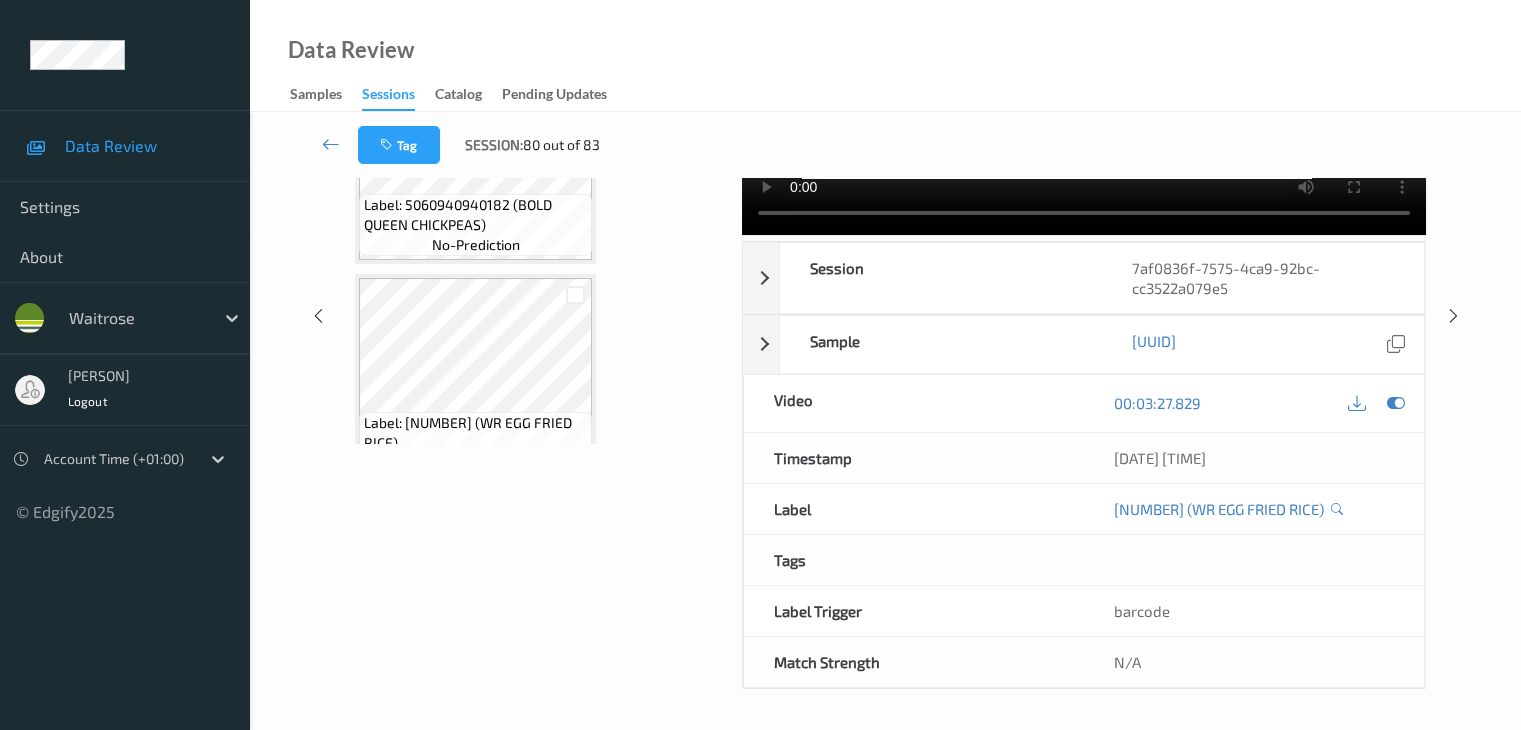 scroll, scrollTop: 2037, scrollLeft: 0, axis: vertical 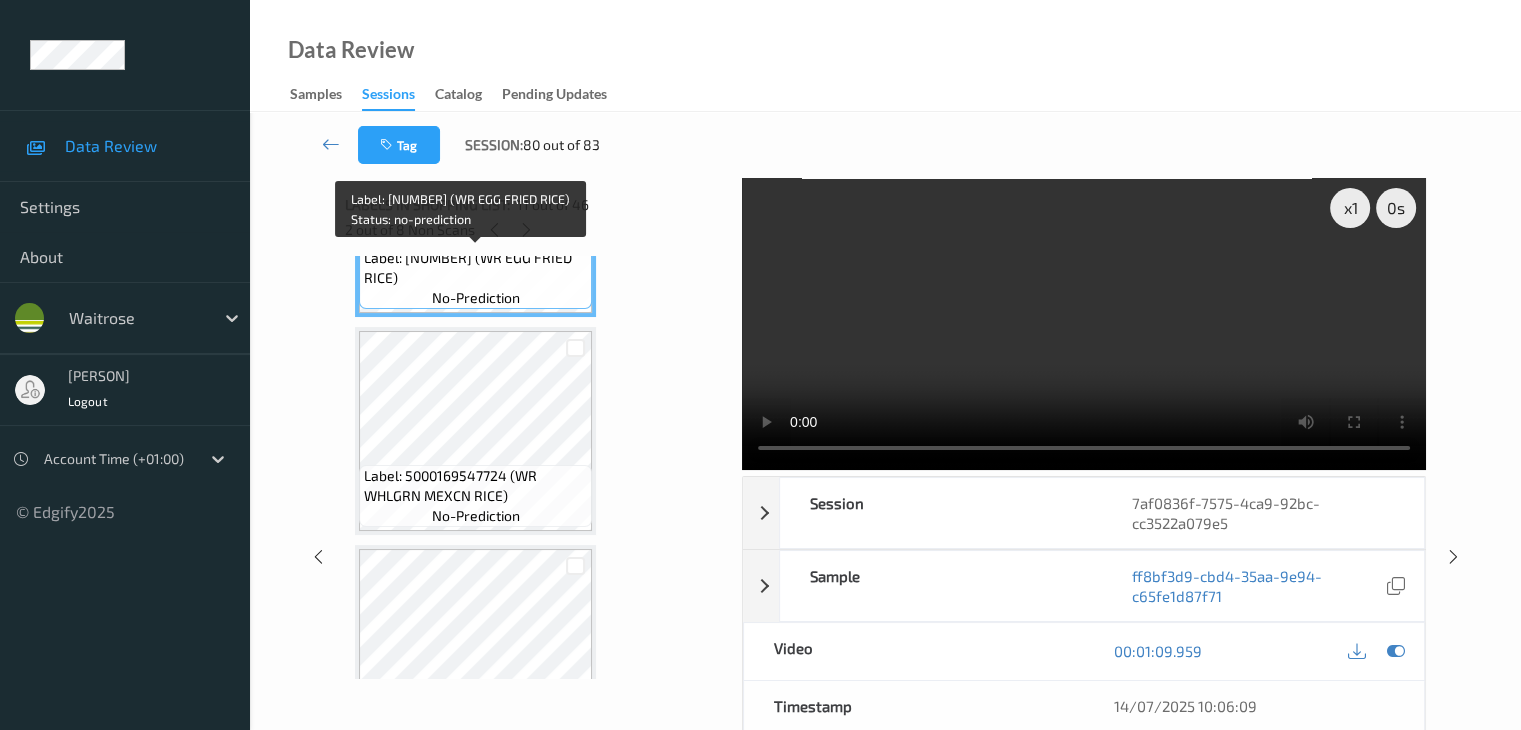 click on "Label: 5000169547779 (WR EGG FRIED RICE) no-prediction" at bounding box center [475, 278] 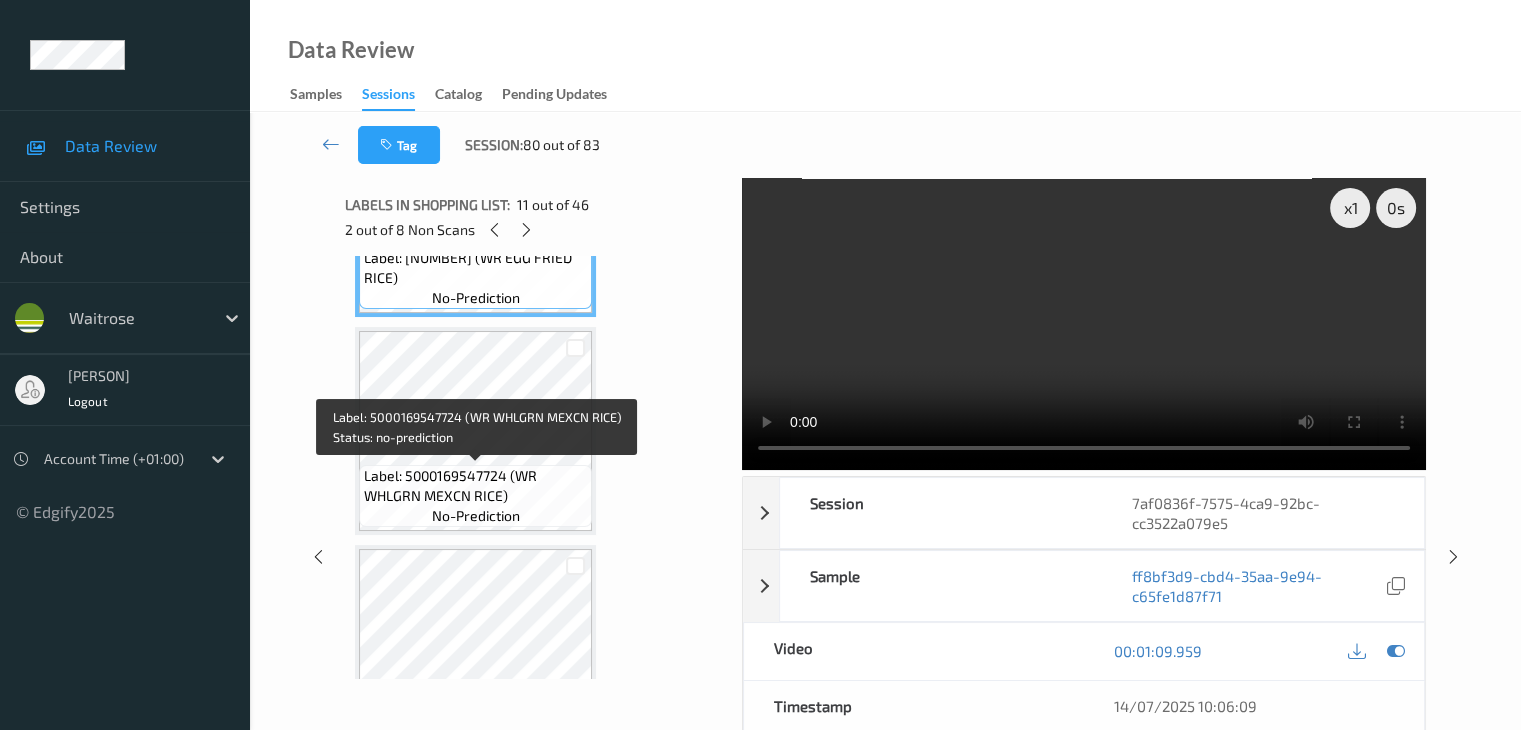 click on "Label: 5000169547724 (WR WHLGRN MEXCN RICE)" at bounding box center [475, 486] 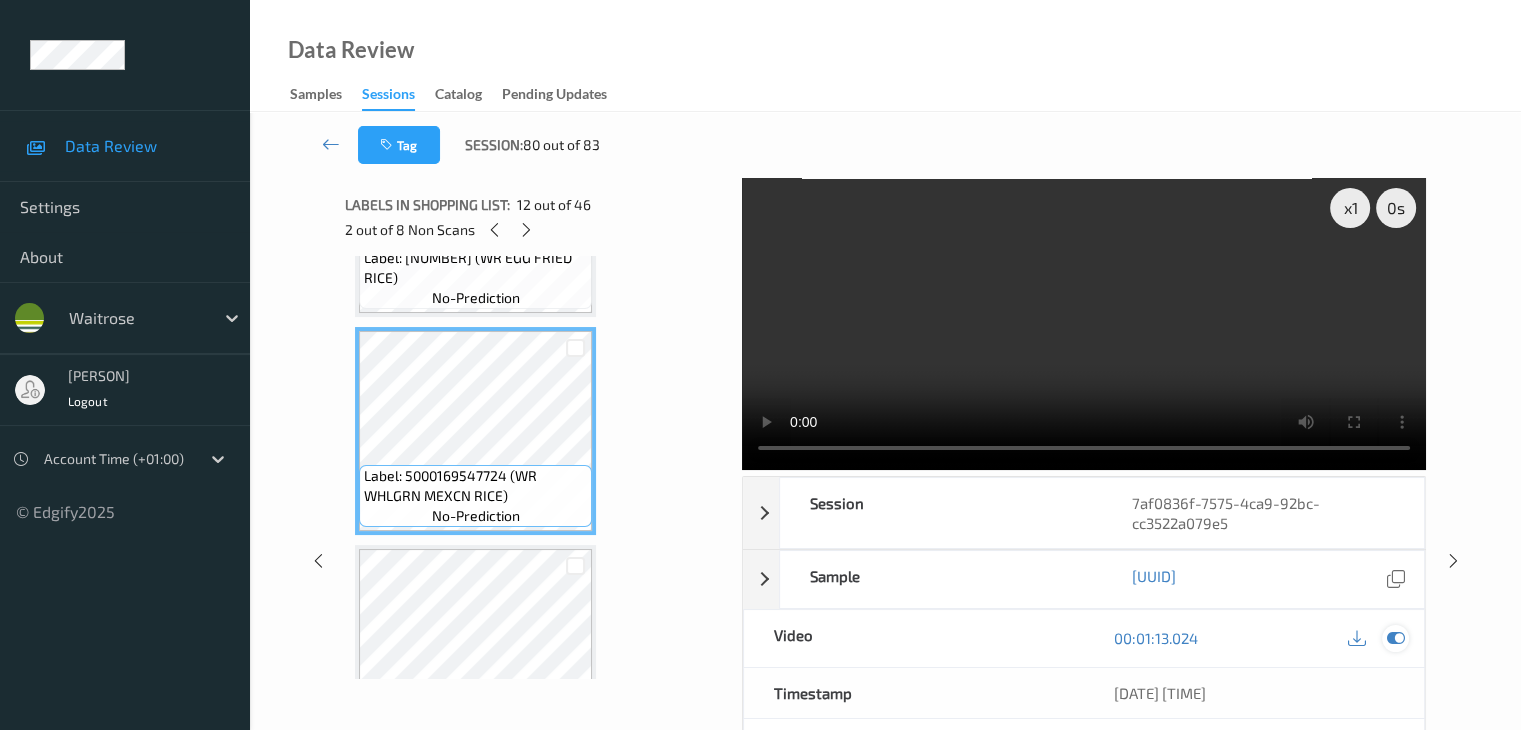 click at bounding box center [1395, 638] 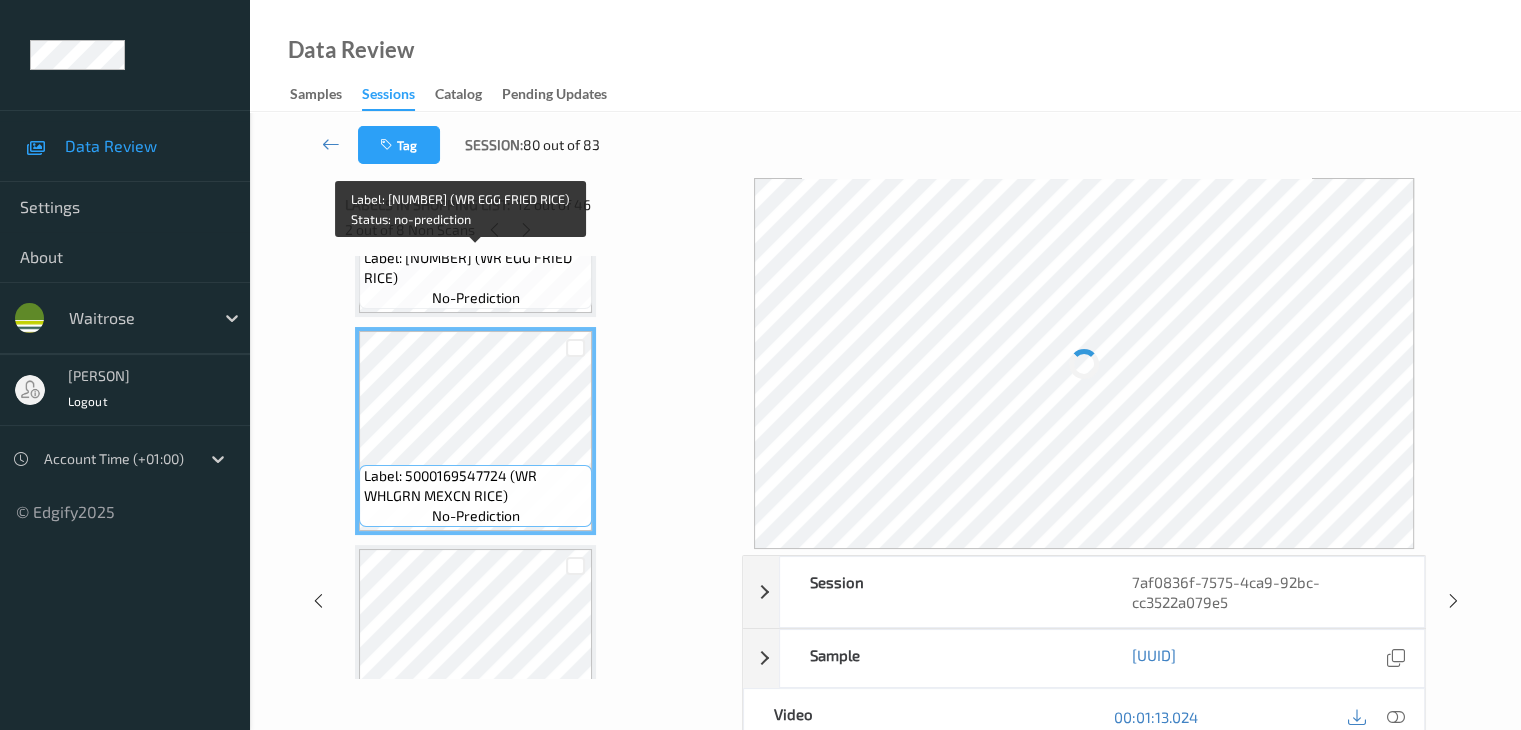 click on "Label: 5000169547779 (WR EGG FRIED RICE) no-prediction" at bounding box center (475, 278) 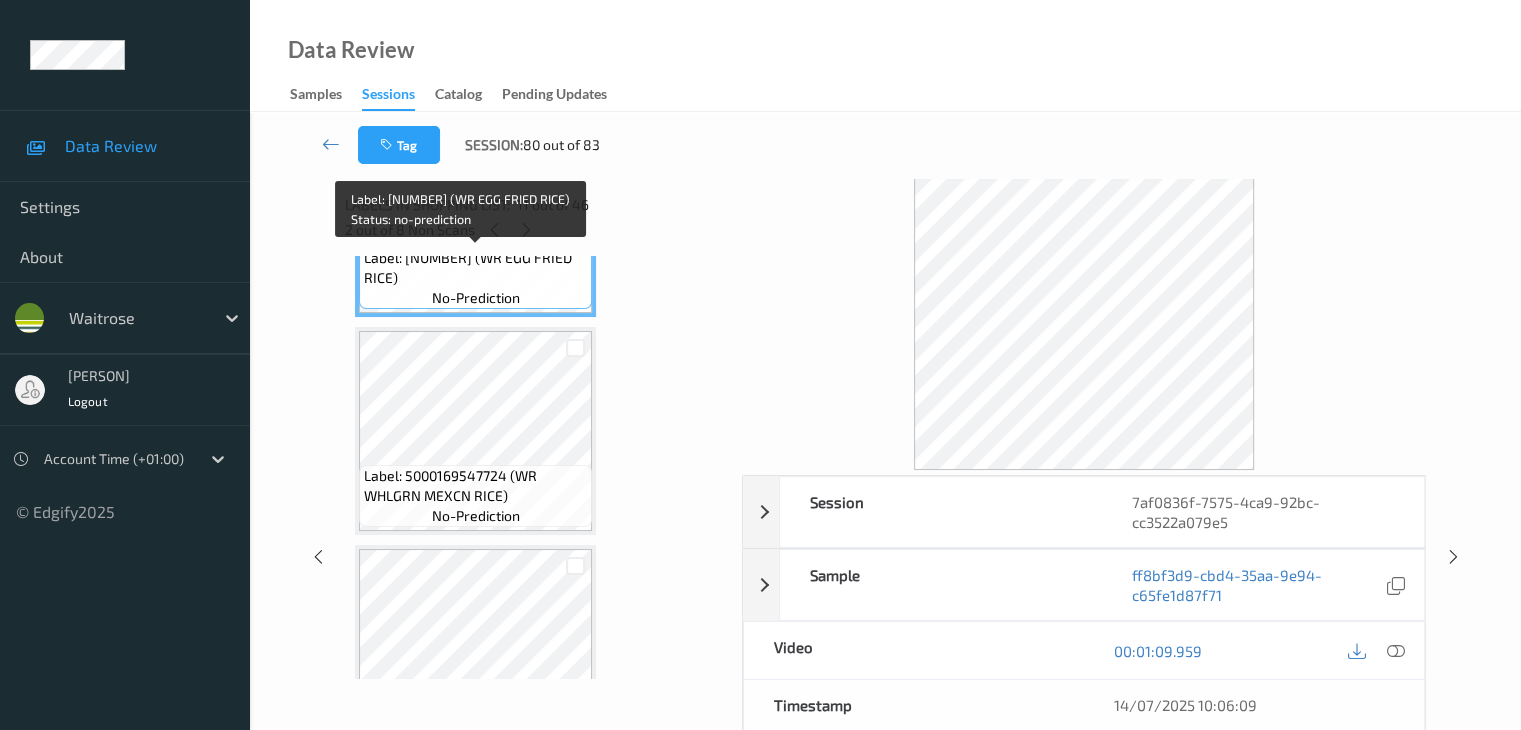 click on "Label: 5000169547779 (WR EGG FRIED RICE) no-prediction" at bounding box center [475, 278] 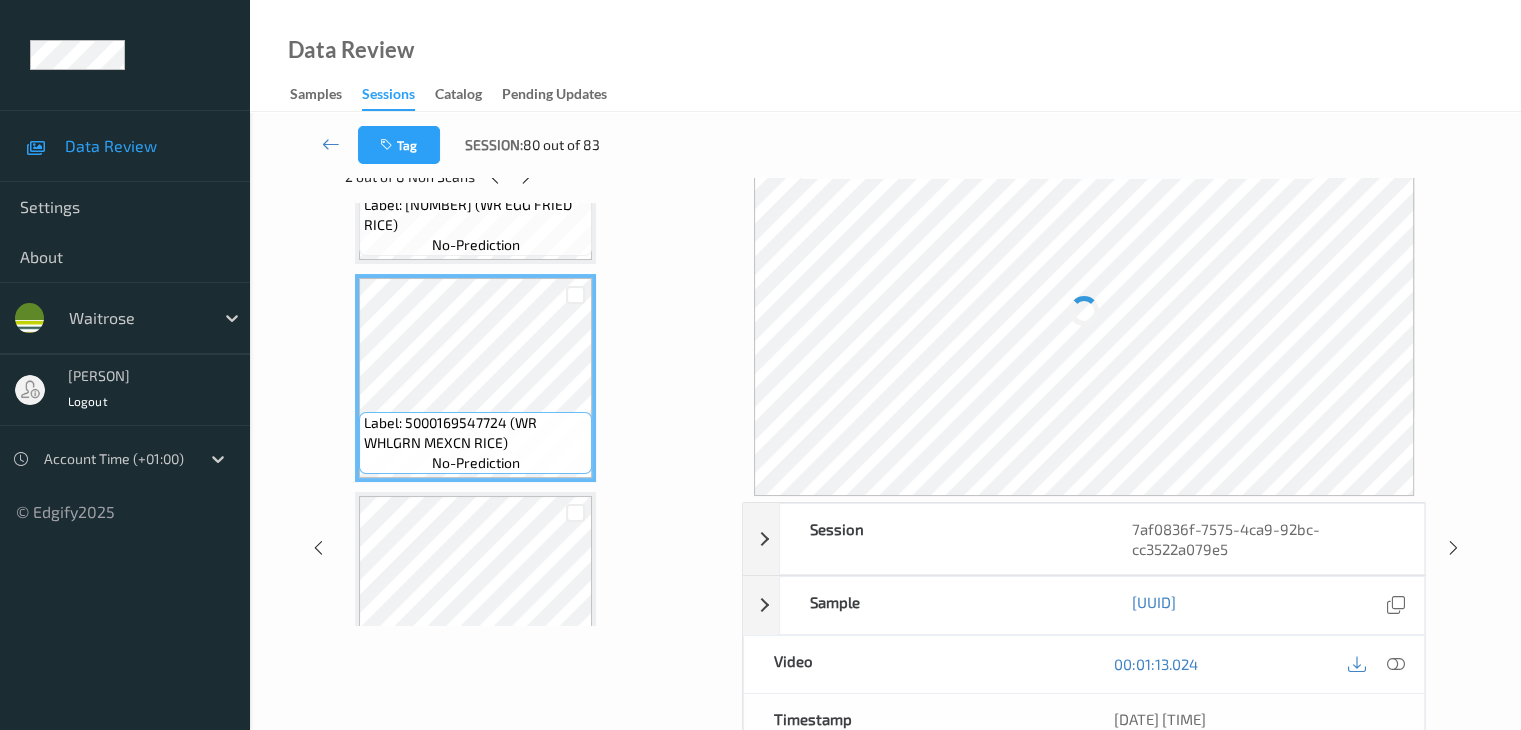 scroll, scrollTop: 100, scrollLeft: 0, axis: vertical 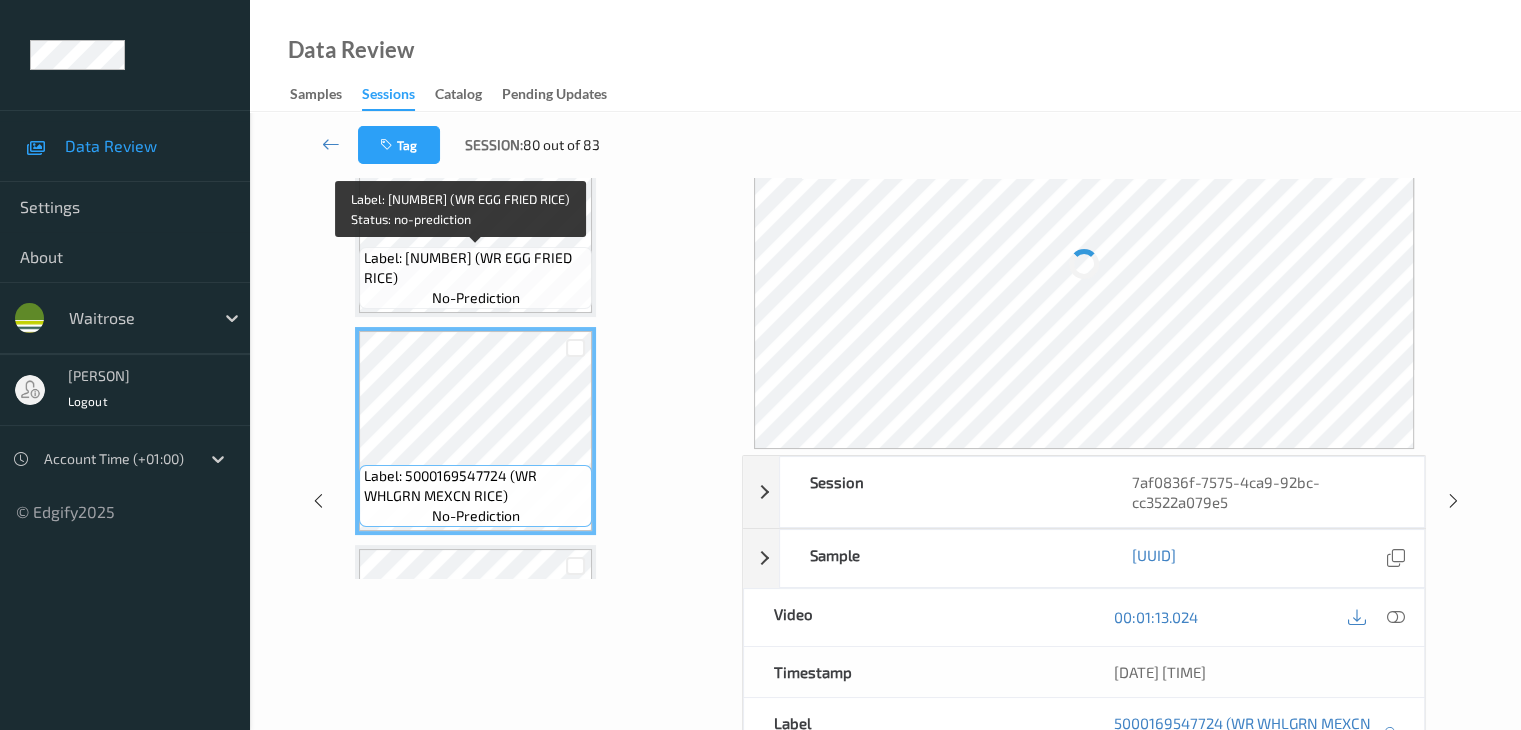 click on "Label: 5000169547779 (WR EGG FRIED RICE) no-prediction" at bounding box center [475, 278] 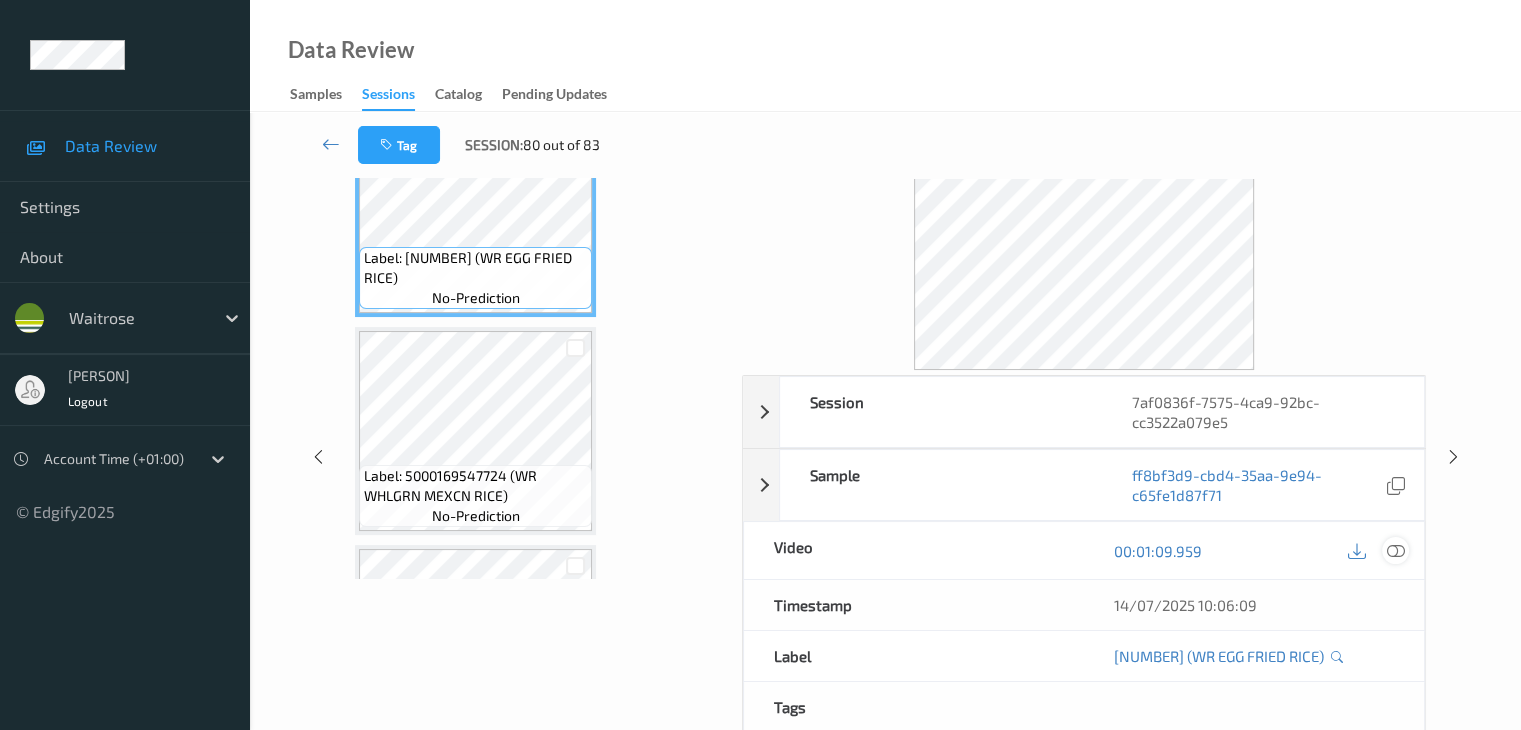 click at bounding box center (1395, 551) 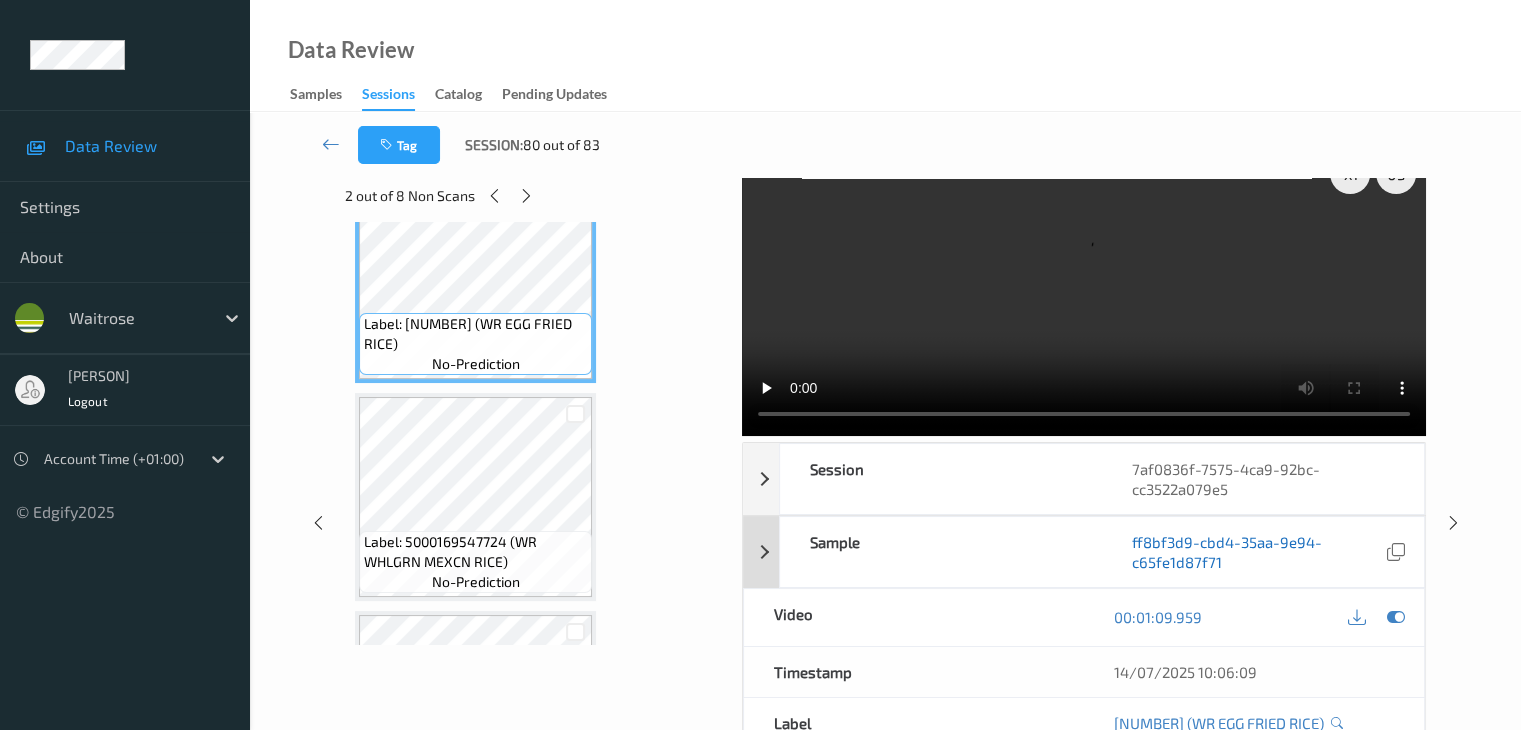scroll, scrollTop: 0, scrollLeft: 0, axis: both 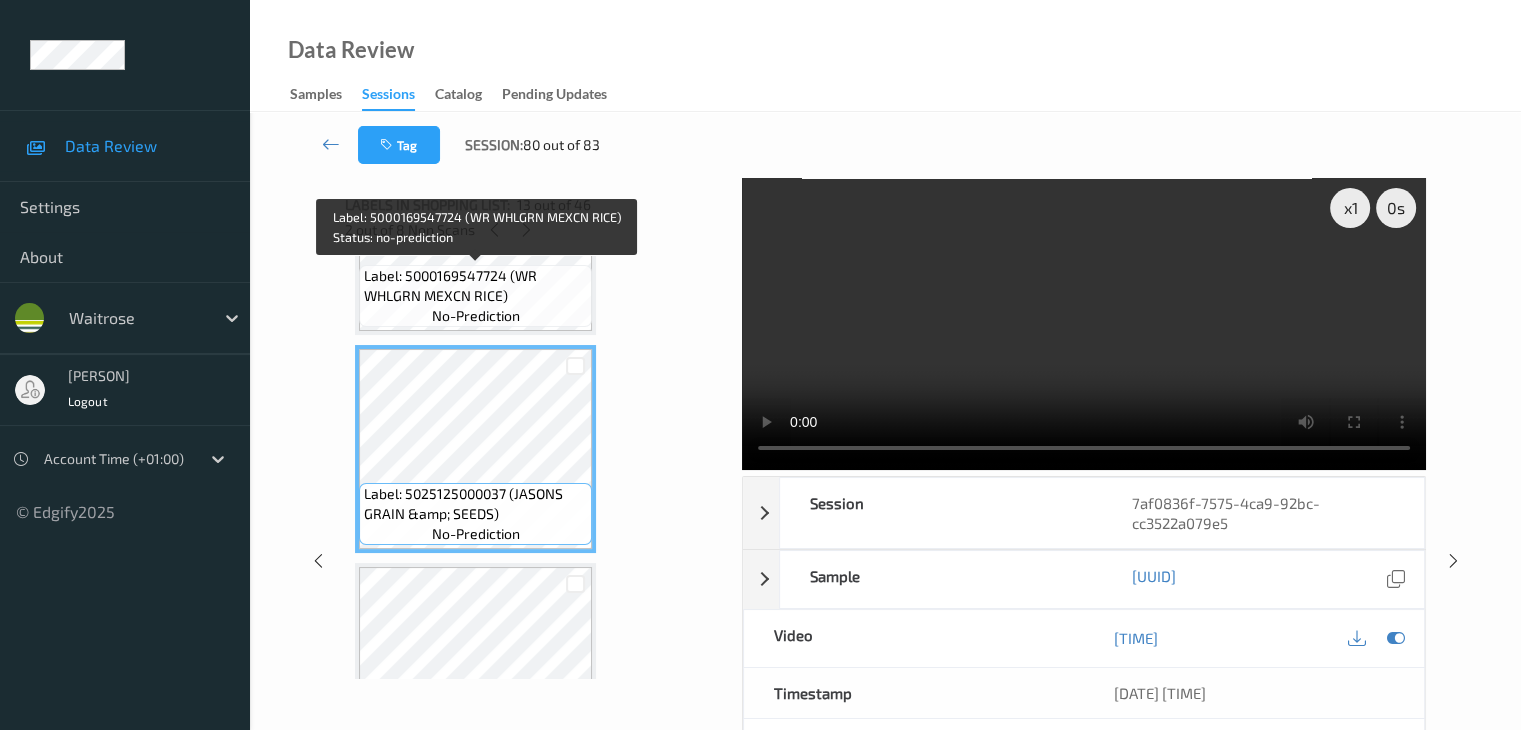 click on "no-prediction" at bounding box center (476, 316) 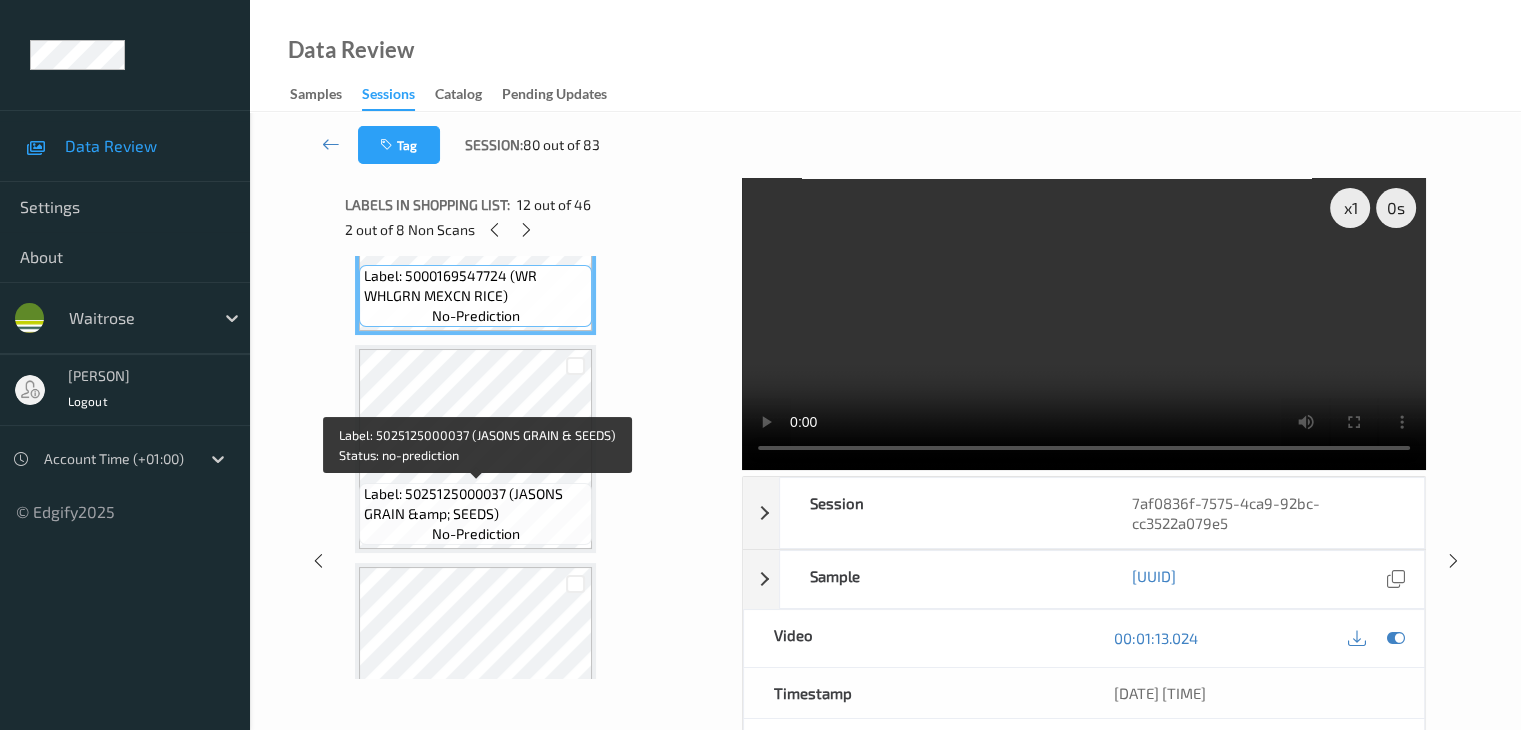 click on "Label: 5025125000037 (JASONS GRAIN &amp; SEEDS)" at bounding box center (475, 504) 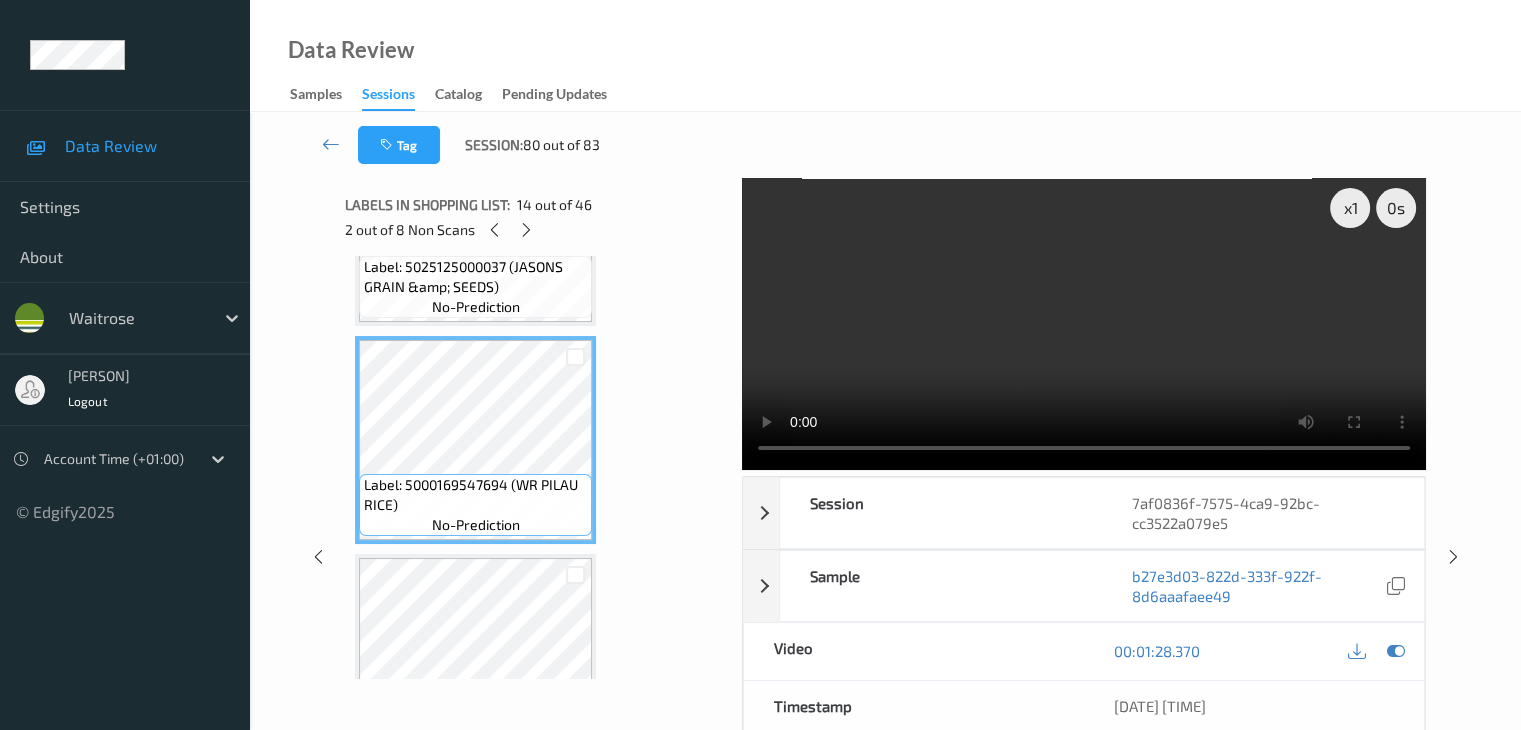 scroll, scrollTop: 2837, scrollLeft: 0, axis: vertical 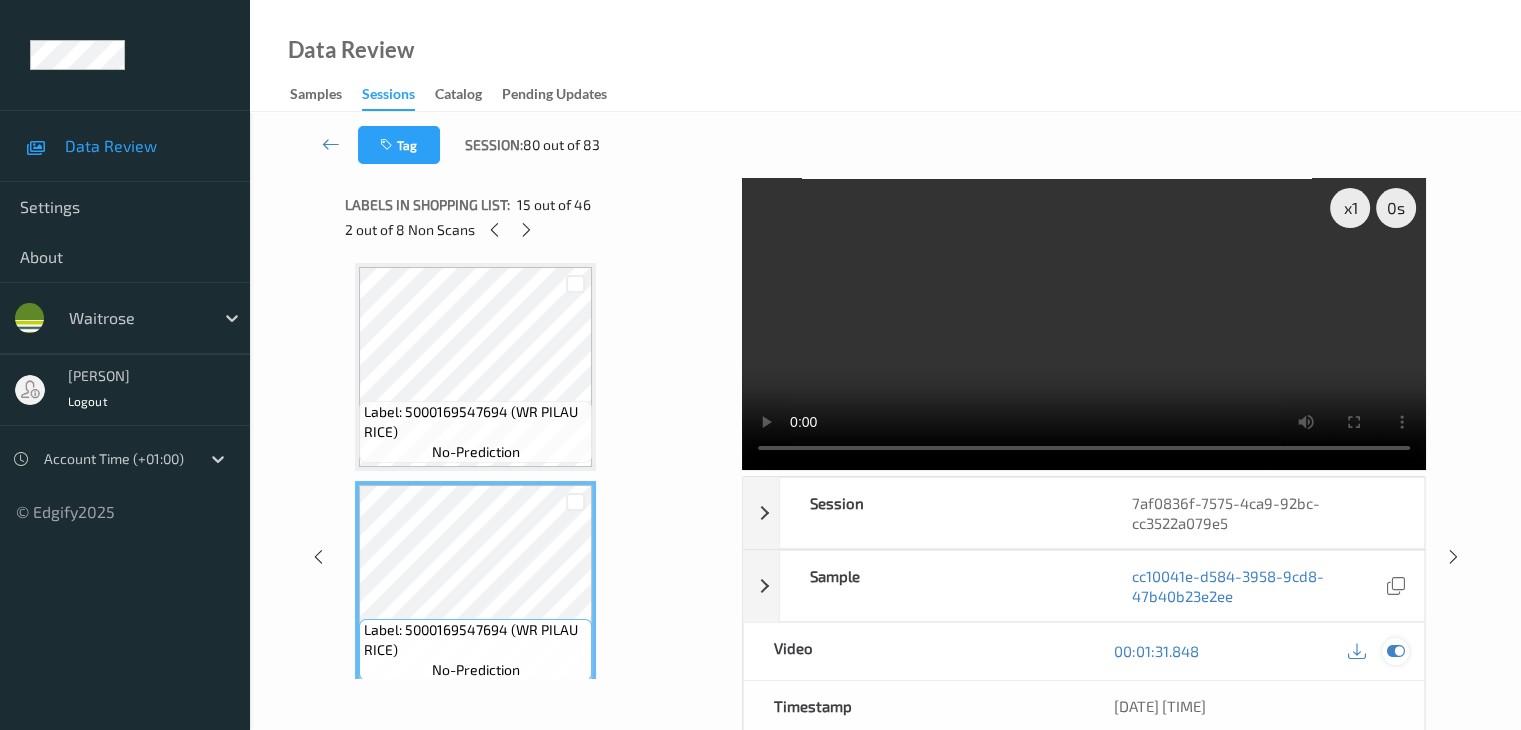 click at bounding box center (1395, 651) 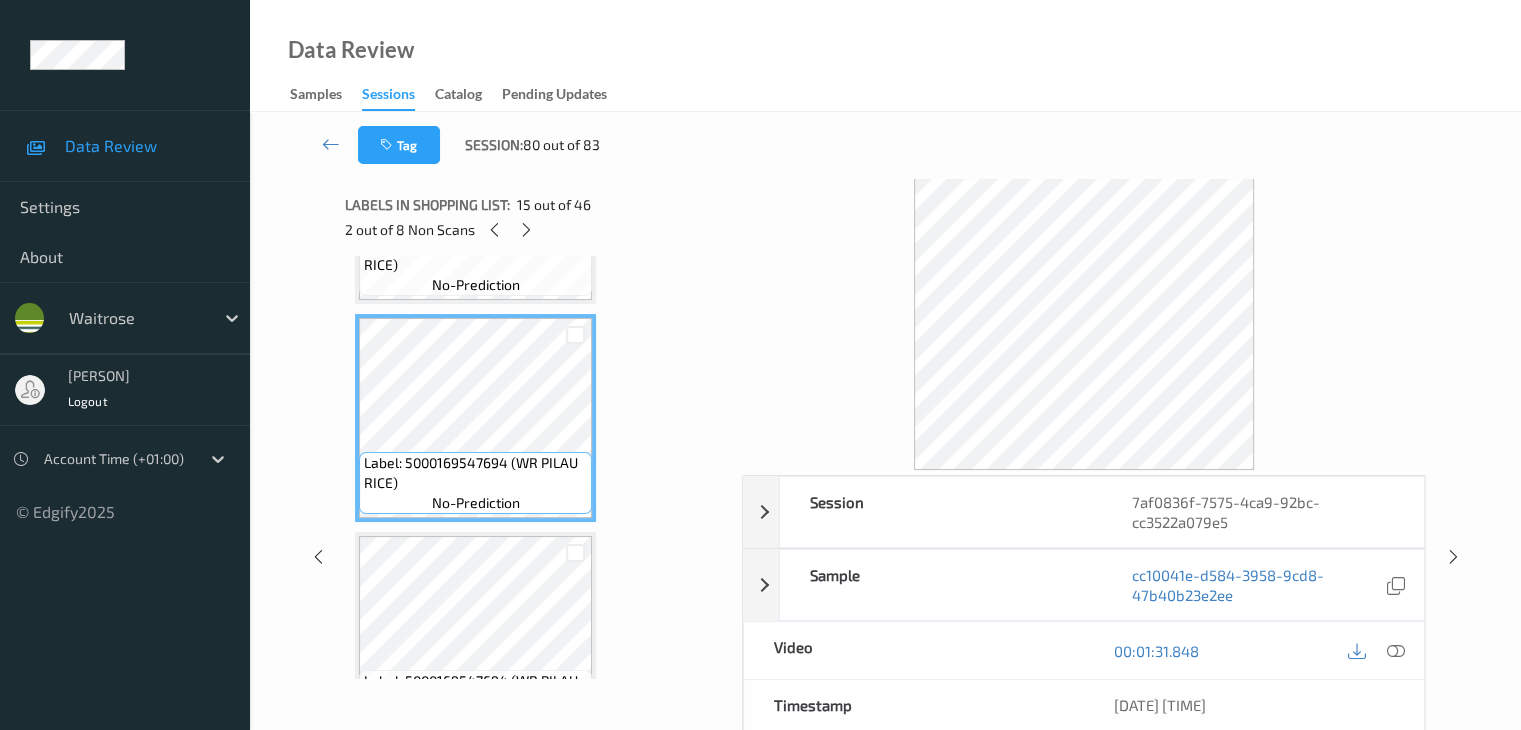 scroll, scrollTop: 3037, scrollLeft: 0, axis: vertical 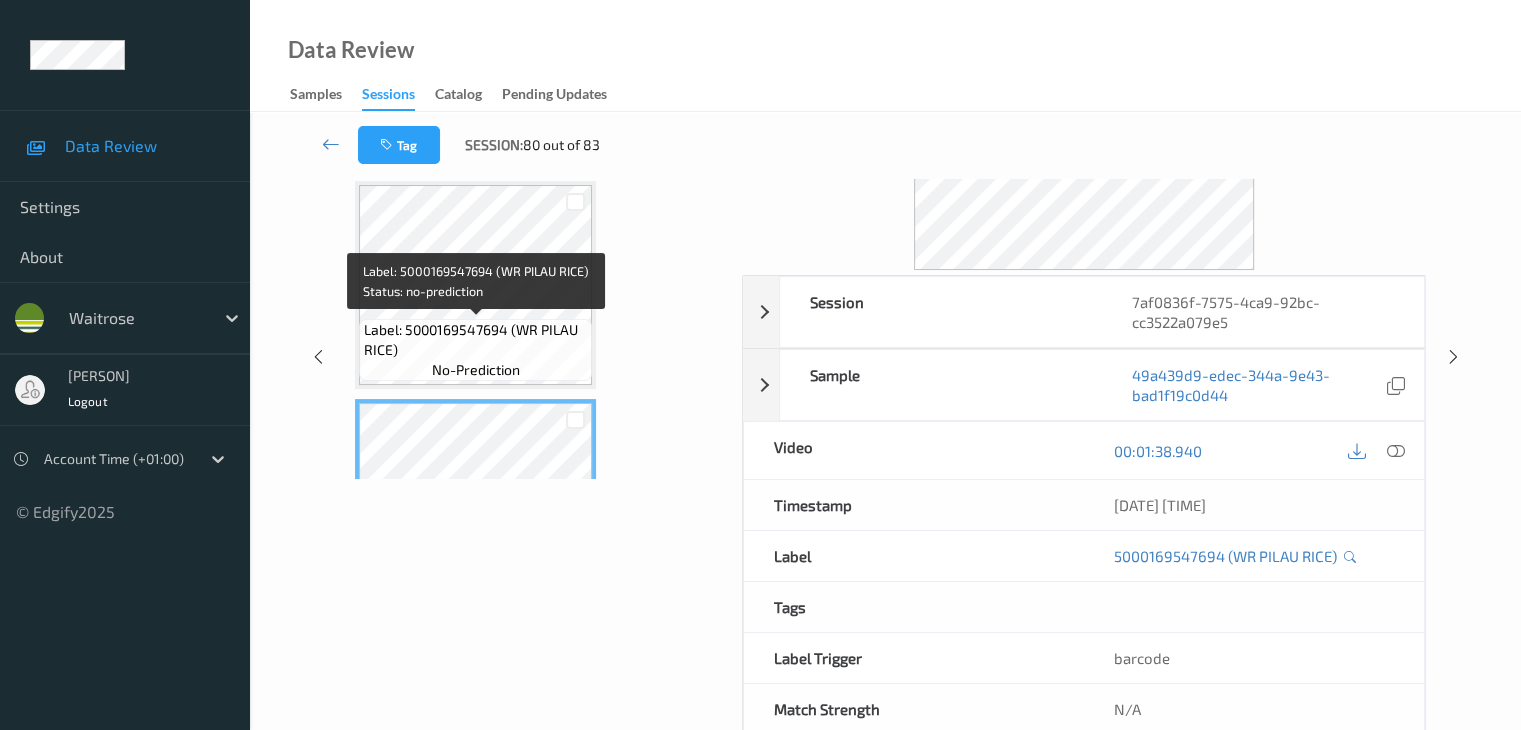 click on "Label: 5000169547694 (WR PILAU RICE)" at bounding box center [475, 340] 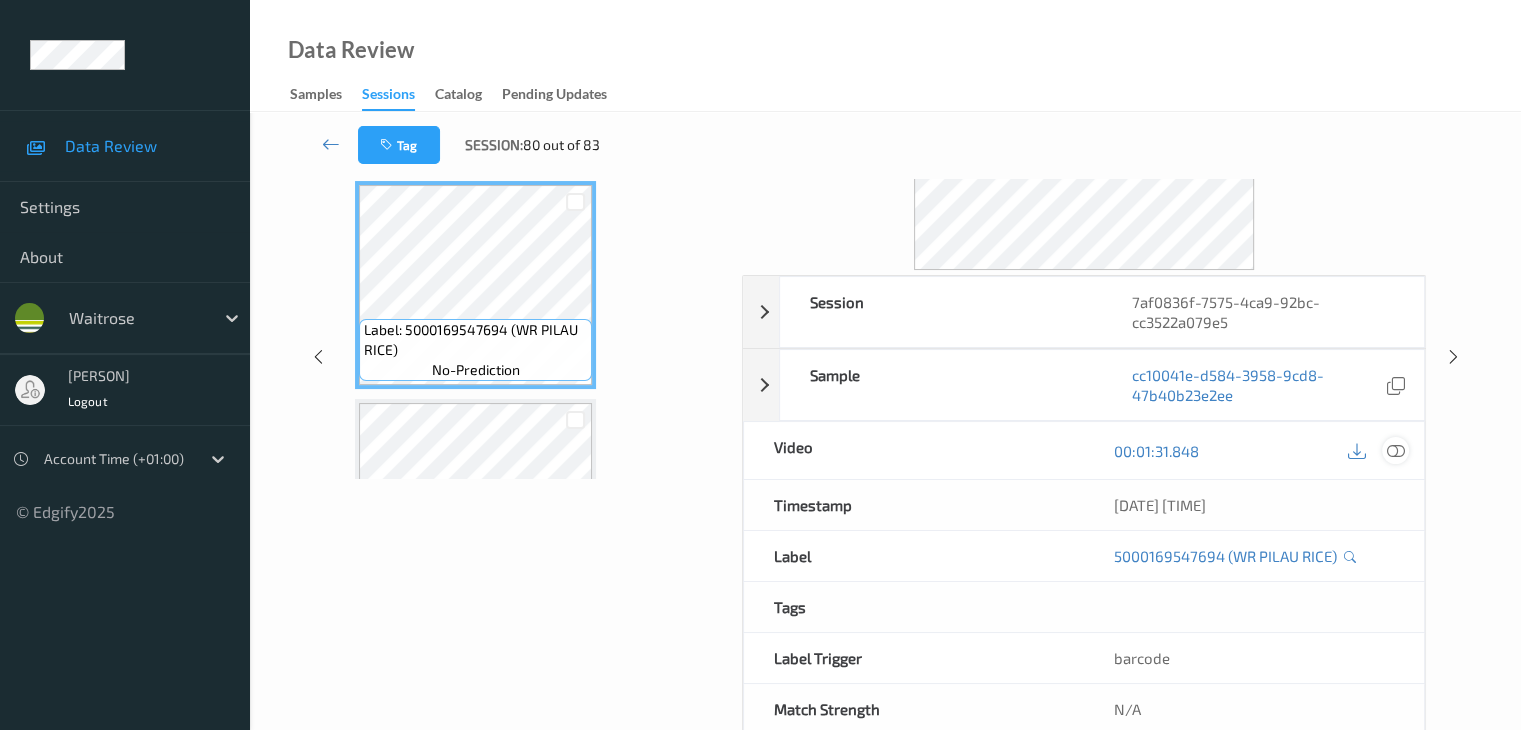 click at bounding box center [1395, 451] 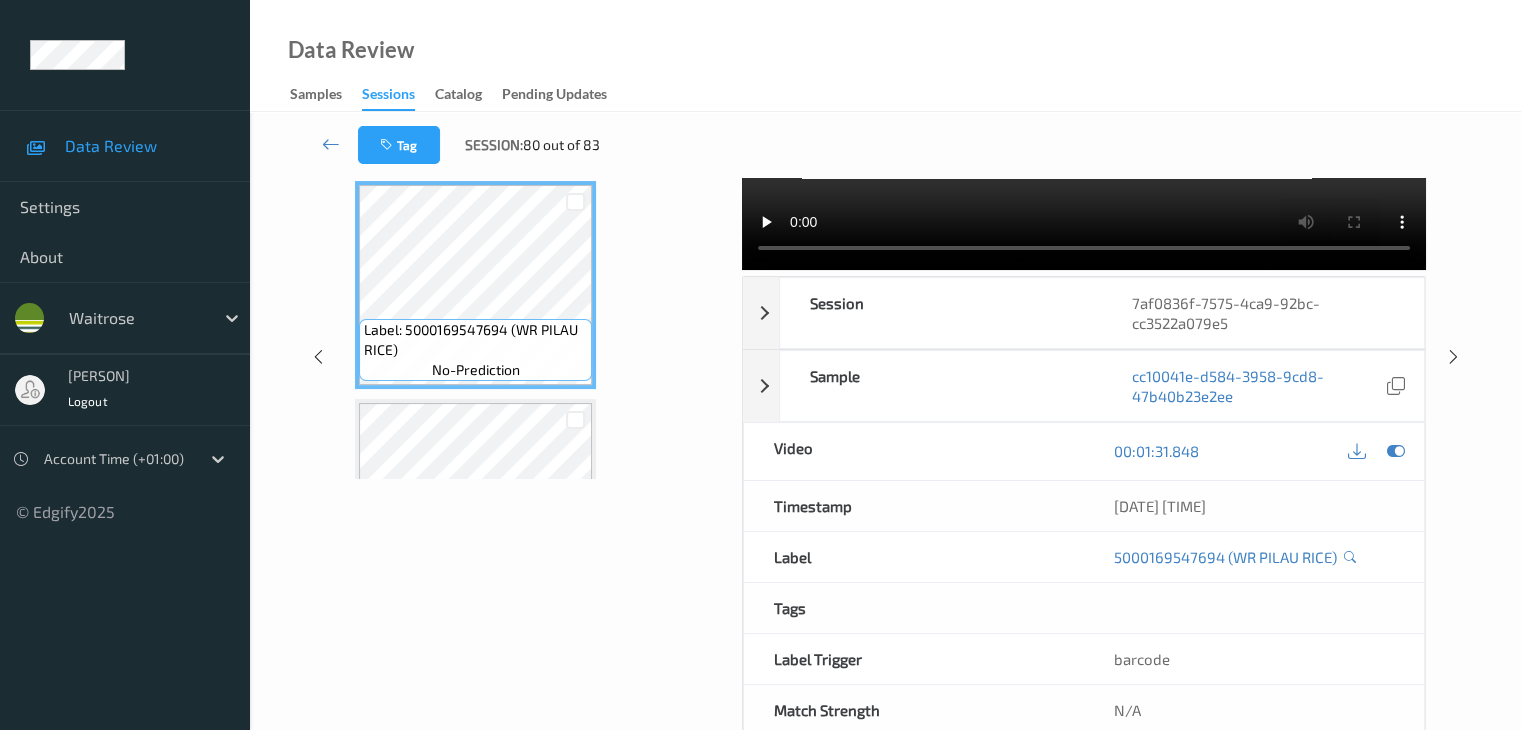 scroll, scrollTop: 0, scrollLeft: 0, axis: both 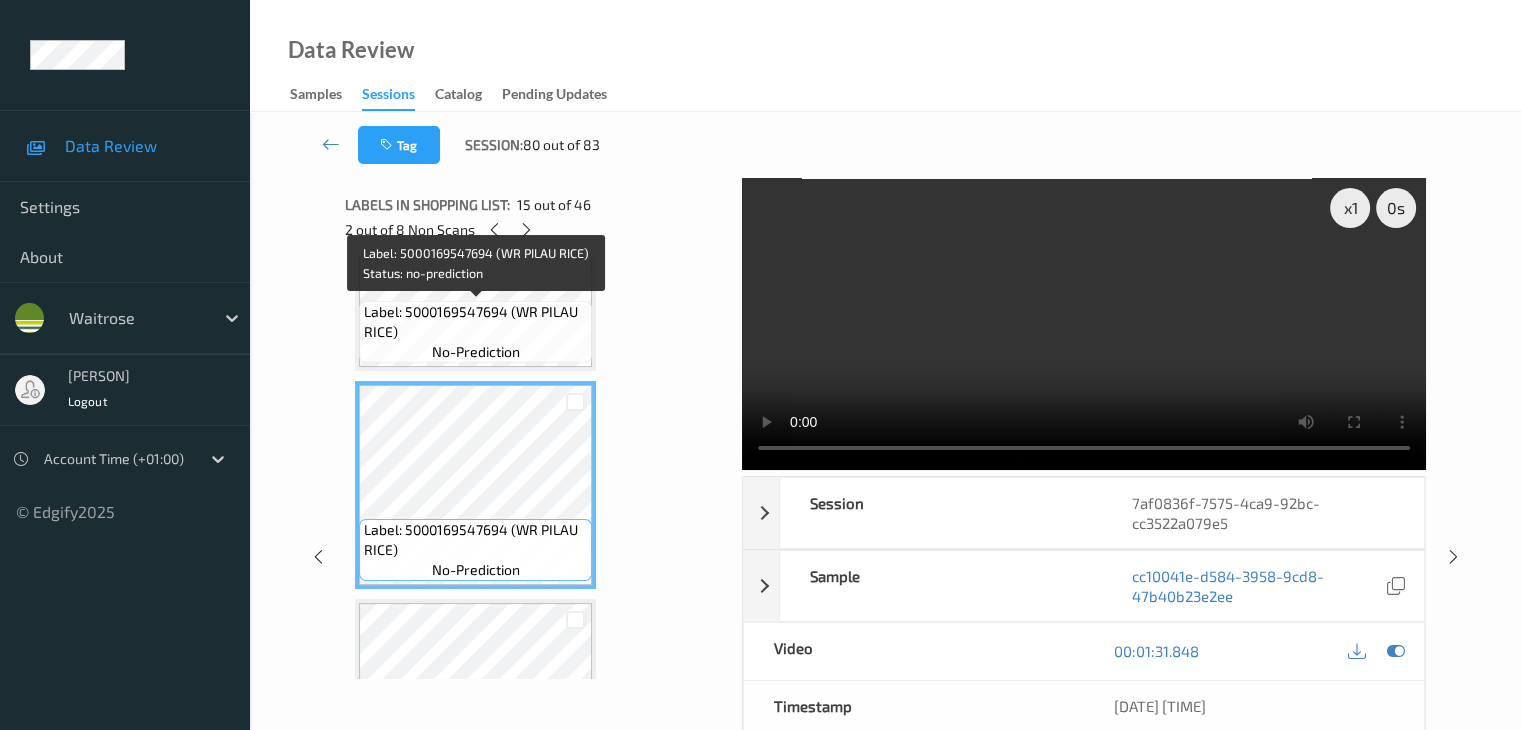 click on "Label: 5000169547694 (WR PILAU RICE)" at bounding box center [475, 322] 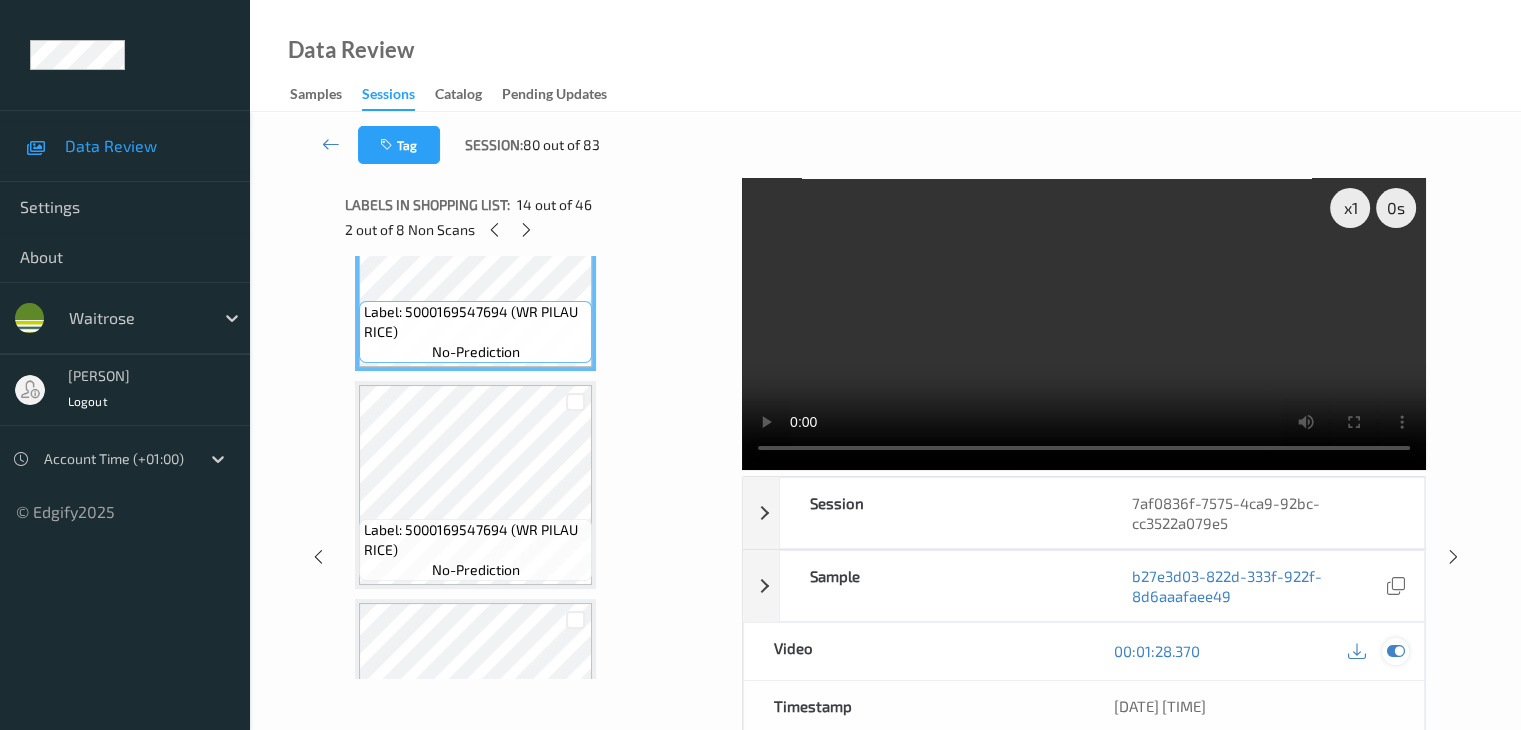 click at bounding box center (1395, 651) 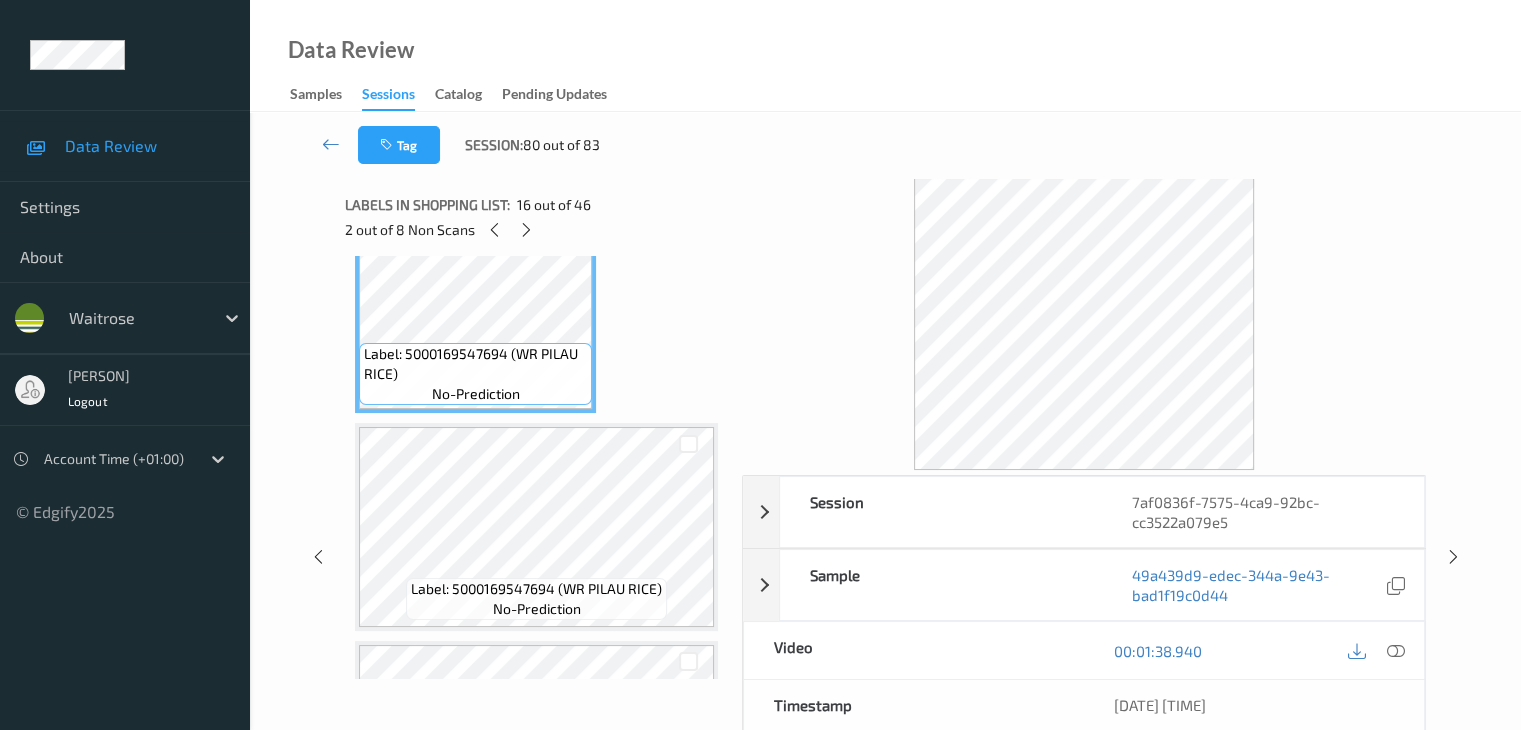 scroll, scrollTop: 3337, scrollLeft: 0, axis: vertical 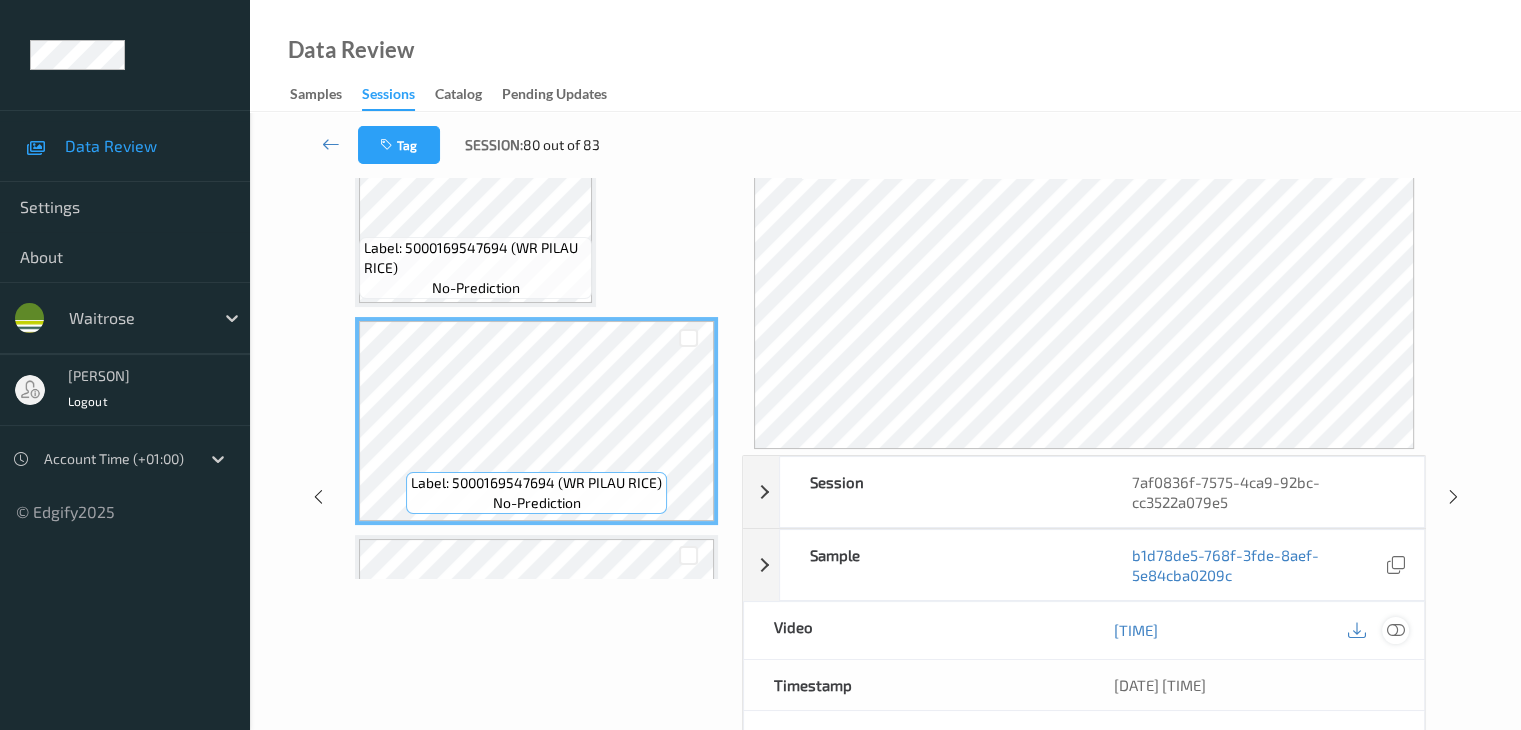 click at bounding box center (1395, 630) 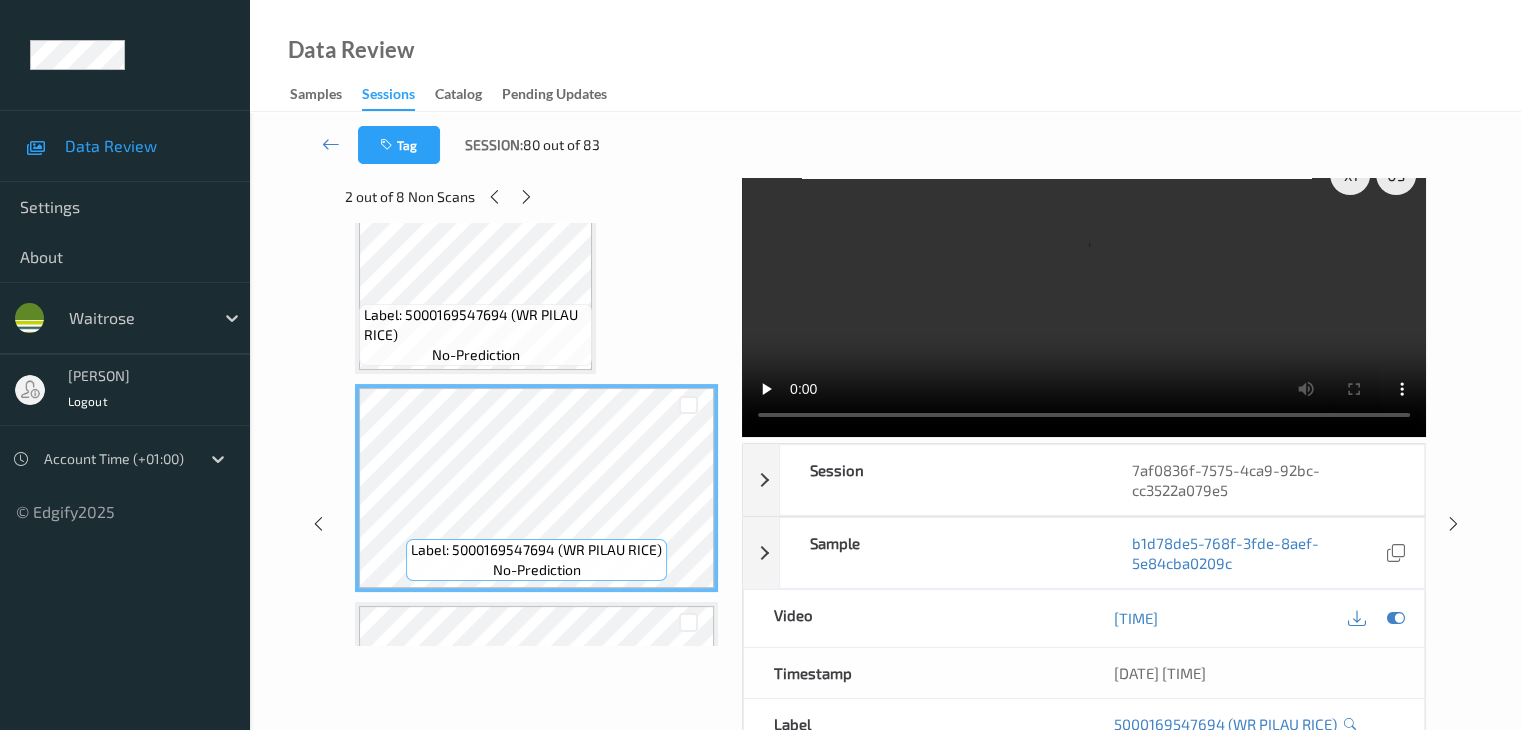 scroll, scrollTop: 0, scrollLeft: 0, axis: both 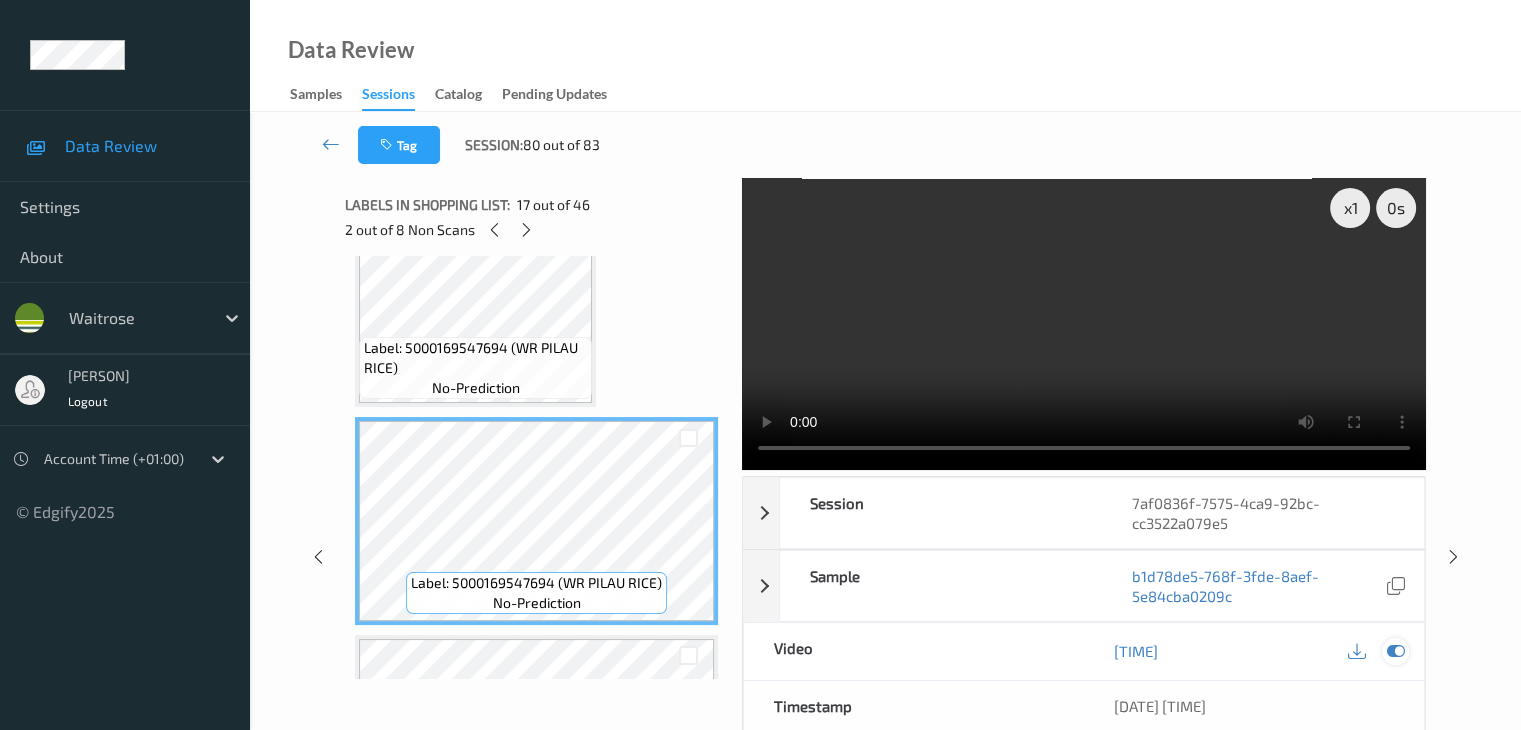 click at bounding box center [1395, 651] 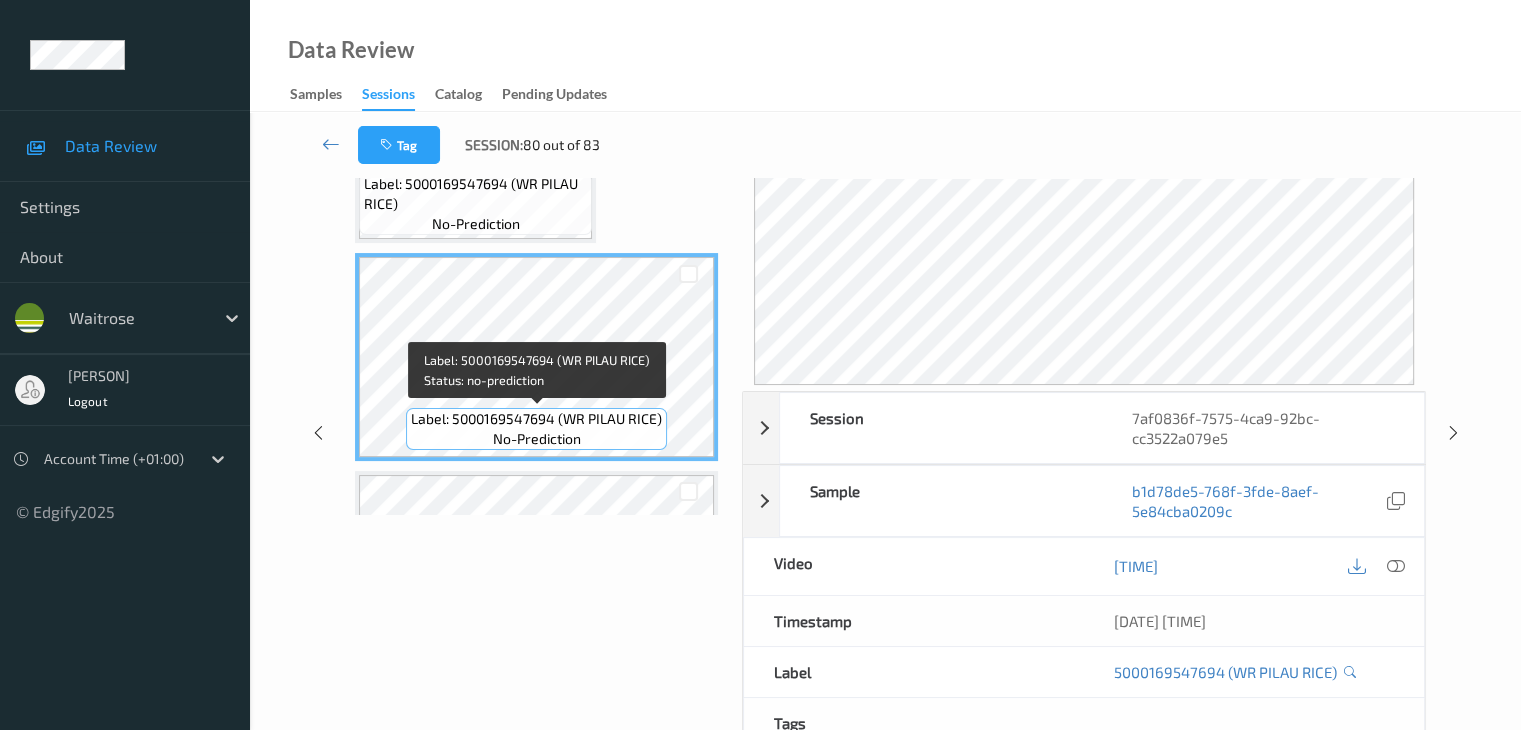 scroll, scrollTop: 200, scrollLeft: 0, axis: vertical 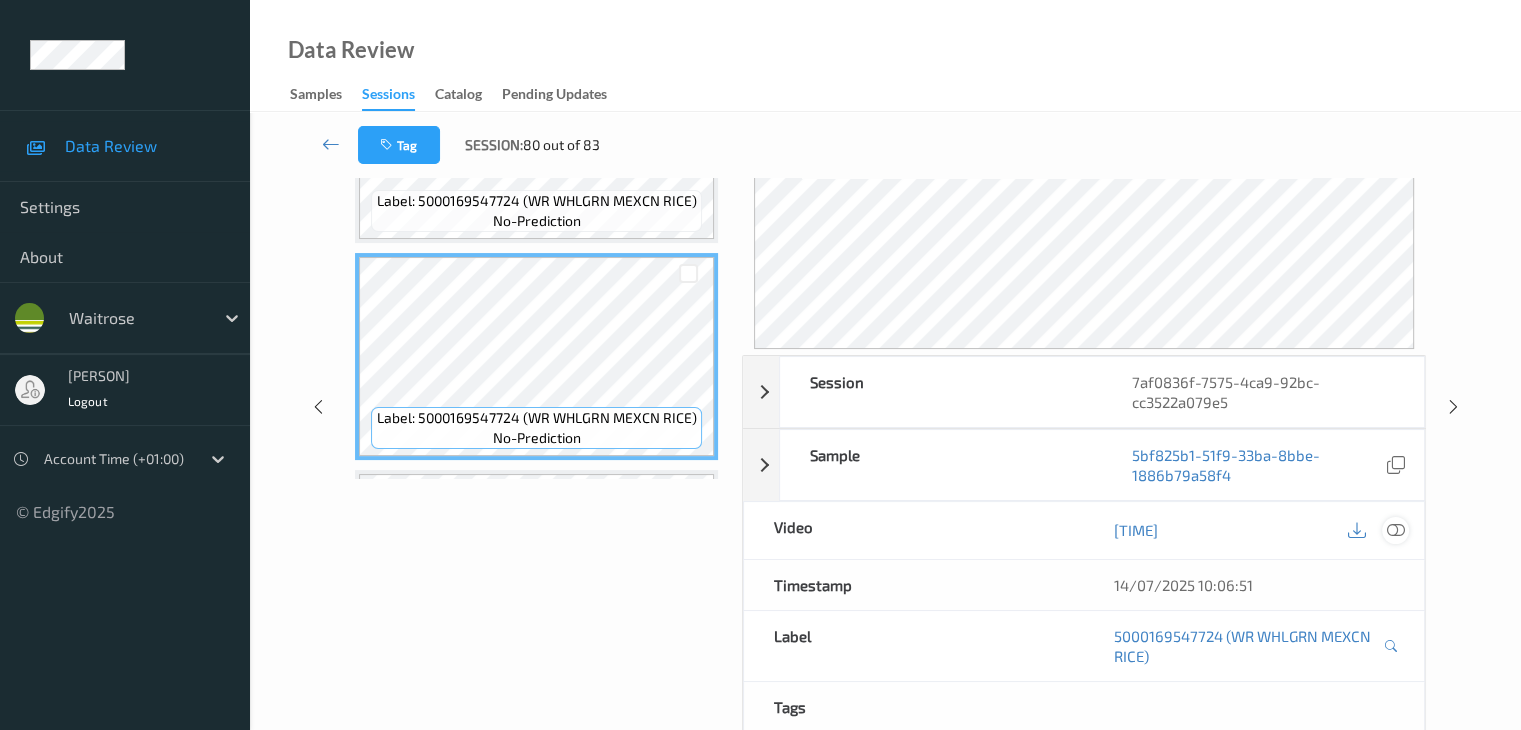 click at bounding box center (1395, 530) 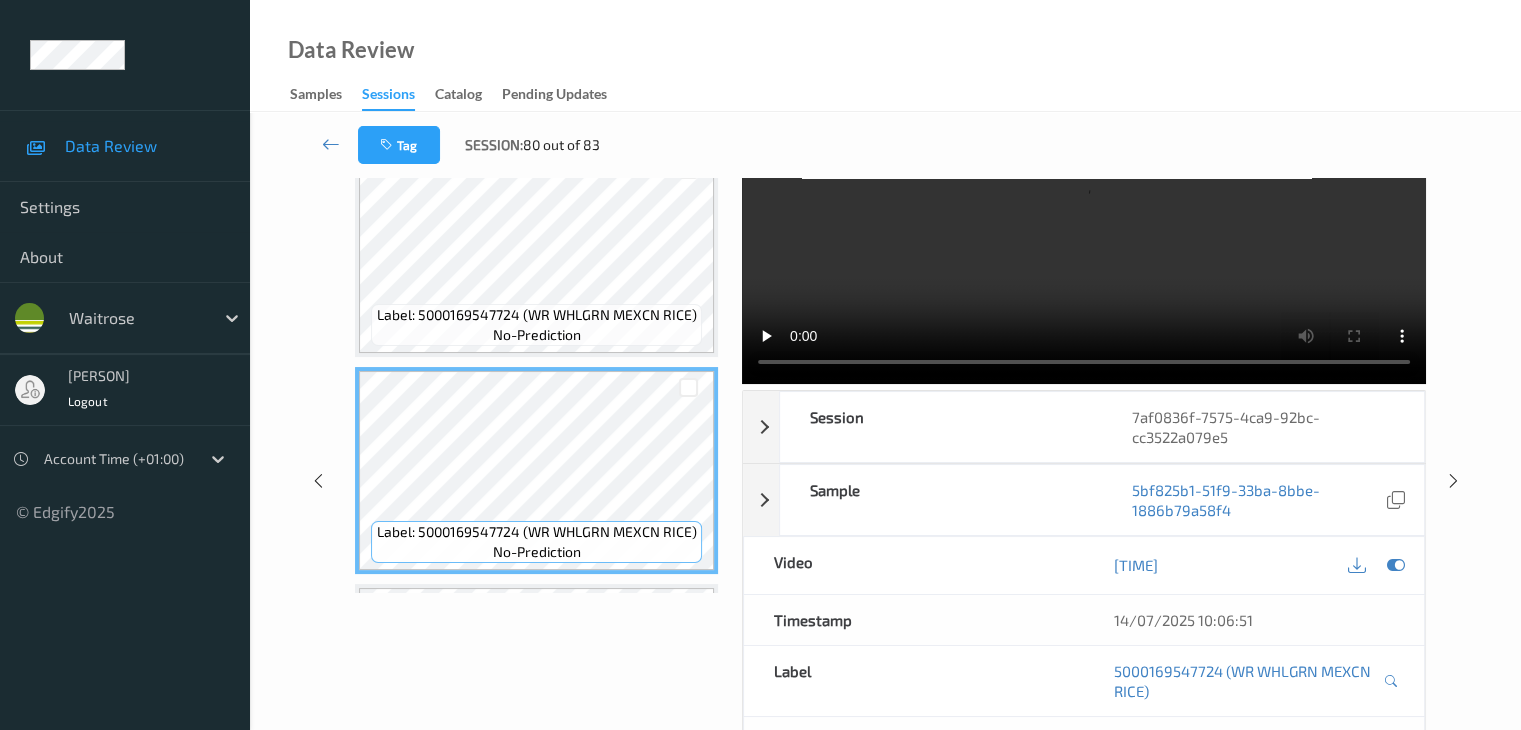 scroll, scrollTop: 0, scrollLeft: 0, axis: both 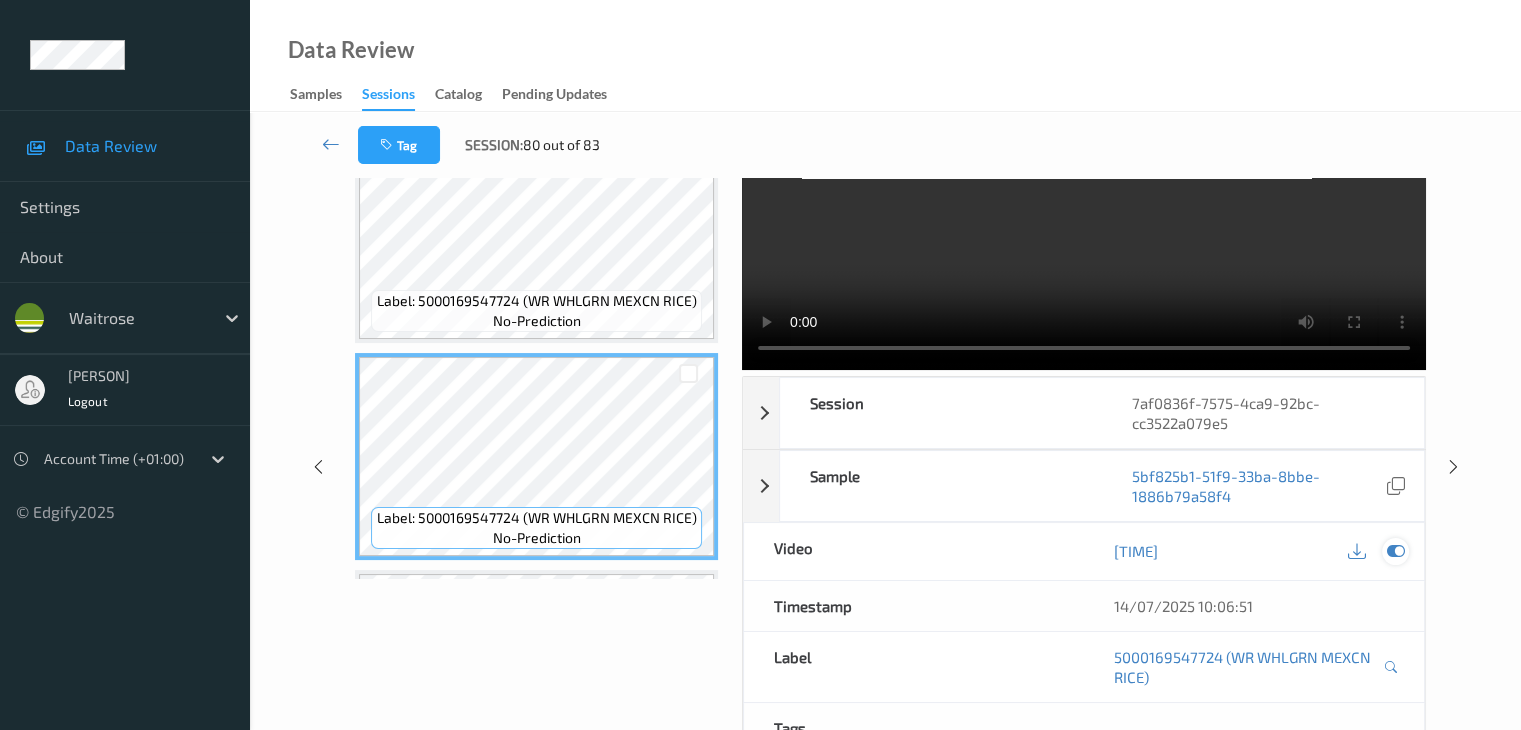 click at bounding box center [1395, 551] 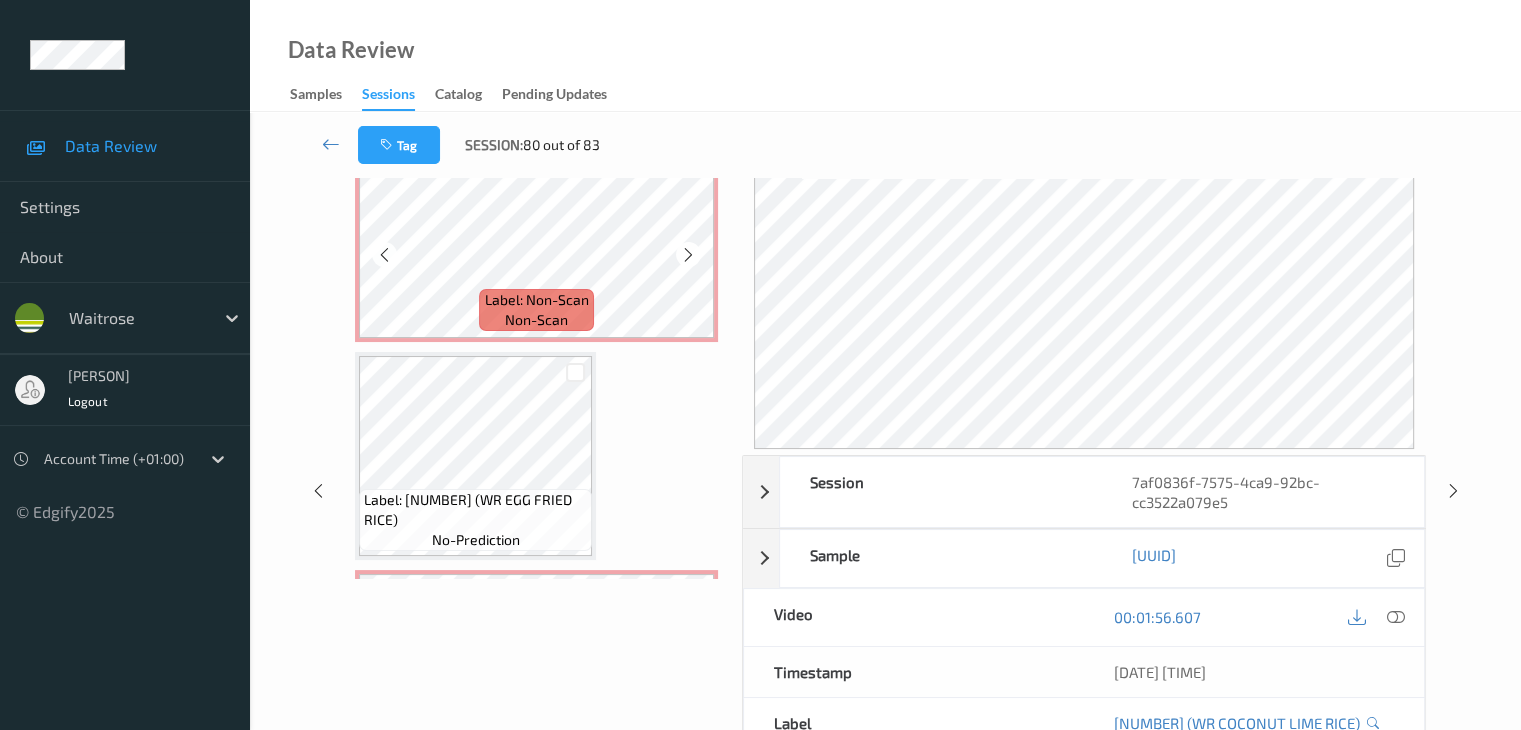 scroll, scrollTop: 4437, scrollLeft: 0, axis: vertical 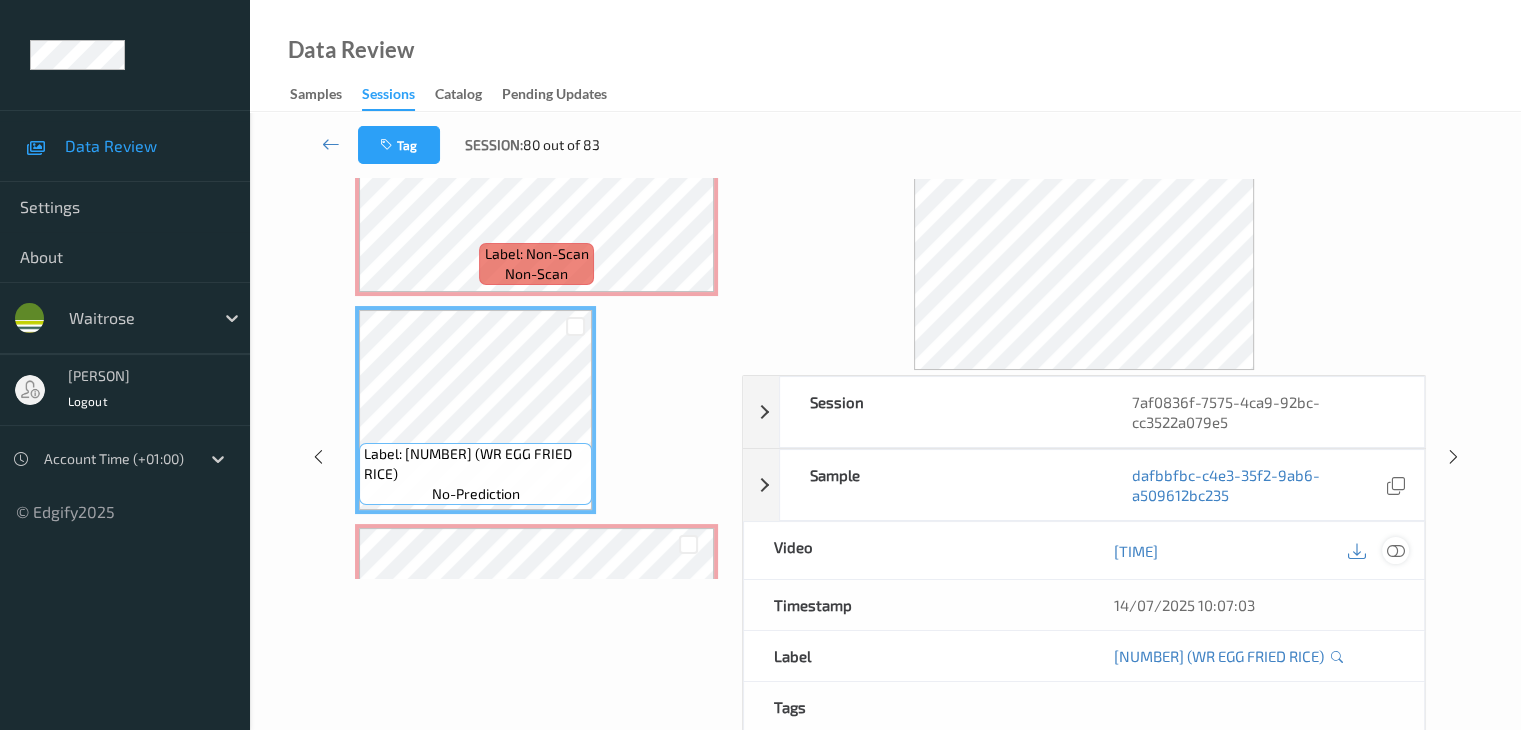 click at bounding box center (1395, 551) 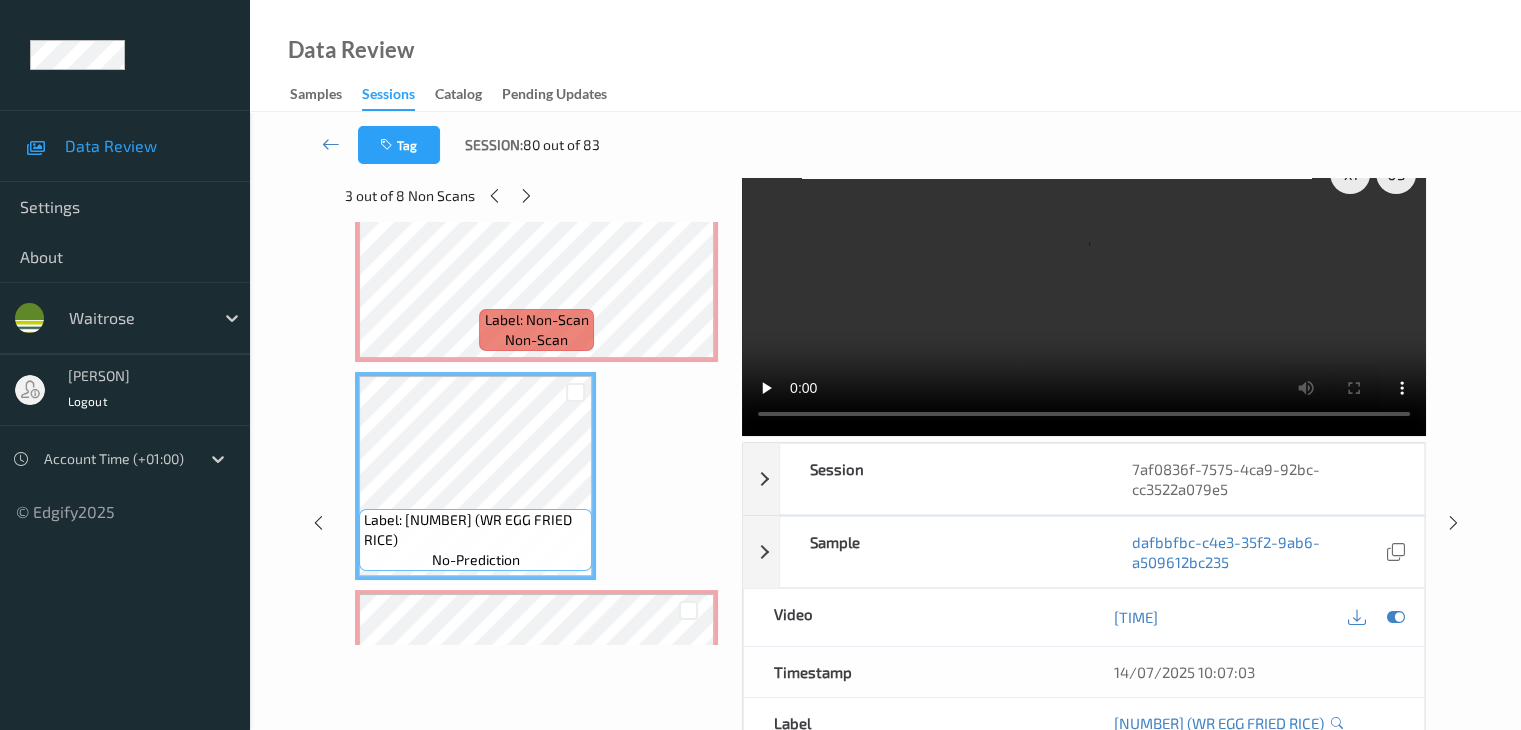 scroll, scrollTop: 0, scrollLeft: 0, axis: both 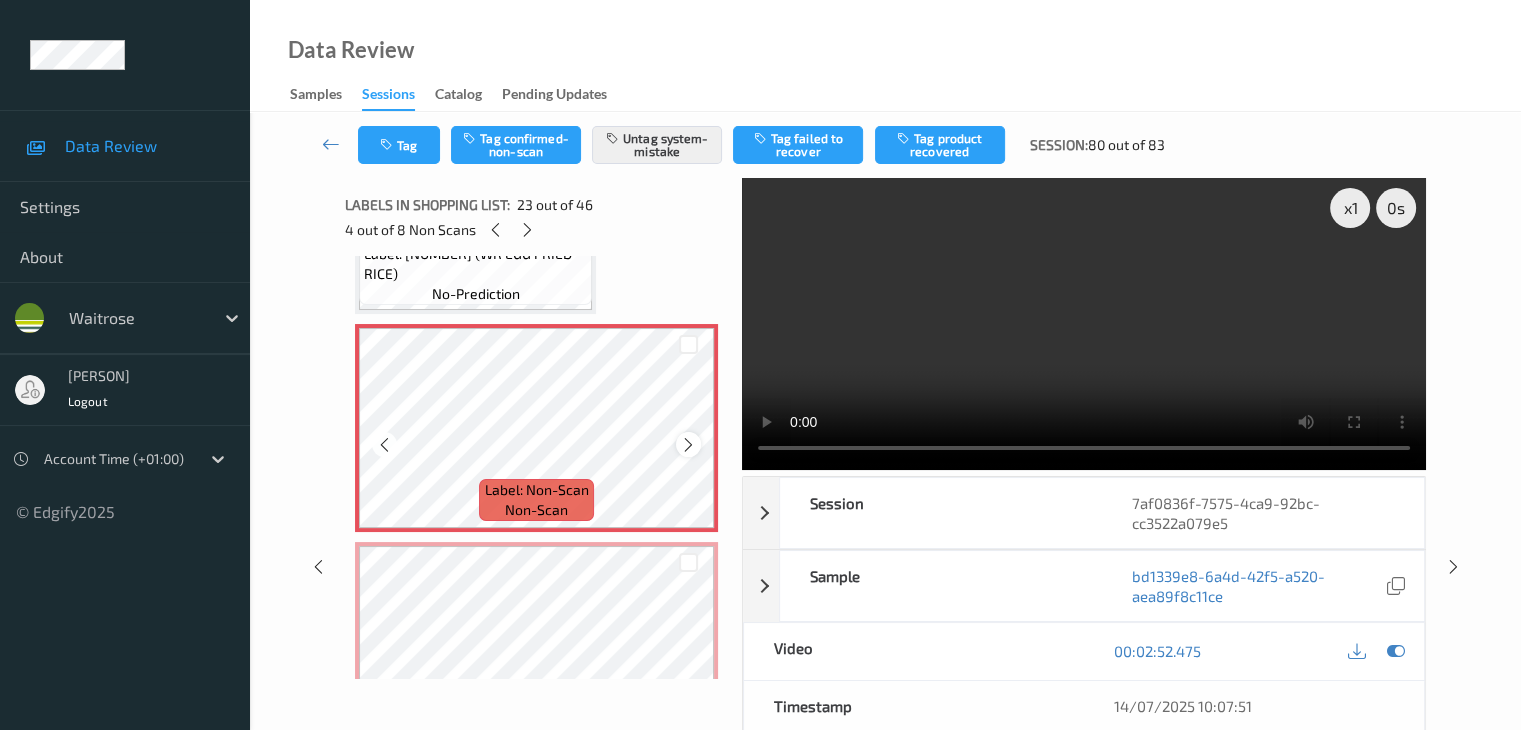 click at bounding box center [688, 445] 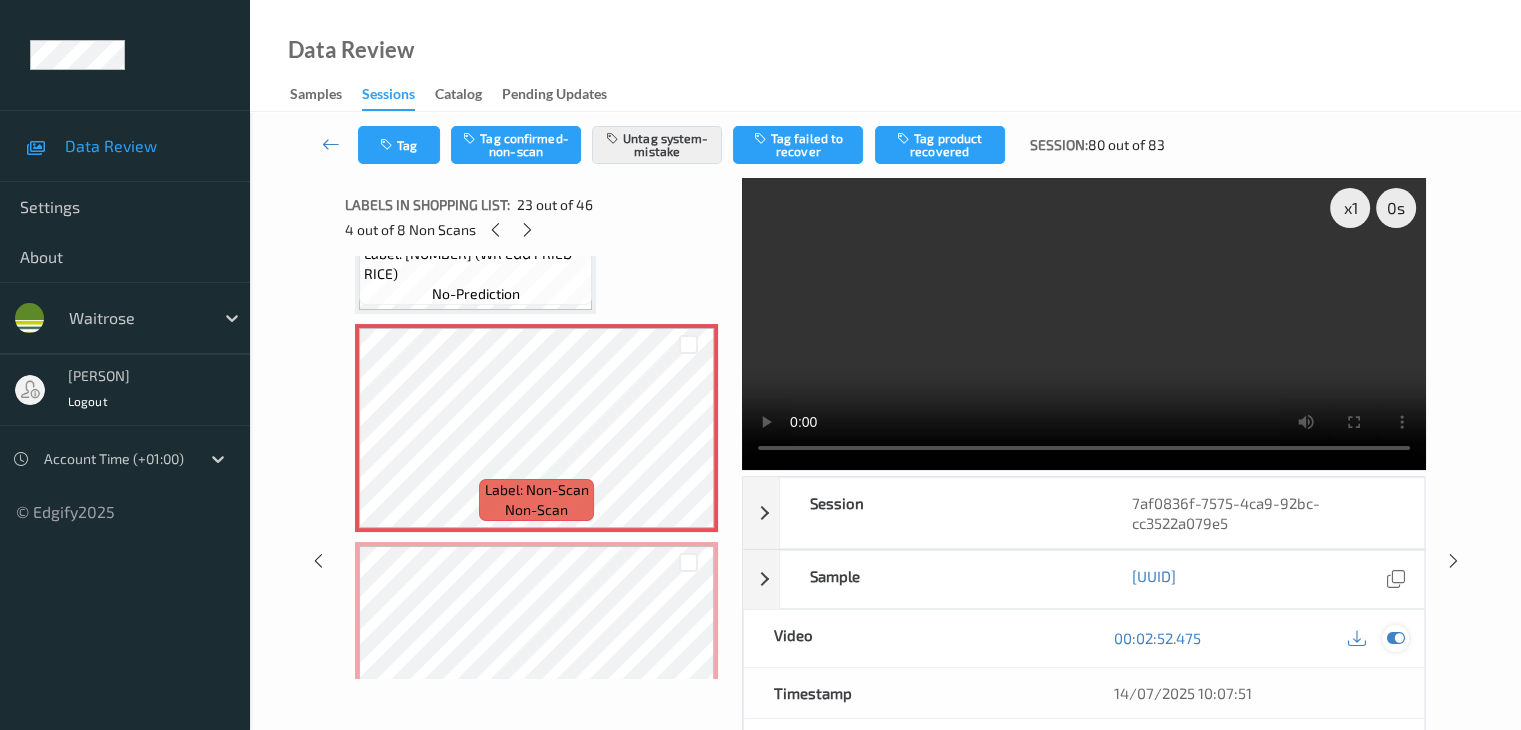 click at bounding box center [1395, 638] 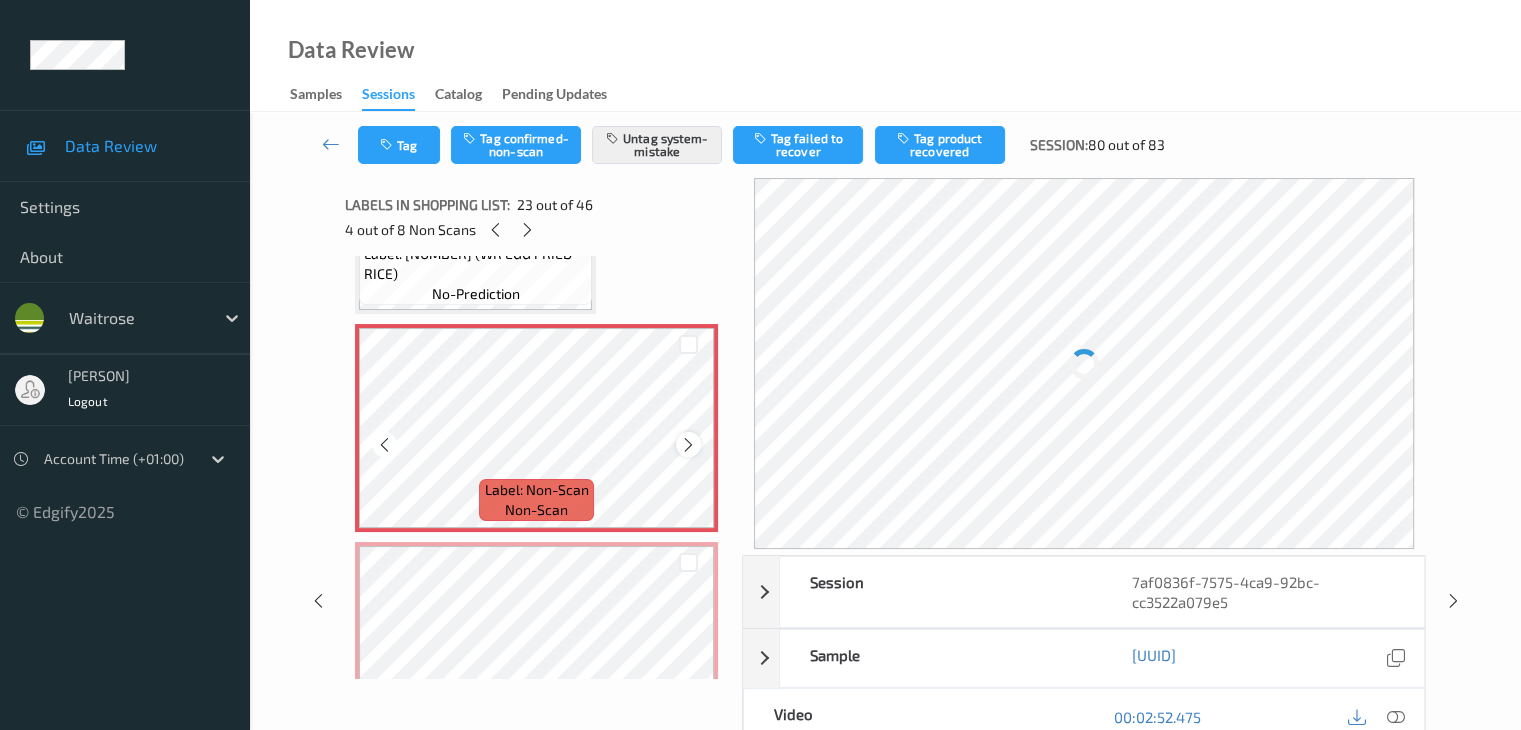 click at bounding box center [688, 445] 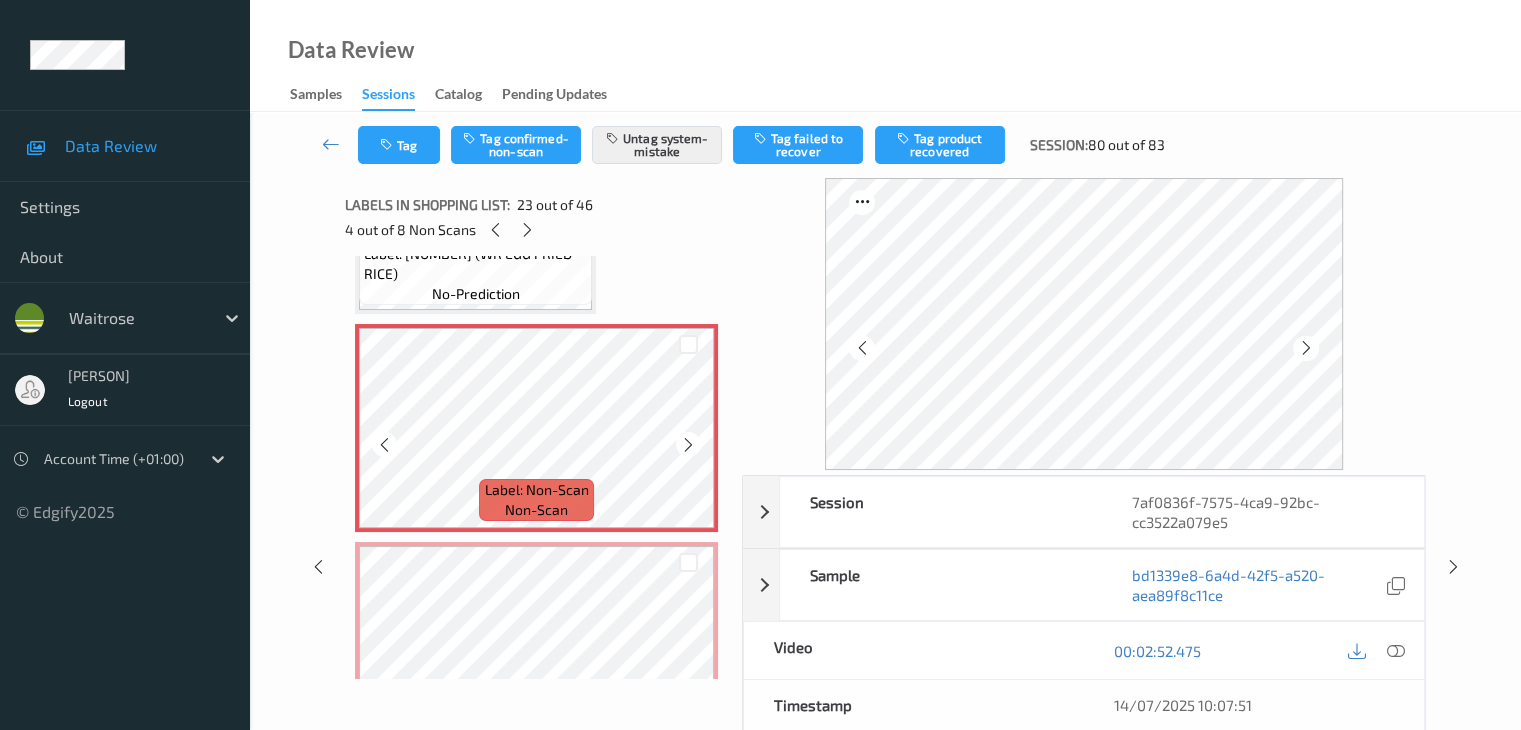 click at bounding box center (688, 445) 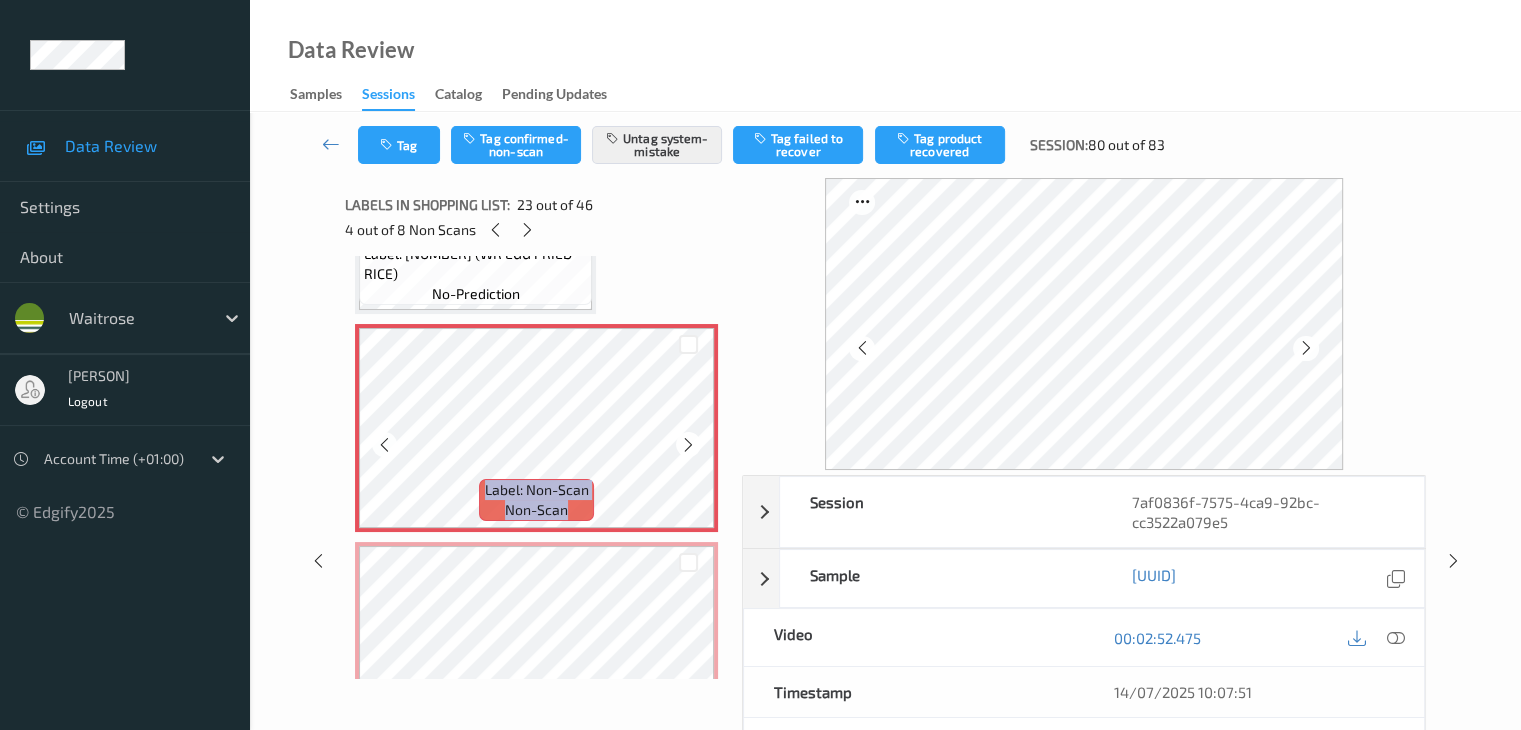 click at bounding box center (688, 445) 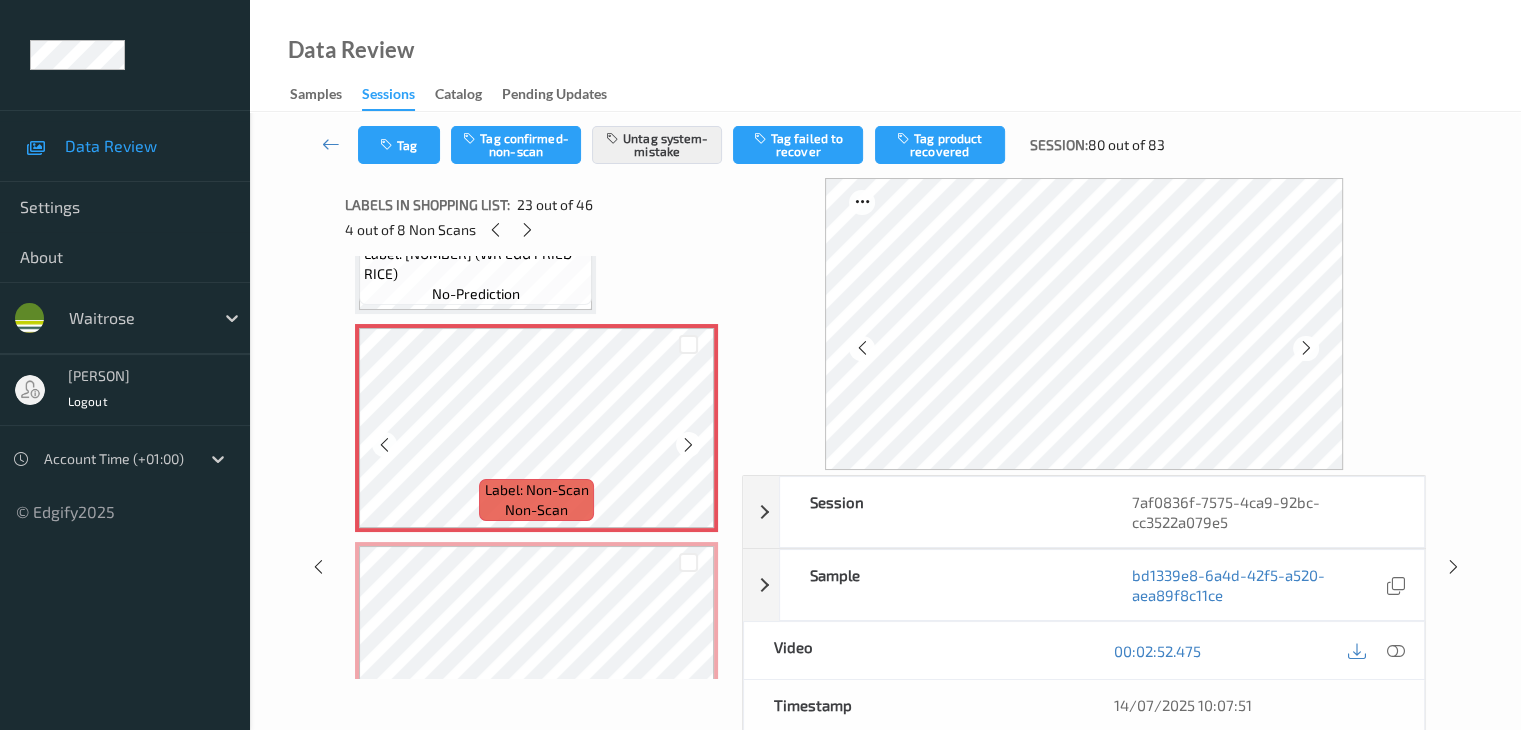 click at bounding box center (688, 445) 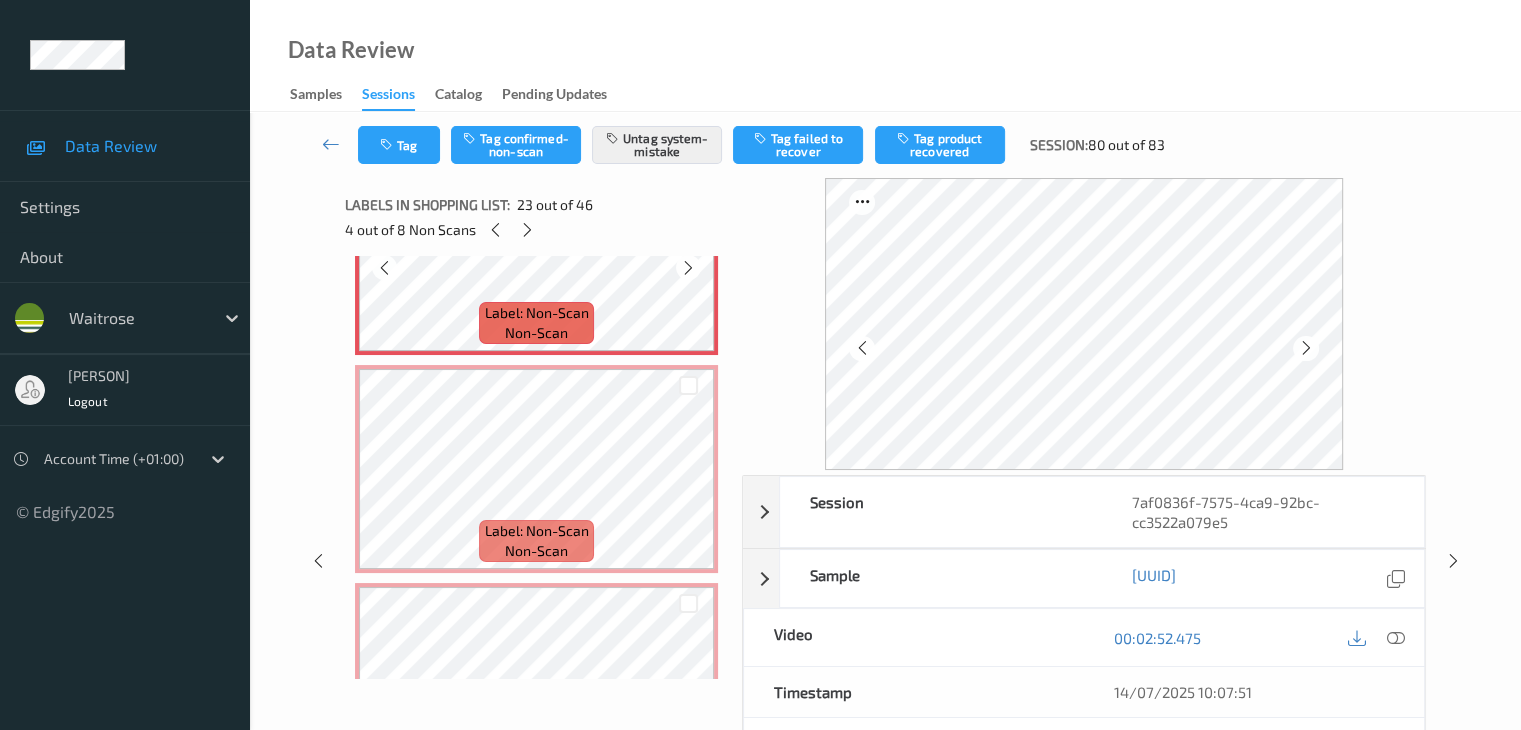 scroll, scrollTop: 4937, scrollLeft: 0, axis: vertical 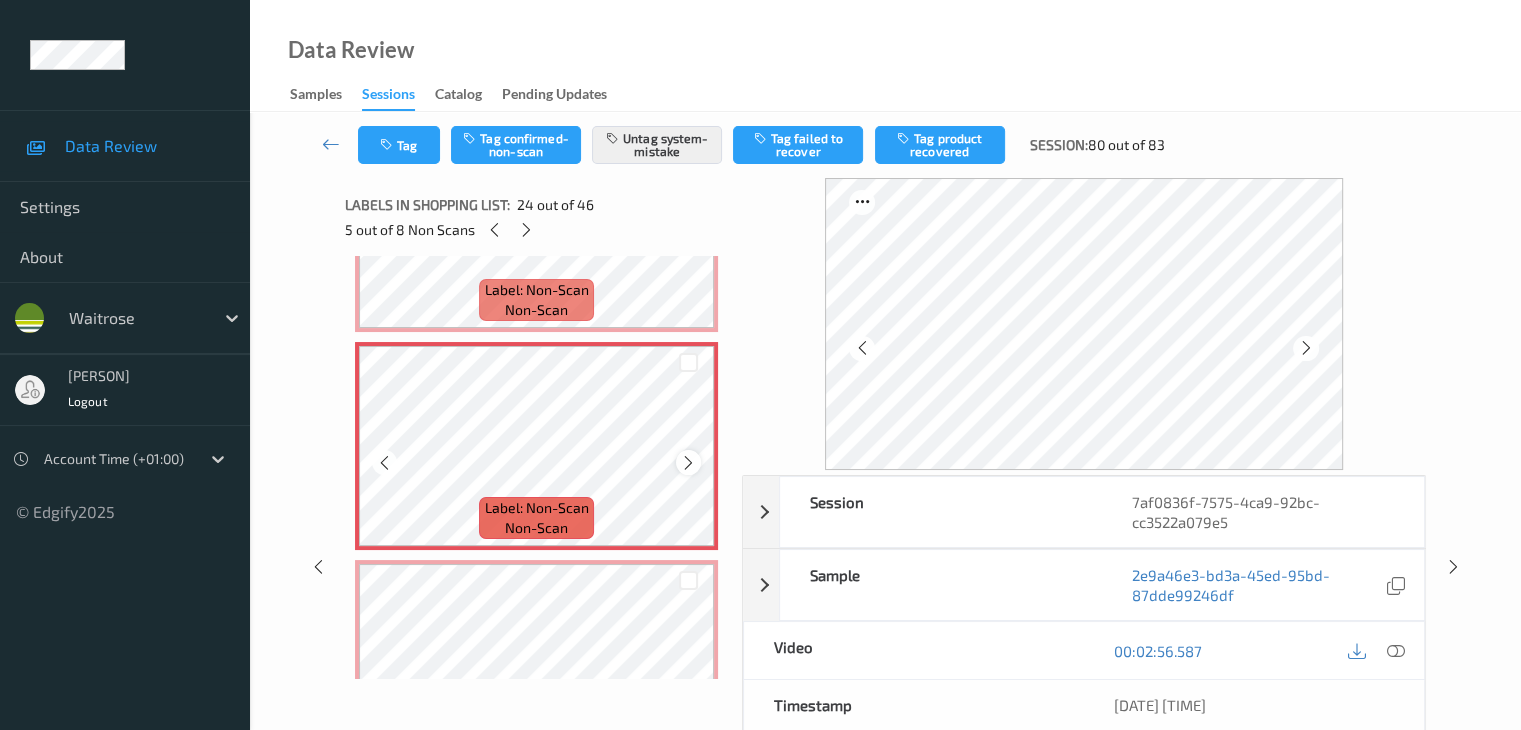 click at bounding box center [688, 463] 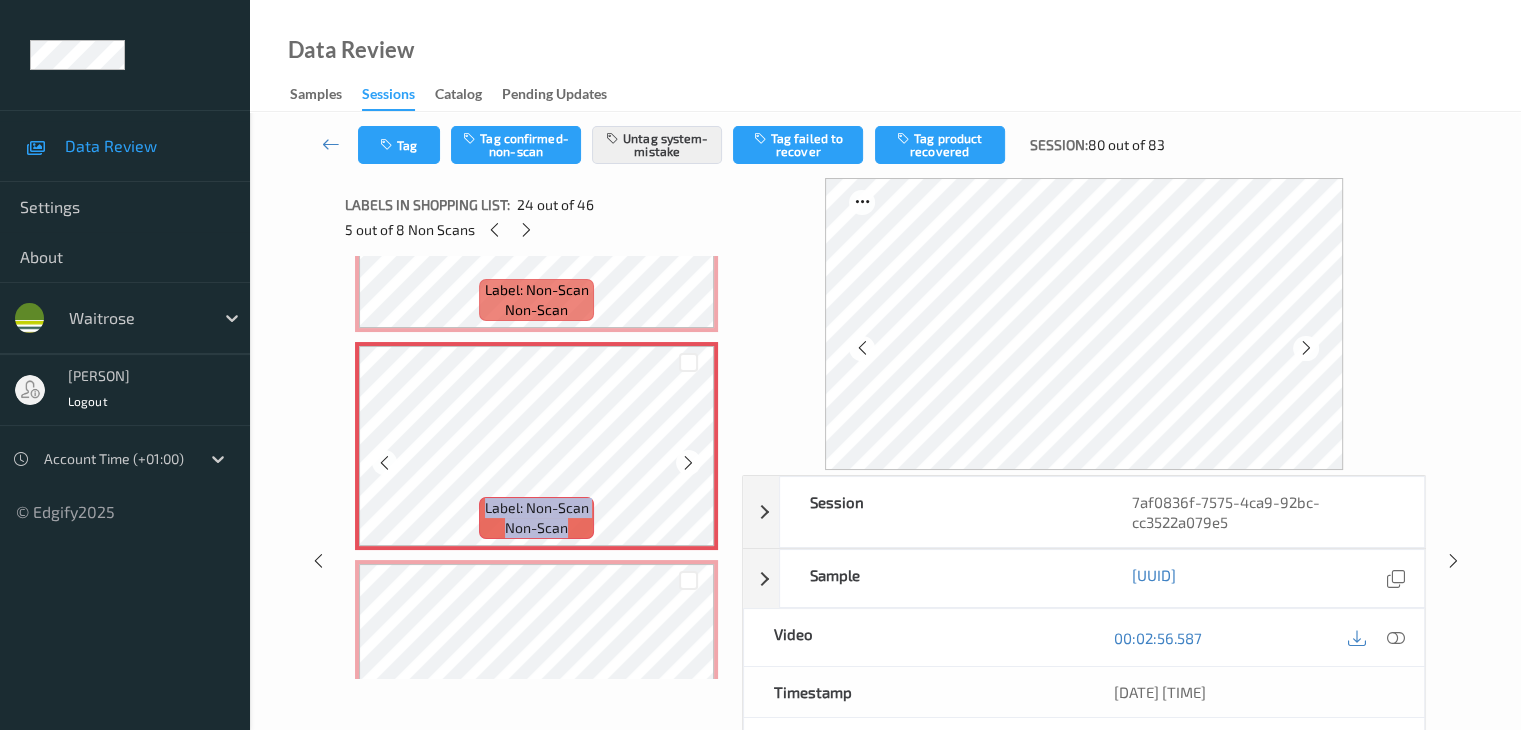 click at bounding box center (688, 463) 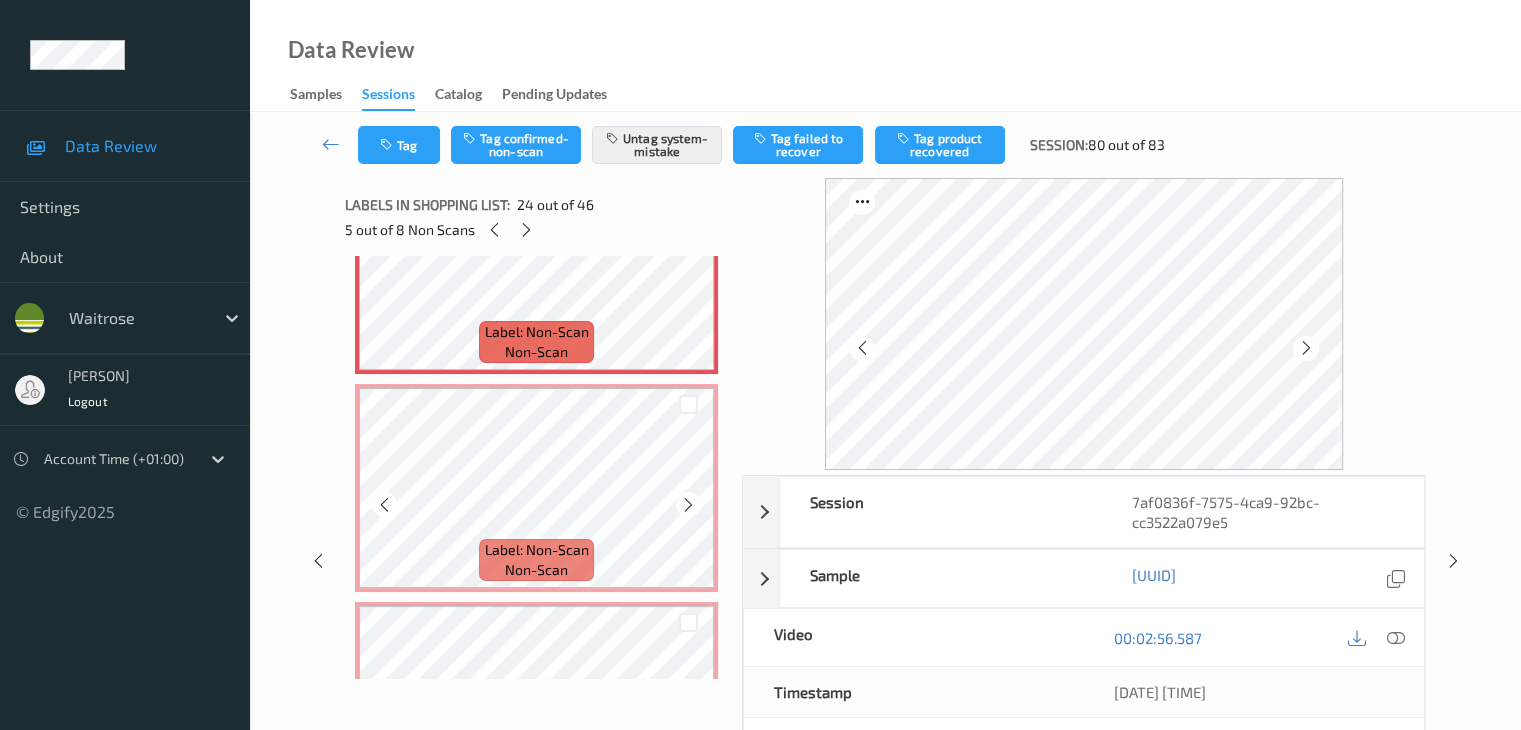 scroll, scrollTop: 5137, scrollLeft: 0, axis: vertical 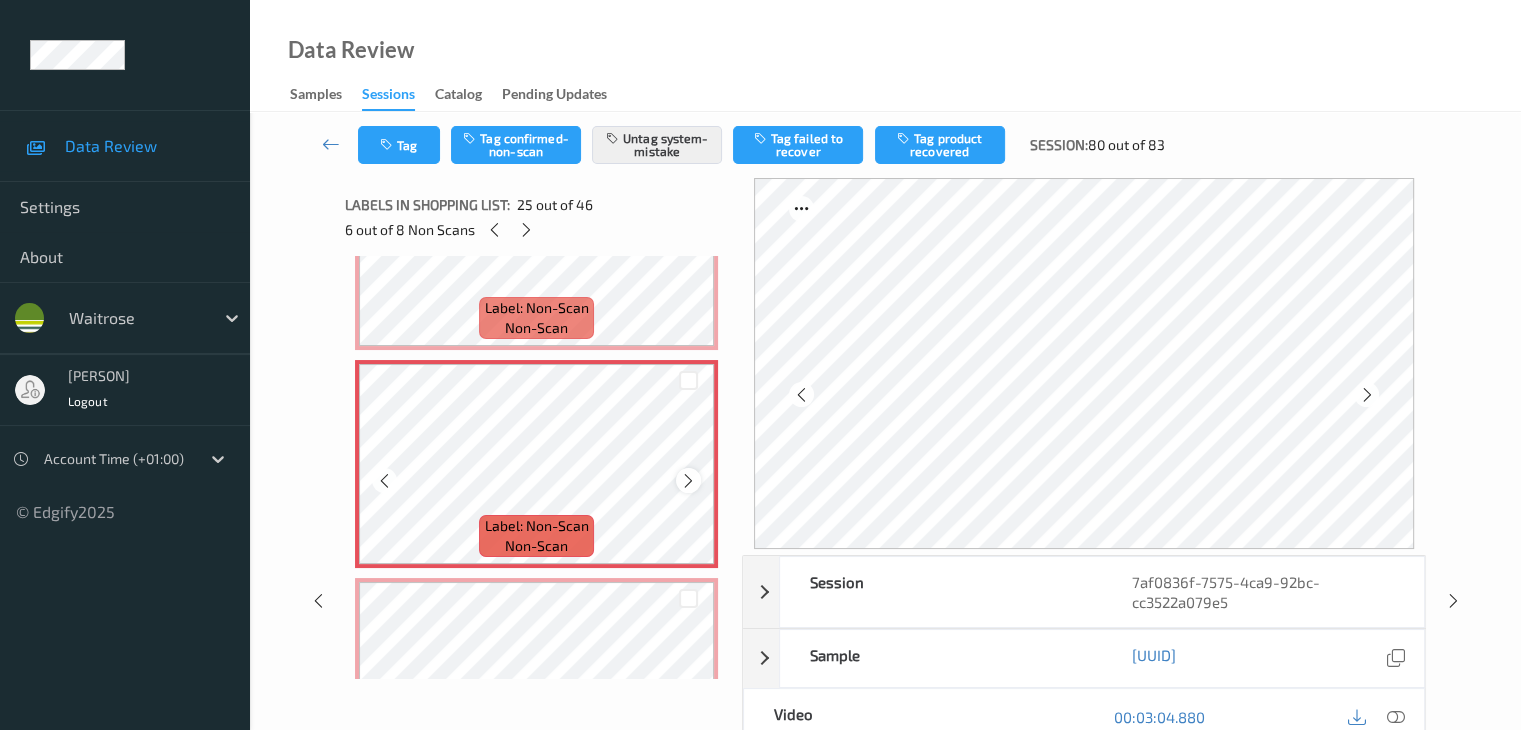 click at bounding box center (688, 481) 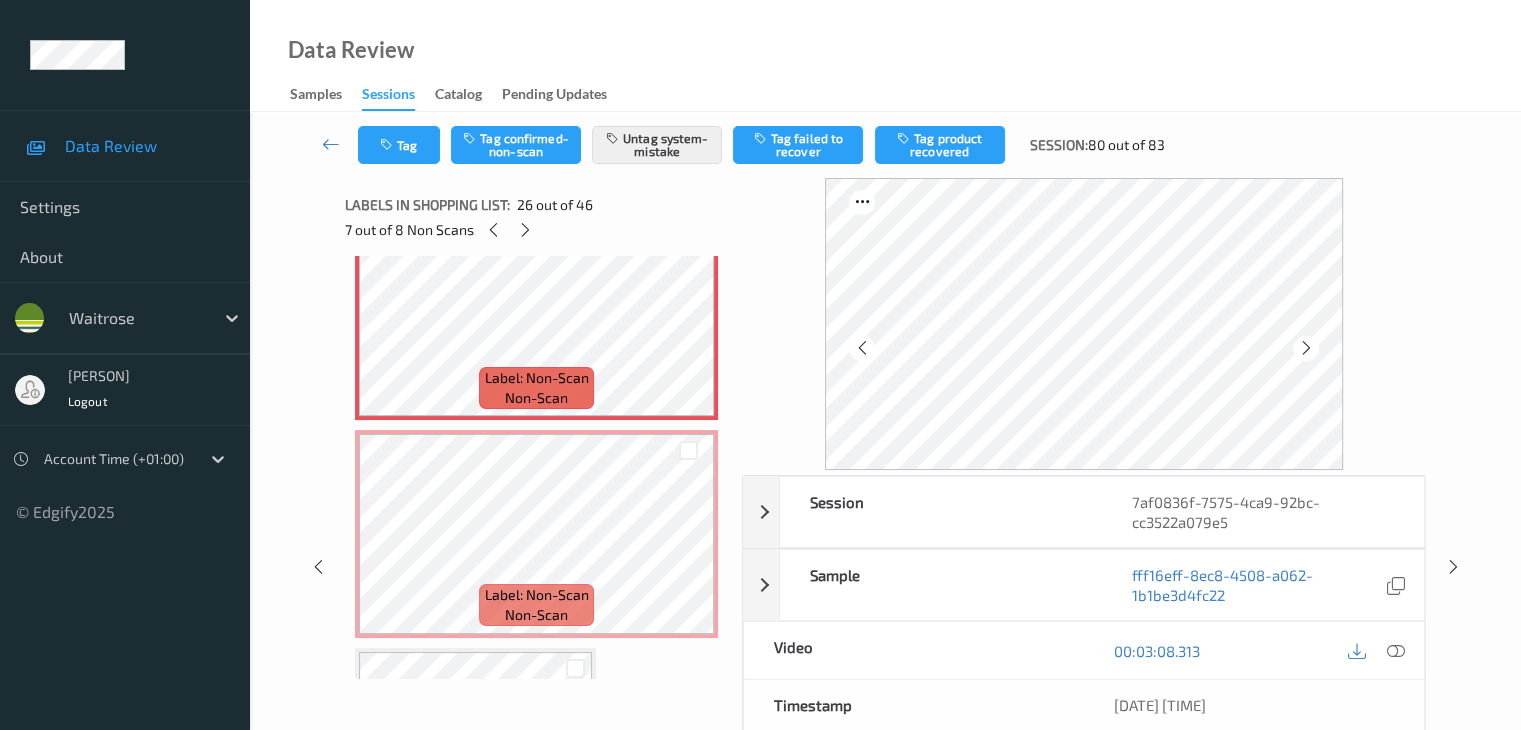 scroll, scrollTop: 5537, scrollLeft: 0, axis: vertical 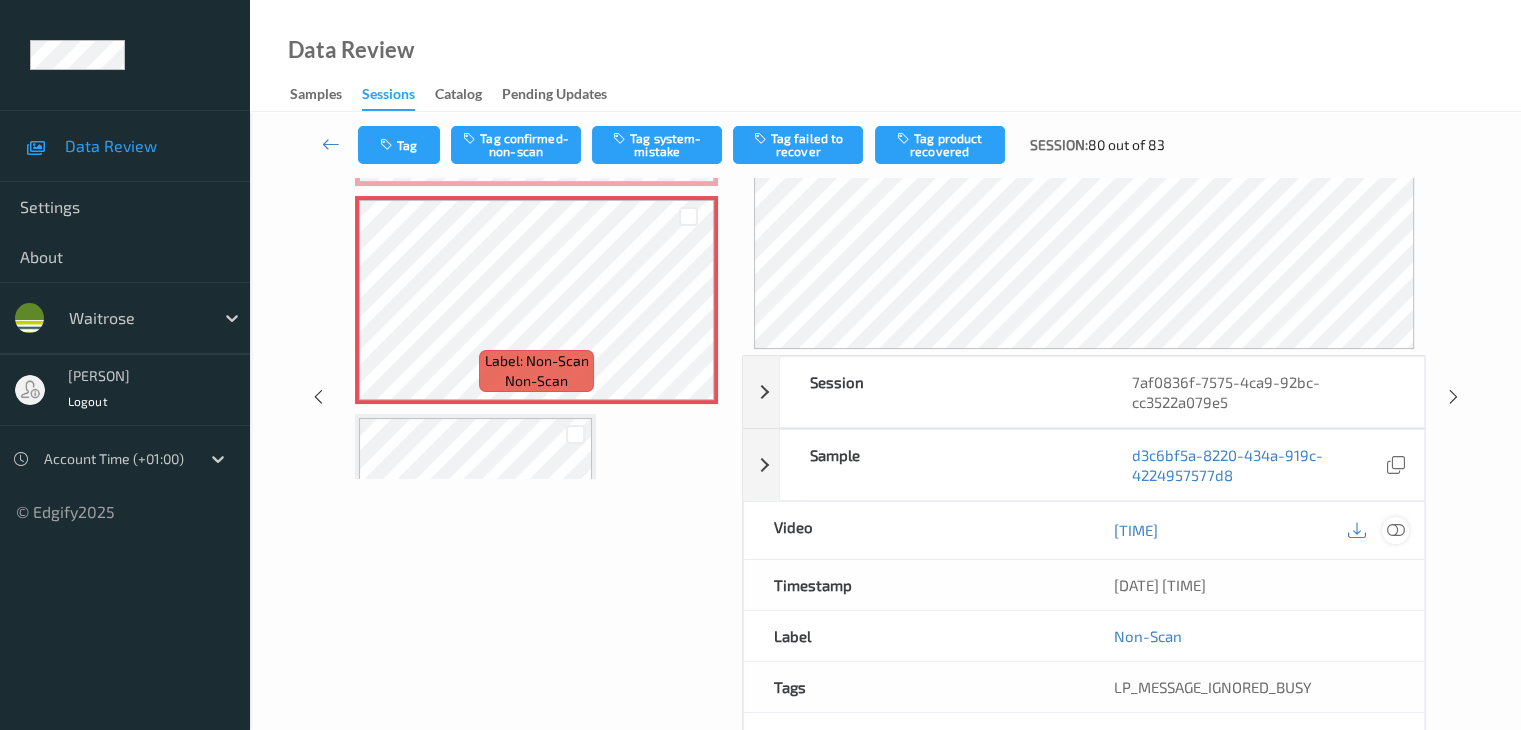 click at bounding box center (1395, 530) 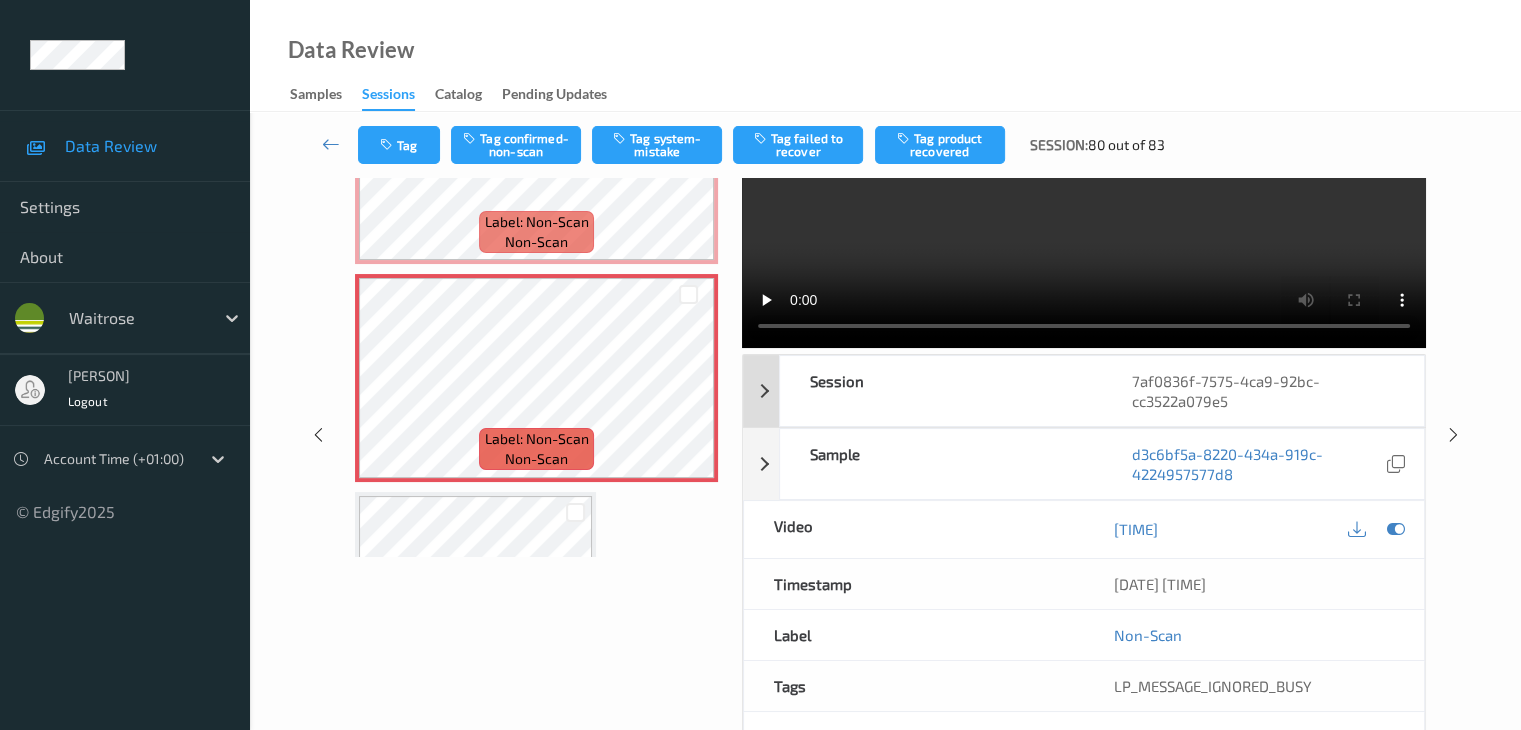 scroll, scrollTop: 0, scrollLeft: 0, axis: both 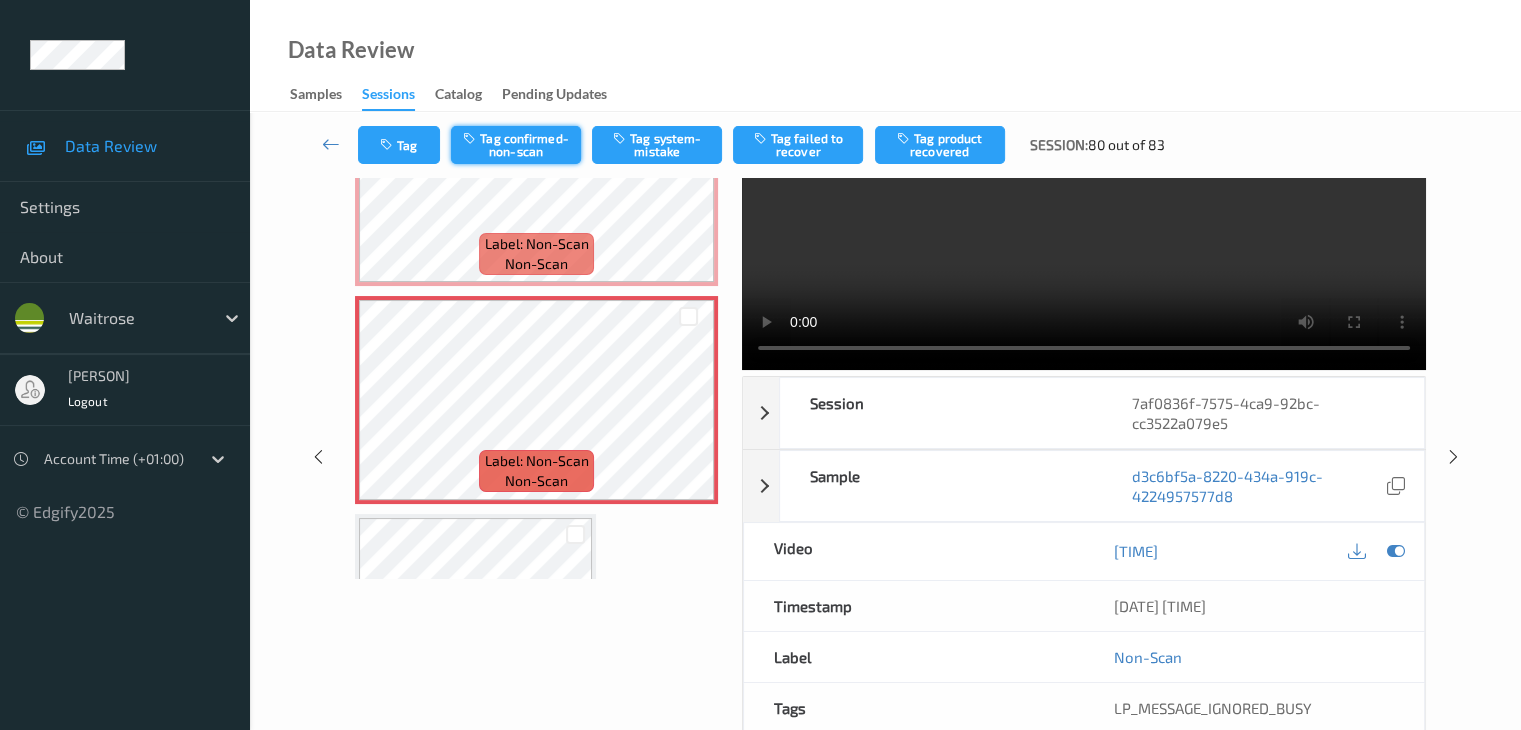 click on "Tag   confirmed-non-scan" at bounding box center [516, 145] 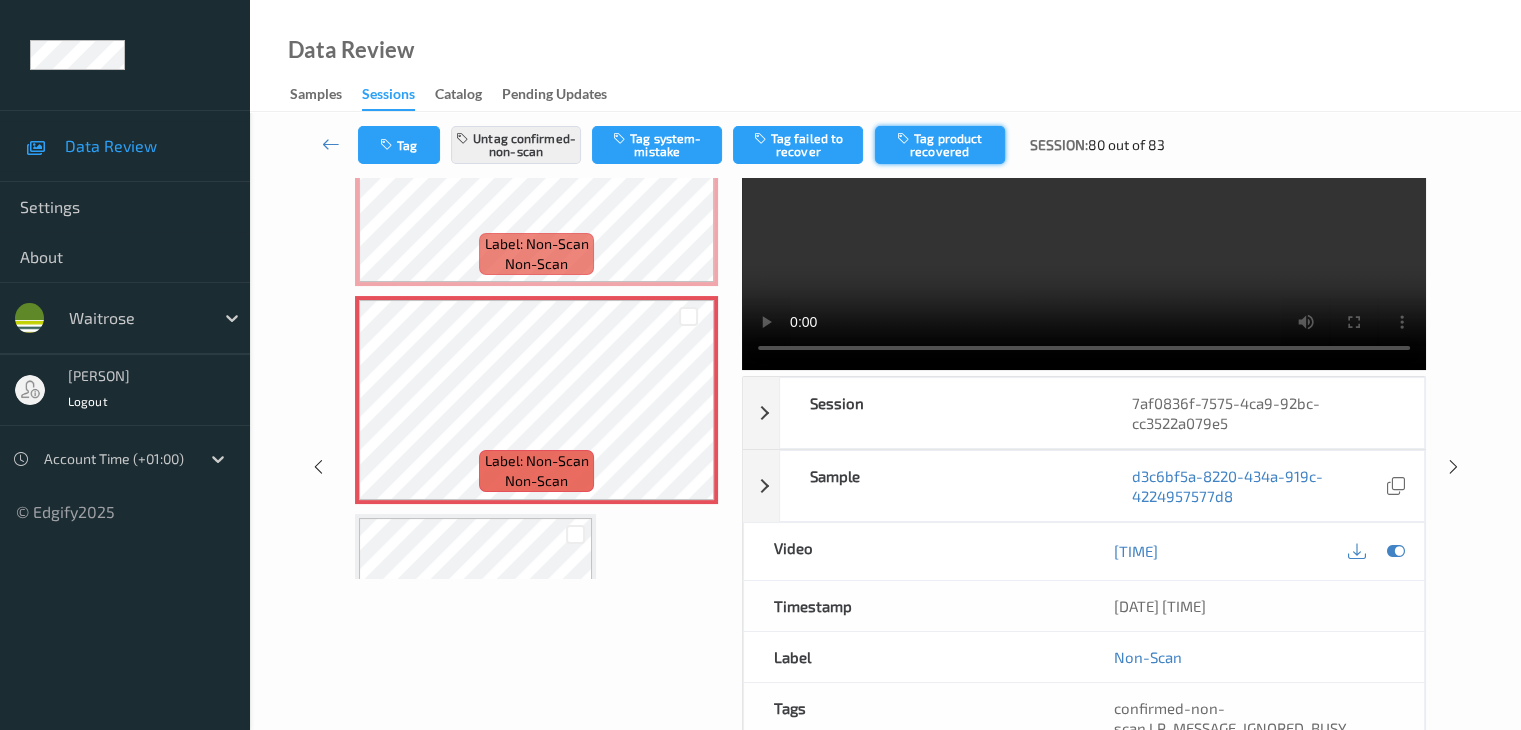 click on "Tag   product recovered" at bounding box center [940, 145] 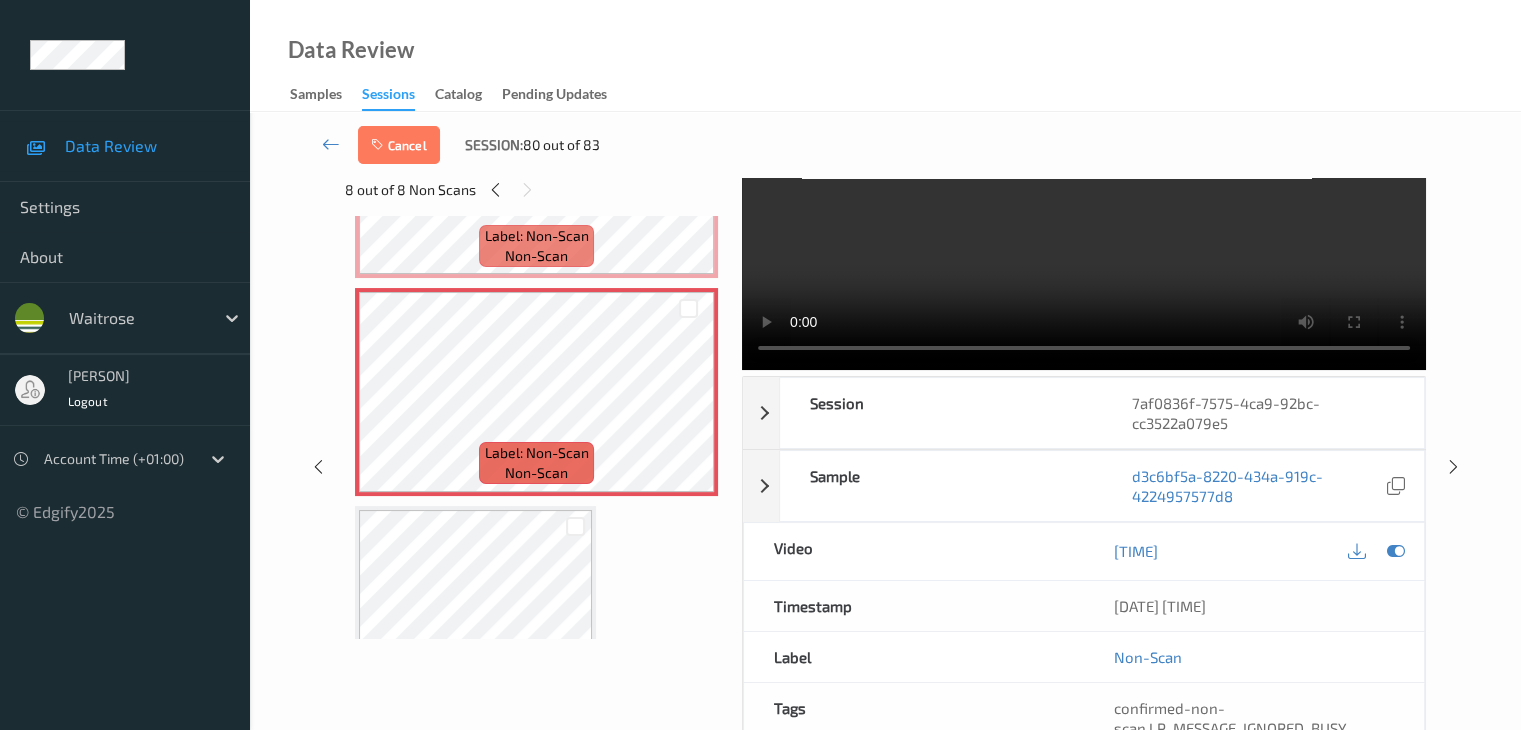 scroll, scrollTop: 5637, scrollLeft: 0, axis: vertical 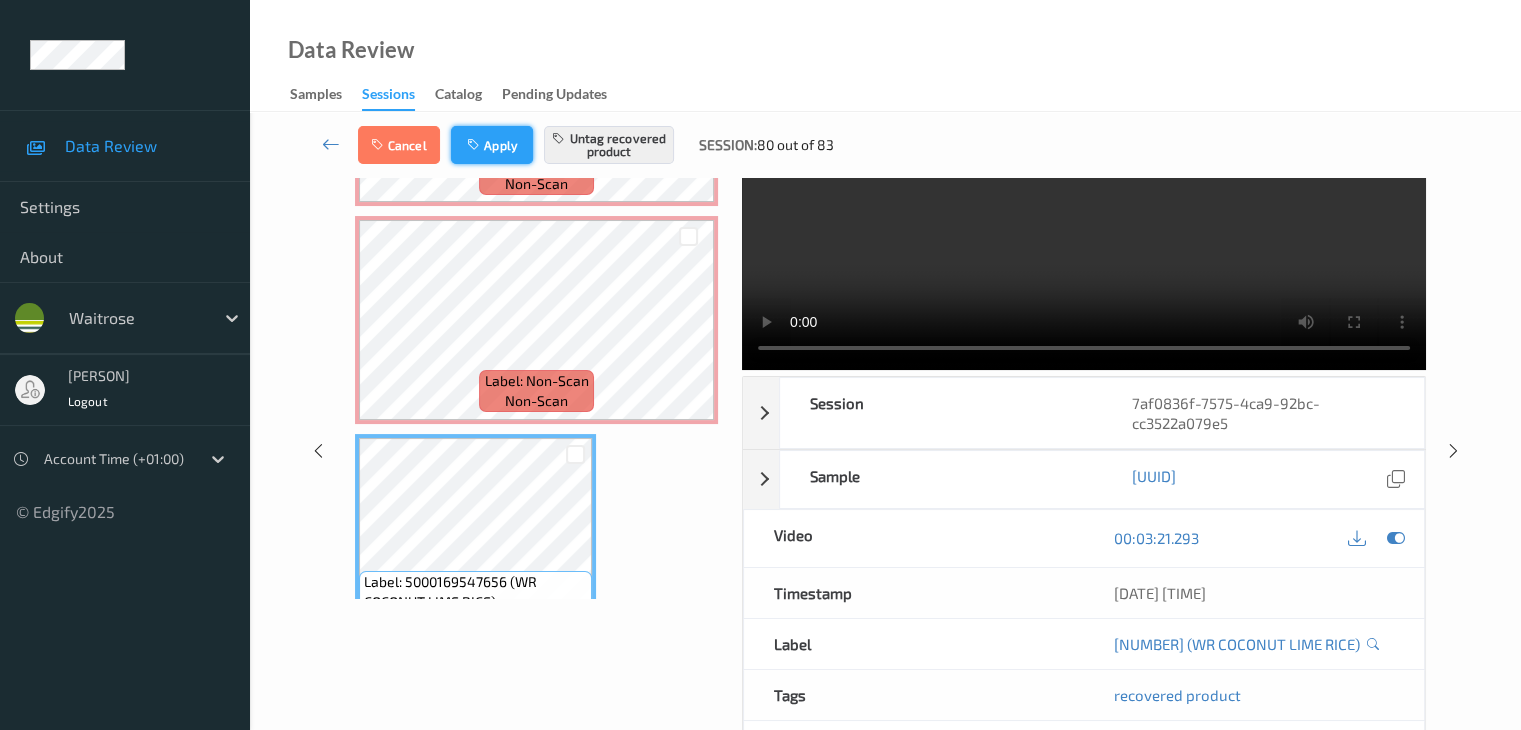 click on "Apply" at bounding box center (492, 145) 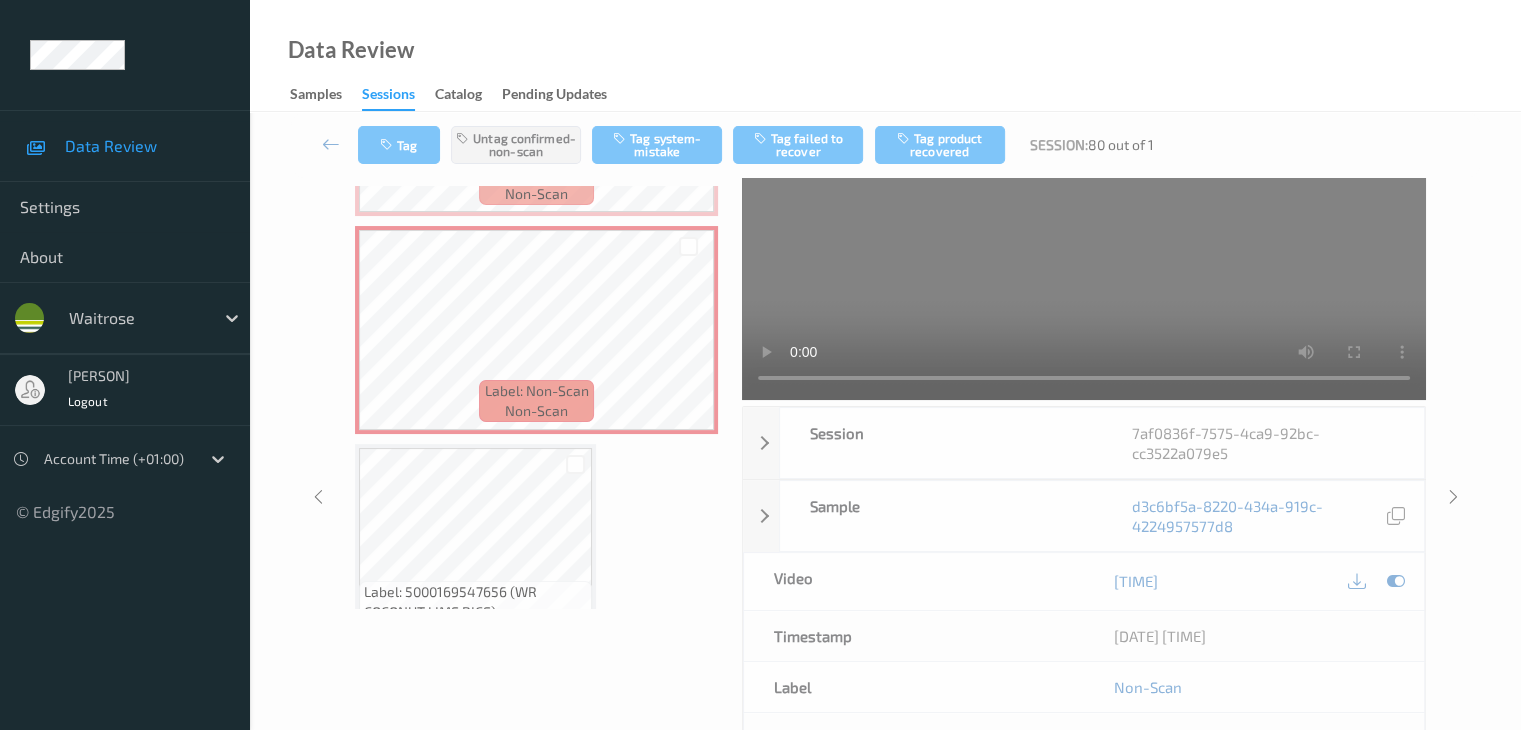 scroll, scrollTop: 5458, scrollLeft: 0, axis: vertical 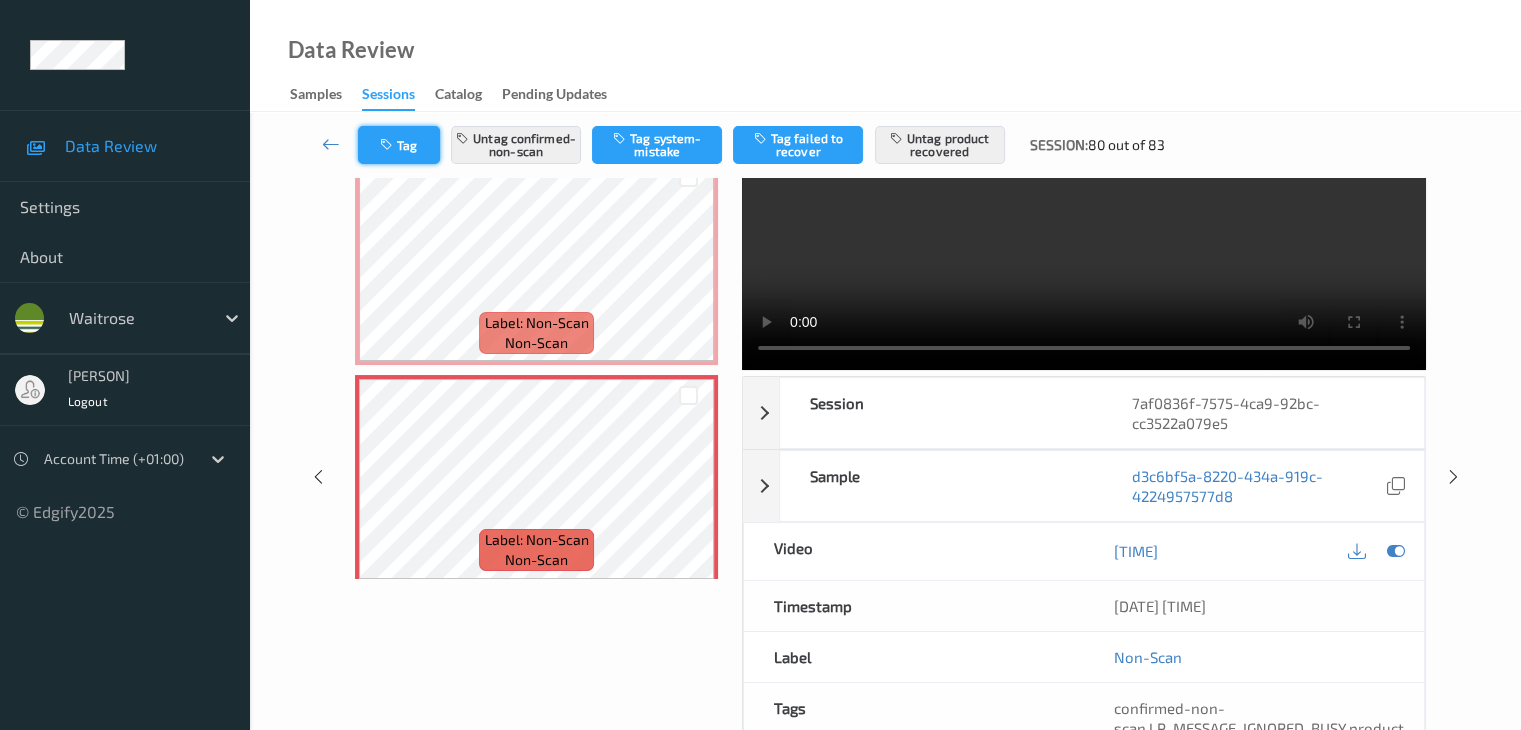 click at bounding box center (388, 145) 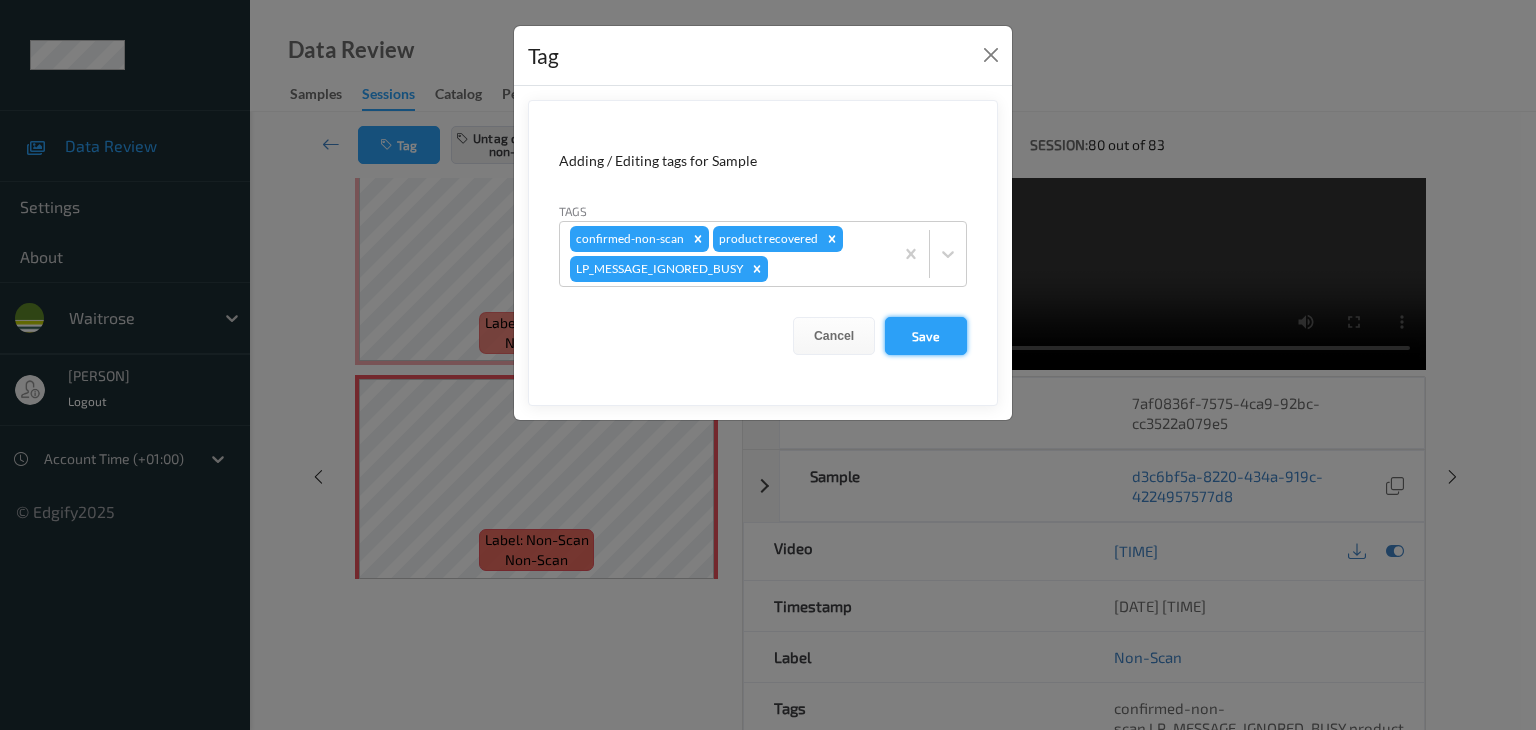 click on "Save" at bounding box center [926, 336] 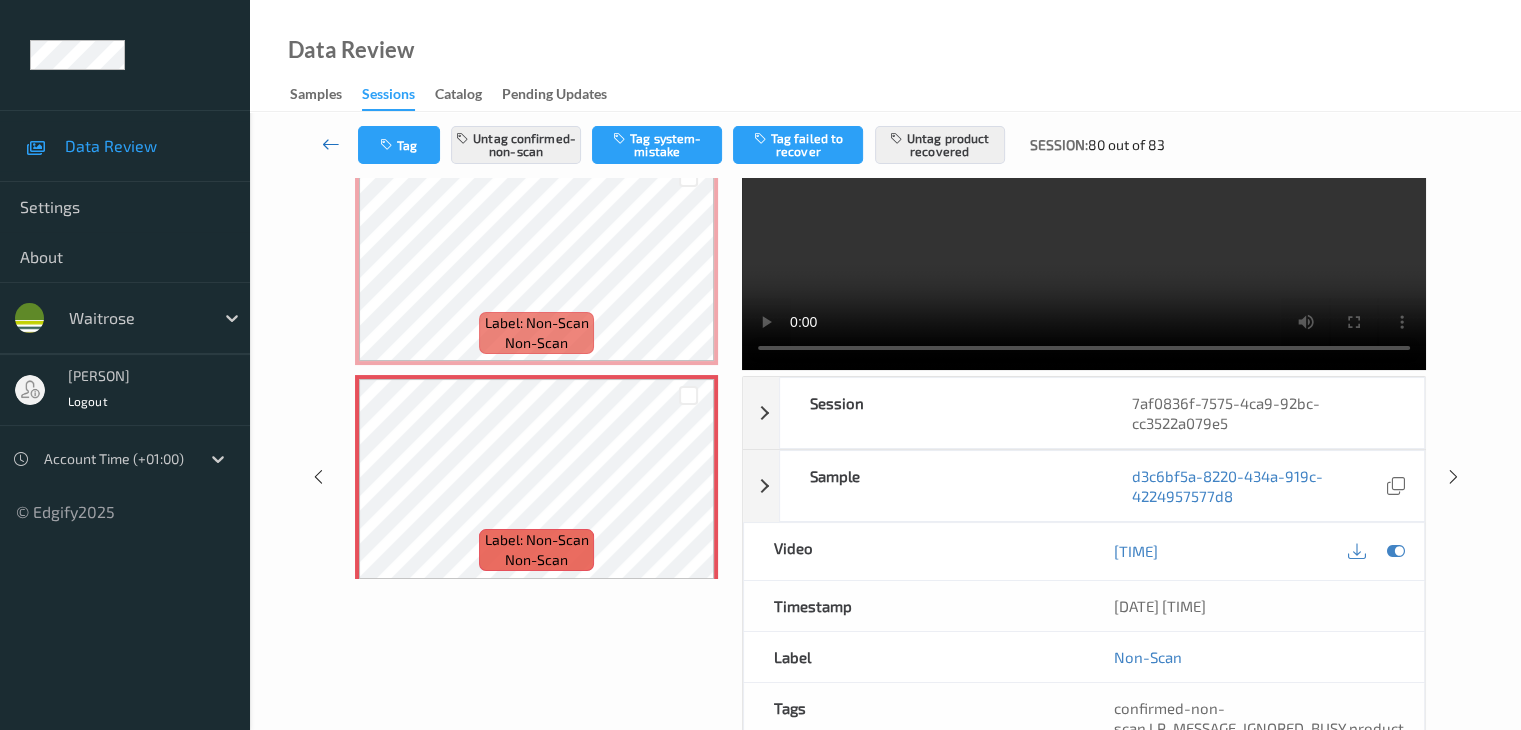 click at bounding box center (331, 144) 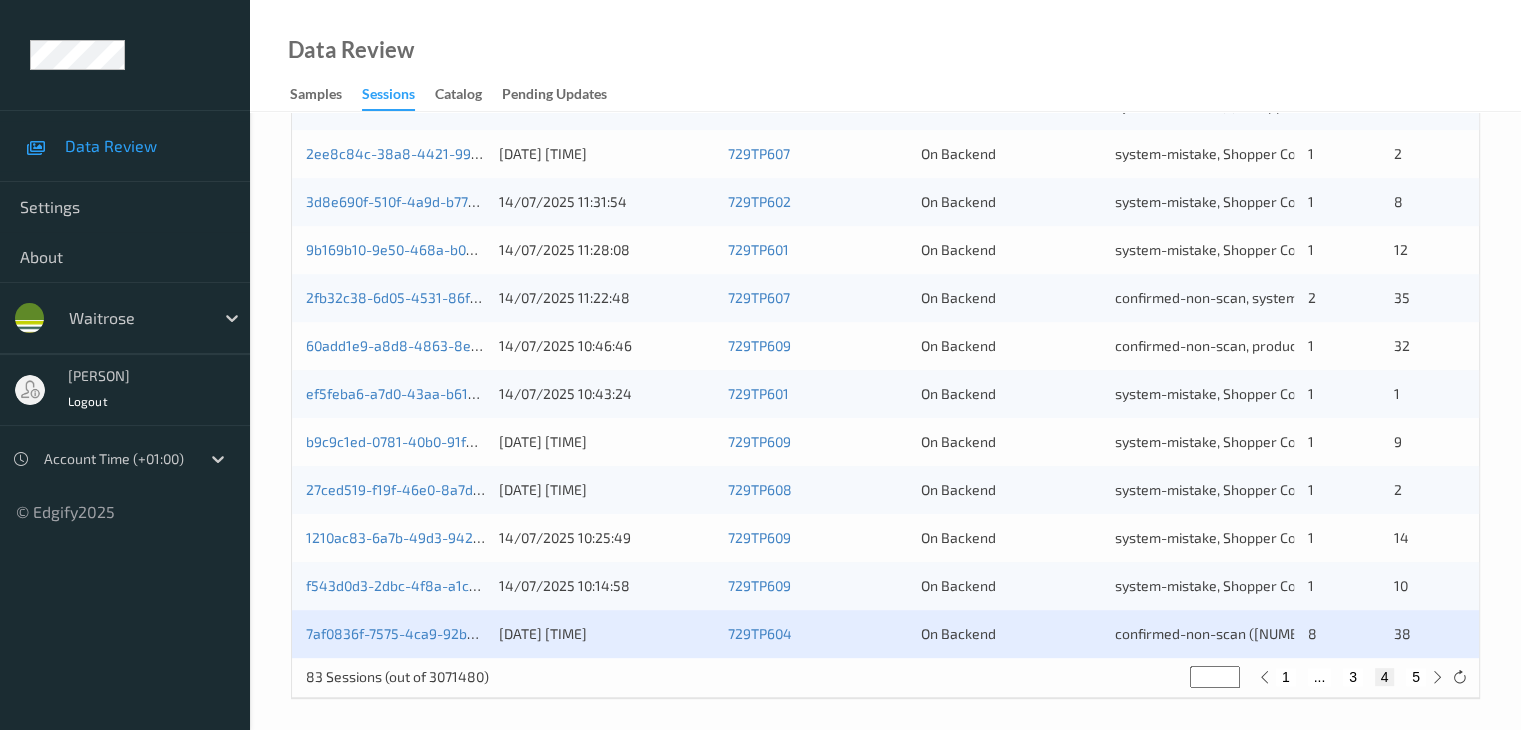 scroll, scrollTop: 932, scrollLeft: 0, axis: vertical 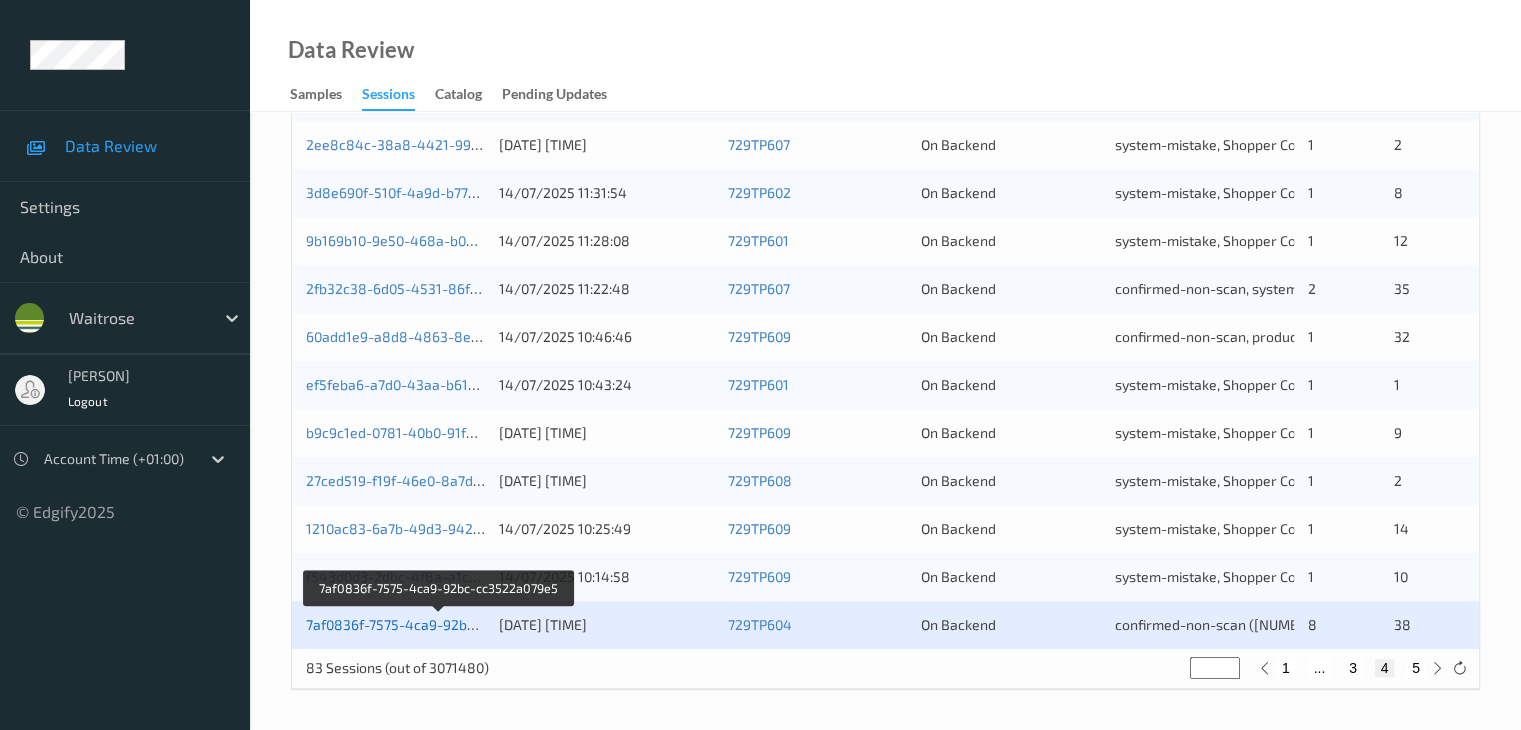 click on "7af0836f-7575-4ca9-92bc-cc3522a079e5" at bounding box center (439, 624) 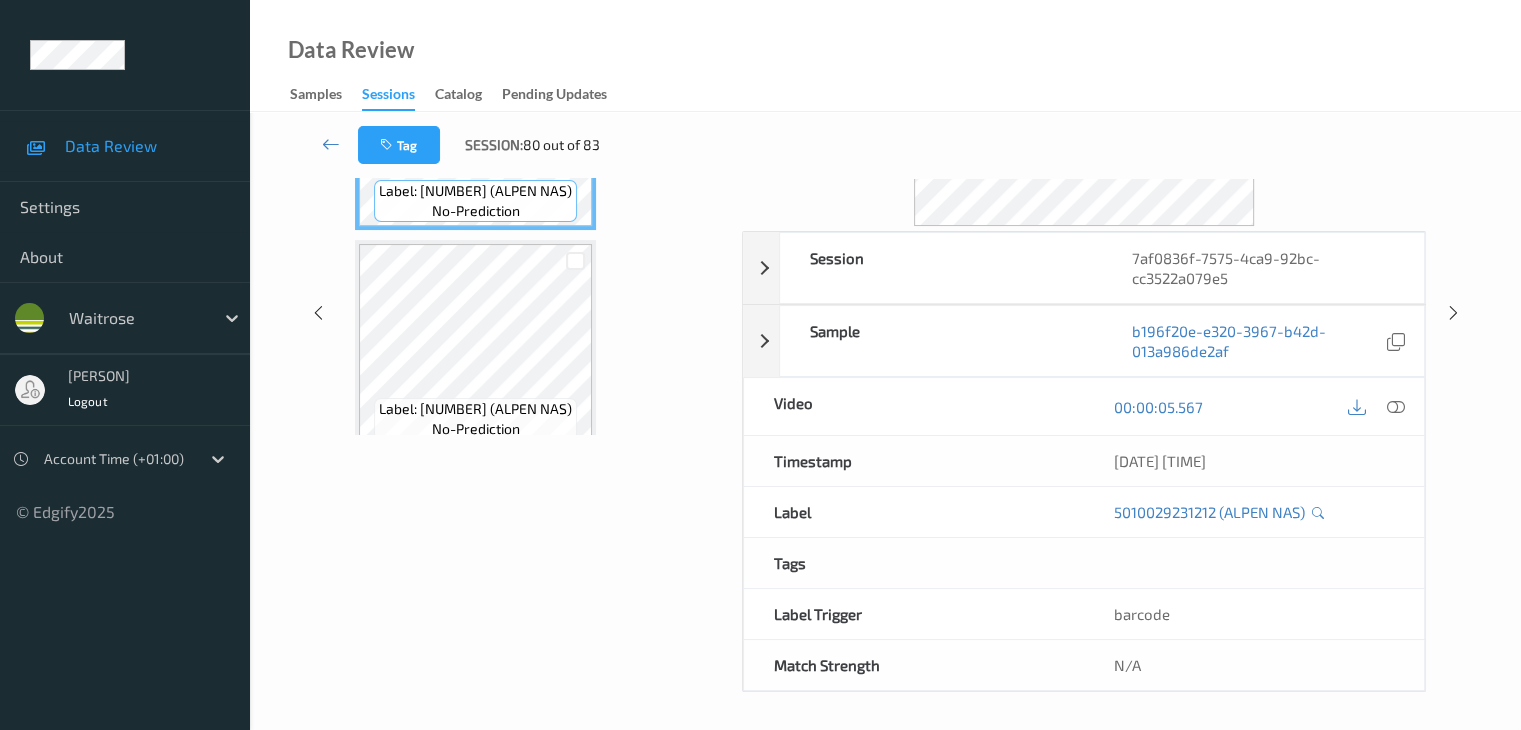 scroll, scrollTop: 44, scrollLeft: 0, axis: vertical 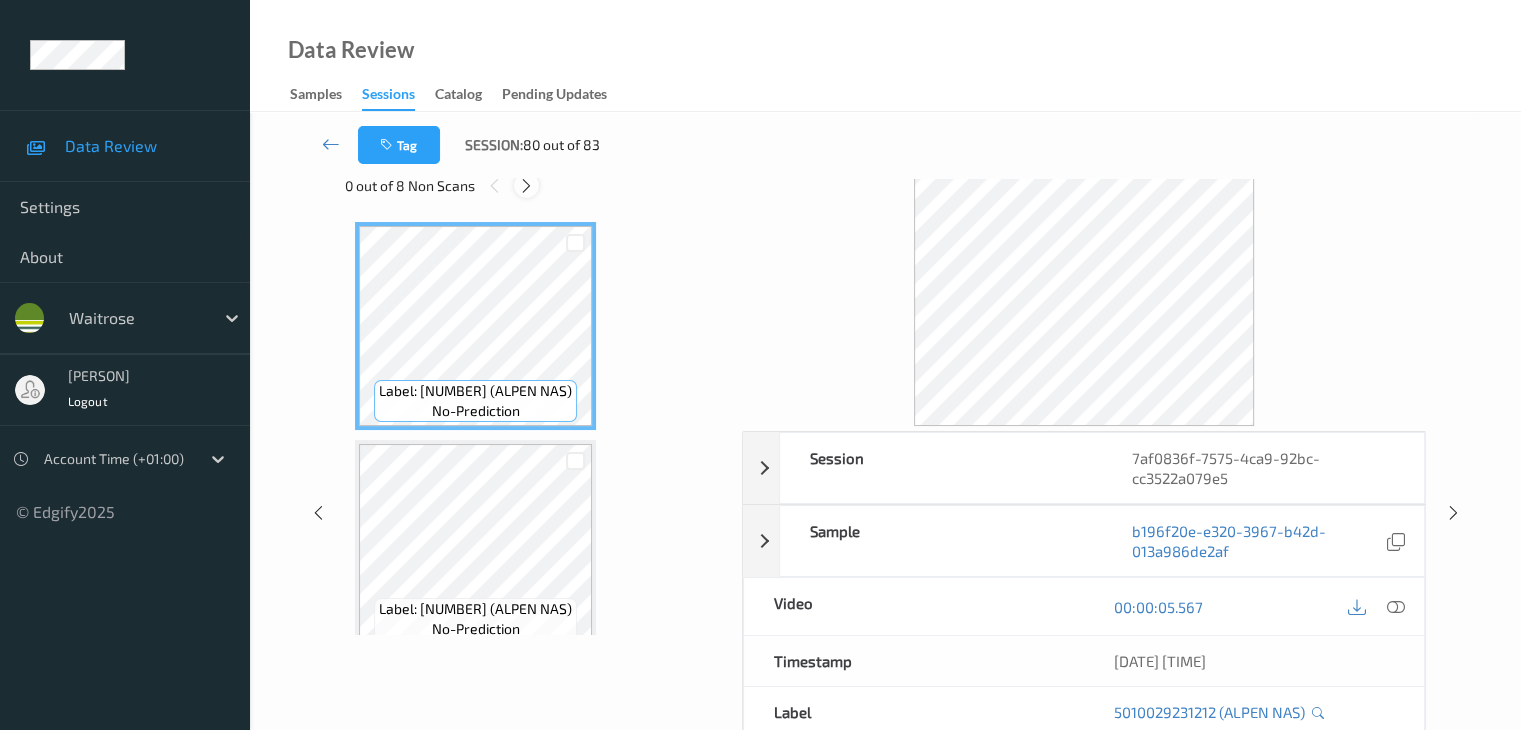 click at bounding box center (526, 186) 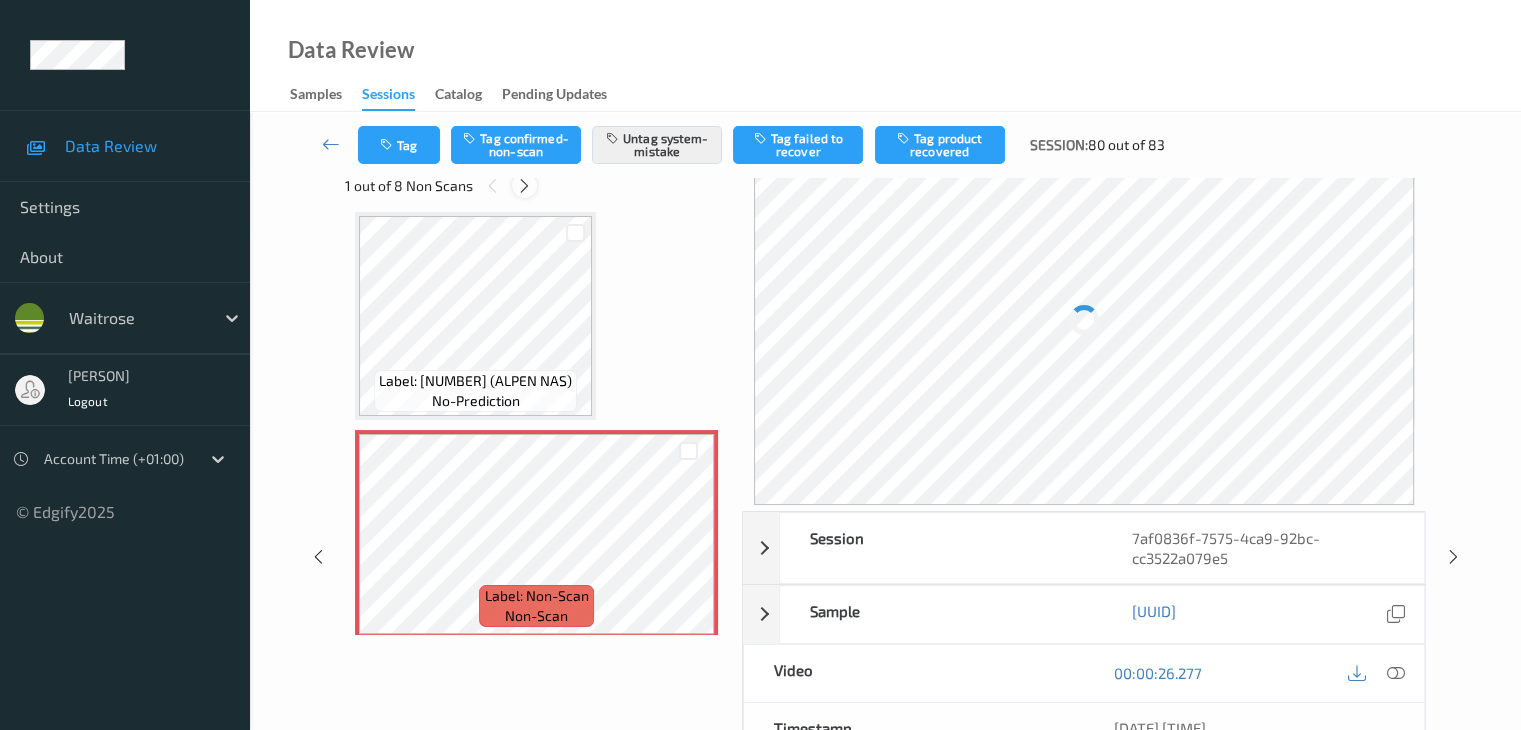 click at bounding box center [524, 186] 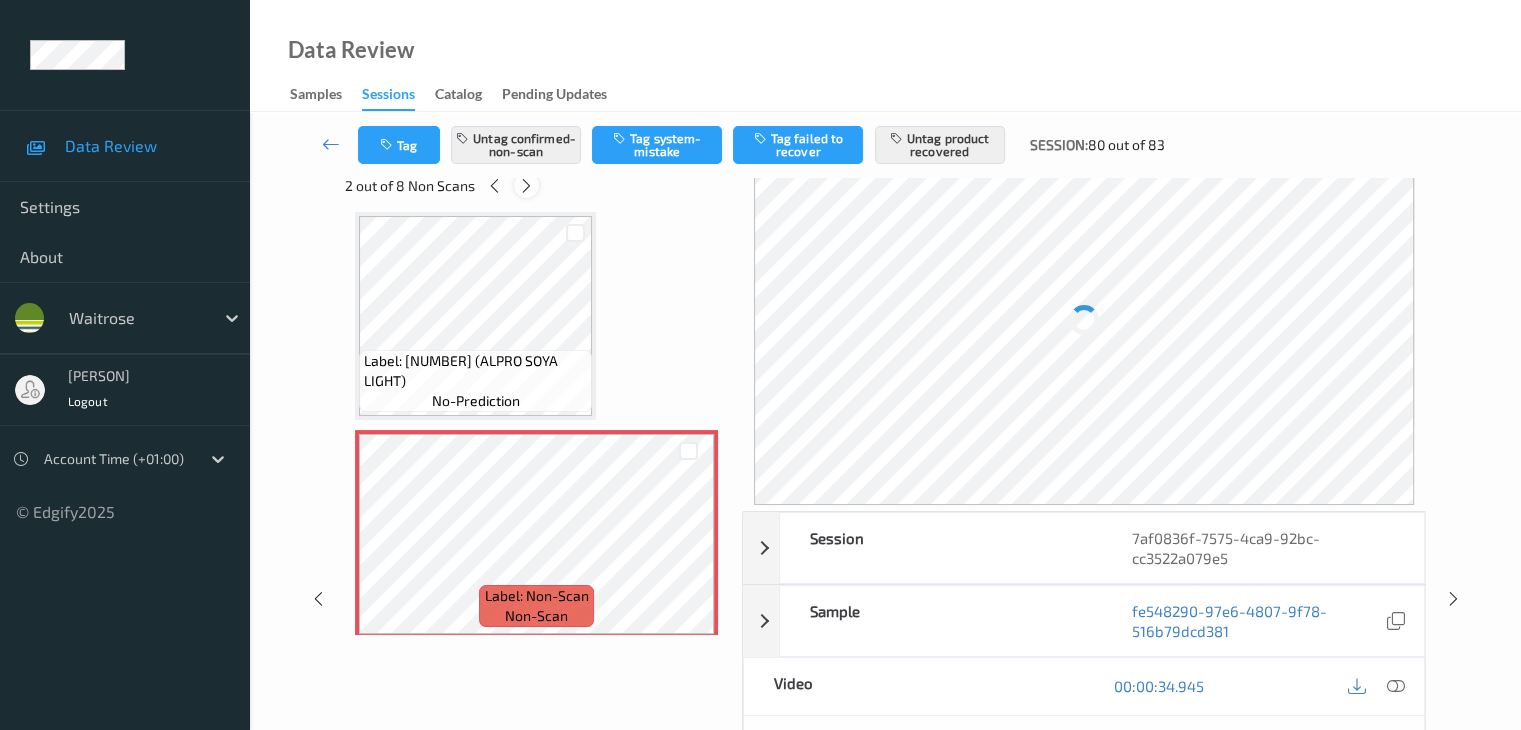 click at bounding box center [526, 186] 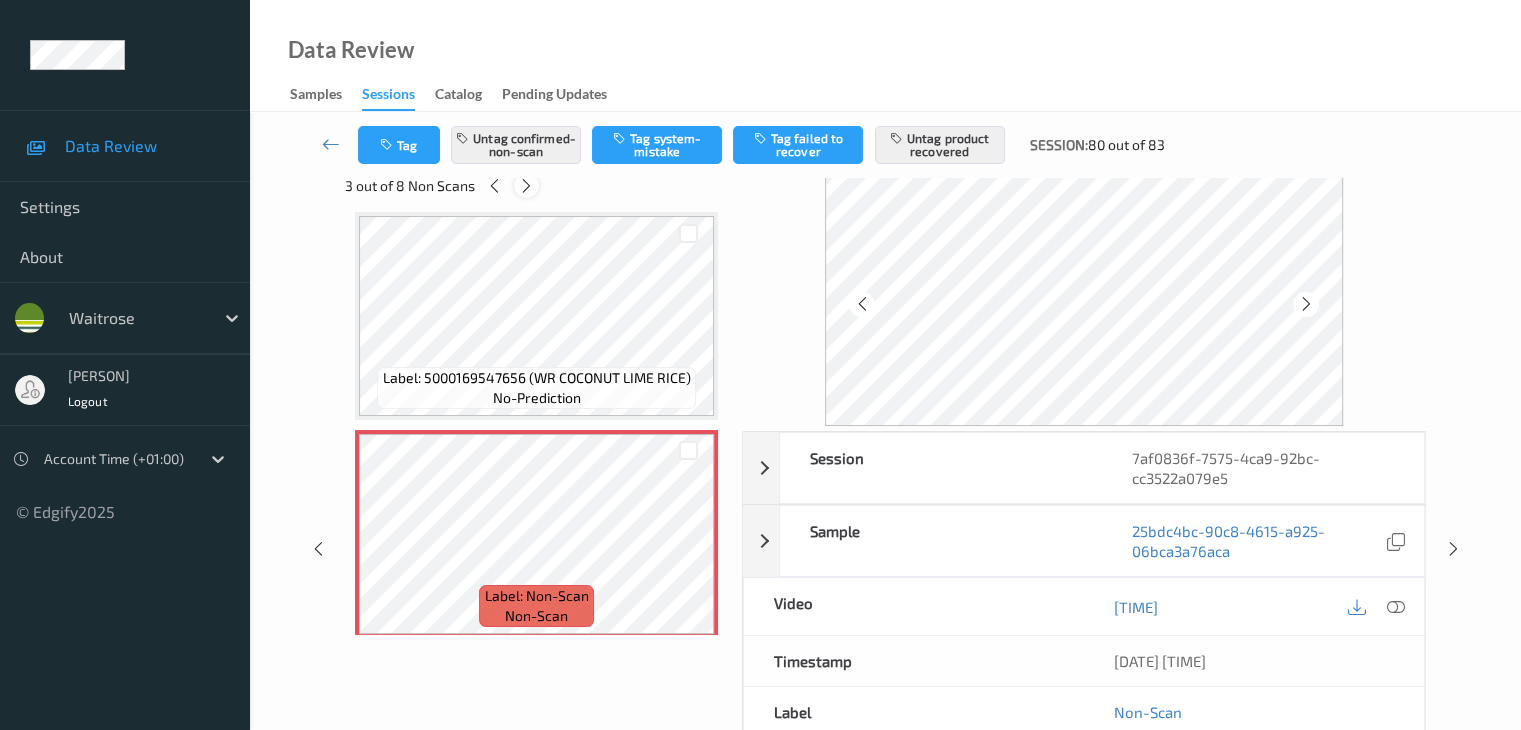 click at bounding box center (526, 186) 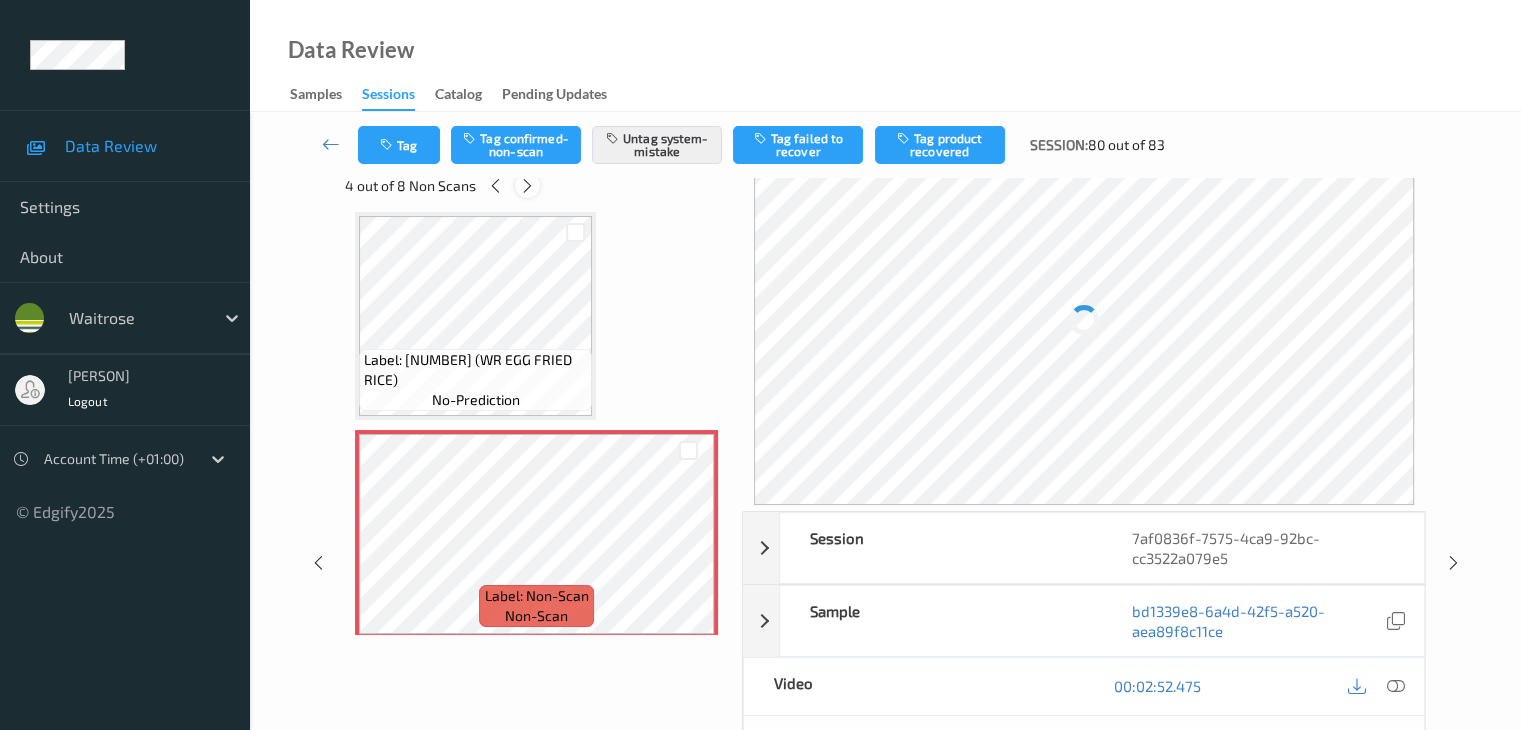 click at bounding box center [527, 186] 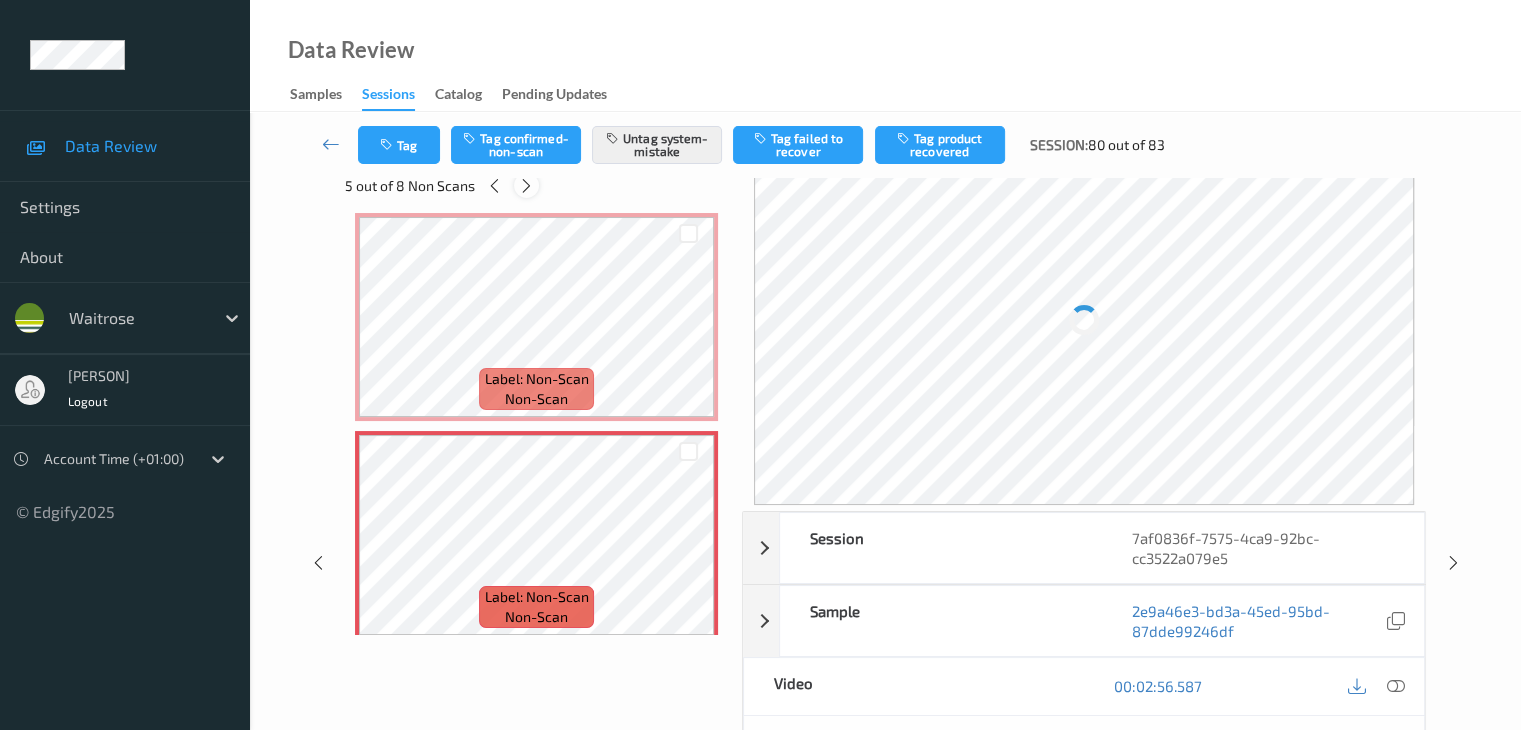 click at bounding box center (526, 186) 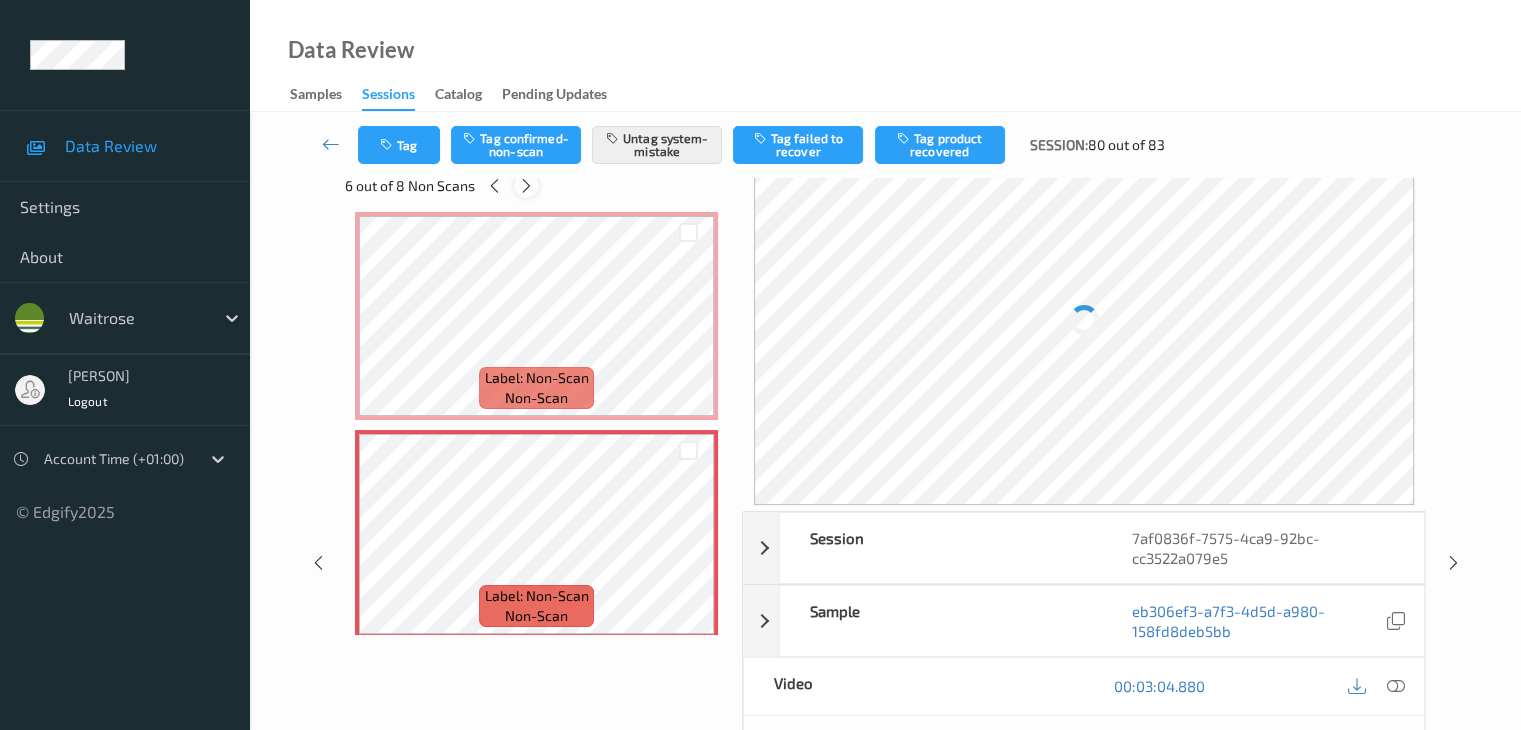 click at bounding box center (526, 186) 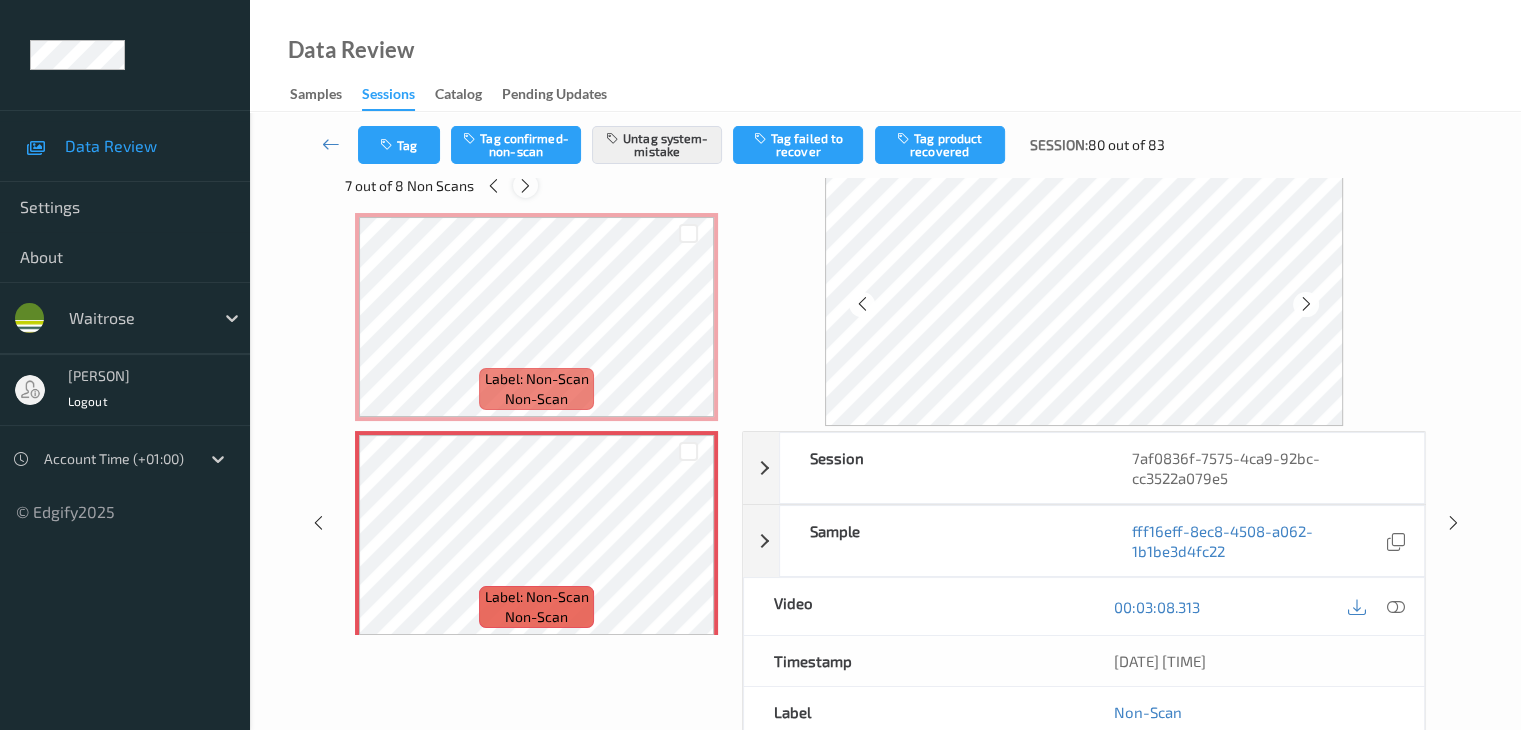click at bounding box center (525, 186) 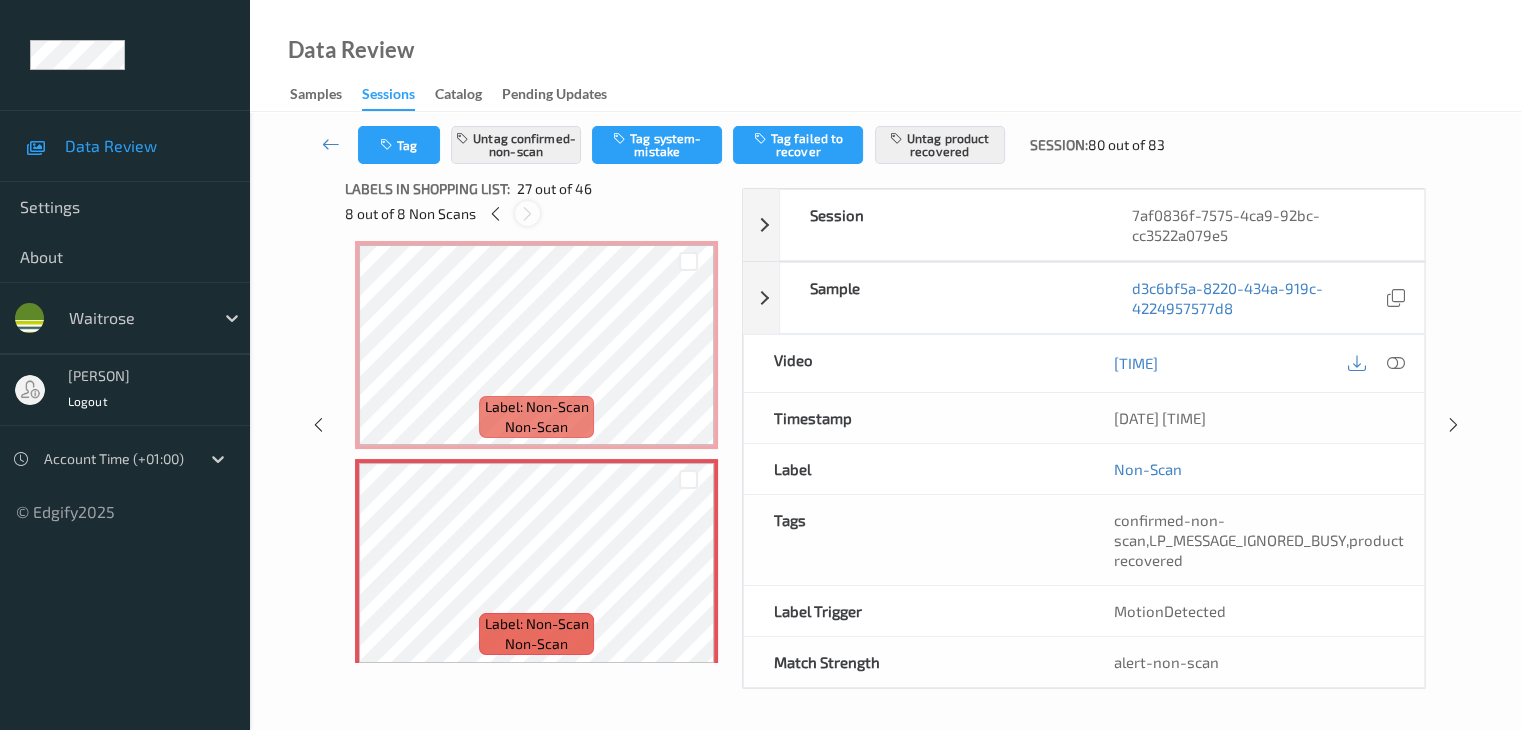 click at bounding box center [527, 214] 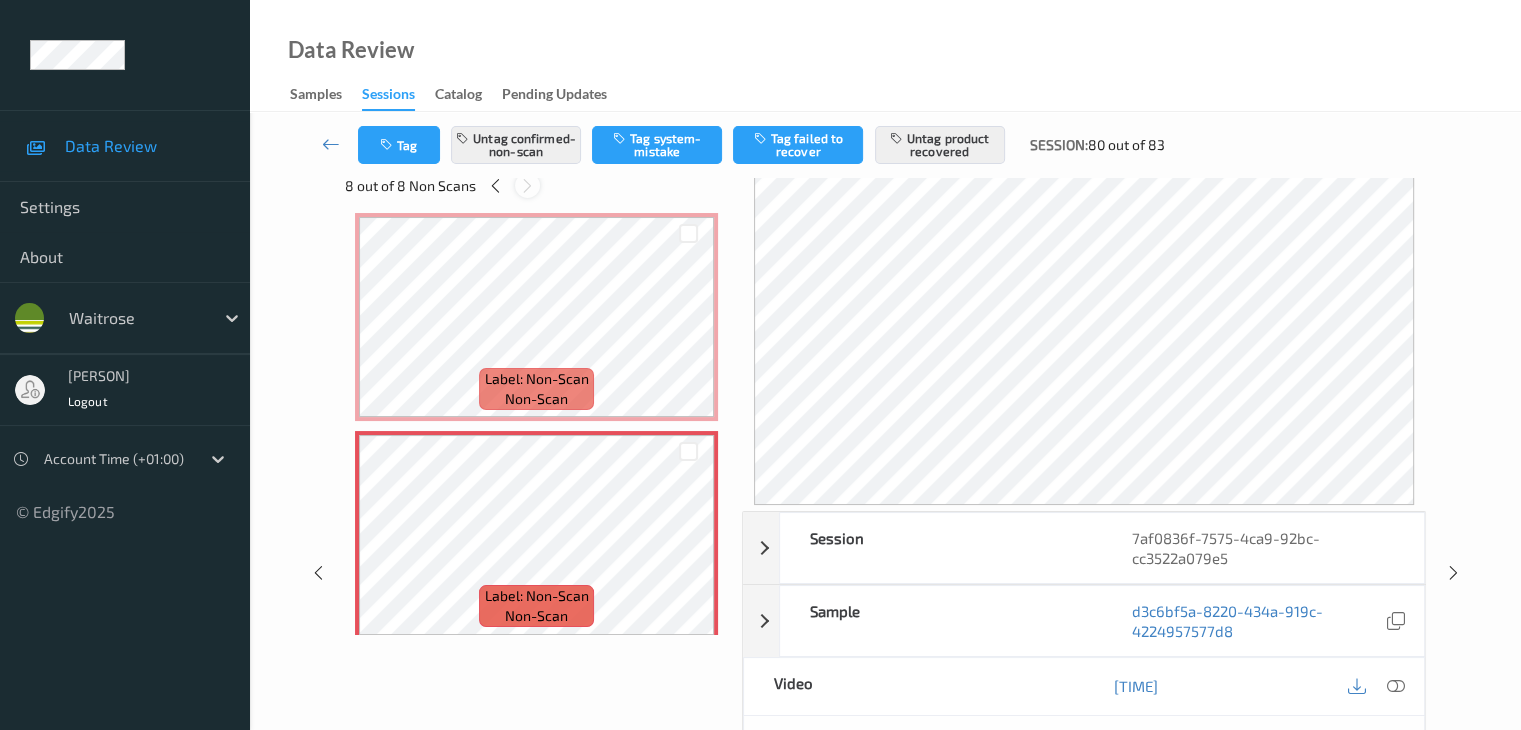 click at bounding box center [527, 186] 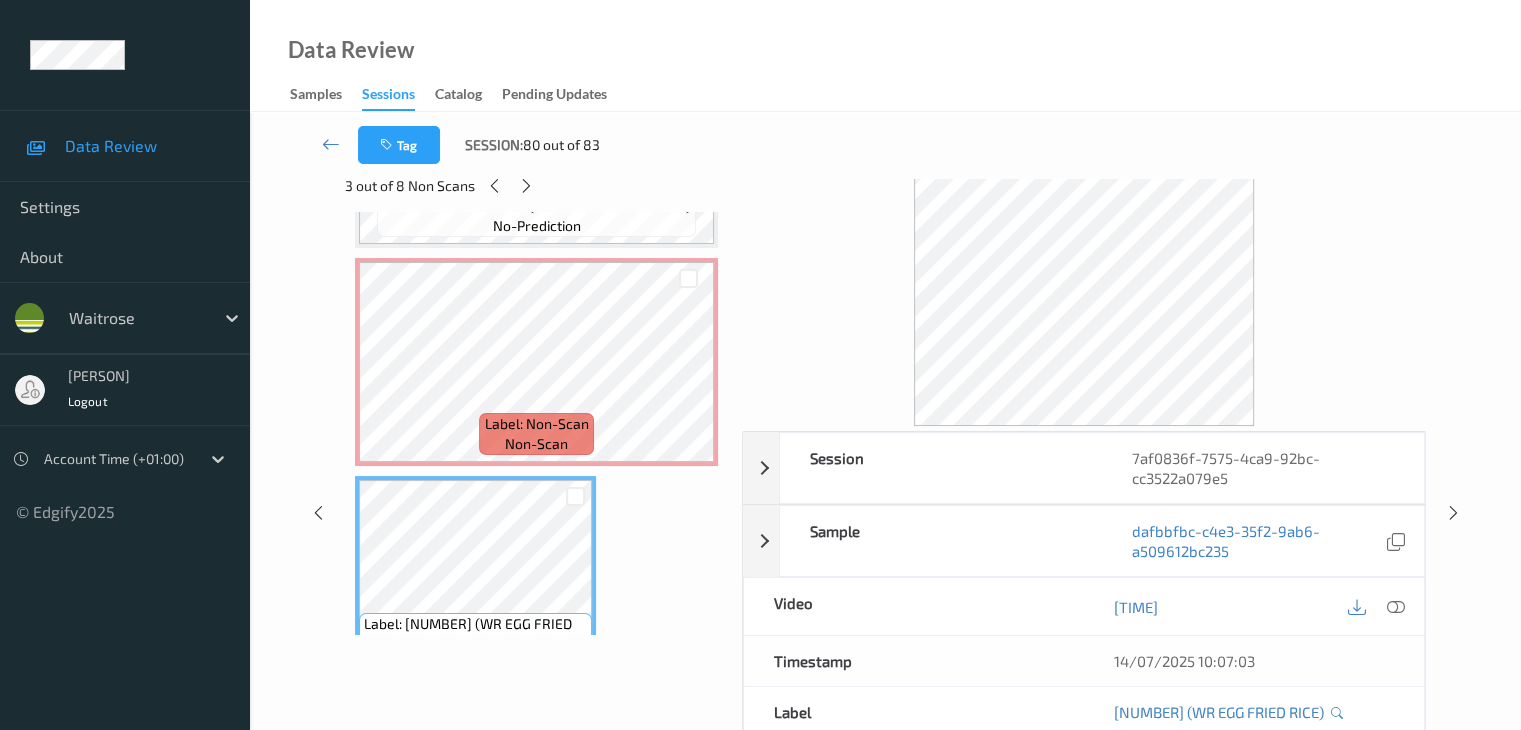 scroll, scrollTop: 4258, scrollLeft: 0, axis: vertical 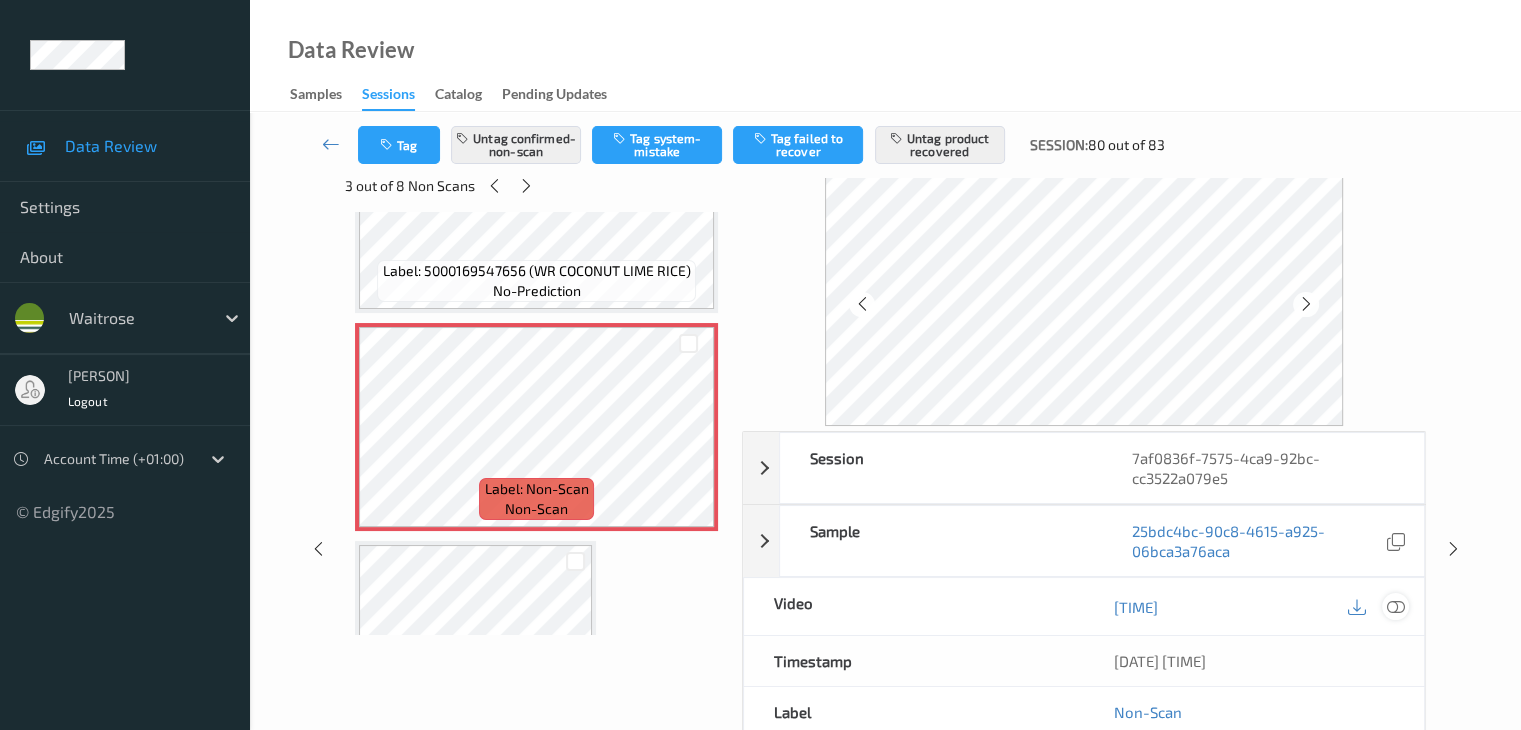 click at bounding box center (1395, 607) 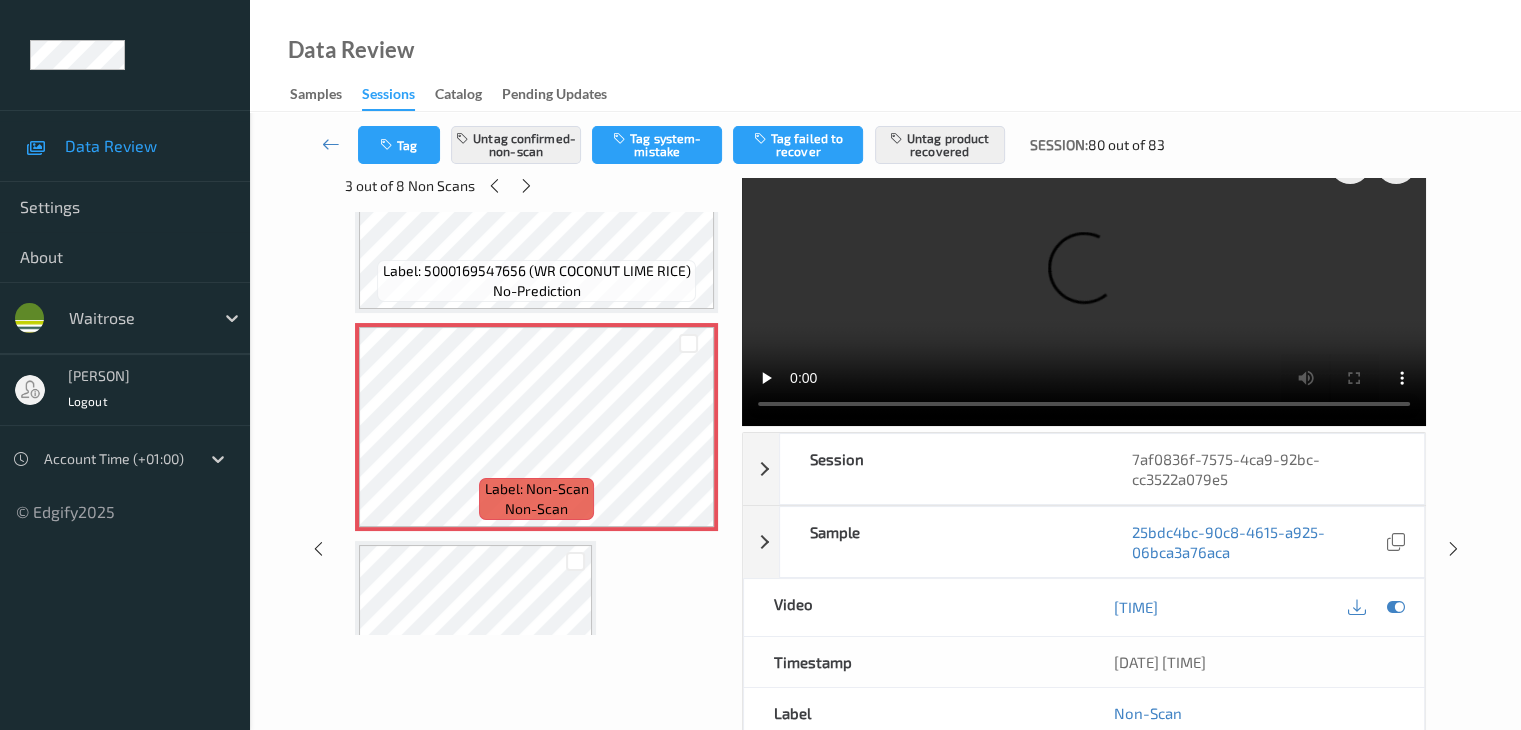 scroll, scrollTop: 0, scrollLeft: 0, axis: both 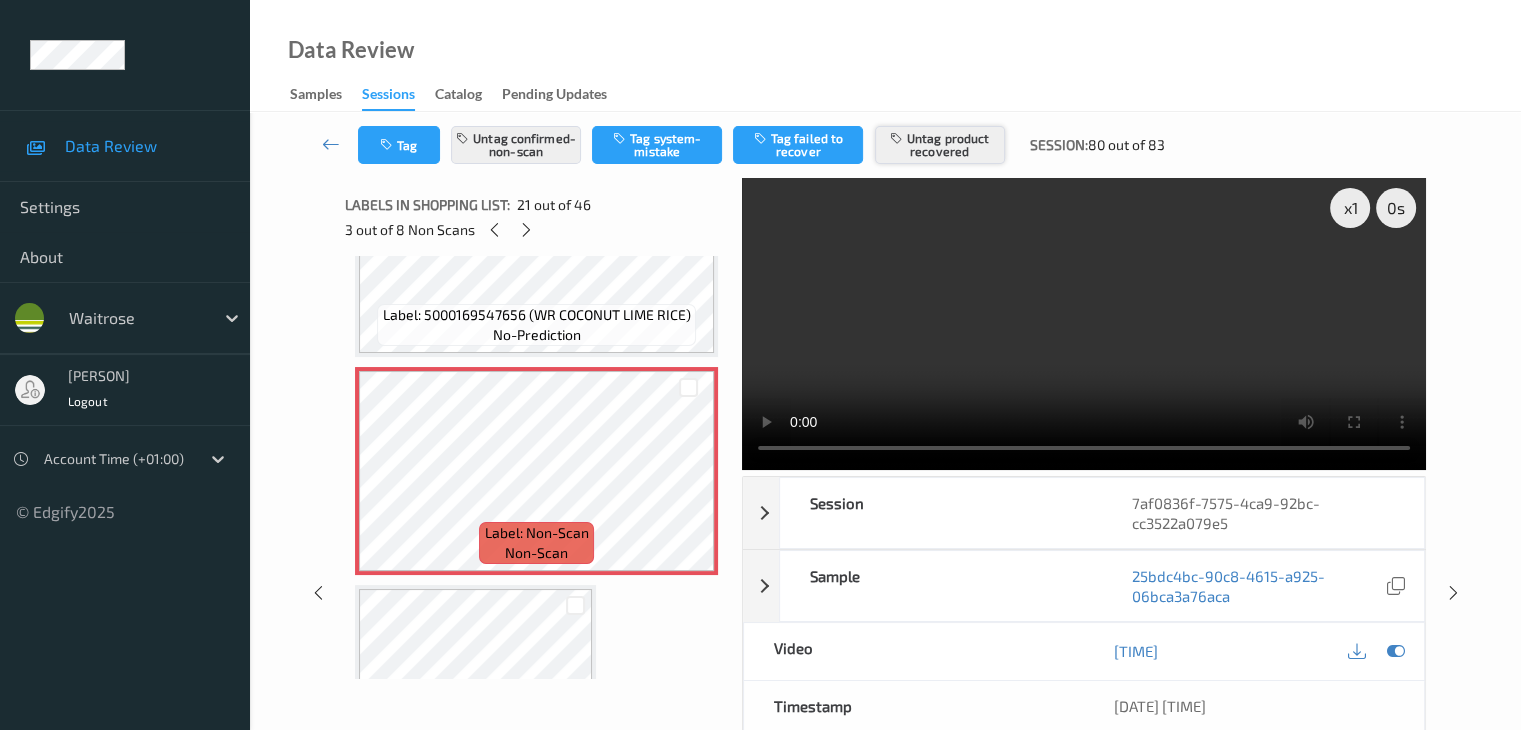 click on "Untag   product recovered" at bounding box center [940, 145] 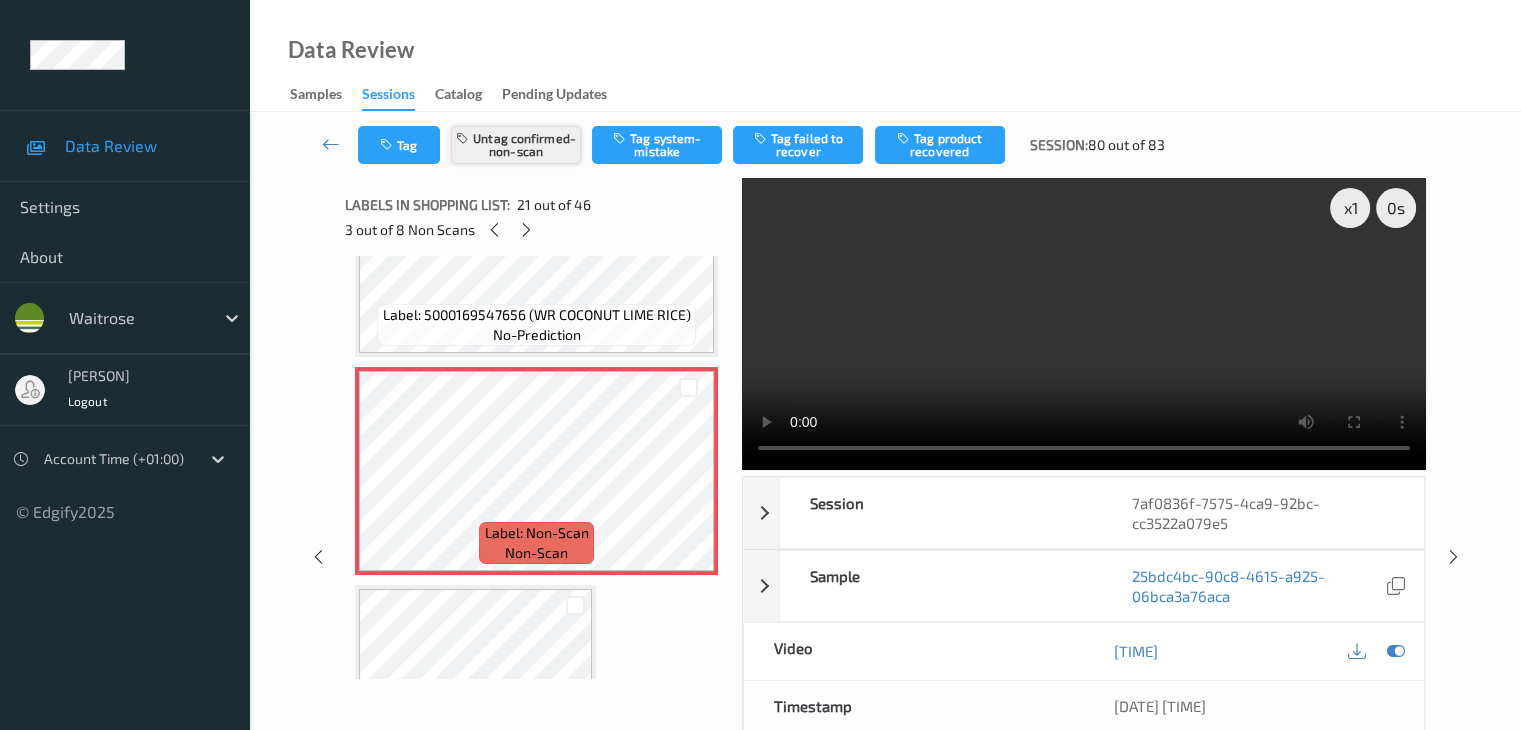 click on "Untag   confirmed-non-scan" at bounding box center [516, 145] 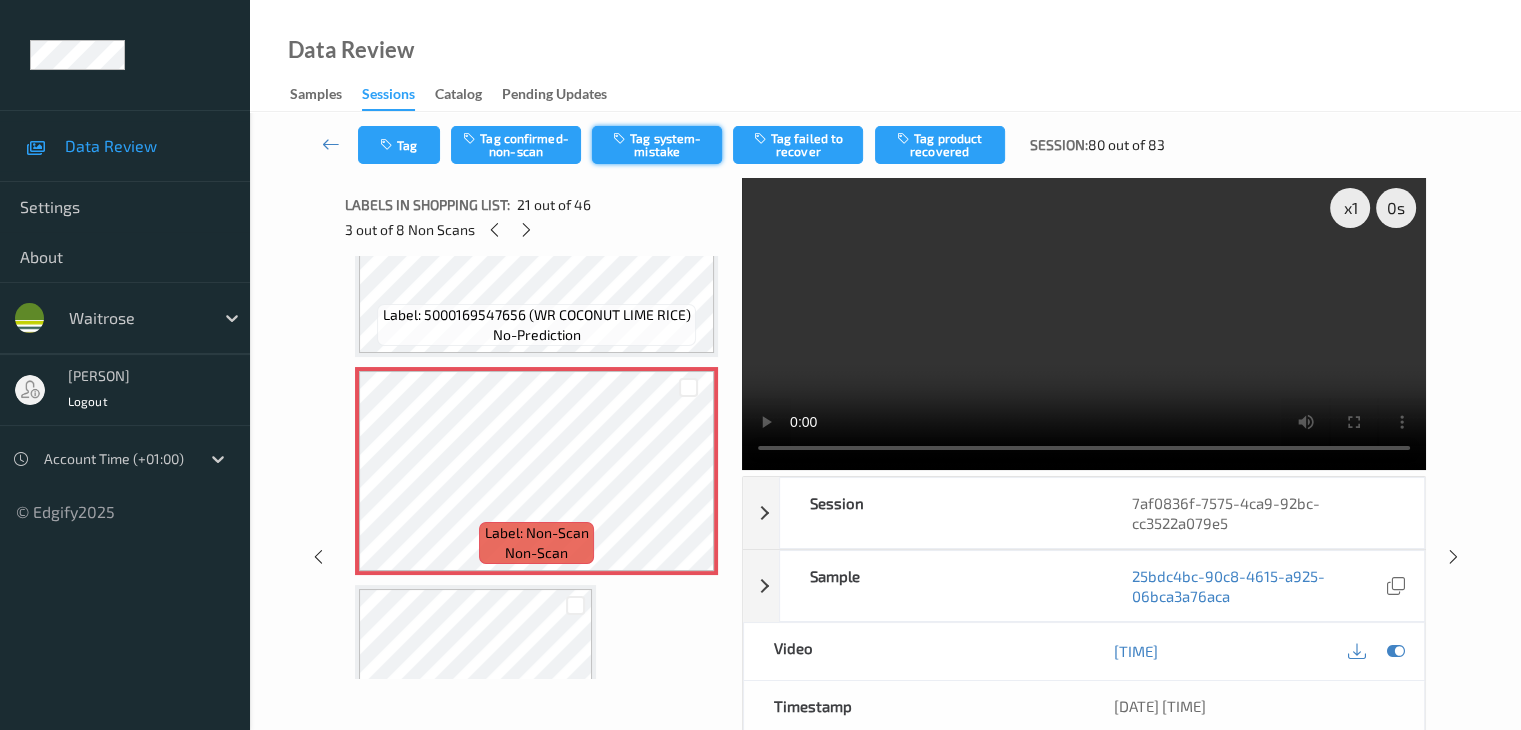 click on "Tag   system-mistake" at bounding box center (657, 145) 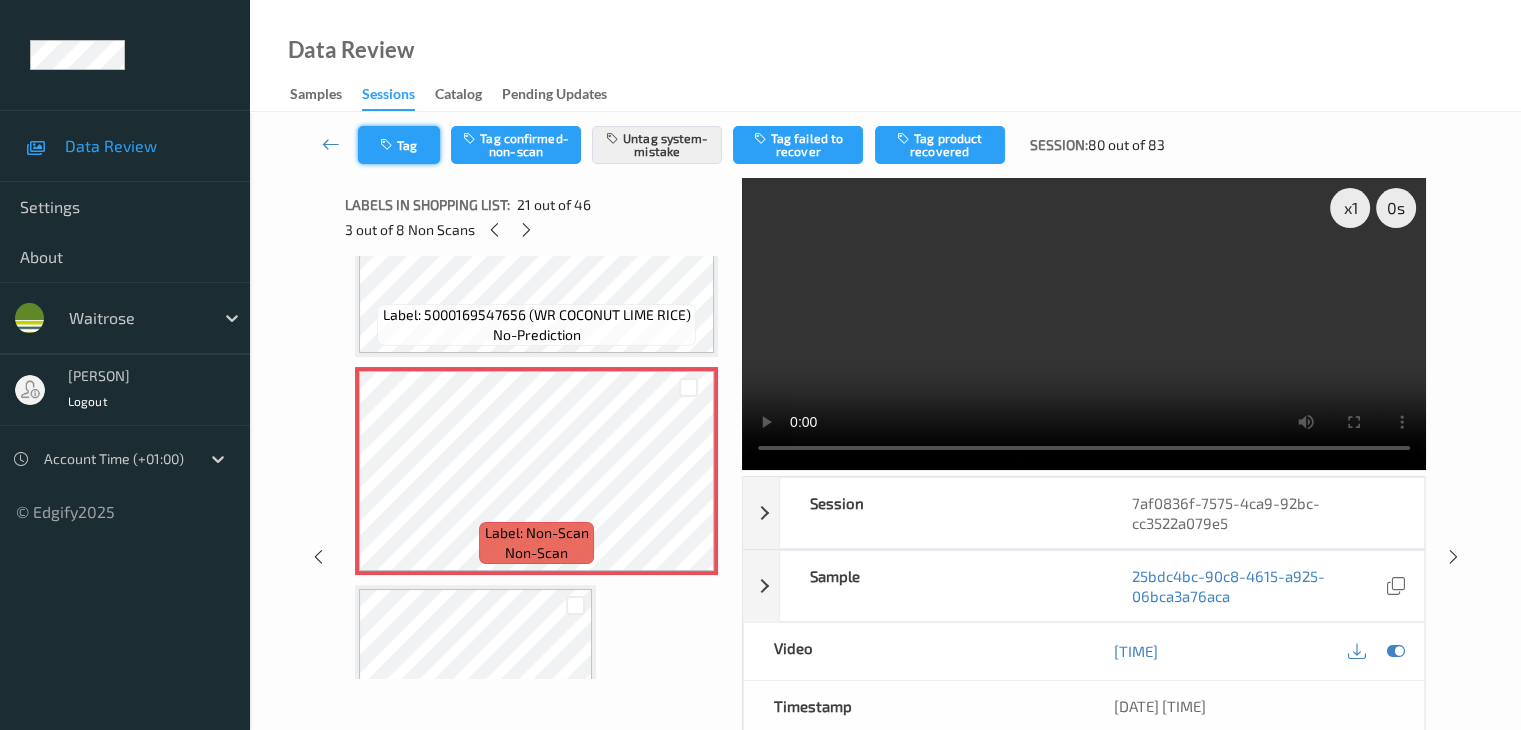click on "Tag" at bounding box center (399, 145) 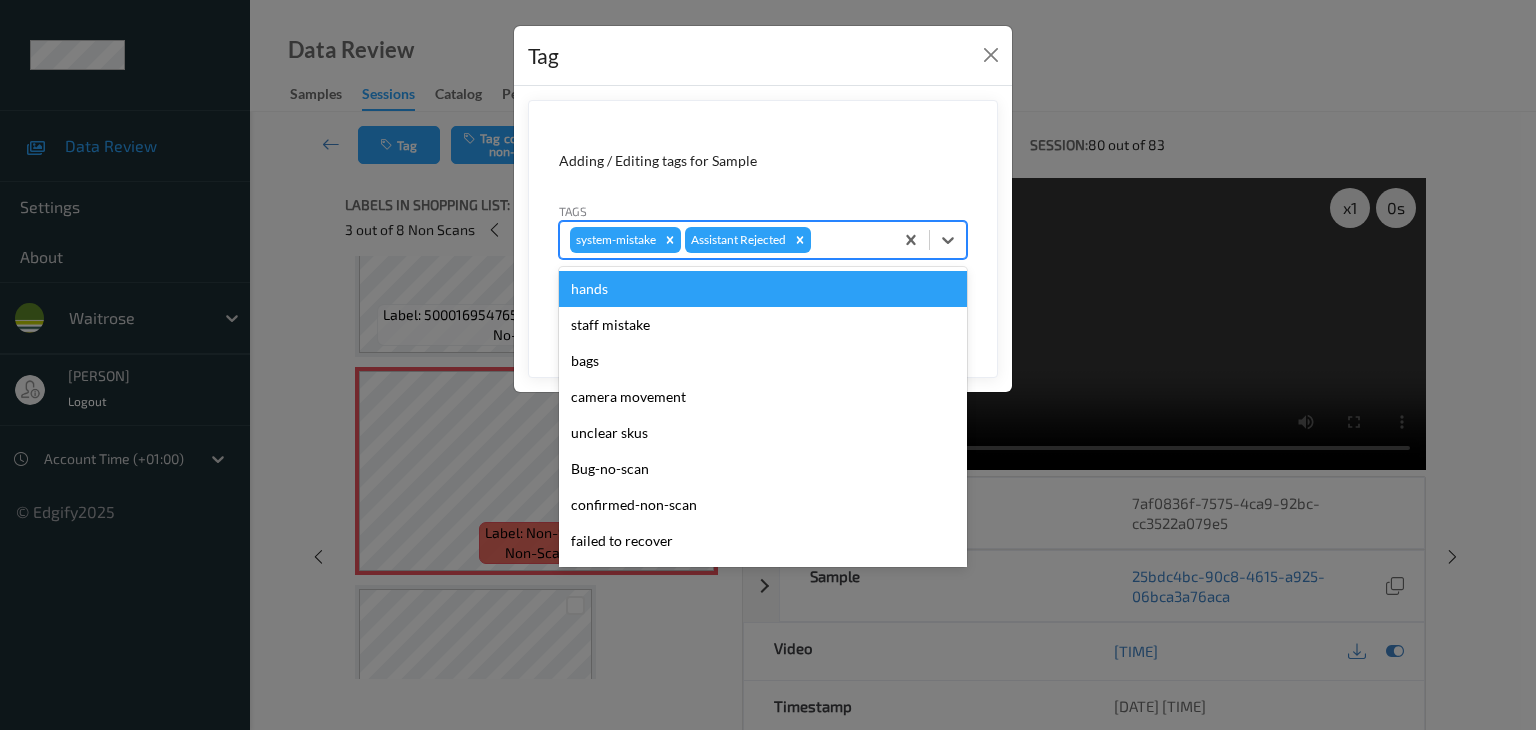 click at bounding box center (849, 240) 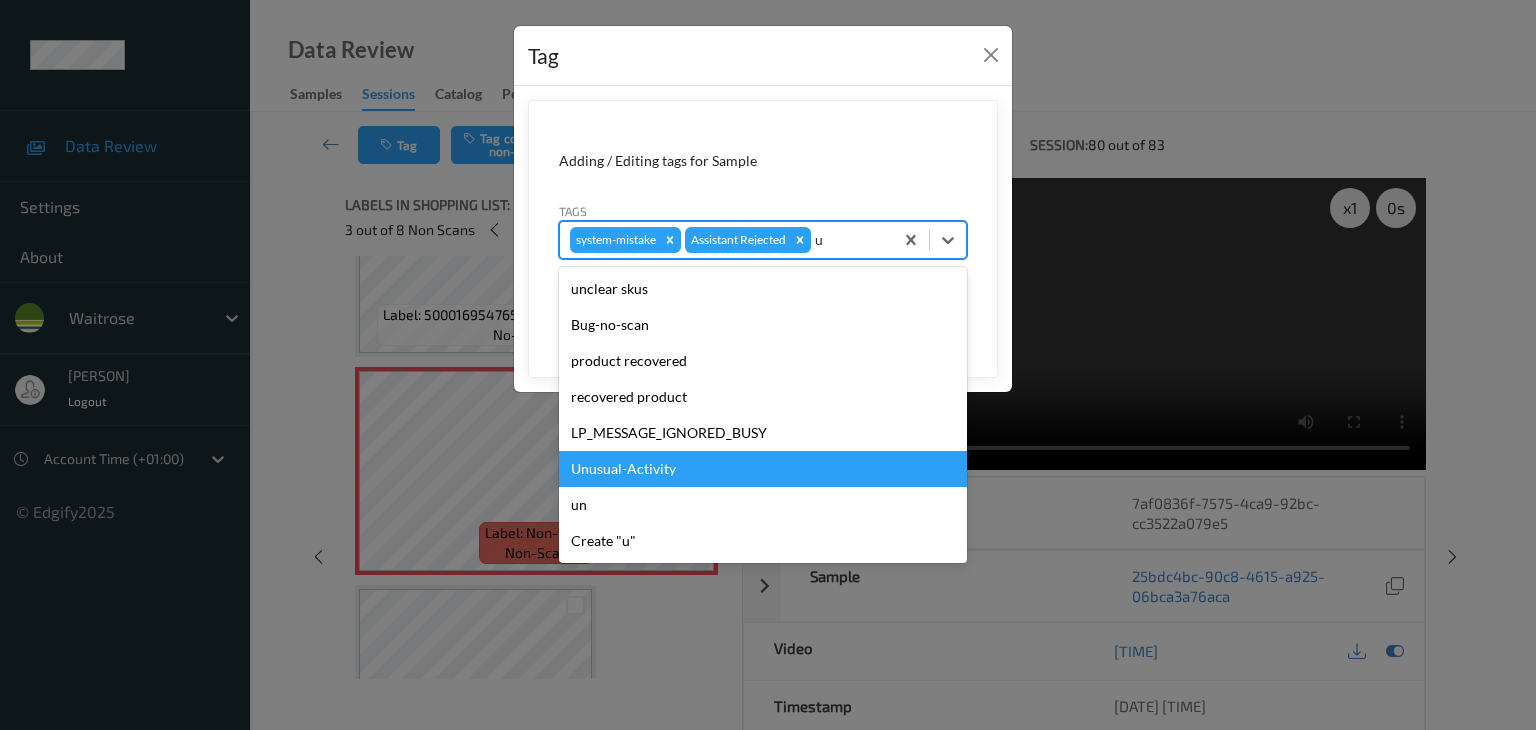 click on "Unusual-Activity" at bounding box center (763, 469) 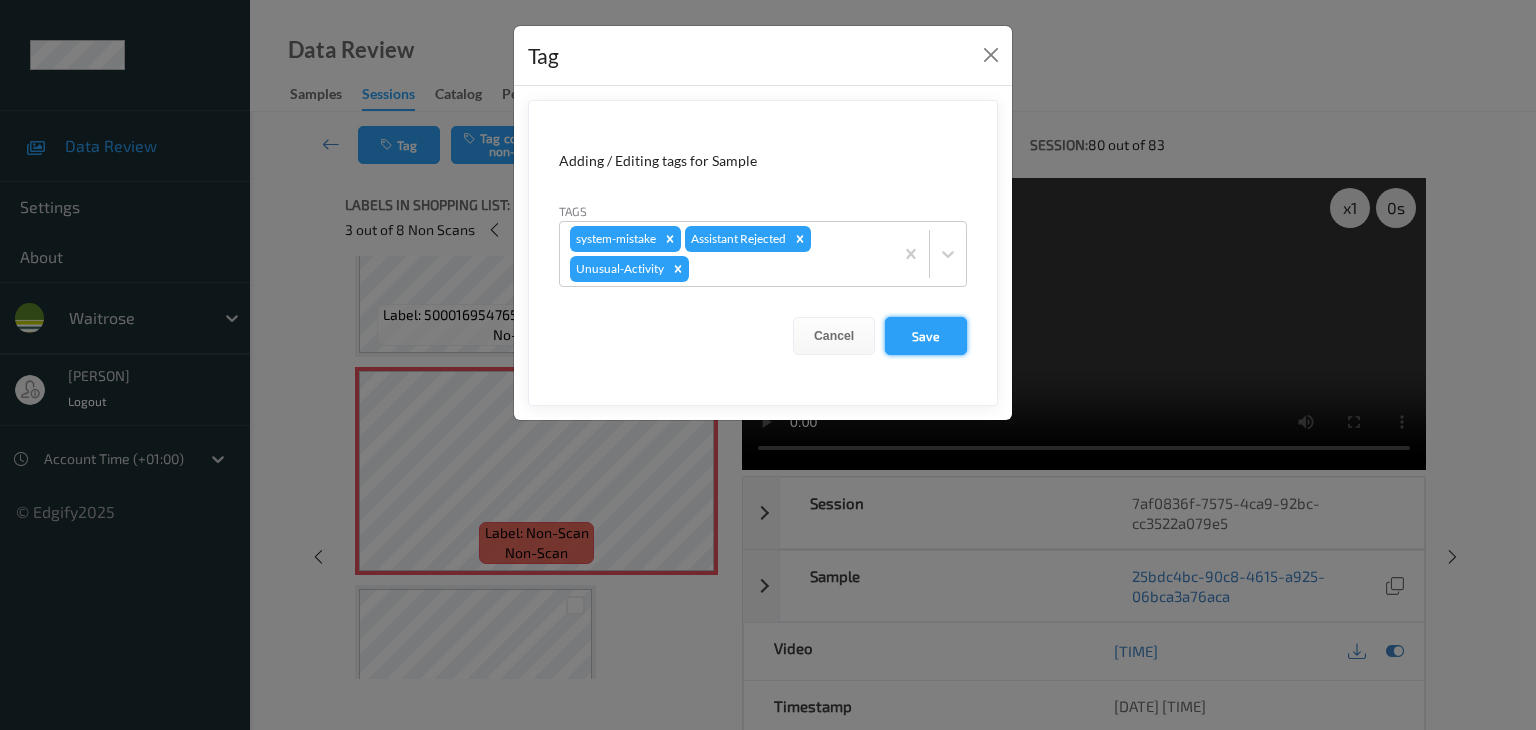 click on "Save" at bounding box center [926, 336] 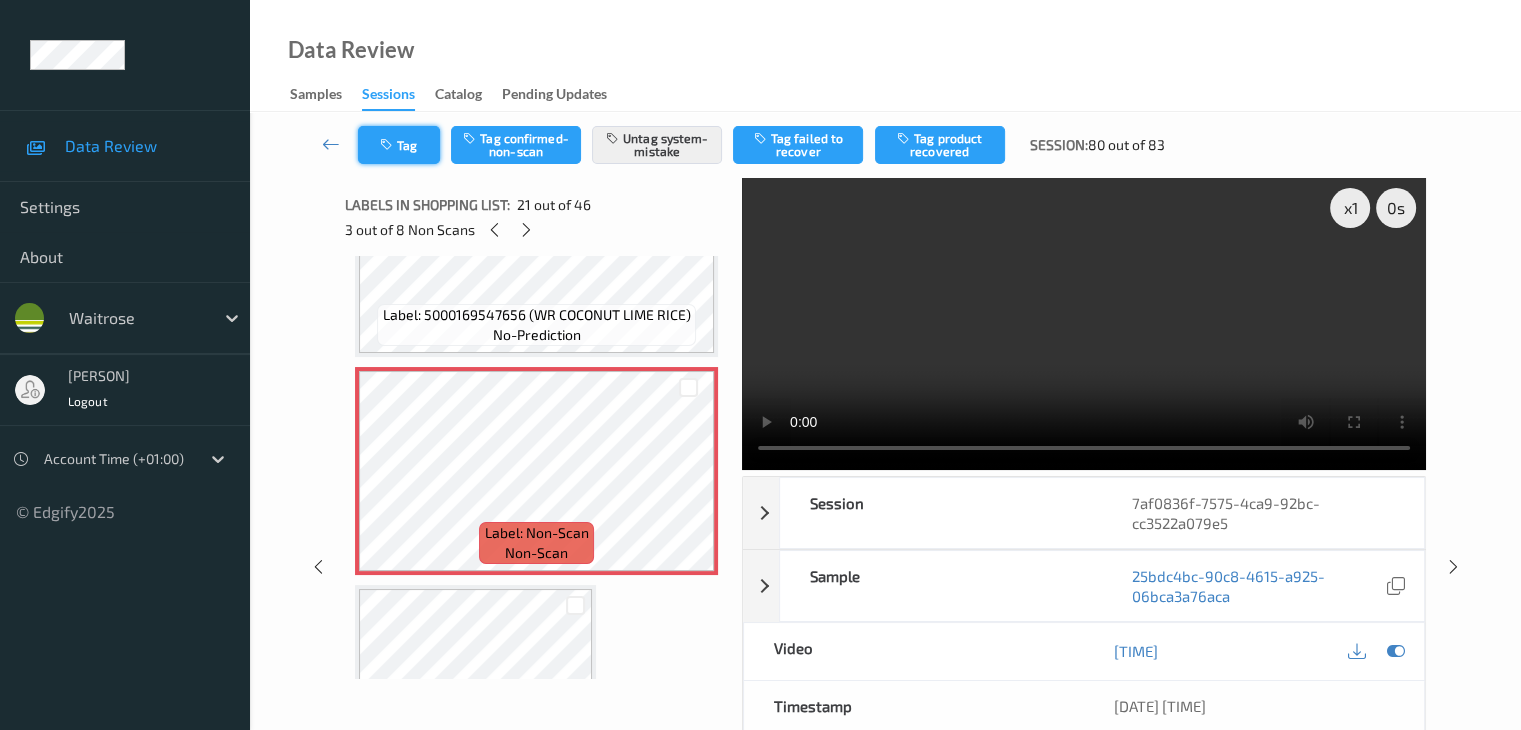 click at bounding box center (388, 145) 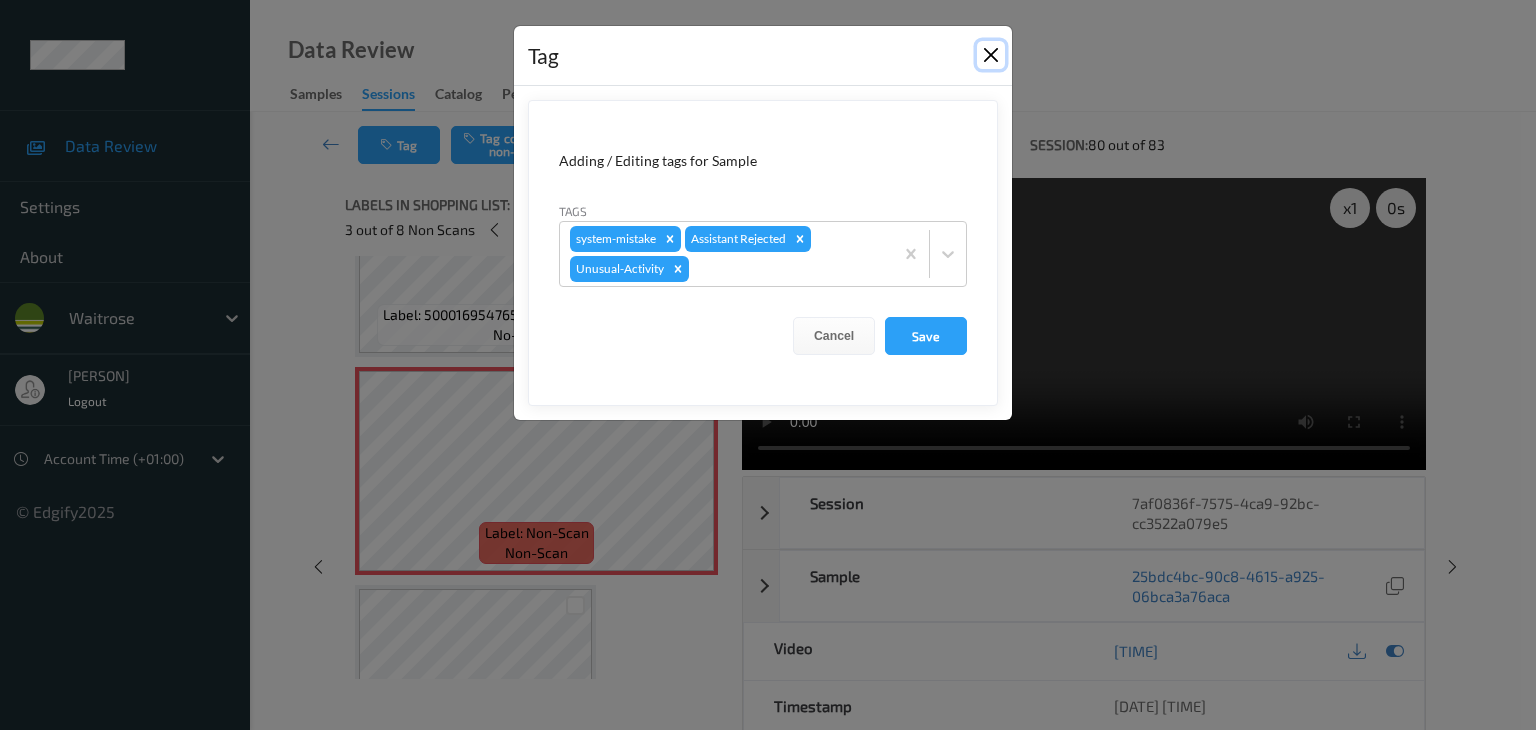 click at bounding box center [991, 55] 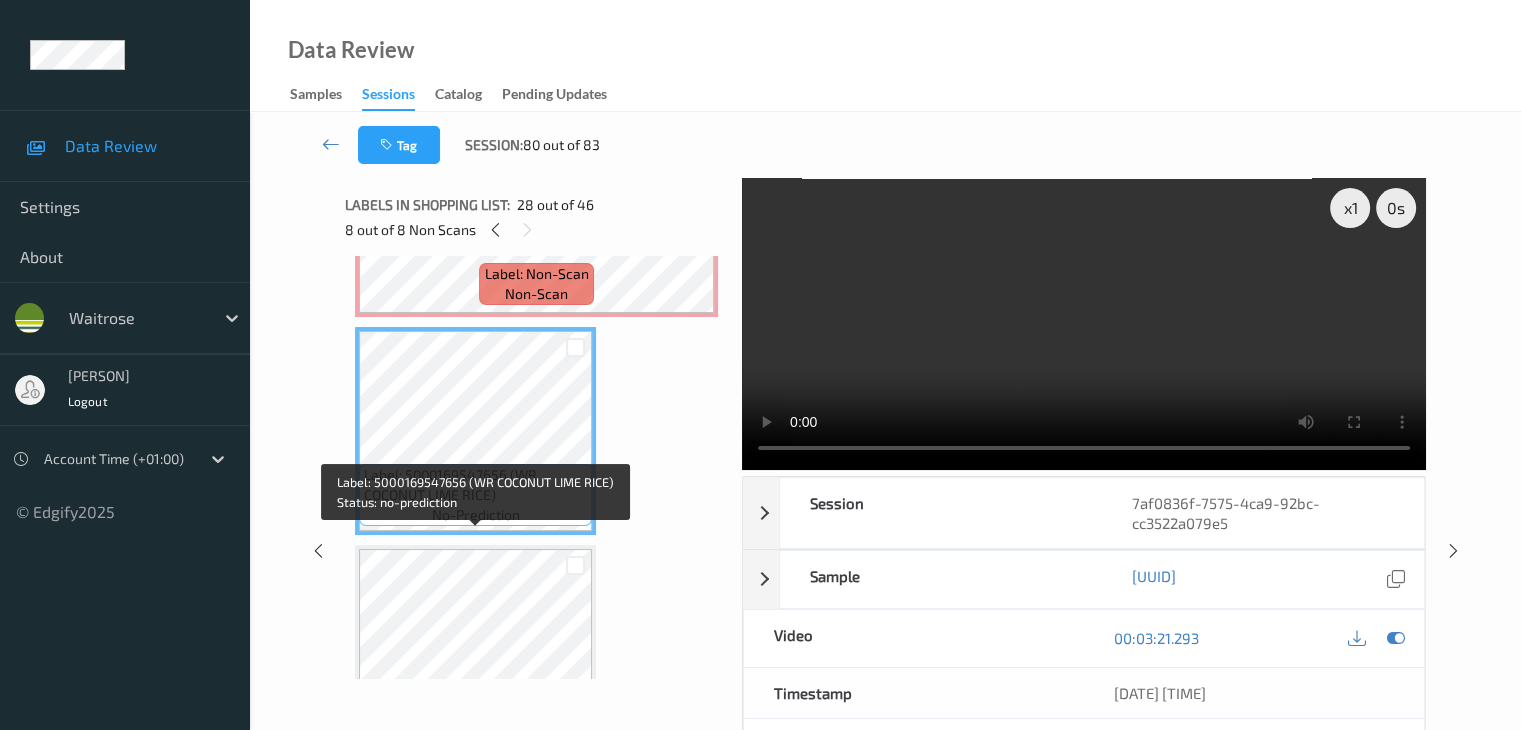 scroll, scrollTop: 5858, scrollLeft: 0, axis: vertical 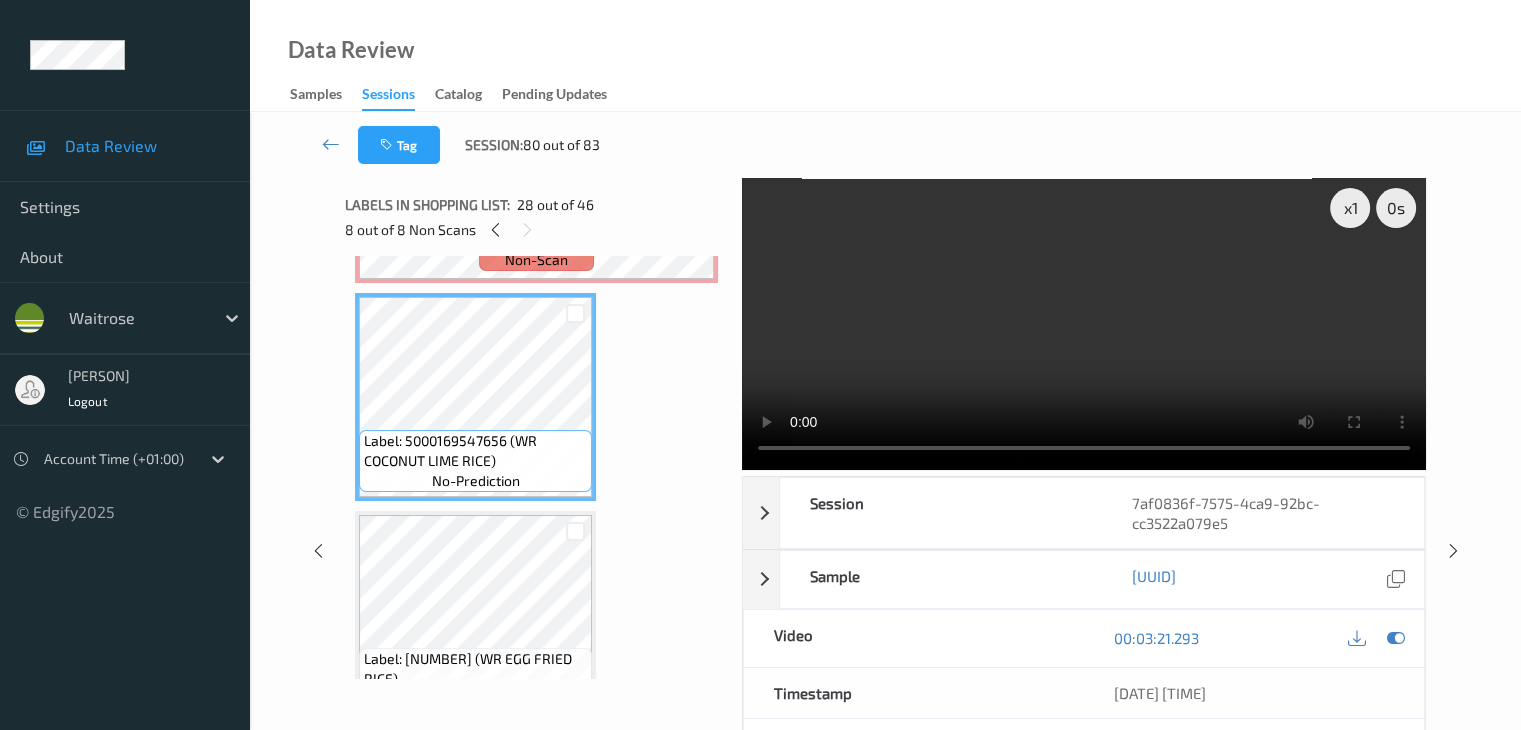 click at bounding box center (575, 531) 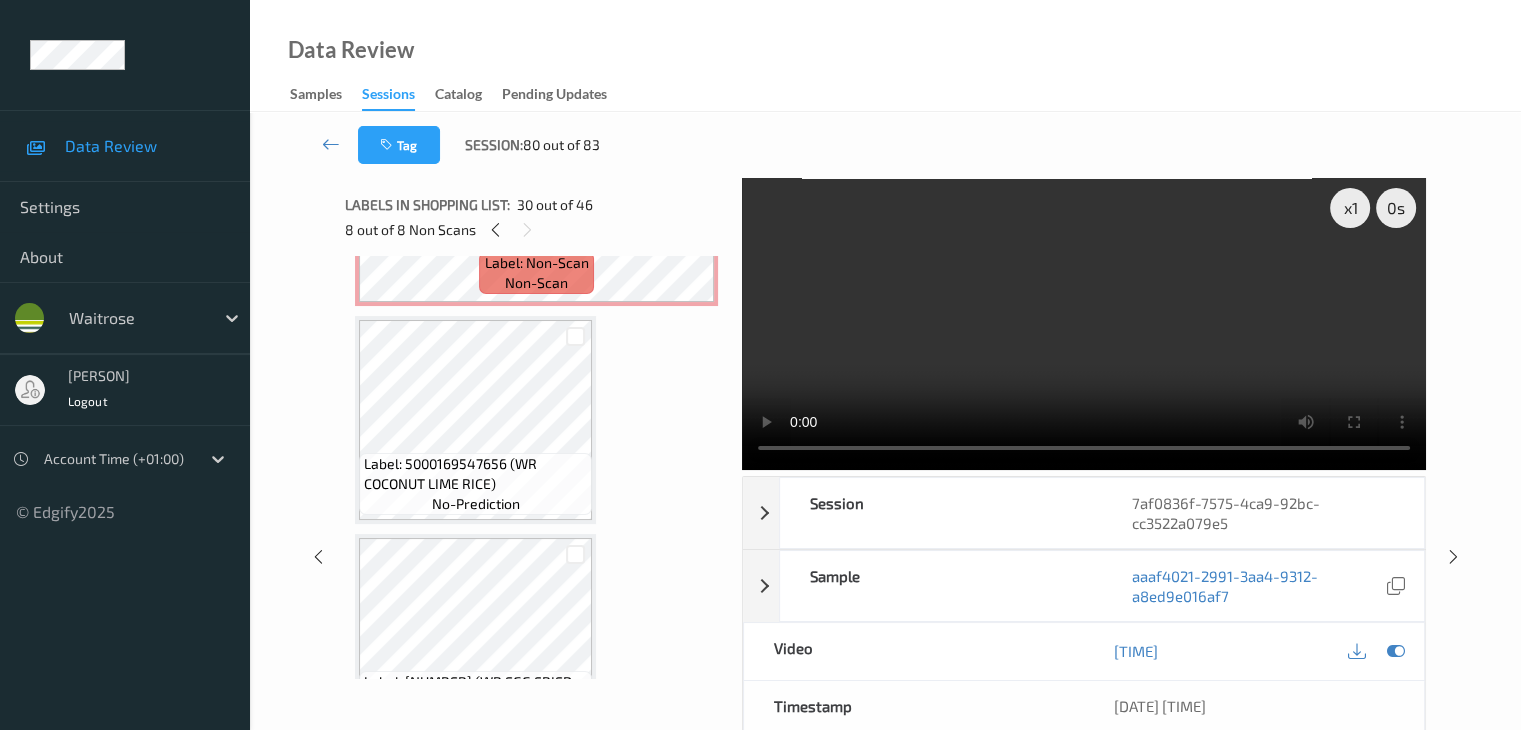 scroll, scrollTop: 5658, scrollLeft: 0, axis: vertical 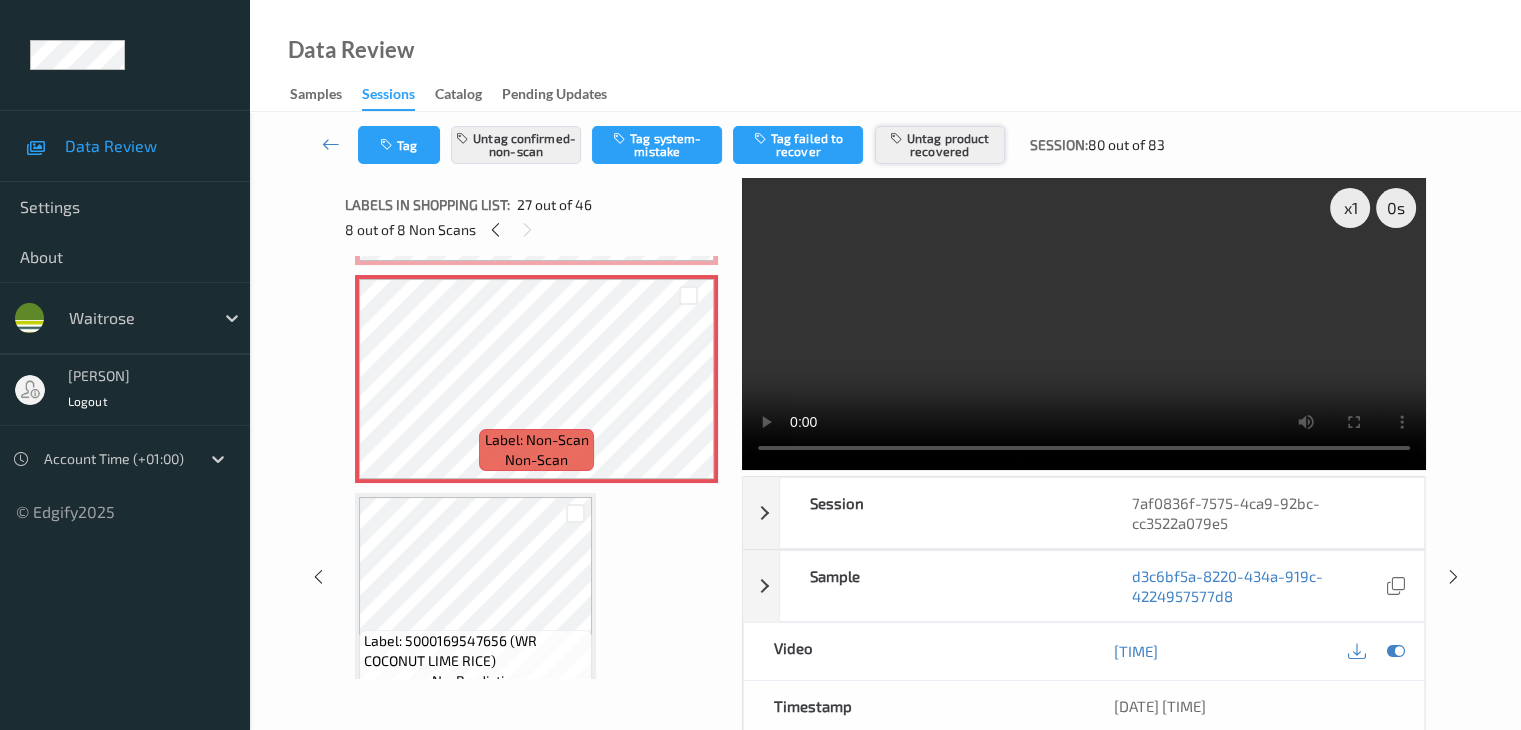 click on "Untag   product recovered" at bounding box center (940, 145) 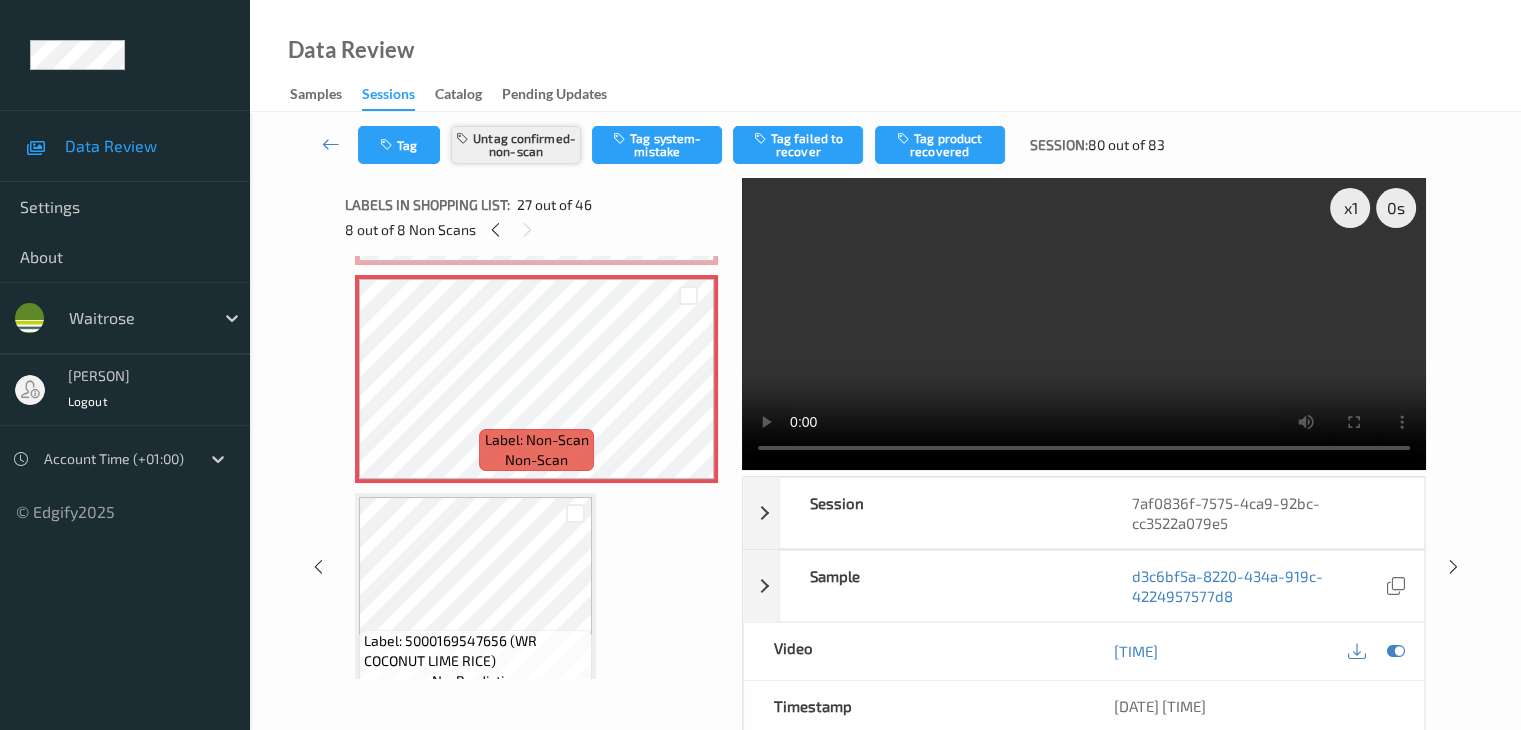 click on "Untag   confirmed-non-scan" at bounding box center (516, 145) 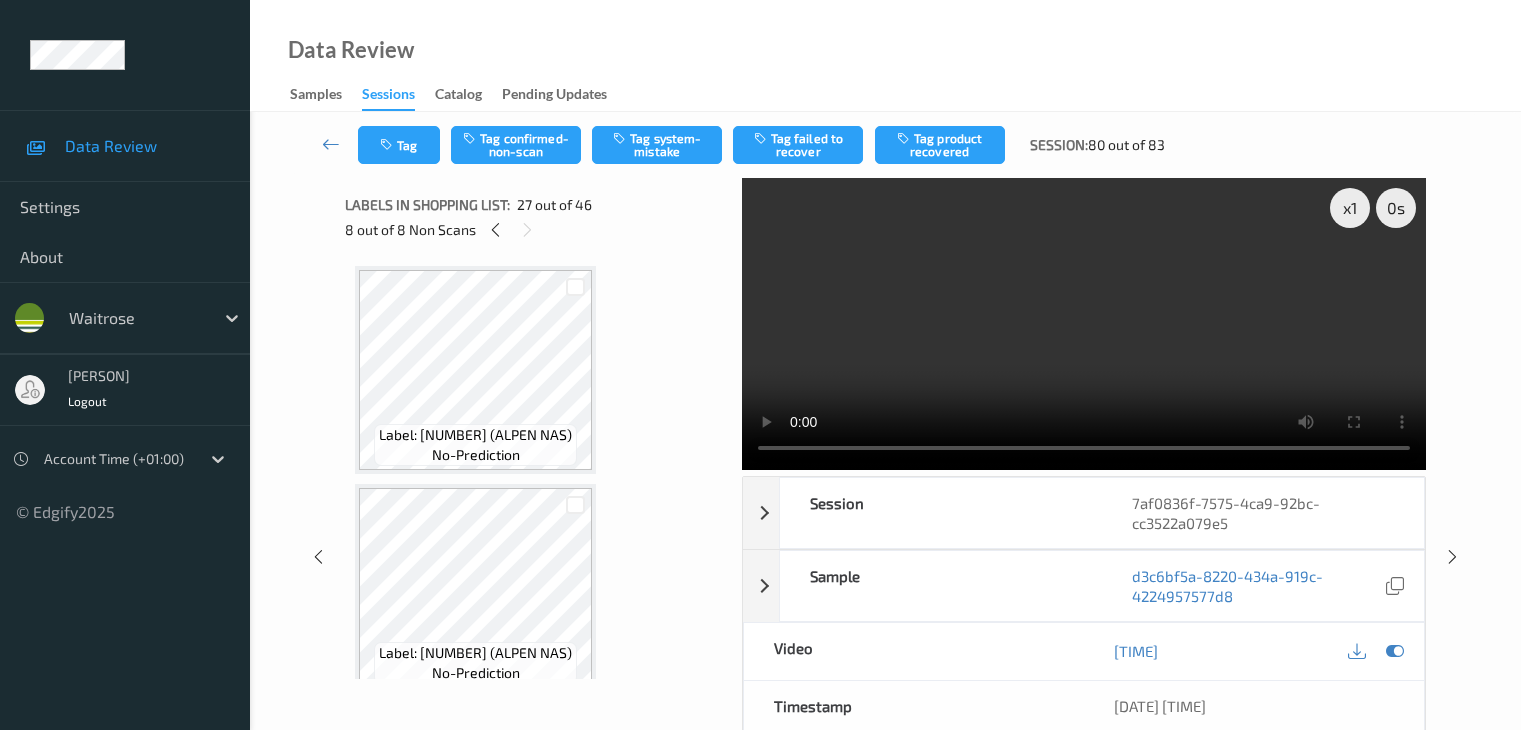 scroll, scrollTop: 0, scrollLeft: 0, axis: both 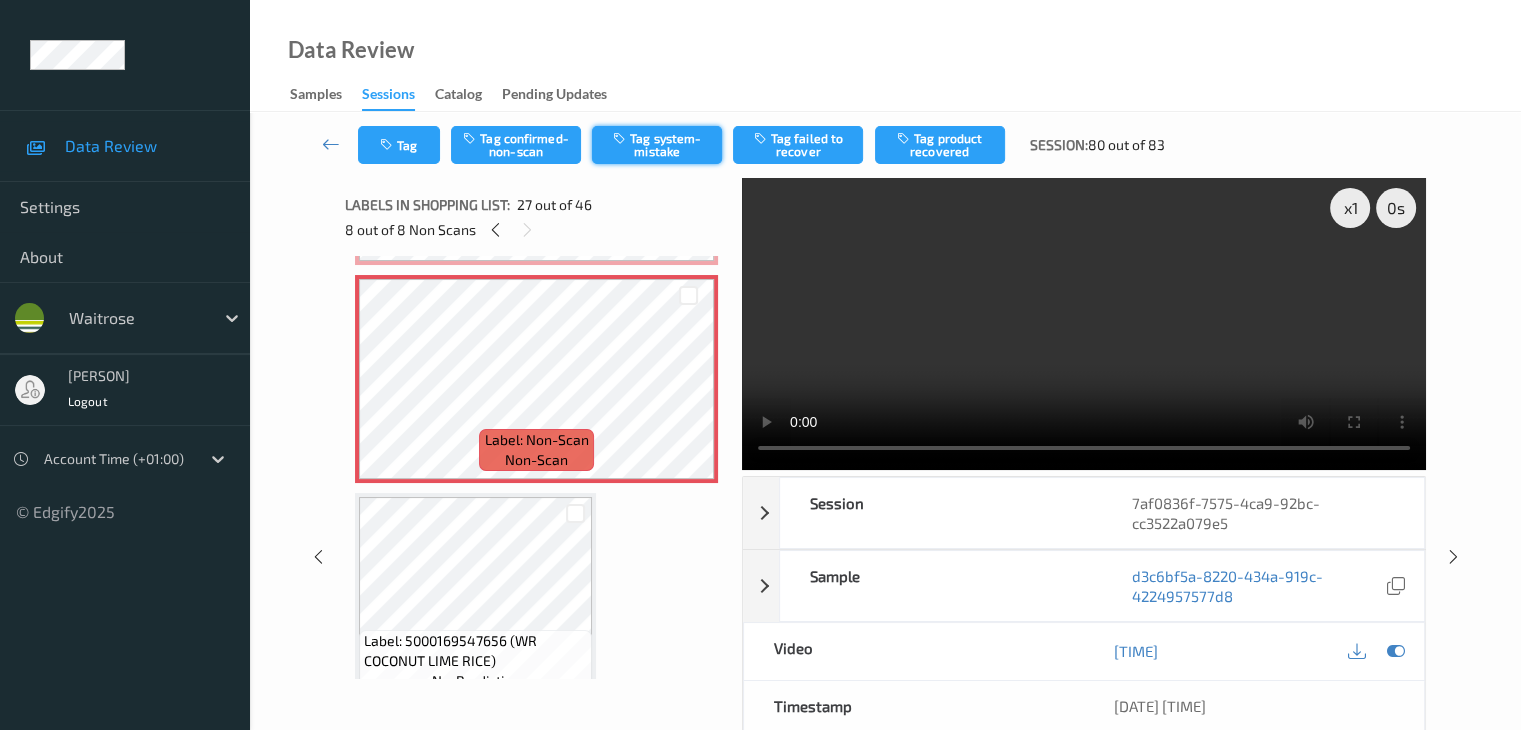 click on "Tag   system-mistake" at bounding box center [657, 145] 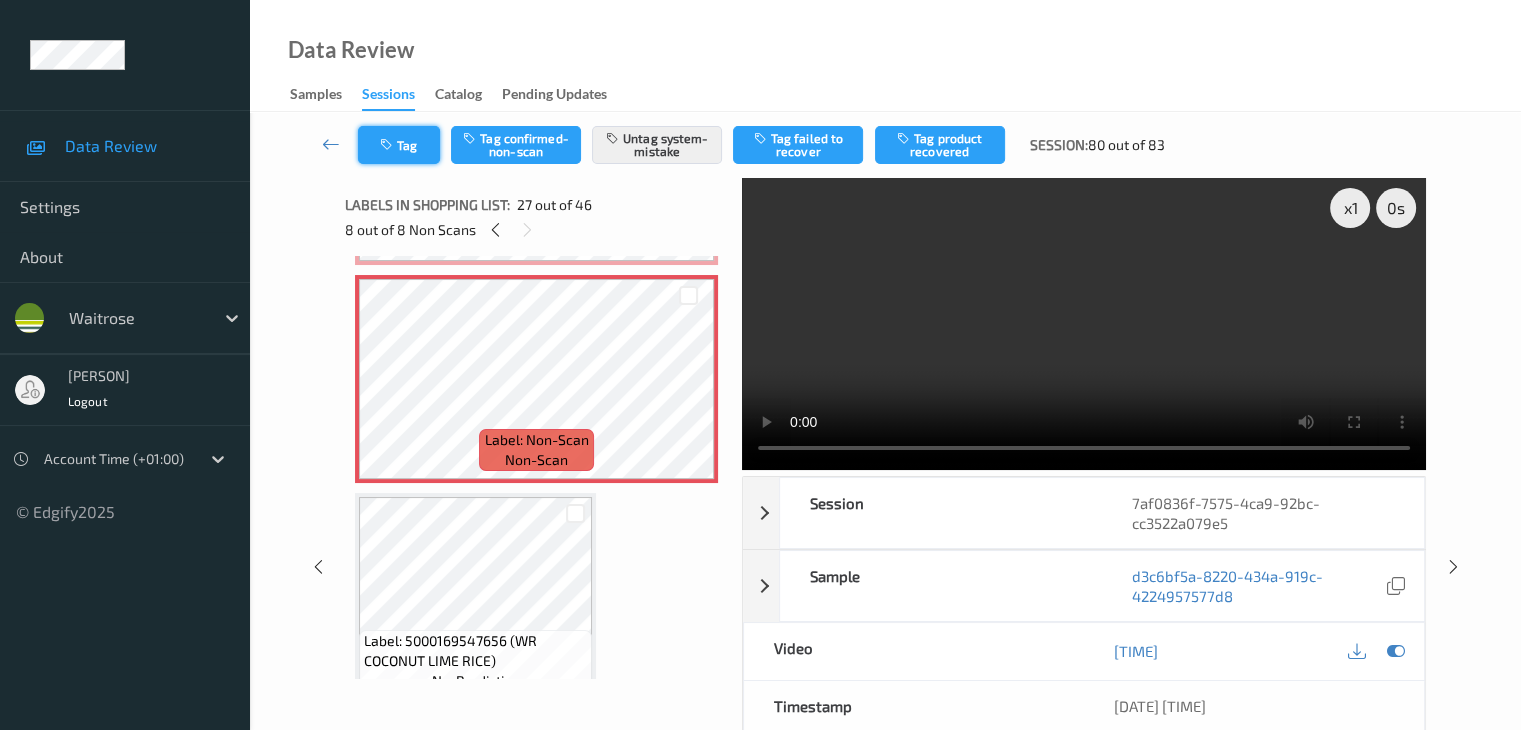 click on "Tag" at bounding box center [399, 145] 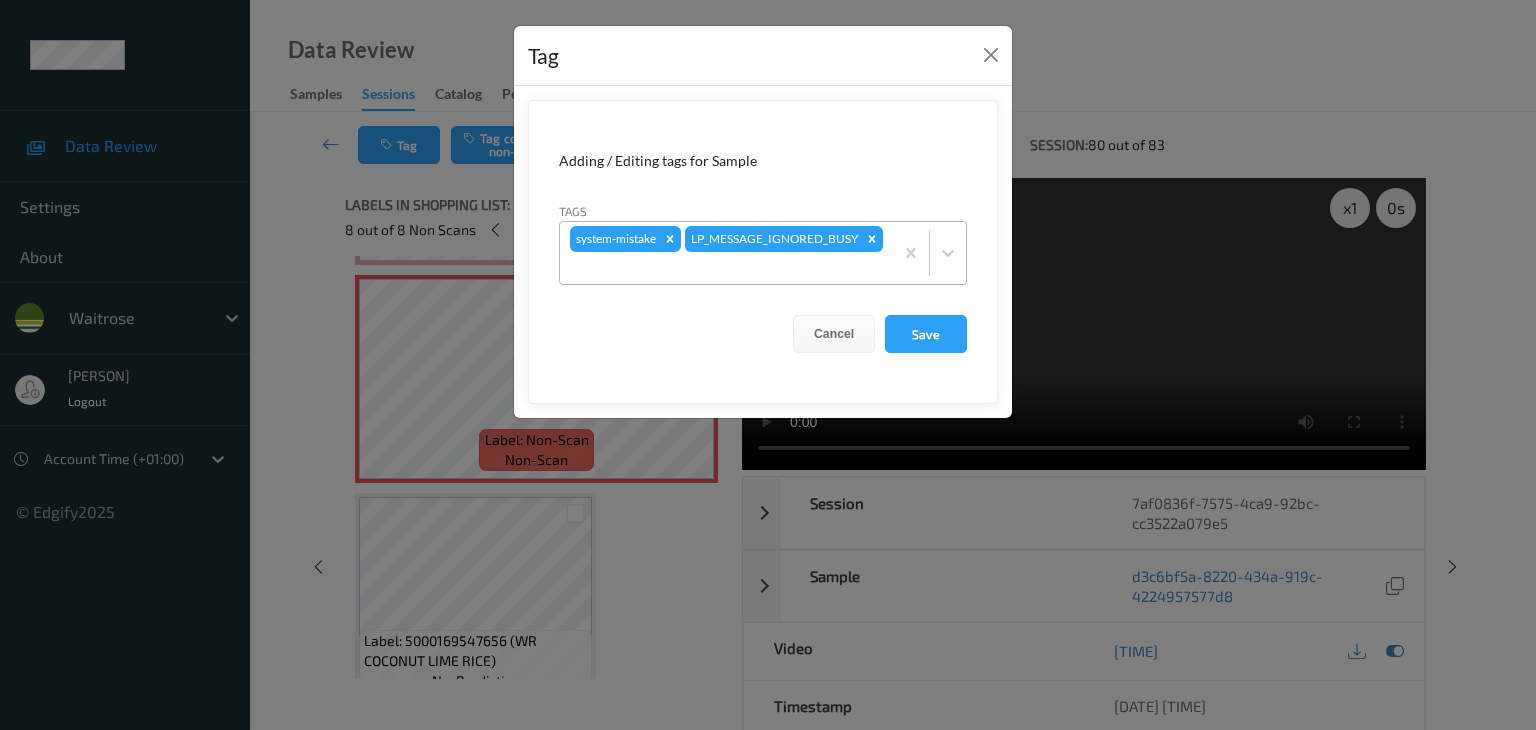 click at bounding box center [726, 268] 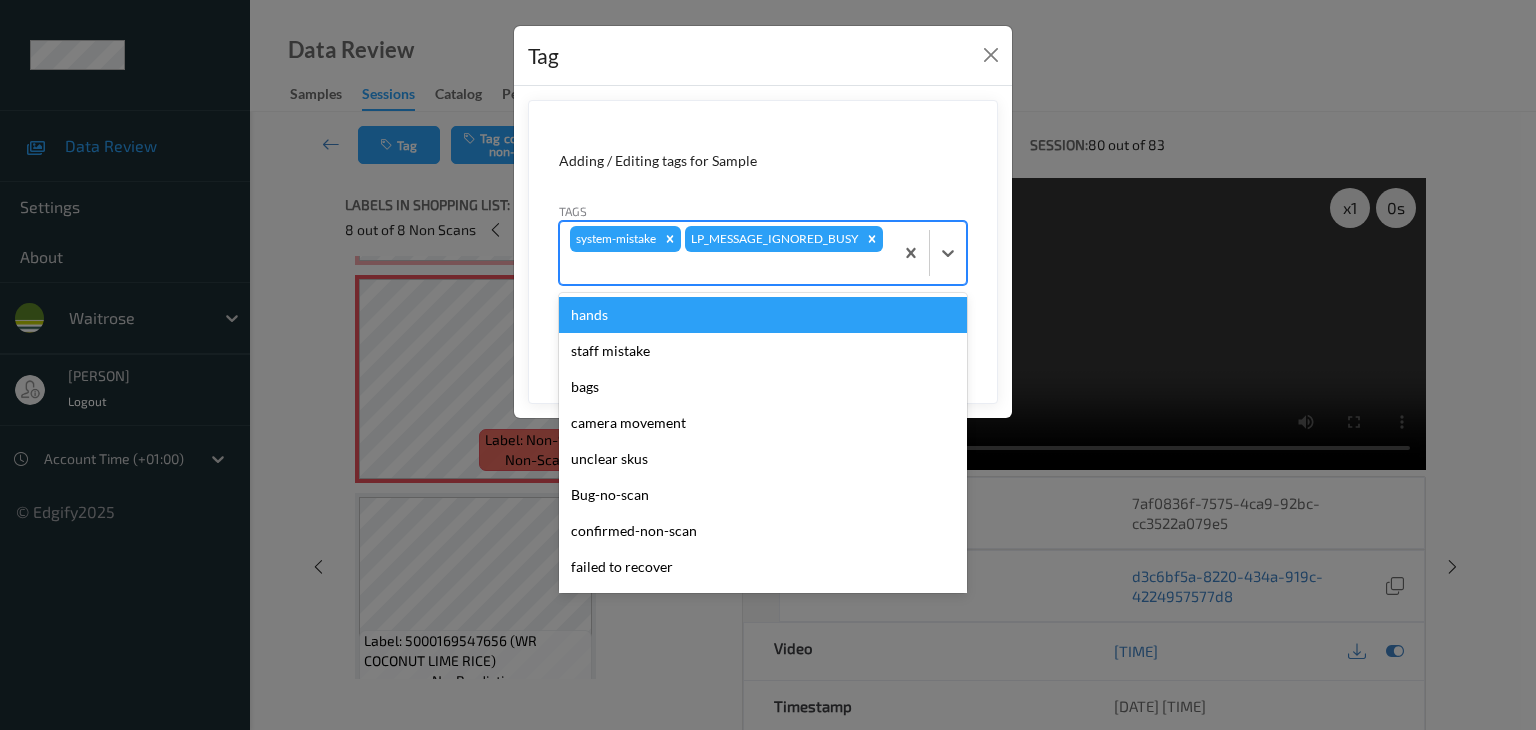 type on "u" 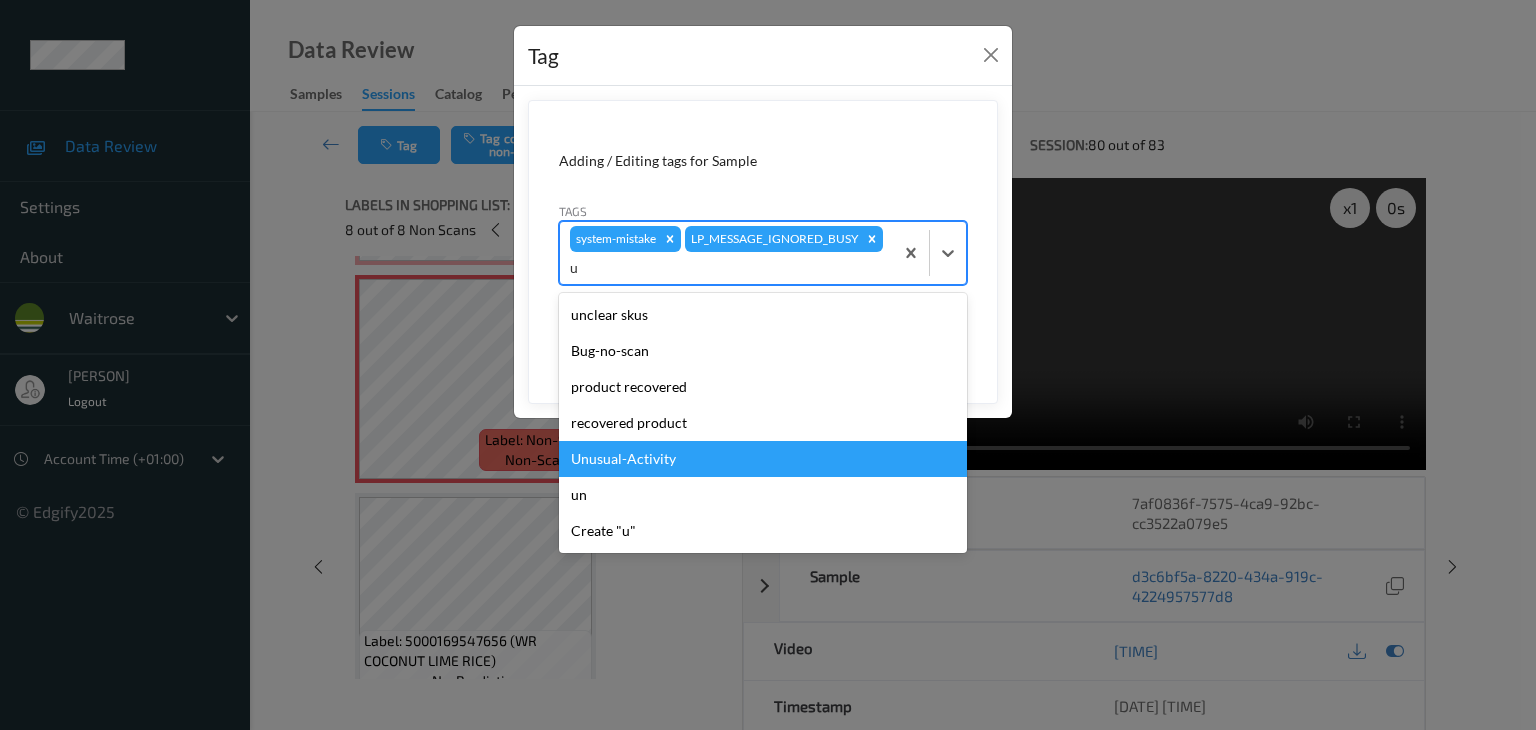 click on "Unusual-Activity" at bounding box center [763, 459] 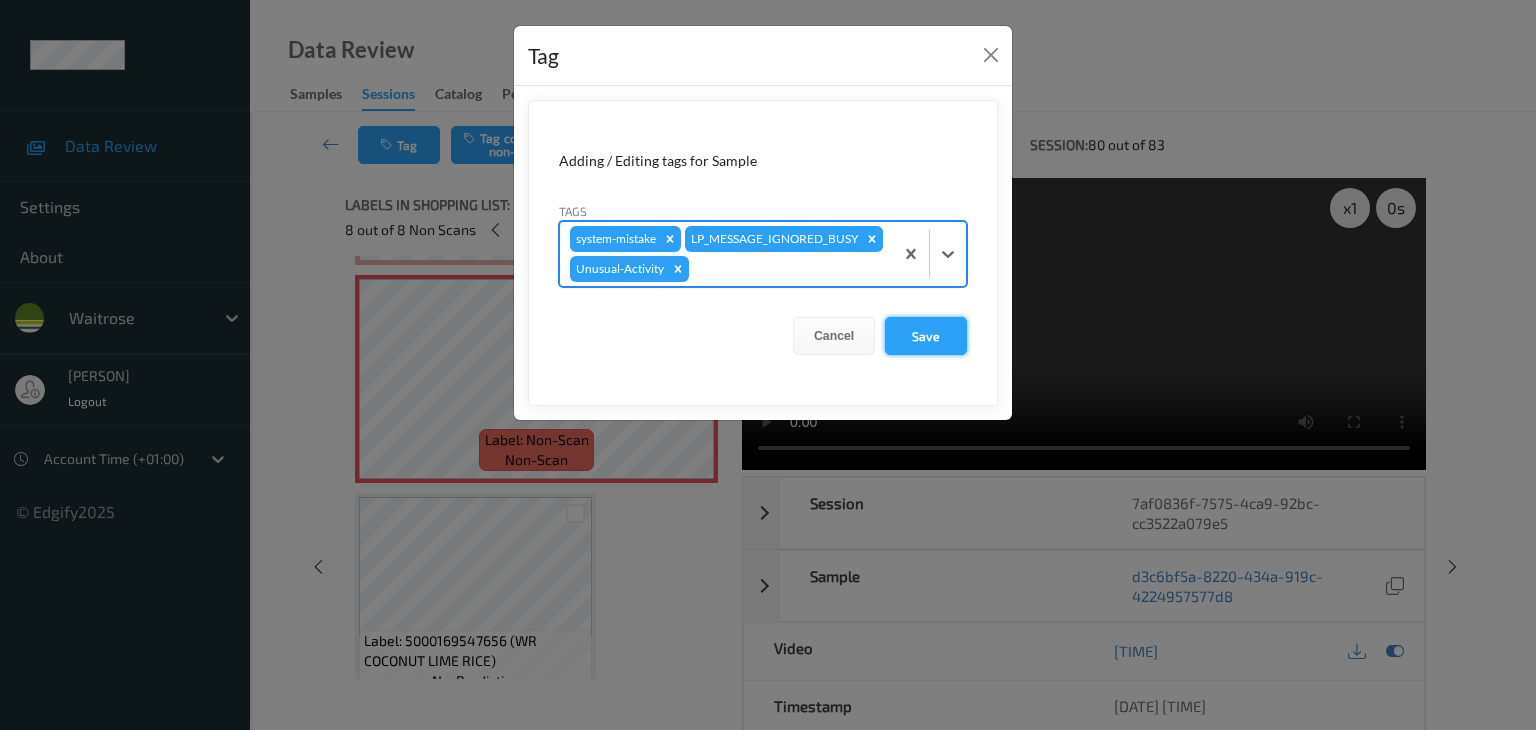 click on "Save" at bounding box center [926, 336] 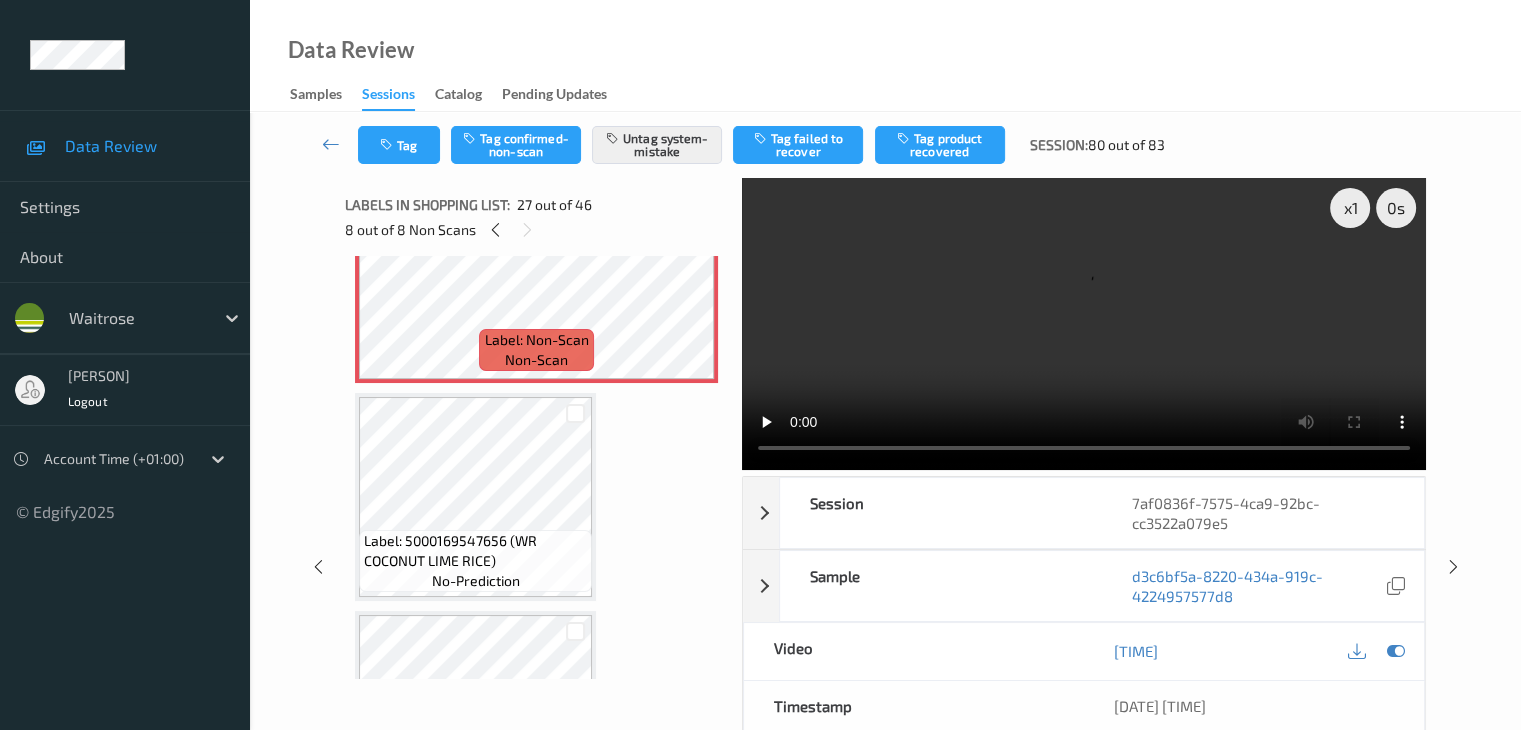 scroll, scrollTop: 5958, scrollLeft: 0, axis: vertical 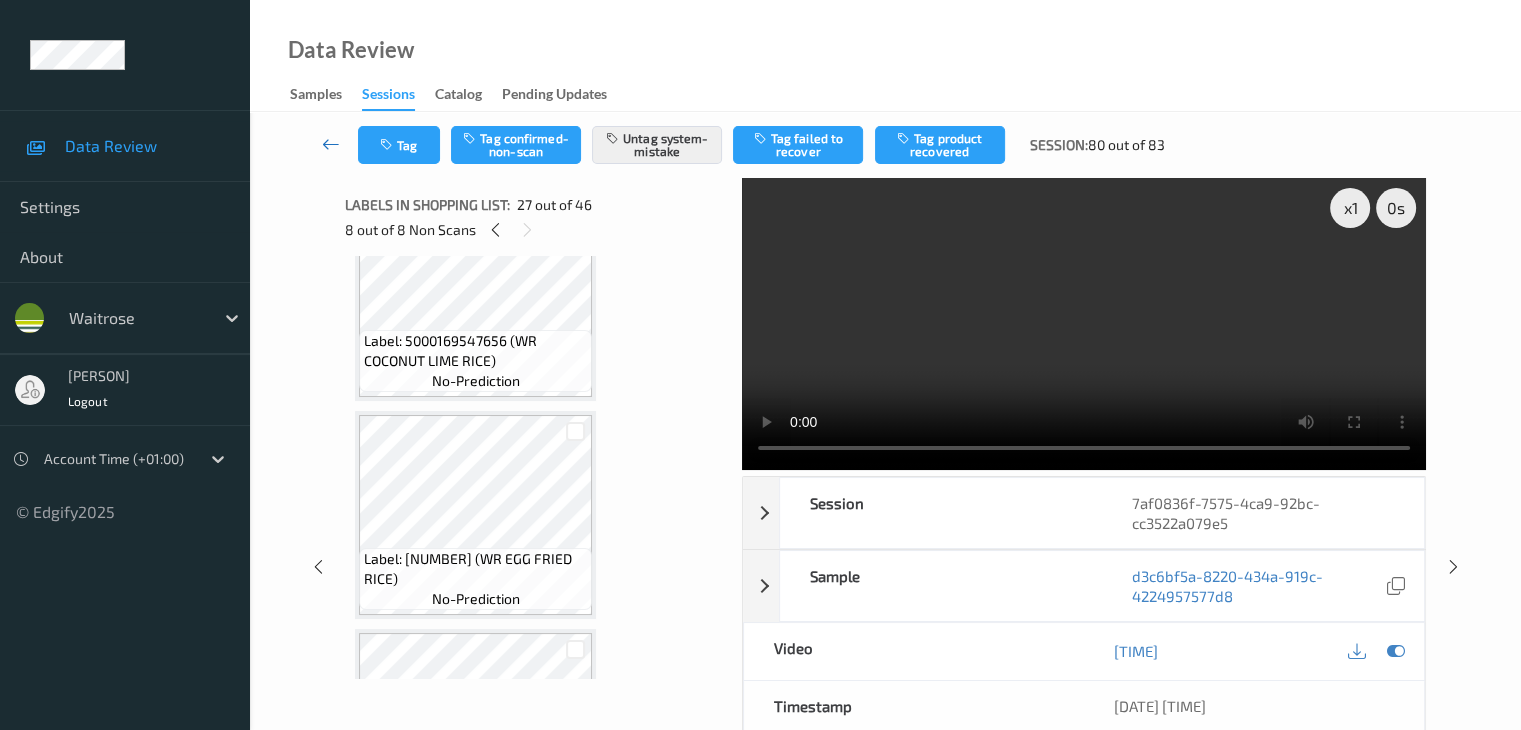 click at bounding box center [331, 144] 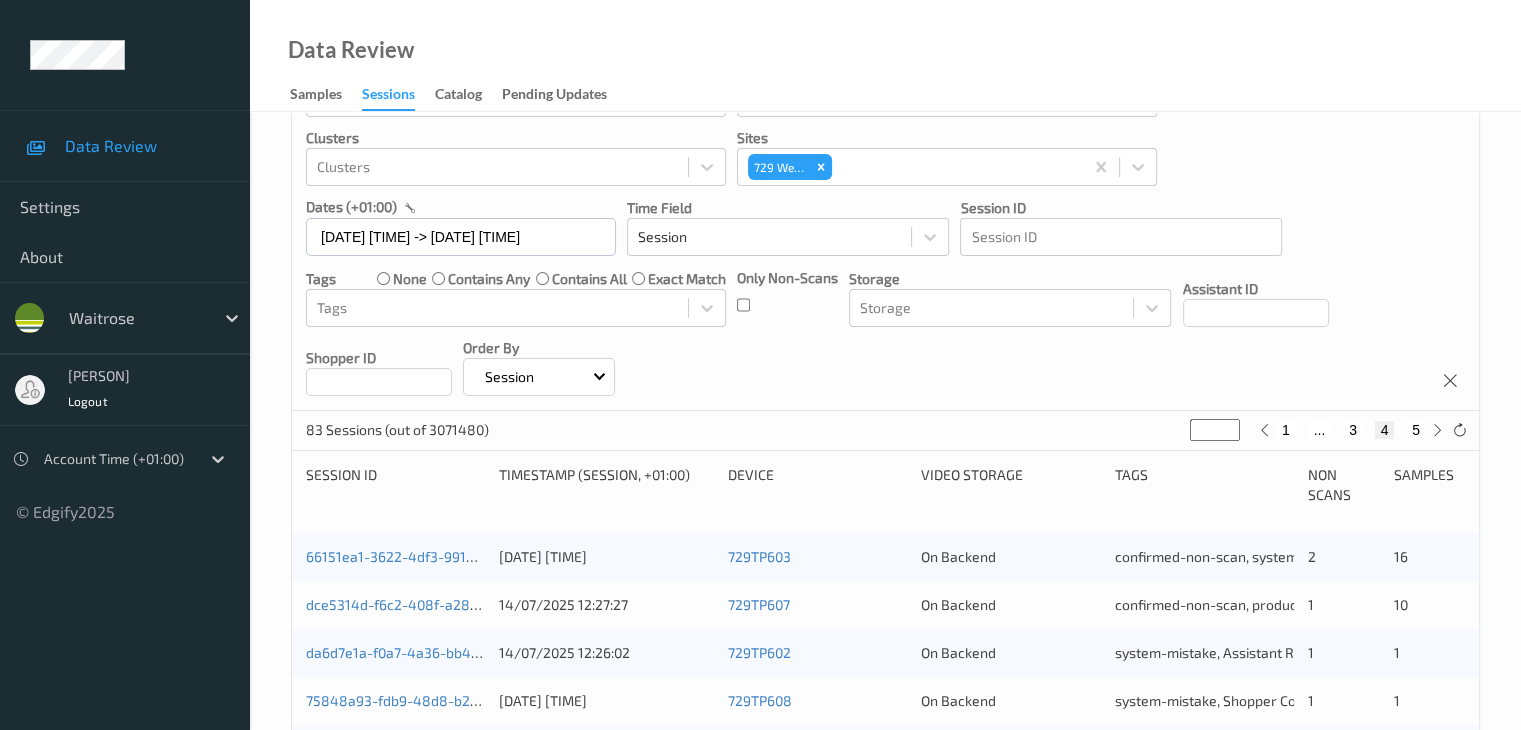 scroll, scrollTop: 0, scrollLeft: 0, axis: both 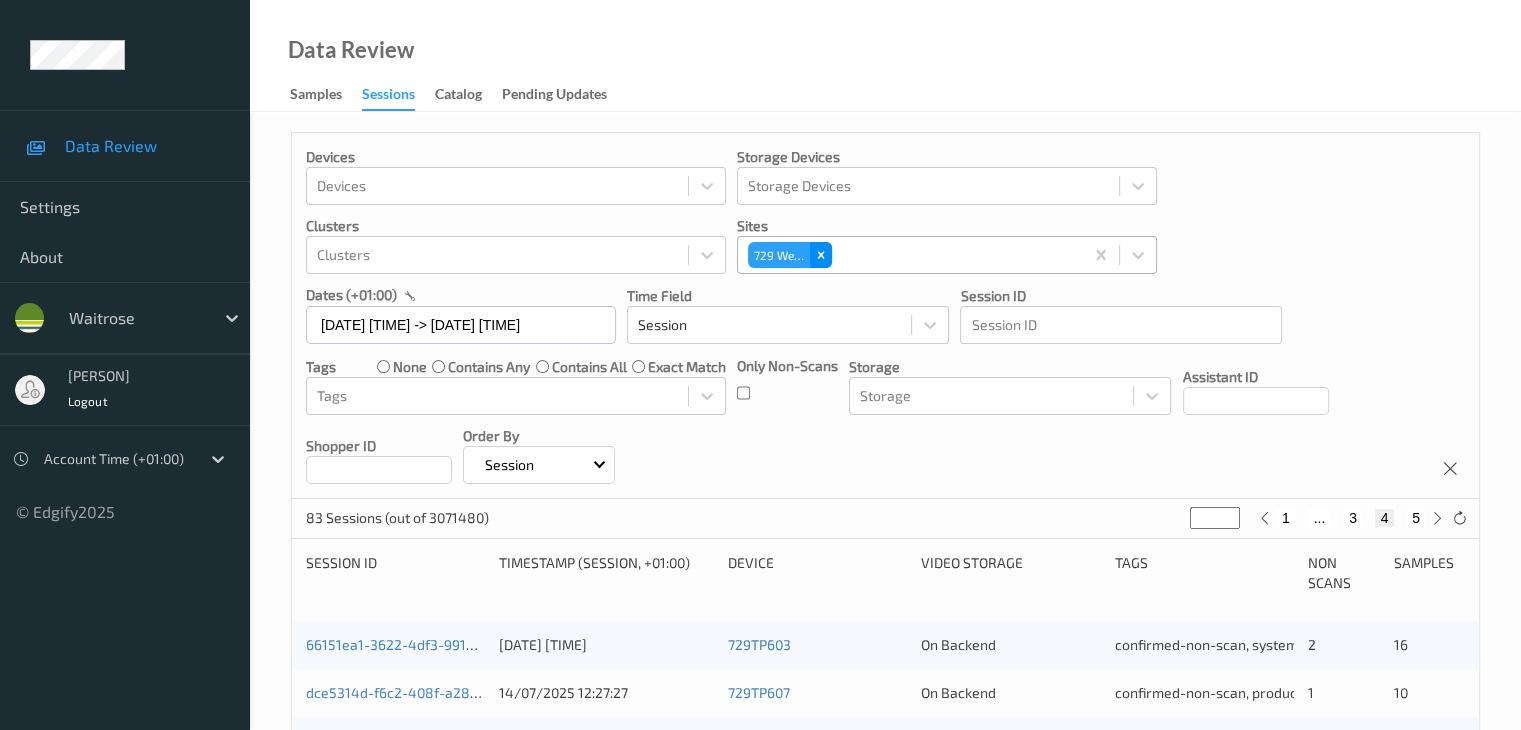 click 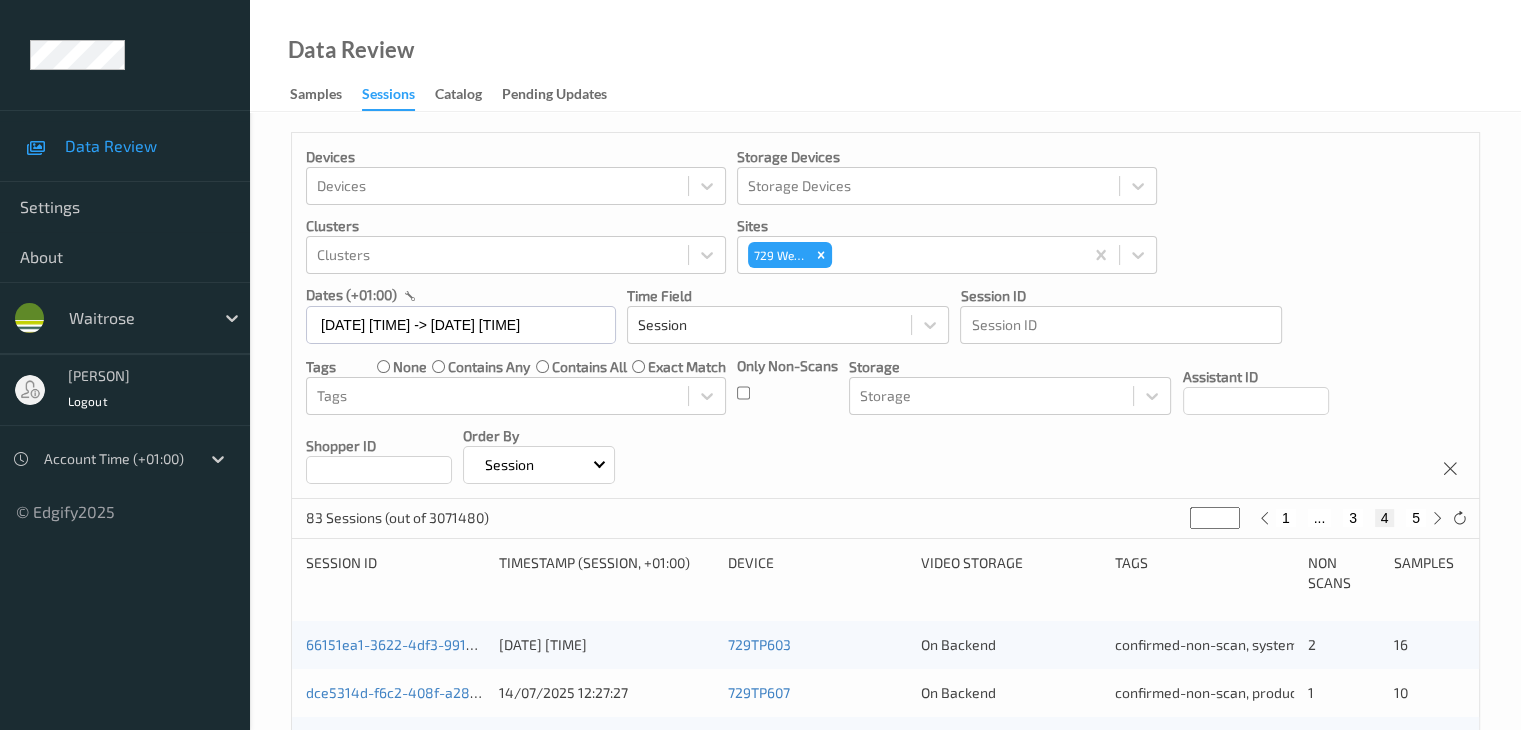 type on "*" 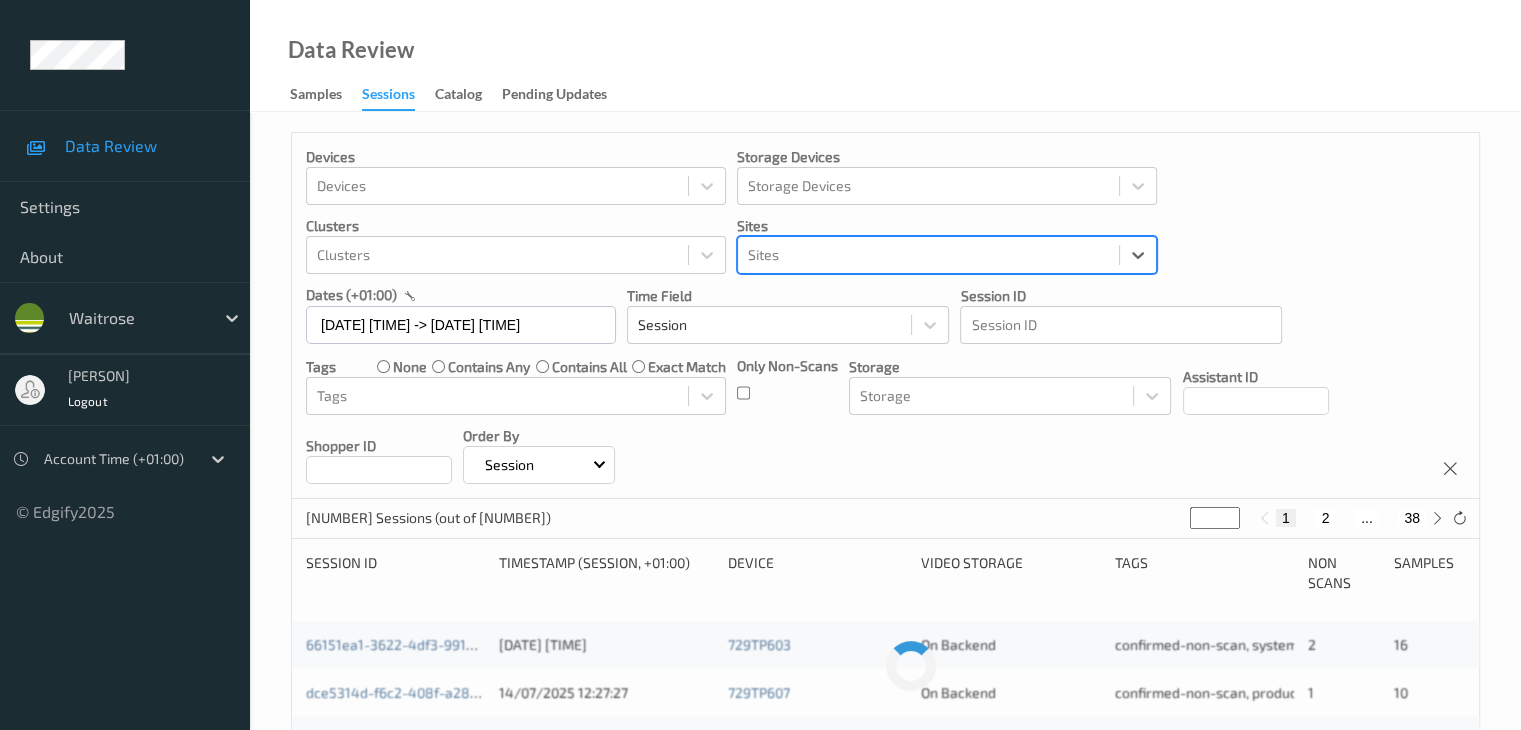 click at bounding box center (928, 255) 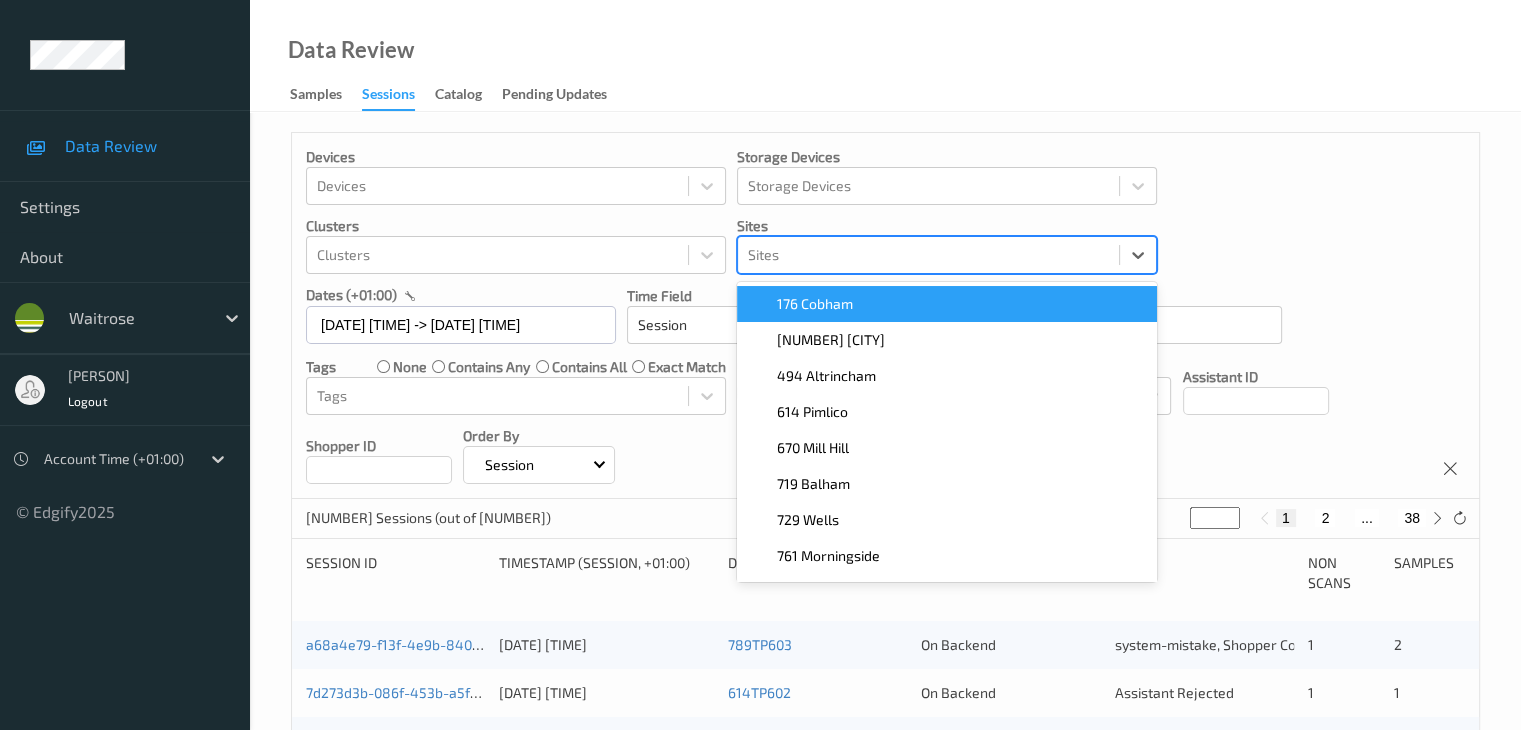 paste on "[NUMBER] [CITY]" 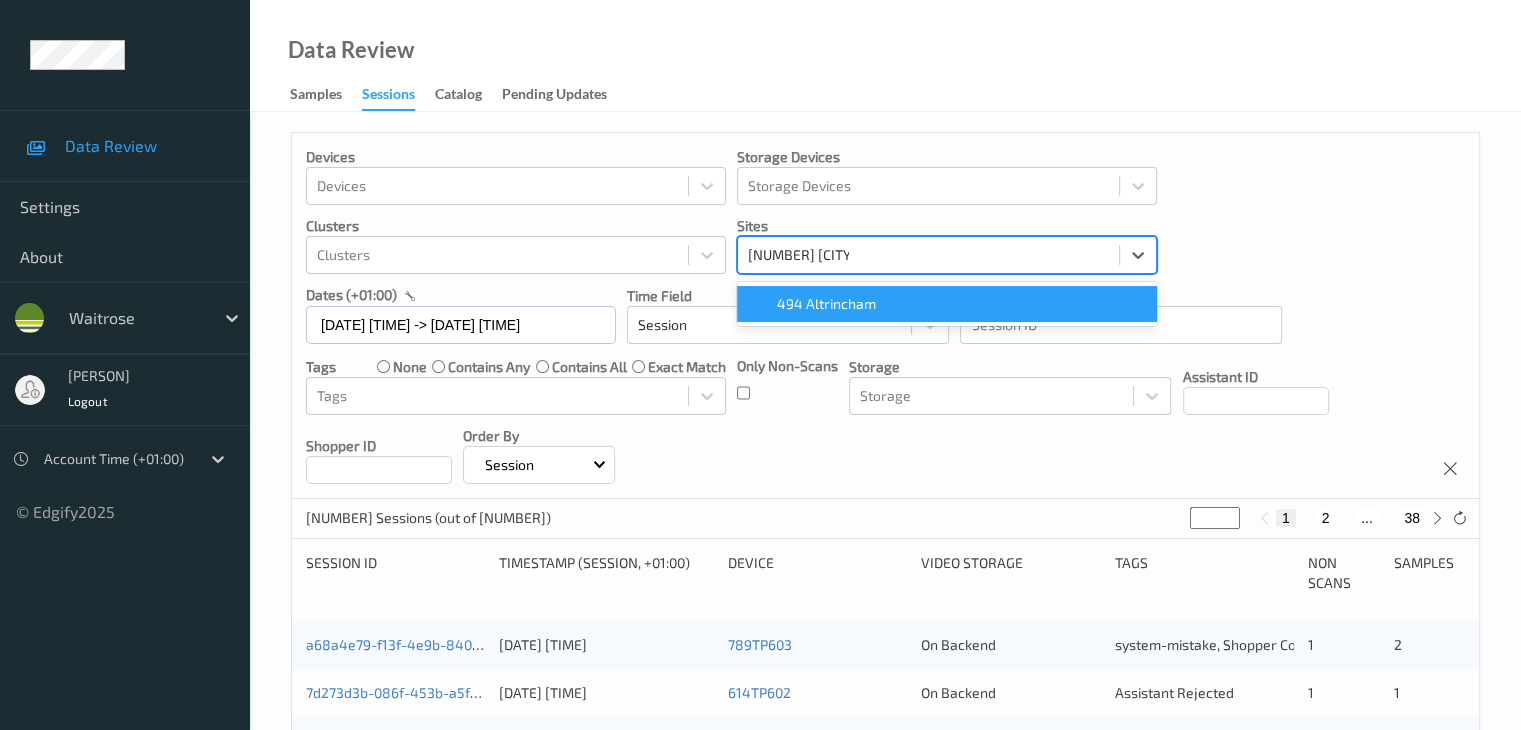 click on "494 Altrincham" at bounding box center (826, 304) 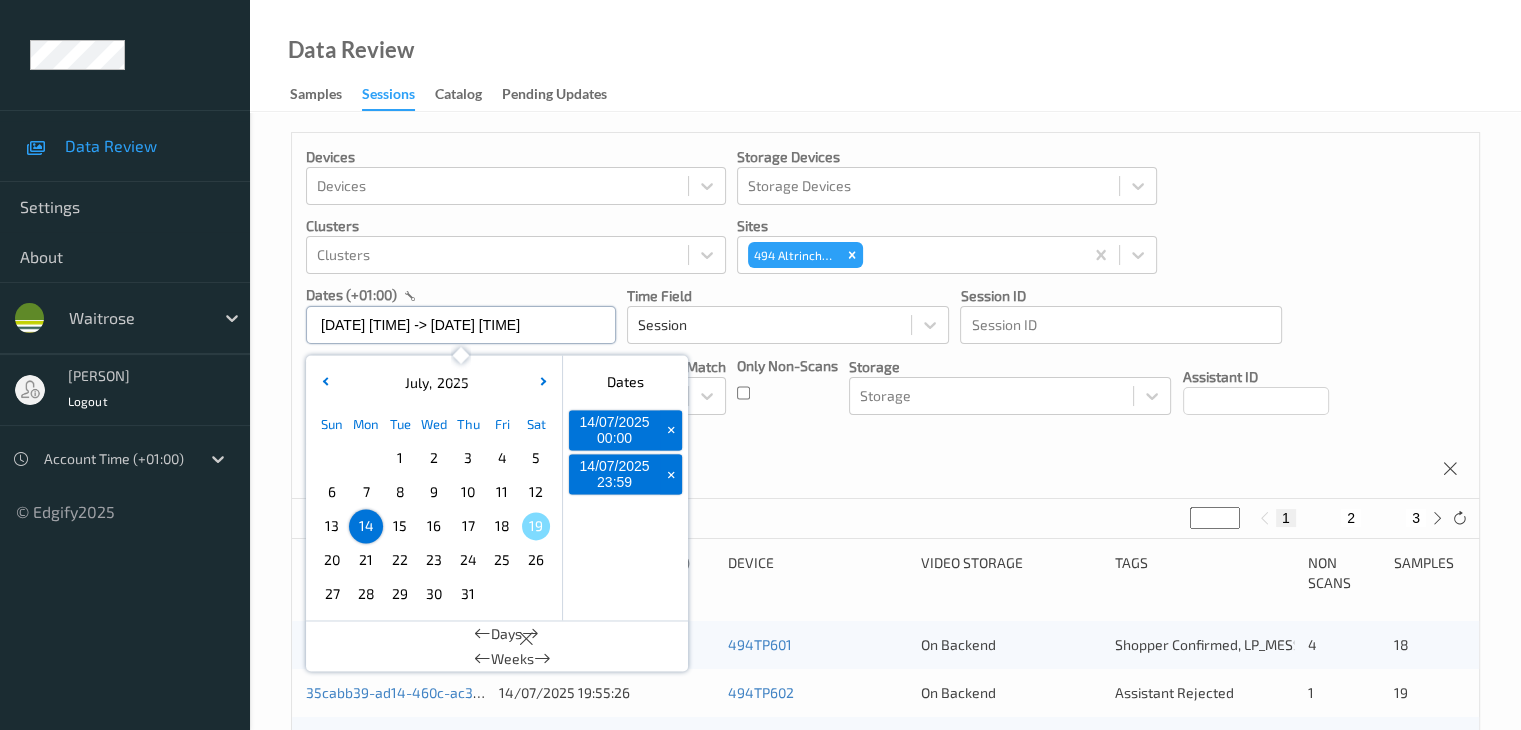 click on "[DATE] [TIME] -> [DATE] [TIME]" at bounding box center [461, 325] 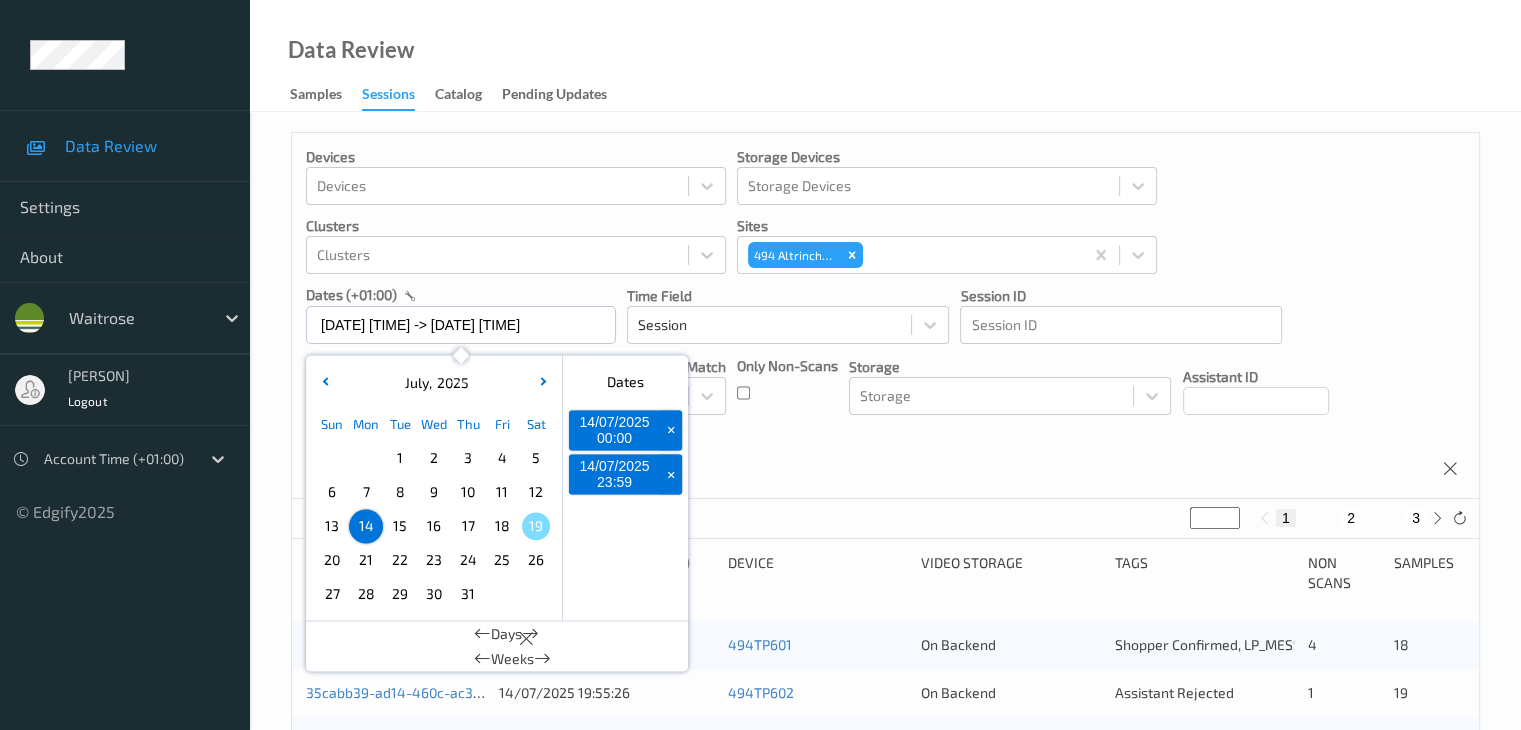click on "+" at bounding box center (671, 430) 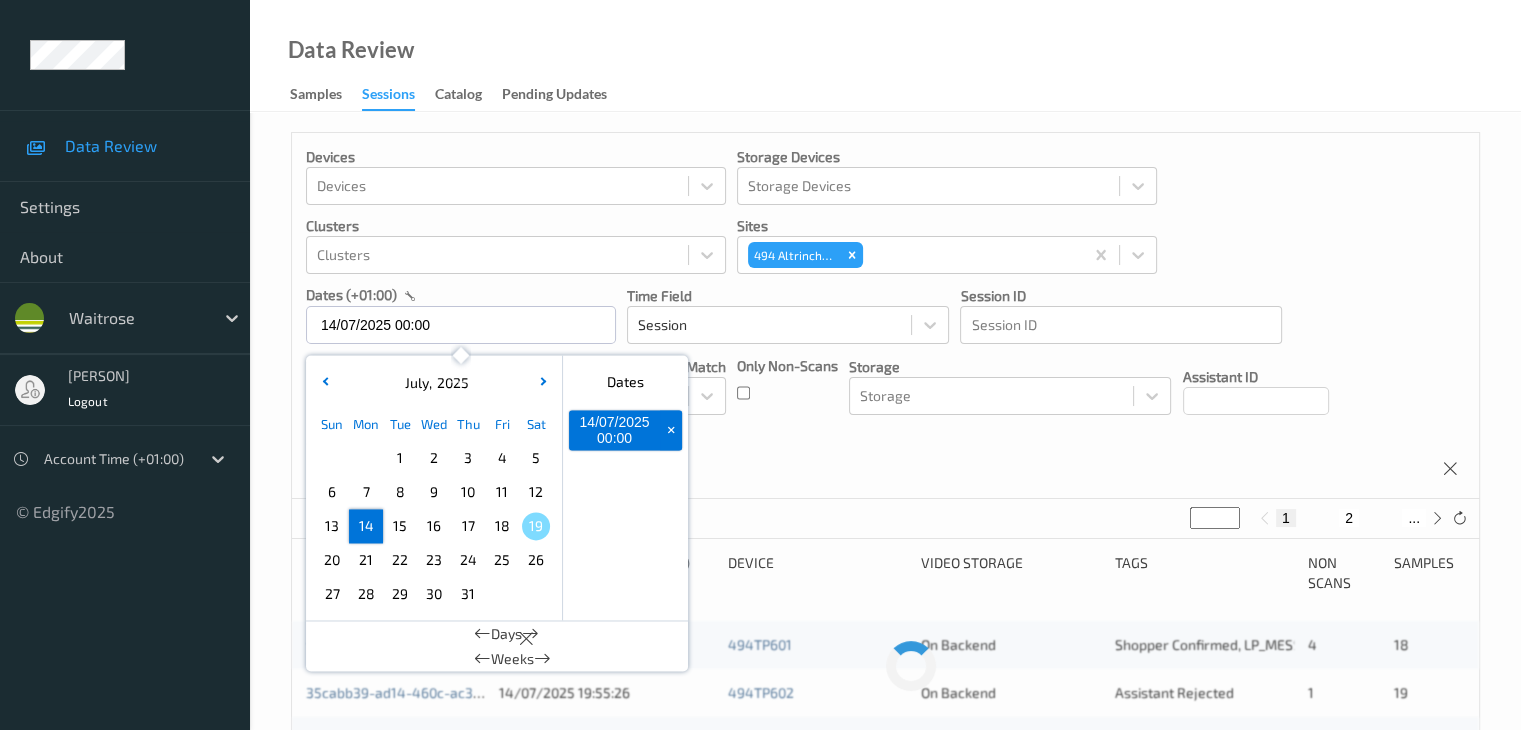 click on "+" at bounding box center (671, 430) 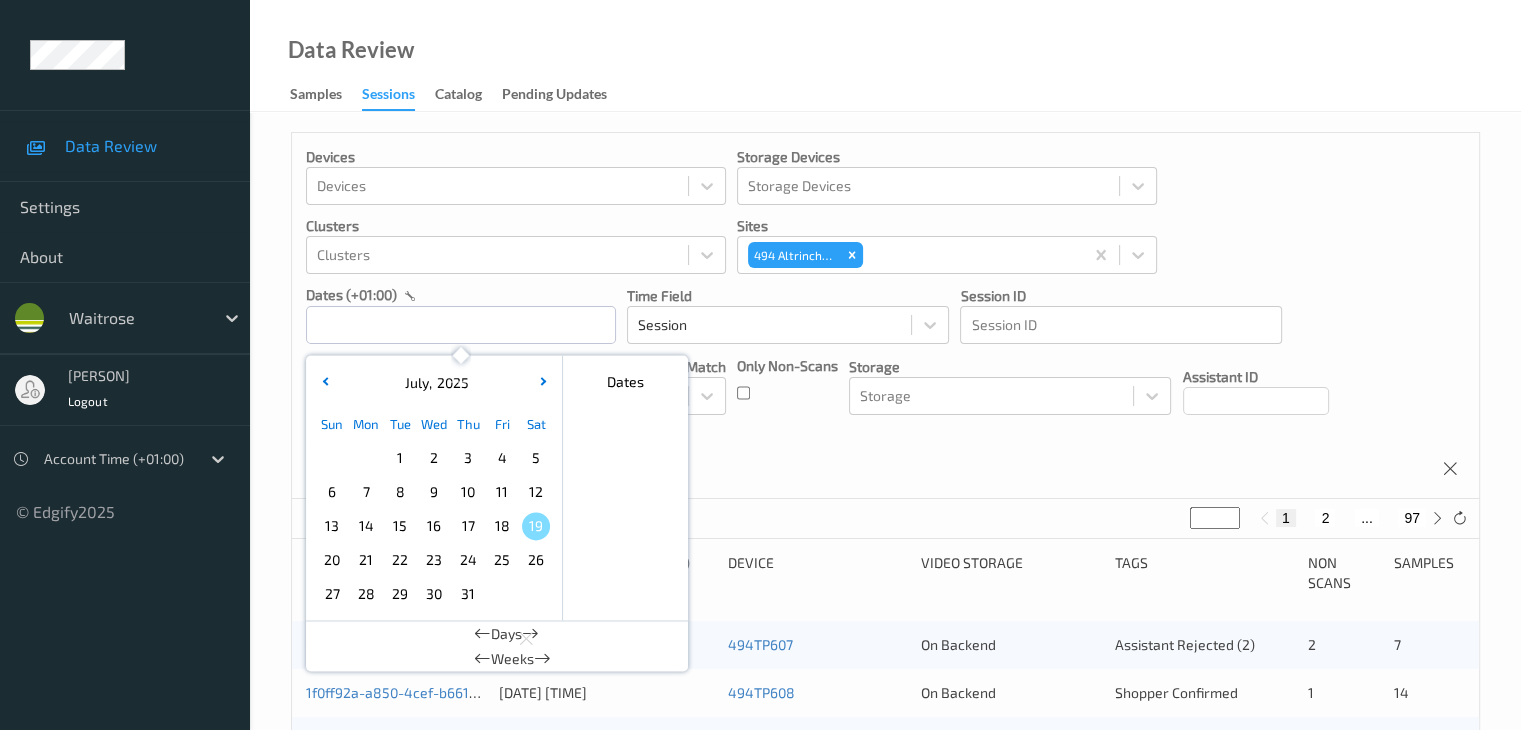 click on "12" at bounding box center [536, 492] 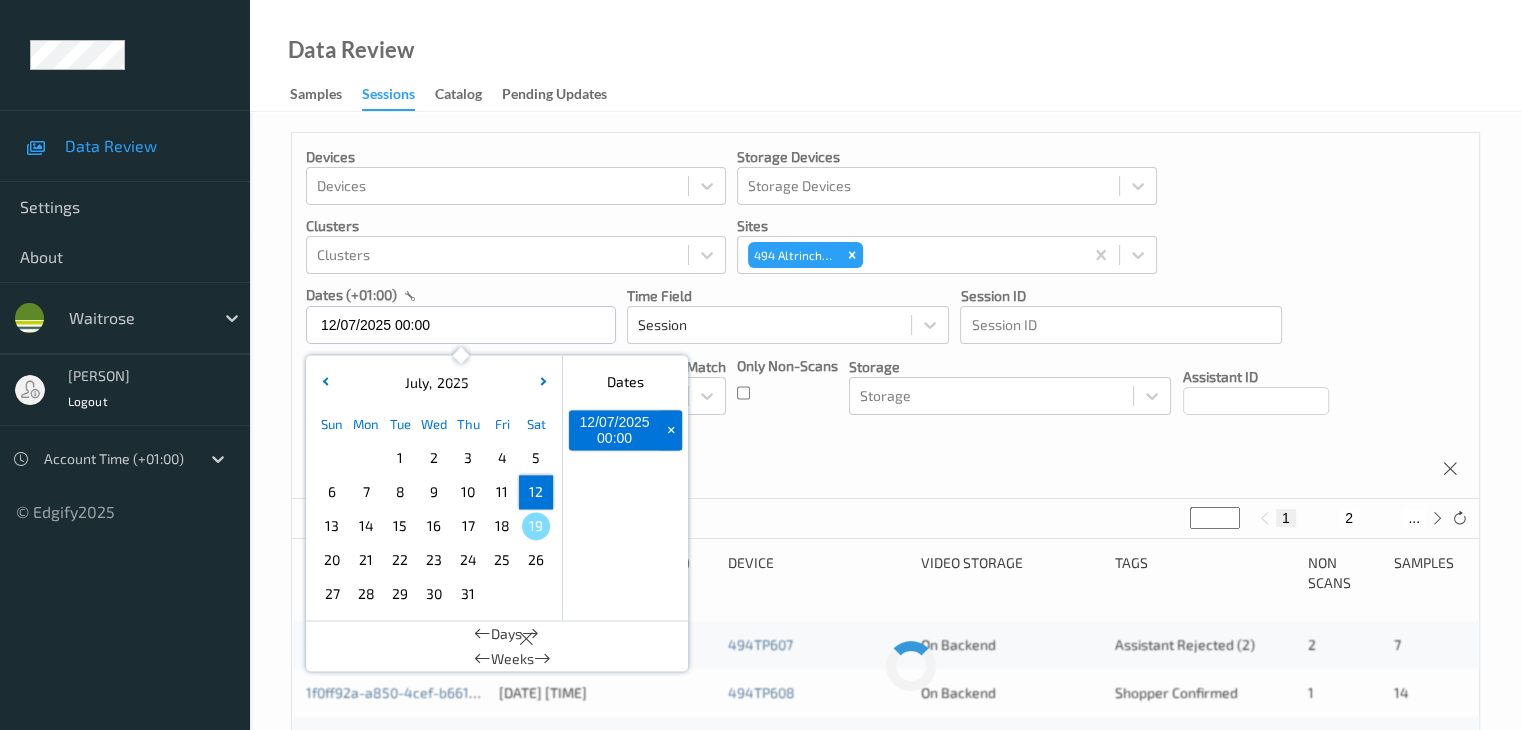 click on "12" at bounding box center [536, 492] 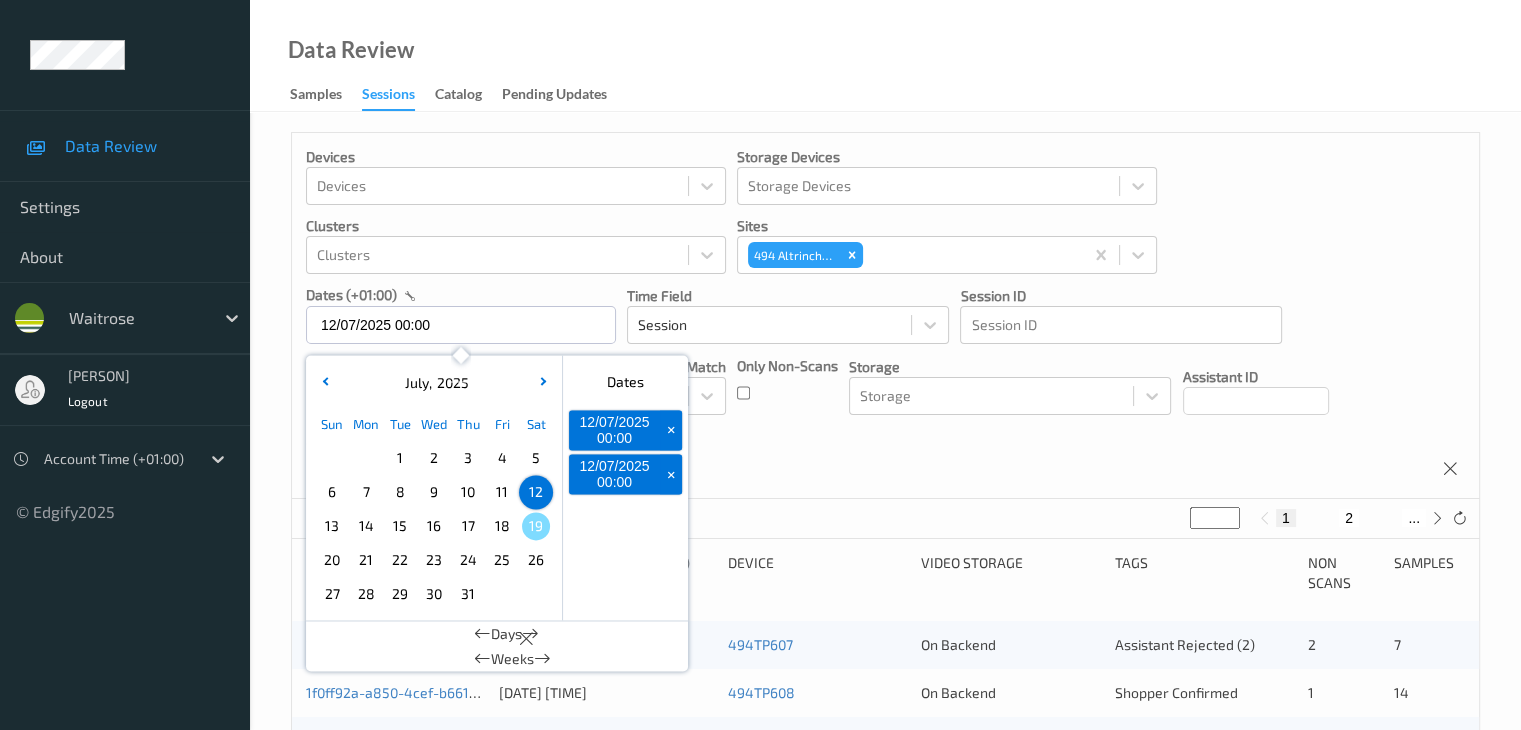 type on "12/07/2025 00:00 -> 12/07/2025 23:59" 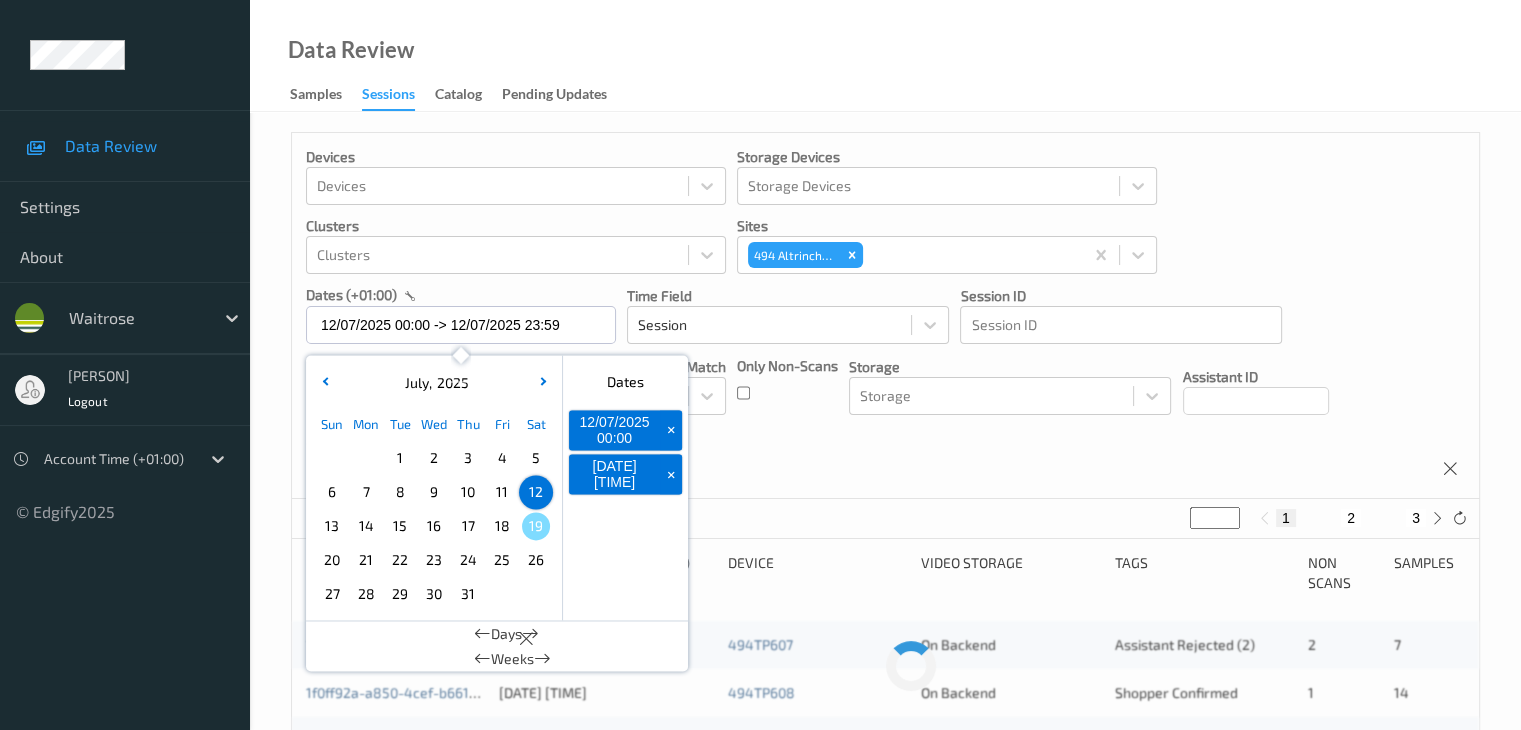 click on "Only Non-Scans" at bounding box center (787, 385) 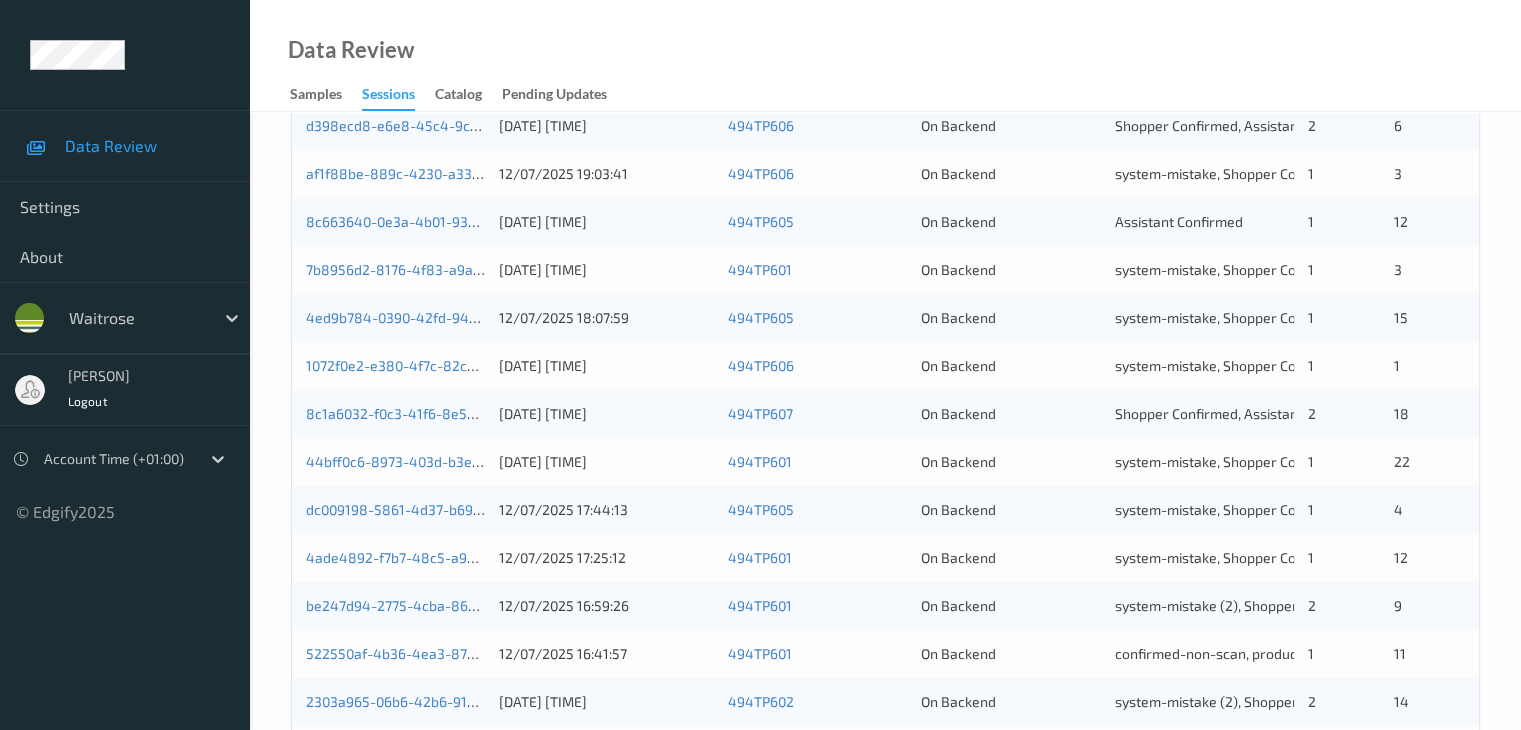 scroll, scrollTop: 932, scrollLeft: 0, axis: vertical 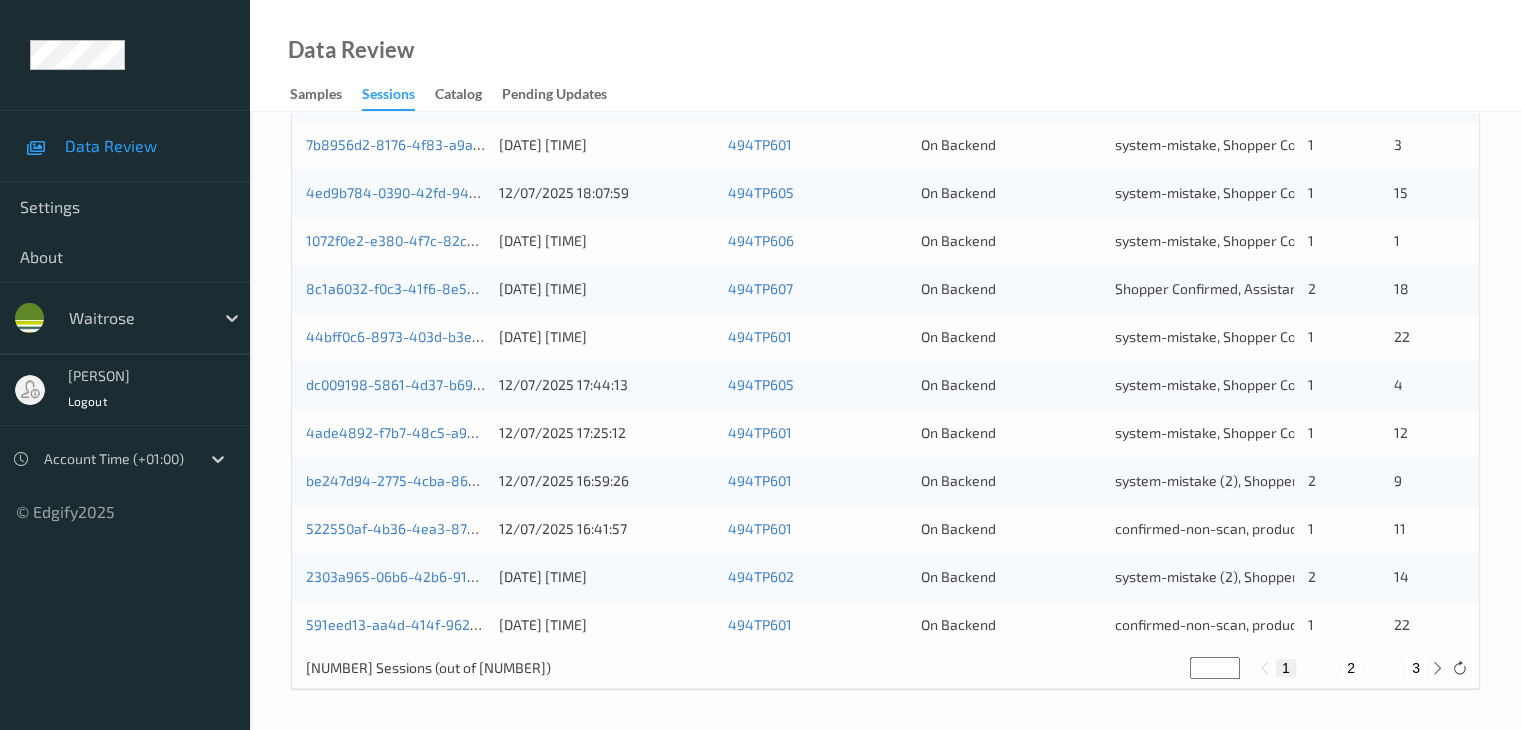 click on "3" at bounding box center (1416, 668) 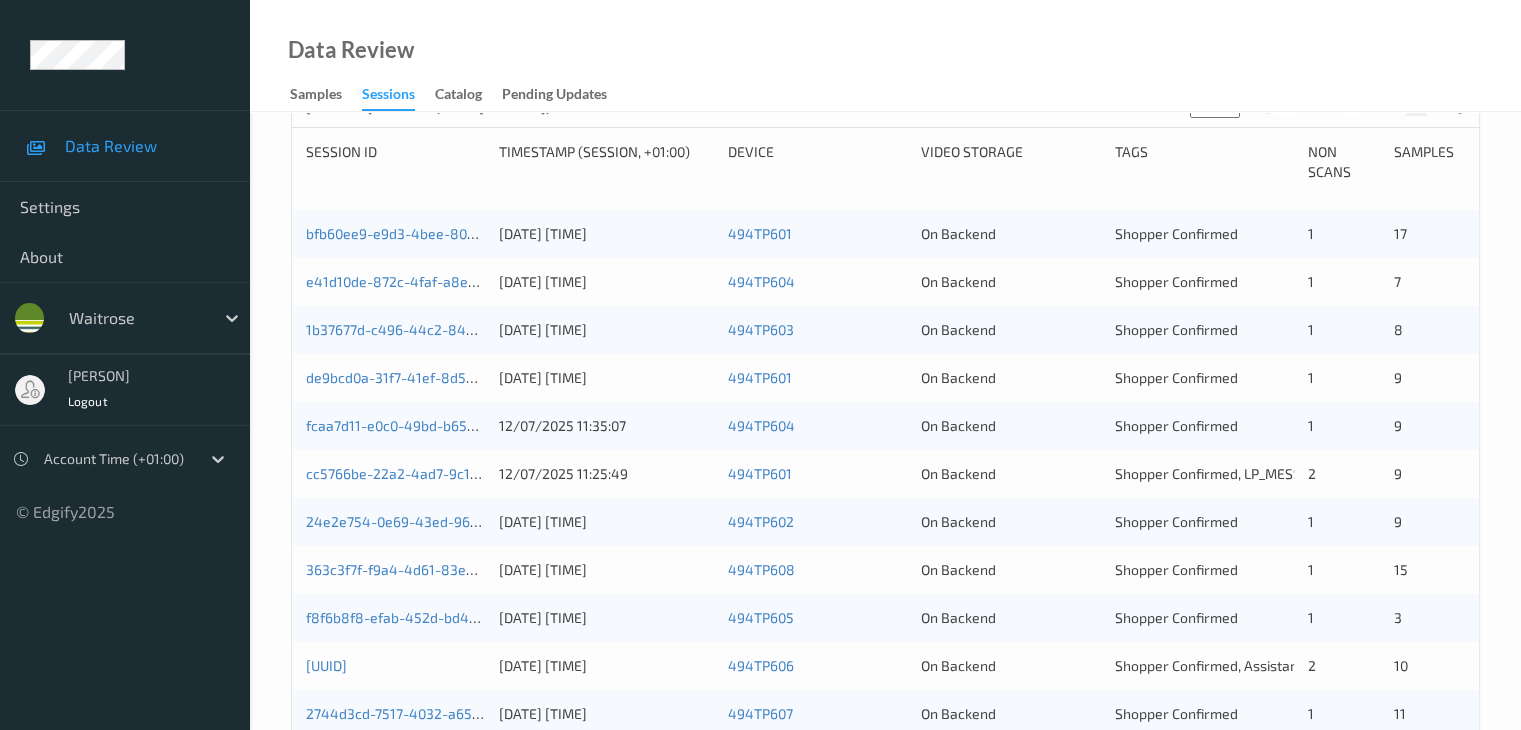 scroll, scrollTop: 232, scrollLeft: 0, axis: vertical 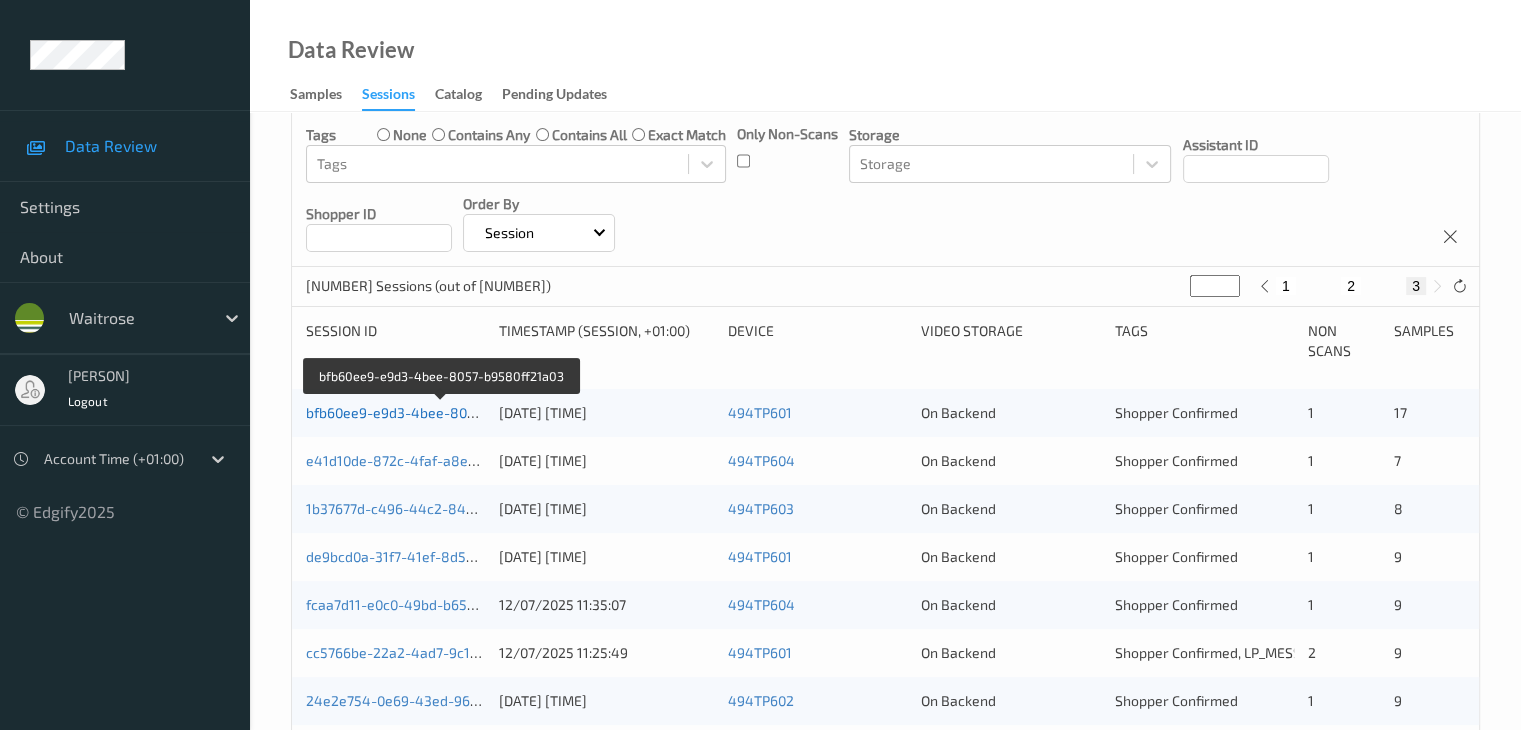 click on "bfb60ee9-e9d3-4bee-8057-b9580ff21a03" at bounding box center (441, 412) 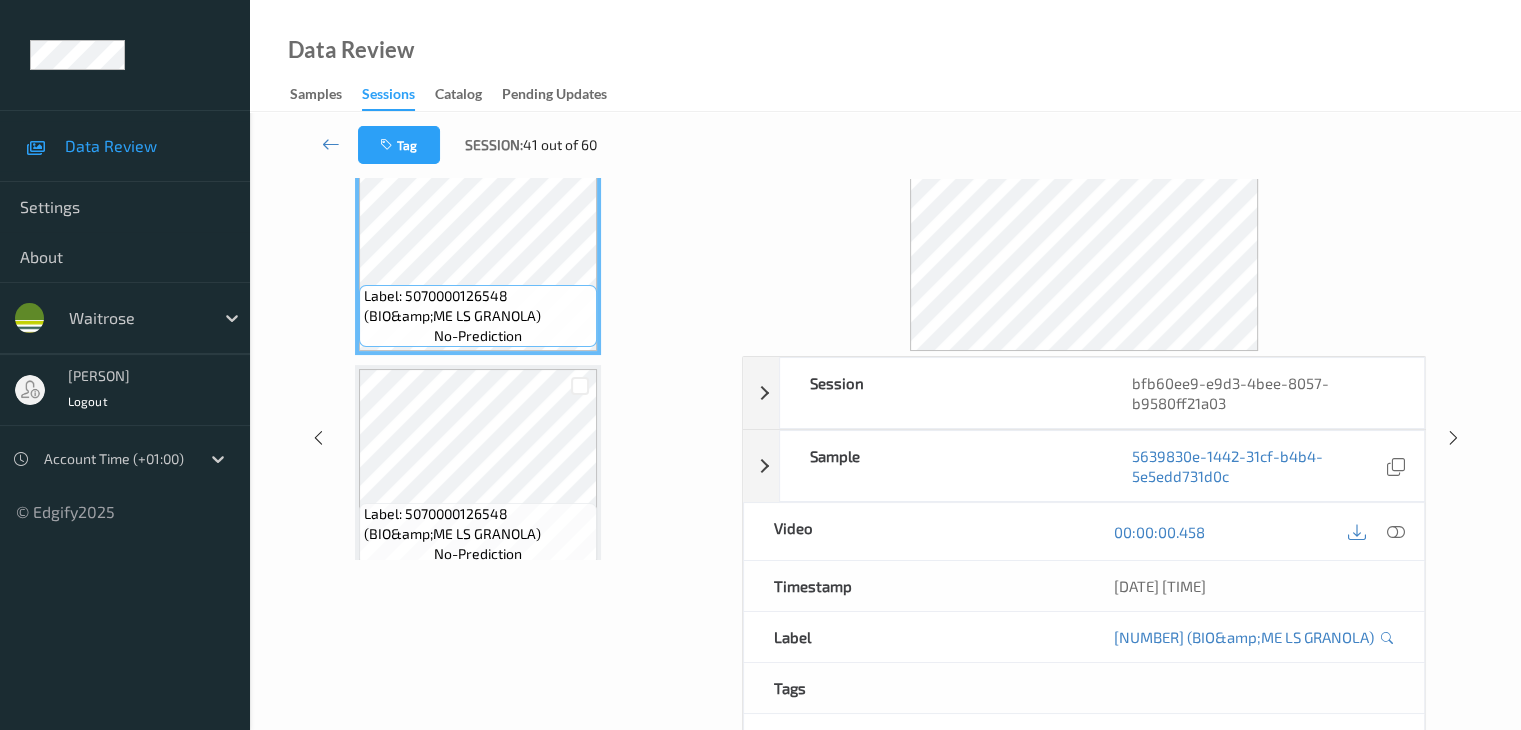 scroll, scrollTop: 0, scrollLeft: 0, axis: both 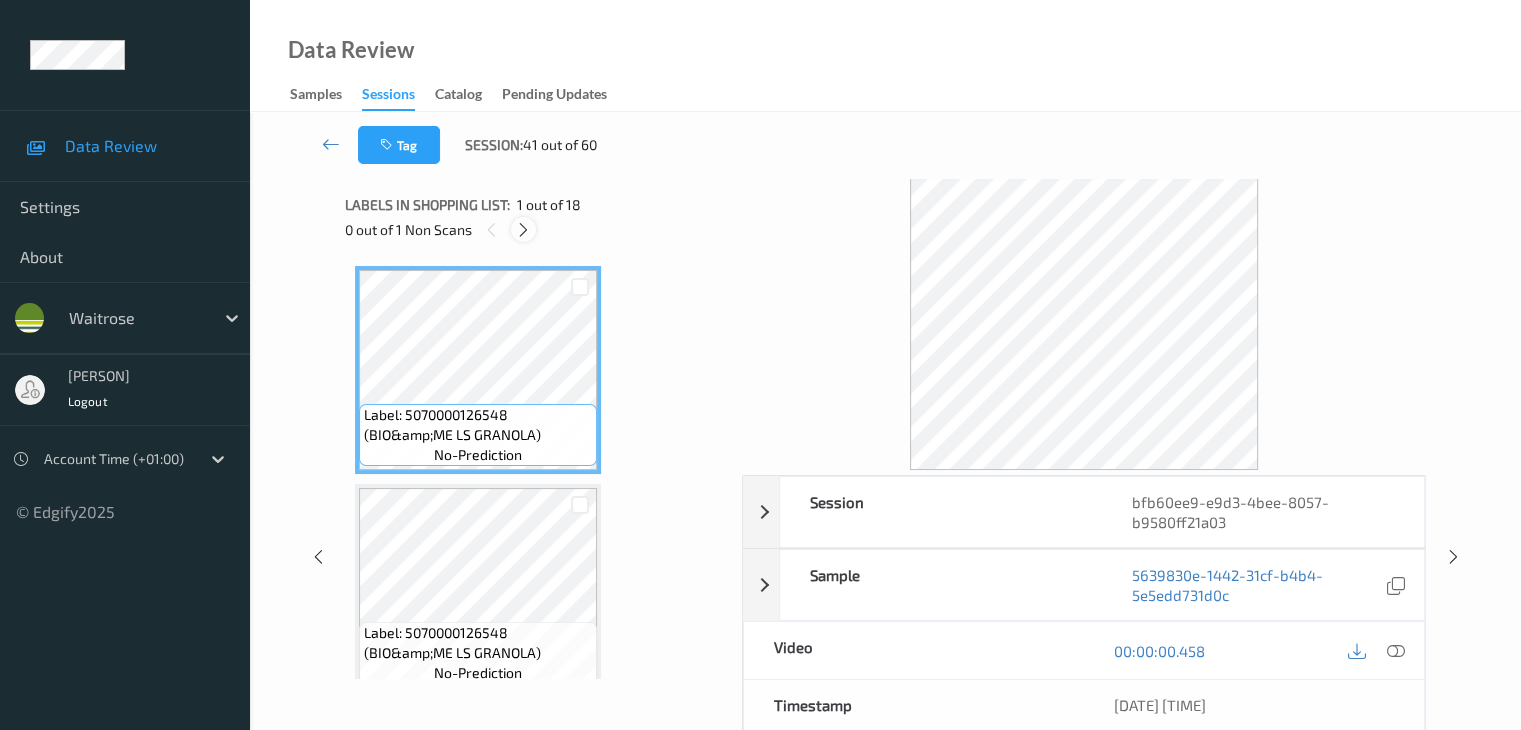 click at bounding box center [523, 230] 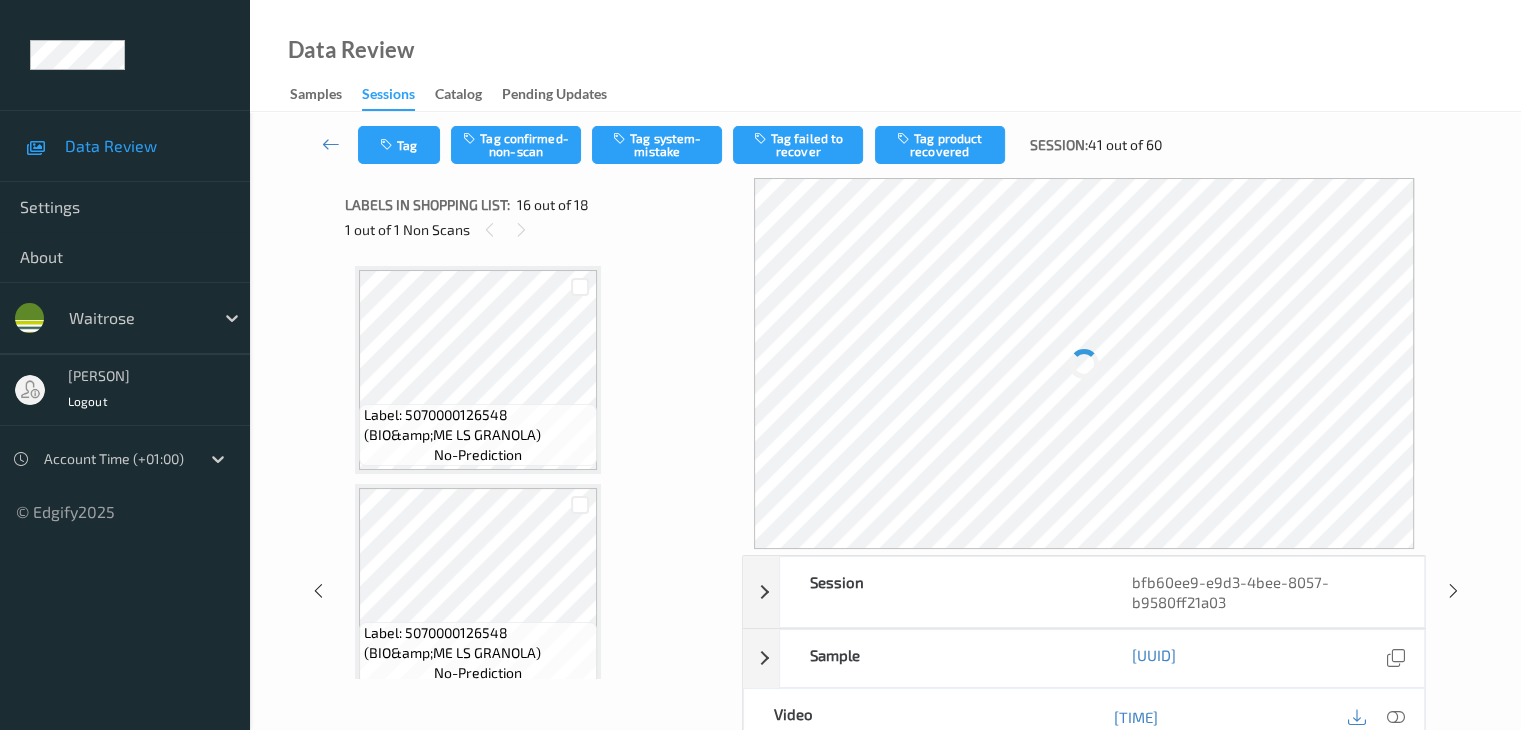 scroll, scrollTop: 3062, scrollLeft: 0, axis: vertical 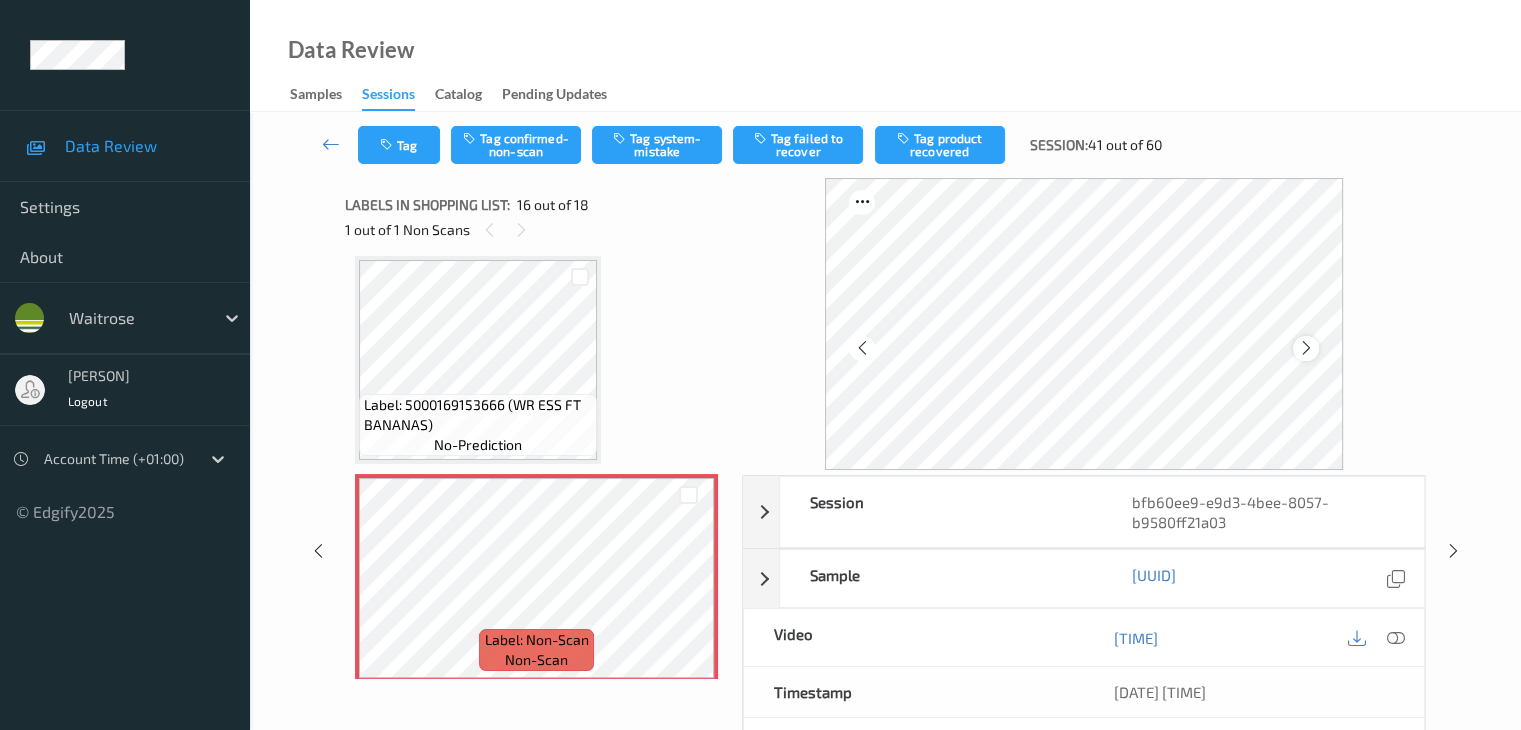 click at bounding box center (1306, 348) 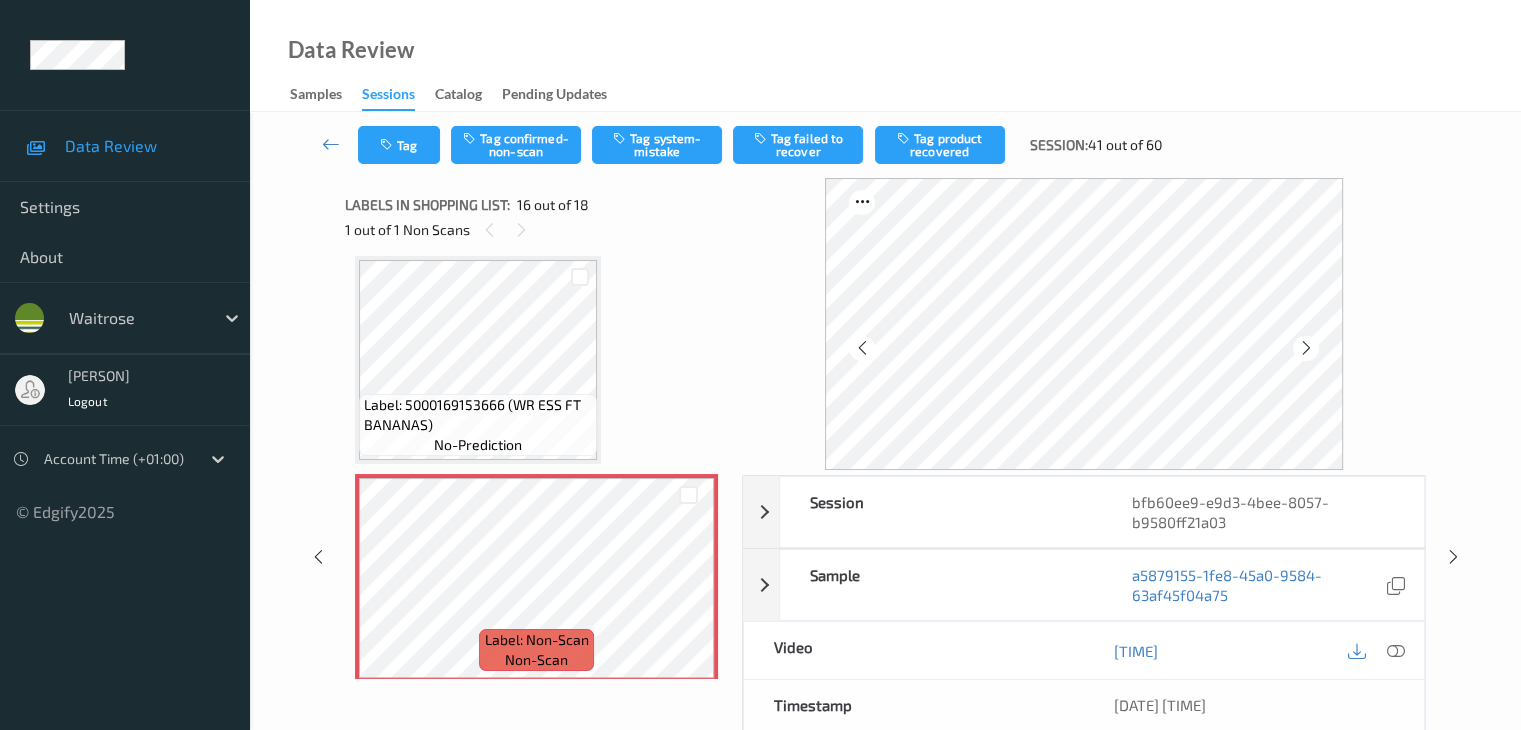 click at bounding box center [1306, 348] 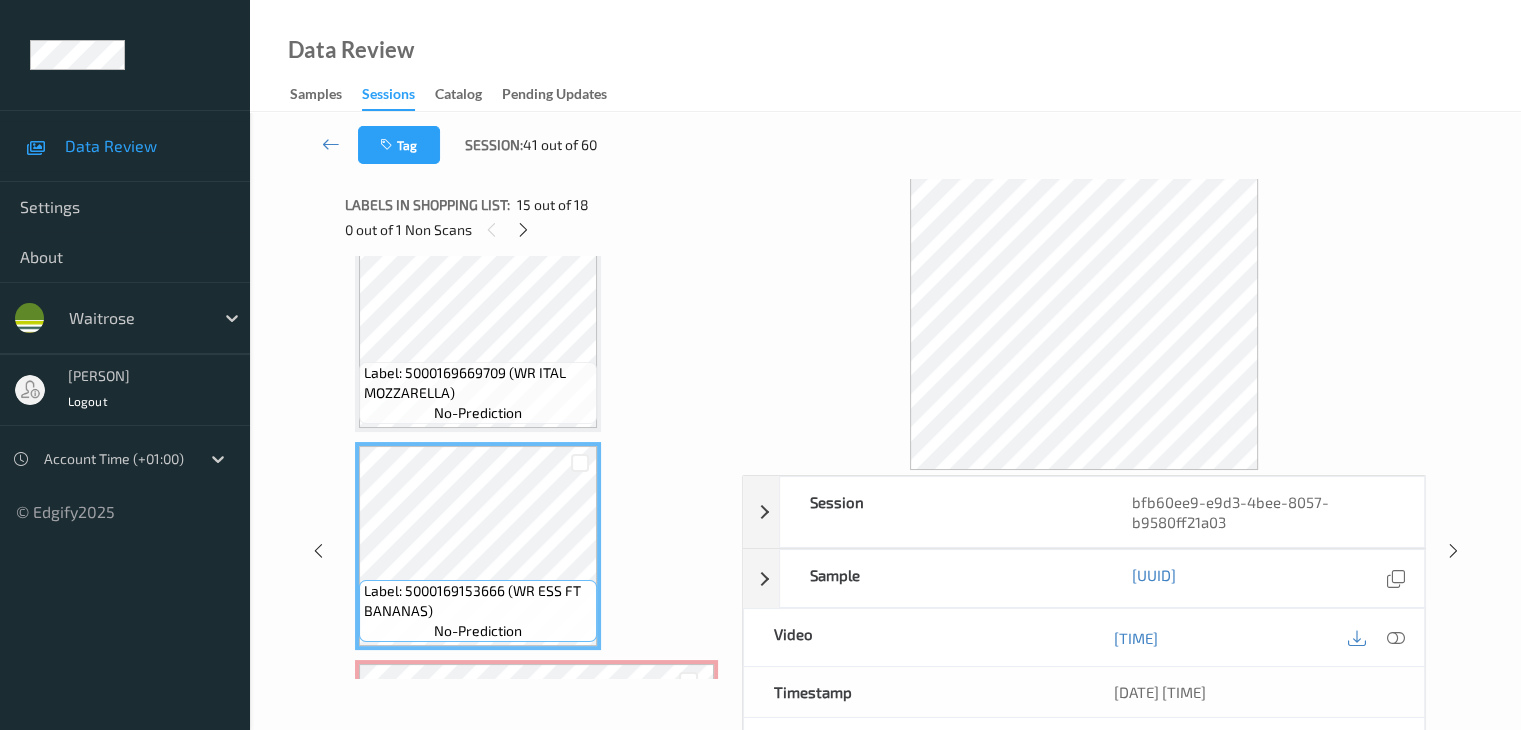 scroll, scrollTop: 3062, scrollLeft: 0, axis: vertical 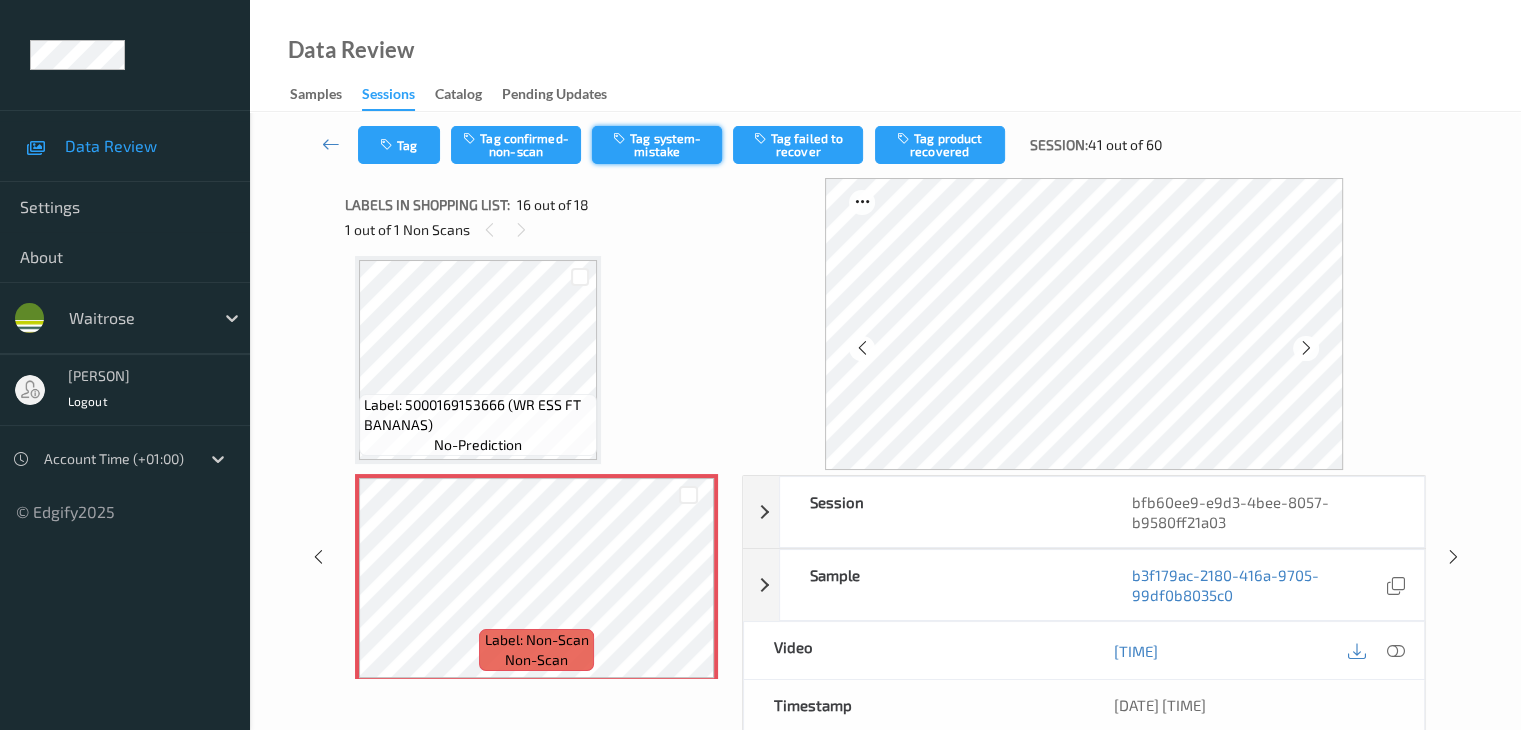 click on "Tag   system-mistake" at bounding box center (657, 145) 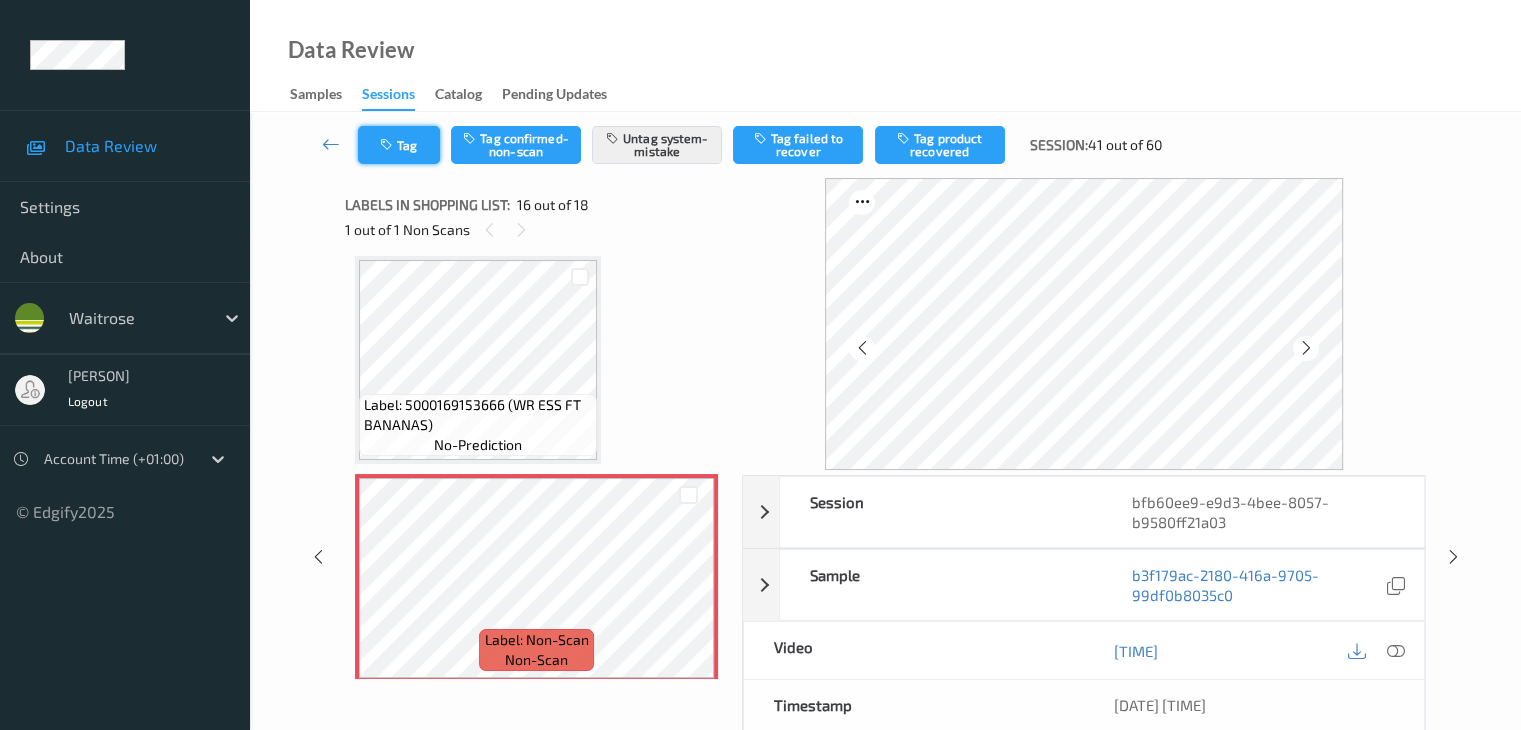 click on "Tag" at bounding box center (399, 145) 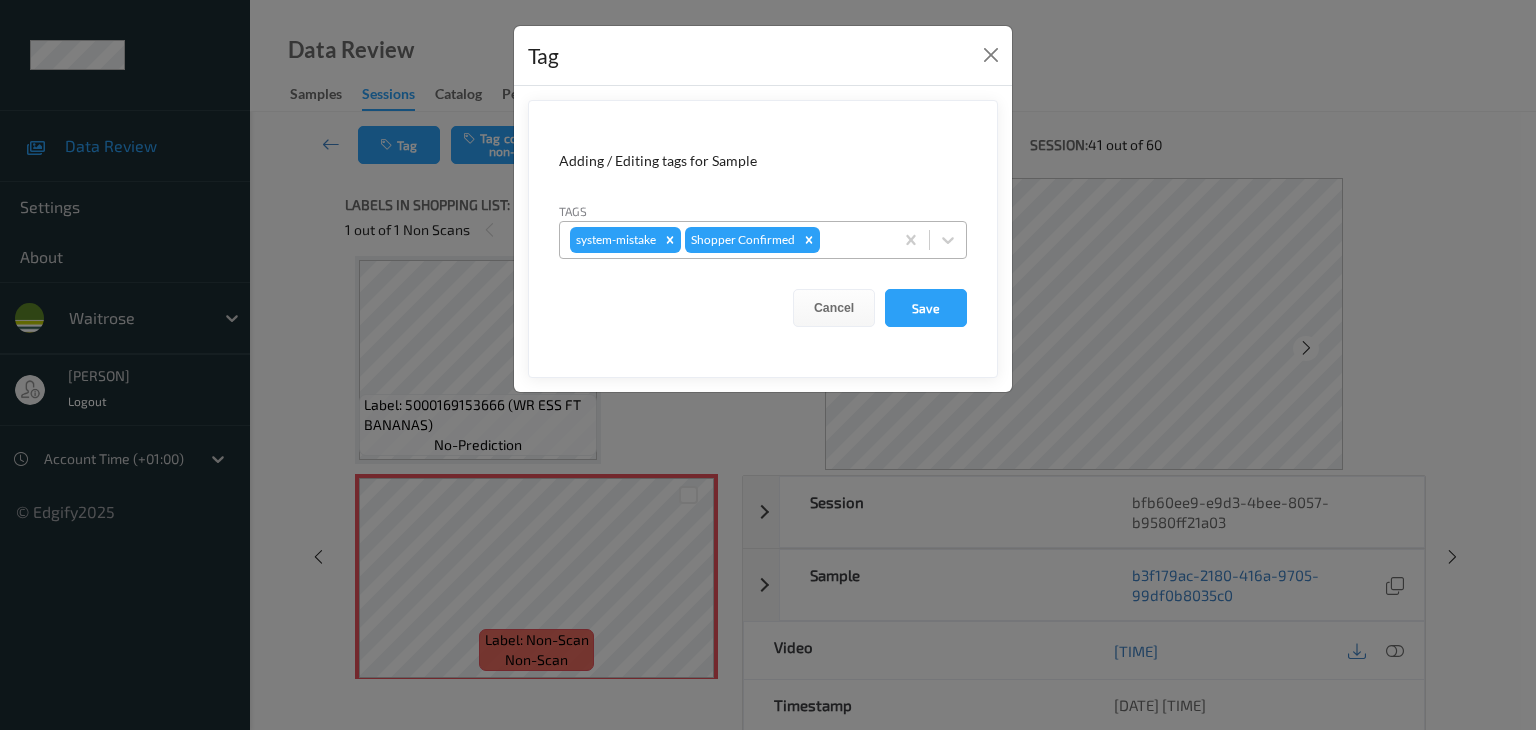 click at bounding box center (853, 240) 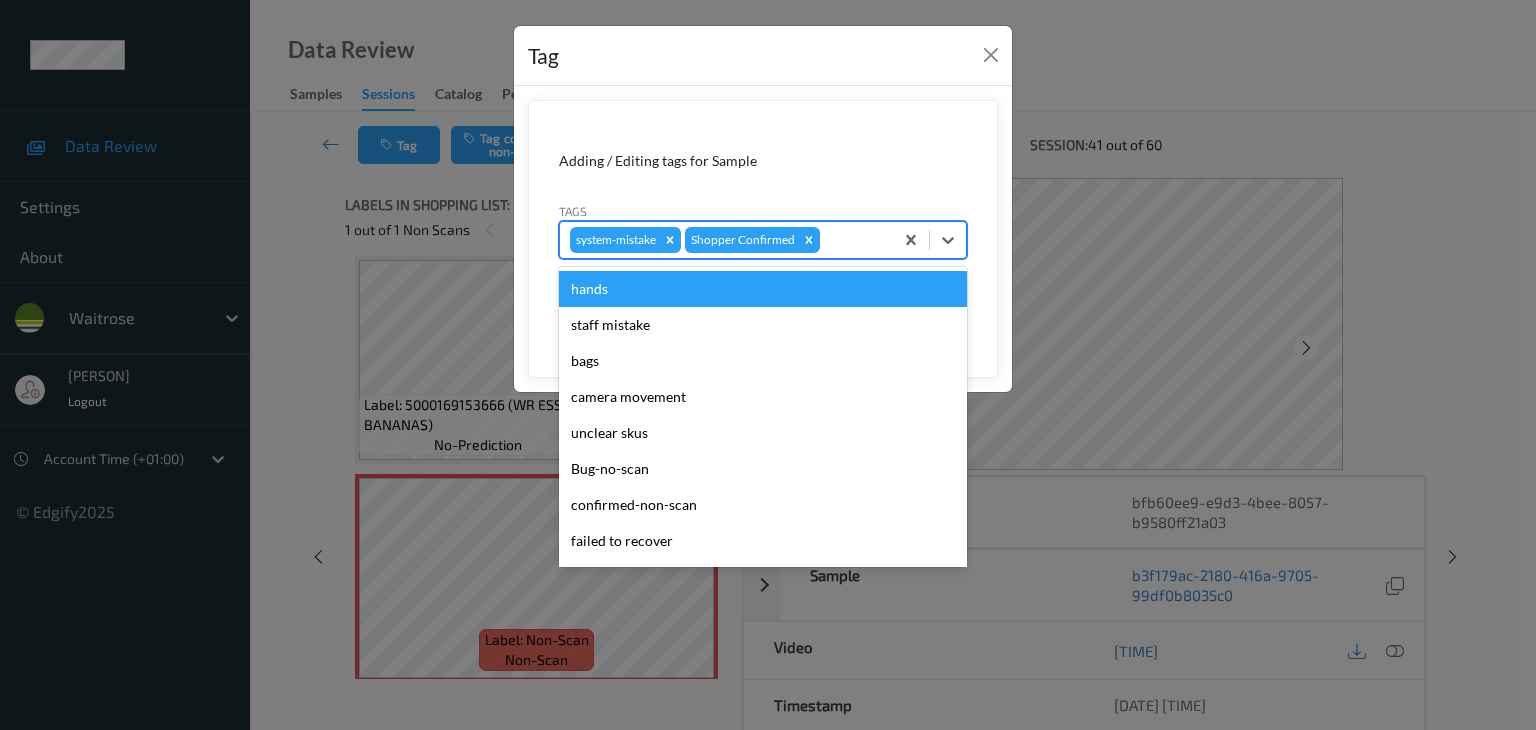 type on "u" 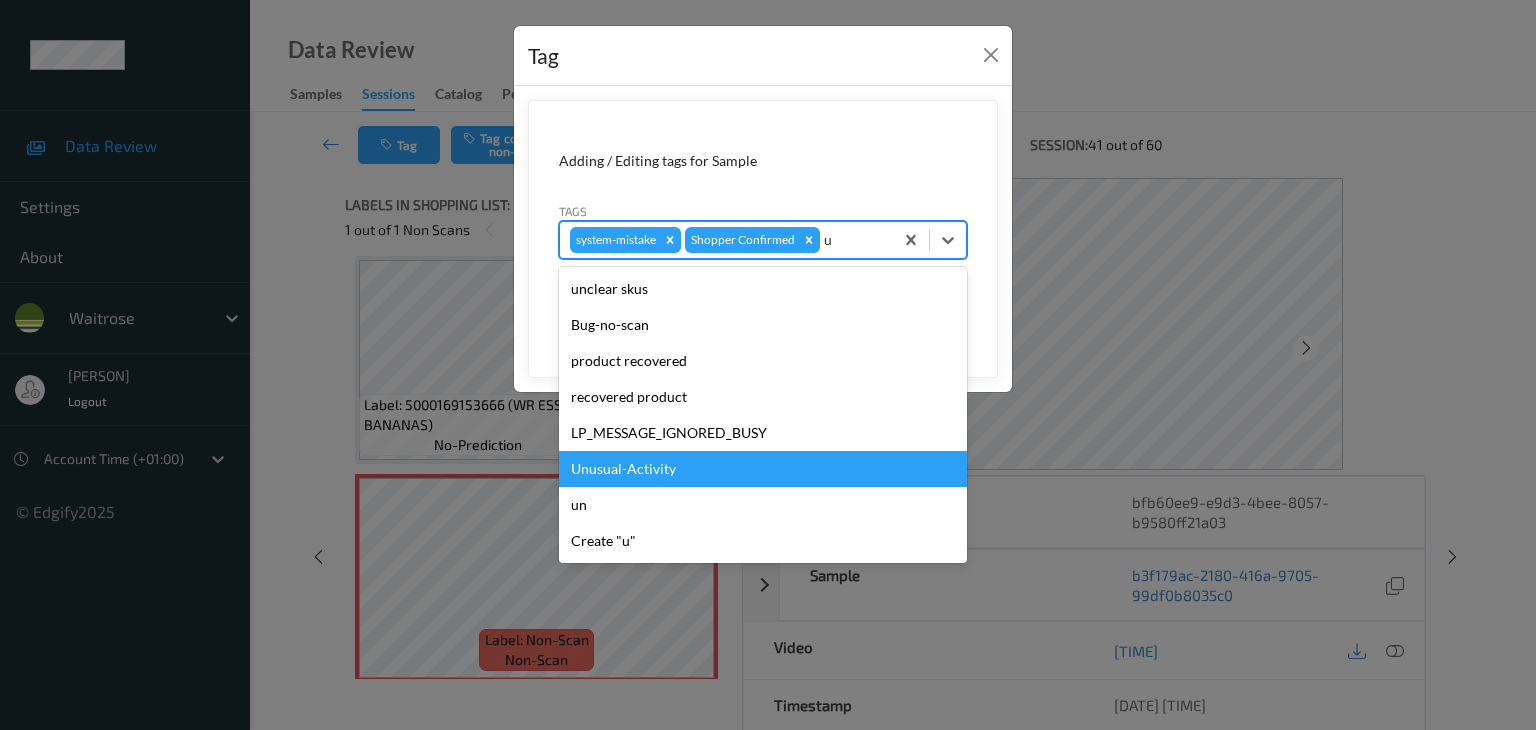click on "Unusual-Activity" at bounding box center [763, 469] 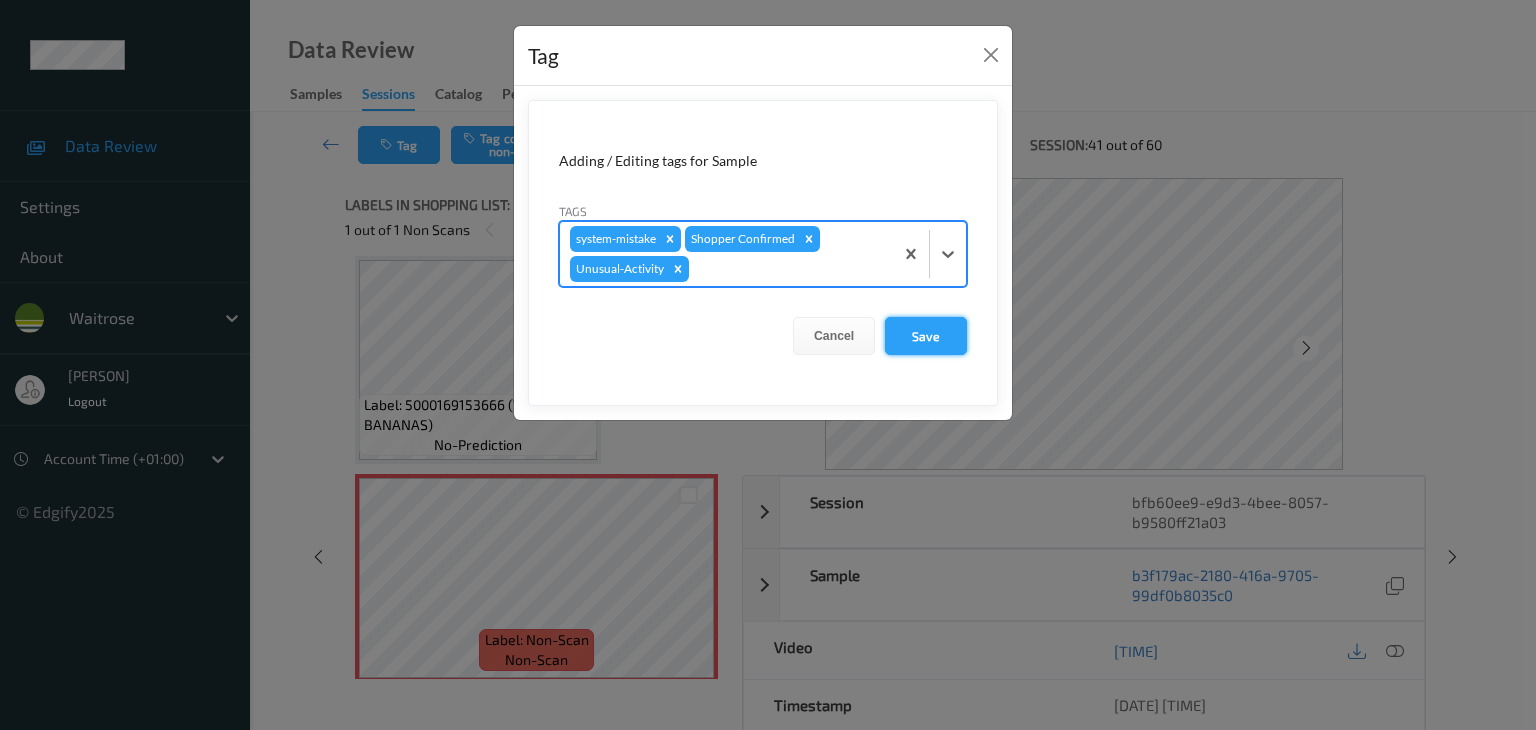 click on "Save" at bounding box center [926, 336] 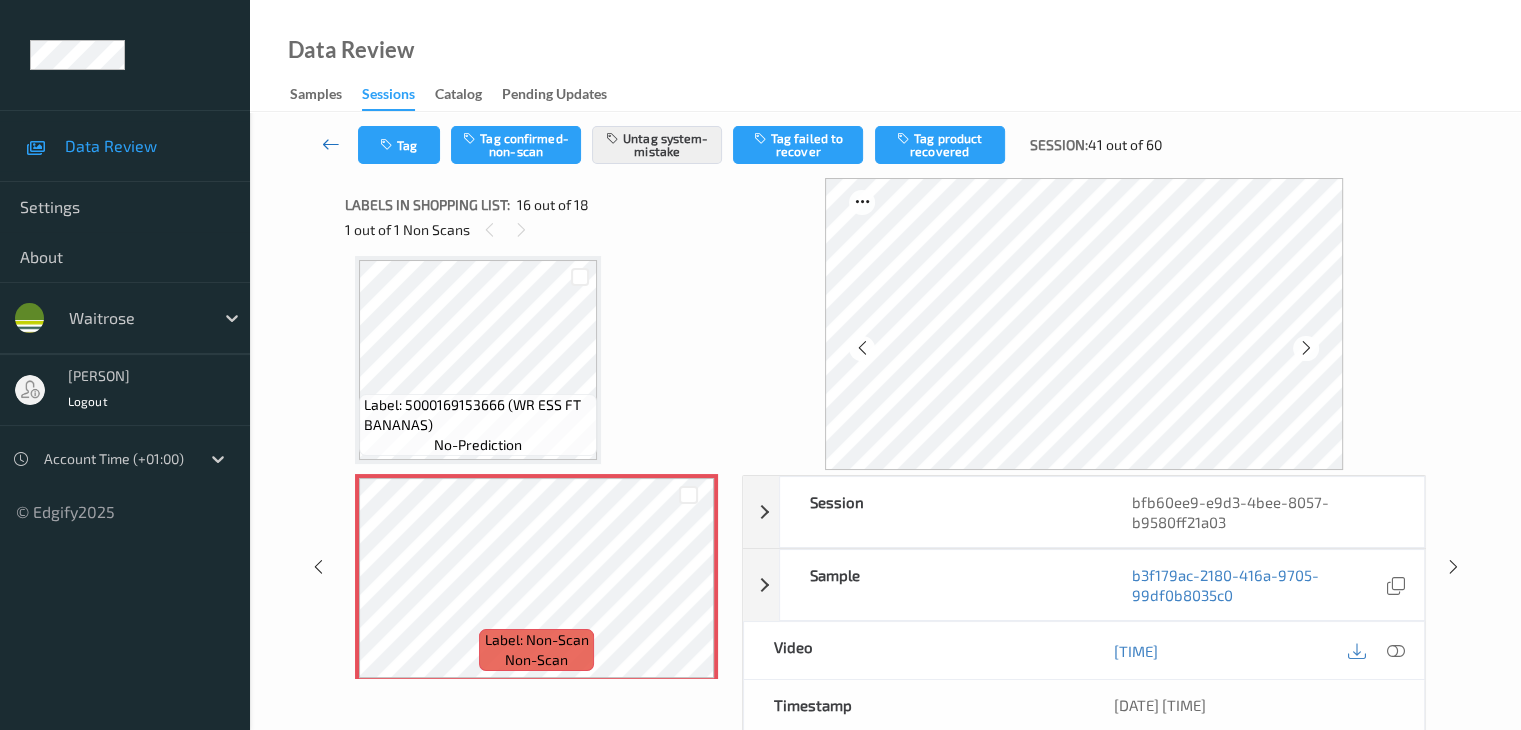 click at bounding box center (331, 144) 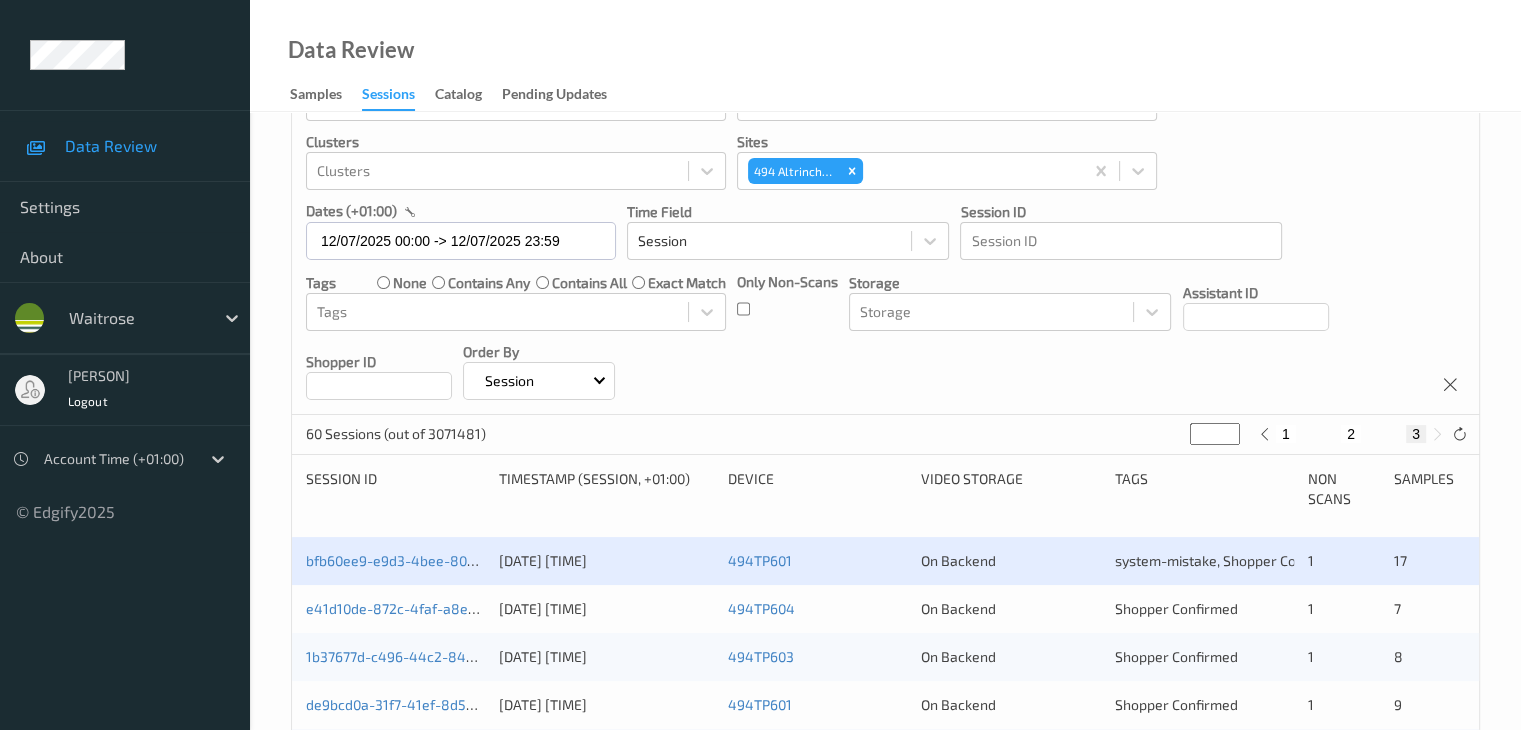 scroll, scrollTop: 300, scrollLeft: 0, axis: vertical 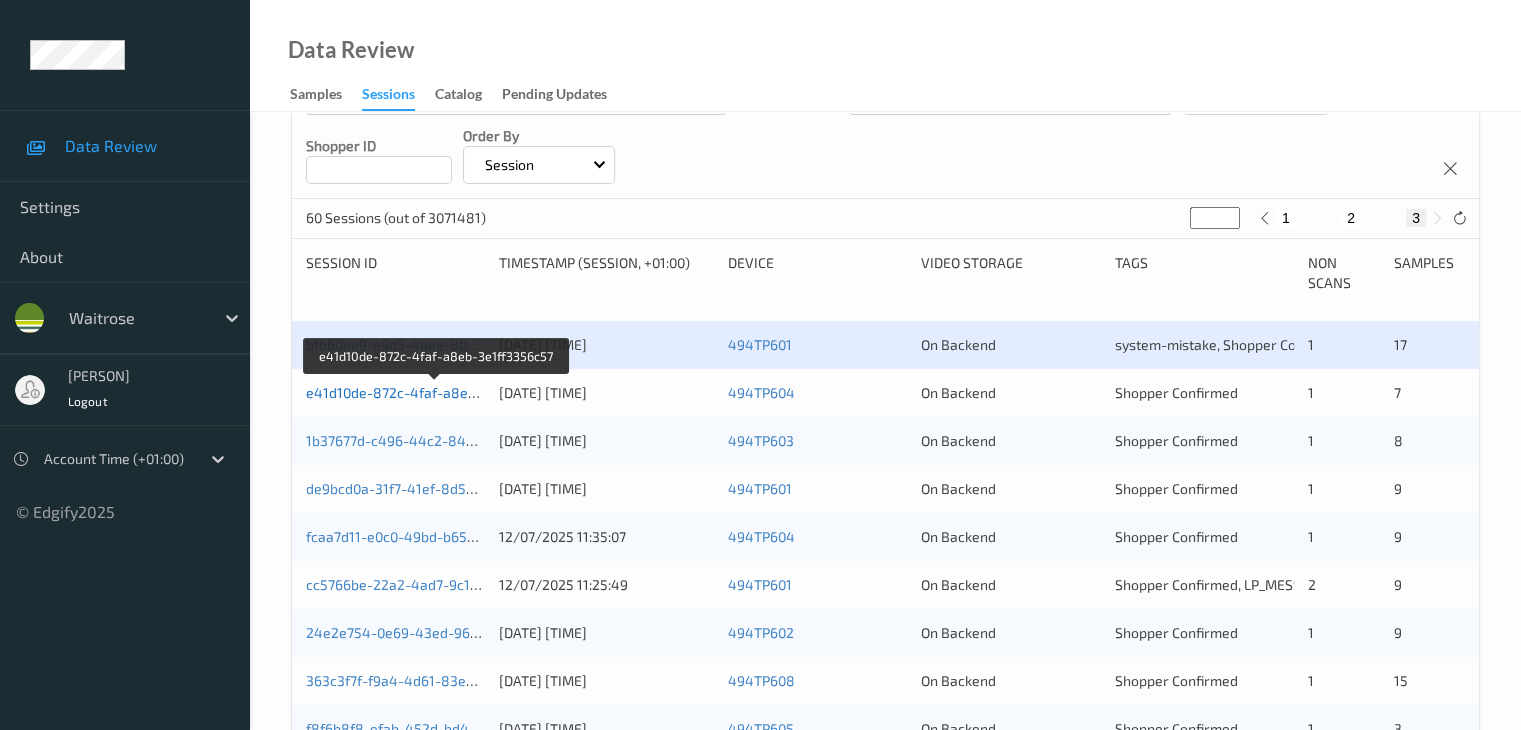 click on "e41d10de-872c-4faf-a8eb-3e1ff3356c57" at bounding box center (437, 392) 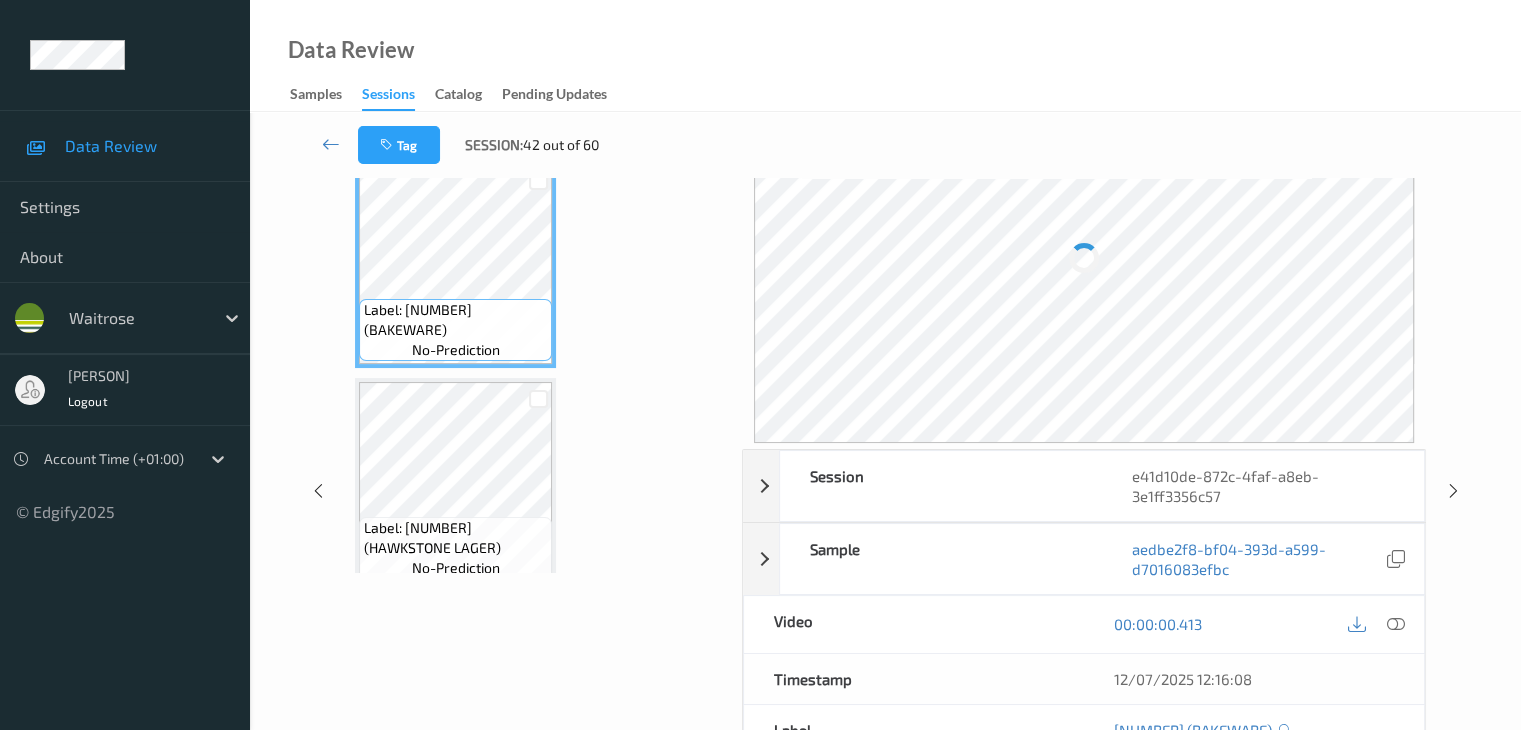 scroll, scrollTop: 100, scrollLeft: 0, axis: vertical 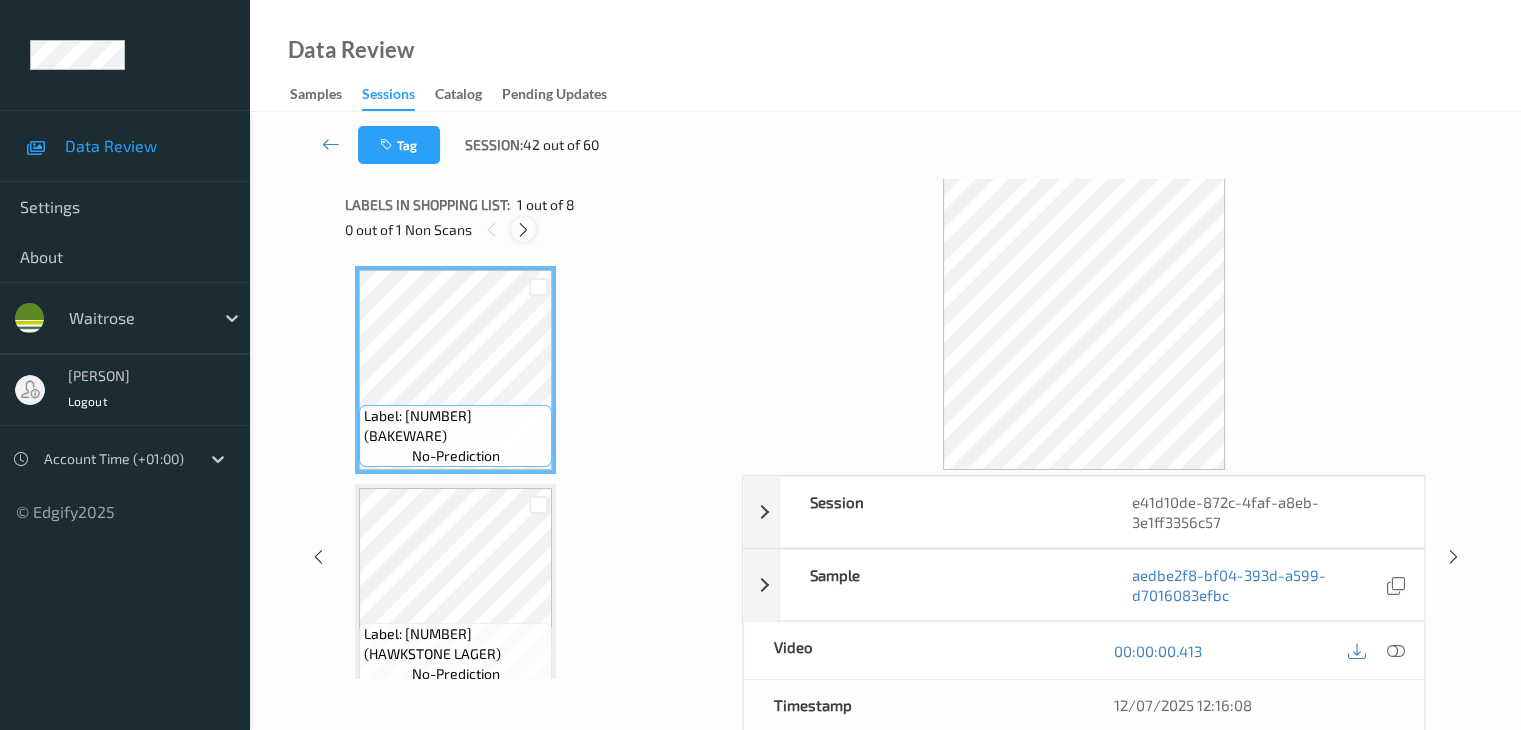 click at bounding box center [523, 230] 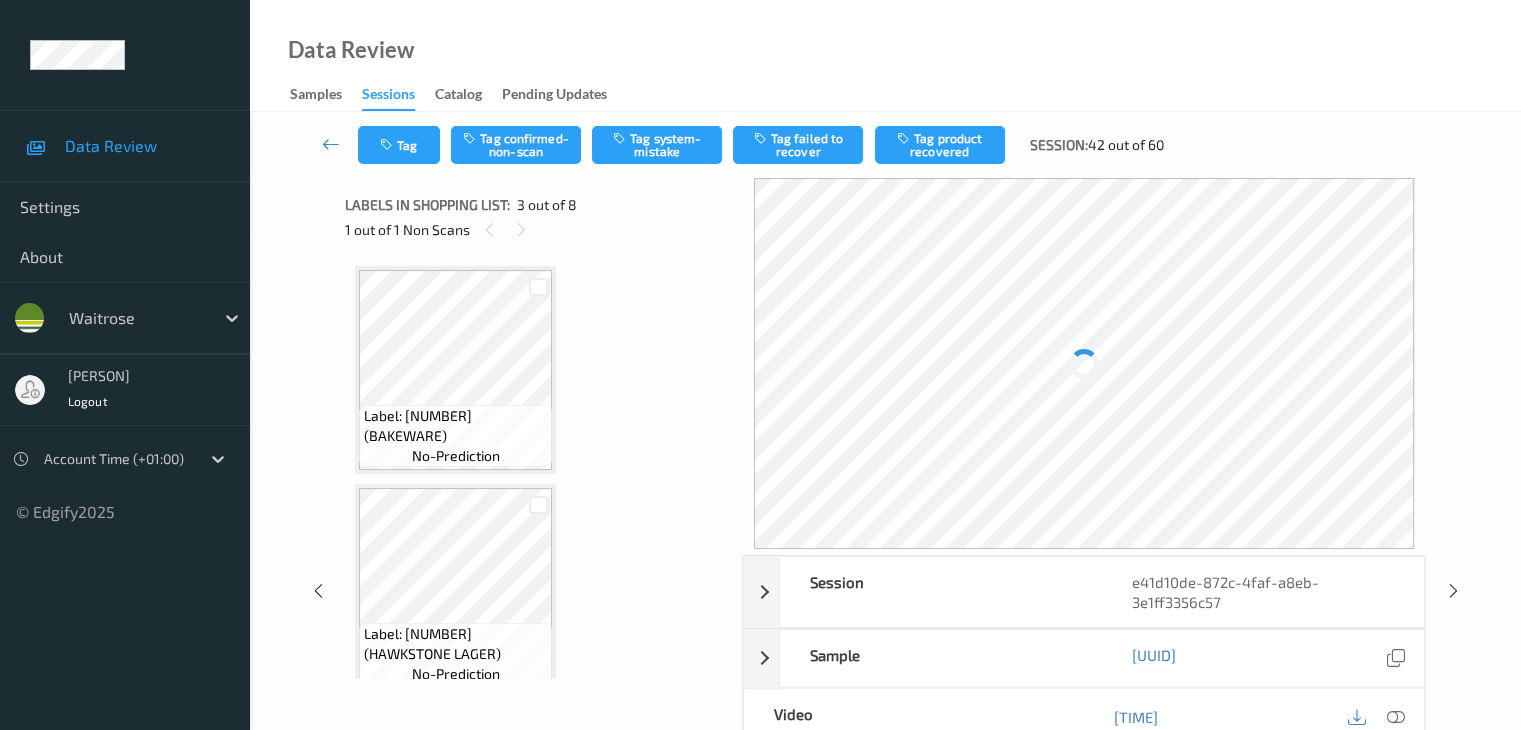 scroll, scrollTop: 228, scrollLeft: 0, axis: vertical 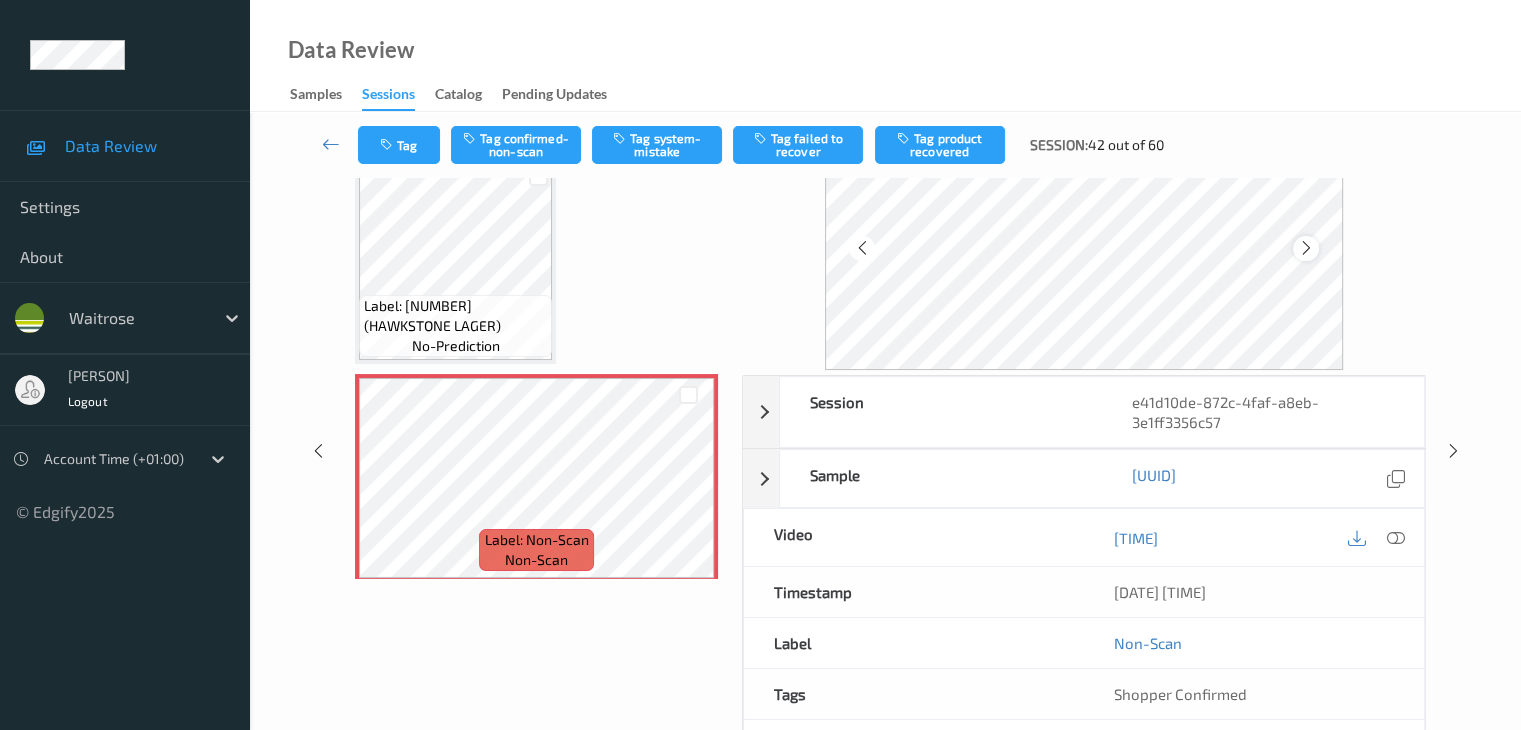 click at bounding box center (1306, 248) 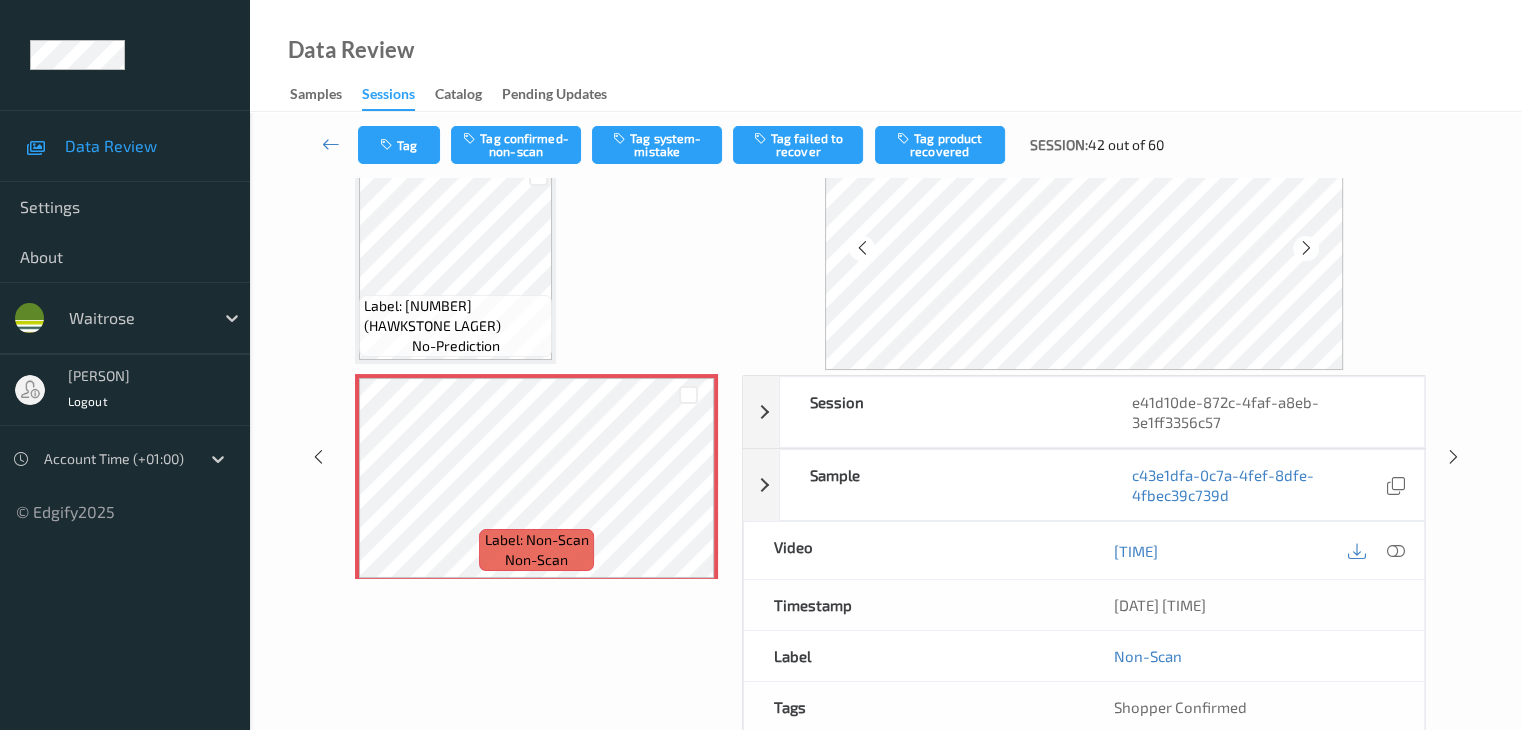 click at bounding box center [1306, 248] 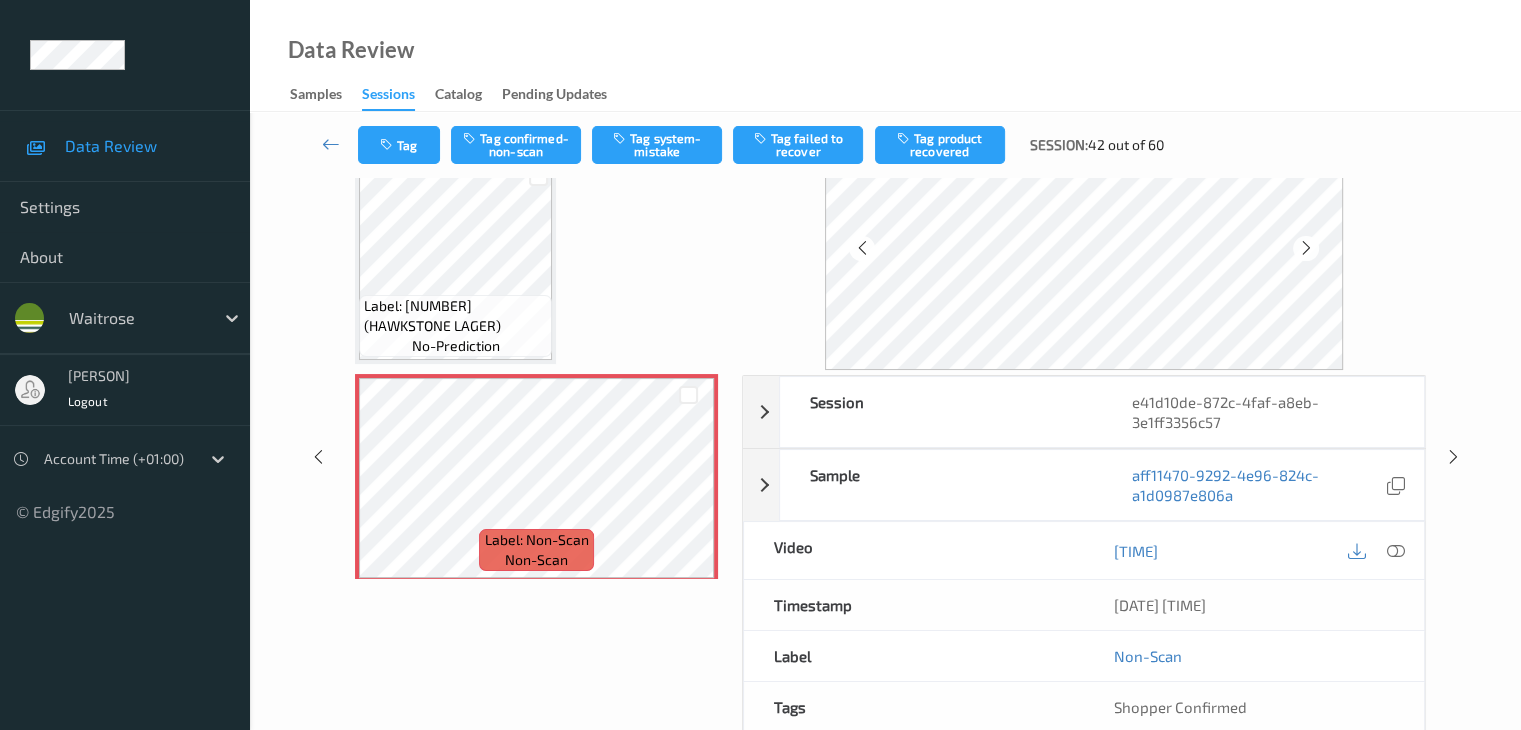 click at bounding box center (1306, 248) 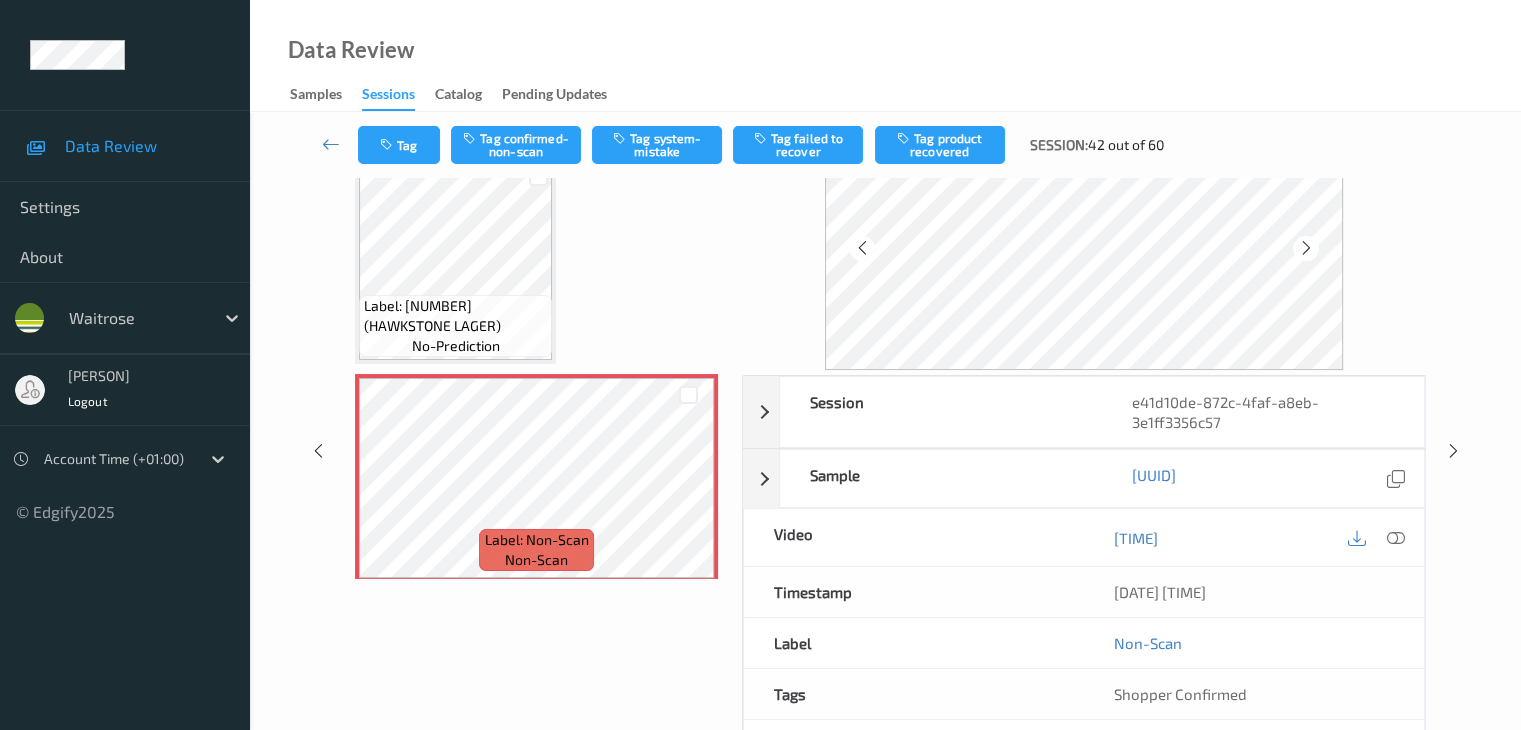 click at bounding box center (1306, 248) 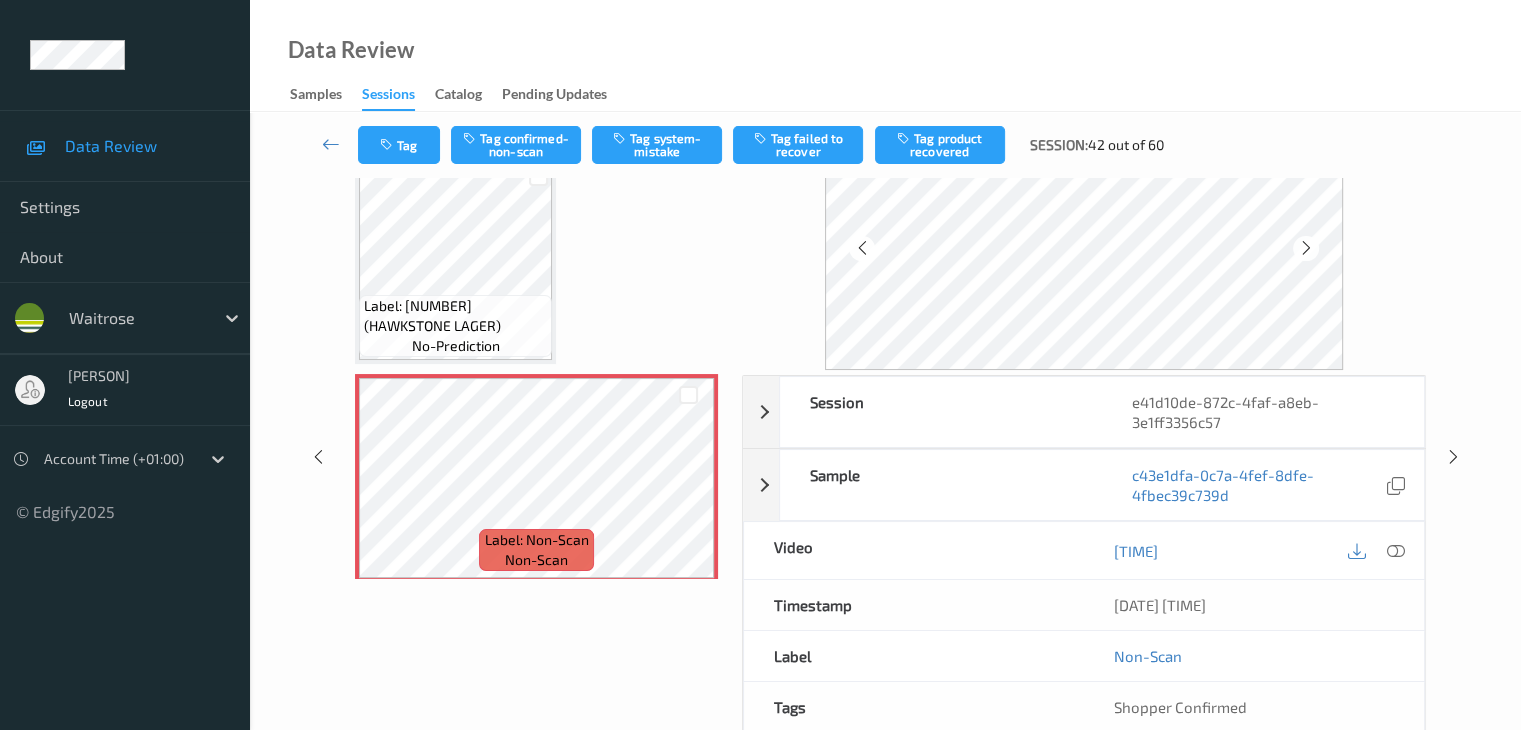 click at bounding box center (1306, 248) 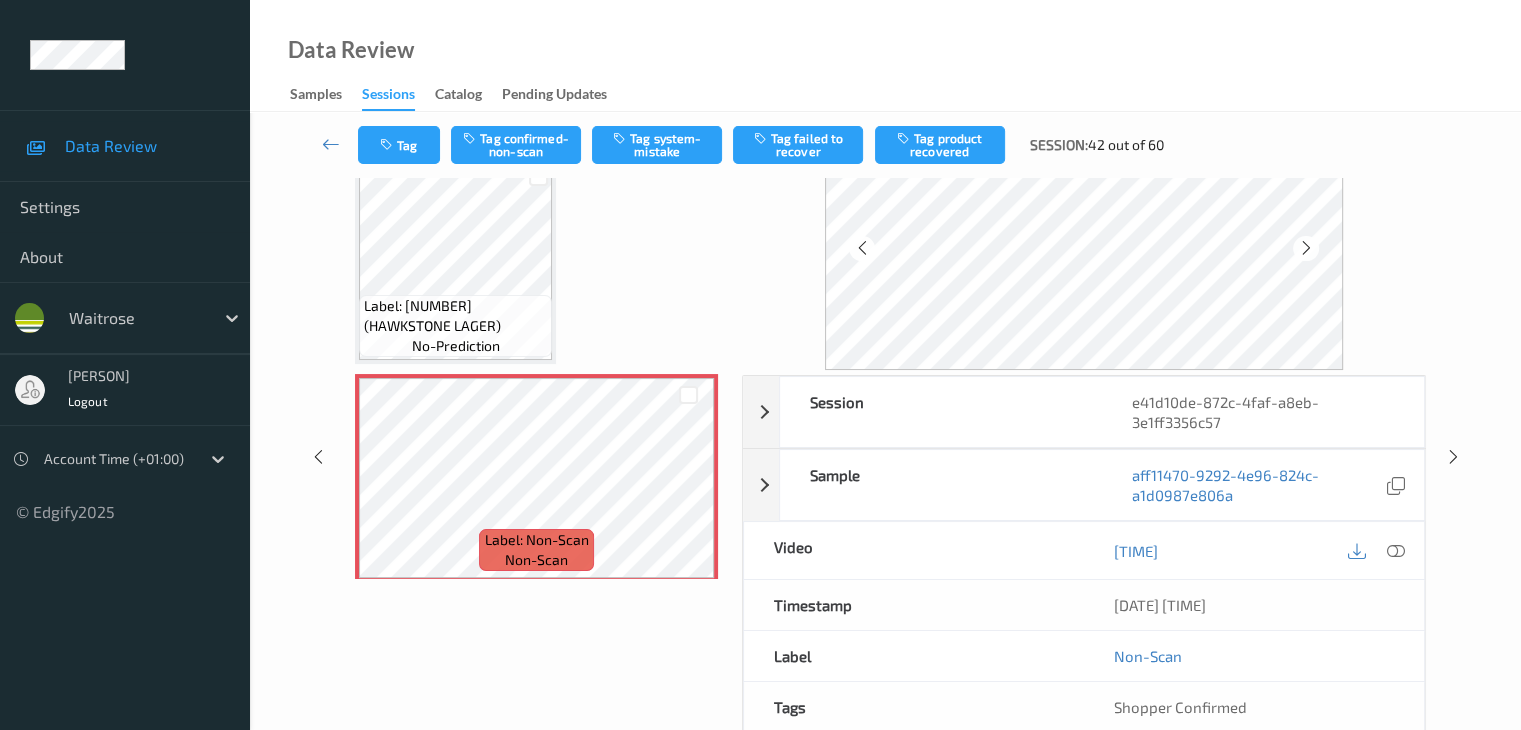 click at bounding box center [1306, 248] 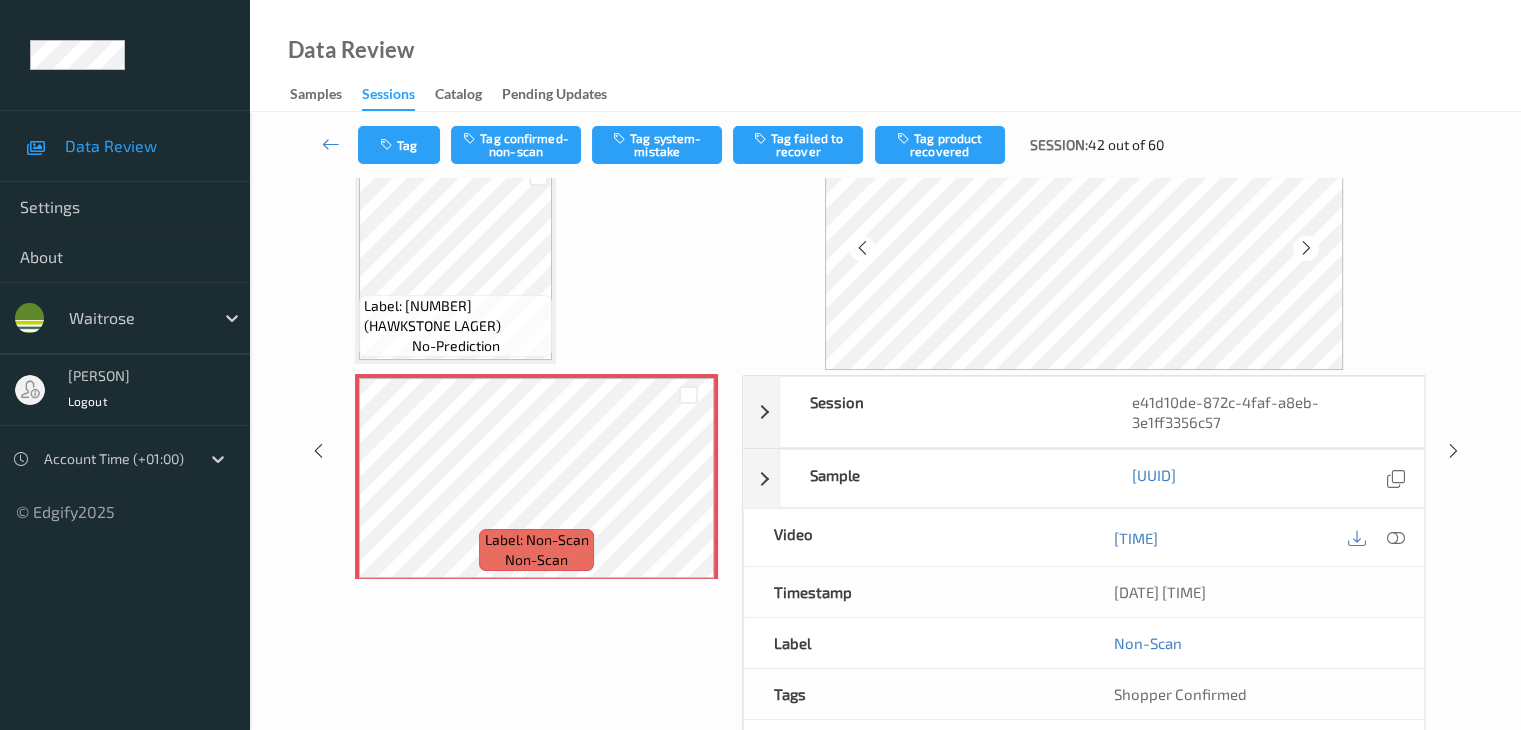 click at bounding box center (1306, 248) 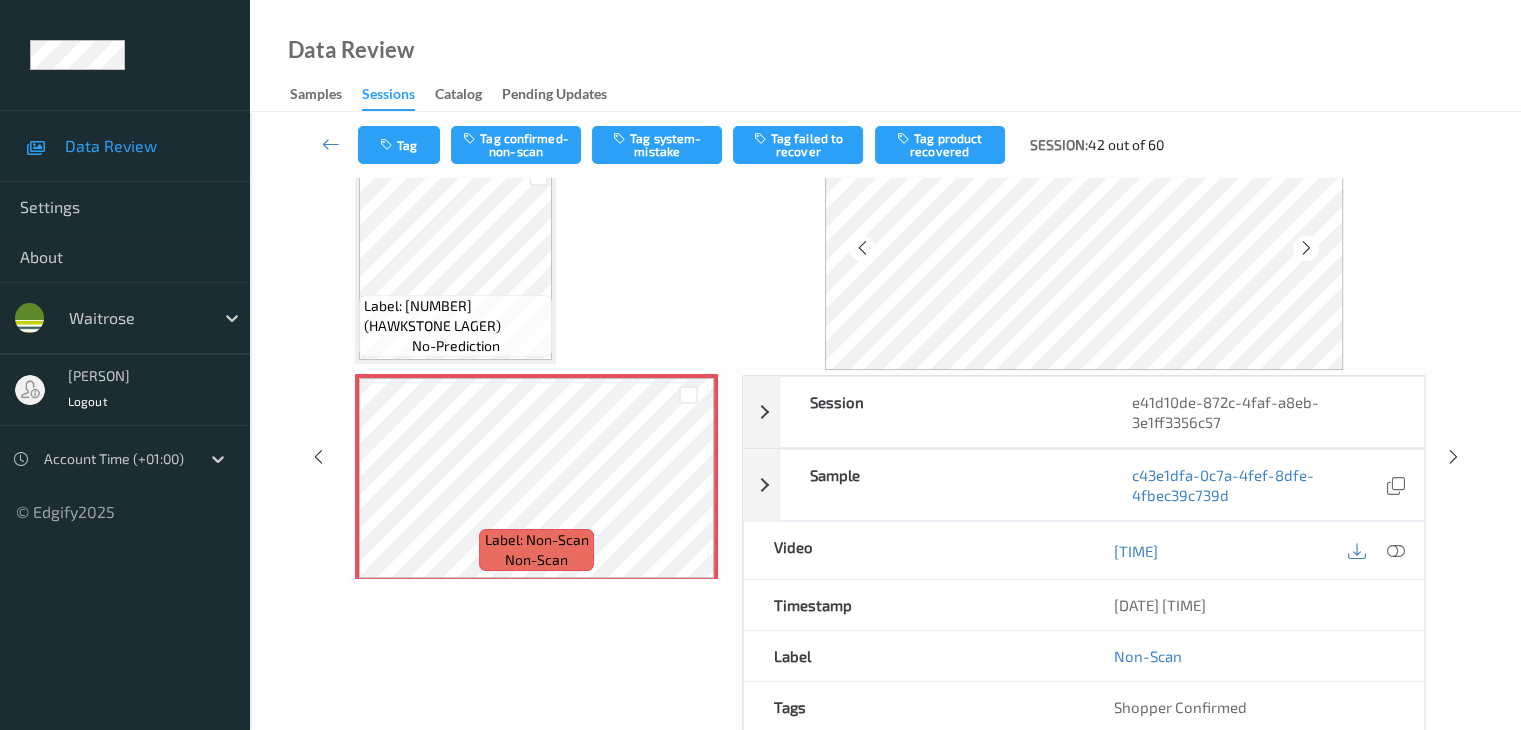 click at bounding box center (1306, 248) 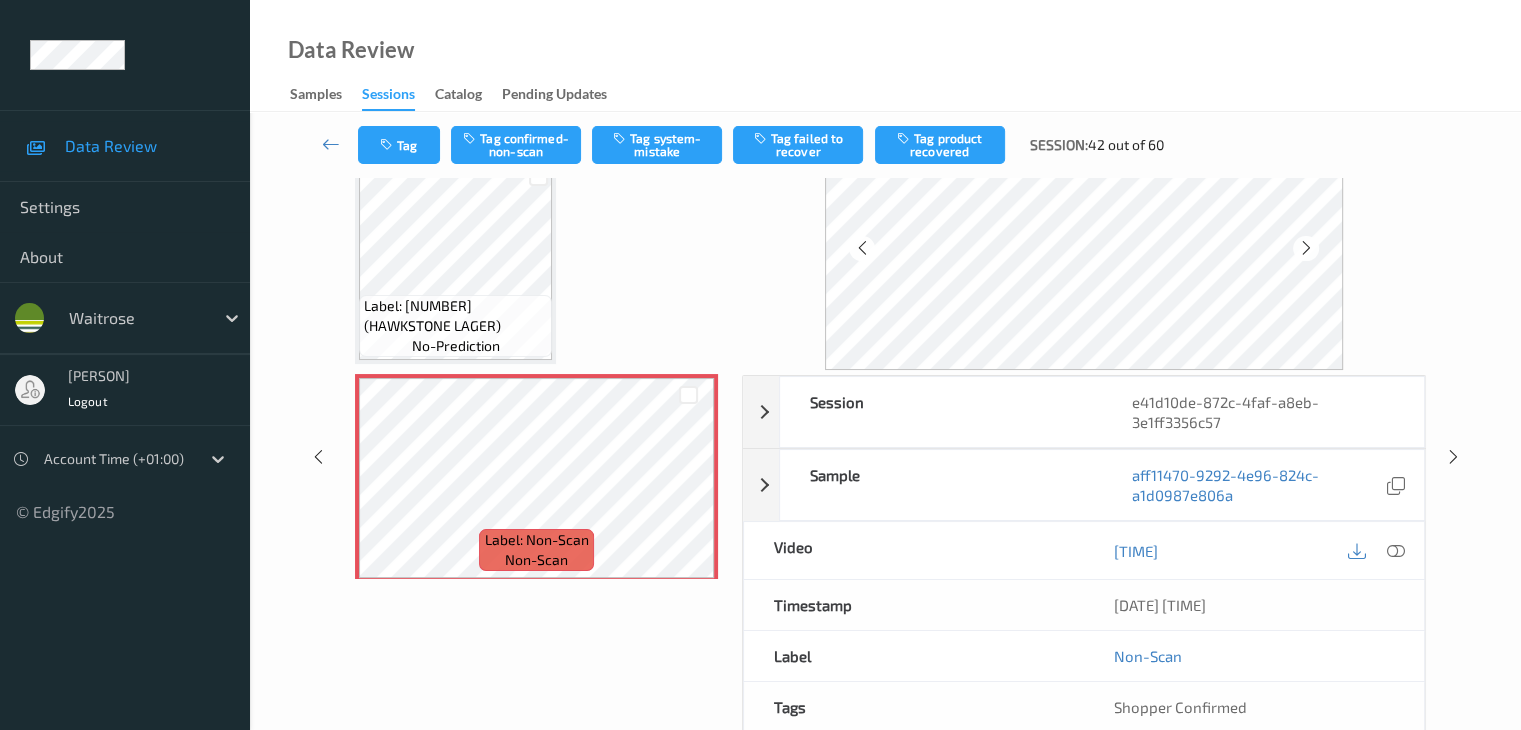 click at bounding box center [1306, 248] 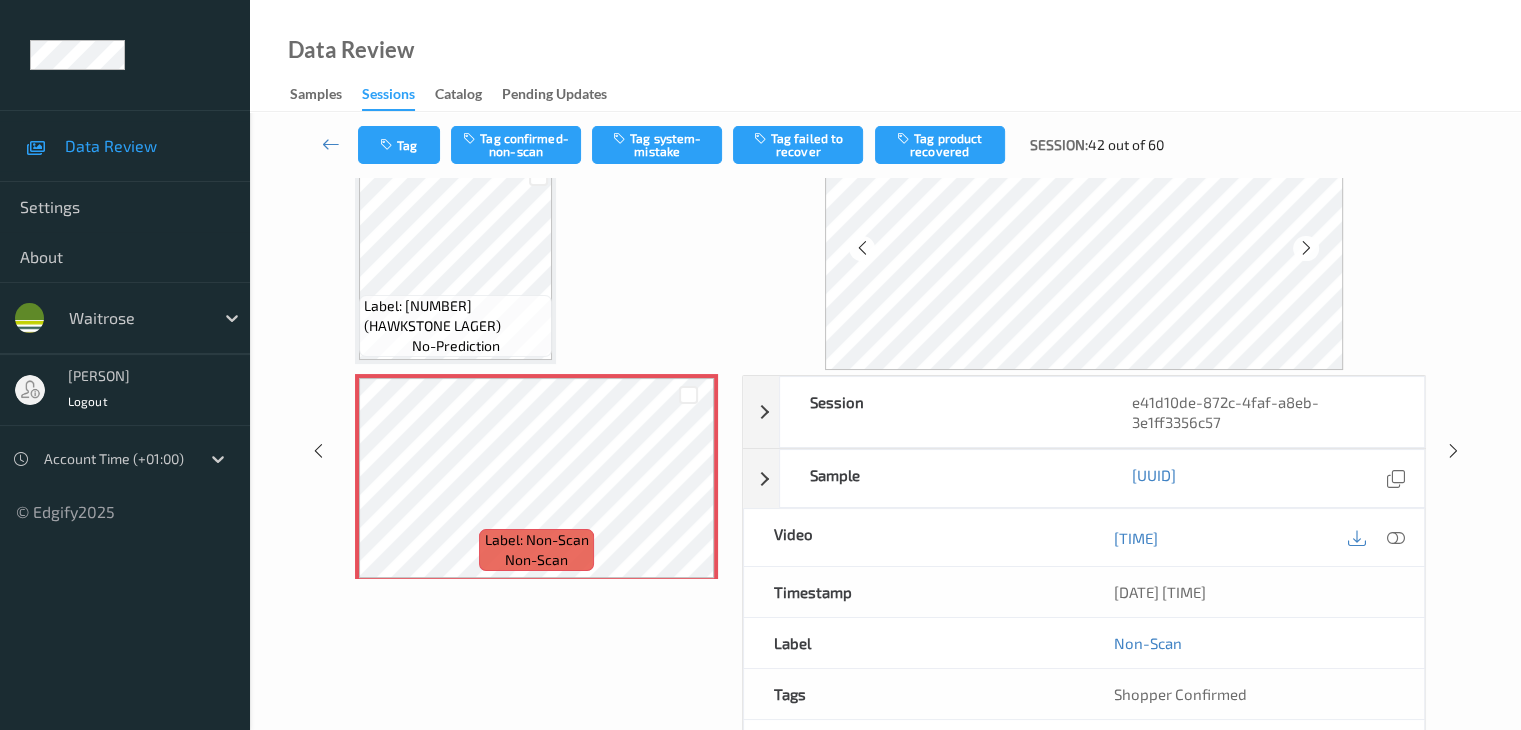 click at bounding box center (1306, 248) 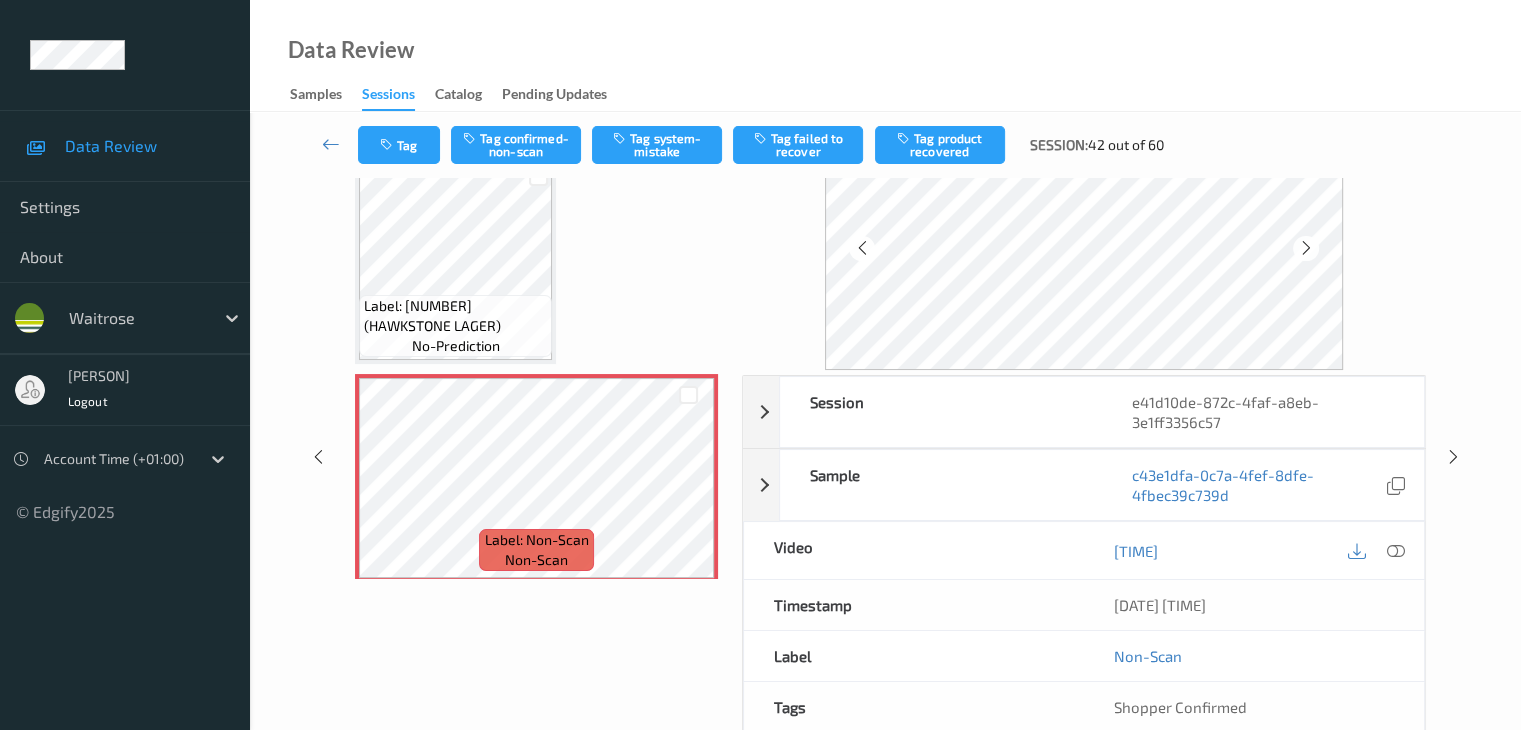 click at bounding box center [1306, 248] 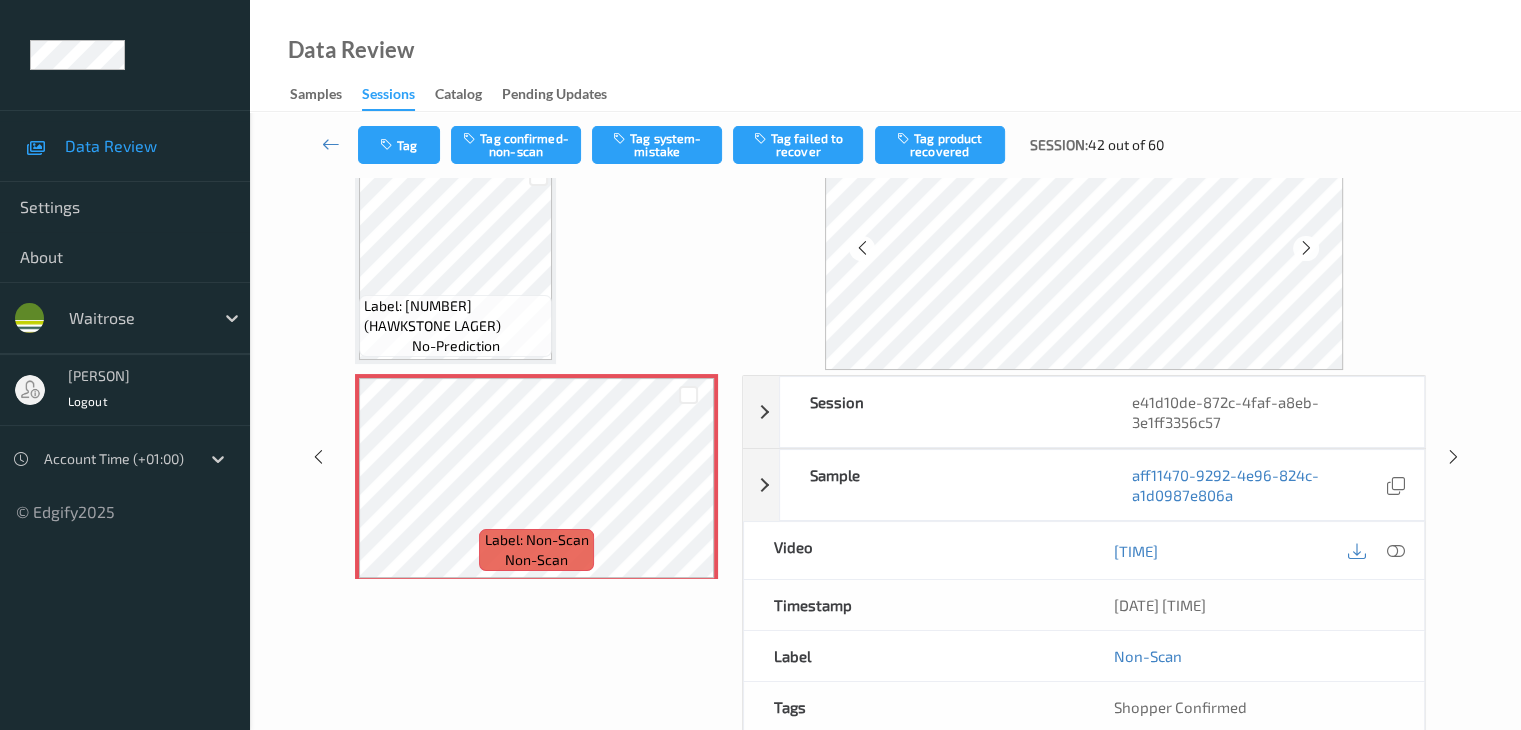 click at bounding box center (1306, 248) 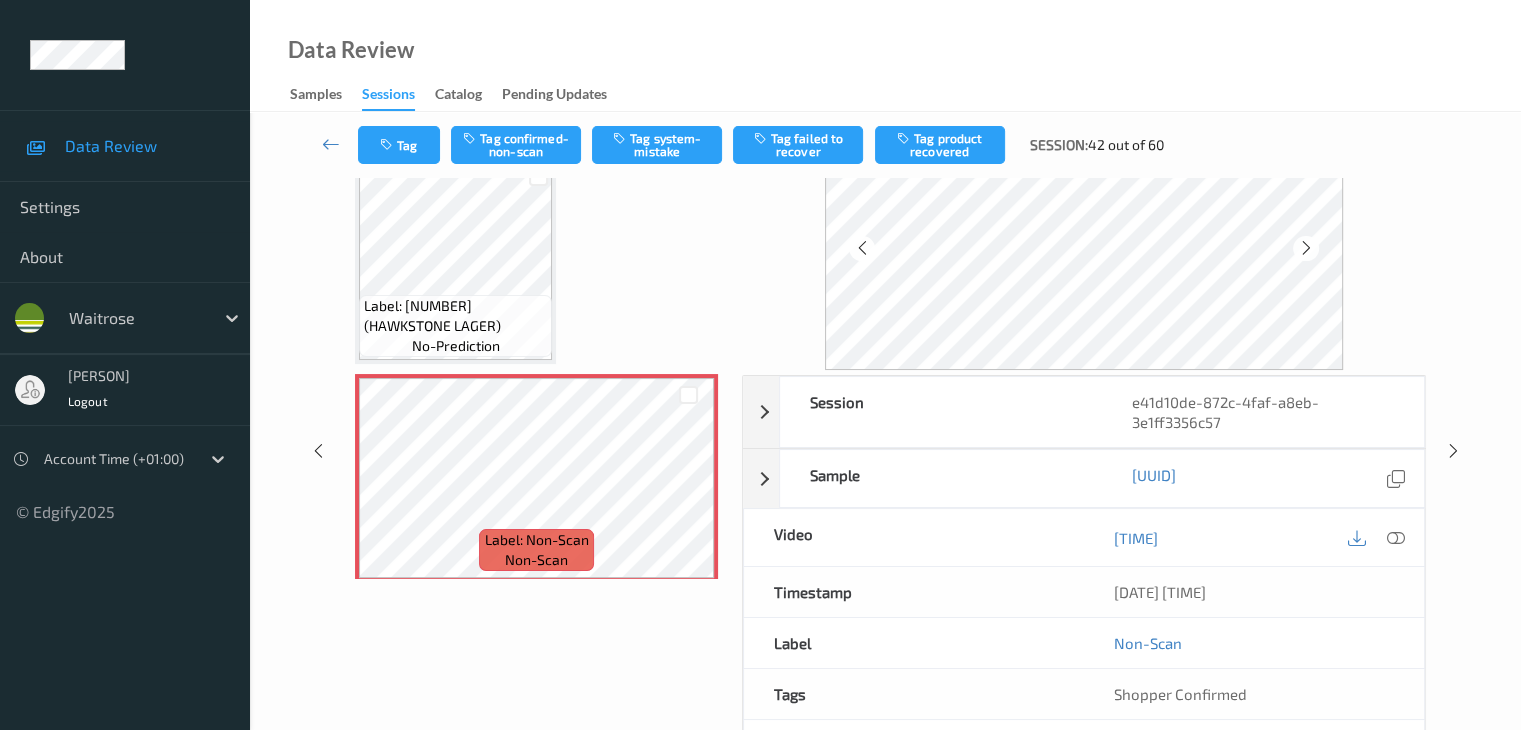 click at bounding box center (1306, 248) 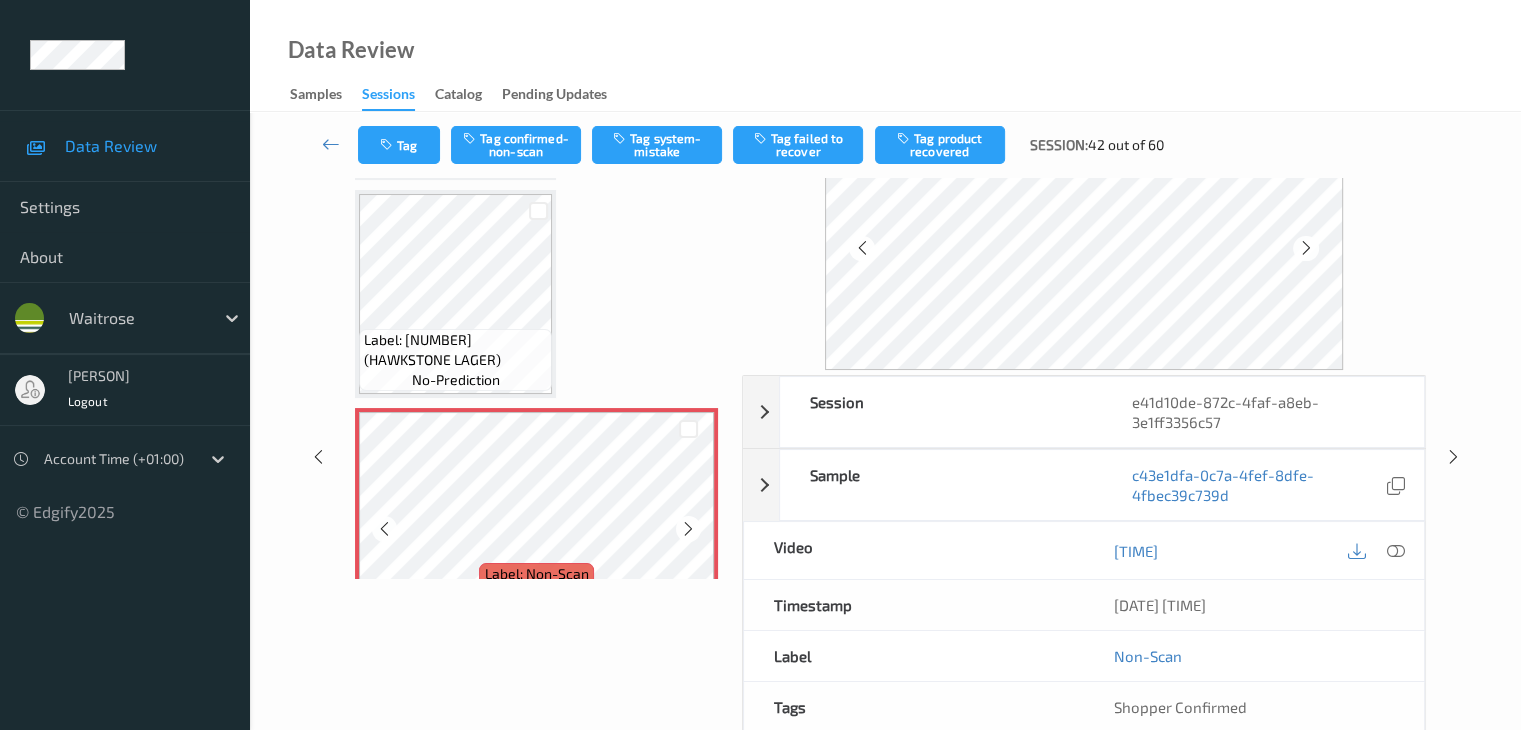 scroll, scrollTop: 328, scrollLeft: 0, axis: vertical 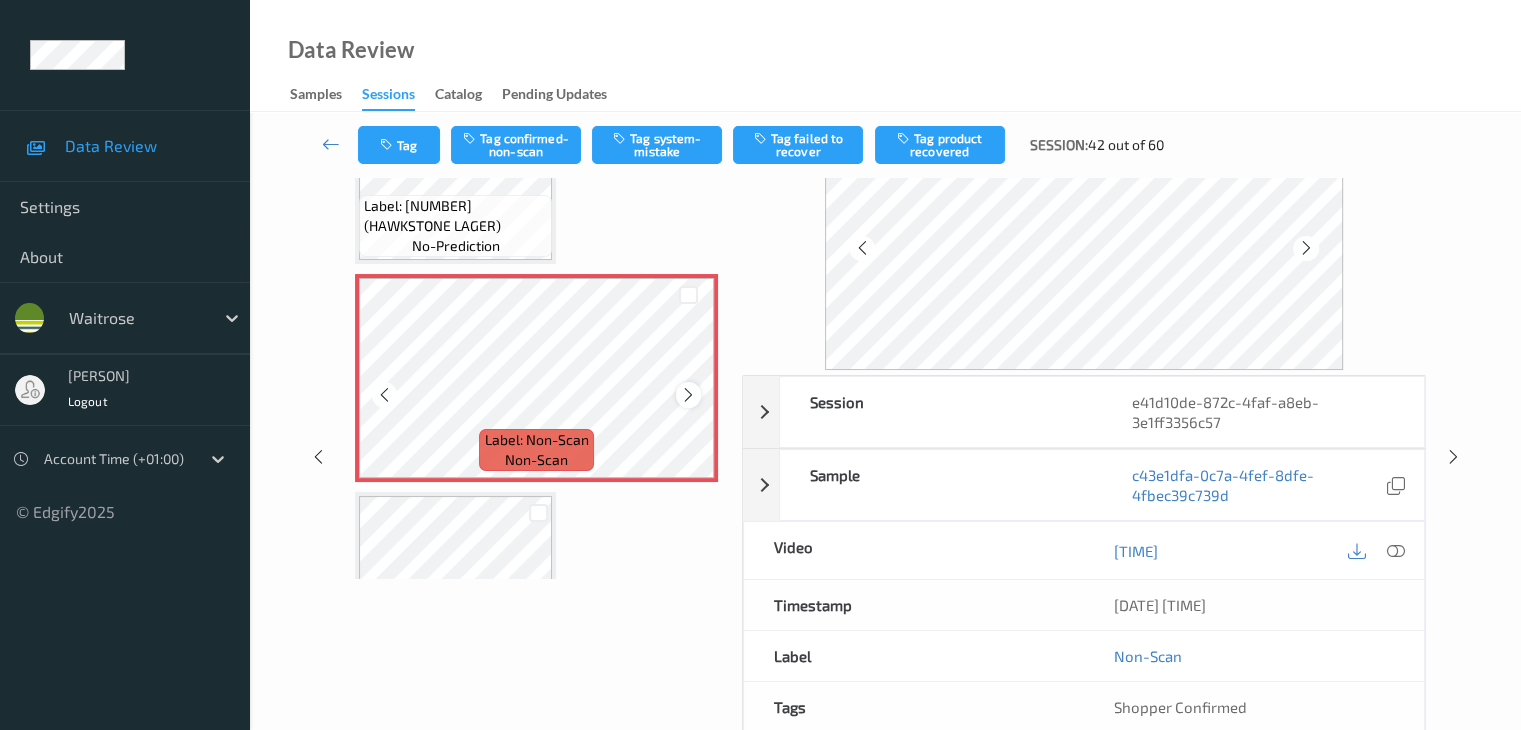 click at bounding box center (688, 395) 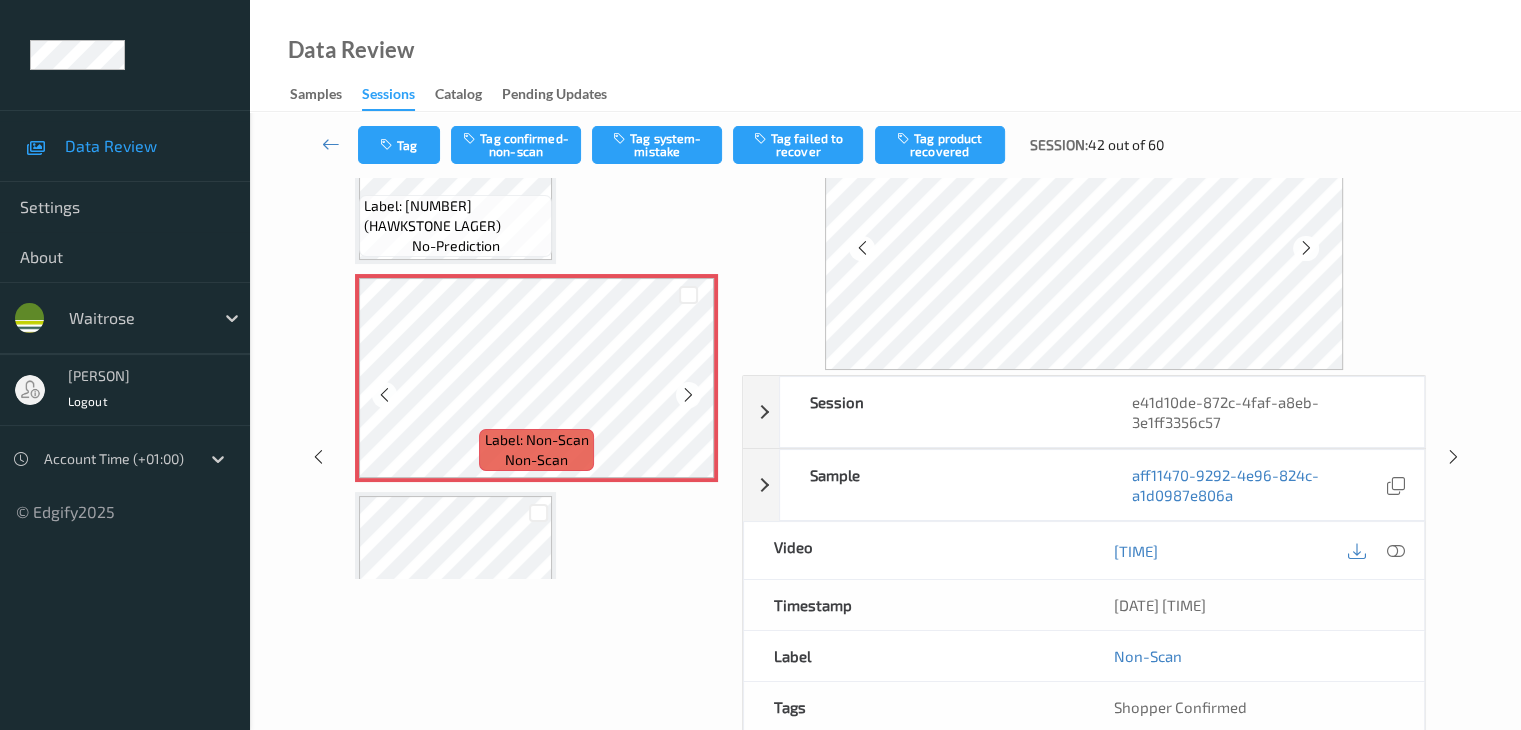 click at bounding box center [688, 395] 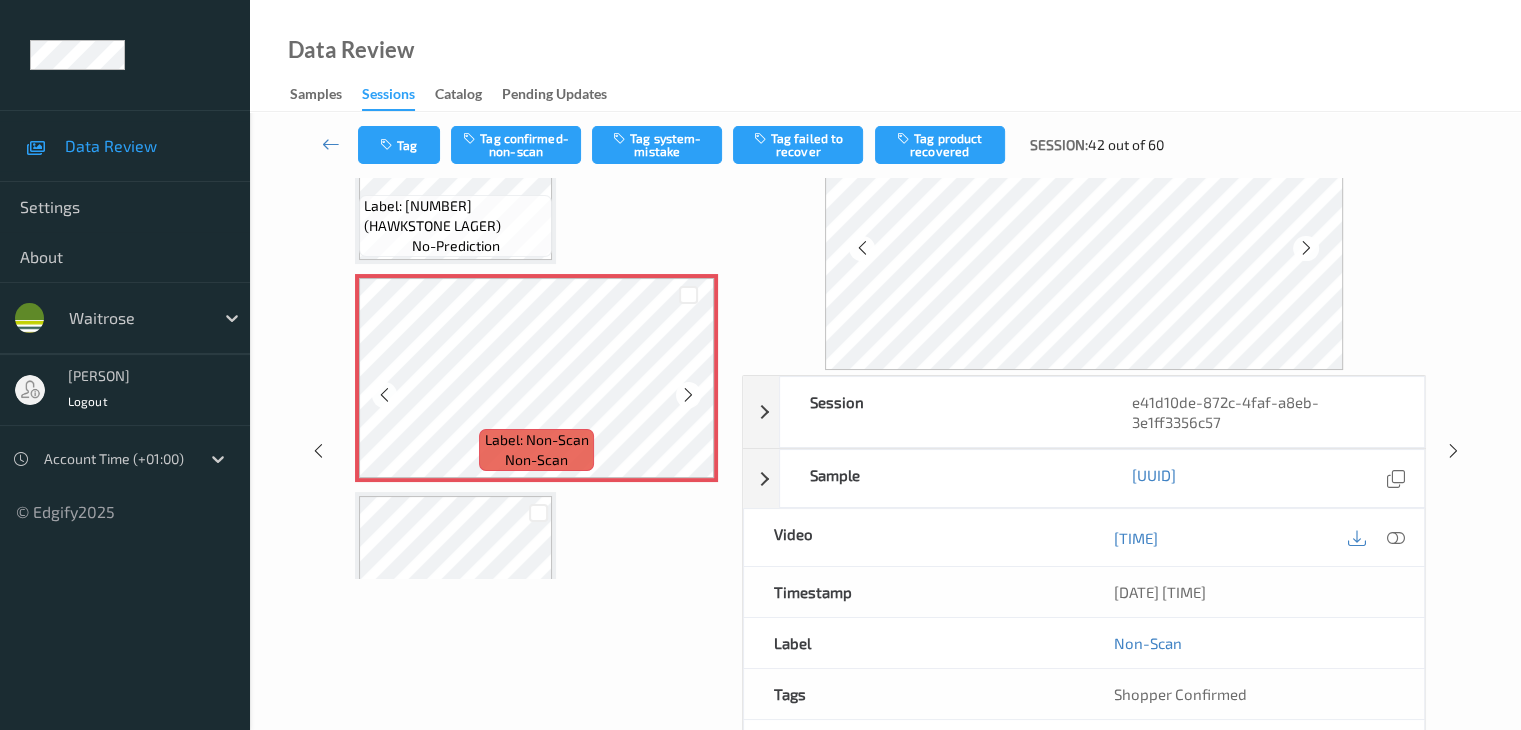 click at bounding box center (688, 395) 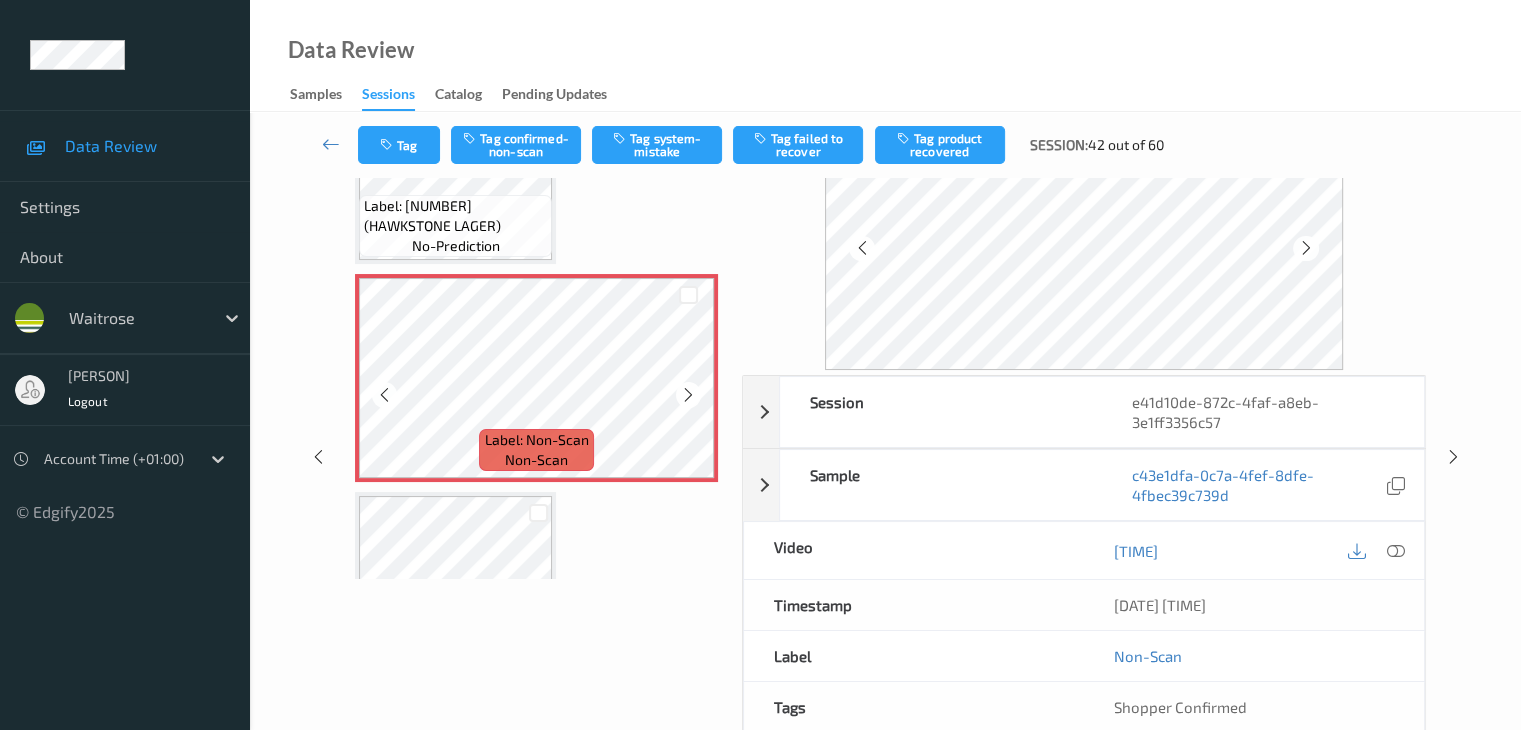 click at bounding box center (688, 395) 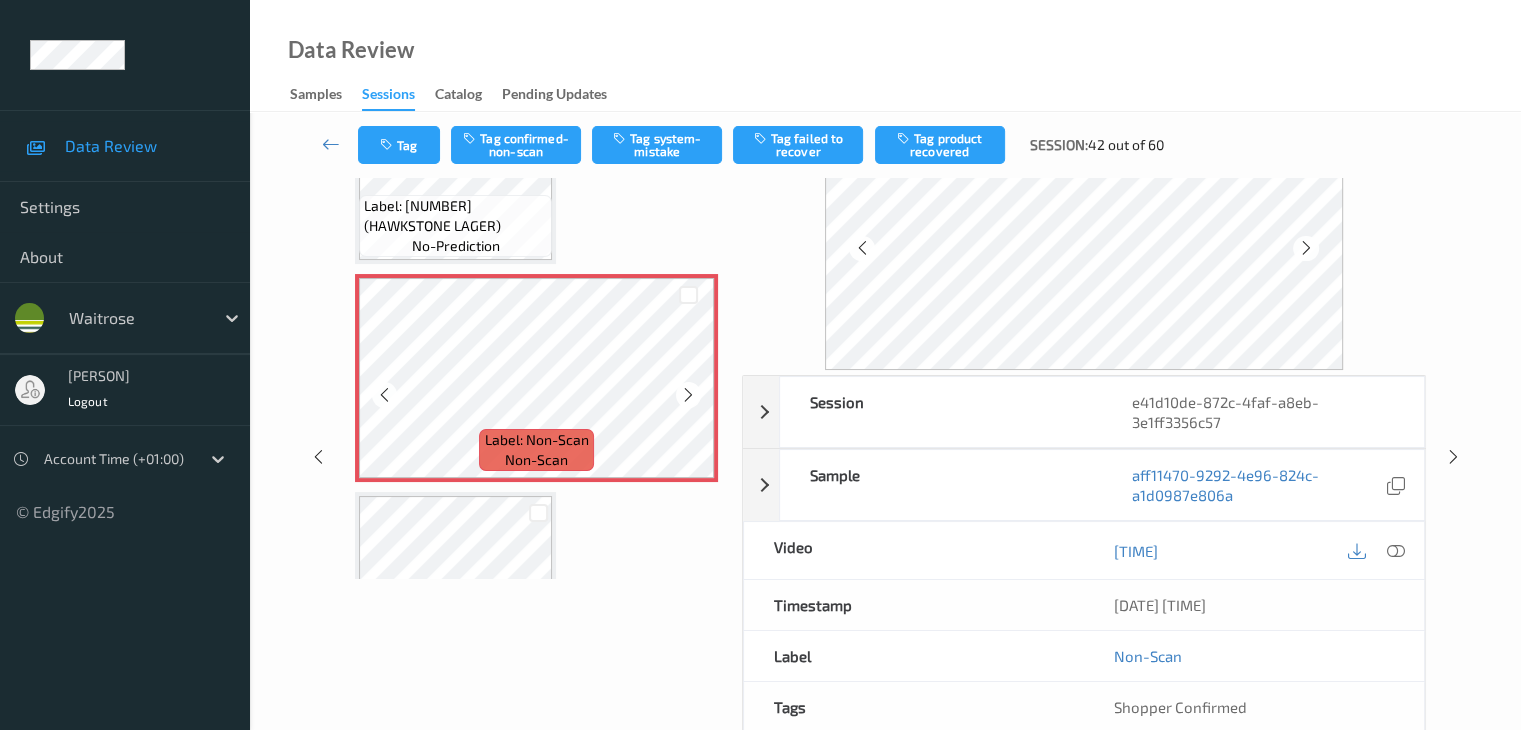 click at bounding box center [688, 395] 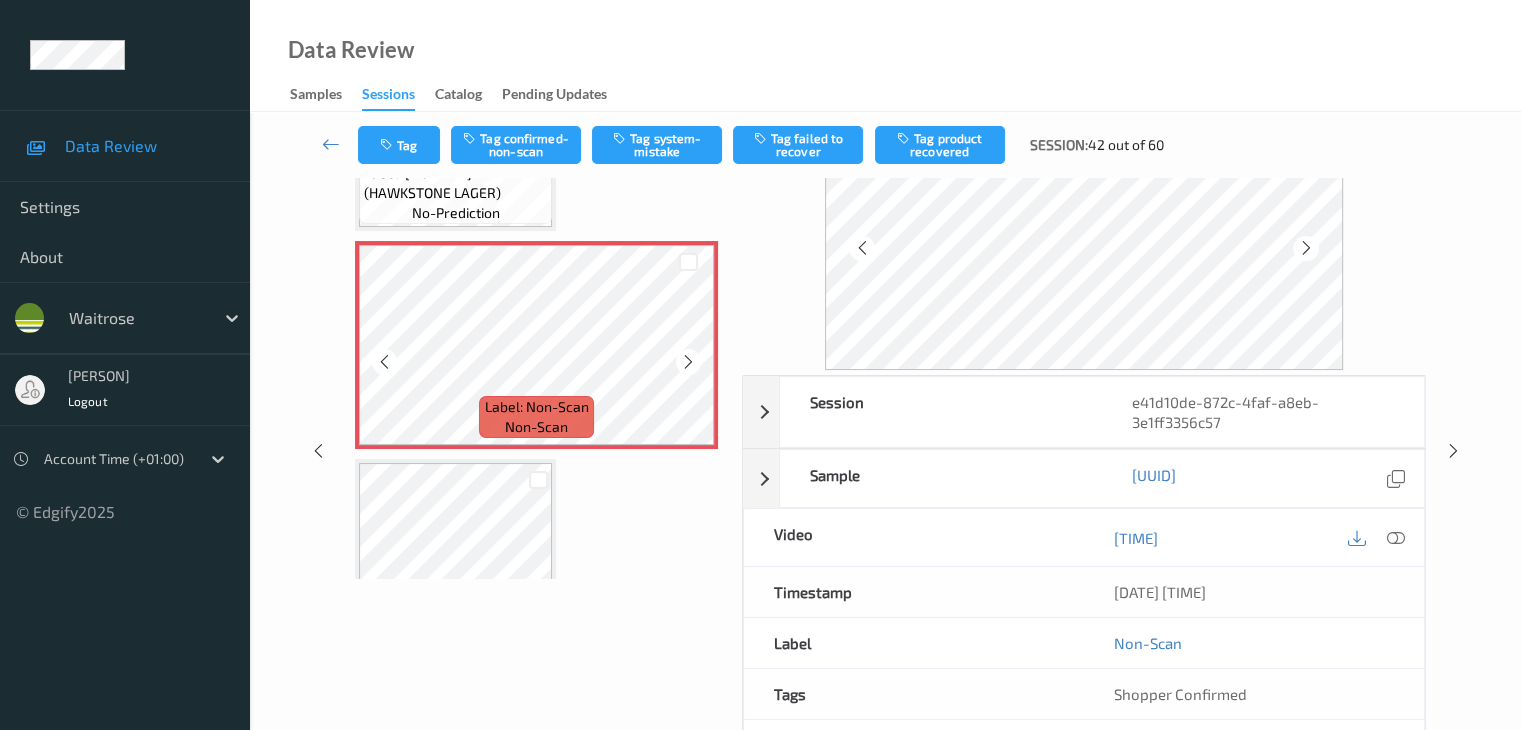 scroll, scrollTop: 328, scrollLeft: 0, axis: vertical 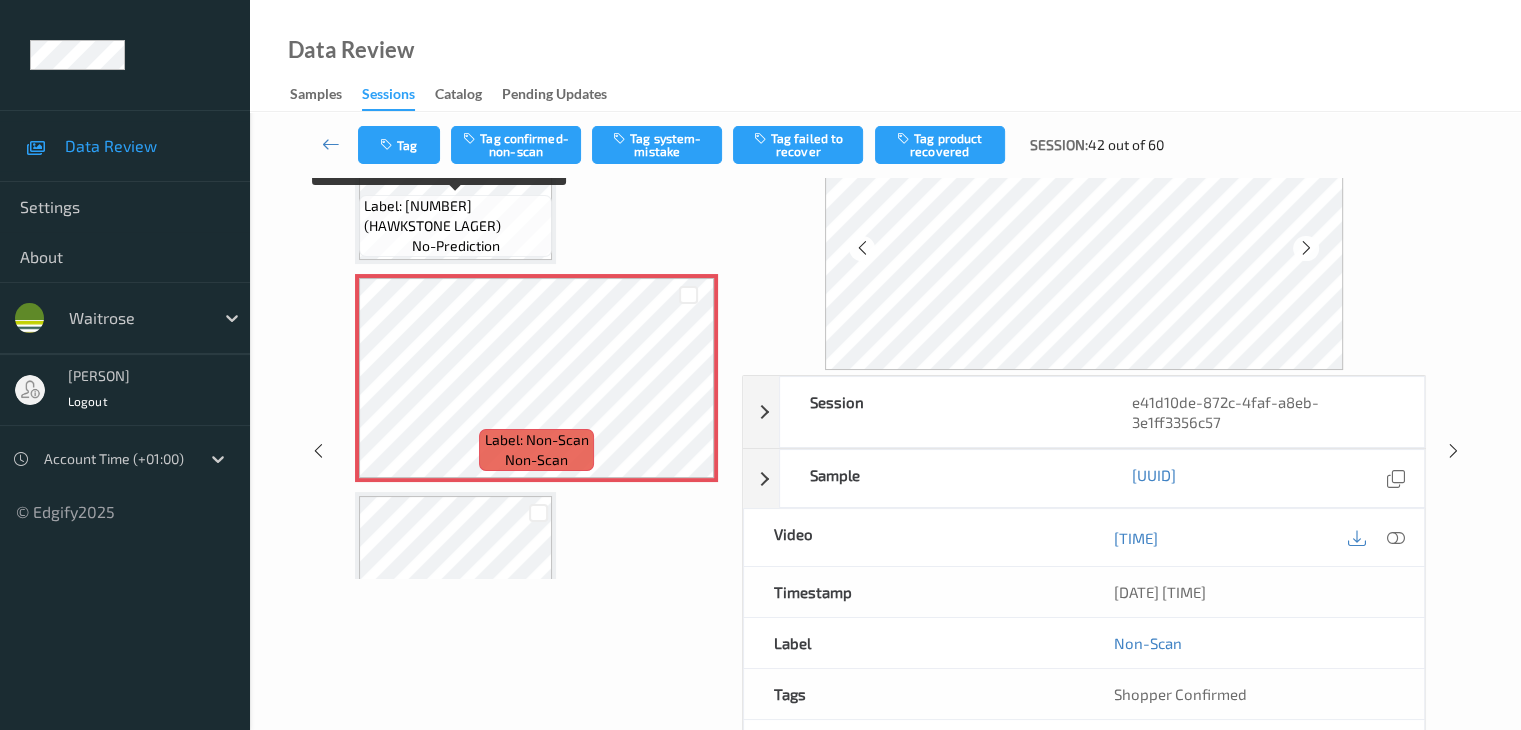 click on "Label: [NUMBER] (HAWKSTONE LAGER) no-prediction" at bounding box center (455, 226) 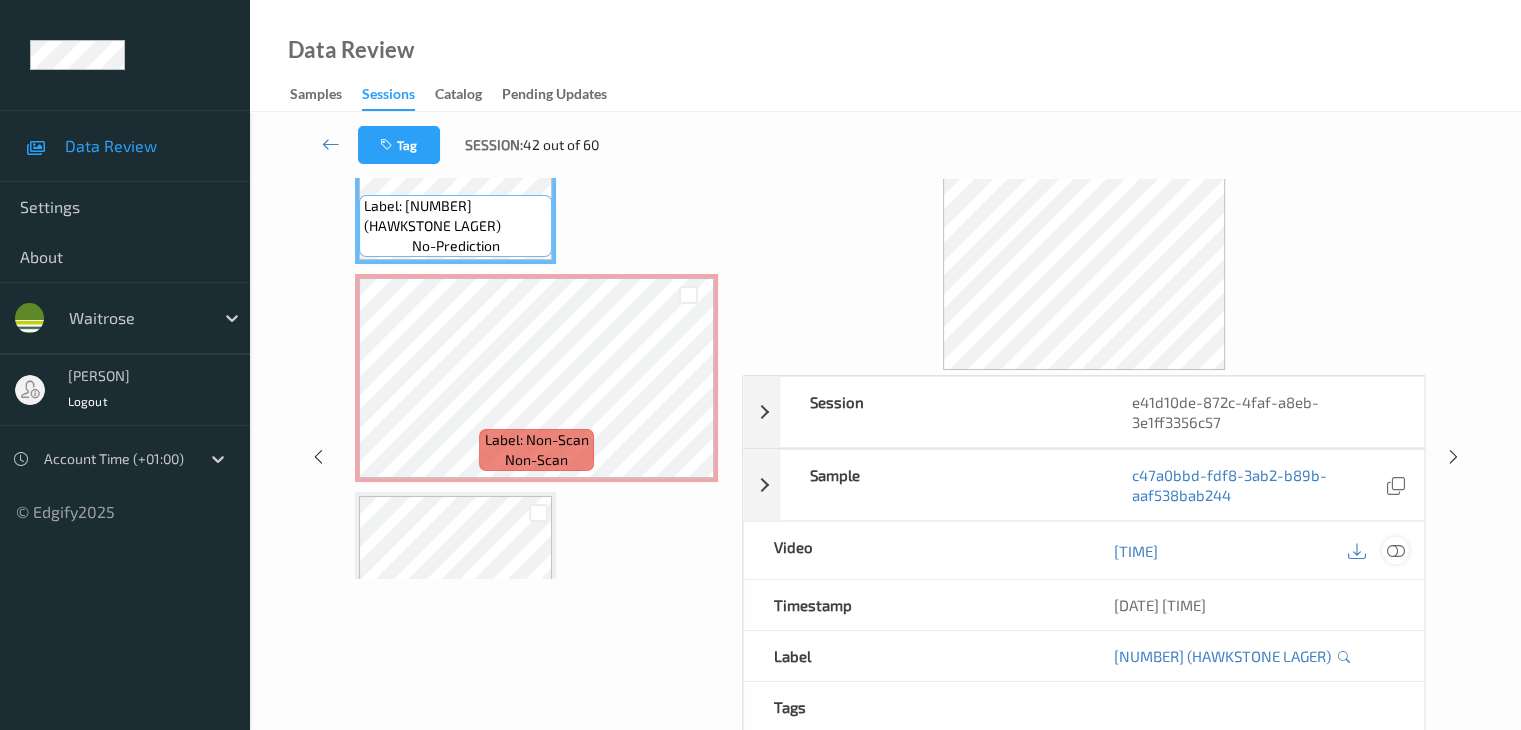 click at bounding box center (1395, 551) 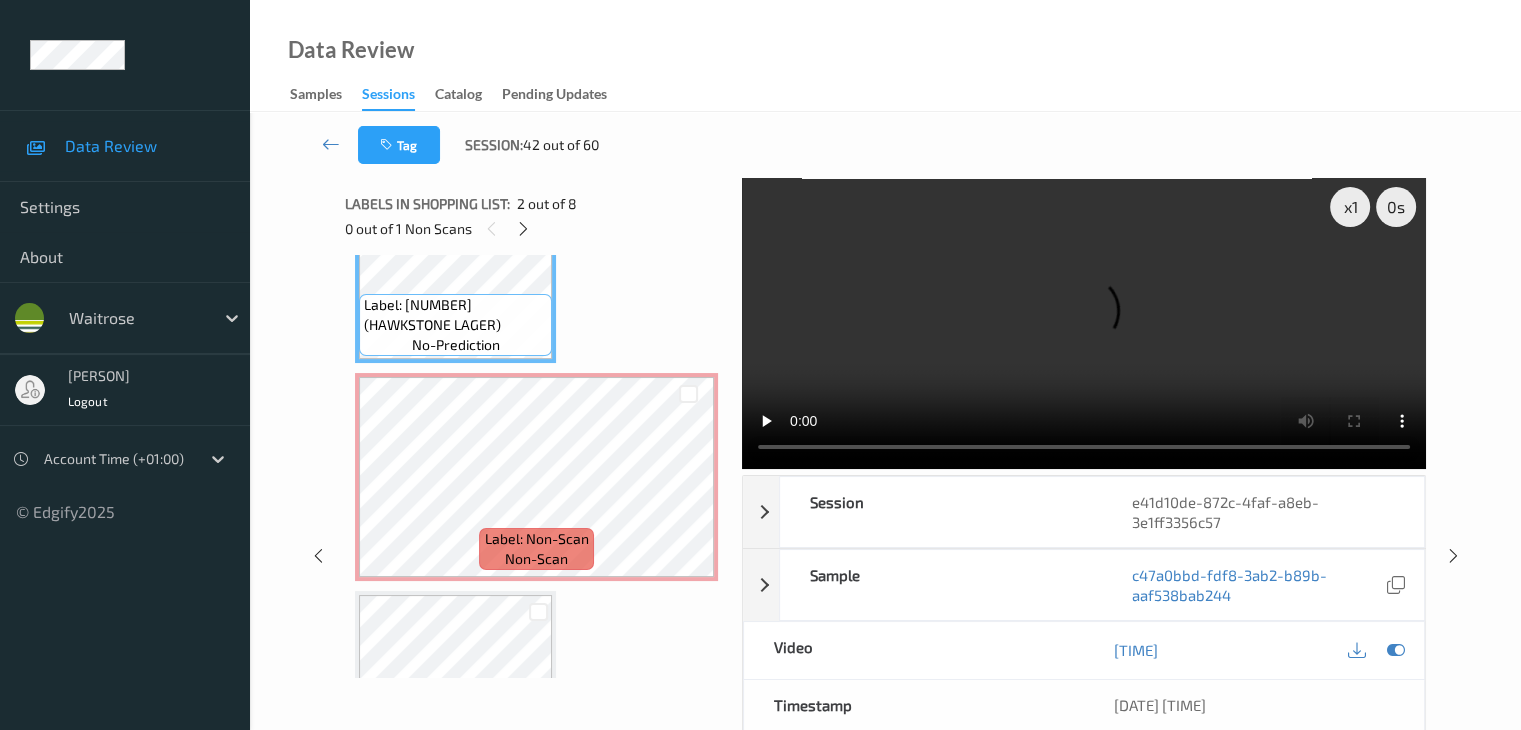 scroll, scrollTop: 0, scrollLeft: 0, axis: both 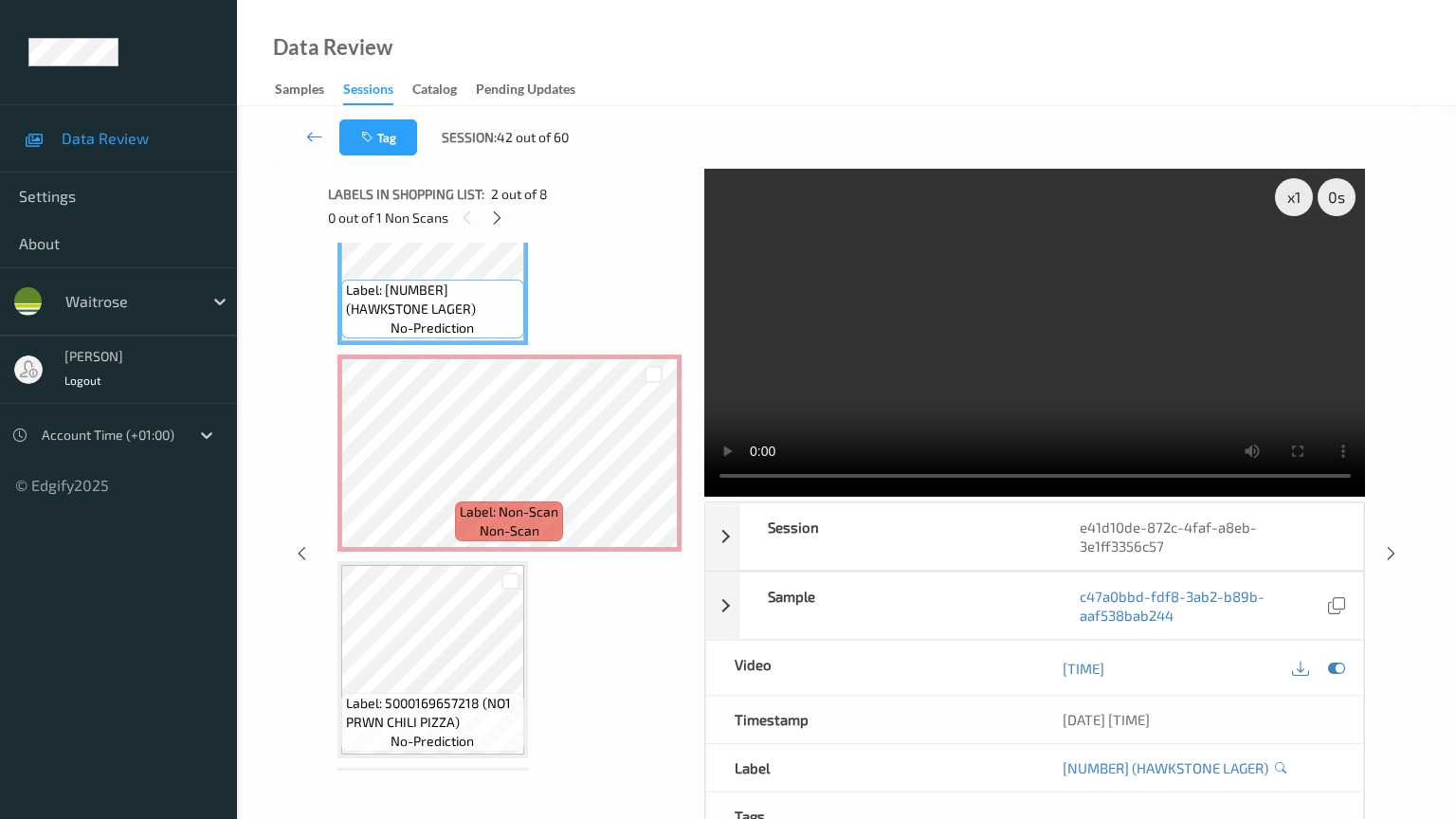 type 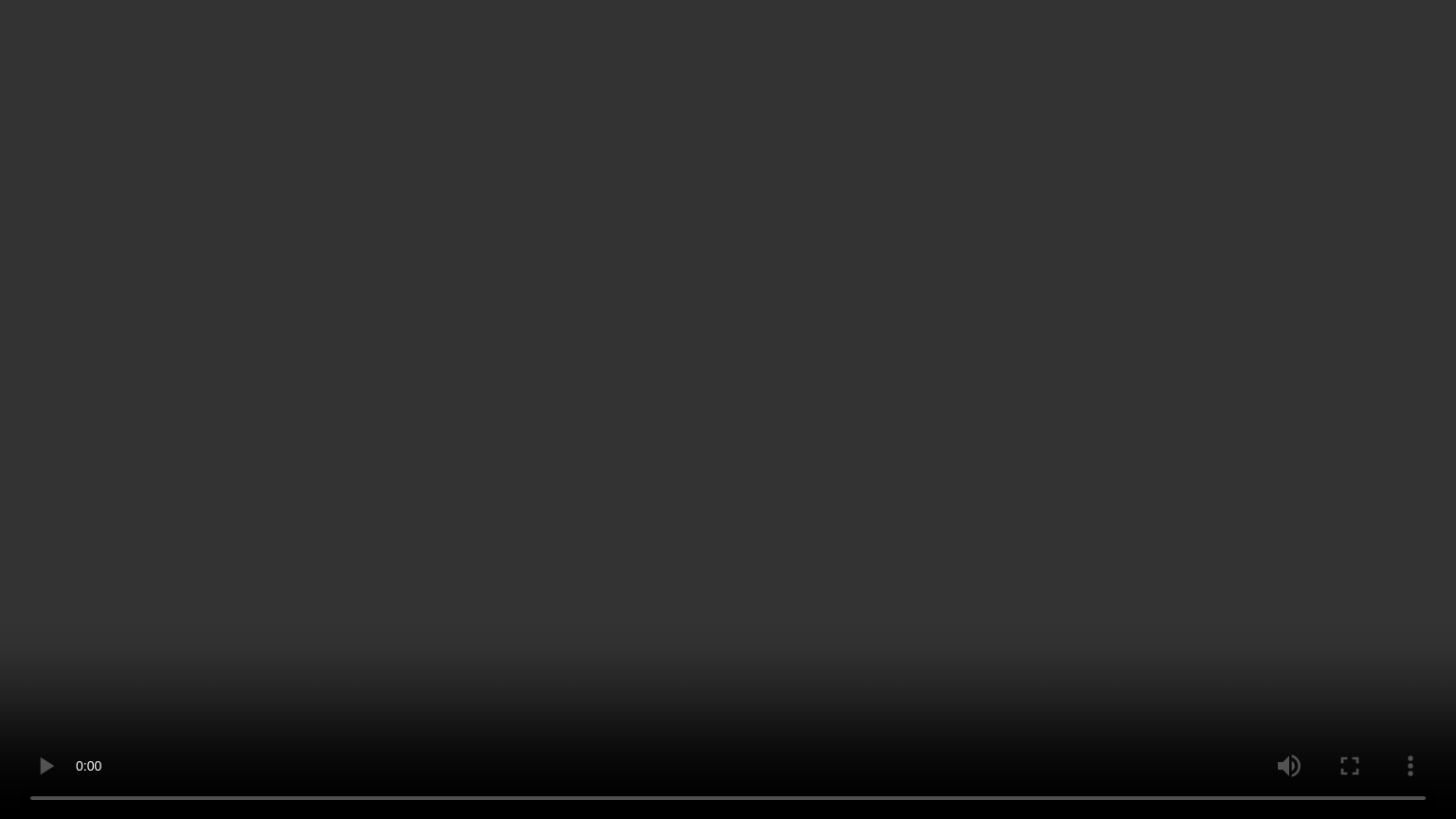click at bounding box center [728, 410] 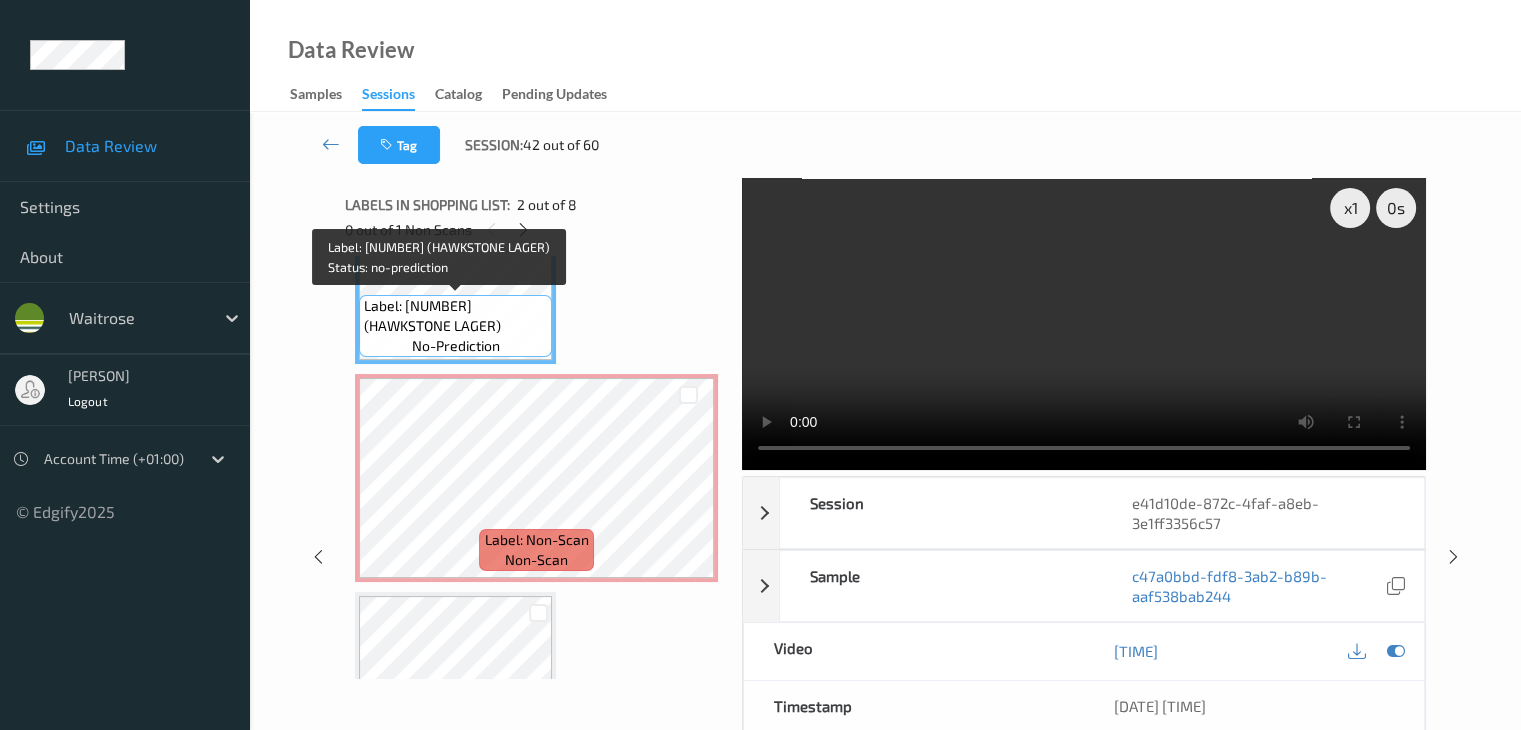 click on "Label: [NUMBER] (HAWKSTONE LAGER)" at bounding box center [455, 316] 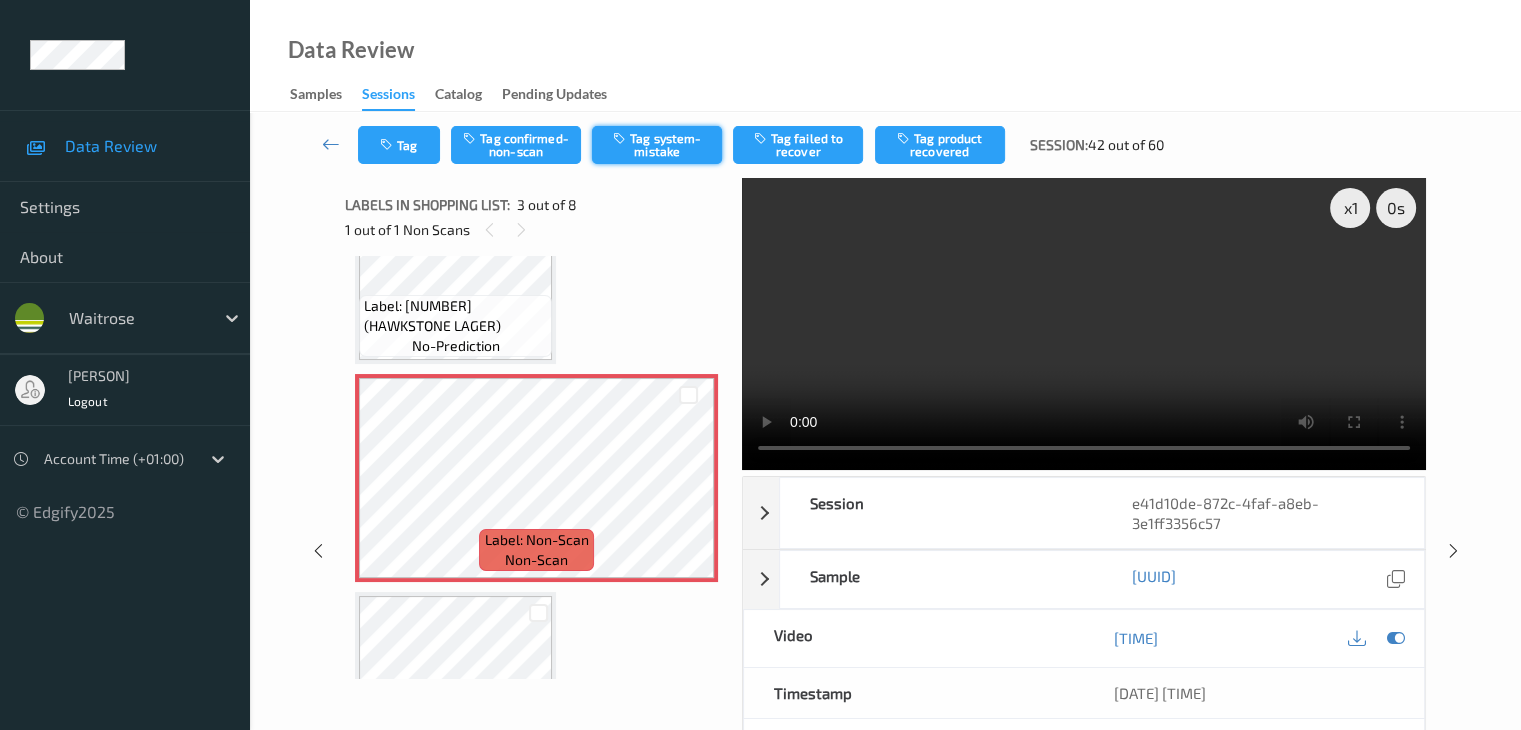 click on "Tag   system-mistake" at bounding box center [657, 145] 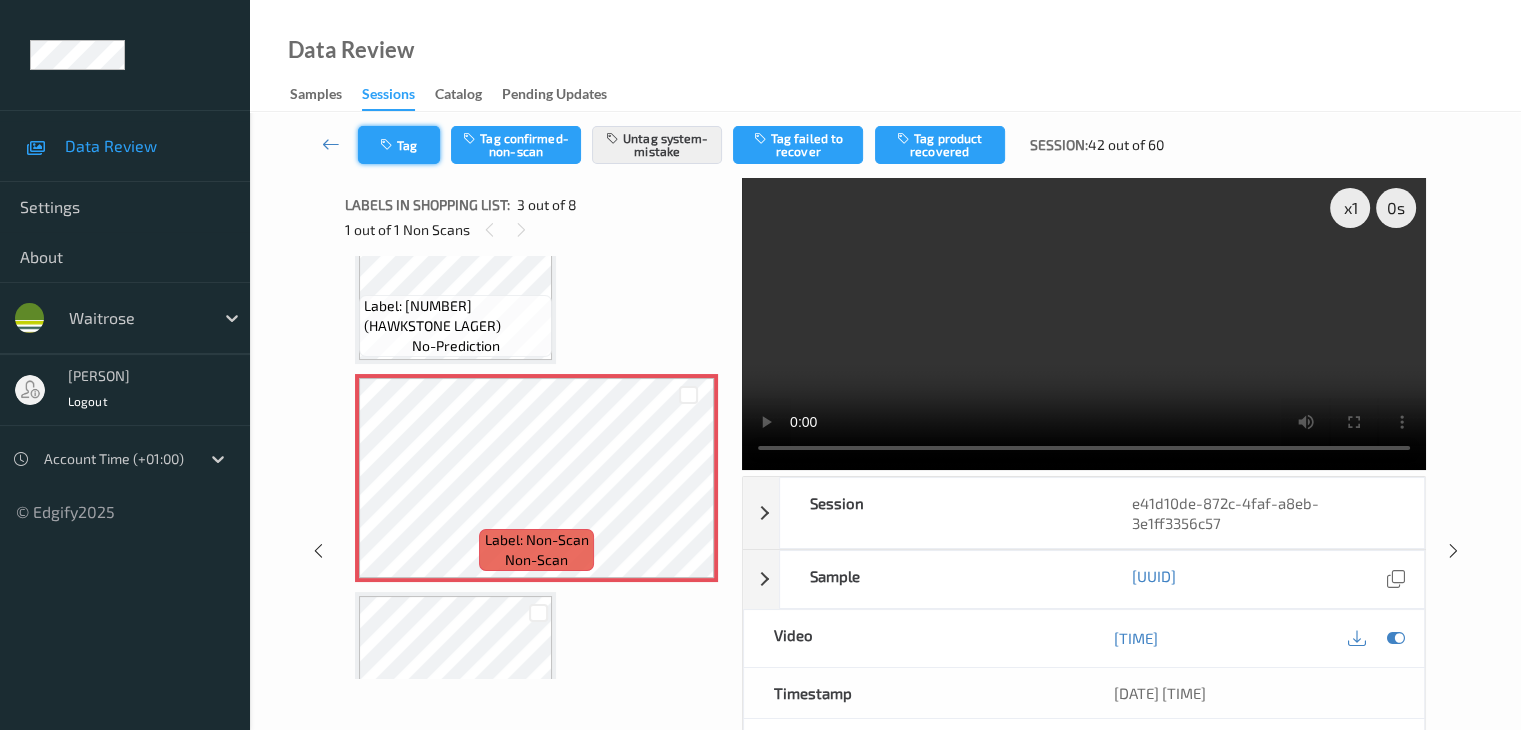 click at bounding box center (388, 145) 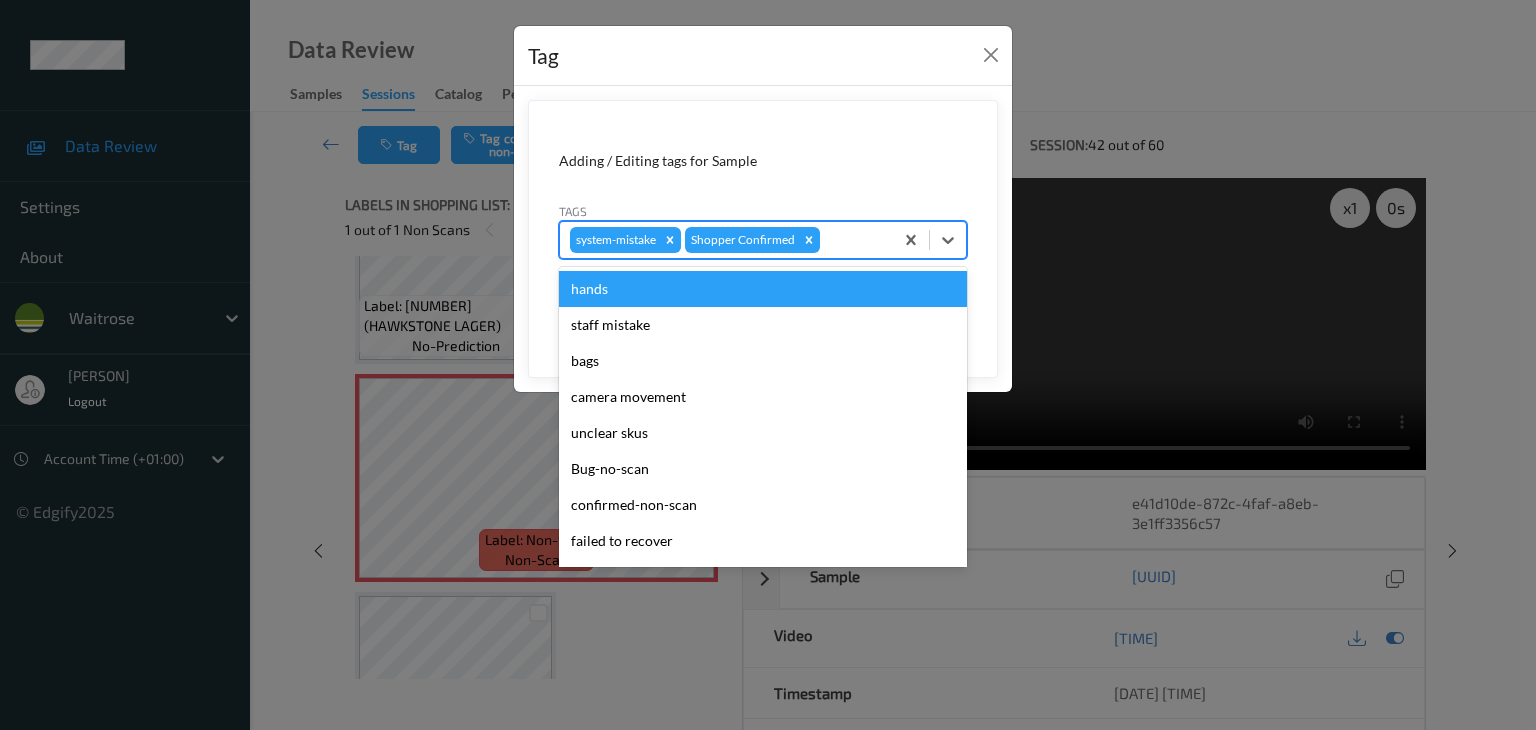 click at bounding box center (853, 240) 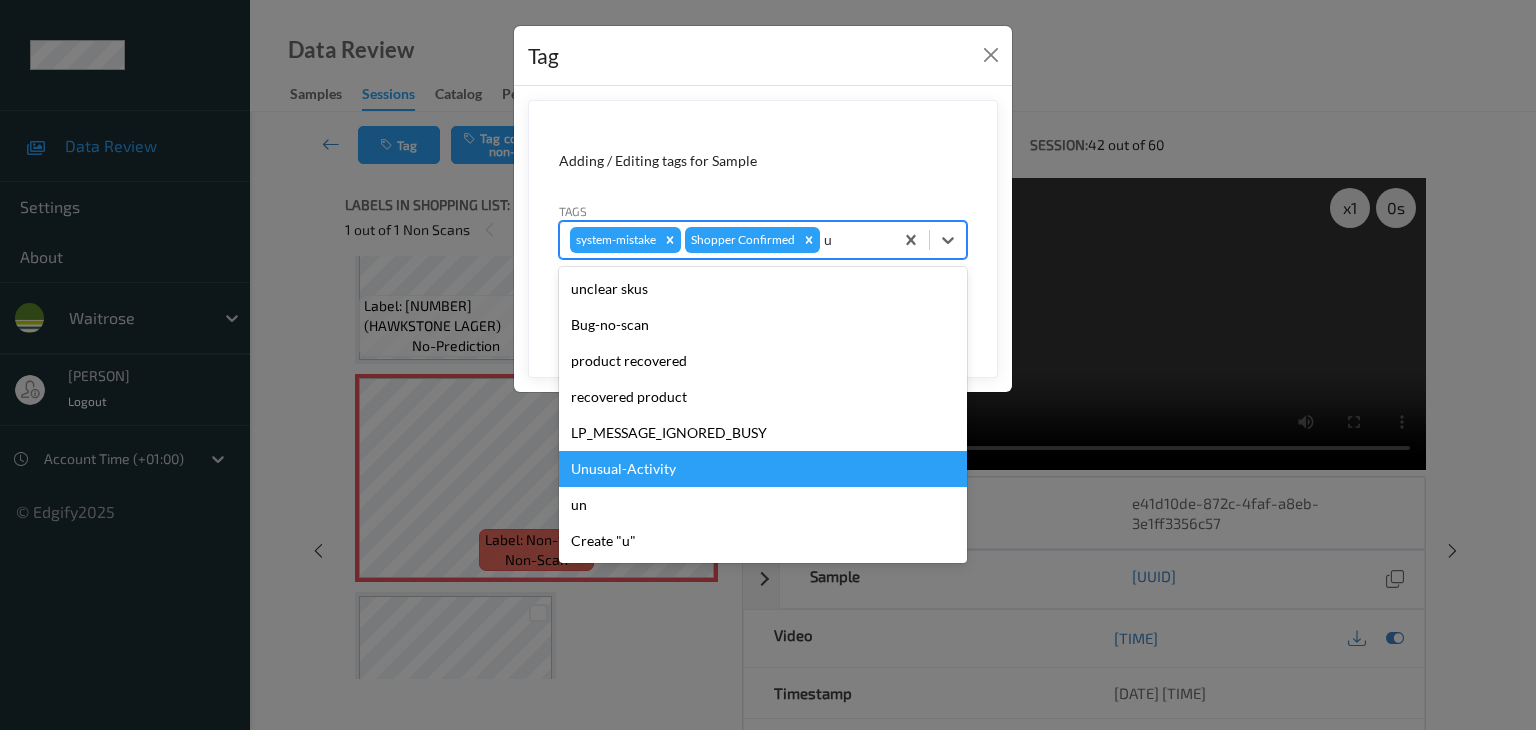 click on "Unusual-Activity" at bounding box center [763, 469] 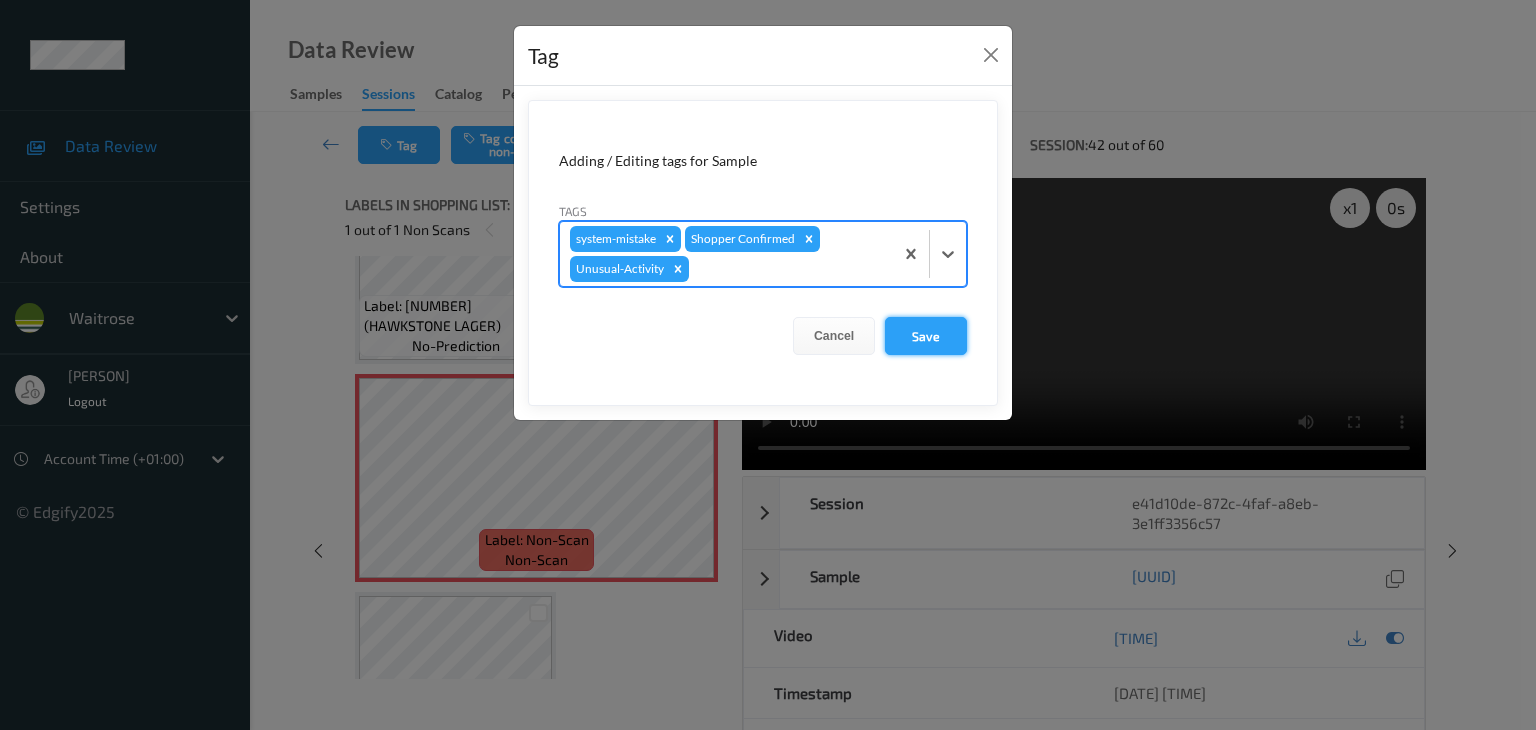 click on "Save" at bounding box center (926, 336) 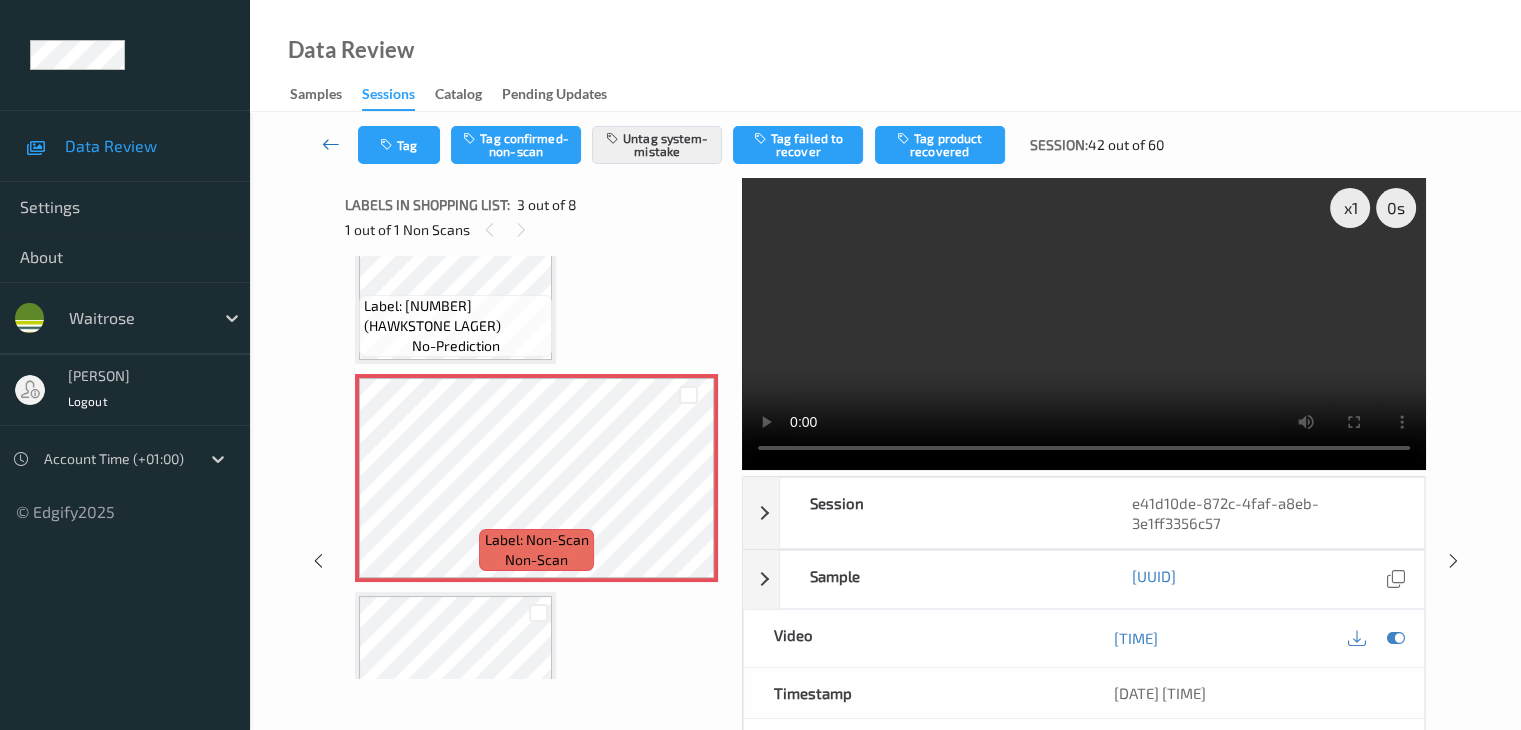 click at bounding box center (331, 145) 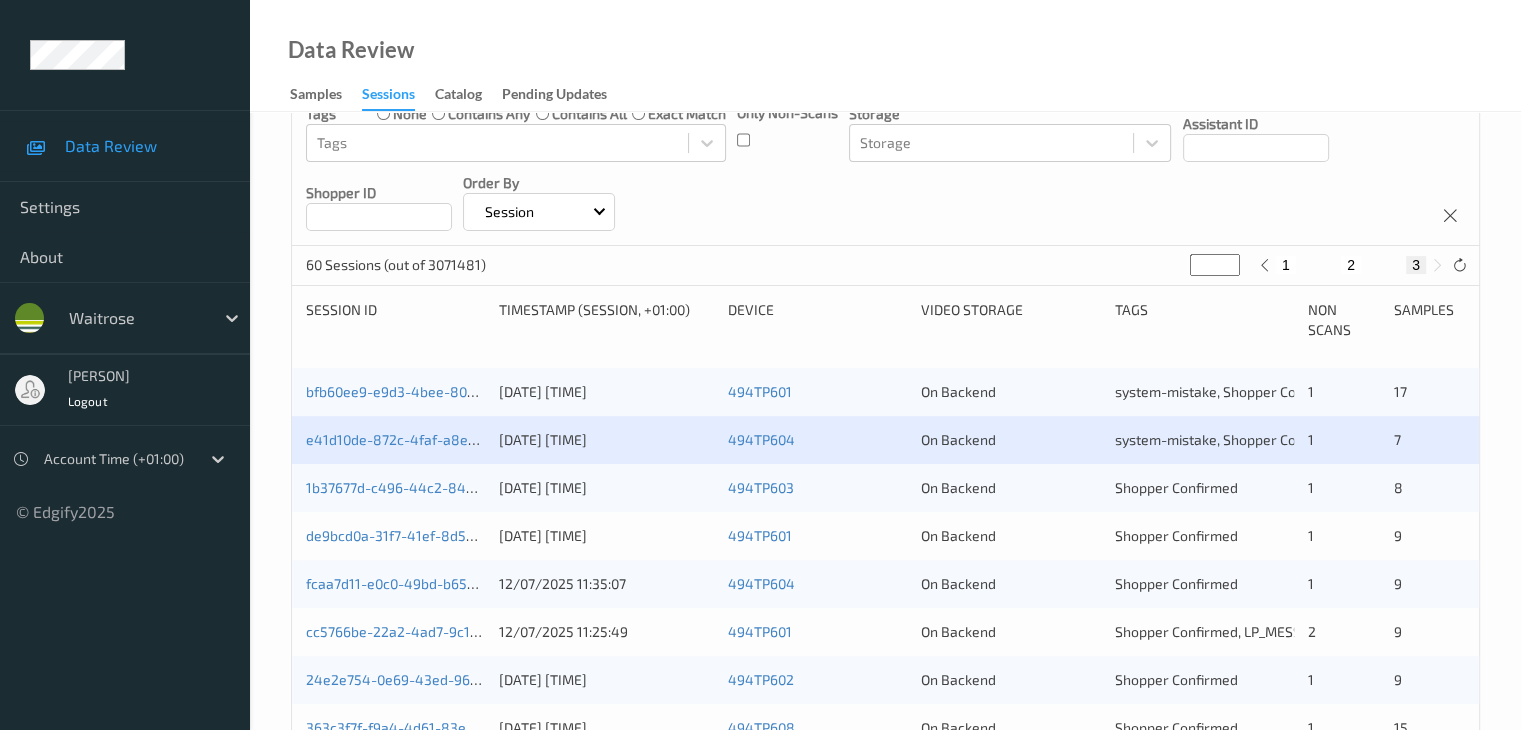 scroll, scrollTop: 400, scrollLeft: 0, axis: vertical 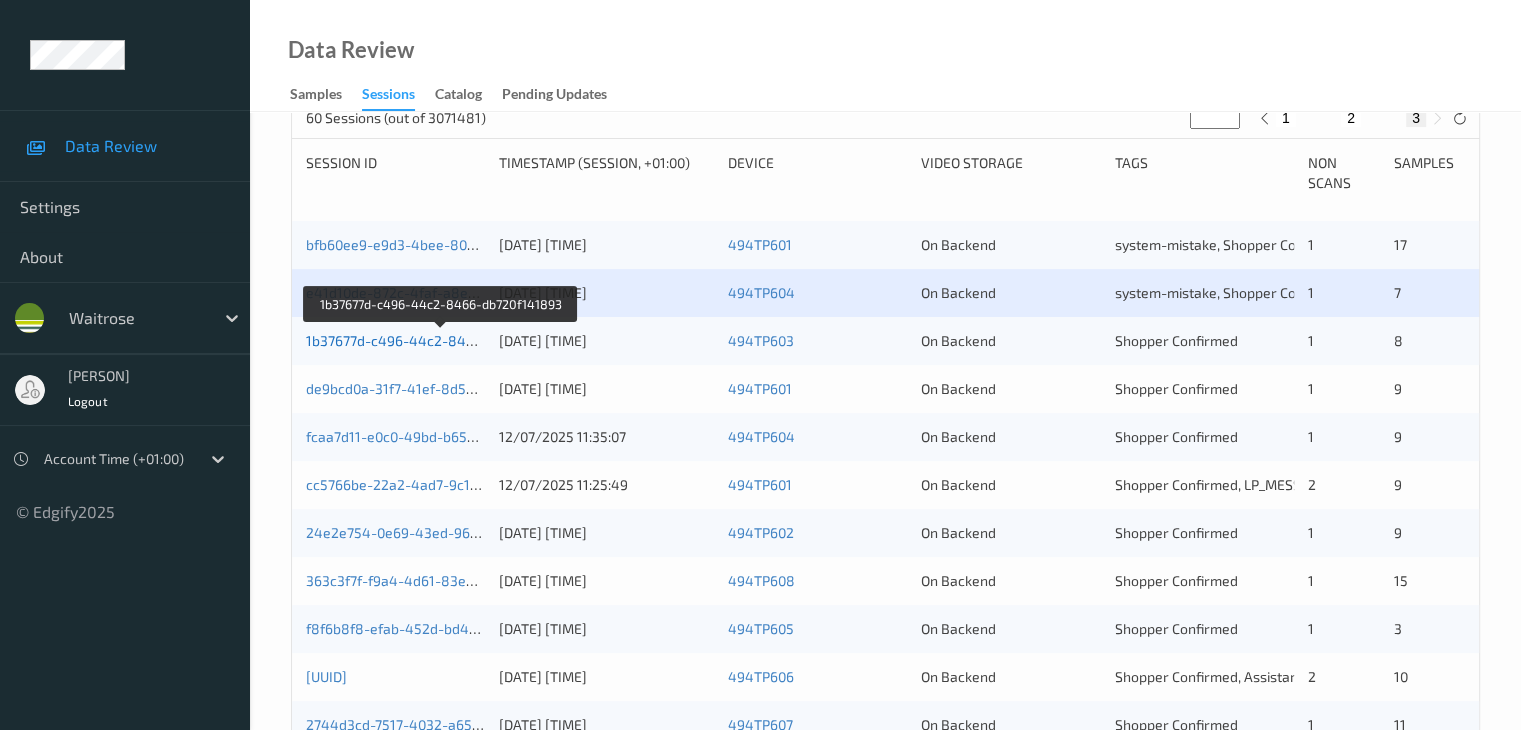 click on "1b37677d-c496-44c2-8466-db720f141893" at bounding box center [442, 340] 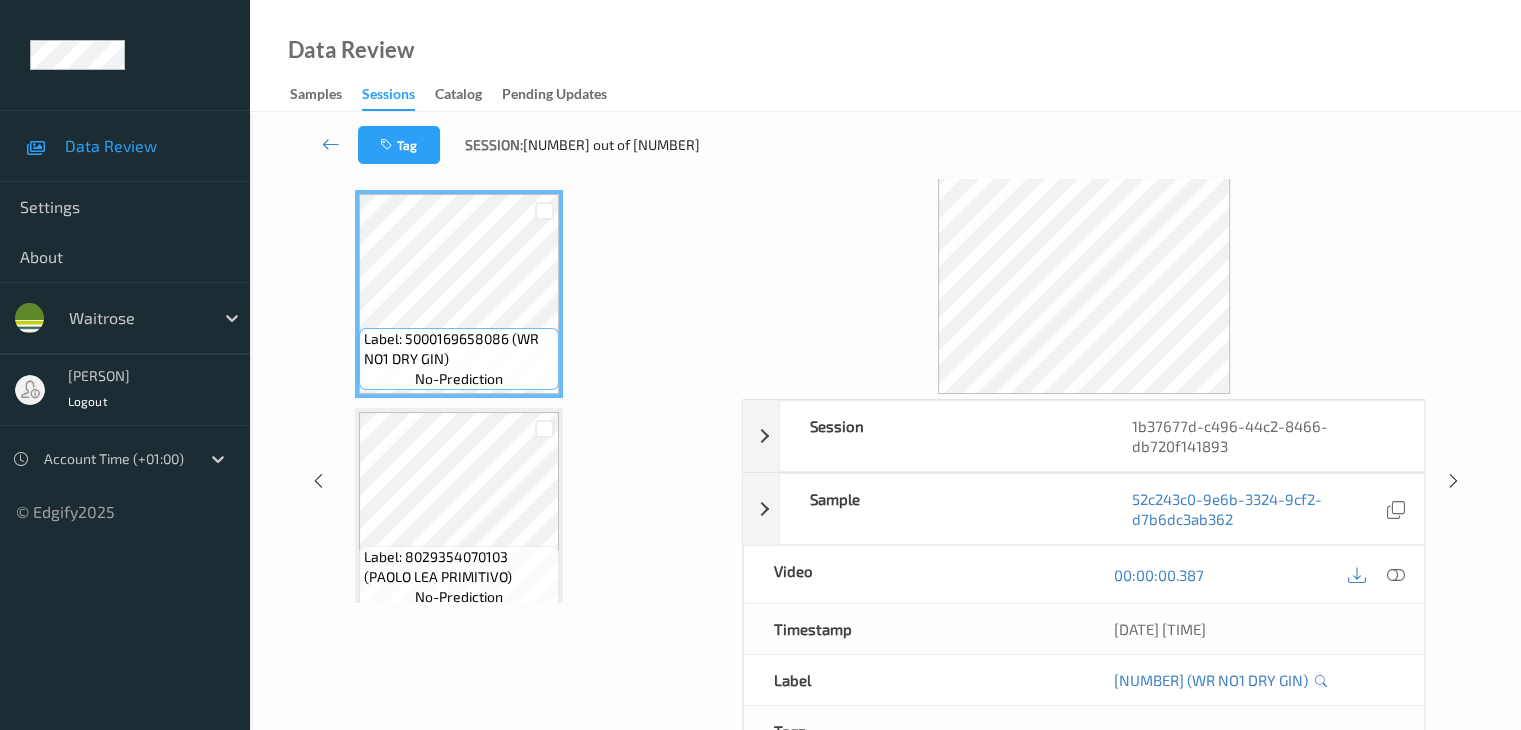 scroll, scrollTop: 44, scrollLeft: 0, axis: vertical 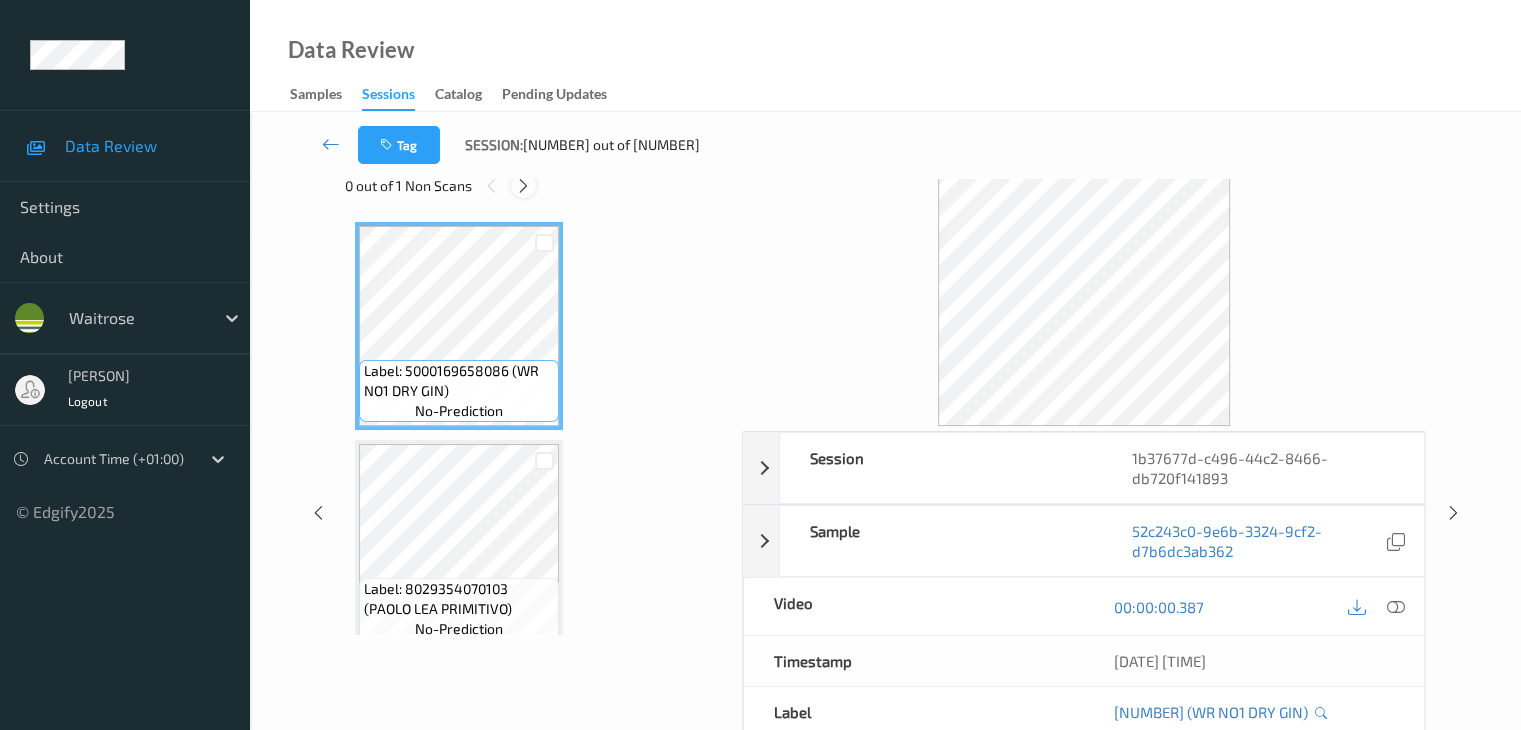 click at bounding box center [523, 186] 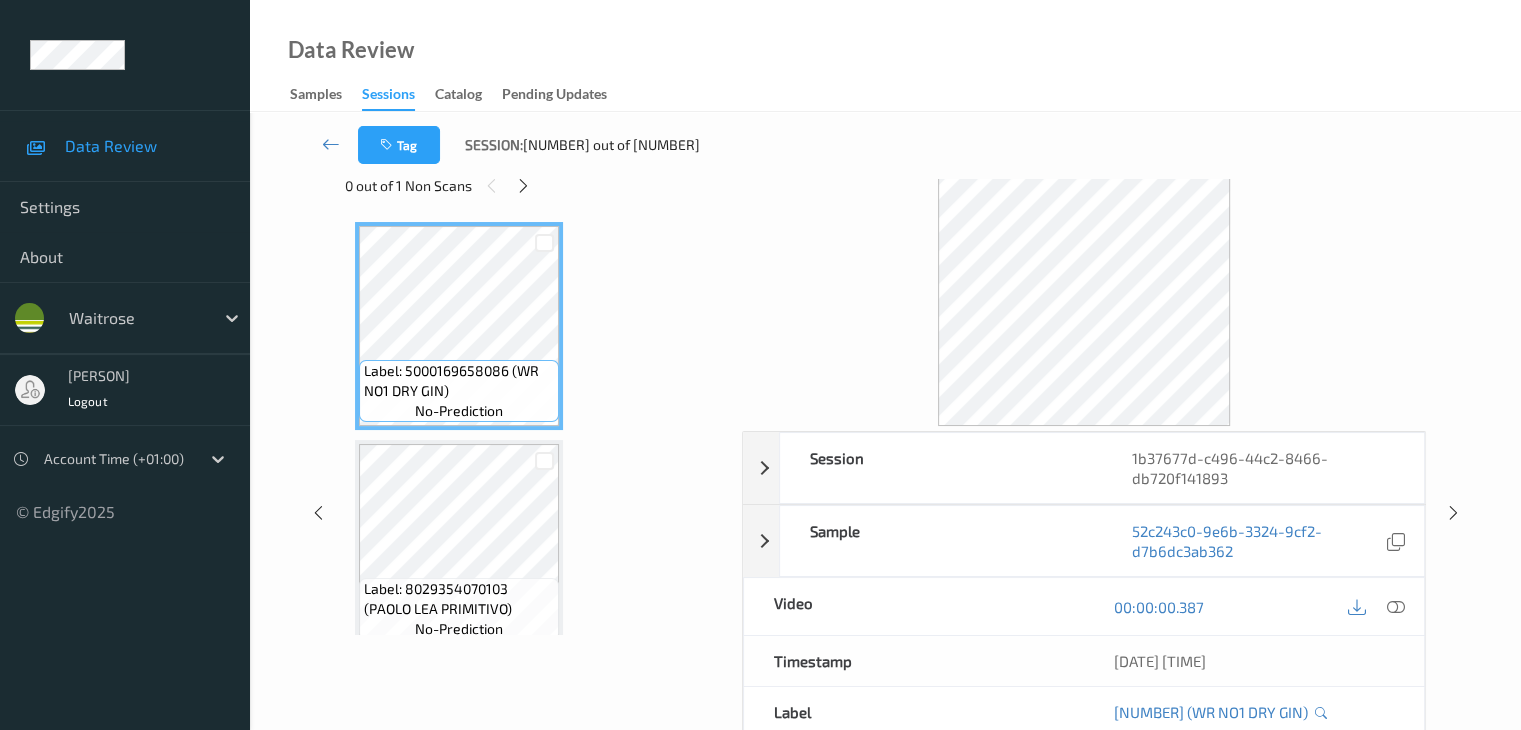 scroll, scrollTop: 1318, scrollLeft: 0, axis: vertical 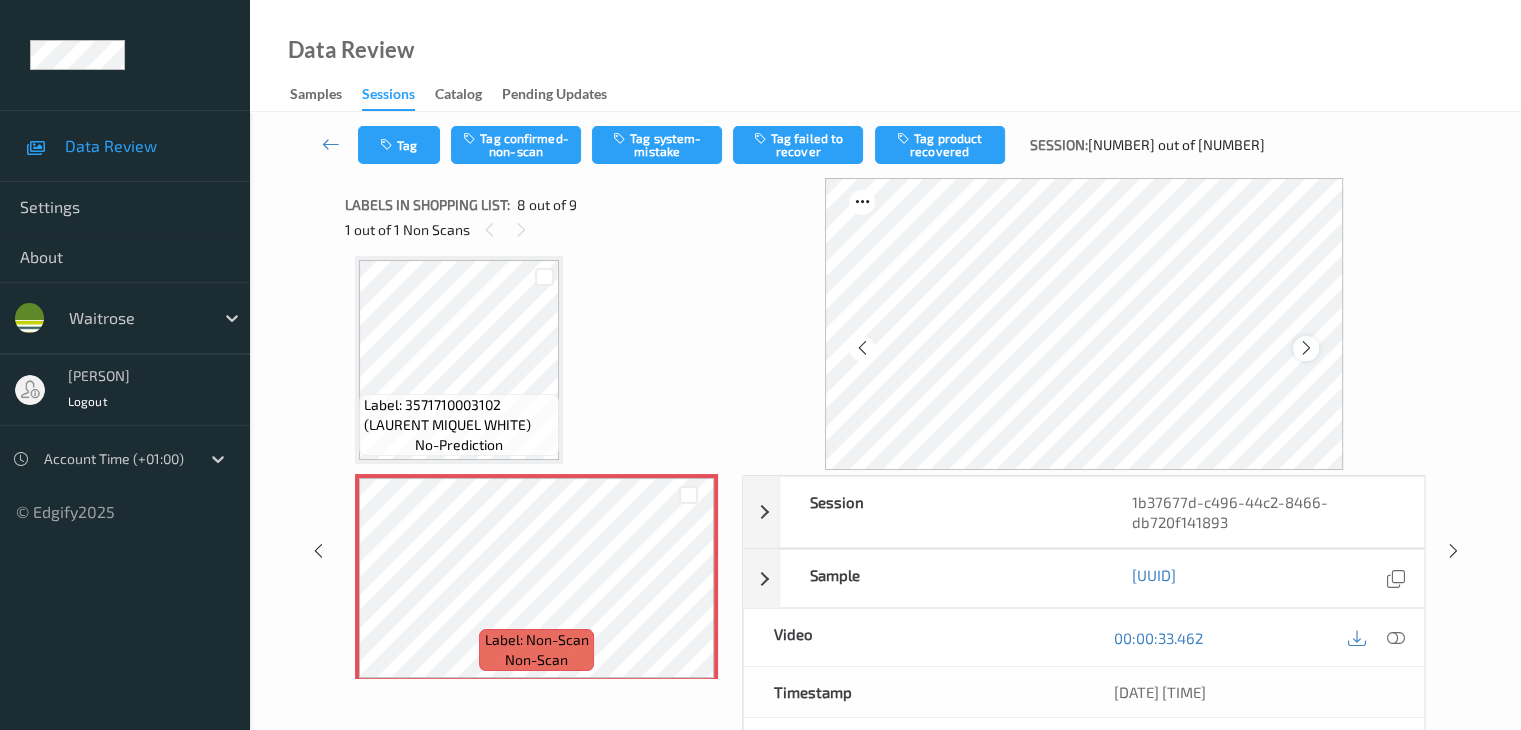 click at bounding box center [1305, 348] 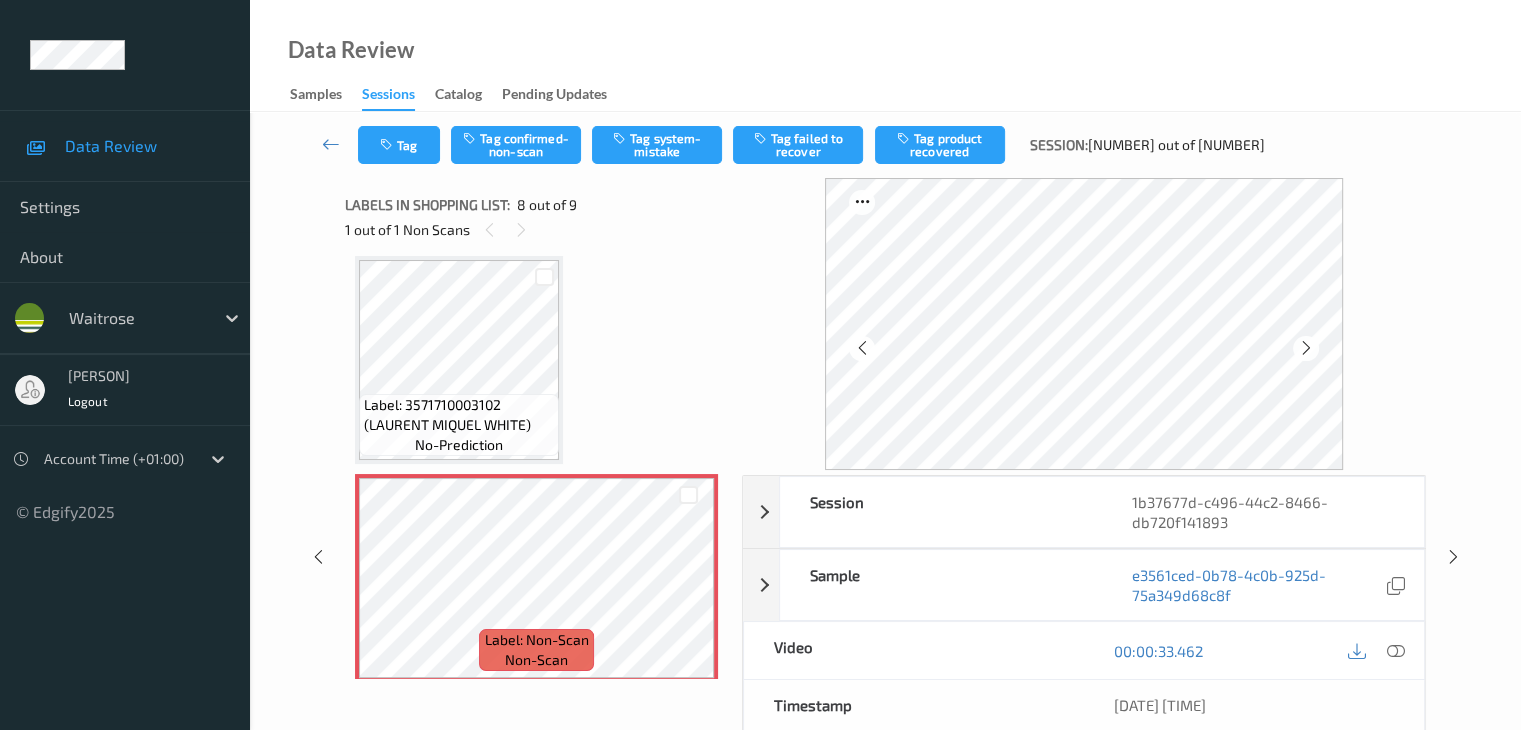 click at bounding box center (1305, 348) 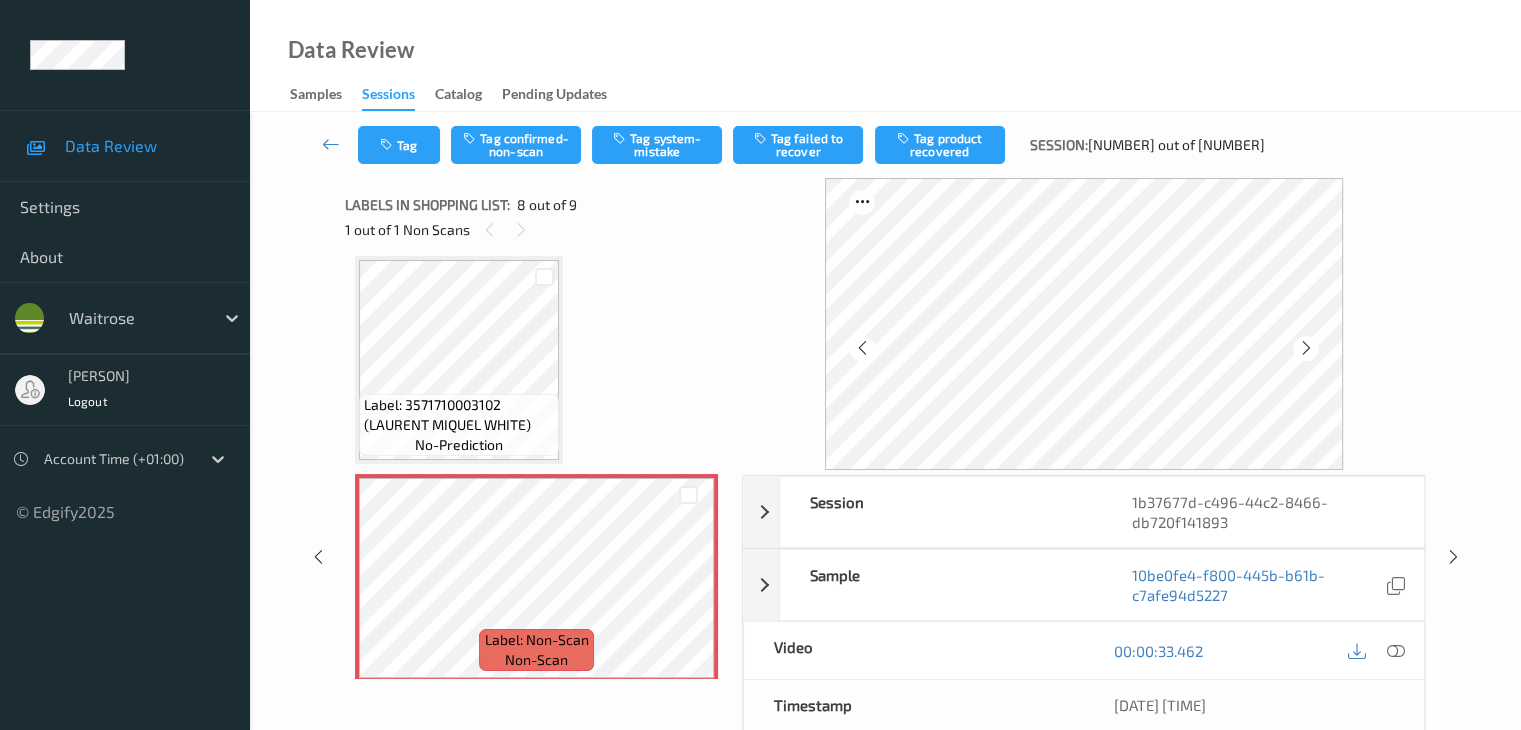 click at bounding box center [1305, 348] 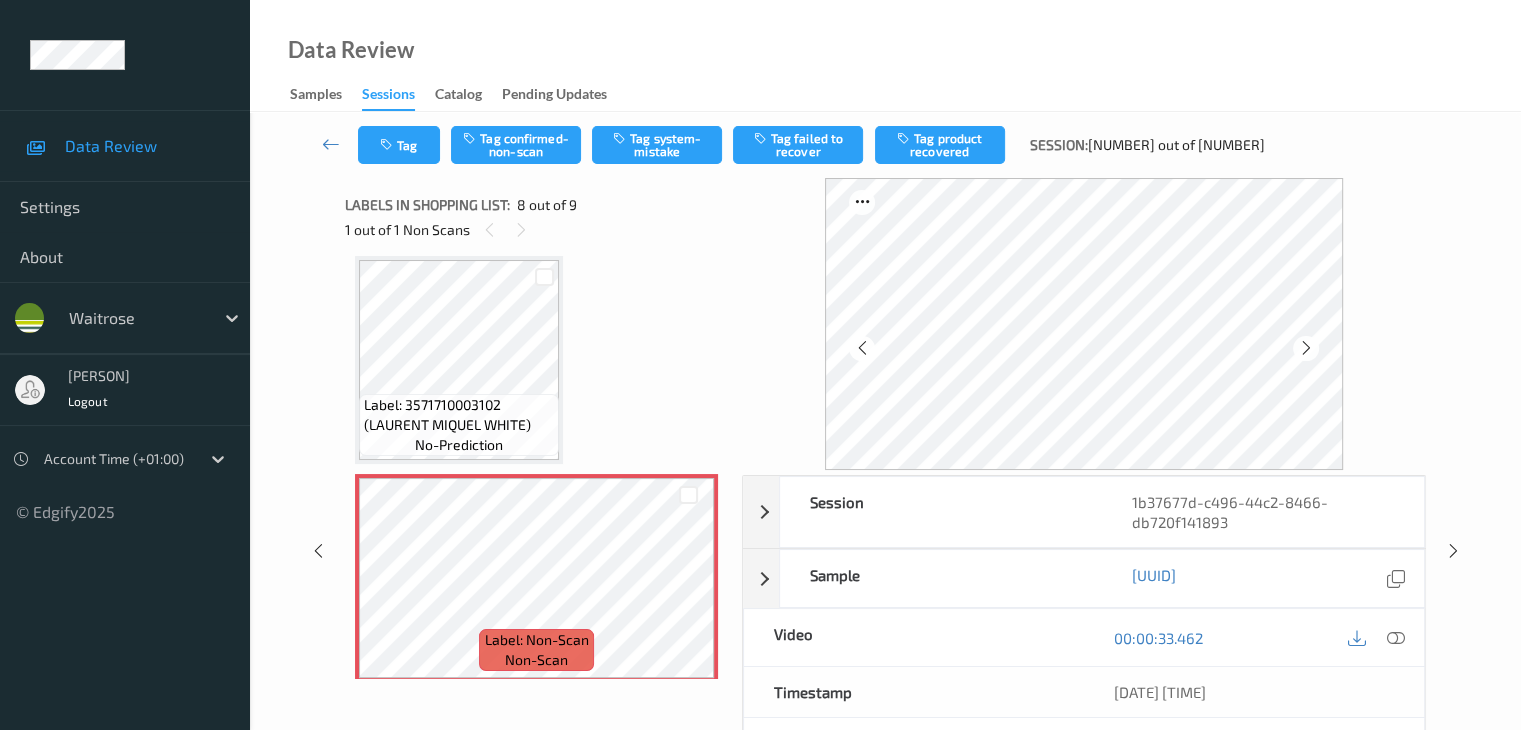 click at bounding box center [1305, 348] 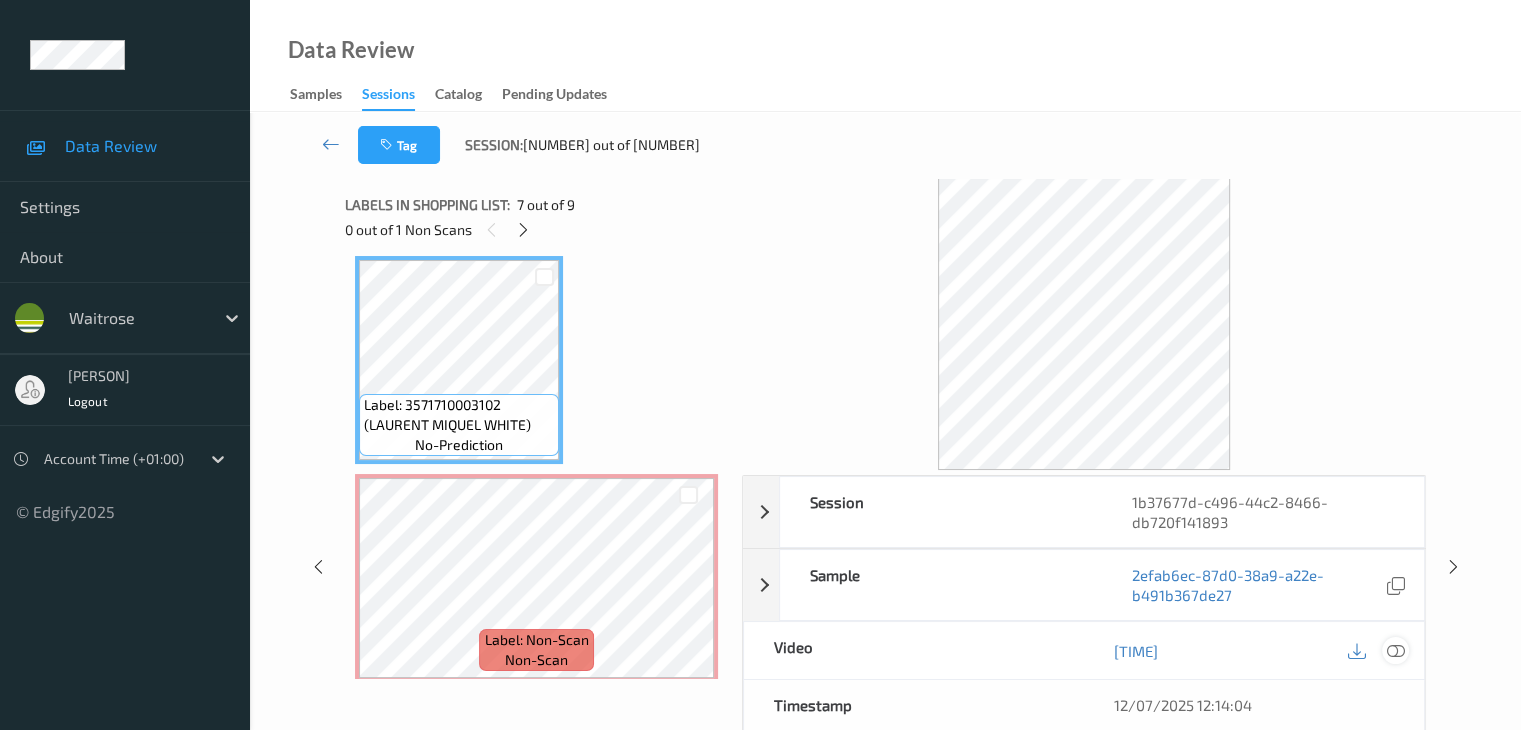 click at bounding box center [1395, 651] 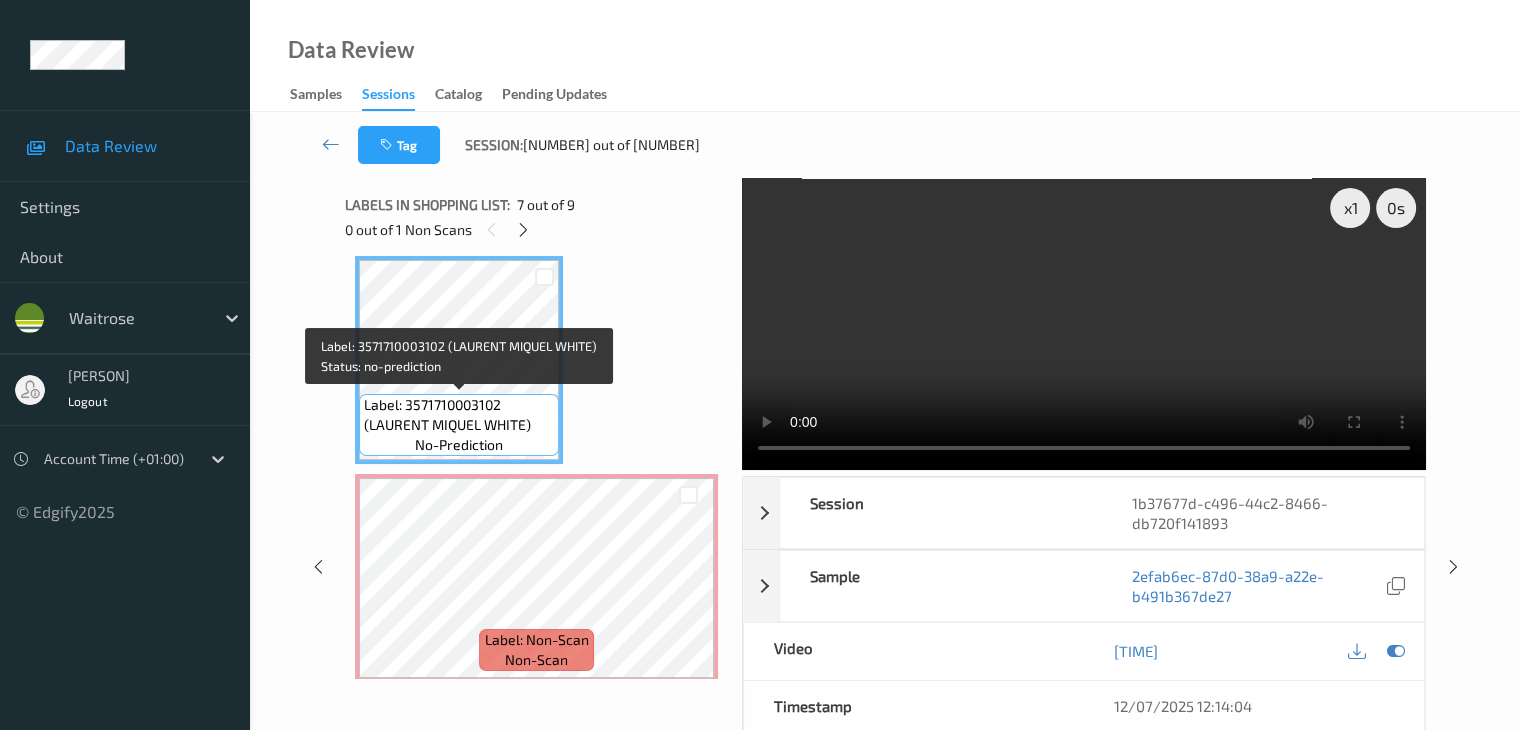 click on "Label: 3571710003102 (LAURENT MIQUEL WHITE)" at bounding box center [459, 415] 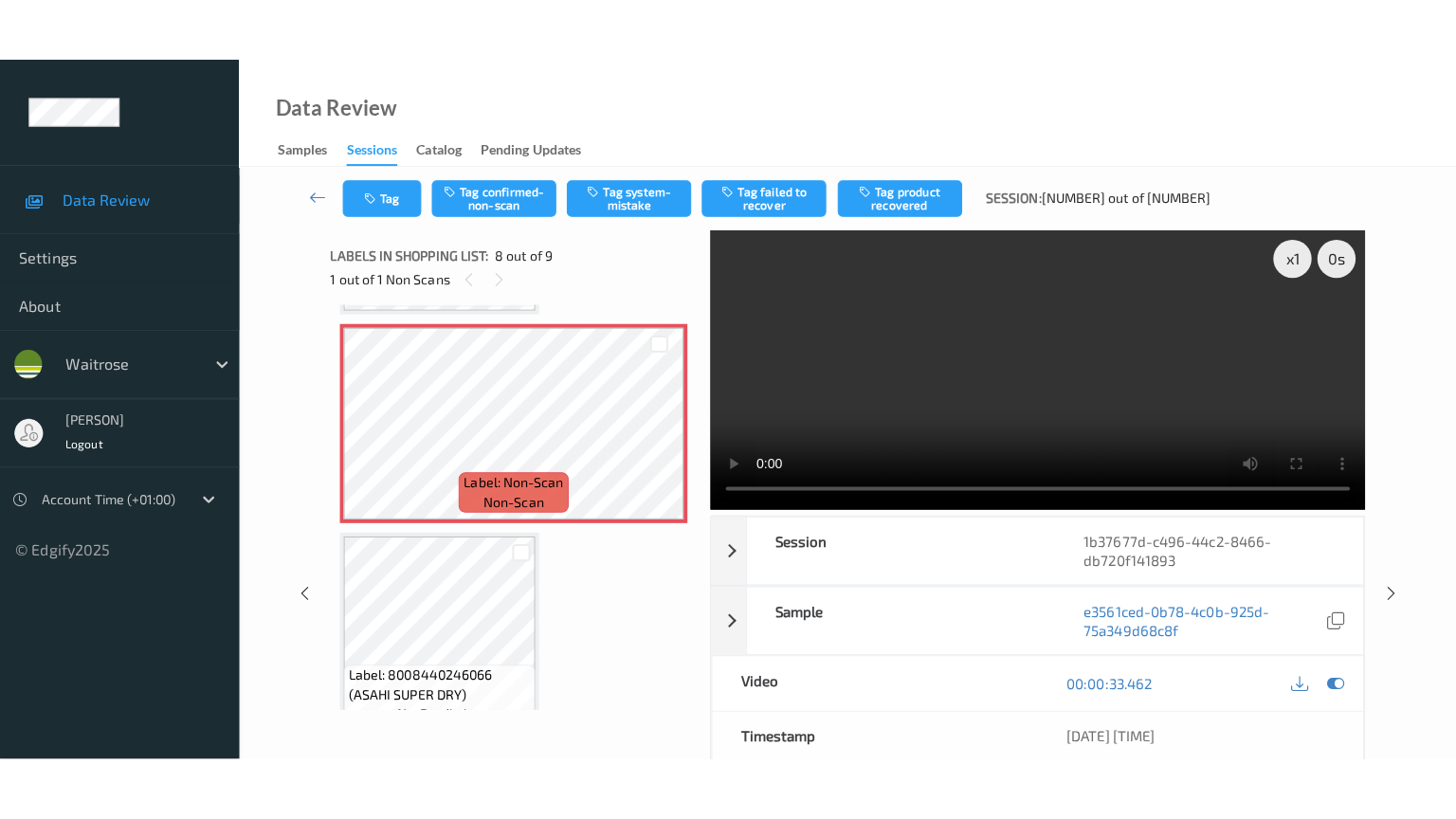 scroll, scrollTop: 1439, scrollLeft: 0, axis: vertical 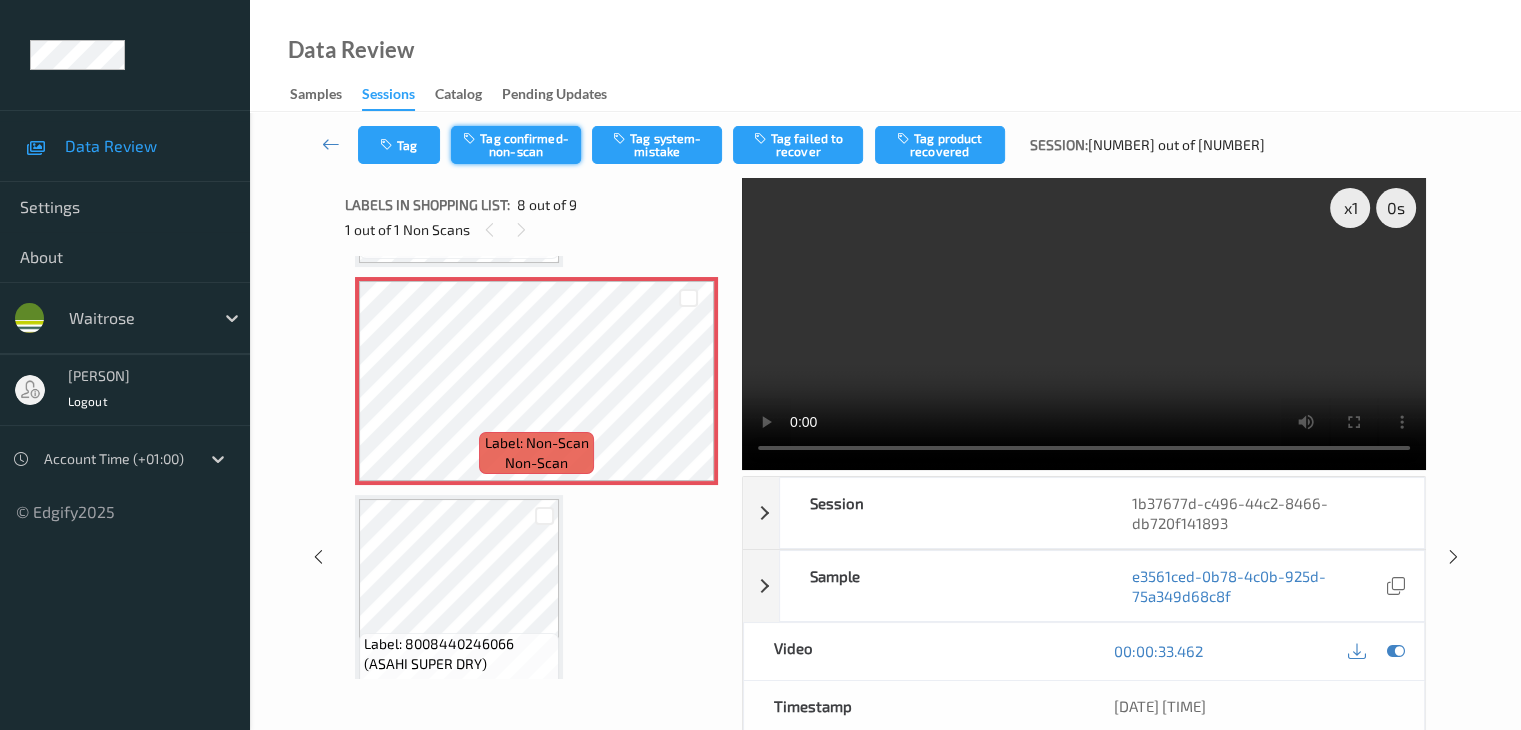 click on "Tag   confirmed-non-scan" at bounding box center (516, 145) 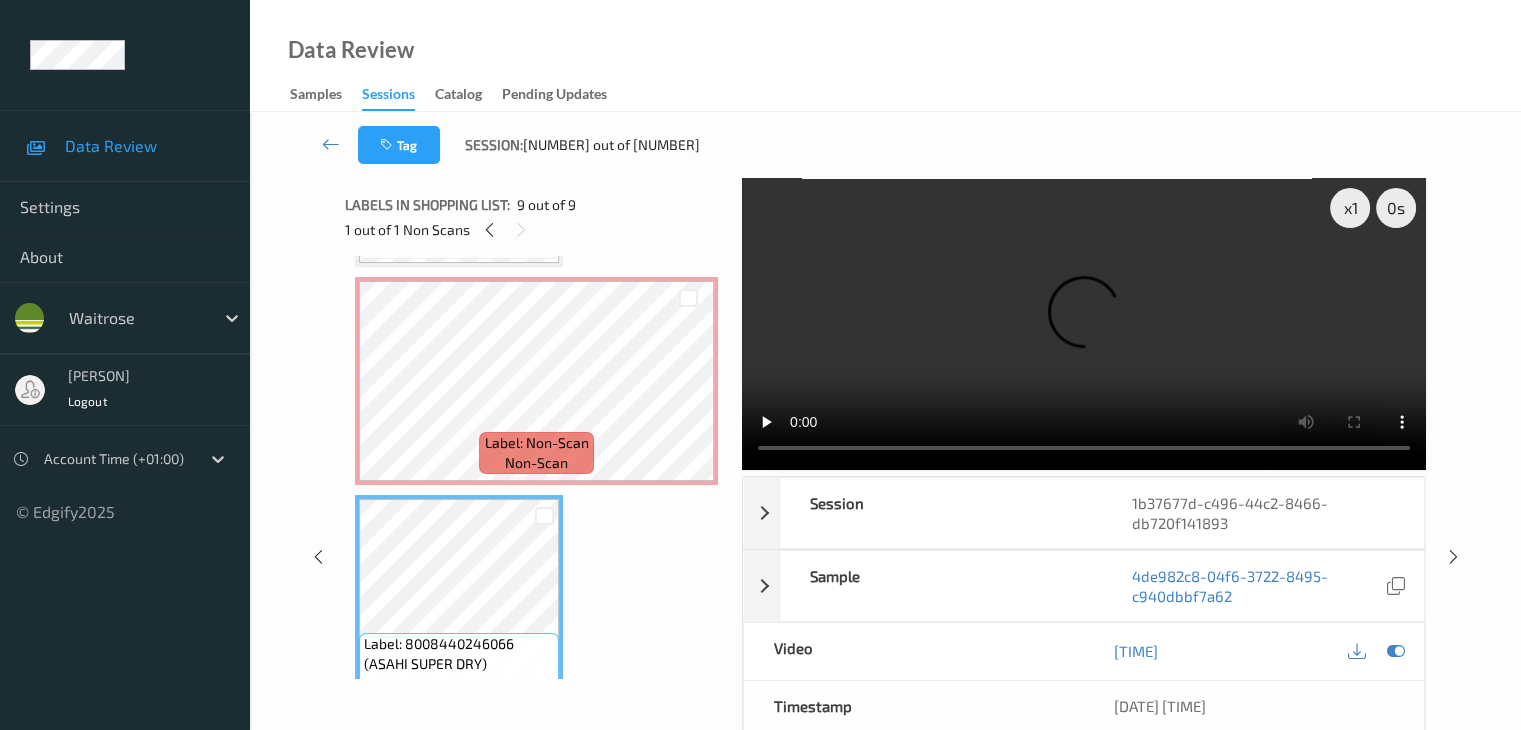 scroll, scrollTop: 1415, scrollLeft: 0, axis: vertical 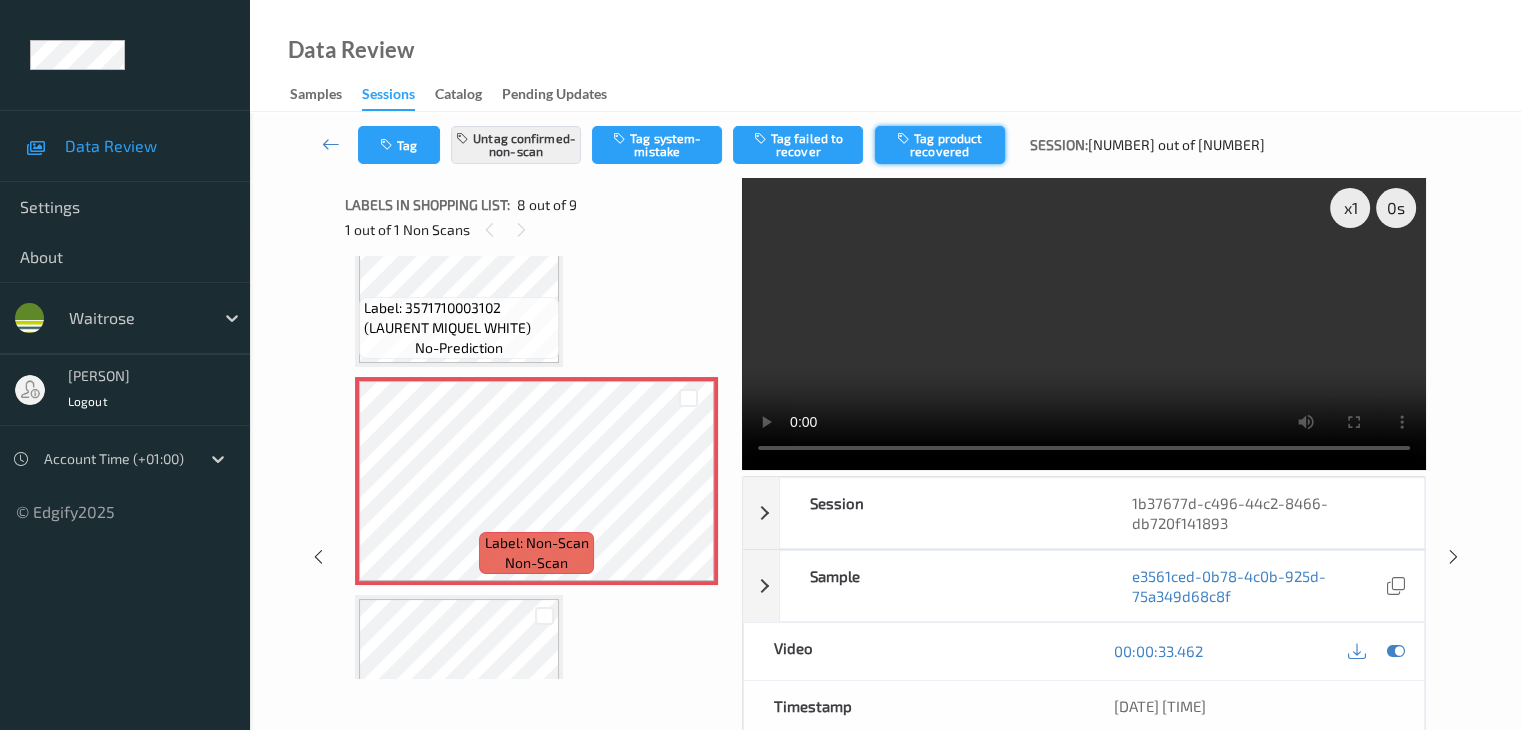 click on "Tag   product recovered" at bounding box center [940, 145] 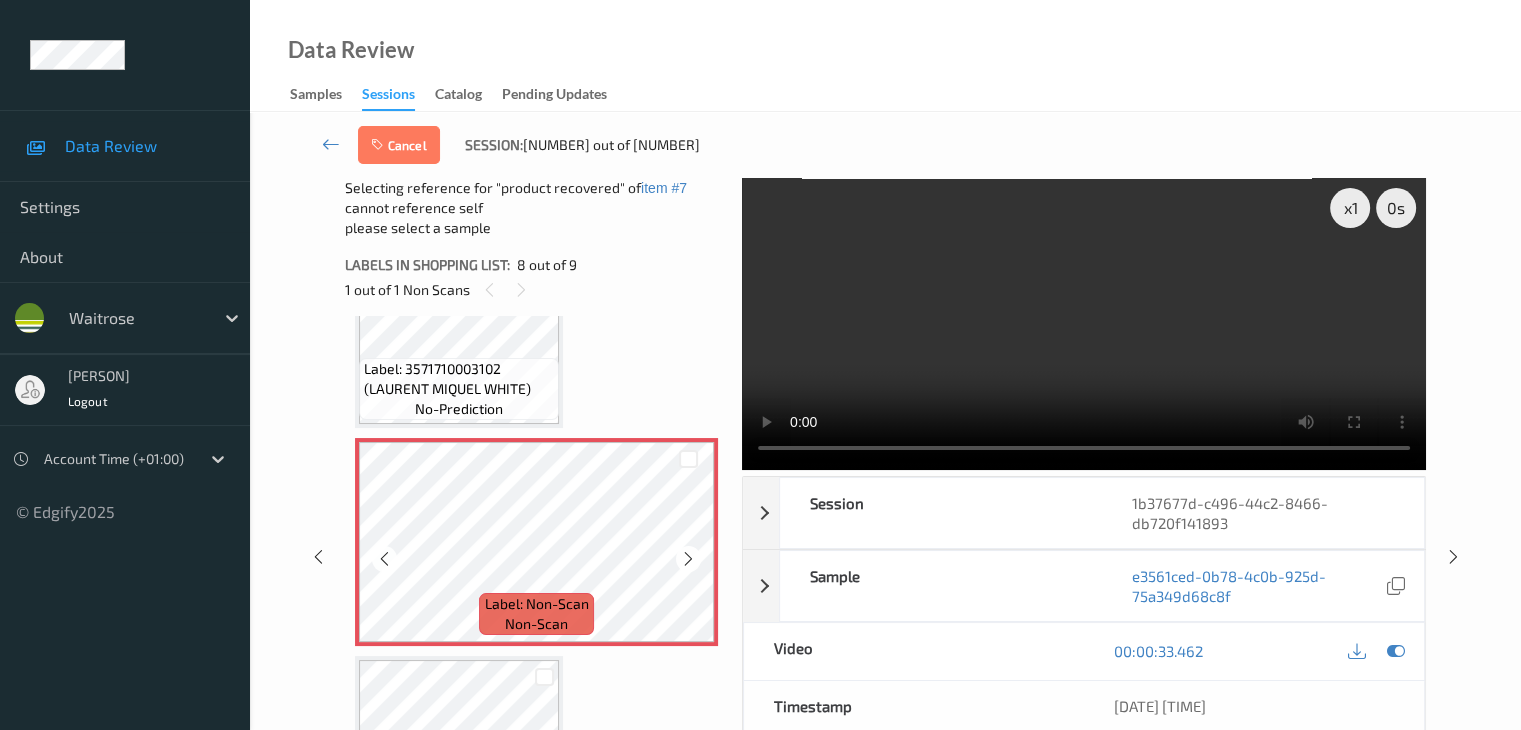 scroll, scrollTop: 1415, scrollLeft: 0, axis: vertical 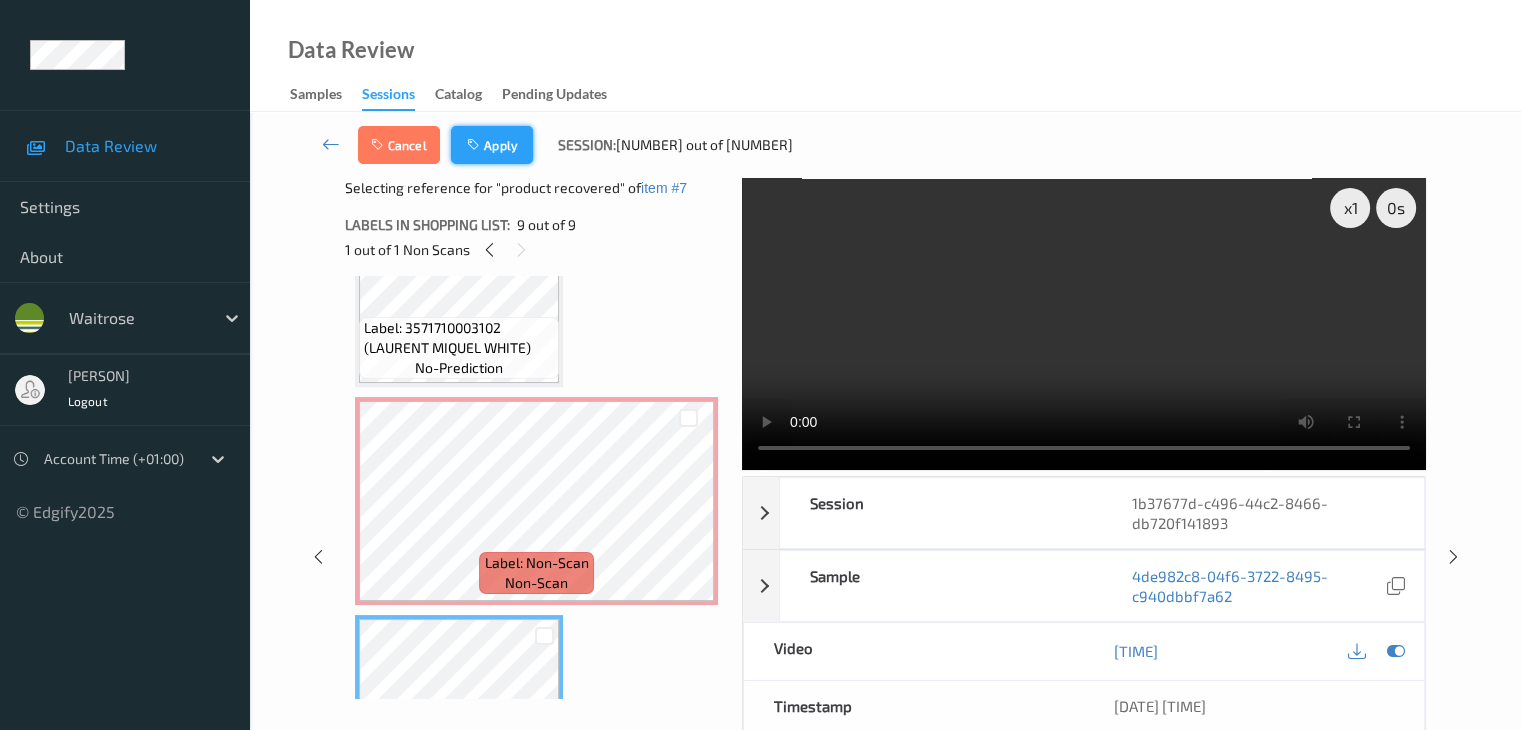 click on "Apply" at bounding box center (492, 145) 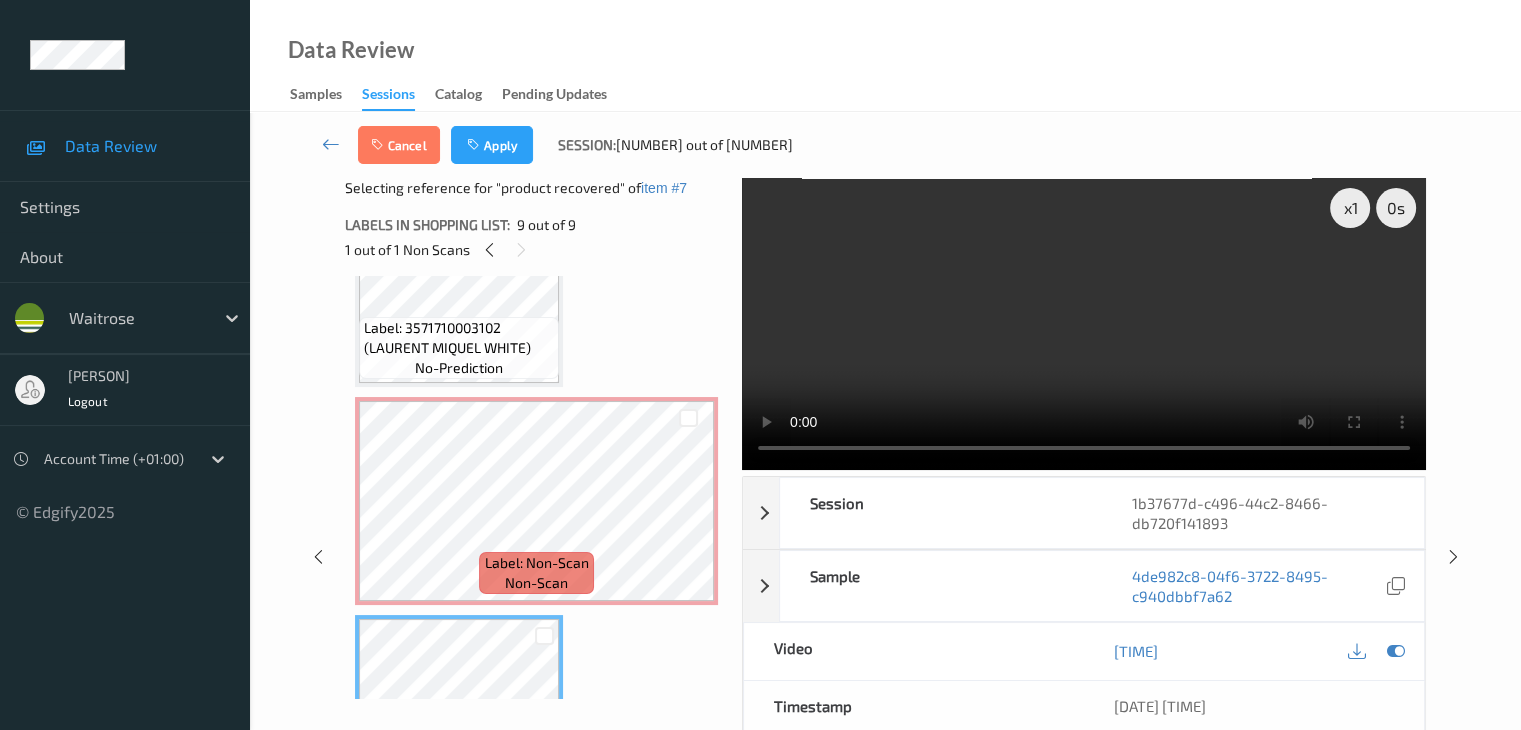 scroll, scrollTop: 1318, scrollLeft: 0, axis: vertical 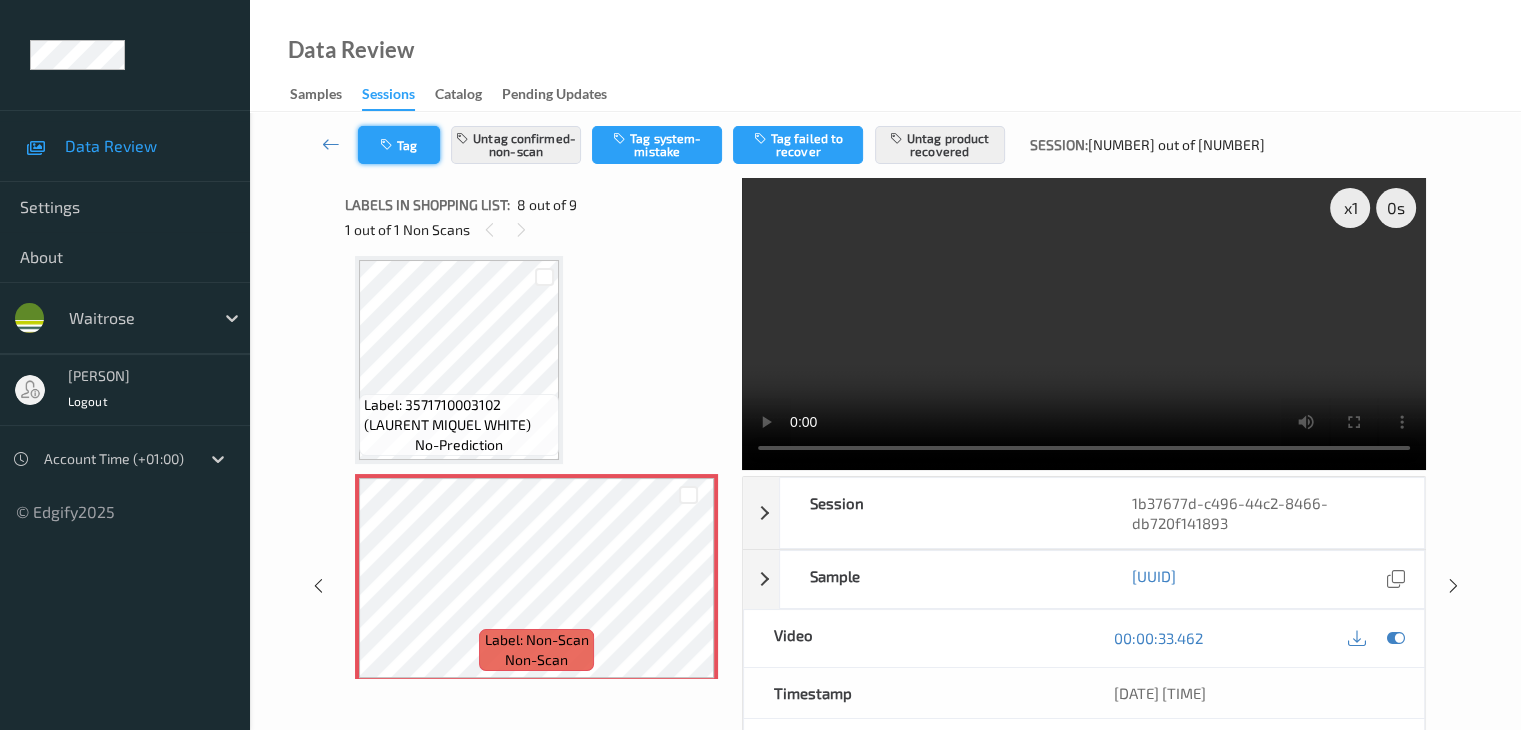 click at bounding box center (388, 145) 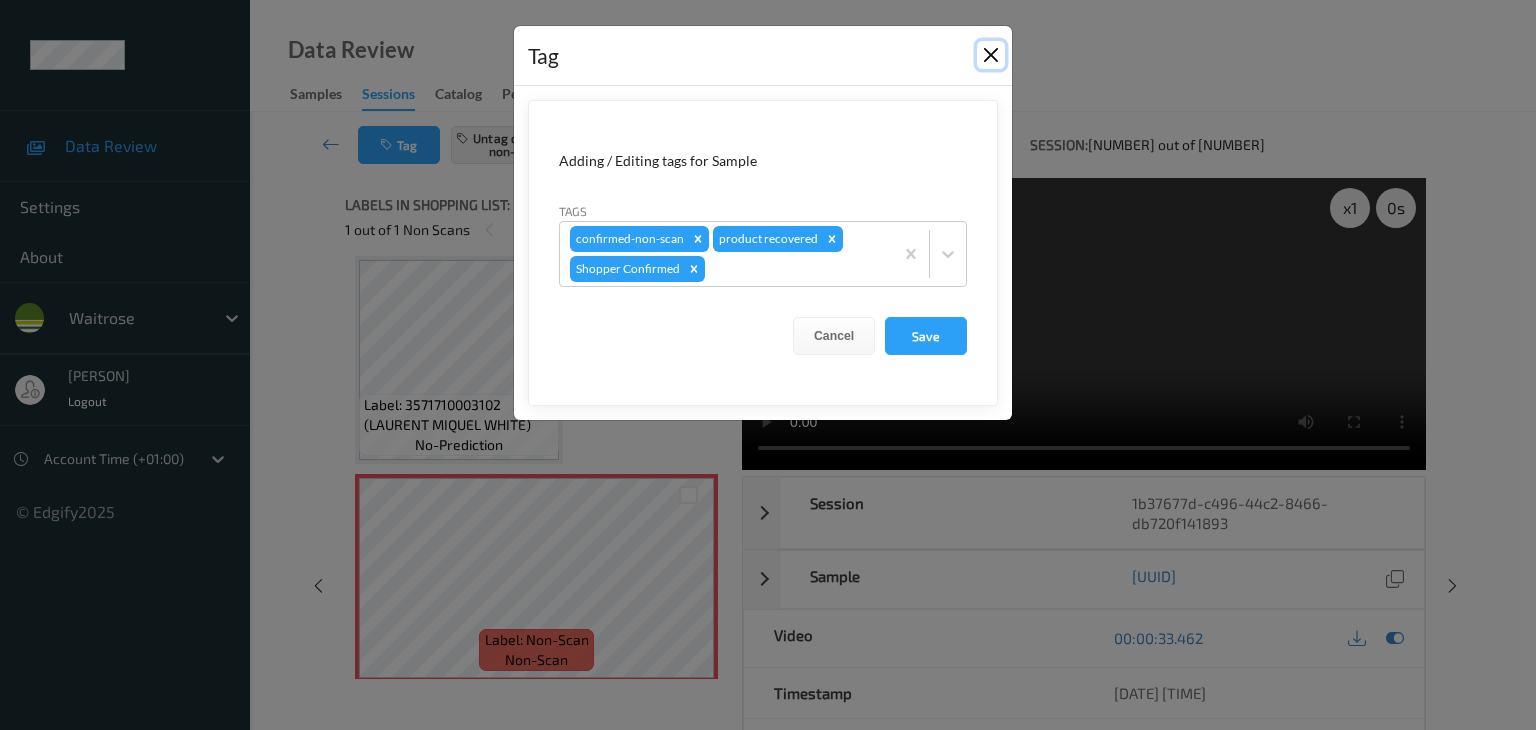 click at bounding box center [991, 55] 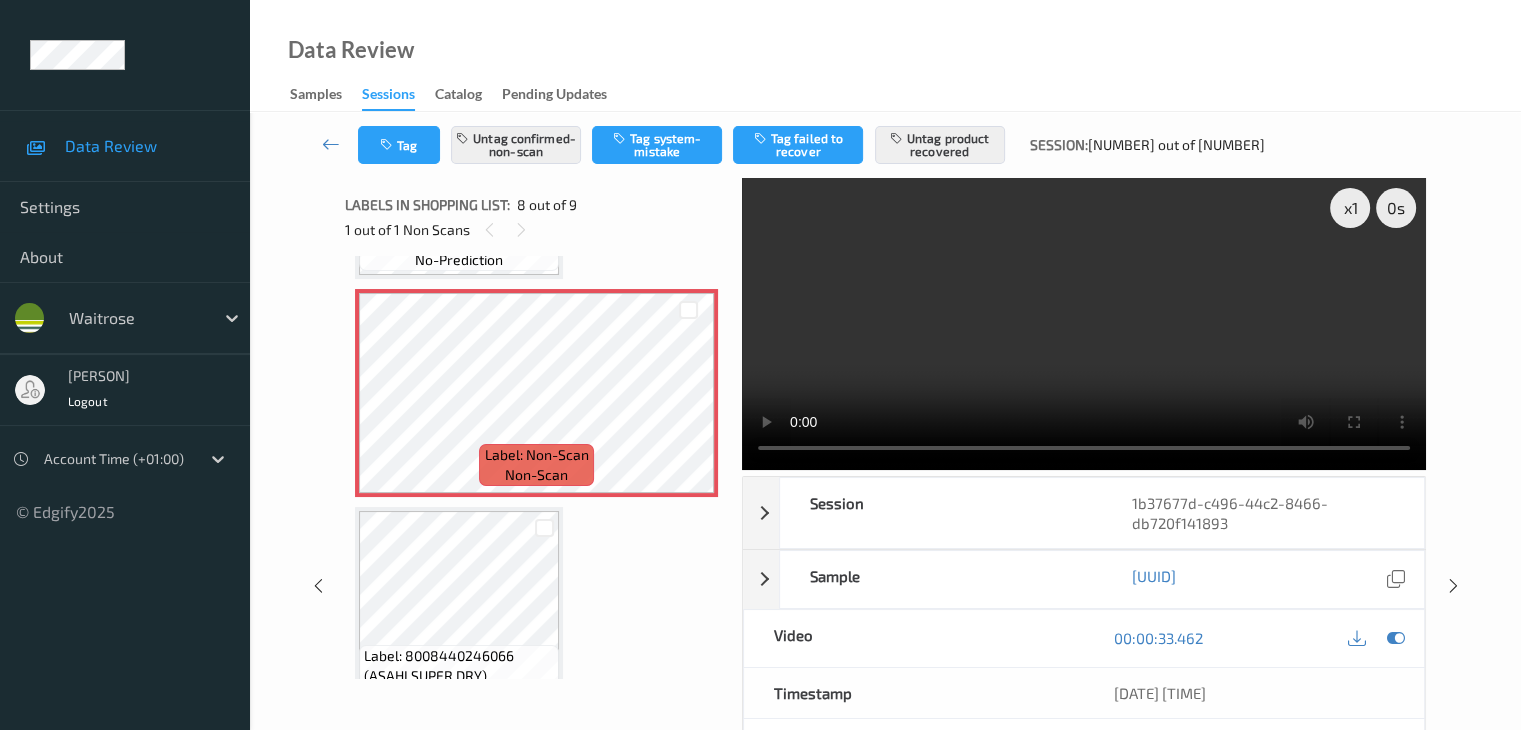 scroll, scrollTop: 1549, scrollLeft: 0, axis: vertical 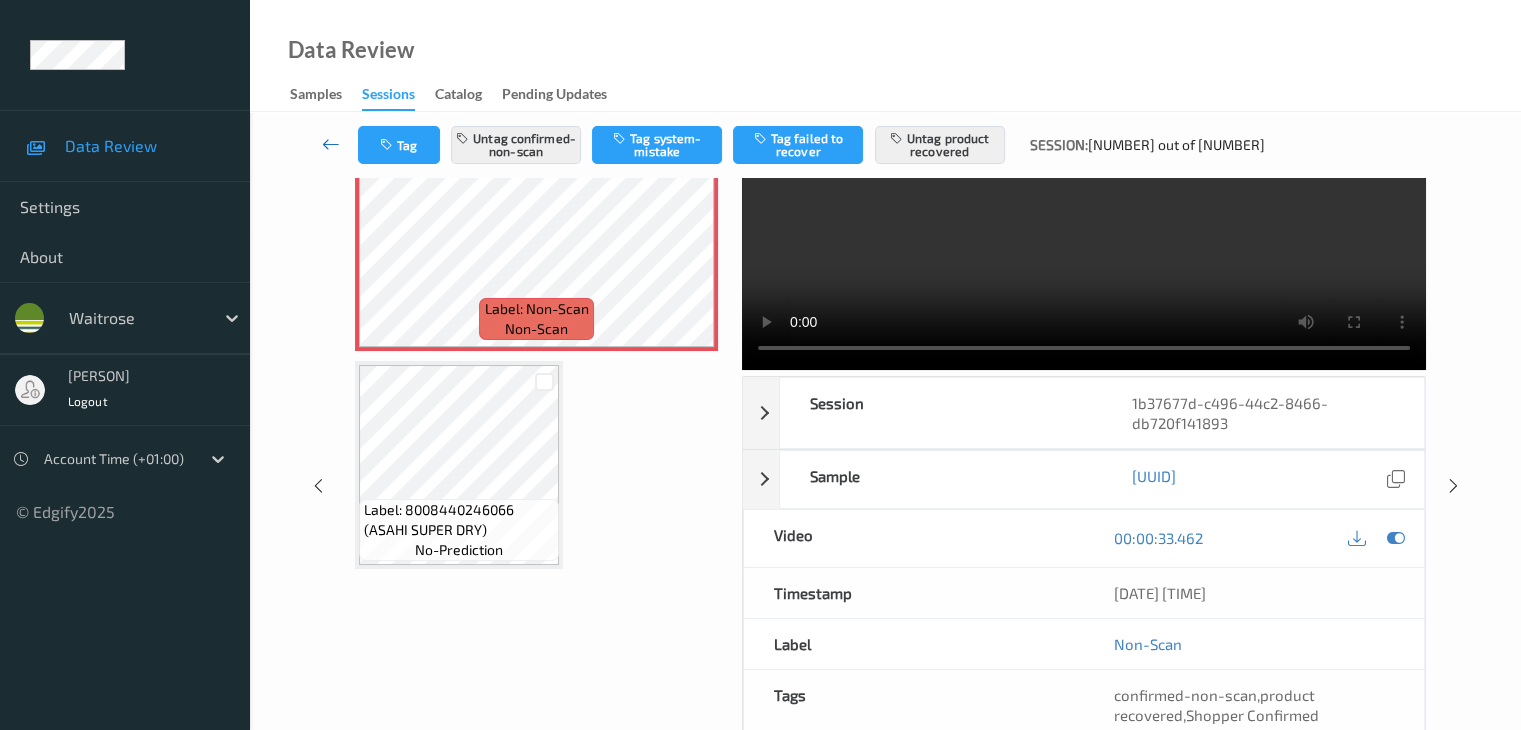 click at bounding box center [331, 144] 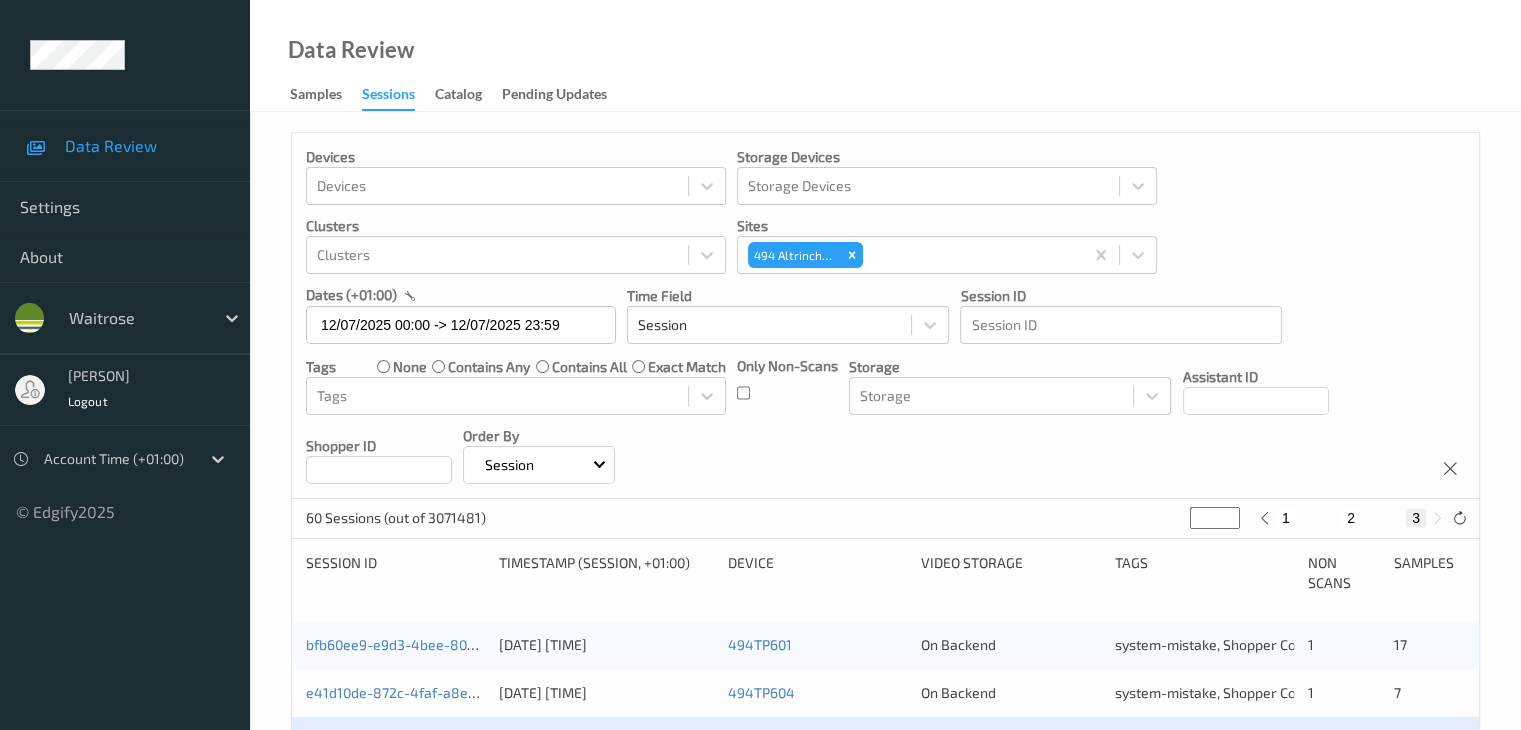 scroll, scrollTop: 400, scrollLeft: 0, axis: vertical 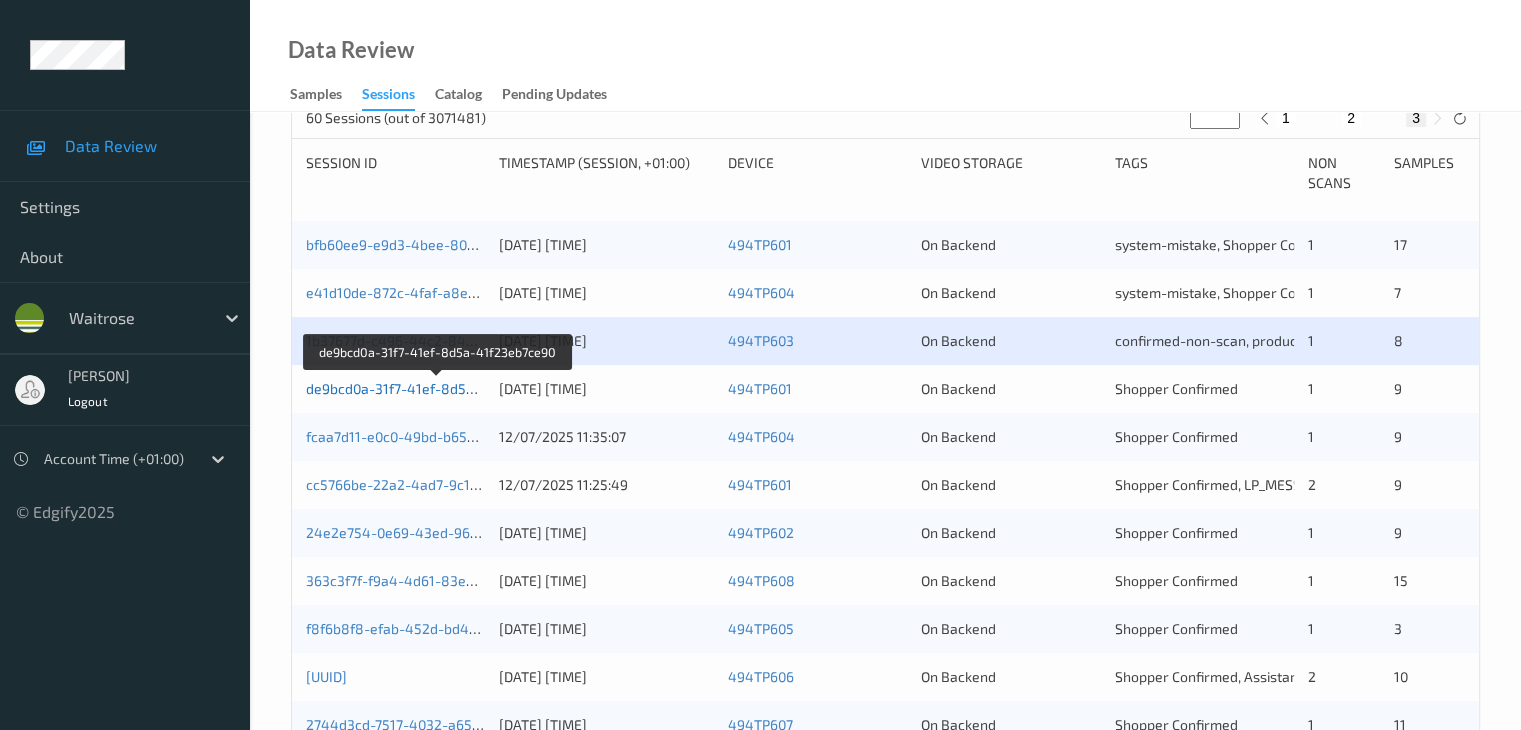 click on "de9bcd0a-31f7-41ef-8d5a-41f23eb7ce90" at bounding box center [438, 388] 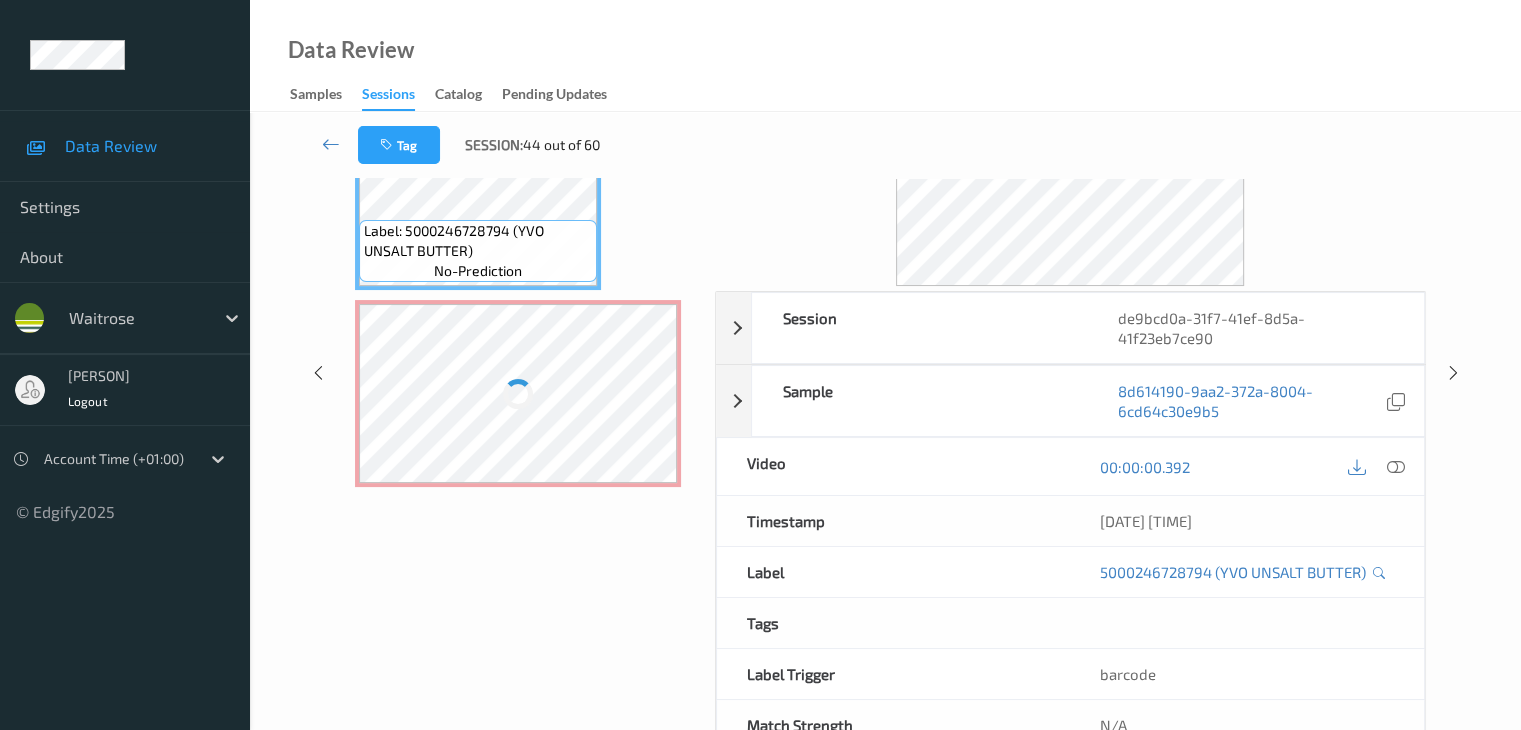 scroll, scrollTop: 0, scrollLeft: 0, axis: both 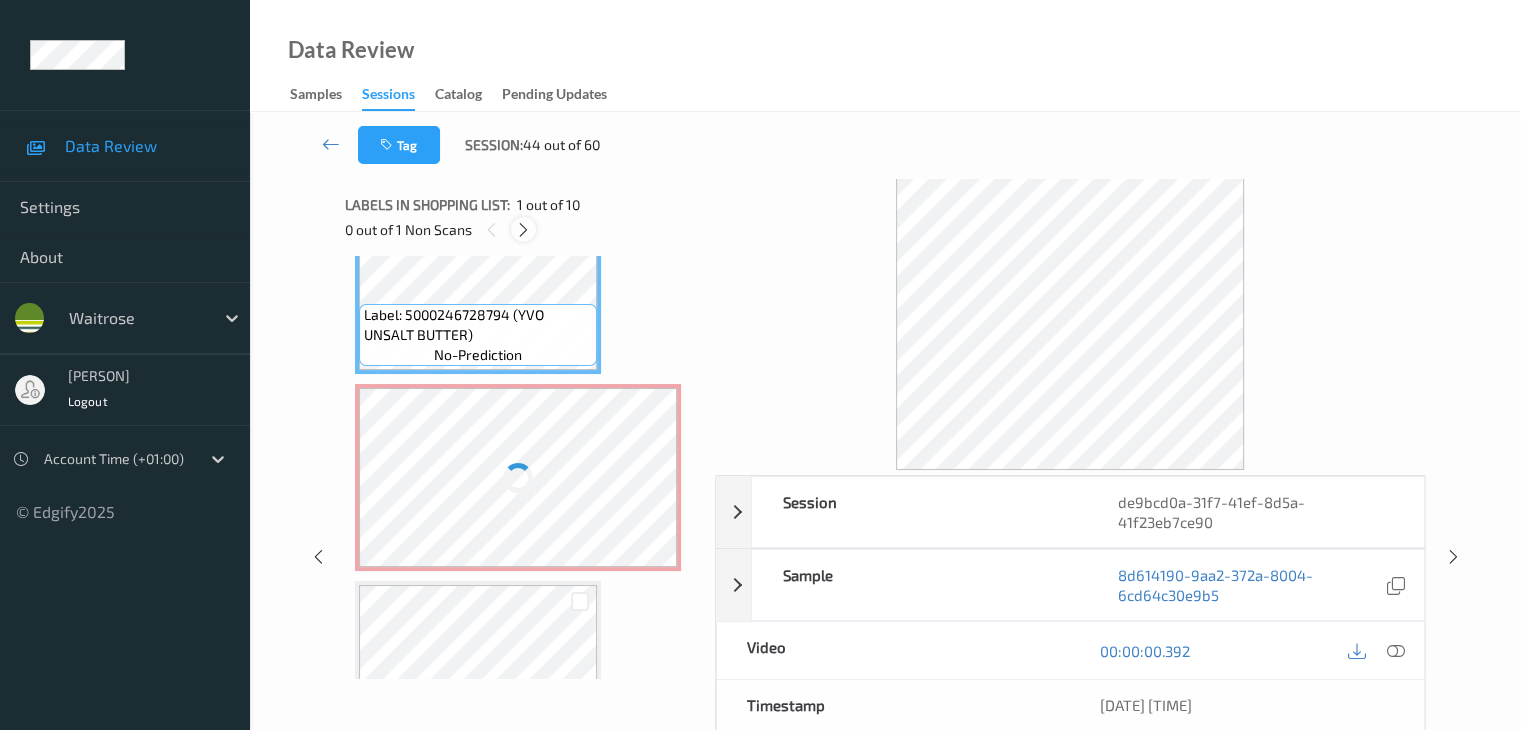 click at bounding box center [523, 230] 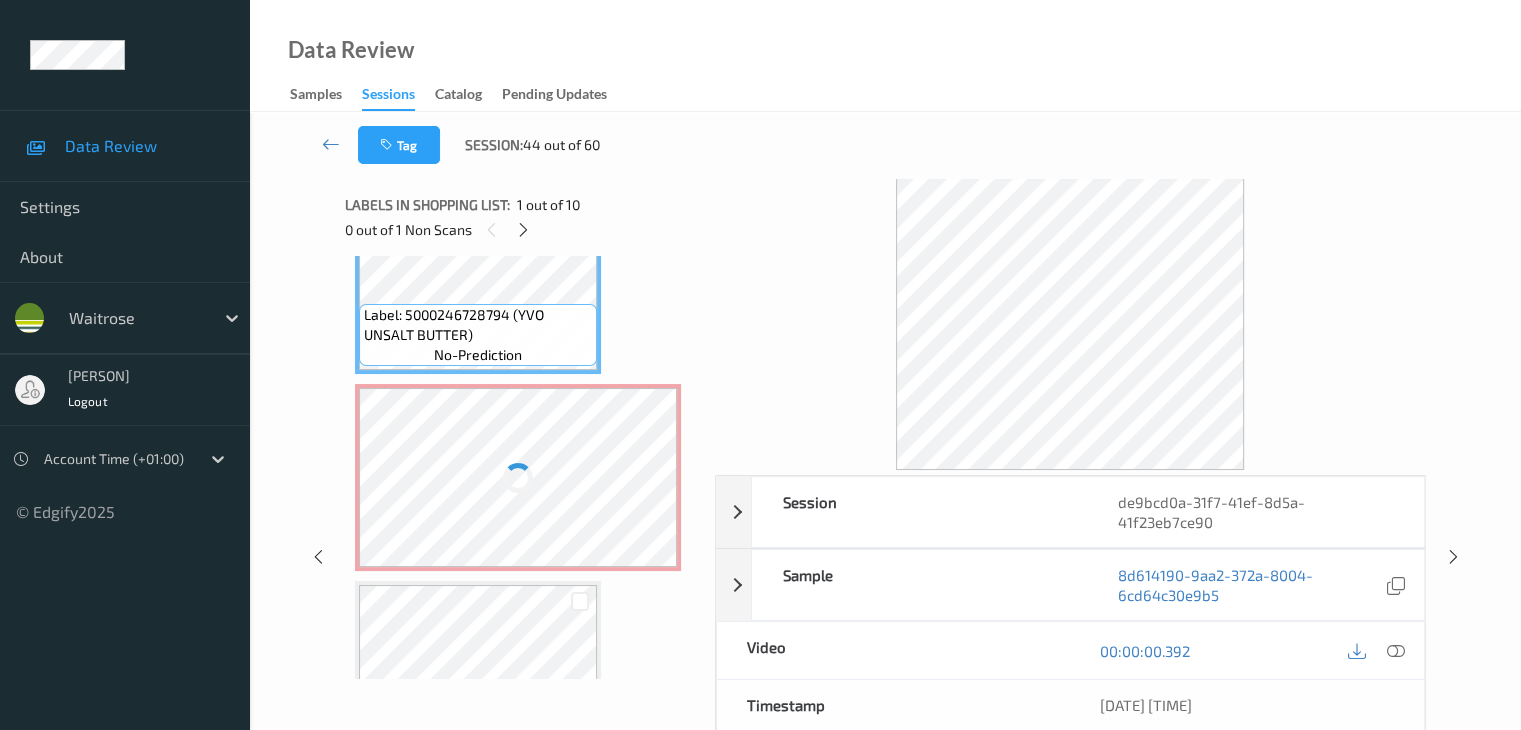 scroll, scrollTop: 10, scrollLeft: 0, axis: vertical 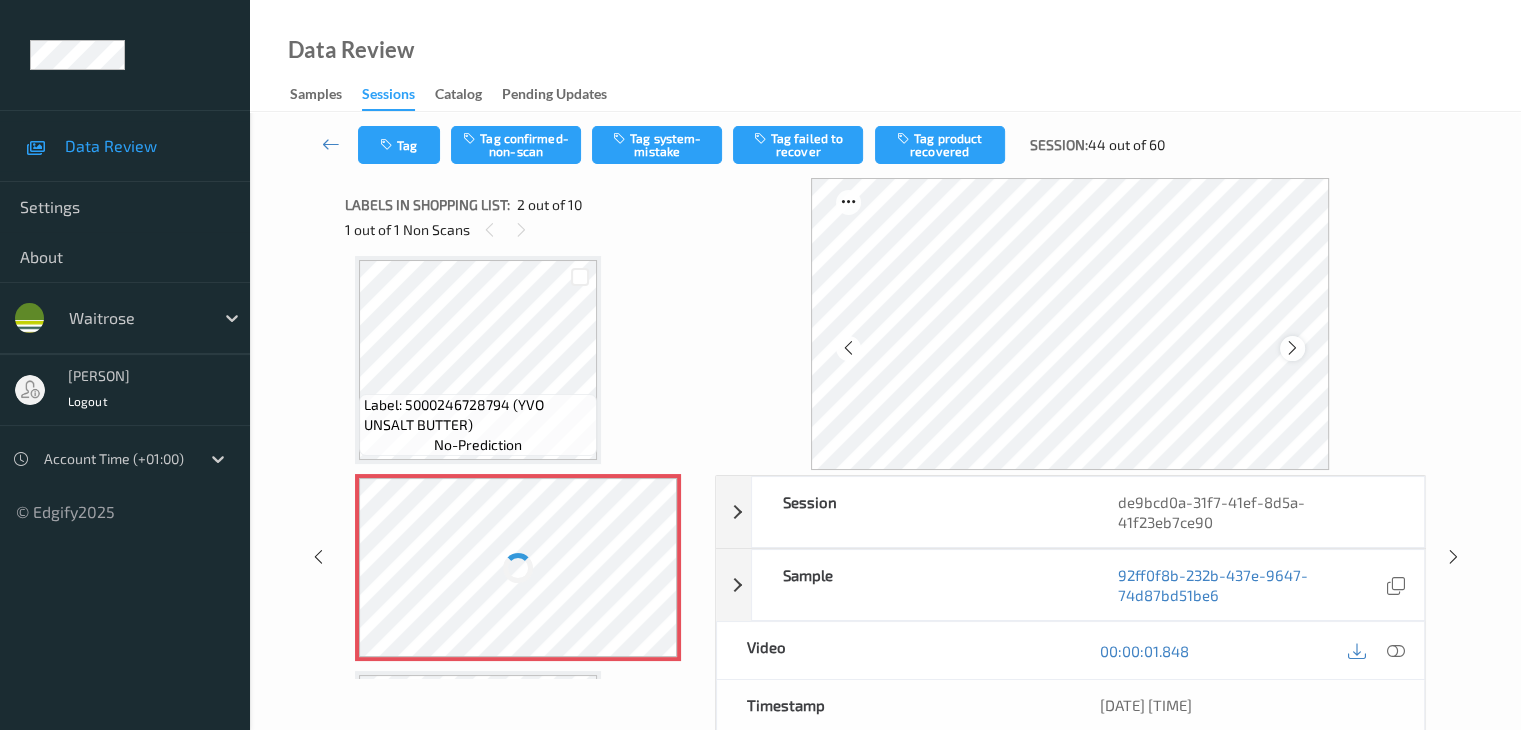 click at bounding box center (1292, 348) 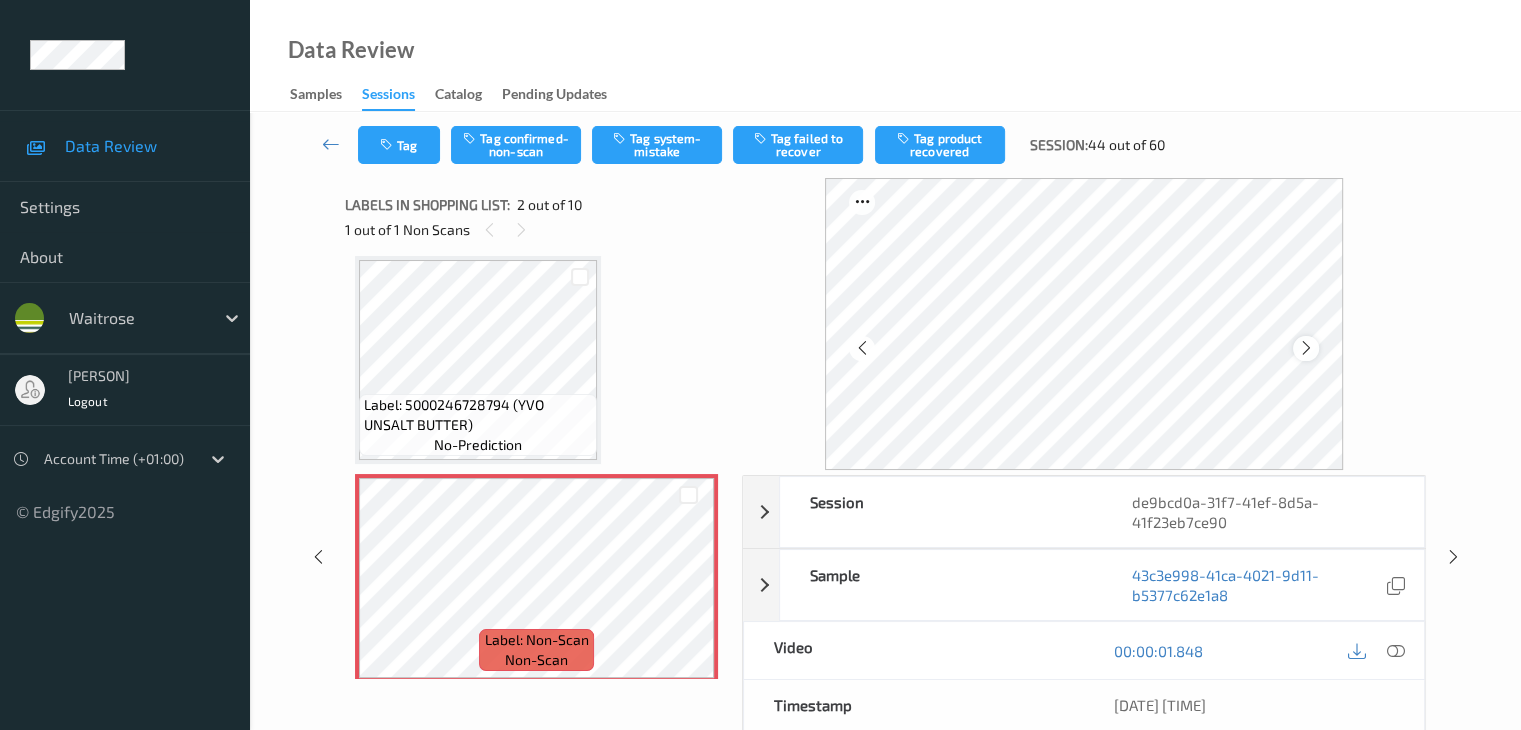 click at bounding box center [1306, 348] 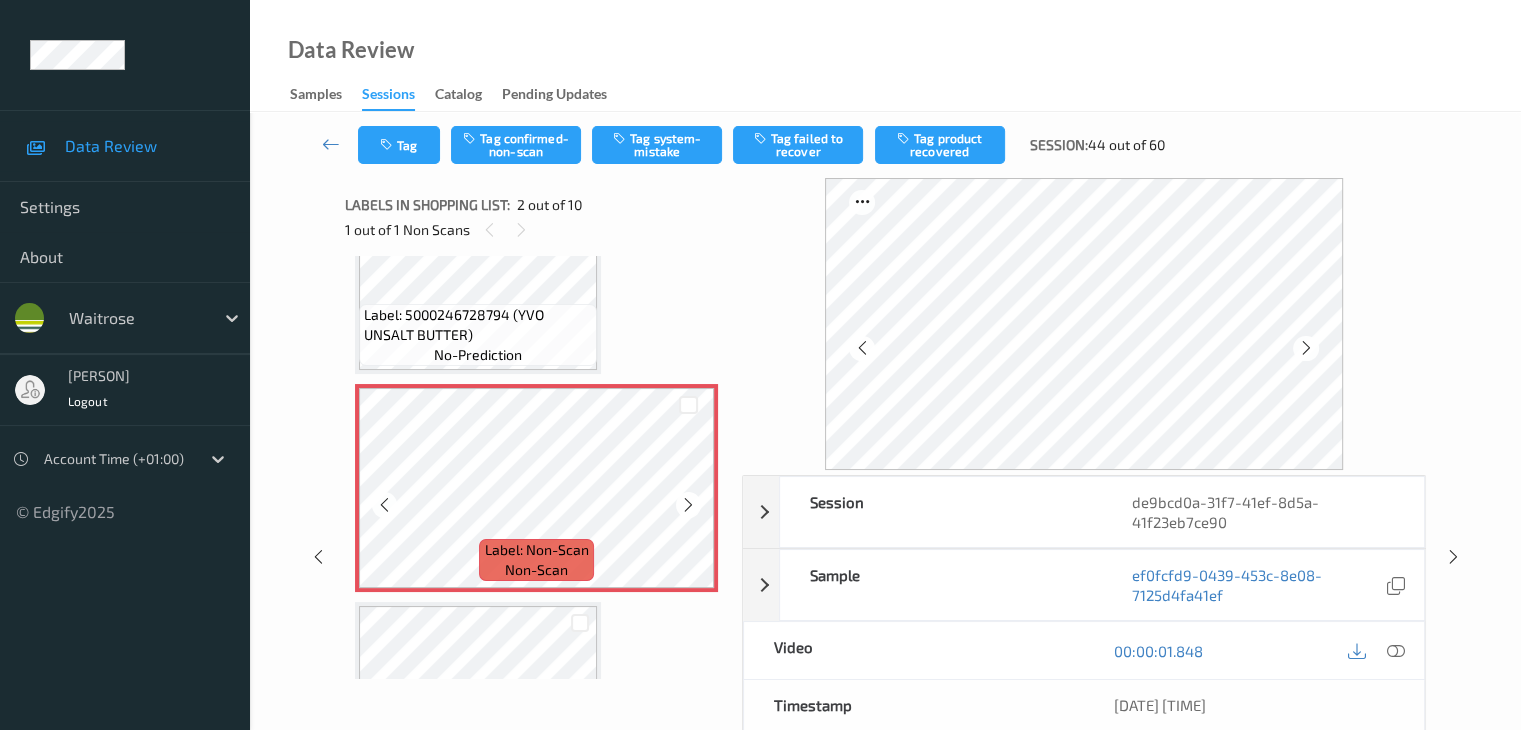 scroll, scrollTop: 300, scrollLeft: 0, axis: vertical 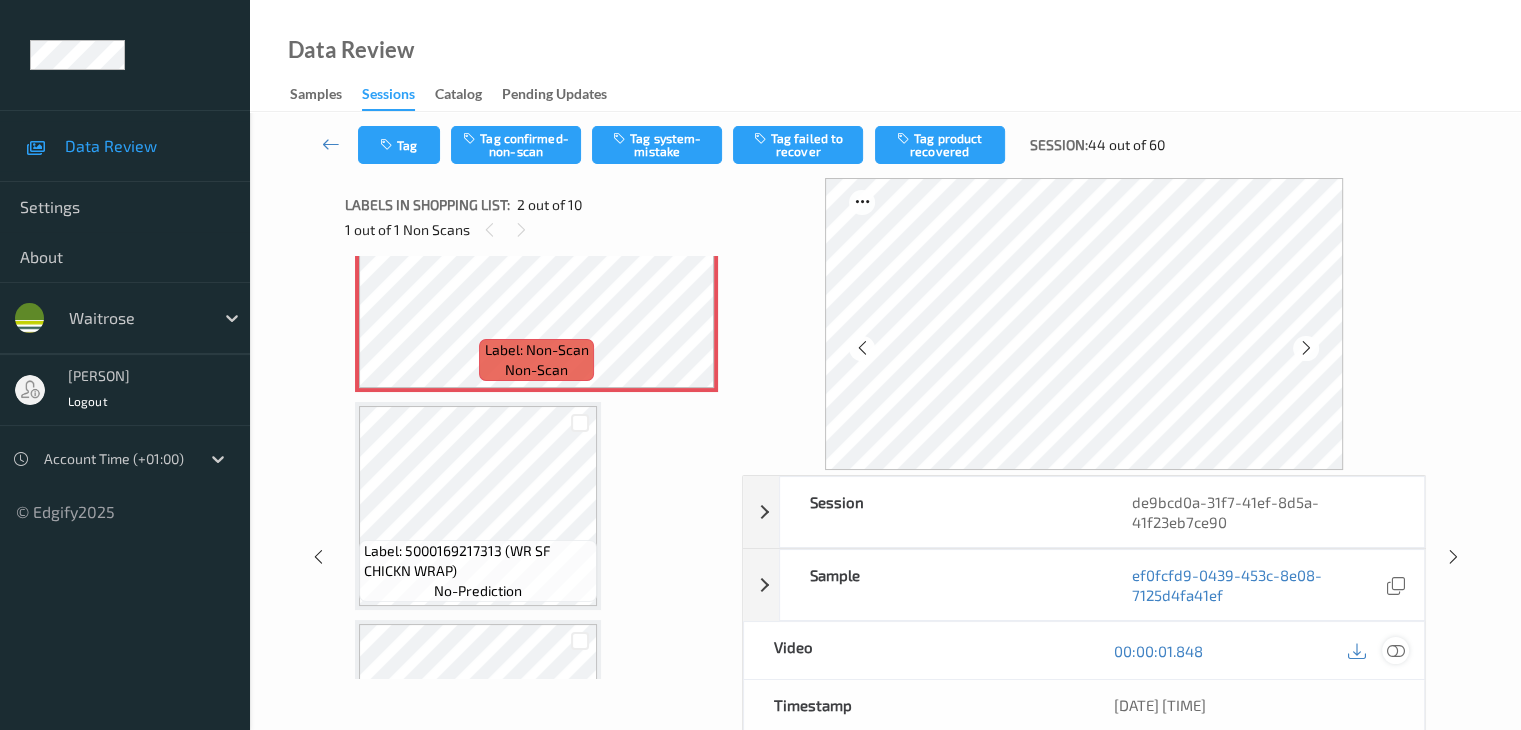 click at bounding box center [1395, 651] 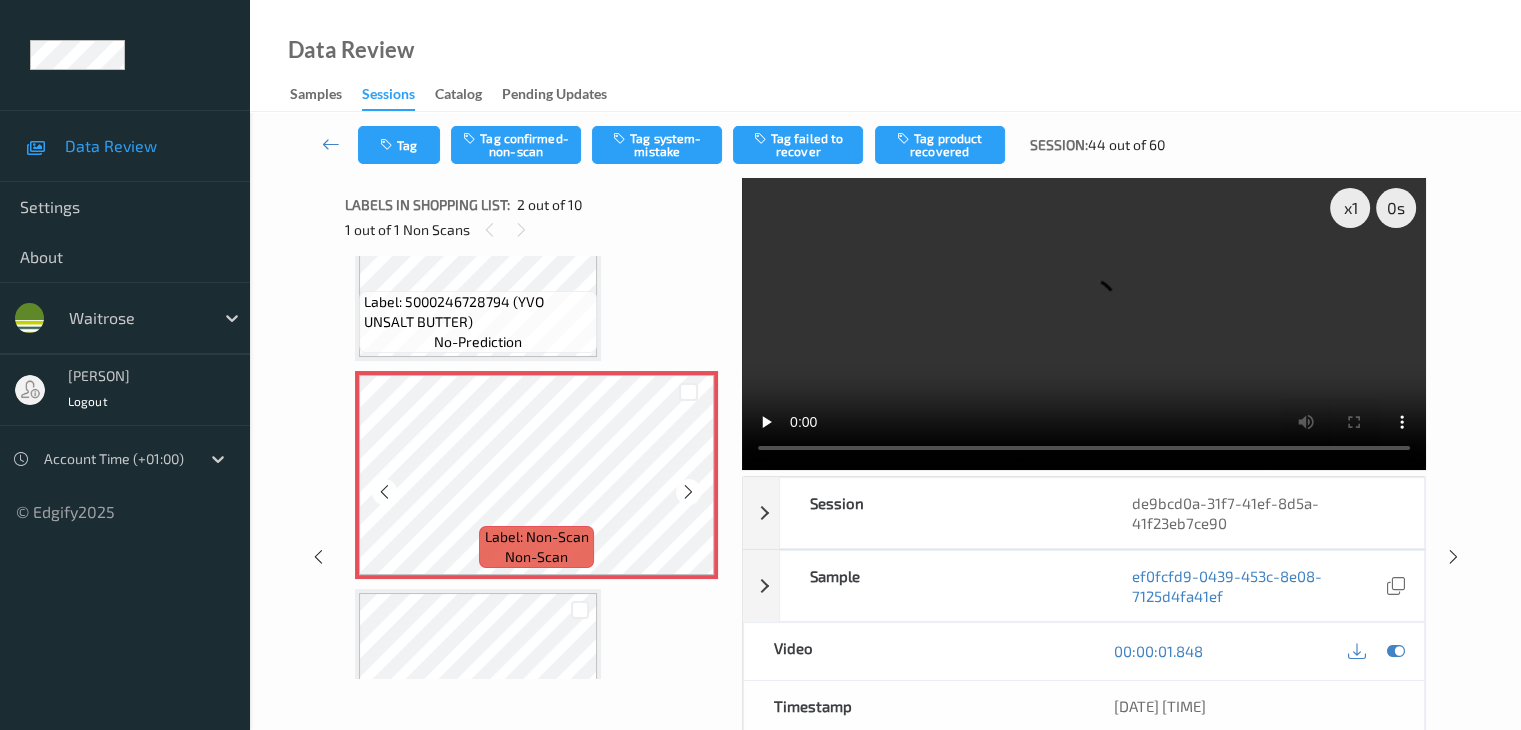 scroll, scrollTop: 100, scrollLeft: 0, axis: vertical 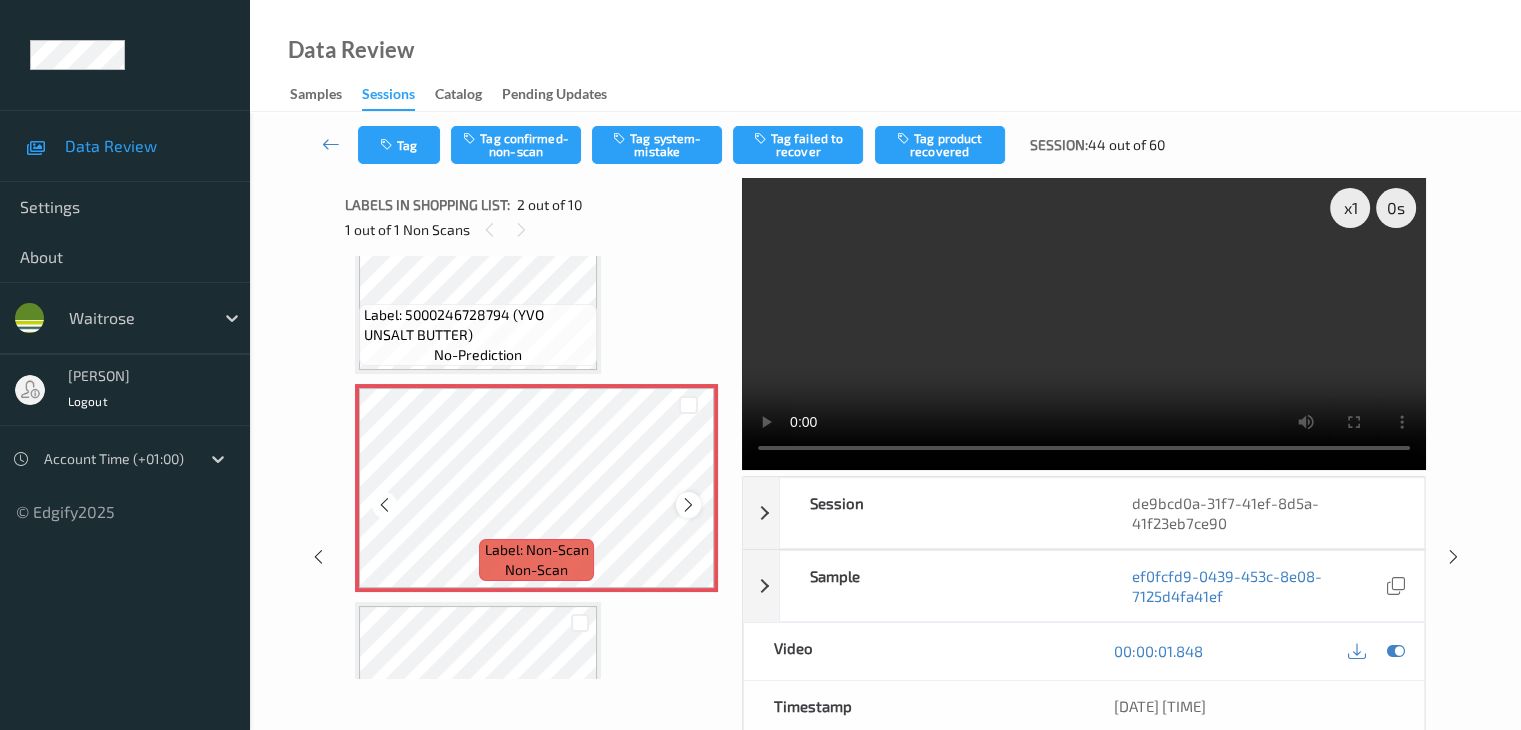 click at bounding box center (688, 505) 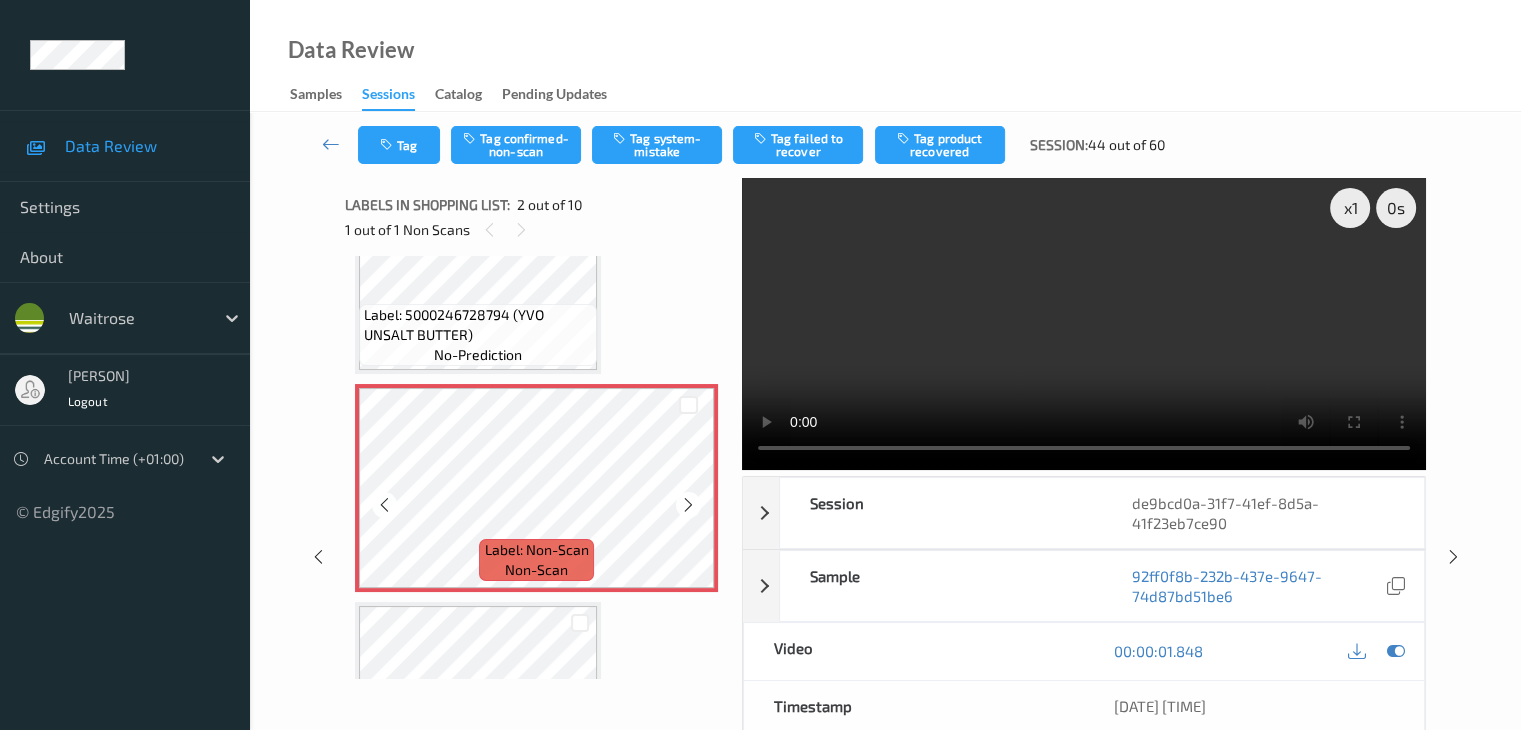 click at bounding box center (688, 505) 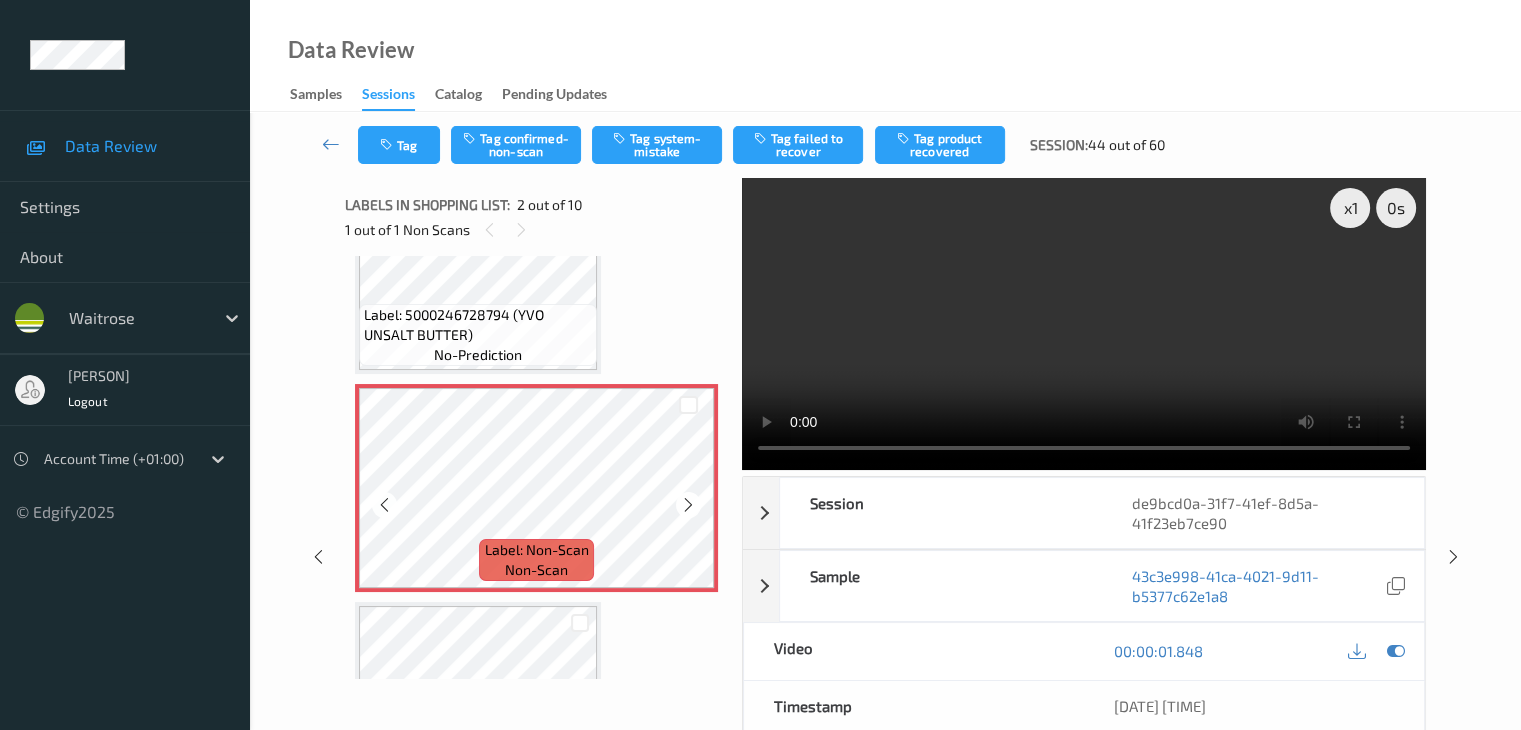click at bounding box center [688, 505] 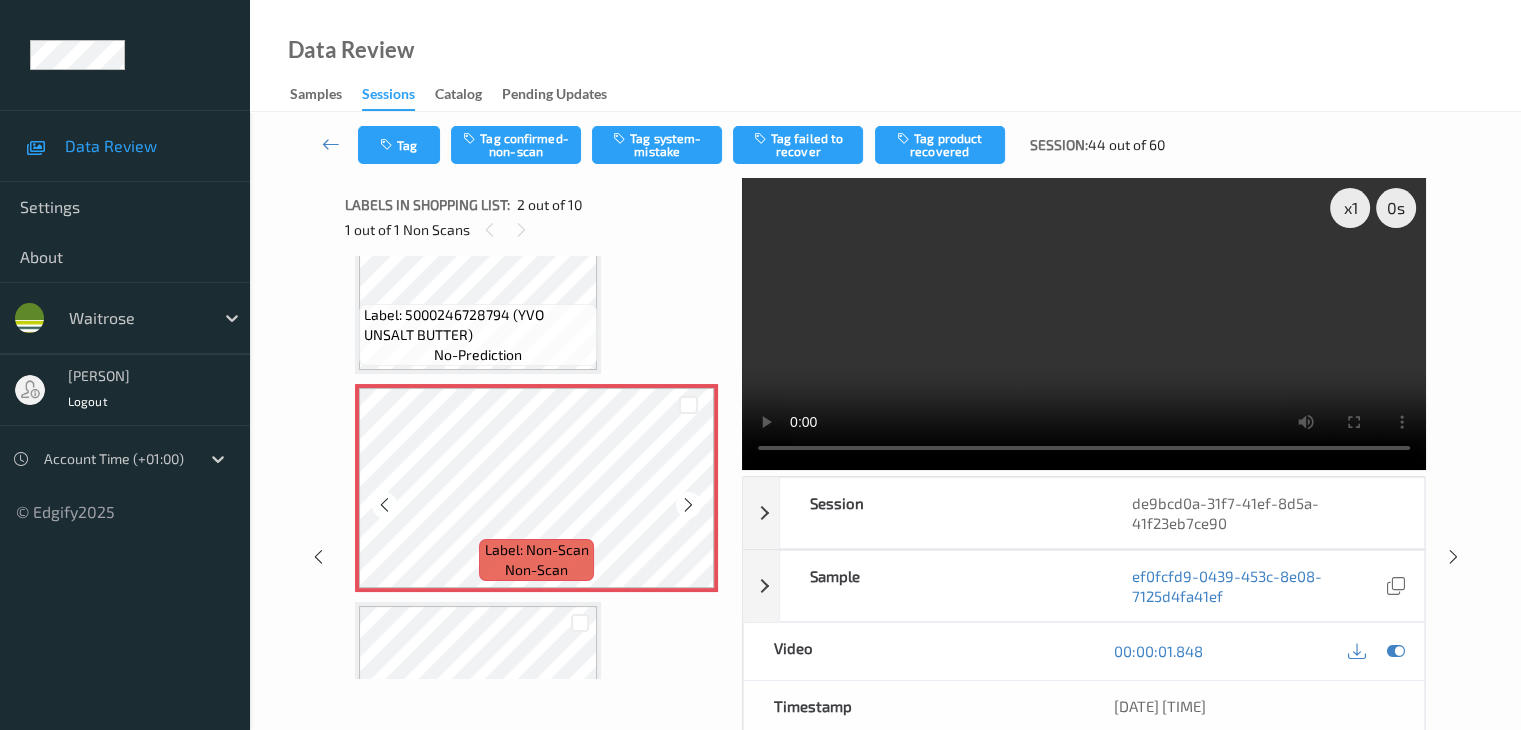 click at bounding box center (688, 505) 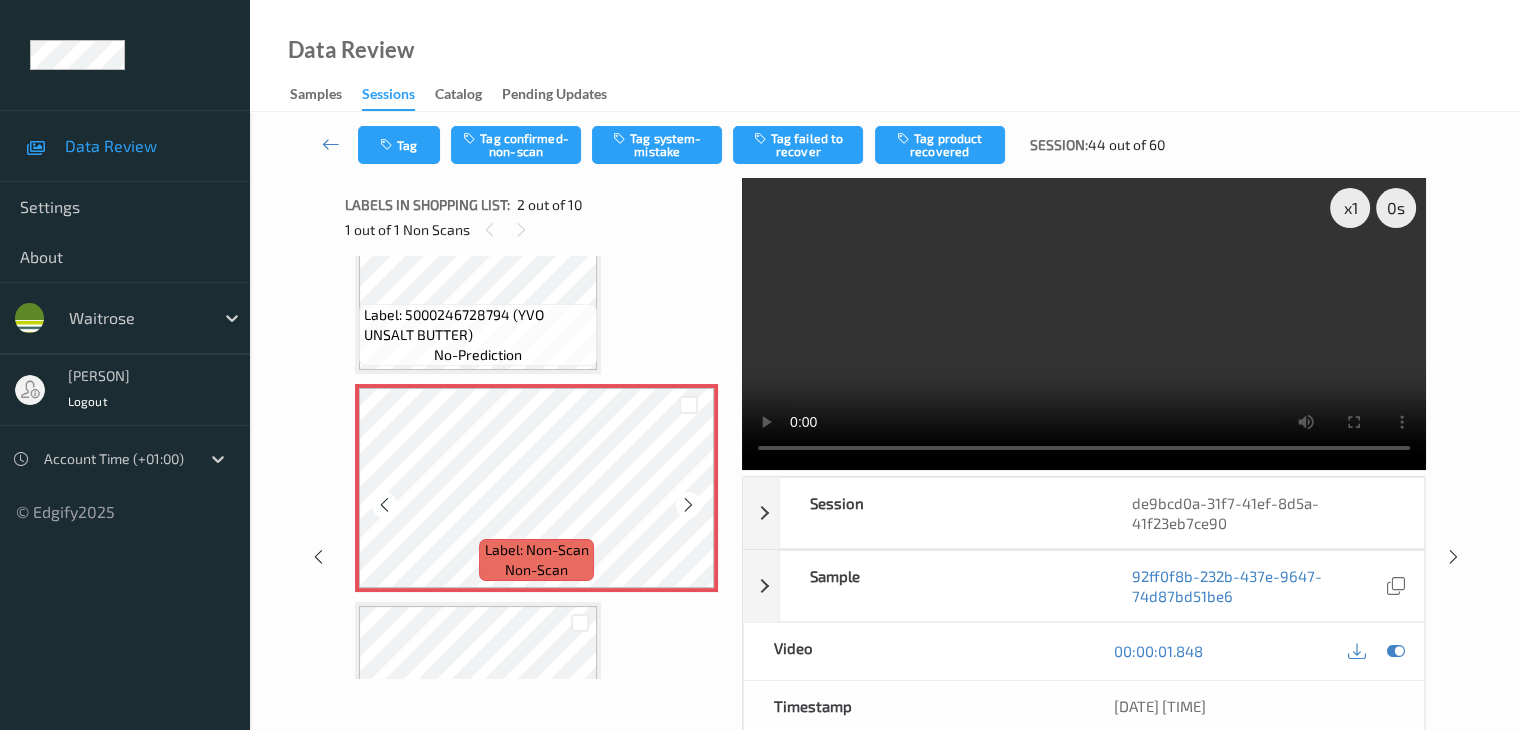 click at bounding box center (688, 505) 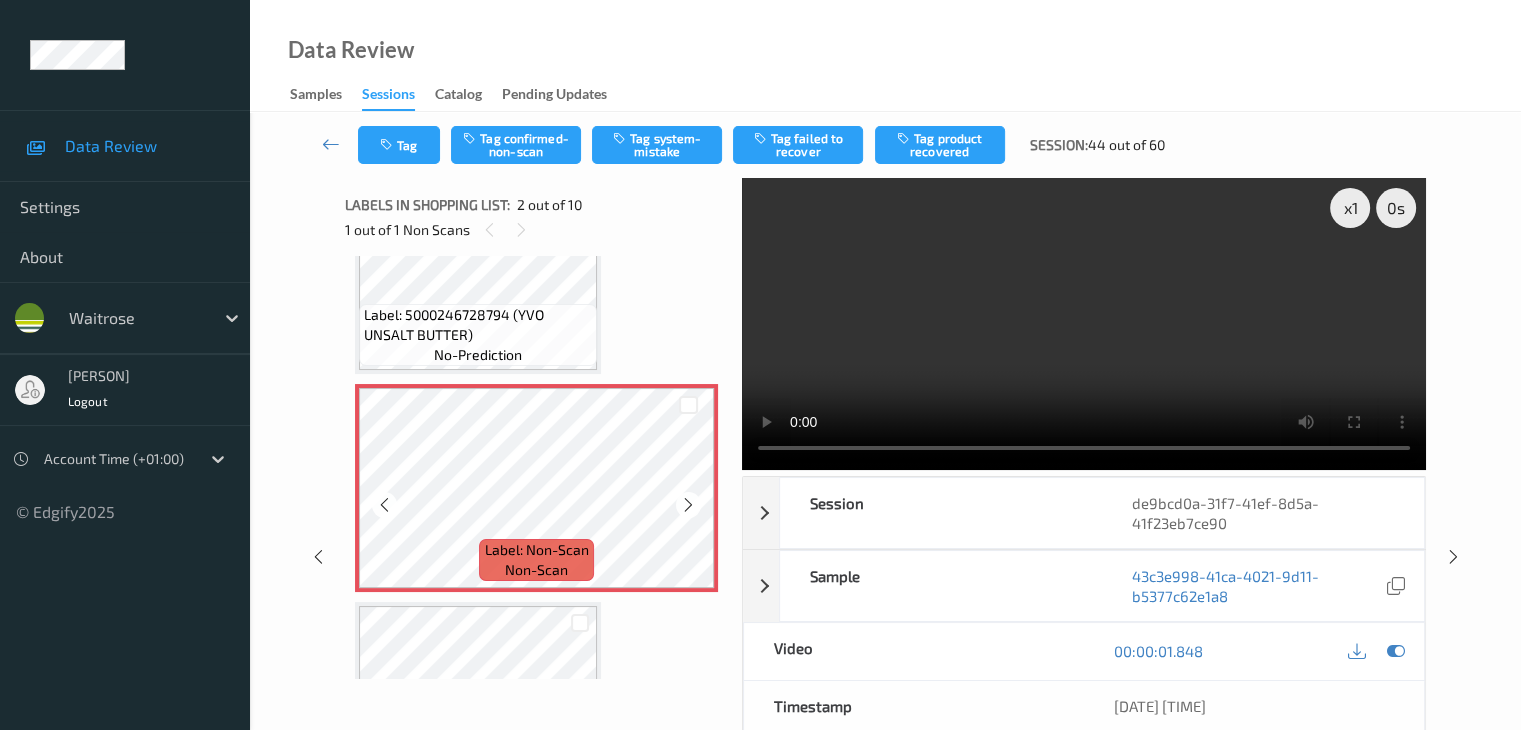 click at bounding box center (688, 505) 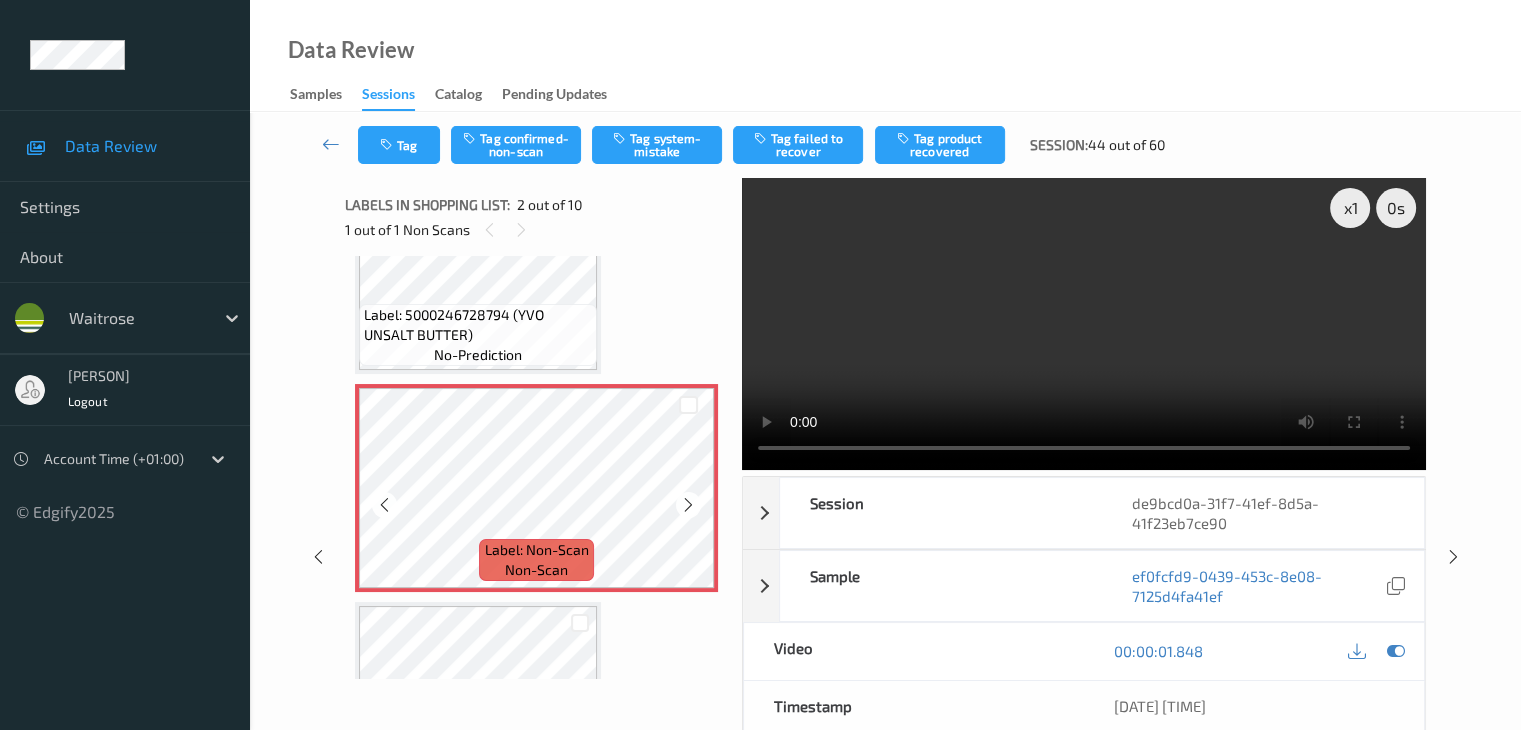 click at bounding box center (688, 505) 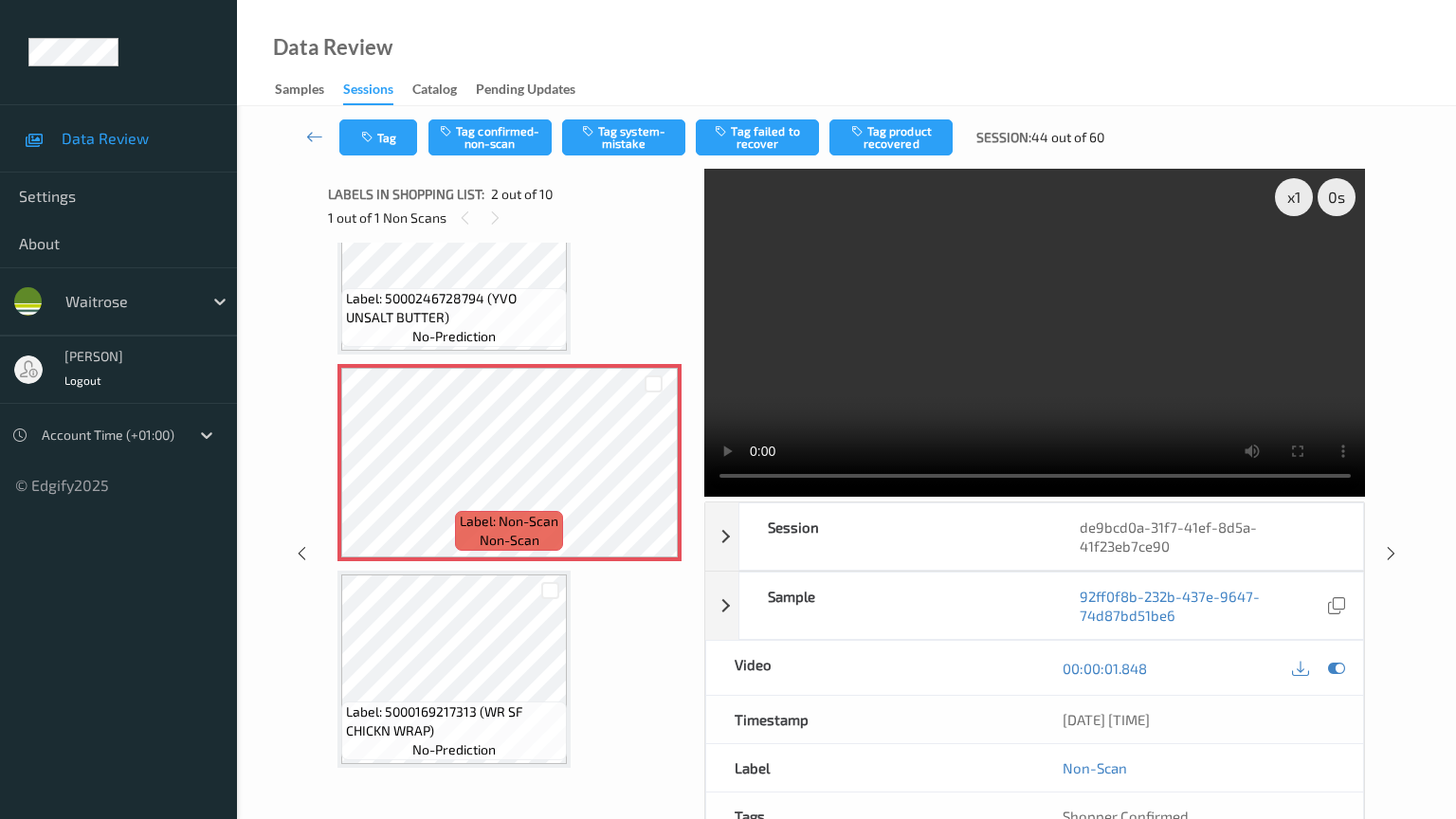 type 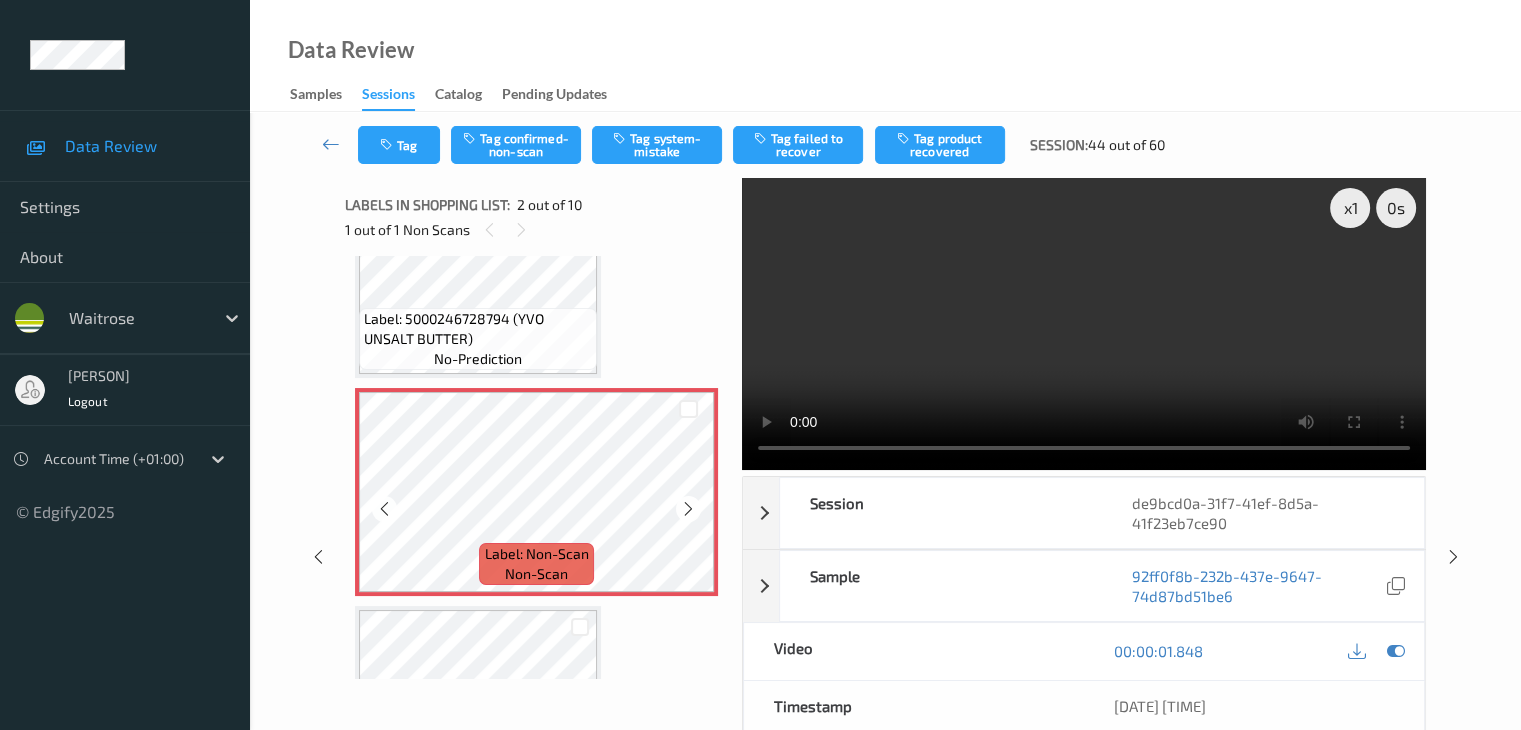 scroll, scrollTop: 100, scrollLeft: 0, axis: vertical 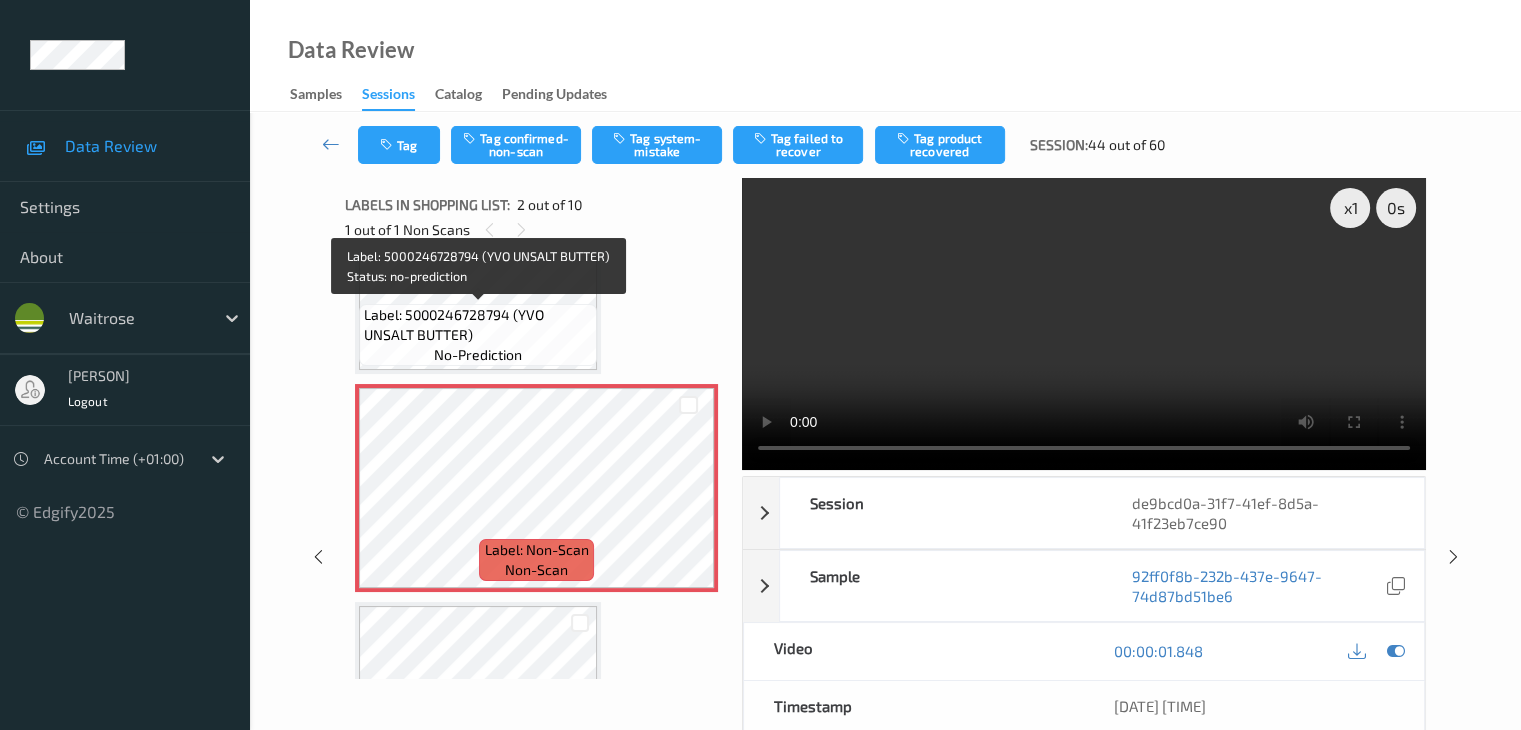 click on "Label: 5000246728794 (YVO UNSALT BUTTER)" at bounding box center (478, 325) 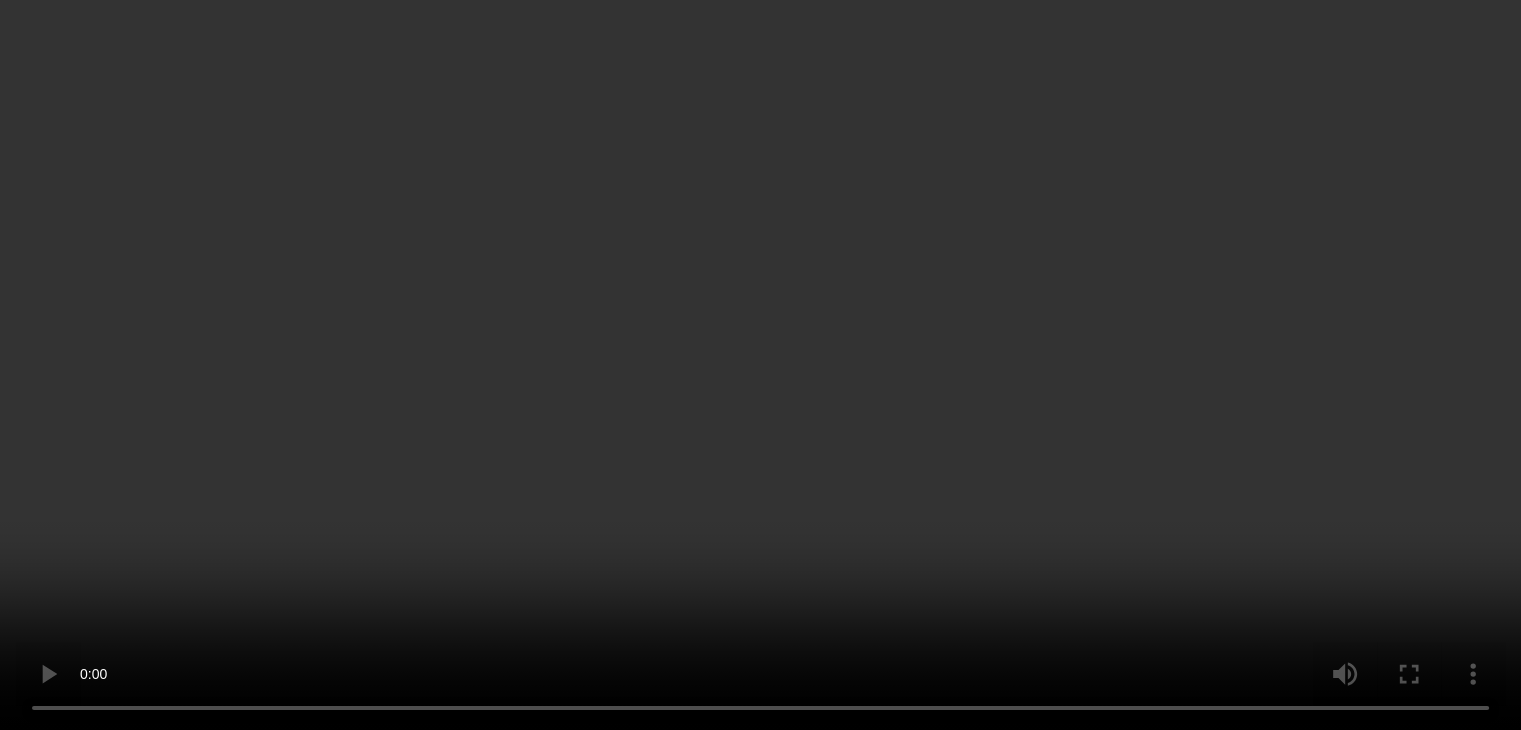scroll, scrollTop: 300, scrollLeft: 0, axis: vertical 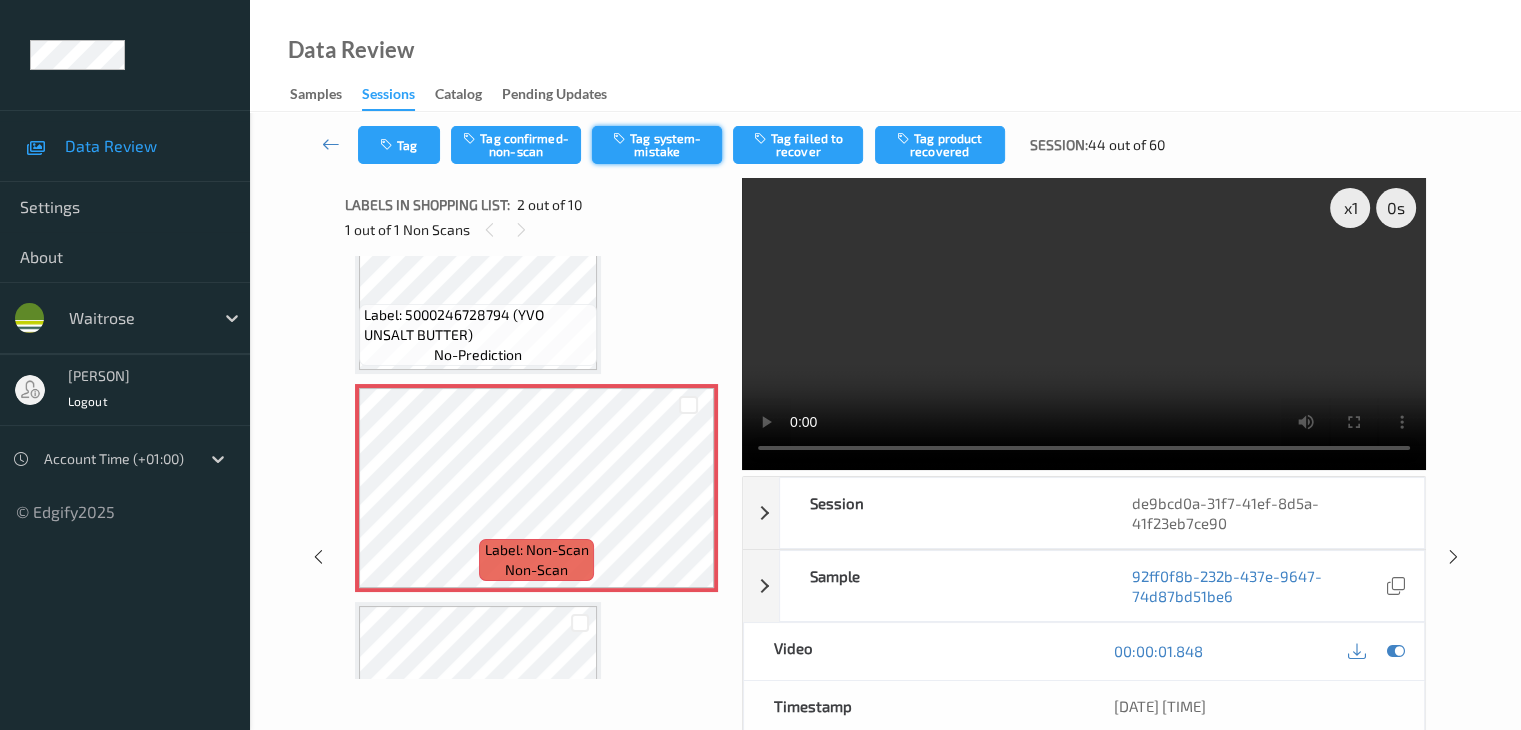 click on "Tag   system-mistake" at bounding box center (657, 145) 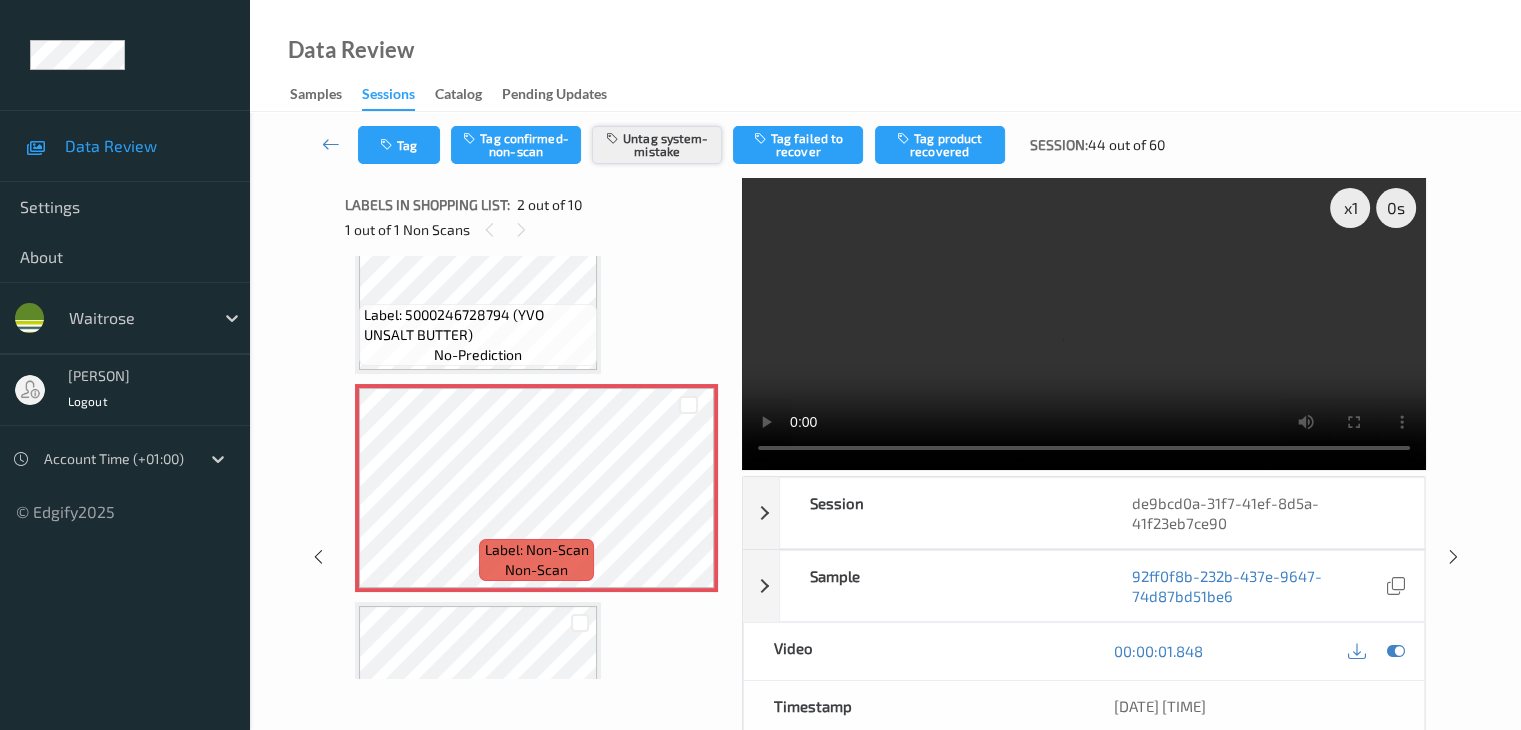 click on "Untag   system-mistake" at bounding box center (657, 145) 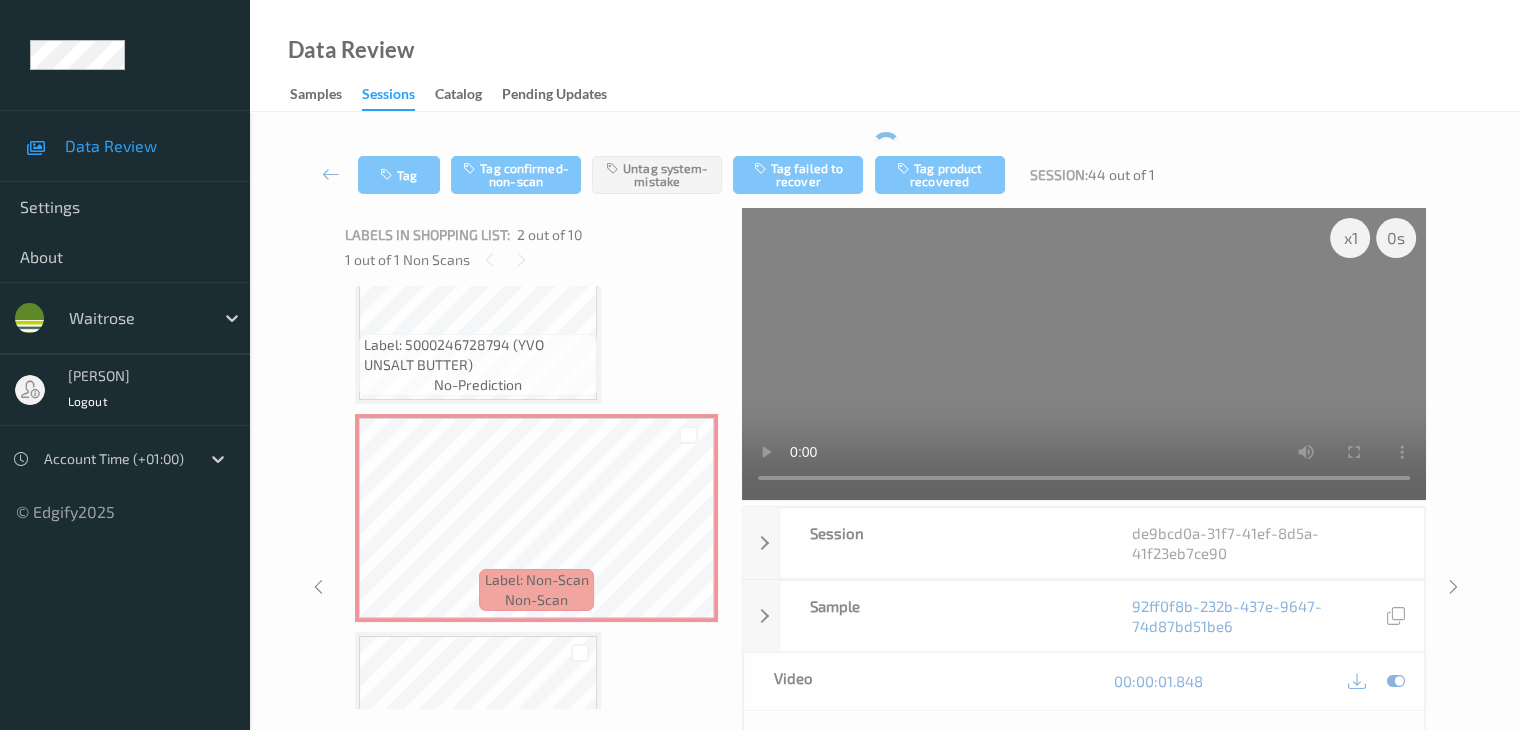 click on "Tag Tag   confirmed-non-scan Untag   system-mistake Tag   failed to recover Tag   product recovered Session: [NUMBER] out of [NUMBER]" at bounding box center (885, 175) 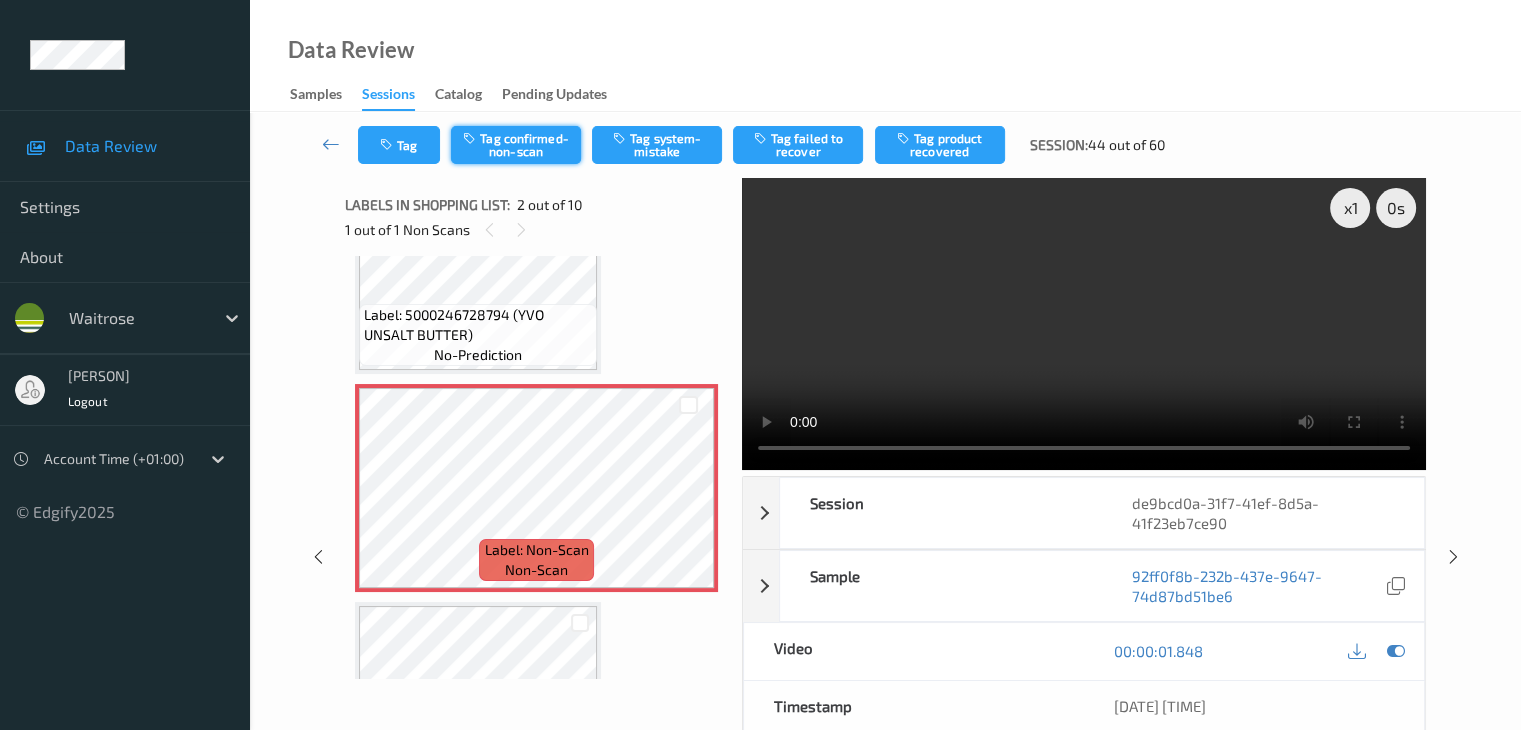 click on "Tag   confirmed-non-scan" at bounding box center (516, 145) 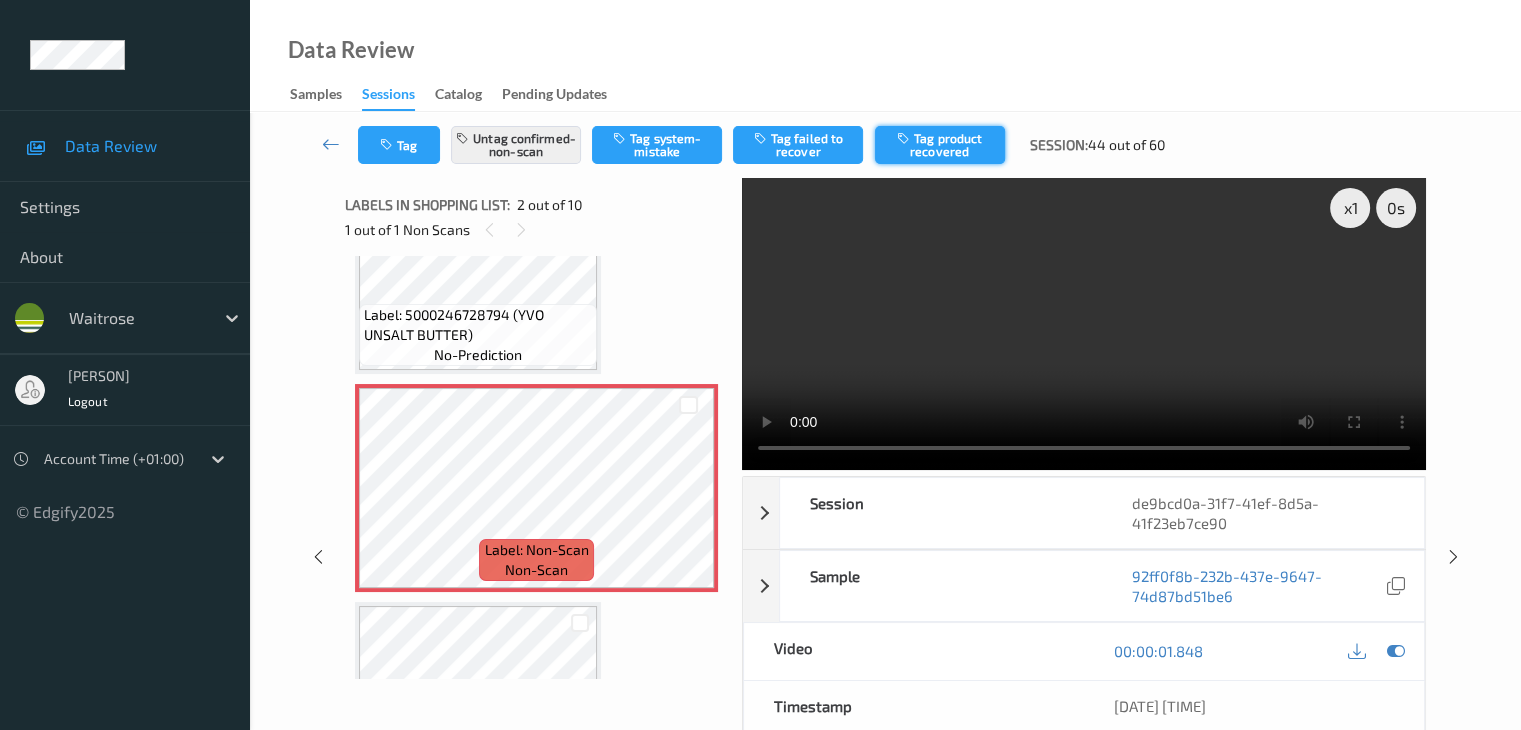 click on "Tag   product recovered" at bounding box center (940, 145) 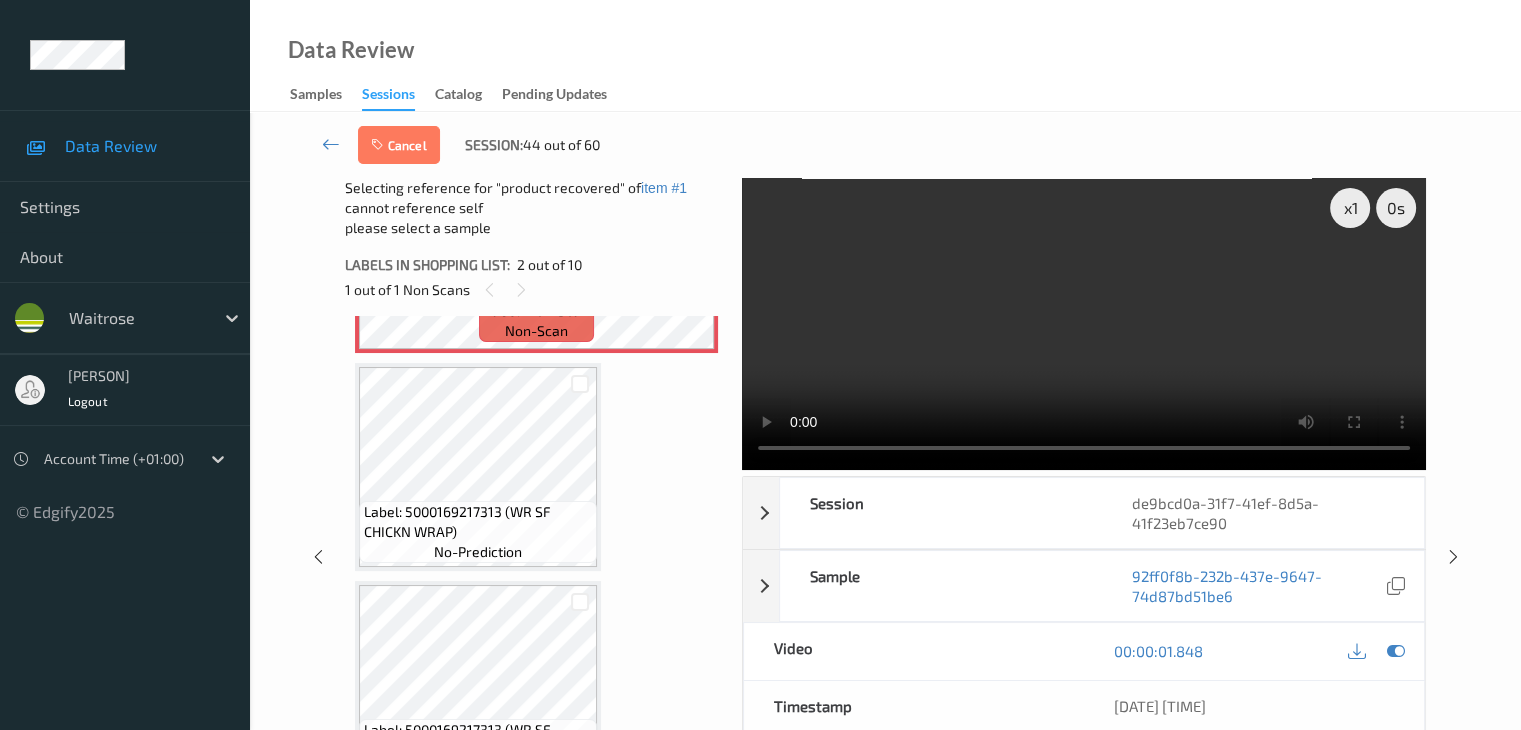 scroll, scrollTop: 400, scrollLeft: 0, axis: vertical 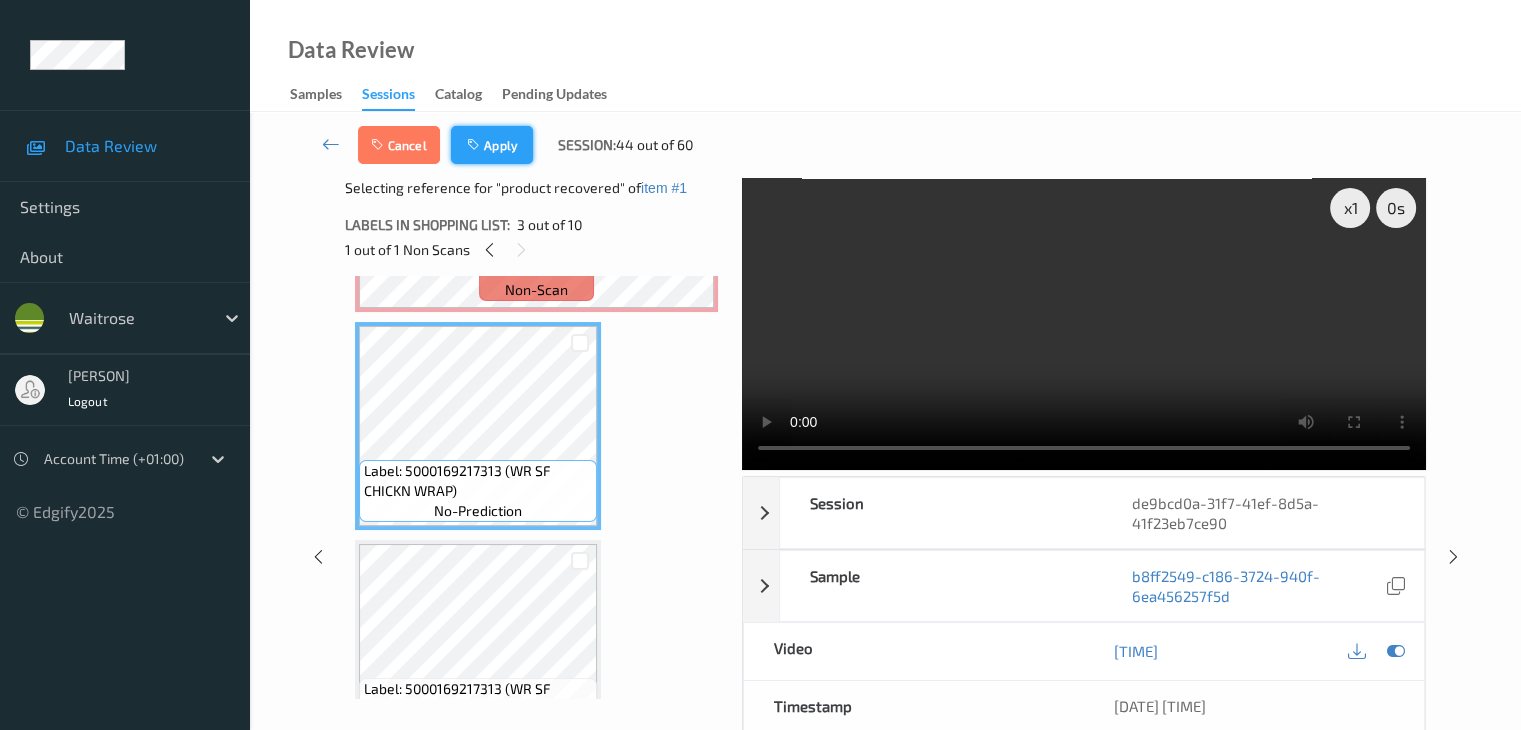 click on "Apply" at bounding box center [492, 145] 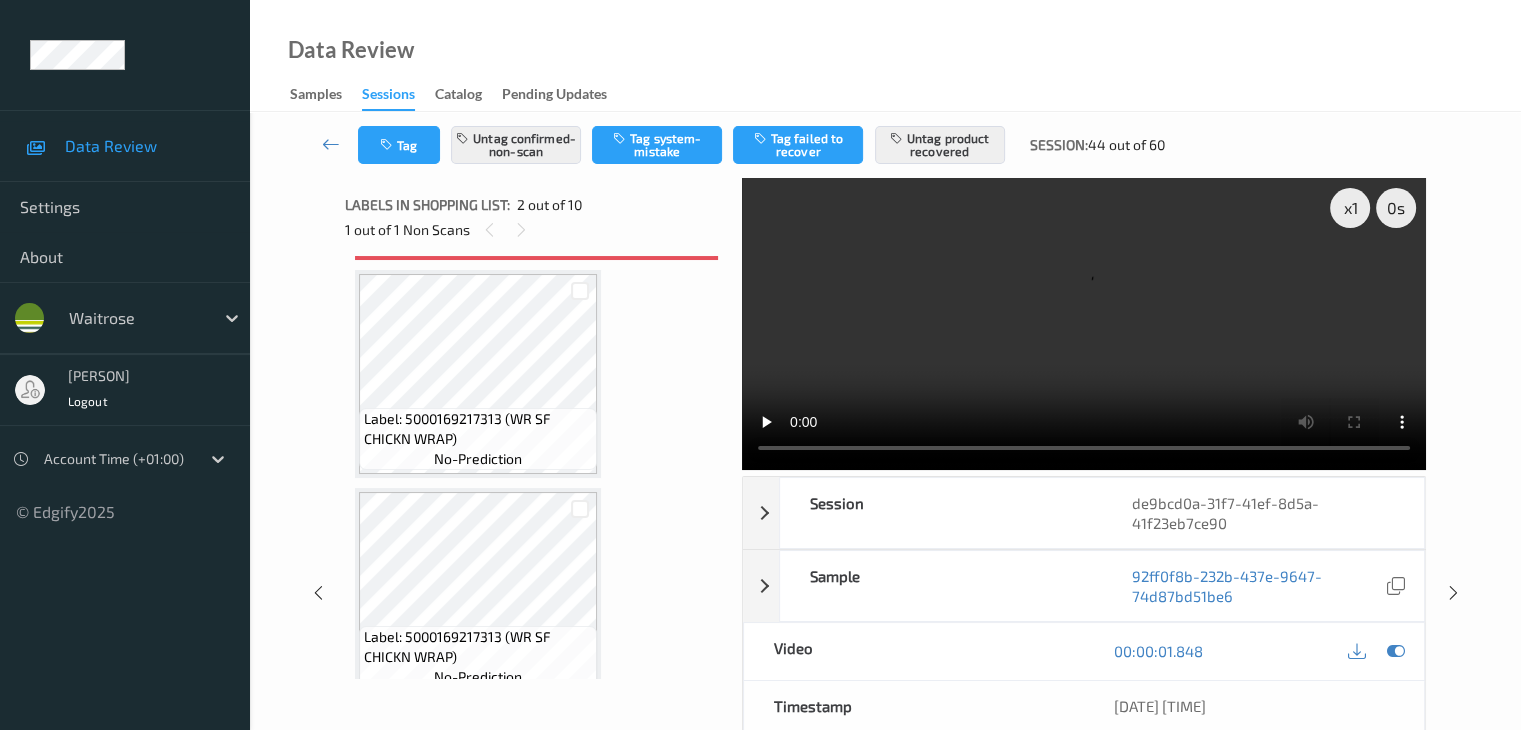 scroll, scrollTop: 410, scrollLeft: 0, axis: vertical 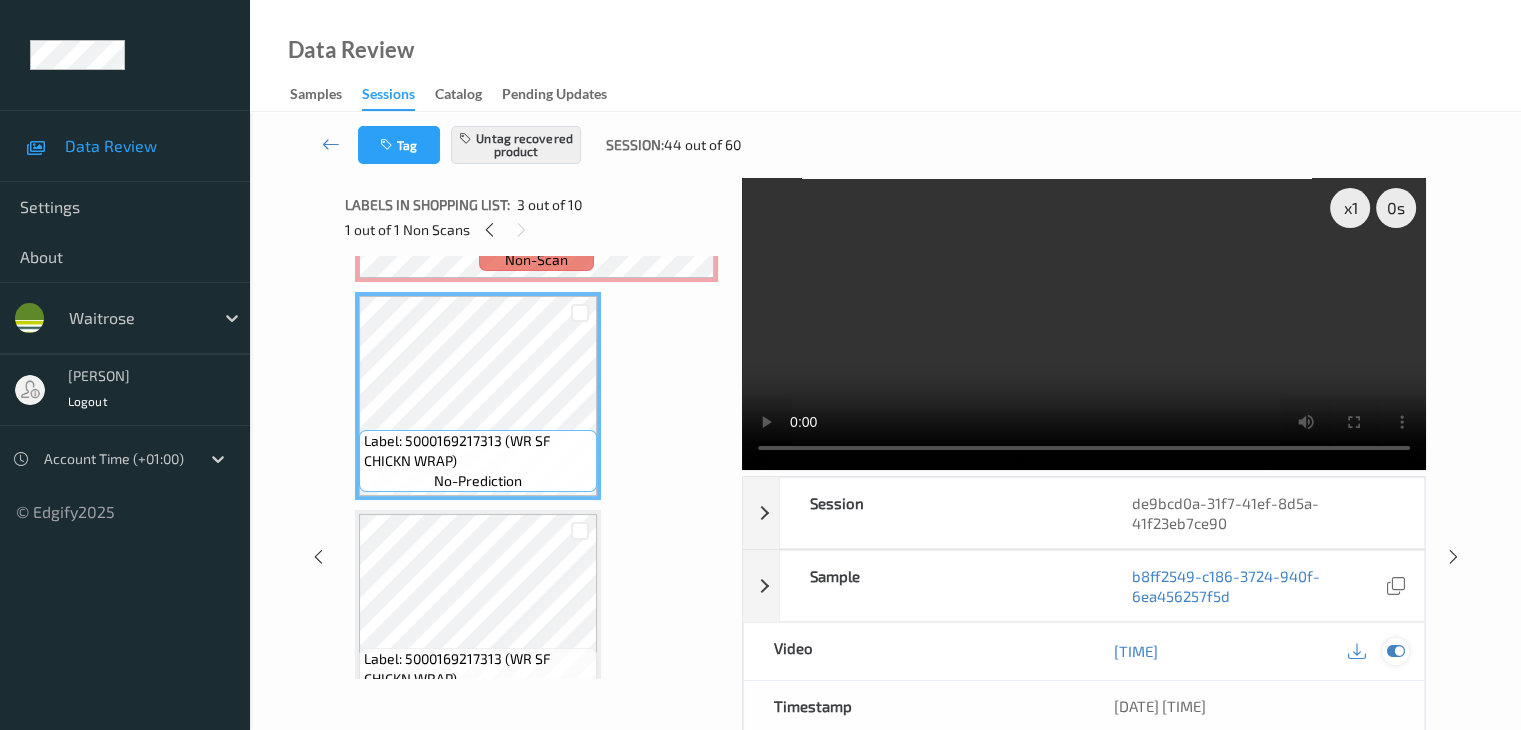 click at bounding box center (1395, 651) 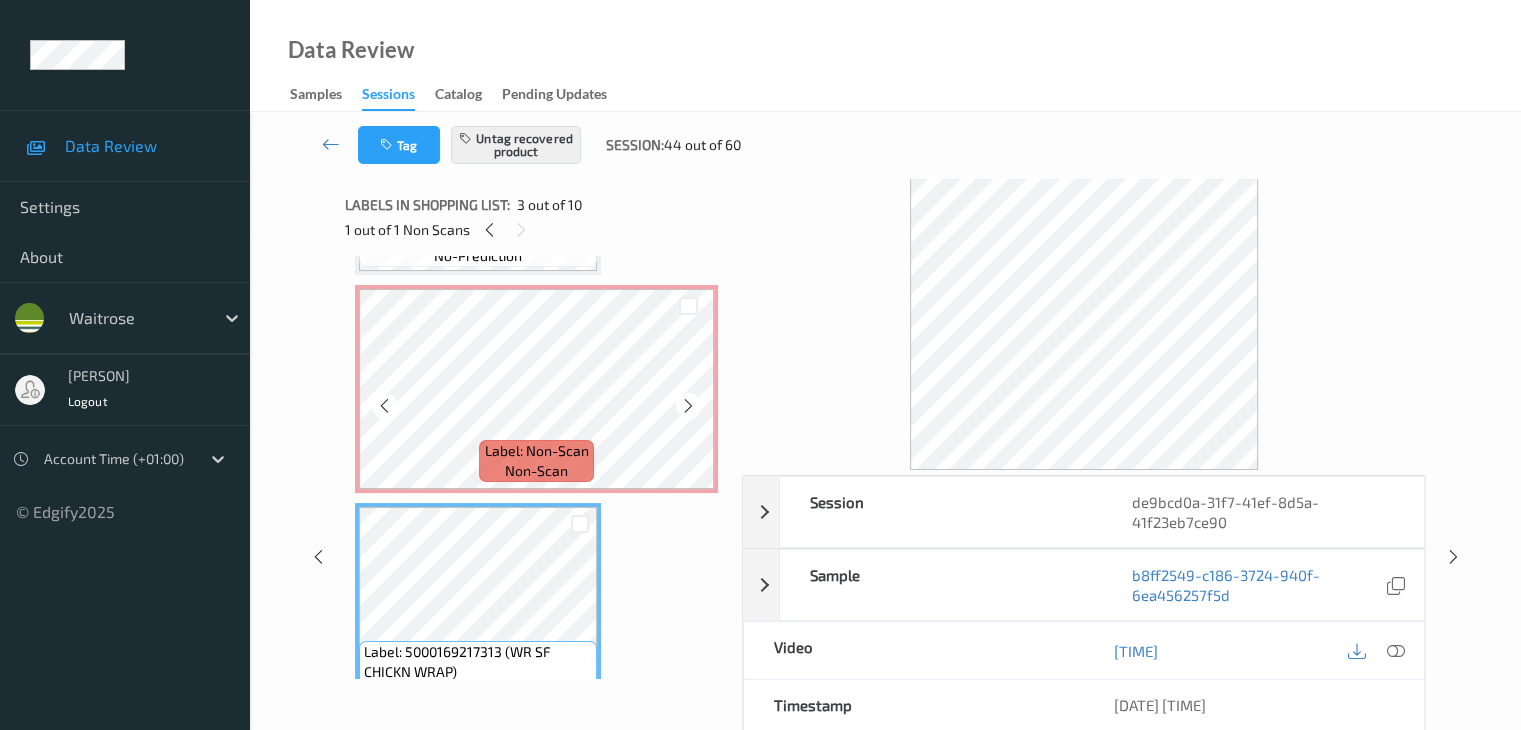 scroll, scrollTop: 200, scrollLeft: 0, axis: vertical 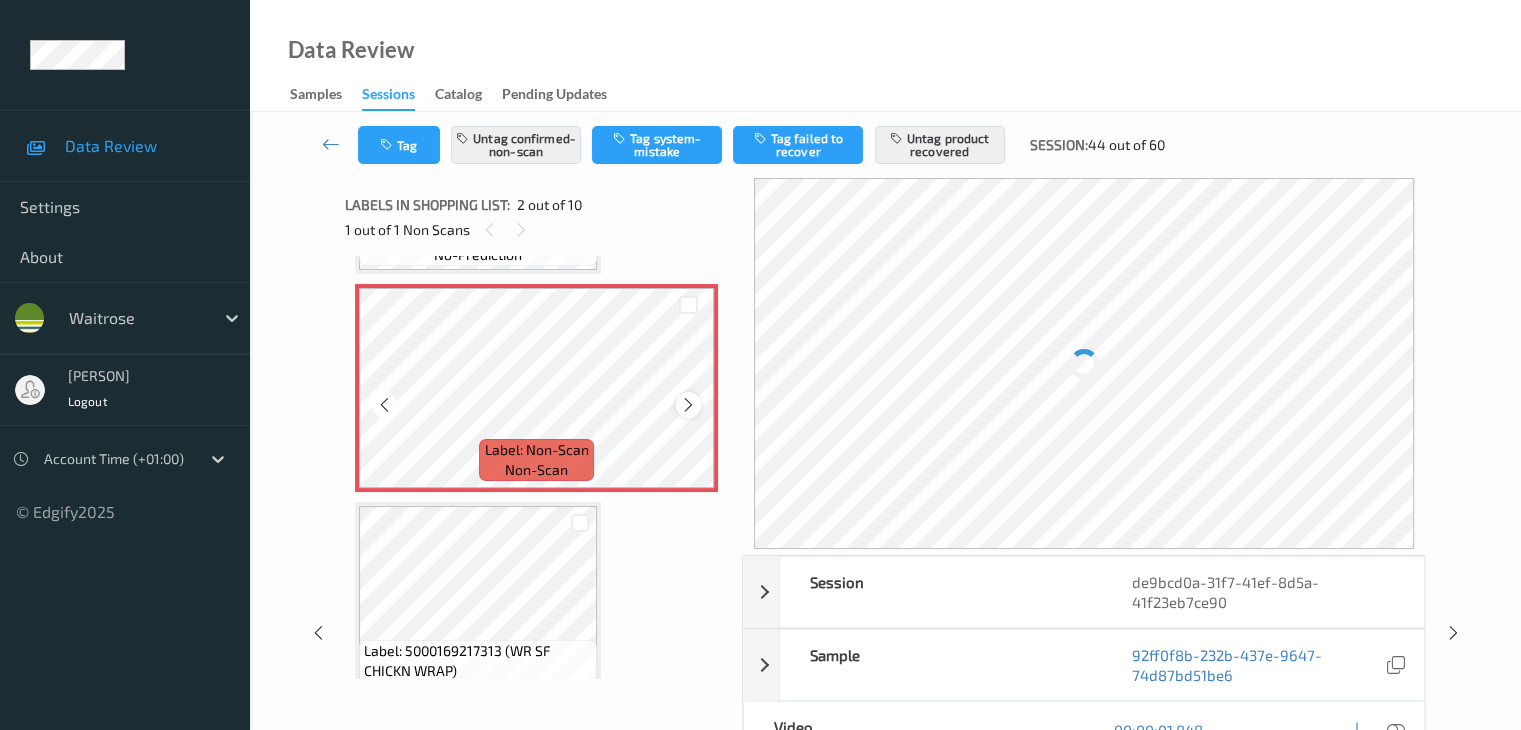 click at bounding box center (688, 405) 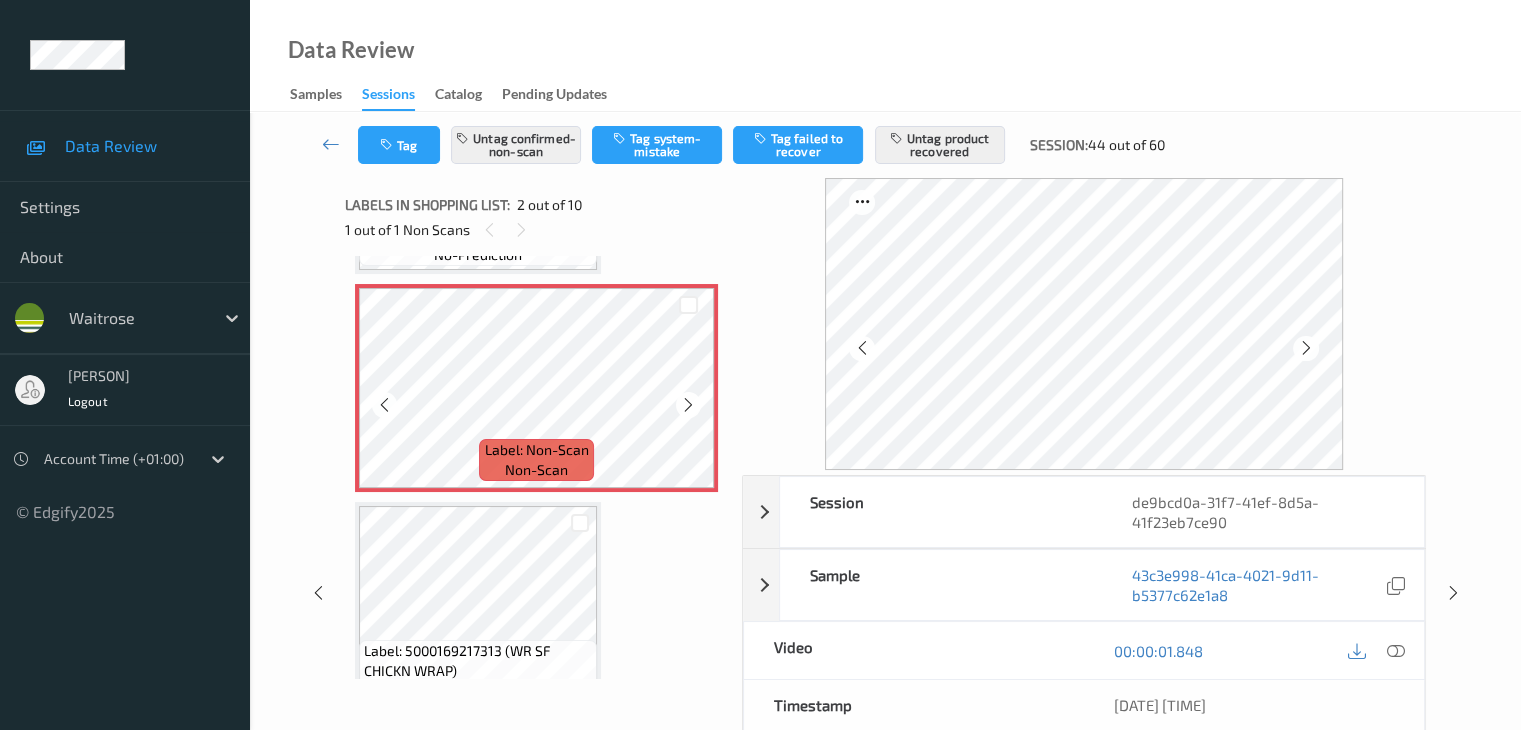 click at bounding box center (688, 405) 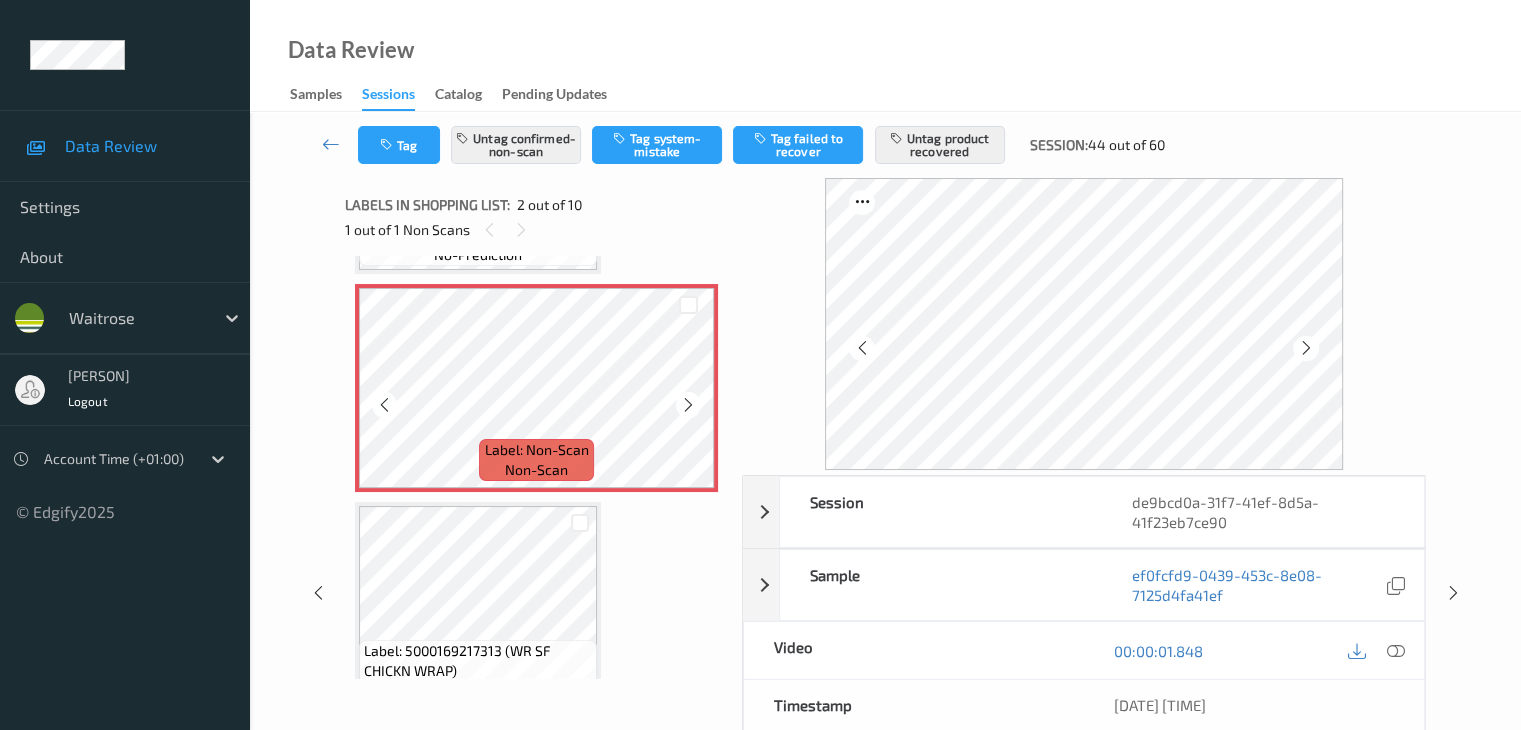 click at bounding box center (688, 405) 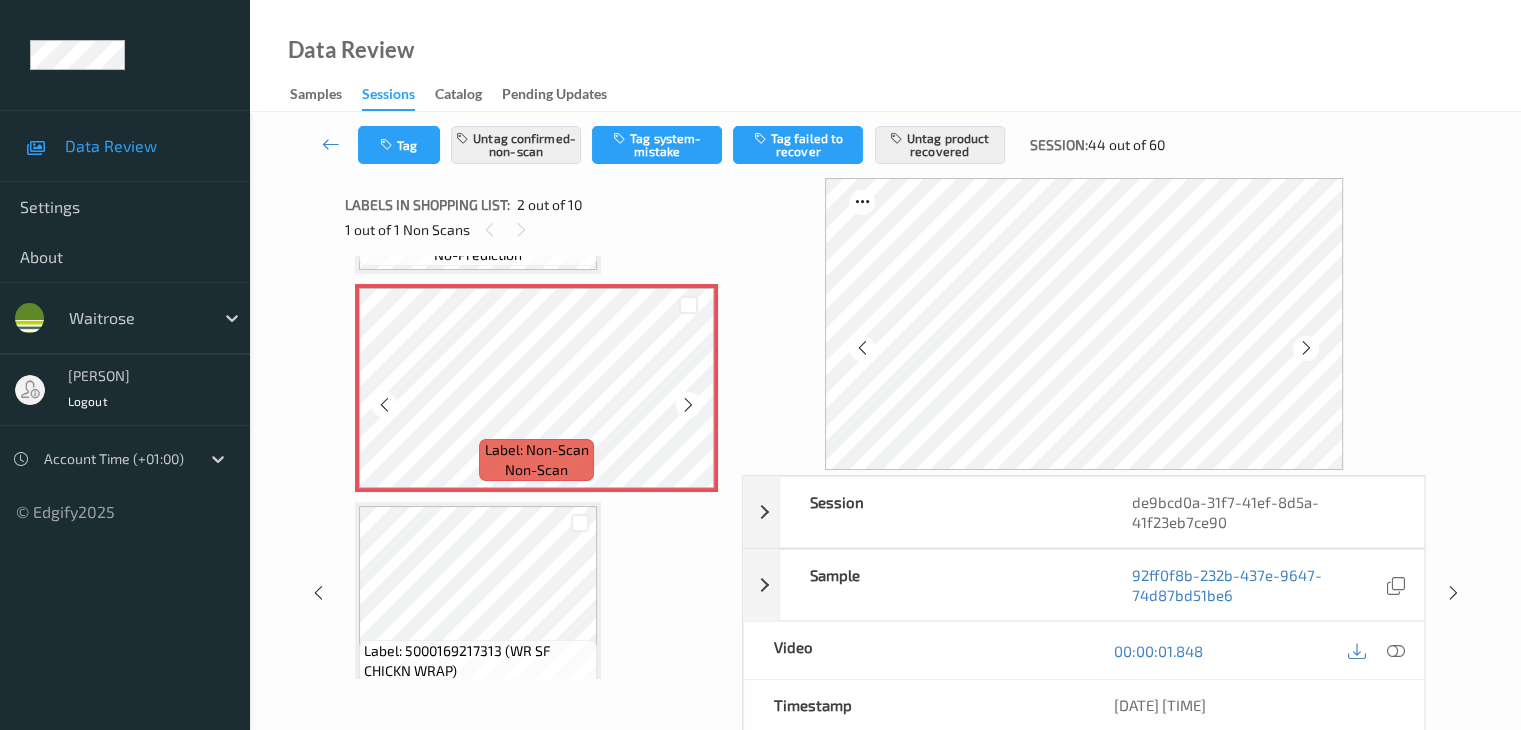 click at bounding box center (688, 405) 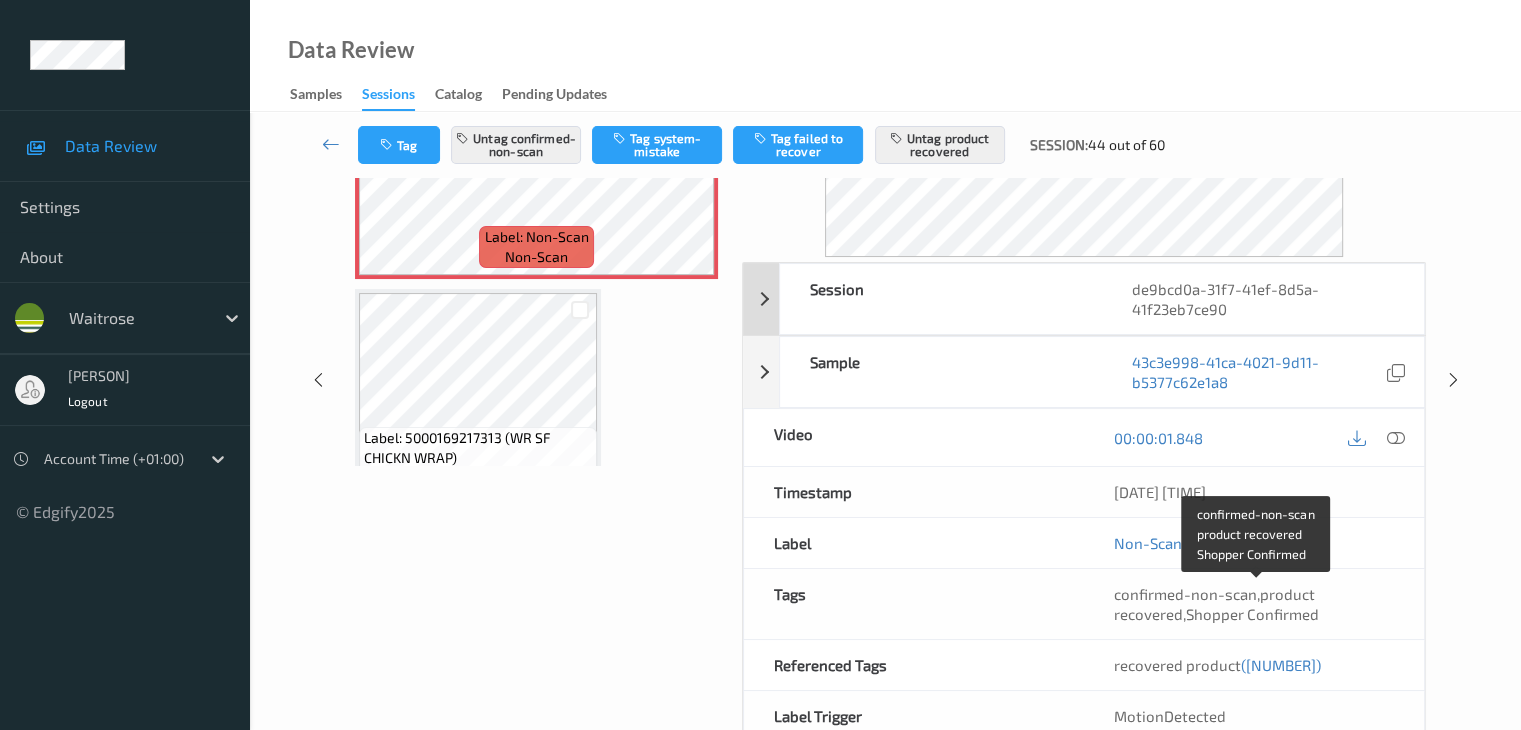 scroll, scrollTop: 0, scrollLeft: 0, axis: both 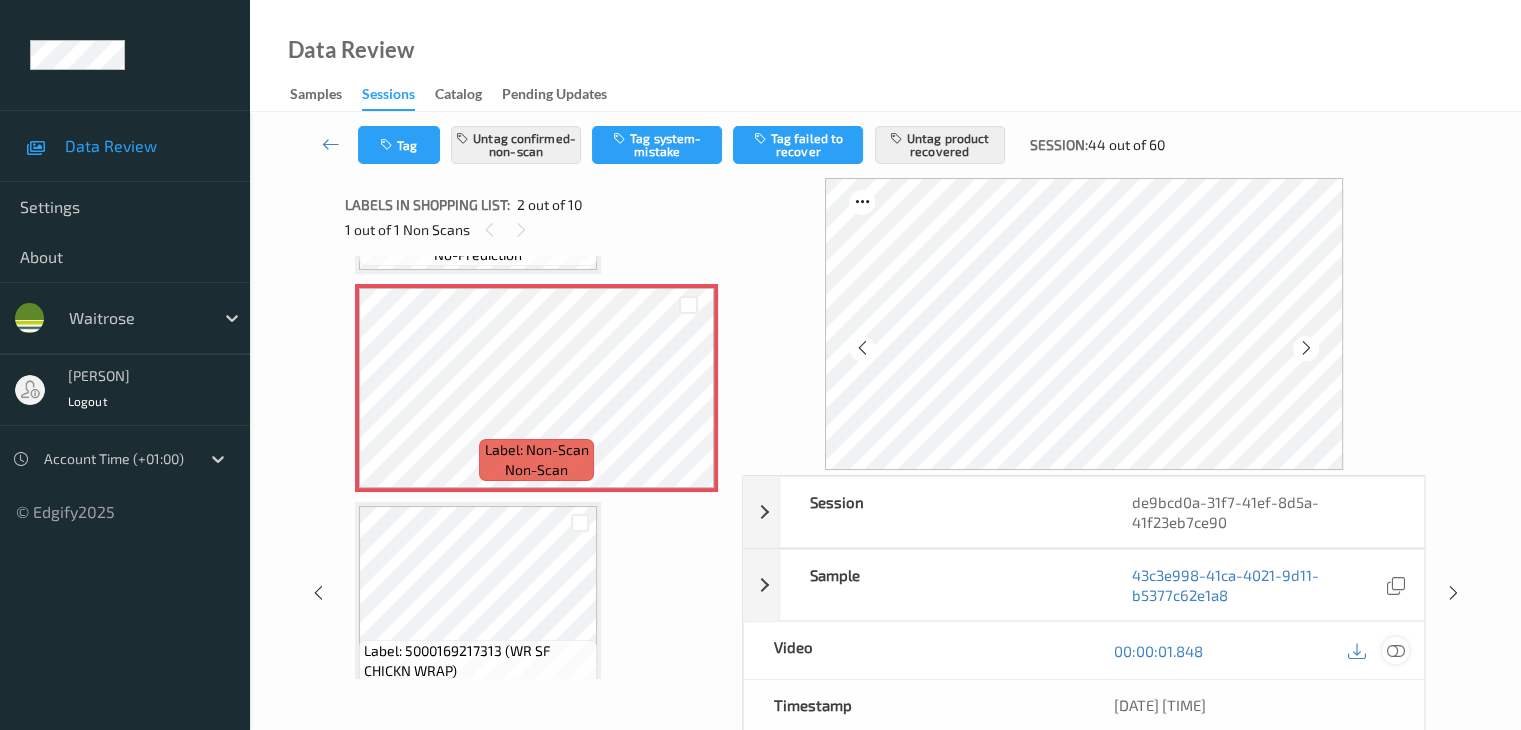 click at bounding box center (1395, 651) 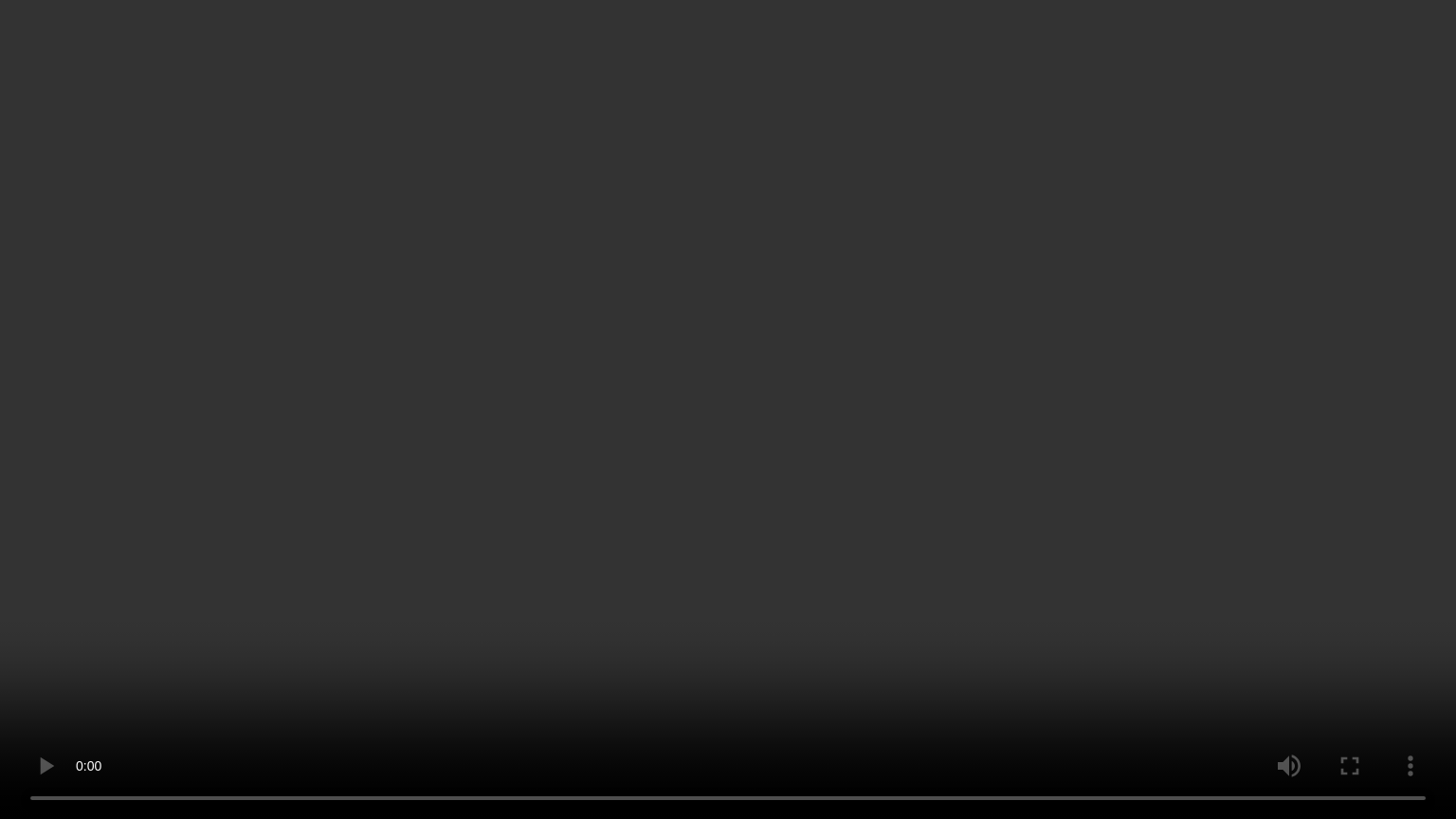 type 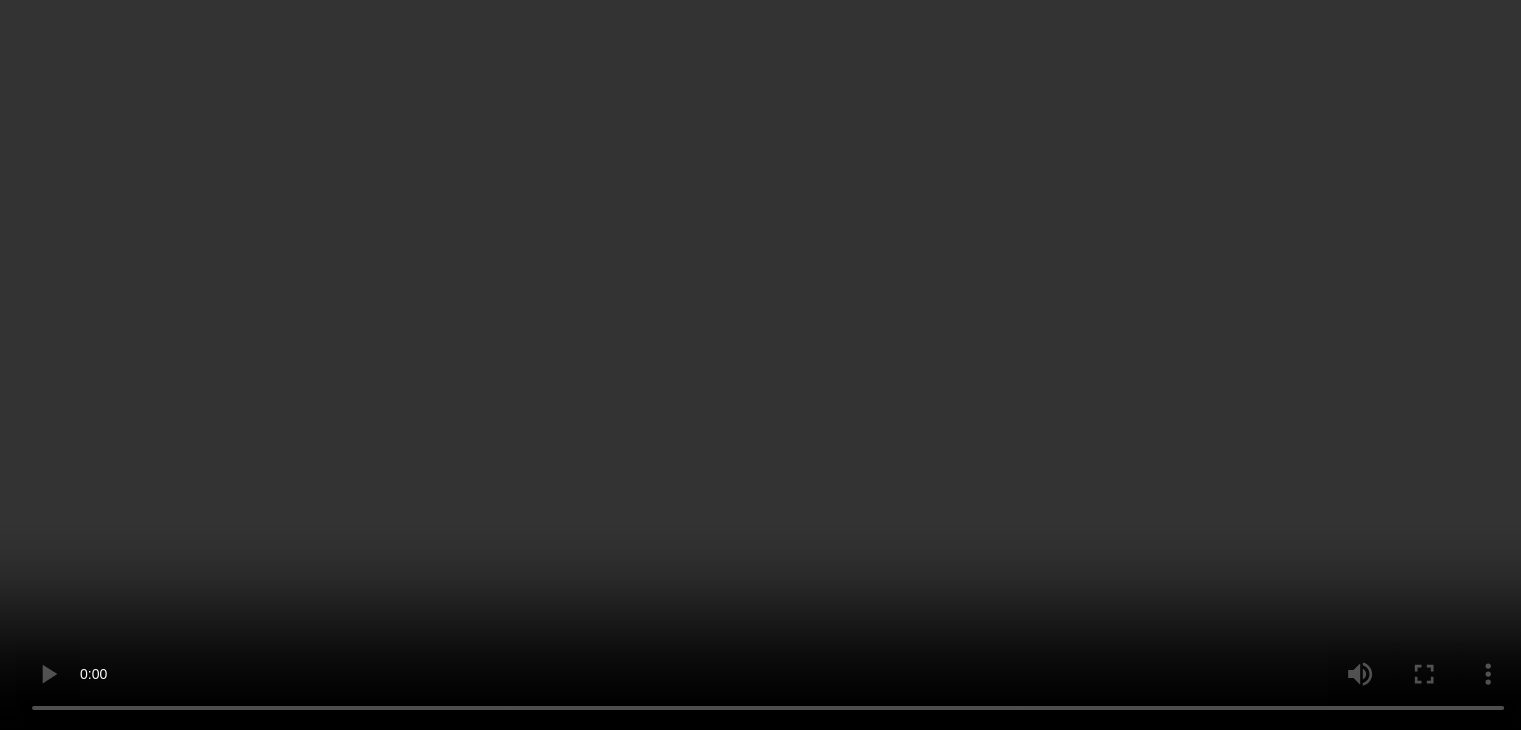 scroll, scrollTop: 600, scrollLeft: 0, axis: vertical 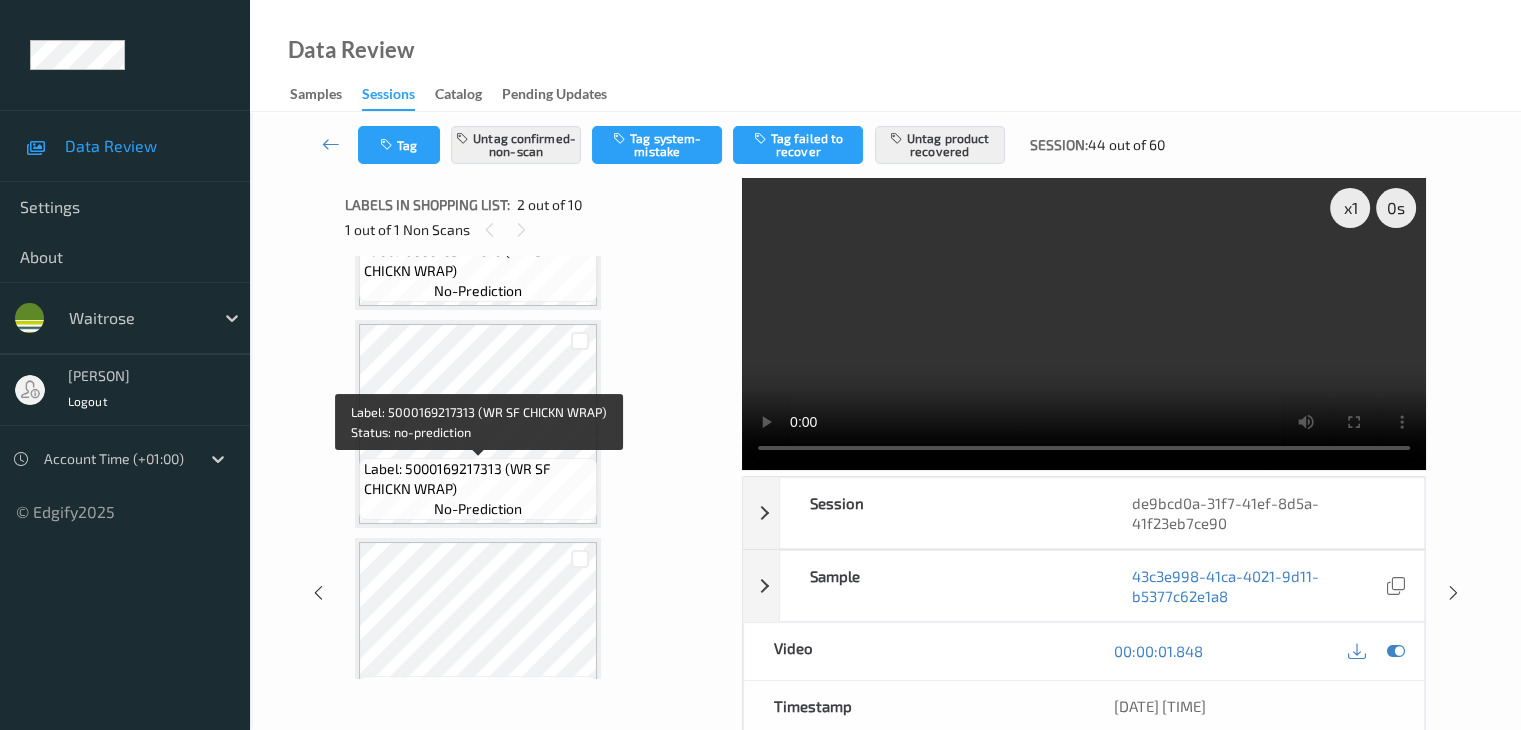 click on "Label: 5000169217313 (WR SF CHICKN WRAP)" at bounding box center (478, 479) 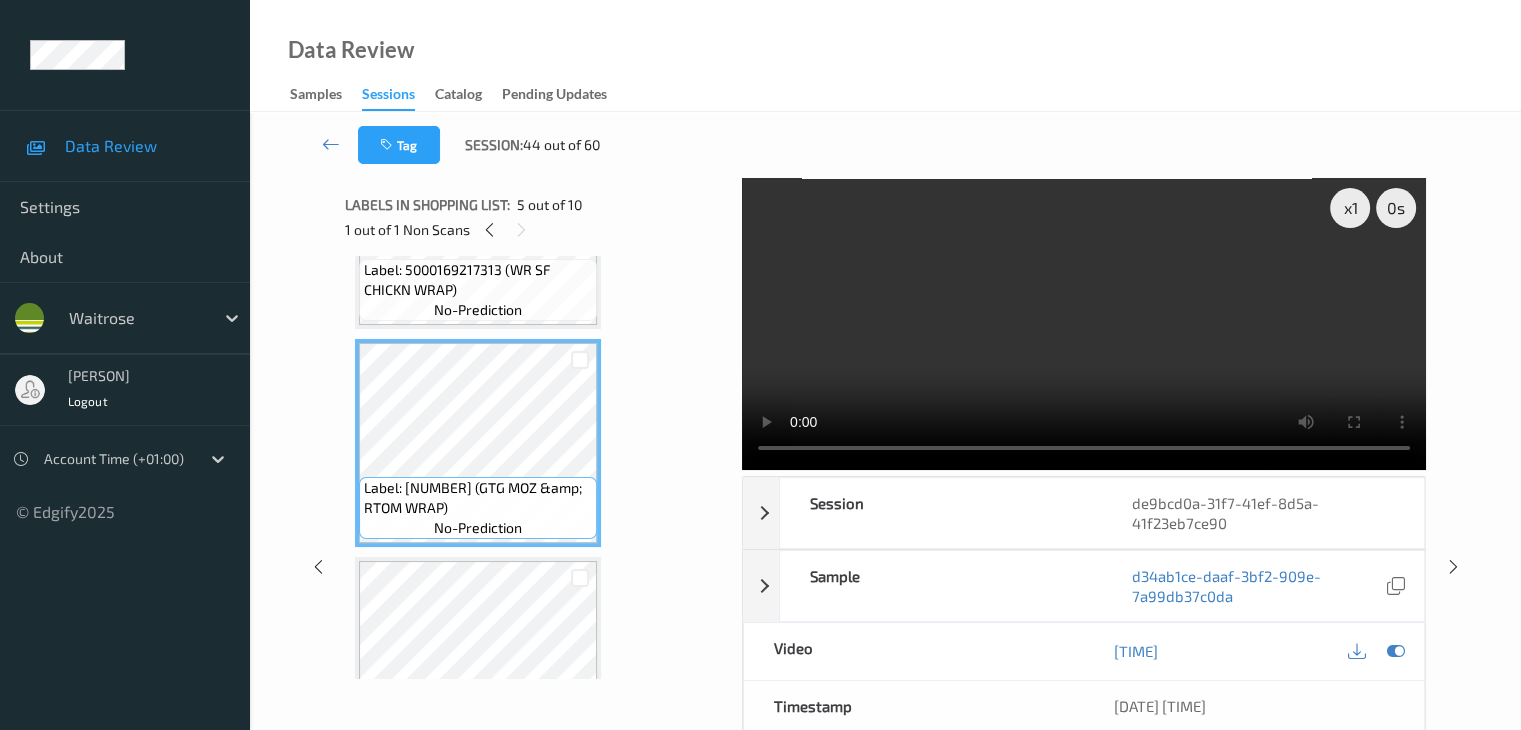 scroll, scrollTop: 800, scrollLeft: 0, axis: vertical 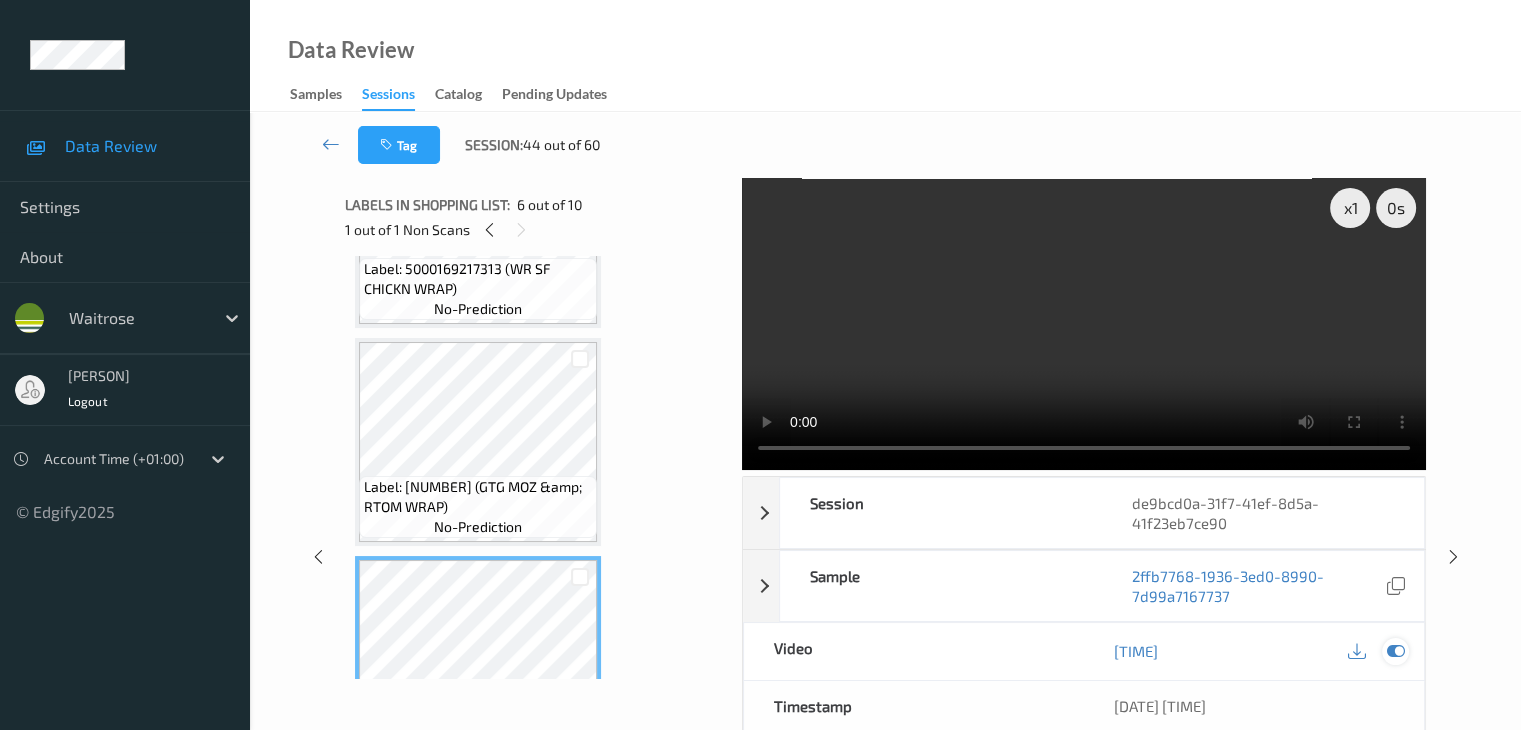 click at bounding box center [1395, 651] 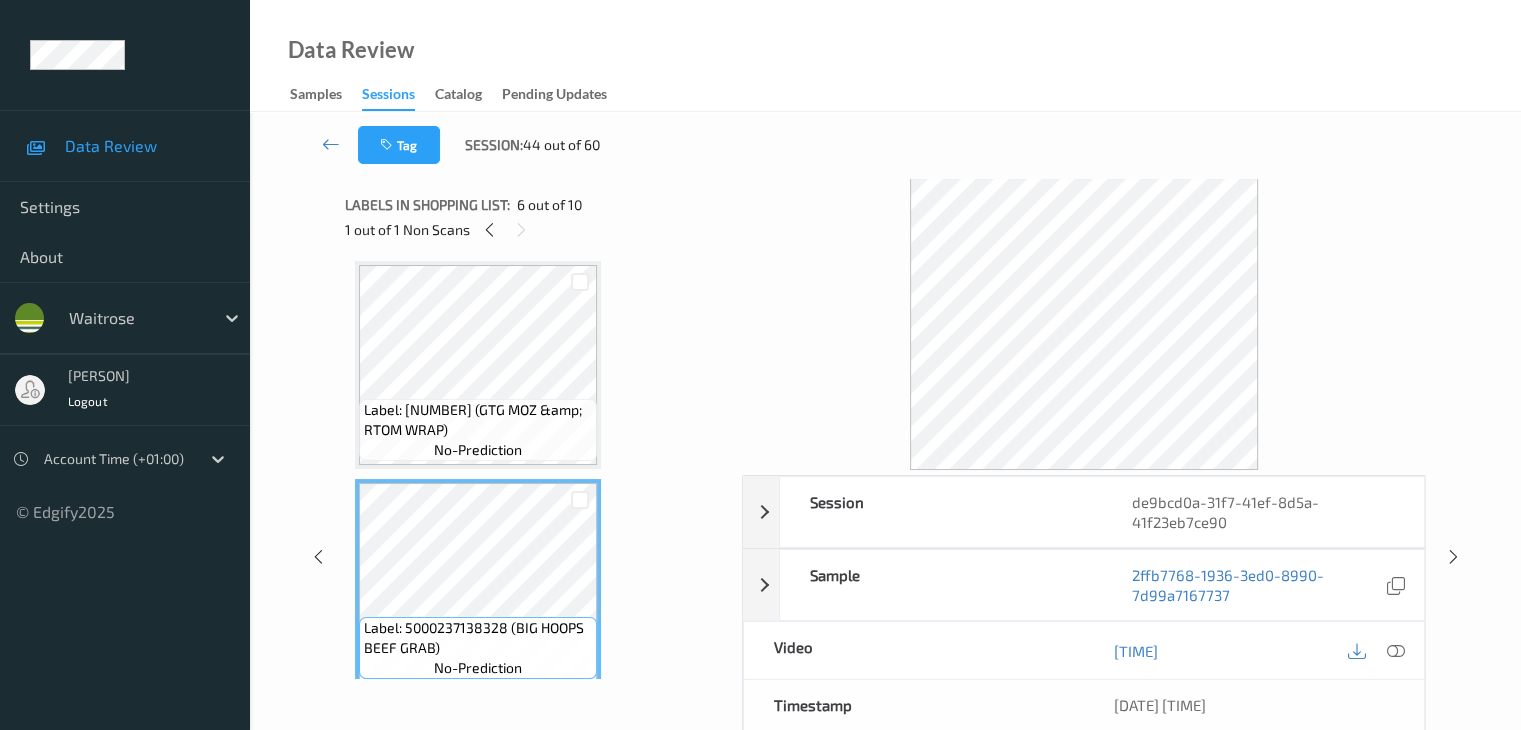 scroll, scrollTop: 1000, scrollLeft: 0, axis: vertical 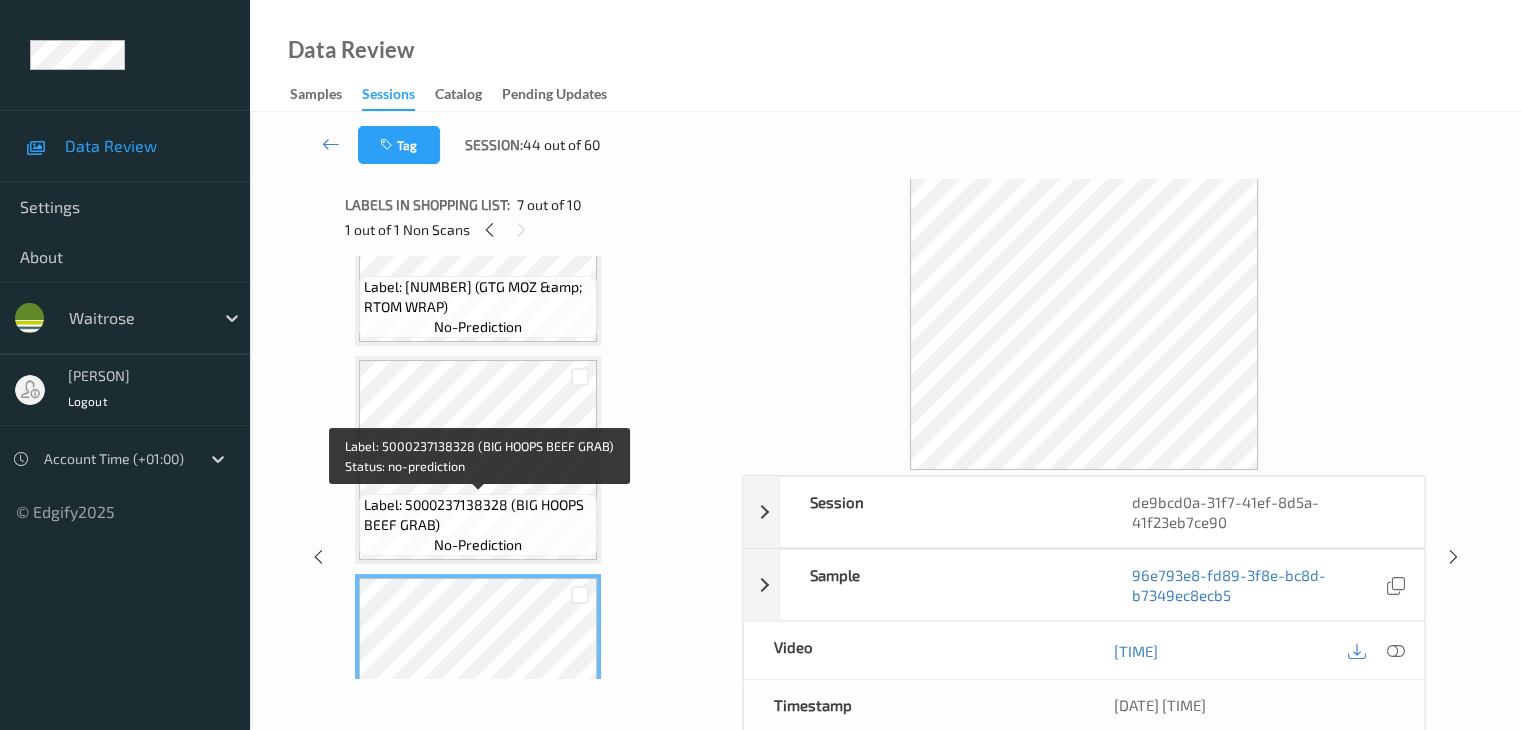 click on "Label: 5000237138328 (BIG HOOPS BEEF GRAB)" at bounding box center (478, 515) 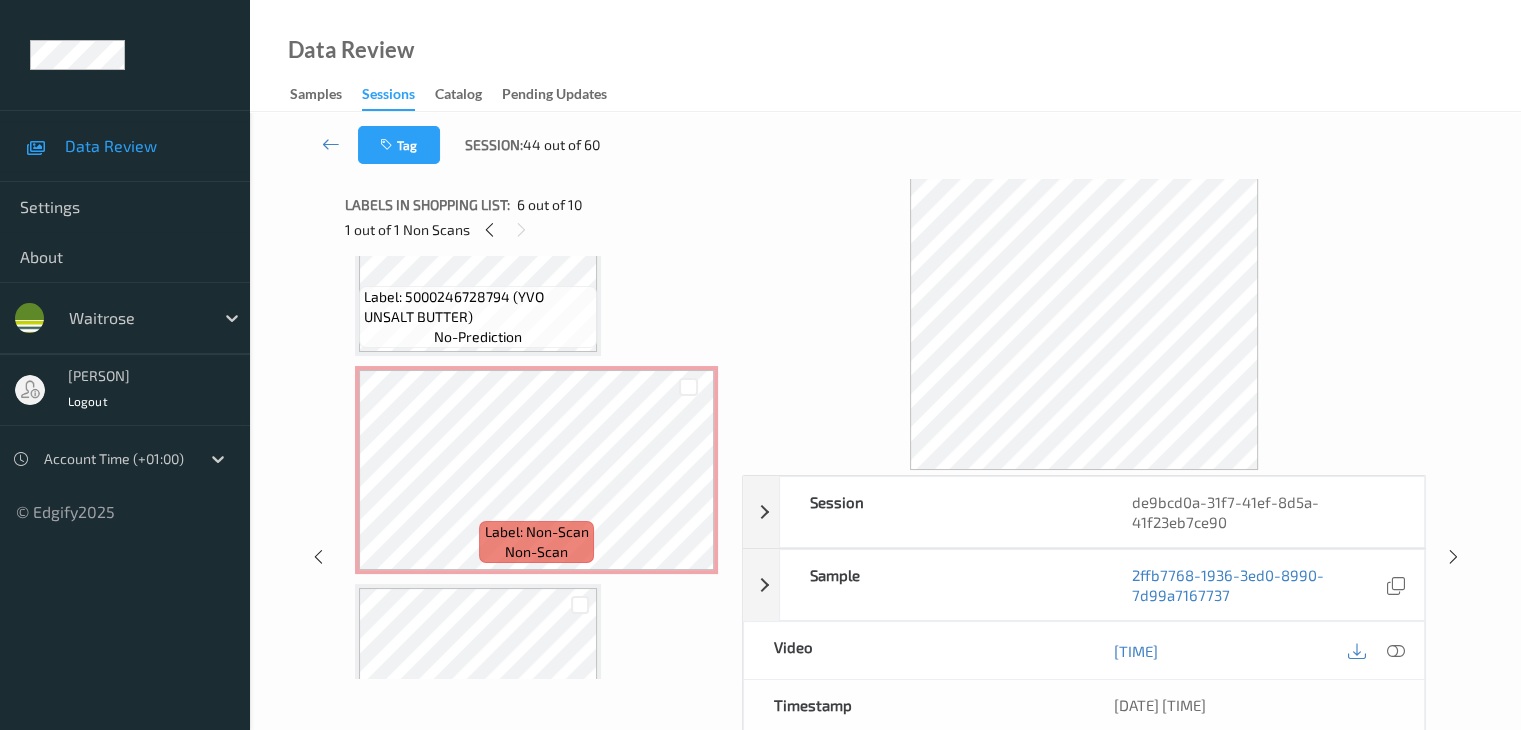 scroll, scrollTop: 0, scrollLeft: 0, axis: both 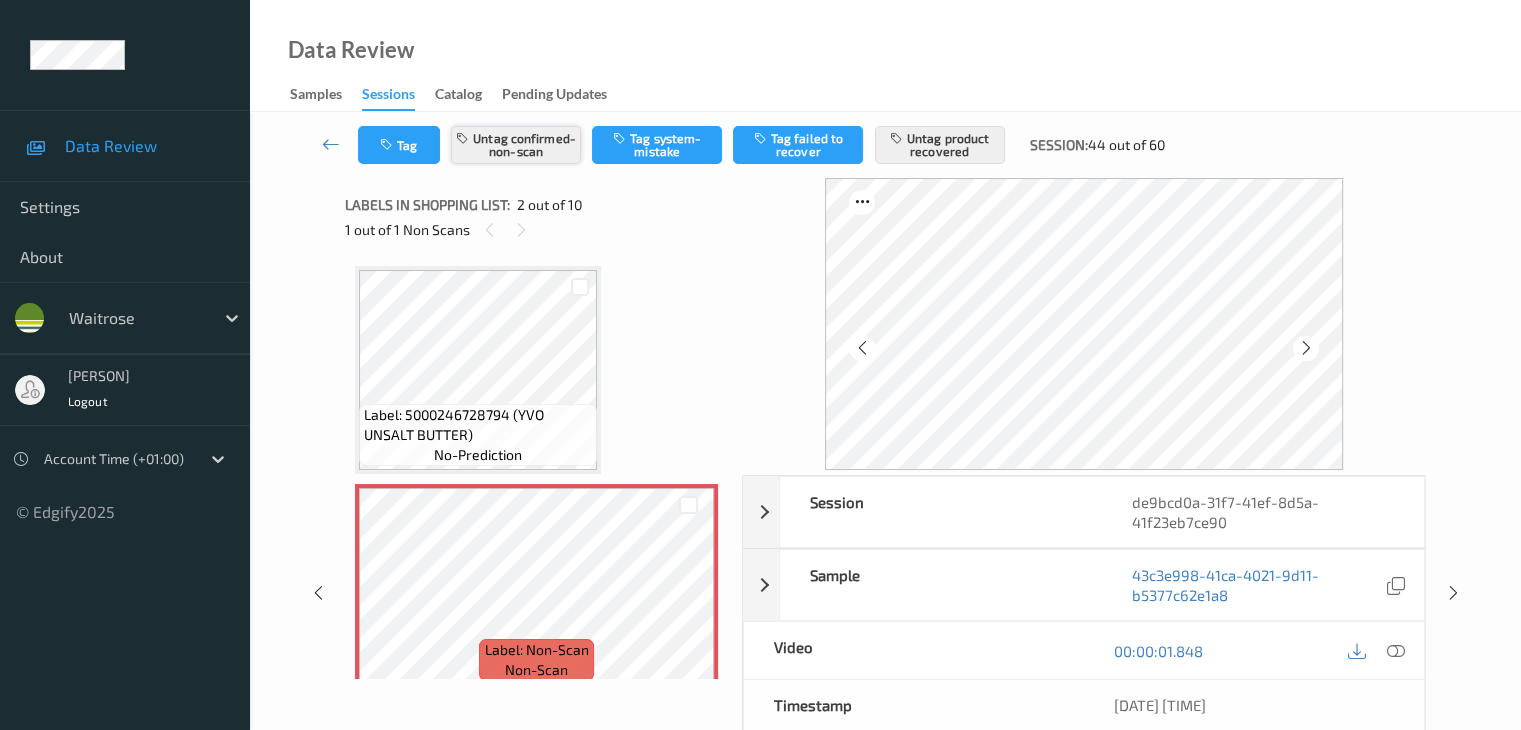 click on "Untag   confirmed-non-scan" at bounding box center (516, 145) 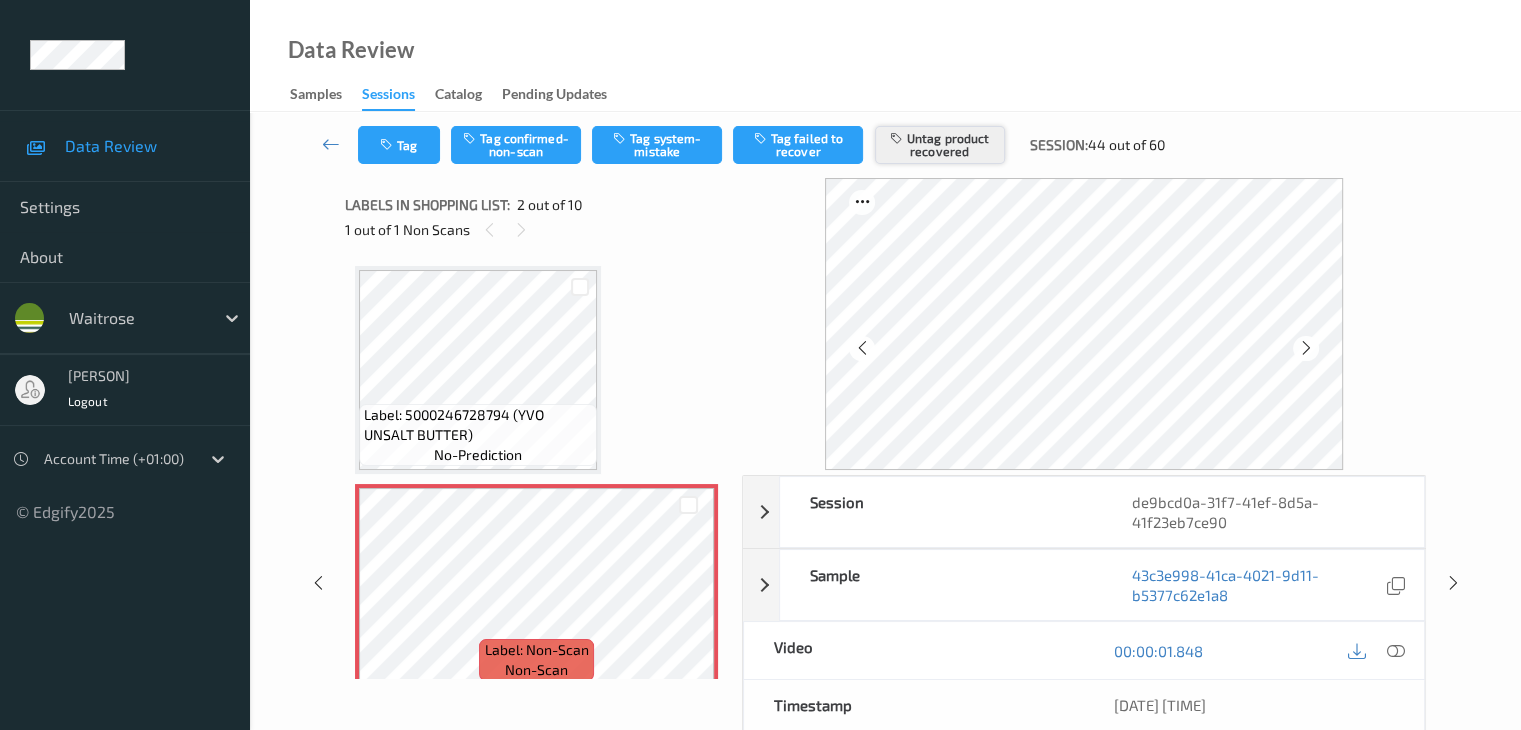 click on "Untag   product recovered" at bounding box center [940, 145] 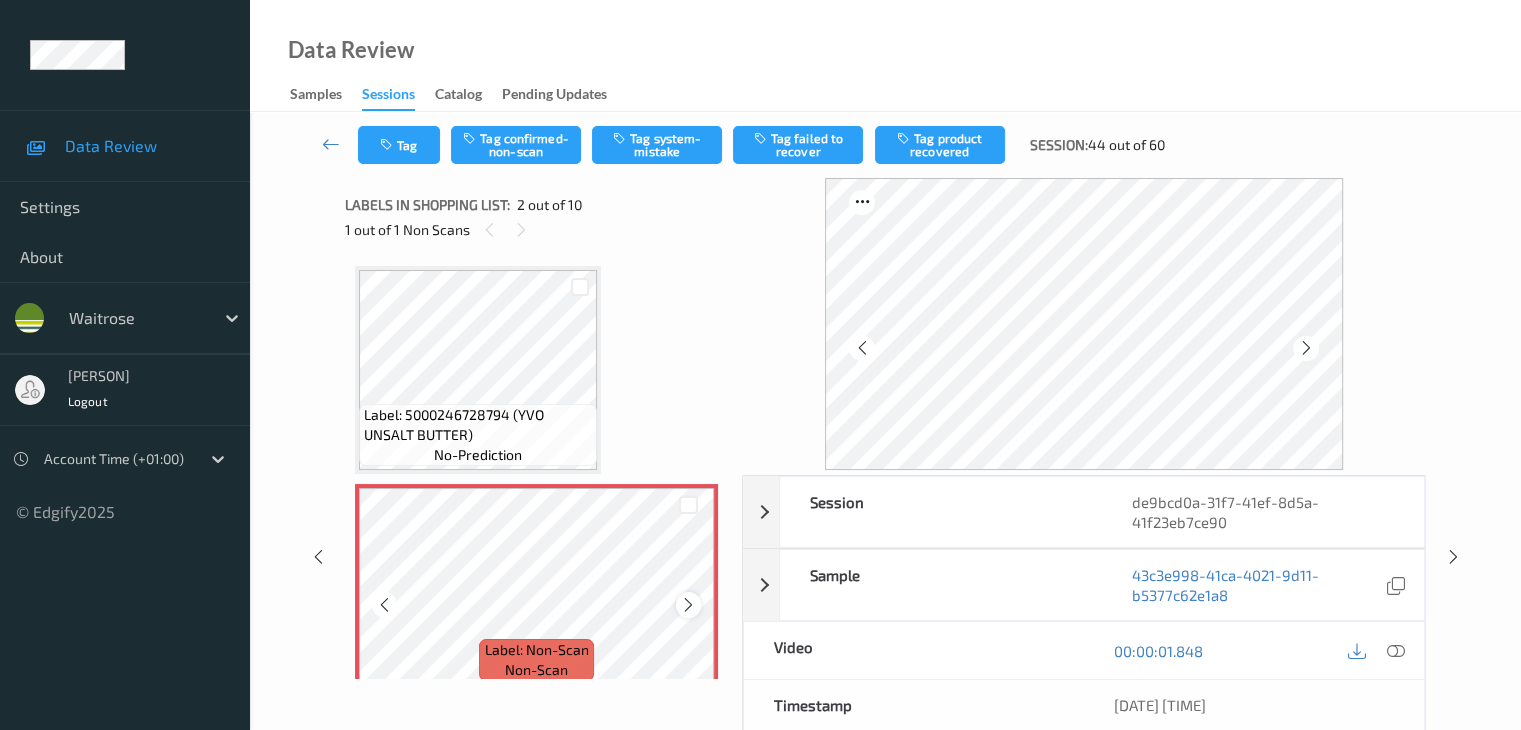 click at bounding box center (688, 605) 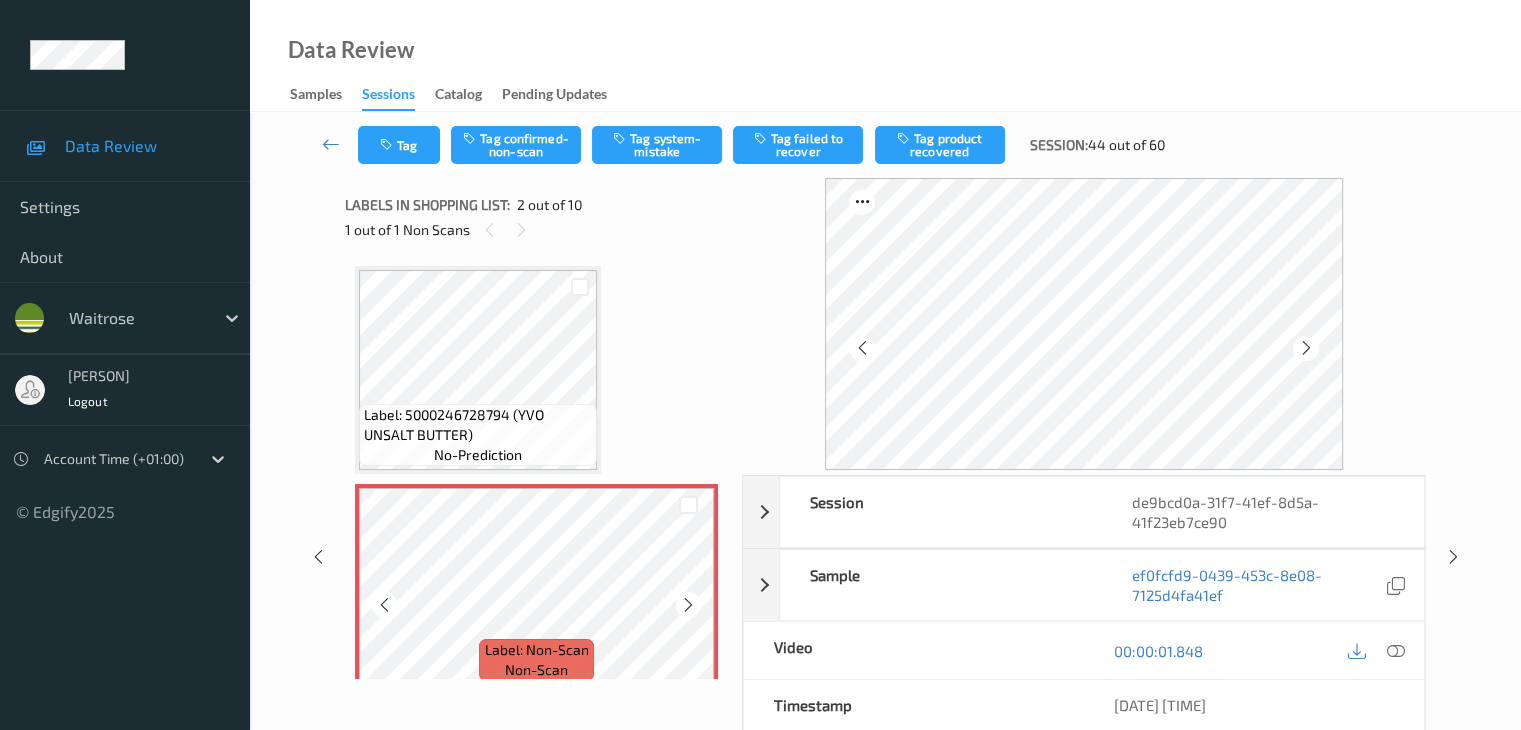 click at bounding box center [688, 605] 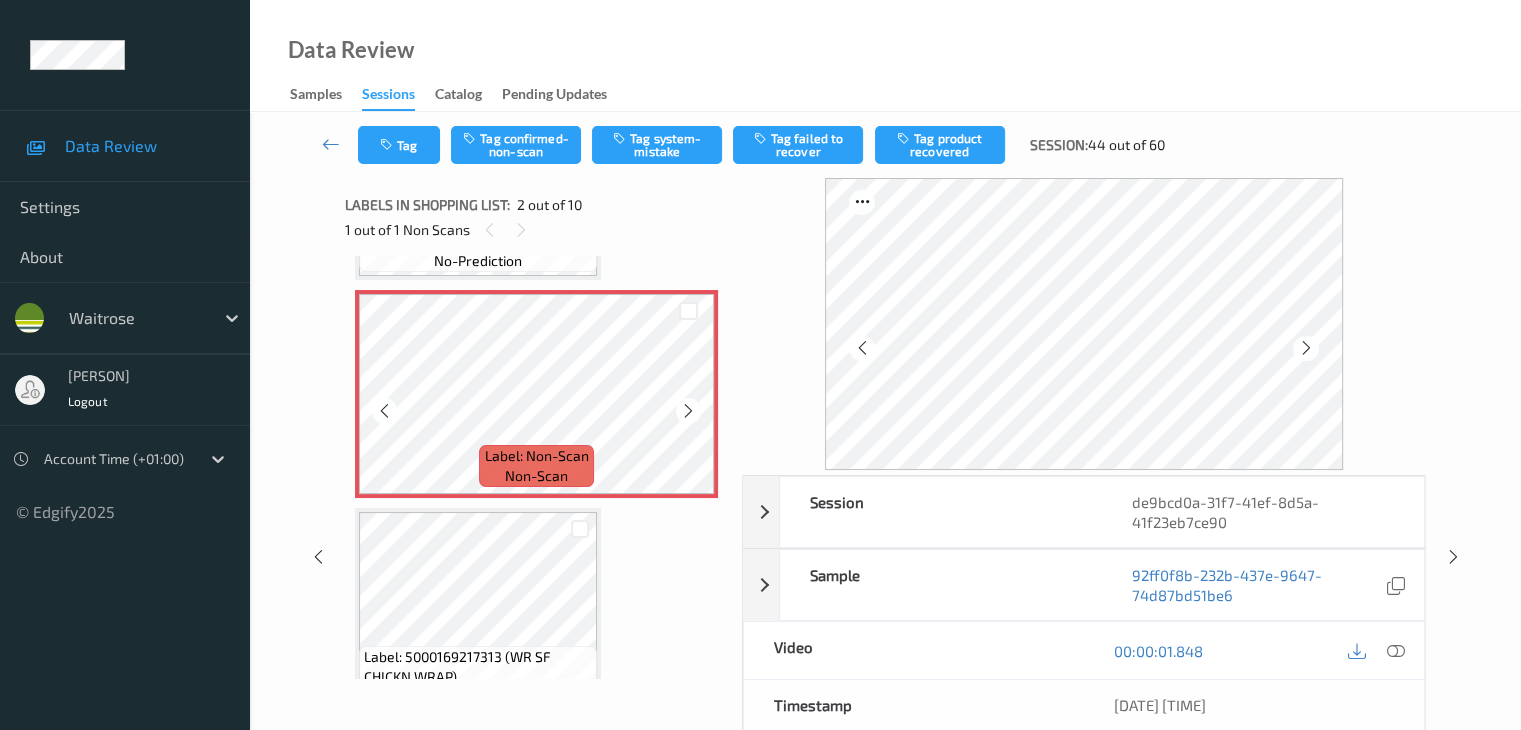 scroll, scrollTop: 200, scrollLeft: 0, axis: vertical 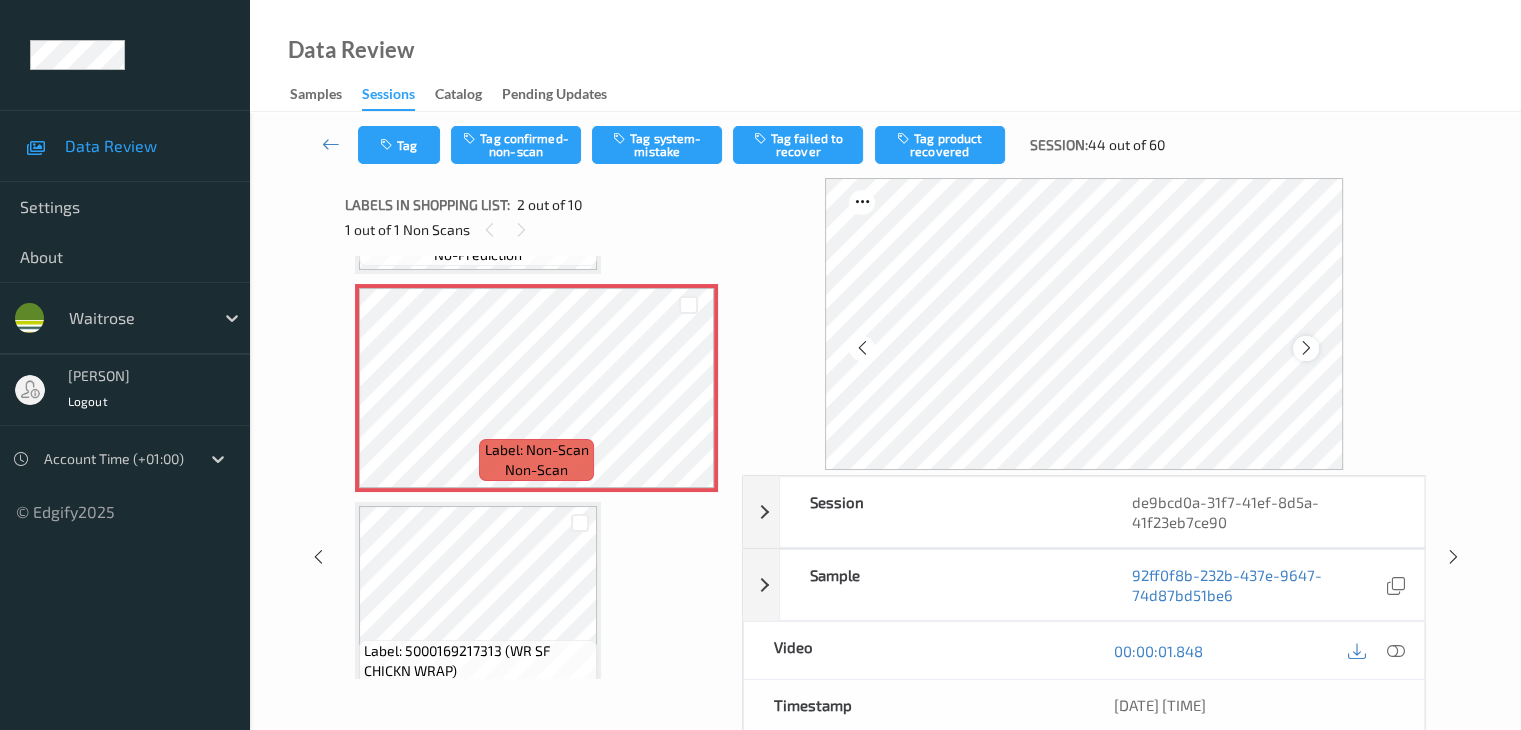 click at bounding box center [1306, 348] 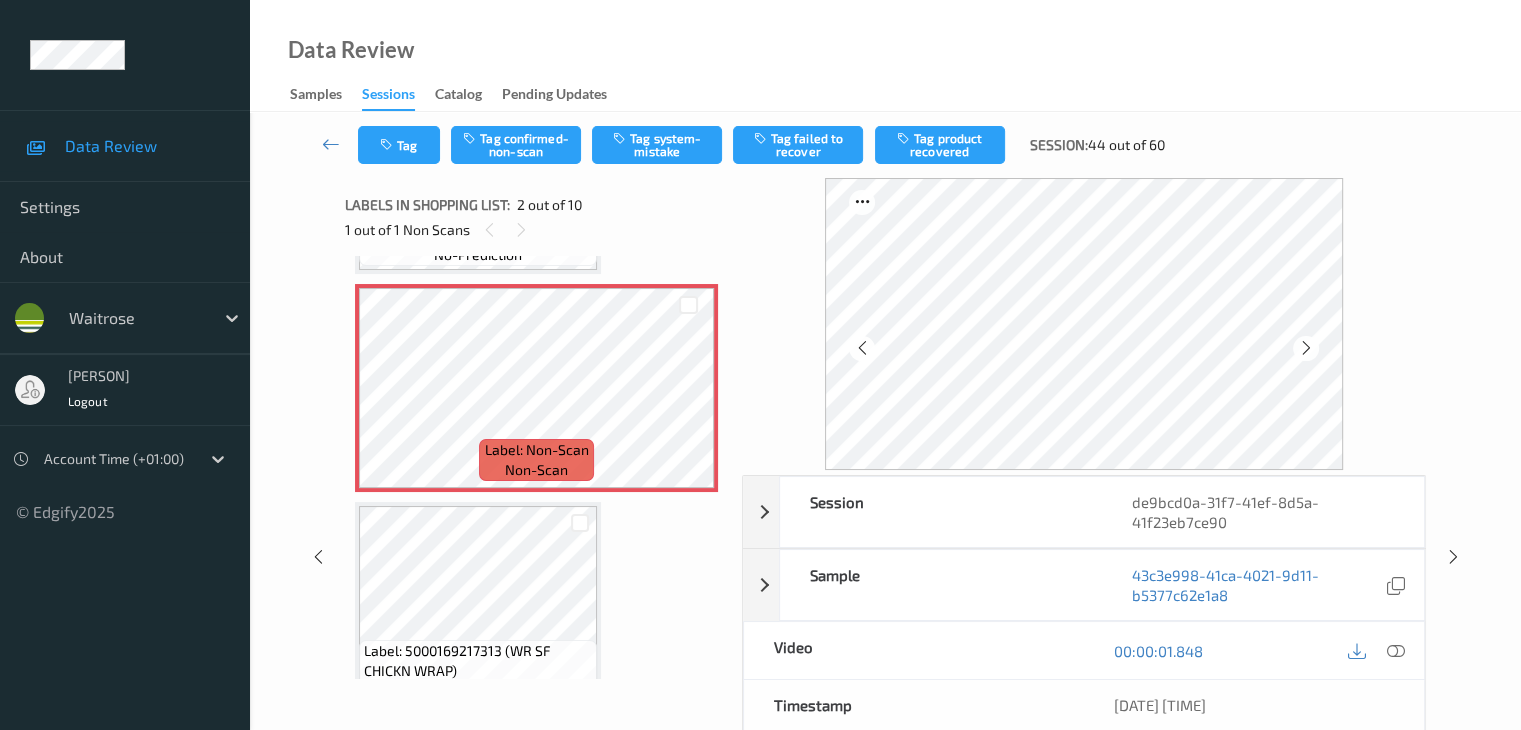 click at bounding box center [1306, 348] 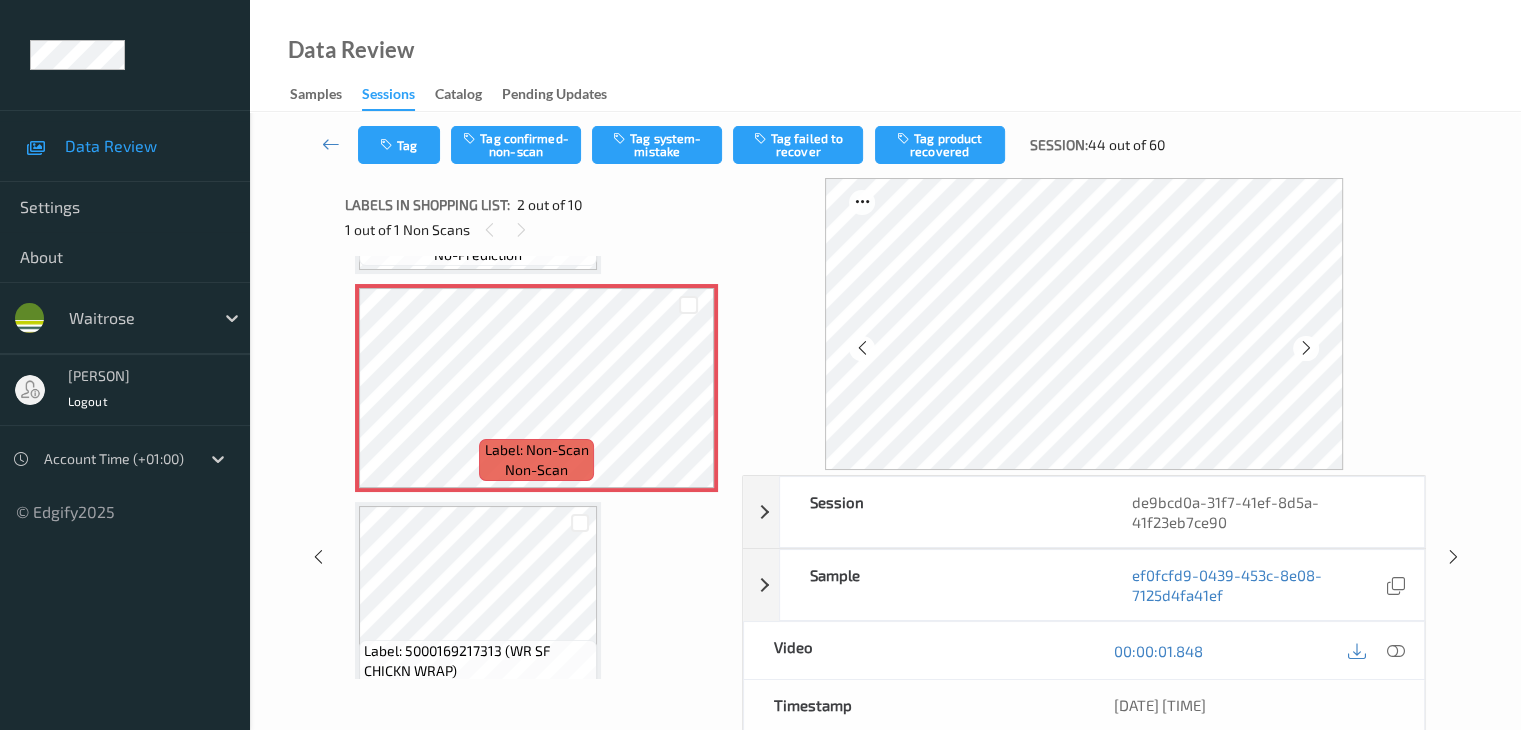 click at bounding box center [1306, 348] 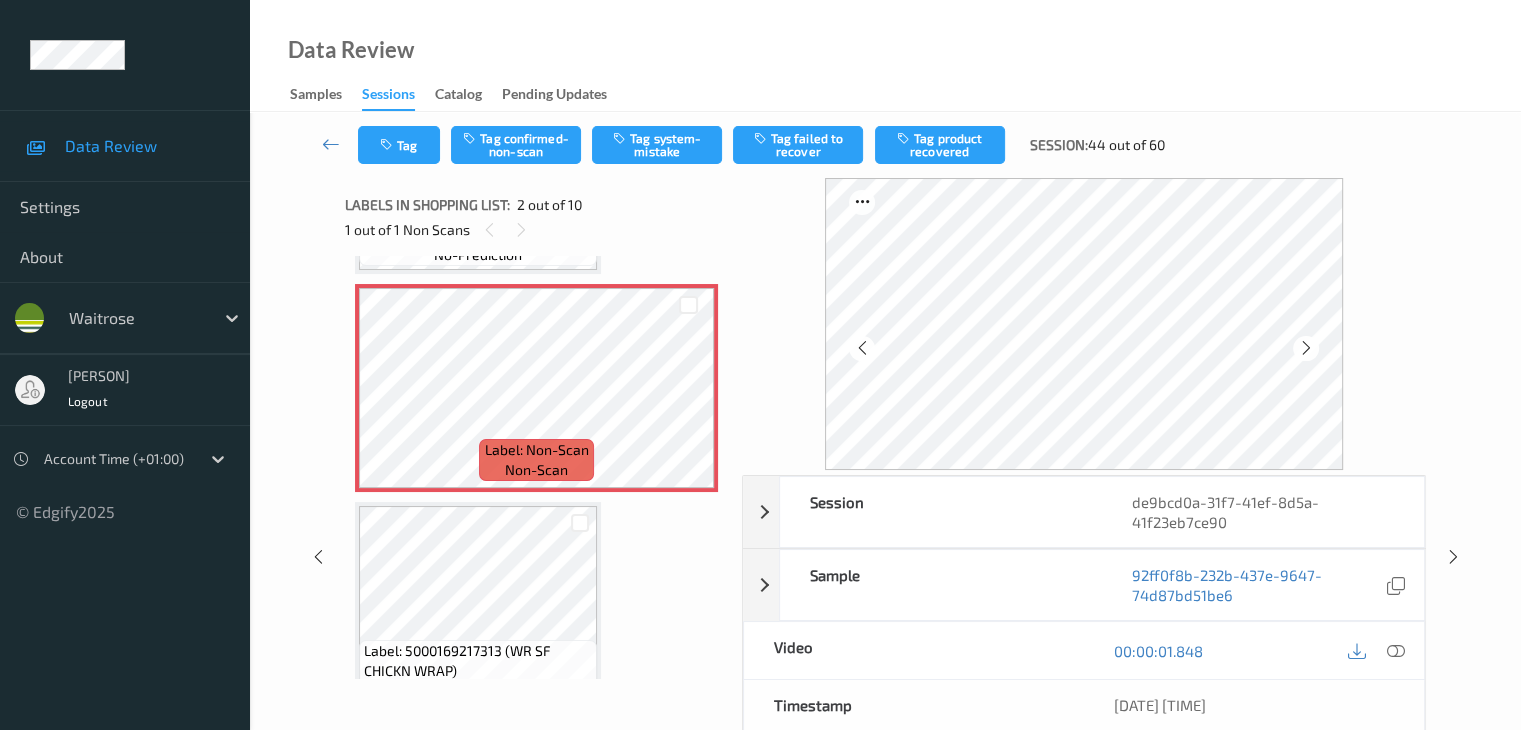 click at bounding box center (1306, 348) 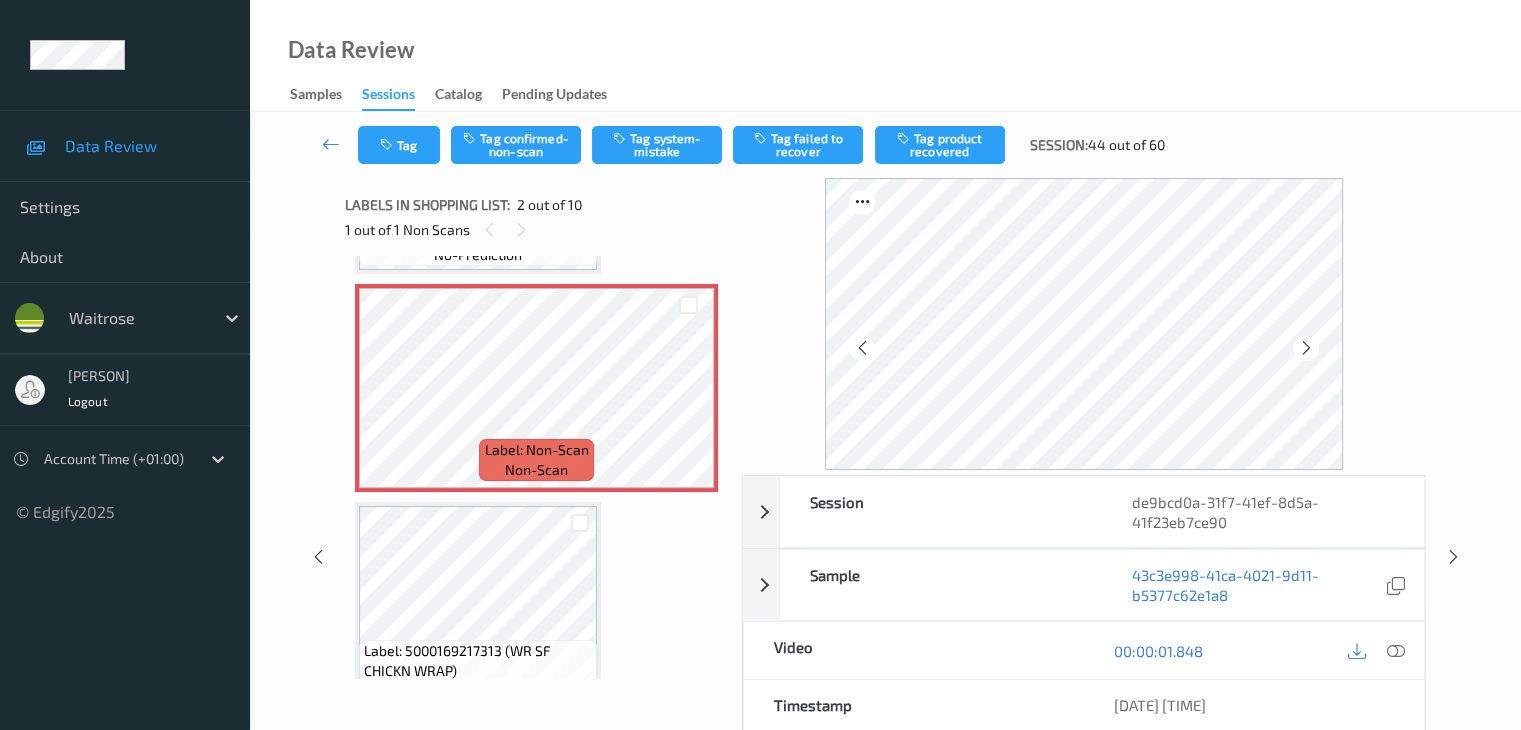 click at bounding box center (1306, 348) 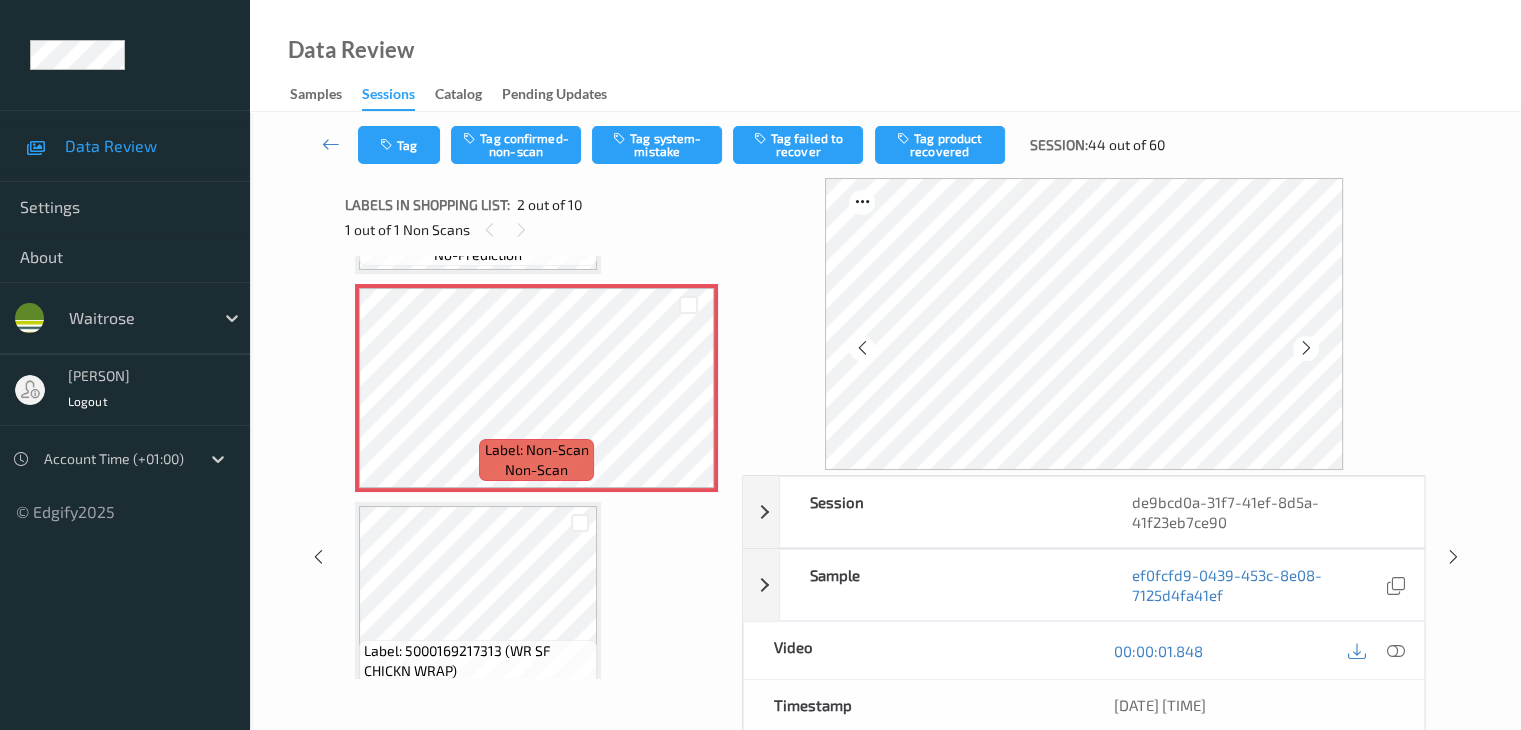 click on "Tag Tag   confirmed-non-scan Tag   system-mistake Tag   failed to recover Tag   product recovered Session: [NUMBER] out of [NUMBER]" at bounding box center (885, 145) 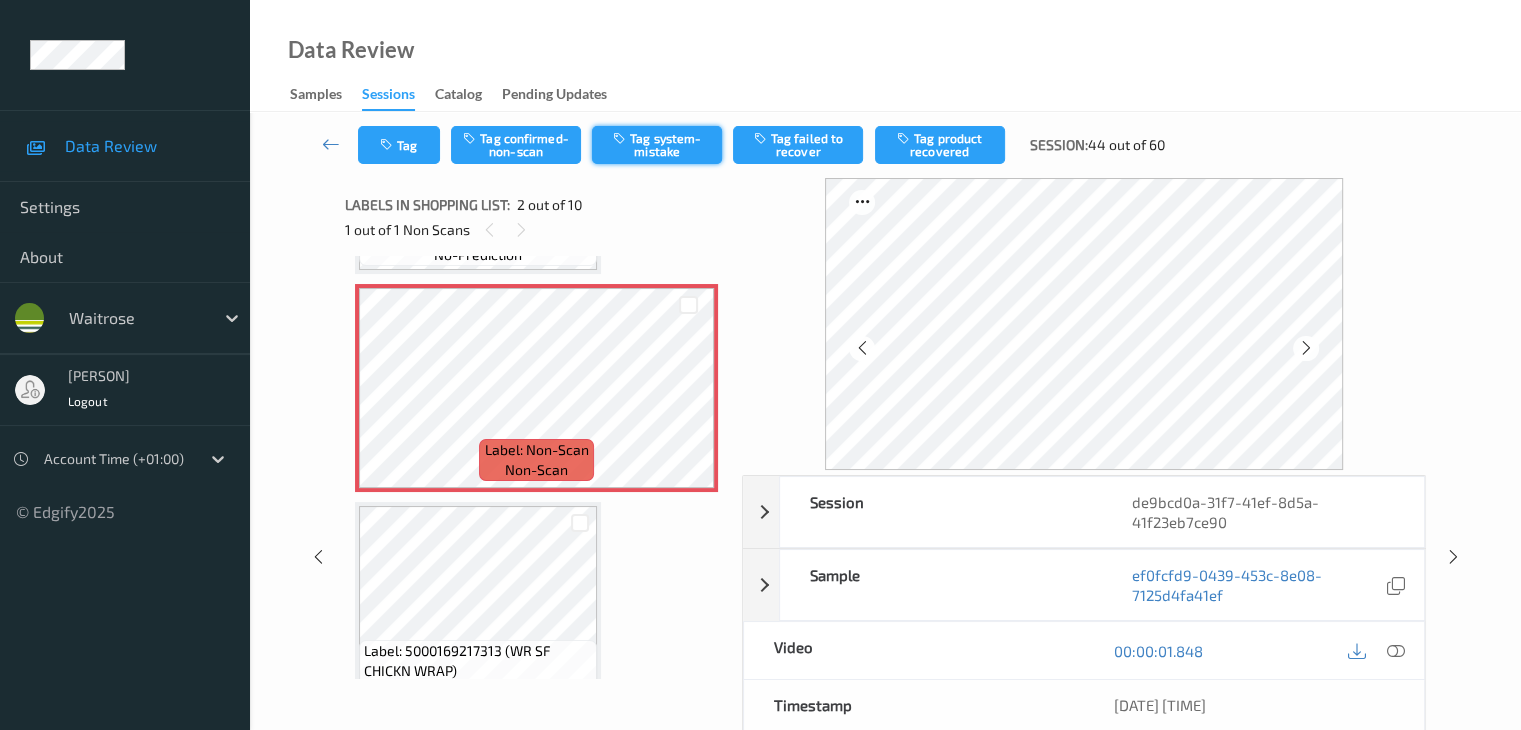 click on "Tag   system-mistake" at bounding box center [657, 145] 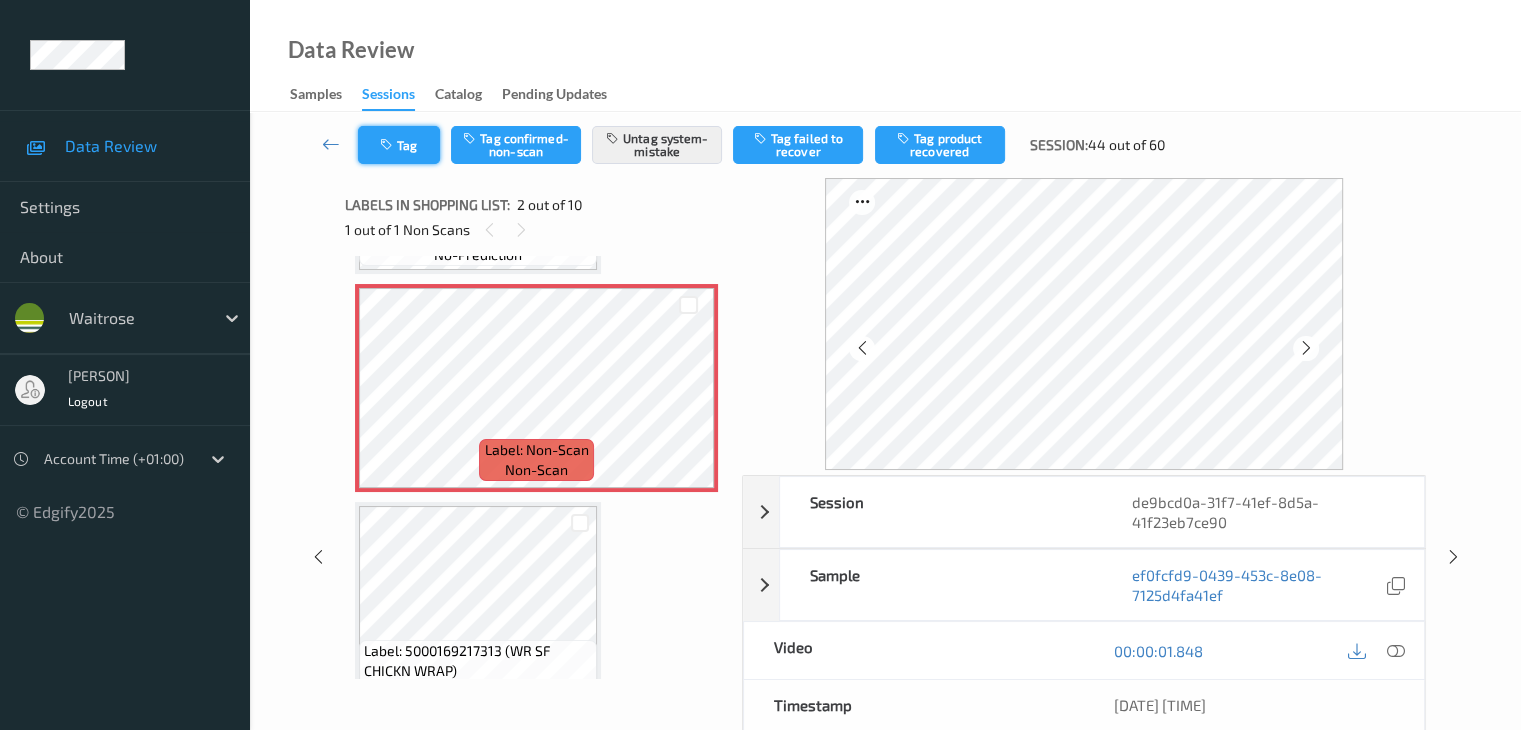 click on "Tag" at bounding box center (399, 145) 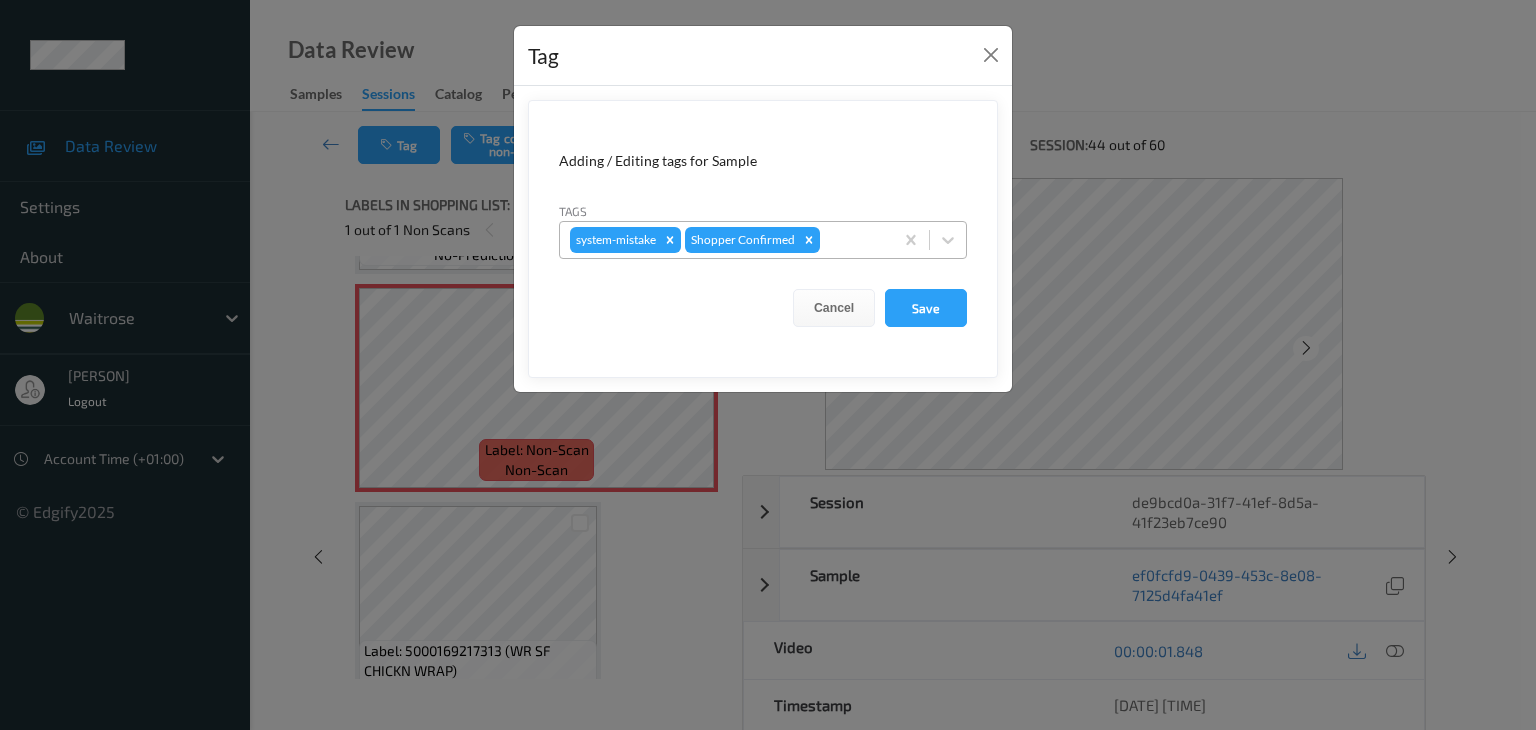 click at bounding box center [853, 240] 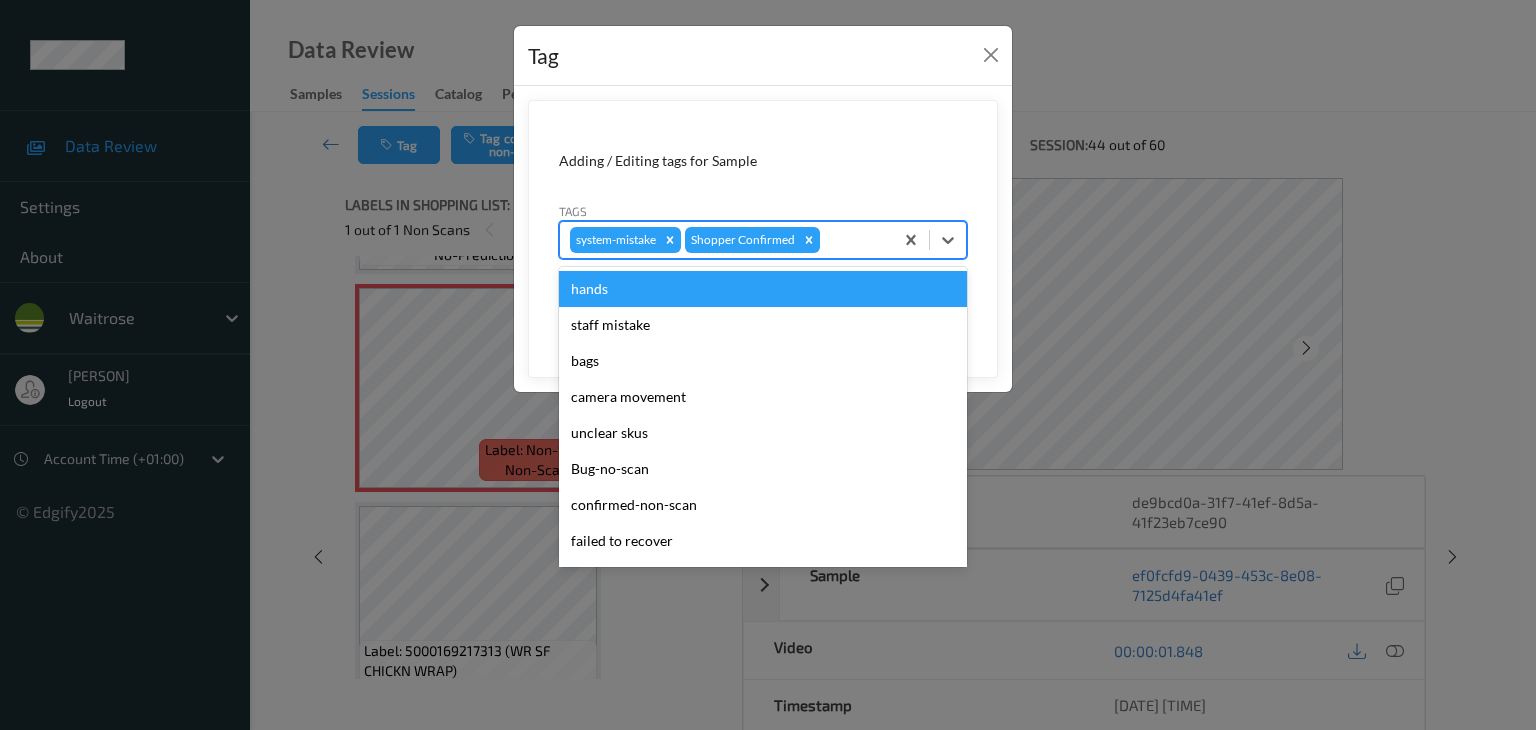 type on "u" 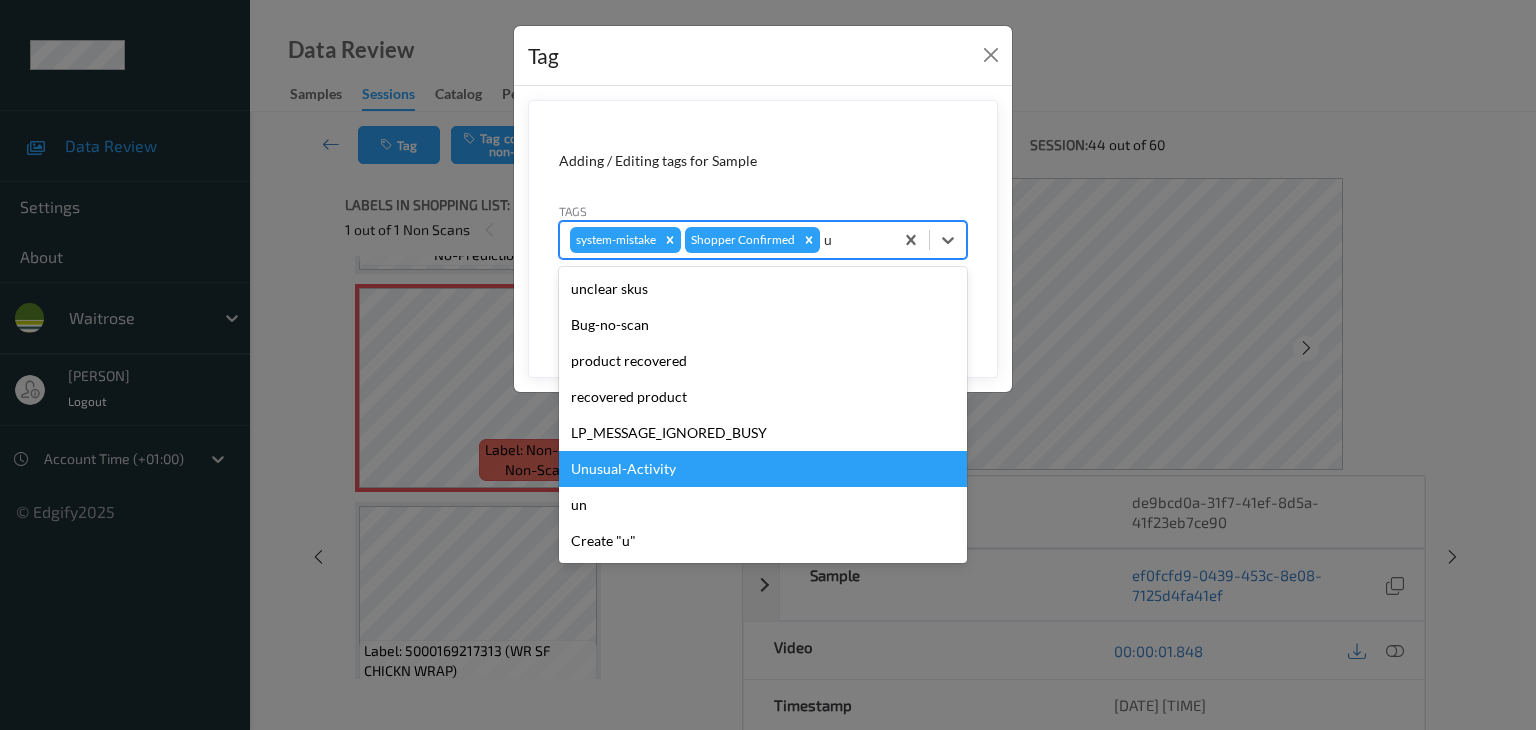 click on "Unusual-Activity" at bounding box center (763, 469) 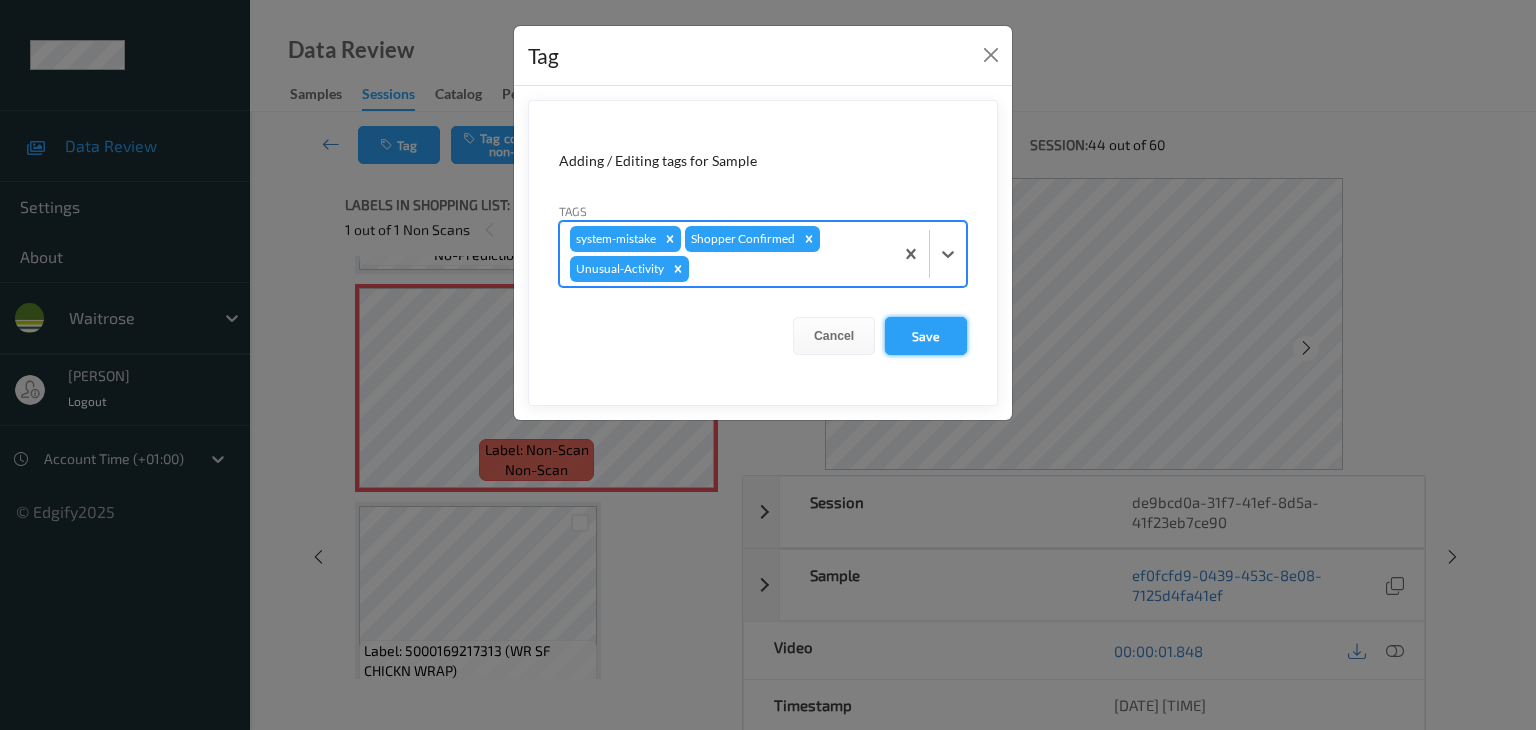 click on "Save" at bounding box center (926, 336) 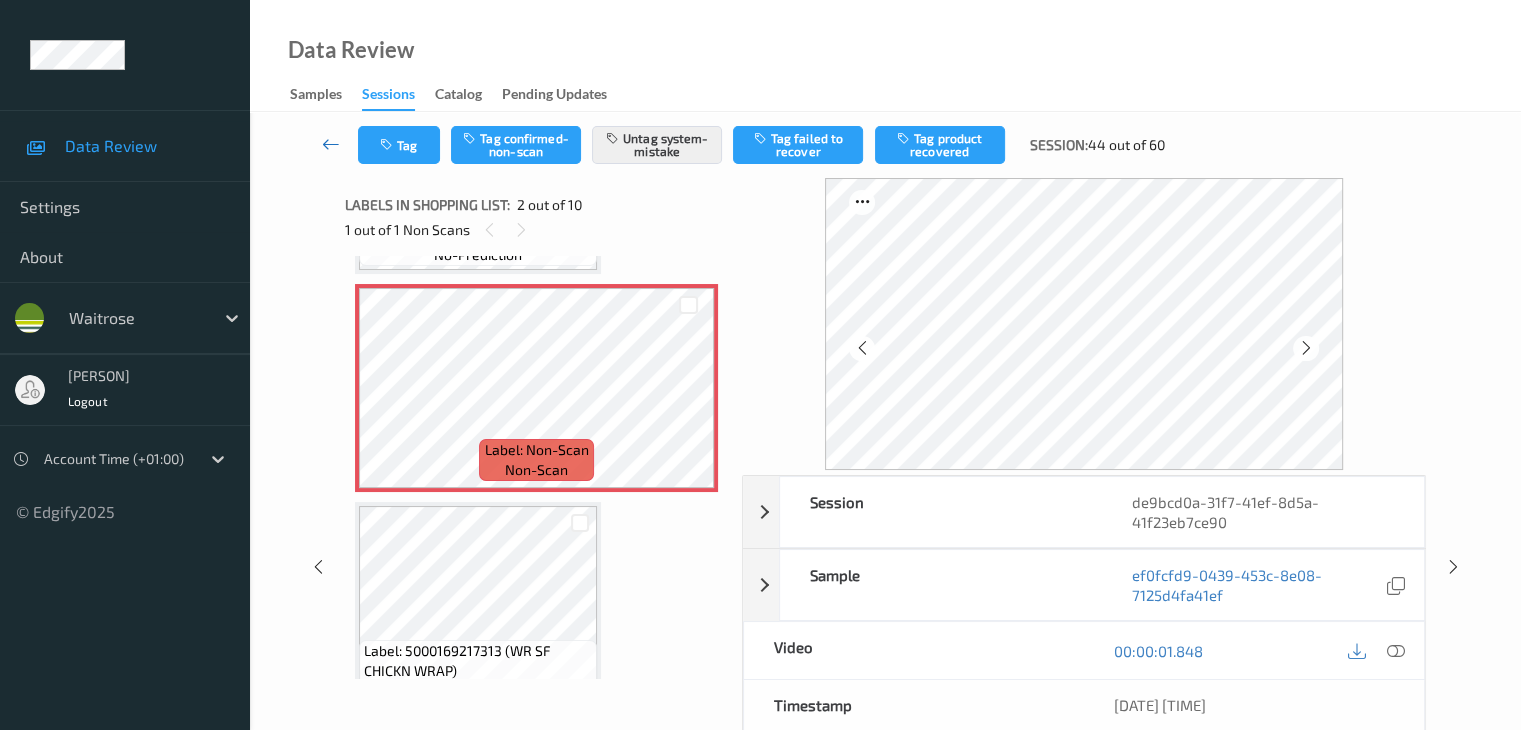 click at bounding box center [331, 144] 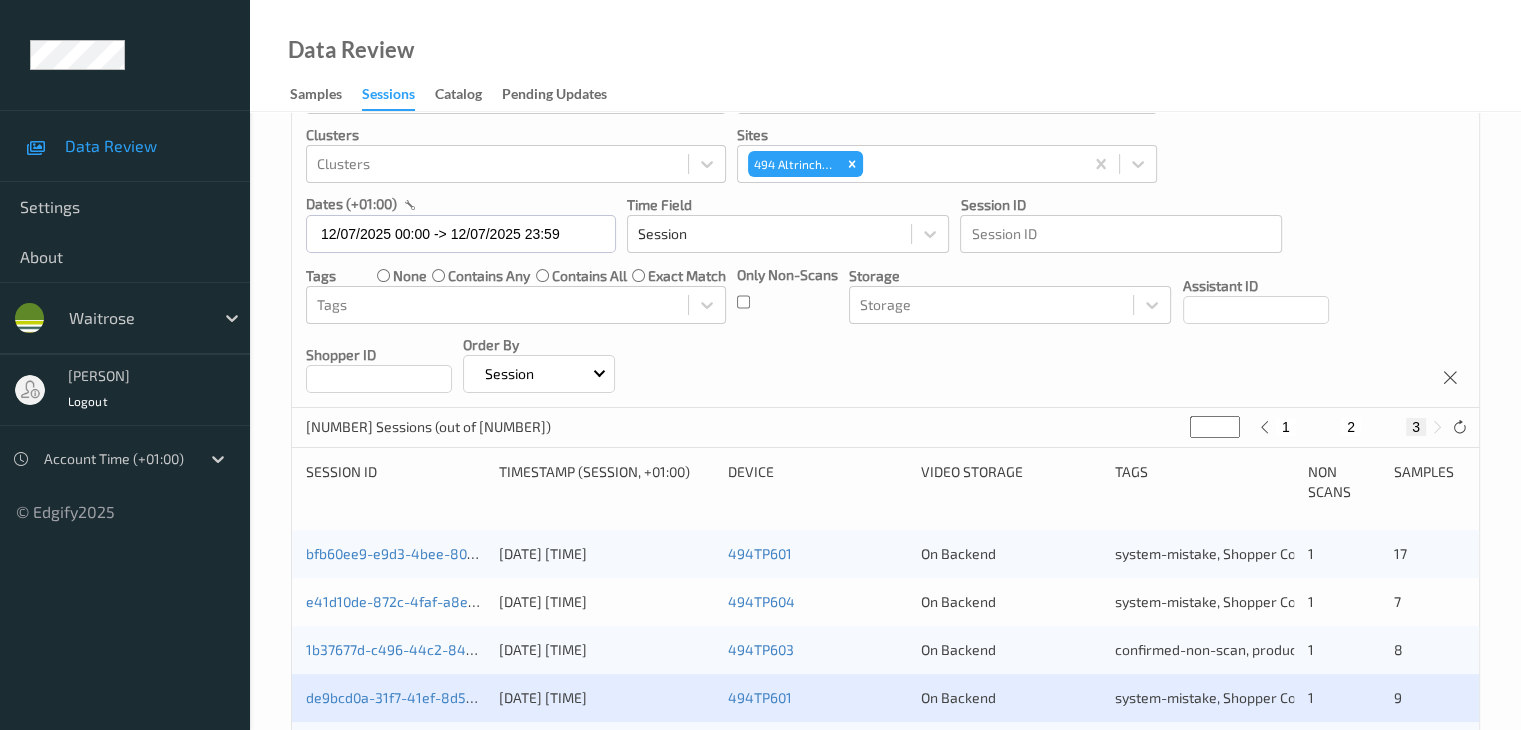 scroll, scrollTop: 500, scrollLeft: 0, axis: vertical 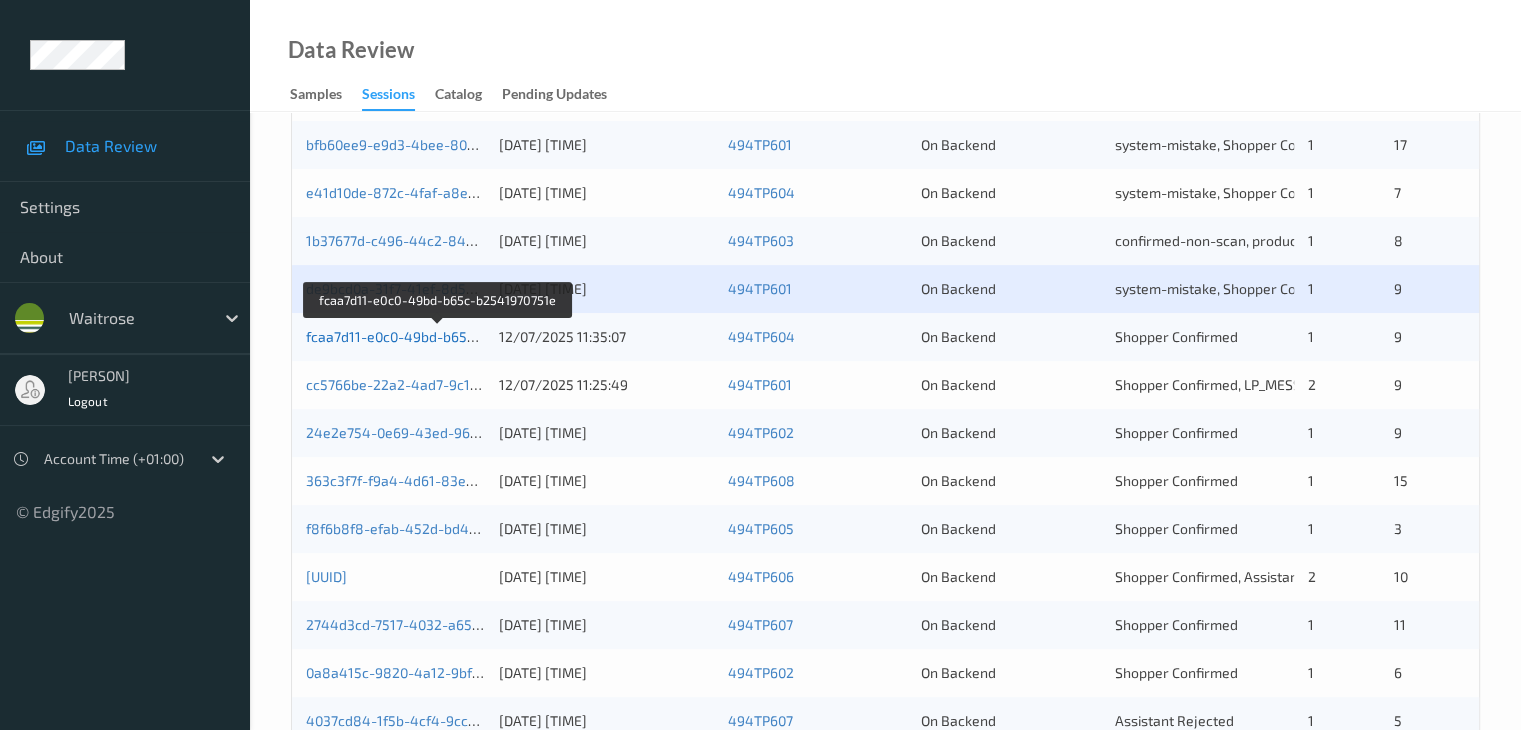 click on "fcaa7d11-e0c0-49bd-b65c-b2541970751e" at bounding box center [438, 336] 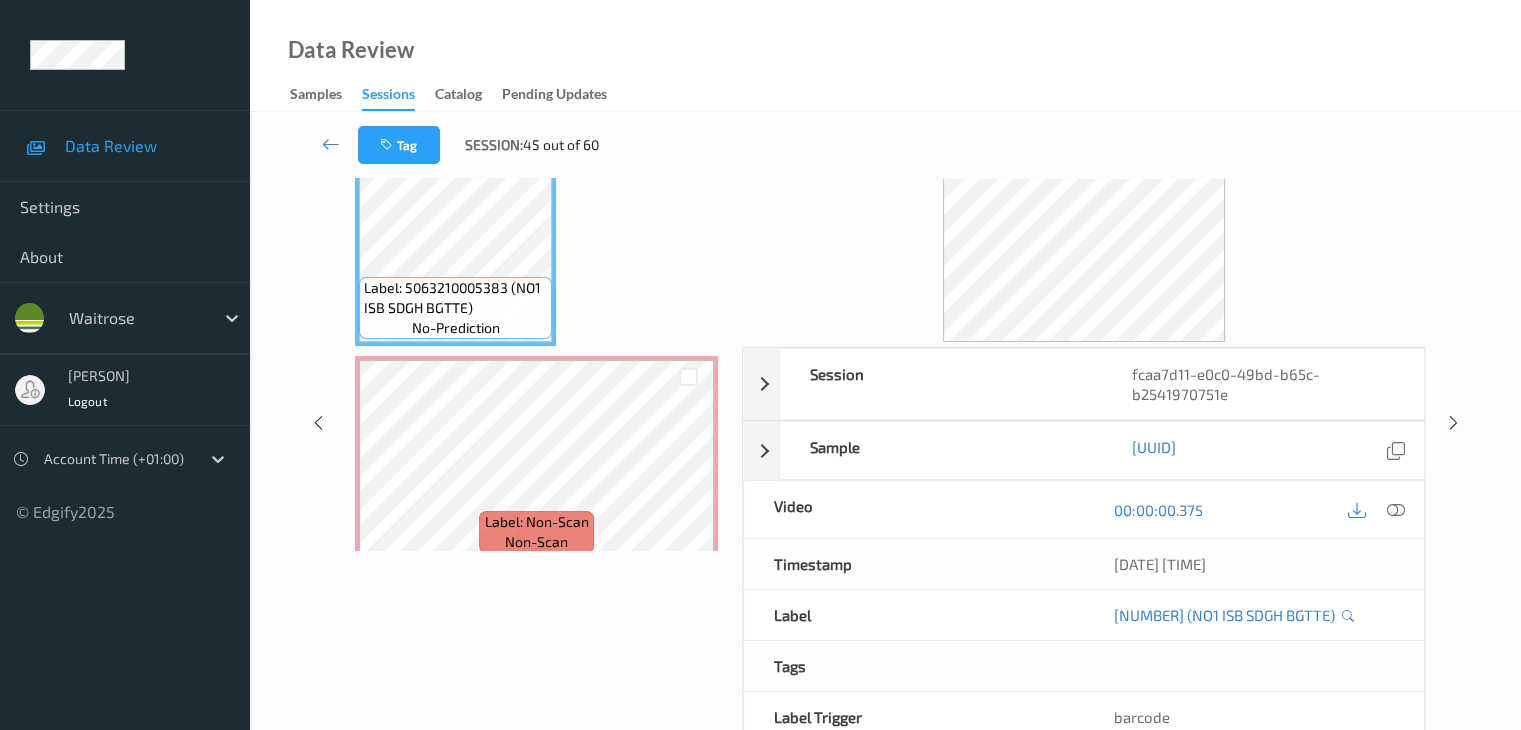 scroll, scrollTop: 0, scrollLeft: 0, axis: both 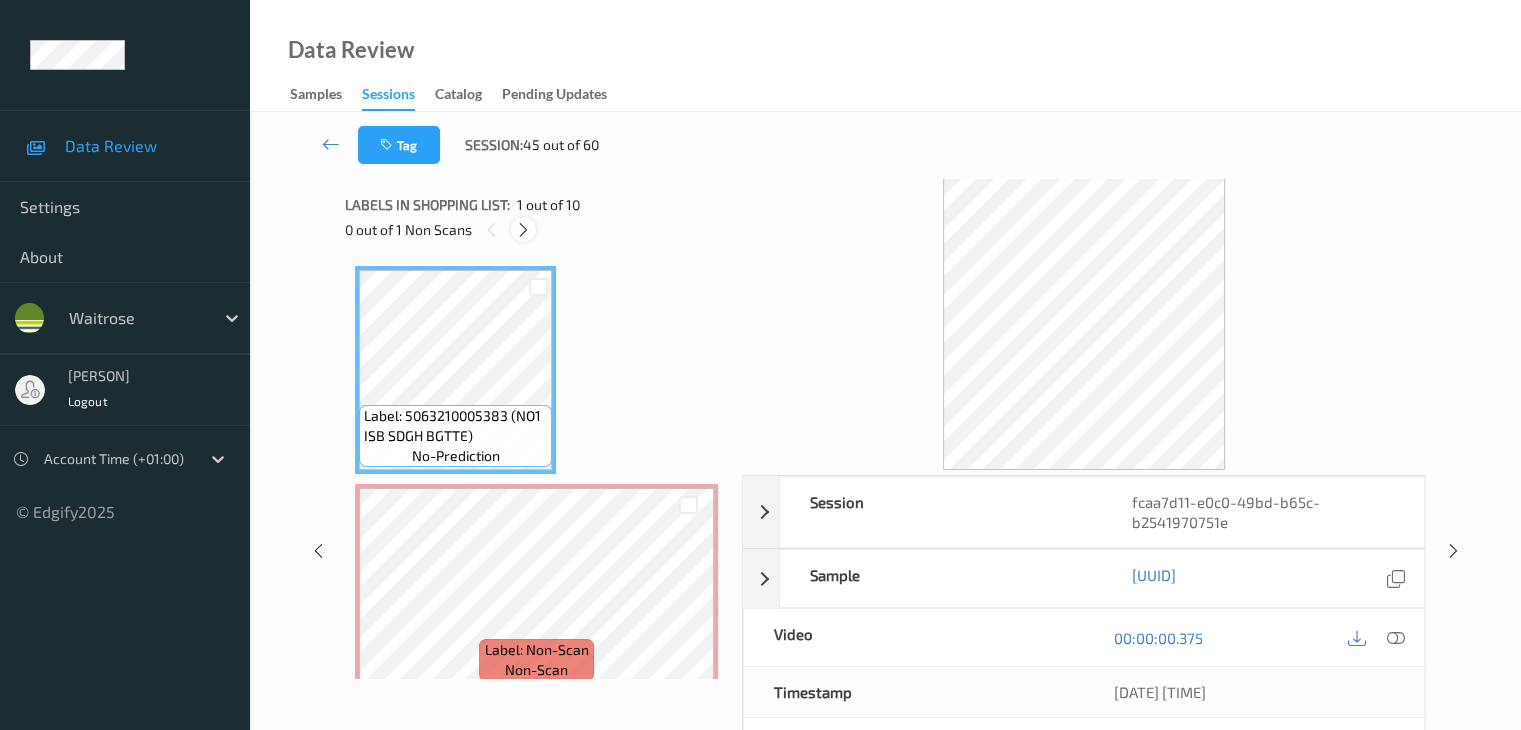 click at bounding box center [523, 230] 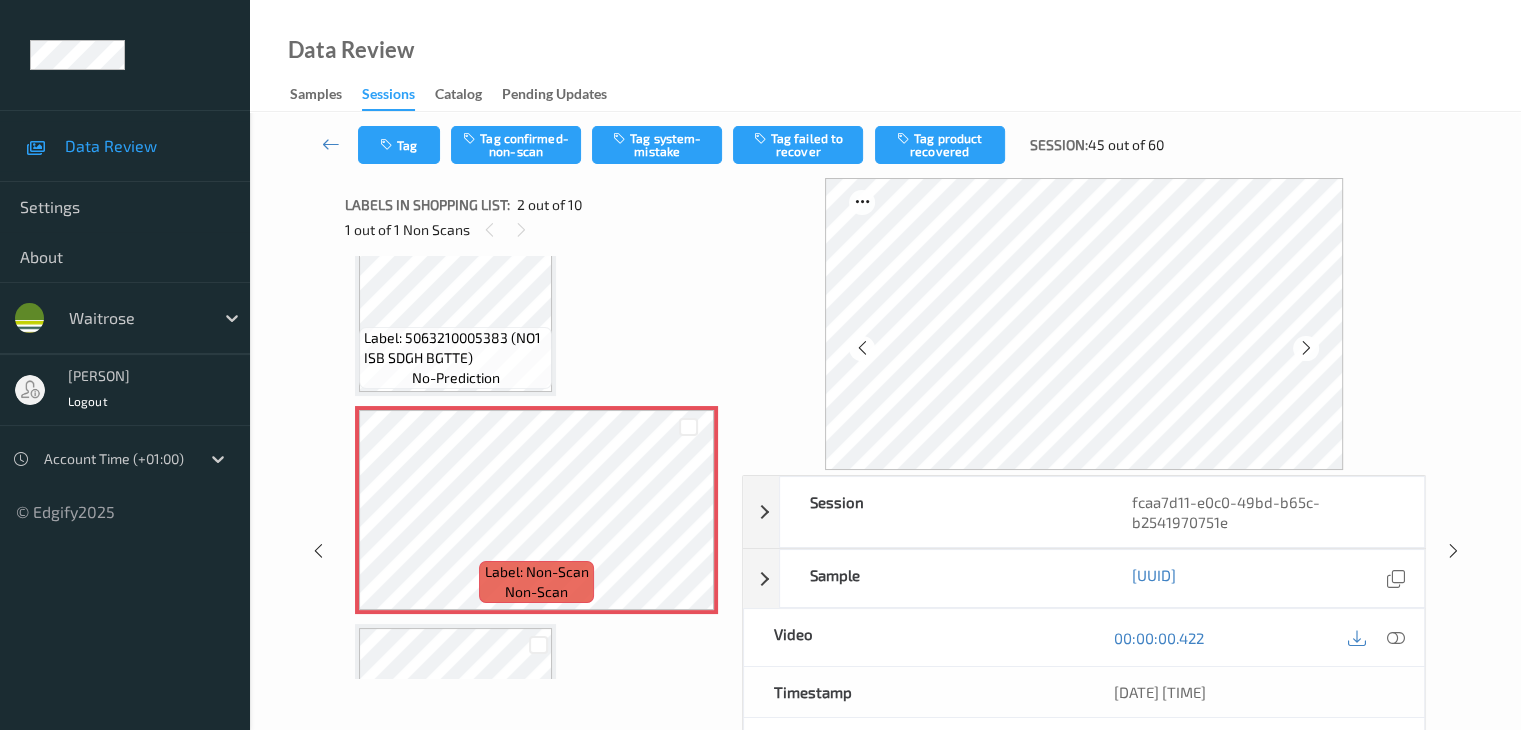 scroll, scrollTop: 110, scrollLeft: 0, axis: vertical 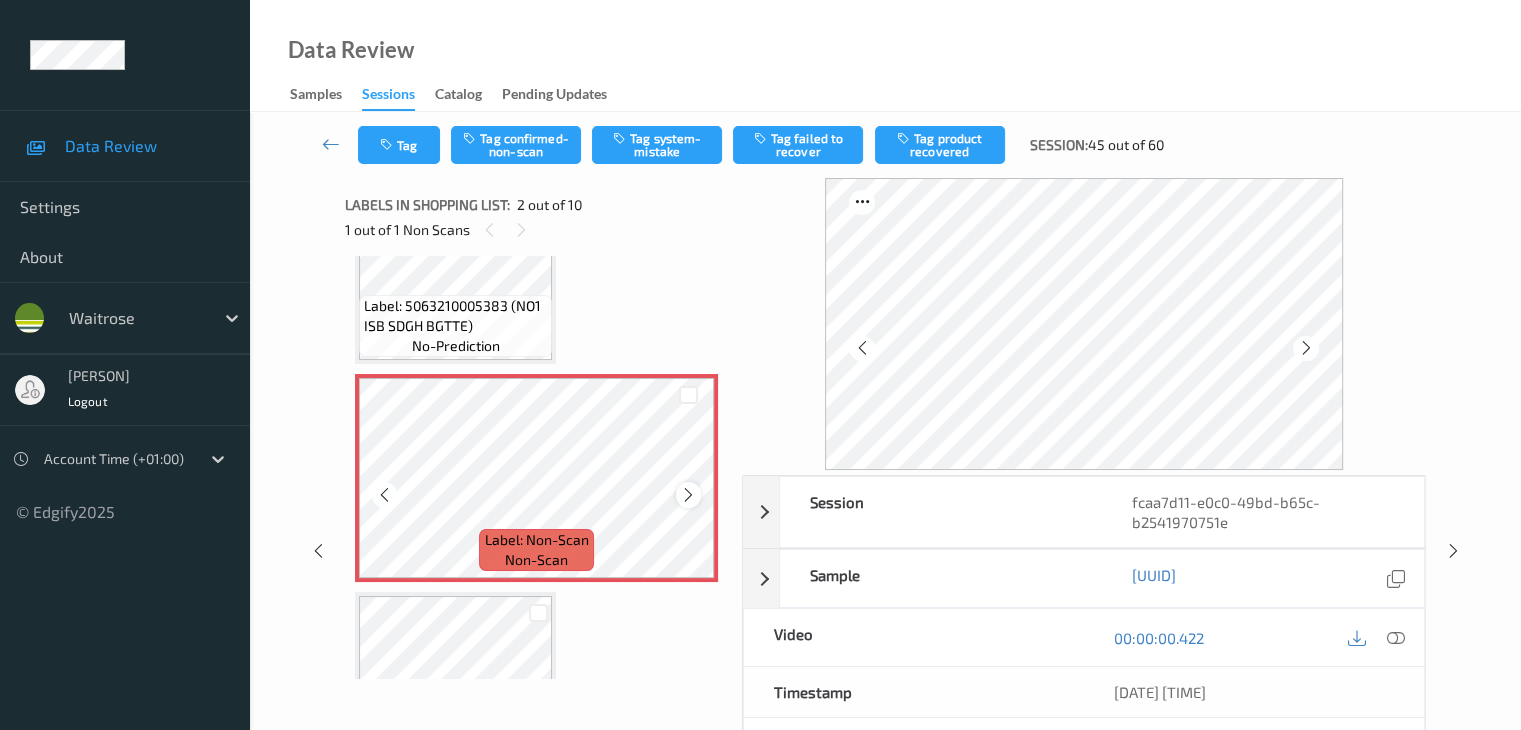 click at bounding box center [688, 494] 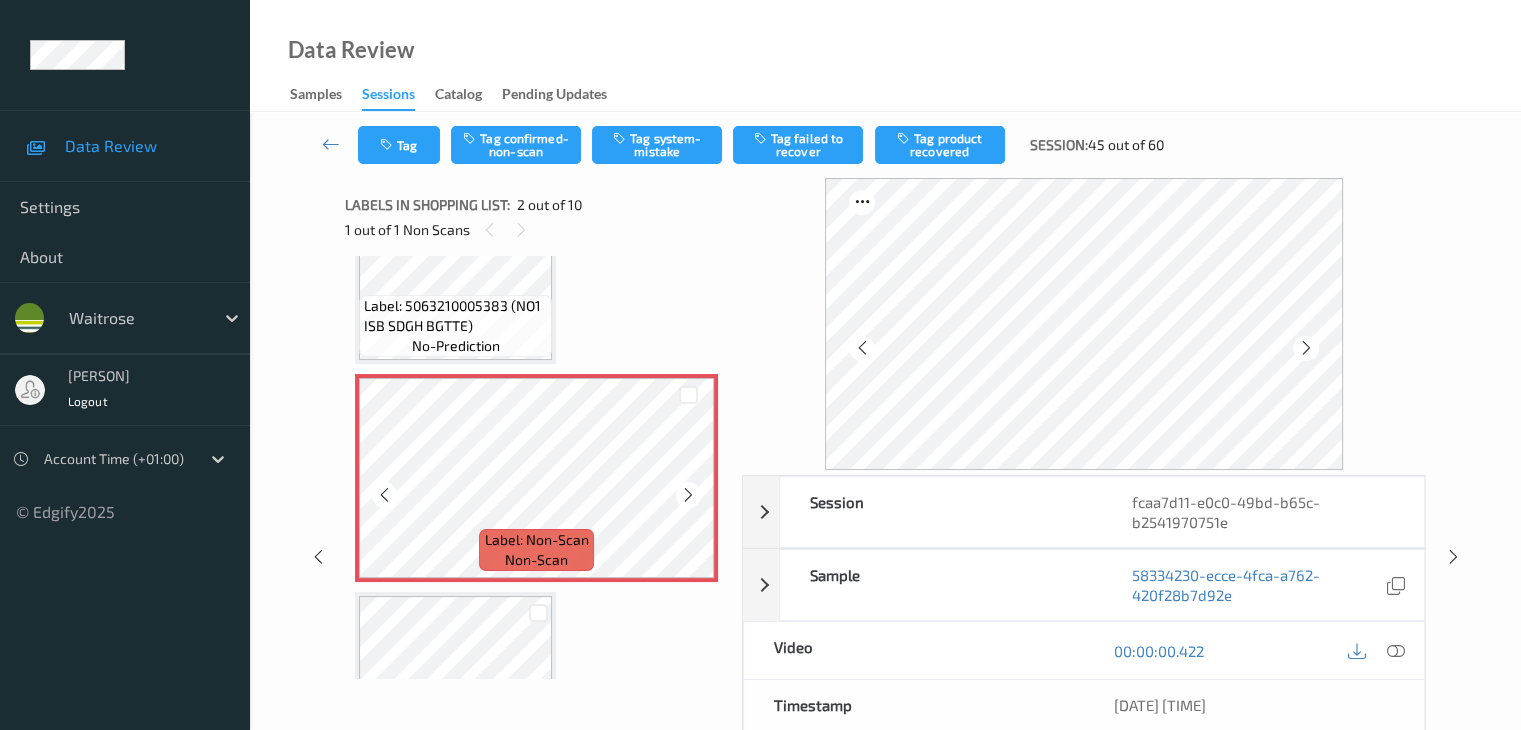 click at bounding box center (688, 494) 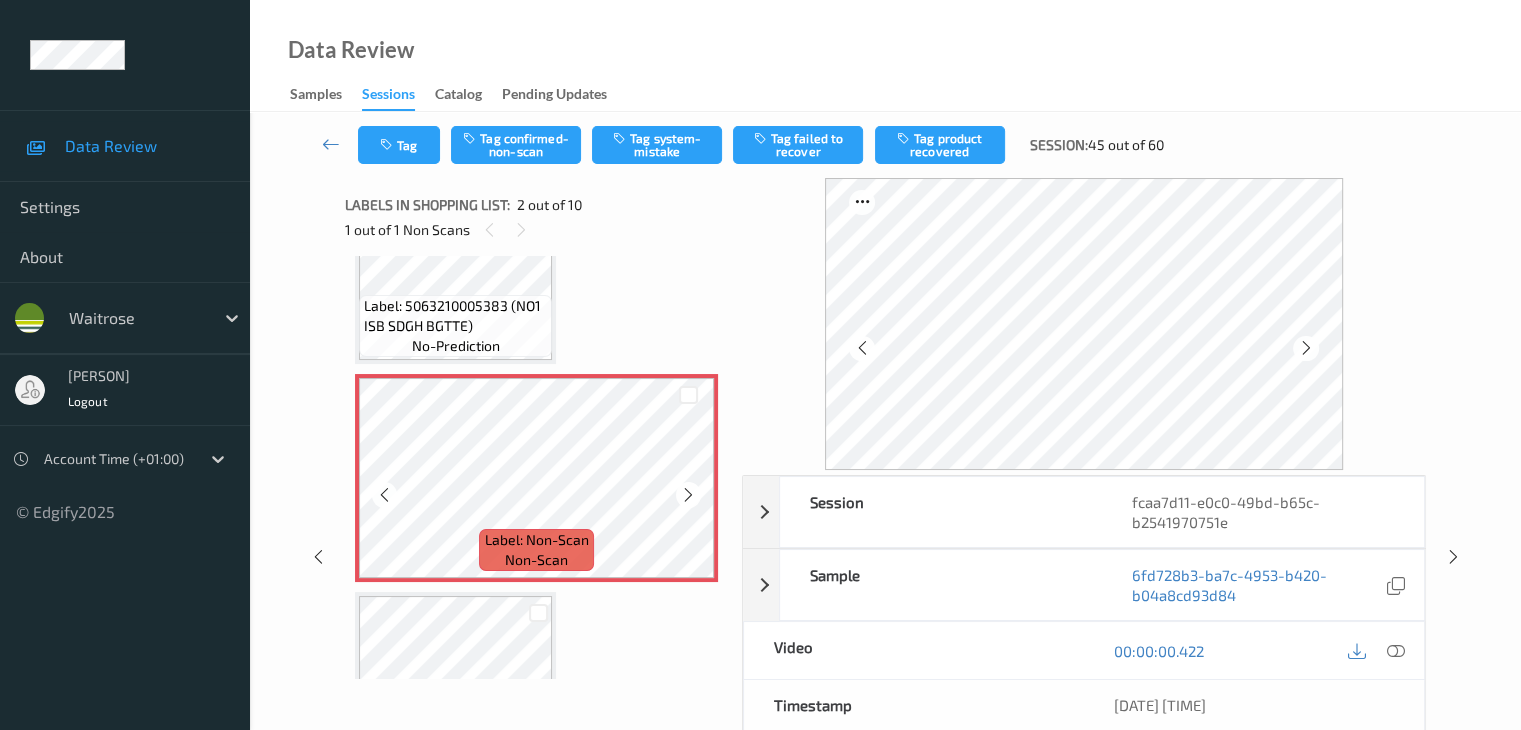 click at bounding box center [688, 494] 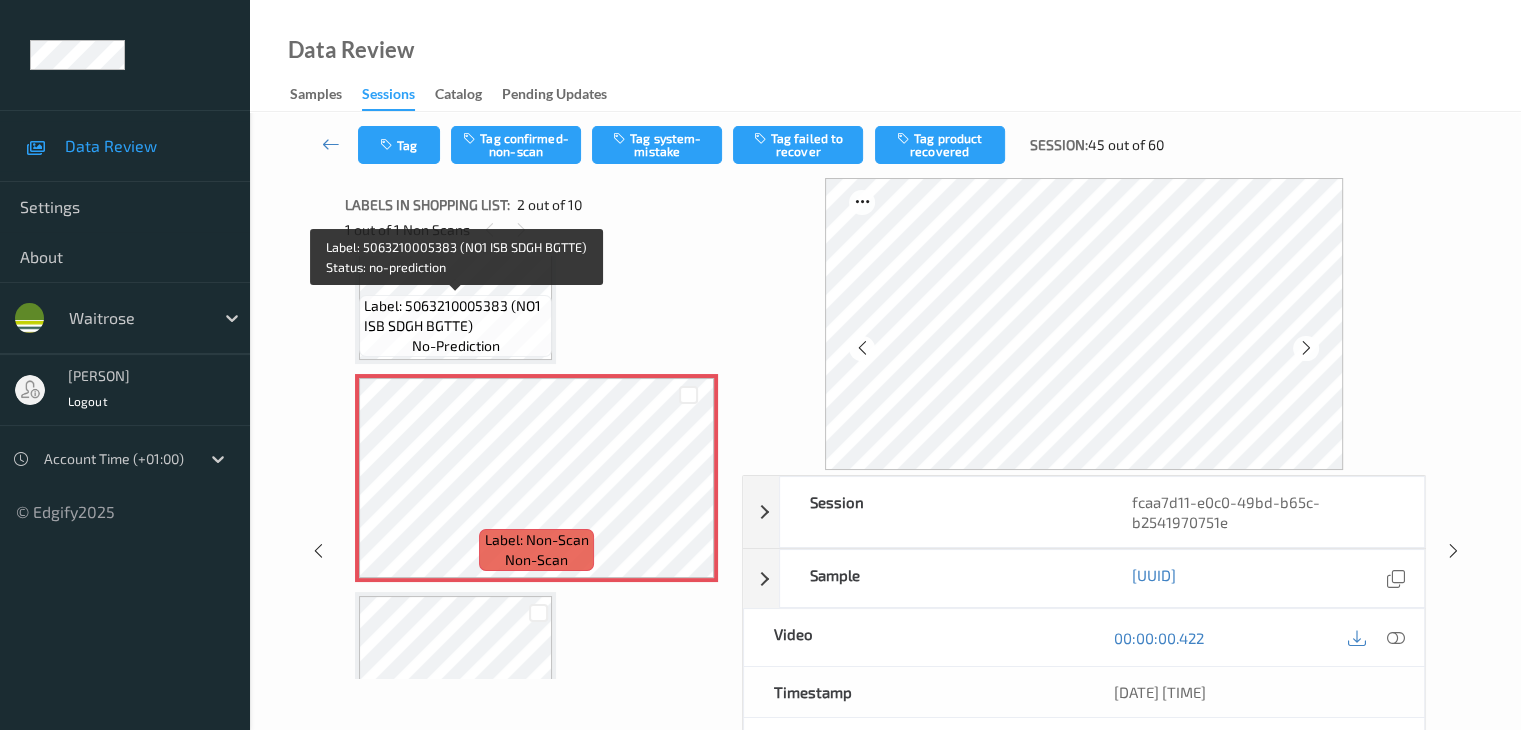 click on "Label: 5063210005383 (NO1 ISB SDGH BGTTE)" at bounding box center [455, 316] 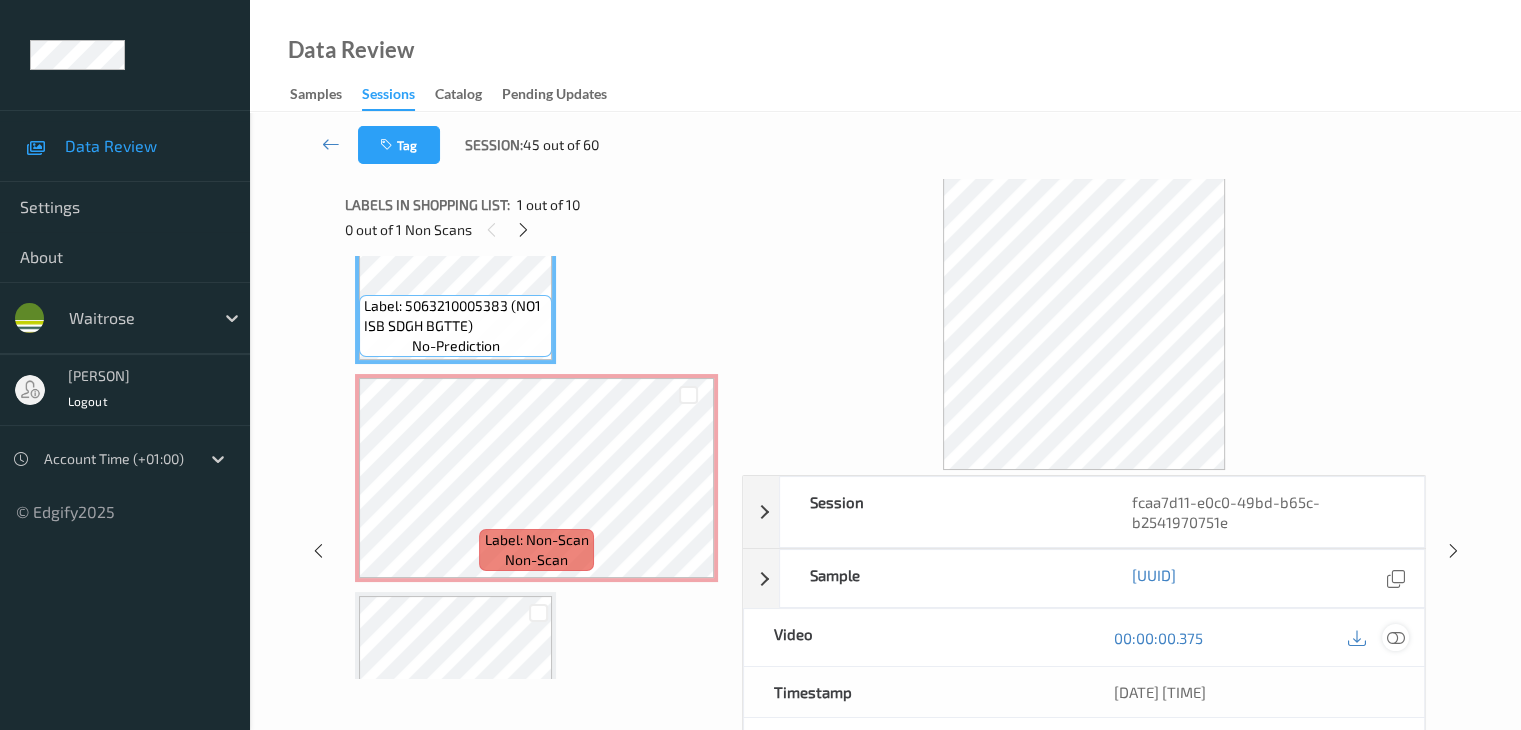 click at bounding box center [1395, 638] 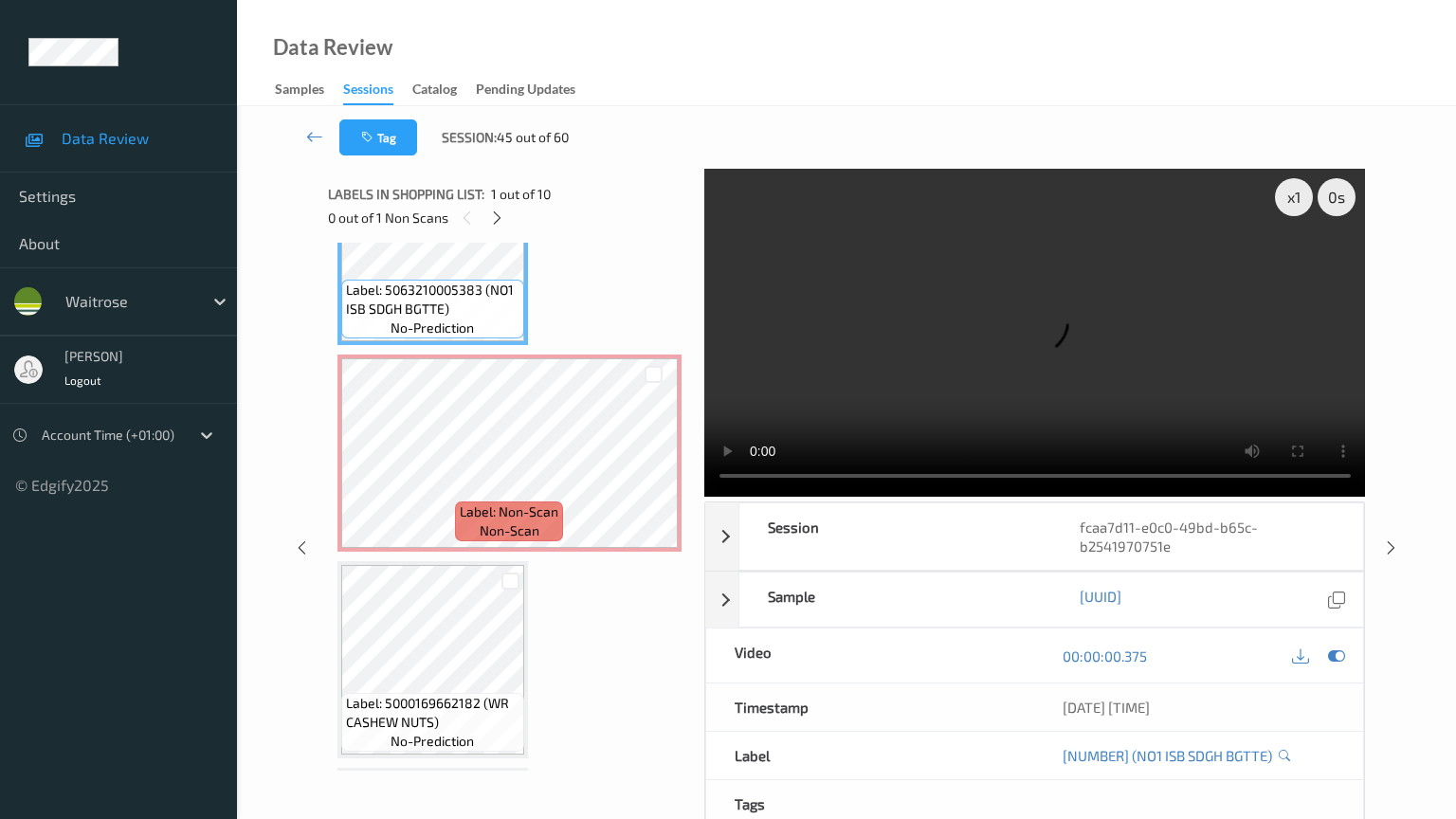 type 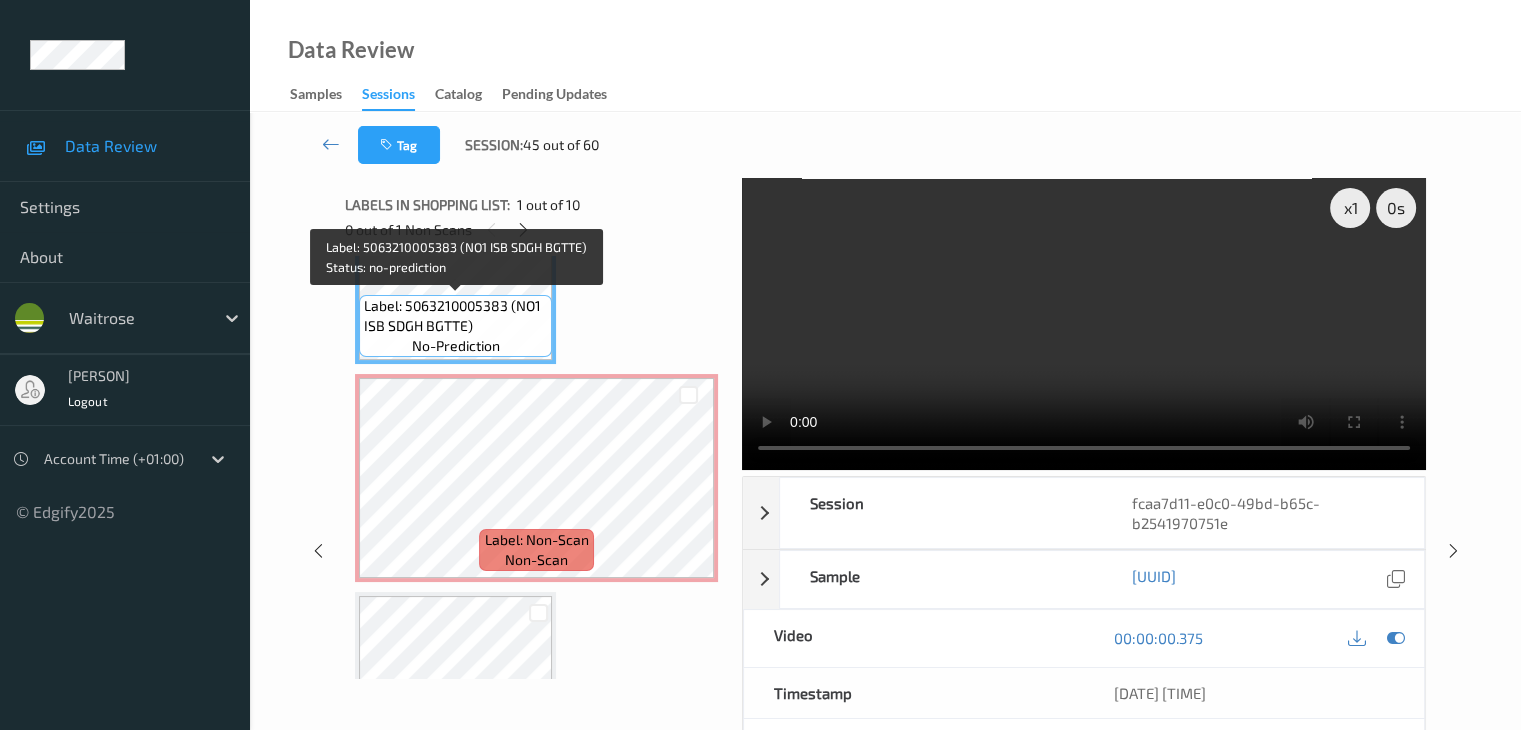 click on "Label: 5063210005383 (NO1 ISB SDGH BGTTE)" at bounding box center (455, 316) 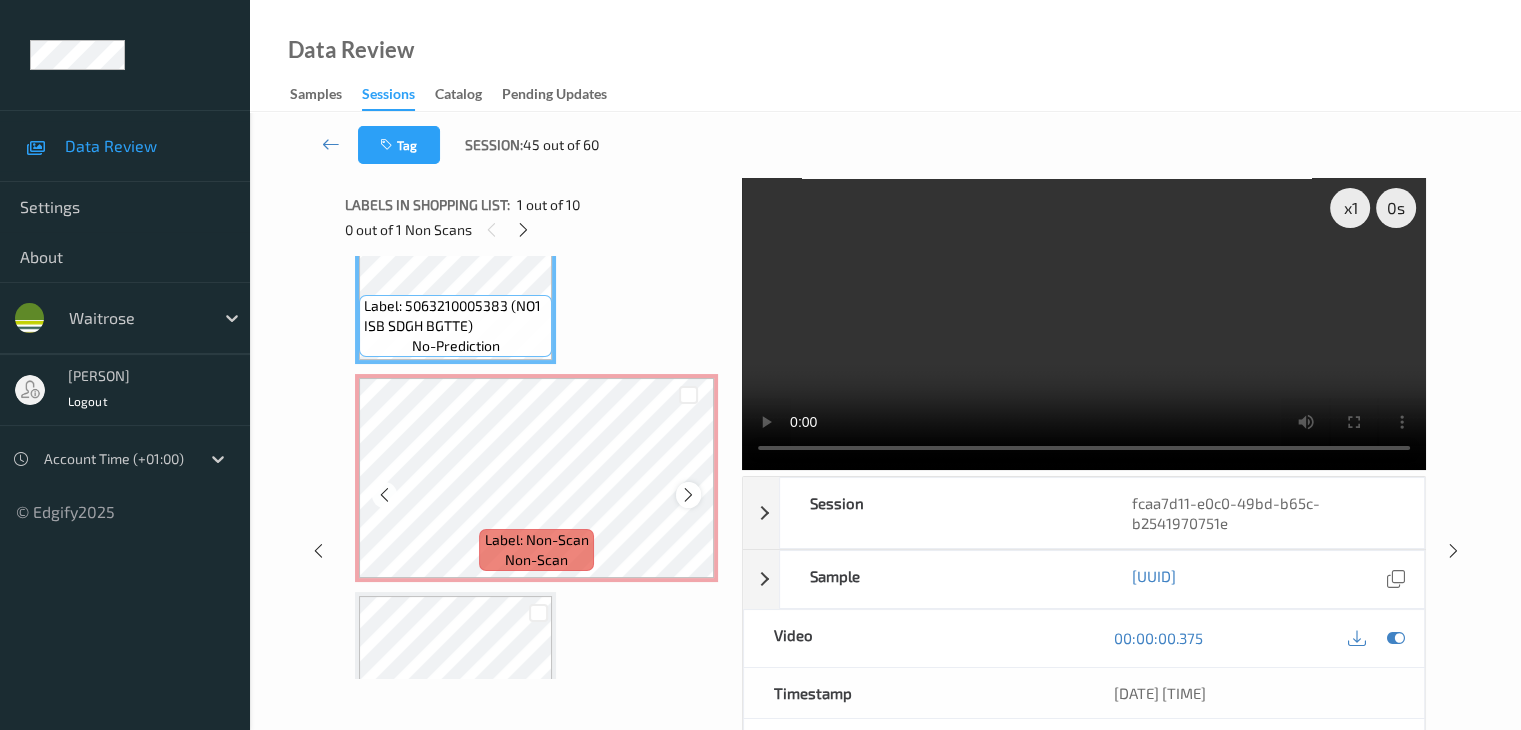 click at bounding box center [688, 495] 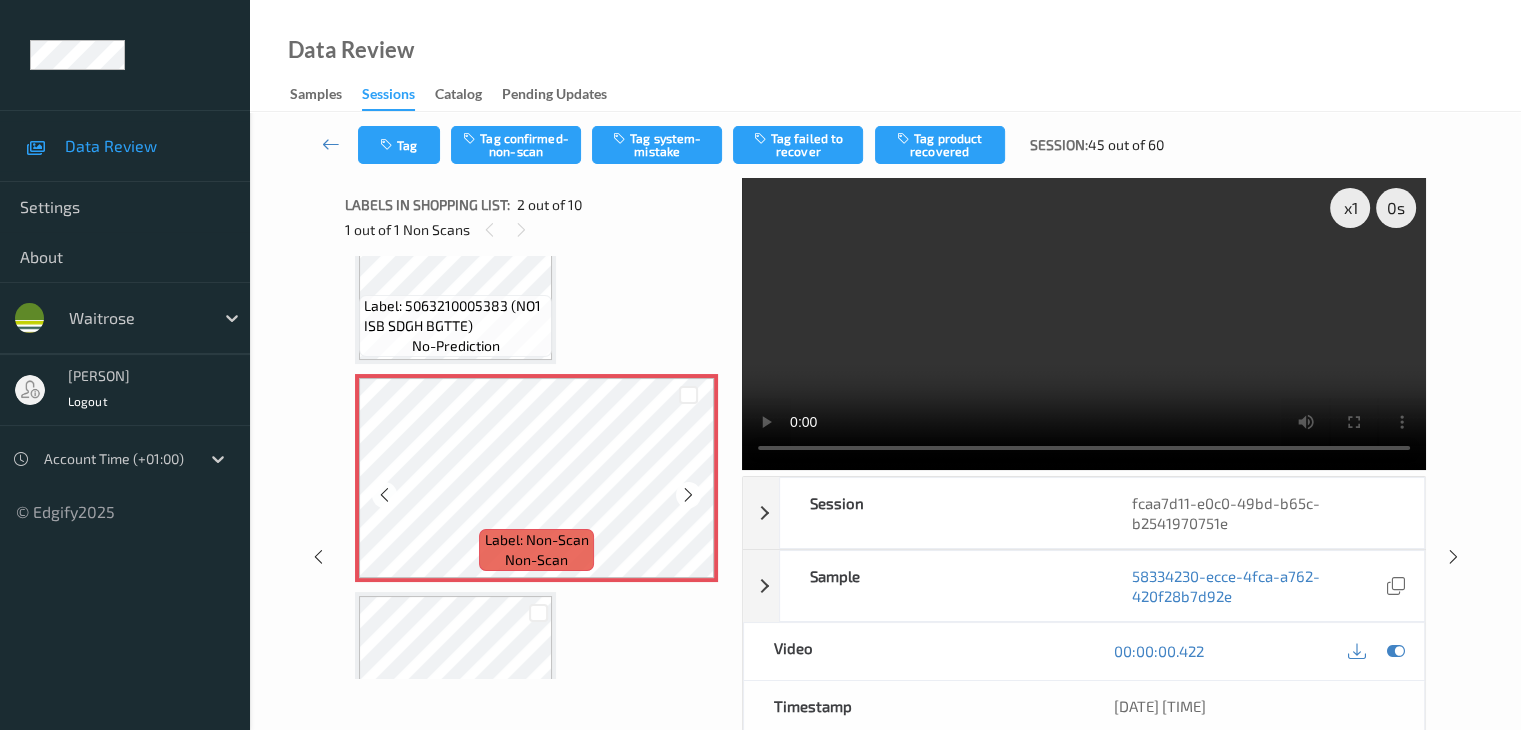click at bounding box center (688, 495) 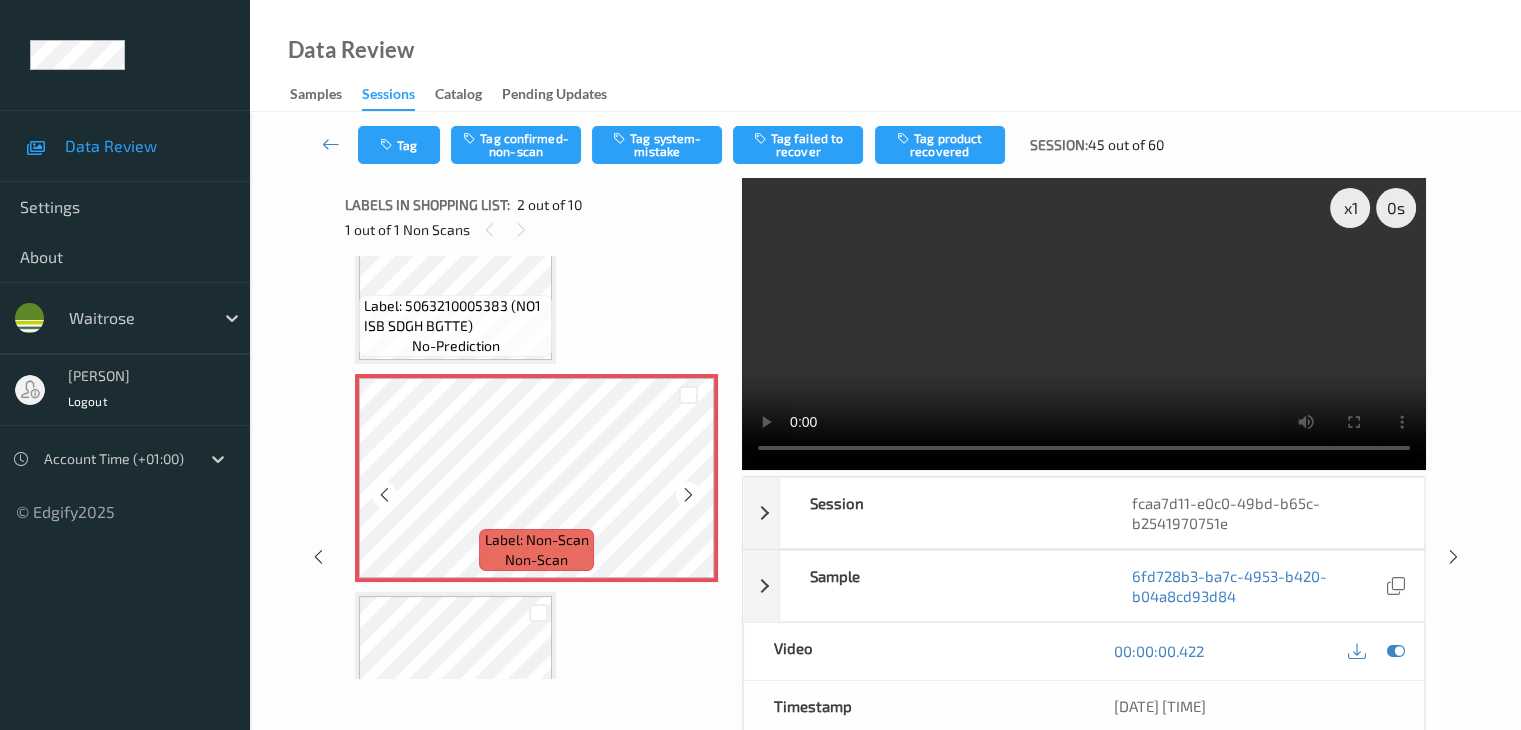 click at bounding box center (688, 495) 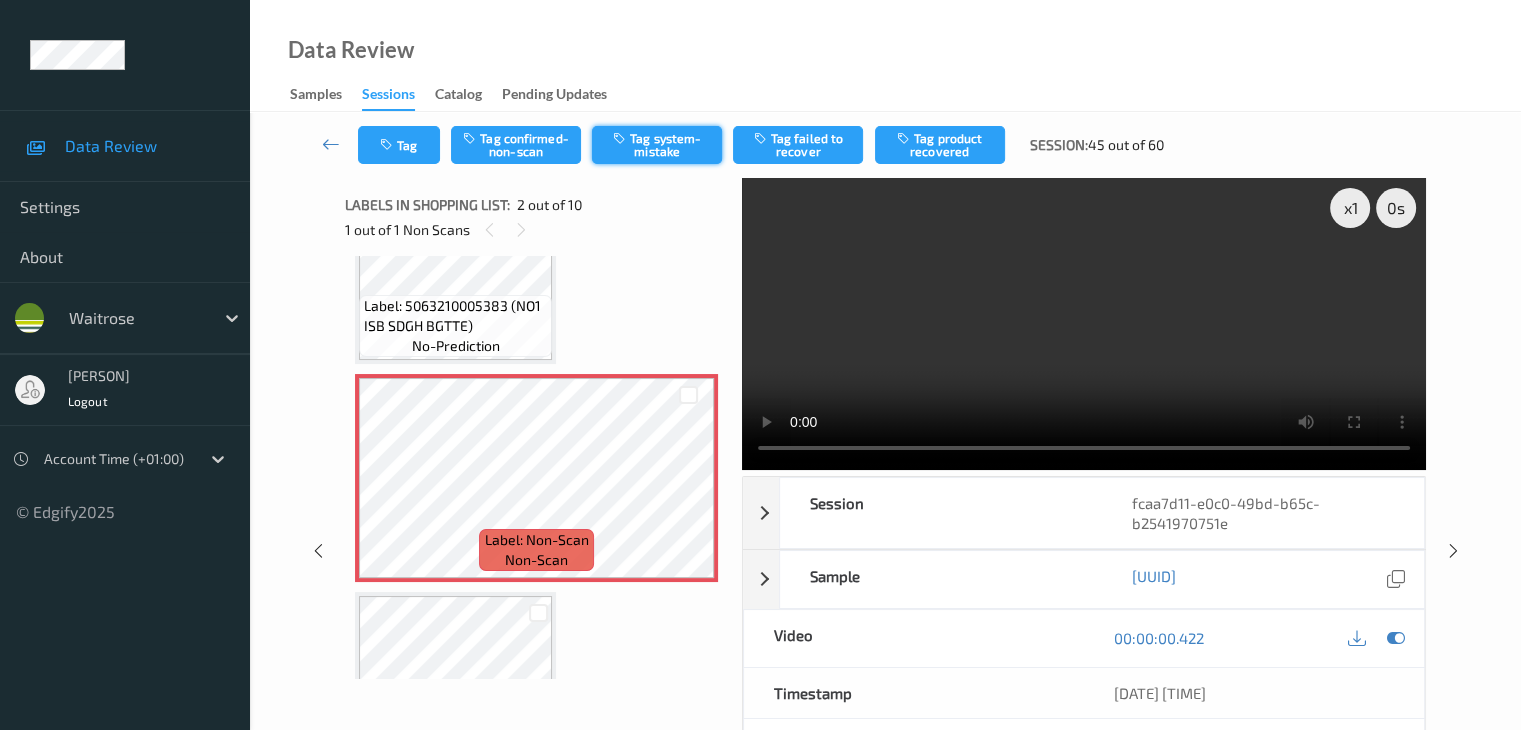 click on "Tag   system-mistake" at bounding box center [657, 145] 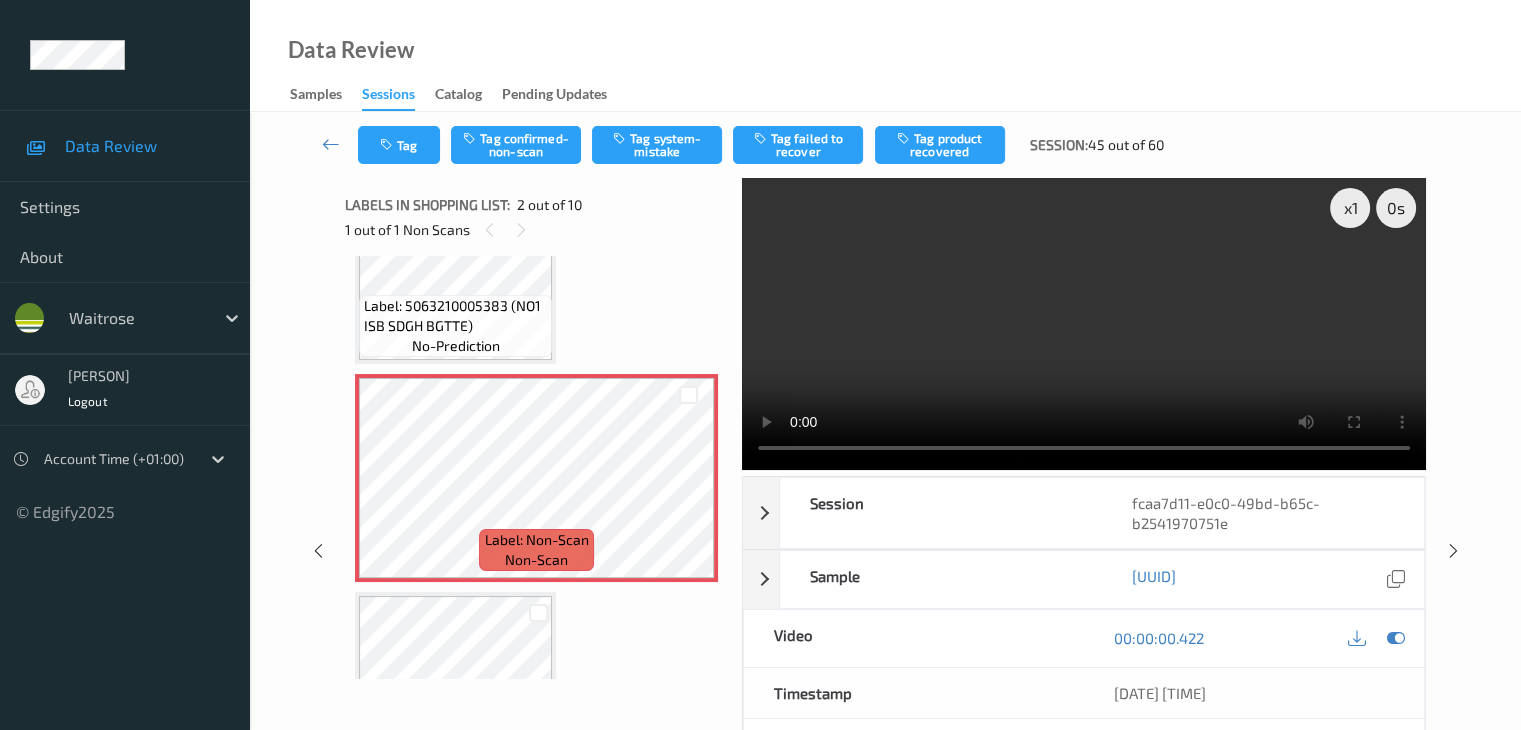 click on "1 out of 1 Non Scans" at bounding box center [536, 229] 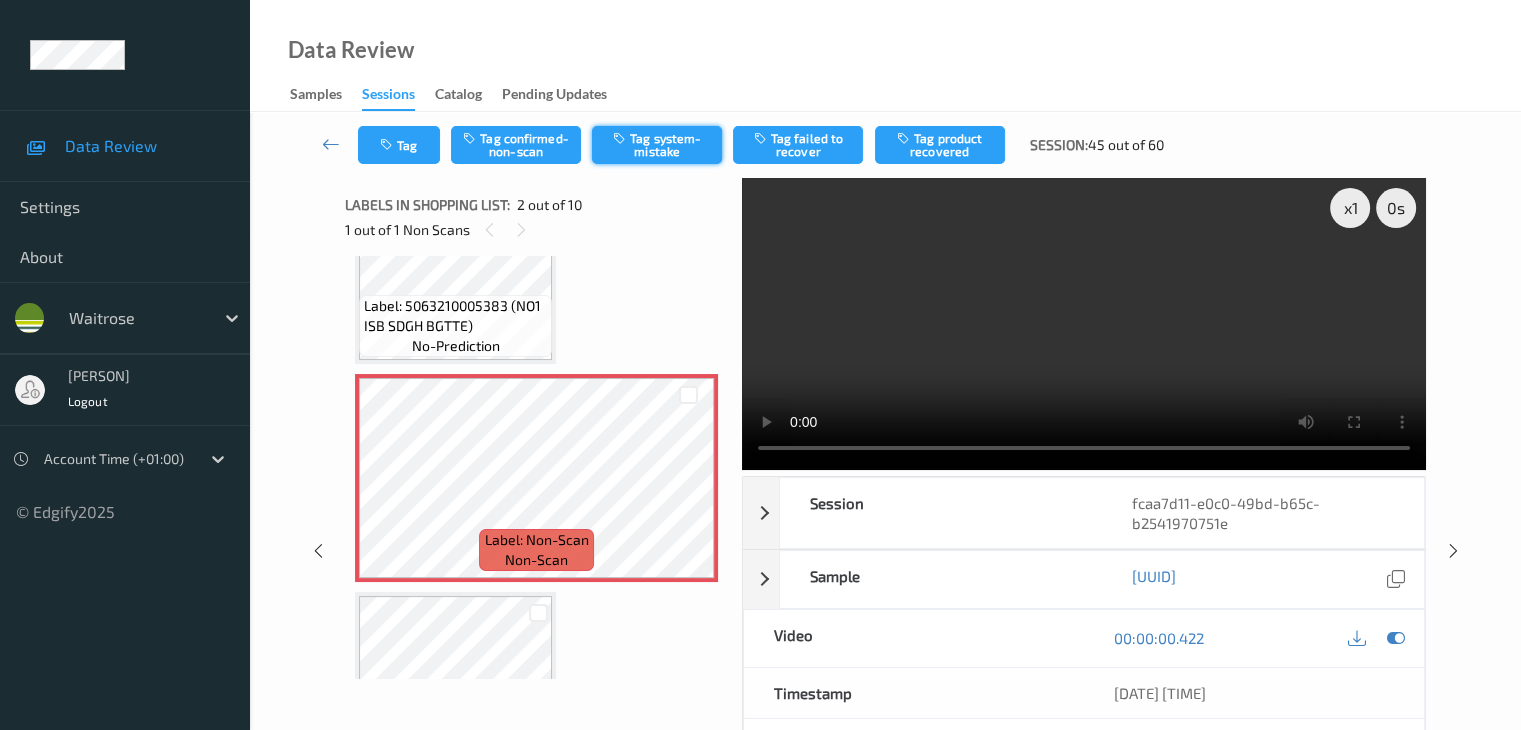 click on "Tag   system-mistake" at bounding box center (657, 145) 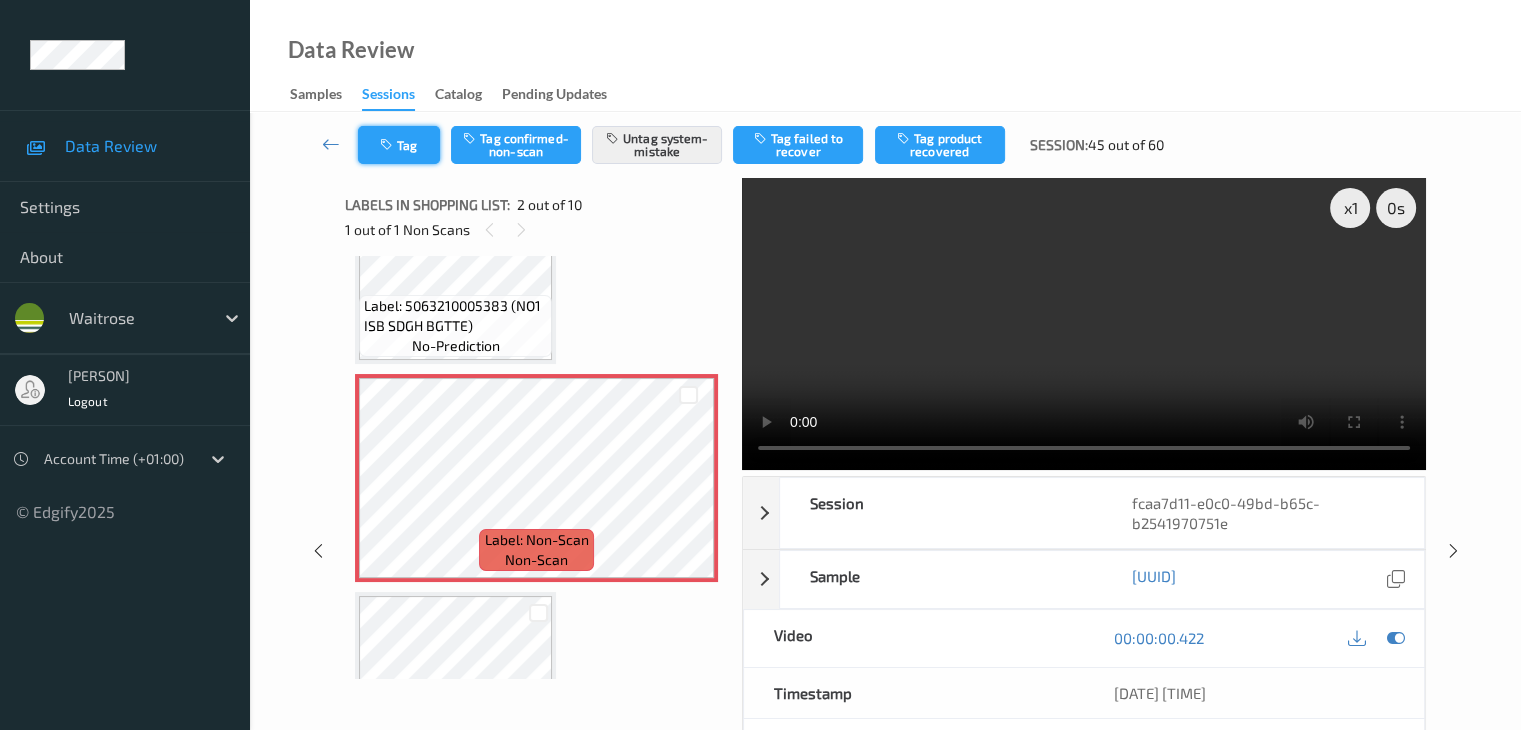 click on "Tag" at bounding box center (399, 145) 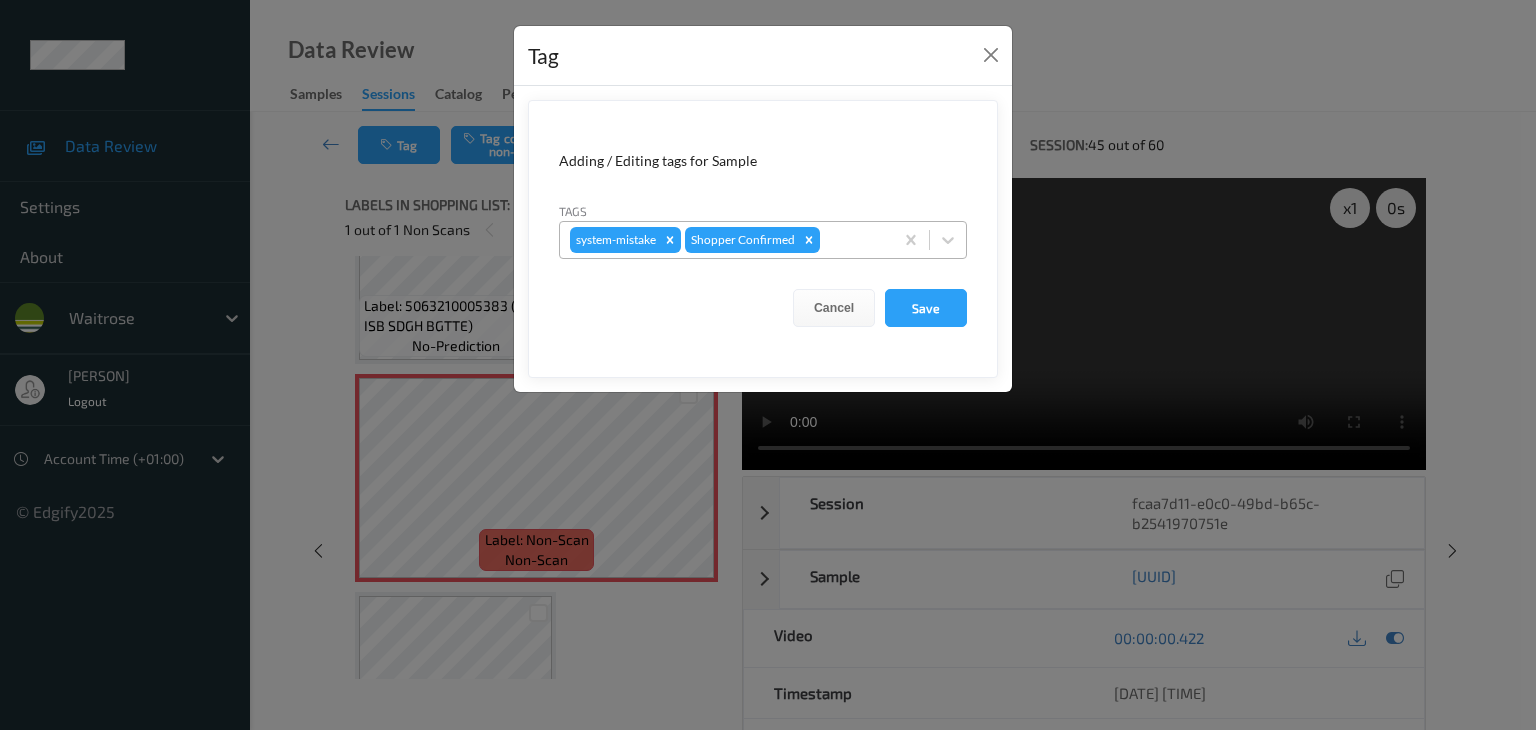 click at bounding box center (853, 240) 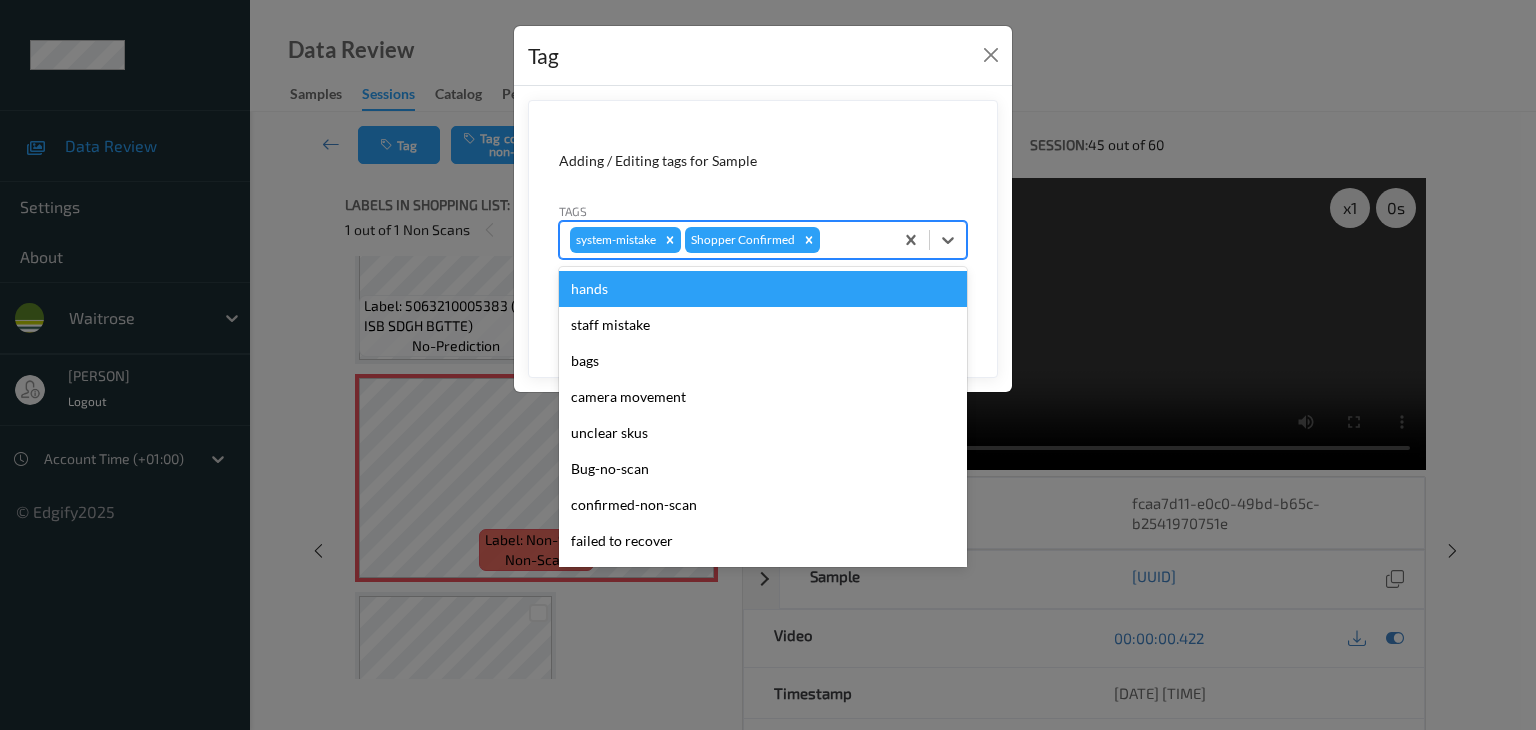 type on "u" 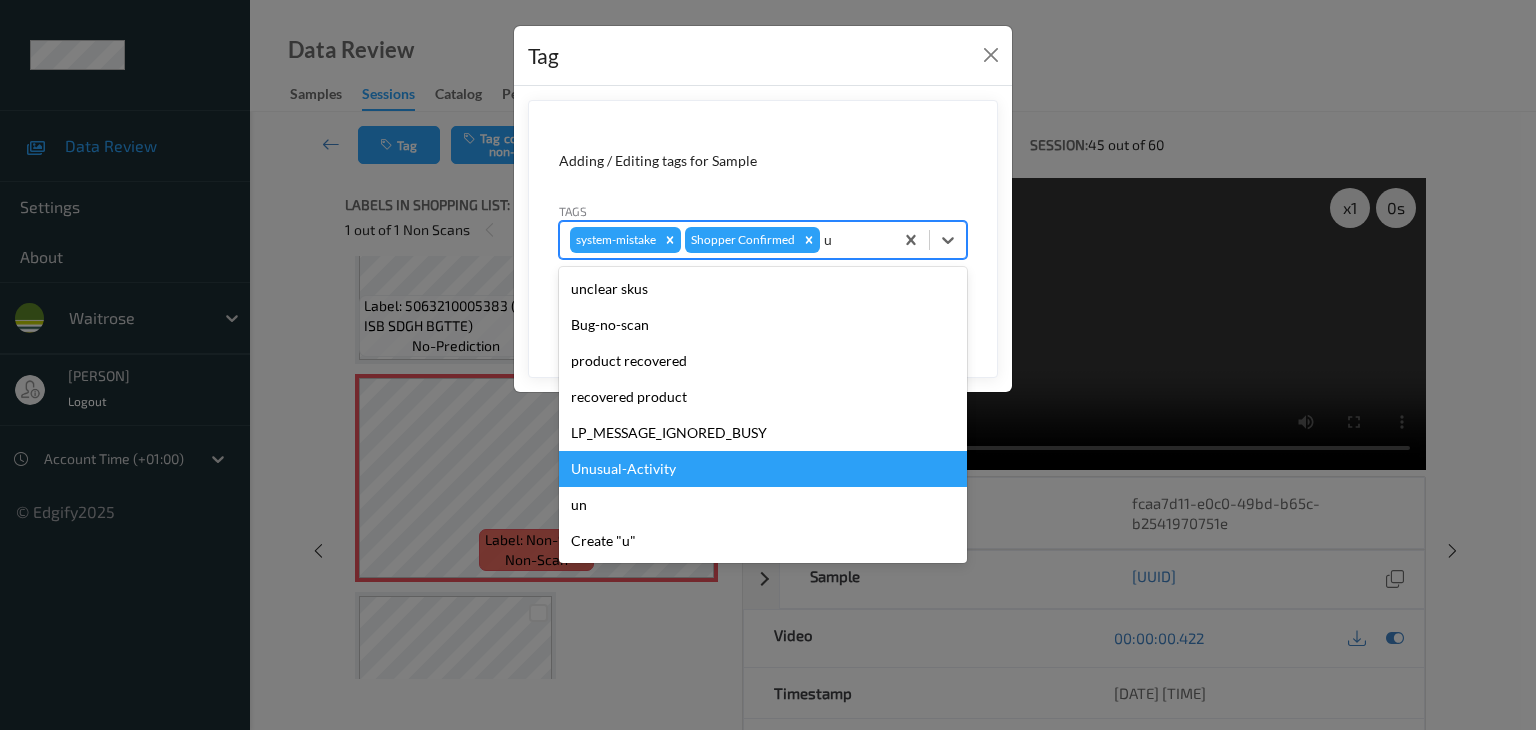 click on "Unusual-Activity" at bounding box center (763, 469) 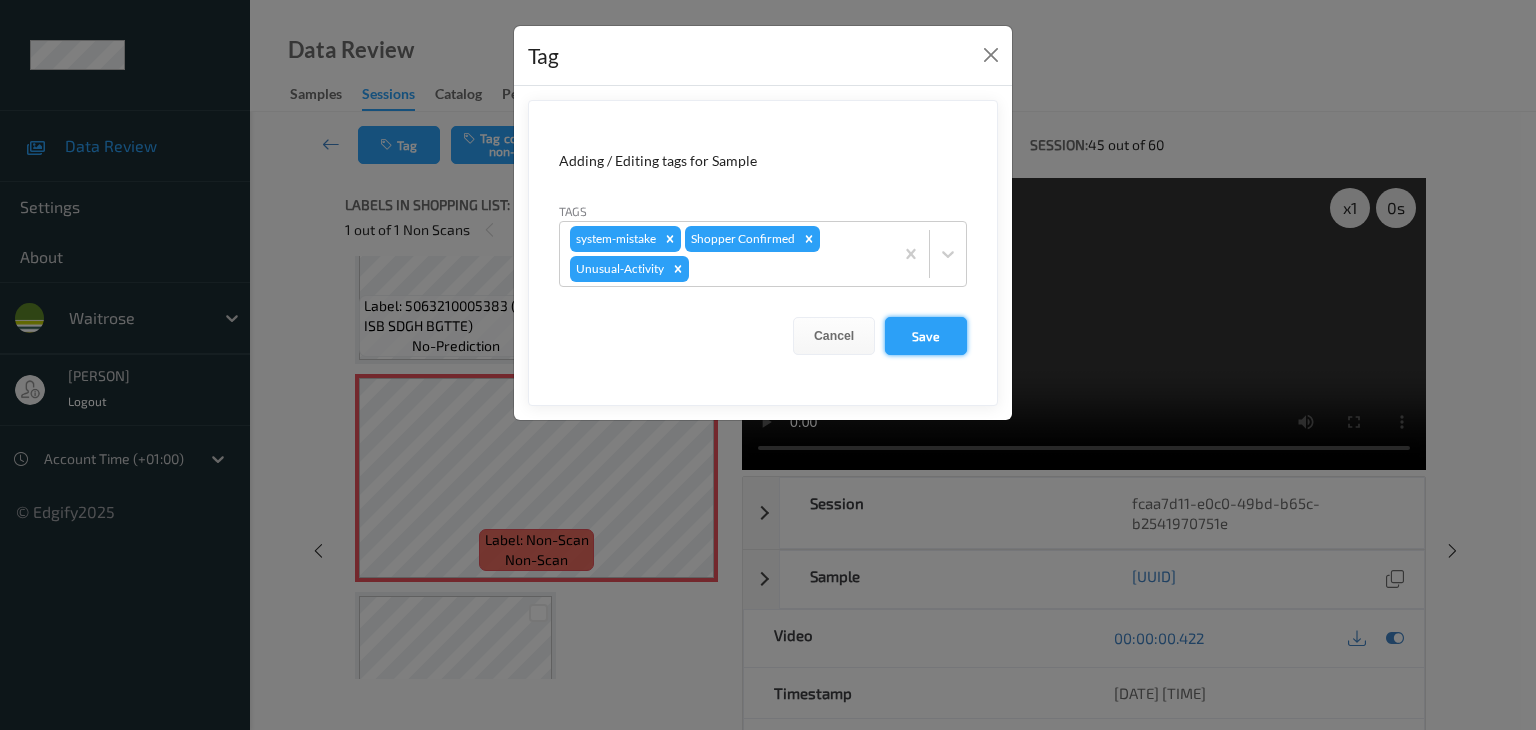 click on "Save" at bounding box center [926, 336] 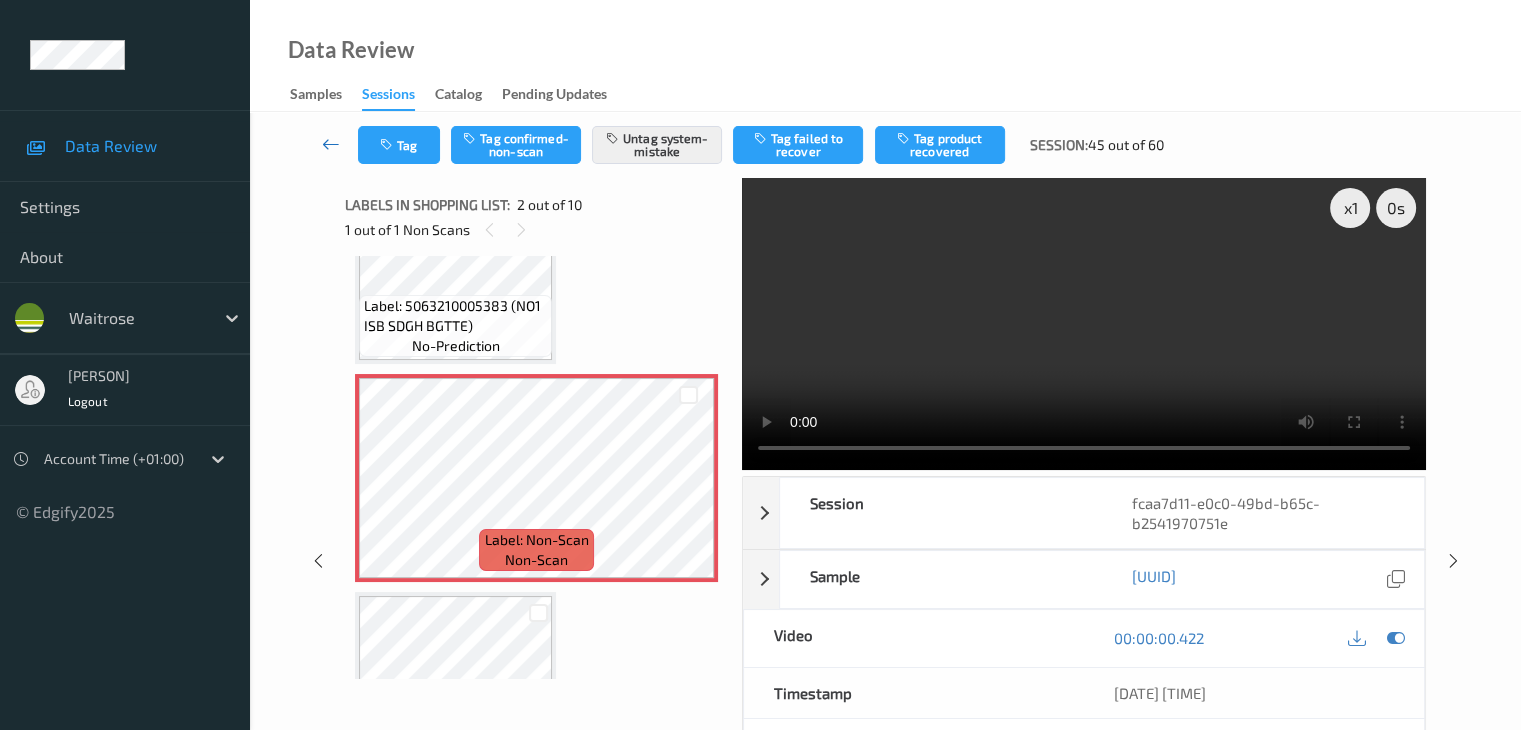 click at bounding box center [331, 144] 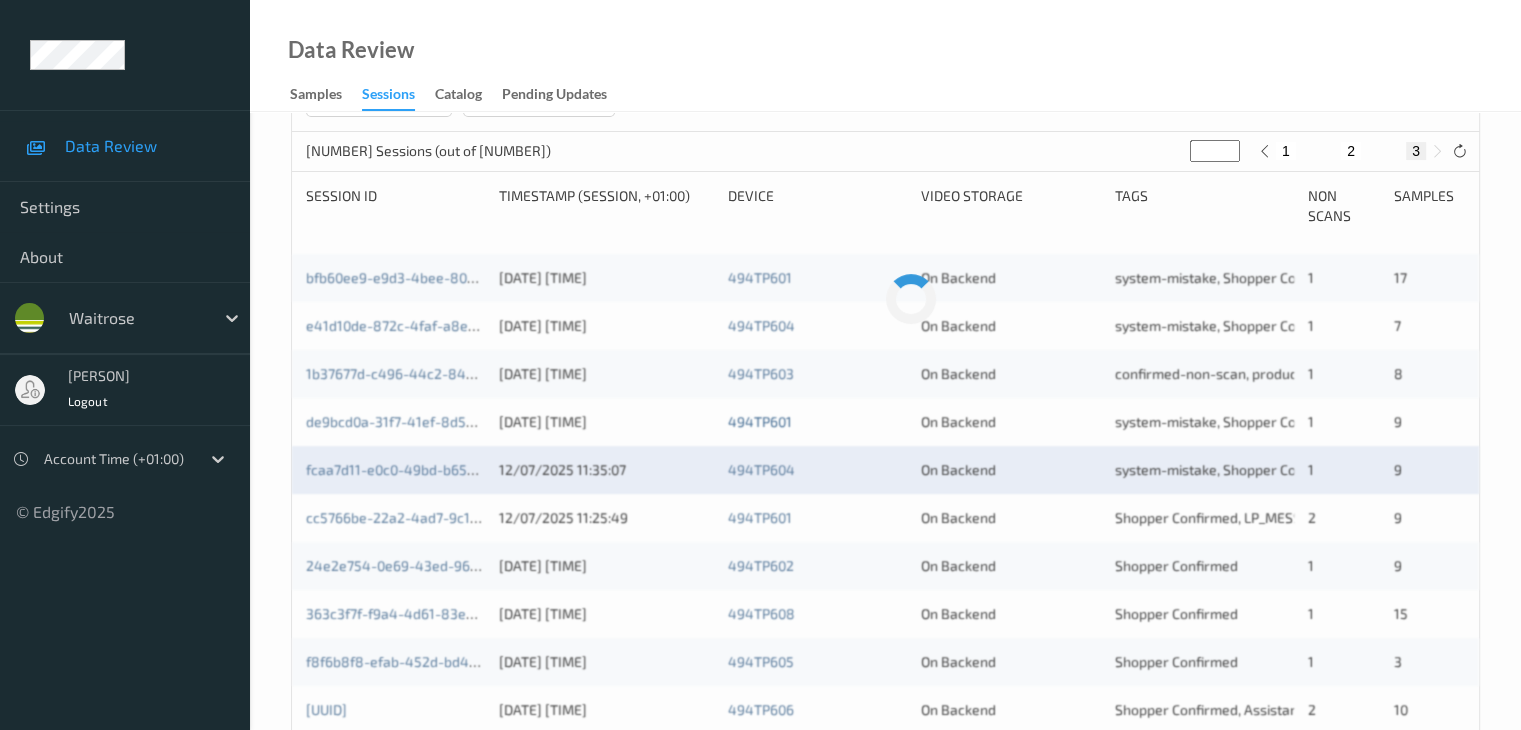 scroll, scrollTop: 400, scrollLeft: 0, axis: vertical 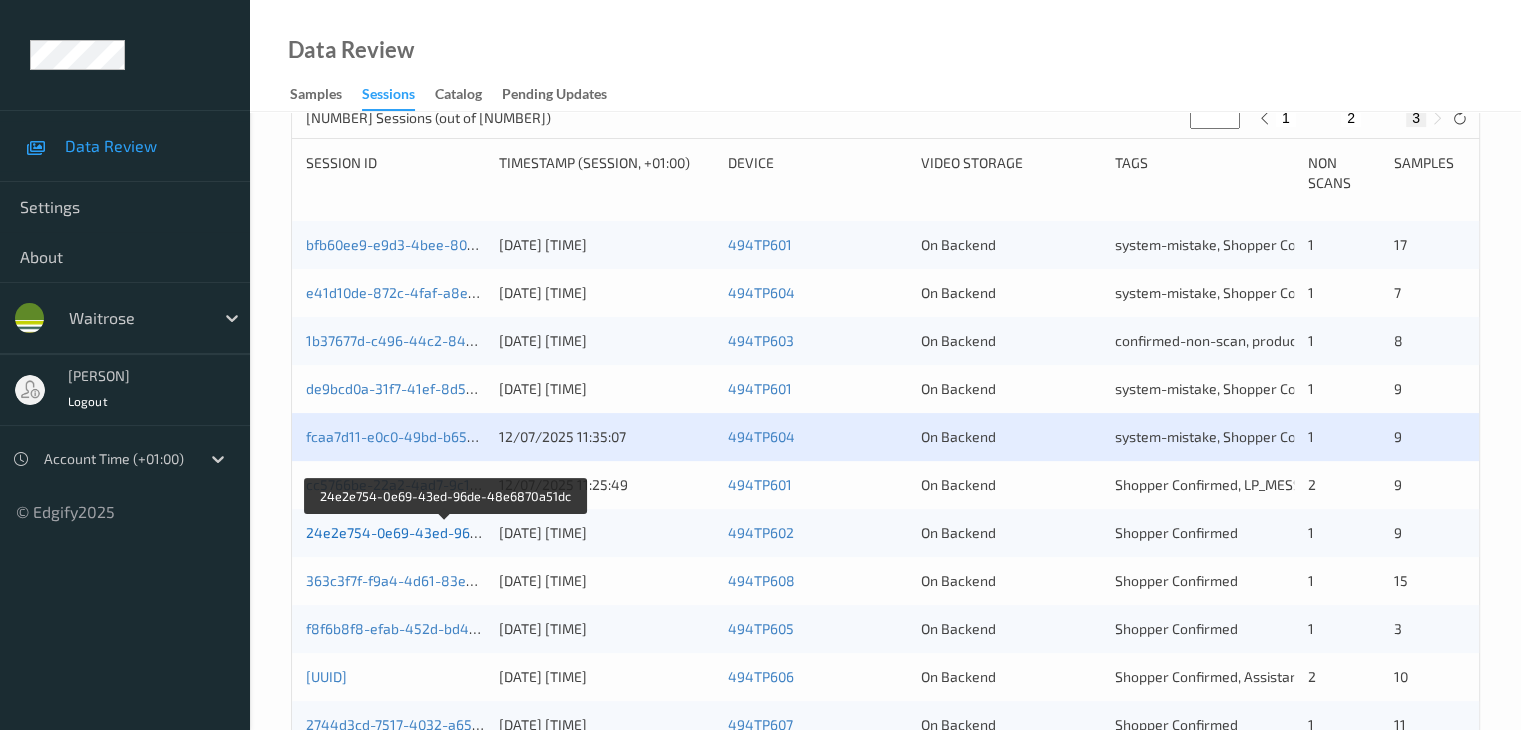 click on "24e2e754-0e69-43ed-96de-48e6870a51dc" at bounding box center (446, 532) 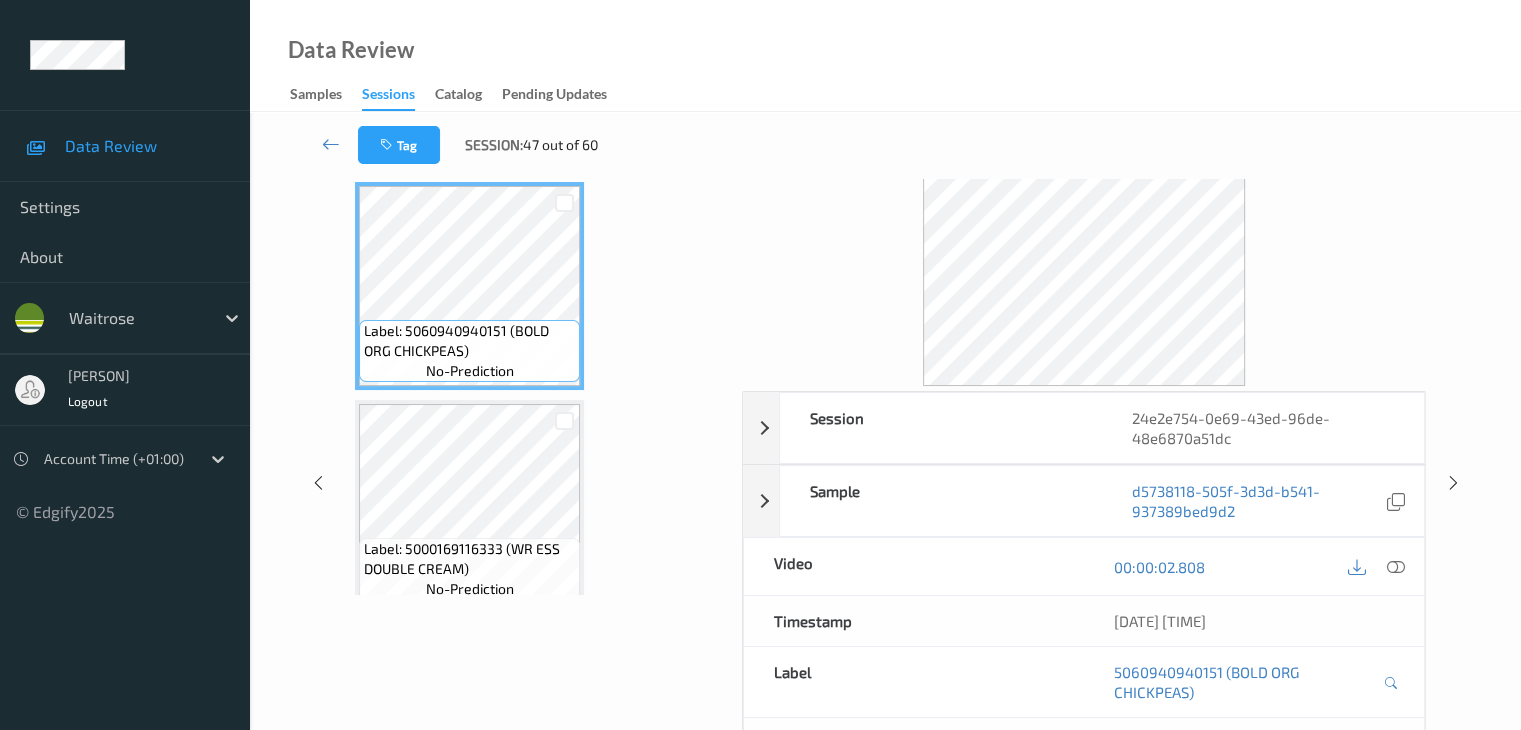 scroll, scrollTop: 0, scrollLeft: 0, axis: both 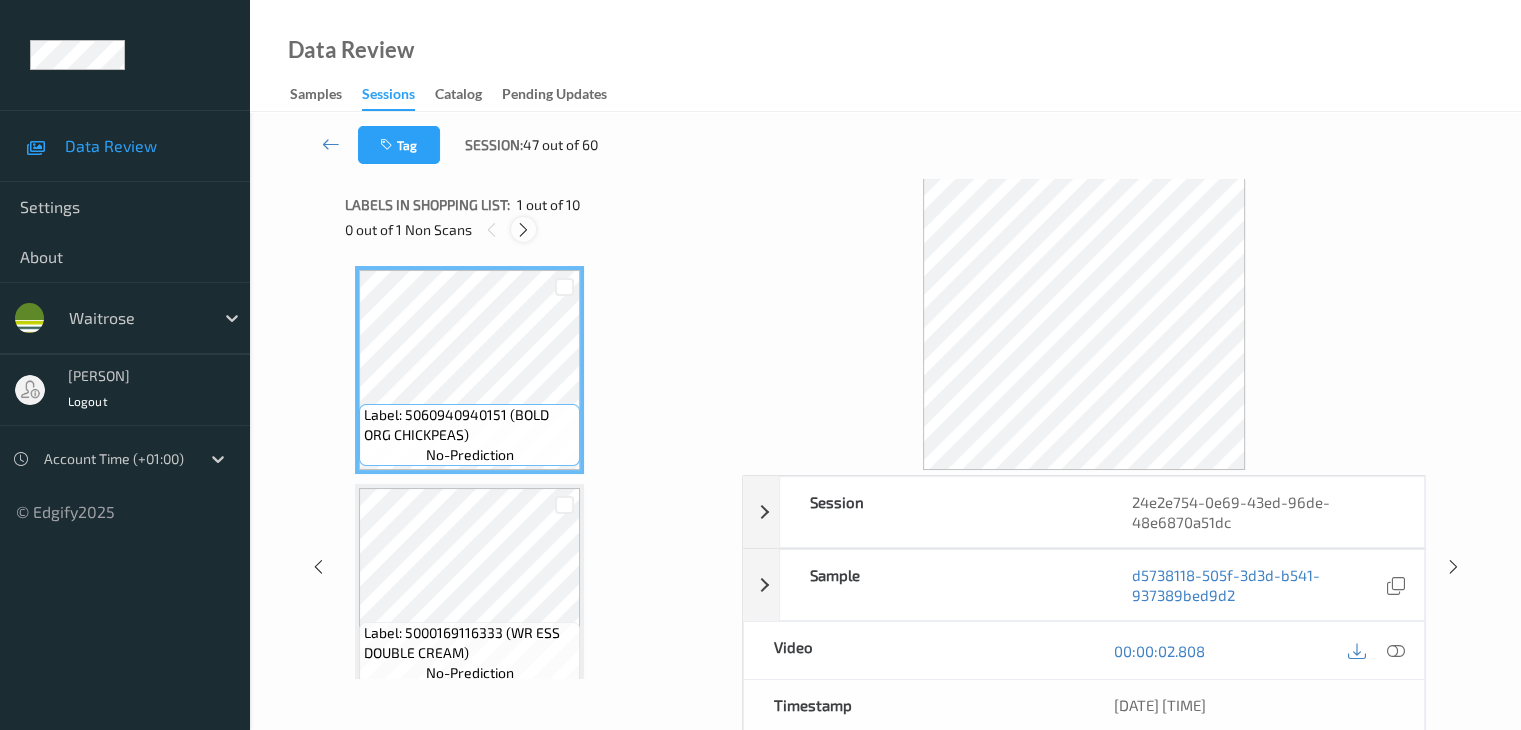 click at bounding box center [523, 230] 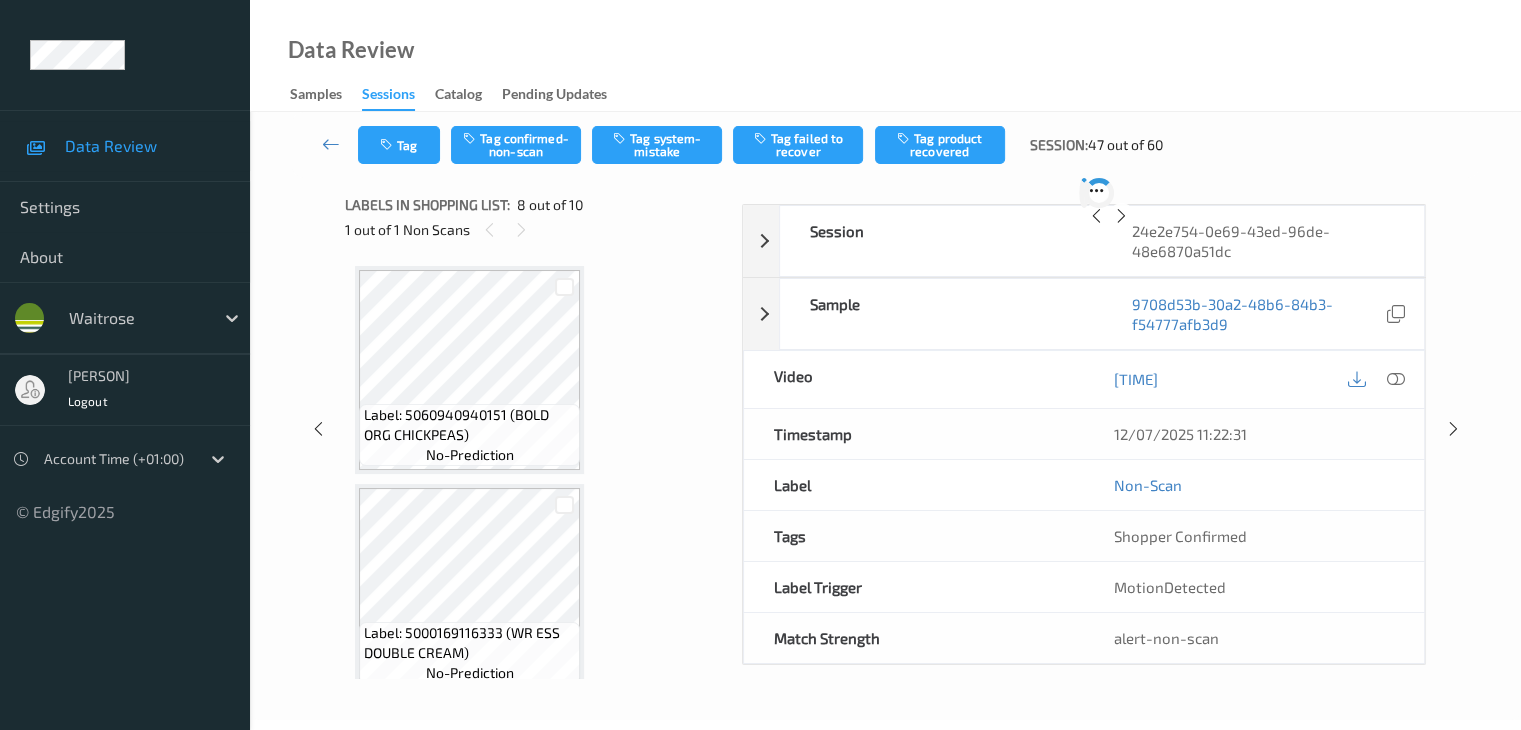 scroll, scrollTop: 1318, scrollLeft: 0, axis: vertical 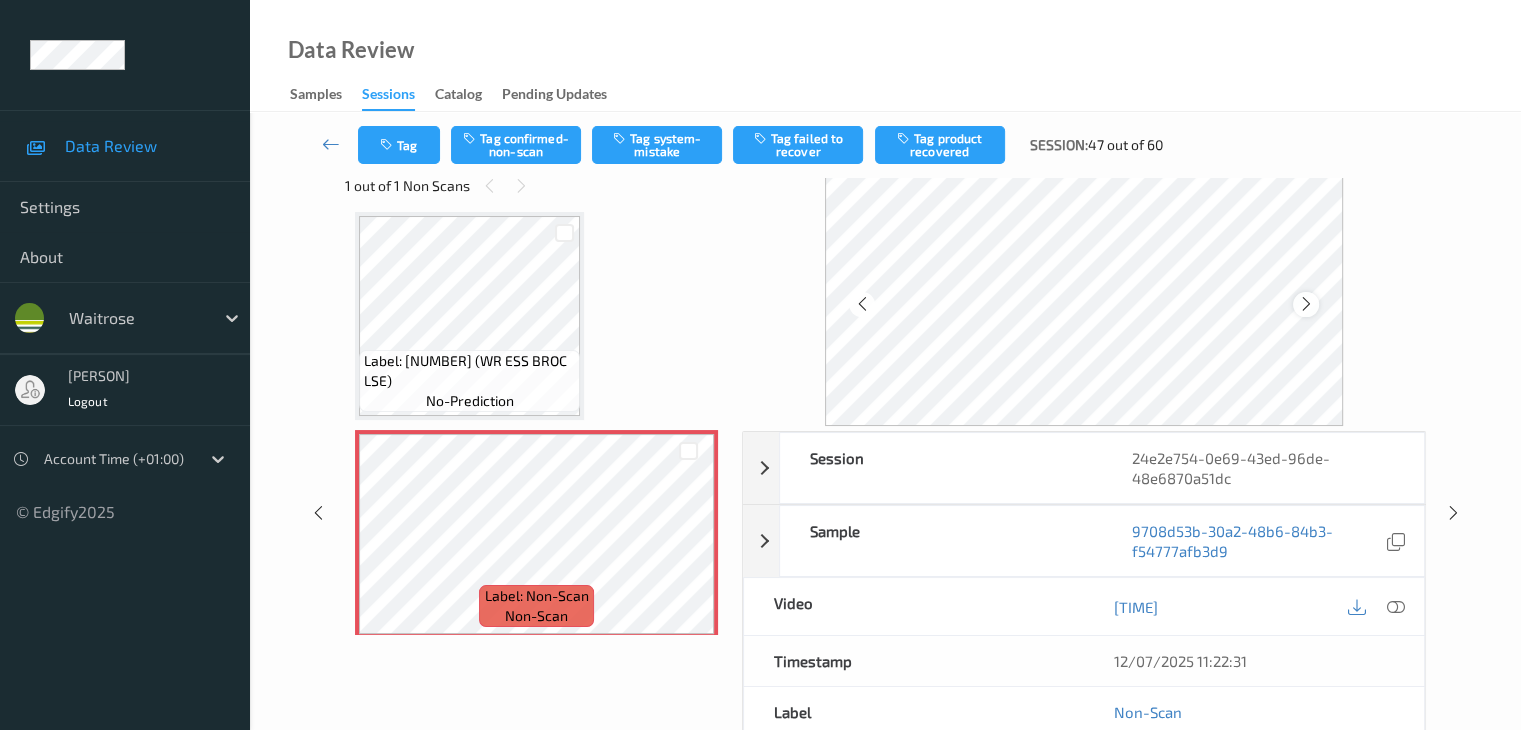 click at bounding box center (1306, 304) 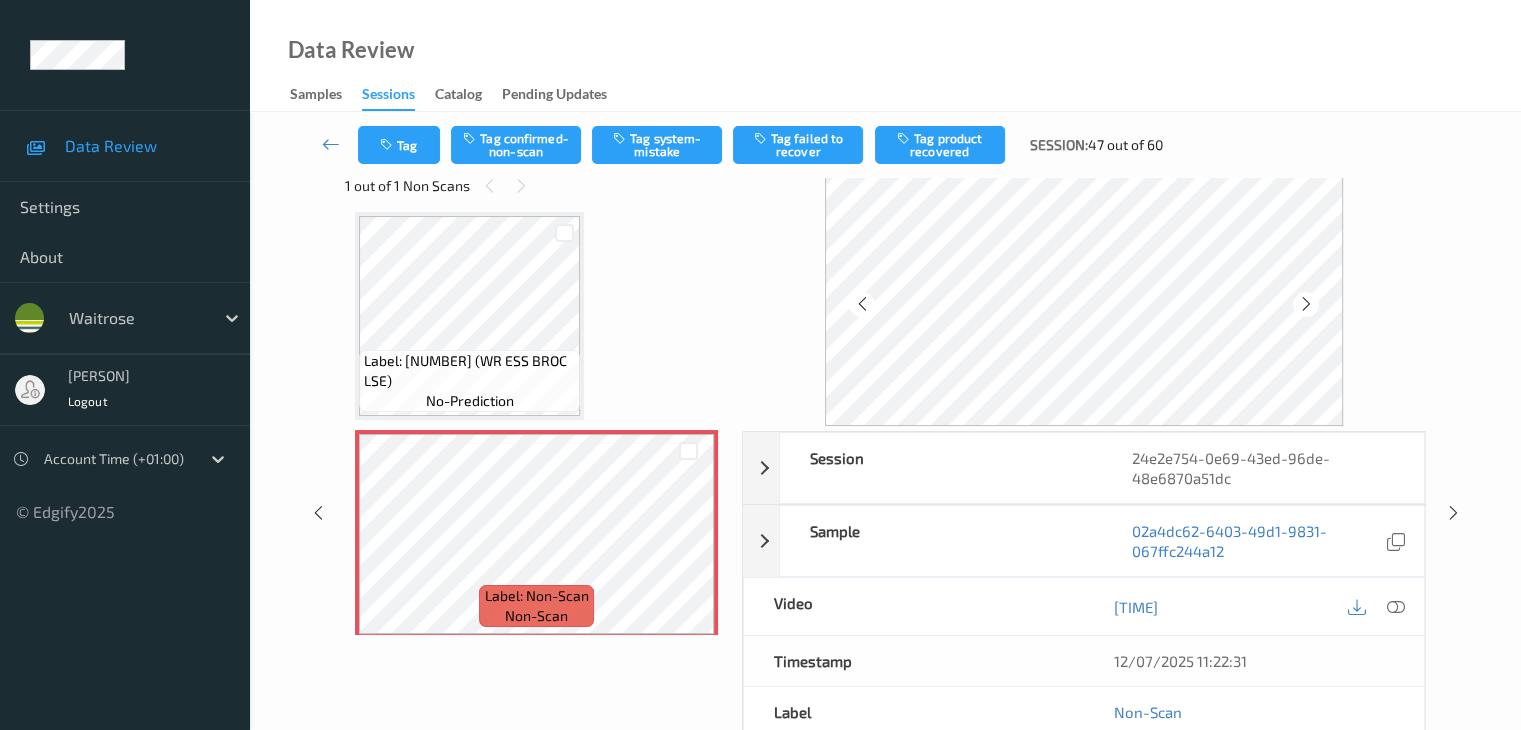 click at bounding box center [1306, 304] 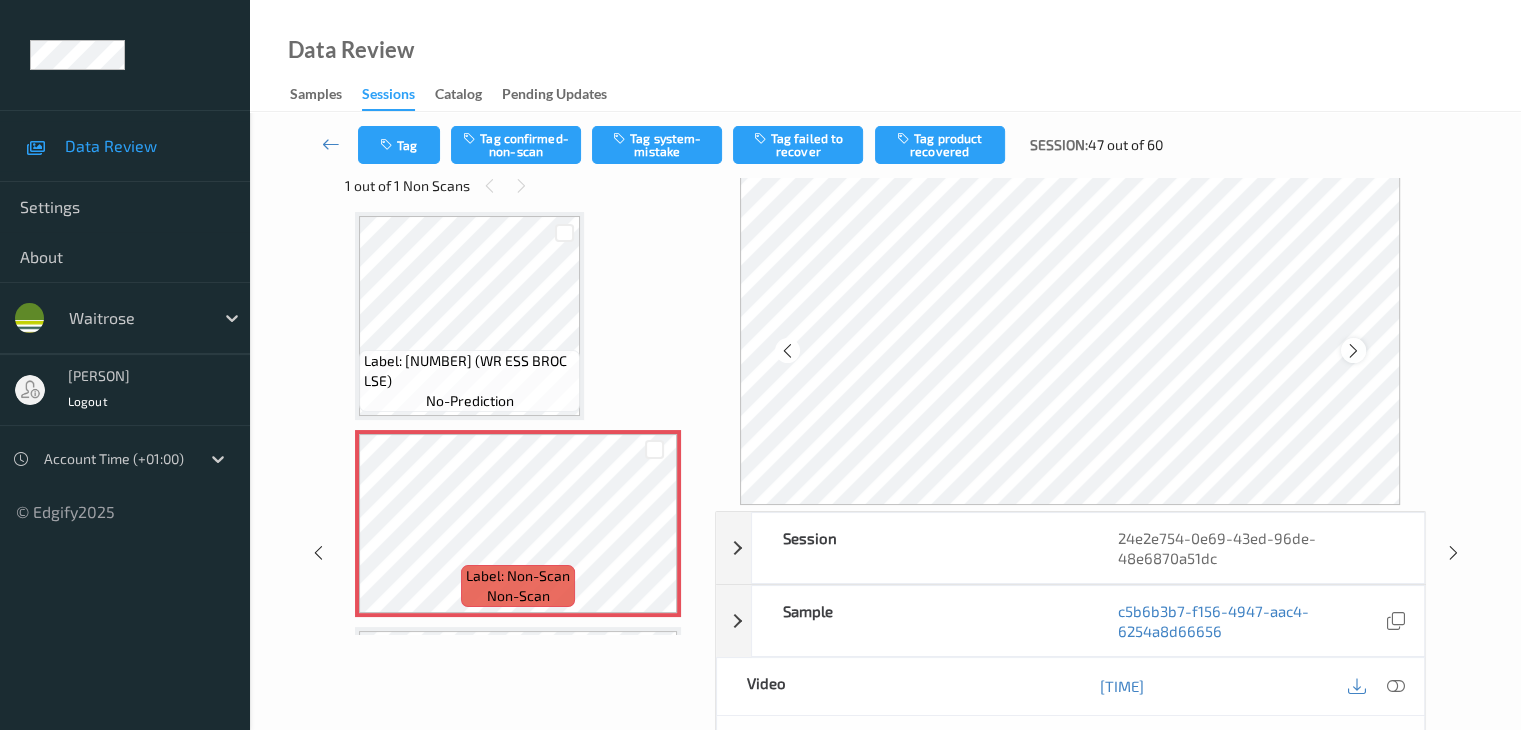 click at bounding box center [1353, 351] 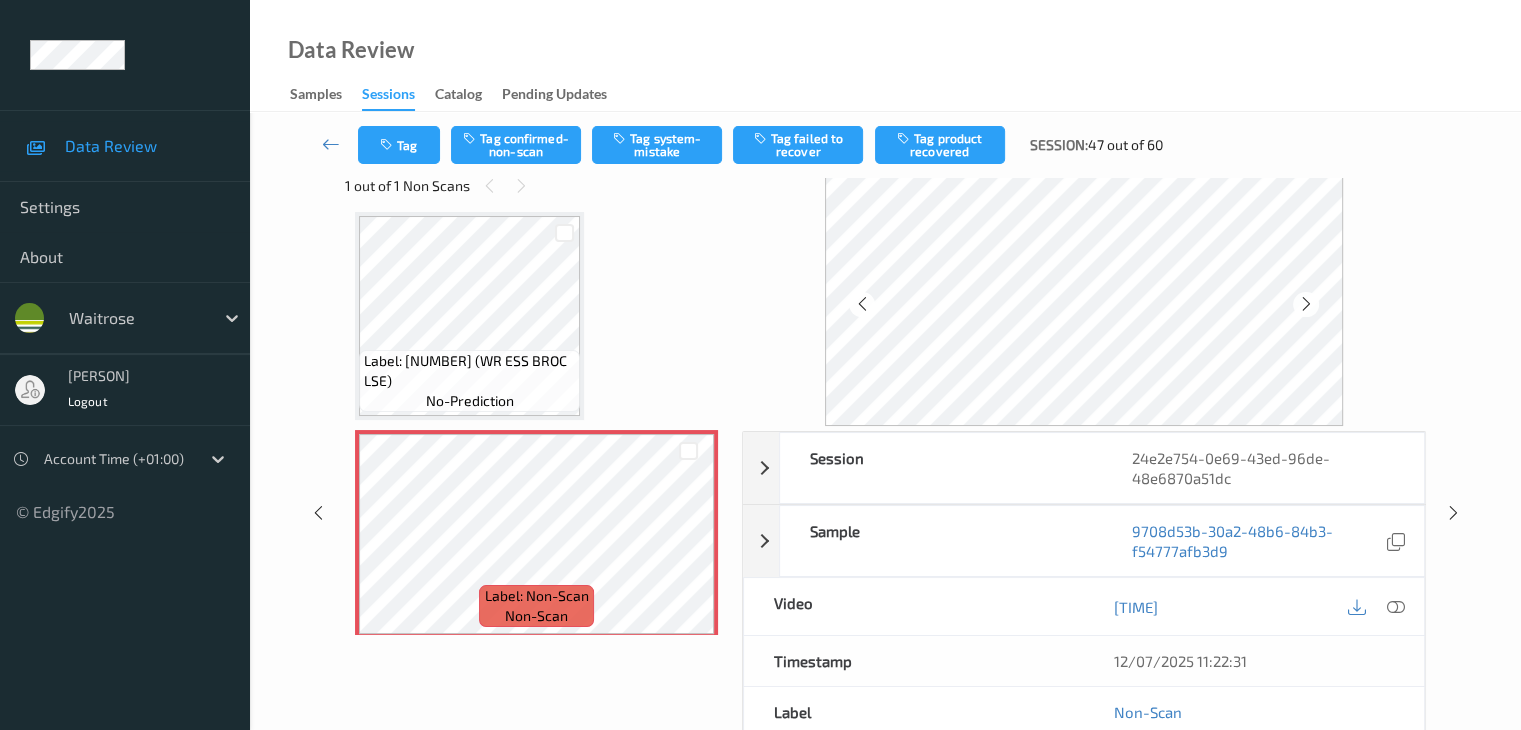 click at bounding box center (1084, 280) 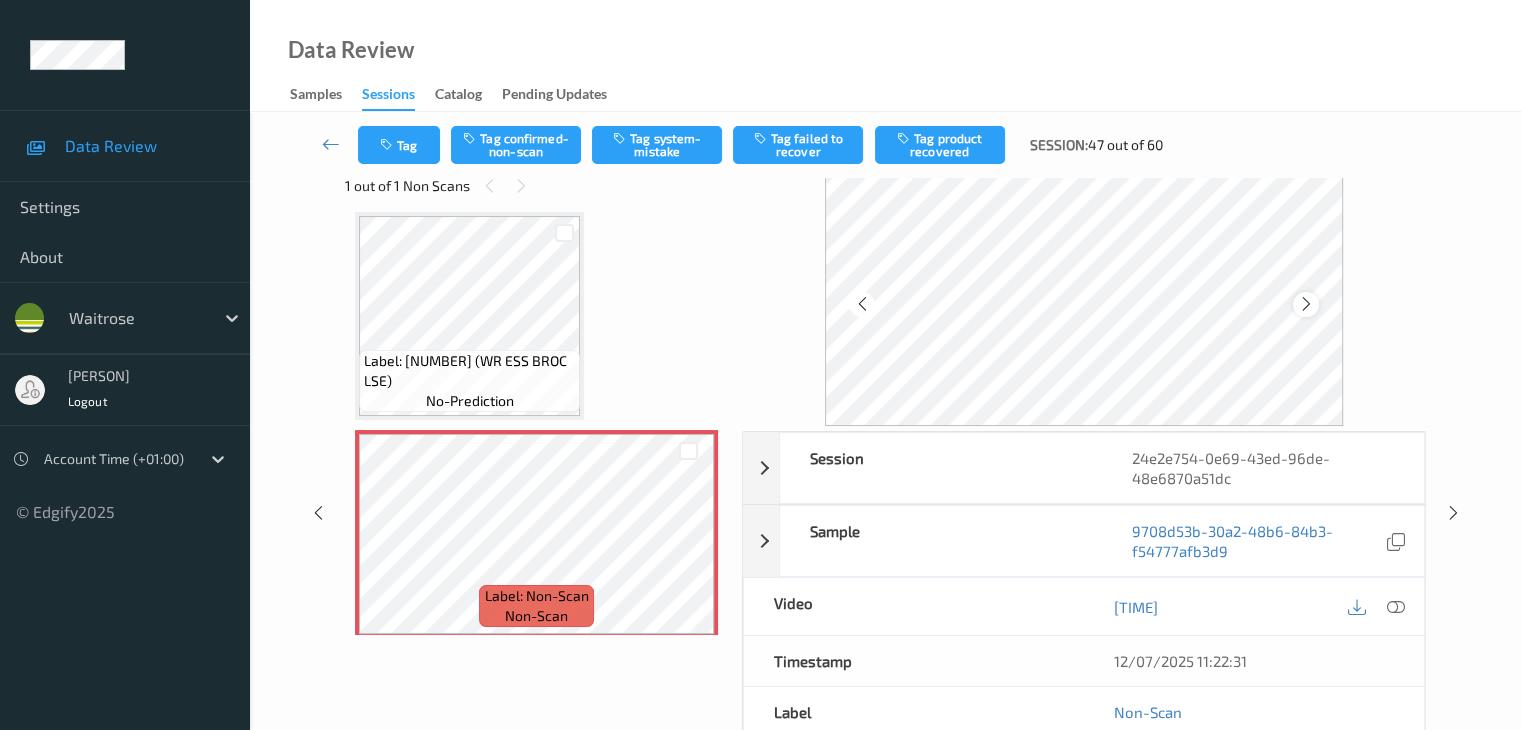 click at bounding box center [1306, 304] 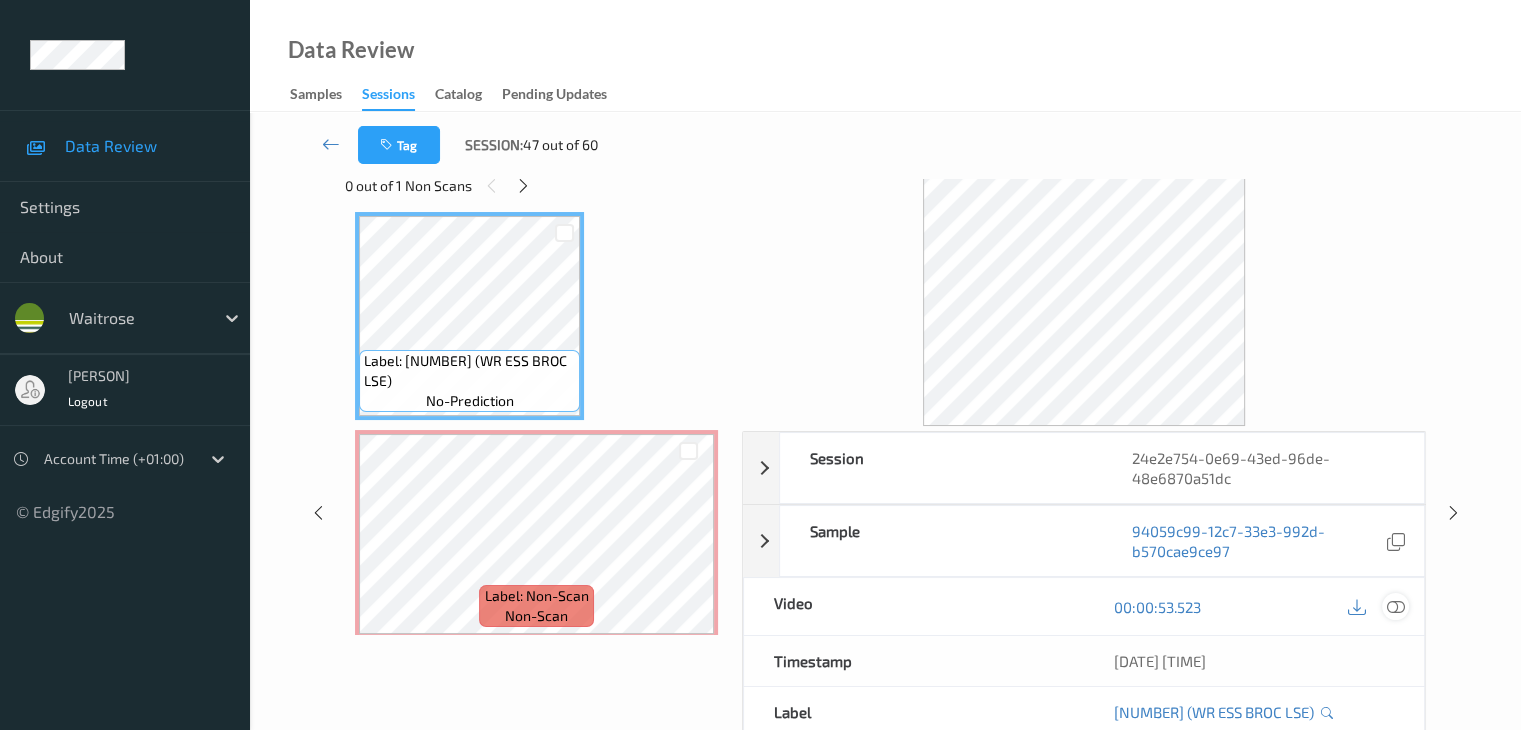 click at bounding box center (1395, 607) 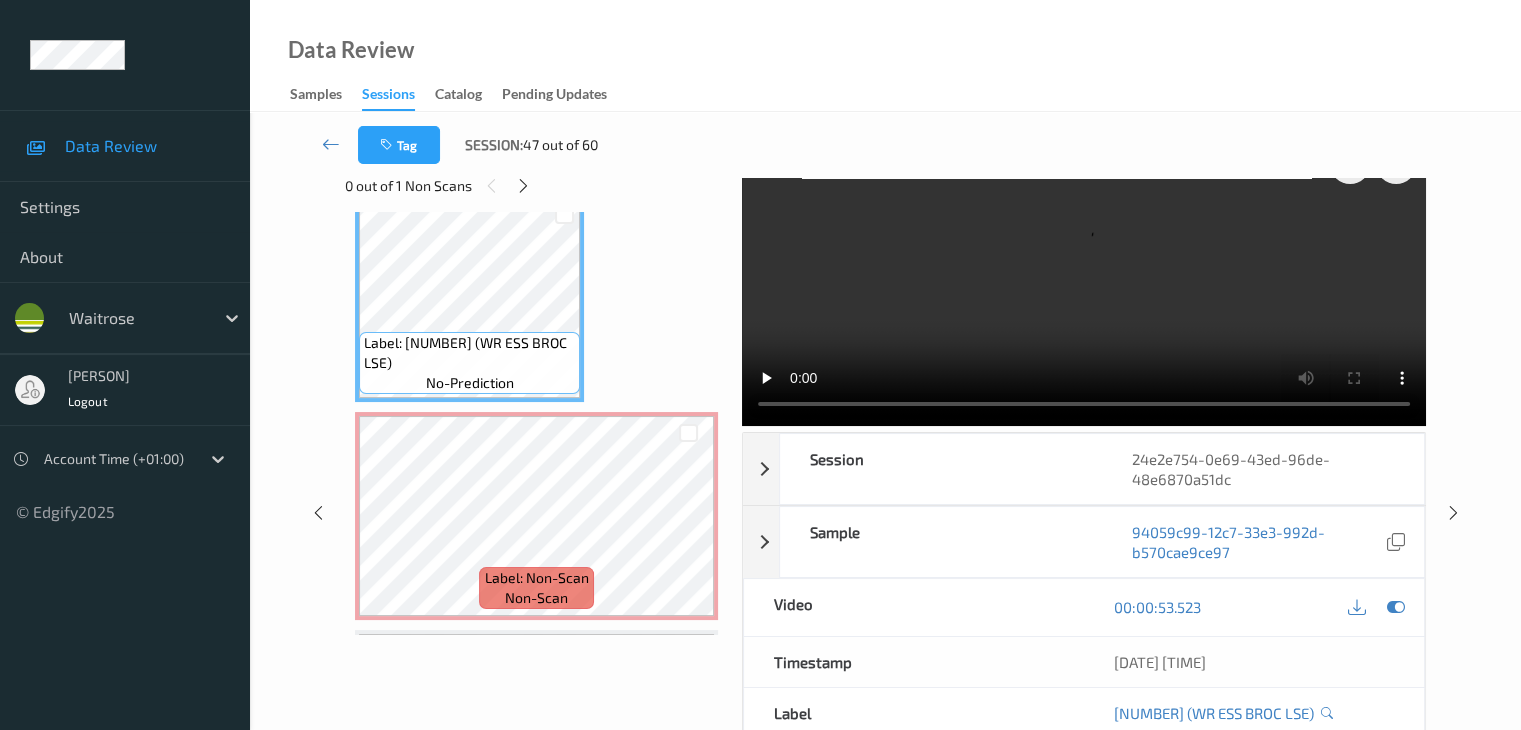 scroll, scrollTop: 1318, scrollLeft: 0, axis: vertical 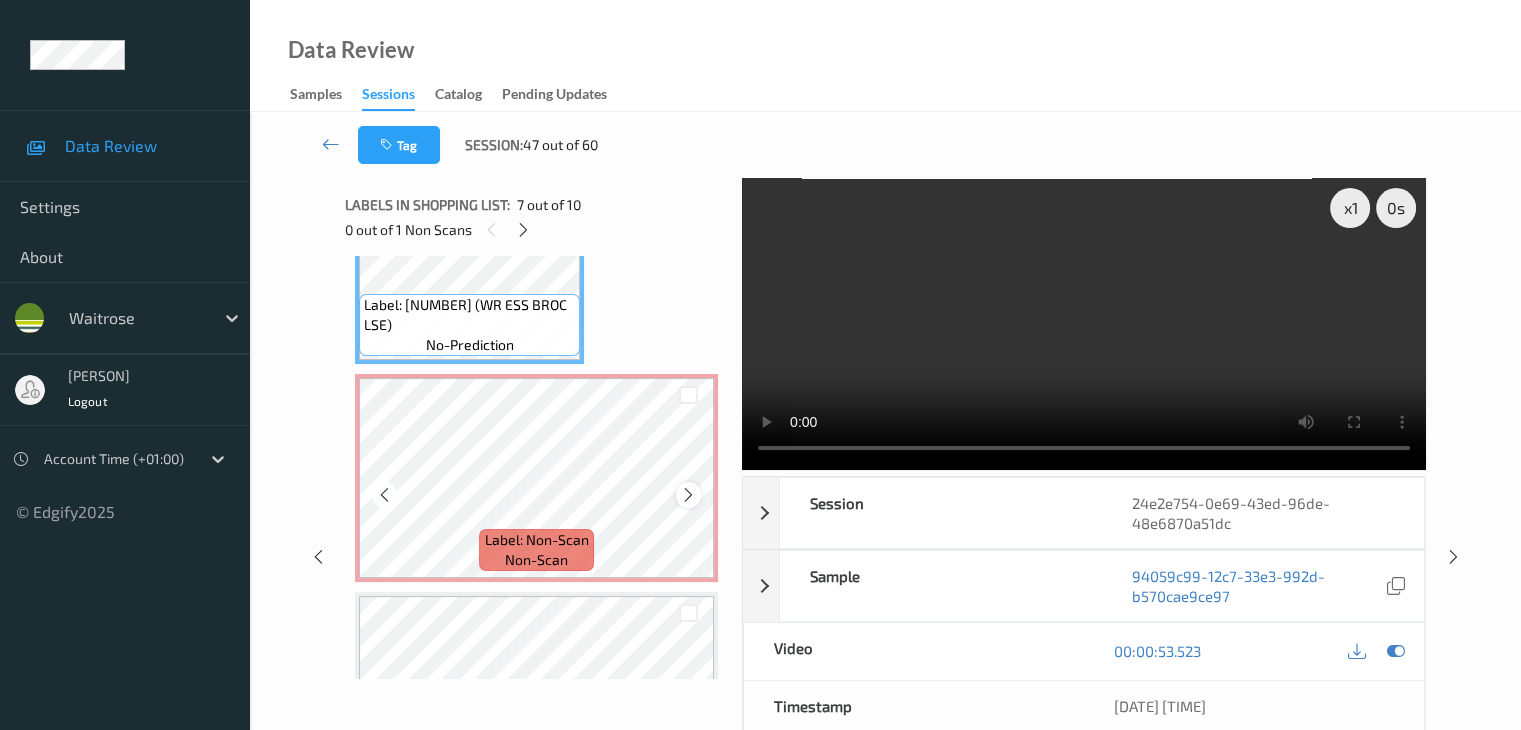 click at bounding box center [688, 495] 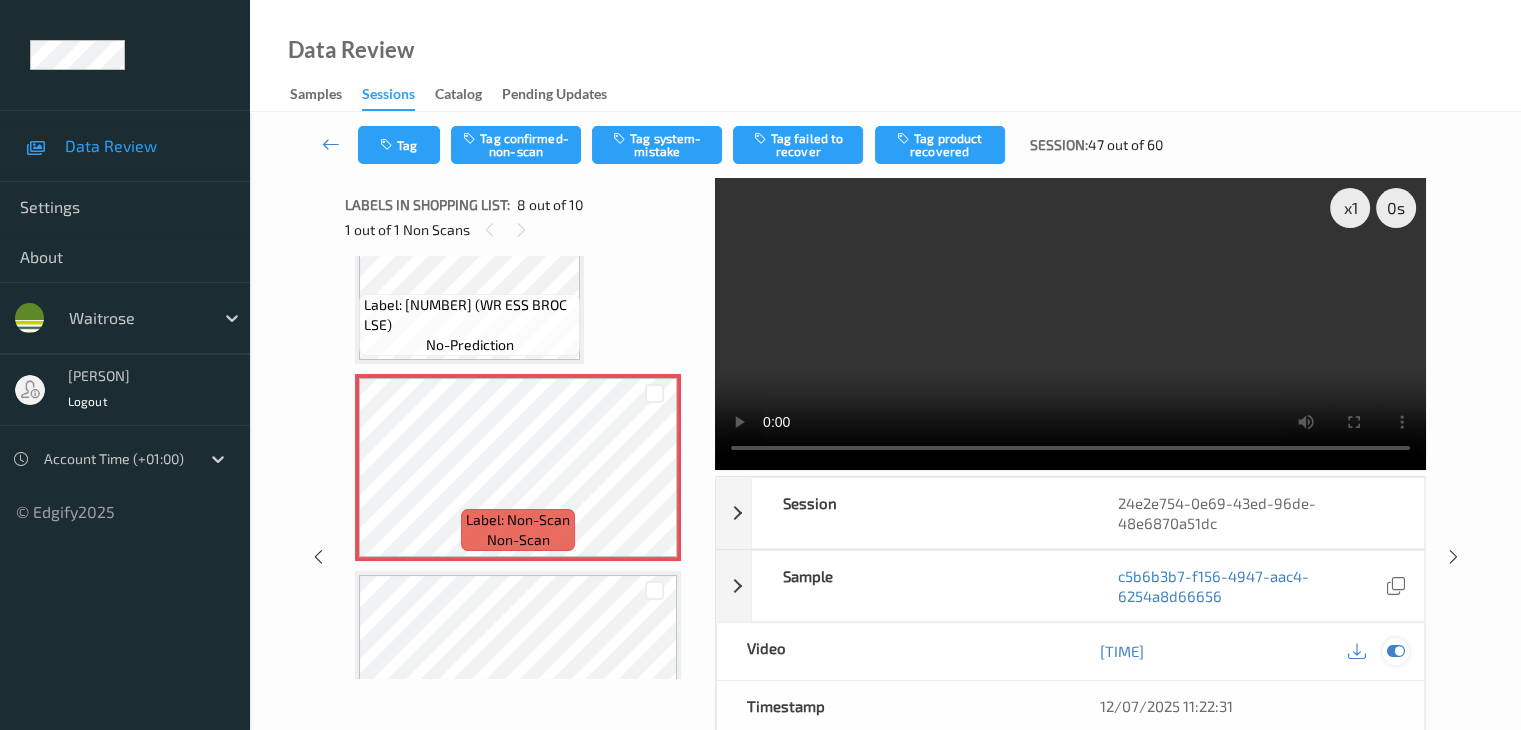 click at bounding box center [1395, 651] 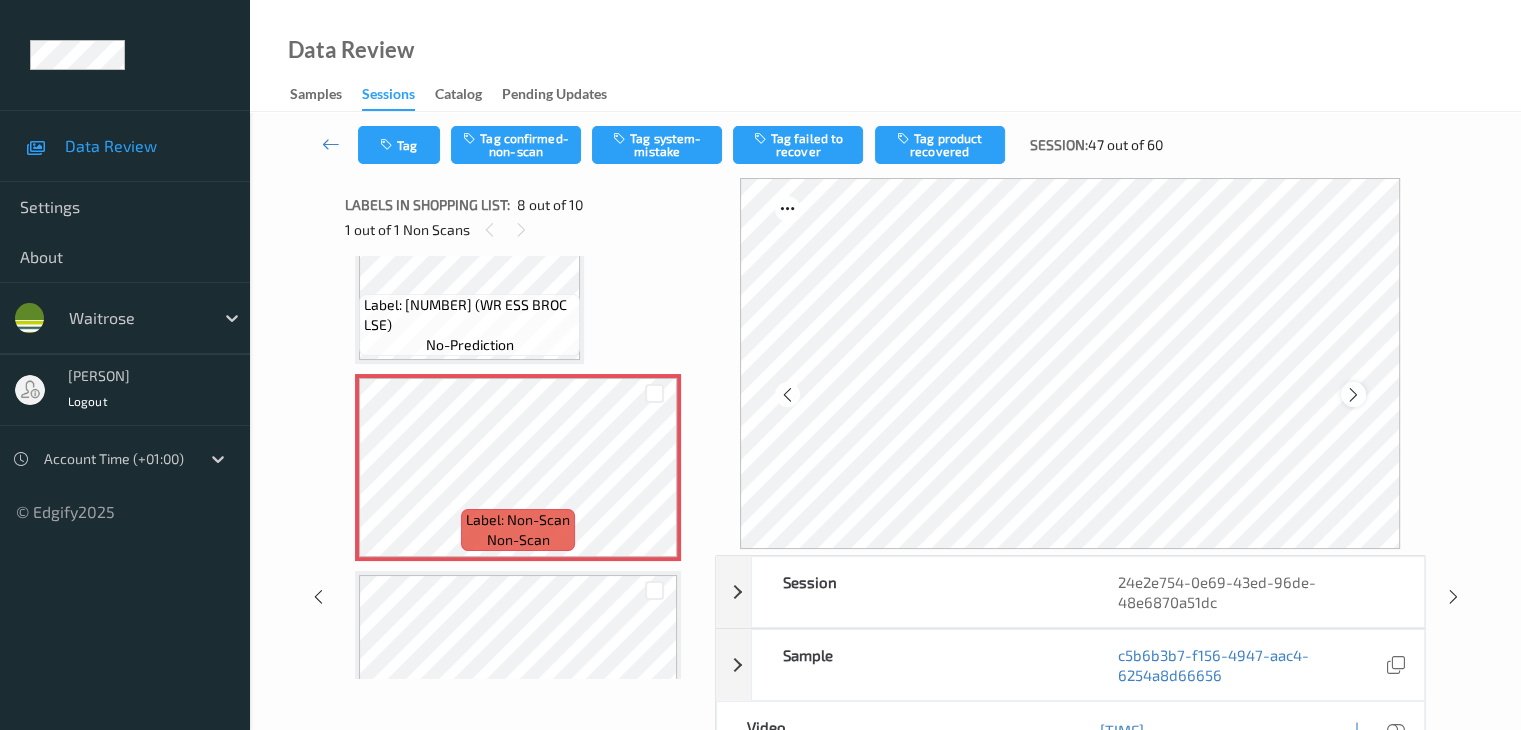 click at bounding box center (1353, 395) 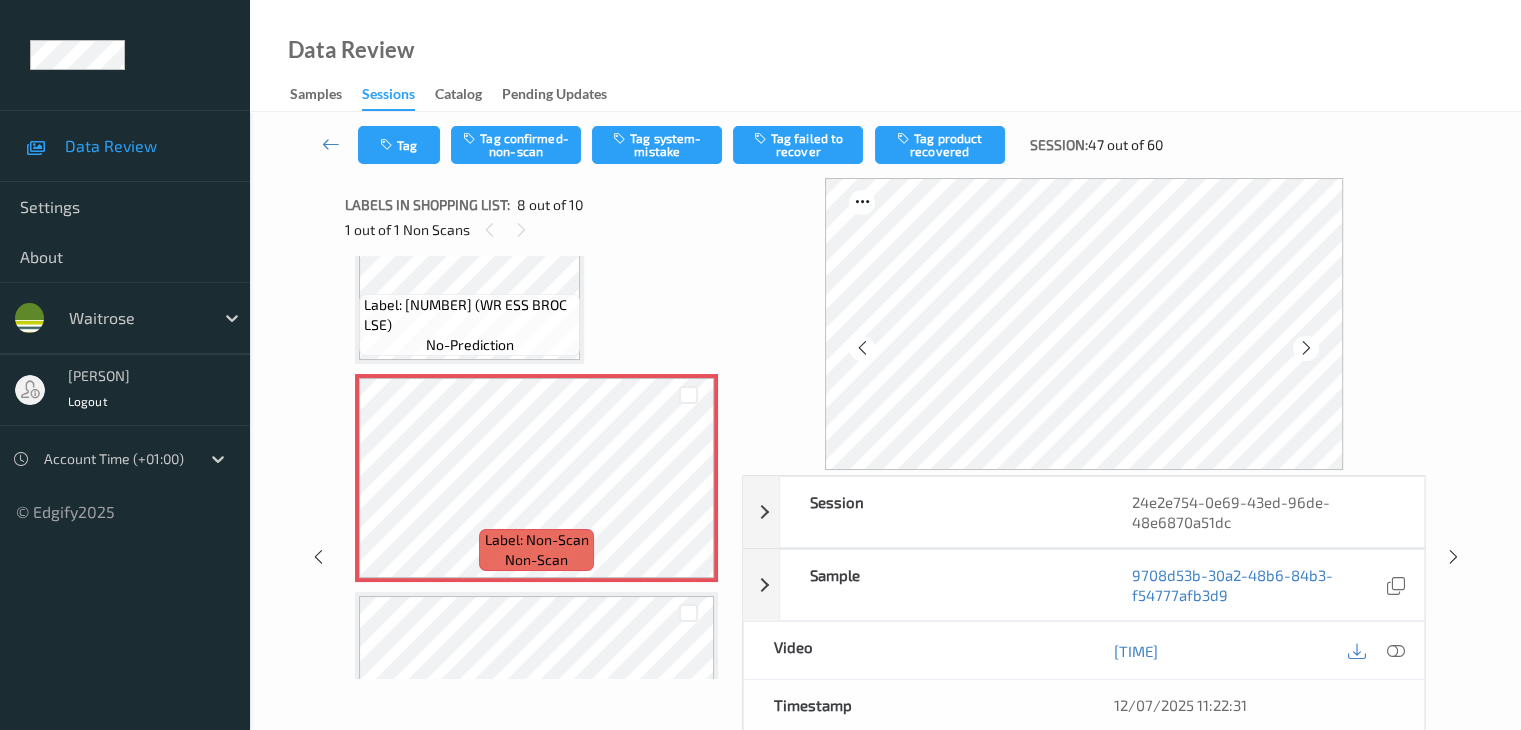 click at bounding box center [1084, 324] 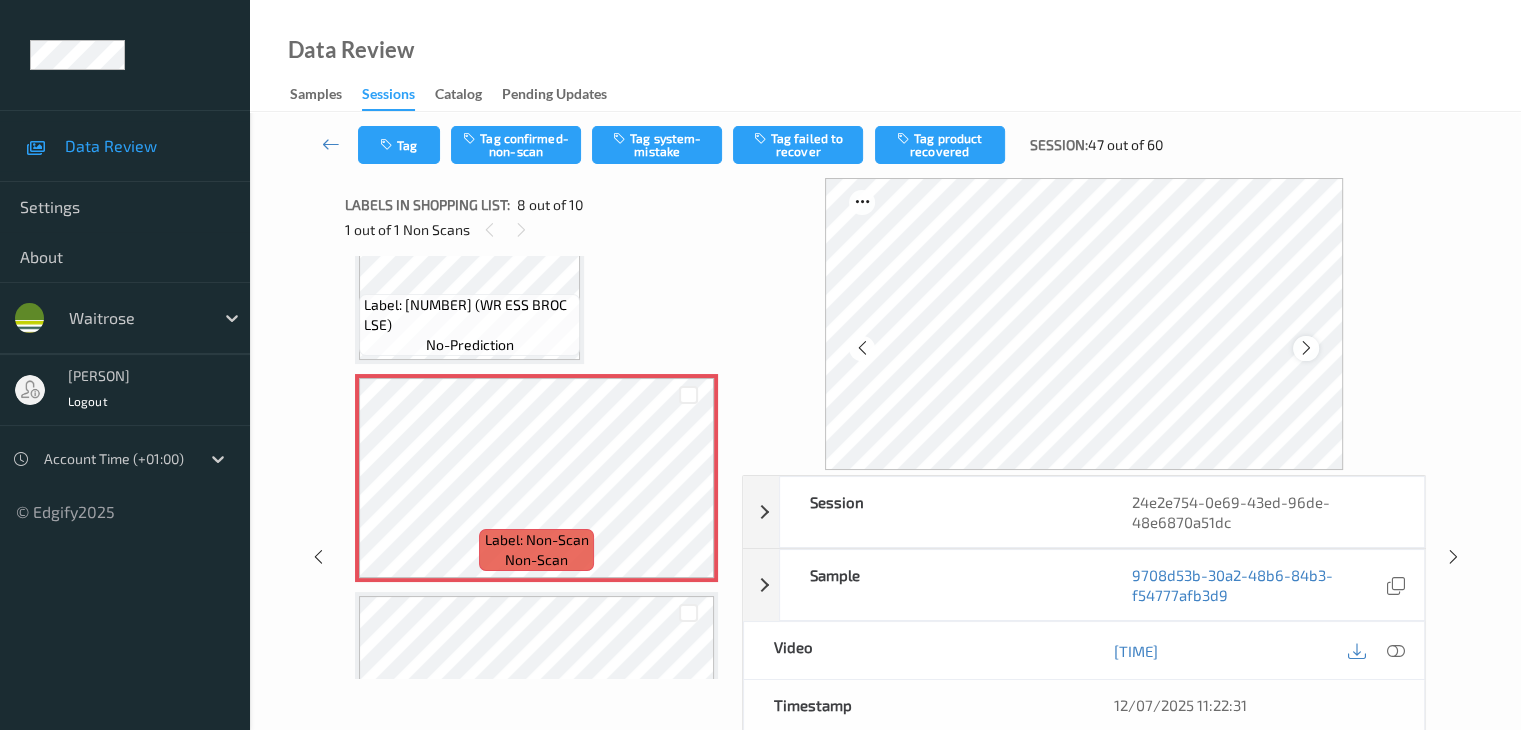 click at bounding box center (1306, 348) 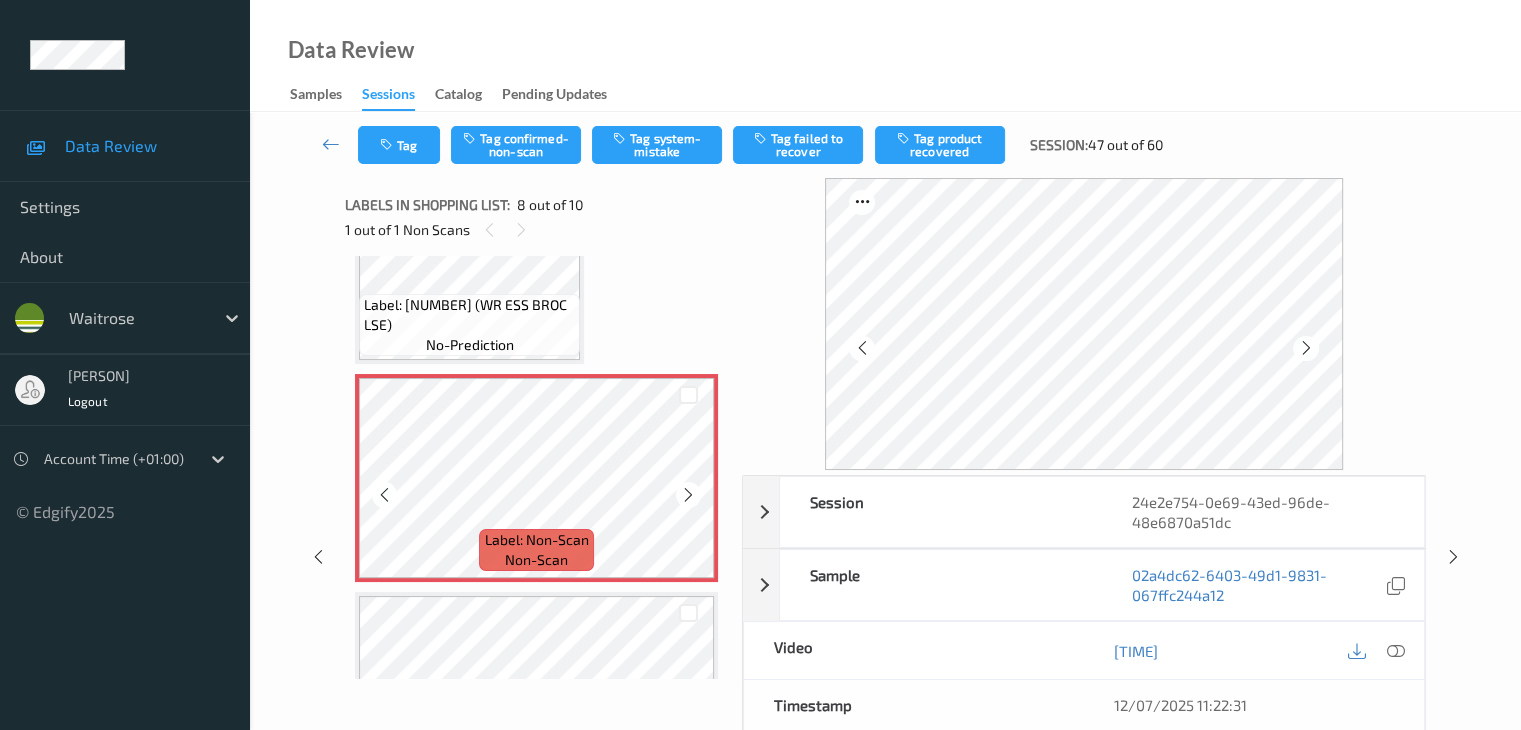 click at bounding box center [1306, 348] 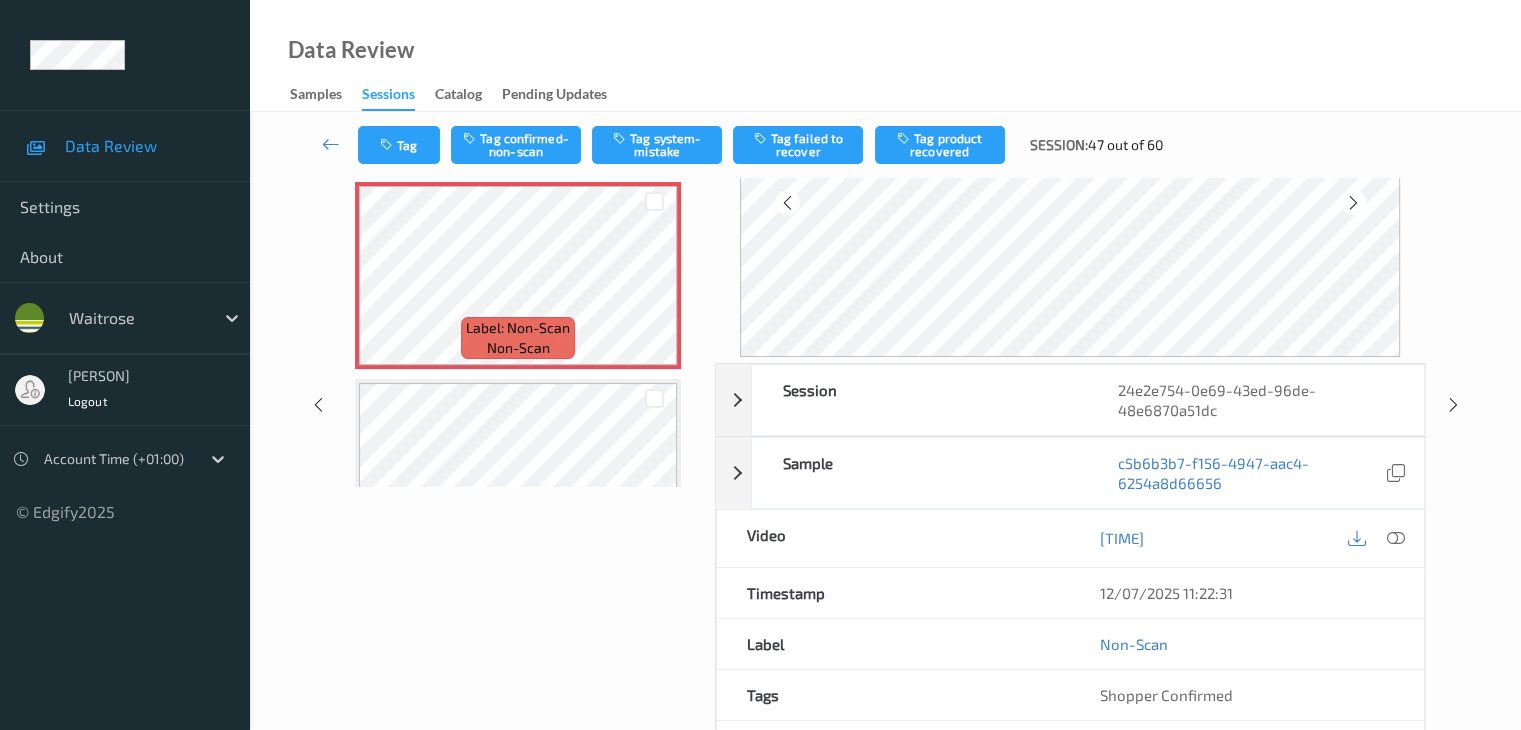 scroll, scrollTop: 200, scrollLeft: 0, axis: vertical 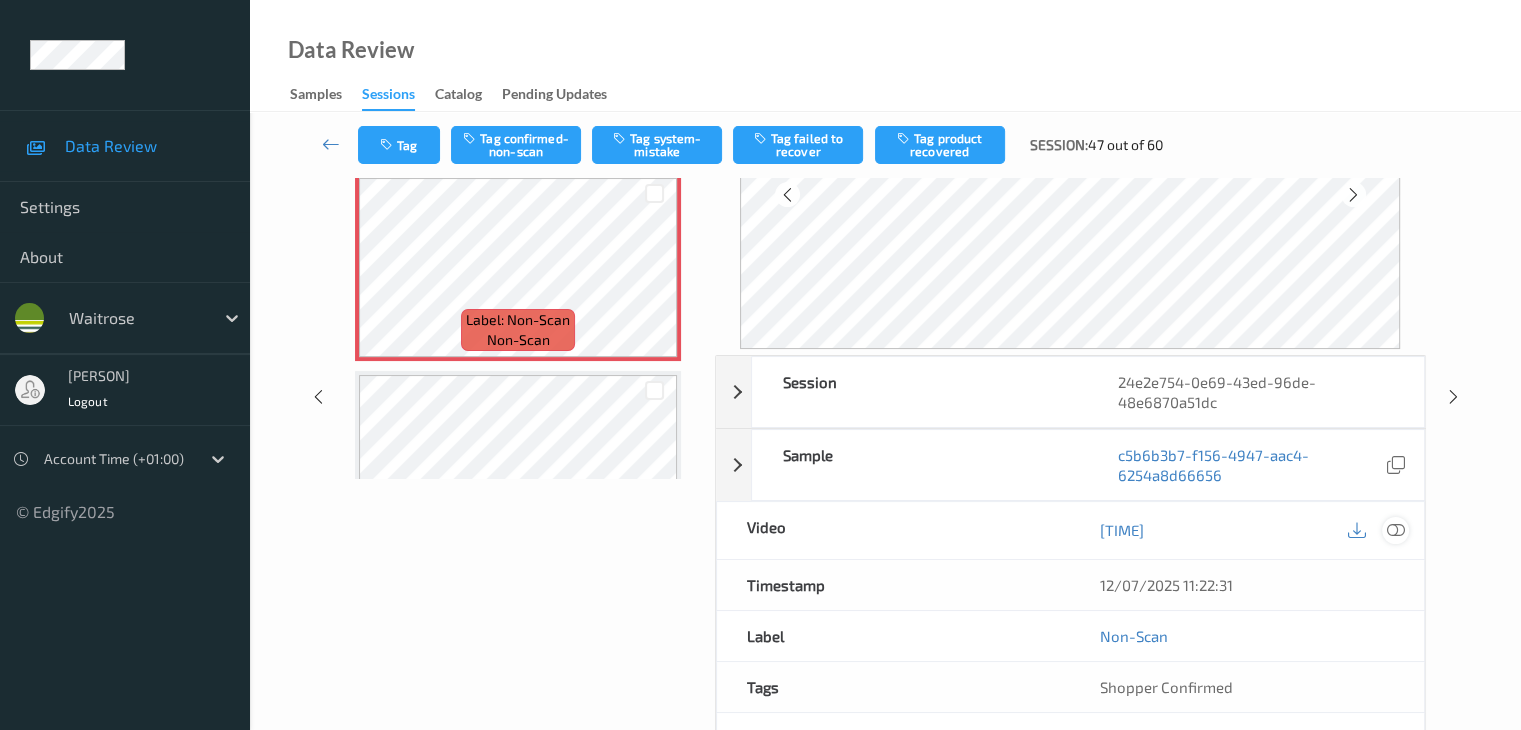 click at bounding box center (1395, 530) 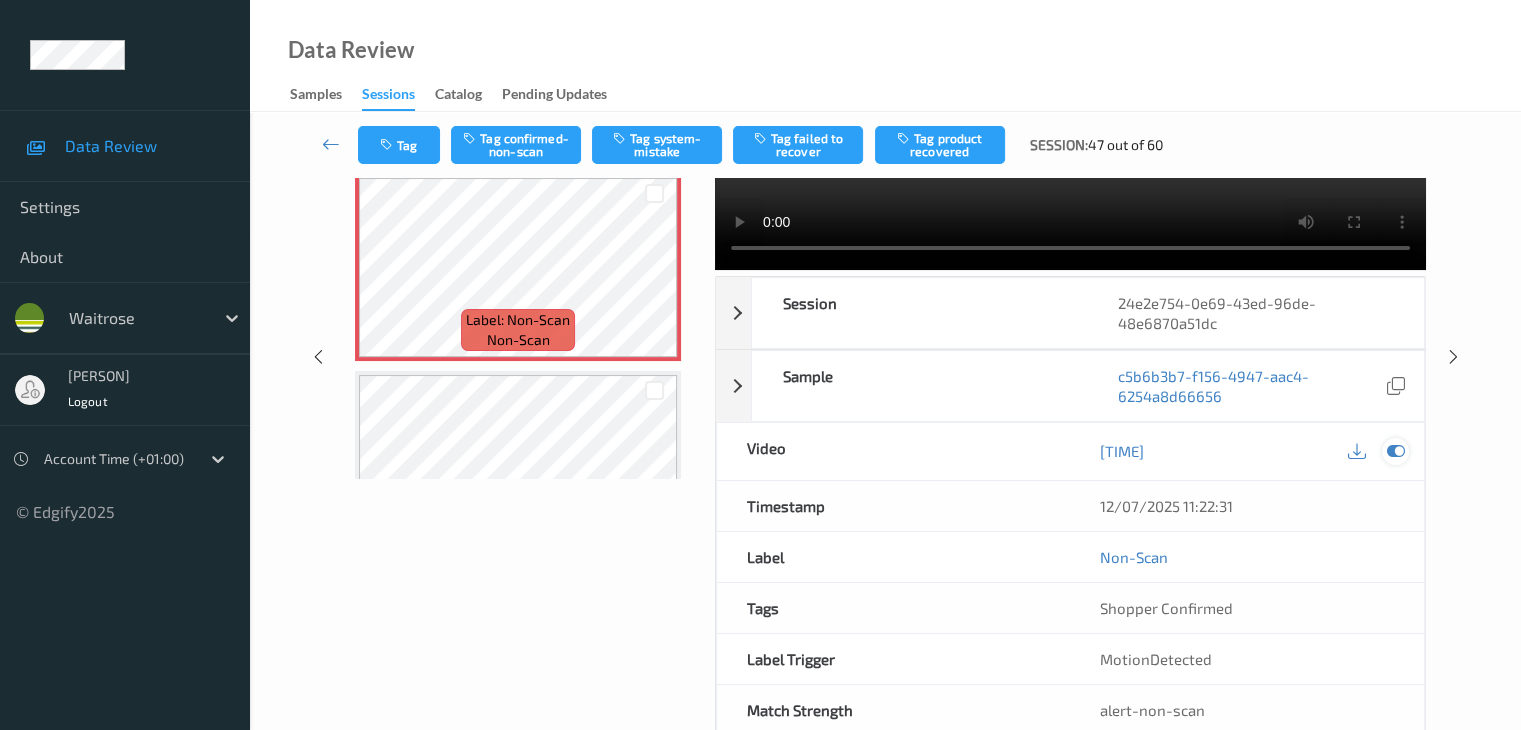 click at bounding box center (1395, 451) 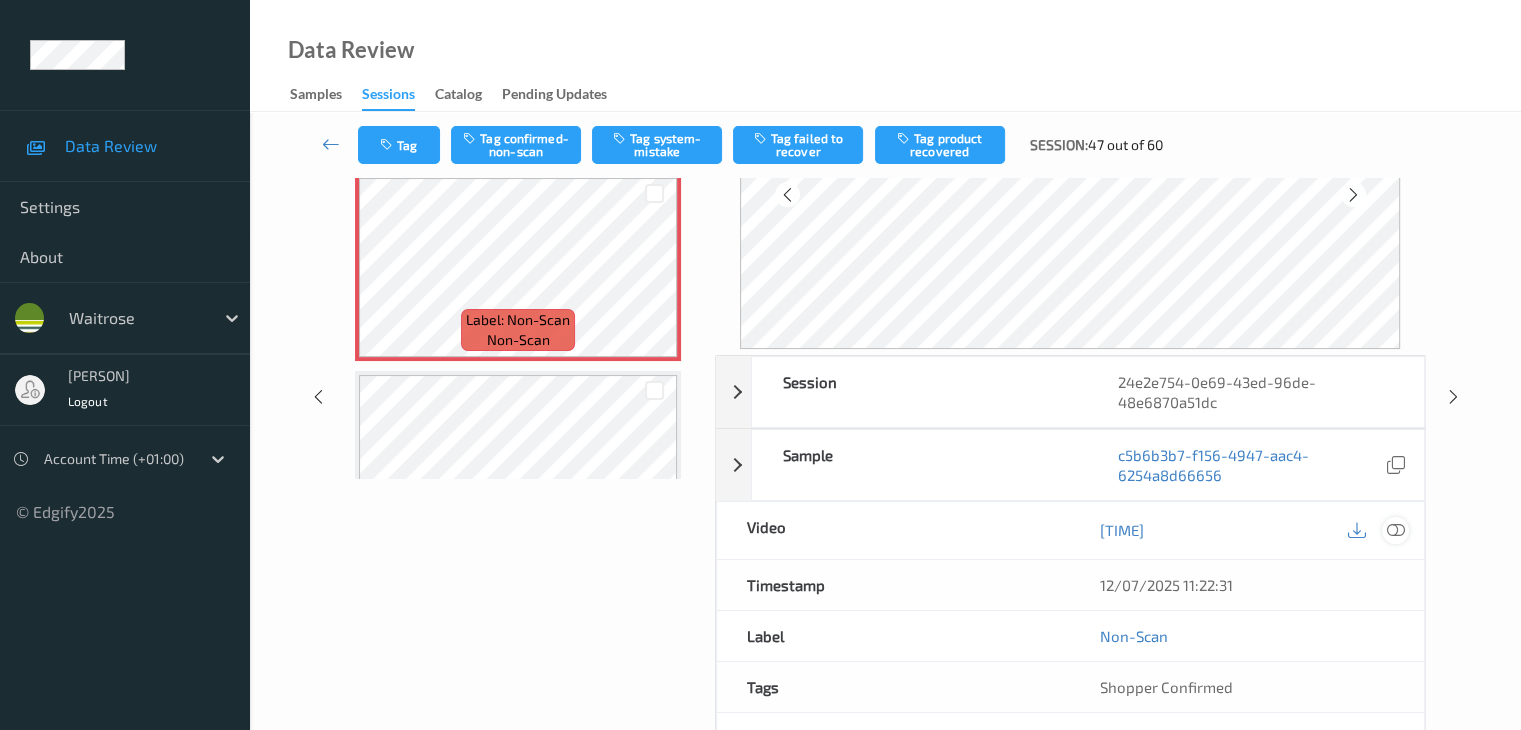 click at bounding box center [1395, 530] 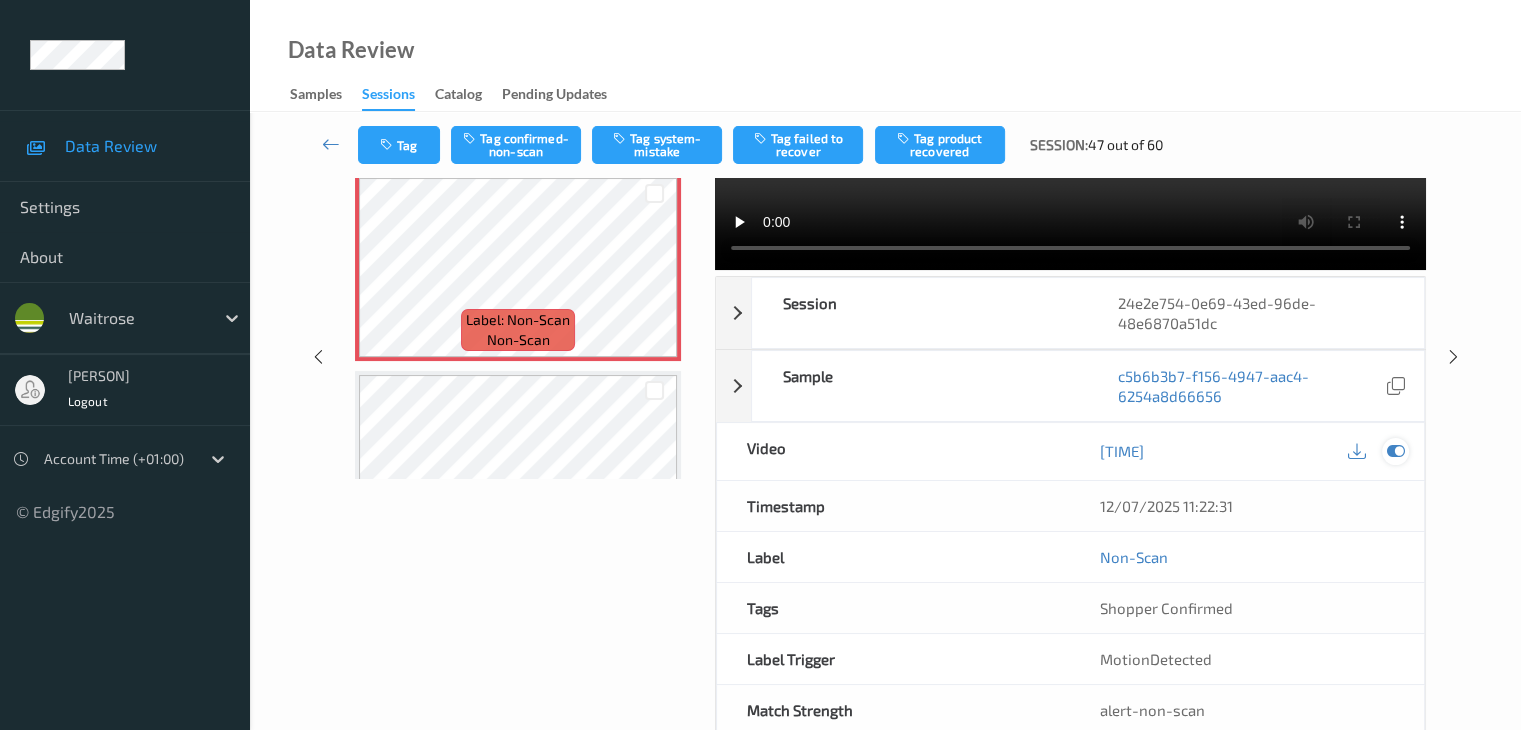 click at bounding box center (1395, 451) 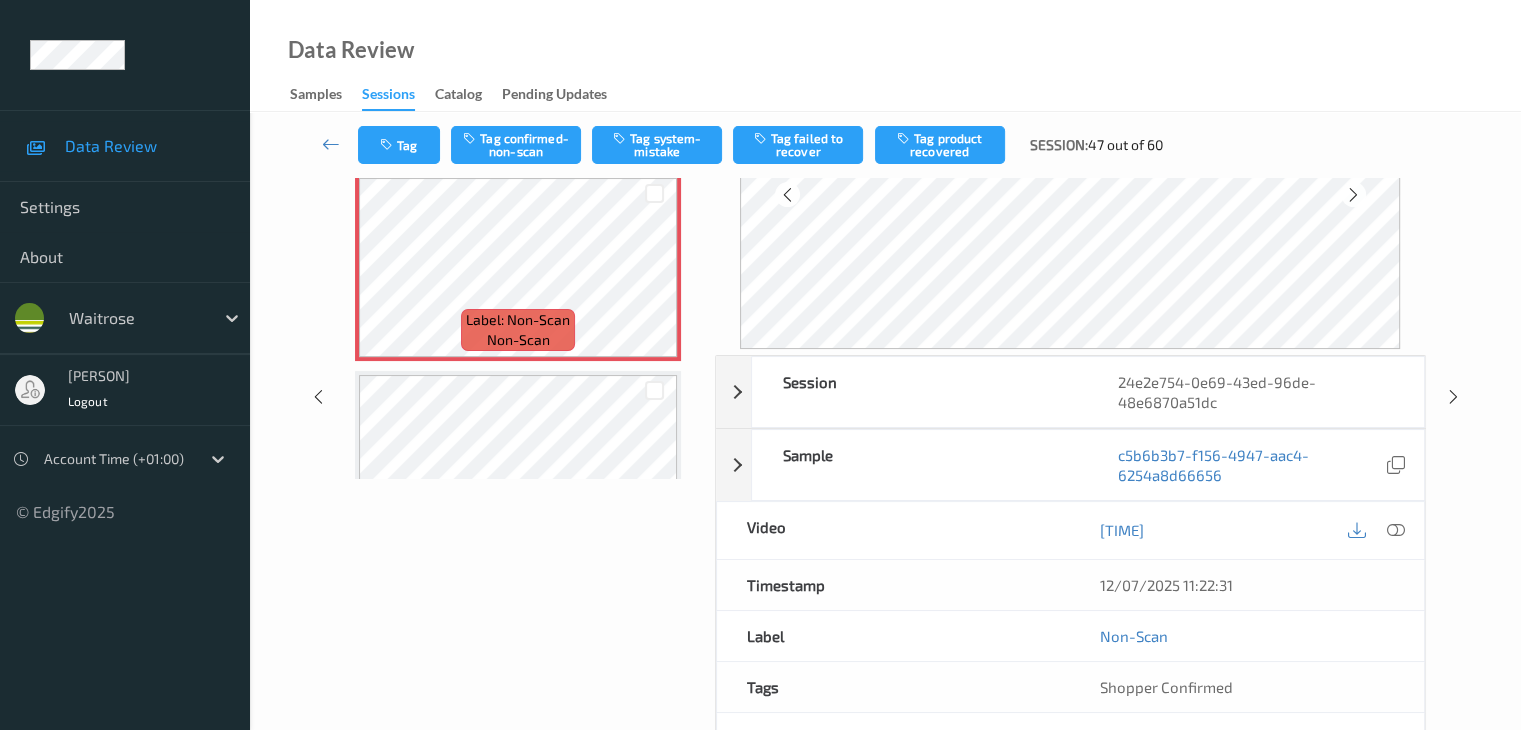 scroll, scrollTop: 0, scrollLeft: 0, axis: both 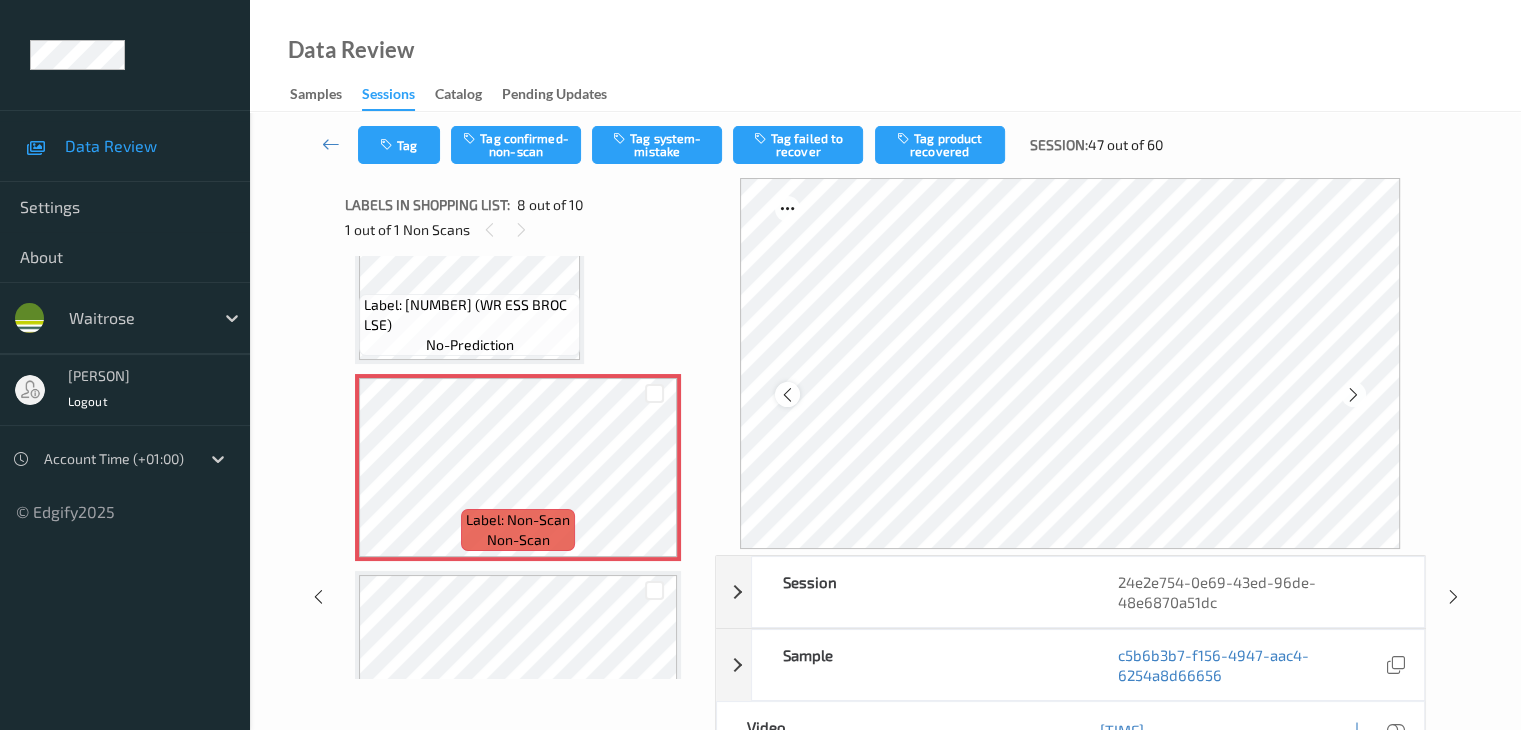 click at bounding box center (787, 395) 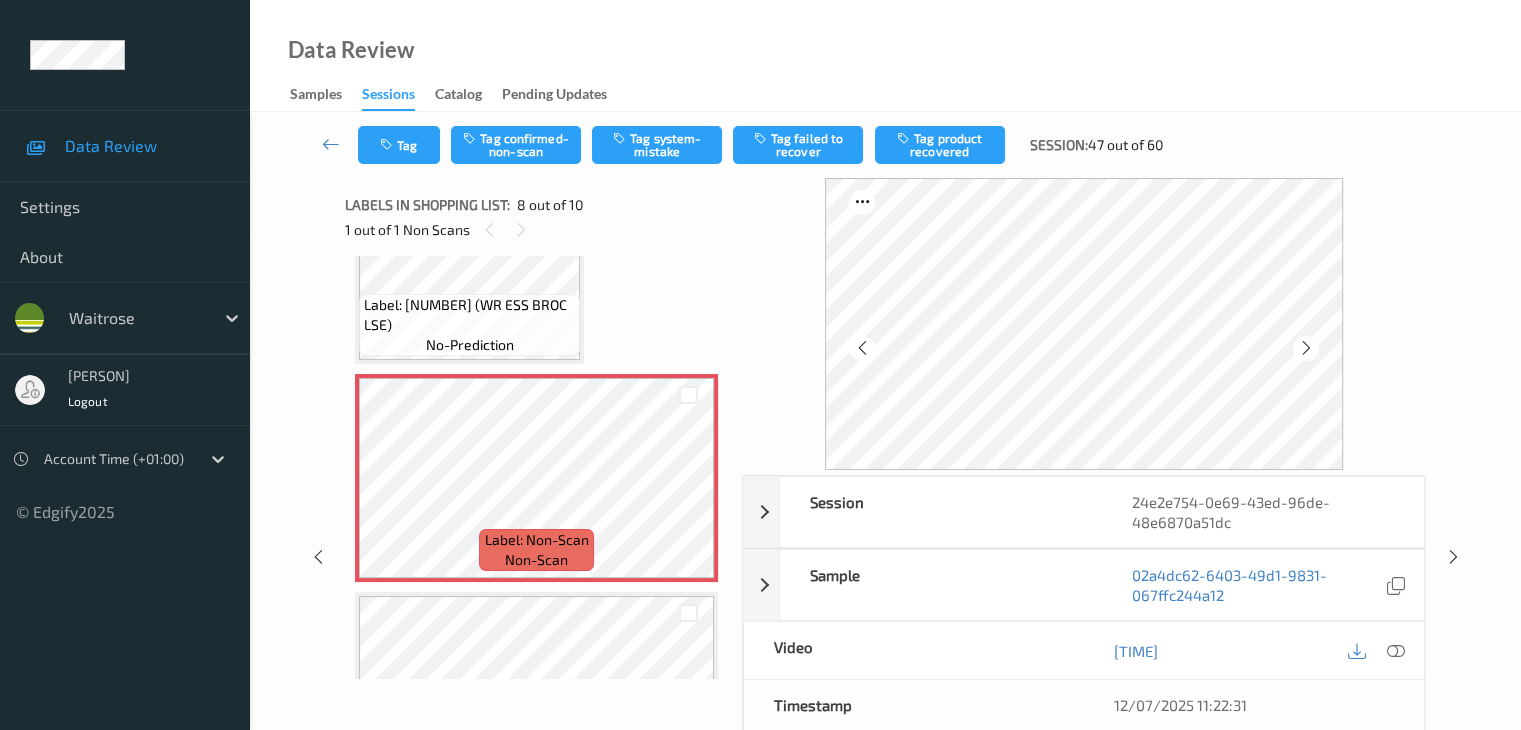 click at bounding box center (1084, 324) 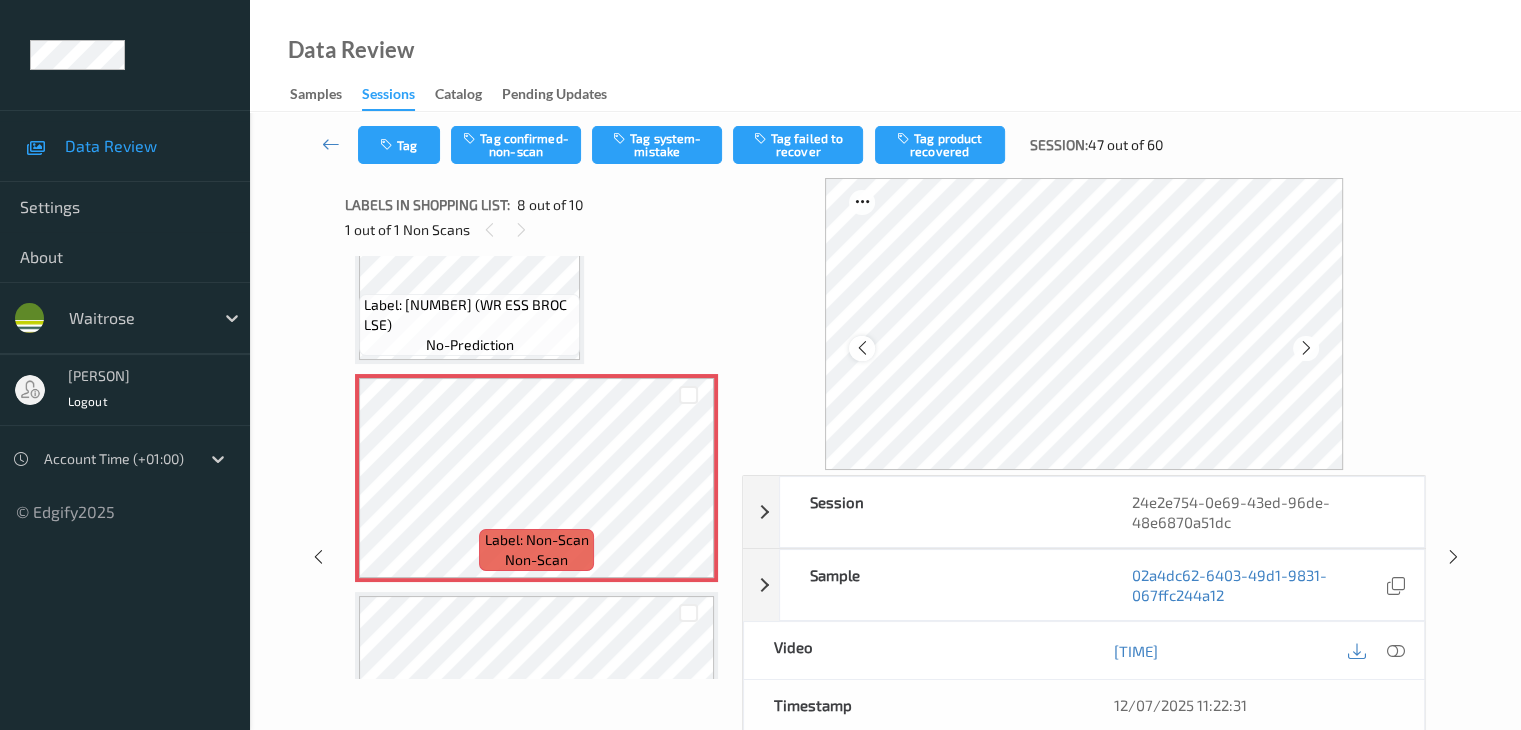click at bounding box center (861, 348) 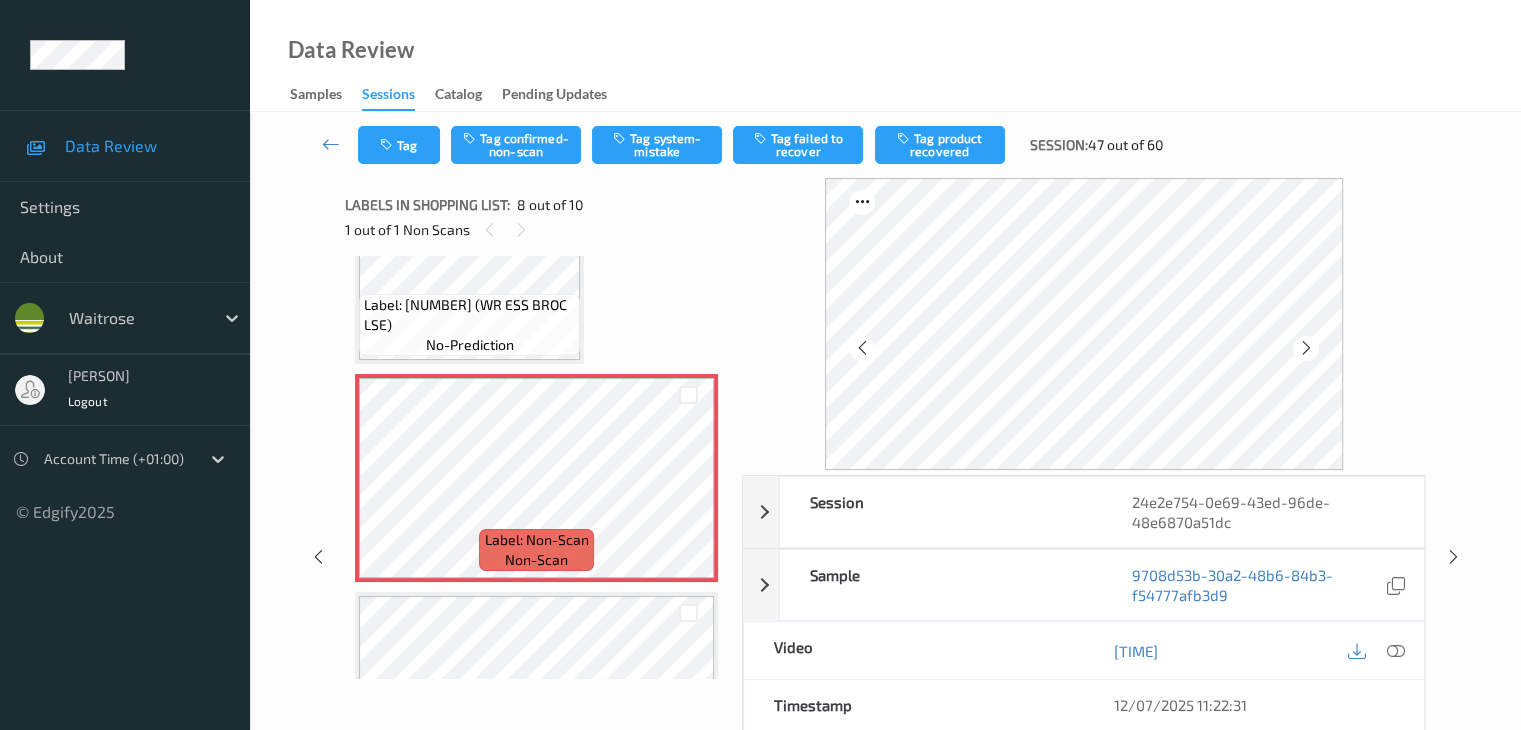 click at bounding box center (861, 348) 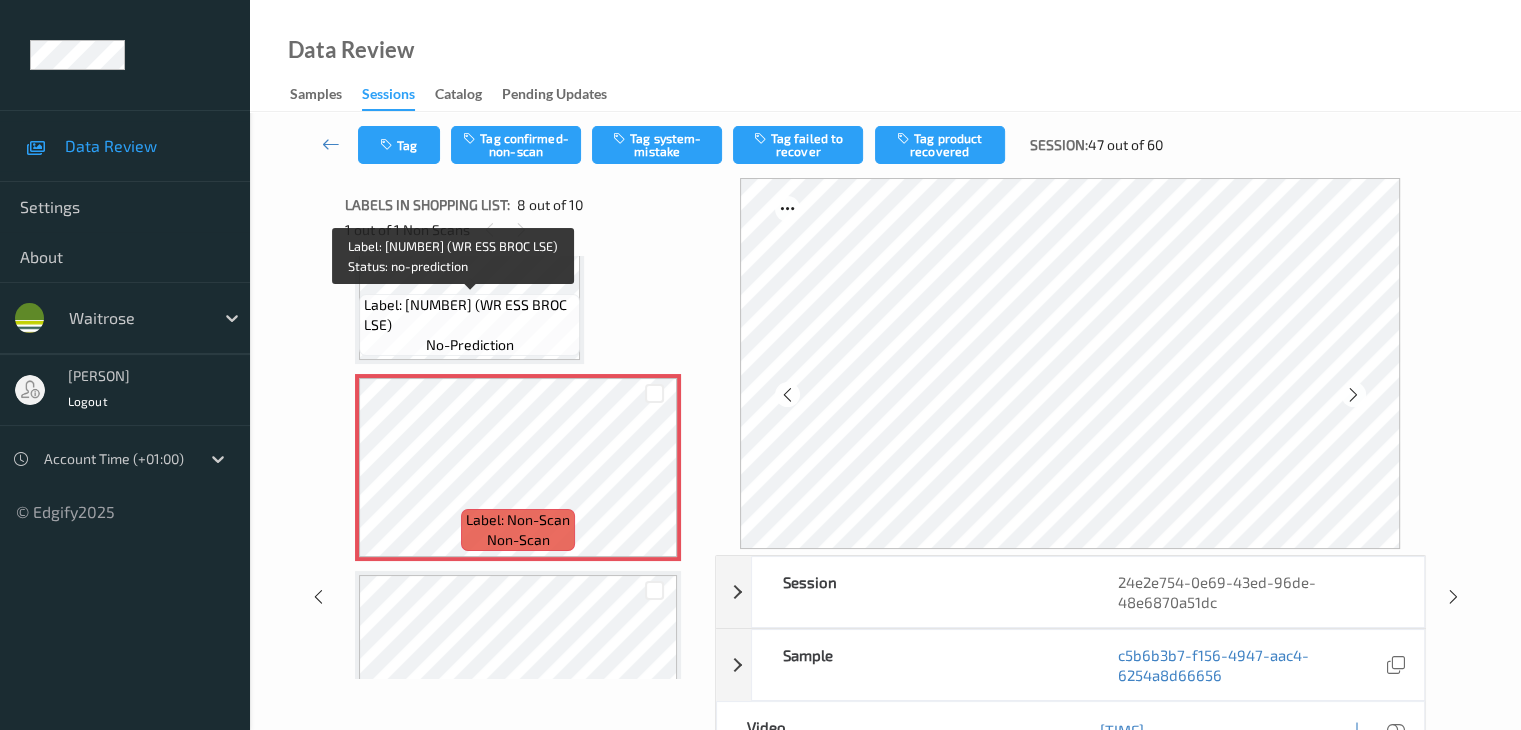 click on "Label: [NUMBER] (WR ESS BROC LSE)" at bounding box center [469, 315] 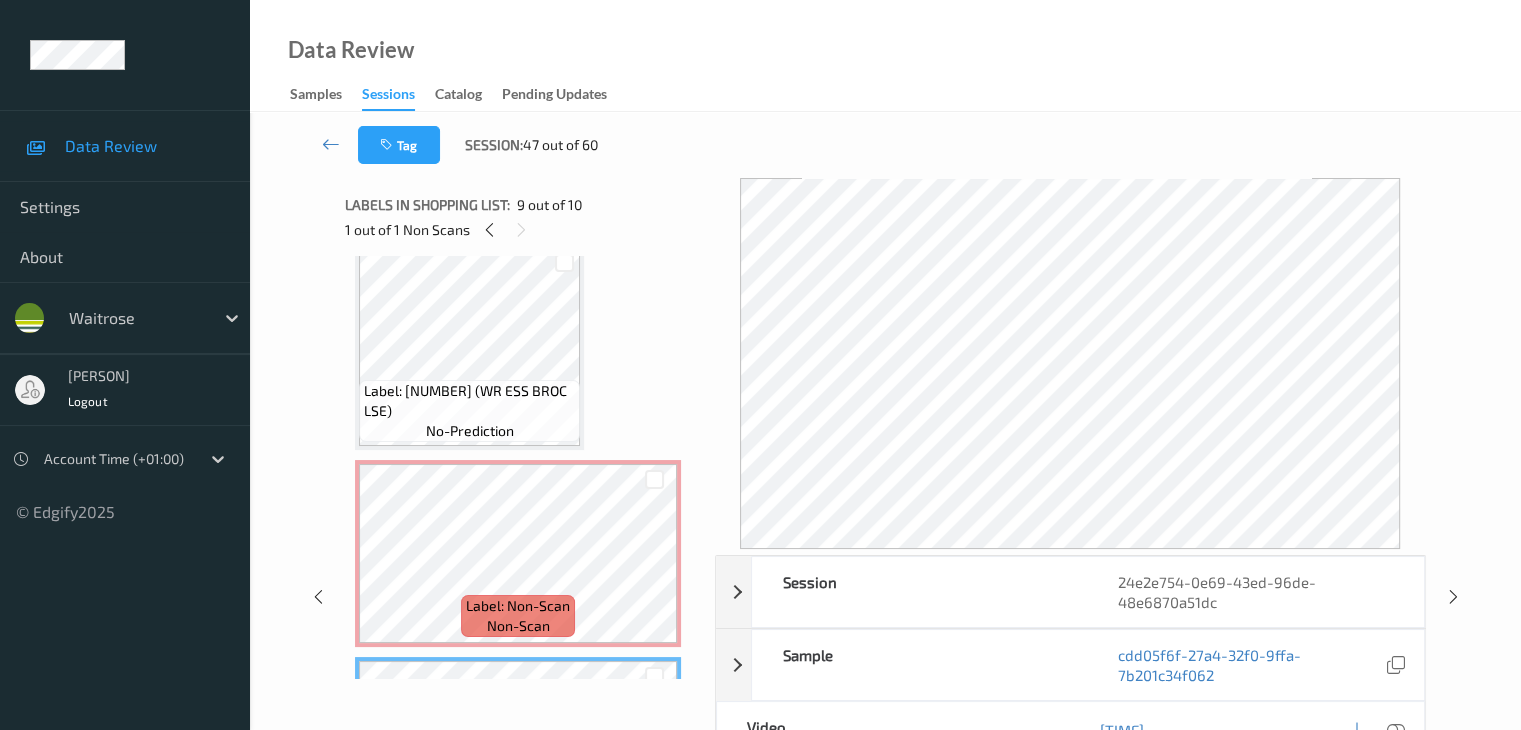 scroll, scrollTop: 1318, scrollLeft: 0, axis: vertical 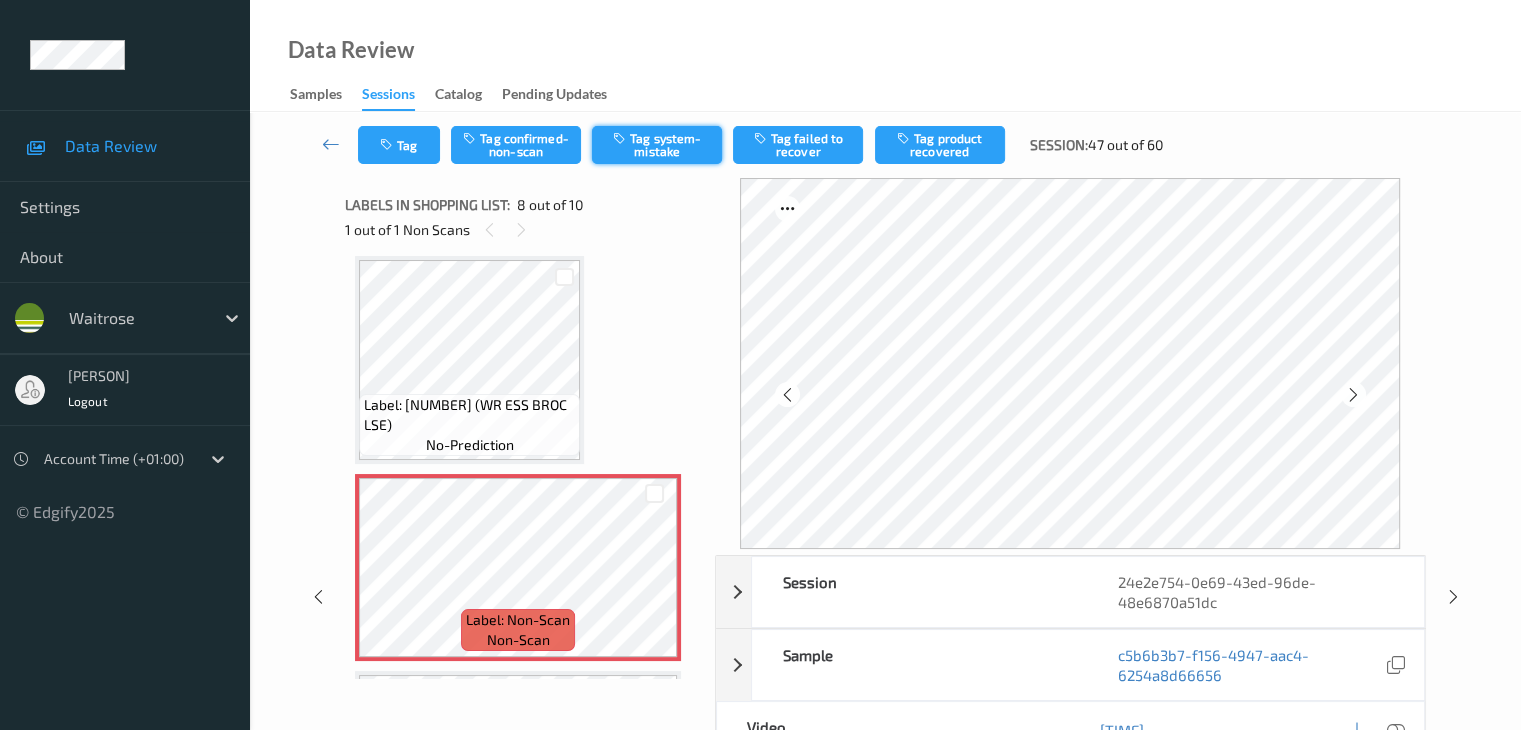 click on "Tag   system-mistake" at bounding box center [657, 145] 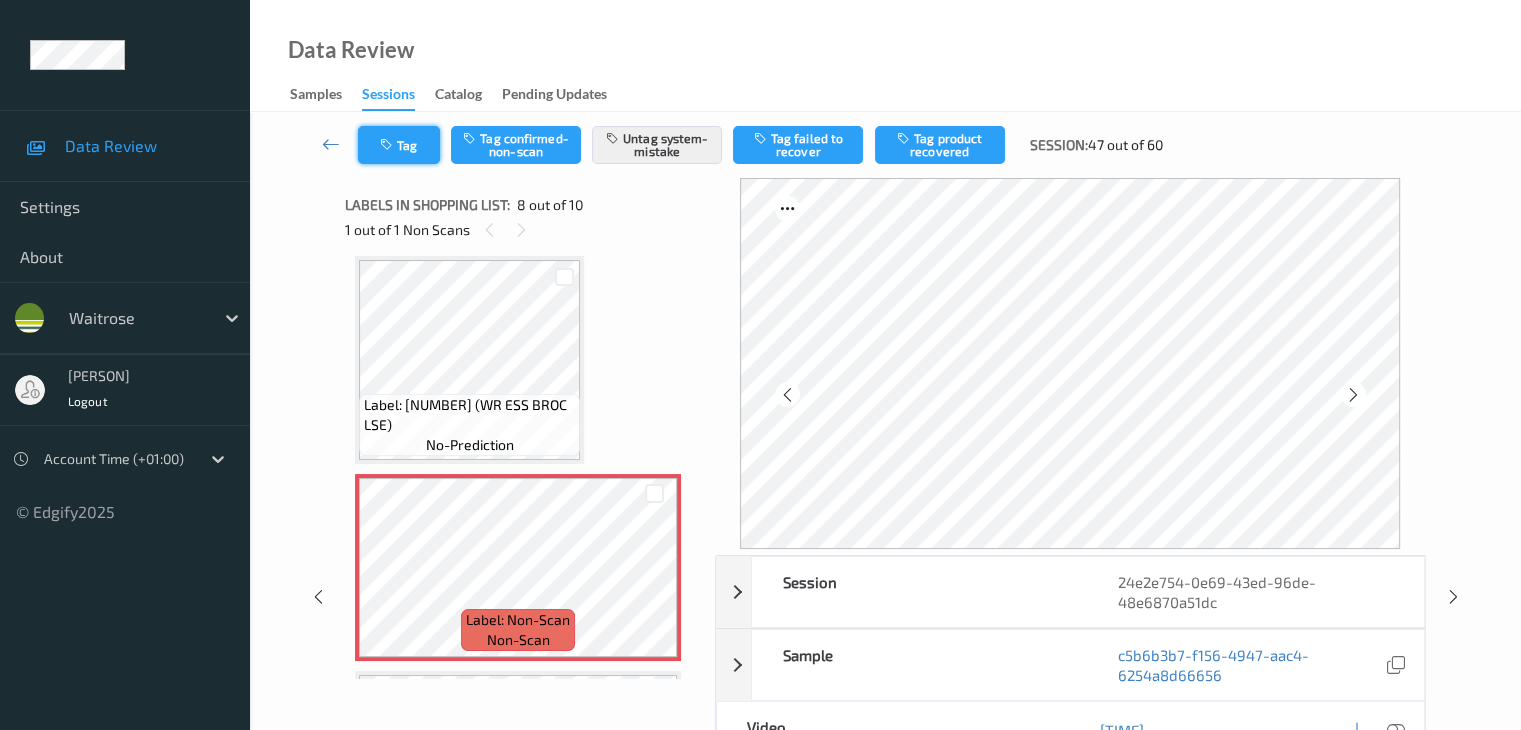 click at bounding box center (388, 145) 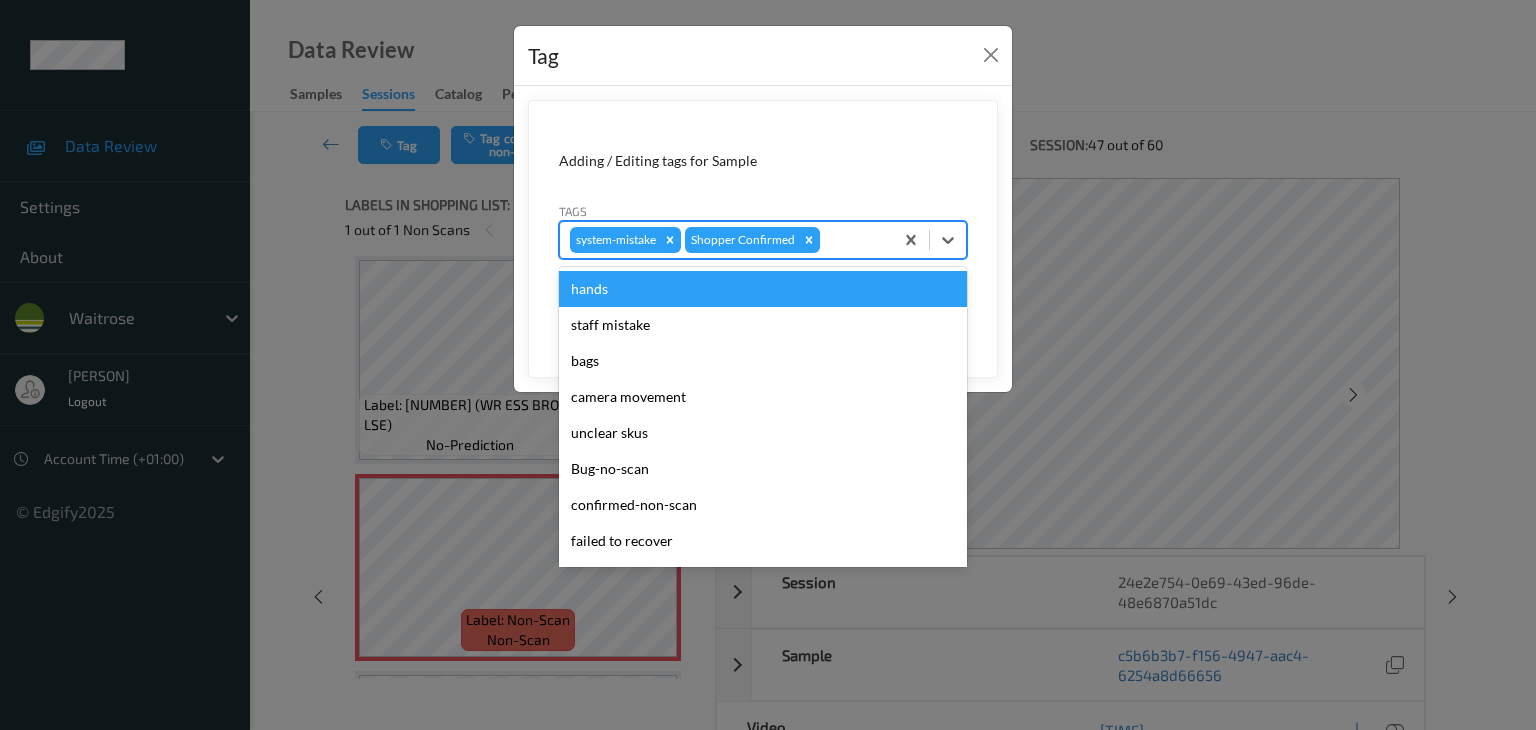click at bounding box center [853, 240] 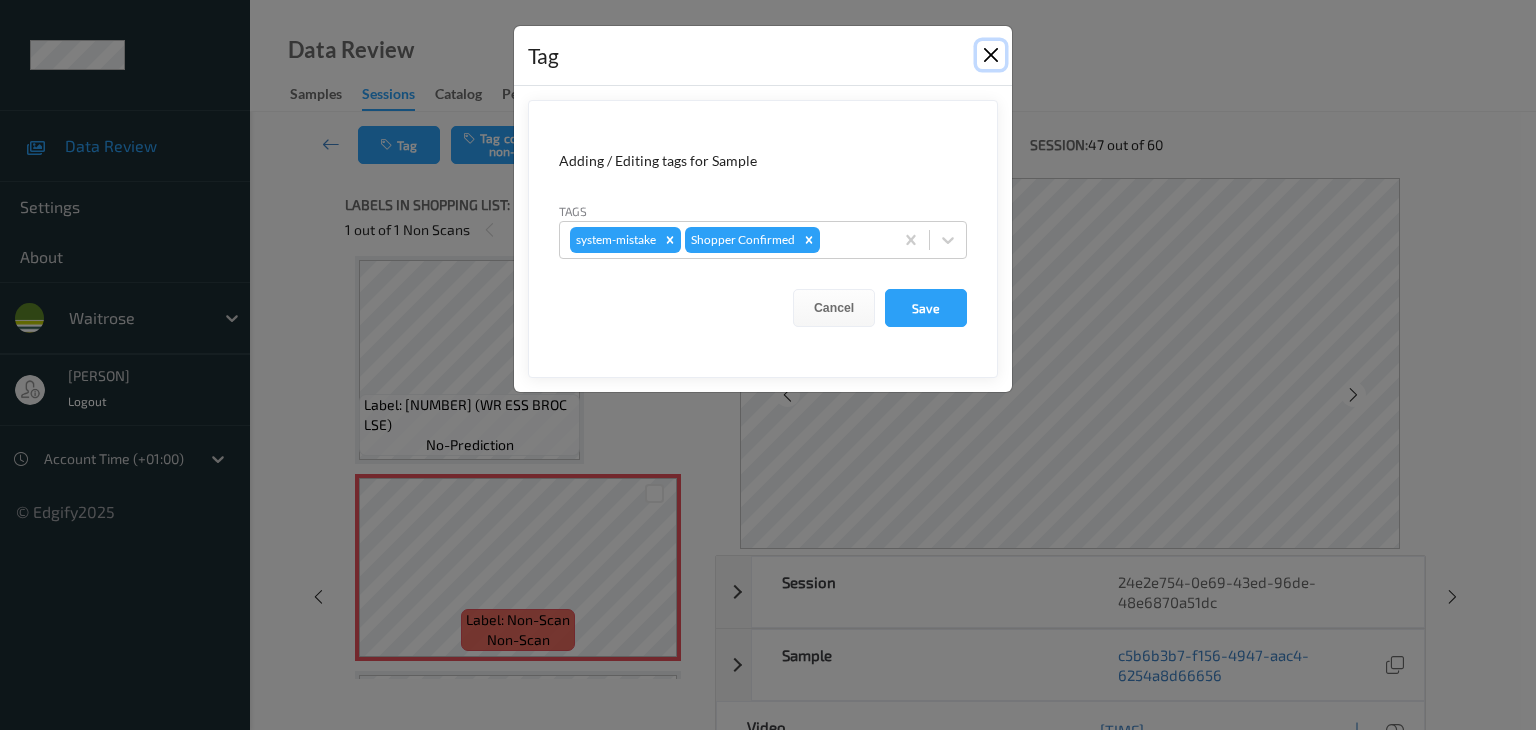 click at bounding box center [991, 55] 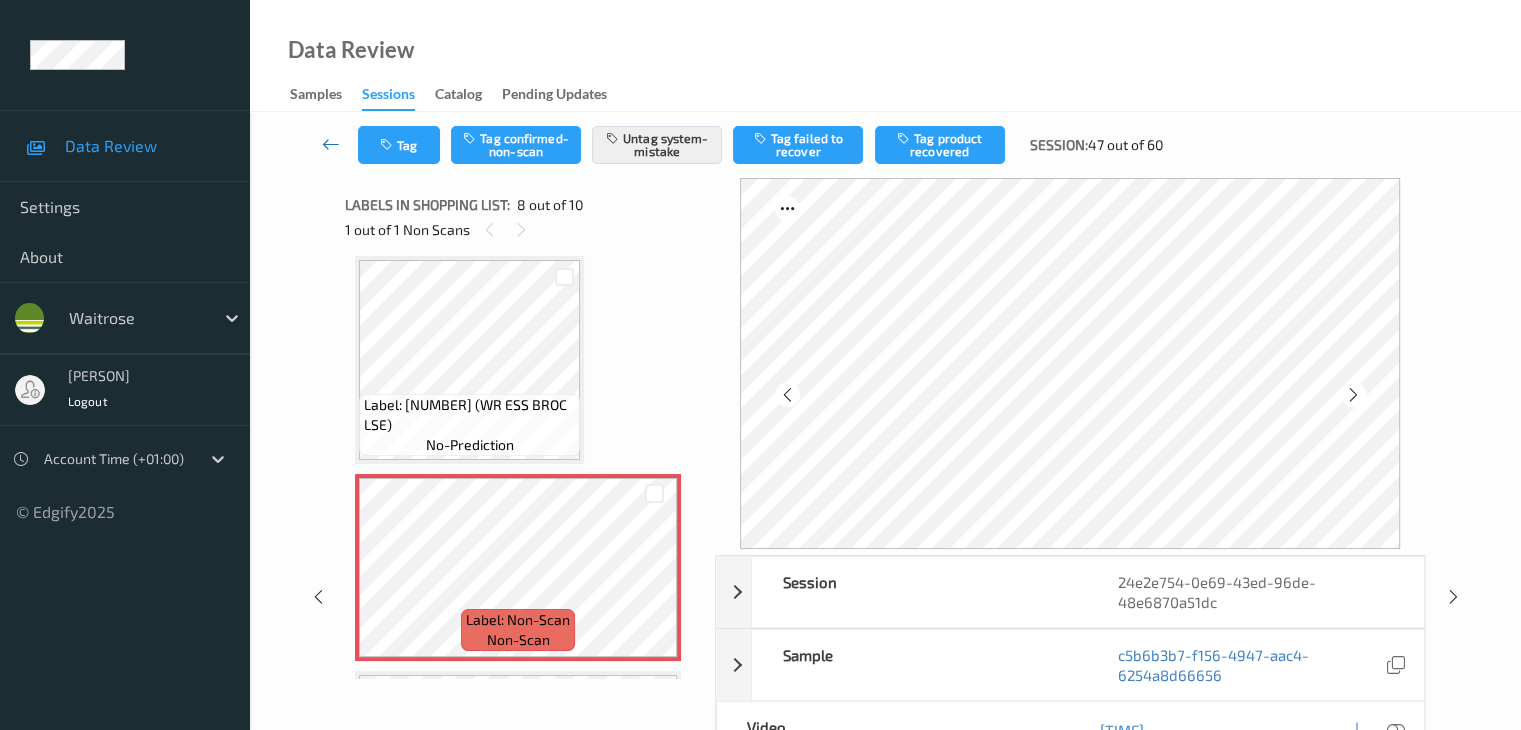 click at bounding box center [331, 144] 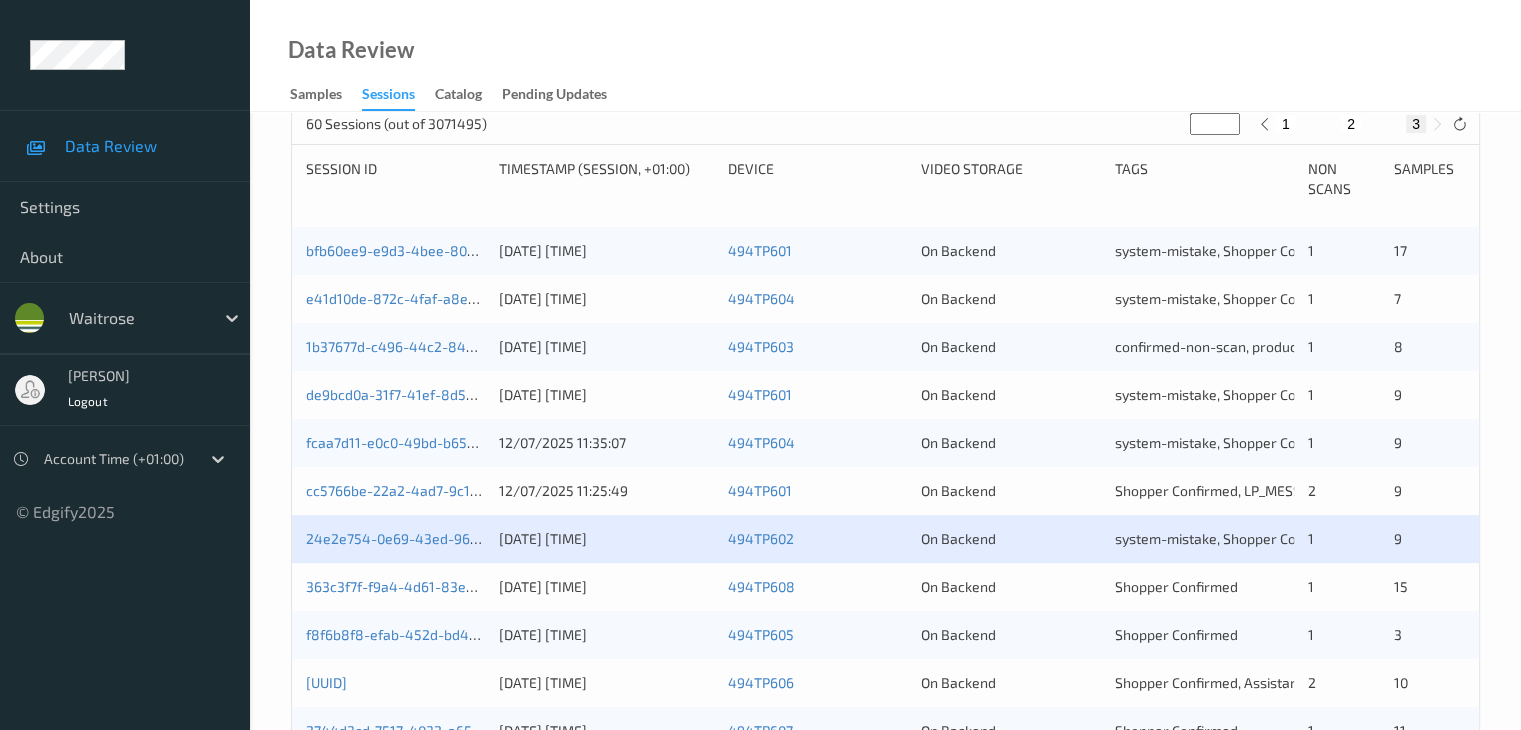 scroll, scrollTop: 400, scrollLeft: 0, axis: vertical 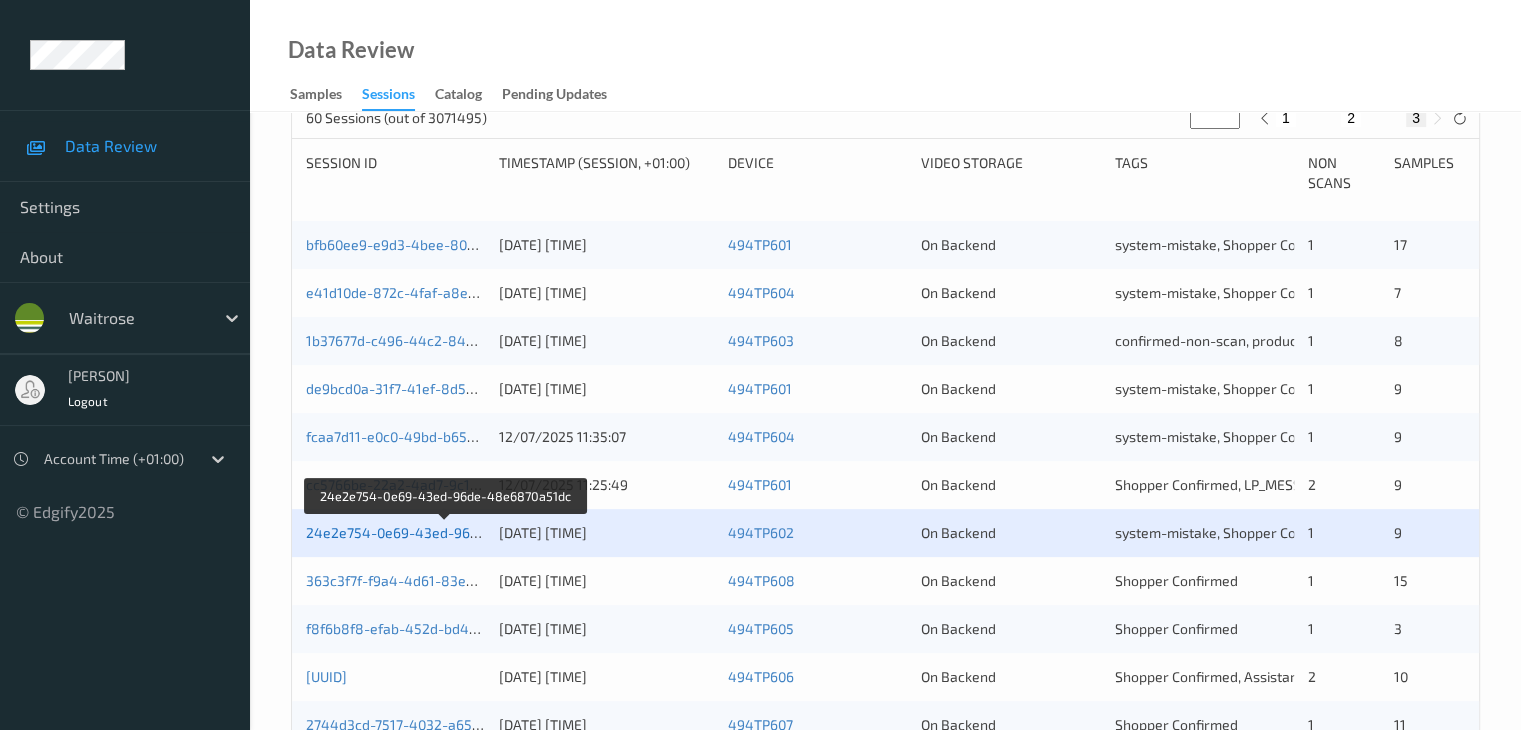 click on "24e2e754-0e69-43ed-96de-48e6870a51dc" at bounding box center (446, 532) 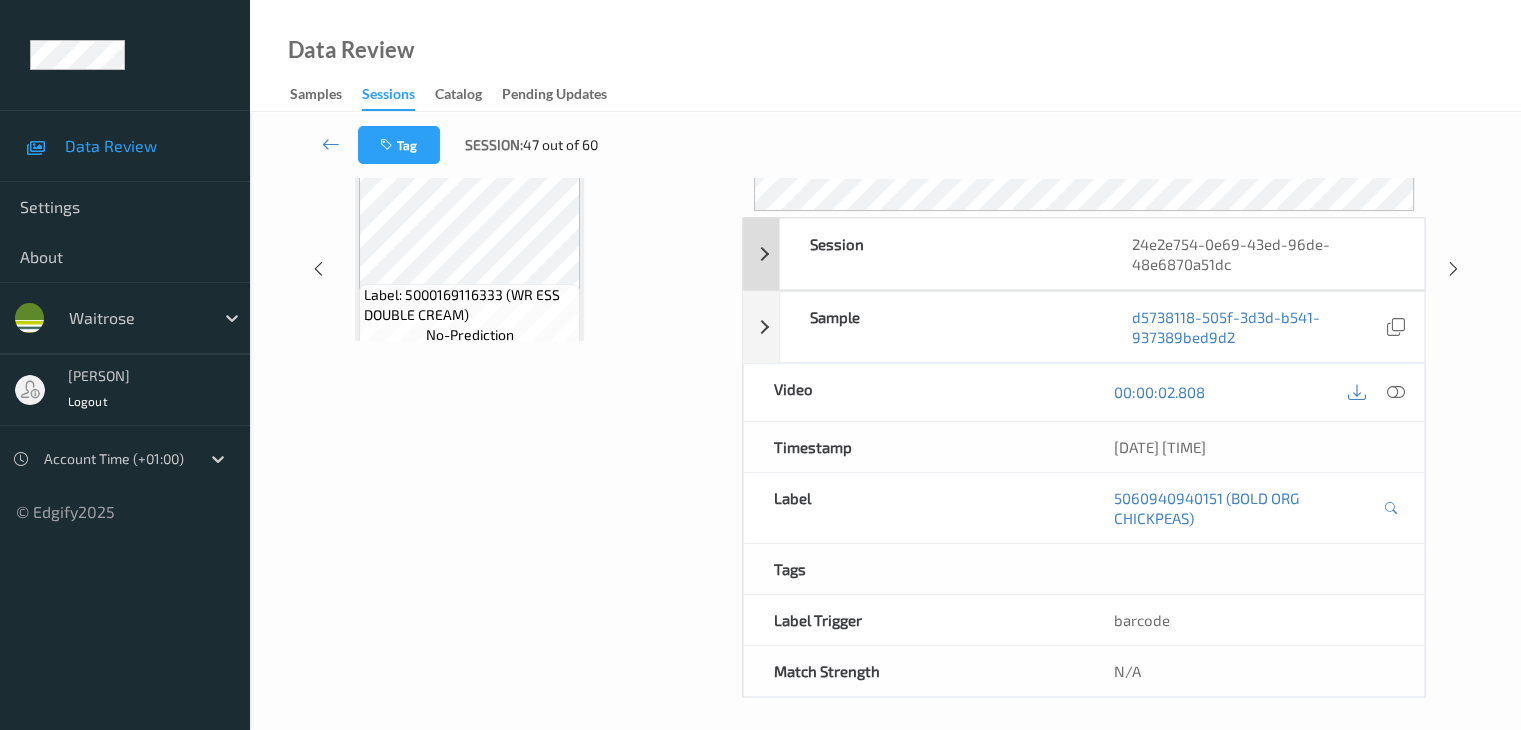 scroll, scrollTop: 0, scrollLeft: 0, axis: both 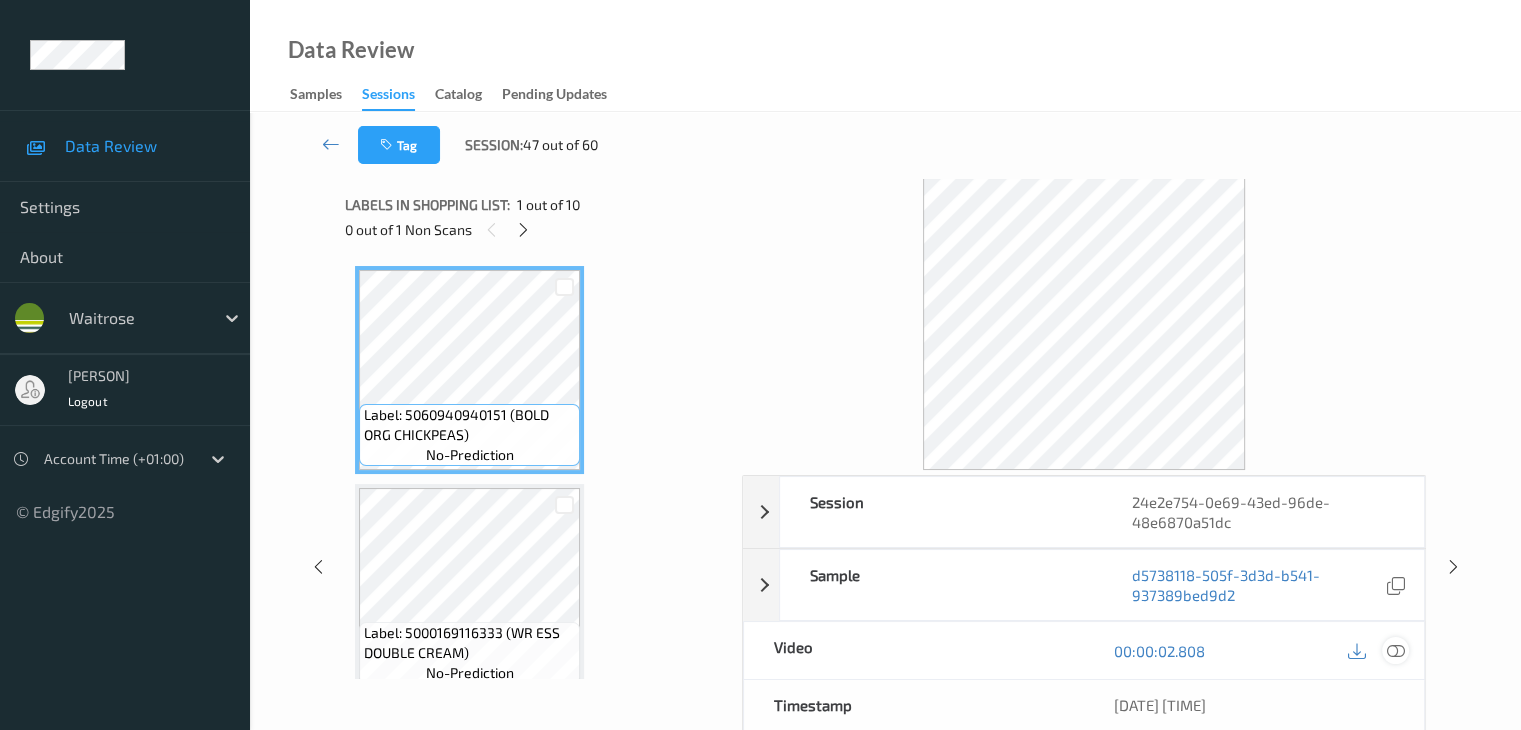 click at bounding box center (1395, 651) 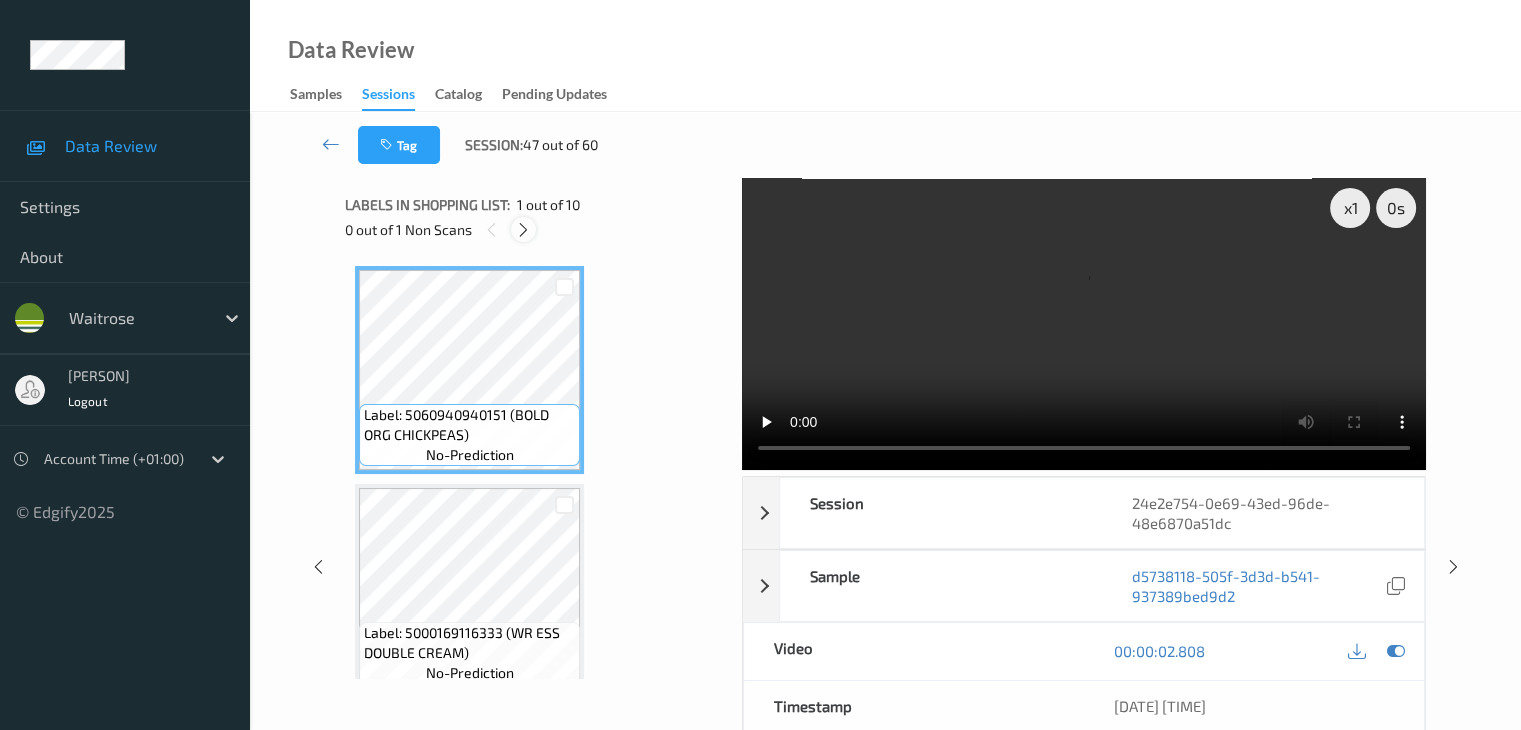 click at bounding box center (523, 230) 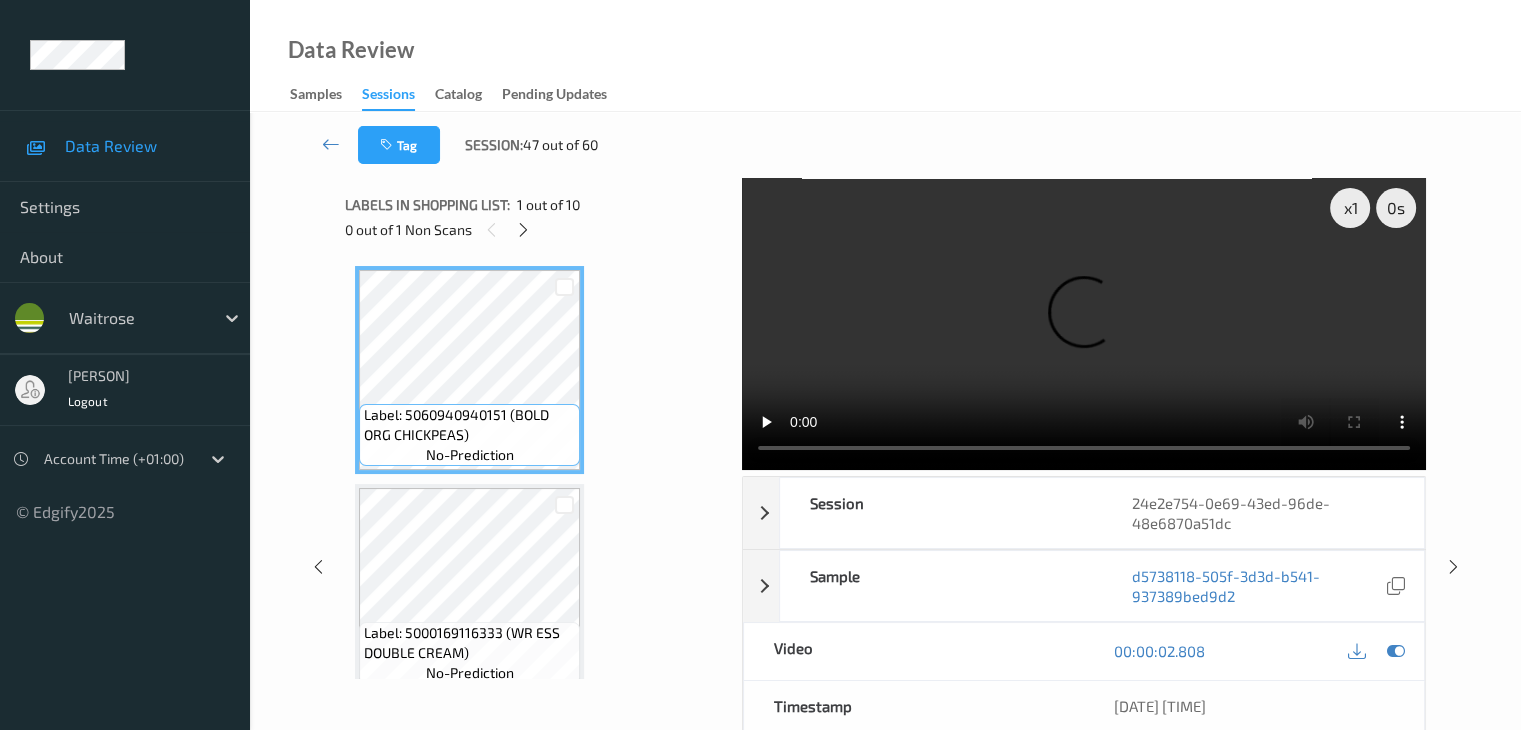 scroll, scrollTop: 1318, scrollLeft: 0, axis: vertical 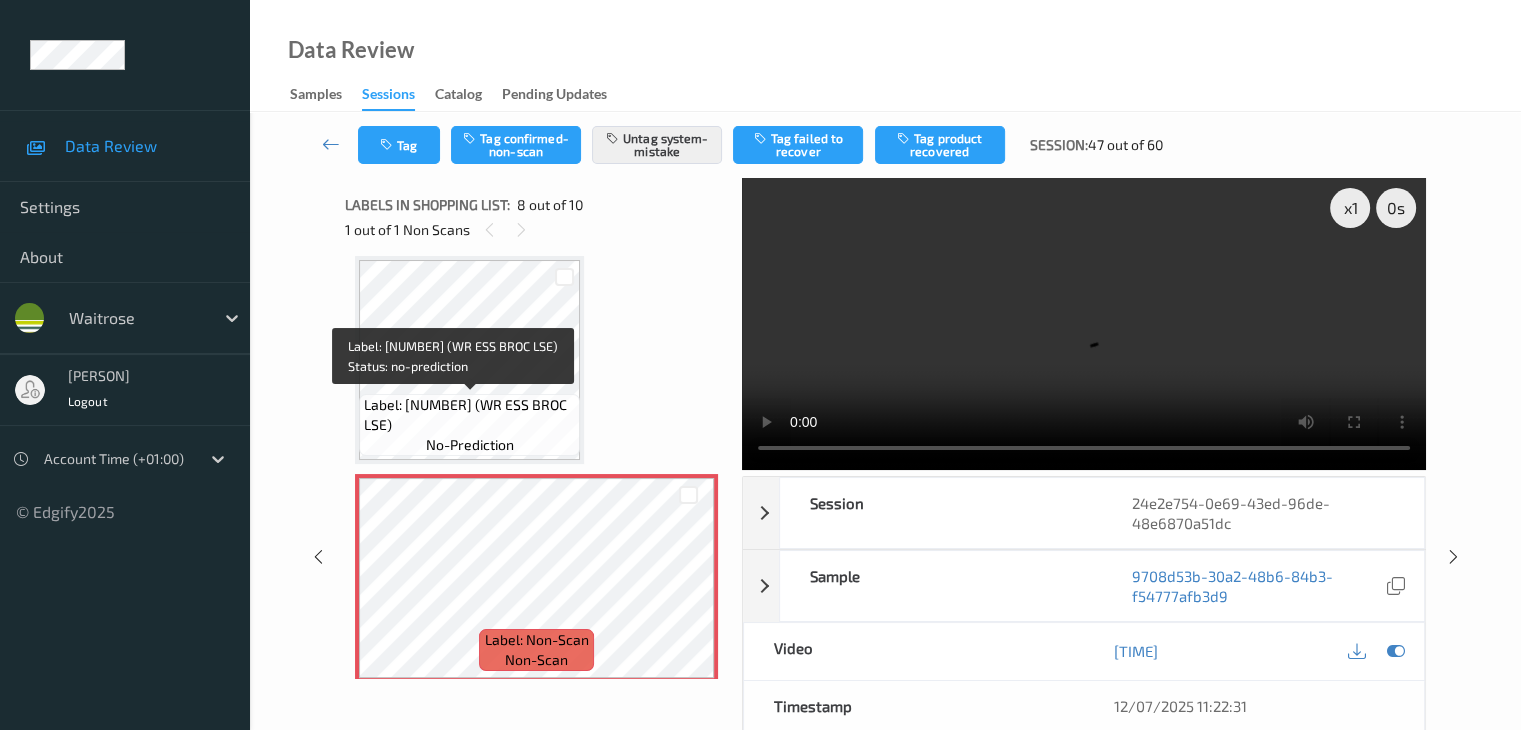 click on "Label: [NUMBER] (WR ESS BROC LSE)" at bounding box center [469, 415] 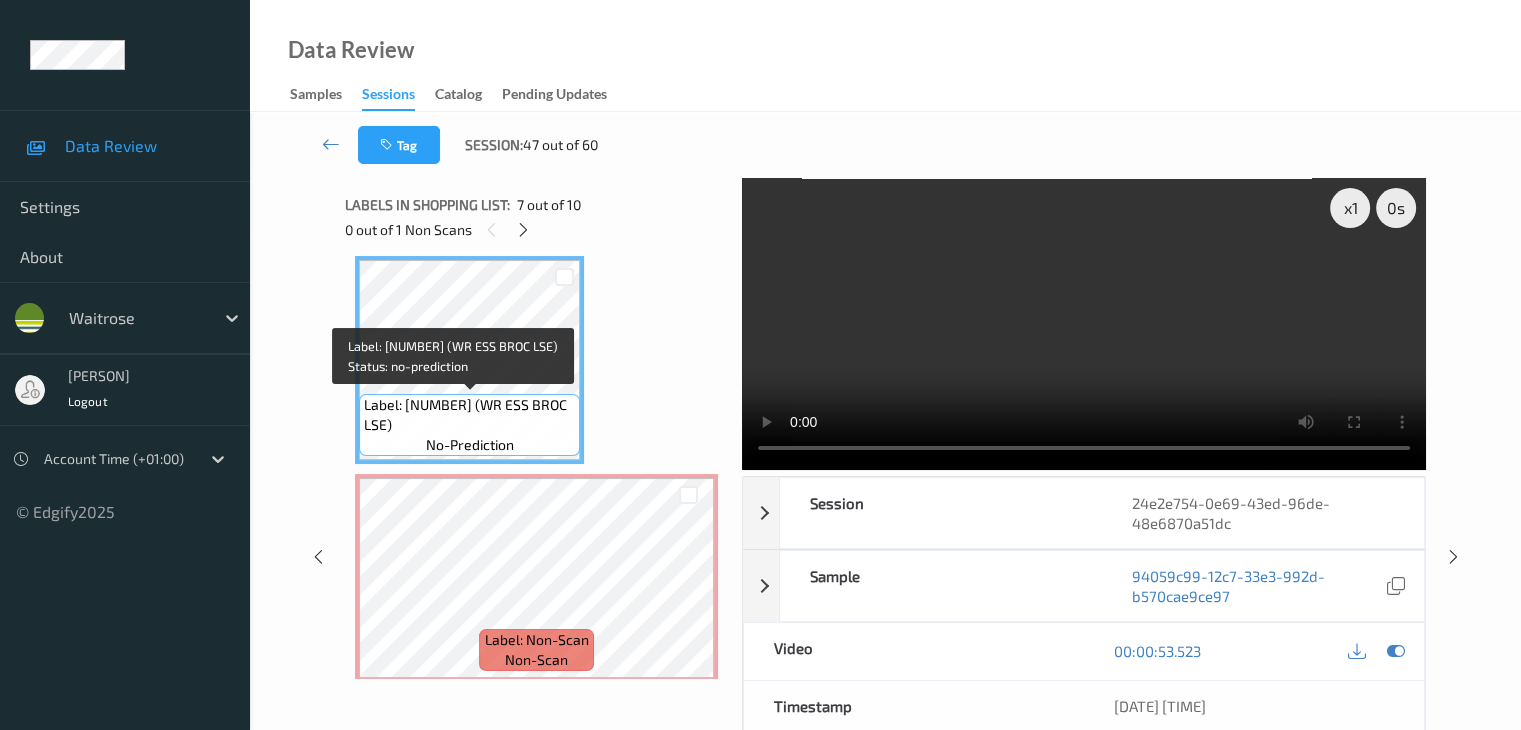 drag, startPoint x: 519, startPoint y: 405, endPoint x: 520, endPoint y: 419, distance: 14.035668 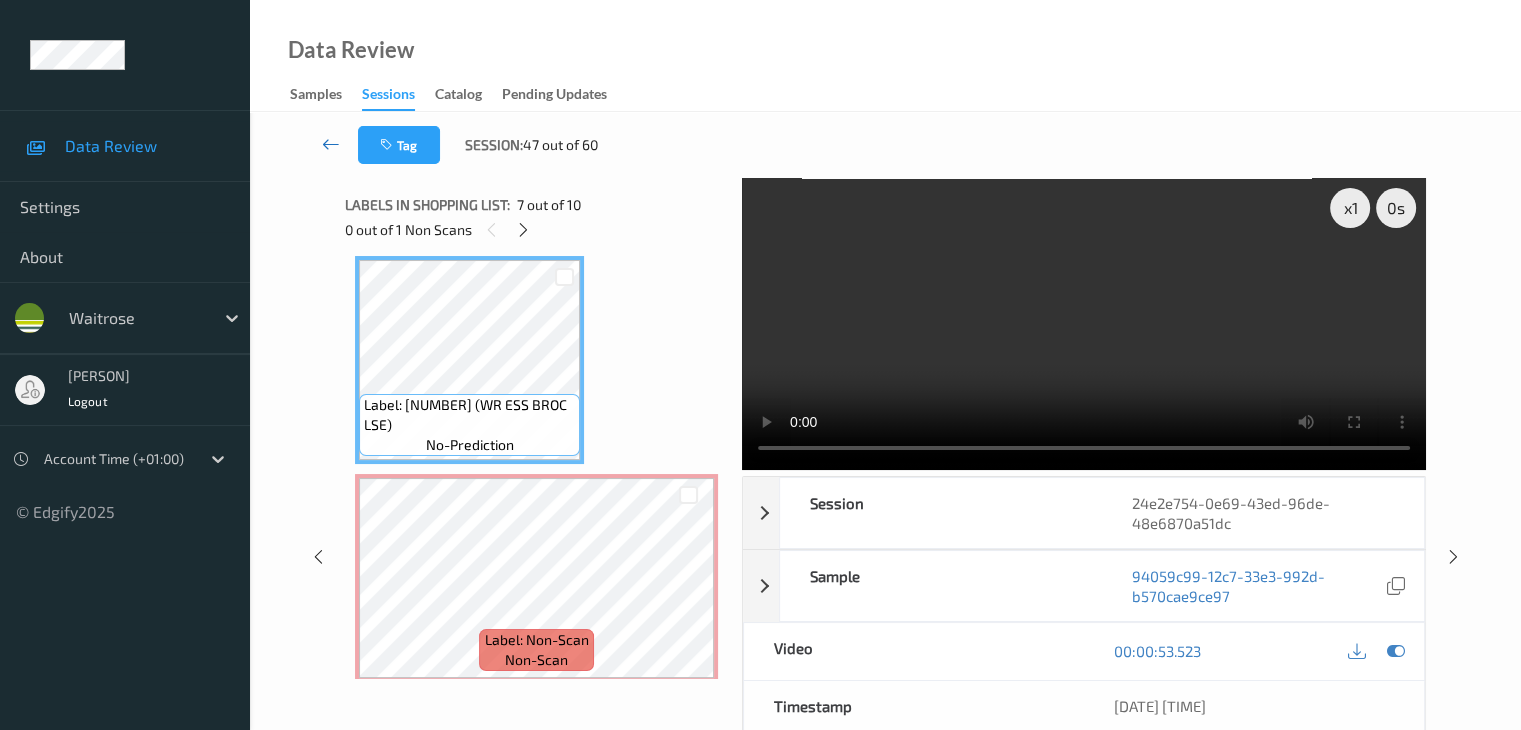 click at bounding box center [331, 144] 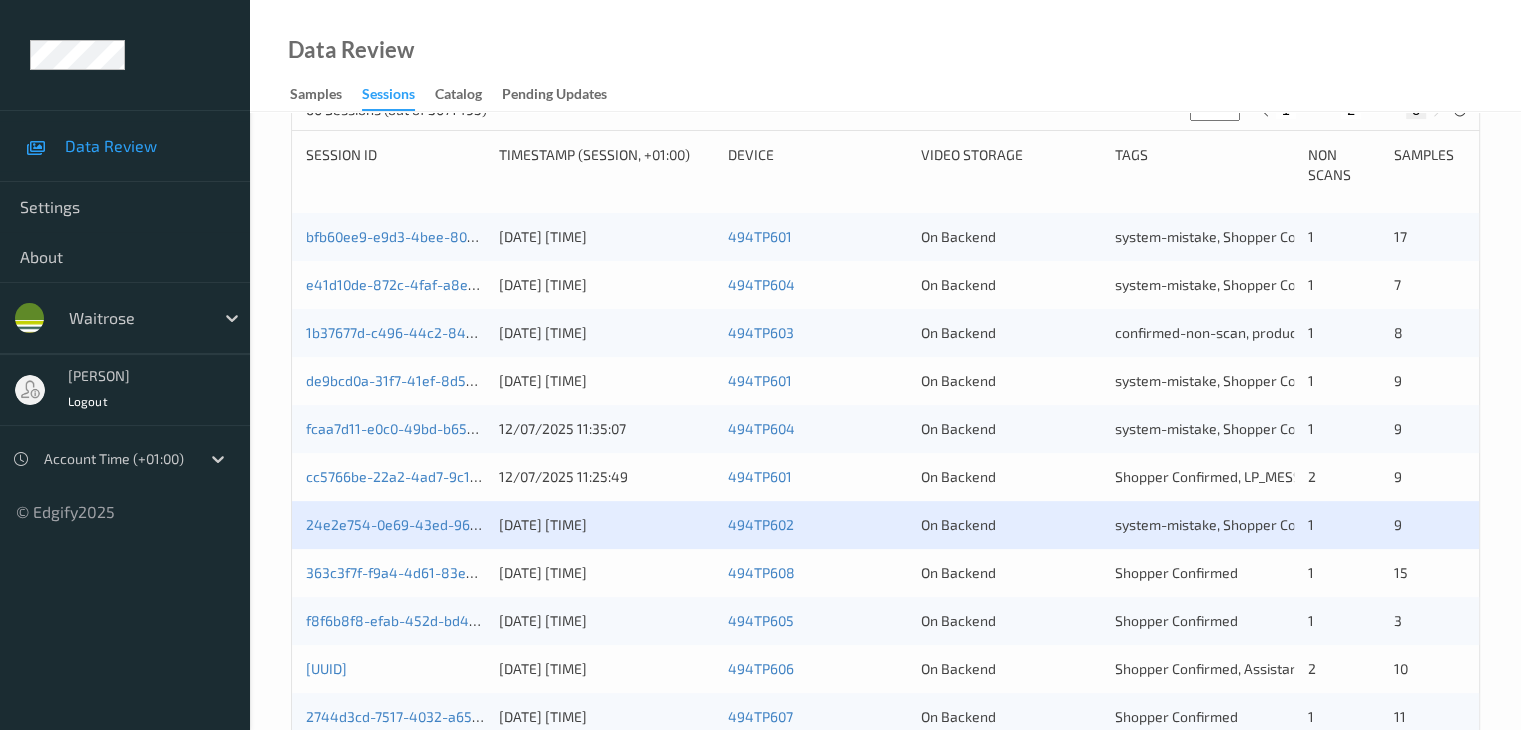 scroll, scrollTop: 600, scrollLeft: 0, axis: vertical 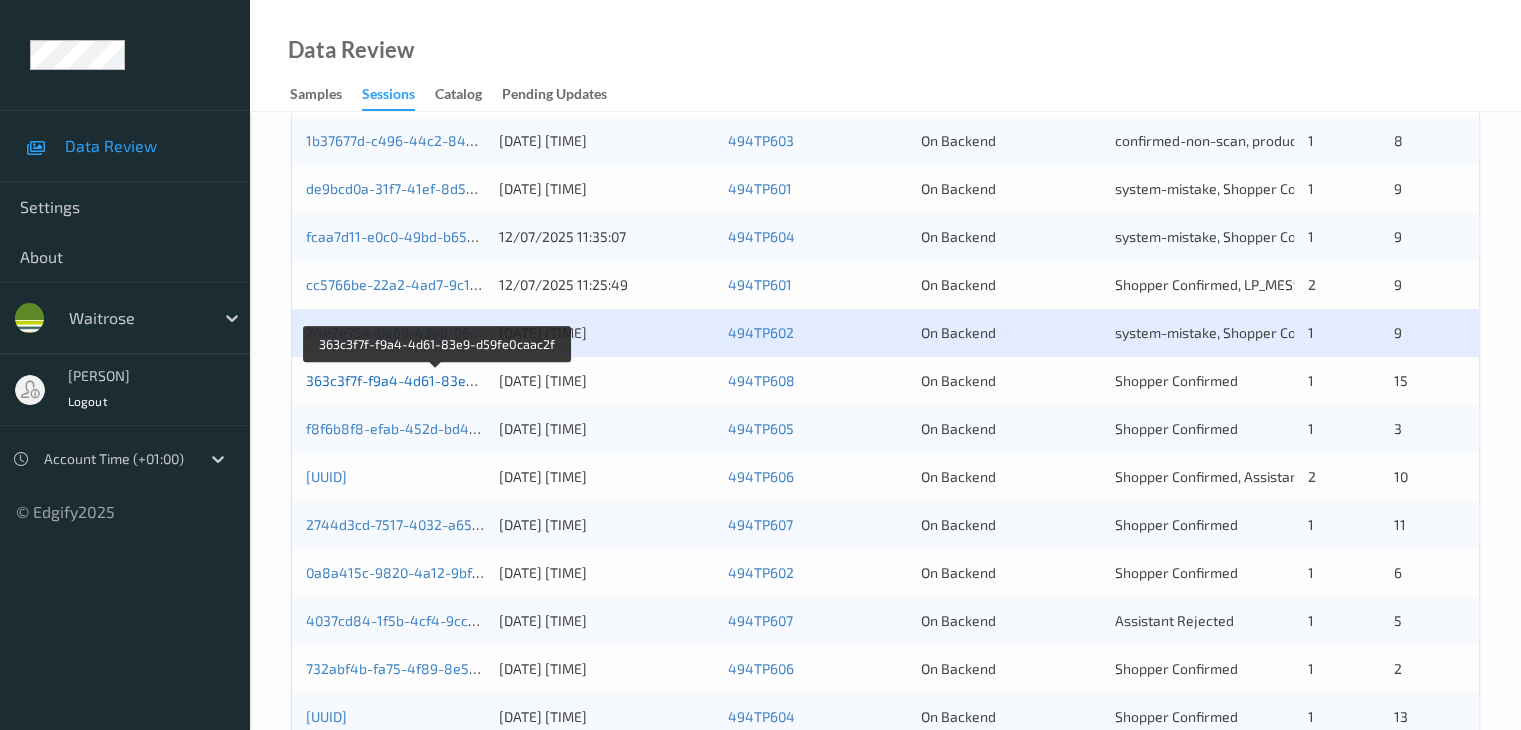 click on "363c3f7f-f9a4-4d61-83e9-d59fe0caac2f" at bounding box center [437, 380] 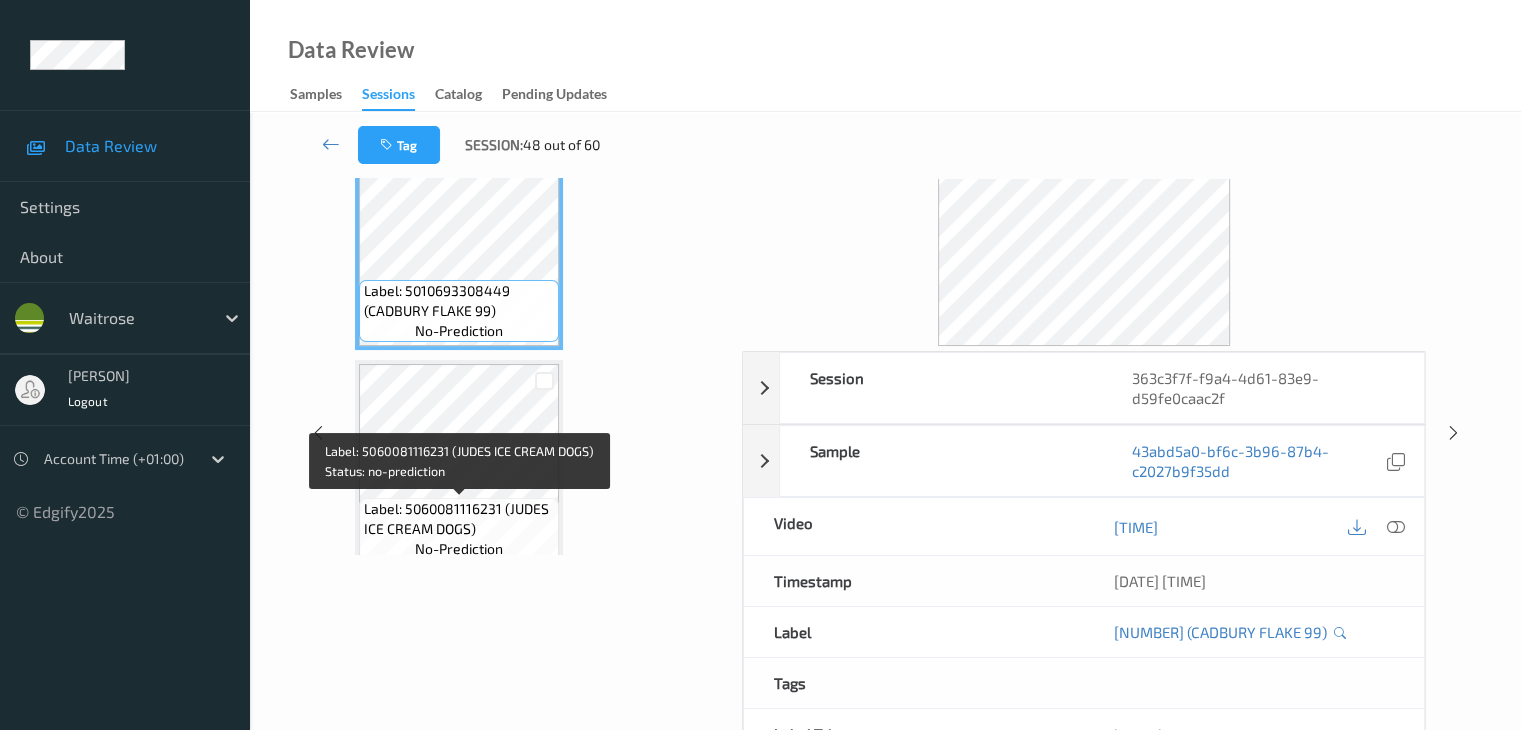 scroll, scrollTop: 0, scrollLeft: 0, axis: both 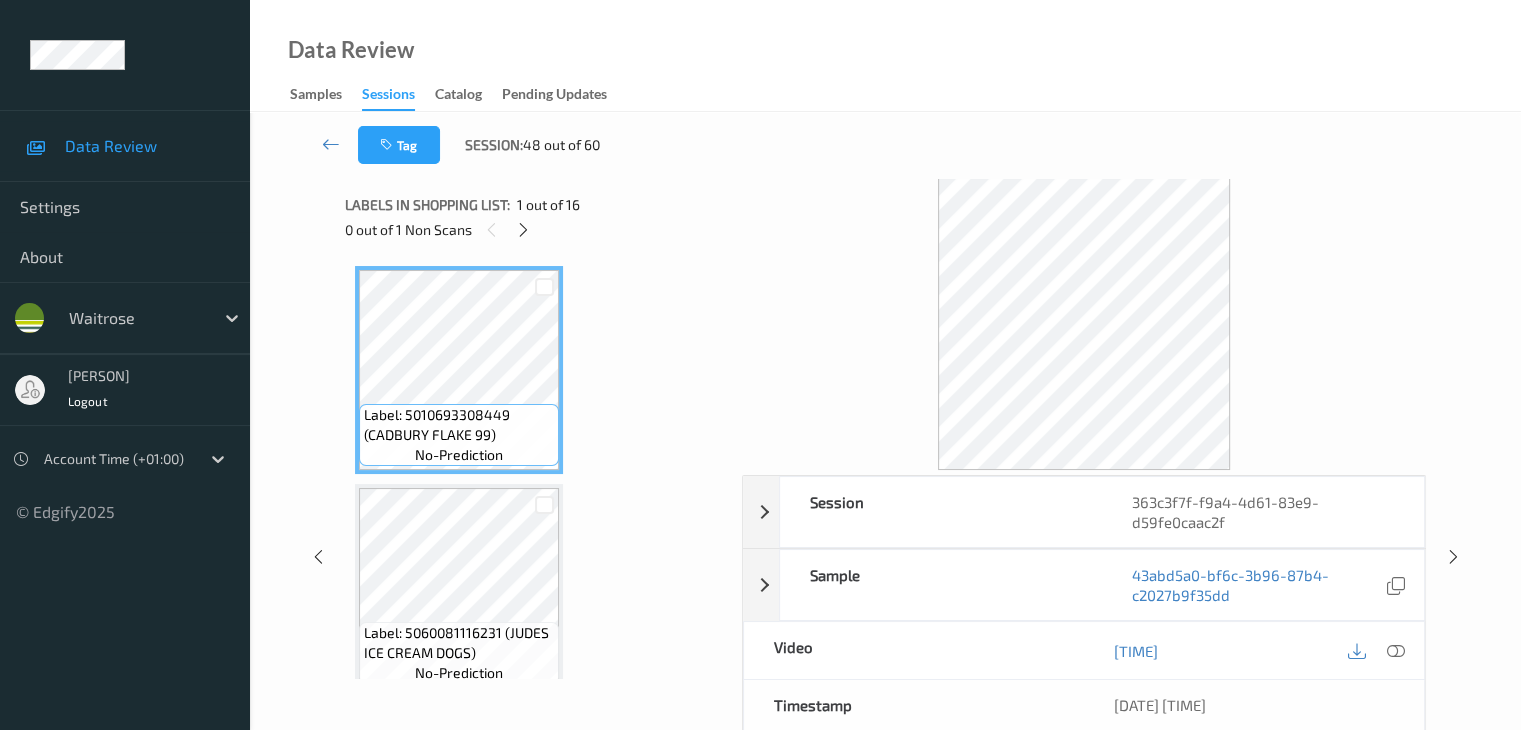 drag, startPoint x: 522, startPoint y: 235, endPoint x: 531, endPoint y: 246, distance: 14.21267 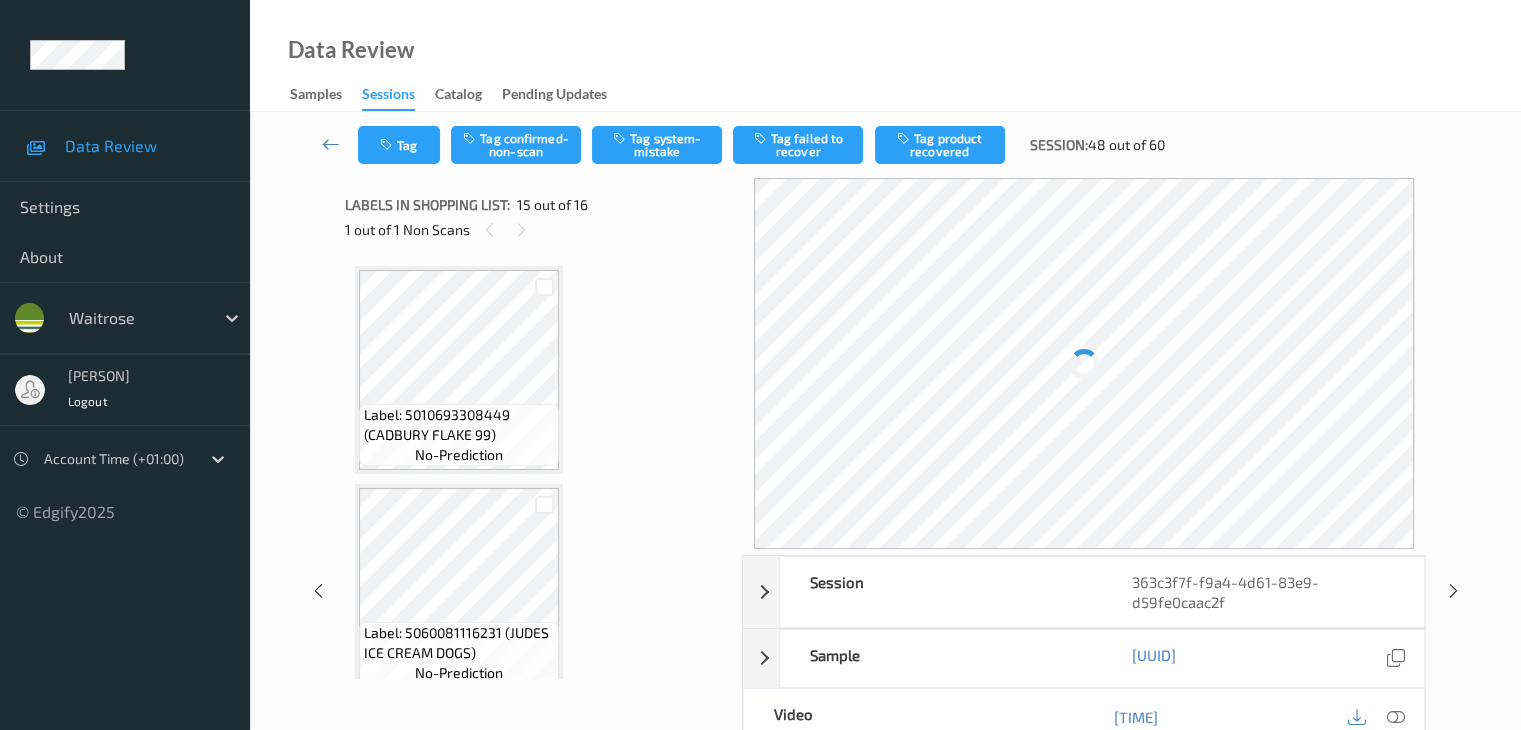 scroll, scrollTop: 2844, scrollLeft: 0, axis: vertical 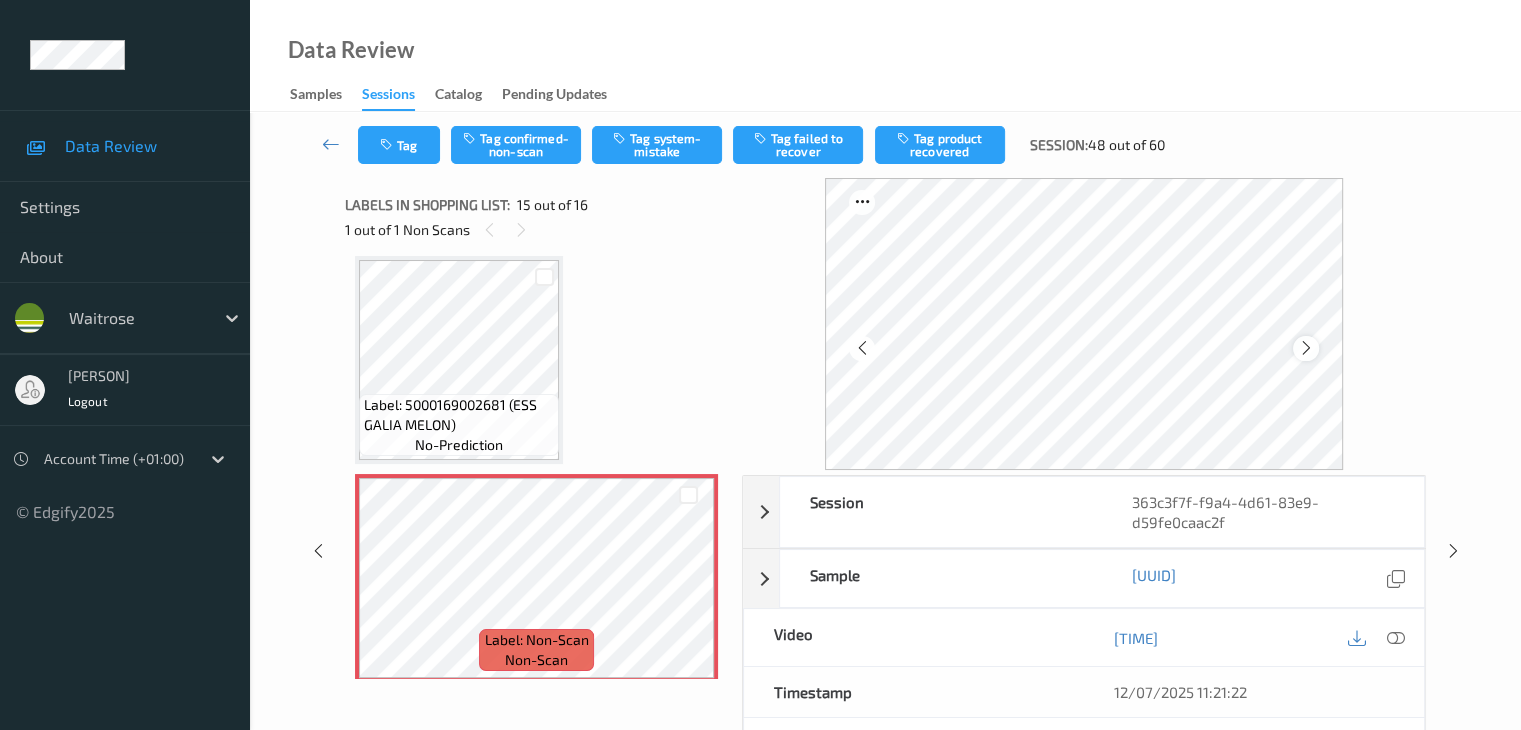 click at bounding box center (1306, 348) 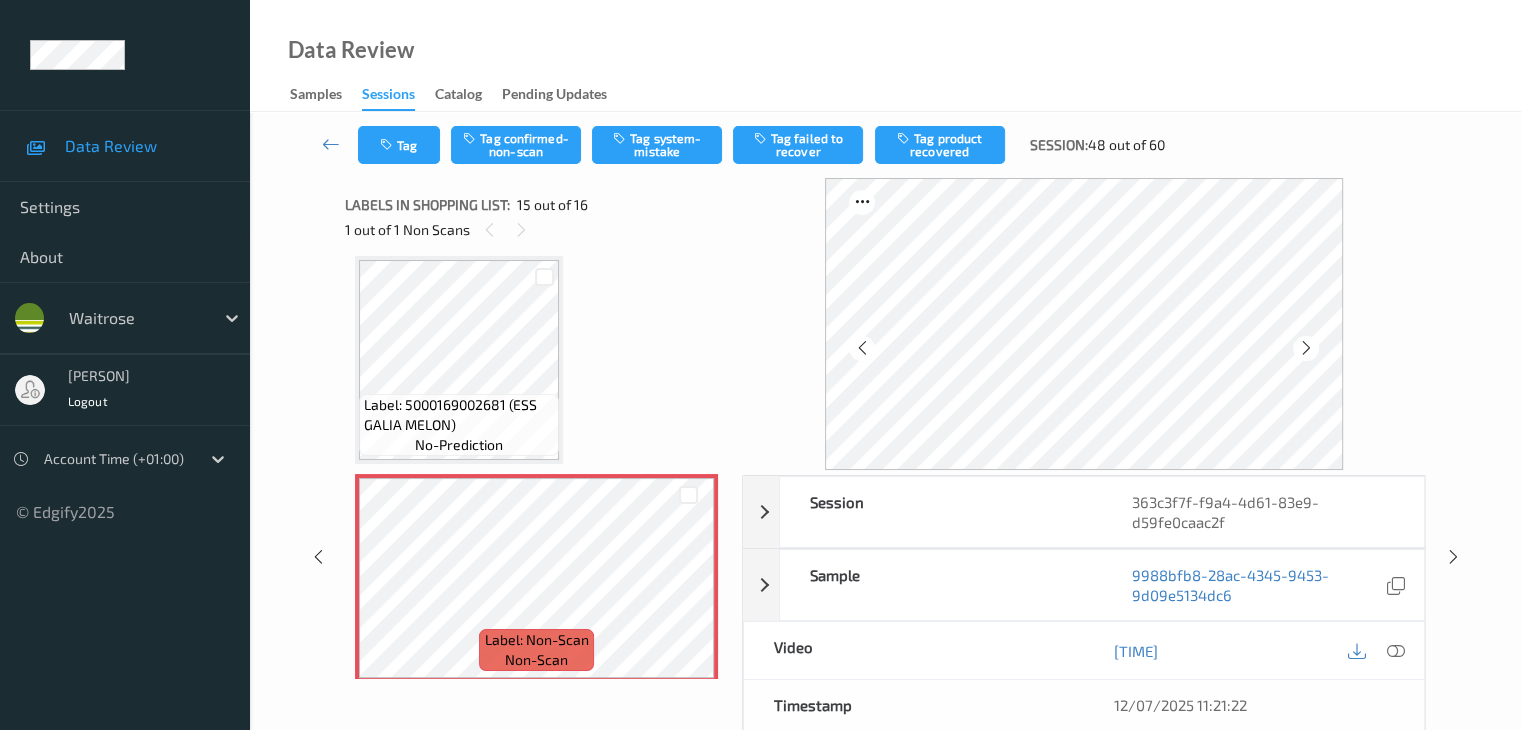 click at bounding box center [1306, 348] 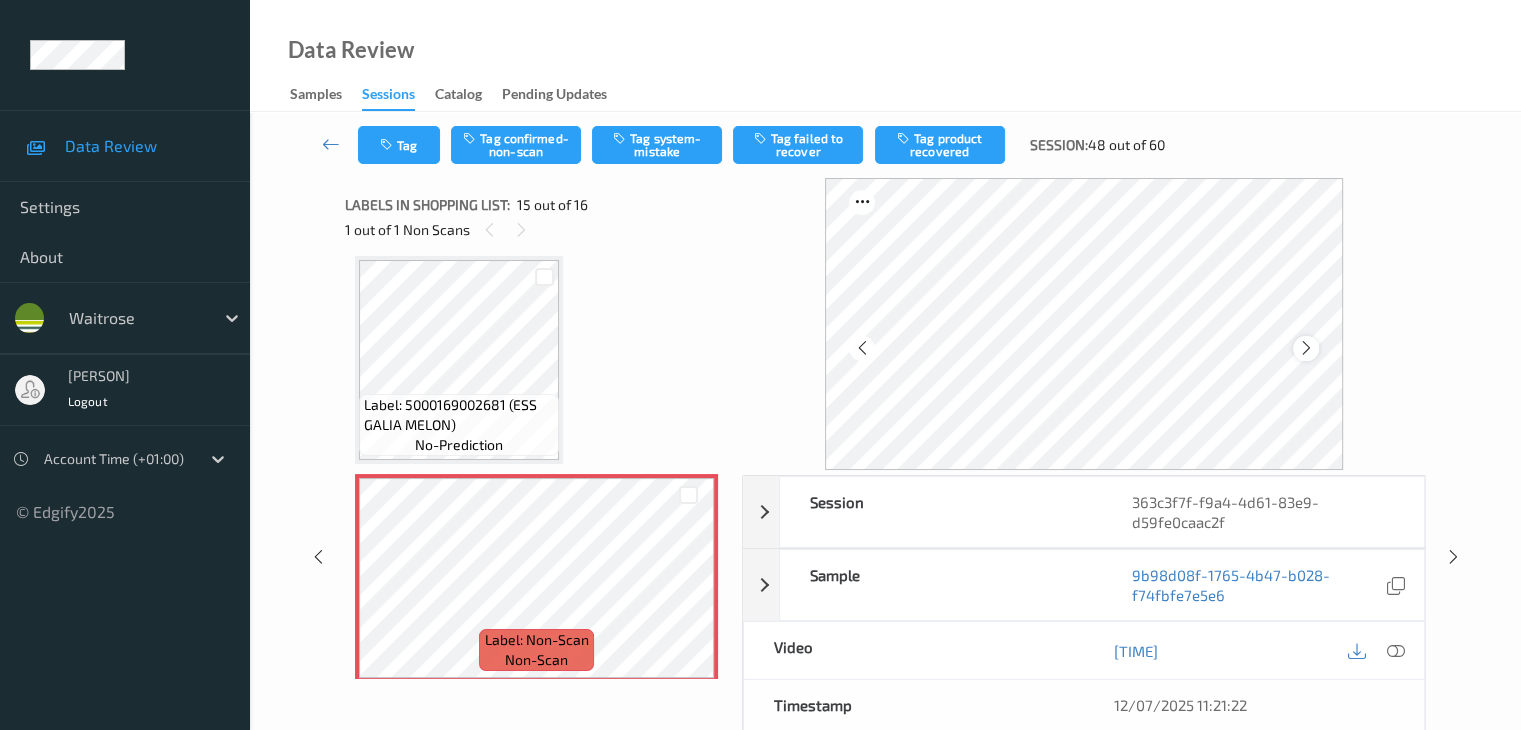 click at bounding box center [1306, 348] 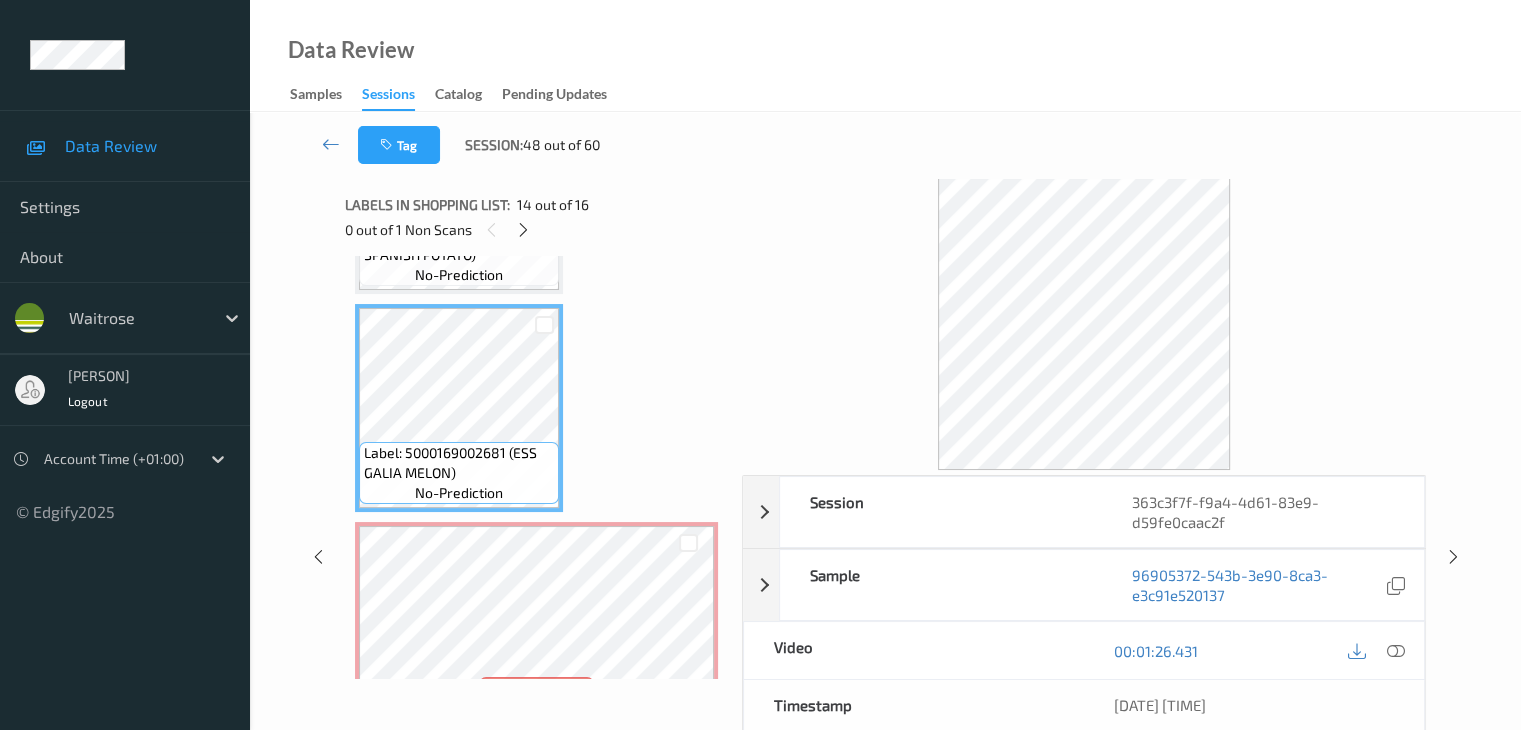 scroll, scrollTop: 2775, scrollLeft: 0, axis: vertical 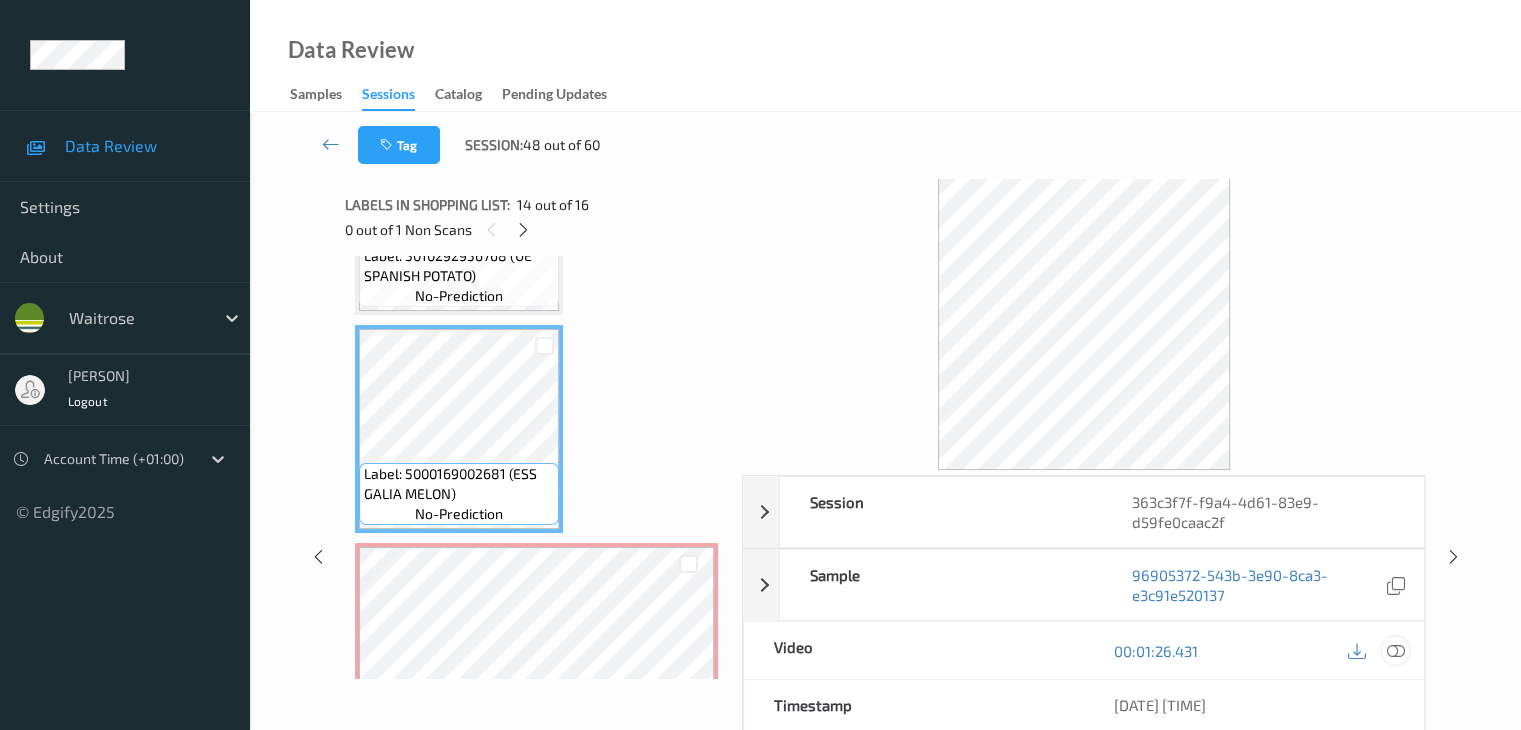 click at bounding box center (1395, 651) 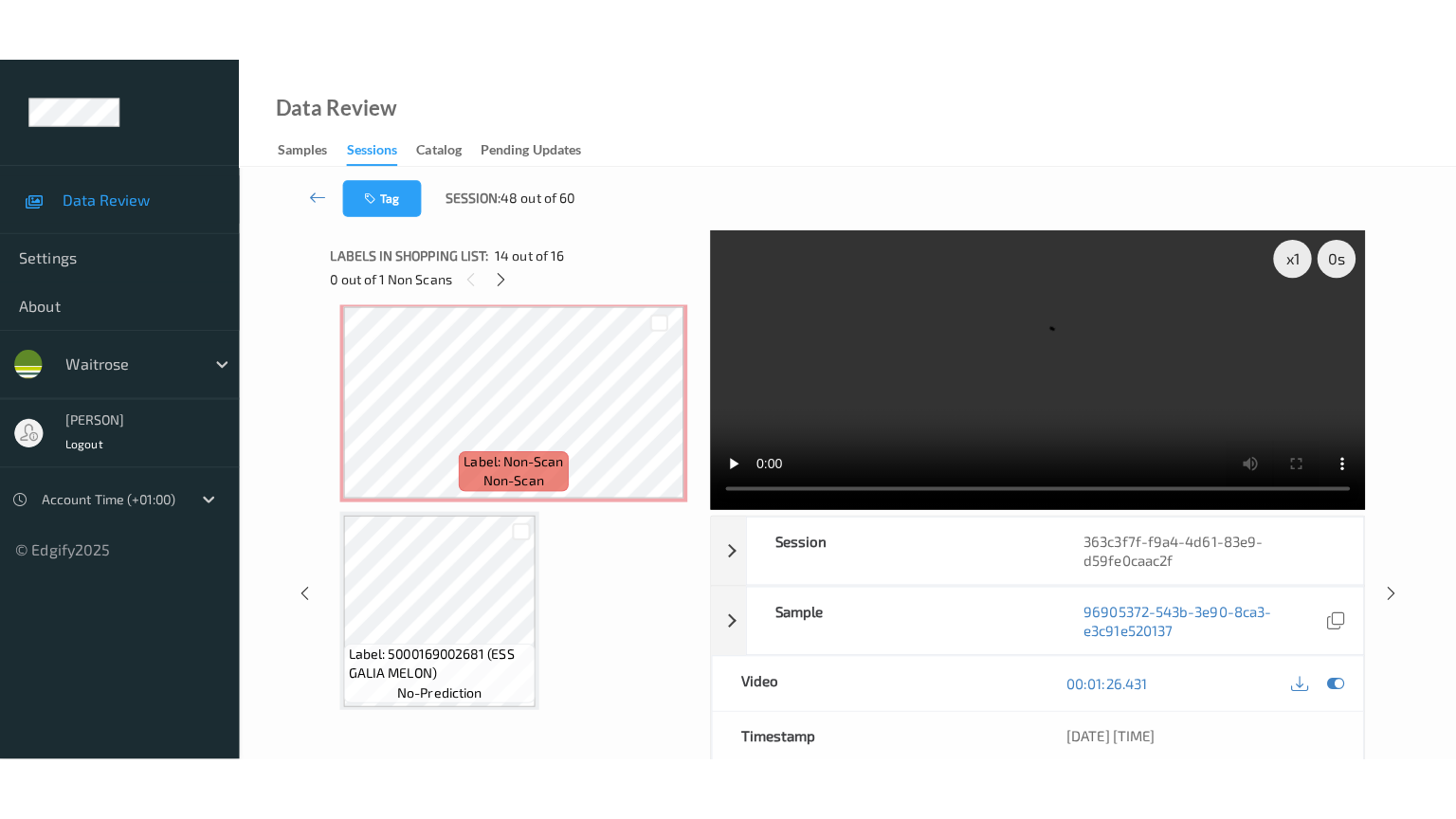 scroll, scrollTop: 2915, scrollLeft: 0, axis: vertical 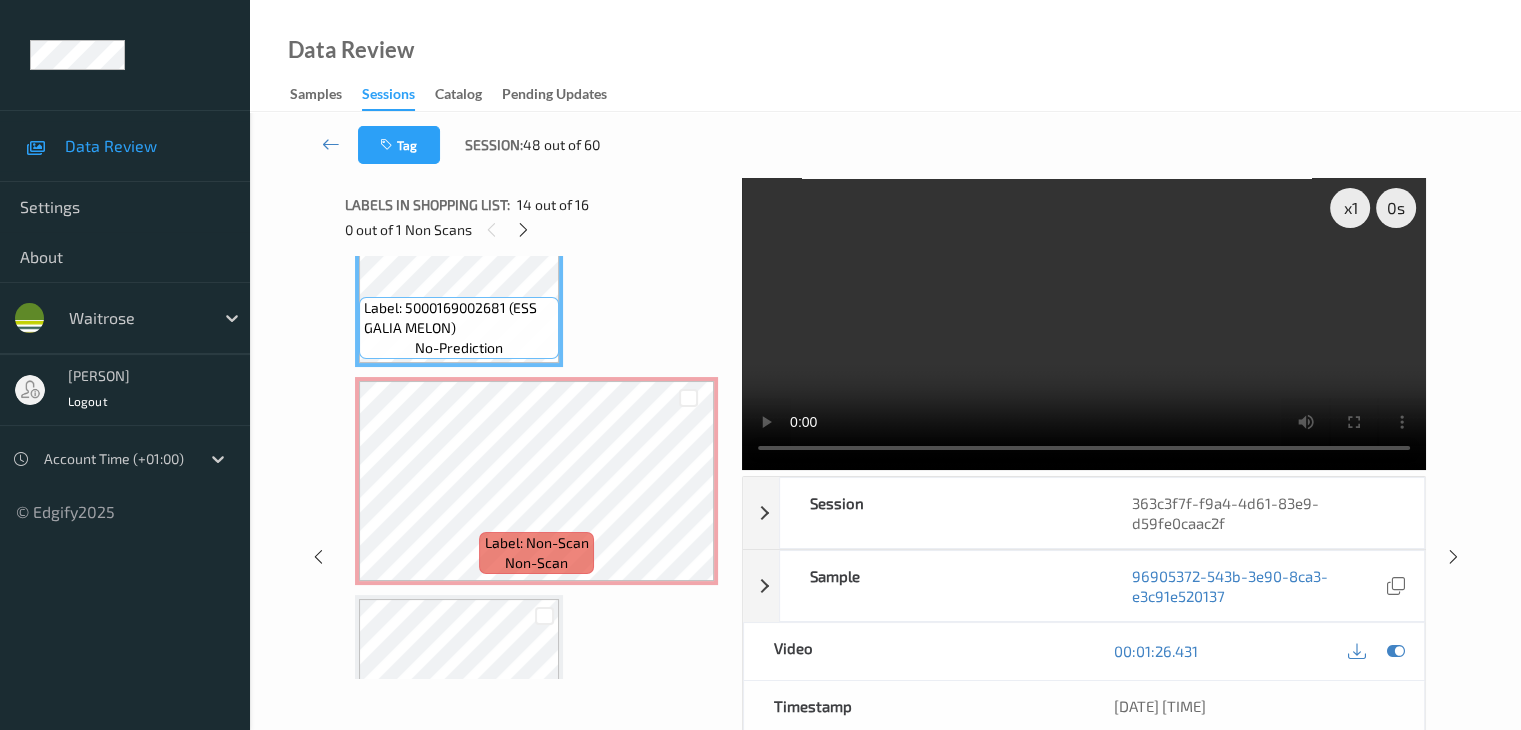 click on "x [NUMBER] o Session [UUID] Session ID [UUID] Session [DATE] [TIME] Timestamp [DATE] [TIME] Tags Shopper Confirmed Device [NUMBER] Assistant ID N/A Shopper ID N/A Sample [UUID] Prediction Loss N/A Video [TIME] Timestamp [DATE] [TIME] Label [NUMBER] (ESS GALIA MELON) Tags Label Trigger barcode Match Strength N/A Labels in shopping list: [NUMBER] out of [NUMBER] [NUMBER] out of [NUMBER] Non Scans Label: [NUMBER] (CADBURY FLAKE 99) no-prediction Label: [NUMBER] (JUDES ICE CREAM DOGS) no-prediction Label: [NUMBER] (CORNETTO CLASSICO) no-prediction Label: [NUMBER] (JUDES MINT CHOC CHIP) no-prediction Label: [NUMBER] (TWISTER TROPICAL) no-prediction Label: [NUMBER] (WR ESS FRUIT SPLITS) no-prediction Label: [NUMBER] (JUDES ICE CREAM DOGS) no-prediction Label: [NUMBER] (WR ESS GRATED CHED) no-prediction Label: [NUMBER] (PETITS FILOUS POTS) no-prediction no-prediction no-prediction" at bounding box center (885, 557) 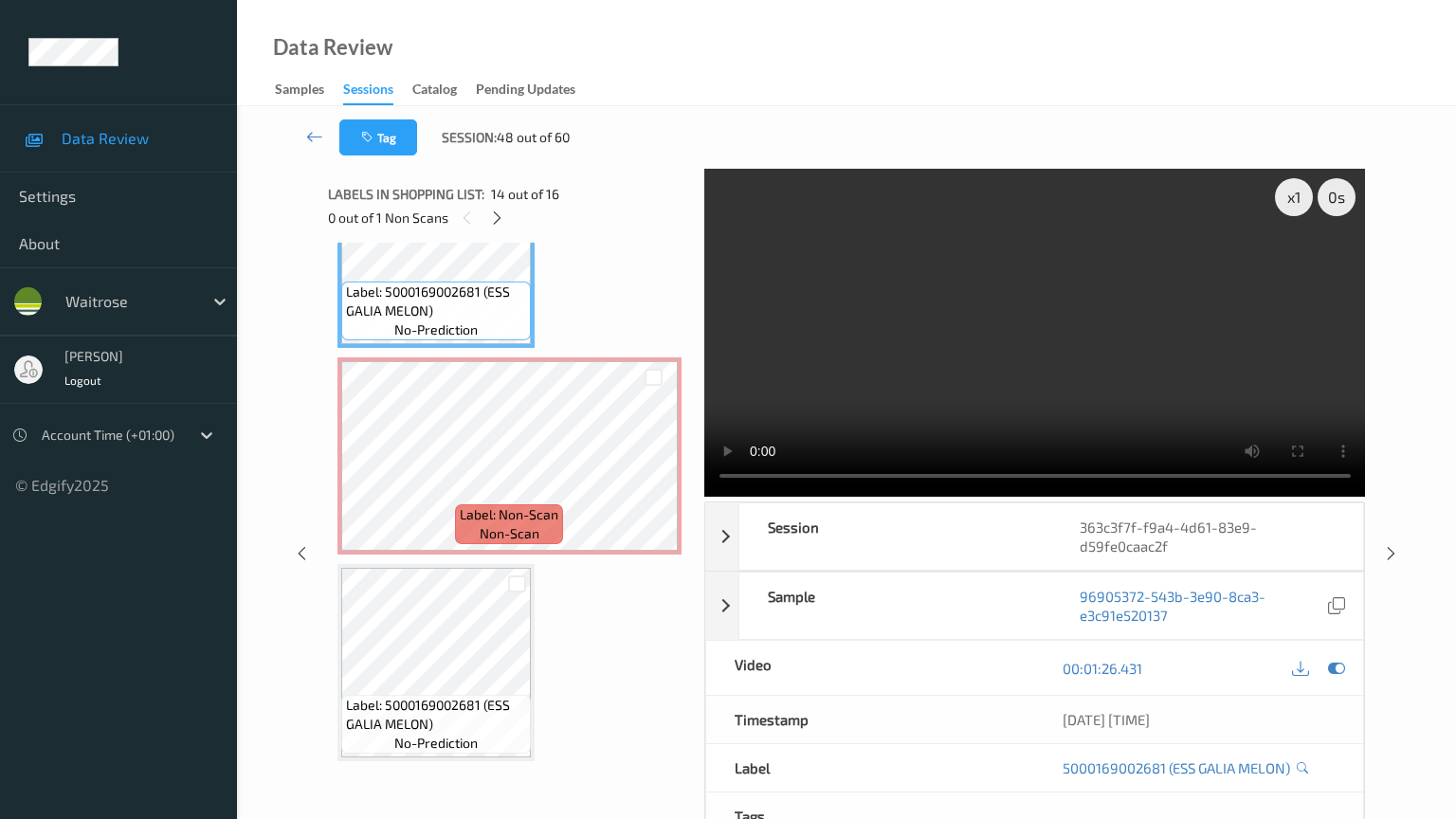 type 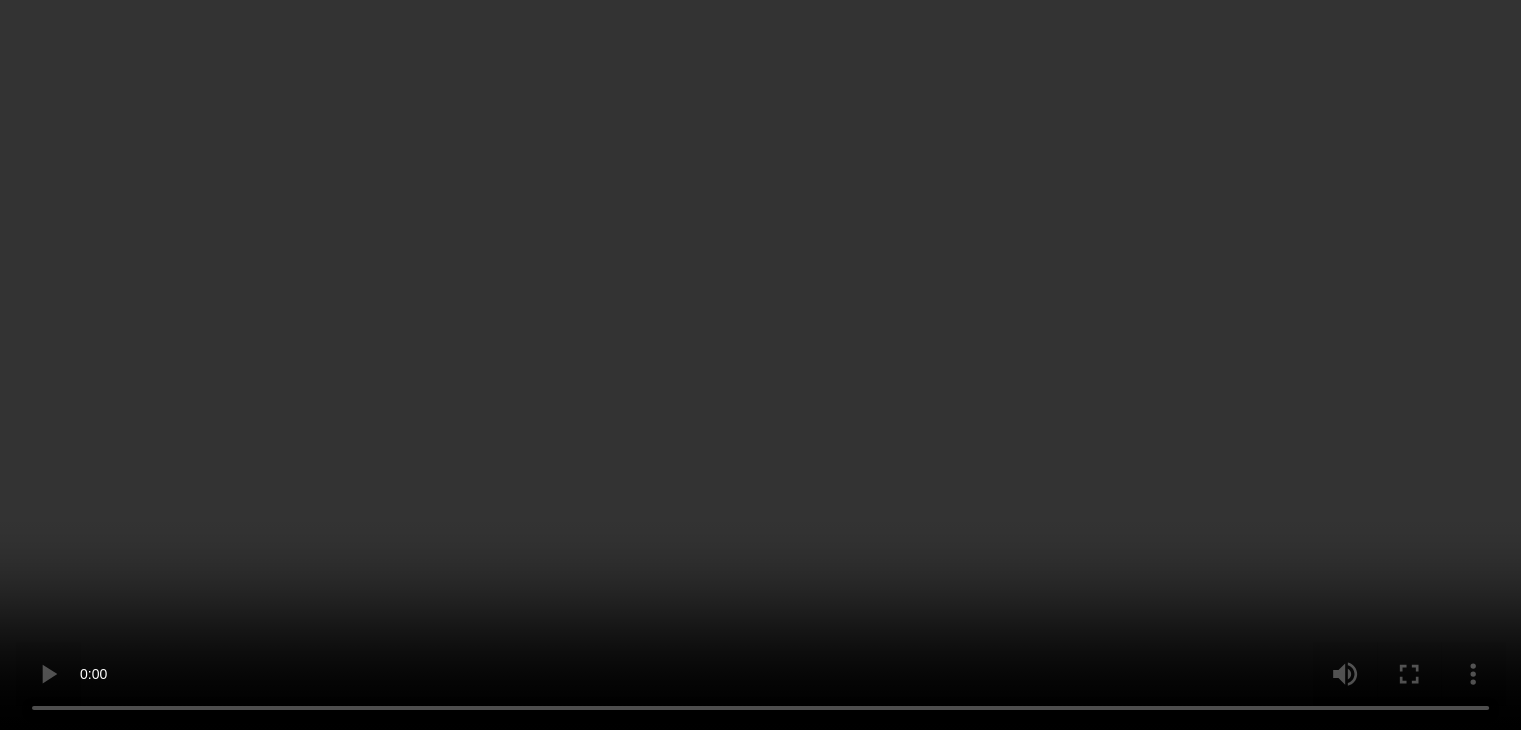 scroll, scrollTop: 3075, scrollLeft: 0, axis: vertical 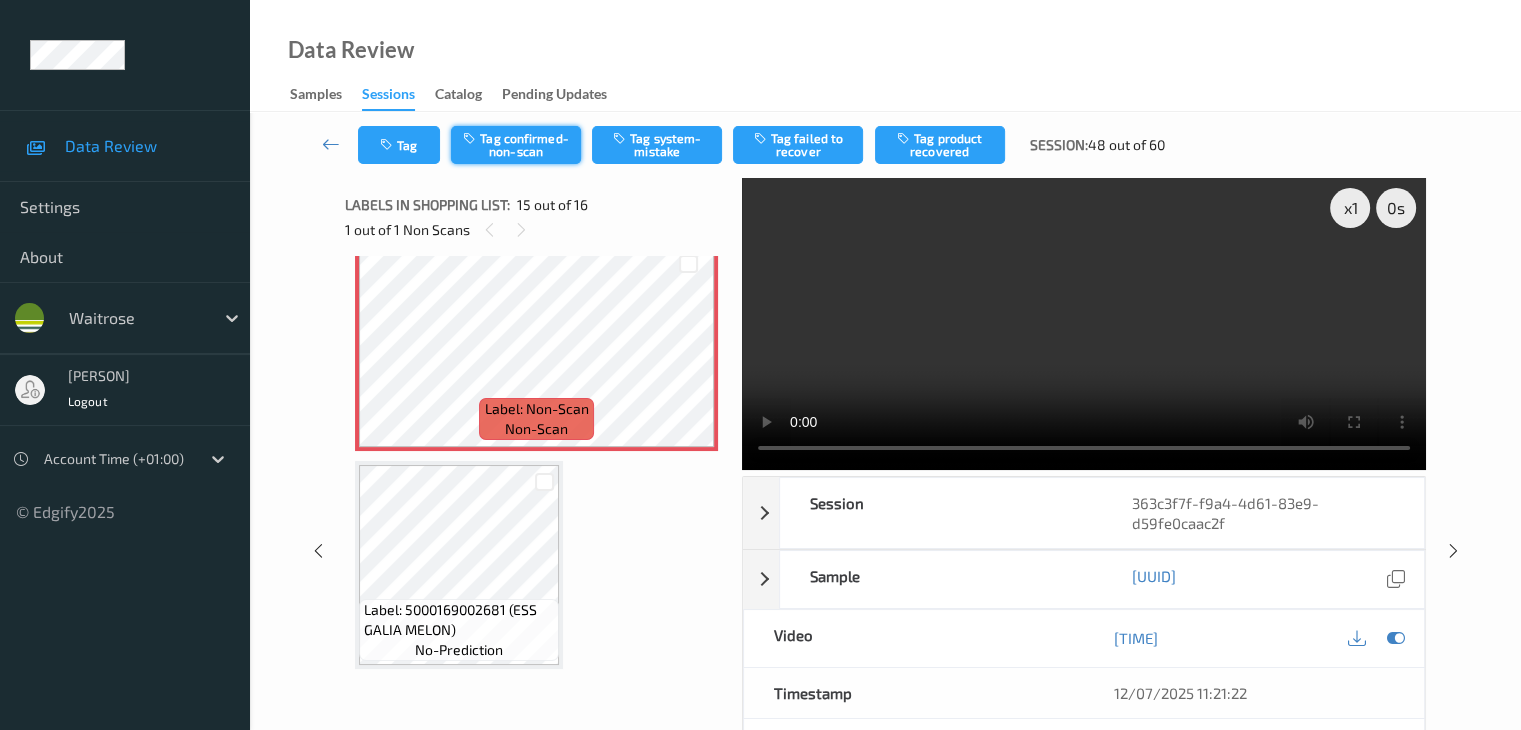 click on "Tag   confirmed-non-scan" at bounding box center [516, 145] 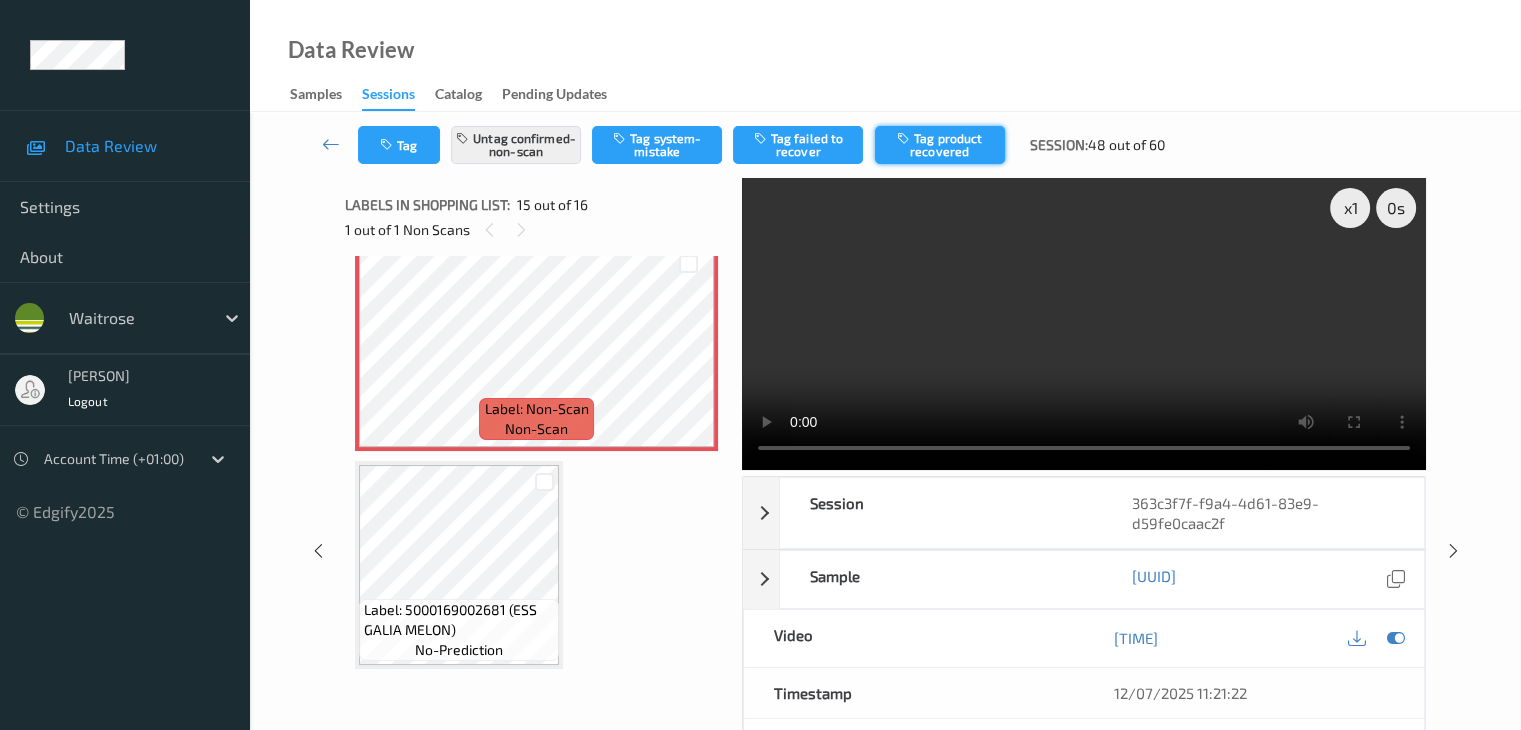 click on "Tag   product recovered" at bounding box center [940, 145] 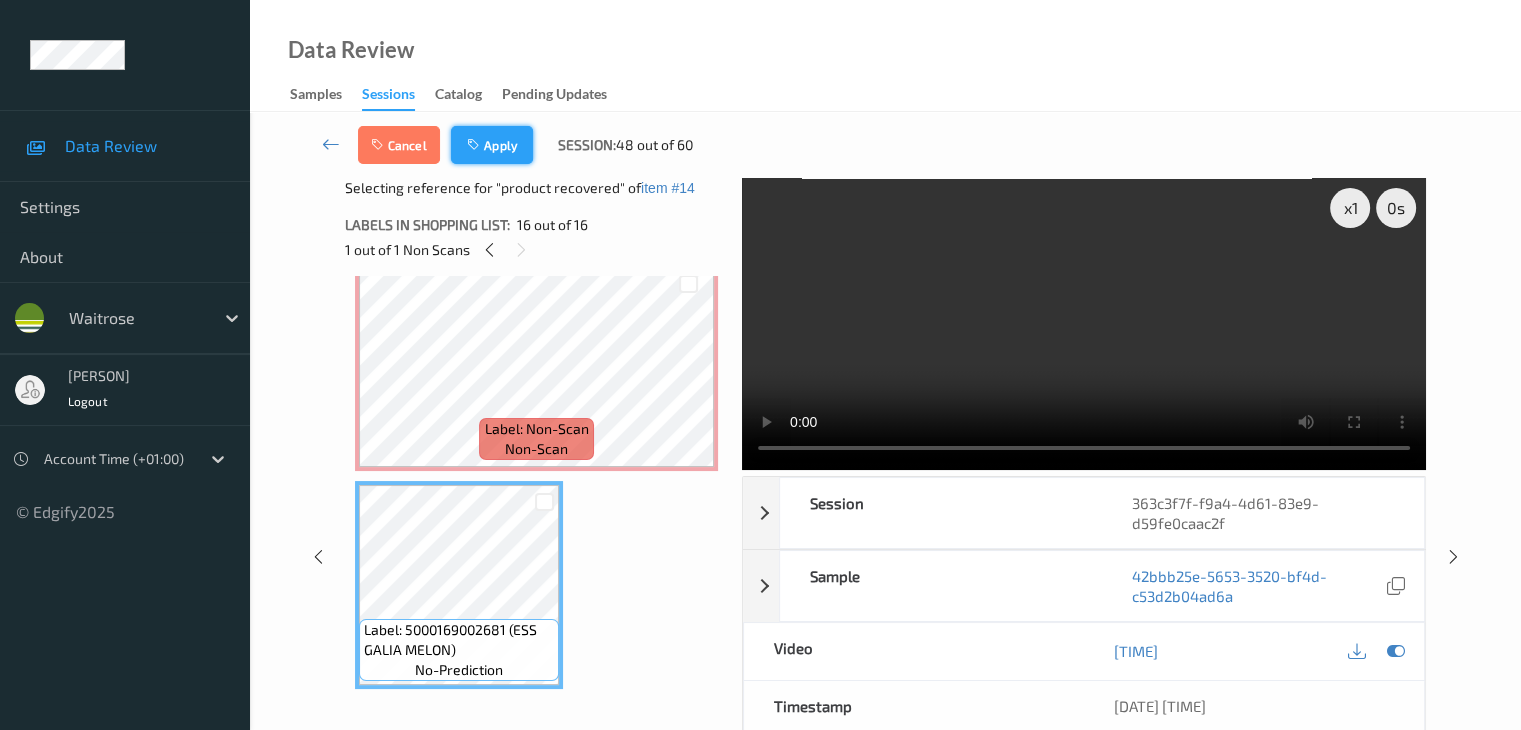 click on "Apply" at bounding box center [492, 145] 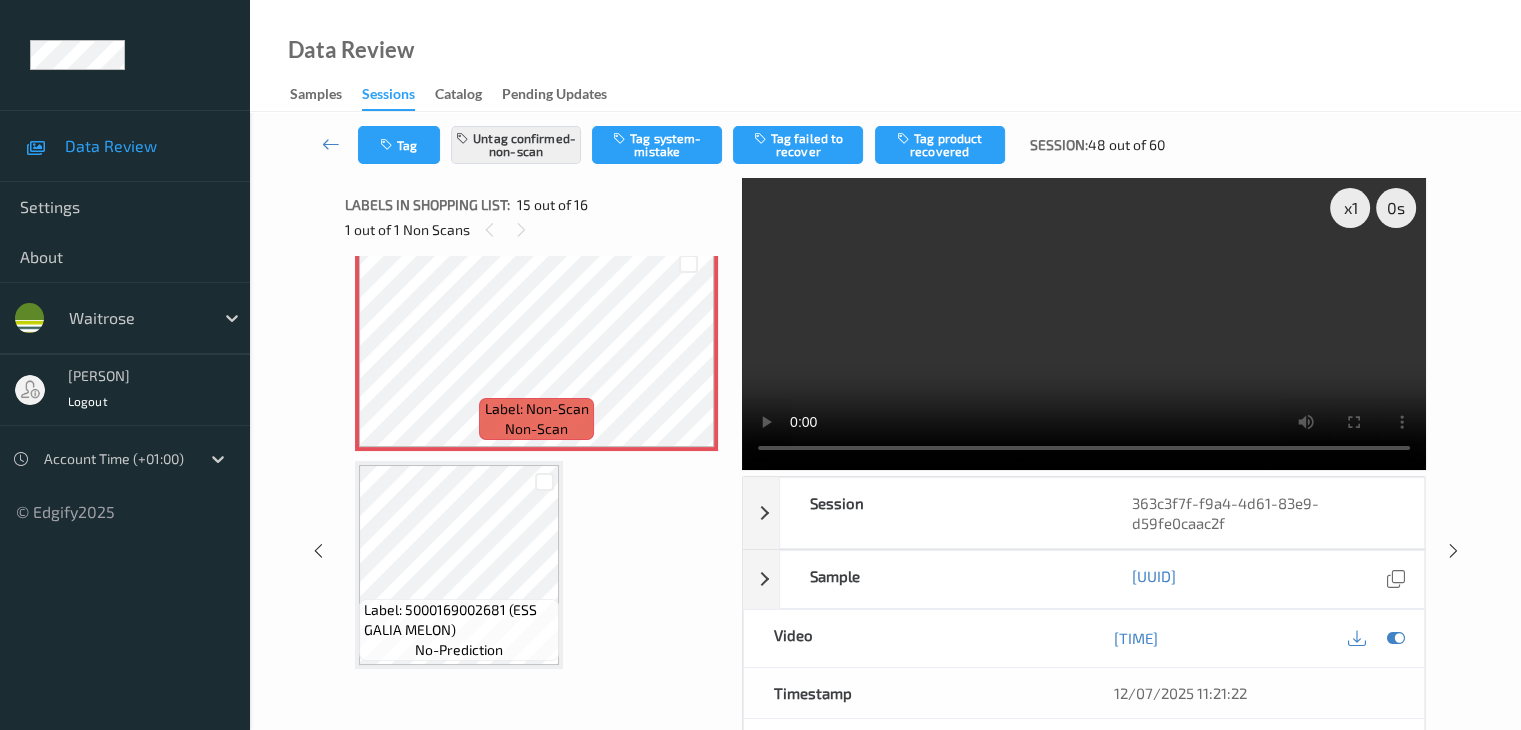 scroll, scrollTop: 2844, scrollLeft: 0, axis: vertical 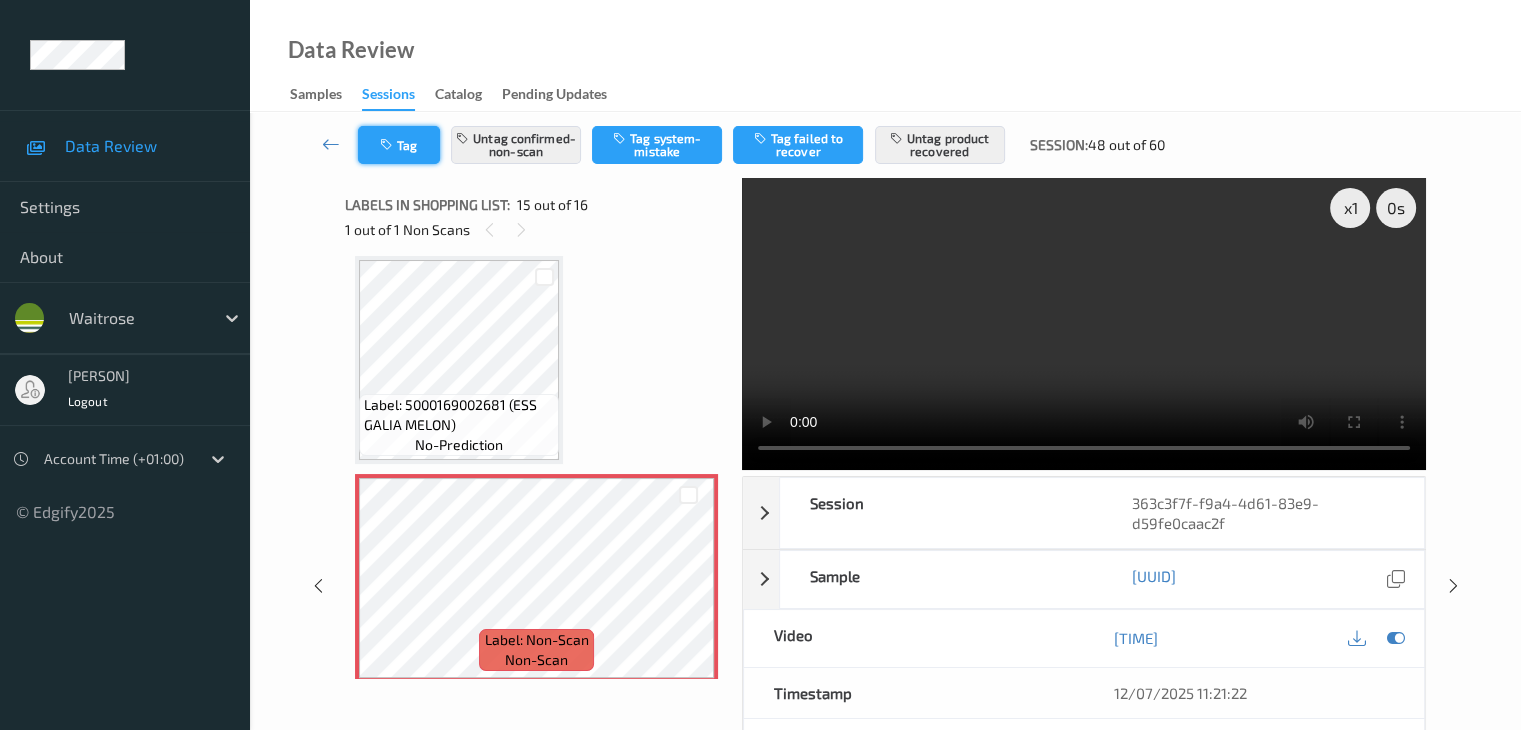 click on "Tag" at bounding box center (399, 145) 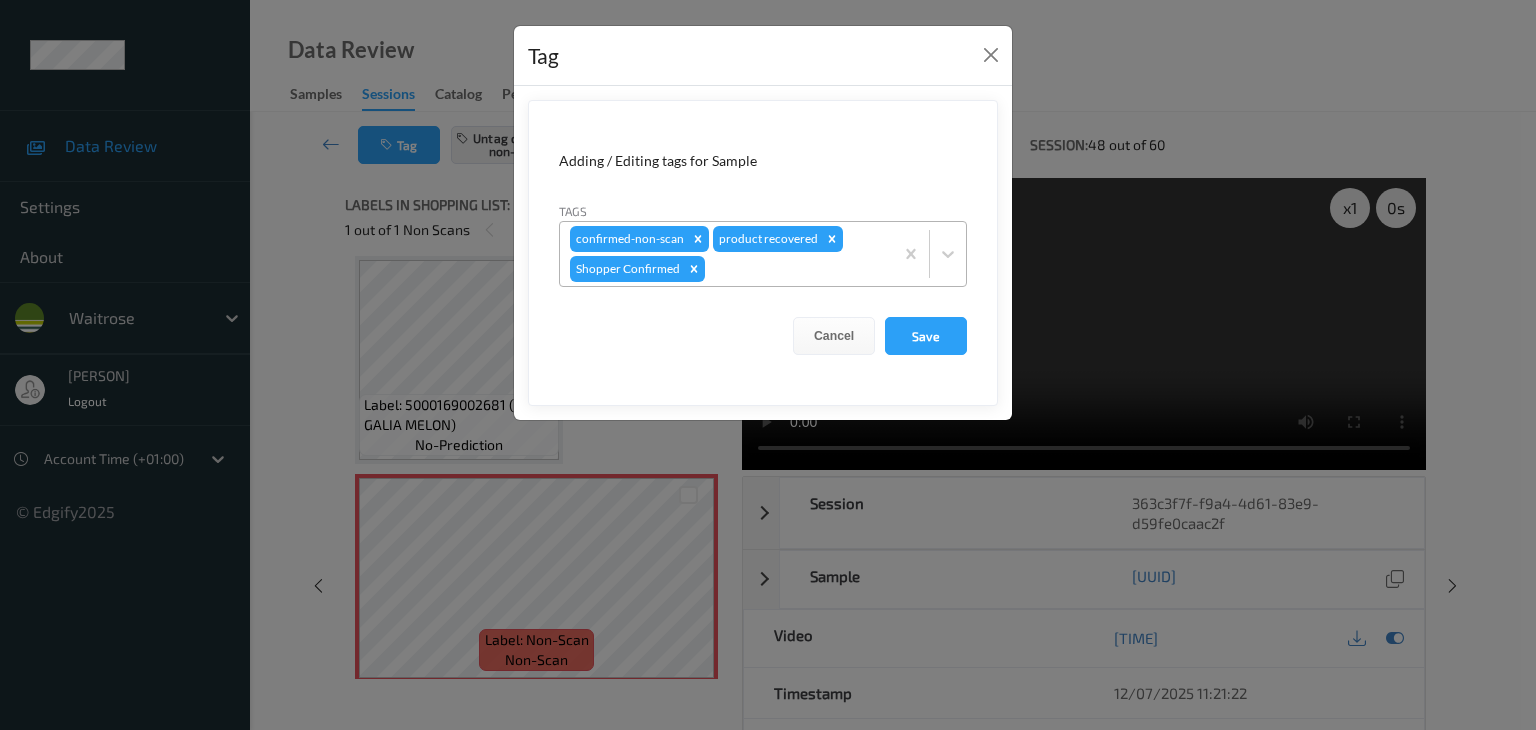 click at bounding box center (796, 269) 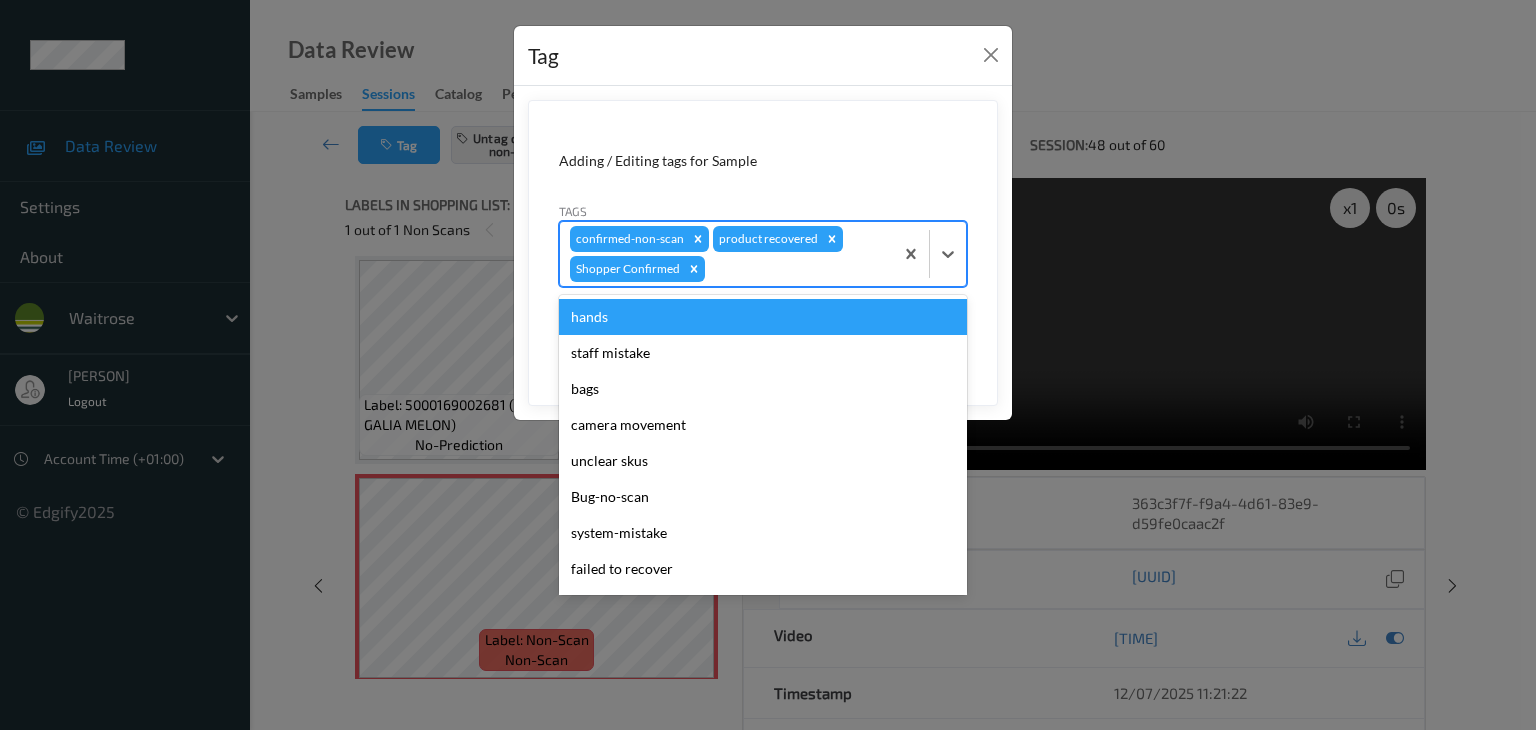 type on "p" 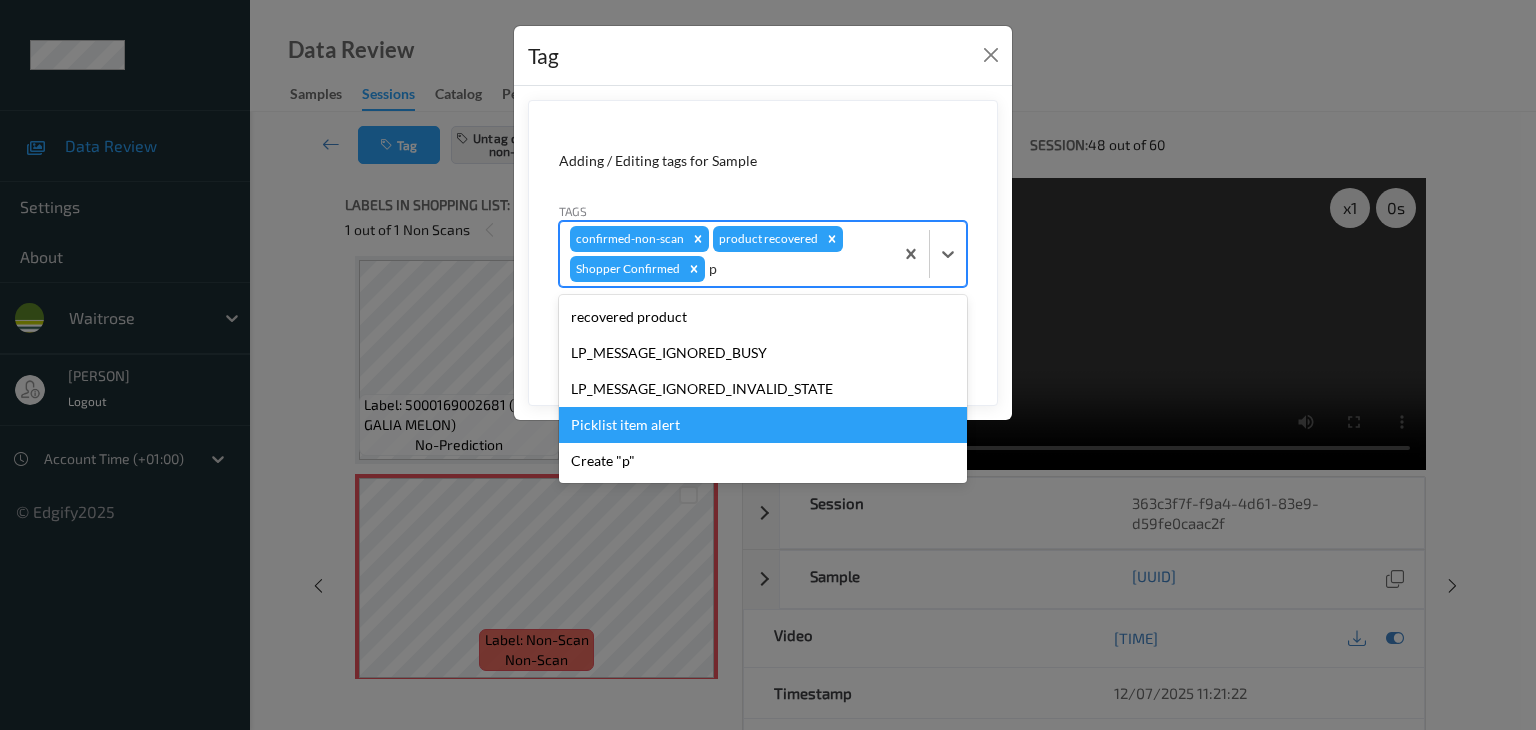 click on "Picklist item alert" at bounding box center (763, 425) 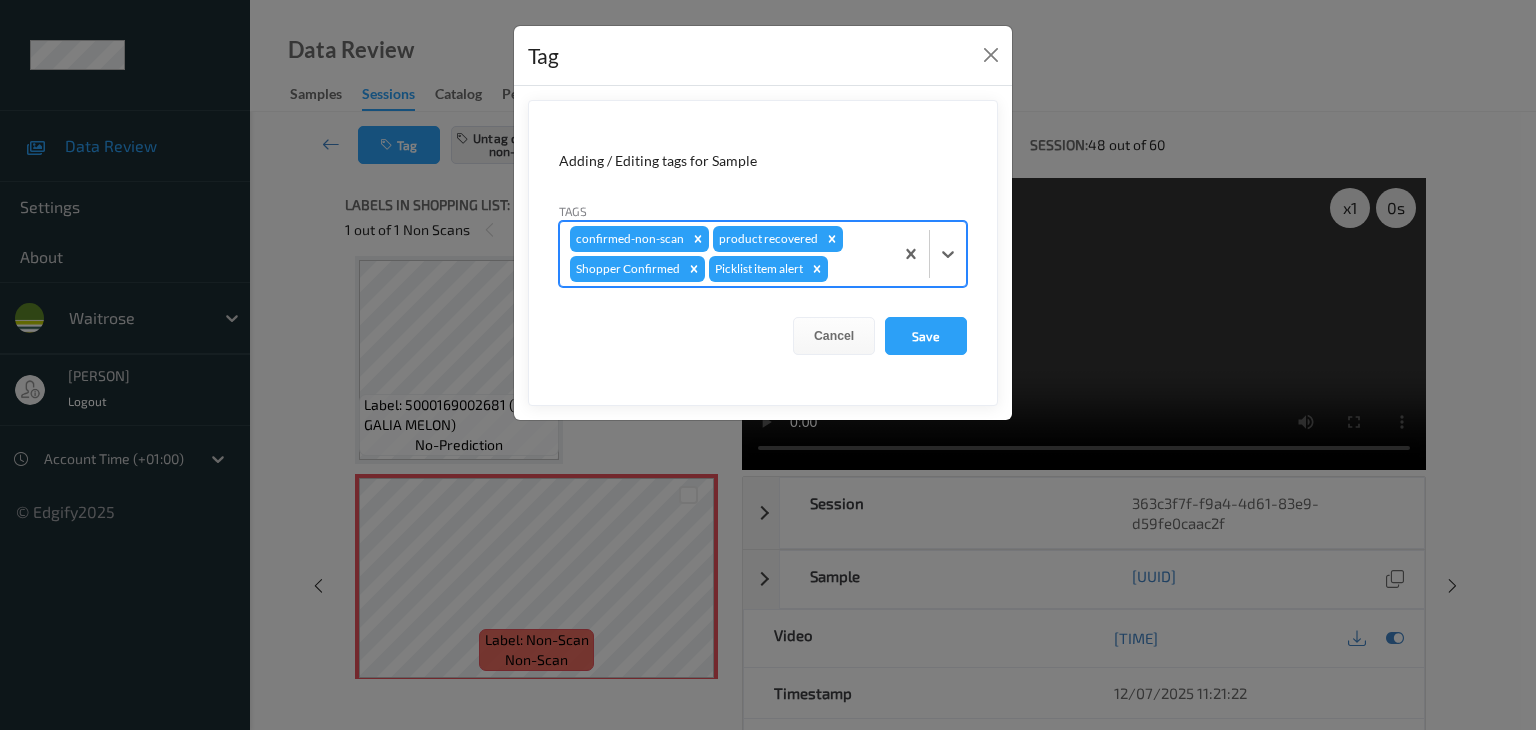 type on "u" 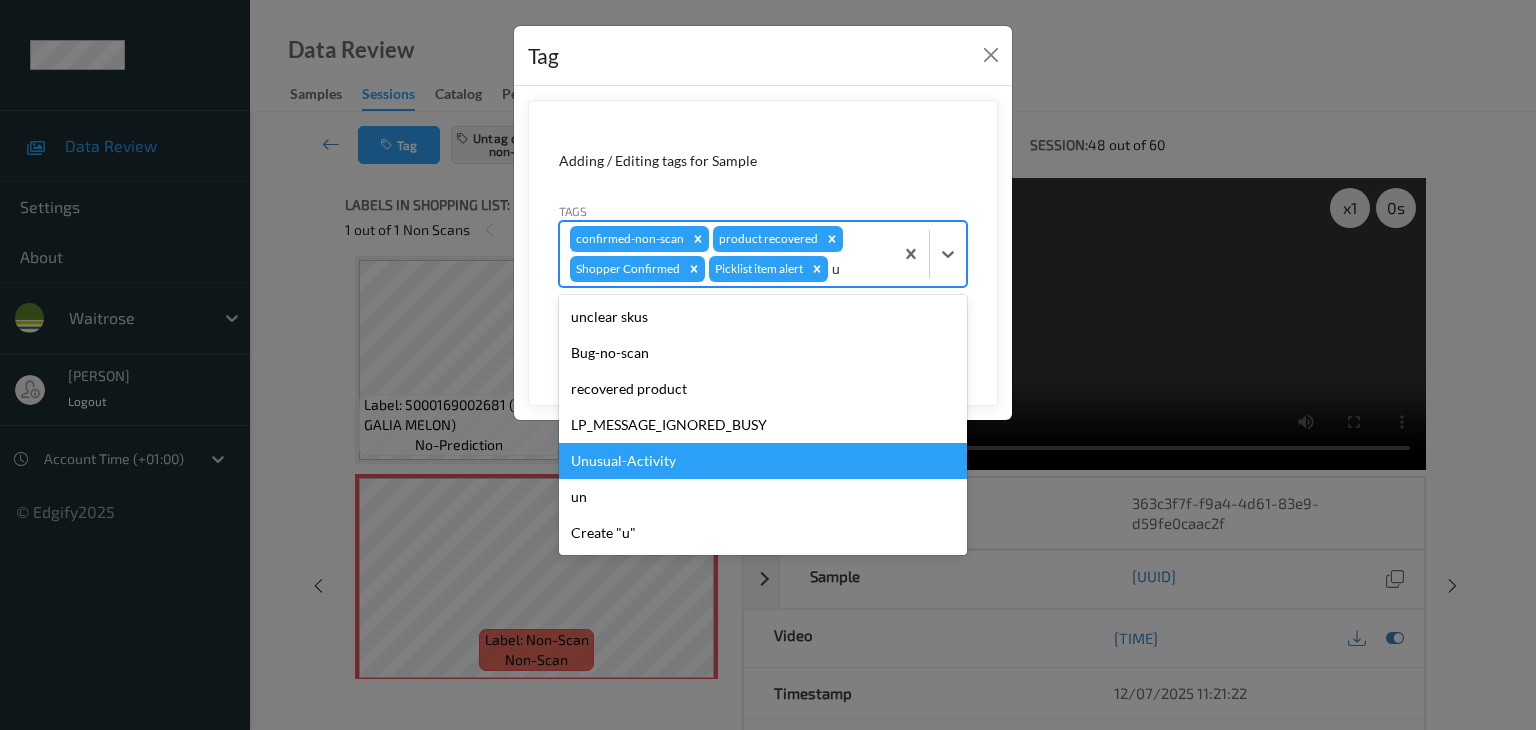 click on "Unusual-Activity" at bounding box center (763, 461) 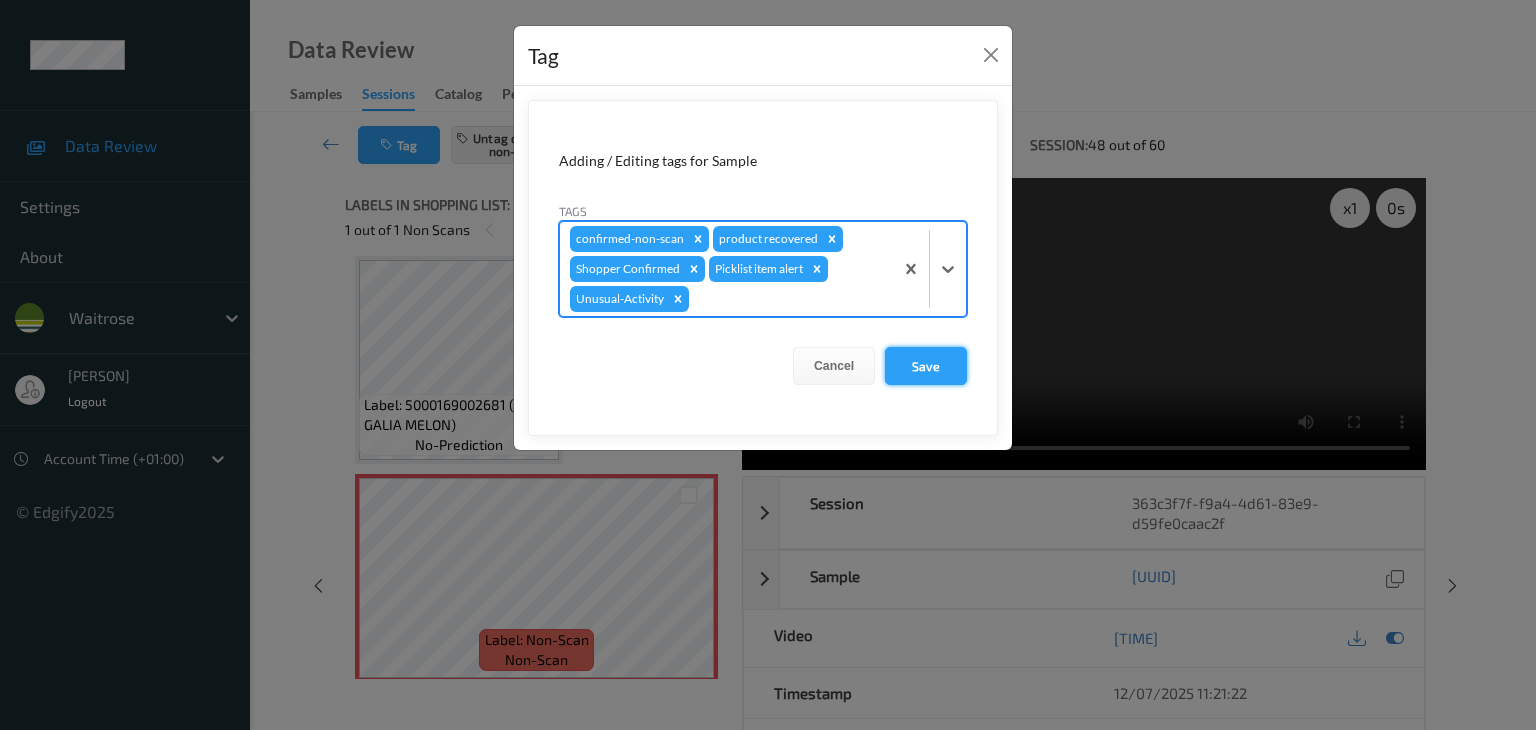 drag, startPoint x: 899, startPoint y: 364, endPoint x: 965, endPoint y: 377, distance: 67.26812 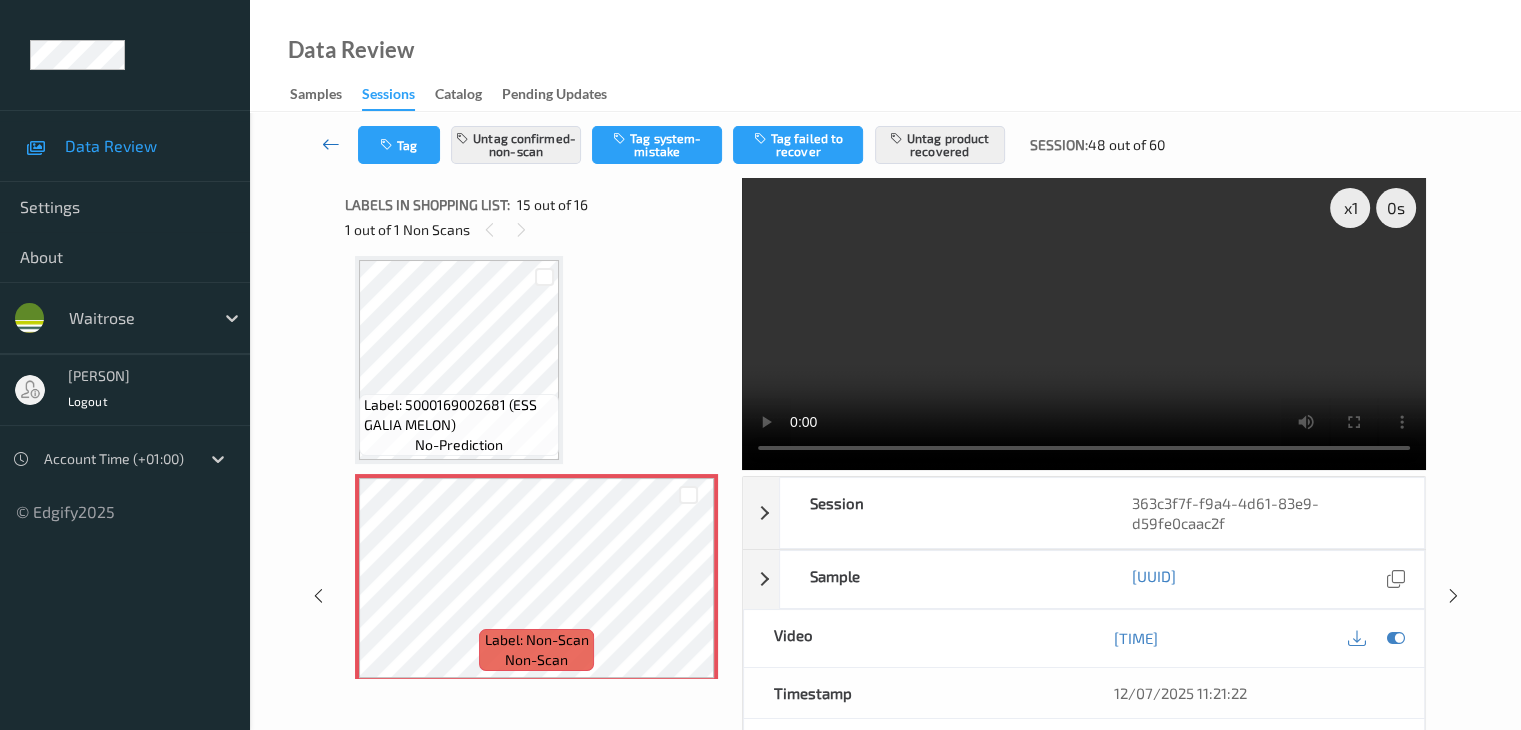 click at bounding box center (331, 144) 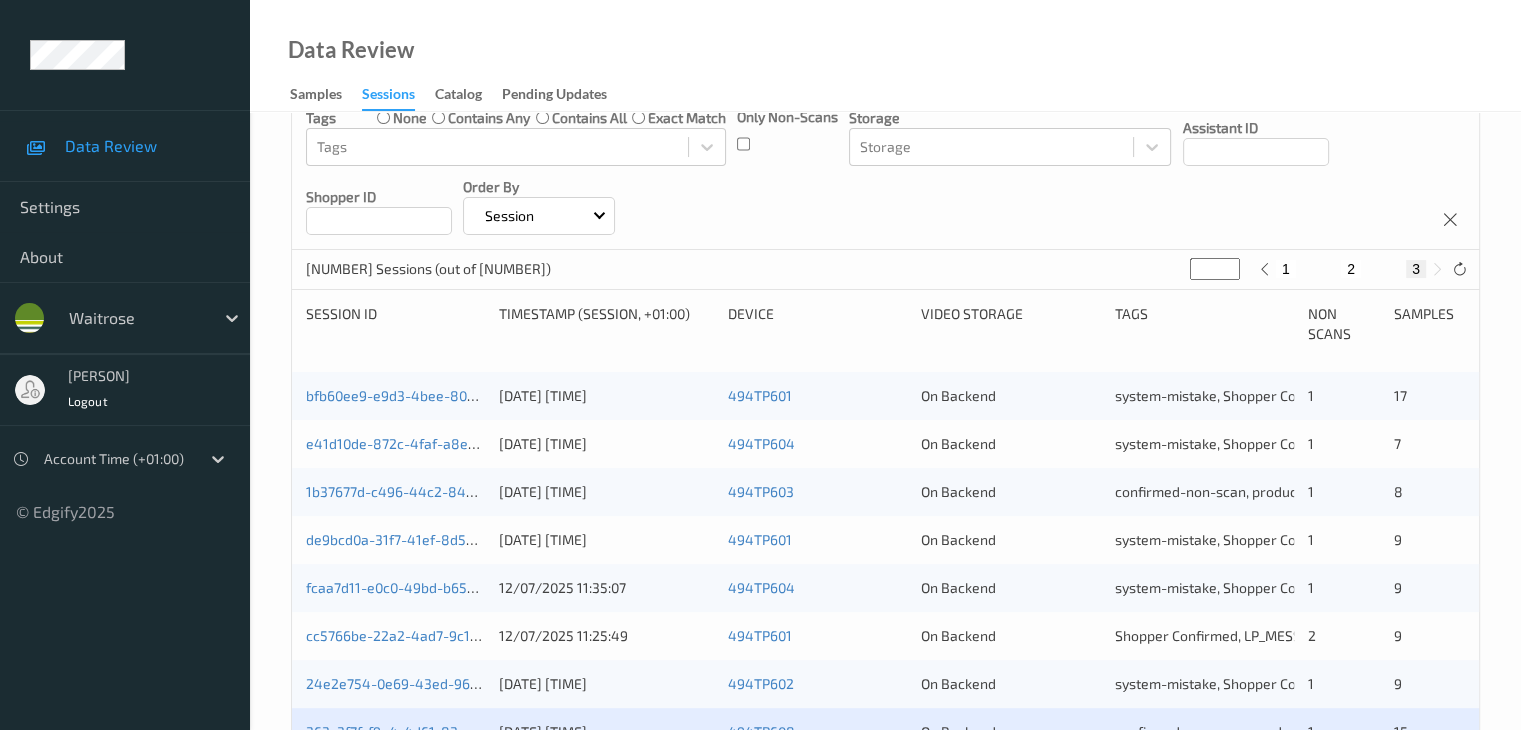scroll, scrollTop: 500, scrollLeft: 0, axis: vertical 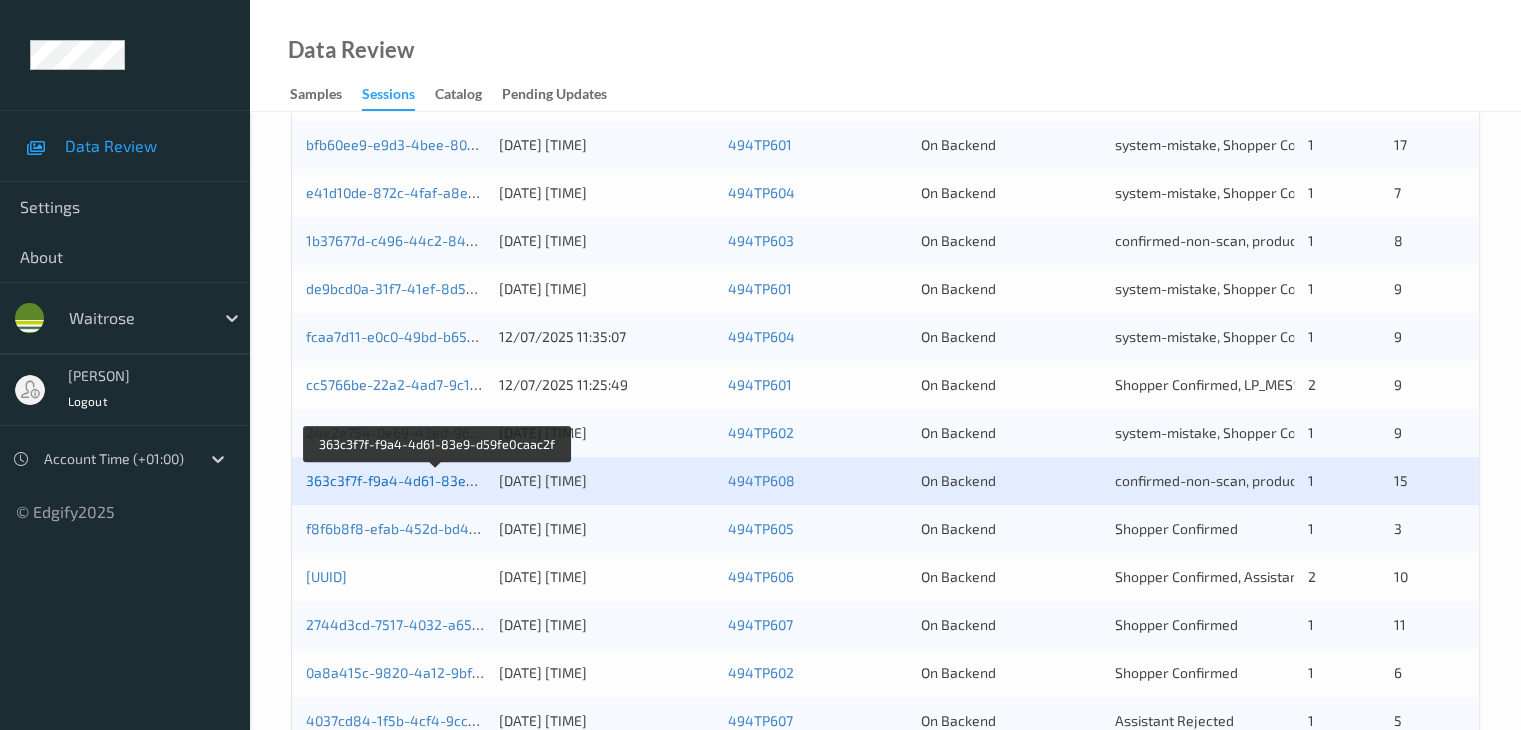 click on "363c3f7f-f9a4-4d61-83e9-d59fe0caac2f" at bounding box center [437, 480] 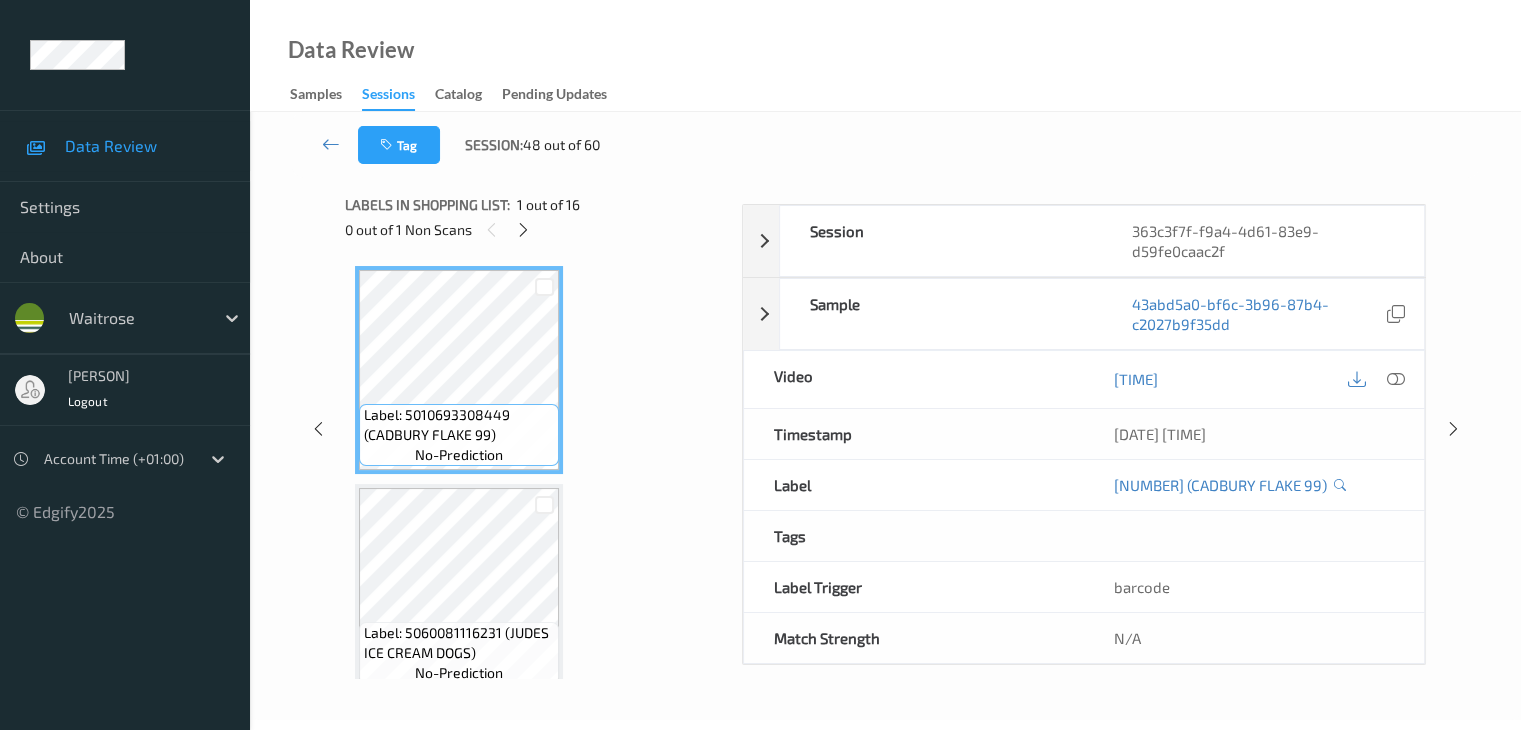 scroll, scrollTop: 244, scrollLeft: 0, axis: vertical 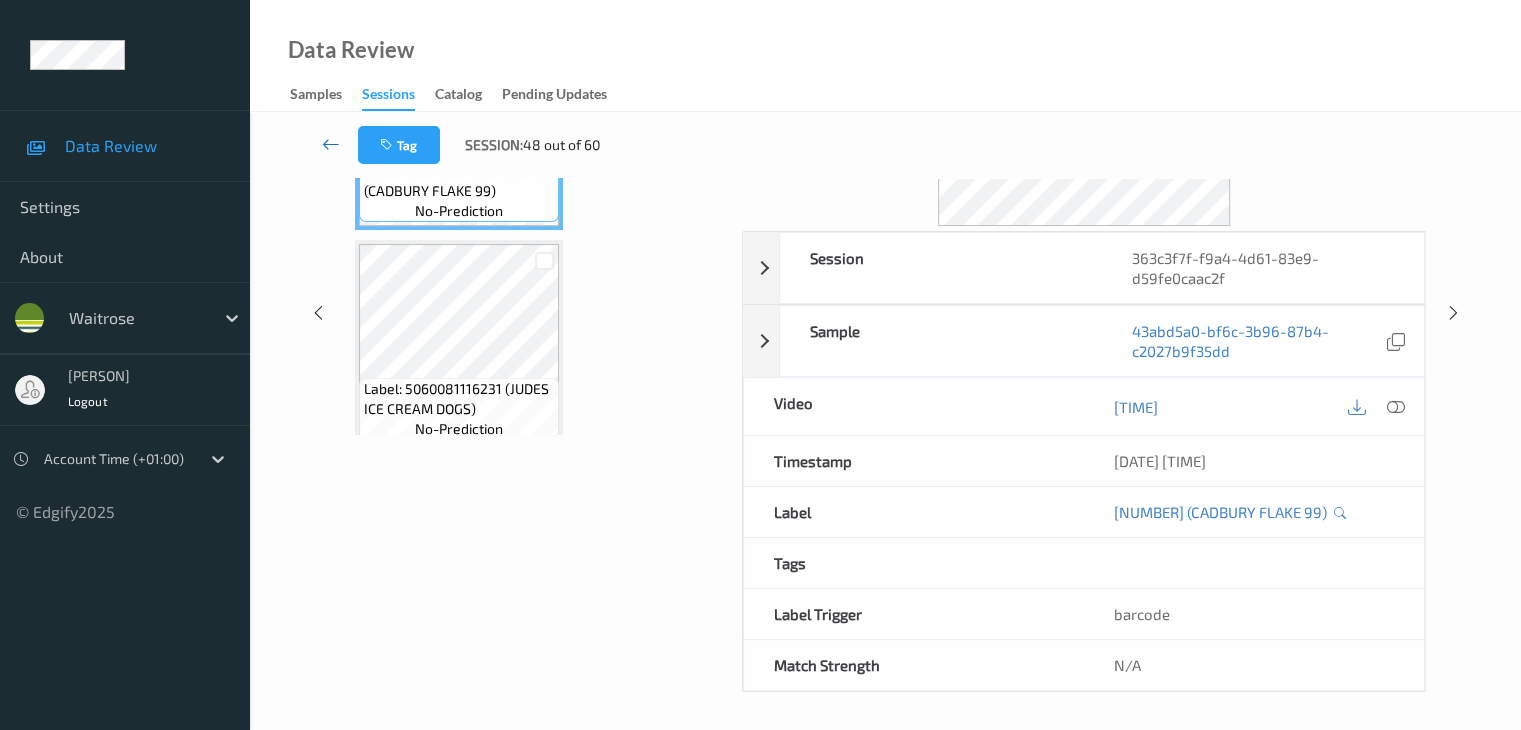 click at bounding box center [331, 144] 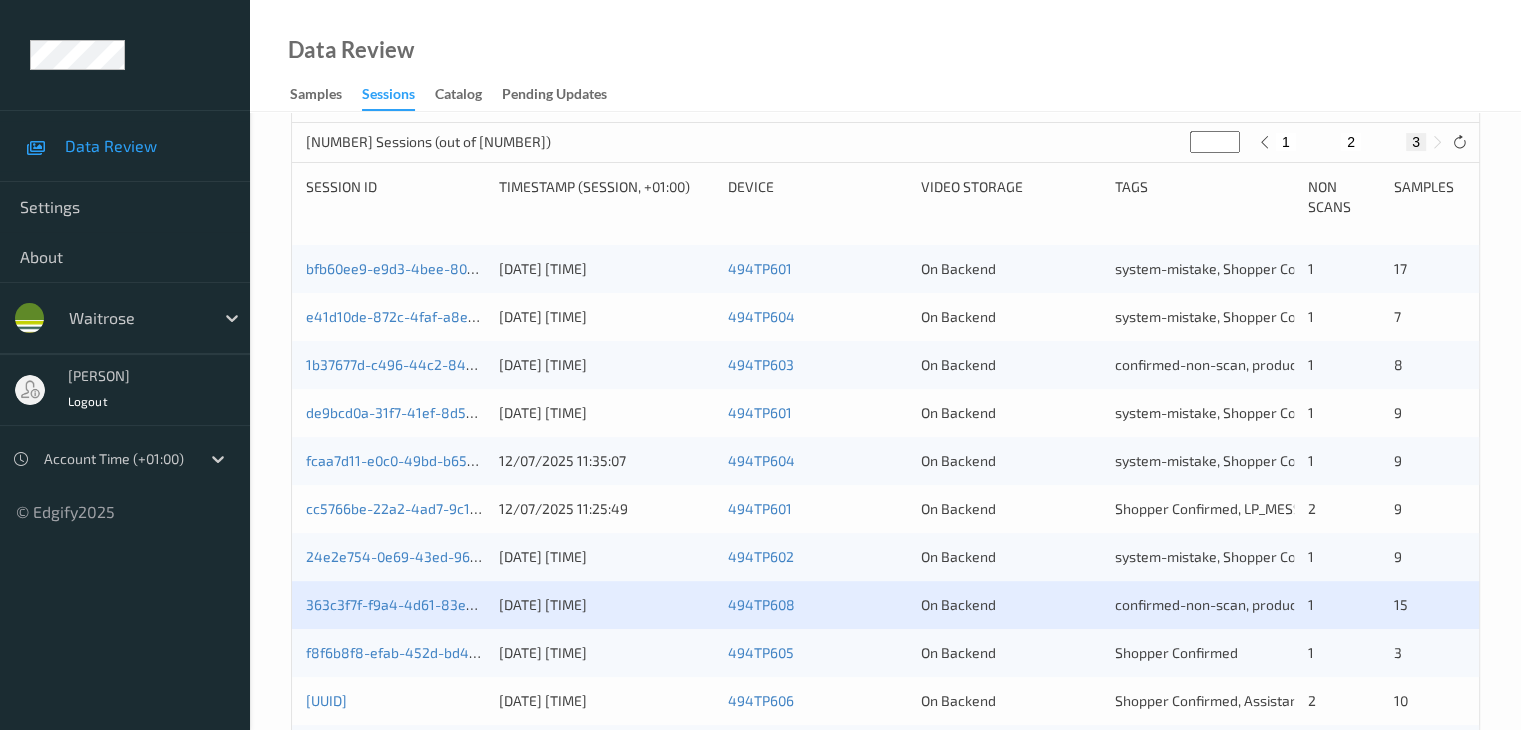 scroll, scrollTop: 620, scrollLeft: 0, axis: vertical 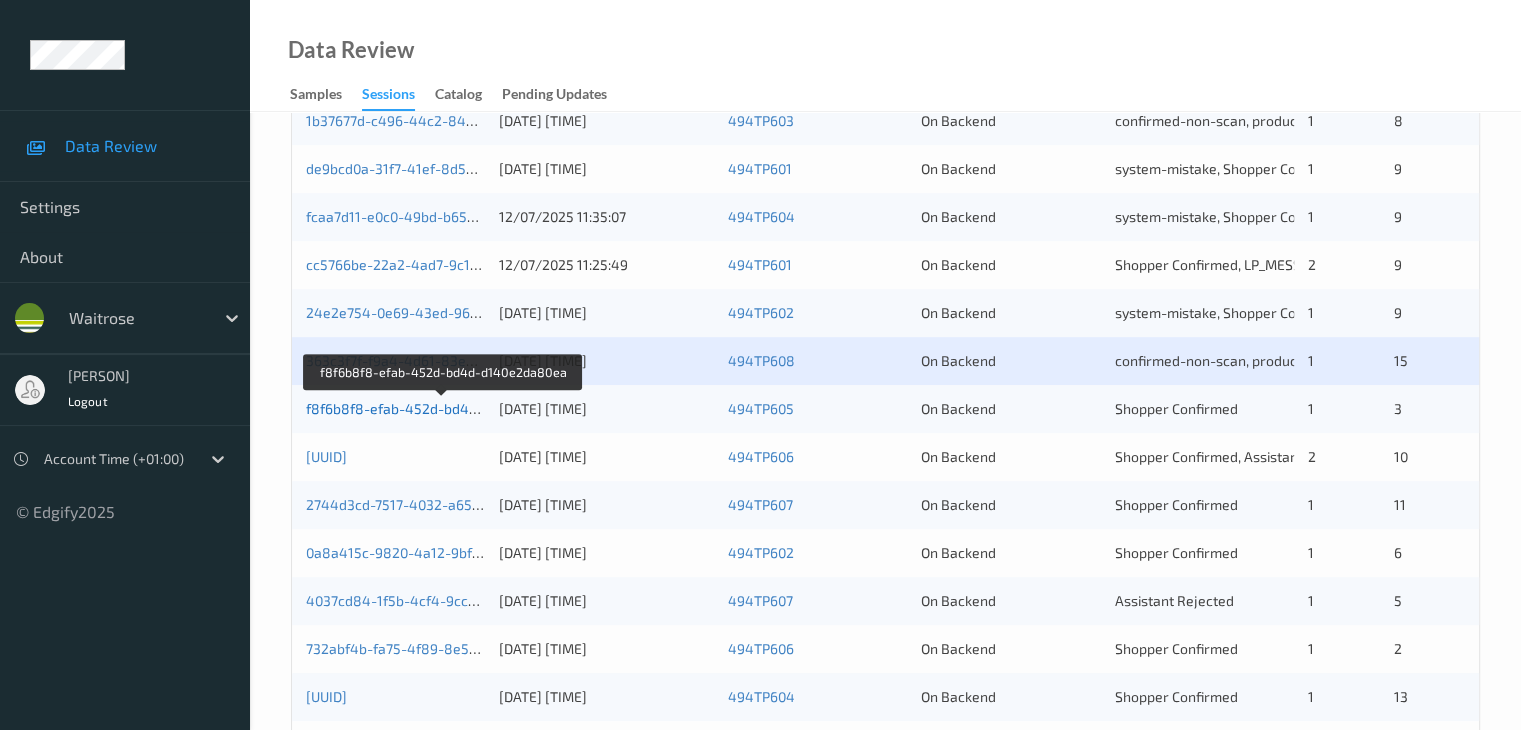 click on "f8f6b8f8-efab-452d-bd4d-d140e2da80ea" at bounding box center (442, 408) 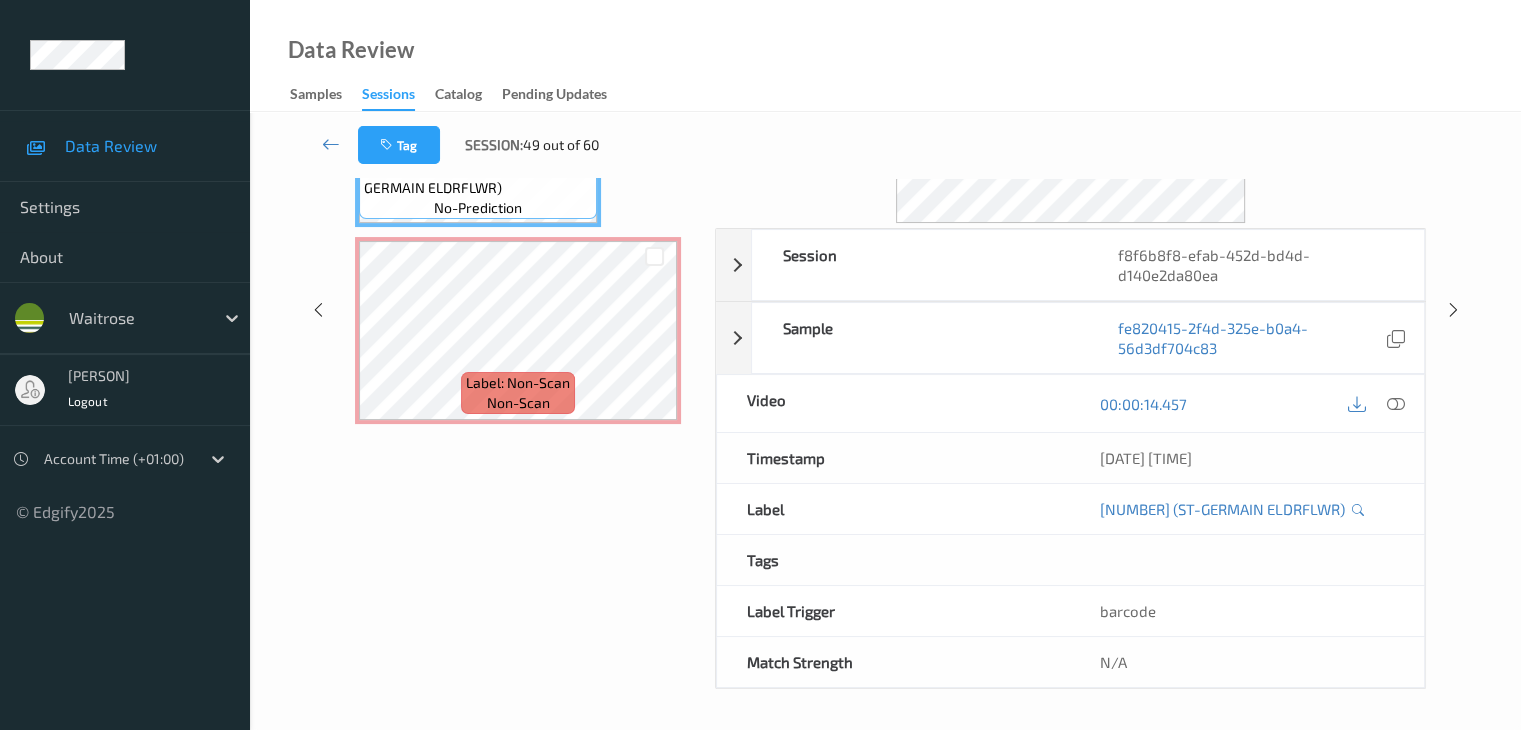 scroll, scrollTop: 0, scrollLeft: 0, axis: both 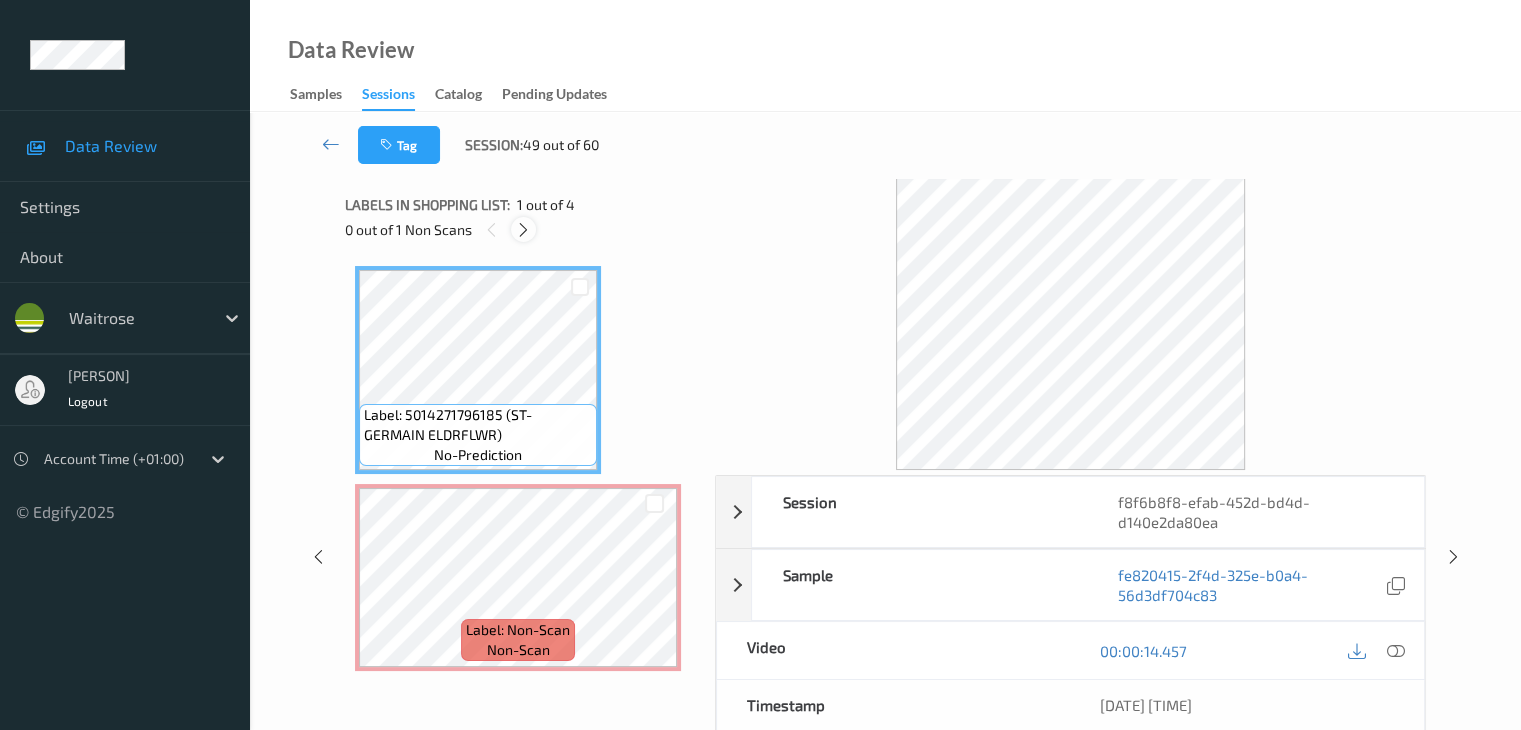 click at bounding box center (523, 230) 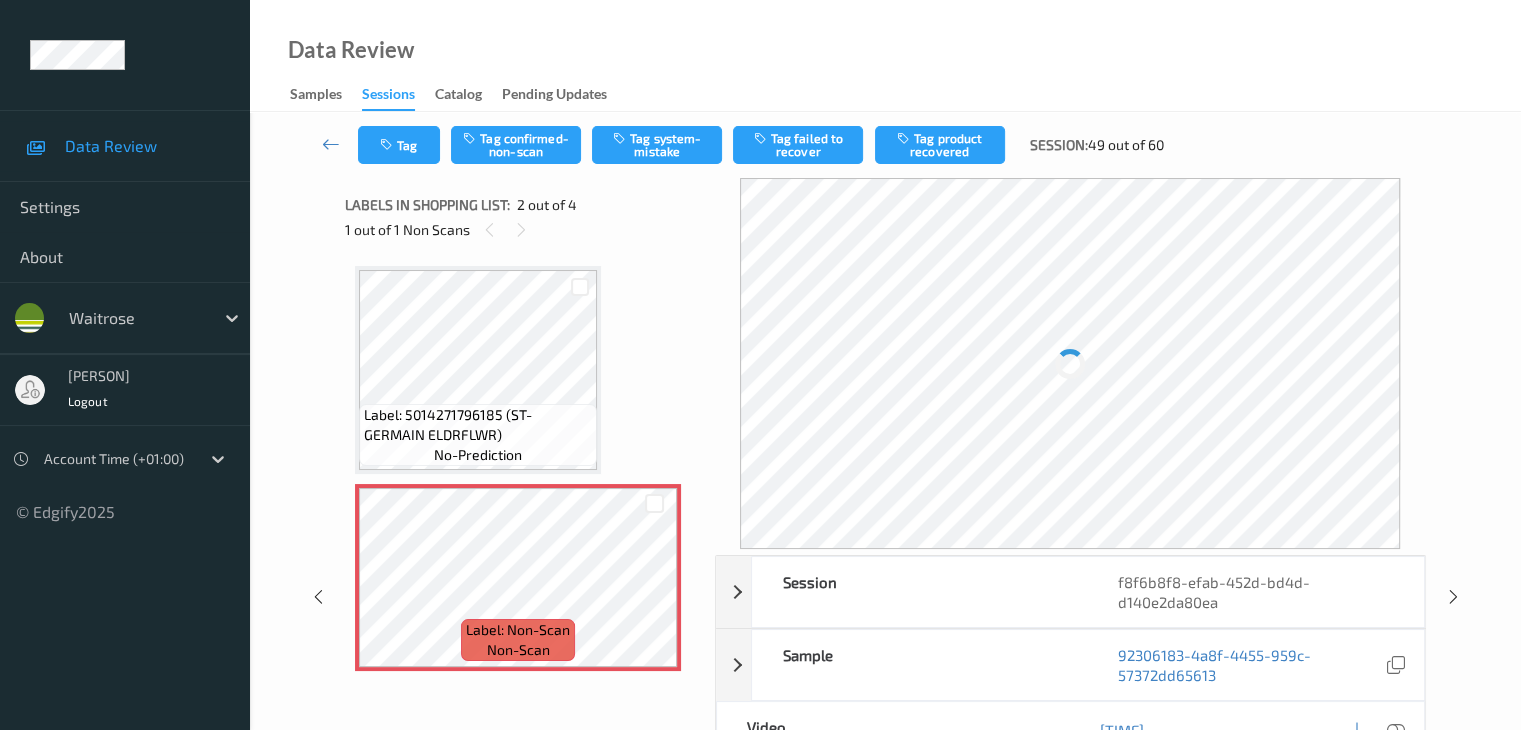 scroll, scrollTop: 10, scrollLeft: 0, axis: vertical 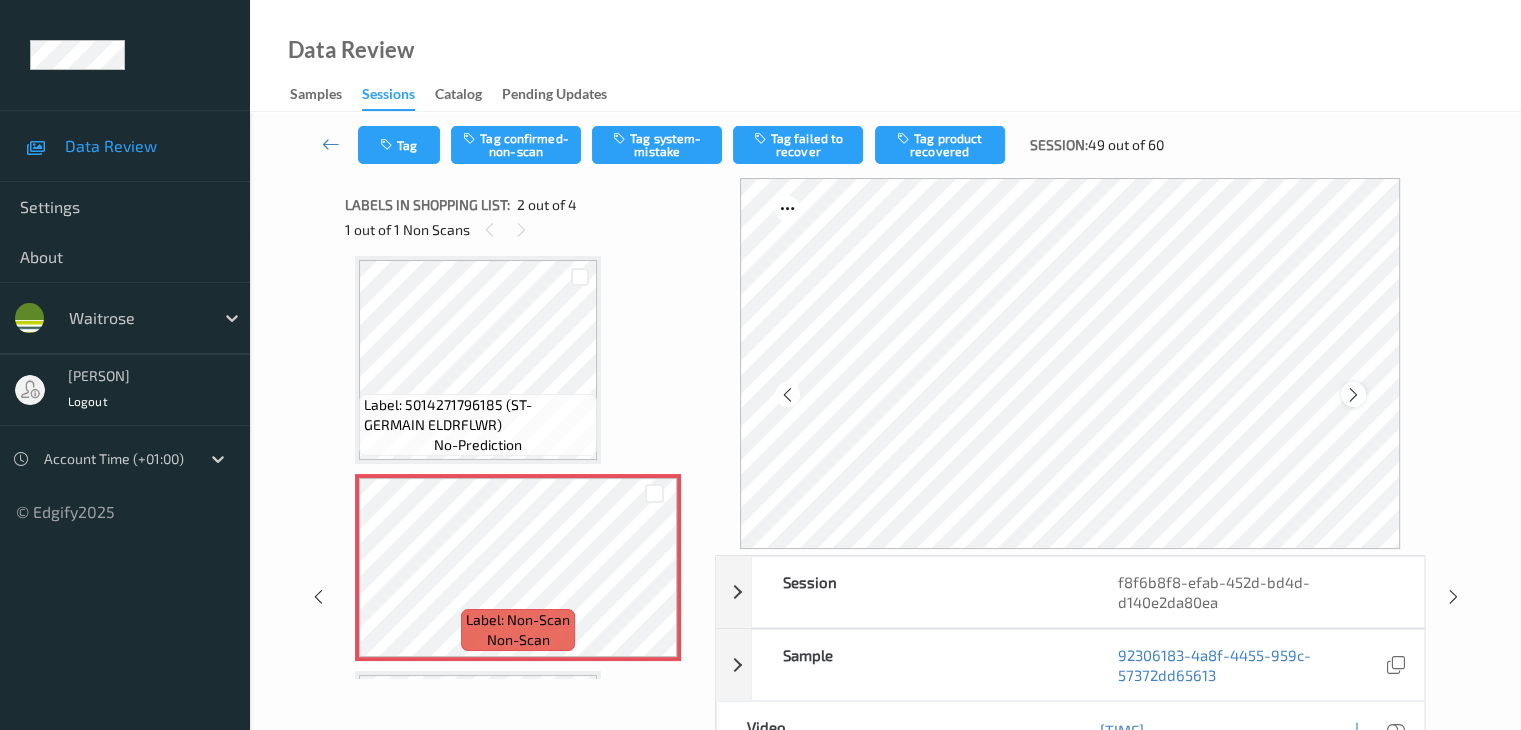click at bounding box center (1353, 395) 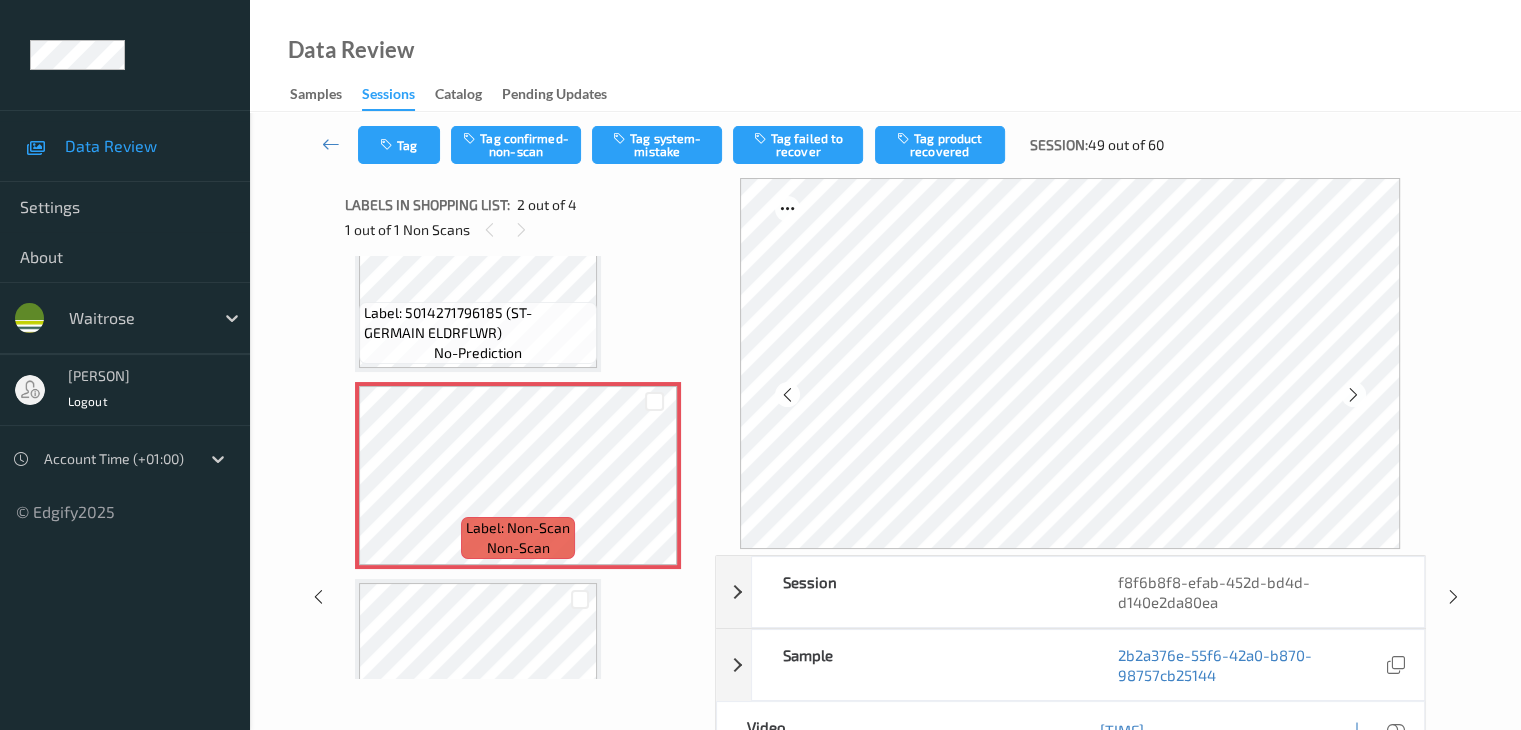 scroll, scrollTop: 10, scrollLeft: 0, axis: vertical 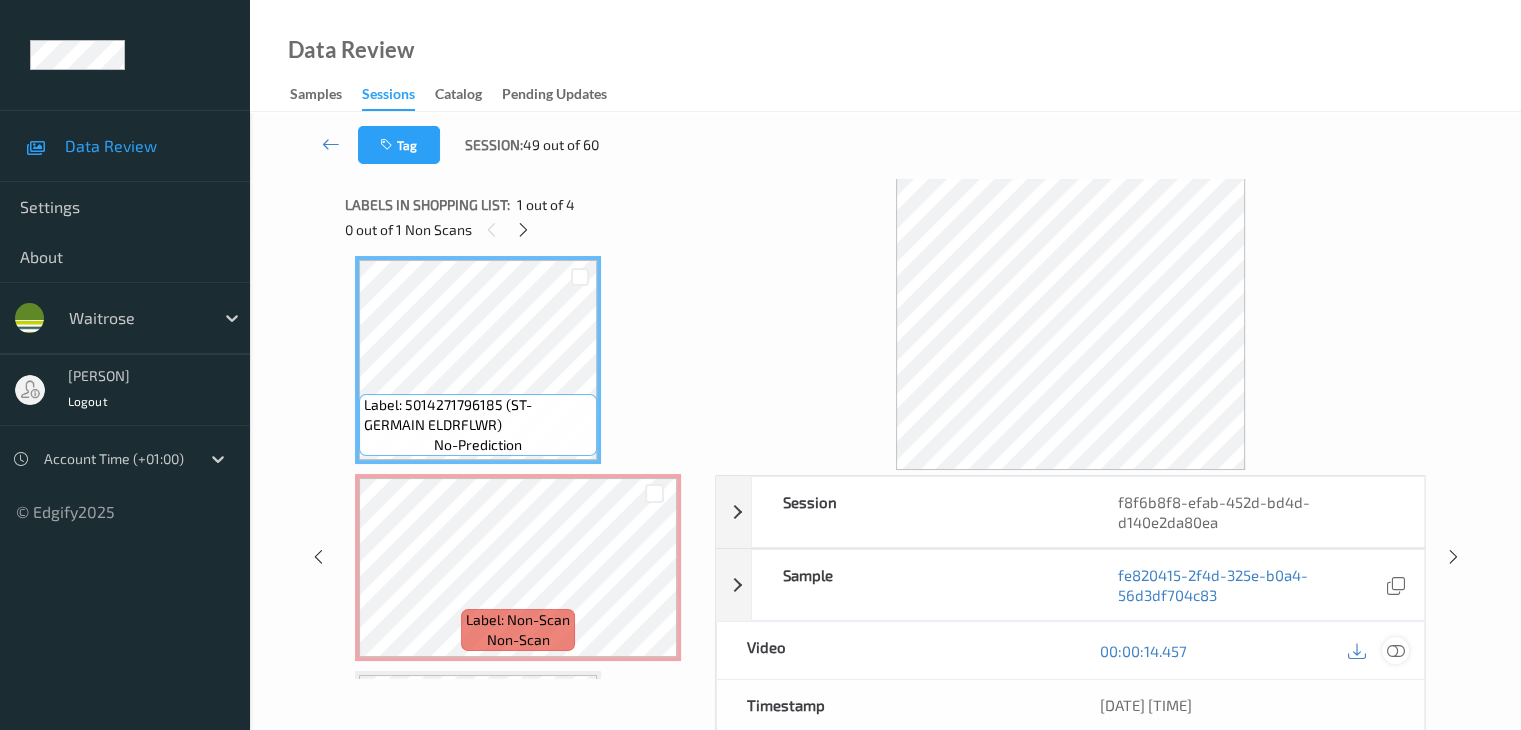 click at bounding box center [1395, 651] 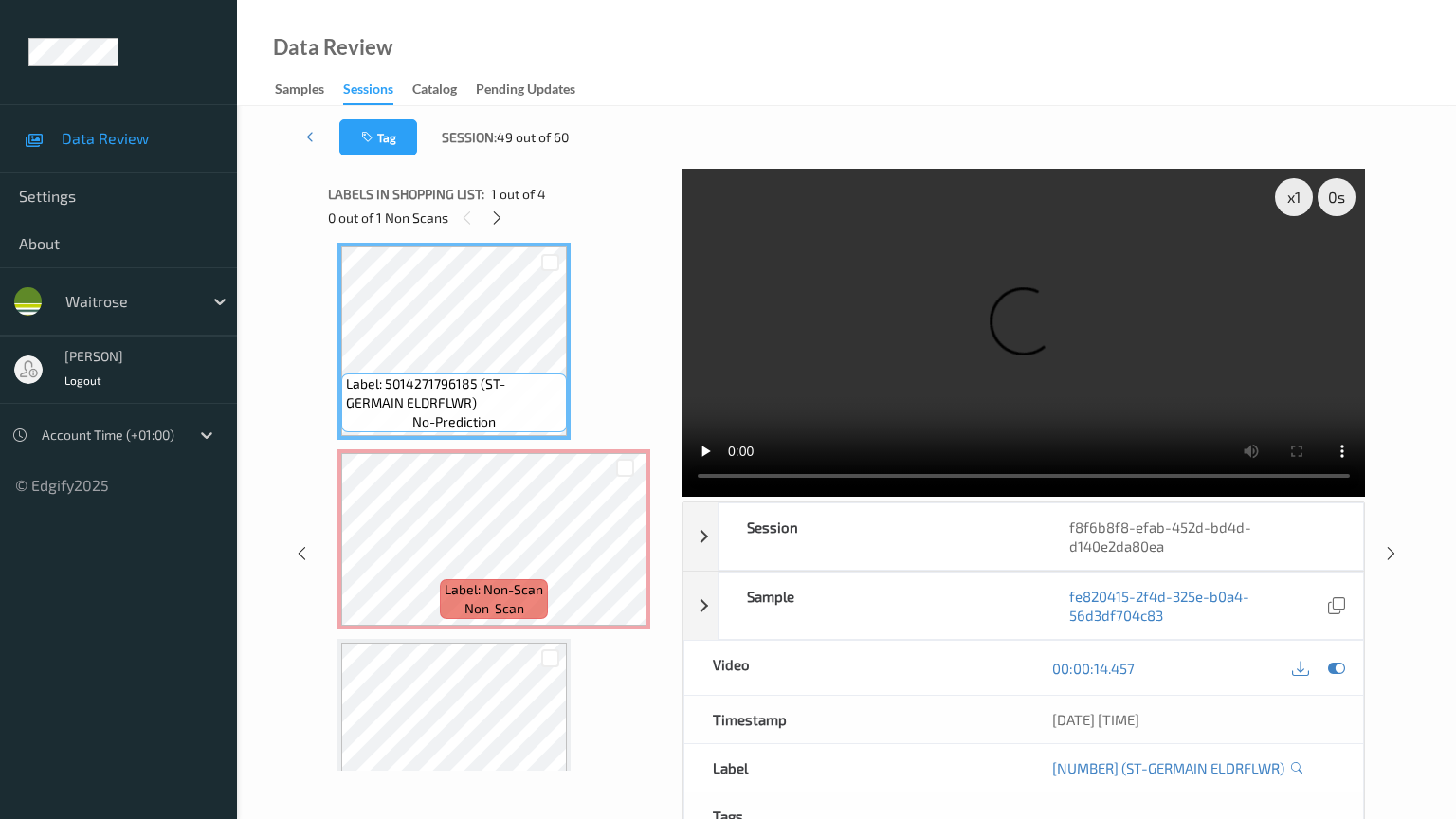 type 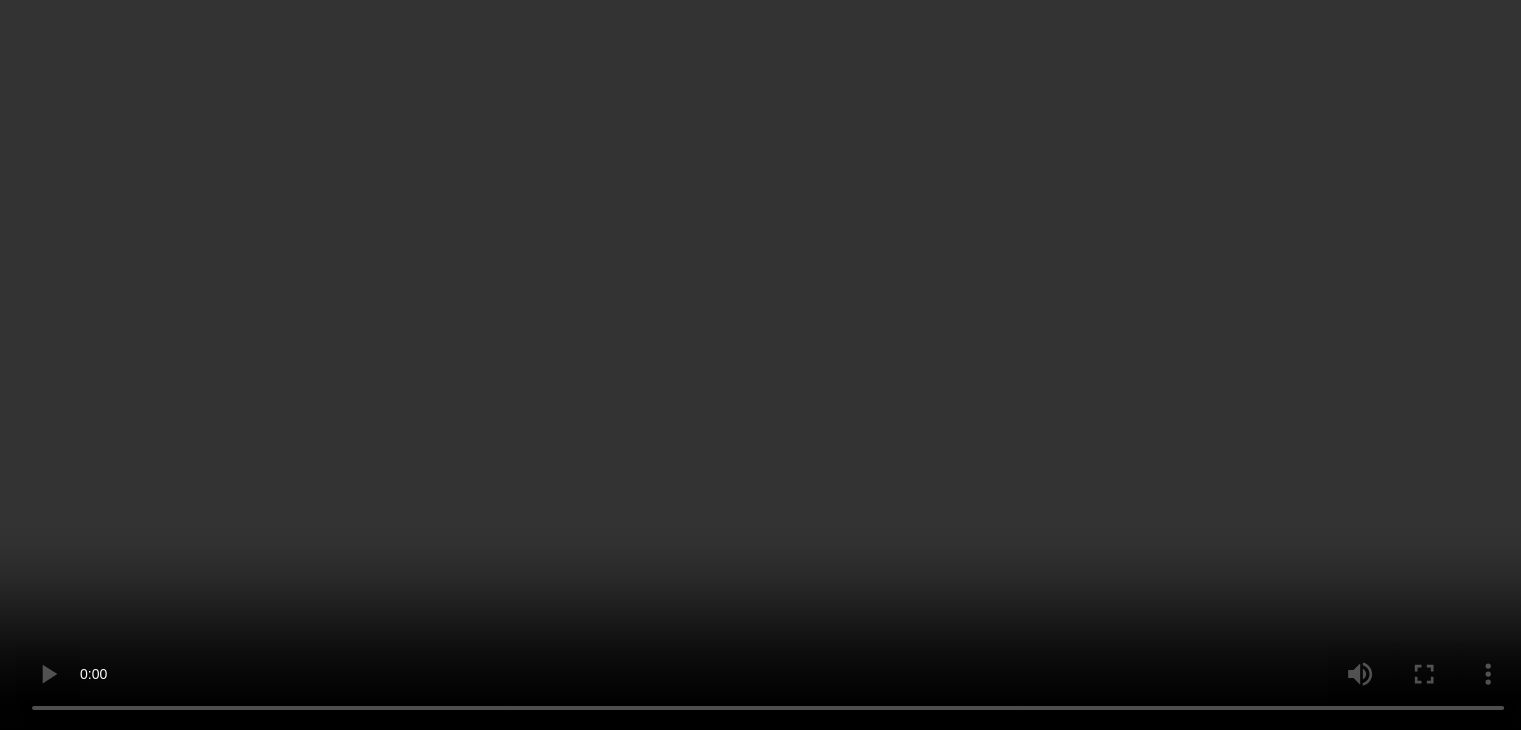 scroll, scrollTop: 110, scrollLeft: 0, axis: vertical 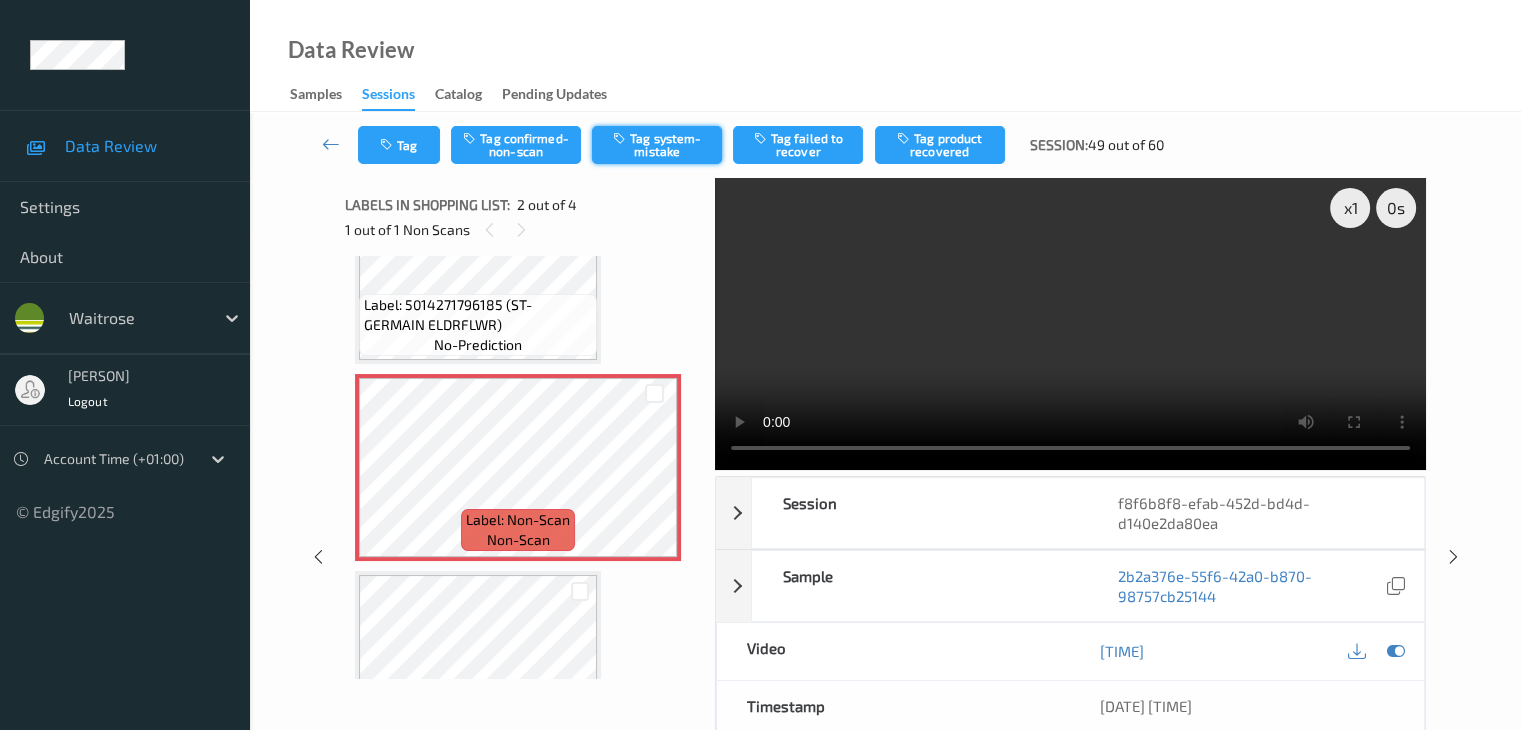 click on "Tag   system-mistake" at bounding box center (657, 145) 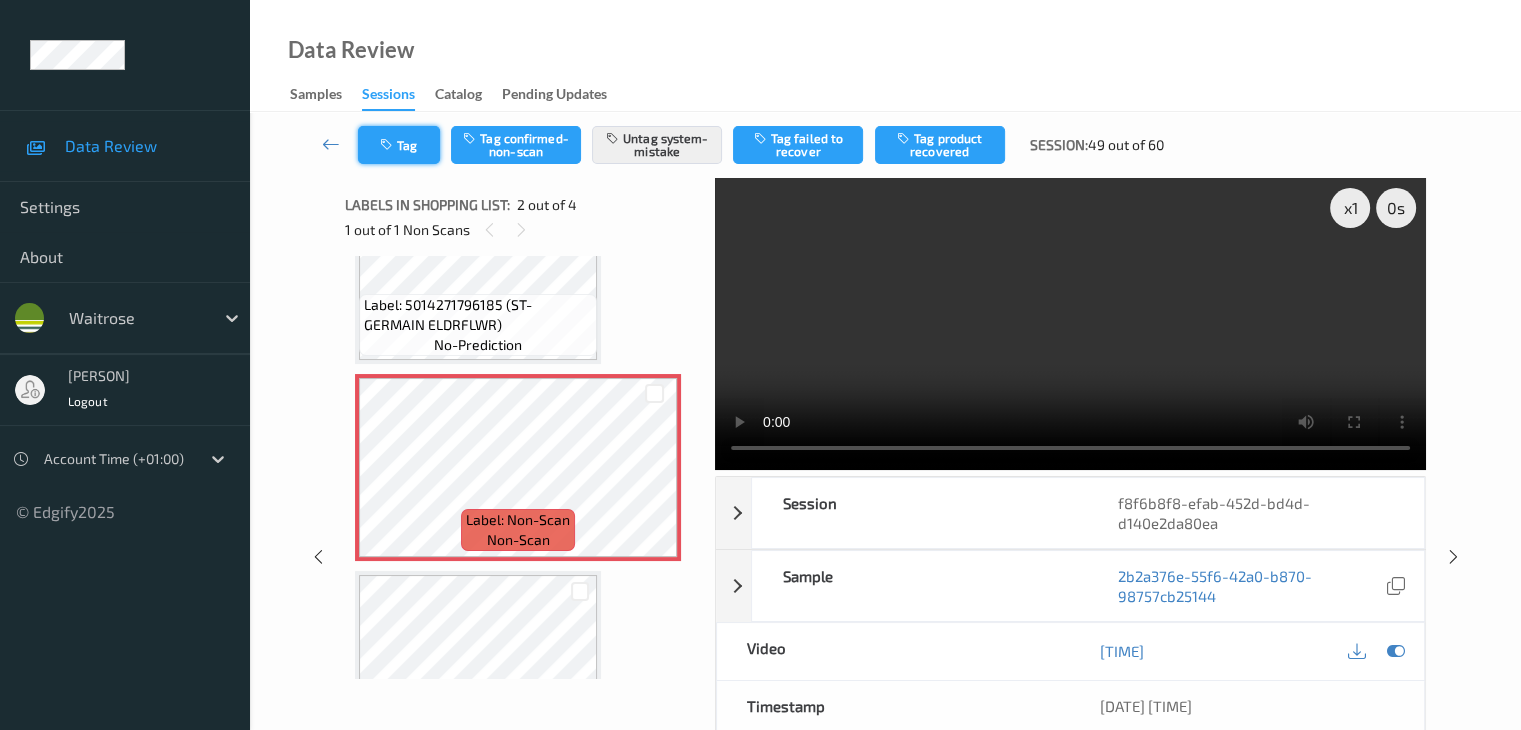 click on "Tag" at bounding box center (399, 145) 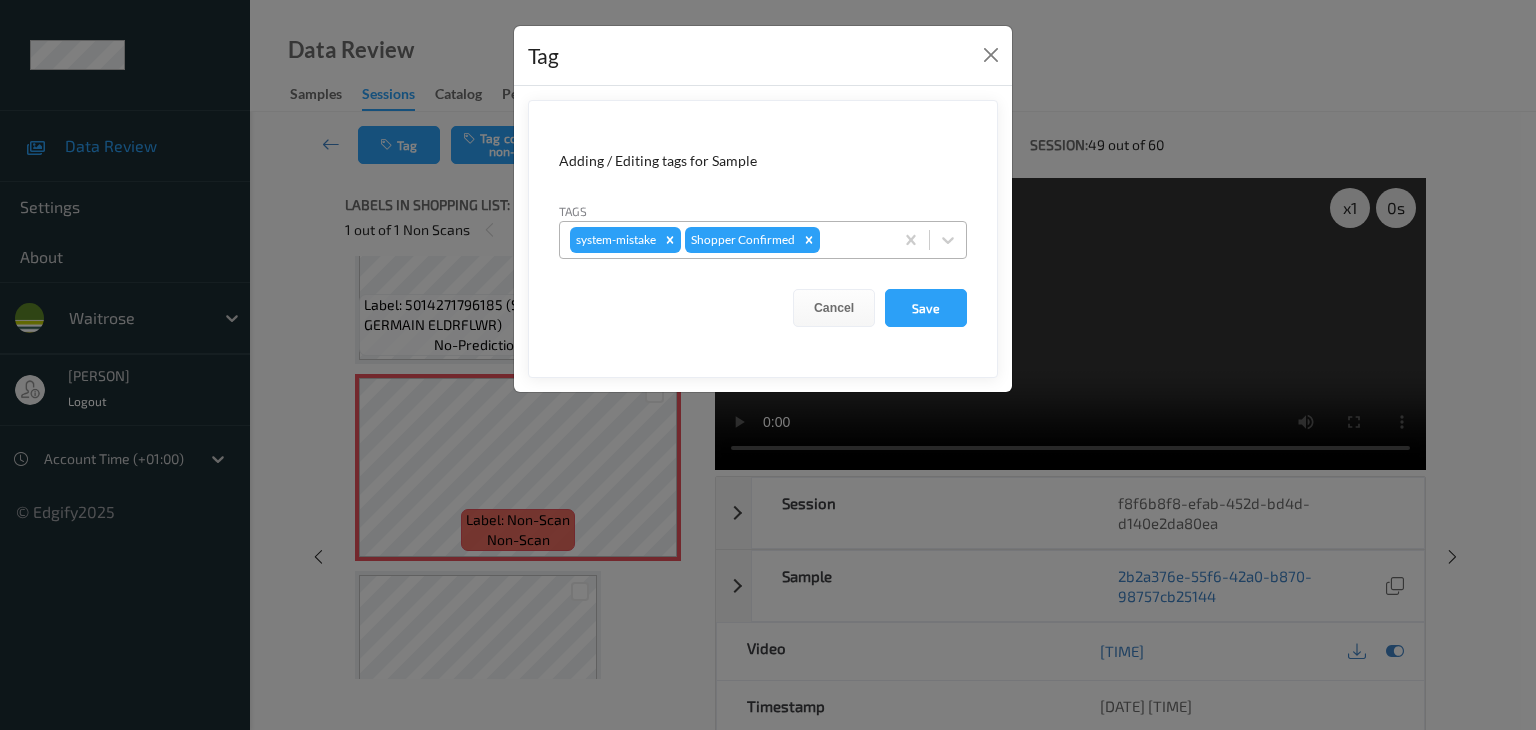 click at bounding box center (853, 240) 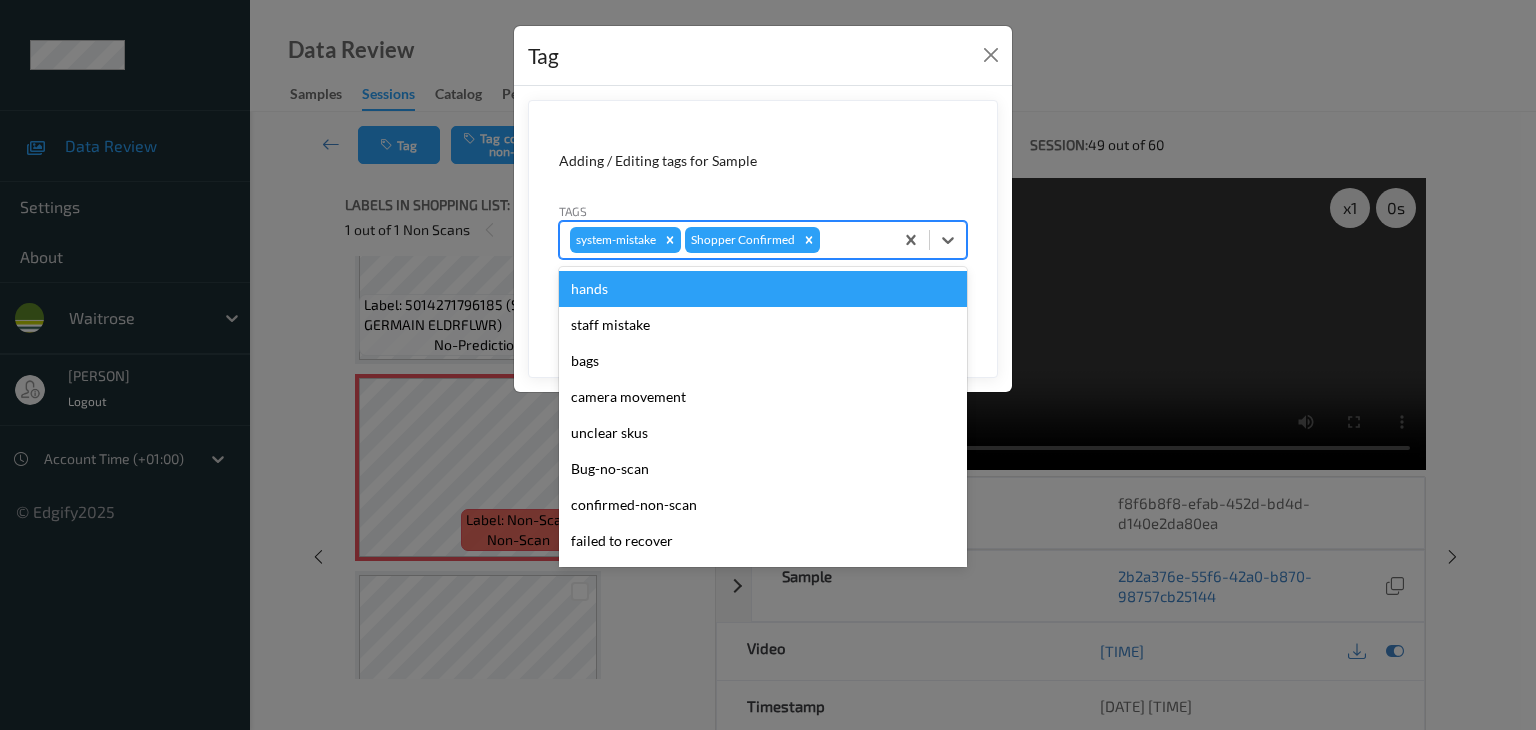 type on "u" 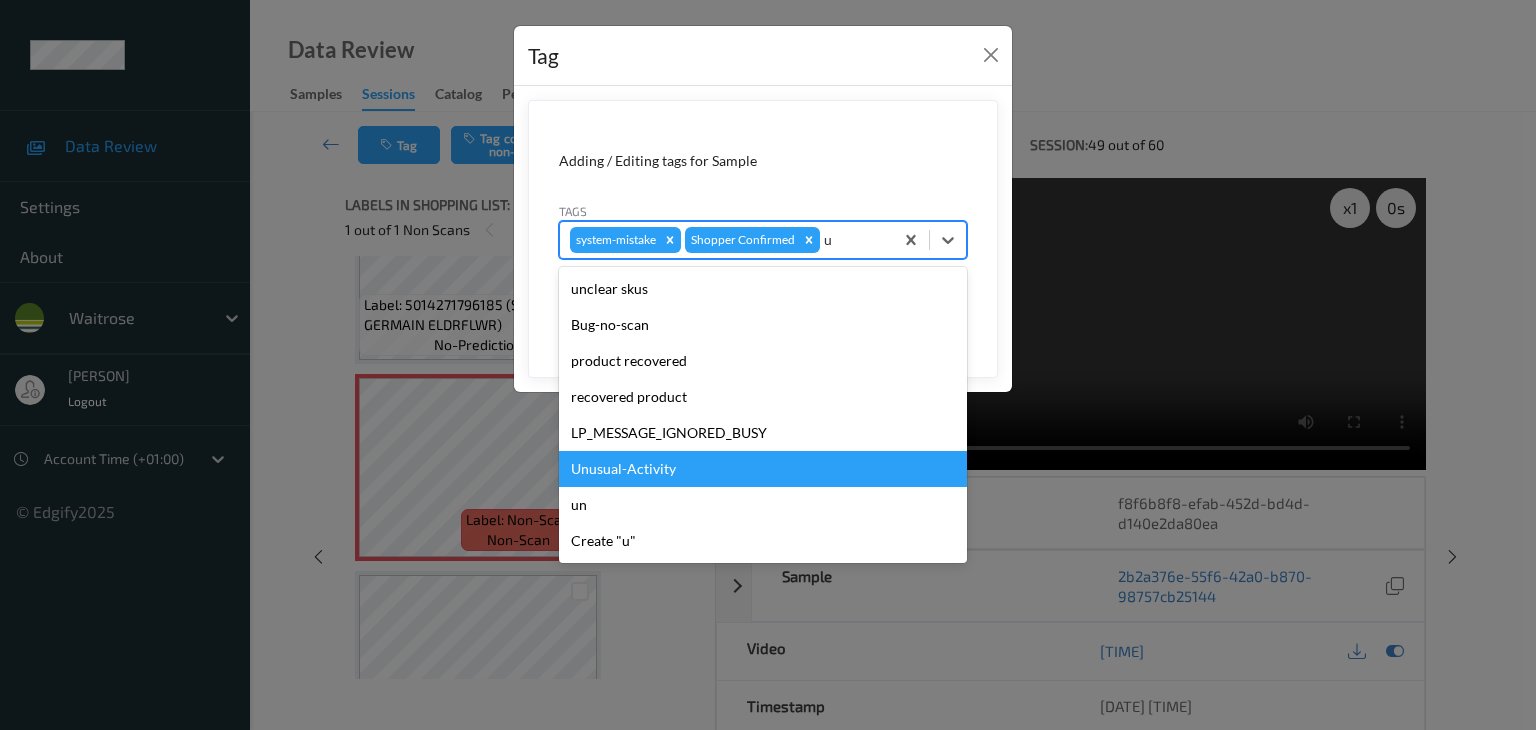 click on "Unusual-Activity" at bounding box center [763, 469] 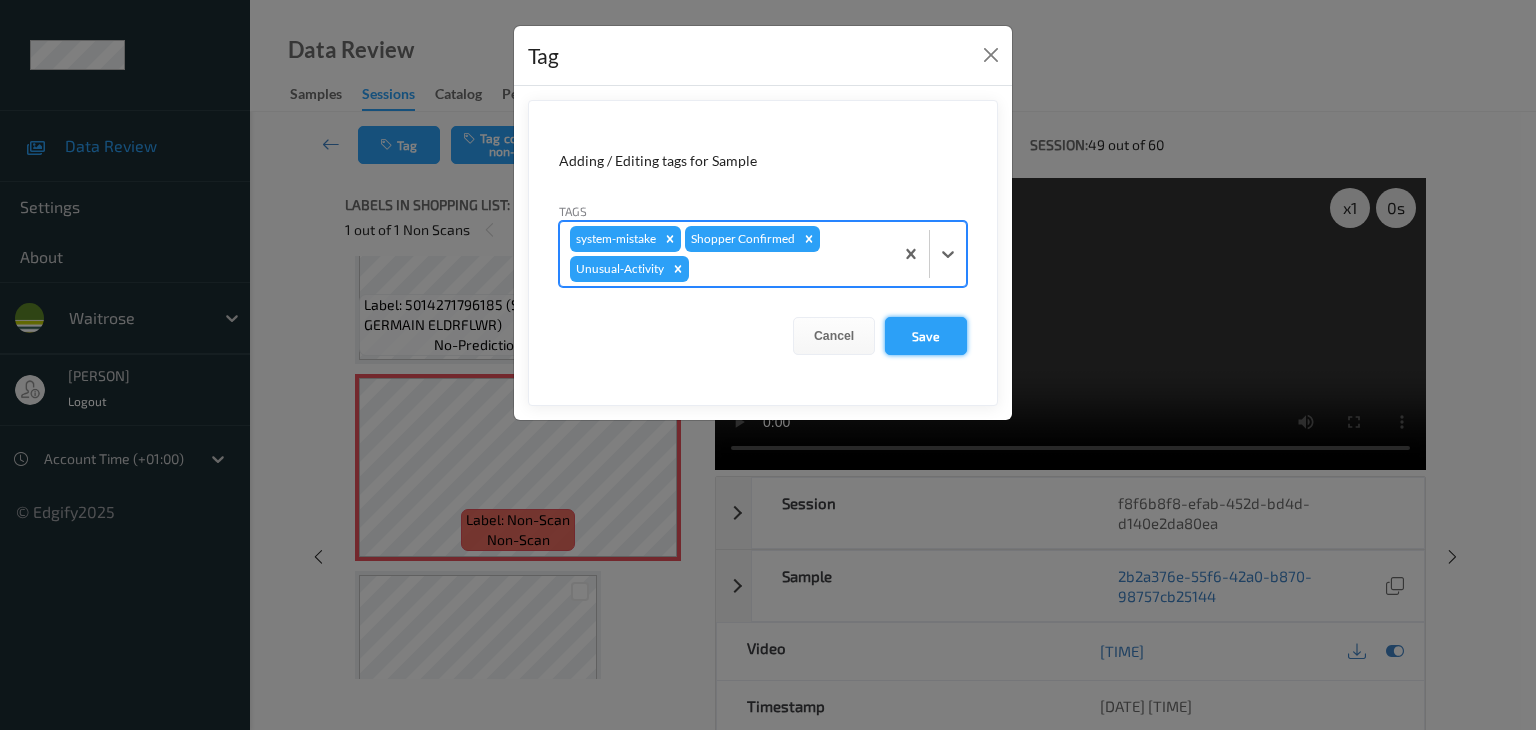 click on "Save" at bounding box center (926, 336) 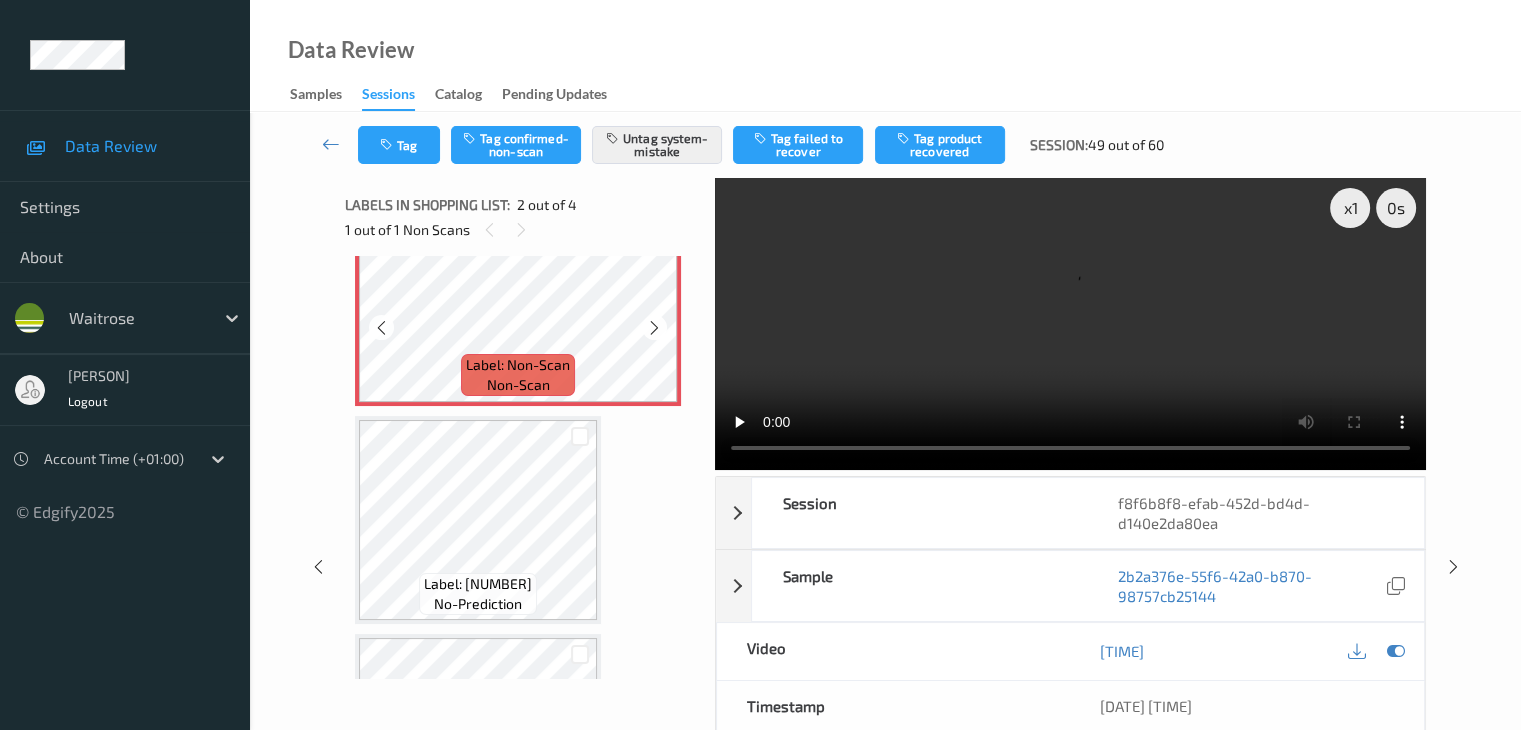 scroll, scrollTop: 110, scrollLeft: 0, axis: vertical 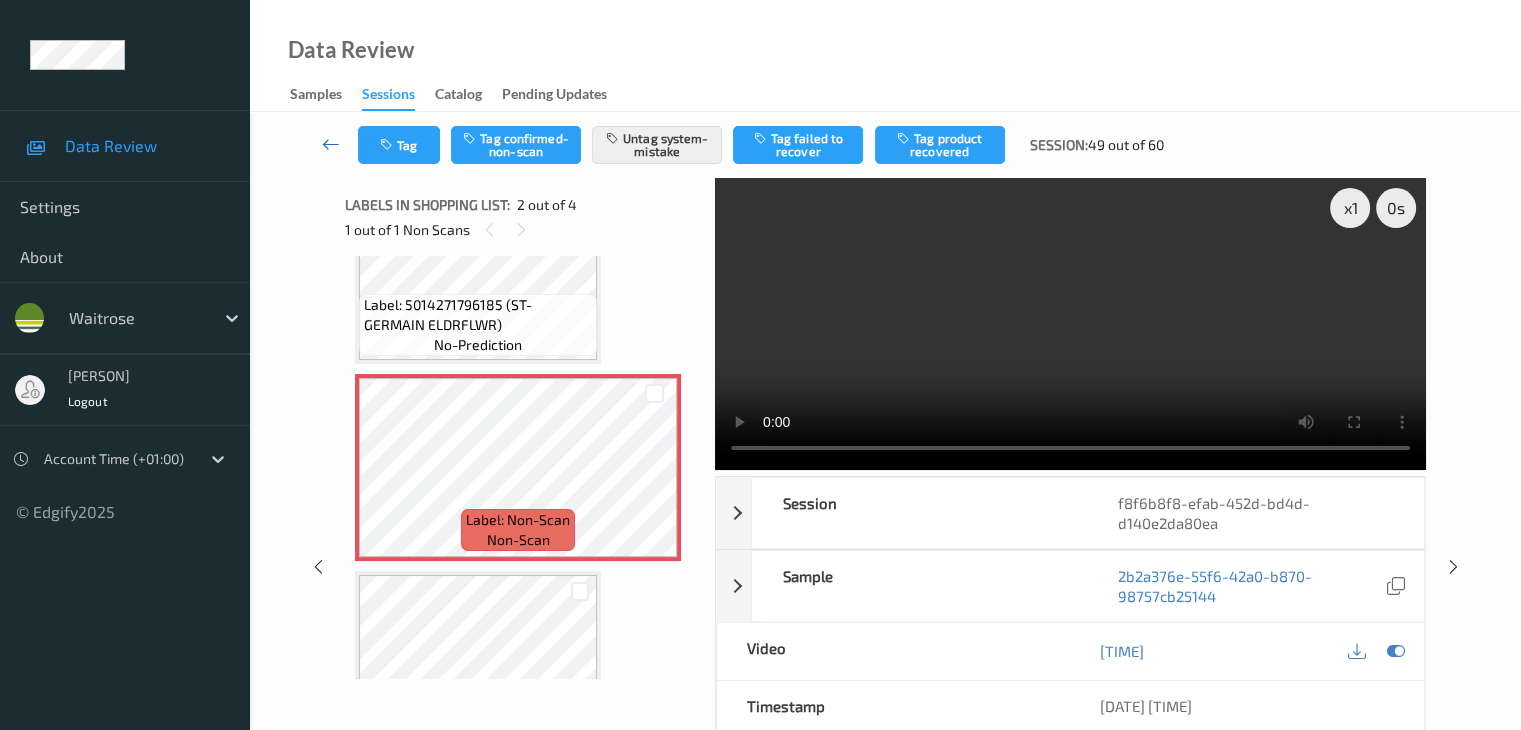 click at bounding box center [331, 144] 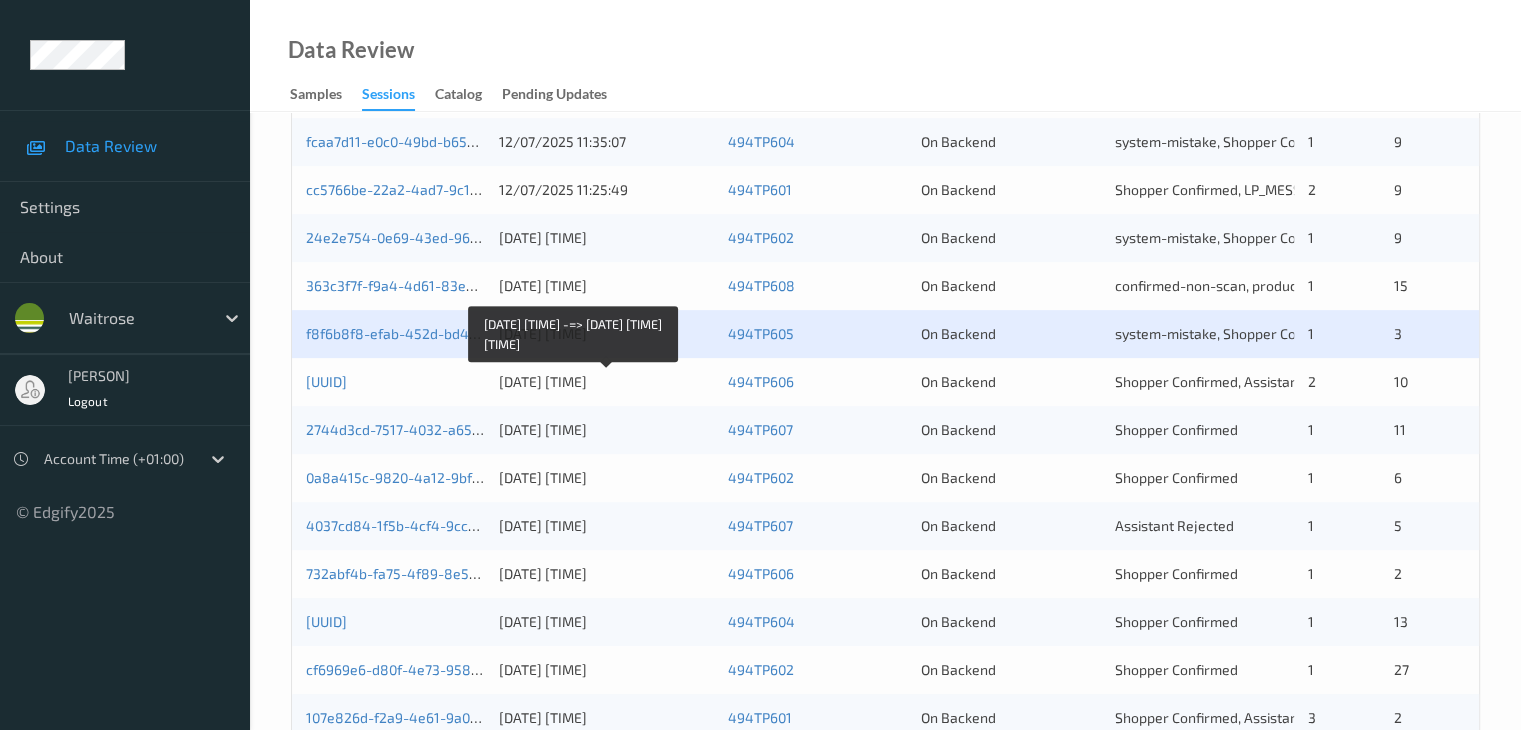 scroll, scrollTop: 700, scrollLeft: 0, axis: vertical 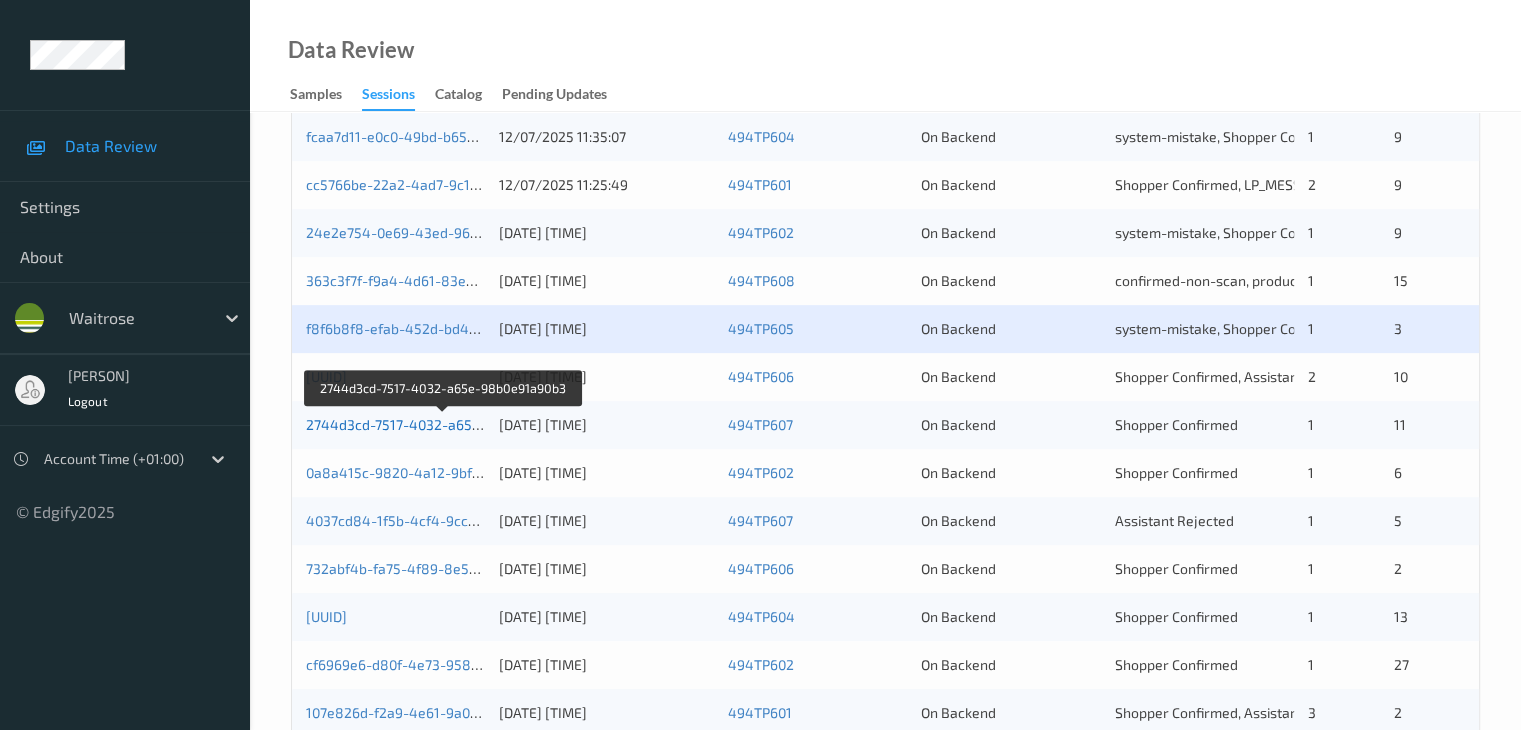click on "2744d3cd-7517-4032-a65e-98b0e91a90b3" at bounding box center [443, 424] 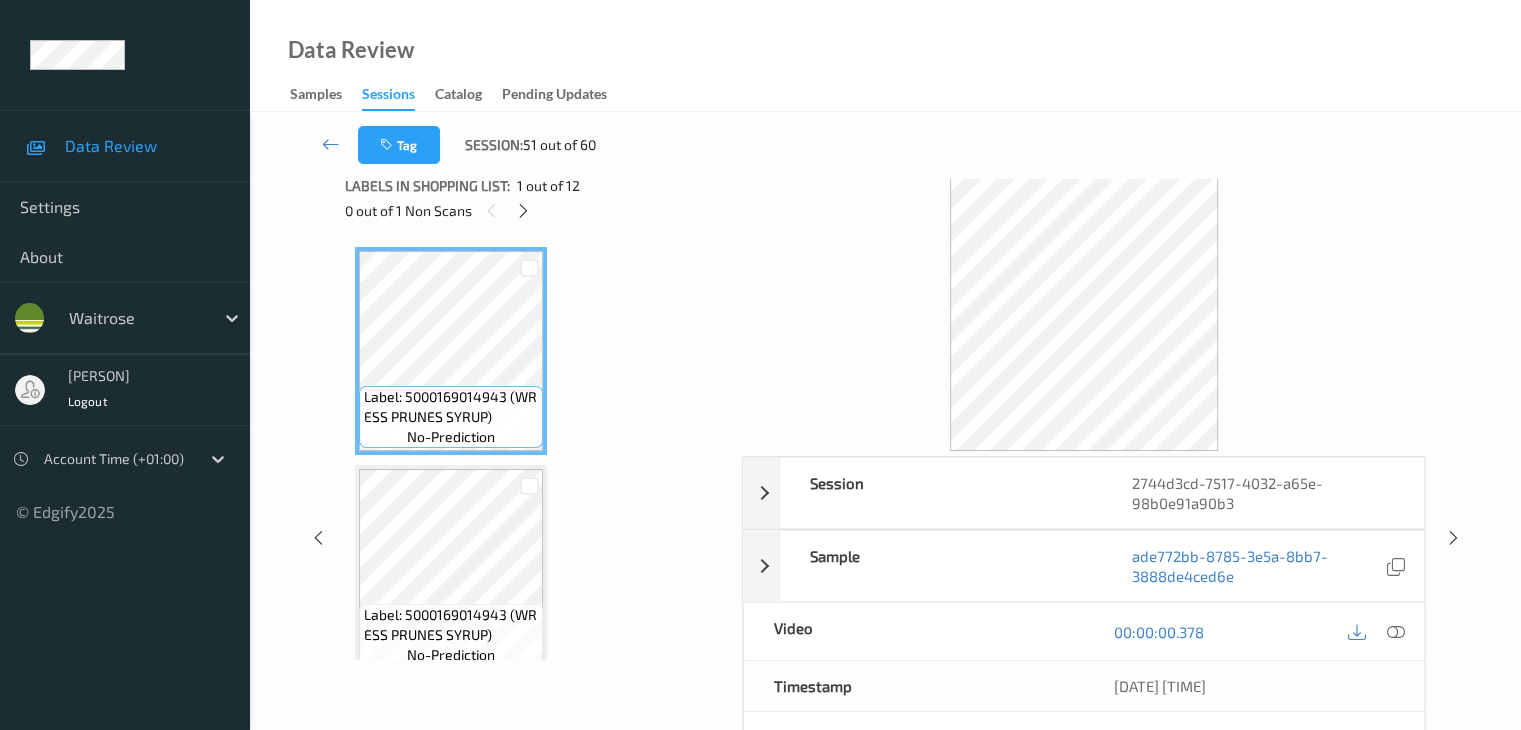 scroll, scrollTop: 0, scrollLeft: 0, axis: both 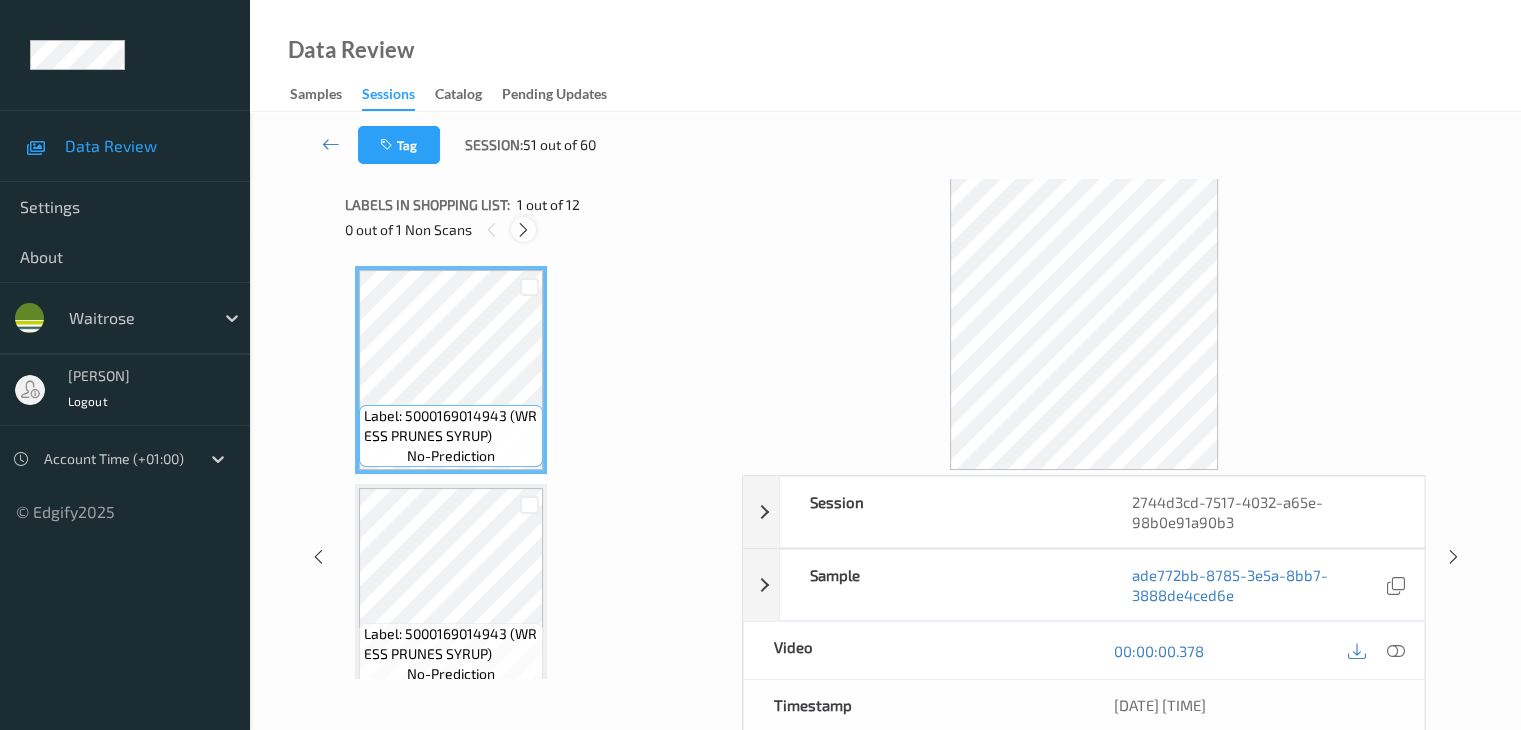 click at bounding box center (523, 230) 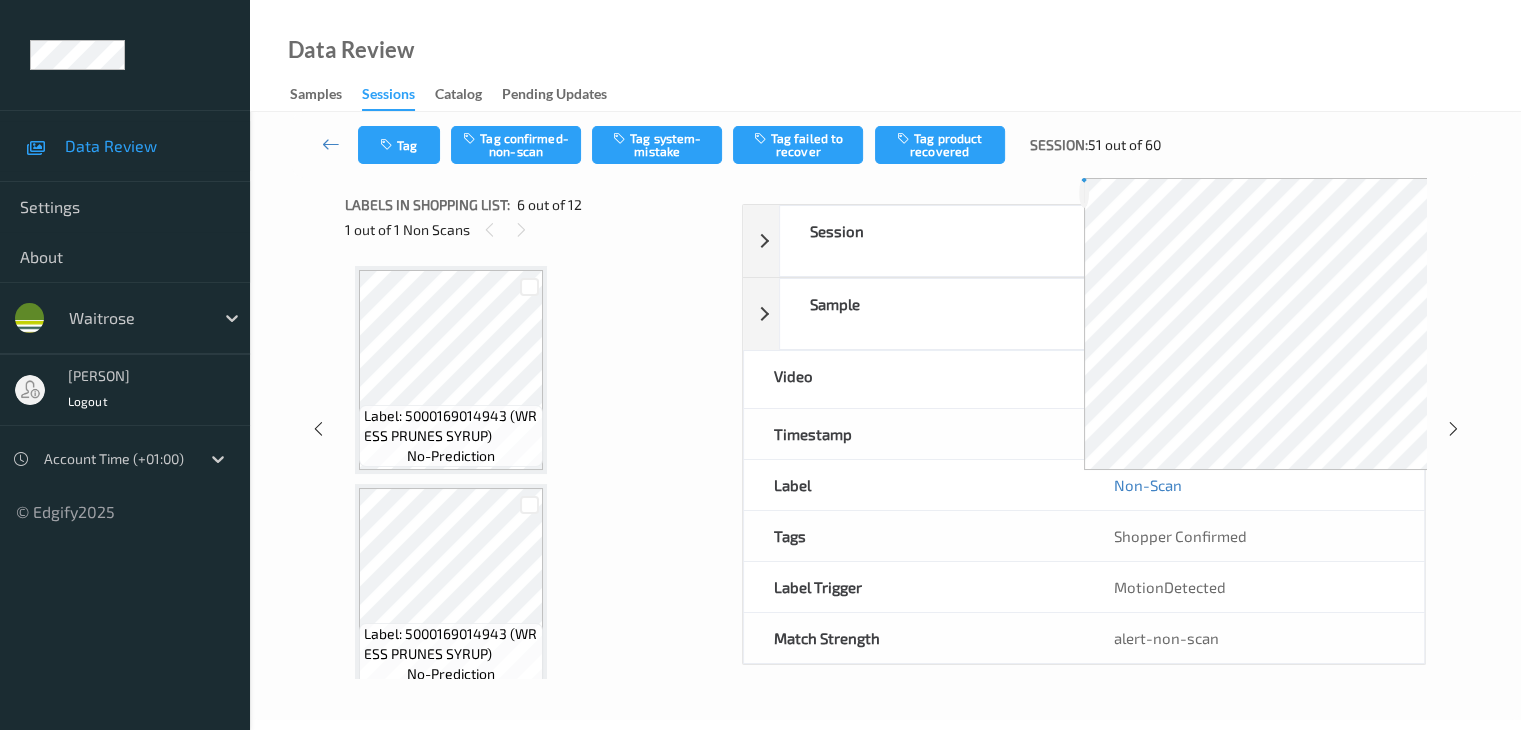 scroll, scrollTop: 882, scrollLeft: 0, axis: vertical 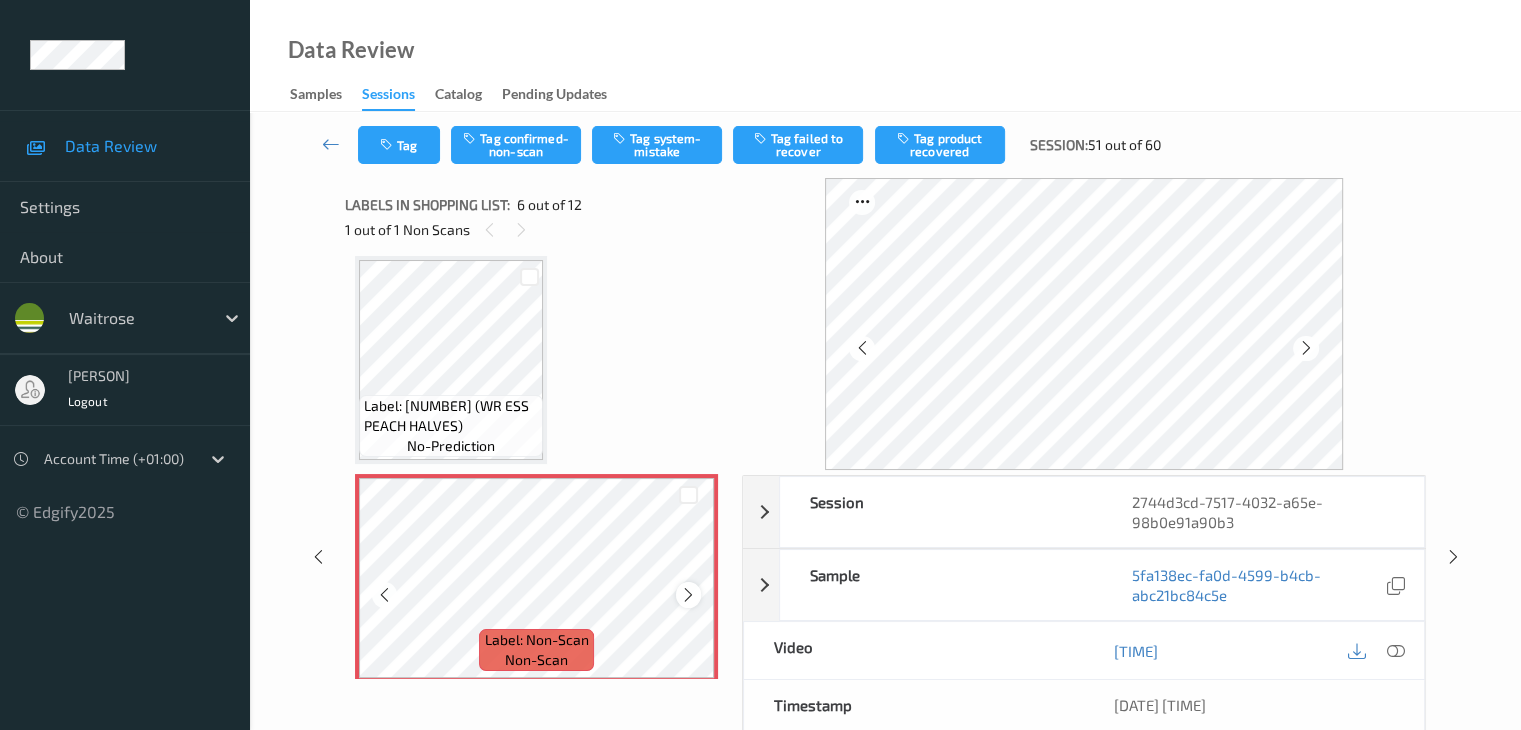 click at bounding box center (688, 595) 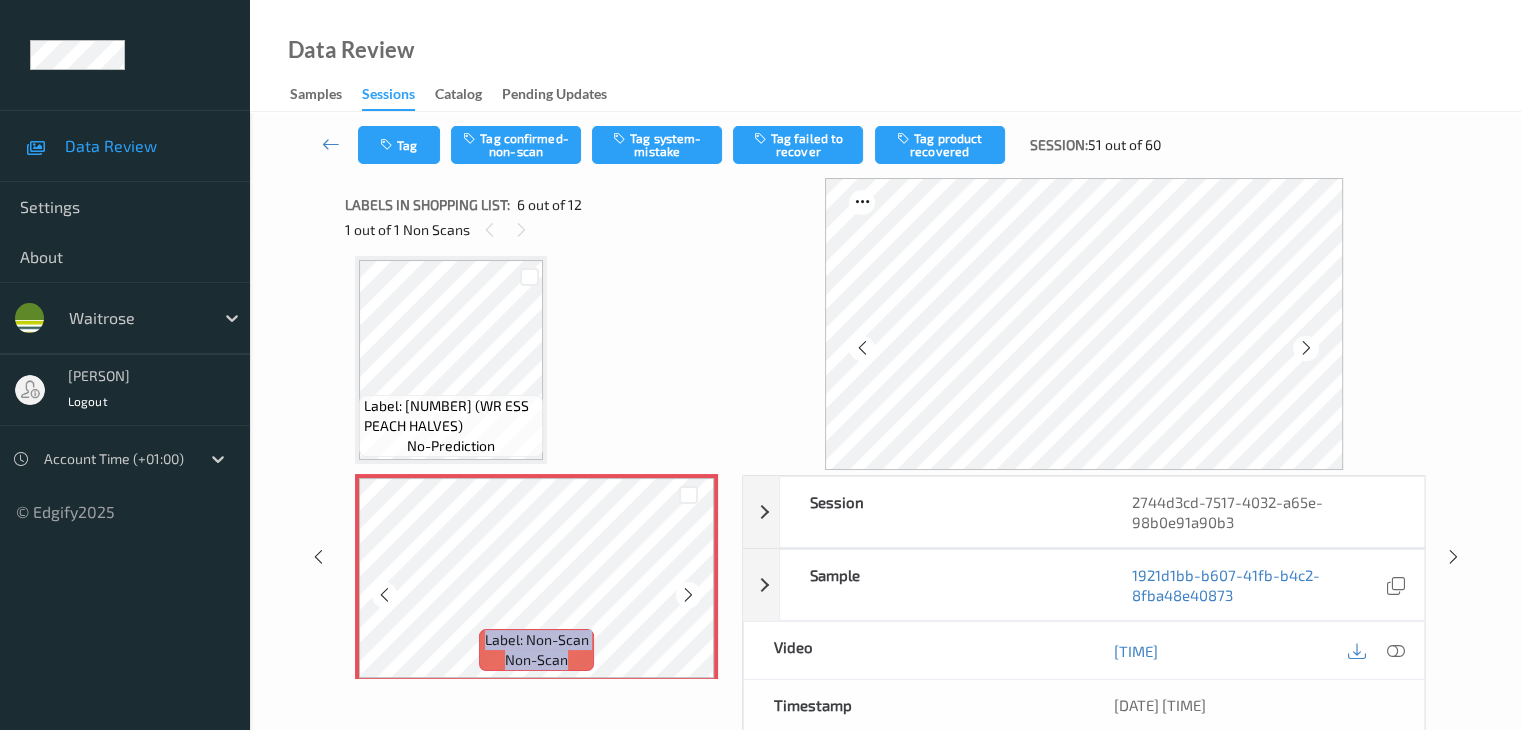click at bounding box center [688, 595] 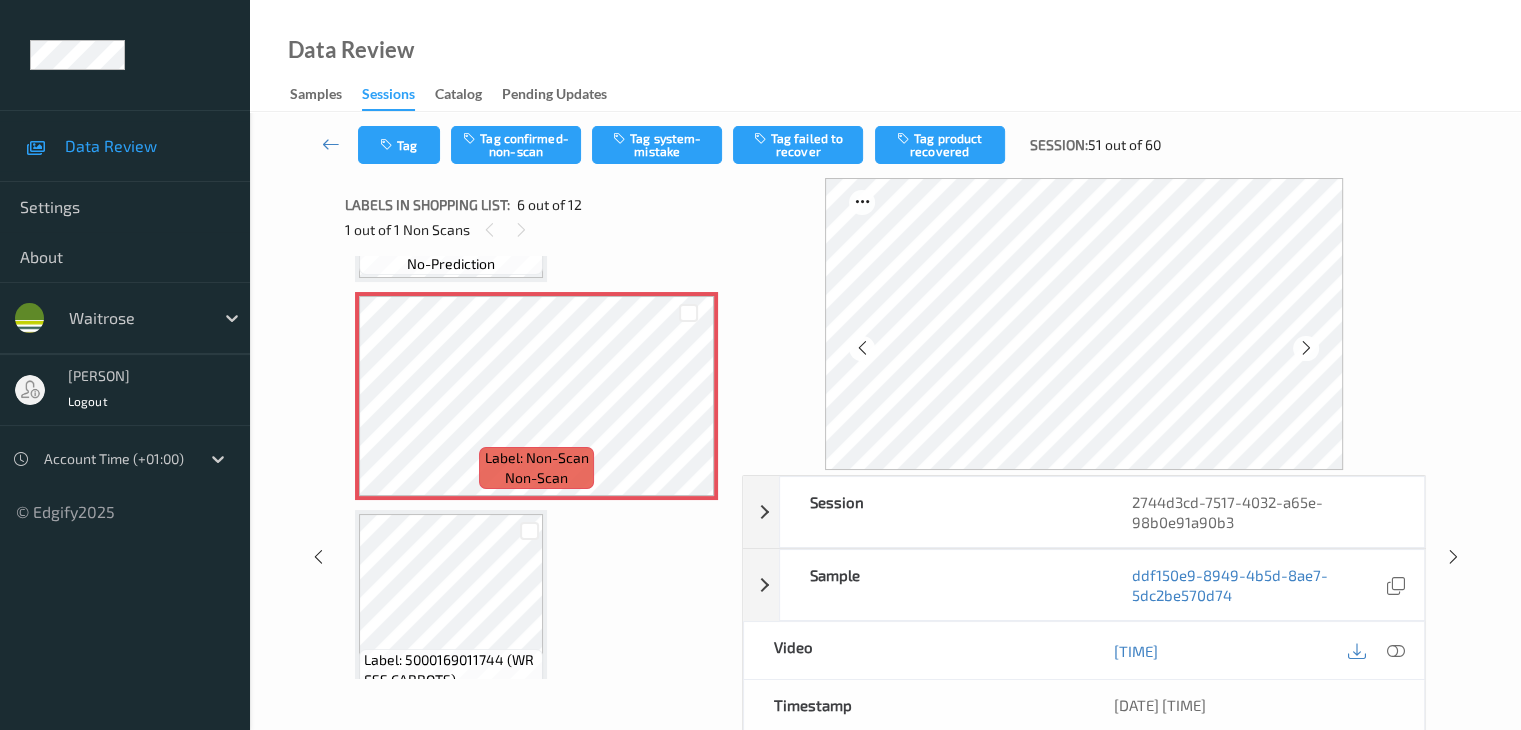 scroll, scrollTop: 982, scrollLeft: 0, axis: vertical 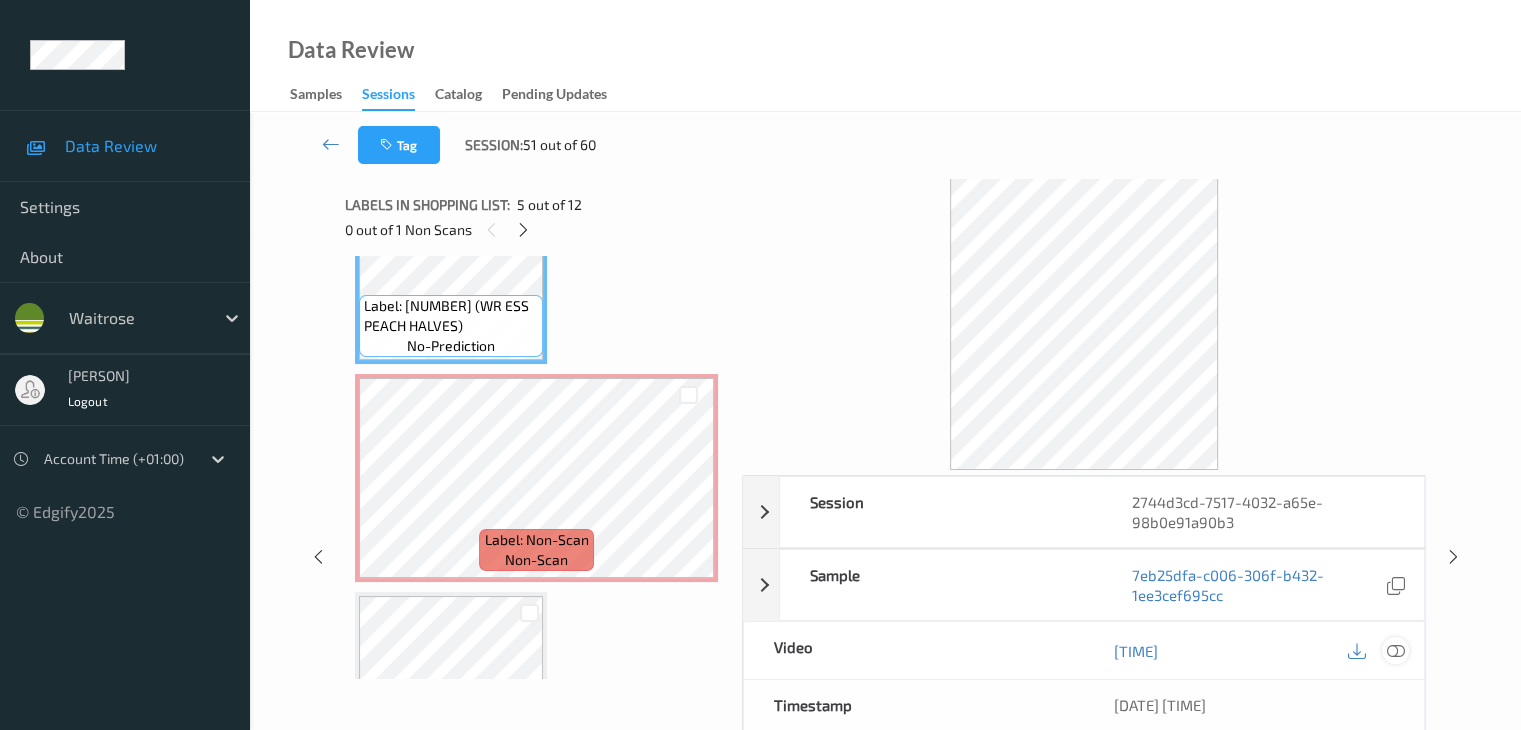 click at bounding box center (1395, 650) 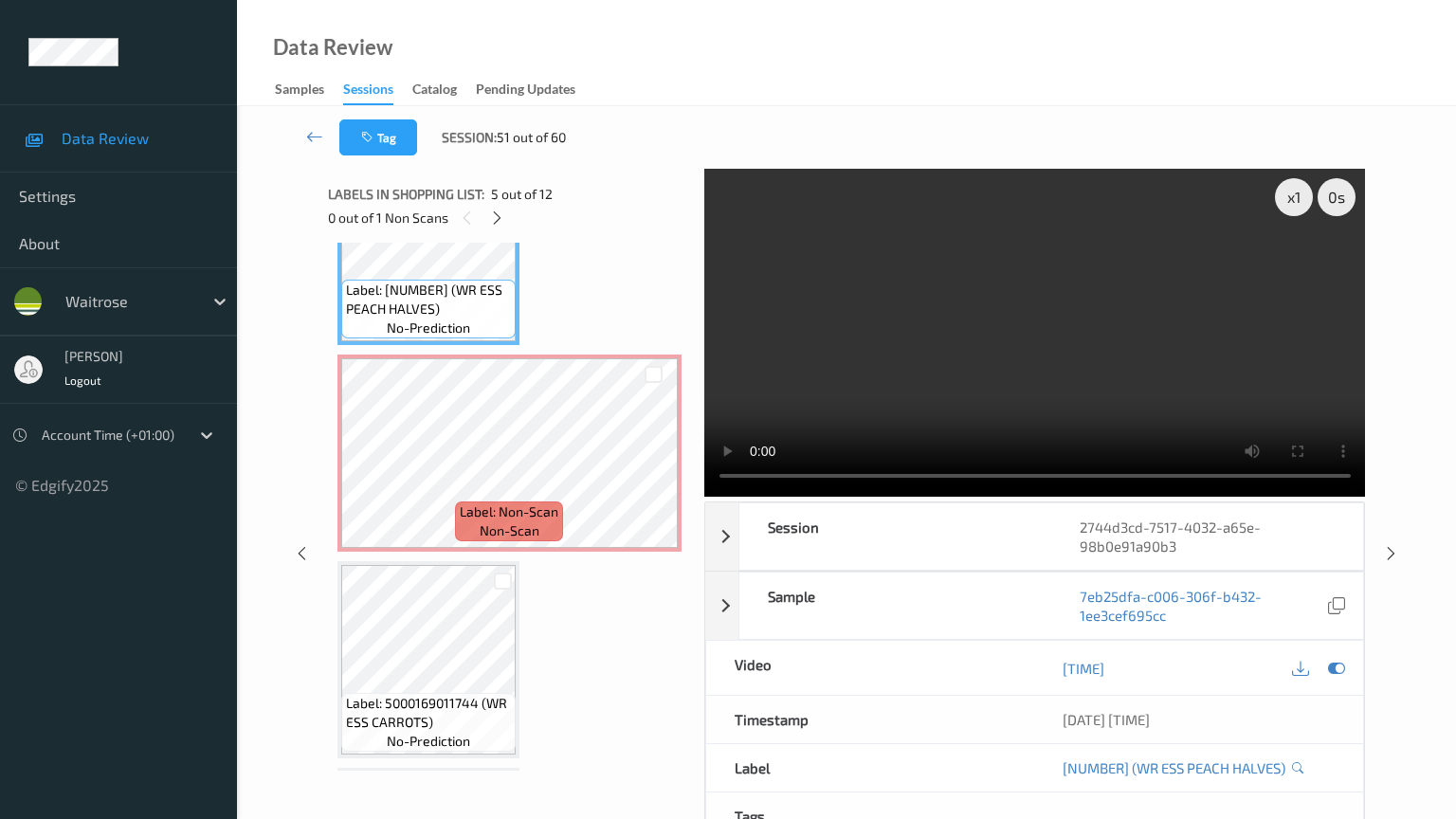 type 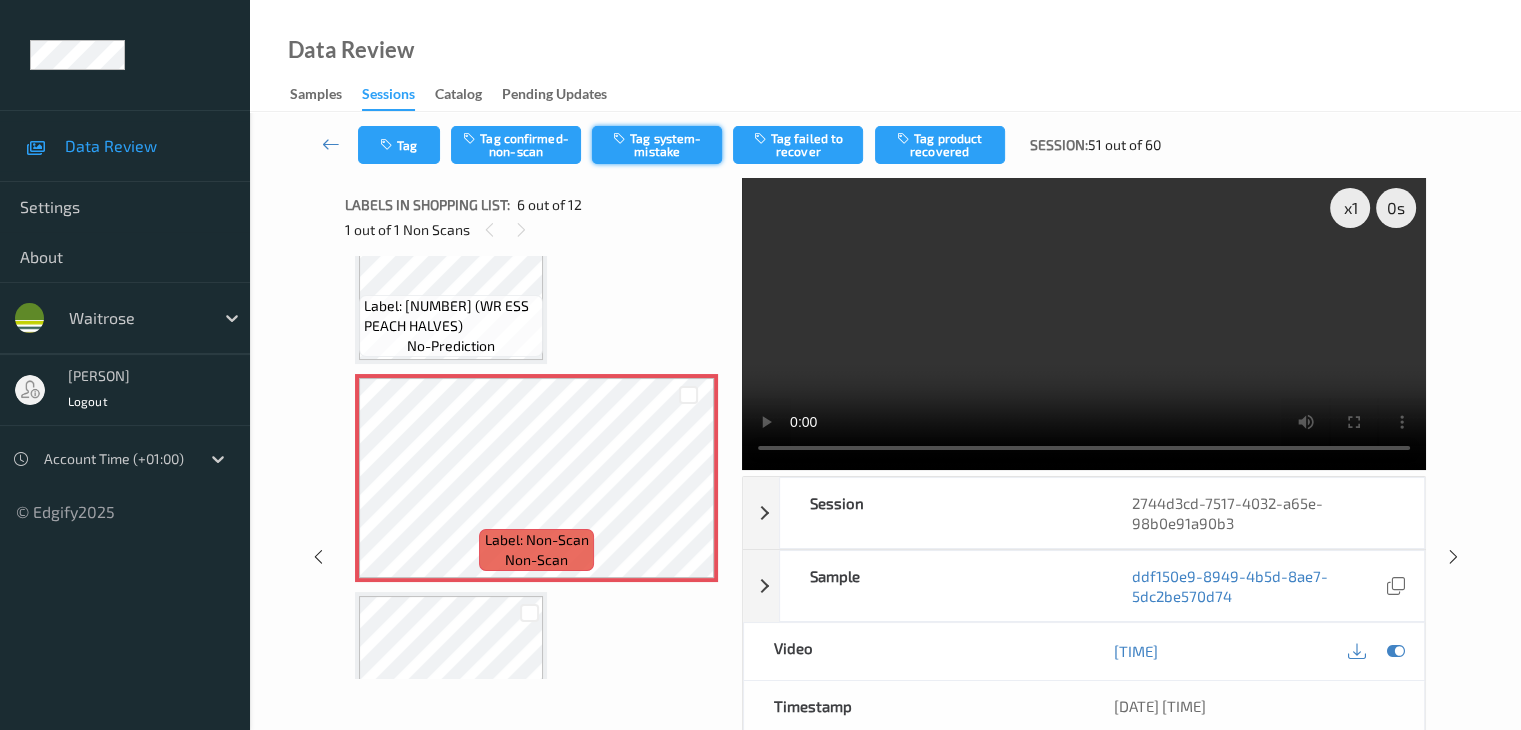 click on "Tag   system-mistake" at bounding box center [657, 145] 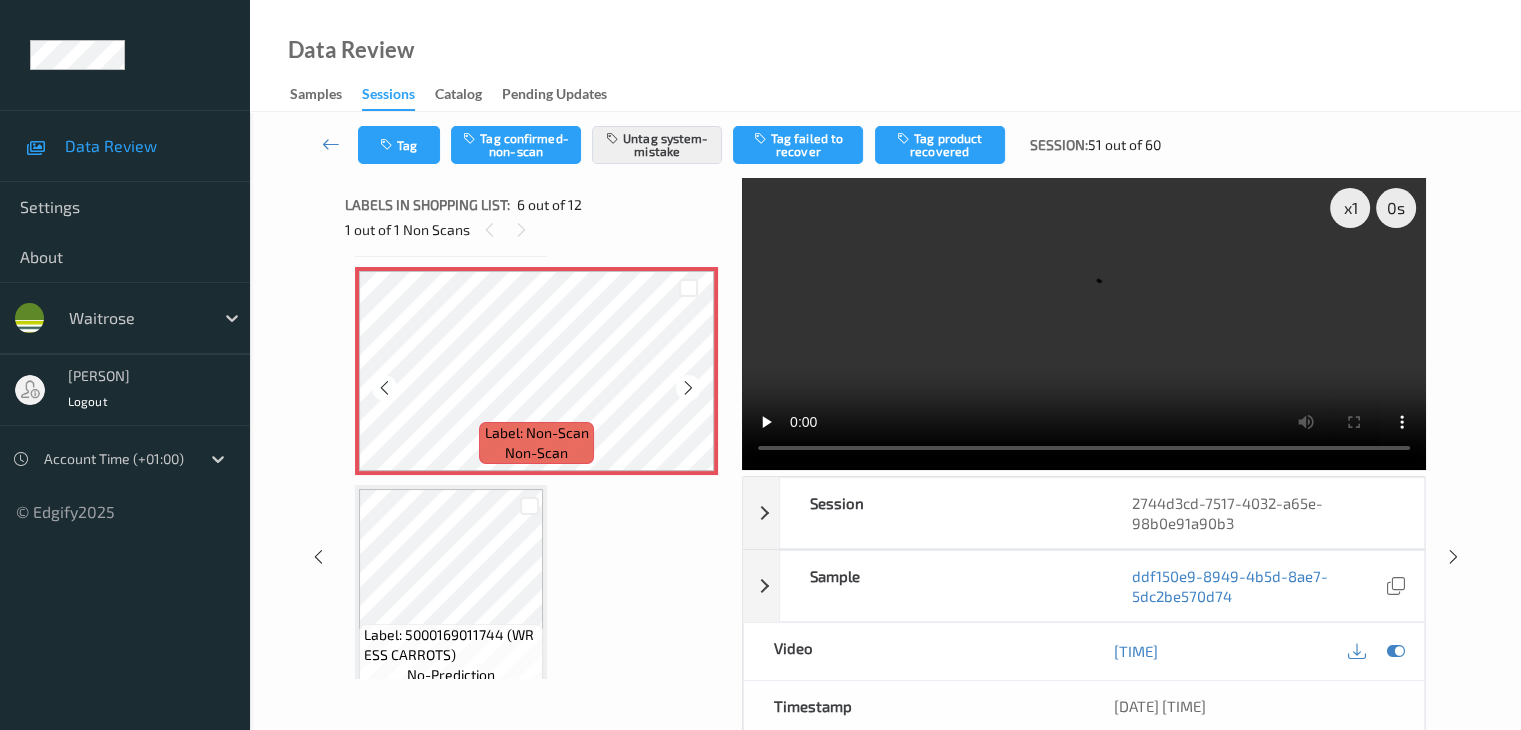scroll, scrollTop: 982, scrollLeft: 0, axis: vertical 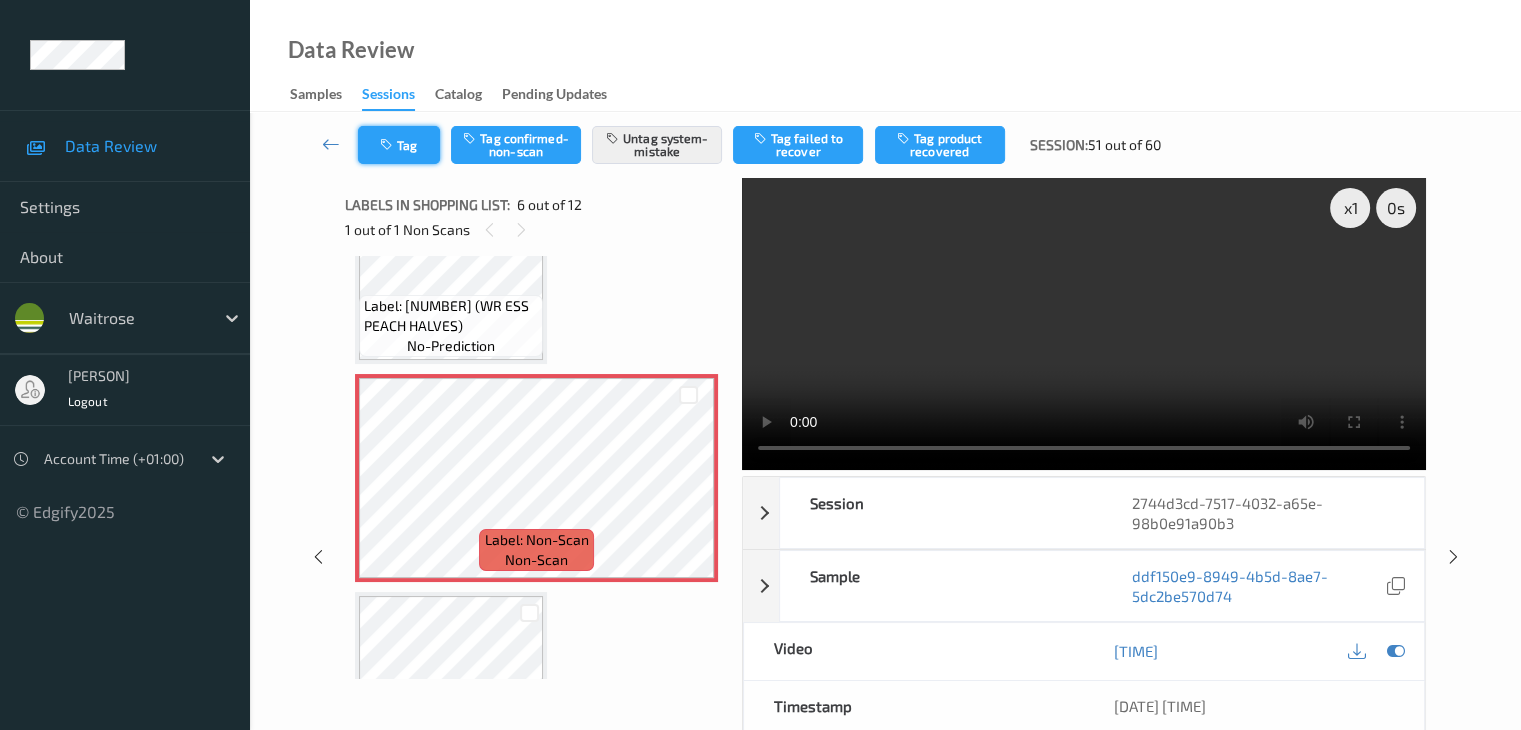 click on "Tag" at bounding box center [399, 145] 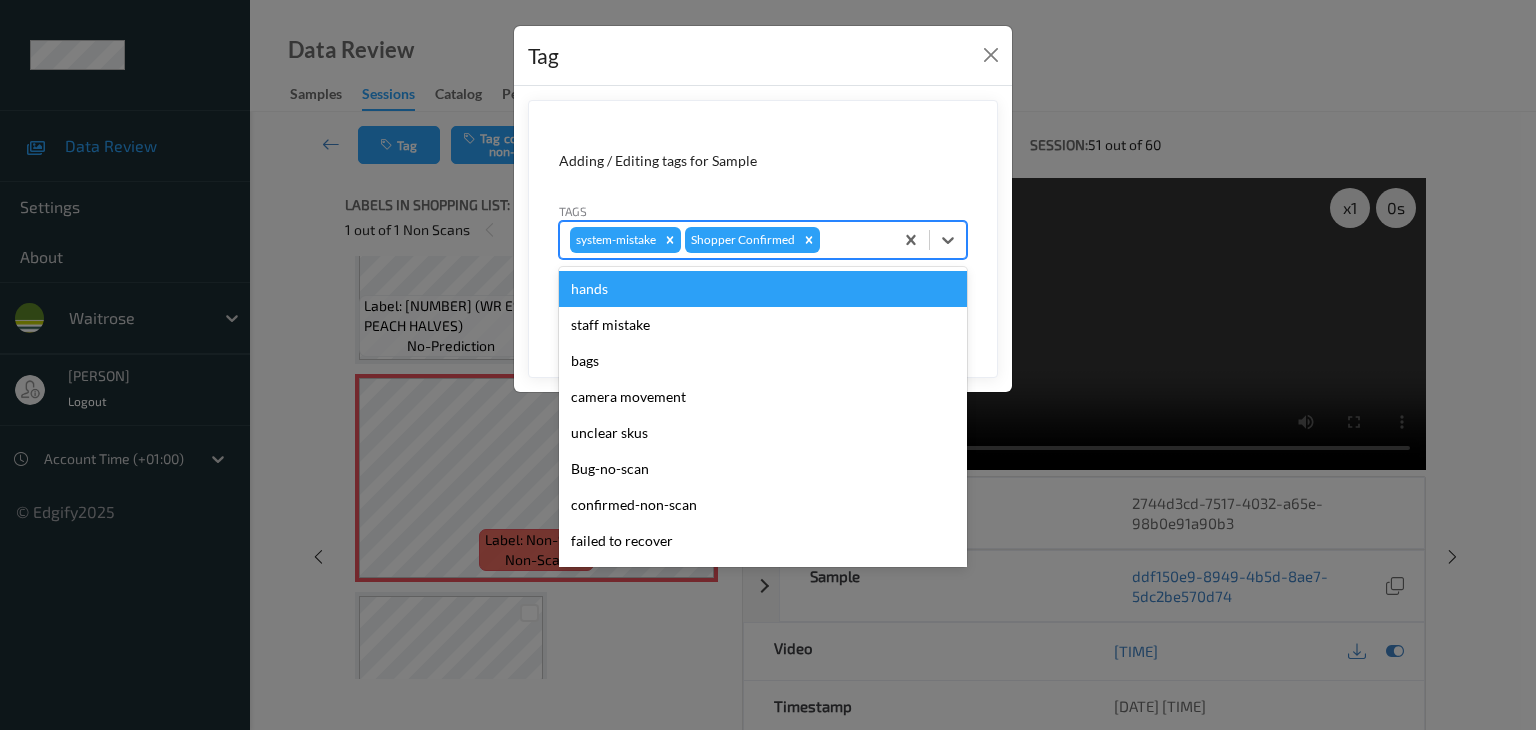 click at bounding box center (853, 240) 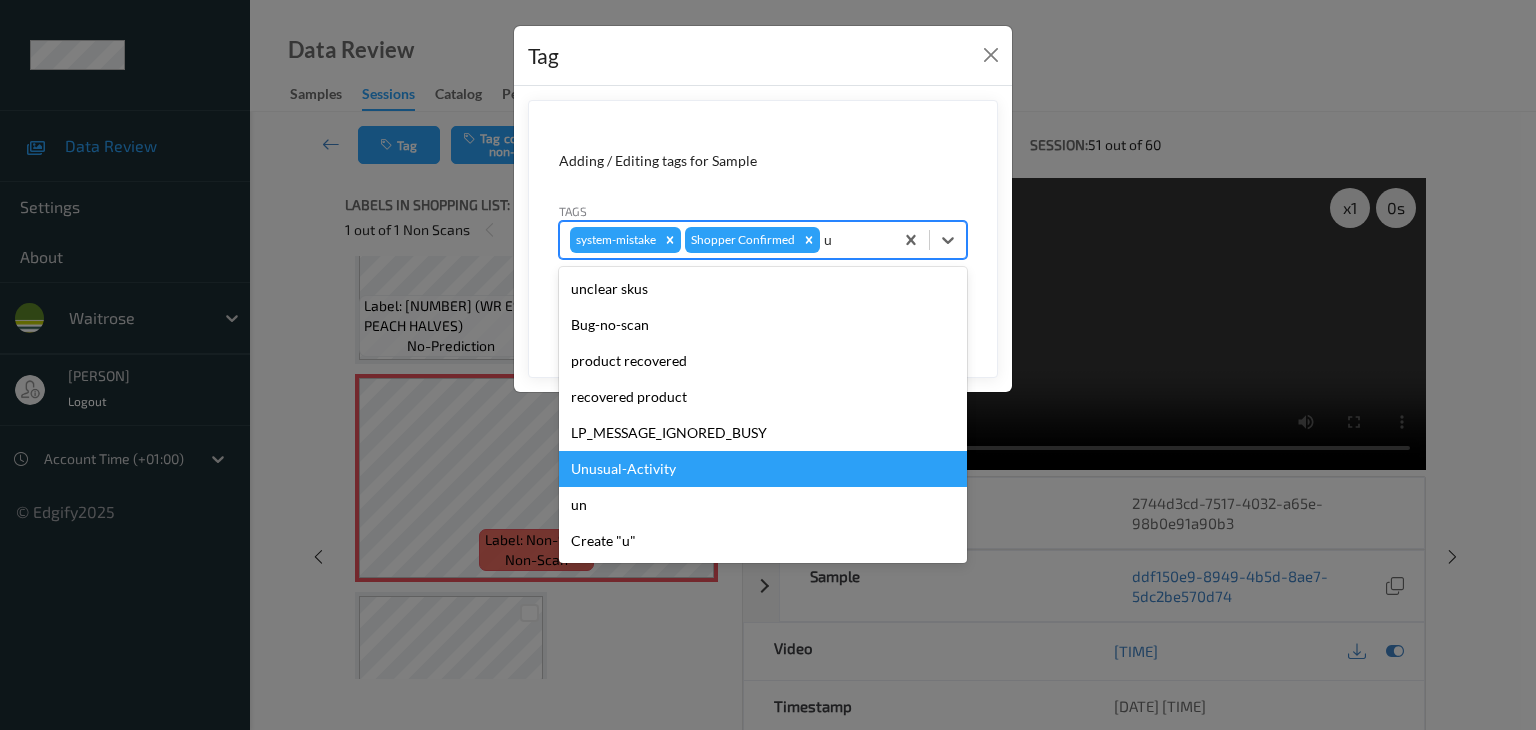 click on "Unusual-Activity" at bounding box center (763, 469) 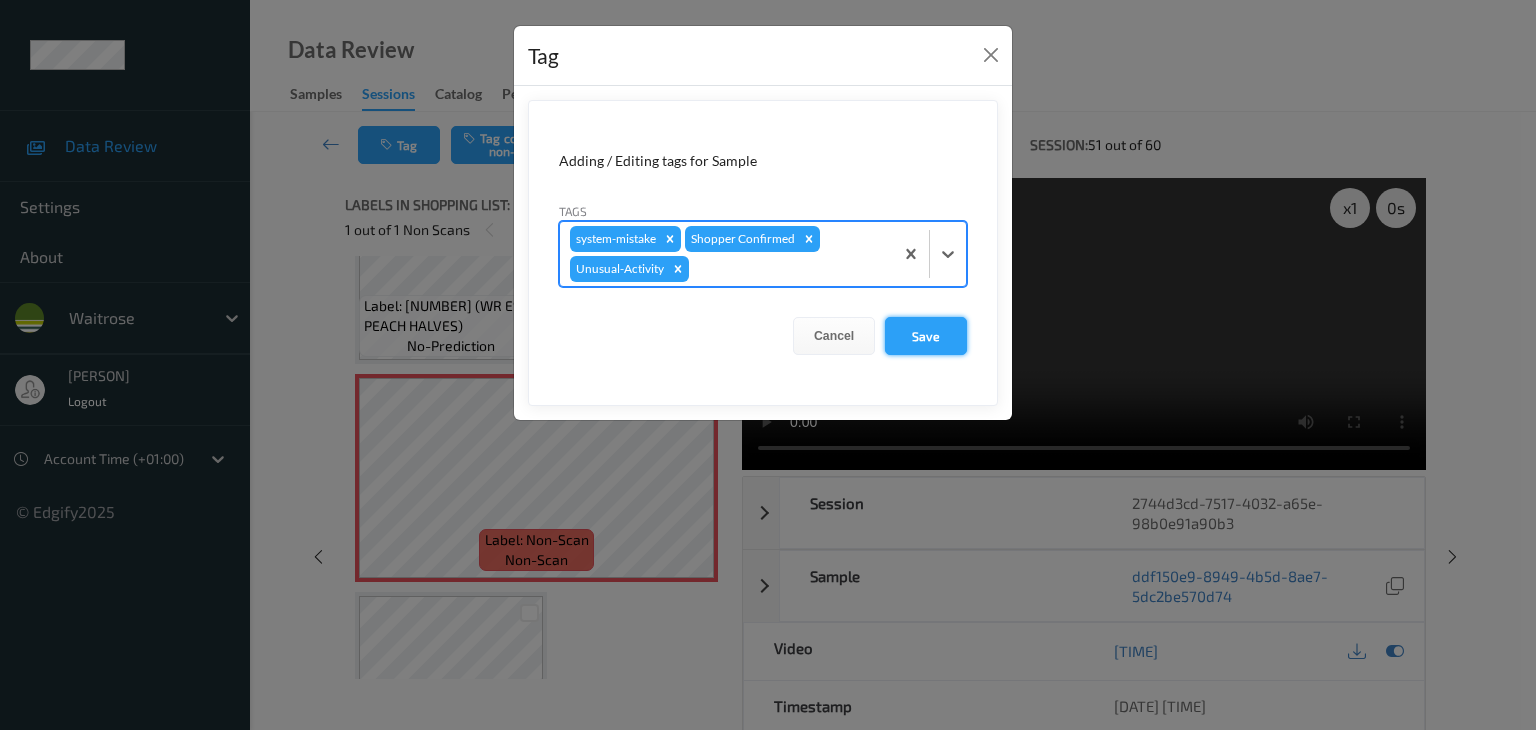 click on "Save" at bounding box center [926, 336] 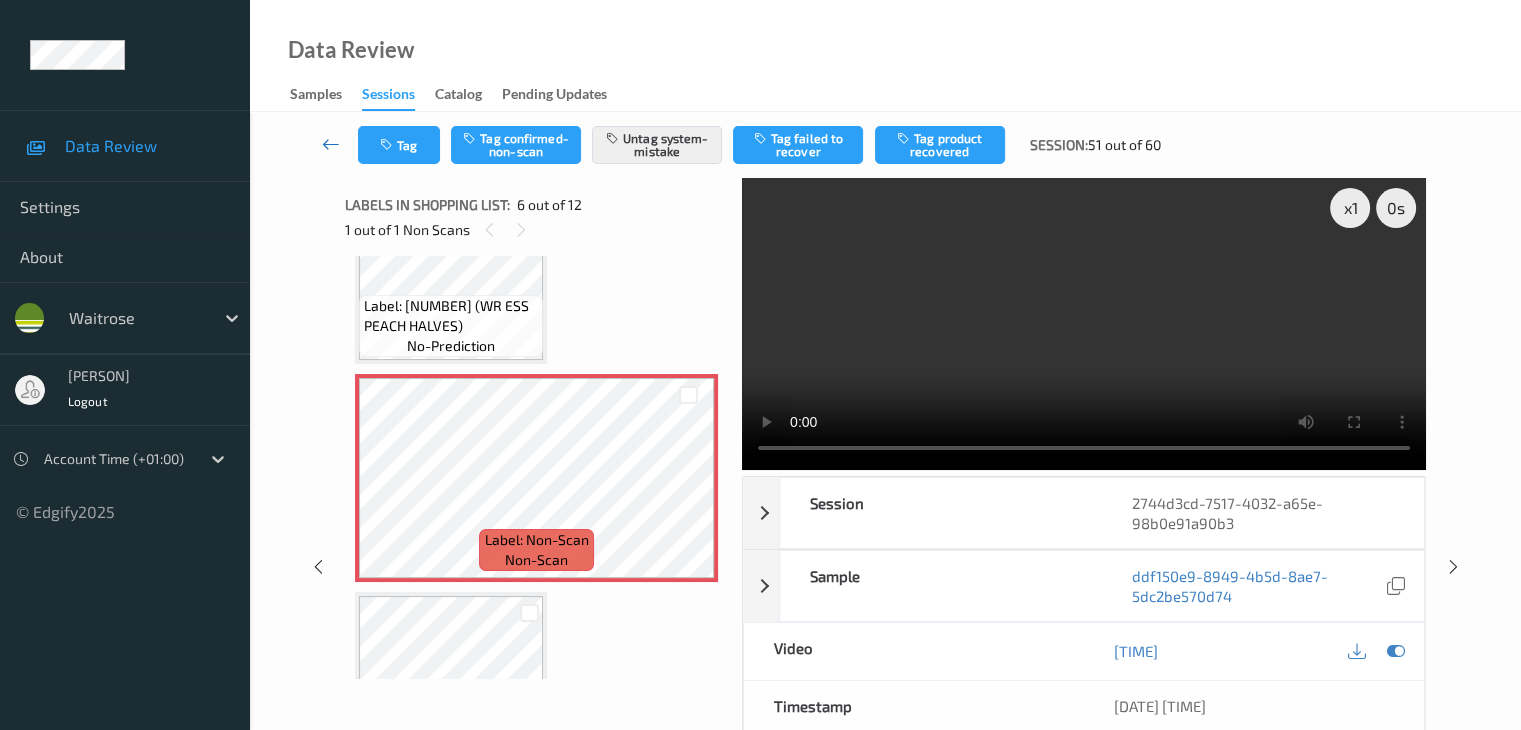 click at bounding box center [331, 144] 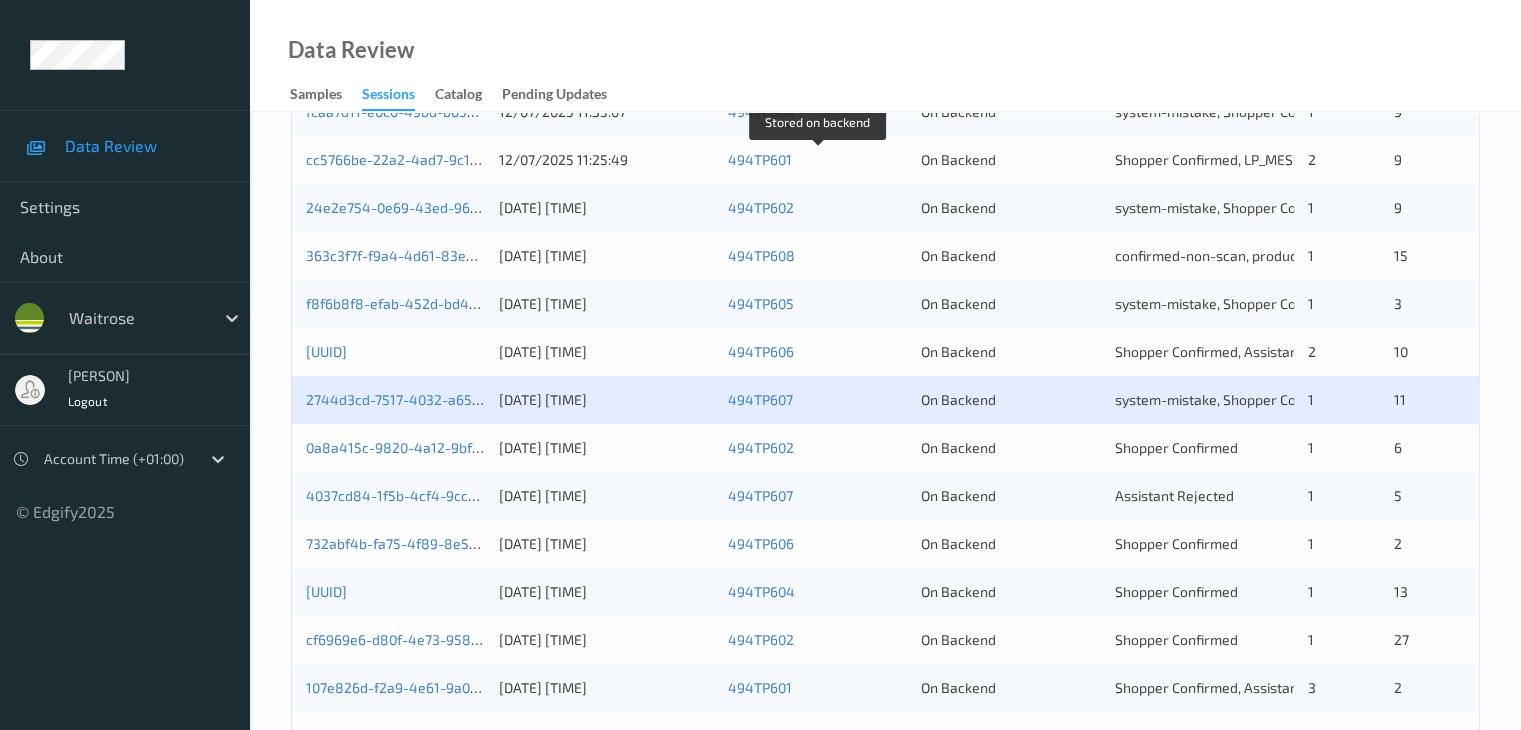 scroll, scrollTop: 900, scrollLeft: 0, axis: vertical 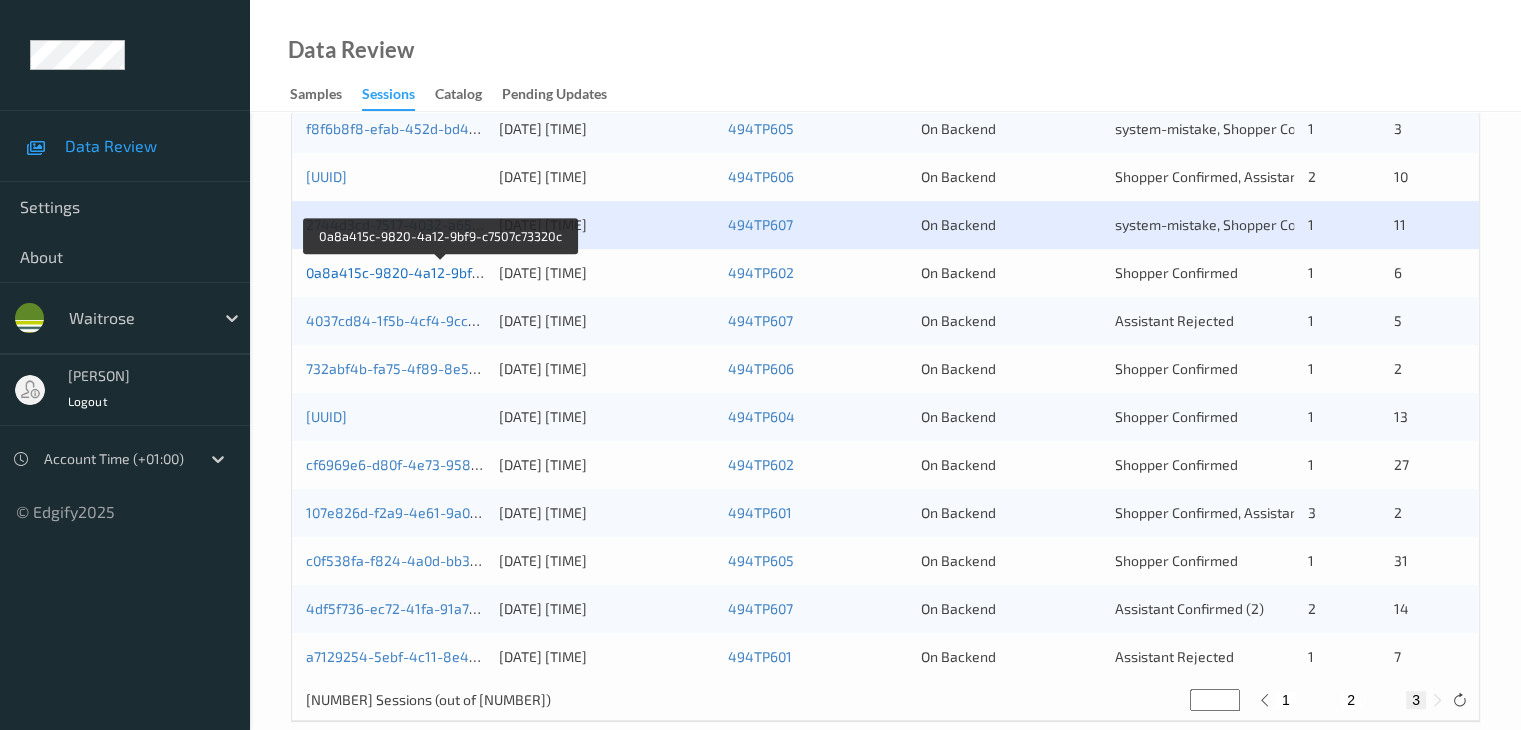 click on "0a8a415c-9820-4a12-9bf9-c7507c73320c" at bounding box center (441, 272) 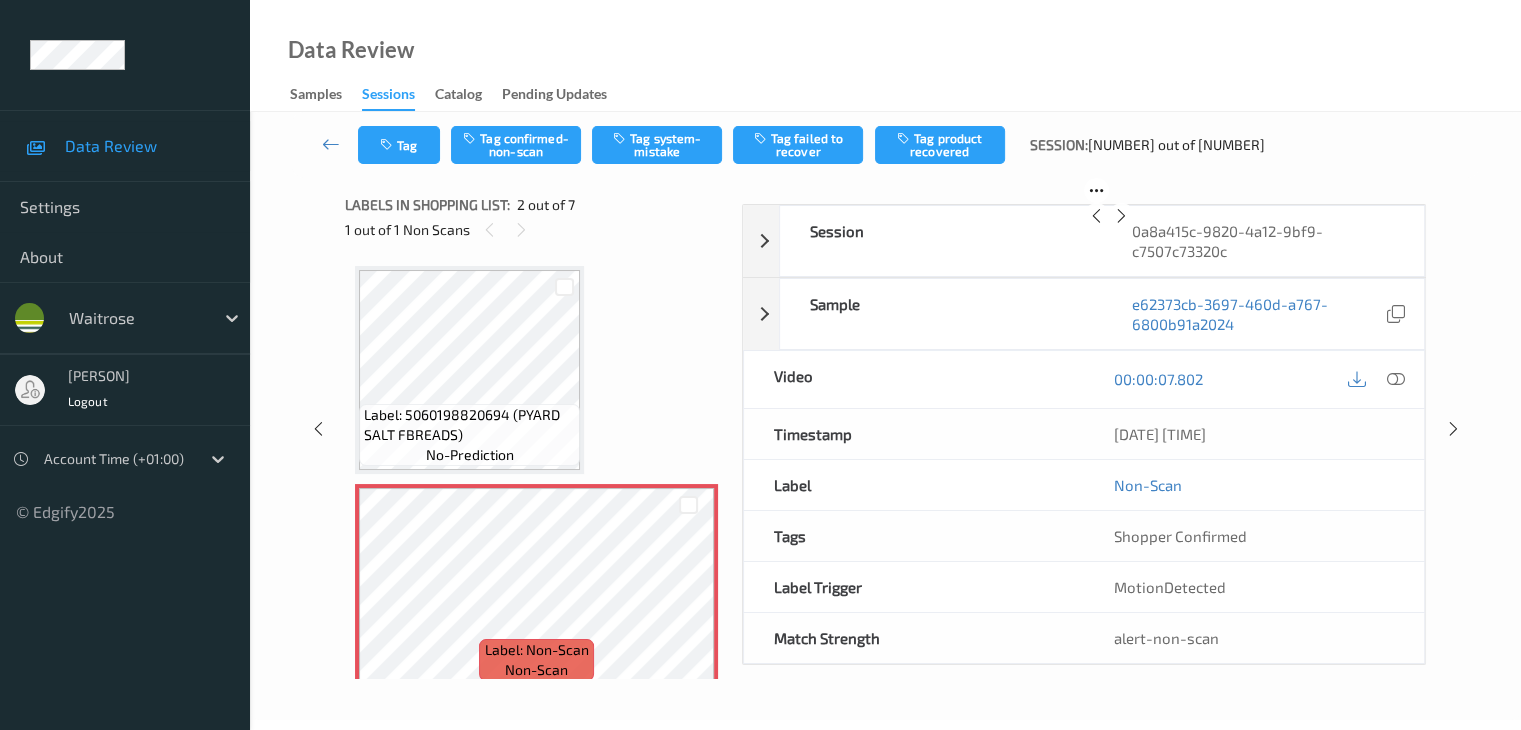 scroll, scrollTop: 0, scrollLeft: 0, axis: both 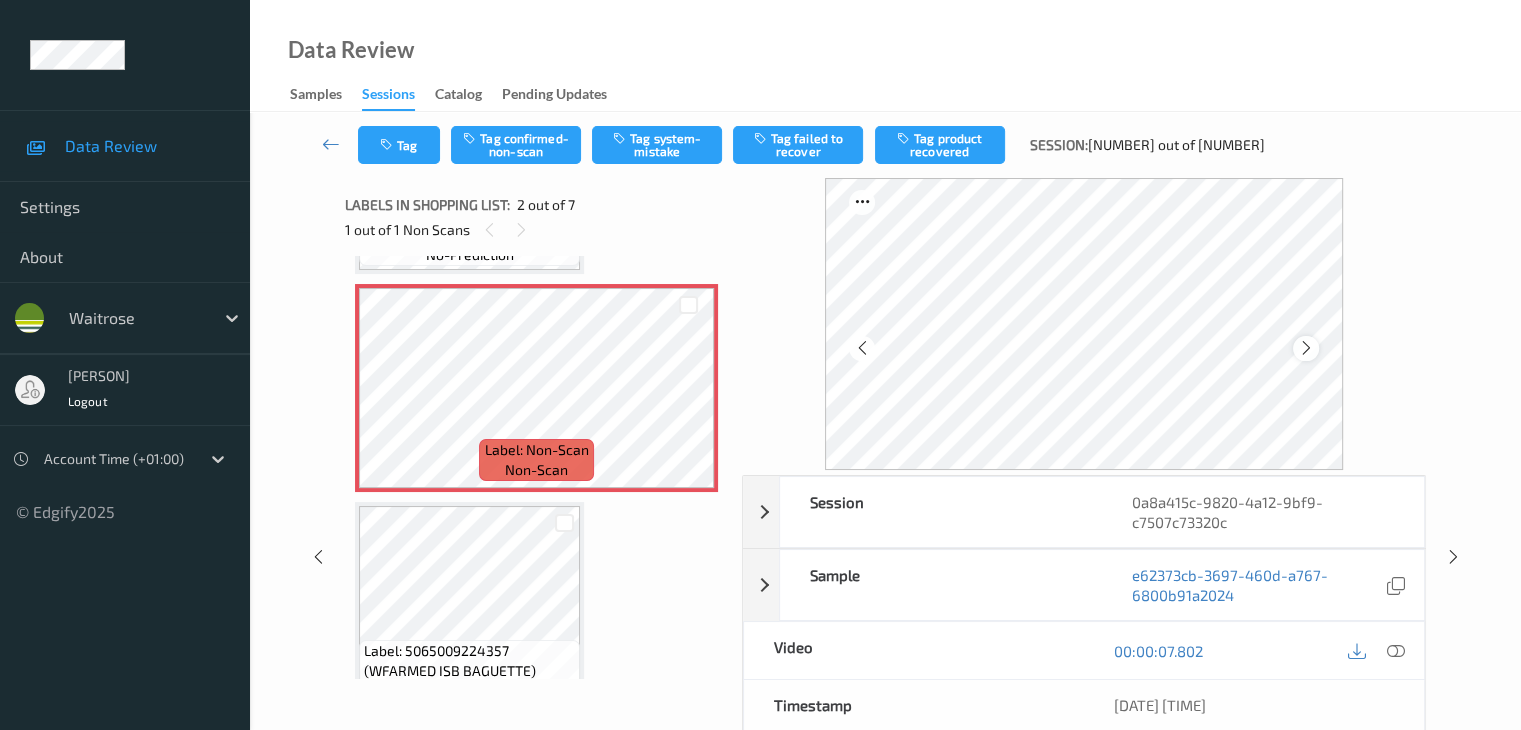 click at bounding box center [1306, 348] 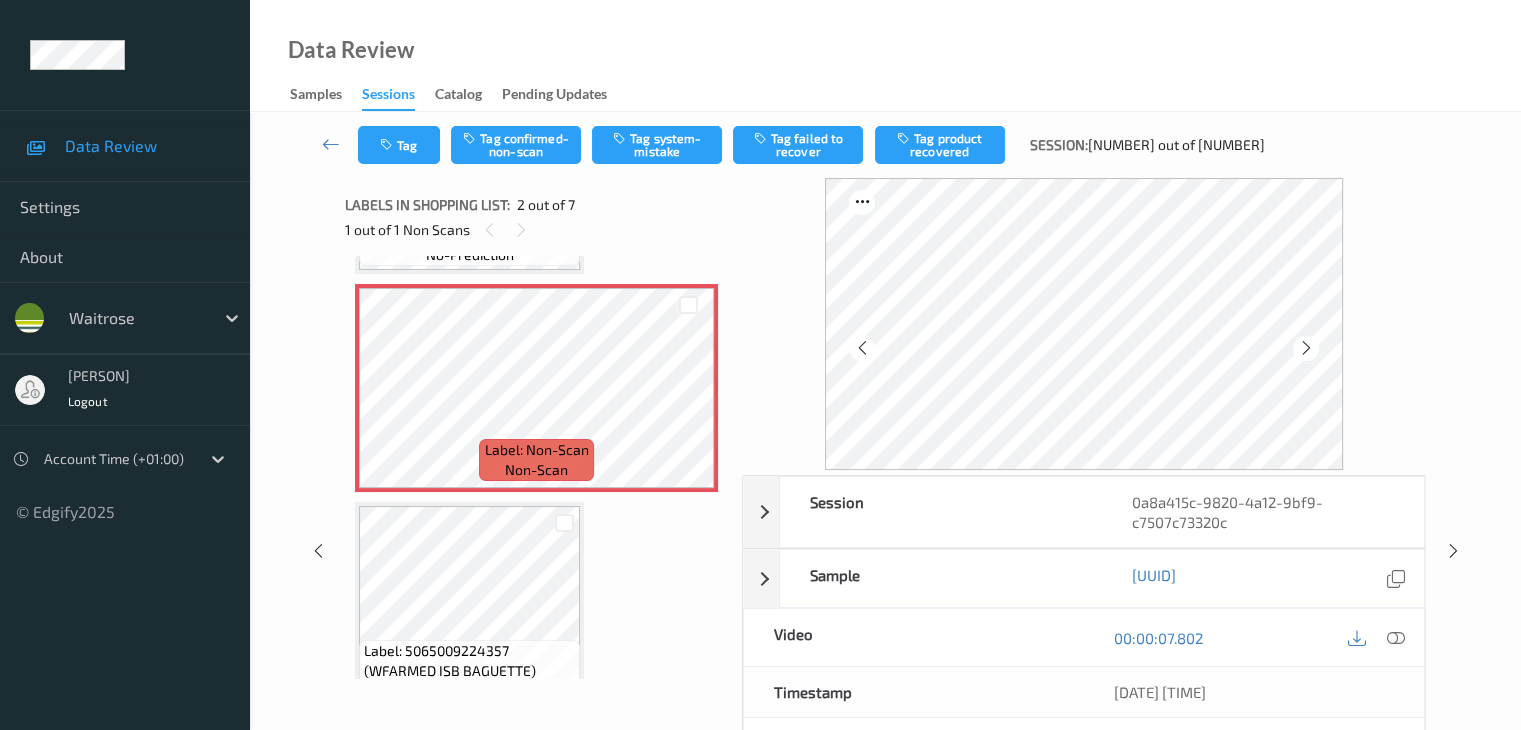 click at bounding box center (1306, 348) 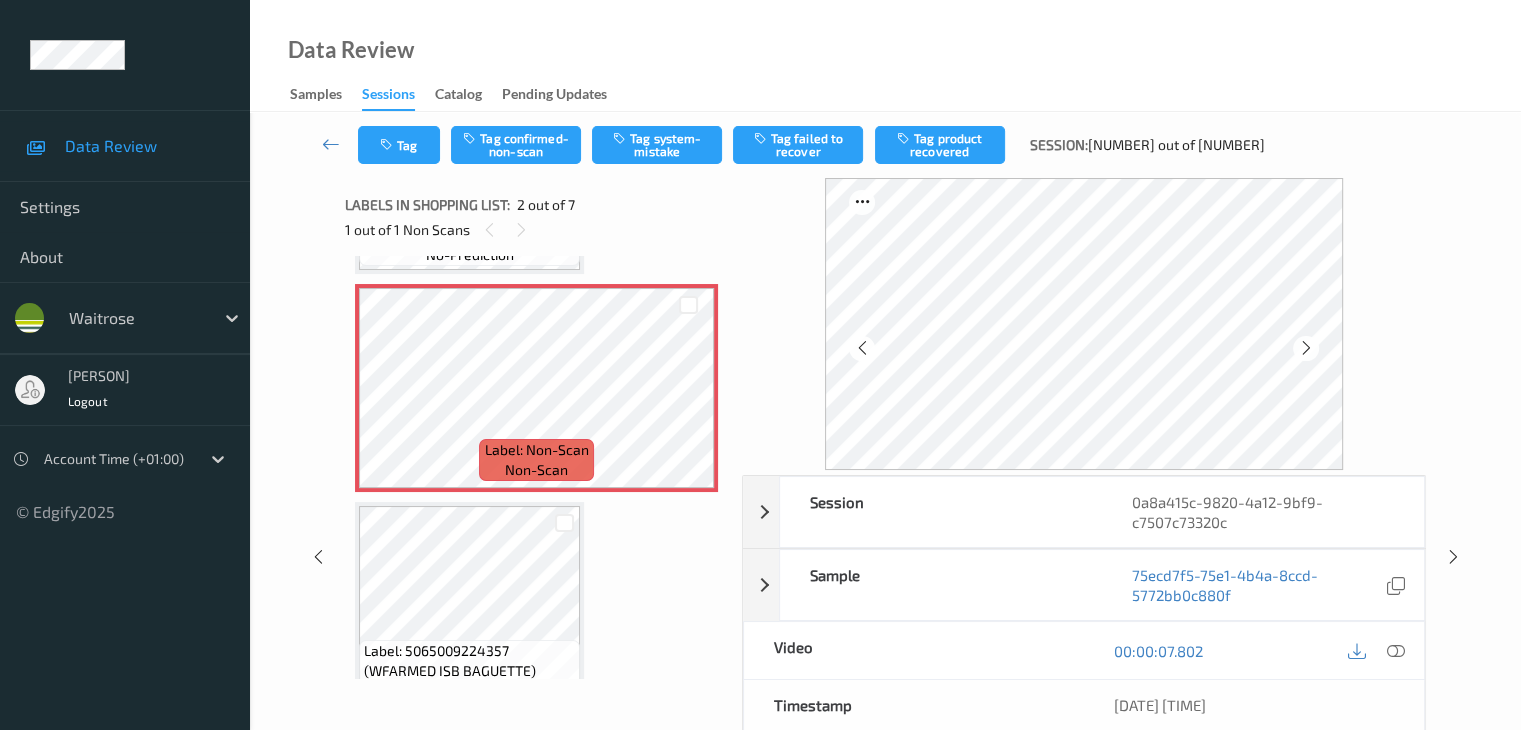 click at bounding box center [1306, 348] 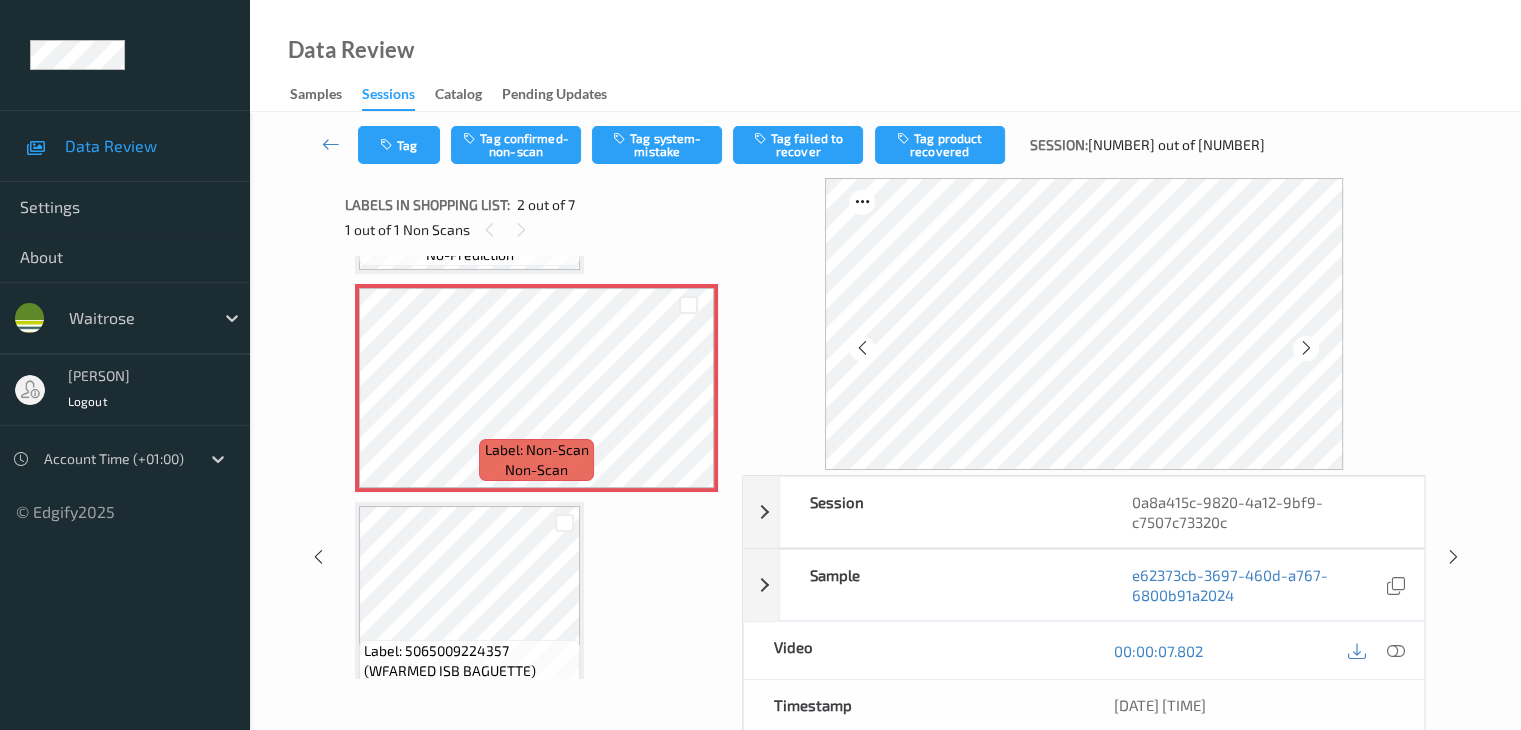 click at bounding box center (1306, 348) 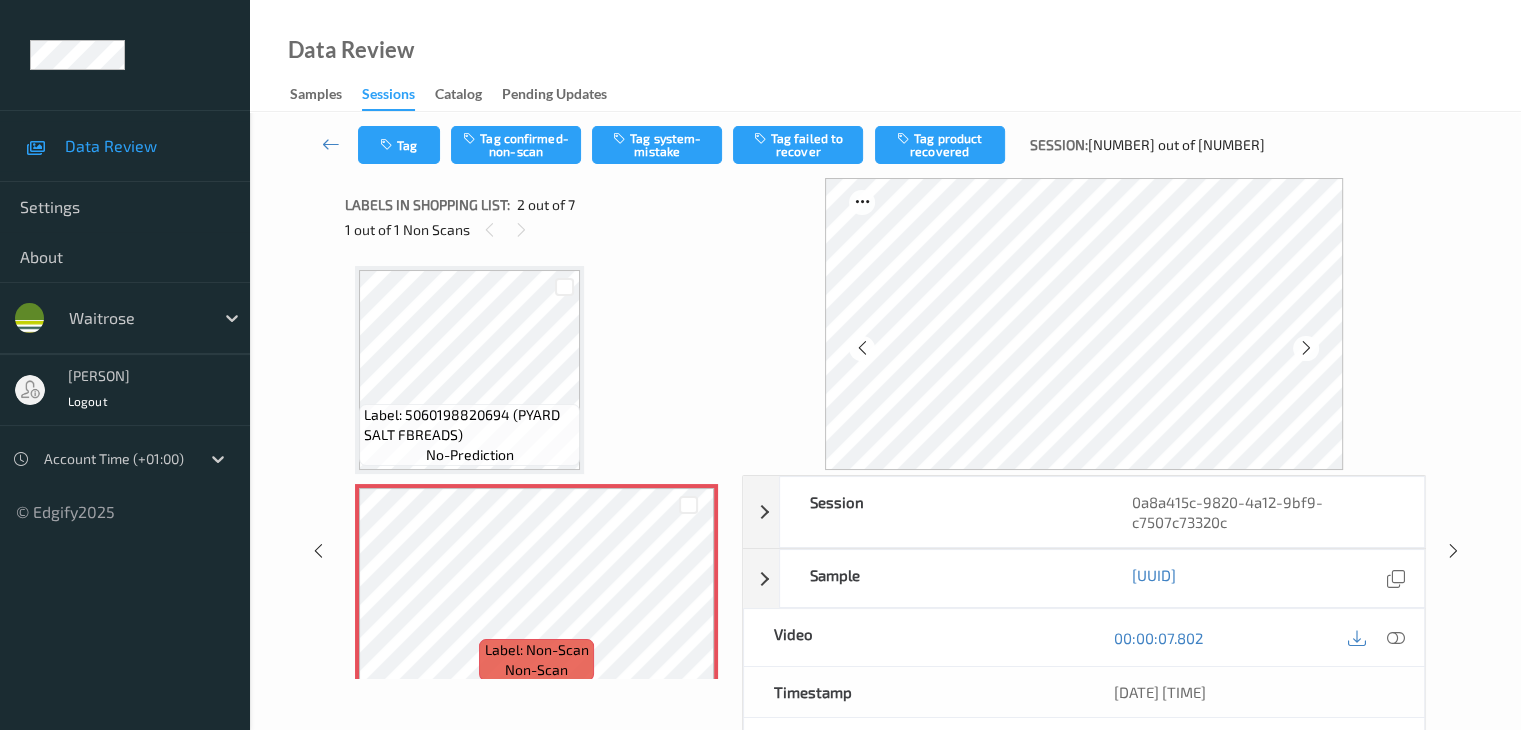 scroll, scrollTop: 0, scrollLeft: 0, axis: both 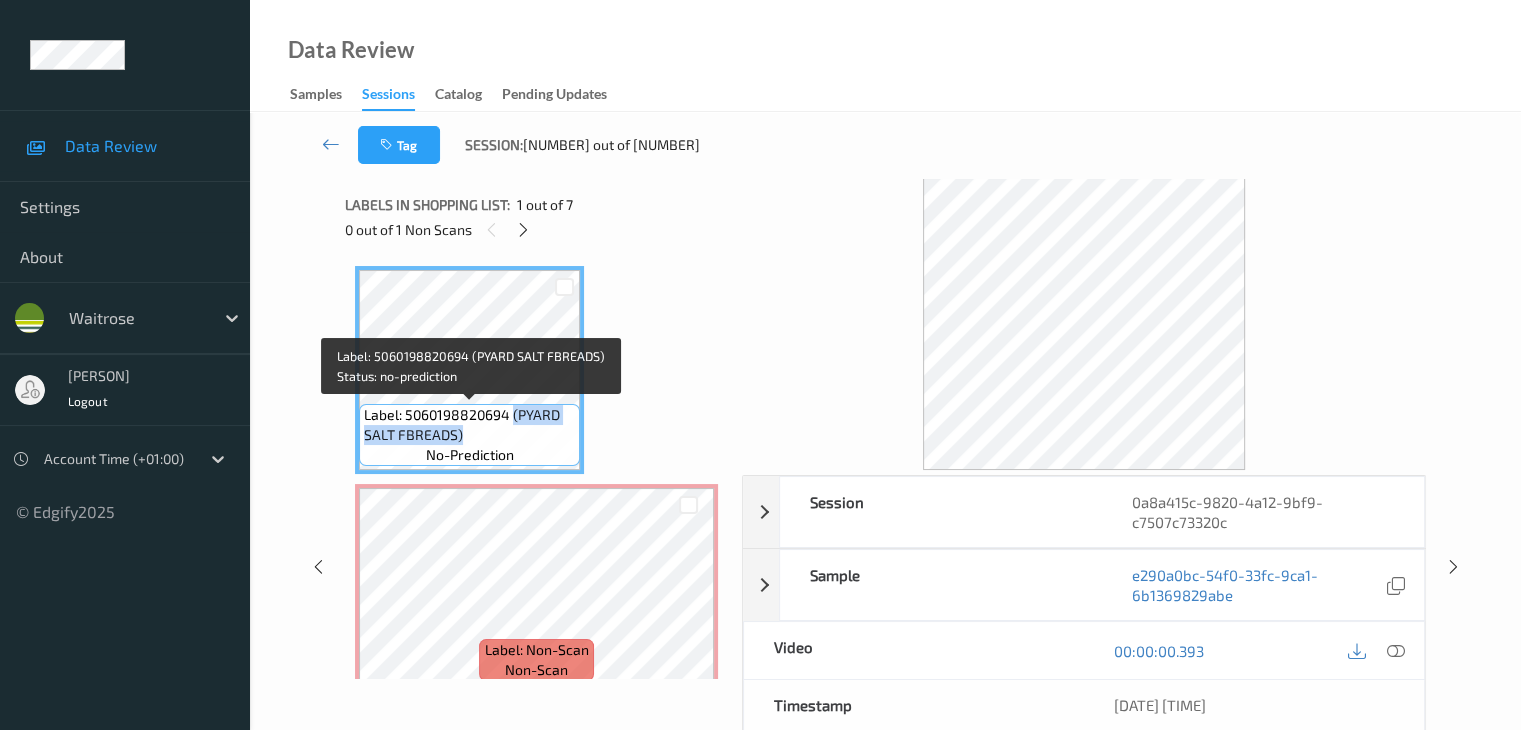 drag, startPoint x: 511, startPoint y: 409, endPoint x: 520, endPoint y: 426, distance: 19.235384 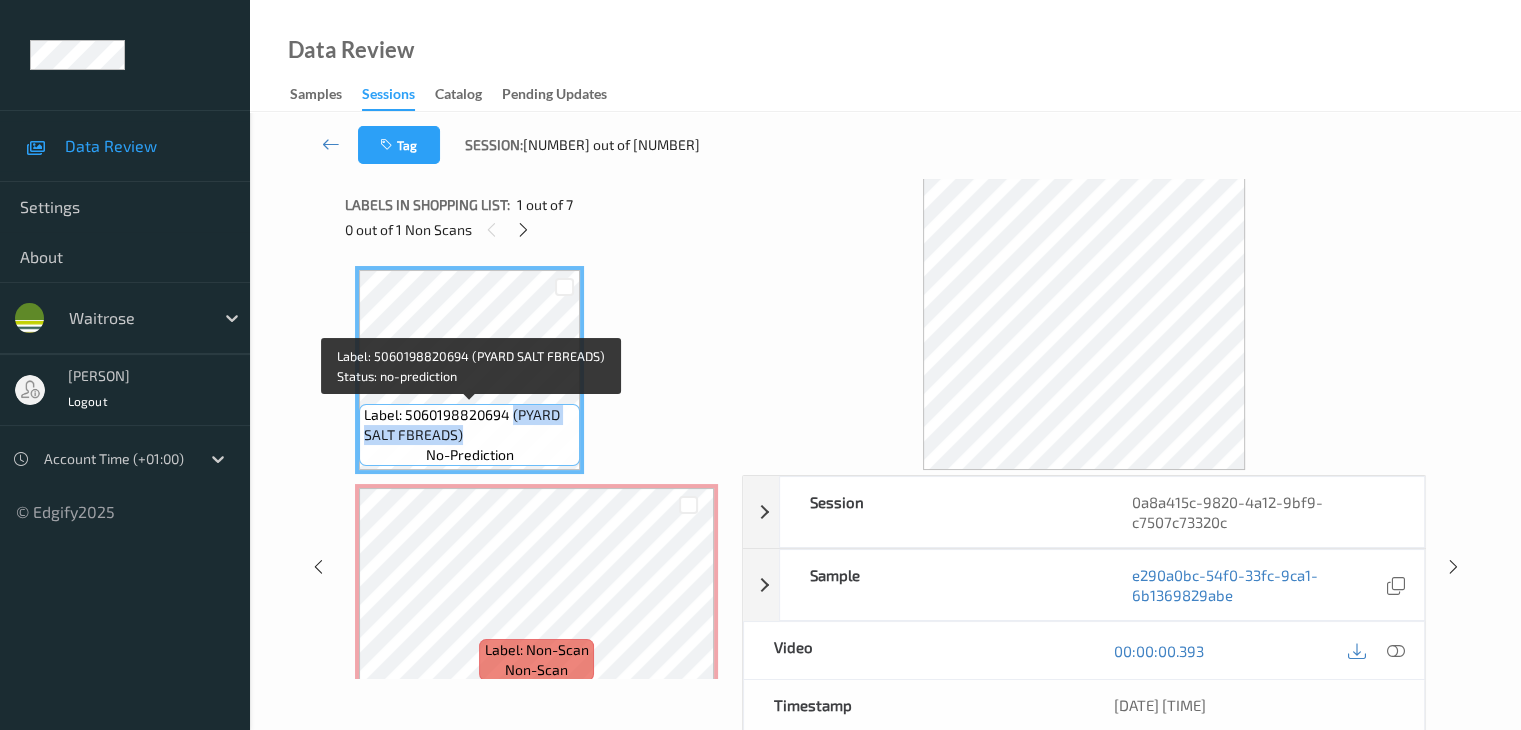 copy on "(PYARD SALT FBREADS)" 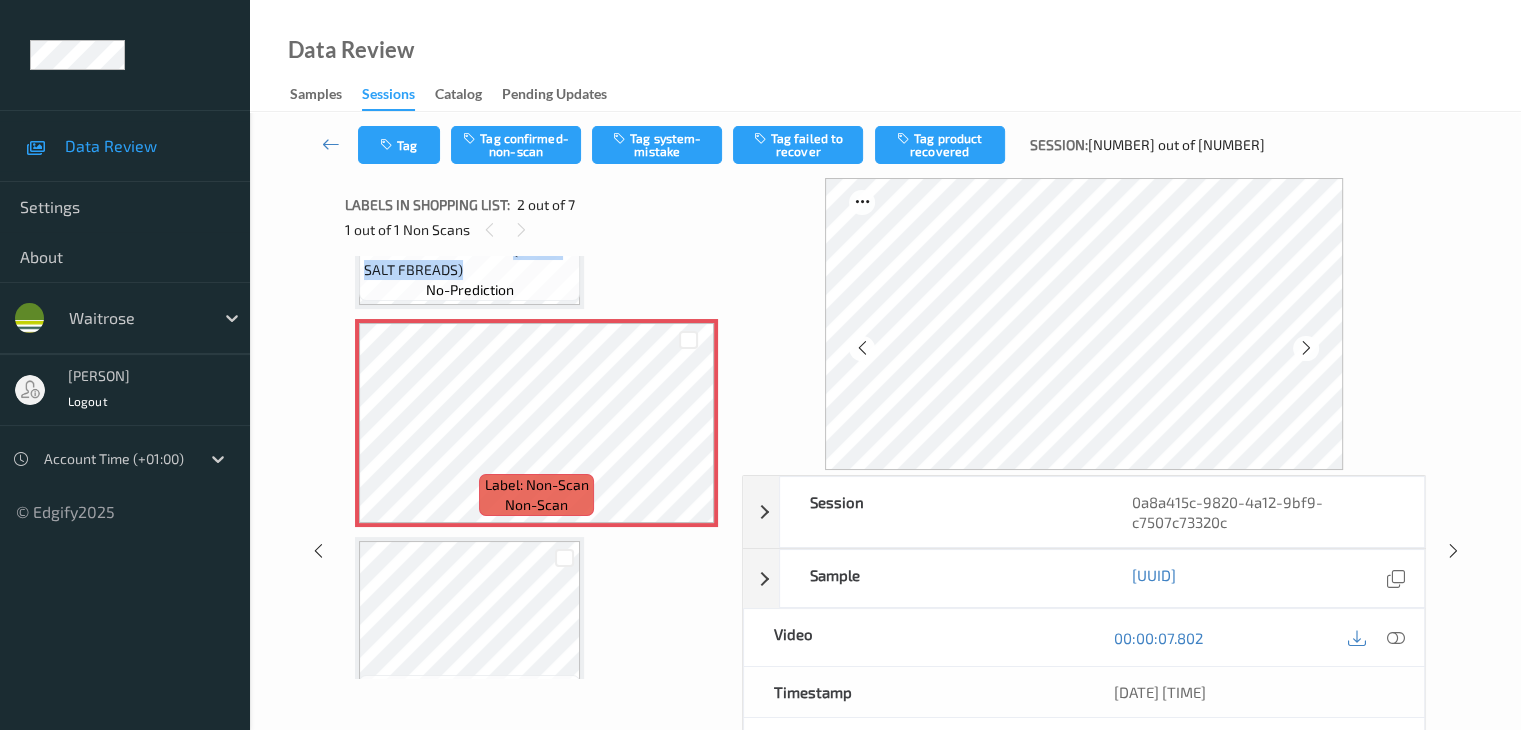 scroll, scrollTop: 200, scrollLeft: 0, axis: vertical 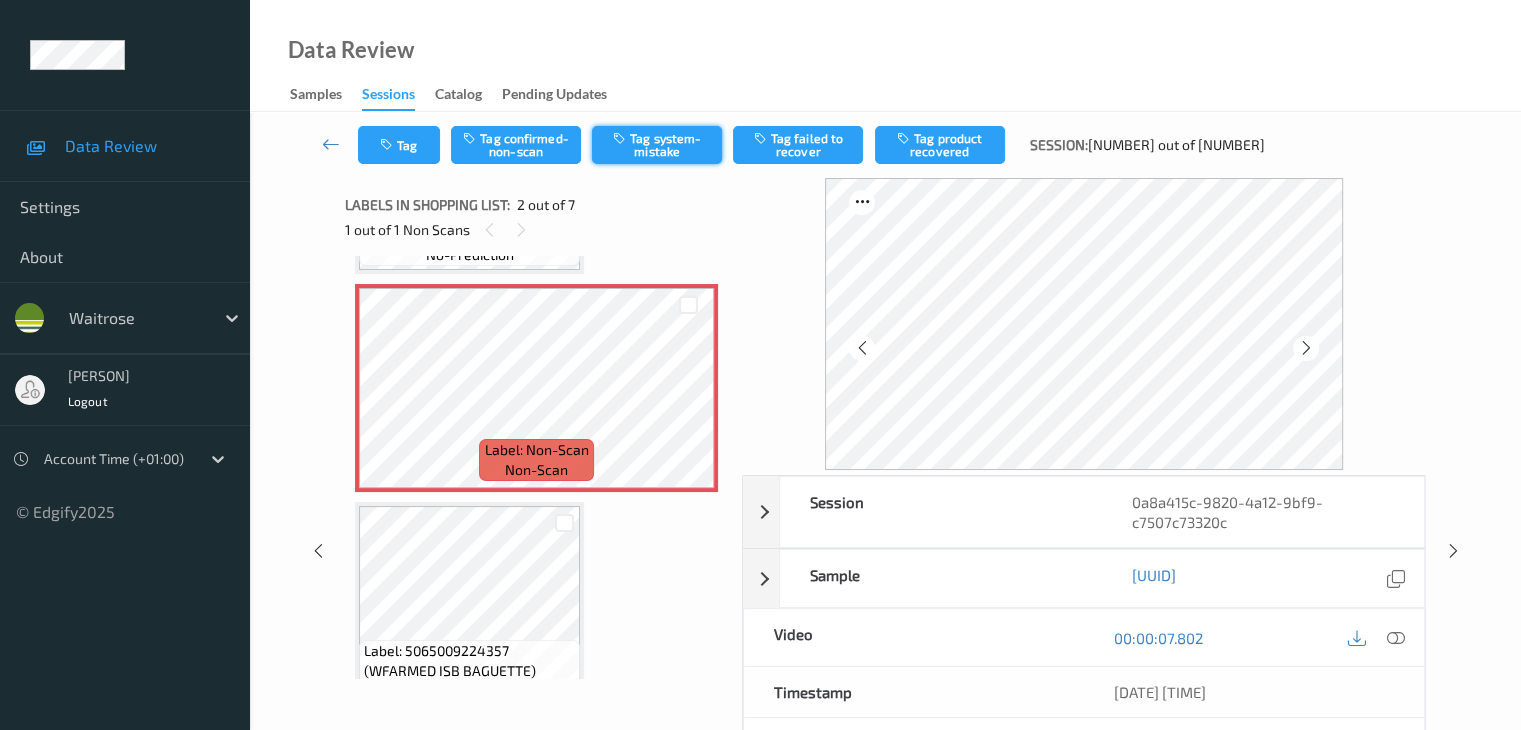 click on "Tag   system-mistake" at bounding box center [657, 145] 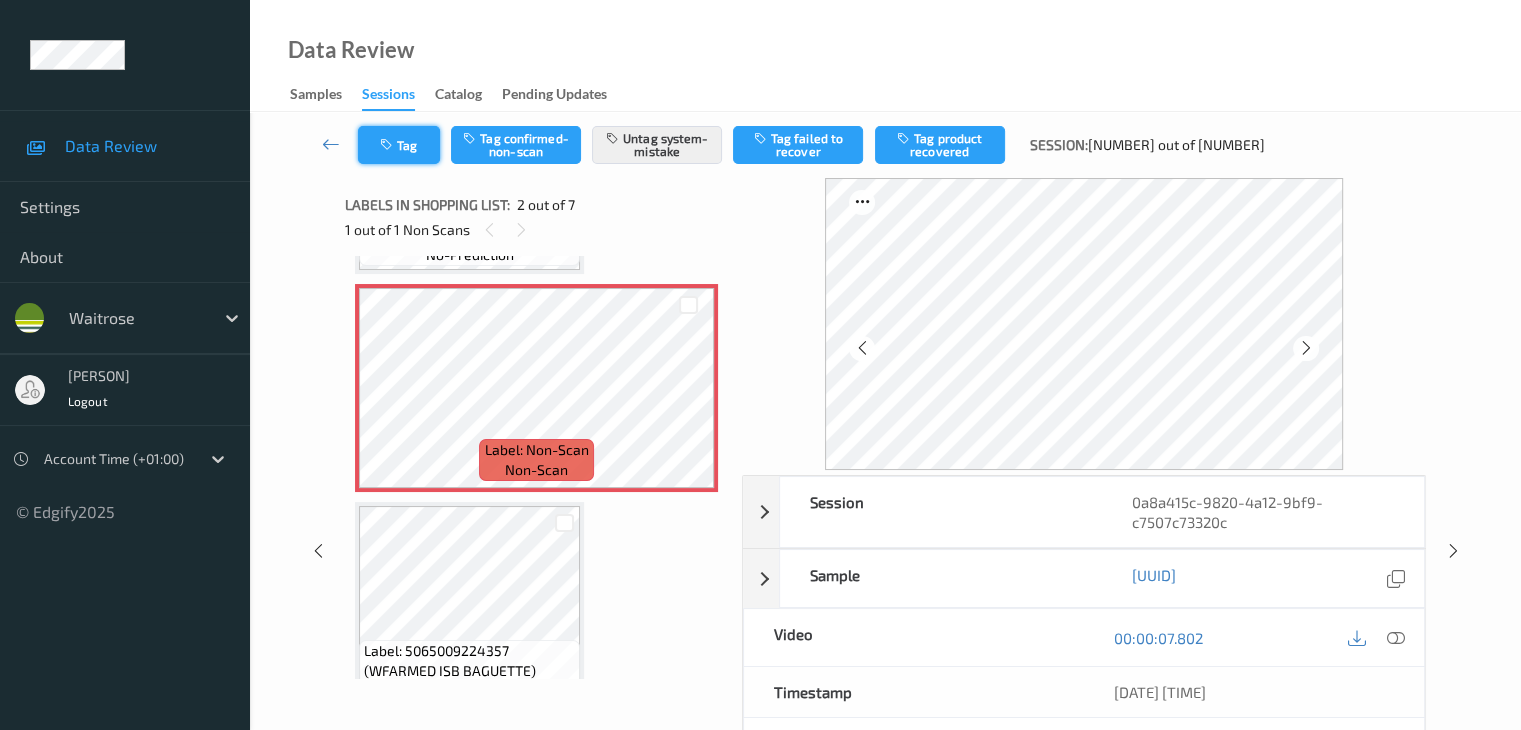 click on "Tag" at bounding box center [399, 145] 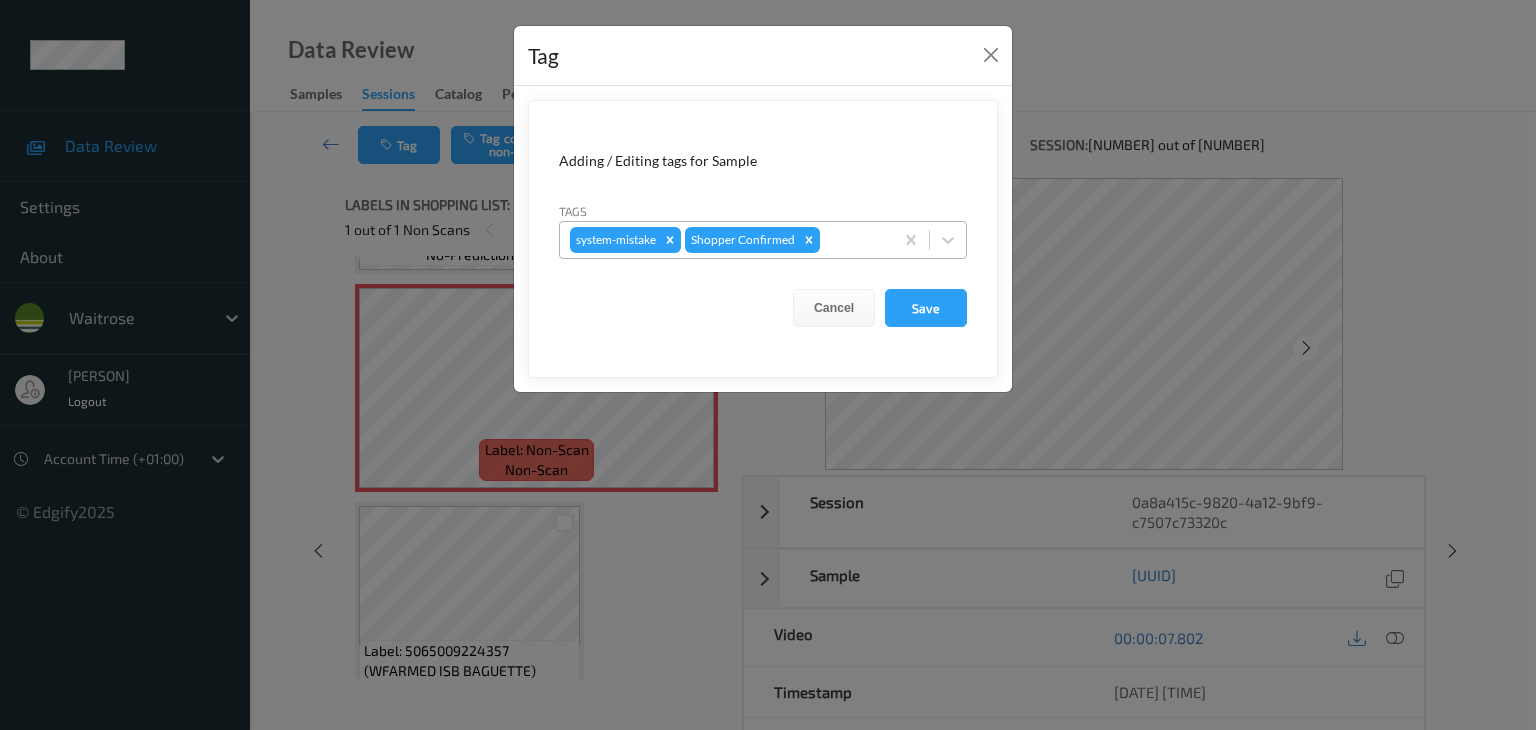 click at bounding box center [853, 240] 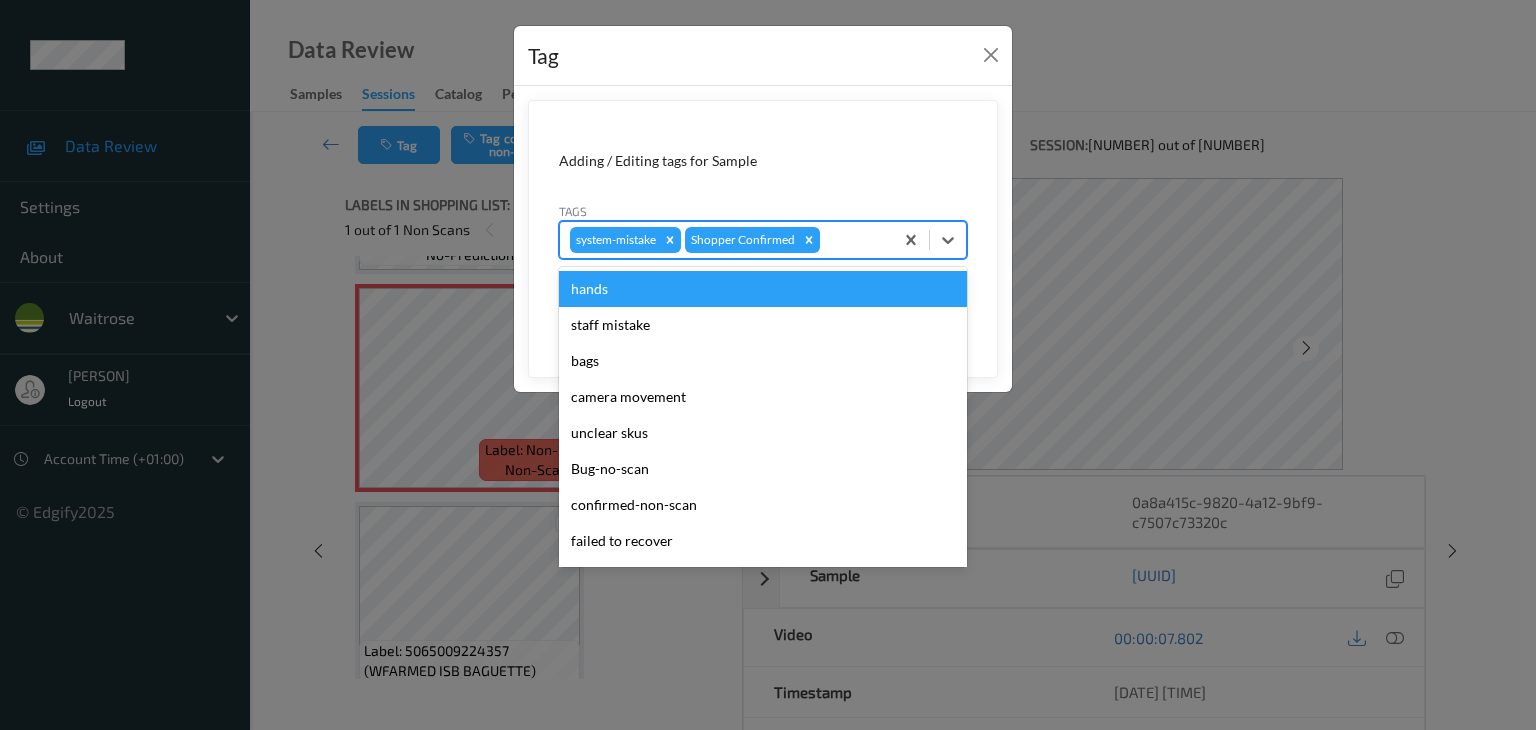 type on "u" 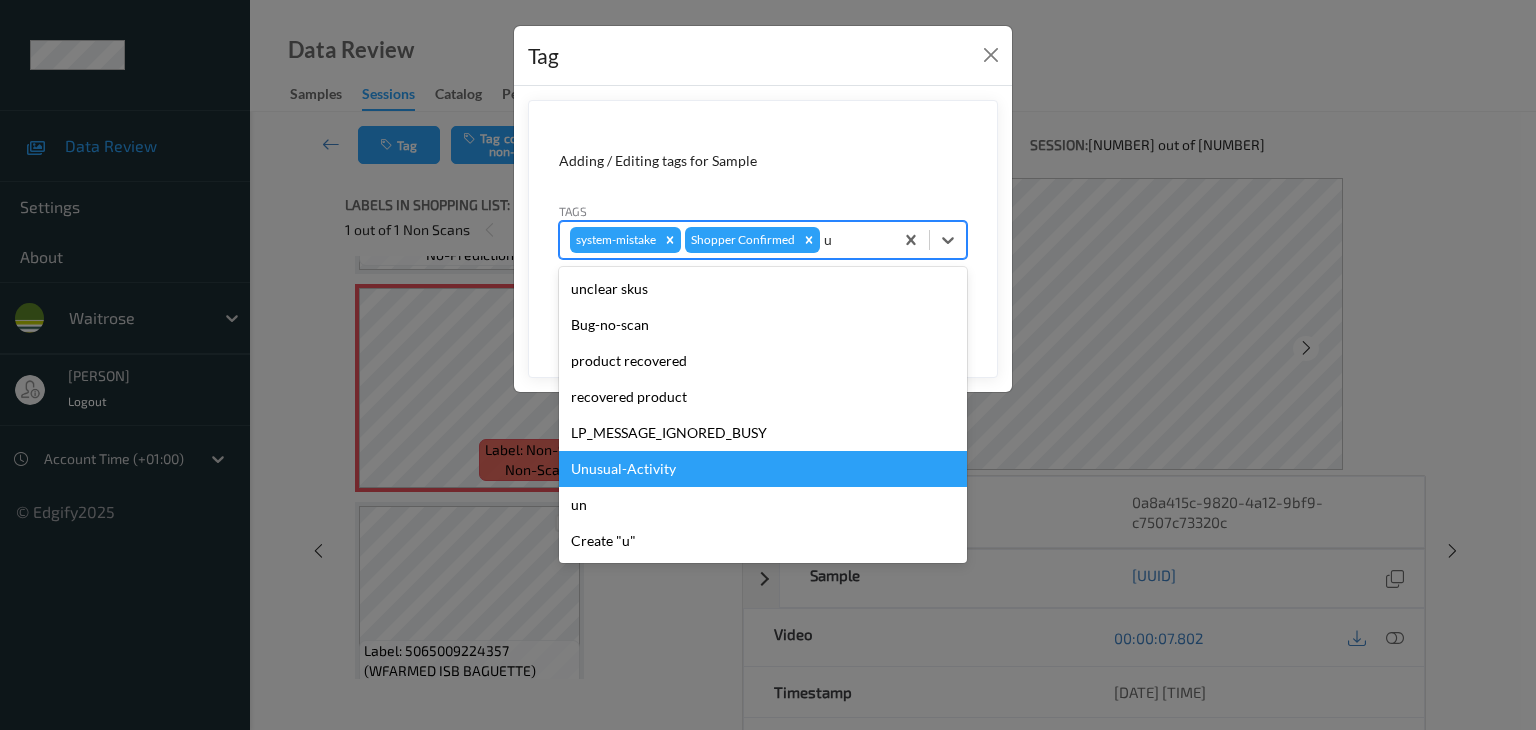 click on "Unusual-Activity" at bounding box center (763, 469) 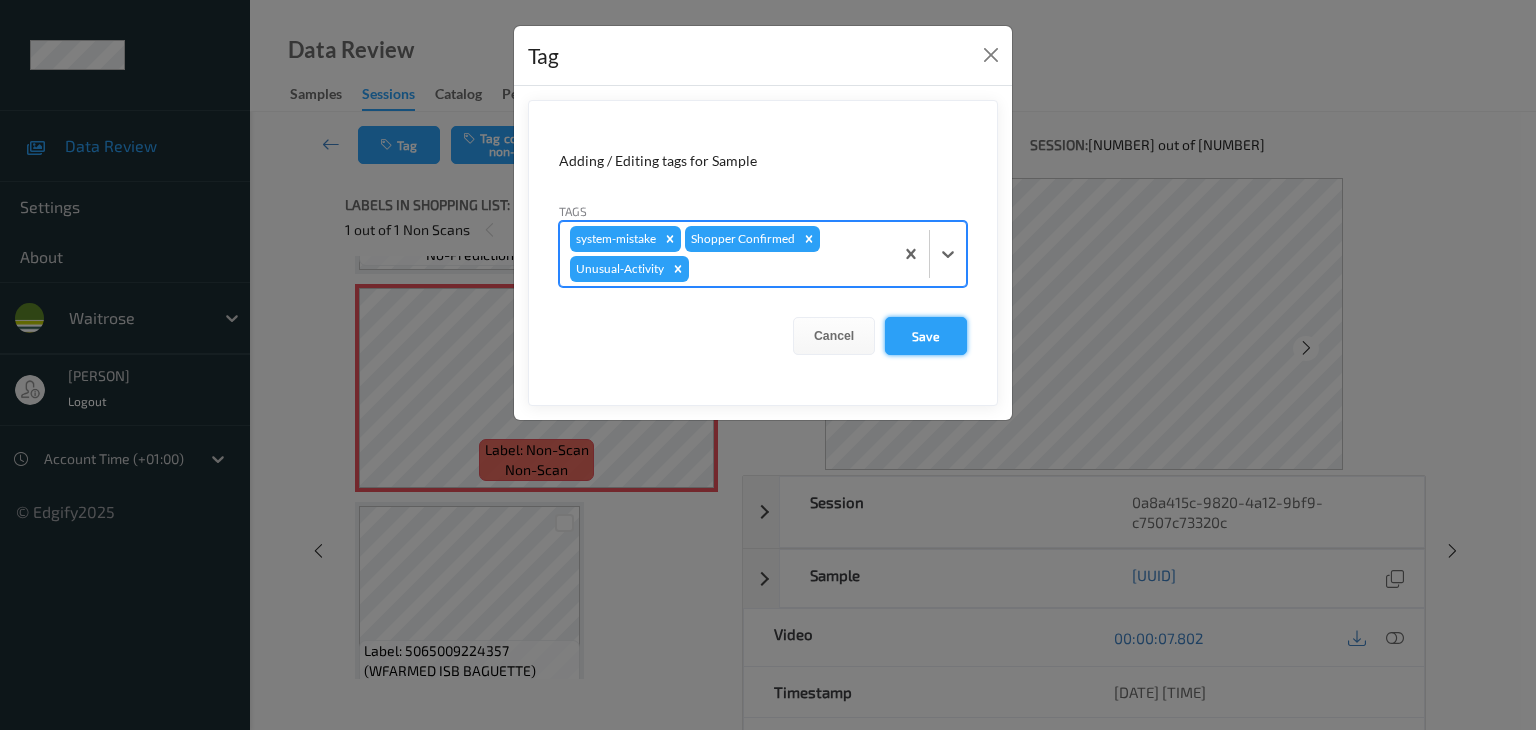 click on "Save" at bounding box center [926, 336] 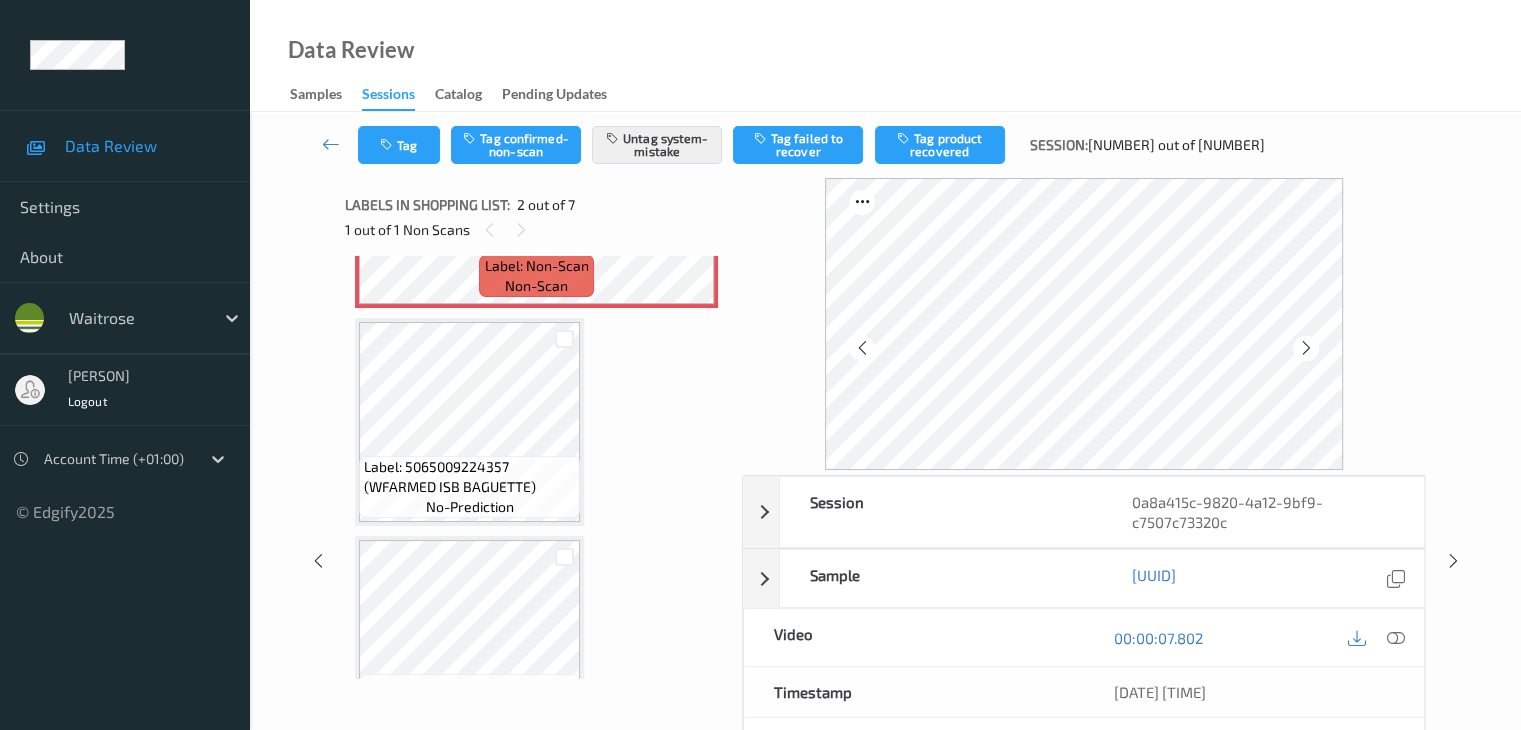 scroll, scrollTop: 400, scrollLeft: 0, axis: vertical 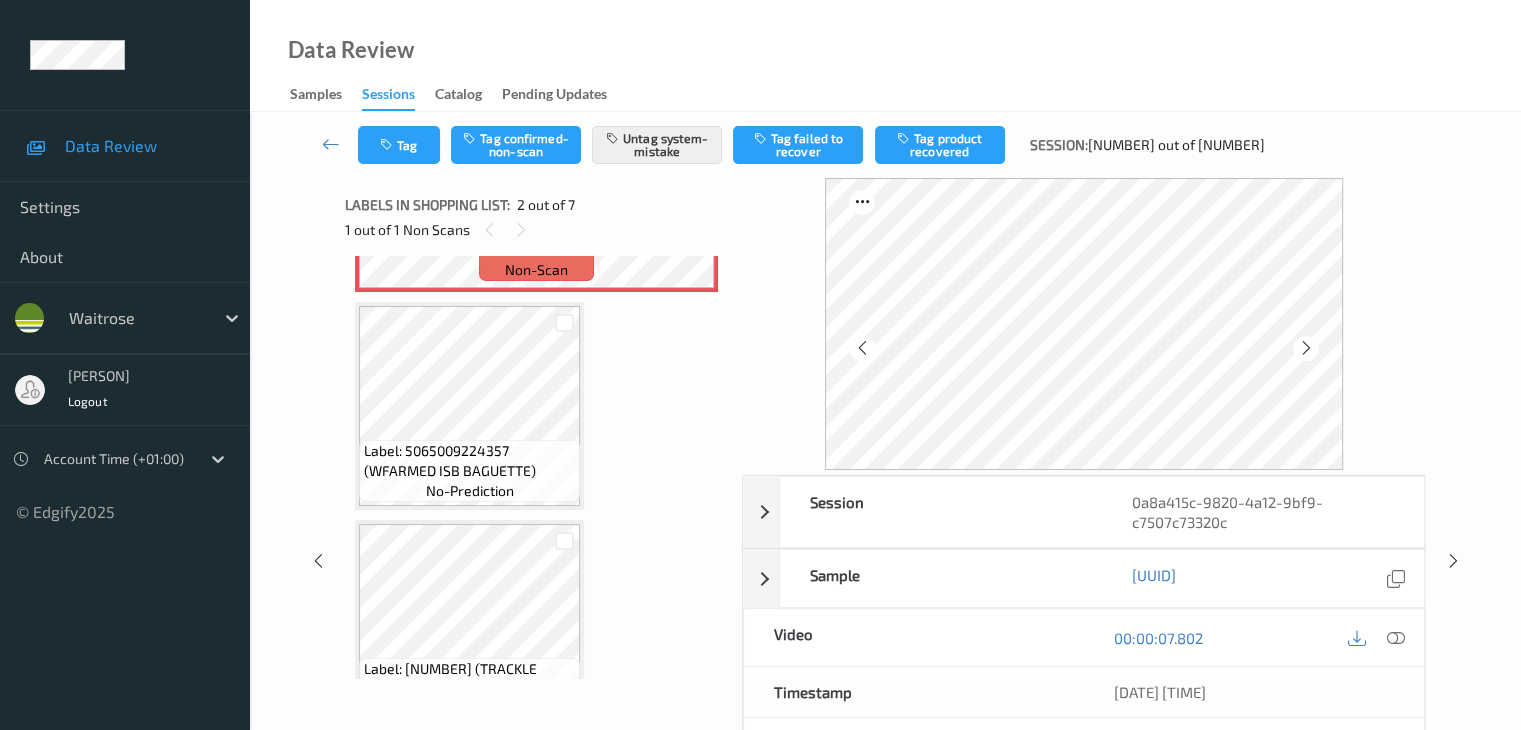 type 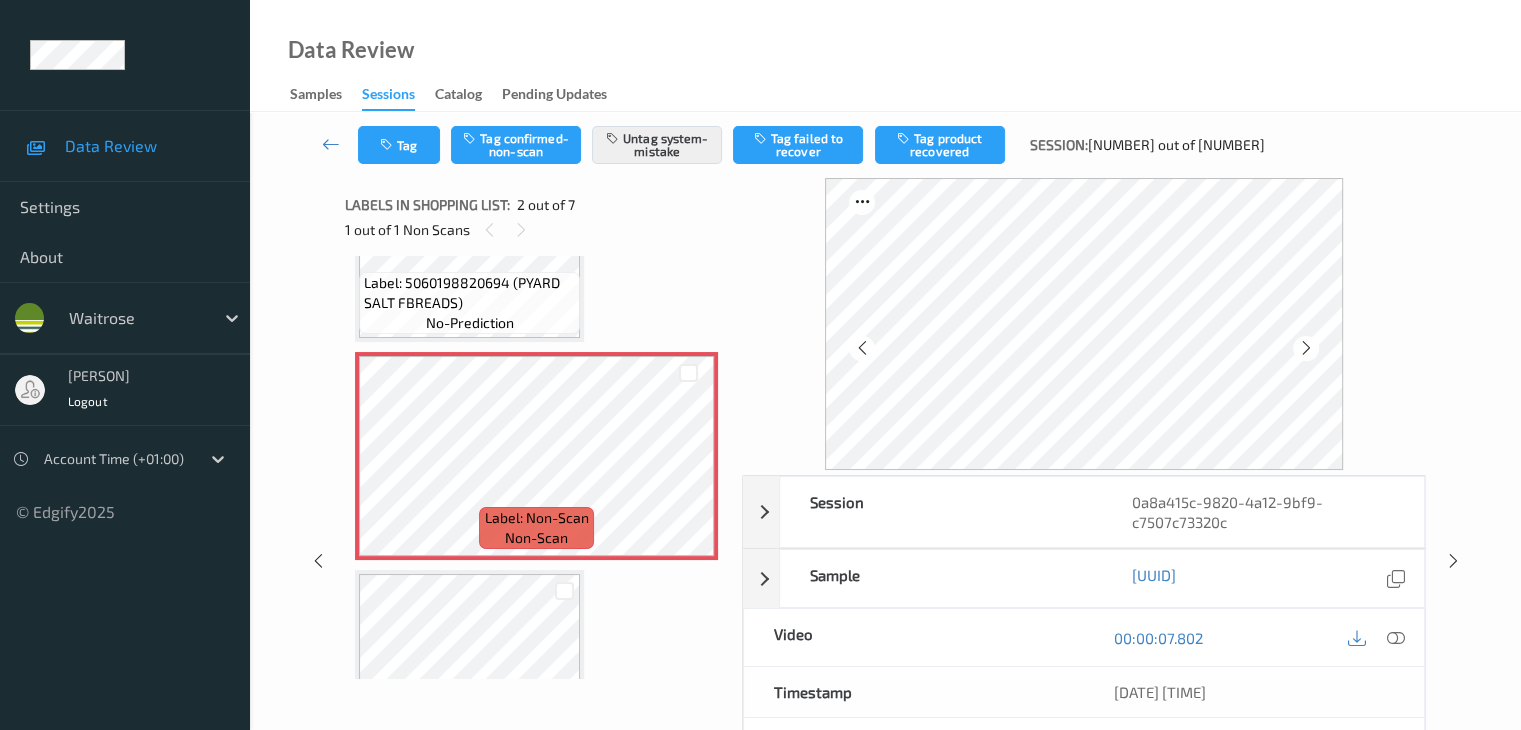 scroll, scrollTop: 100, scrollLeft: 0, axis: vertical 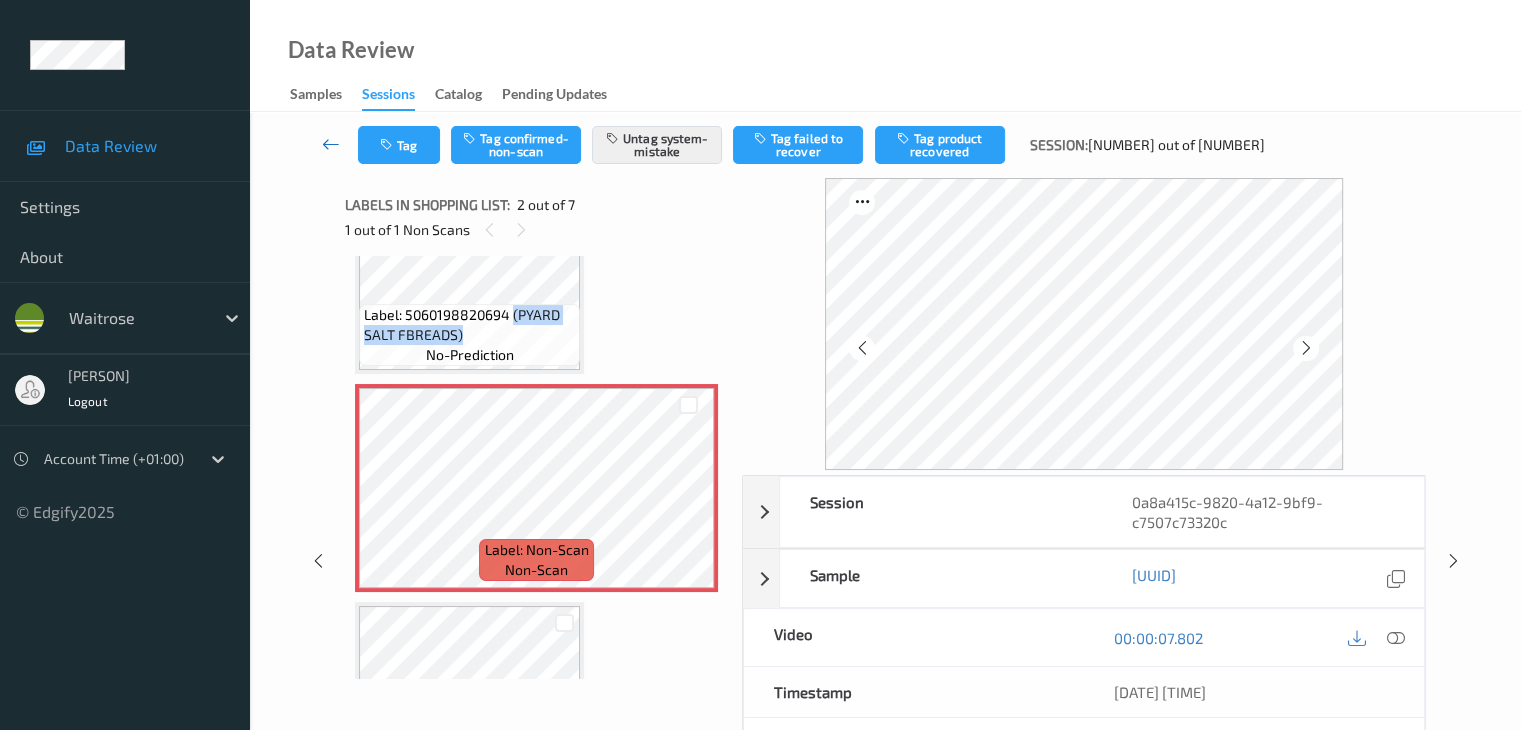 click at bounding box center [331, 144] 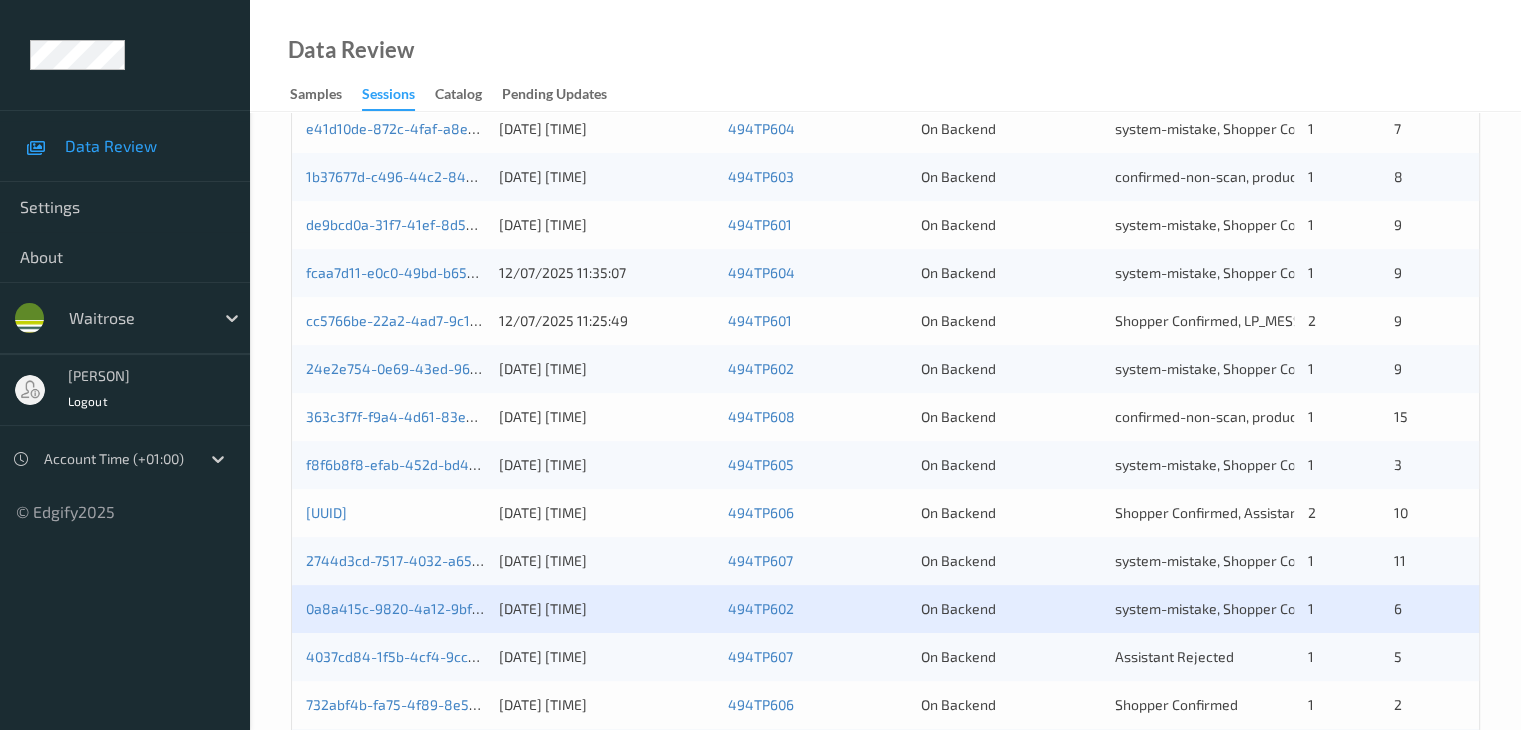 scroll, scrollTop: 800, scrollLeft: 0, axis: vertical 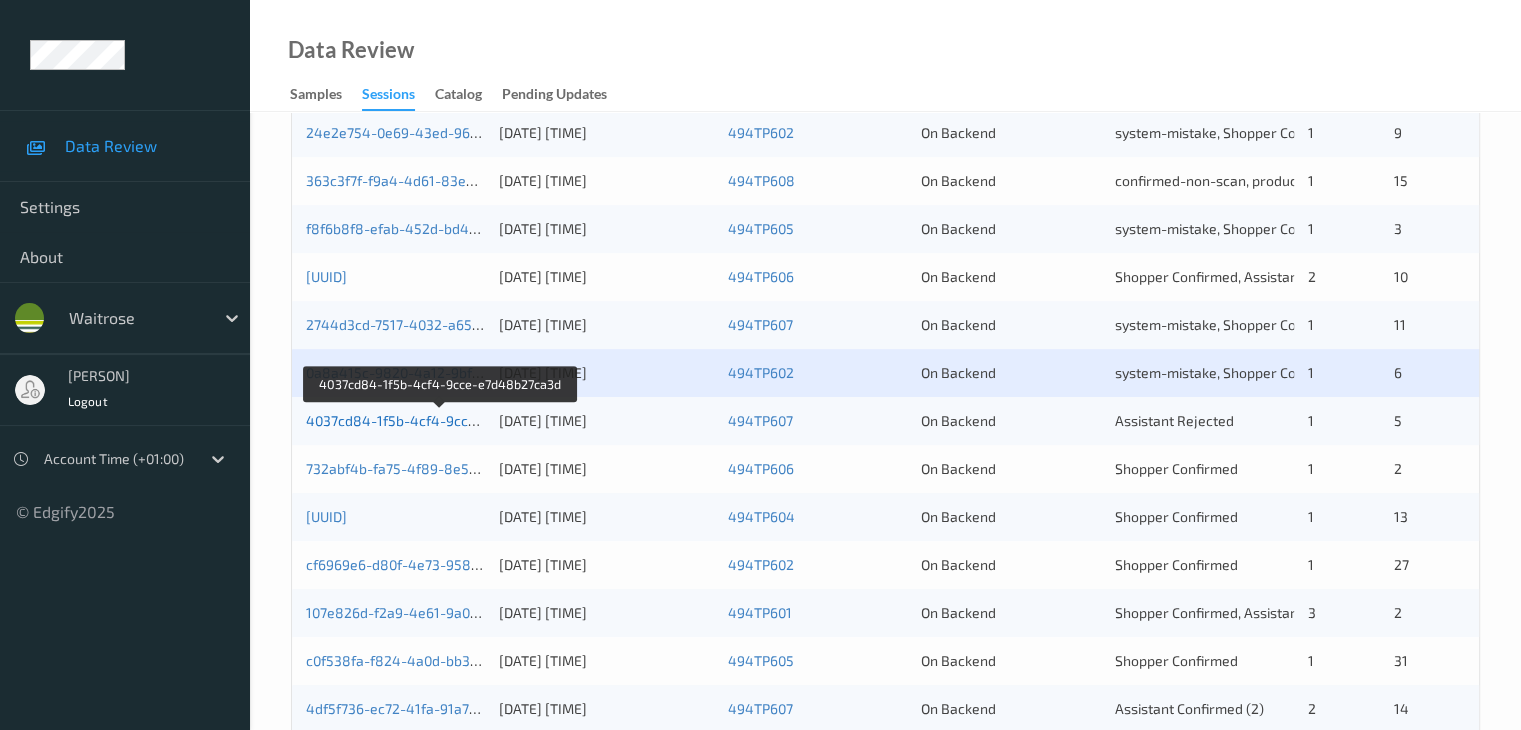 click on "4037cd84-1f5b-4cf4-9cce-e7d48b27ca3d" at bounding box center [441, 420] 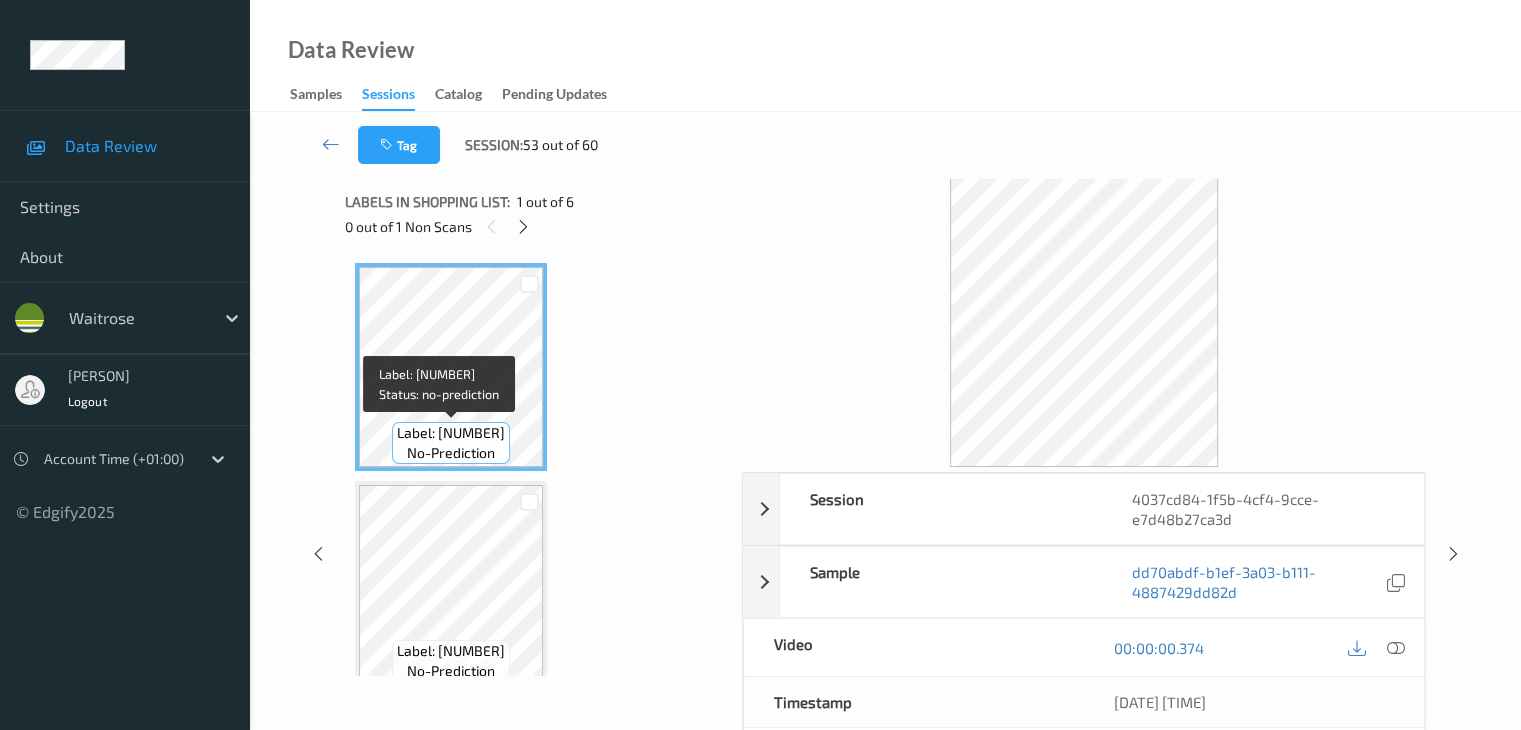 scroll, scrollTop: 0, scrollLeft: 0, axis: both 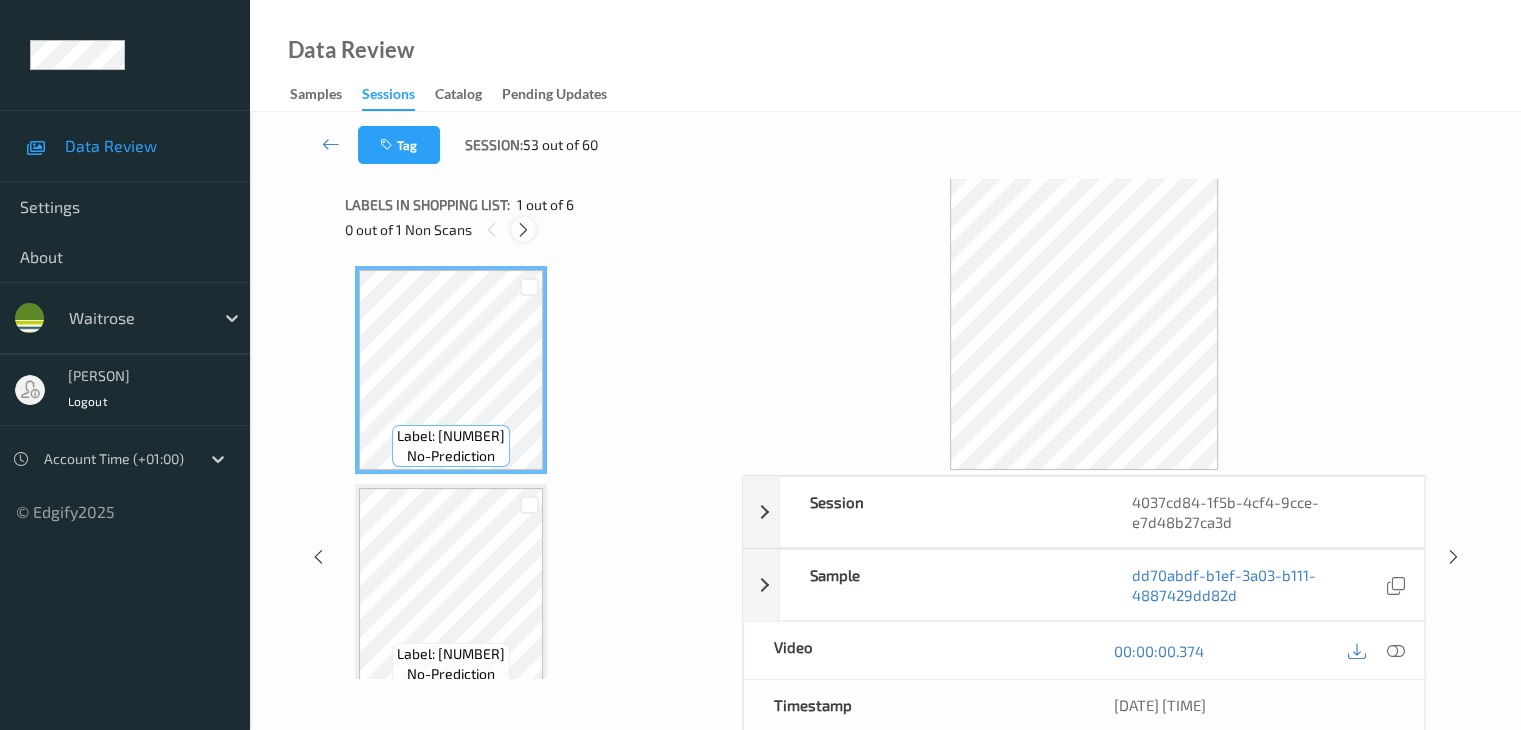 click at bounding box center [523, 230] 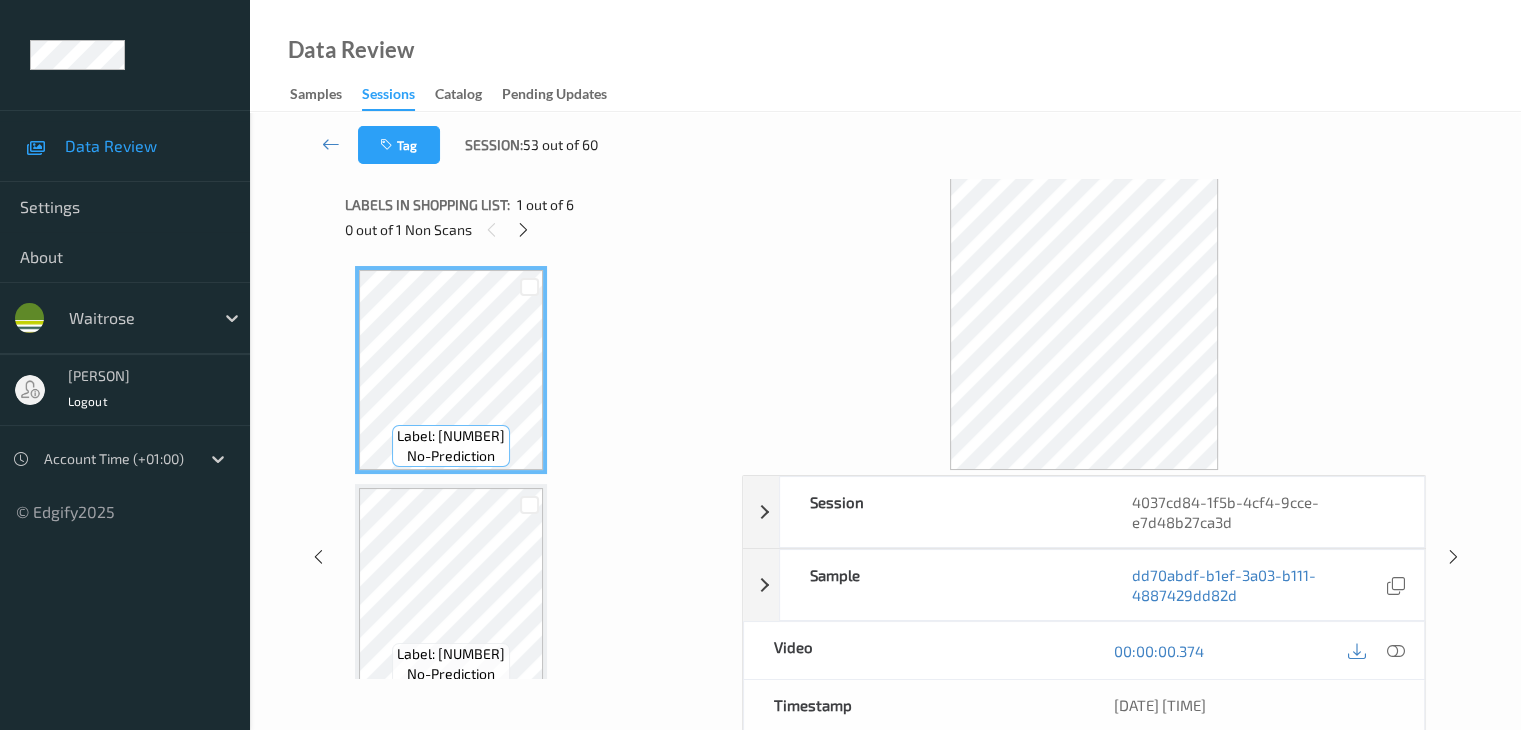 scroll, scrollTop: 882, scrollLeft: 0, axis: vertical 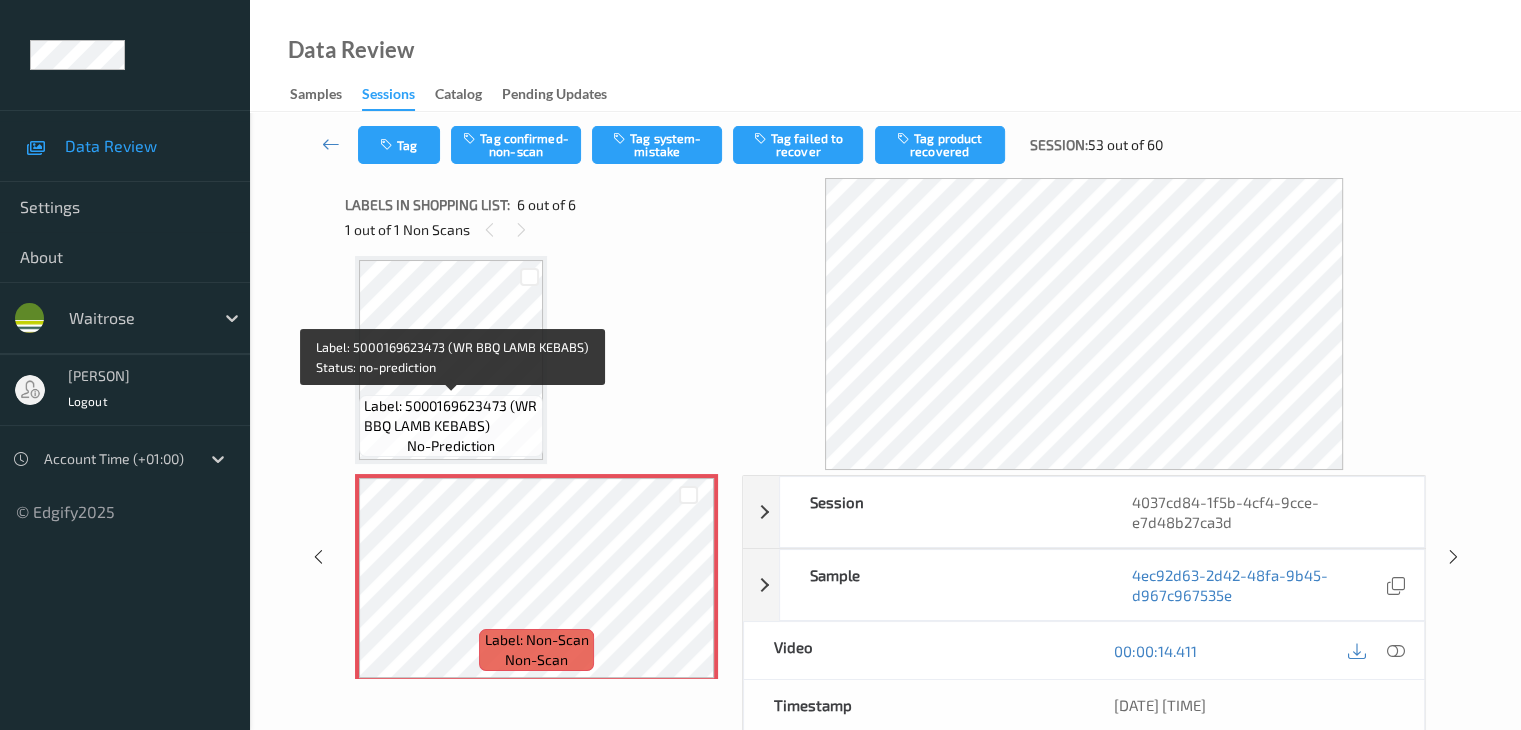 click on "Label: 5000169623473 (WR BBQ LAMB KEBABS)" at bounding box center [451, 416] 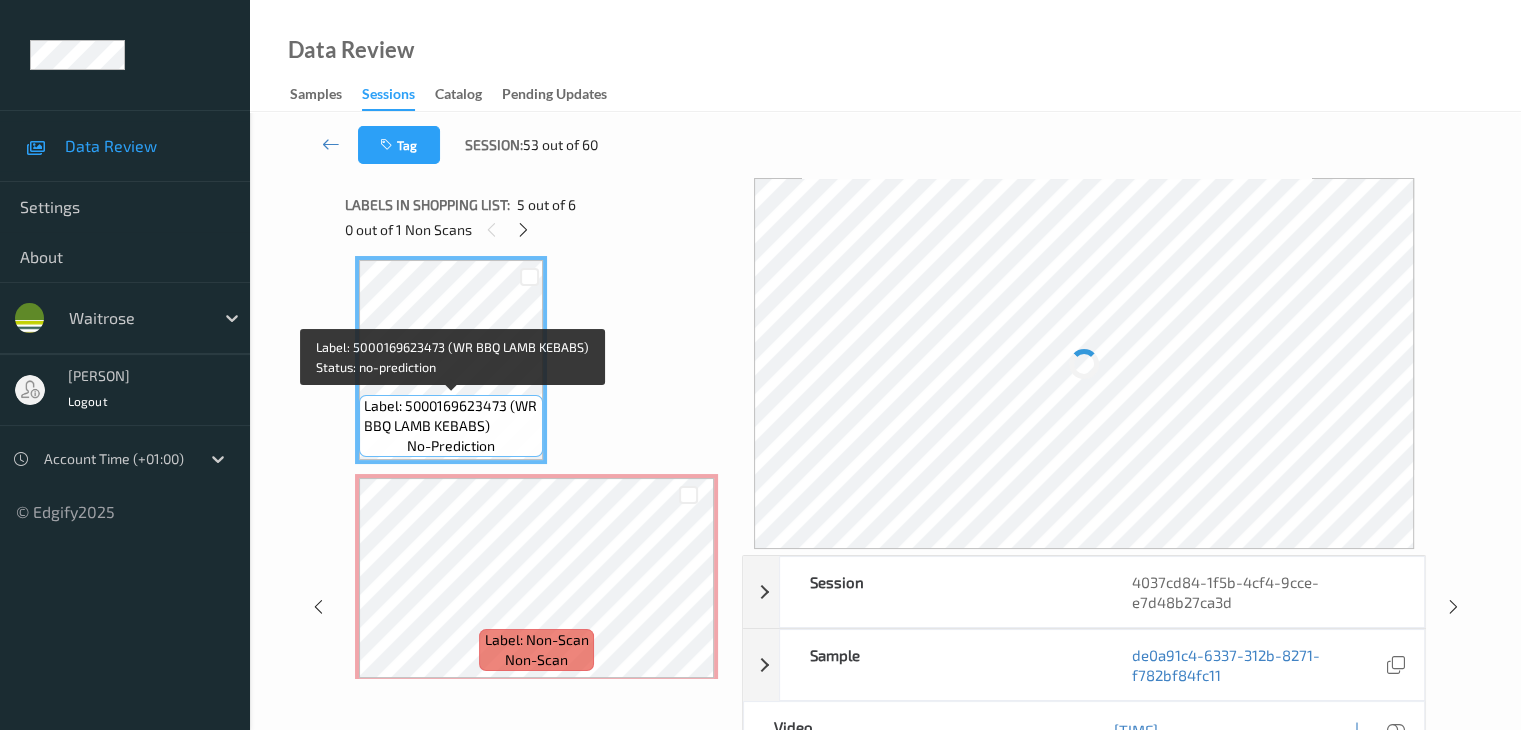 scroll, scrollTop: 895, scrollLeft: 0, axis: vertical 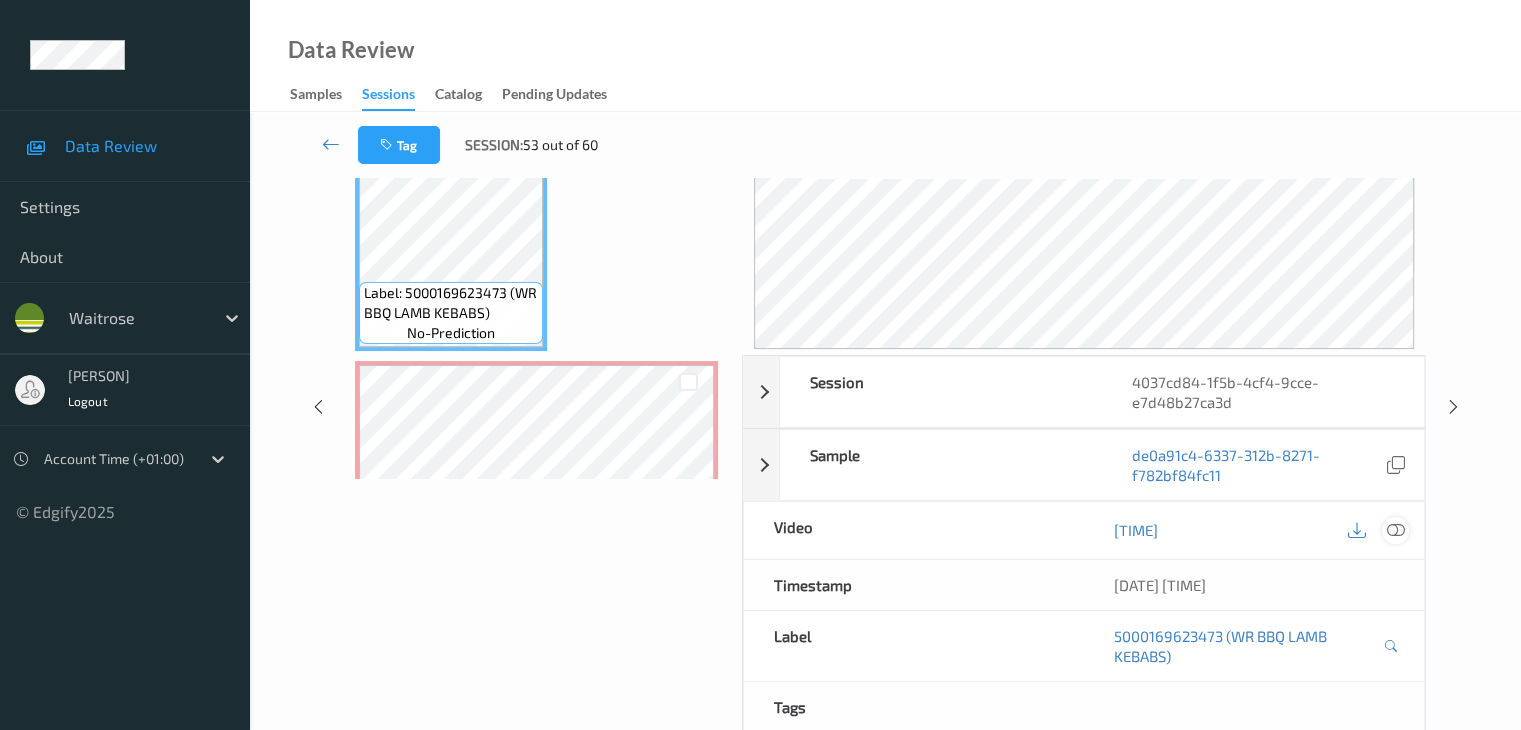 click at bounding box center [1395, 530] 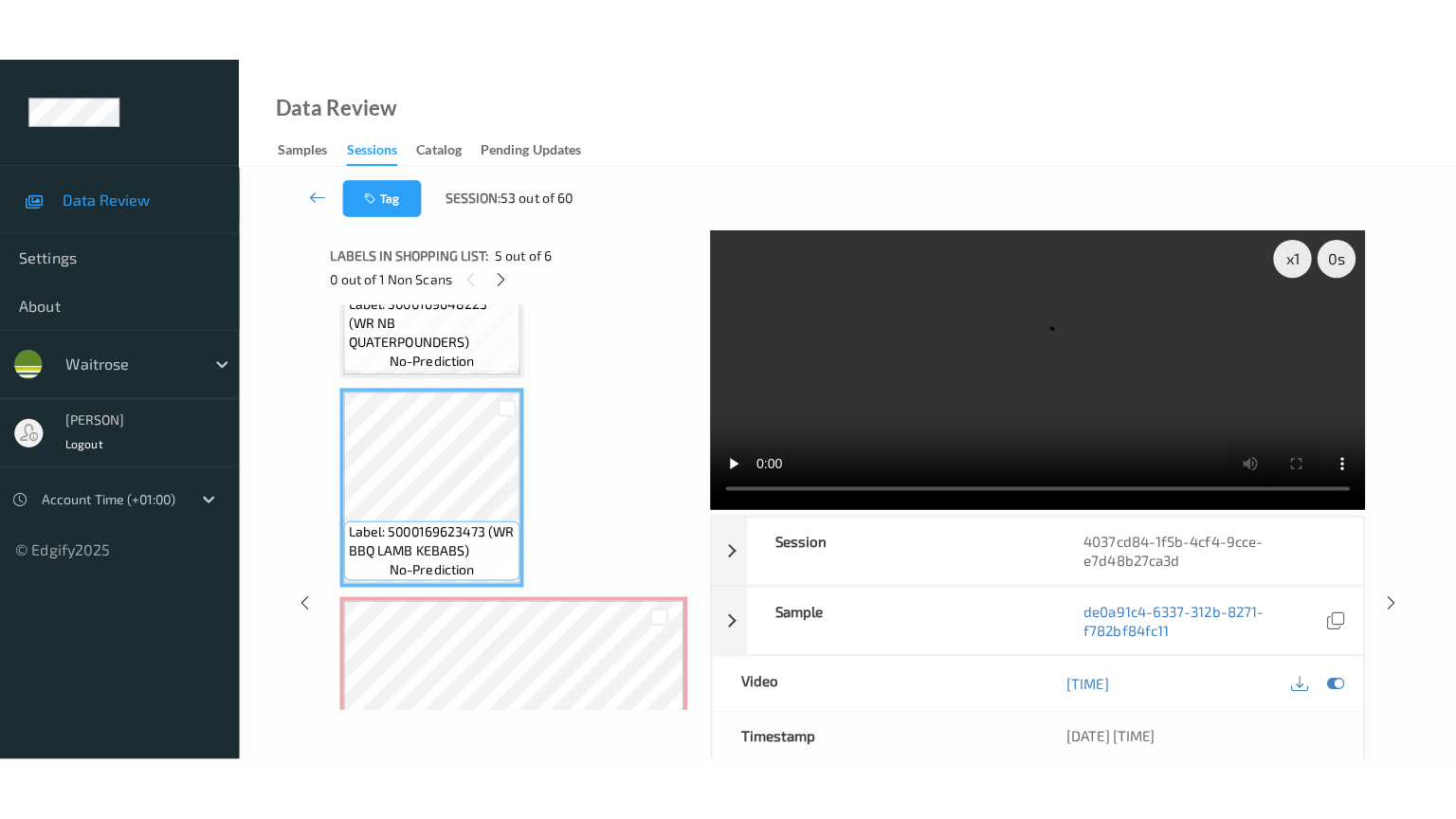 scroll, scrollTop: 0, scrollLeft: 0, axis: both 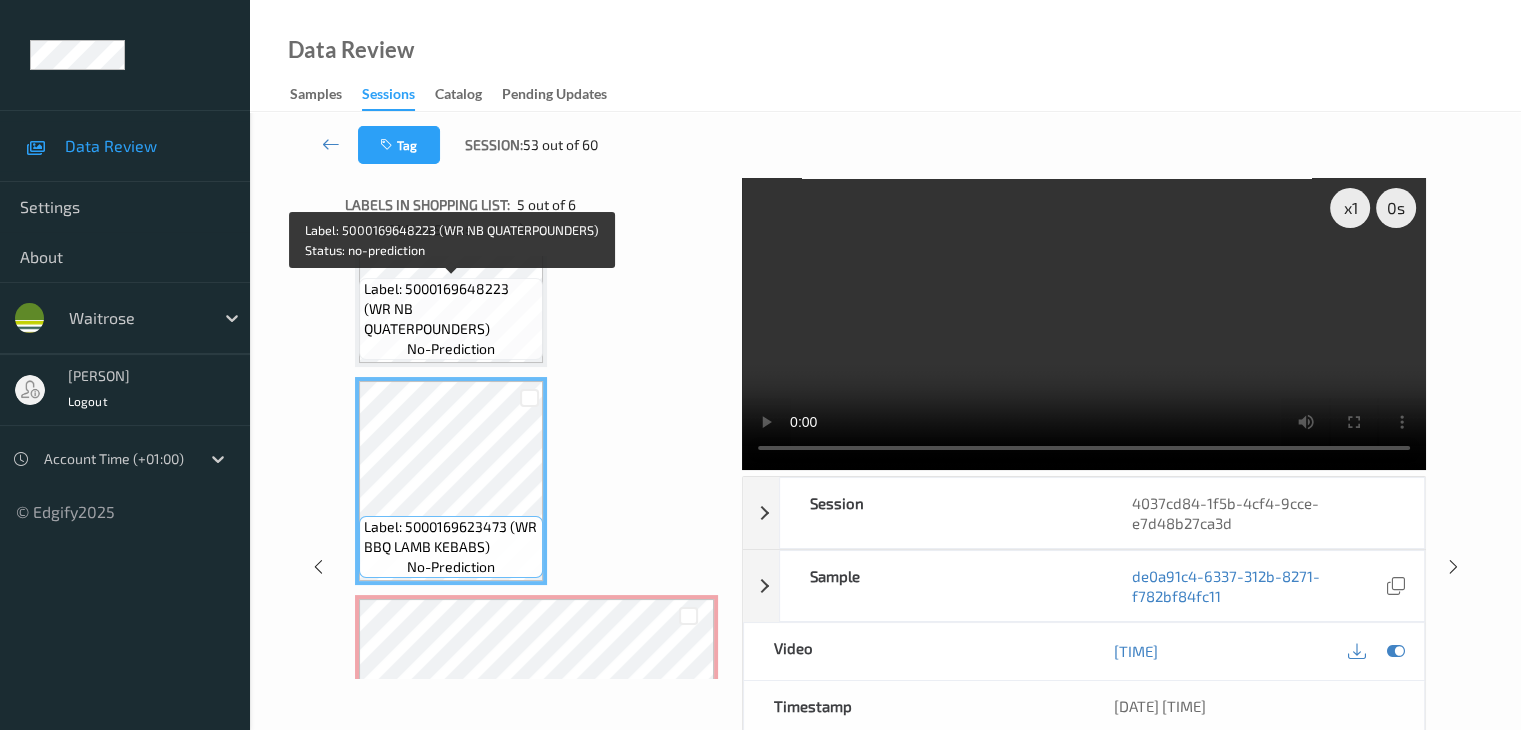 click on "Label: 5000169648223 (WR NB QUATERPOUNDERS)" at bounding box center [451, 309] 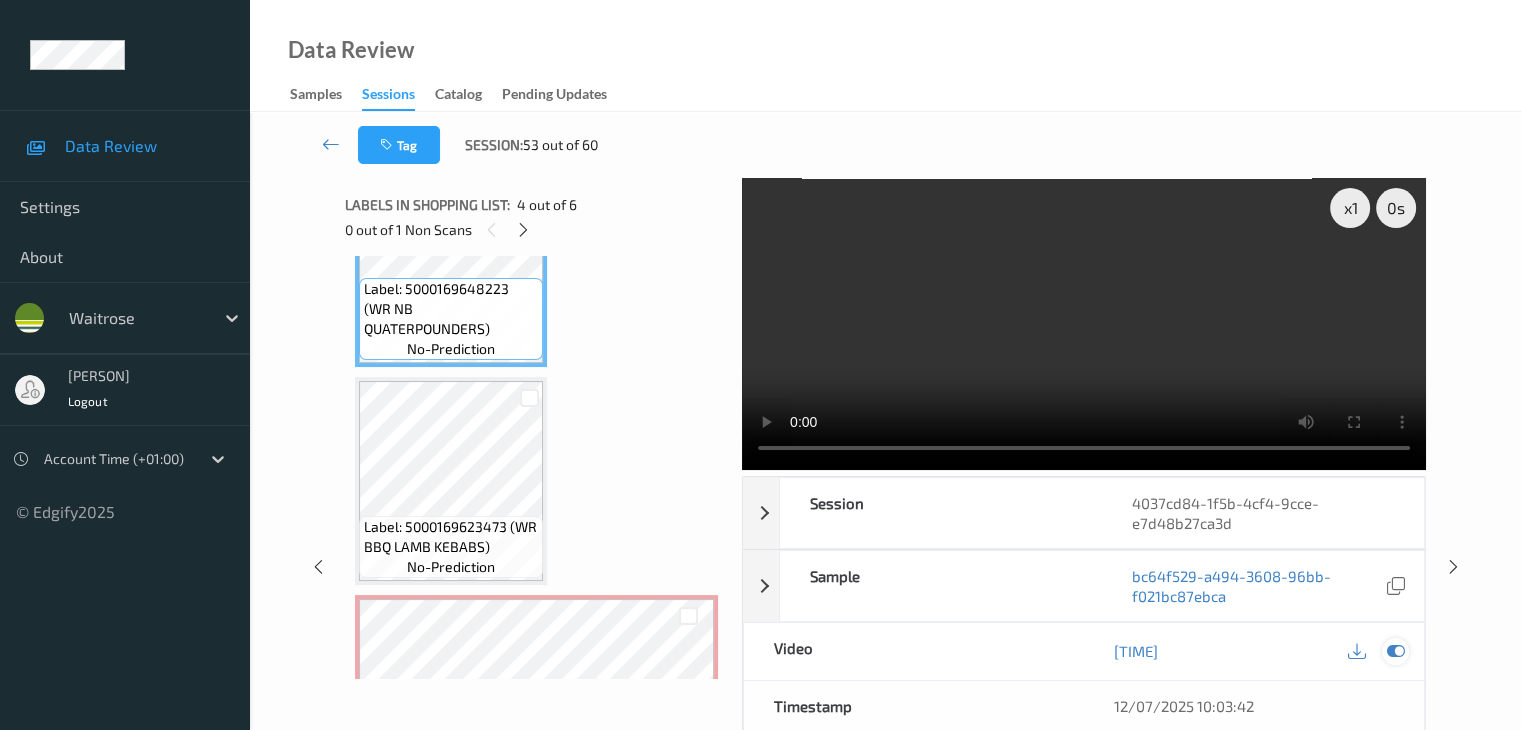 click at bounding box center (1395, 651) 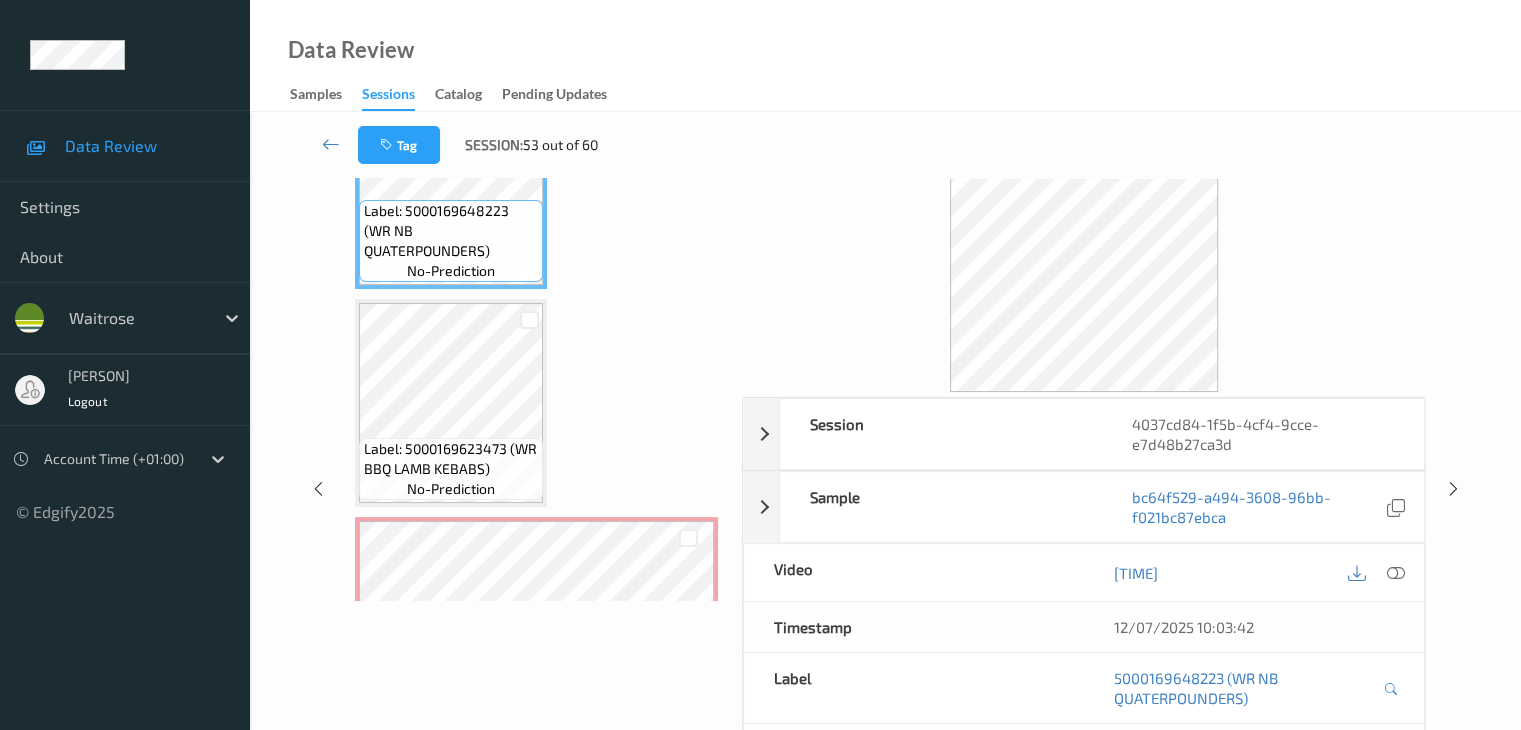 scroll, scrollTop: 100, scrollLeft: 0, axis: vertical 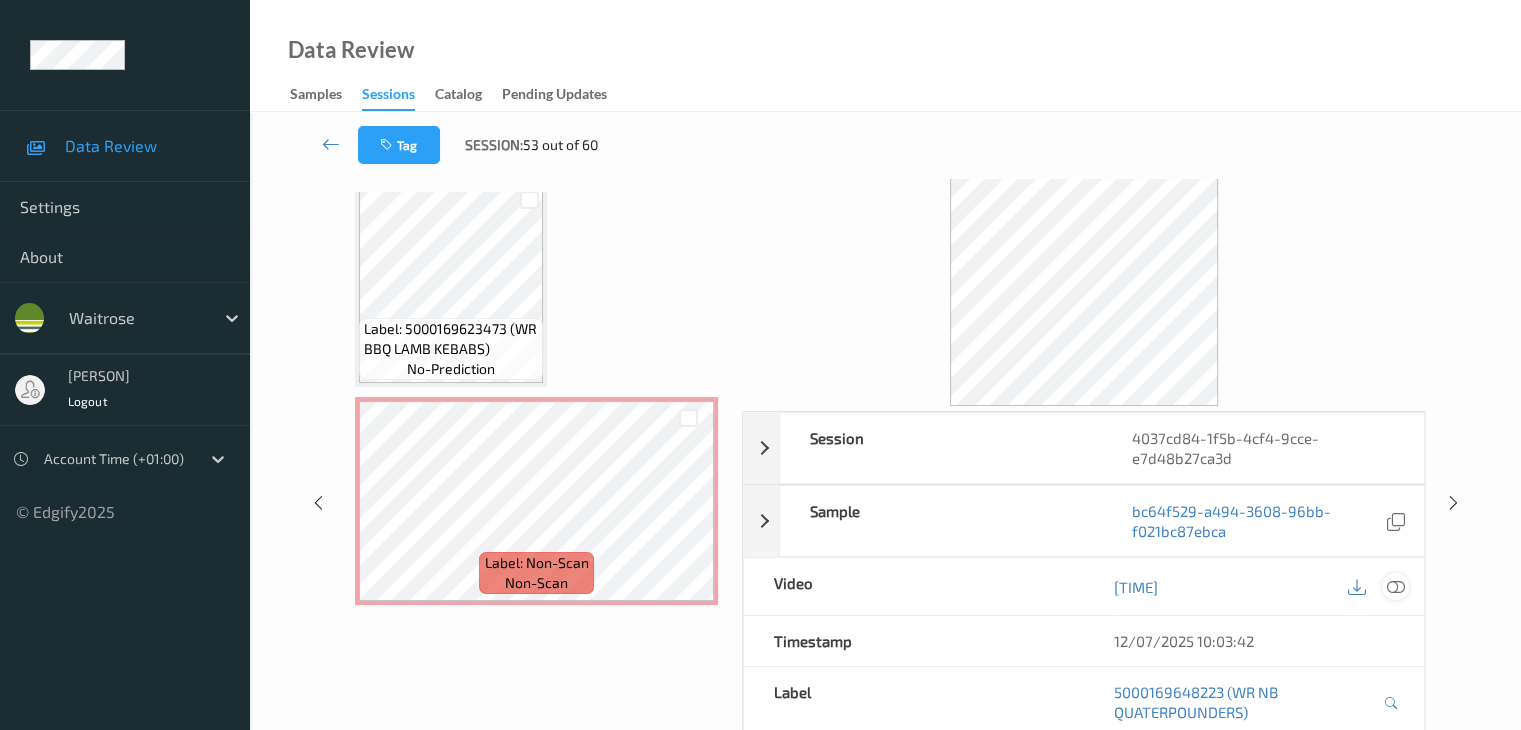 click at bounding box center (1395, 587) 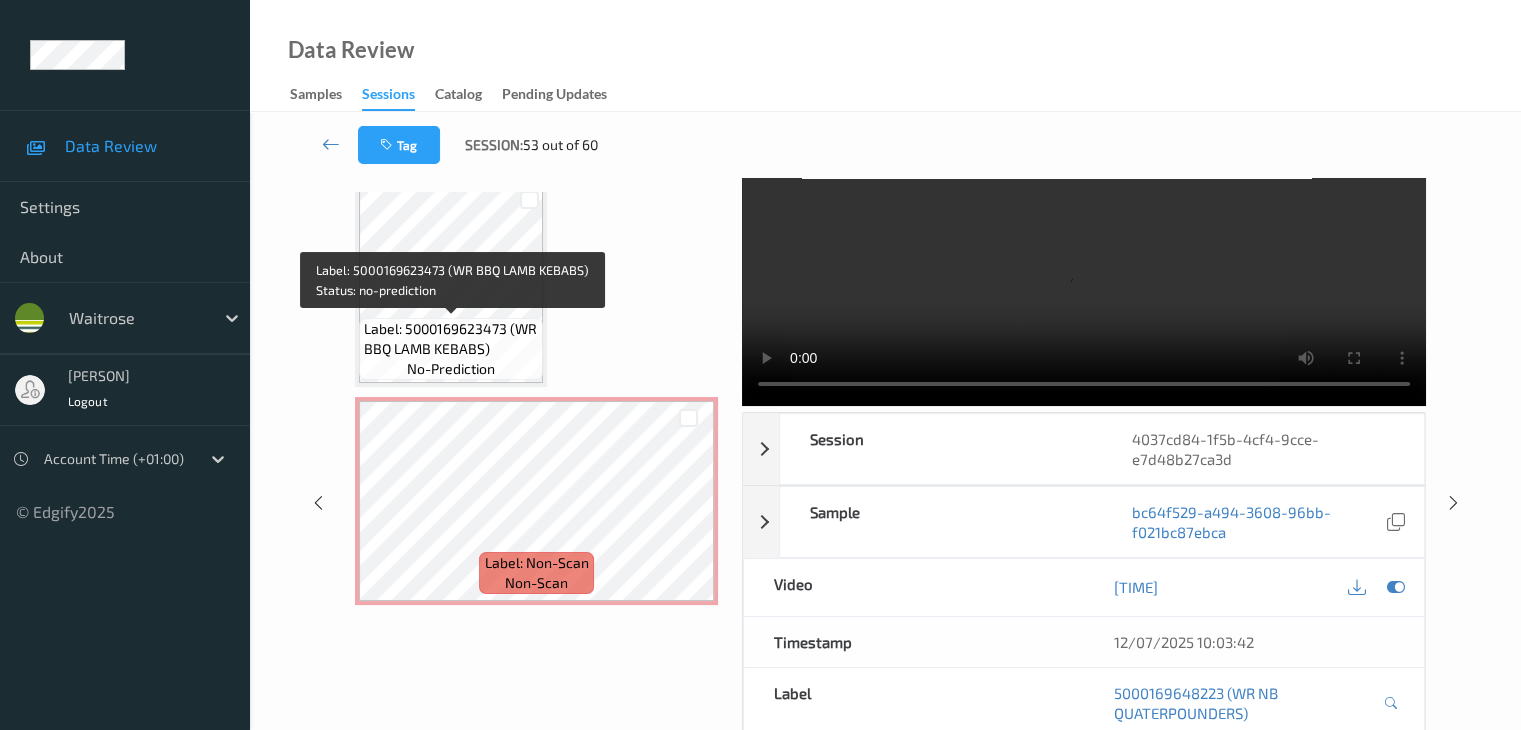 click on "Label: 5000169623473 (WR BBQ LAMB KEBABS)" at bounding box center (451, 339) 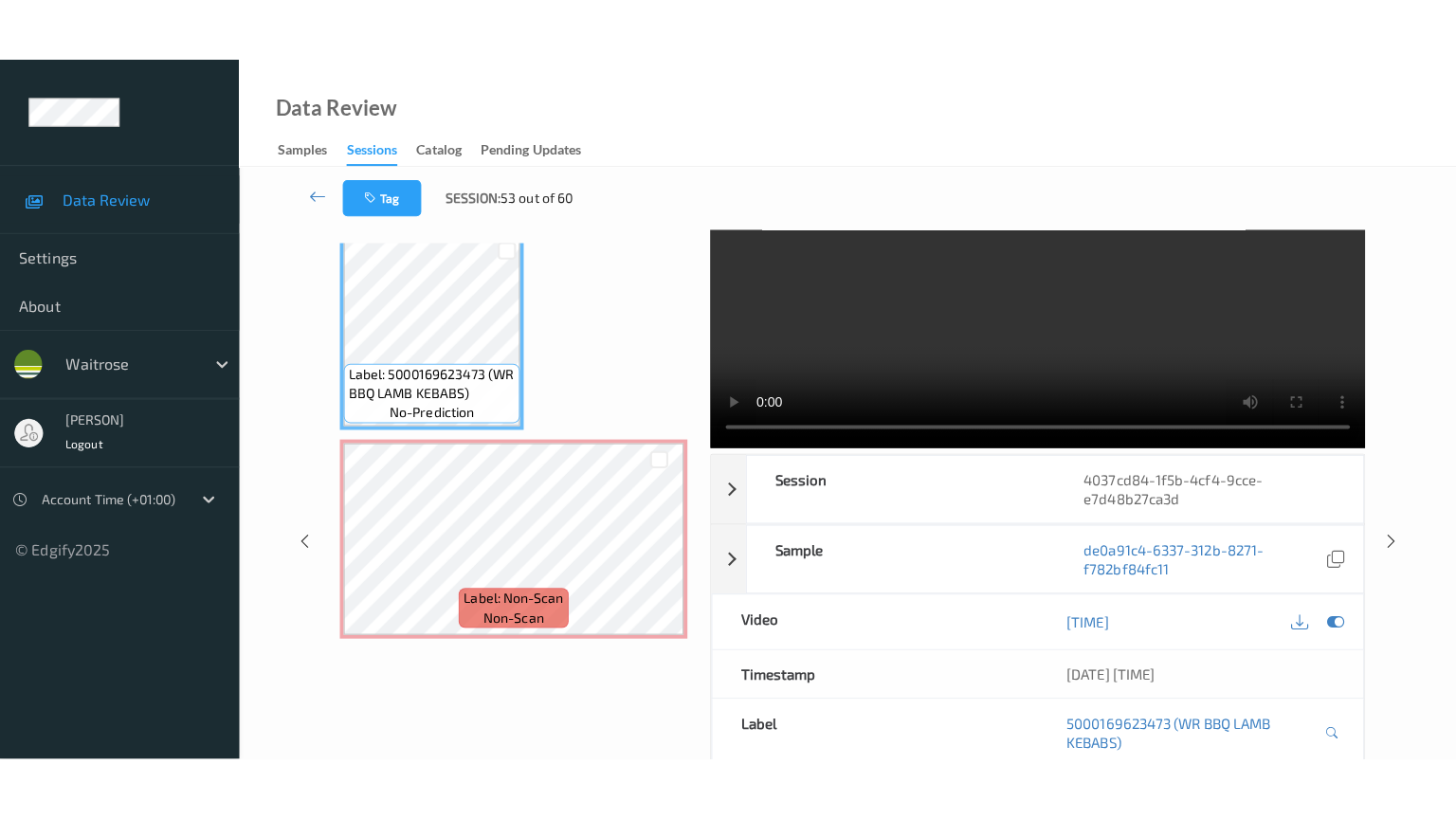 scroll, scrollTop: 0, scrollLeft: 0, axis: both 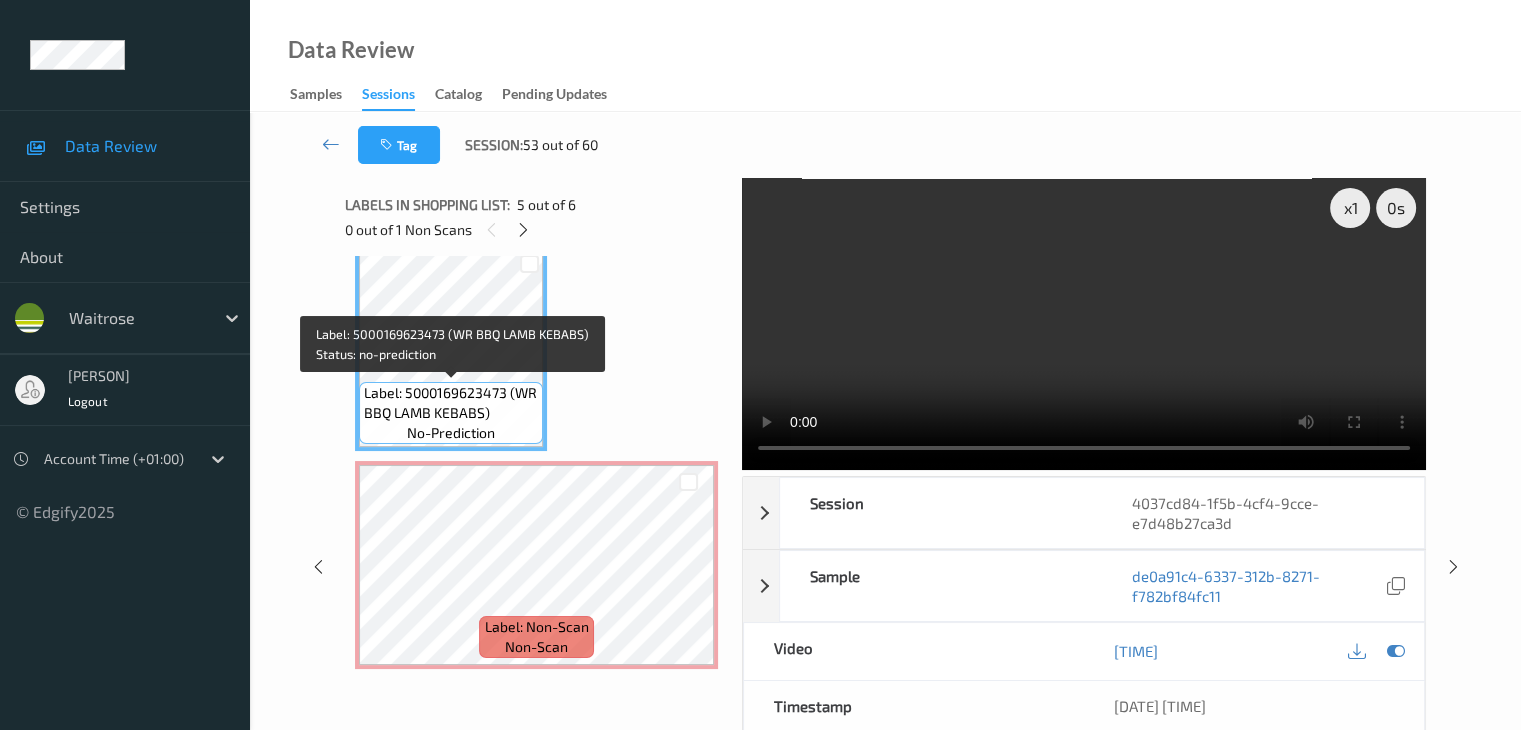 click on "Label: 5000169623473 (WR BBQ LAMB KEBABS)" at bounding box center [451, 403] 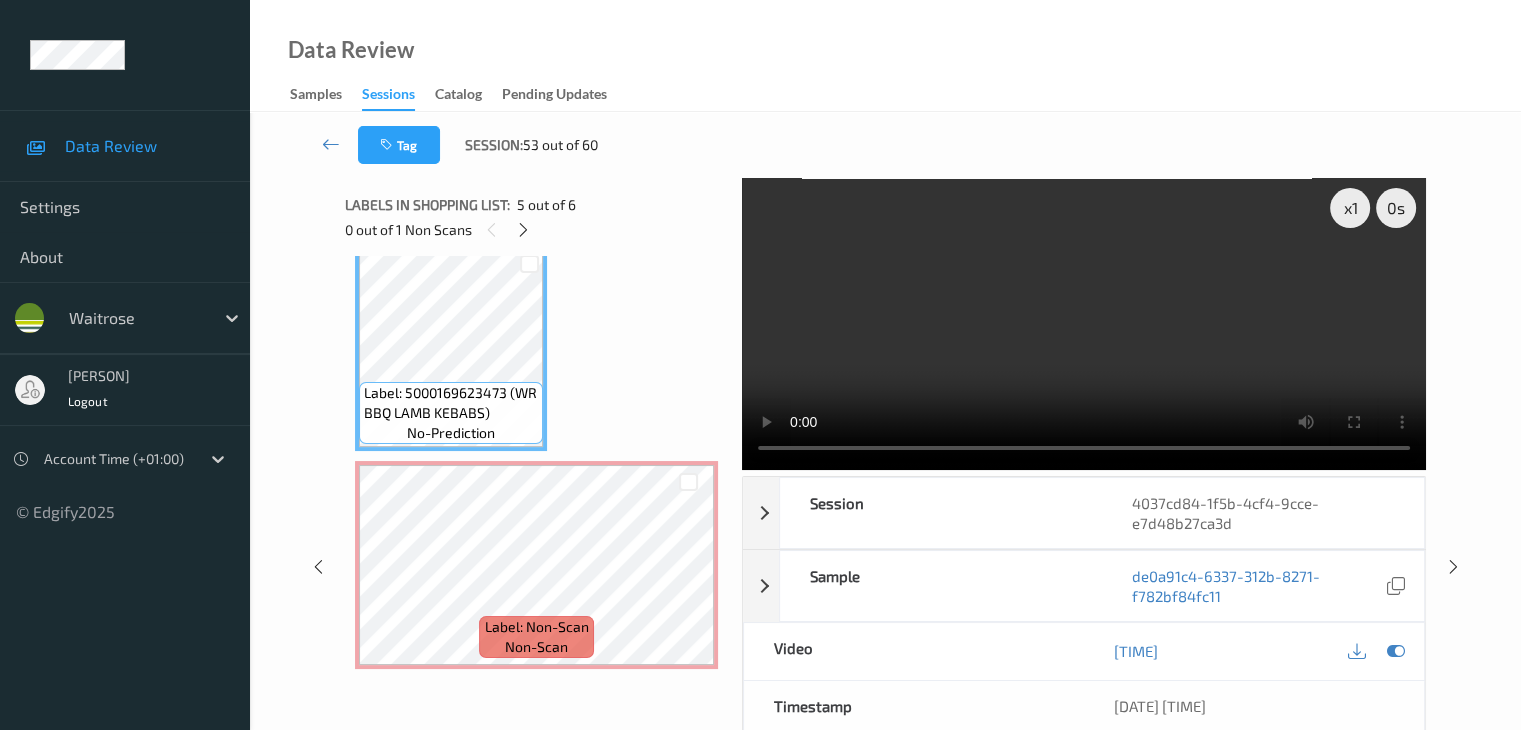 type 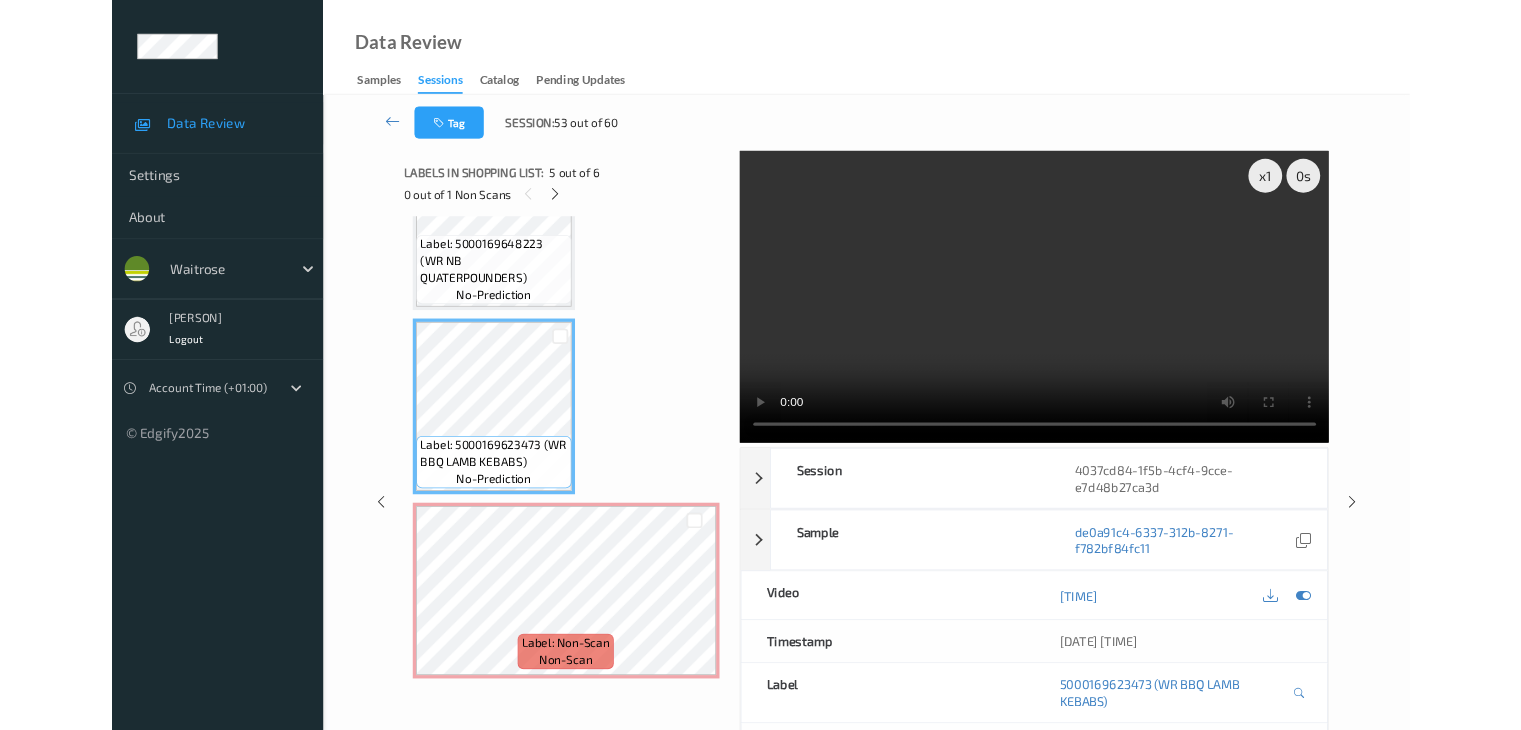 scroll, scrollTop: 761, scrollLeft: 0, axis: vertical 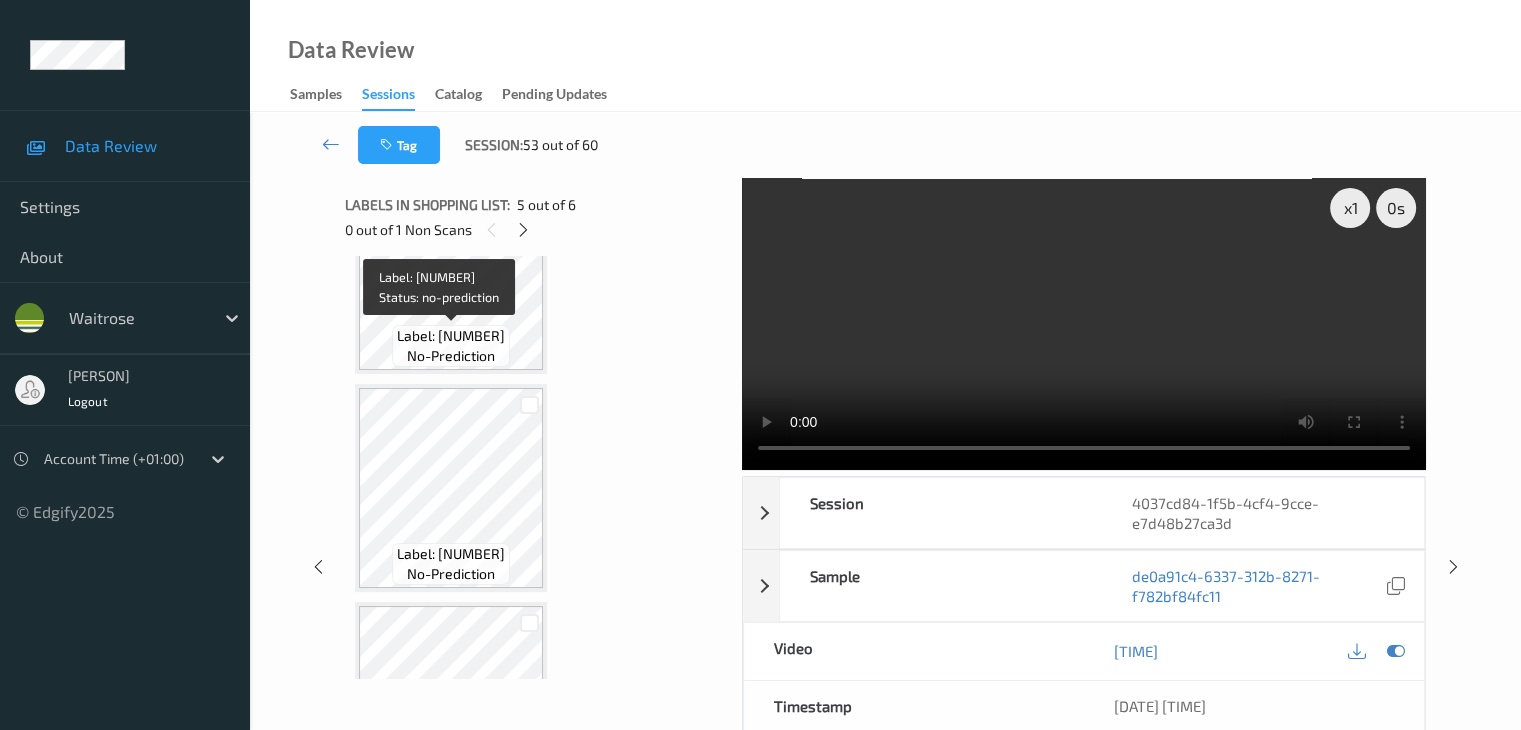 click on "Label: [NUMBER]" at bounding box center [451, 336] 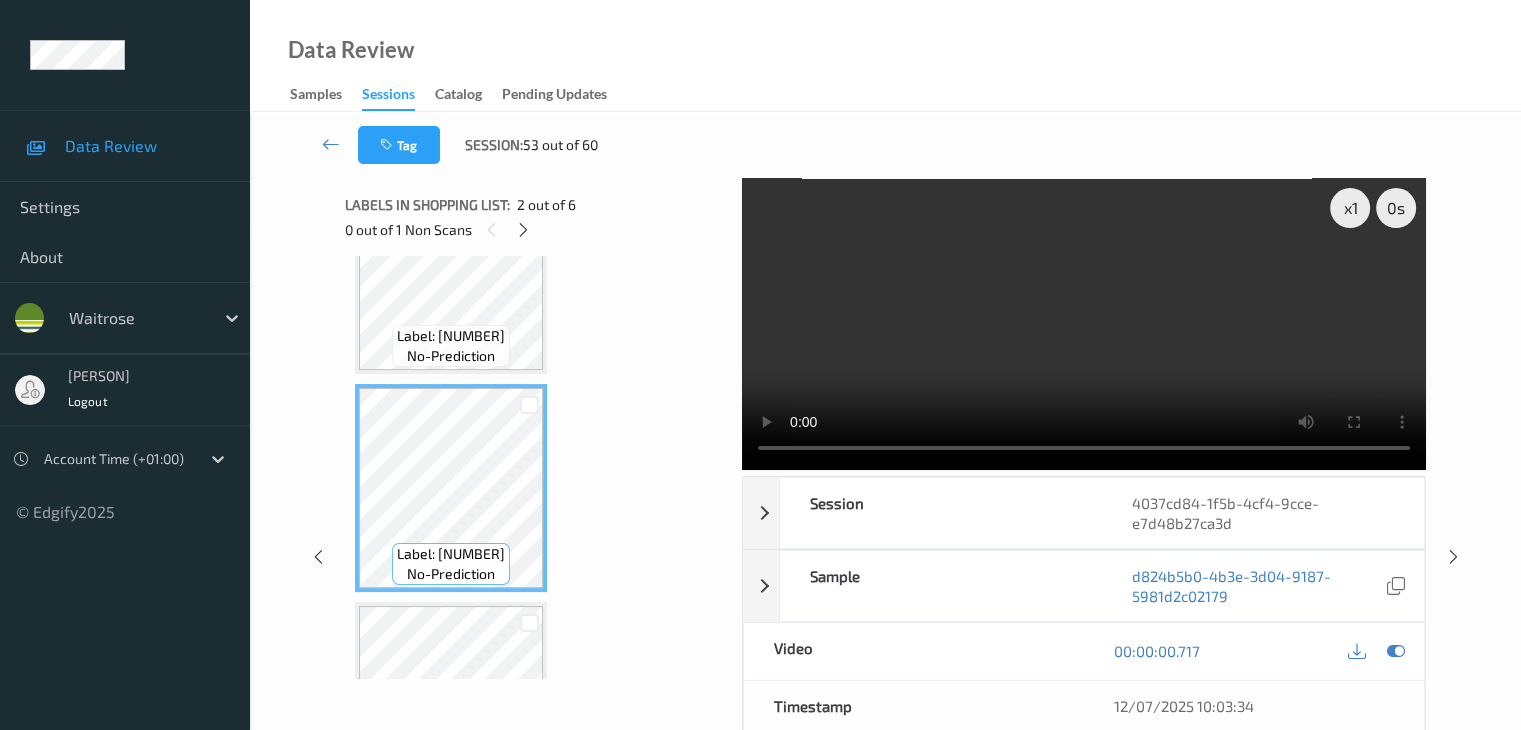 click on "Label: [NUMBER]" at bounding box center (451, 336) 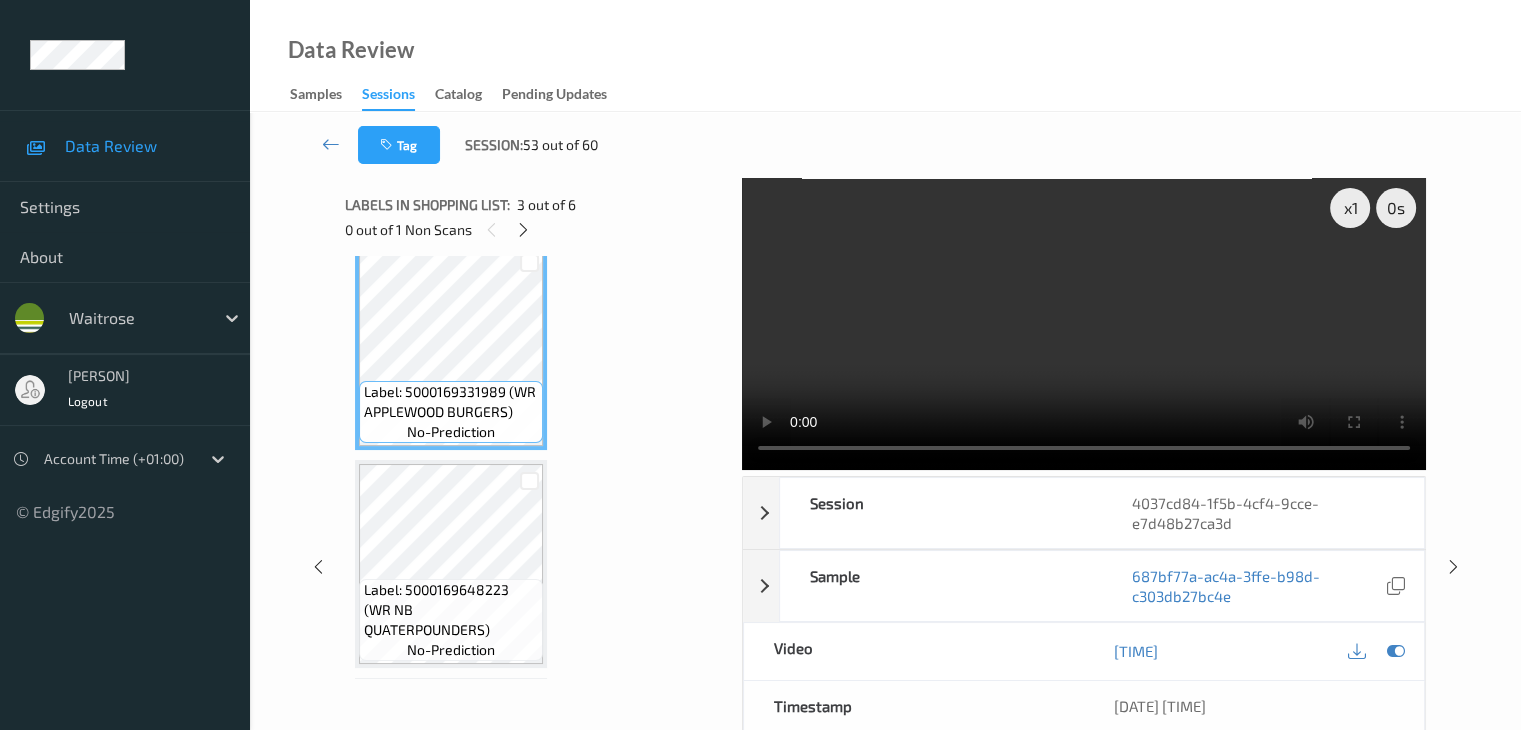 scroll, scrollTop: 500, scrollLeft: 0, axis: vertical 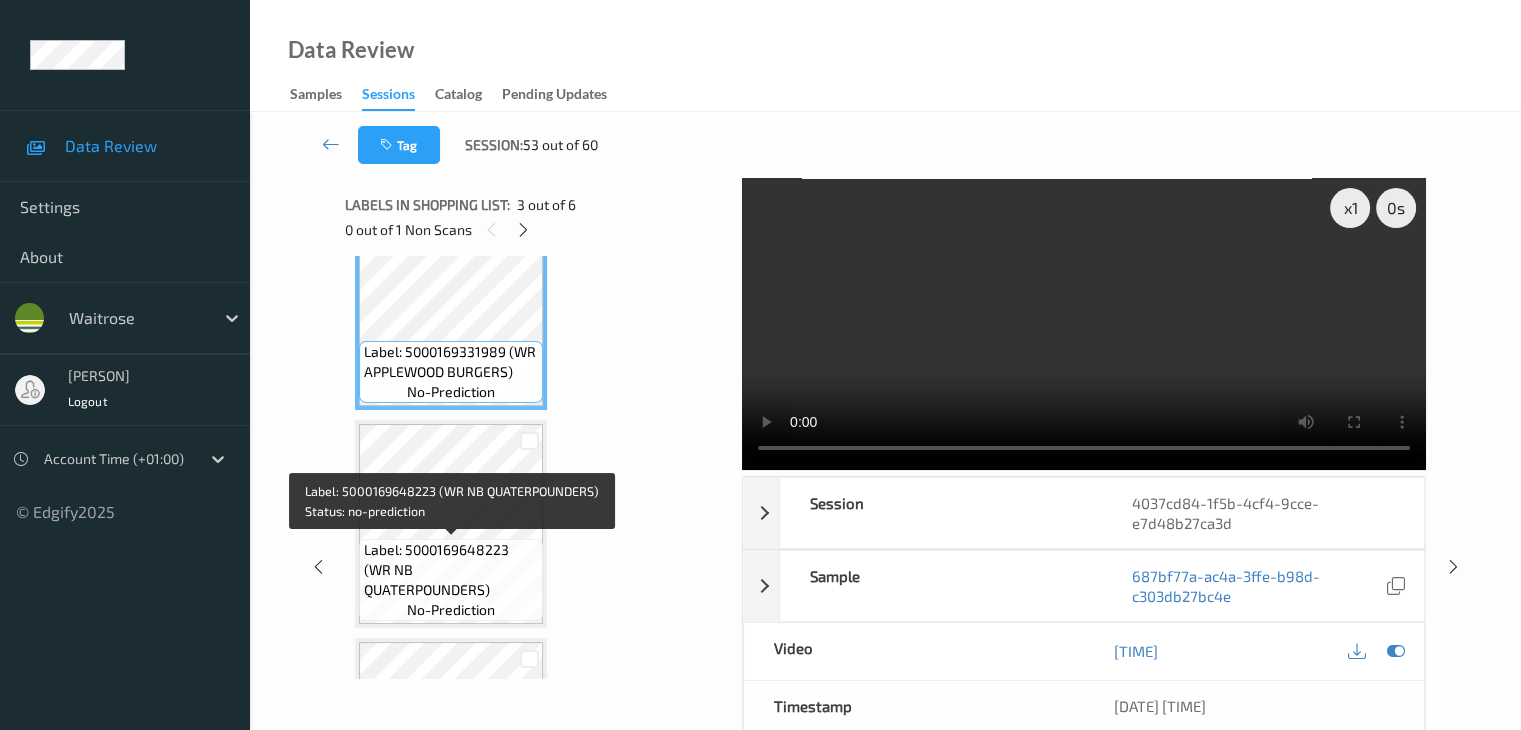 click on "Label: 5000169648223 (WR NB QUATERPOUNDERS)" at bounding box center (451, 570) 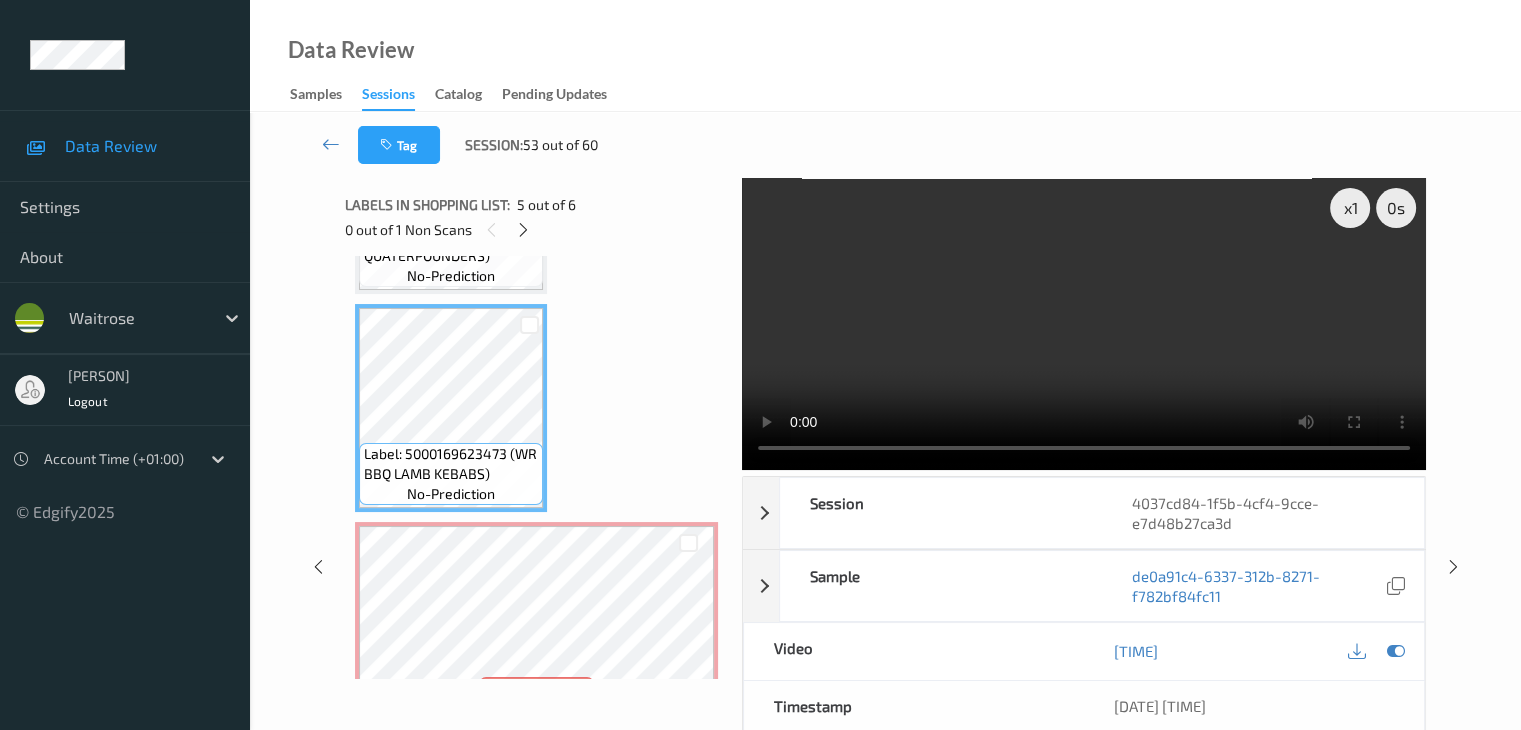 scroll, scrollTop: 895, scrollLeft: 0, axis: vertical 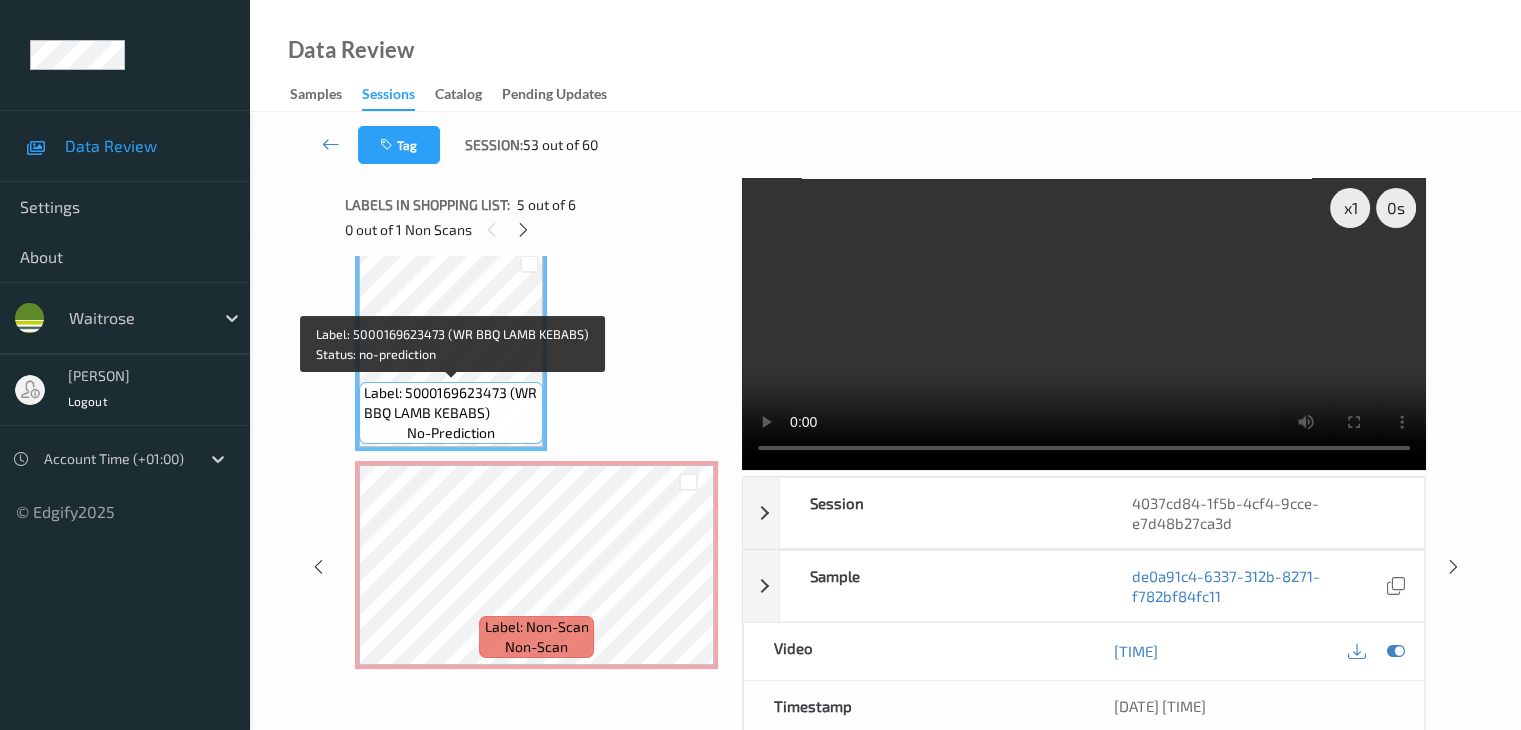 click on "Label: 5000169623473 (WR BBQ LAMB KEBABS)" at bounding box center (451, 403) 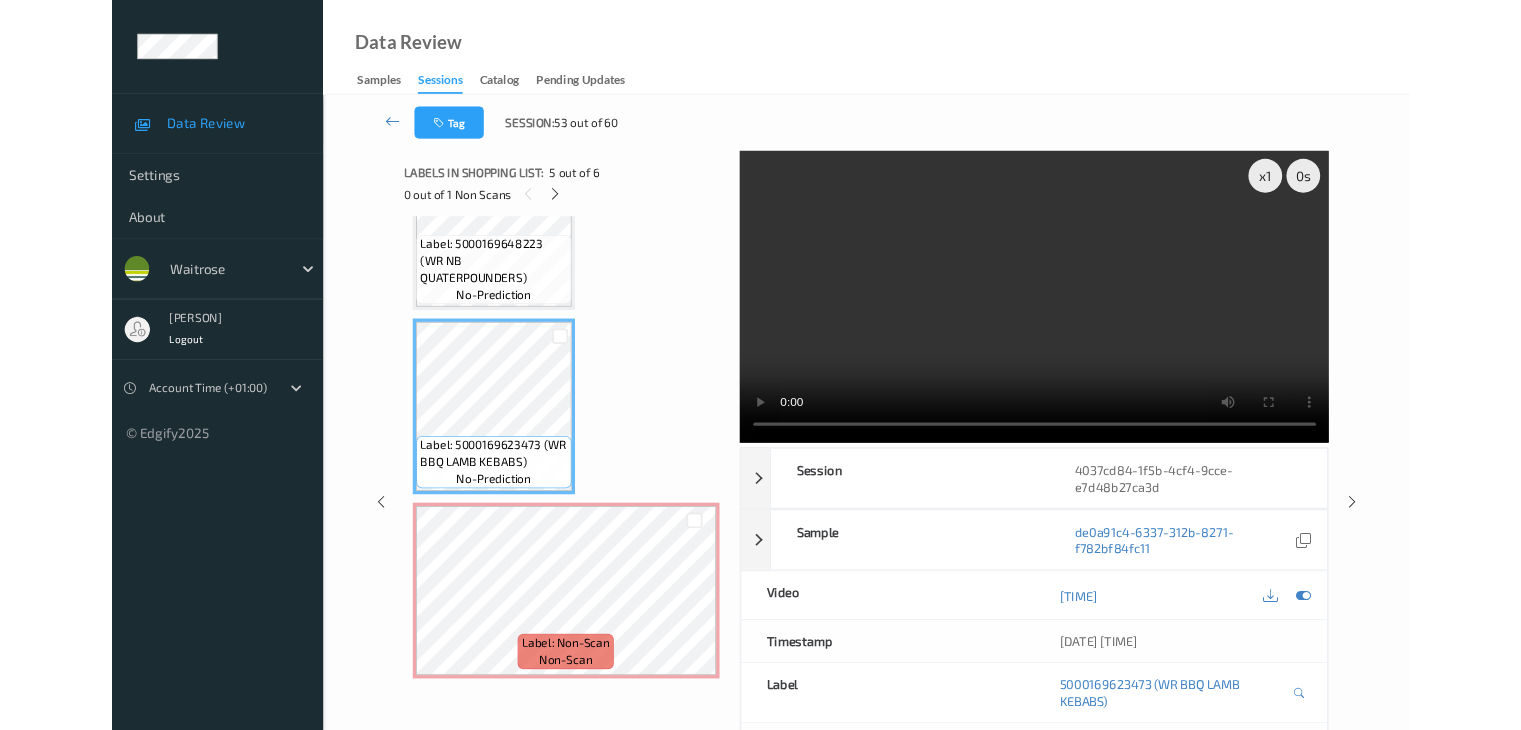scroll, scrollTop: 761, scrollLeft: 0, axis: vertical 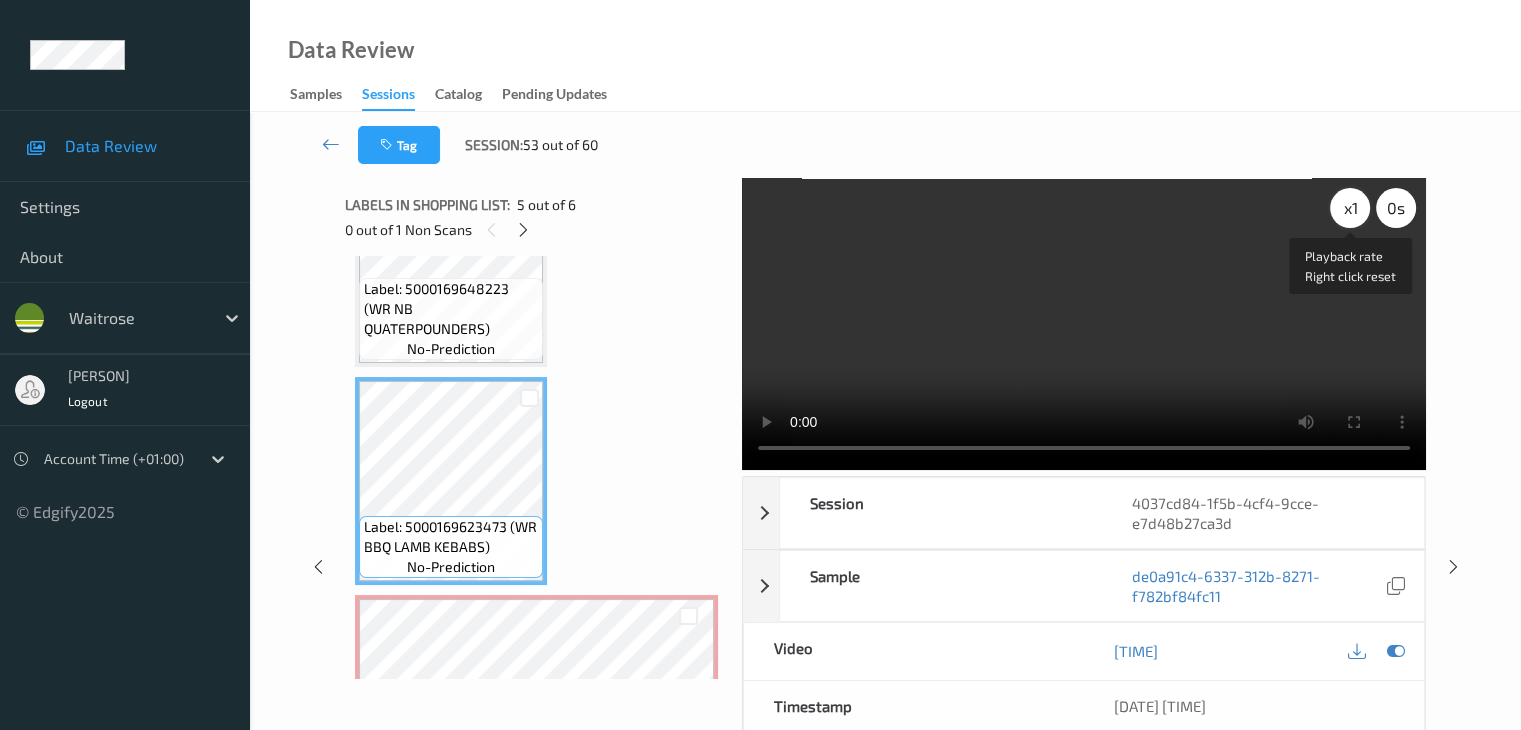 click on "x 1" at bounding box center [1350, 208] 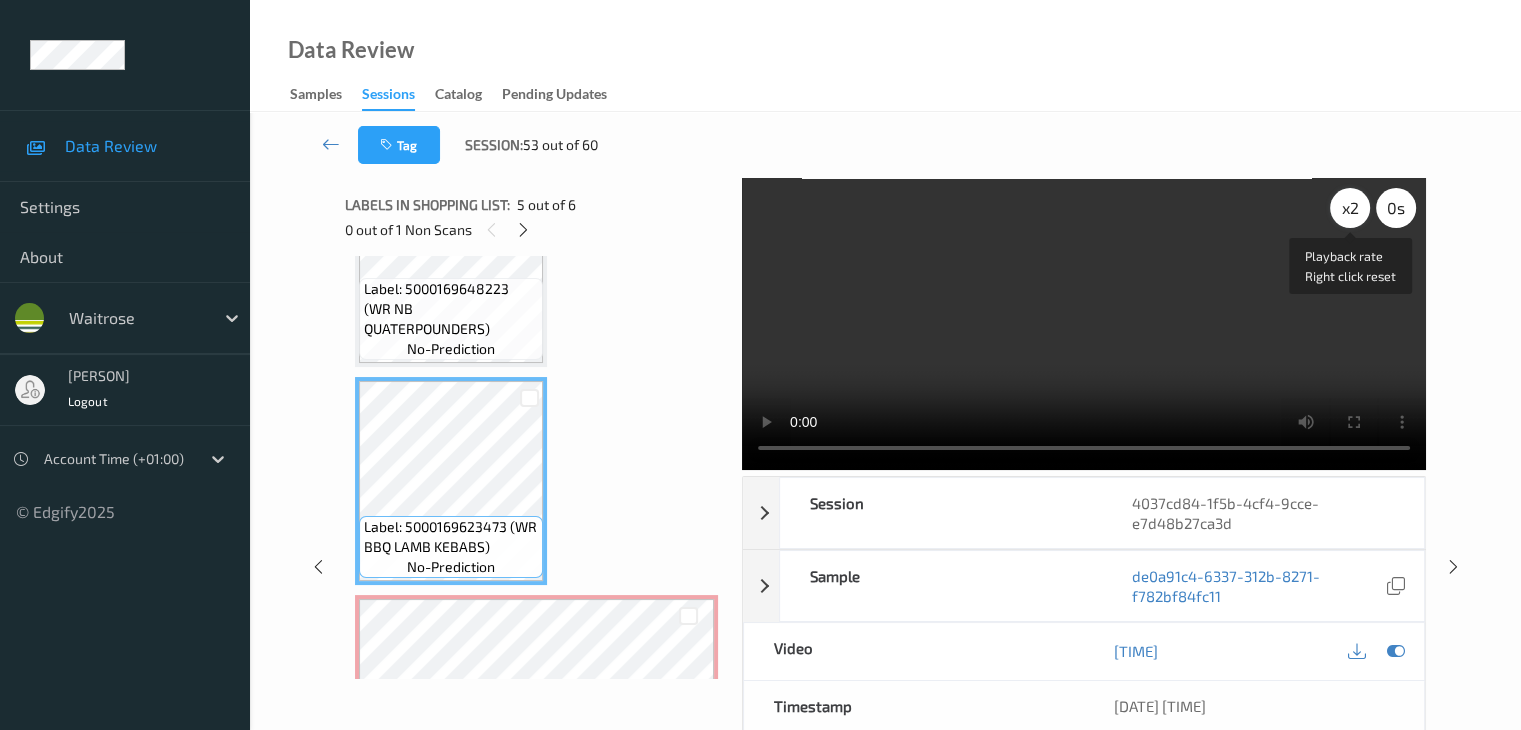 click on "x 2" at bounding box center (1350, 208) 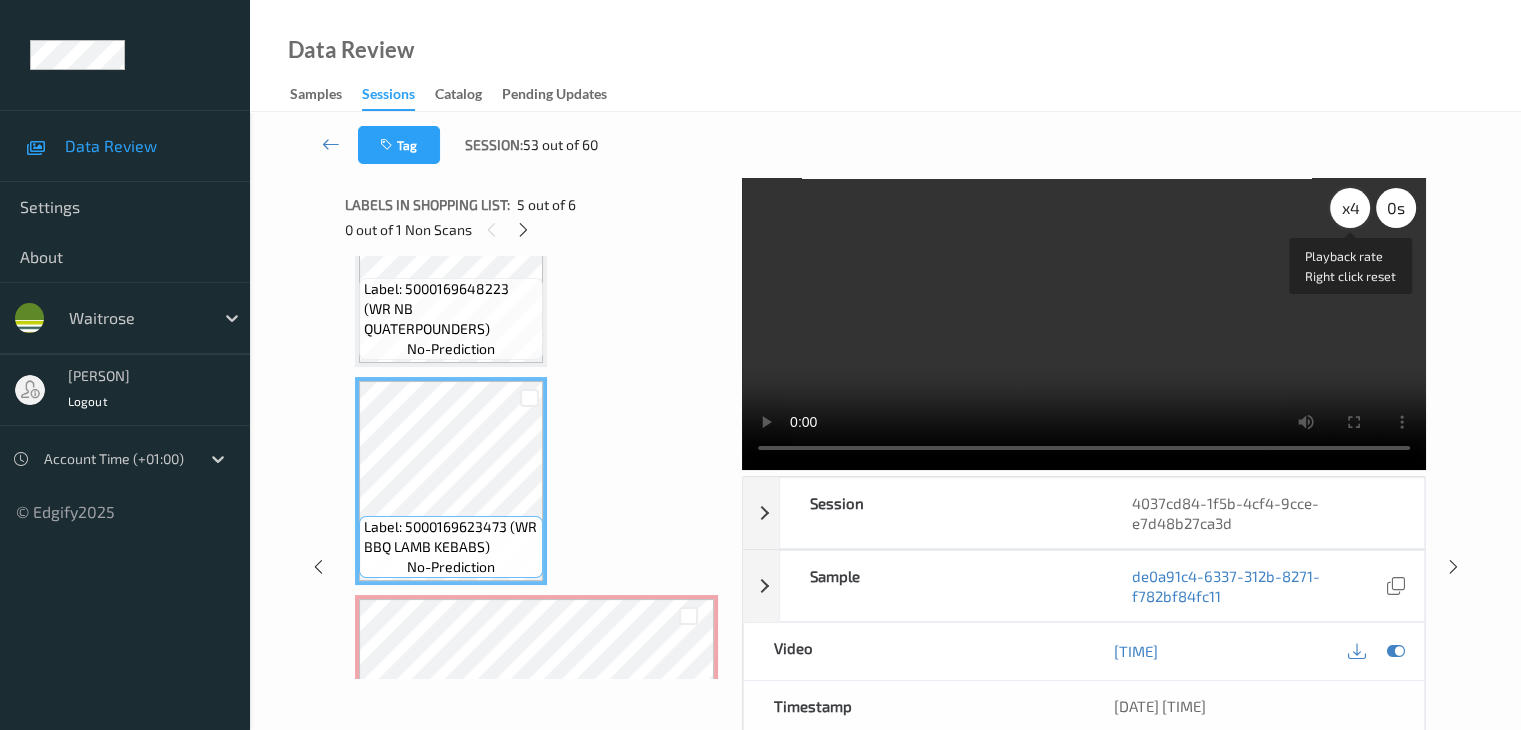 click on "x 4" at bounding box center [1350, 208] 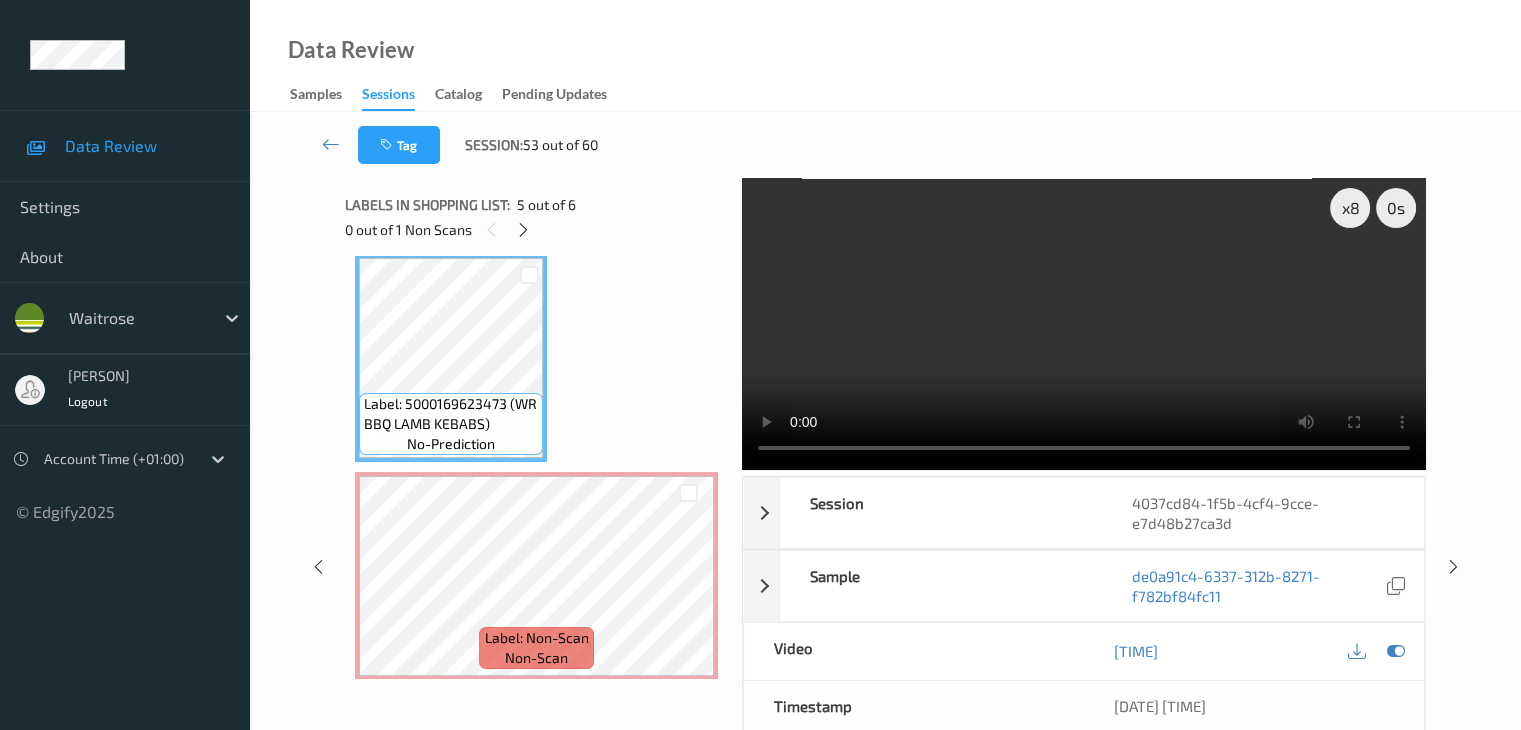 scroll, scrollTop: 895, scrollLeft: 0, axis: vertical 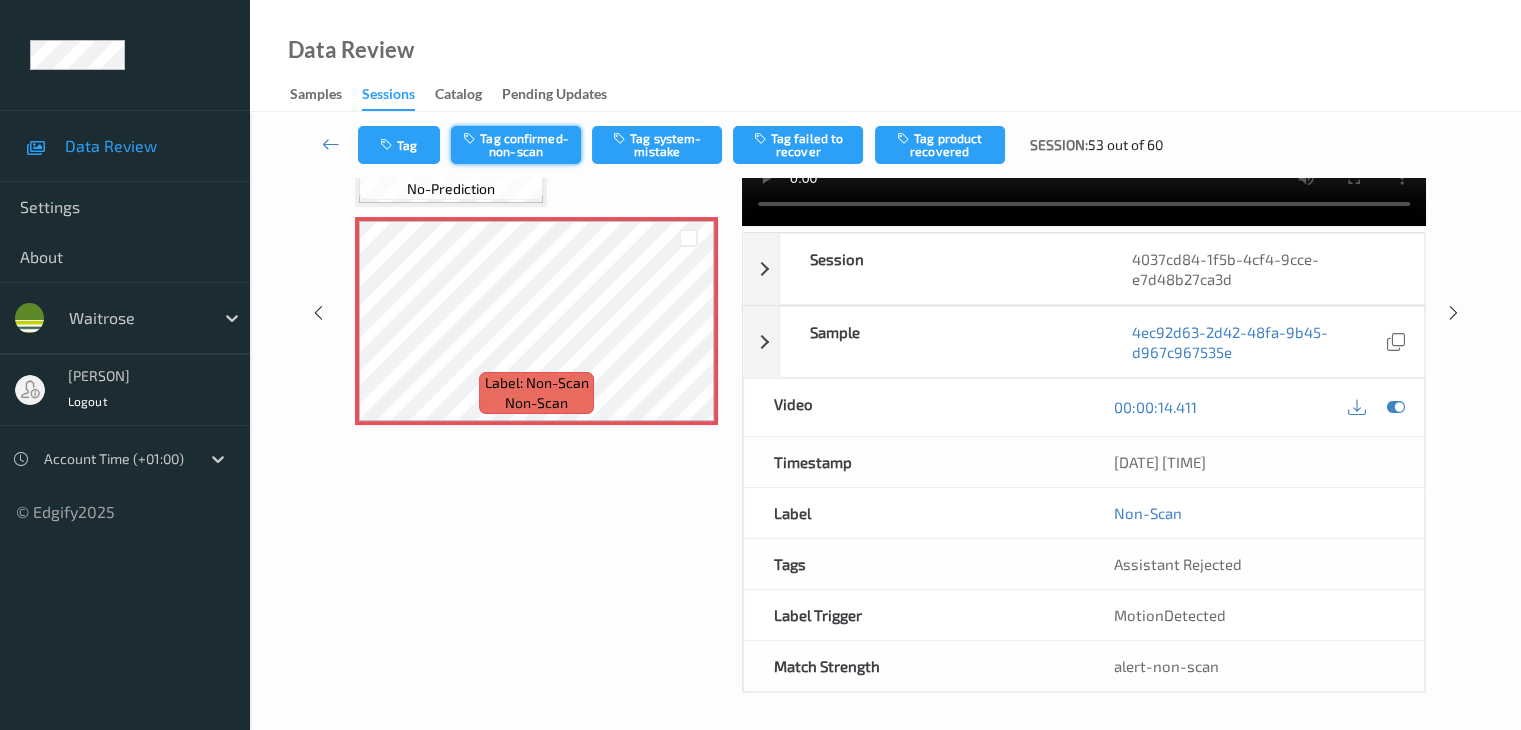 click on "Tag   confirmed-non-scan" at bounding box center [516, 145] 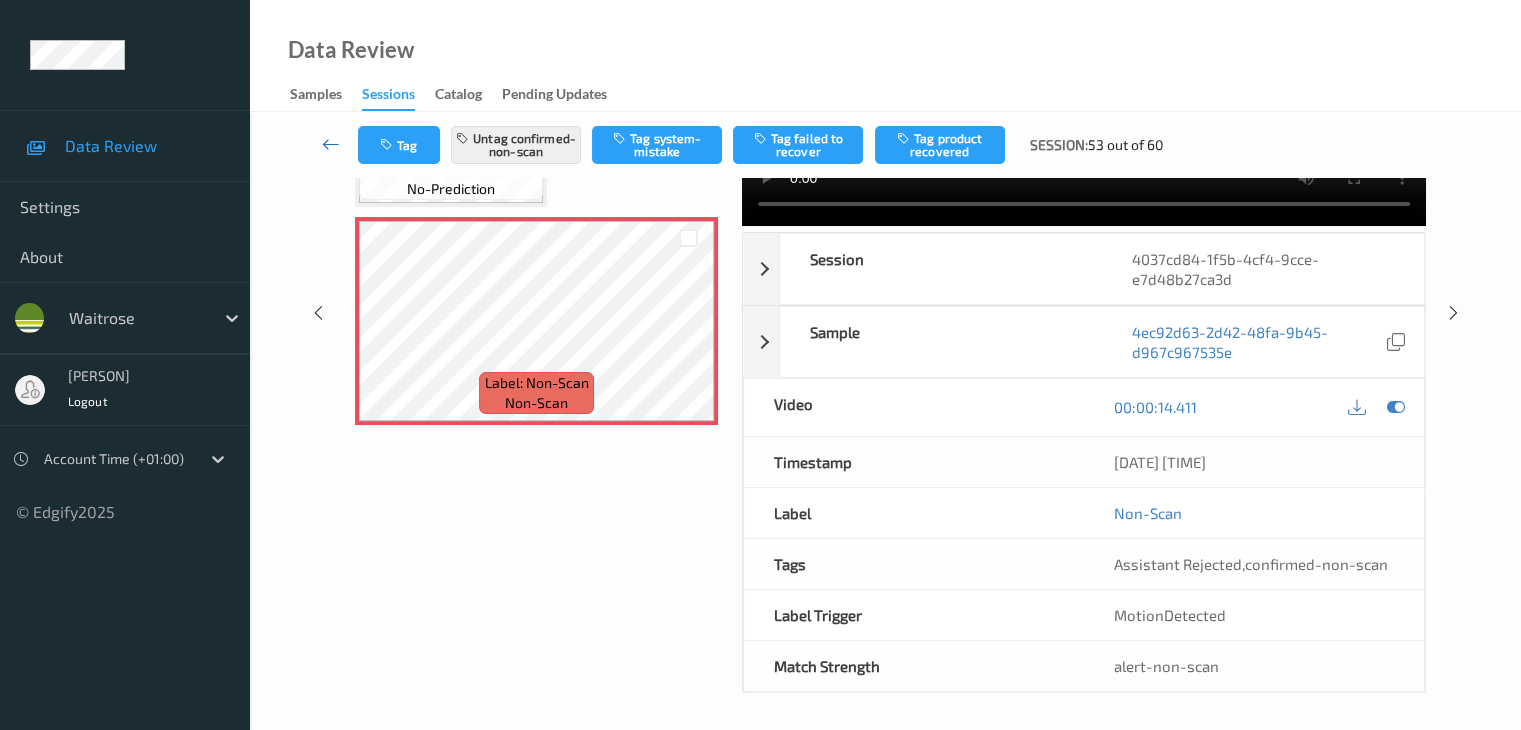 click at bounding box center [331, 144] 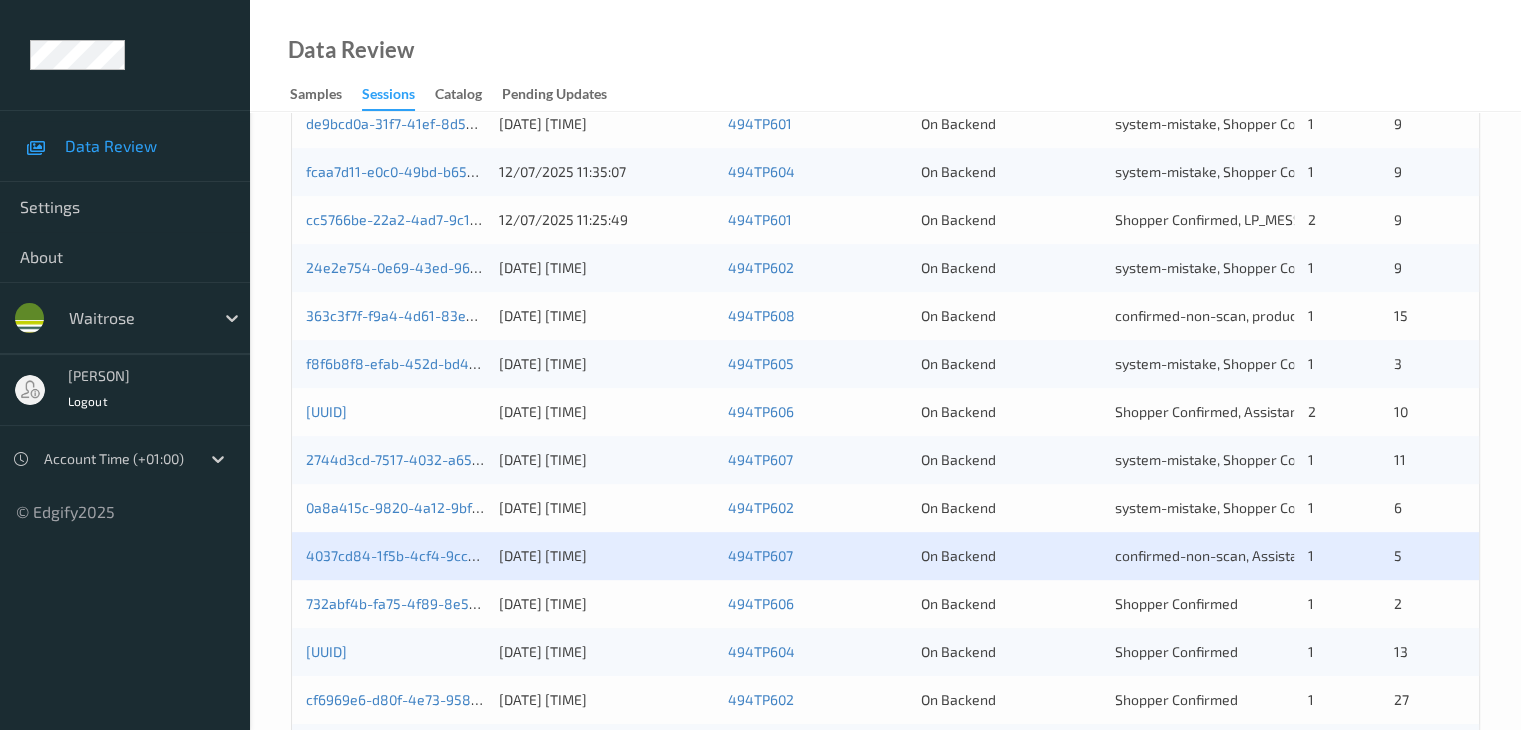 scroll, scrollTop: 700, scrollLeft: 0, axis: vertical 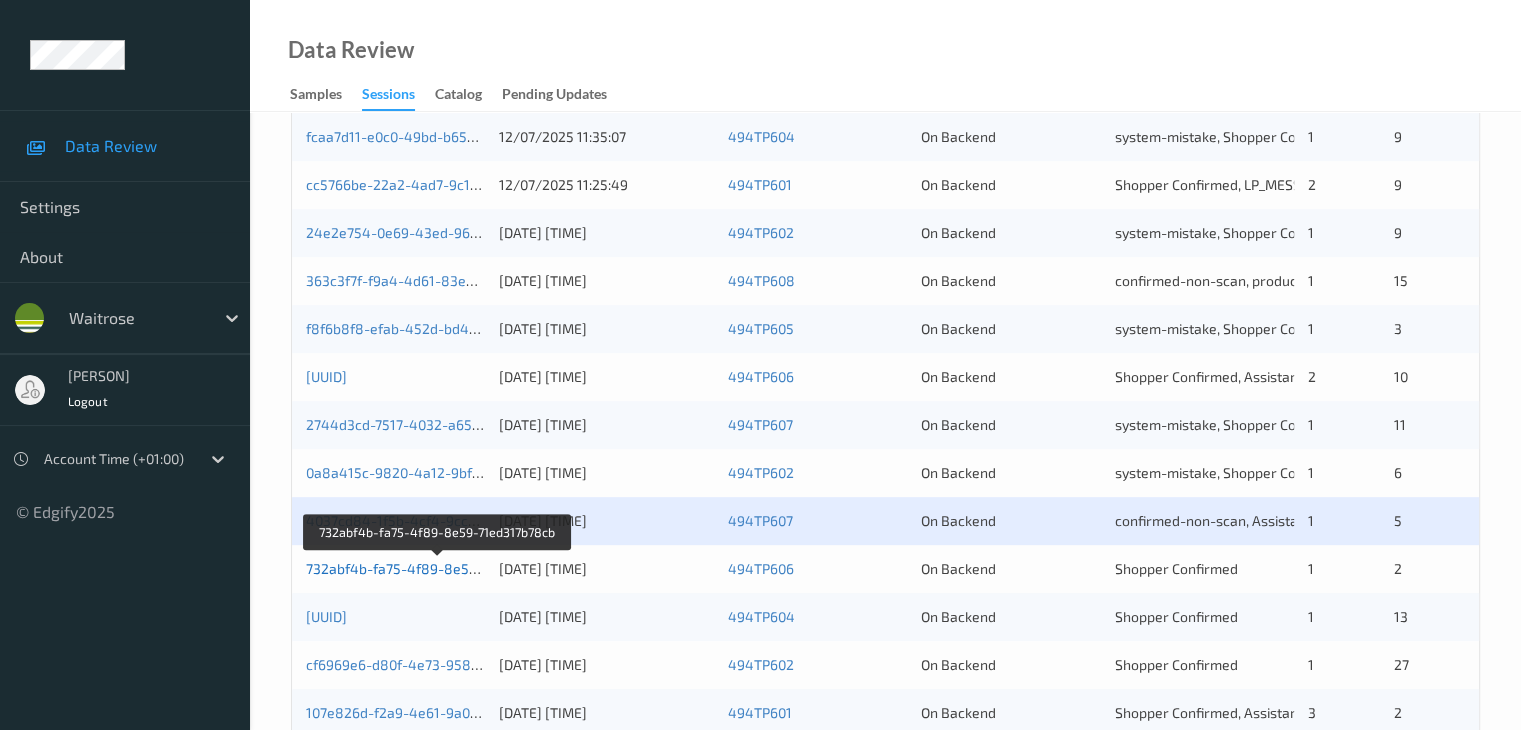 click on "732abf4b-fa75-4f89-8e59-71ed317b78cb" at bounding box center [438, 568] 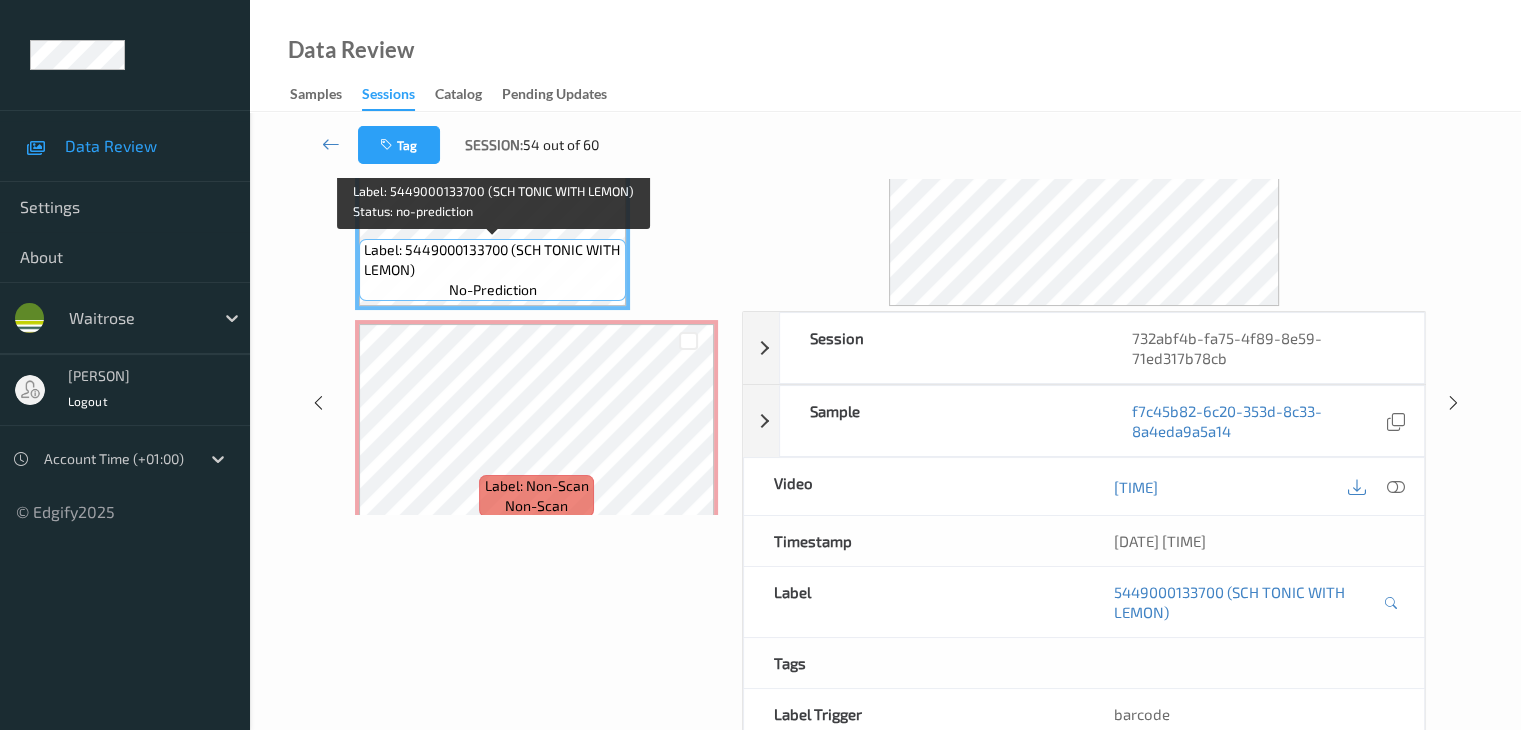 scroll, scrollTop: 0, scrollLeft: 0, axis: both 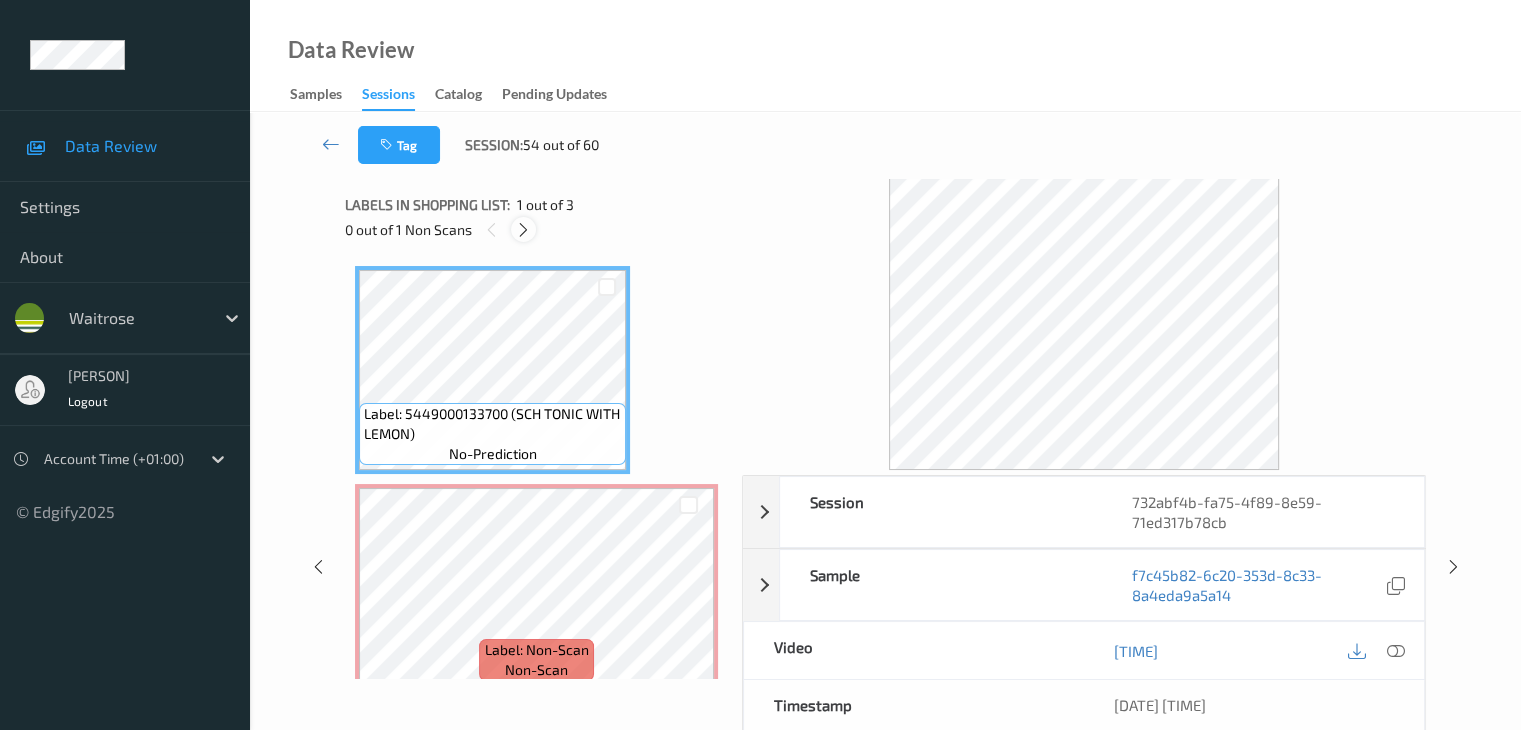 click at bounding box center [523, 230] 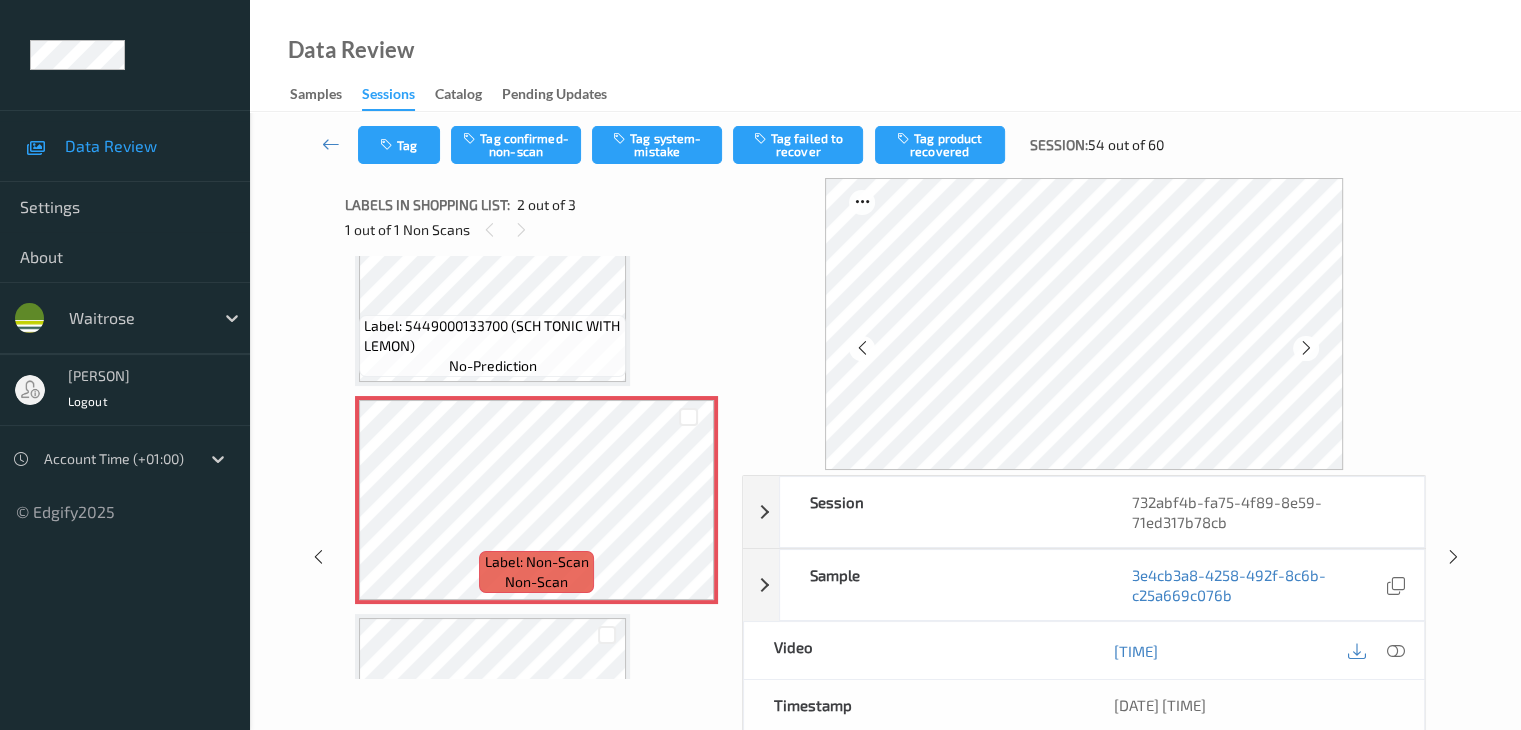 scroll, scrollTop: 210, scrollLeft: 0, axis: vertical 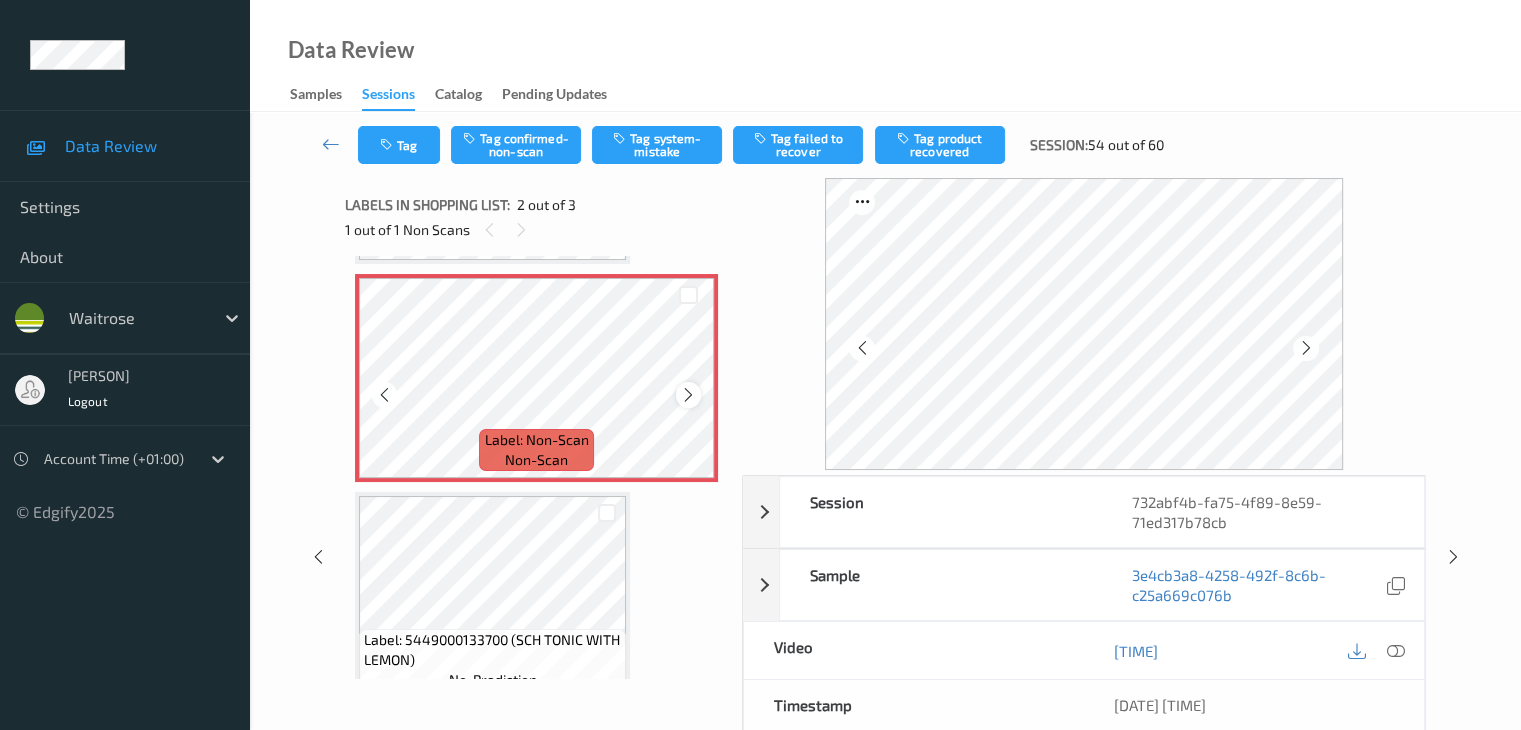 click at bounding box center [688, 395] 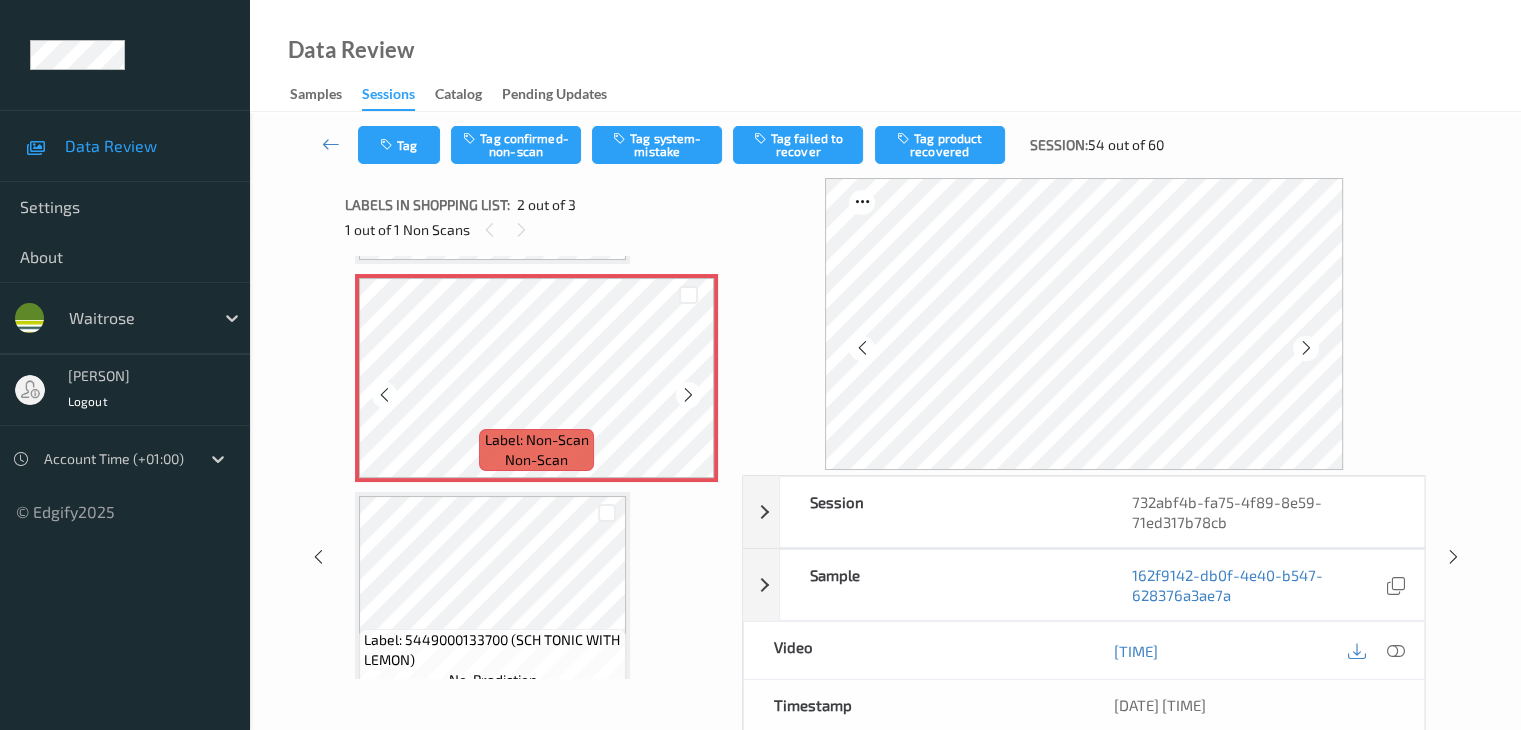 click at bounding box center [688, 395] 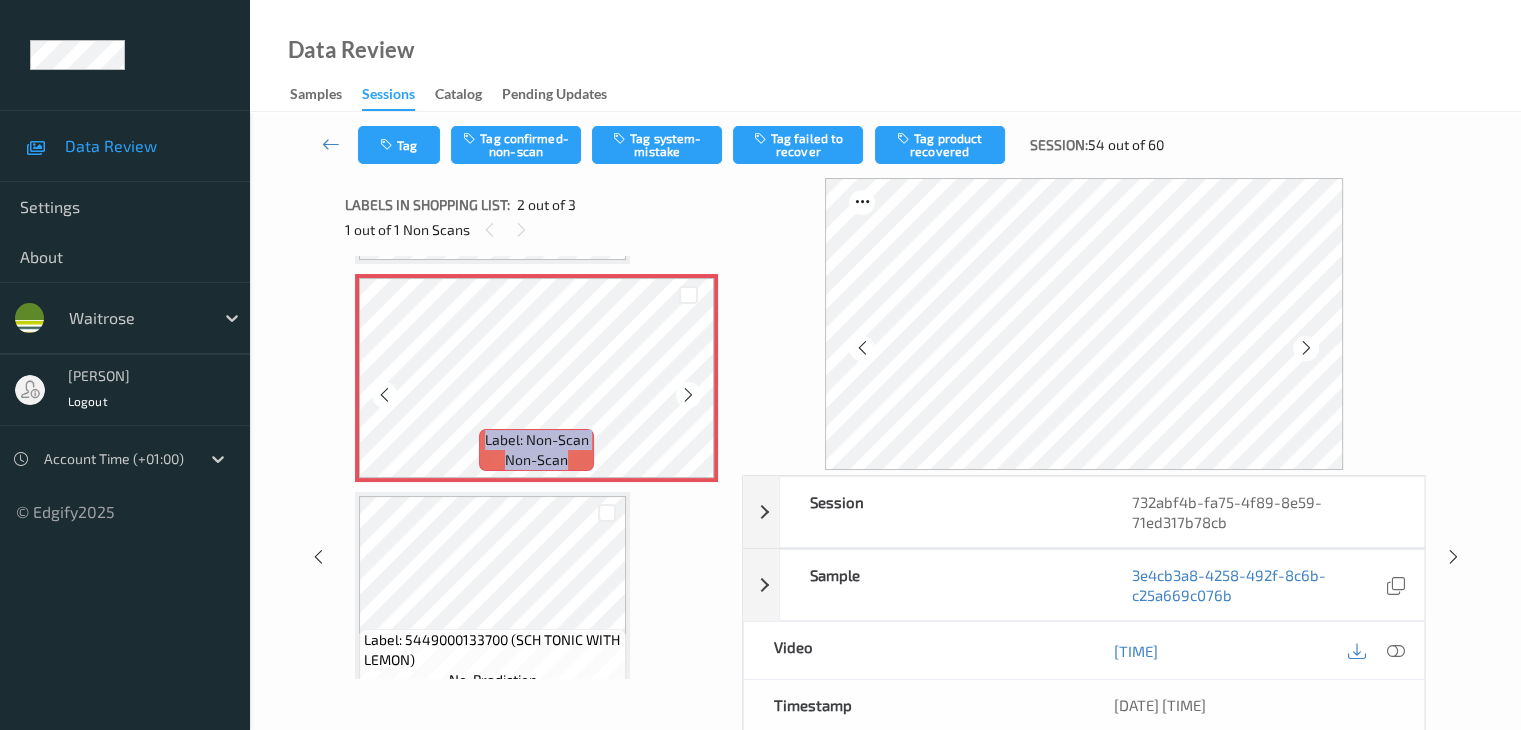 click at bounding box center [688, 395] 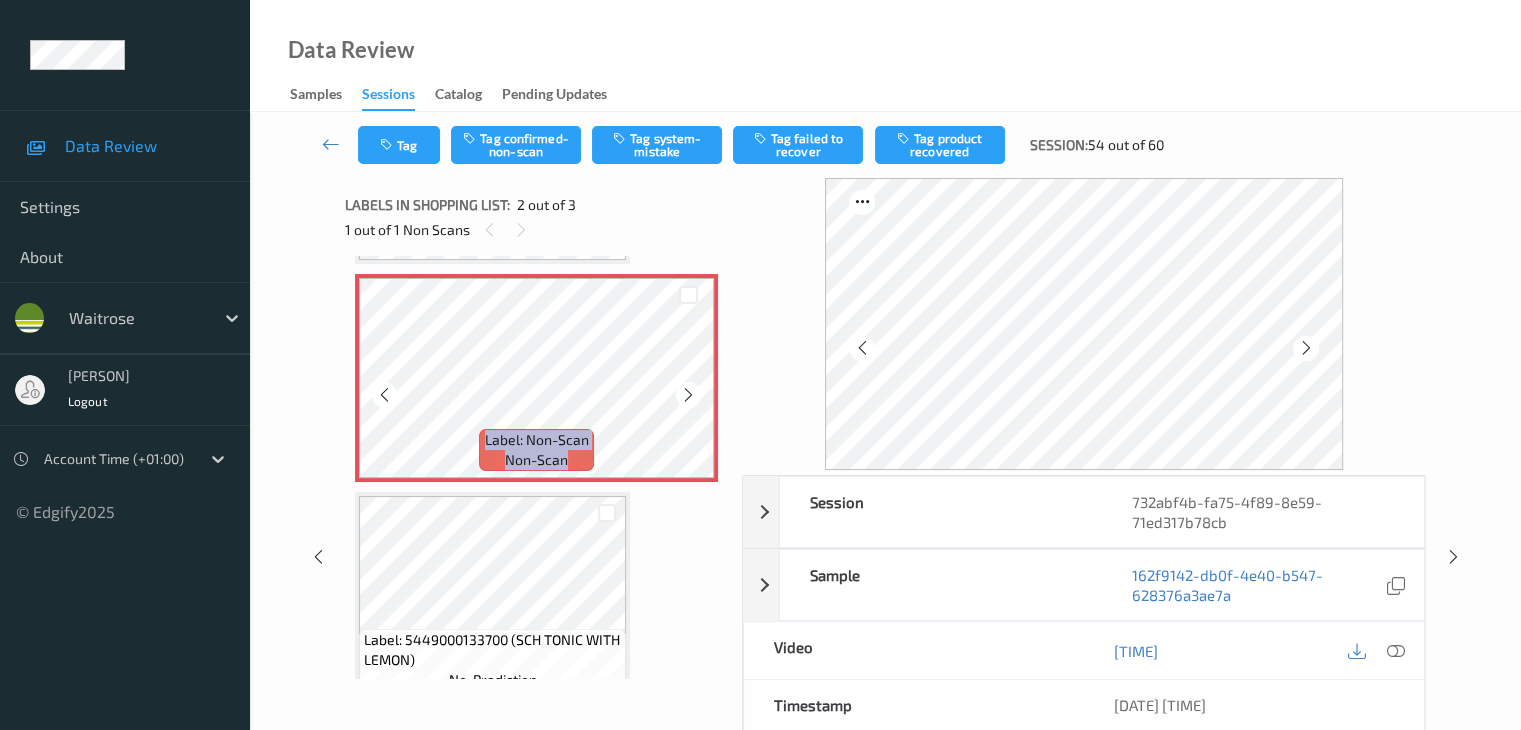 click at bounding box center (688, 395) 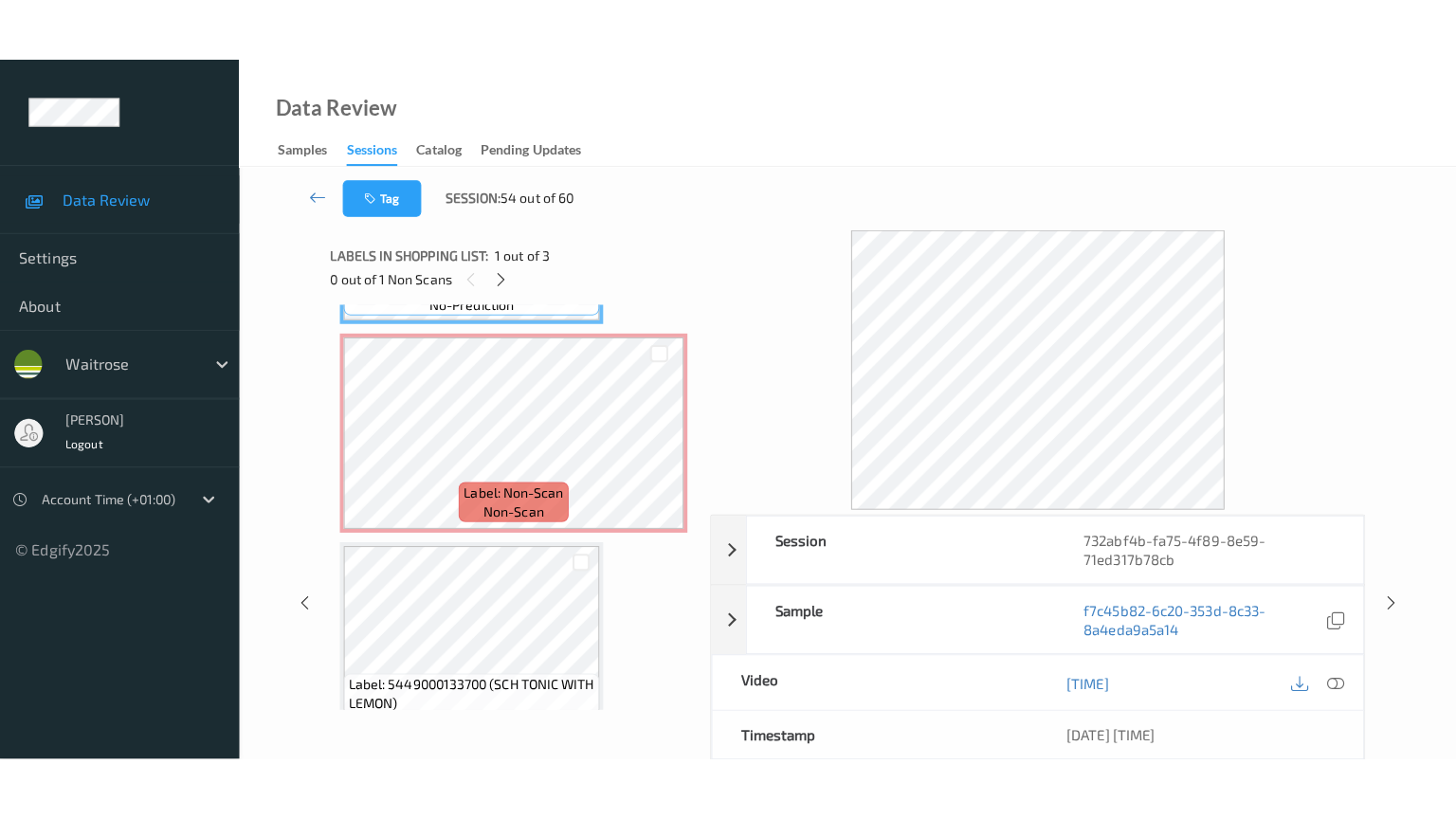 scroll, scrollTop: 190, scrollLeft: 0, axis: vertical 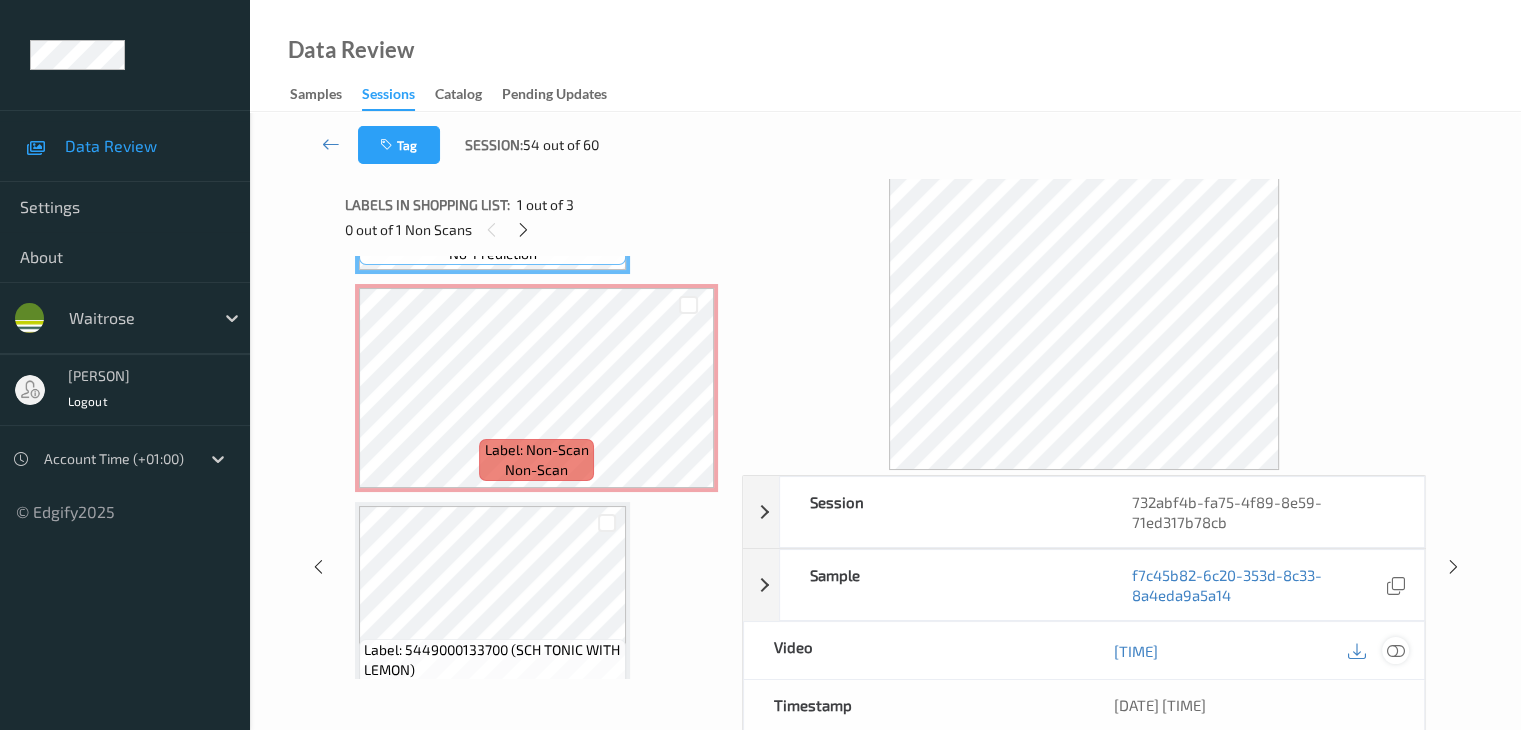 click at bounding box center (1395, 651) 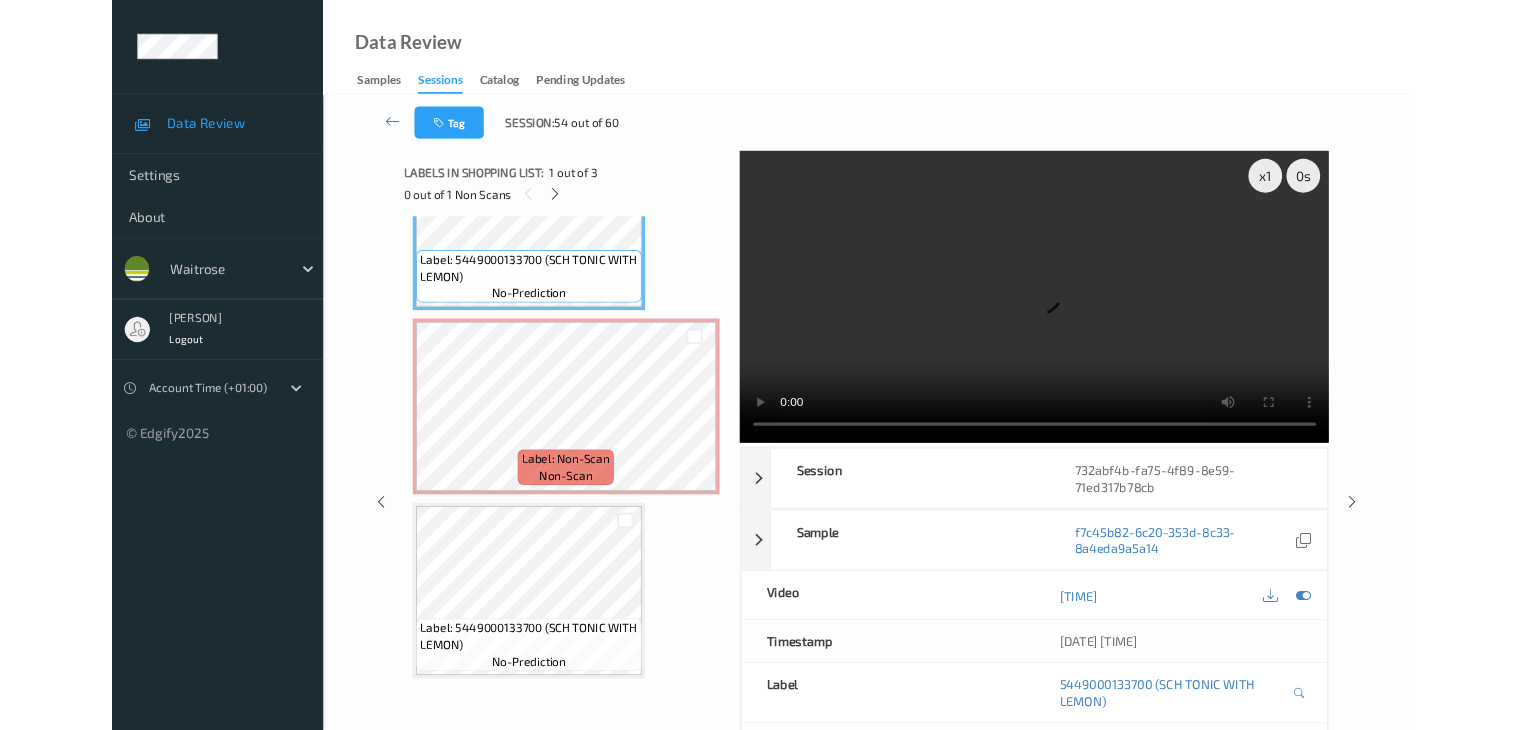 scroll, scrollTop: 107, scrollLeft: 0, axis: vertical 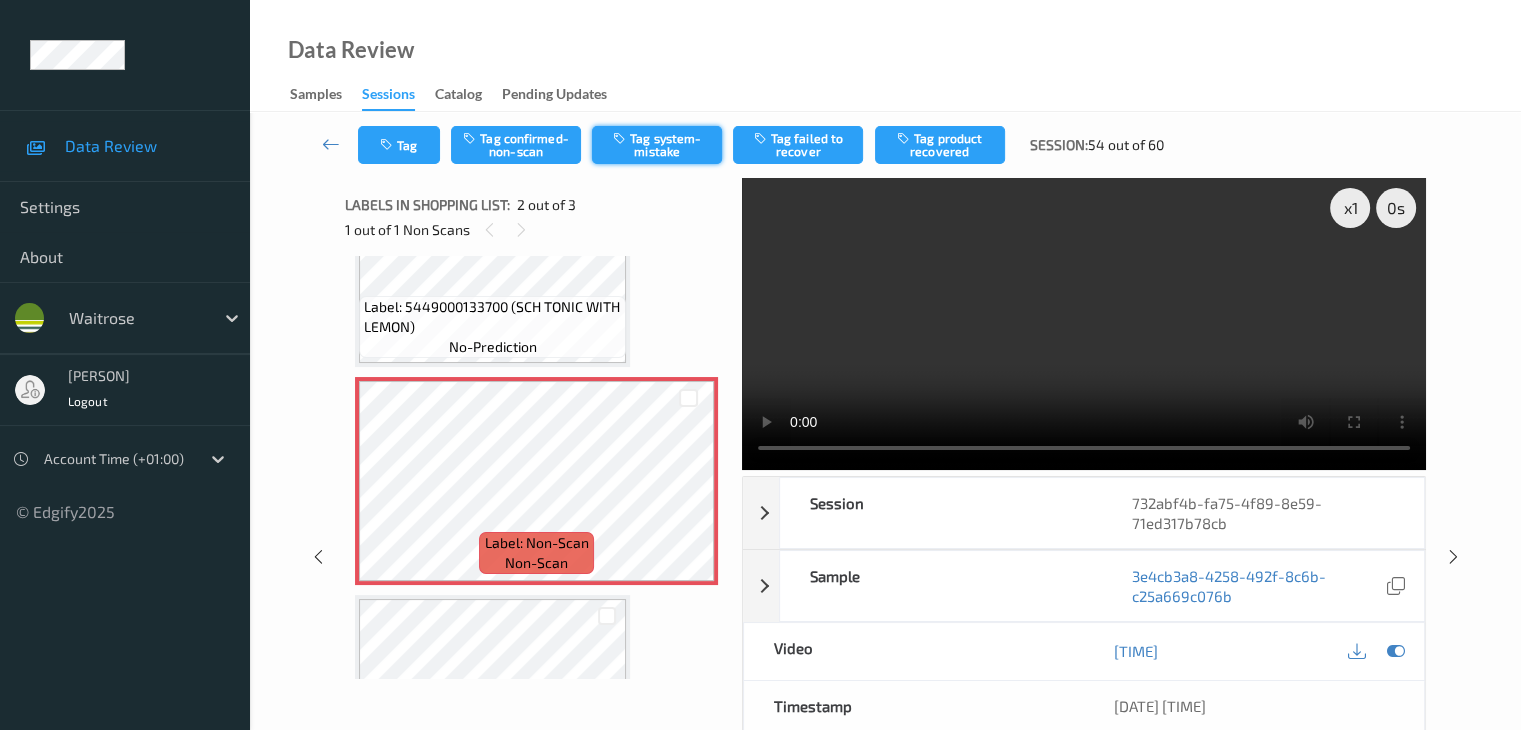 click on "Tag   system-mistake" at bounding box center (657, 145) 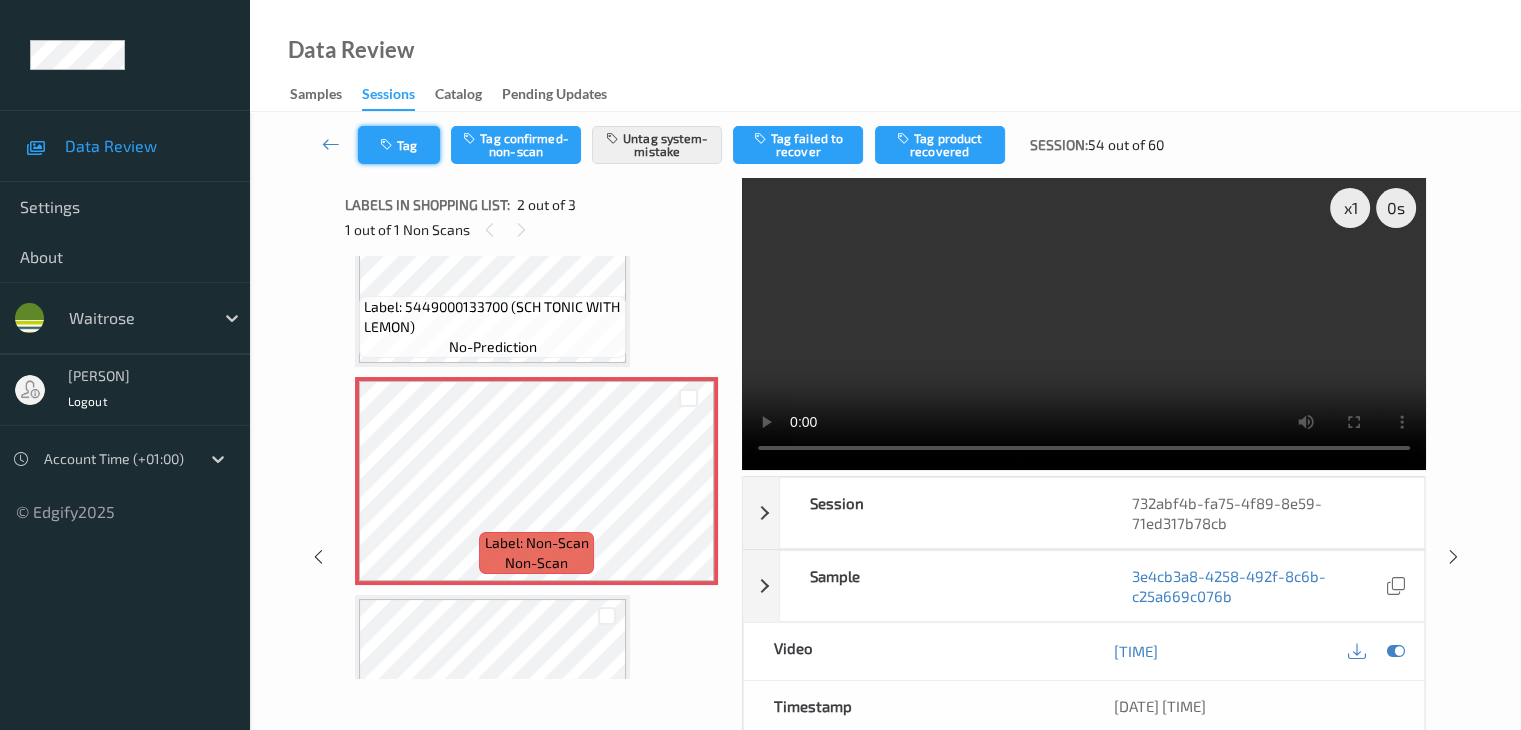 click on "Tag" at bounding box center (399, 145) 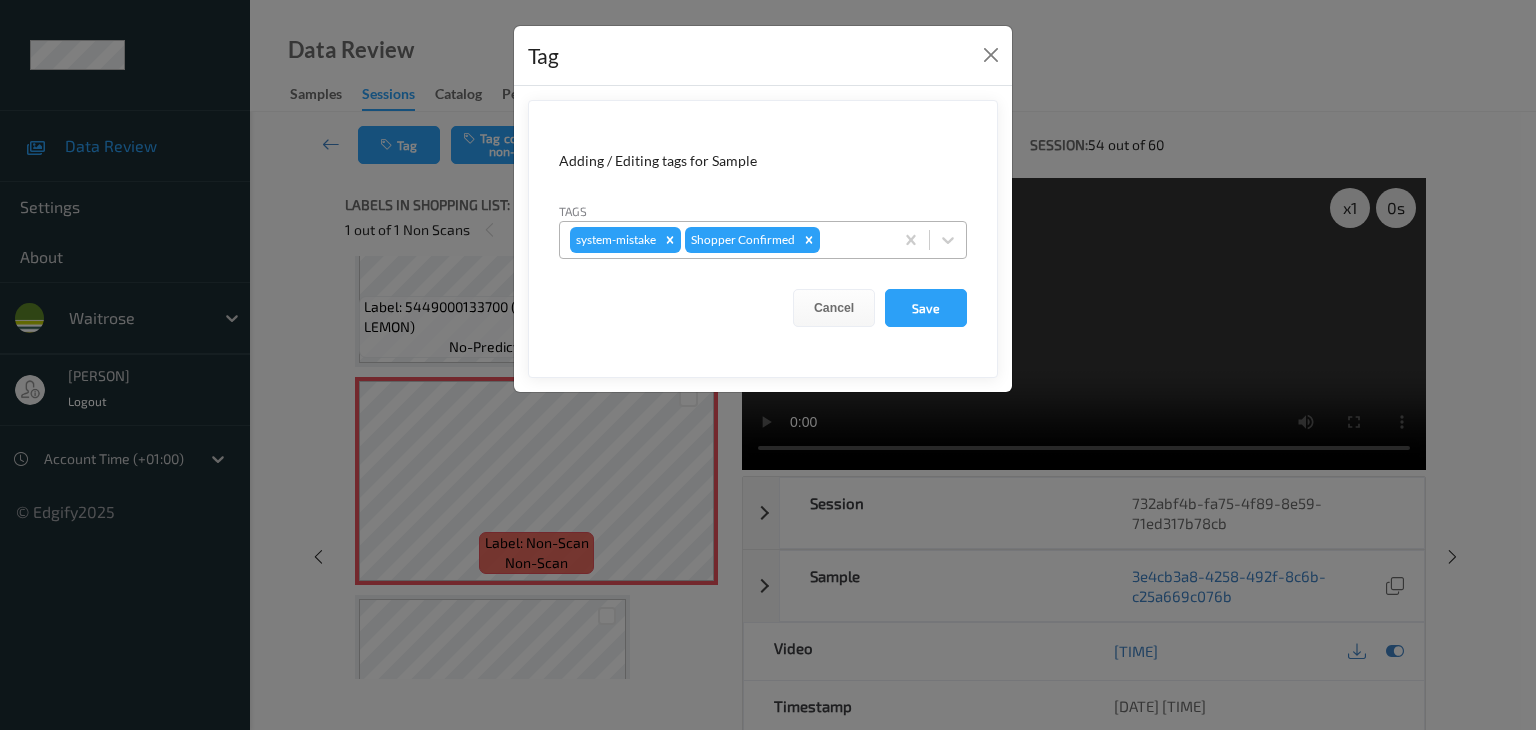 click at bounding box center (853, 240) 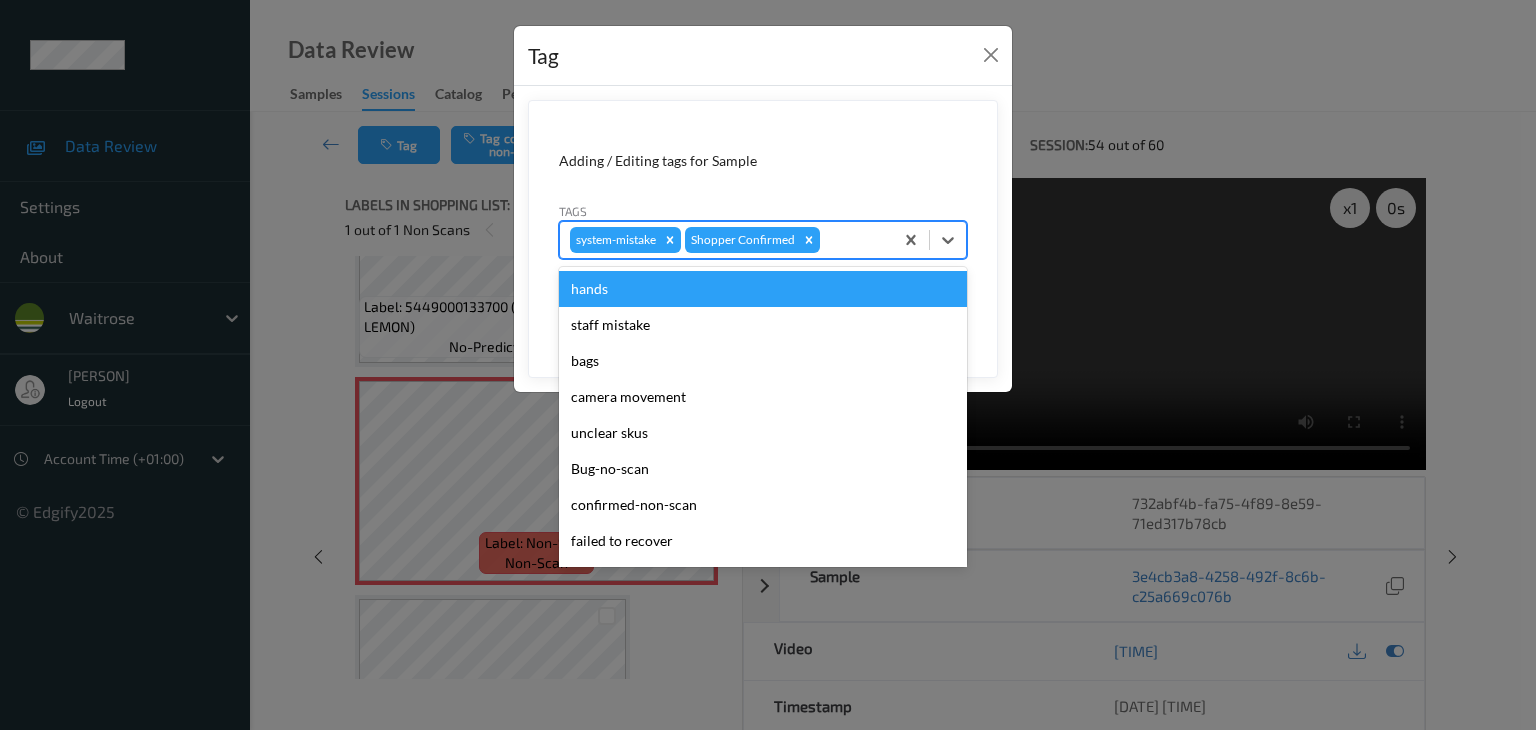 type on "u" 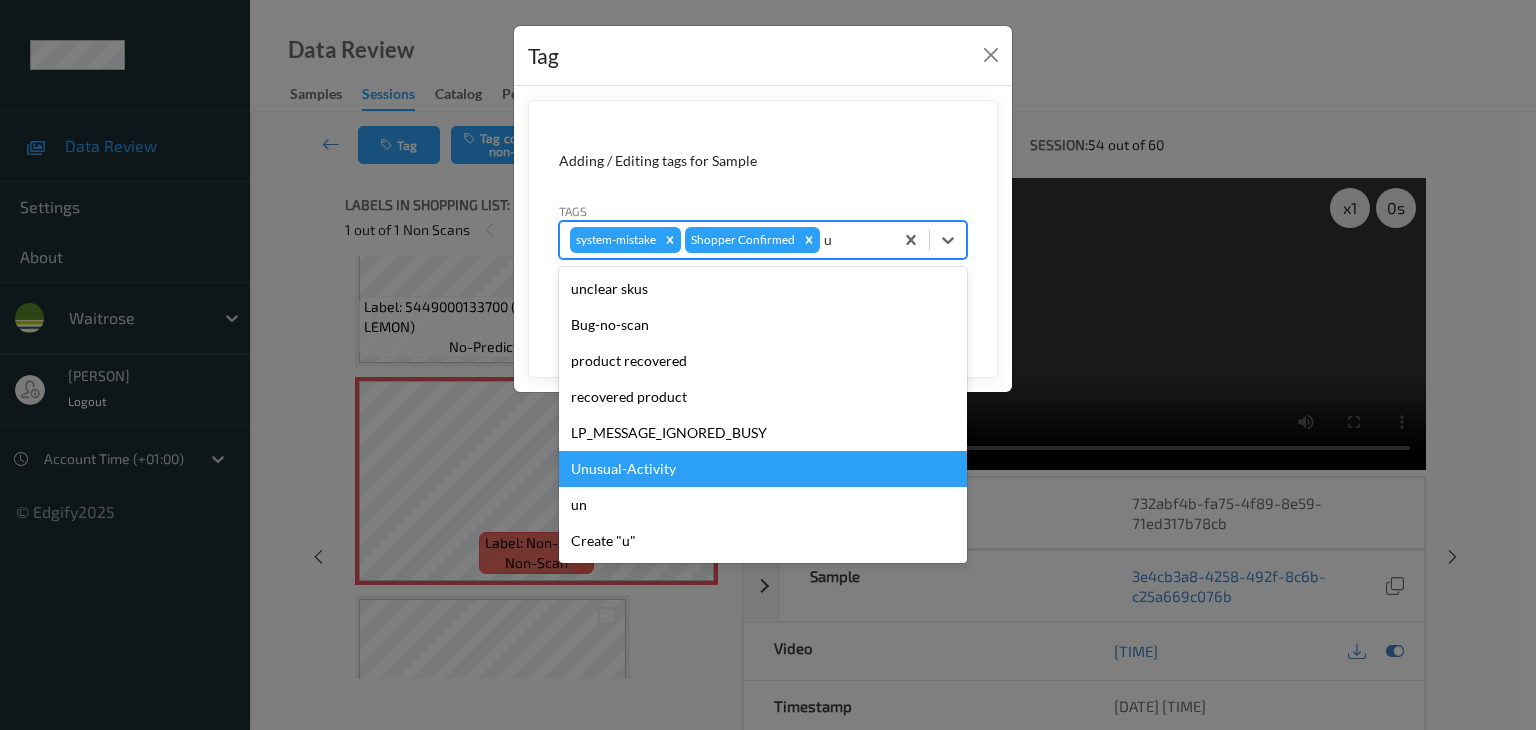 click on "Unusual-Activity" at bounding box center [763, 469] 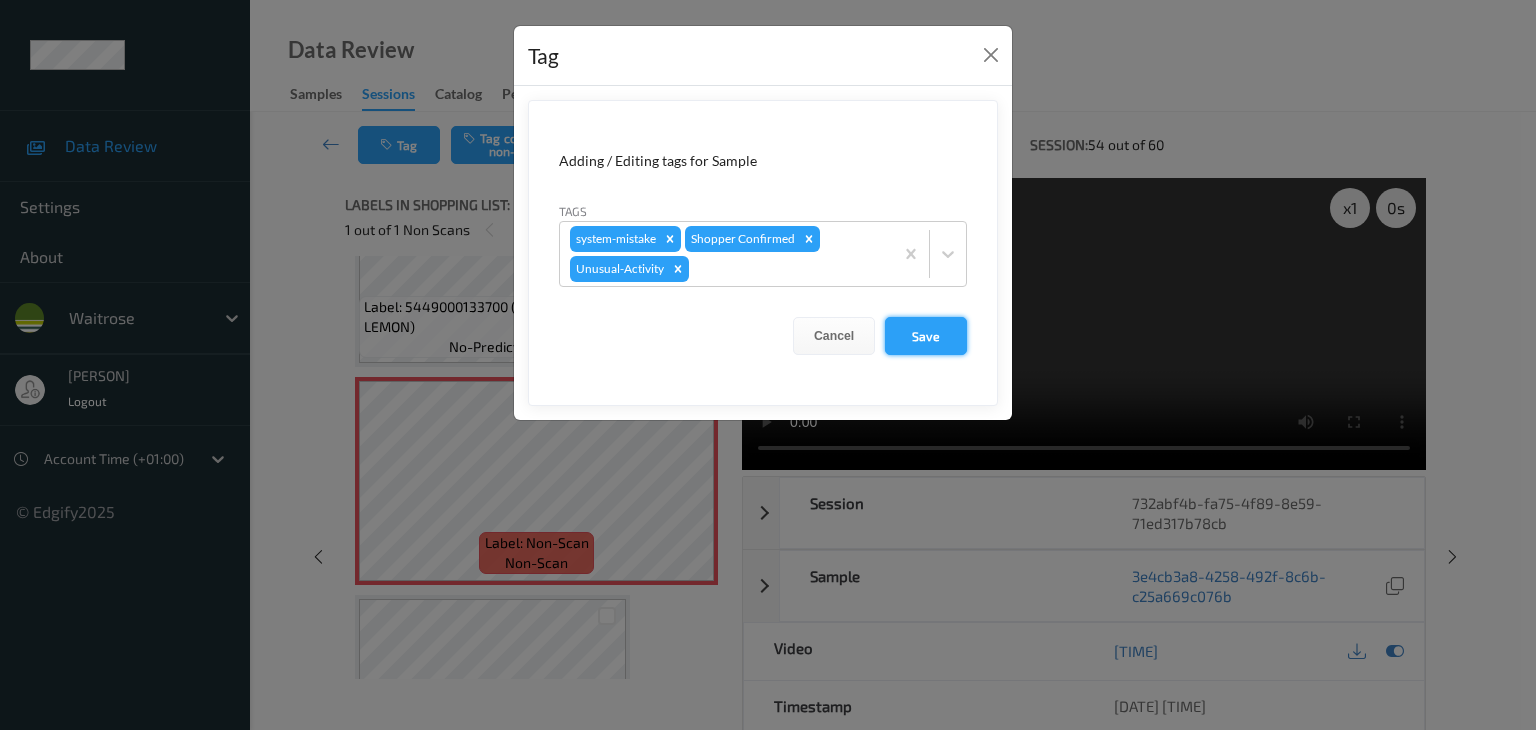 click on "Save" at bounding box center [926, 336] 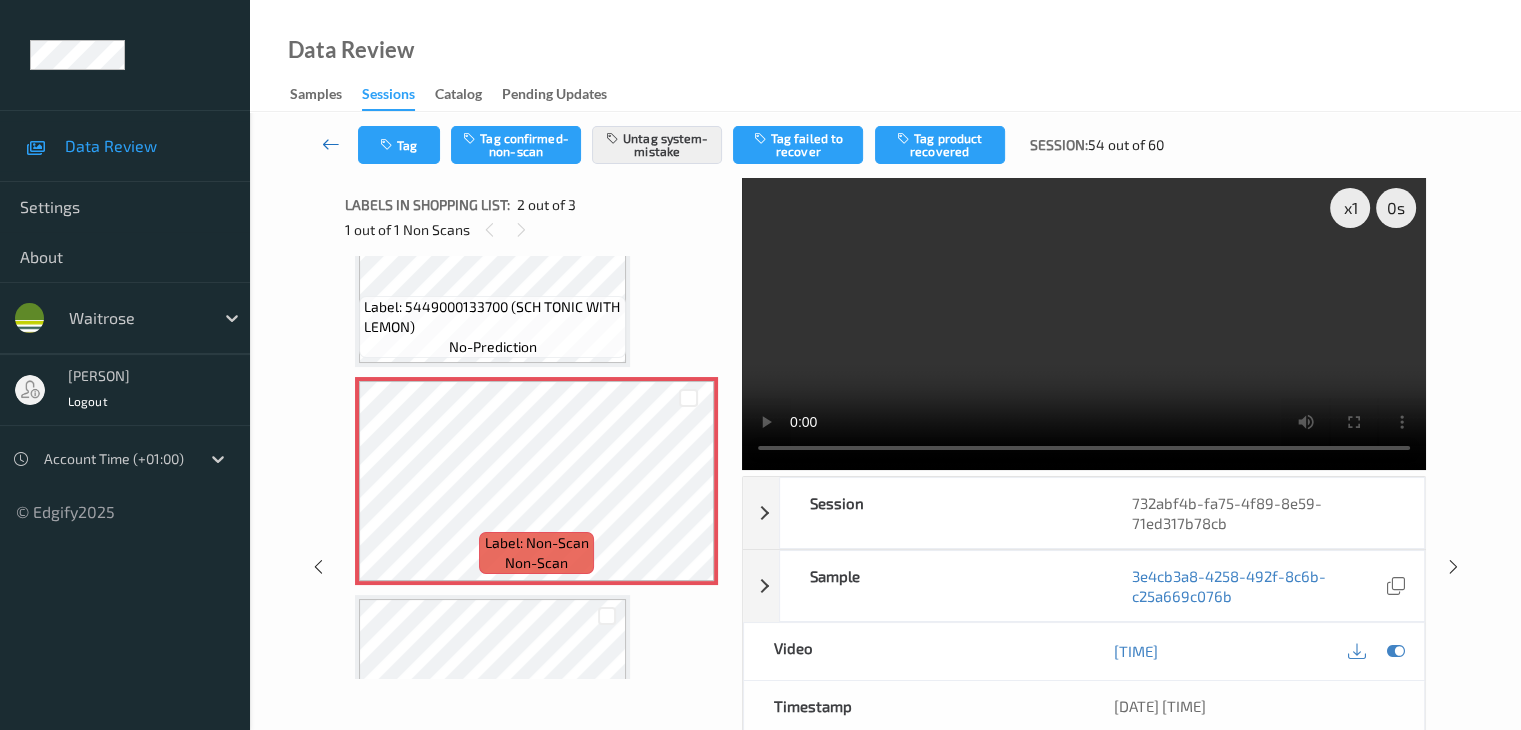 click at bounding box center (331, 144) 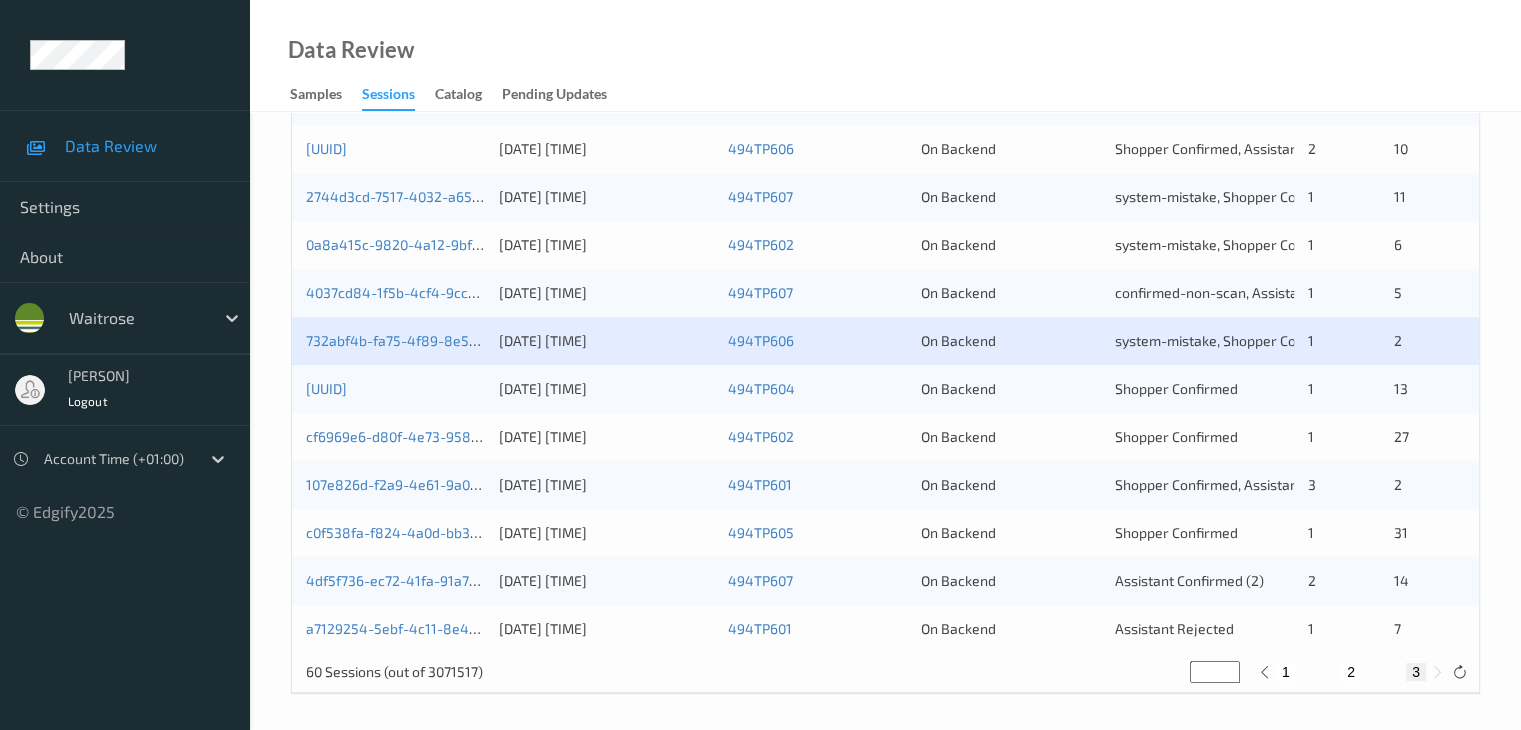 scroll, scrollTop: 932, scrollLeft: 0, axis: vertical 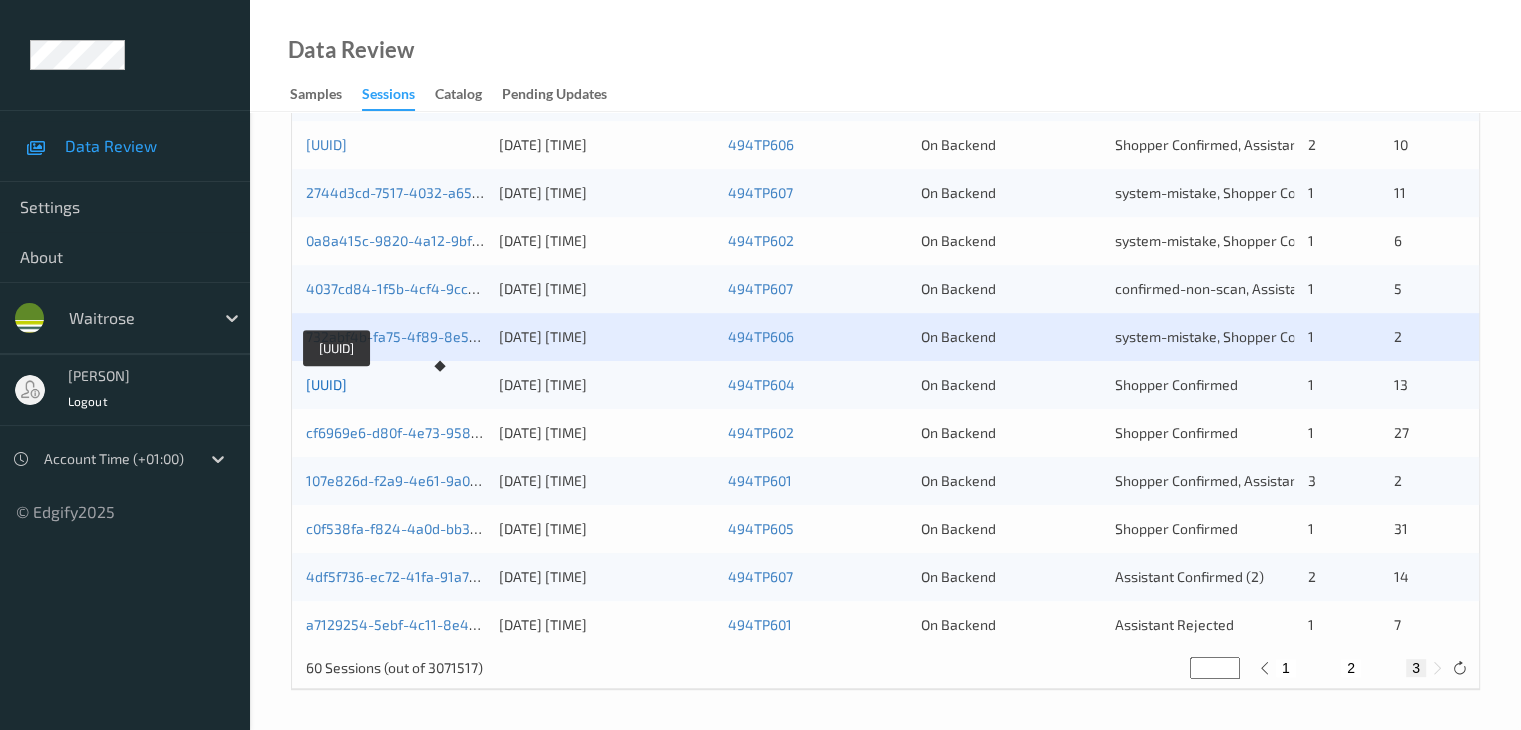 click on "[UUID]" at bounding box center (326, 384) 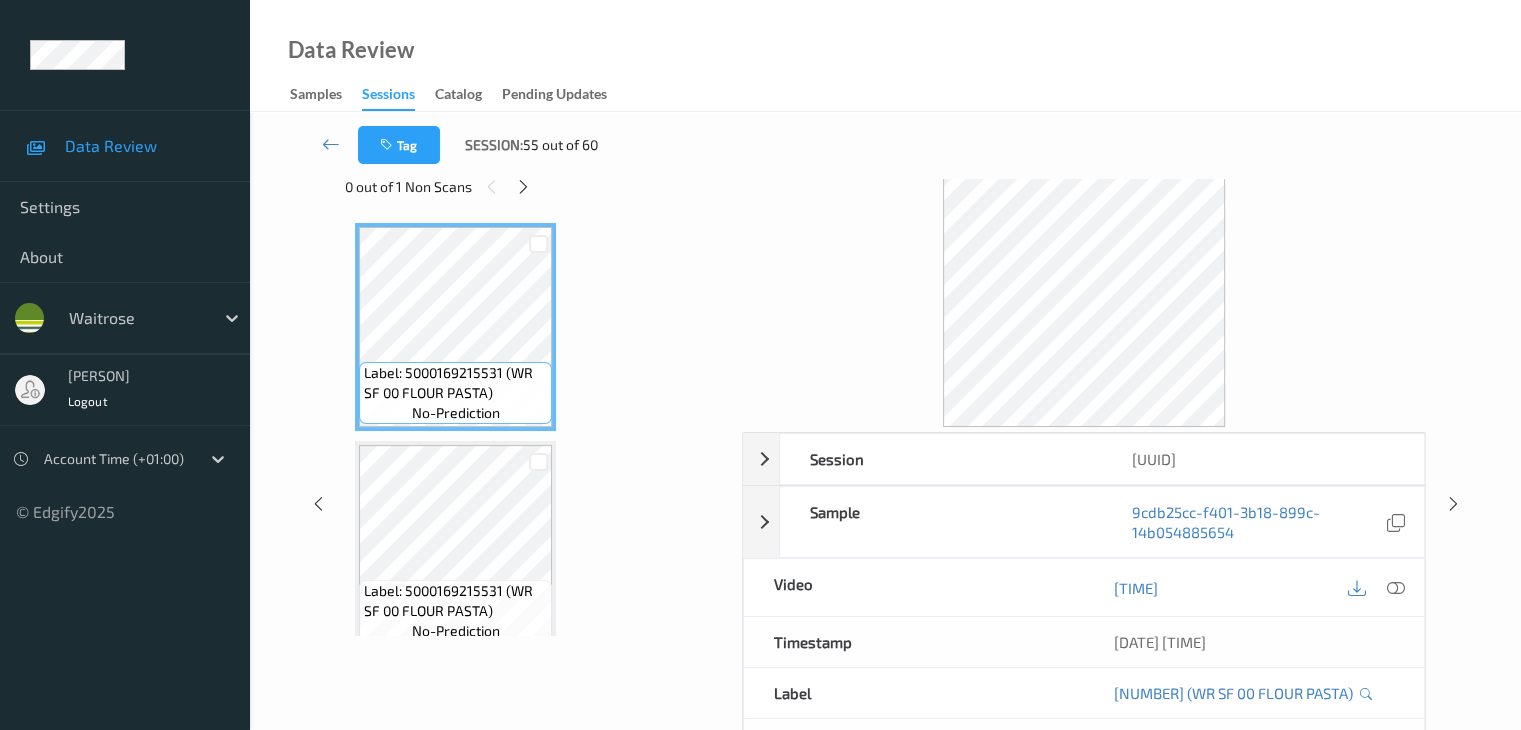 scroll, scrollTop: 0, scrollLeft: 0, axis: both 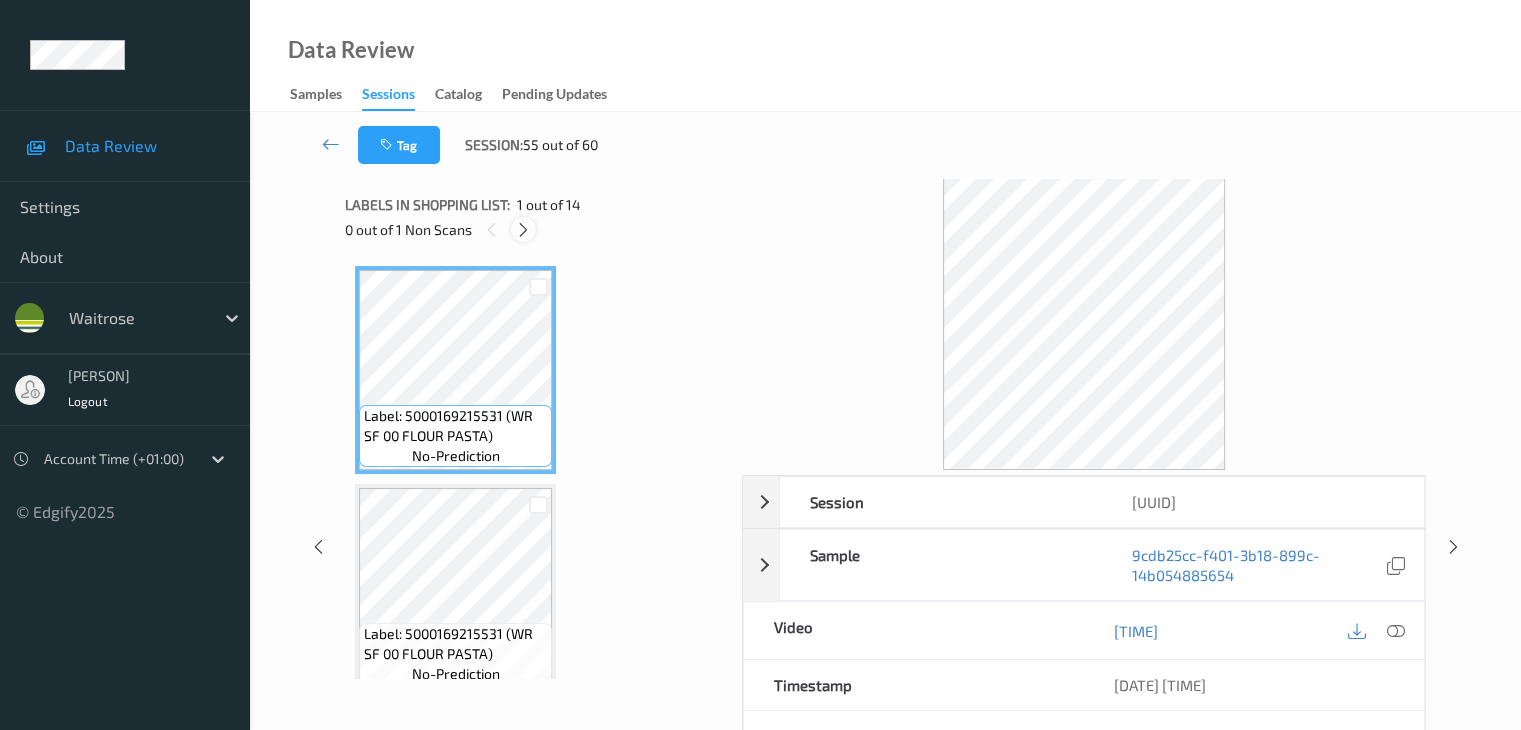 click at bounding box center [523, 230] 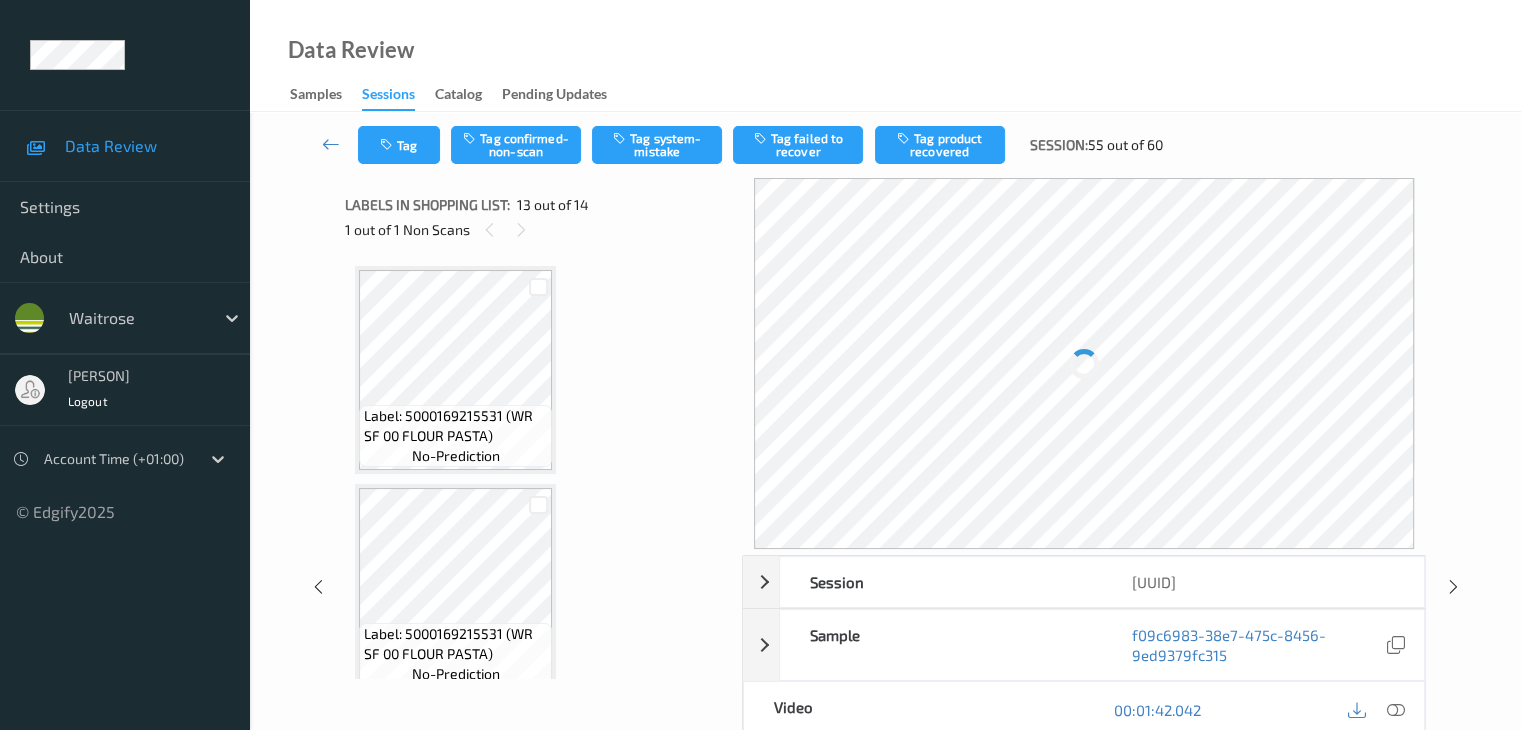 scroll, scrollTop: 2408, scrollLeft: 0, axis: vertical 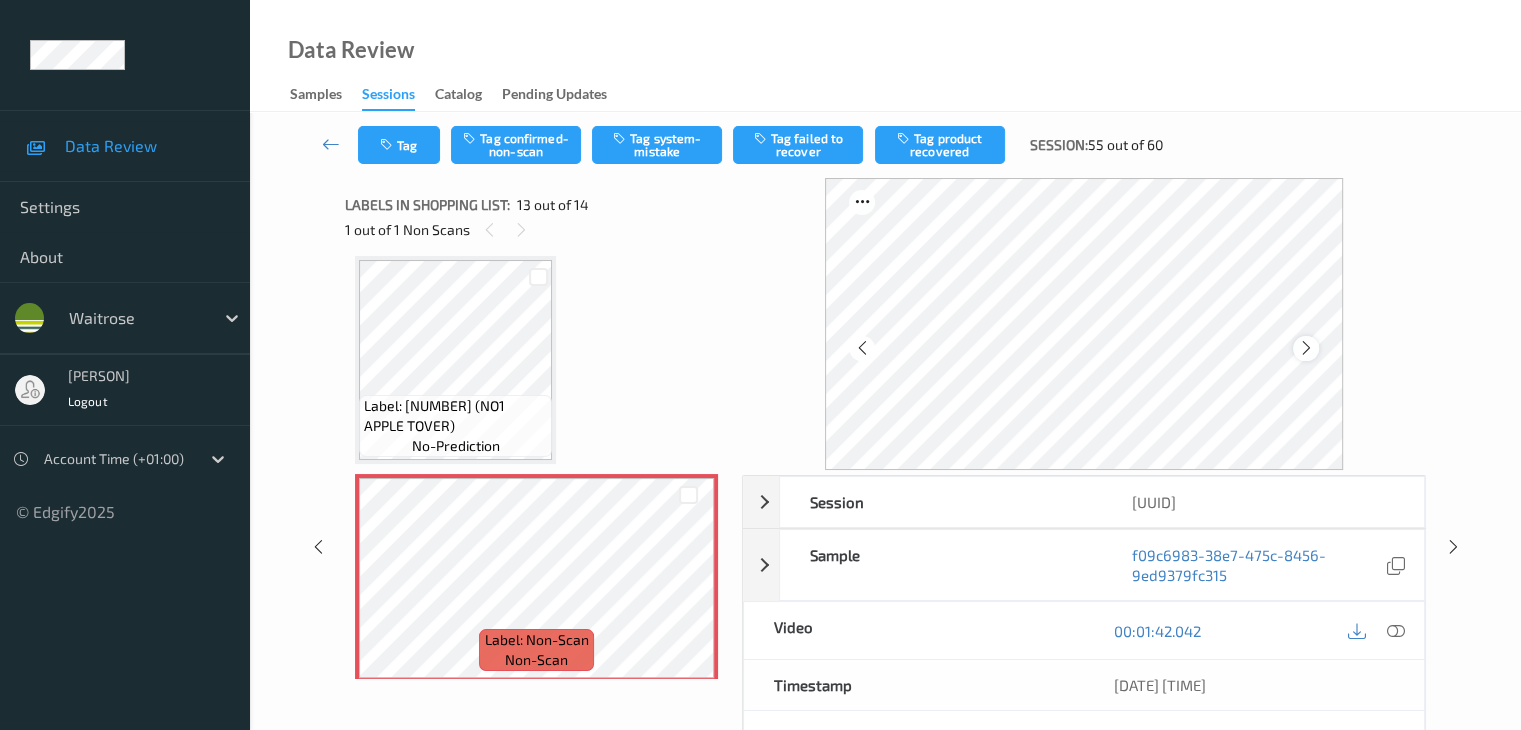 click at bounding box center [1306, 348] 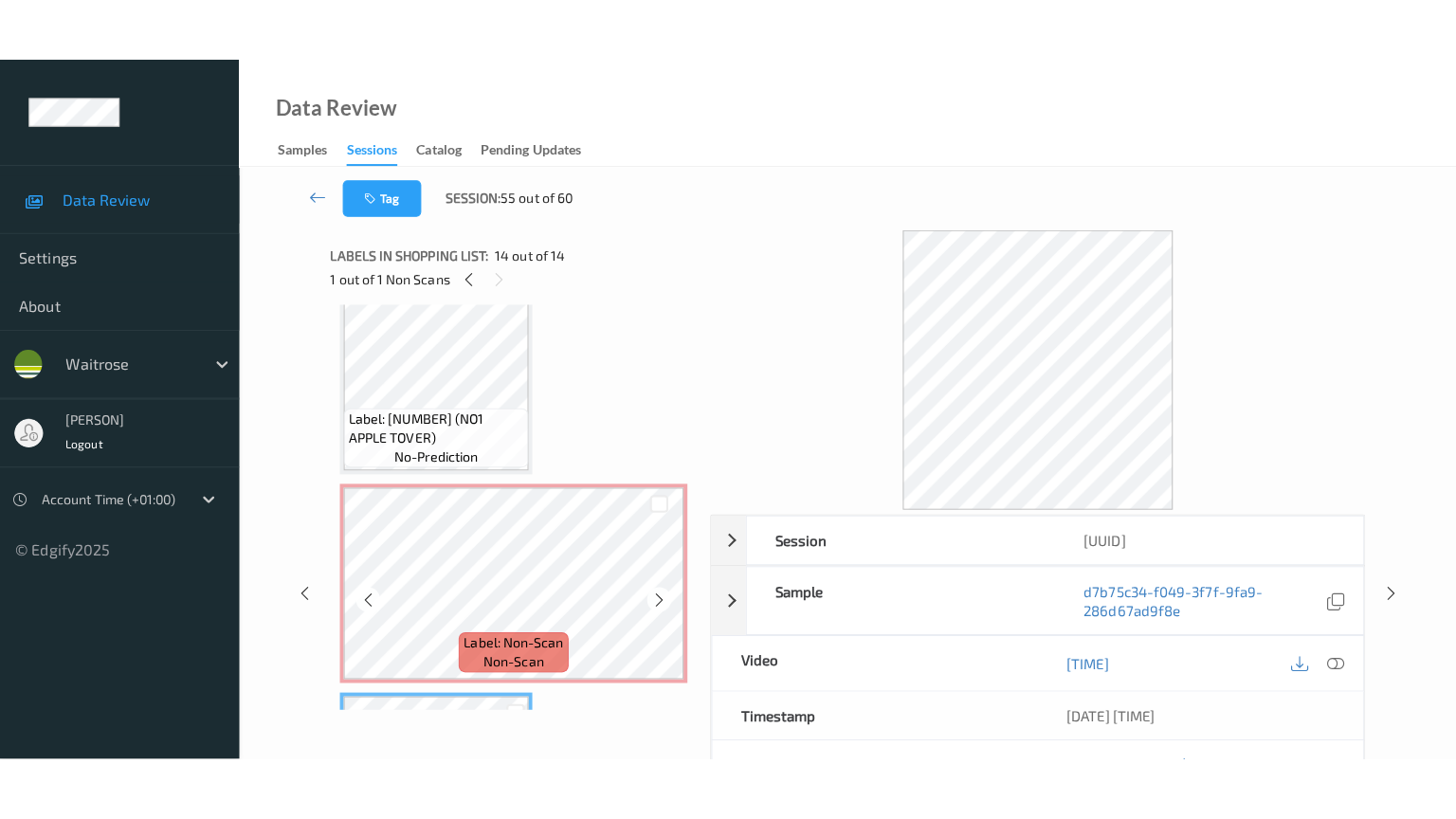scroll, scrollTop: 2407, scrollLeft: 0, axis: vertical 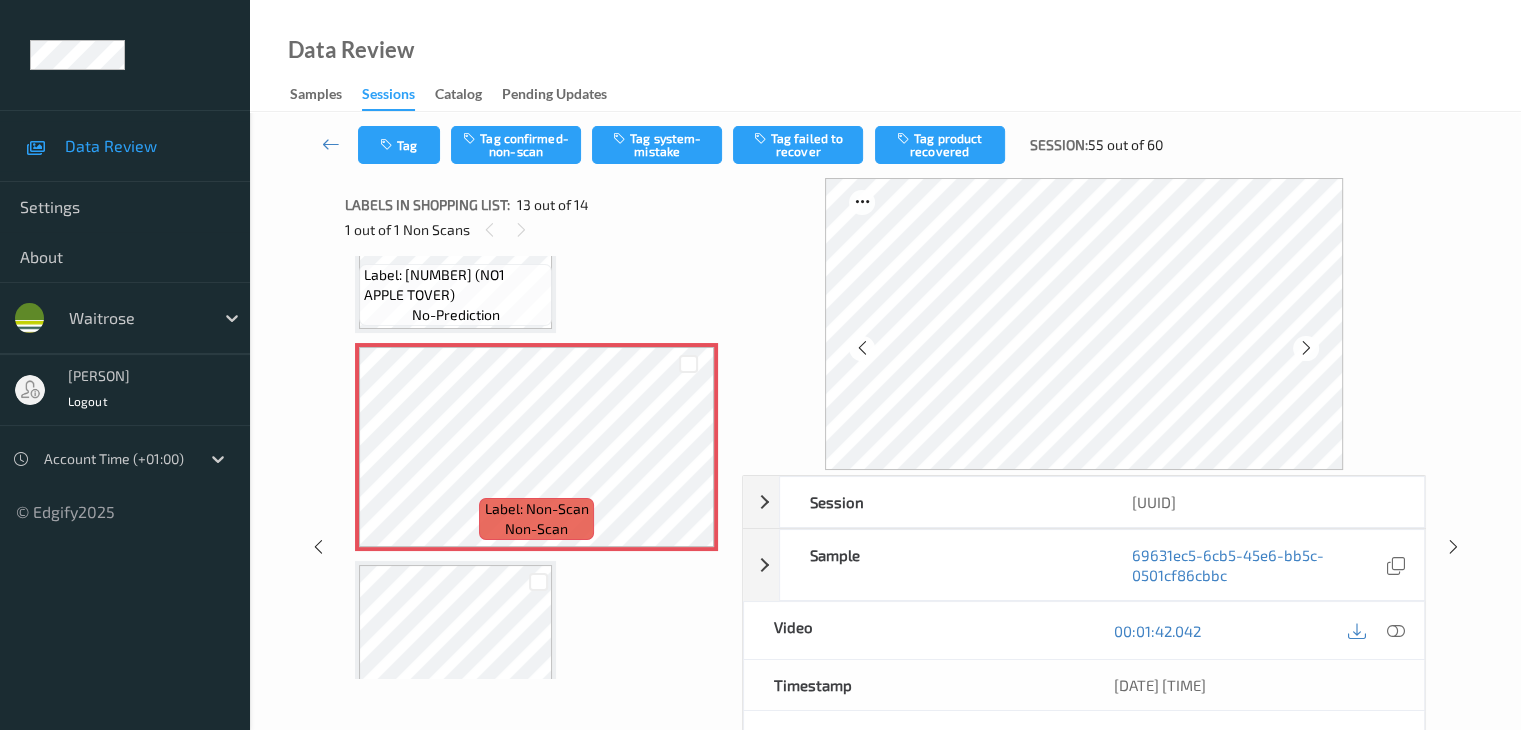 click at bounding box center [1376, 630] 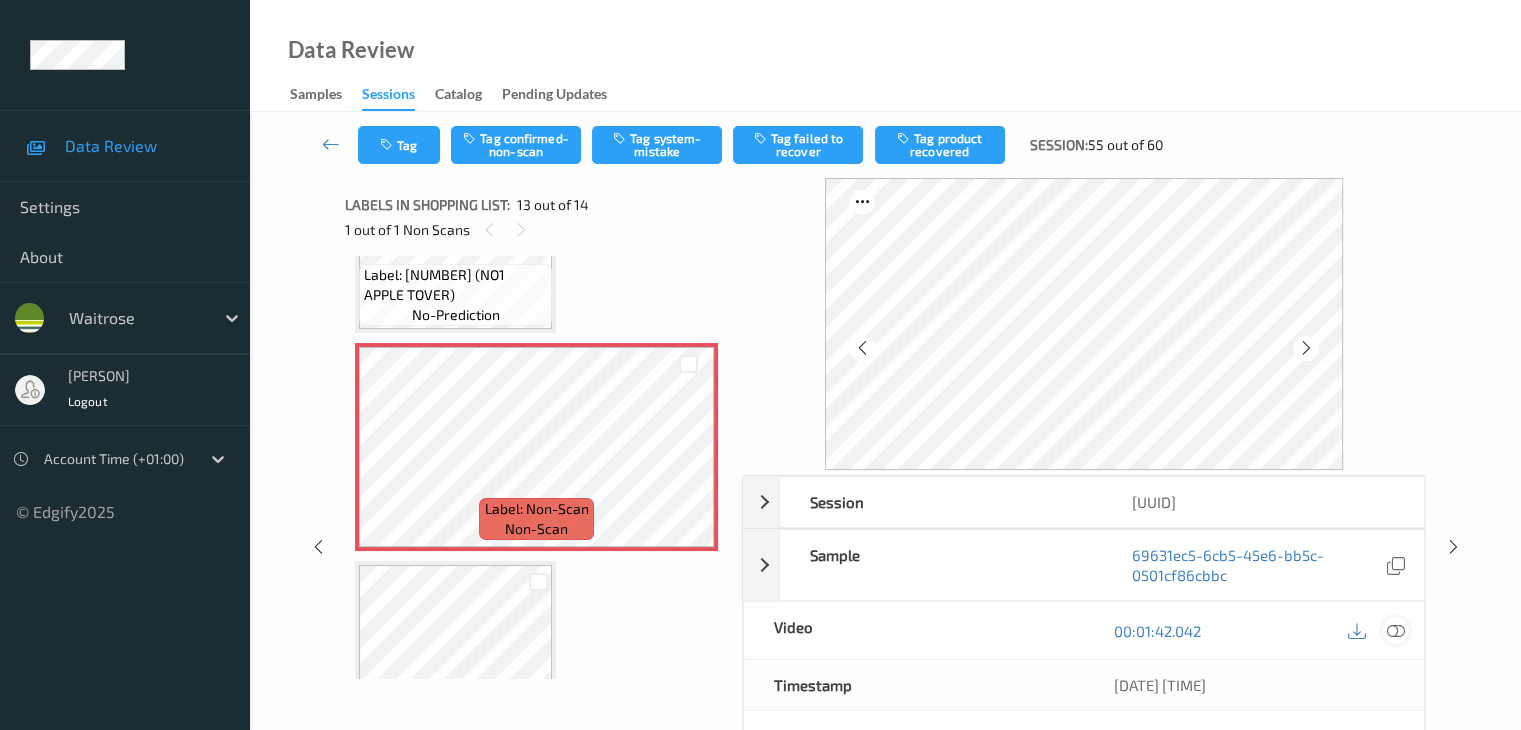 click at bounding box center (1395, 631) 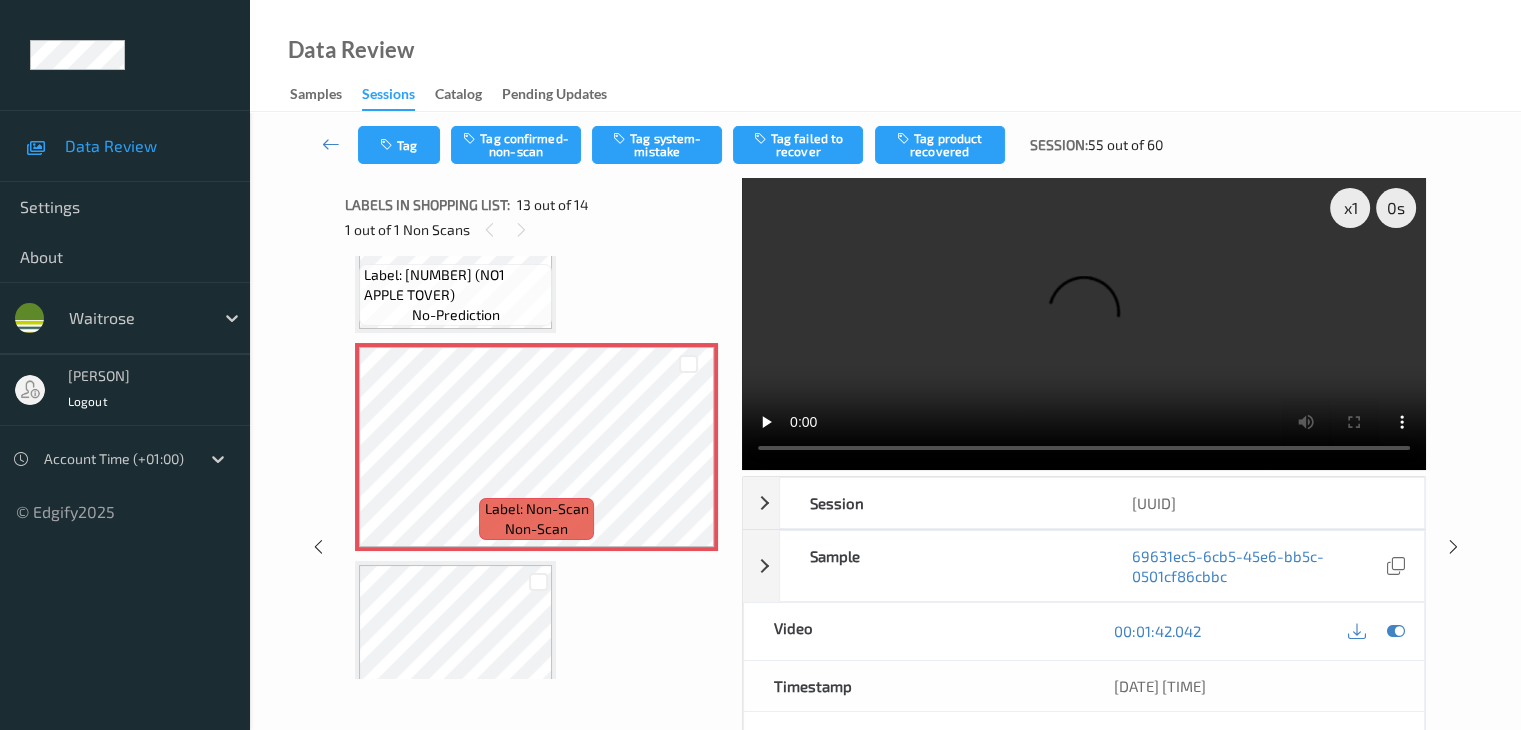 scroll, scrollTop: 2505, scrollLeft: 0, axis: vertical 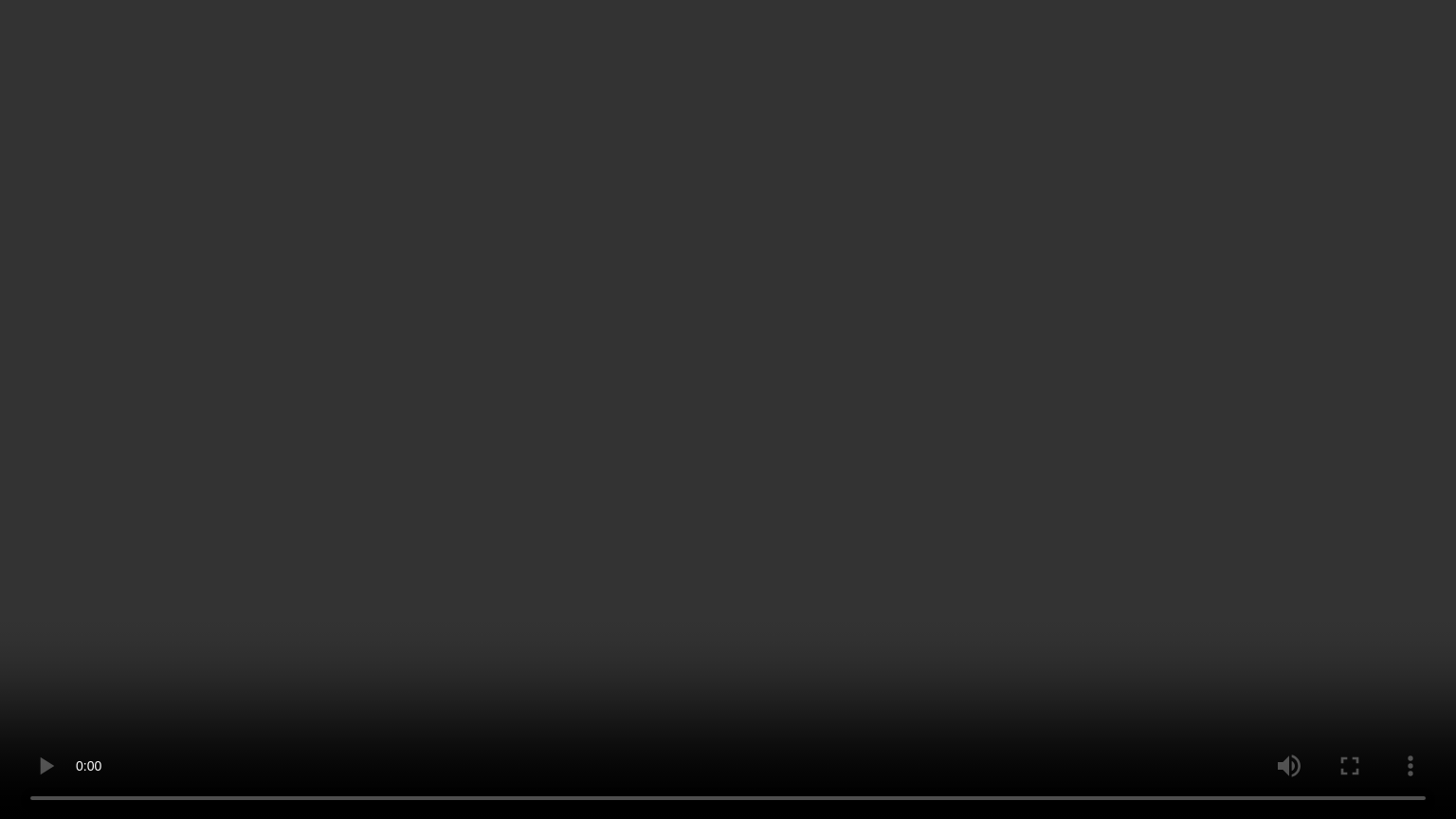 type 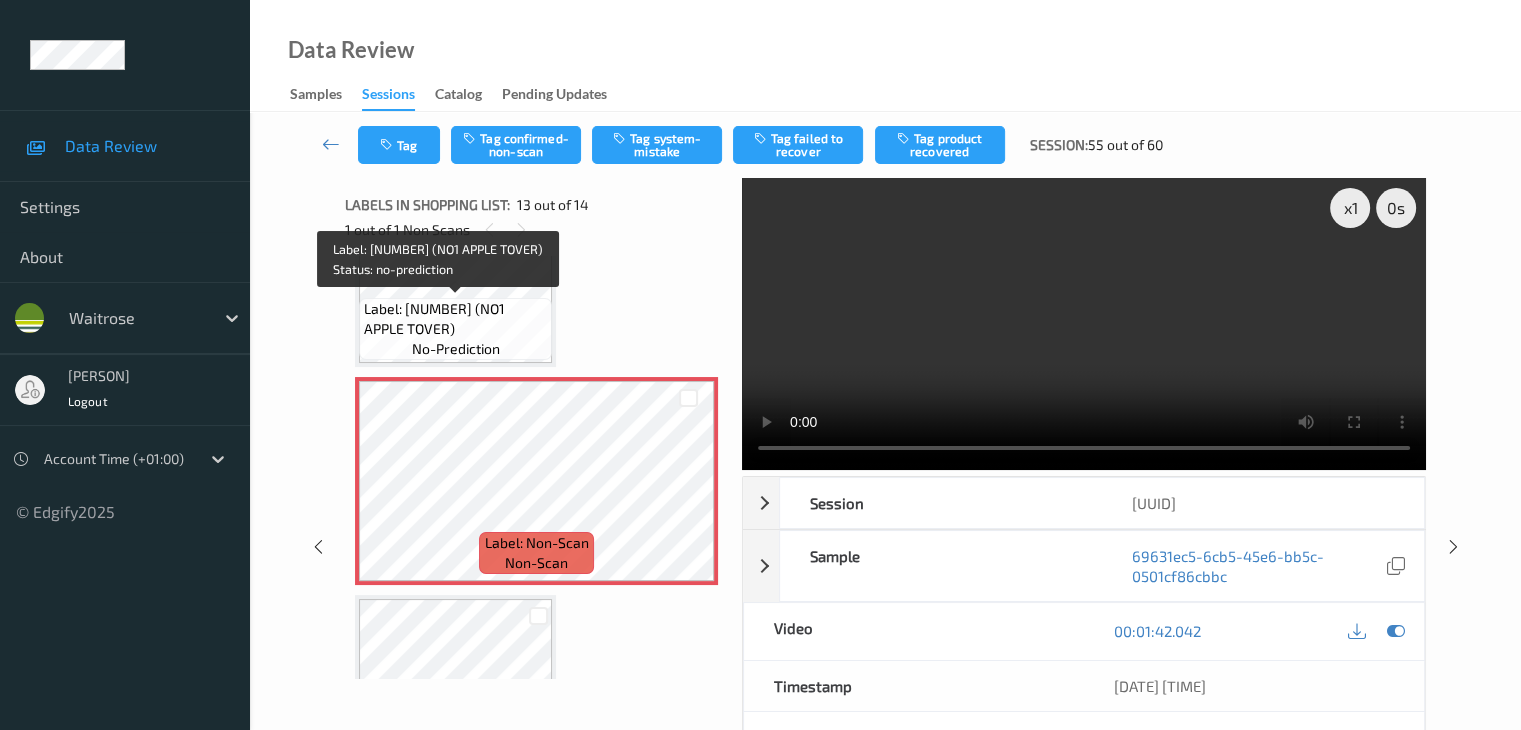 click on "Label: [NUMBER] (NO1 APPLE TOVER)" at bounding box center (455, 319) 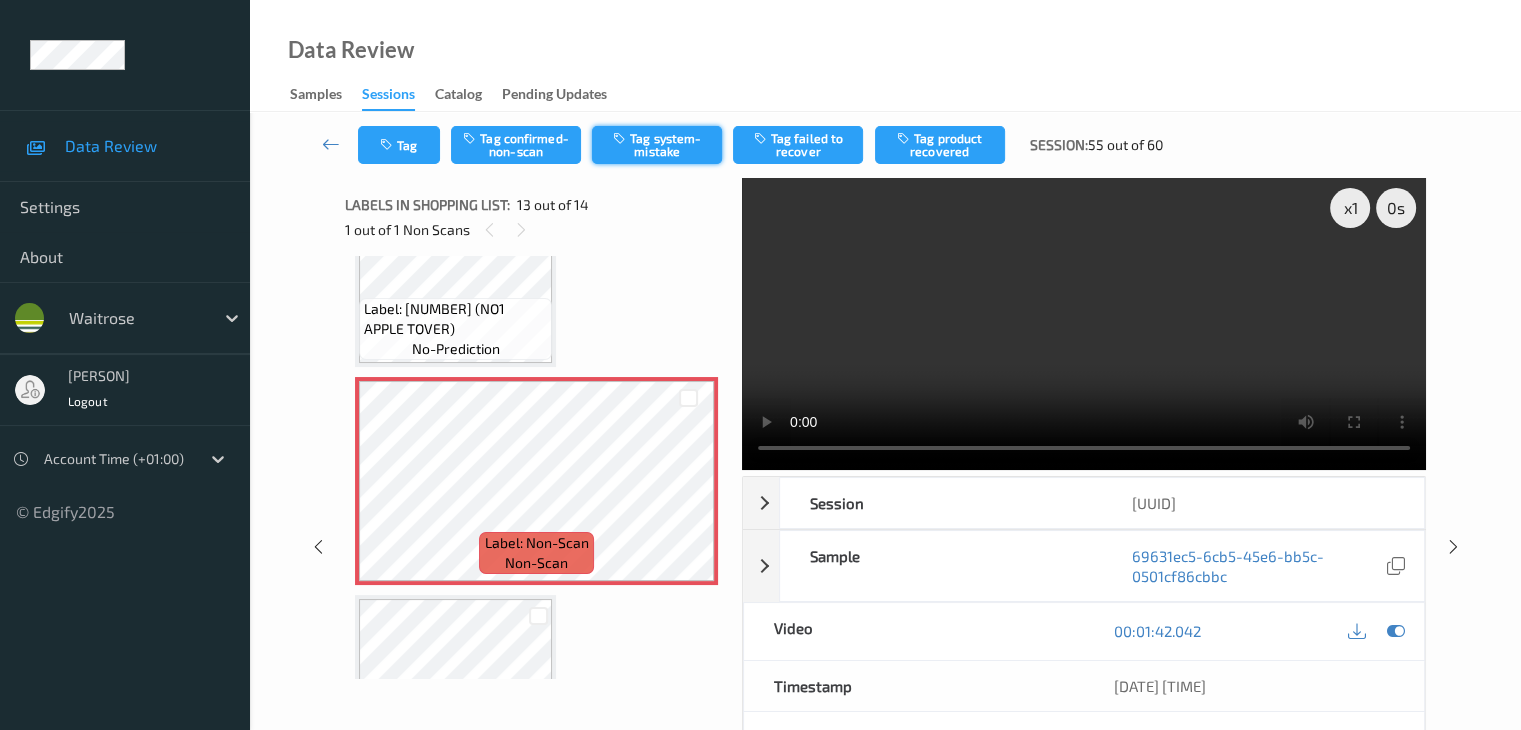 click on "Tag   system-mistake" at bounding box center [657, 145] 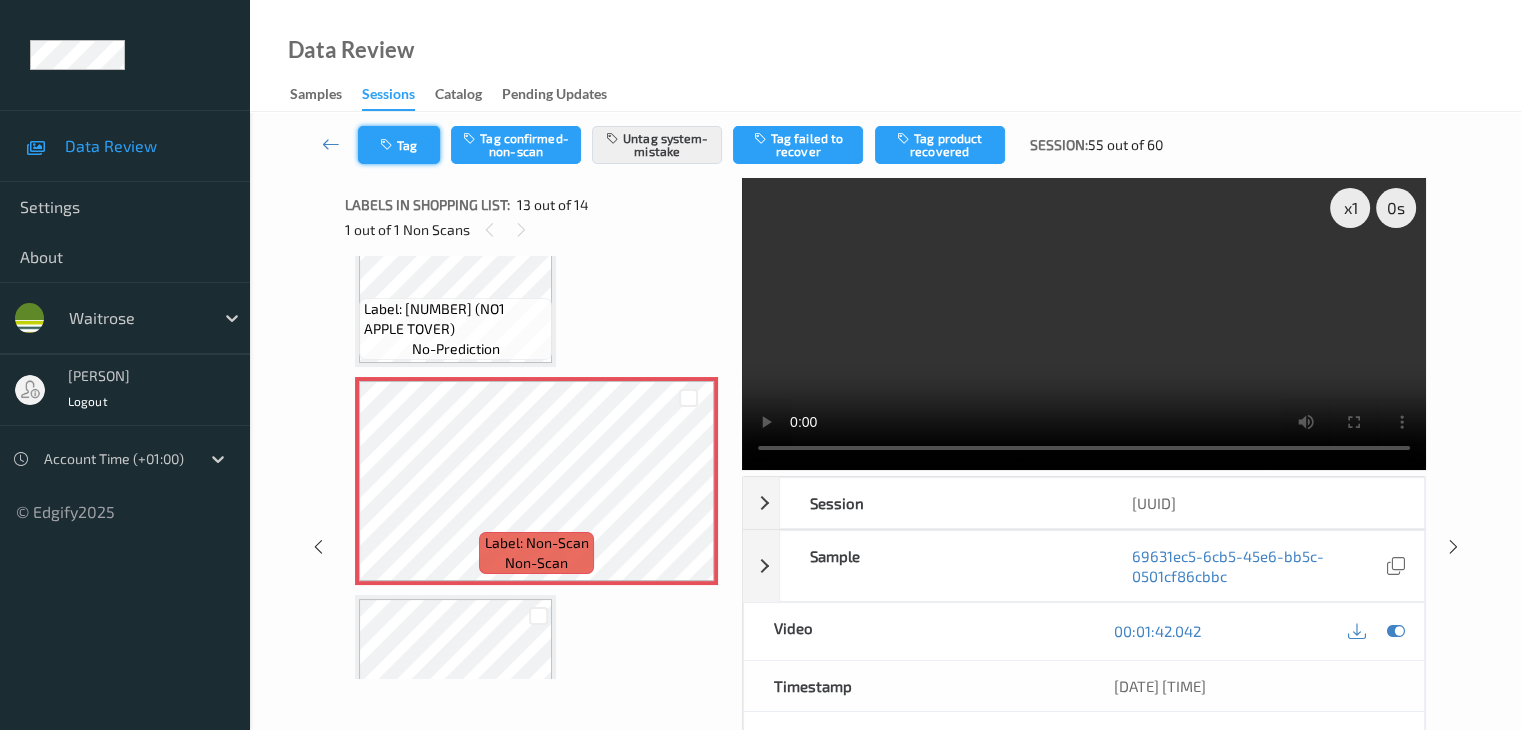 click on "Tag" at bounding box center [399, 145] 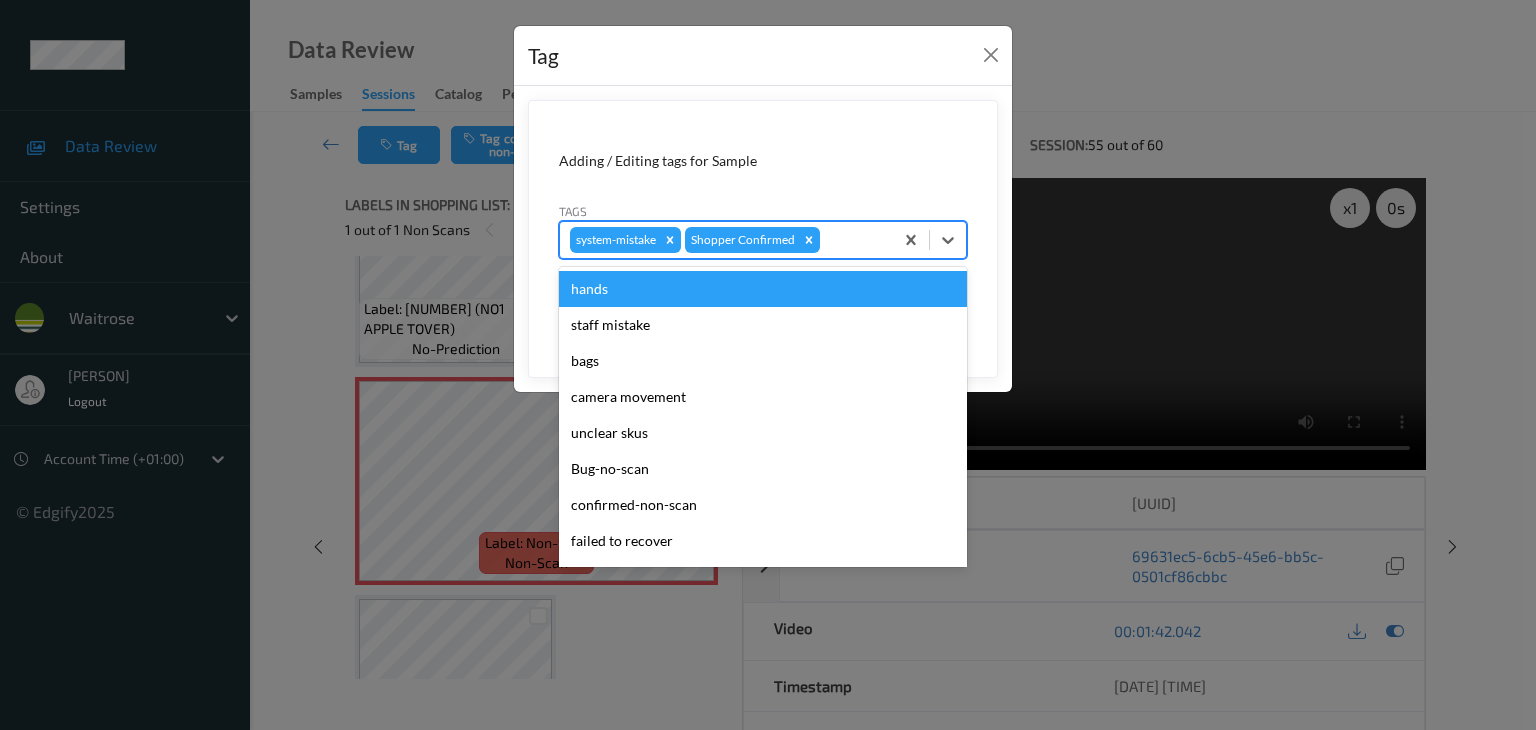 click at bounding box center (853, 240) 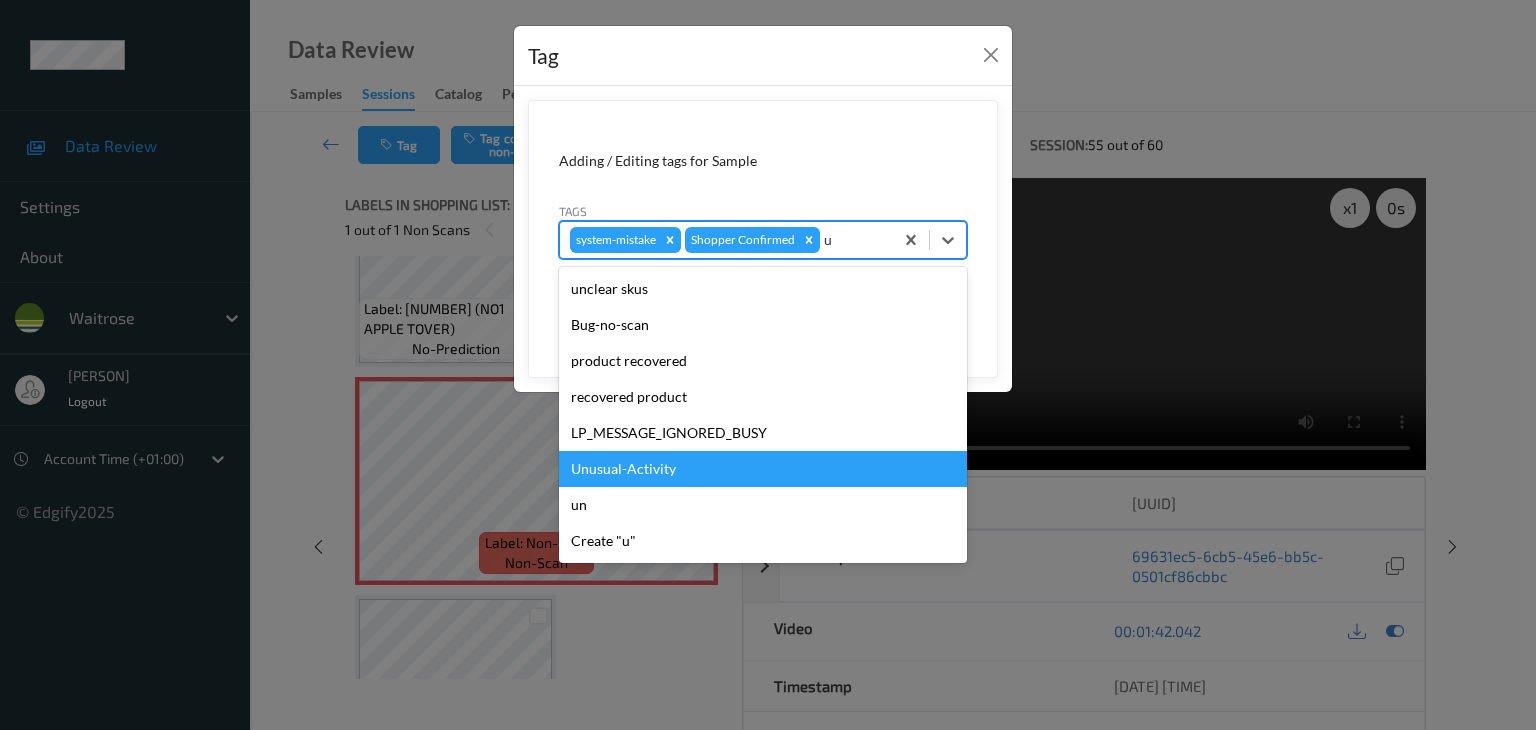 click on "Unusual-Activity" at bounding box center [763, 469] 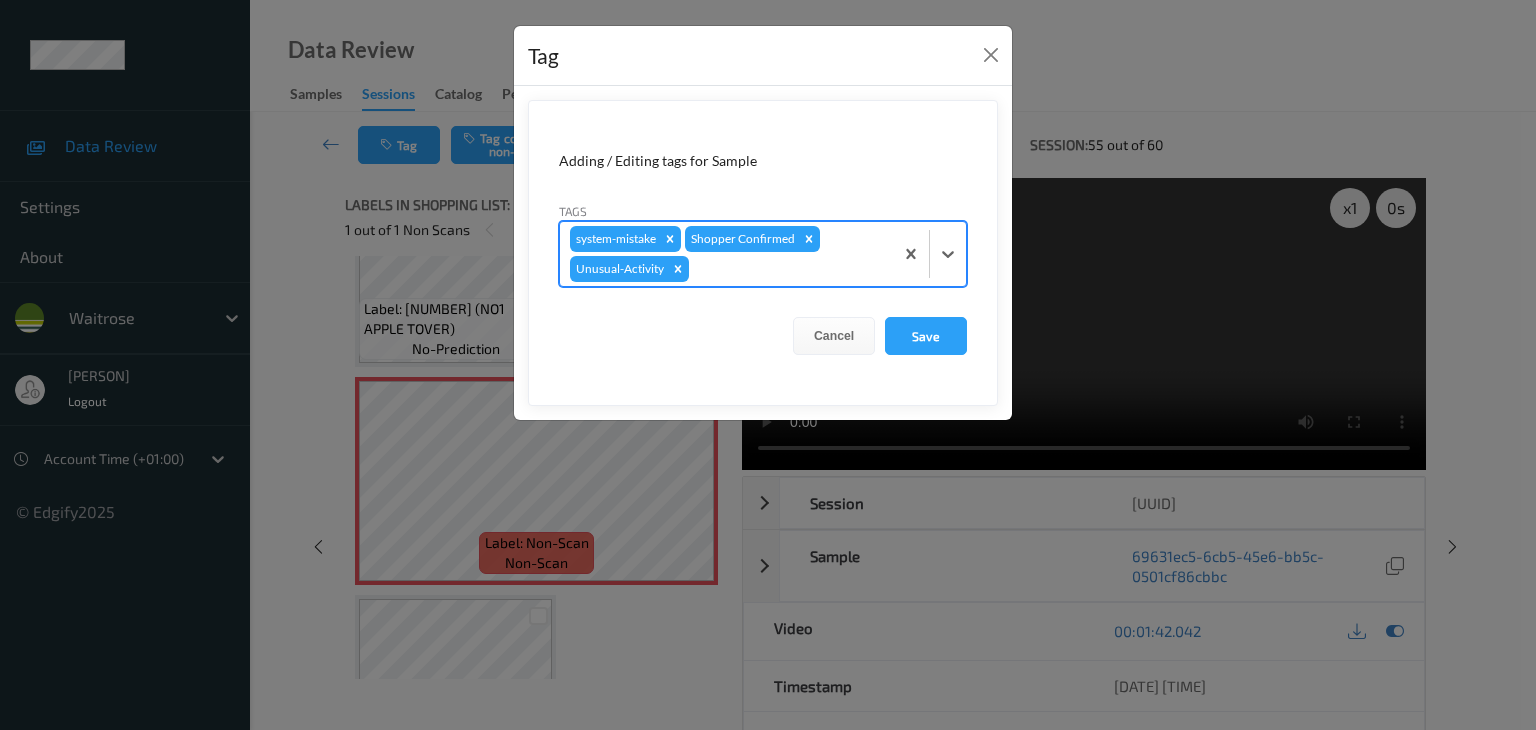 type on "p" 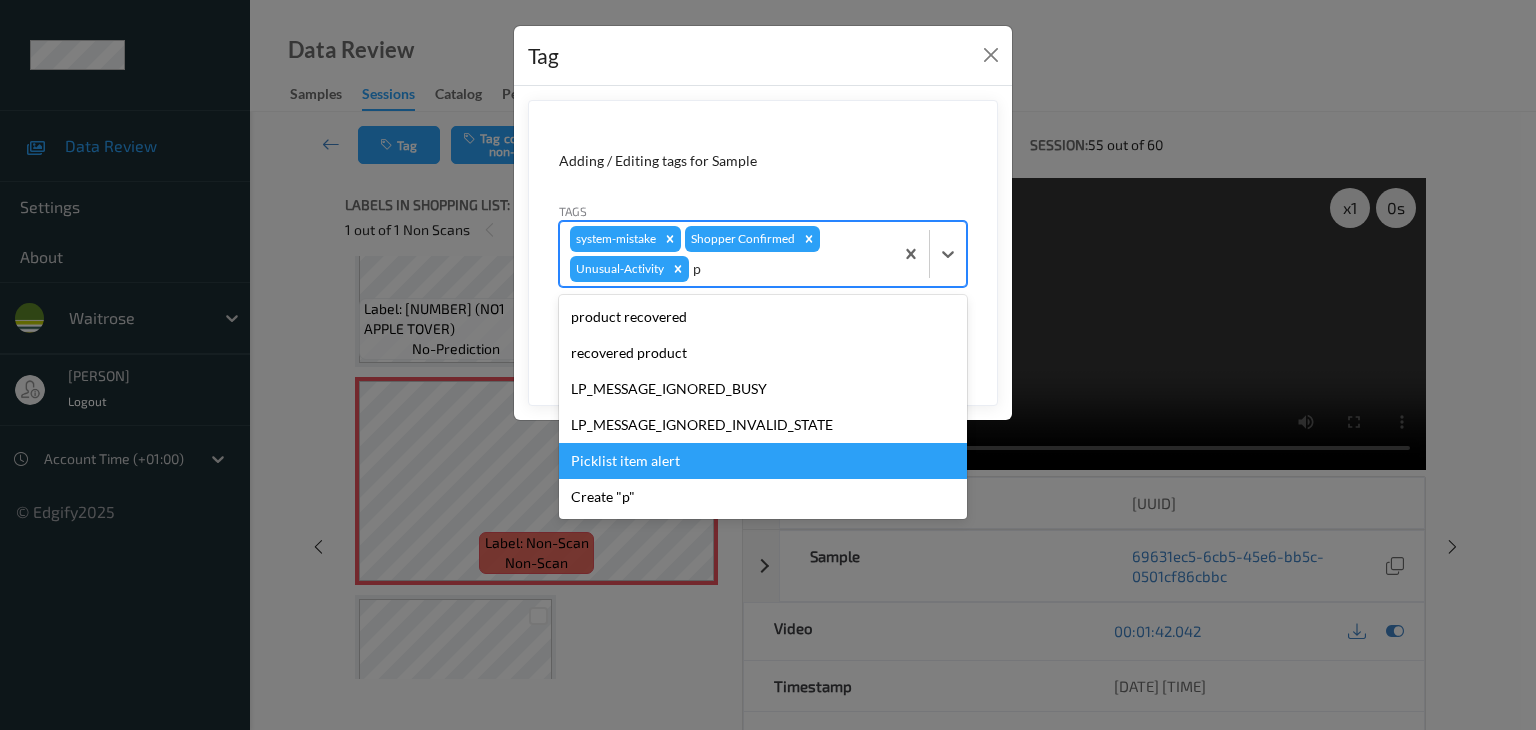 click on "Picklist item alert" at bounding box center (763, 461) 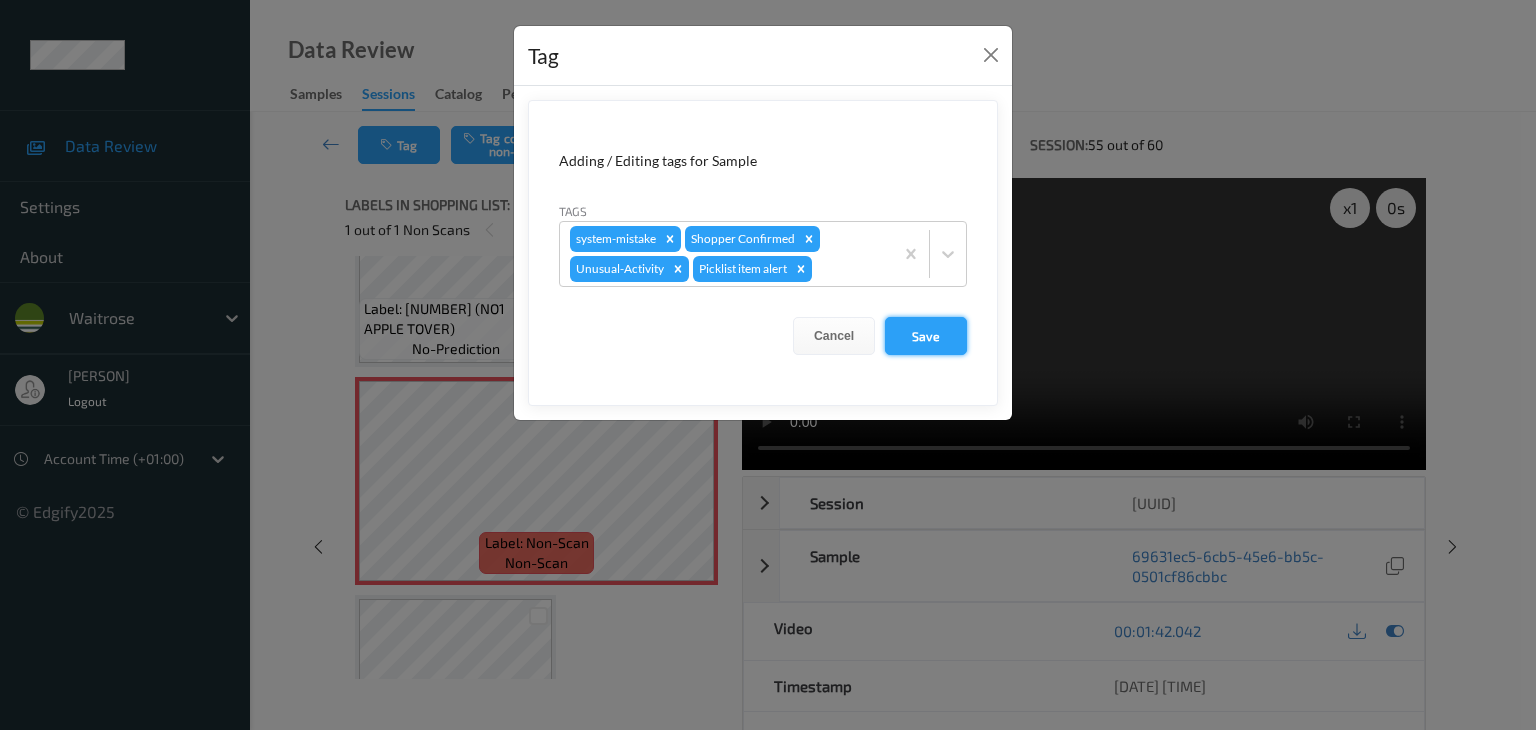 click on "Save" at bounding box center (926, 336) 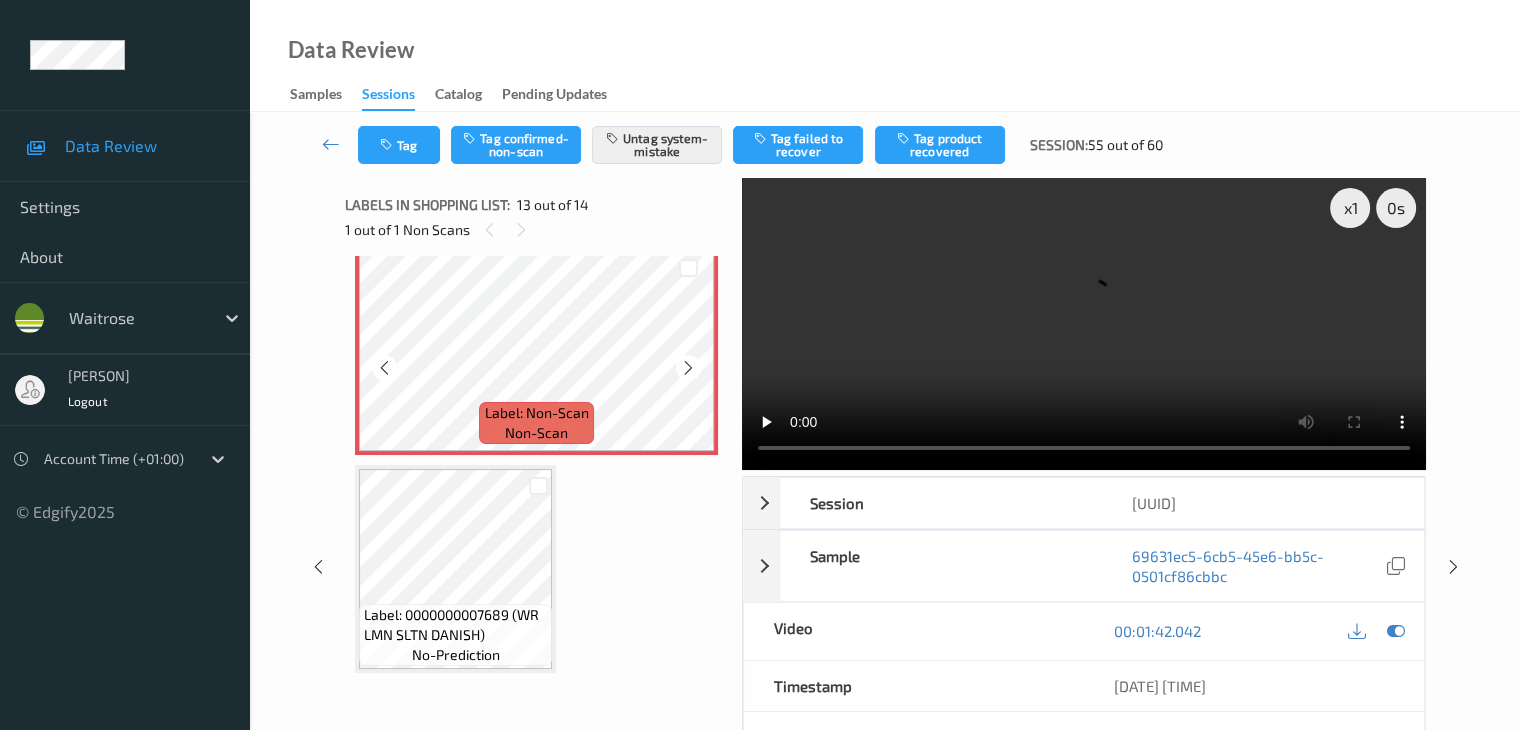scroll, scrollTop: 2639, scrollLeft: 0, axis: vertical 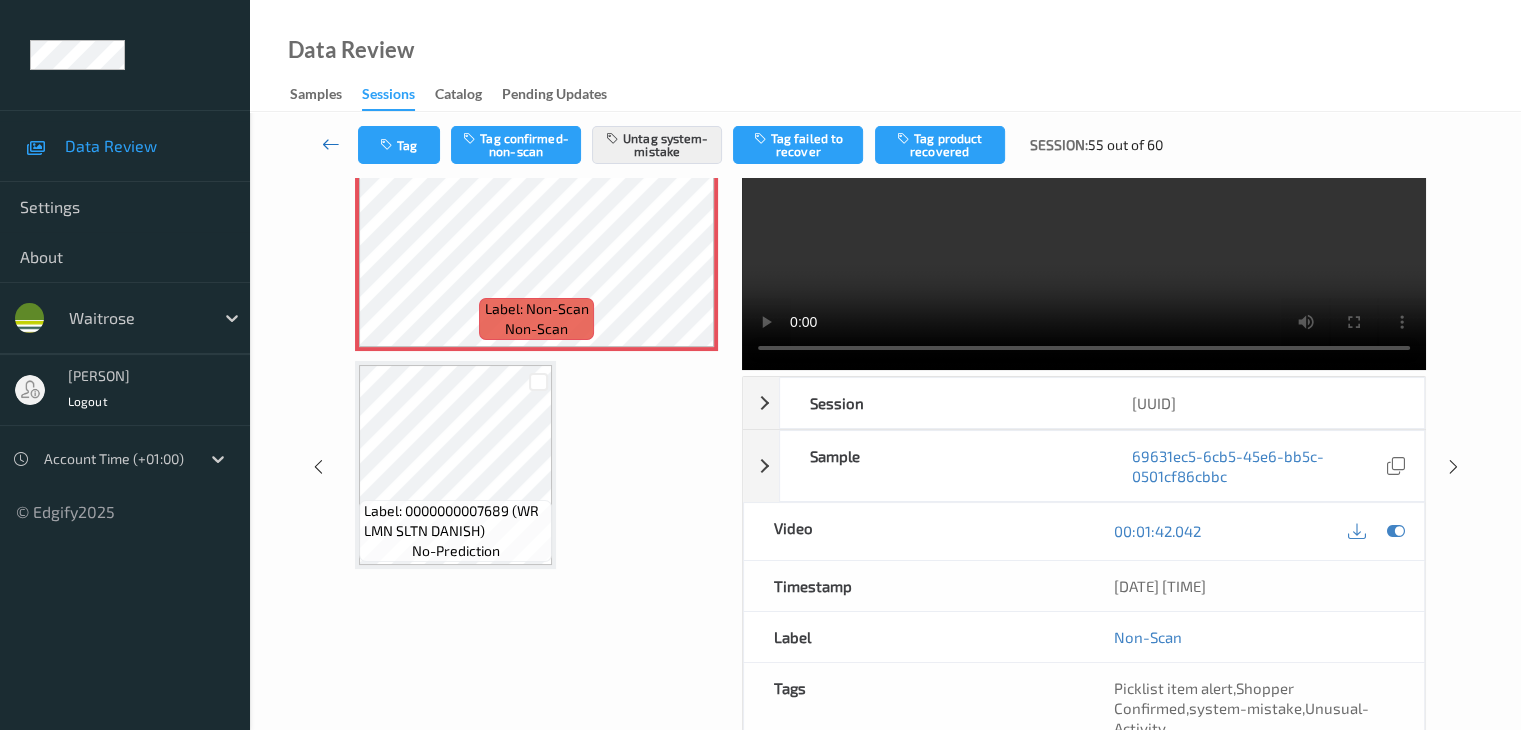 click at bounding box center (331, 144) 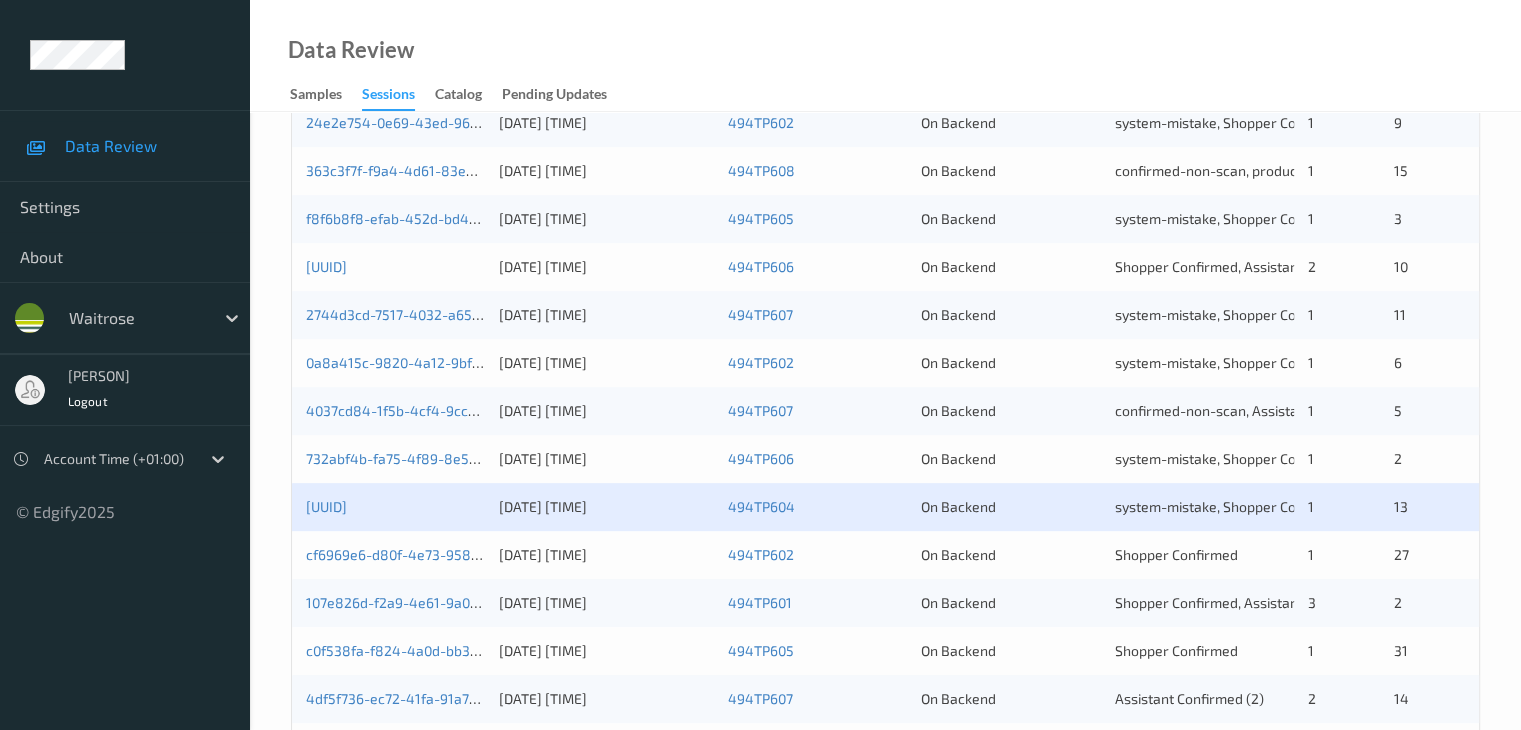 scroll, scrollTop: 800, scrollLeft: 0, axis: vertical 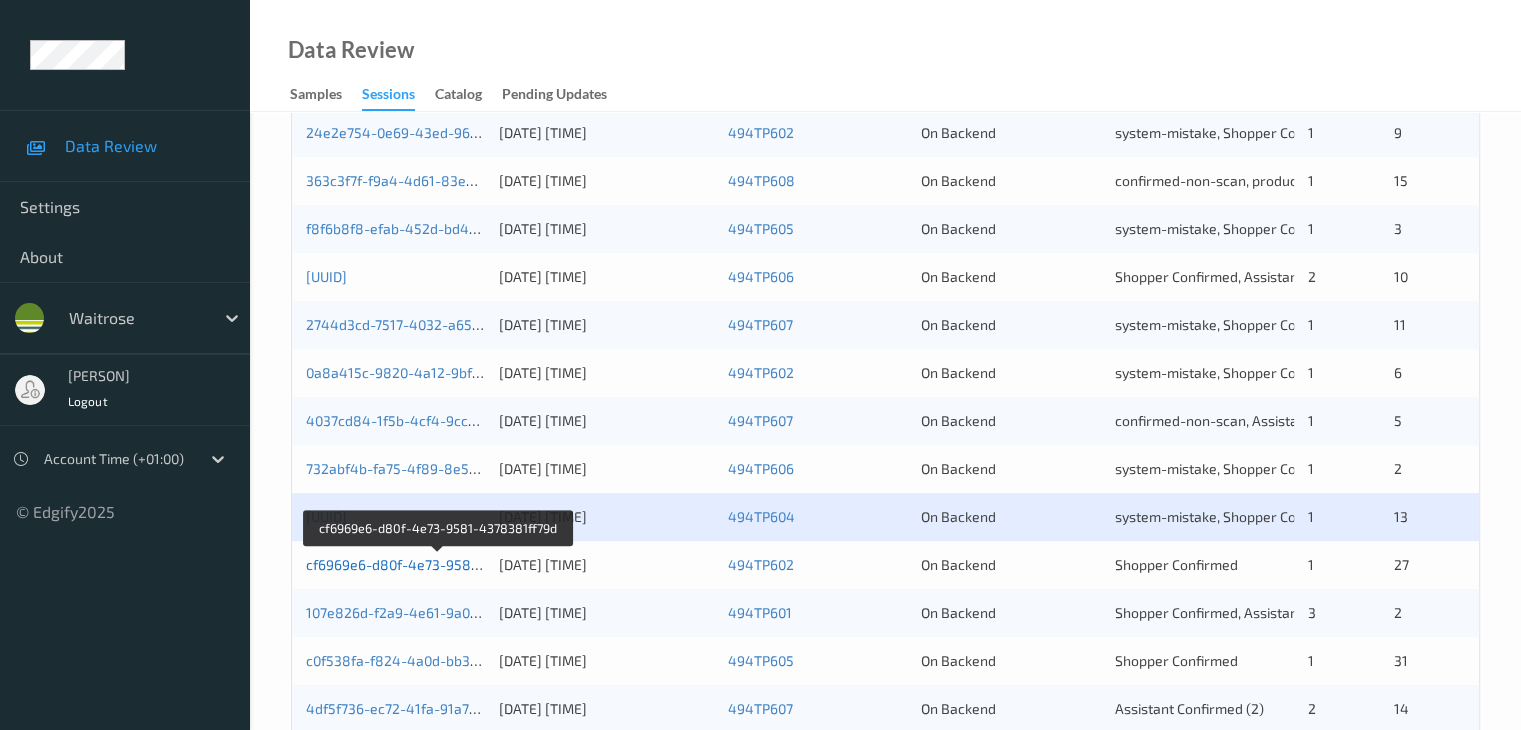 click on "cf6969e6-d80f-4e73-9581-4378381ff79d" at bounding box center [439, 564] 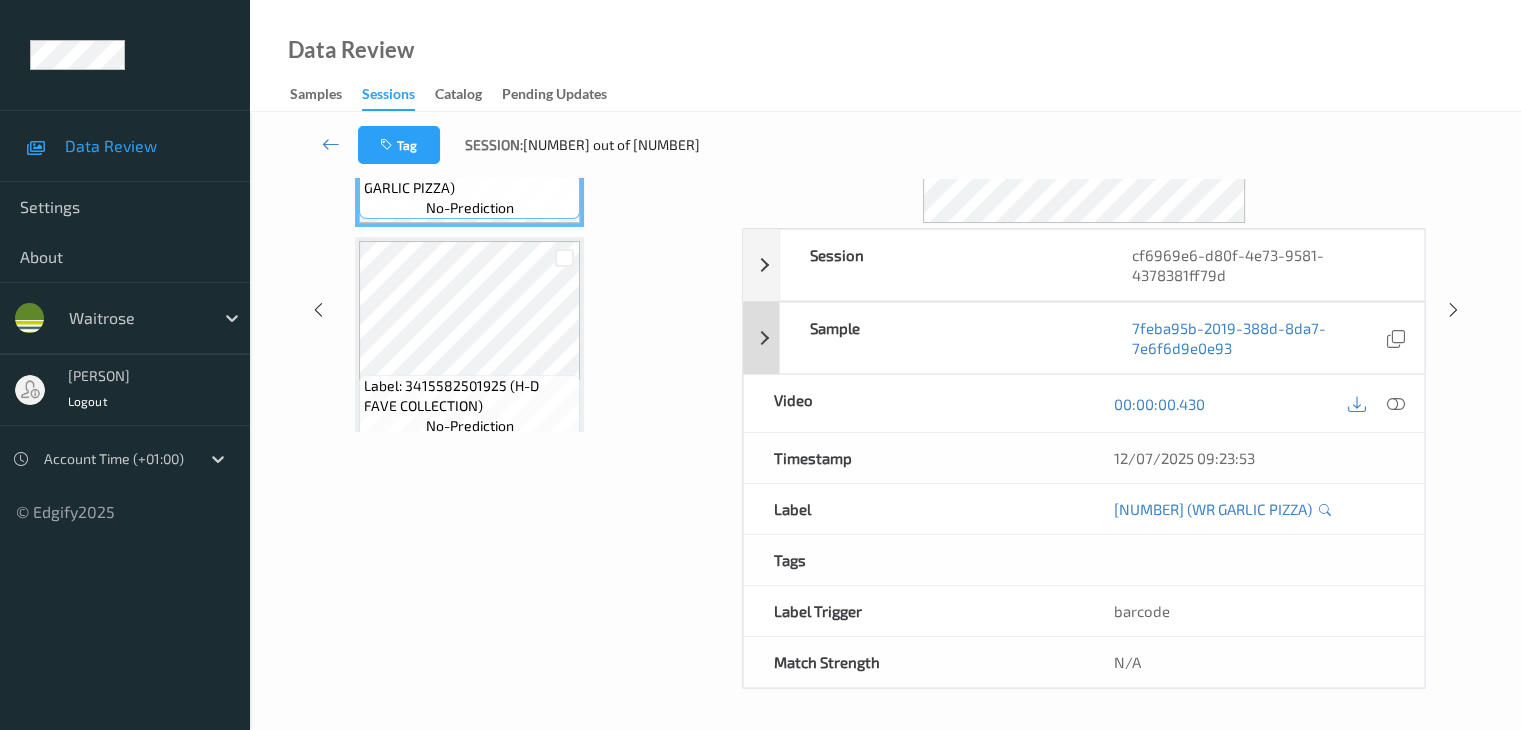 scroll, scrollTop: 244, scrollLeft: 0, axis: vertical 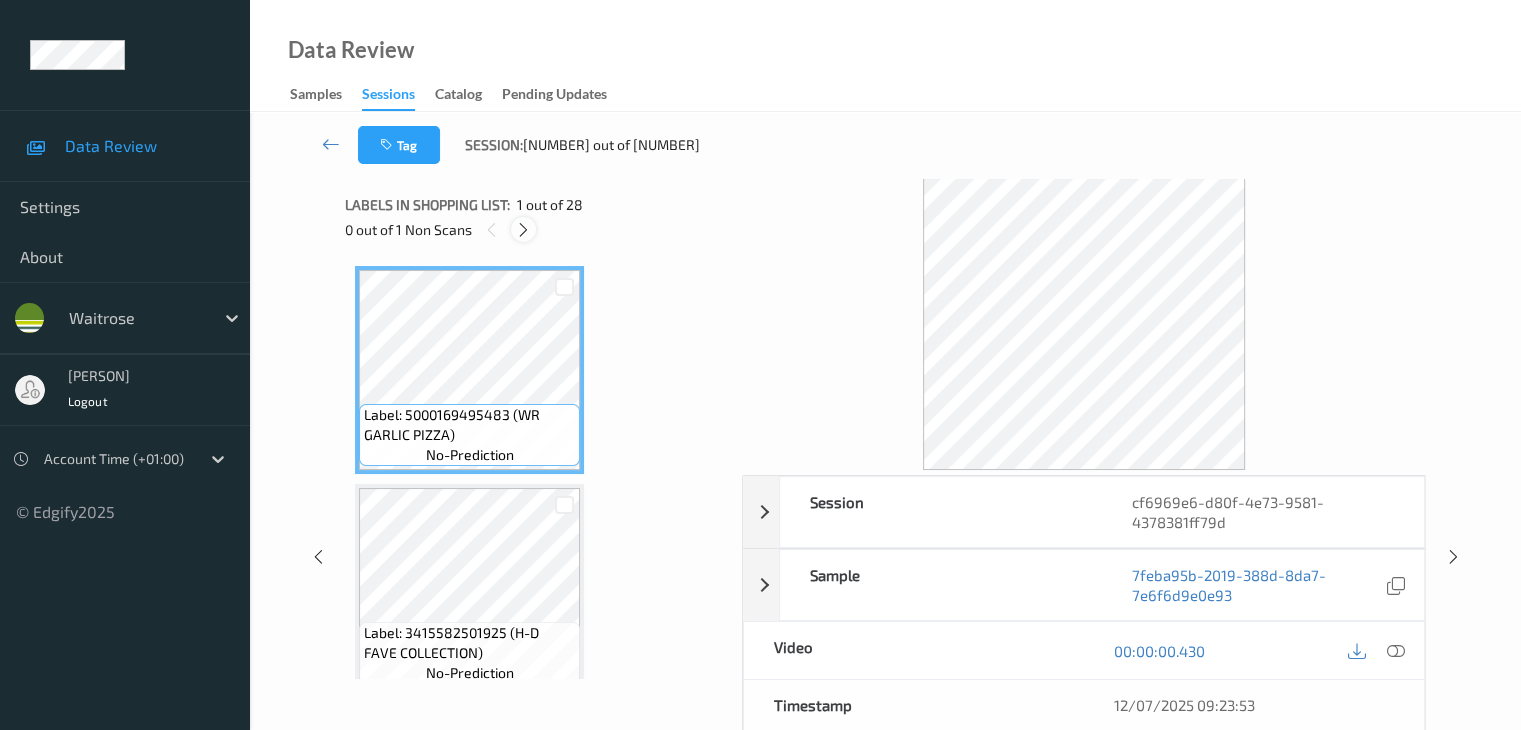 click at bounding box center [523, 230] 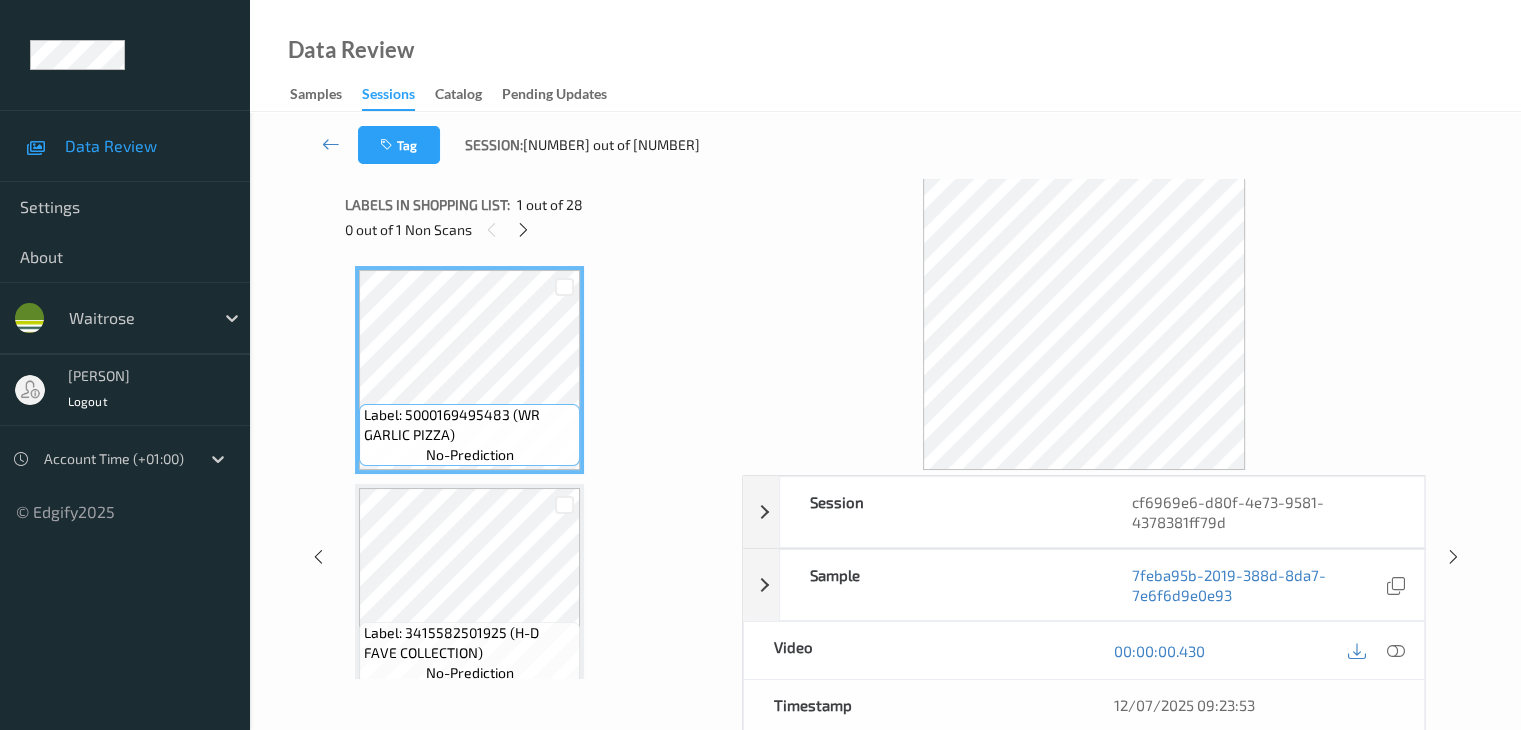 scroll, scrollTop: 1754, scrollLeft: 0, axis: vertical 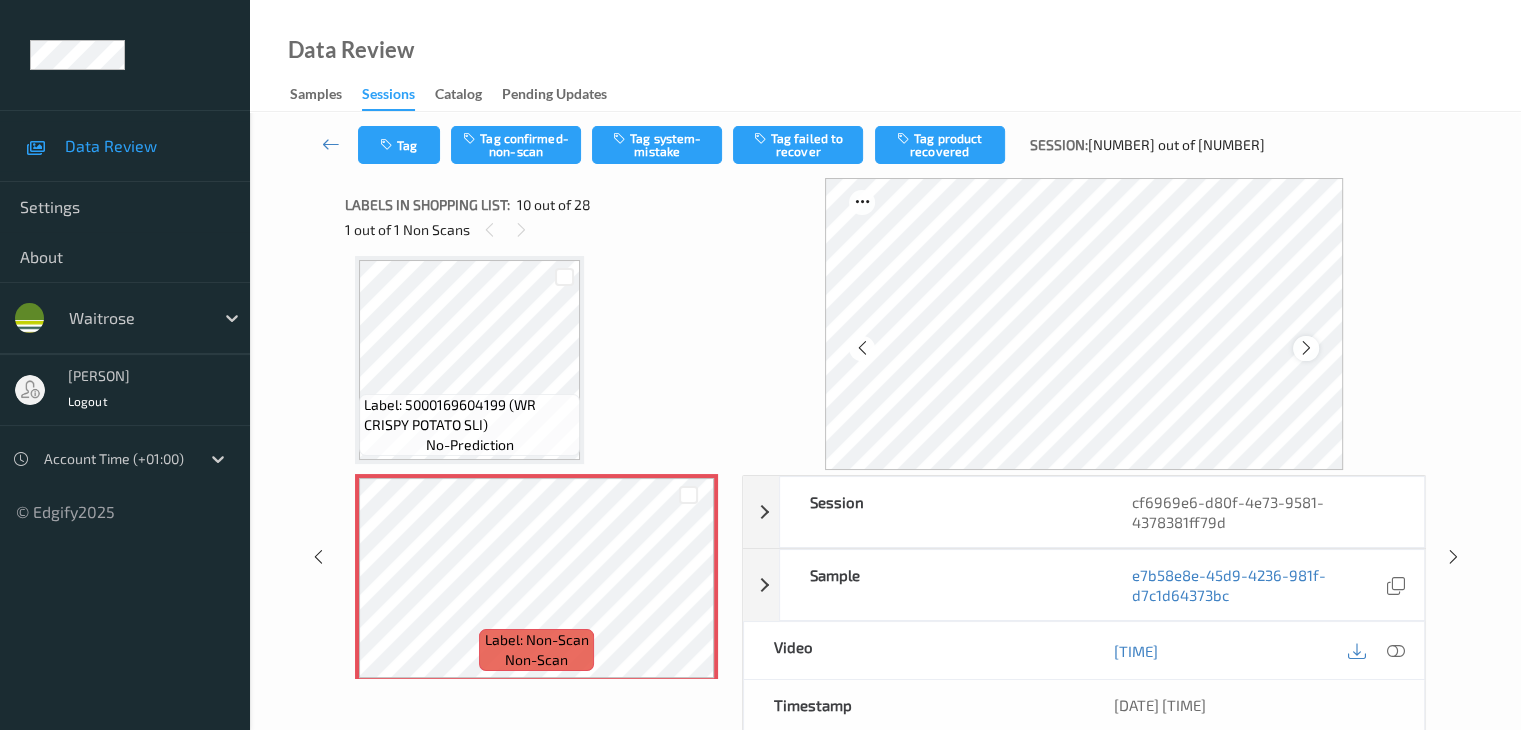 click at bounding box center (1305, 348) 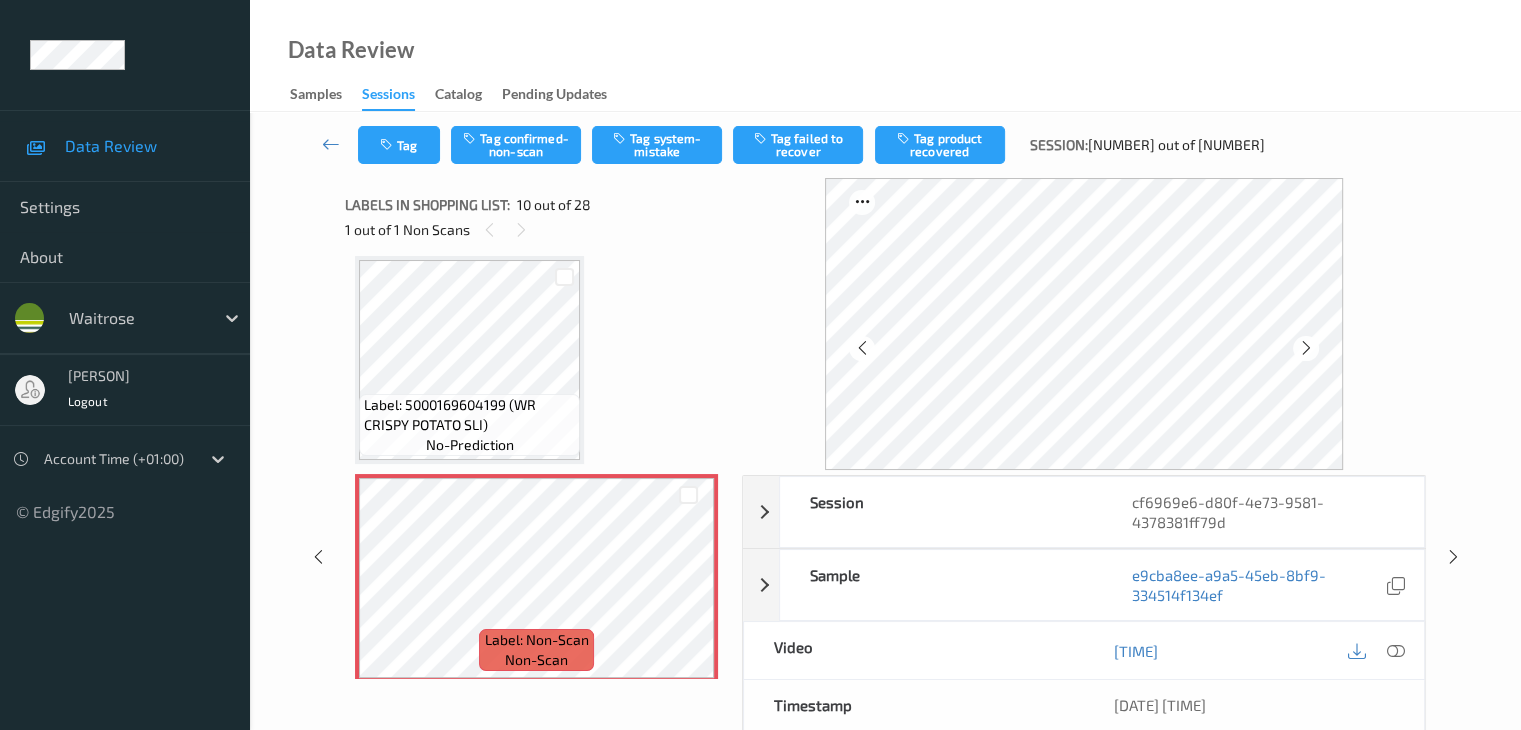 click at bounding box center (1305, 348) 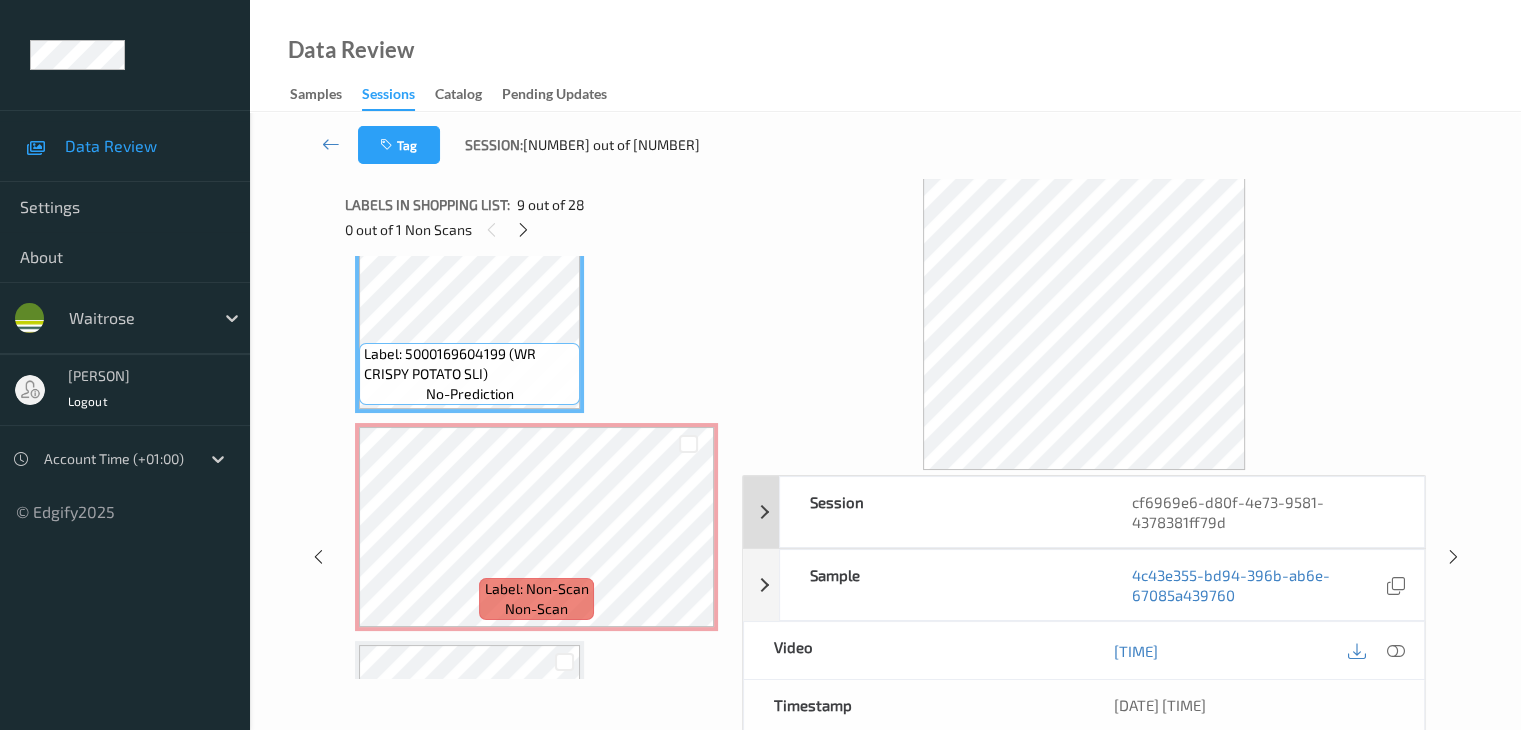scroll, scrollTop: 1854, scrollLeft: 0, axis: vertical 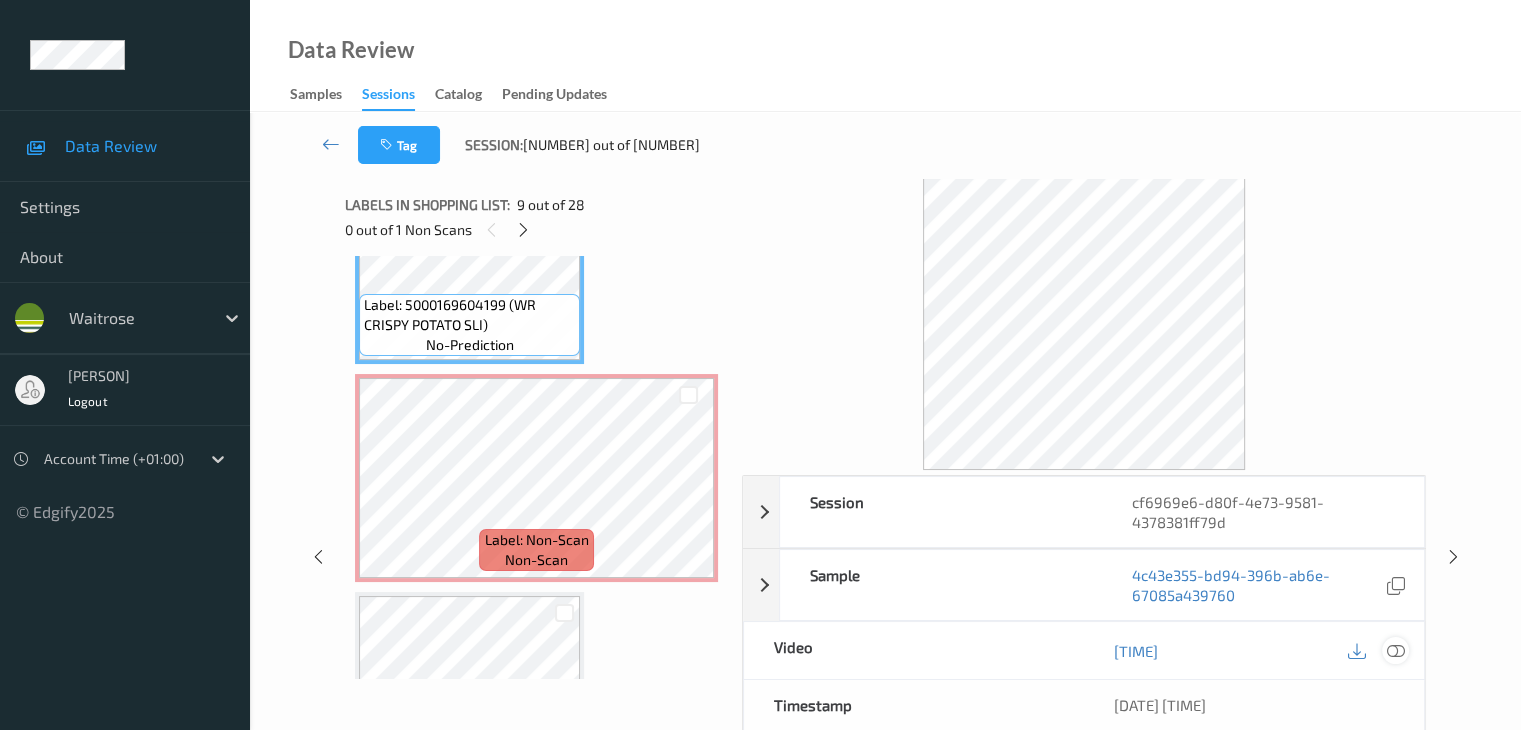 click at bounding box center [1395, 651] 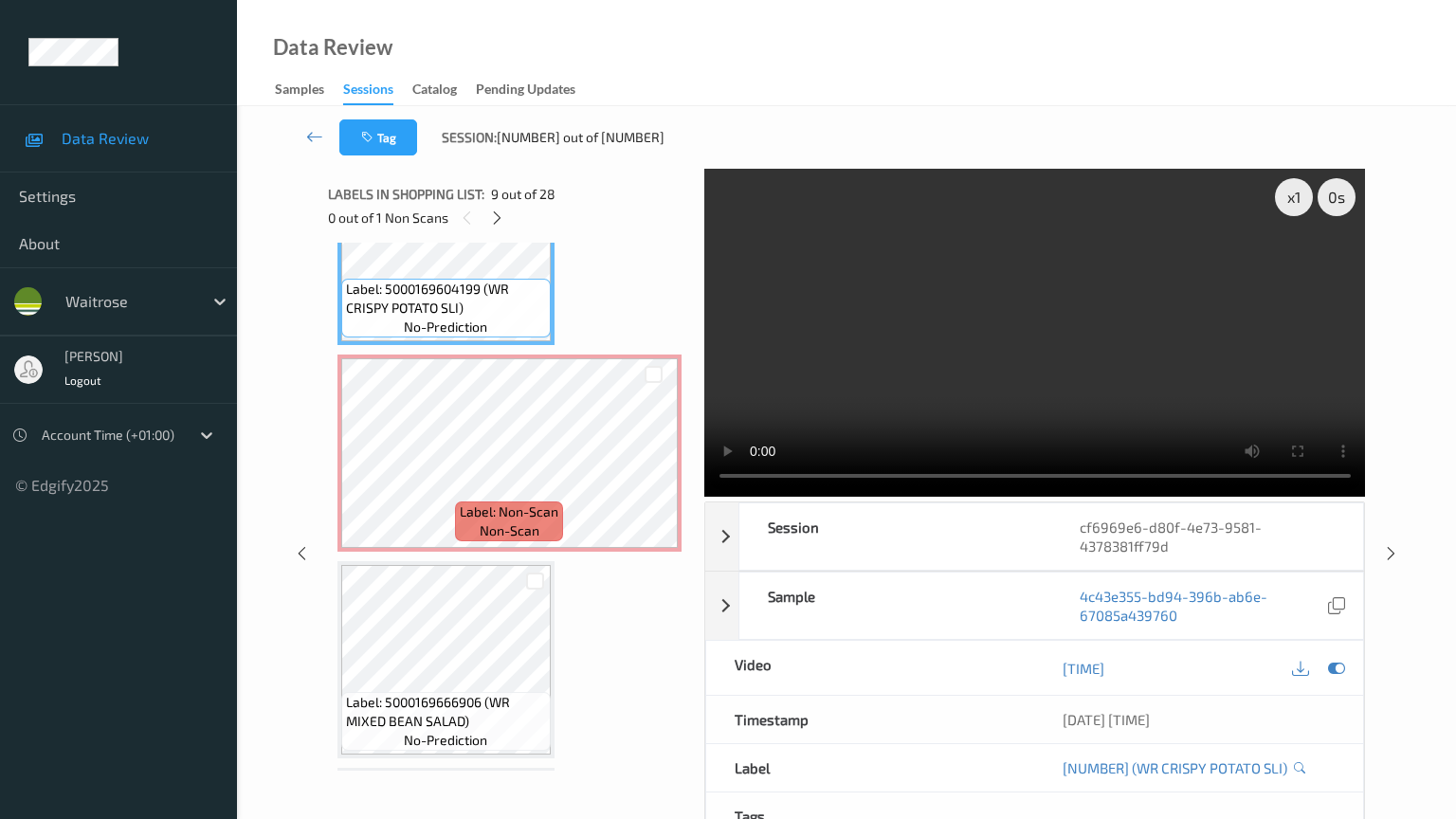 type 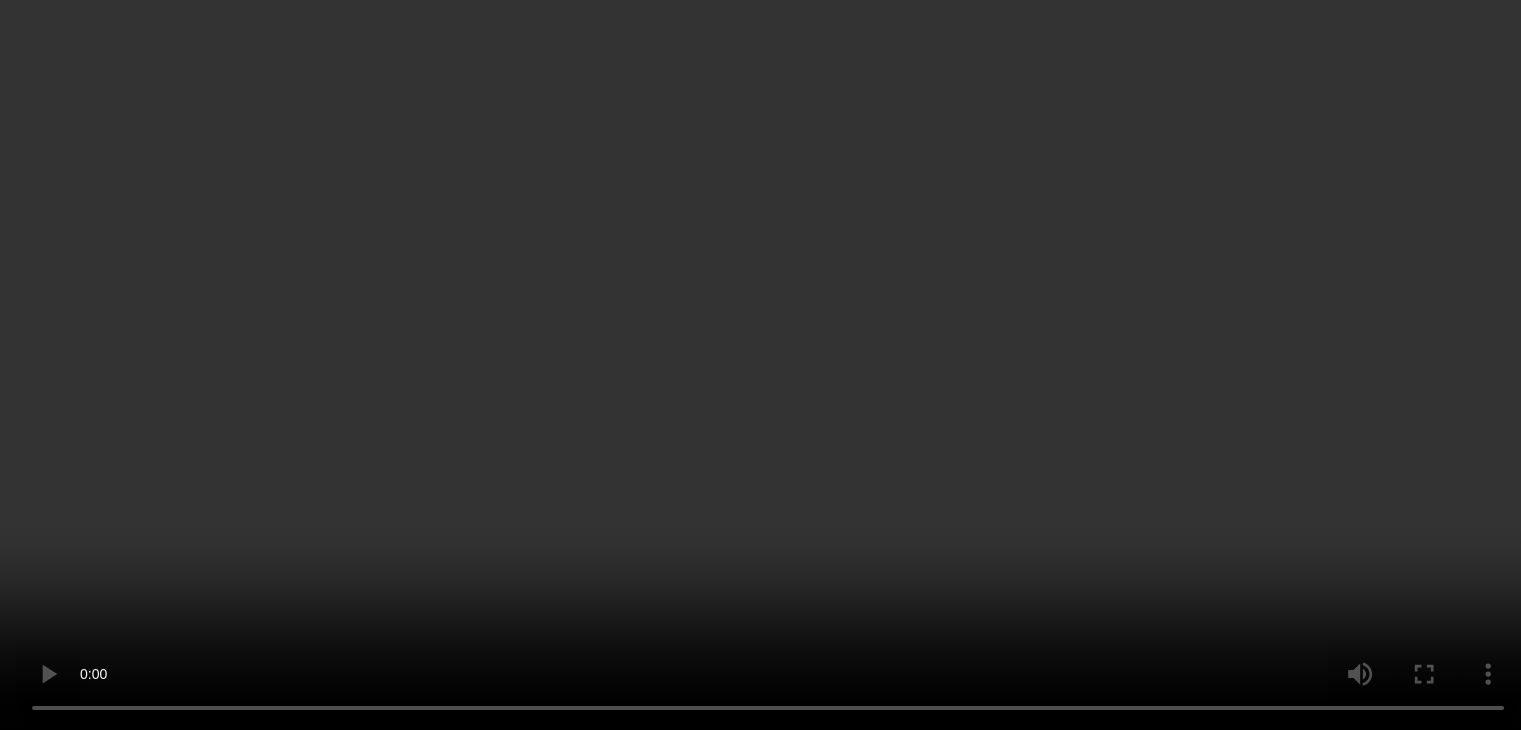 scroll, scrollTop: 2054, scrollLeft: 0, axis: vertical 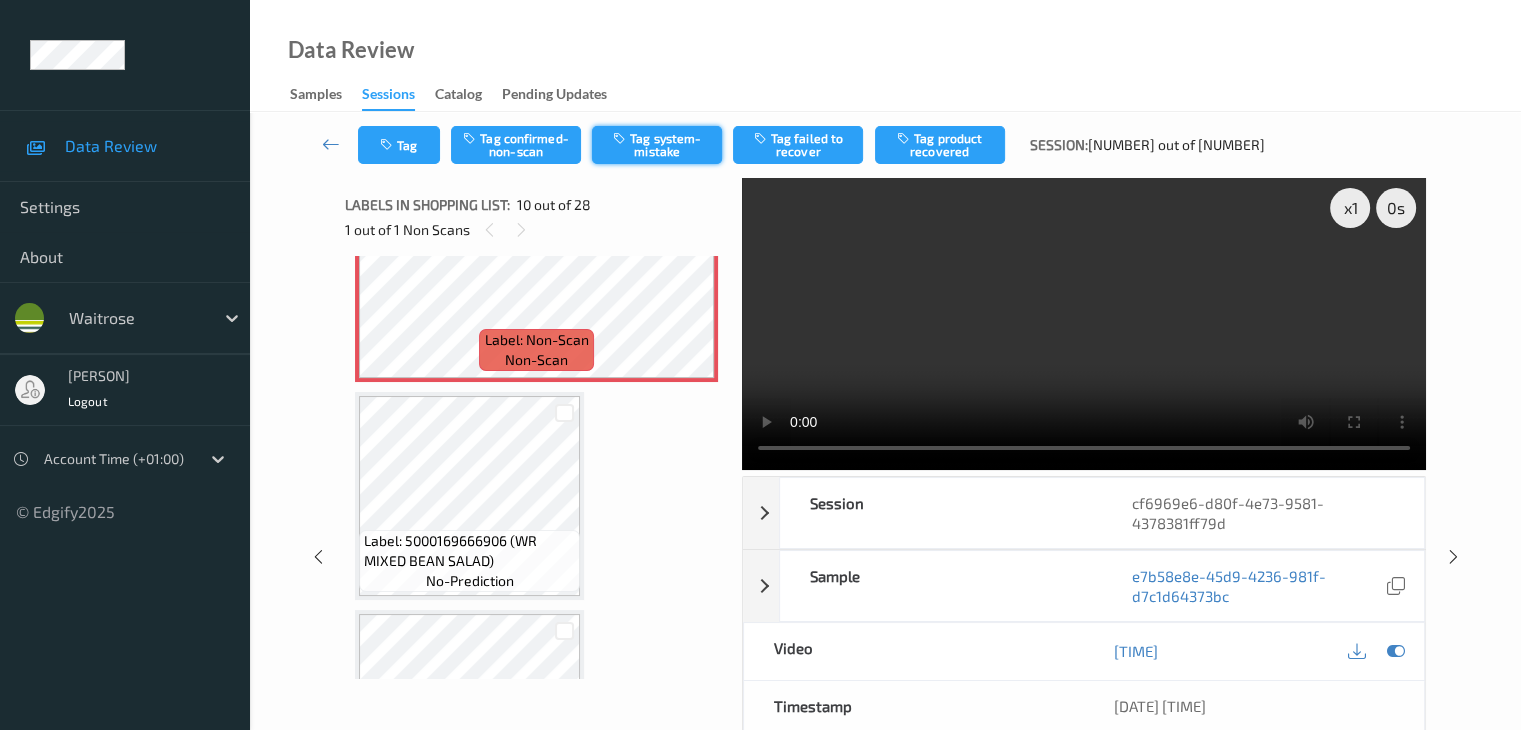 click on "Tag   system-mistake" at bounding box center [657, 145] 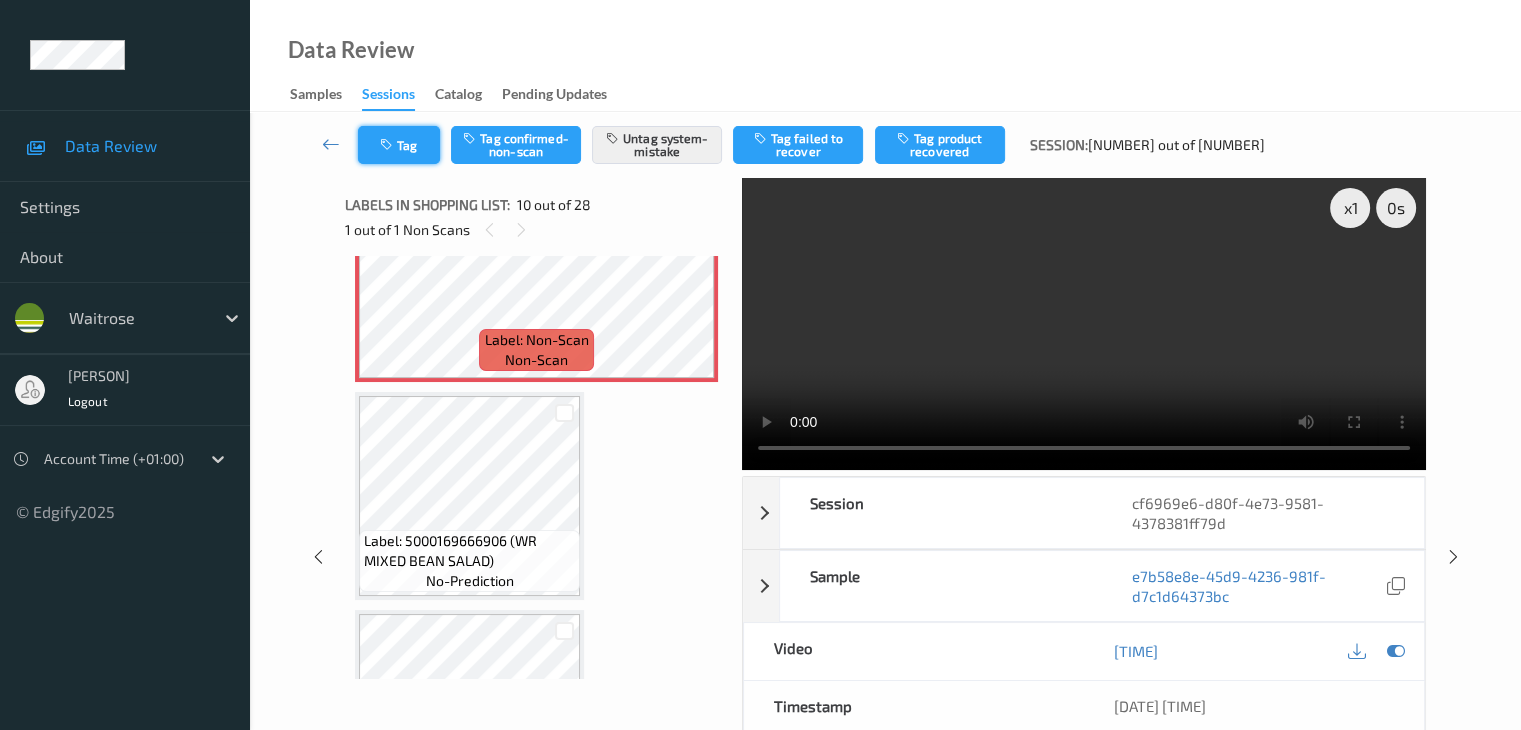 click on "Tag" at bounding box center [399, 145] 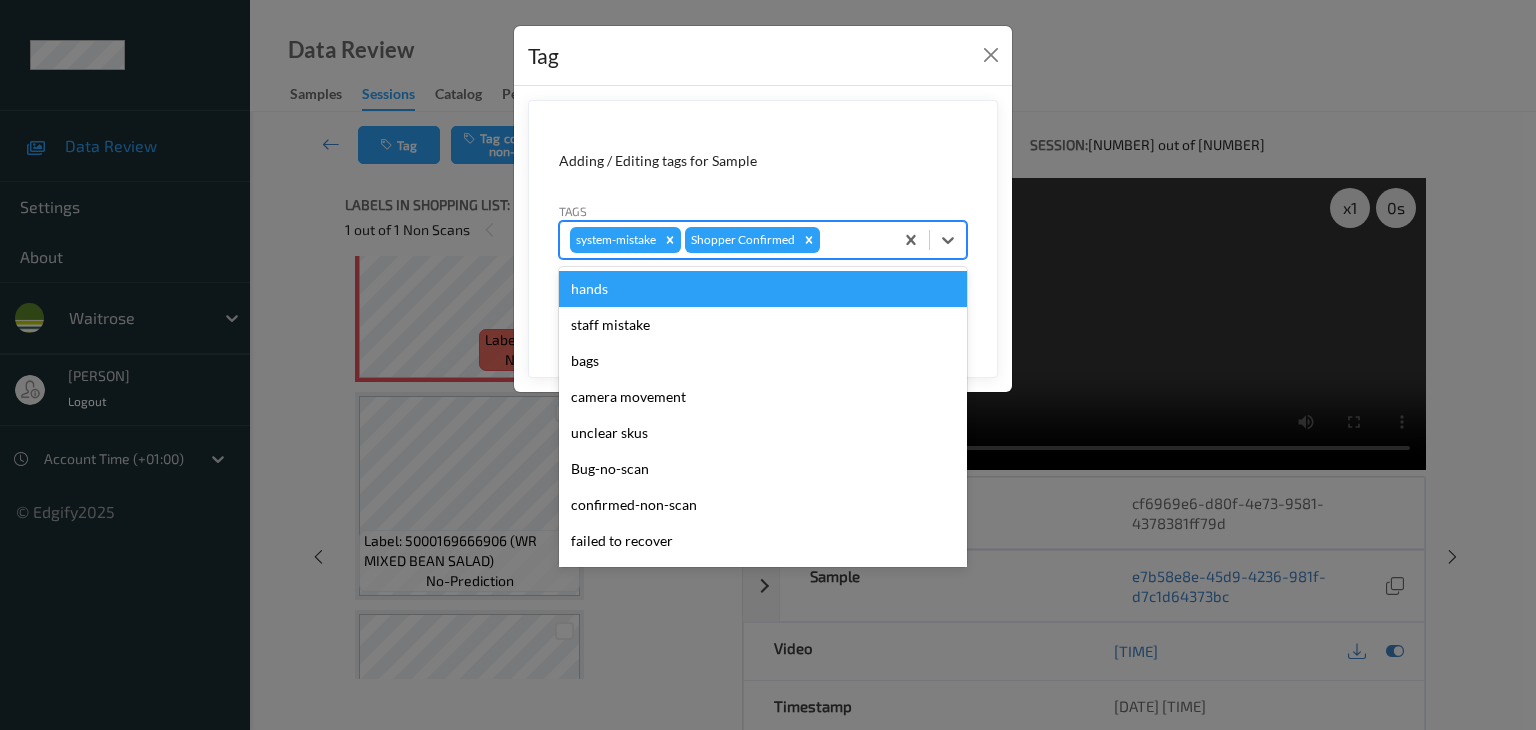 click at bounding box center (853, 240) 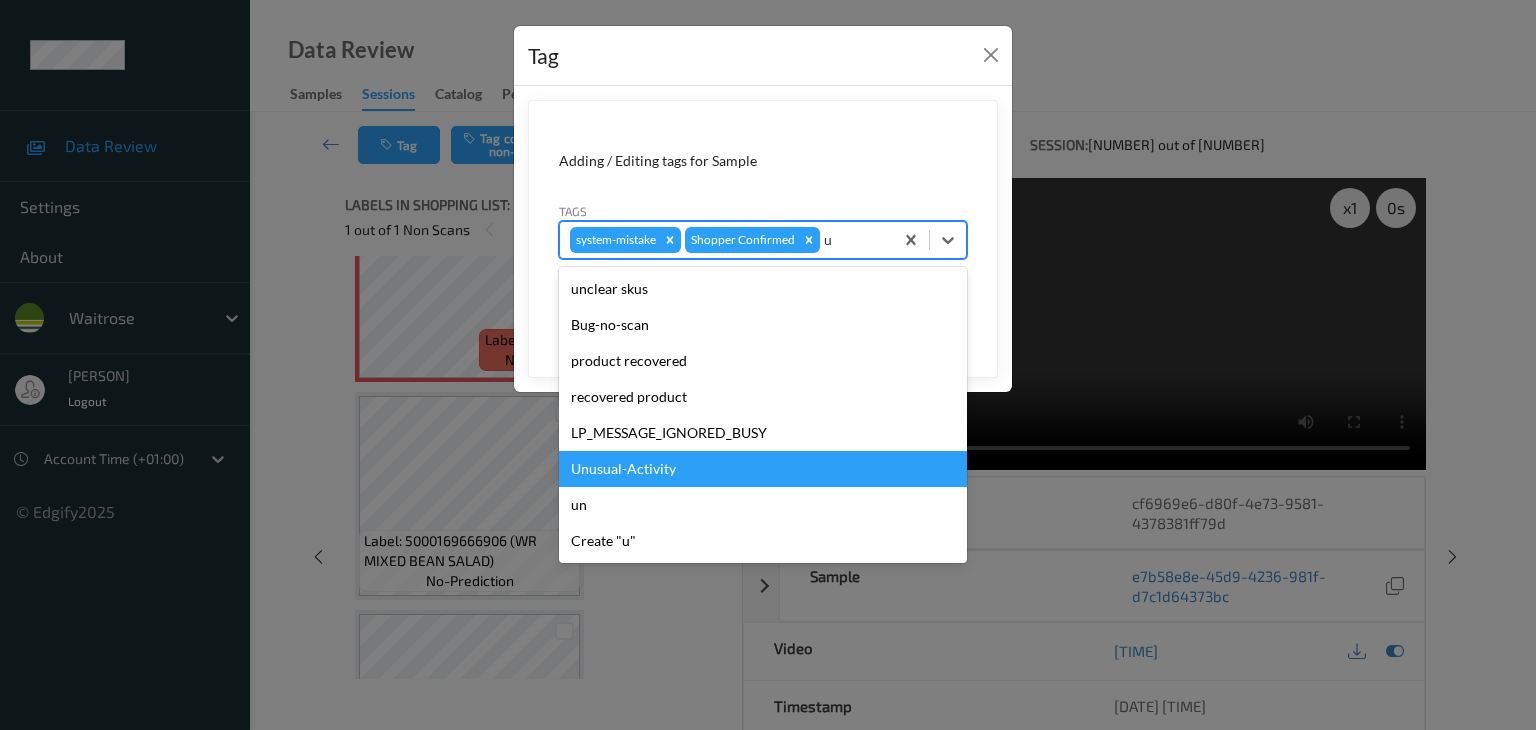 click on "Unusual-Activity" at bounding box center (763, 469) 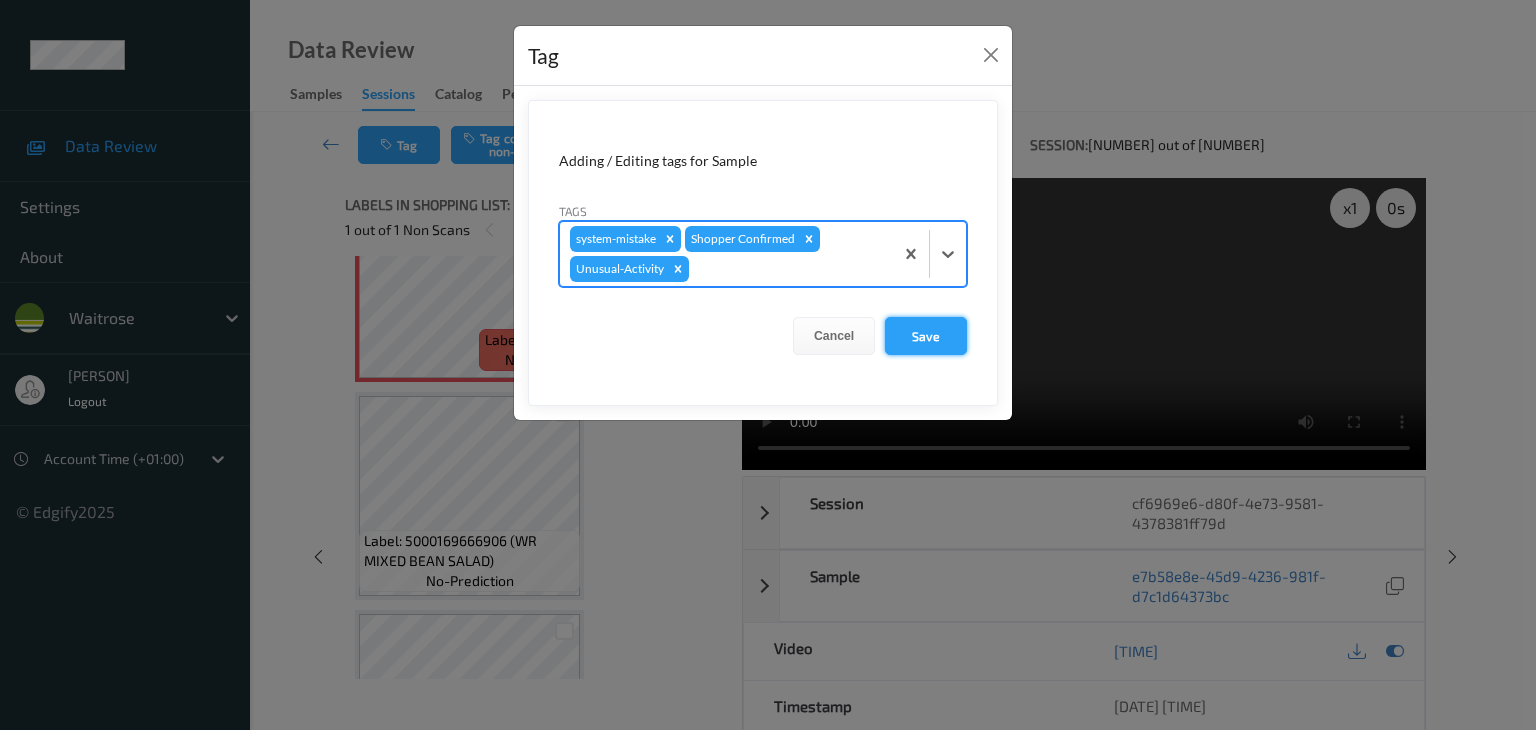 click on "Save" at bounding box center (926, 336) 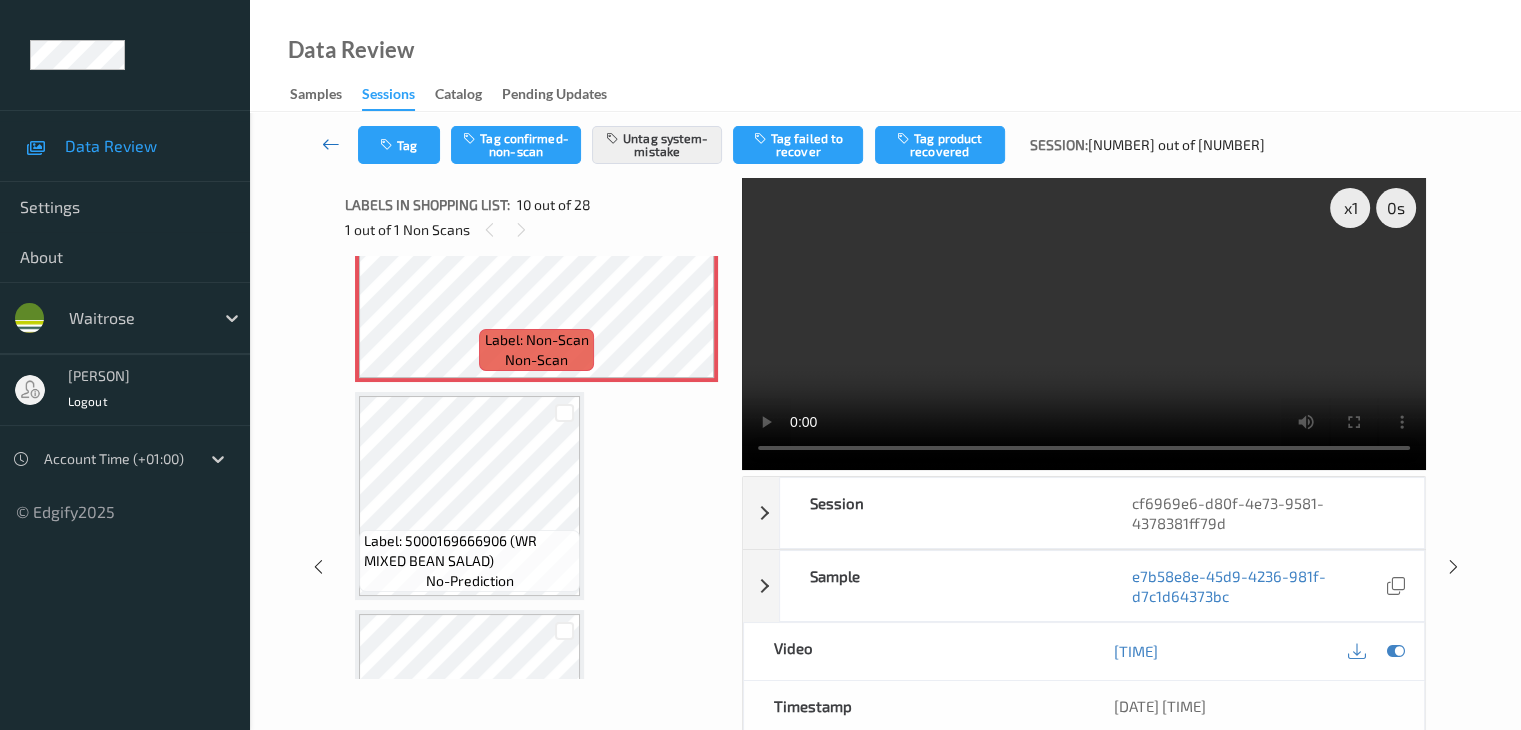 click at bounding box center [331, 145] 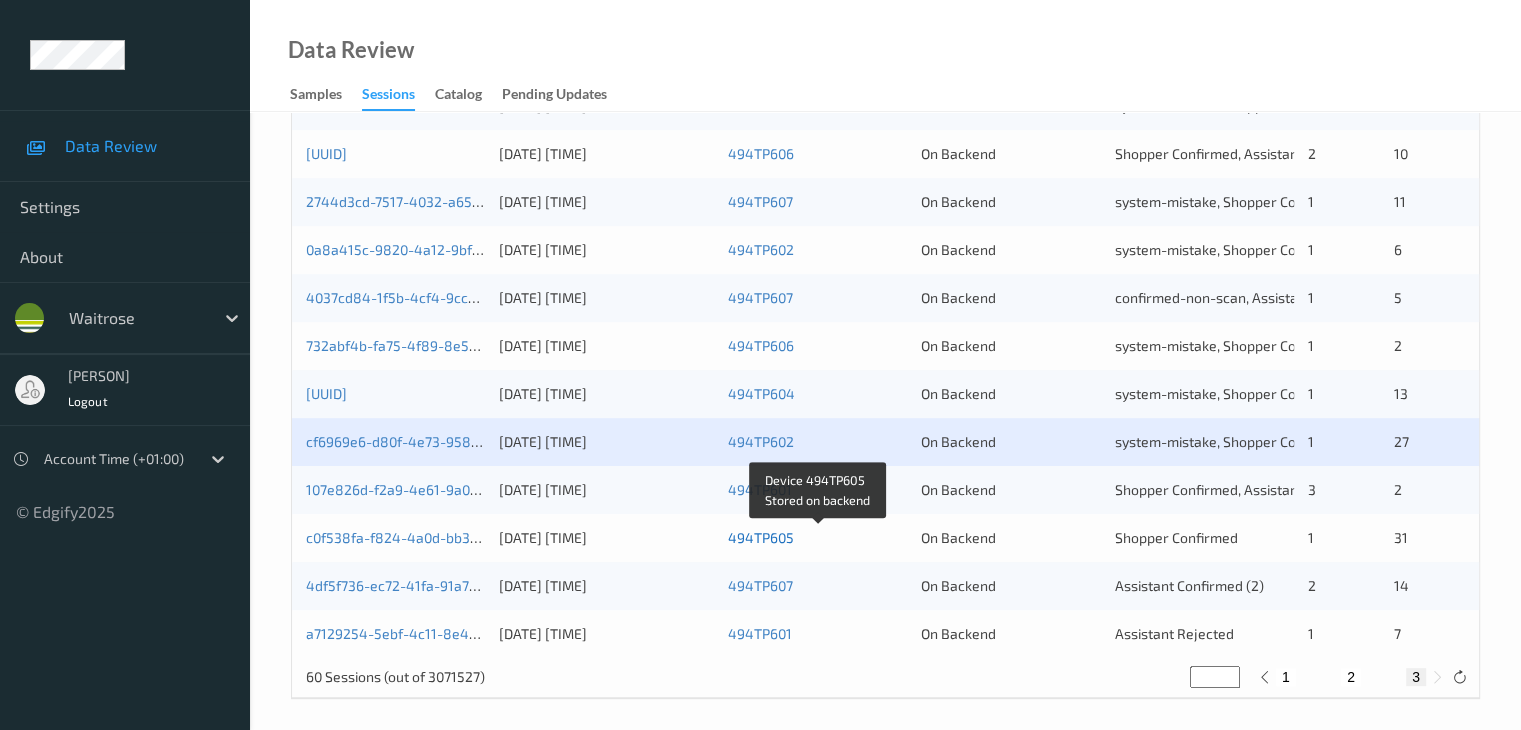 scroll, scrollTop: 932, scrollLeft: 0, axis: vertical 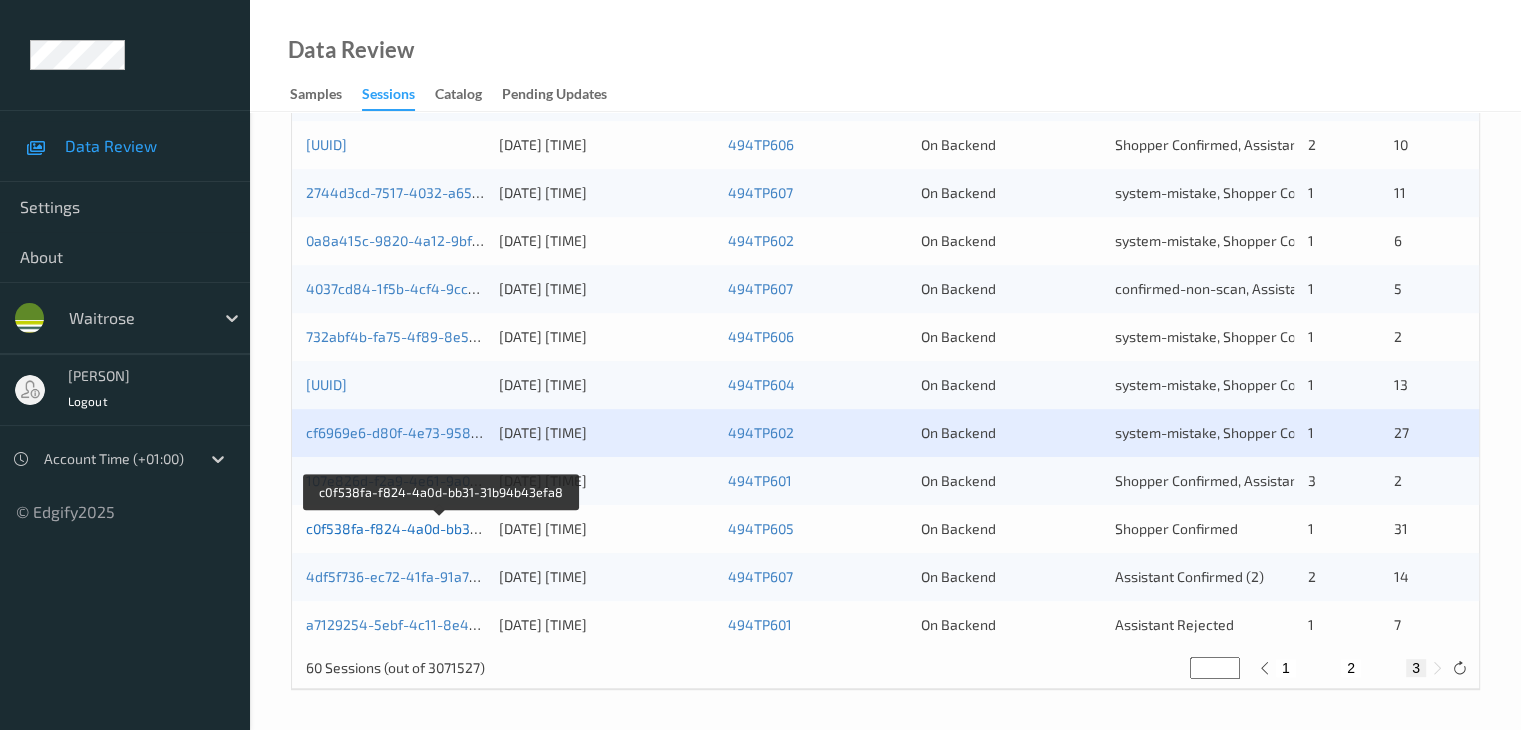 click on "c0f538fa-f824-4a0d-bb31-31b94b43efa8" at bounding box center [441, 528] 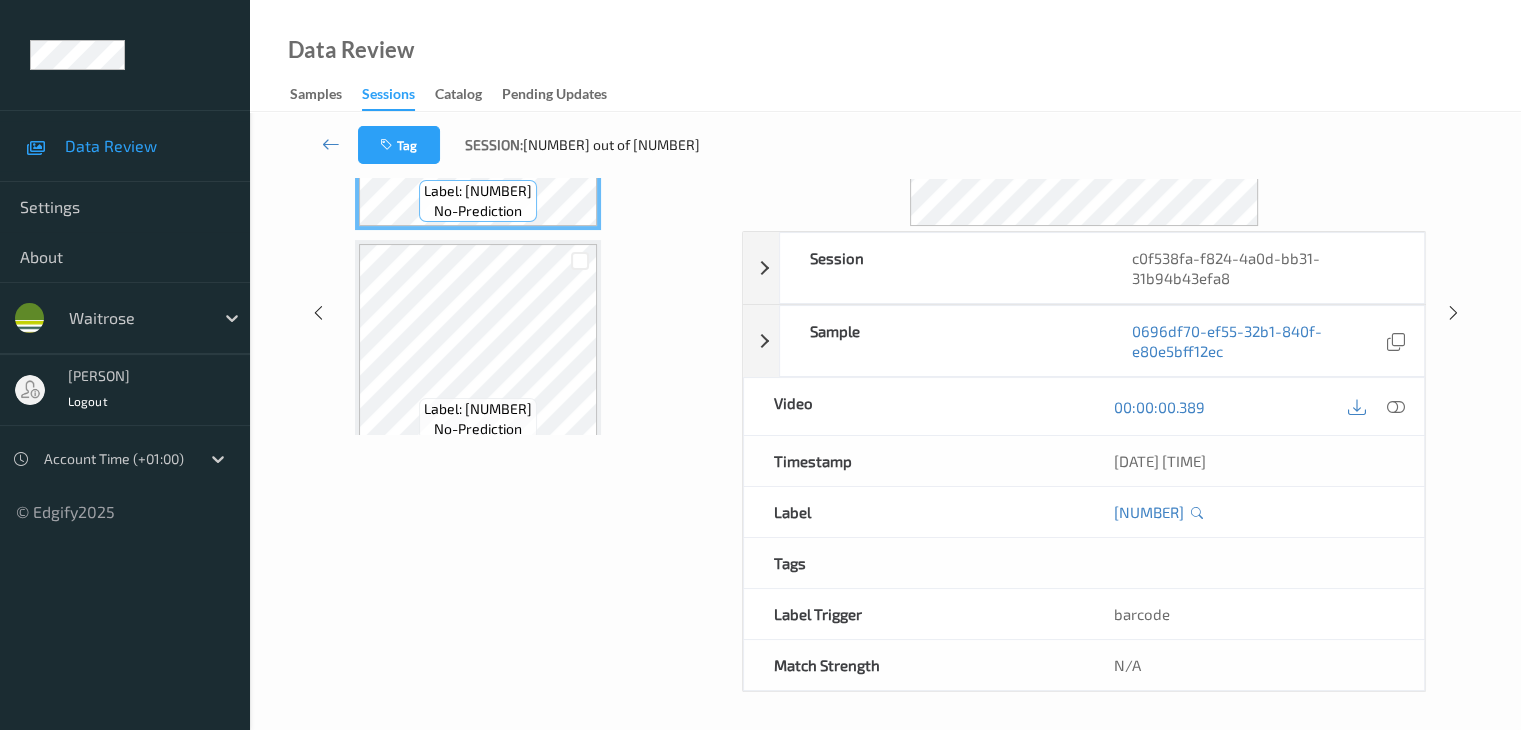 scroll, scrollTop: 0, scrollLeft: 0, axis: both 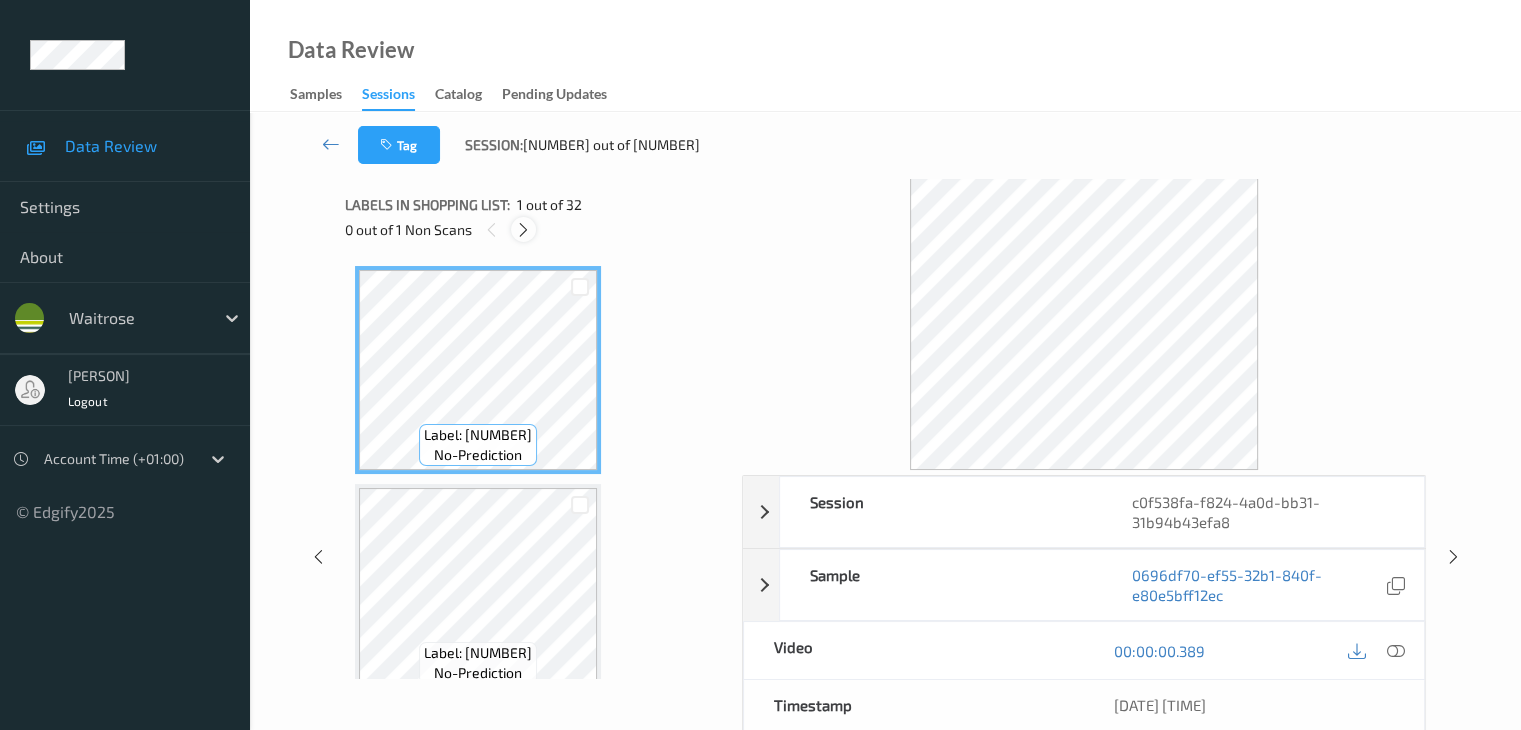 click at bounding box center (523, 230) 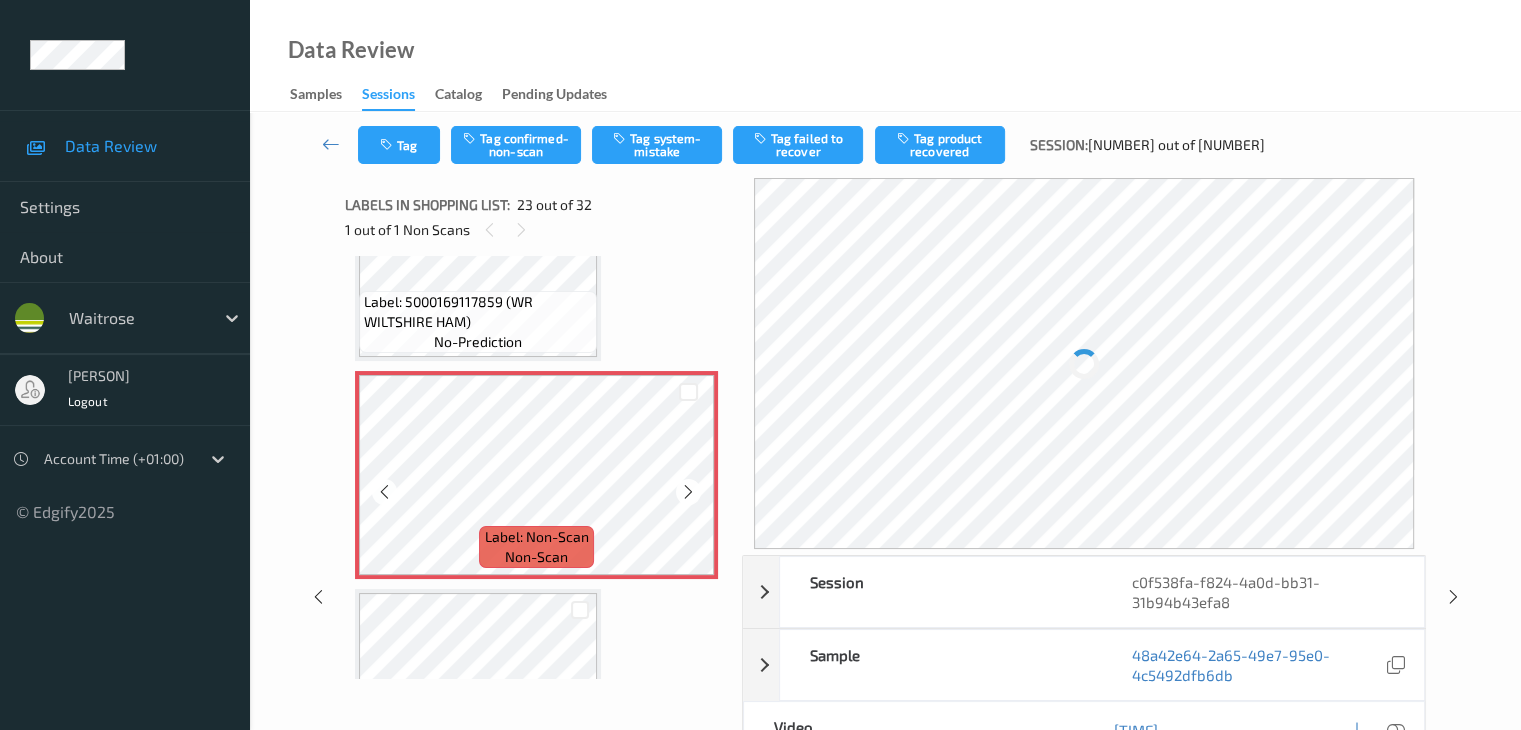 scroll, scrollTop: 4788, scrollLeft: 0, axis: vertical 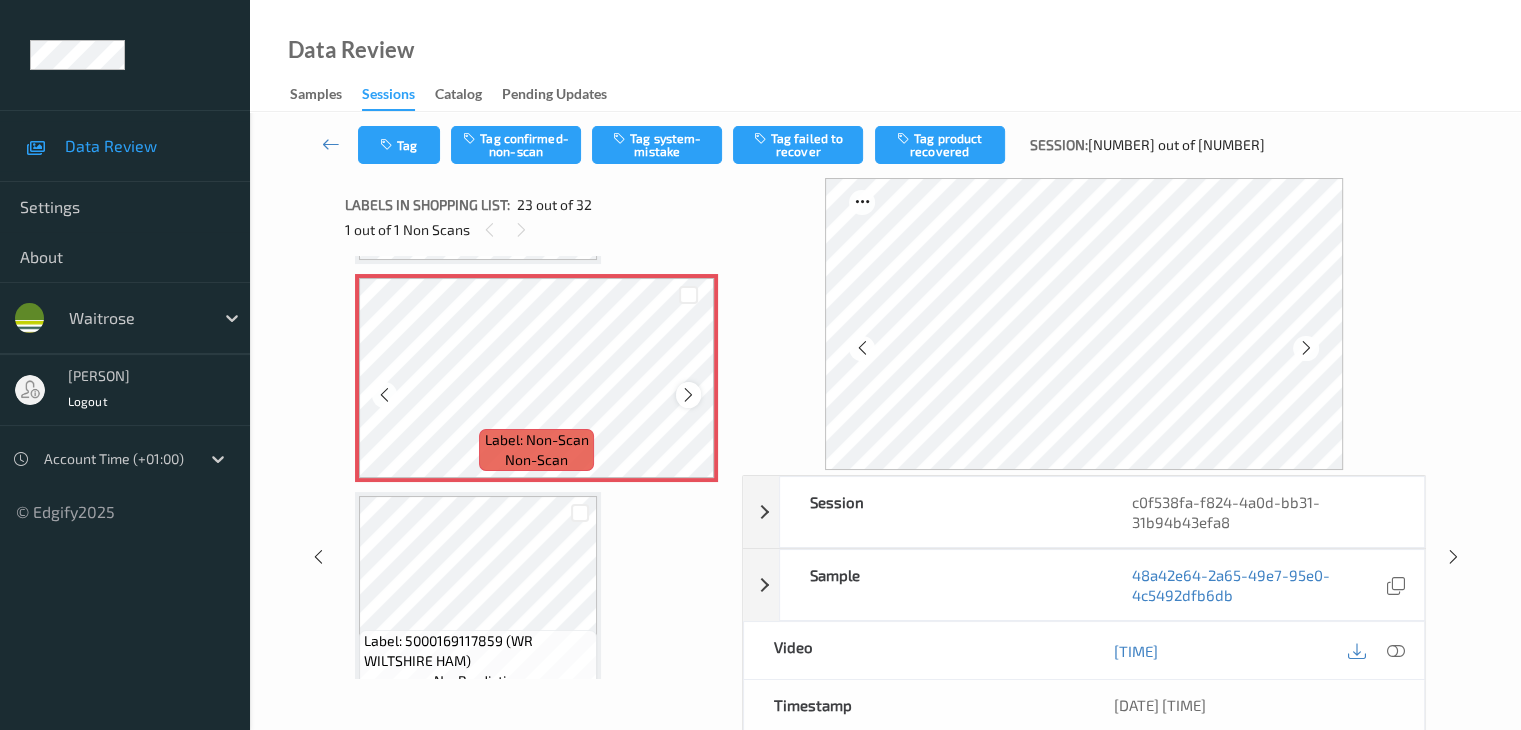 click at bounding box center [688, 395] 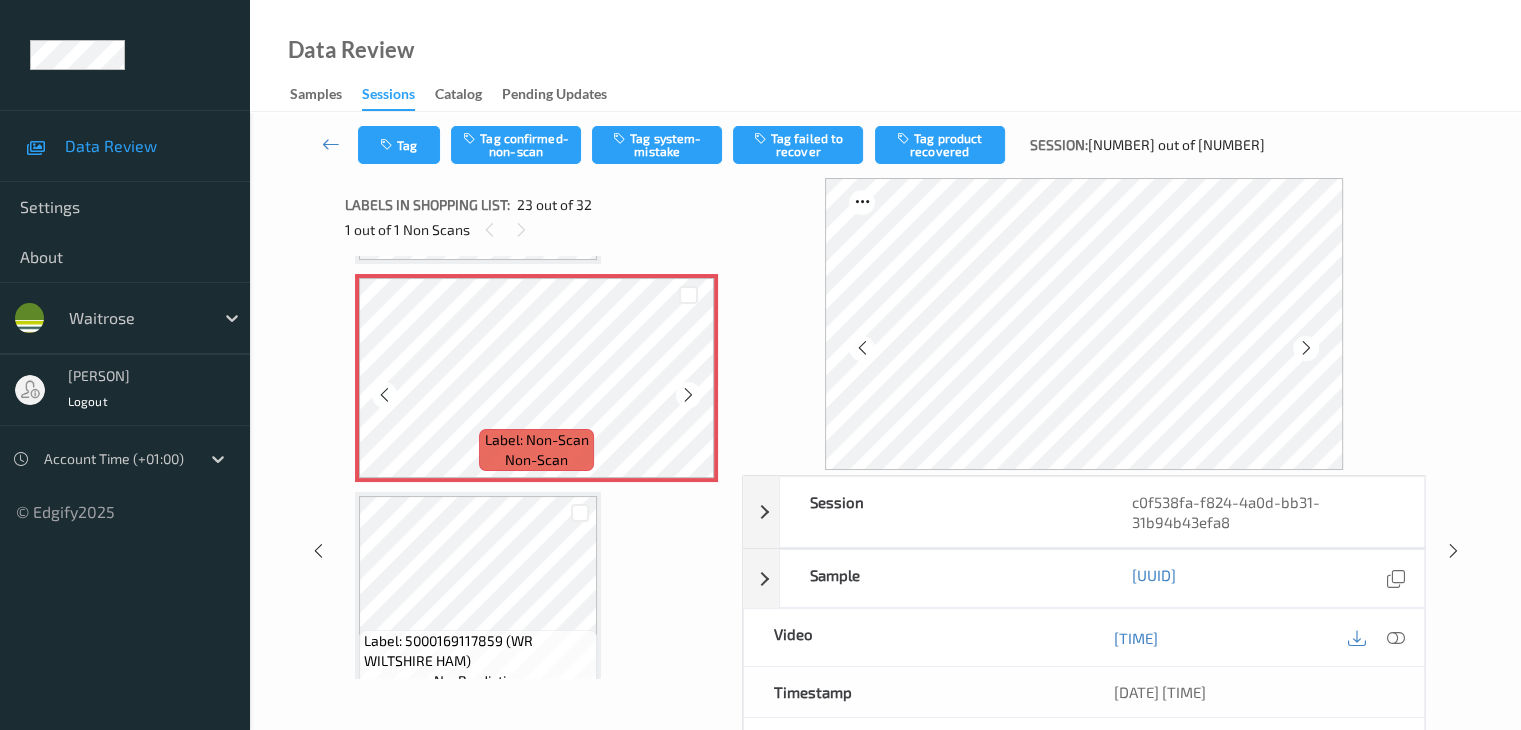 click at bounding box center [688, 395] 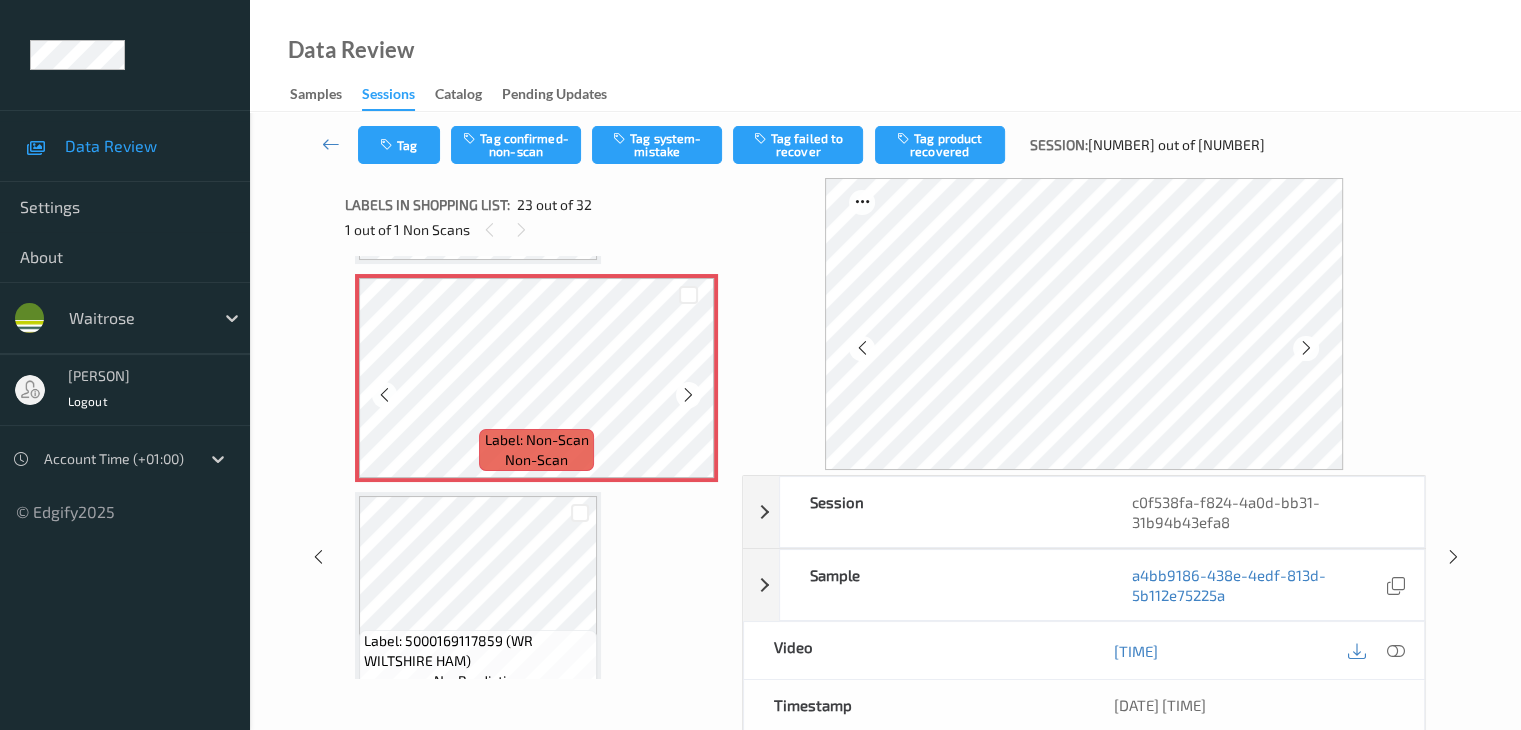 click at bounding box center (688, 395) 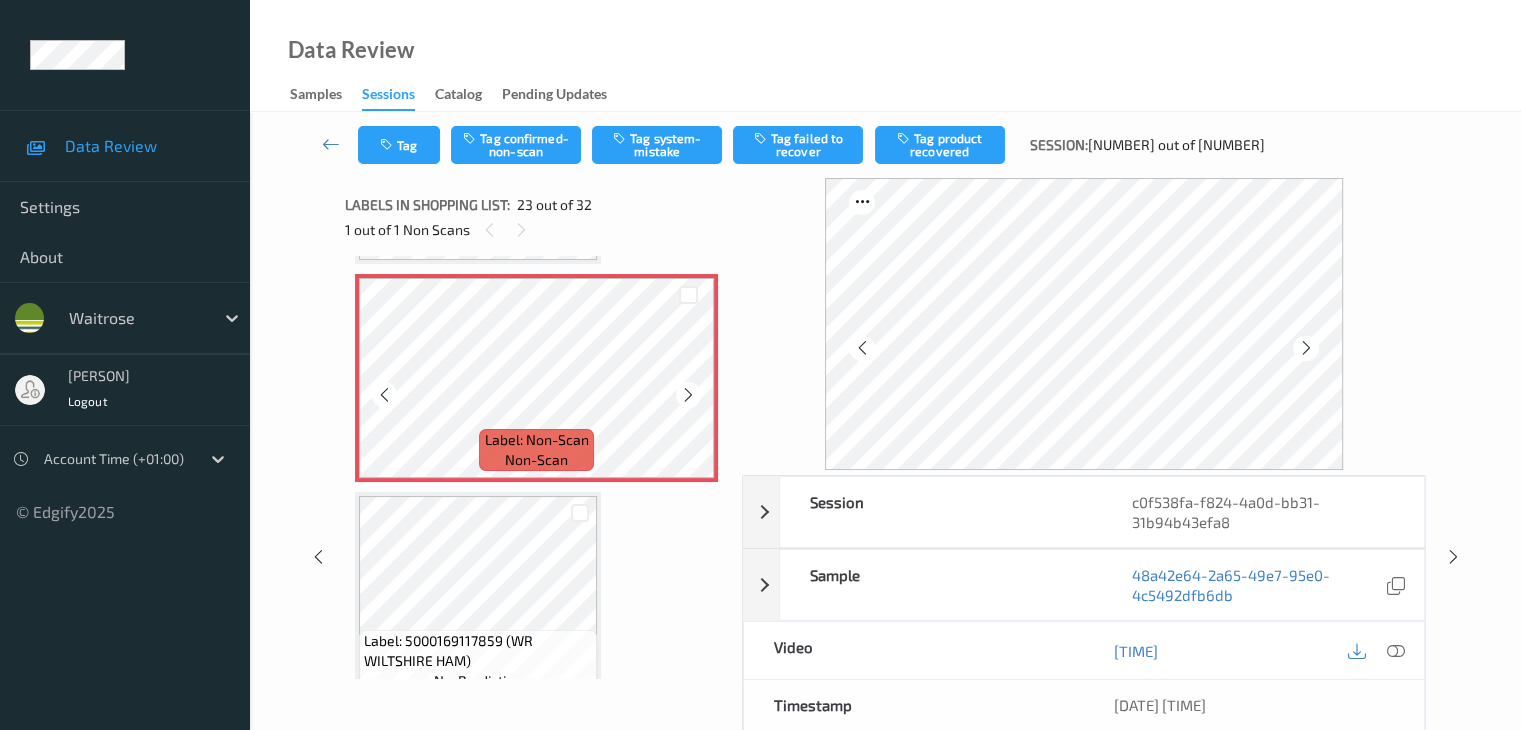 click at bounding box center [688, 395] 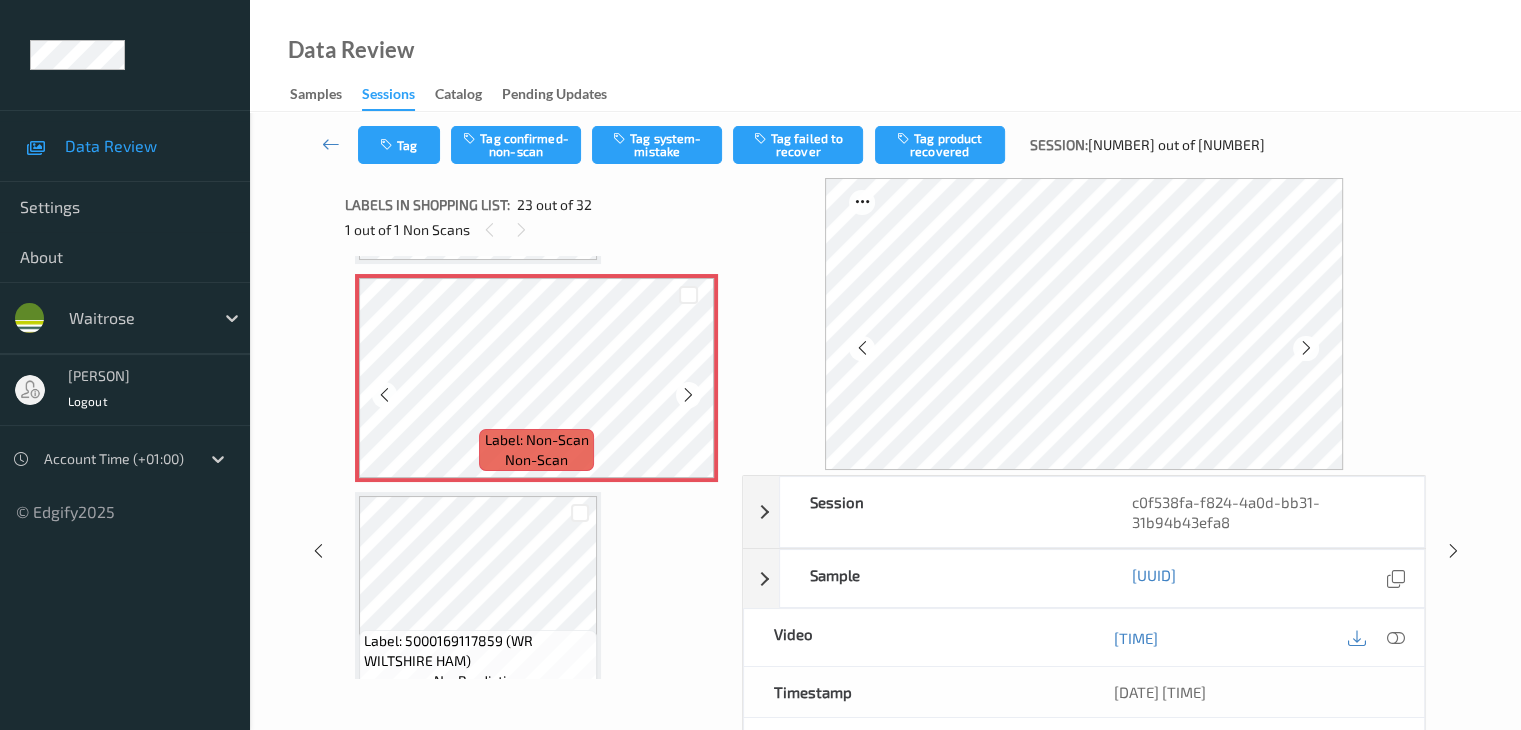 click at bounding box center [688, 395] 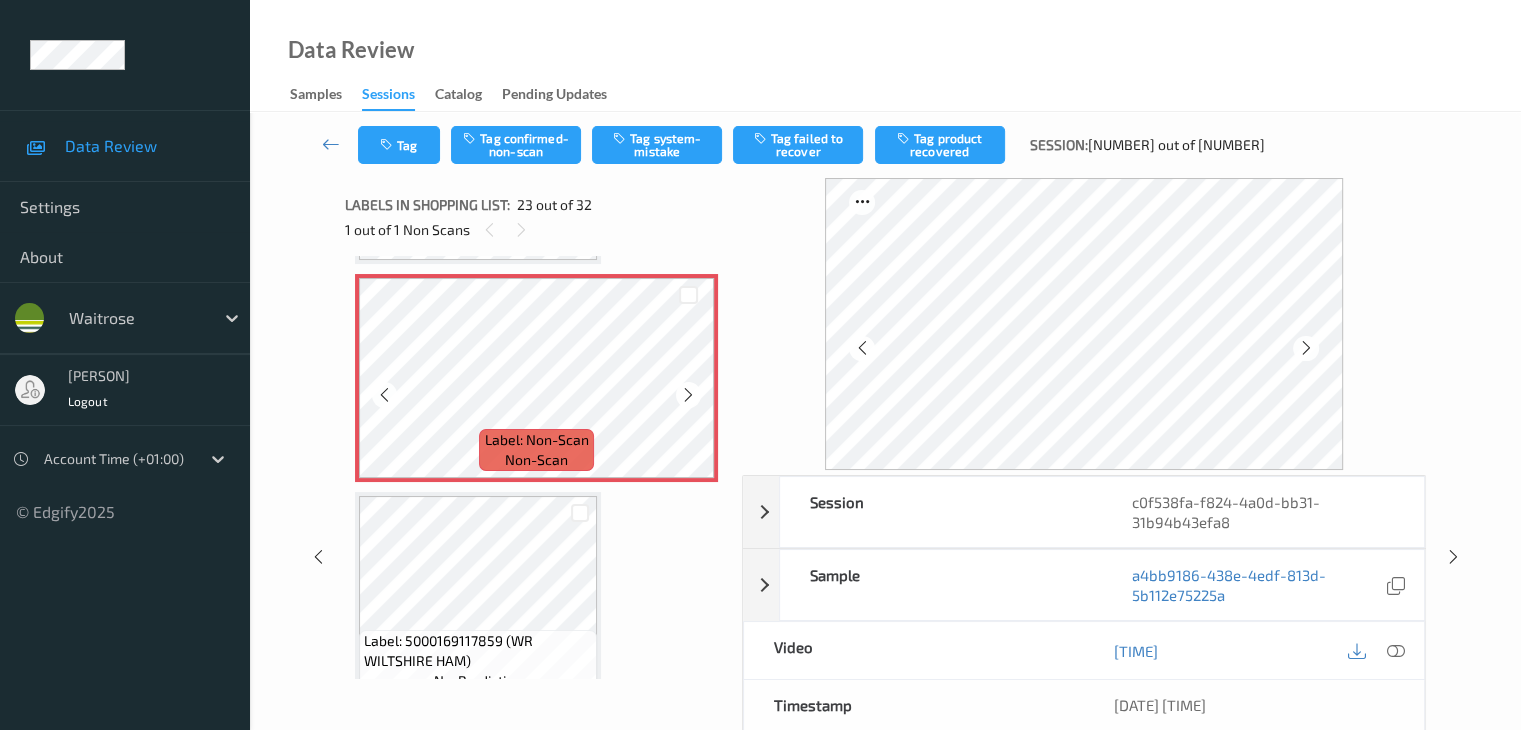 click at bounding box center (688, 395) 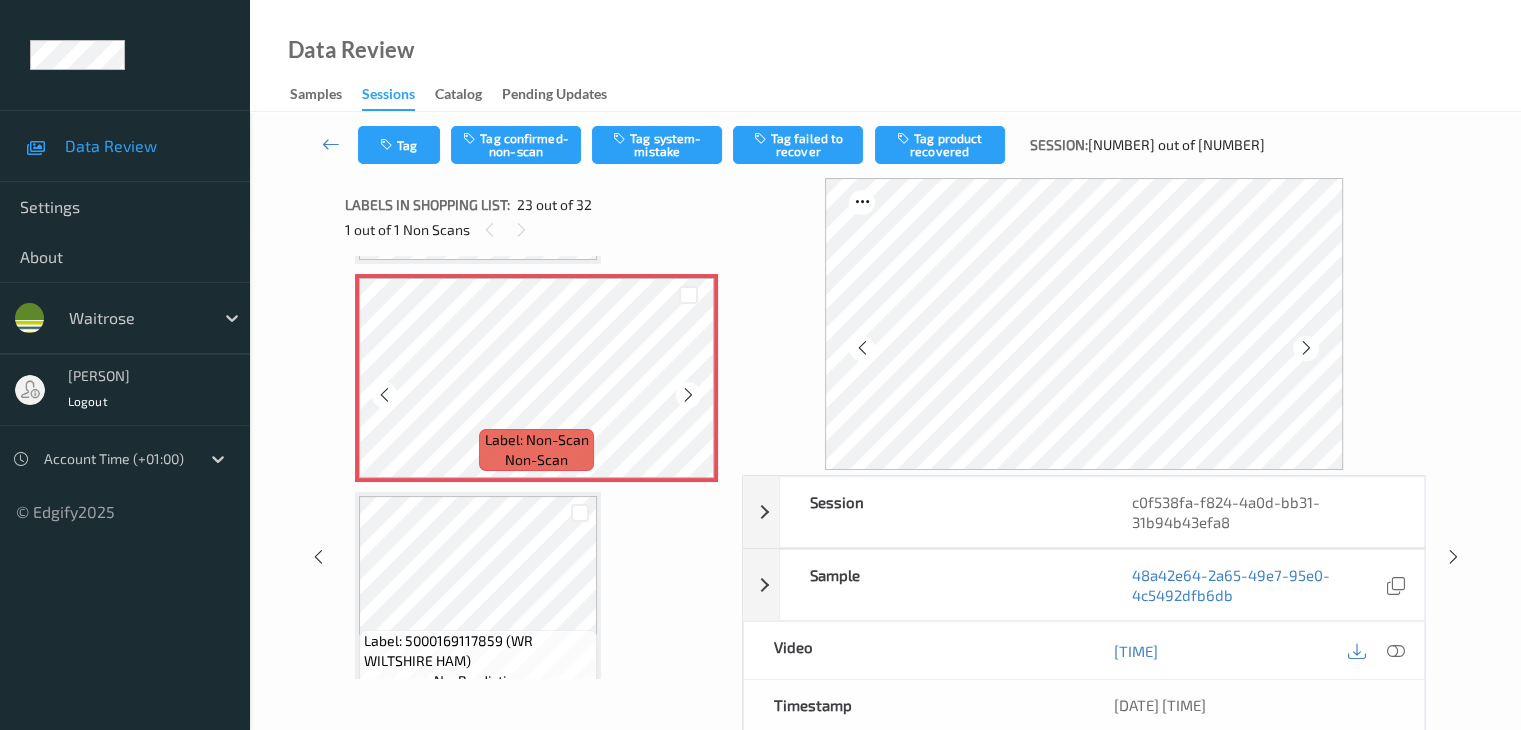 click at bounding box center [688, 395] 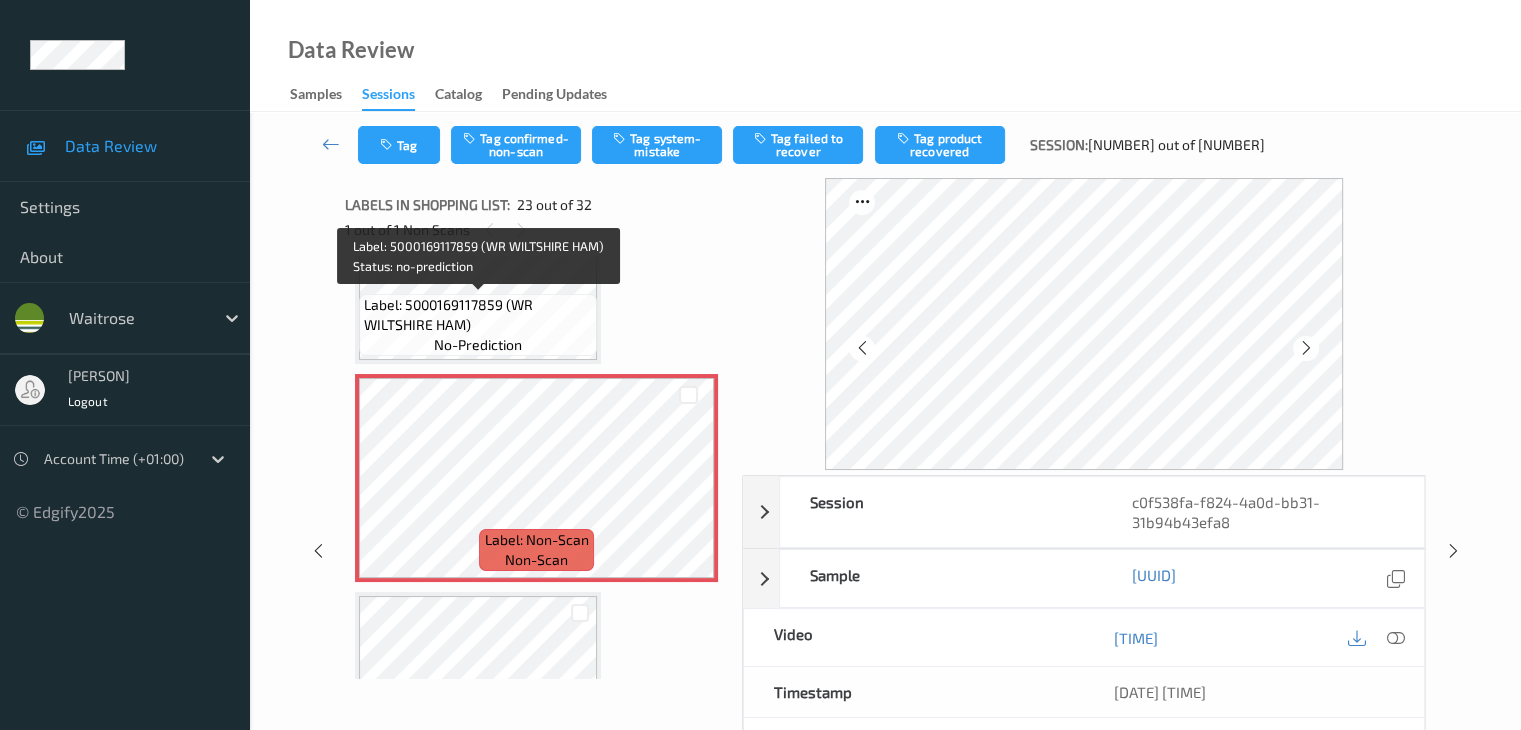 scroll, scrollTop: 4588, scrollLeft: 0, axis: vertical 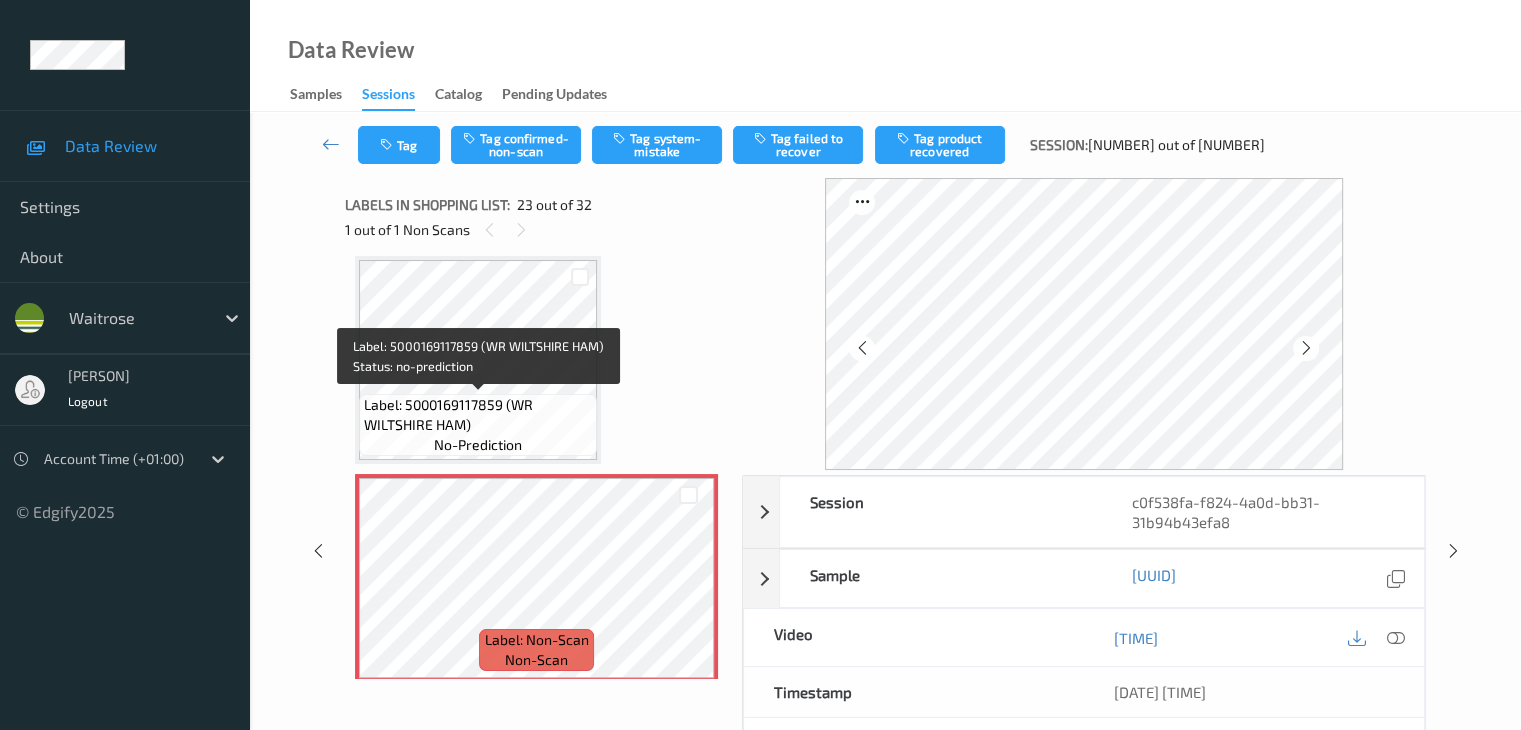 click on "Label: 5000169117859 (WR WILTSHIRE HAM)" at bounding box center (478, 415) 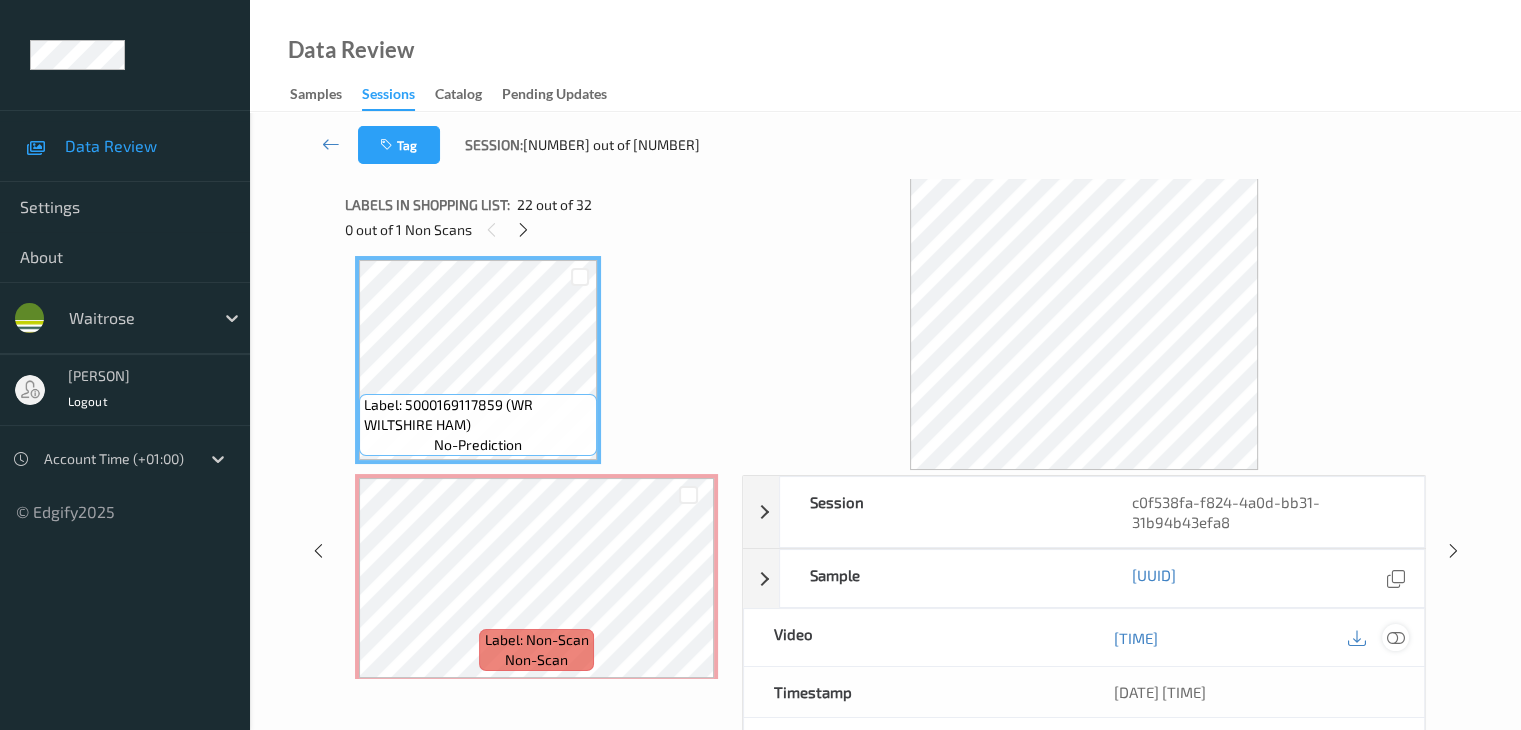 click at bounding box center (1395, 638) 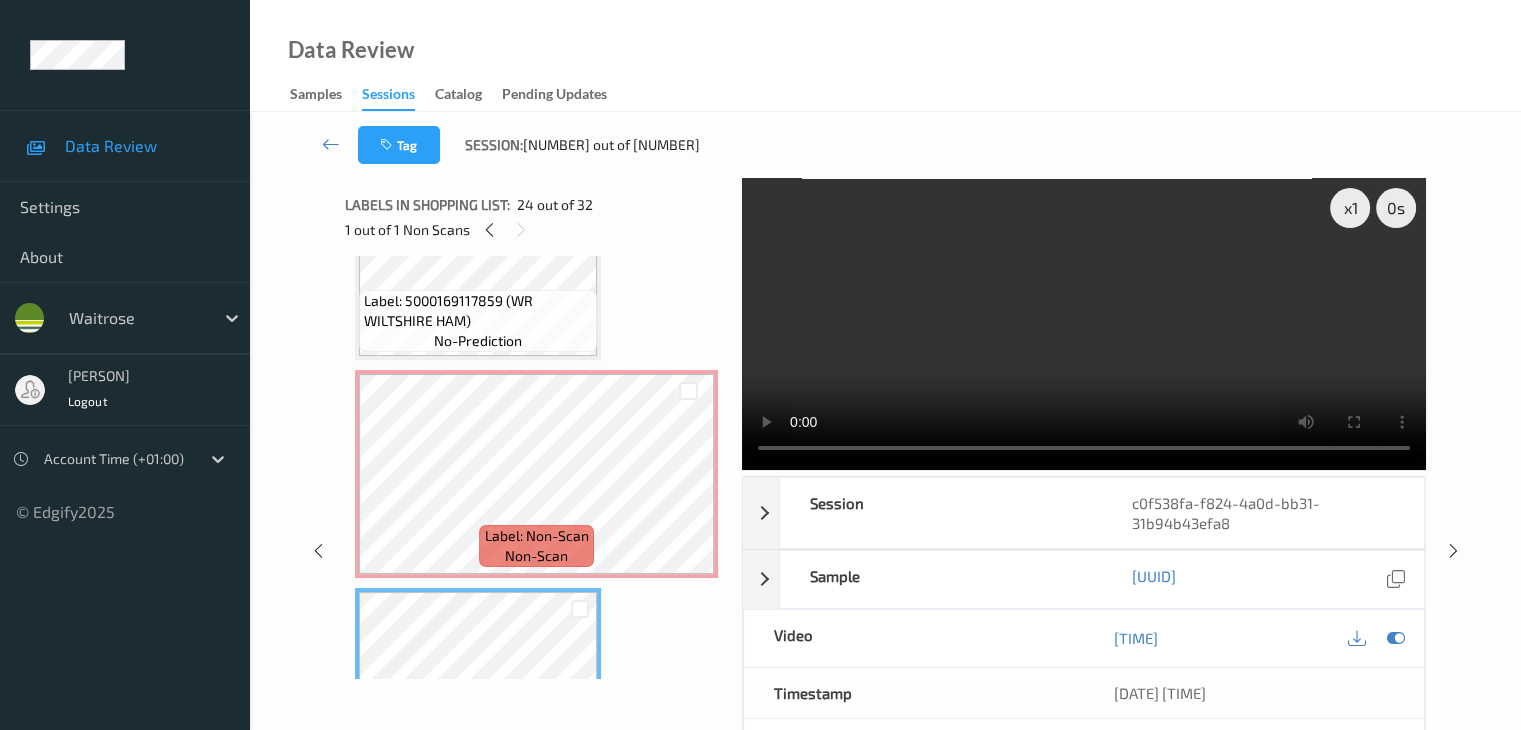 scroll, scrollTop: 4688, scrollLeft: 0, axis: vertical 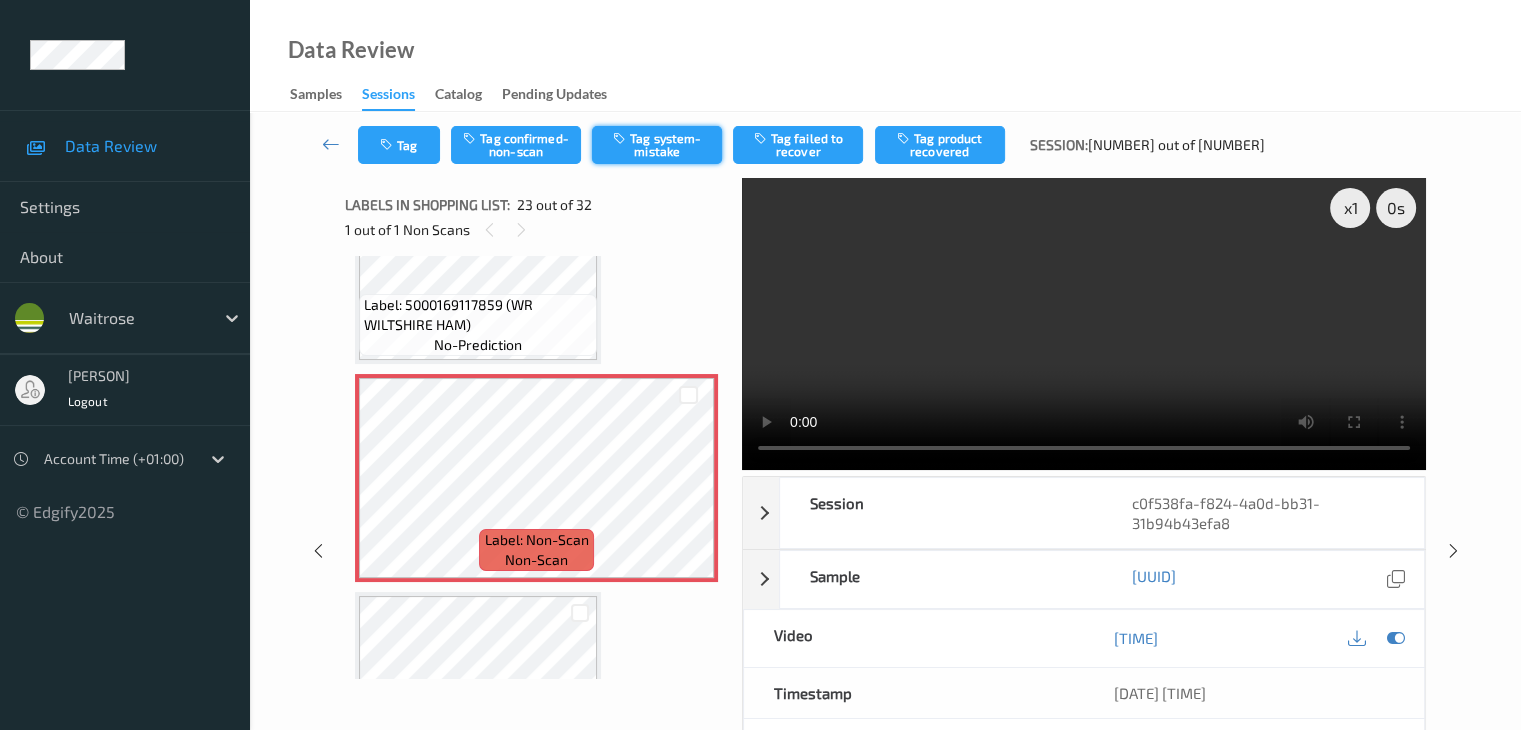 click on "Tag   system-mistake" at bounding box center (657, 145) 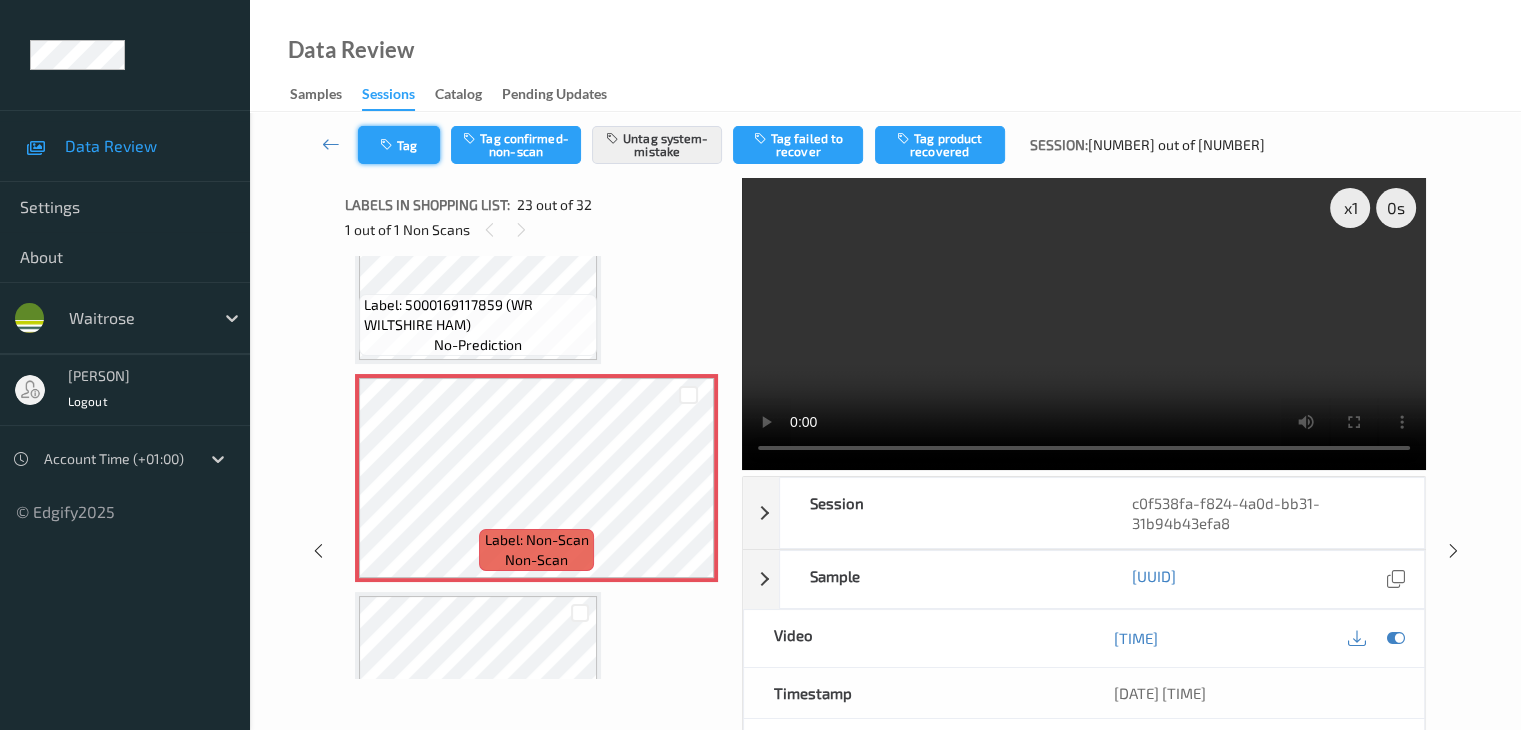 click on "Tag" at bounding box center [399, 145] 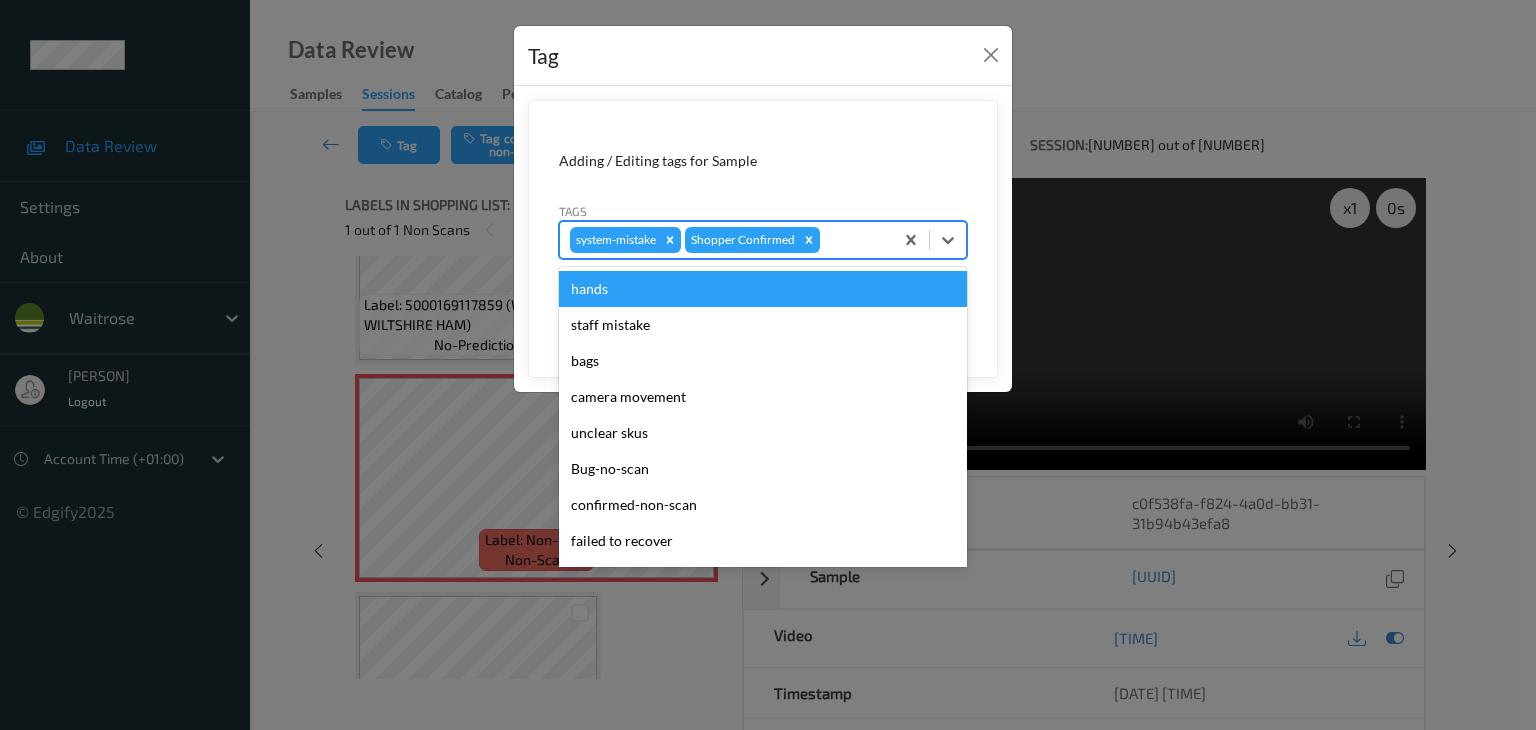 click at bounding box center [853, 240] 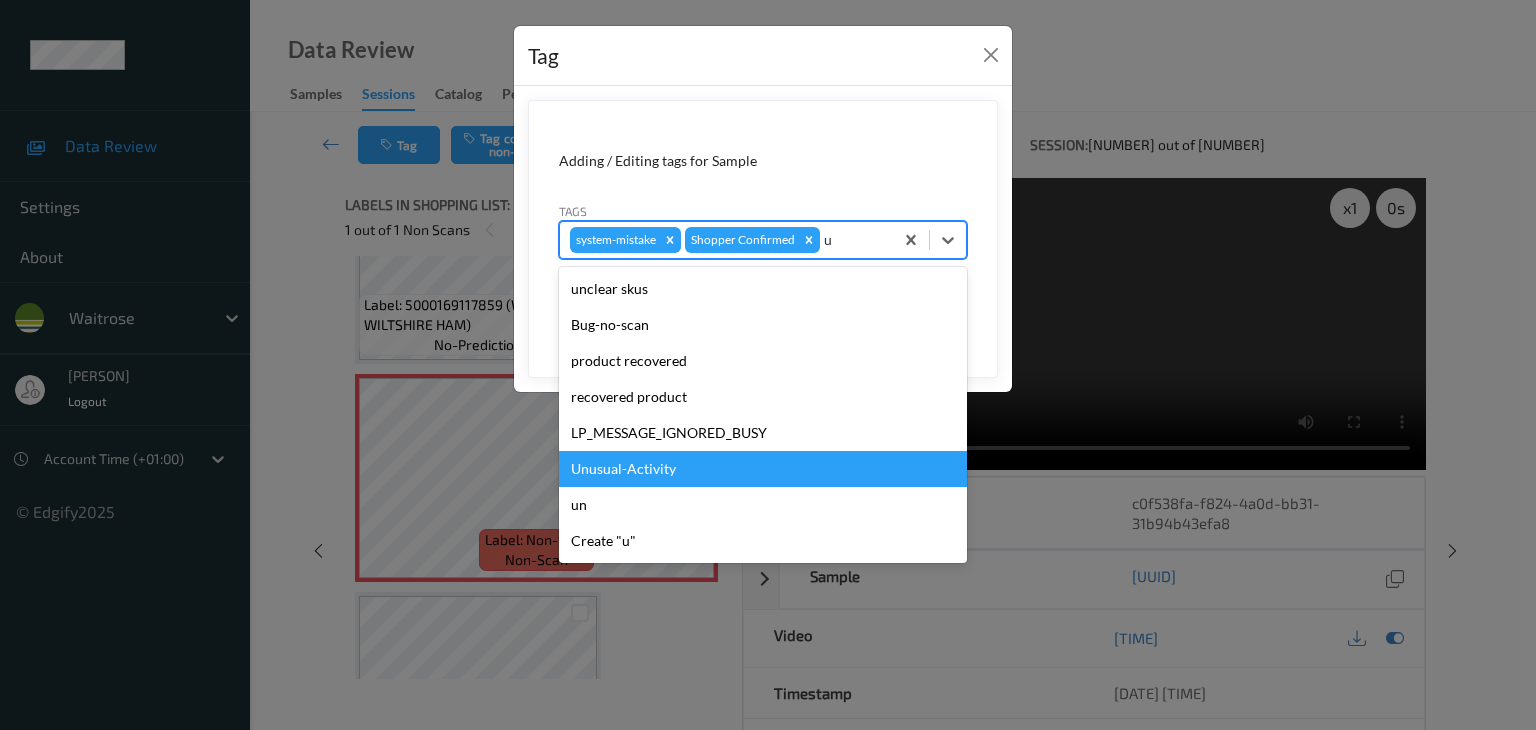 click on "Unusual-Activity" at bounding box center [763, 469] 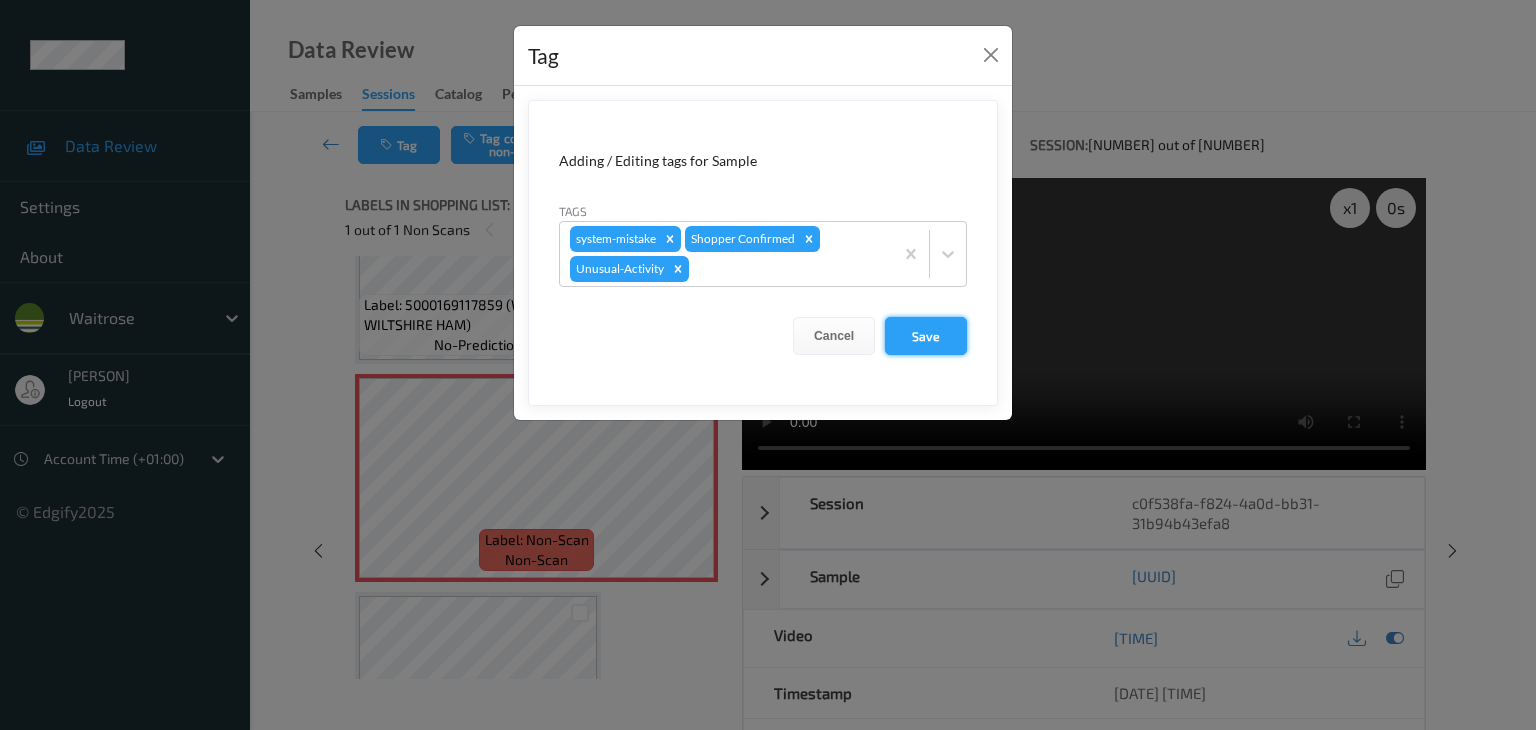 click on "Save" at bounding box center (926, 336) 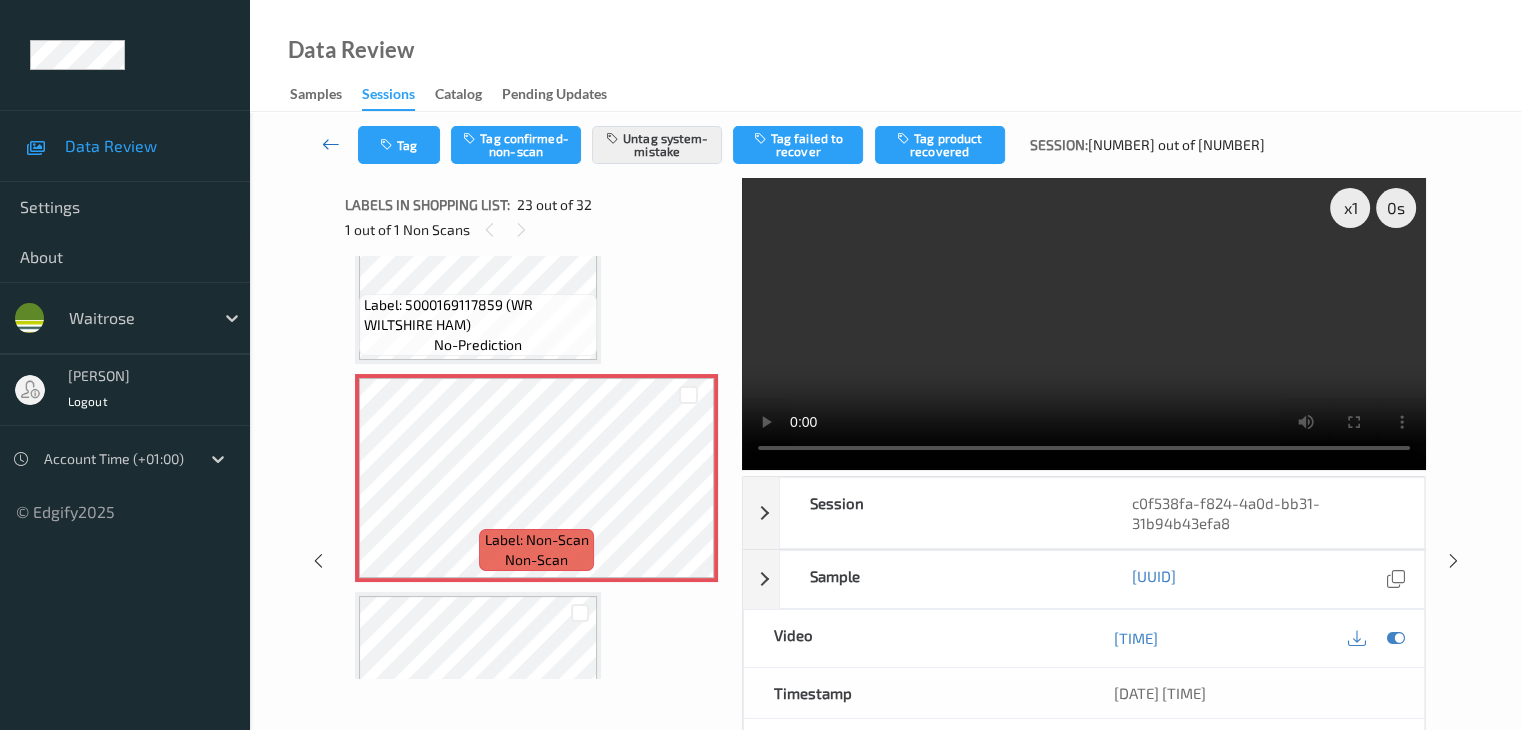 click at bounding box center [331, 144] 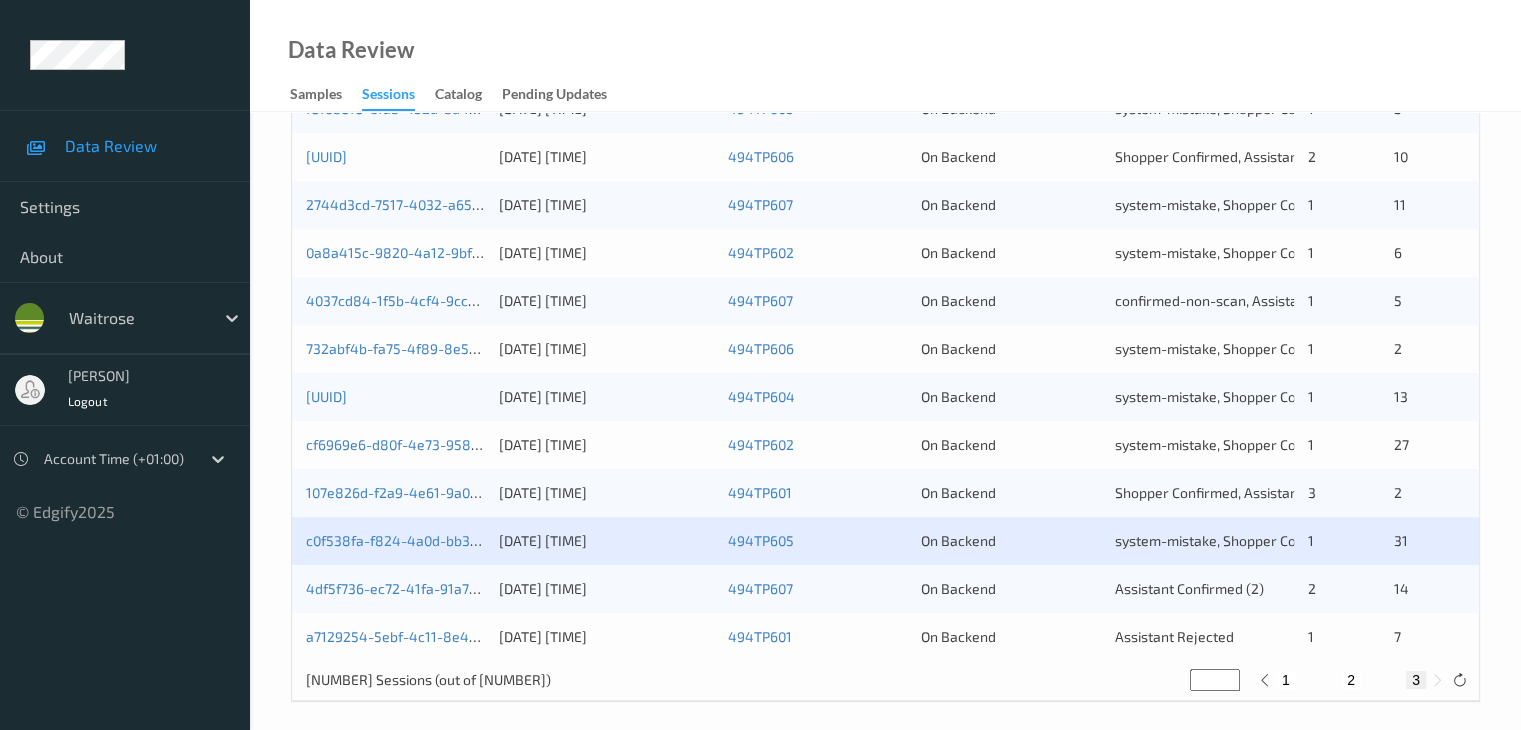 scroll, scrollTop: 932, scrollLeft: 0, axis: vertical 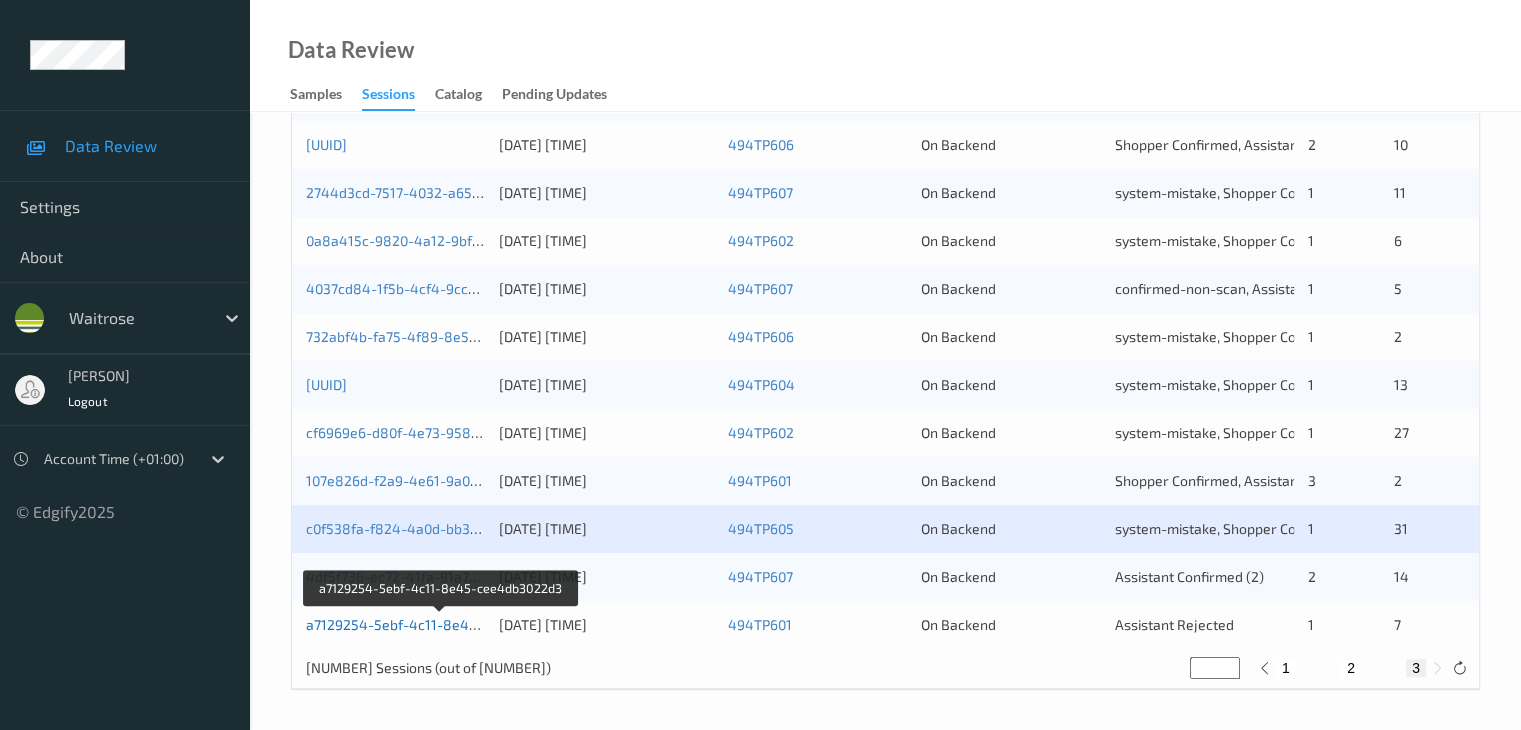click on "a7129254-5ebf-4c11-8e45-cee4db3022d3" at bounding box center [442, 624] 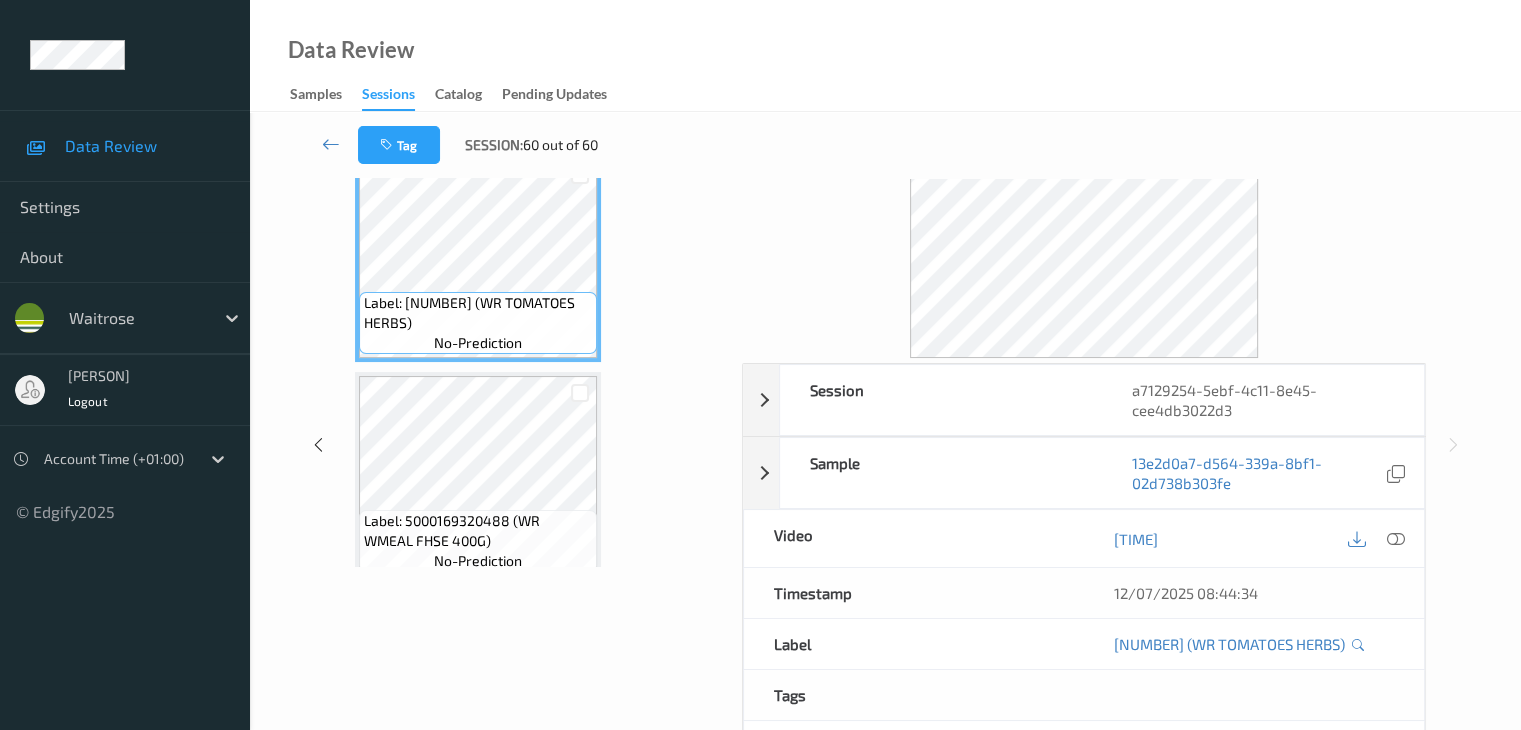 scroll, scrollTop: 0, scrollLeft: 0, axis: both 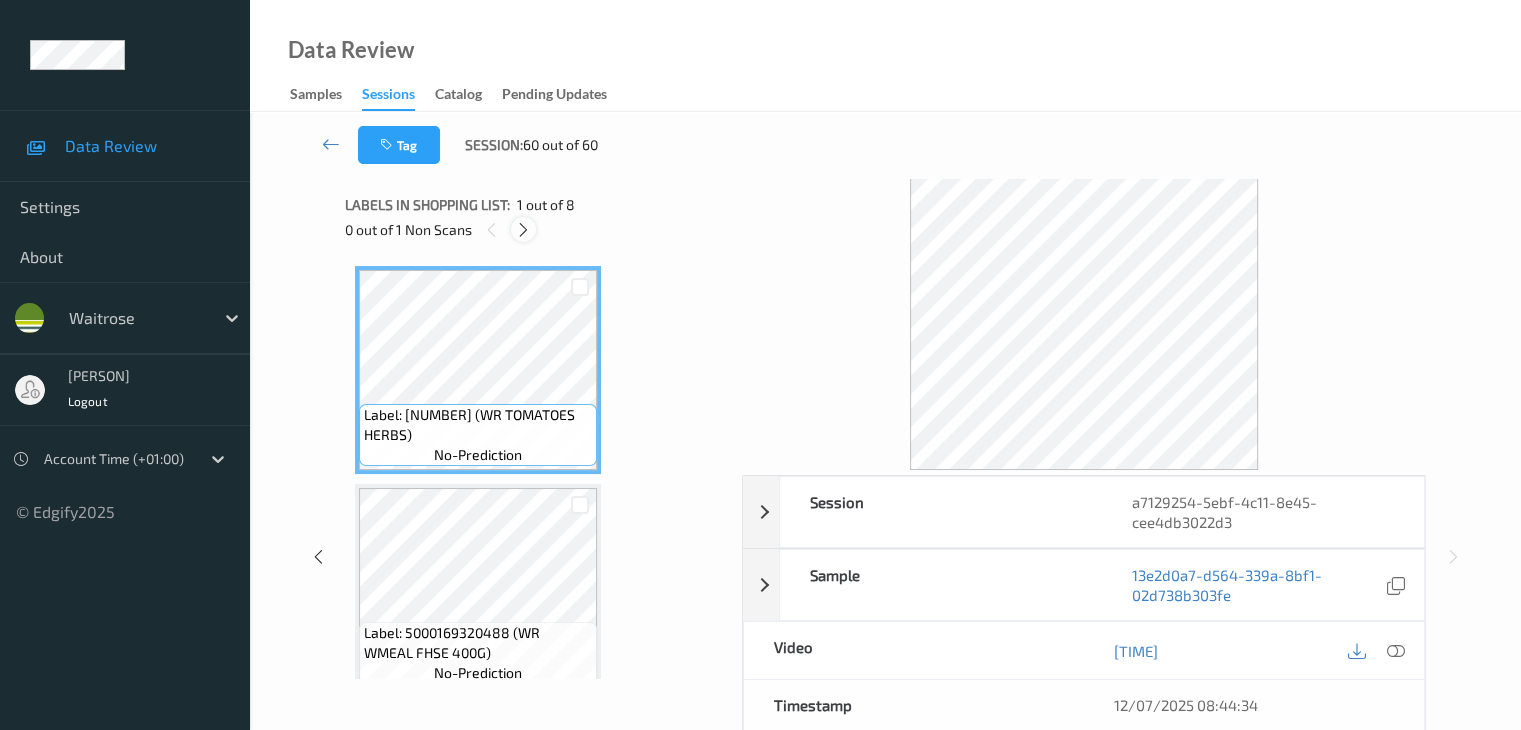 click at bounding box center [523, 230] 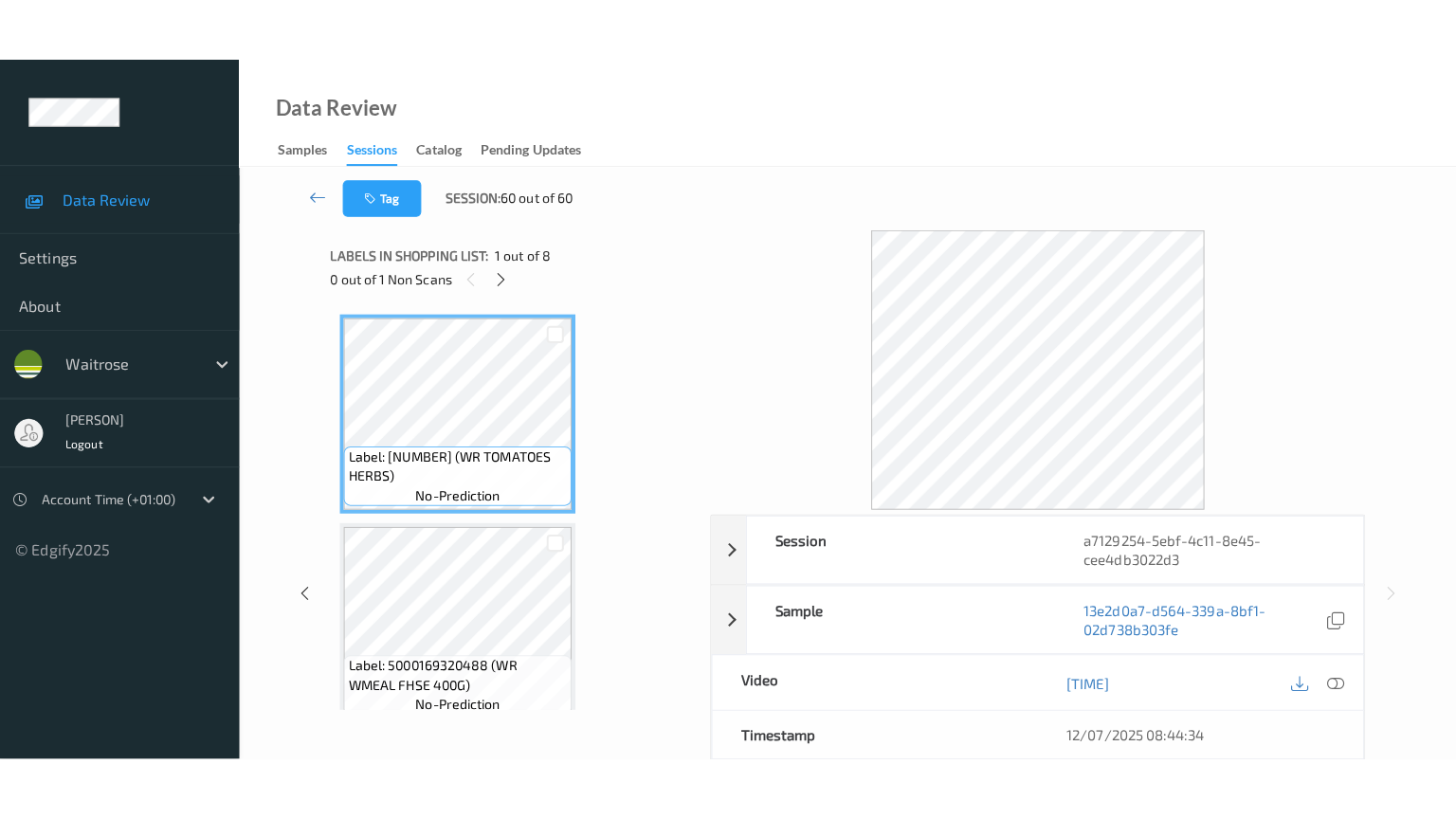 scroll, scrollTop: 1249, scrollLeft: 0, axis: vertical 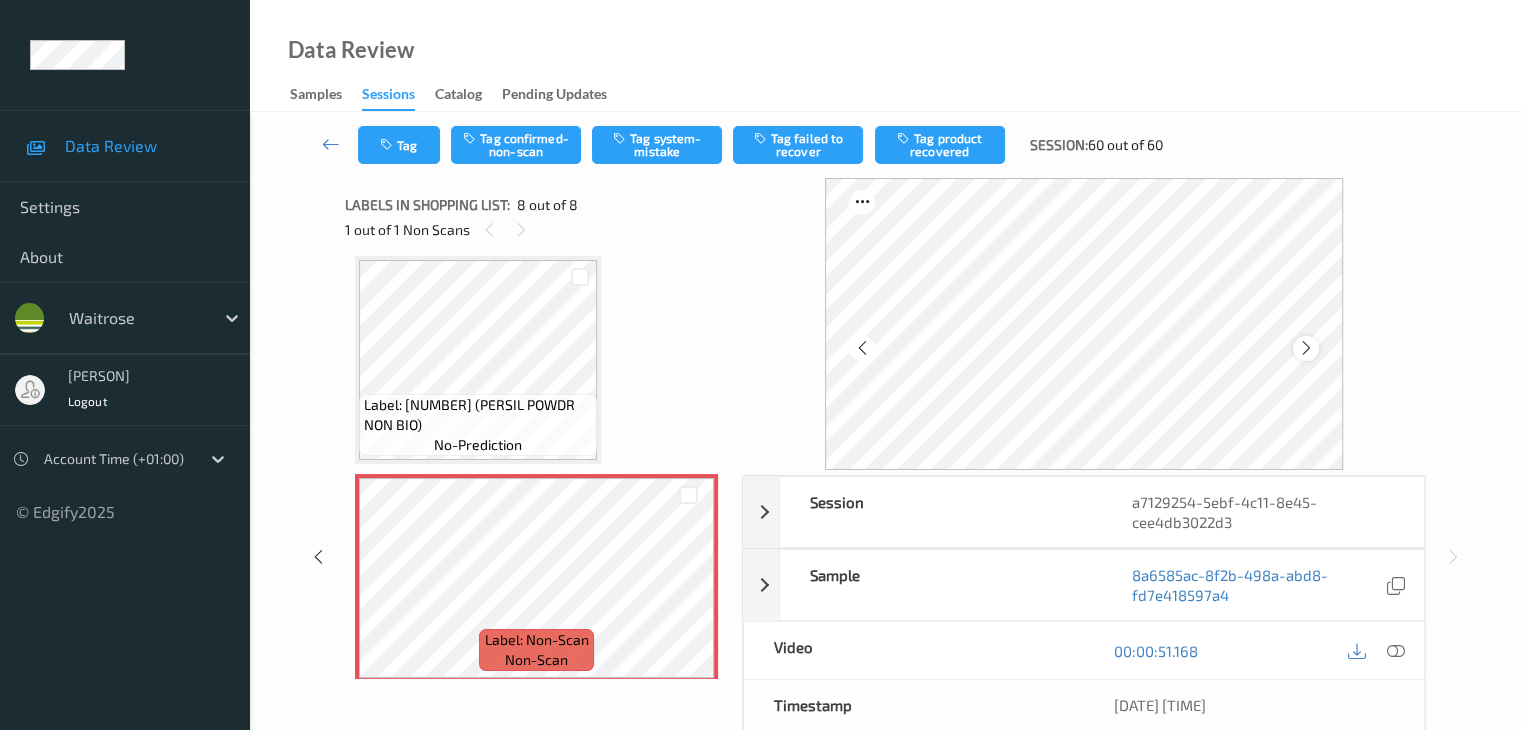 click at bounding box center (1305, 348) 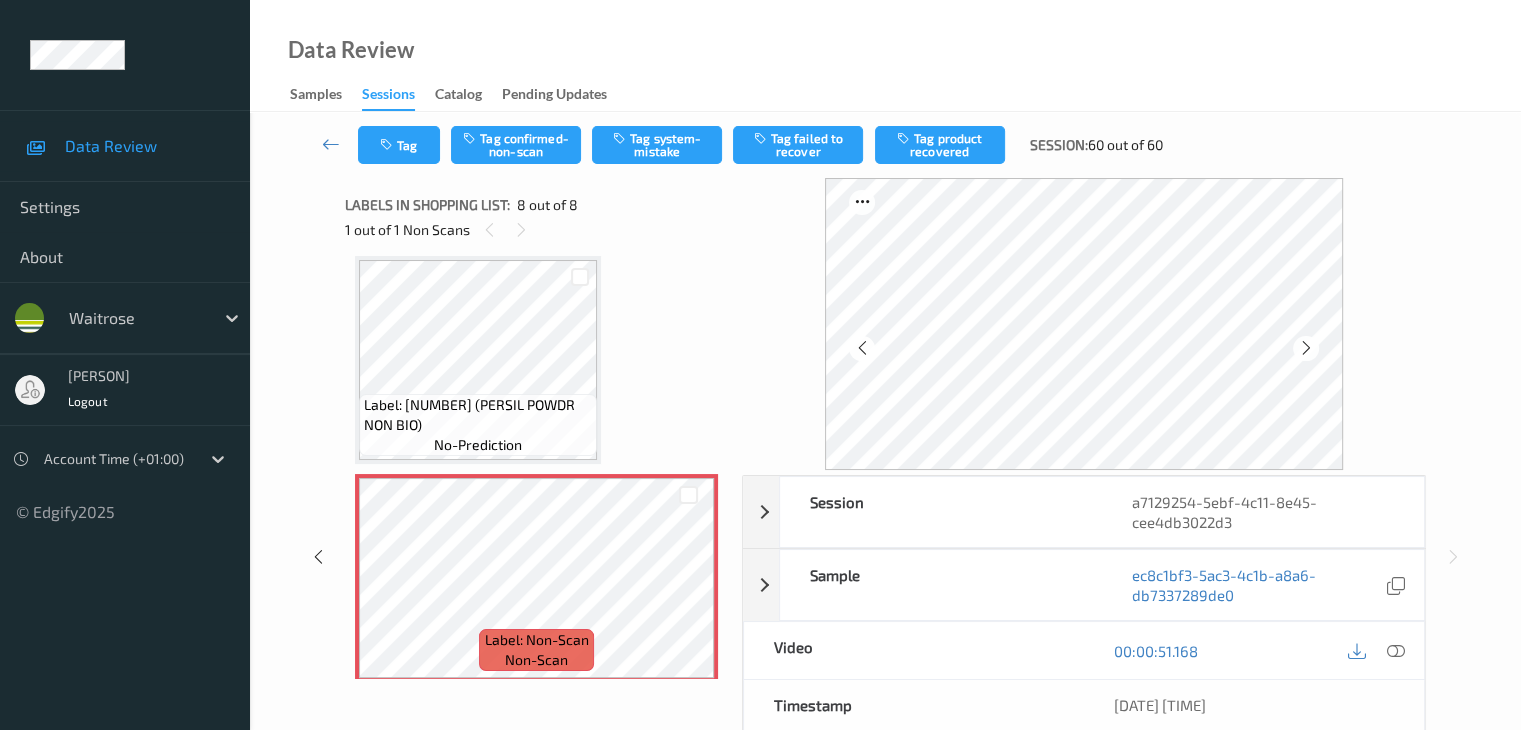 click at bounding box center (1305, 348) 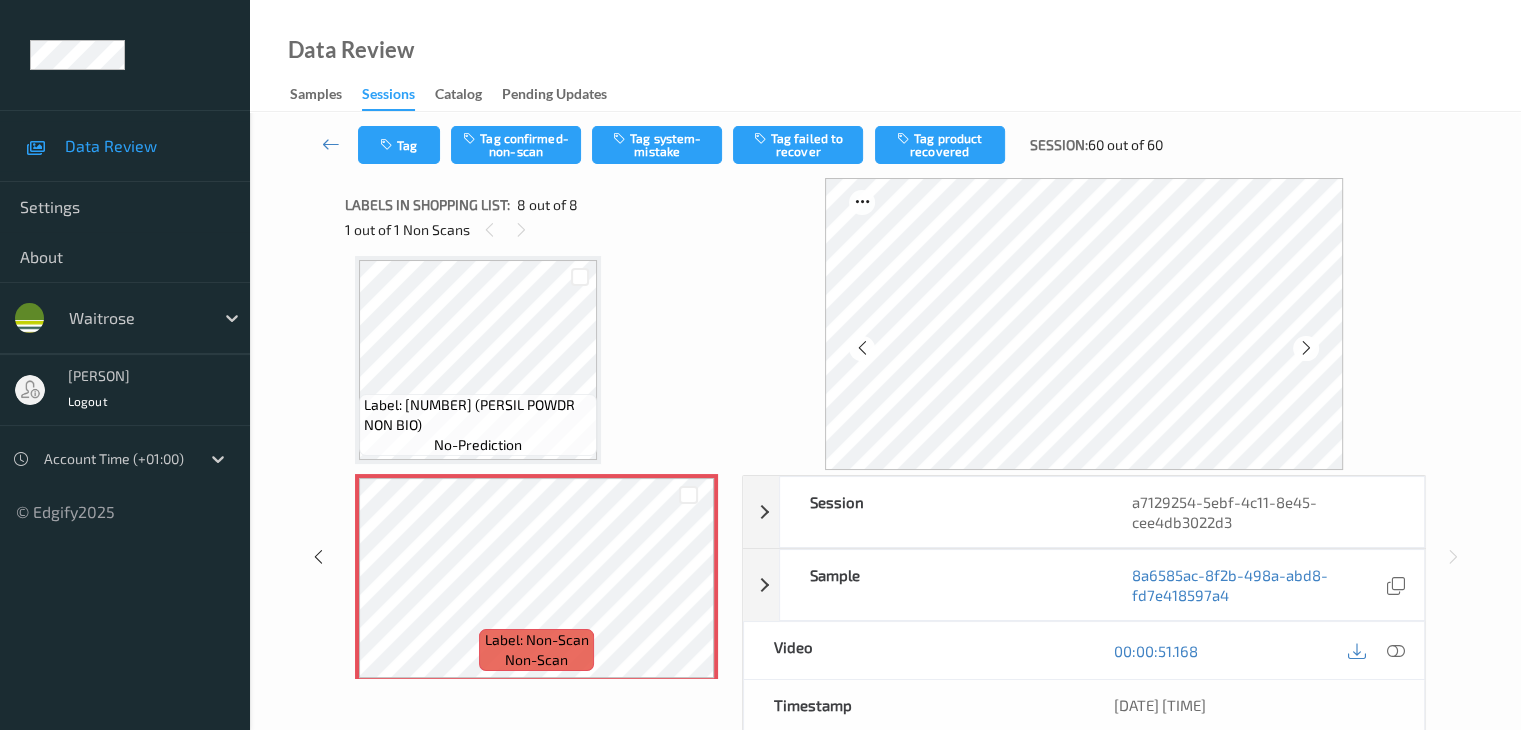 click at bounding box center [1305, 348] 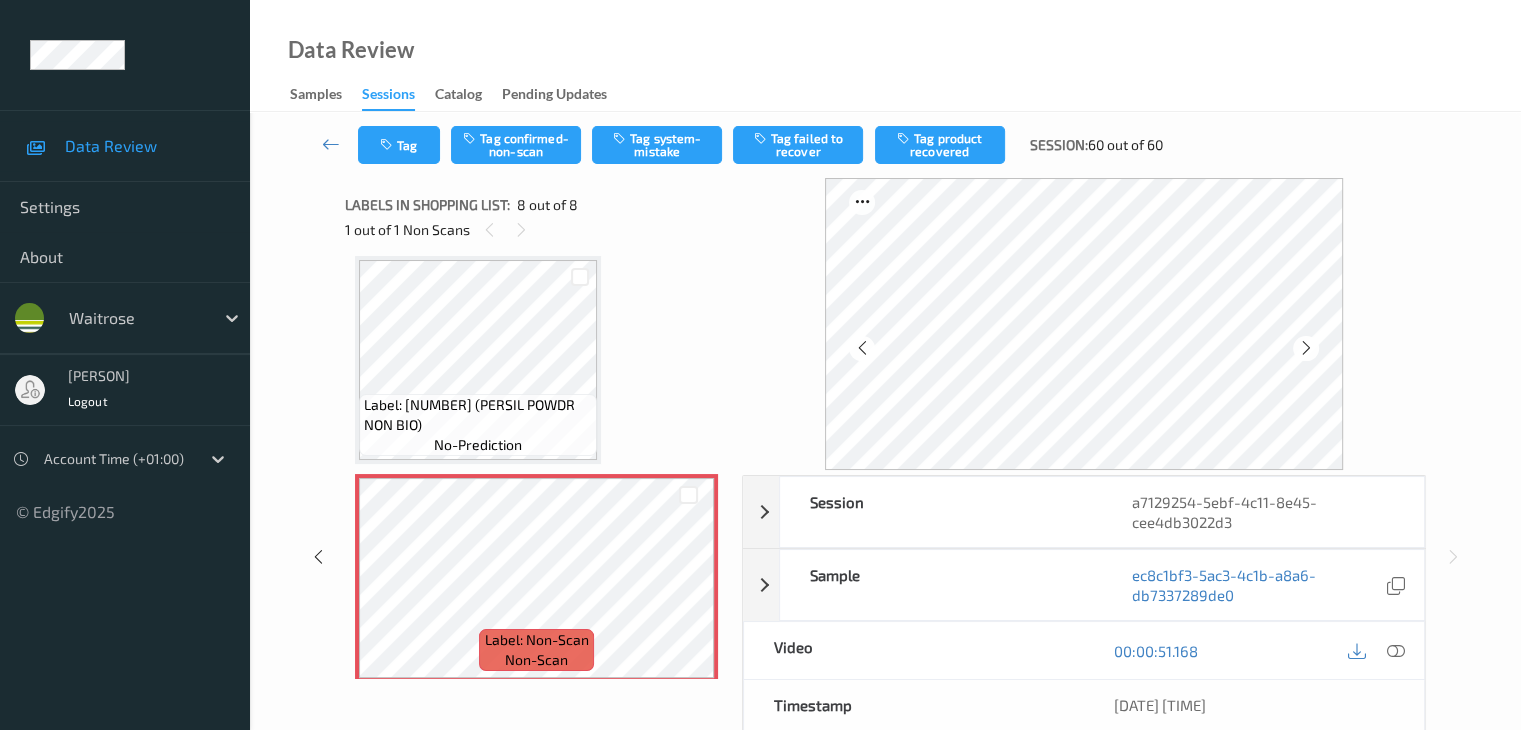 click at bounding box center (1305, 348) 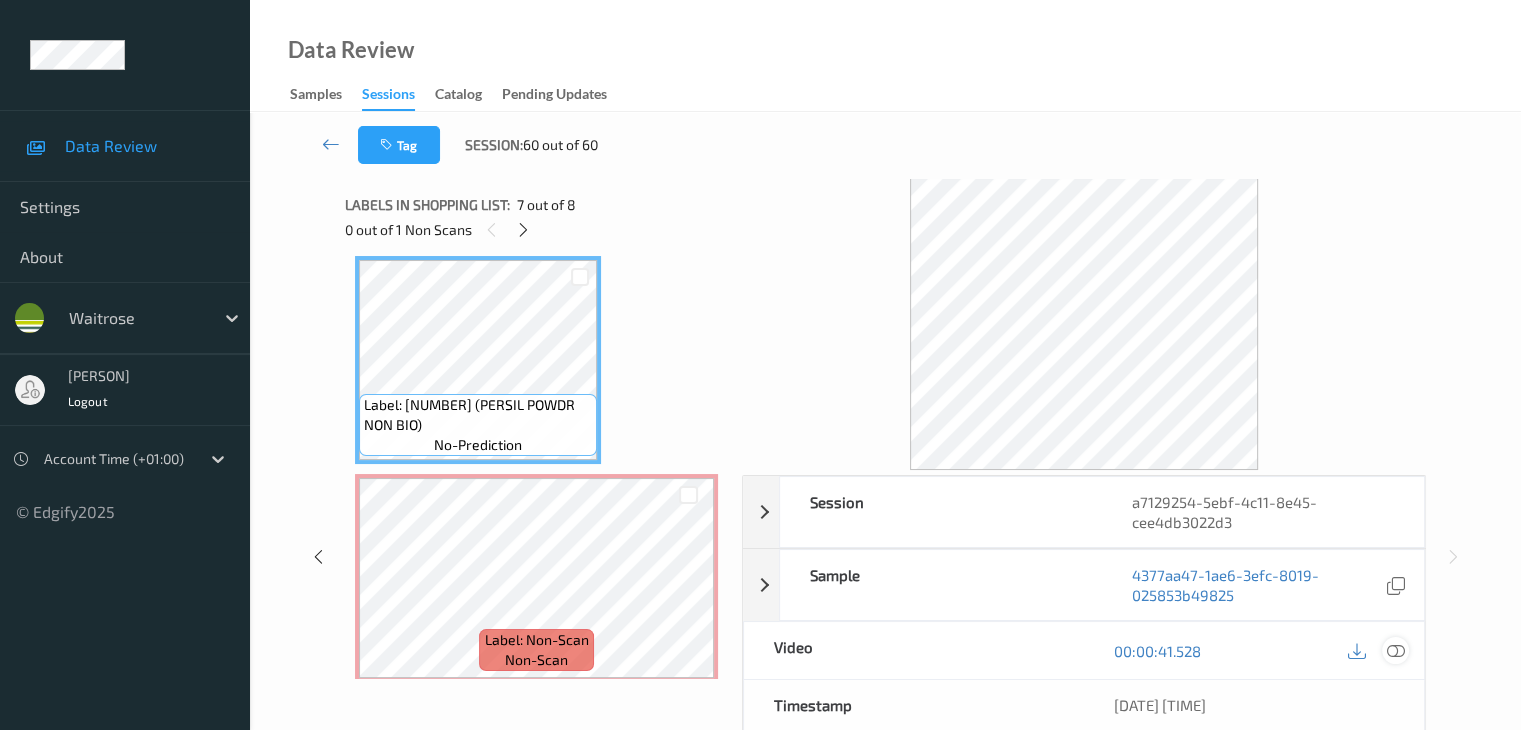 click at bounding box center (1395, 651) 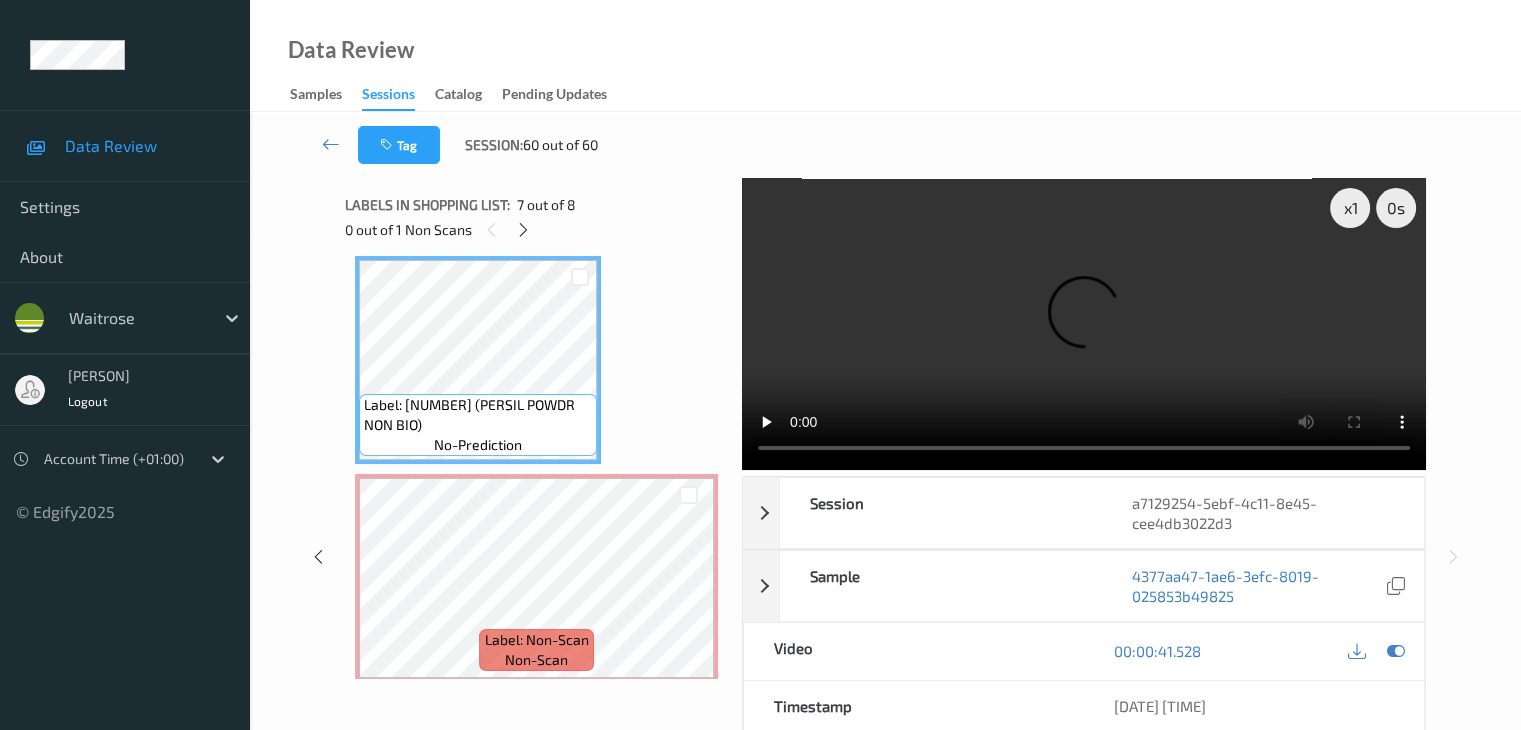 scroll, scrollTop: 1197, scrollLeft: 0, axis: vertical 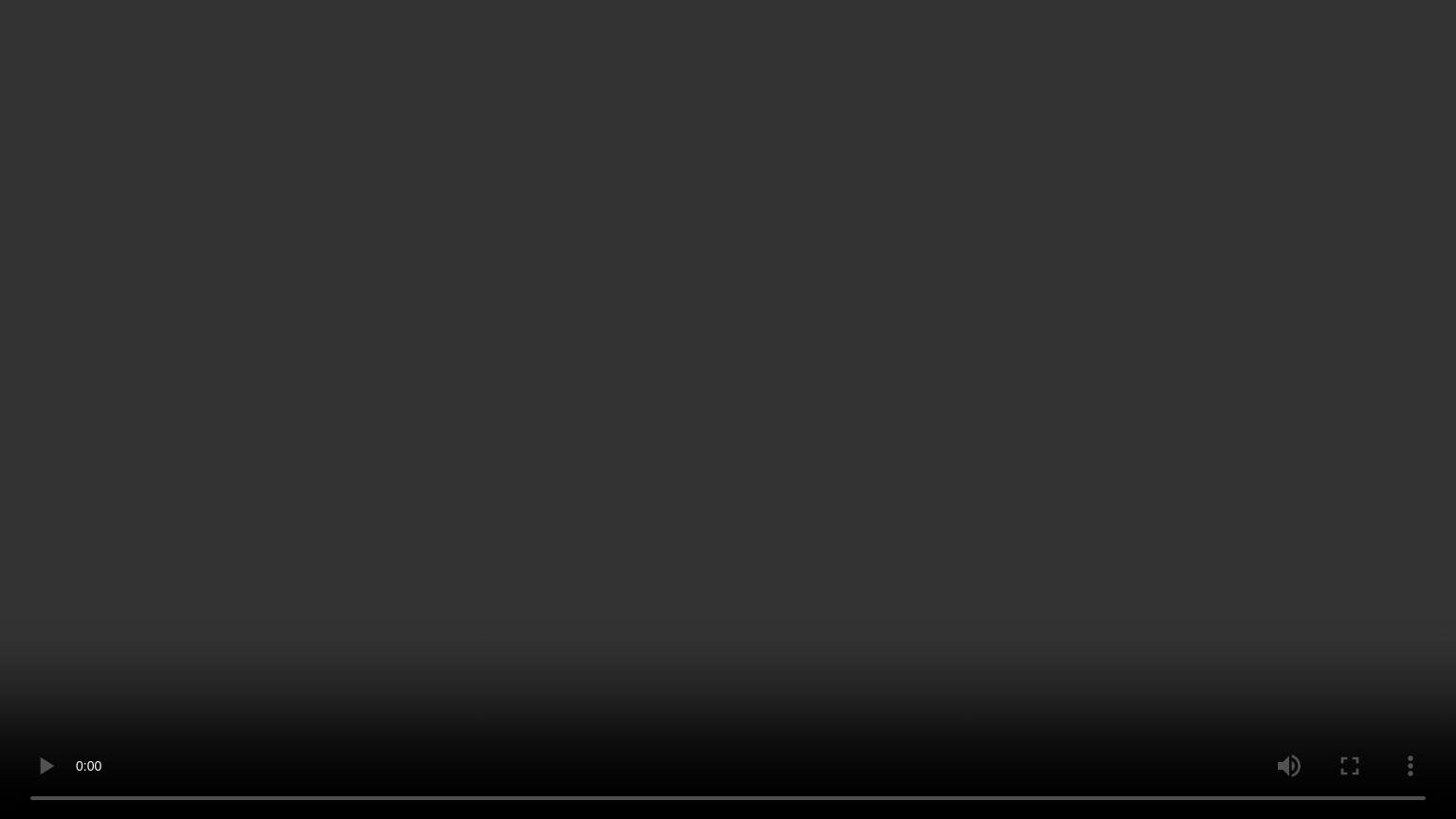 type 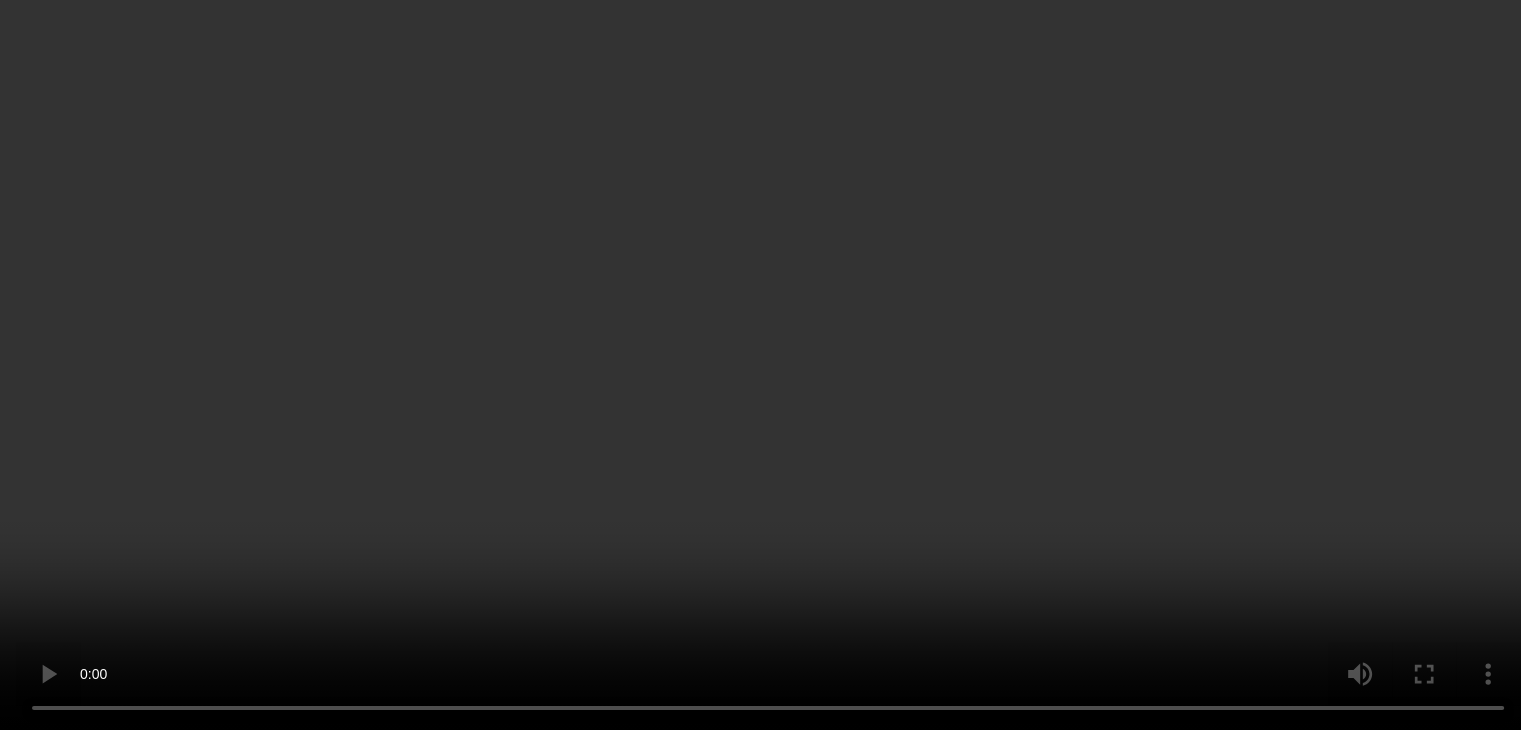 scroll, scrollTop: 1297, scrollLeft: 0, axis: vertical 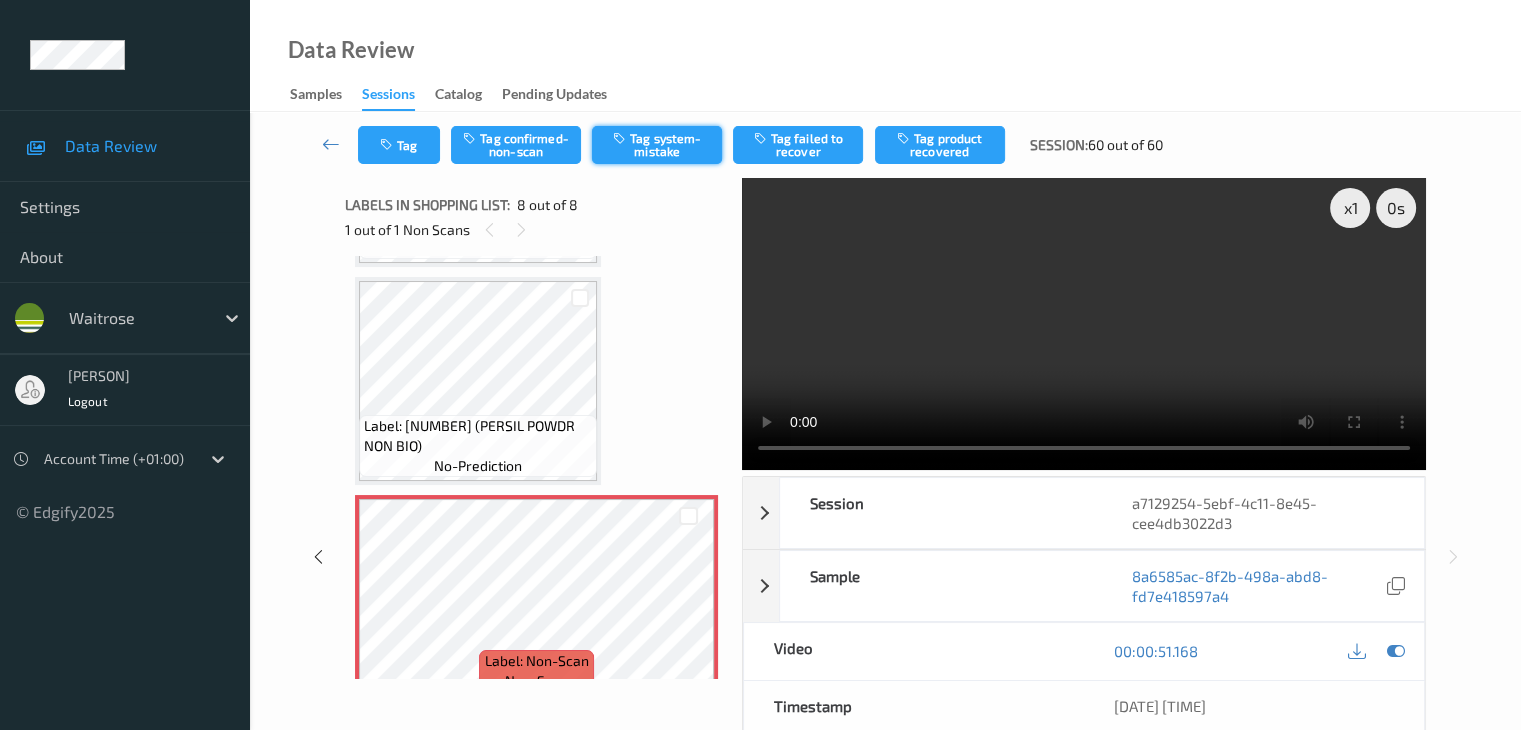 click on "Tag   system-mistake" at bounding box center [657, 145] 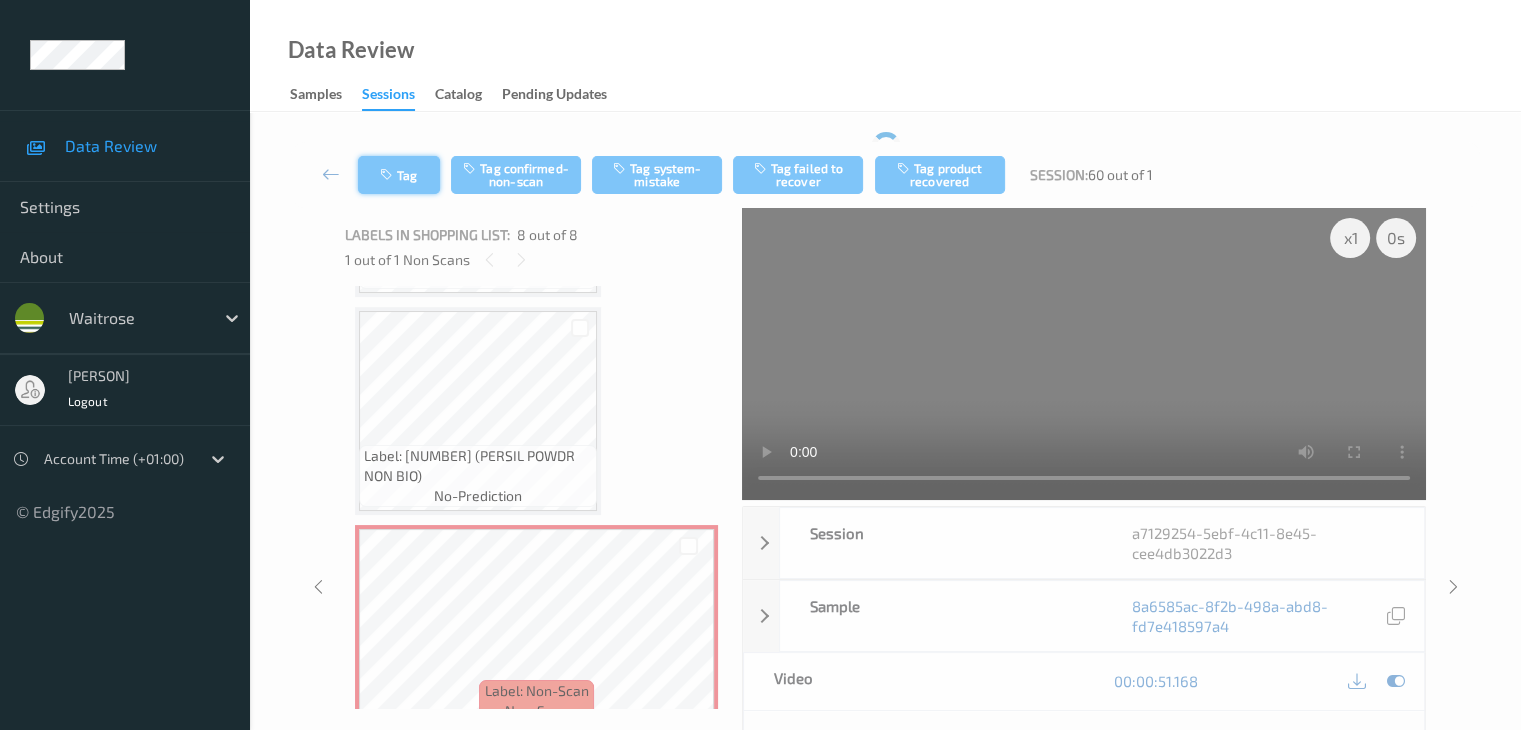 click on "Tag" at bounding box center (399, 175) 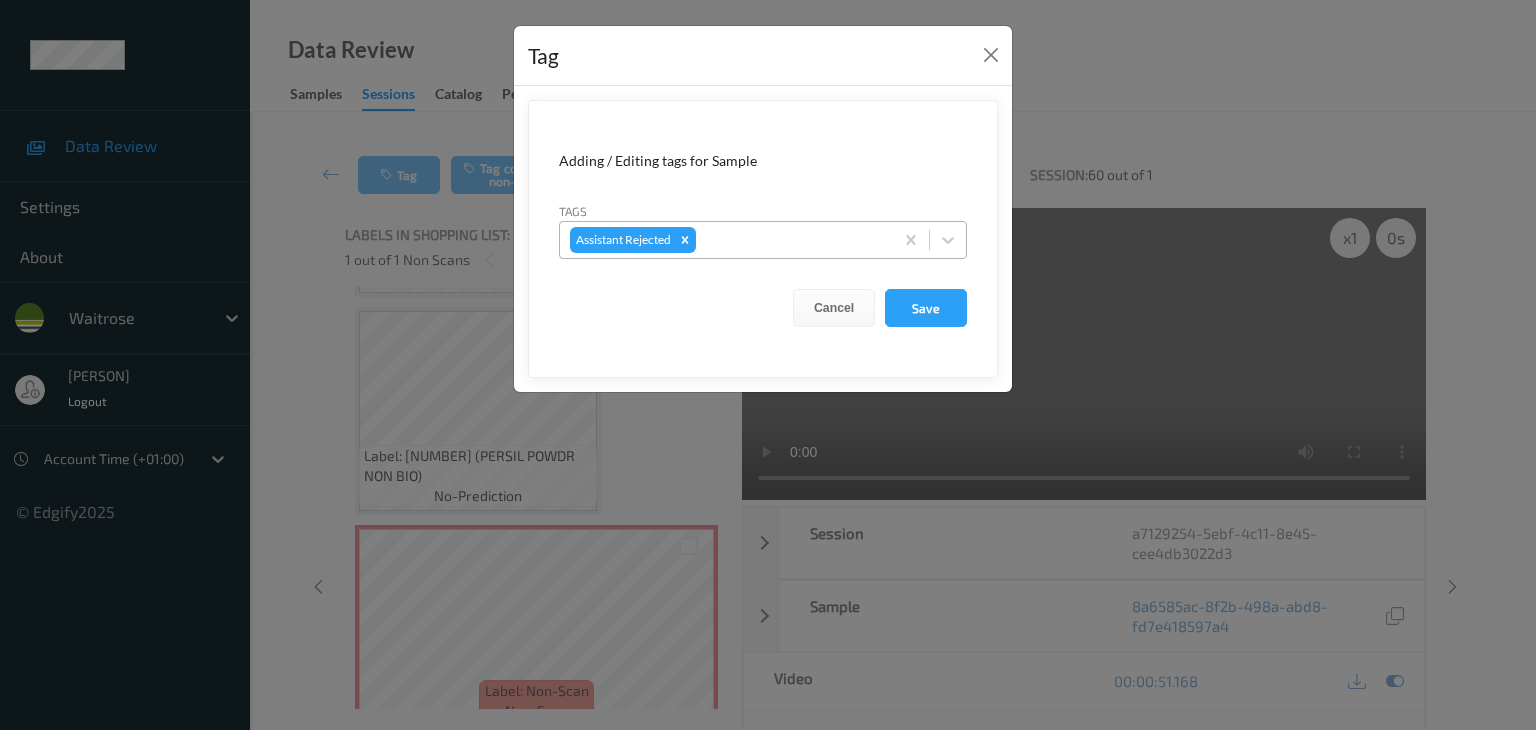click on "Assistant Rejected" at bounding box center (726, 240) 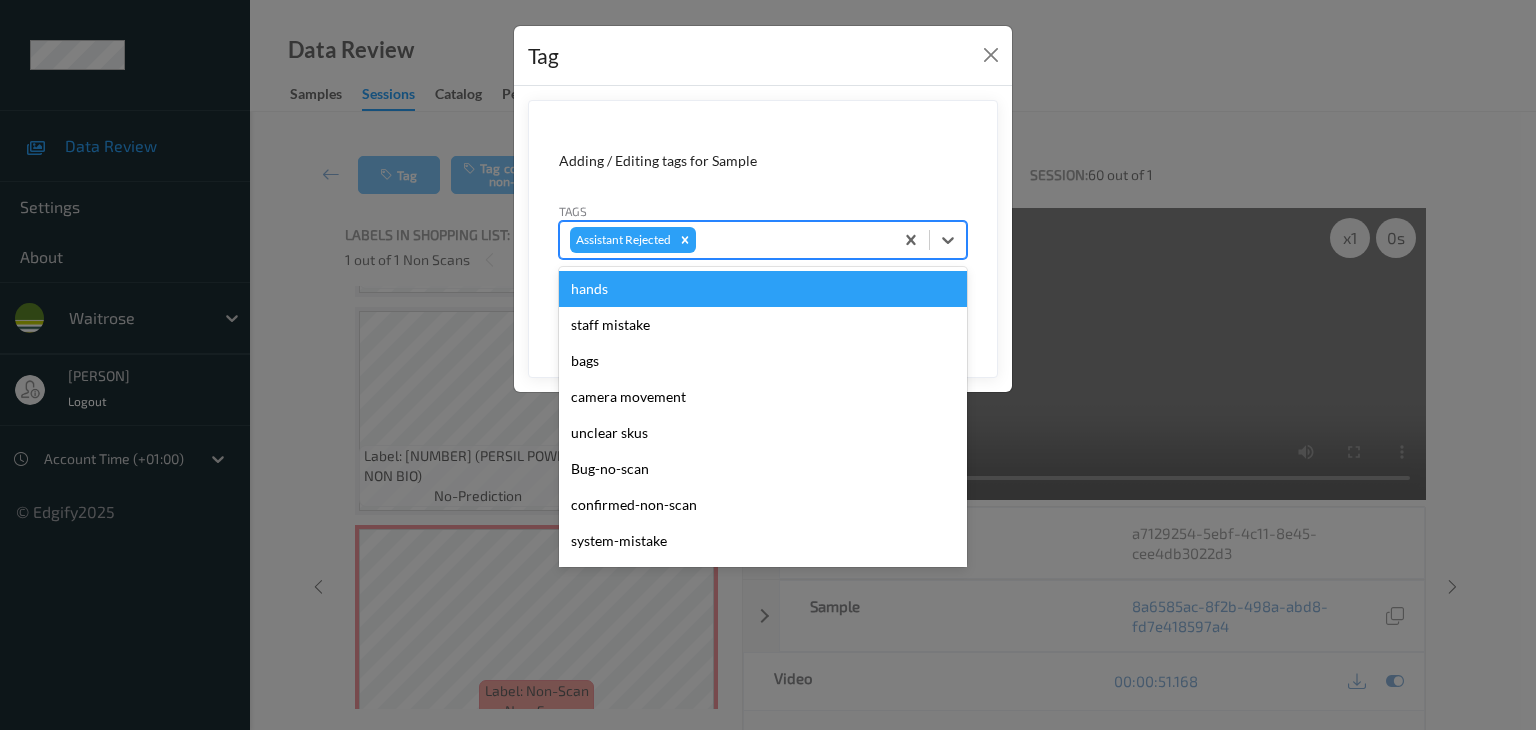 type on "u" 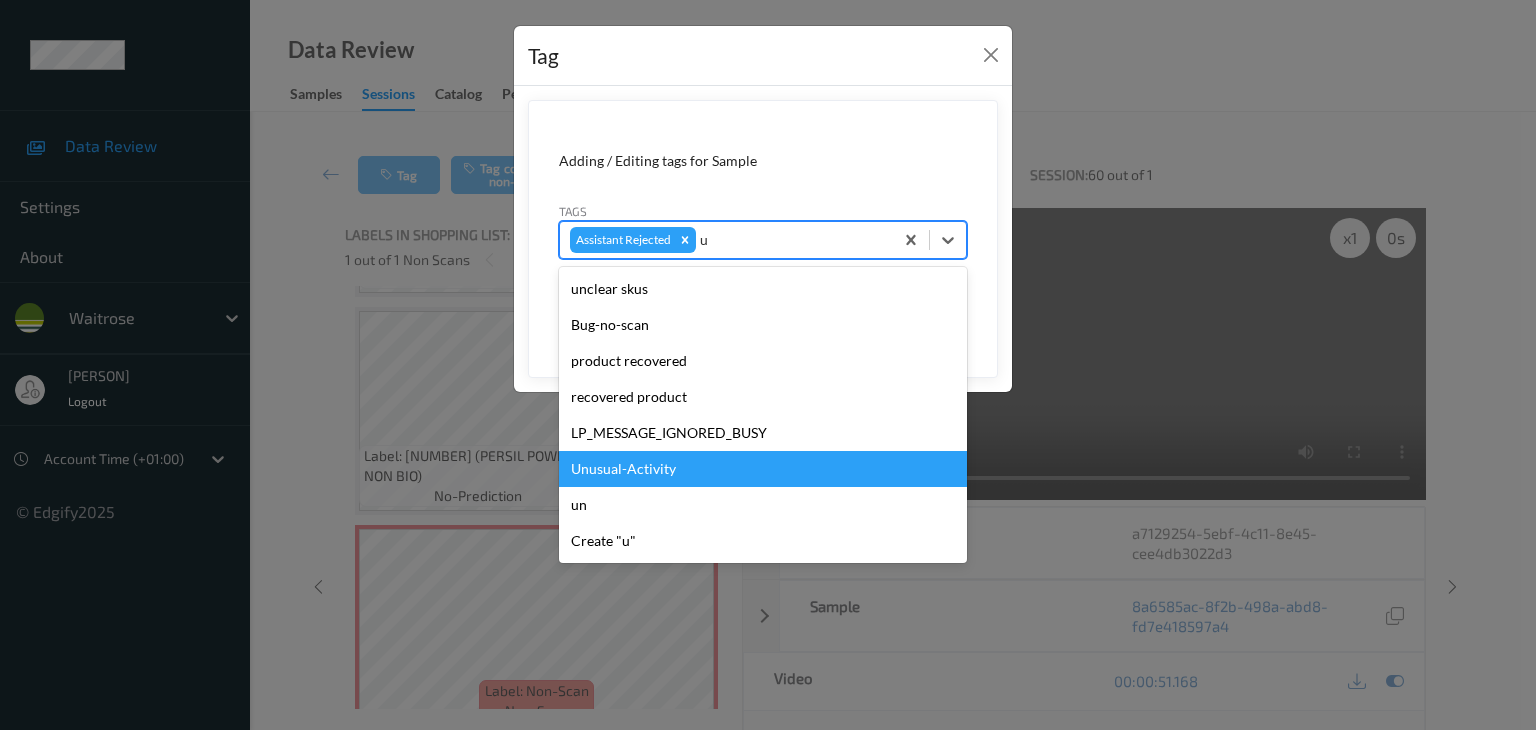 click on "Unusual-Activity" at bounding box center [763, 469] 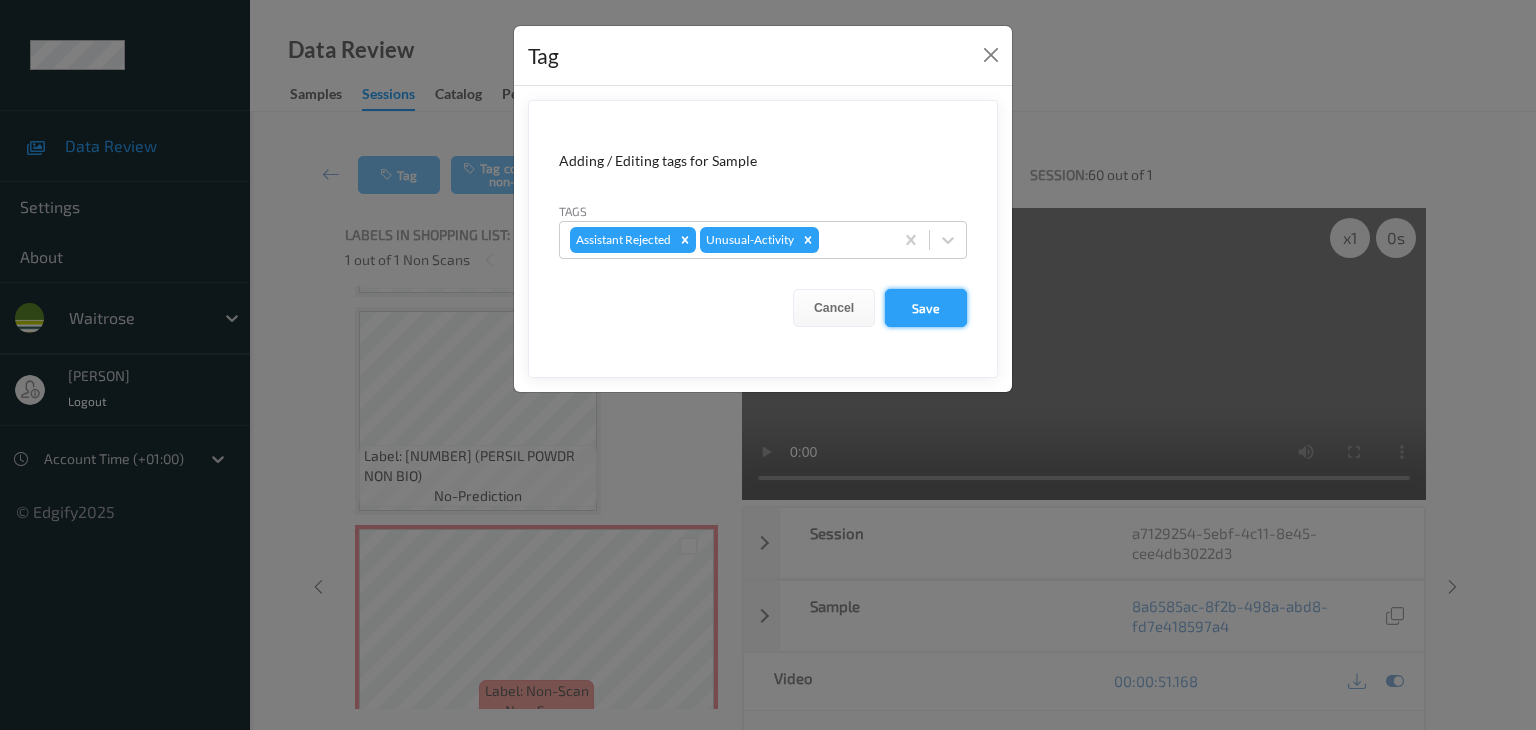 click on "Save" at bounding box center (926, 308) 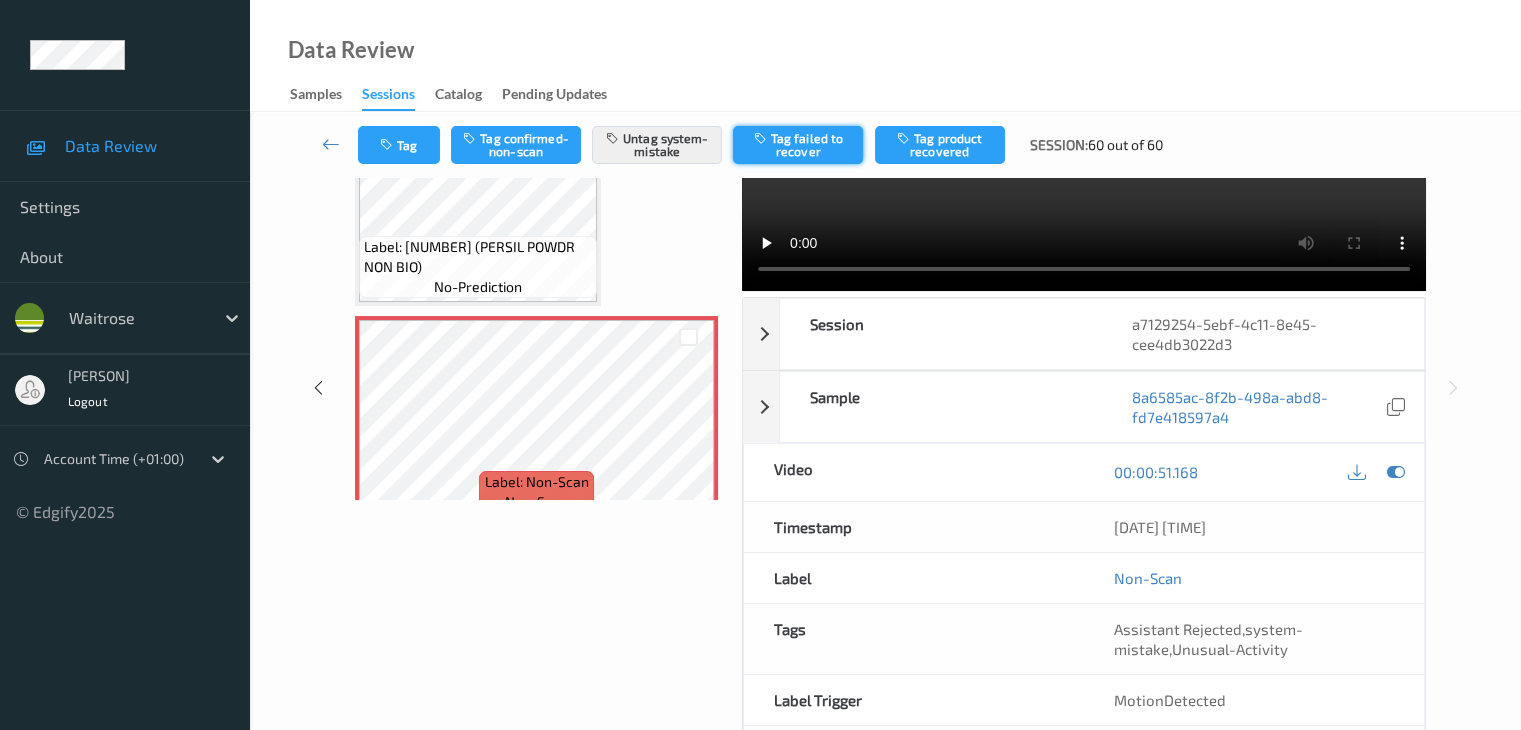 scroll, scrollTop: 200, scrollLeft: 0, axis: vertical 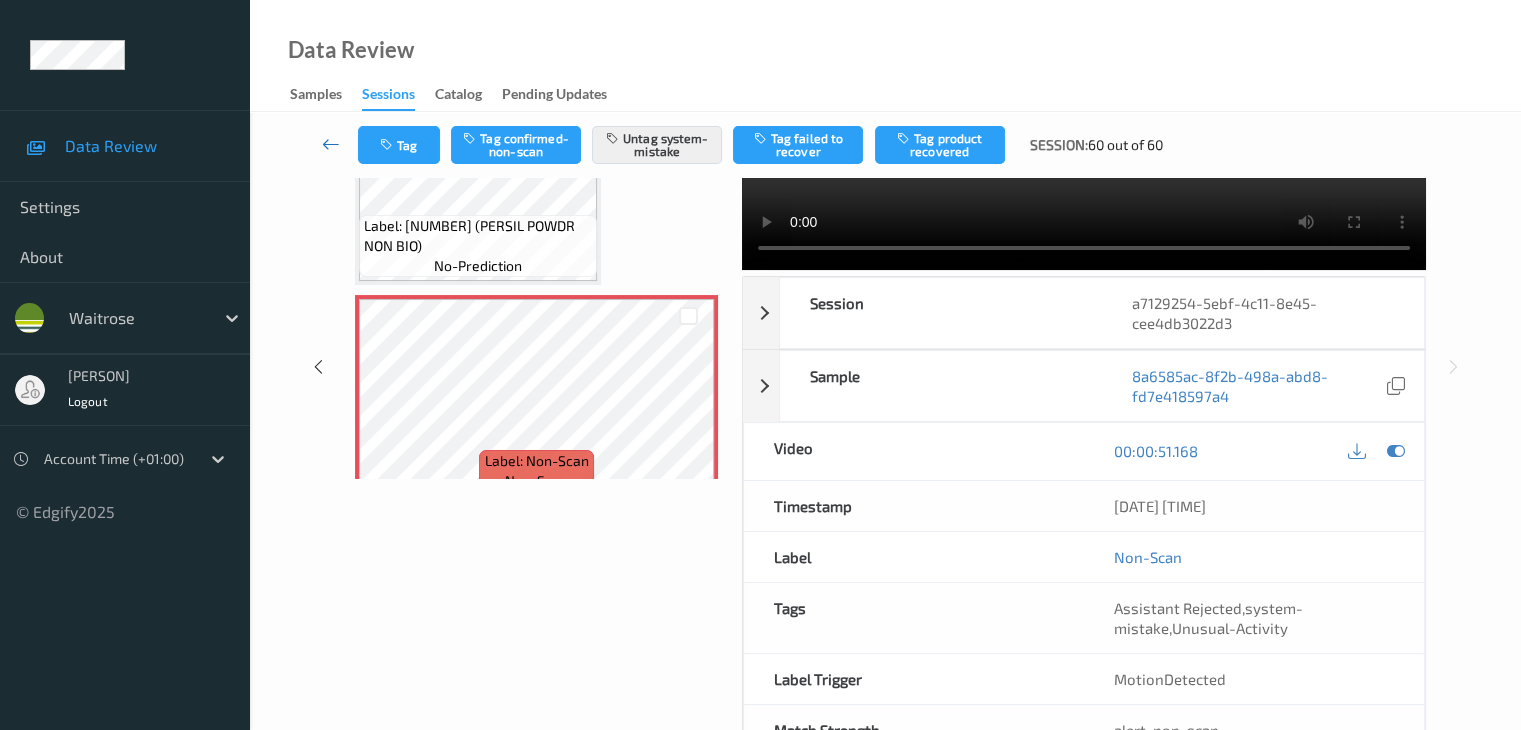 click at bounding box center (331, 144) 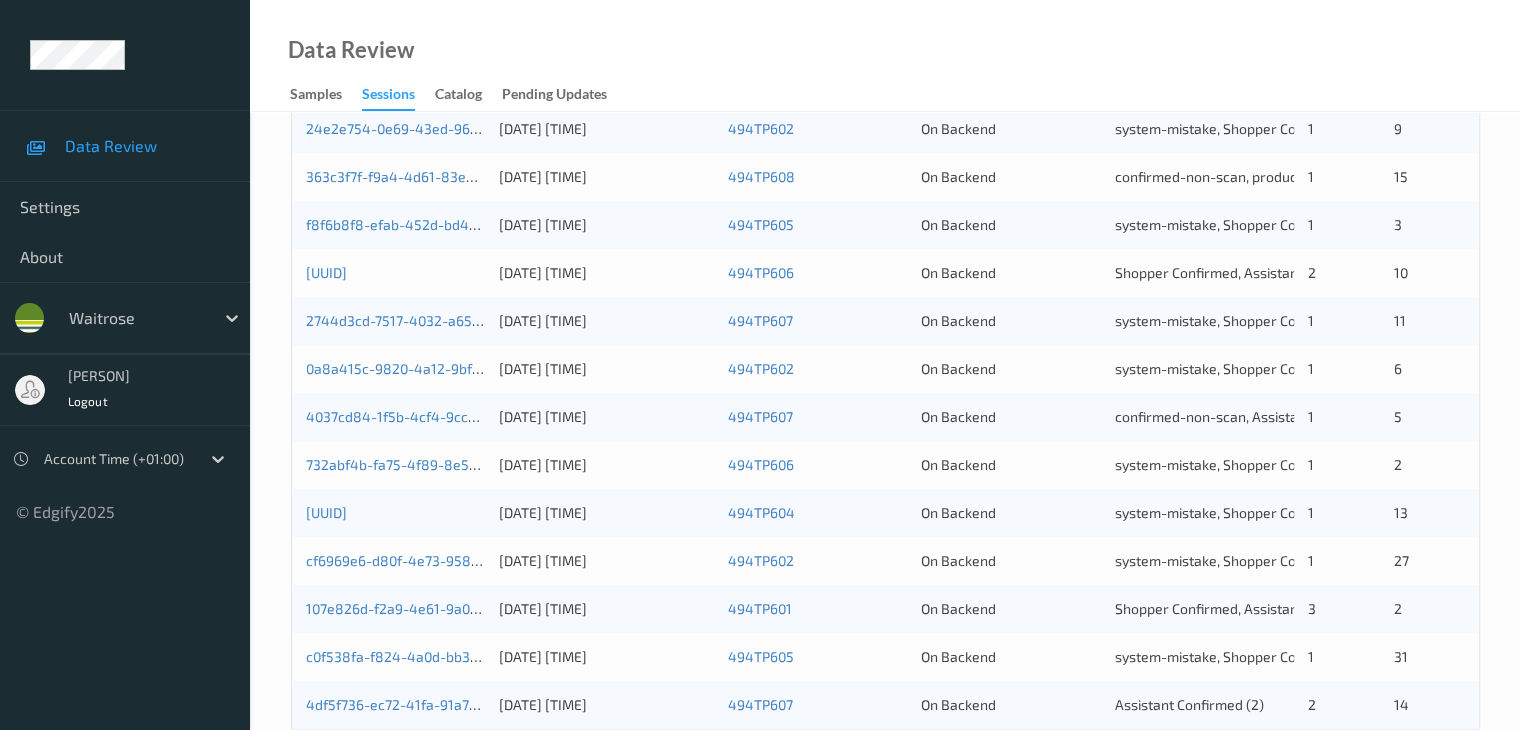 scroll, scrollTop: 932, scrollLeft: 0, axis: vertical 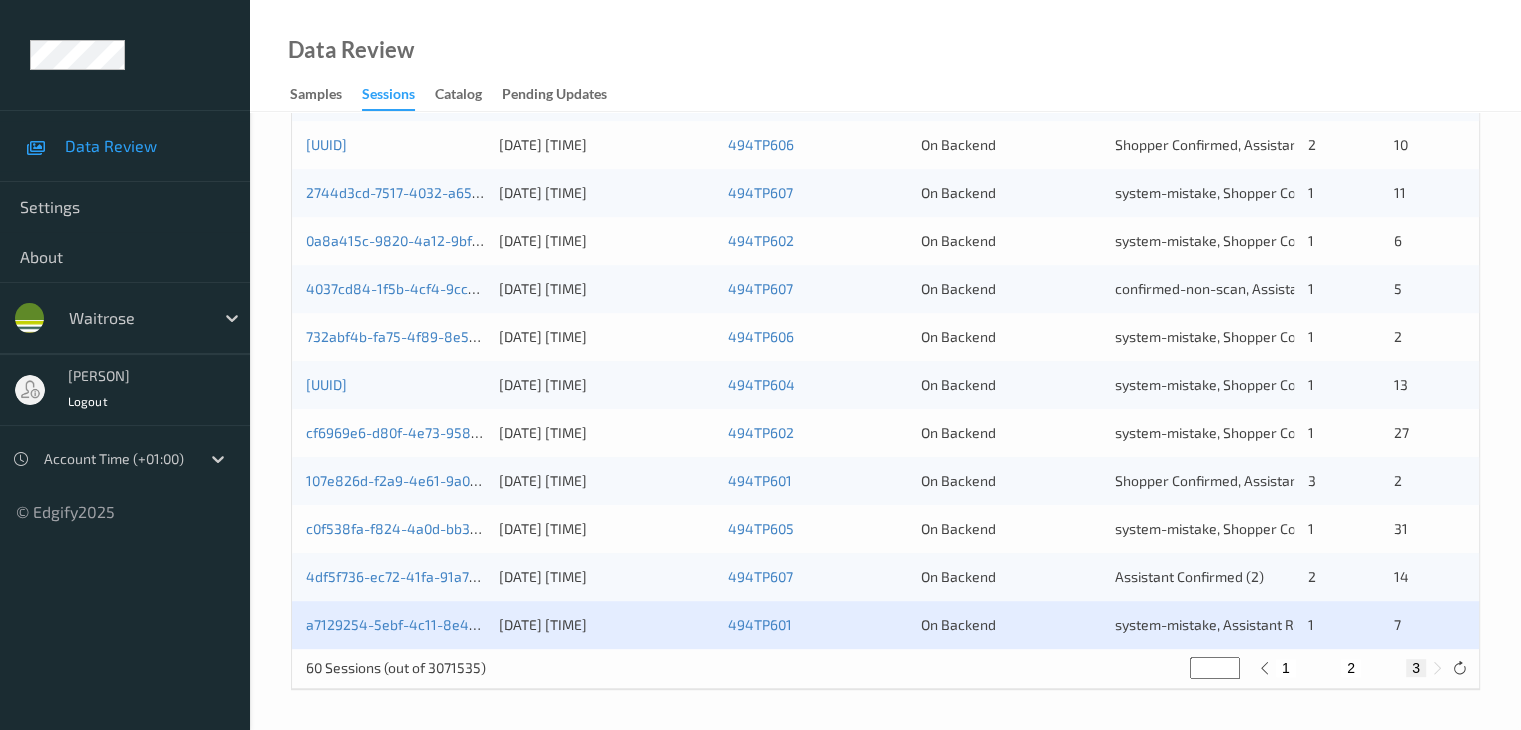 click on "2" at bounding box center [1351, 668] 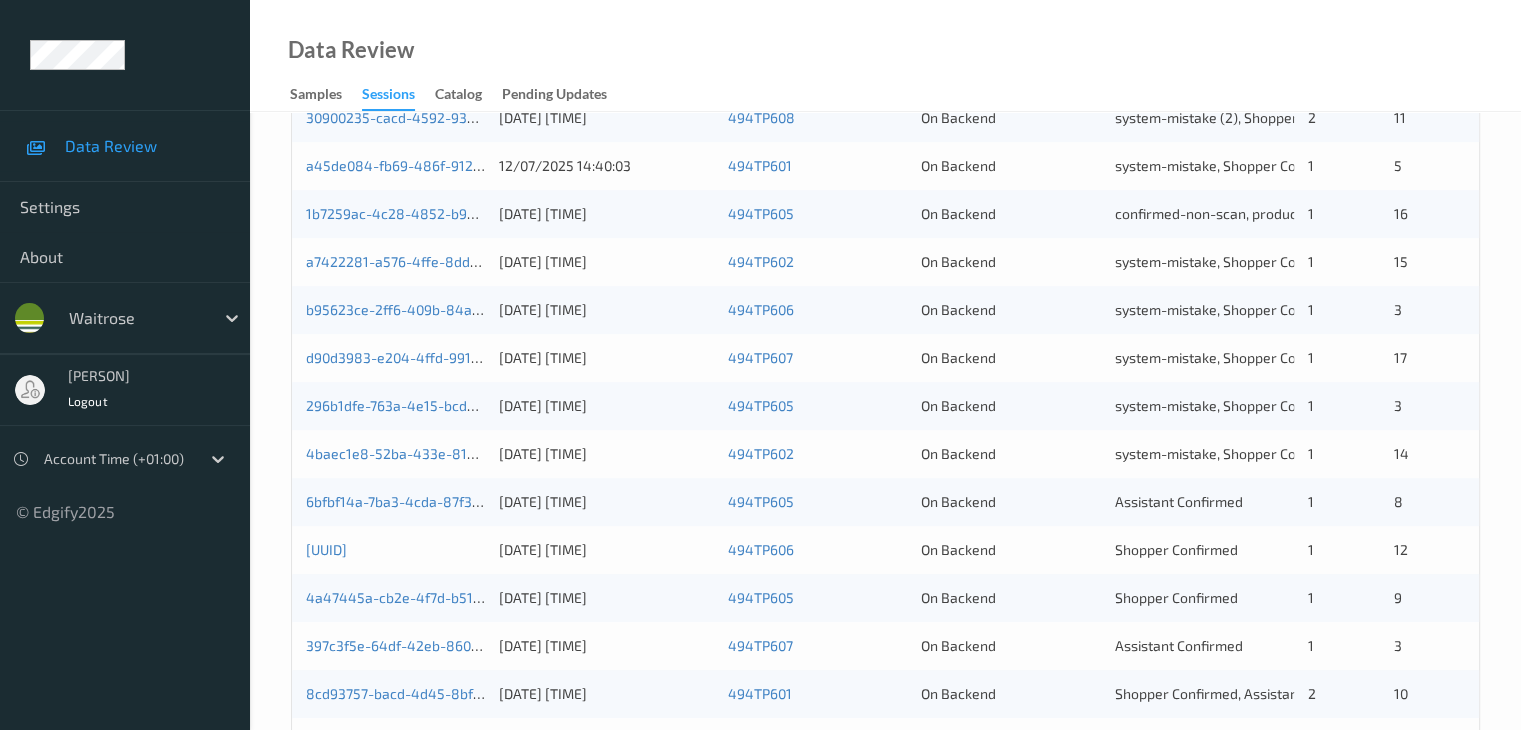 scroll, scrollTop: 732, scrollLeft: 0, axis: vertical 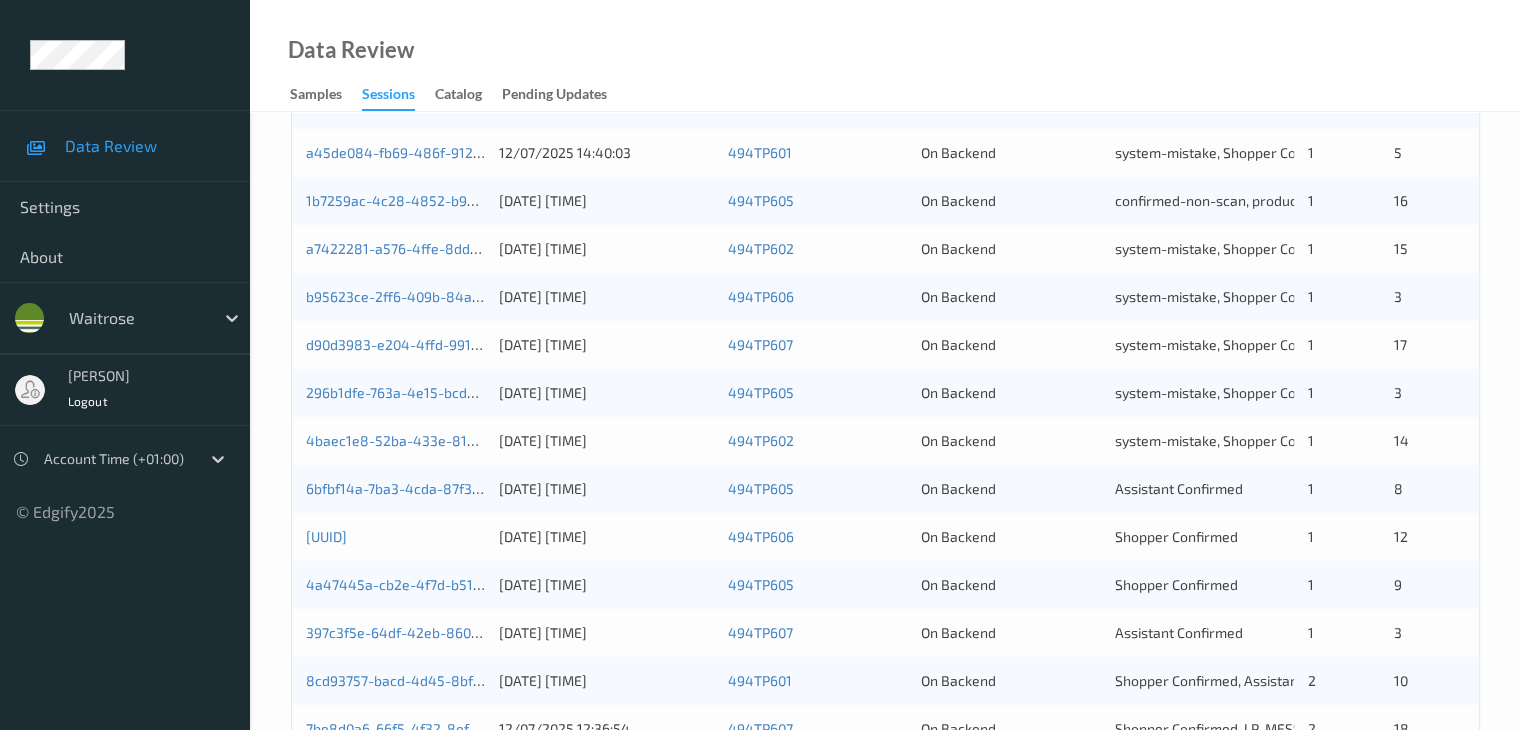 click on "6bfbf14a-7ba3-4cda-87f3-d534f998515f" at bounding box center [395, 489] 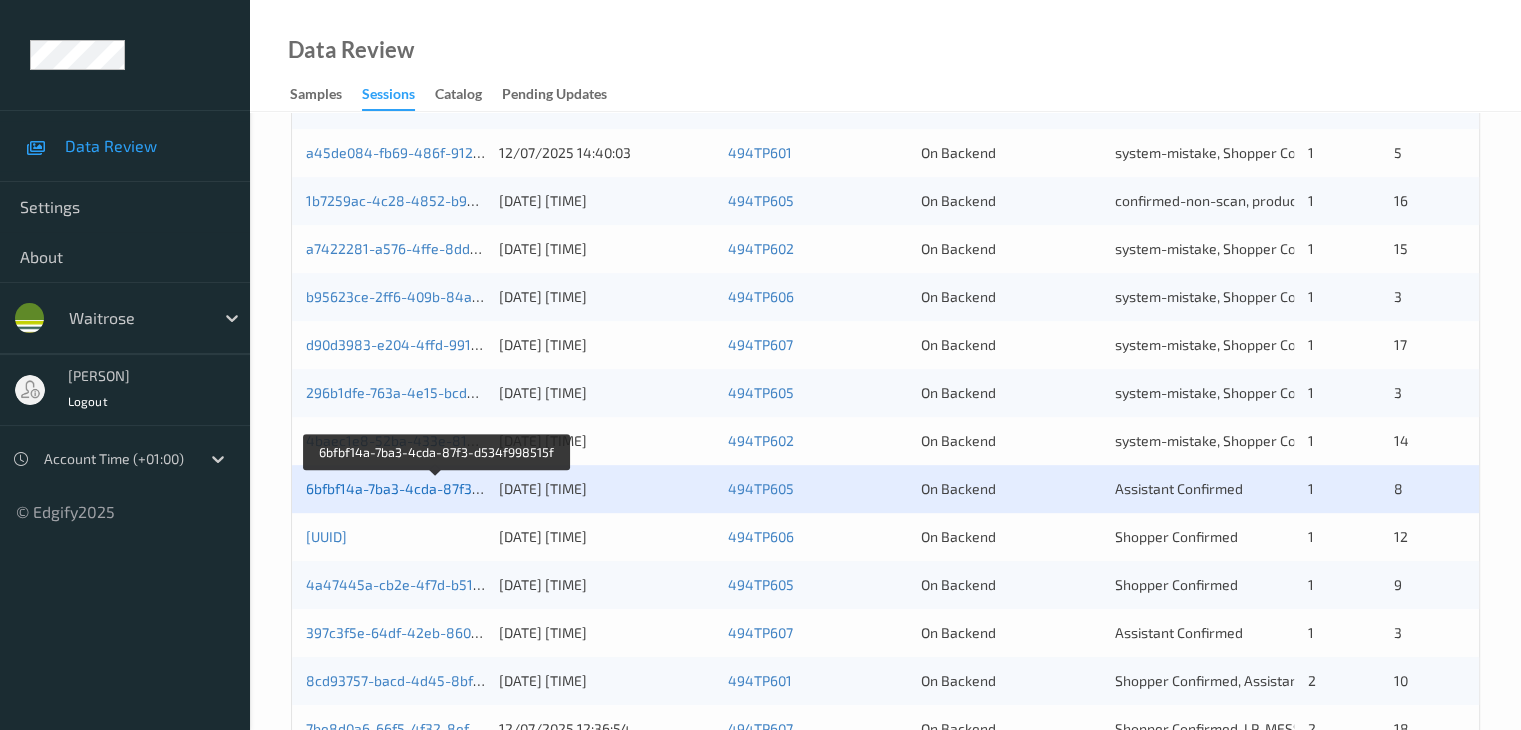 click on "6bfbf14a-7ba3-4cda-87f3-d534f998515f" at bounding box center (437, 488) 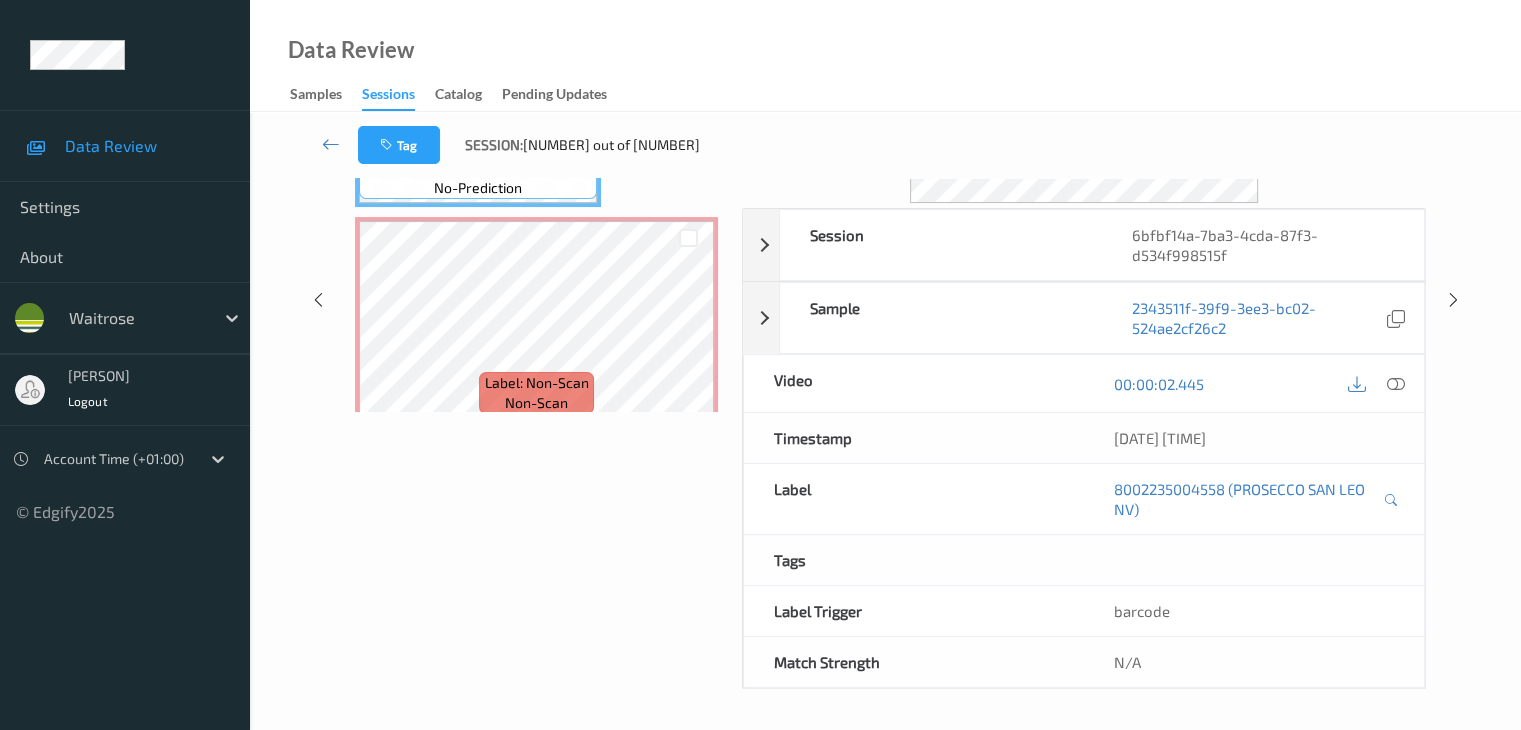 scroll, scrollTop: 264, scrollLeft: 0, axis: vertical 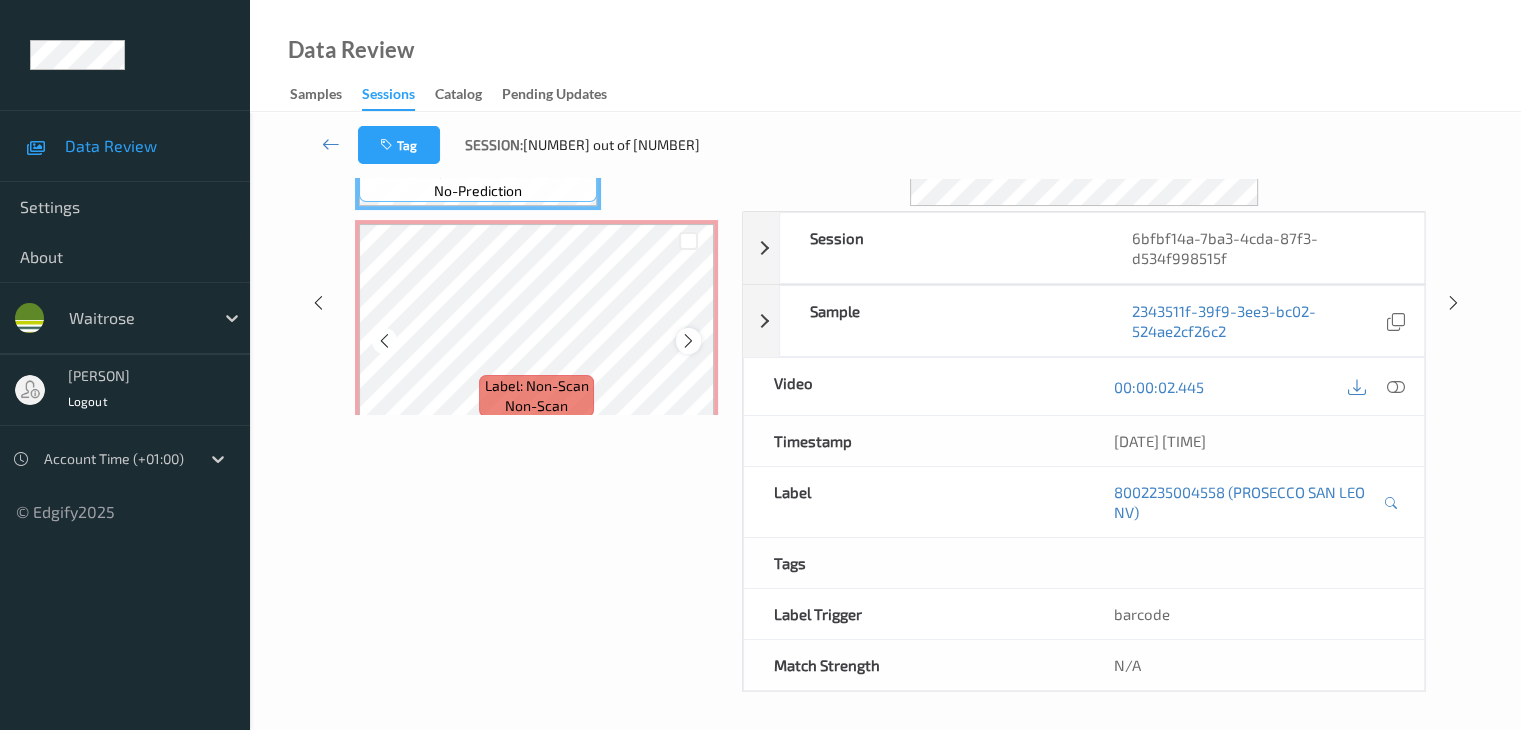 click at bounding box center [688, 341] 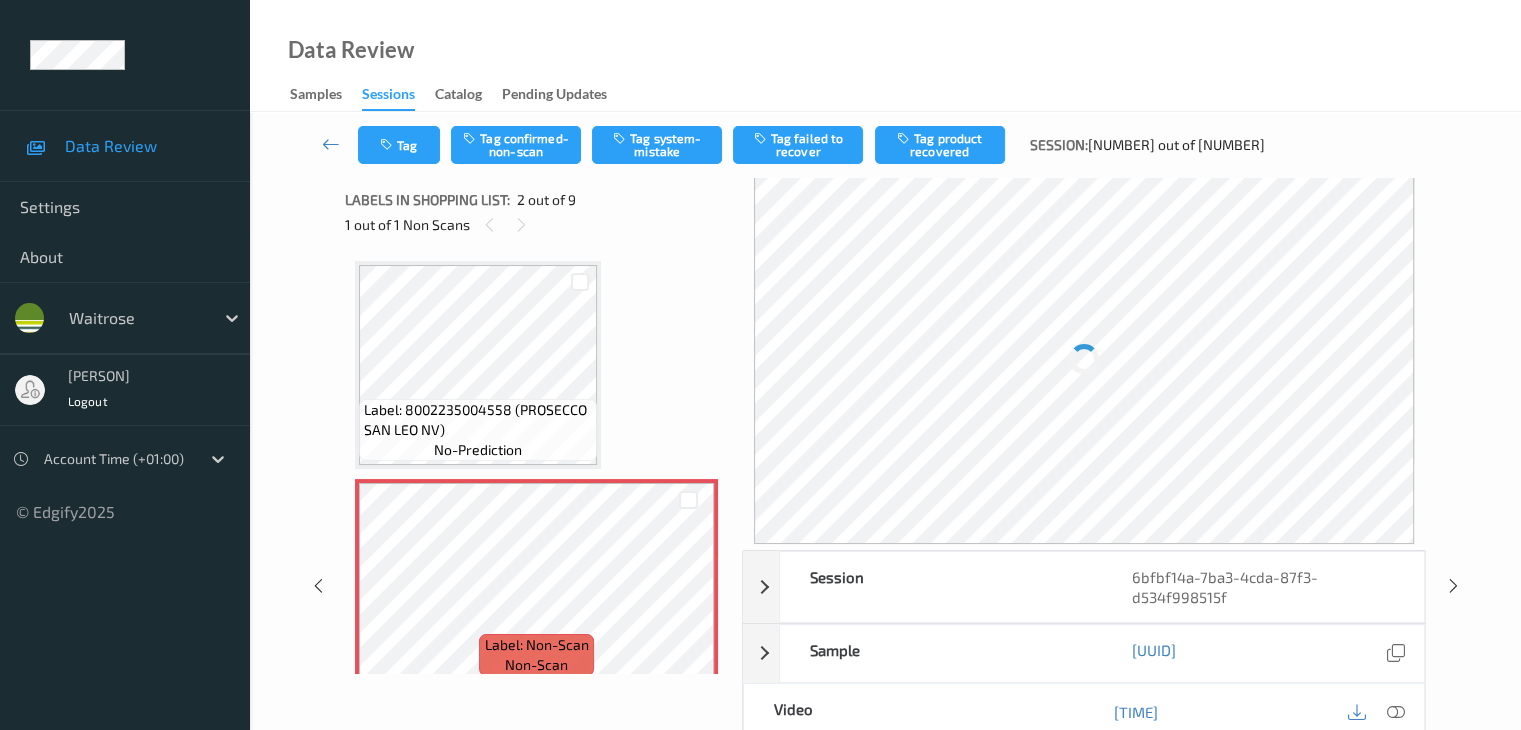 scroll, scrollTop: 0, scrollLeft: 0, axis: both 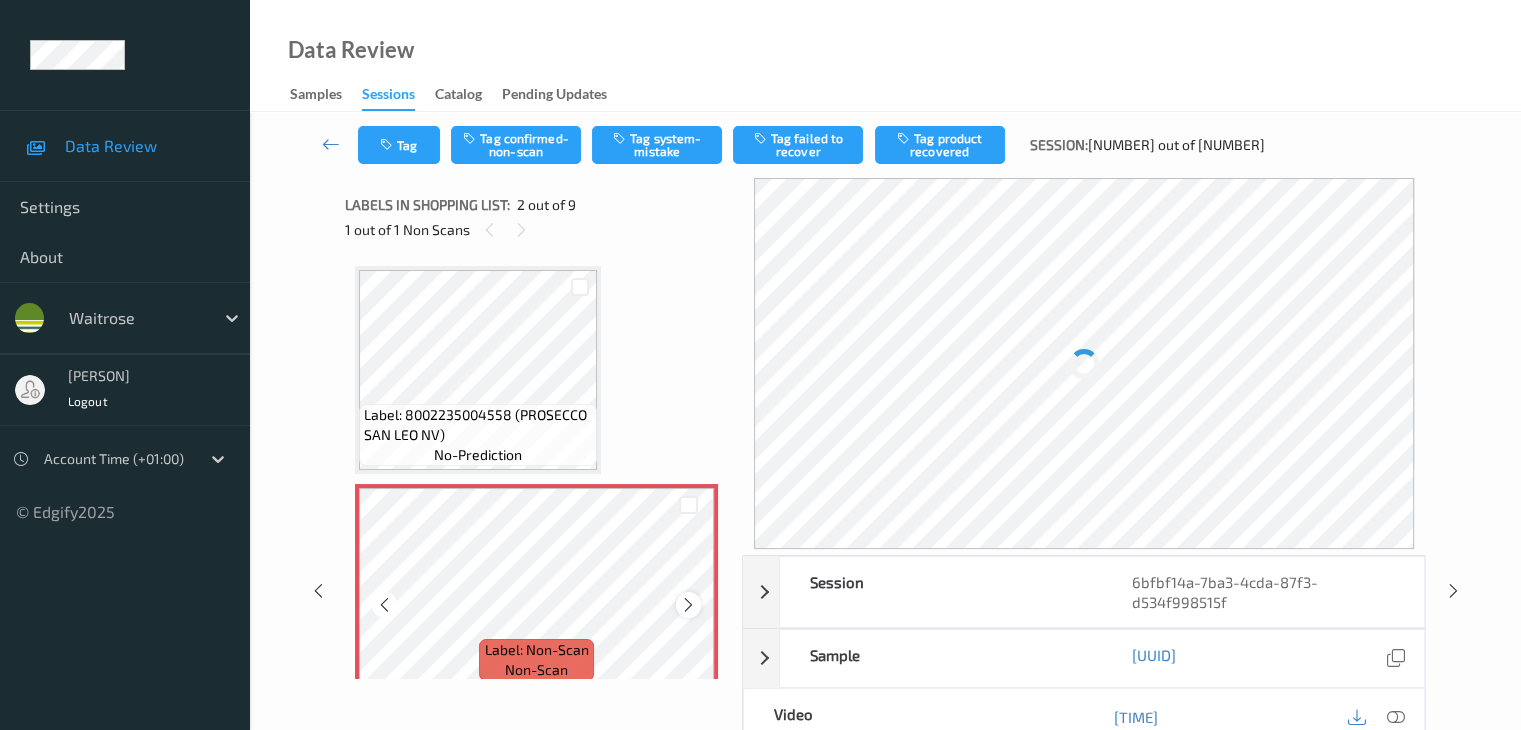 click at bounding box center [688, 605] 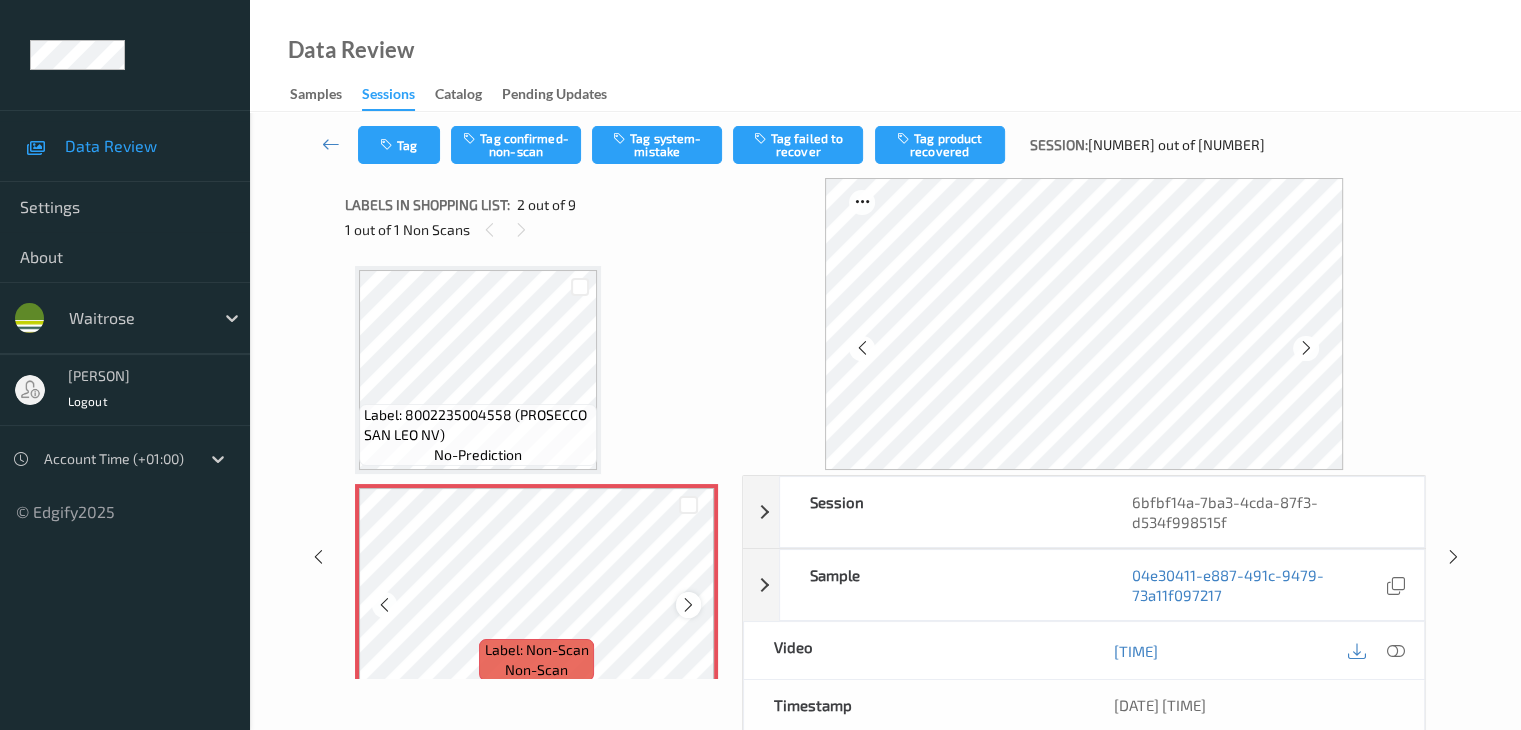 click at bounding box center [688, 605] 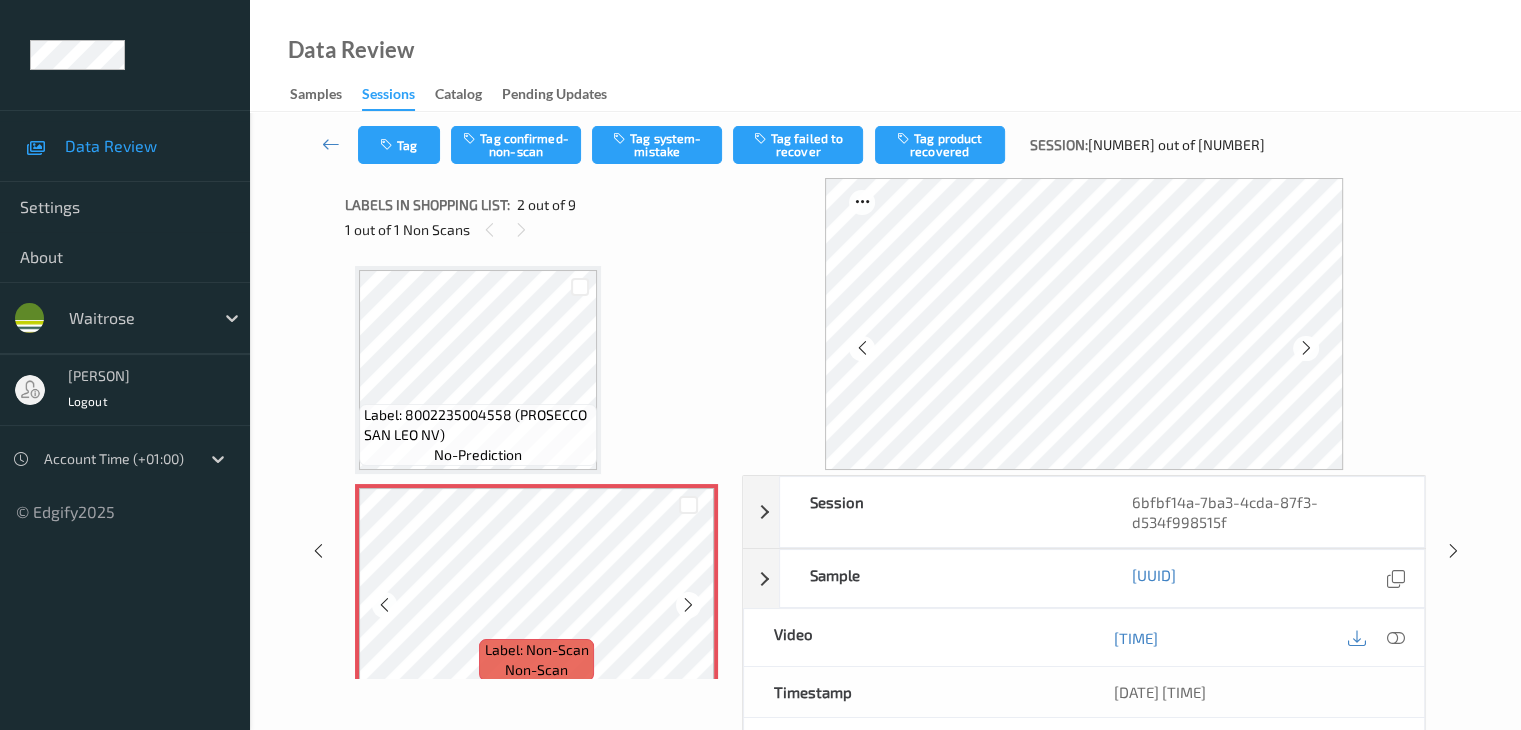 click at bounding box center (688, 605) 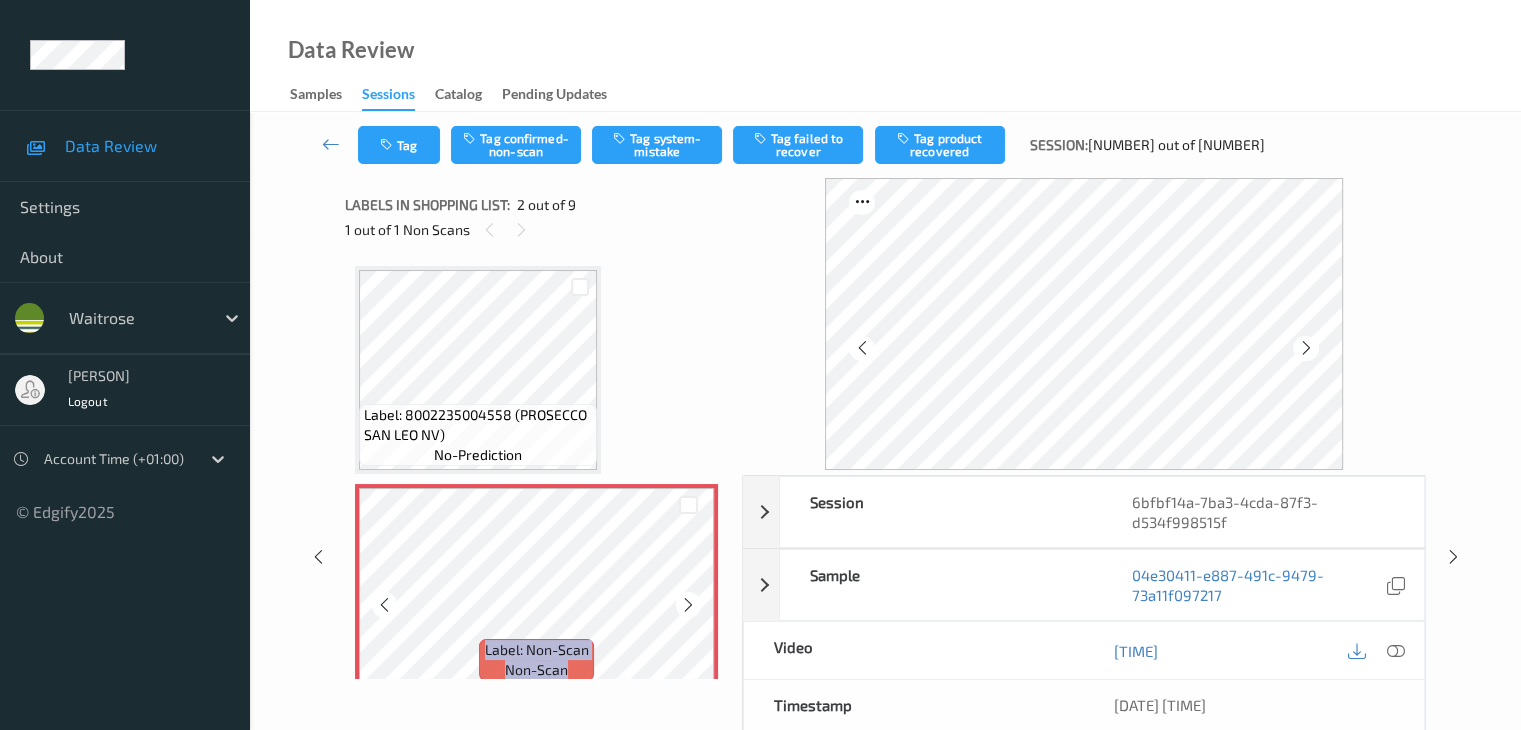 click at bounding box center (688, 605) 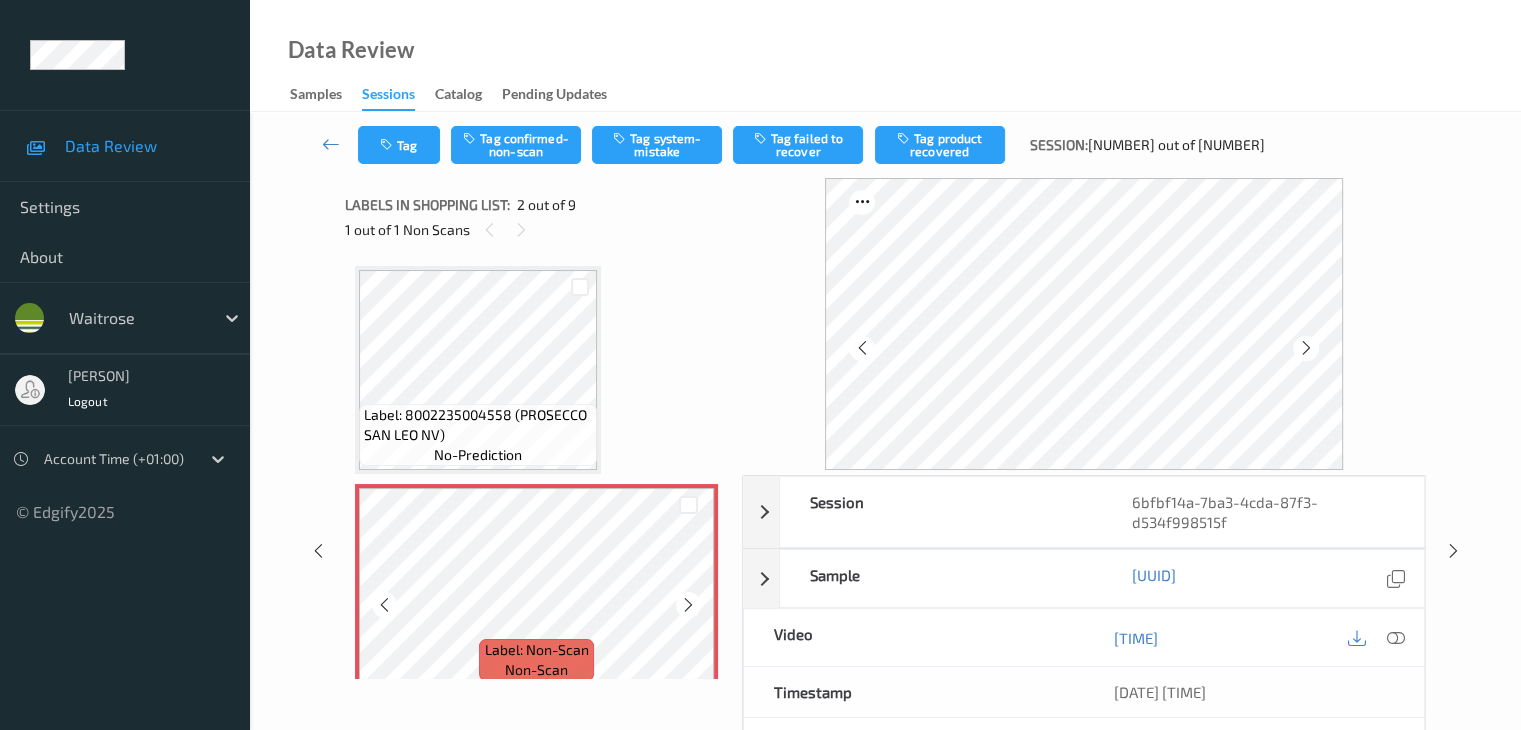 click at bounding box center (688, 605) 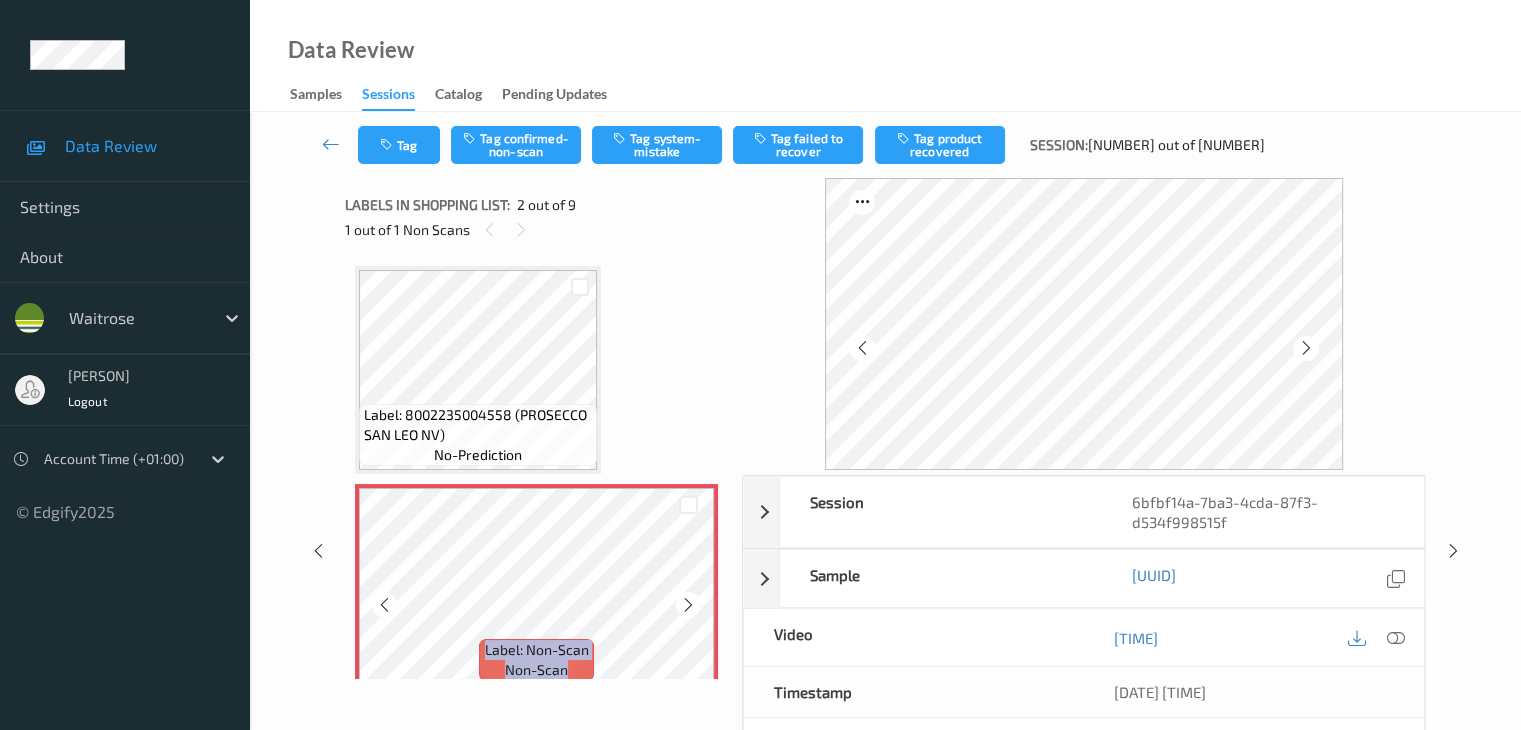 click at bounding box center [688, 605] 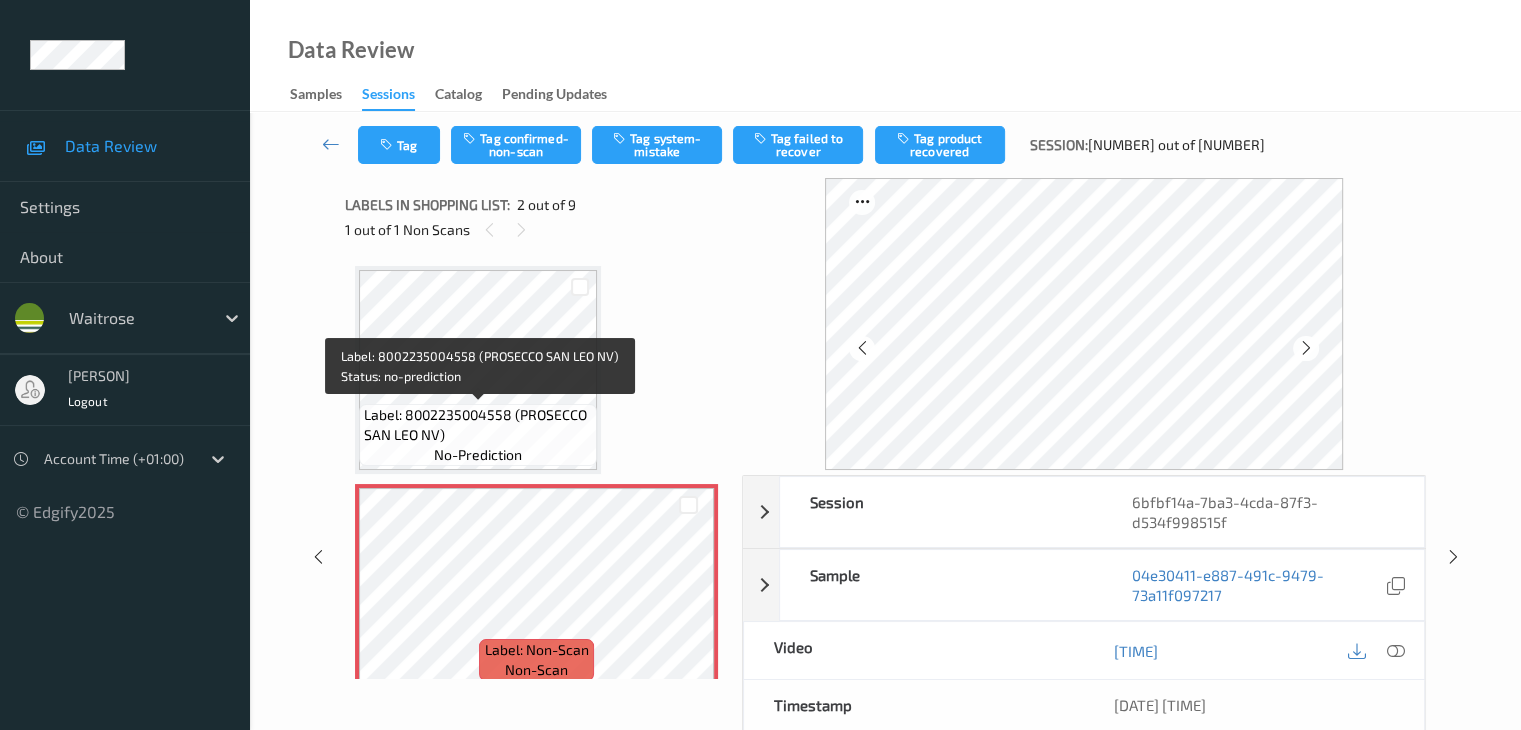 click on "Label: 8002235004558 (PROSECCO SAN LEO NV)" at bounding box center [478, 425] 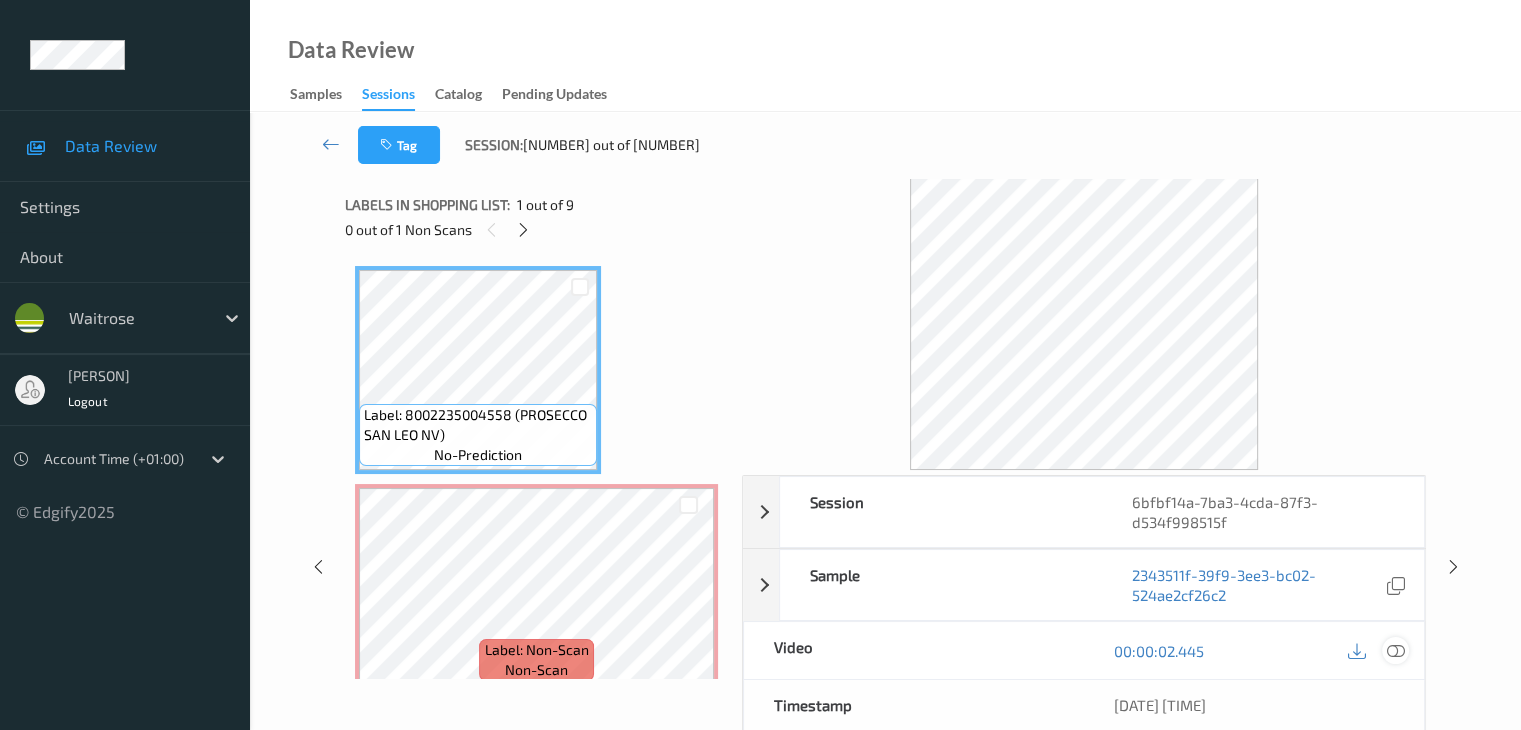 click at bounding box center (1395, 651) 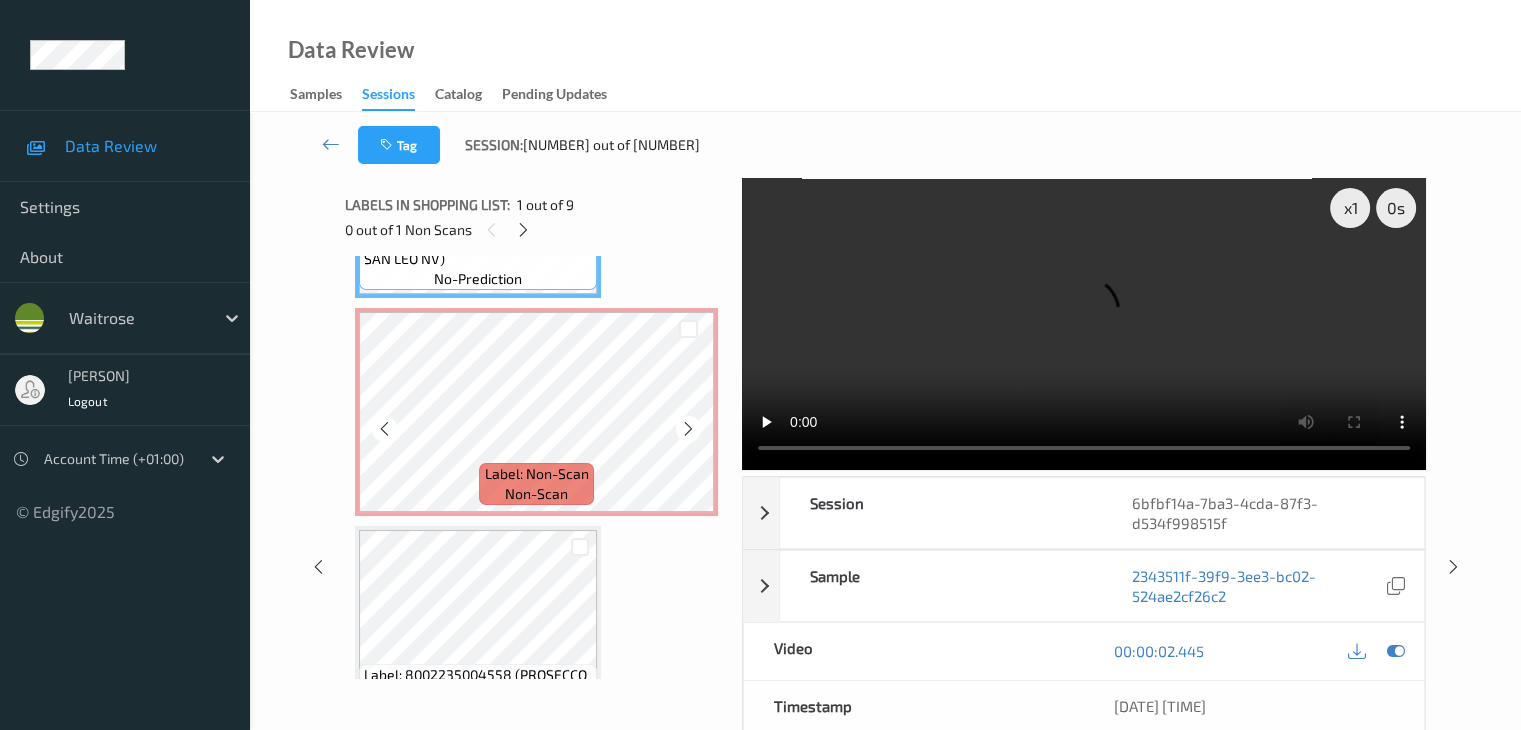 scroll, scrollTop: 200, scrollLeft: 0, axis: vertical 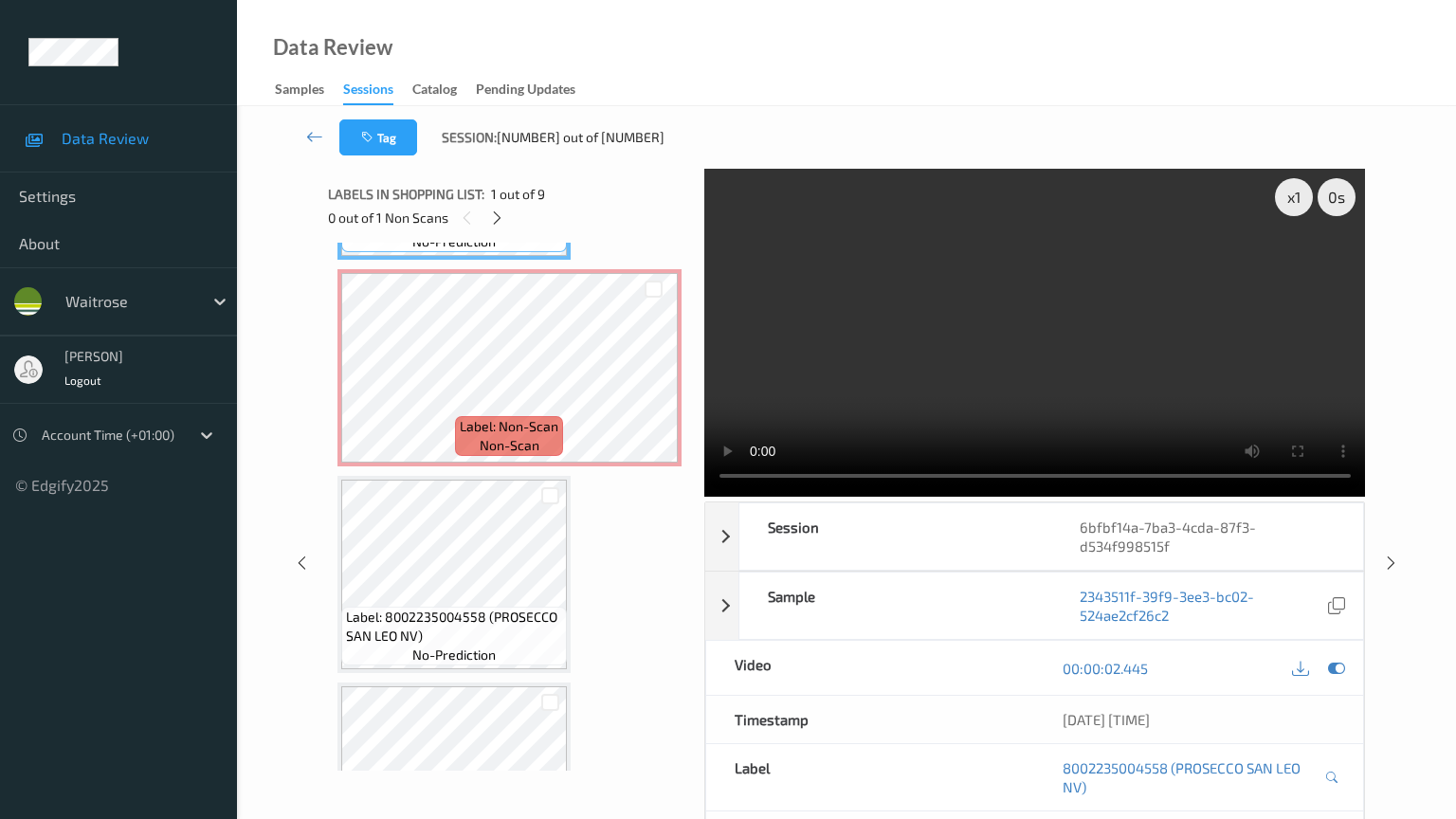 type 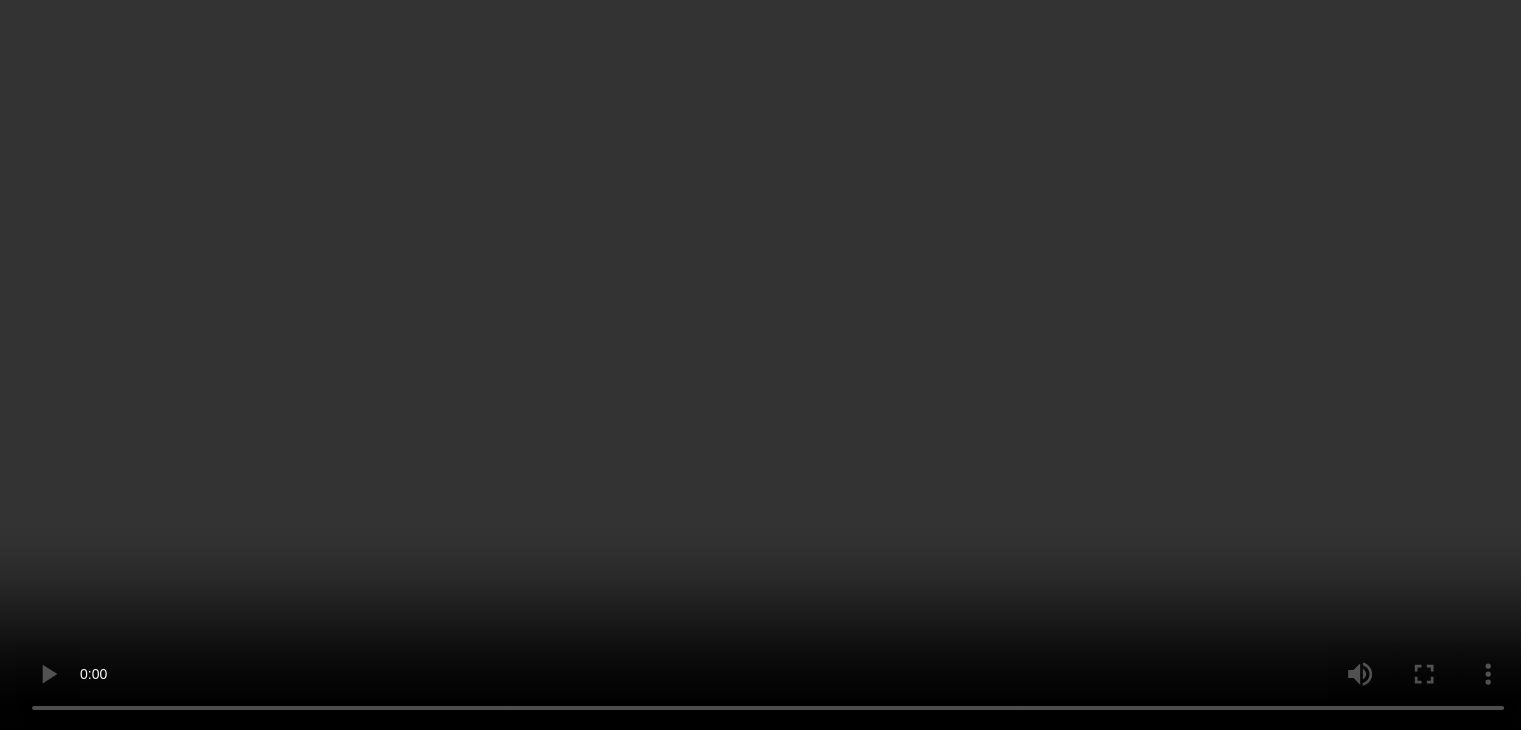 scroll, scrollTop: 0, scrollLeft: 0, axis: both 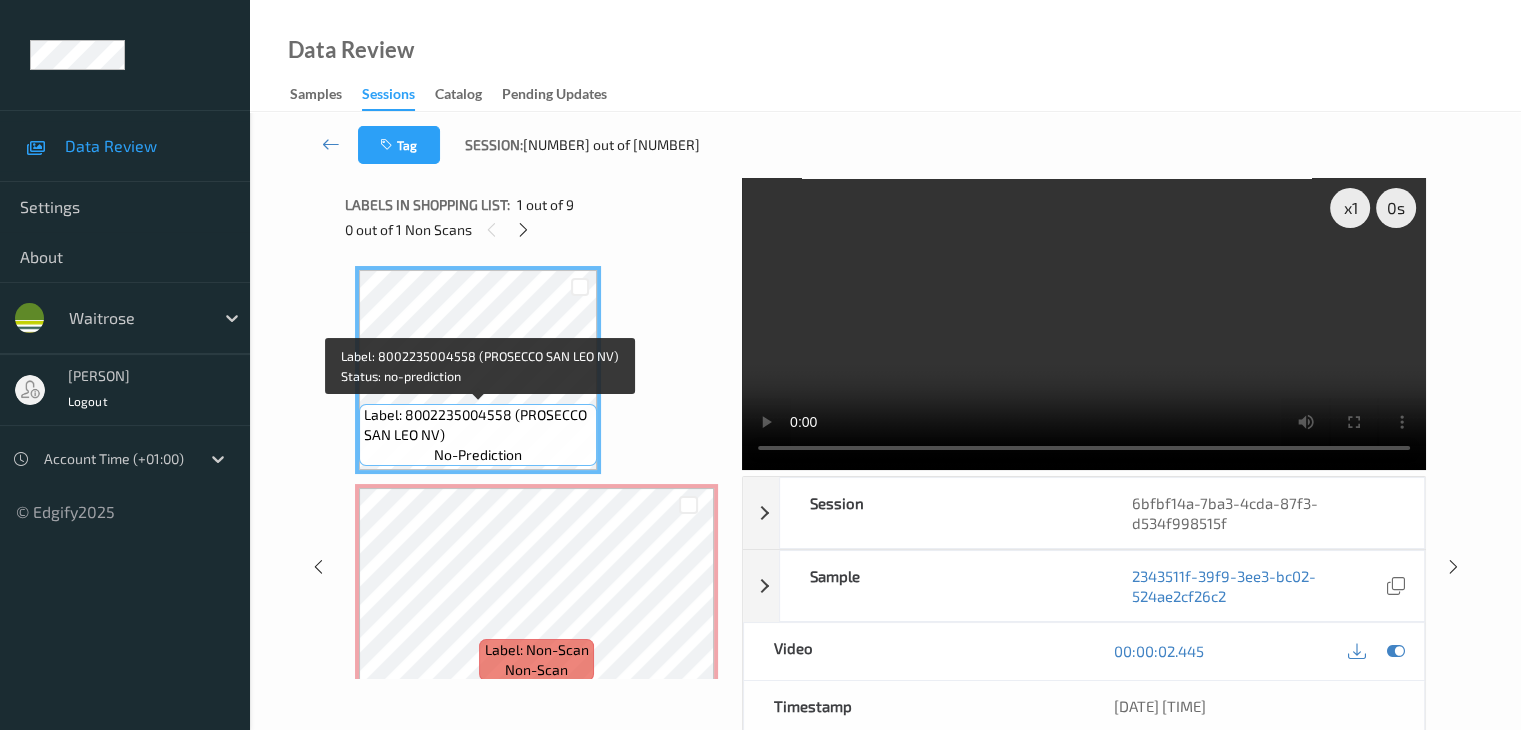 click on "Label: 8002235004558 (PROSECCO SAN LEO NV)" at bounding box center [478, 425] 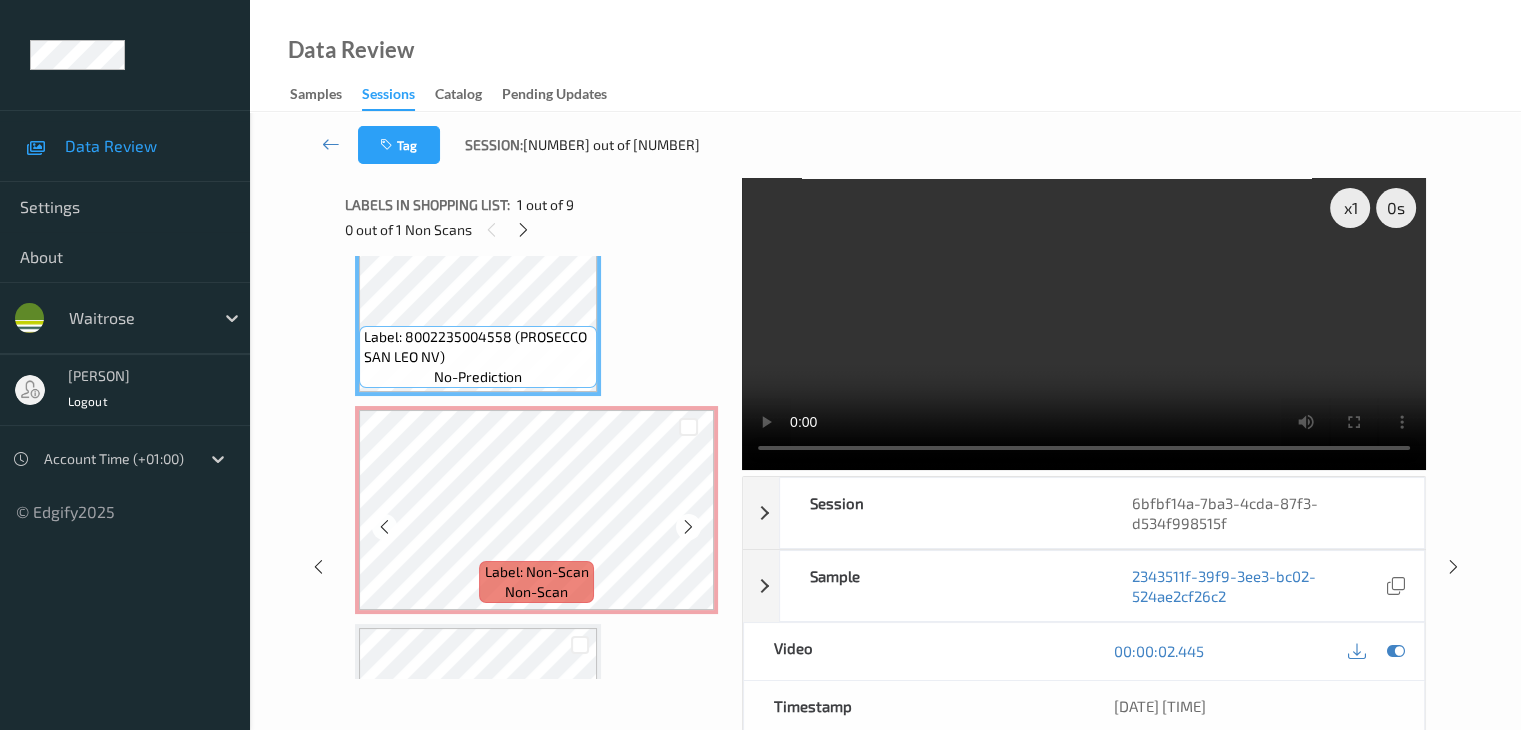 scroll, scrollTop: 100, scrollLeft: 0, axis: vertical 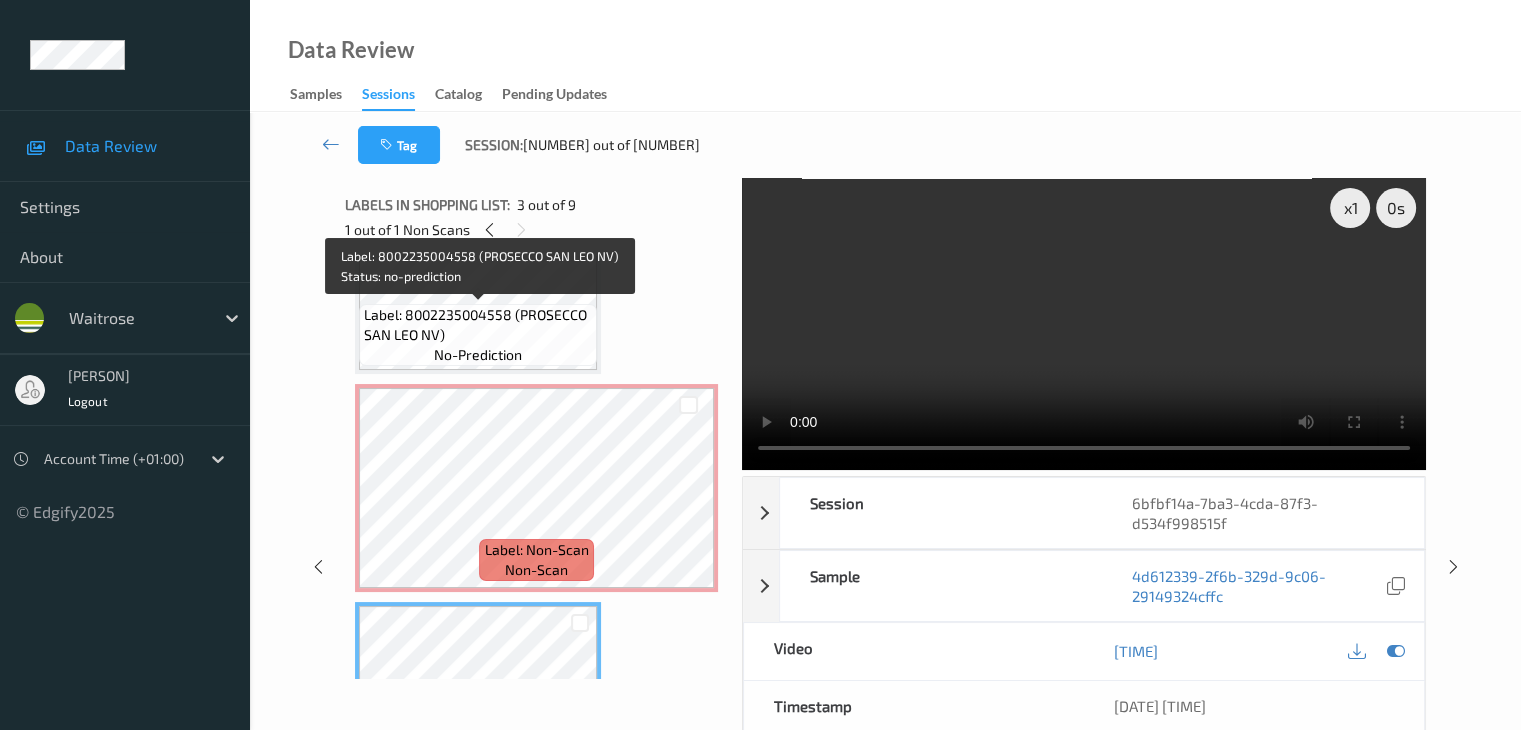 click on "Label: 8002235004558 (PROSECCO SAN LEO NV)" at bounding box center (478, 325) 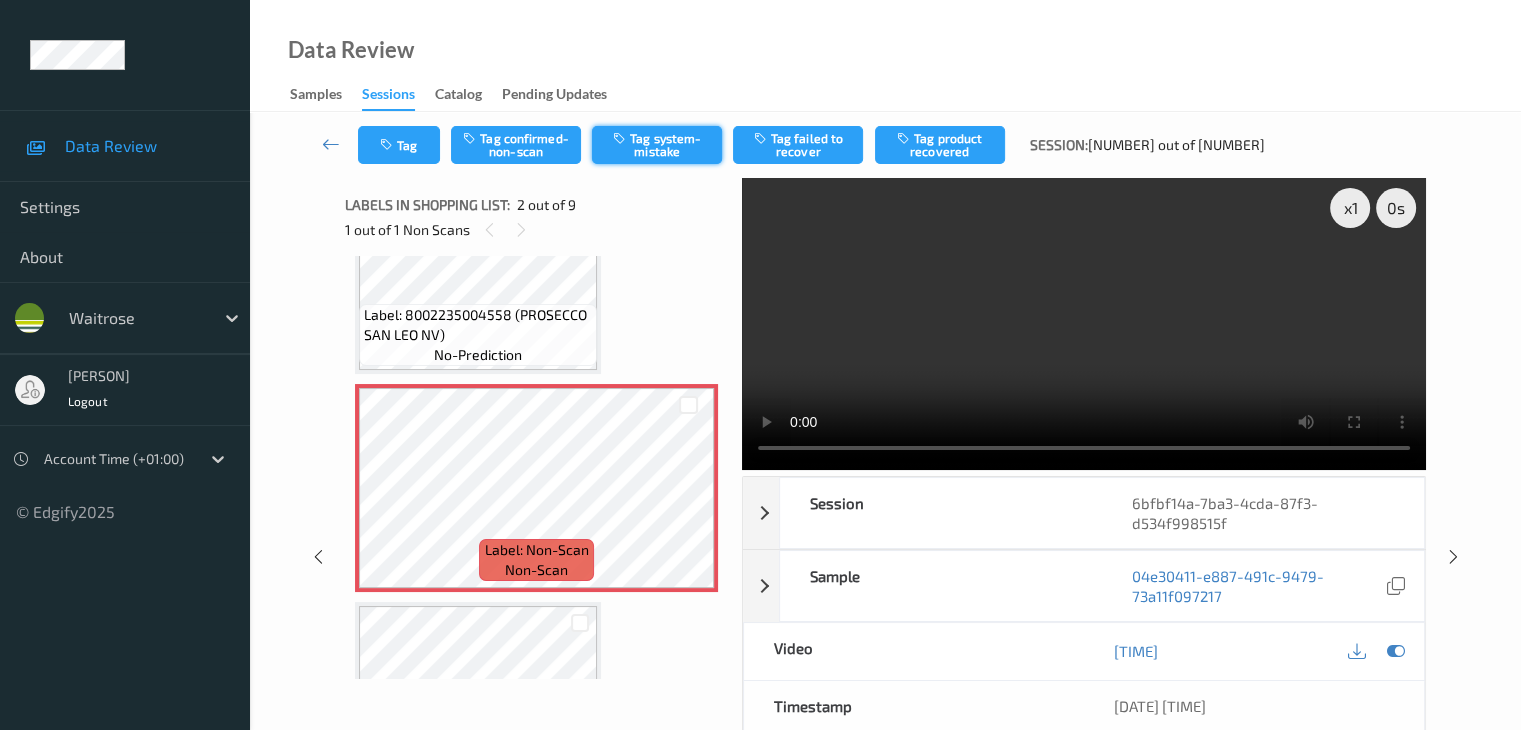 click on "Tag   system-mistake" at bounding box center (657, 145) 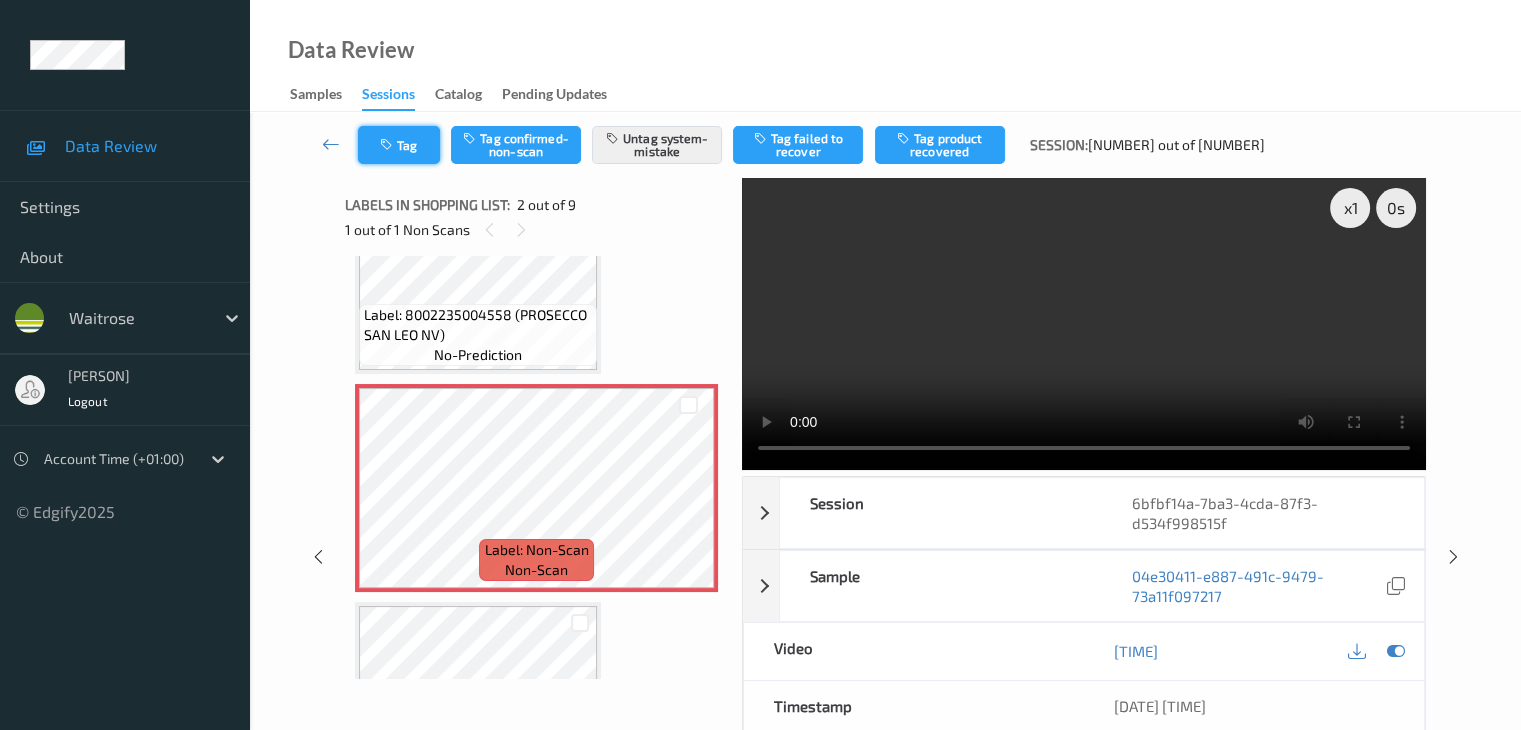 click on "Tag" at bounding box center [399, 145] 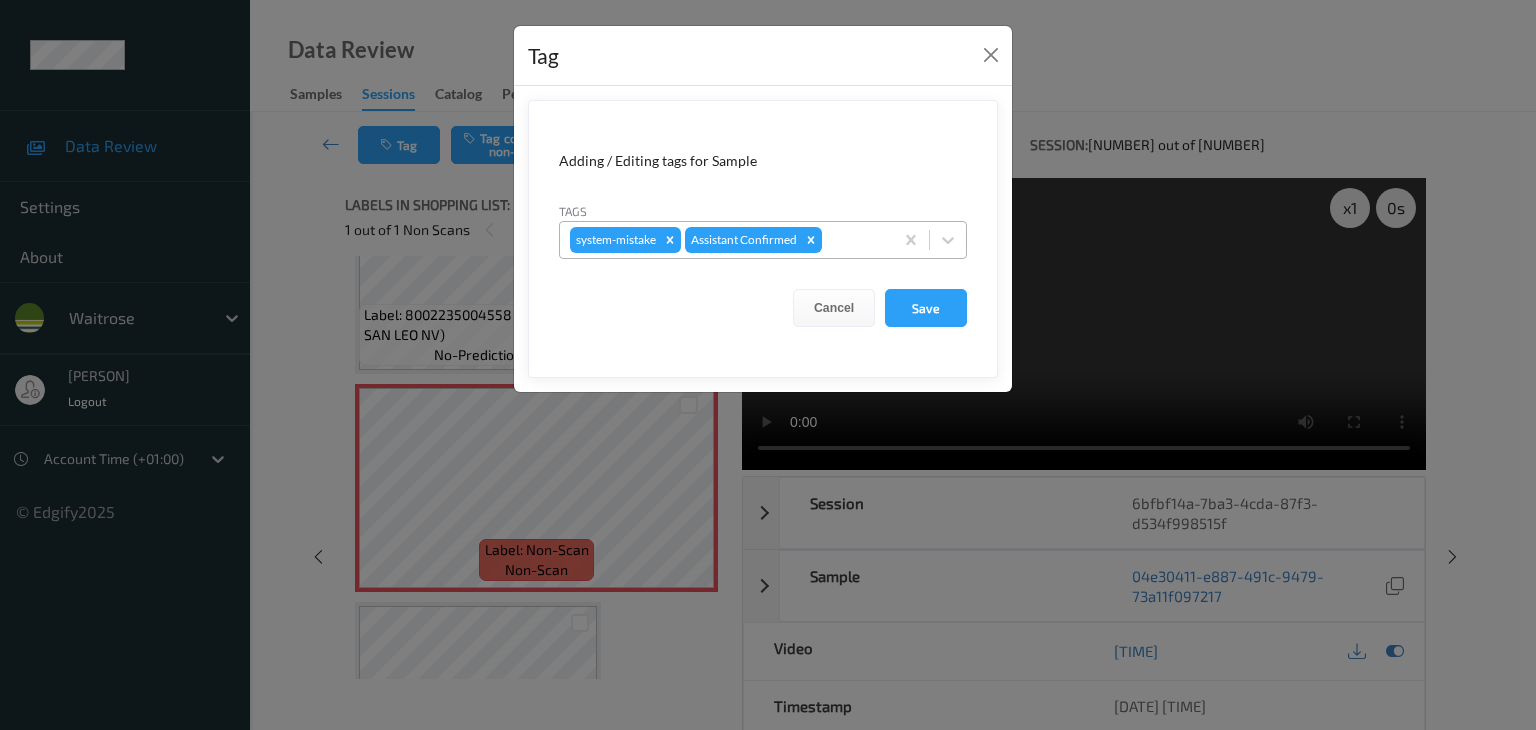 click at bounding box center (854, 240) 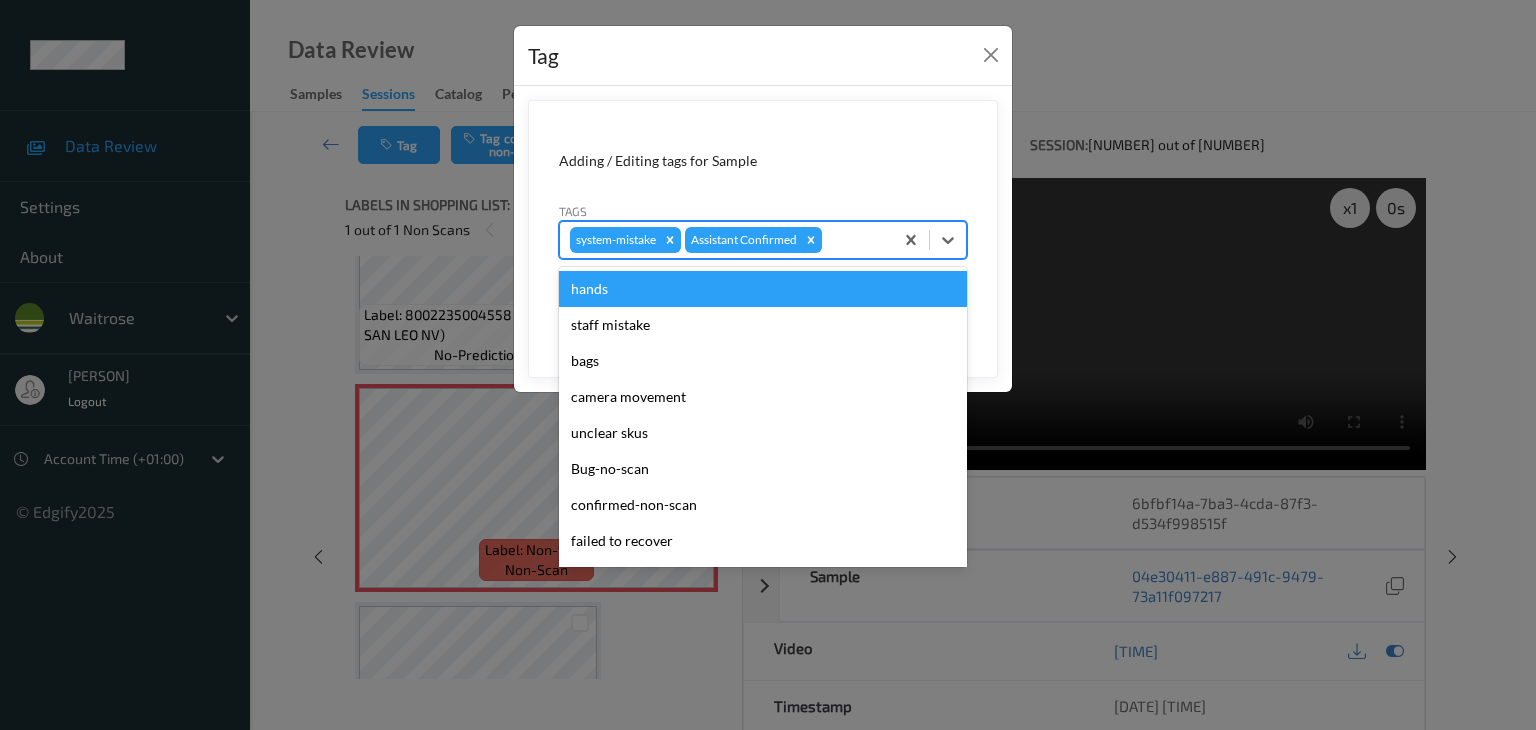 type on "u" 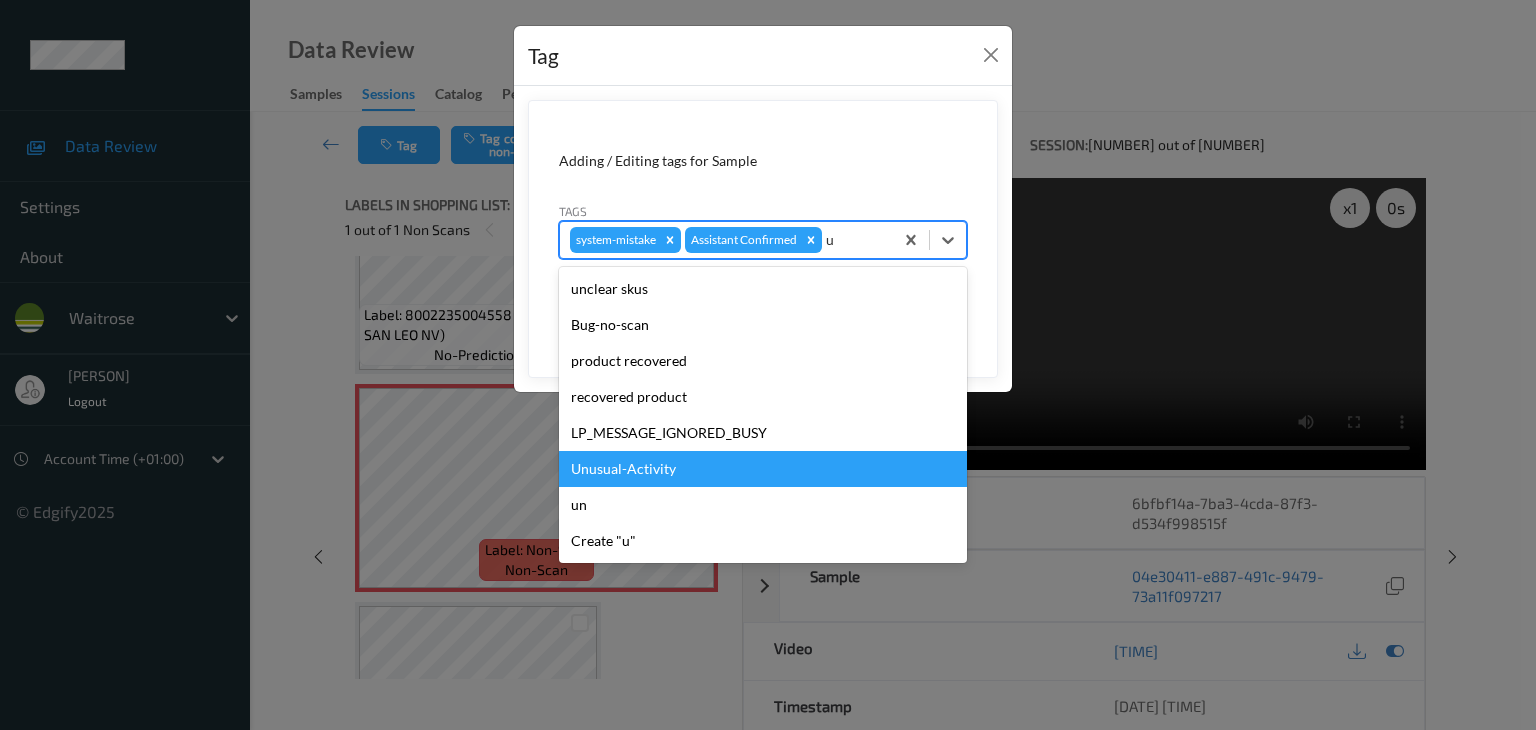 click on "Unusual-Activity" at bounding box center [763, 469] 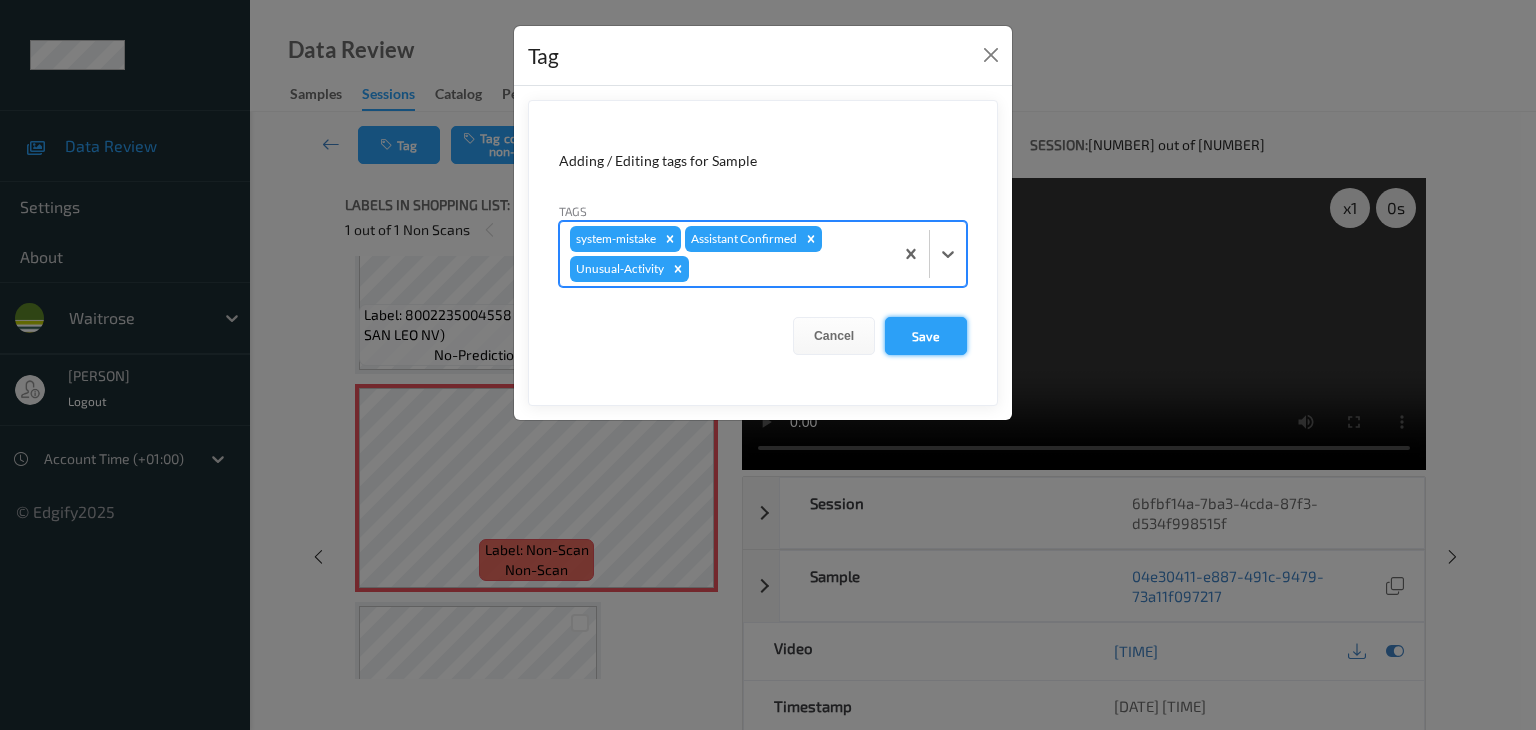 click on "Save" at bounding box center [926, 336] 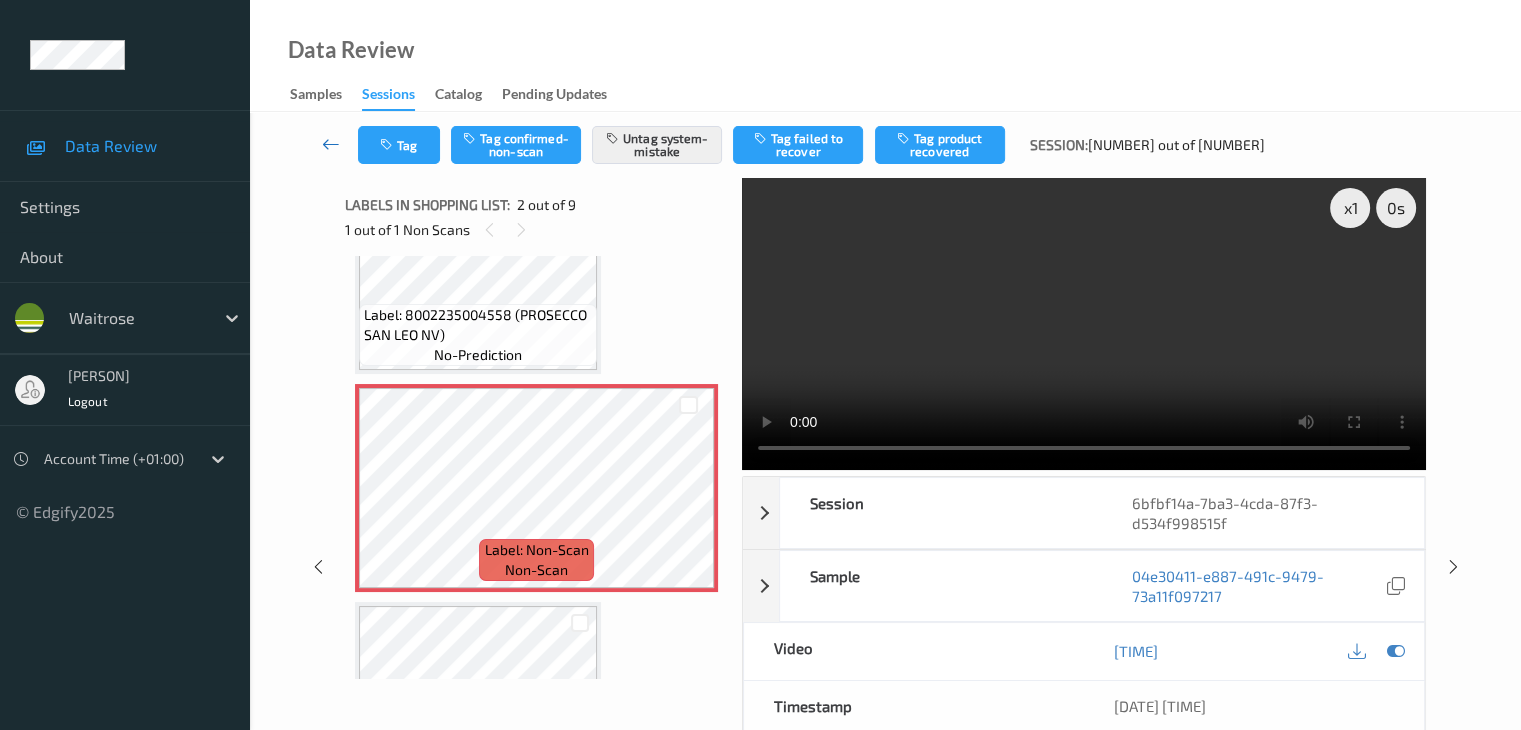 click at bounding box center [331, 144] 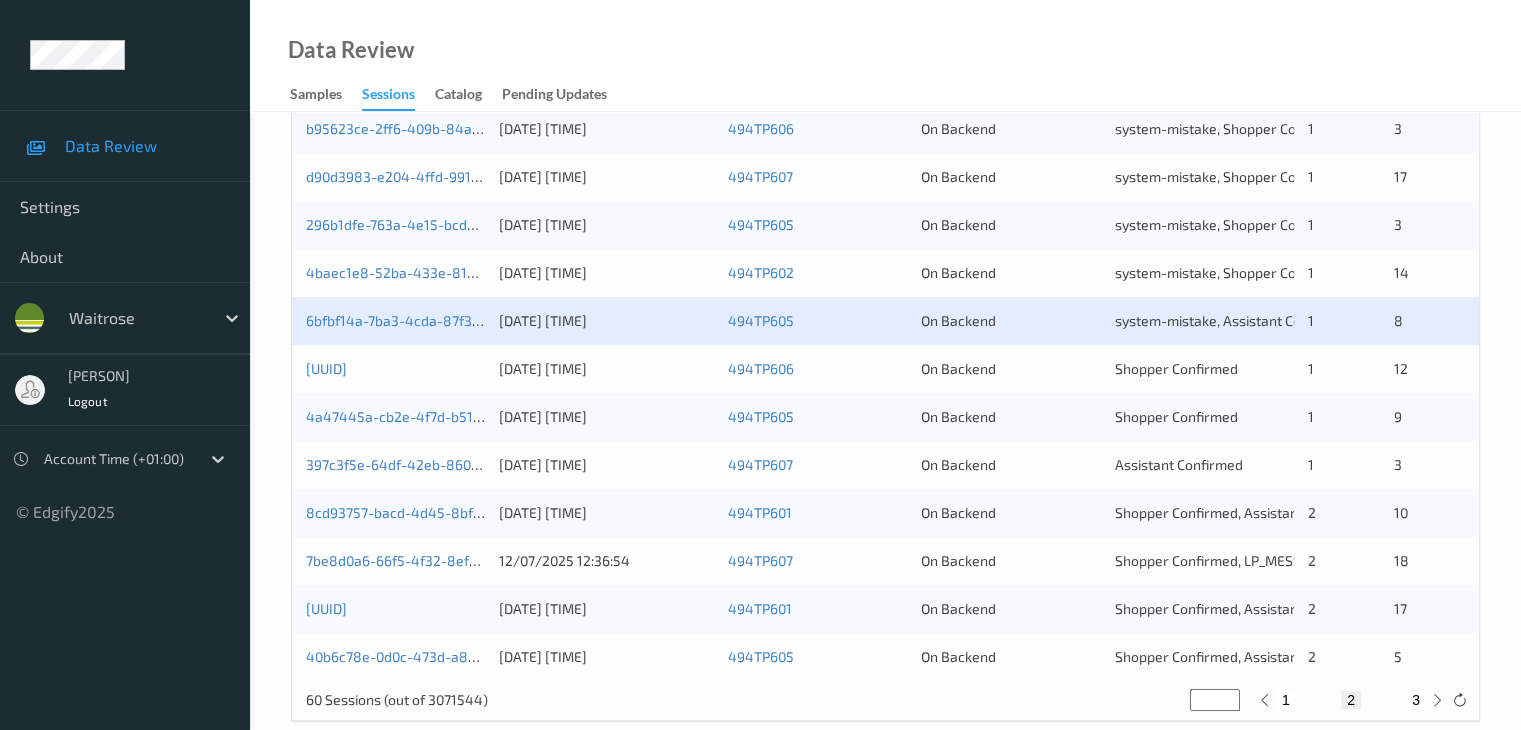scroll, scrollTop: 932, scrollLeft: 0, axis: vertical 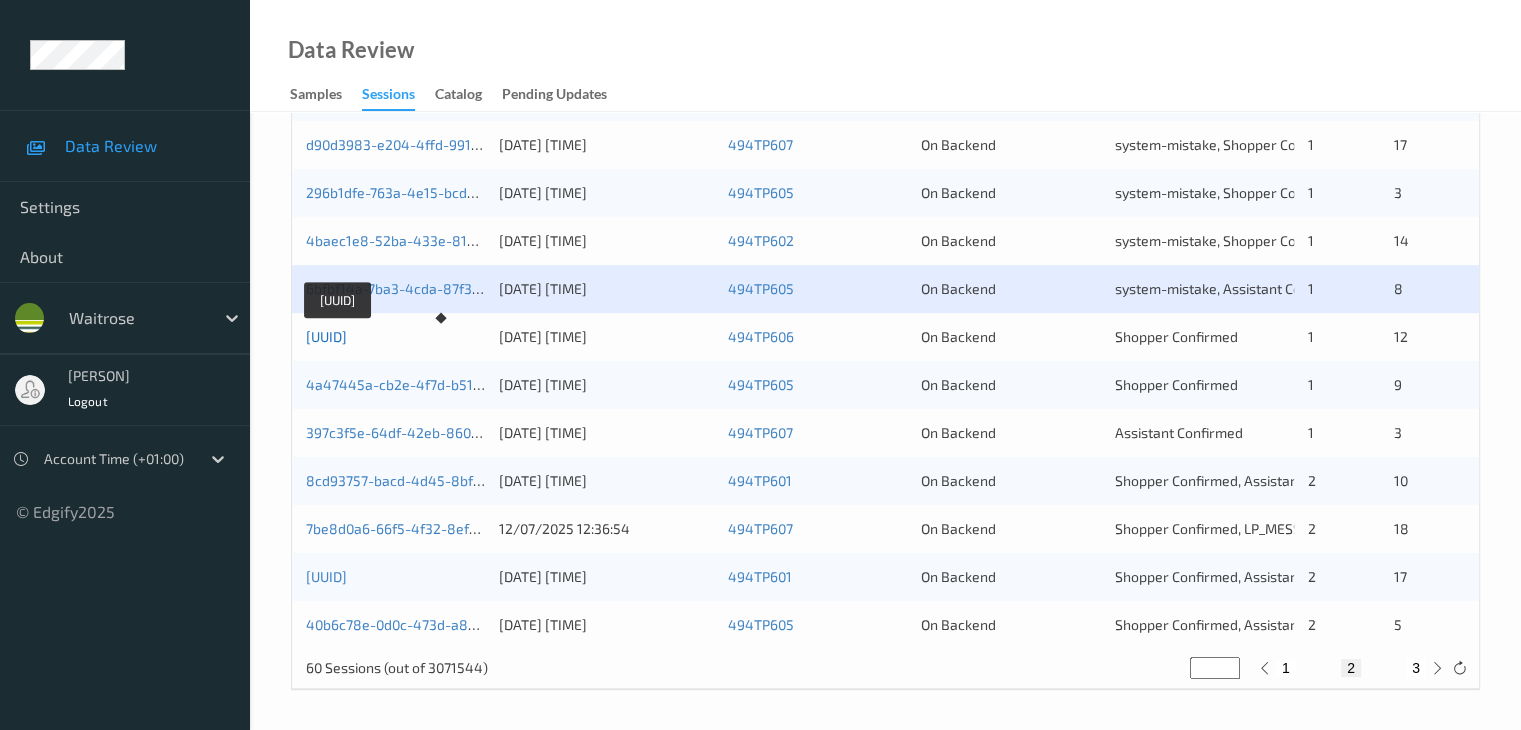 click on "[UUID]" at bounding box center (326, 336) 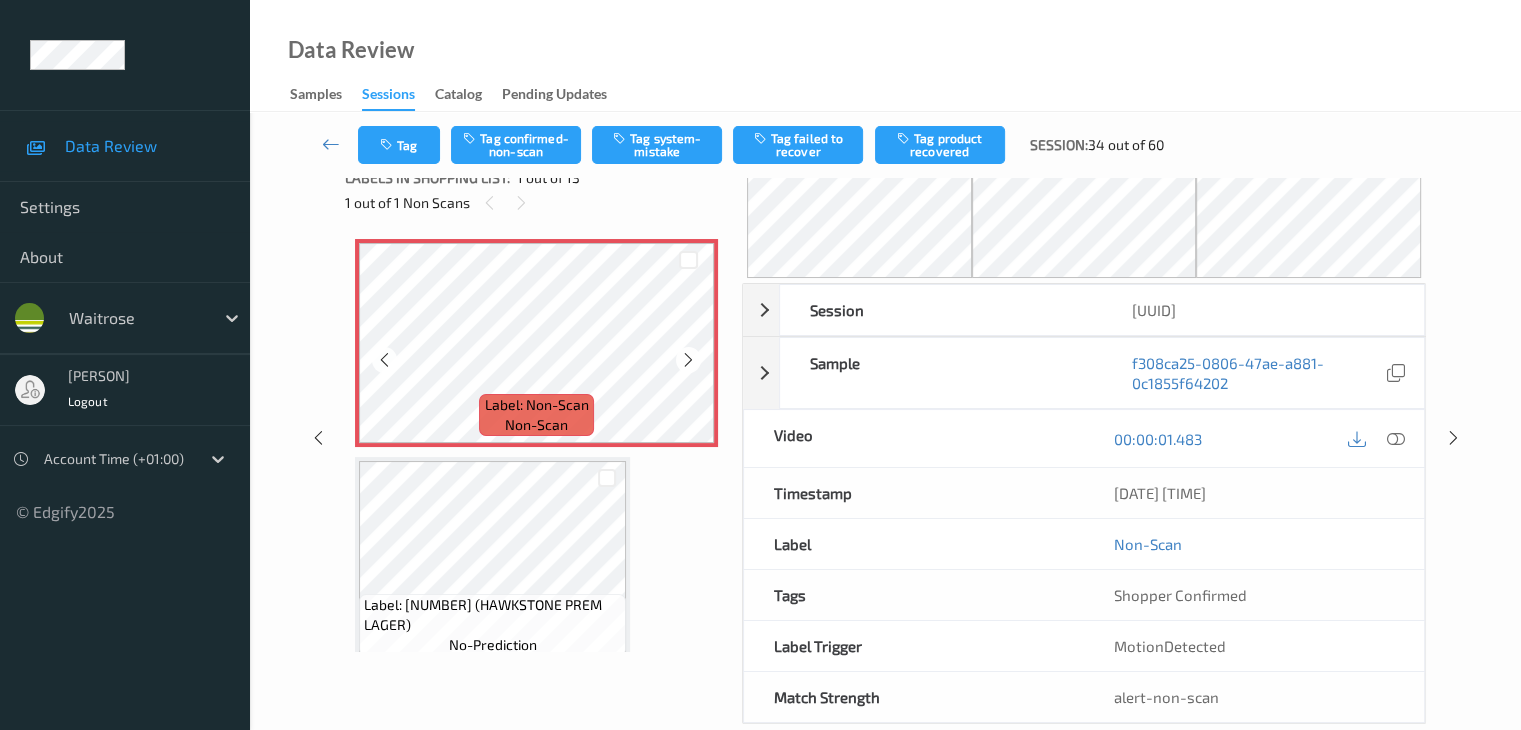 scroll, scrollTop: 0, scrollLeft: 0, axis: both 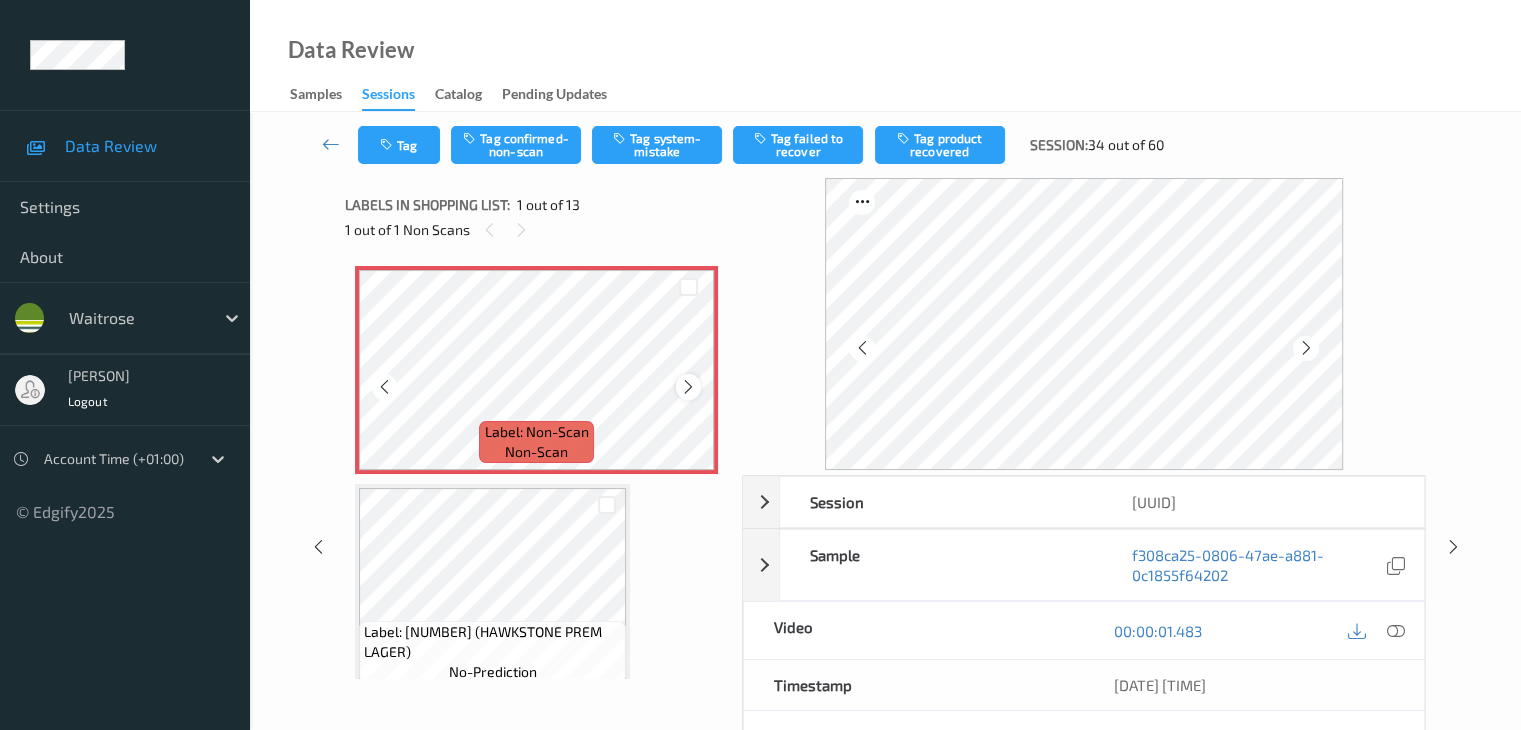 click at bounding box center [688, 387] 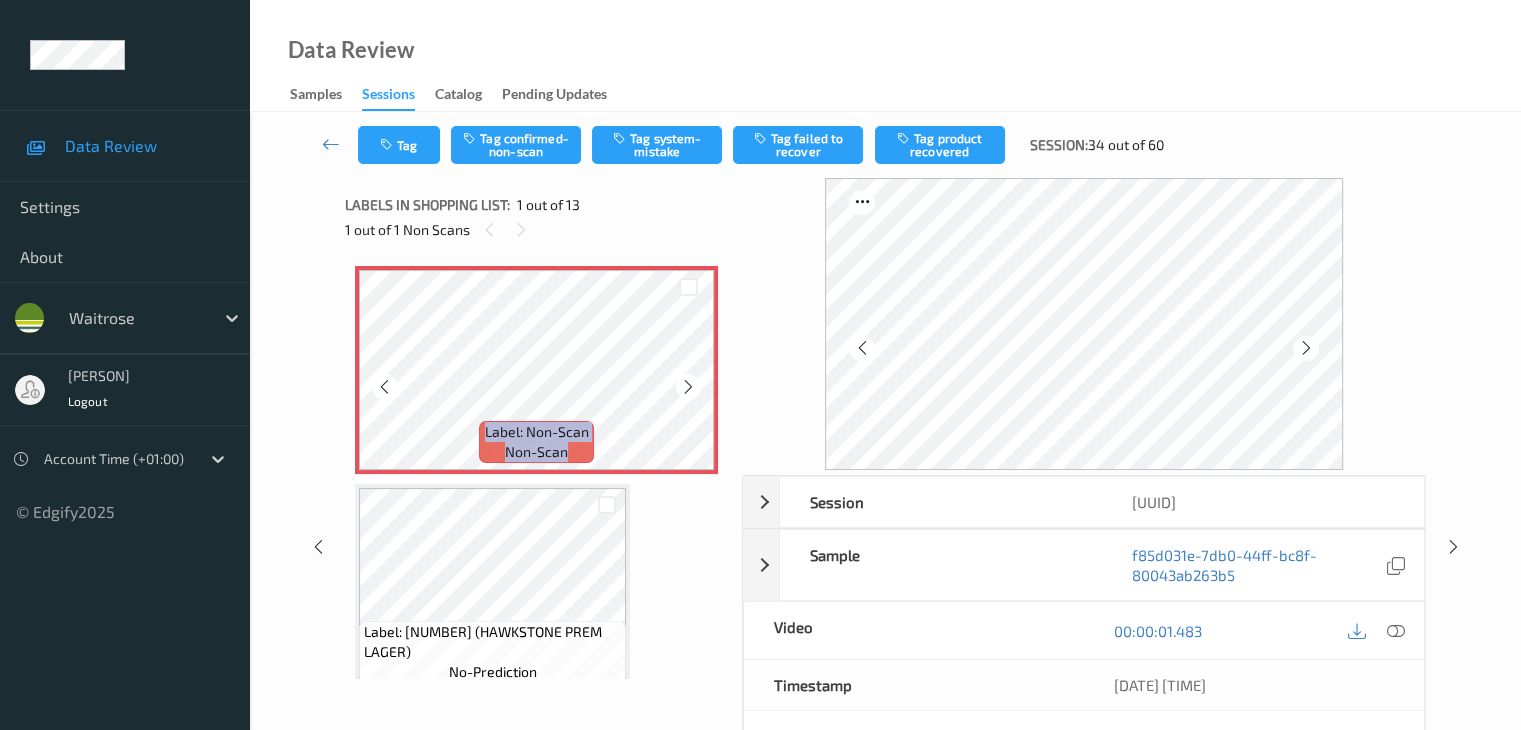 click at bounding box center [688, 387] 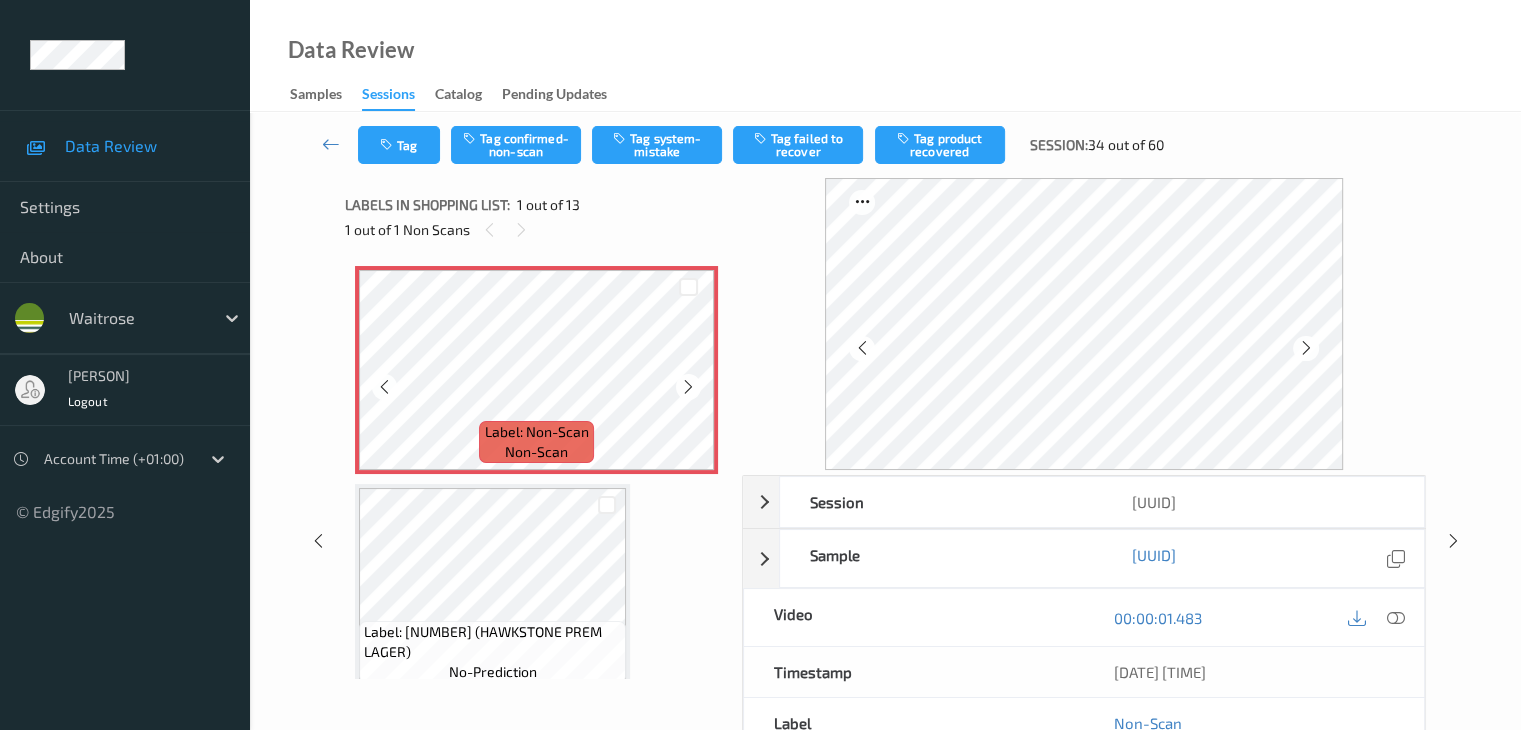 click at bounding box center (688, 387) 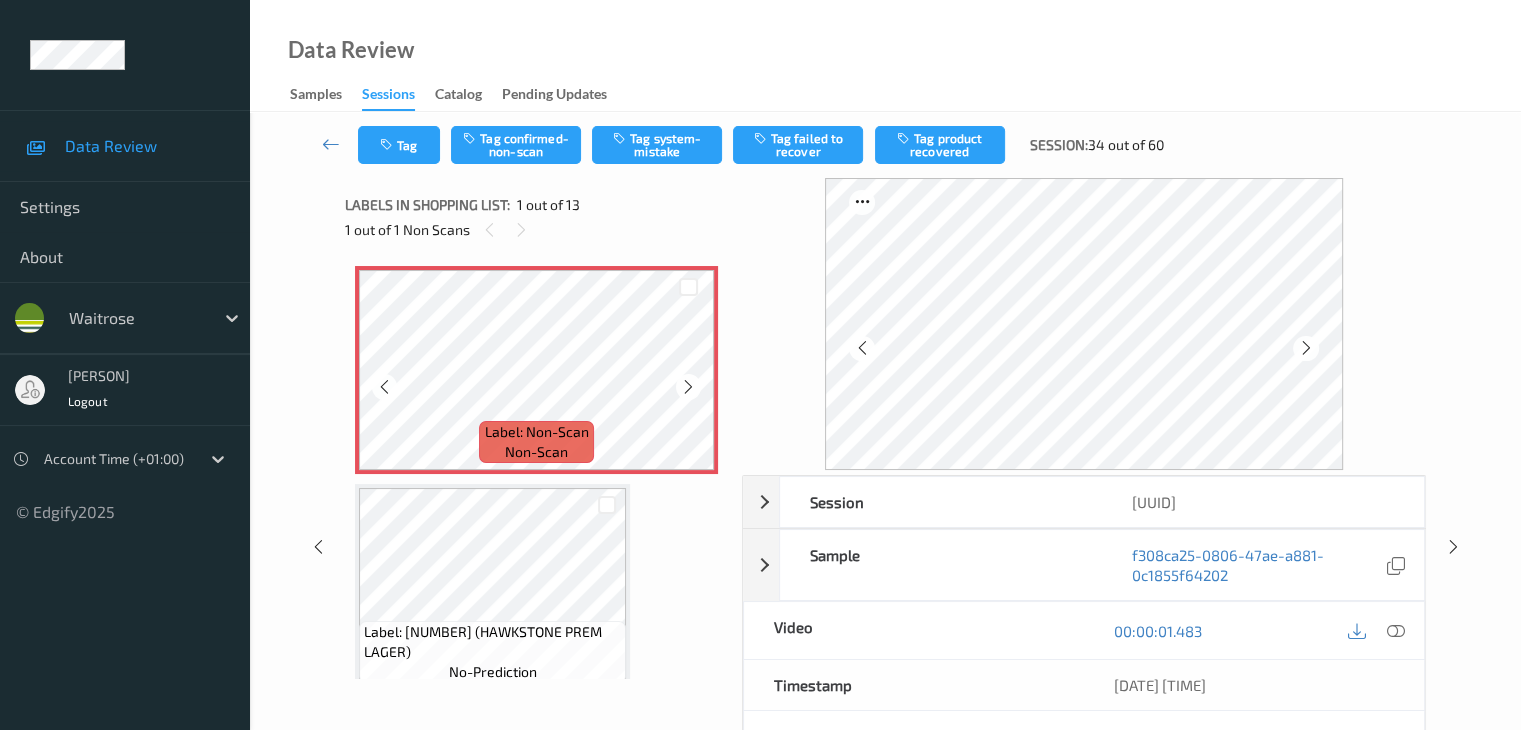 click at bounding box center [688, 387] 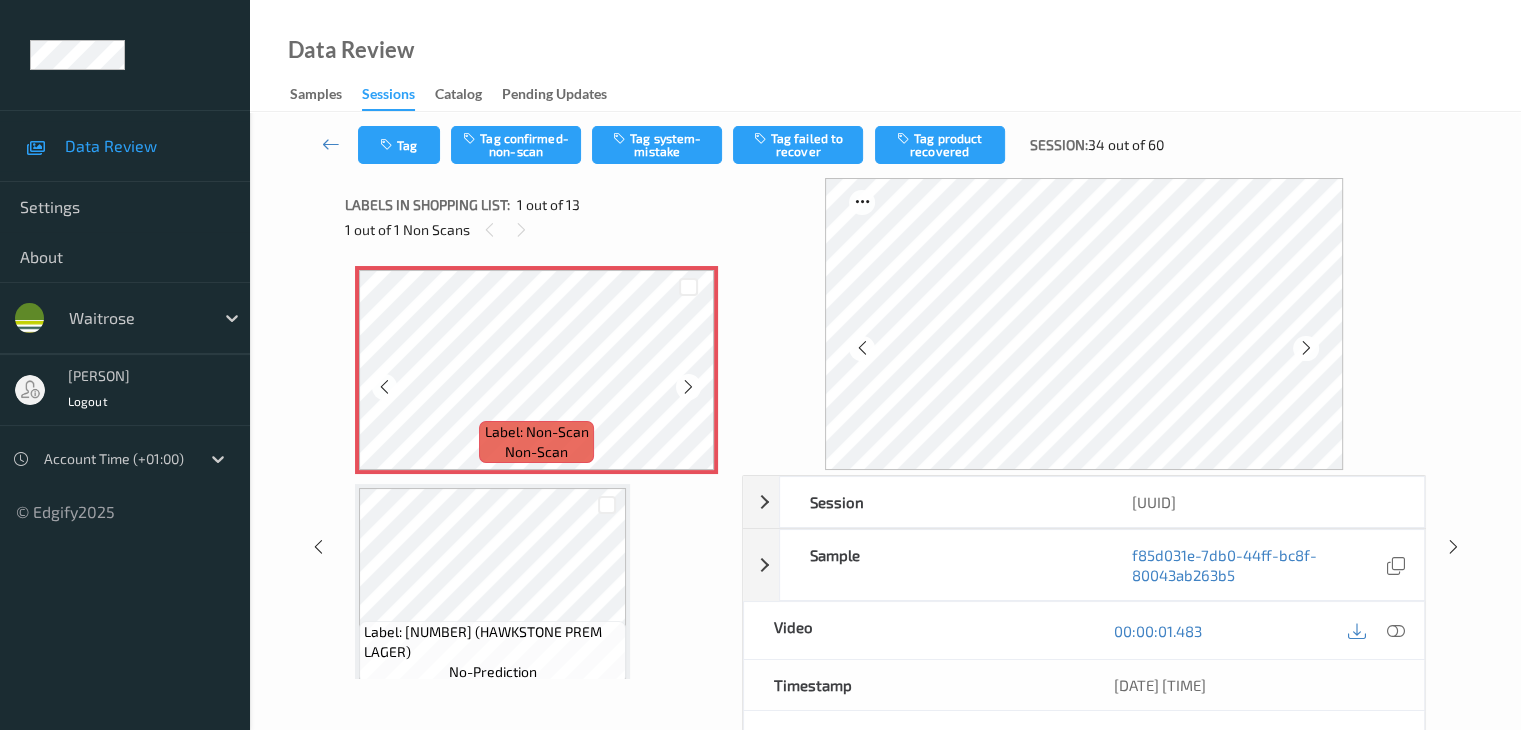 click at bounding box center (688, 387) 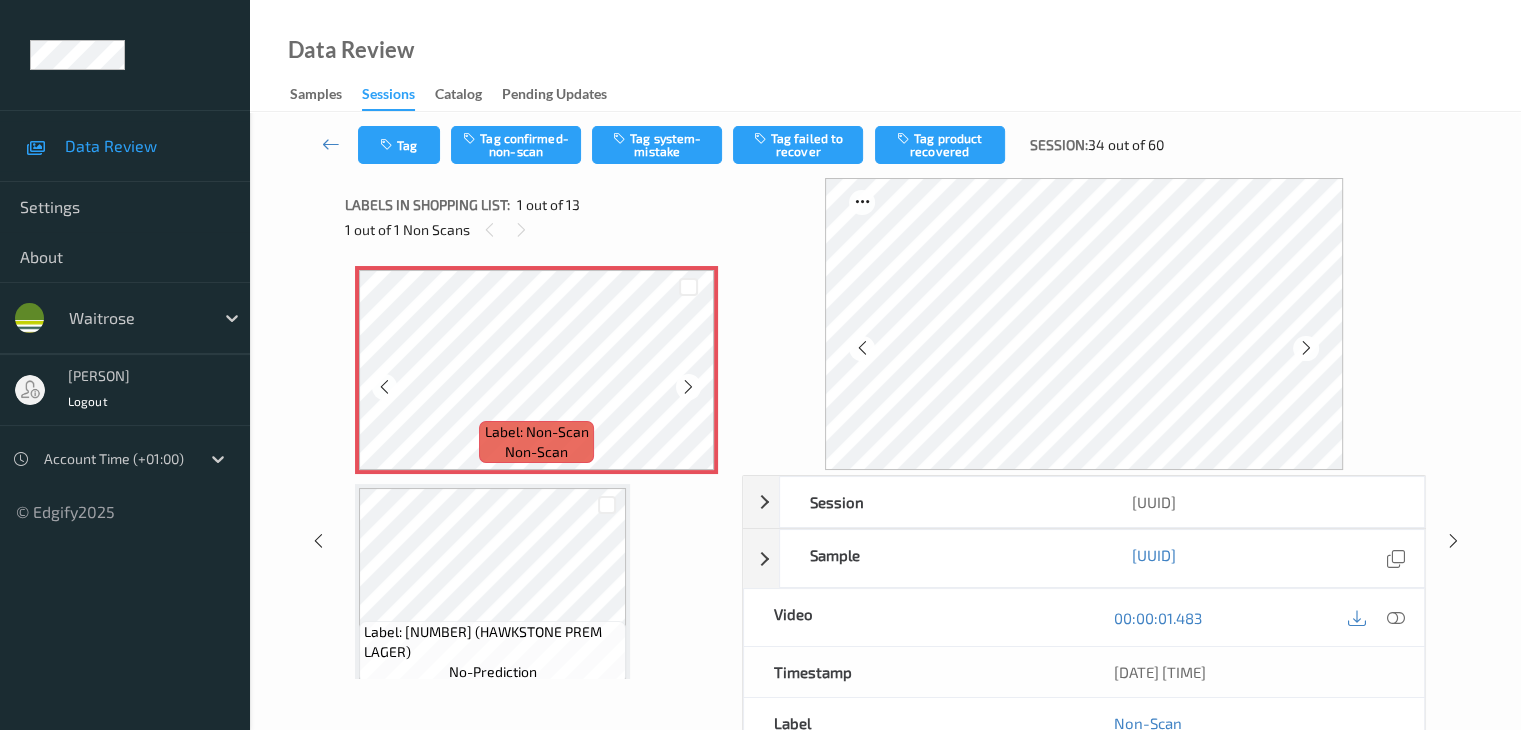 click at bounding box center [688, 387] 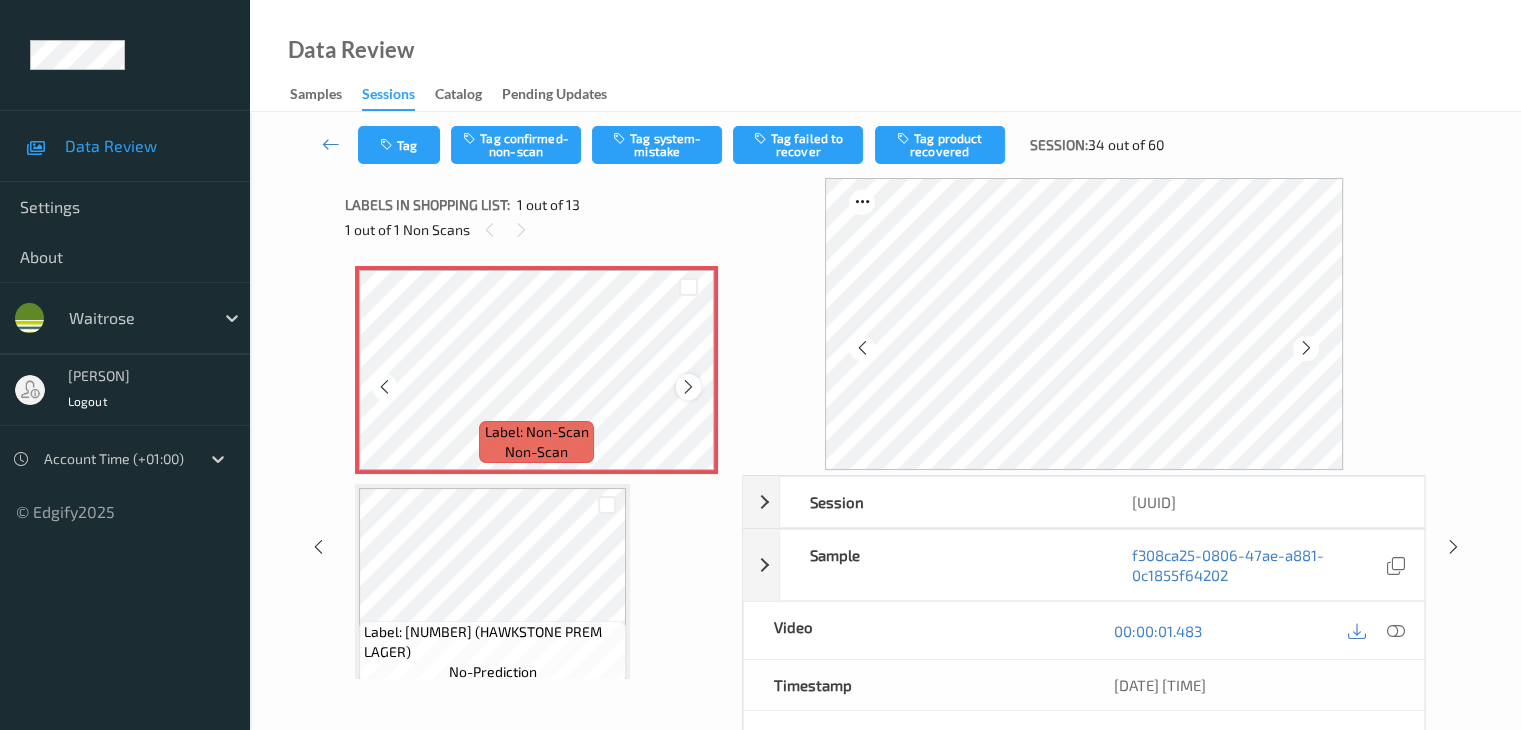 click at bounding box center (688, 386) 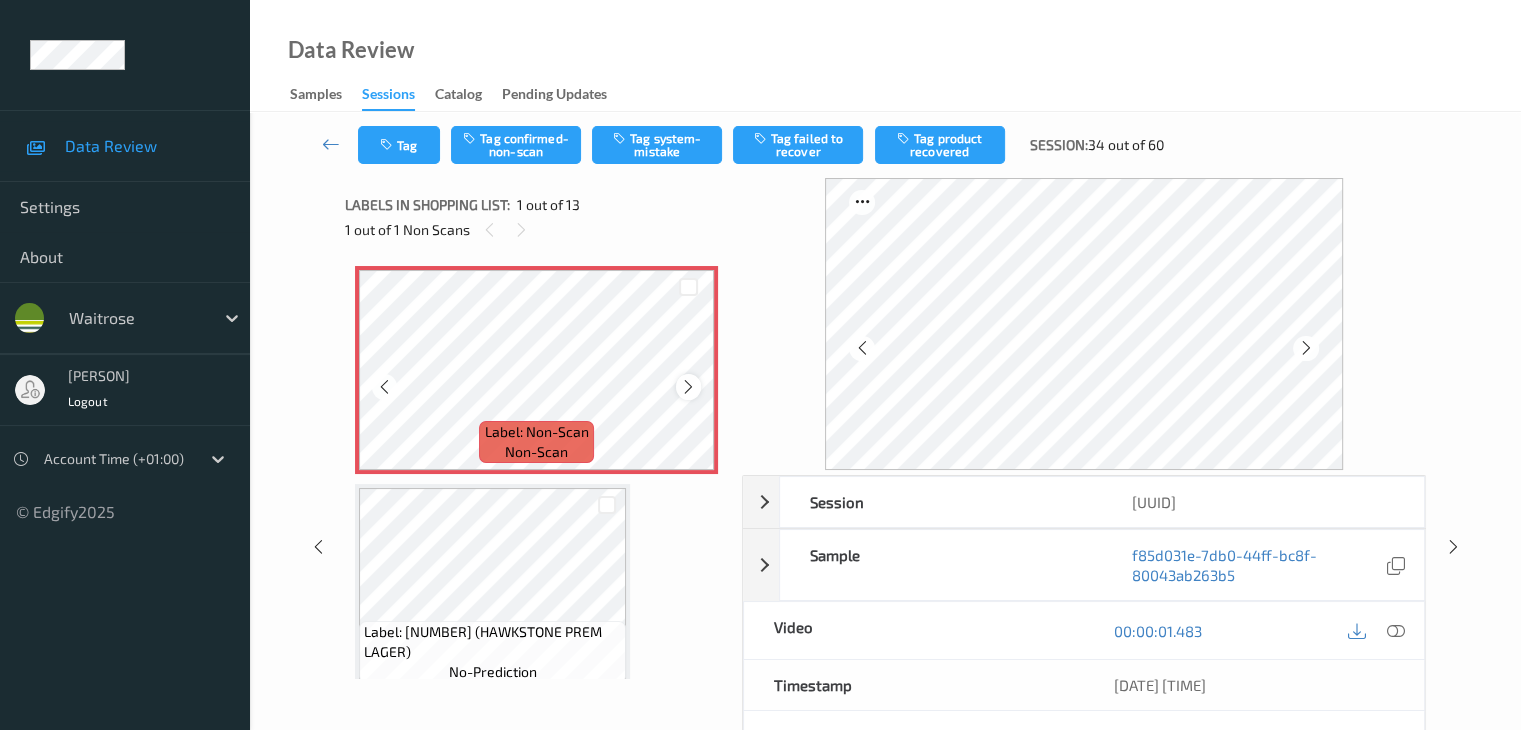 click at bounding box center [688, 387] 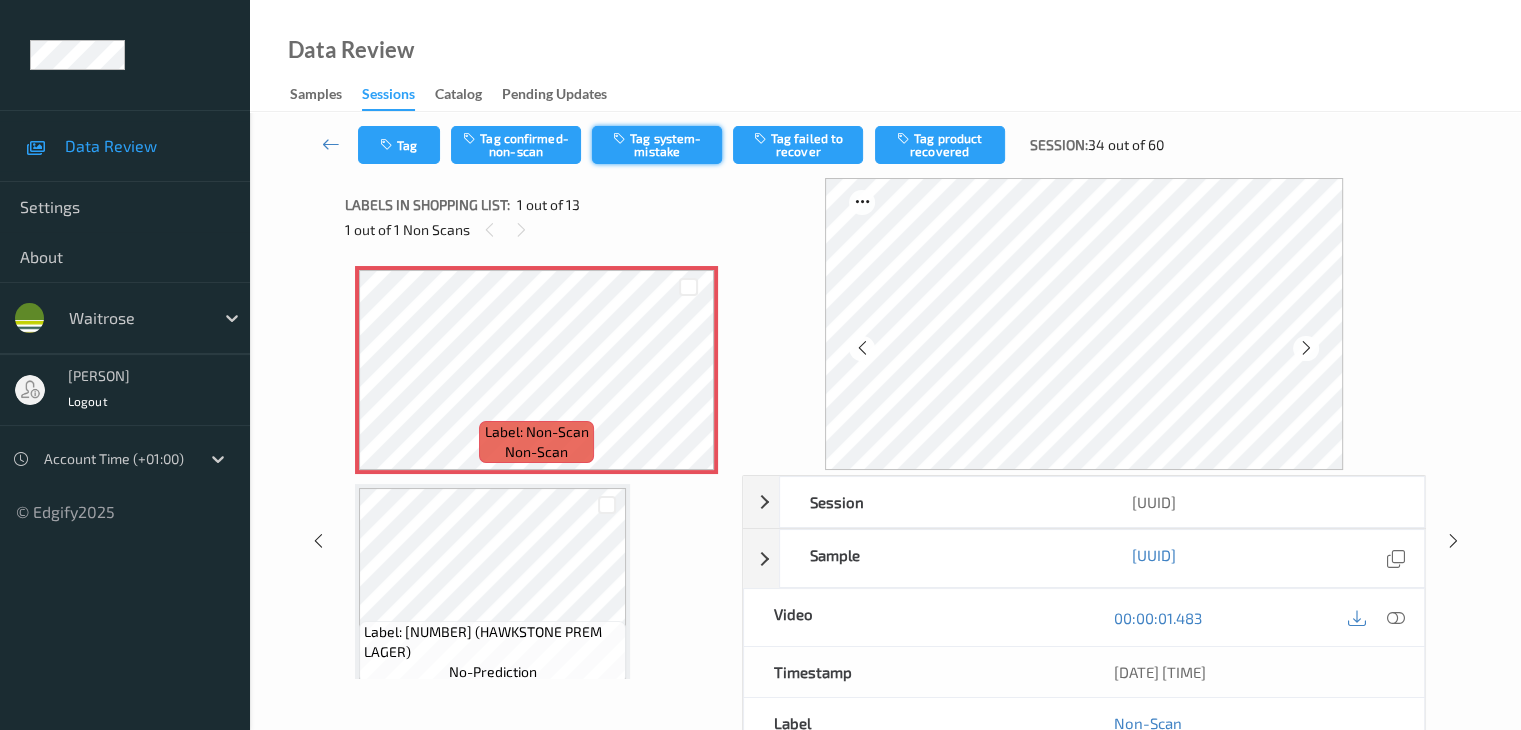 click on "Tag   system-mistake" at bounding box center (657, 145) 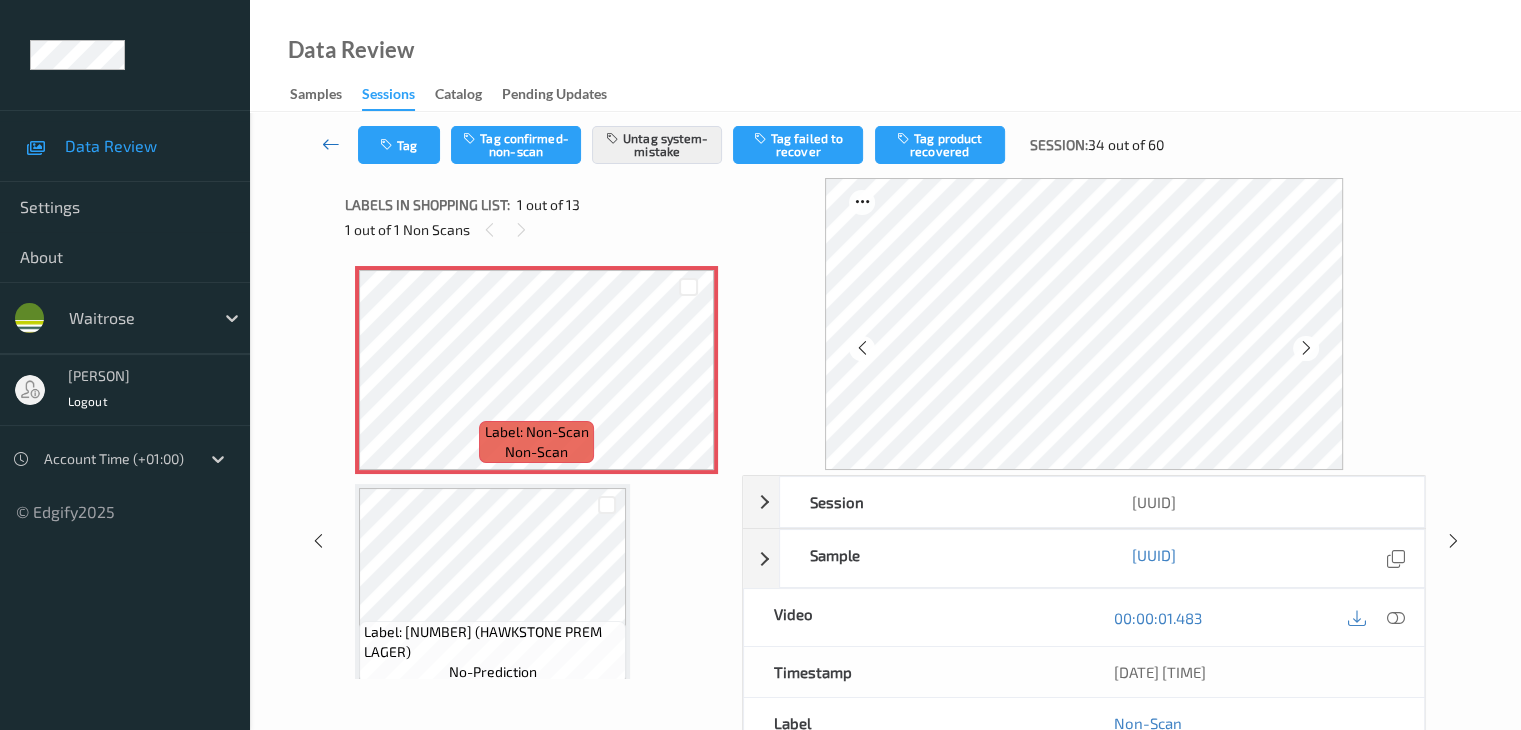 click at bounding box center [331, 144] 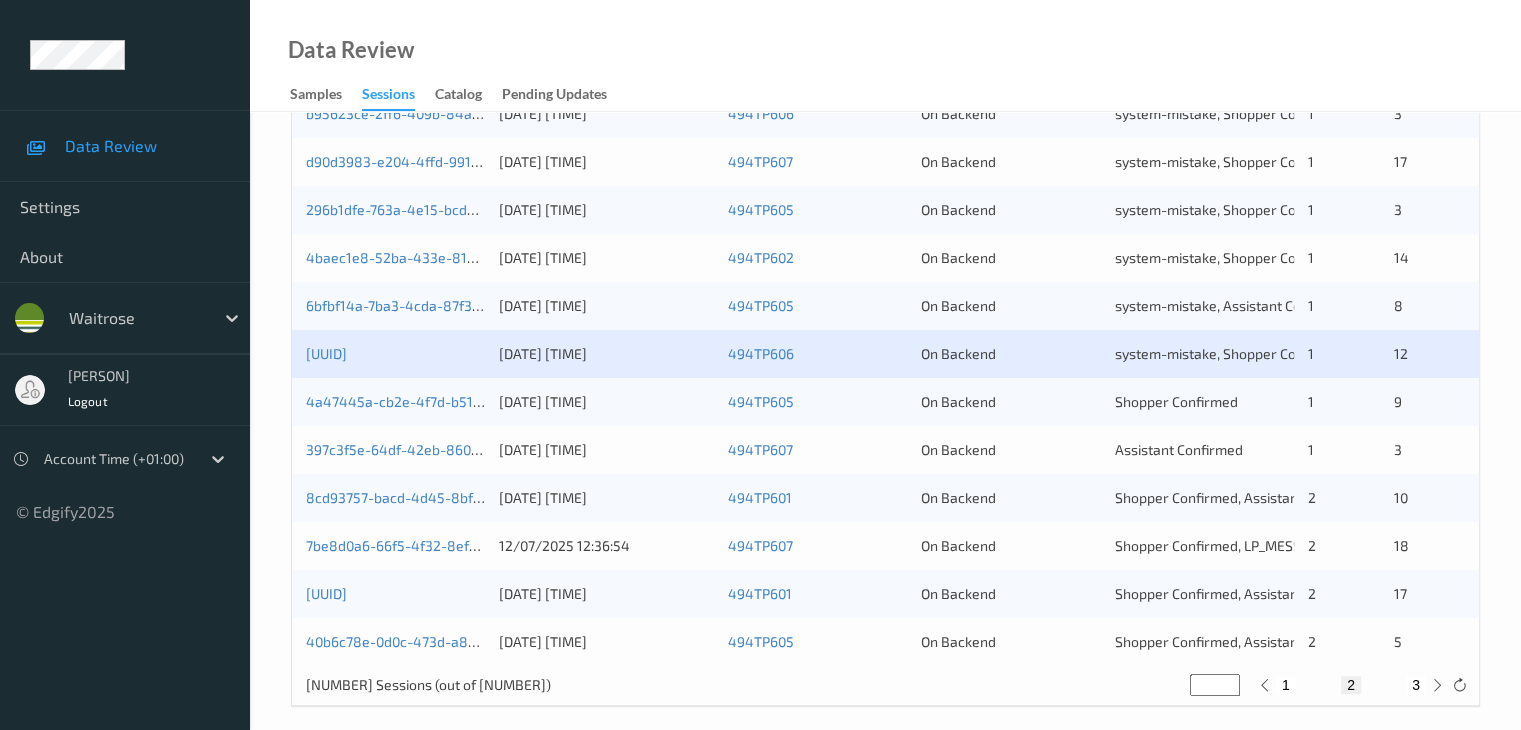 scroll, scrollTop: 932, scrollLeft: 0, axis: vertical 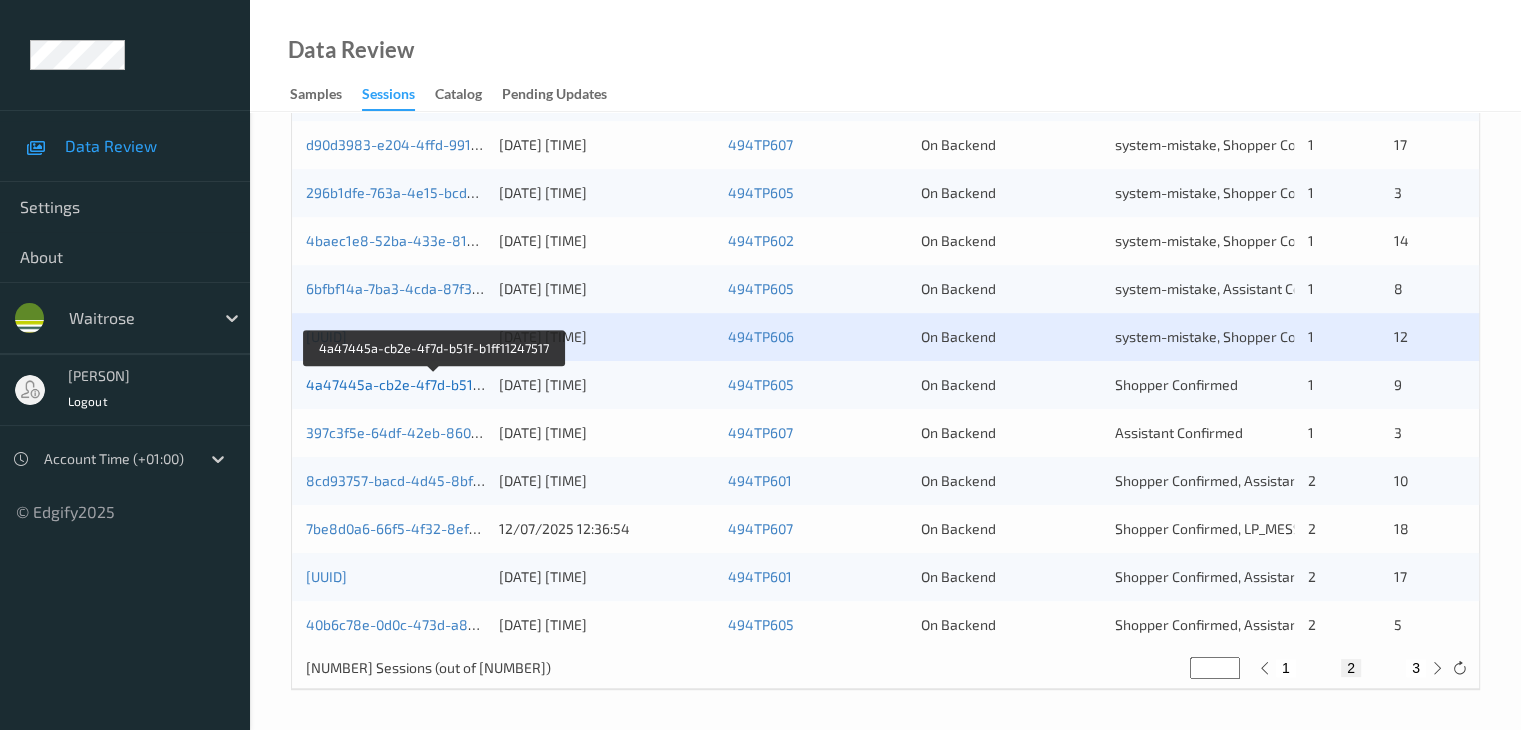 click on "4a47445a-cb2e-4f7d-b51f-b1ff11247517" at bounding box center [435, 384] 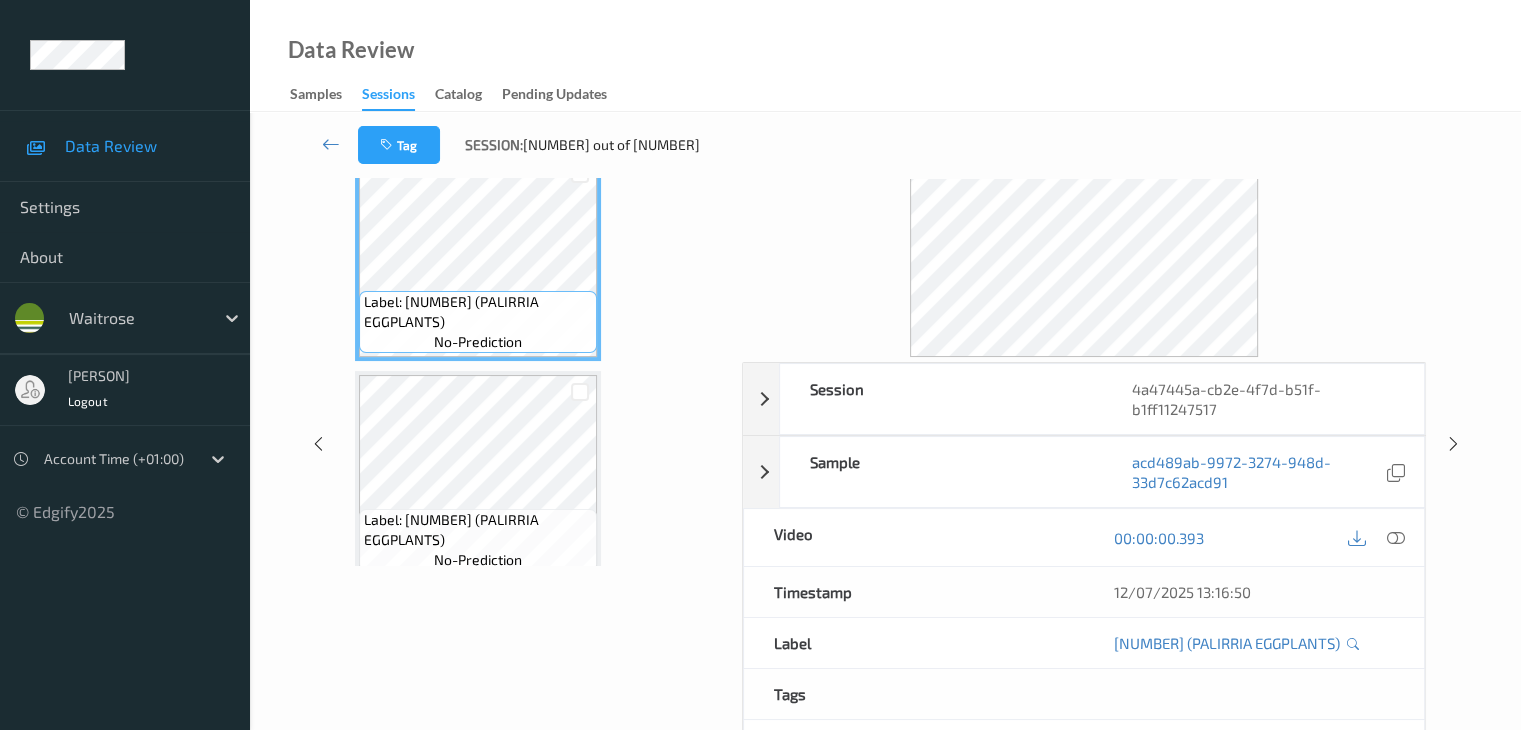 scroll, scrollTop: 0, scrollLeft: 0, axis: both 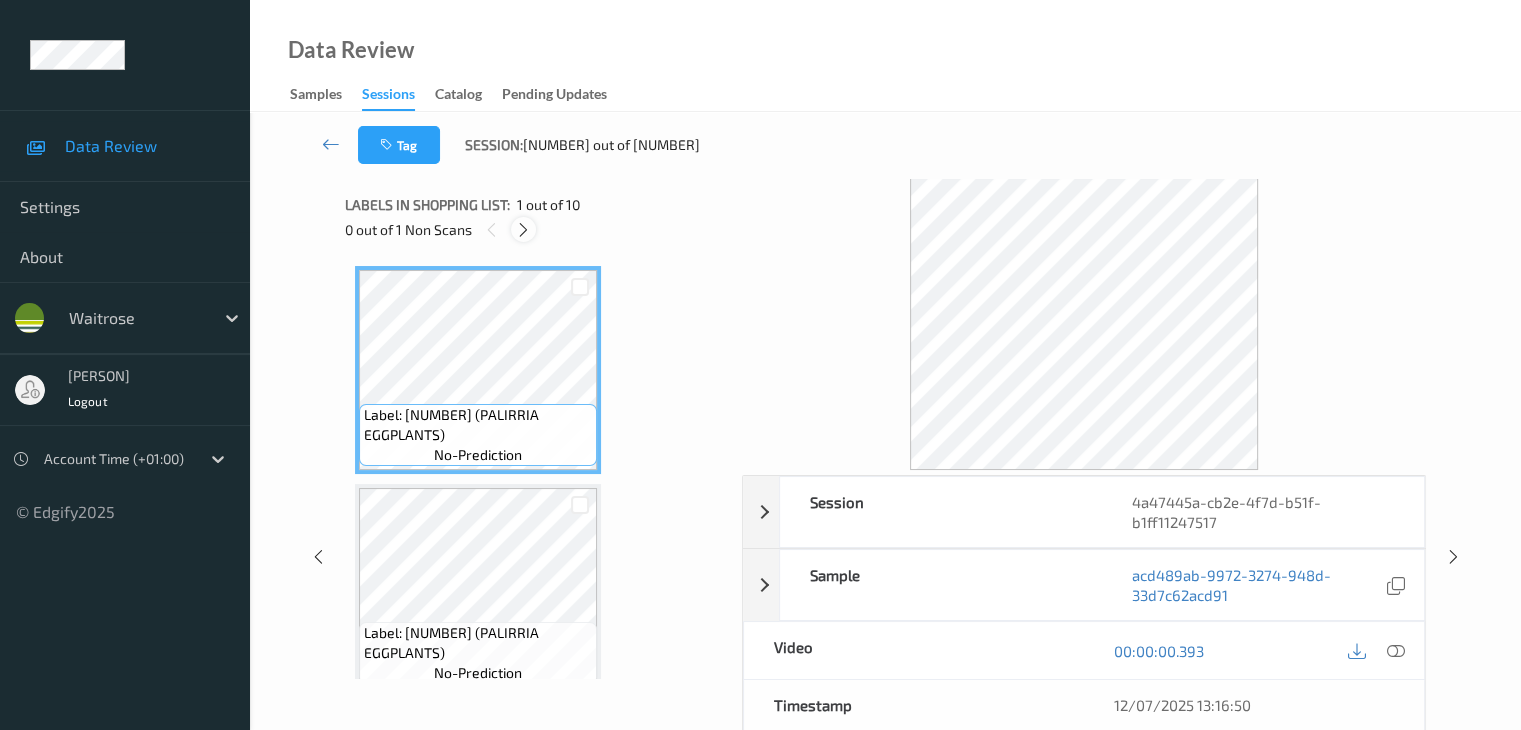 click at bounding box center (523, 230) 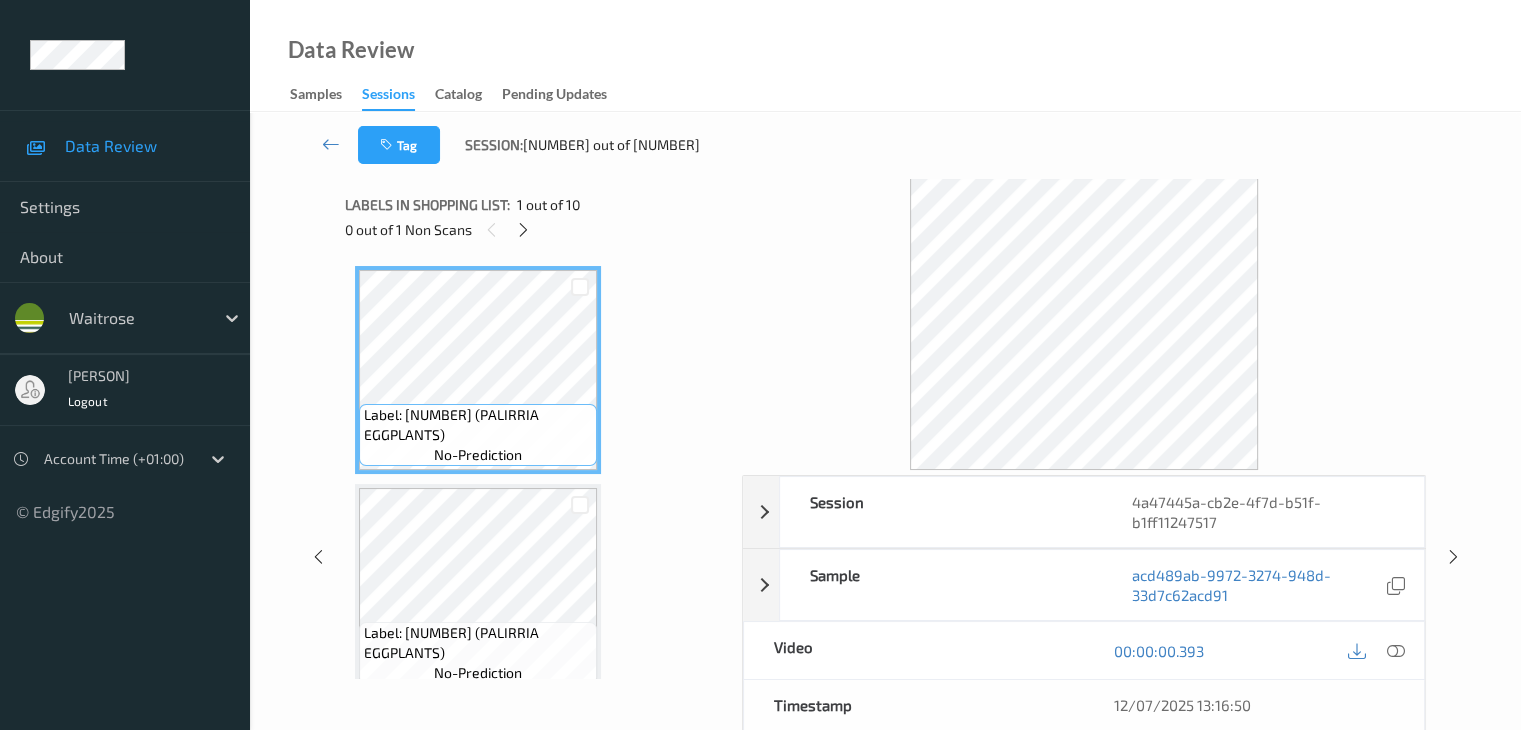 scroll, scrollTop: 228, scrollLeft: 0, axis: vertical 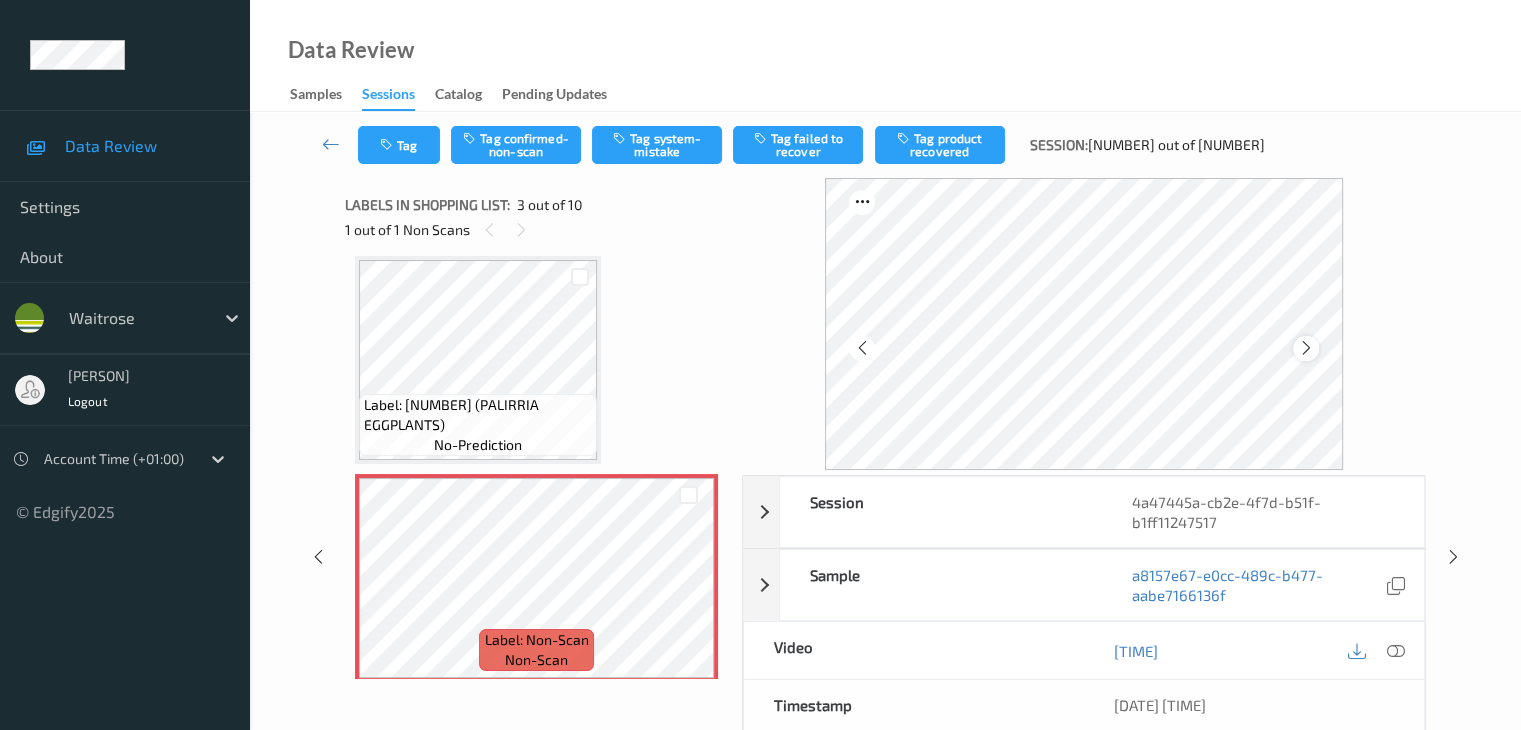 click at bounding box center (1306, 348) 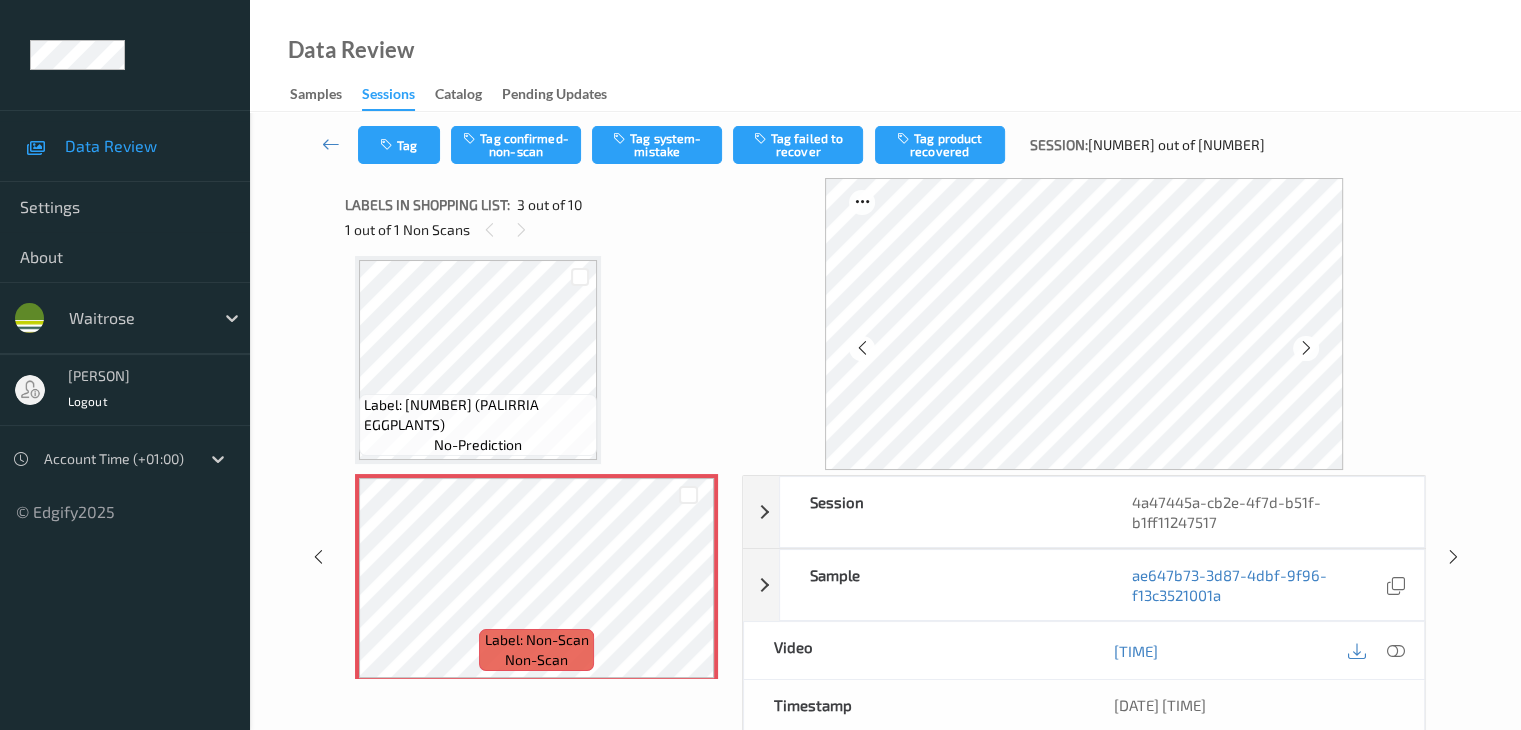 click at bounding box center (1306, 348) 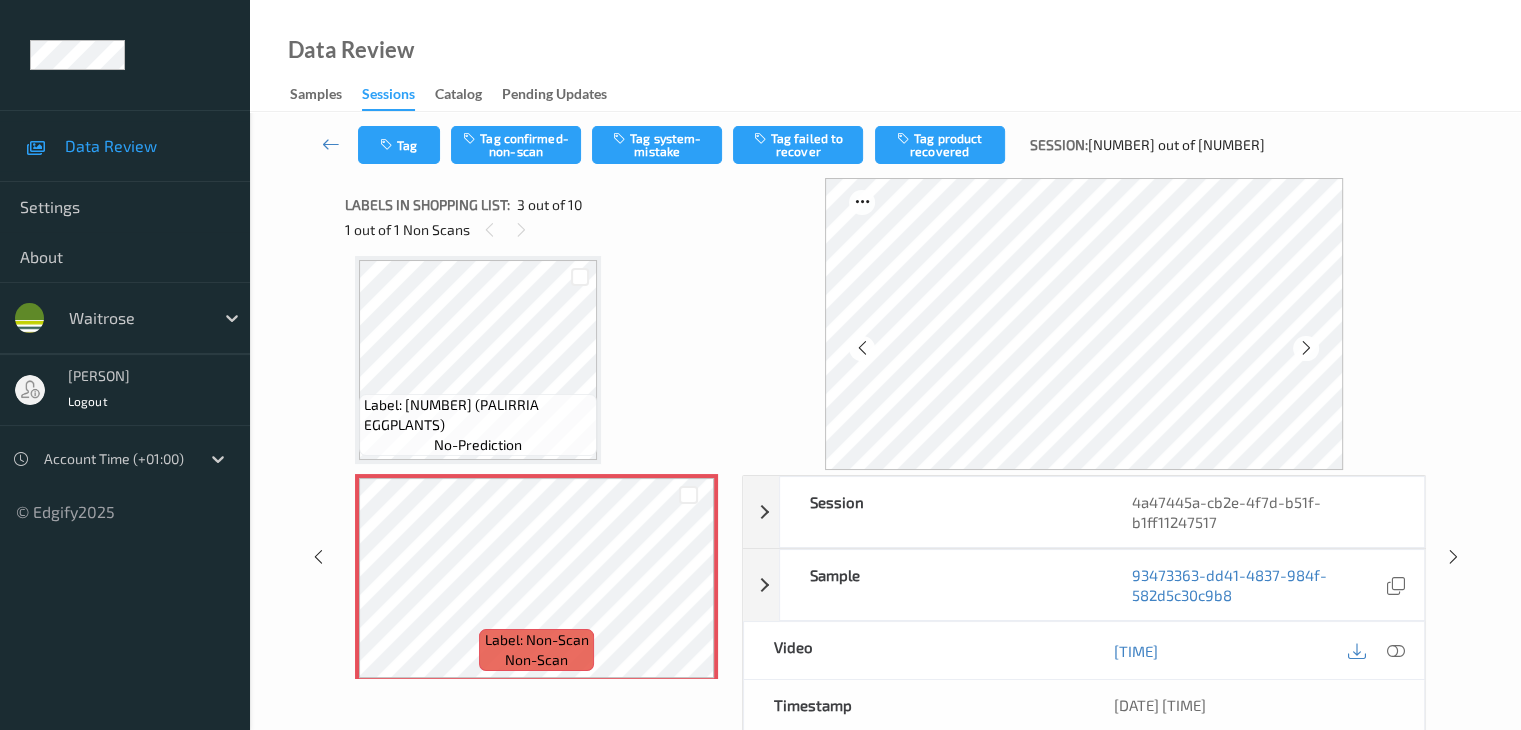 click at bounding box center (1306, 348) 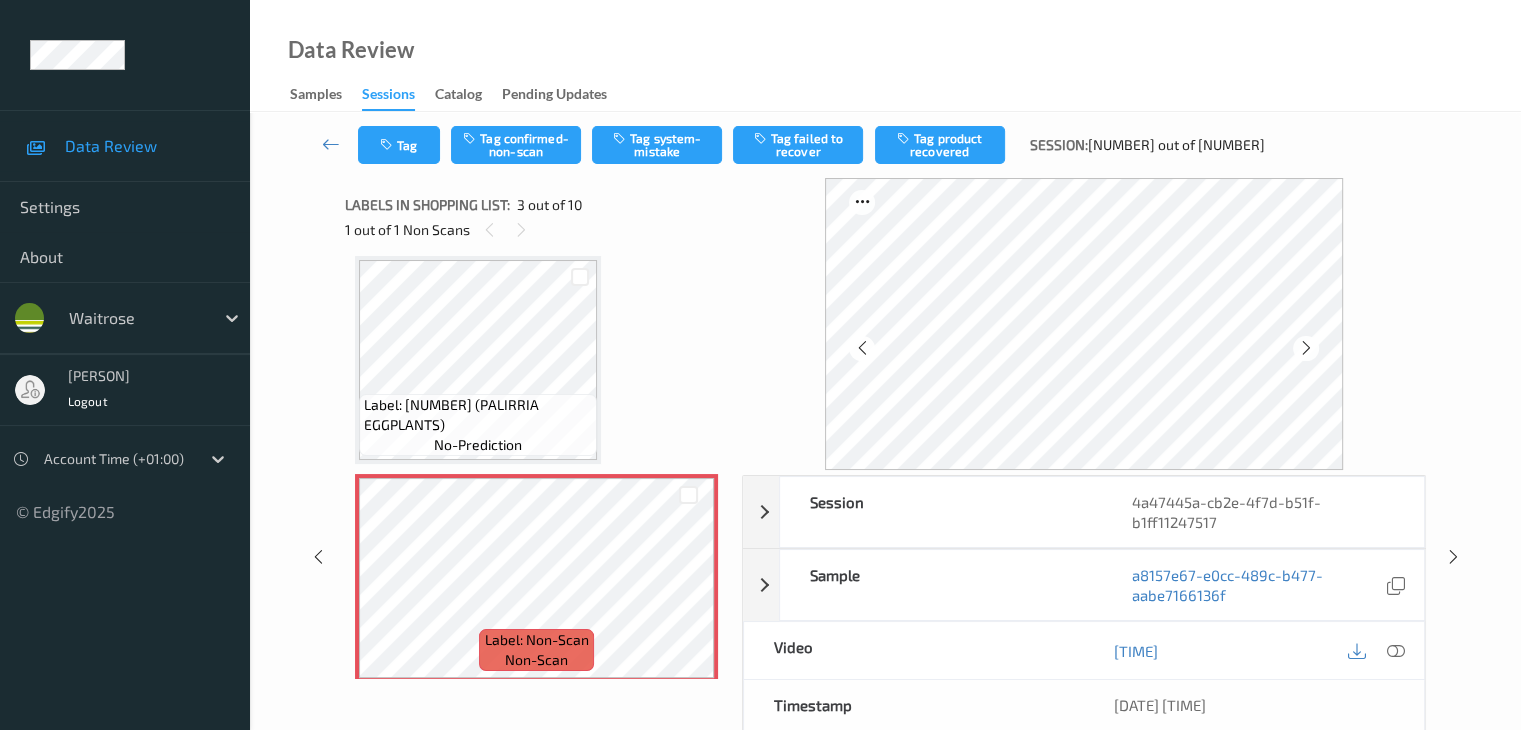 click at bounding box center (1306, 348) 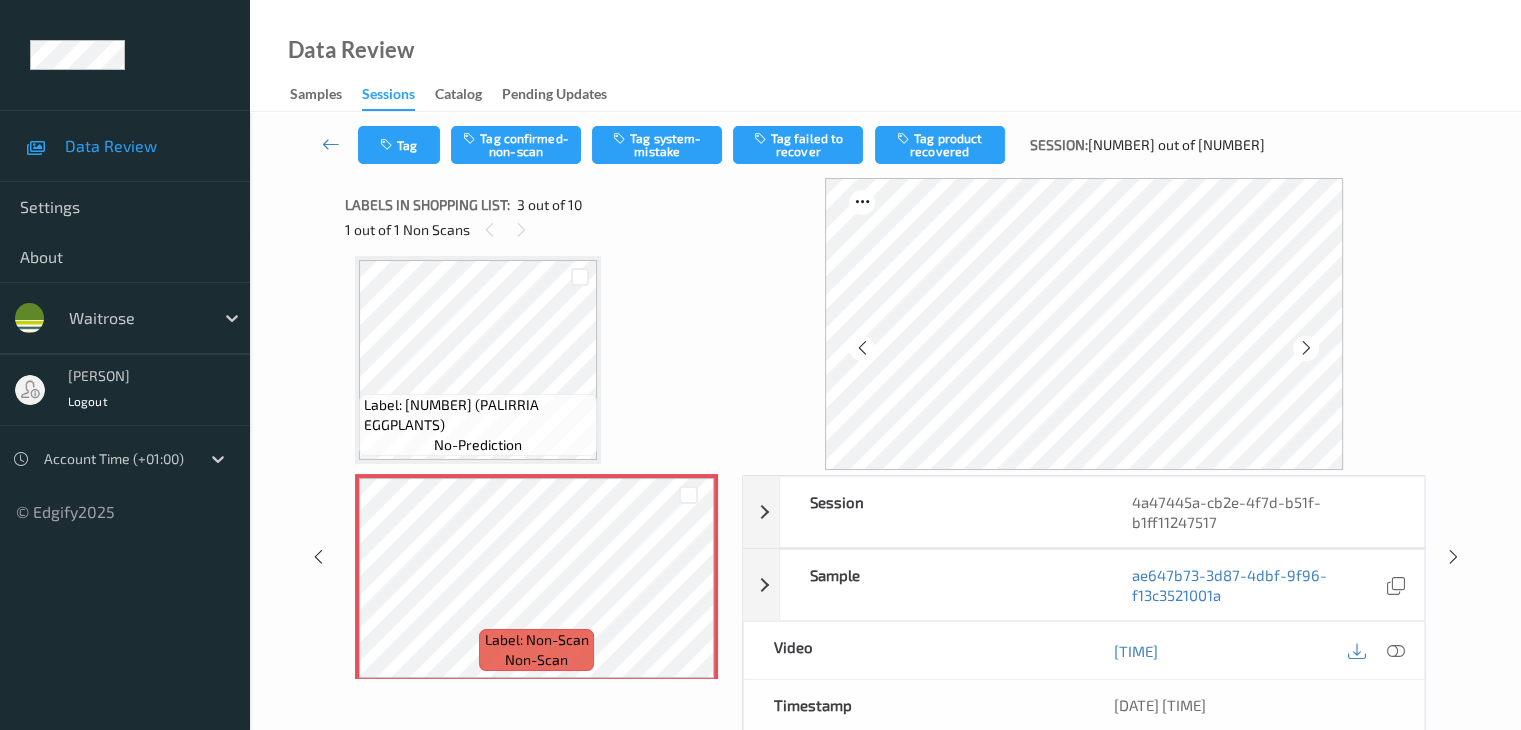 click at bounding box center [1306, 348] 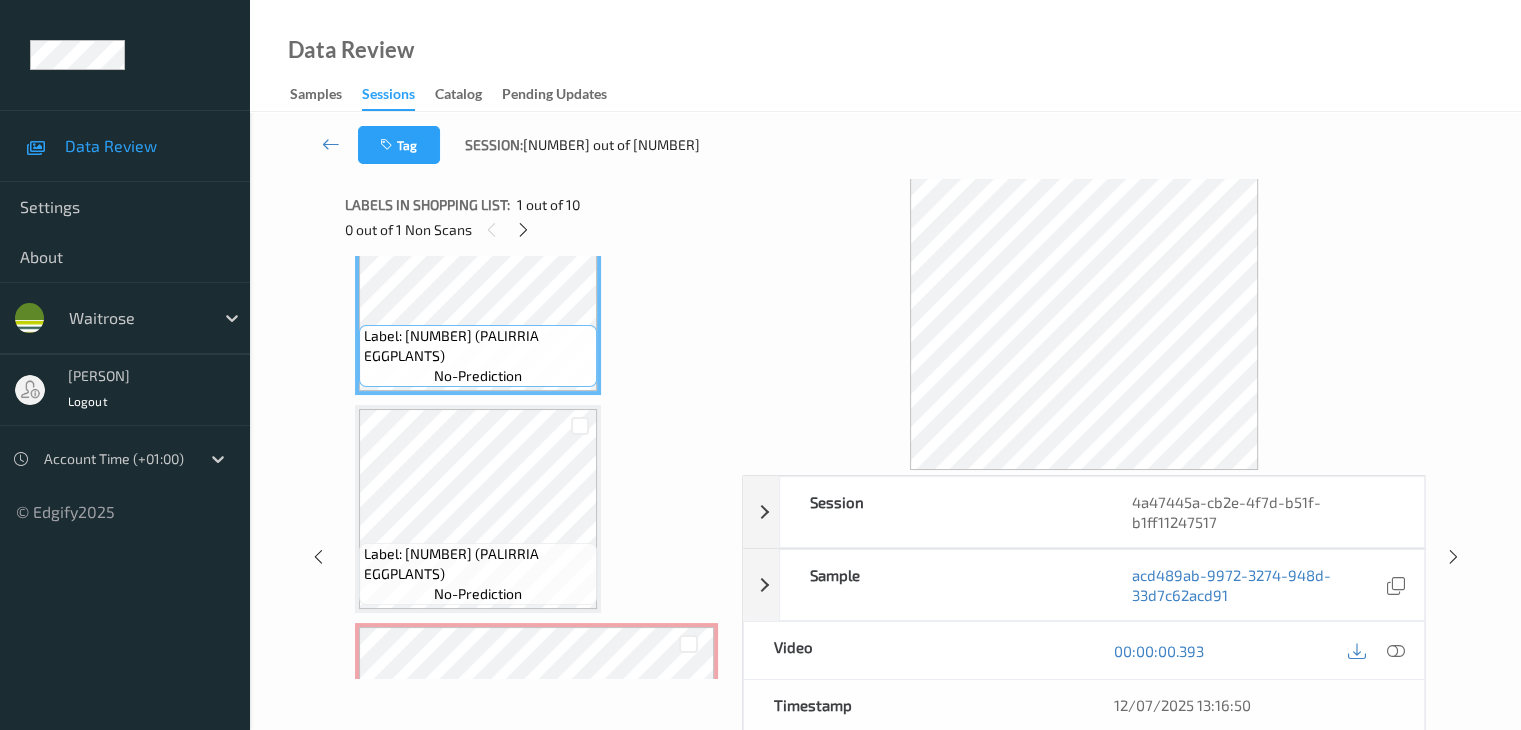 scroll, scrollTop: 300, scrollLeft: 0, axis: vertical 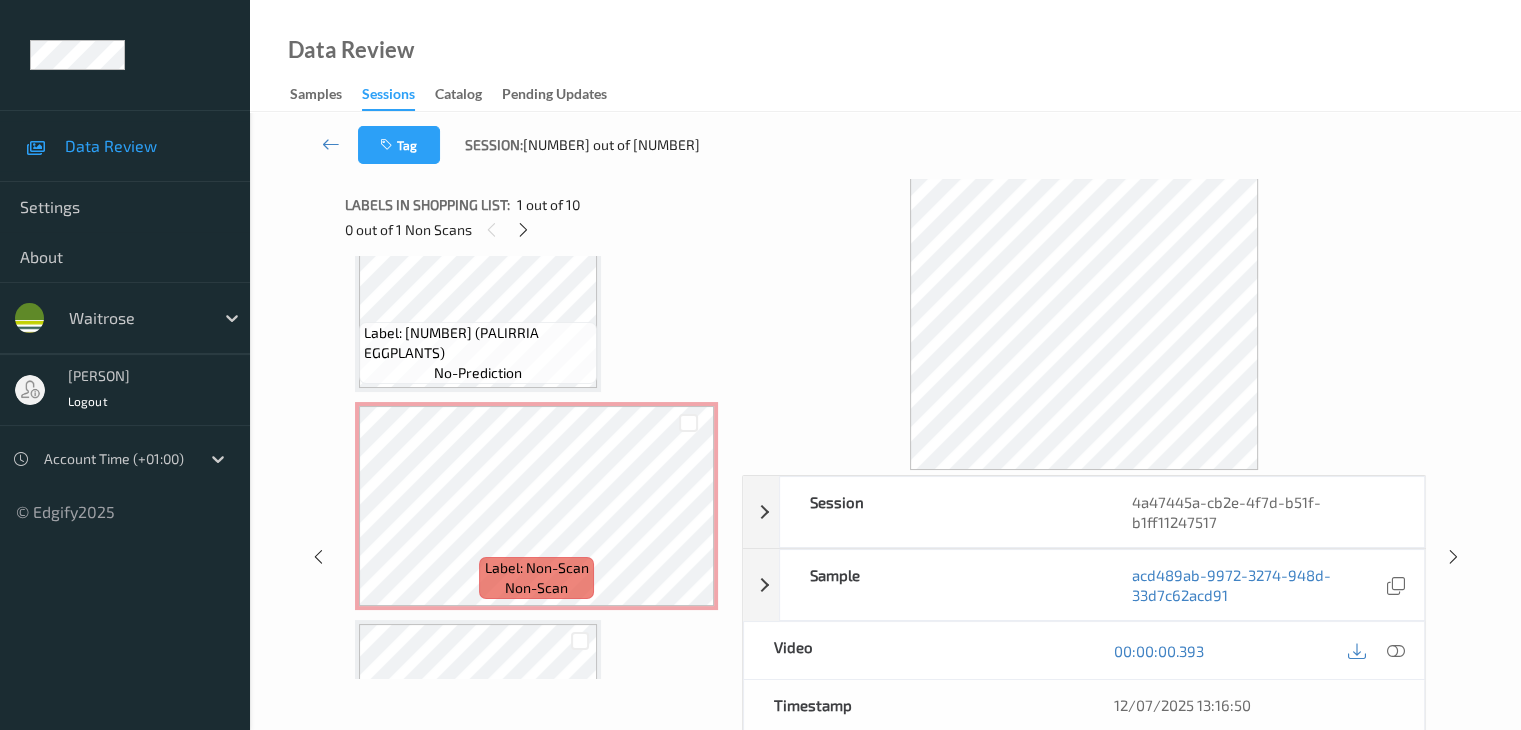 click on "Label: [NUMBER] (PALIRRIA EGGPLANTS) no-prediction" at bounding box center (478, 353) 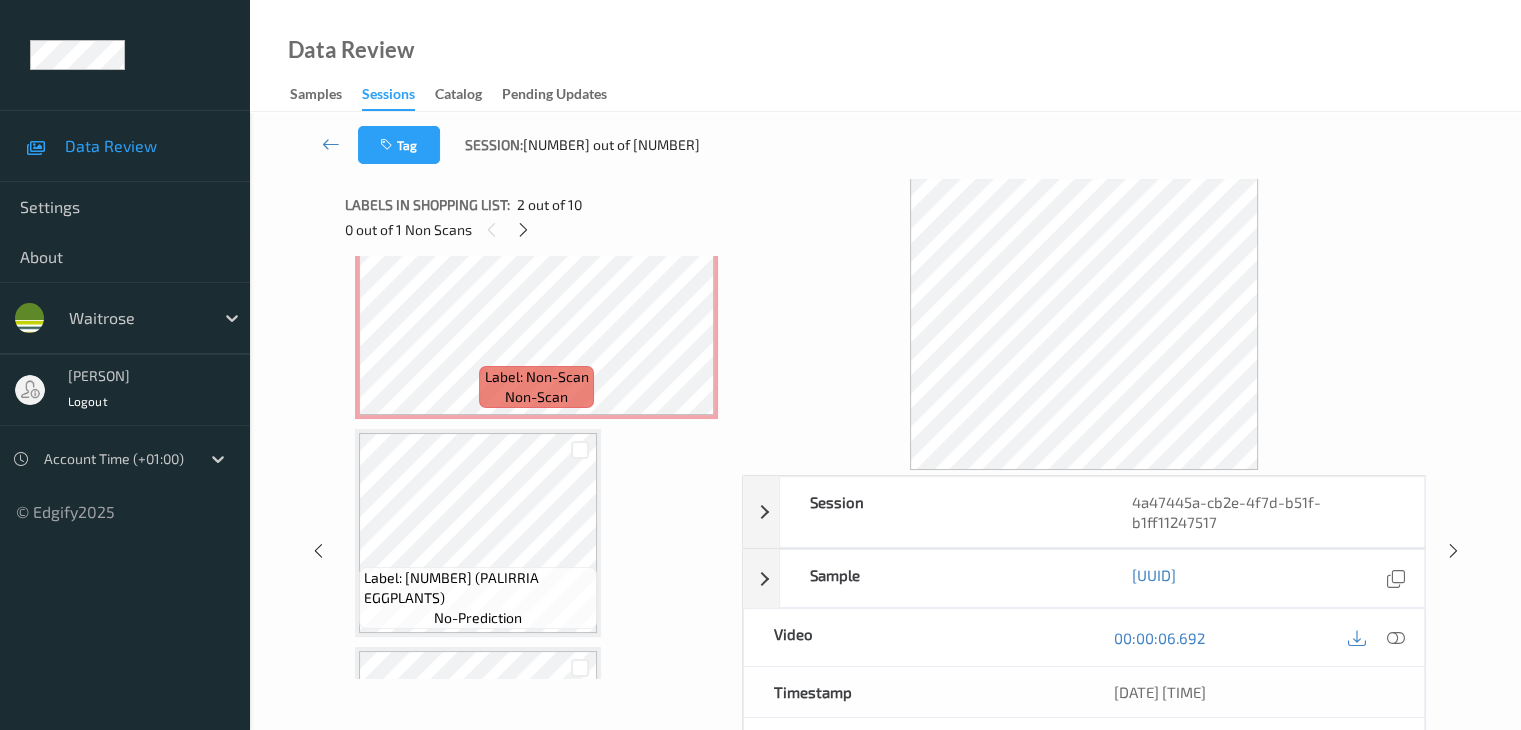 scroll, scrollTop: 500, scrollLeft: 0, axis: vertical 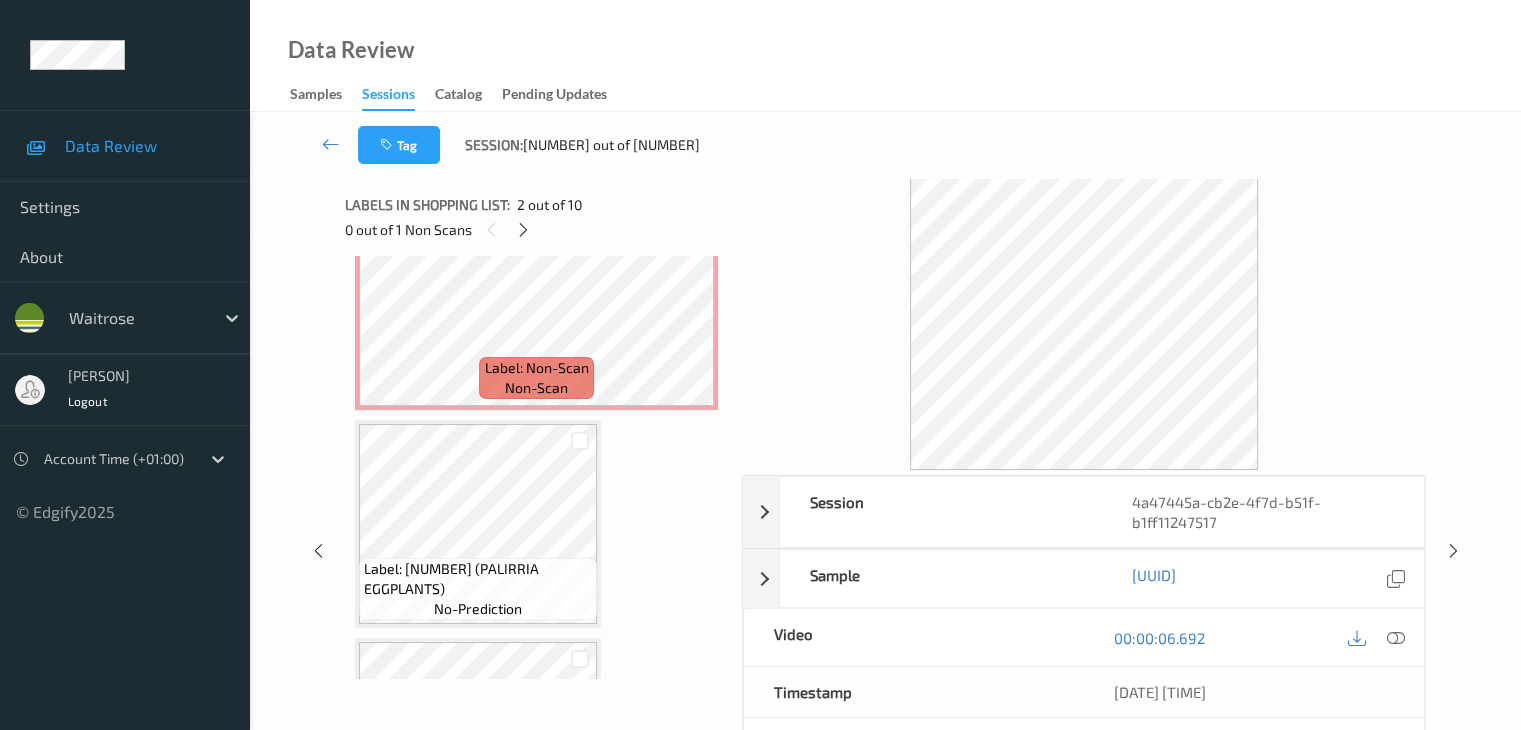 click at bounding box center [580, 440] 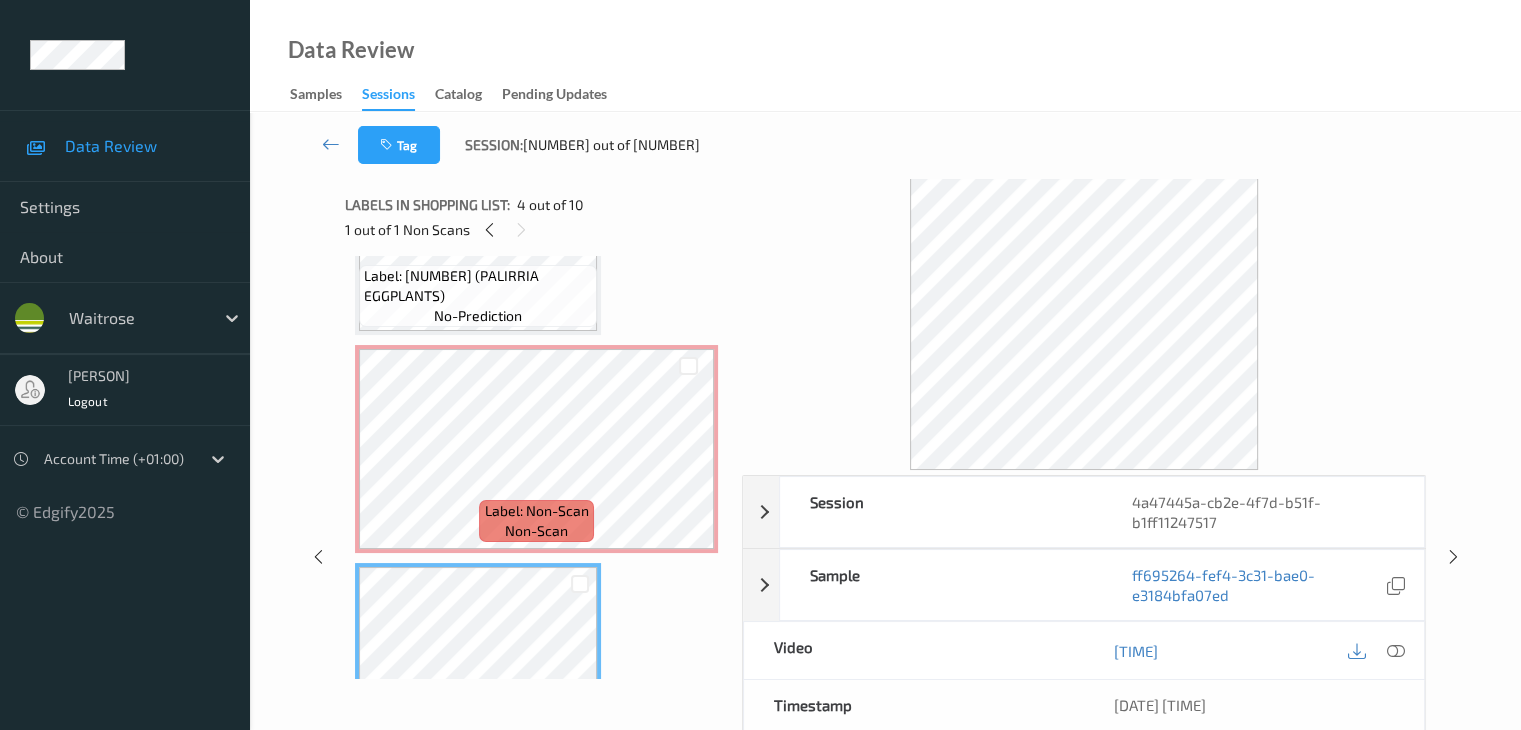 scroll, scrollTop: 300, scrollLeft: 0, axis: vertical 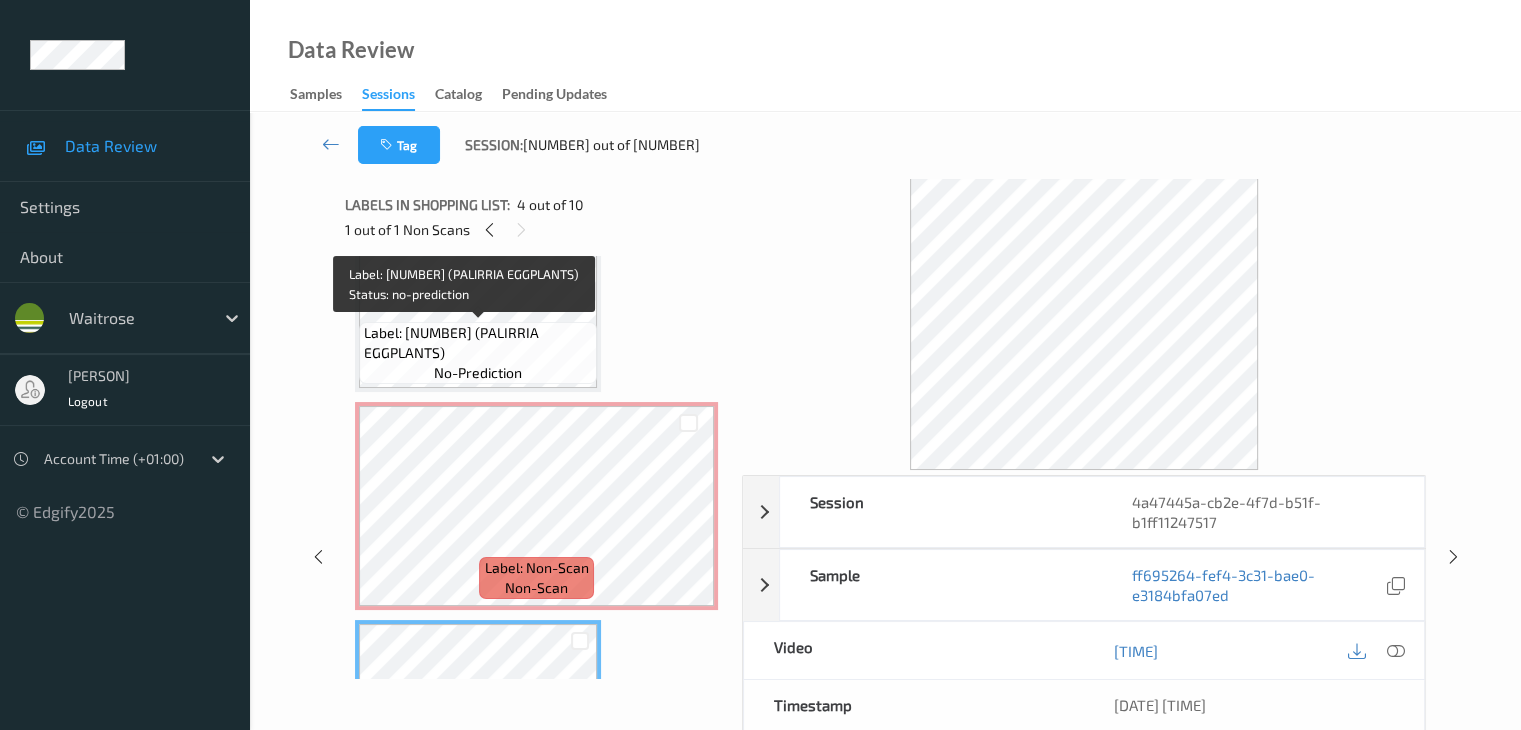 click on "Label: [NUMBER] (PALIRRIA EGGPLANTS)" at bounding box center [478, 343] 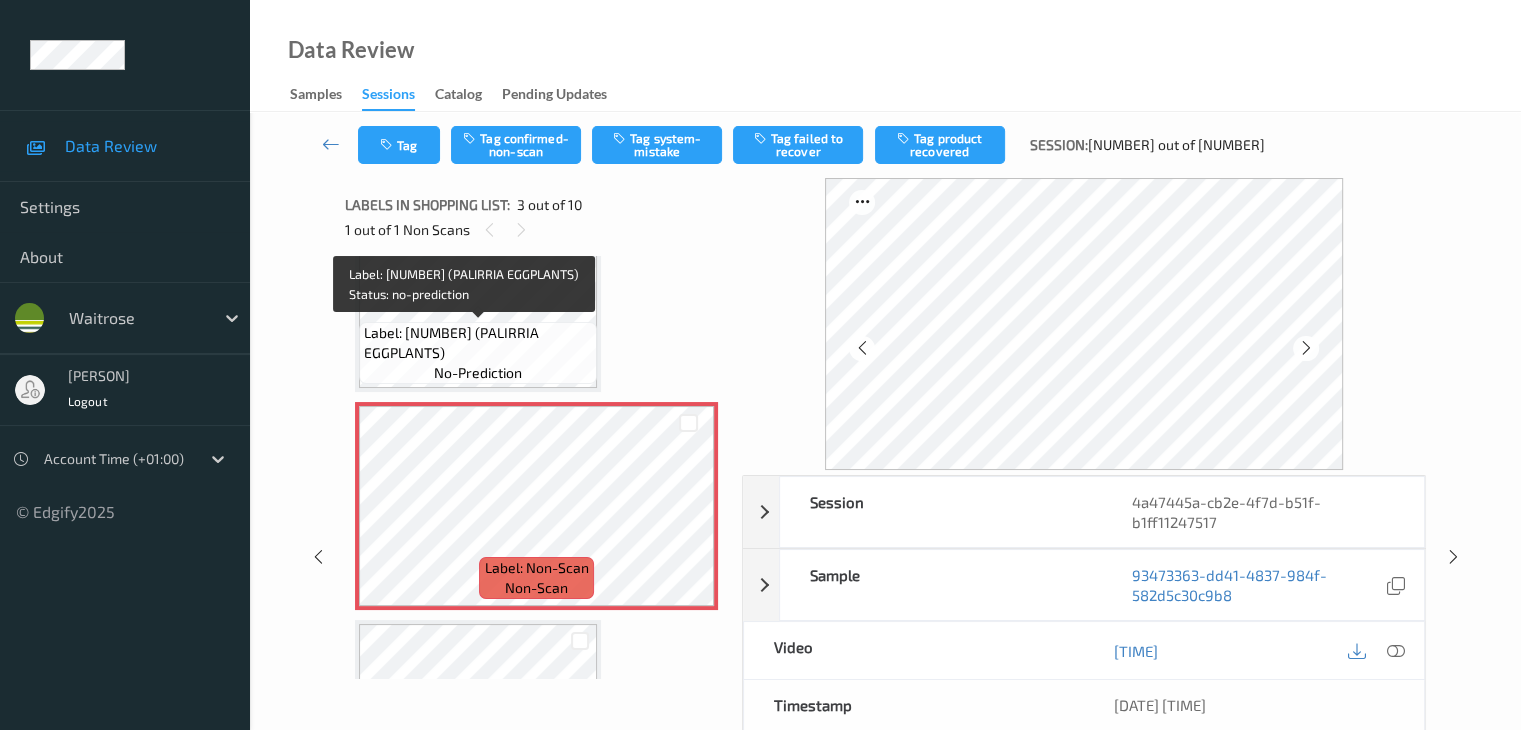 drag, startPoint x: 429, startPoint y: 347, endPoint x: 519, endPoint y: 375, distance: 94.254974 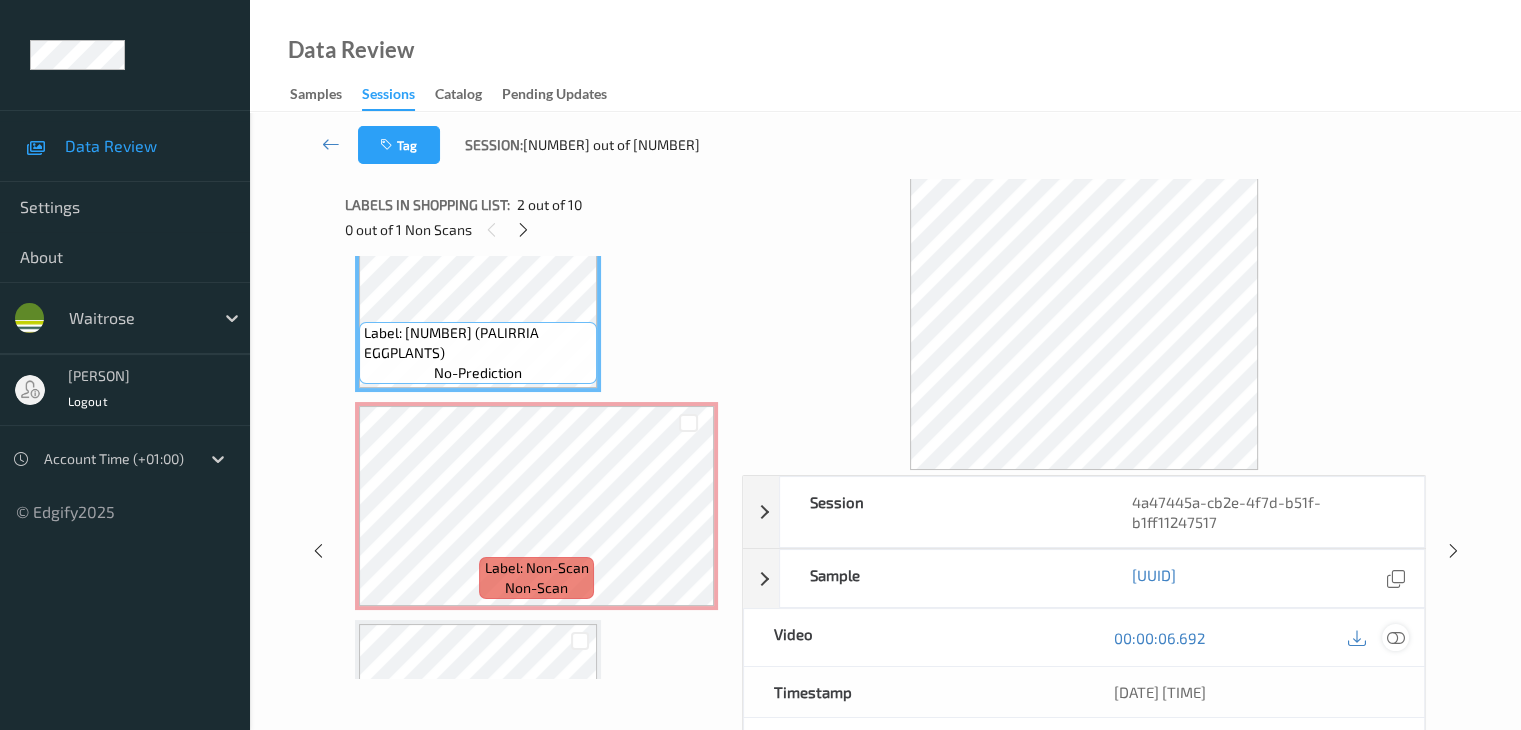 click at bounding box center (1395, 638) 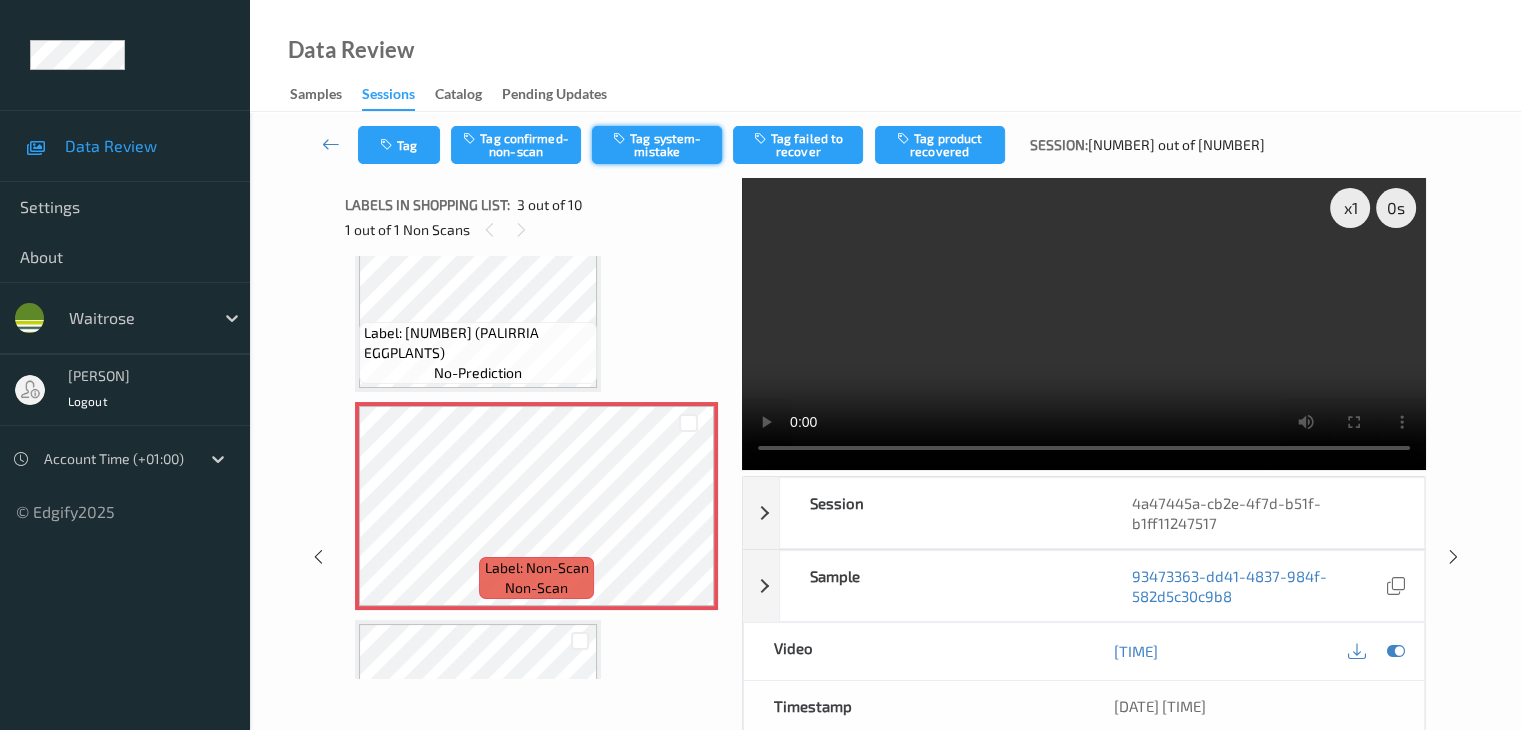click on "Tag   system-mistake" at bounding box center [657, 145] 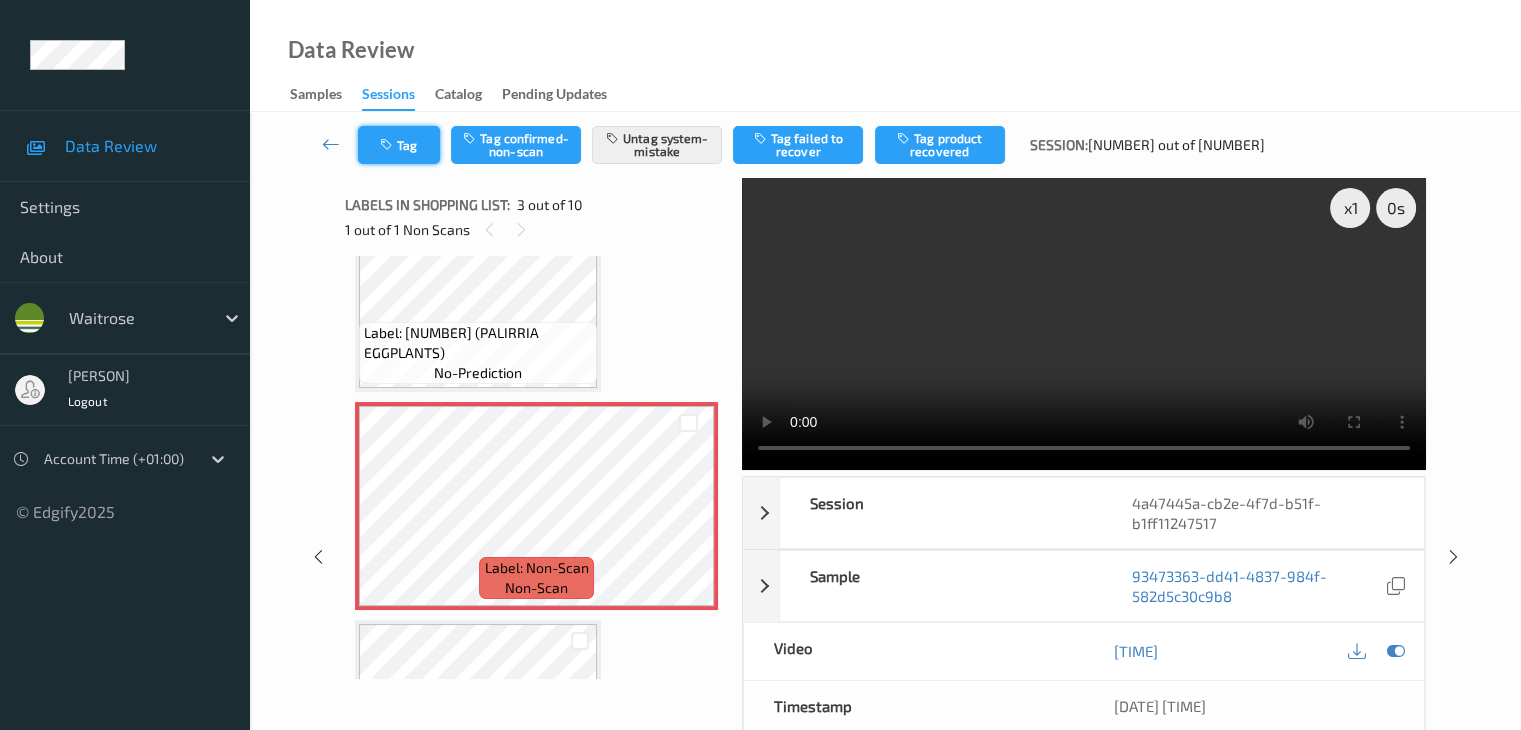 click on "Tag" at bounding box center (399, 145) 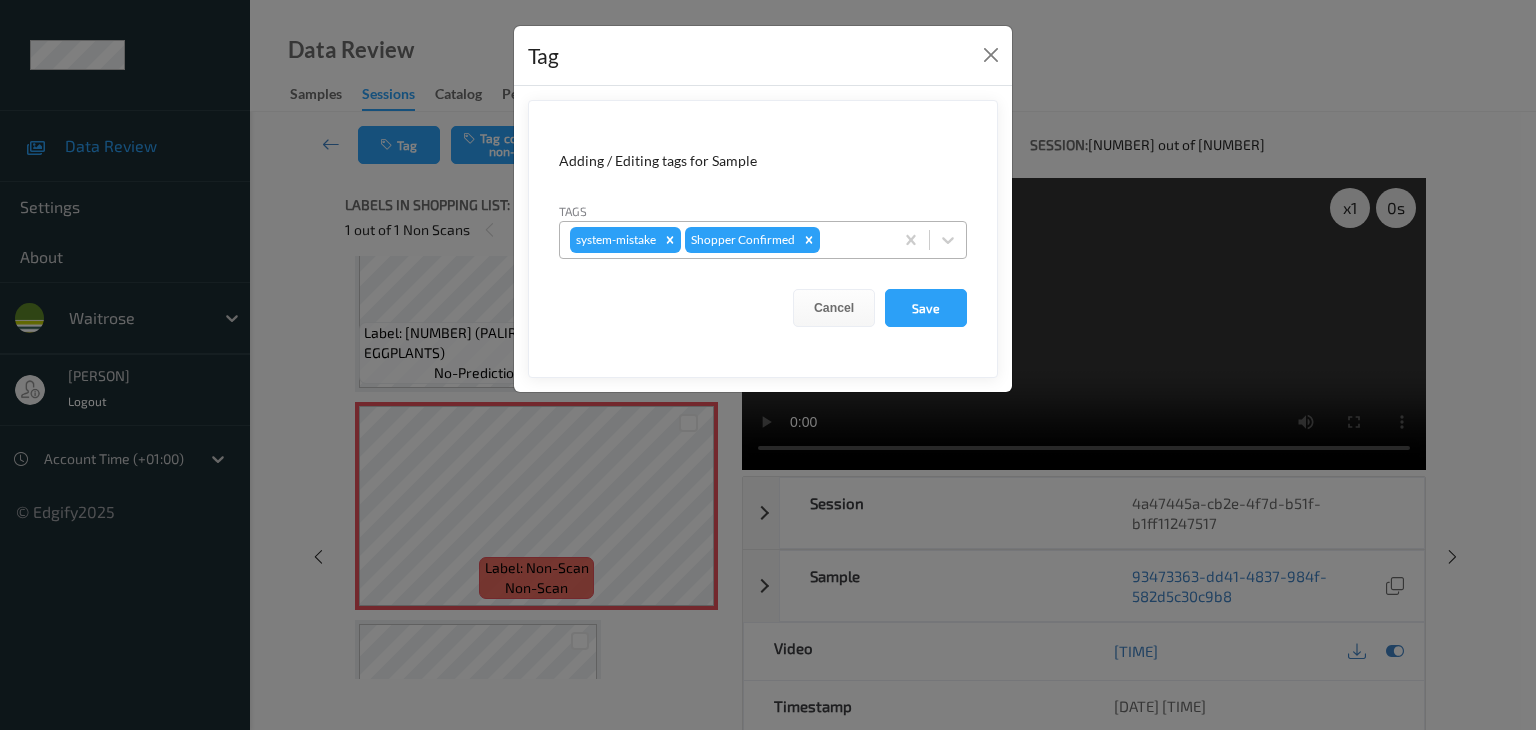 click at bounding box center (853, 240) 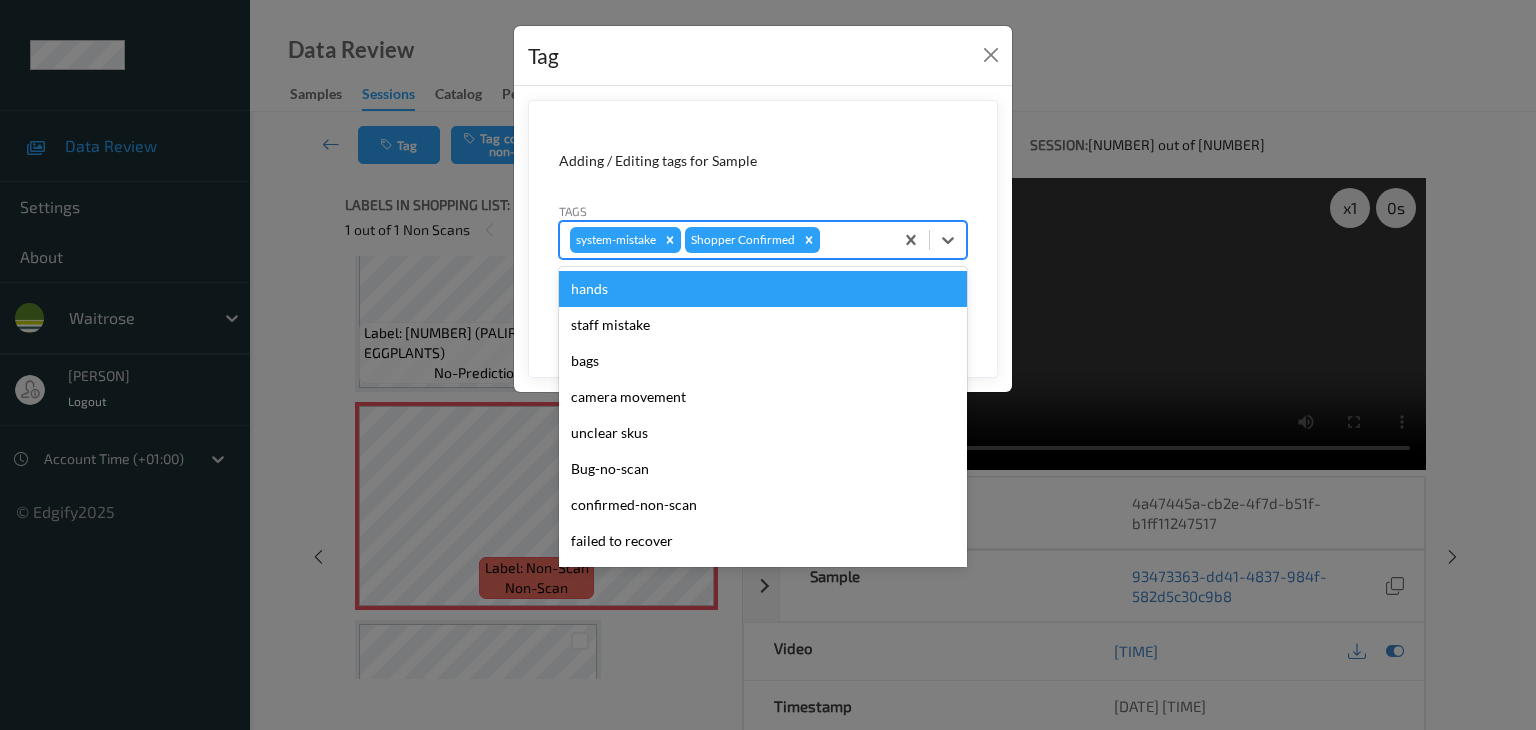 type on "u" 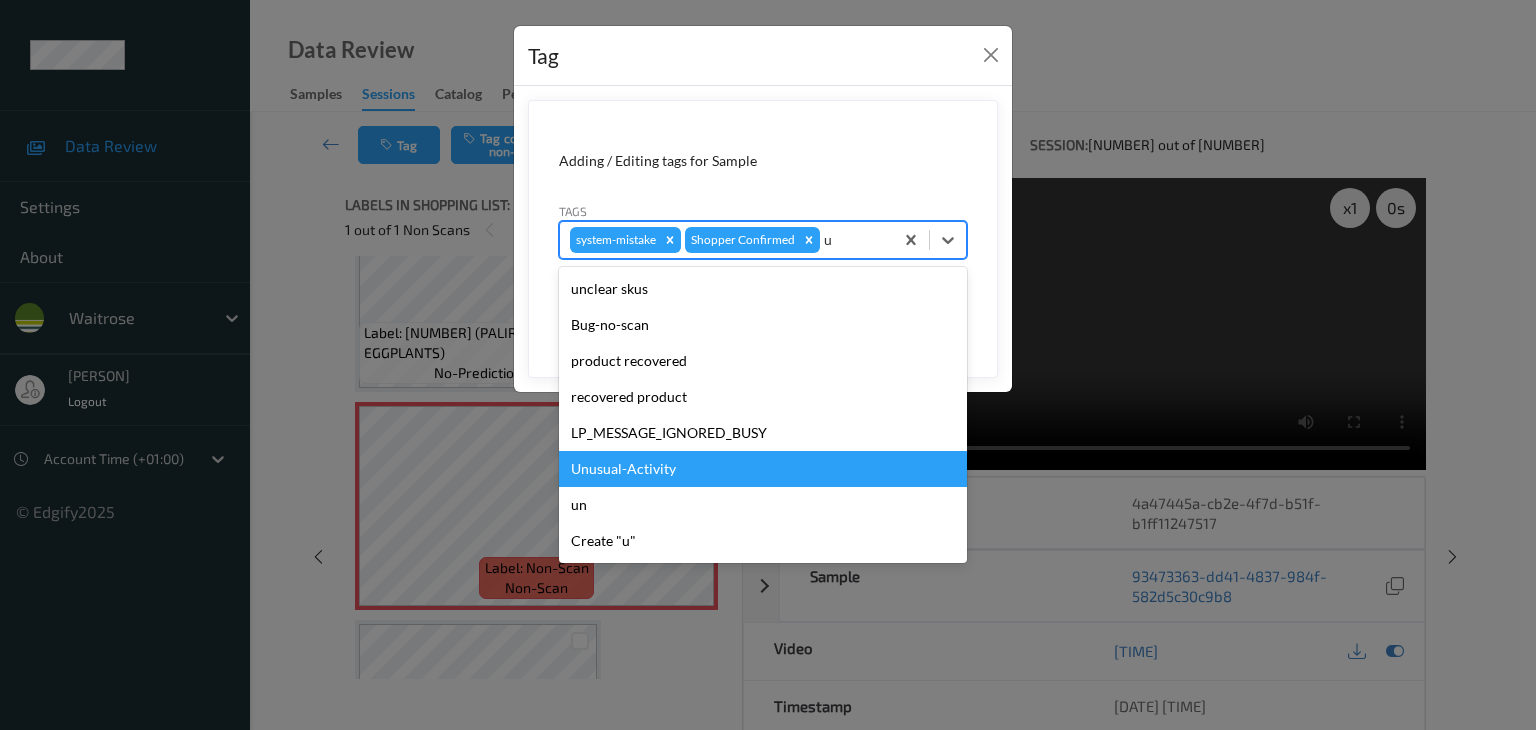 click on "Unusual-Activity" at bounding box center [763, 469] 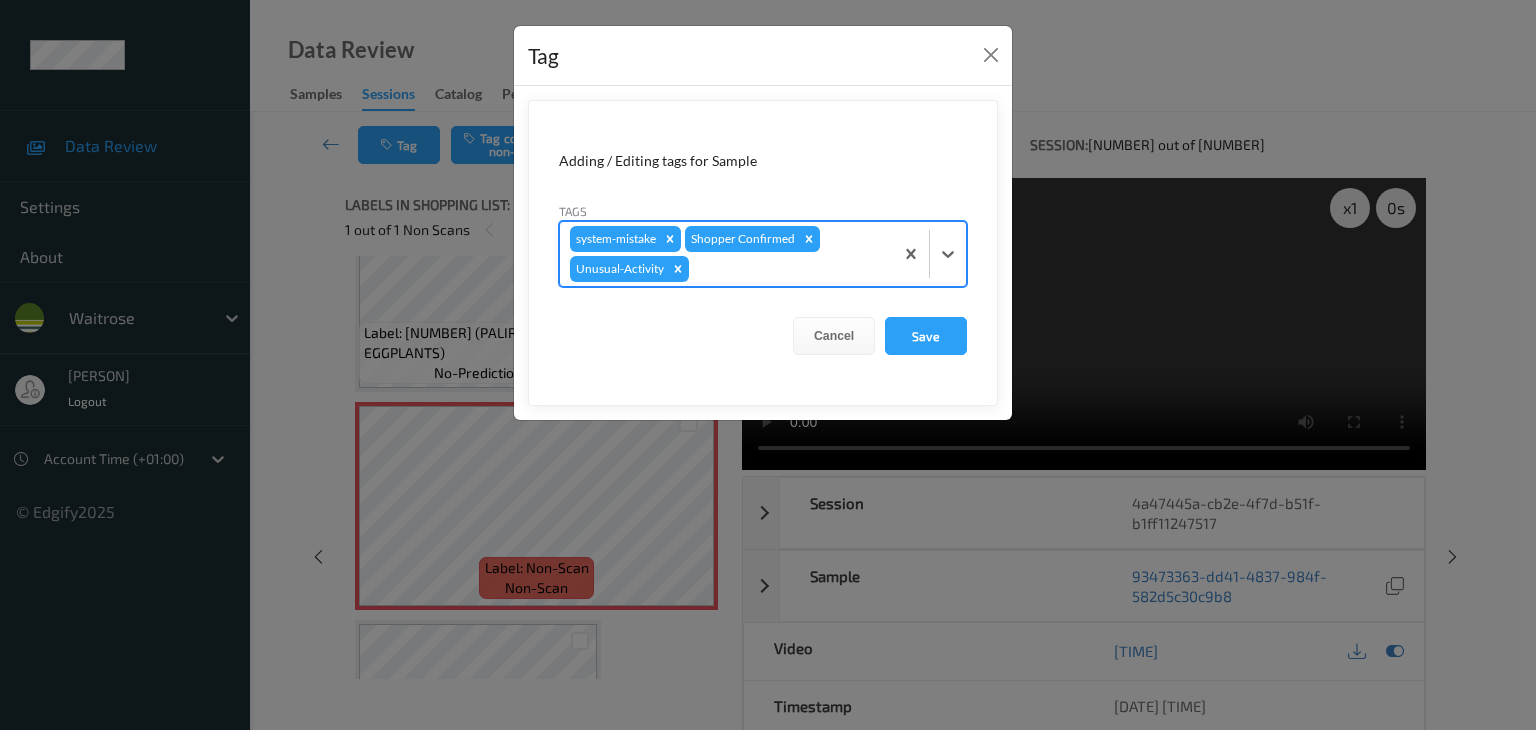 drag, startPoint x: 921, startPoint y: 336, endPoint x: 932, endPoint y: 210, distance: 126.47925 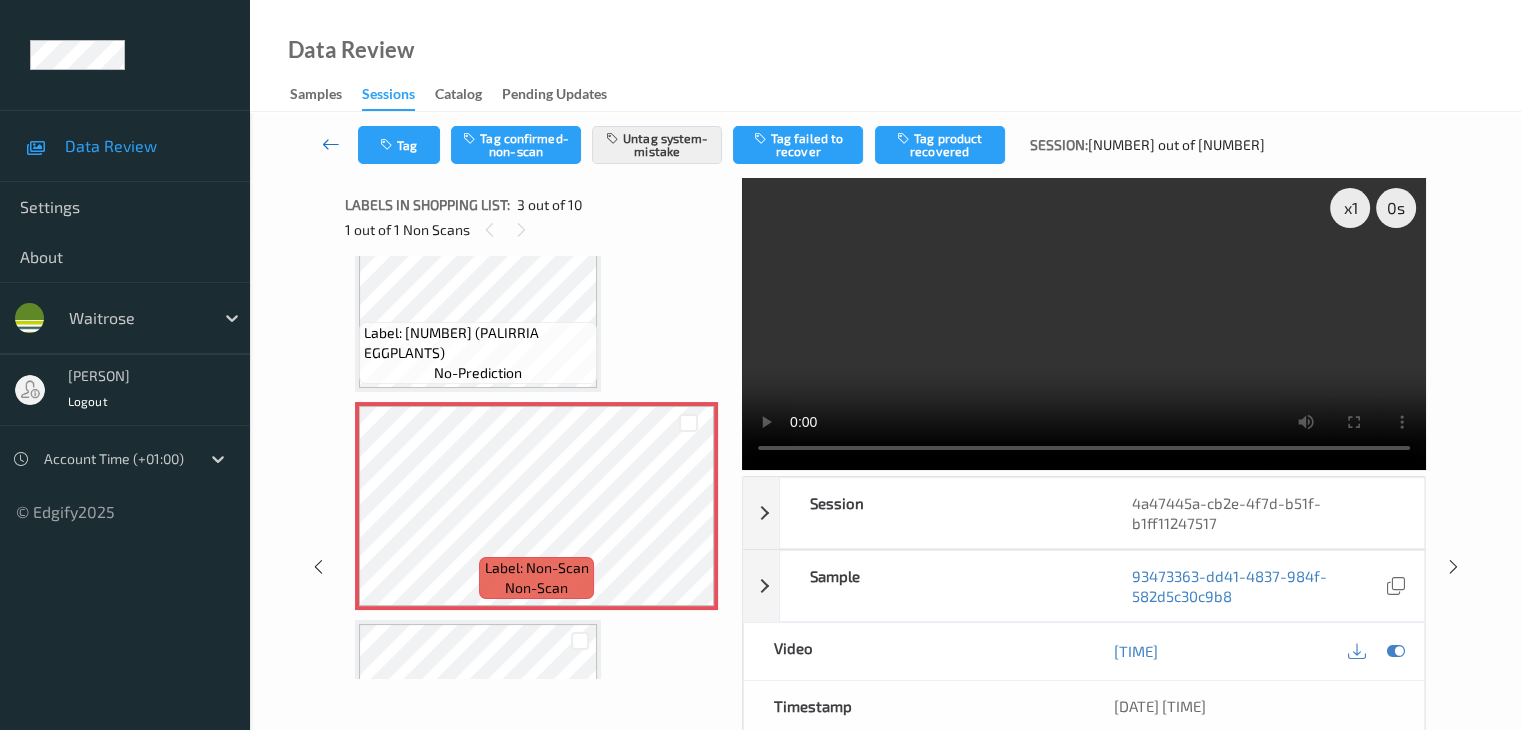 click at bounding box center (331, 144) 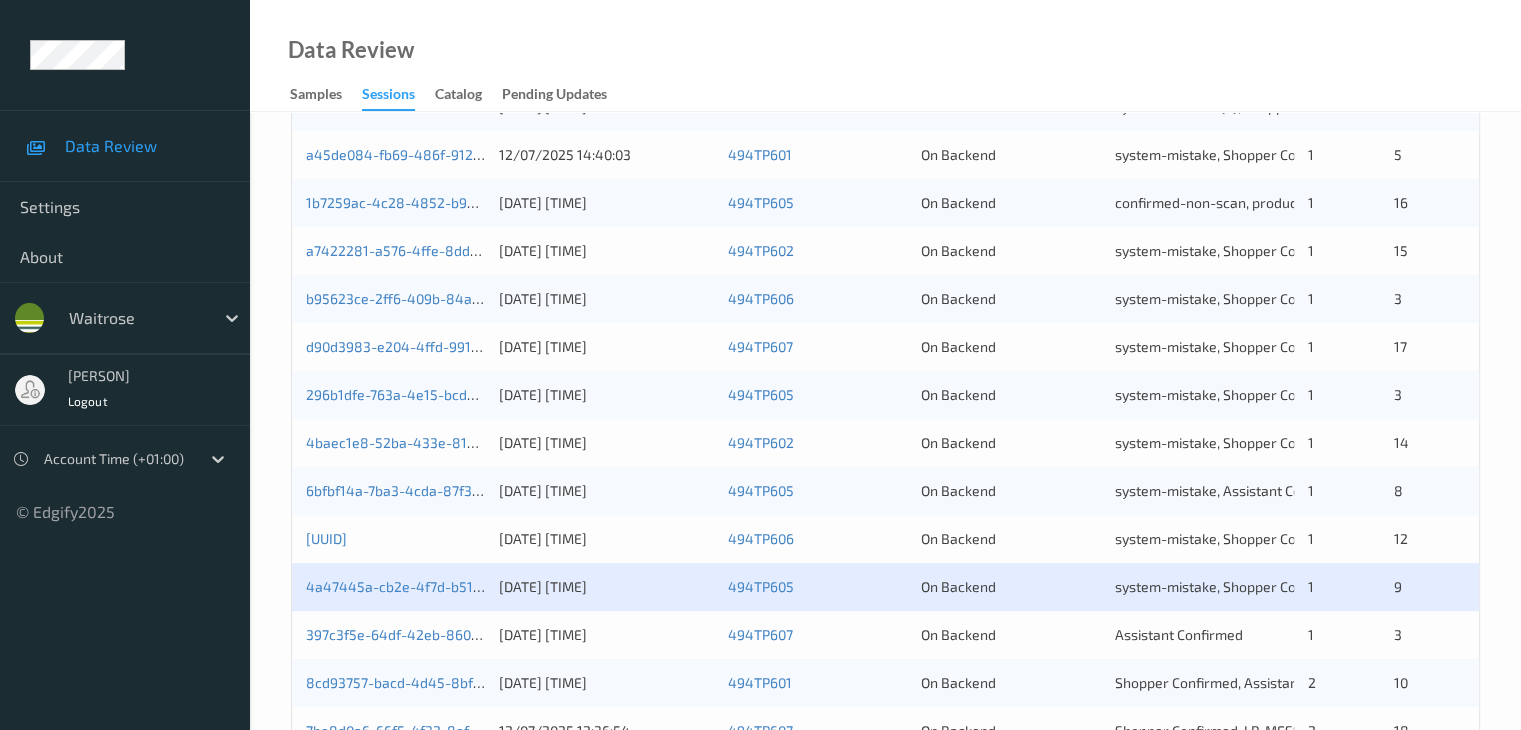scroll, scrollTop: 932, scrollLeft: 0, axis: vertical 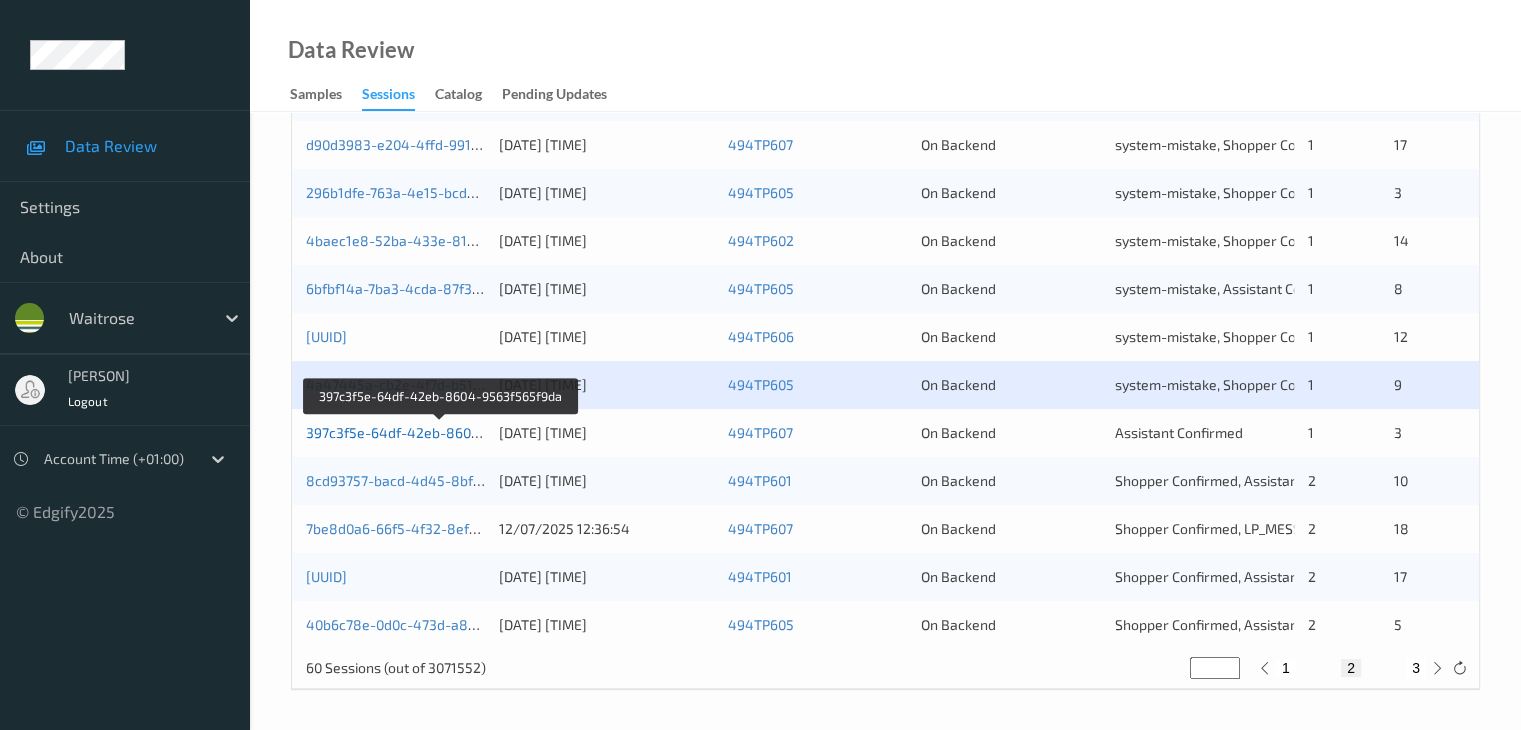 click on "397c3f5e-64df-42eb-8604-9563f565f9da" at bounding box center (441, 432) 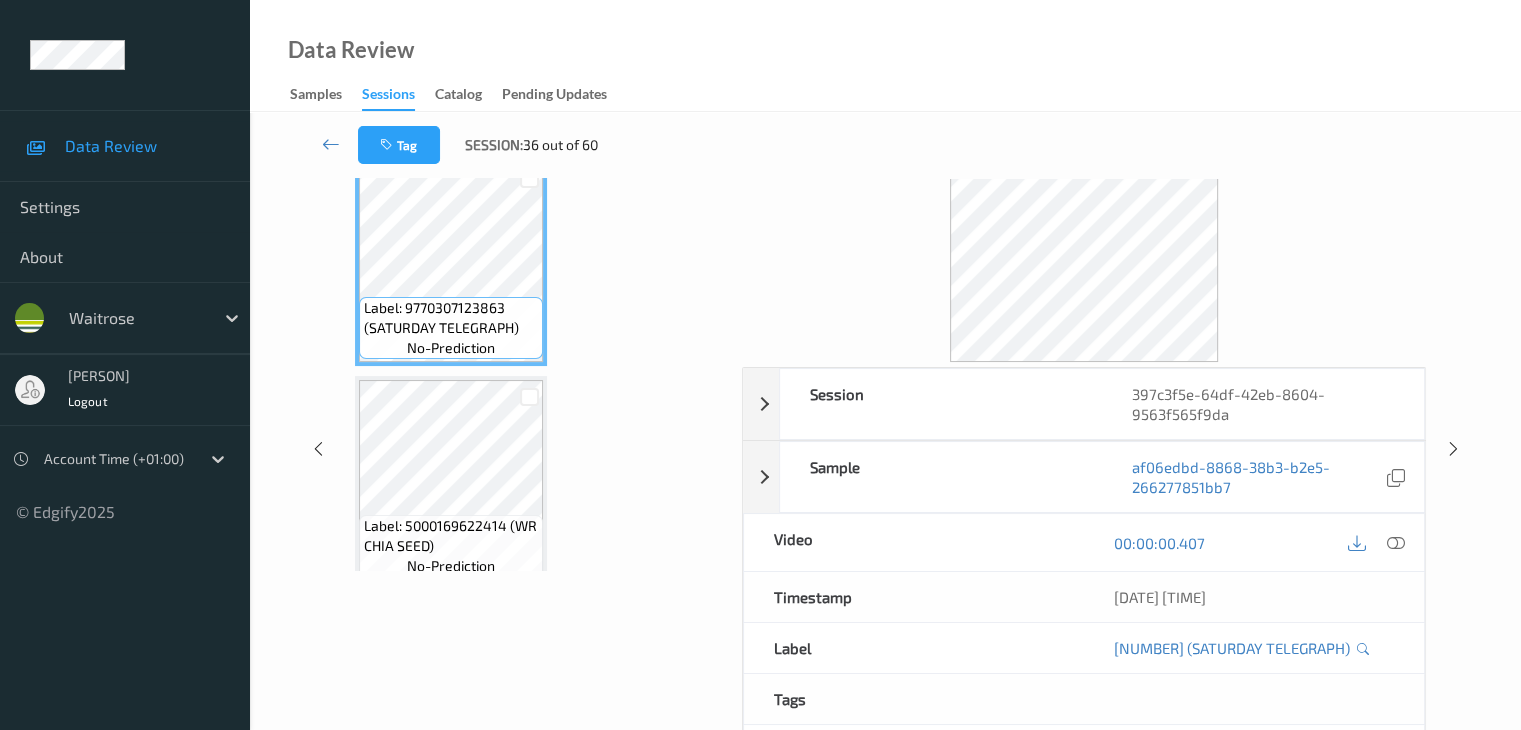 scroll, scrollTop: 0, scrollLeft: 0, axis: both 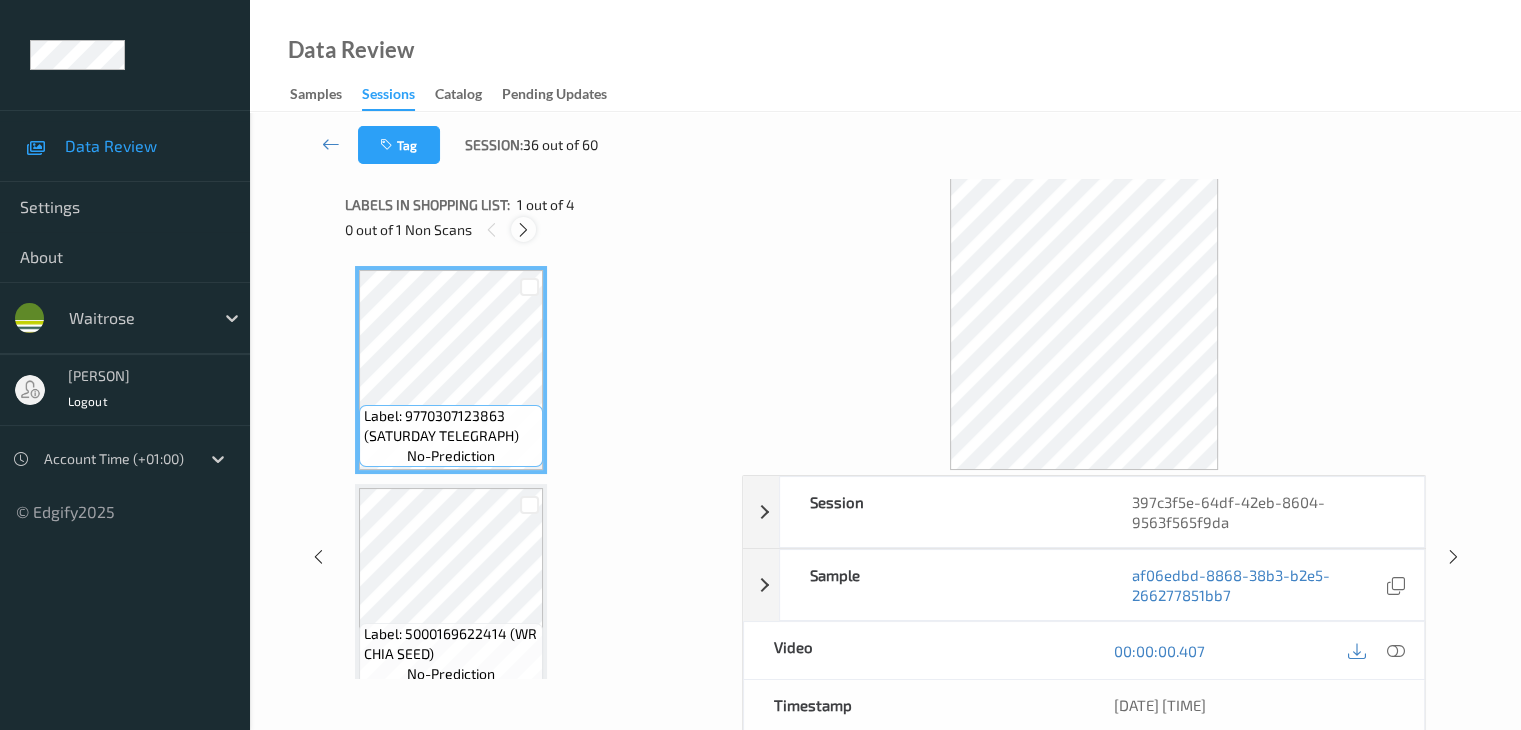 click at bounding box center (523, 230) 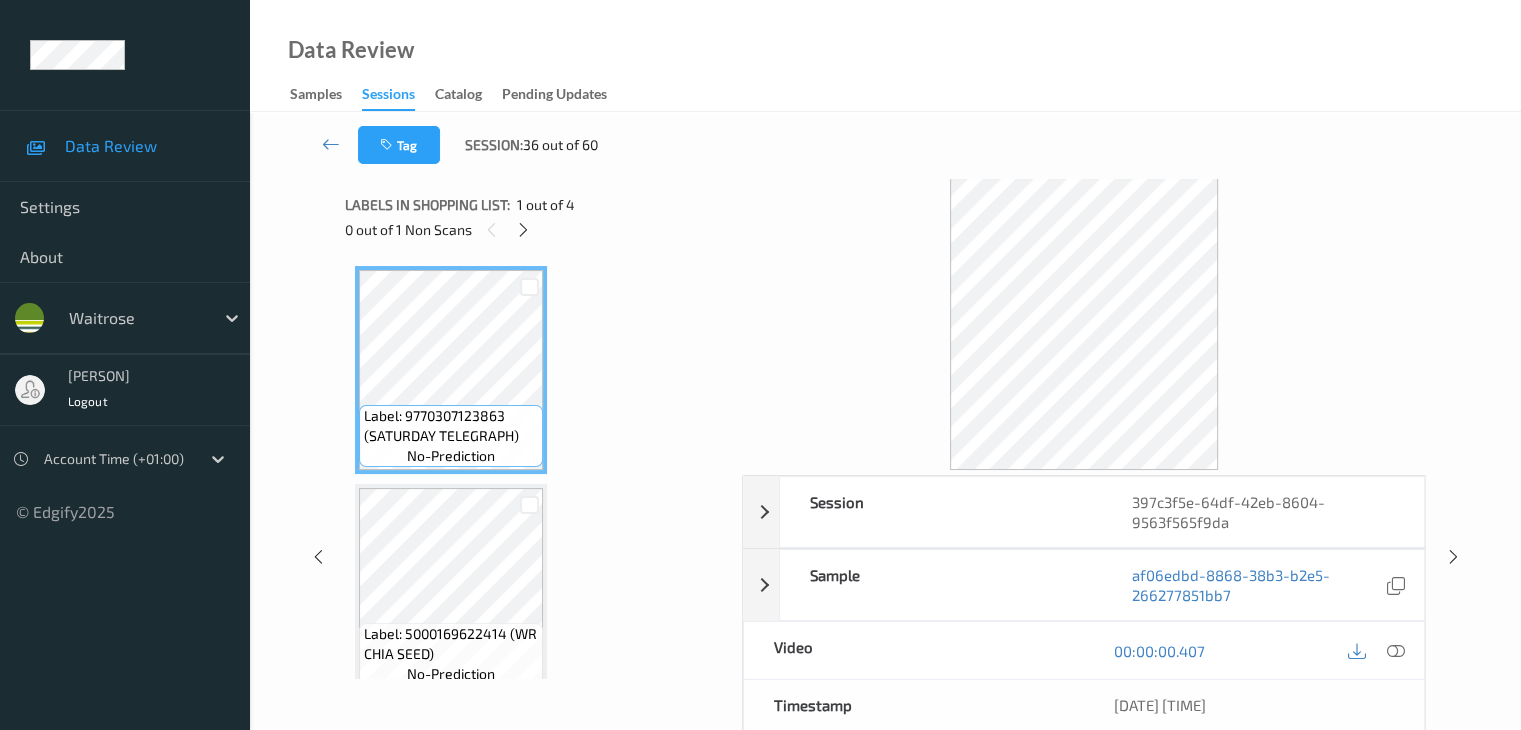 scroll, scrollTop: 228, scrollLeft: 0, axis: vertical 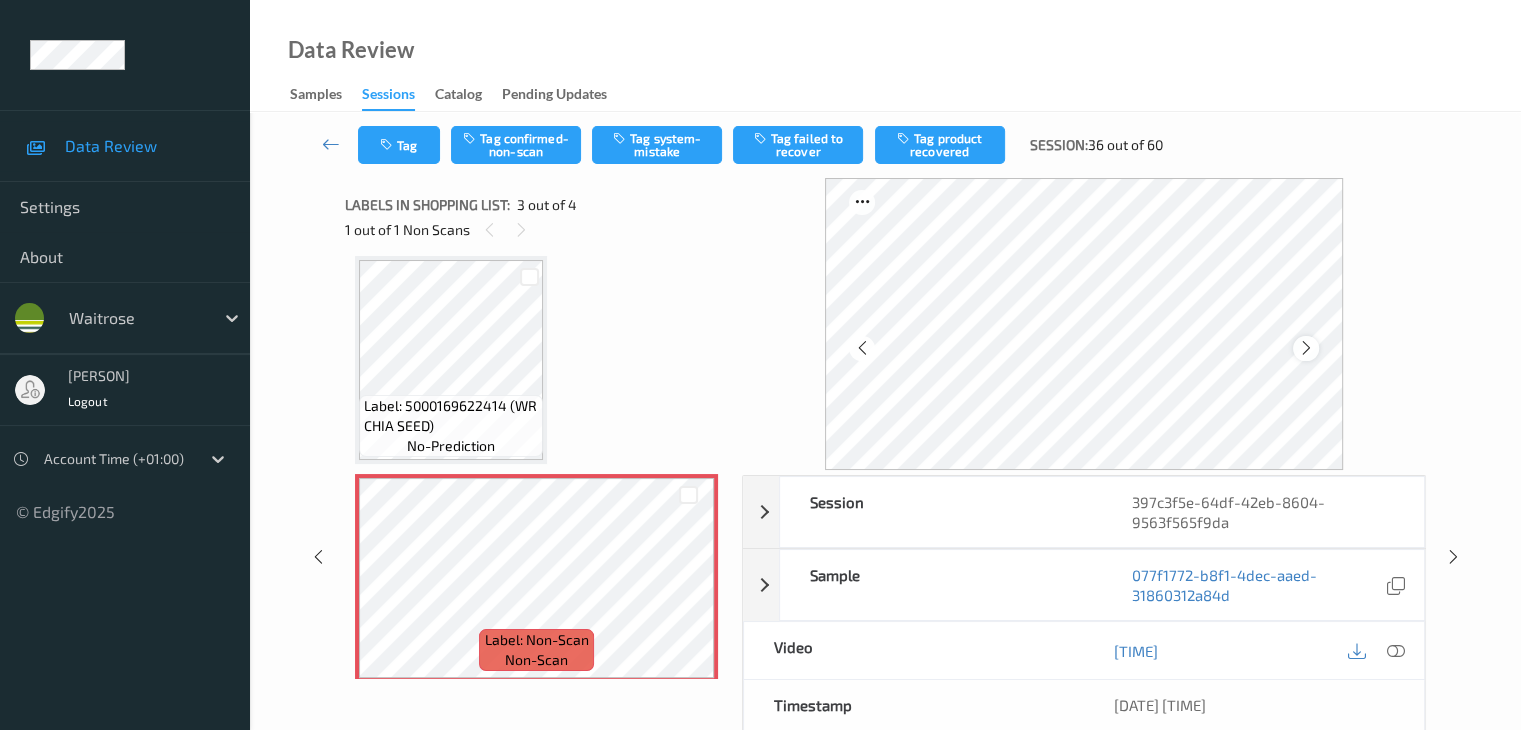 click at bounding box center (1306, 348) 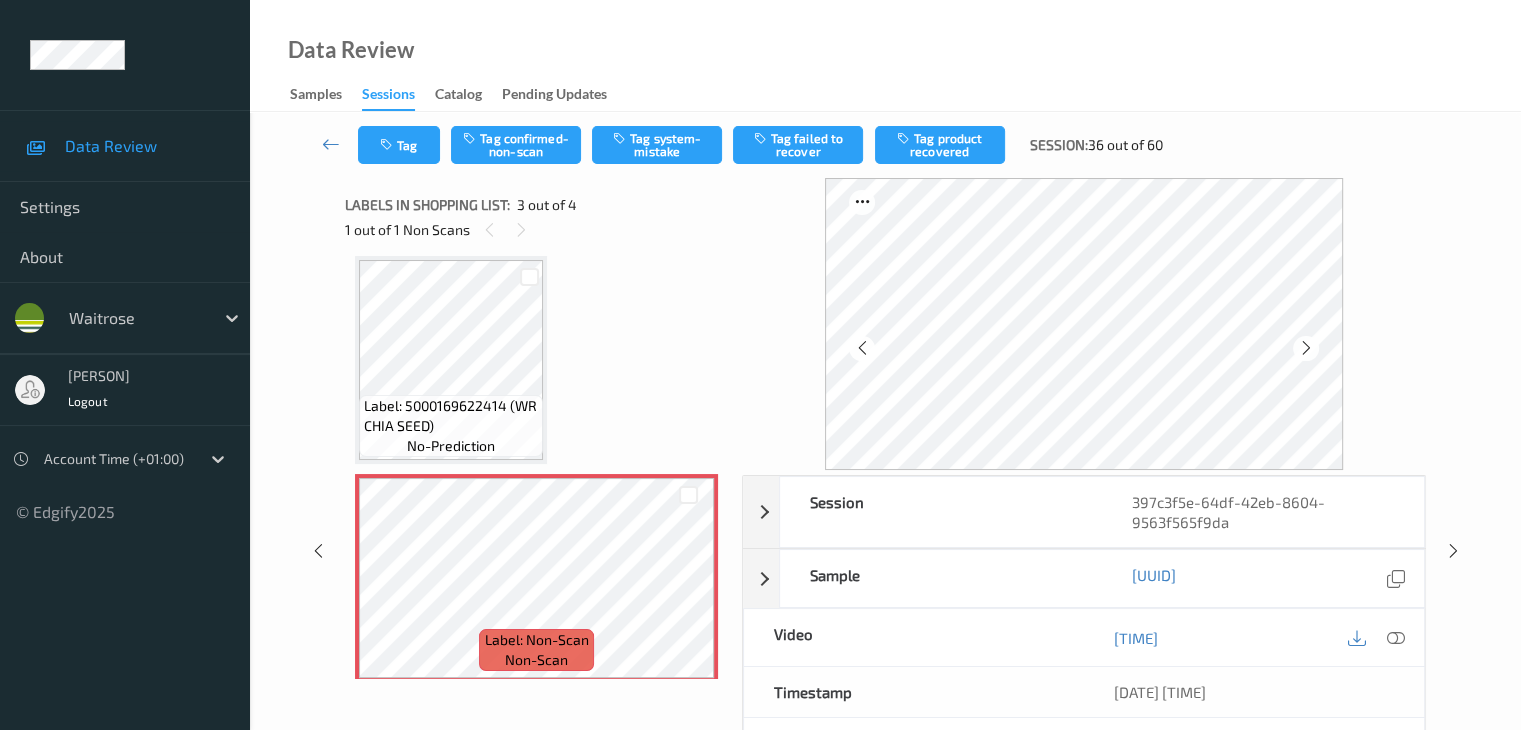 click at bounding box center (1306, 348) 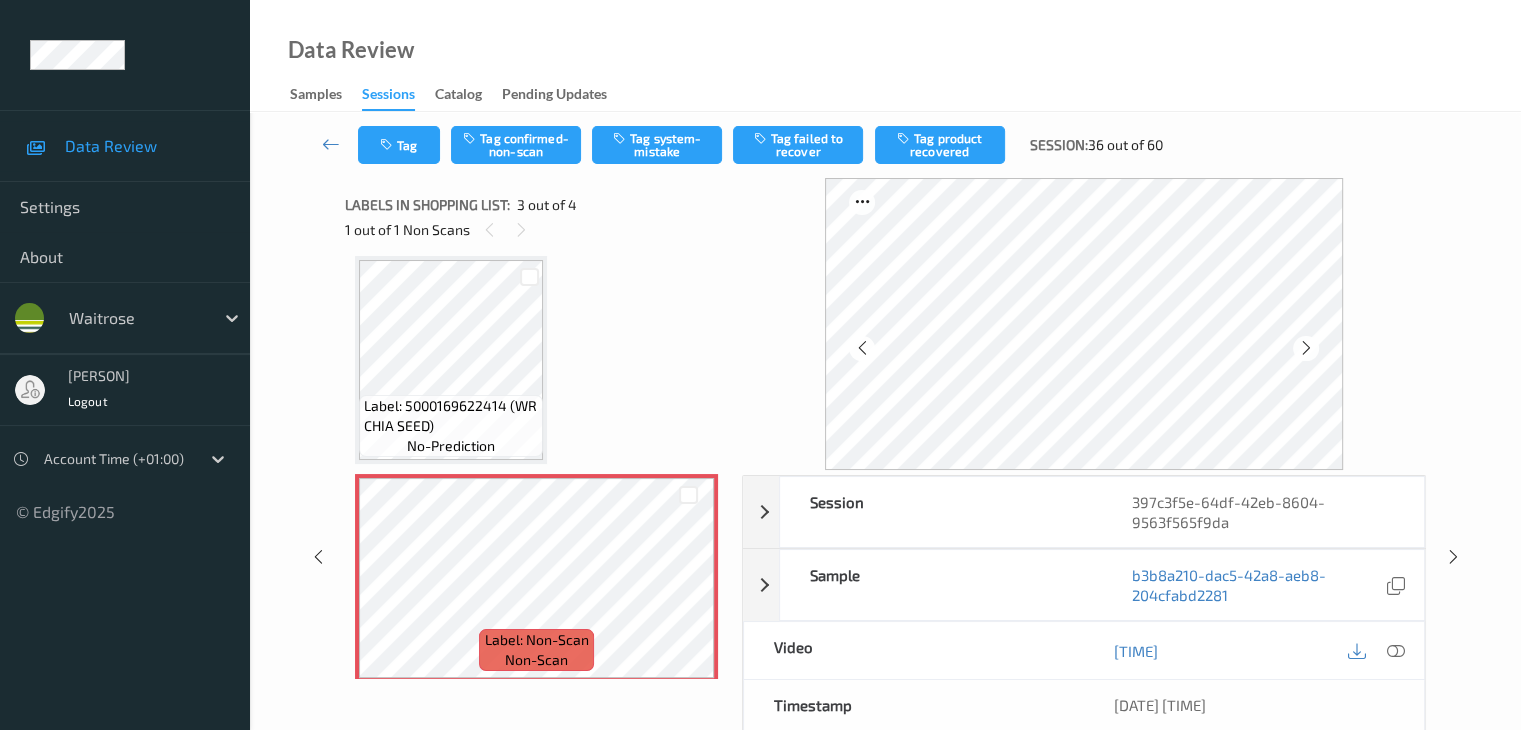 click at bounding box center [1306, 348] 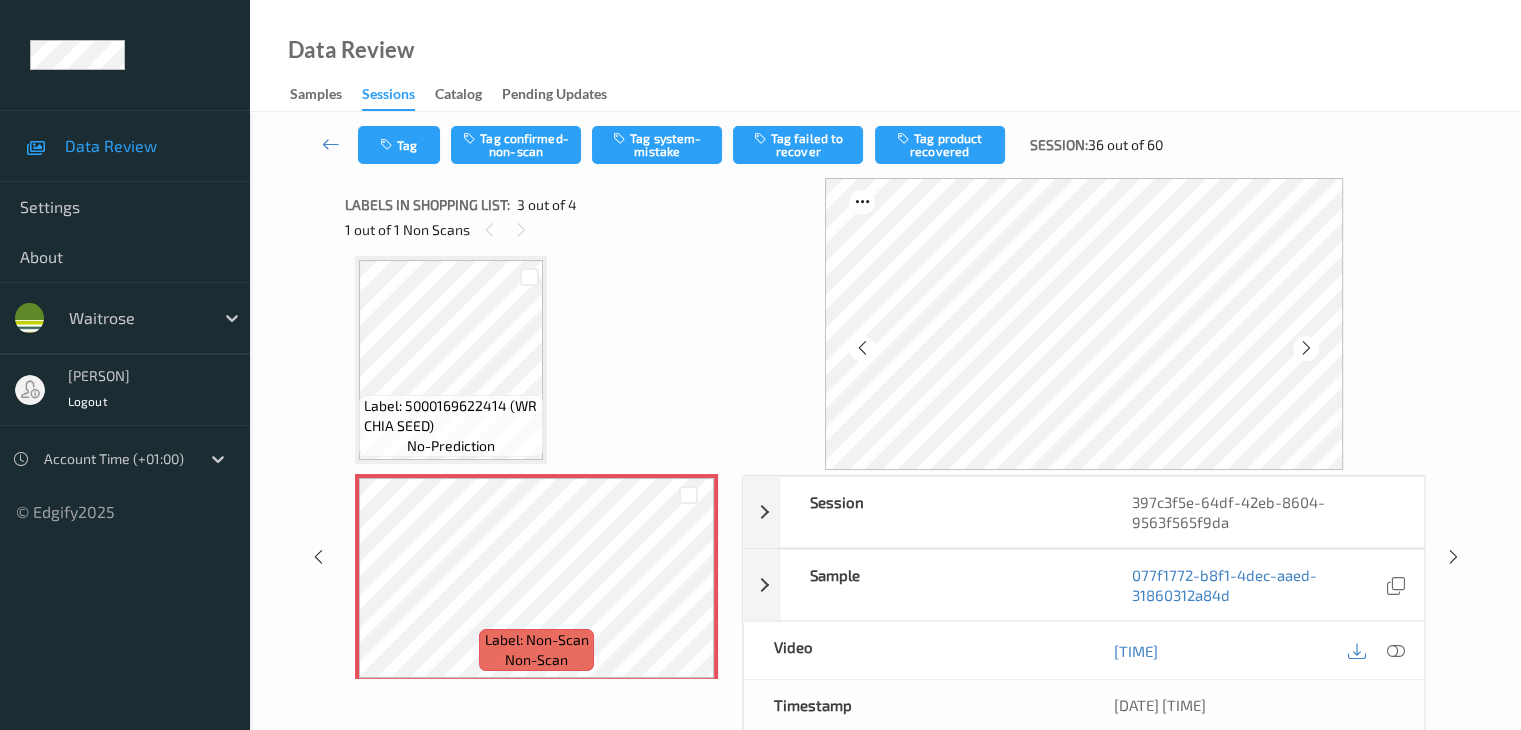click at bounding box center (1306, 348) 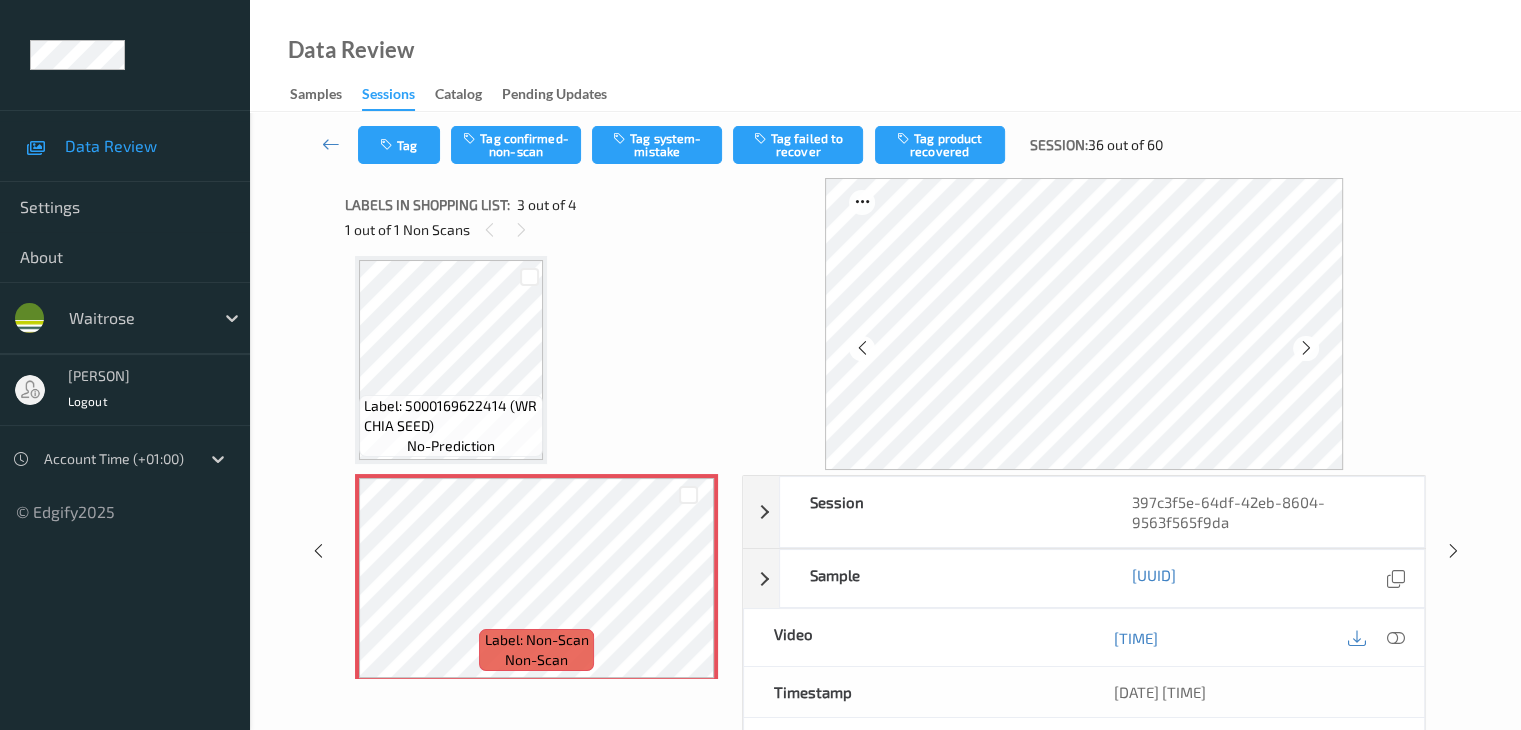 click at bounding box center [1306, 348] 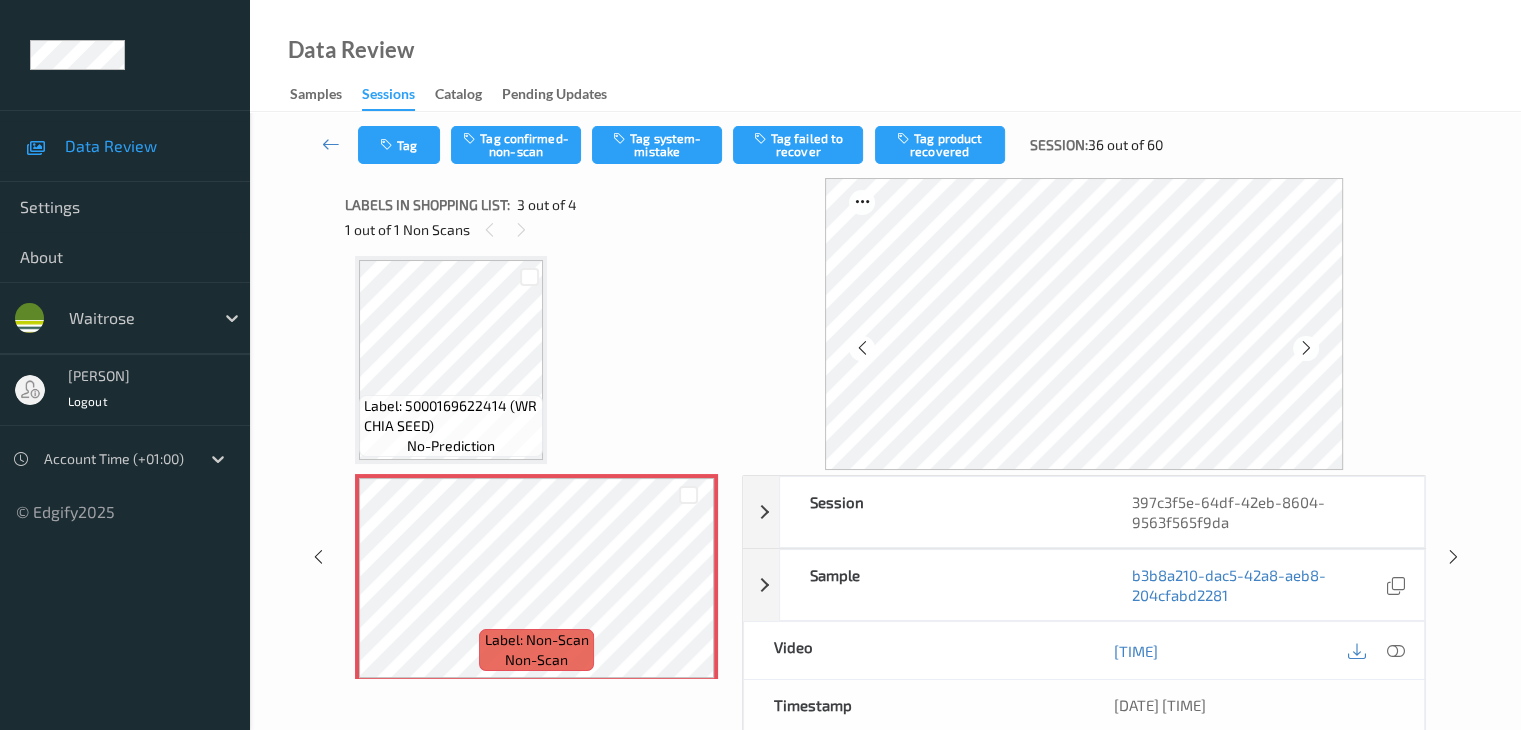 click at bounding box center [1306, 348] 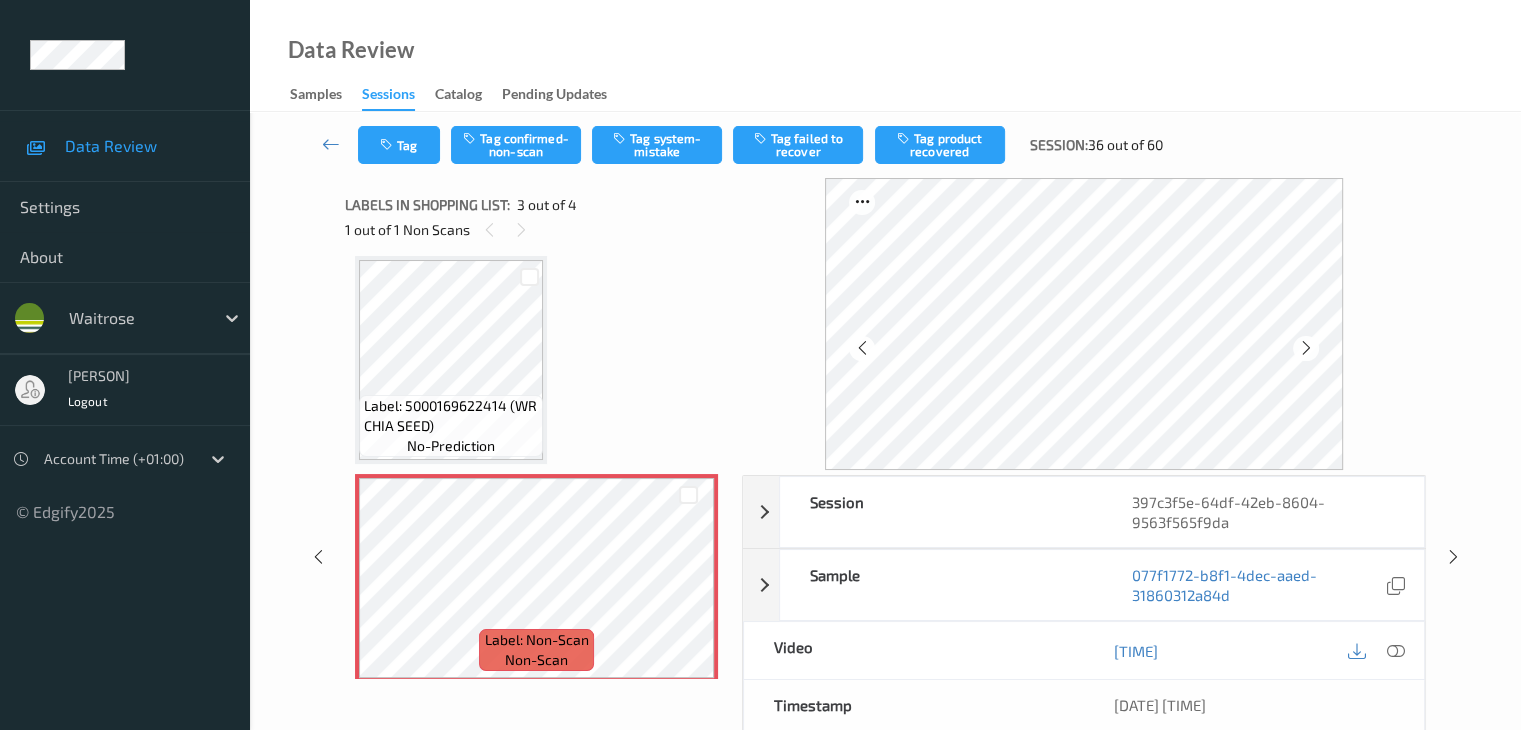 click at bounding box center (1306, 348) 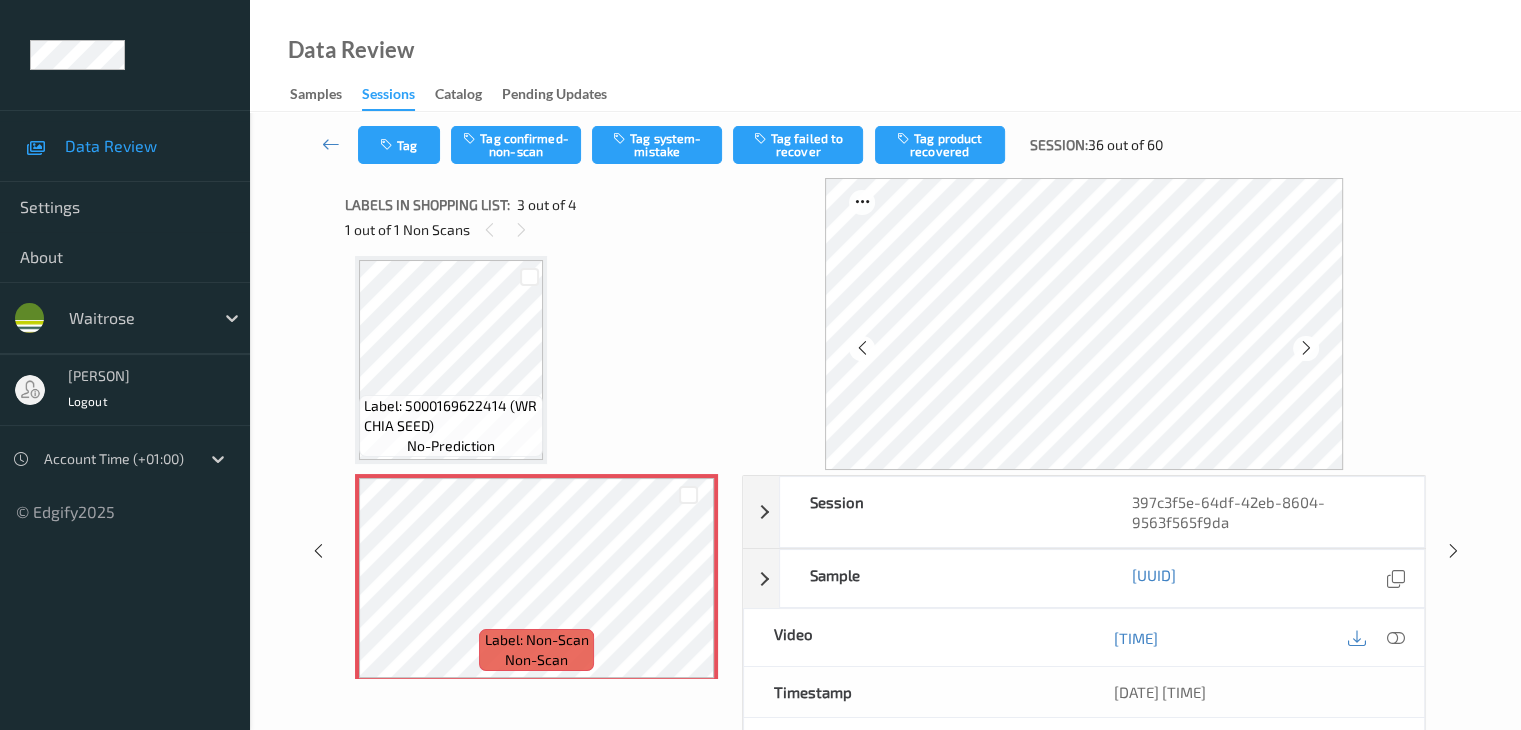 click at bounding box center [1306, 348] 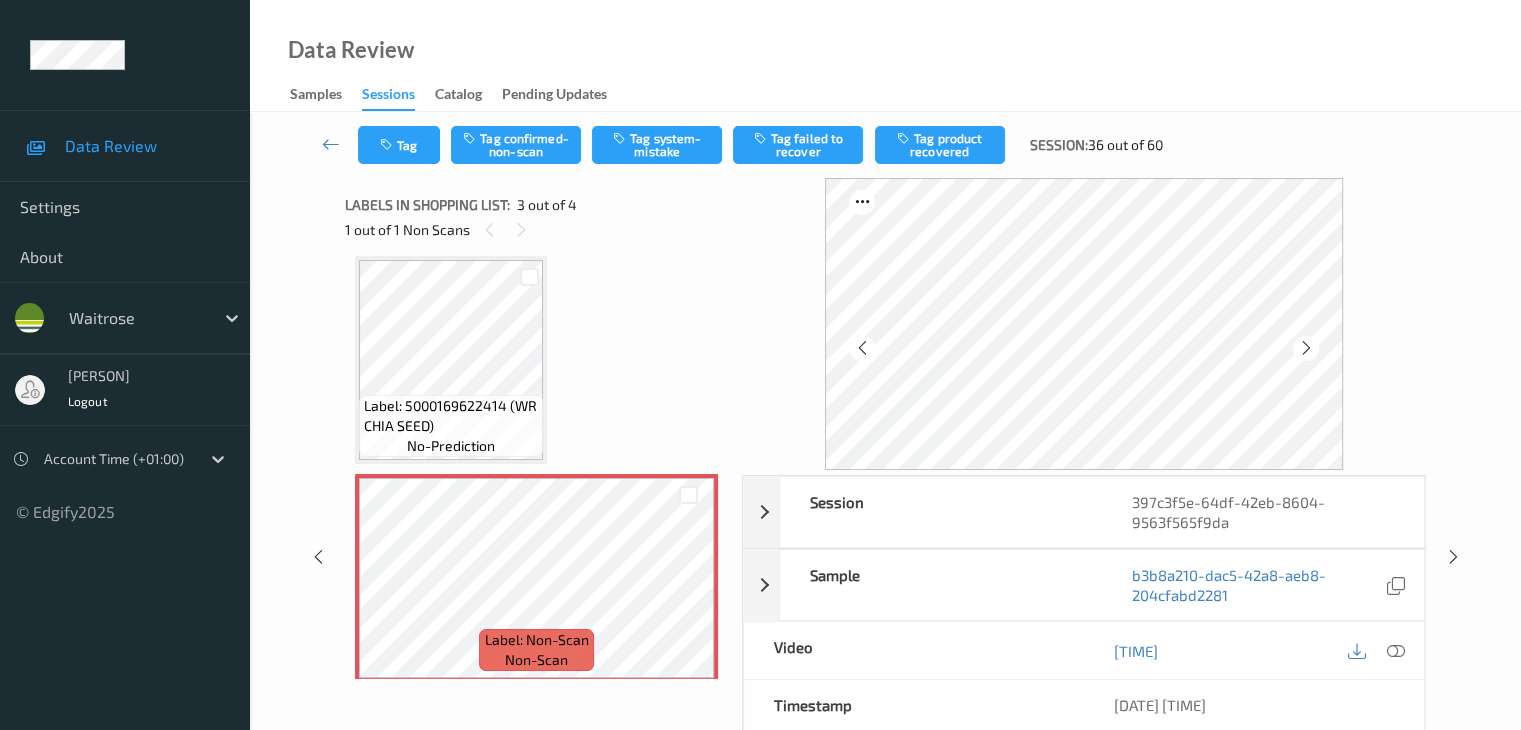 click at bounding box center (1306, 348) 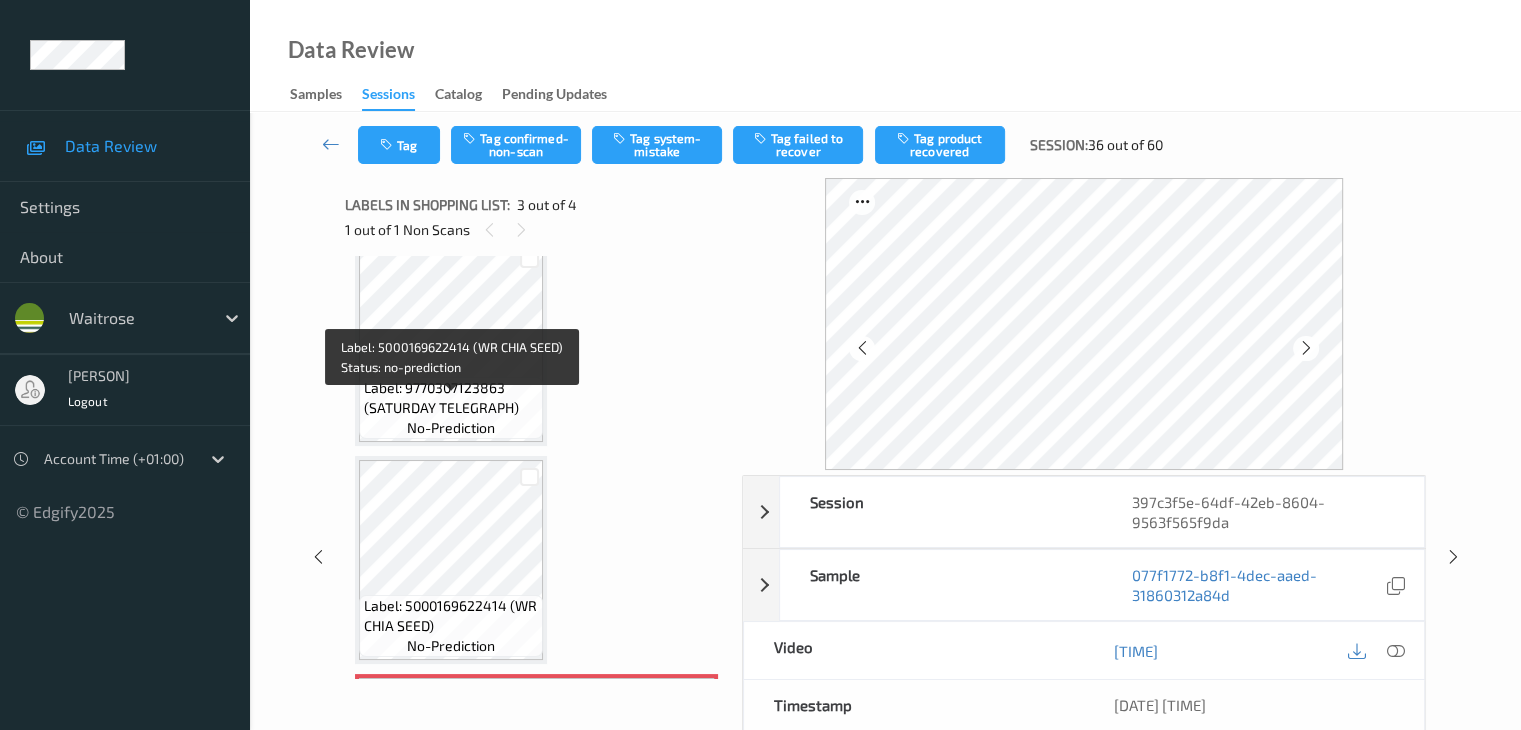 scroll, scrollTop: 28, scrollLeft: 0, axis: vertical 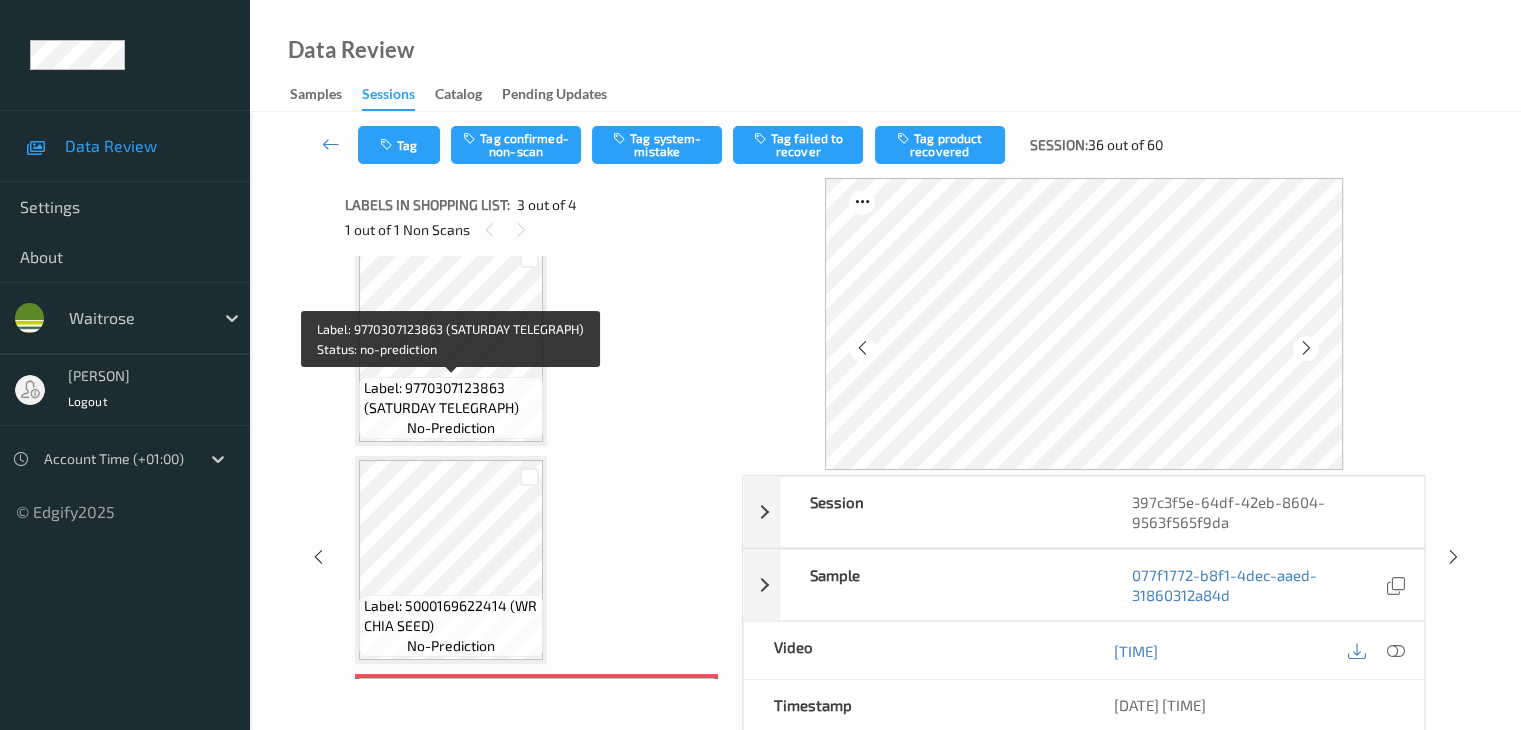 click on "Label: 9770307123863 (SATURDAY TELEGRAPH)" at bounding box center (451, 398) 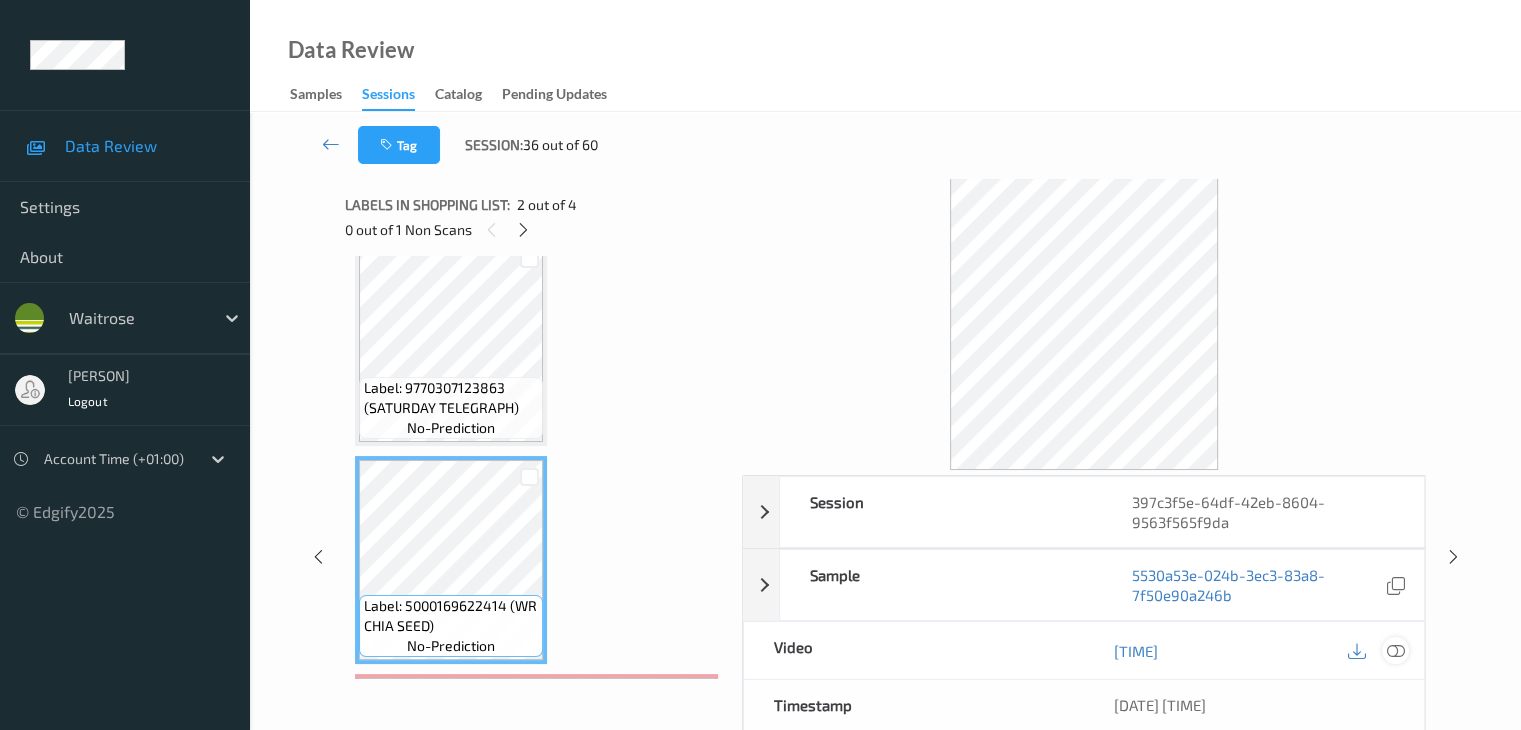 click at bounding box center [1395, 651] 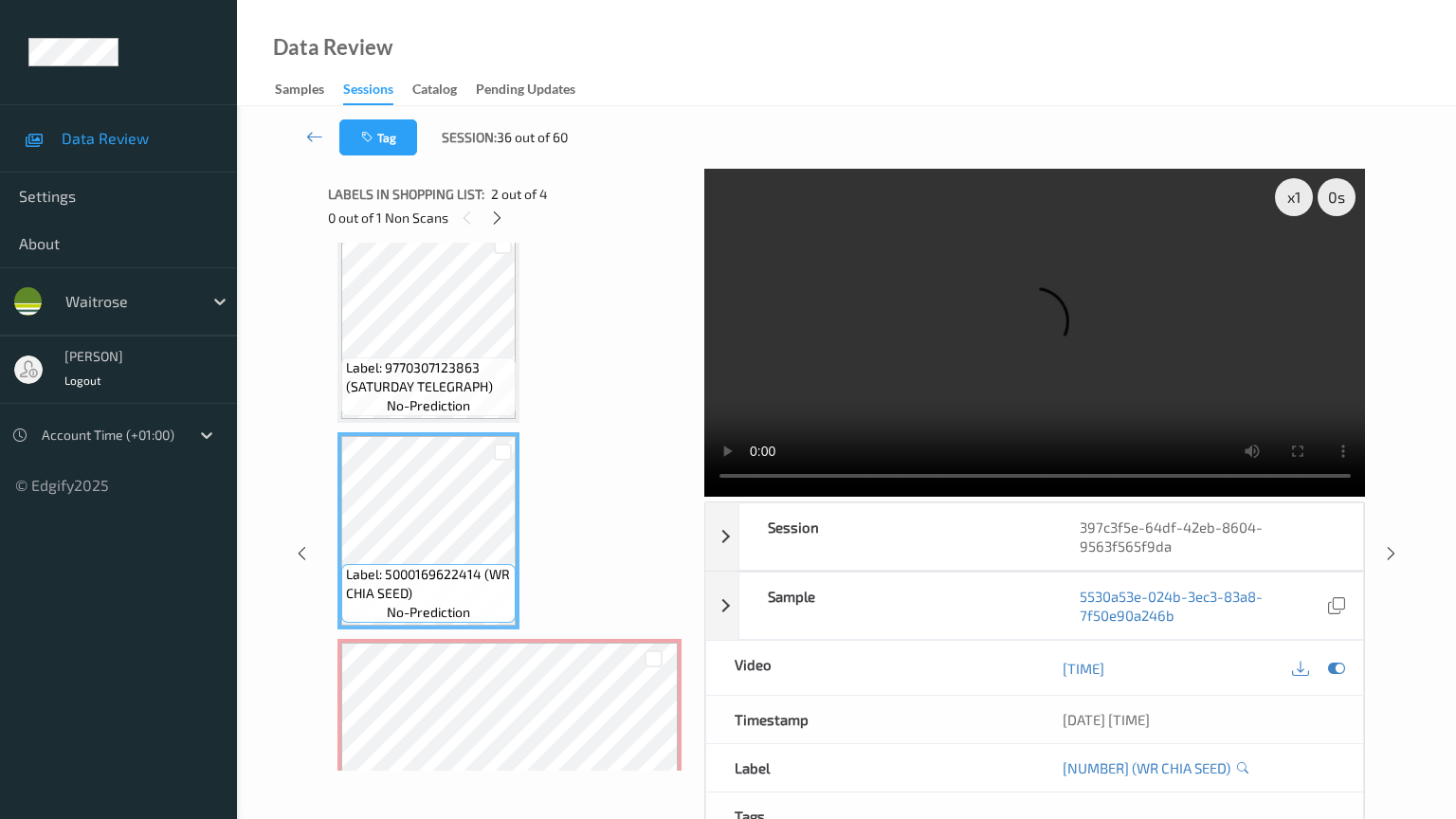 type 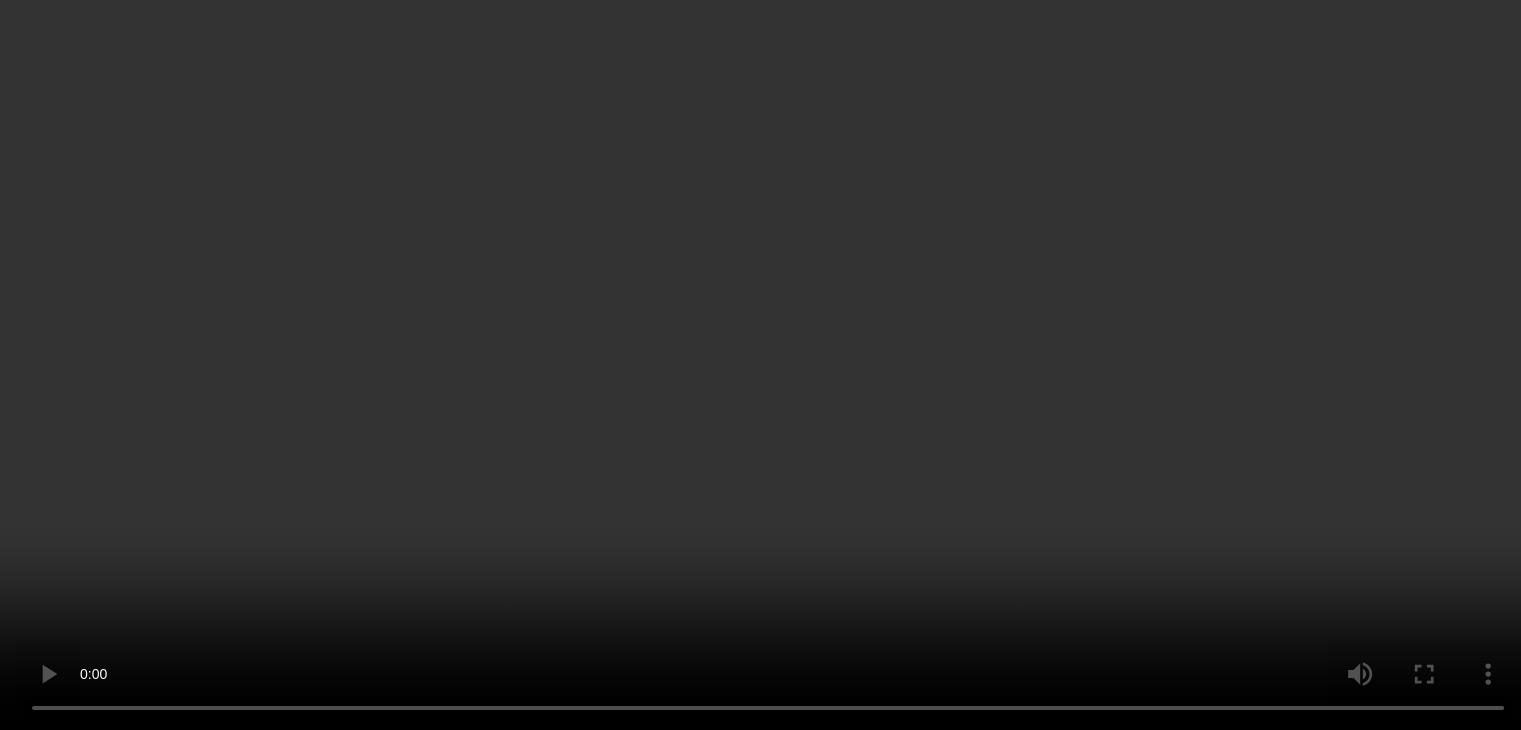 scroll, scrollTop: 459, scrollLeft: 0, axis: vertical 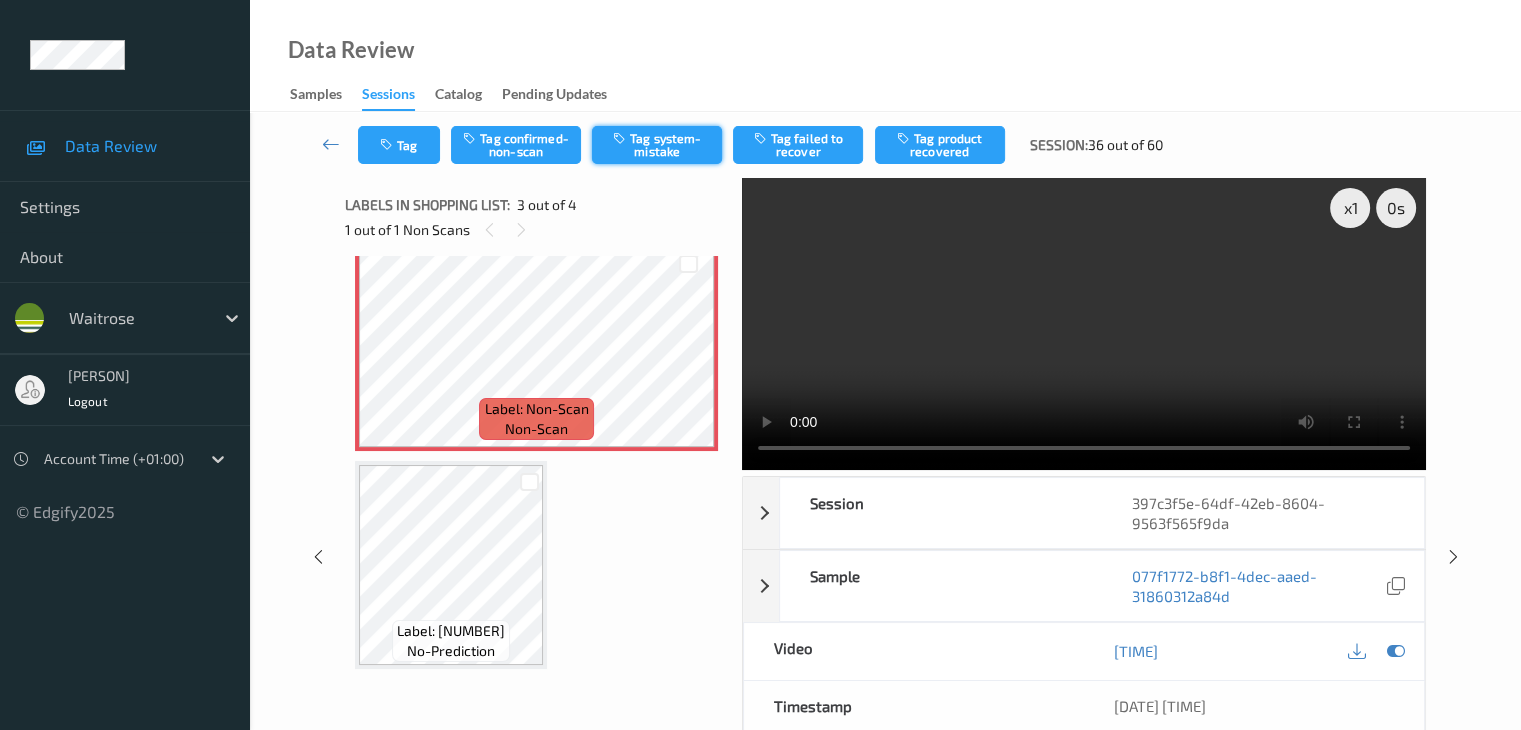 click at bounding box center (621, 138) 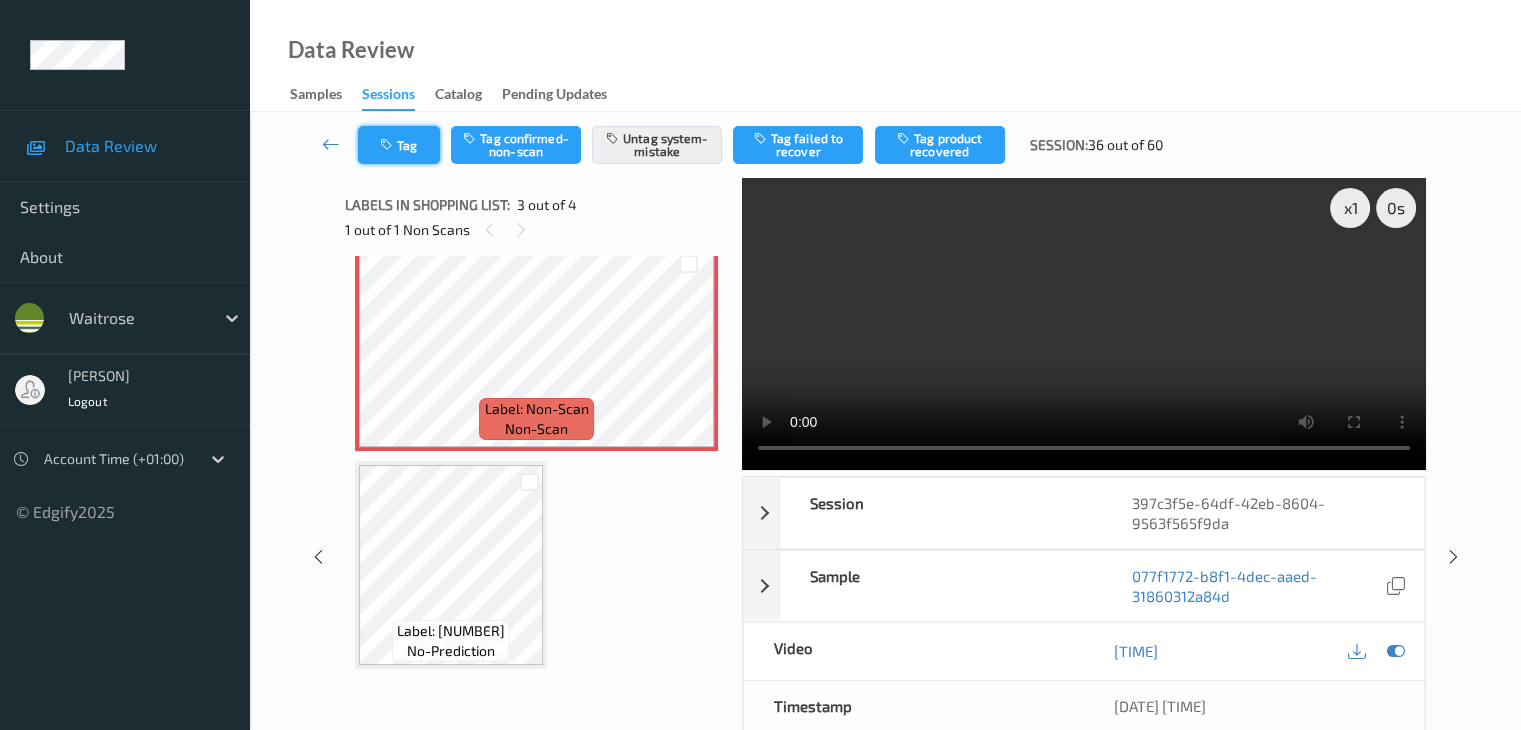 click on "Tag" at bounding box center (399, 145) 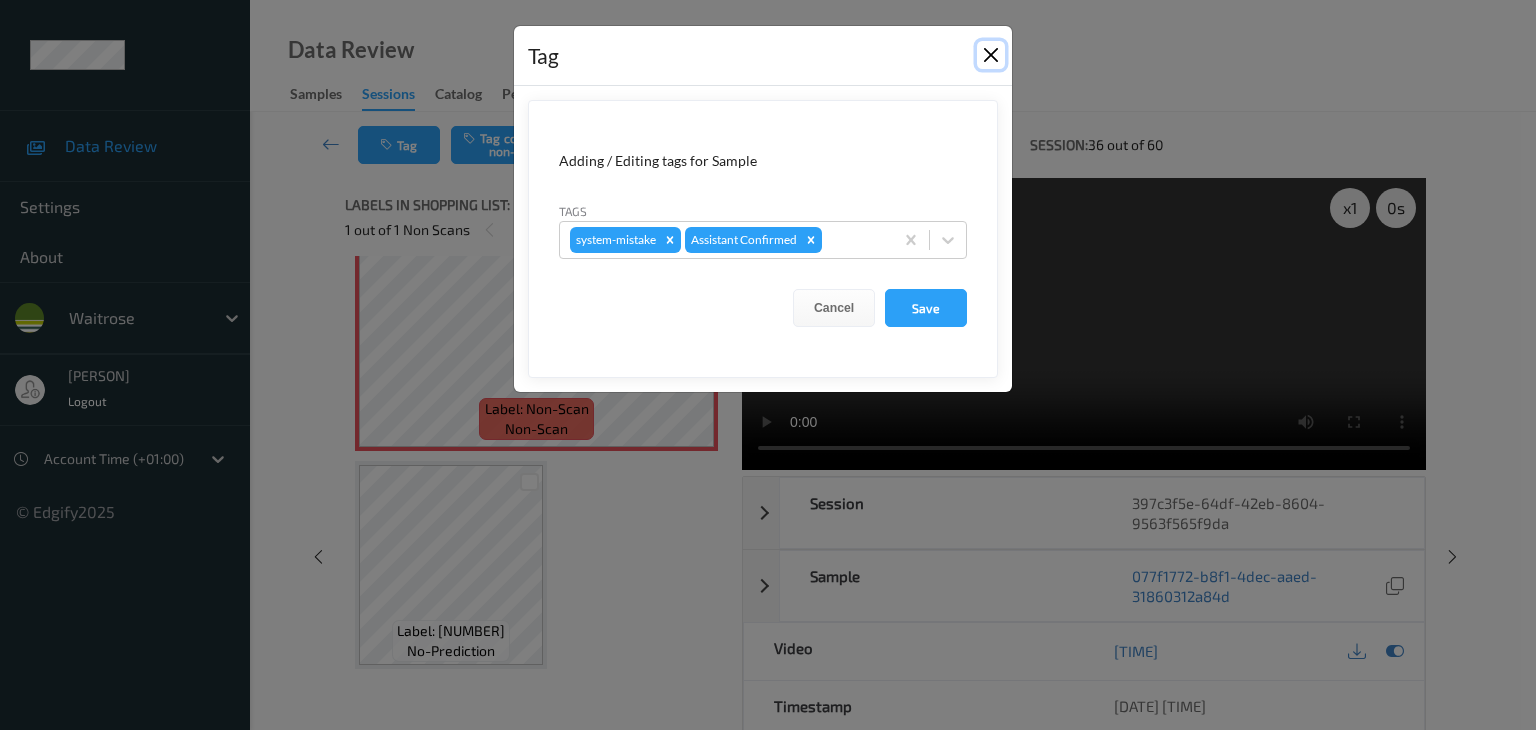 click at bounding box center (991, 55) 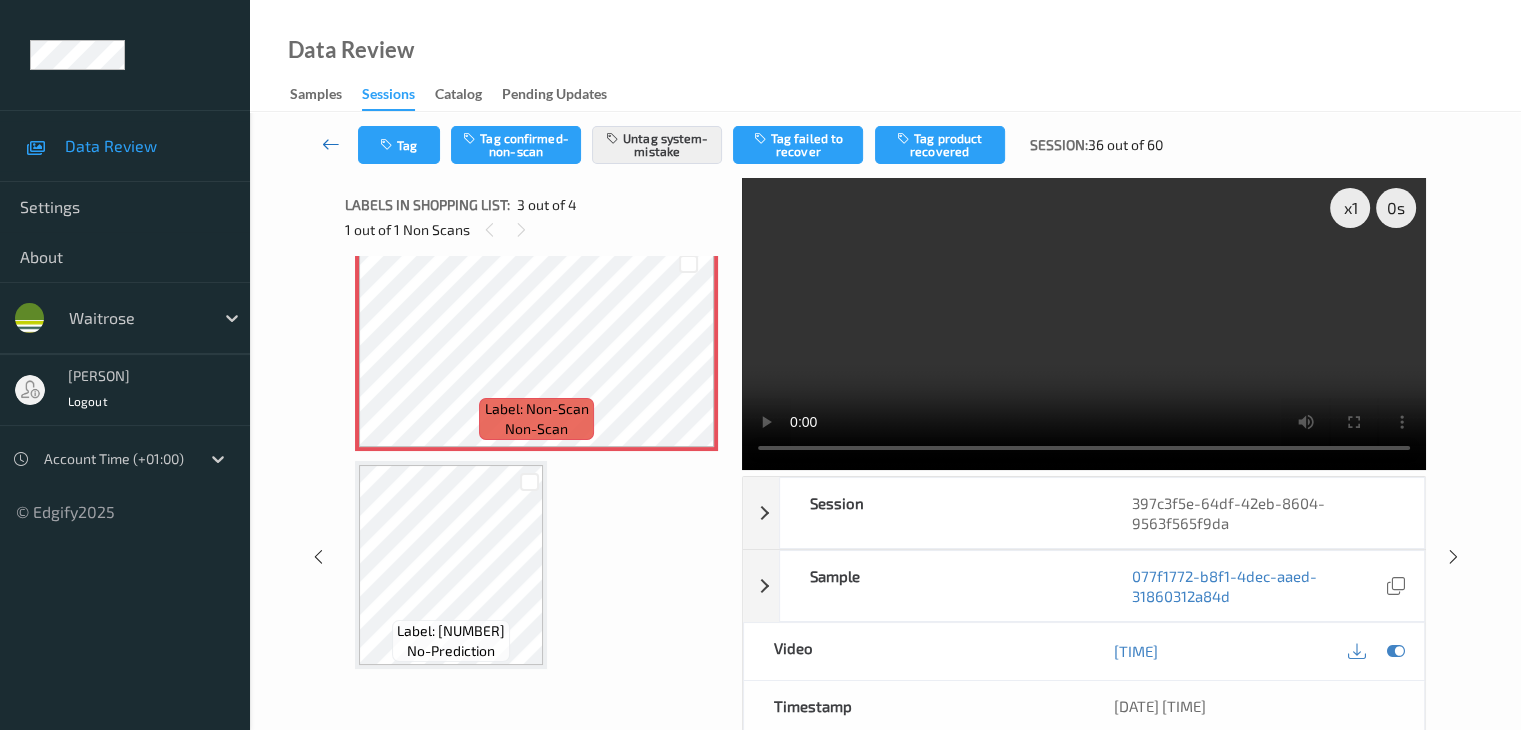 click at bounding box center [331, 144] 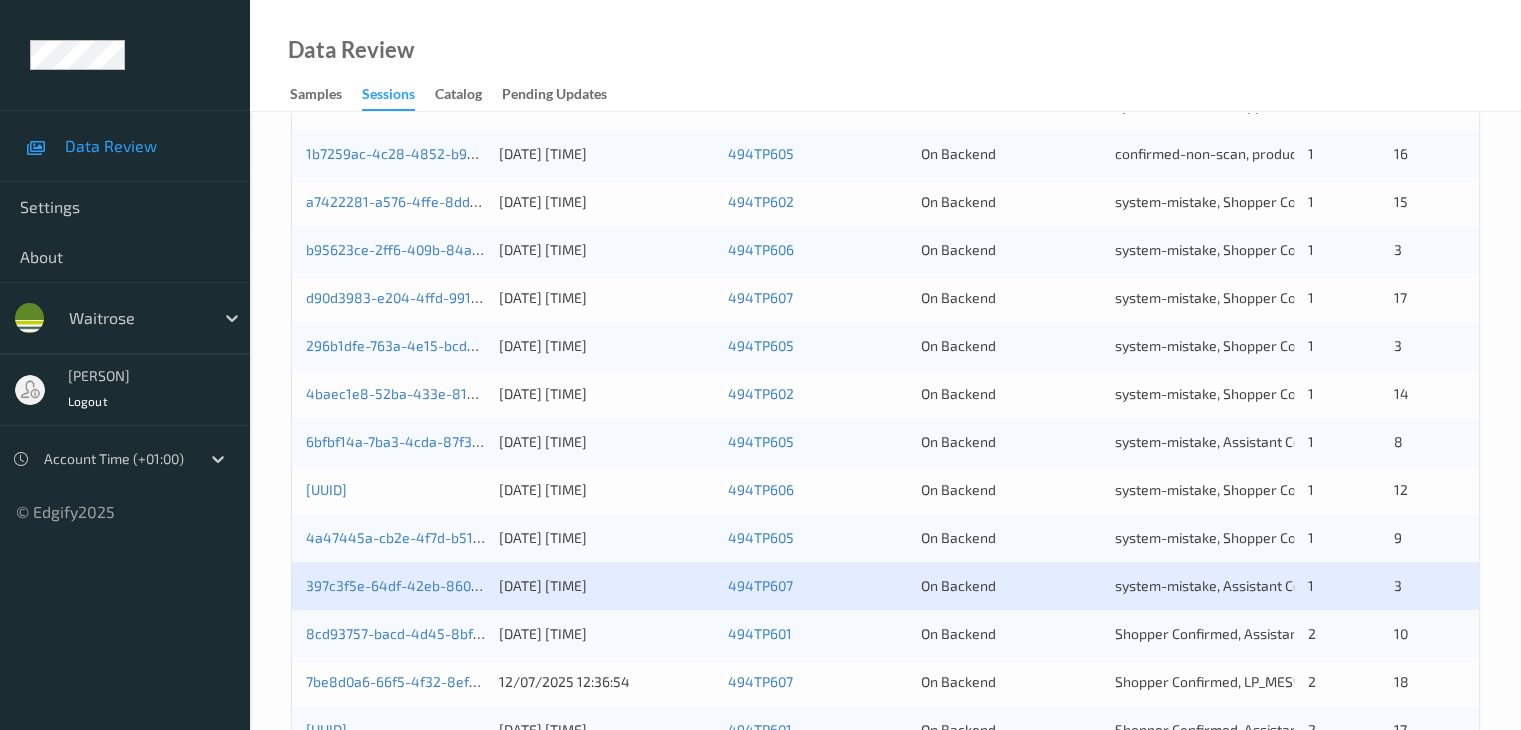 scroll, scrollTop: 800, scrollLeft: 0, axis: vertical 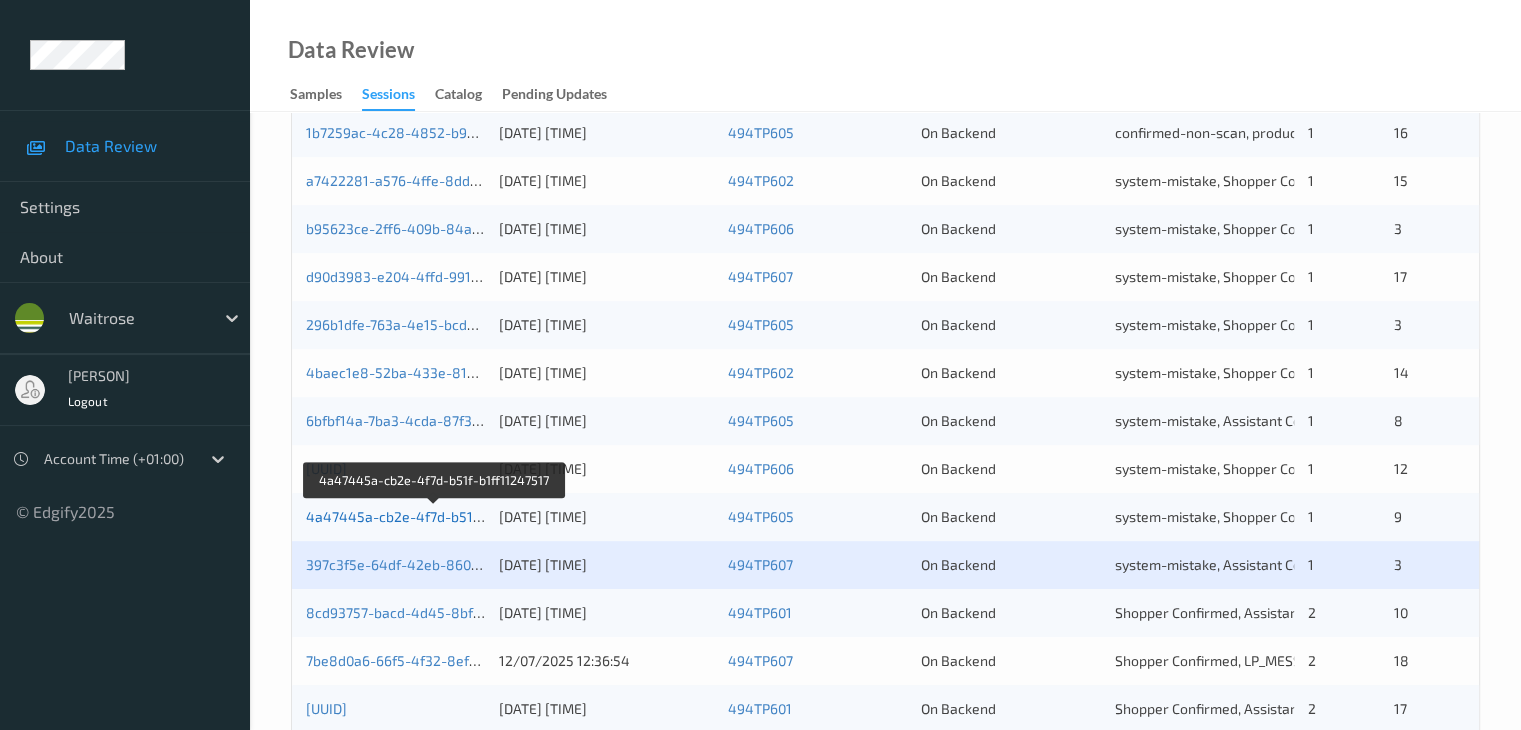 click on "4a47445a-cb2e-4f7d-b51f-b1ff11247517" at bounding box center [435, 516] 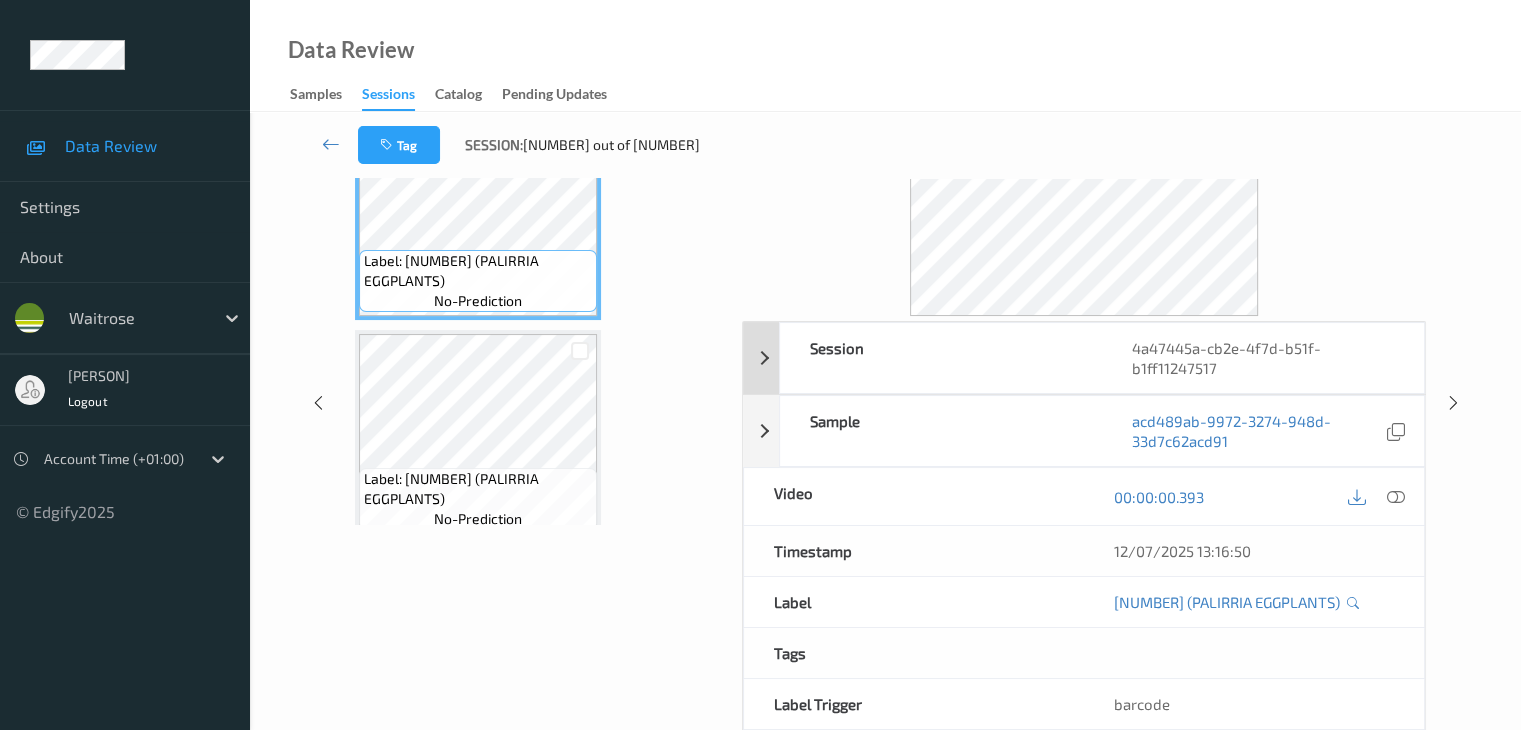scroll, scrollTop: 0, scrollLeft: 0, axis: both 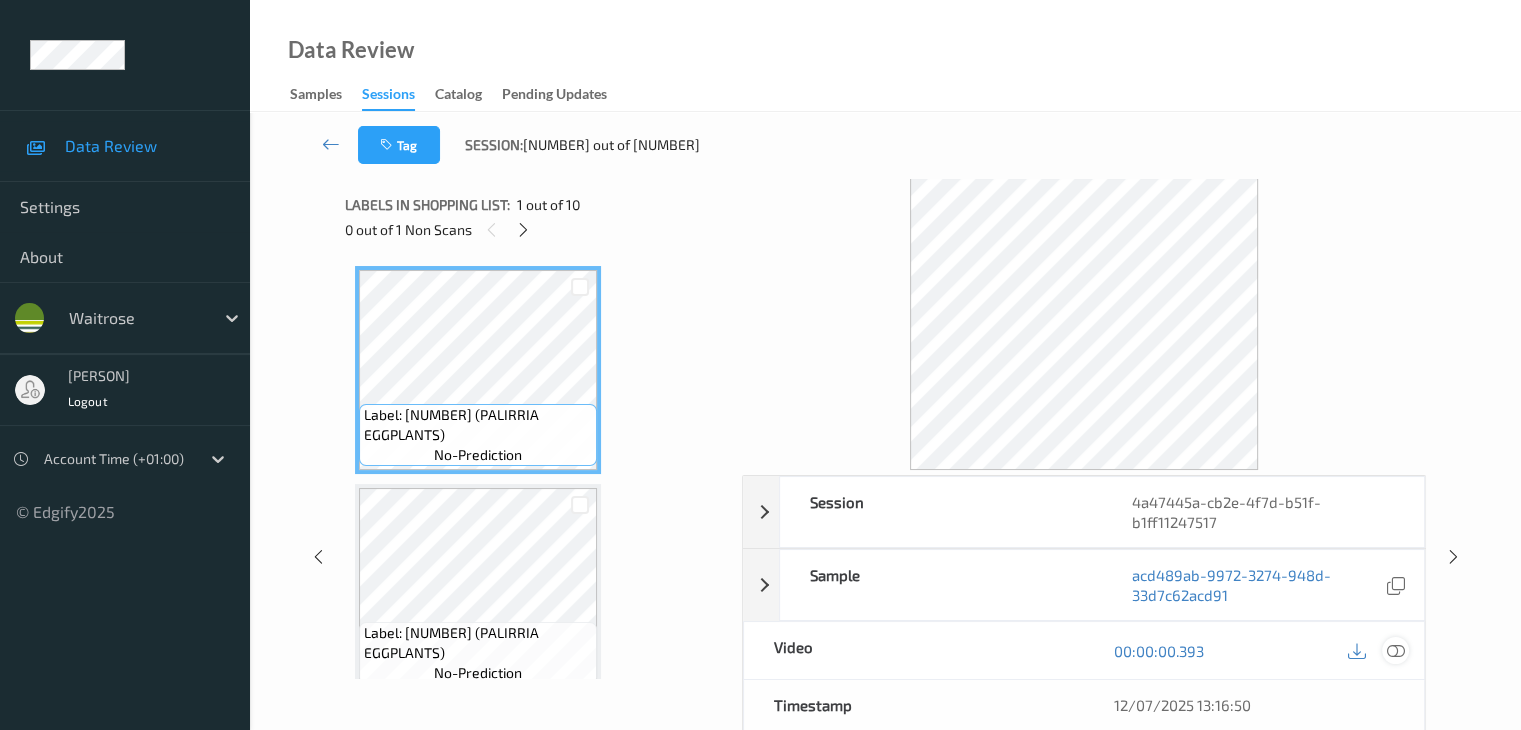 click at bounding box center [1395, 651] 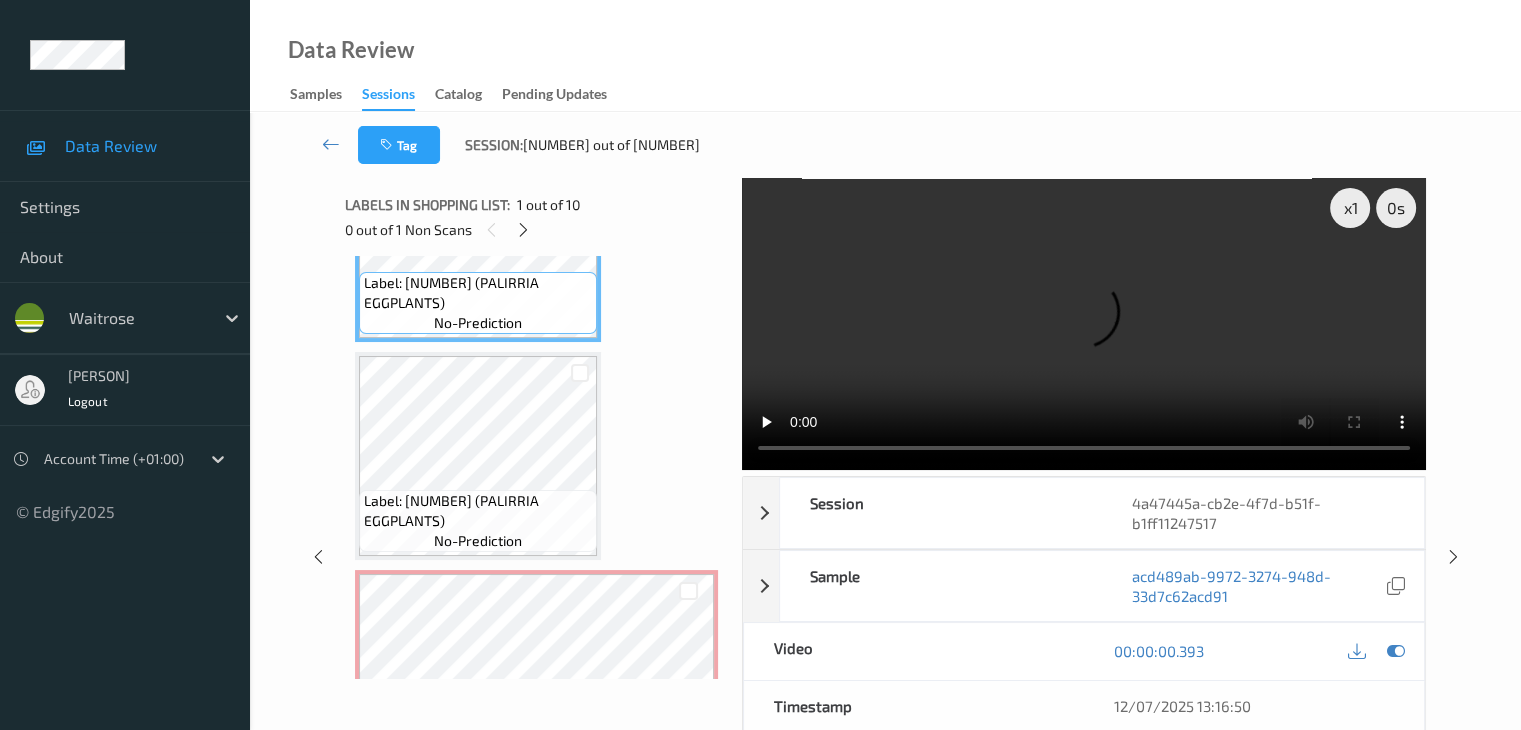 scroll, scrollTop: 300, scrollLeft: 0, axis: vertical 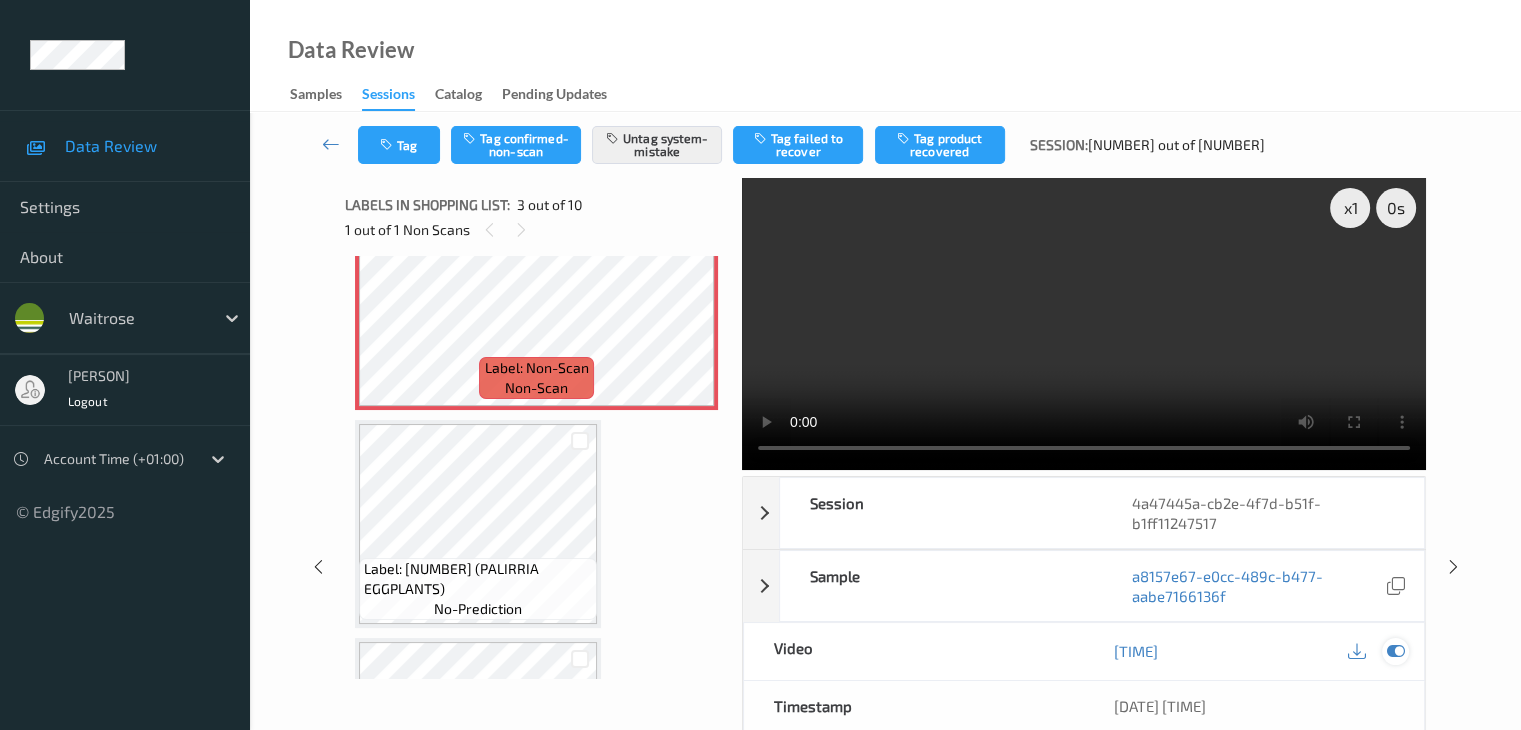 click at bounding box center (1395, 651) 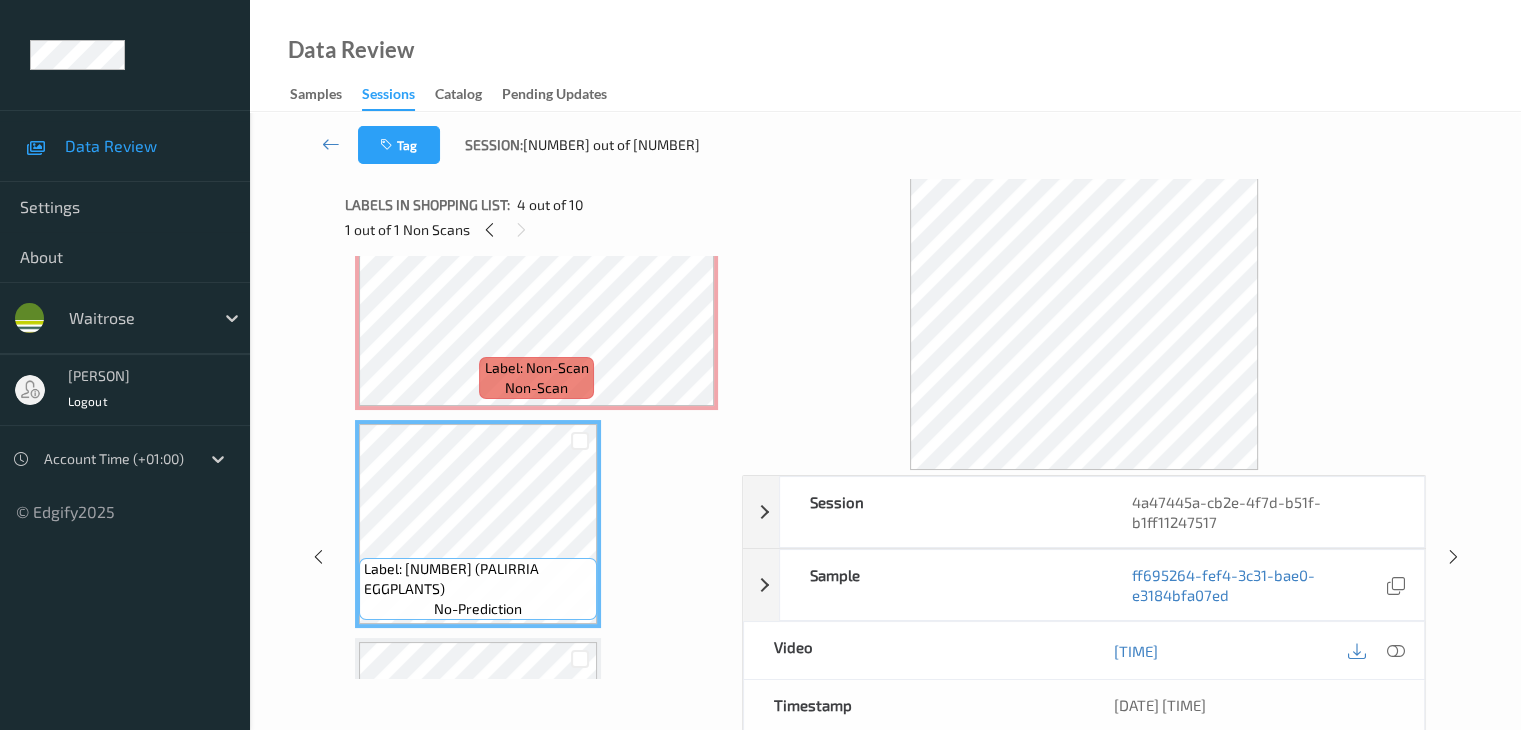 scroll, scrollTop: 600, scrollLeft: 0, axis: vertical 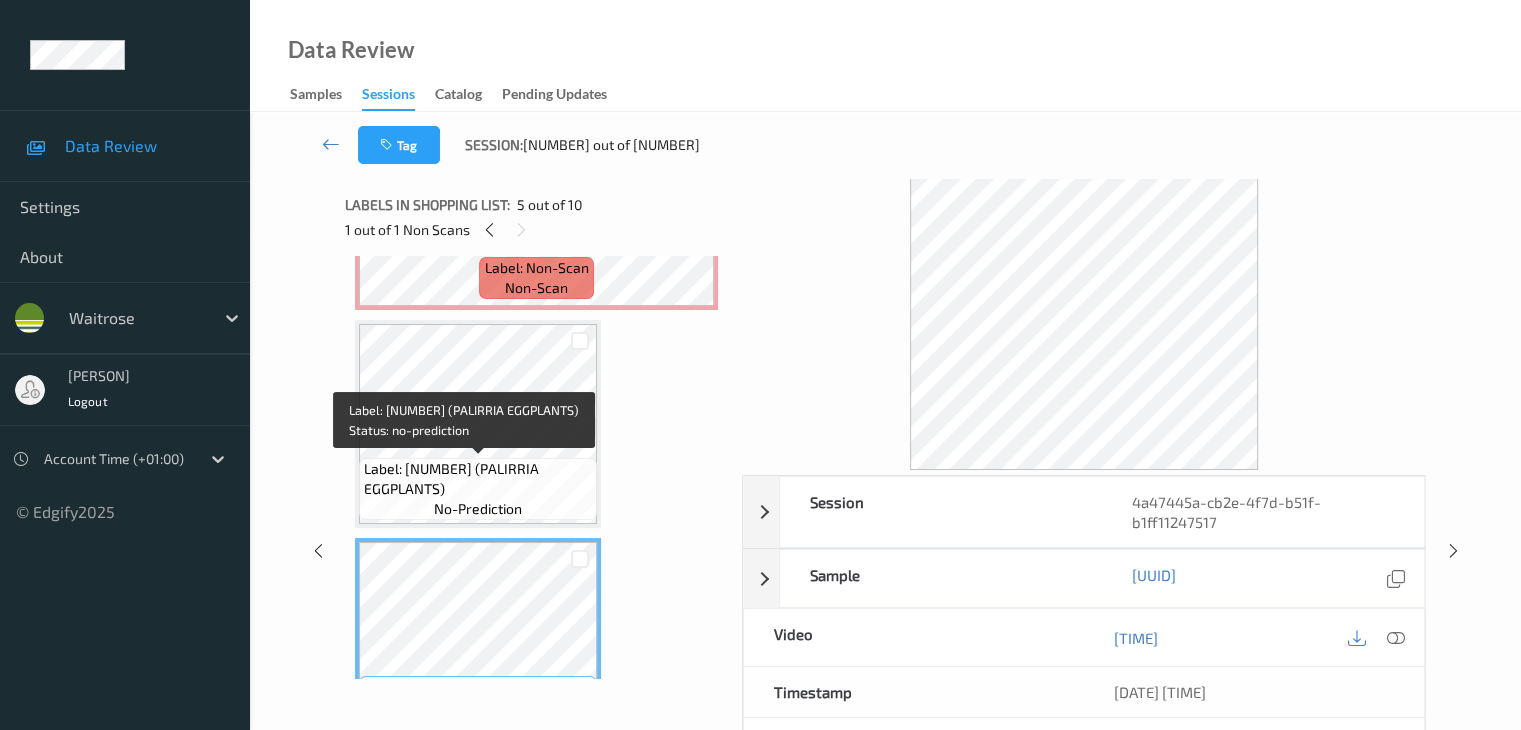 click on "Label: [NUMBER] (PALIRRIA EGGPLANTS)" at bounding box center (478, 479) 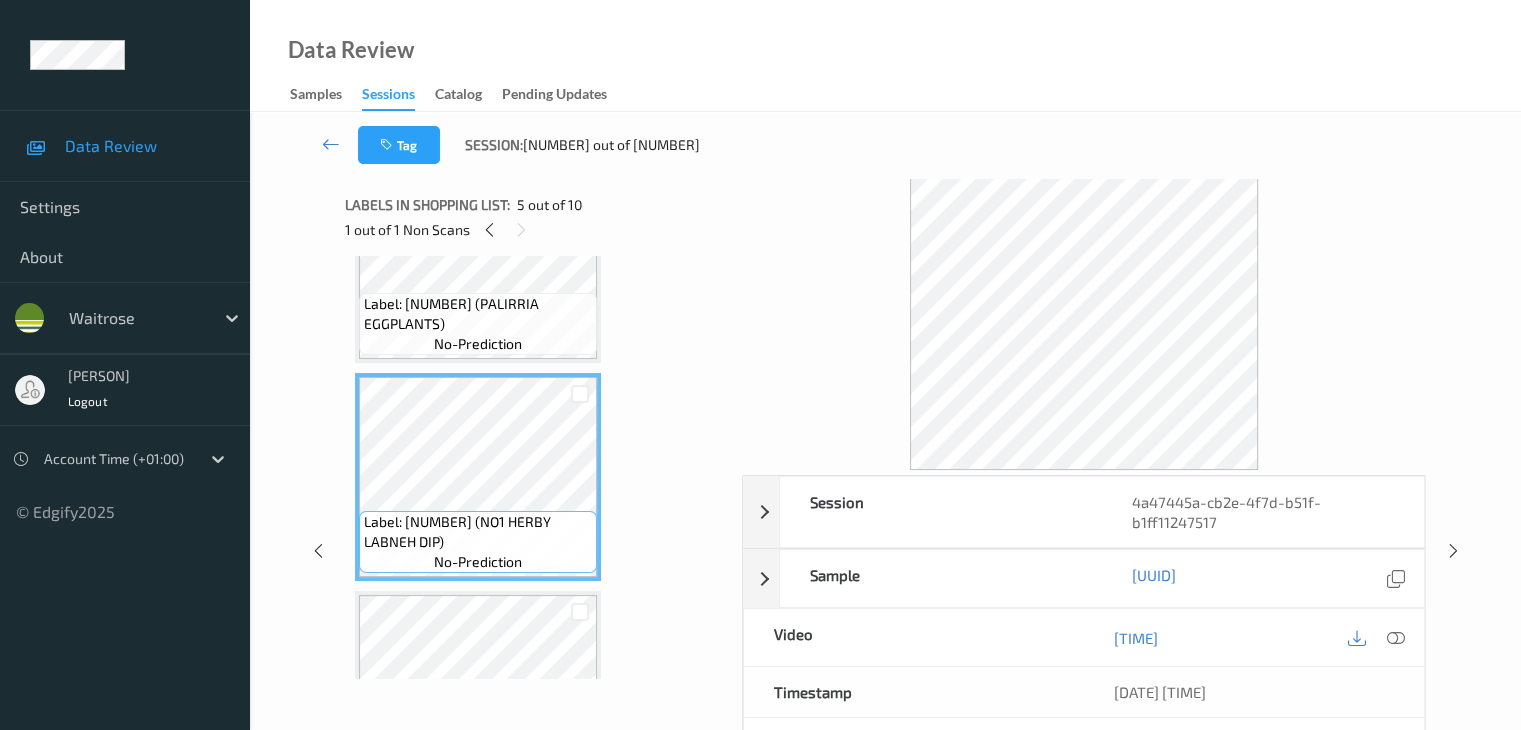 scroll, scrollTop: 800, scrollLeft: 0, axis: vertical 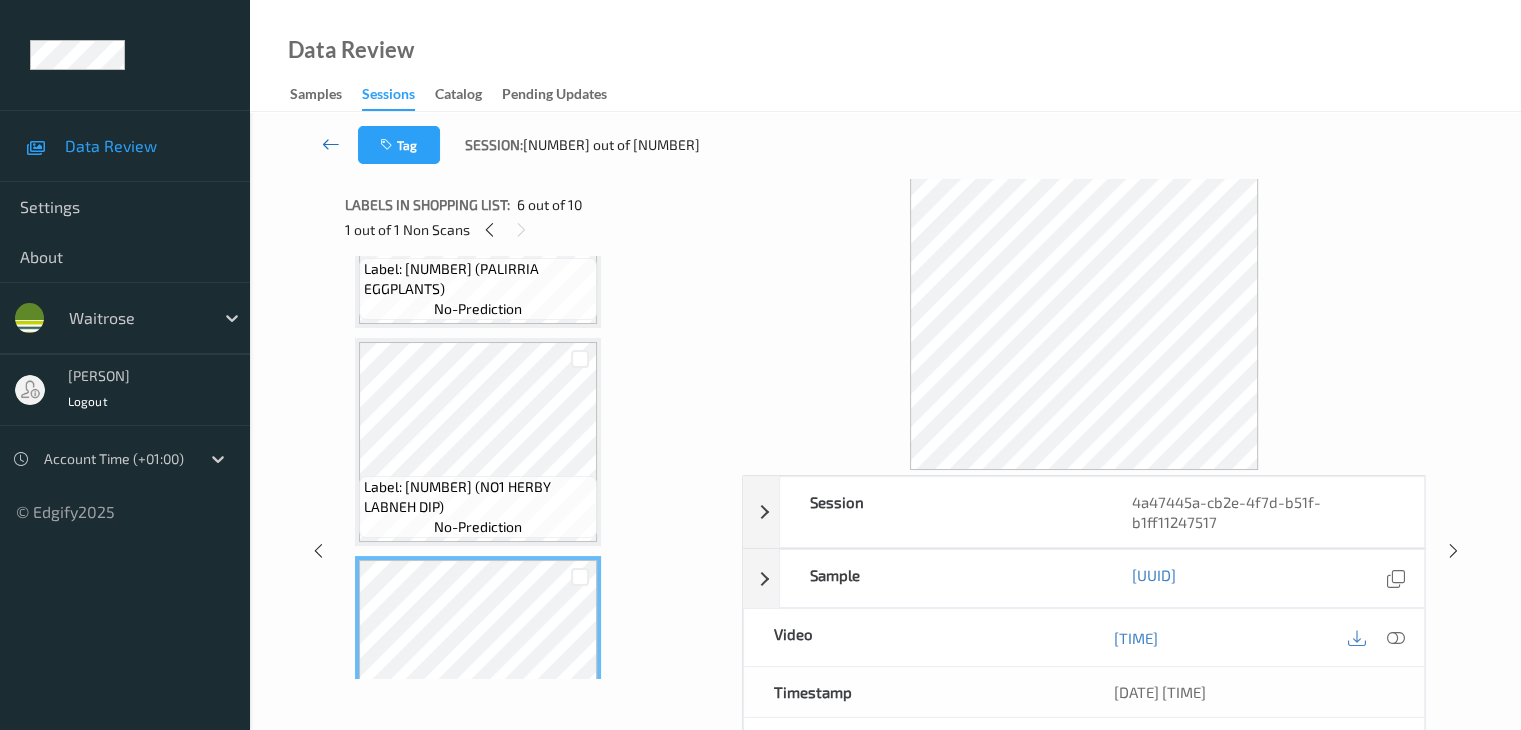 click at bounding box center [331, 144] 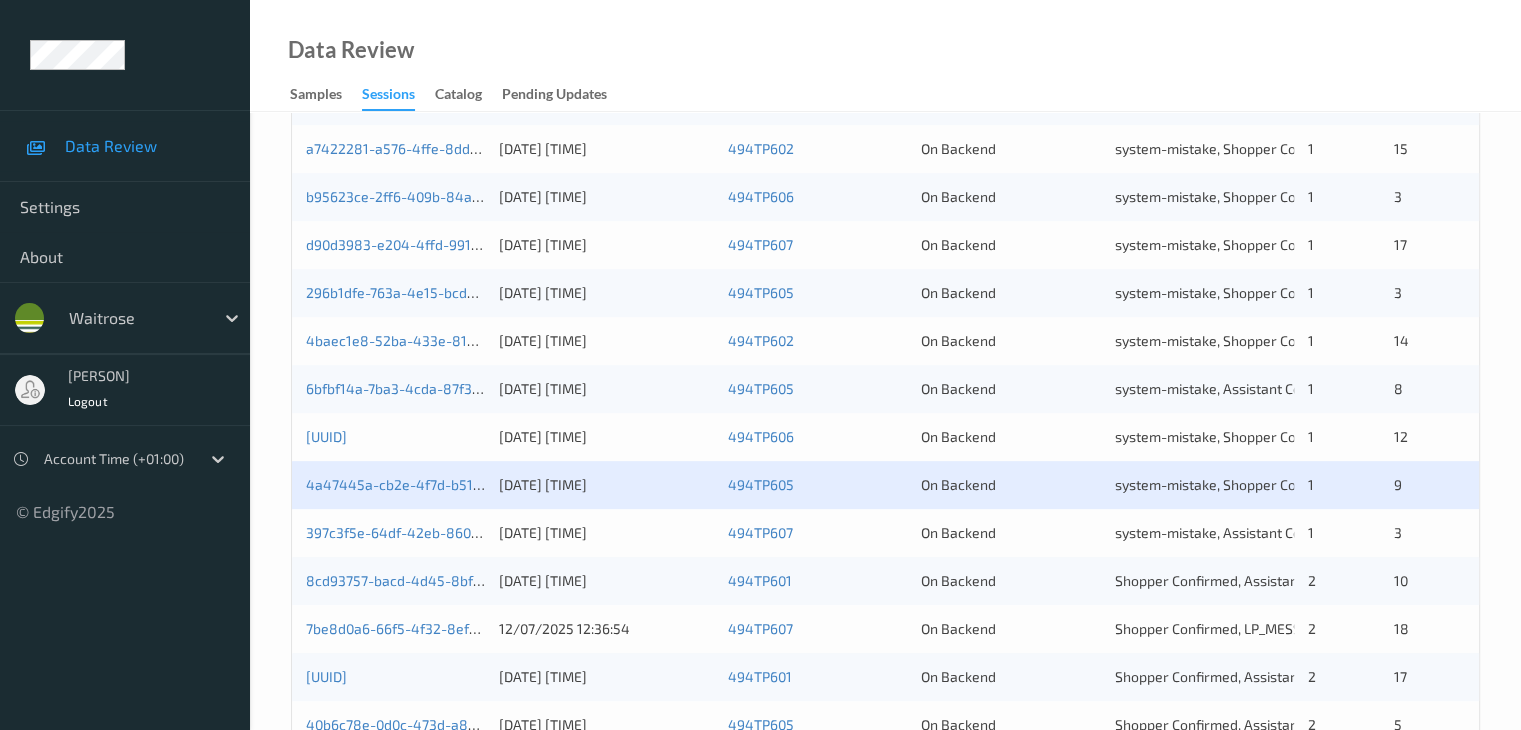 scroll, scrollTop: 932, scrollLeft: 0, axis: vertical 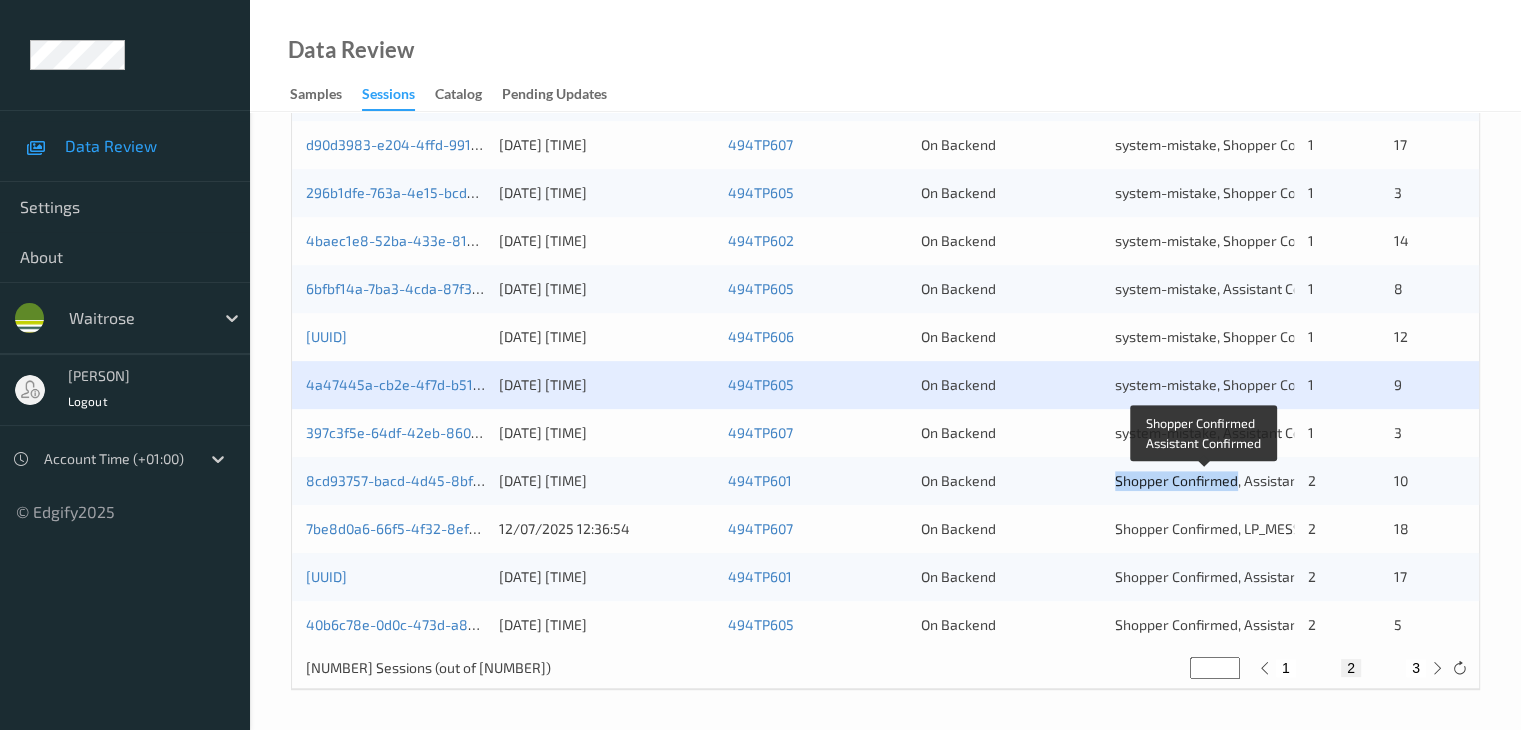 drag, startPoint x: 1112, startPoint y: 481, endPoint x: 1234, endPoint y: 485, distance: 122.06556 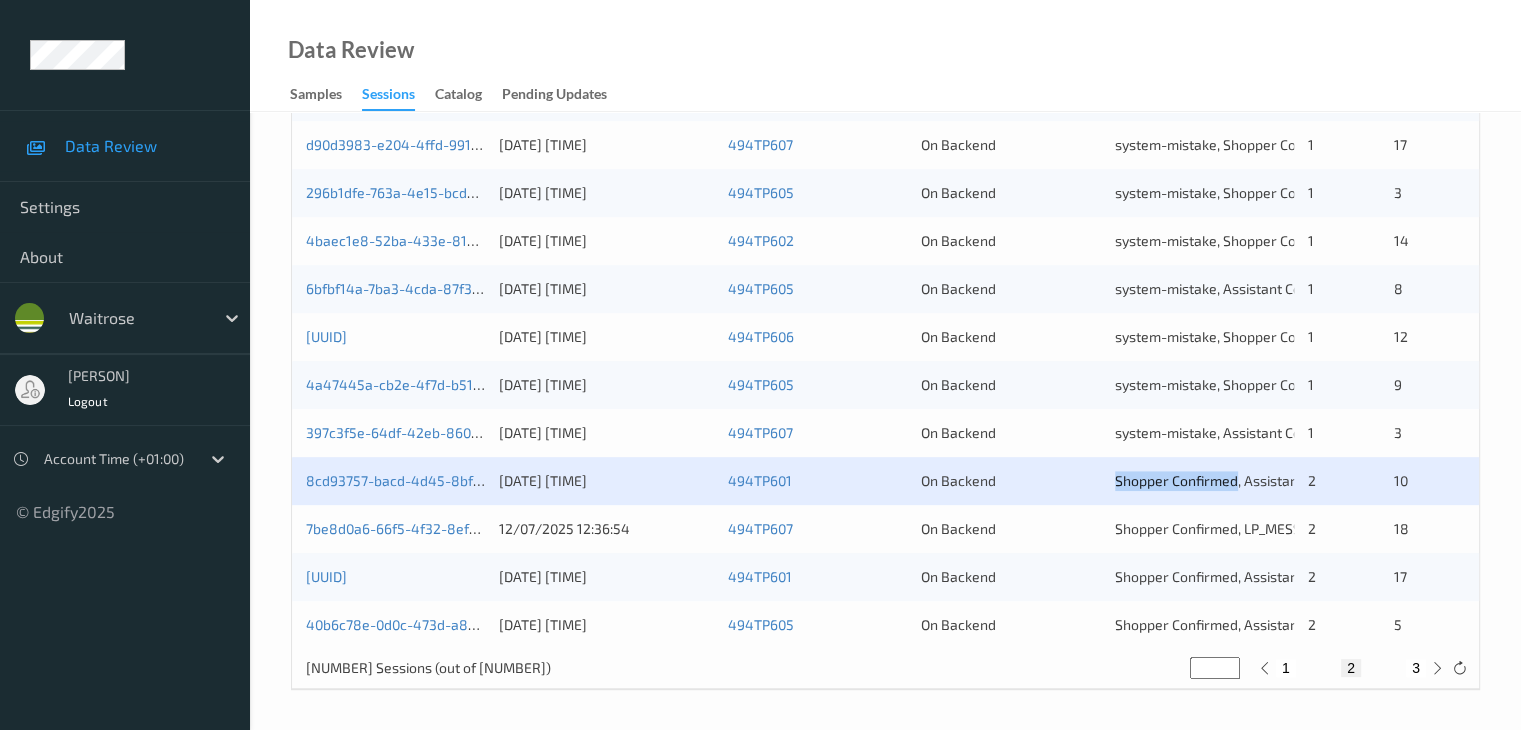 copy on "Shopper Confirmed" 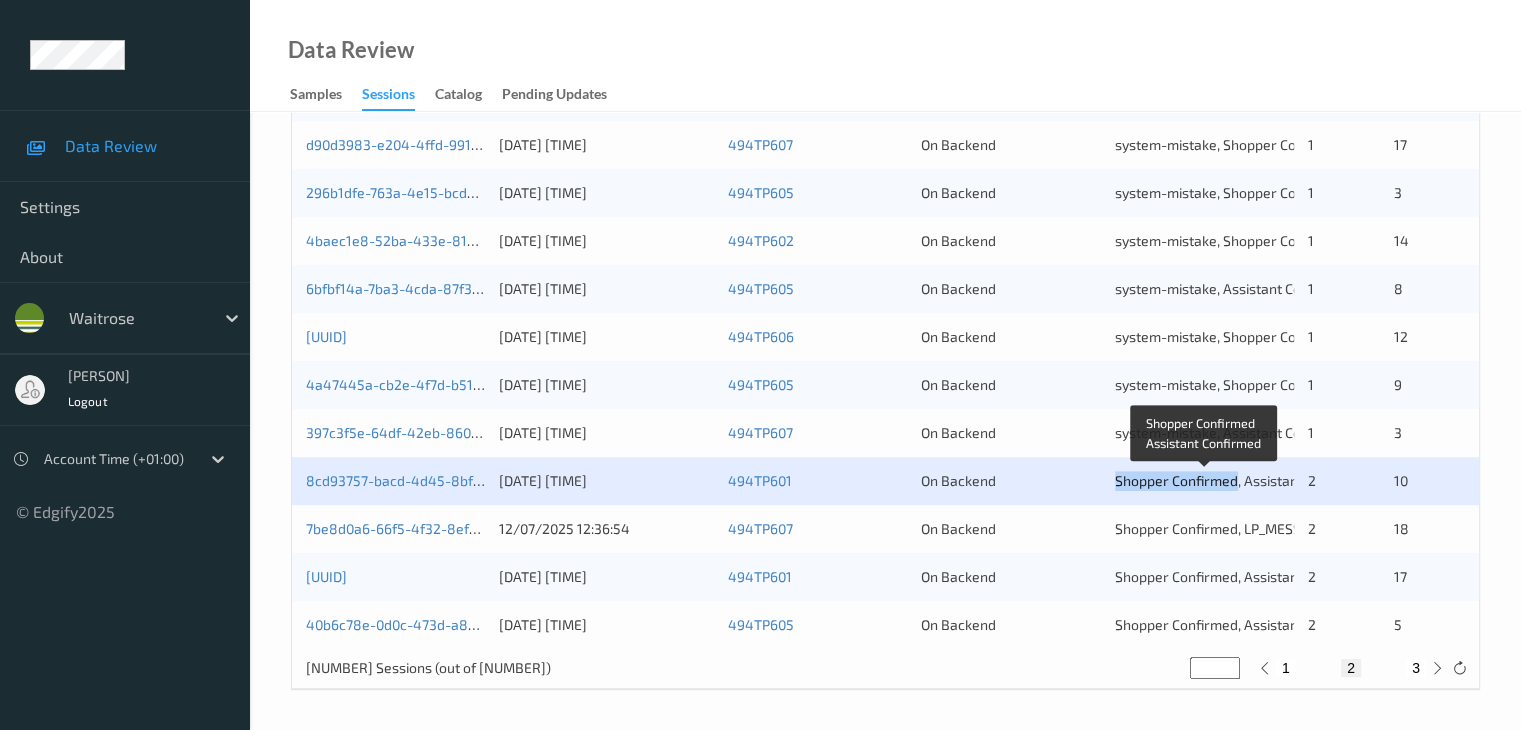 copy on "Shopper Confirmed" 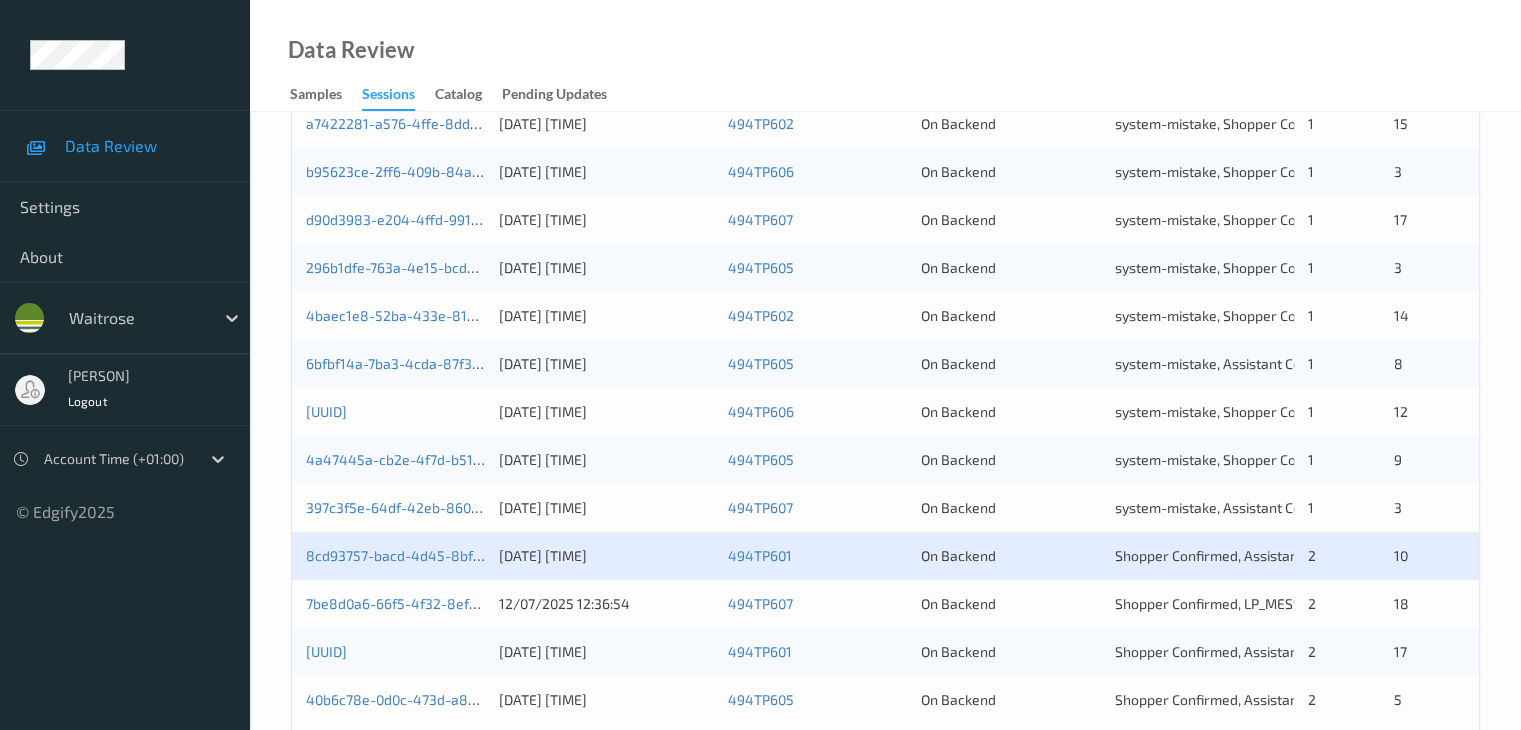 scroll, scrollTop: 932, scrollLeft: 0, axis: vertical 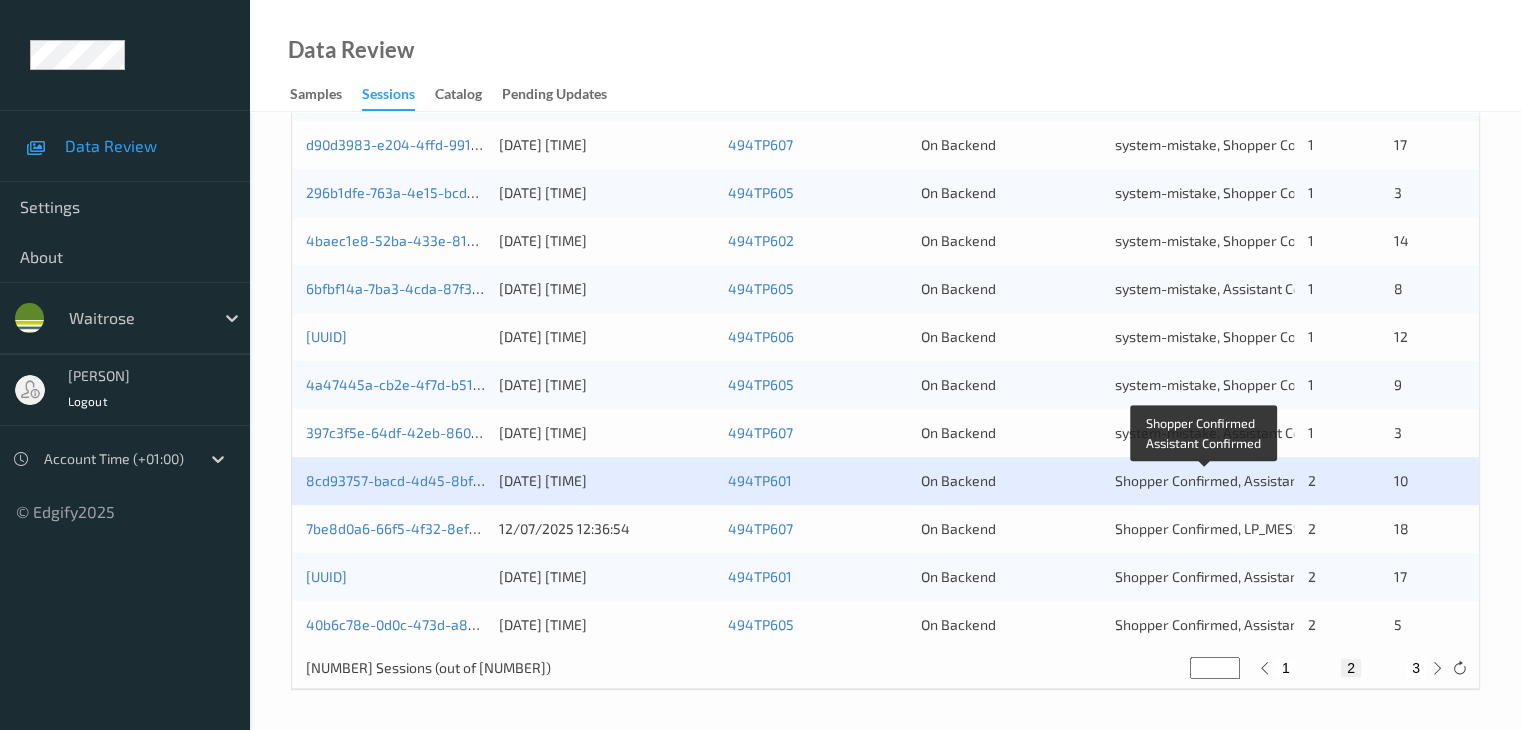 click on "Shopper Confirmed, Assistant Confirmed" at bounding box center (1243, 480) 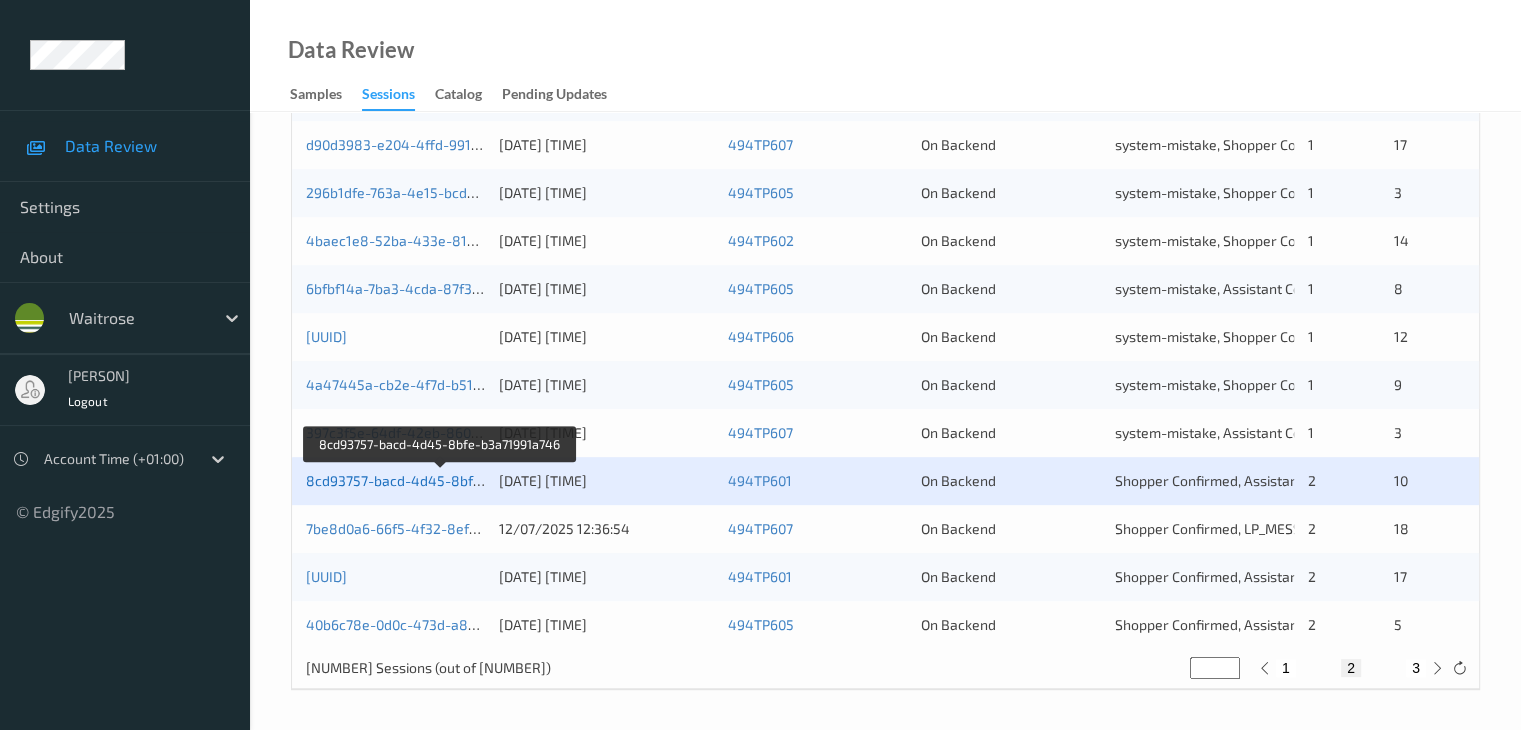 click on "8cd93757-bacd-4d45-8bfe-b3a71991a746" at bounding box center (442, 480) 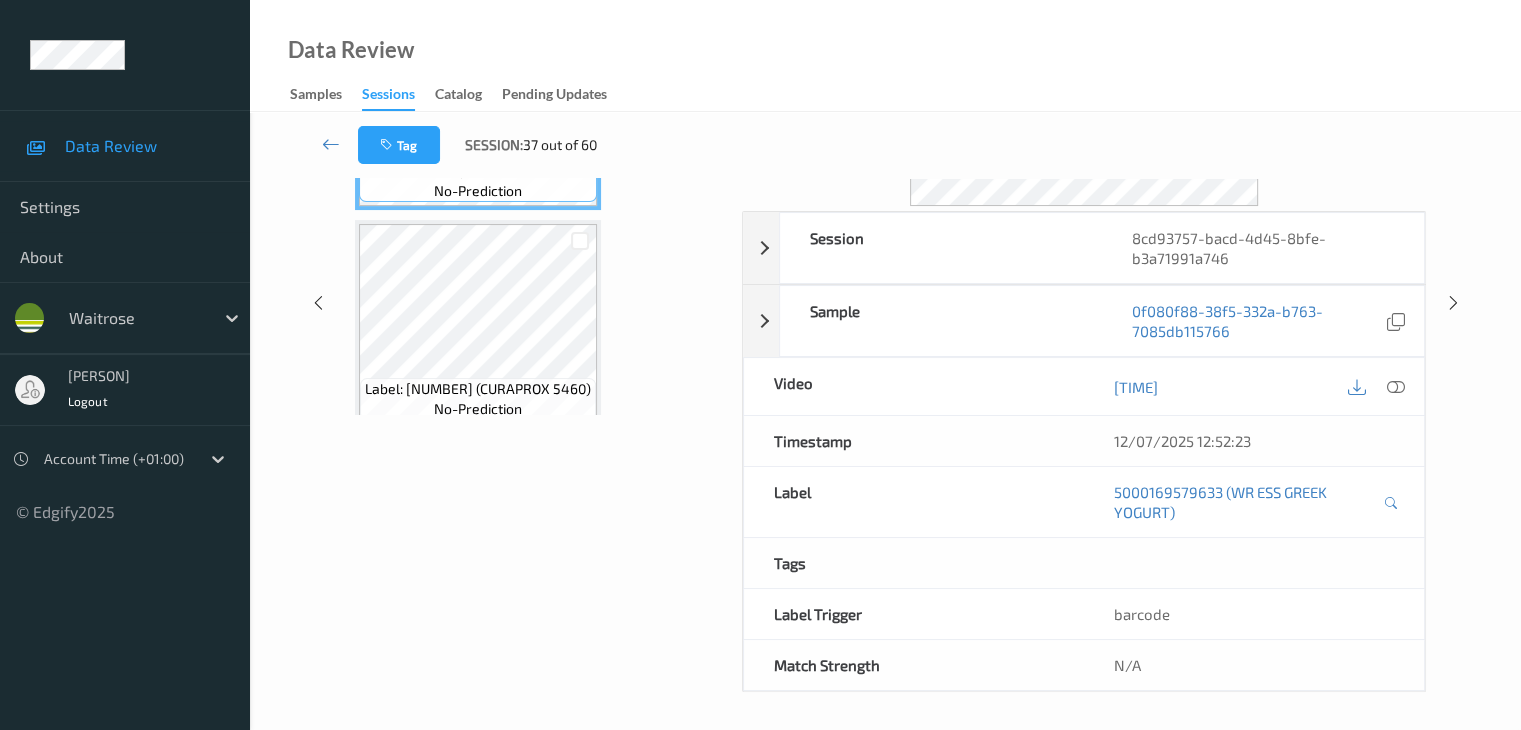 scroll, scrollTop: 0, scrollLeft: 0, axis: both 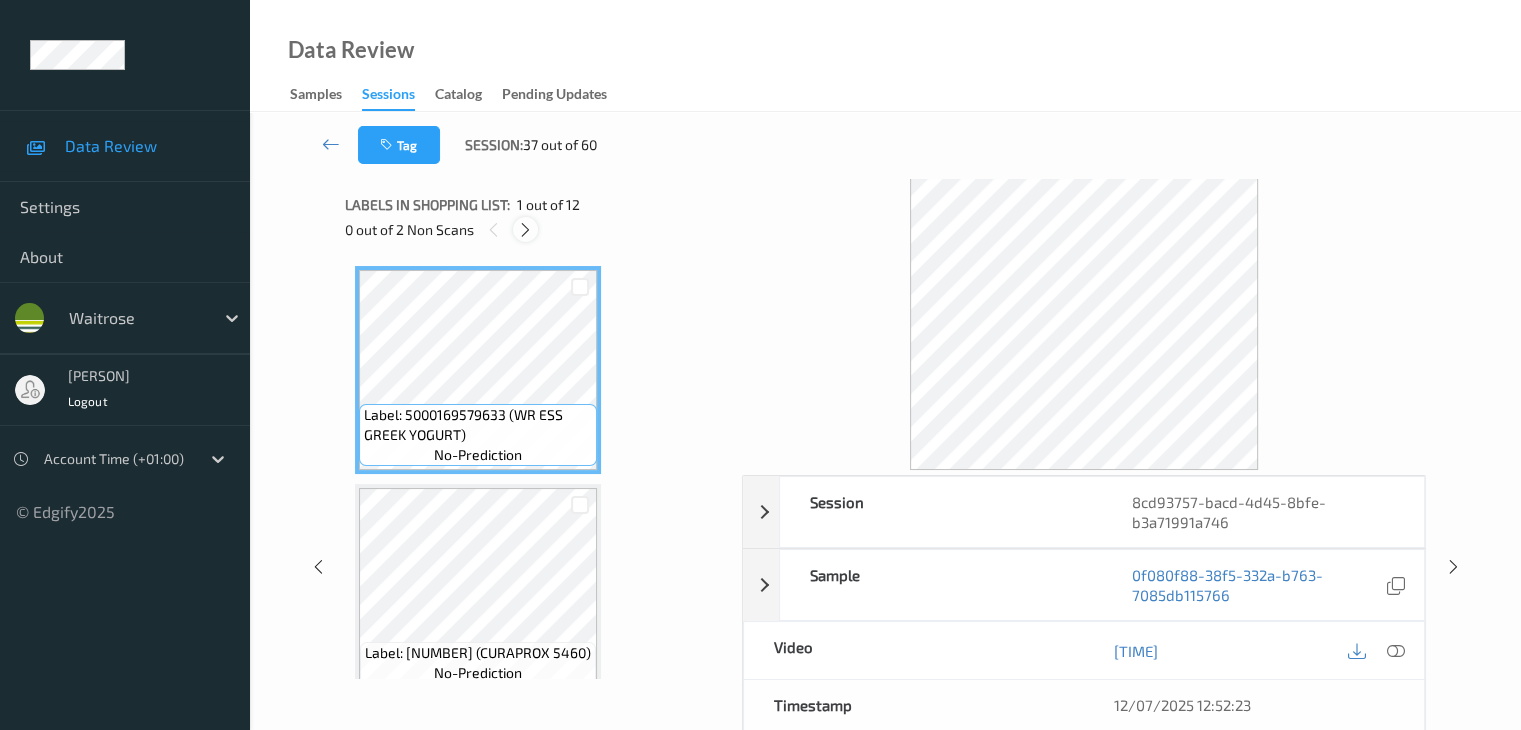 click at bounding box center [525, 230] 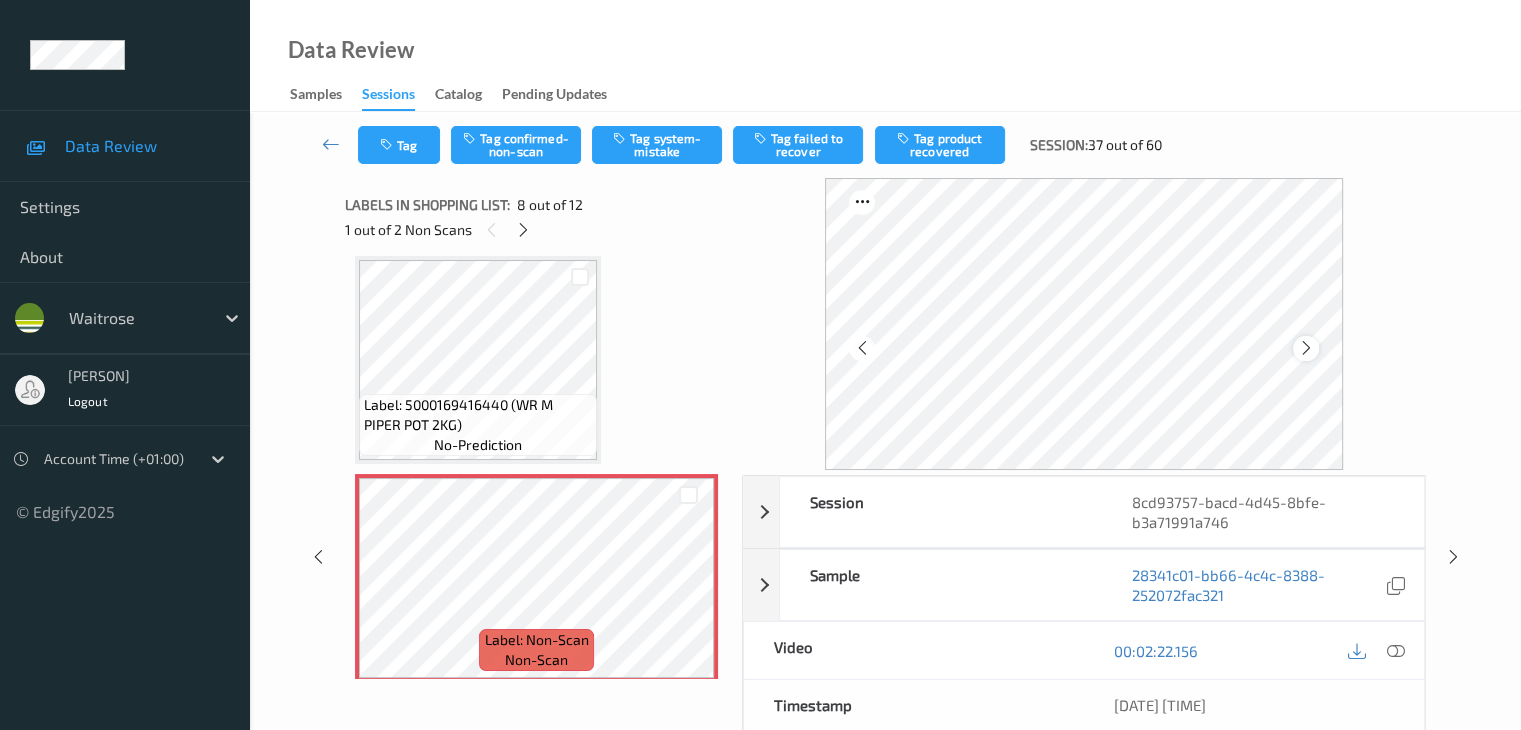 click at bounding box center [1306, 348] 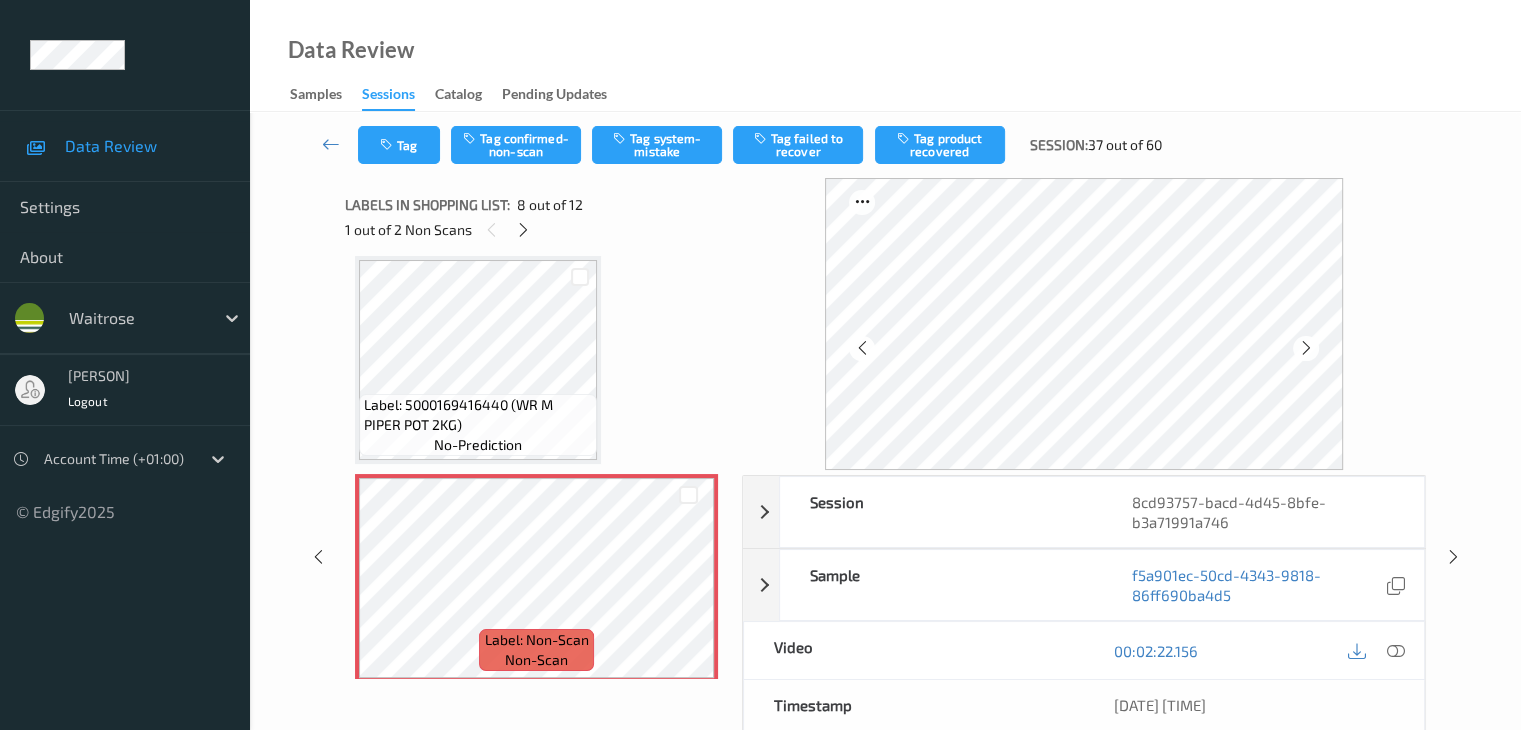 click at bounding box center [1306, 348] 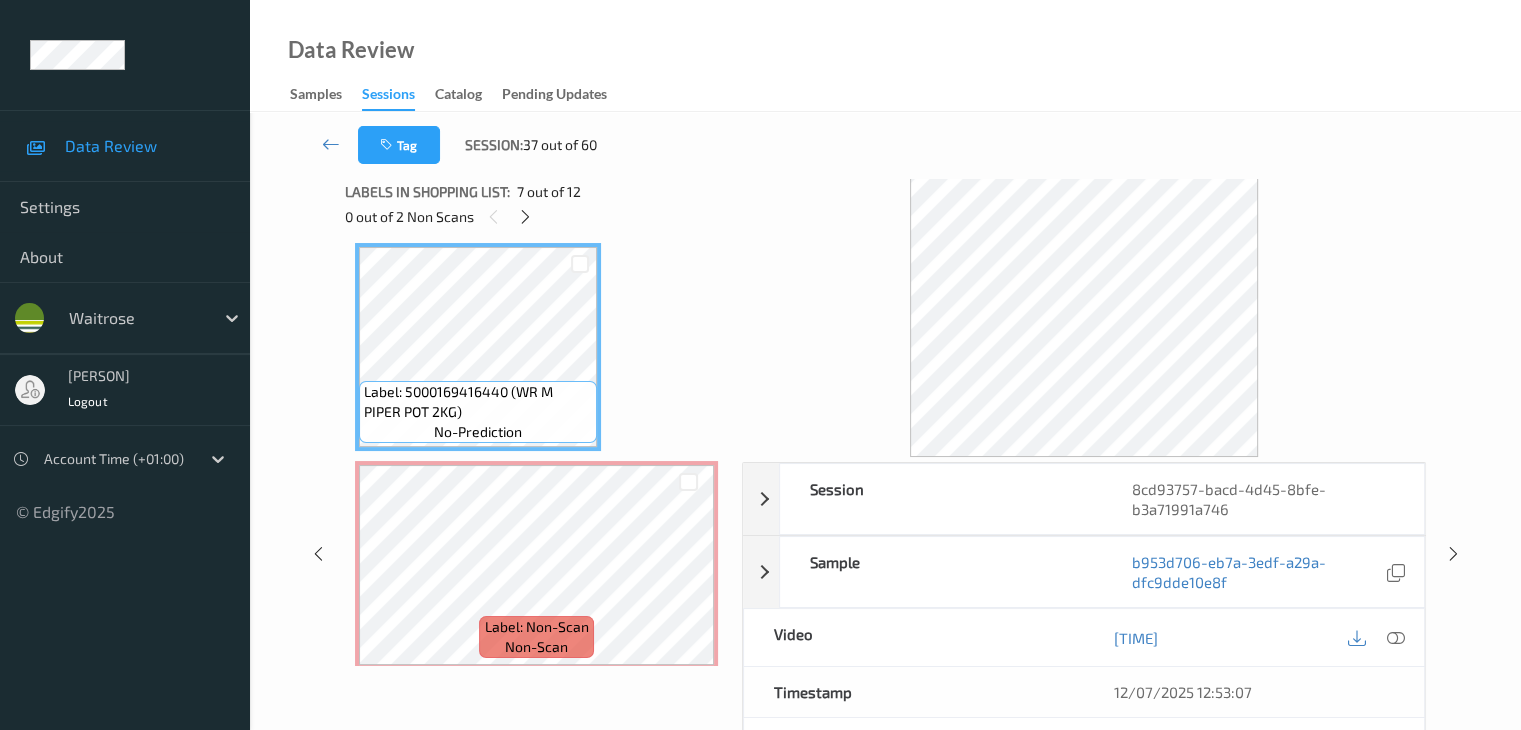 scroll, scrollTop: 200, scrollLeft: 0, axis: vertical 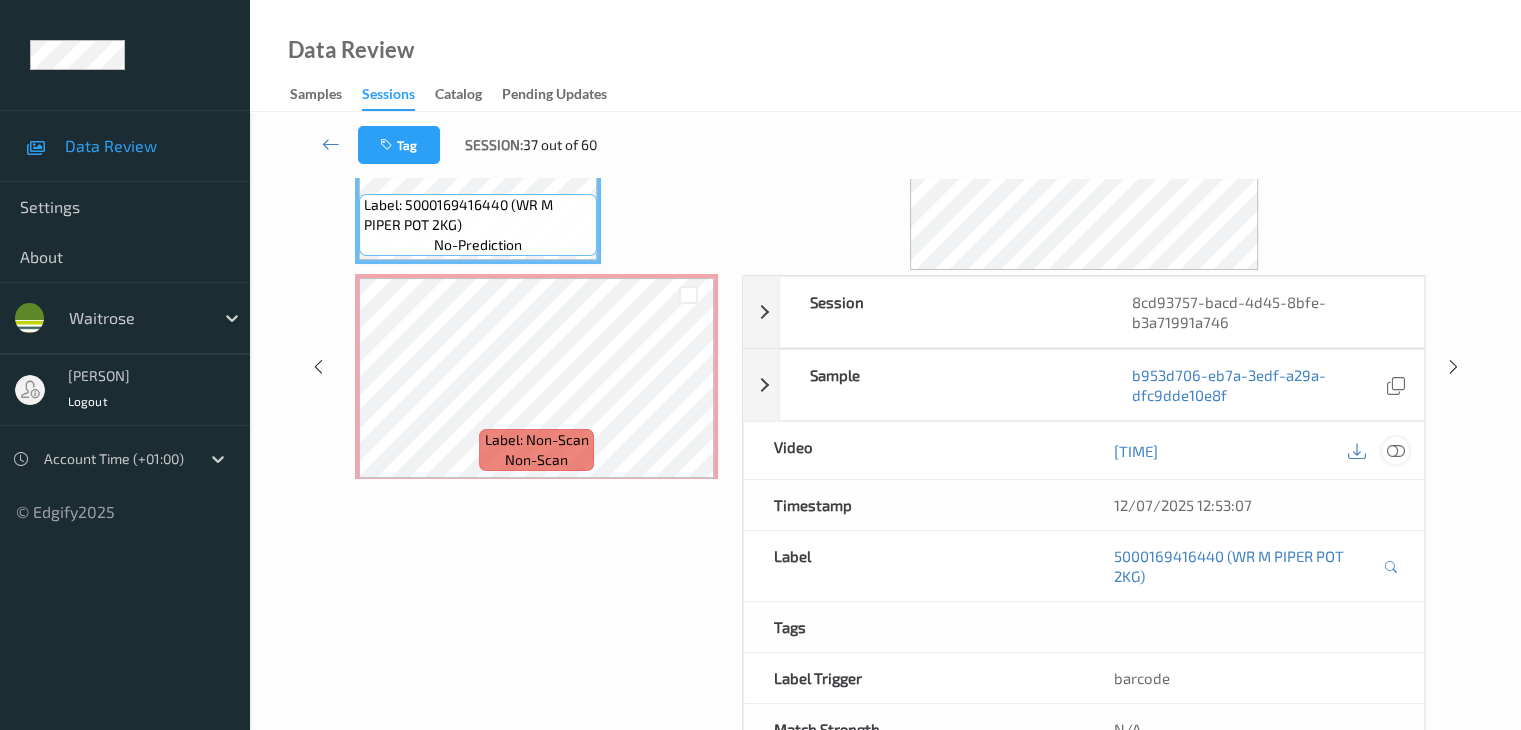 click at bounding box center (1395, 451) 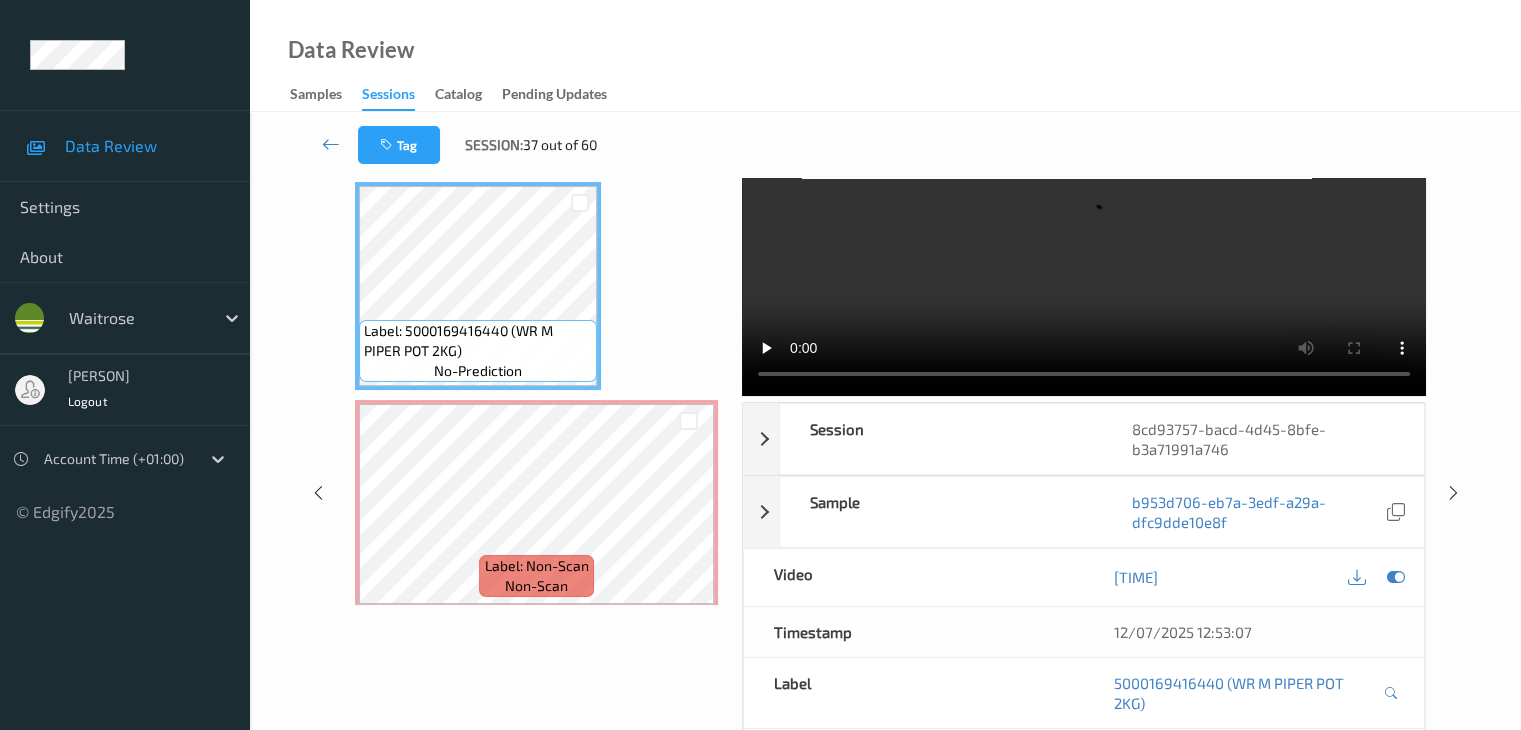 scroll, scrollTop: 0, scrollLeft: 0, axis: both 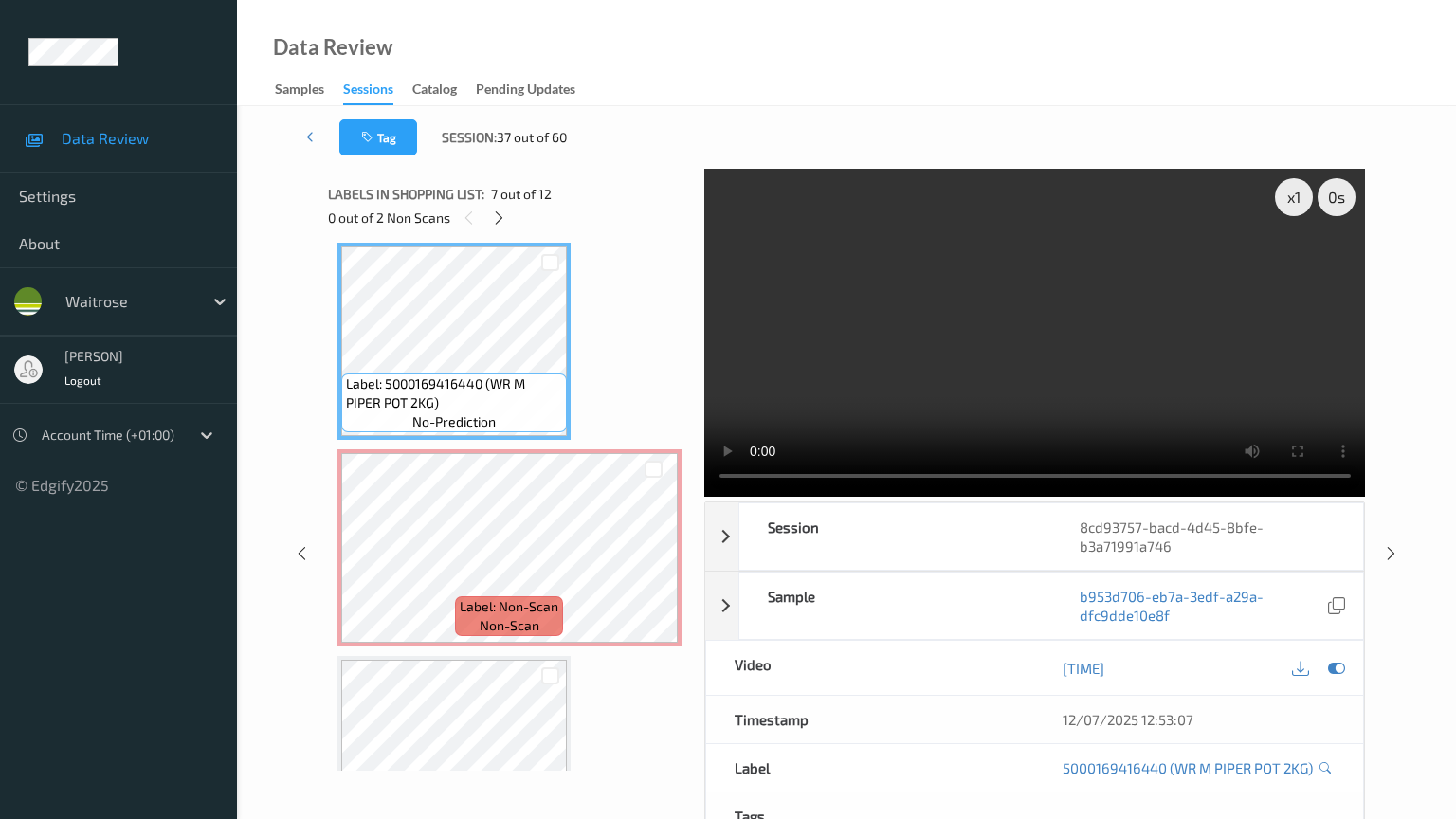 type 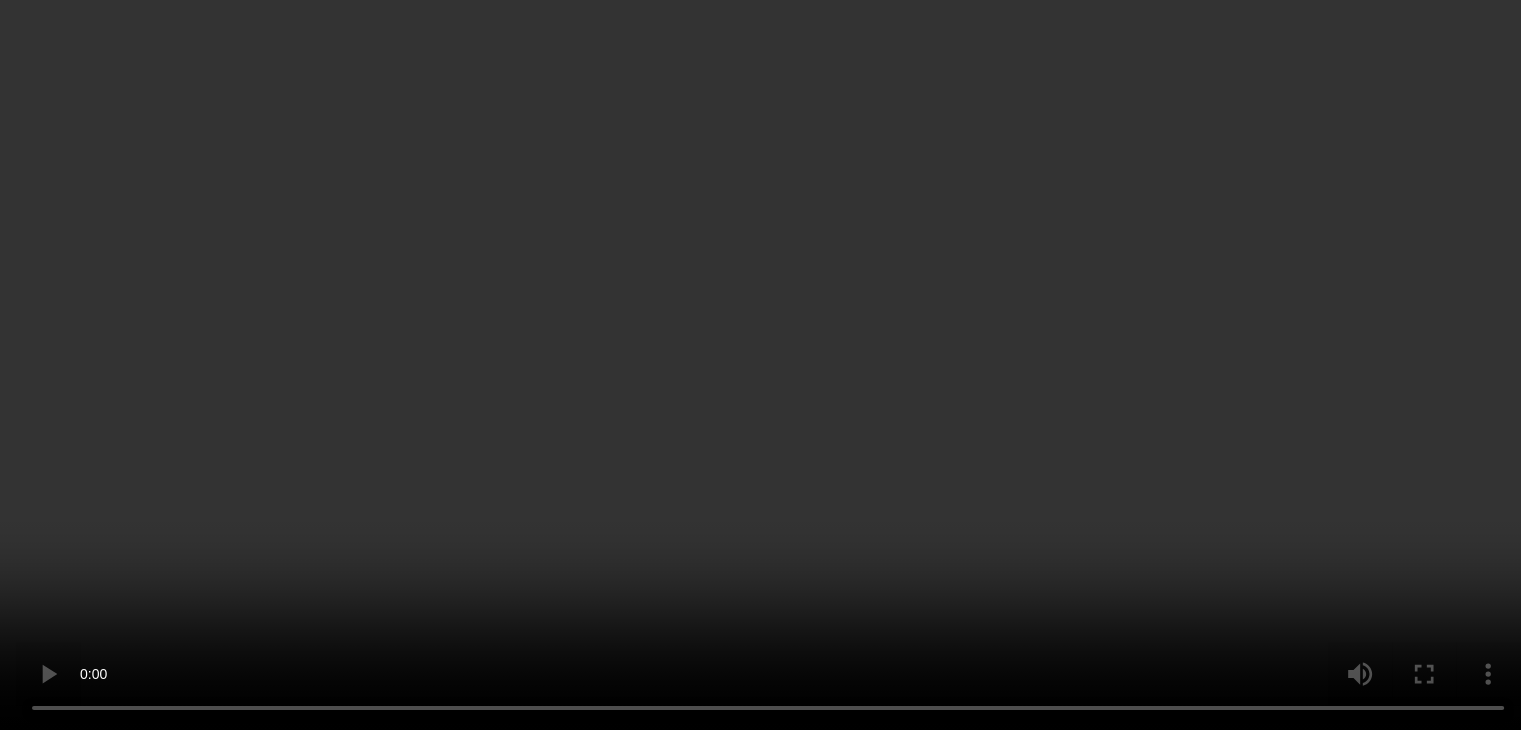 scroll, scrollTop: 1518, scrollLeft: 0, axis: vertical 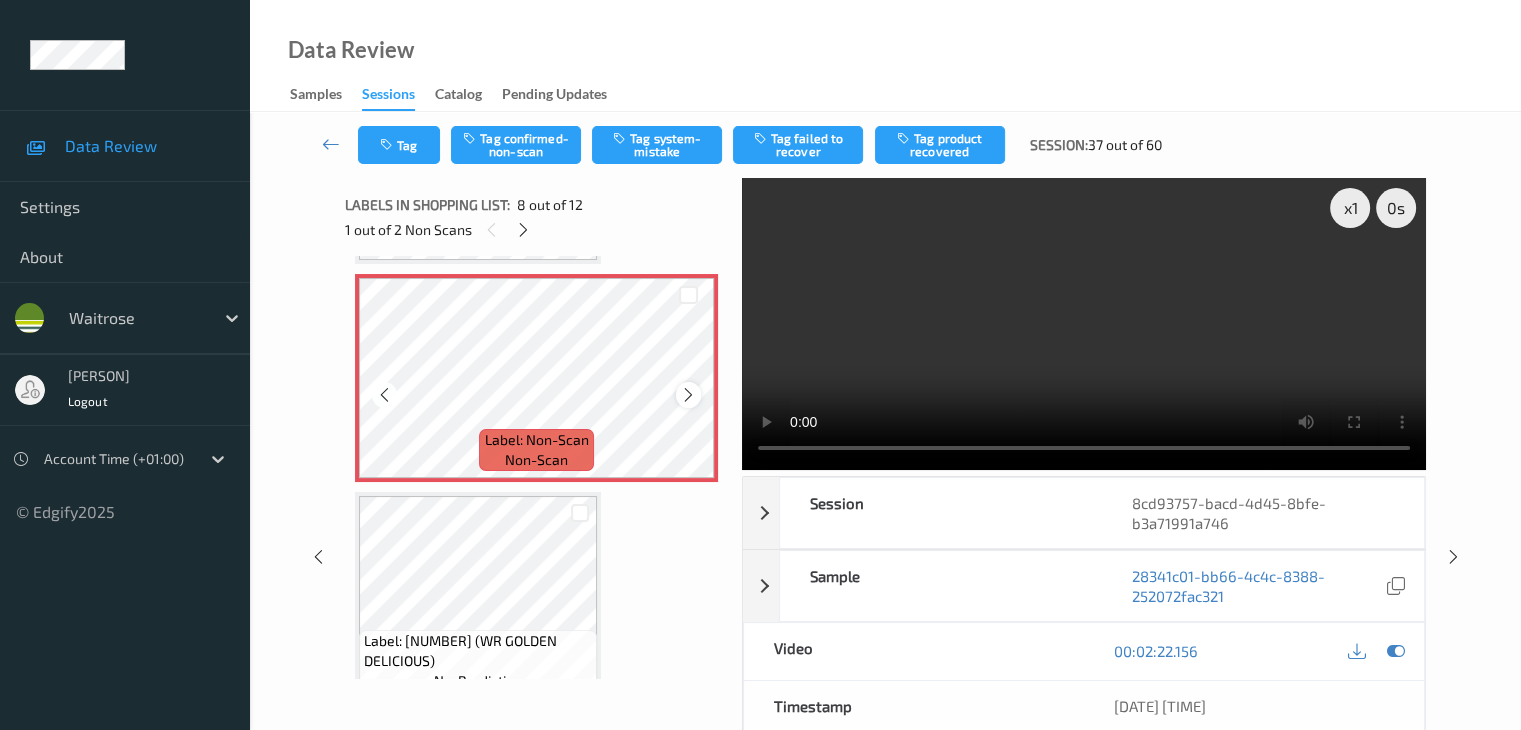 click at bounding box center (688, 395) 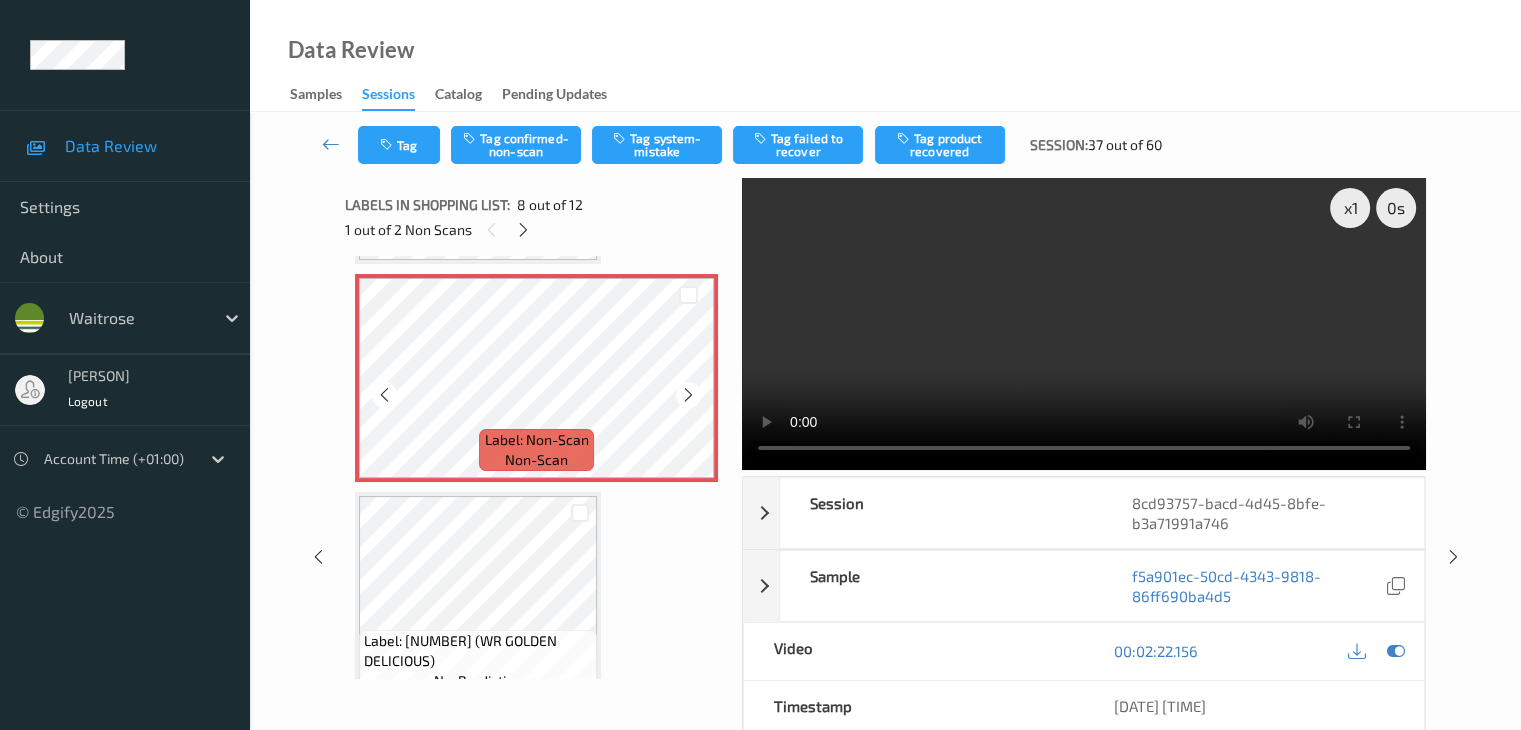 click at bounding box center (688, 395) 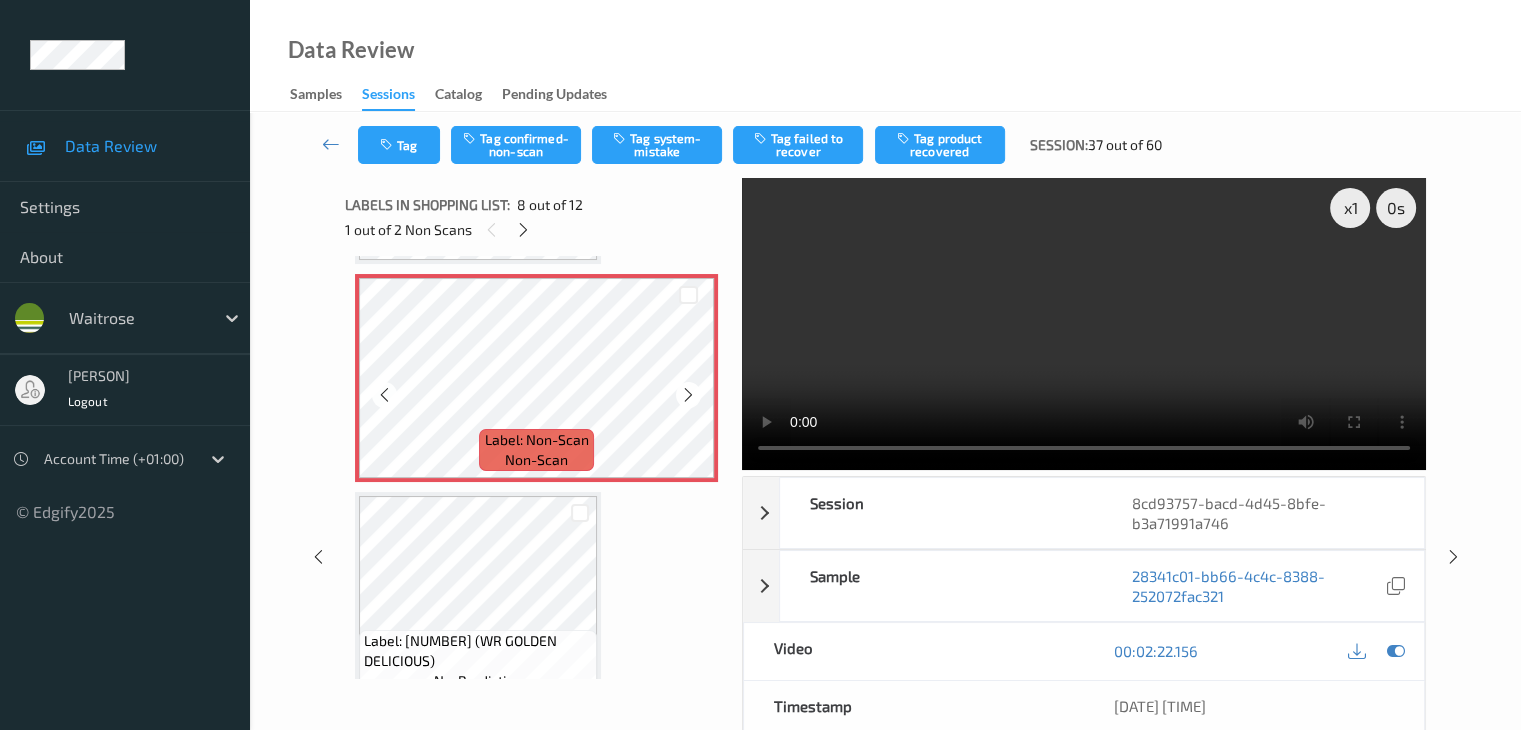 click at bounding box center (688, 395) 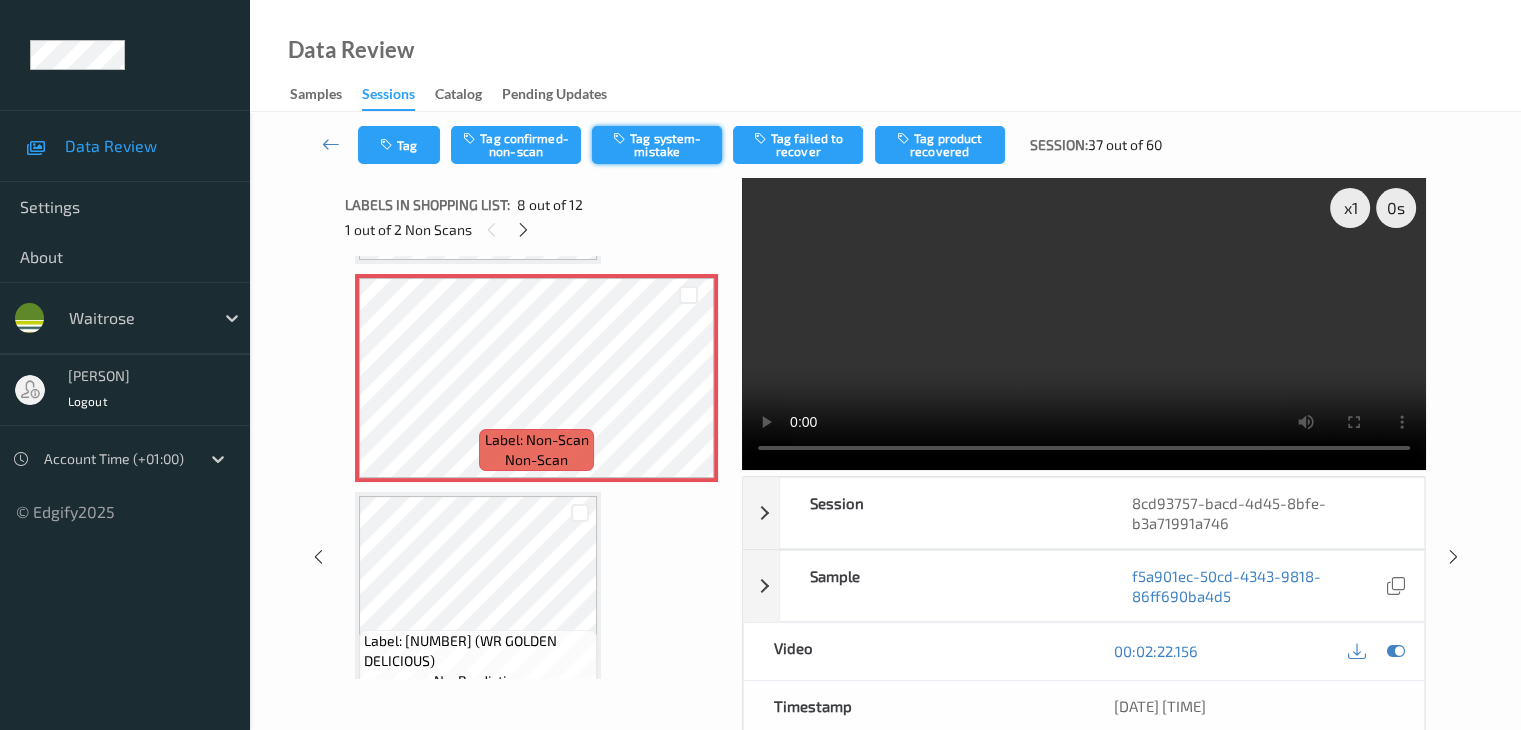 click on "Tag   system-mistake" at bounding box center [657, 145] 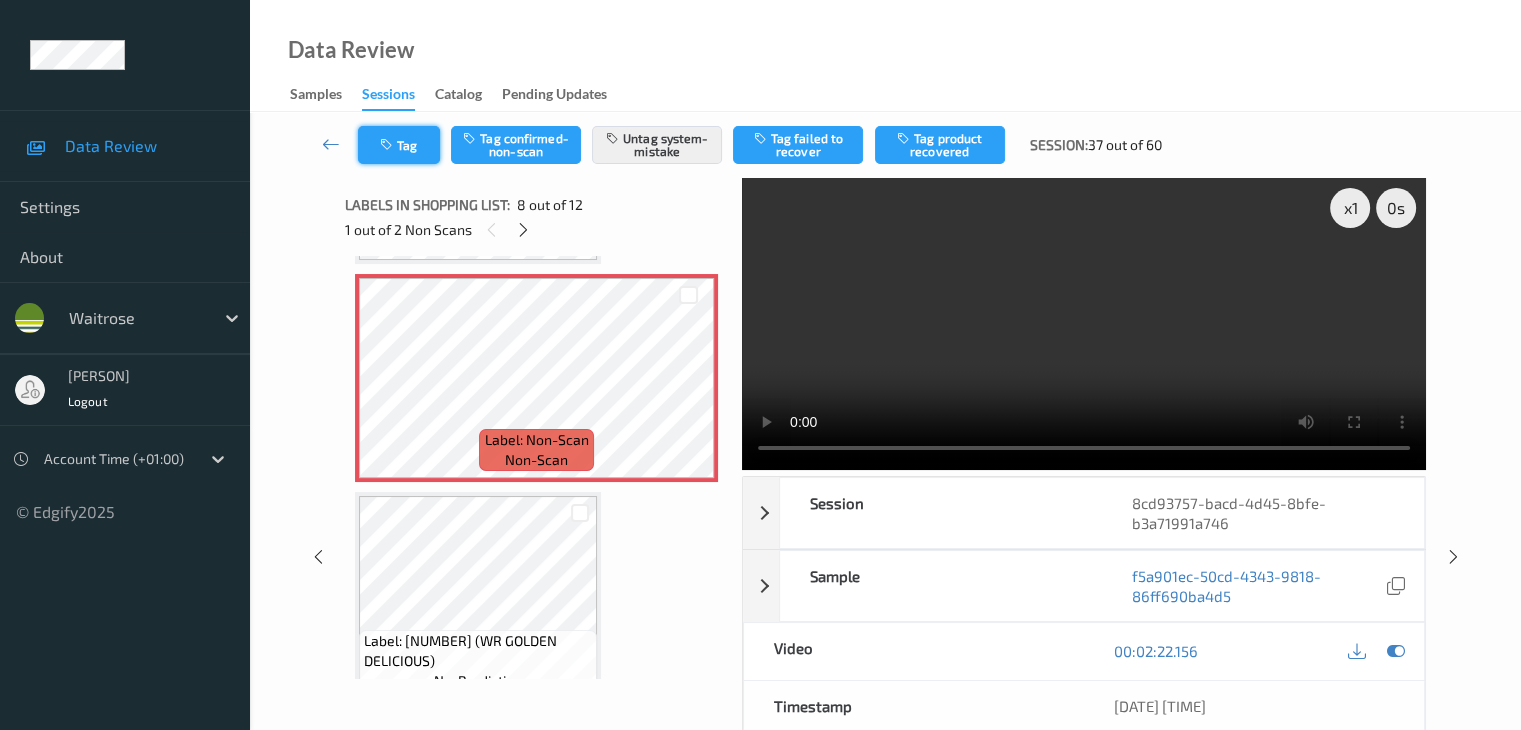 click on "Tag" at bounding box center [399, 145] 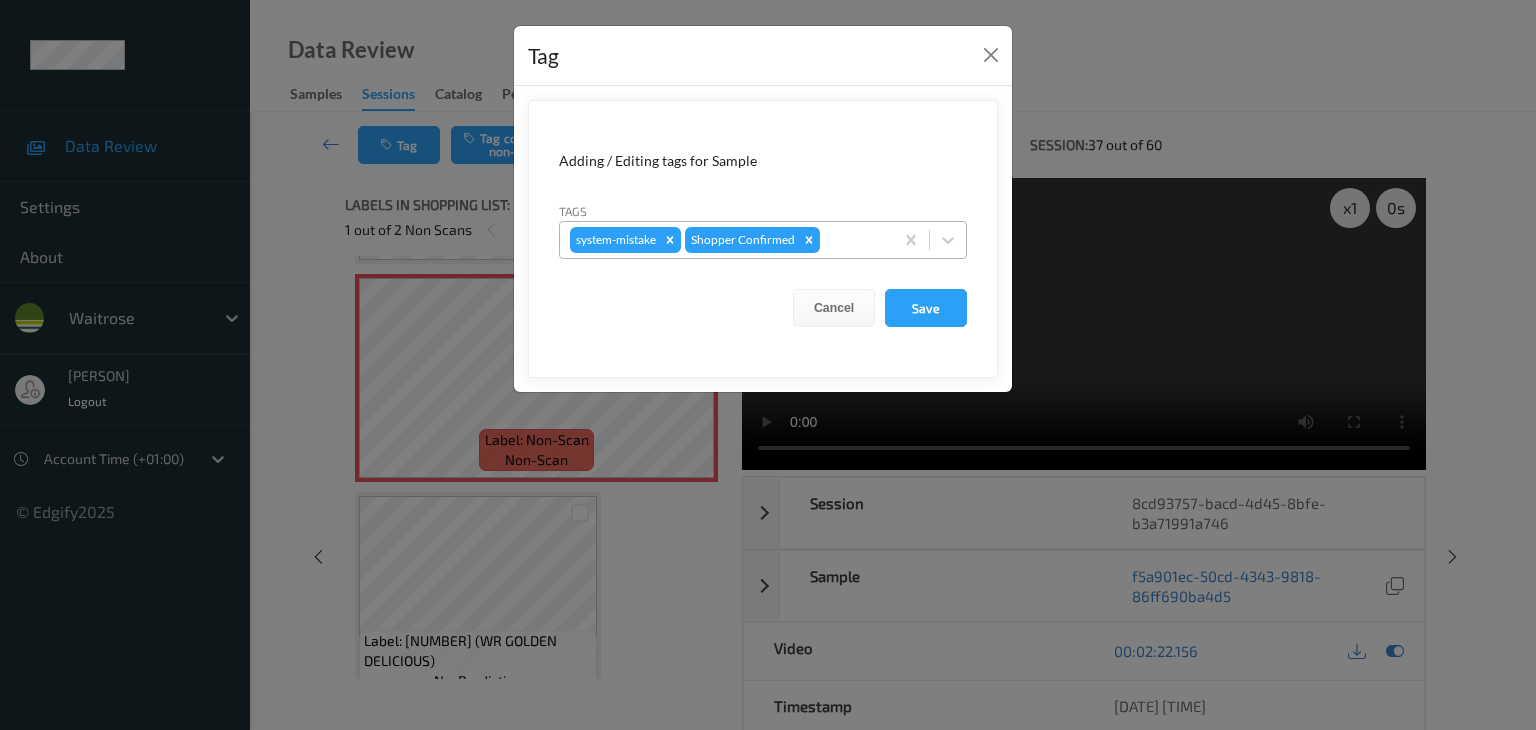 click at bounding box center [853, 240] 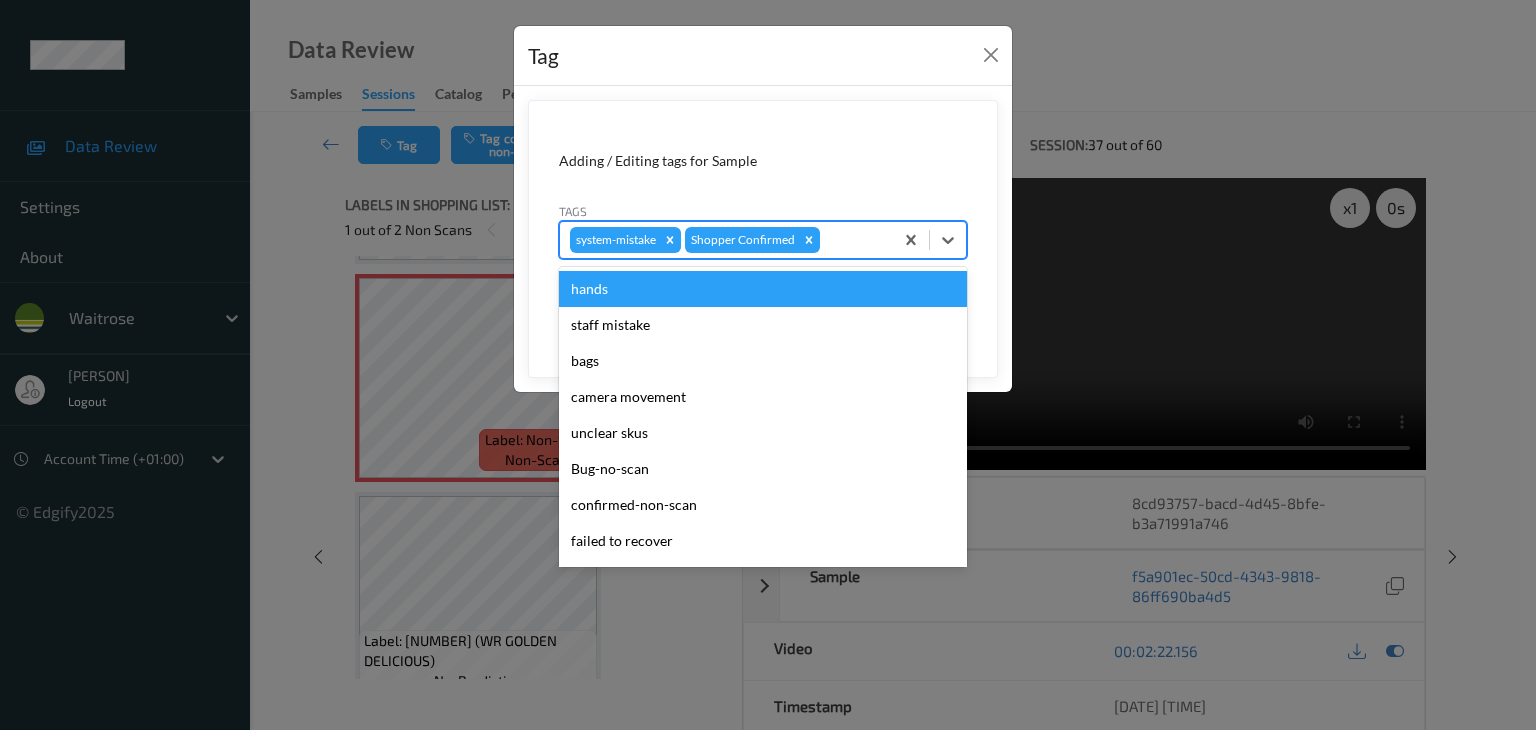 type on "i" 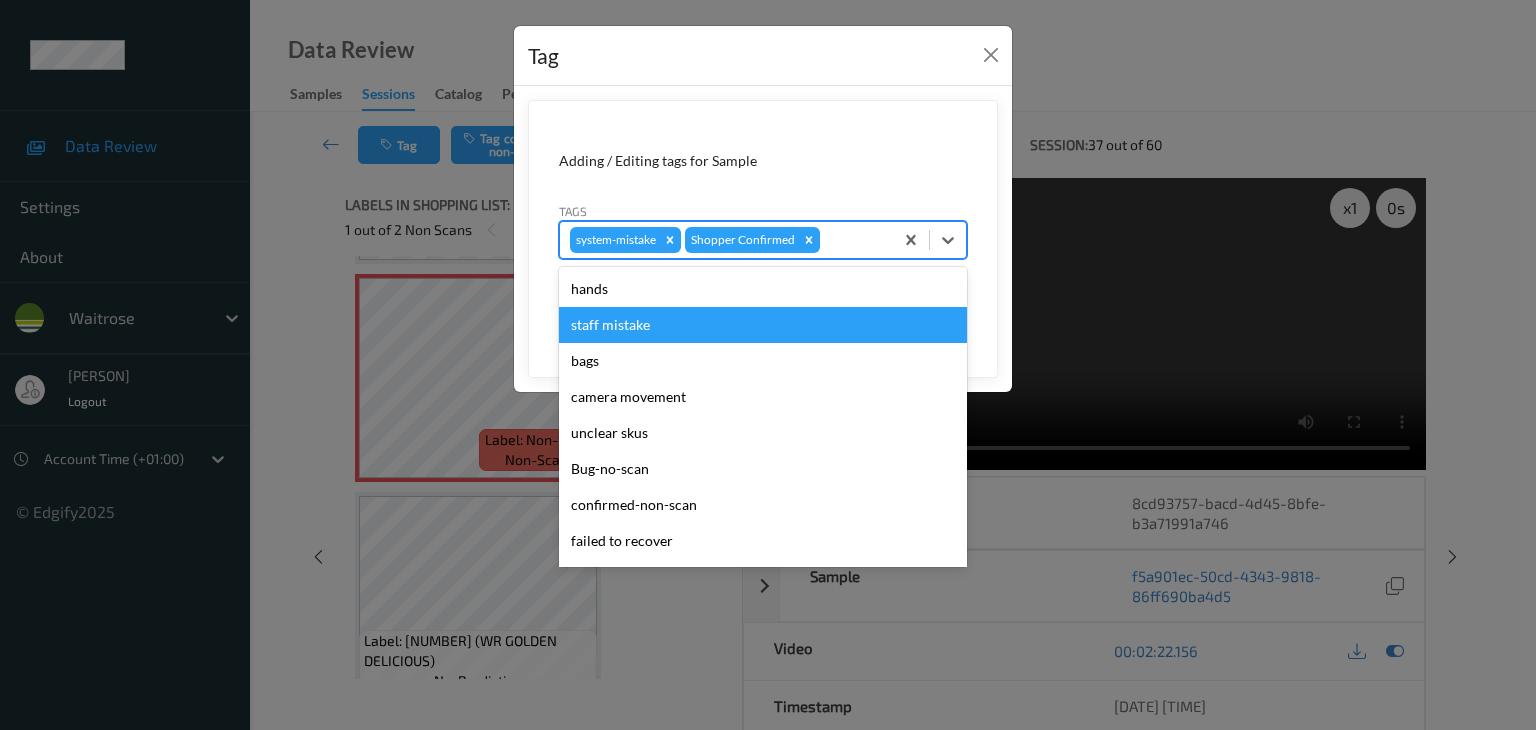 type on "u" 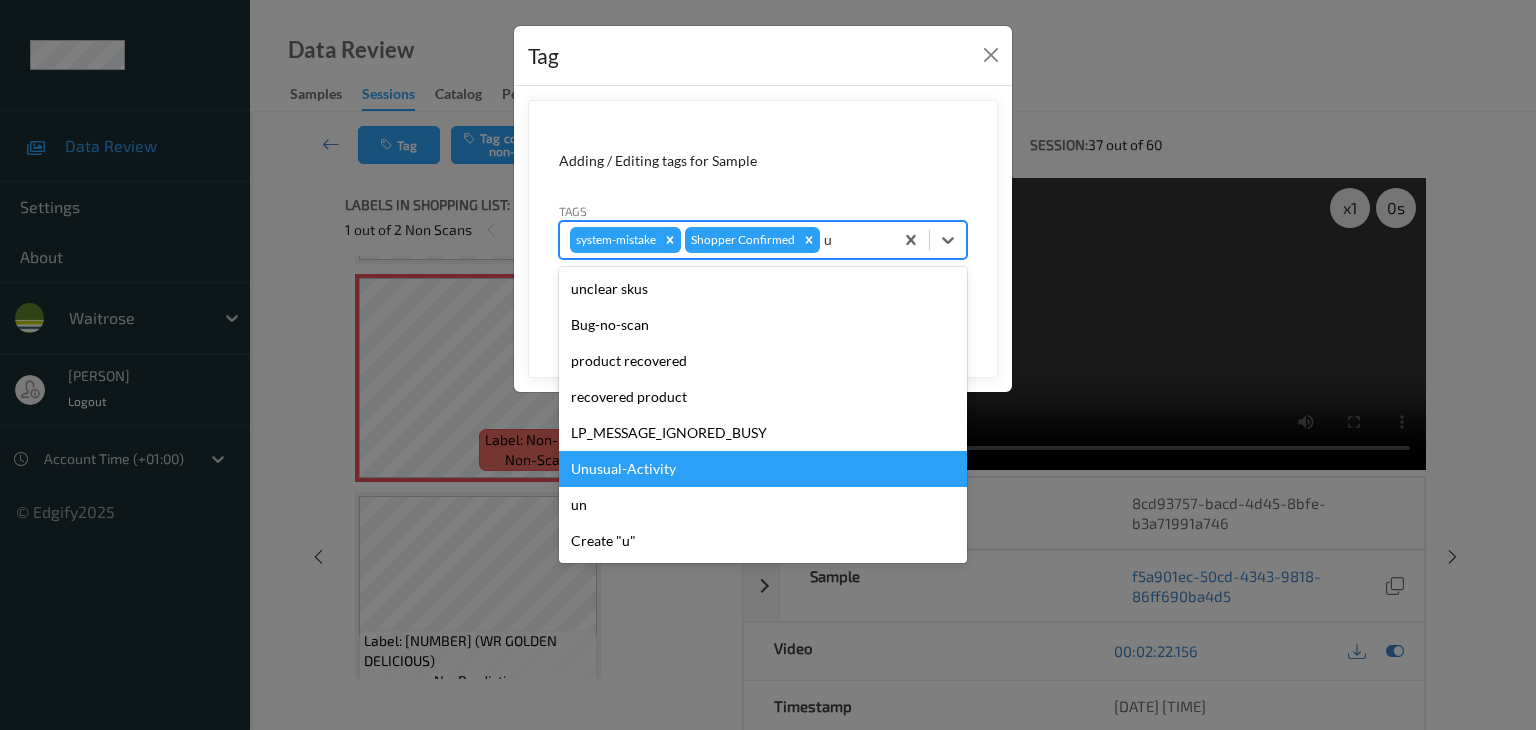 click on "Unusual-Activity" at bounding box center (763, 469) 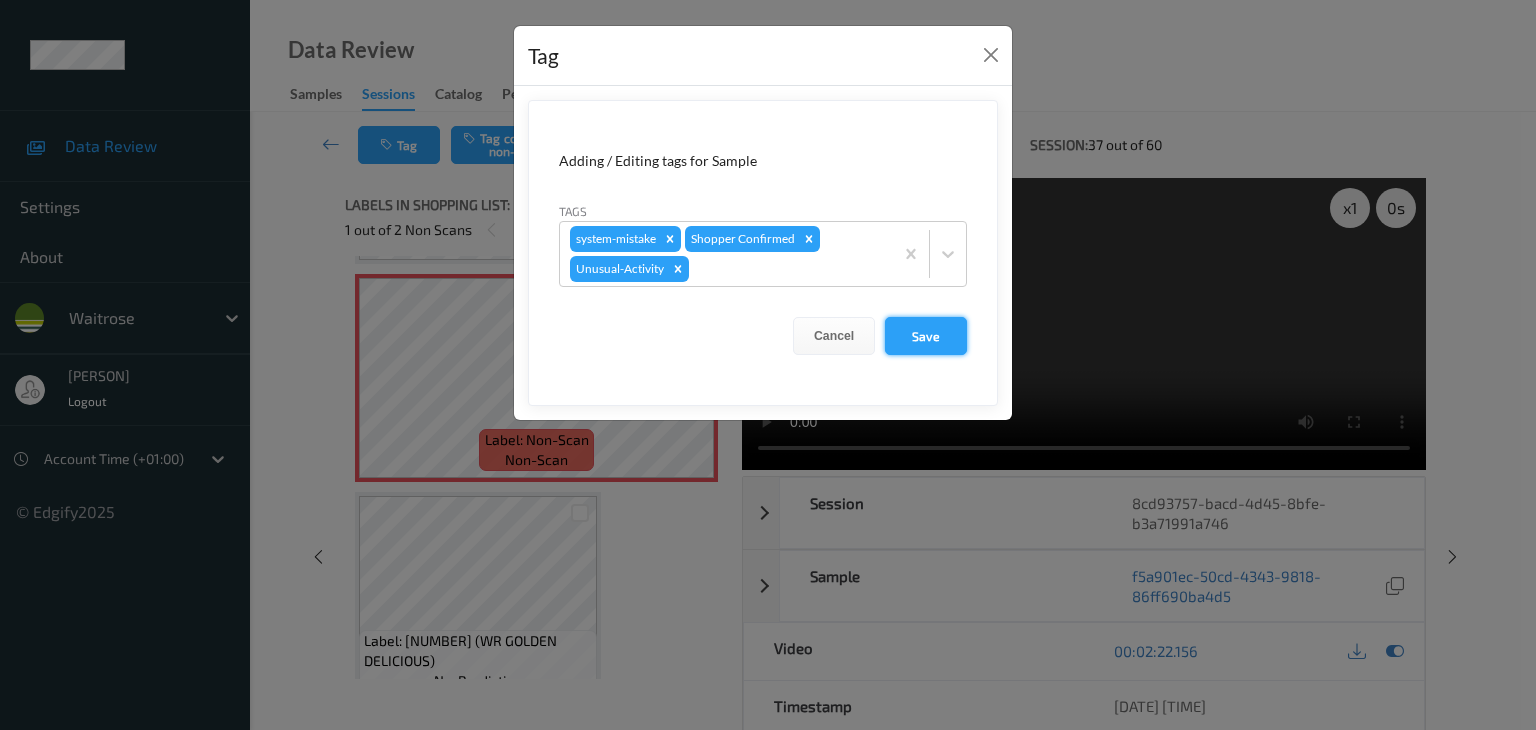 click on "Save" at bounding box center [926, 336] 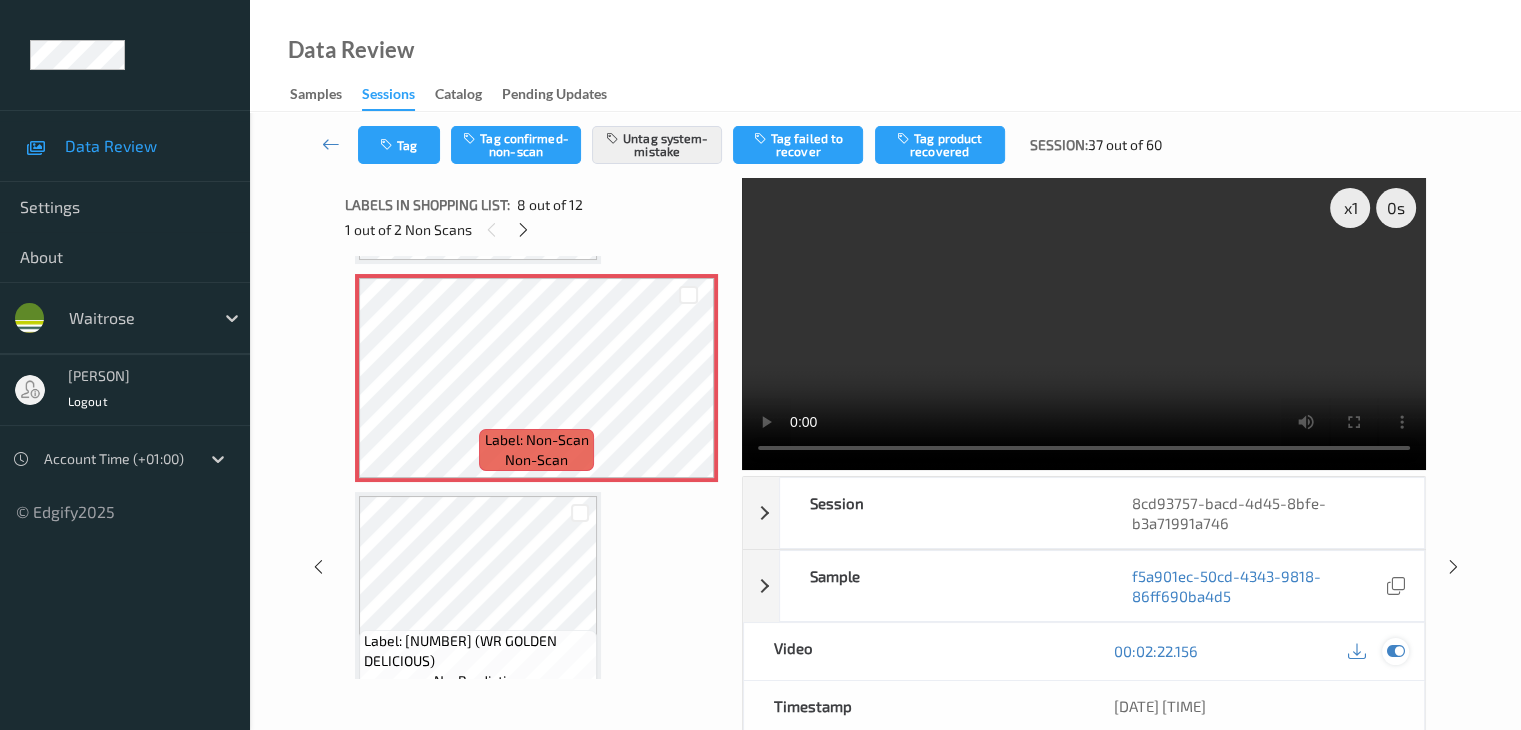 click at bounding box center (1395, 651) 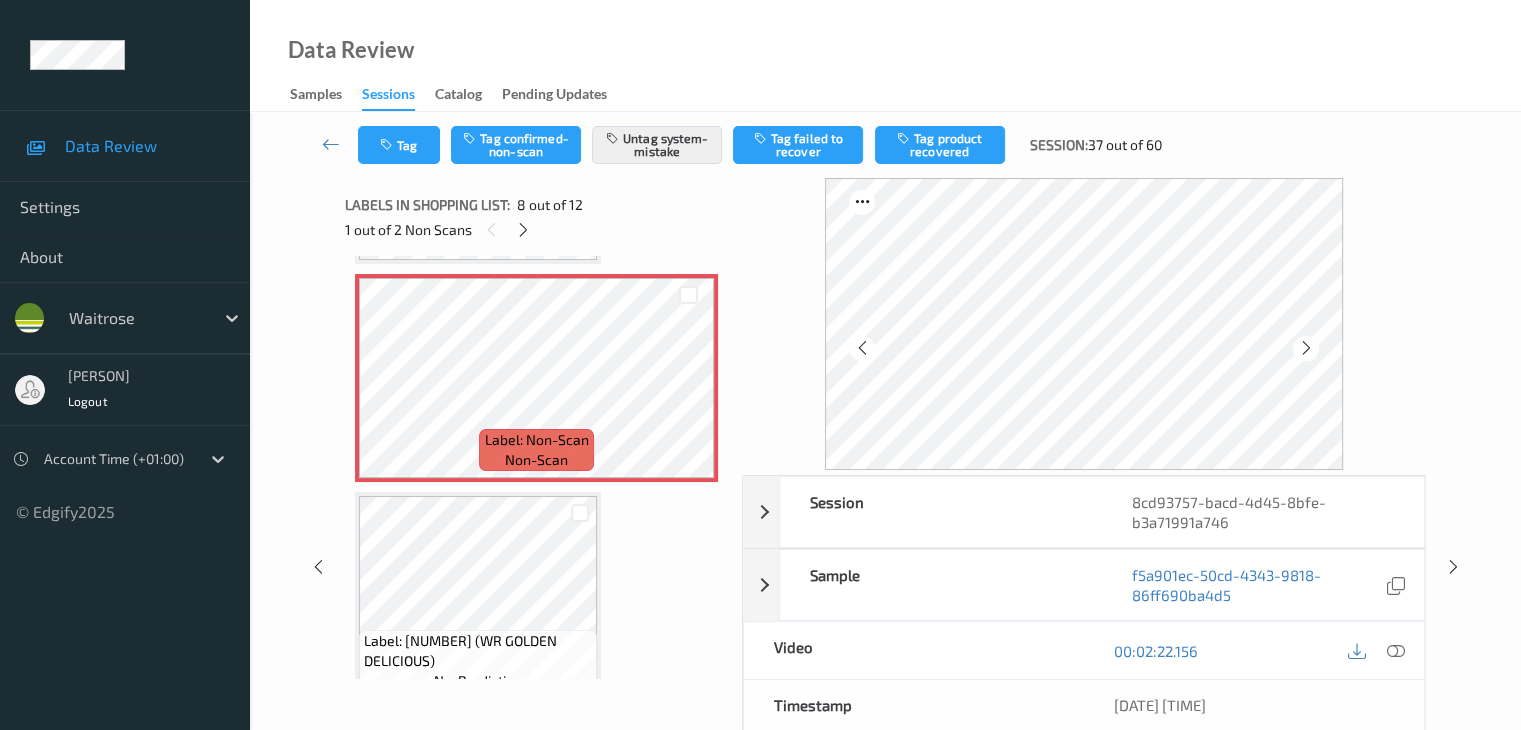 scroll, scrollTop: 1318, scrollLeft: 0, axis: vertical 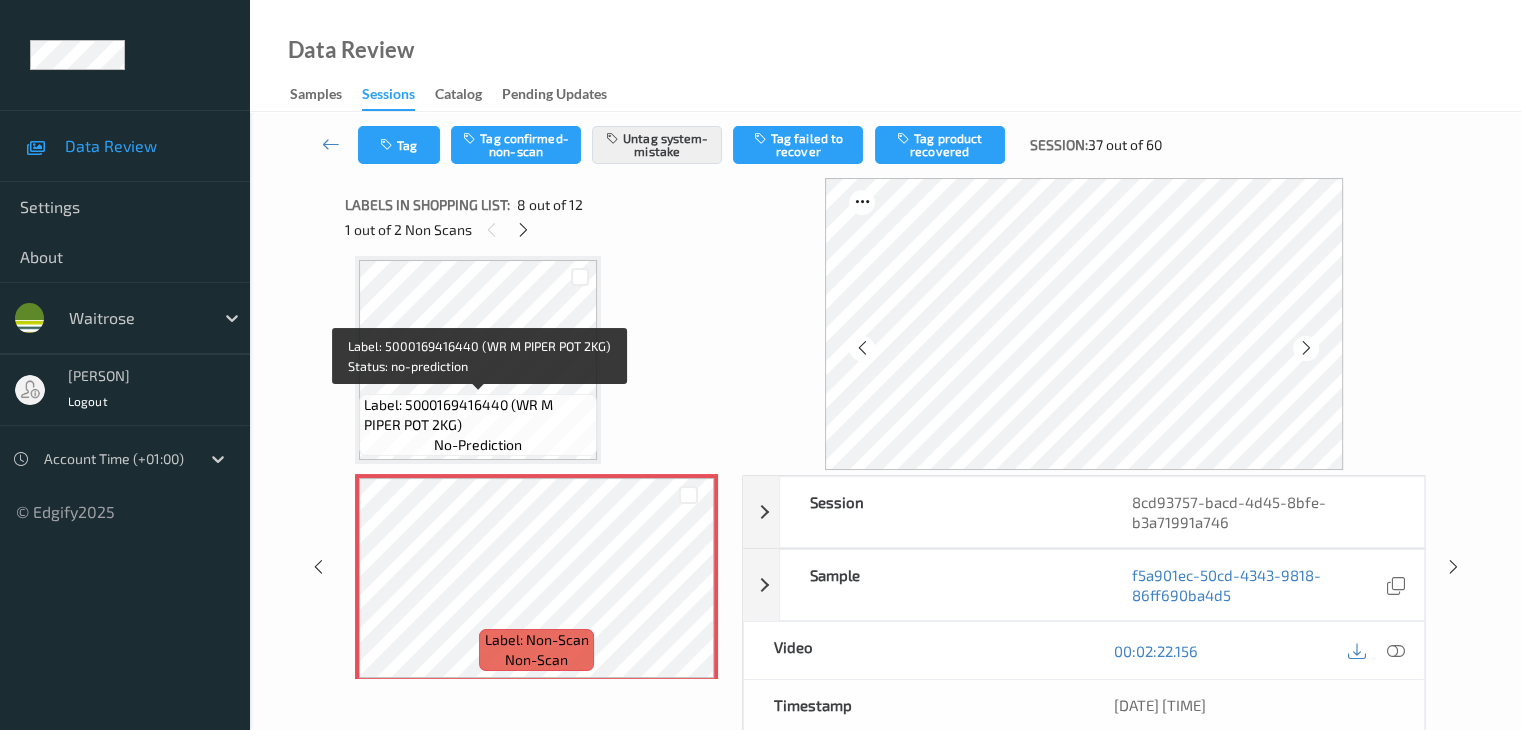 click on "Label: 5000169416440 (WR M PIPER POT 2KG)" at bounding box center (478, 415) 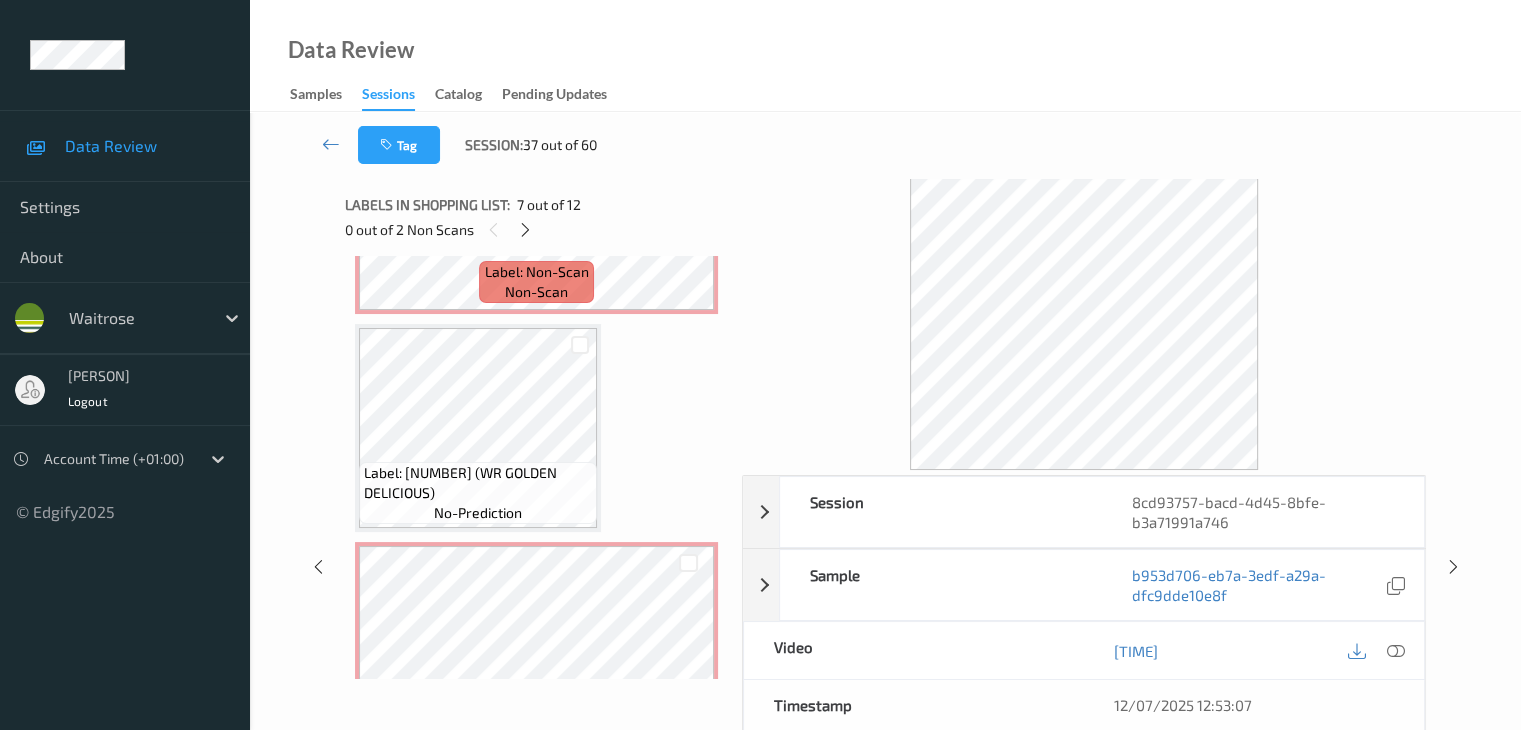 scroll, scrollTop: 1818, scrollLeft: 0, axis: vertical 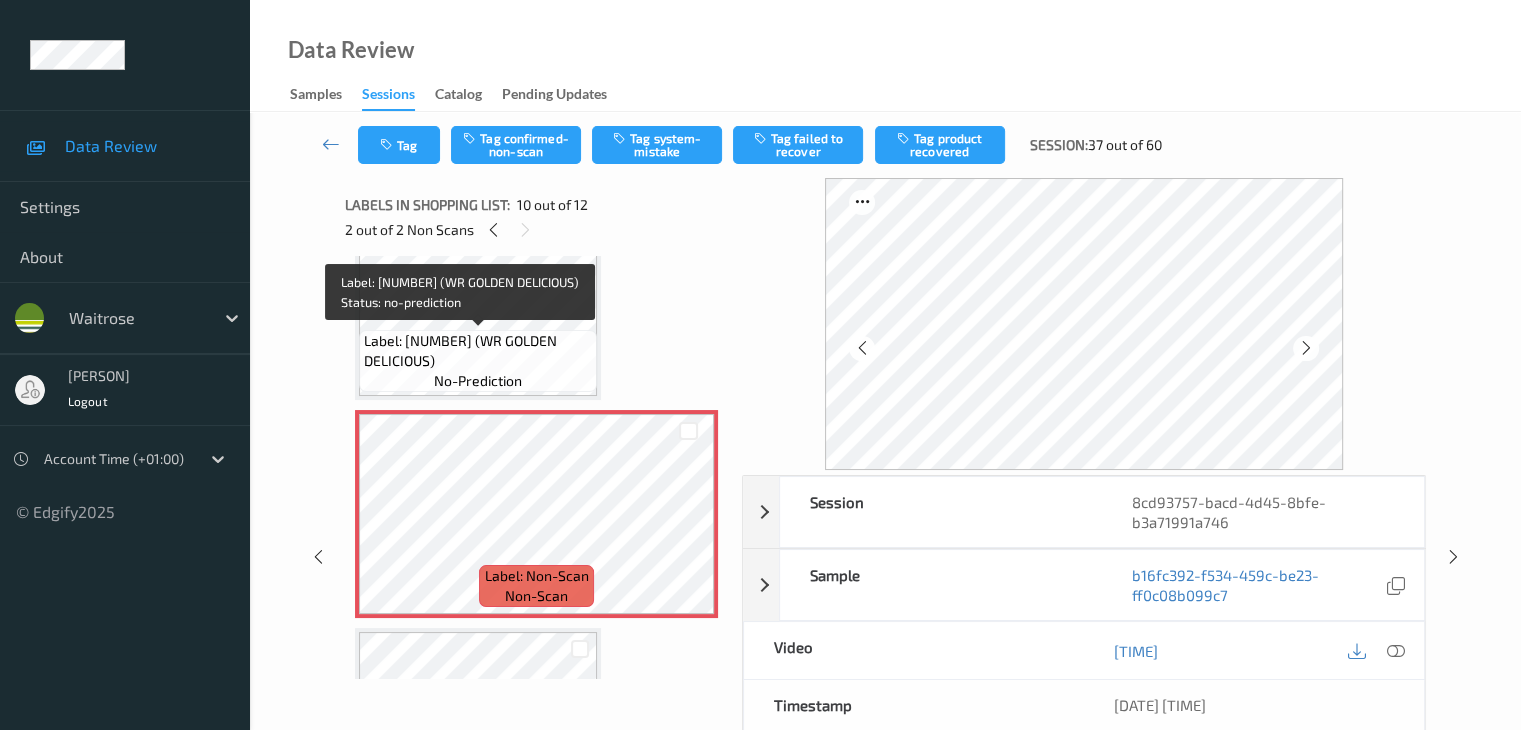 click on "Label: [NUMBER] (WR GOLDEN DELICIOUS)" at bounding box center (478, 351) 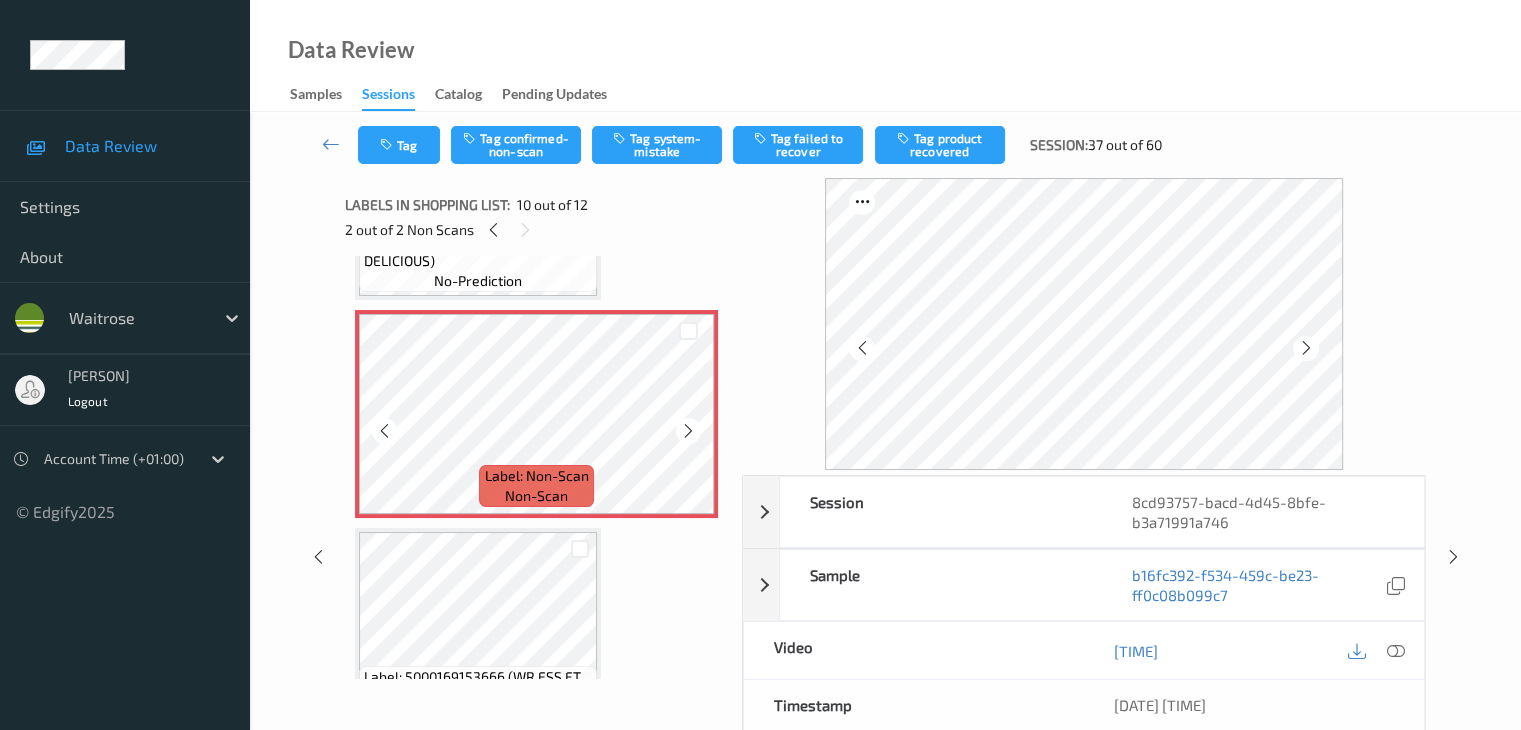 scroll, scrollTop: 1818, scrollLeft: 0, axis: vertical 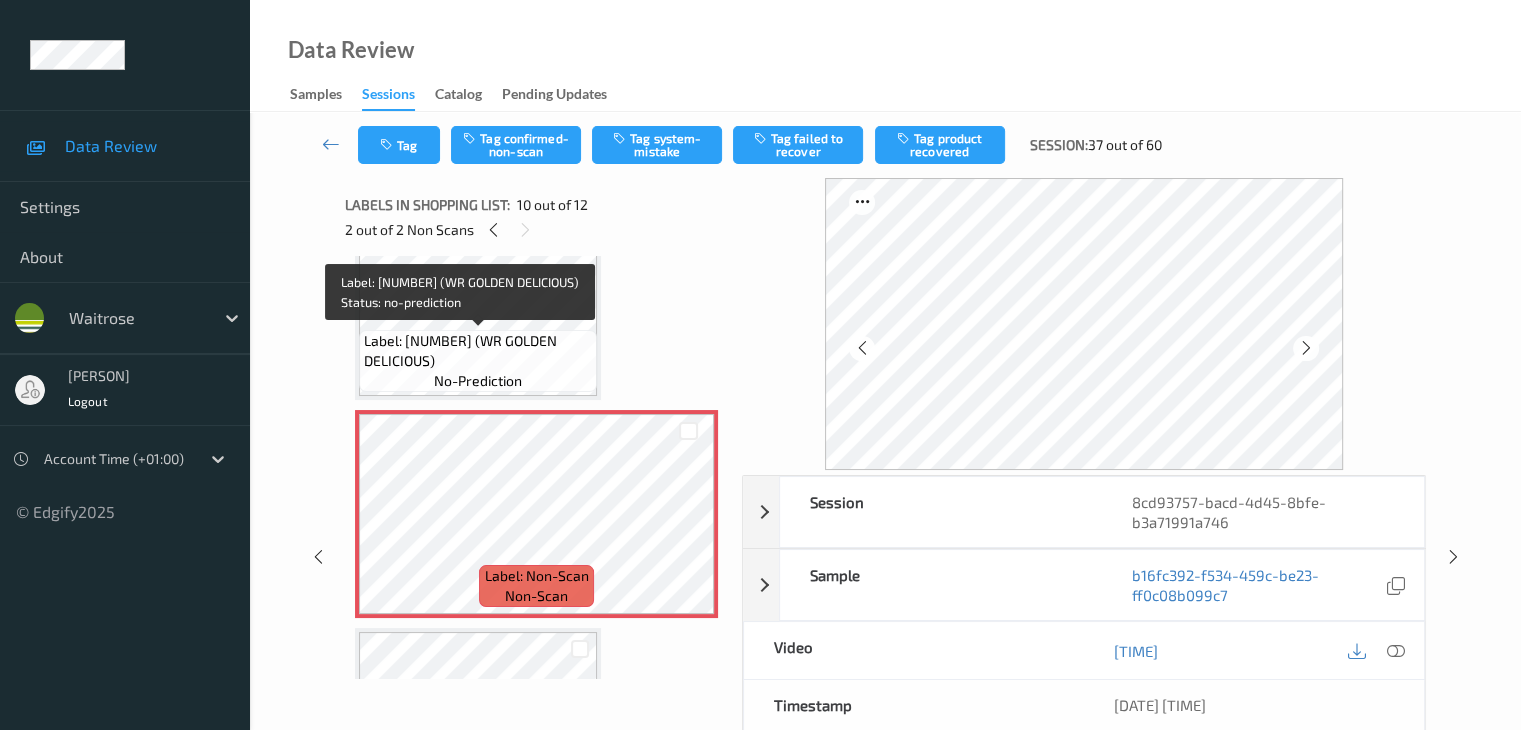 click on "Label: [NUMBER] (WR GOLDEN DELICIOUS)" at bounding box center [478, 351] 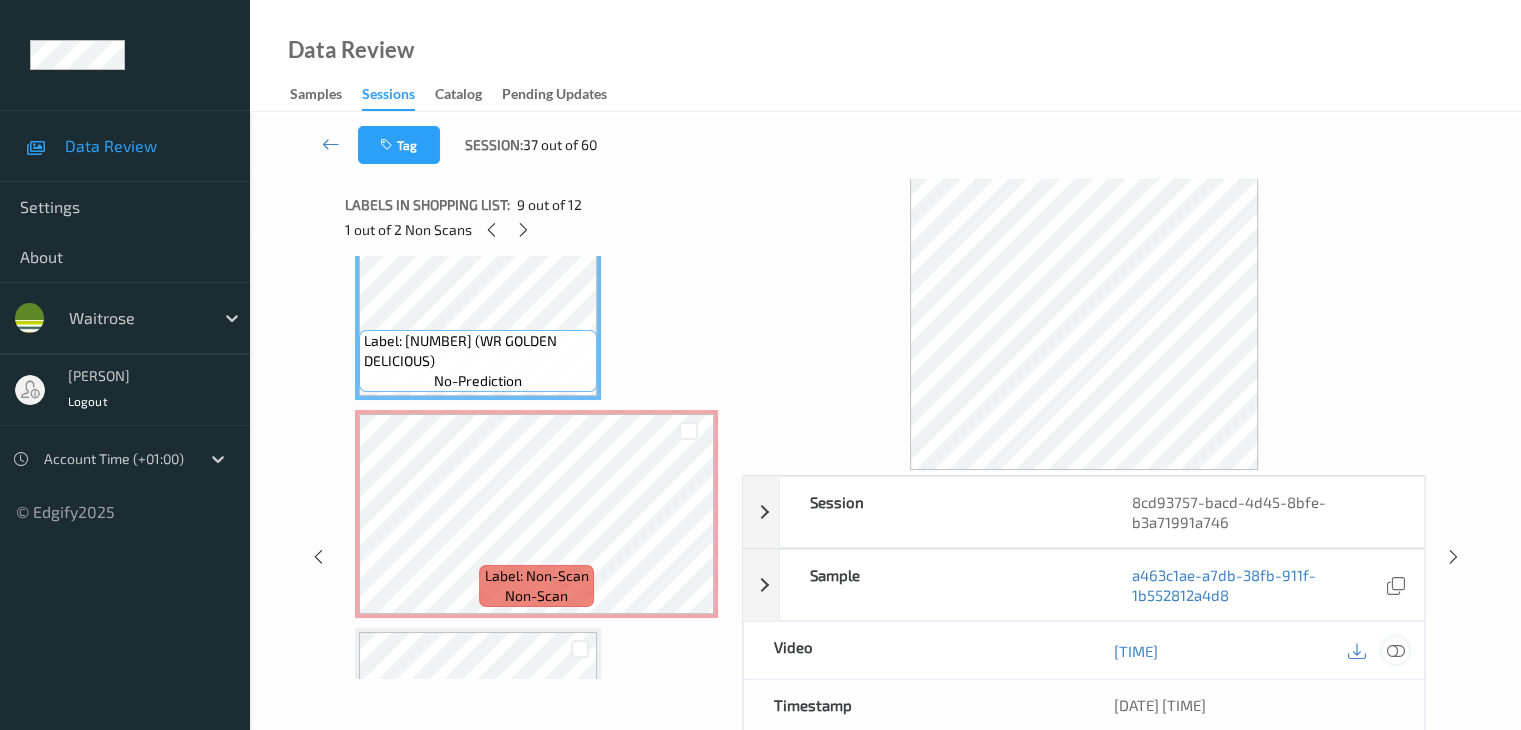 click at bounding box center [1395, 651] 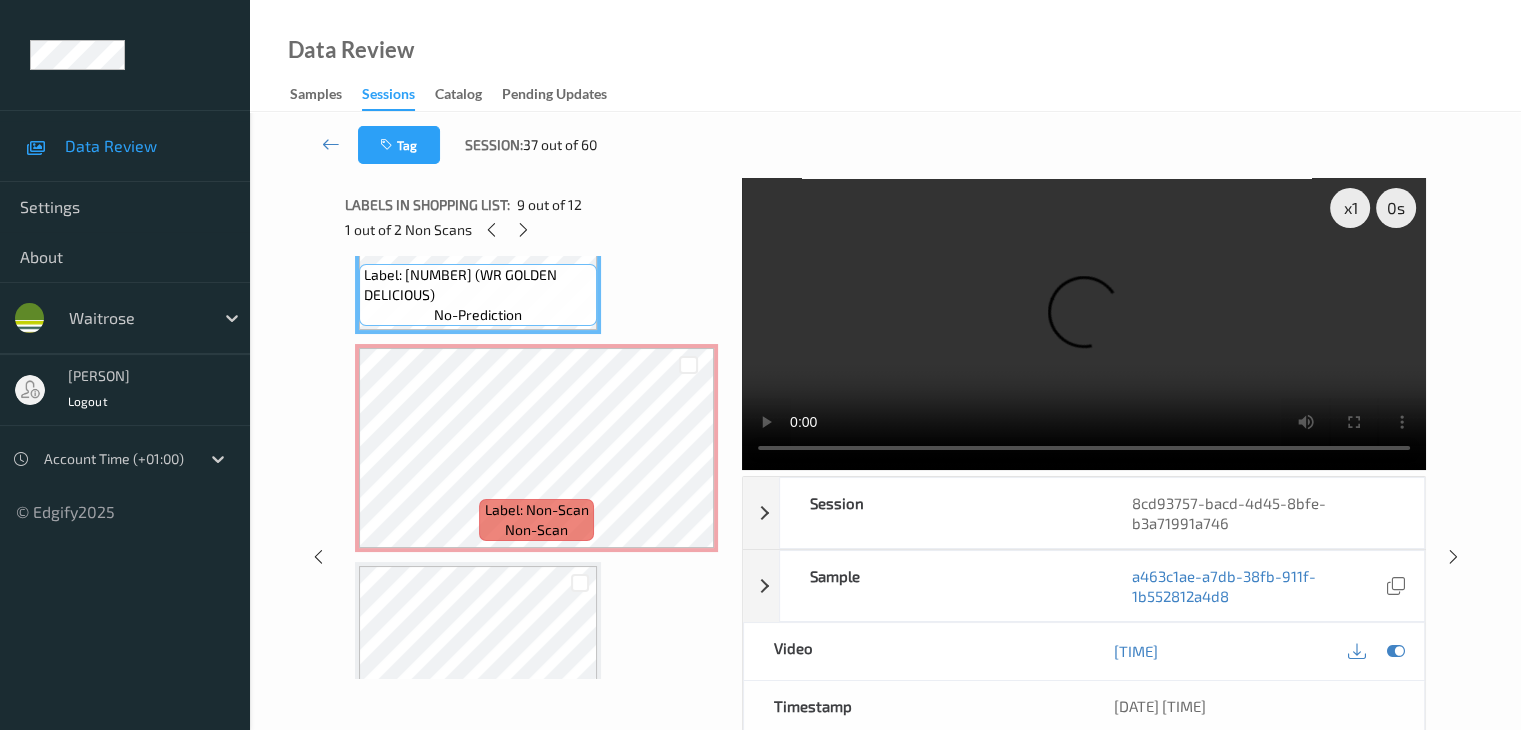 scroll, scrollTop: 1918, scrollLeft: 0, axis: vertical 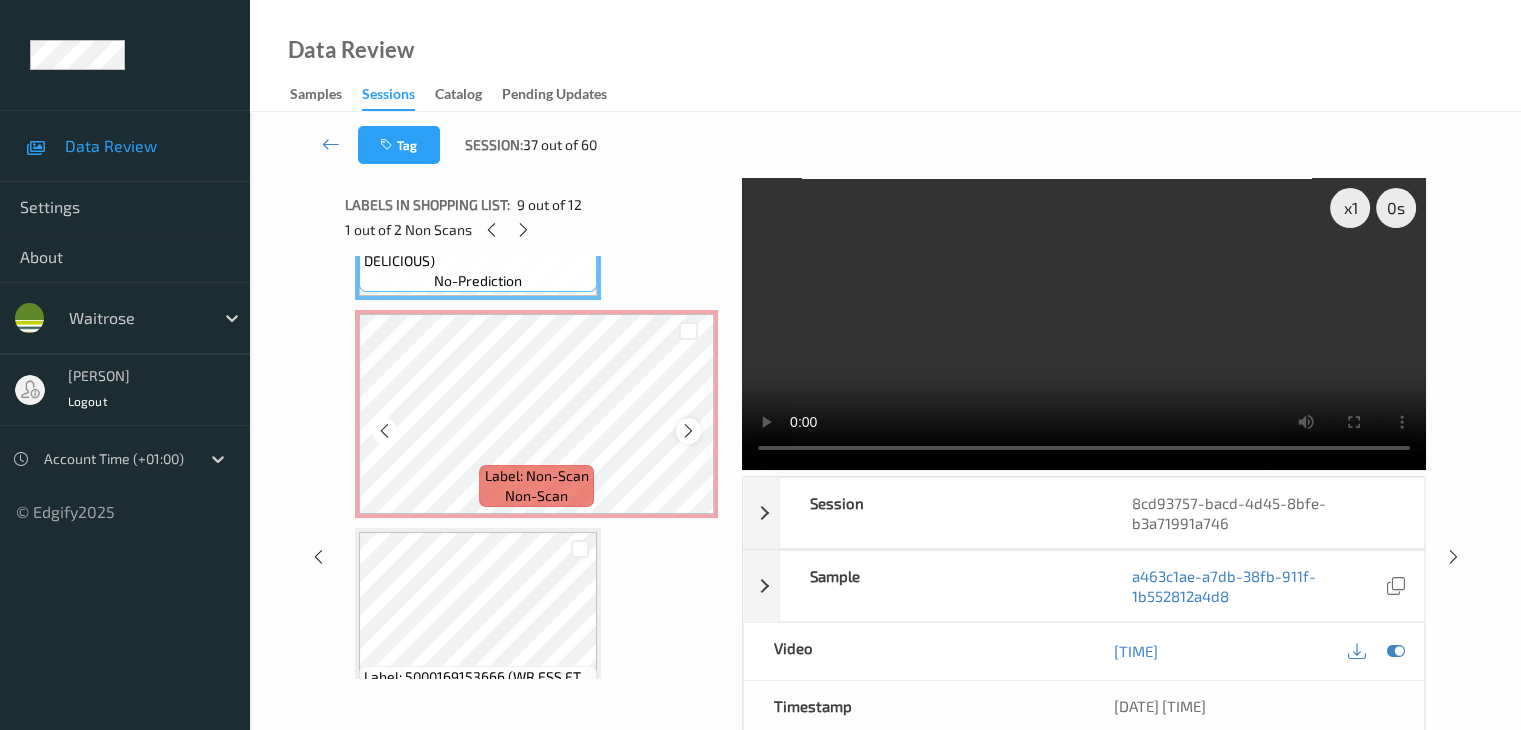 click at bounding box center [688, 430] 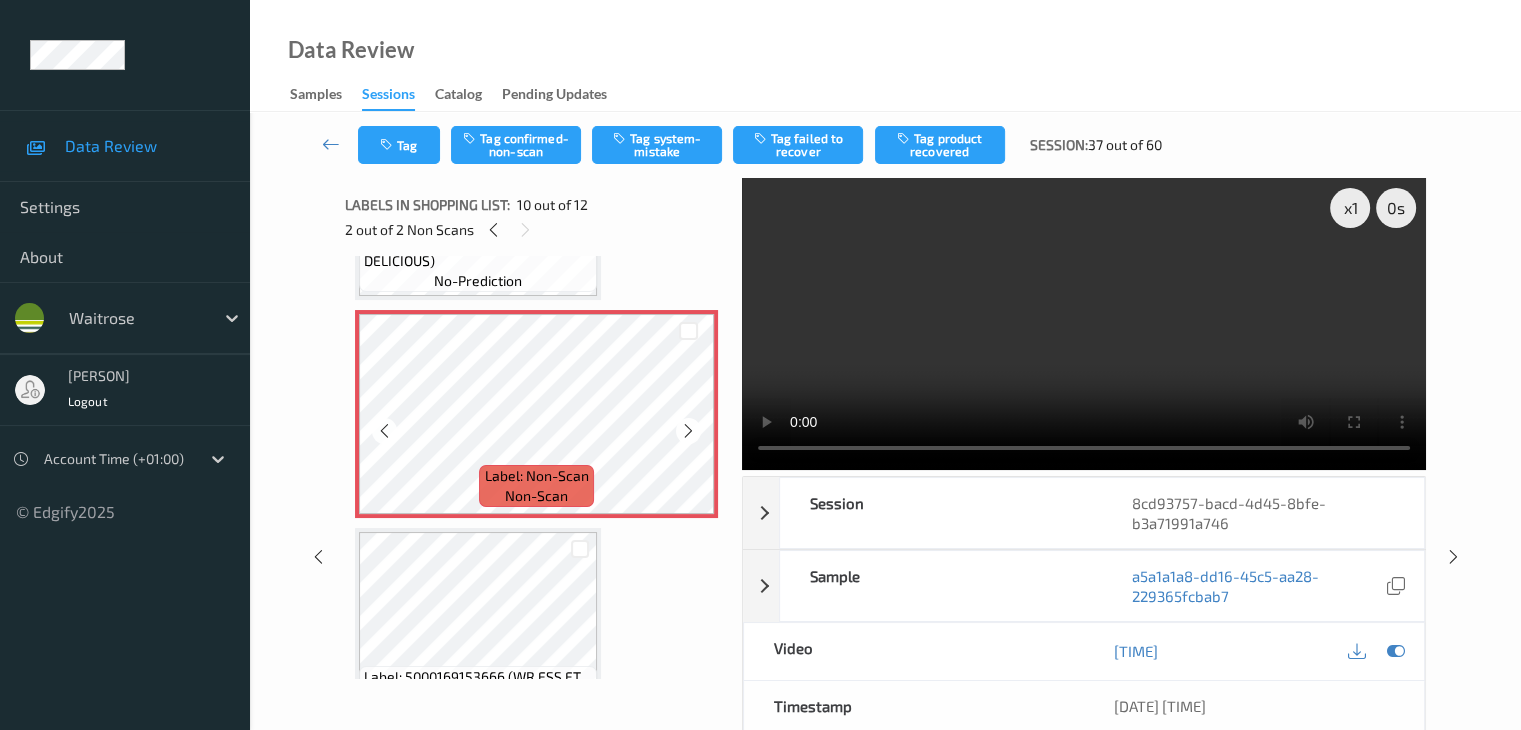 click at bounding box center [688, 430] 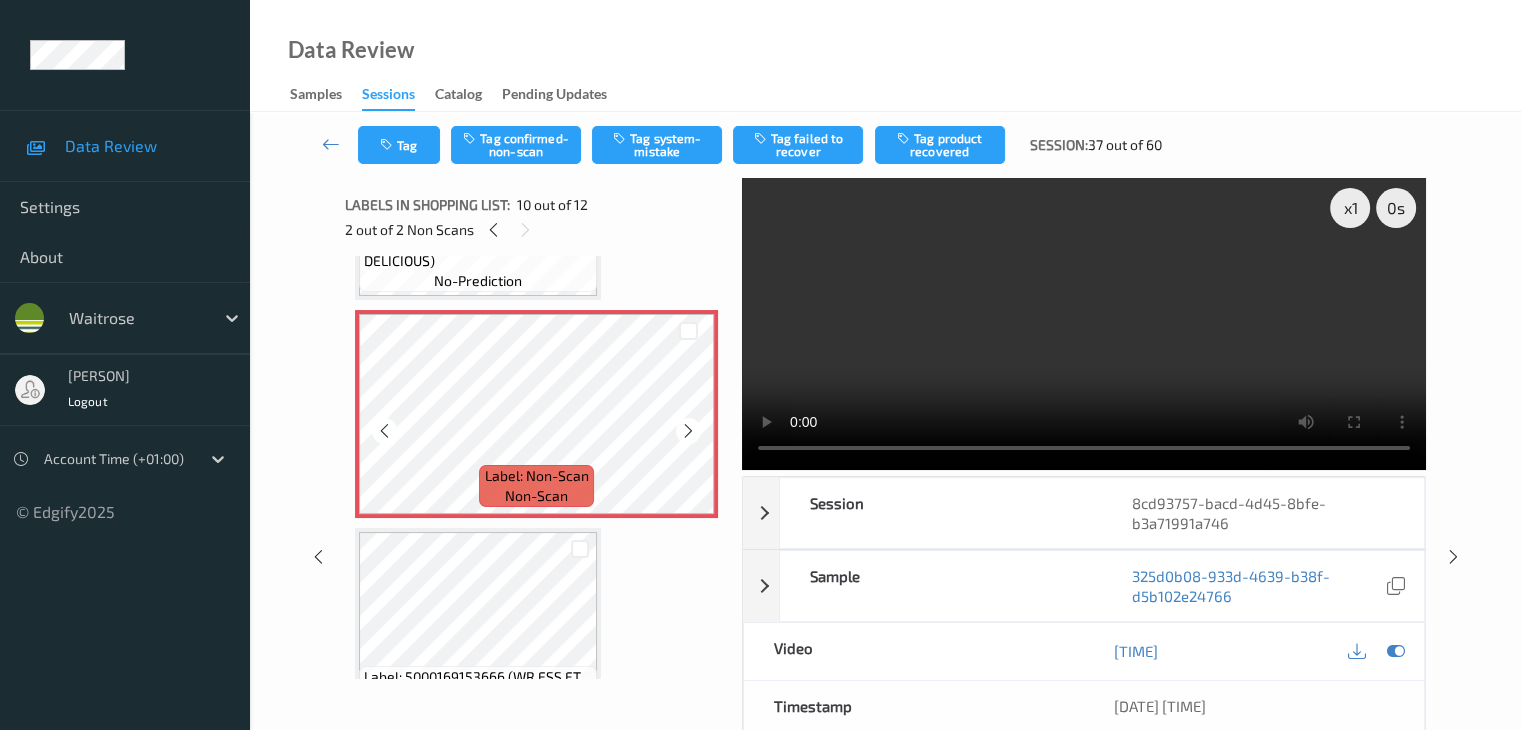 click at bounding box center (688, 430) 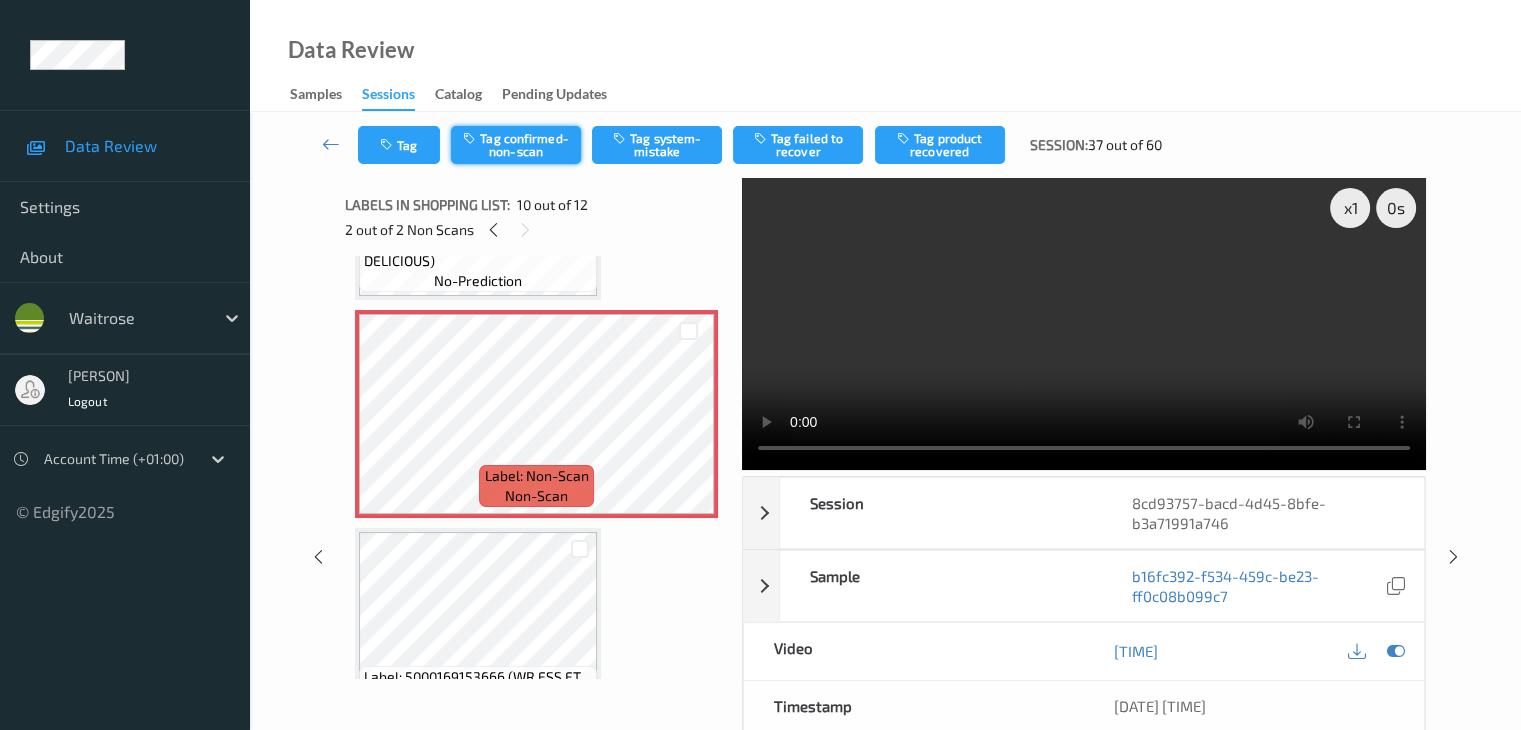 click on "Tag   confirmed-non-scan" at bounding box center [516, 145] 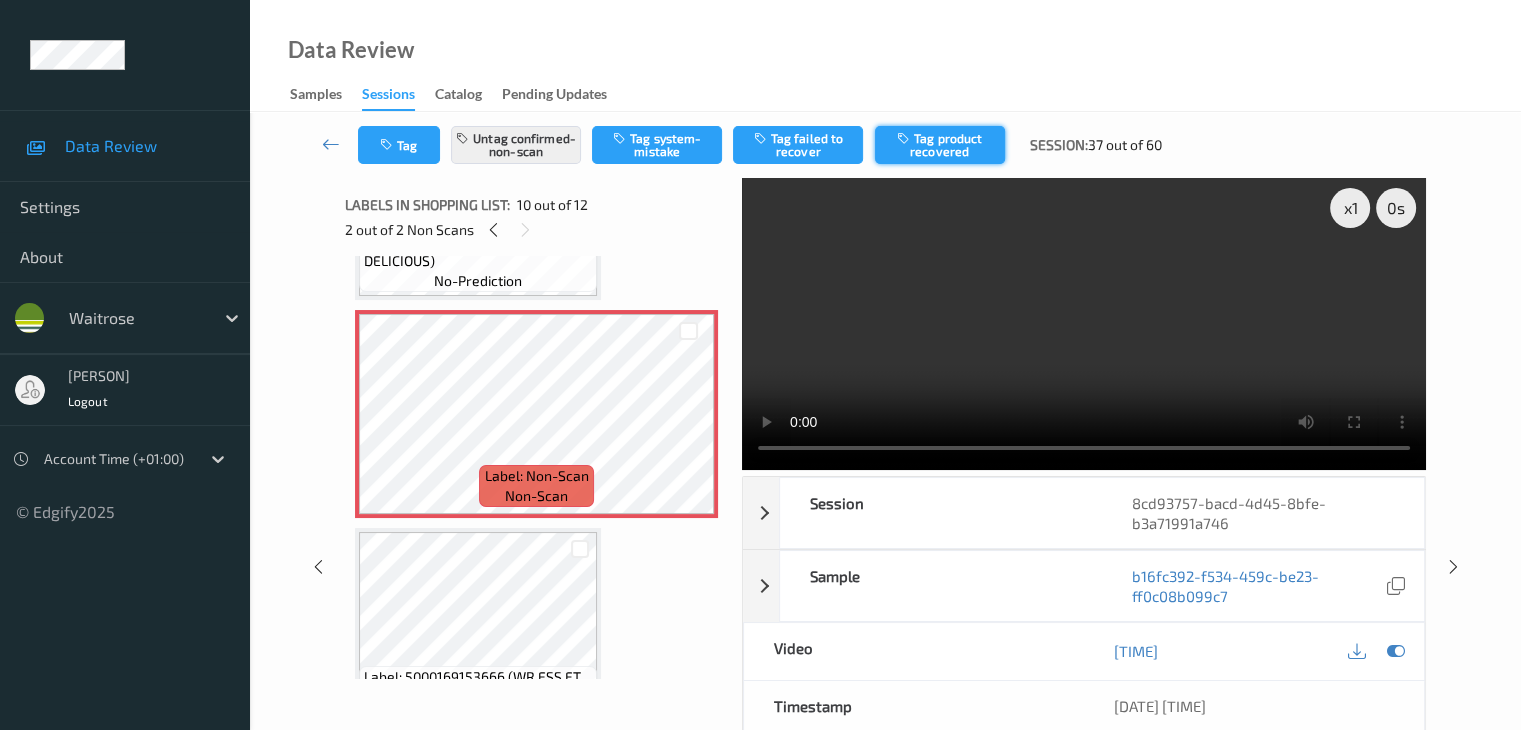 click on "Tag   product recovered" at bounding box center (940, 145) 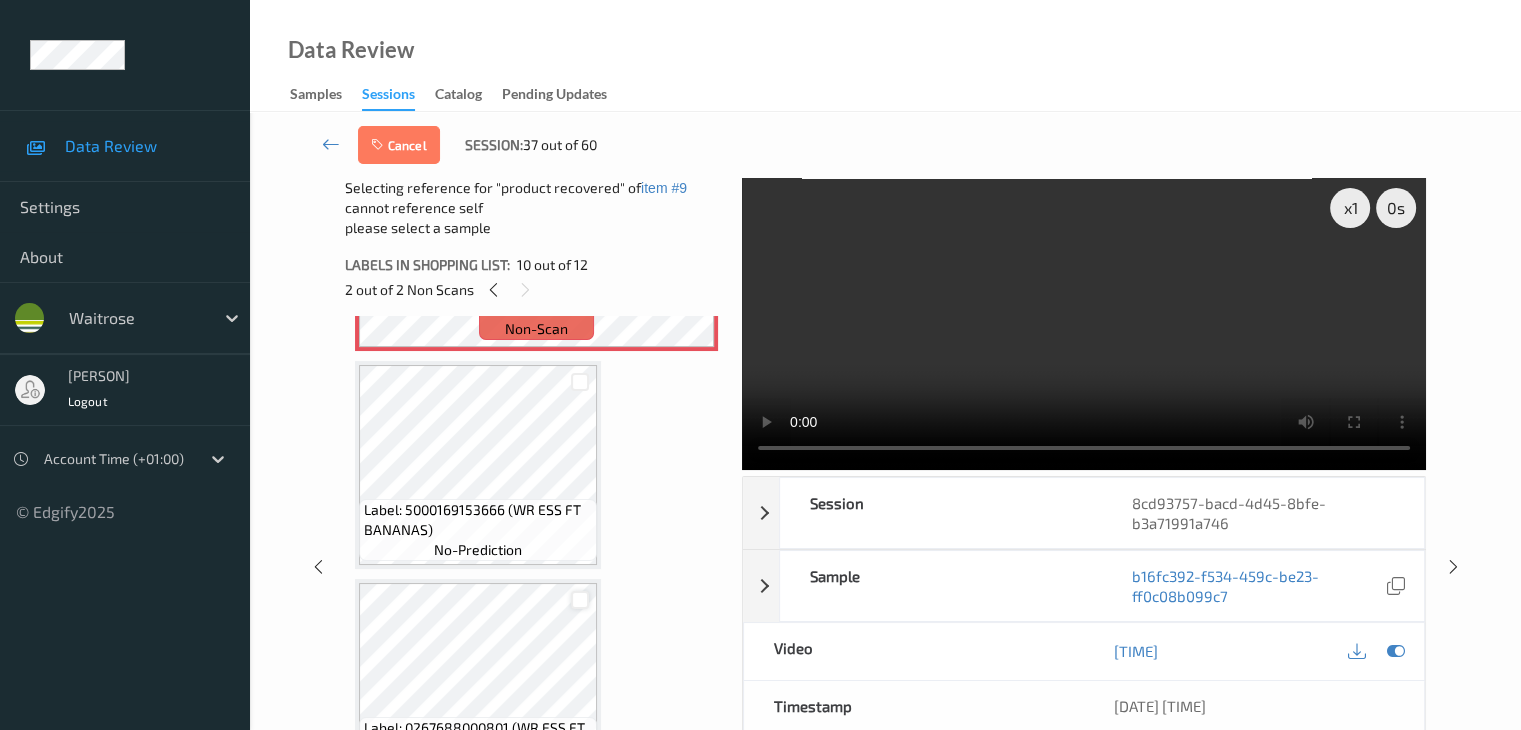 scroll, scrollTop: 2203, scrollLeft: 0, axis: vertical 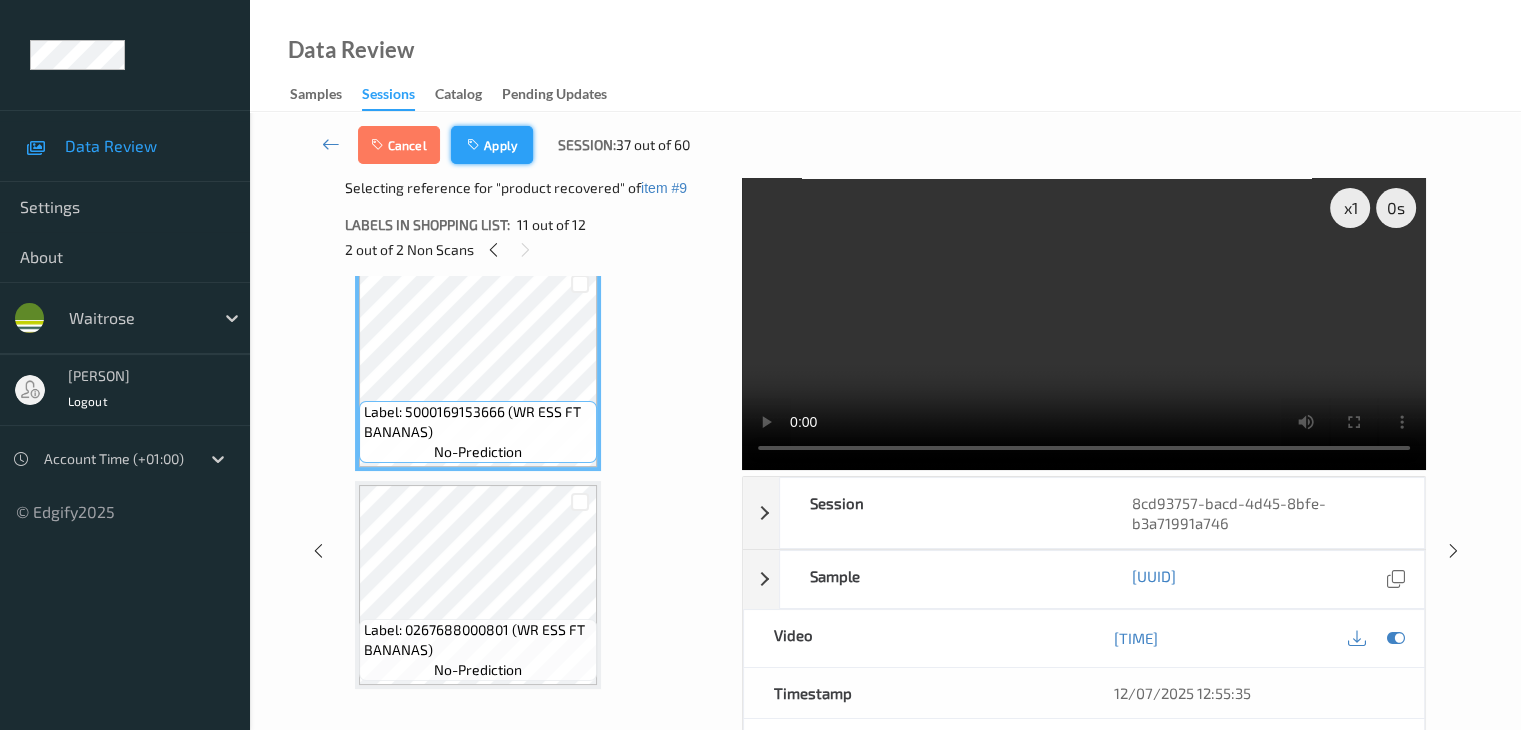 click on "Apply" at bounding box center (492, 145) 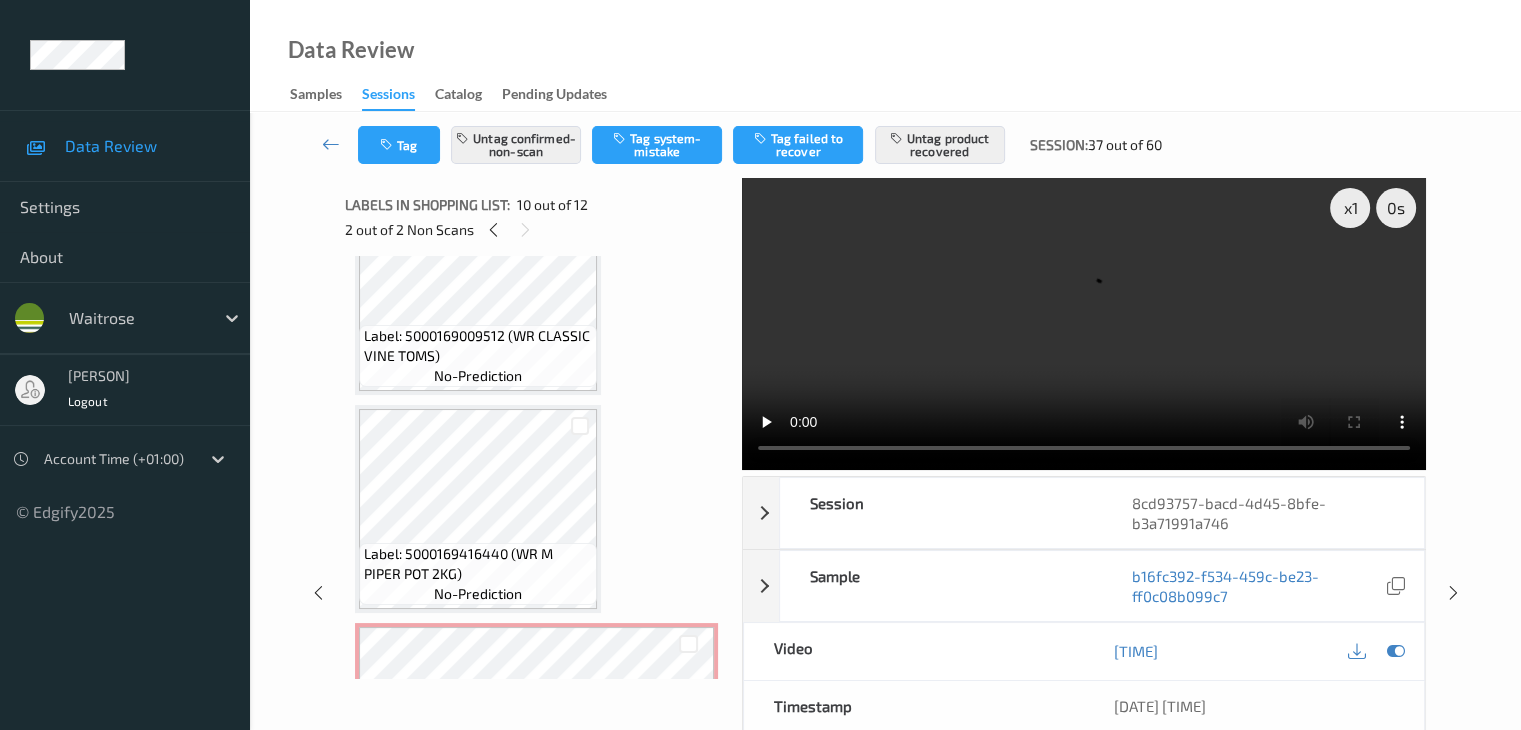scroll, scrollTop: 1354, scrollLeft: 0, axis: vertical 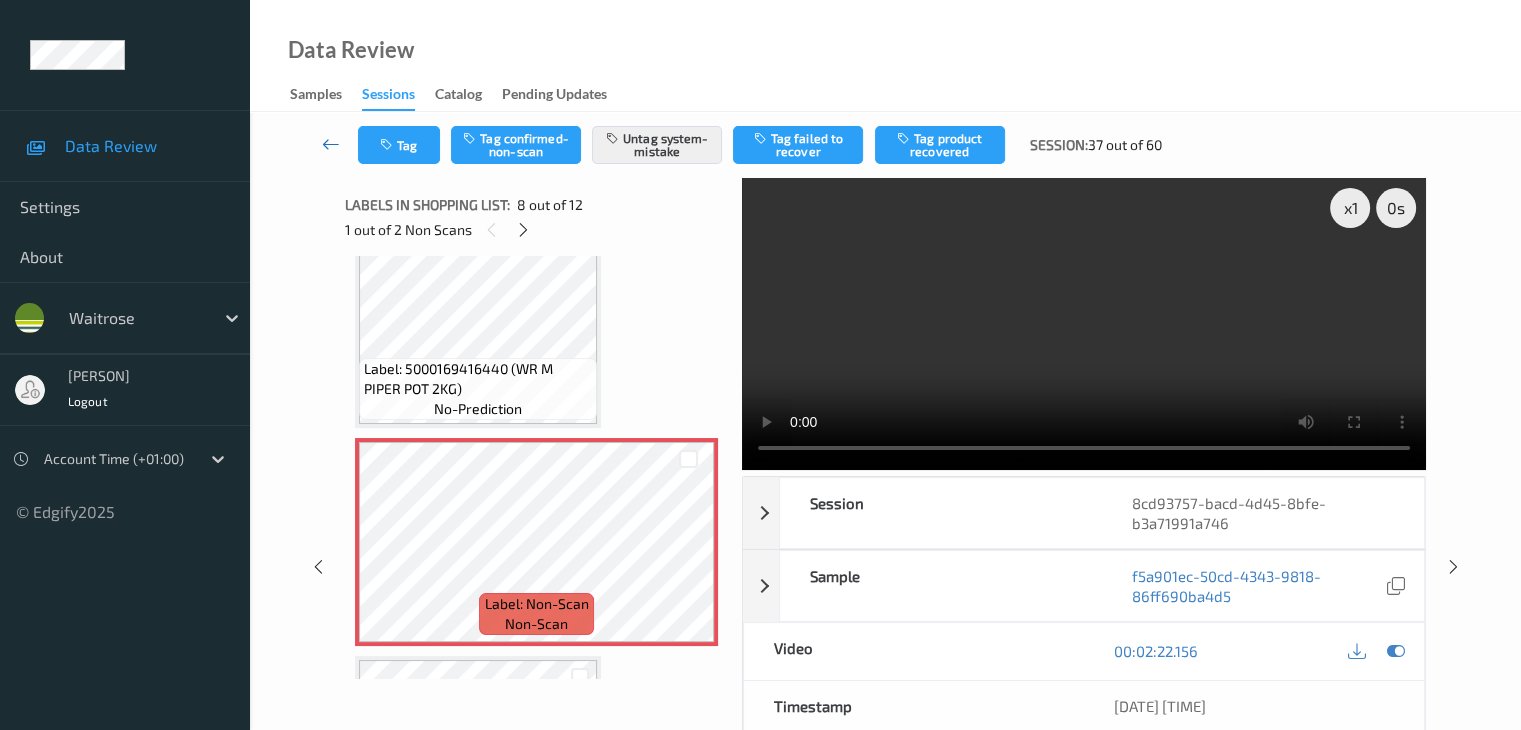 click at bounding box center (331, 144) 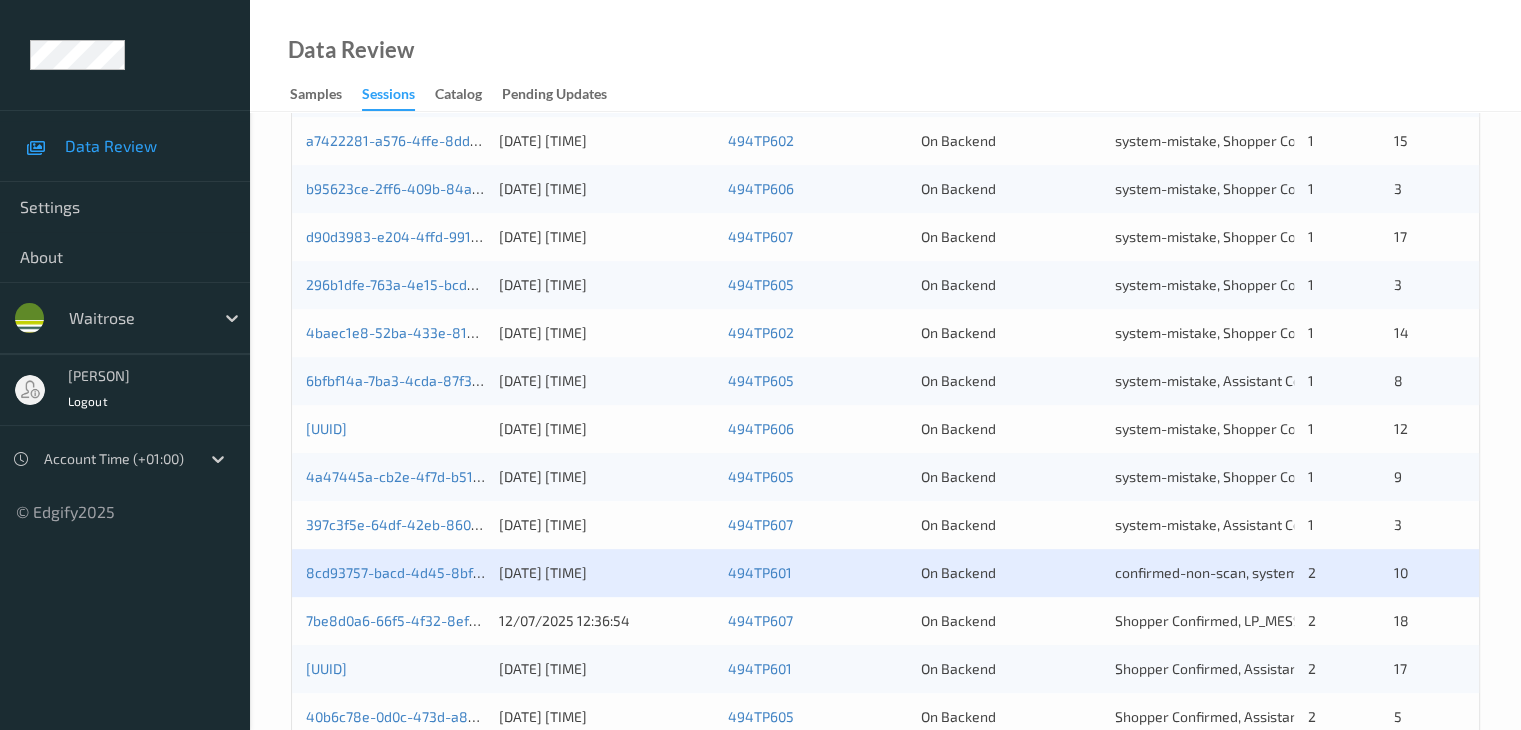 scroll, scrollTop: 932, scrollLeft: 0, axis: vertical 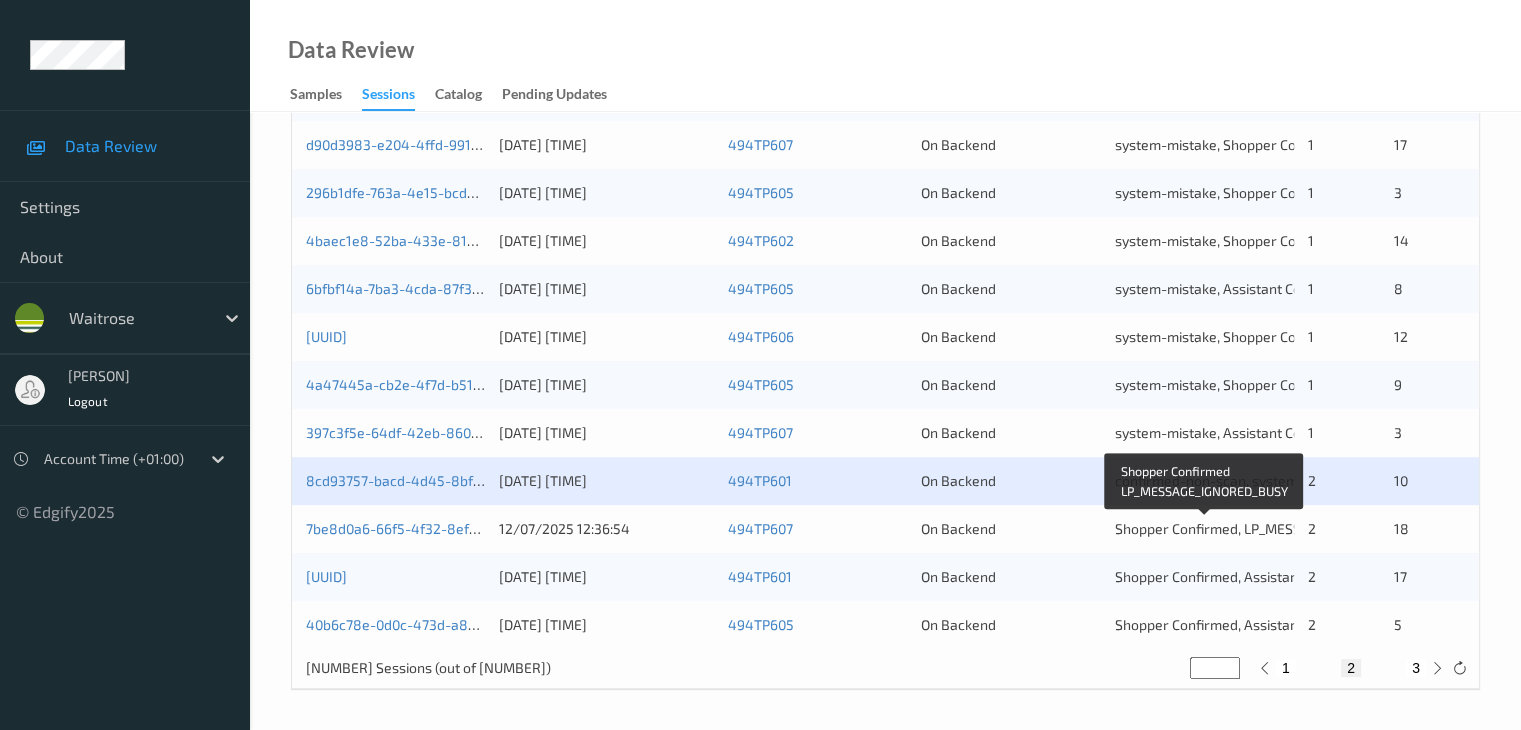 click on "Shopper Confirmed, LP_MESSAGE_IGNORED_BUSY" at bounding box center [1273, 528] 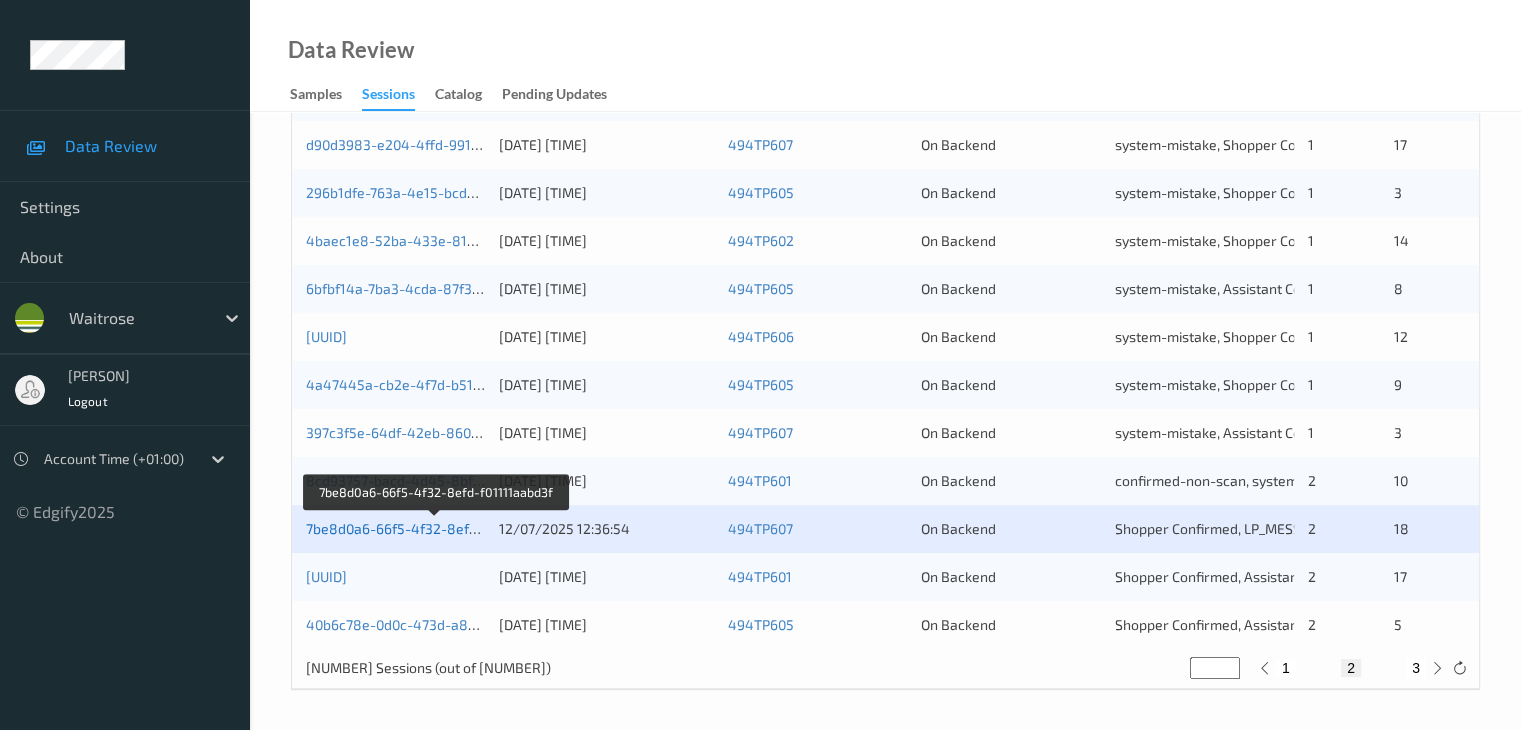 click on "7be8d0a6-66f5-4f32-8efd-f01111aabd3f" at bounding box center (435, 528) 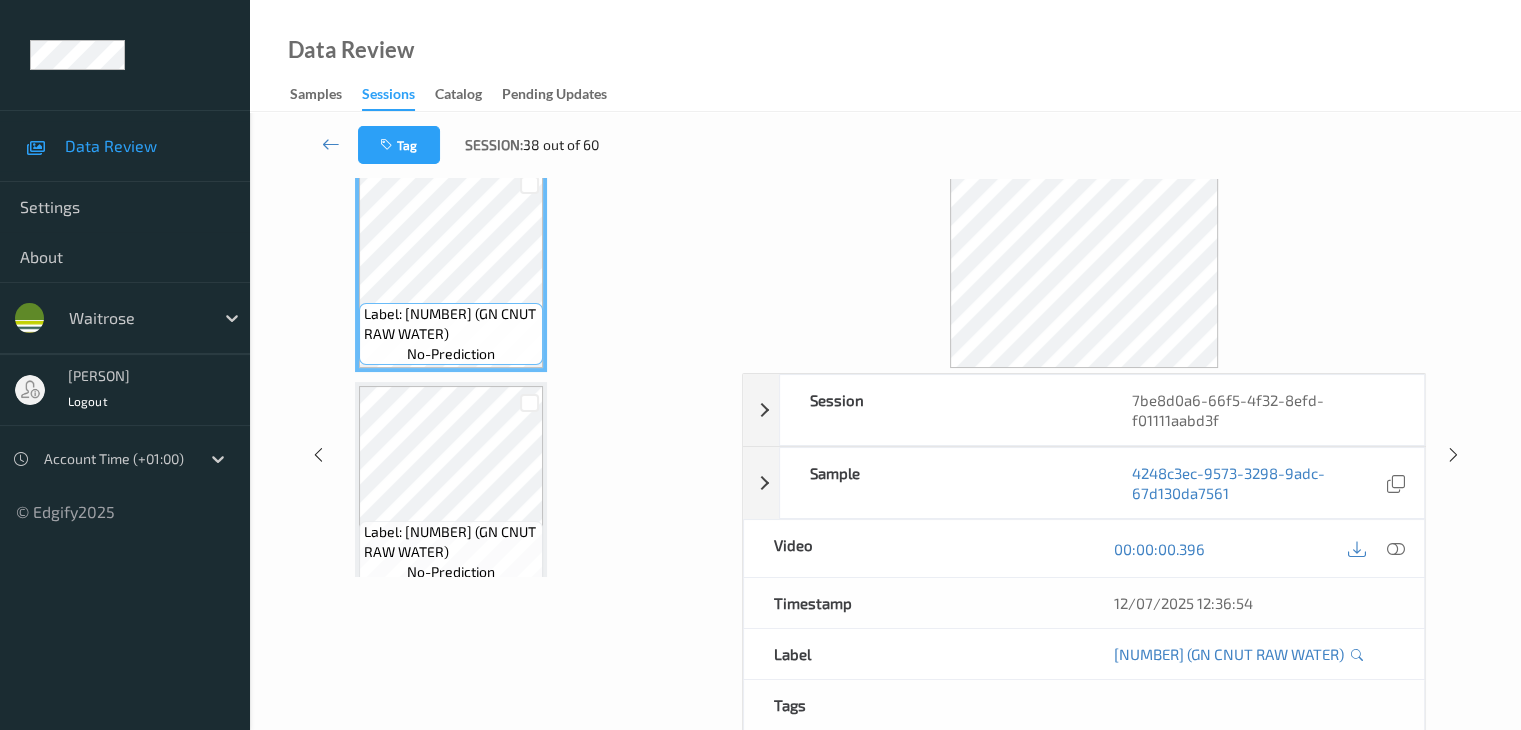 scroll, scrollTop: 0, scrollLeft: 0, axis: both 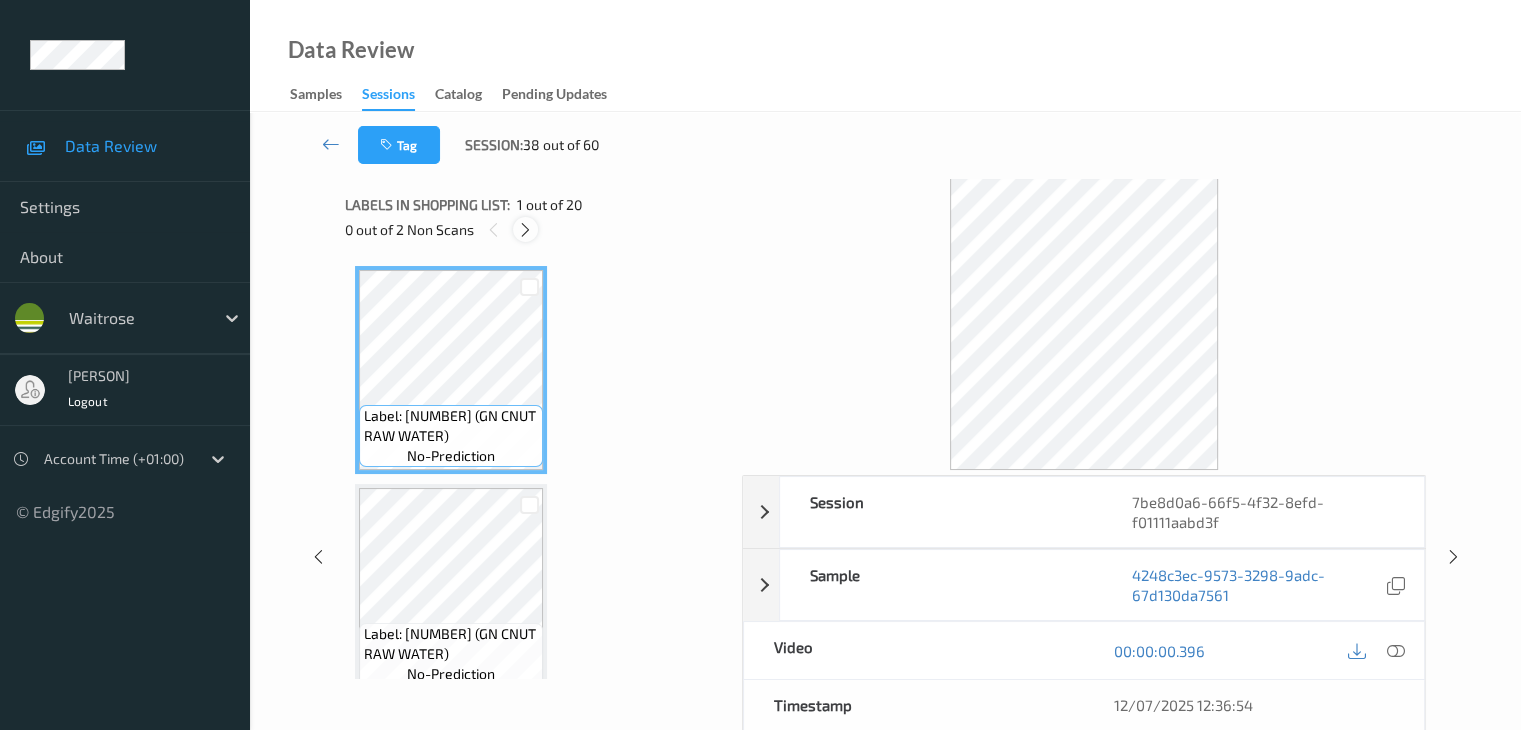 click at bounding box center (525, 230) 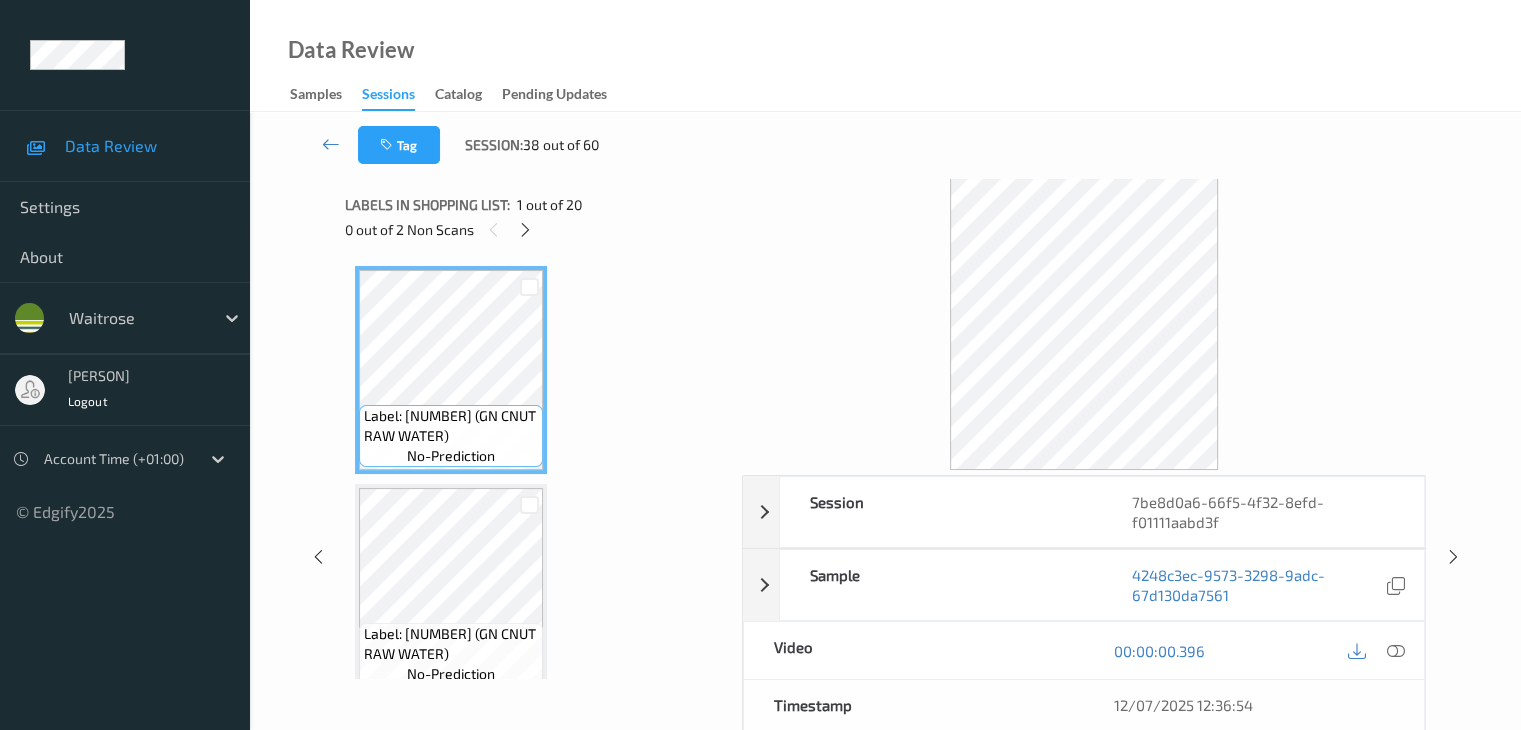 scroll, scrollTop: 2843, scrollLeft: 0, axis: vertical 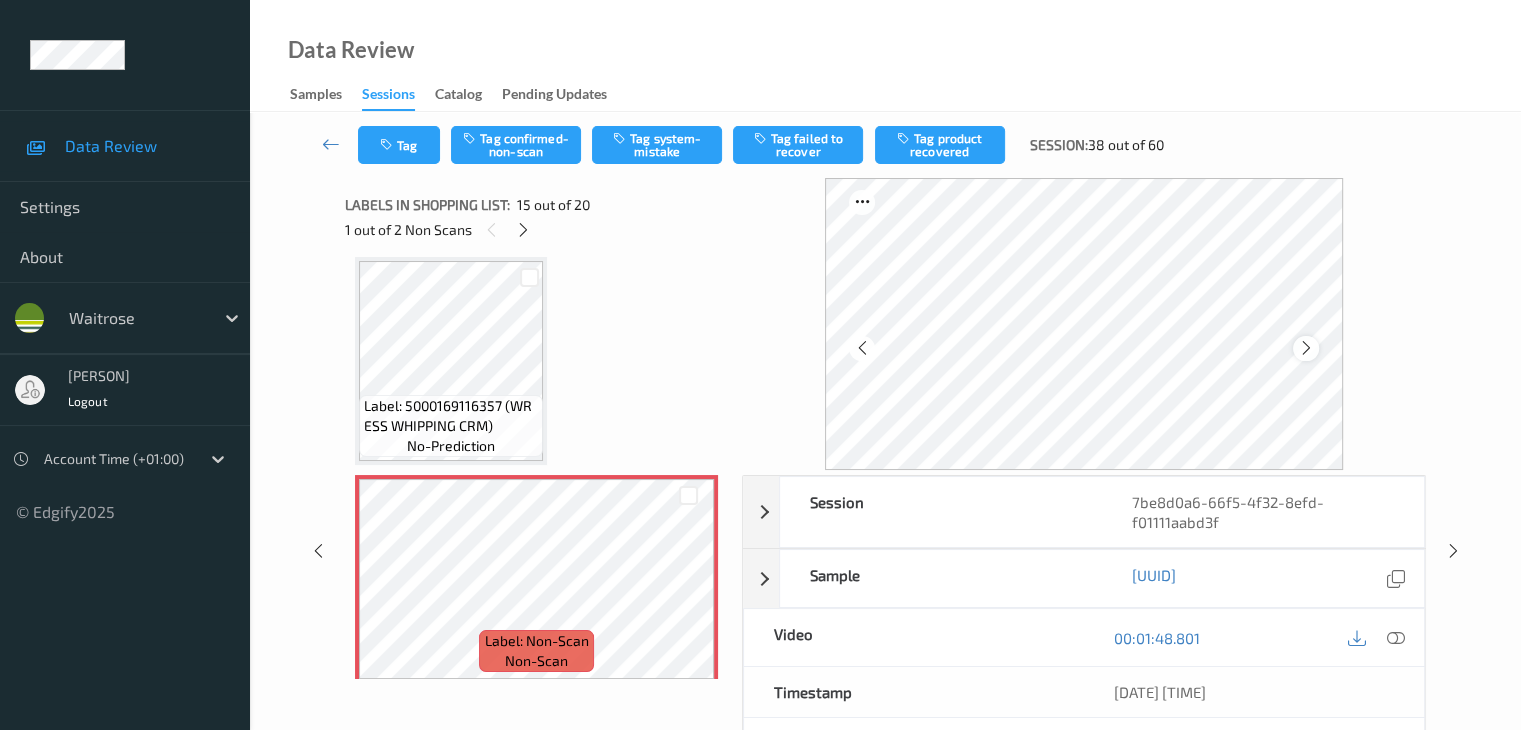 click at bounding box center (1306, 348) 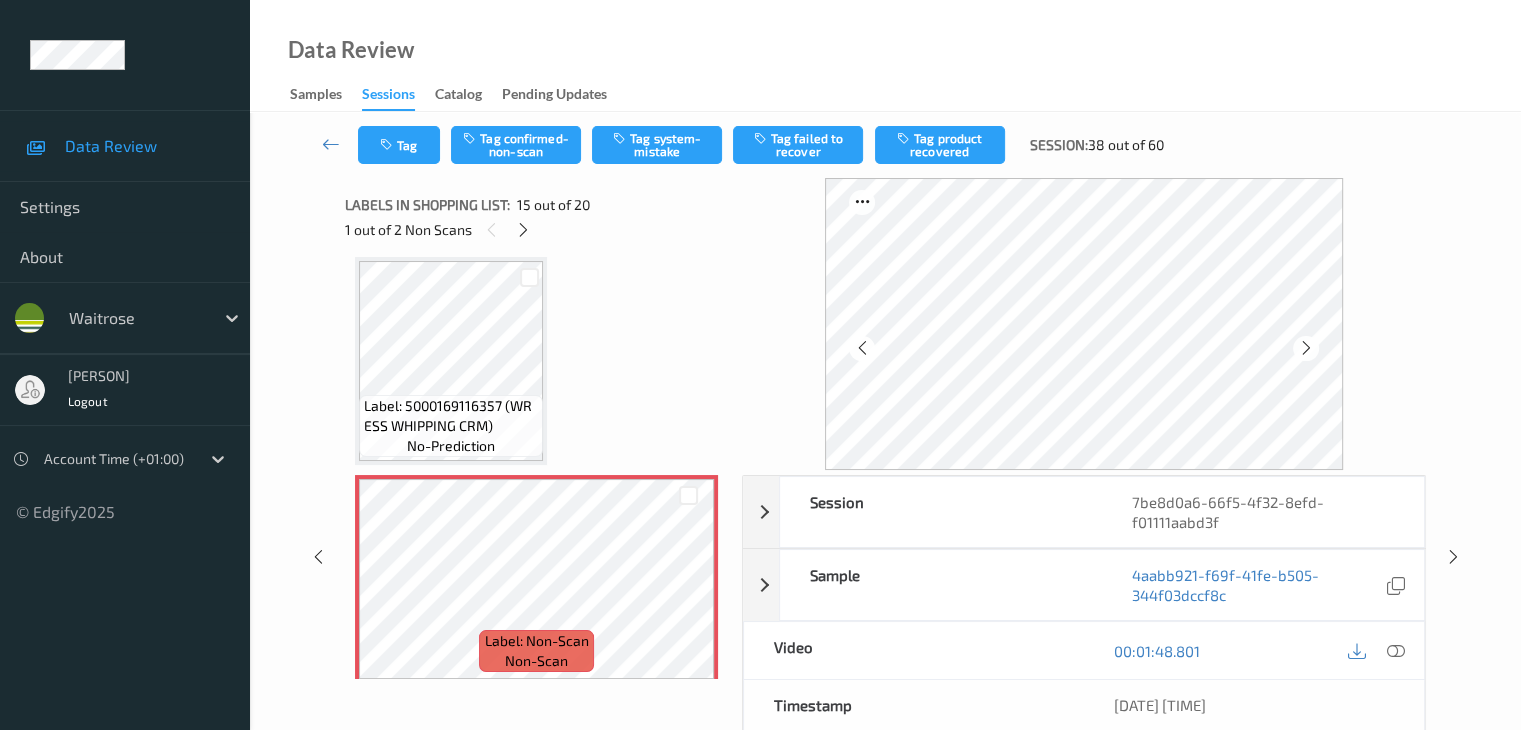 click at bounding box center (1306, 348) 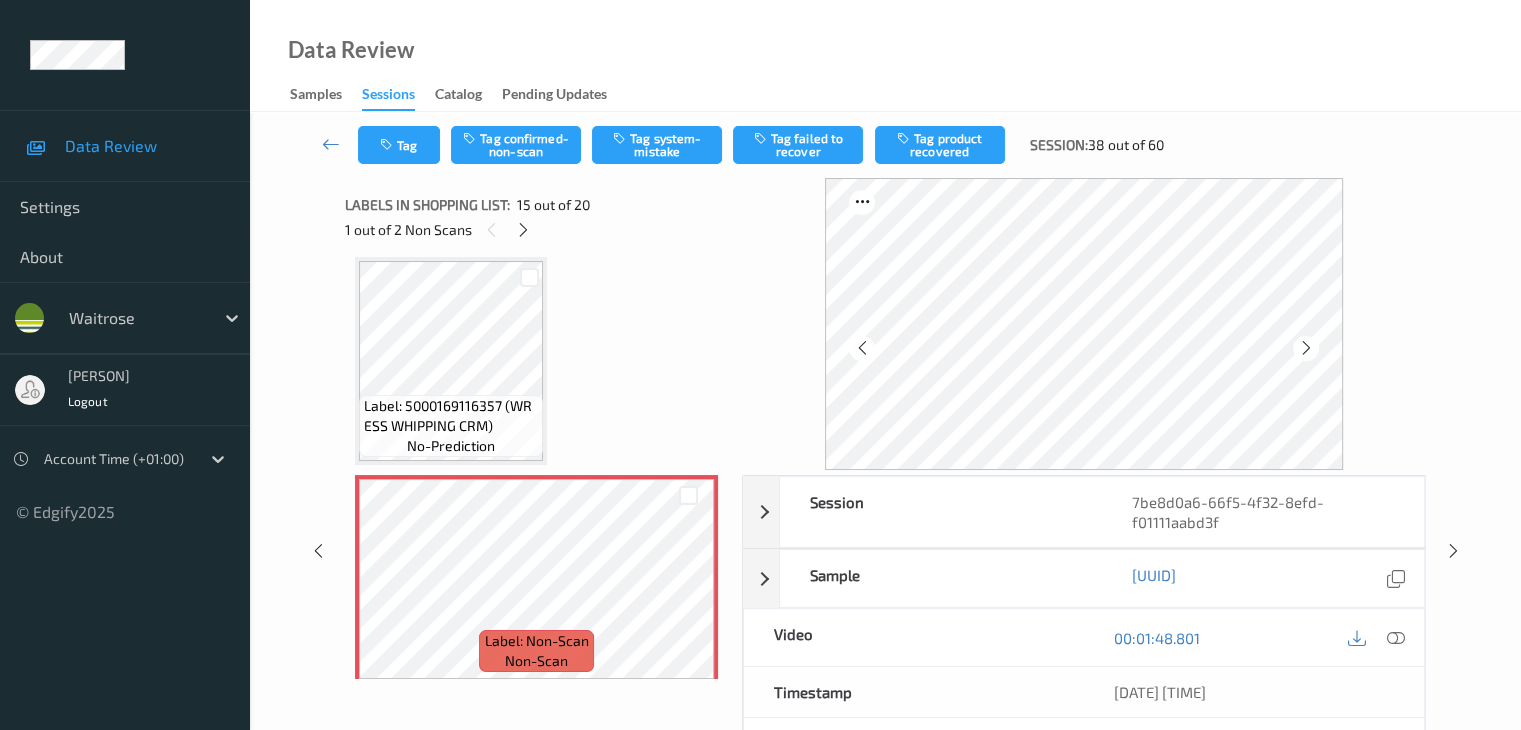 click at bounding box center [1306, 348] 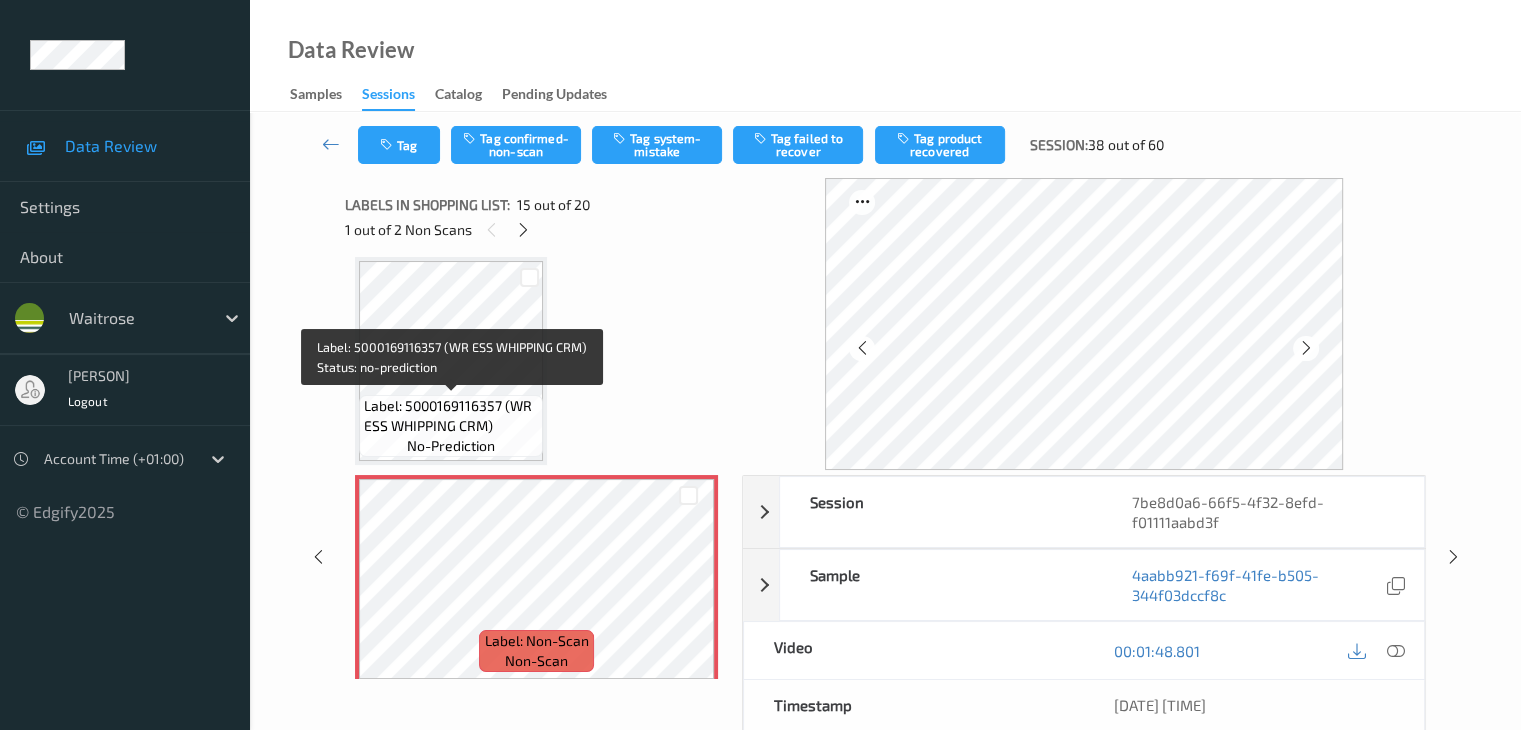 click on "Label: 5000169116357 (WR ESS WHIPPING CRM)" at bounding box center (451, 416) 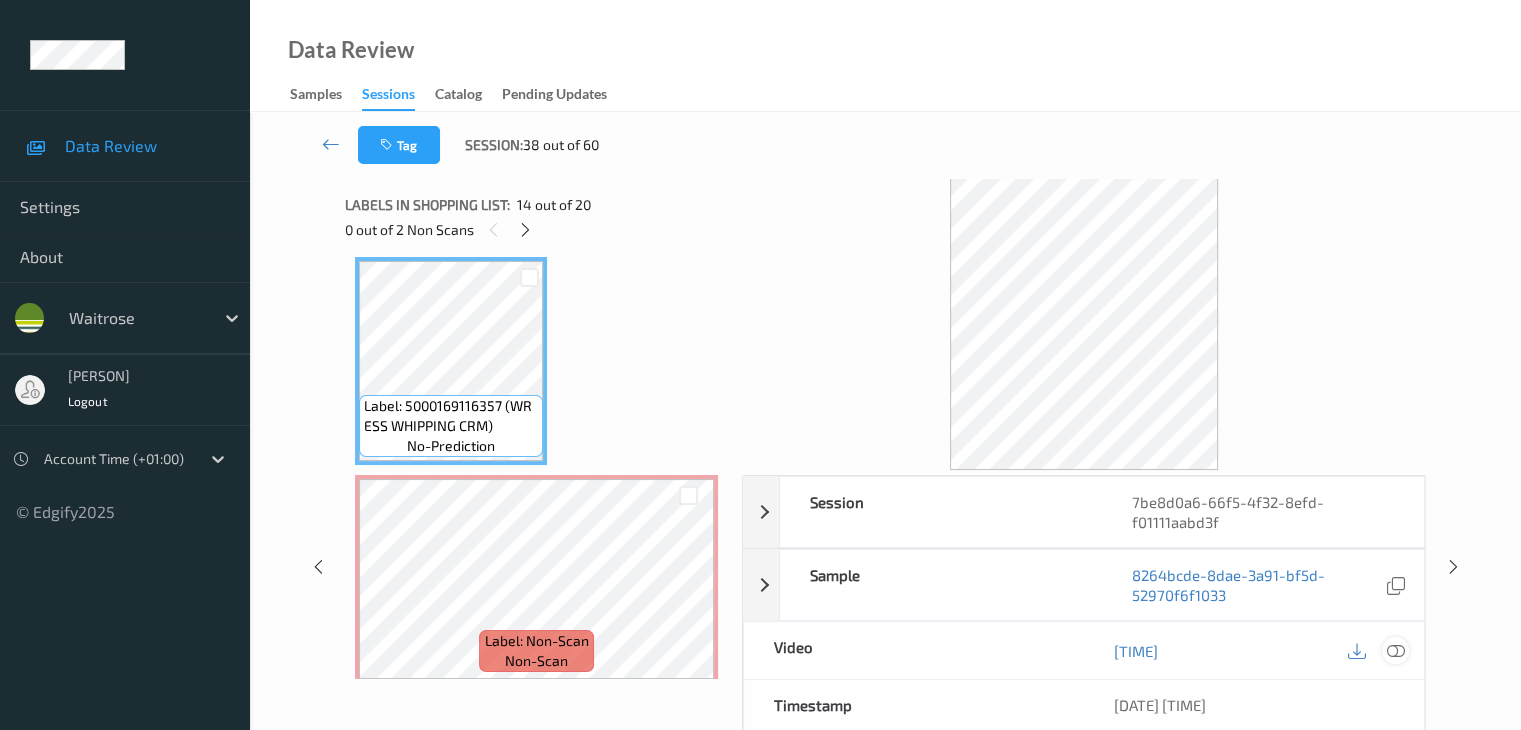 click at bounding box center (1395, 651) 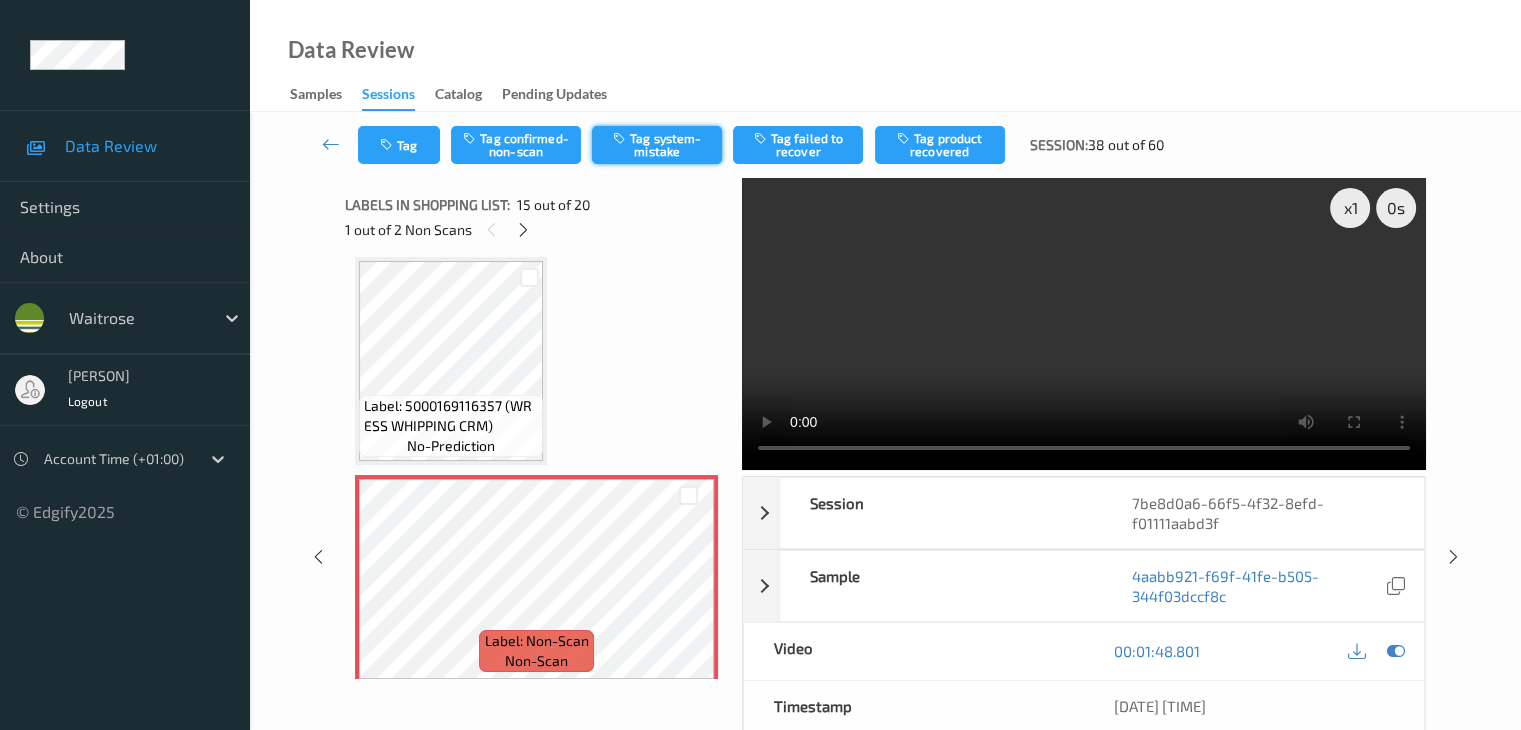 click on "Tag   system-mistake" at bounding box center (657, 145) 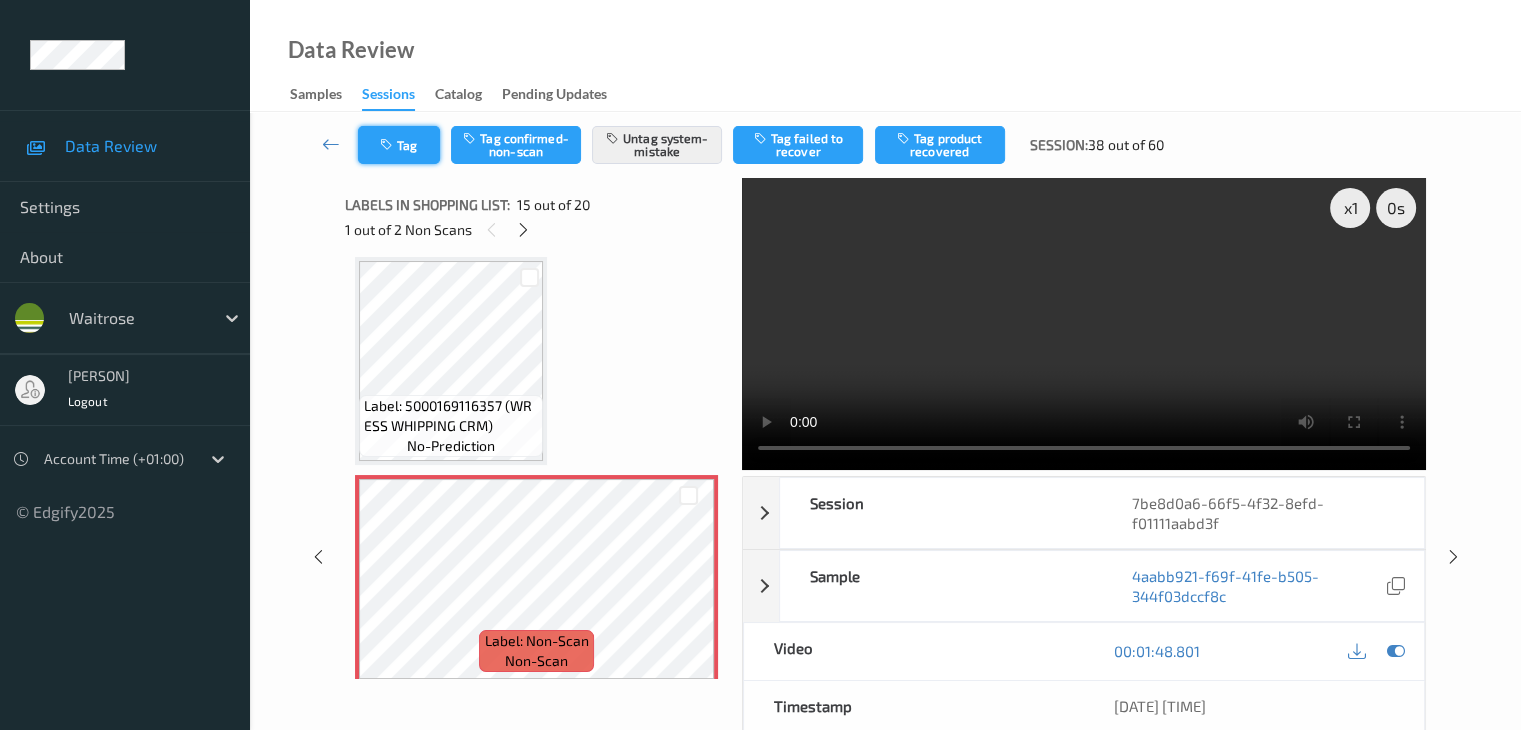 click on "Tag" at bounding box center (399, 145) 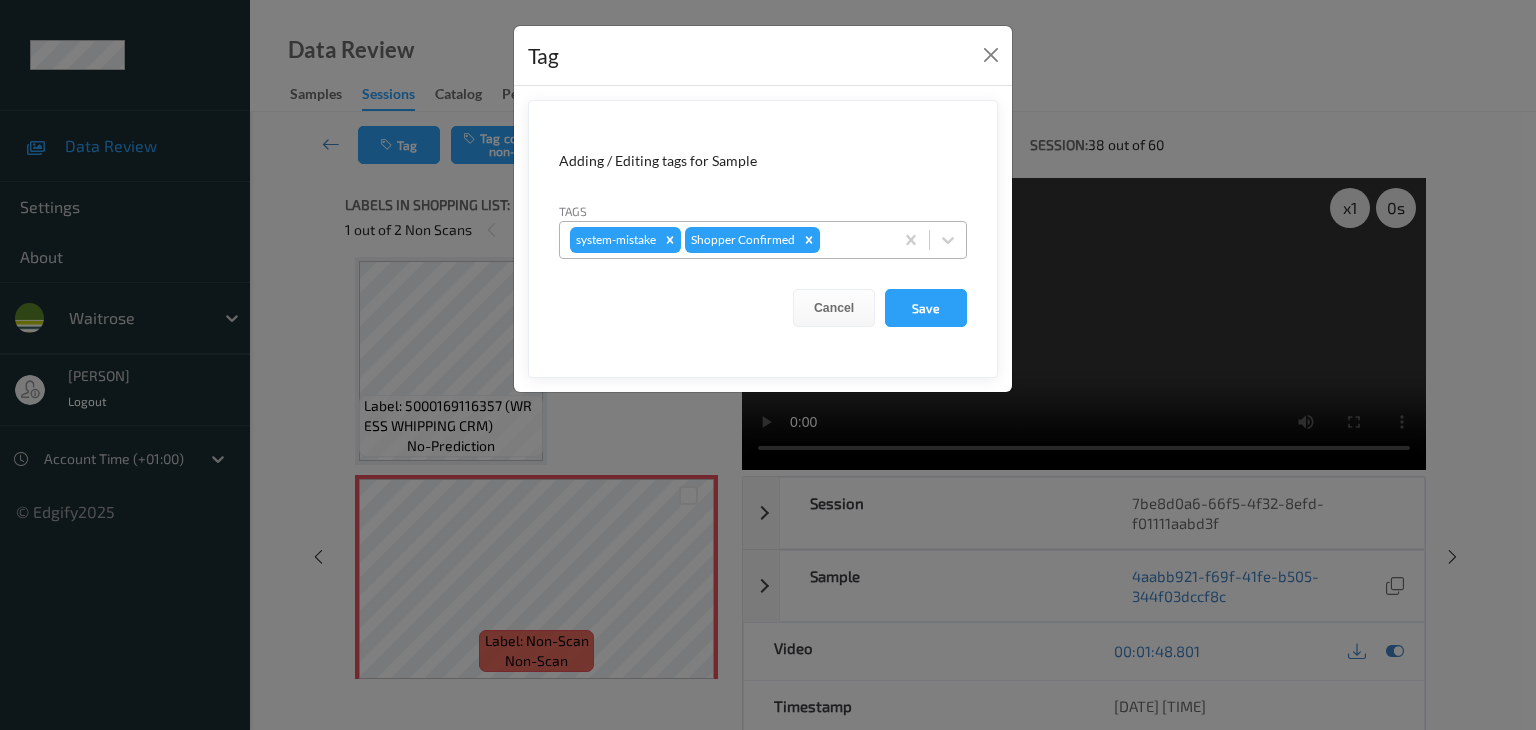 click at bounding box center [853, 240] 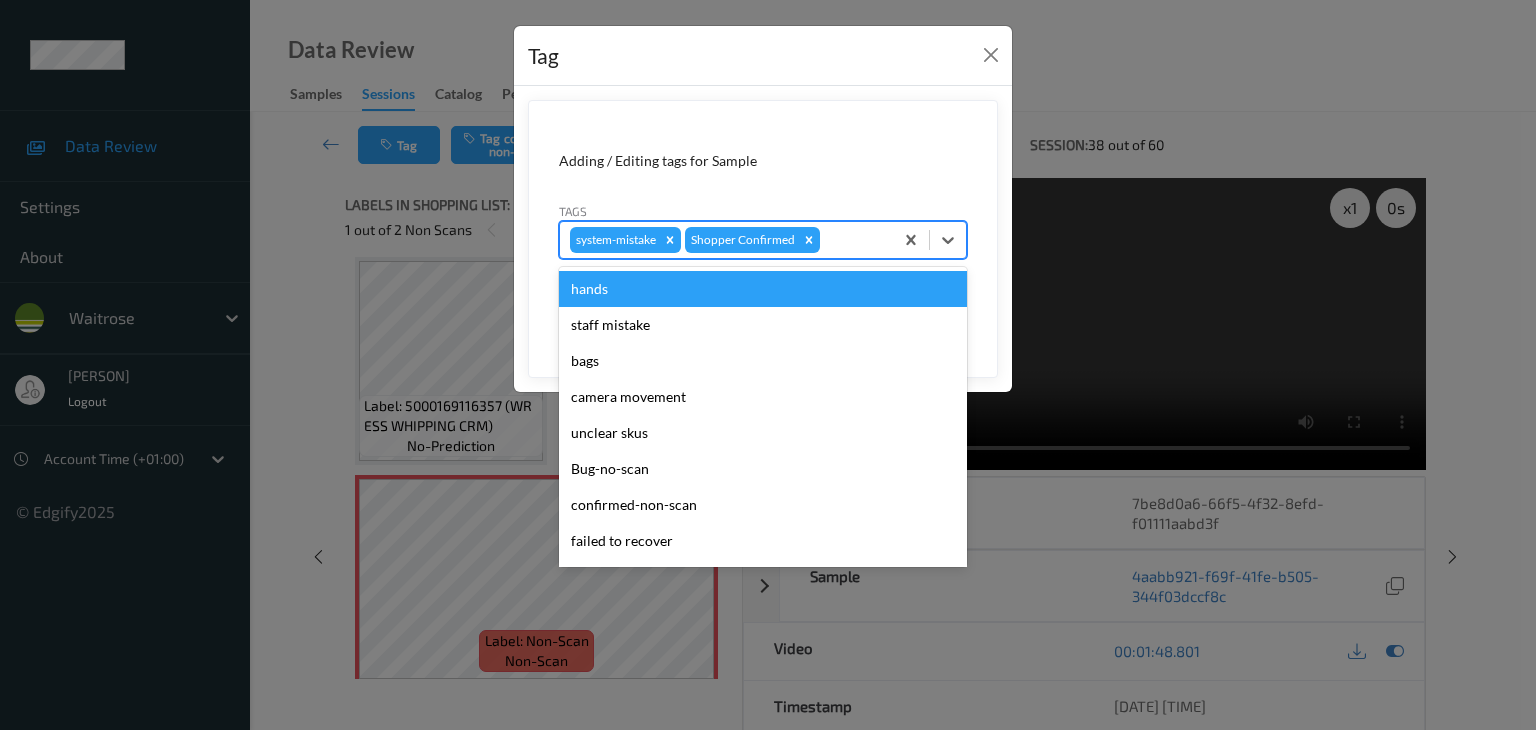 type on "u" 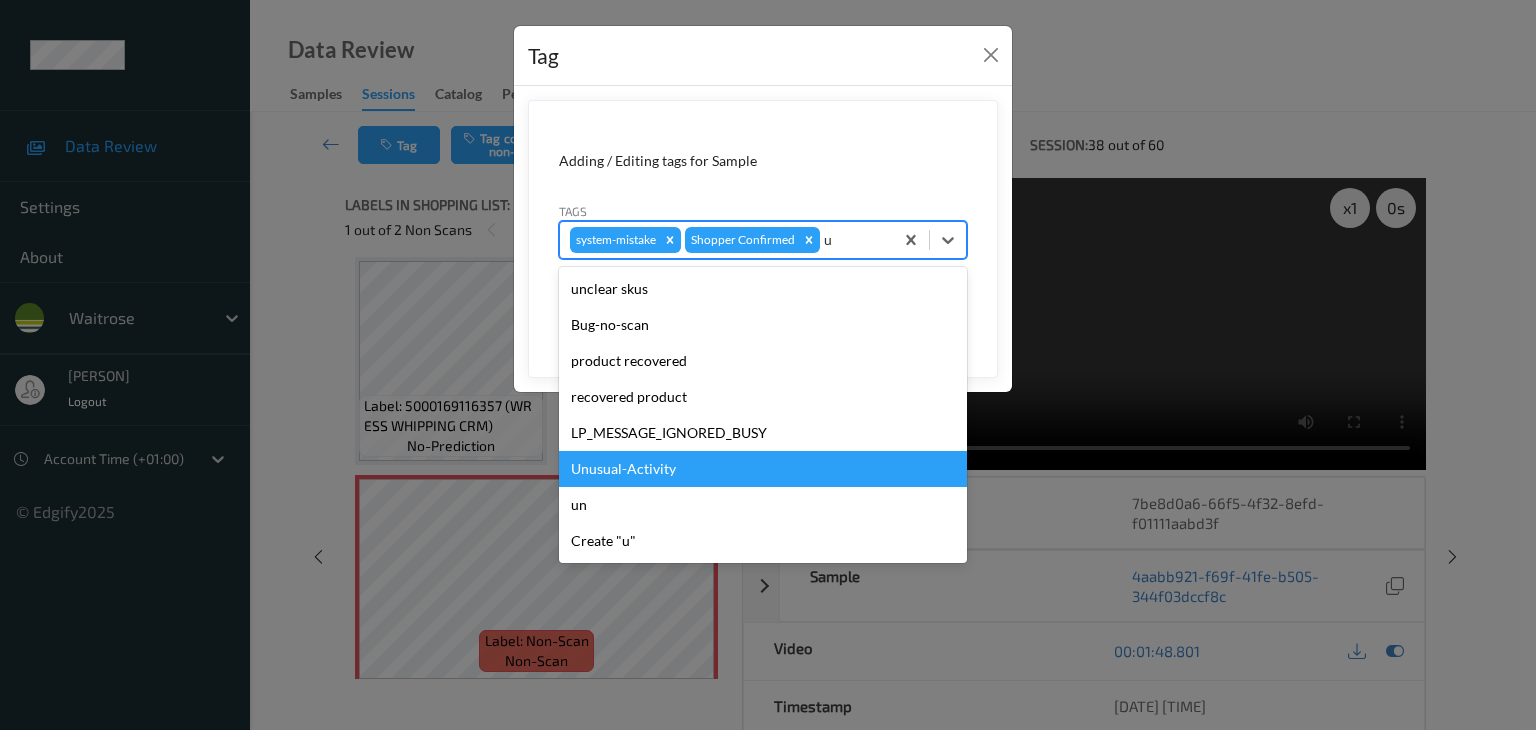 click on "Unusual-Activity" at bounding box center (763, 469) 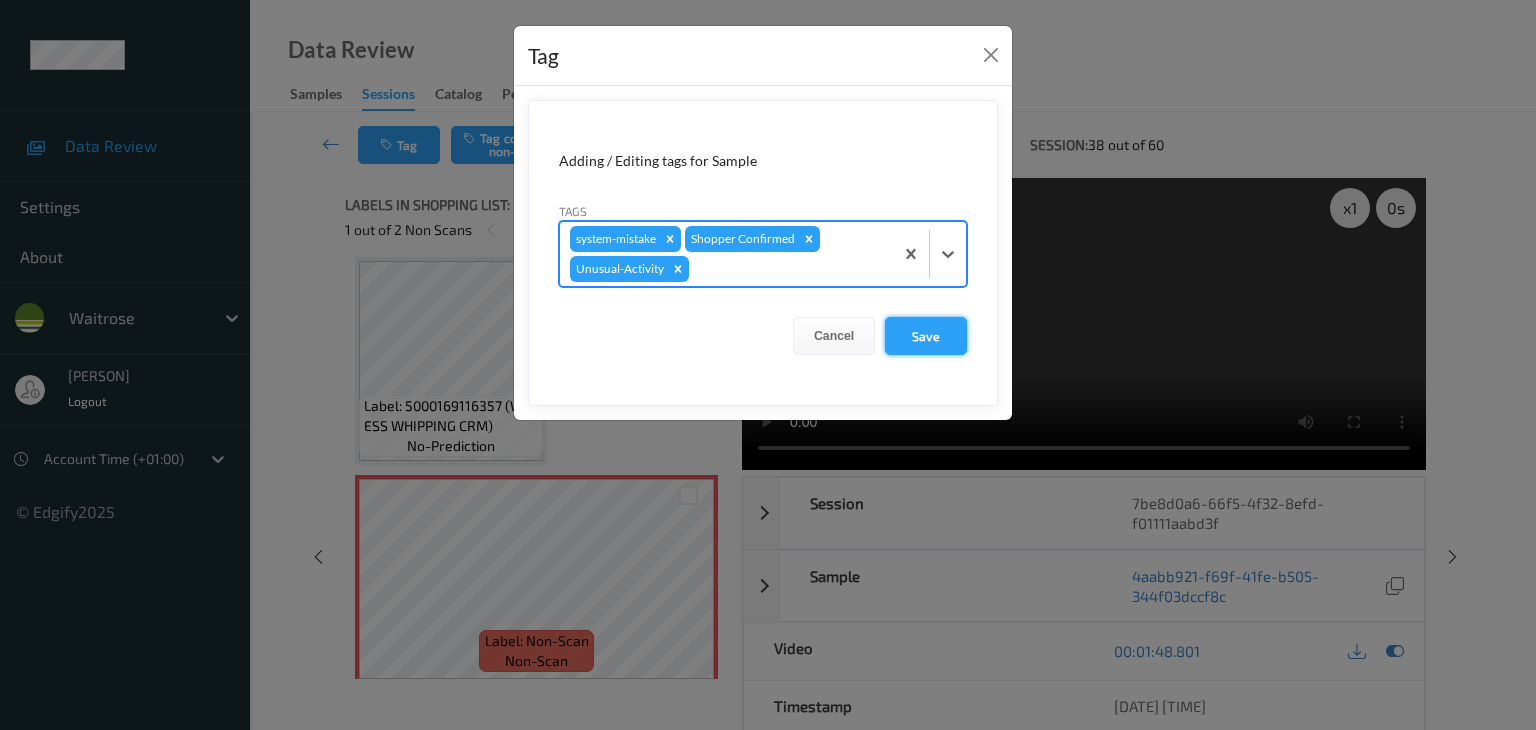click on "Save" at bounding box center [926, 336] 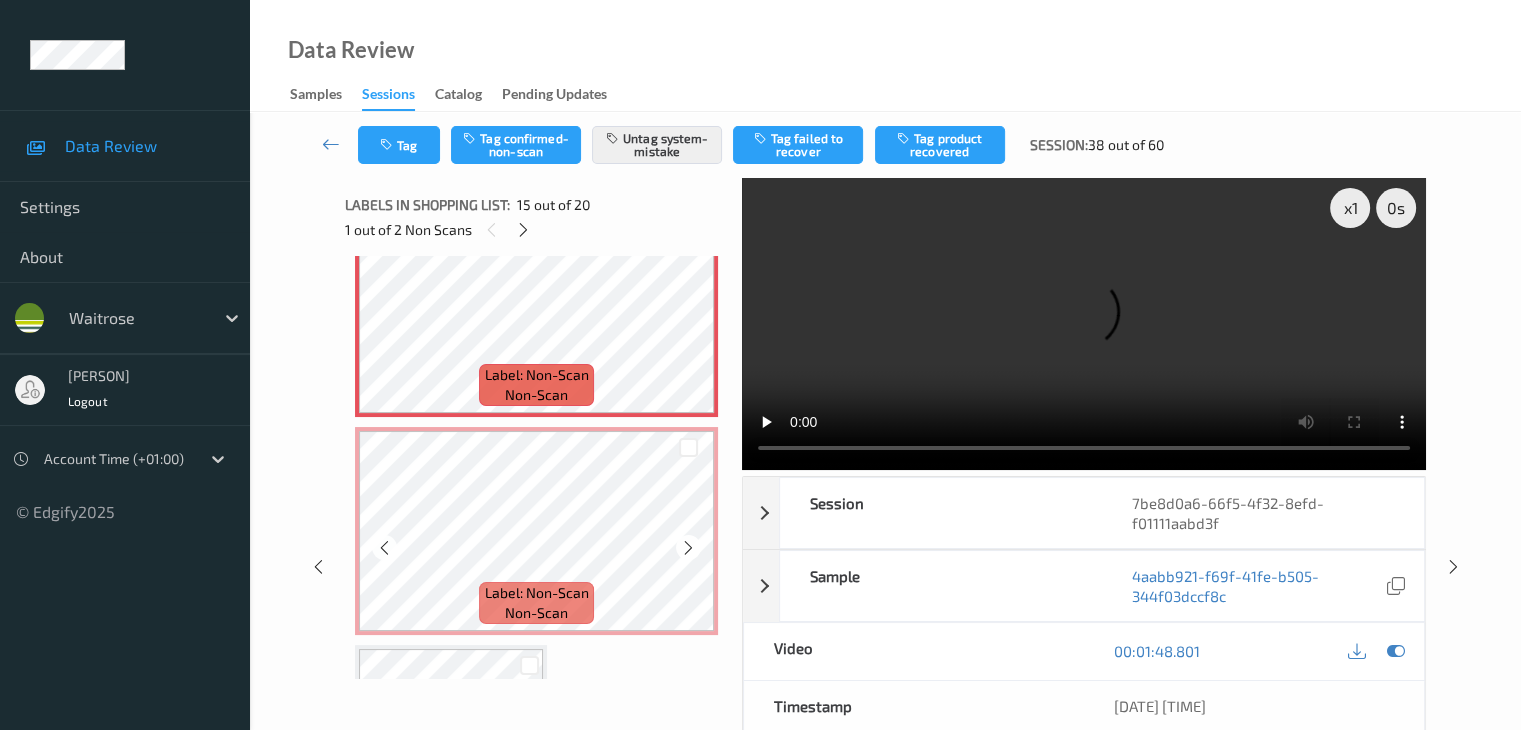 scroll, scrollTop: 3143, scrollLeft: 0, axis: vertical 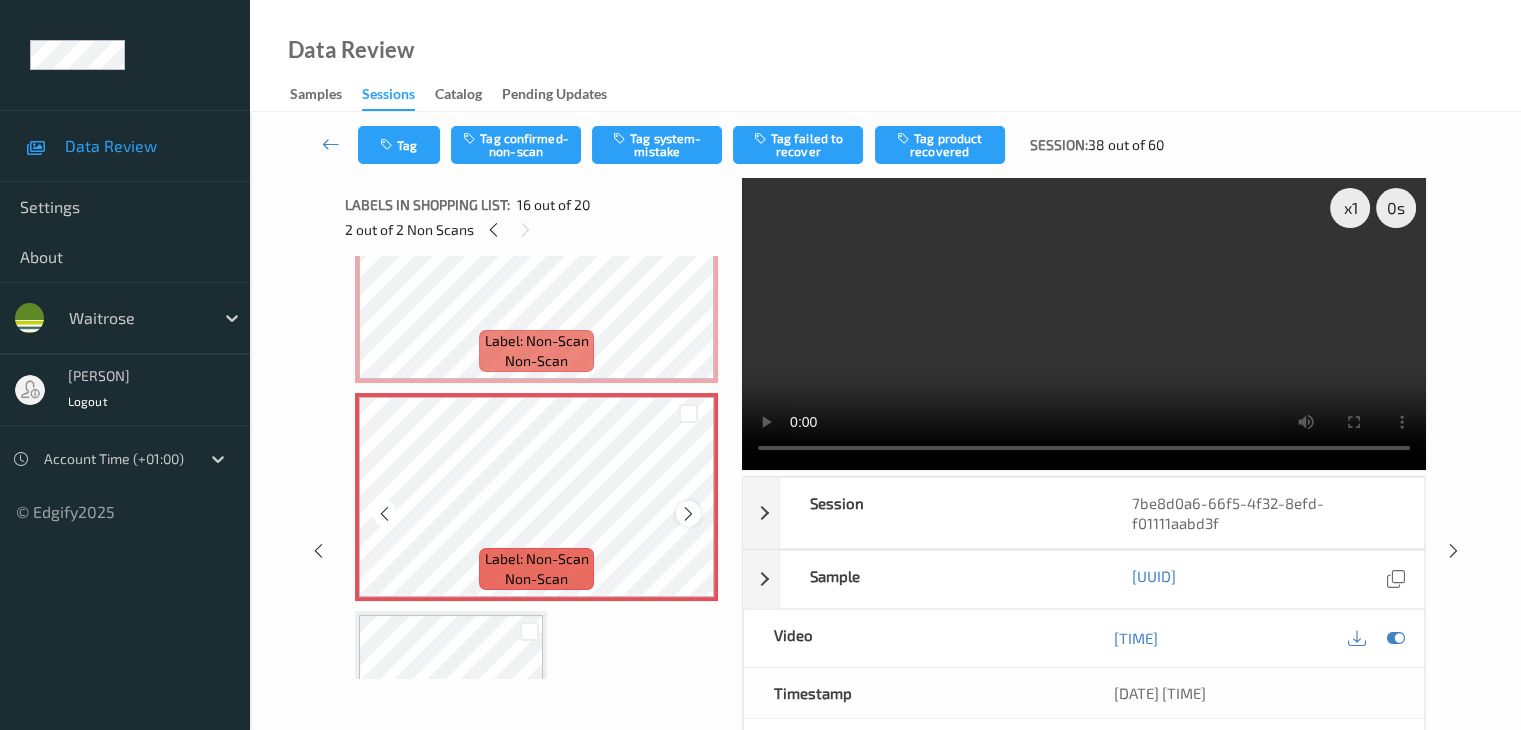 click at bounding box center [688, 513] 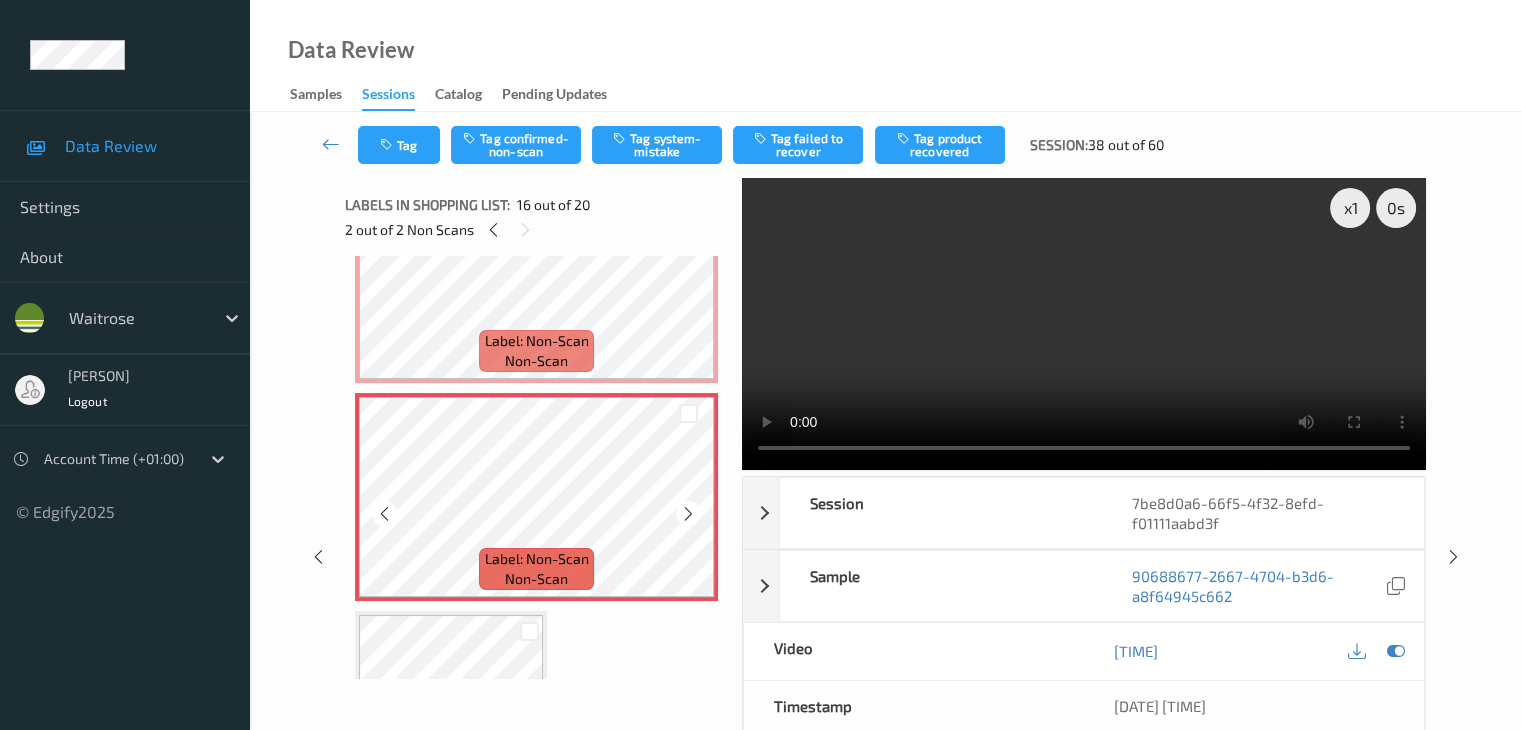 click at bounding box center [688, 513] 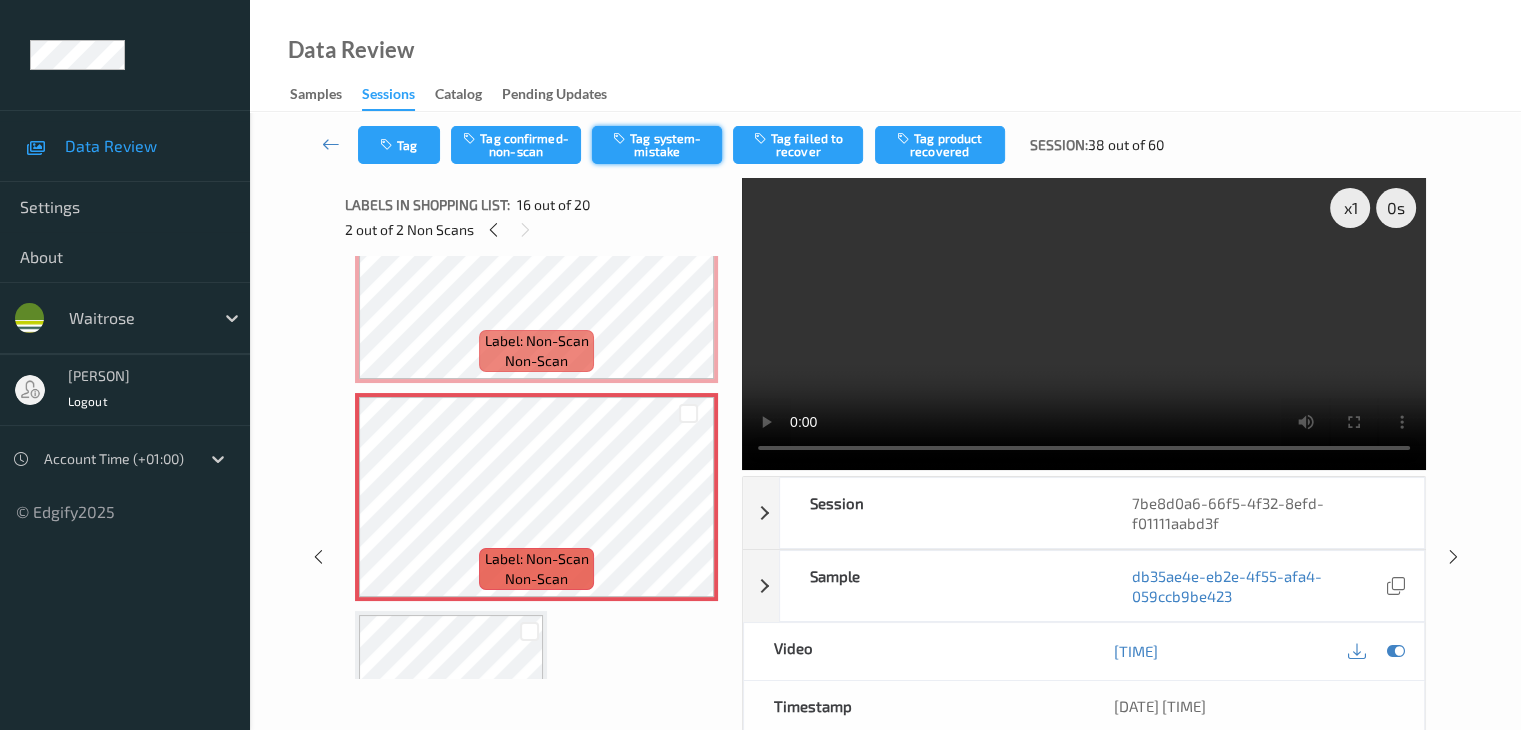 click on "Tag   system-mistake" at bounding box center [657, 145] 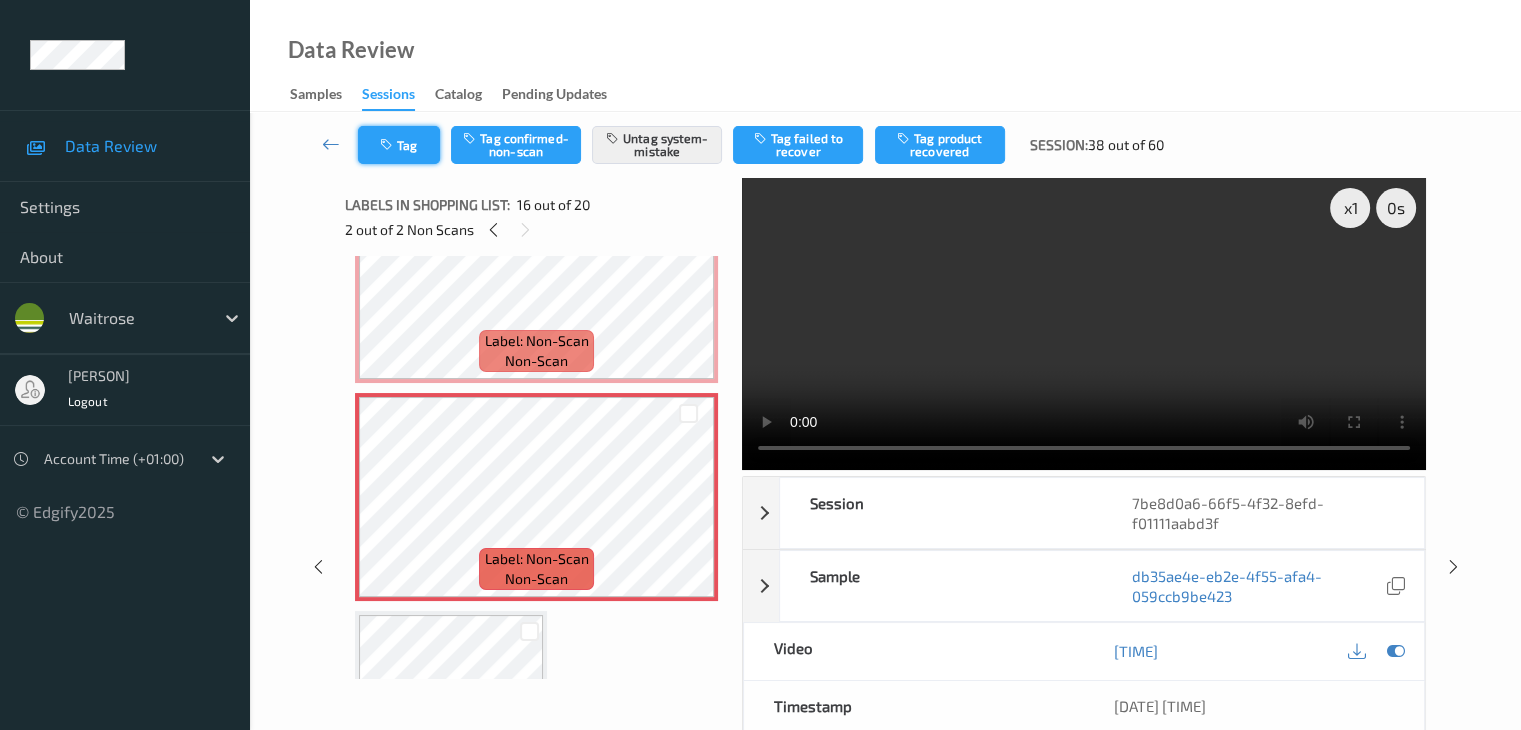 click on "Tag" at bounding box center (399, 145) 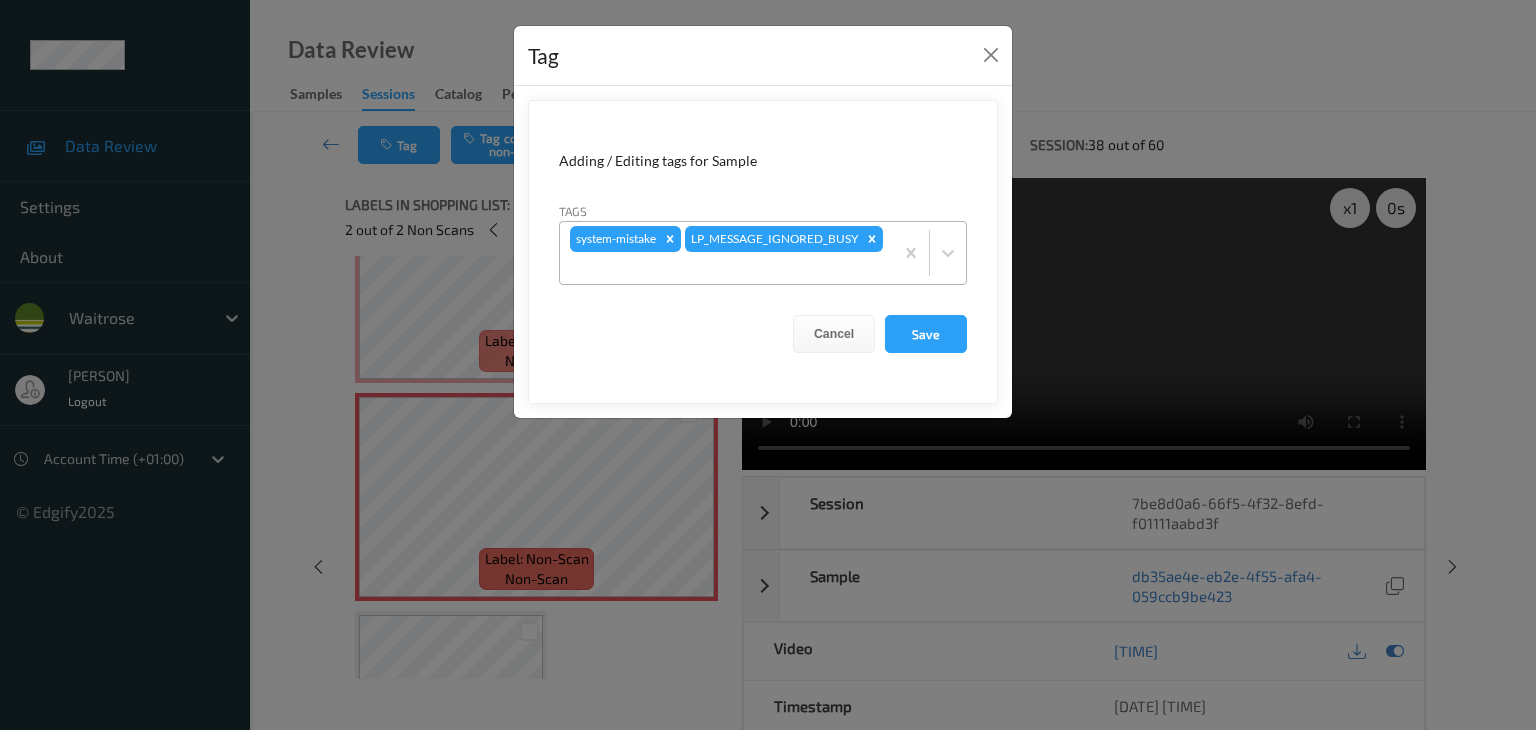 click at bounding box center [726, 268] 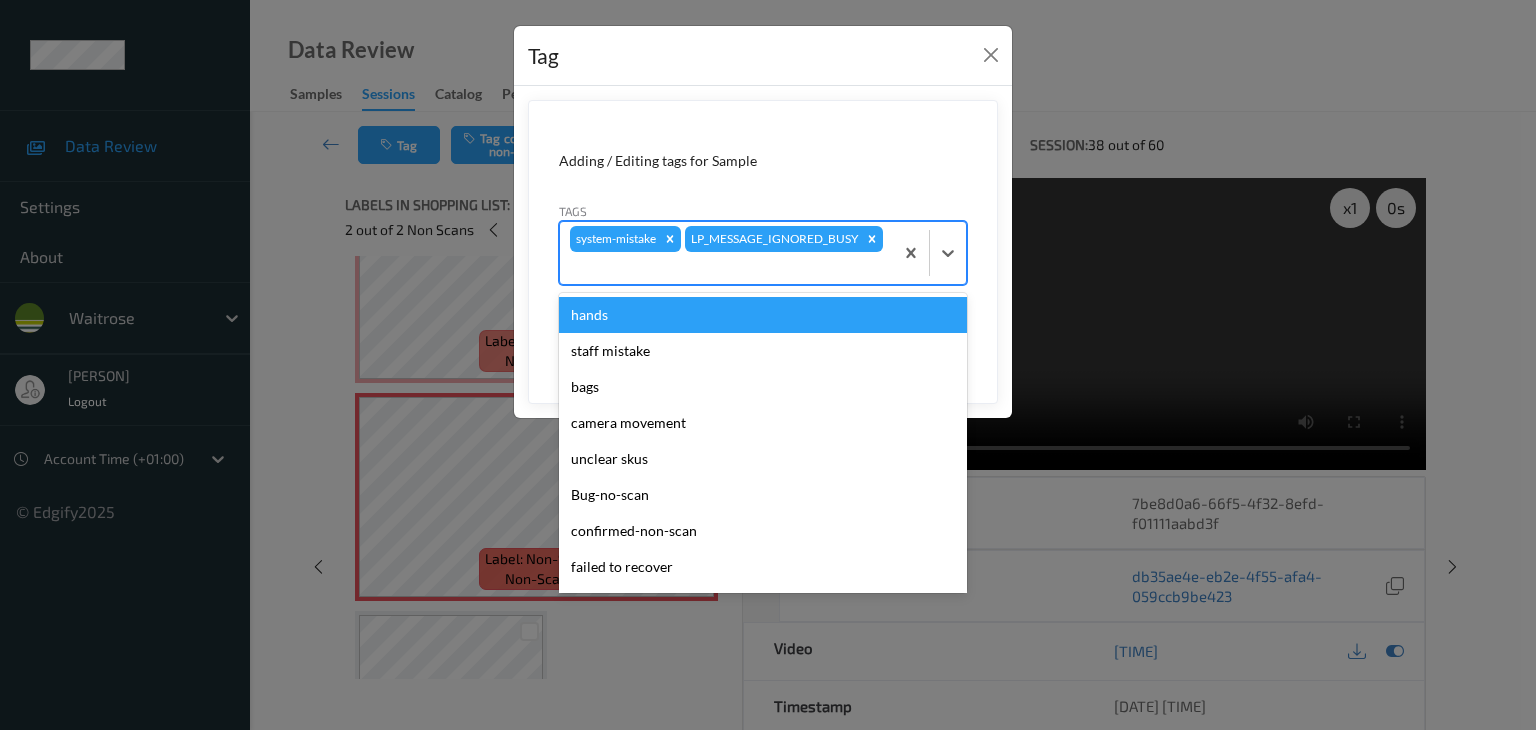 type on "u" 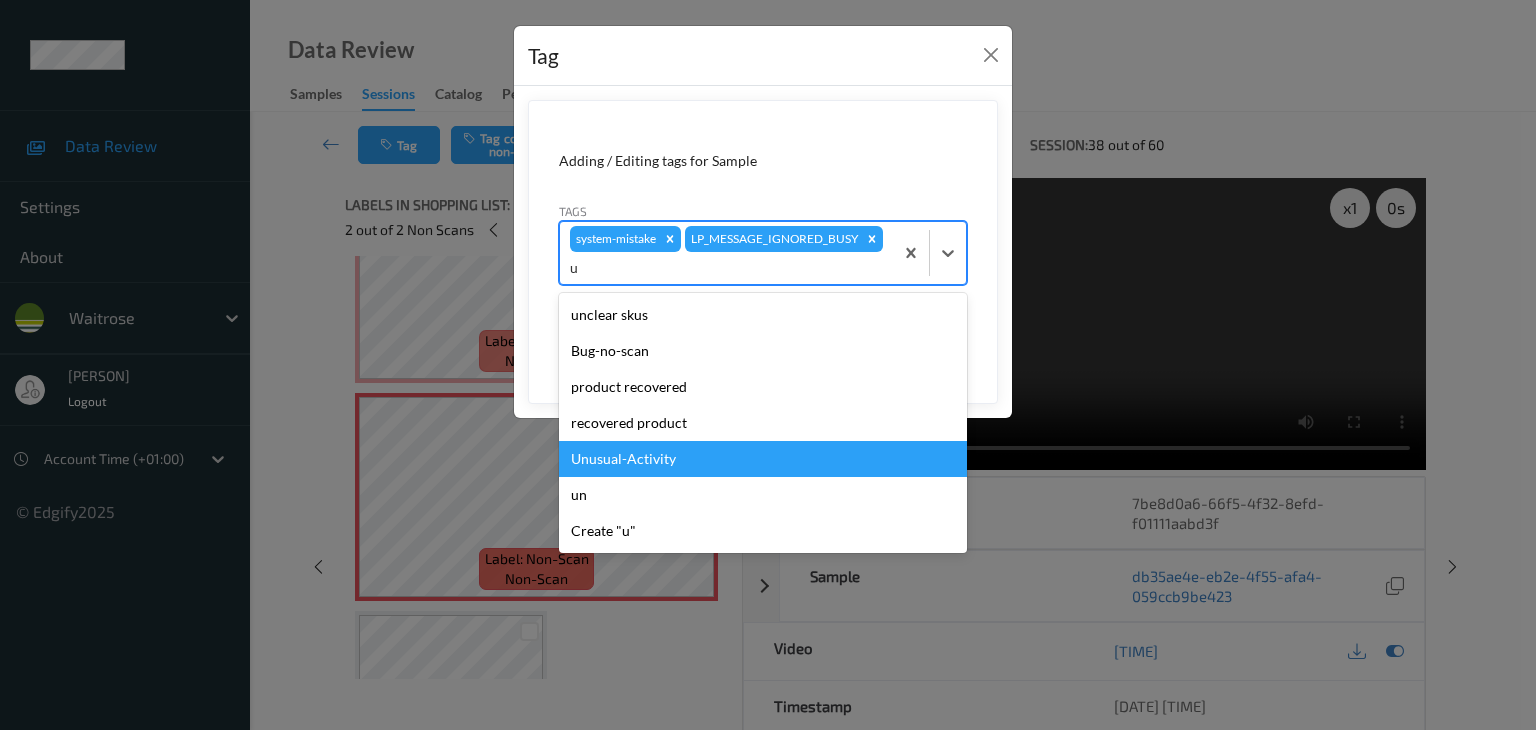 click on "Unusual-Activity" at bounding box center [763, 459] 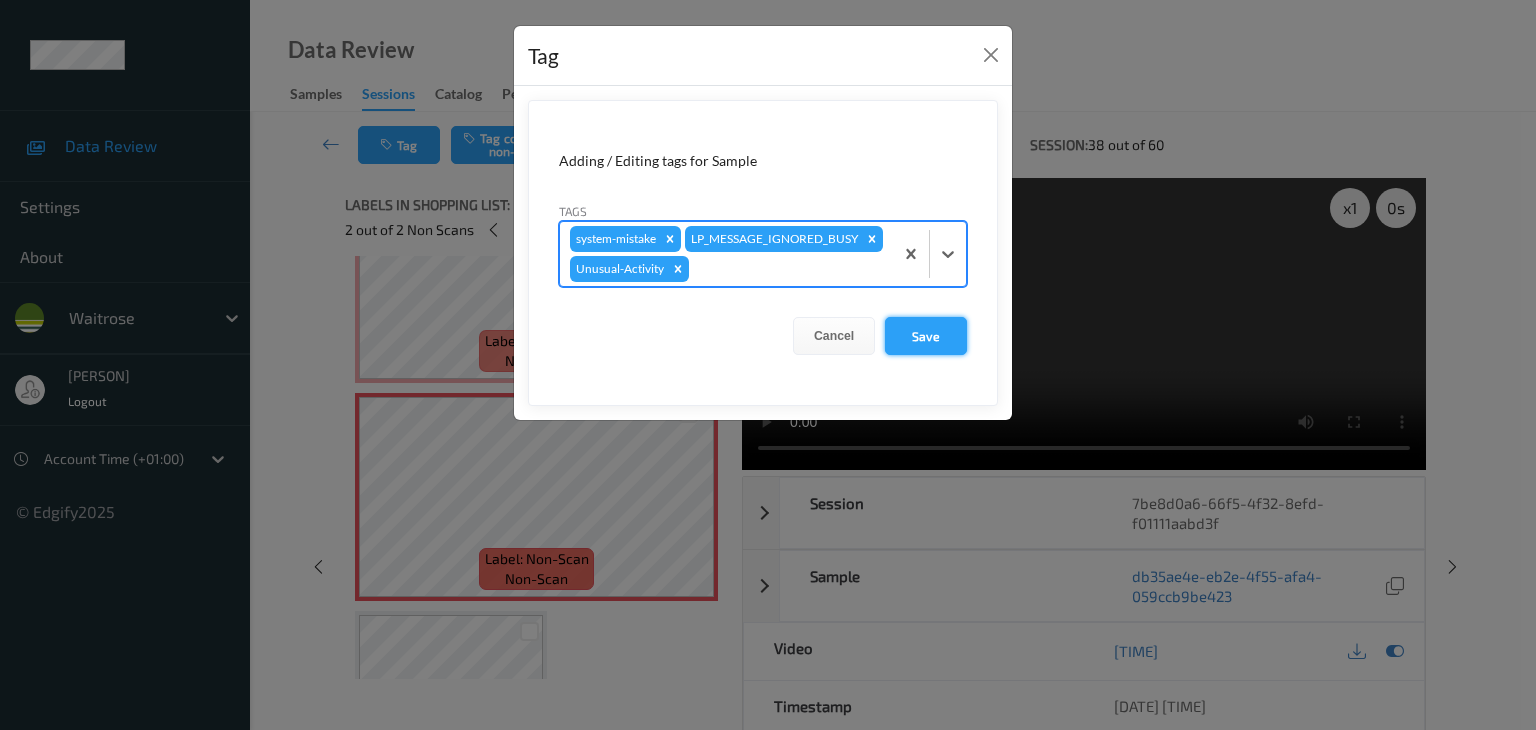 click on "Save" at bounding box center [926, 336] 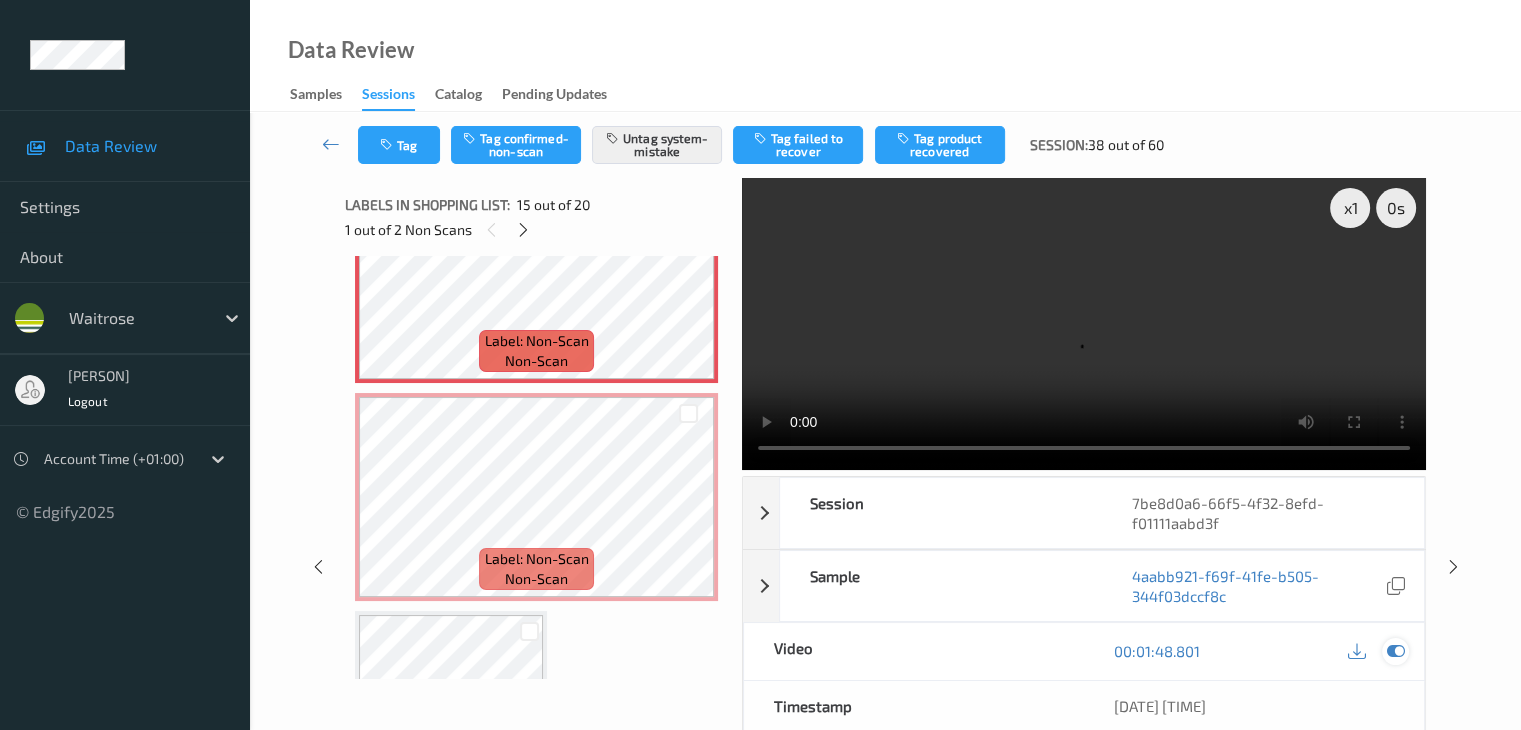 click at bounding box center [1395, 651] 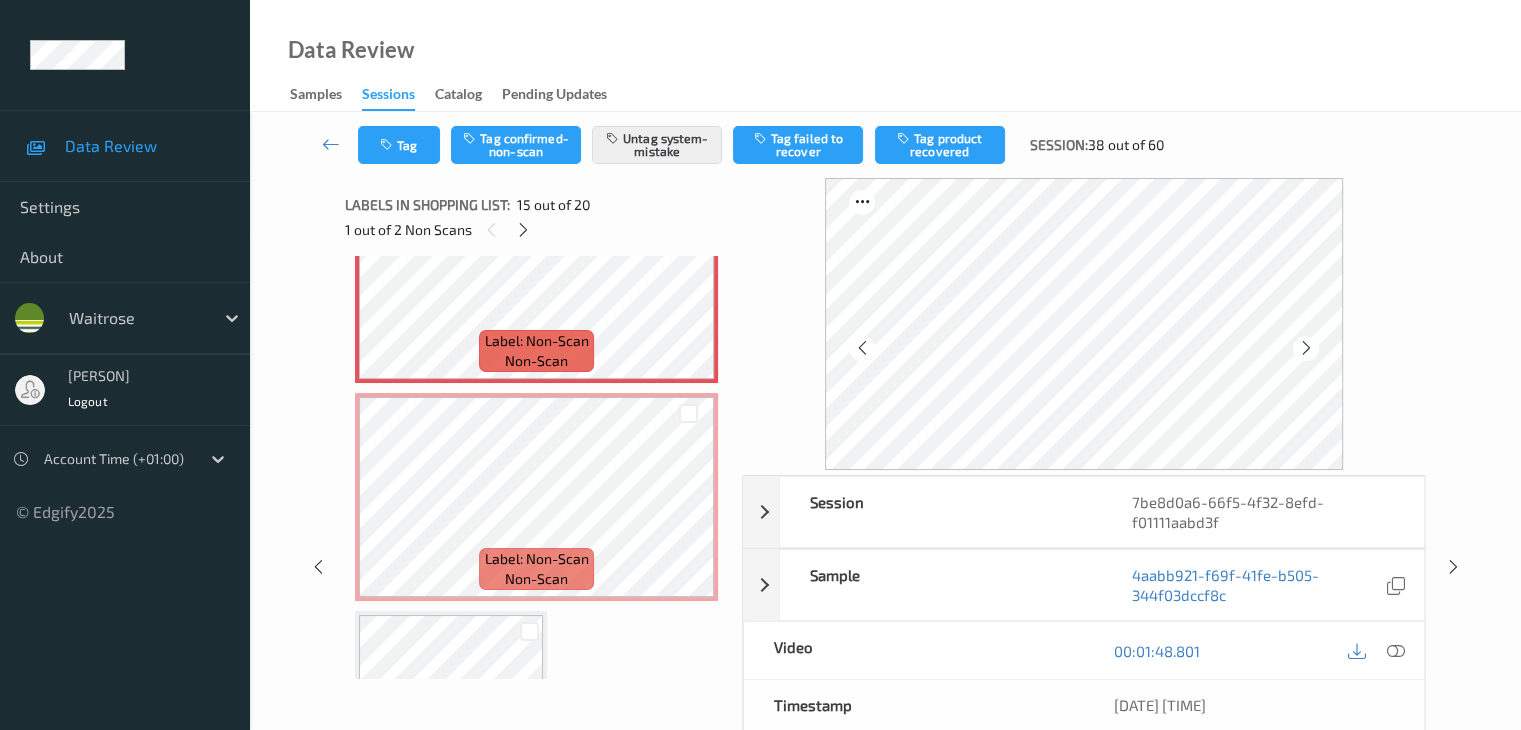 click on "00:01:48.801" at bounding box center (1254, 650) 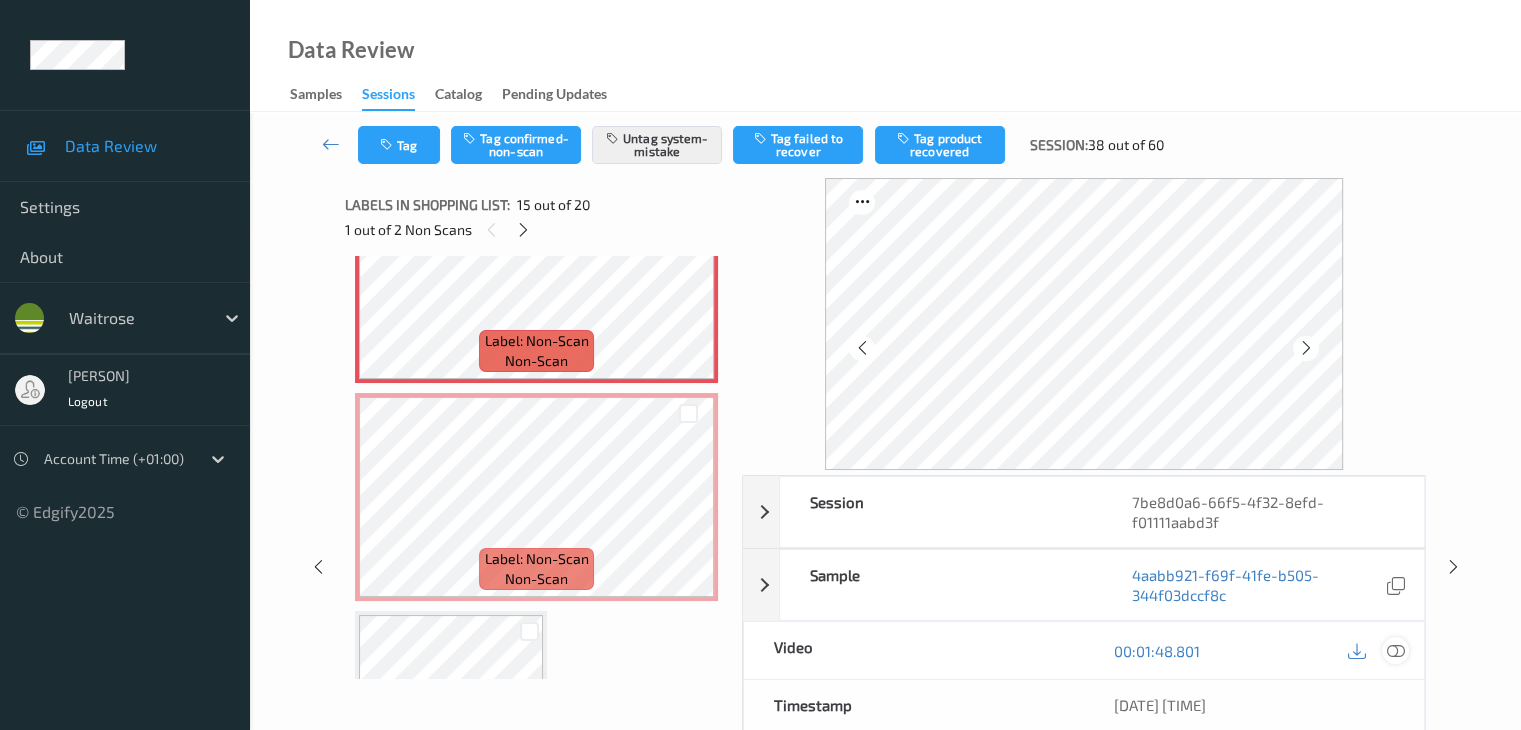 click at bounding box center [1395, 651] 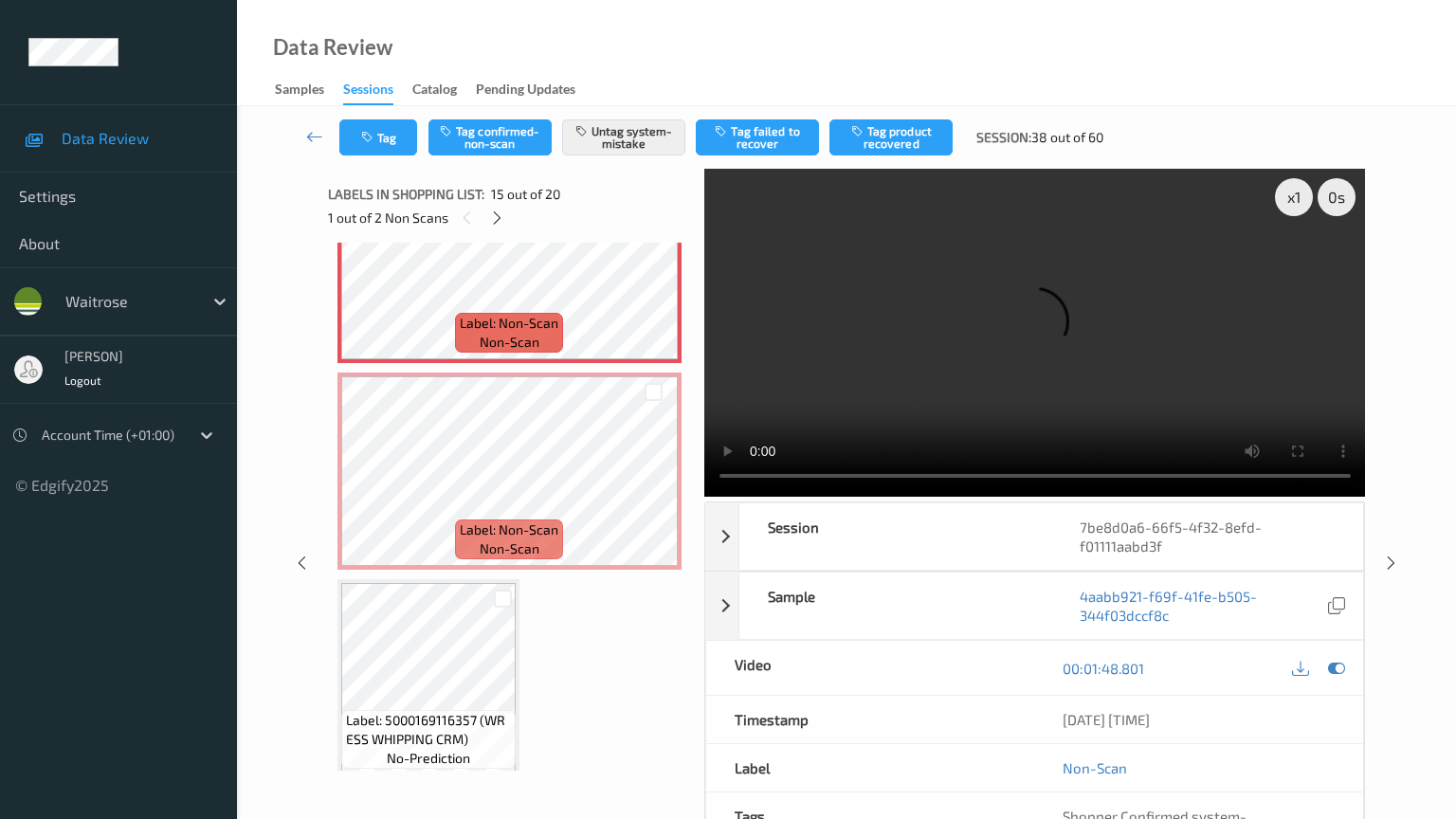 type 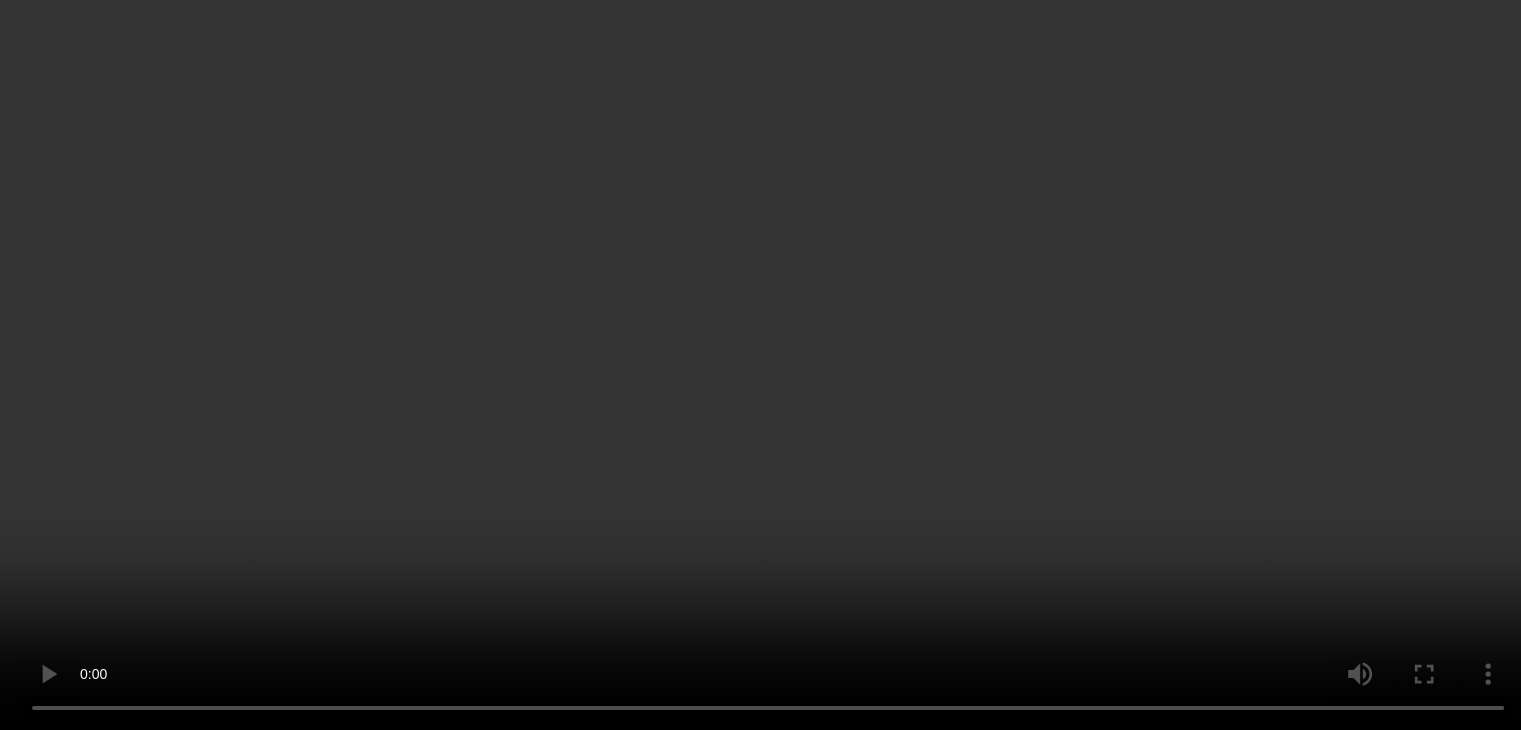 click at bounding box center (688, 513) 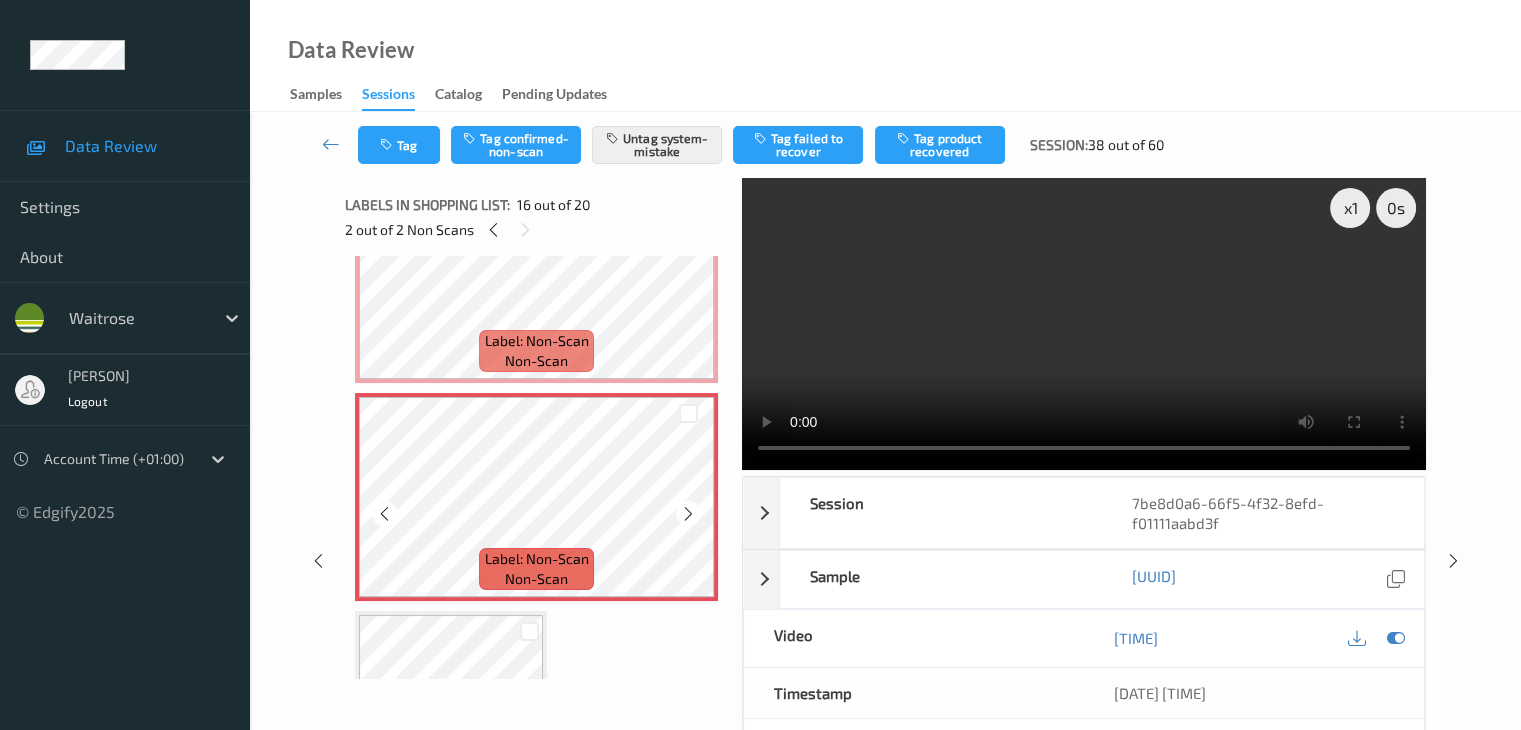click at bounding box center [688, 513] 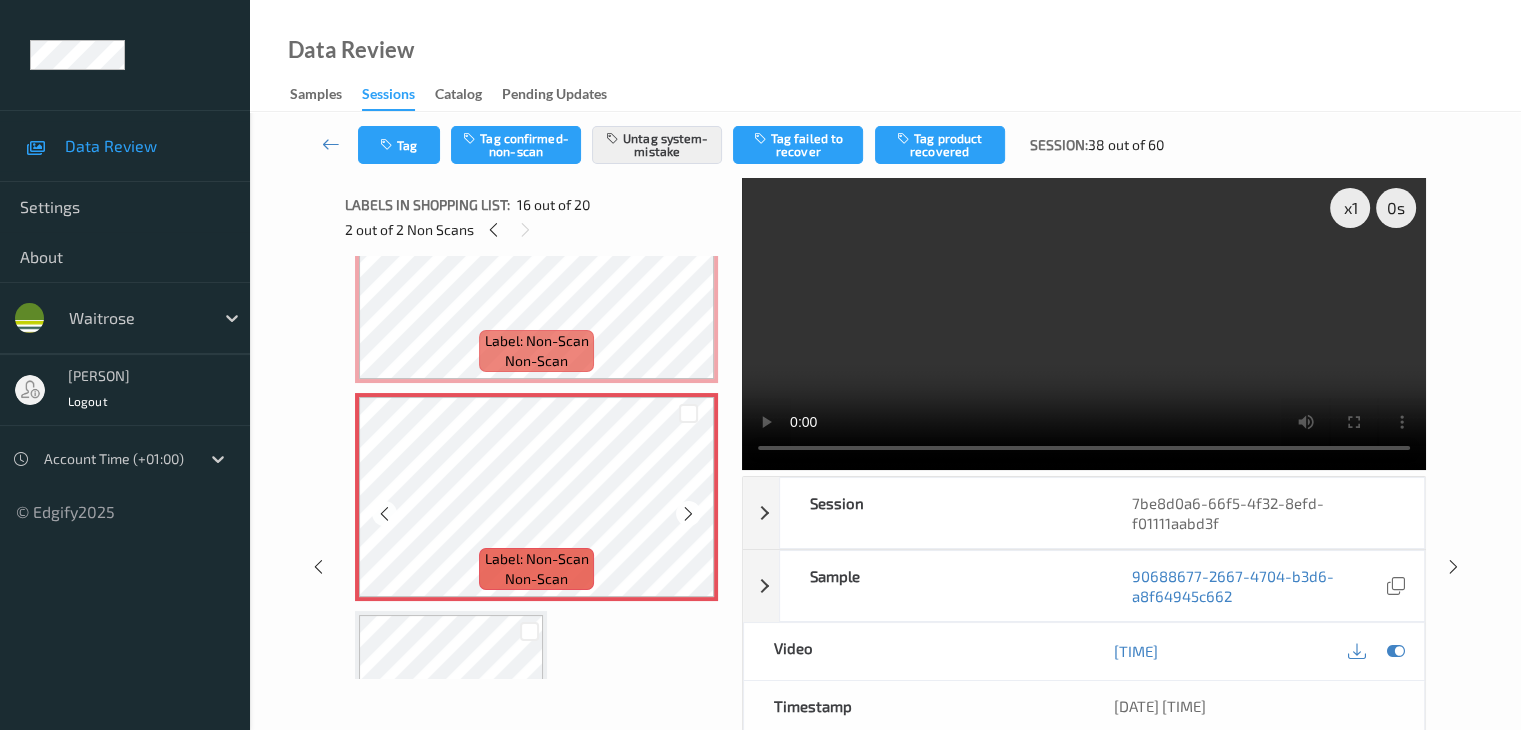 click at bounding box center [688, 513] 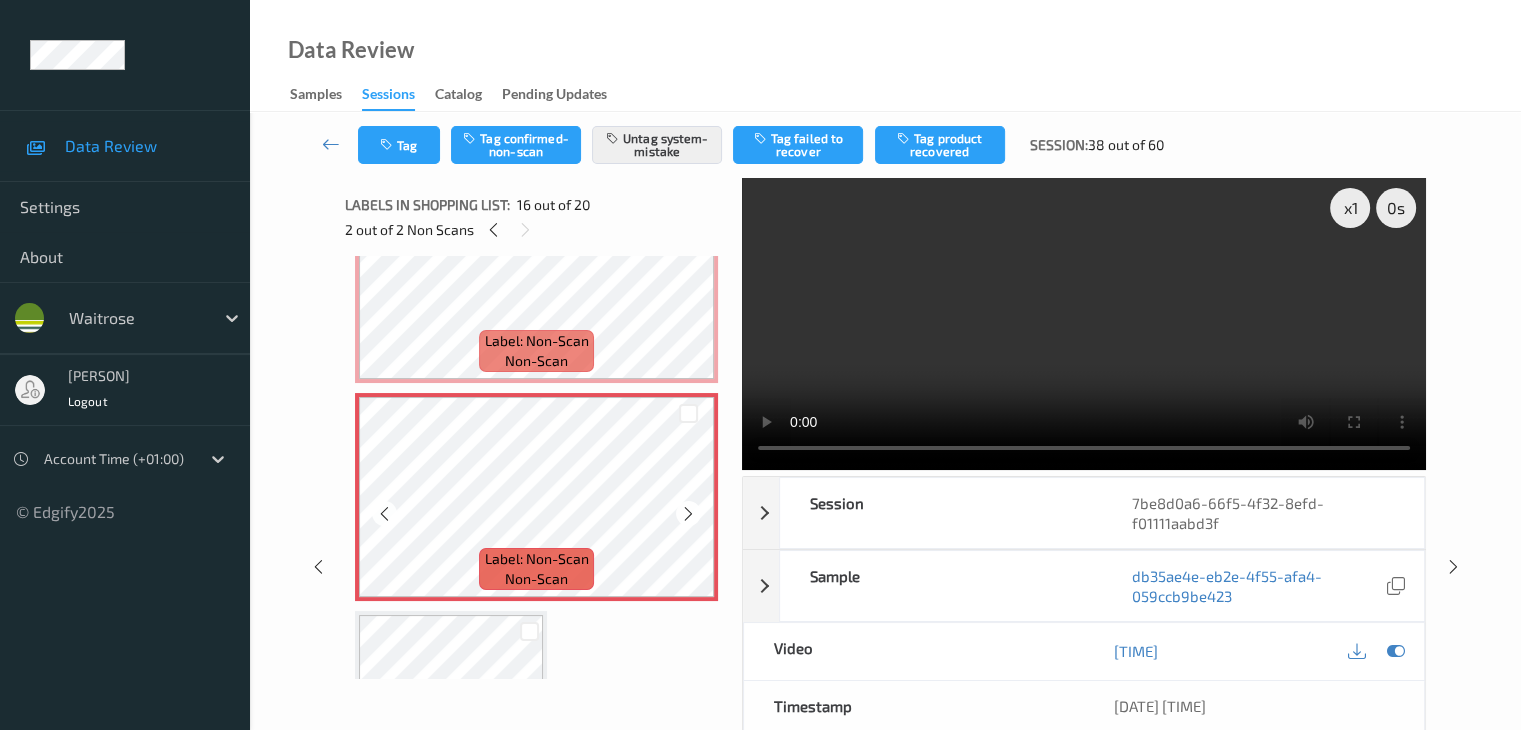 click at bounding box center [688, 513] 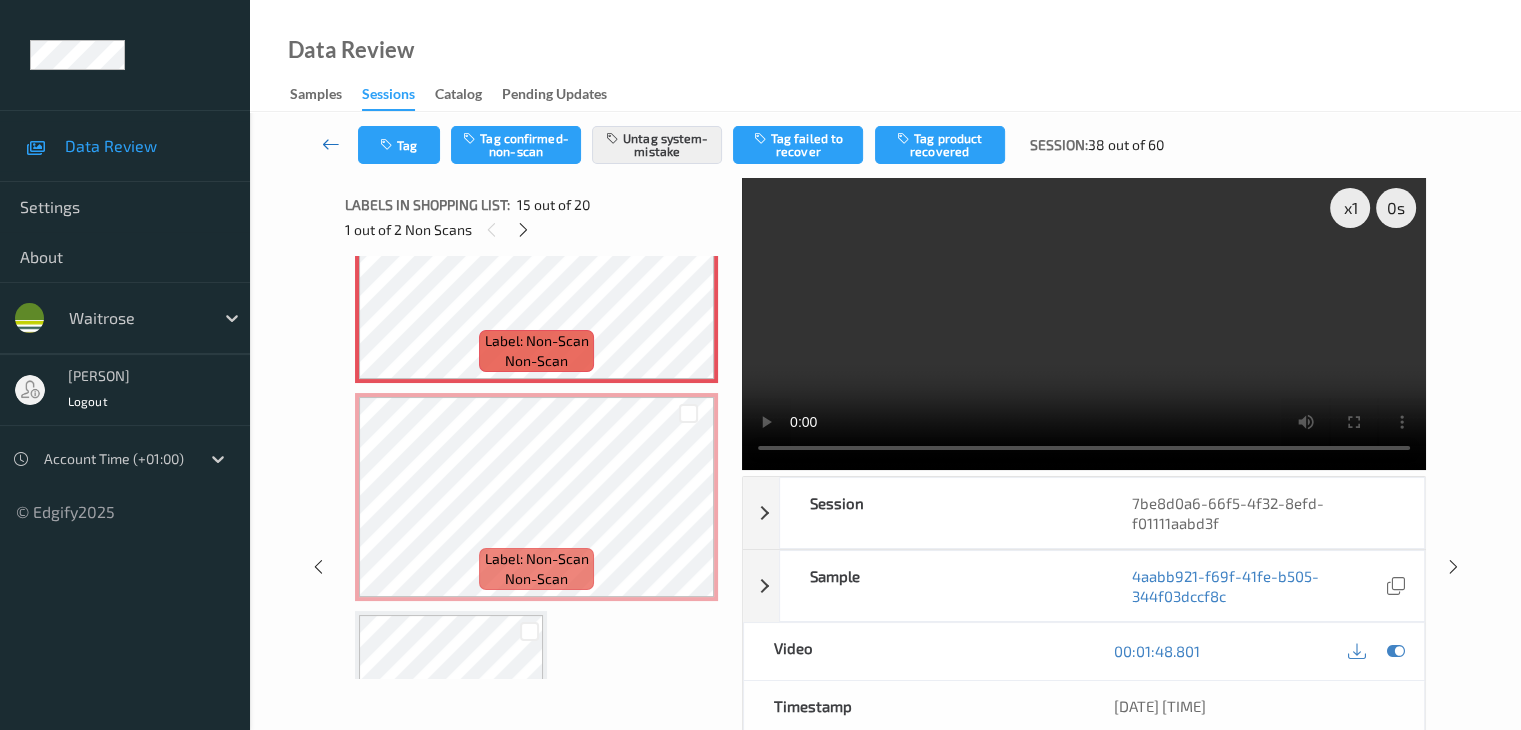 click at bounding box center [331, 144] 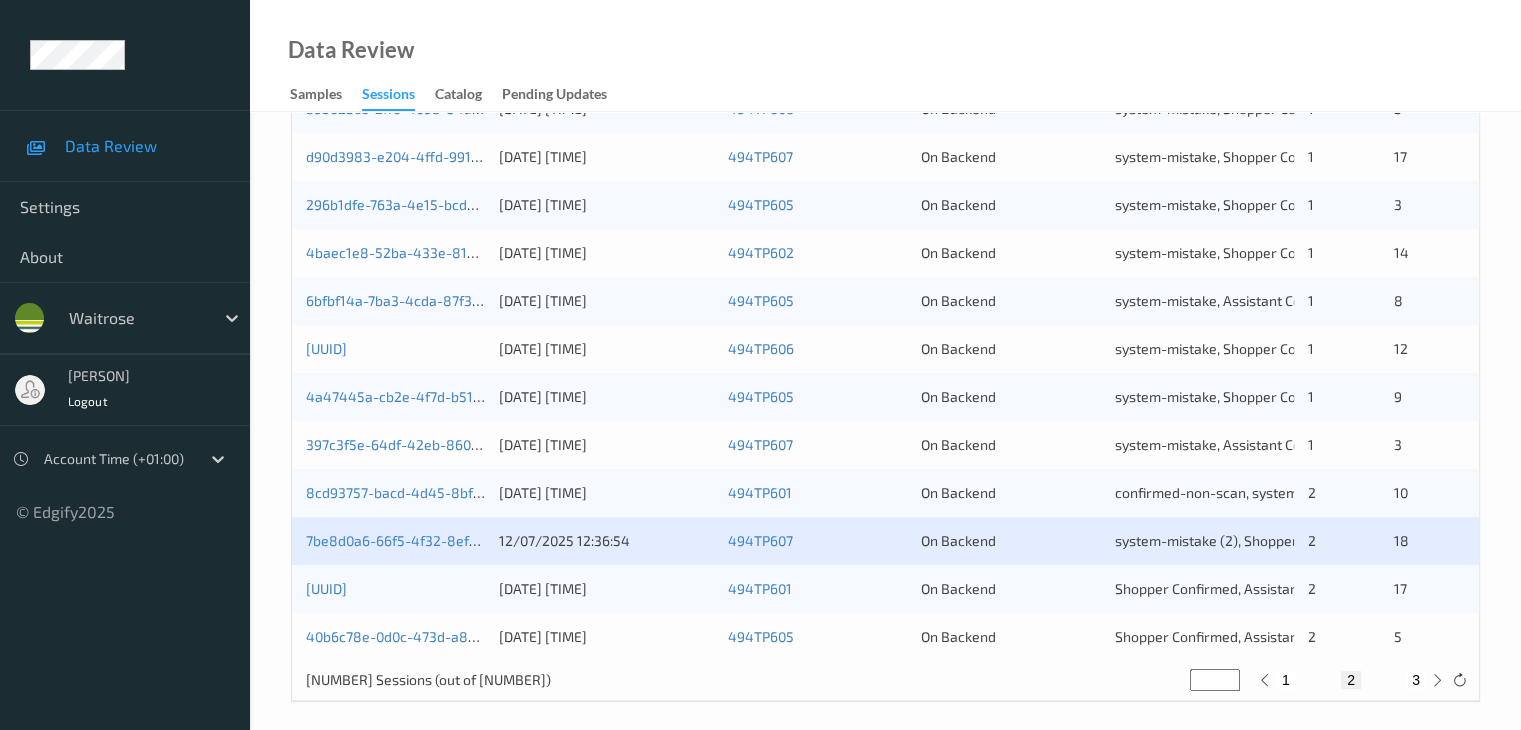 scroll, scrollTop: 932, scrollLeft: 0, axis: vertical 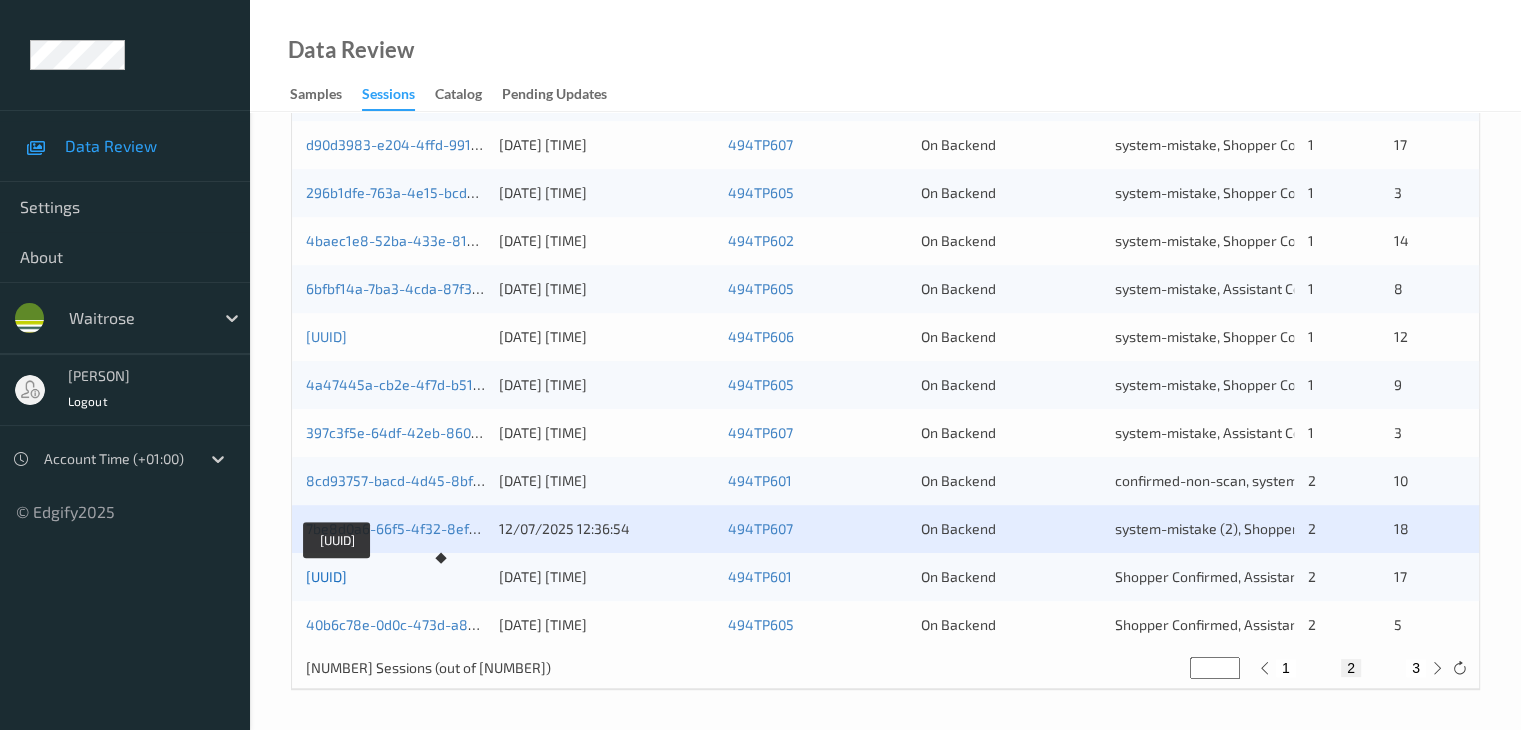 click on "[UUID]" at bounding box center (326, 576) 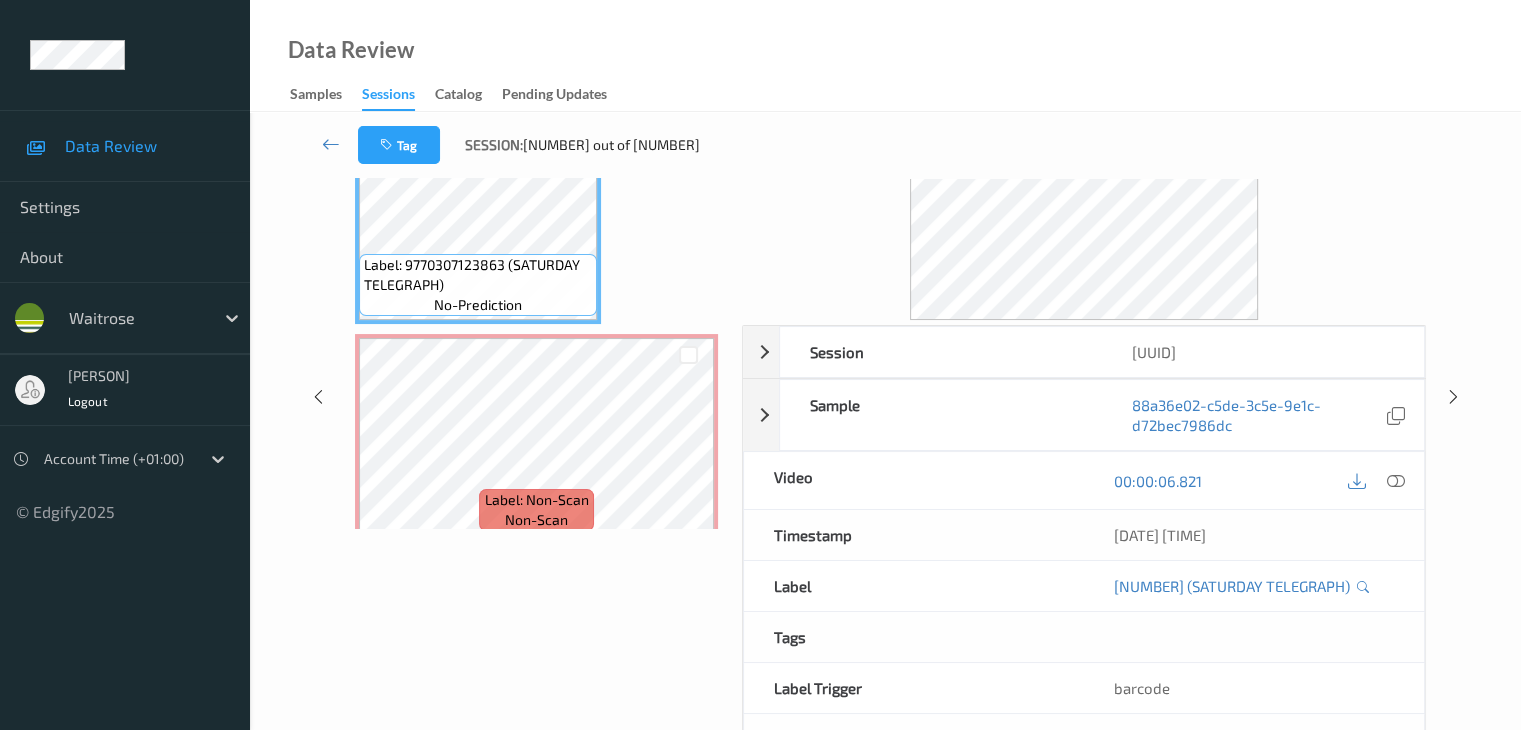 scroll, scrollTop: 0, scrollLeft: 0, axis: both 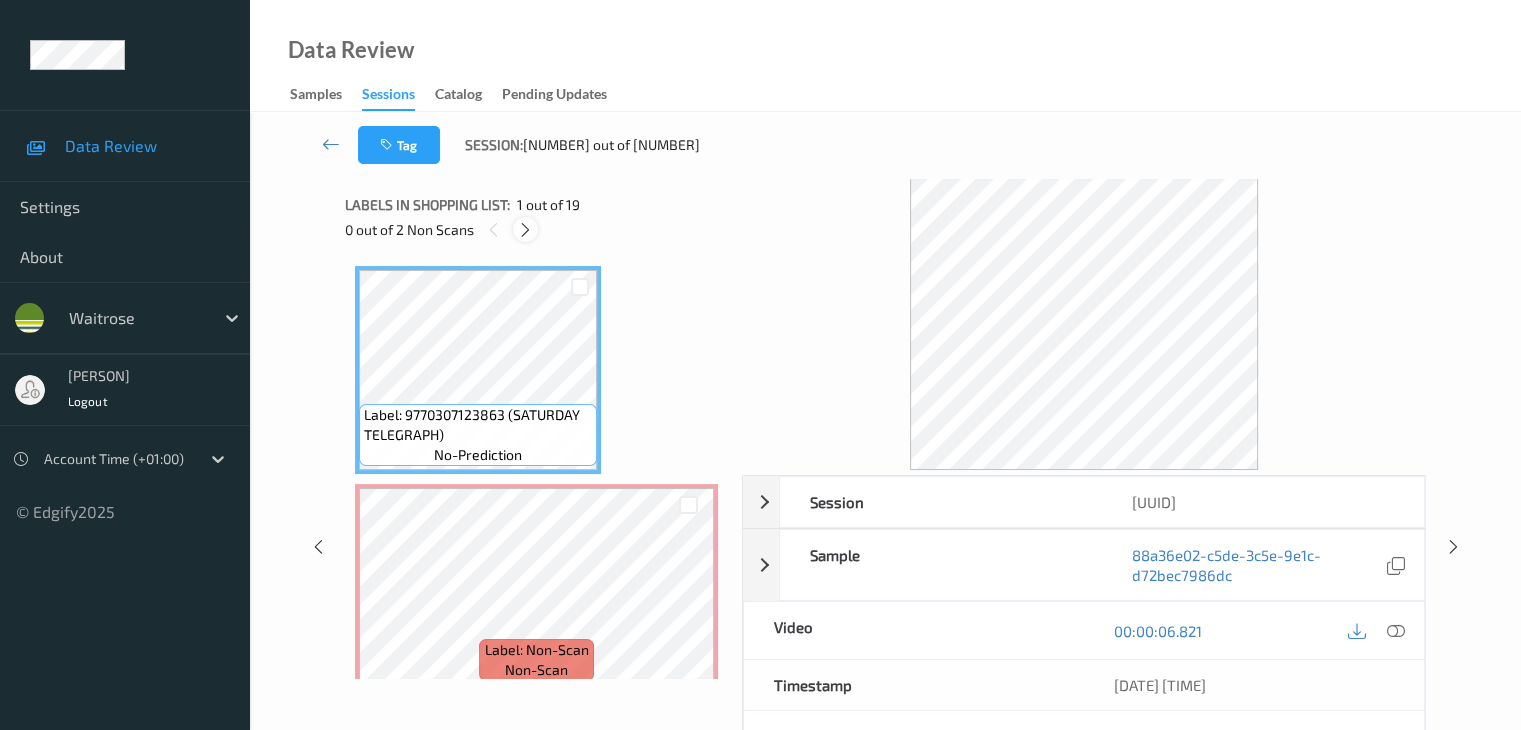 click at bounding box center [525, 230] 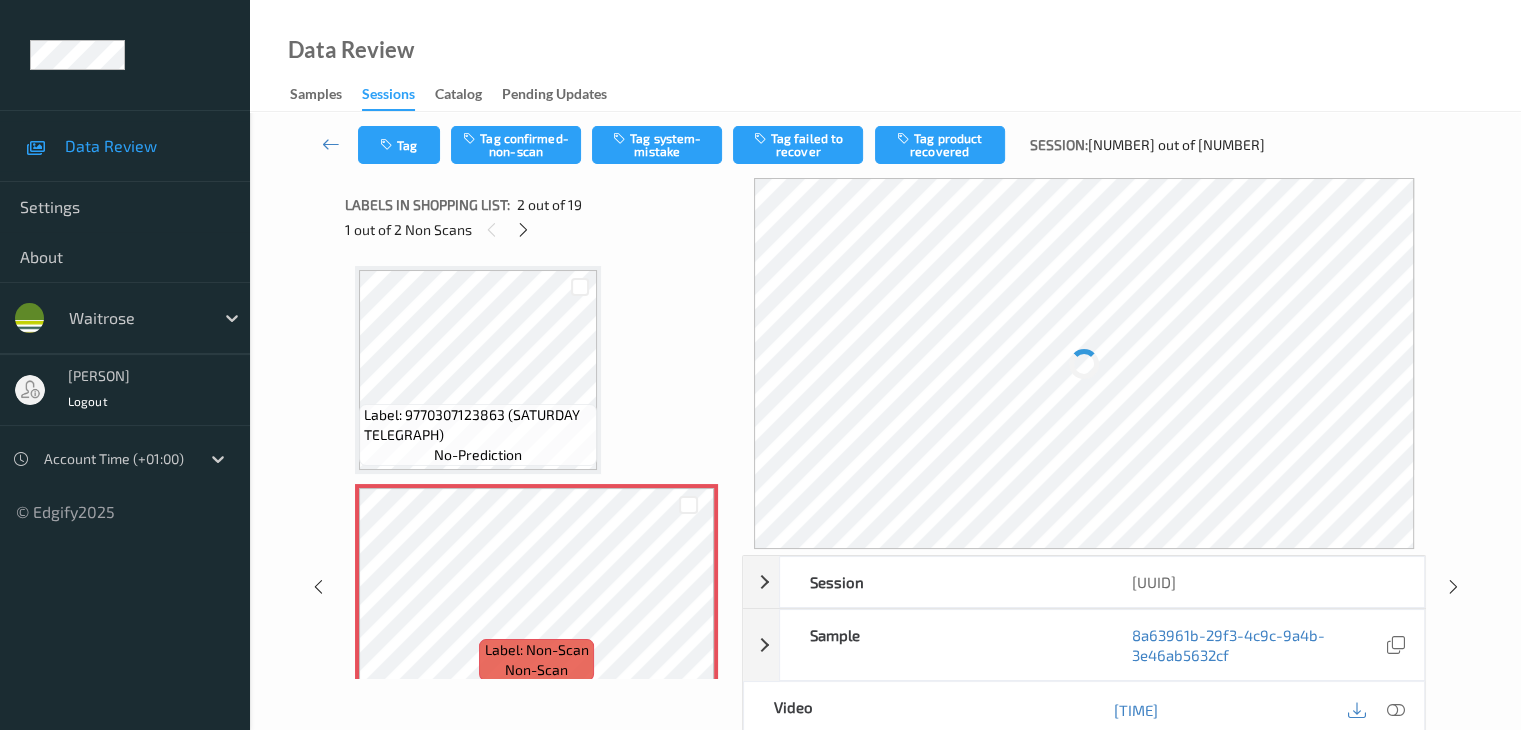 scroll, scrollTop: 10, scrollLeft: 0, axis: vertical 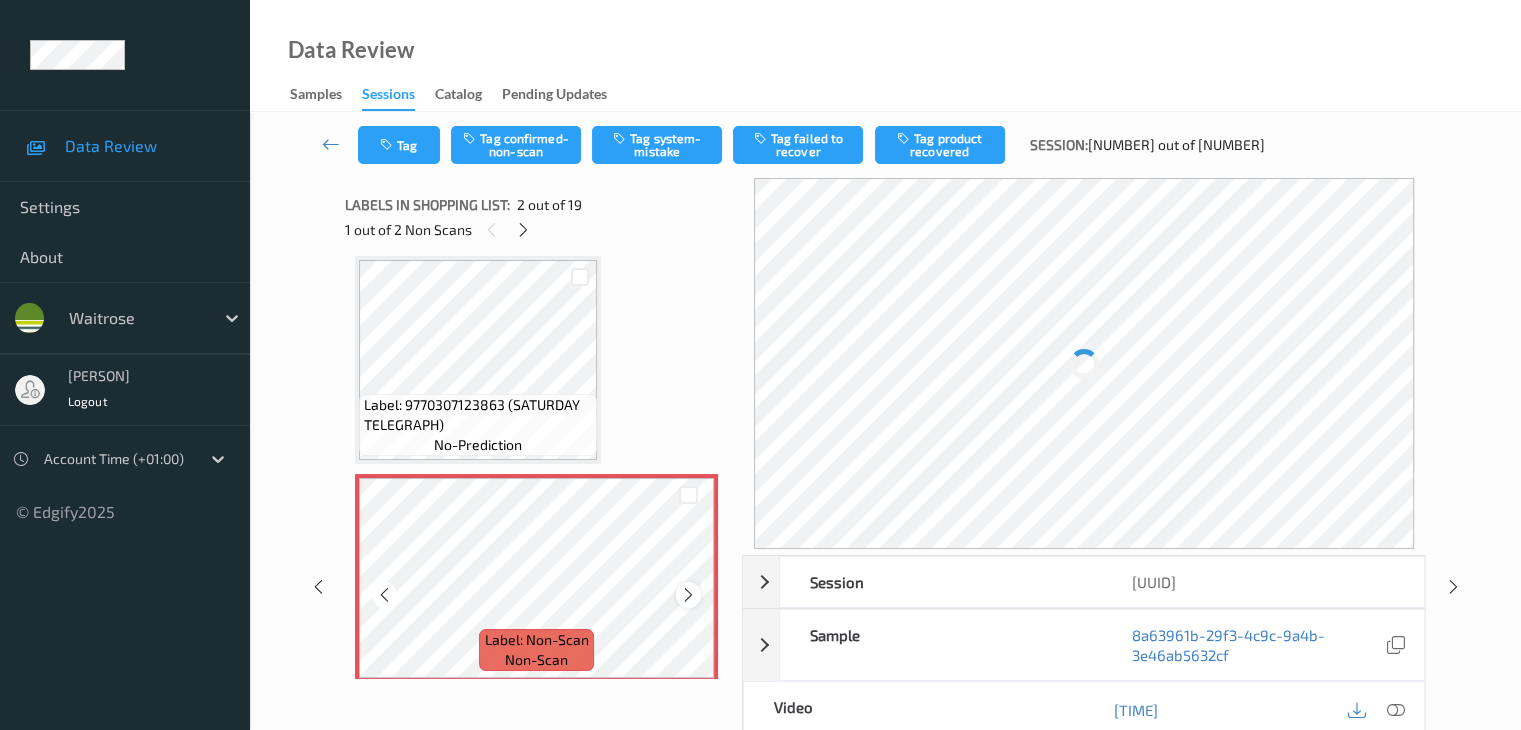 click at bounding box center (688, 595) 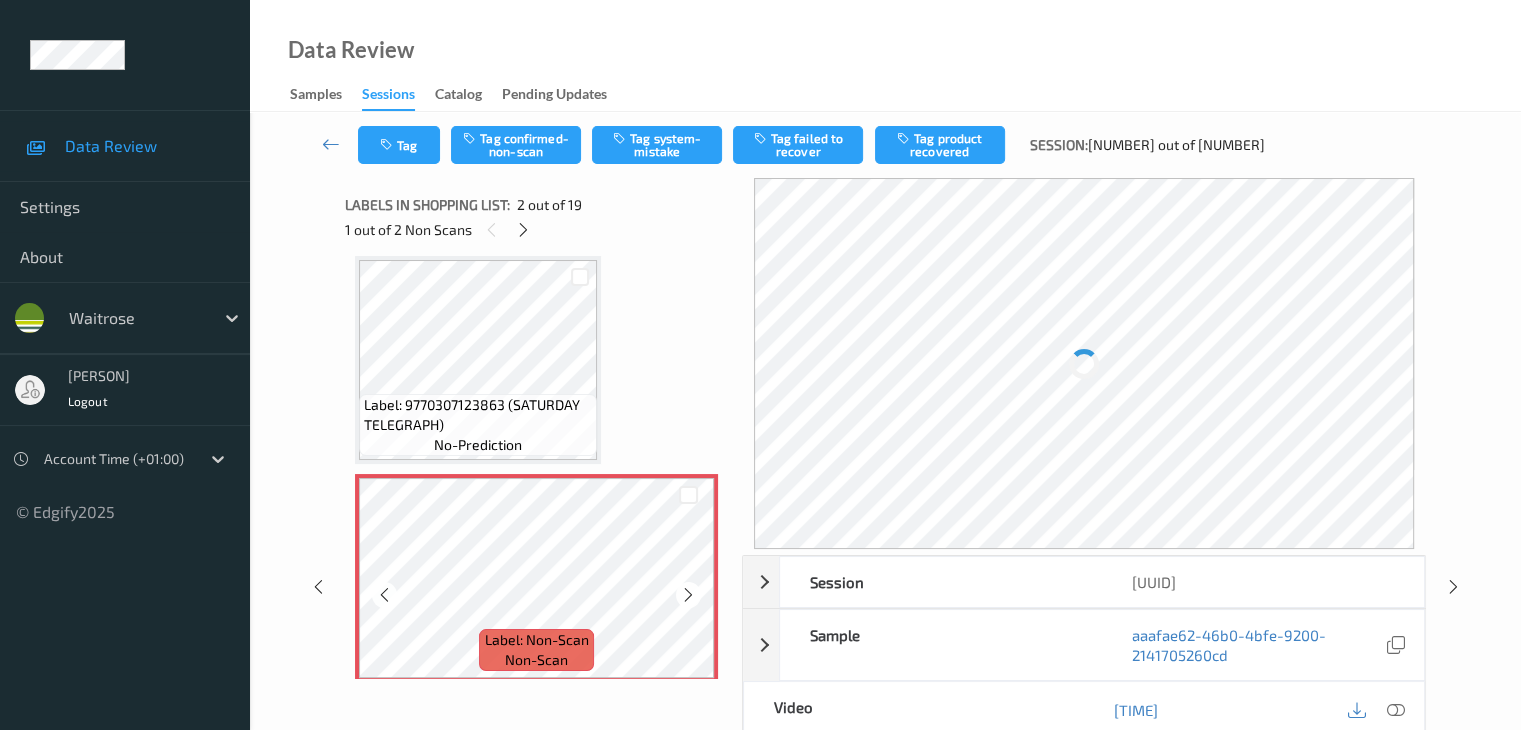 click at bounding box center [688, 595] 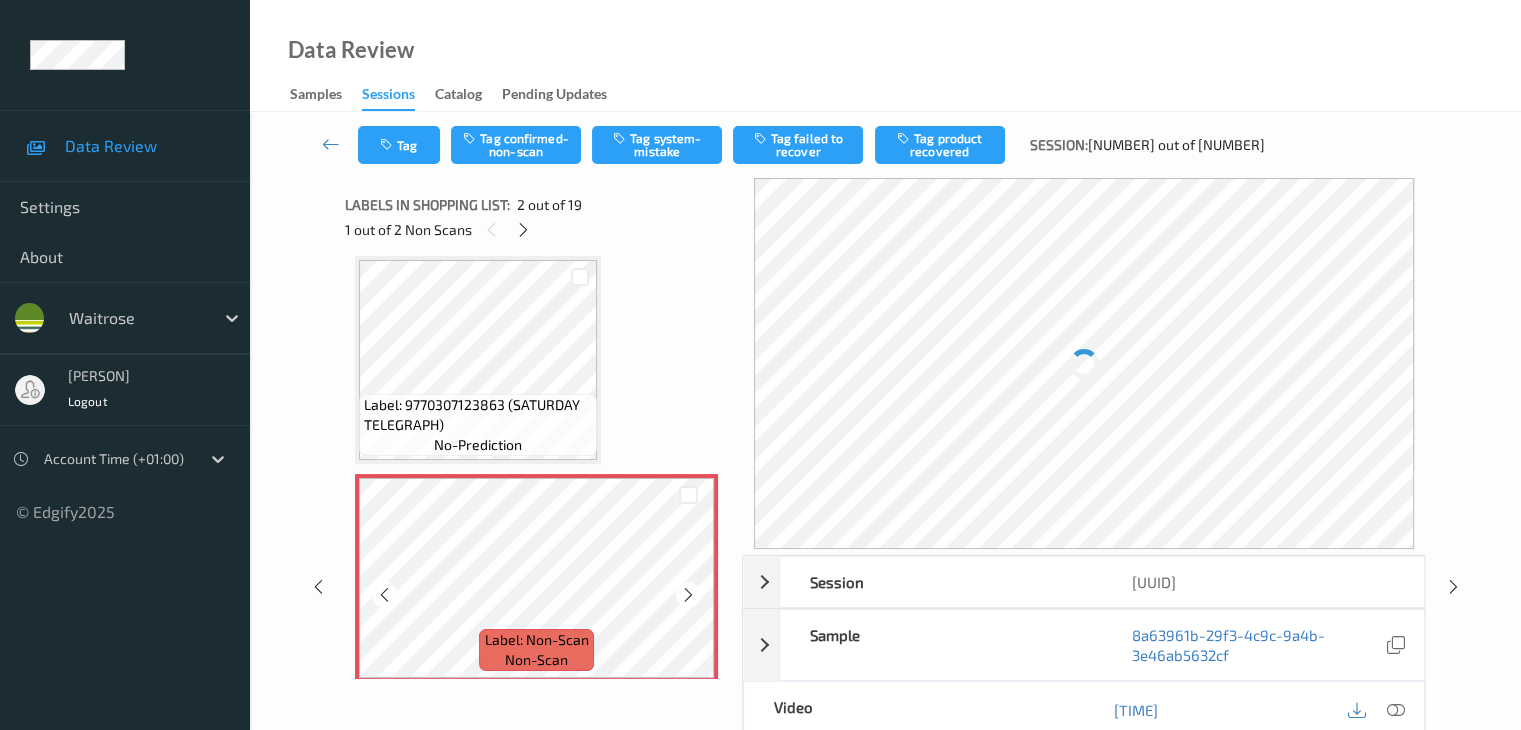 click at bounding box center (688, 595) 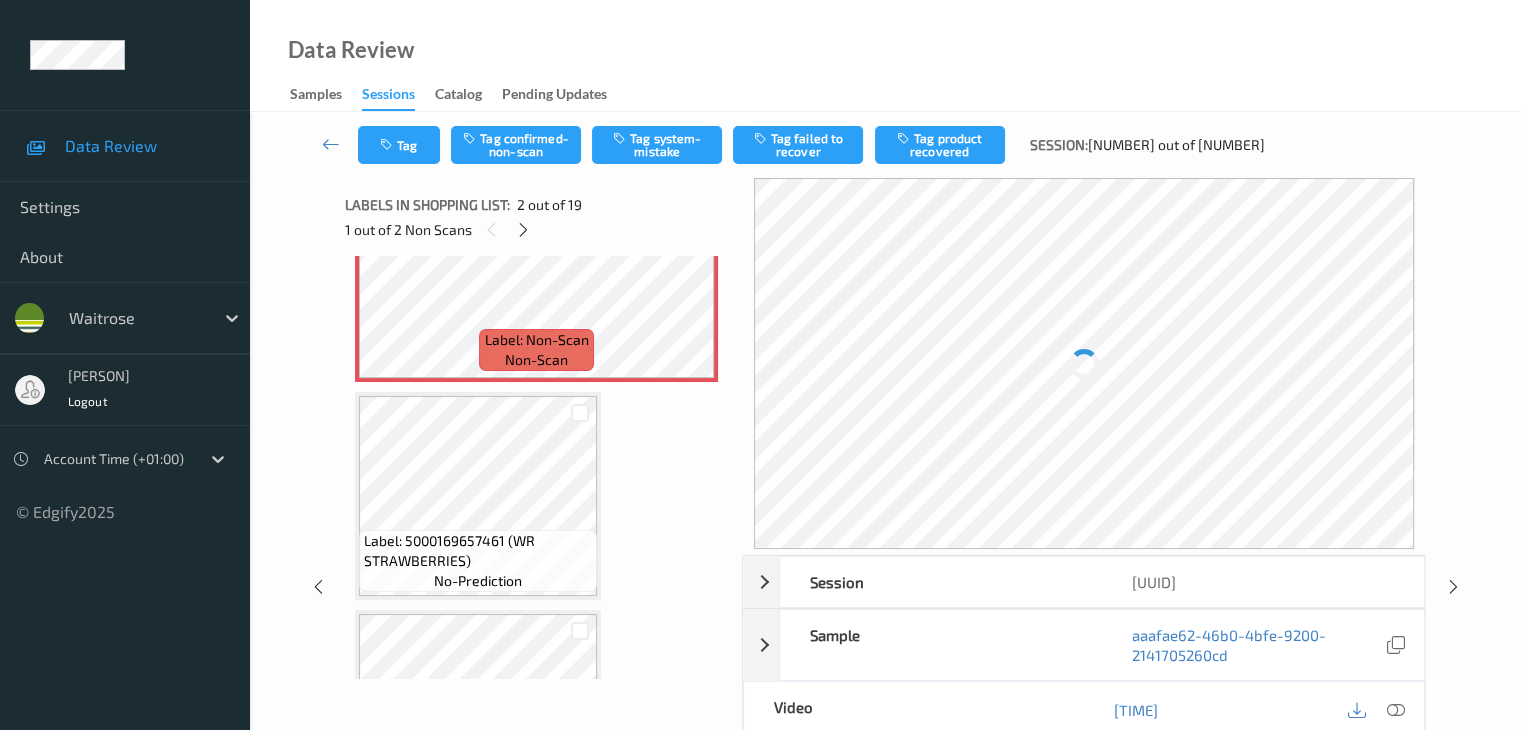 scroll, scrollTop: 210, scrollLeft: 0, axis: vertical 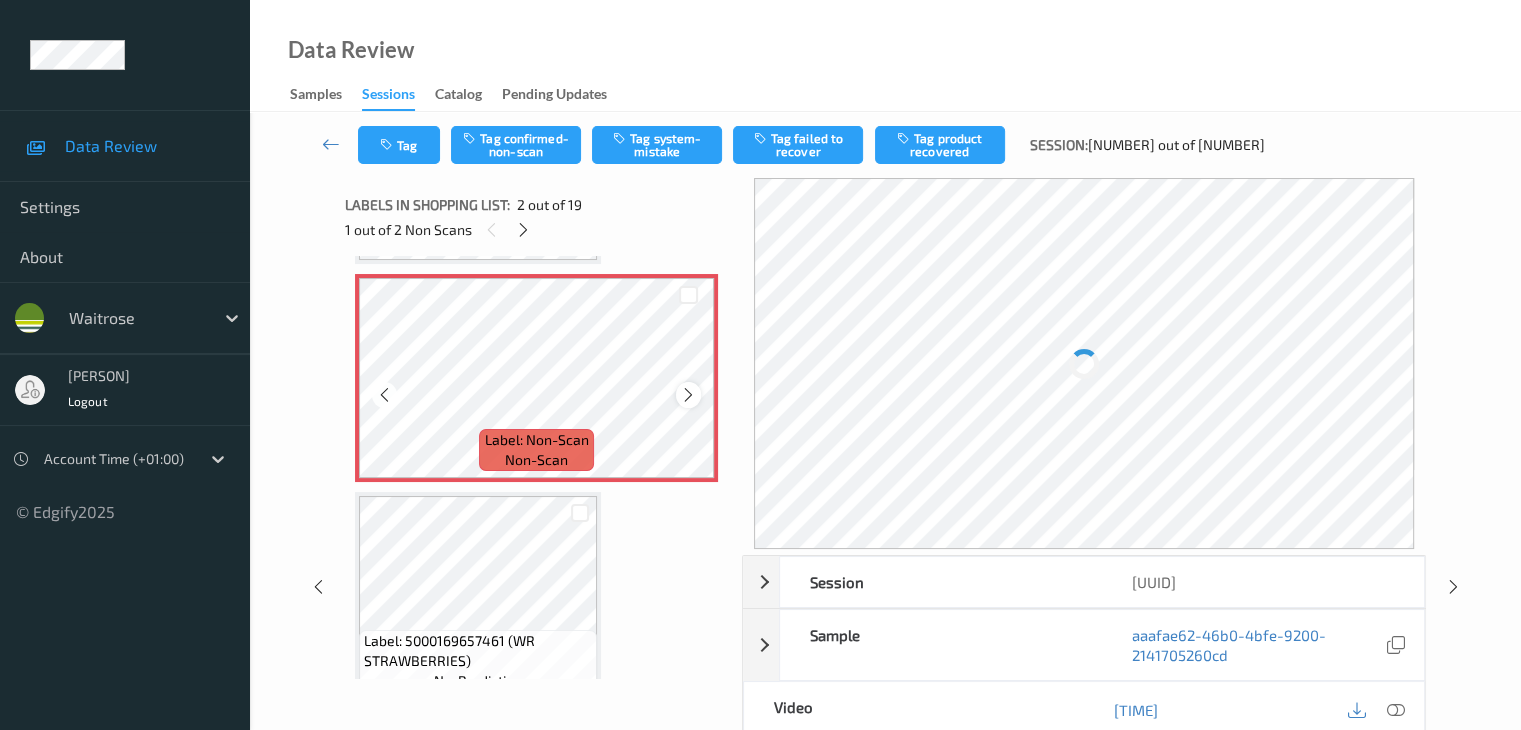 click at bounding box center [688, 395] 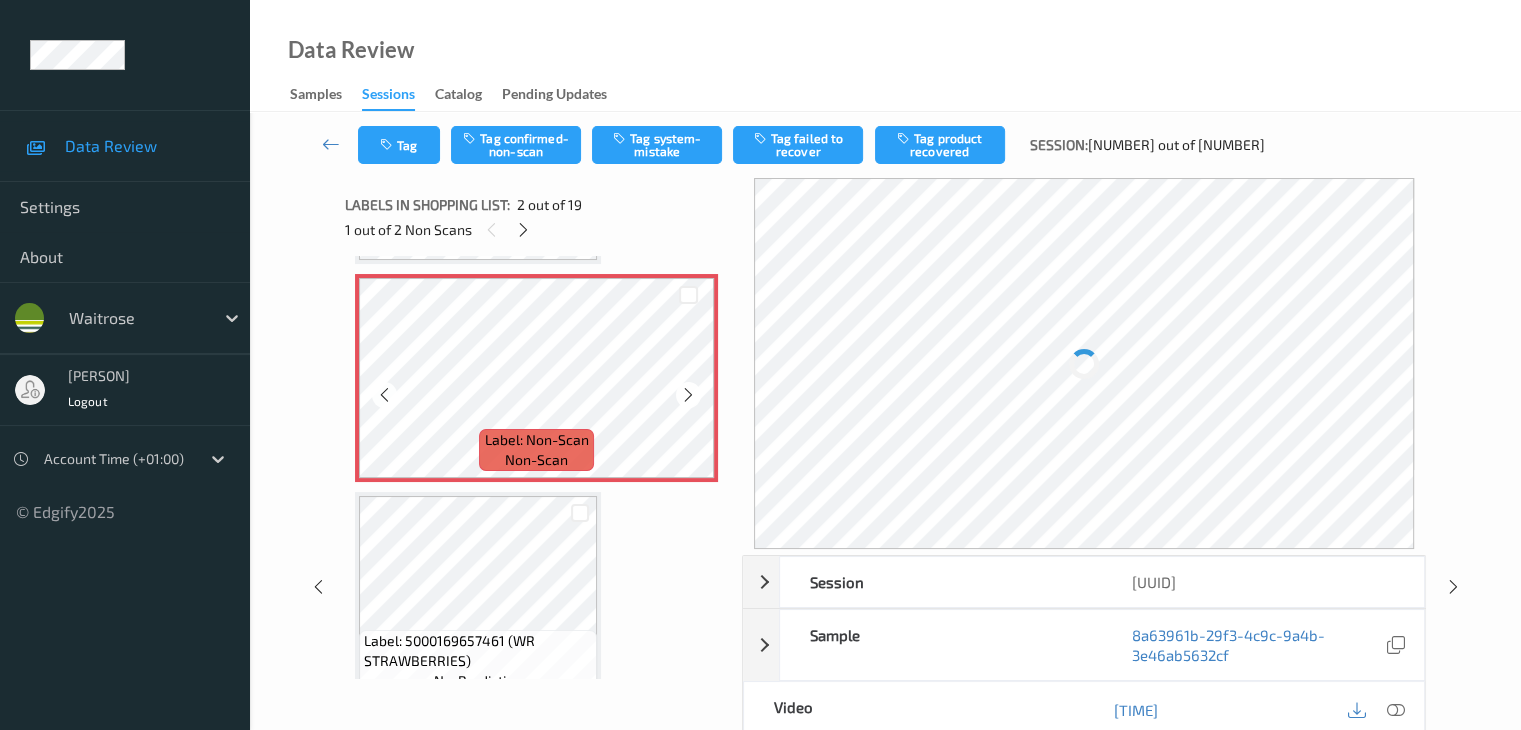 click at bounding box center (688, 395) 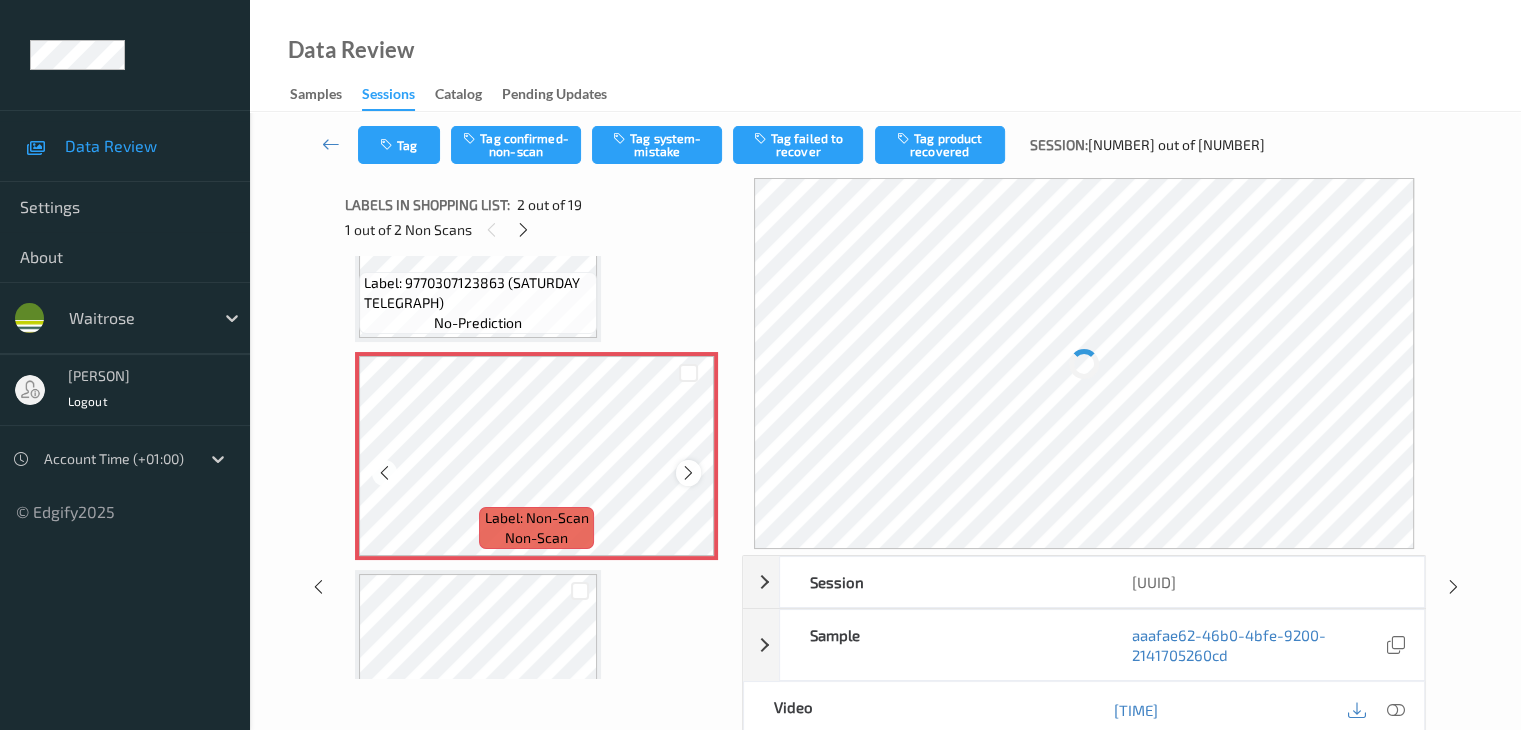 scroll, scrollTop: 10, scrollLeft: 0, axis: vertical 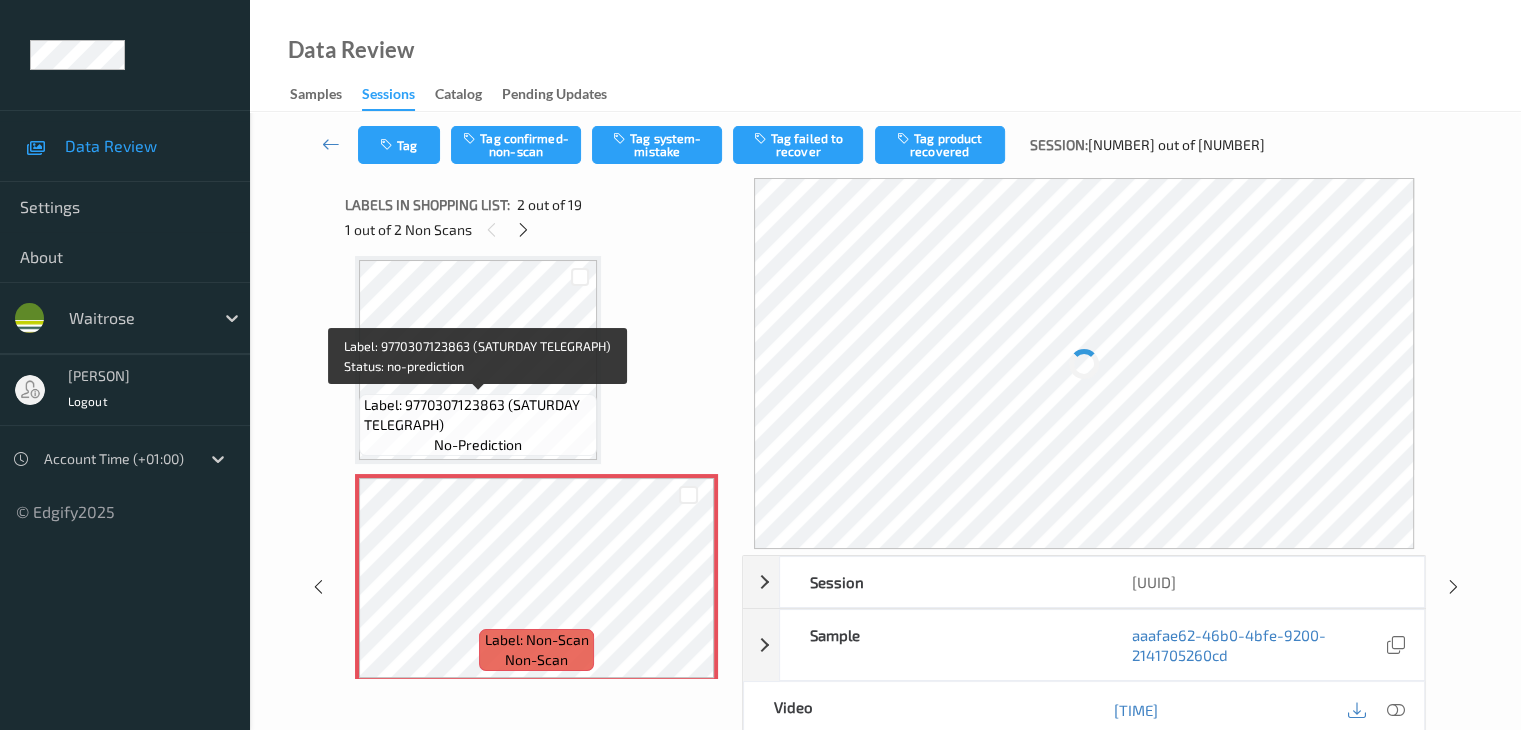 click on "Label: 9770307123863 (SATURDAY TELEGRAPH)" at bounding box center (478, 415) 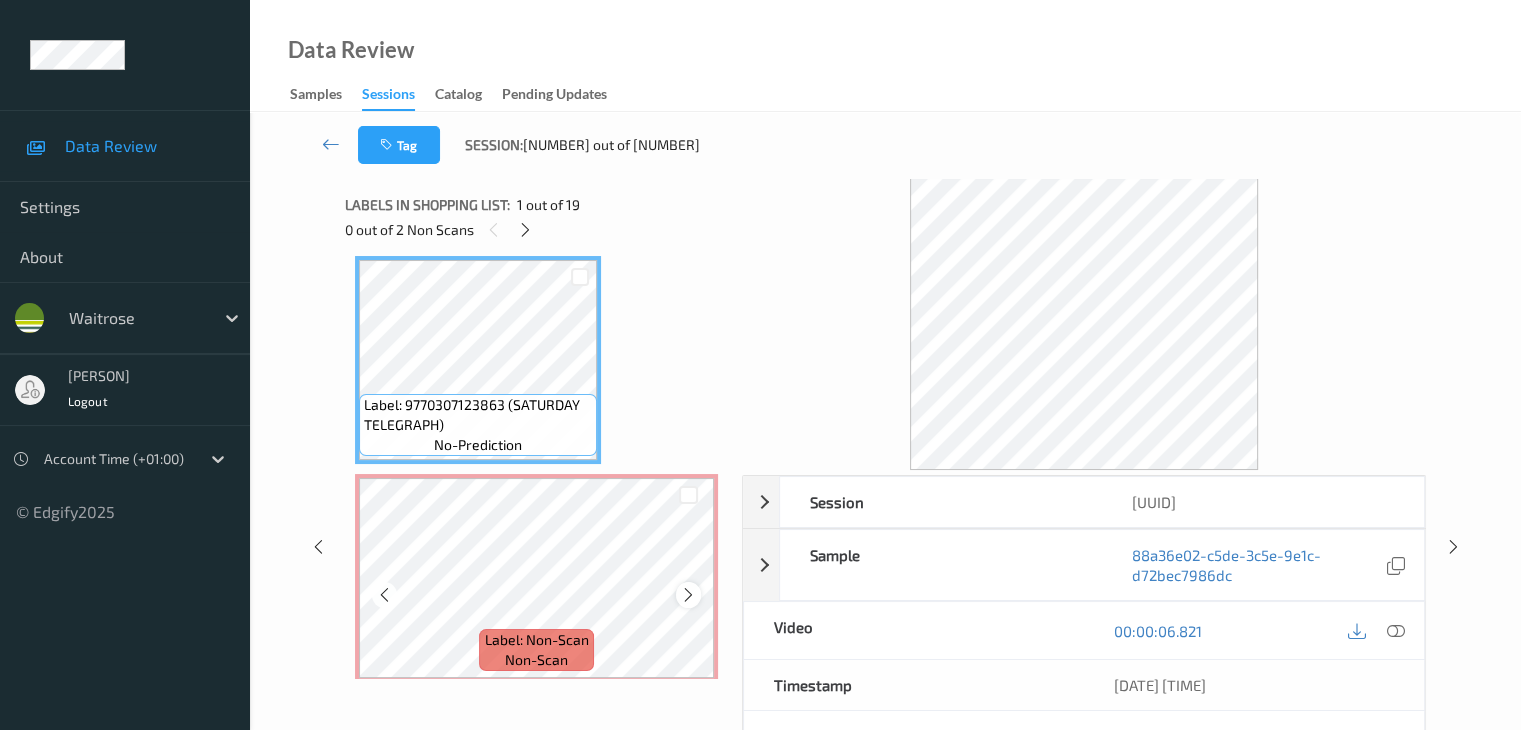 click at bounding box center [688, 595] 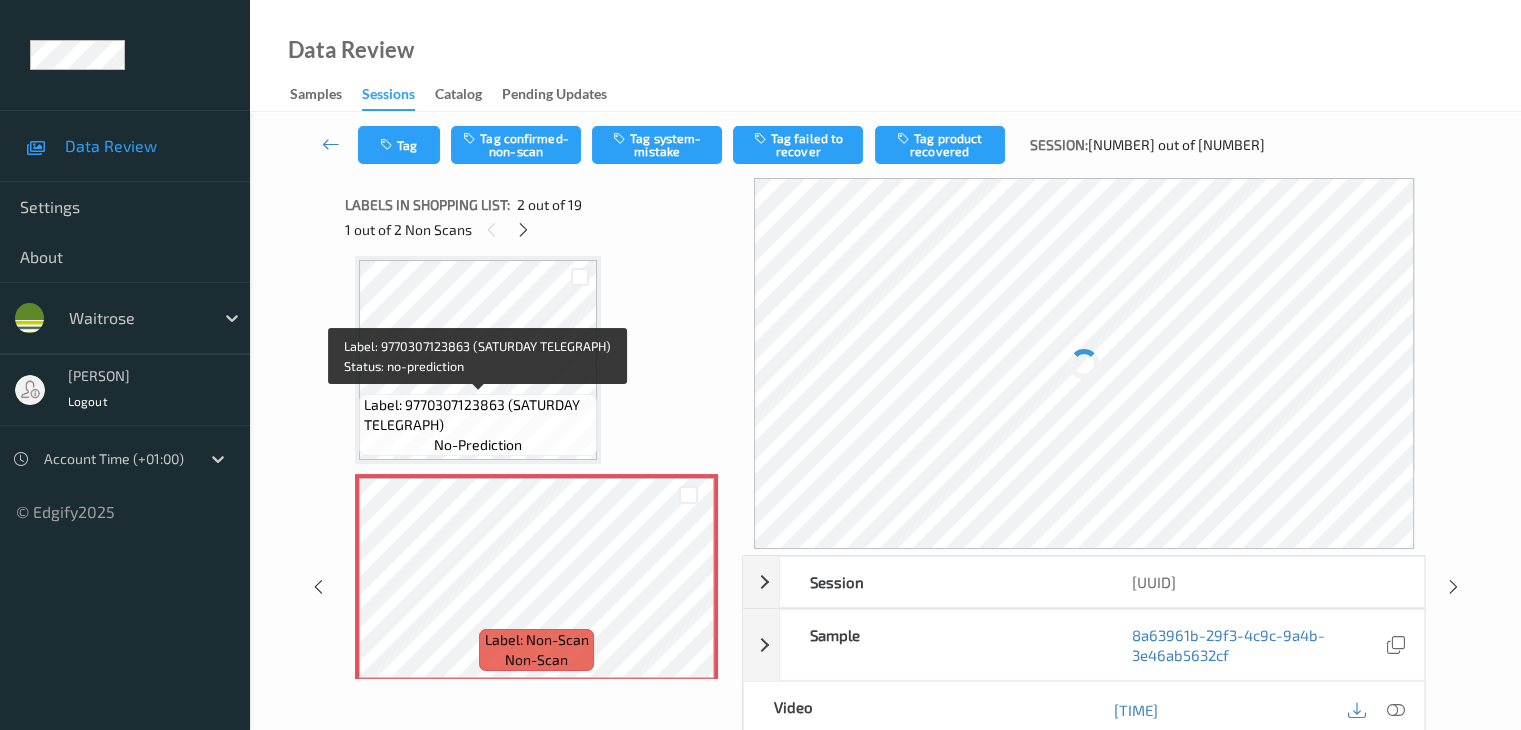 click on "Label: 9770307123863 (SATURDAY TELEGRAPH)" at bounding box center (478, 415) 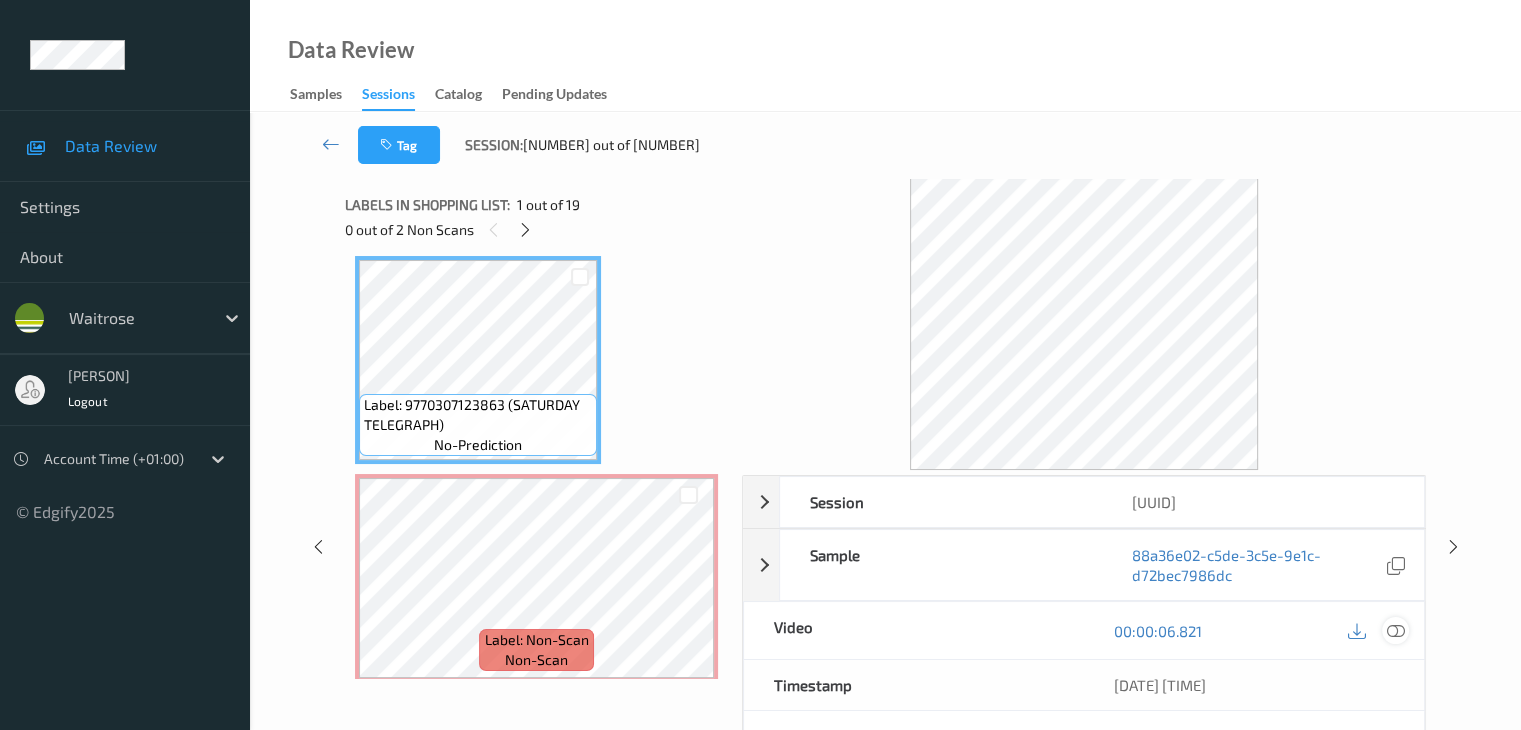 click at bounding box center (1395, 631) 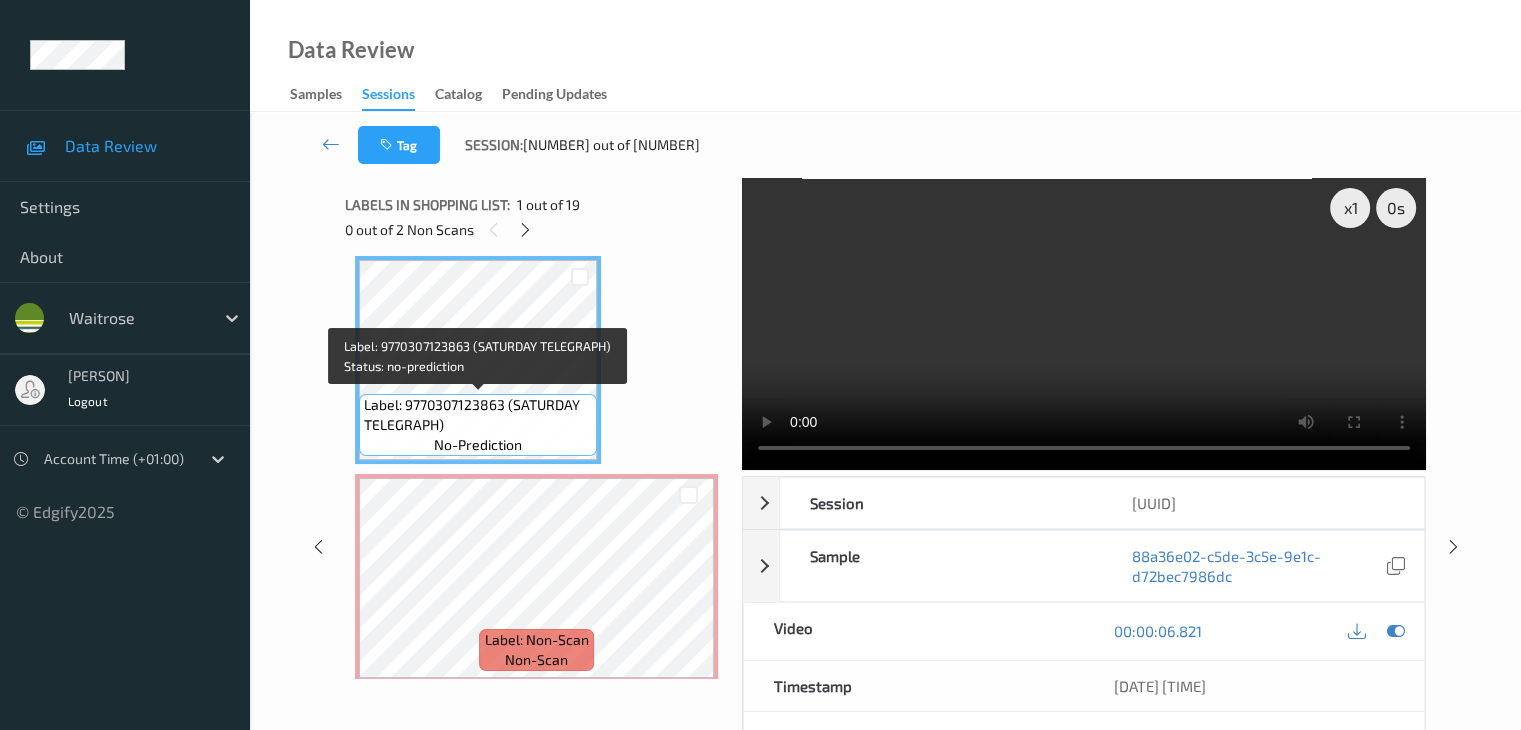 click on "Label: 9770307123863 (SATURDAY TELEGRAPH)" at bounding box center [478, 415] 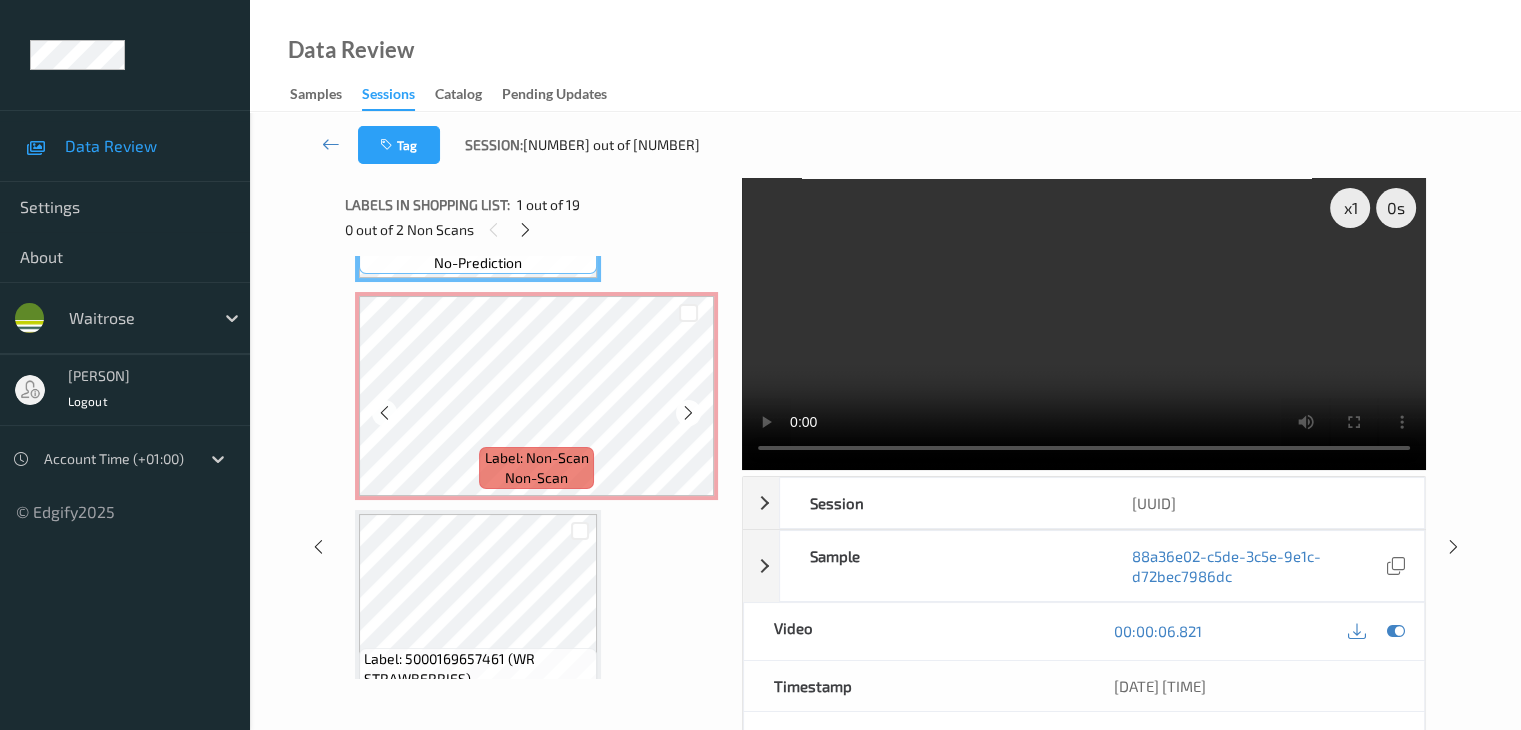scroll, scrollTop: 210, scrollLeft: 0, axis: vertical 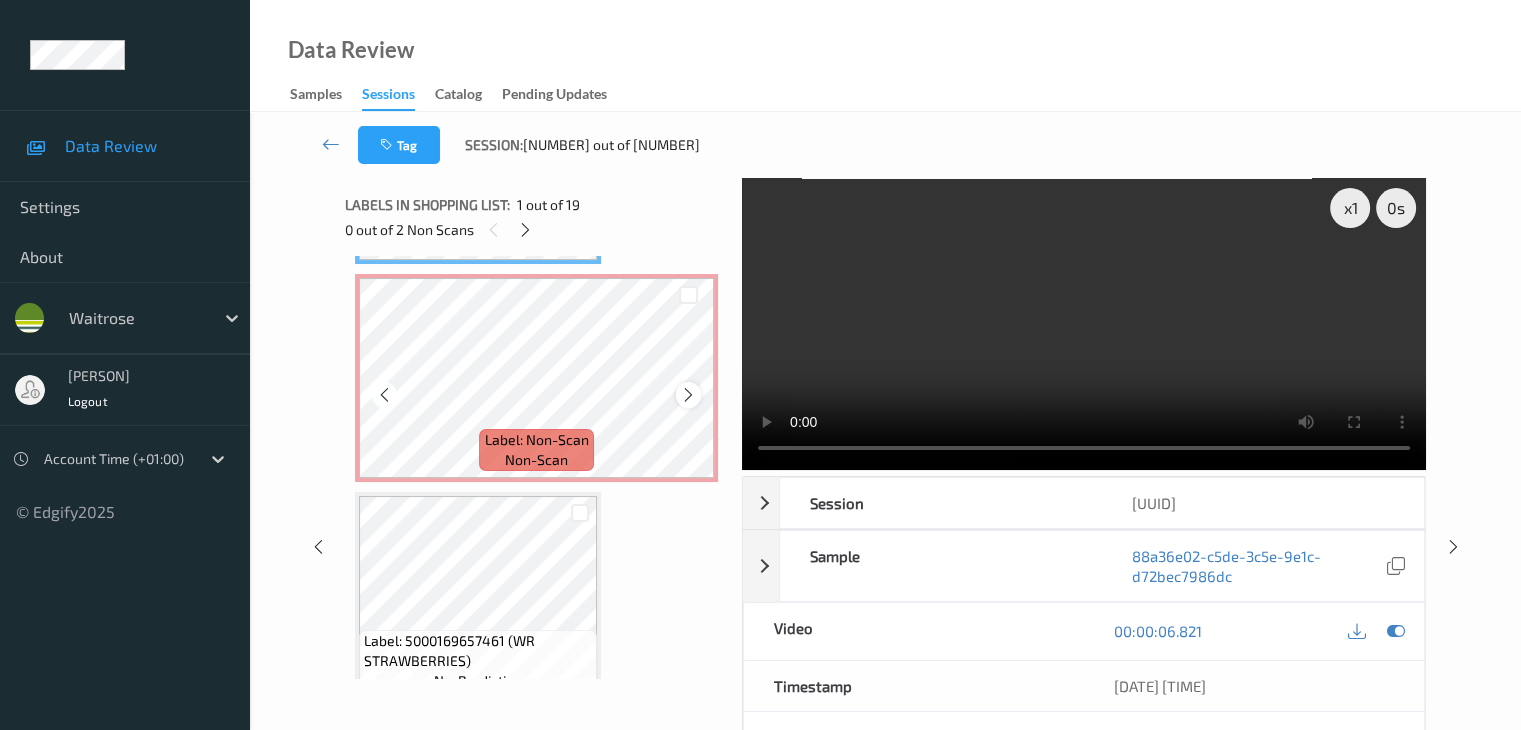 click at bounding box center (688, 395) 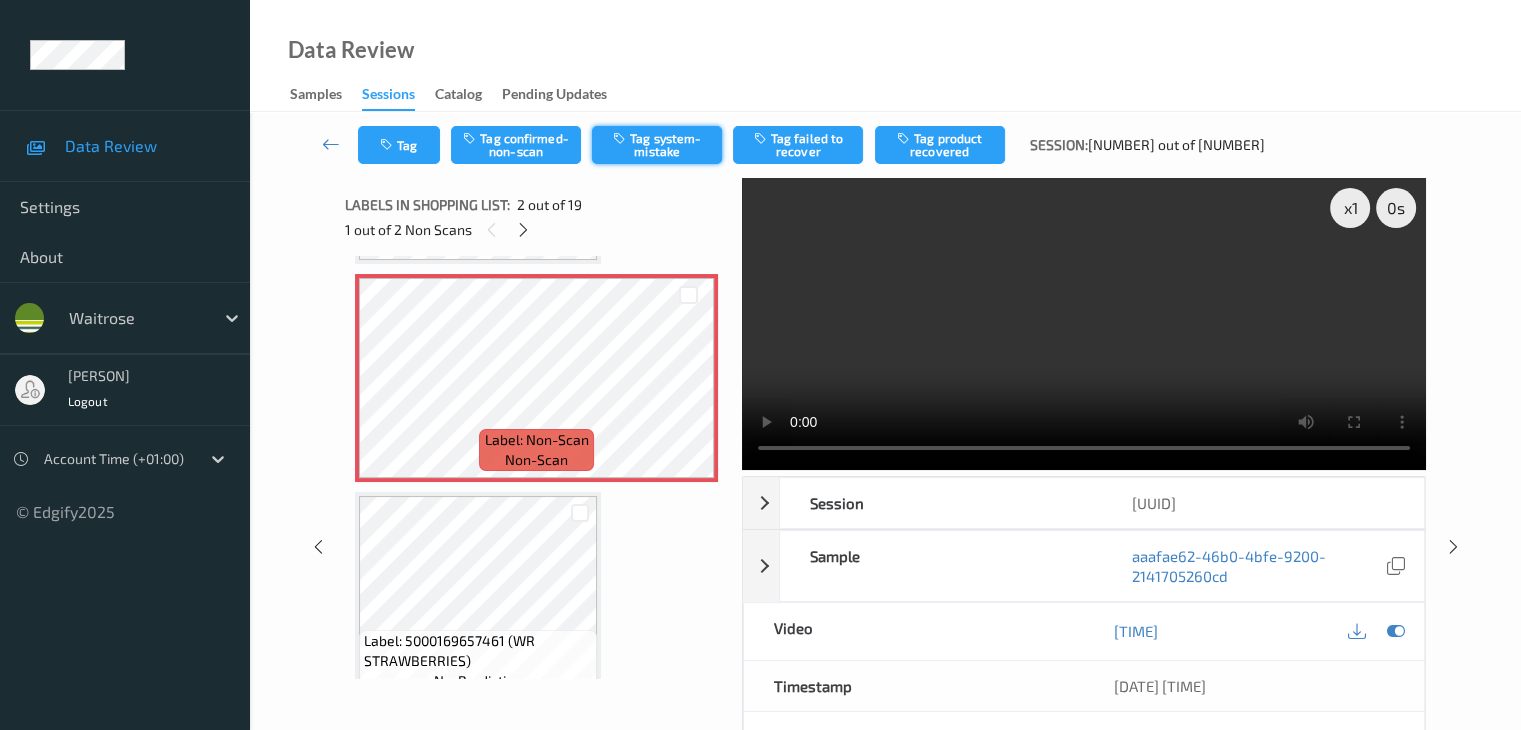 click on "Tag   system-mistake" at bounding box center (657, 145) 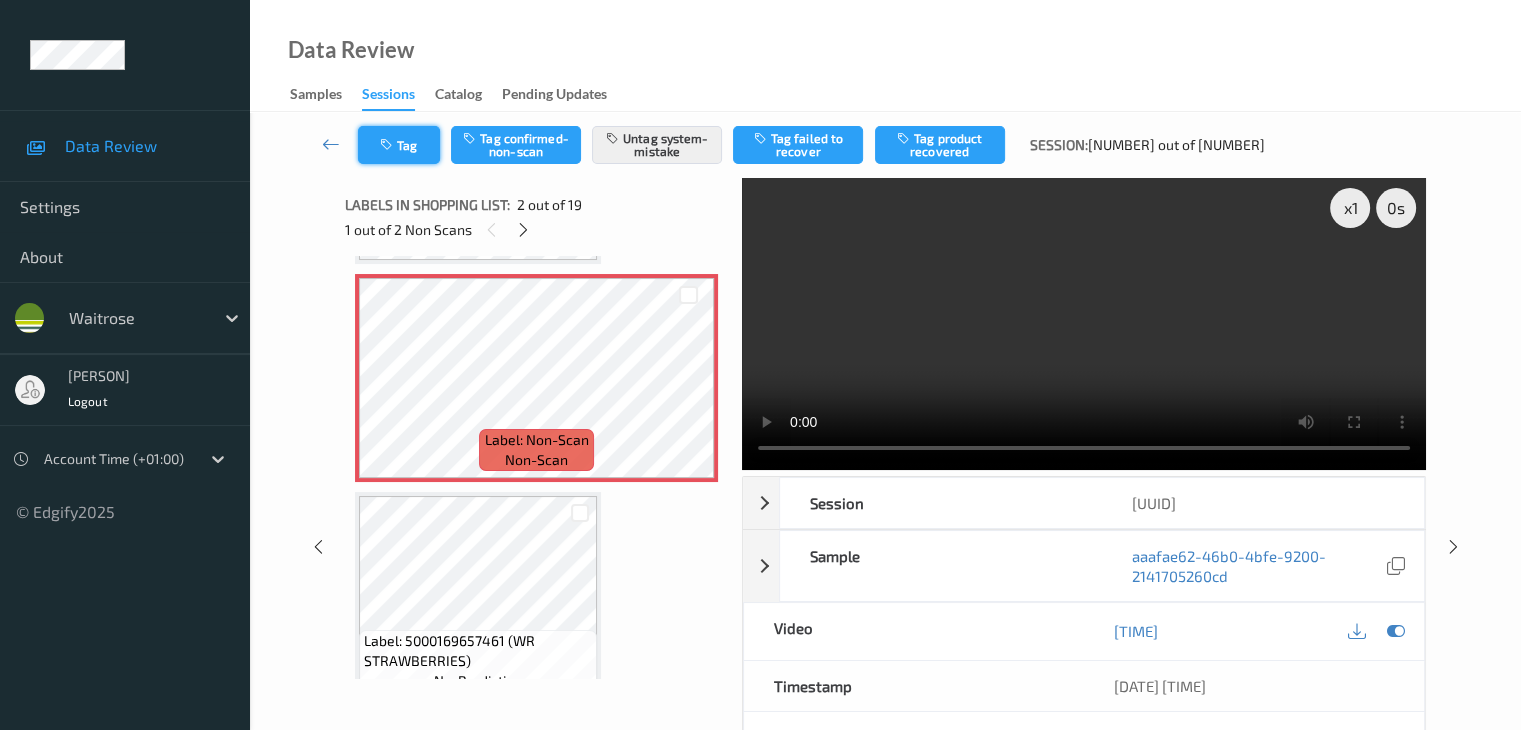 click on "Tag" at bounding box center [399, 145] 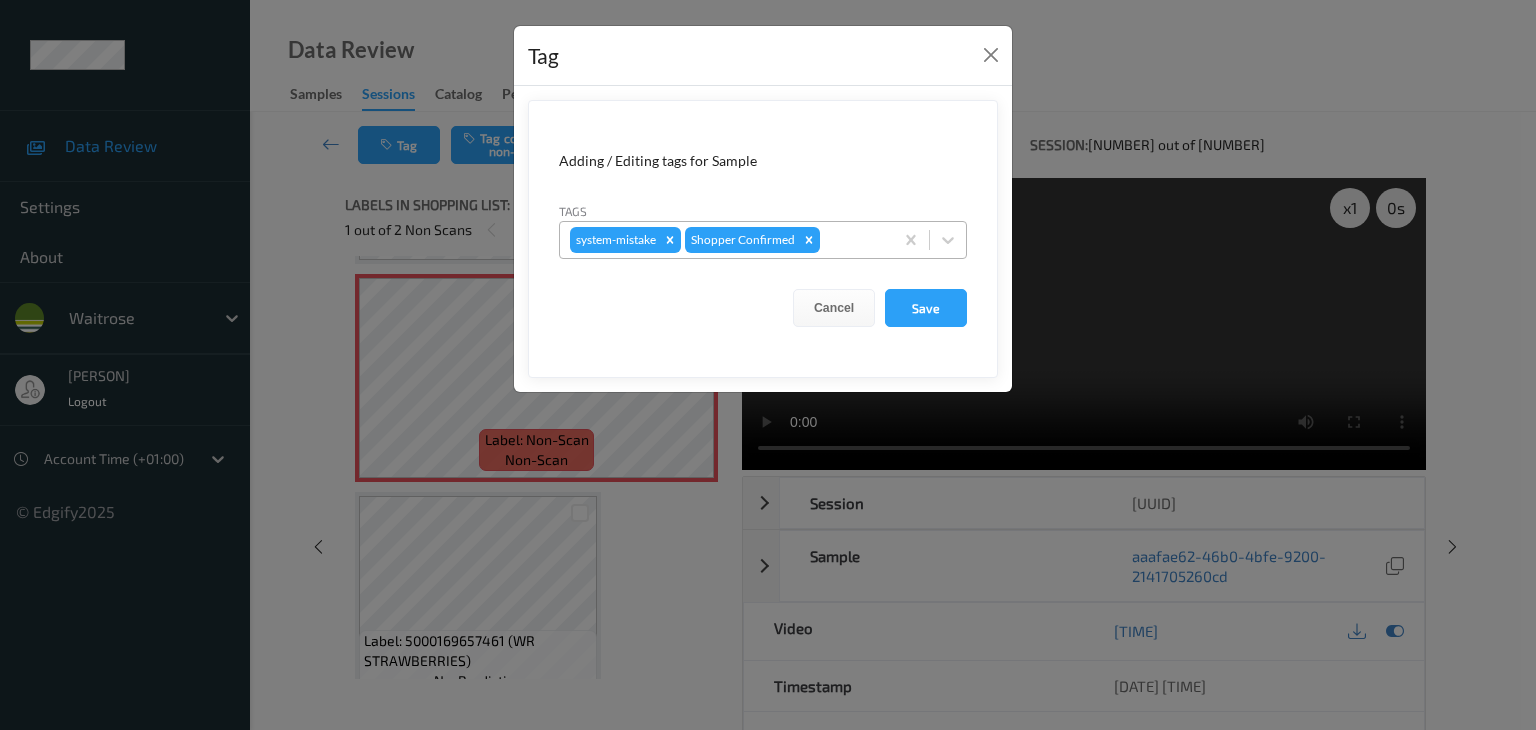 click at bounding box center [853, 240] 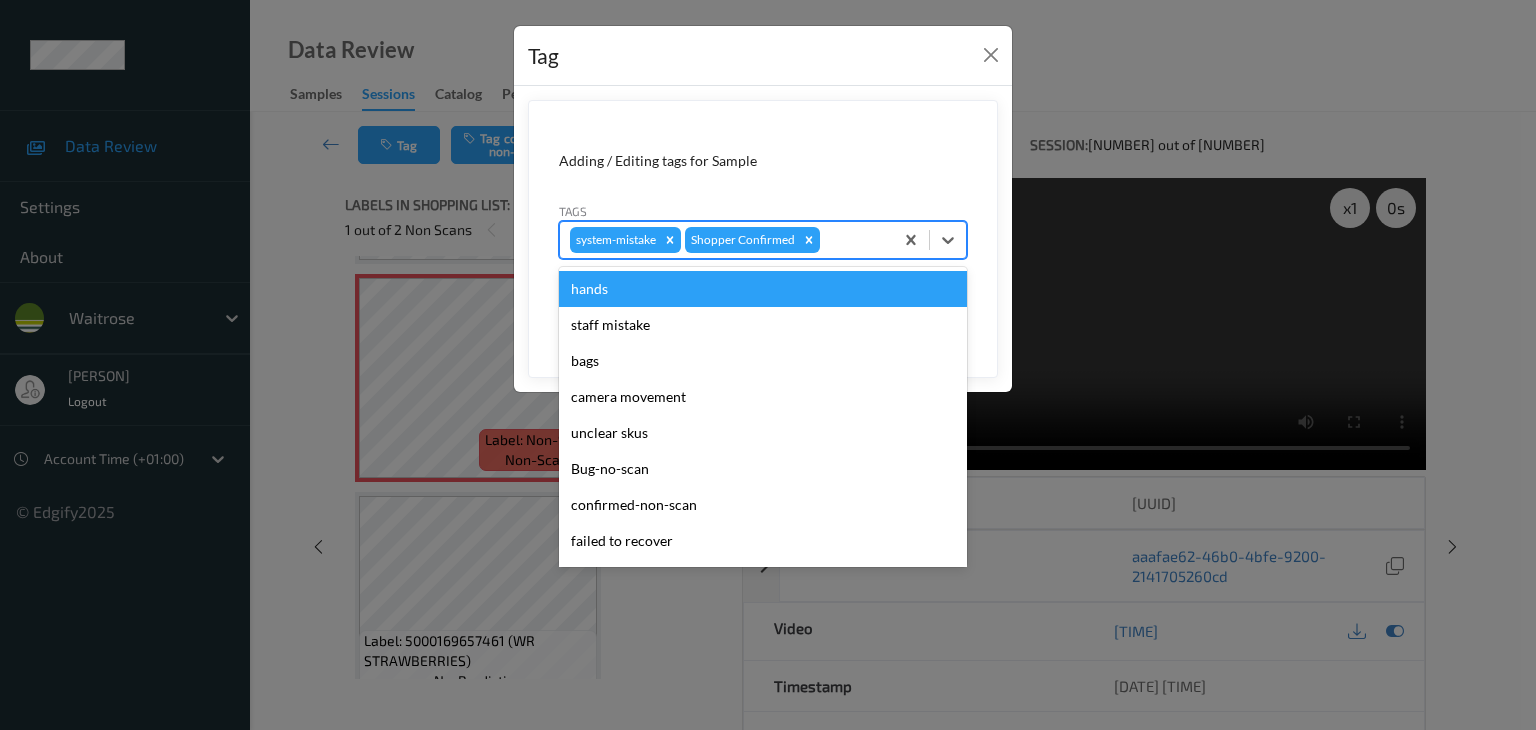 type on "u" 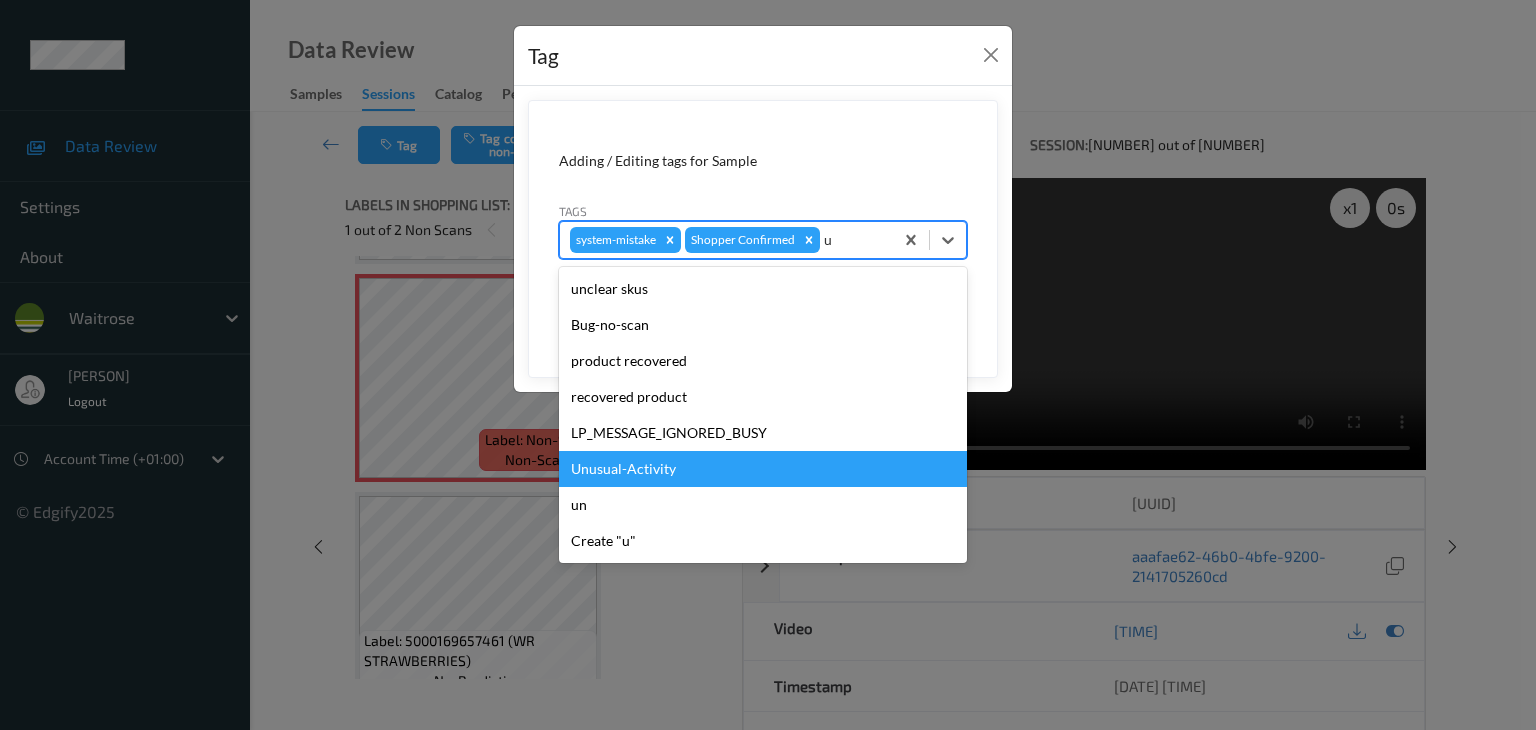 click on "Unusual-Activity" at bounding box center (763, 469) 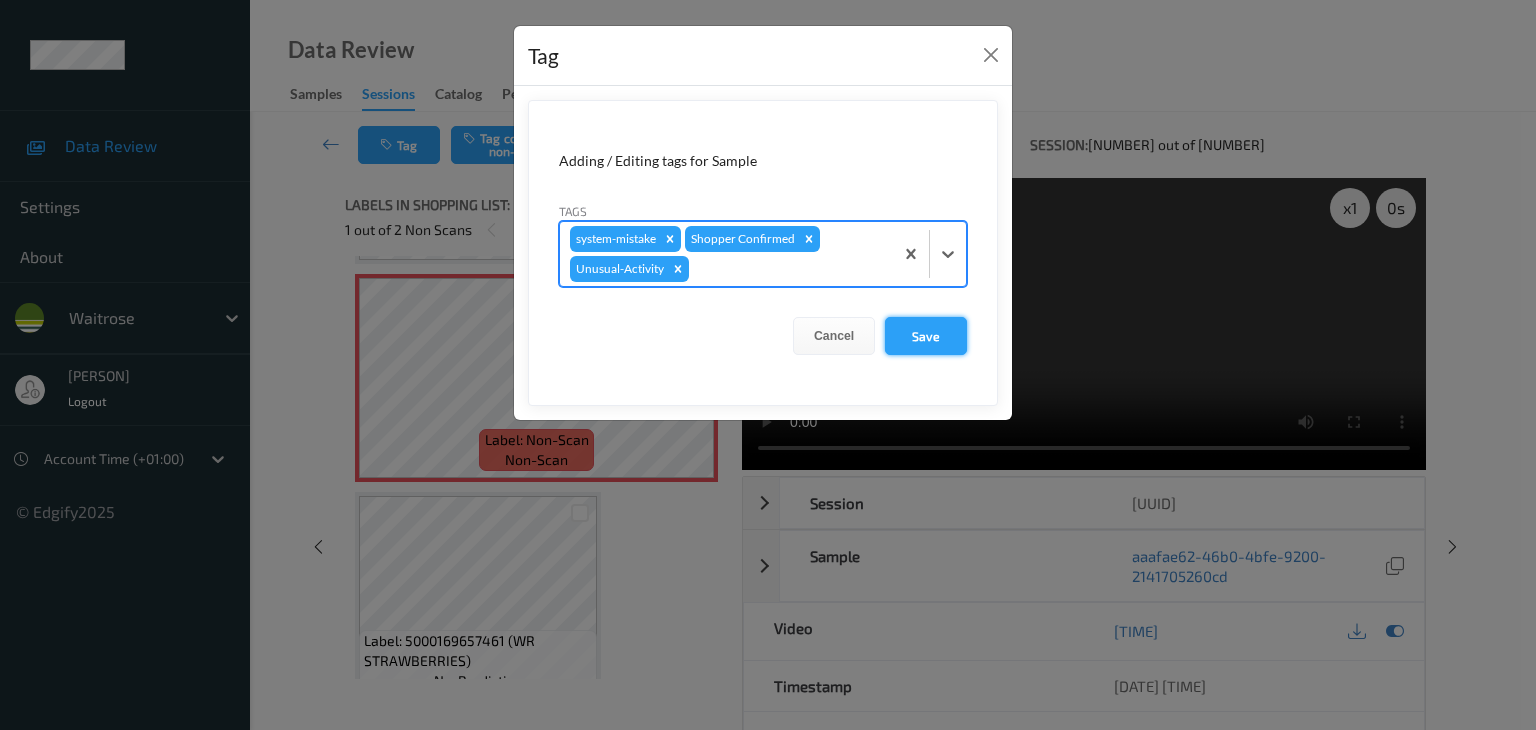 click on "Save" at bounding box center (926, 336) 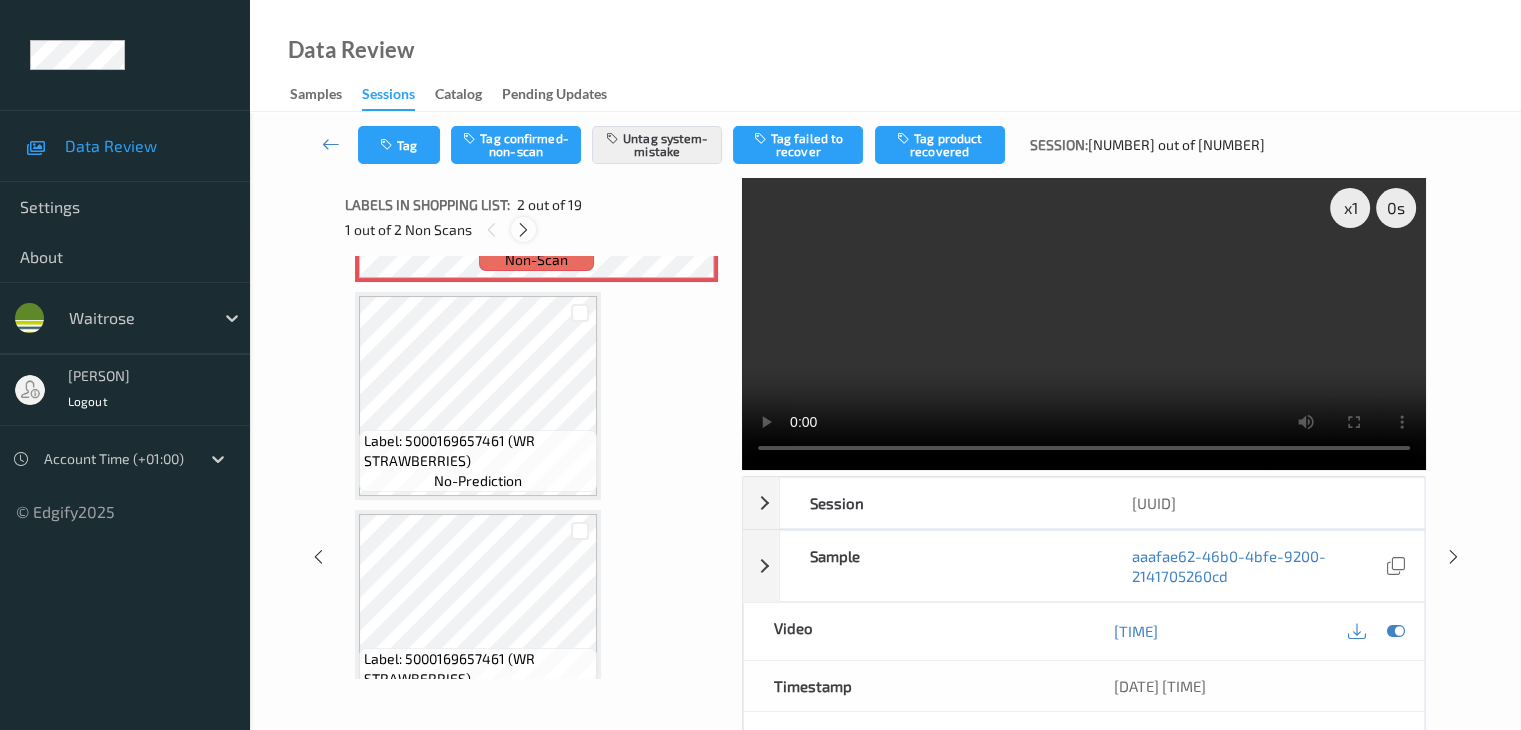 click at bounding box center [523, 230] 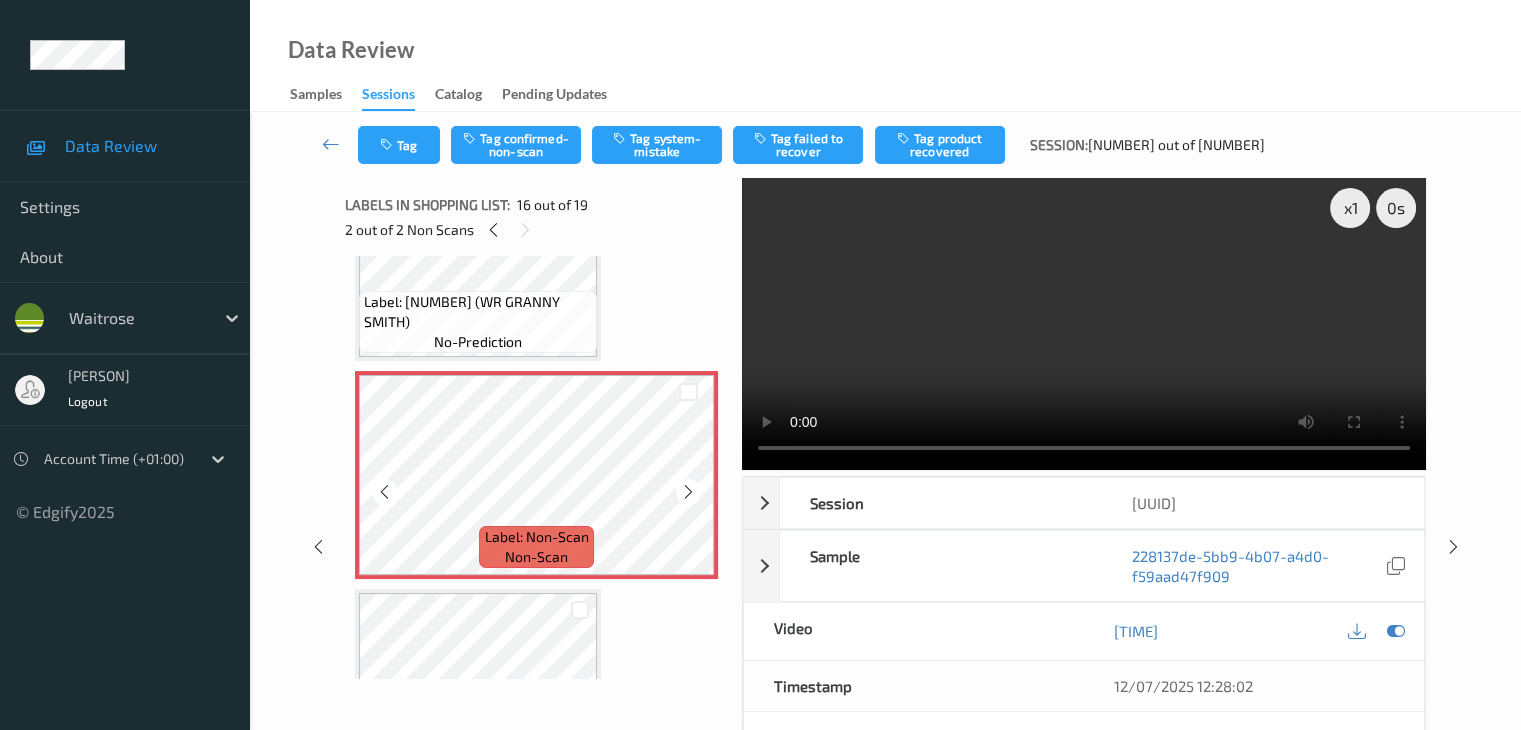 scroll, scrollTop: 3262, scrollLeft: 0, axis: vertical 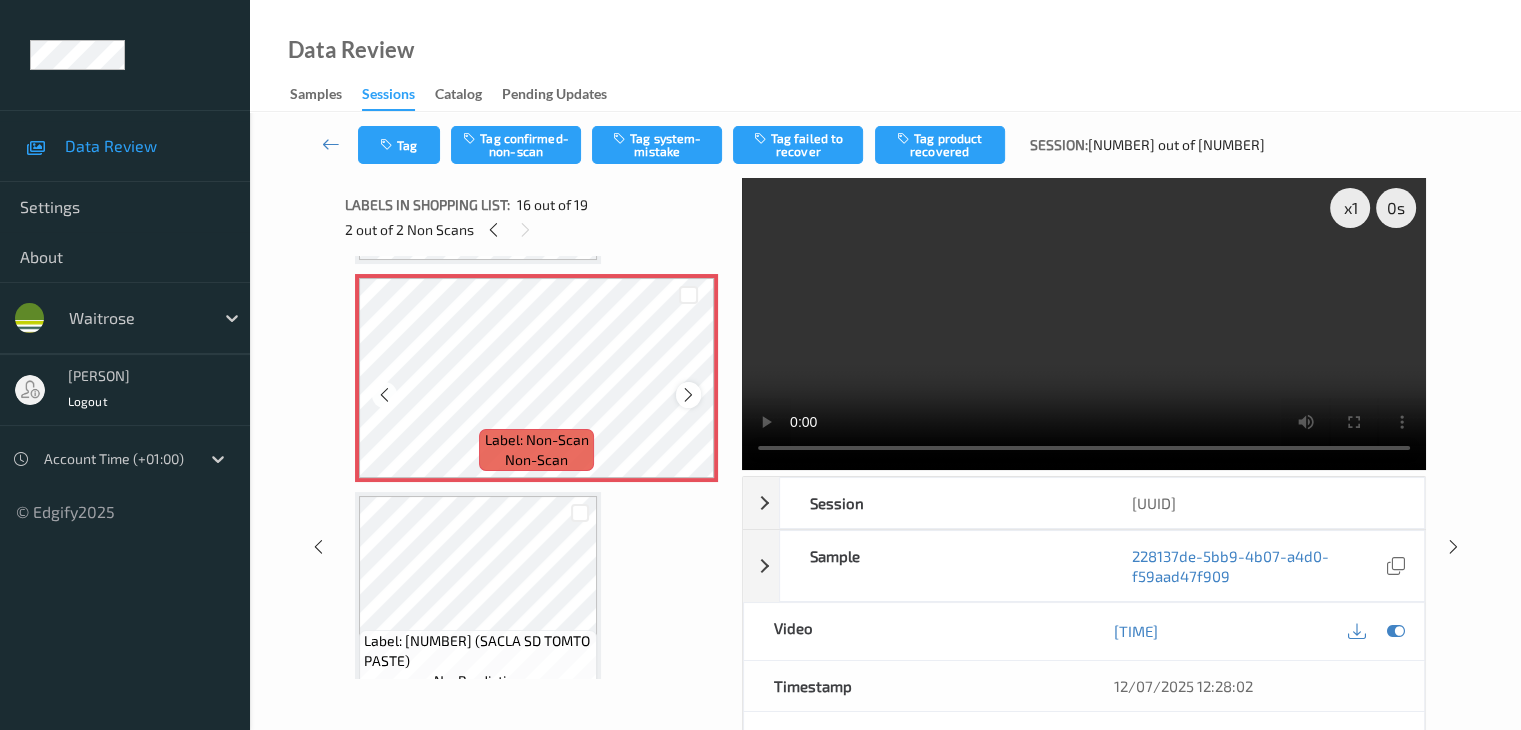 click at bounding box center [688, 395] 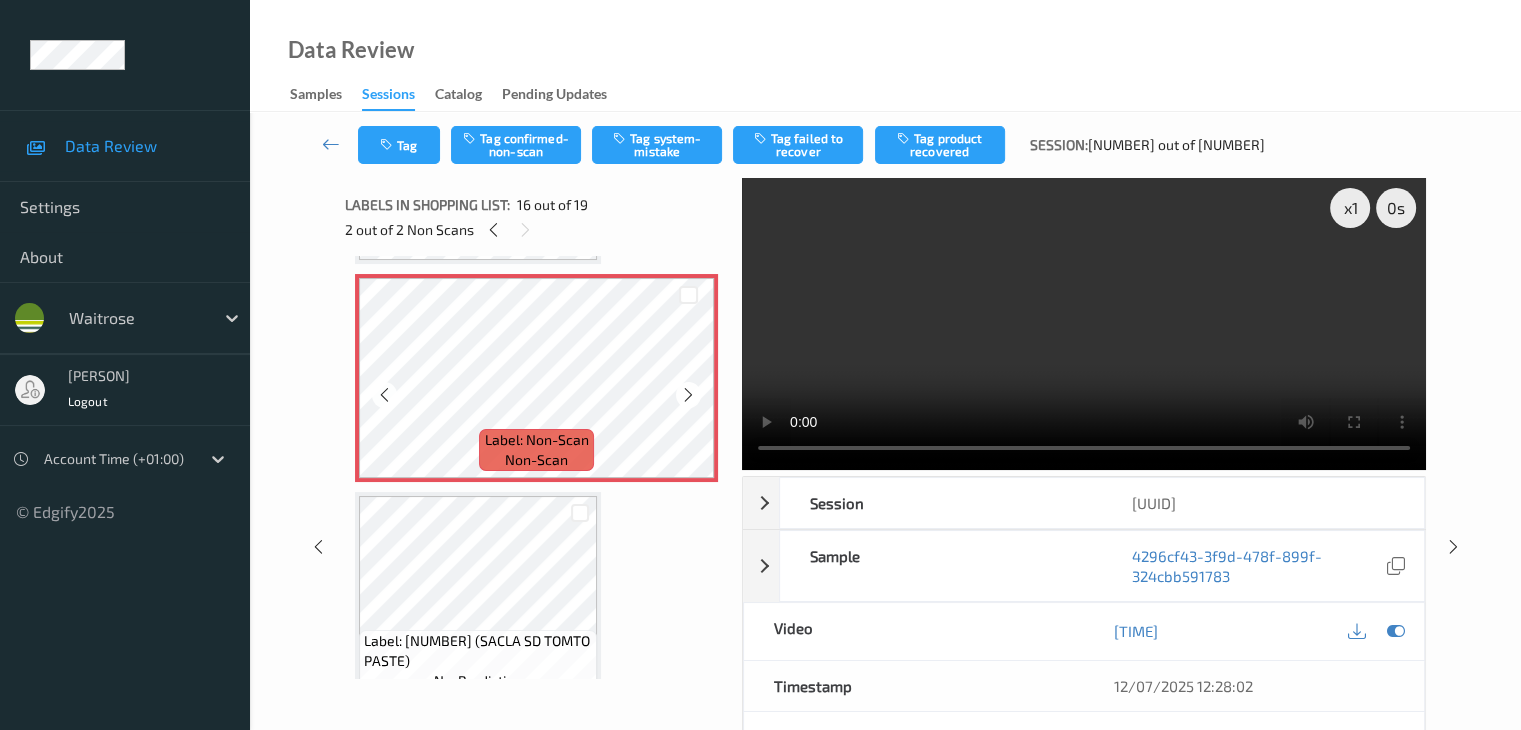 click at bounding box center [688, 395] 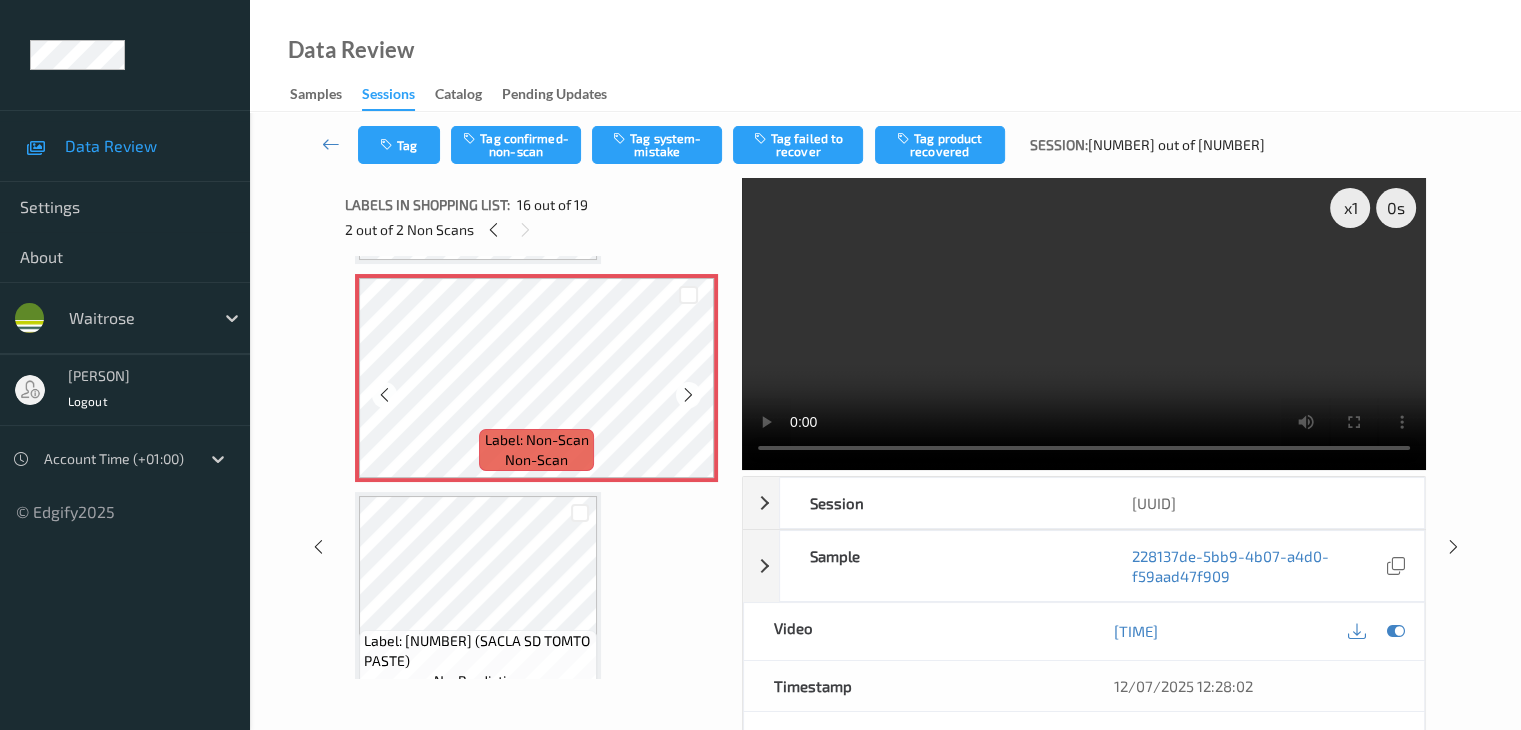 click at bounding box center (688, 395) 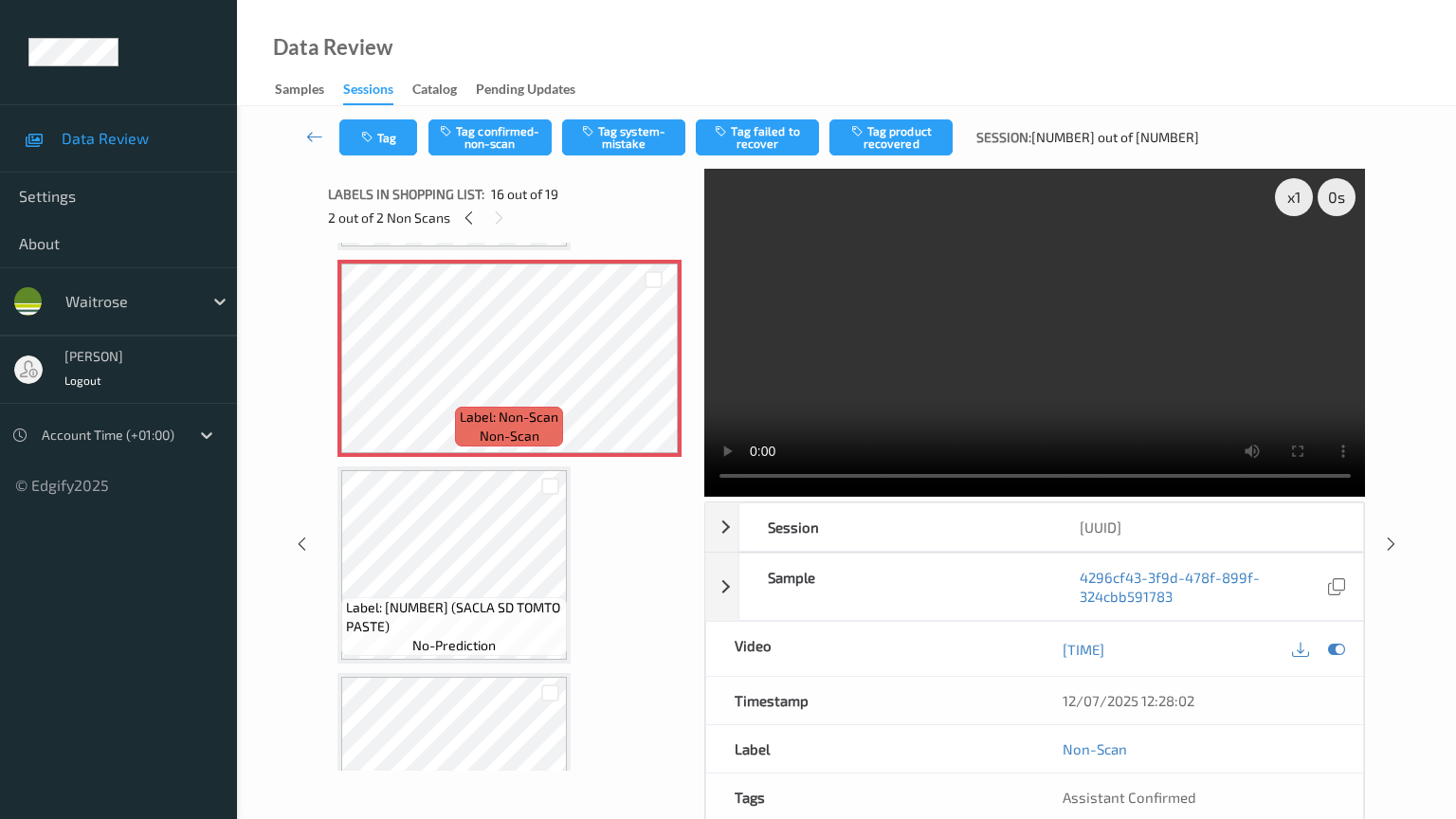 type 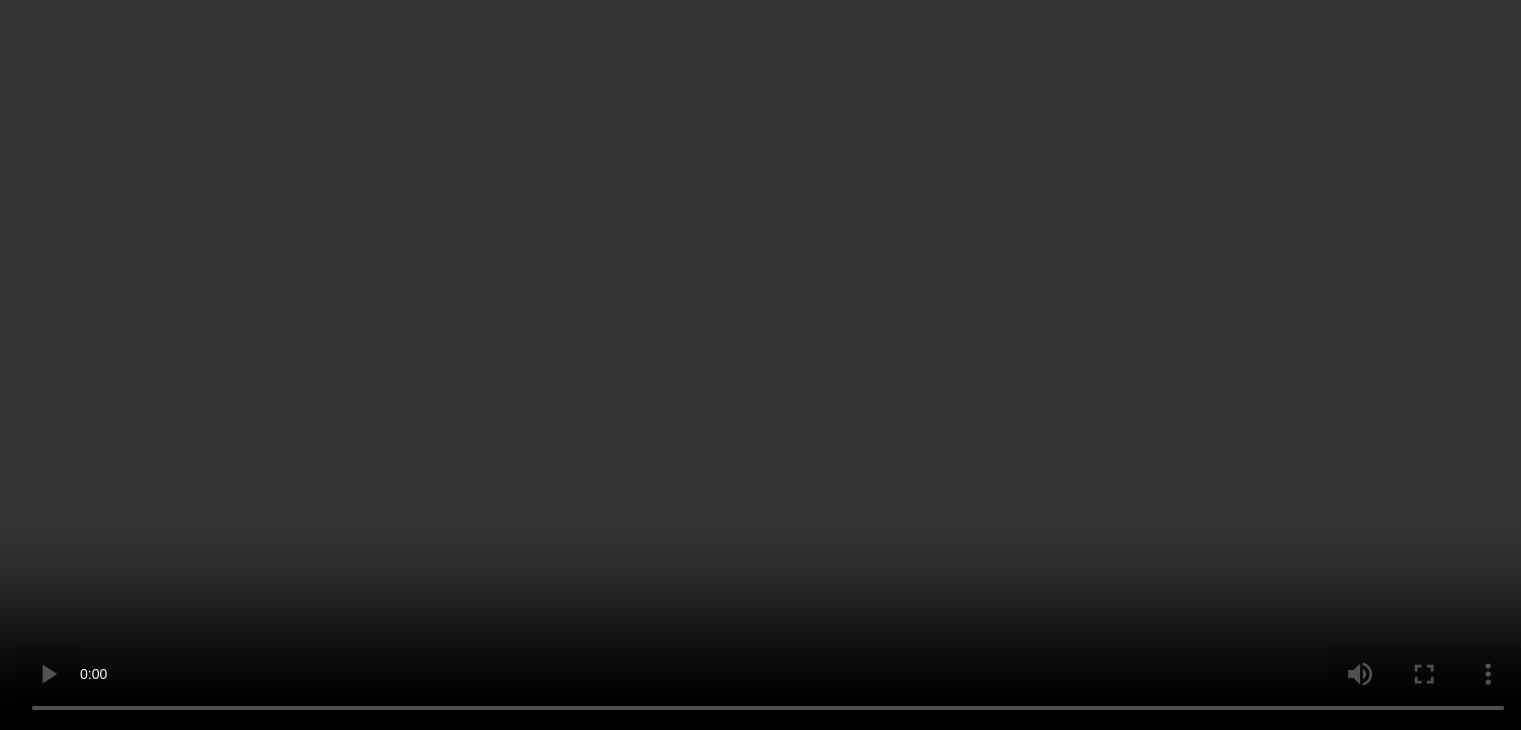 scroll, scrollTop: 3062, scrollLeft: 0, axis: vertical 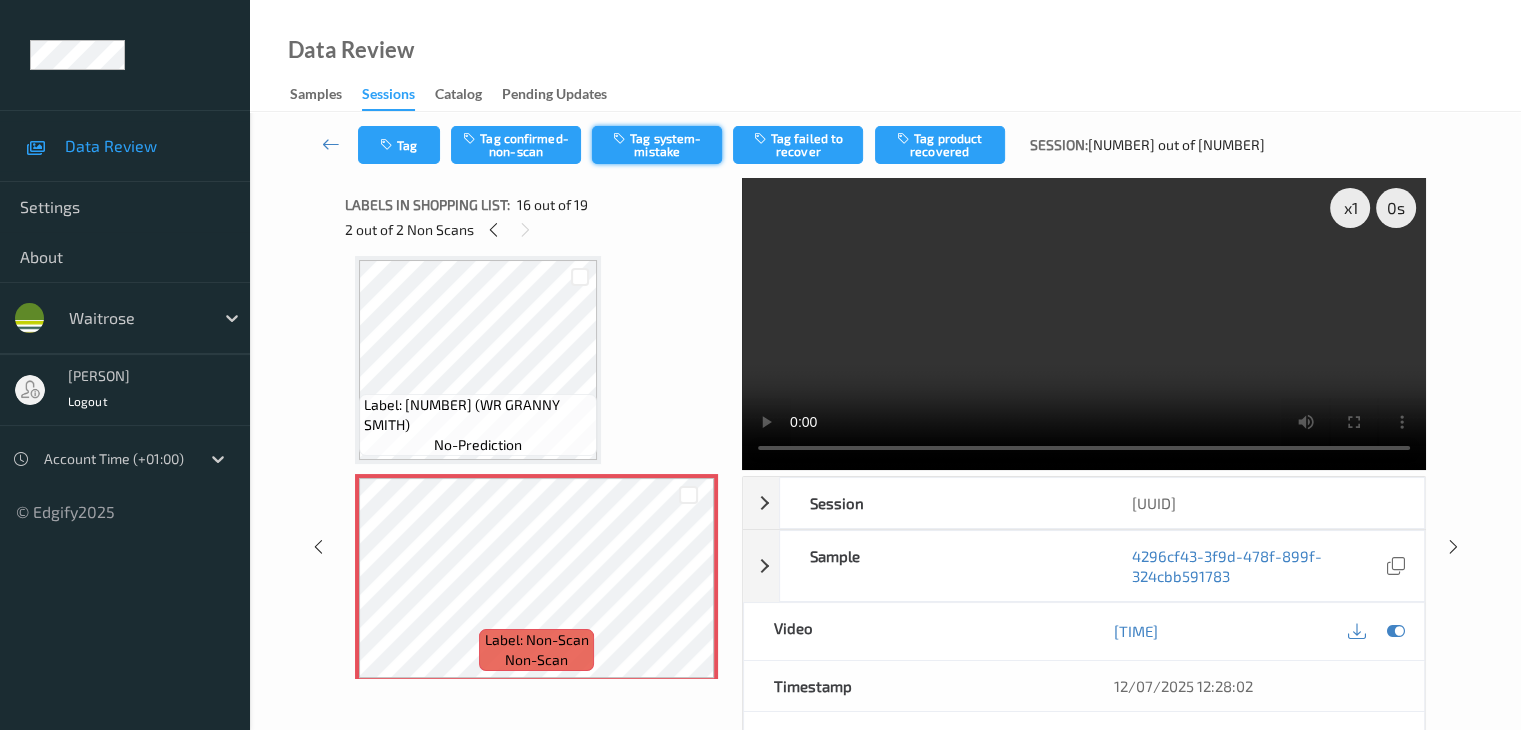 click on "Tag   system-mistake" at bounding box center [657, 145] 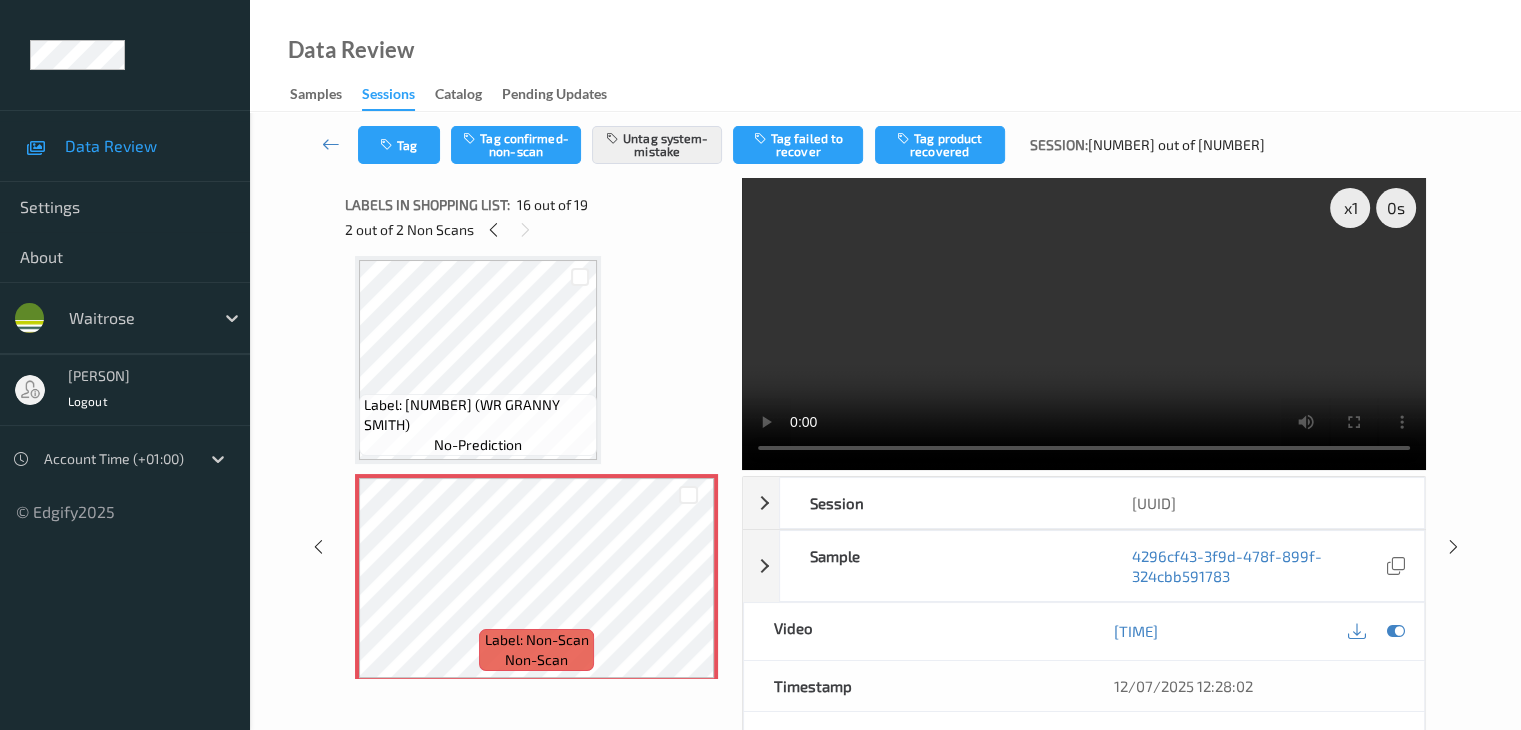 click on "Tag Tag   confirmed-non-scan Untag   system-mistake Tag   failed to recover Tag   product recovered Session: [NUMBER] out of [NUMBER]" at bounding box center (885, 145) 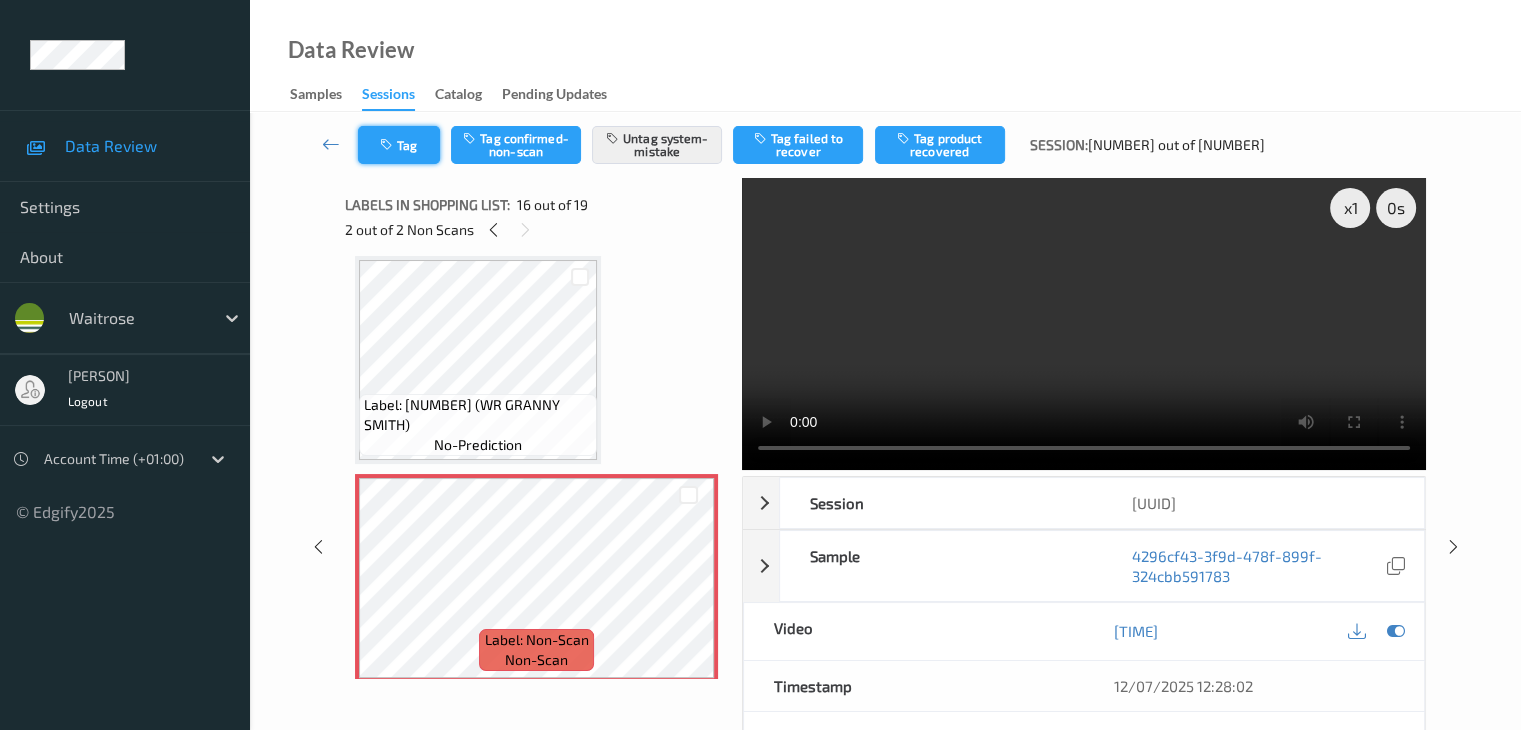 click at bounding box center (388, 145) 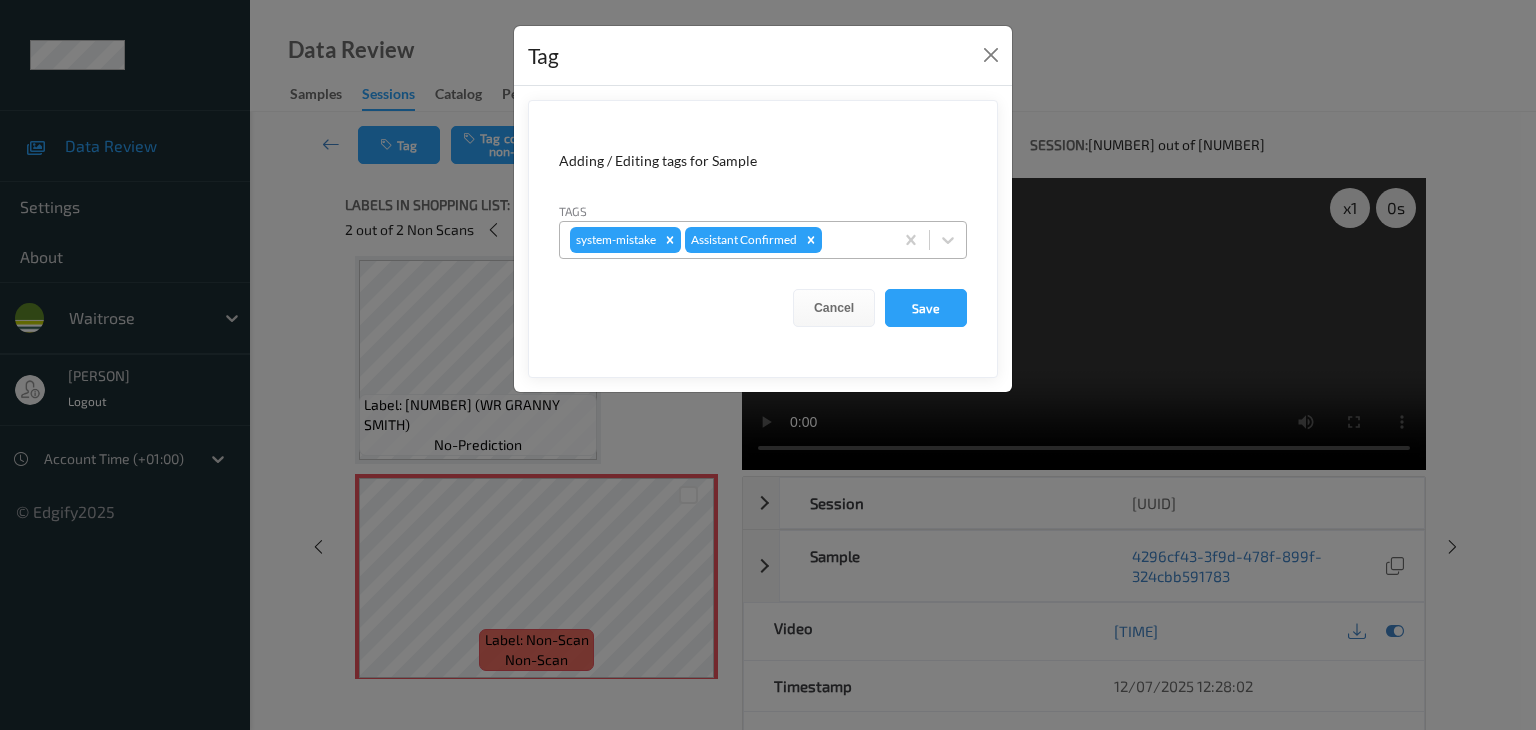click at bounding box center [854, 240] 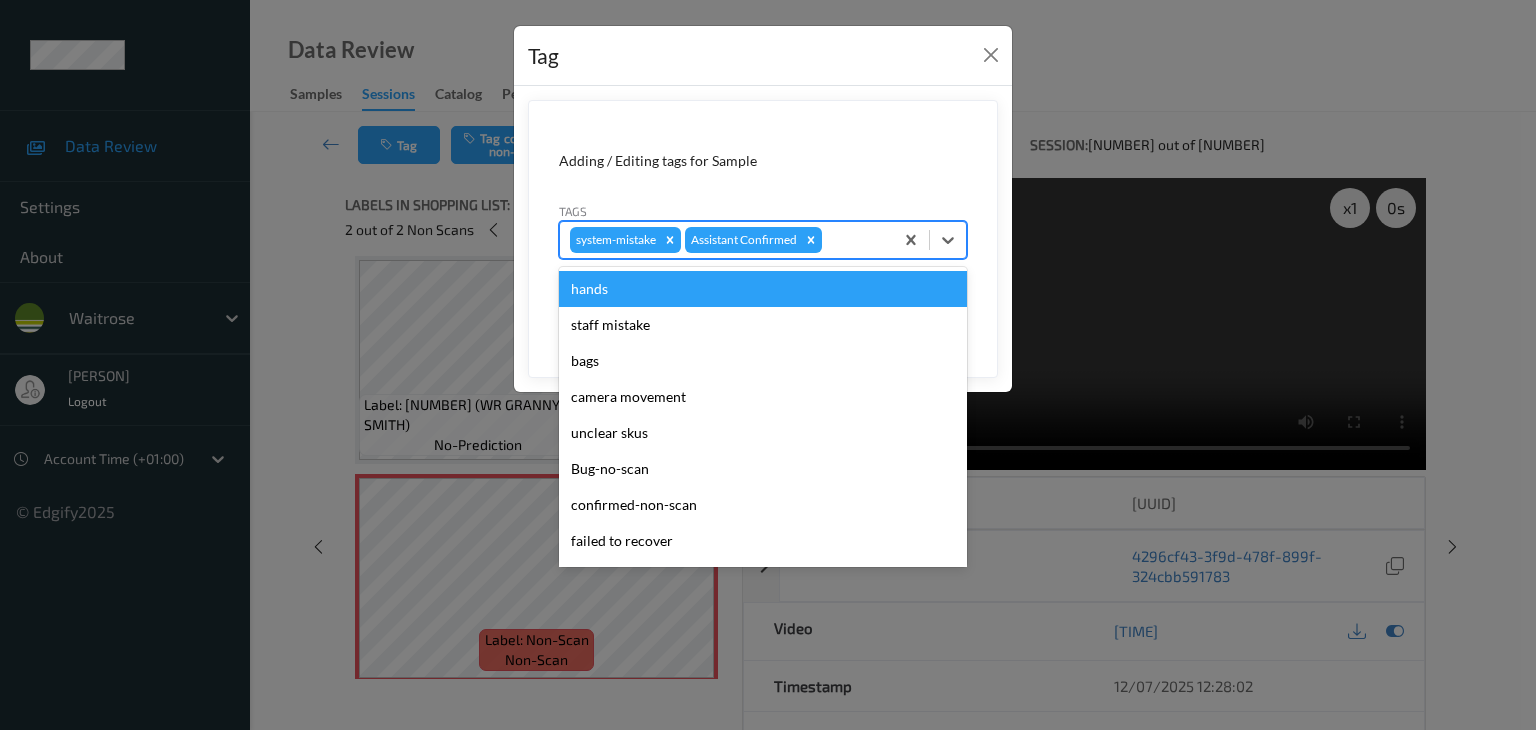 type on "u" 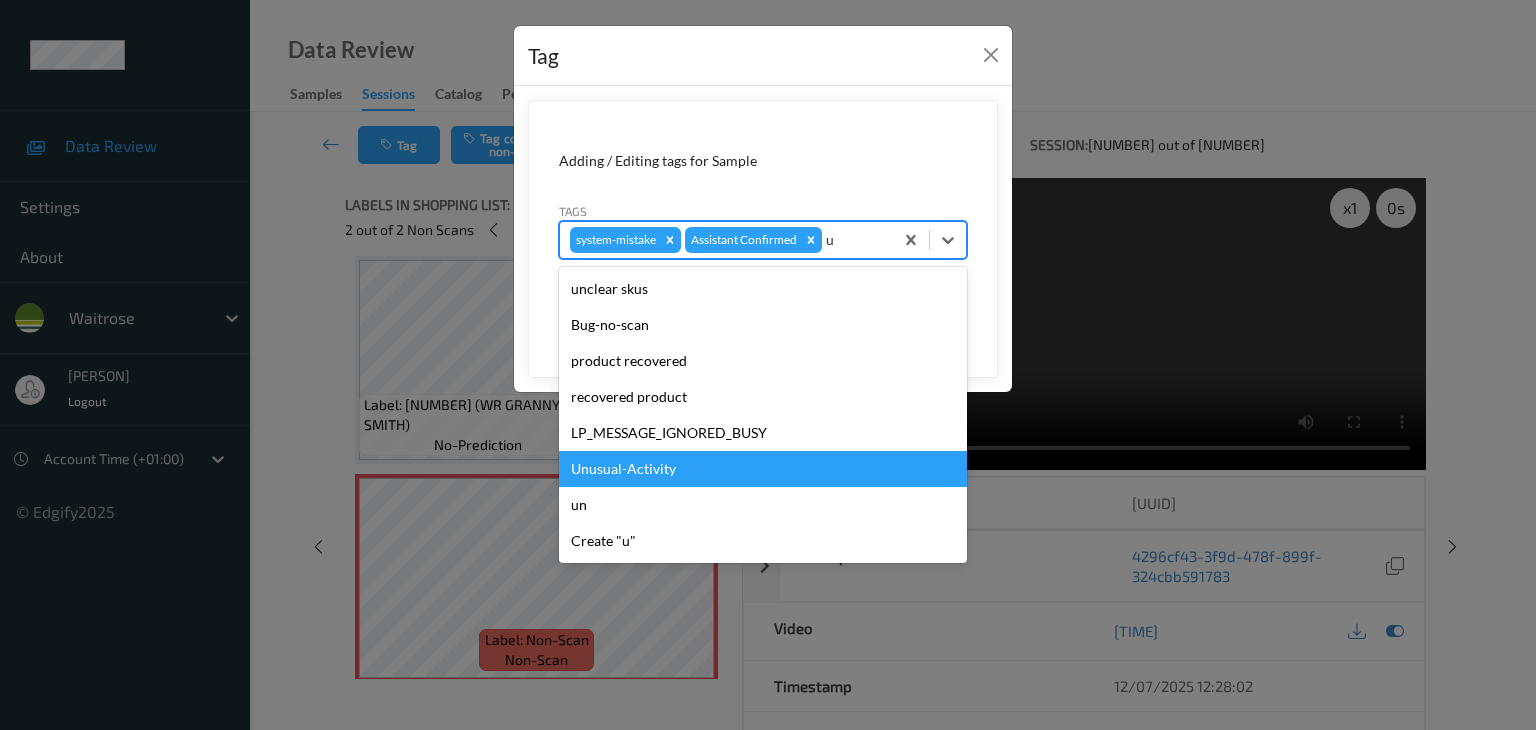 click on "Unusual-Activity" at bounding box center [763, 469] 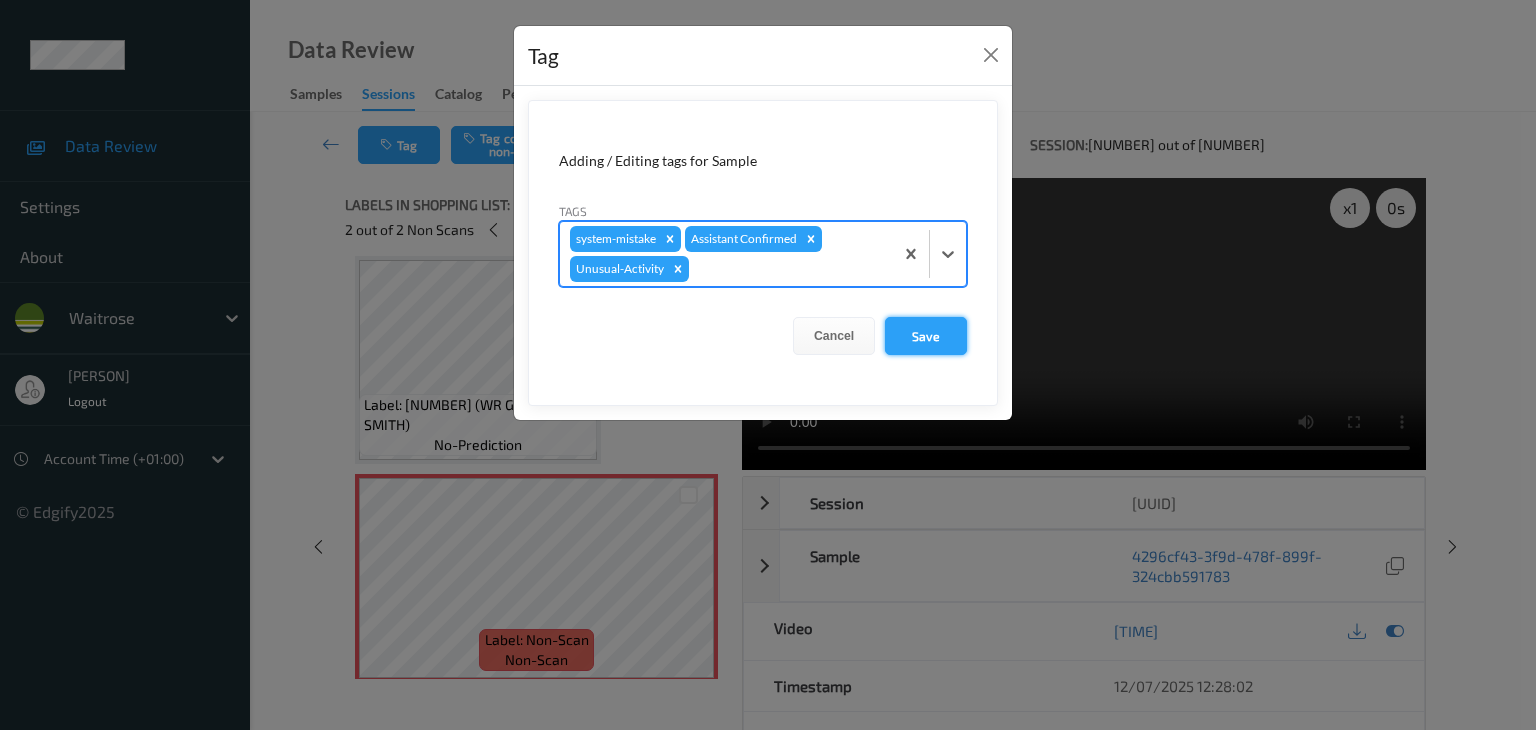 click on "Save" at bounding box center (926, 336) 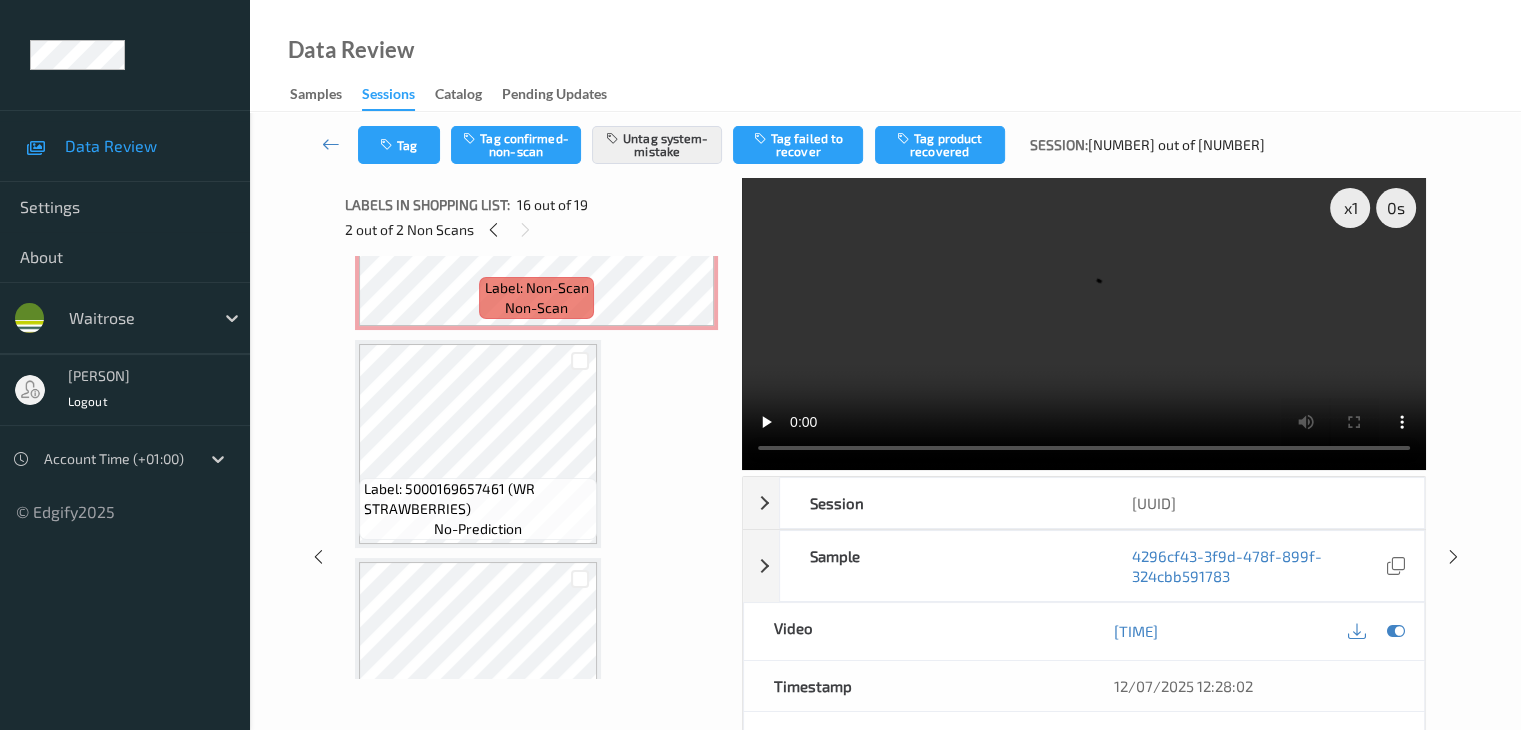 scroll, scrollTop: 0, scrollLeft: 0, axis: both 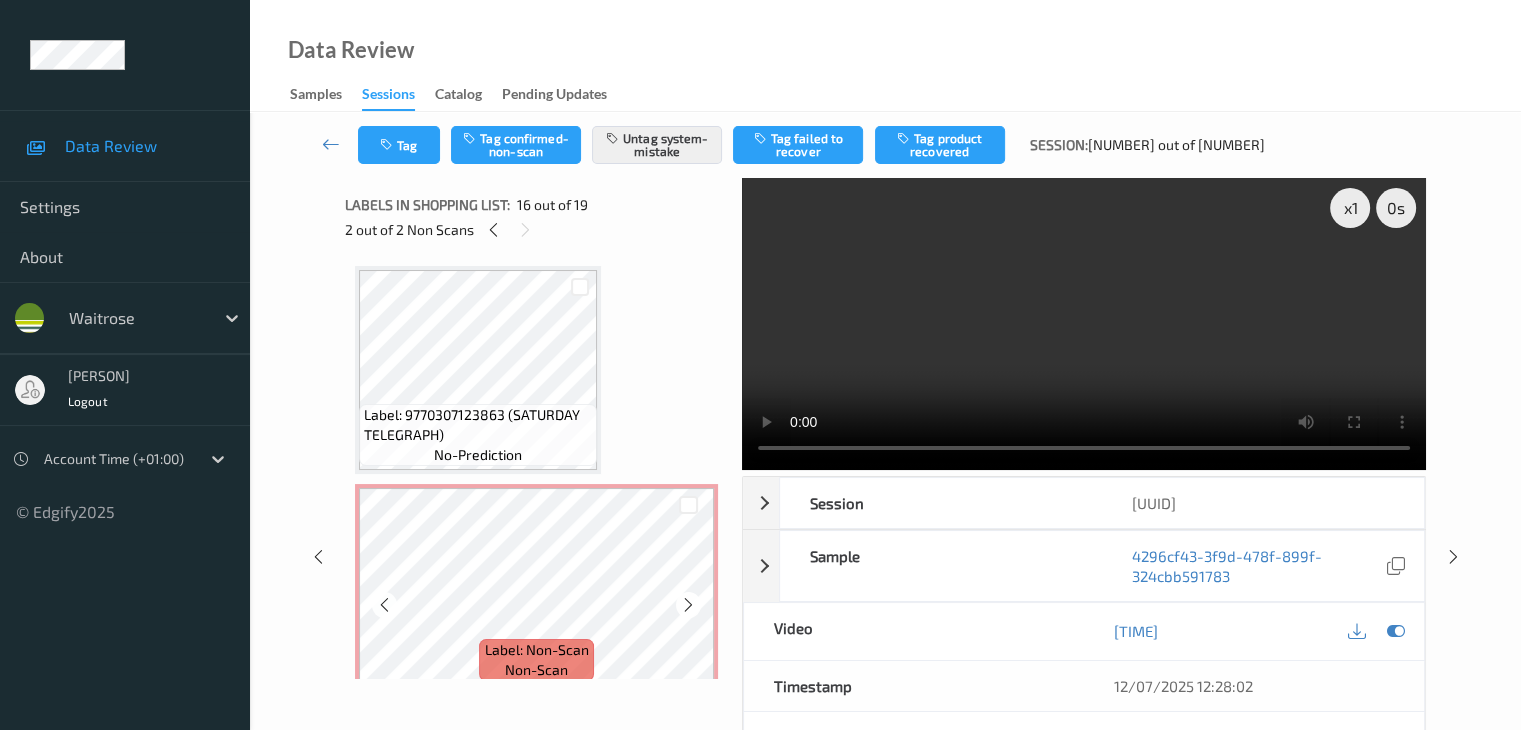 click on "Label: Non-Scan non-scan" at bounding box center [536, 588] 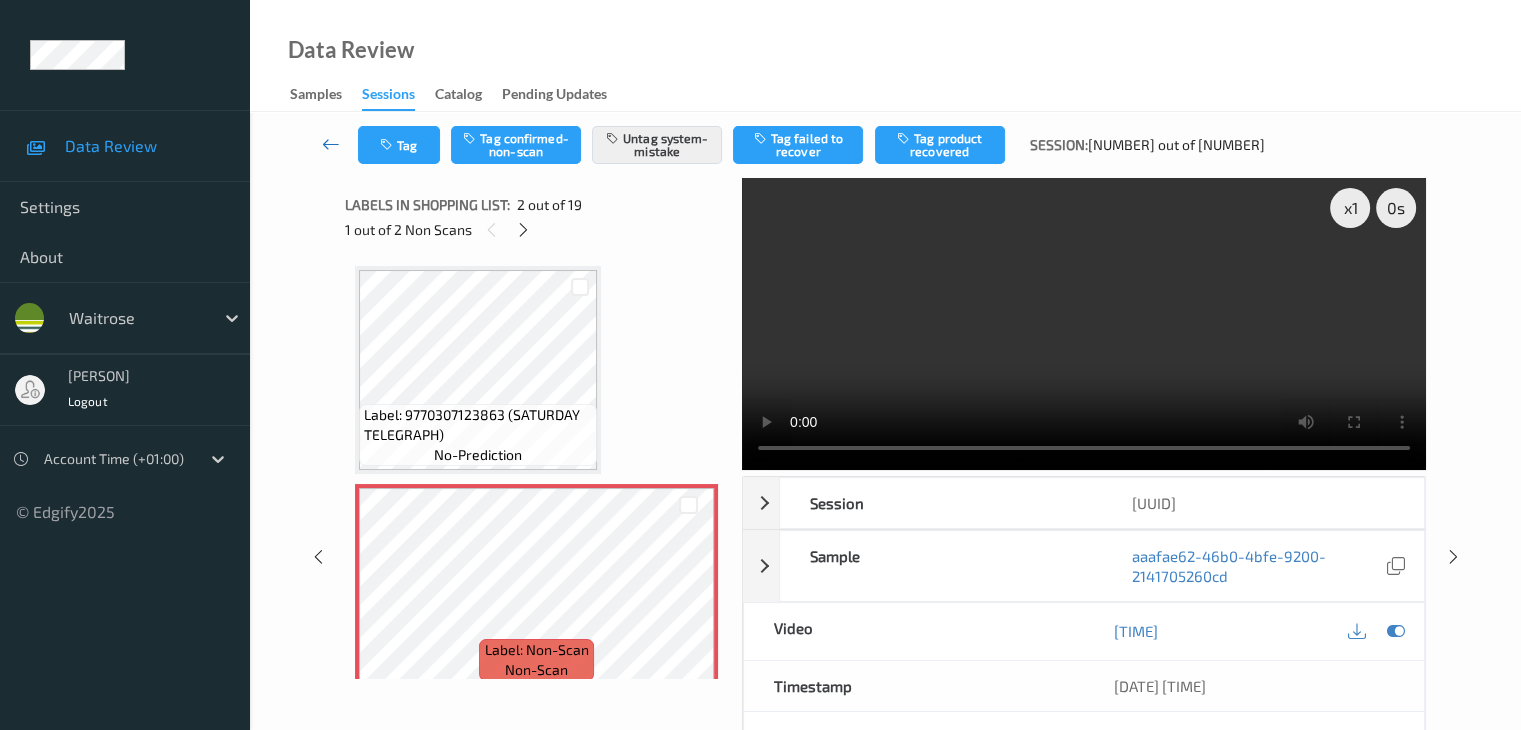 click at bounding box center [331, 144] 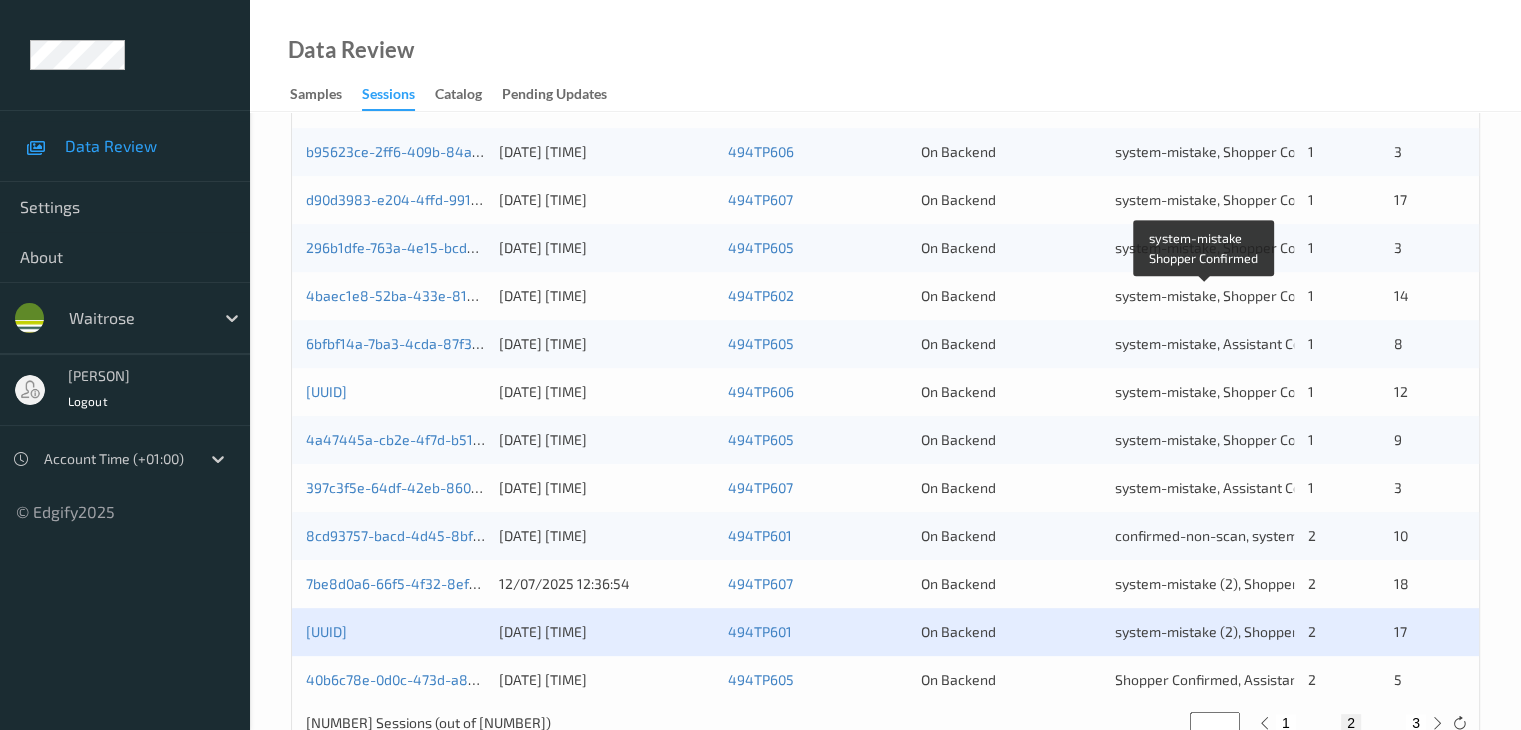 scroll, scrollTop: 932, scrollLeft: 0, axis: vertical 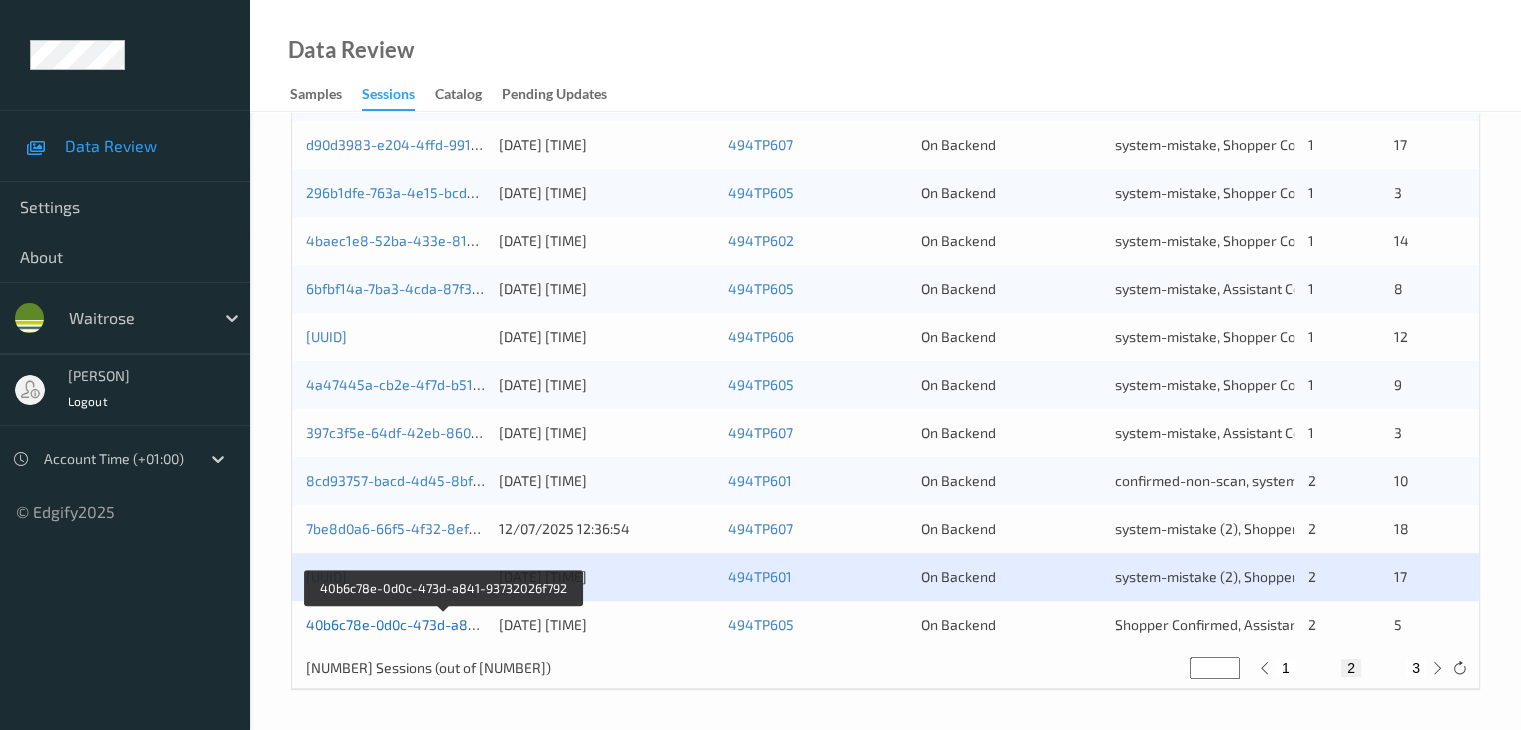 click on "40b6c78e-0d0c-473d-a841-93732026f792" at bounding box center (443, 624) 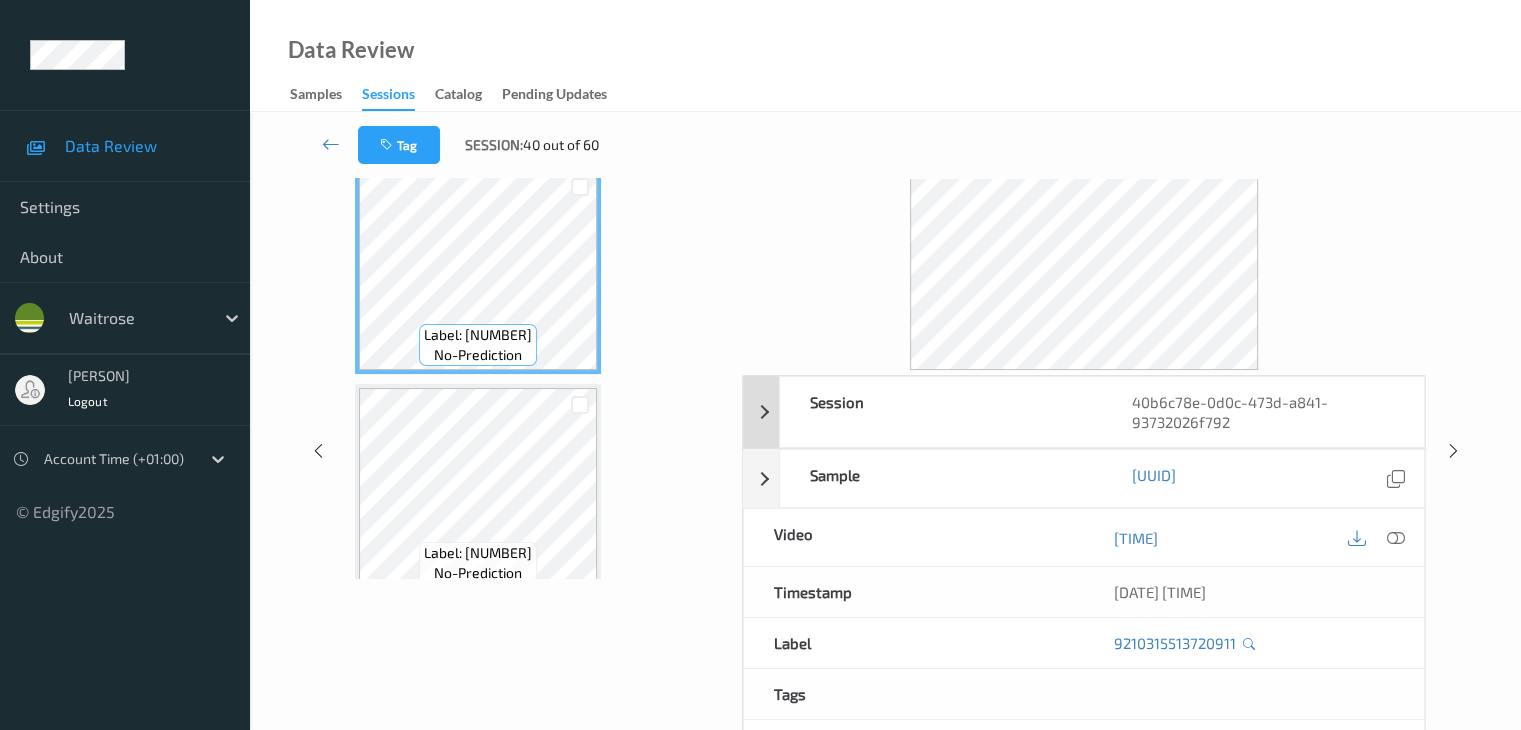 scroll, scrollTop: 0, scrollLeft: 0, axis: both 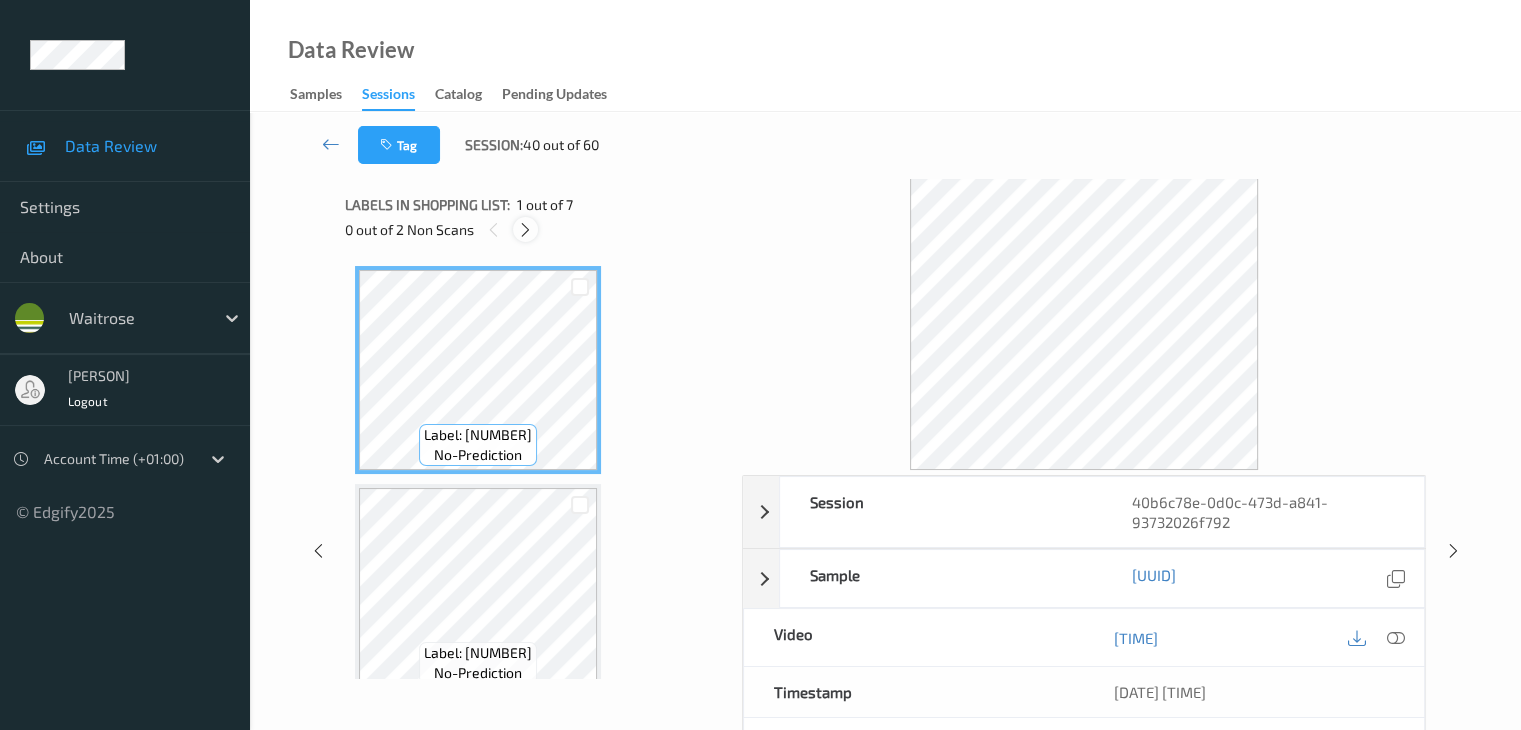 click at bounding box center [525, 230] 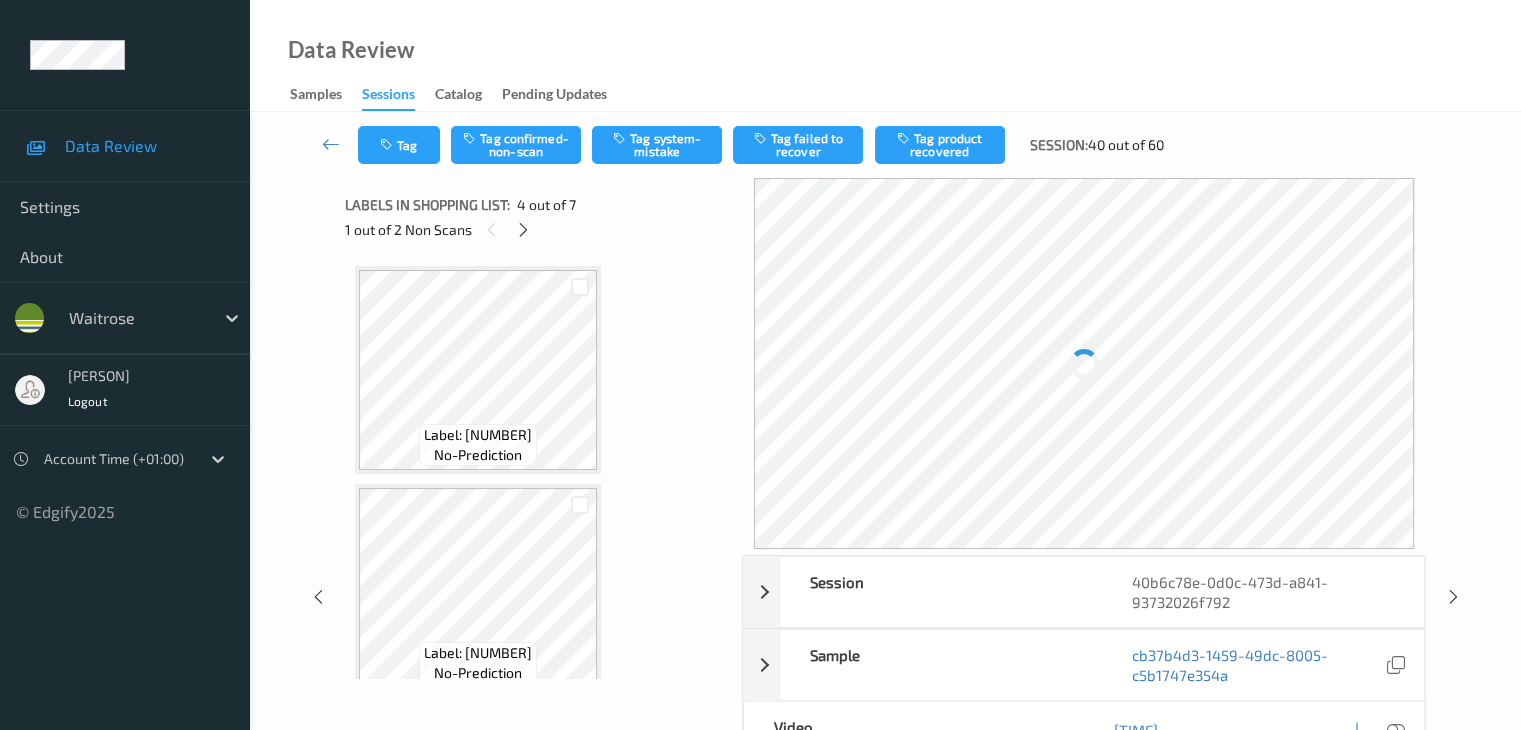 scroll, scrollTop: 446, scrollLeft: 0, axis: vertical 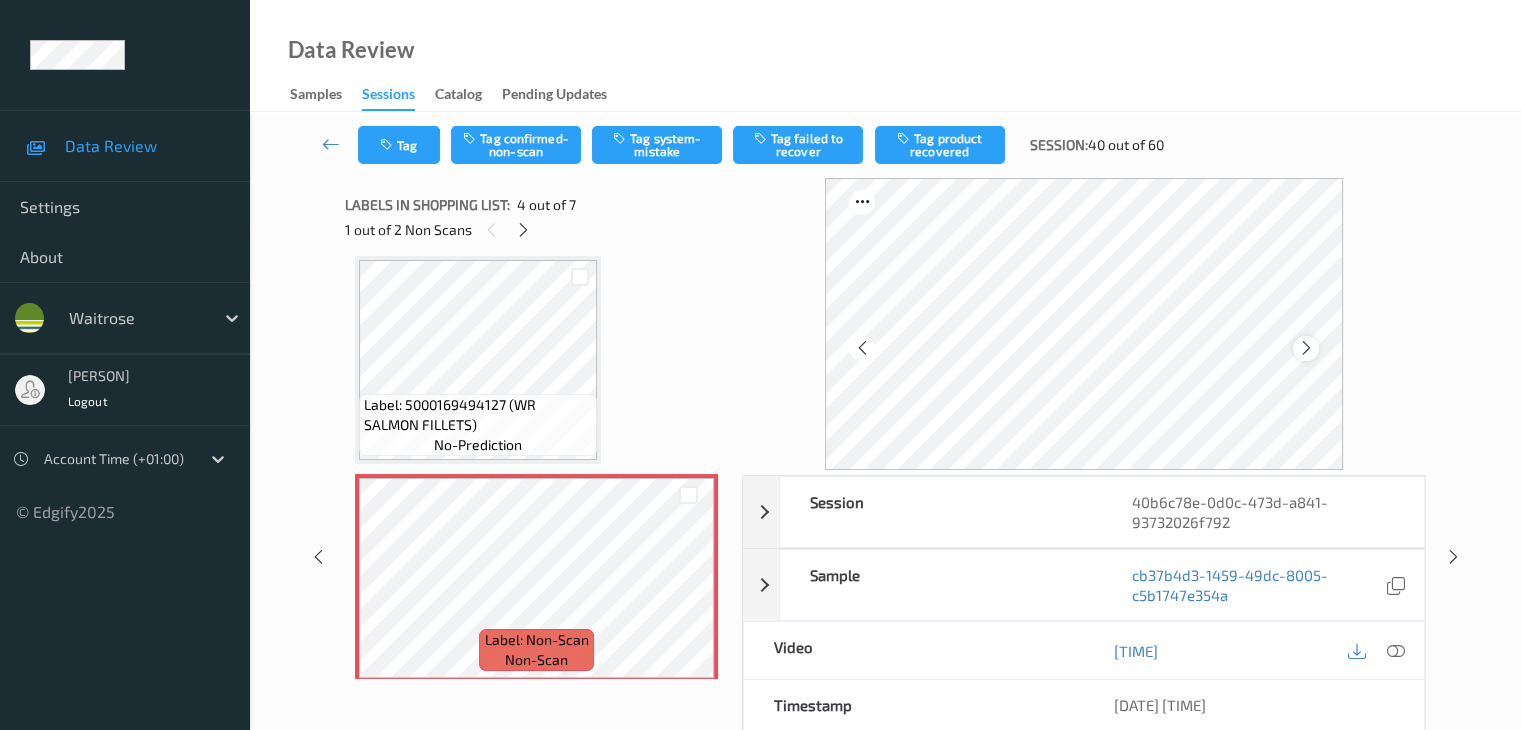 click at bounding box center (1306, 348) 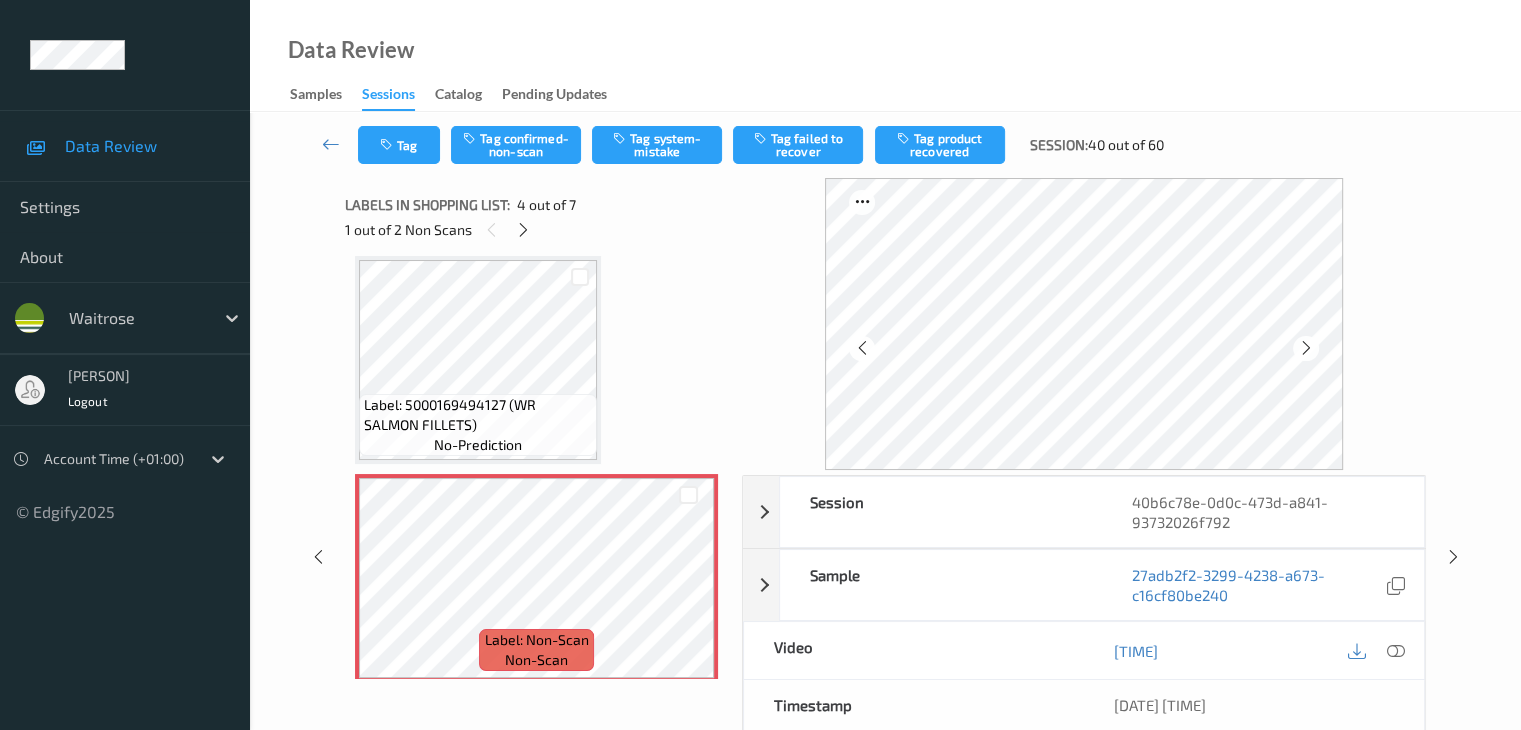 click at bounding box center (1306, 348) 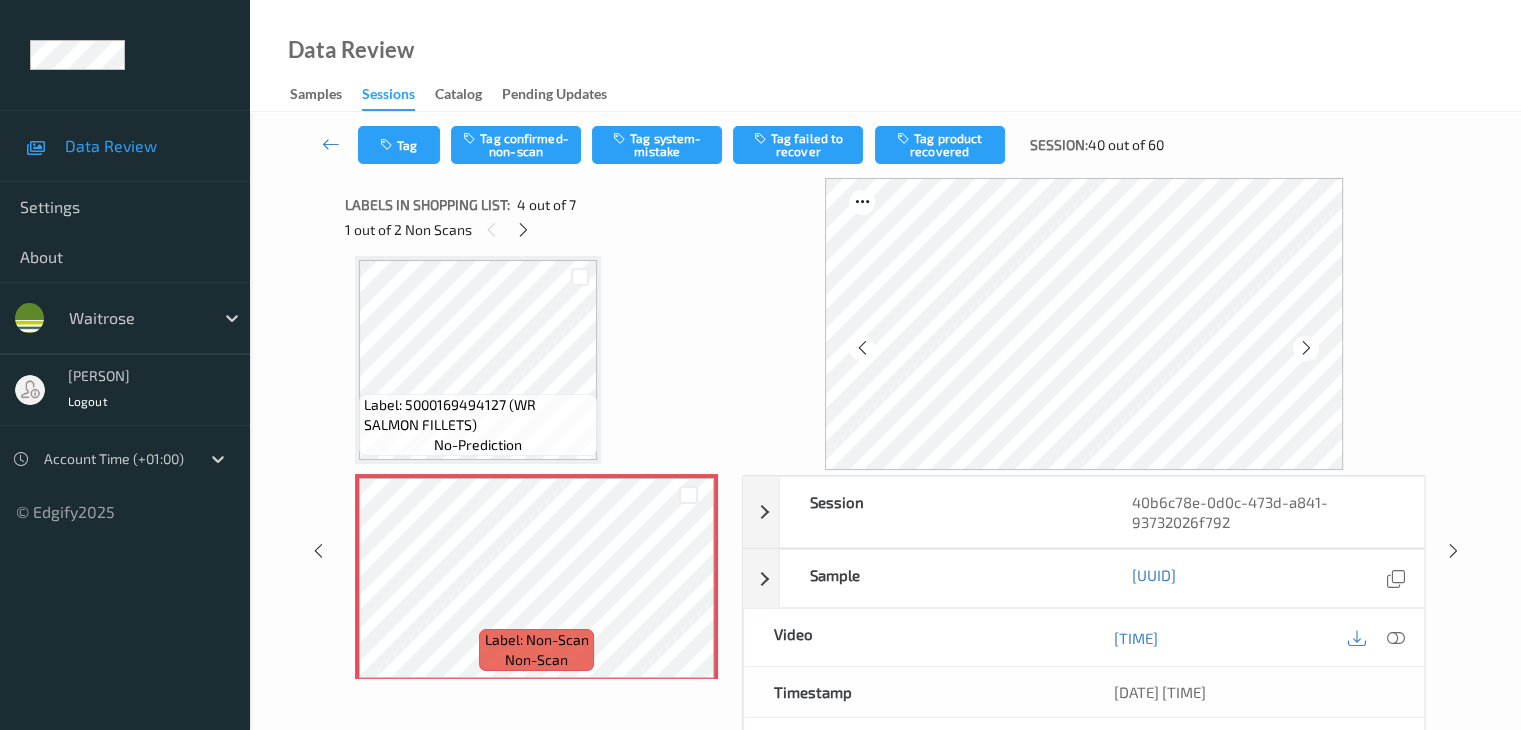 click at bounding box center (1306, 348) 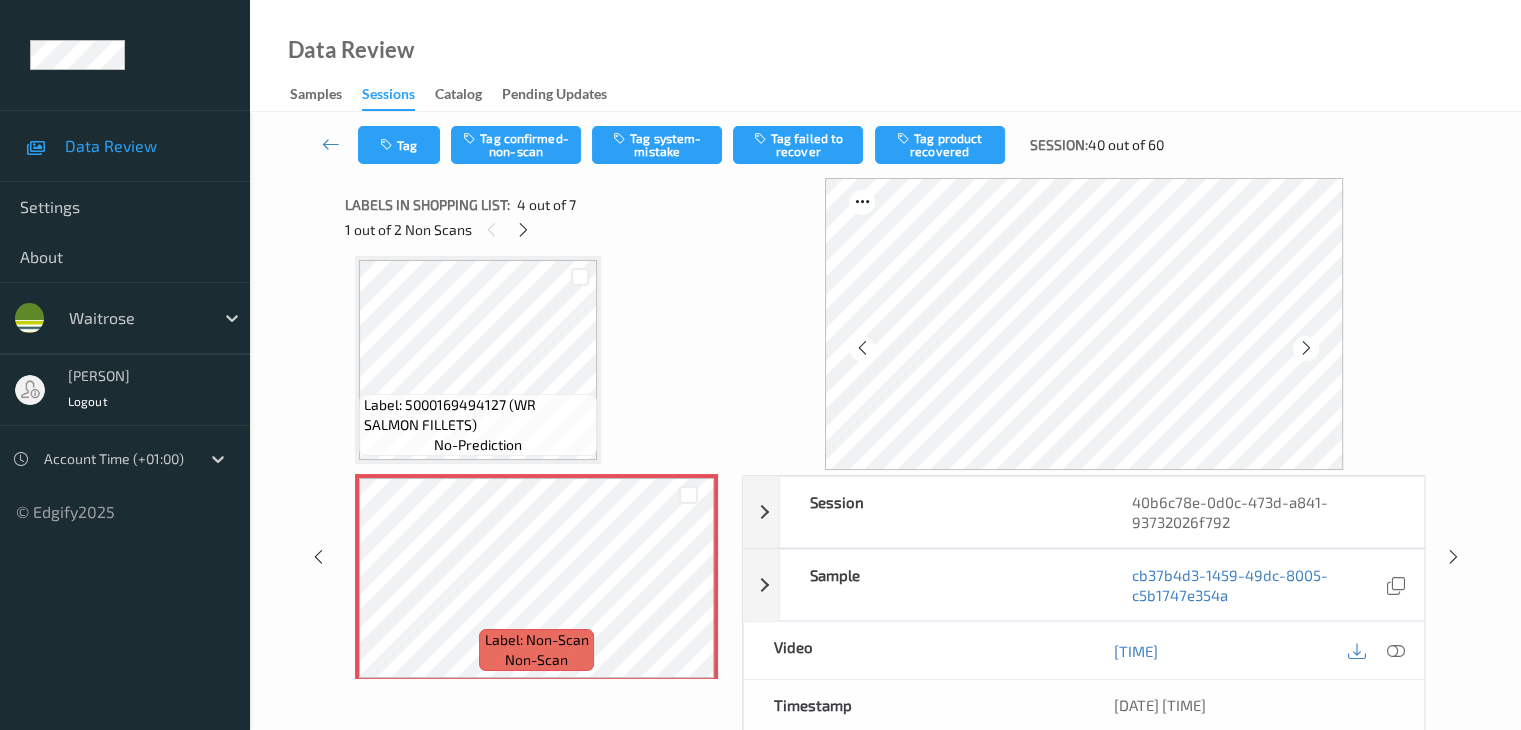 click at bounding box center [1306, 348] 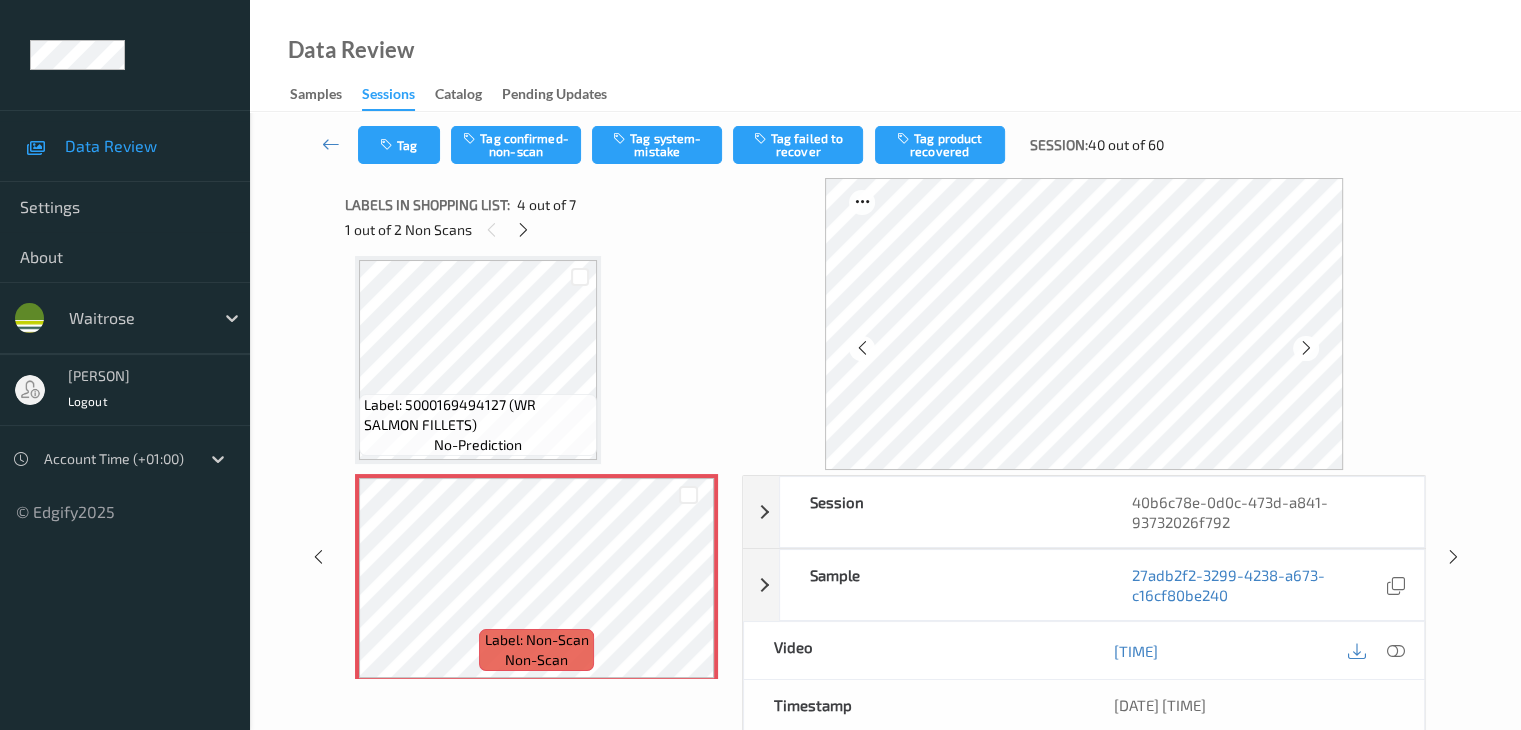 click at bounding box center (1306, 348) 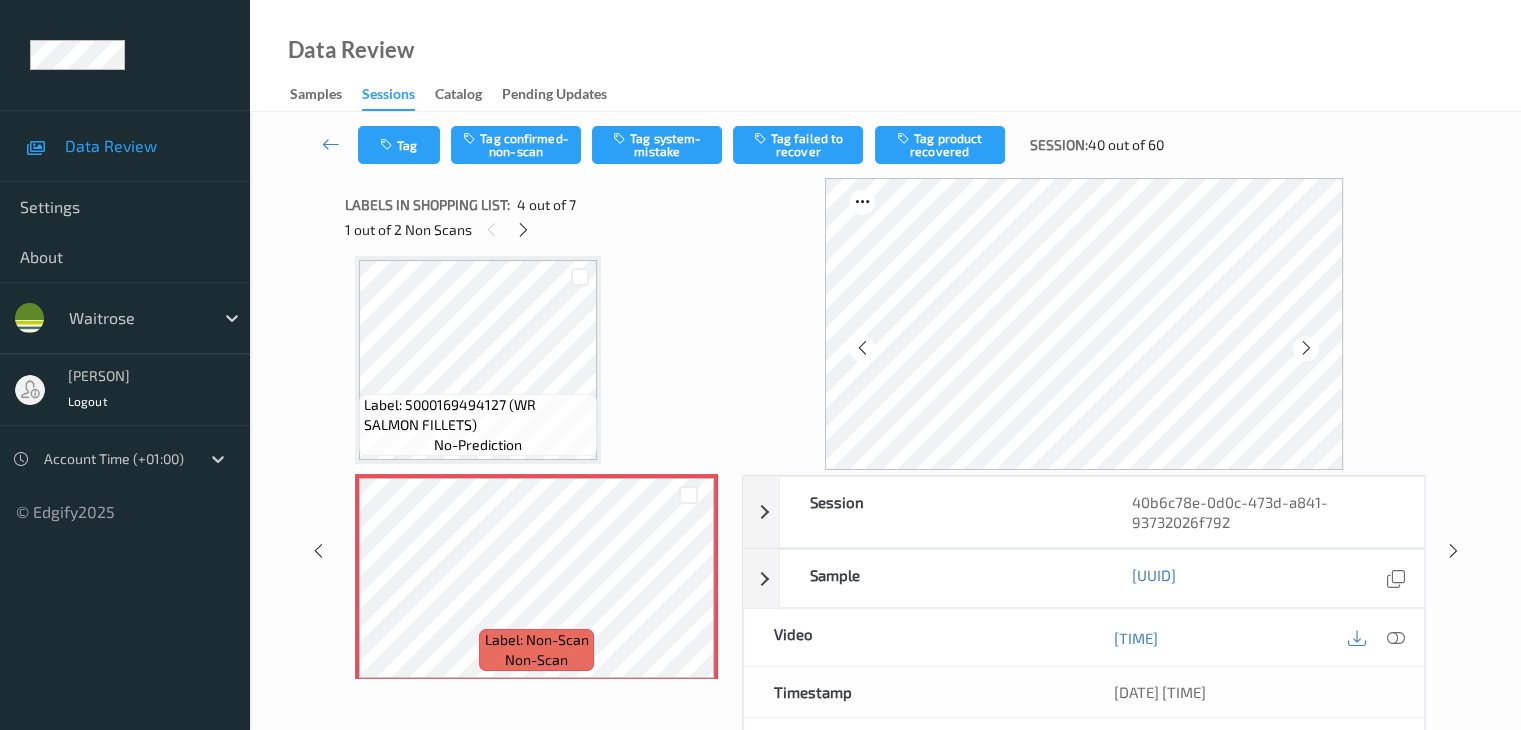 click at bounding box center (1306, 348) 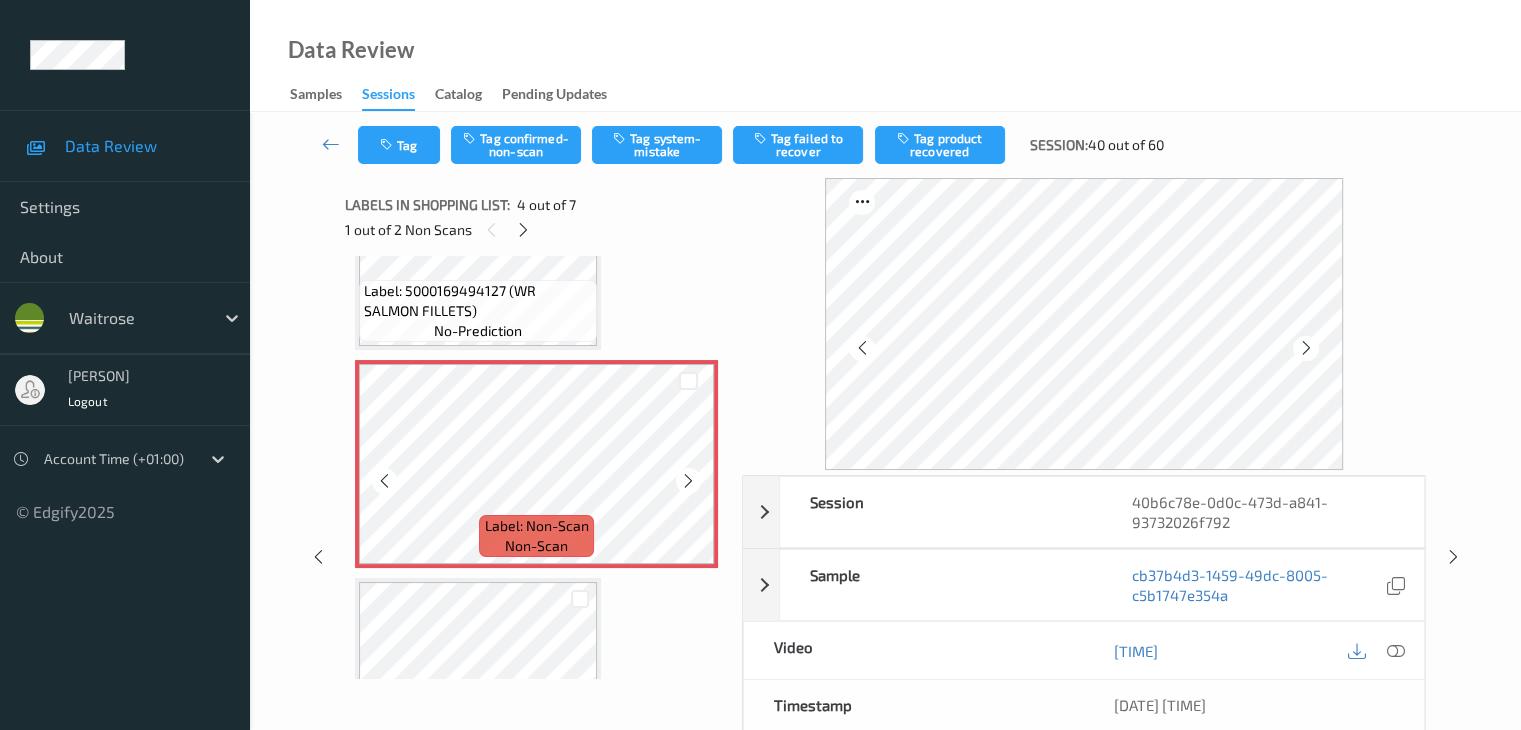 scroll, scrollTop: 546, scrollLeft: 0, axis: vertical 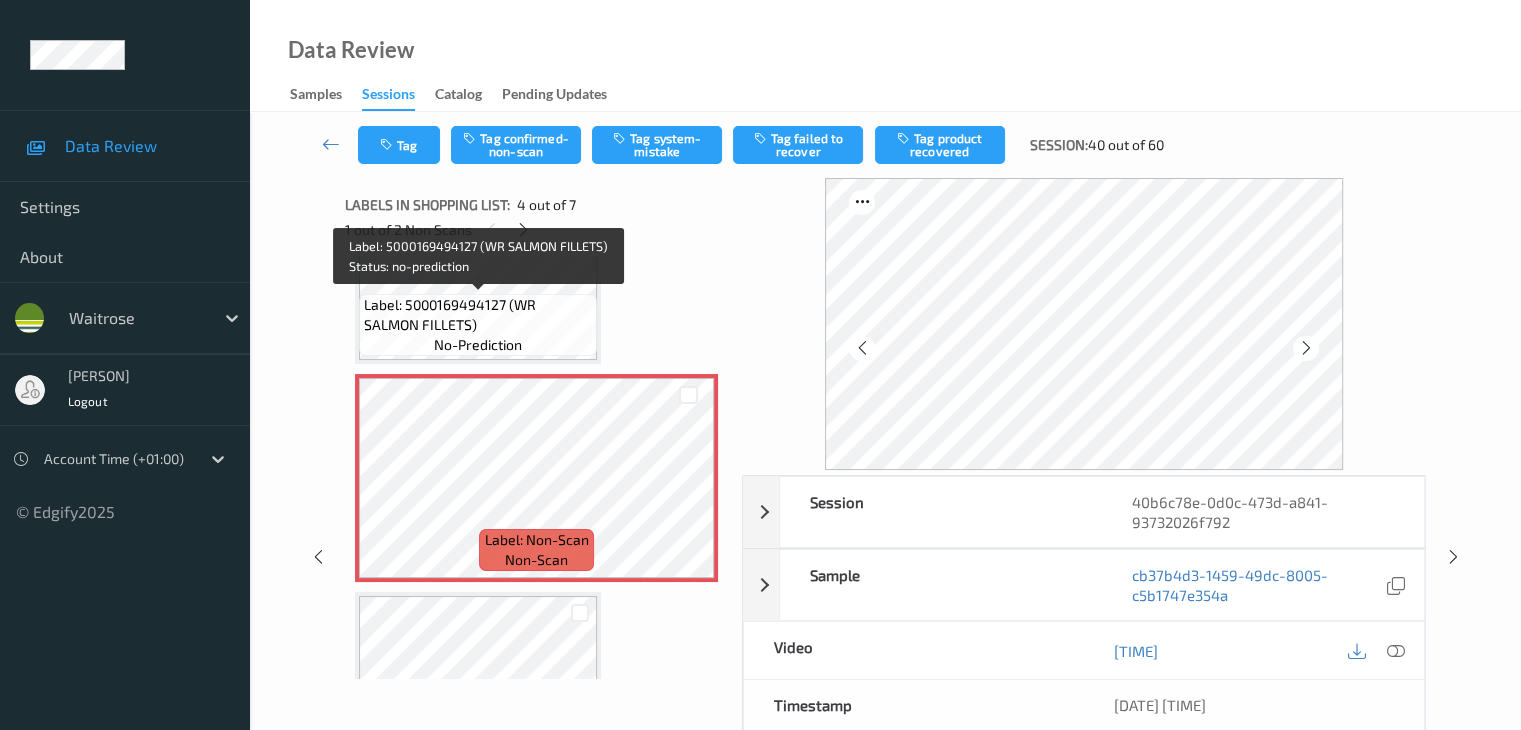 click on "Label: 5000169494127 (WR SALMON FILLETS)" at bounding box center [478, 315] 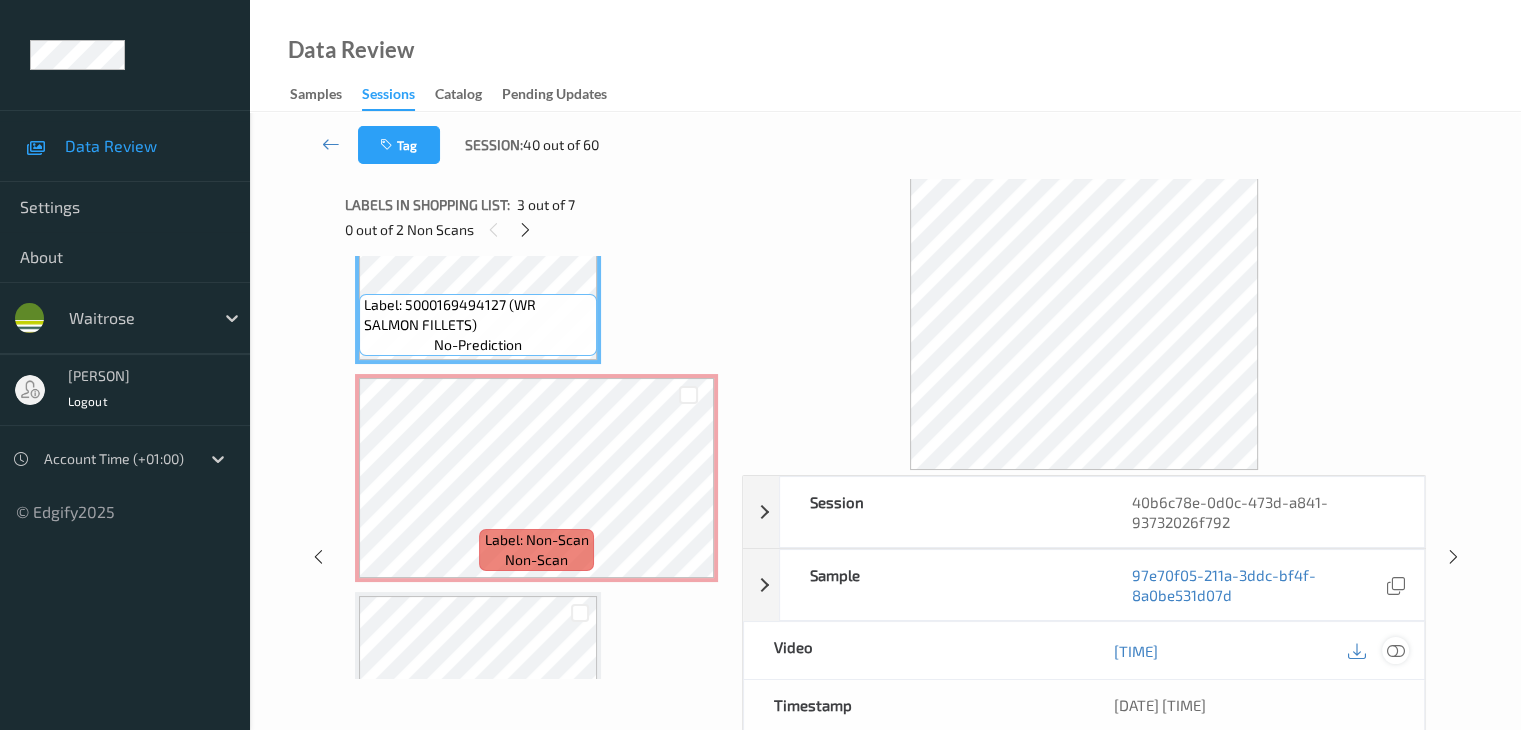 click at bounding box center (1395, 651) 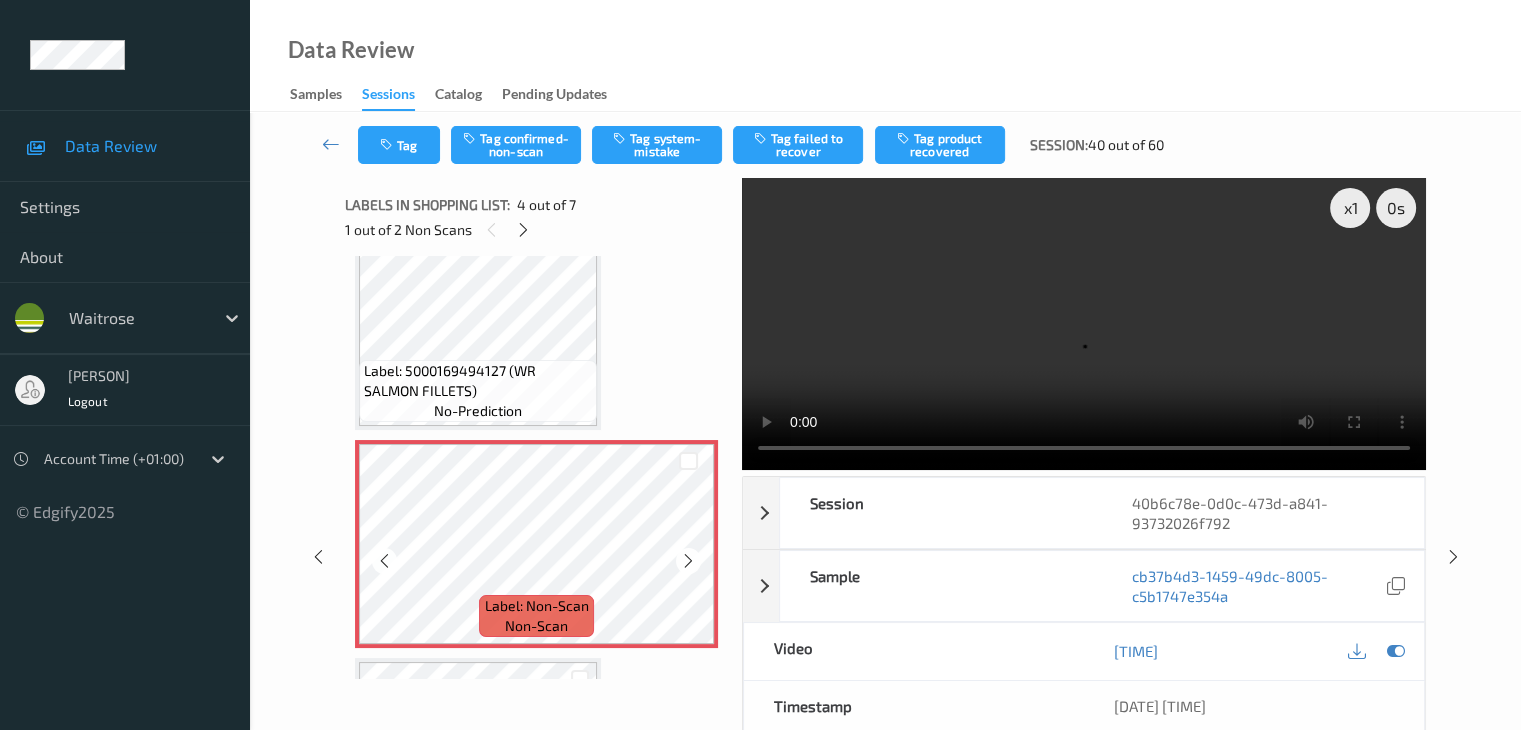 scroll, scrollTop: 446, scrollLeft: 0, axis: vertical 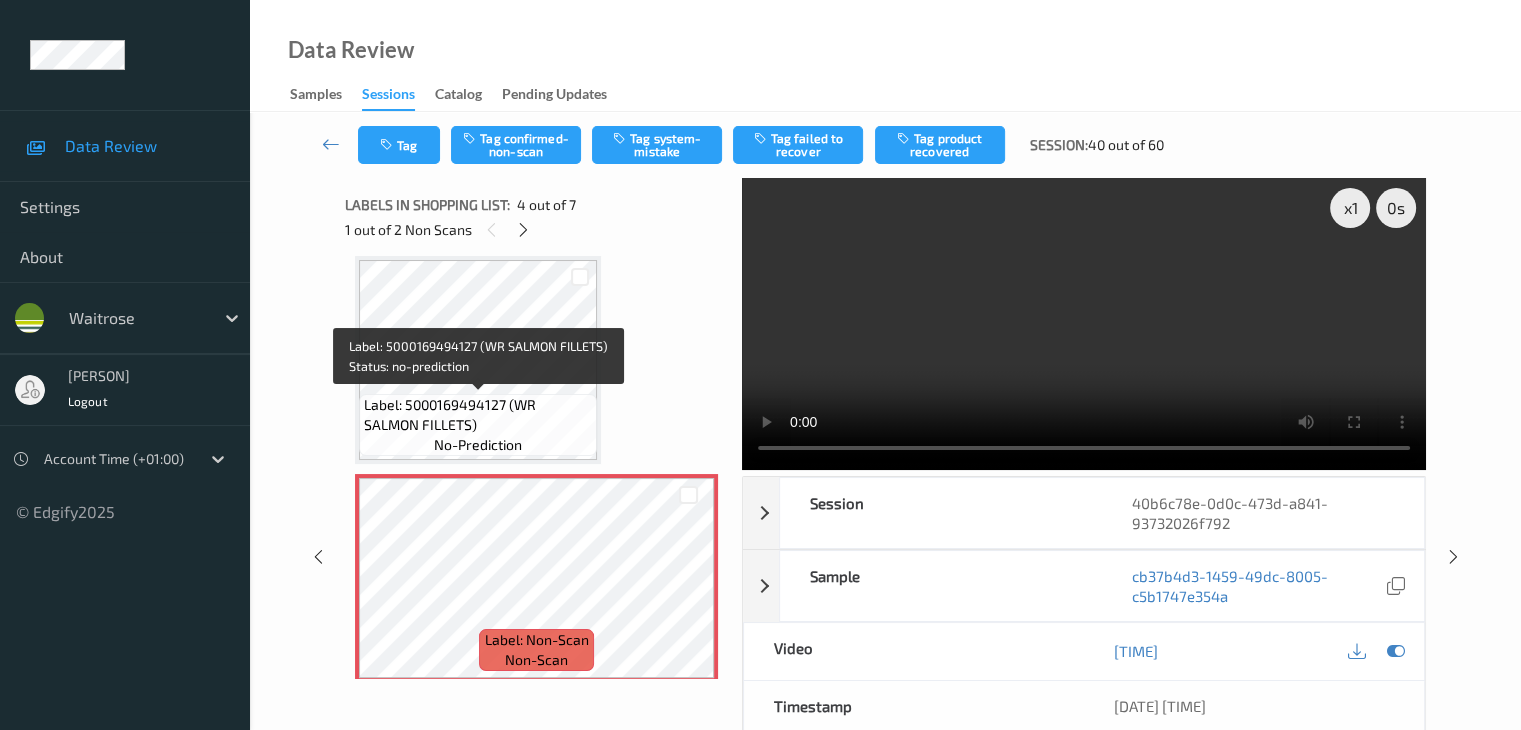 click on "Label: 5000169494127 (WR SALMON FILLETS)" at bounding box center (478, 415) 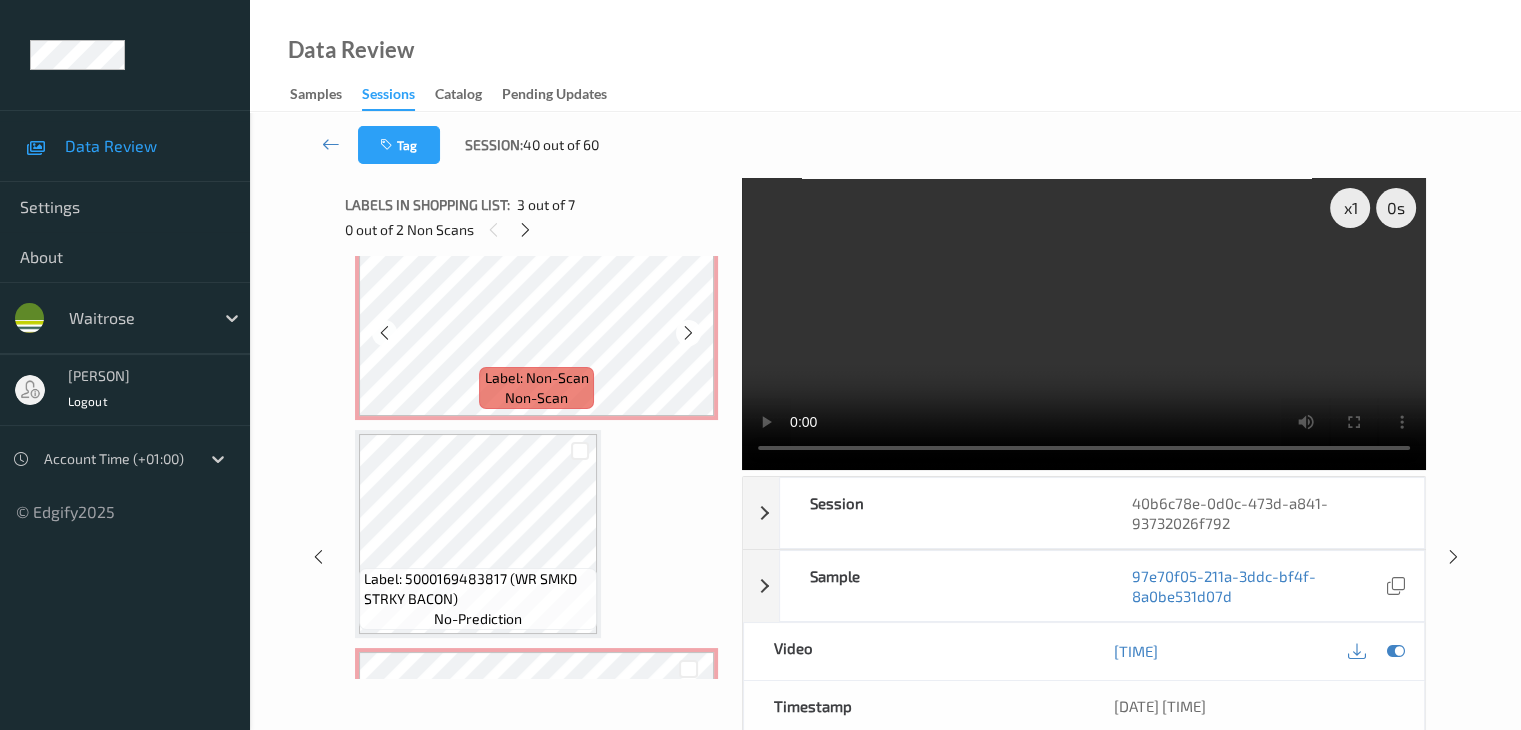 scroll, scrollTop: 746, scrollLeft: 0, axis: vertical 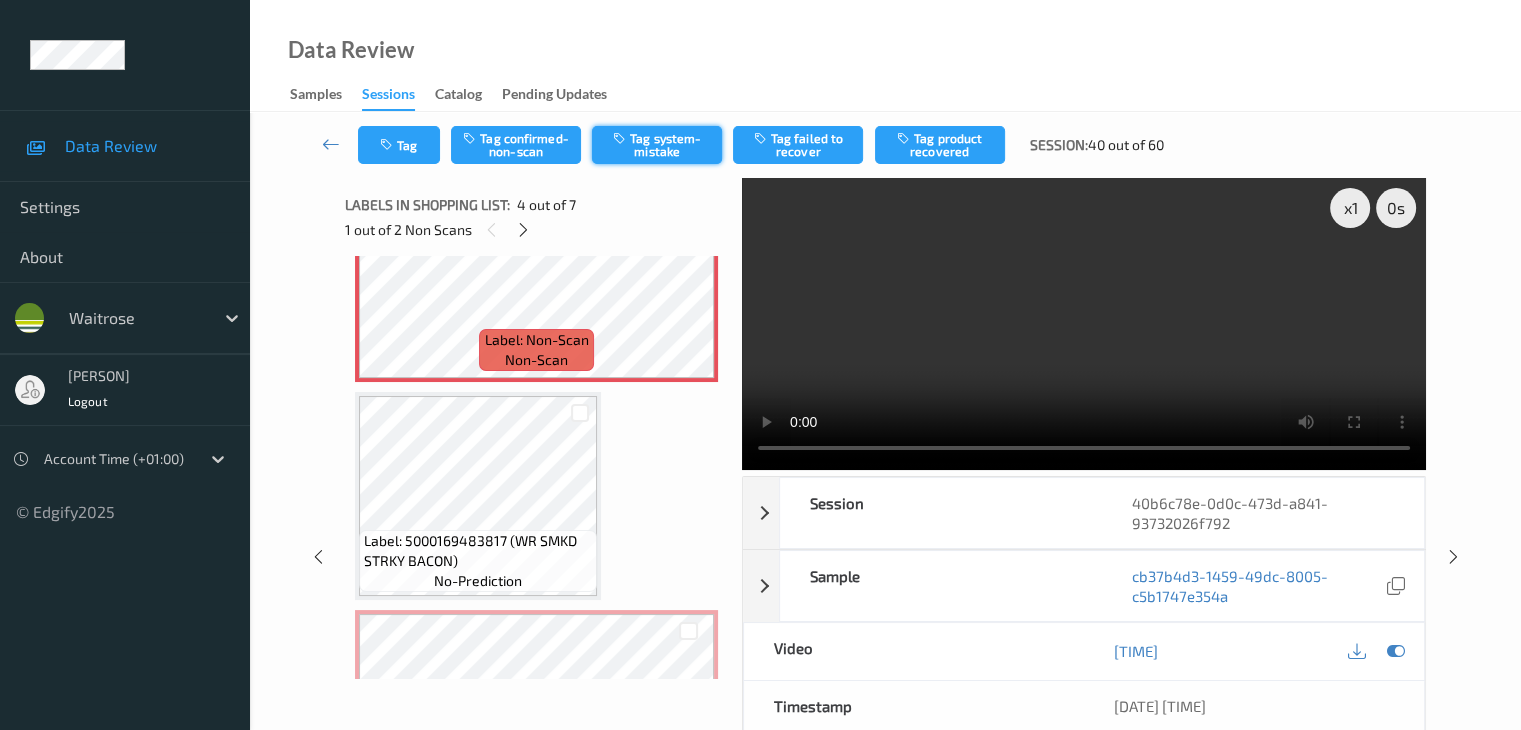 click on "Tag   system-mistake" at bounding box center (657, 145) 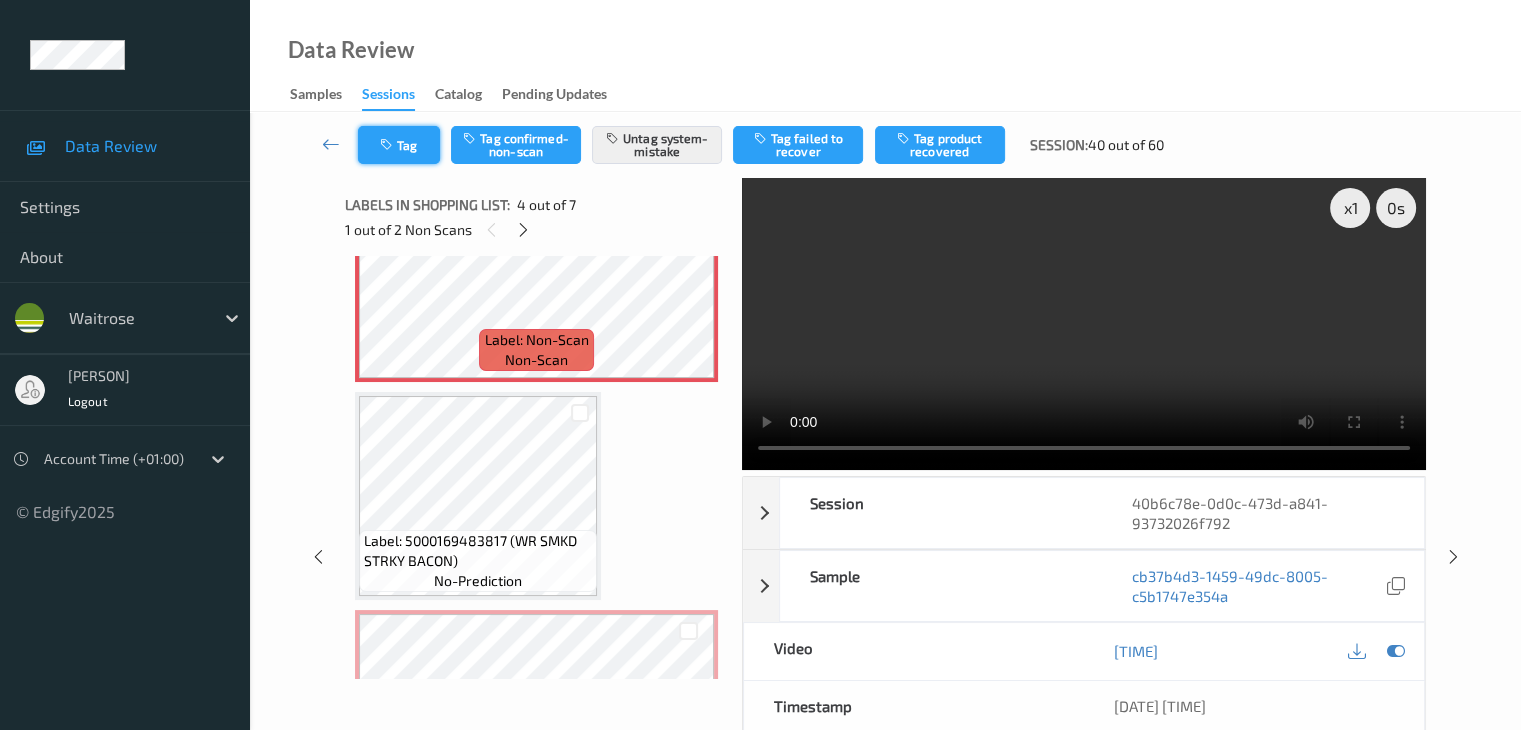 click on "Tag" at bounding box center (399, 145) 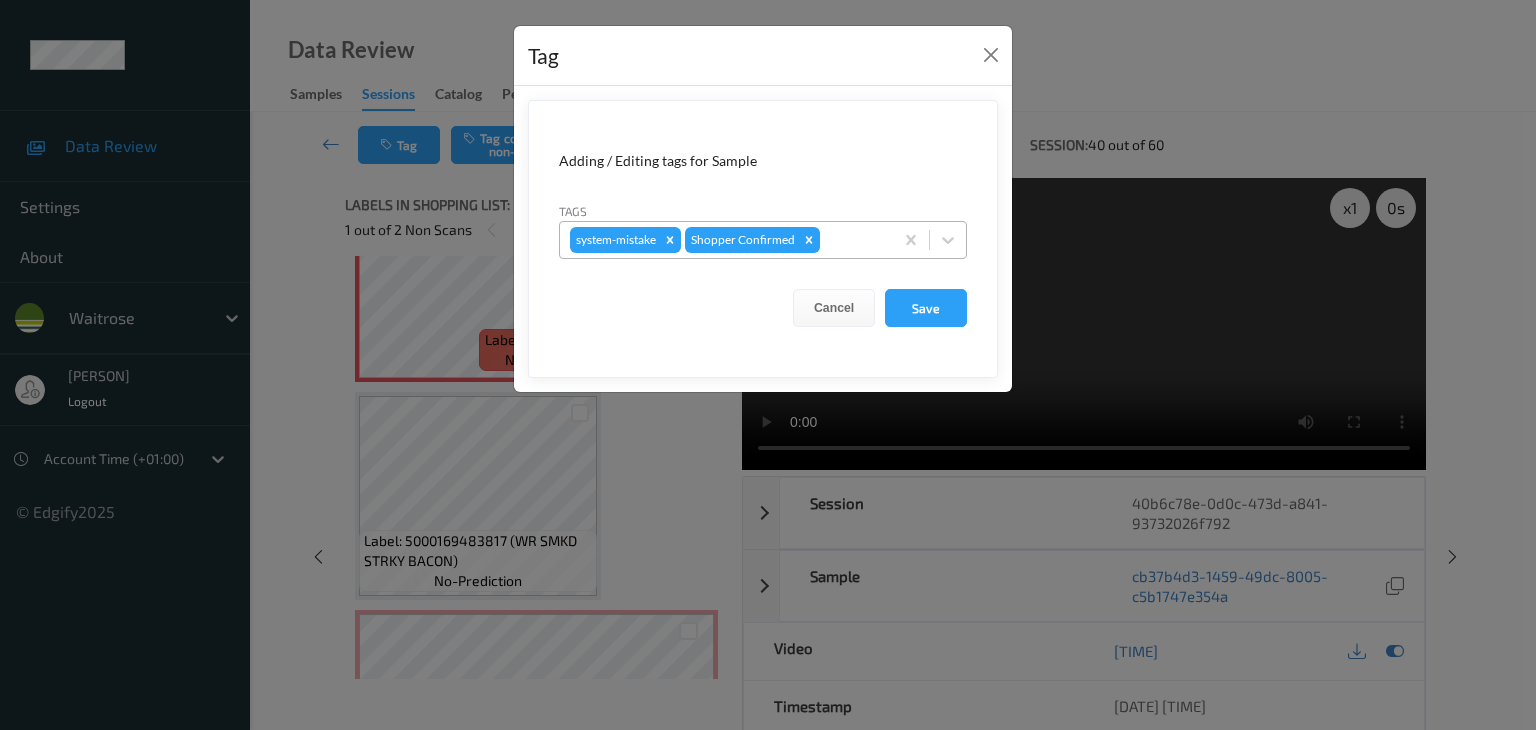 click at bounding box center (853, 240) 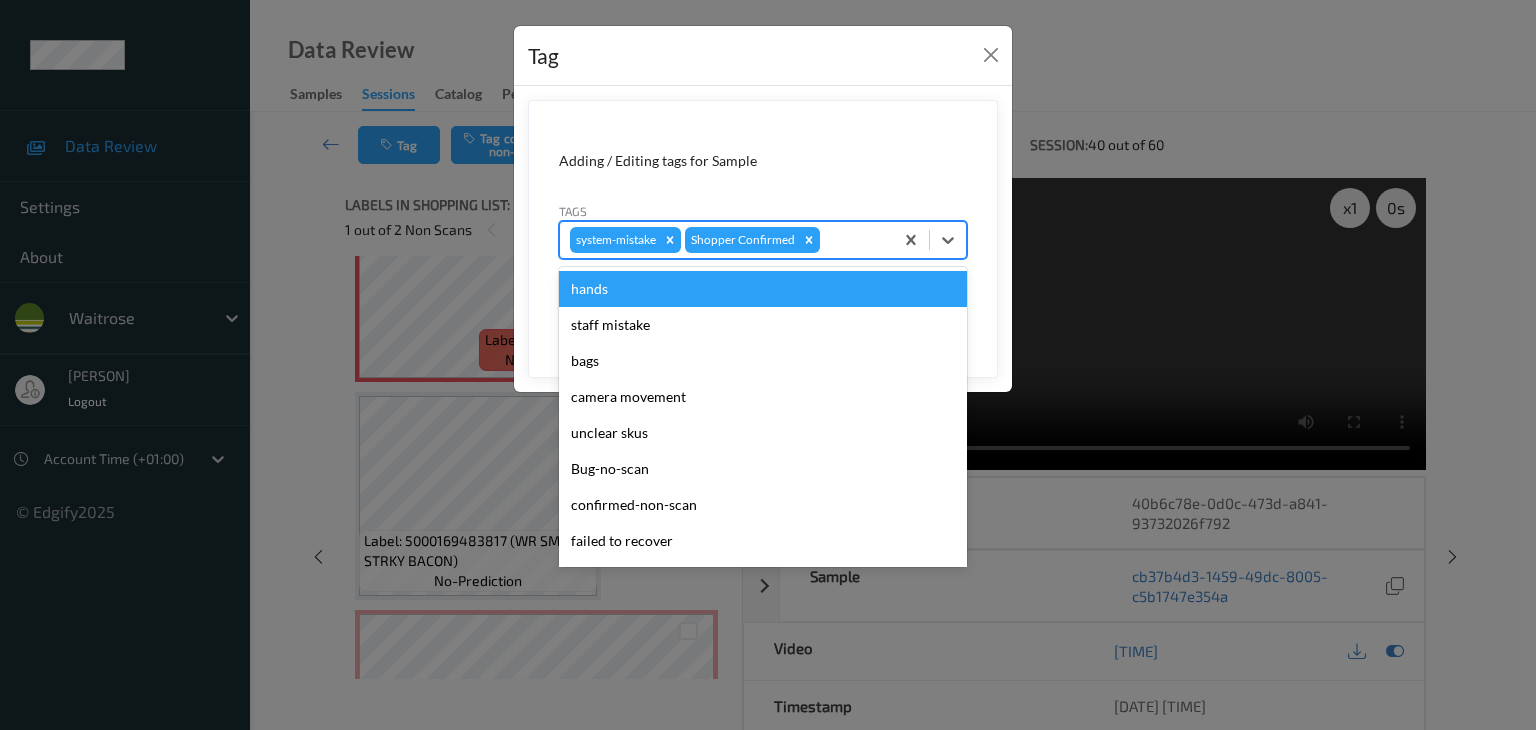 type on "u" 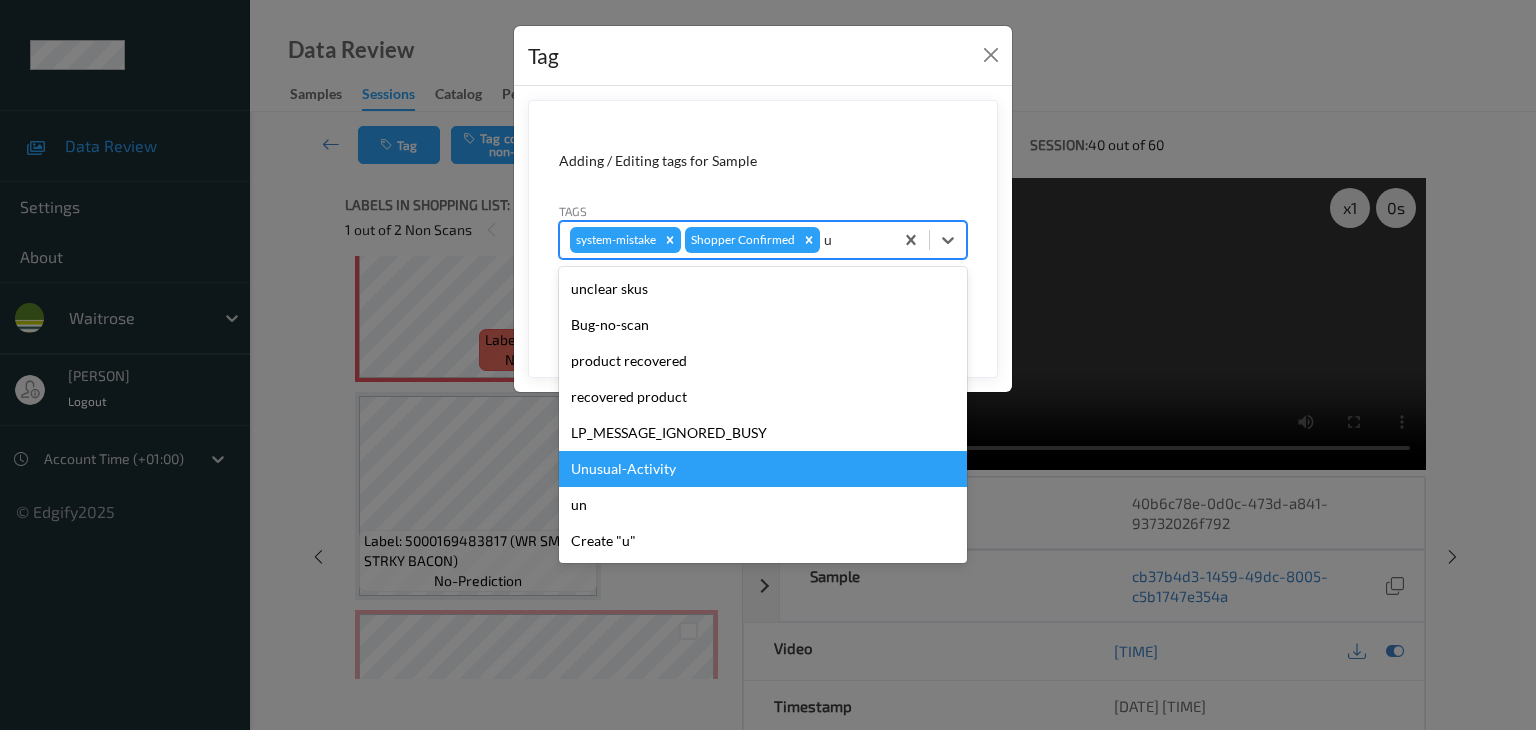click on "Unusual-Activity" at bounding box center [763, 469] 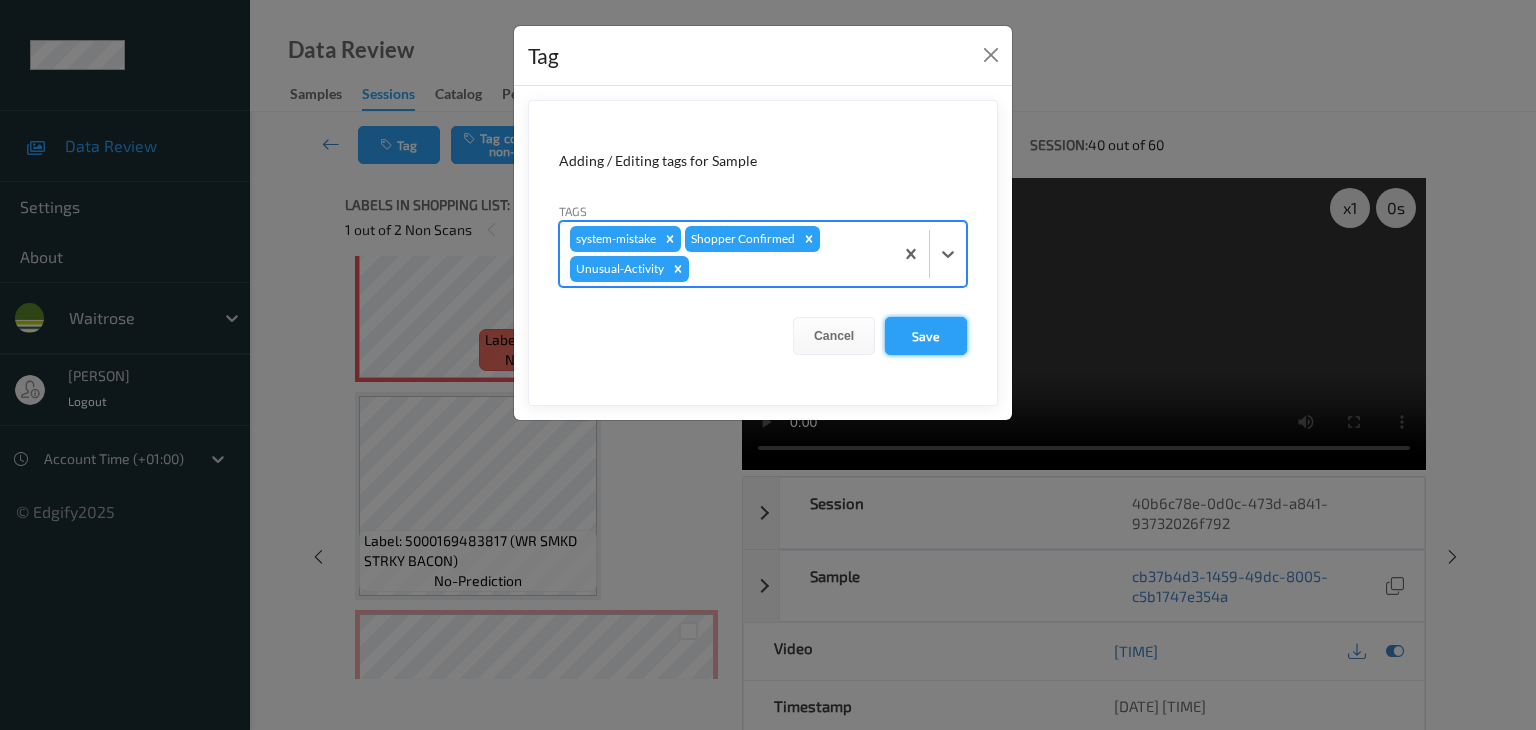 click on "Save" at bounding box center (926, 336) 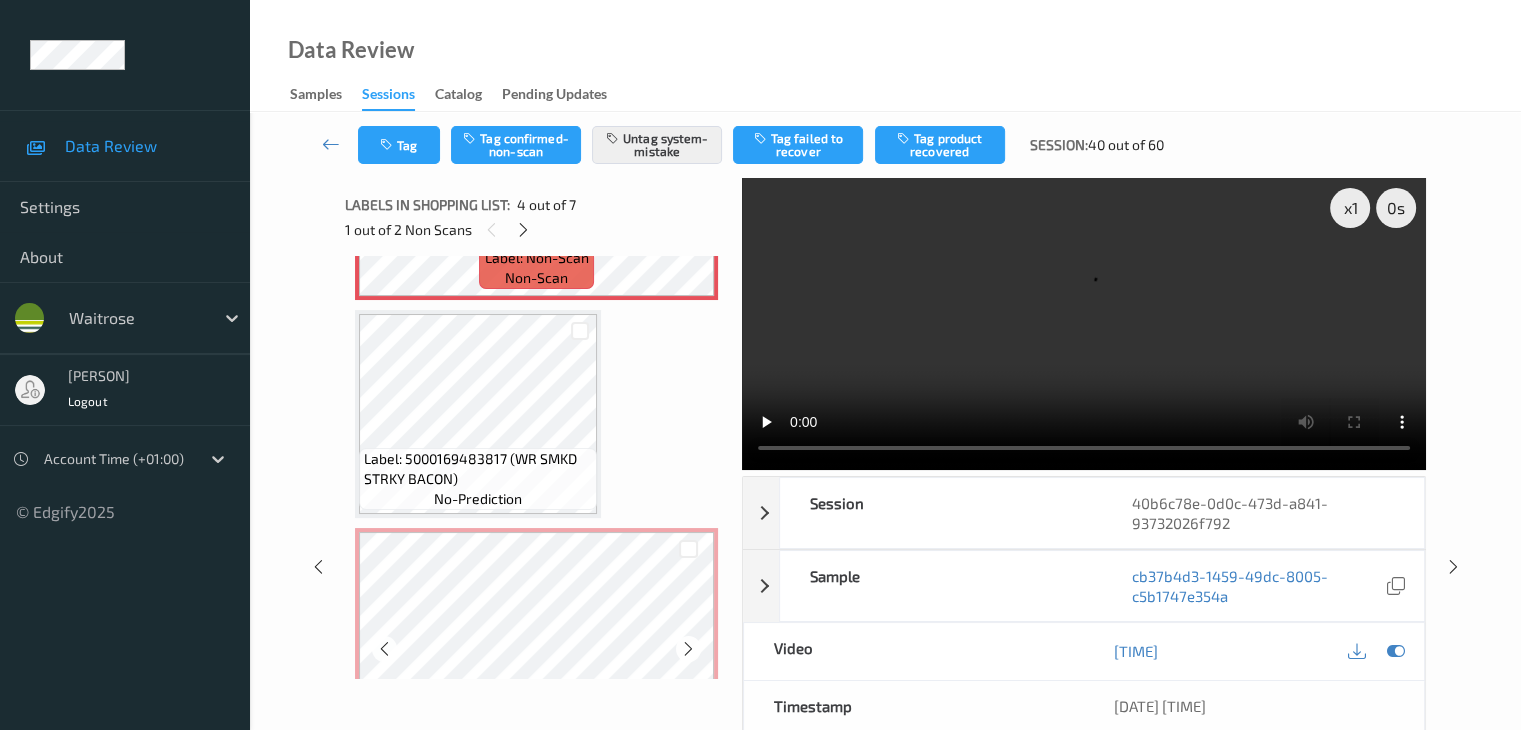scroll, scrollTop: 946, scrollLeft: 0, axis: vertical 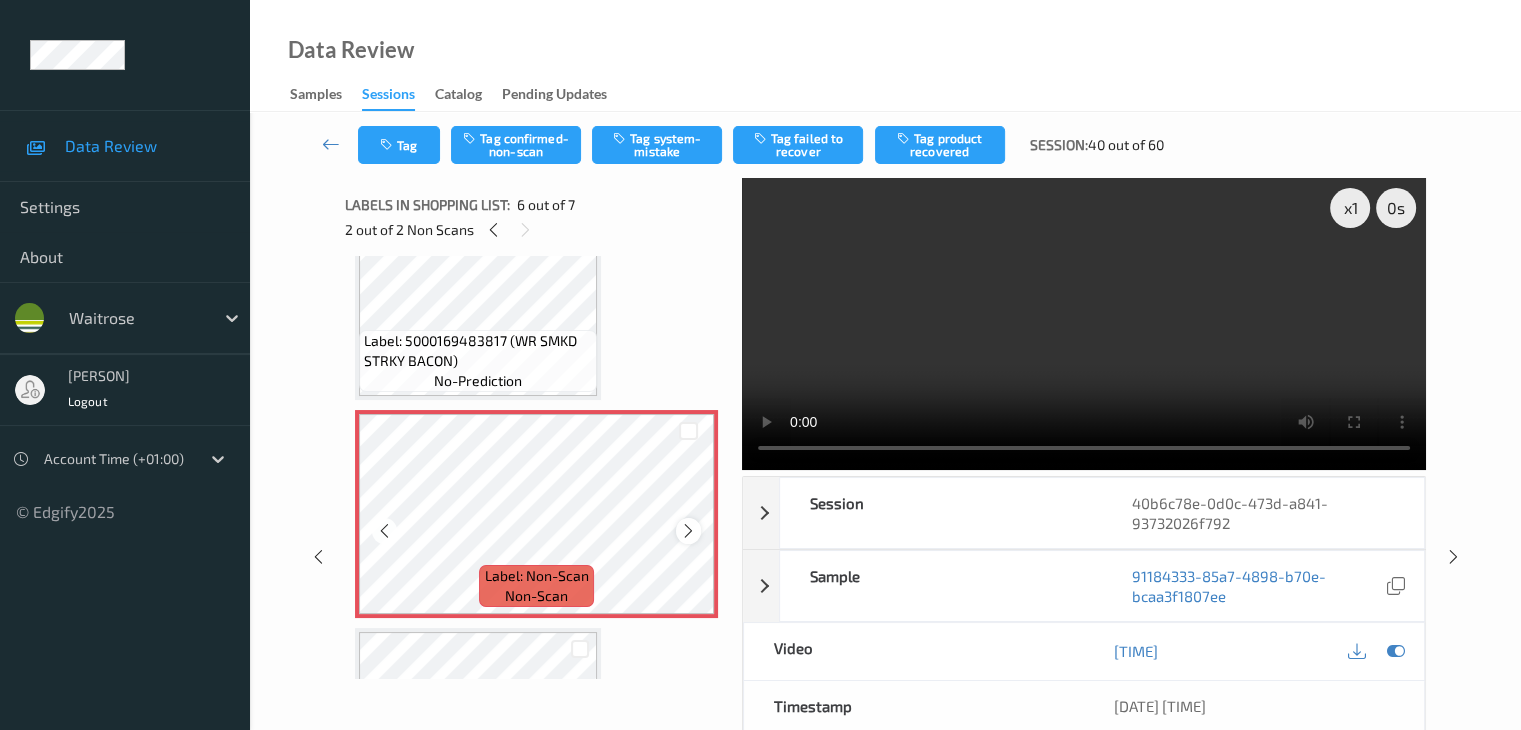 click at bounding box center [688, 531] 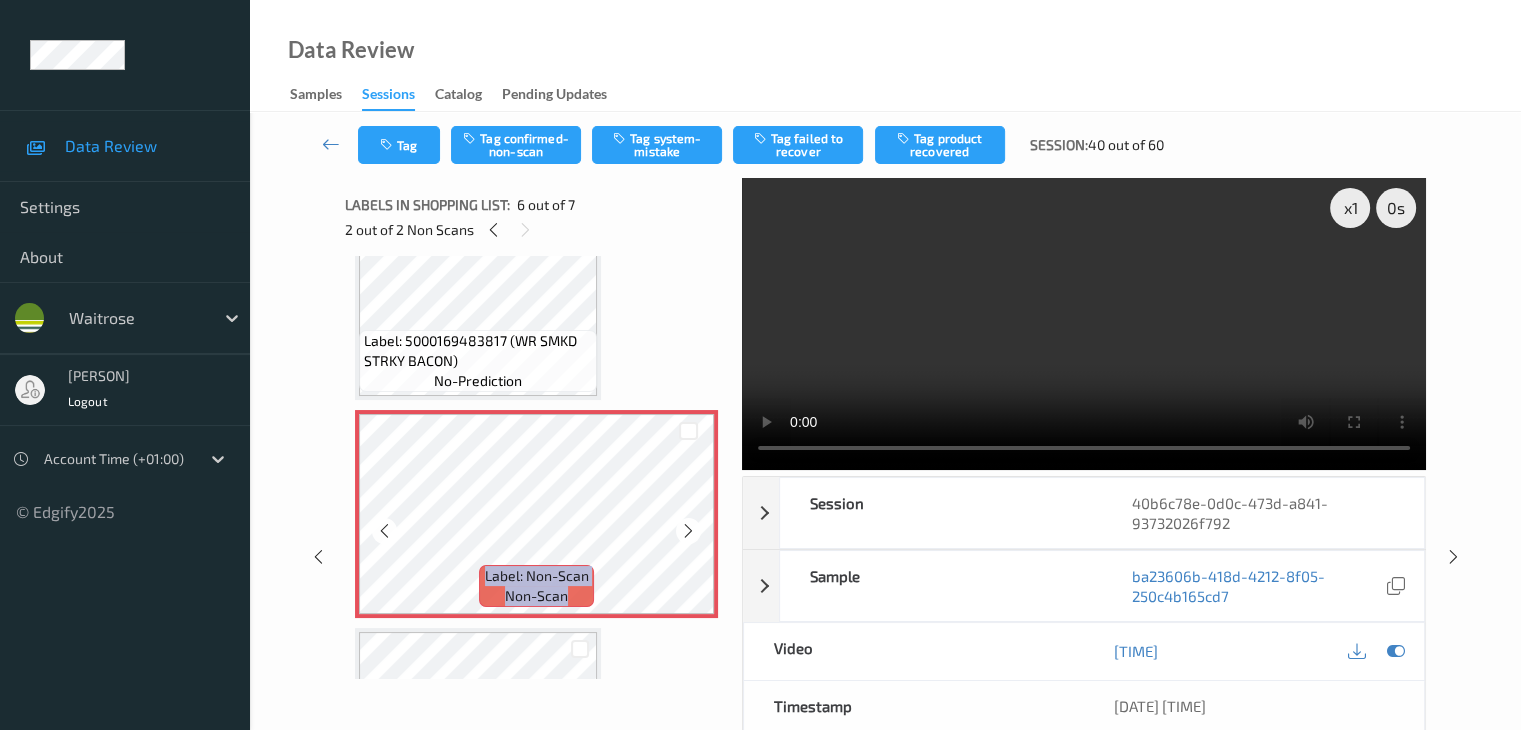 click at bounding box center (688, 531) 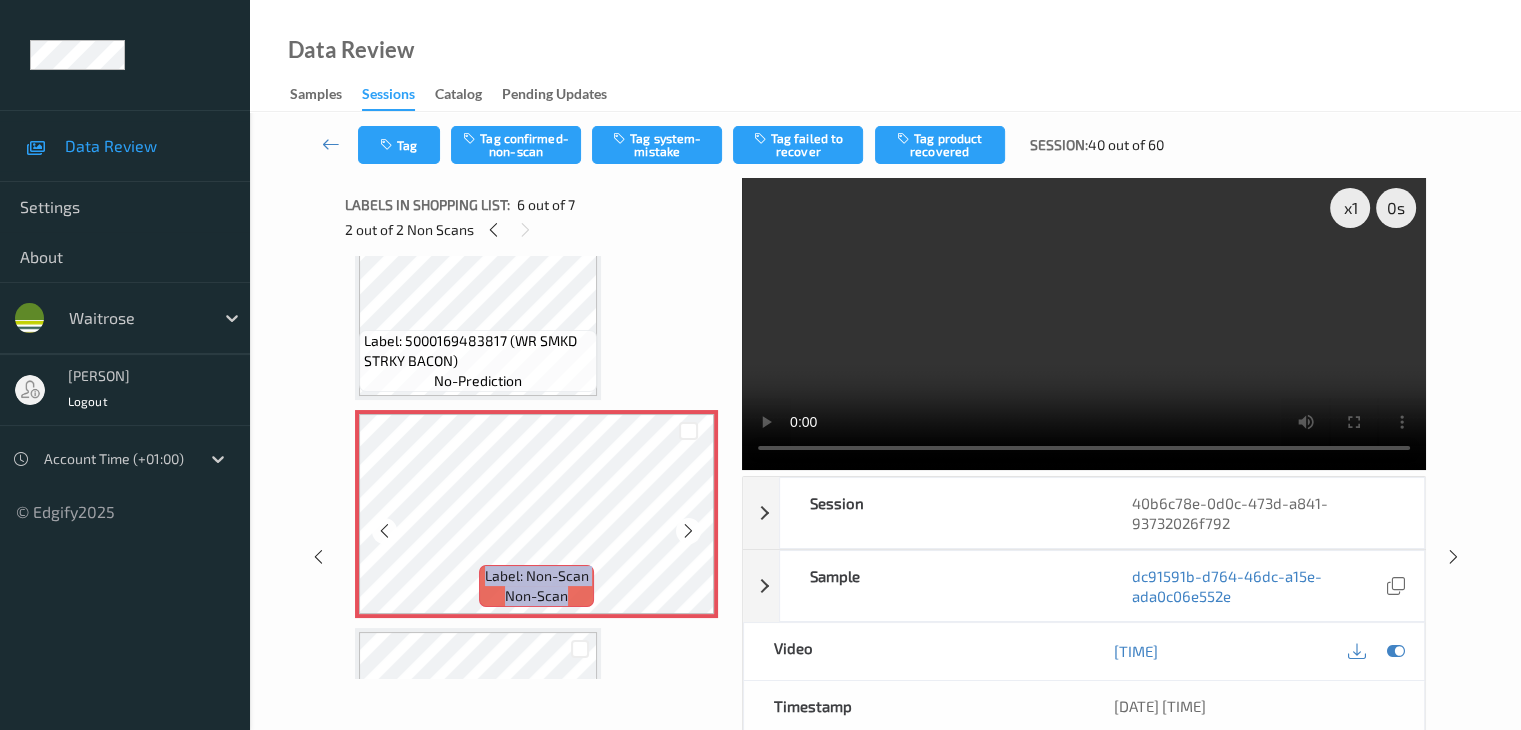 click at bounding box center (688, 531) 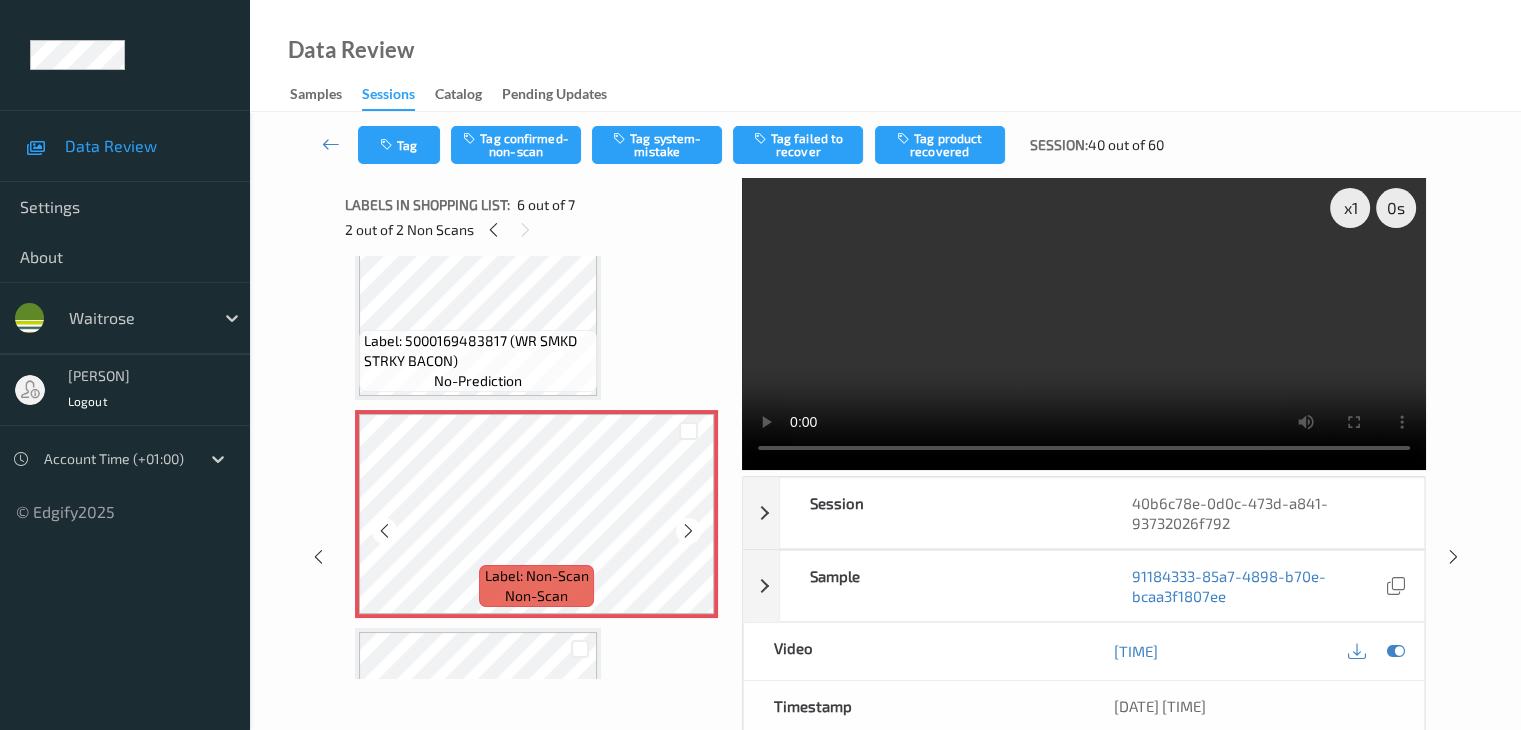 click at bounding box center [688, 531] 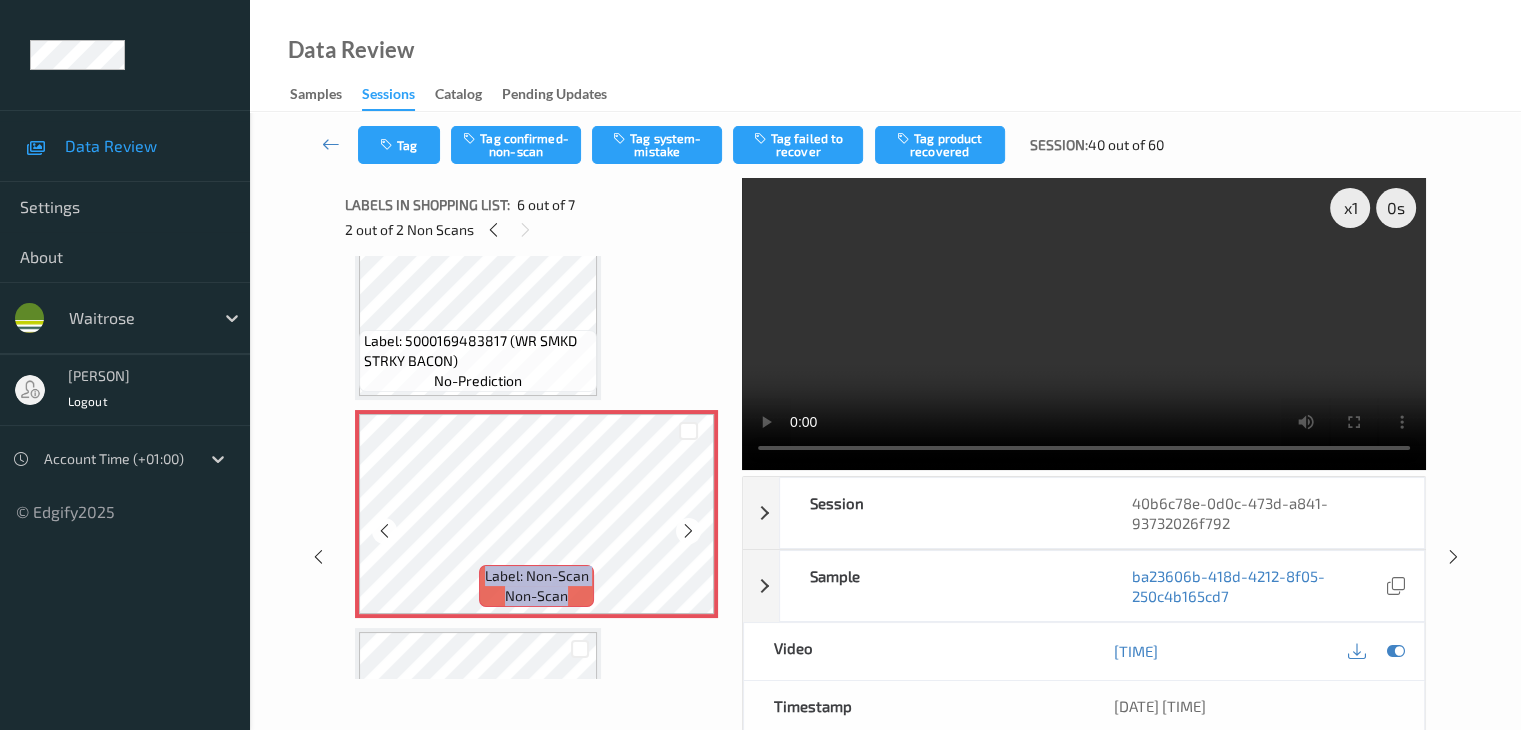 click at bounding box center [688, 531] 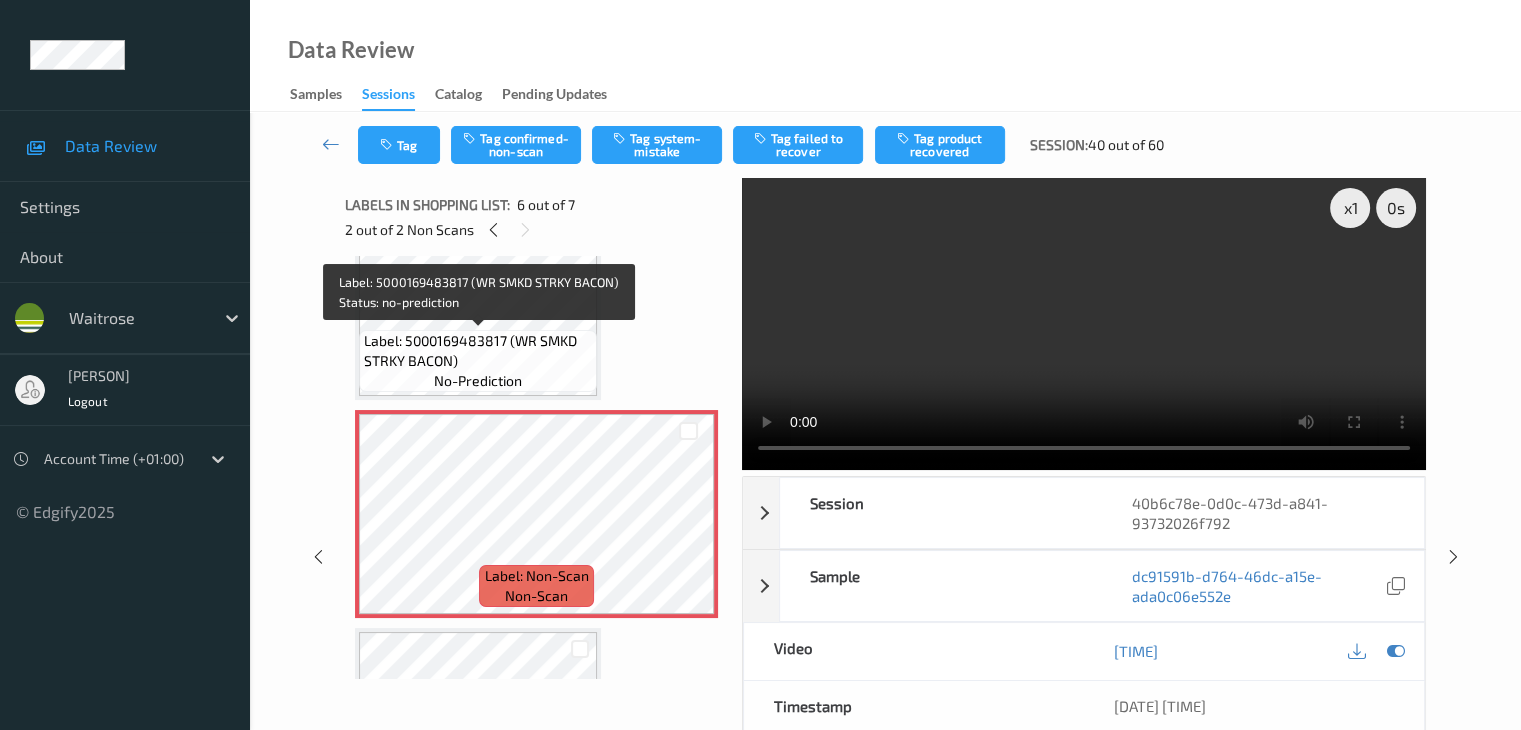 click on "Label: 5000169483817 (WR SMKD STRKY  BACON)" at bounding box center (478, 351) 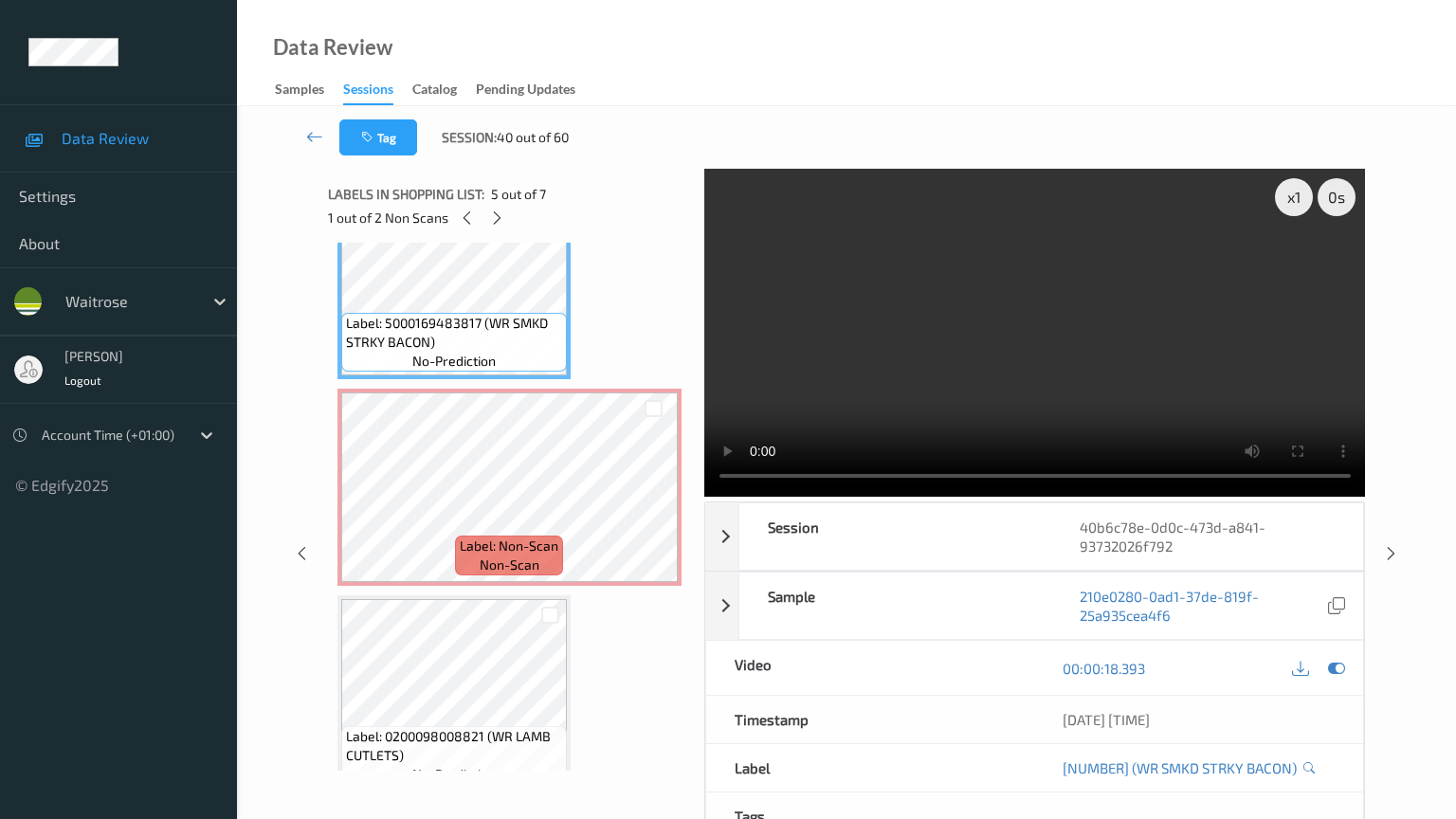type 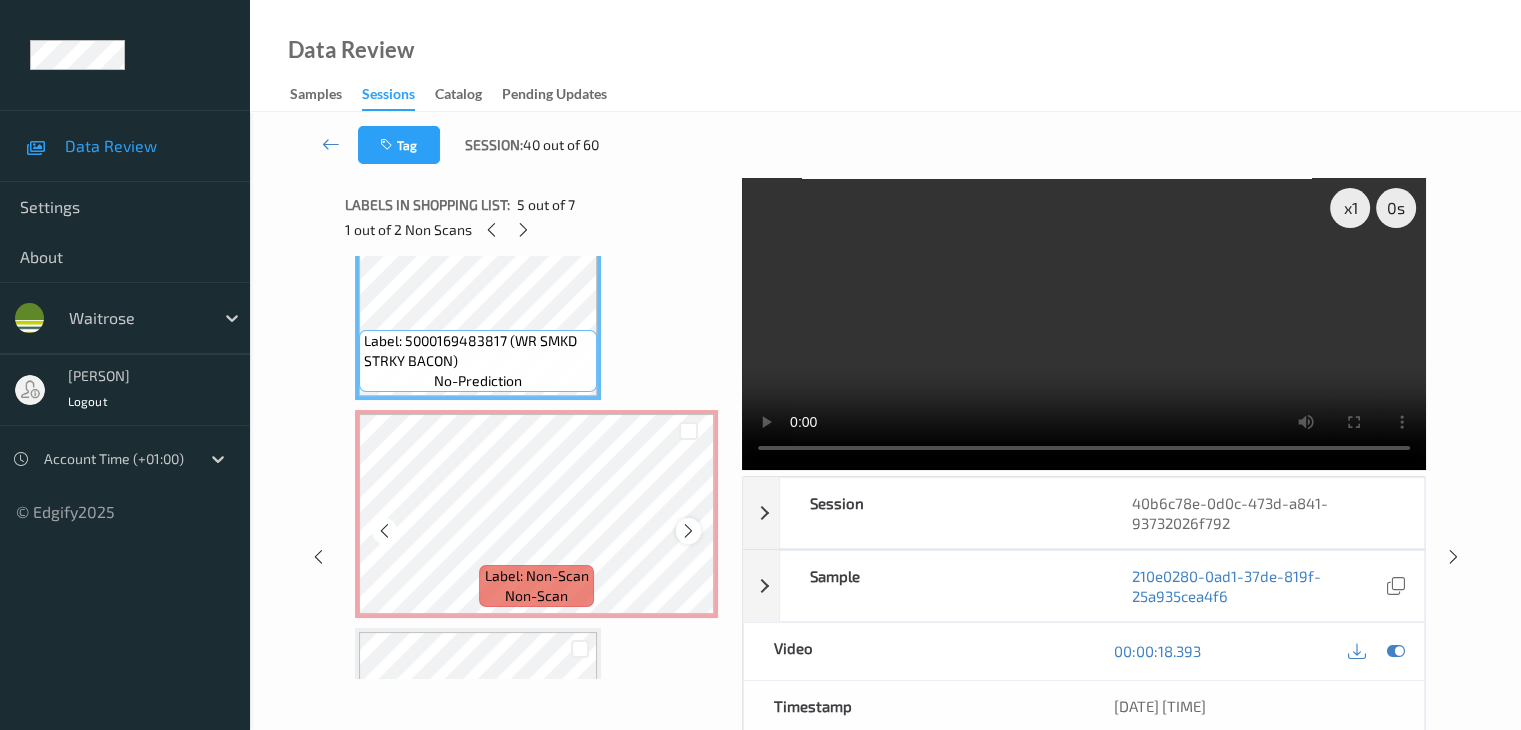 click at bounding box center [688, 531] 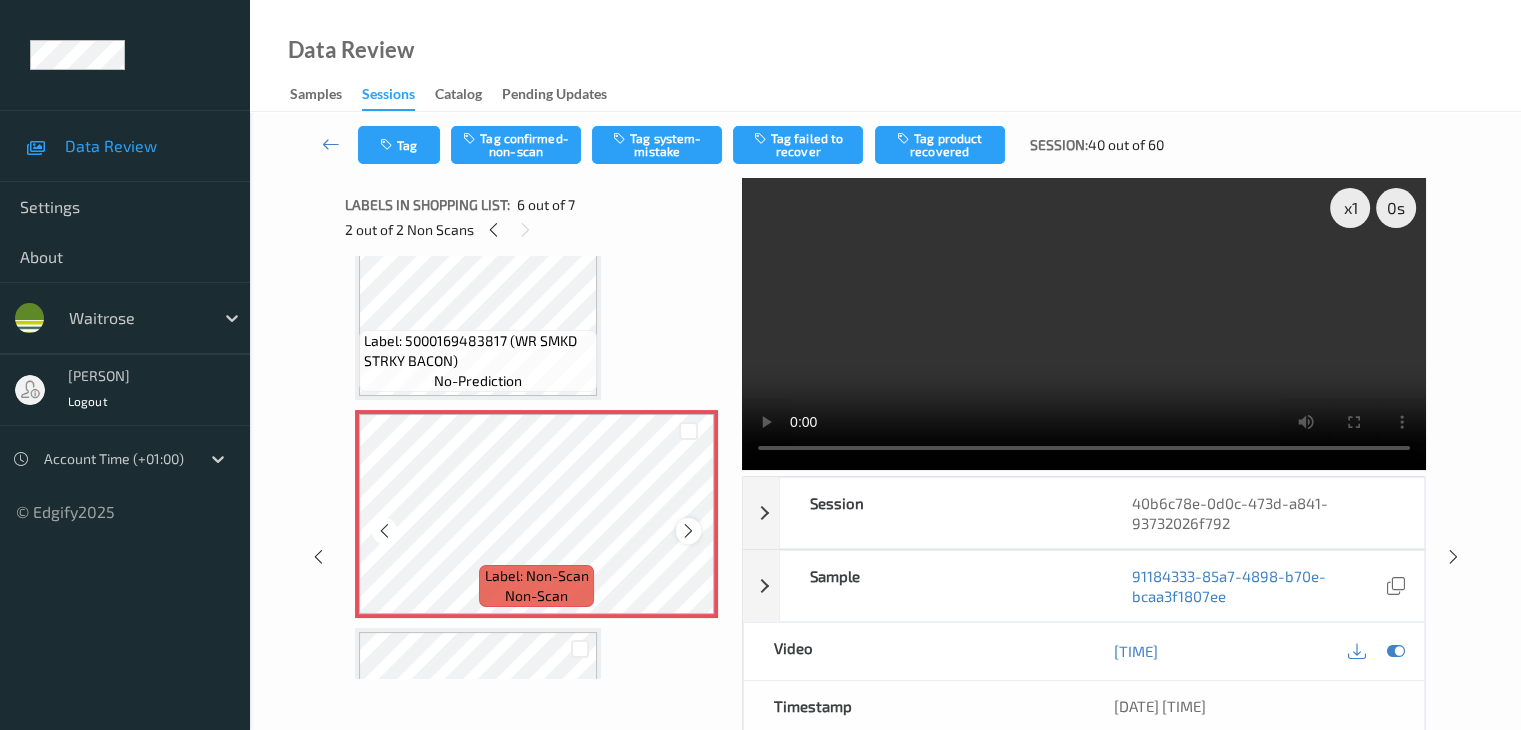 click at bounding box center [688, 531] 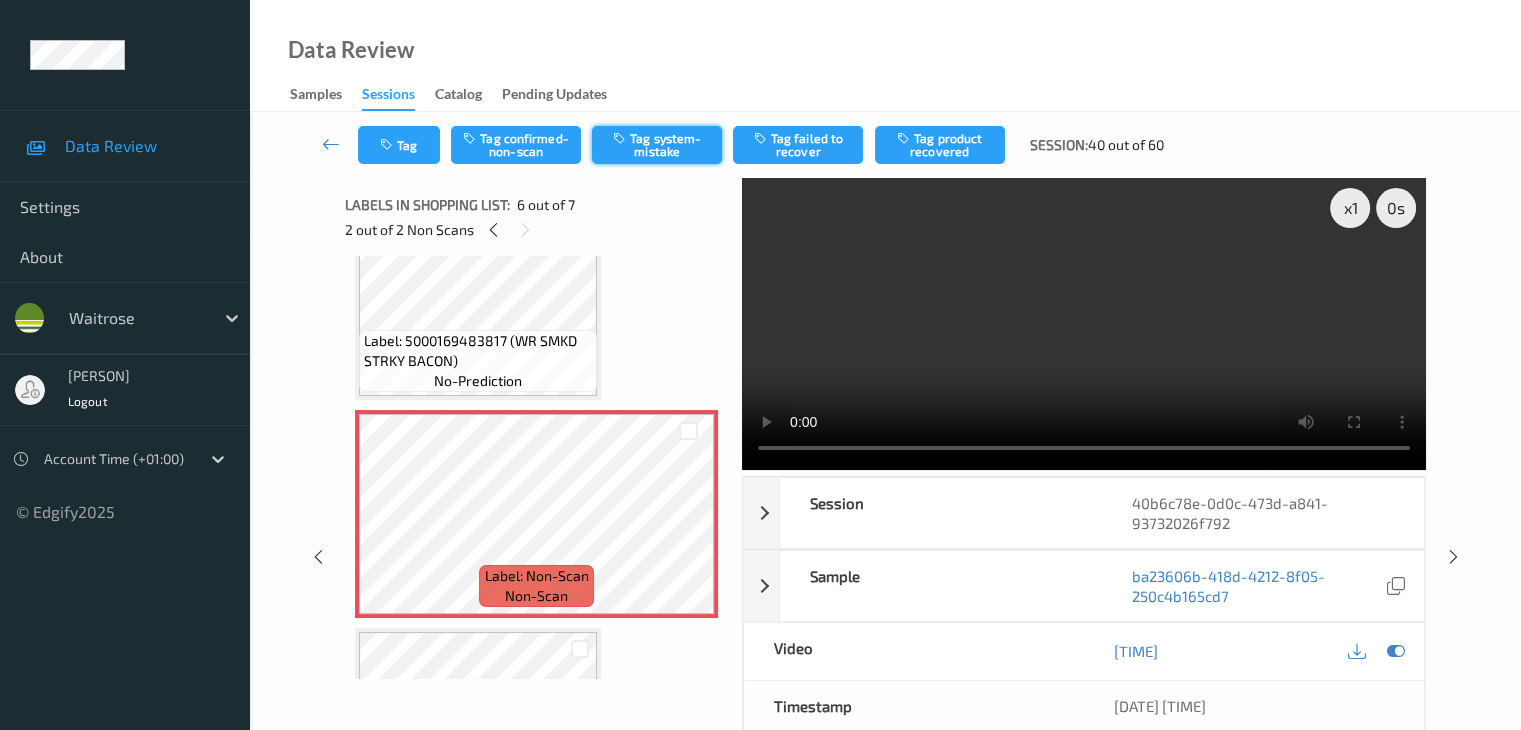 click on "Tag   system-mistake" at bounding box center (657, 145) 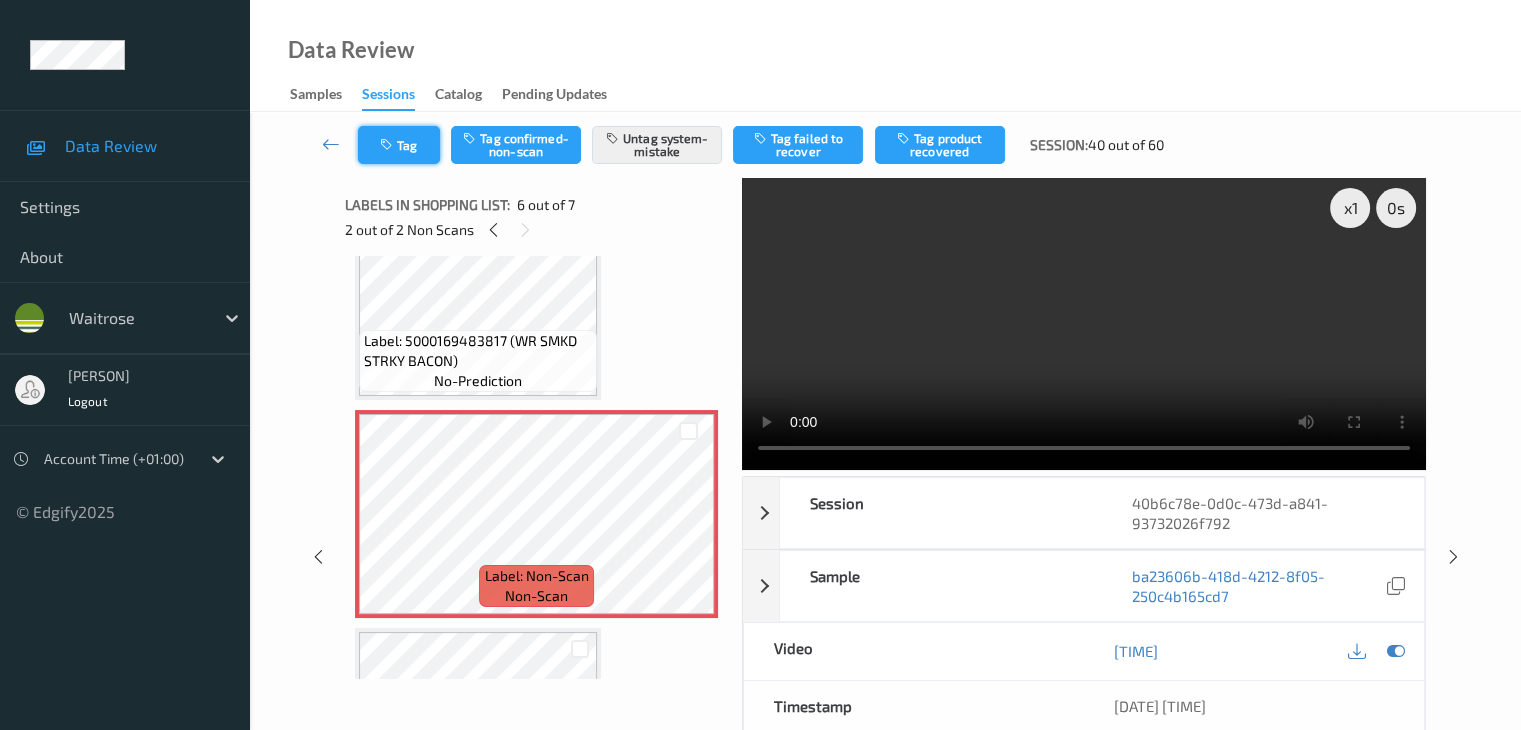 click on "Tag" at bounding box center (399, 145) 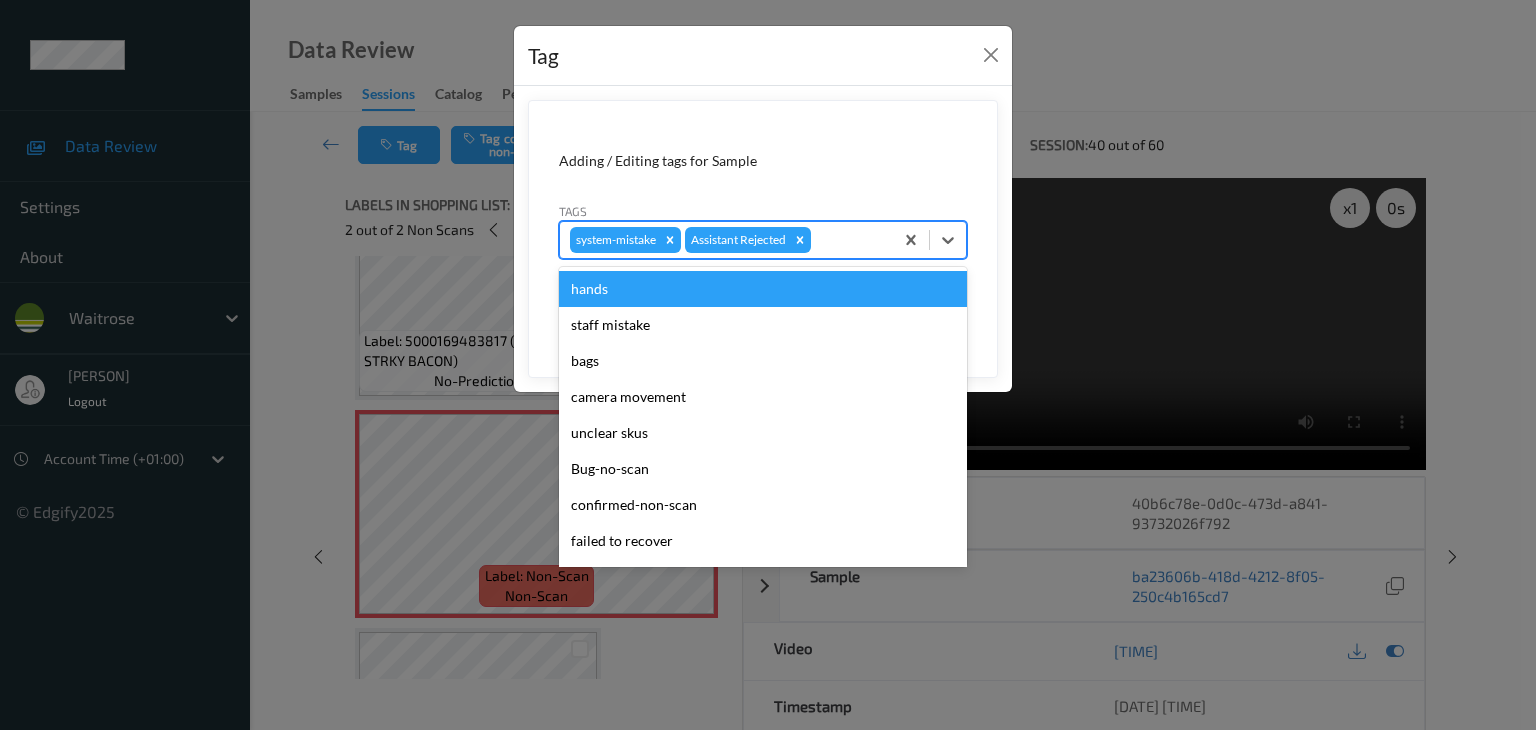click at bounding box center (849, 240) 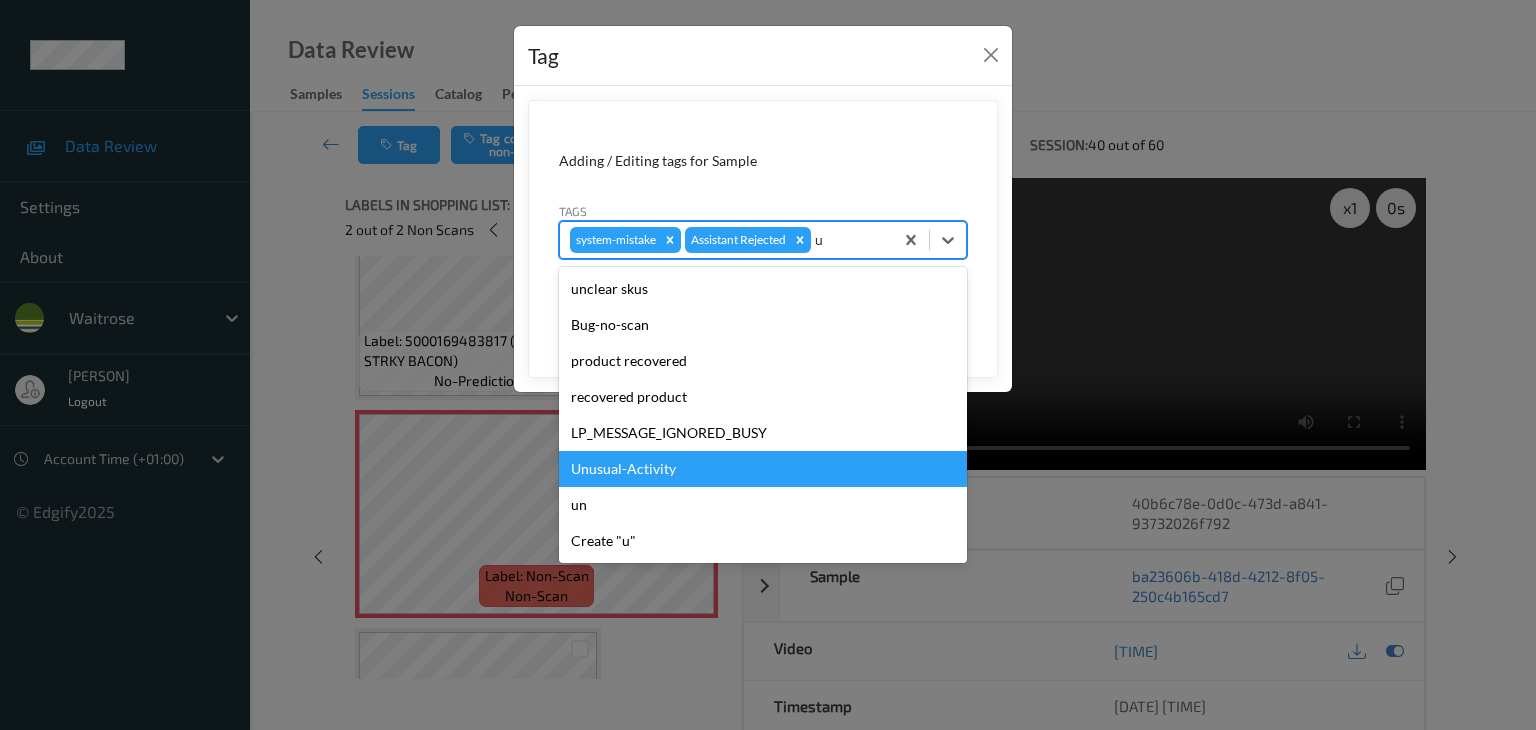 click on "Unusual-Activity" at bounding box center (763, 469) 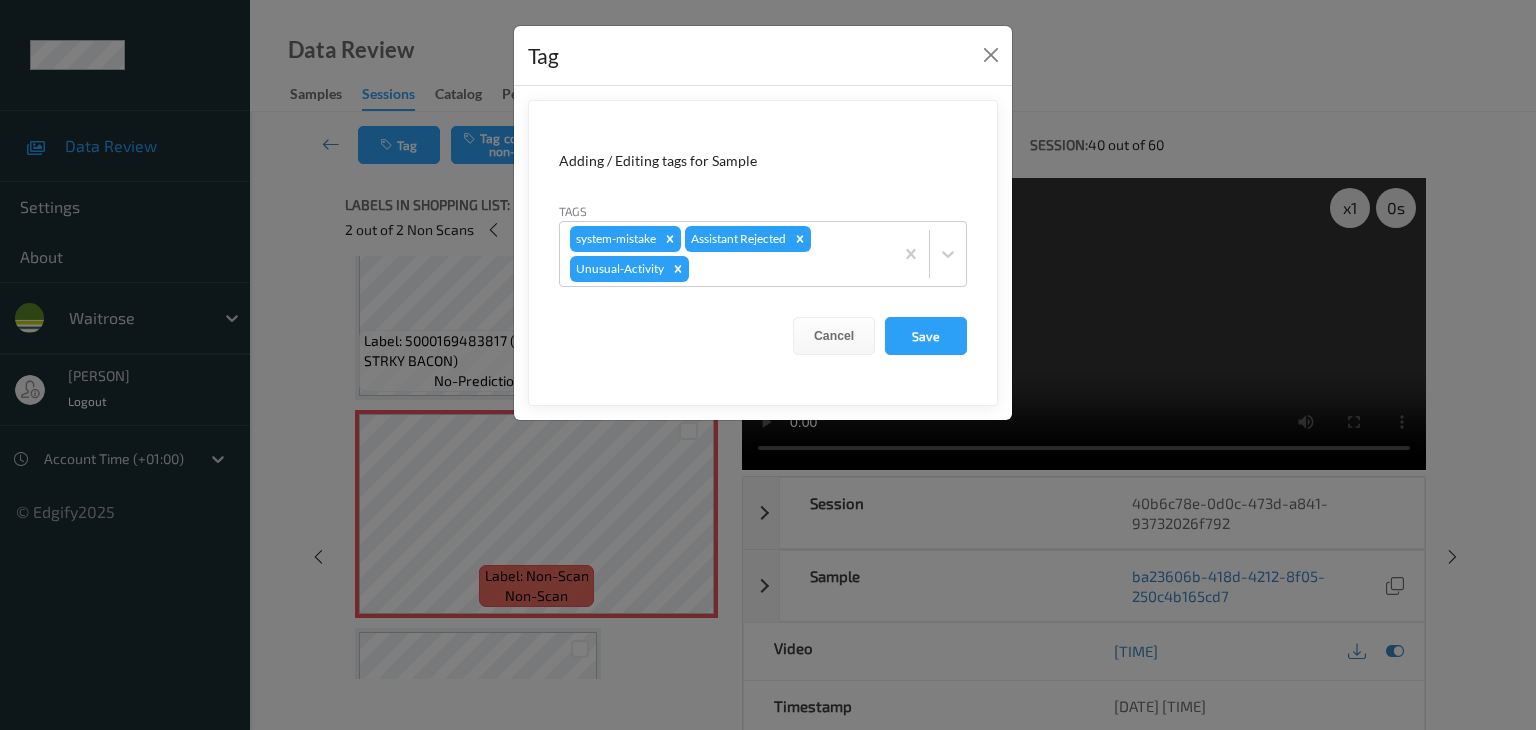 click on "Adding / Editing tags for Sample   Tags system-mistake Assistant Rejected Unusual-Activity Cancel Save" at bounding box center (763, 253) 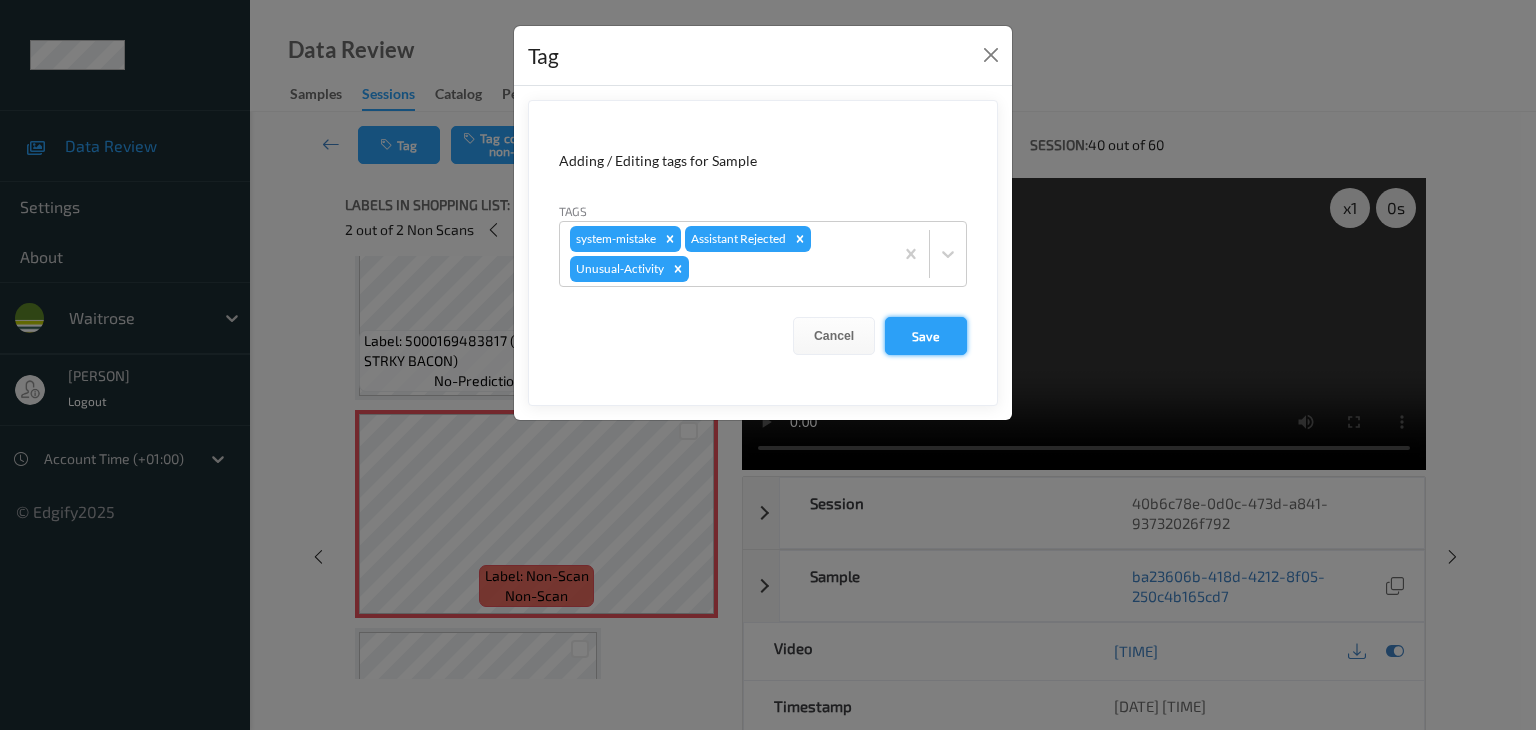 click on "Save" at bounding box center [926, 336] 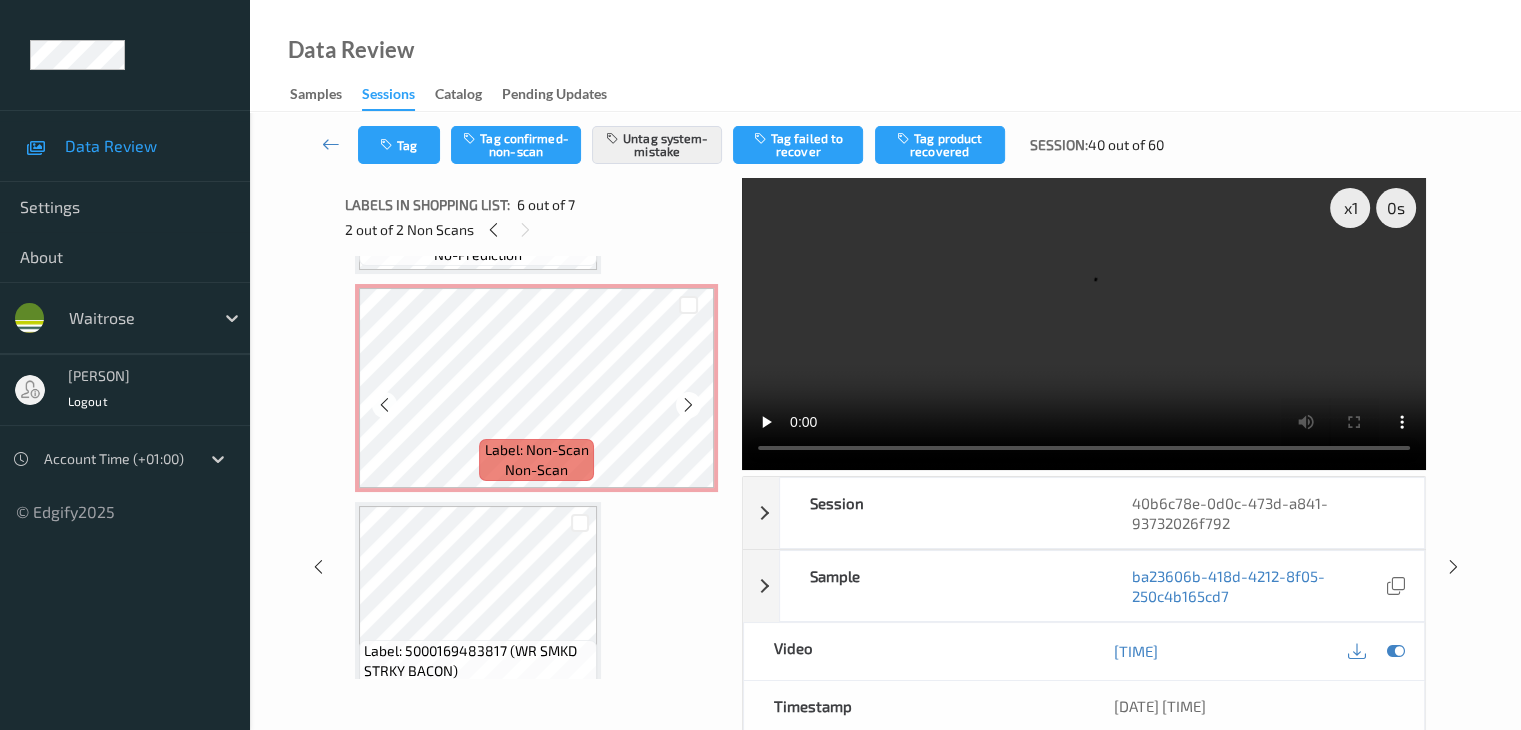 scroll, scrollTop: 613, scrollLeft: 0, axis: vertical 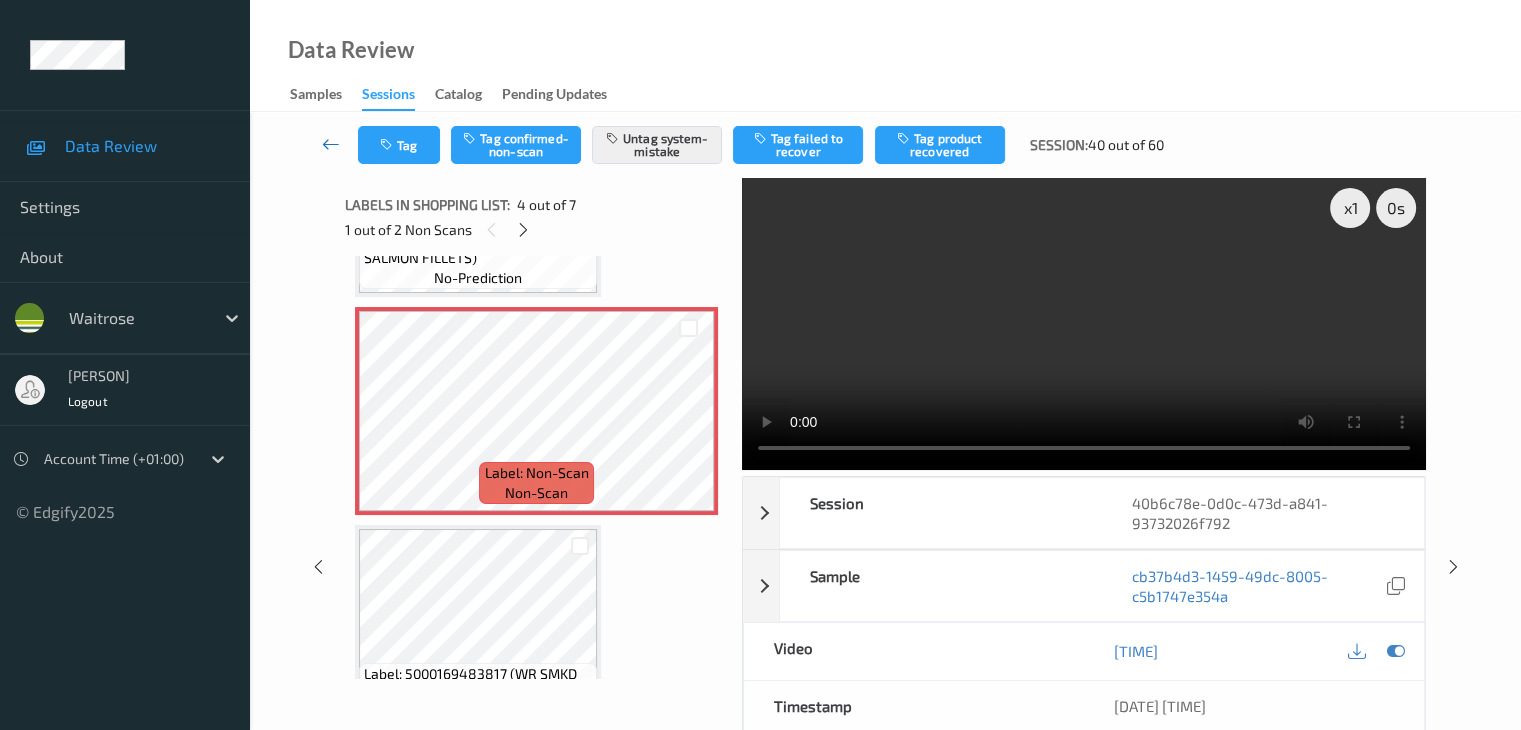 click at bounding box center (331, 144) 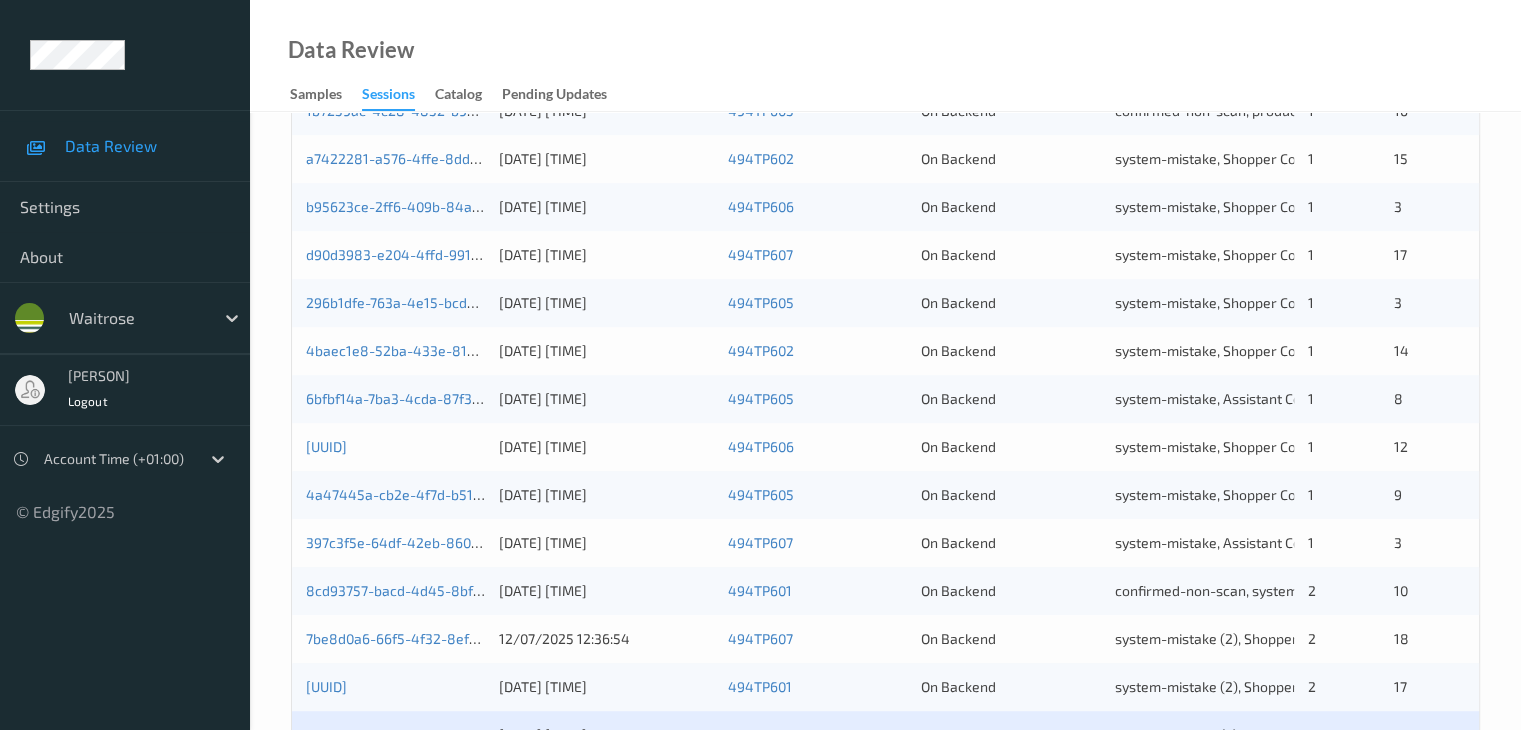 scroll, scrollTop: 932, scrollLeft: 0, axis: vertical 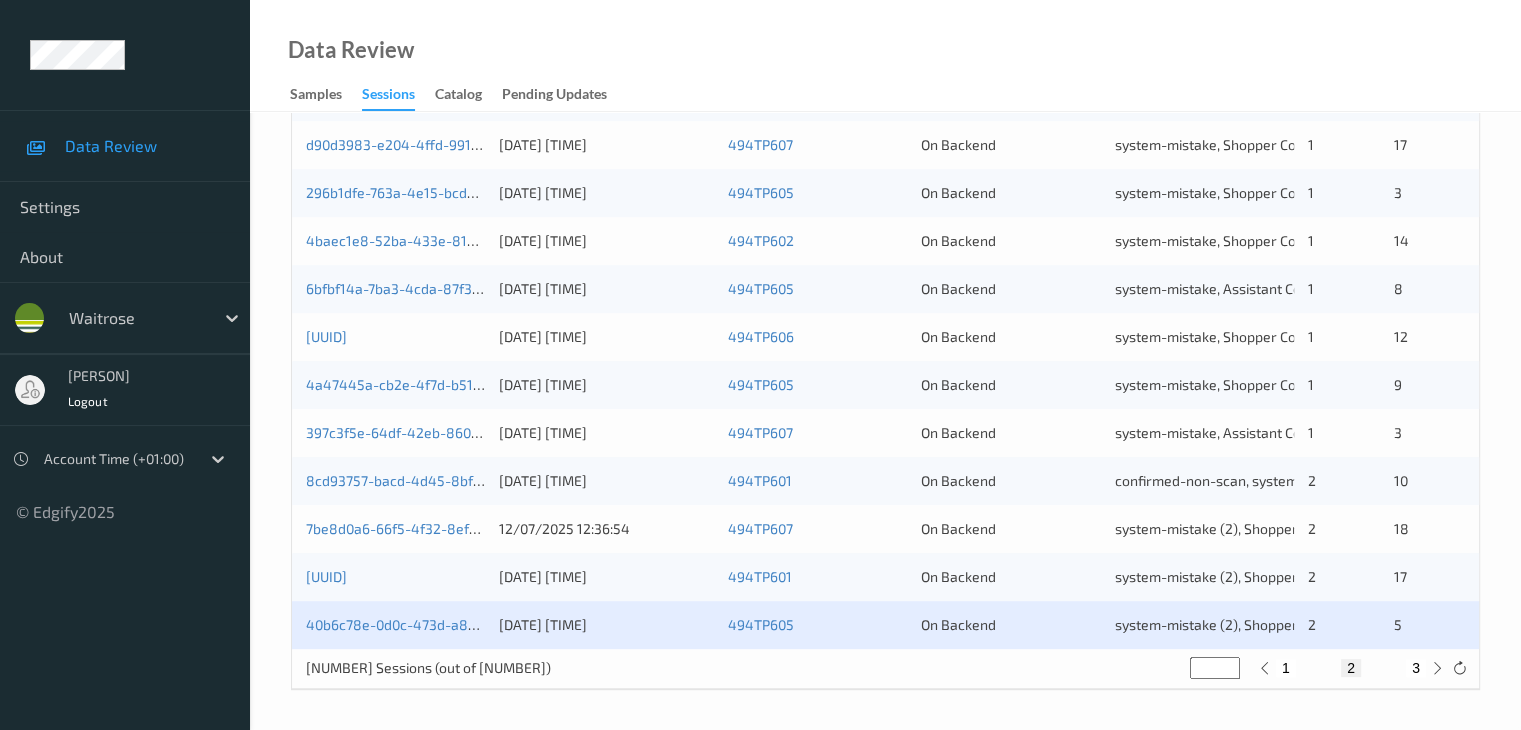 click on "1" at bounding box center (1286, 668) 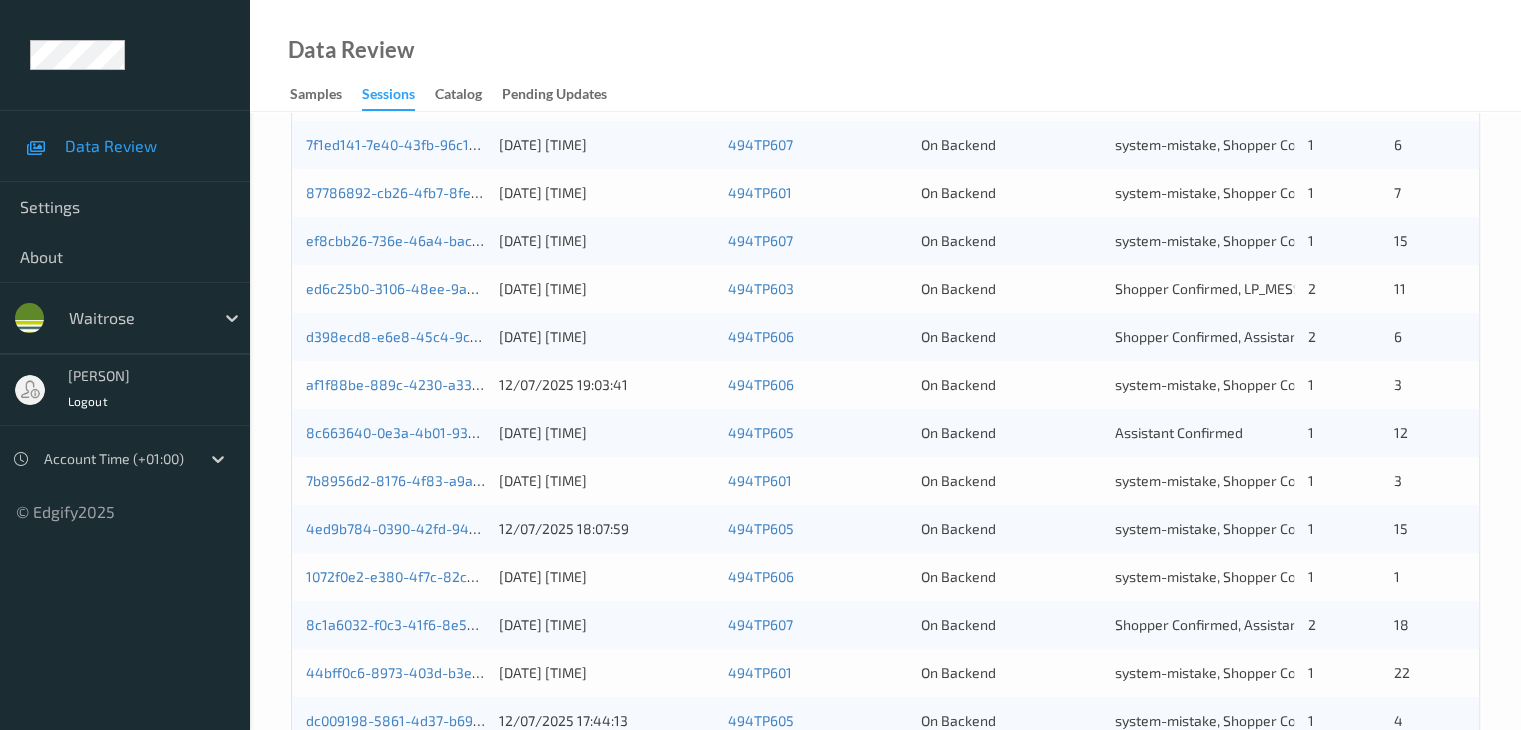 scroll, scrollTop: 600, scrollLeft: 0, axis: vertical 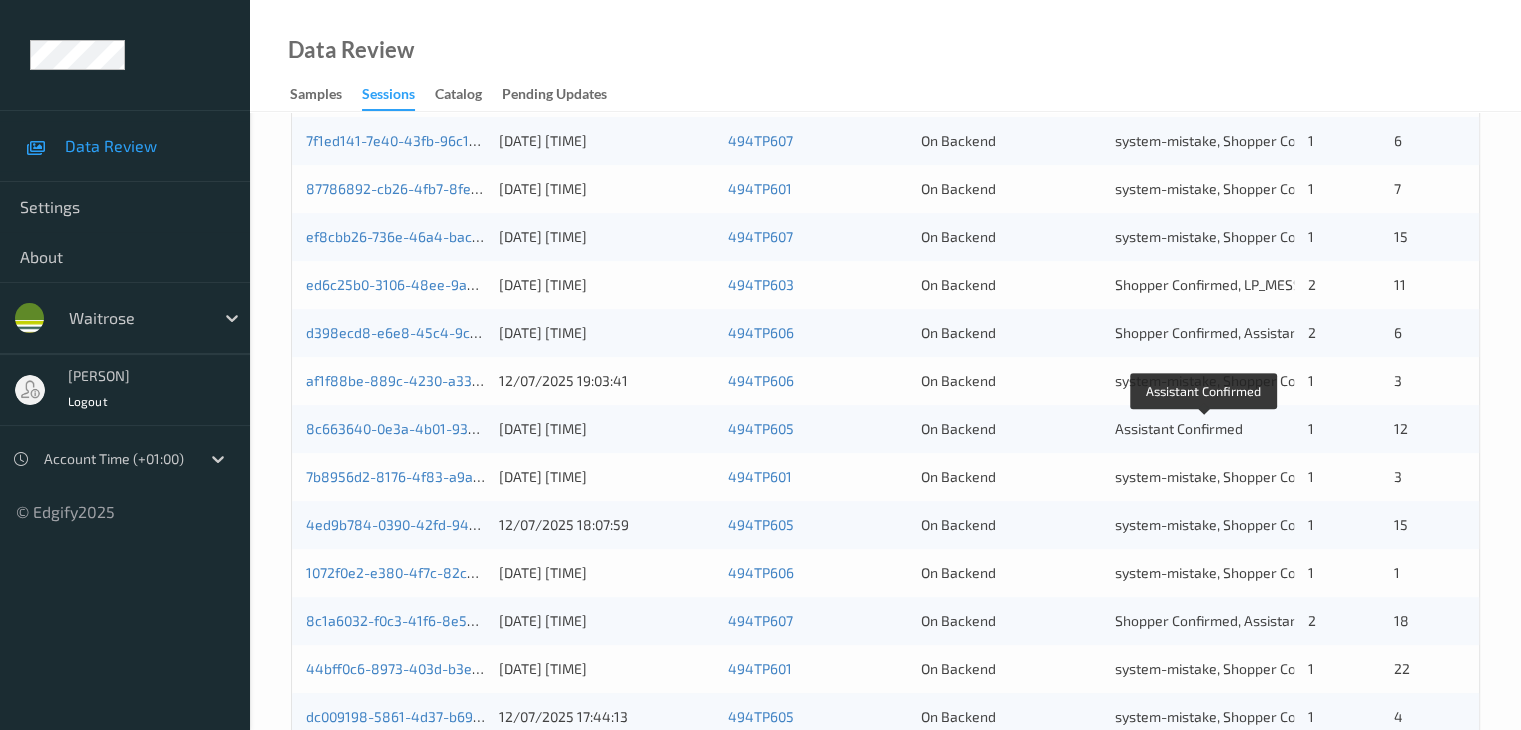 click on "Assistant Confirmed" at bounding box center [1179, 428] 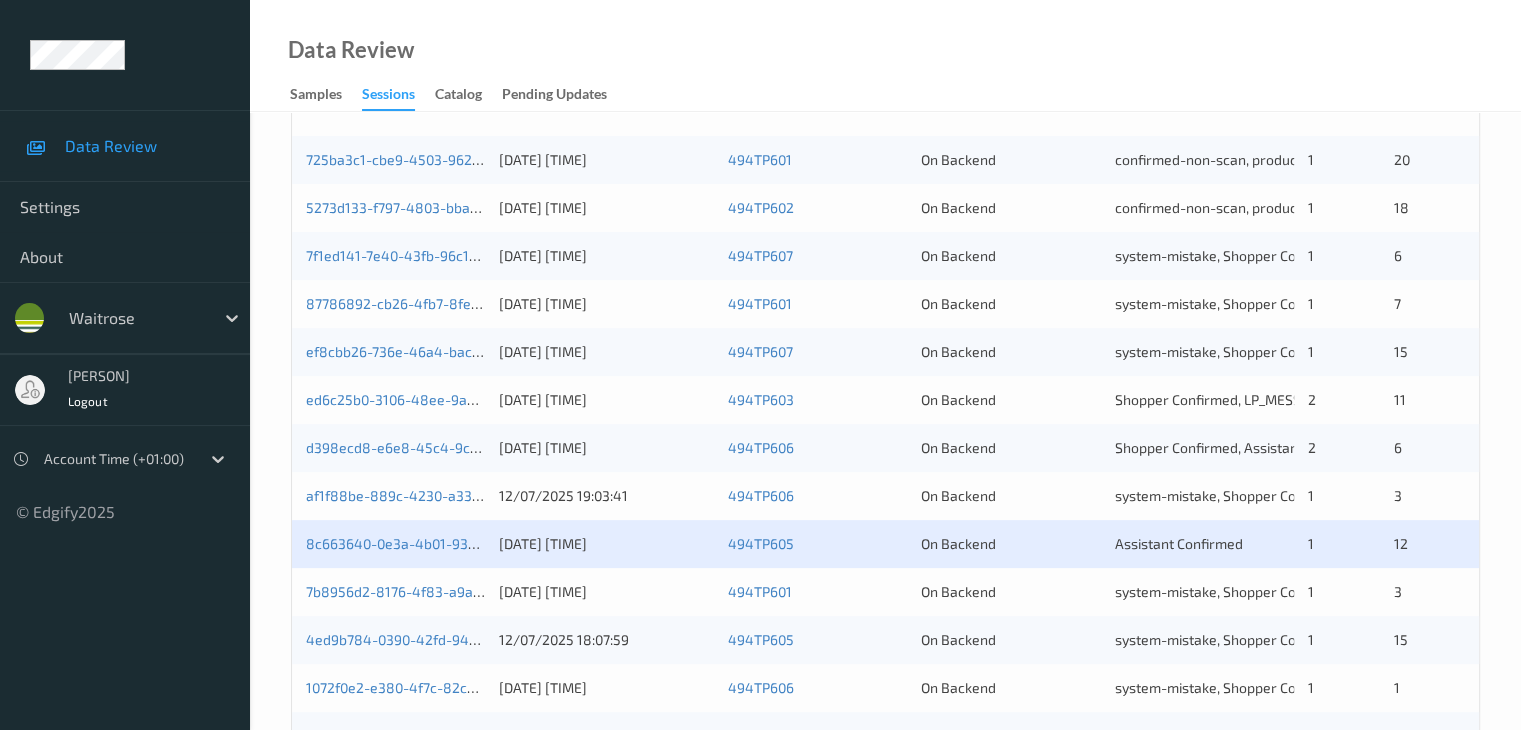 scroll, scrollTop: 500, scrollLeft: 0, axis: vertical 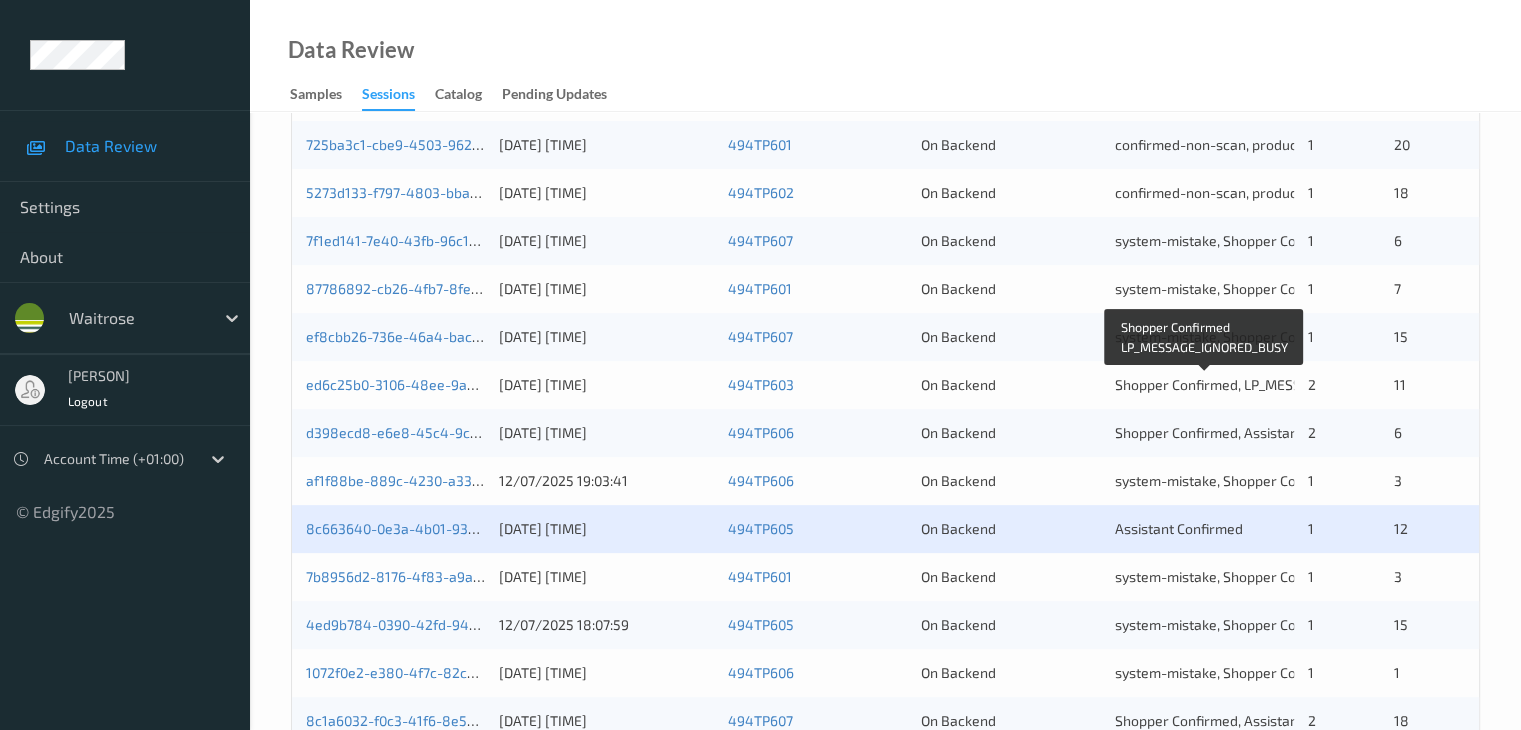 click on "Shopper Confirmed, LP_MESSAGE_IGNORED_BUSY" at bounding box center [1273, 384] 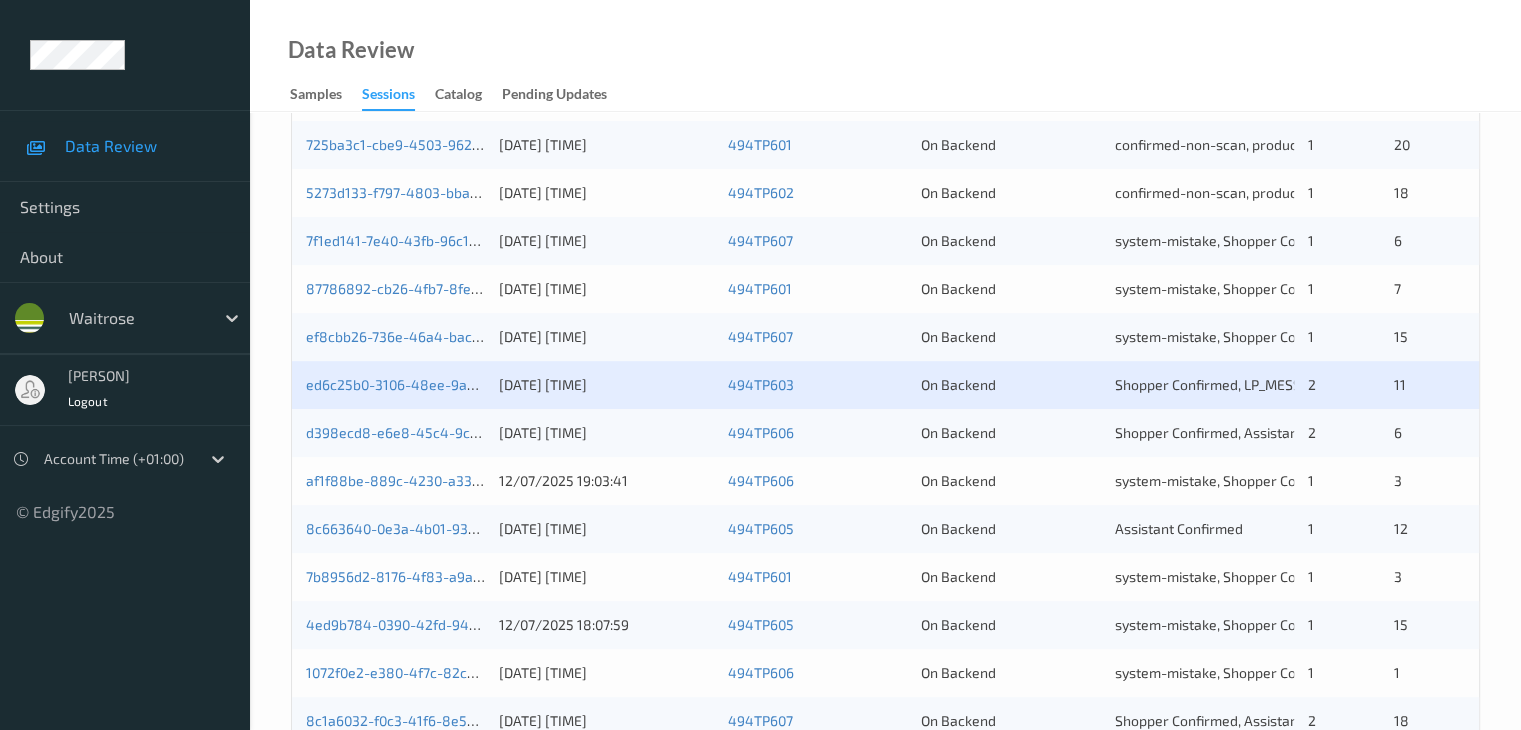 click on "ed6c25b0-3106-48ee-9a2c-aaa5ab25df34" at bounding box center (395, 385) 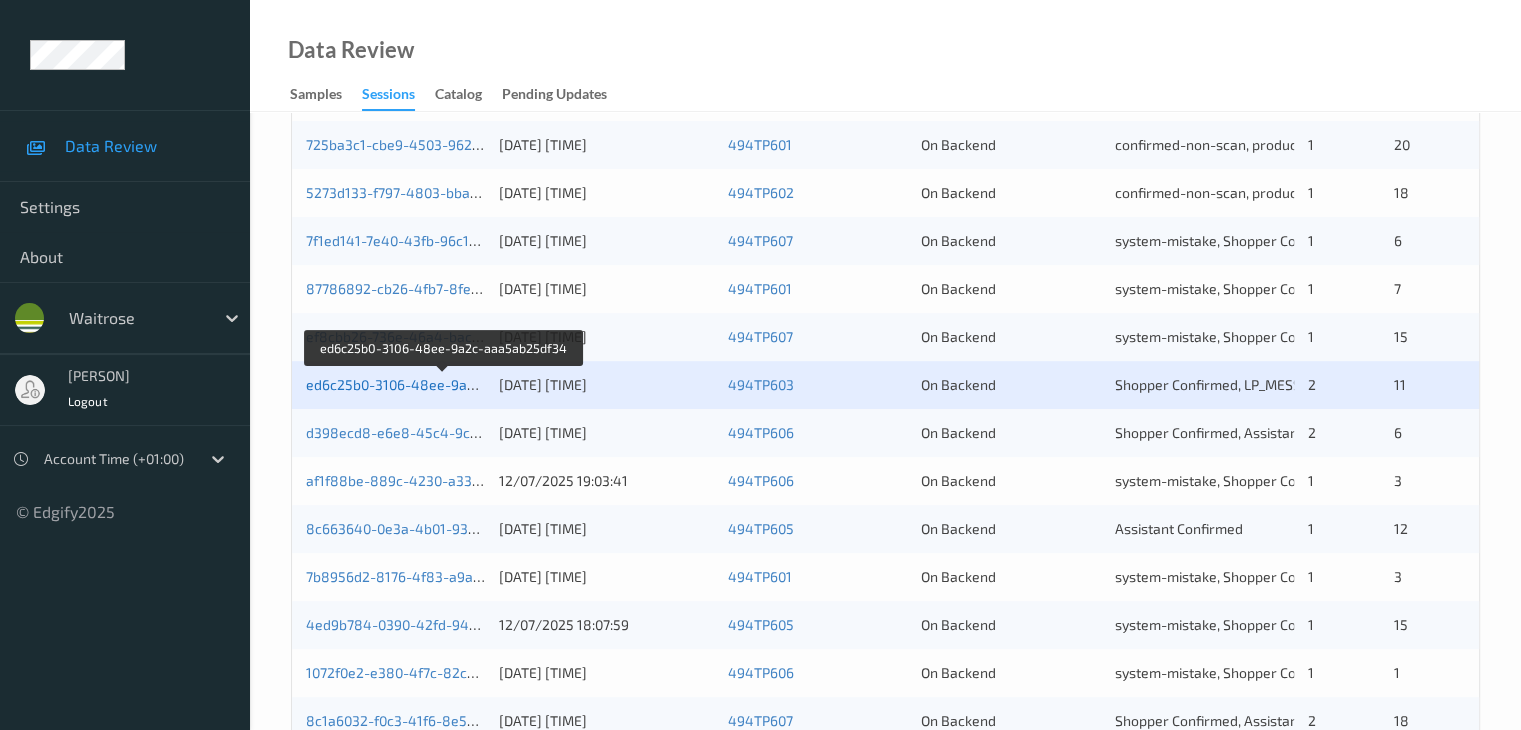 click on "ed6c25b0-3106-48ee-9a2c-aaa5ab25df34" at bounding box center (444, 384) 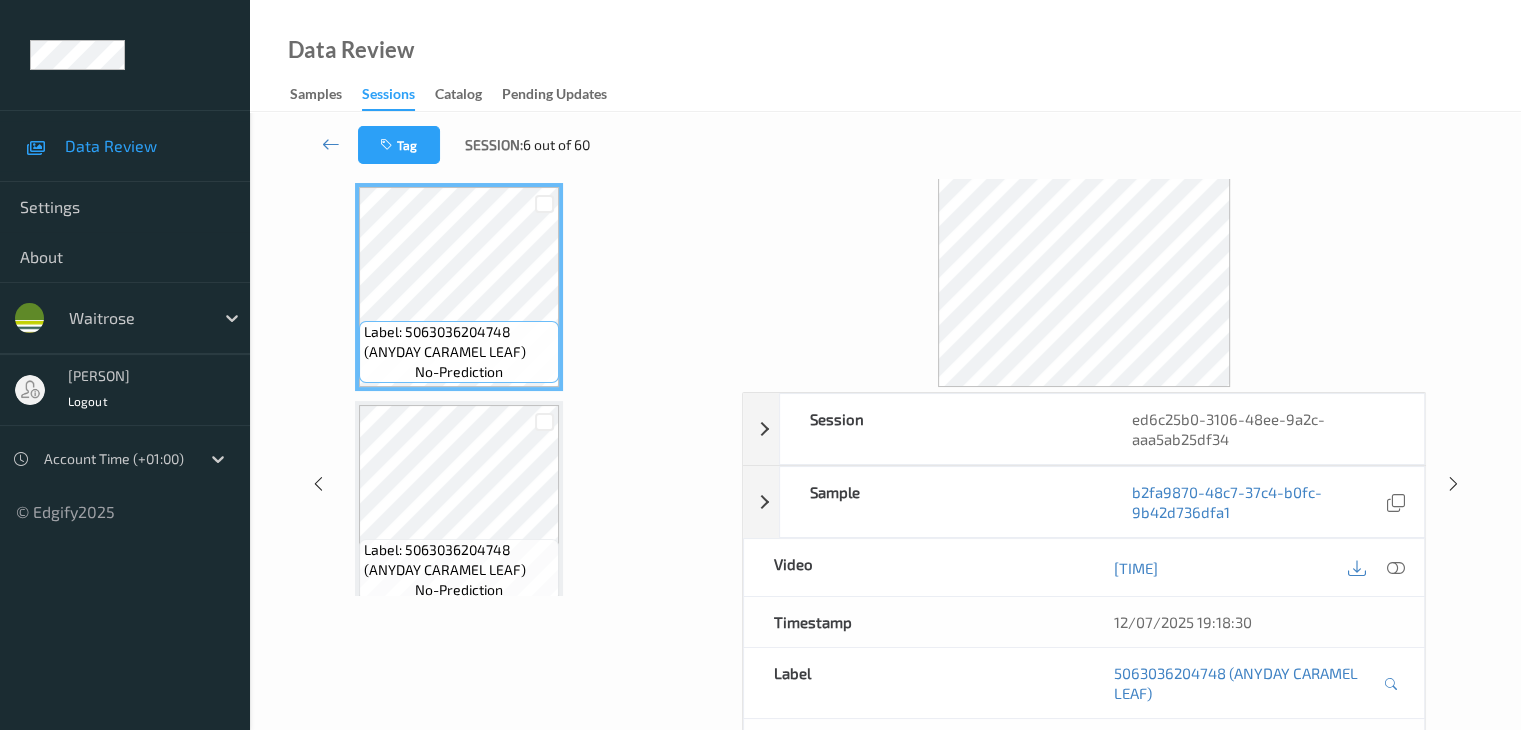 scroll, scrollTop: 0, scrollLeft: 0, axis: both 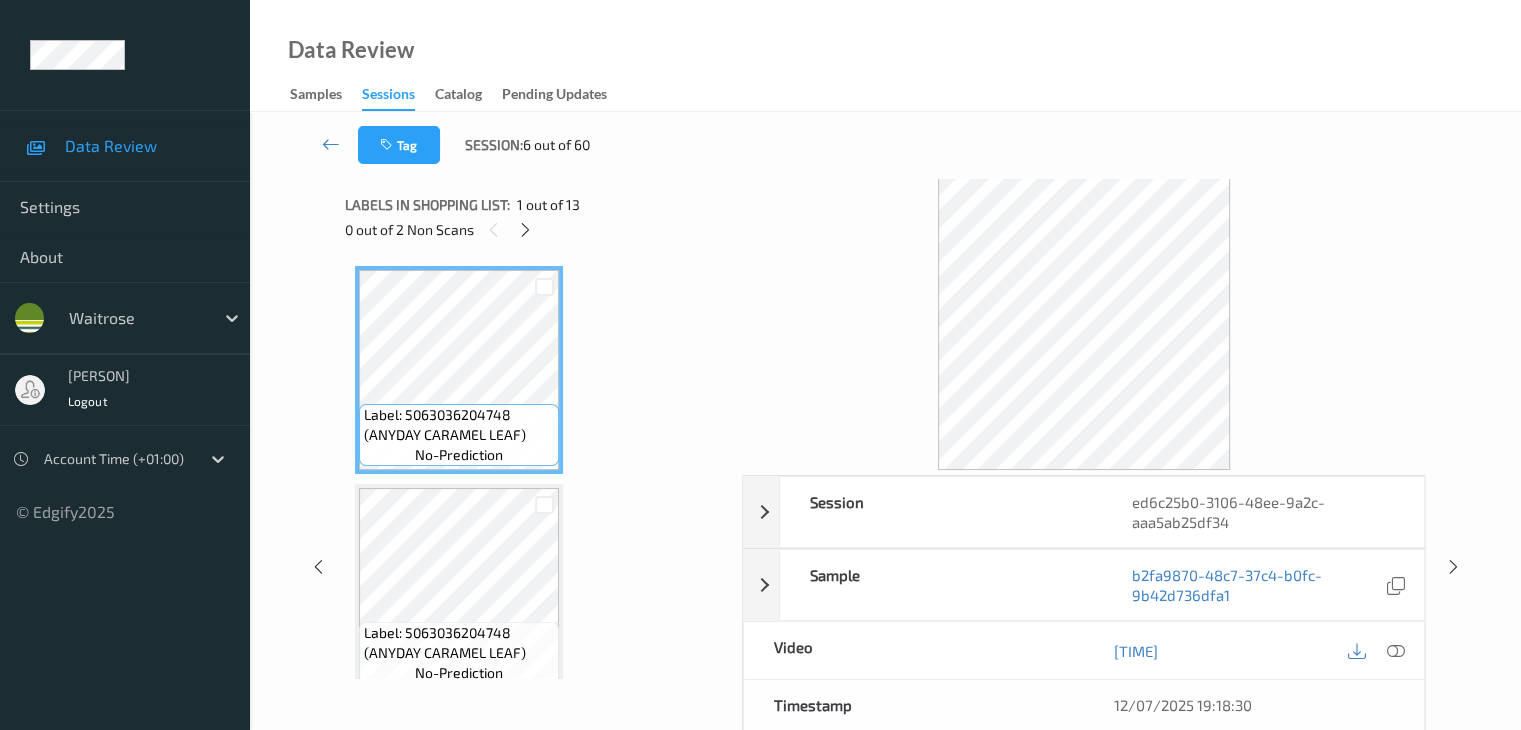 drag, startPoint x: 526, startPoint y: 228, endPoint x: 613, endPoint y: 250, distance: 89.73851 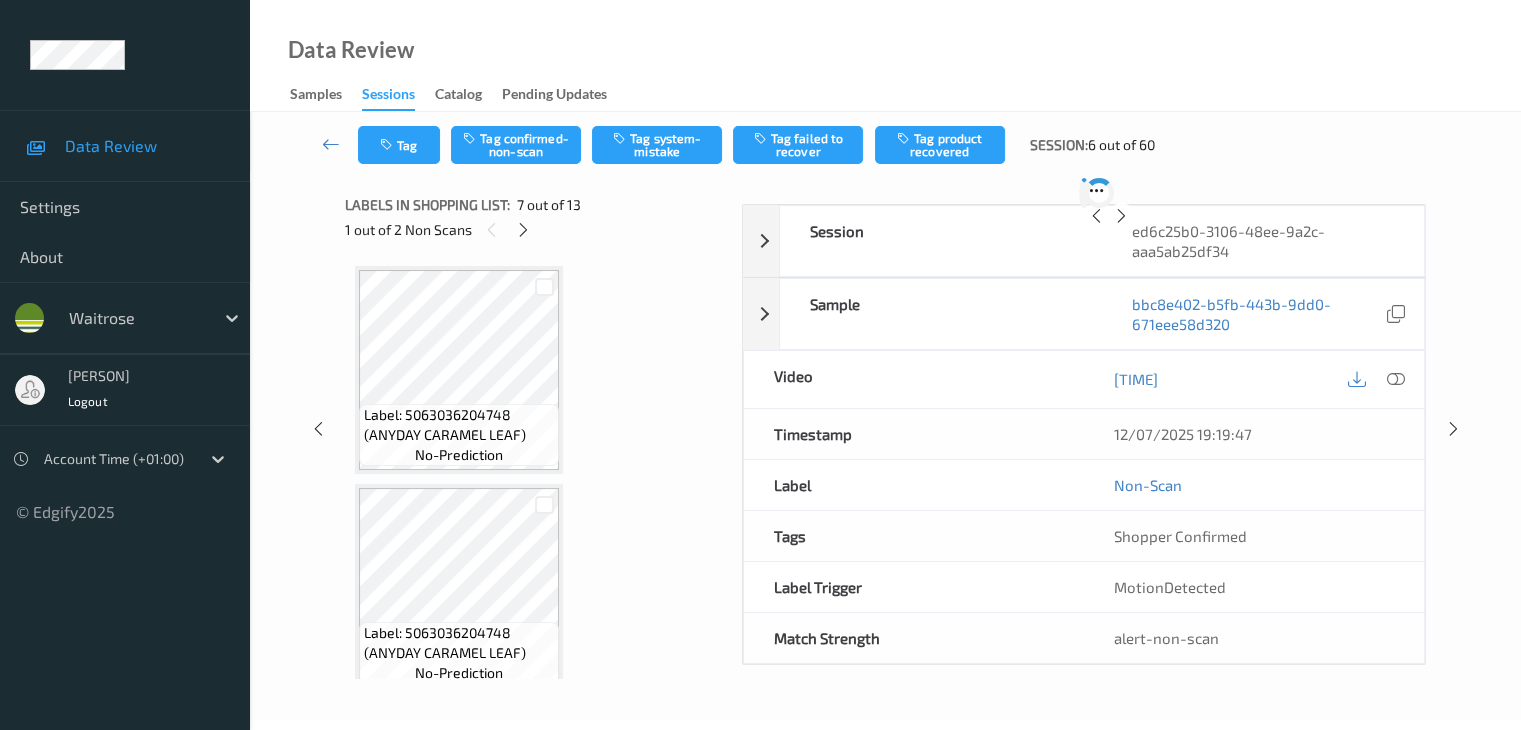 scroll, scrollTop: 1100, scrollLeft: 0, axis: vertical 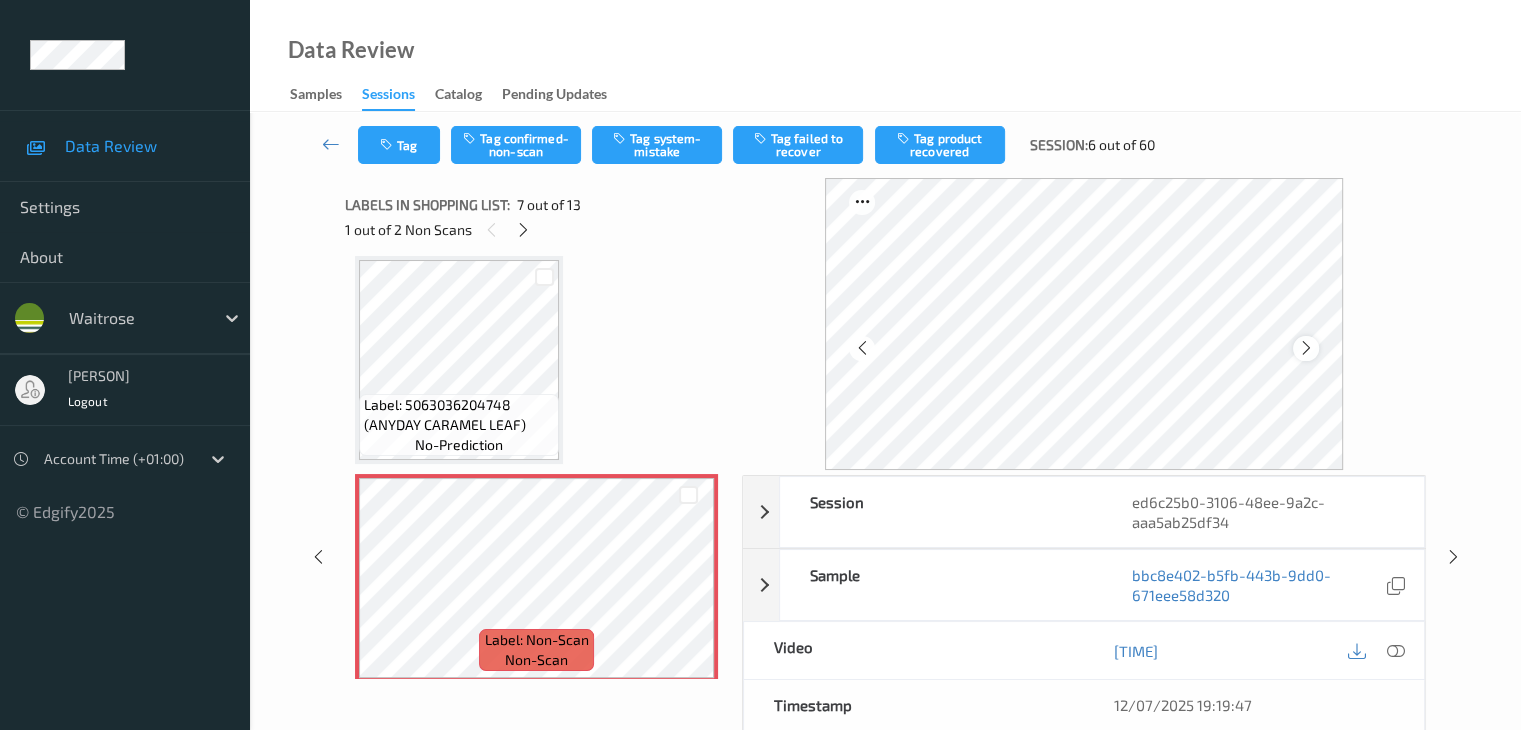 click at bounding box center [1306, 348] 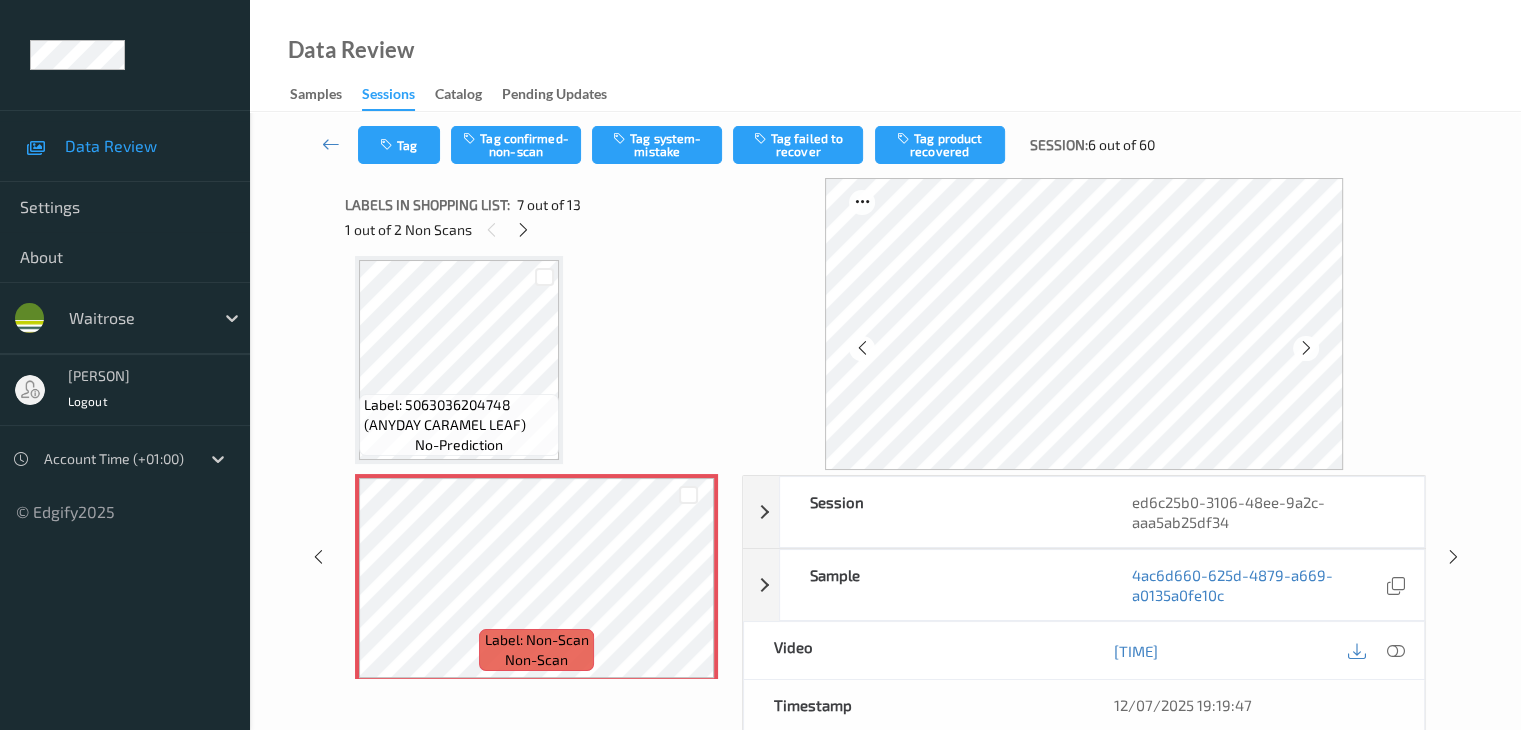 click at bounding box center (1306, 348) 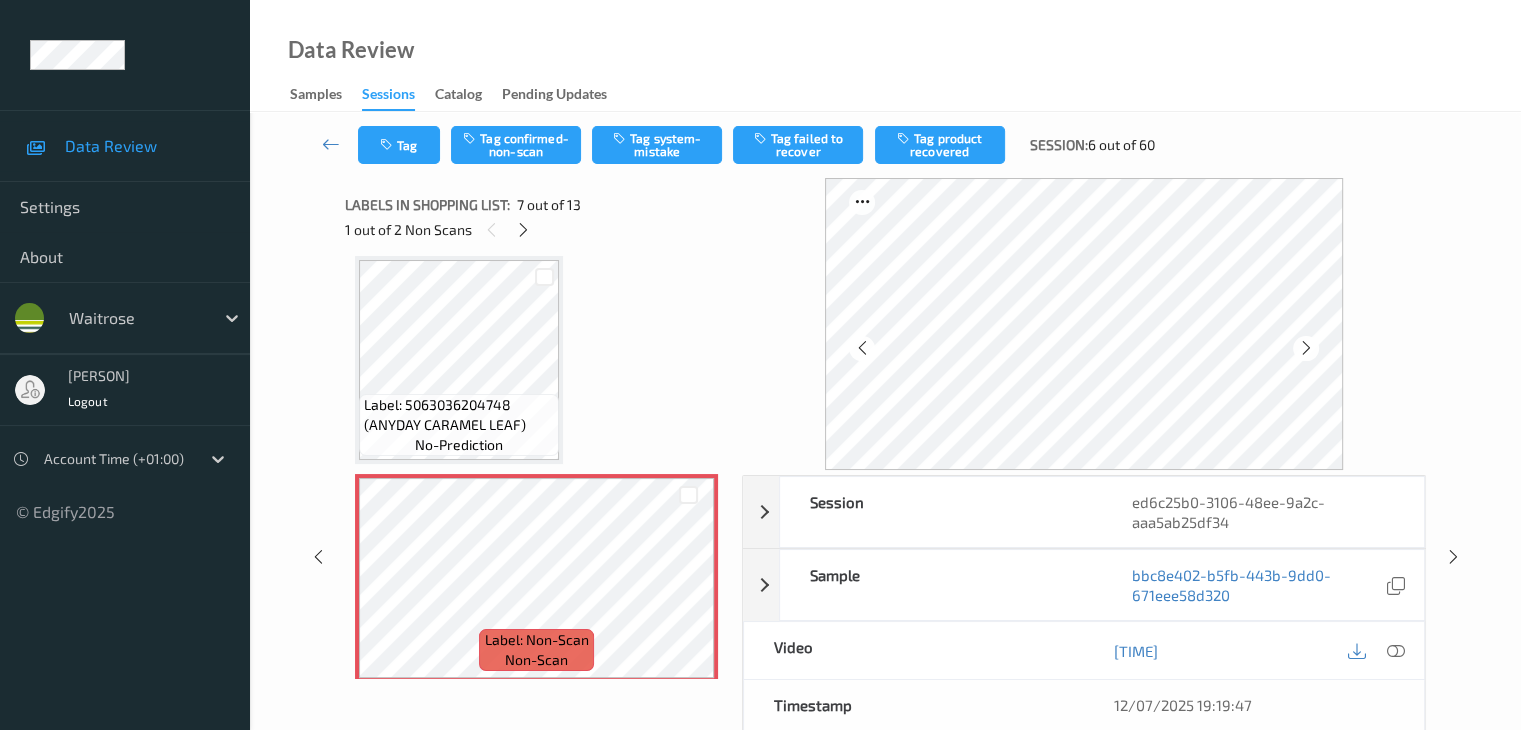 click at bounding box center (1306, 348) 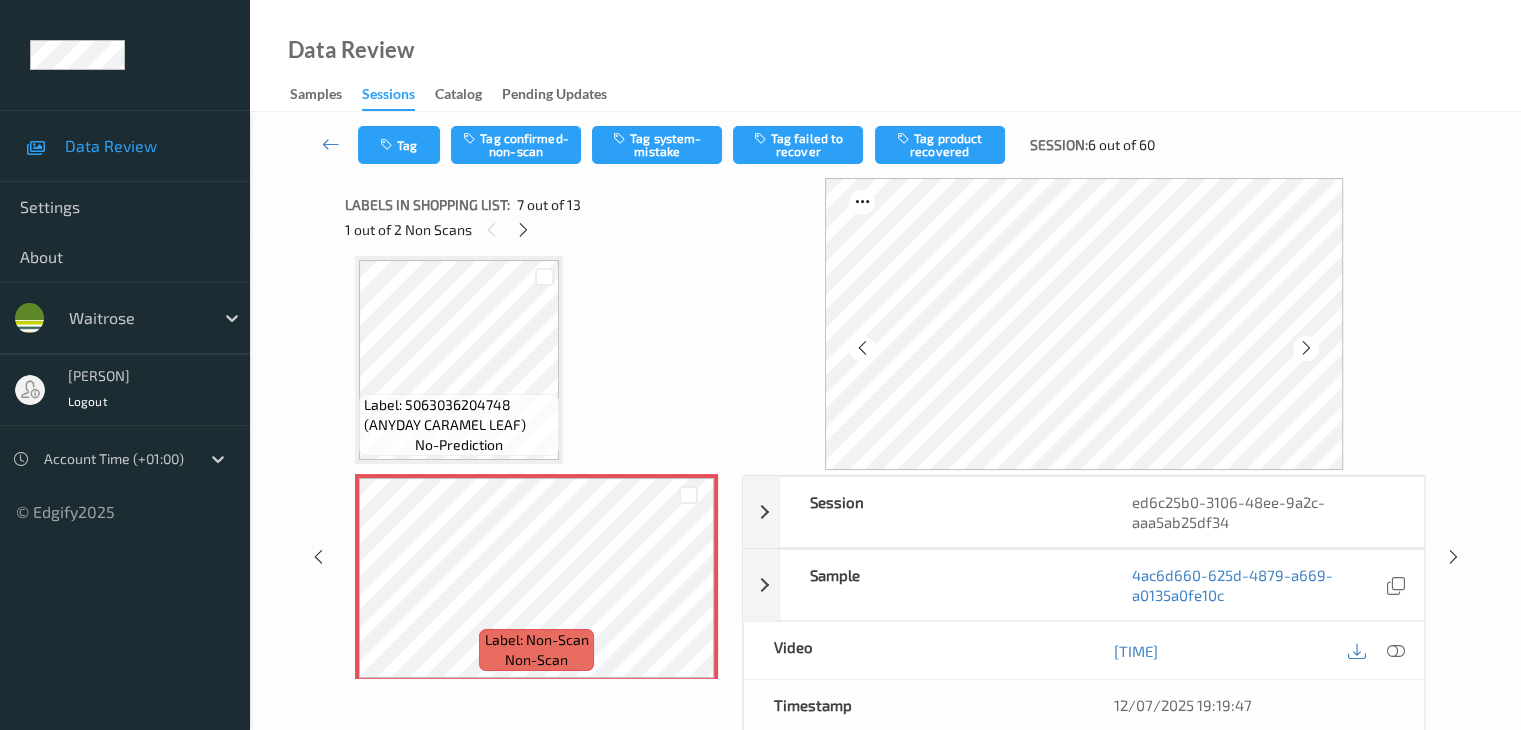 click at bounding box center [1306, 348] 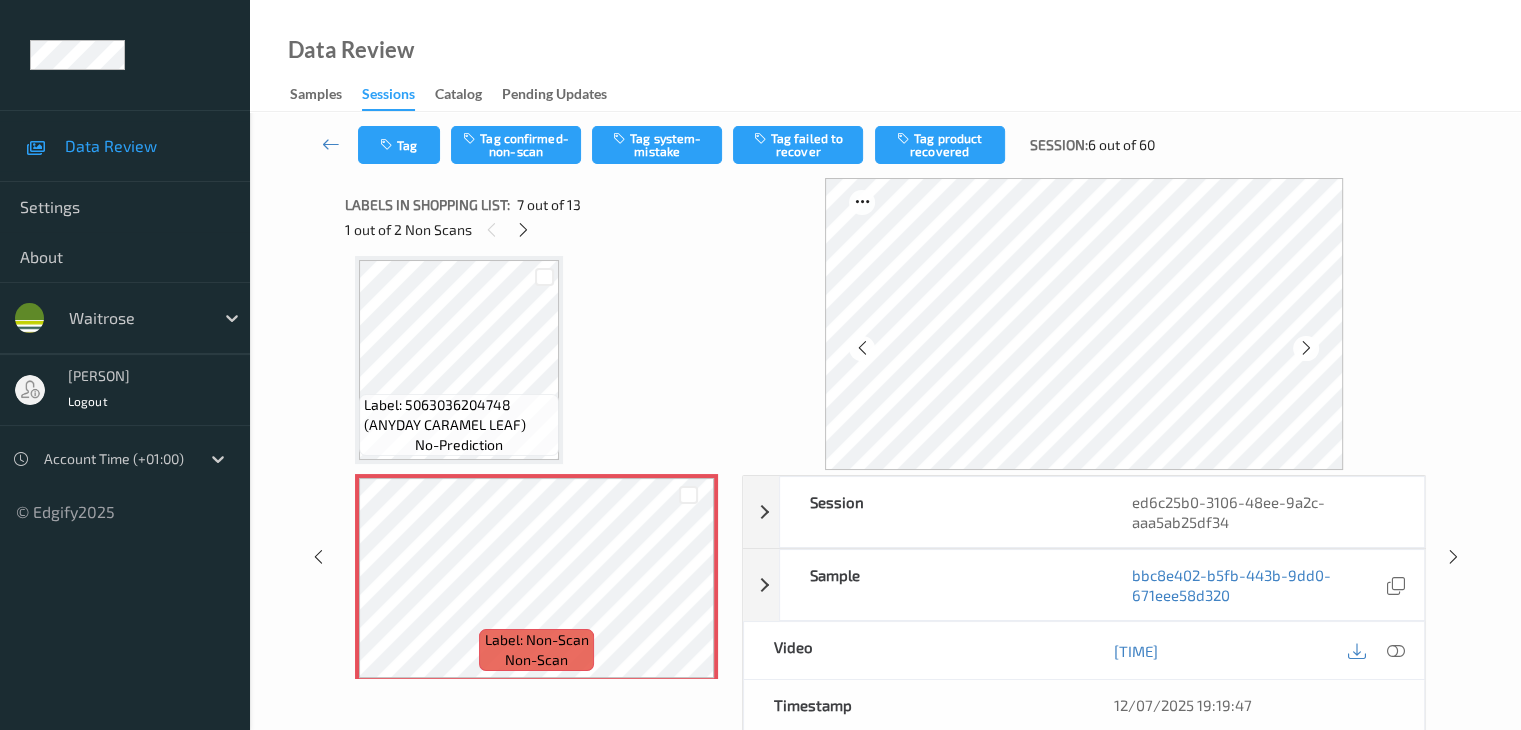 click at bounding box center (1306, 348) 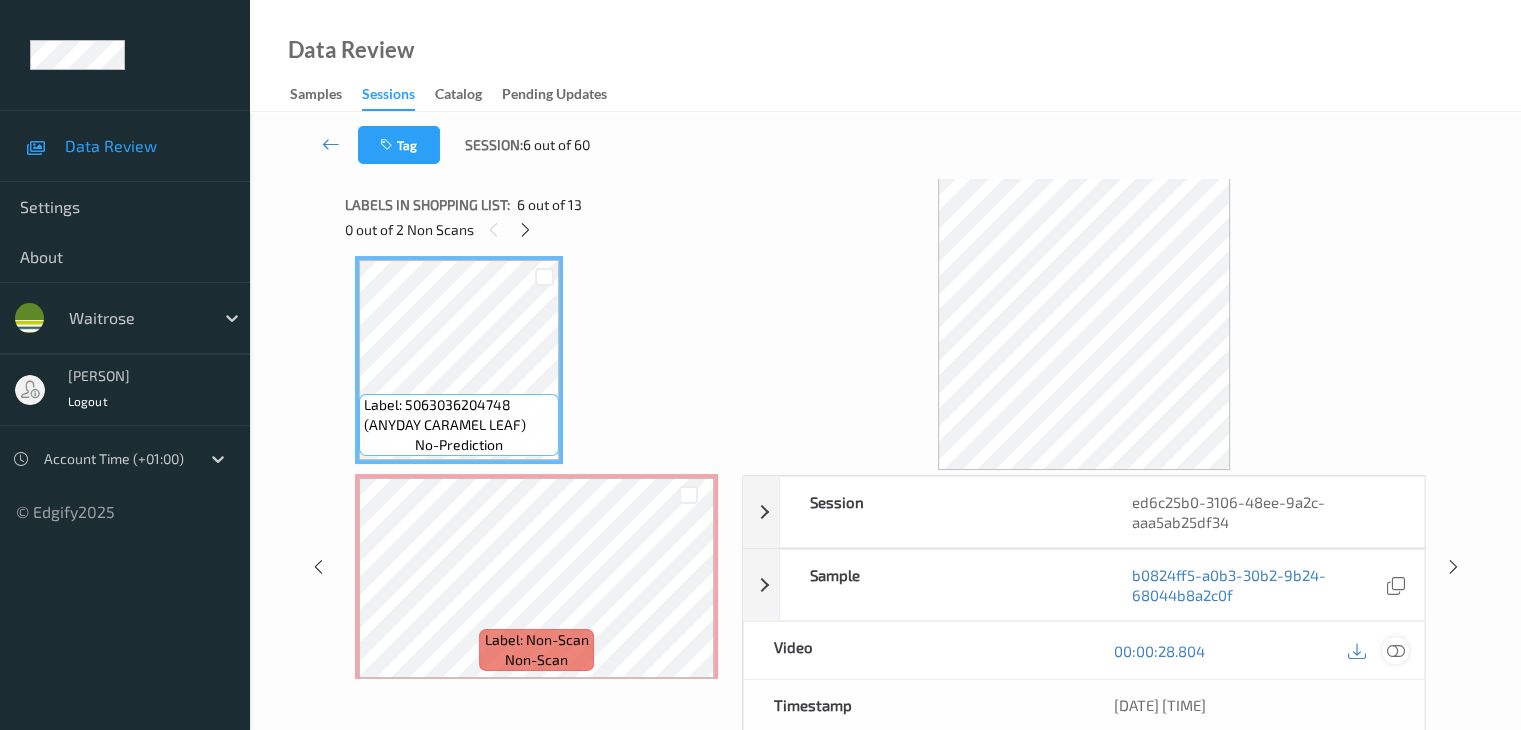 click at bounding box center [1395, 651] 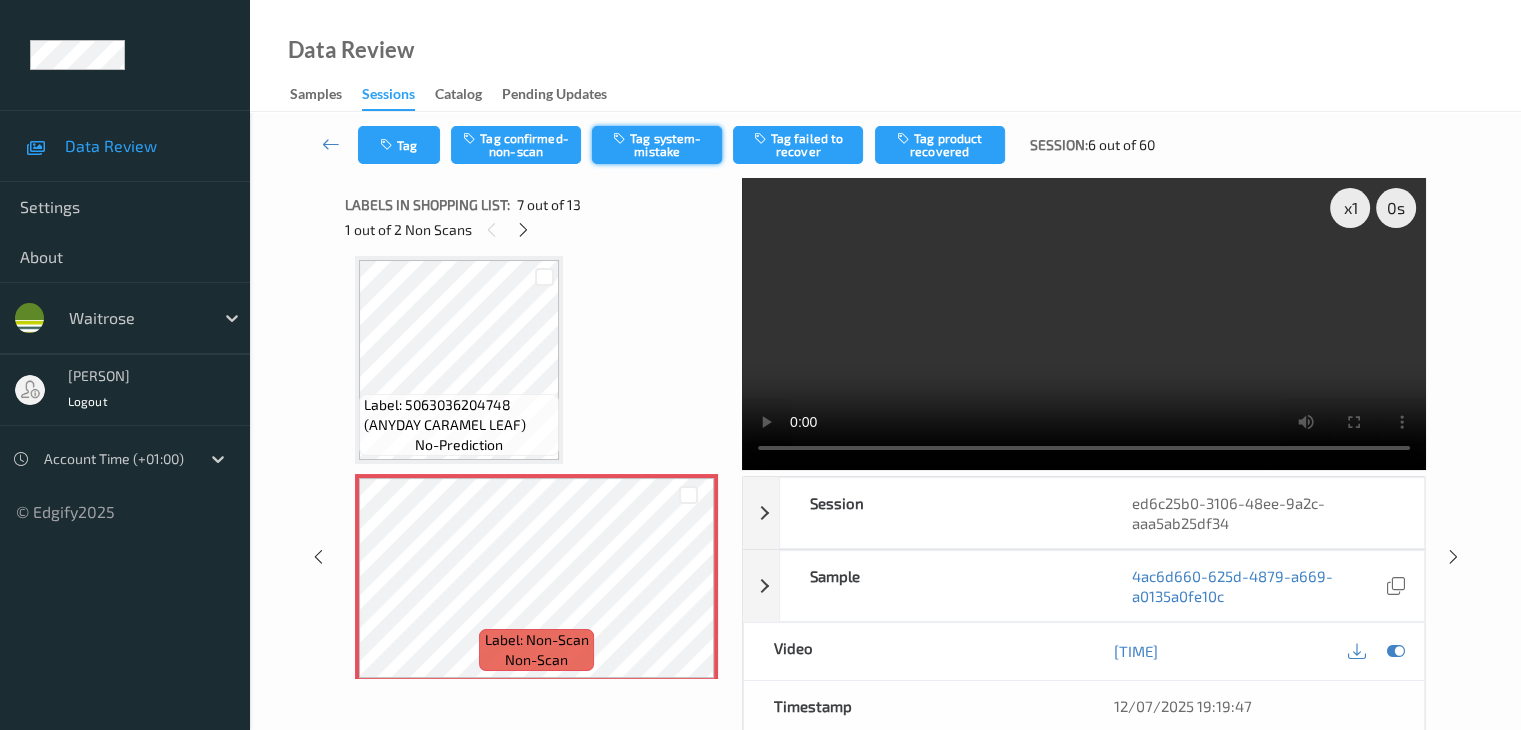 click on "Tag   system-mistake" at bounding box center [657, 145] 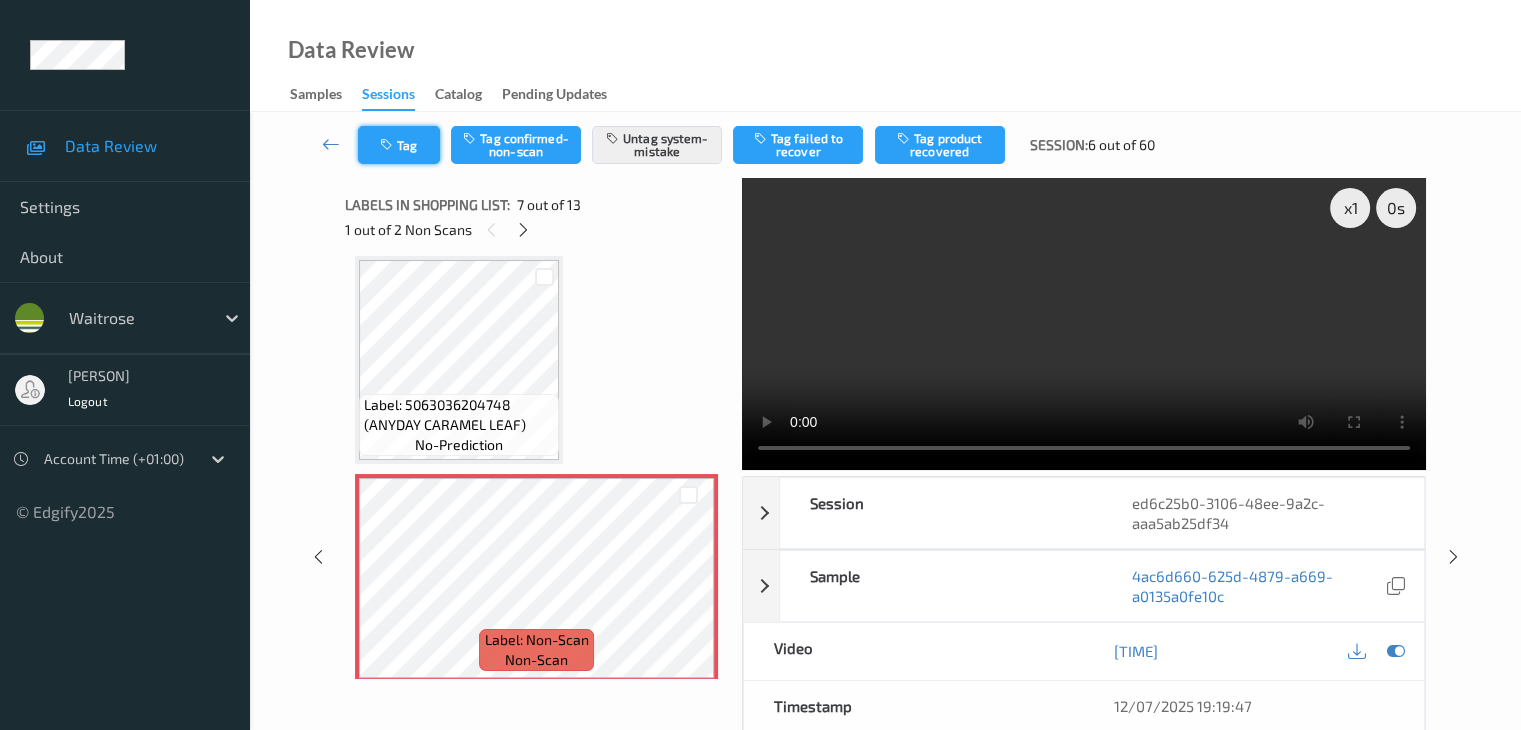 click on "Tag" at bounding box center (399, 145) 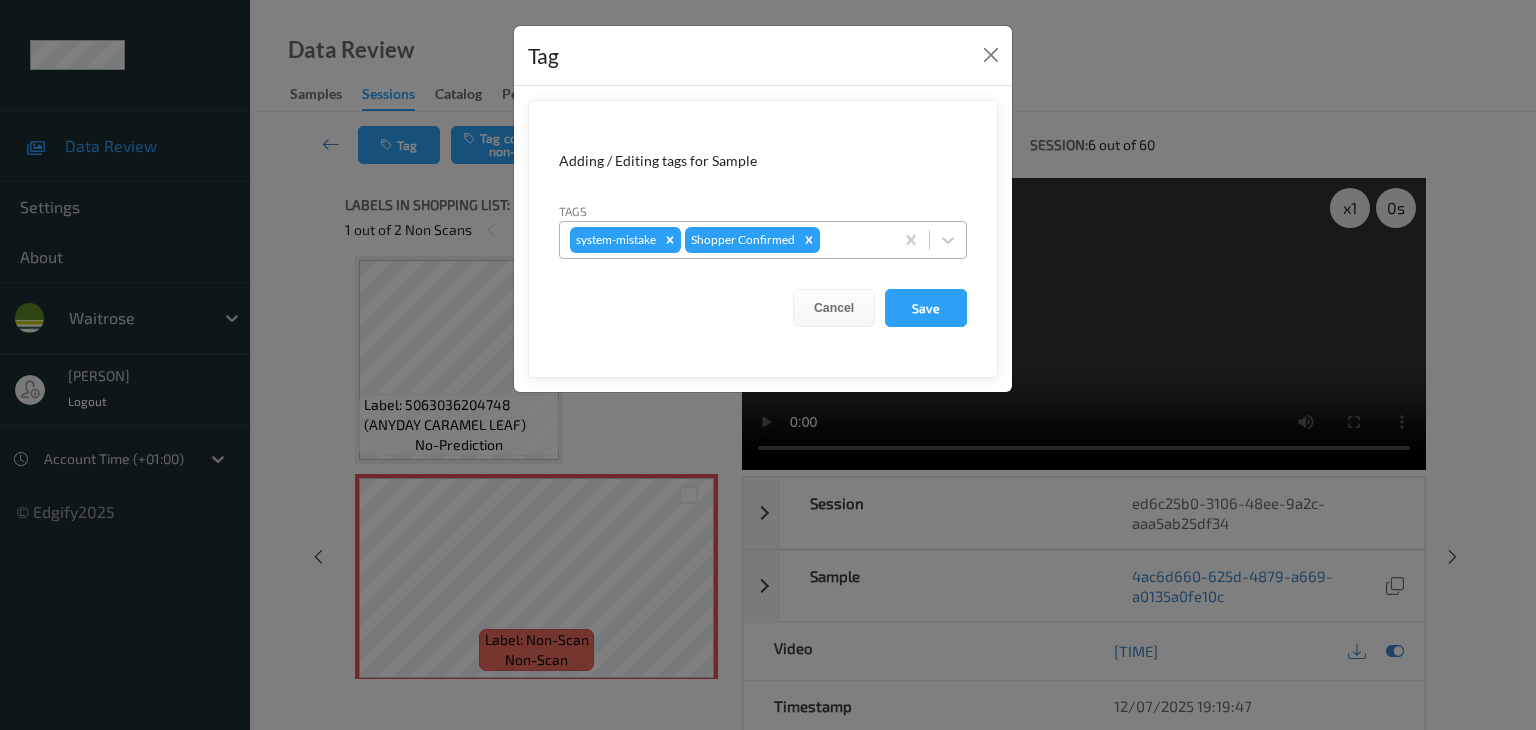 click at bounding box center (853, 240) 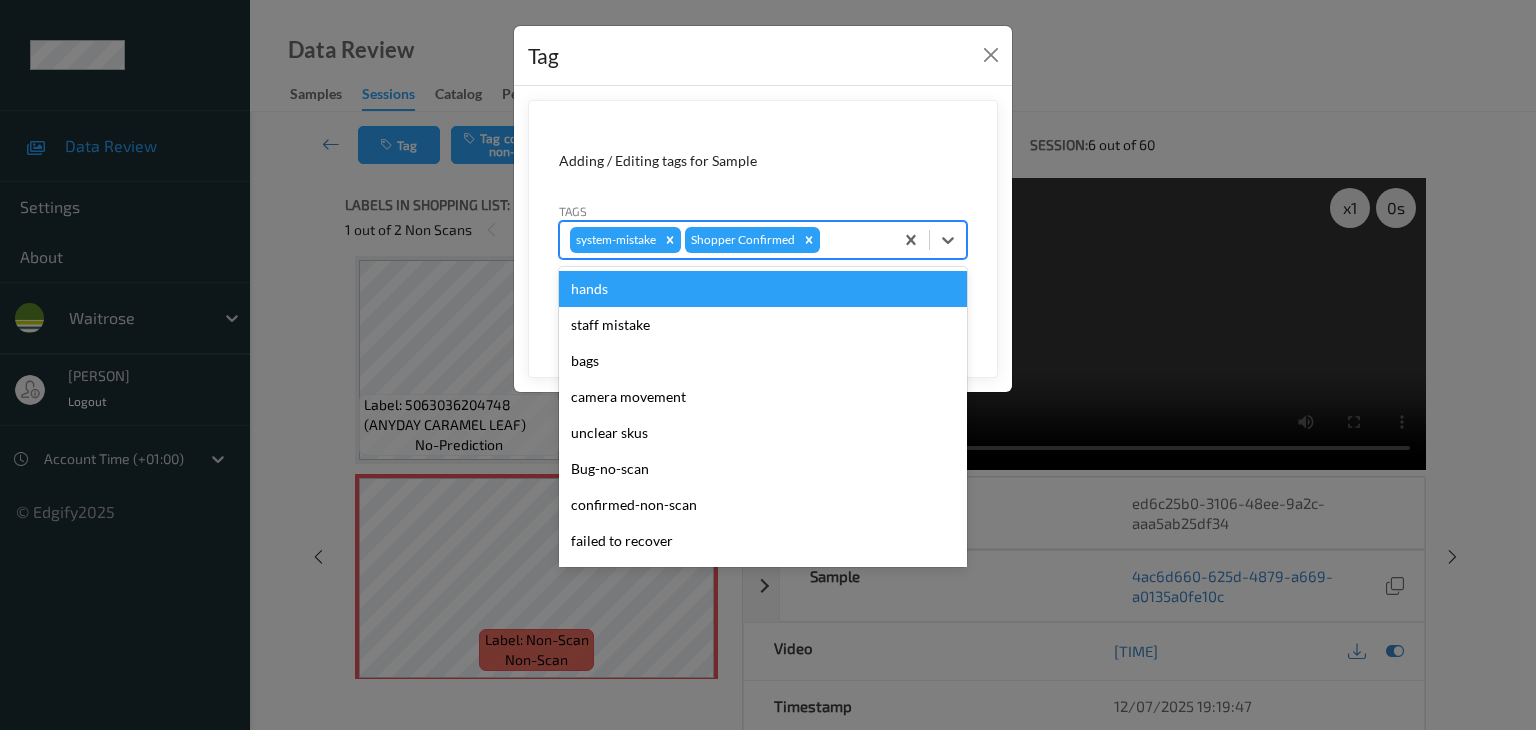 type on "u" 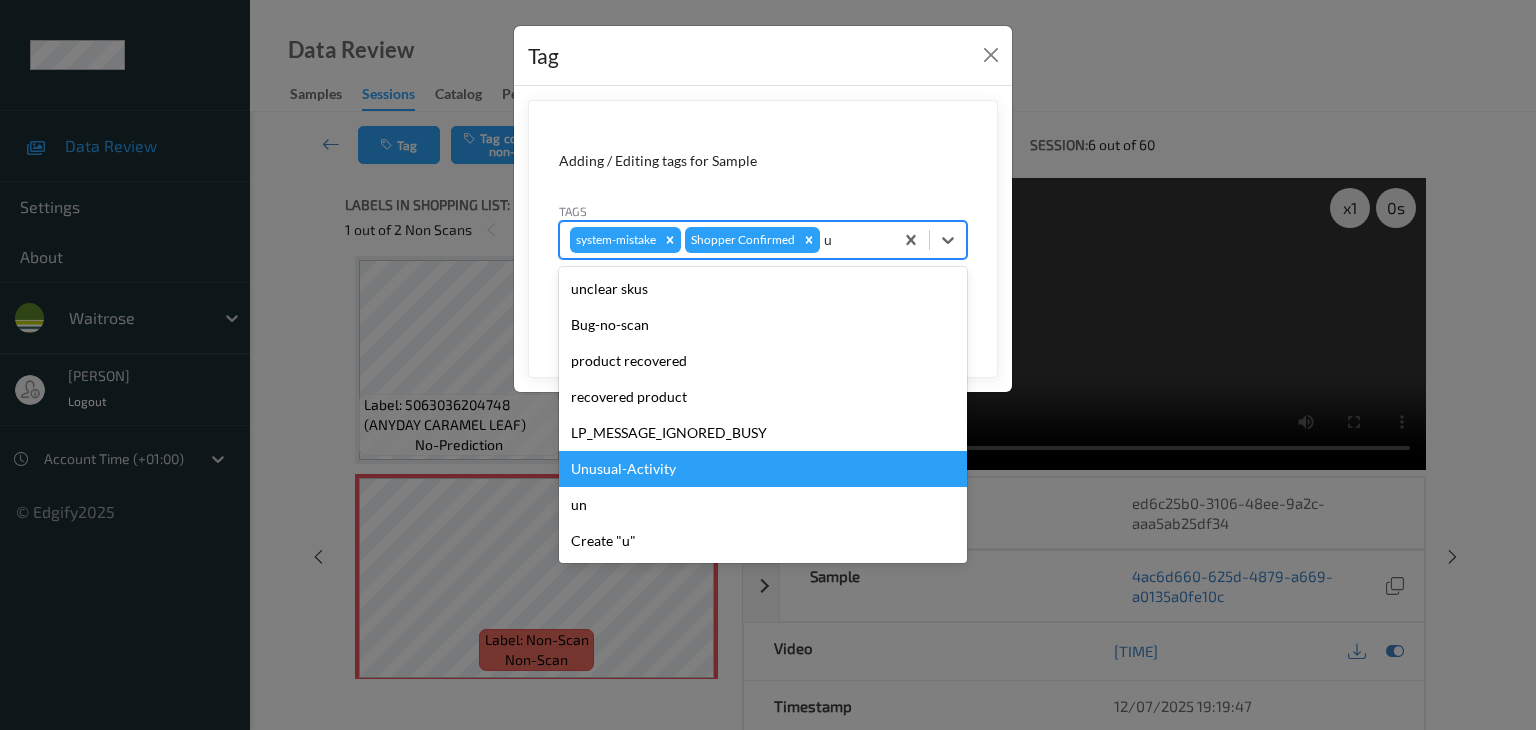 click on "Unusual-Activity" at bounding box center (763, 469) 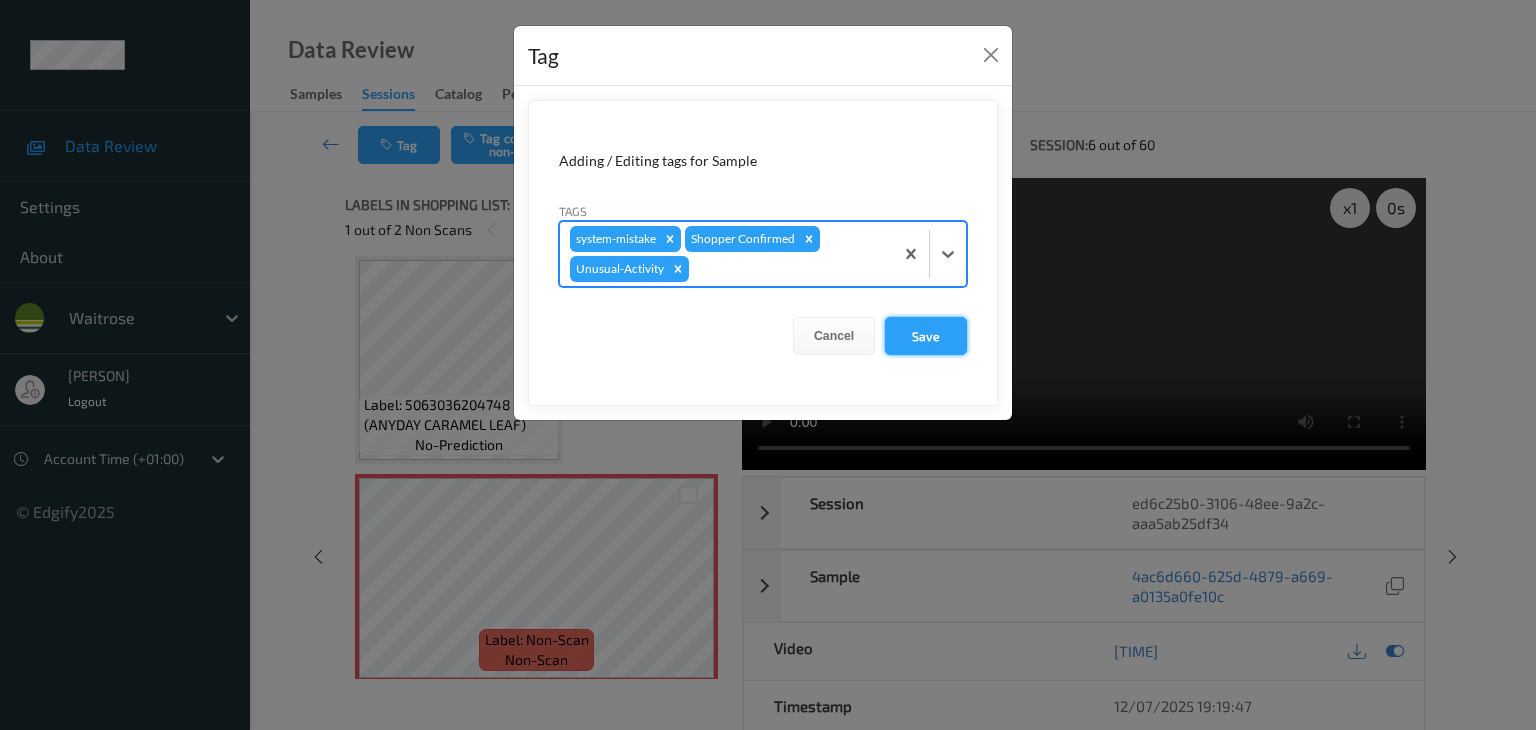 click on "Save" at bounding box center (926, 336) 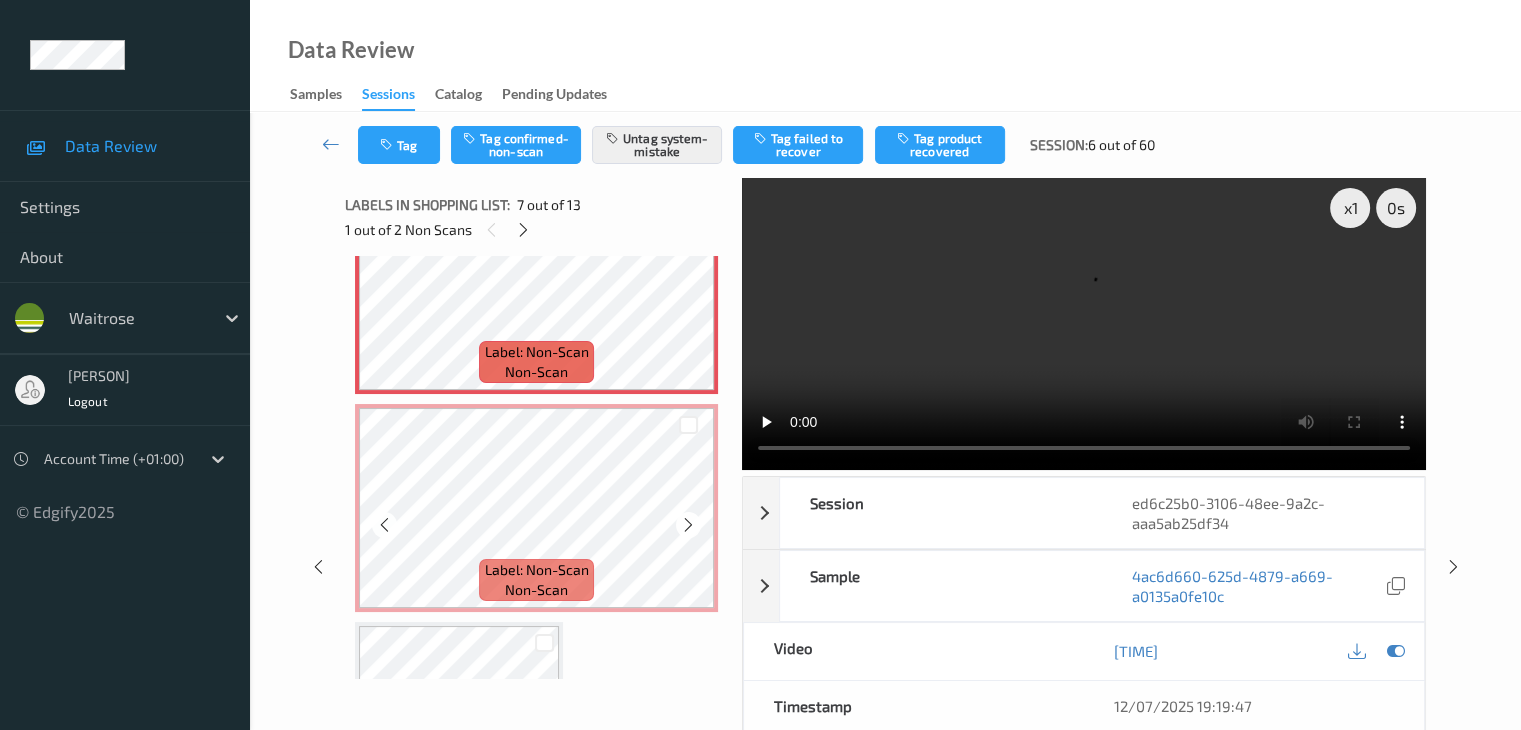 scroll, scrollTop: 1400, scrollLeft: 0, axis: vertical 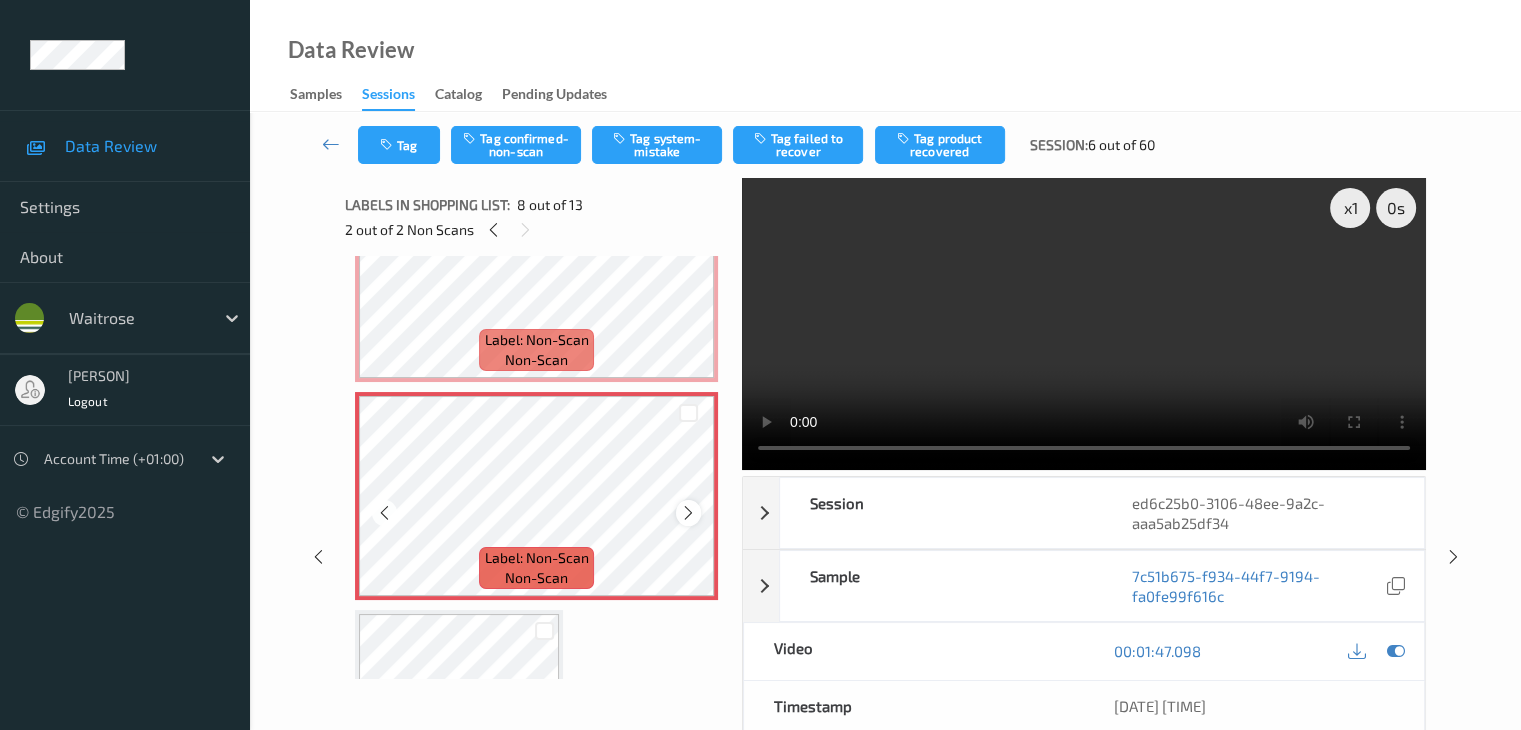 click at bounding box center (688, 513) 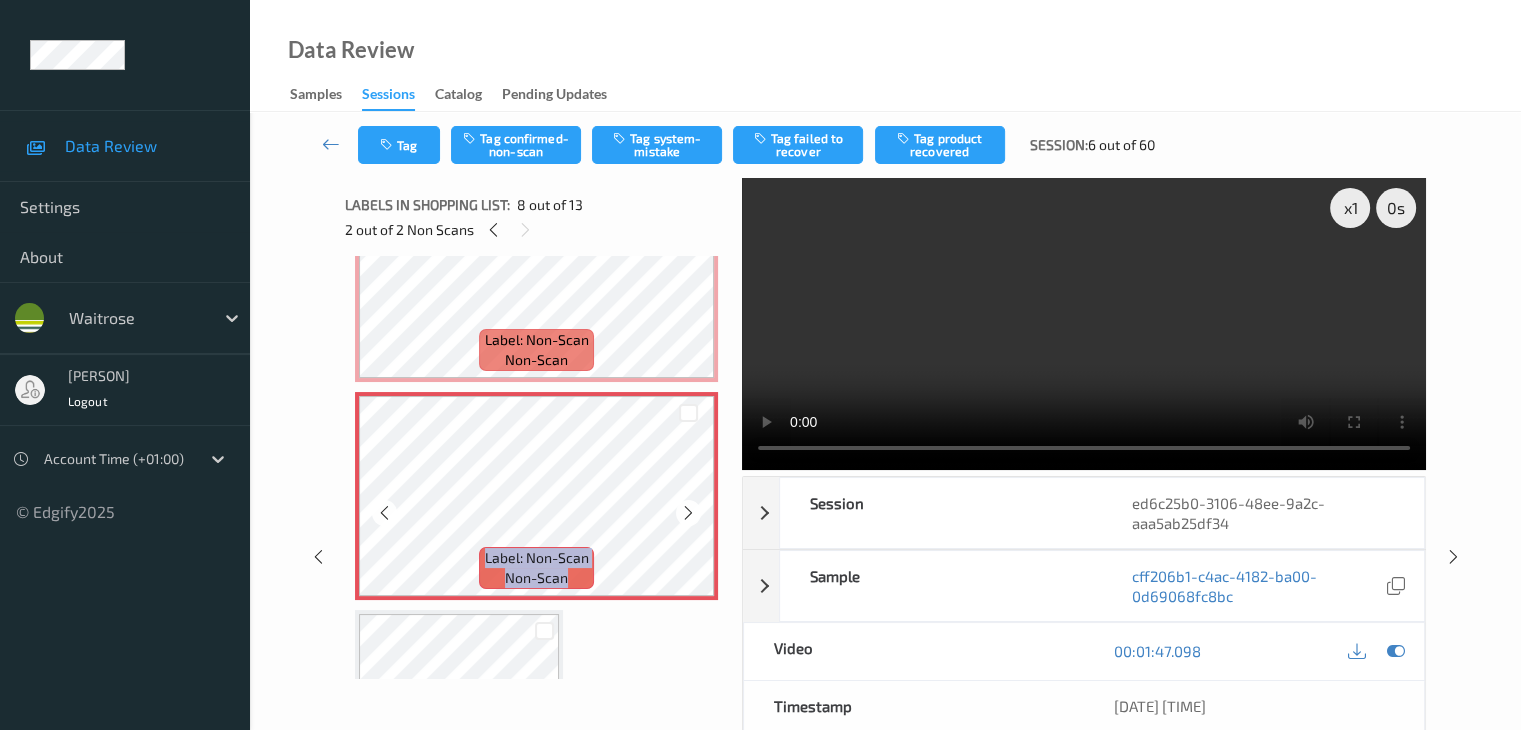 click at bounding box center (688, 513) 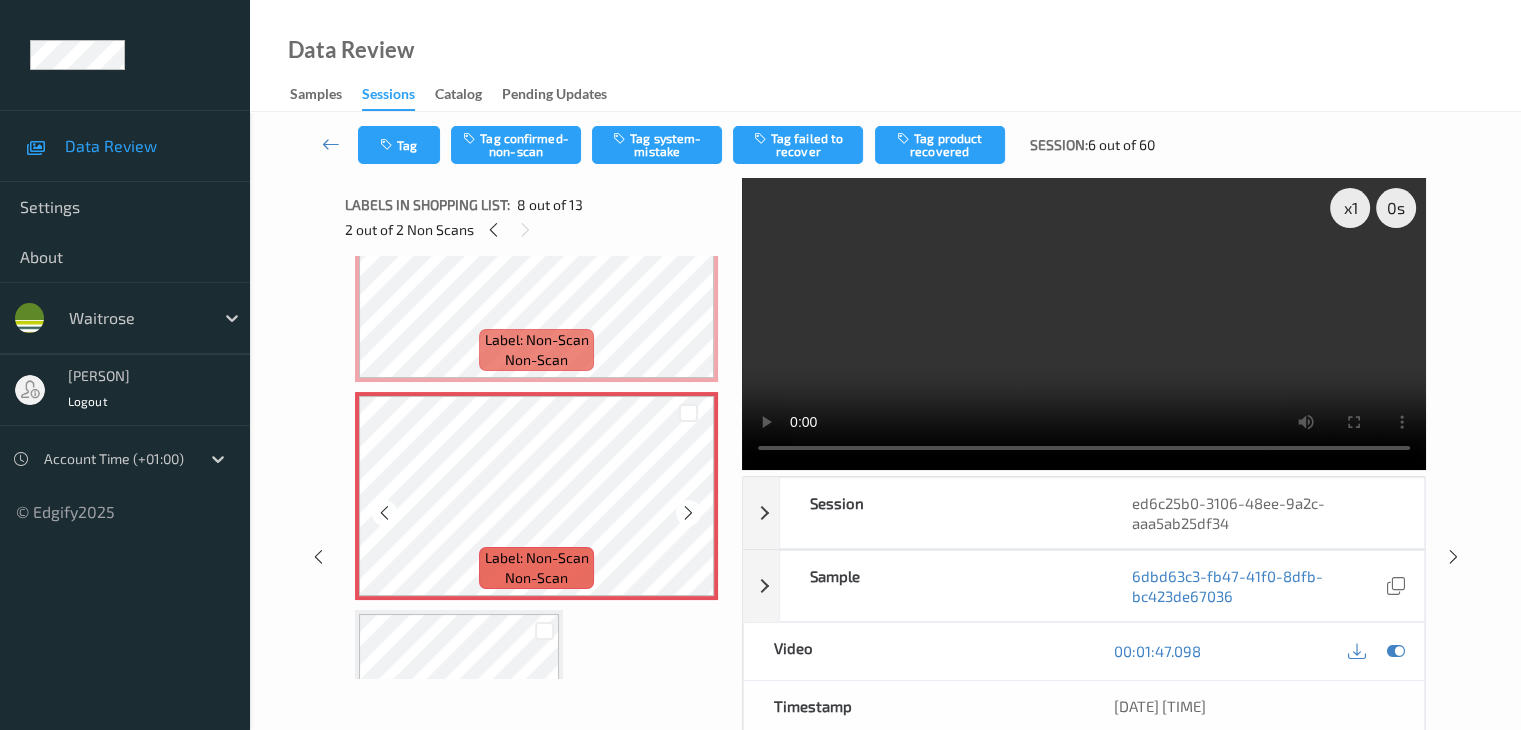 click at bounding box center [688, 513] 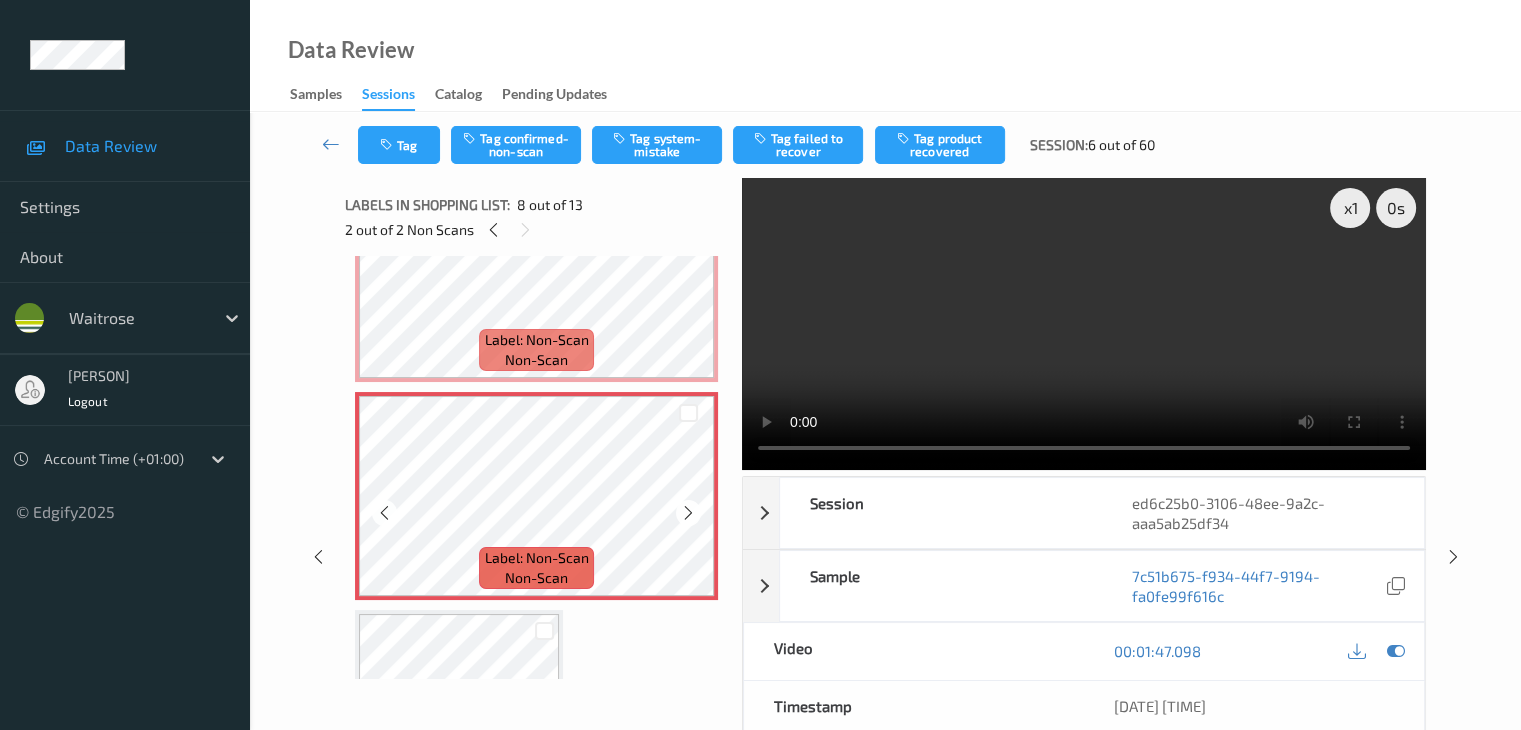 click at bounding box center [688, 513] 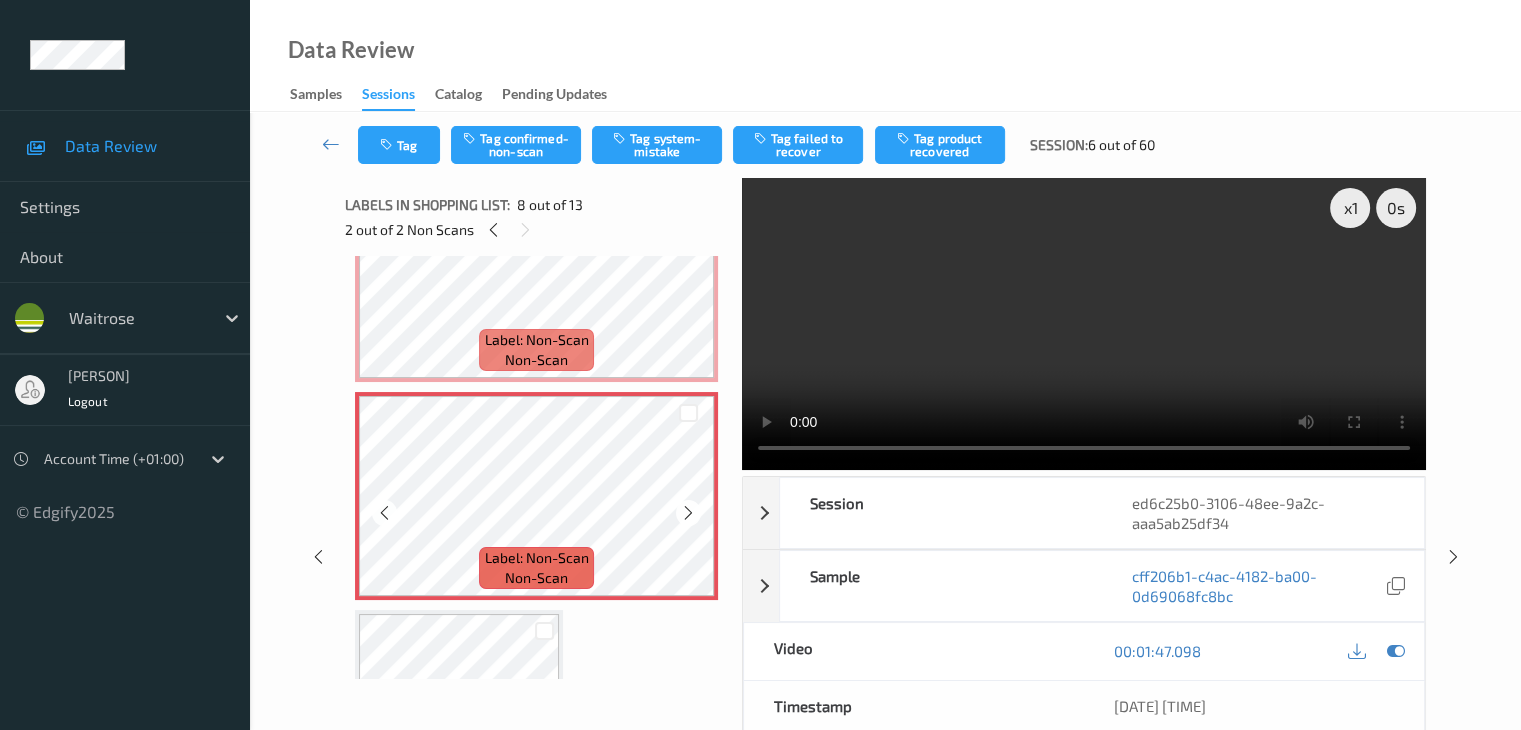 click at bounding box center [688, 513] 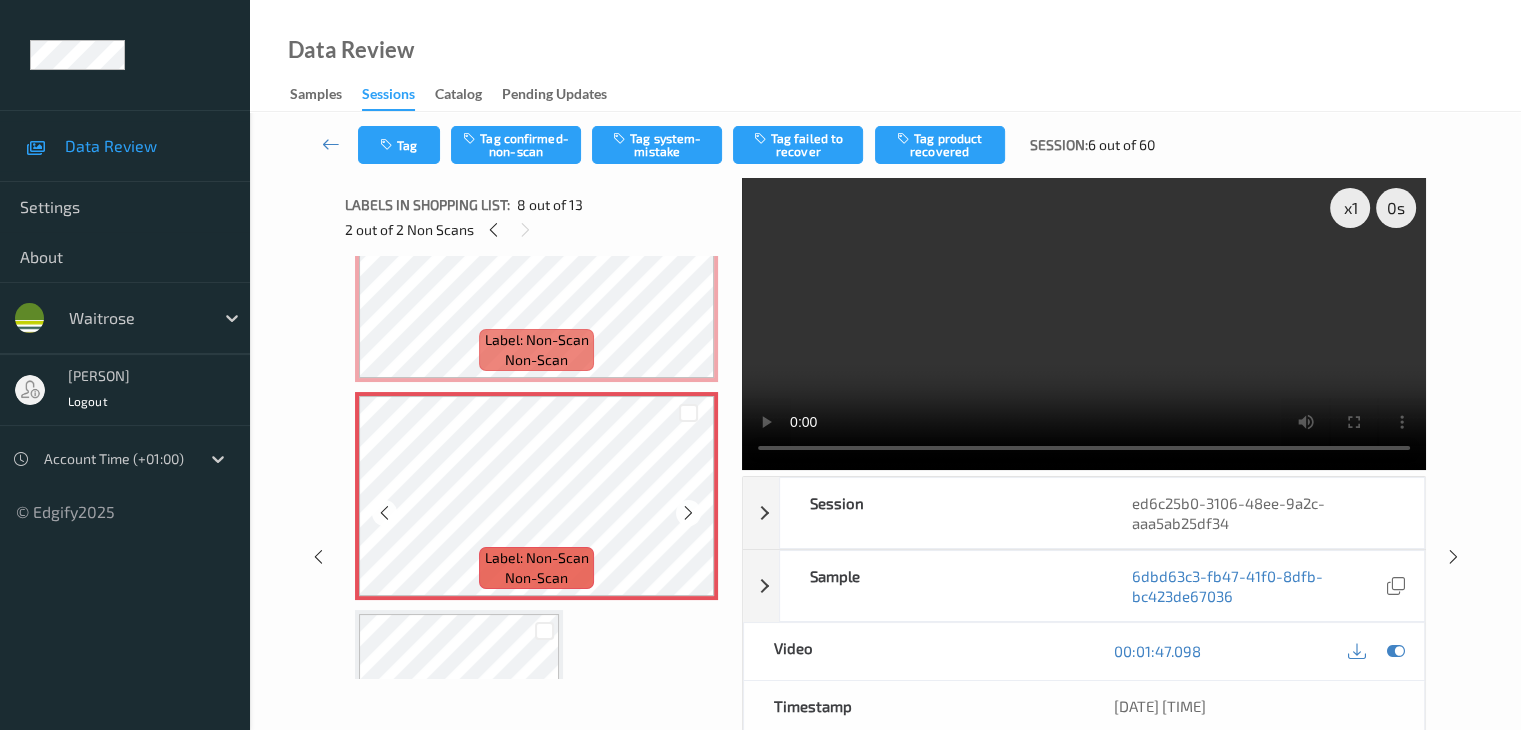 click at bounding box center (688, 513) 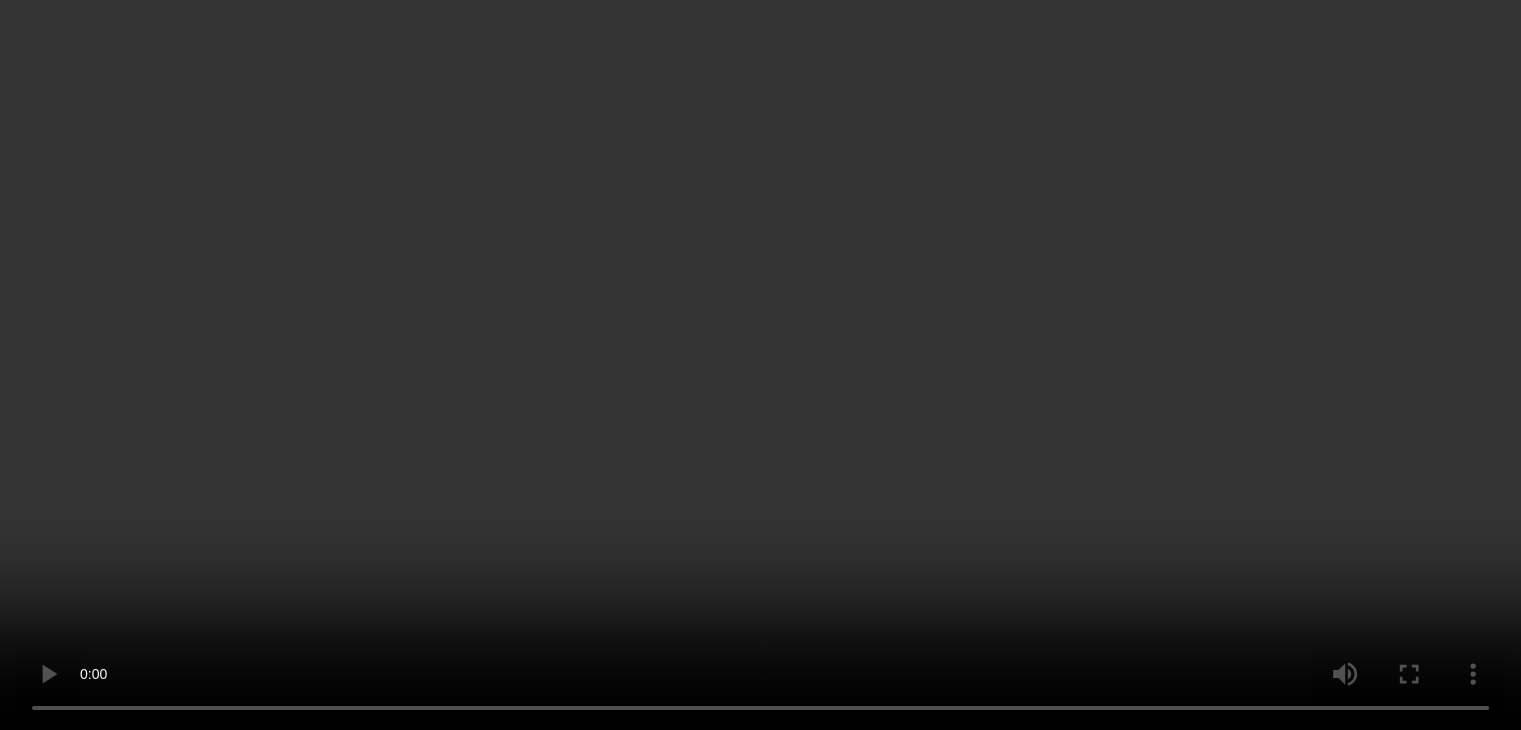 scroll, scrollTop: 1200, scrollLeft: 0, axis: vertical 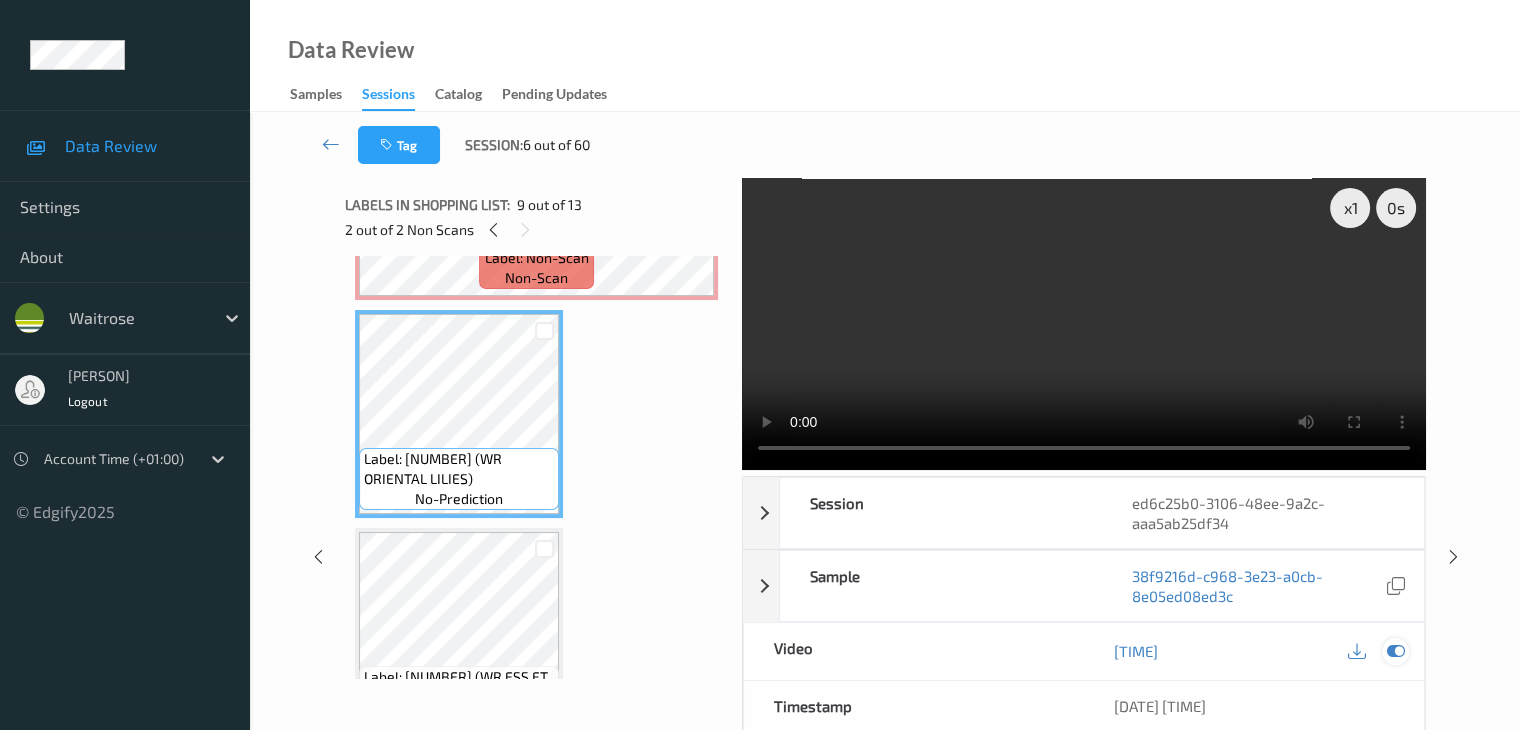 click at bounding box center [1395, 651] 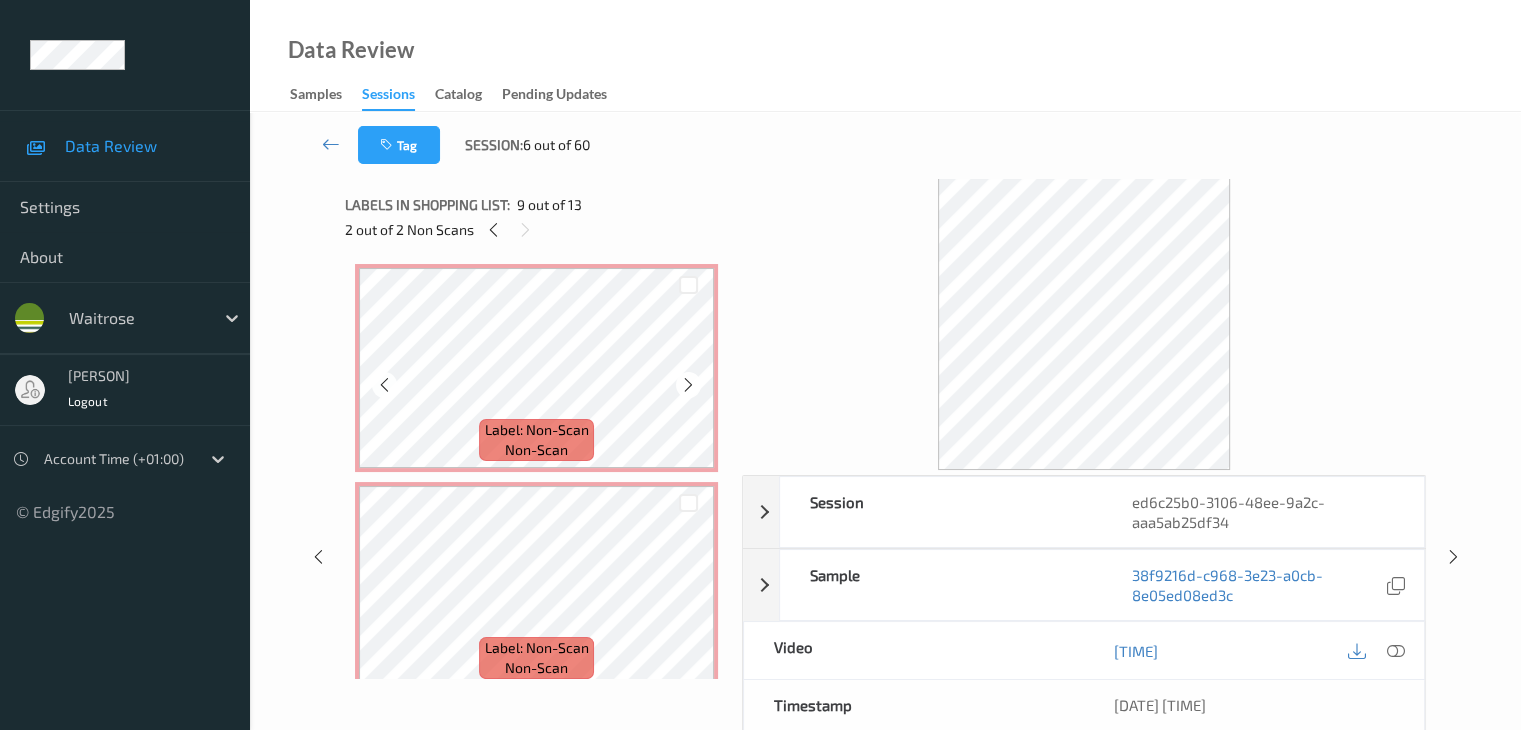 scroll, scrollTop: 1300, scrollLeft: 0, axis: vertical 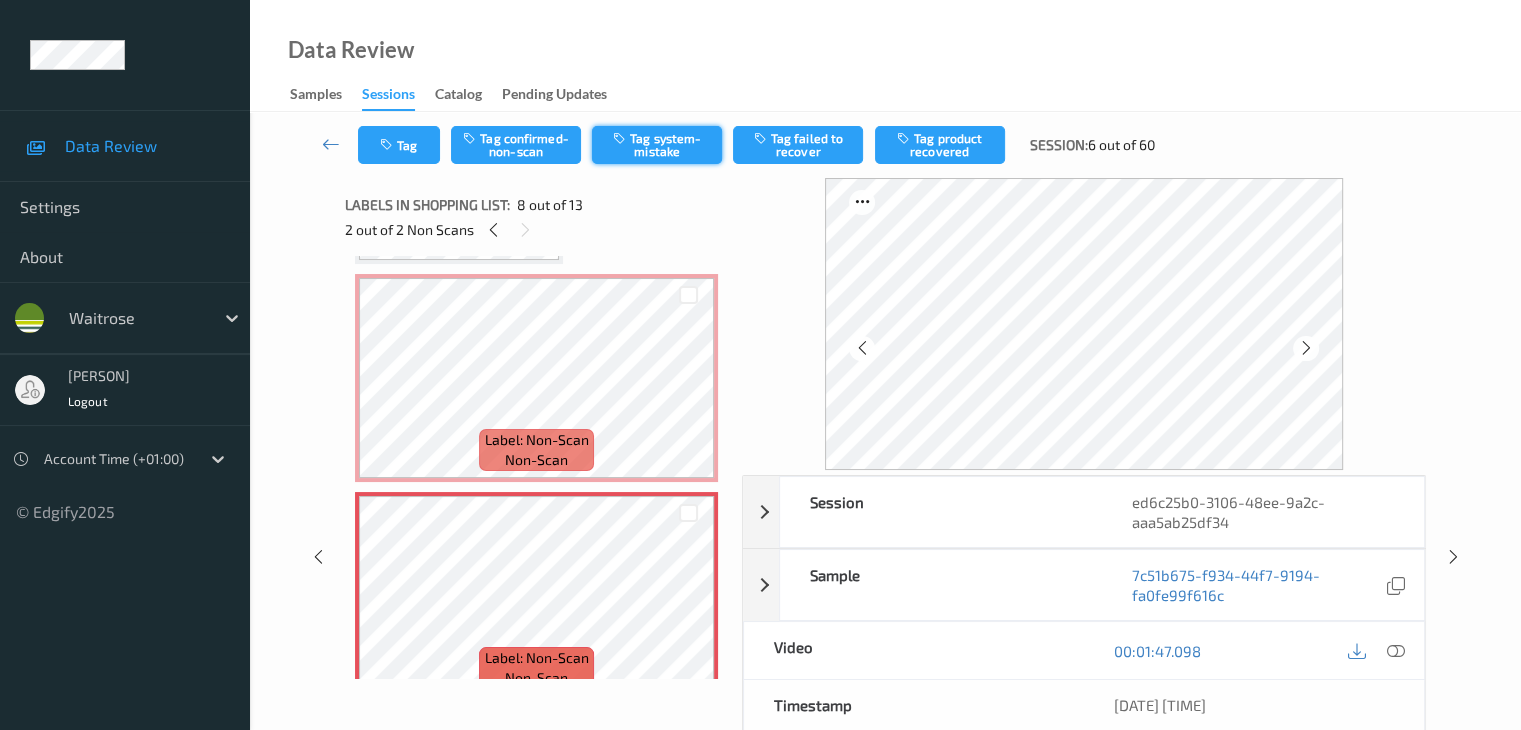 click on "Tag   system-mistake" at bounding box center [657, 145] 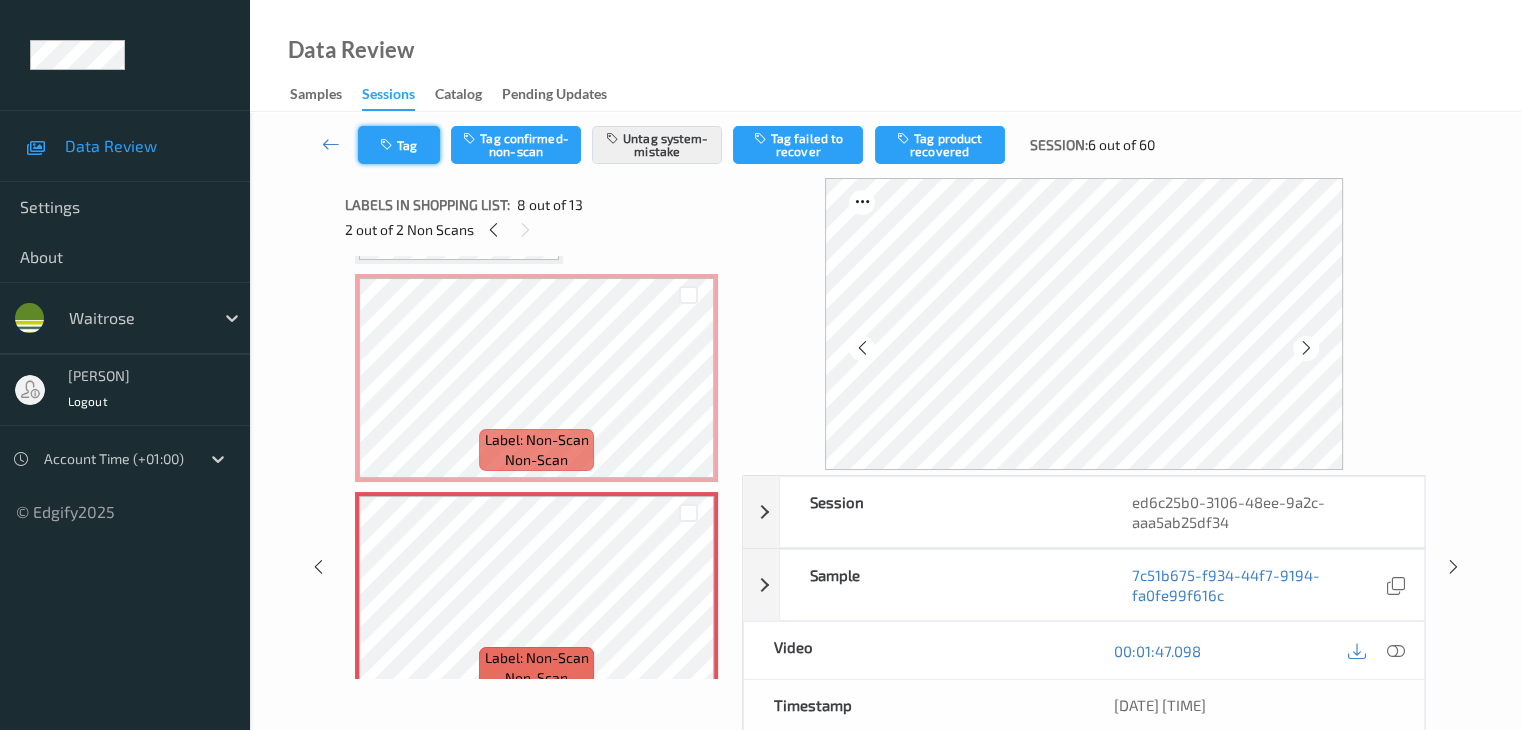 click on "Tag" at bounding box center (399, 145) 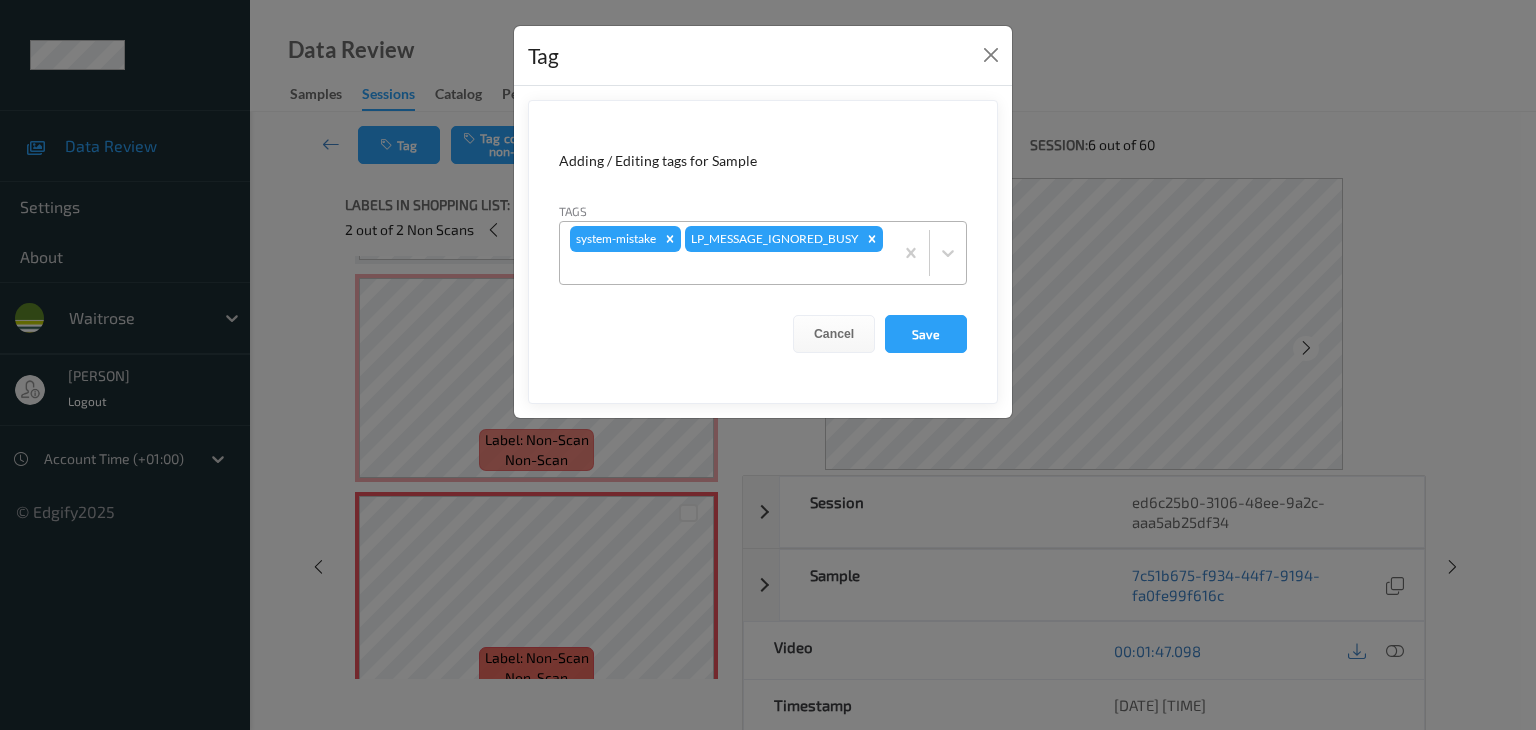 click at bounding box center [726, 268] 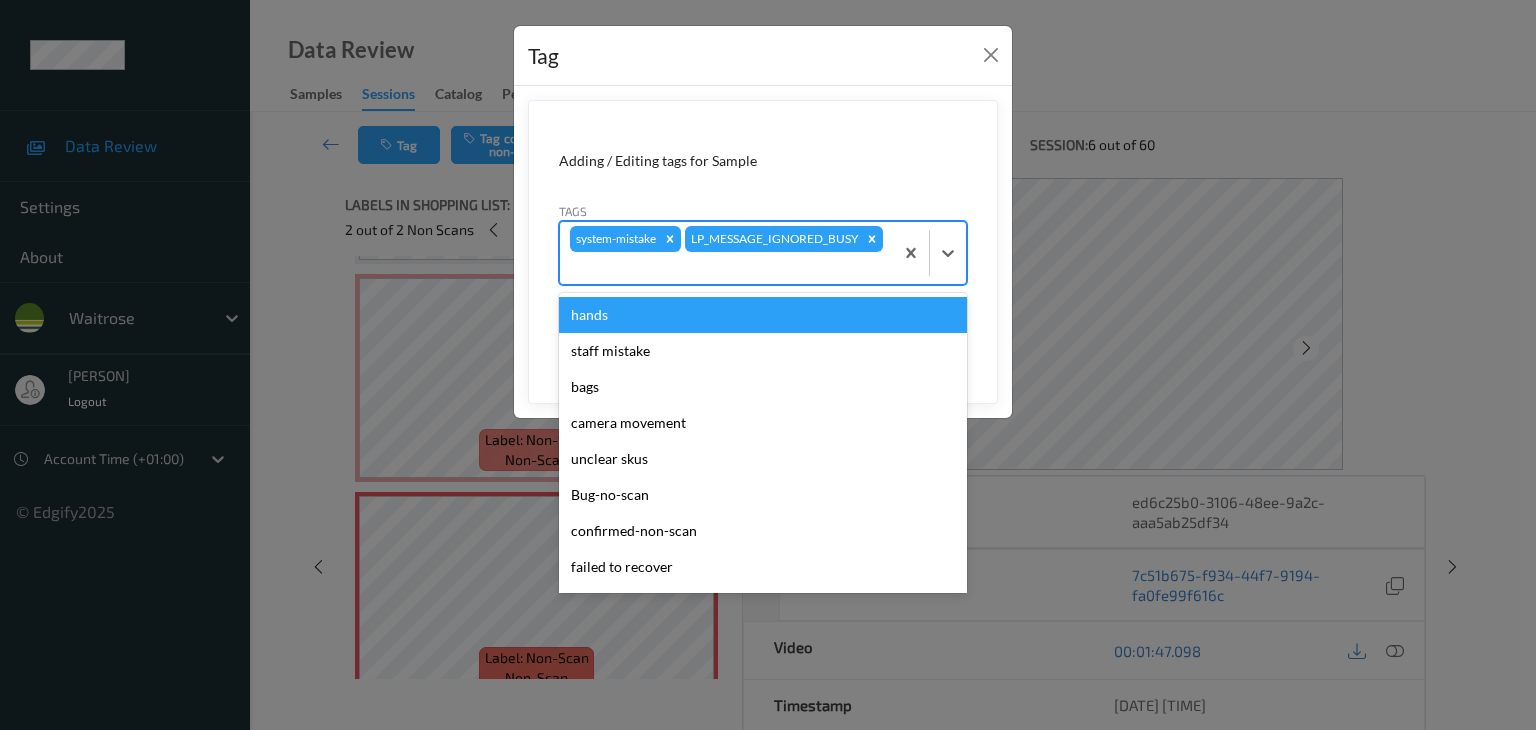 type on "u" 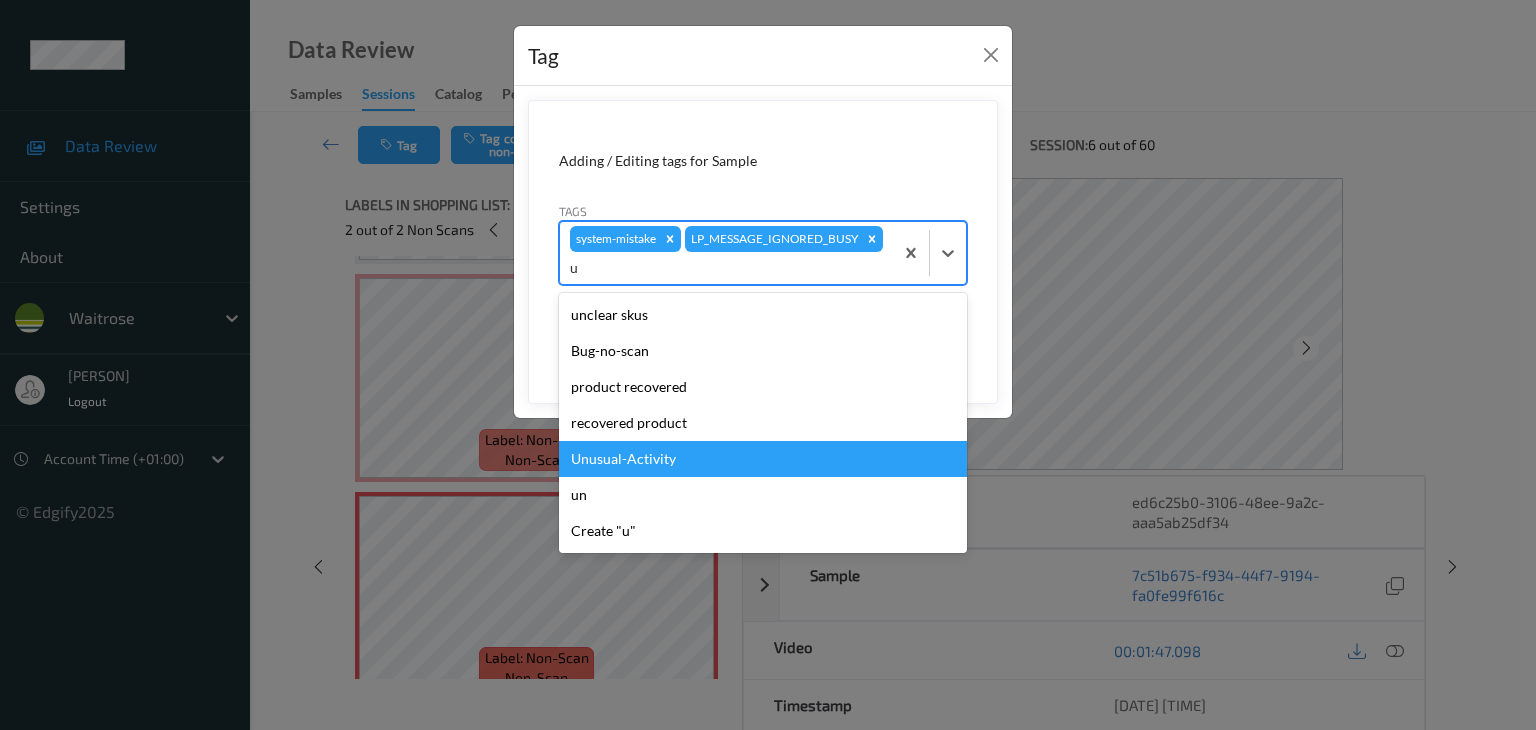 click on "Unusual-Activity" at bounding box center [763, 459] 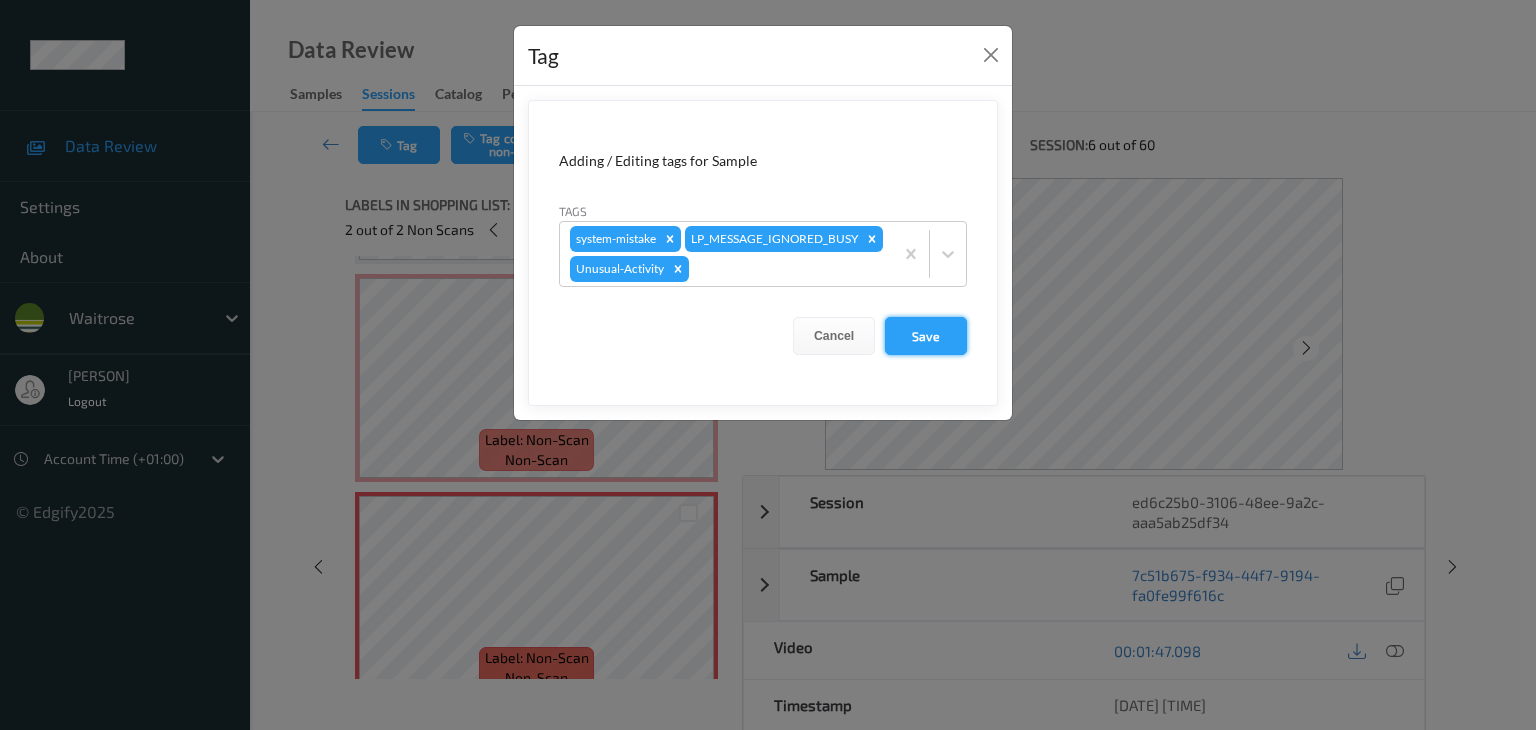 click on "Save" at bounding box center (926, 336) 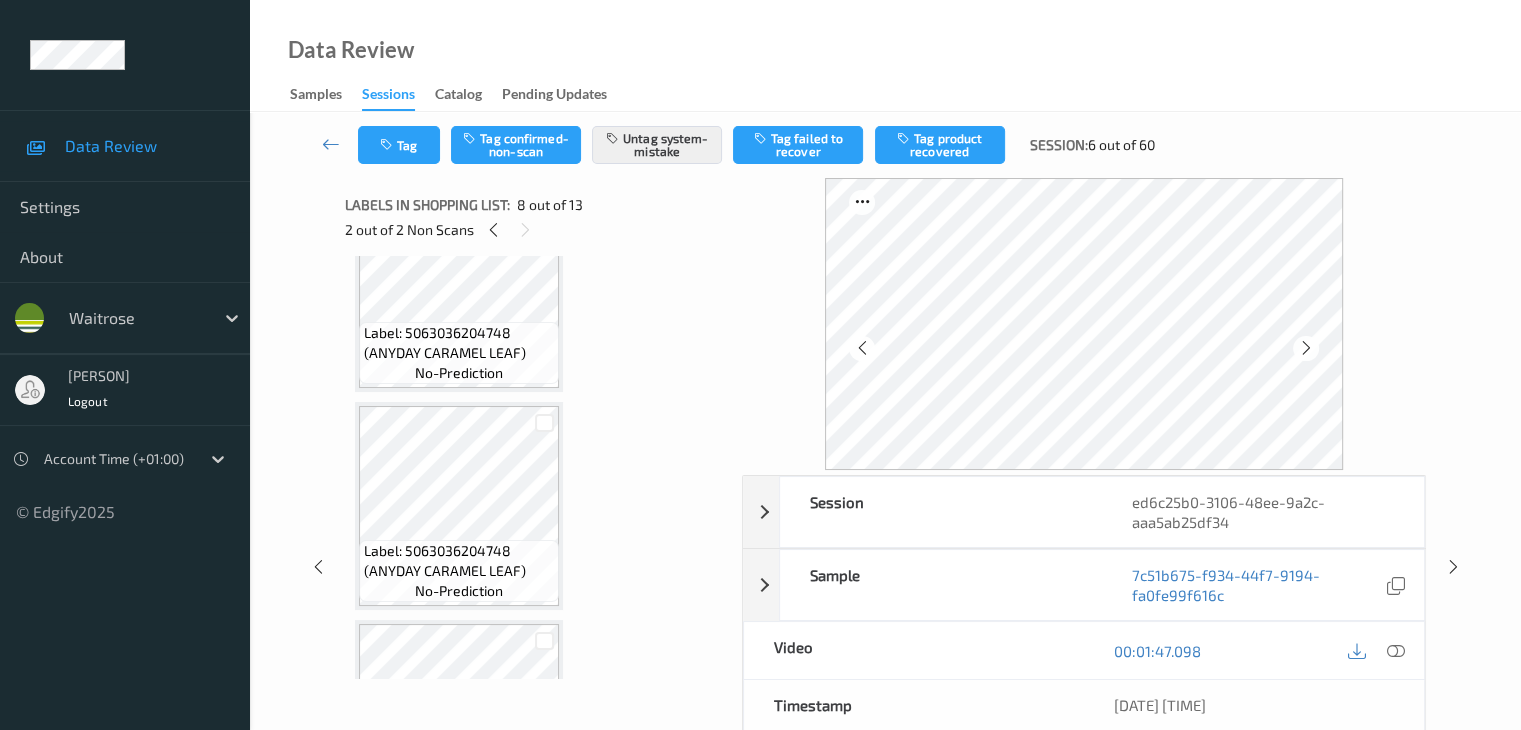 scroll, scrollTop: 100, scrollLeft: 0, axis: vertical 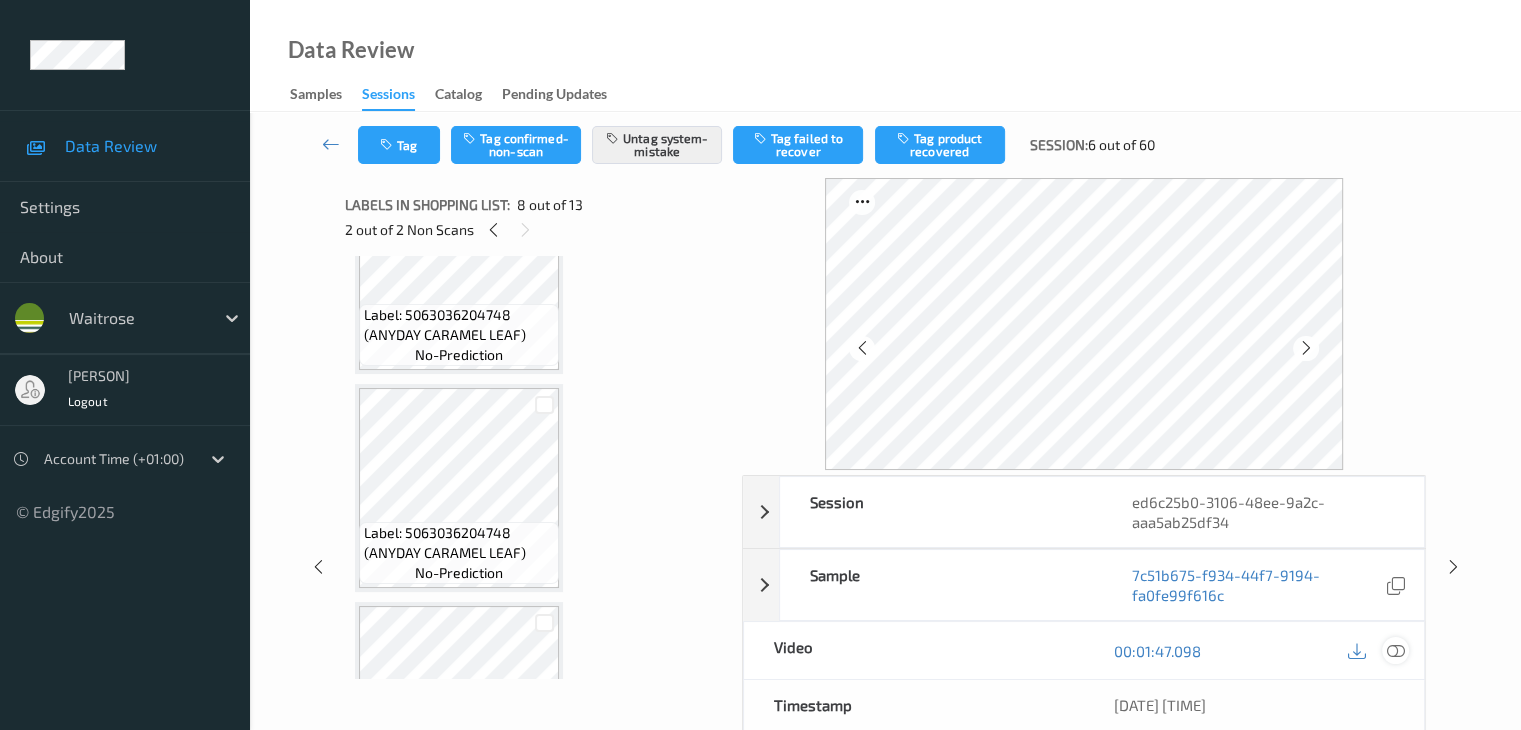 click at bounding box center [1395, 651] 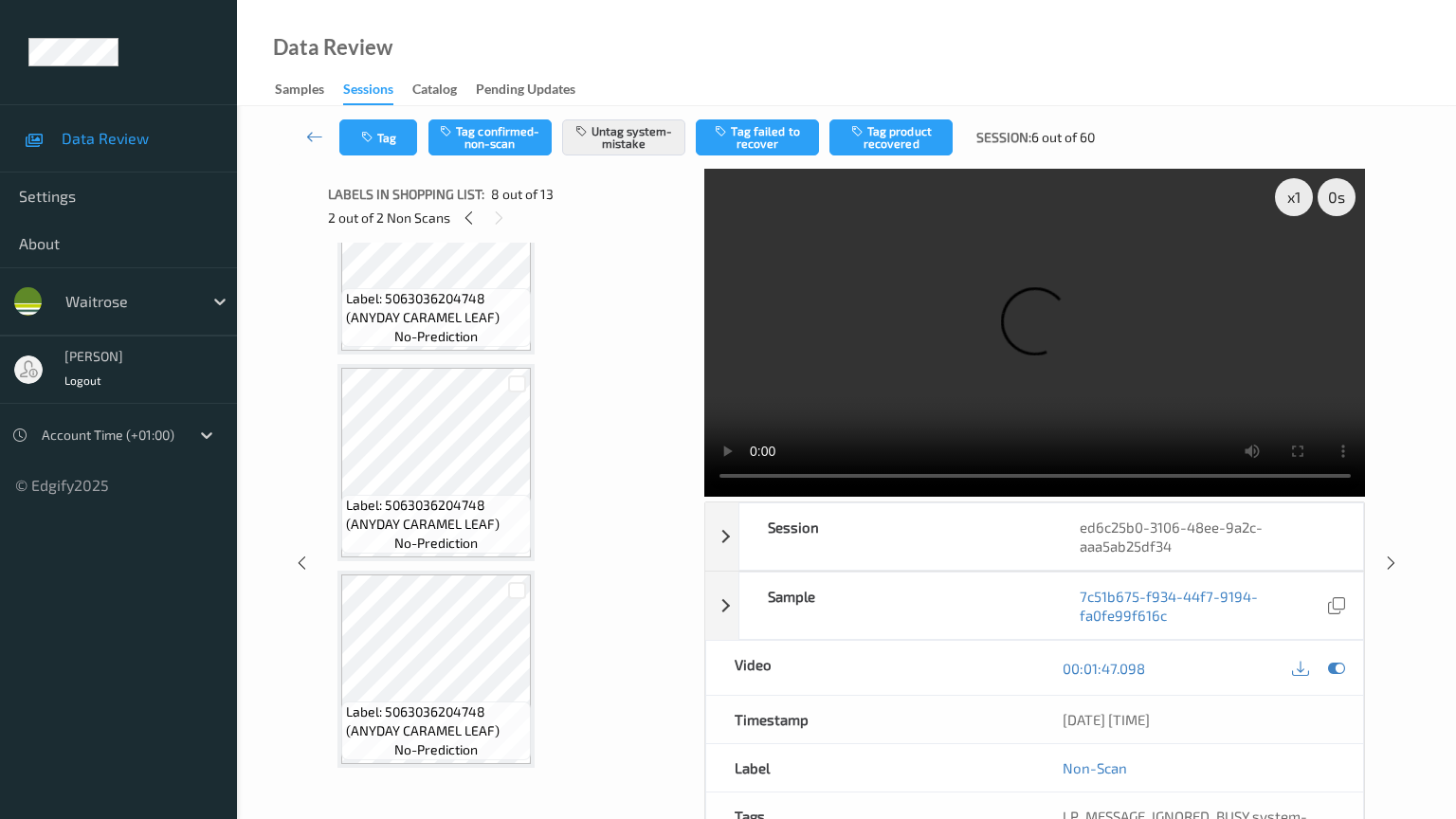 type 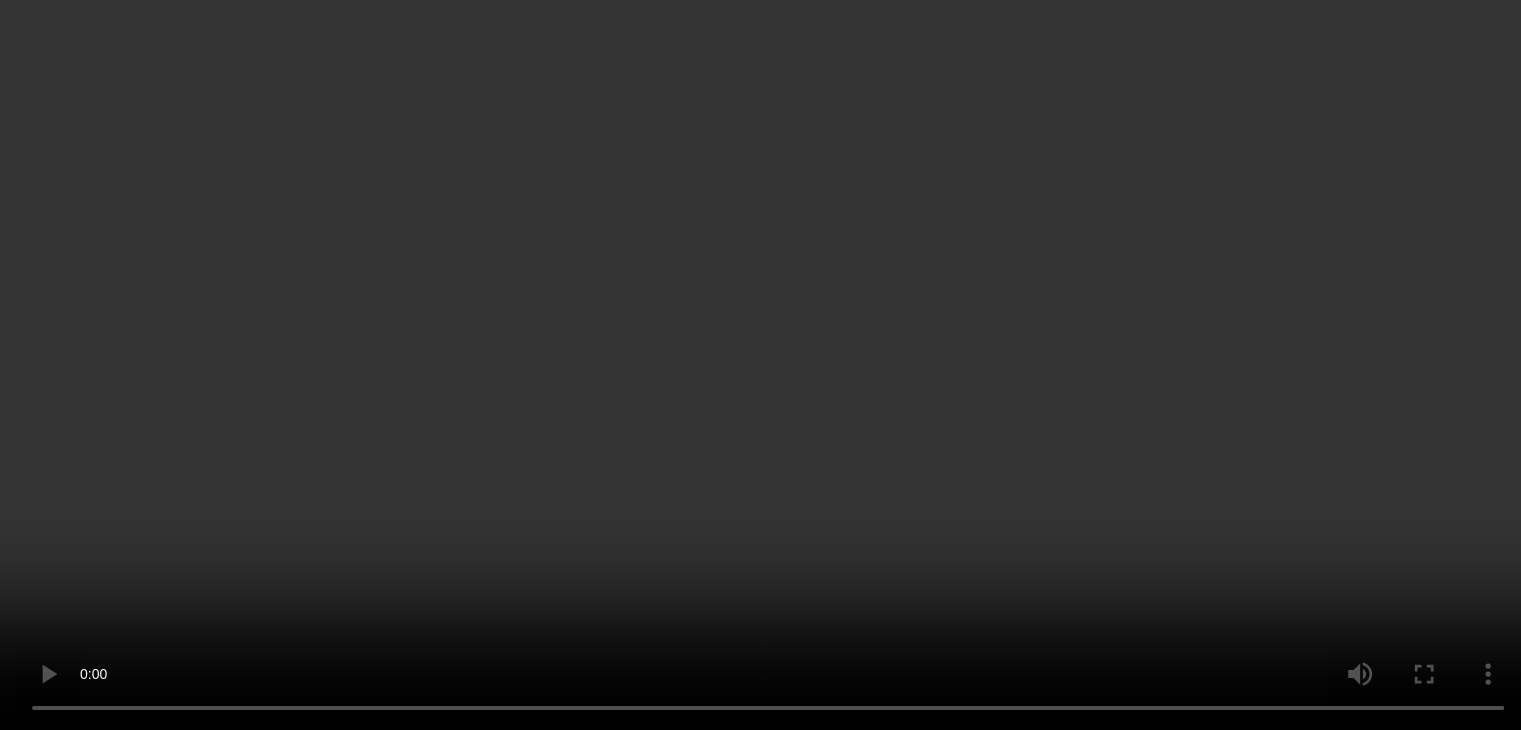 scroll, scrollTop: 1400, scrollLeft: 0, axis: vertical 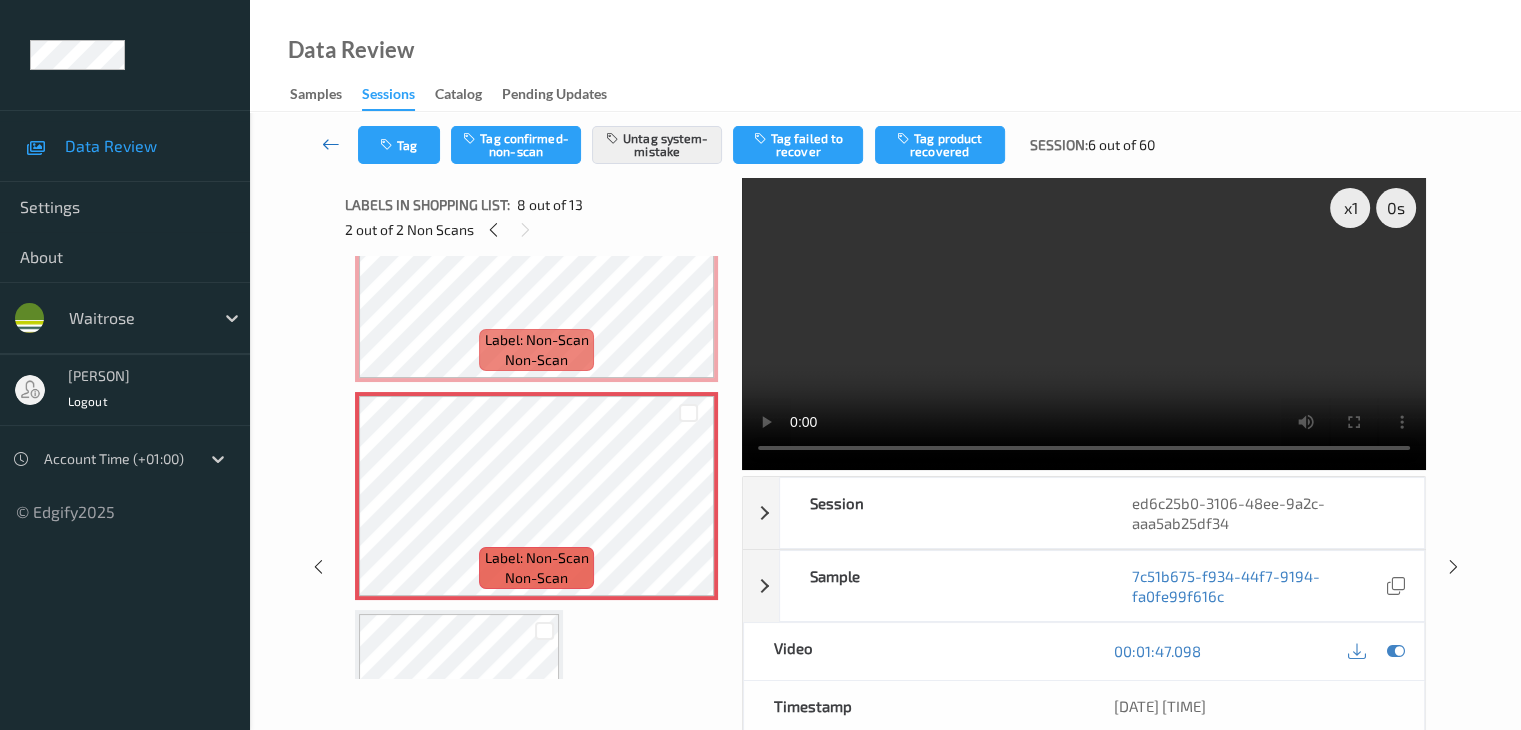 click at bounding box center [331, 144] 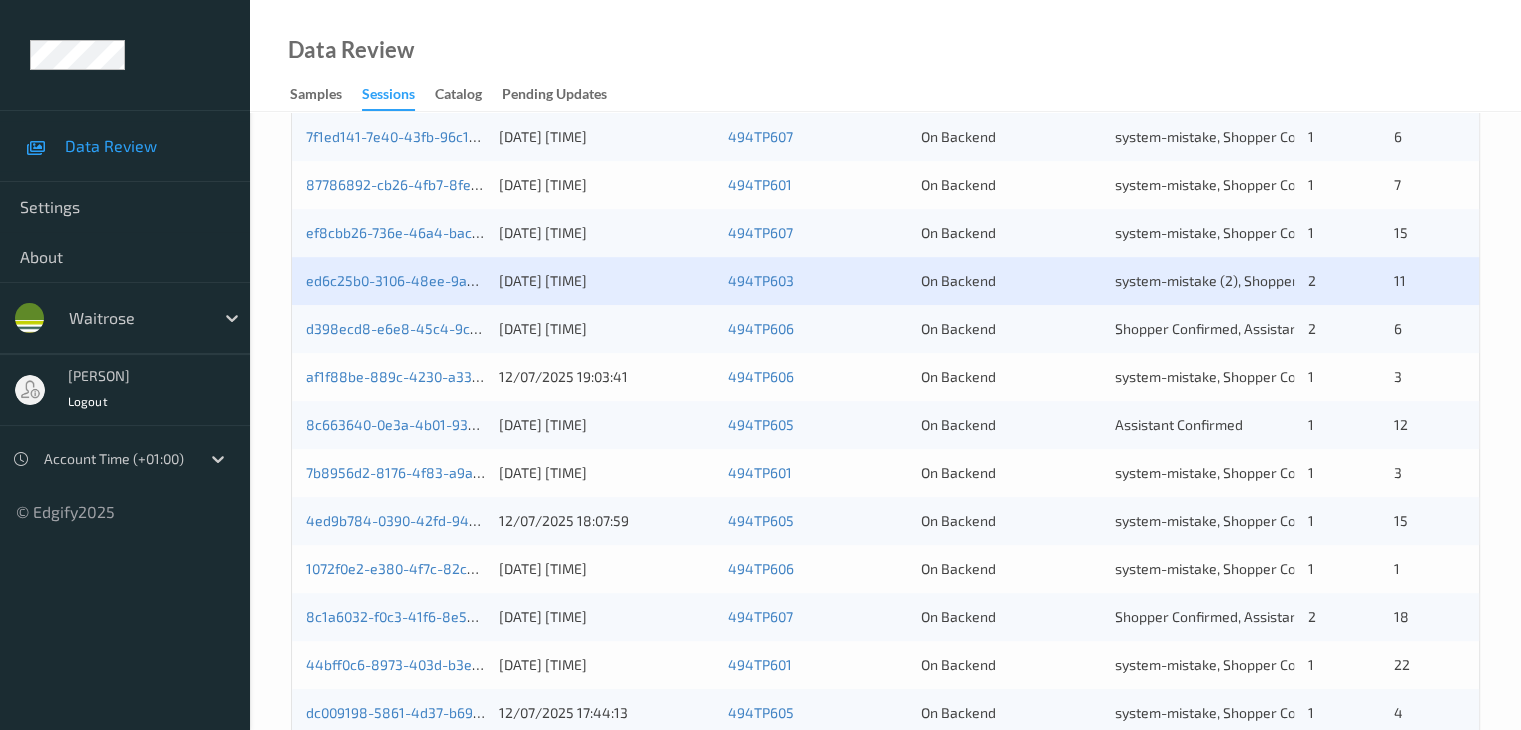 scroll, scrollTop: 600, scrollLeft: 0, axis: vertical 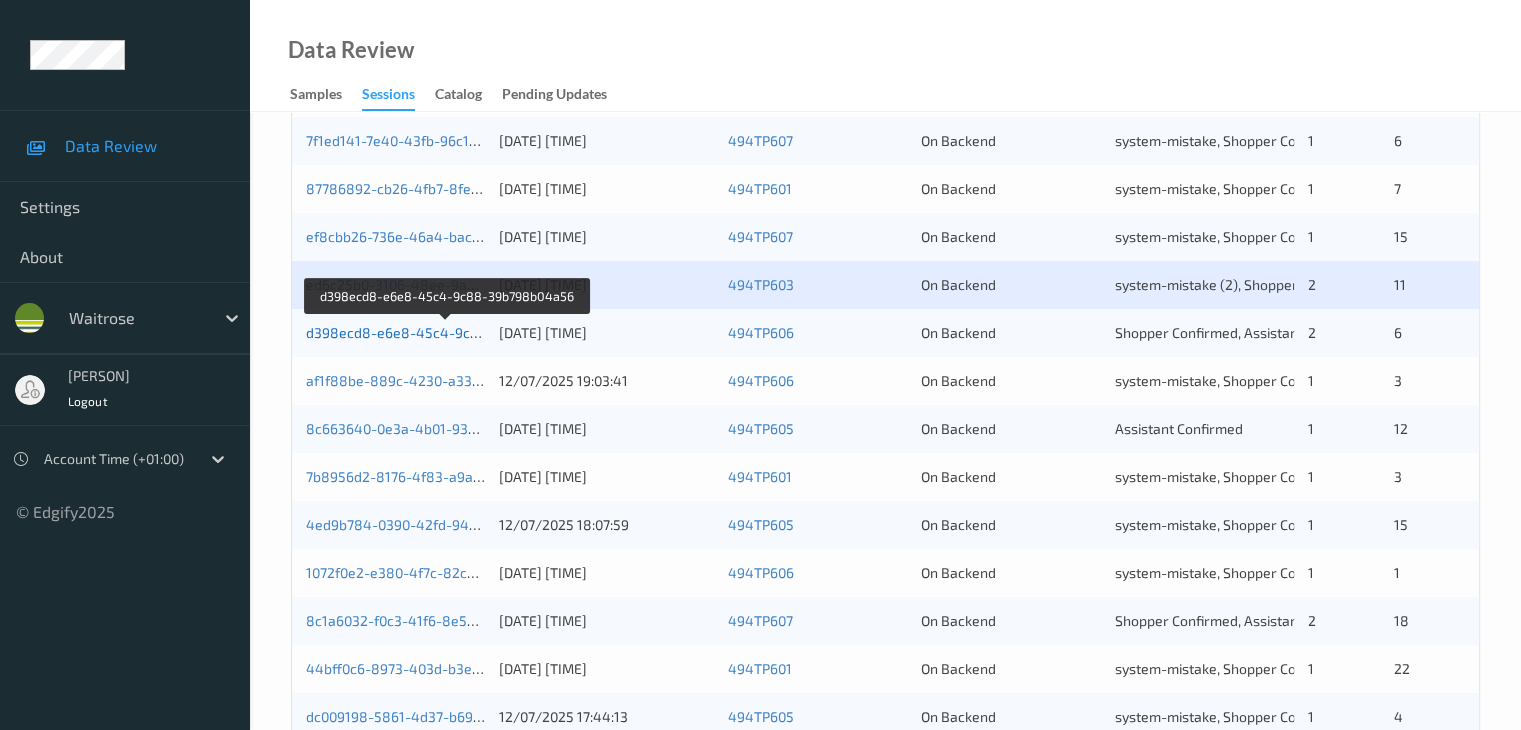 click on "d398ecd8-e6e8-45c4-9c88-39b798b04a56" at bounding box center [448, 332] 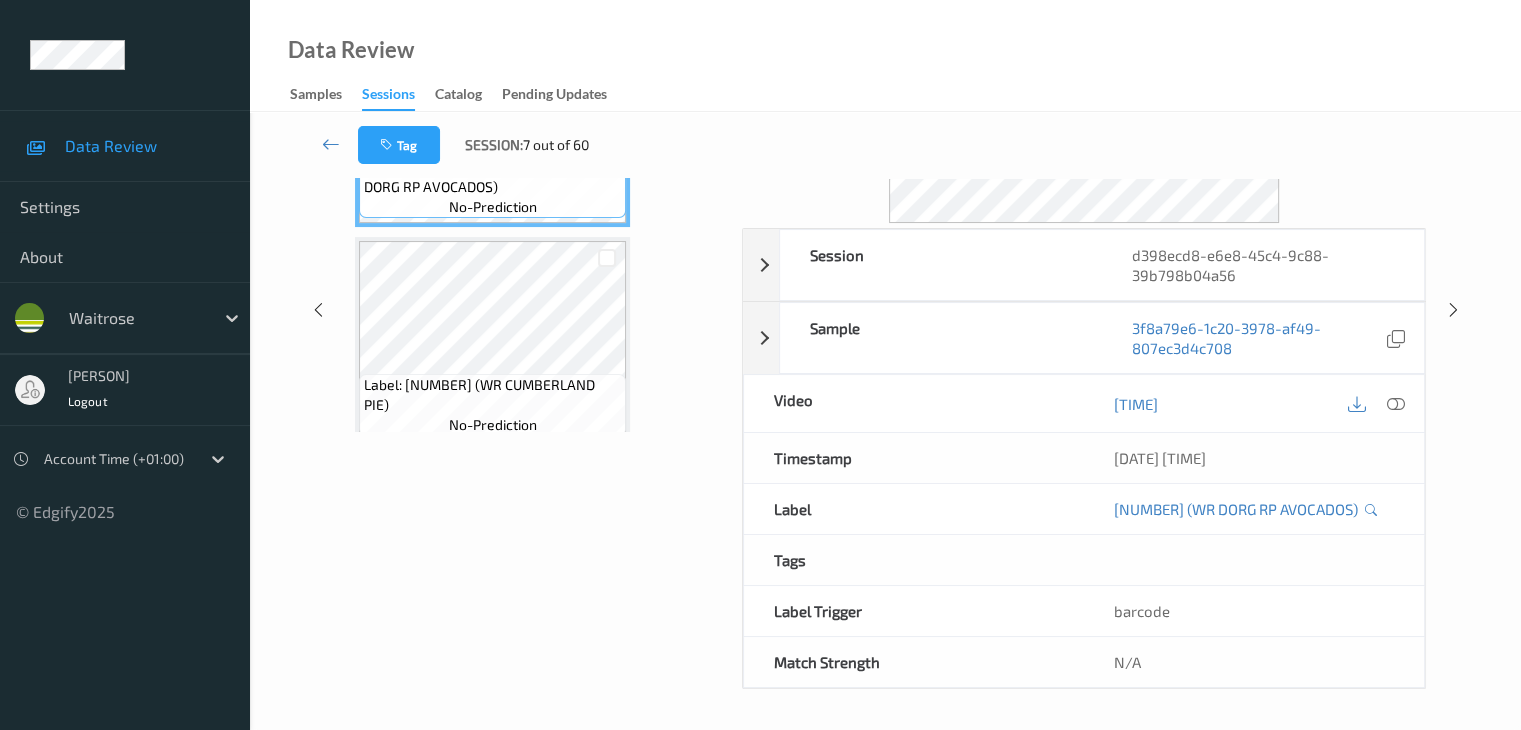 scroll, scrollTop: 0, scrollLeft: 0, axis: both 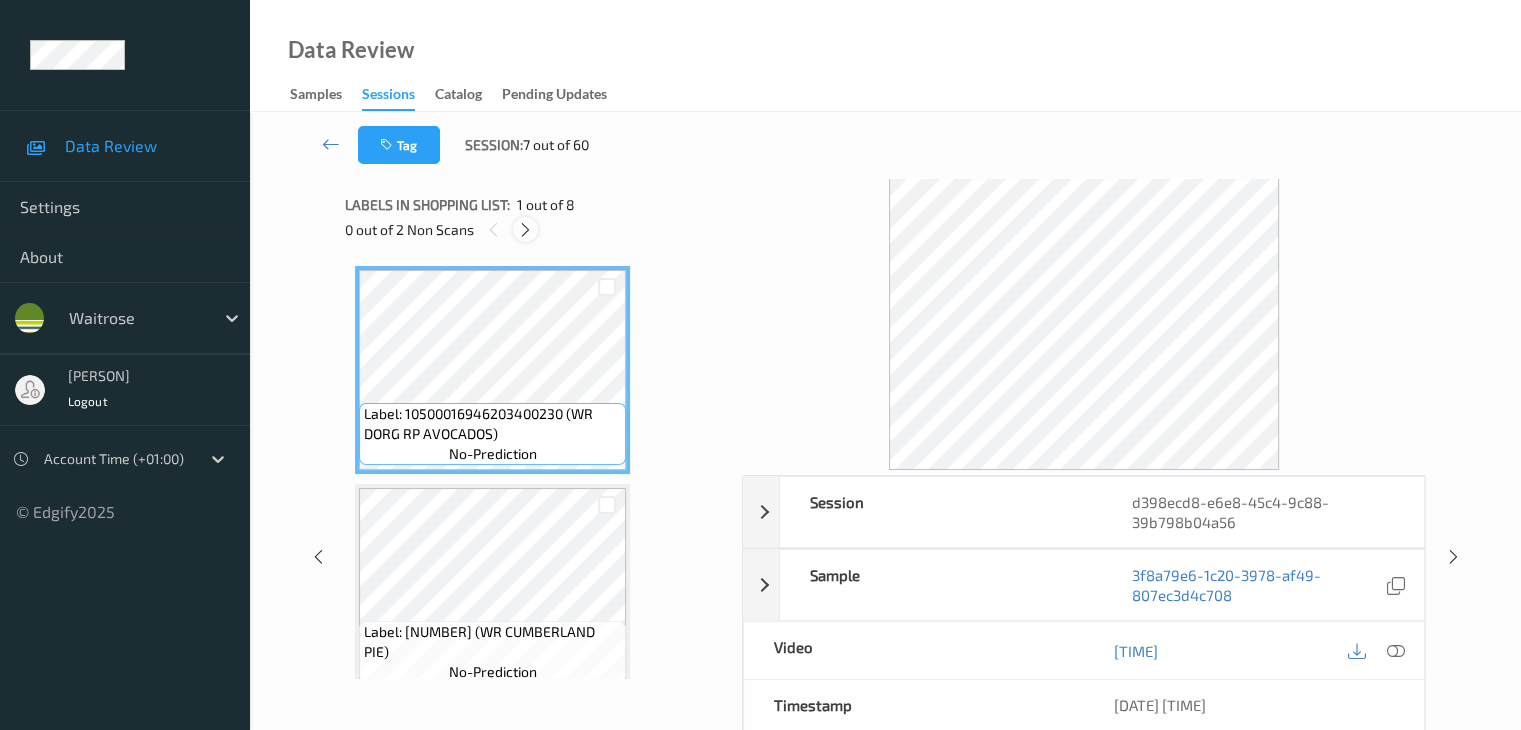 click at bounding box center [525, 229] 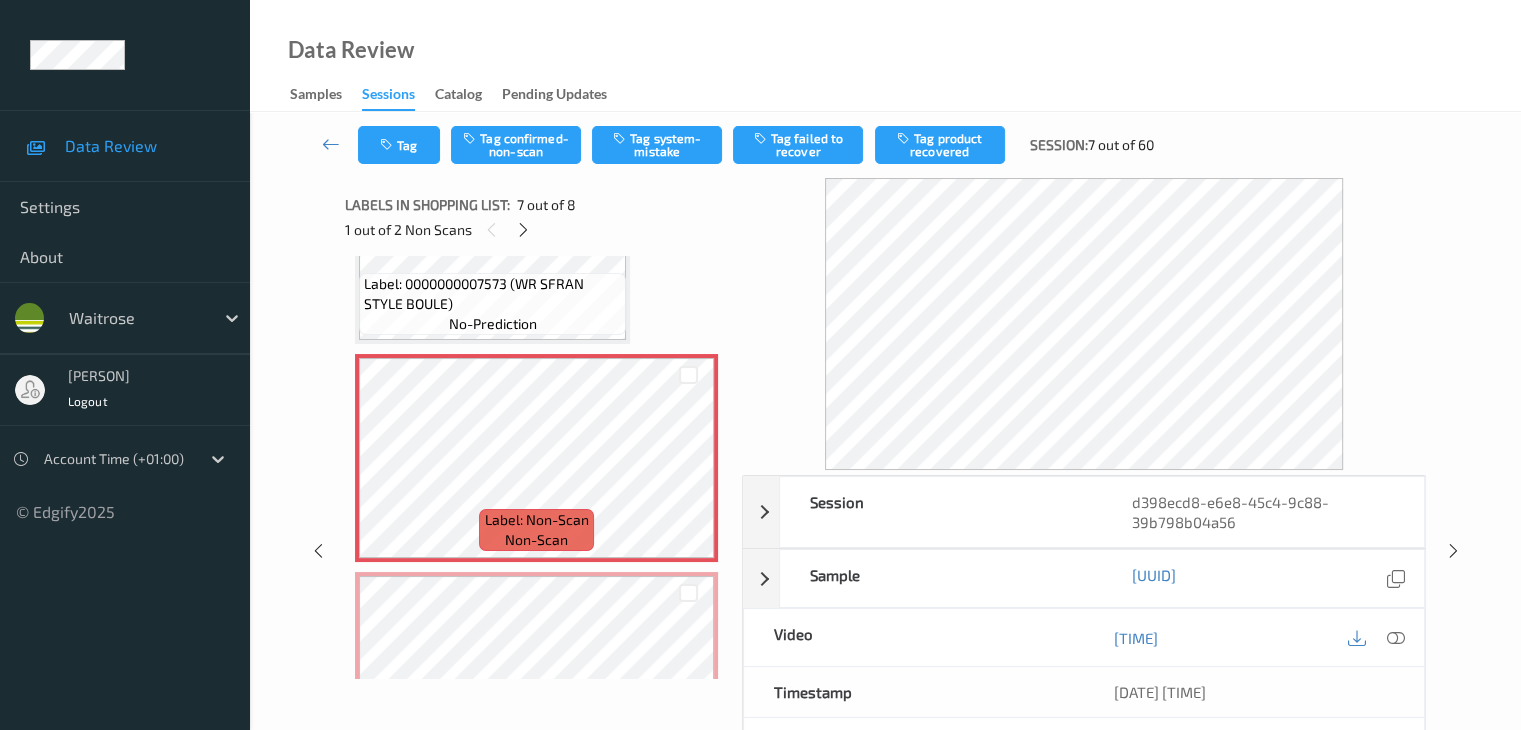 scroll, scrollTop: 1100, scrollLeft: 0, axis: vertical 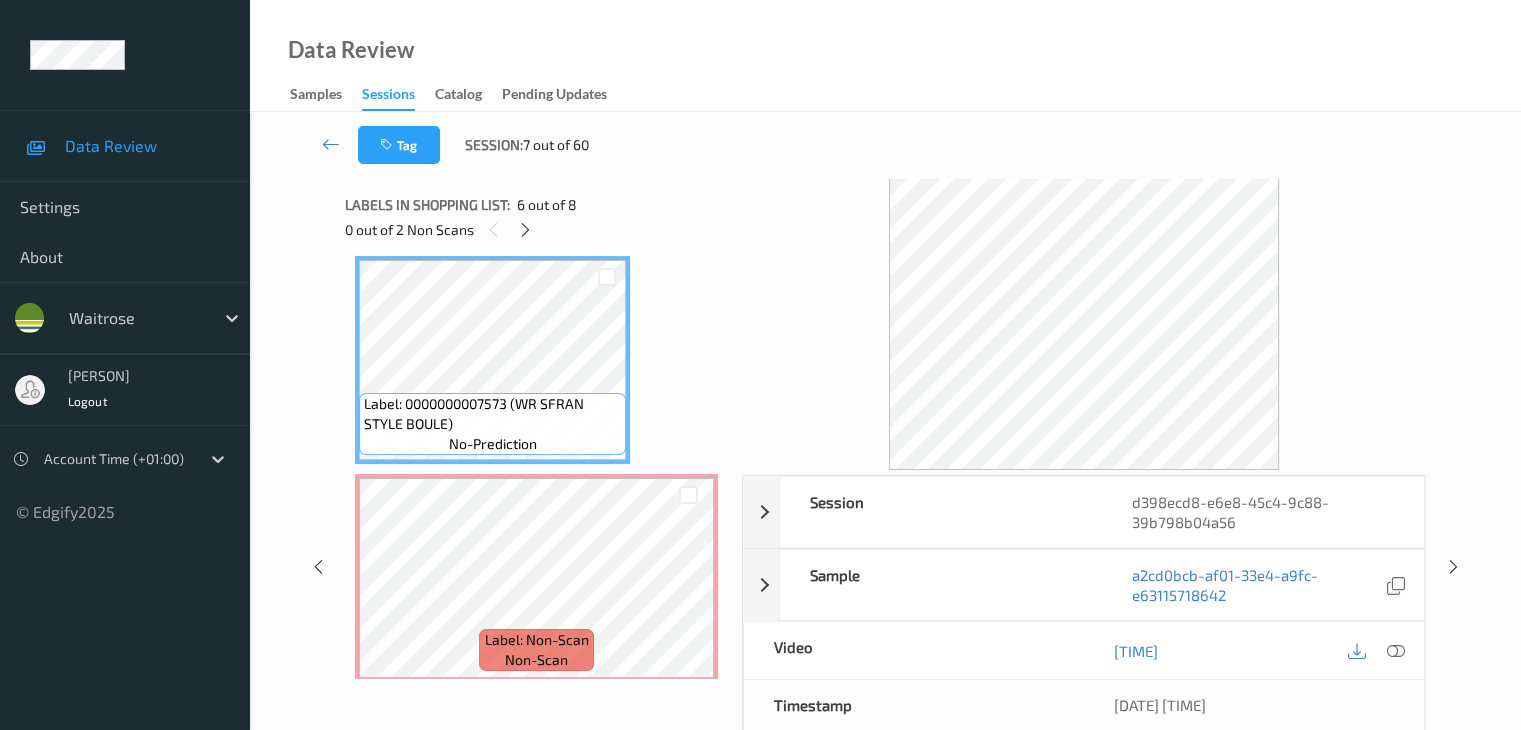 drag, startPoint x: 1389, startPoint y: 651, endPoint x: 1402, endPoint y: 623, distance: 30.870699 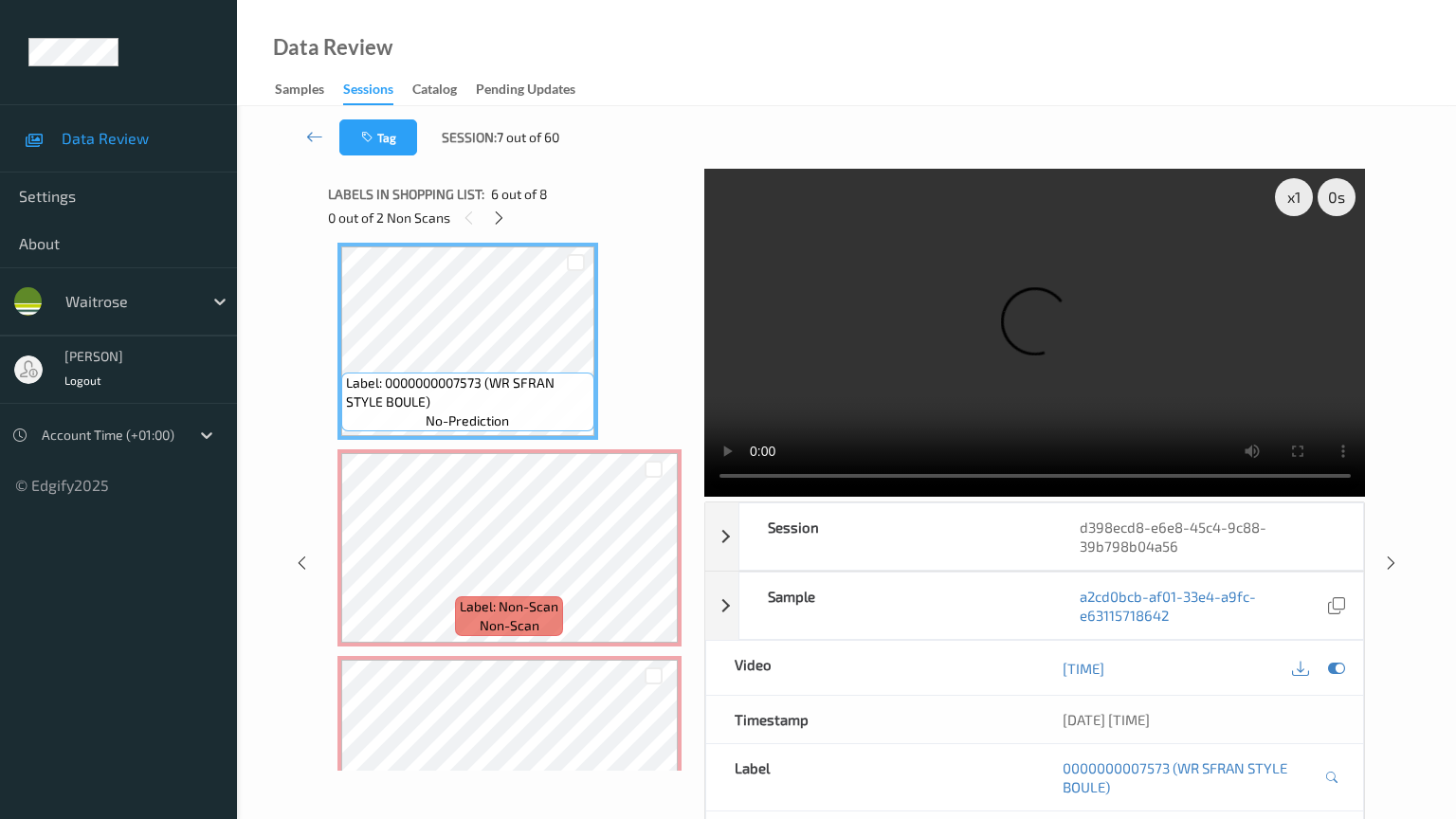 type 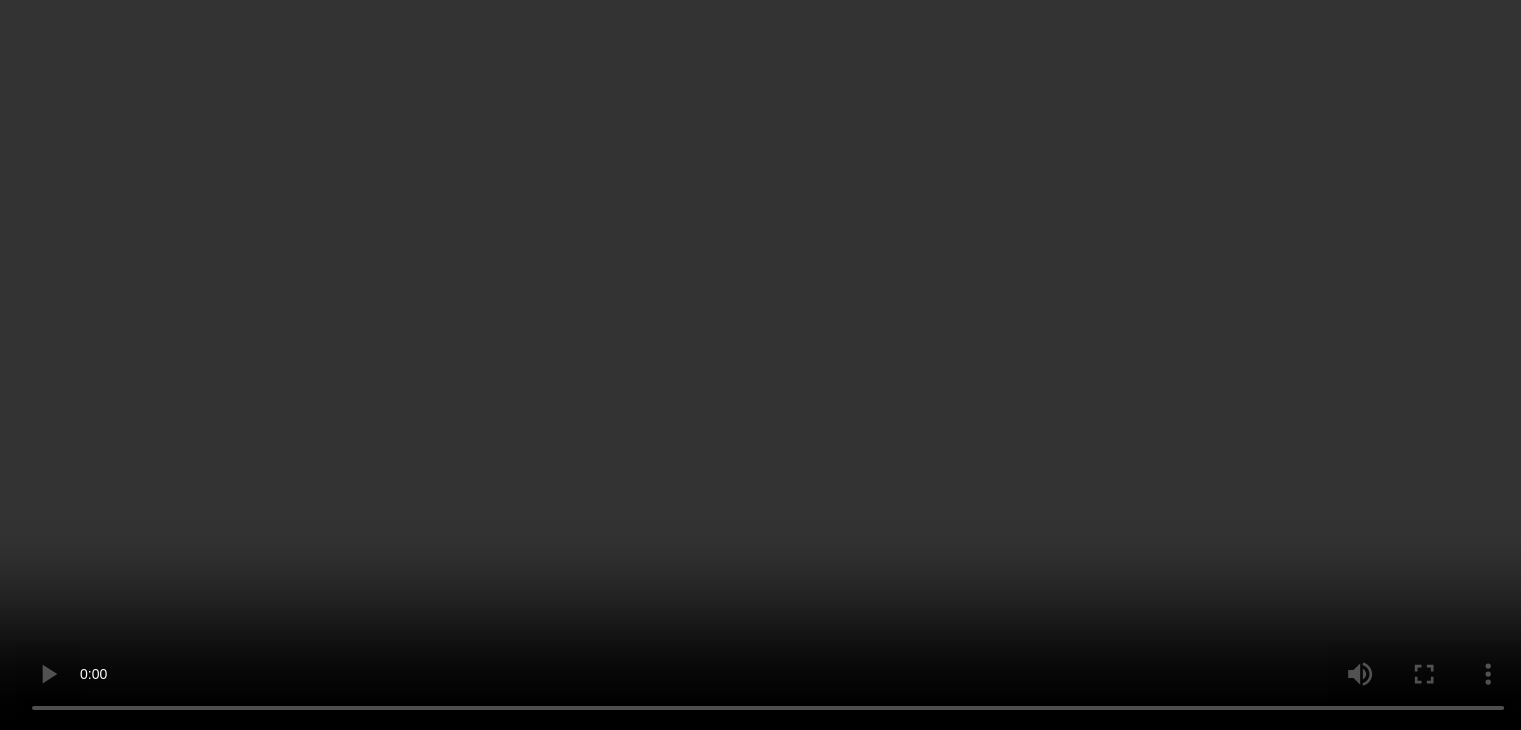 scroll, scrollTop: 1231, scrollLeft: 0, axis: vertical 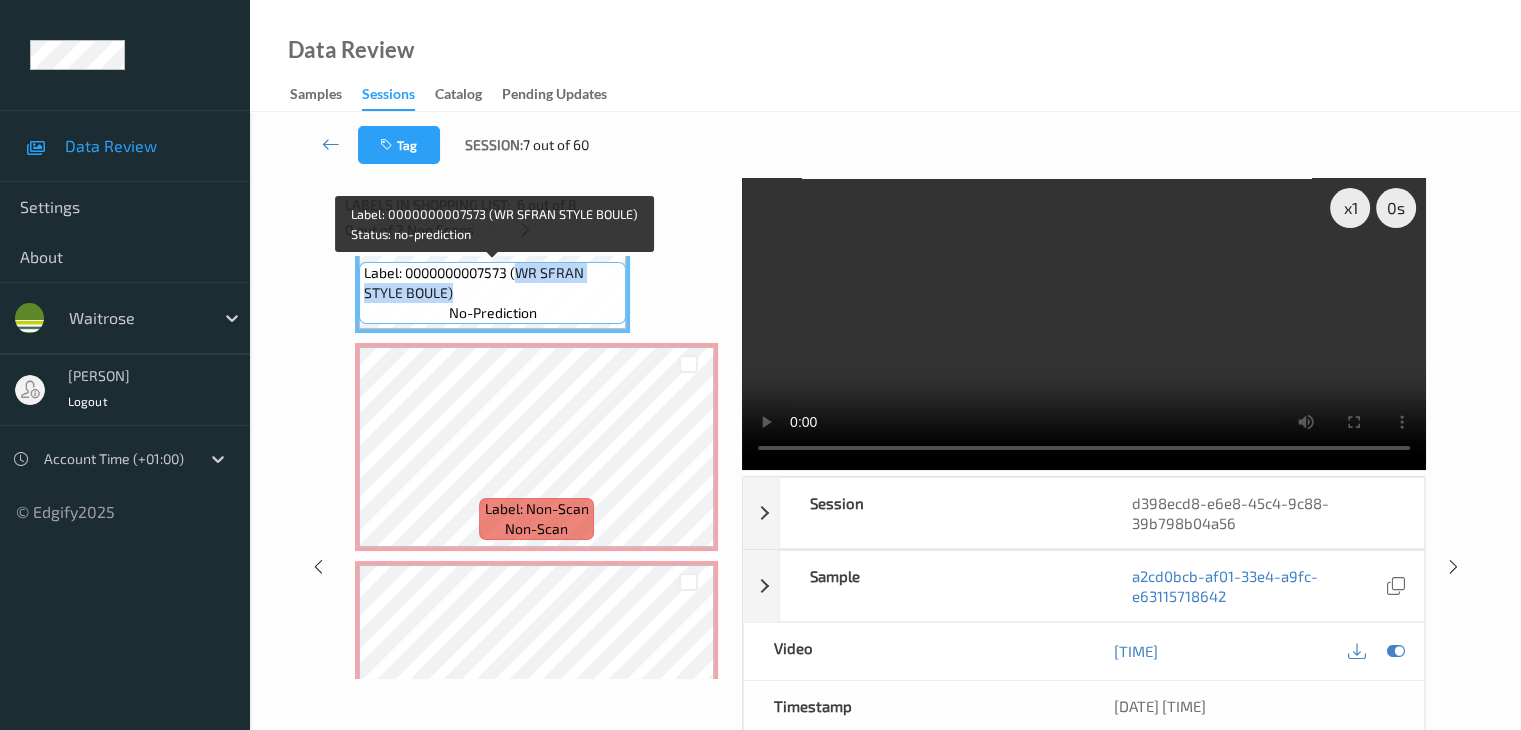 drag, startPoint x: 522, startPoint y: 277, endPoint x: 540, endPoint y: 297, distance: 26.907248 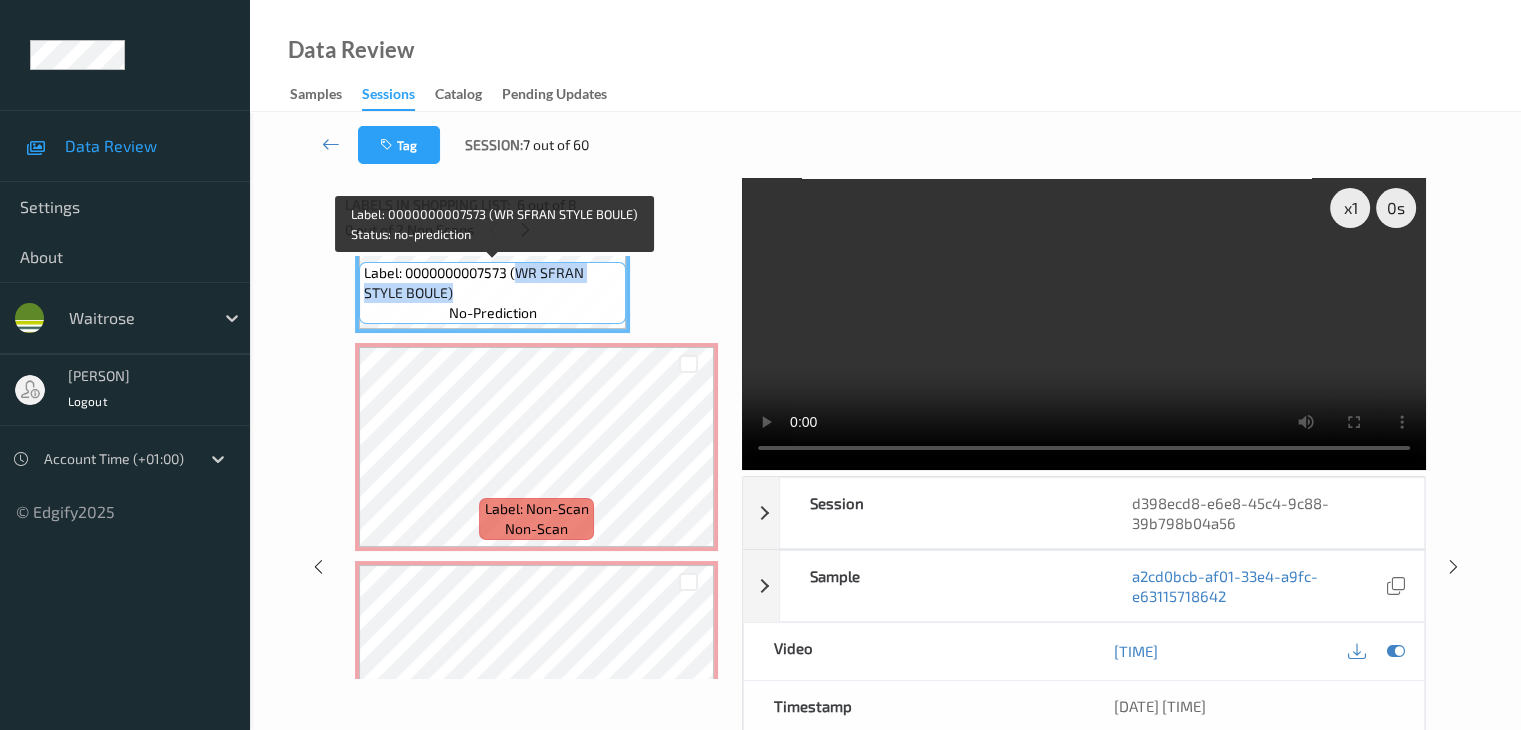 copy on "WR SFRAN STYLE BOULE)" 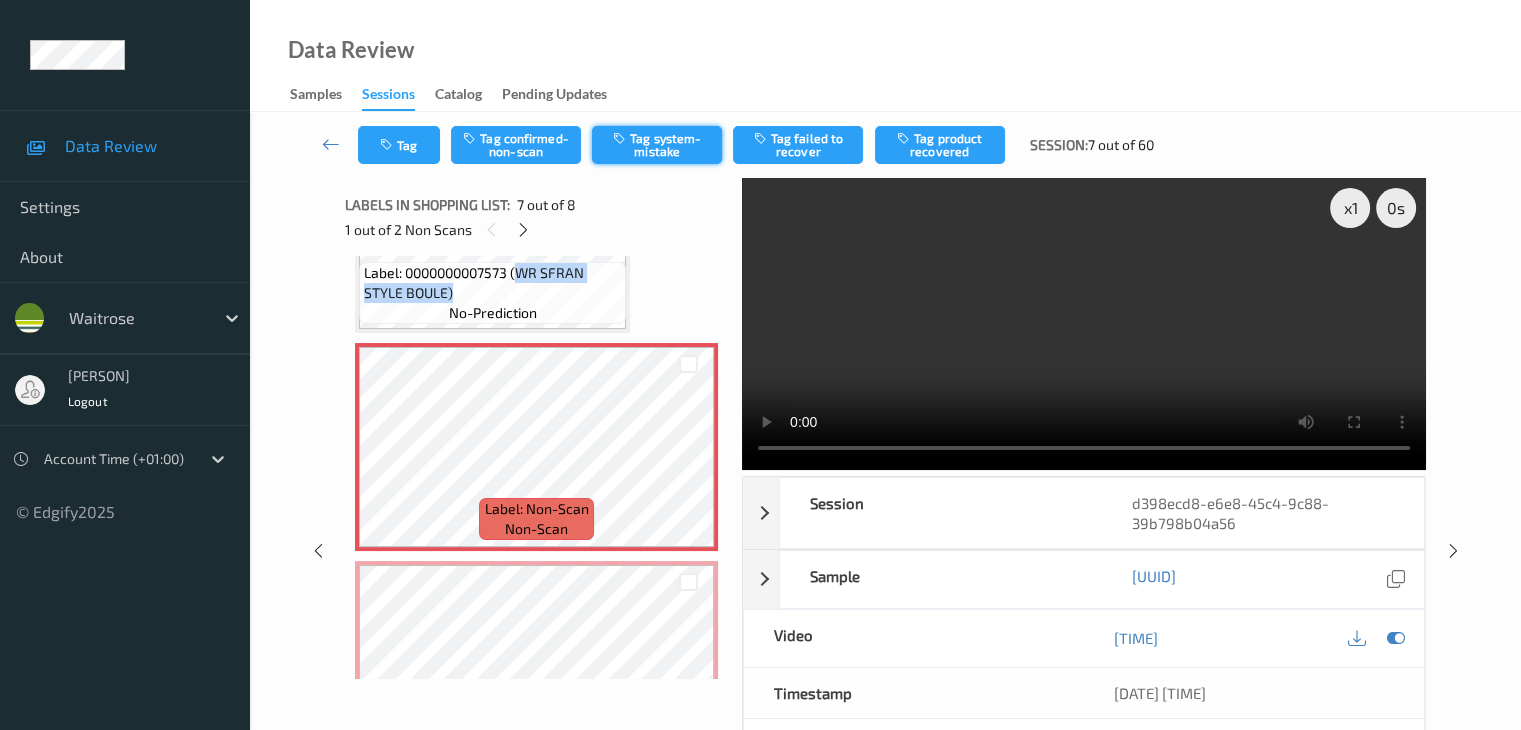 click on "Tag   system-mistake" at bounding box center (657, 145) 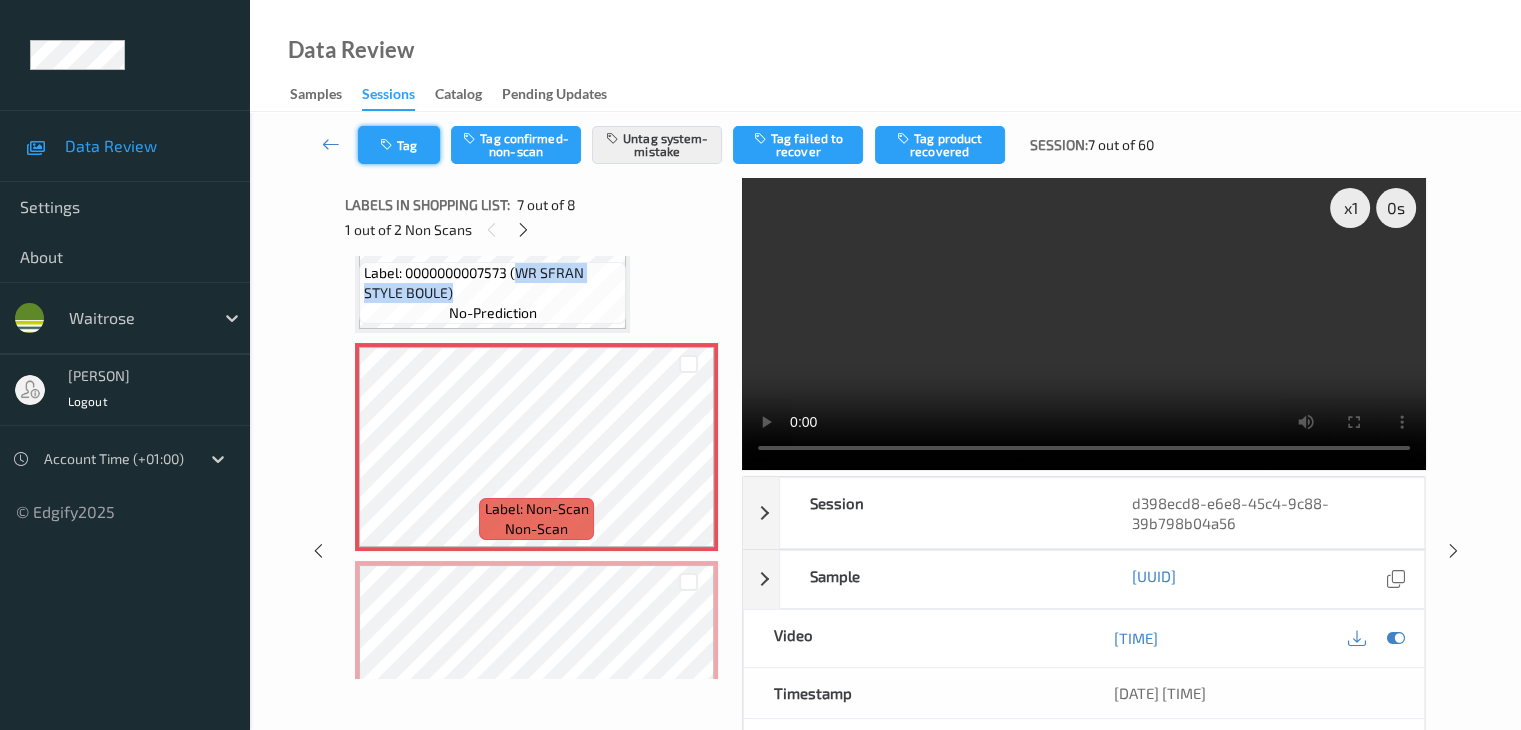click at bounding box center (388, 145) 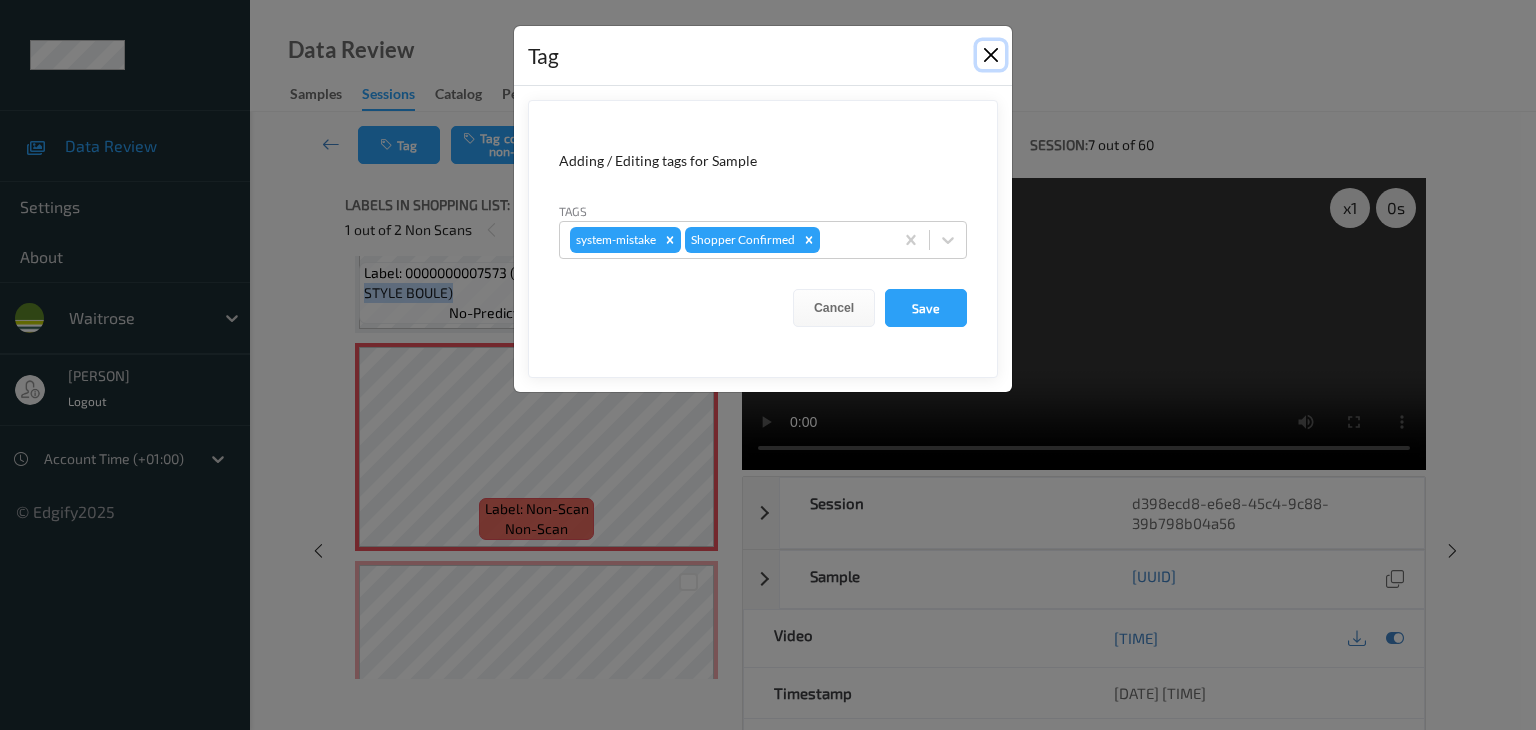 click at bounding box center [991, 55] 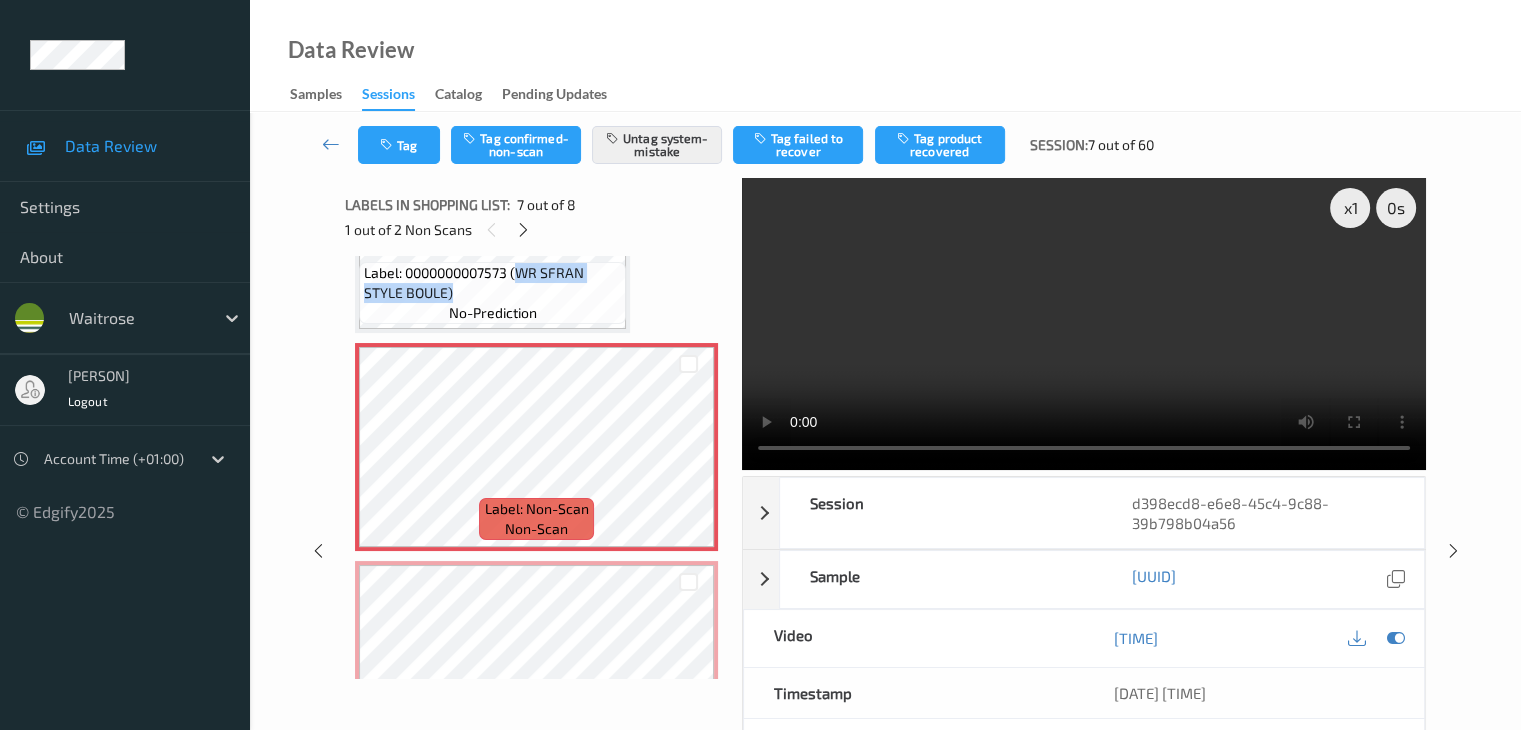 scroll, scrollTop: 1331, scrollLeft: 0, axis: vertical 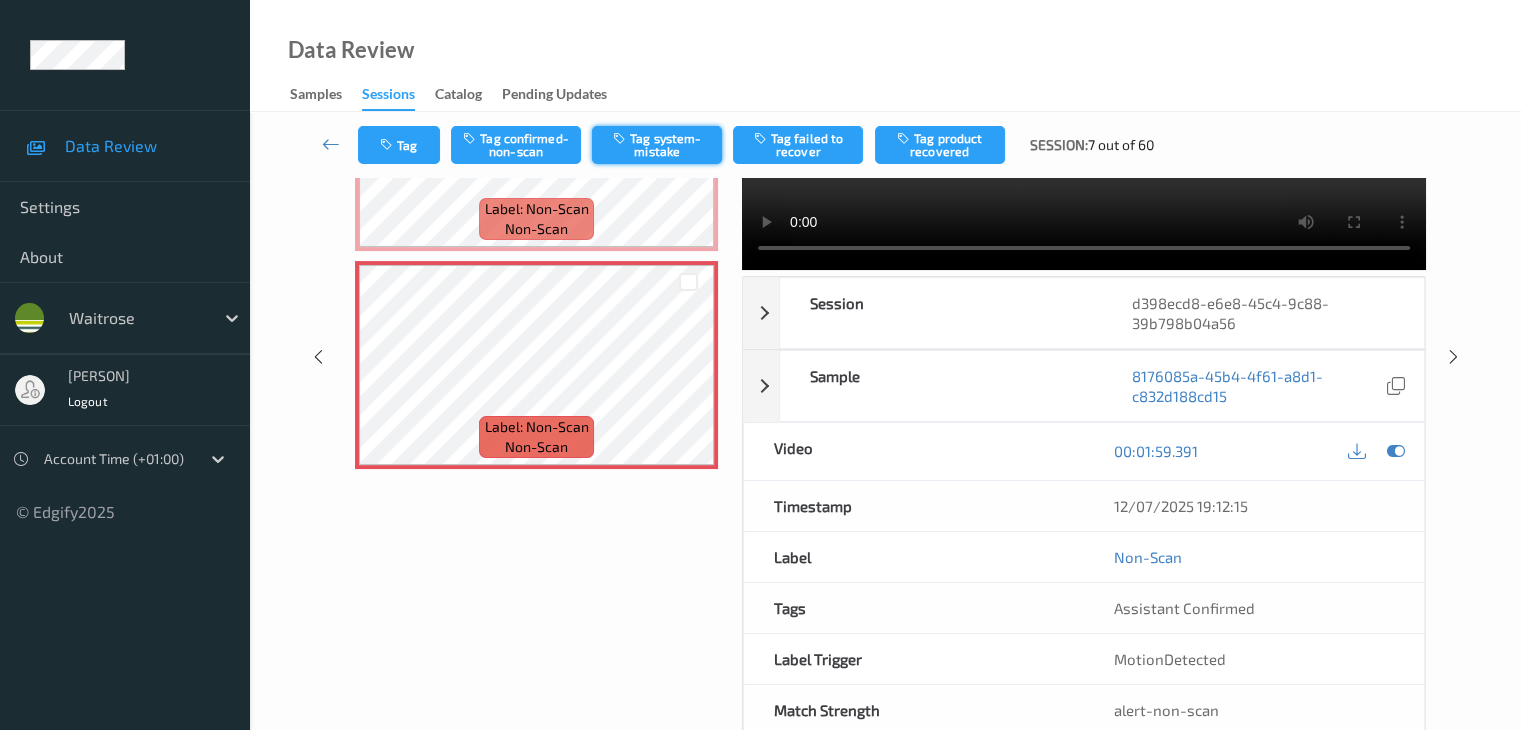click on "Tag   system-mistake" at bounding box center (657, 145) 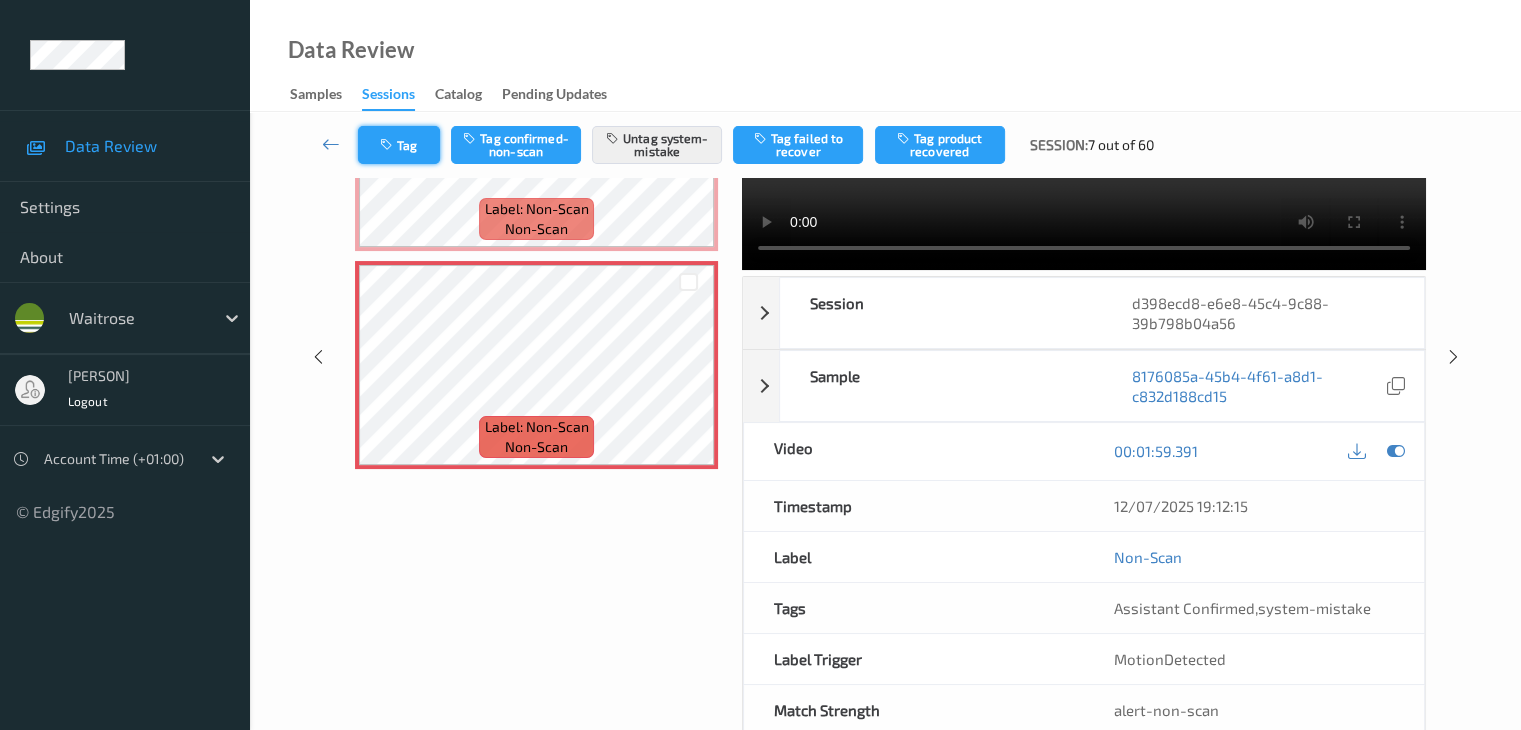 click on "Tag" at bounding box center [399, 145] 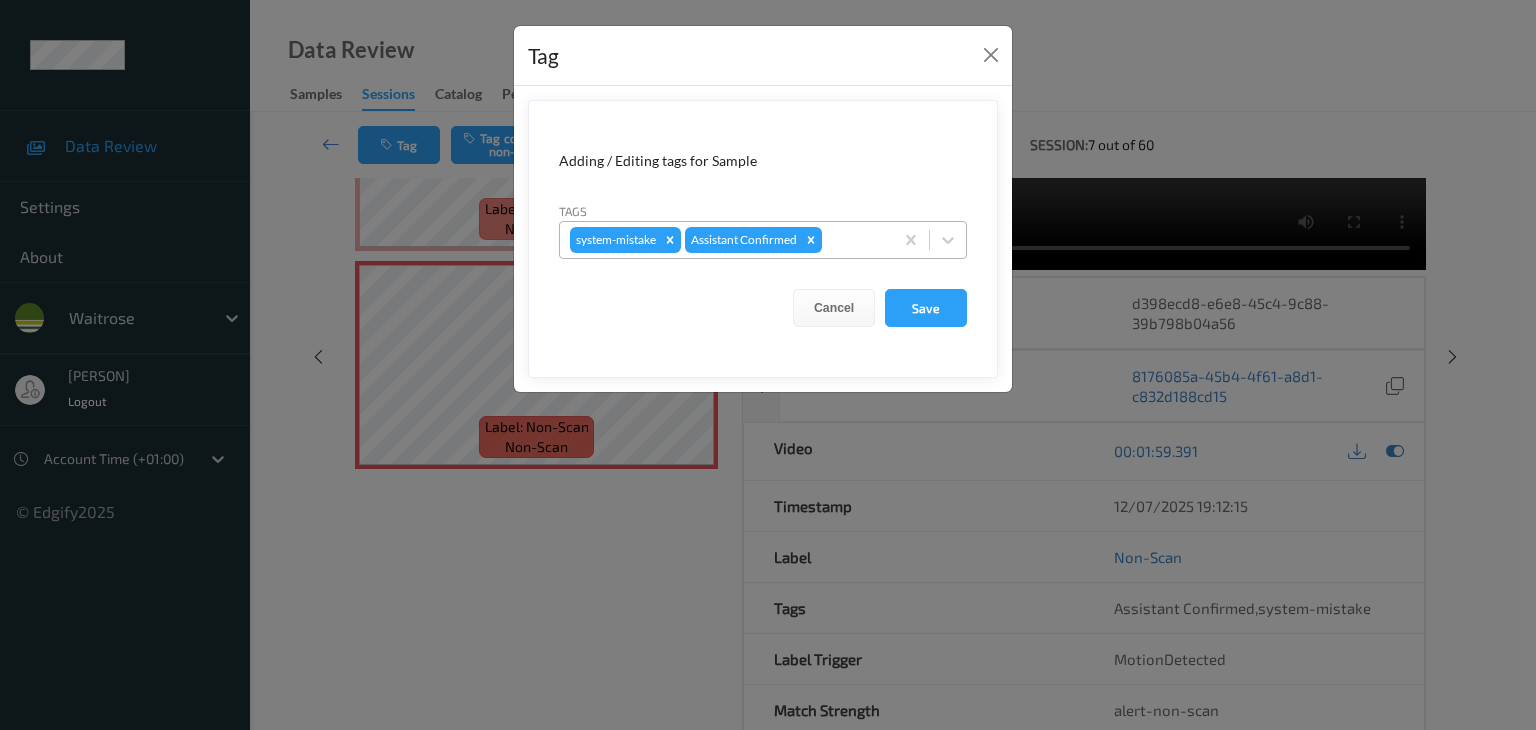 click at bounding box center (854, 240) 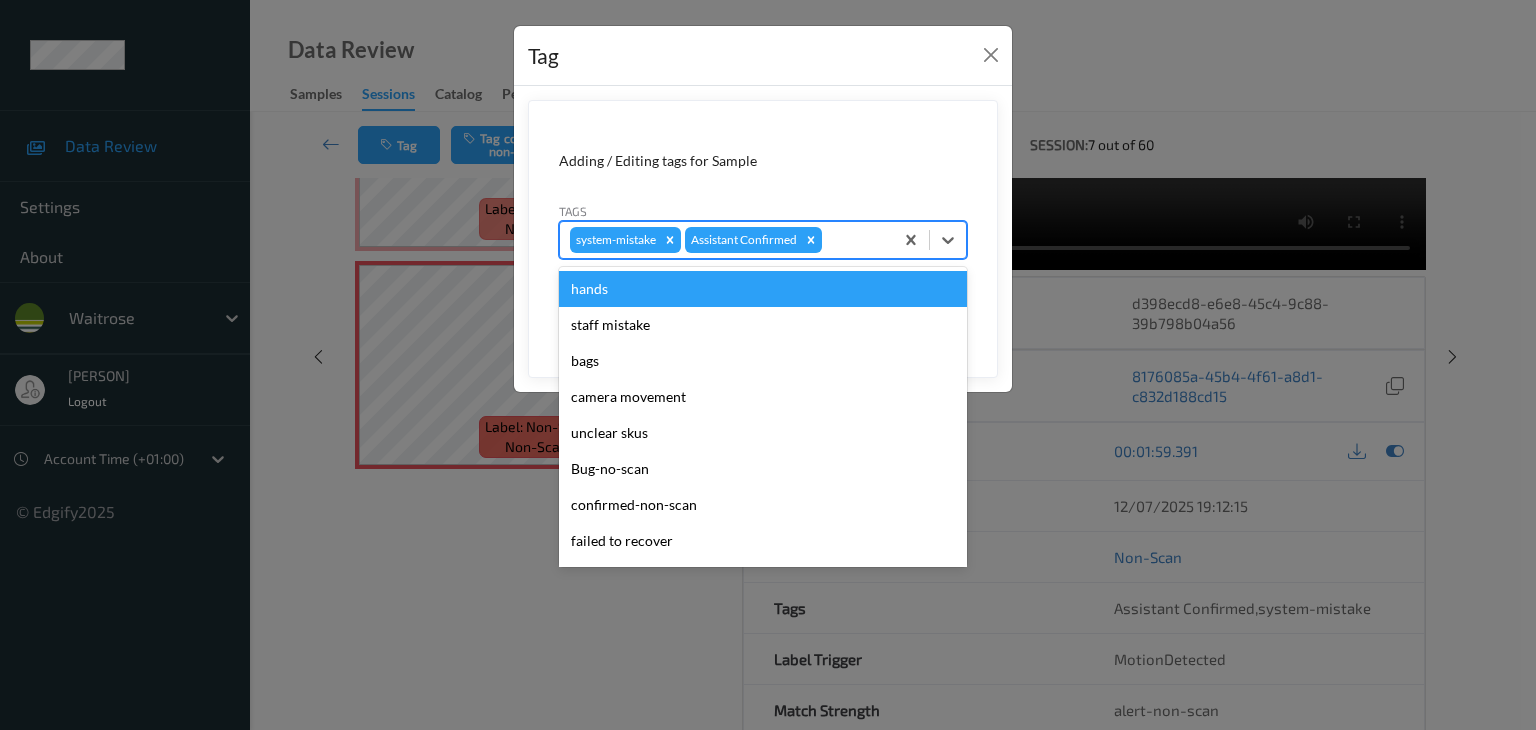 type on "u" 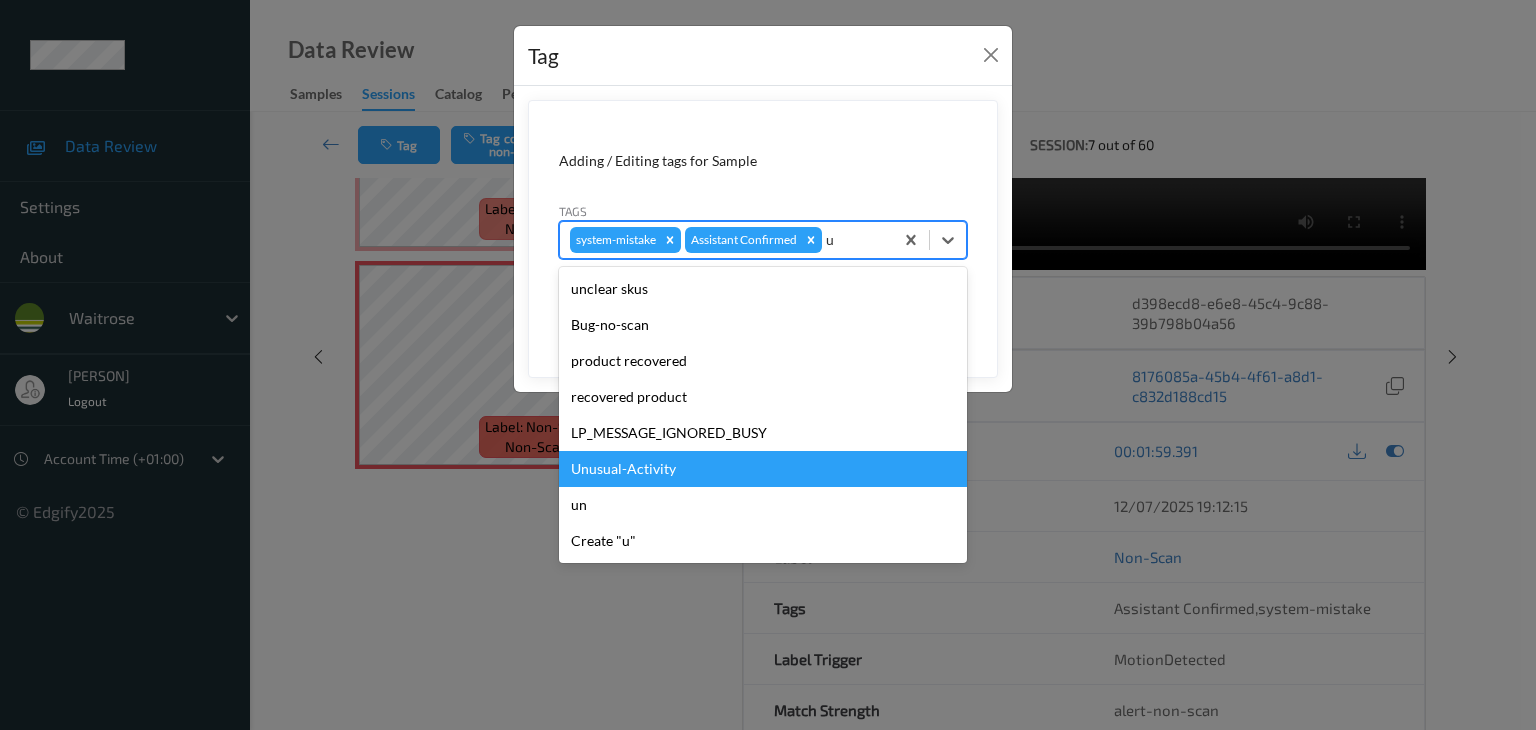 click on "Unusual-Activity" at bounding box center [763, 469] 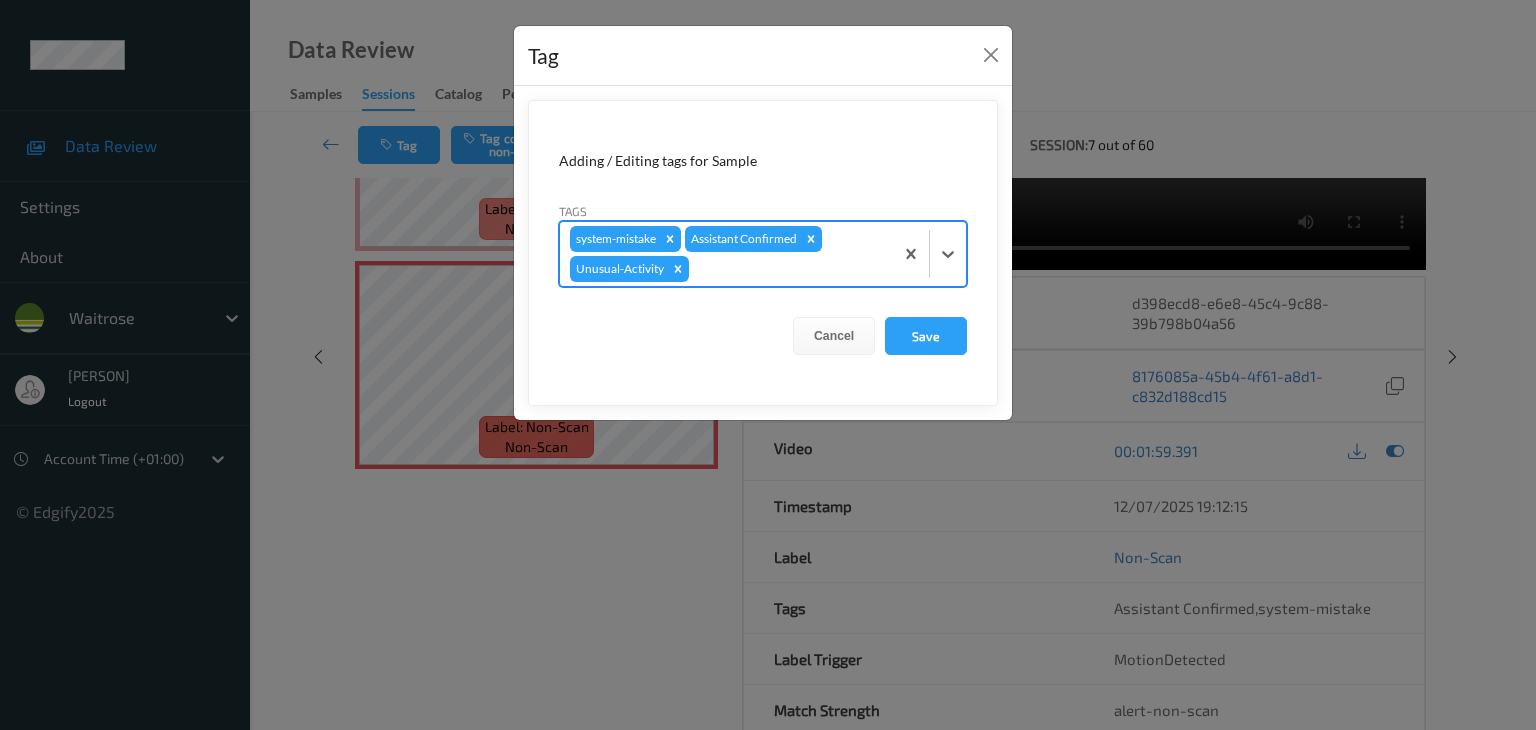 type on "p" 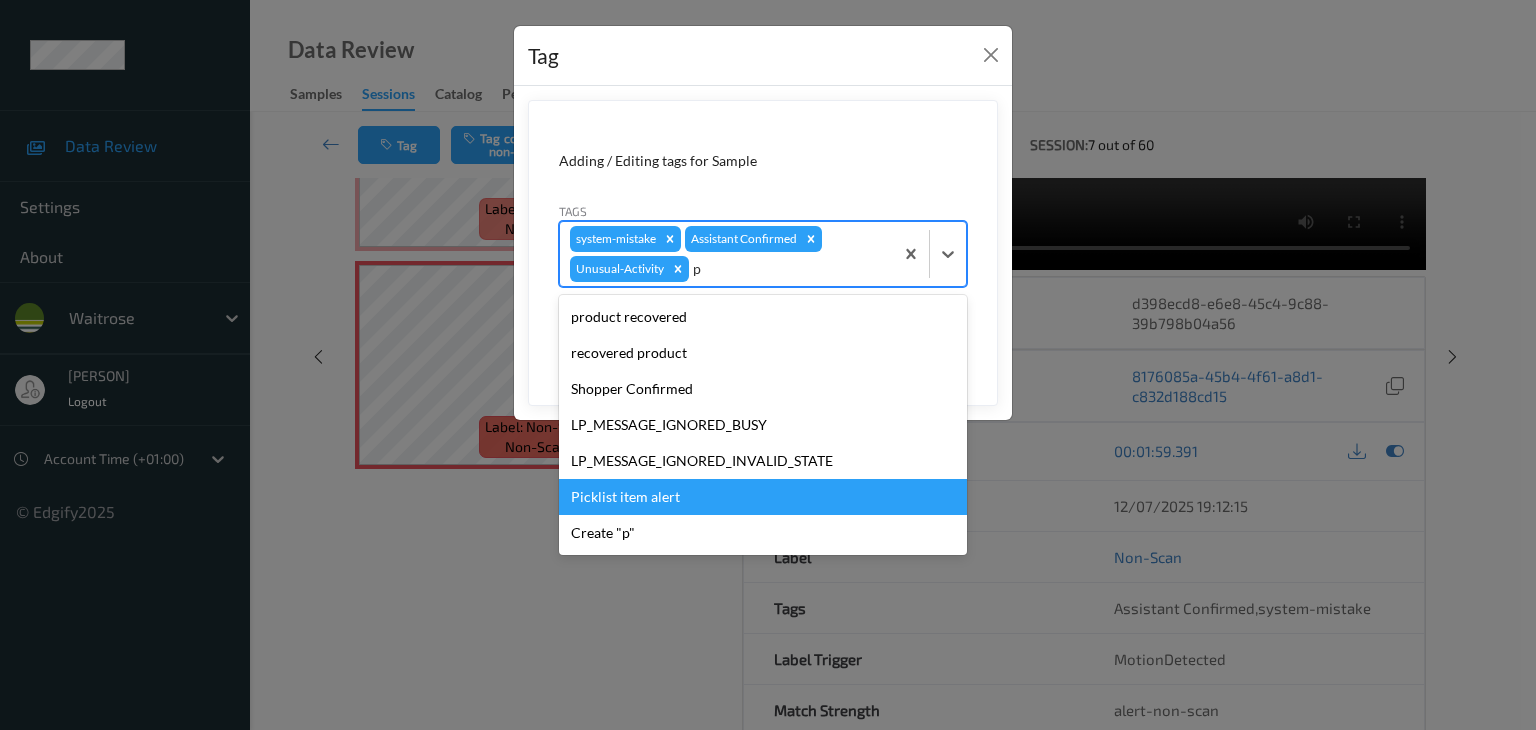 click on "Picklist item alert" at bounding box center (763, 497) 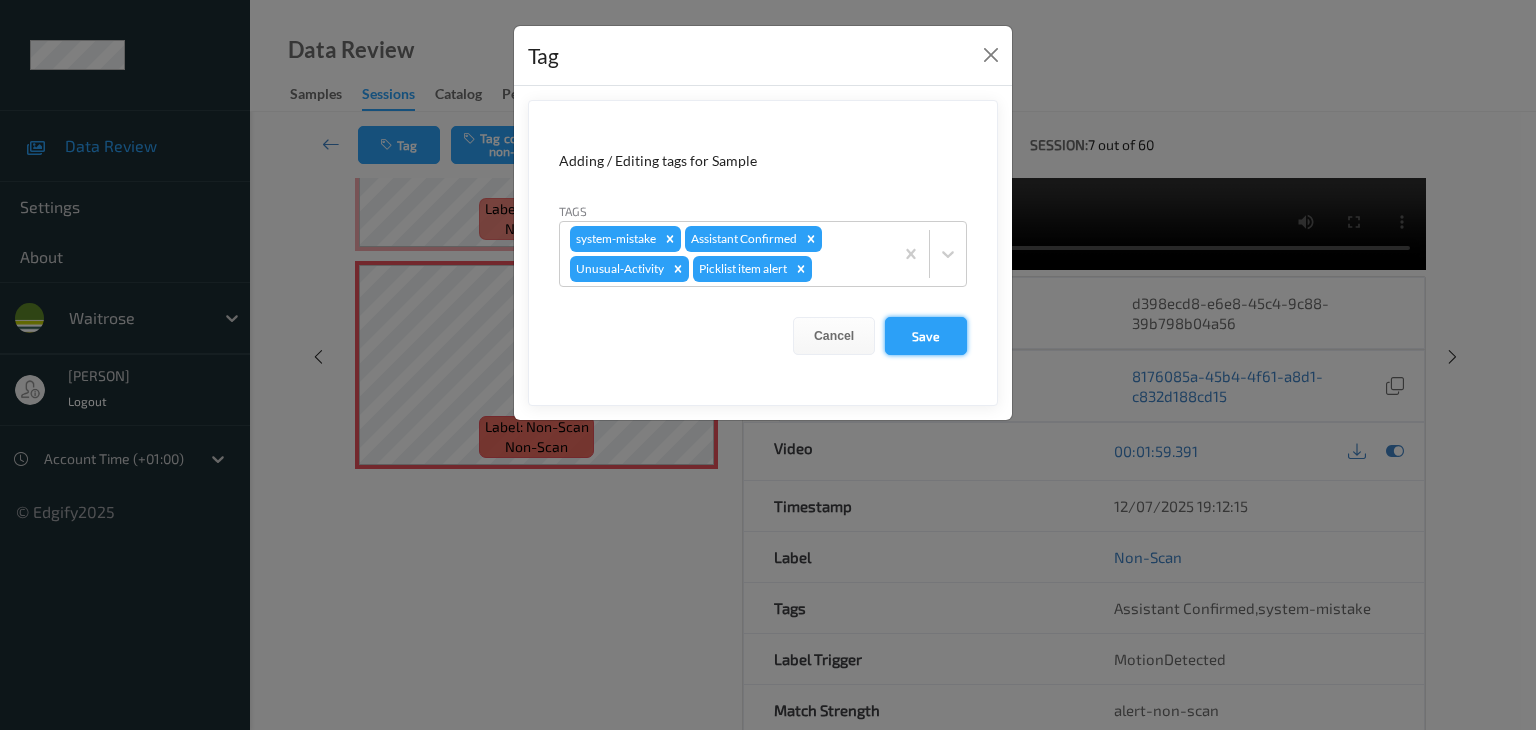 click on "Save" at bounding box center [926, 336] 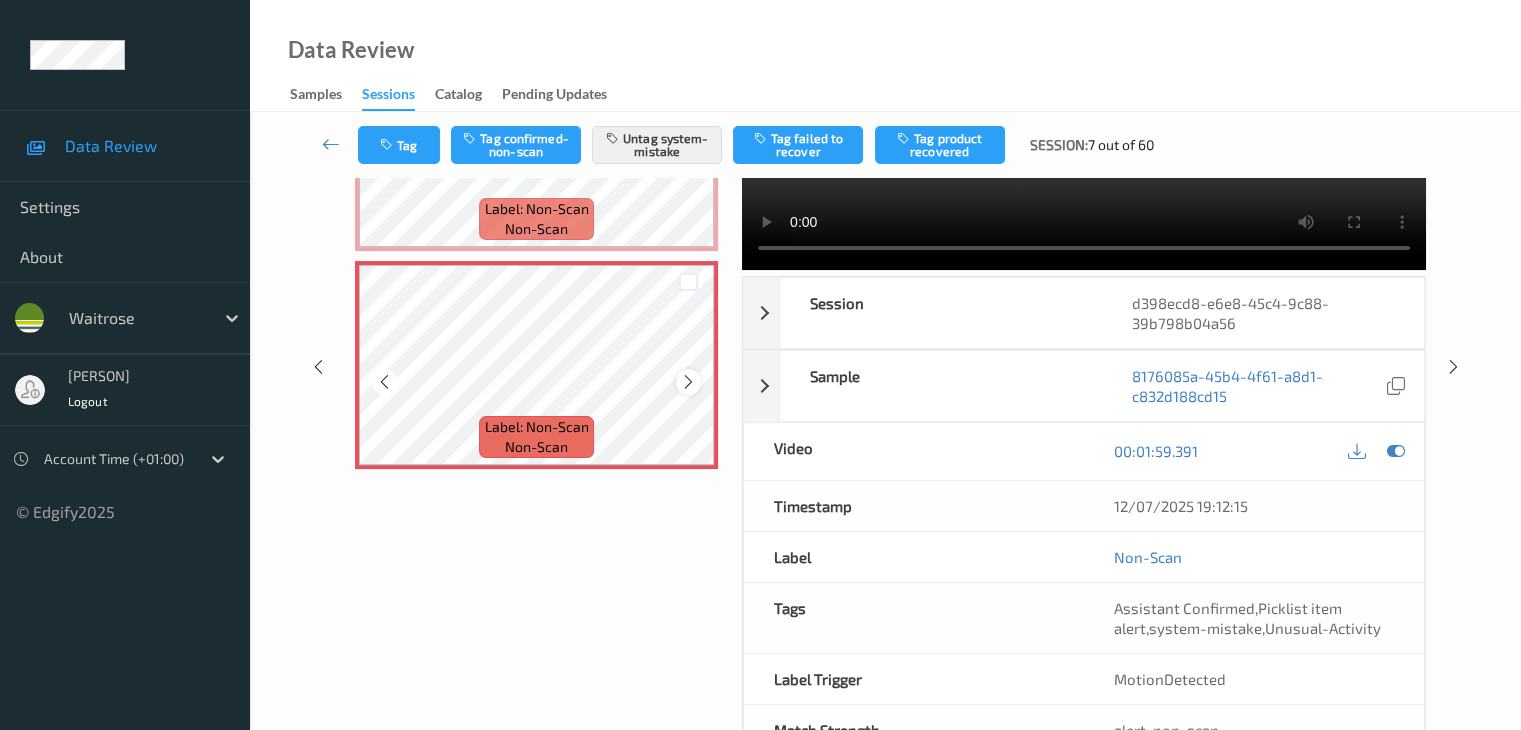 click at bounding box center [688, 381] 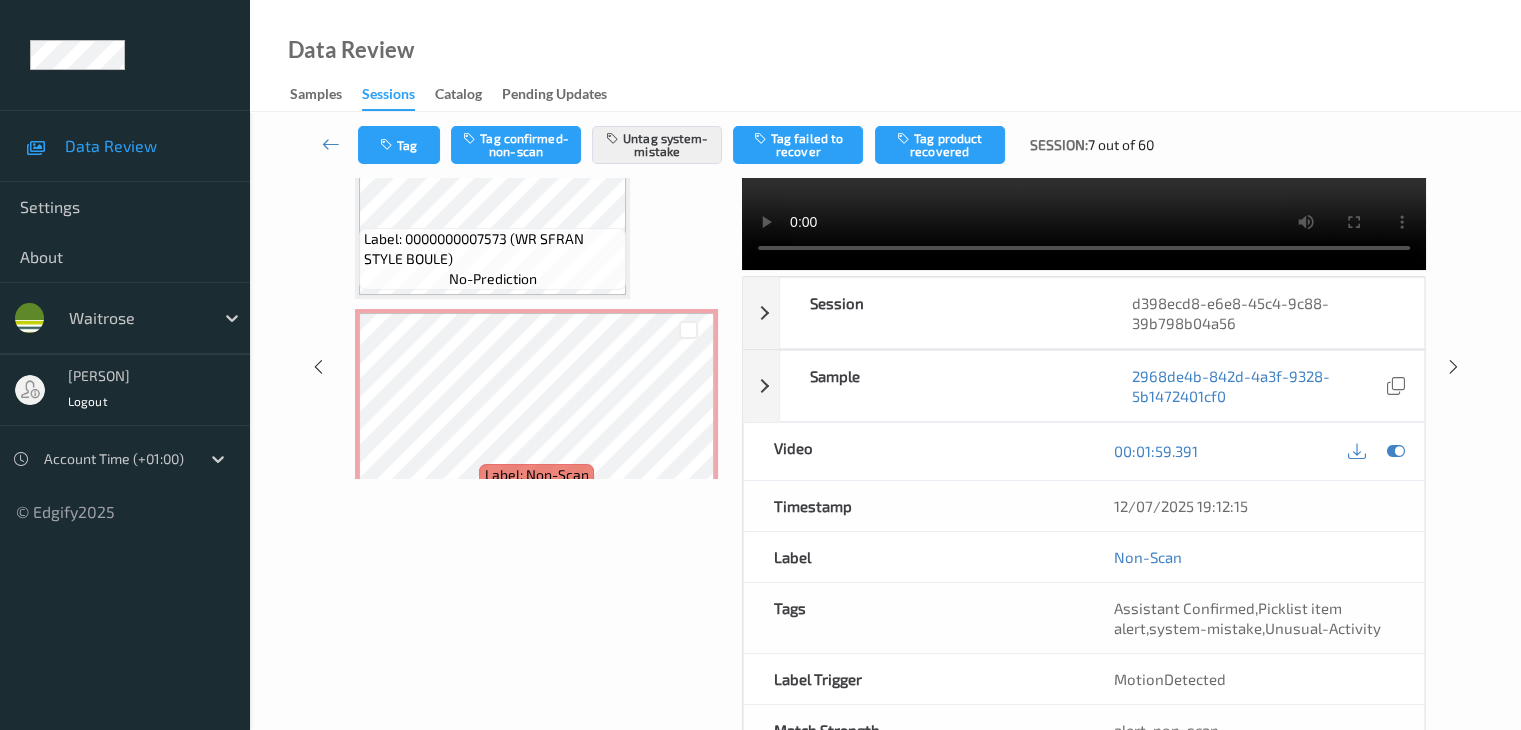 scroll, scrollTop: 1031, scrollLeft: 0, axis: vertical 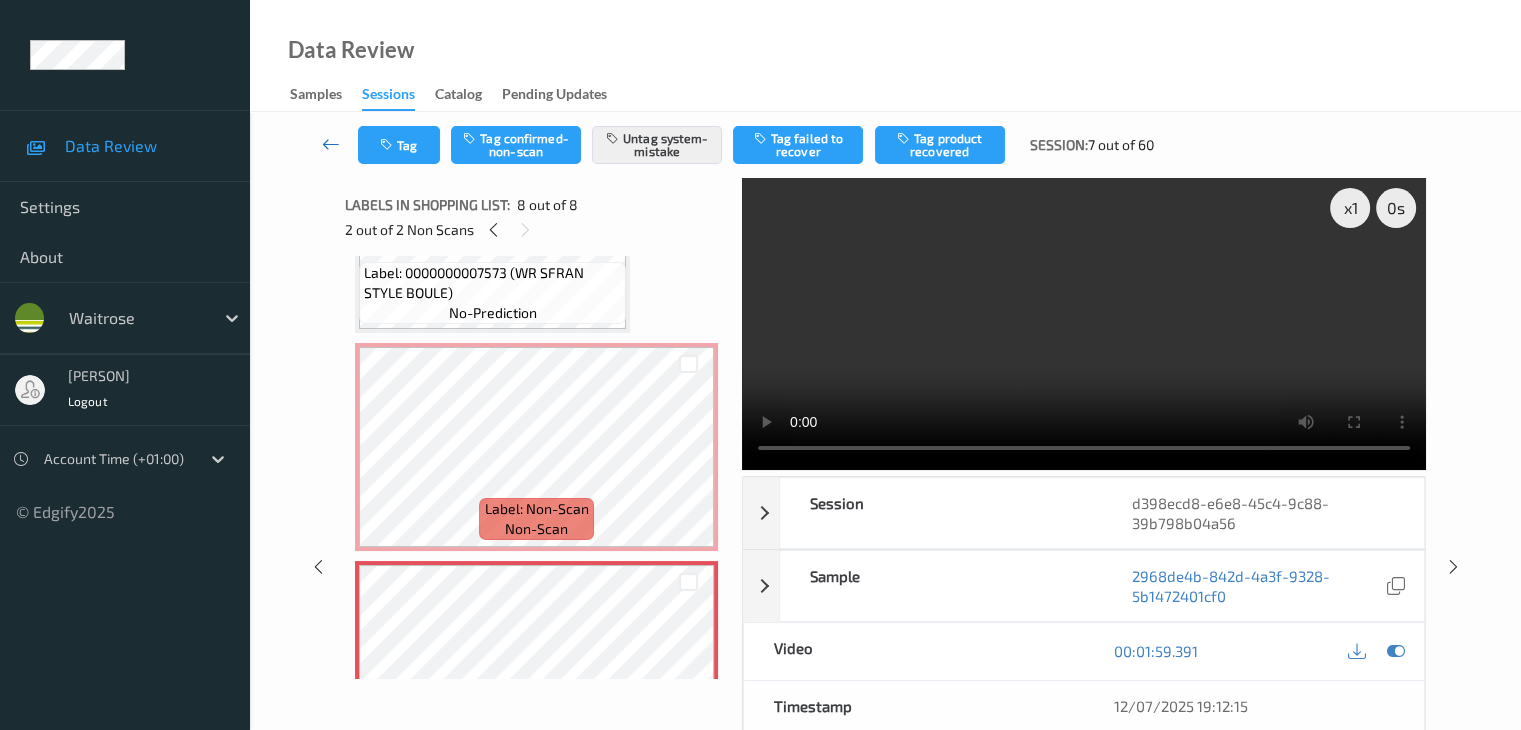 click at bounding box center (331, 144) 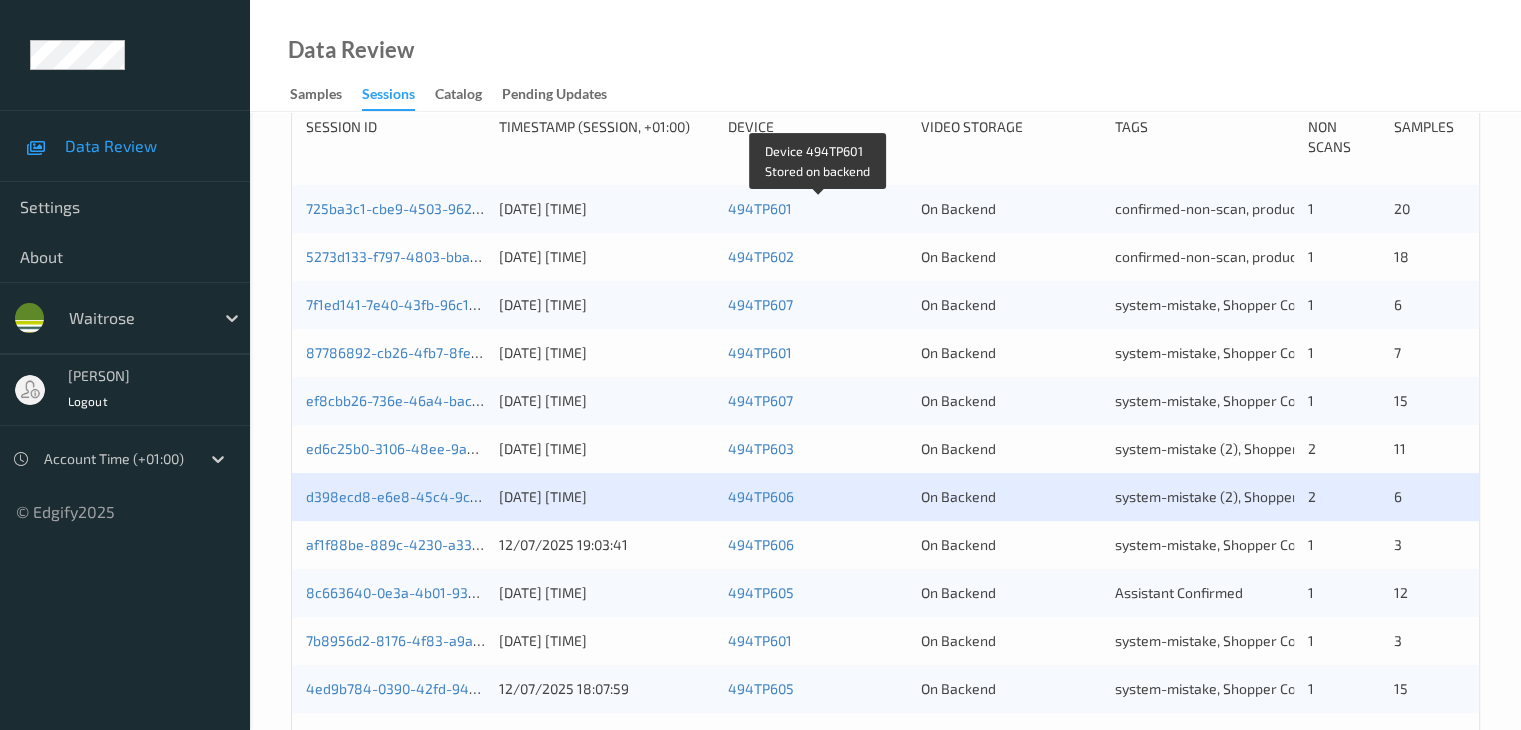 scroll, scrollTop: 700, scrollLeft: 0, axis: vertical 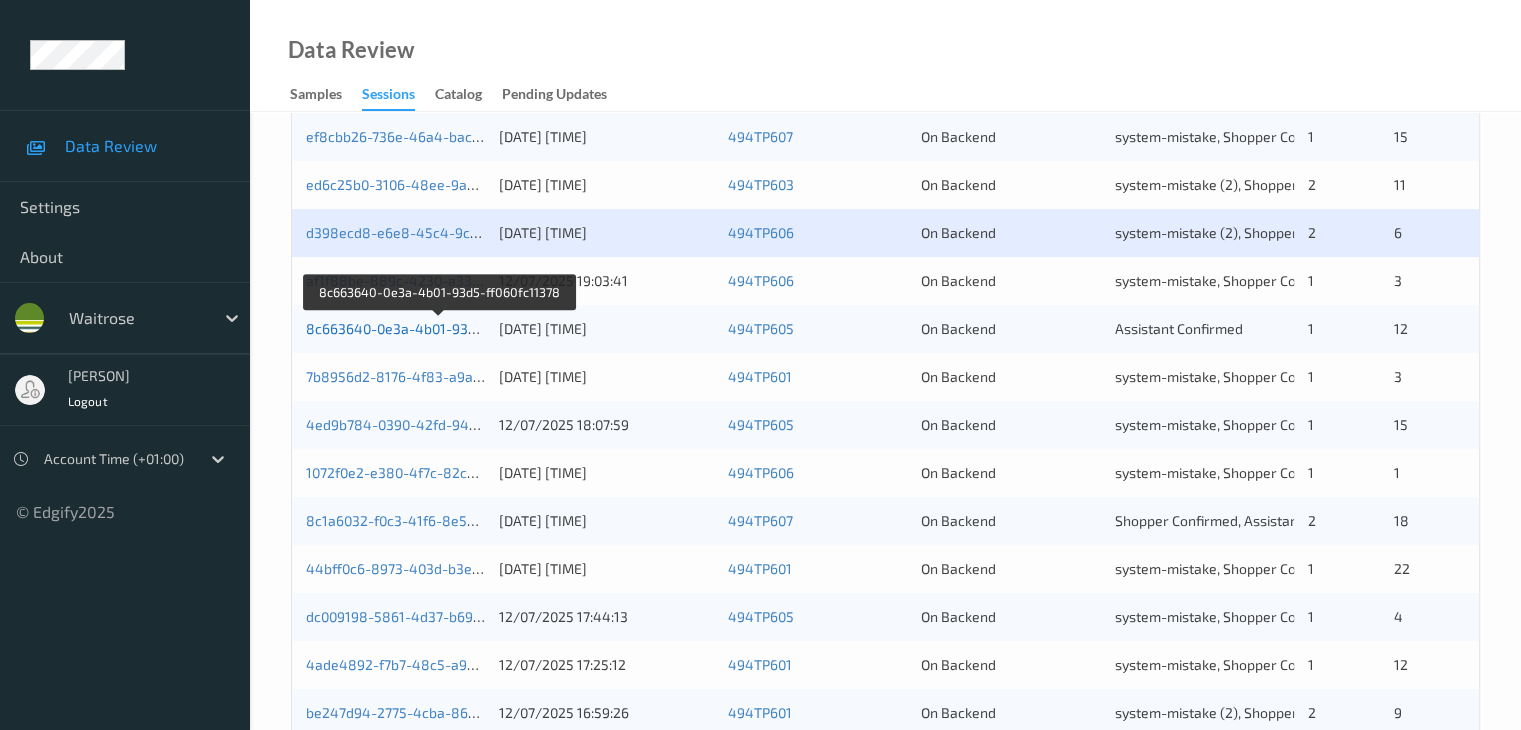 click on "8c663640-0e3a-4b01-93d5-ff060fc11378" at bounding box center [439, 328] 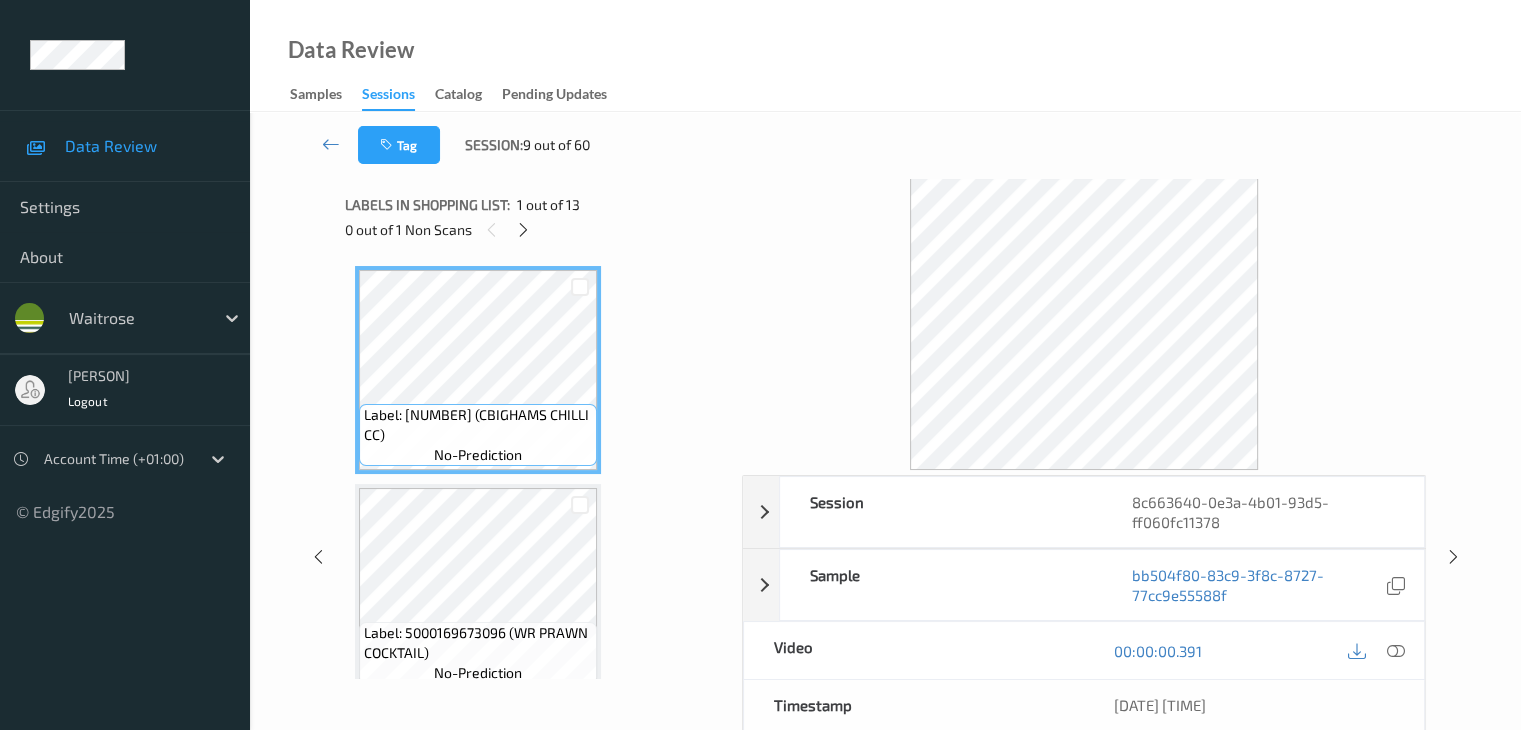 scroll, scrollTop: 0, scrollLeft: 0, axis: both 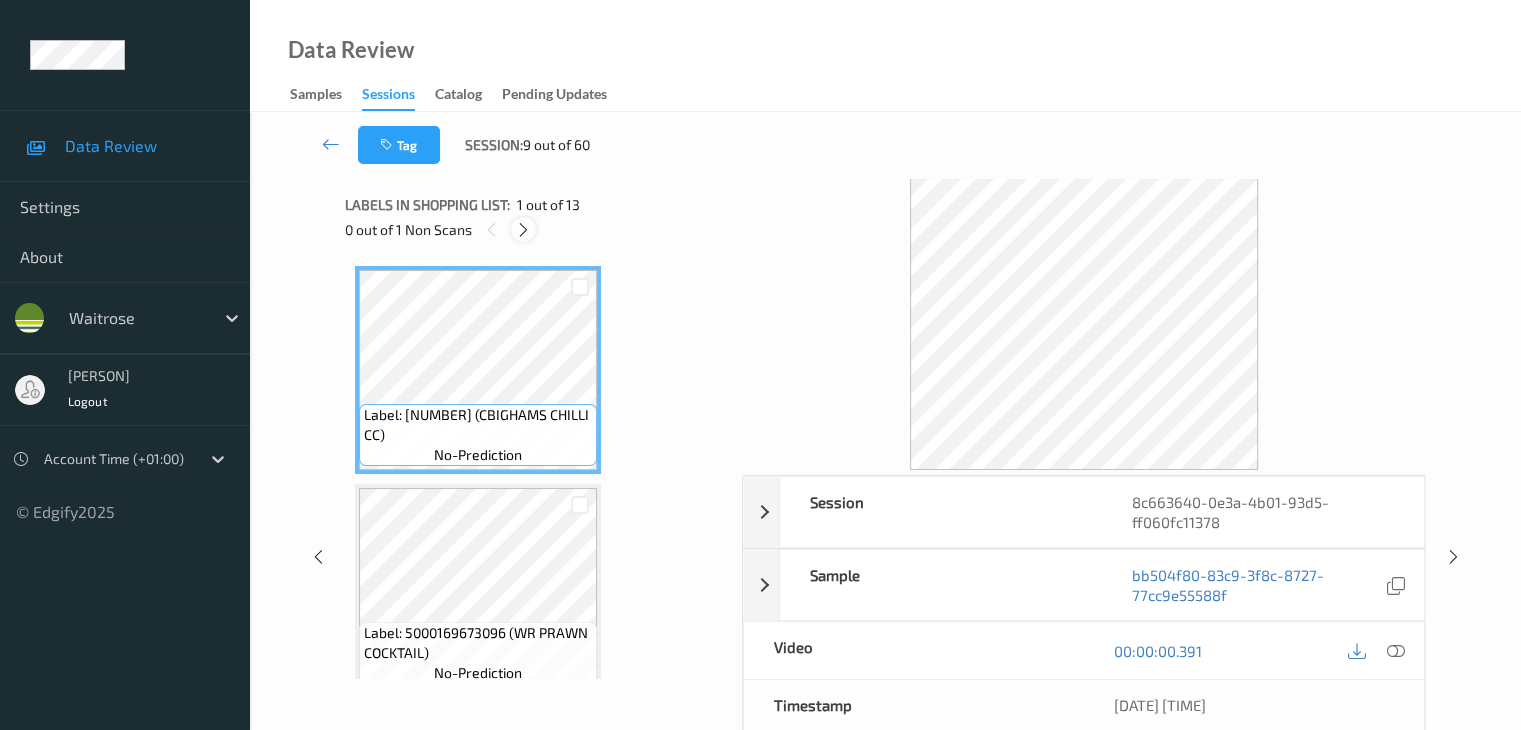 click at bounding box center [523, 230] 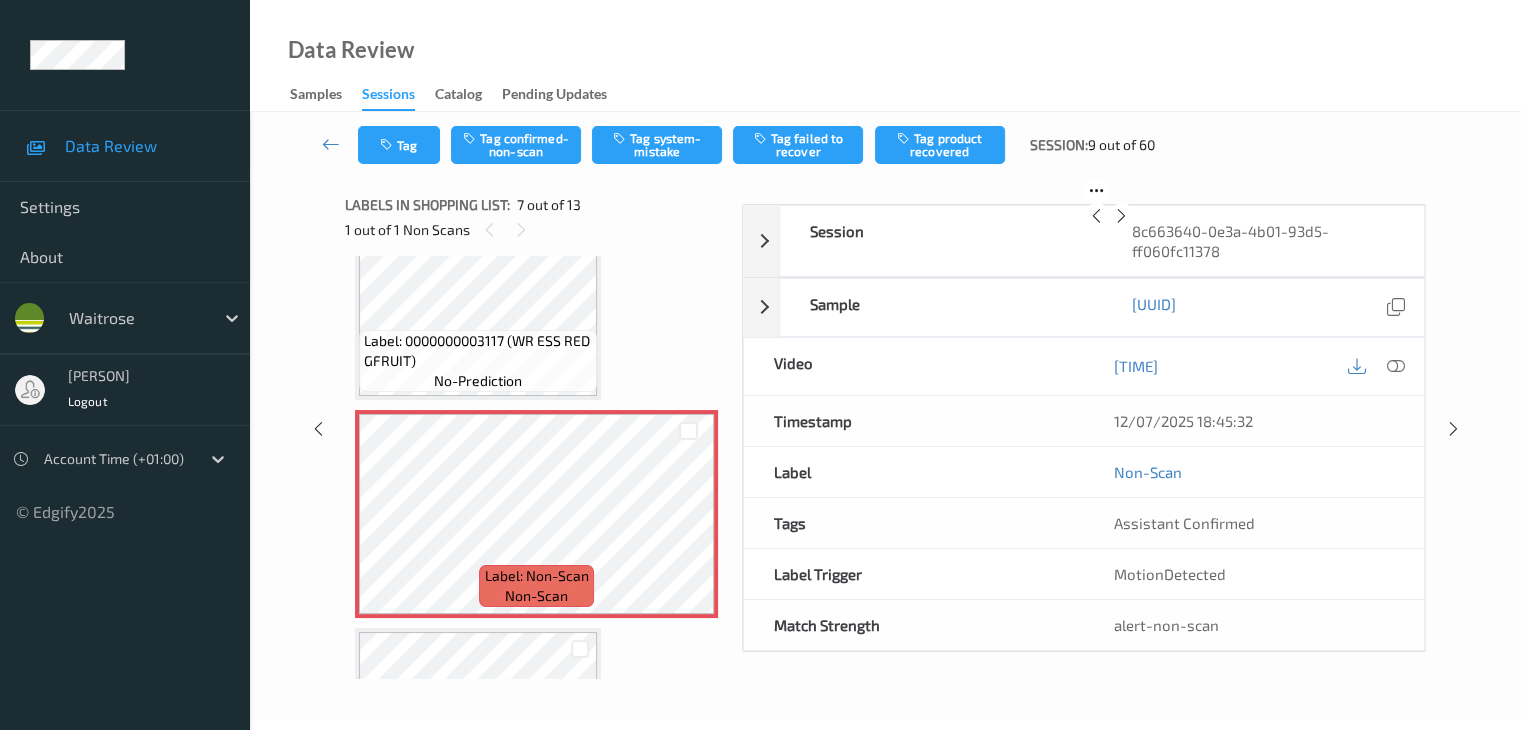 scroll, scrollTop: 1200, scrollLeft: 0, axis: vertical 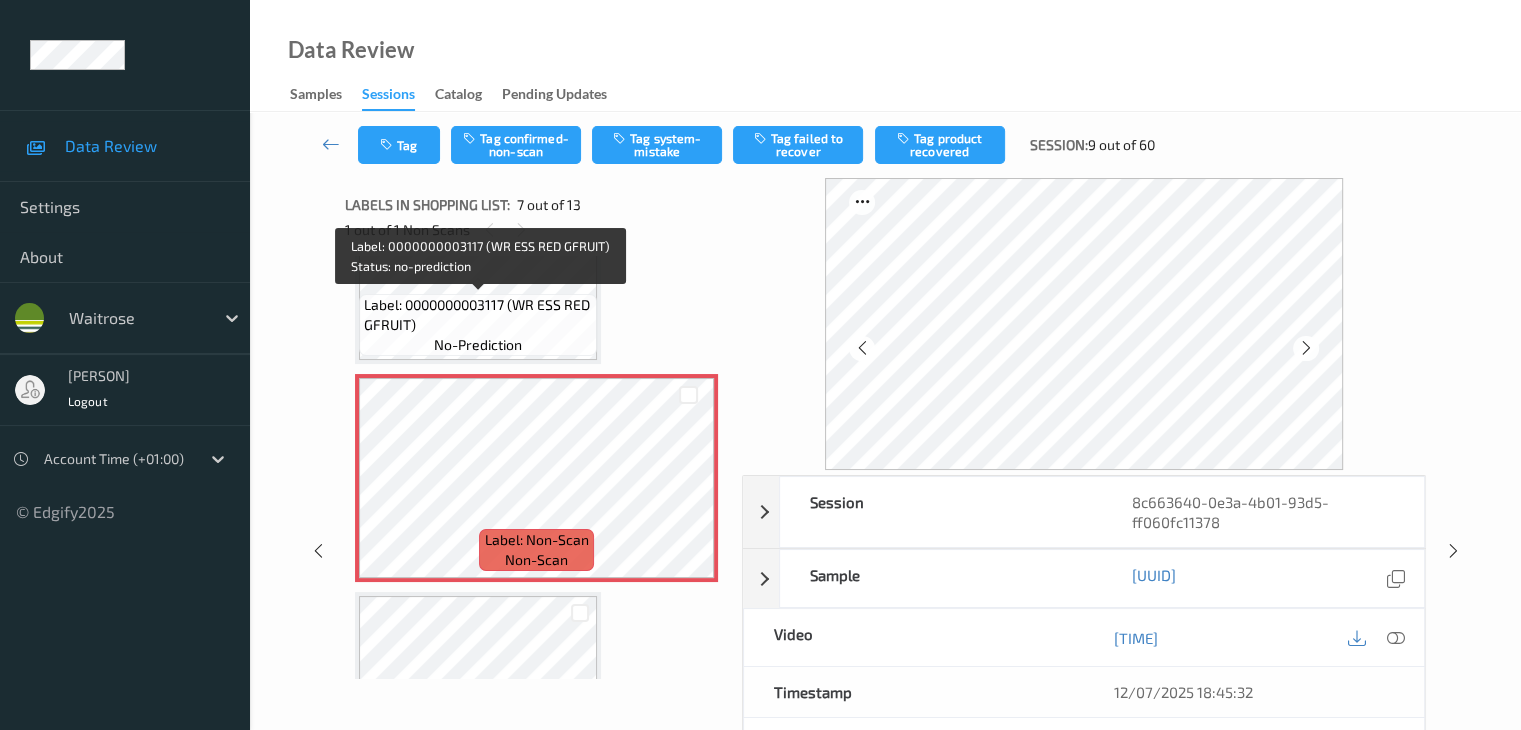 click on "Label: 0000000003117 (WR ESS RED GFRUIT)" at bounding box center [478, 315] 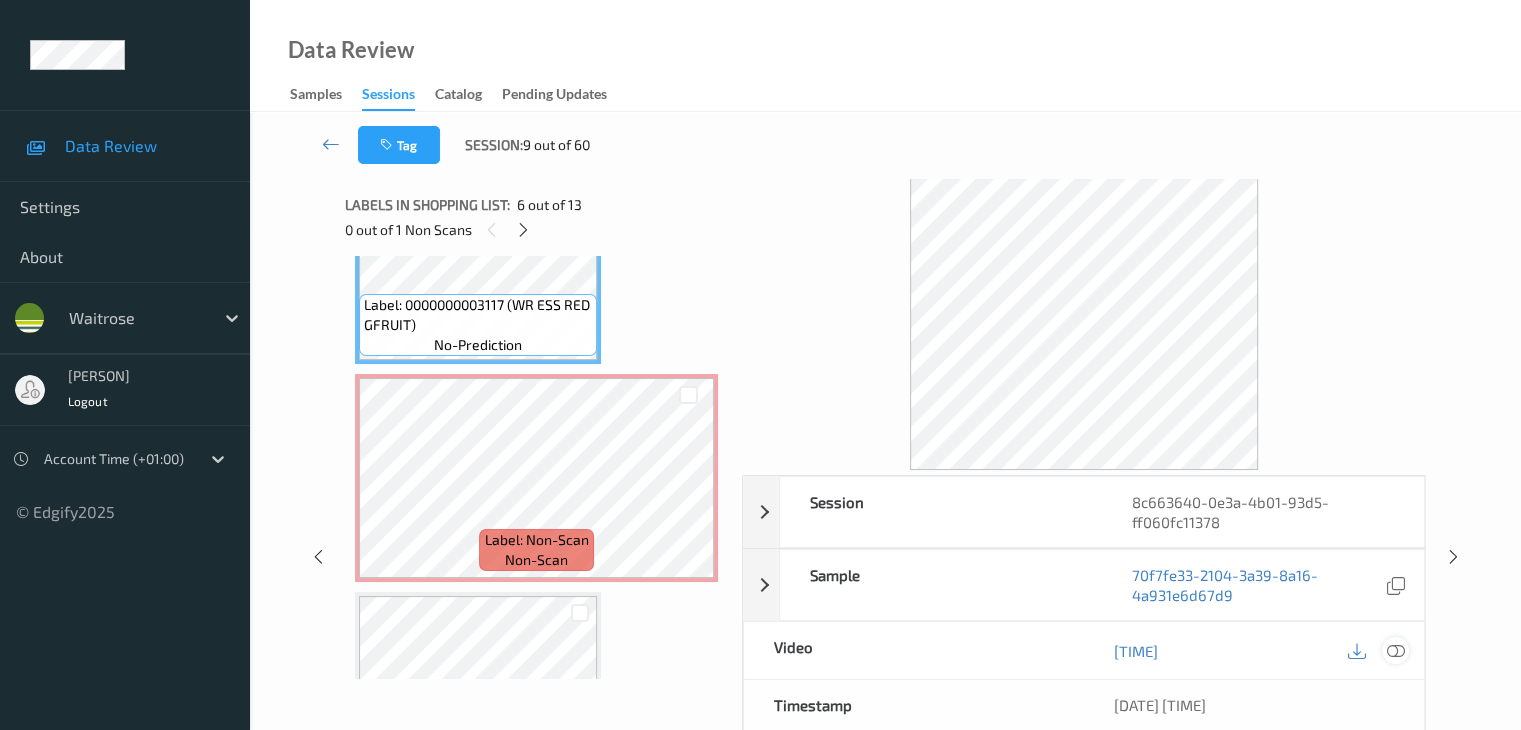 click at bounding box center [1395, 651] 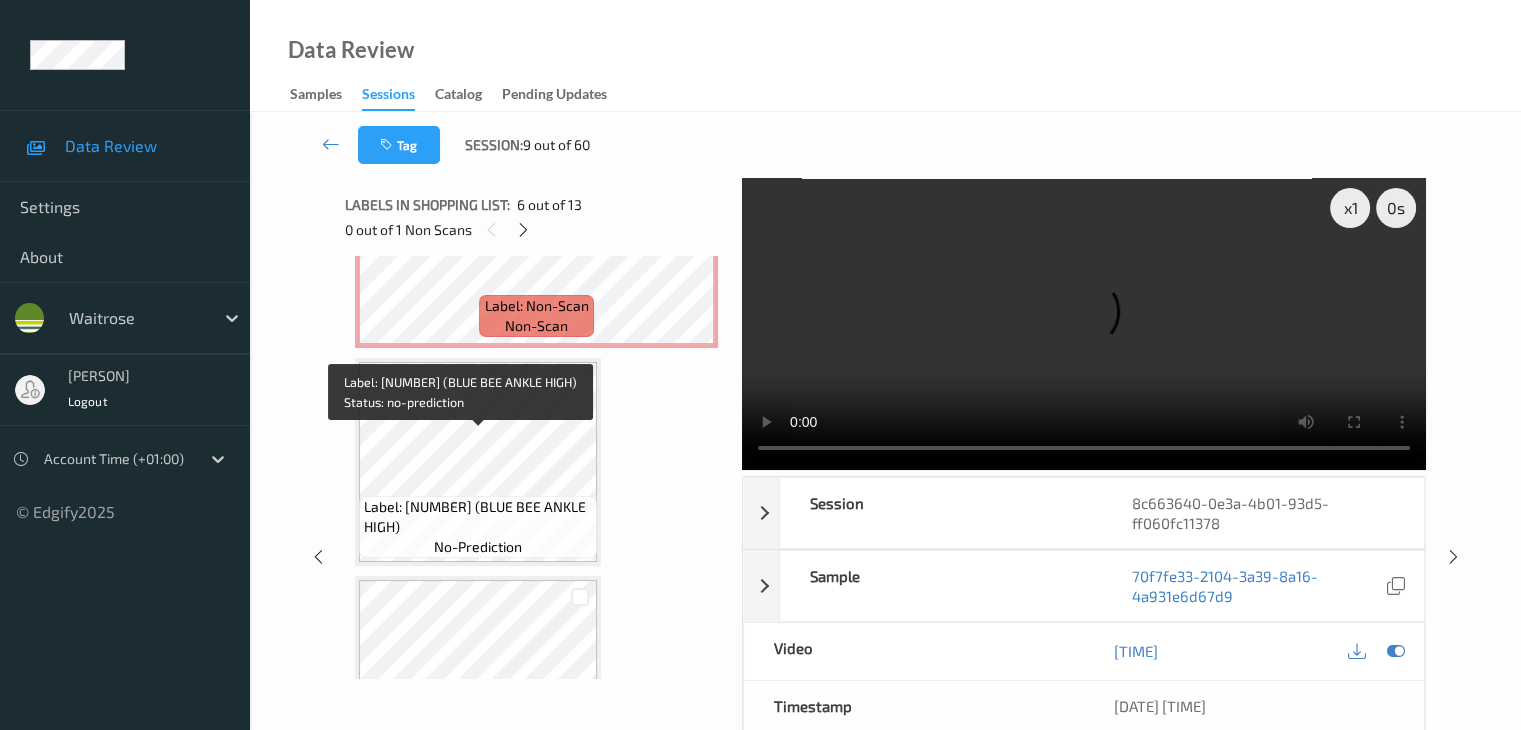 scroll, scrollTop: 1400, scrollLeft: 0, axis: vertical 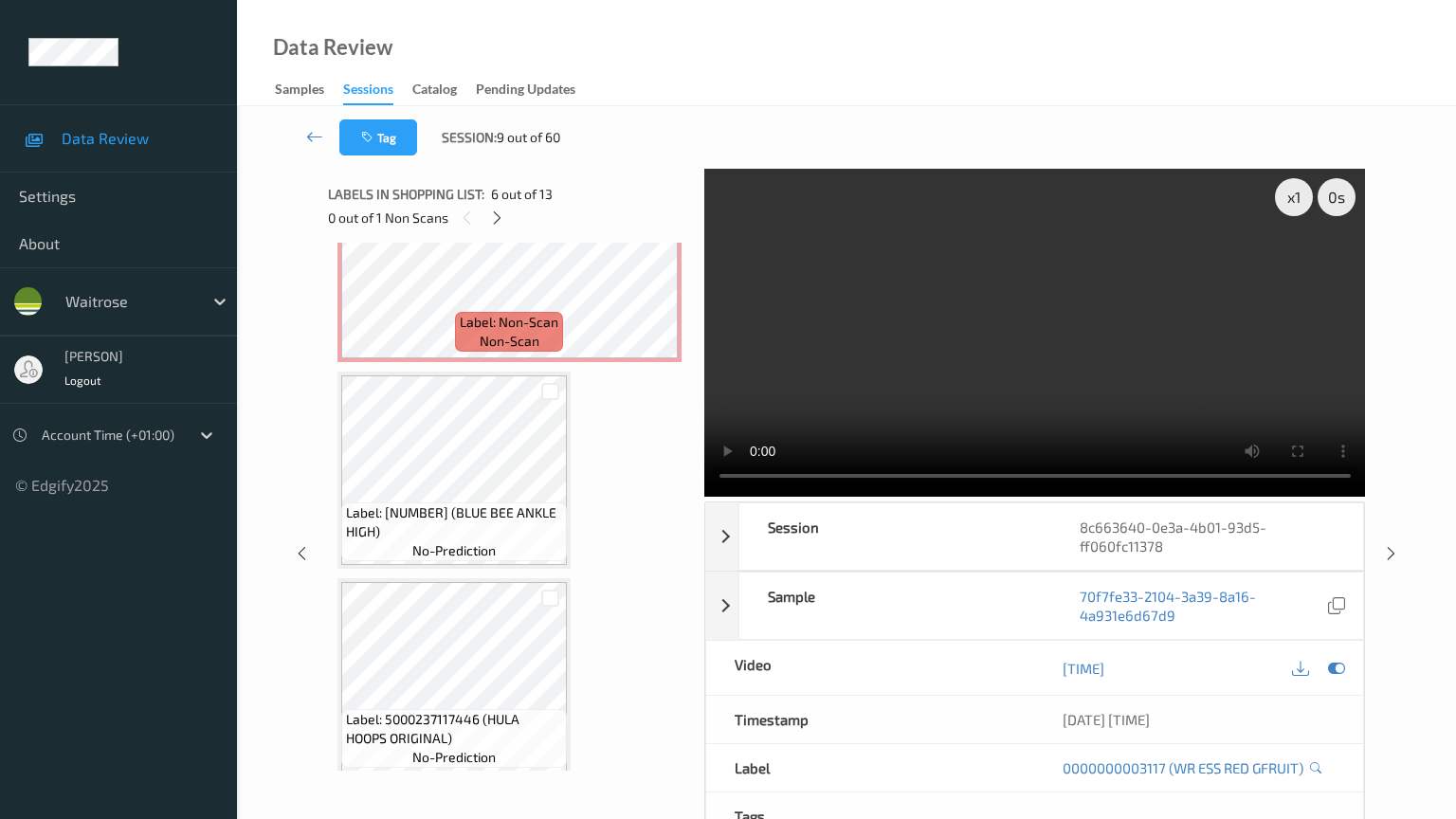 type 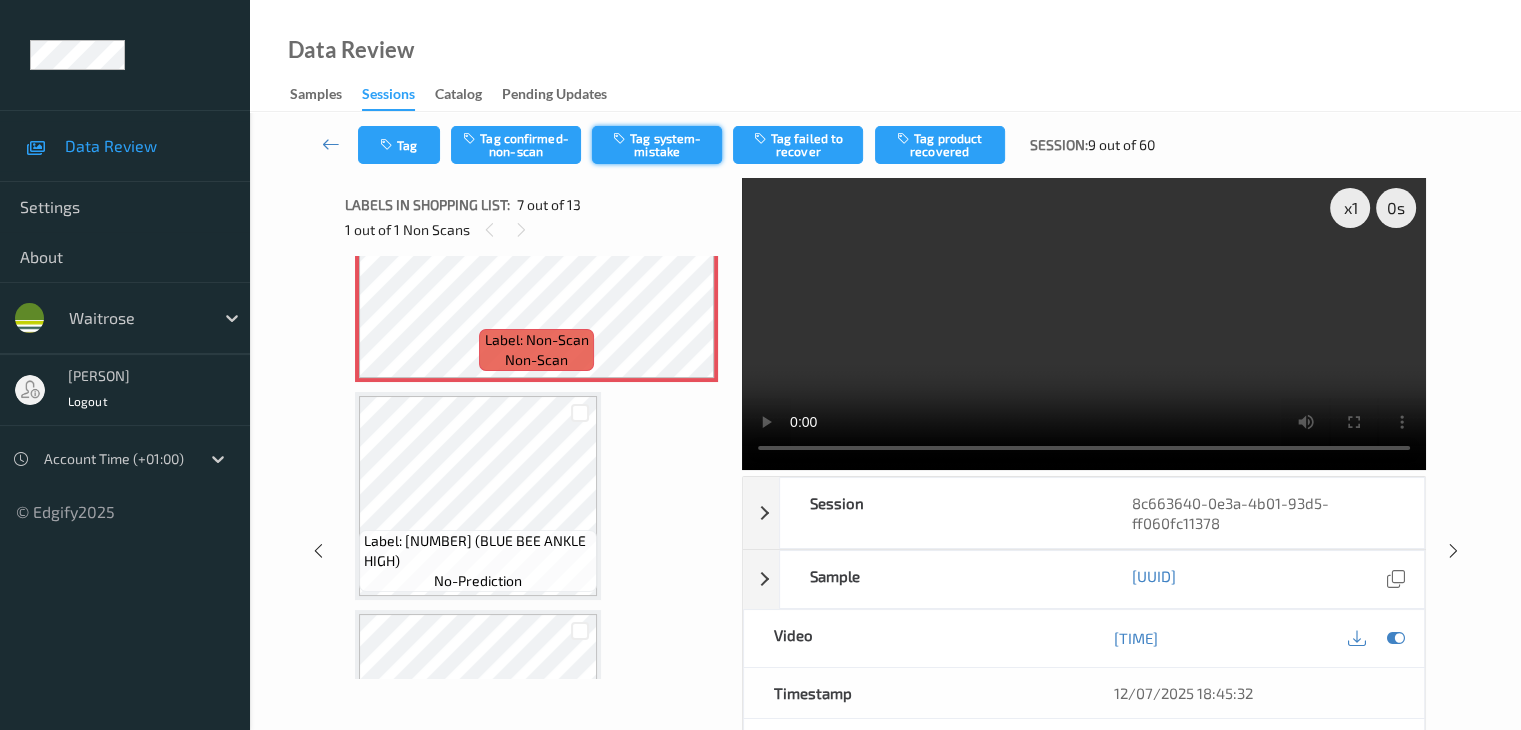click on "Tag   system-mistake" at bounding box center (657, 145) 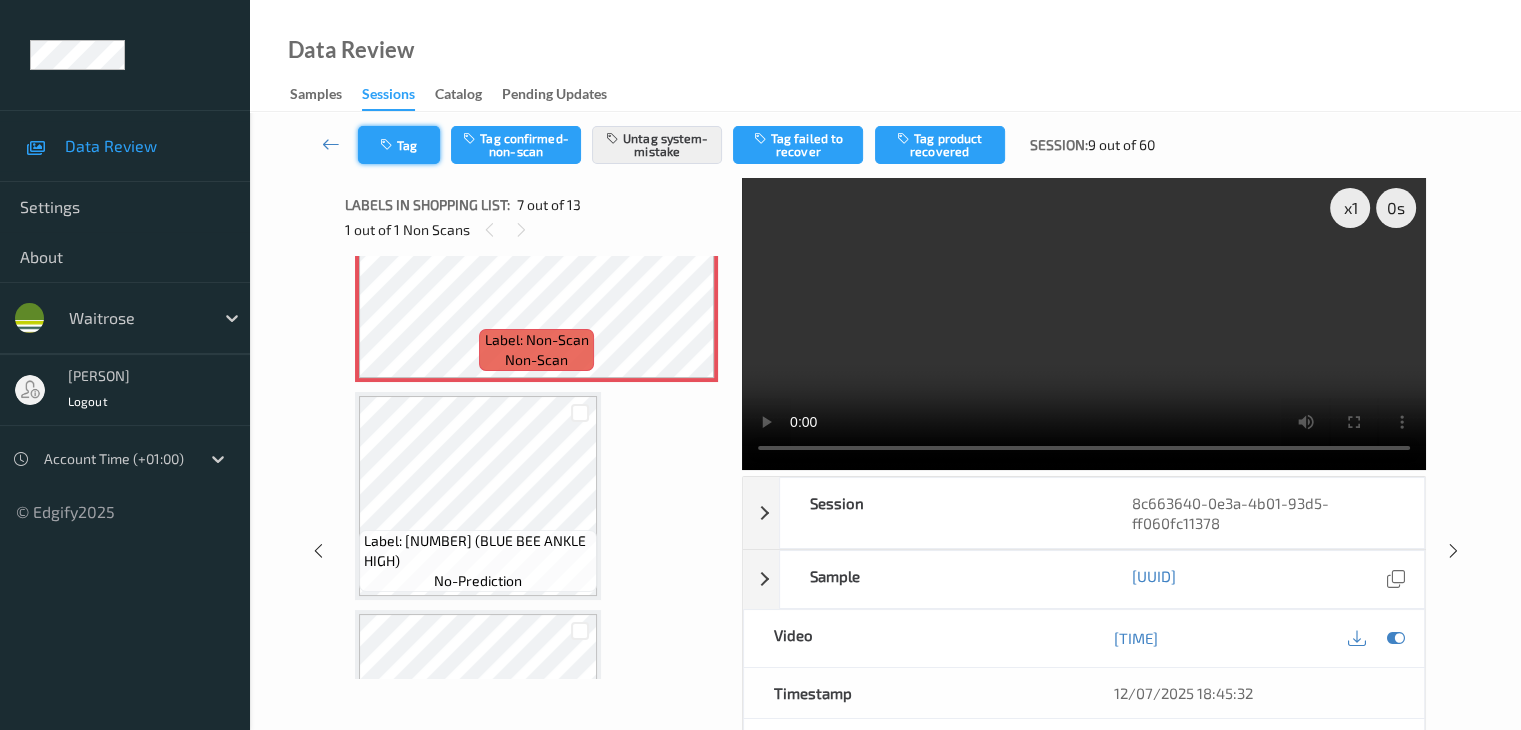 click on "Tag" at bounding box center [399, 145] 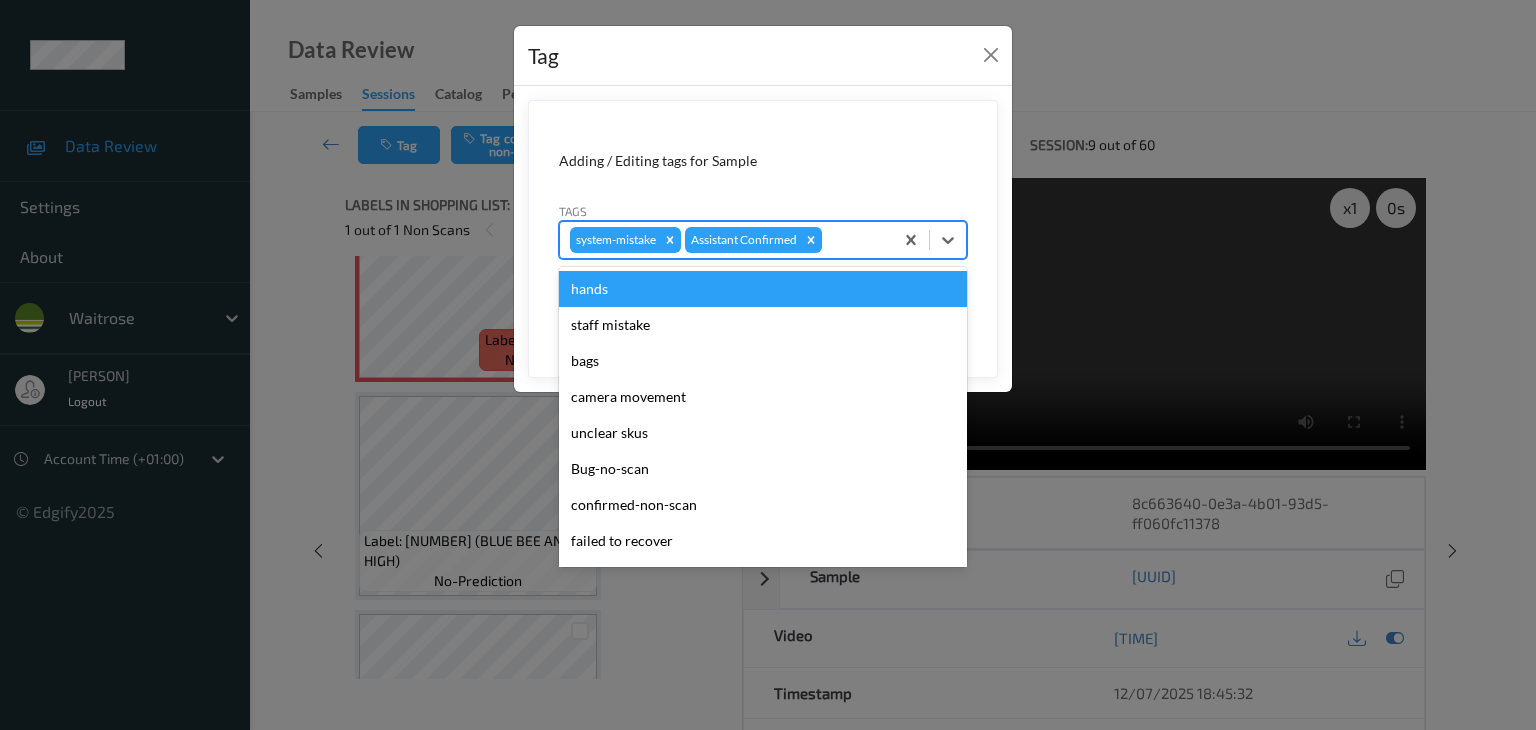 click at bounding box center (854, 240) 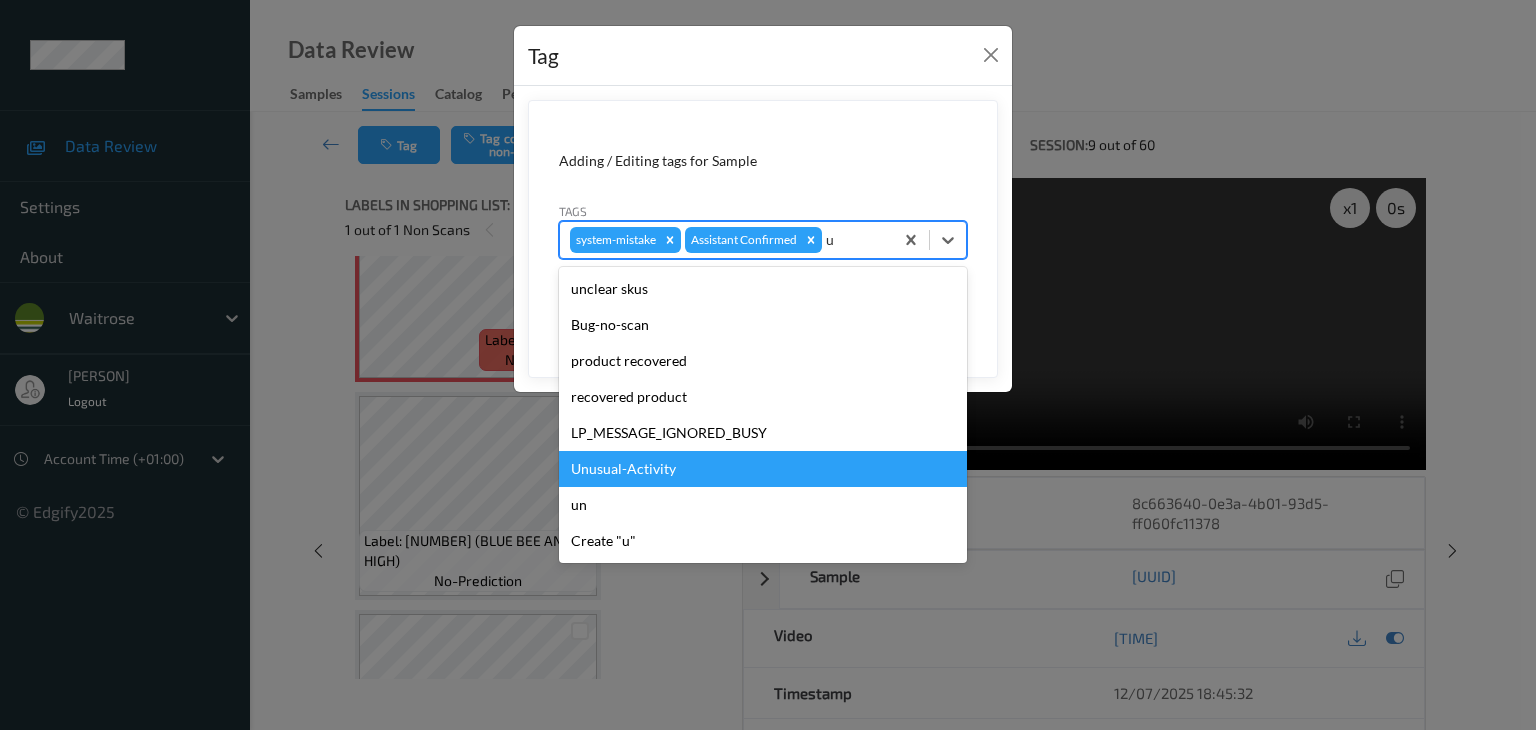 click on "Unusual-Activity" at bounding box center [763, 469] 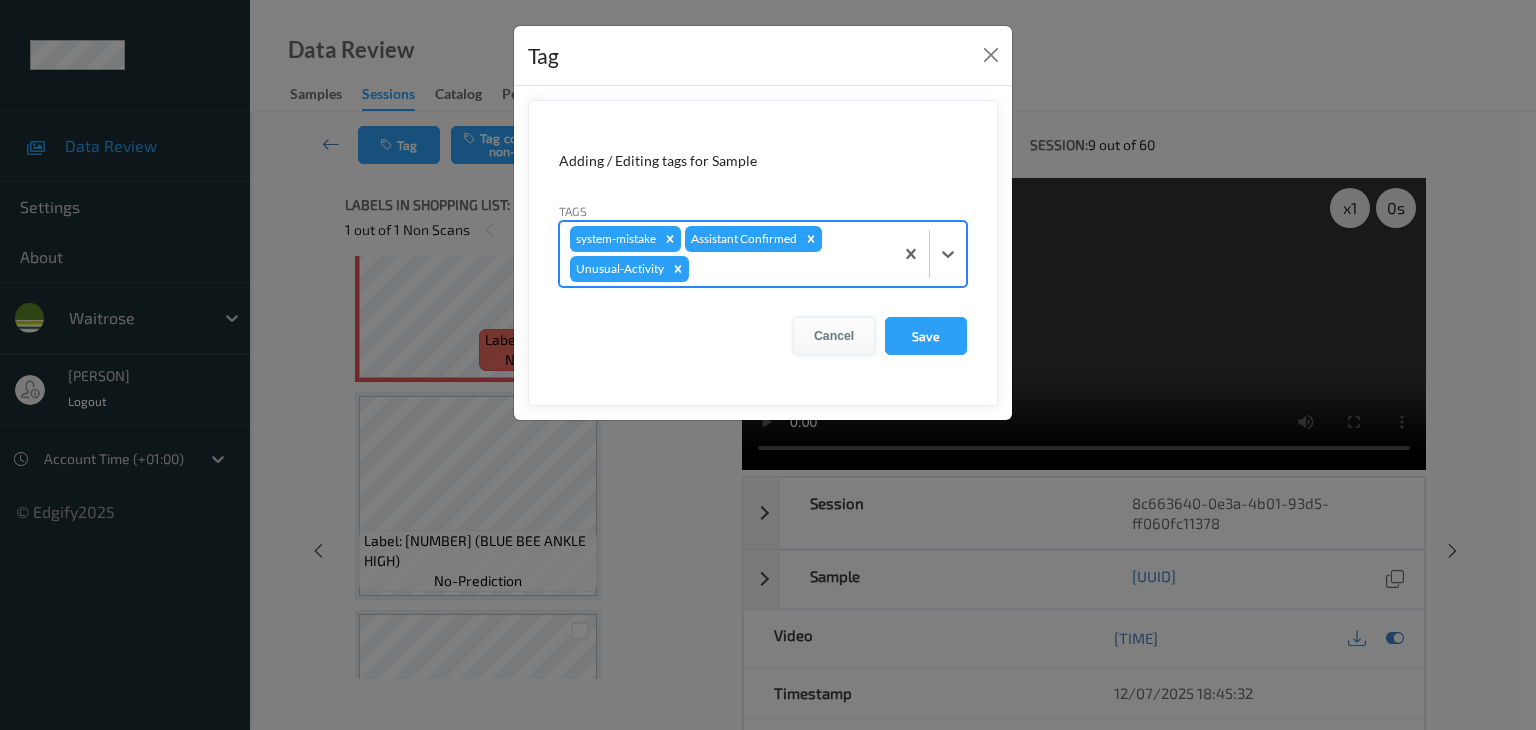 type on "p" 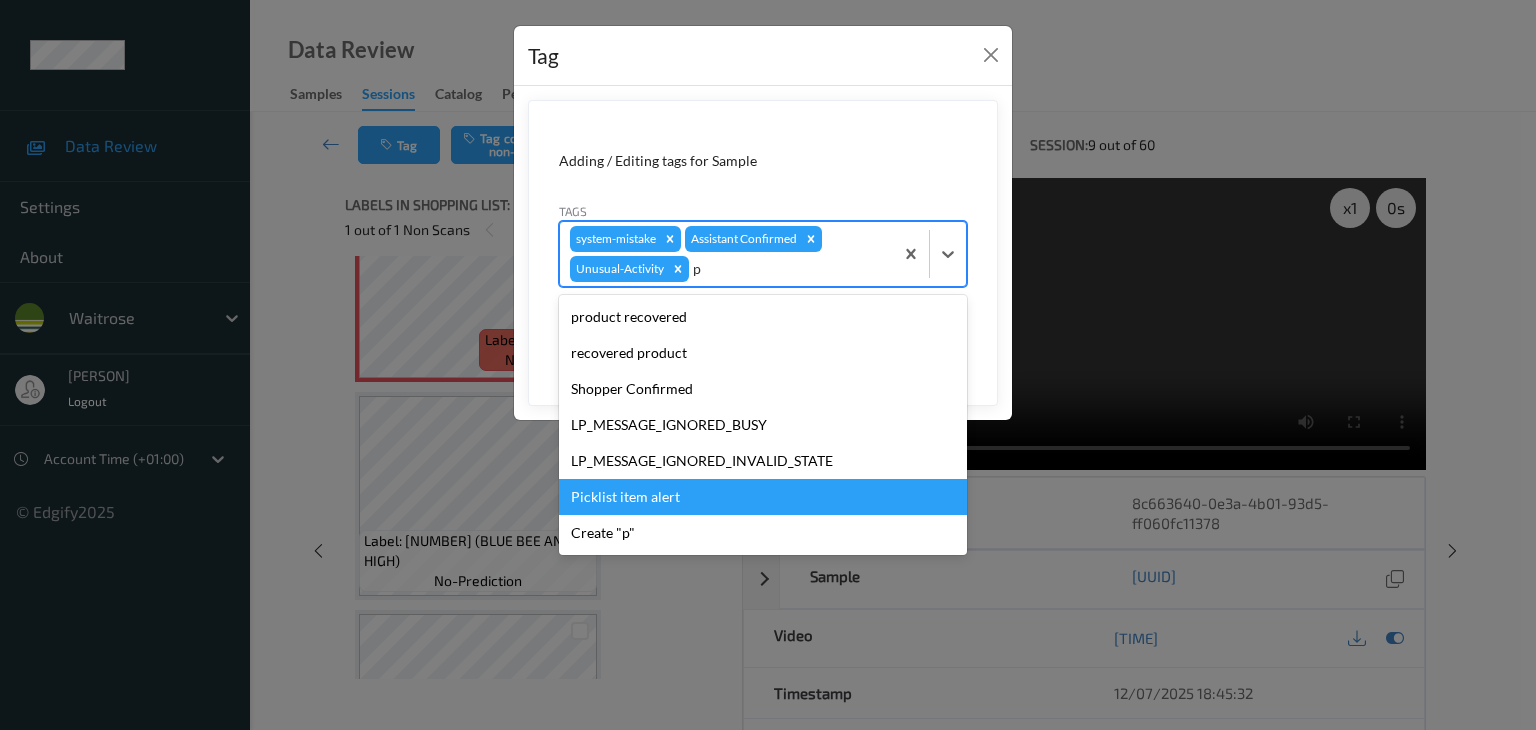 click on "Picklist item alert" at bounding box center (763, 497) 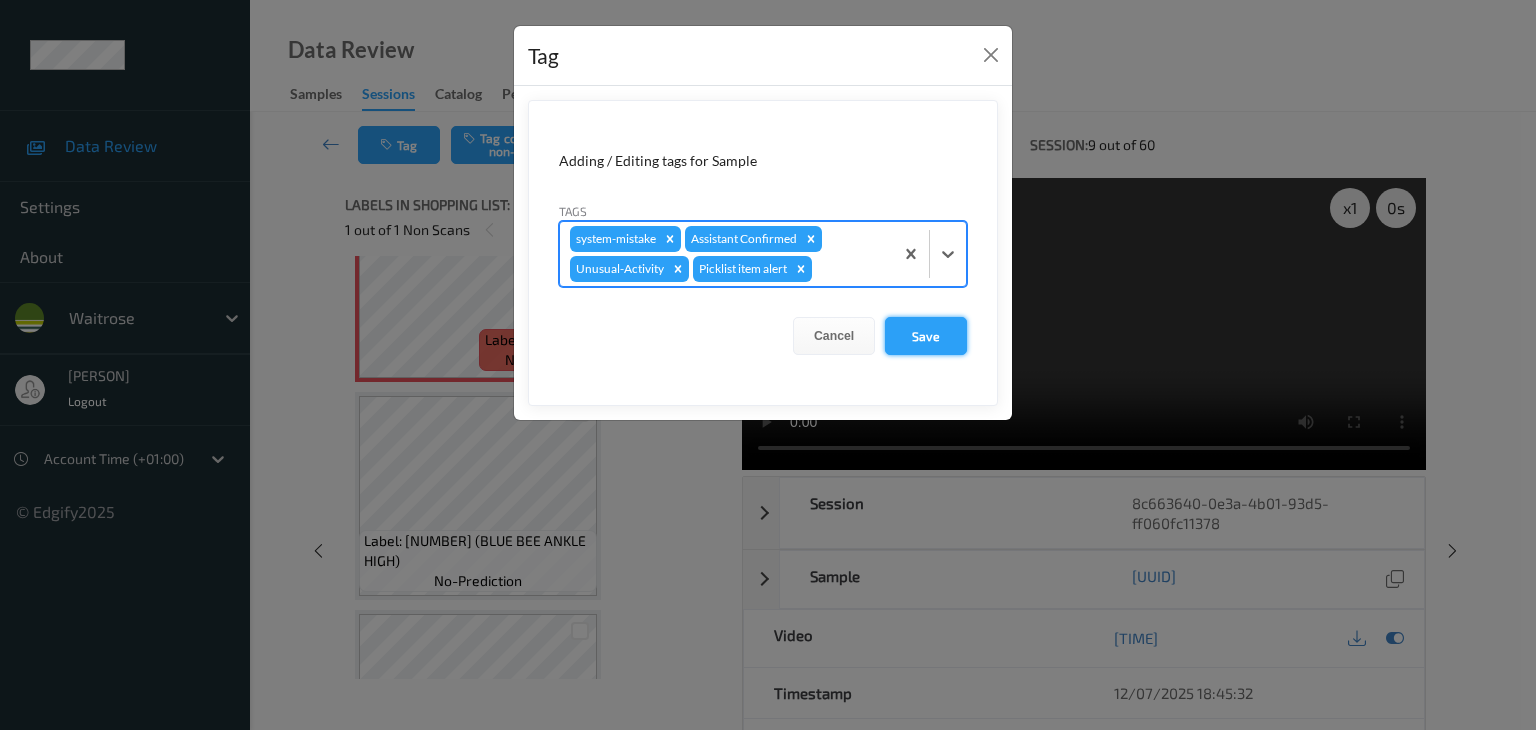 click on "Save" at bounding box center [926, 336] 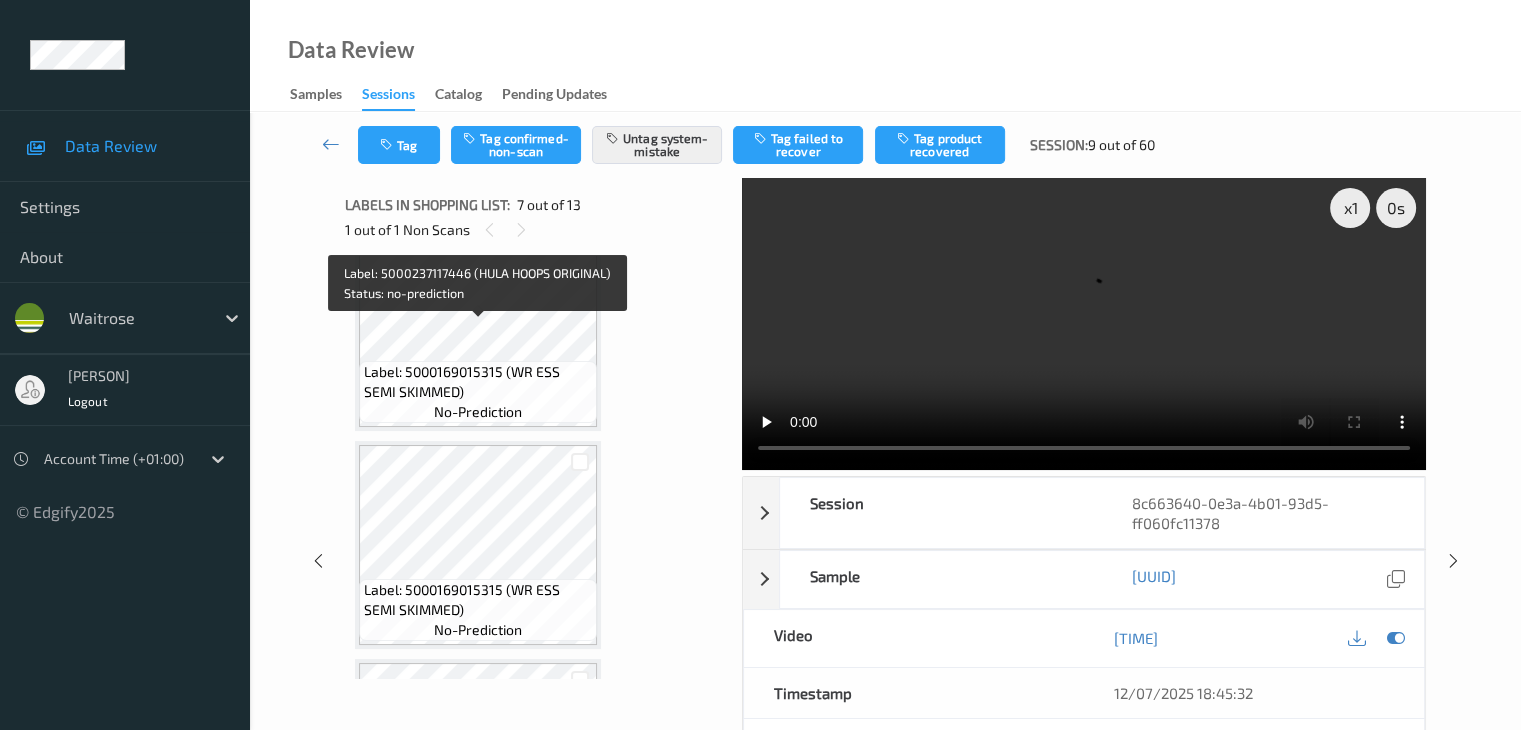 scroll, scrollTop: 2100, scrollLeft: 0, axis: vertical 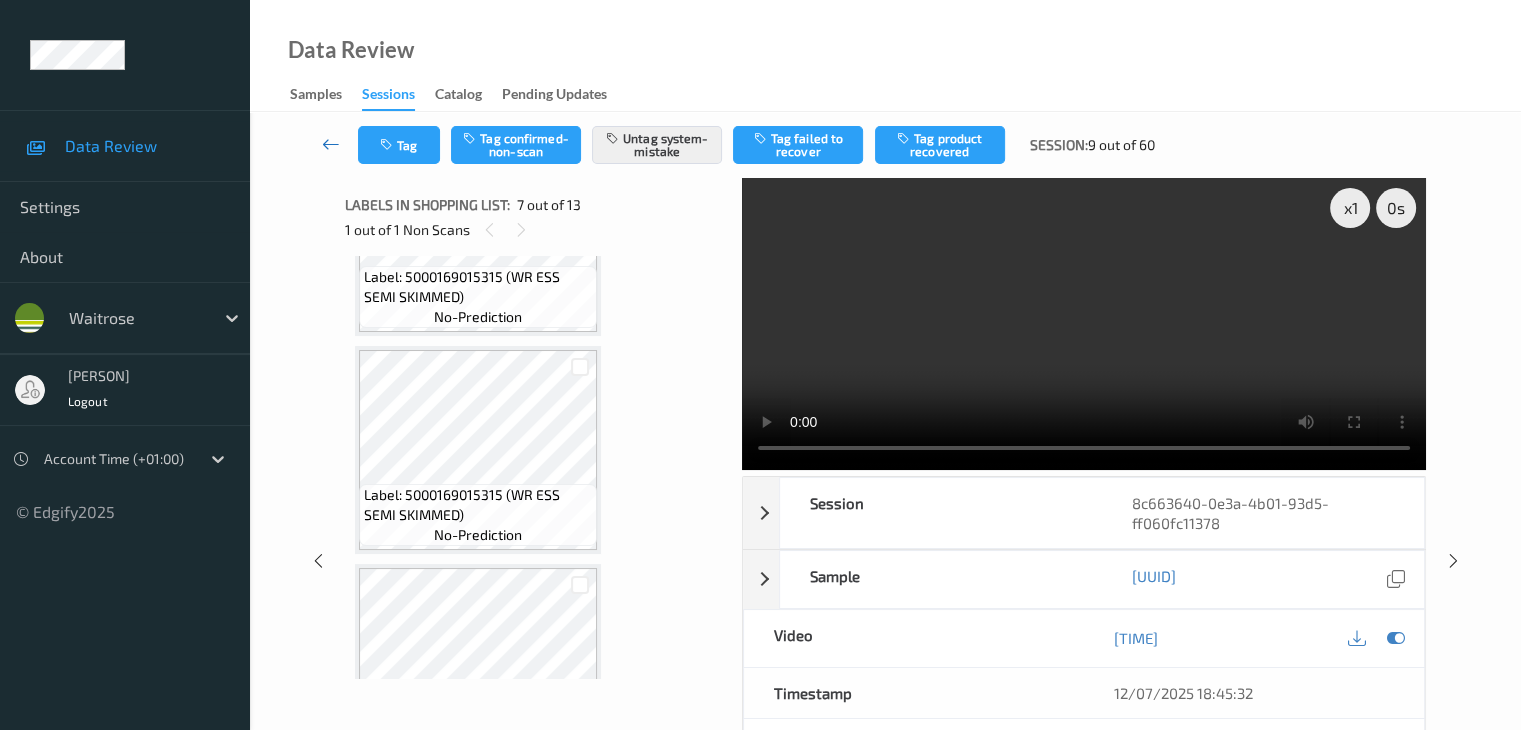 click at bounding box center [331, 144] 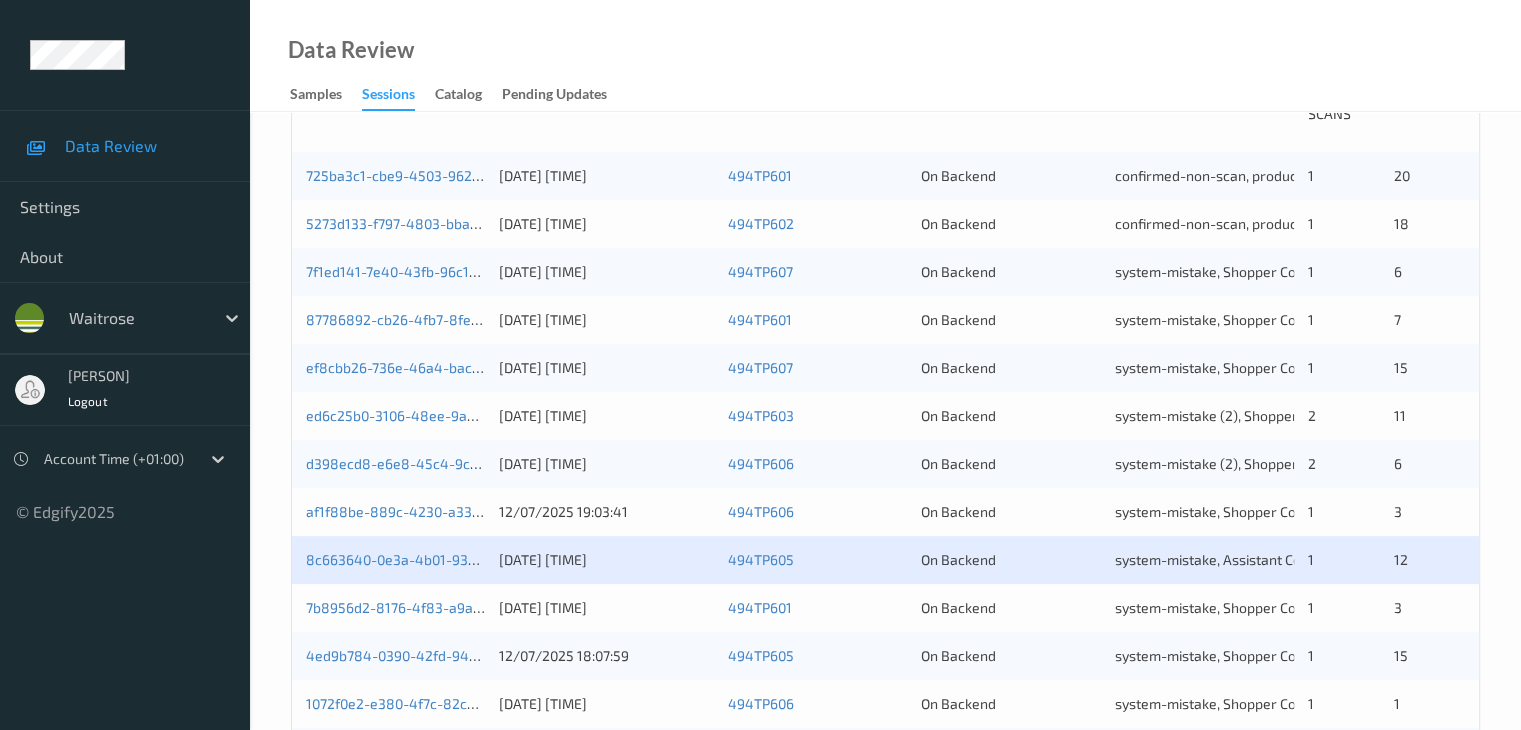 scroll, scrollTop: 700, scrollLeft: 0, axis: vertical 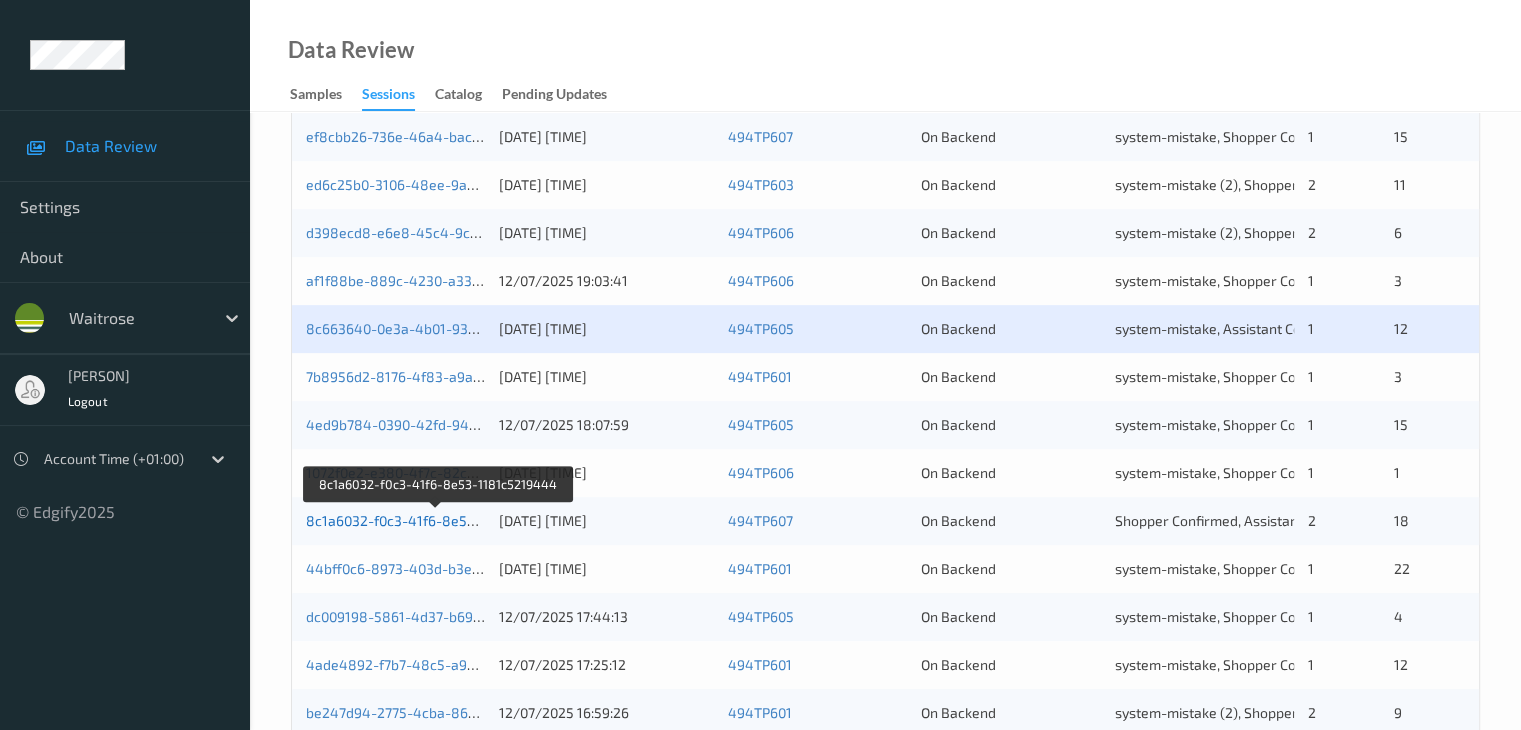 click on "8c1a6032-f0c3-41f6-8e53-1181c5219444" at bounding box center [439, 520] 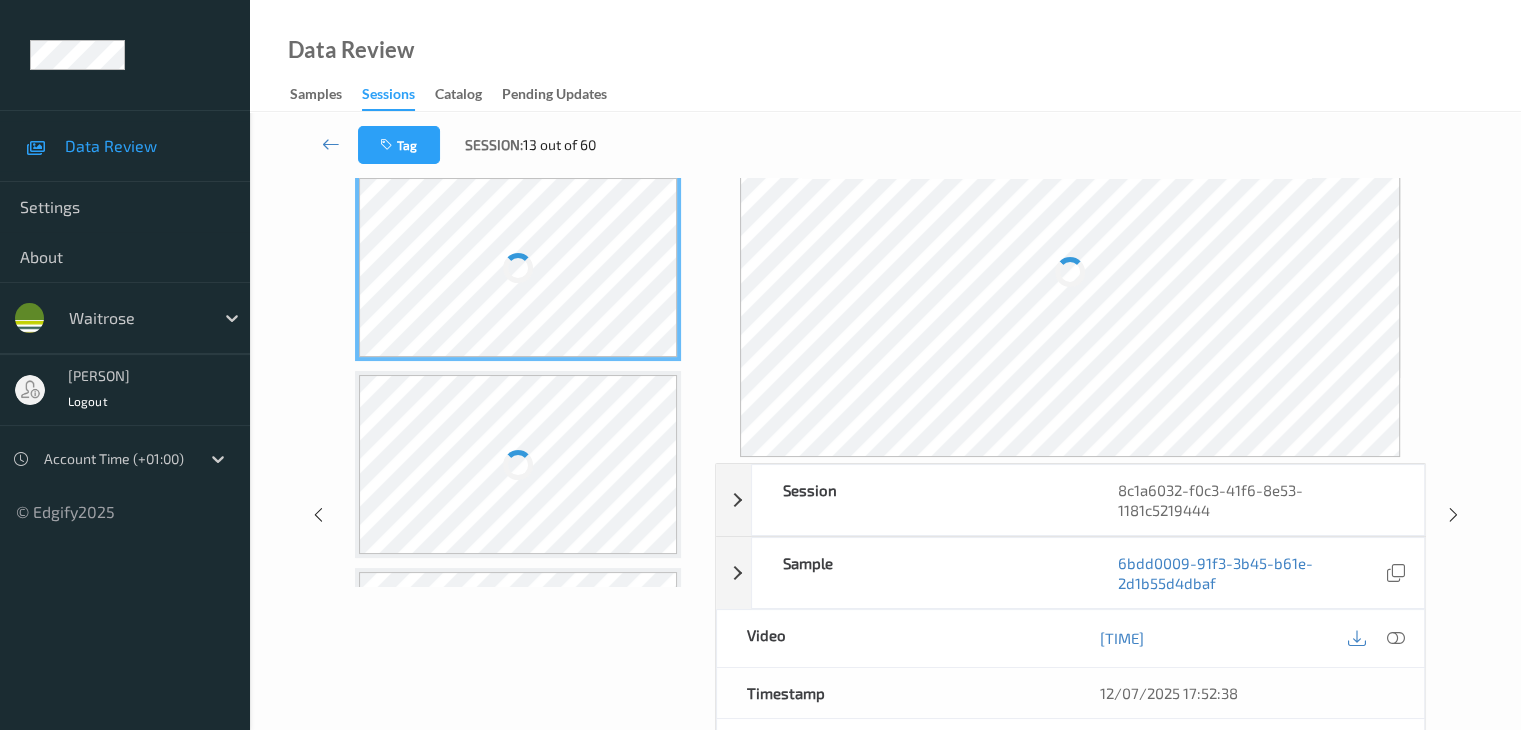 scroll, scrollTop: 0, scrollLeft: 0, axis: both 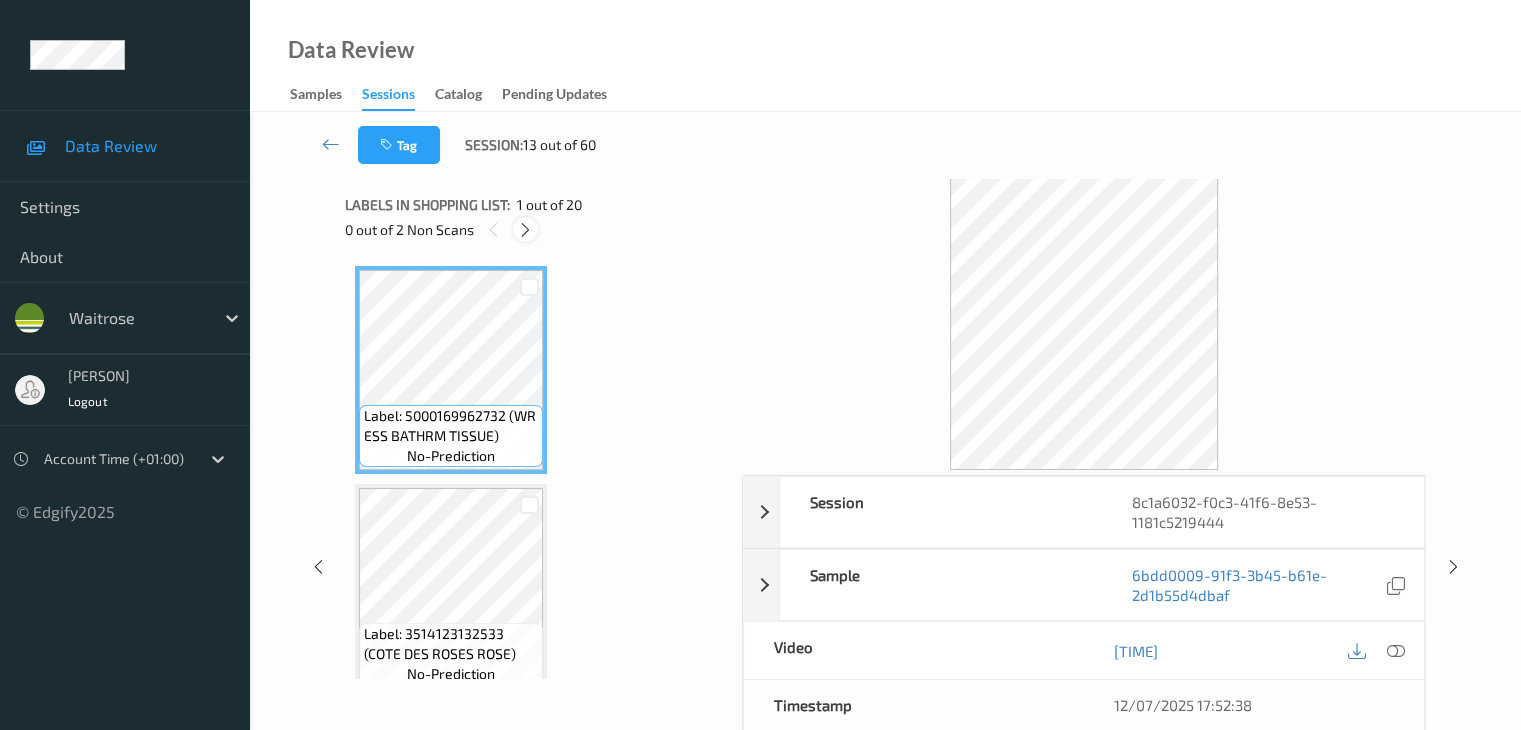click at bounding box center [525, 230] 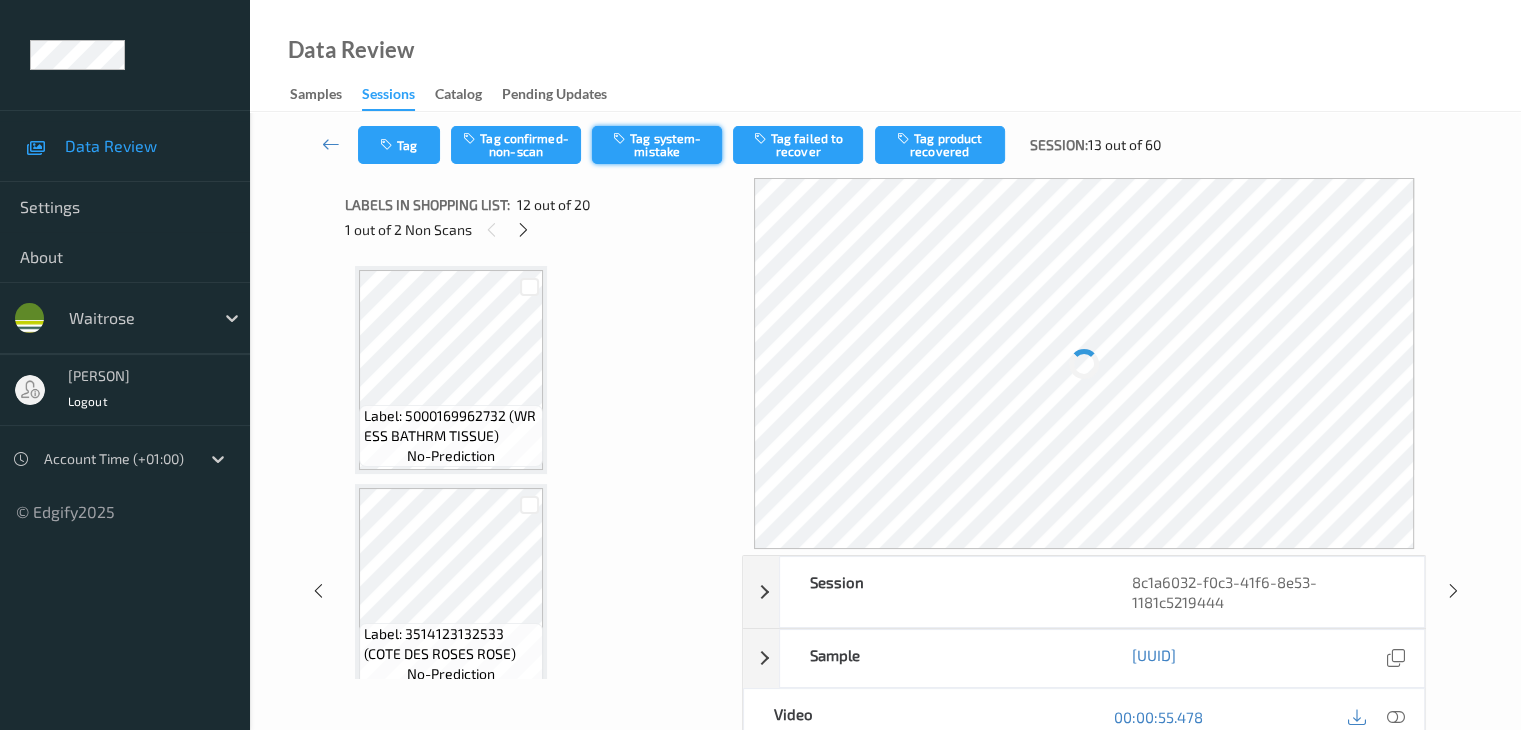 scroll, scrollTop: 2190, scrollLeft: 0, axis: vertical 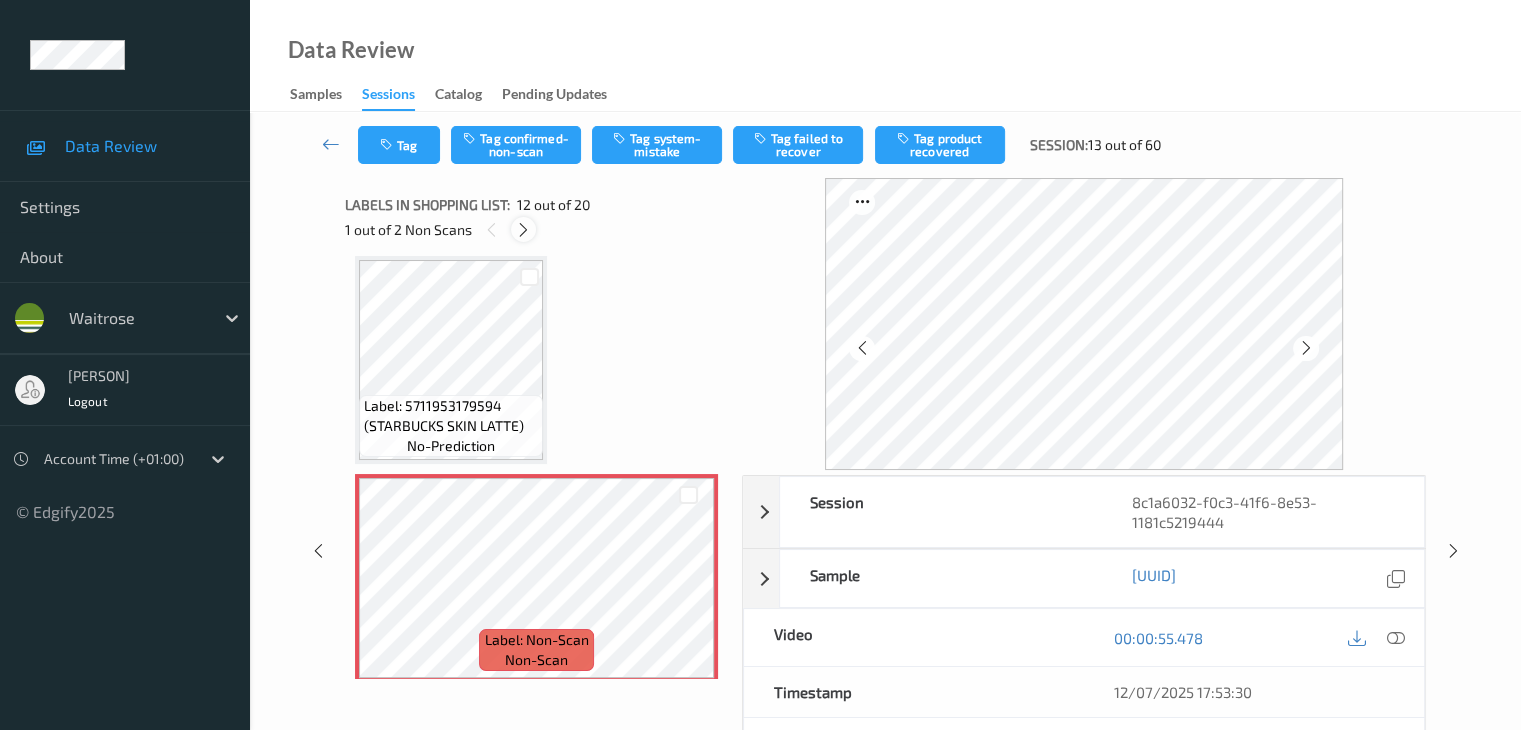 click at bounding box center [523, 230] 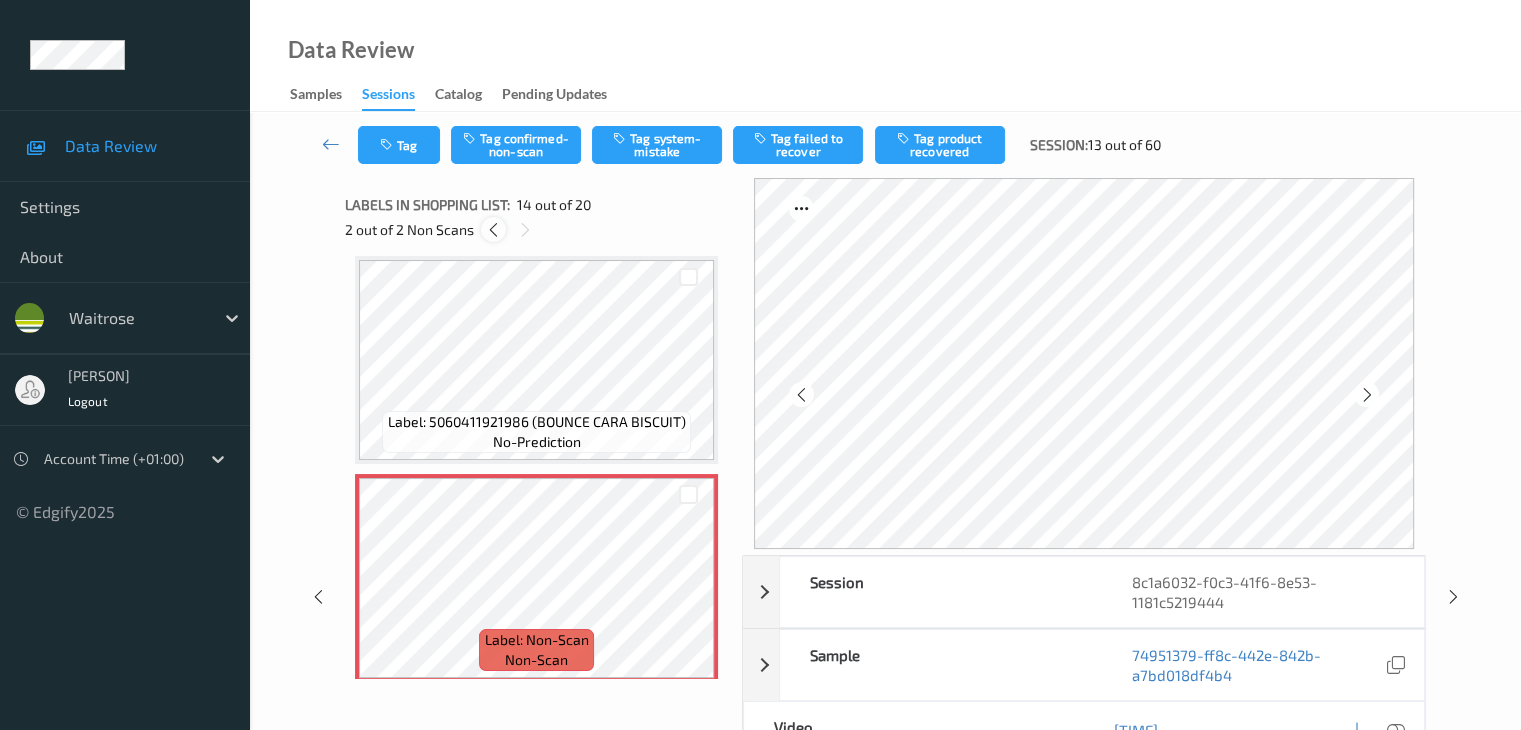 click at bounding box center [493, 230] 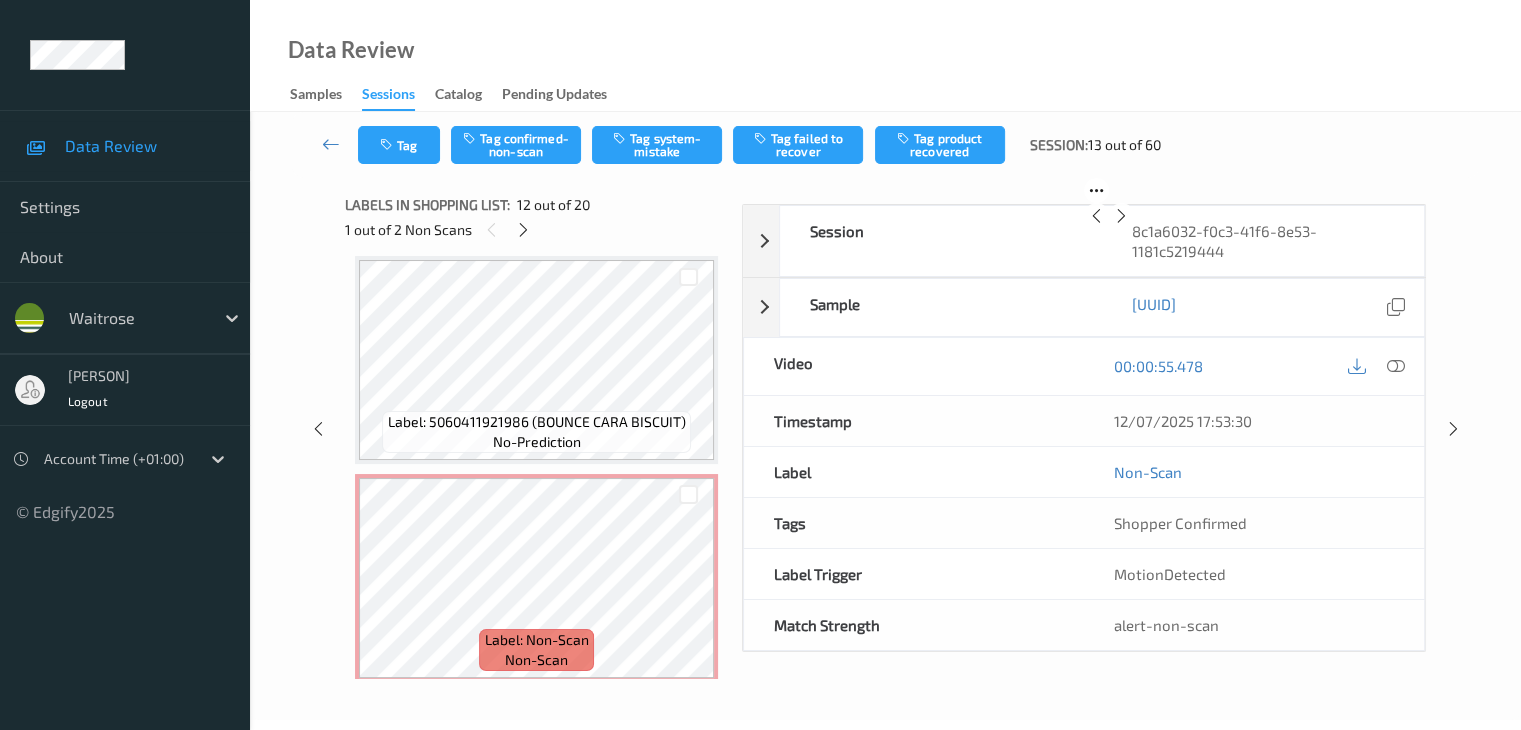 scroll, scrollTop: 2190, scrollLeft: 0, axis: vertical 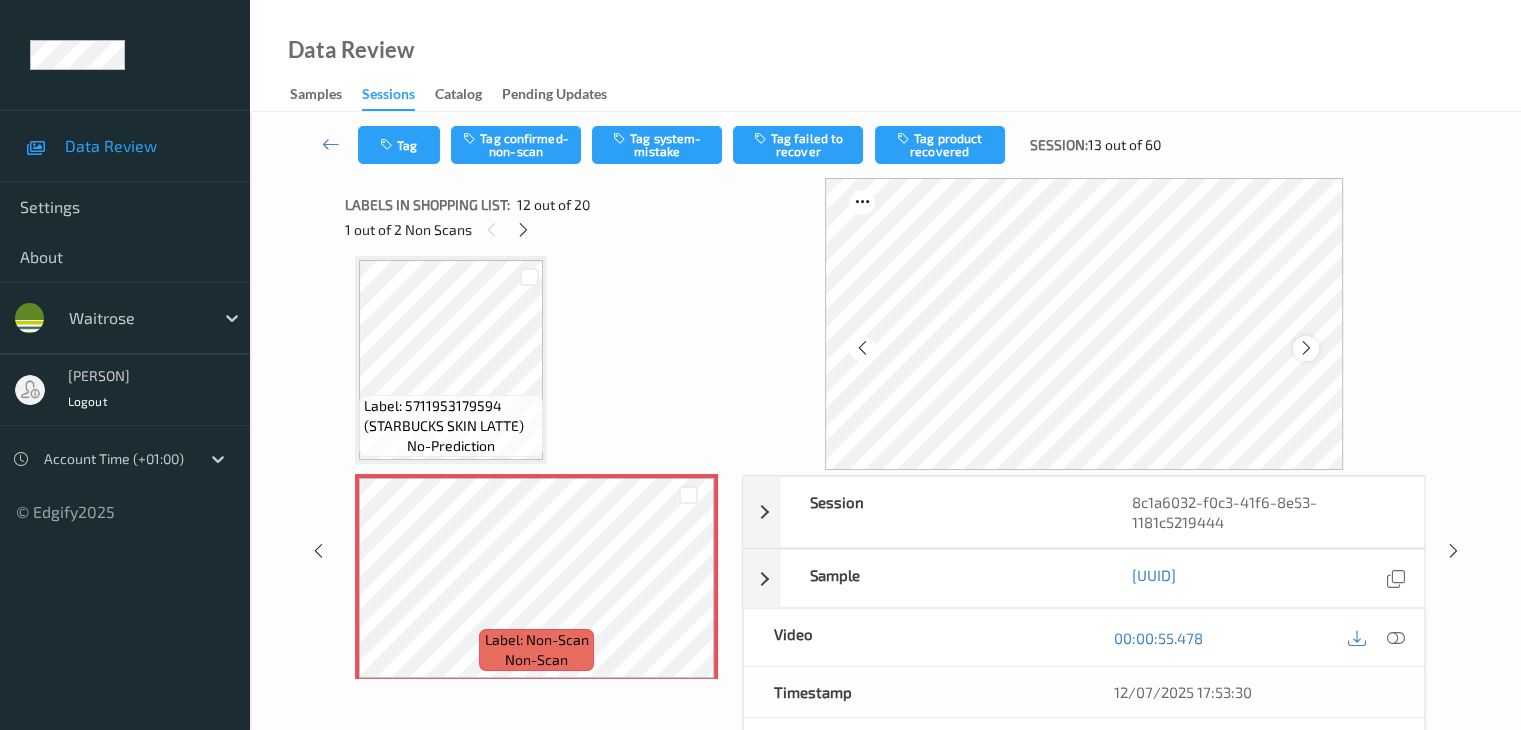 click at bounding box center (1306, 348) 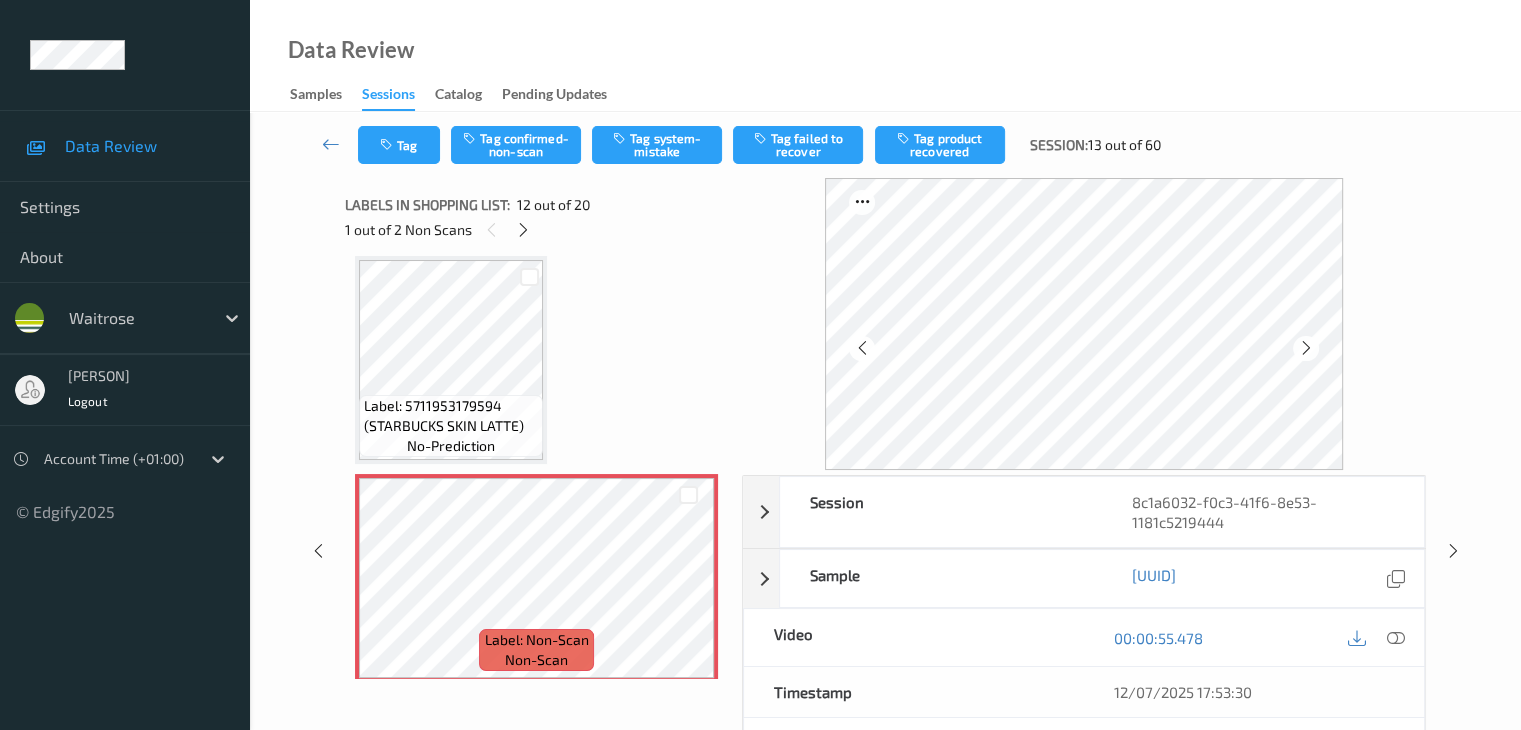 click at bounding box center [1306, 348] 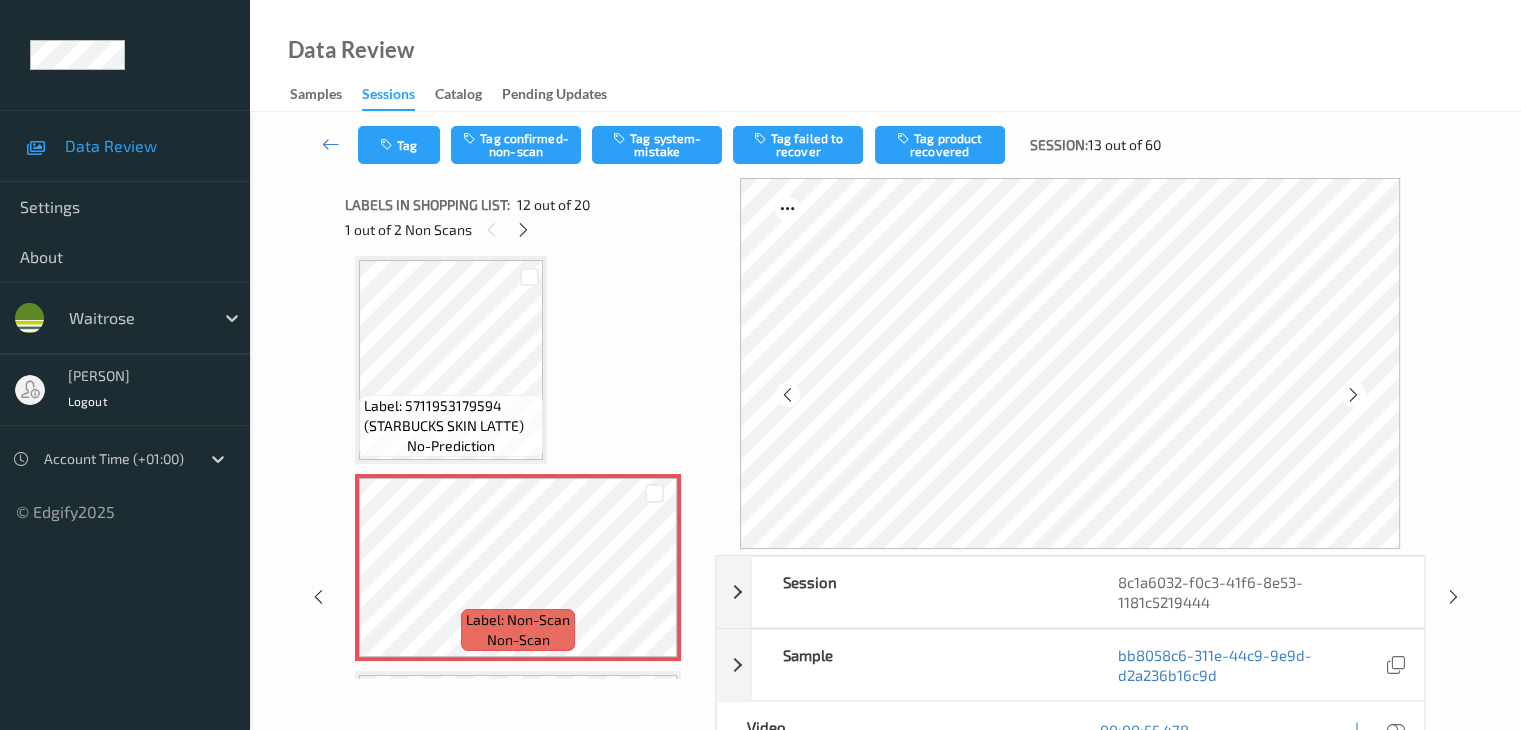 click at bounding box center (1353, 395) 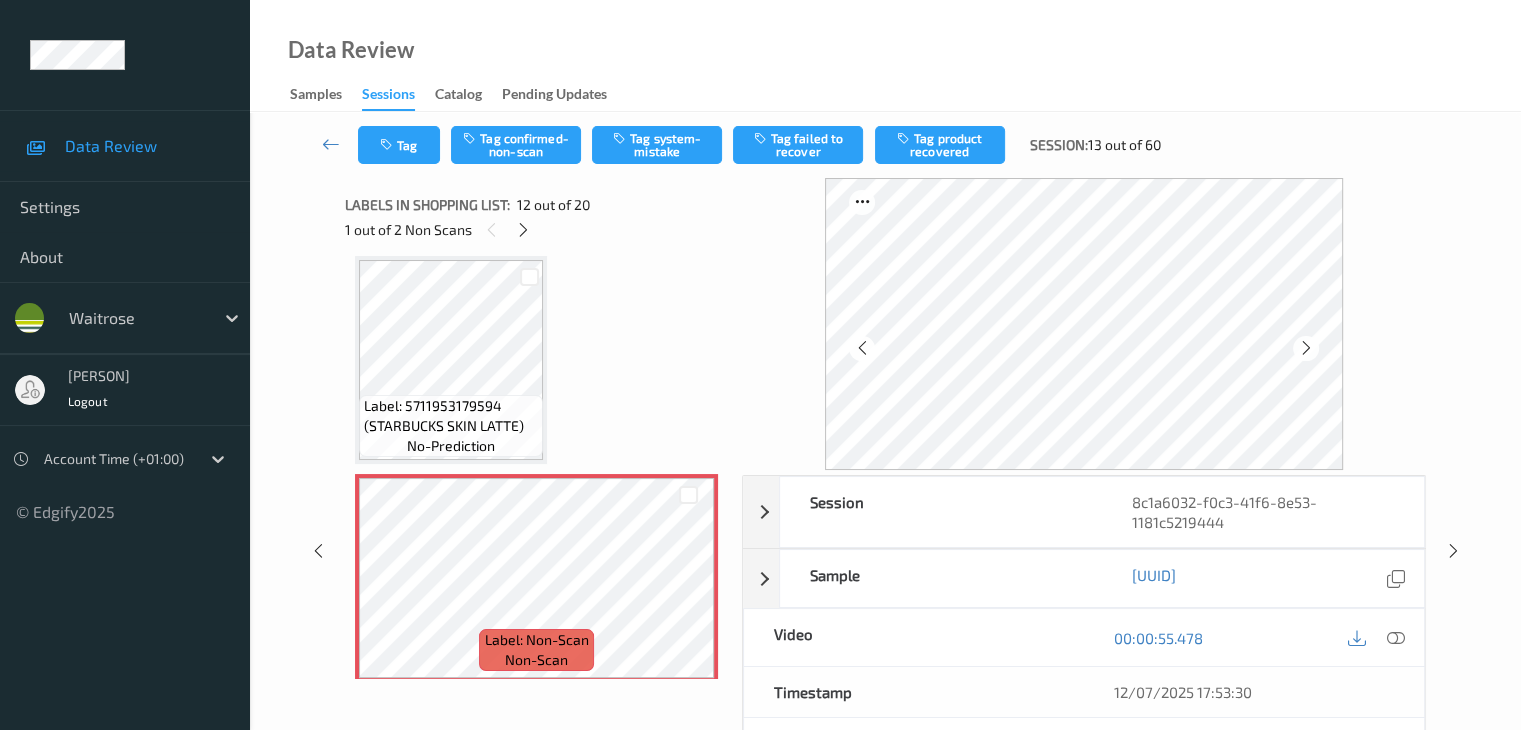 click at bounding box center [1084, 324] 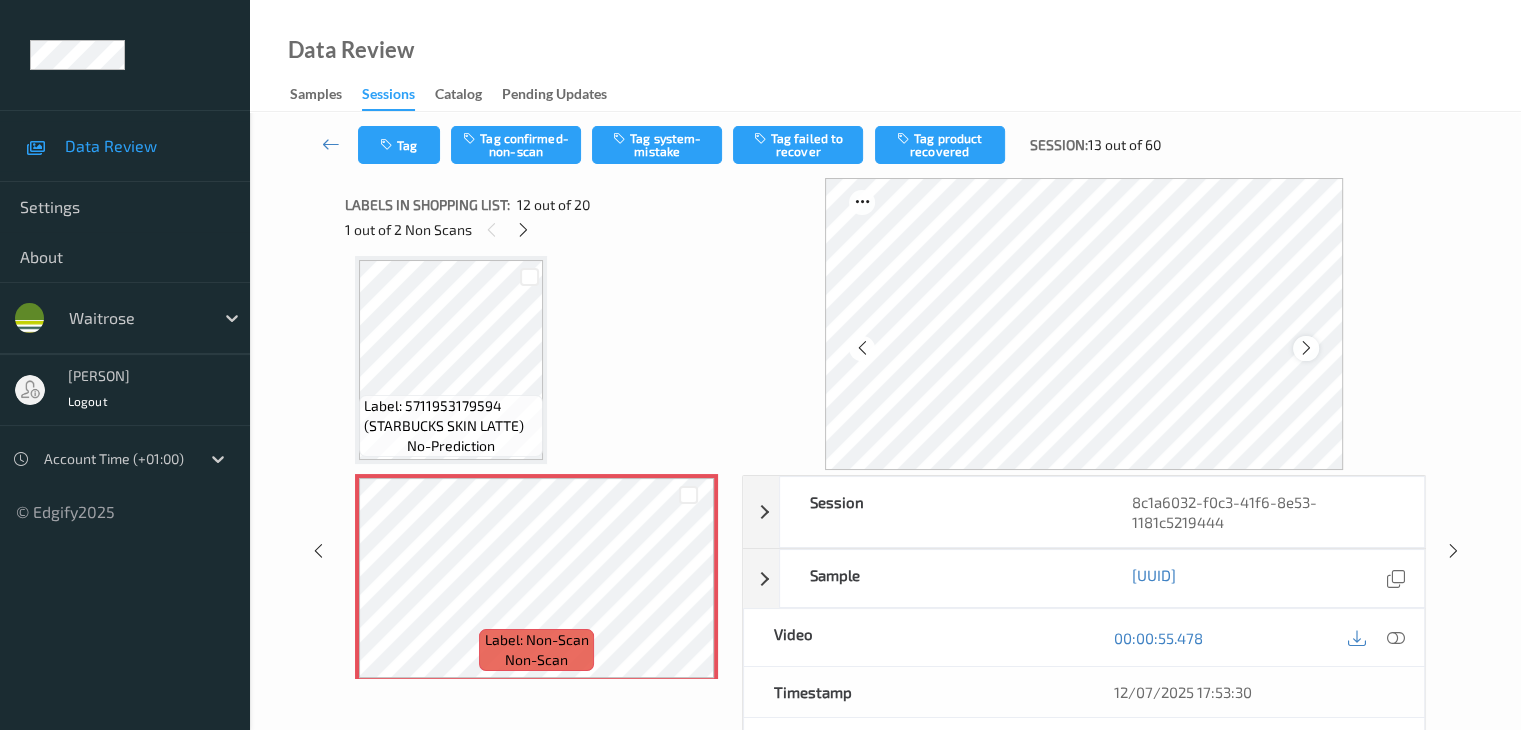 click at bounding box center (1306, 348) 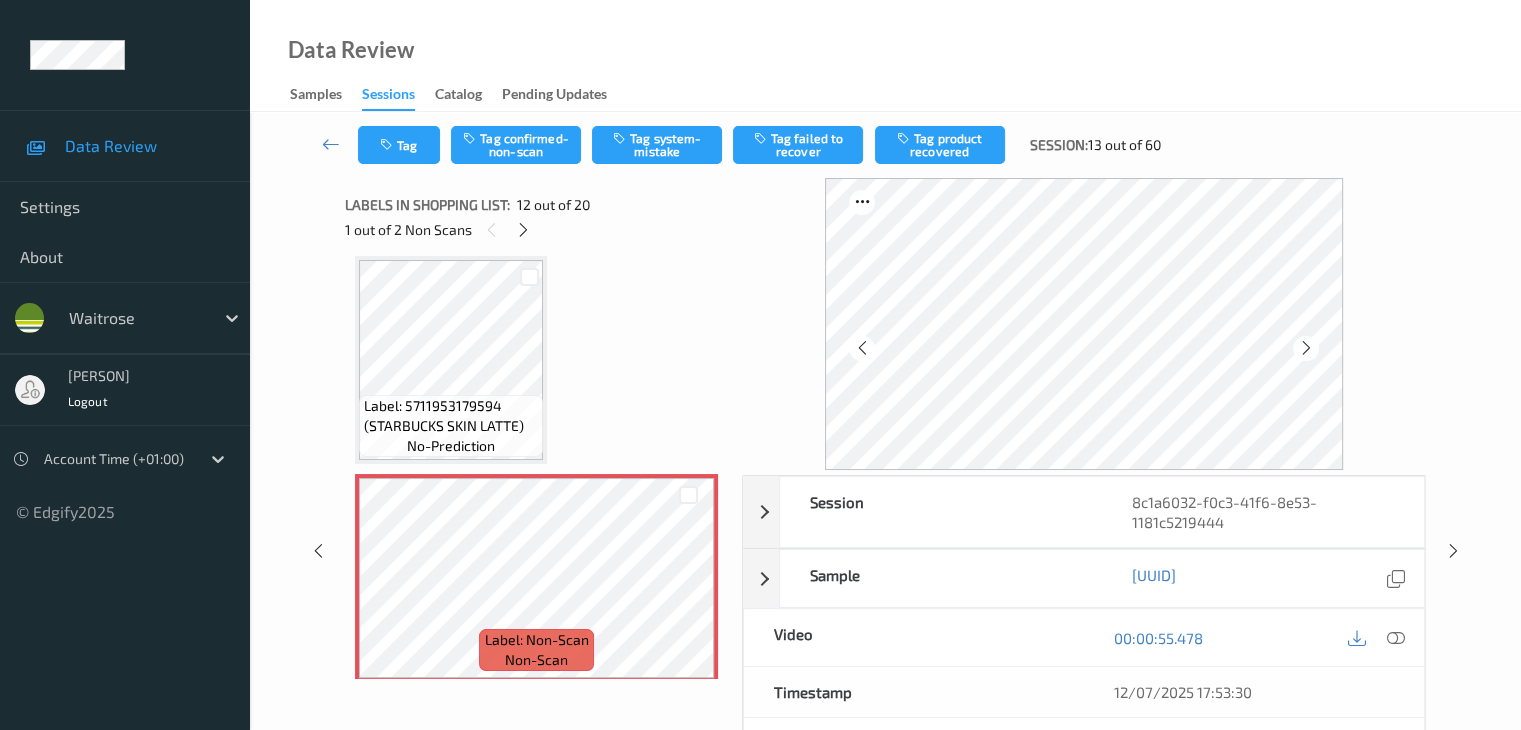 click at bounding box center [1306, 348] 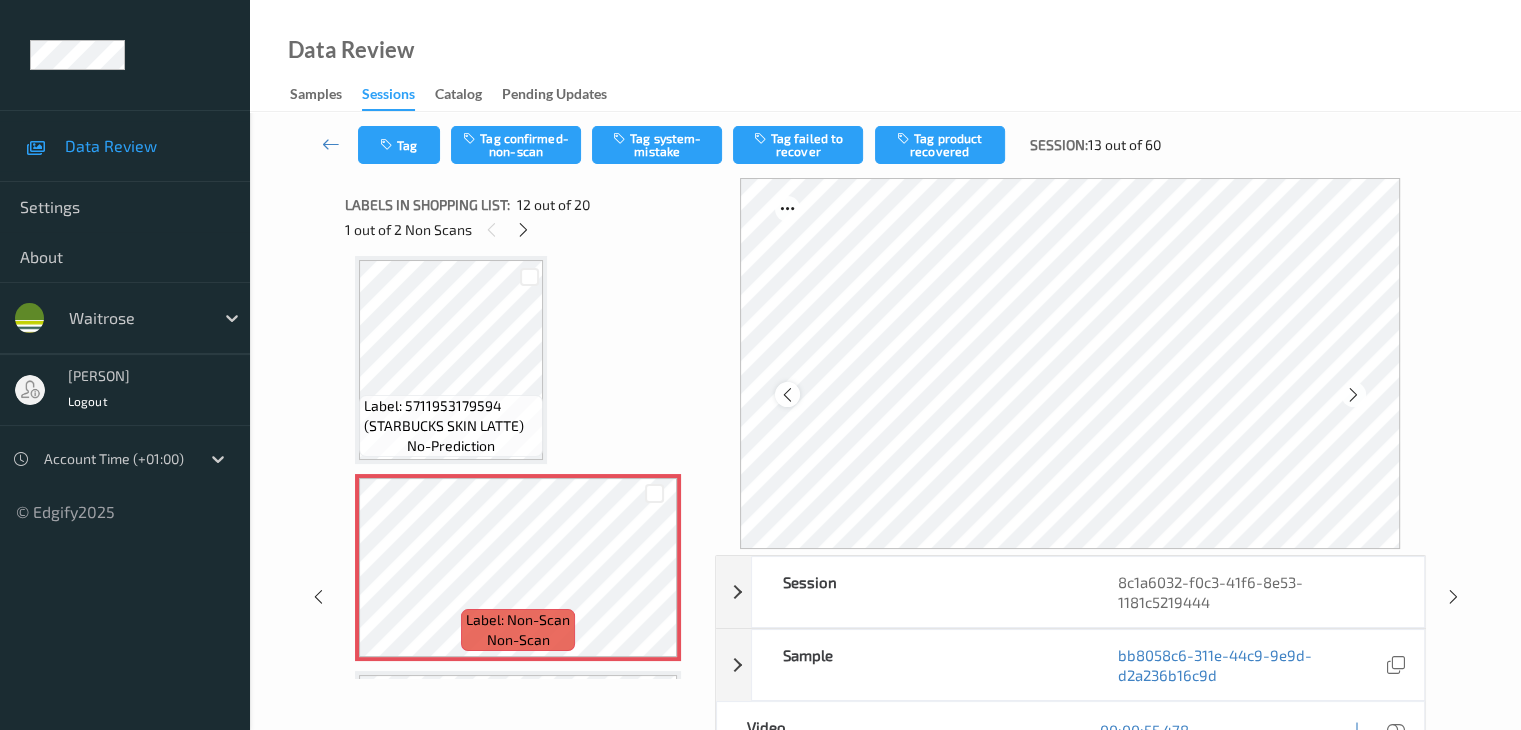 click at bounding box center [787, 395] 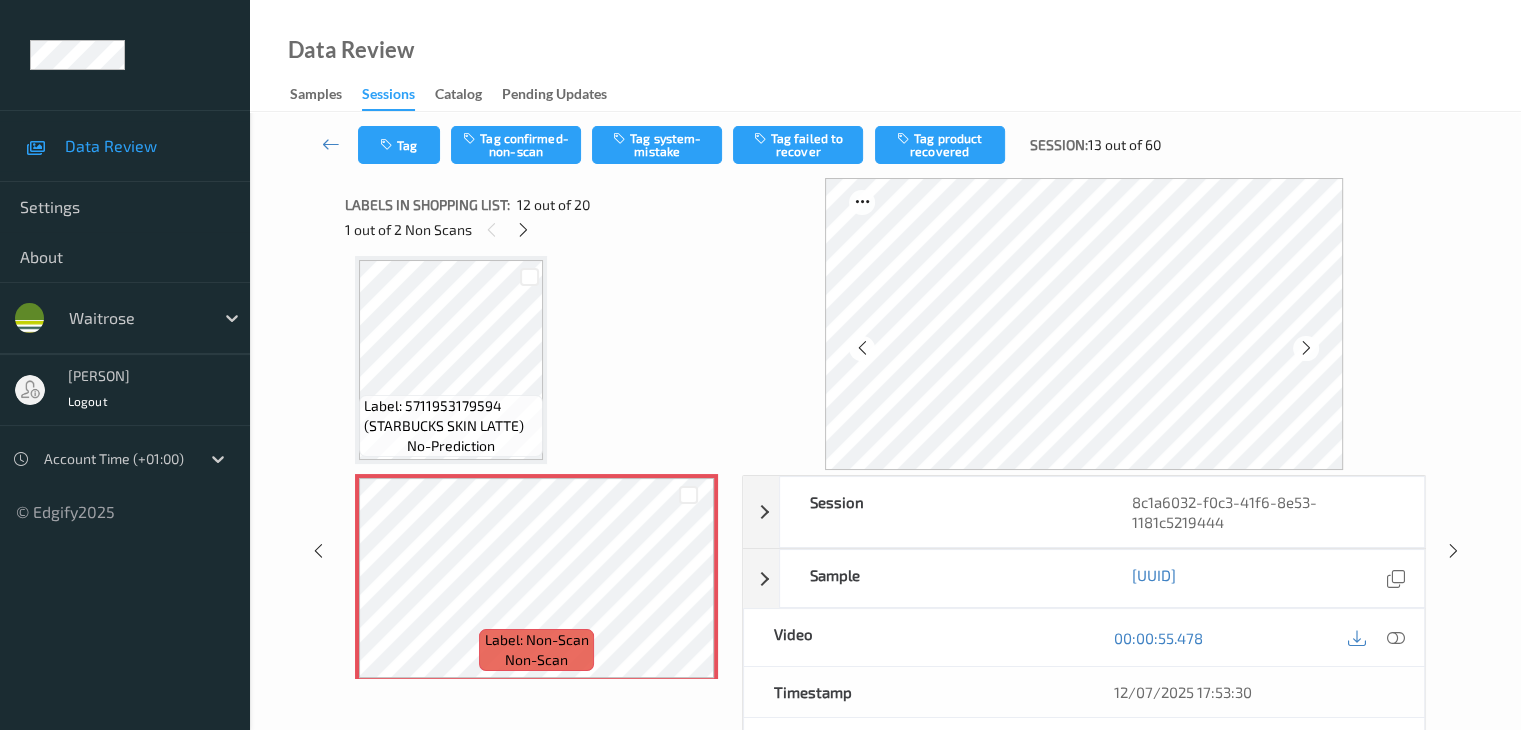 click at bounding box center [1084, 324] 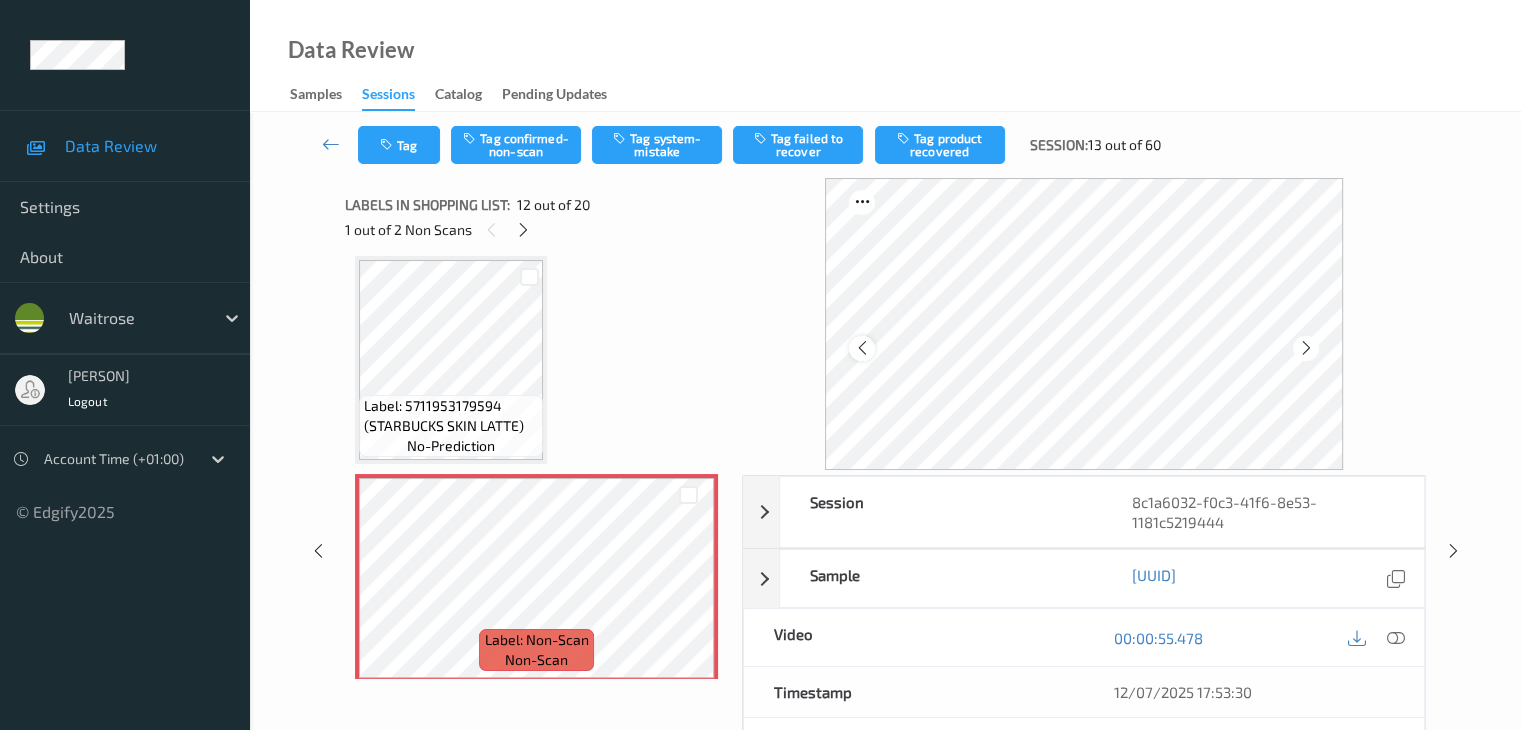 click at bounding box center (861, 348) 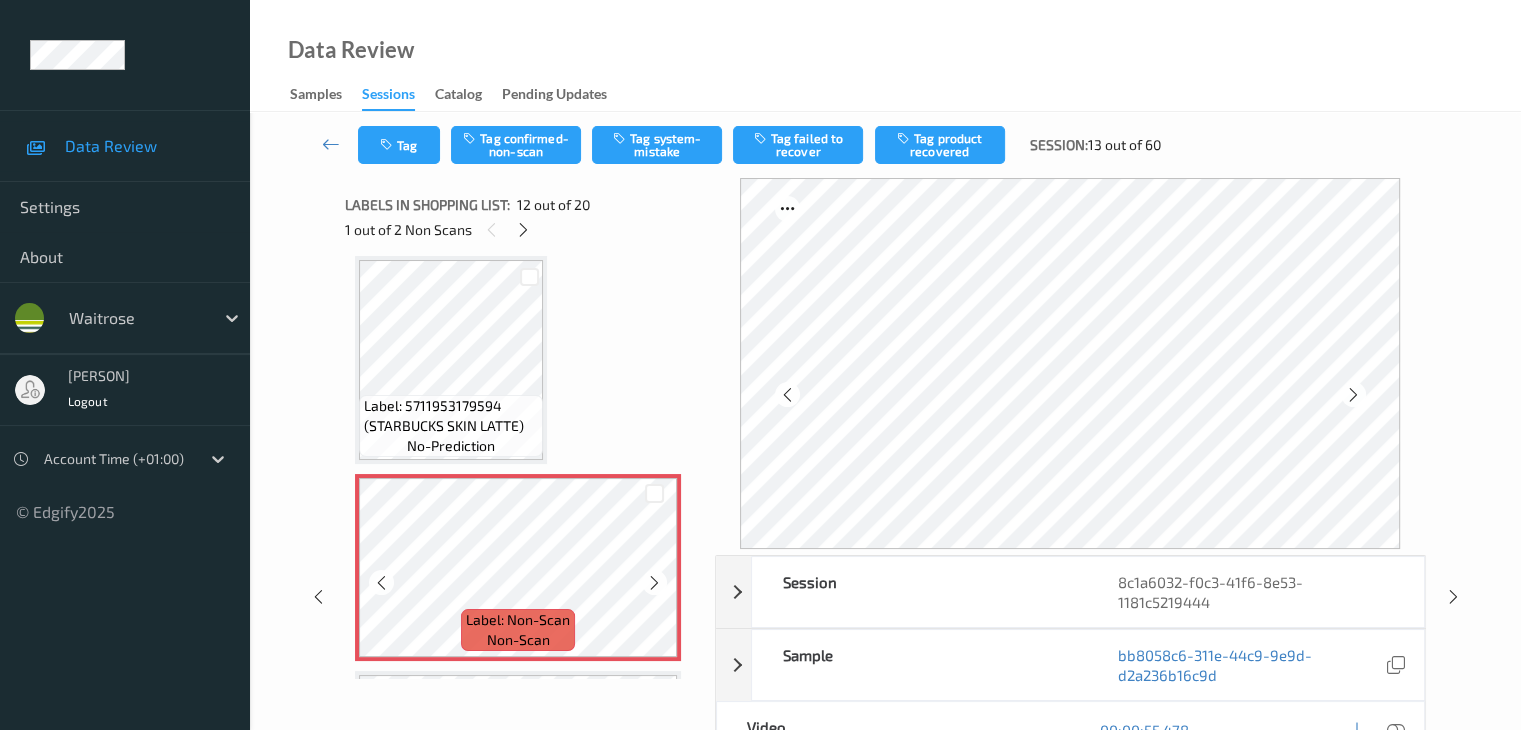 scroll, scrollTop: 2290, scrollLeft: 0, axis: vertical 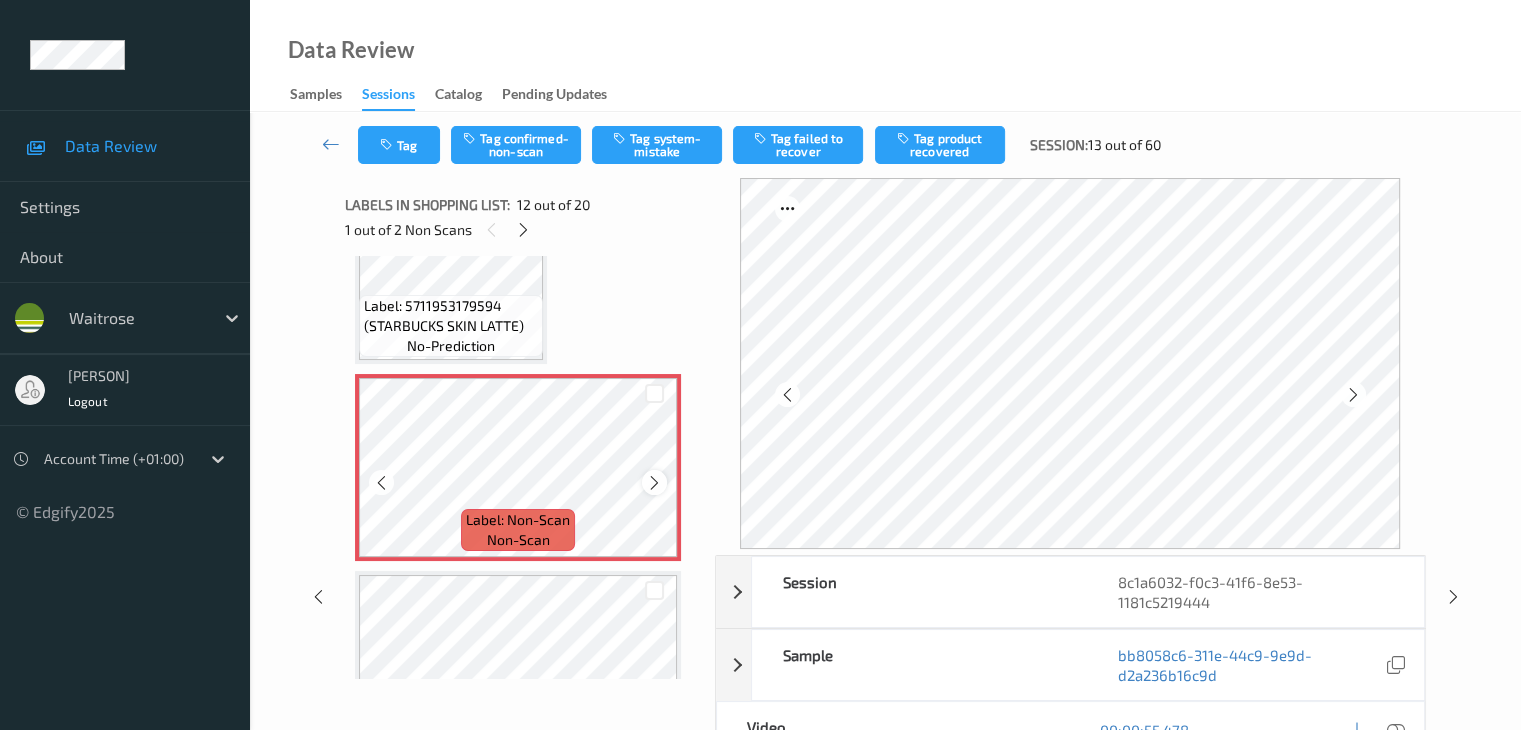 click at bounding box center [654, 483] 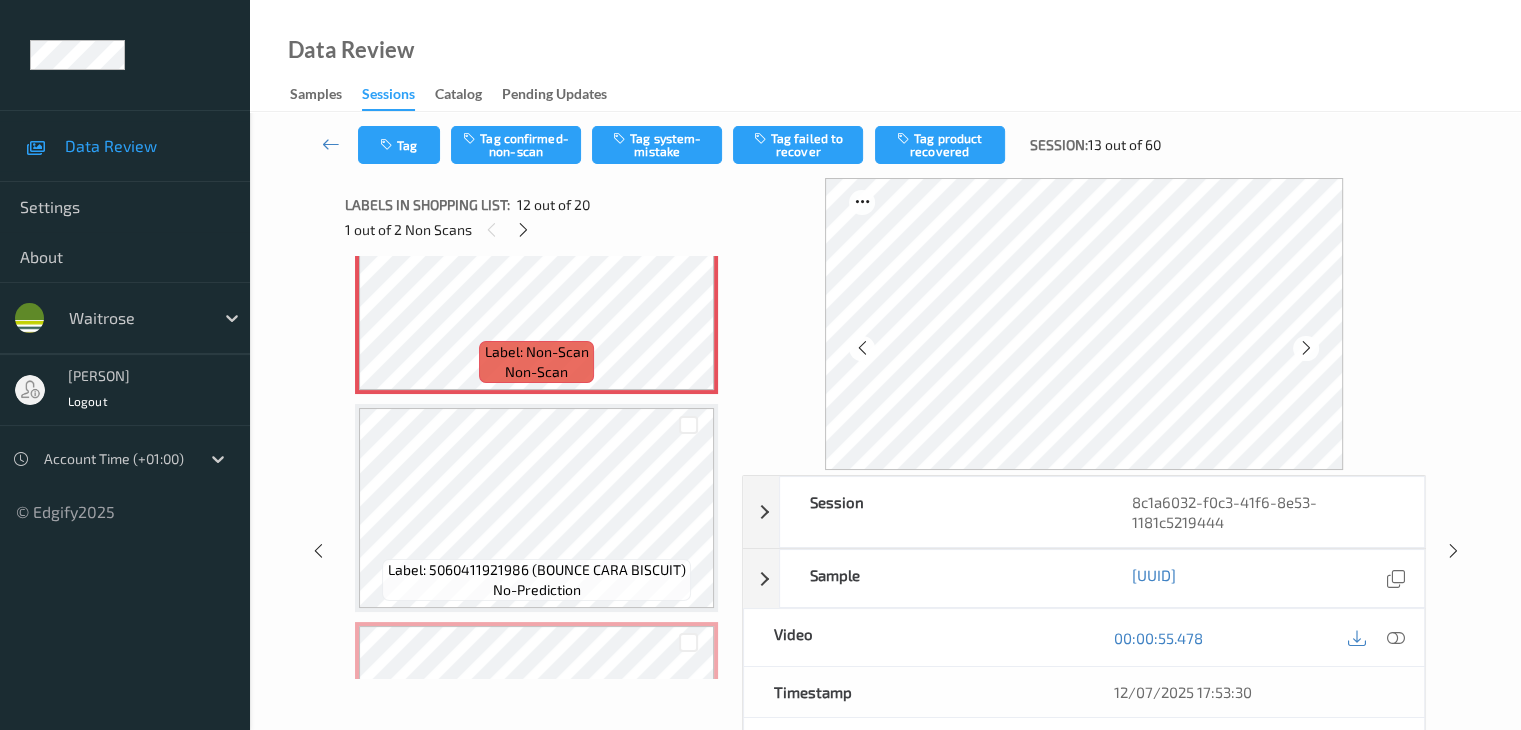 scroll, scrollTop: 2490, scrollLeft: 0, axis: vertical 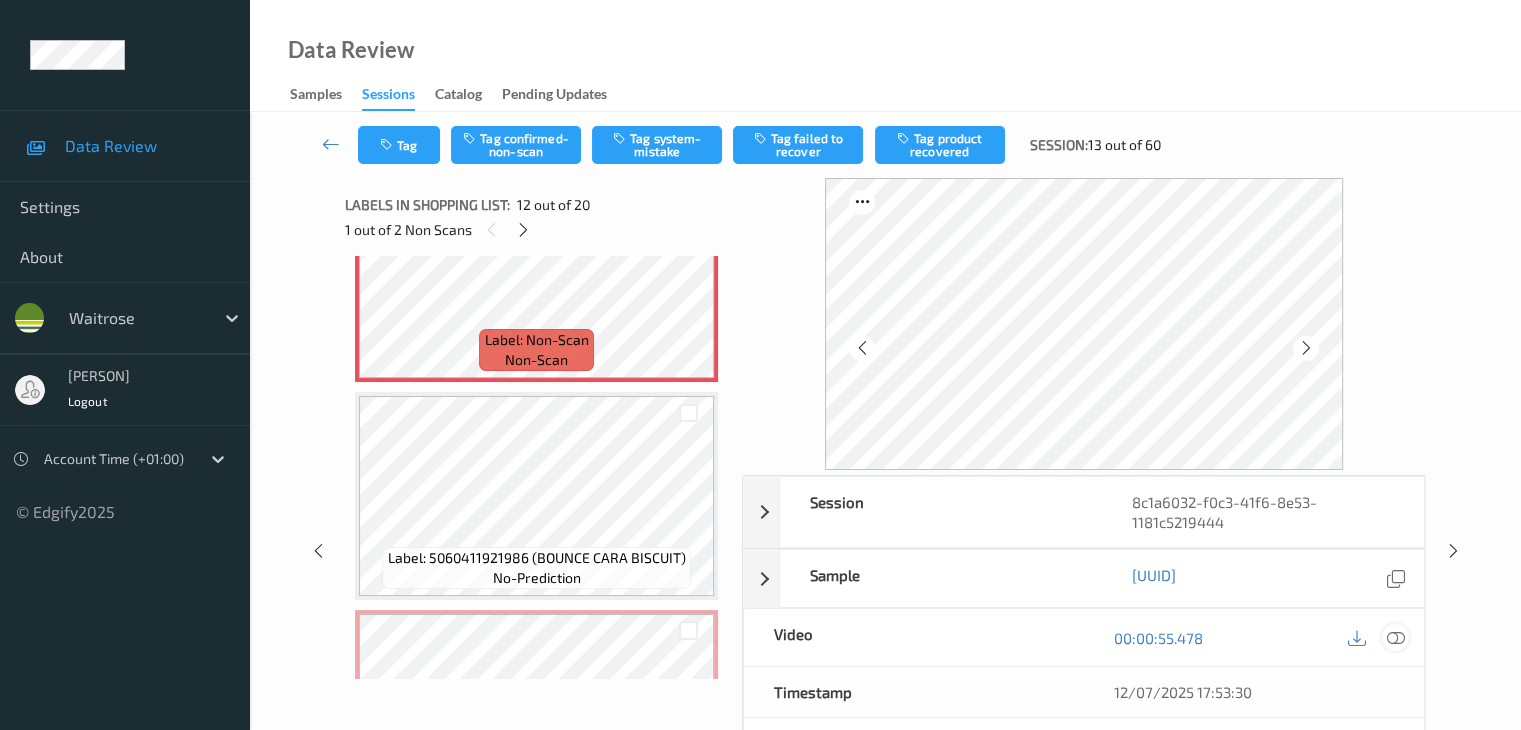 click at bounding box center [1395, 638] 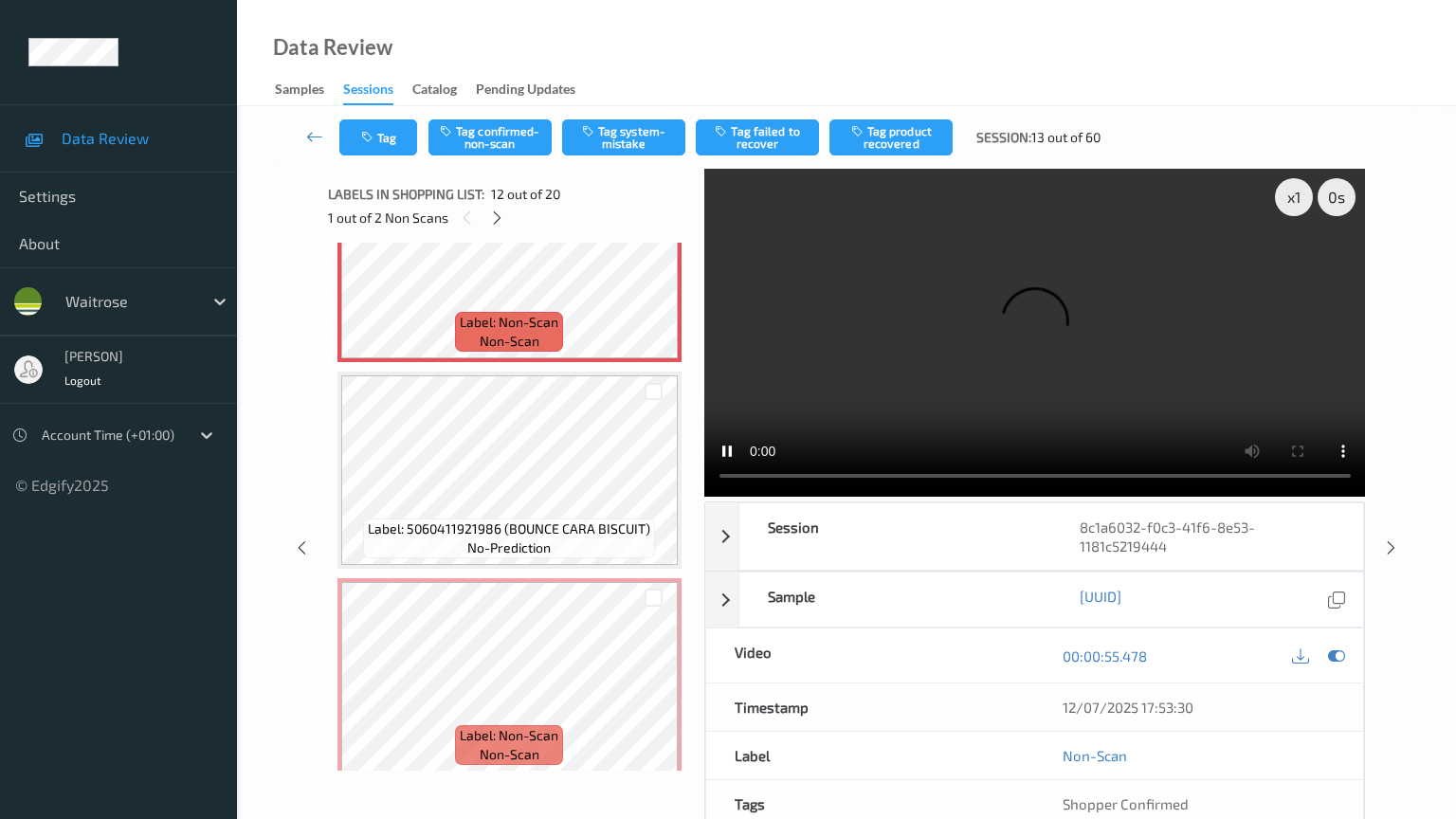 type 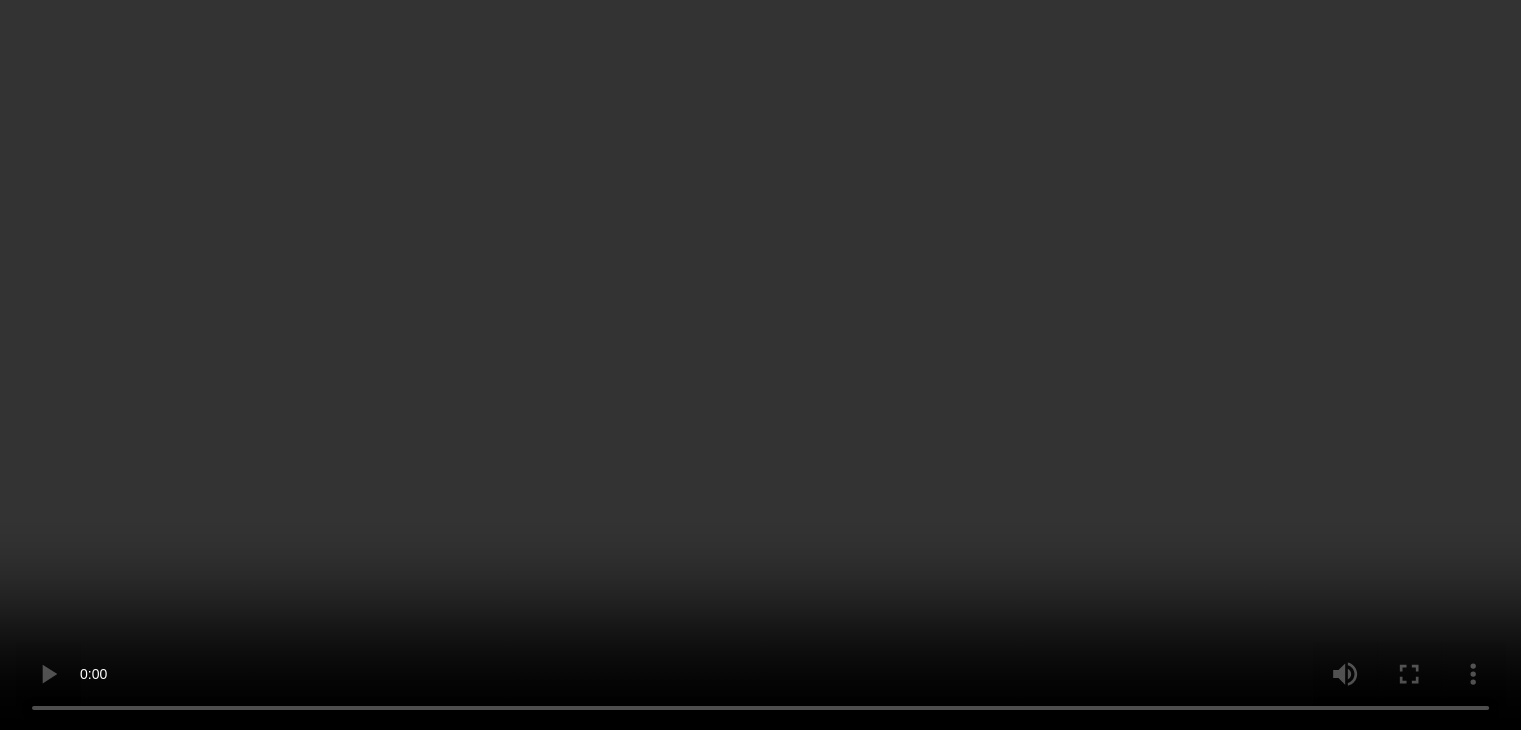 scroll, scrollTop: 2290, scrollLeft: 0, axis: vertical 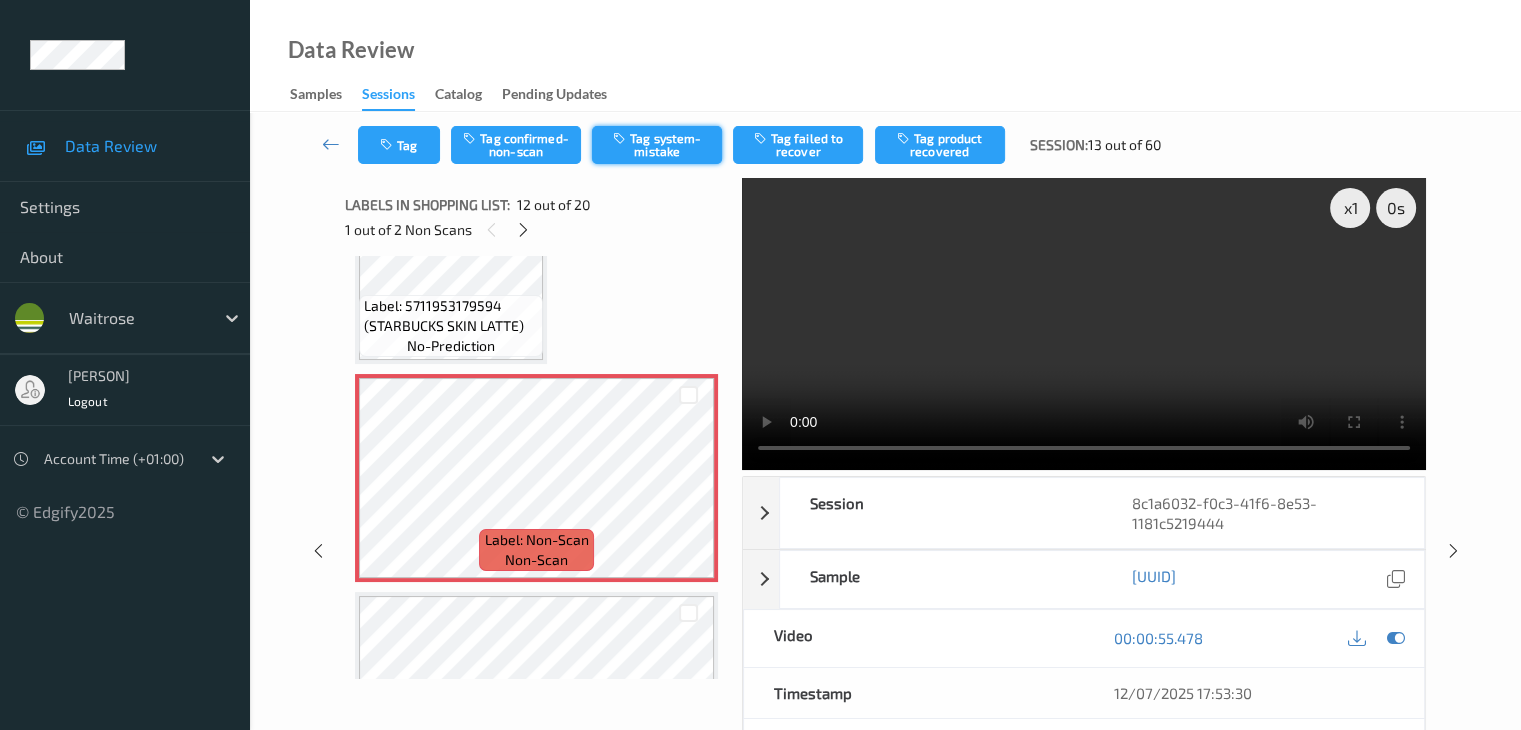 click on "Tag   system-mistake" at bounding box center [657, 145] 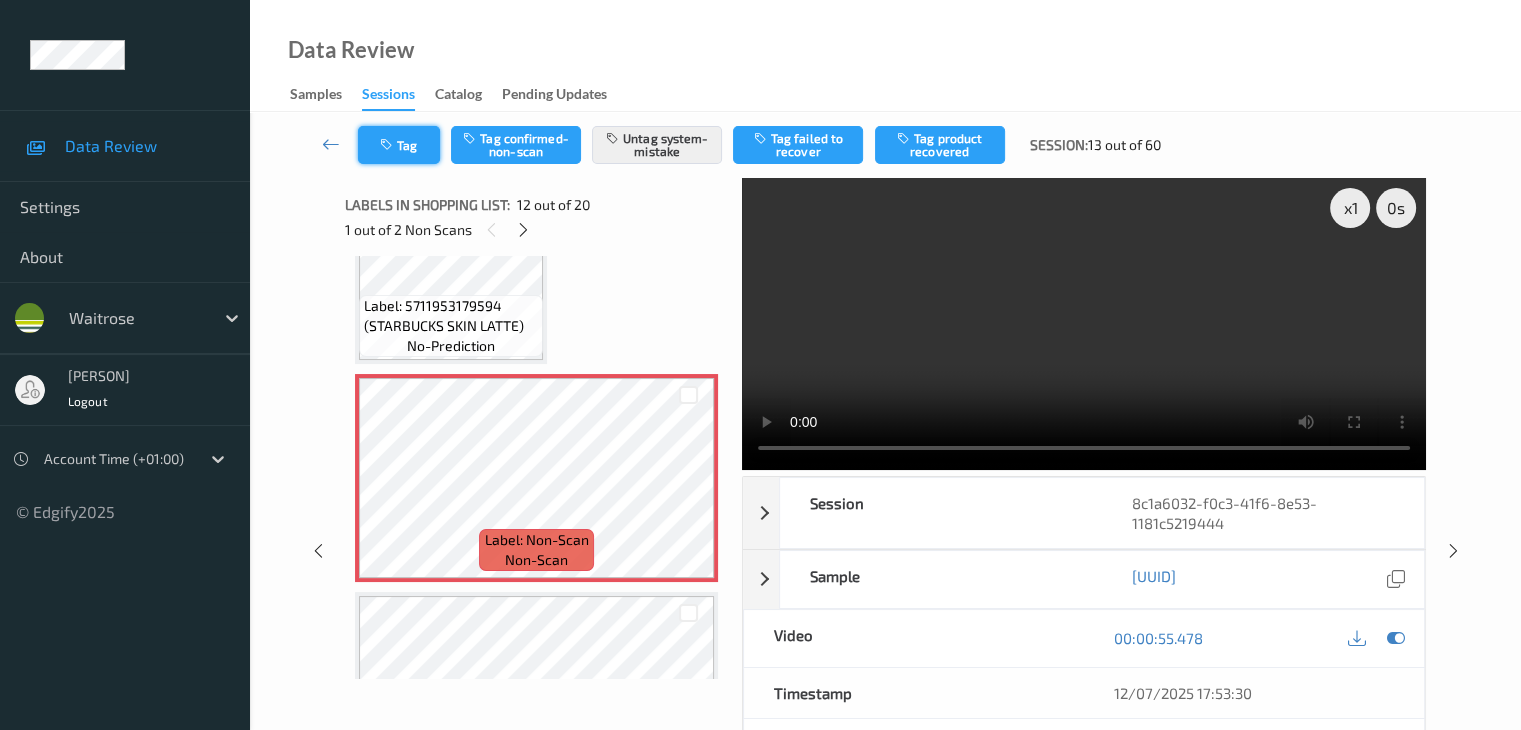 click on "Tag" at bounding box center [399, 145] 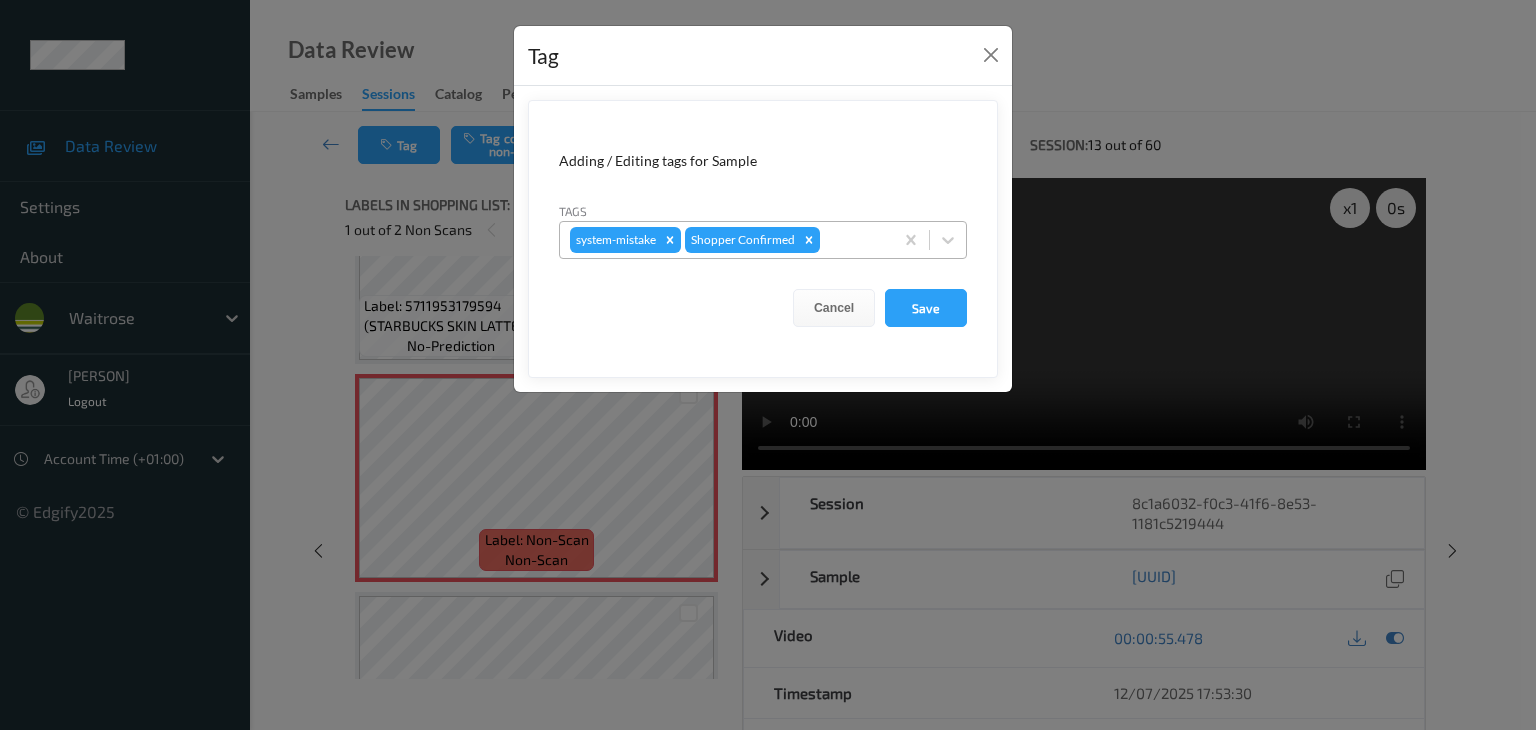 click at bounding box center [853, 240] 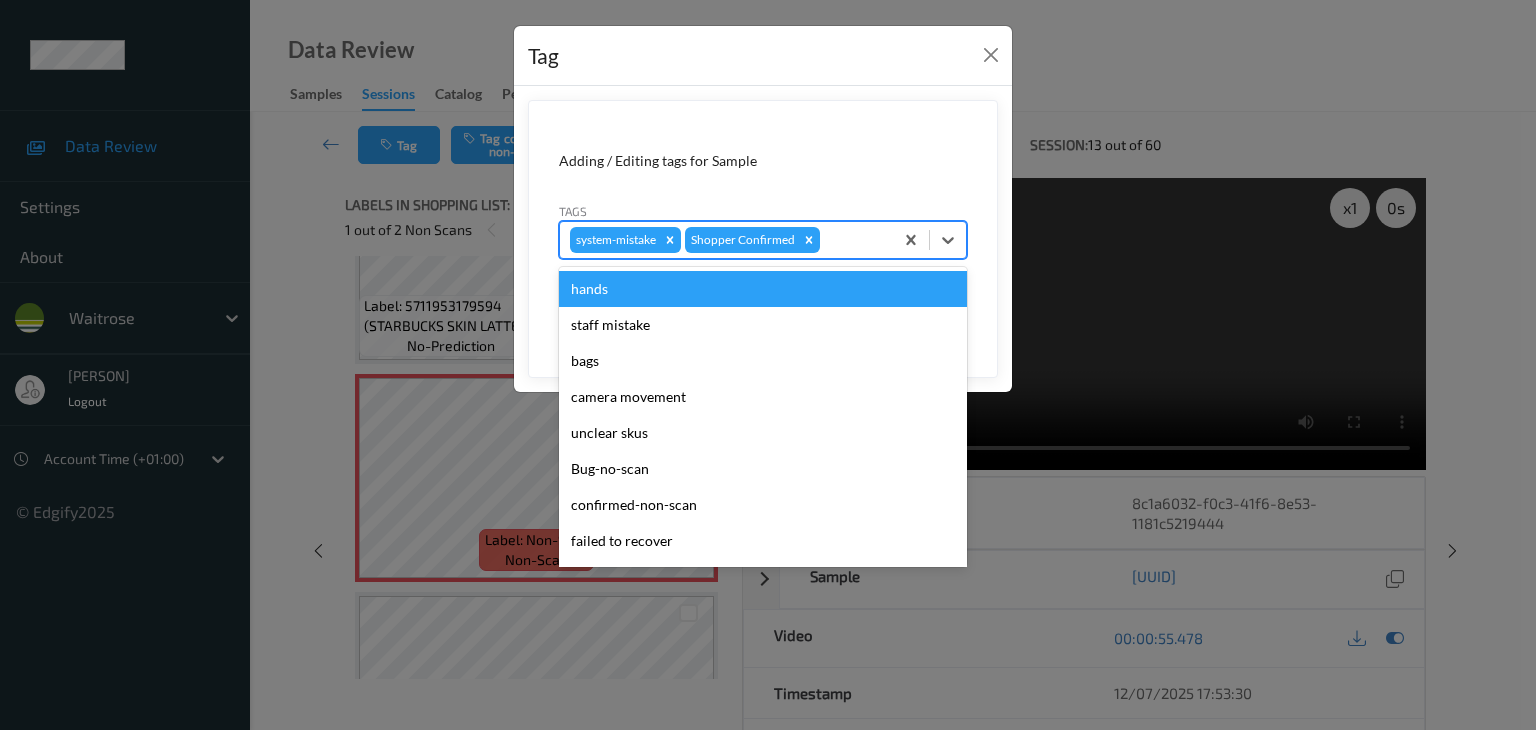 type on "u" 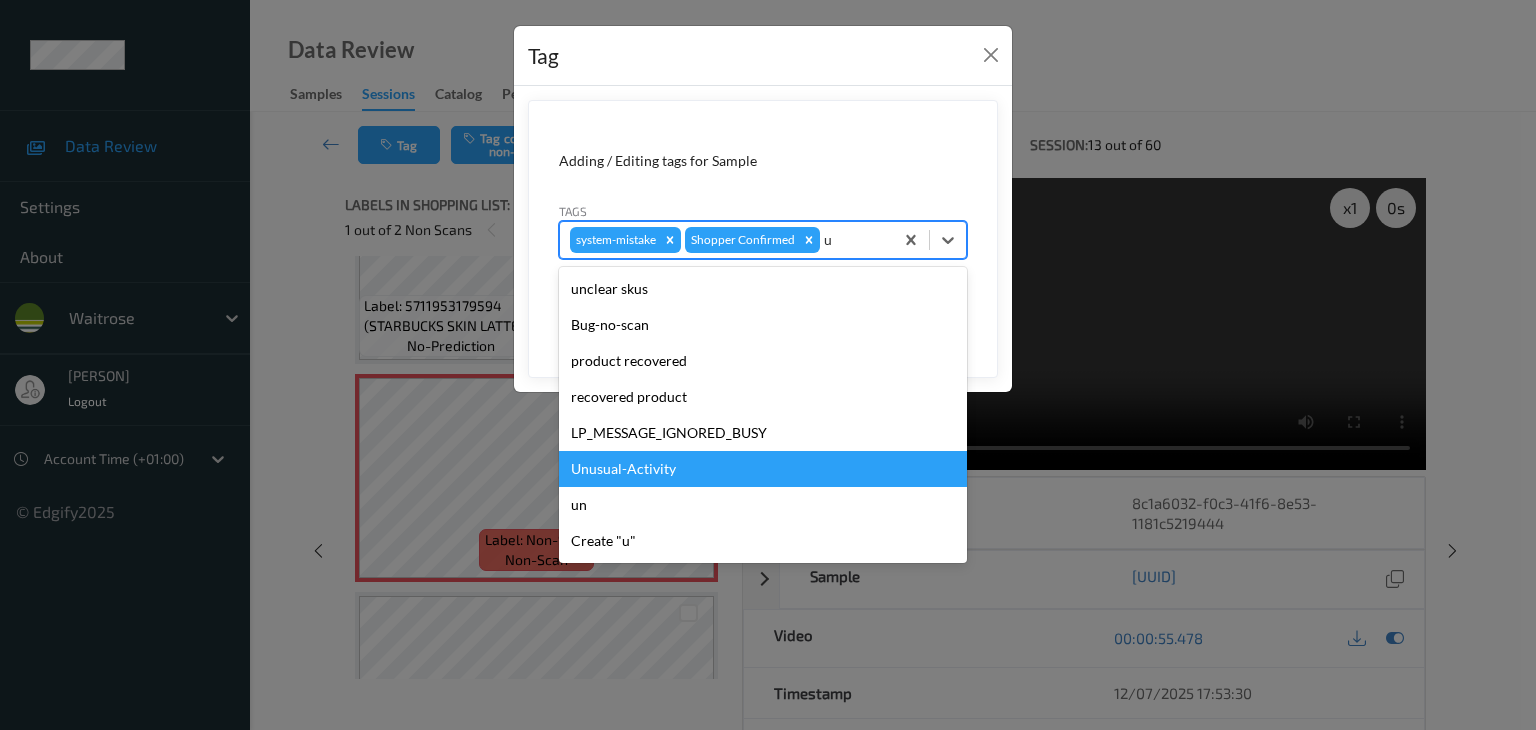 click on "Unusual-Activity" at bounding box center (763, 469) 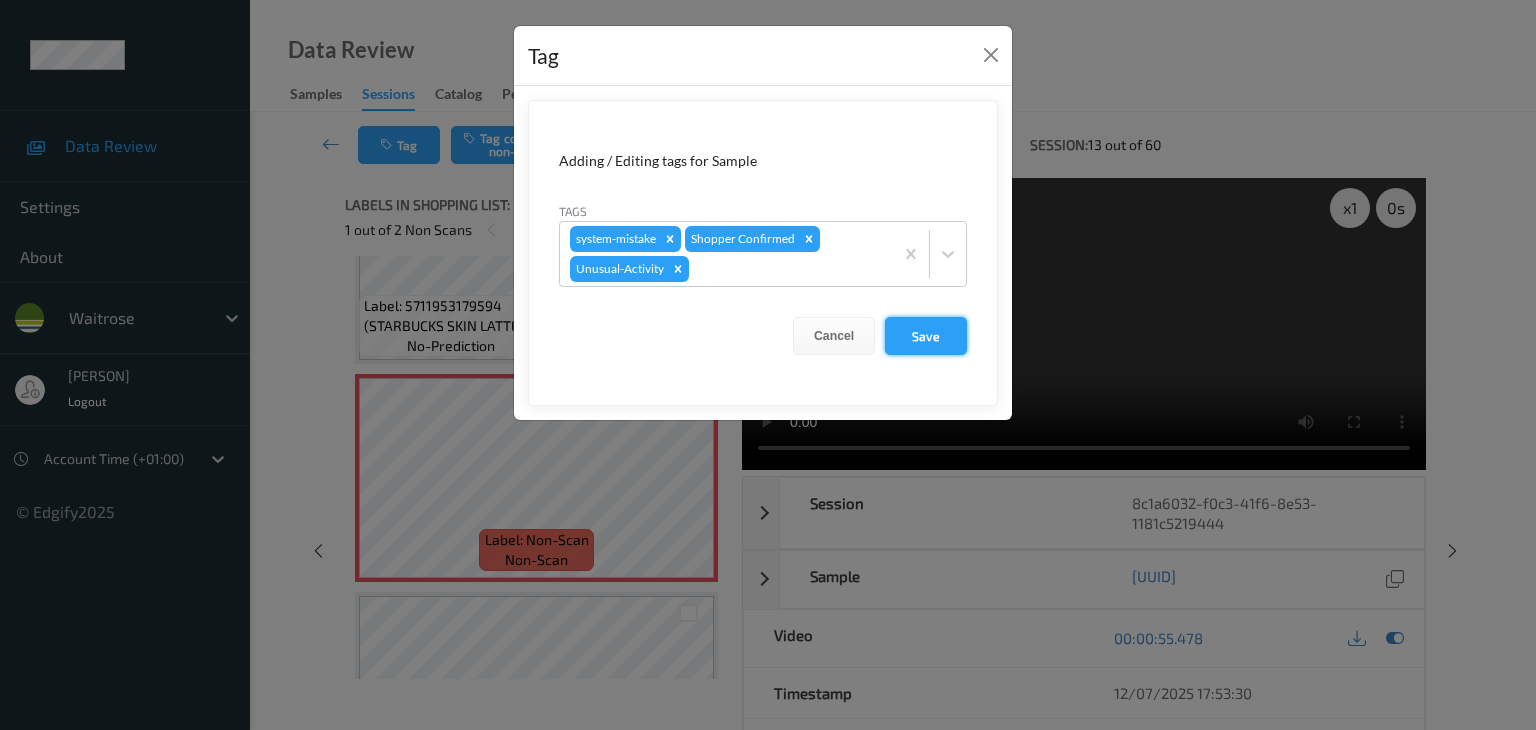 click on "Save" at bounding box center [926, 336] 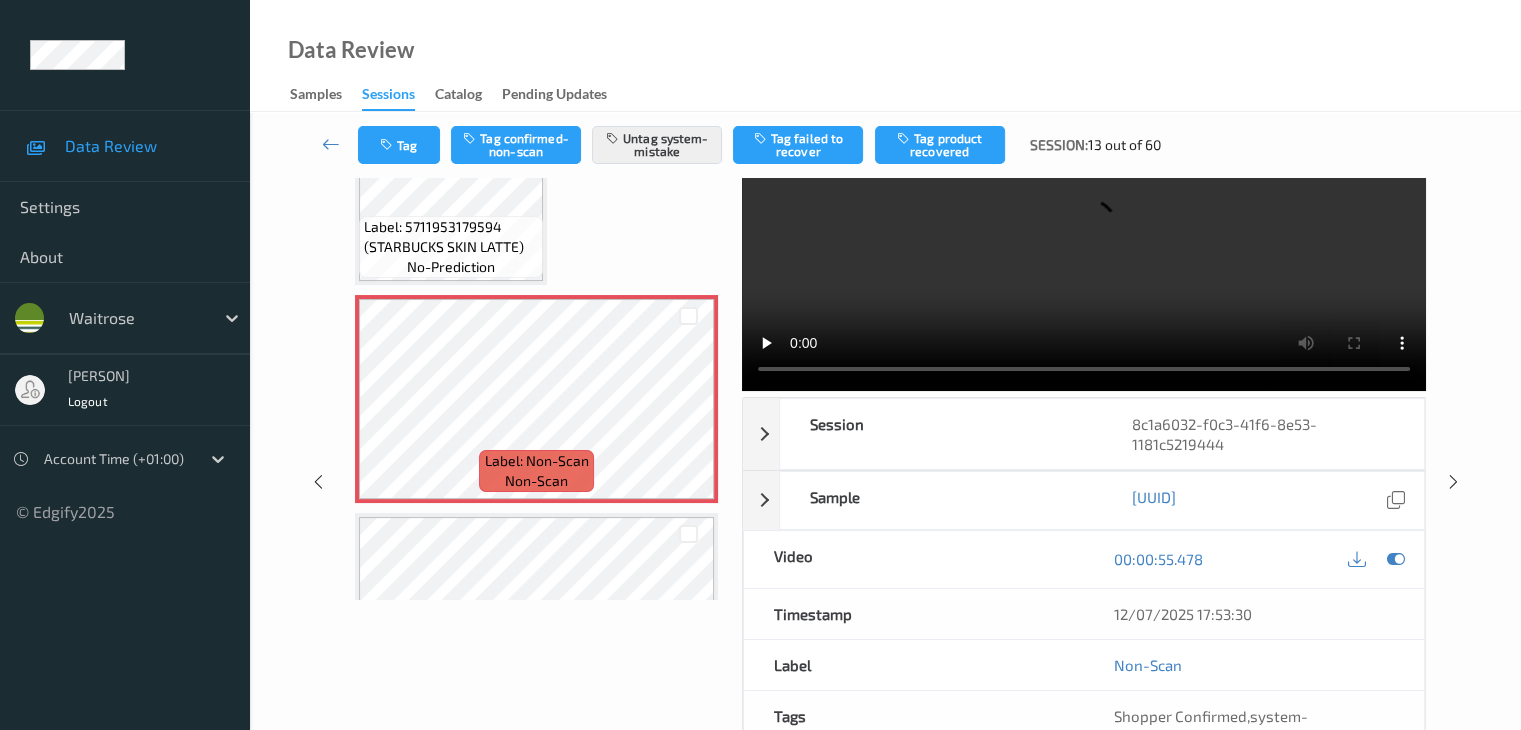 scroll, scrollTop: 200, scrollLeft: 0, axis: vertical 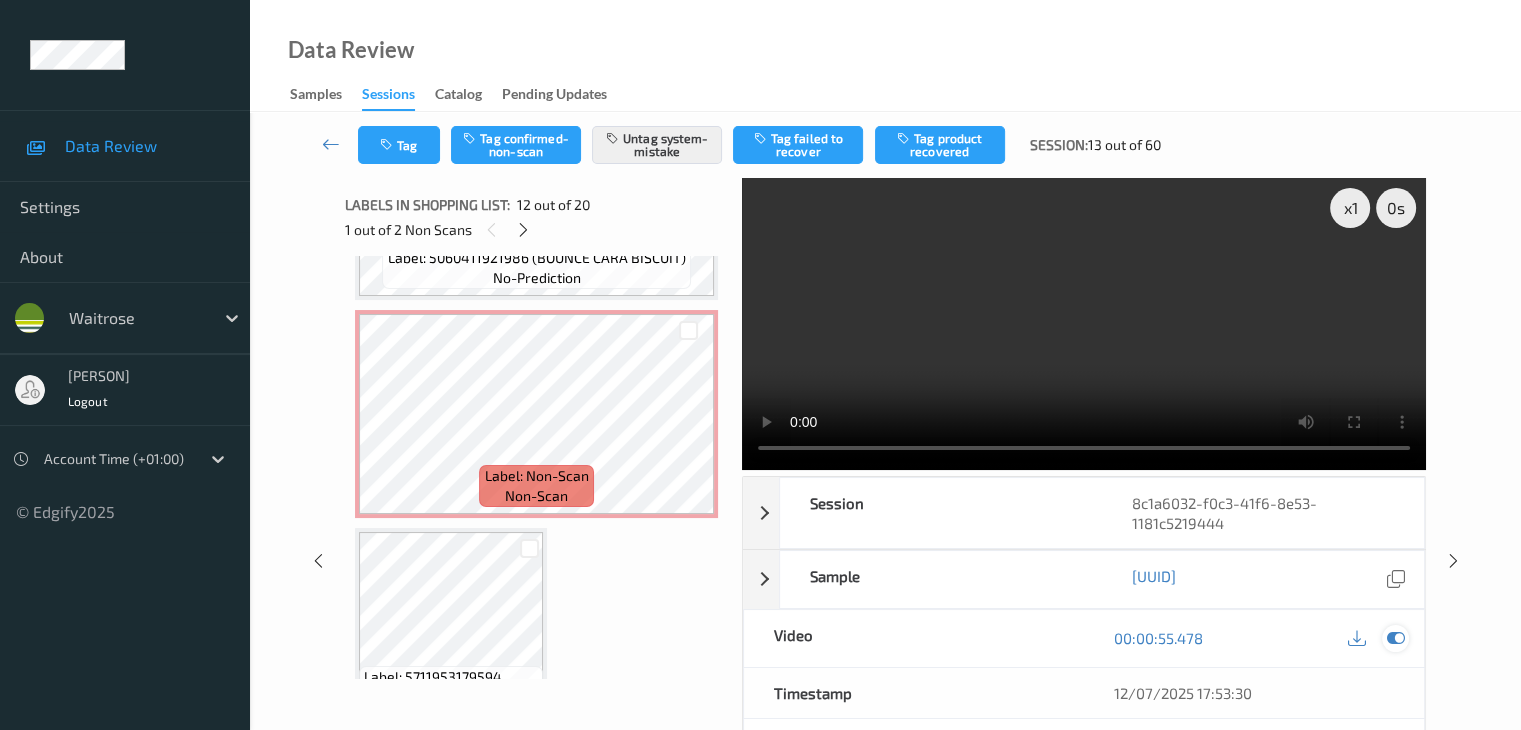 click at bounding box center [1395, 638] 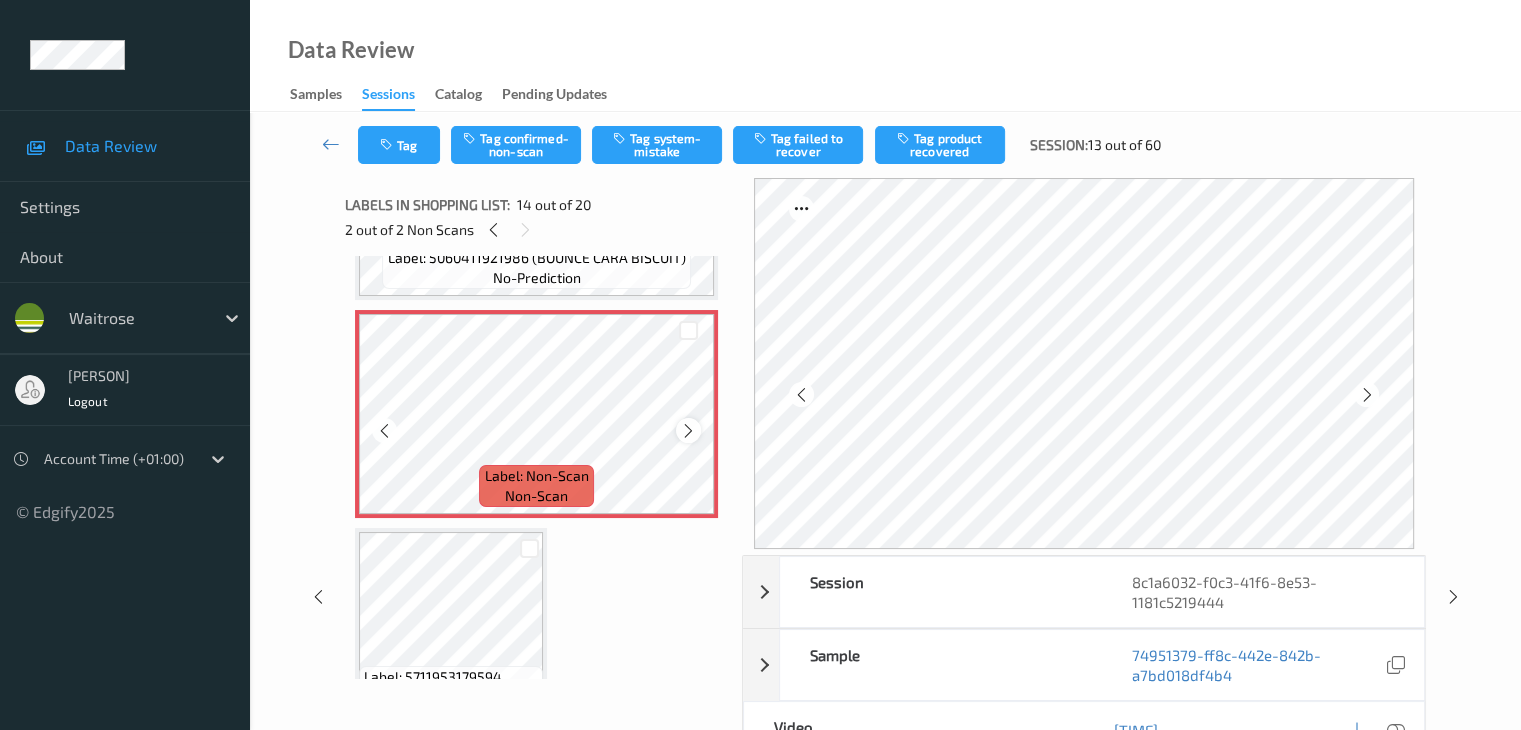 click at bounding box center [688, 431] 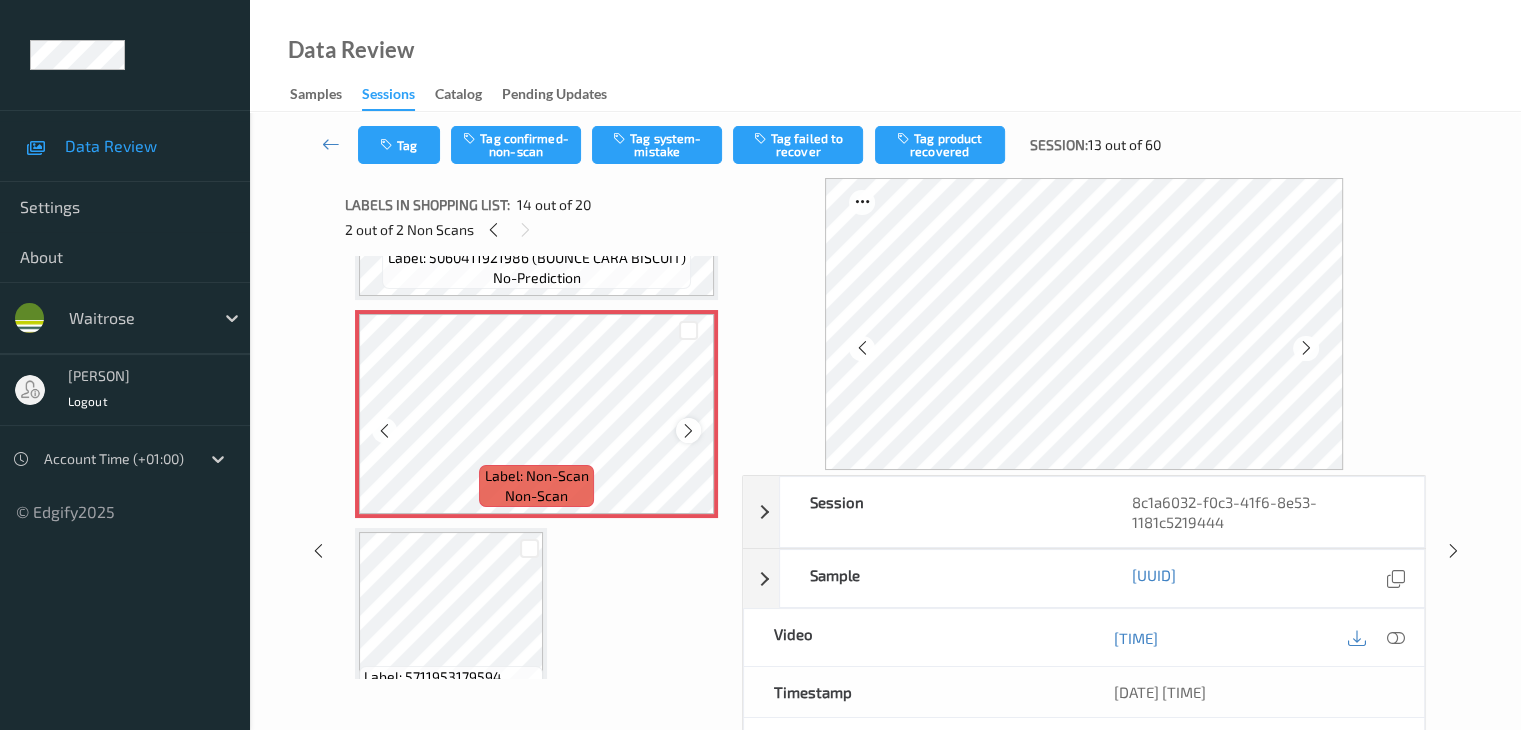 click at bounding box center (688, 430) 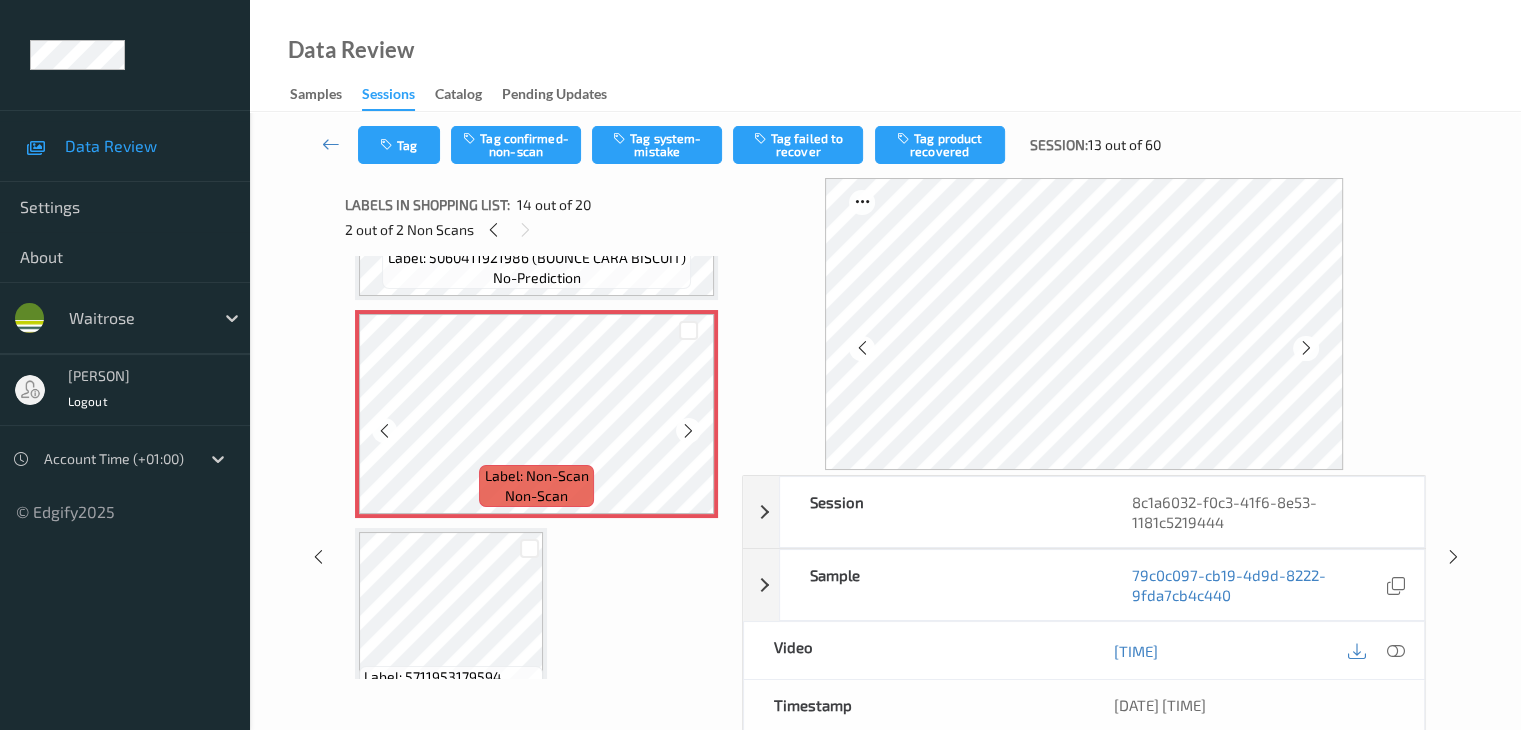 click at bounding box center (688, 430) 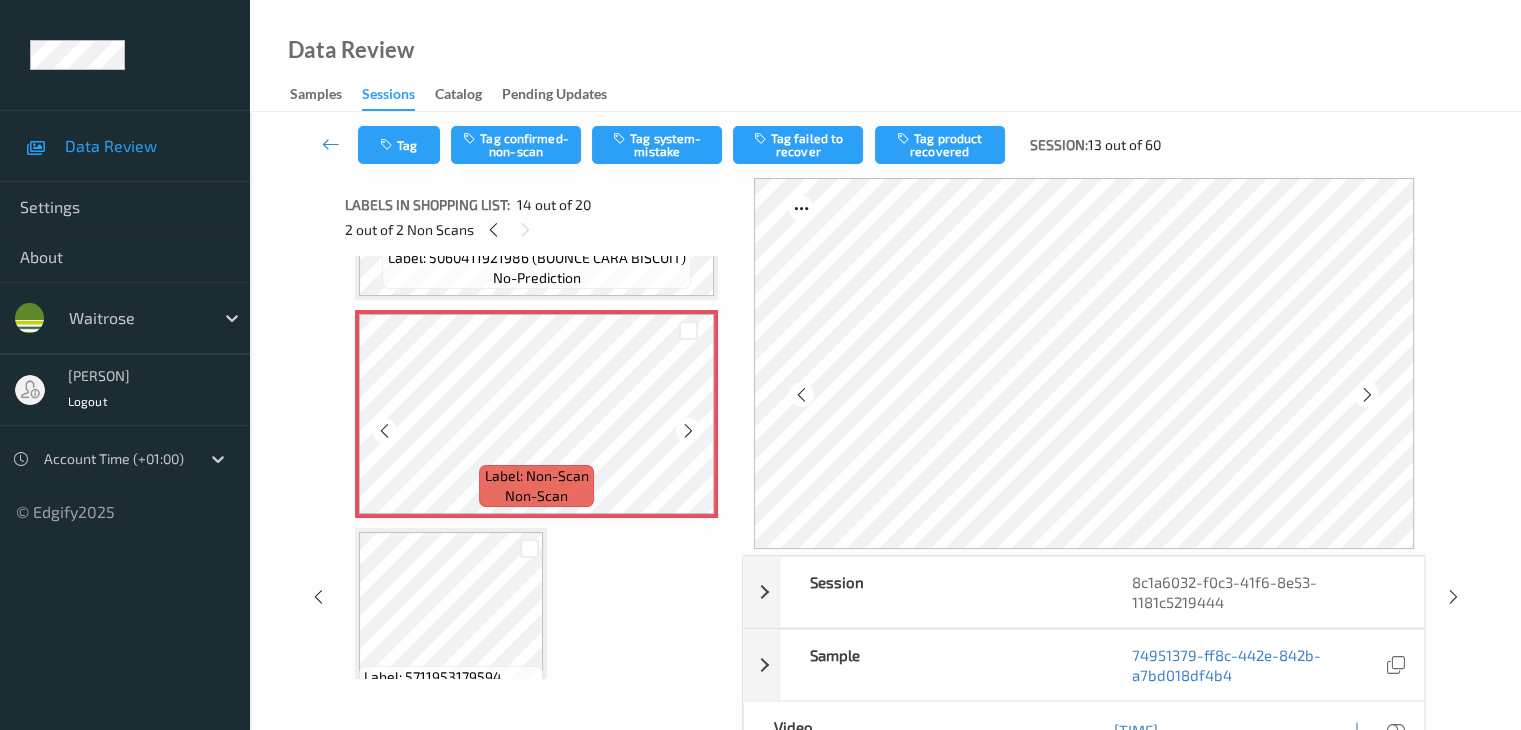 click at bounding box center (688, 430) 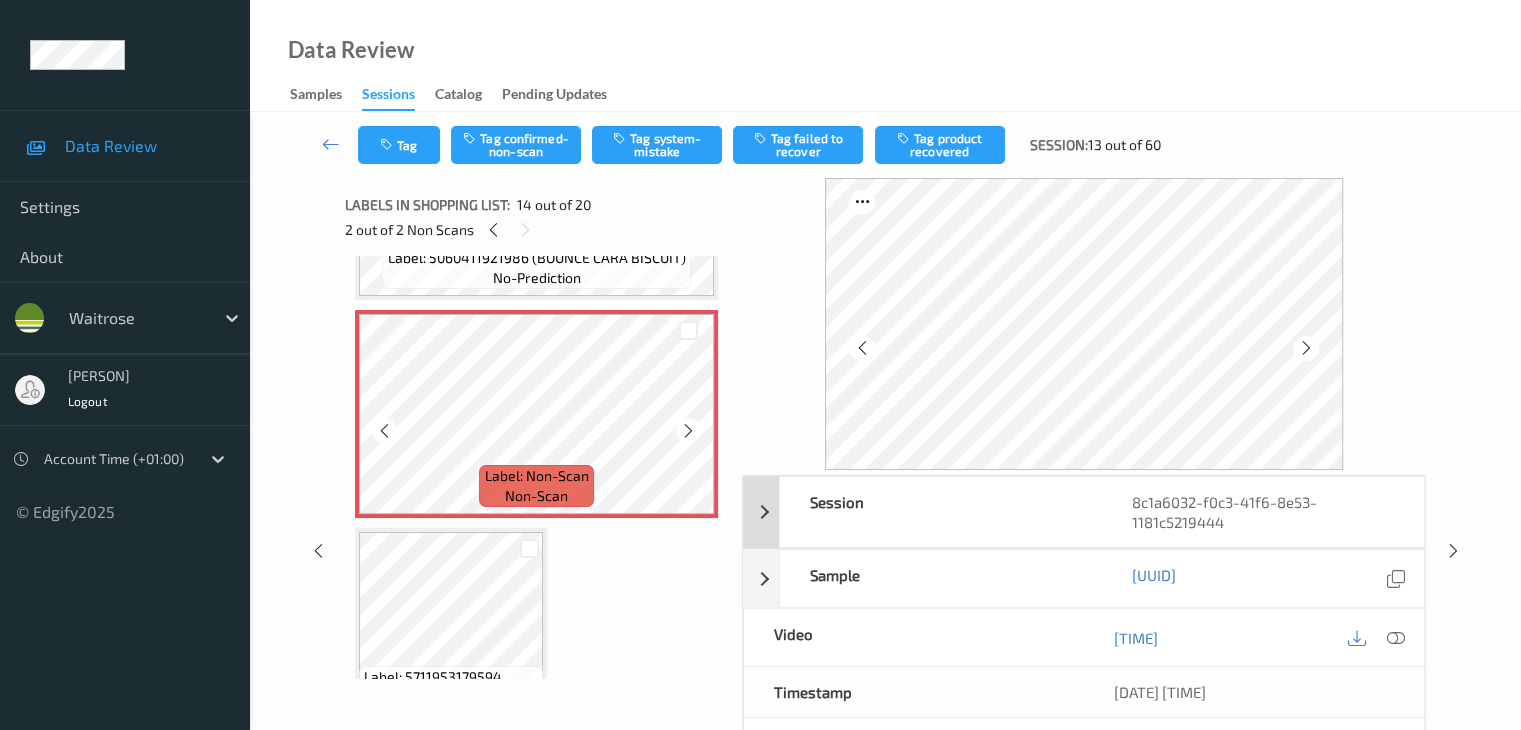 scroll, scrollTop: 2690, scrollLeft: 0, axis: vertical 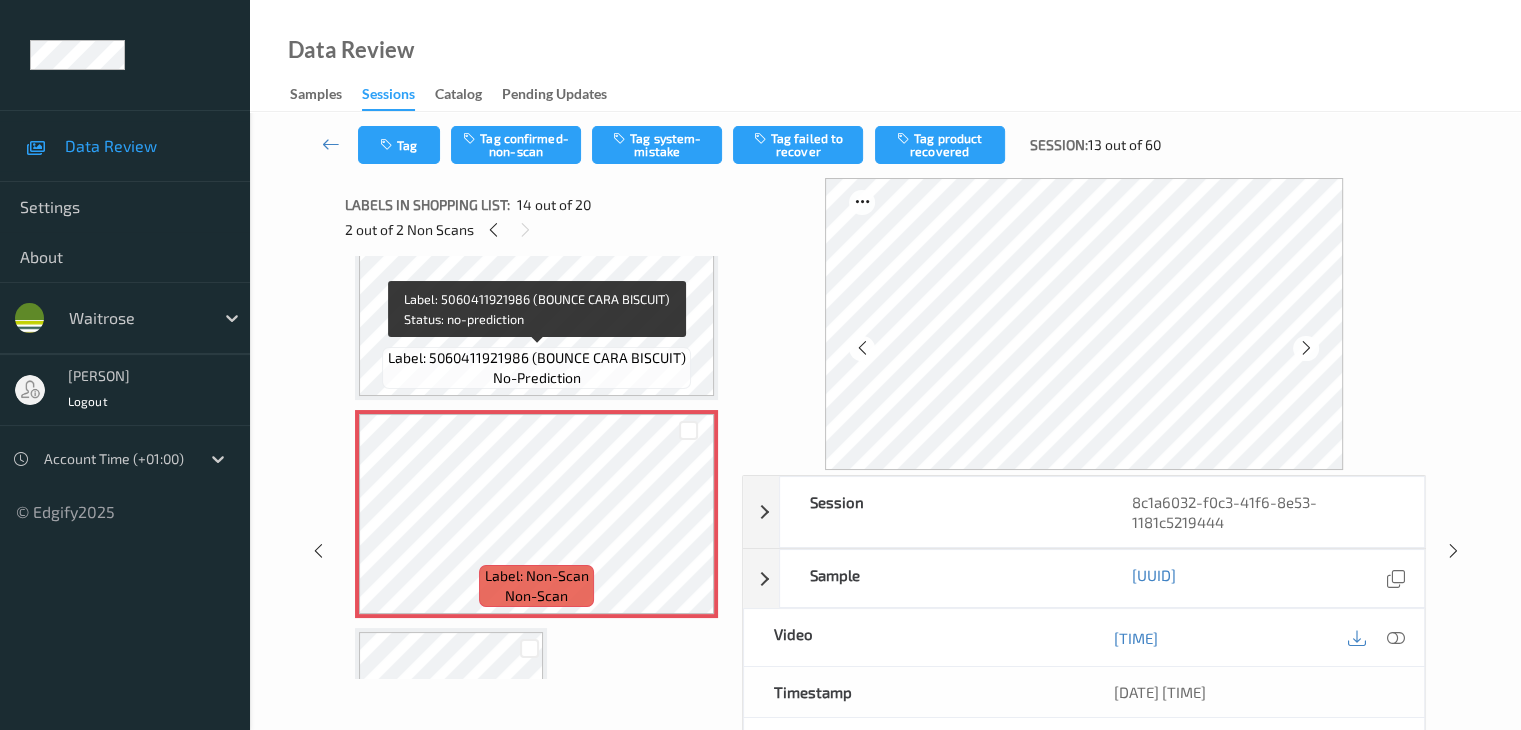 click on "Label: [NUMBER] (BOUNCE CARA BISCUIT) no-prediction" at bounding box center [536, 368] 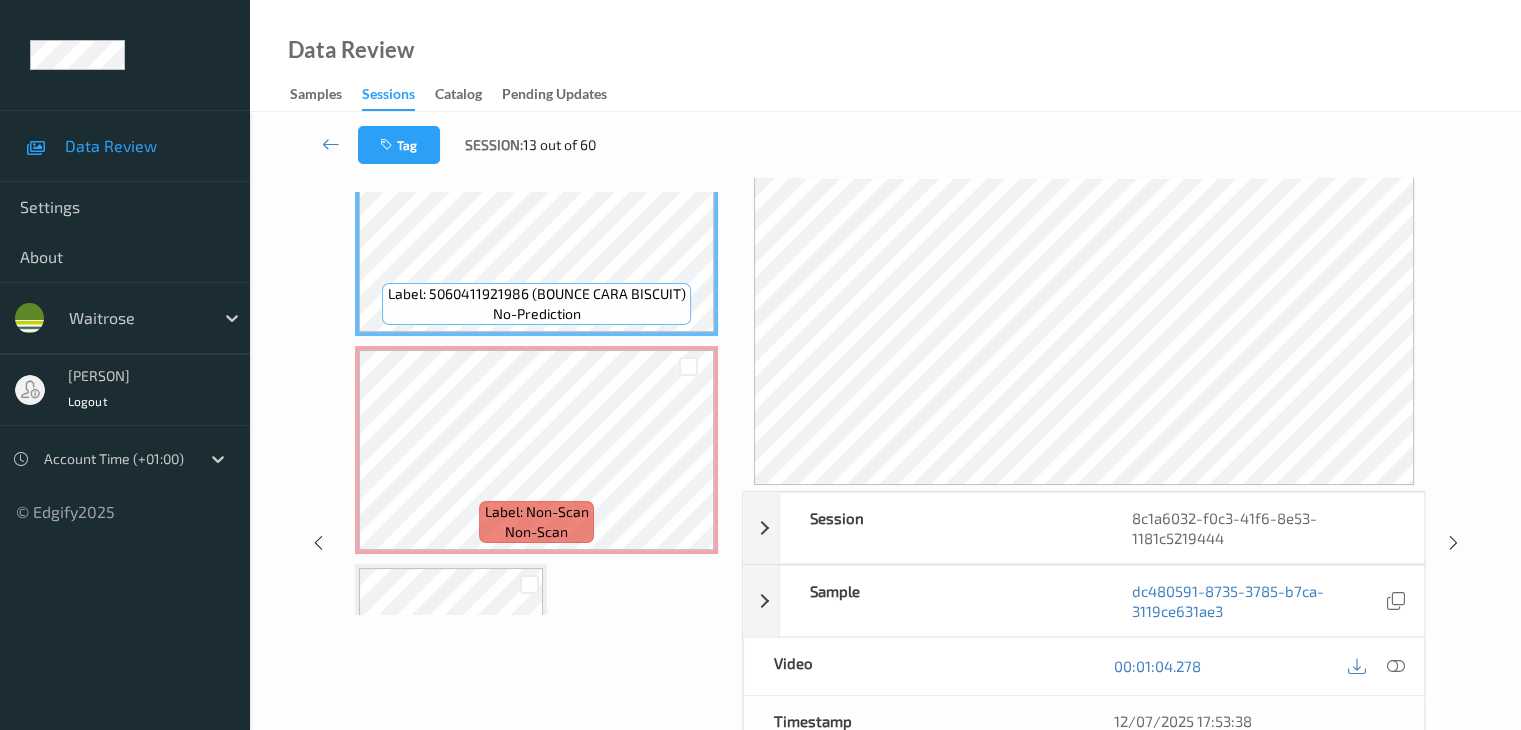 scroll, scrollTop: 100, scrollLeft: 0, axis: vertical 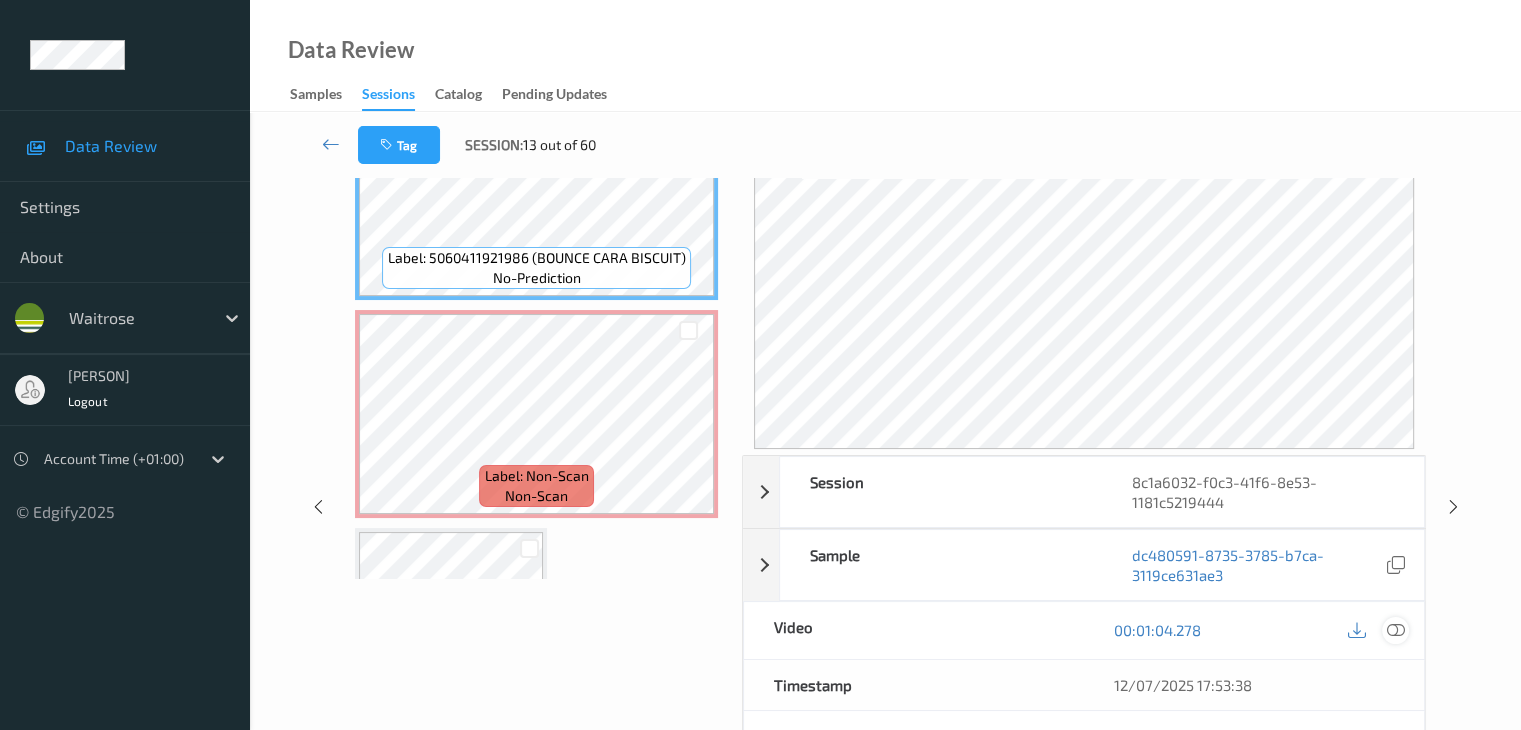 click at bounding box center [1395, 630] 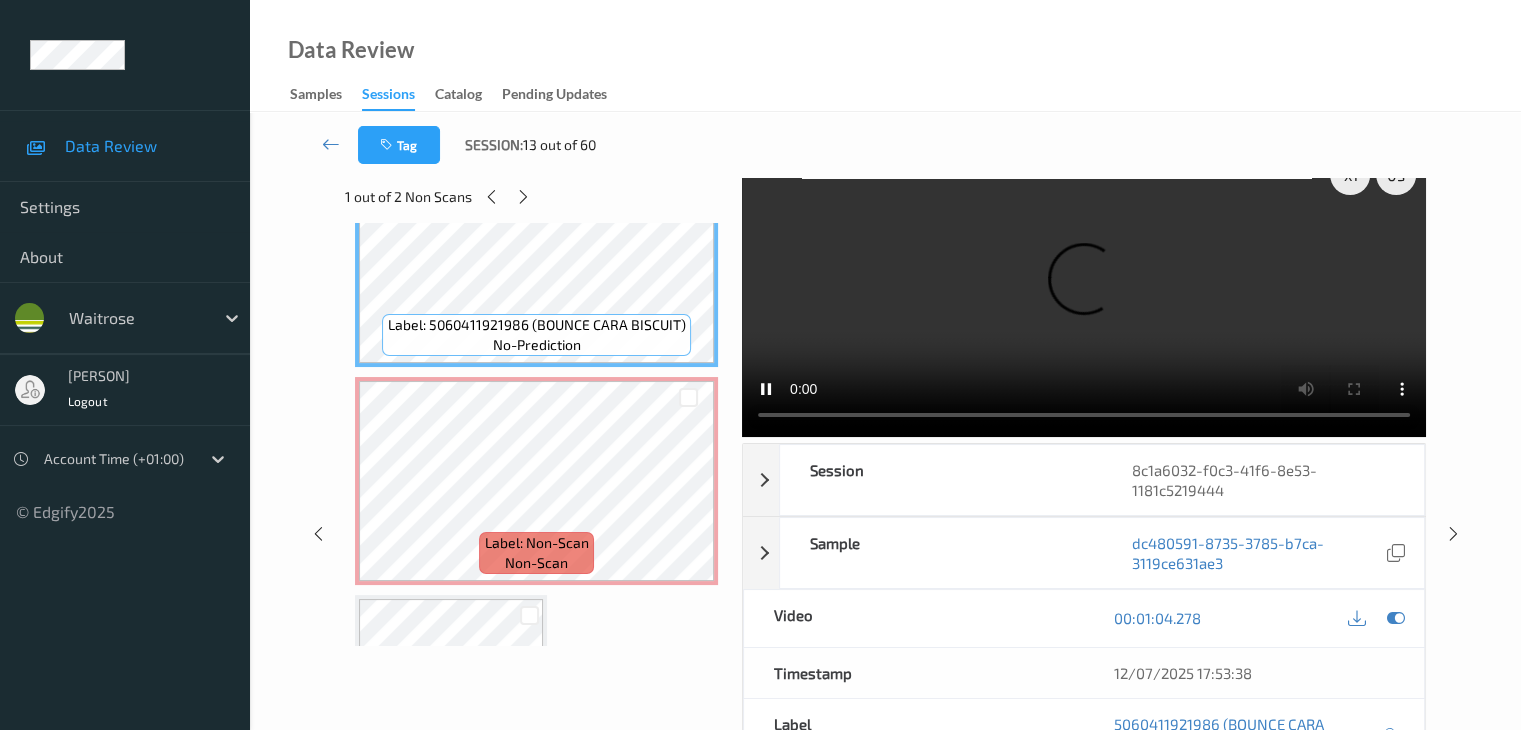 scroll, scrollTop: 0, scrollLeft: 0, axis: both 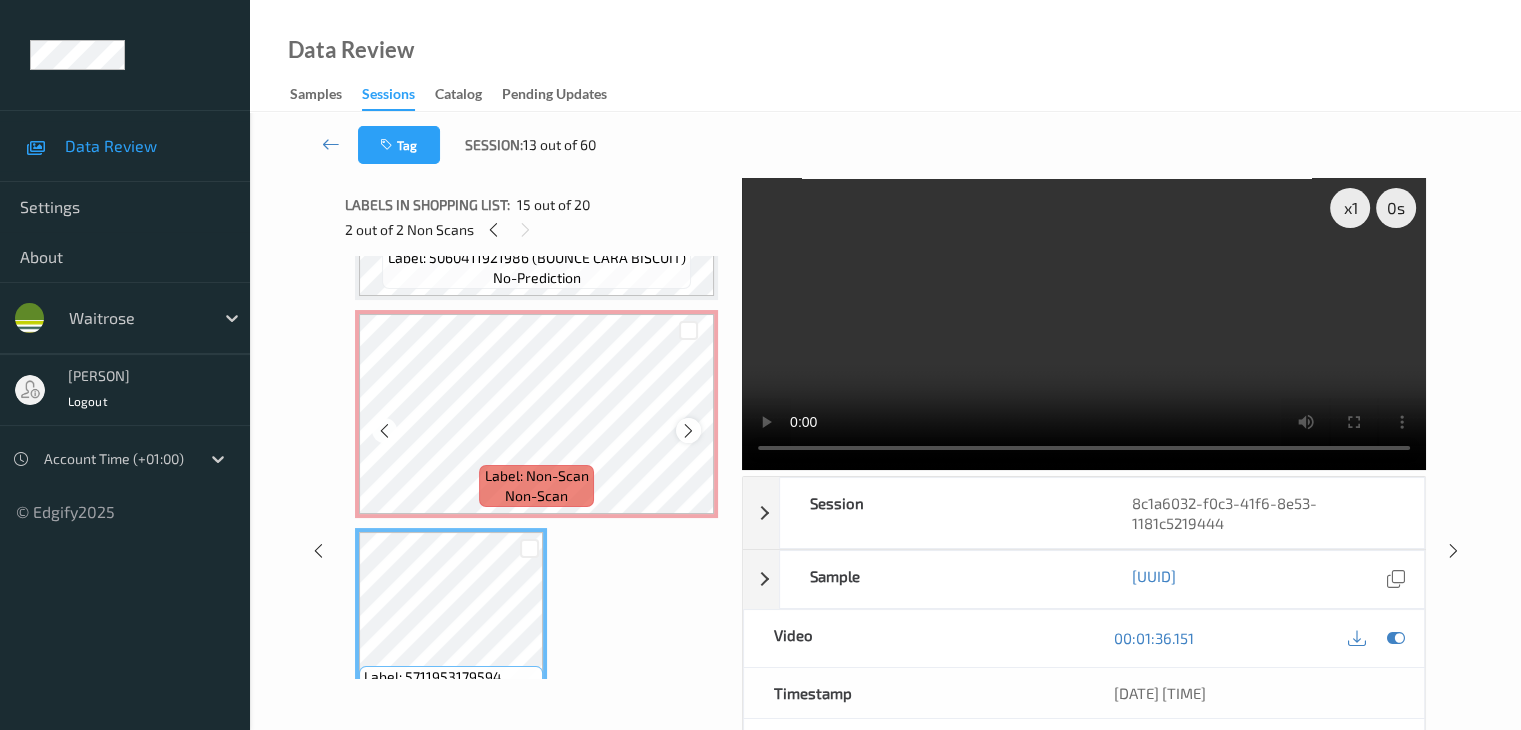 click at bounding box center (688, 431) 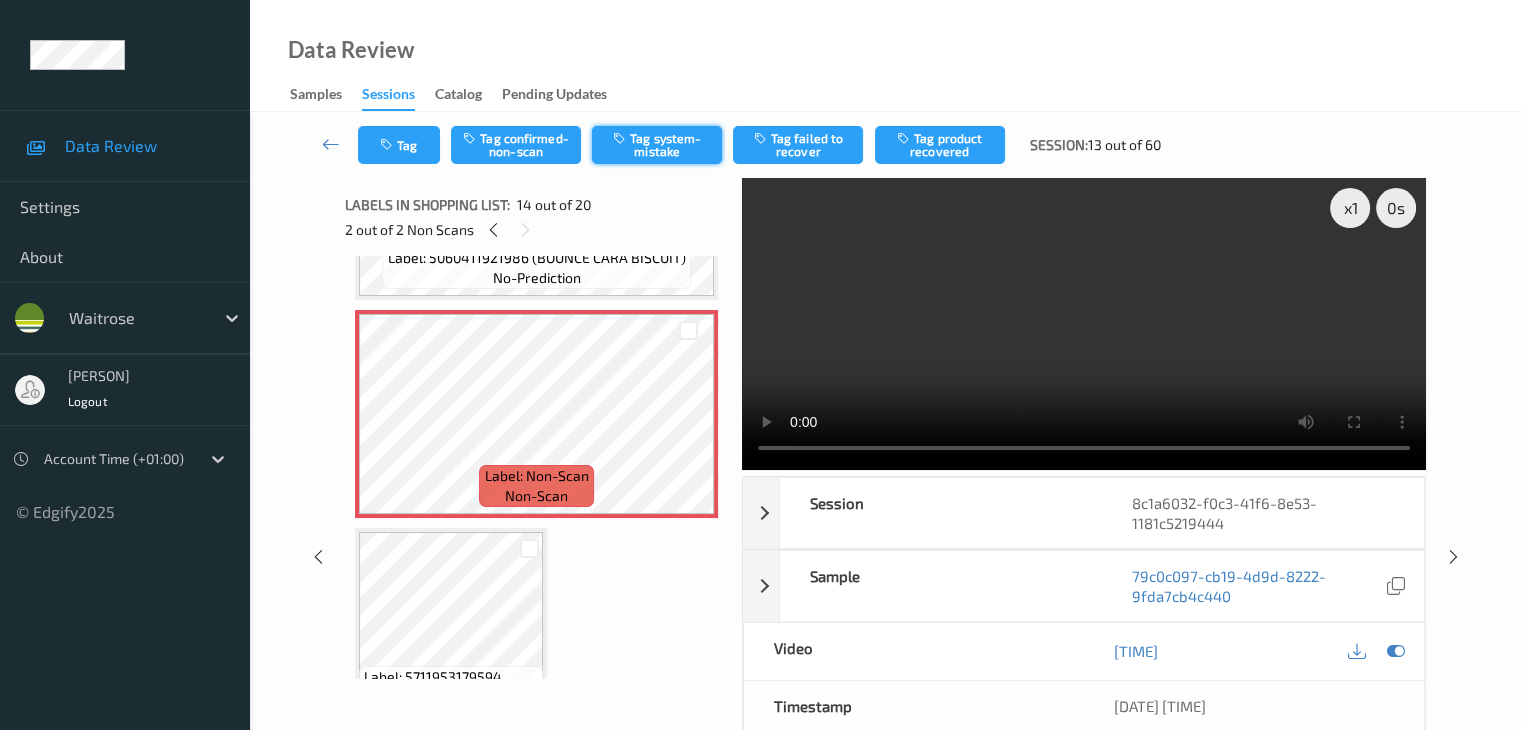 click on "Tag   system-mistake" at bounding box center [657, 145] 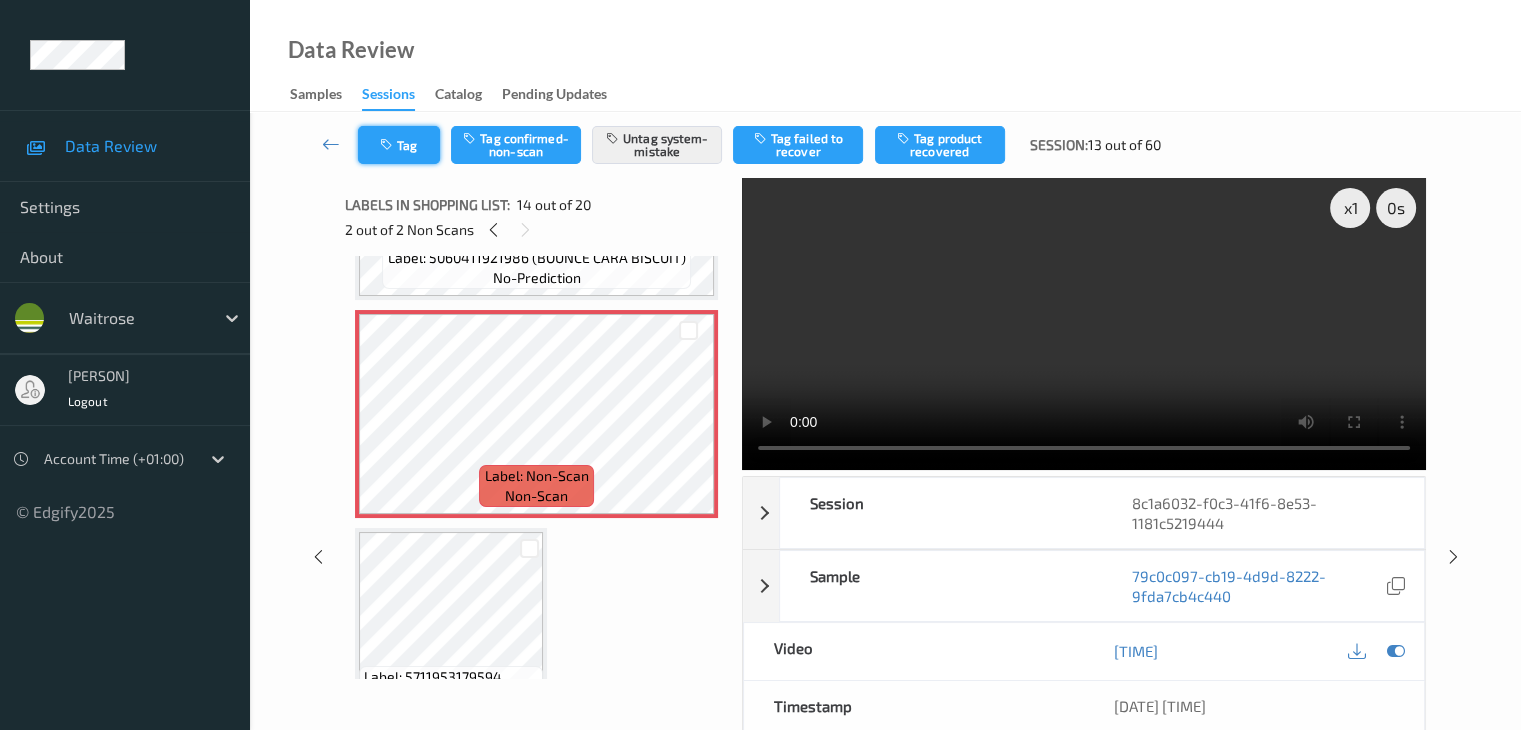 click at bounding box center [388, 145] 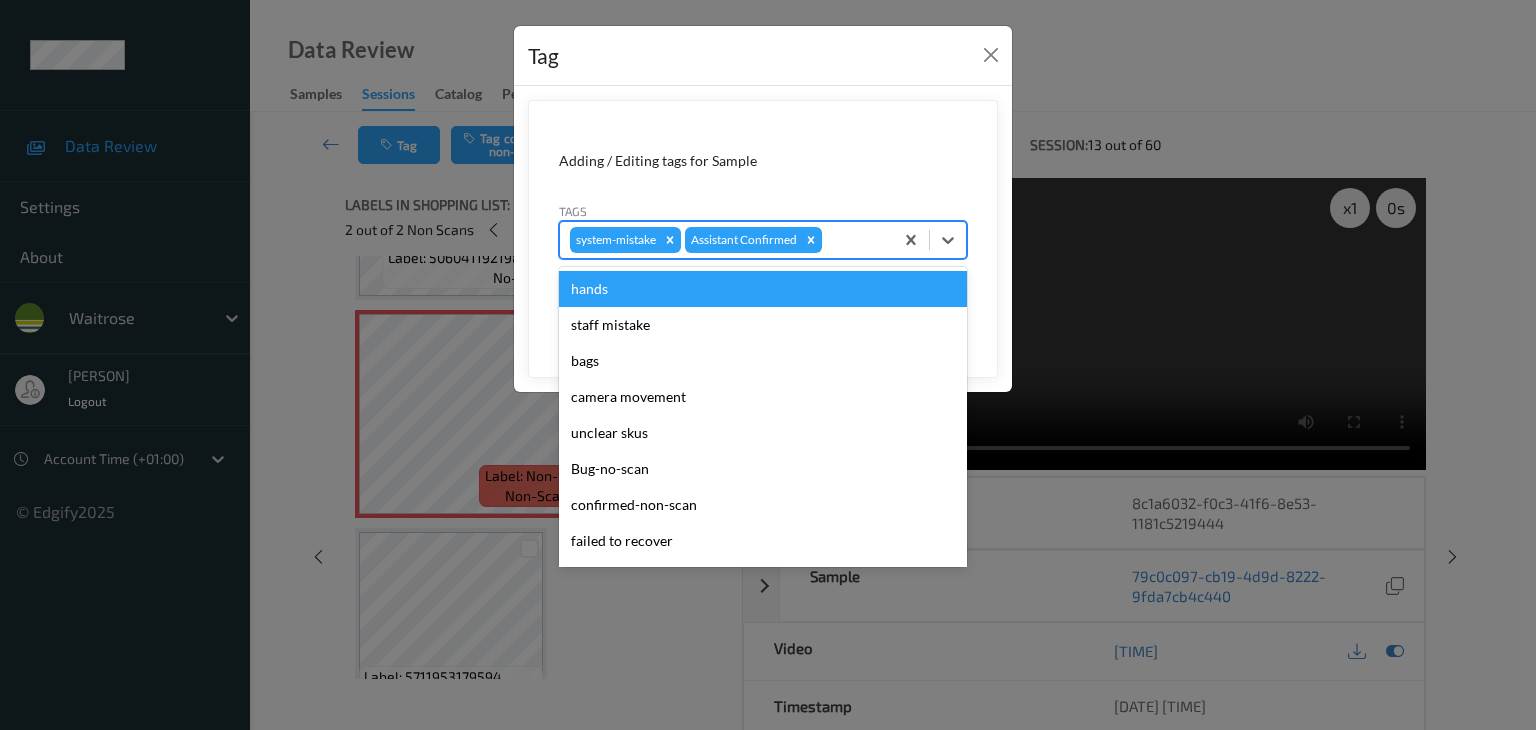 click at bounding box center (854, 240) 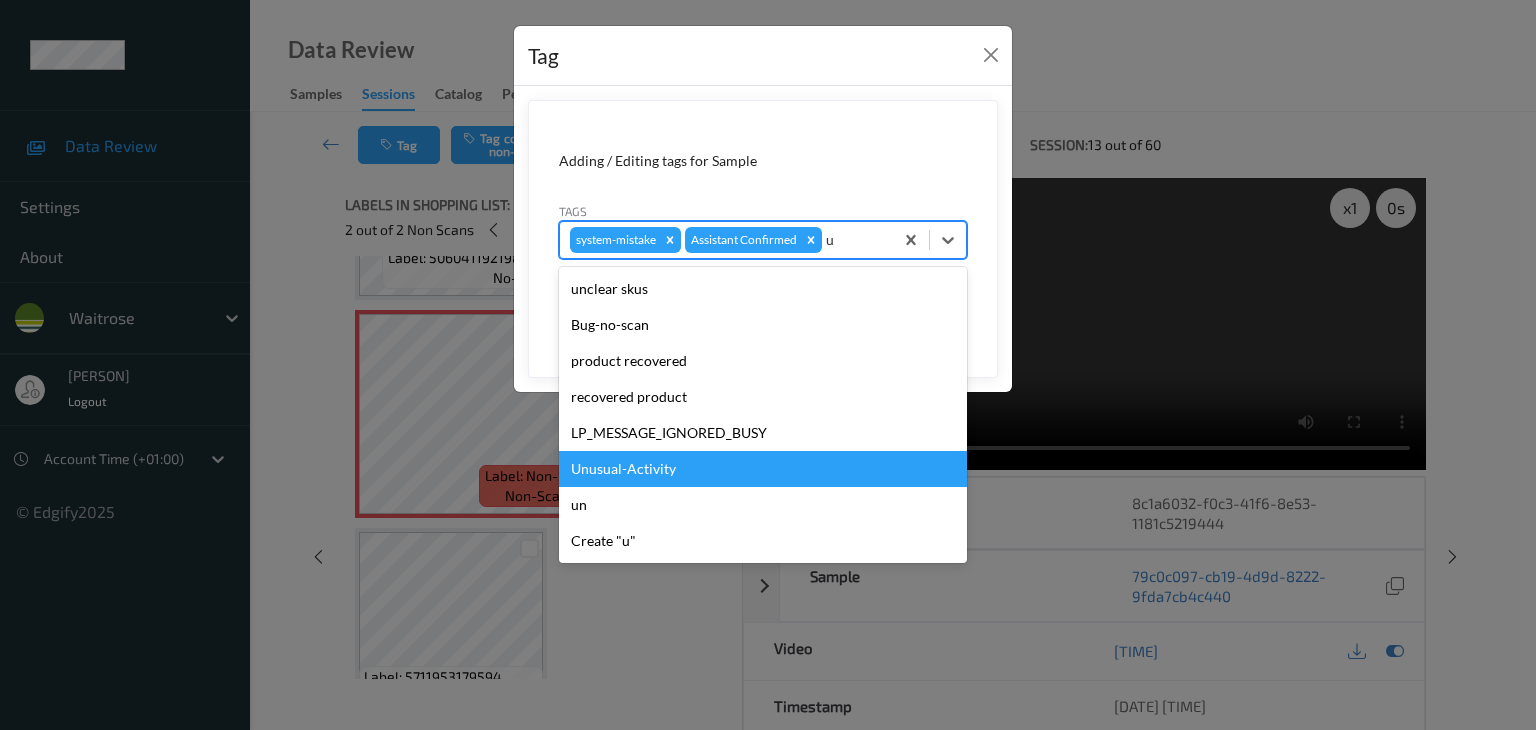 click on "Unusual-Activity" at bounding box center (763, 469) 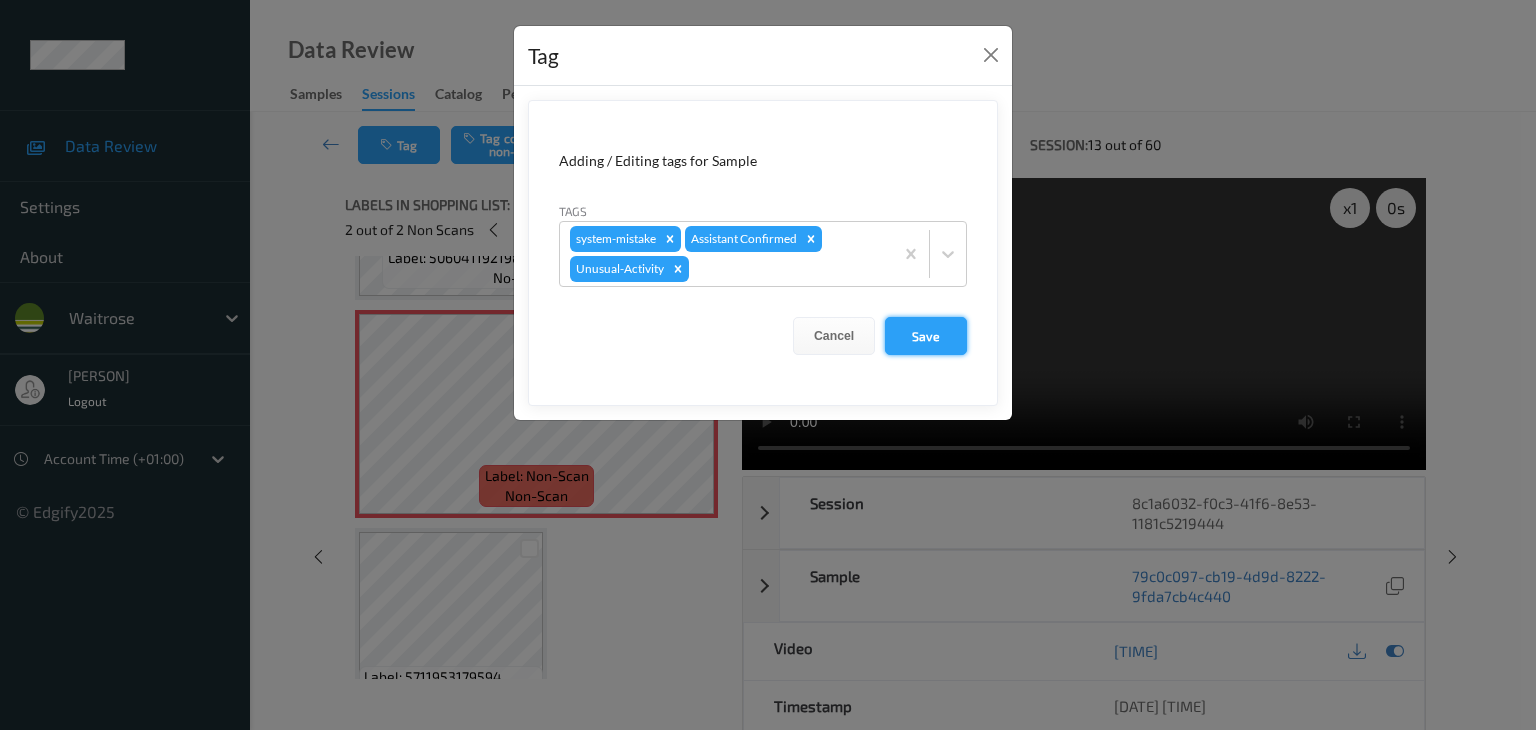 click on "Save" at bounding box center [926, 336] 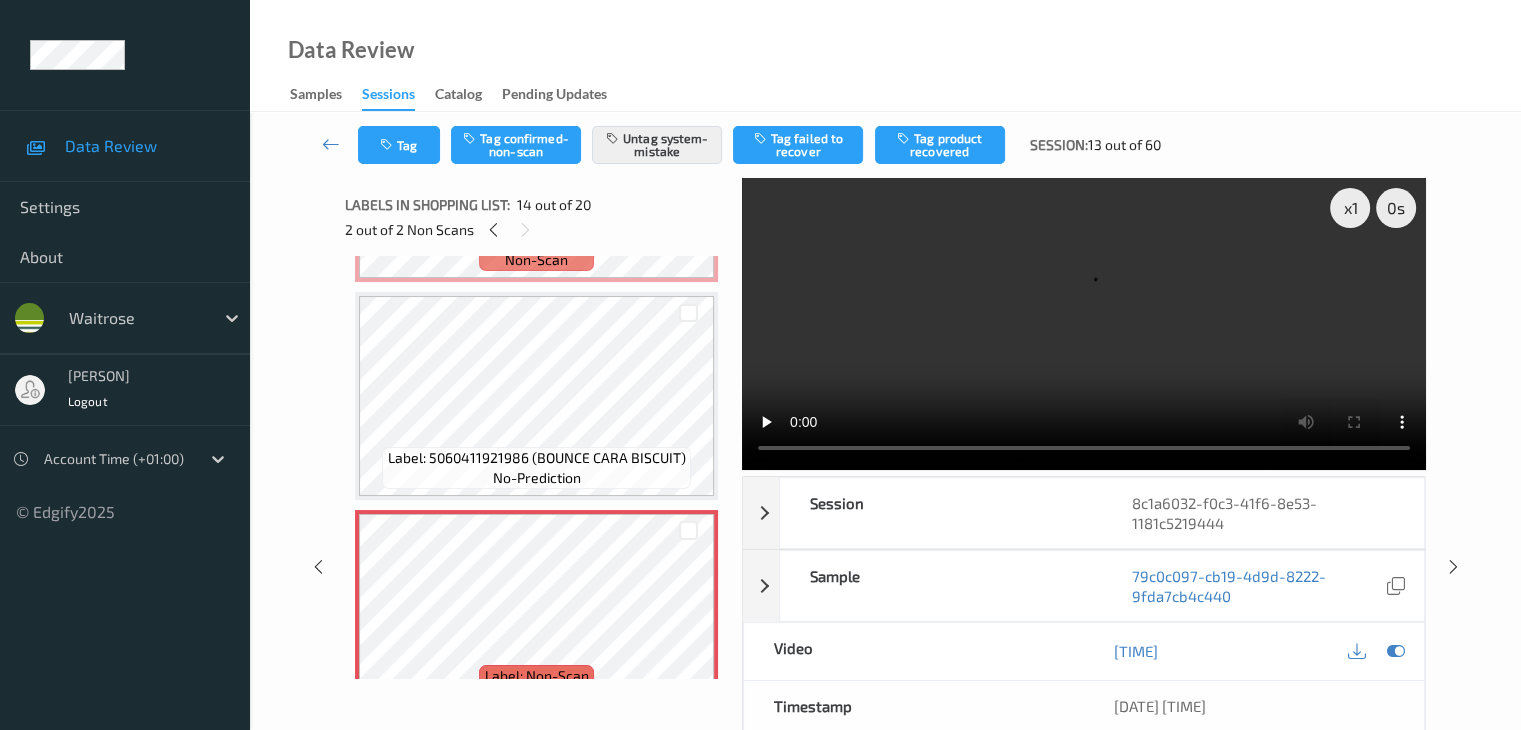 scroll, scrollTop: 2390, scrollLeft: 0, axis: vertical 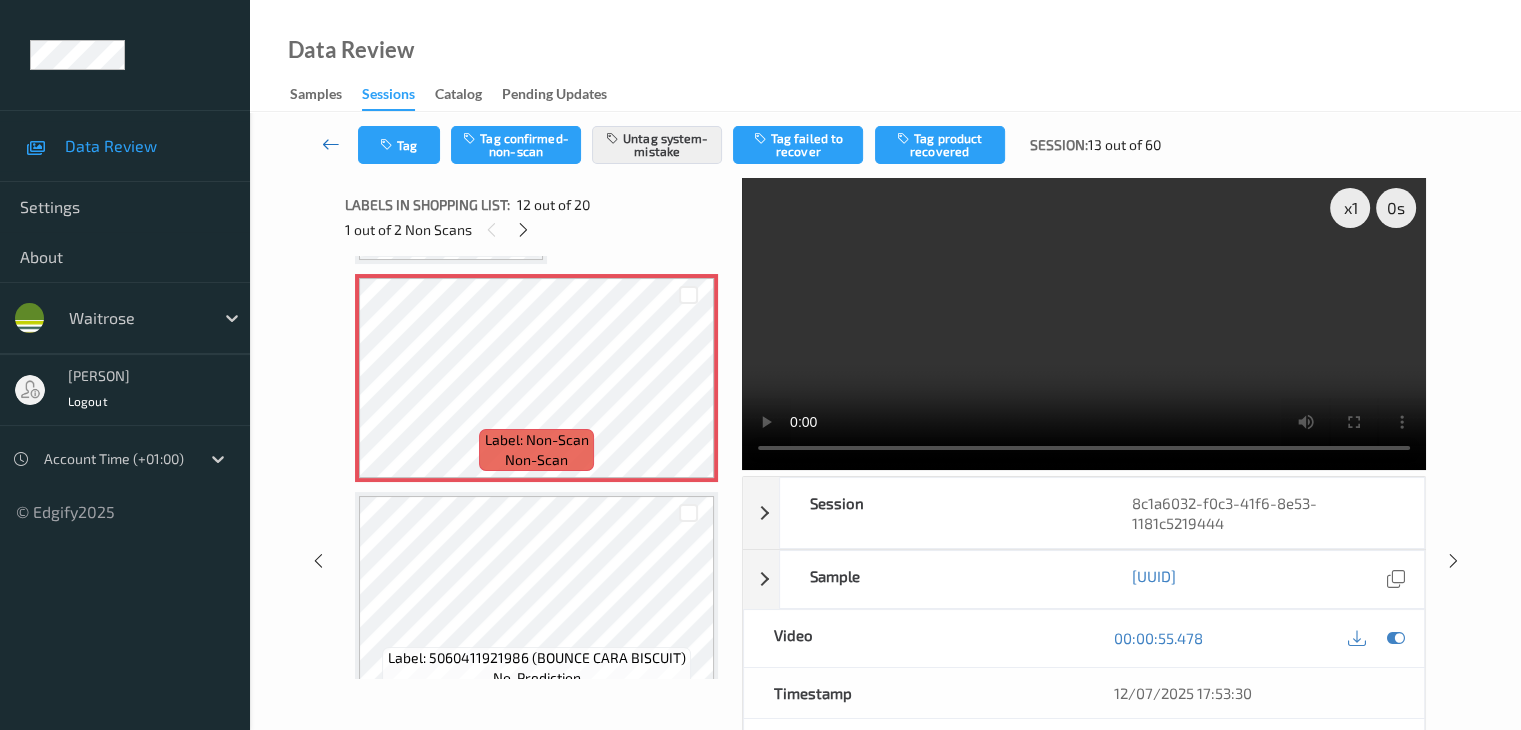 click at bounding box center (331, 144) 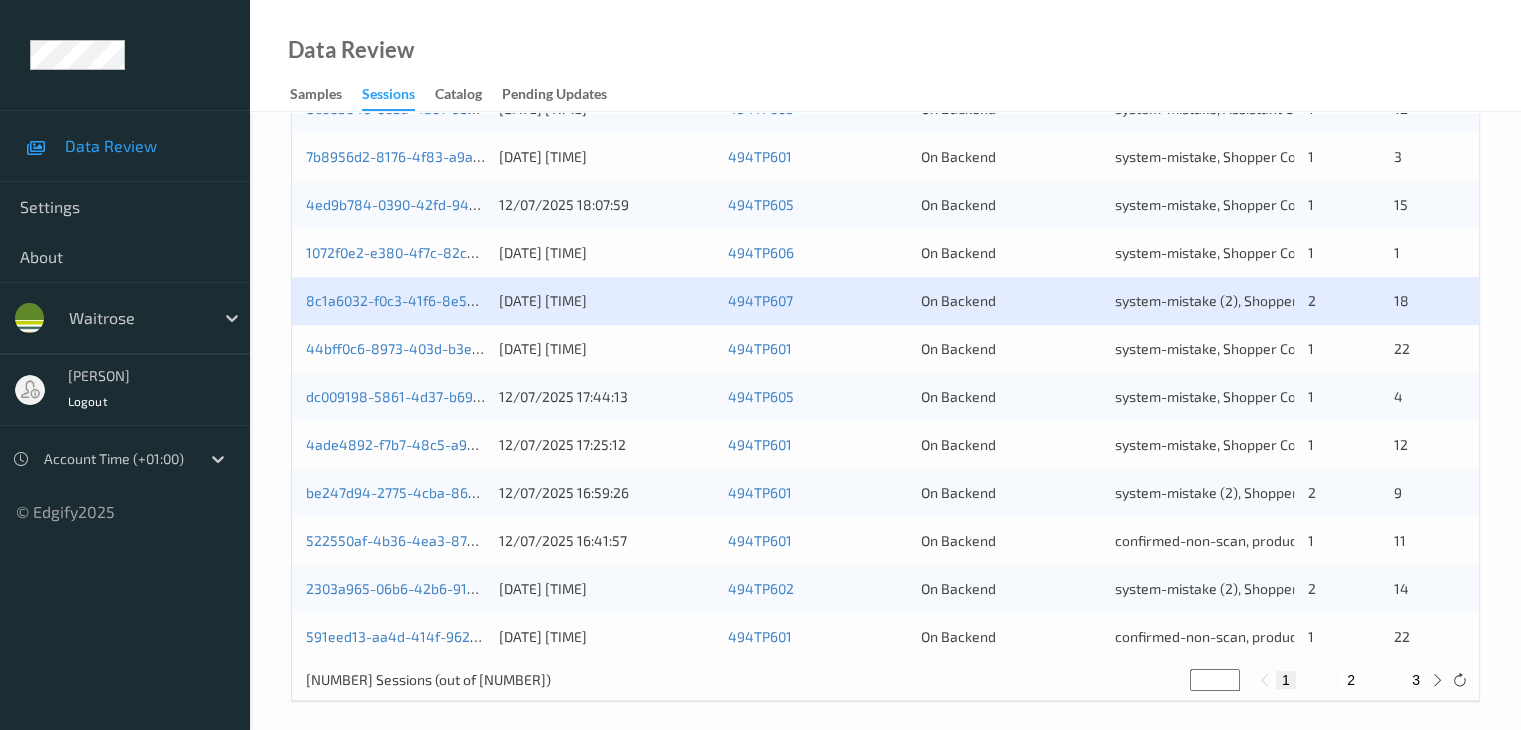 scroll, scrollTop: 932, scrollLeft: 0, axis: vertical 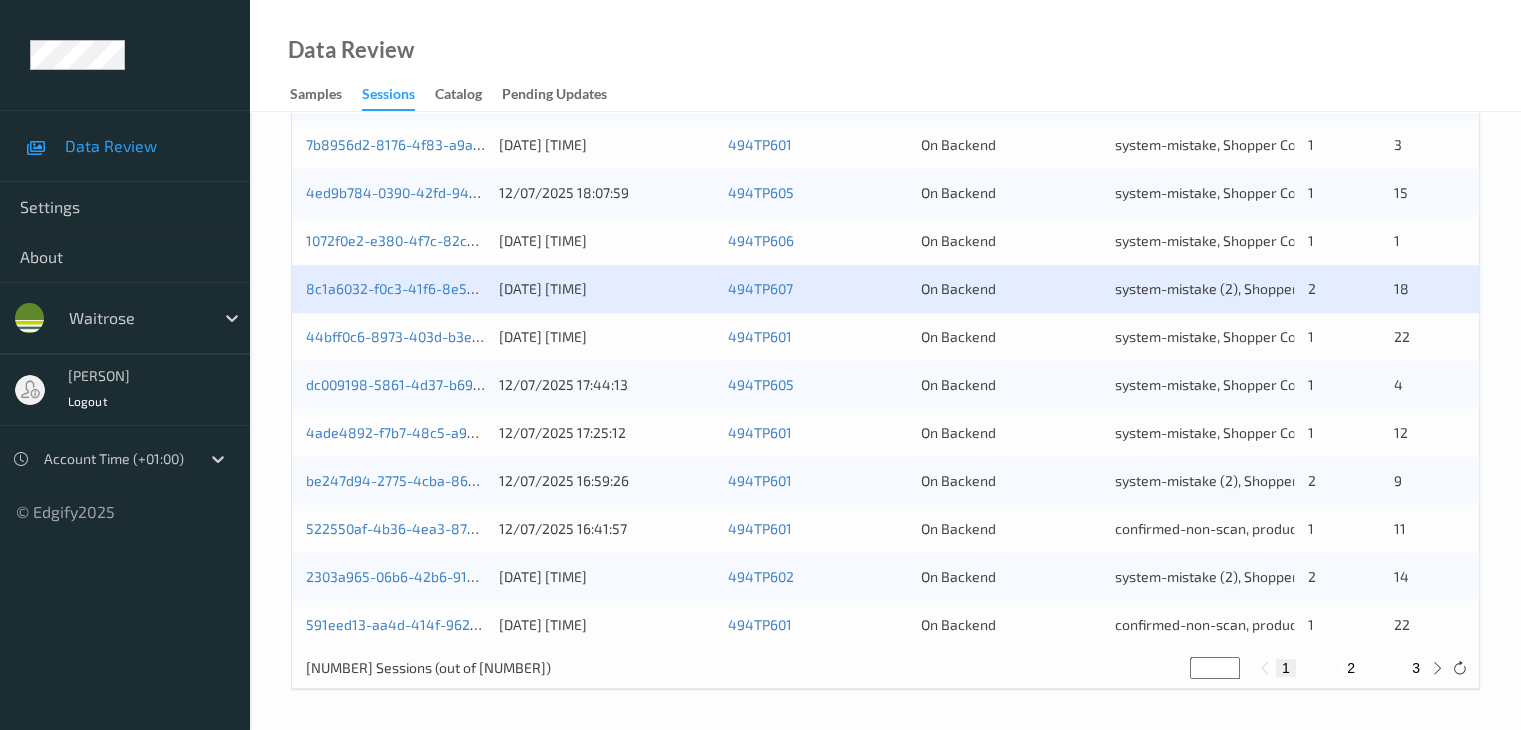 click on "2" at bounding box center (1351, 668) 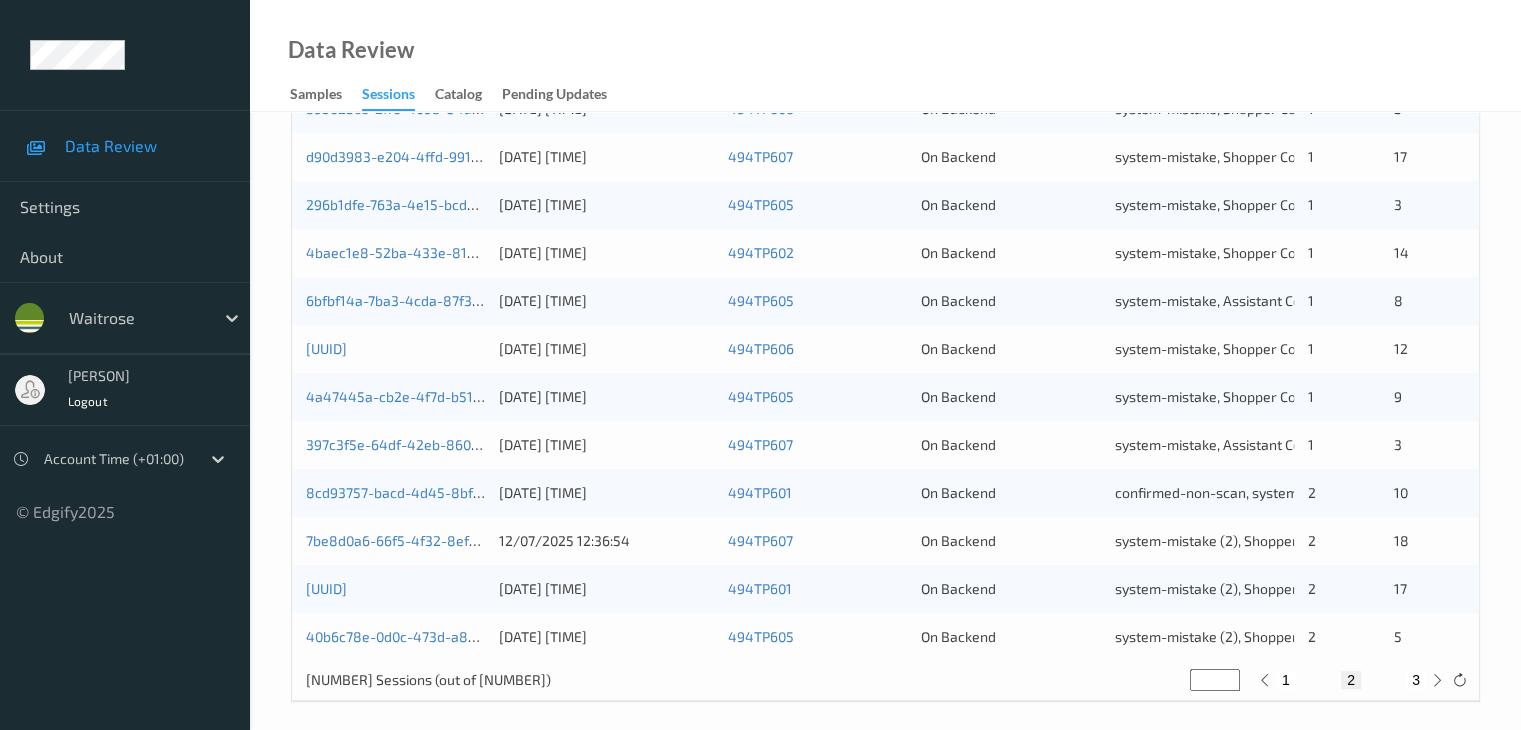 scroll, scrollTop: 932, scrollLeft: 0, axis: vertical 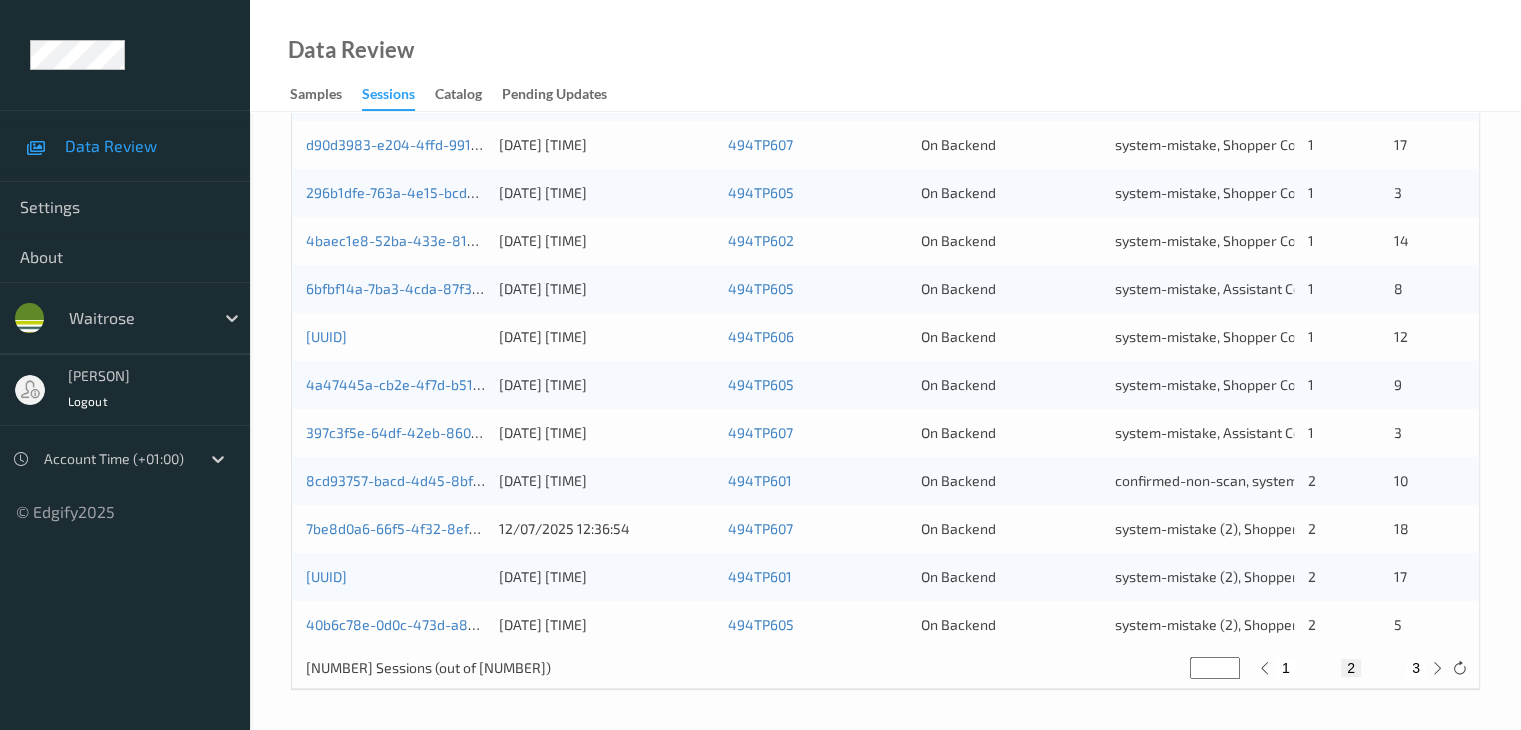 click on "1   2   3" at bounding box center (1351, 668) 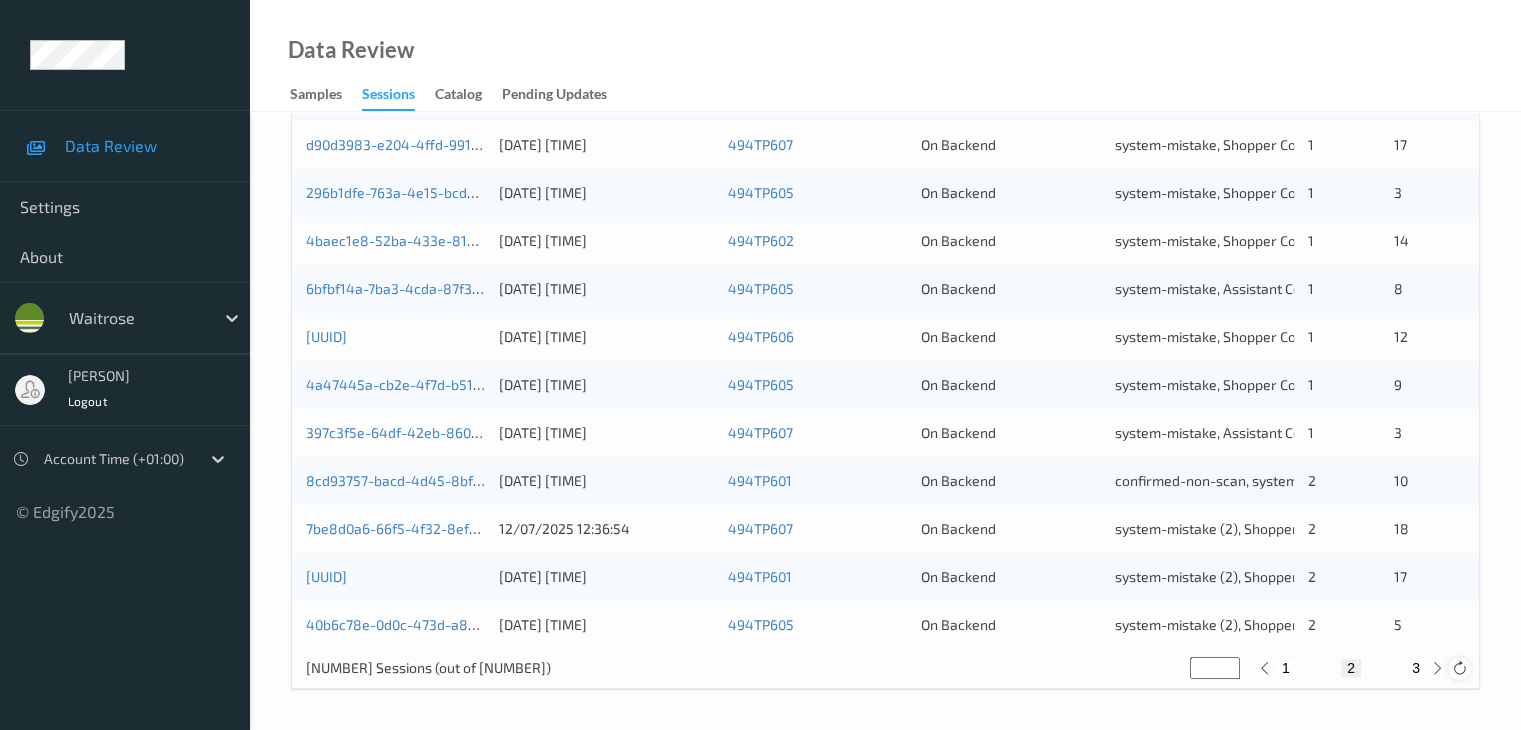 type on "*" 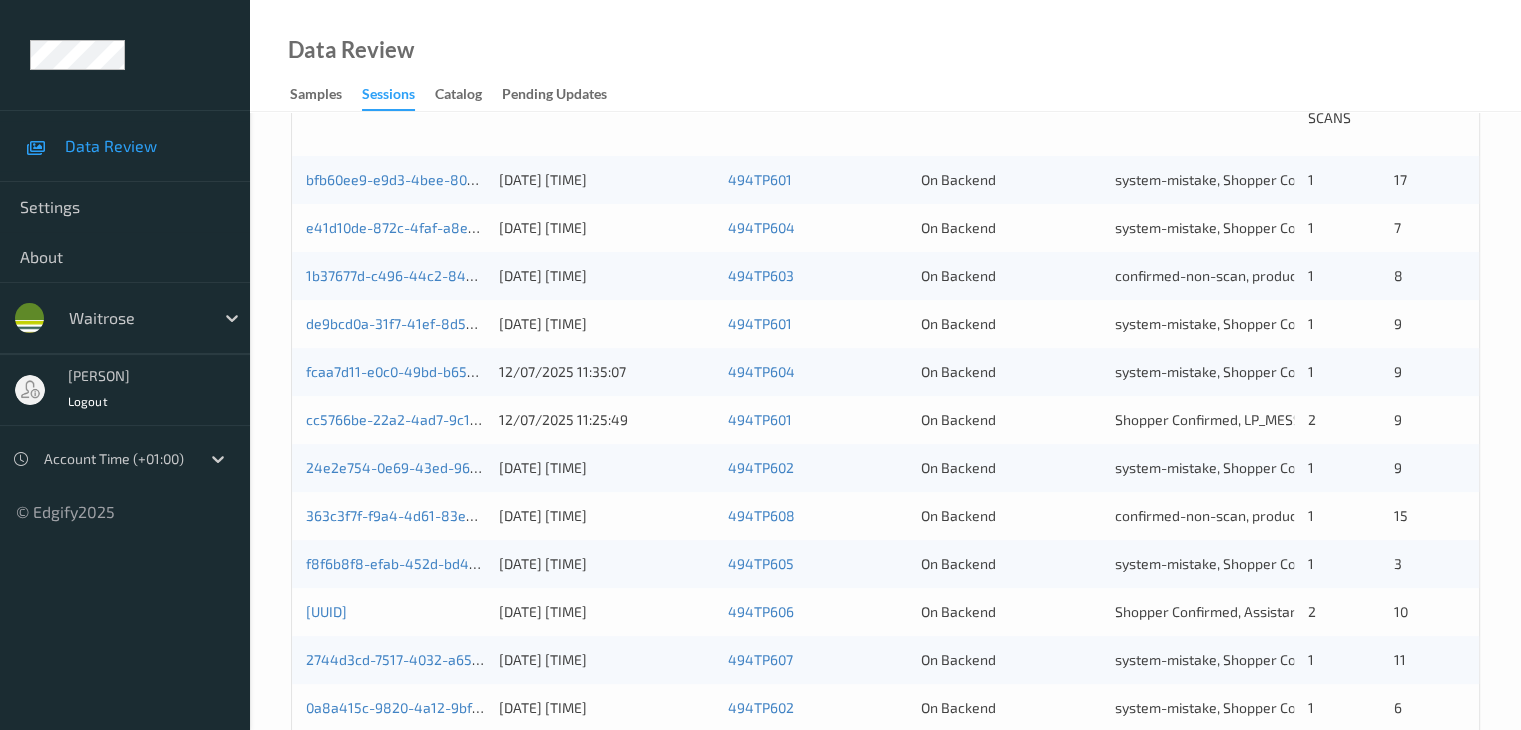 scroll, scrollTop: 500, scrollLeft: 0, axis: vertical 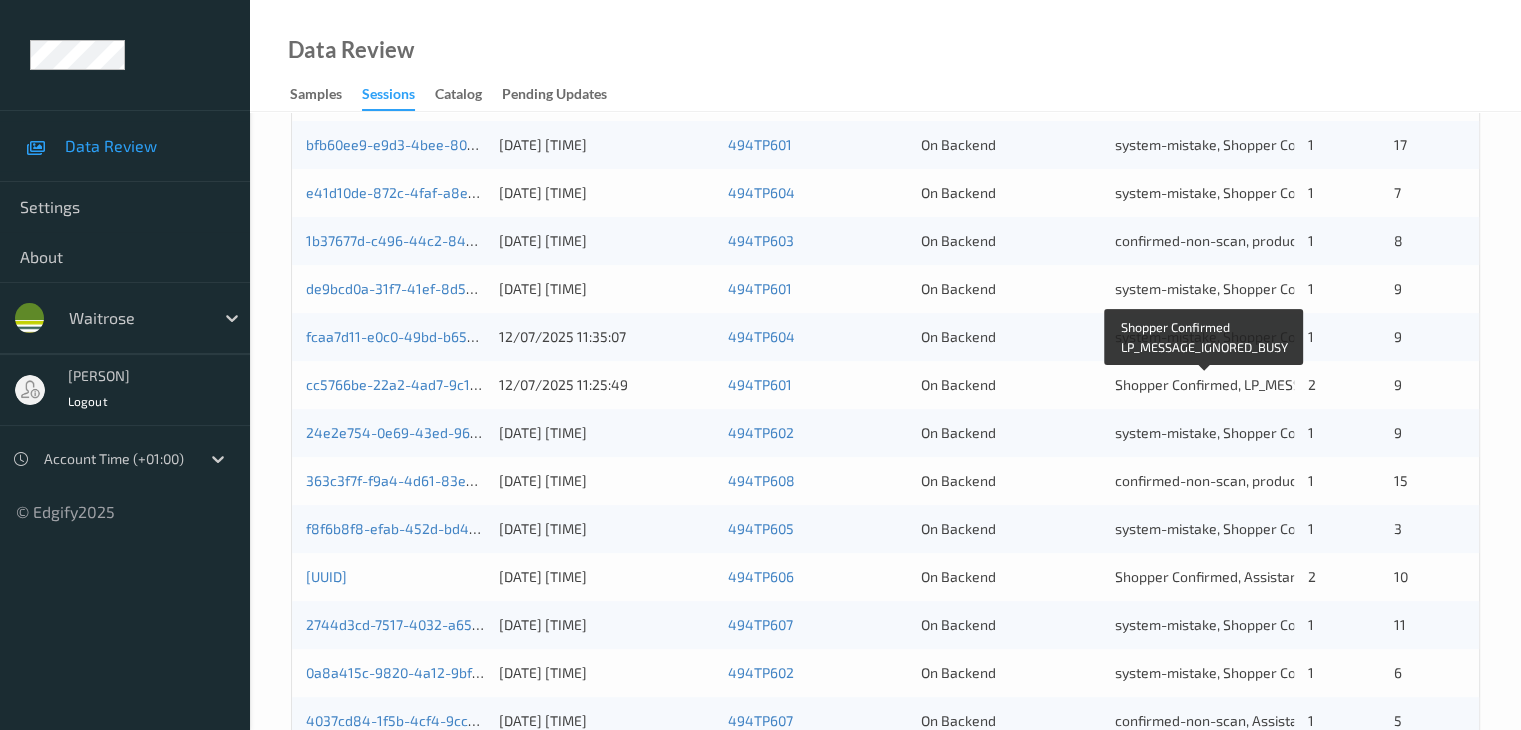 click on "Shopper Confirmed, LP_MESSAGE_IGNORED_BUSY" at bounding box center [1273, 384] 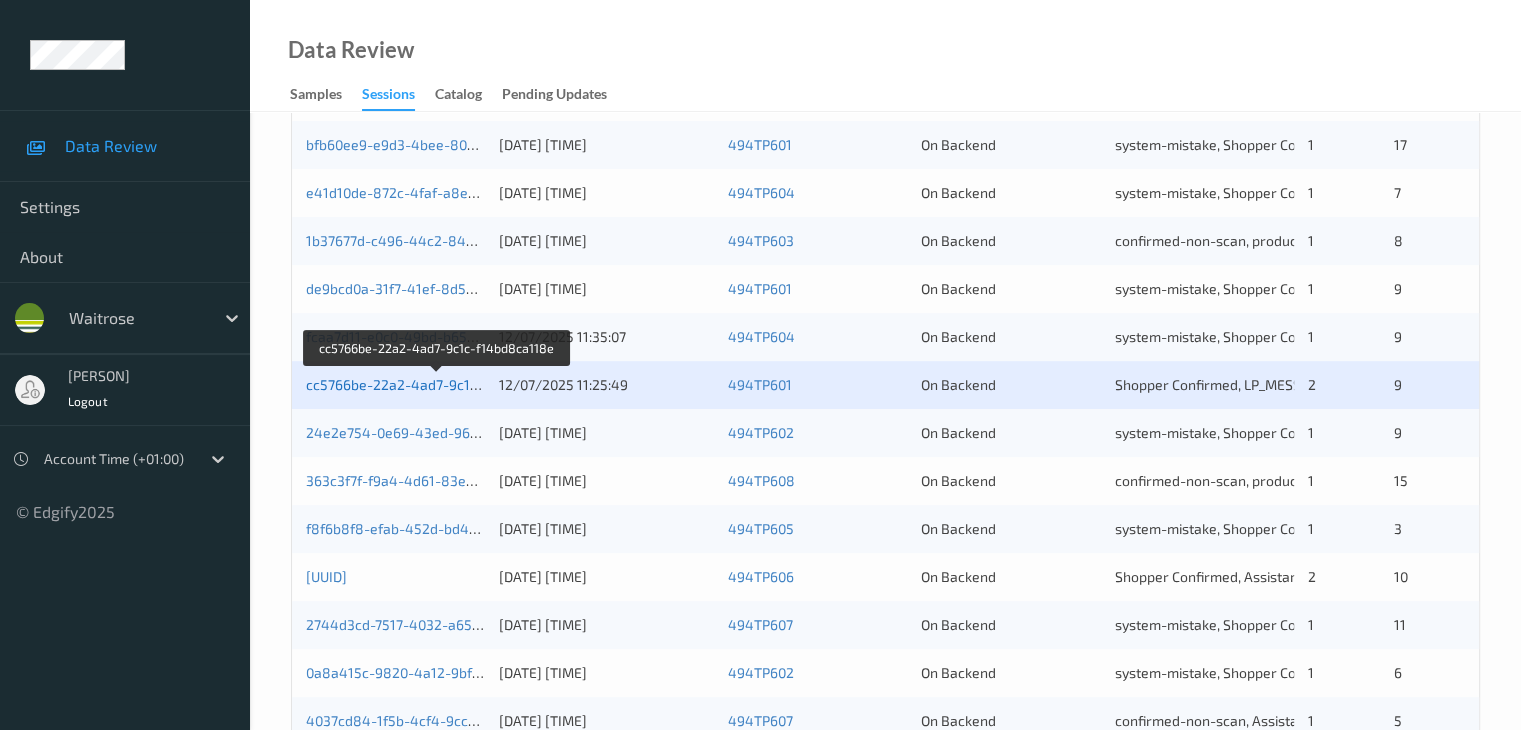 click on "cc5766be-22a2-4ad7-9c1c-f14bd8ca118e" at bounding box center [439, 384] 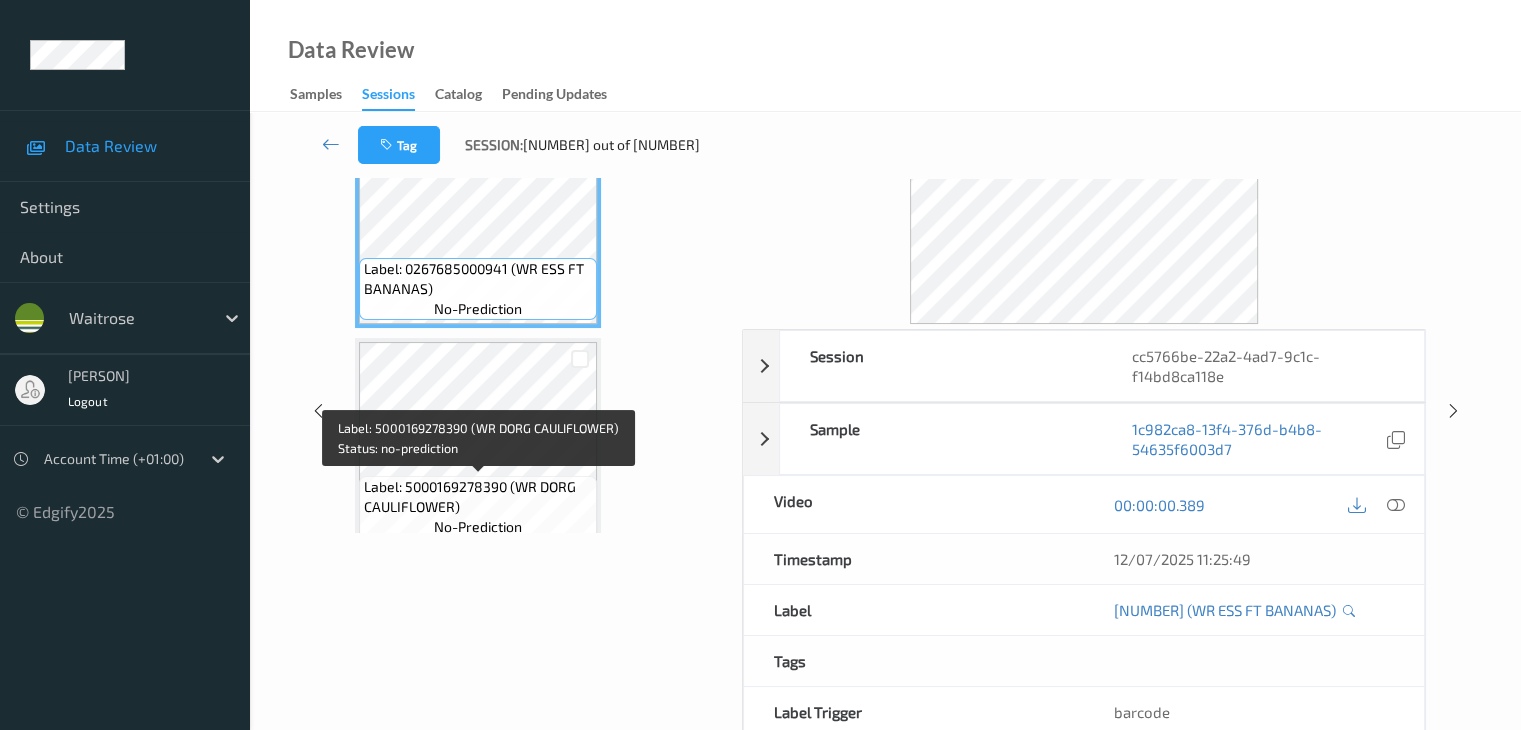 scroll, scrollTop: 0, scrollLeft: 0, axis: both 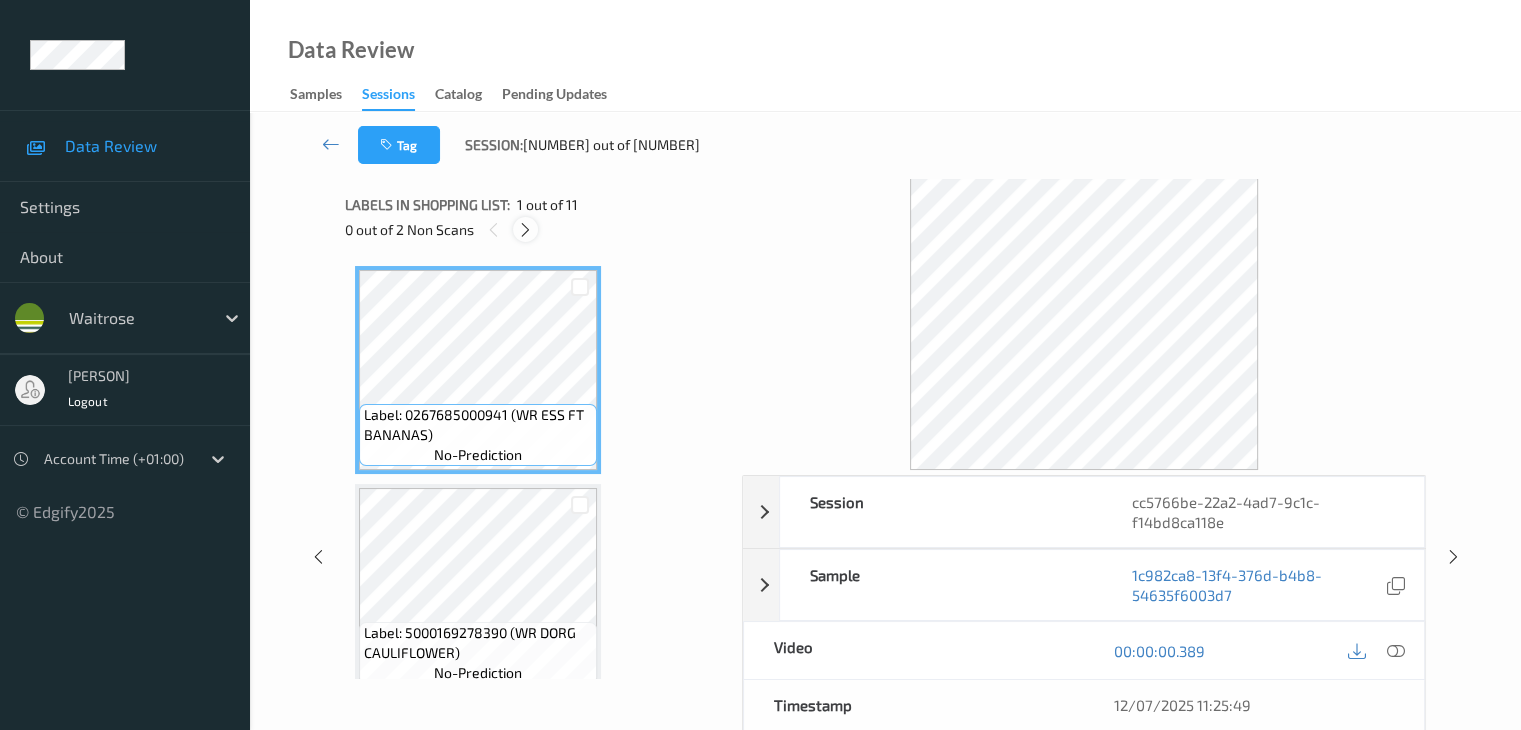 click at bounding box center [525, 230] 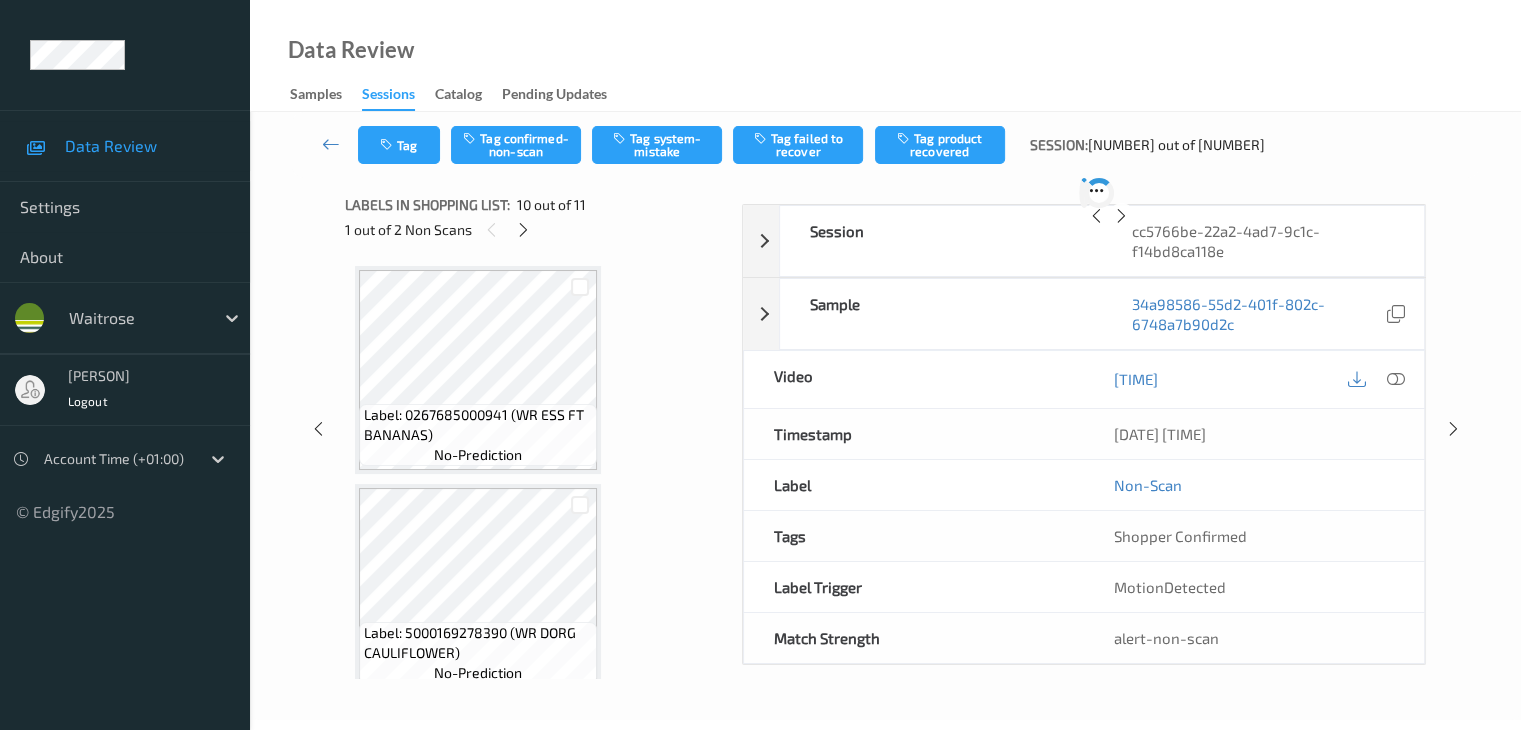 scroll, scrollTop: 1754, scrollLeft: 0, axis: vertical 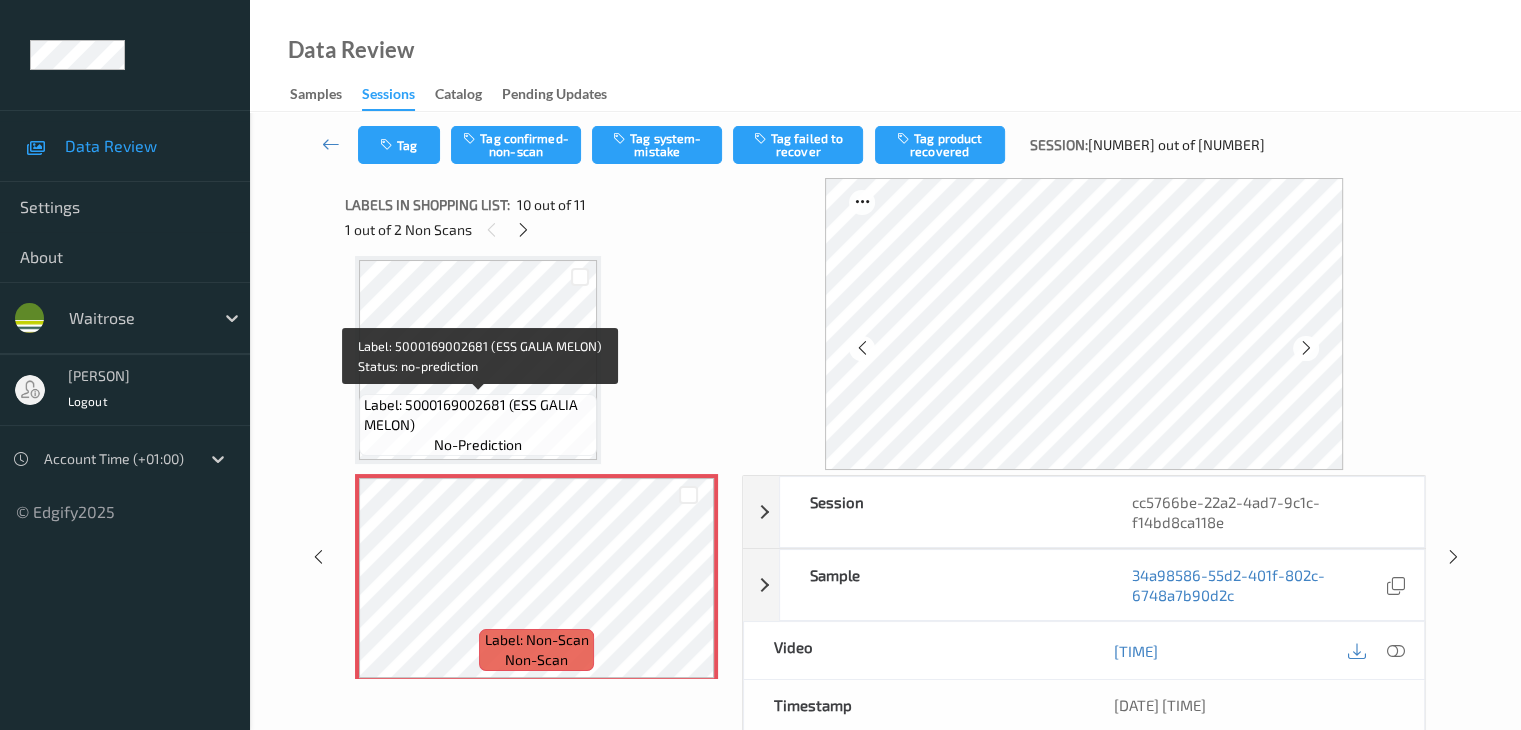click on "Label: 5000169002681 (ESS GALIA MELON)" at bounding box center [478, 415] 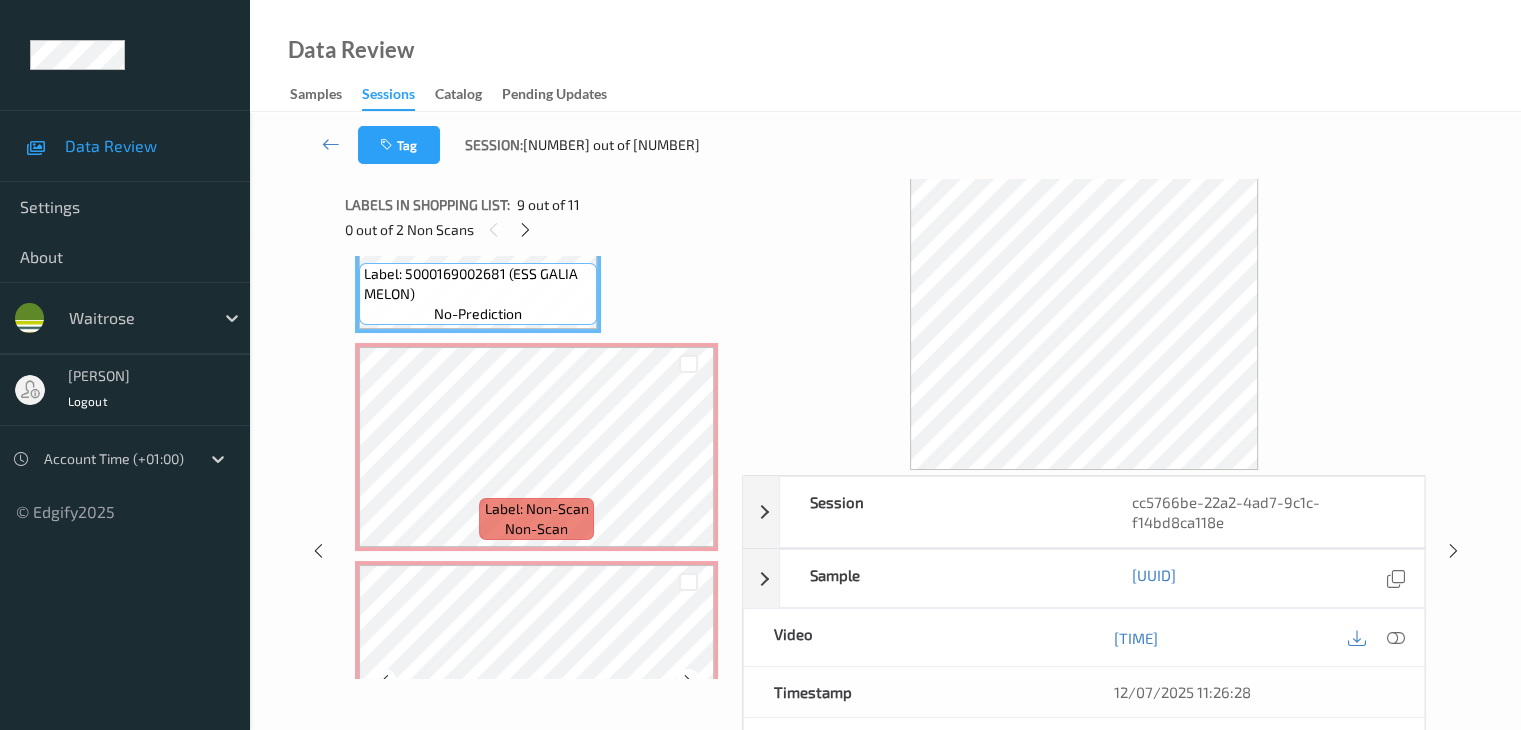 scroll, scrollTop: 1985, scrollLeft: 0, axis: vertical 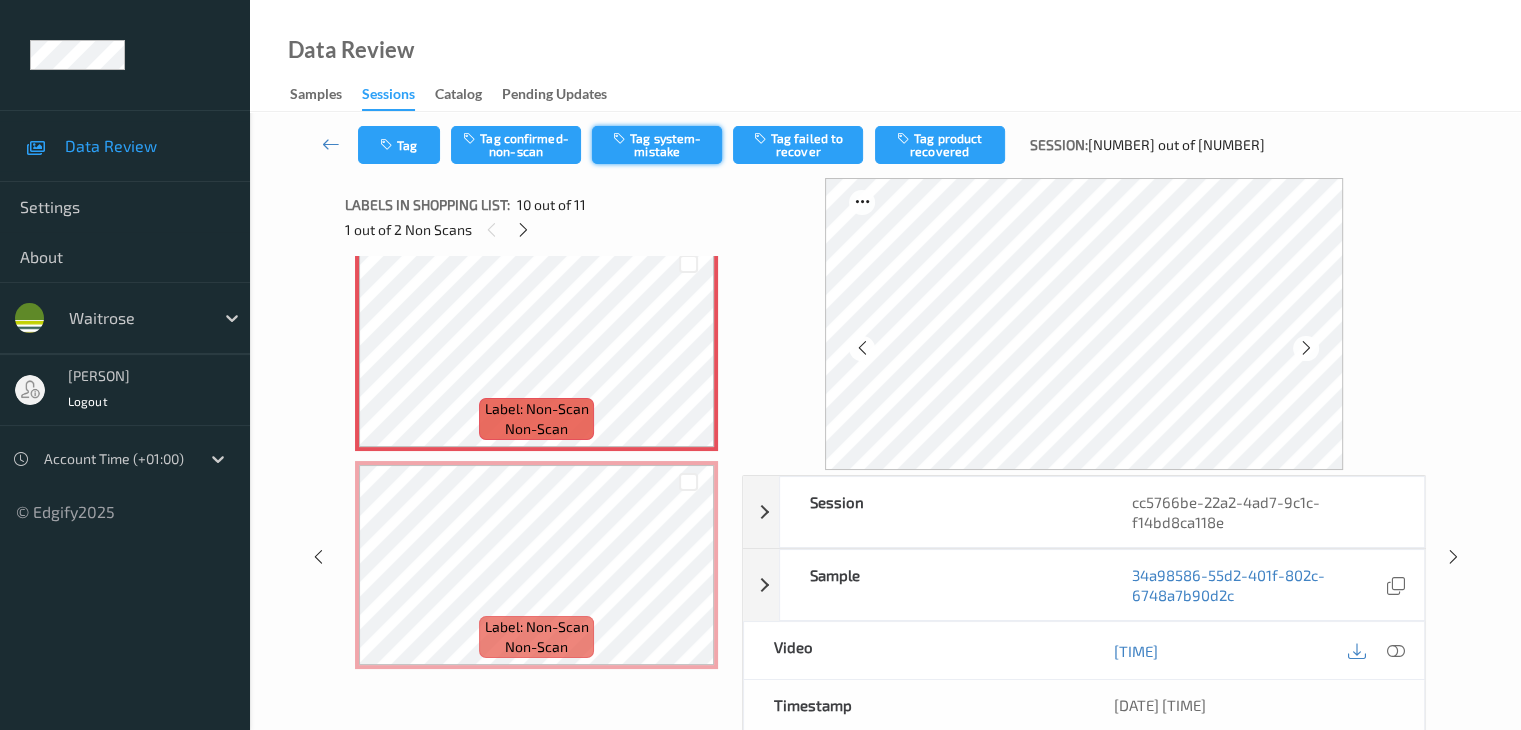 click on "Tag   system-mistake" at bounding box center (657, 145) 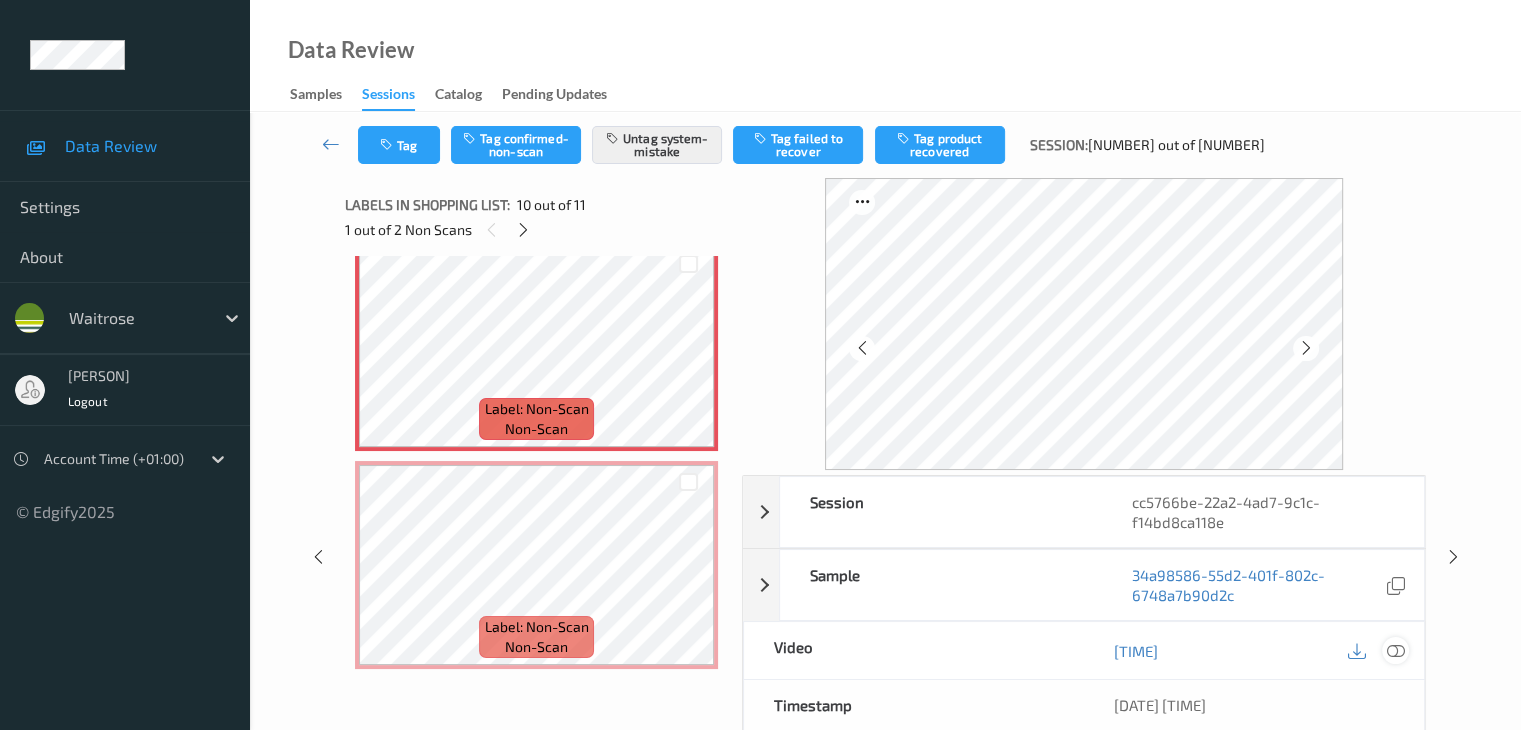 click at bounding box center [1395, 651] 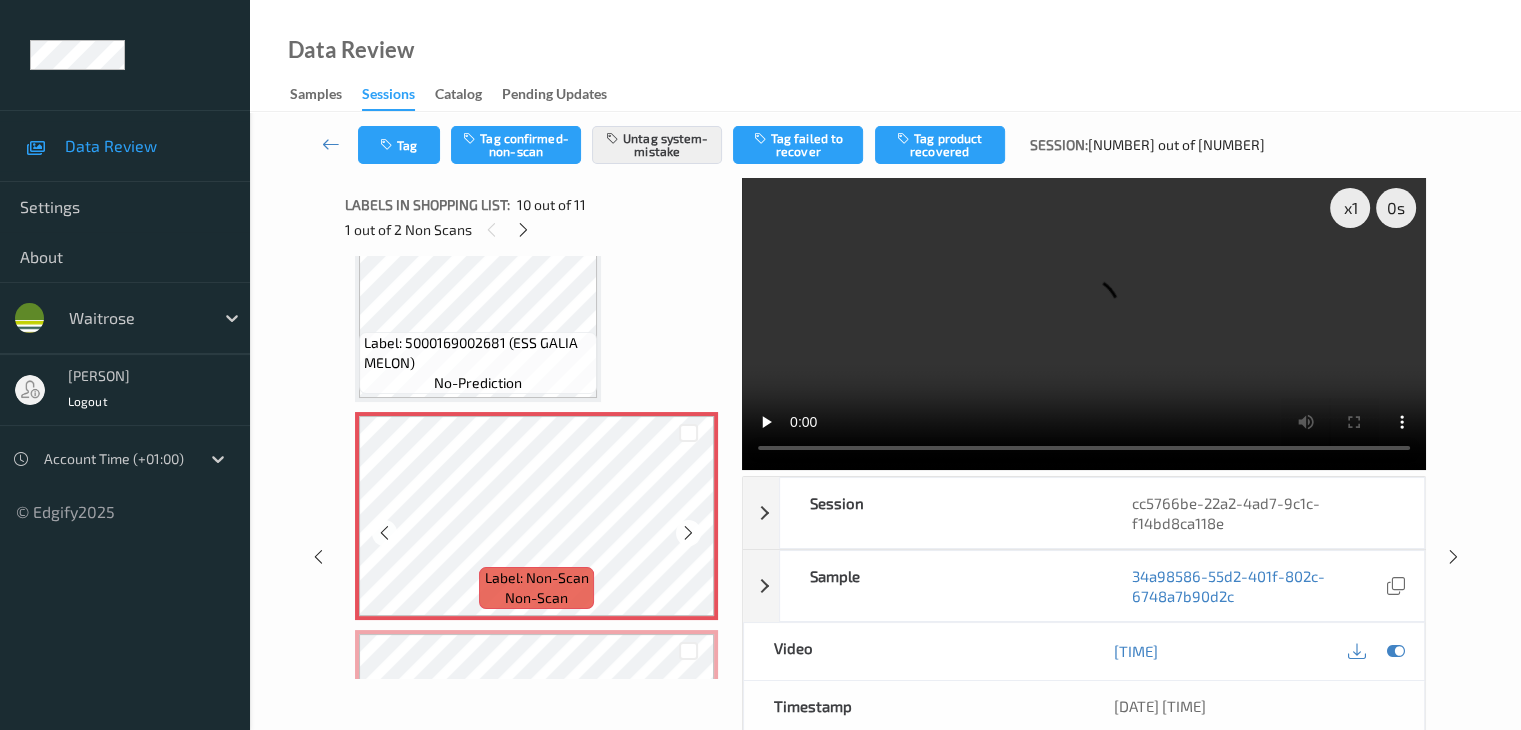 scroll, scrollTop: 1785, scrollLeft: 0, axis: vertical 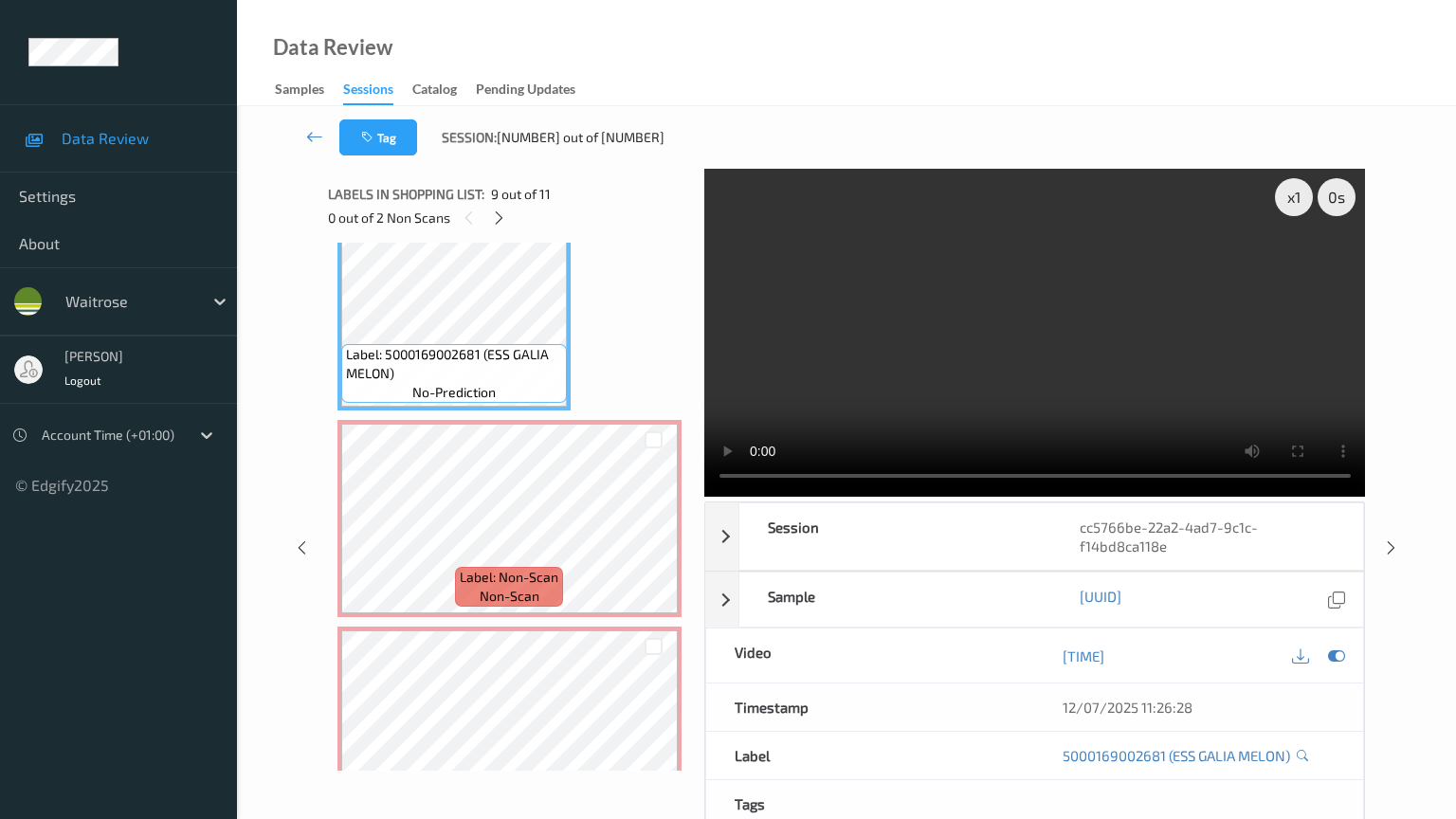 type 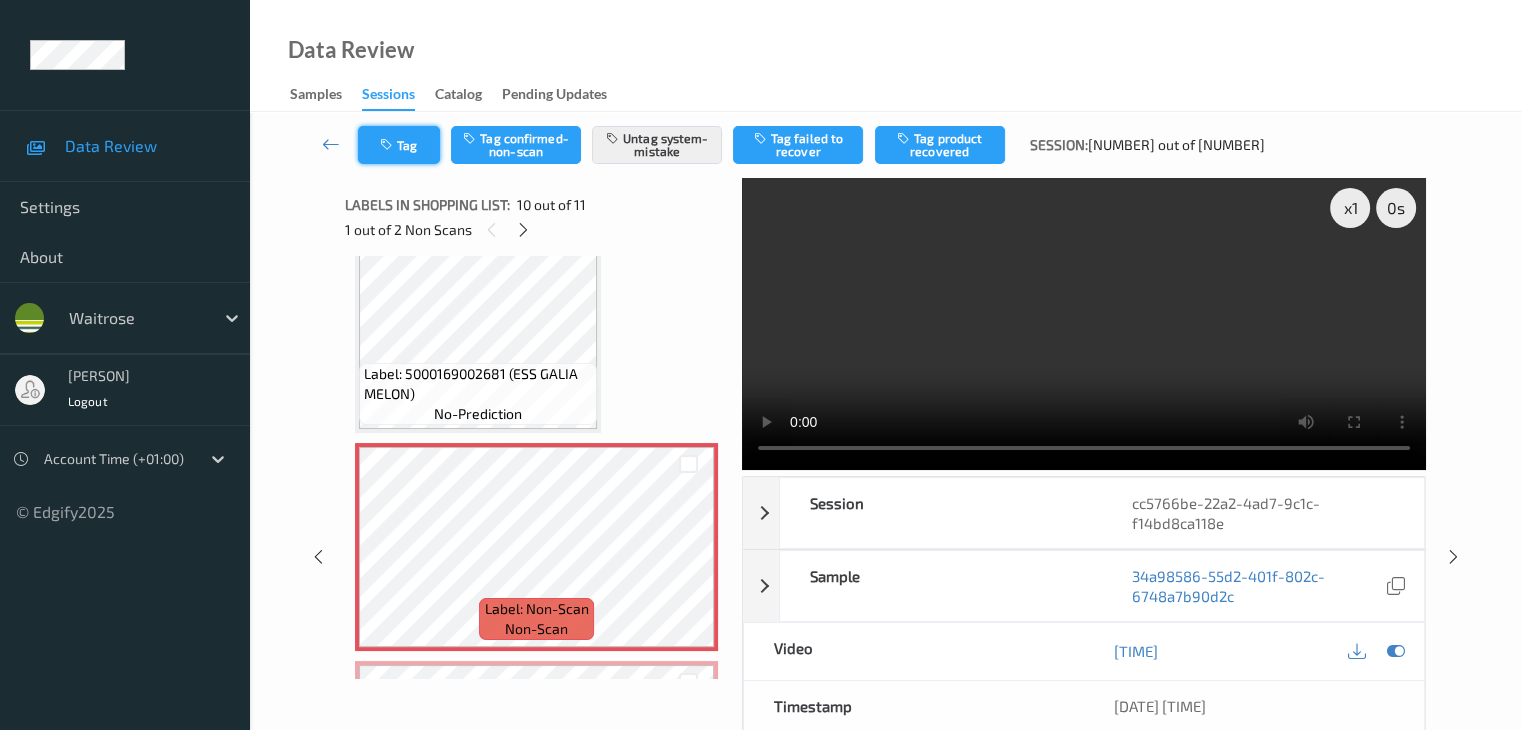 click on "Tag" at bounding box center [399, 145] 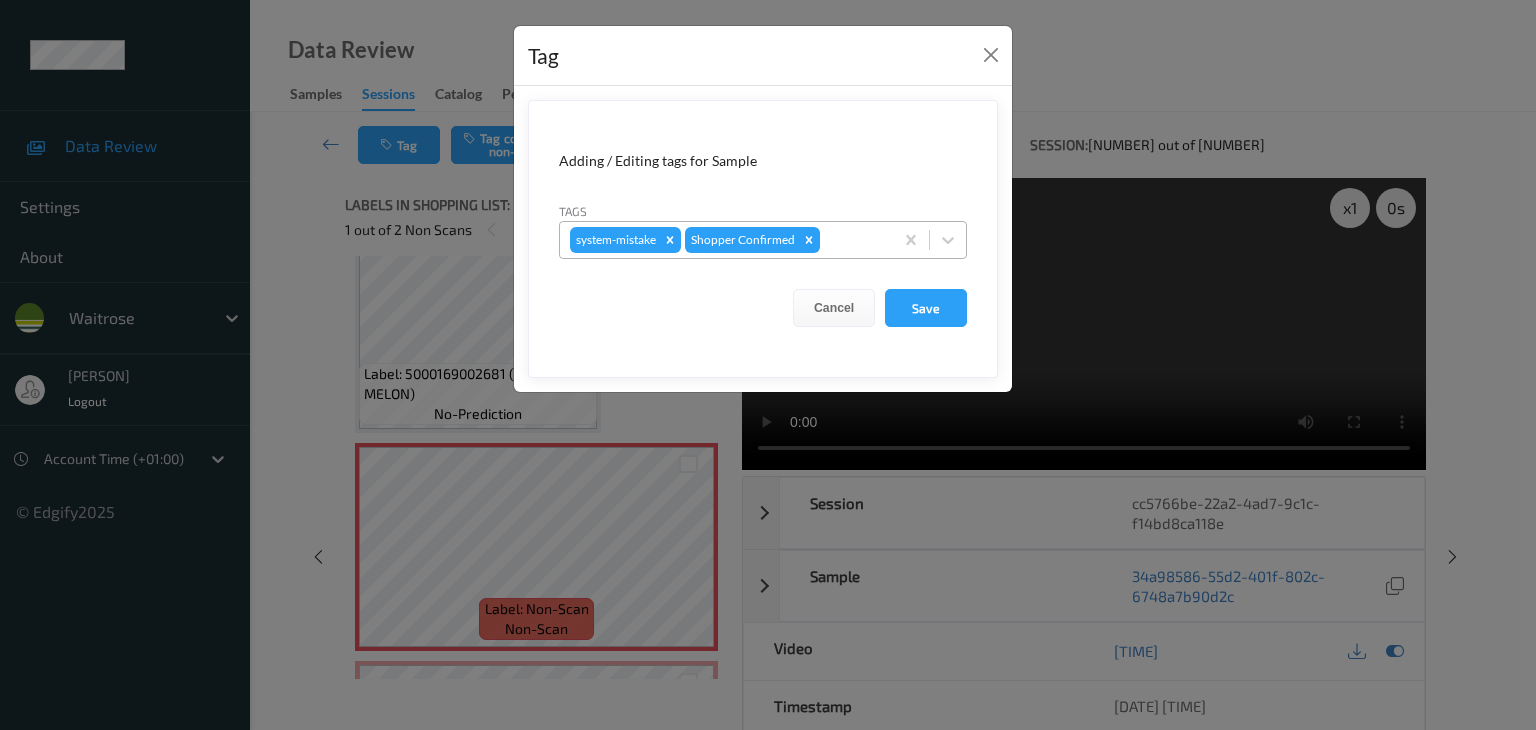 click at bounding box center [853, 240] 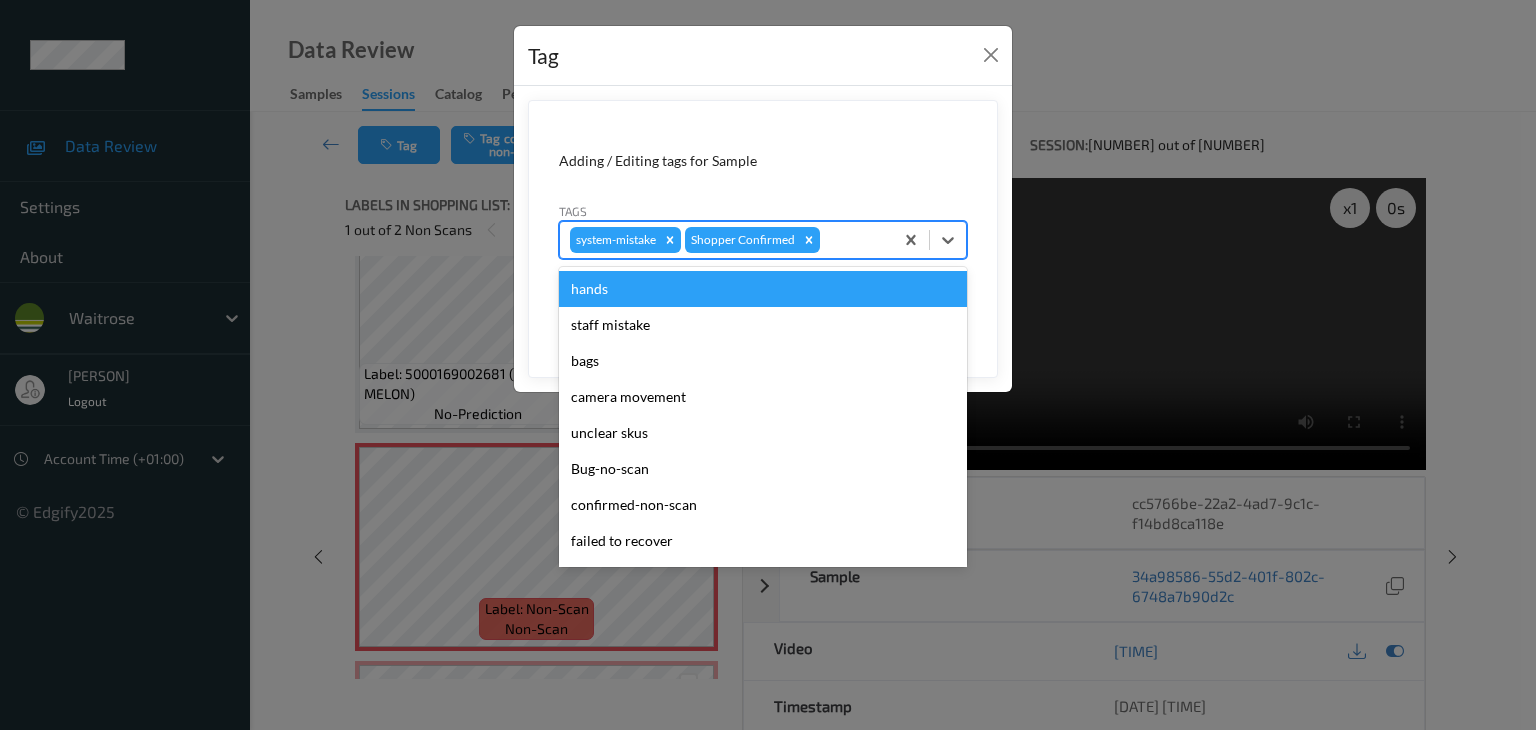 type on "i" 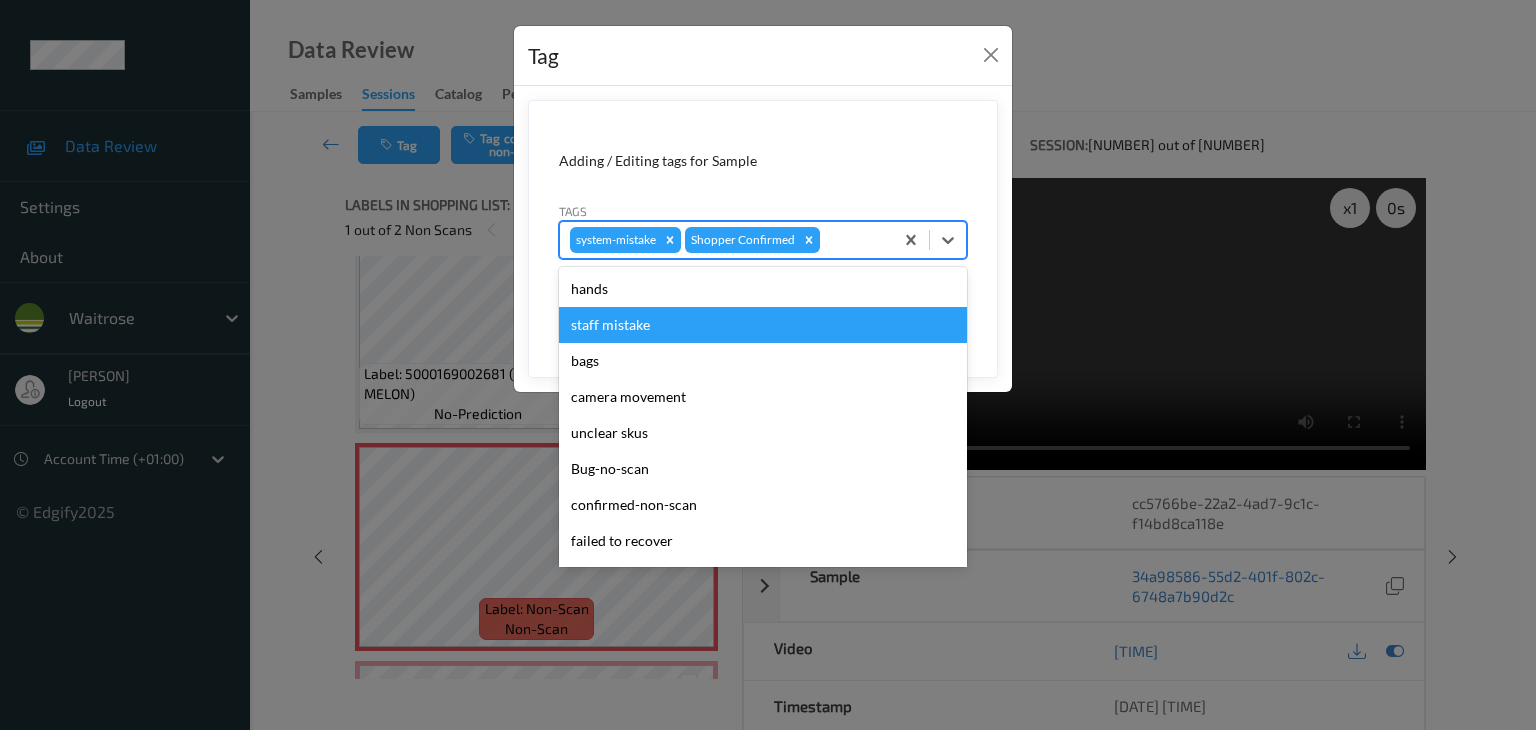 type on "u" 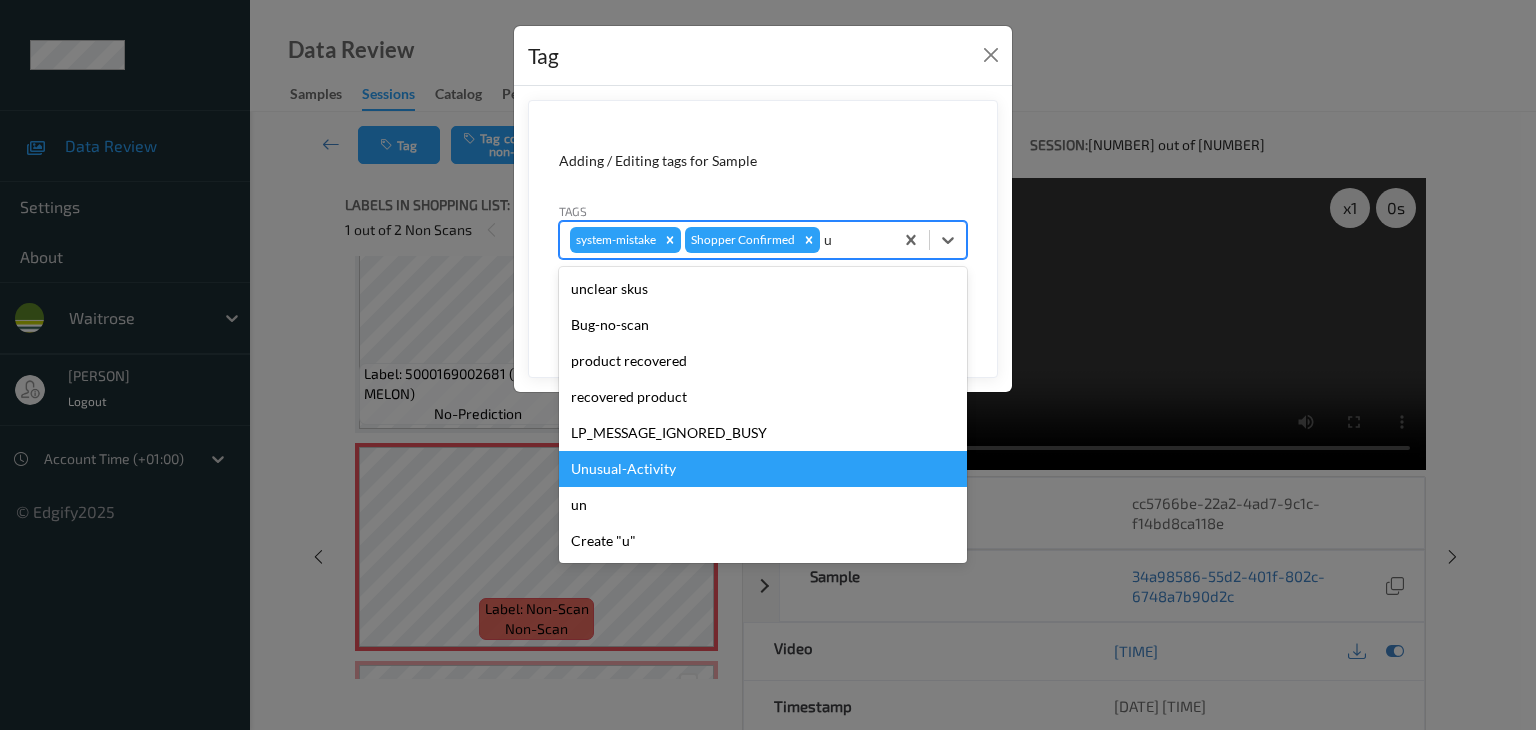 click on "Unusual-Activity" at bounding box center [763, 469] 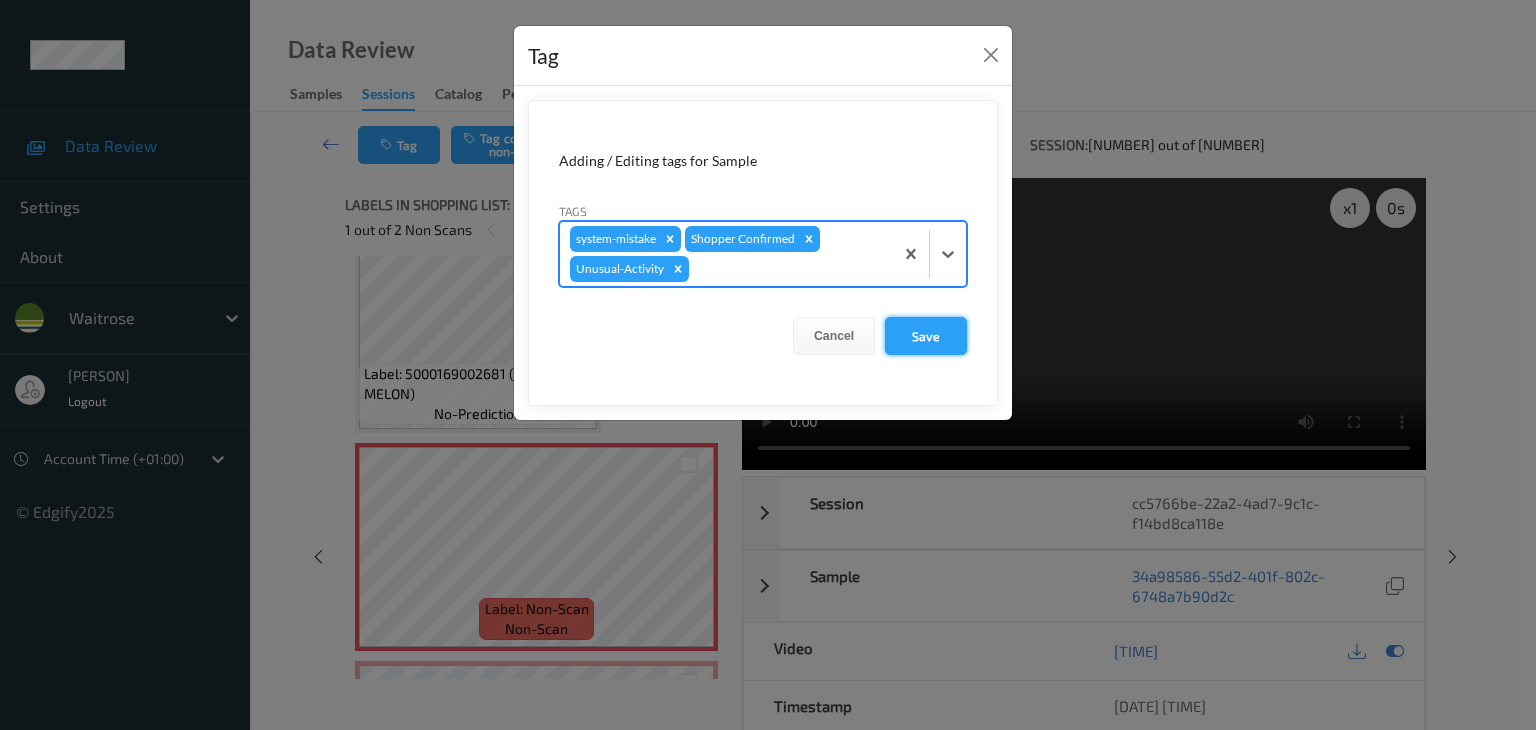 click on "Save" at bounding box center [926, 336] 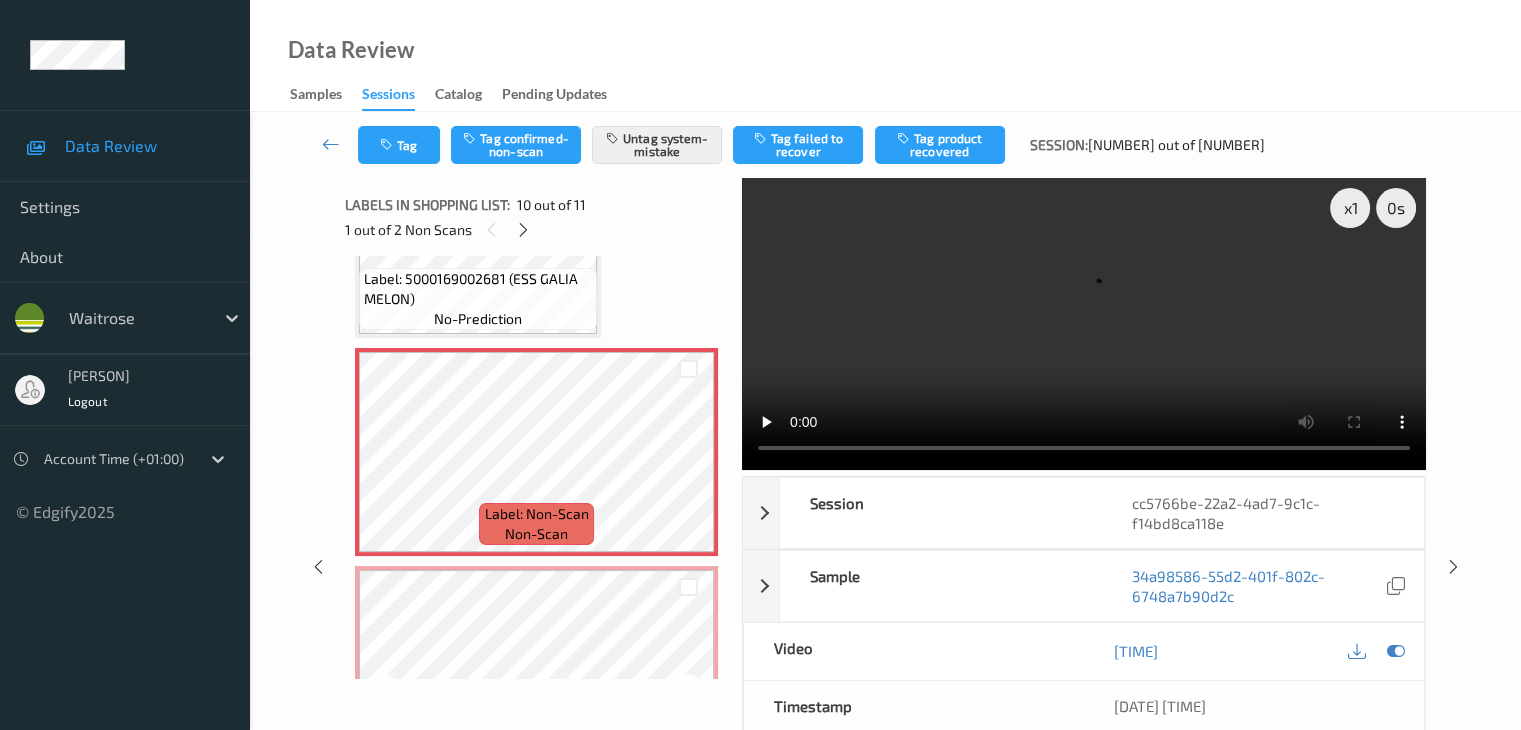 scroll, scrollTop: 1985, scrollLeft: 0, axis: vertical 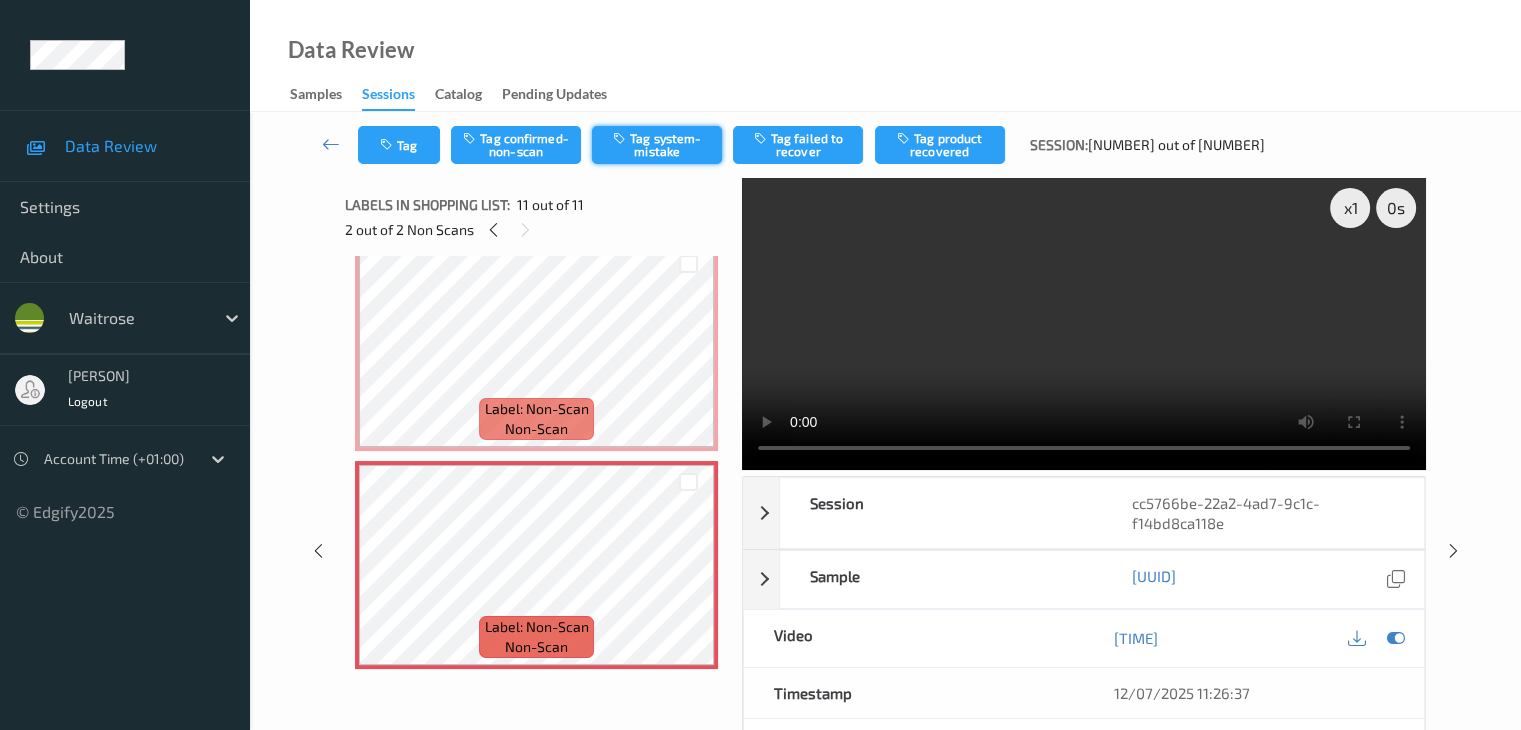click on "Tag   system-mistake" at bounding box center [657, 145] 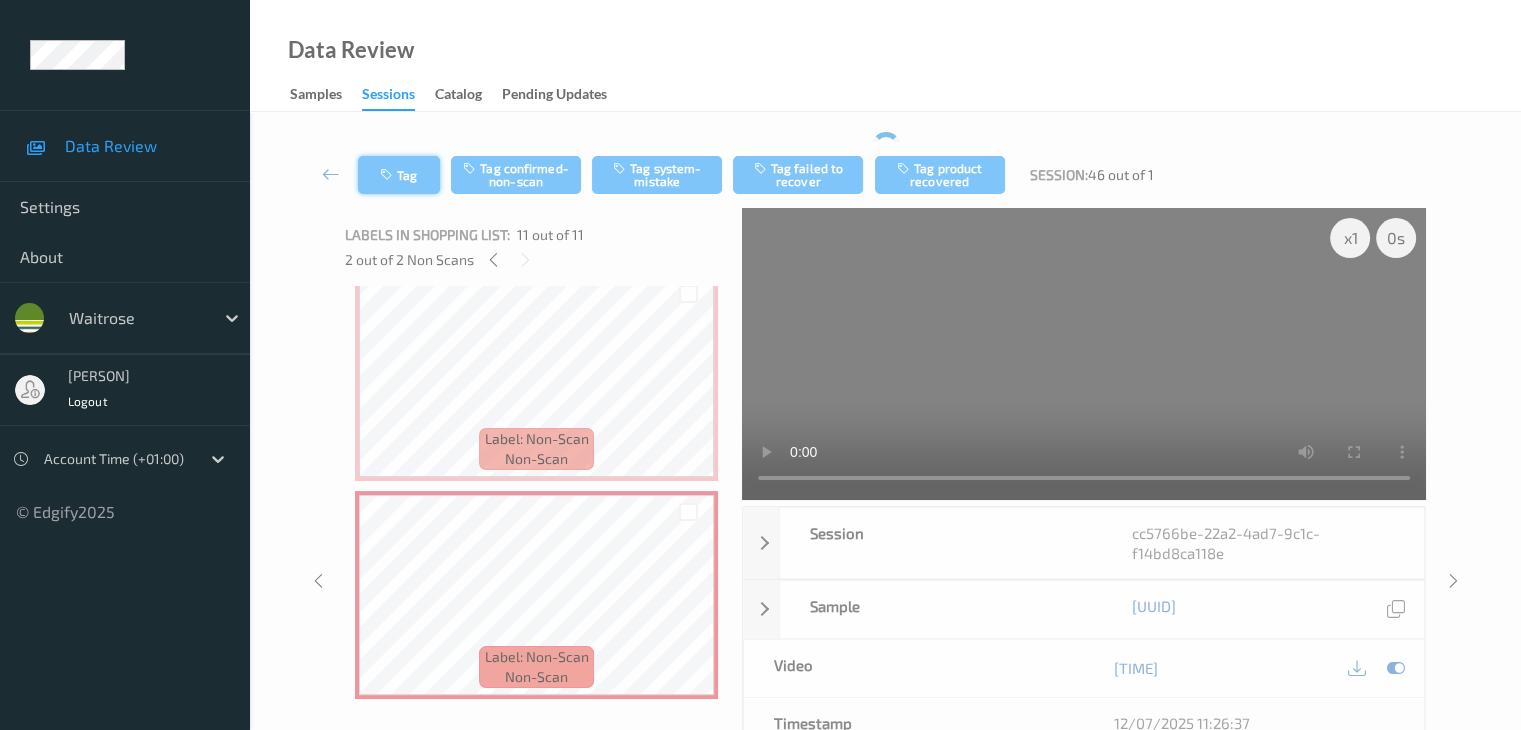 click on "Tag Tag   confirmed-non-scan Tag   system-mistake Tag   failed to recover Tag   product recovered Session: [NUMBER] out of [NUMBER]" at bounding box center [885, 175] 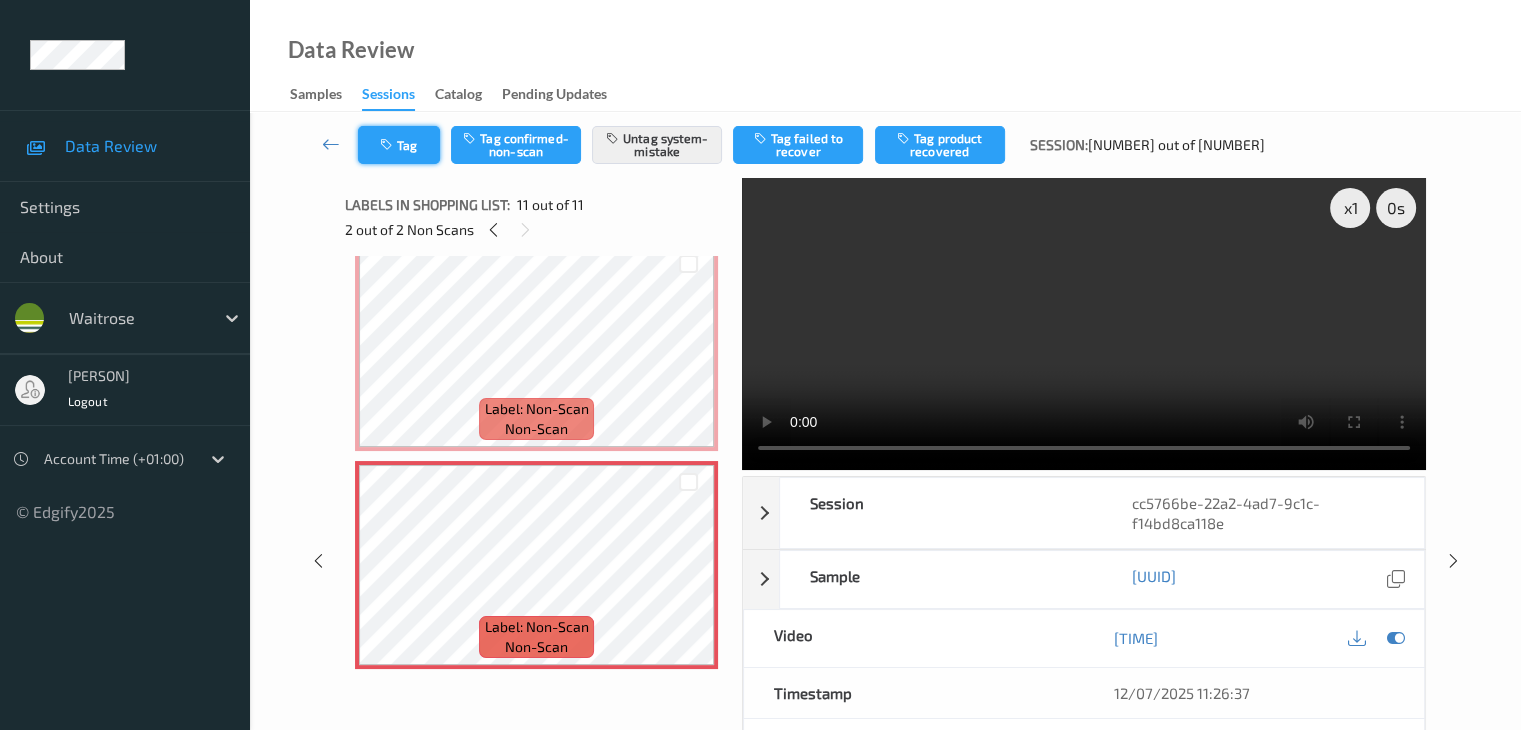 click on "Tag" at bounding box center (399, 145) 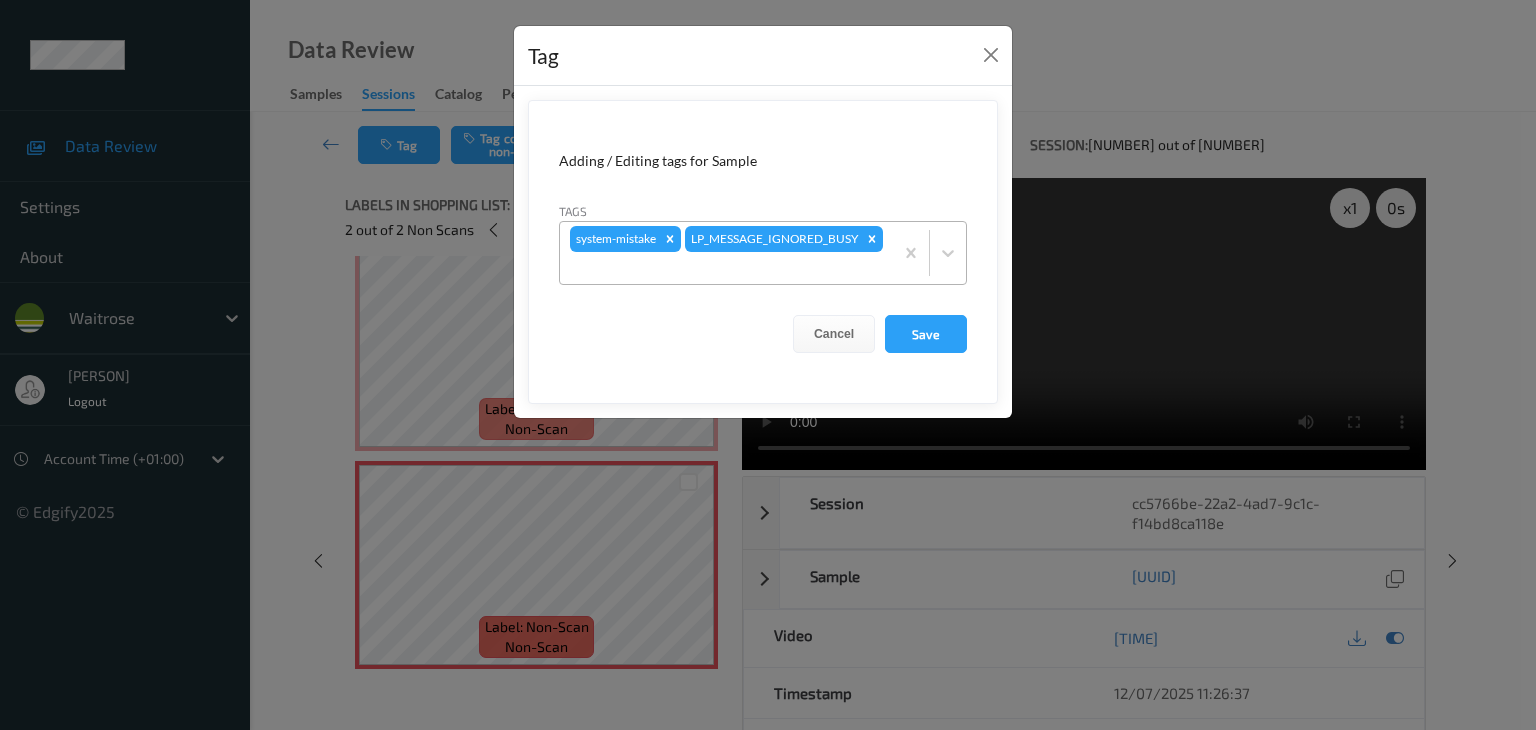 click on "system-mistake LP_MESSAGE_IGNORED_BUSY" at bounding box center (726, 253) 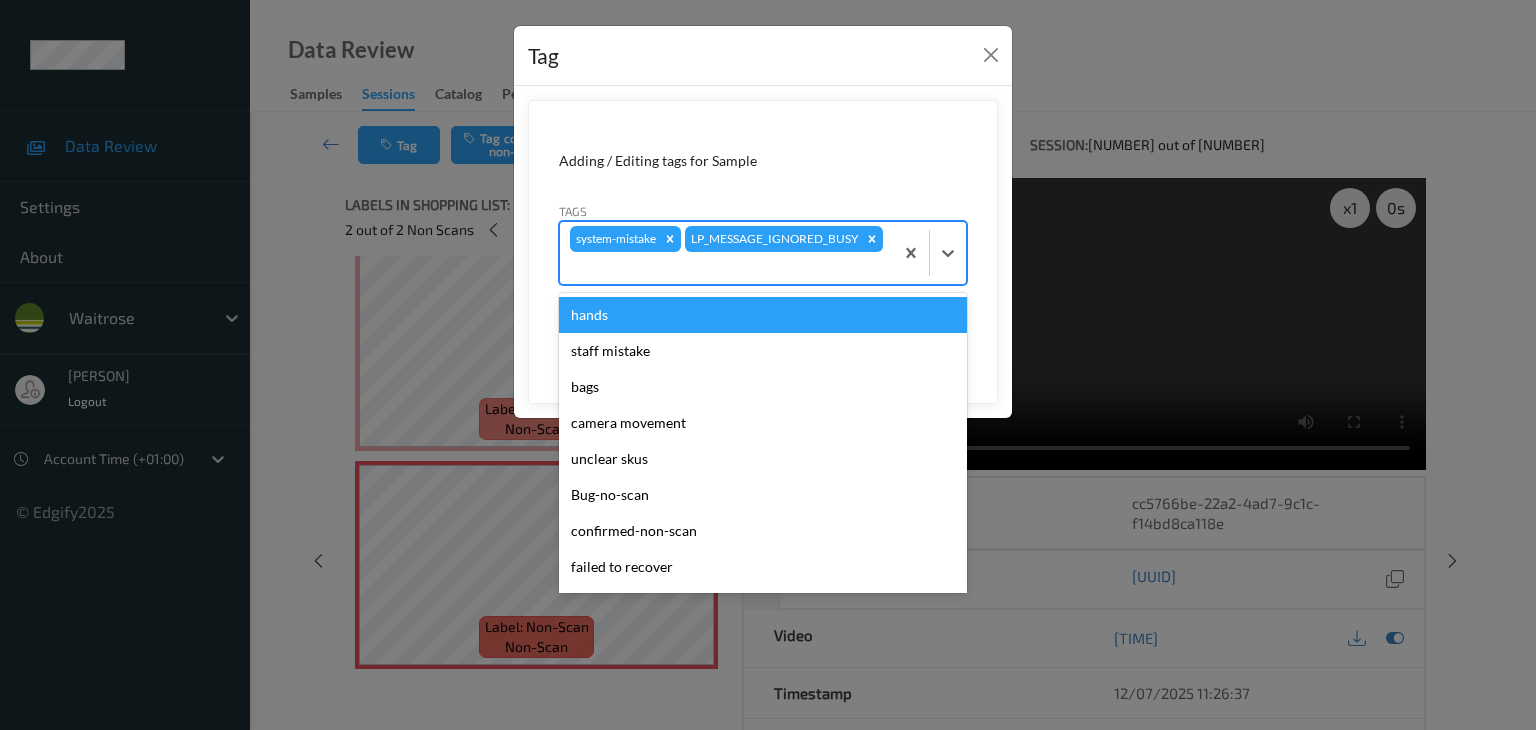 type on "u" 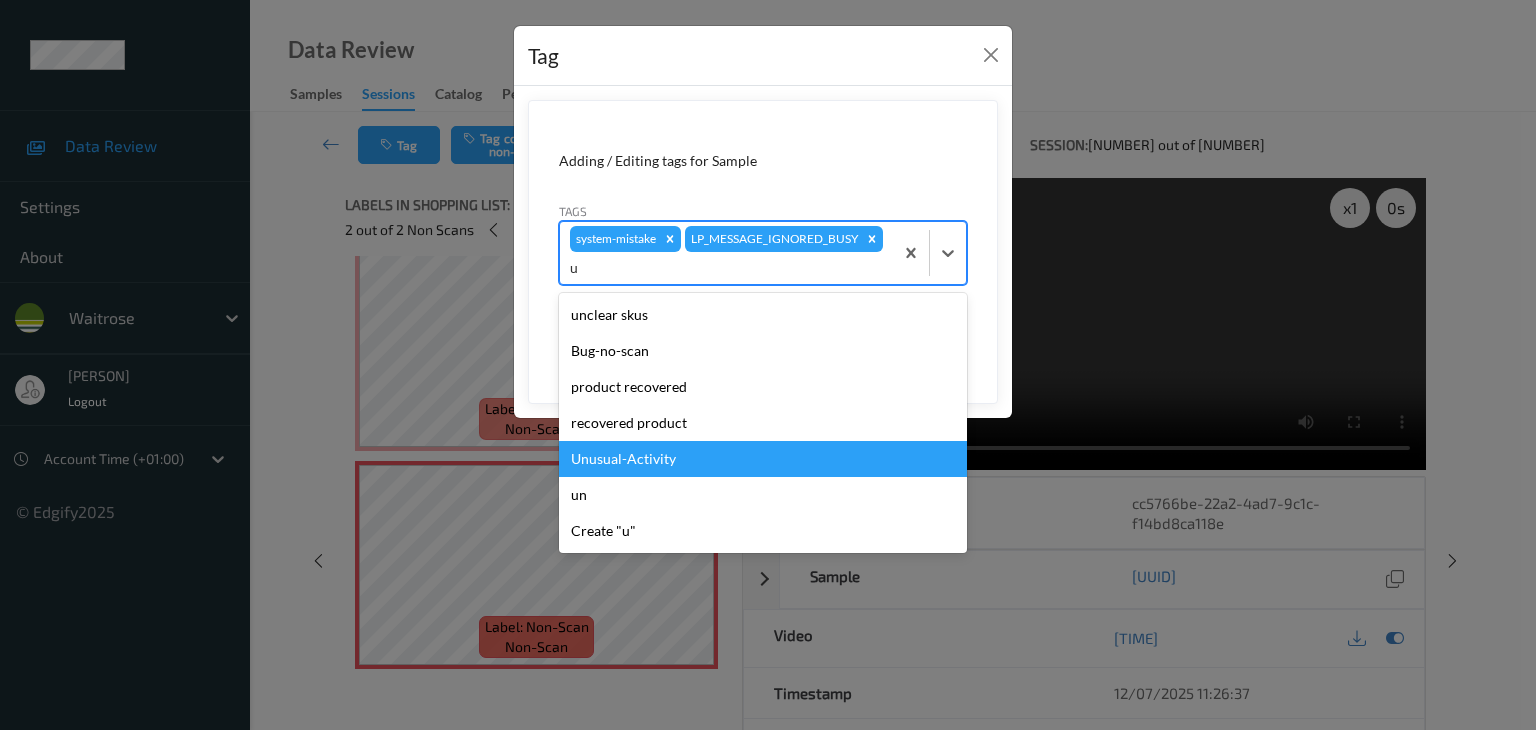 click on "Unusual-Activity" at bounding box center (763, 459) 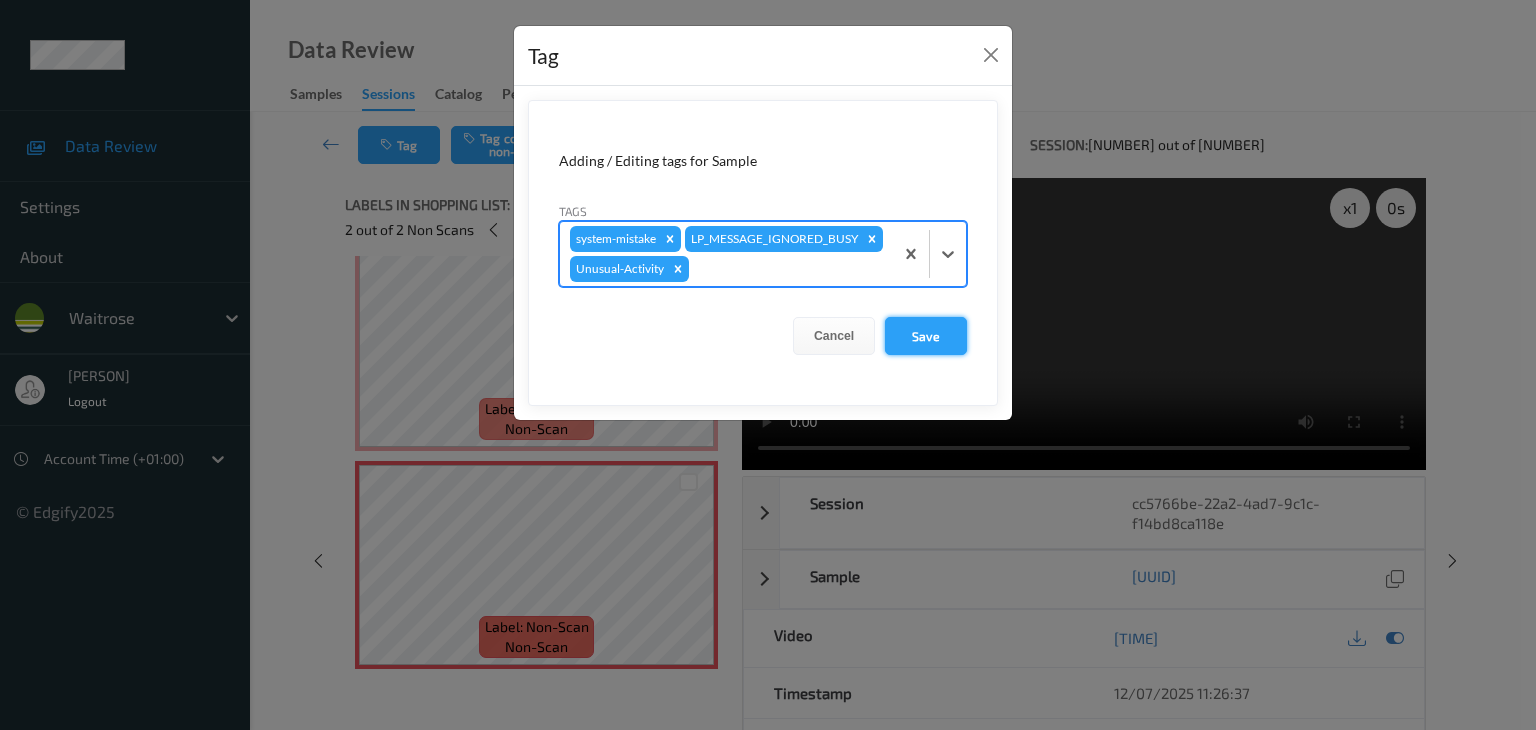 click on "Save" at bounding box center [926, 336] 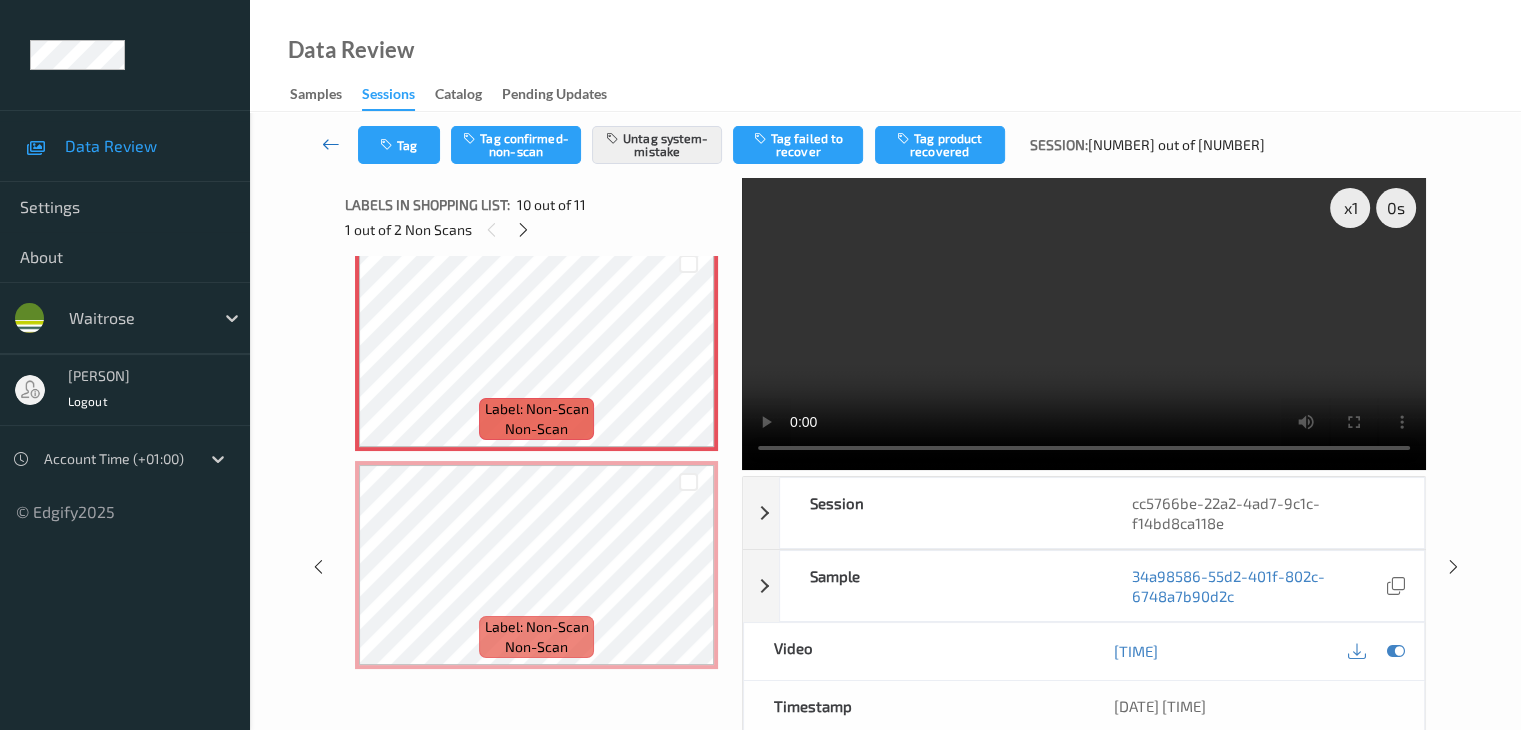 click at bounding box center [331, 144] 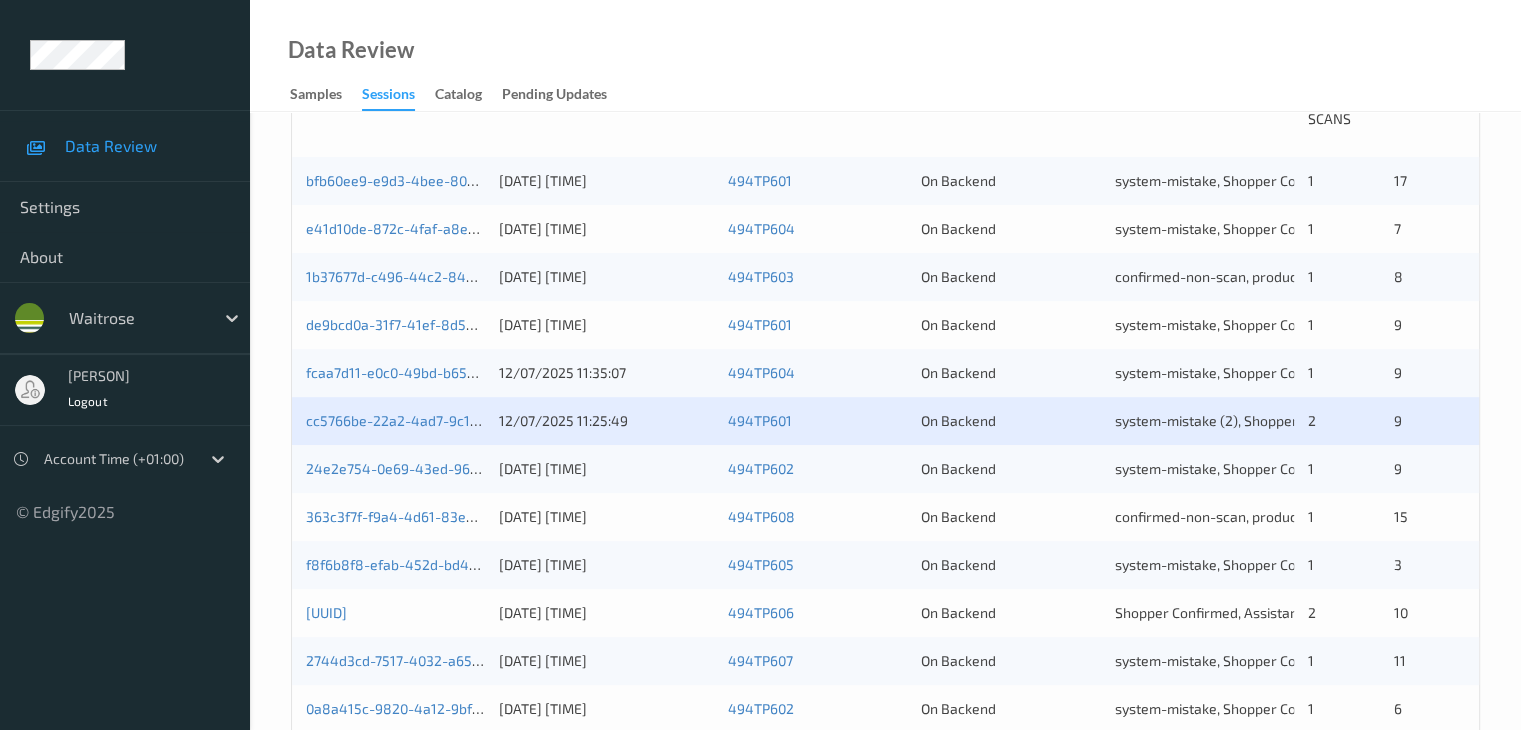 scroll, scrollTop: 500, scrollLeft: 0, axis: vertical 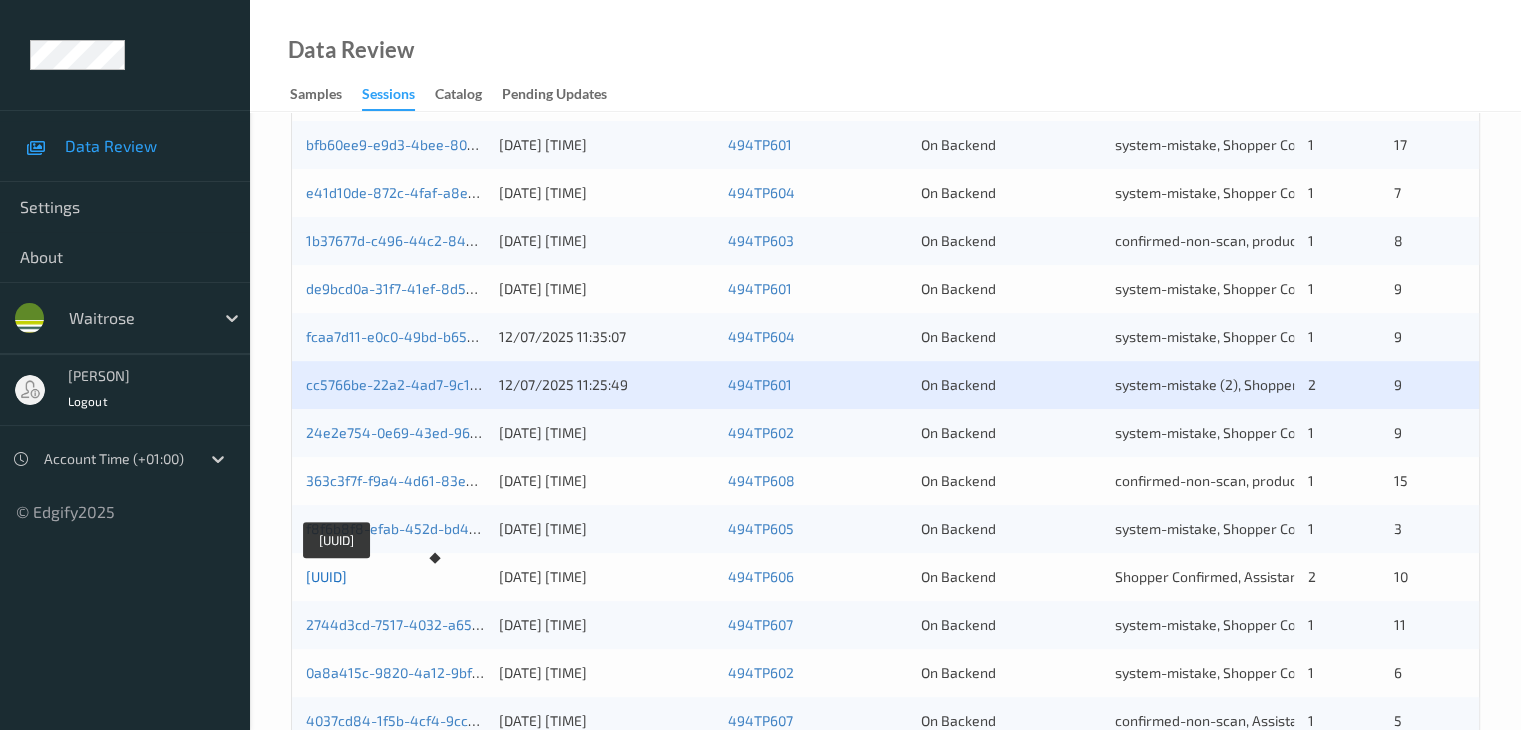 click on "[UUID]" at bounding box center (326, 576) 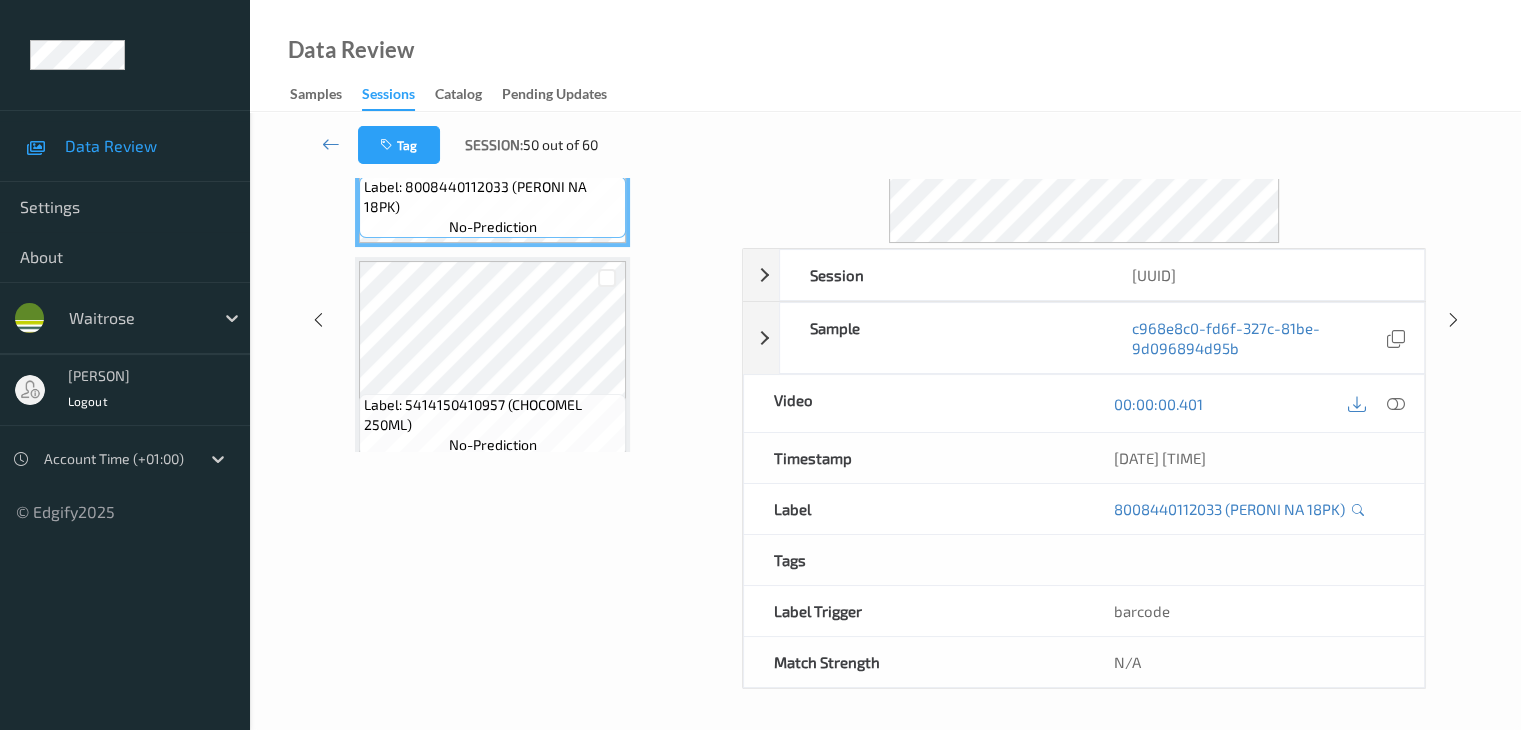 scroll, scrollTop: 0, scrollLeft: 0, axis: both 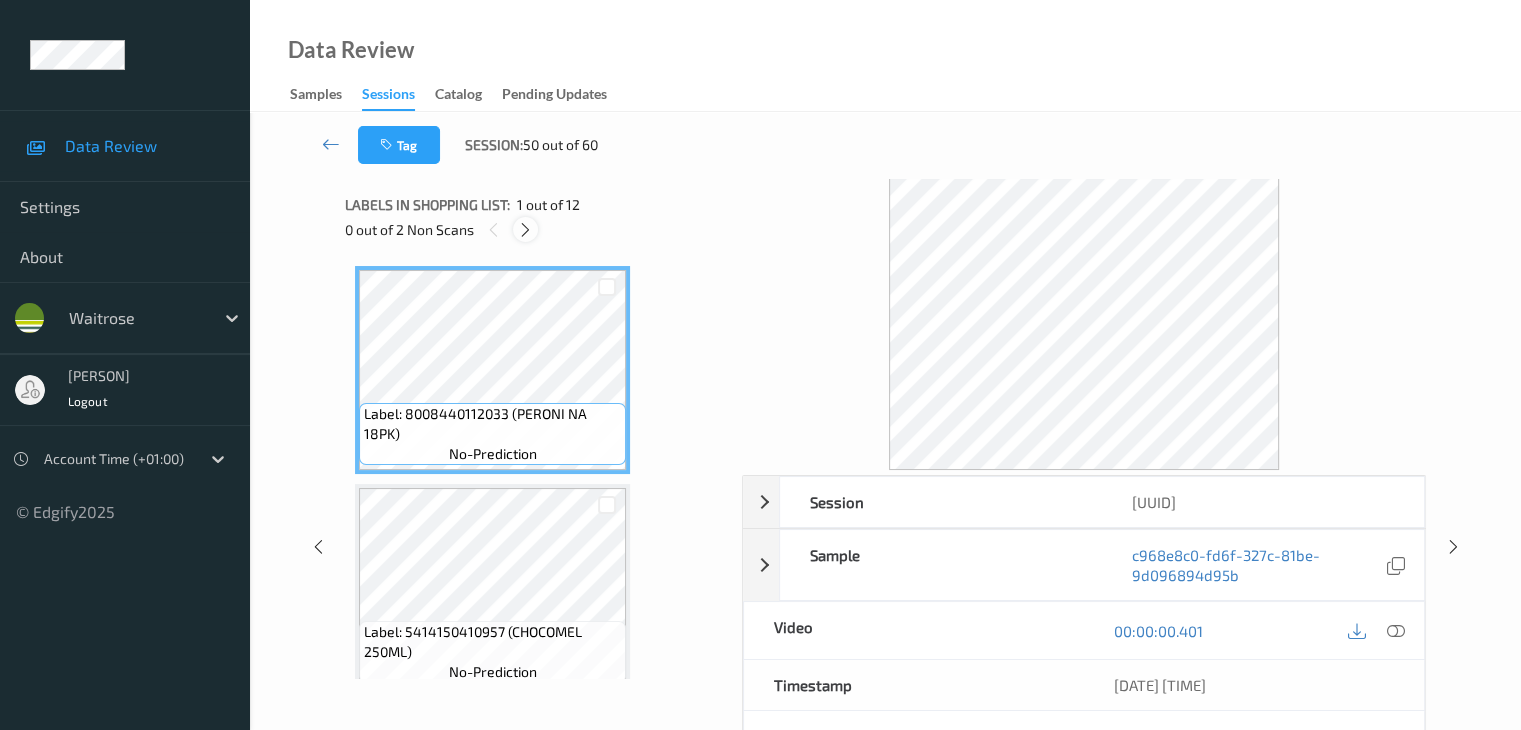 click at bounding box center (525, 230) 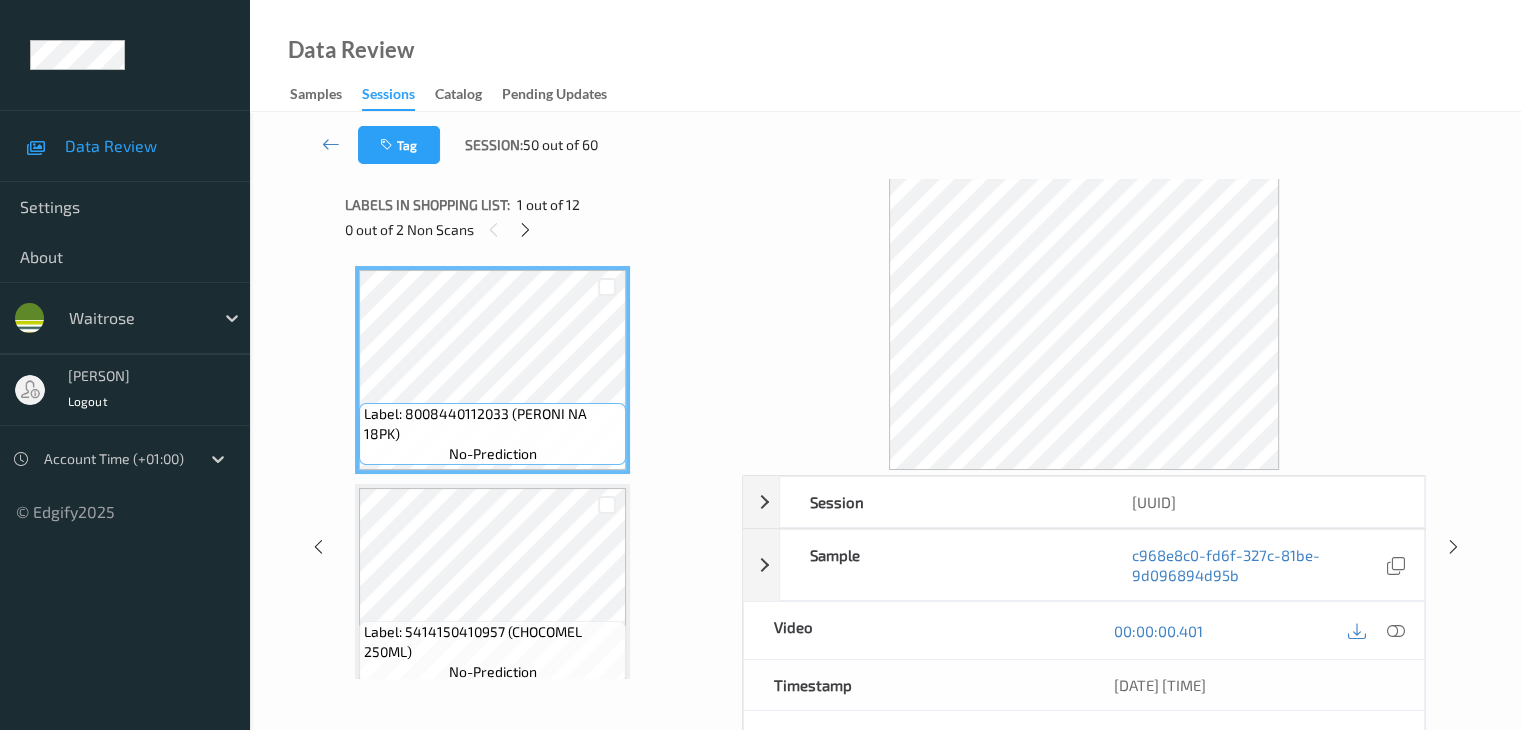 scroll, scrollTop: 664, scrollLeft: 0, axis: vertical 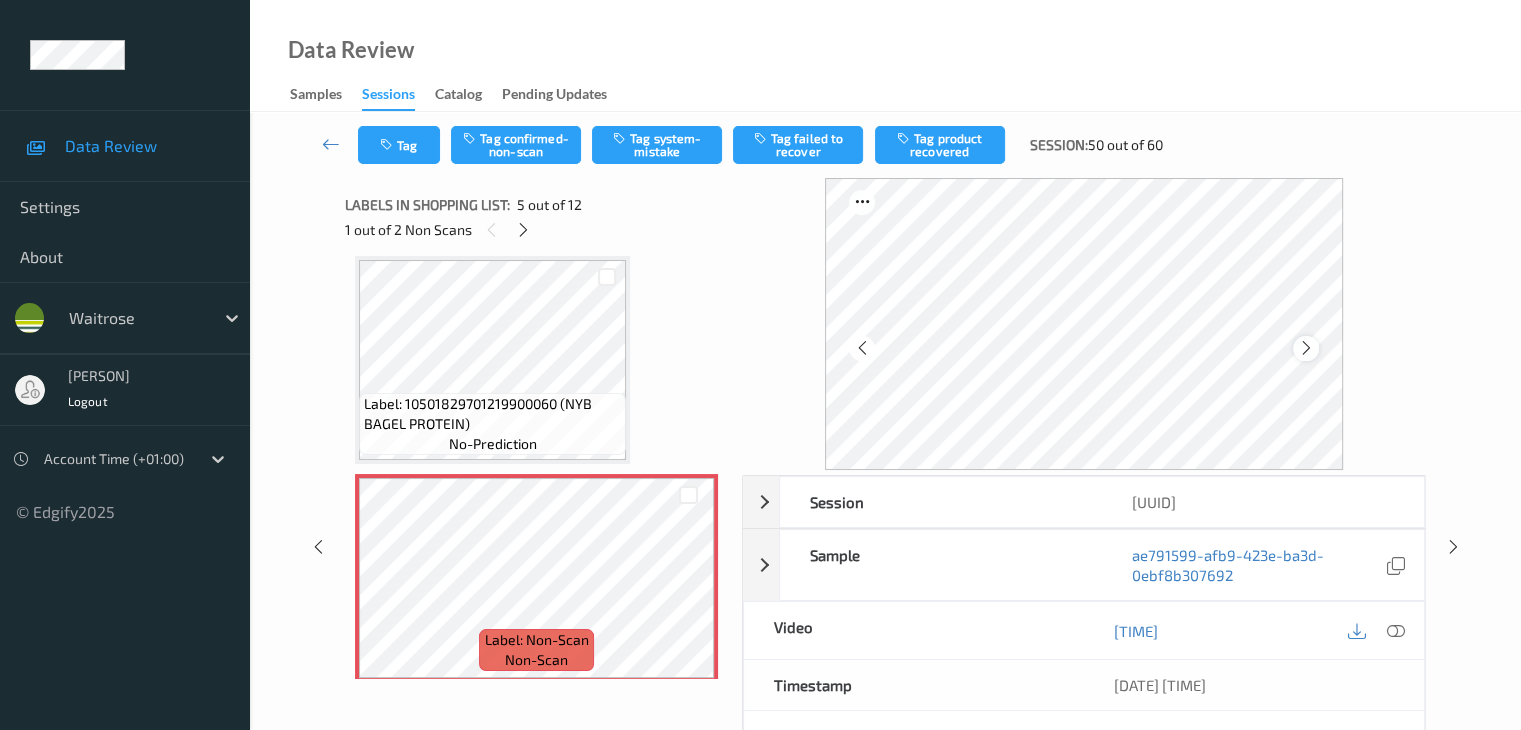 click at bounding box center (1306, 348) 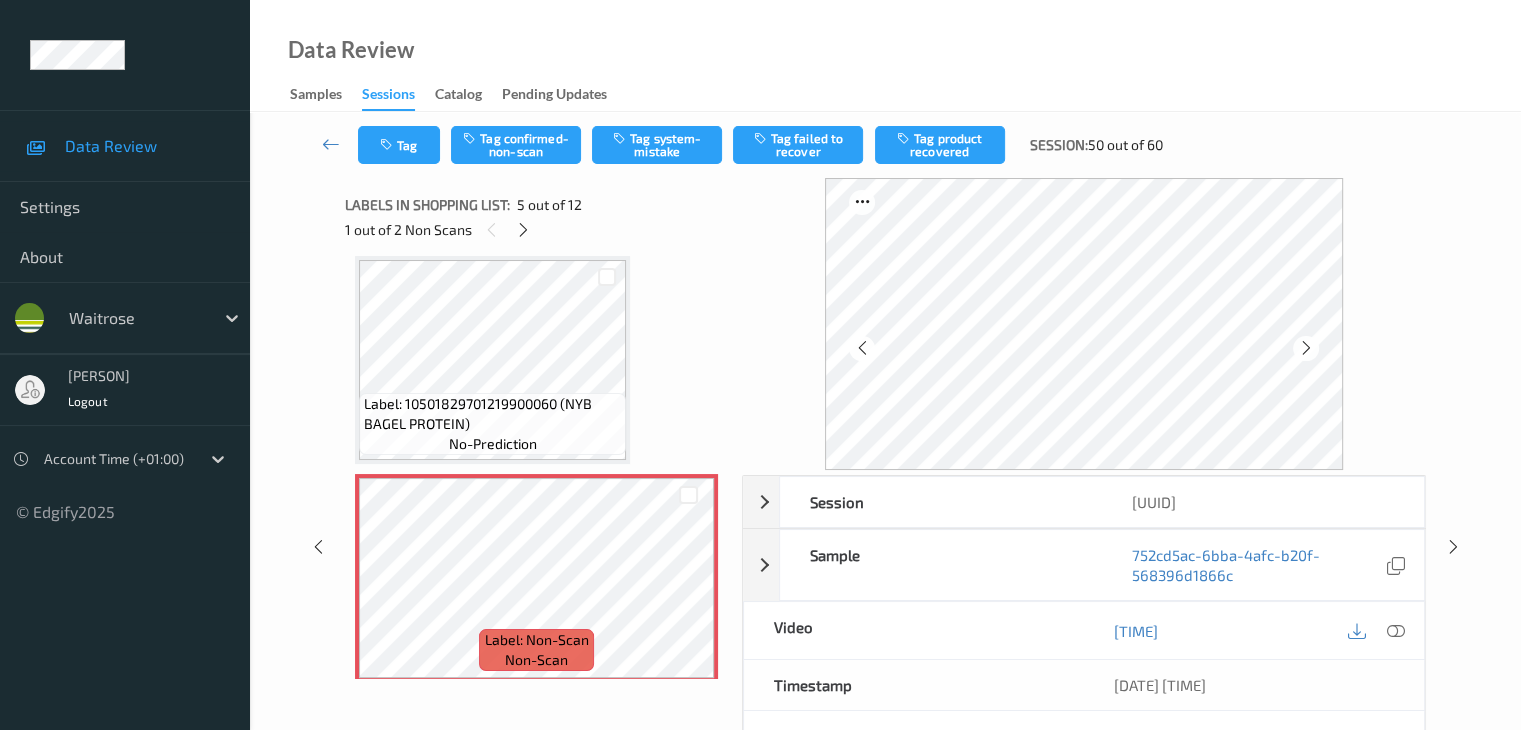 click at bounding box center (1306, 348) 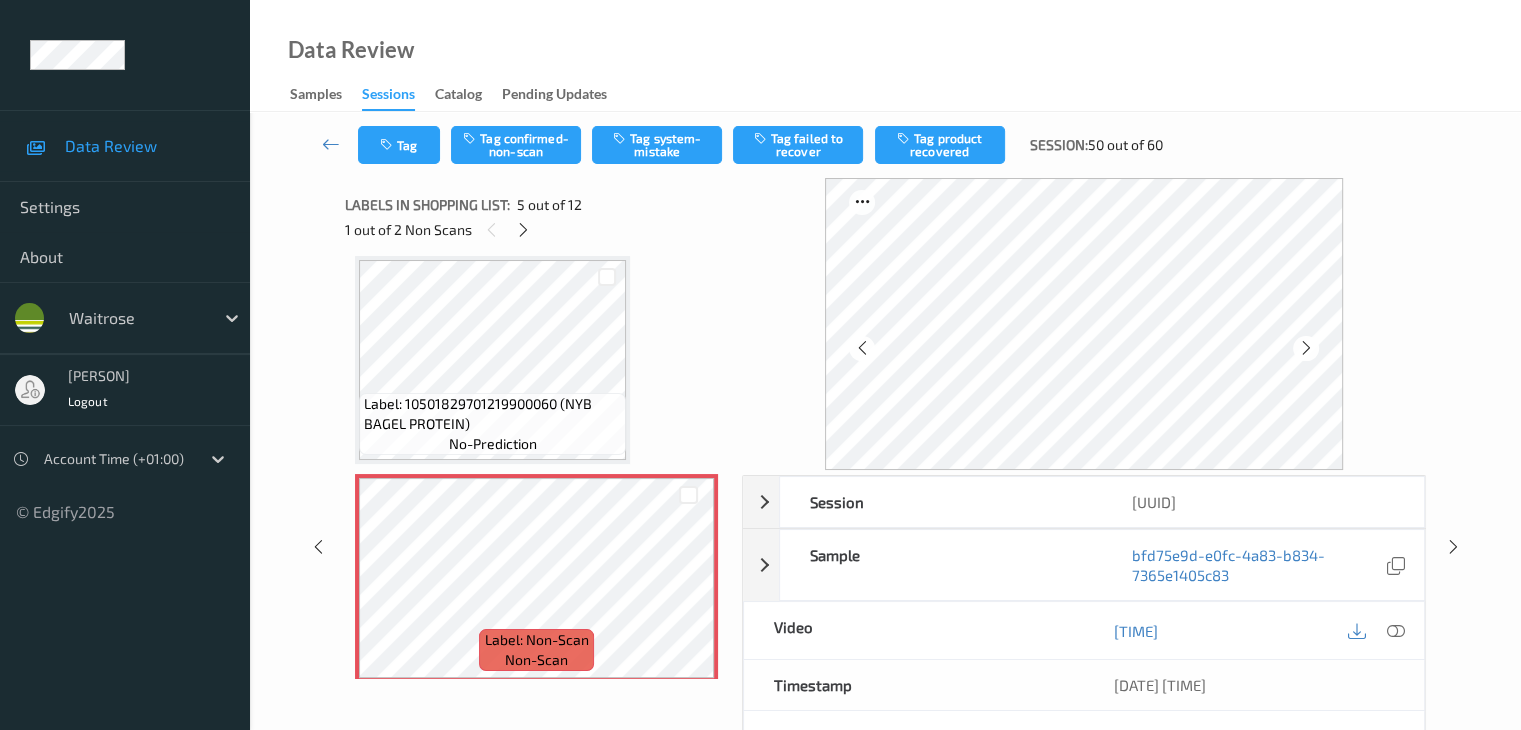 click at bounding box center (1306, 348) 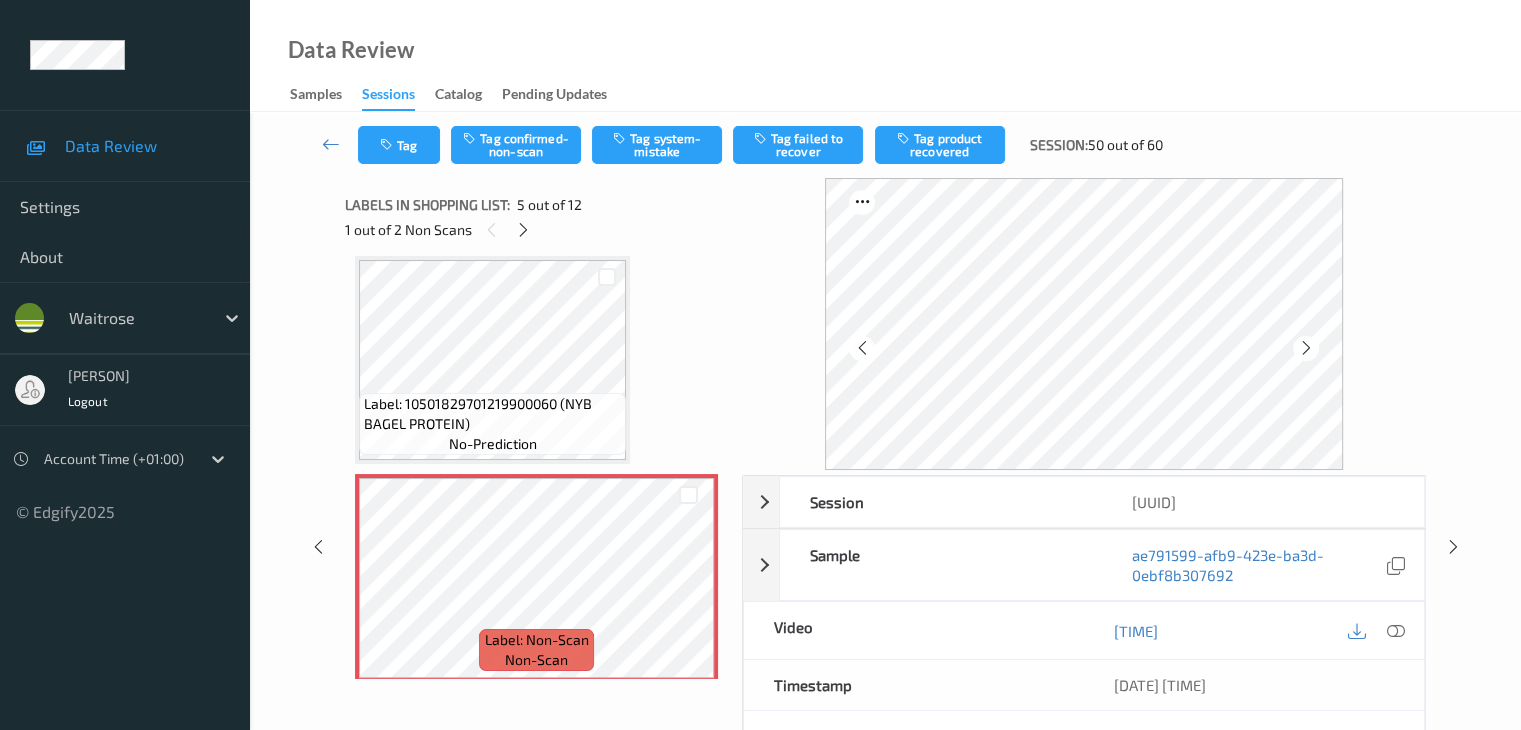 click at bounding box center (1306, 348) 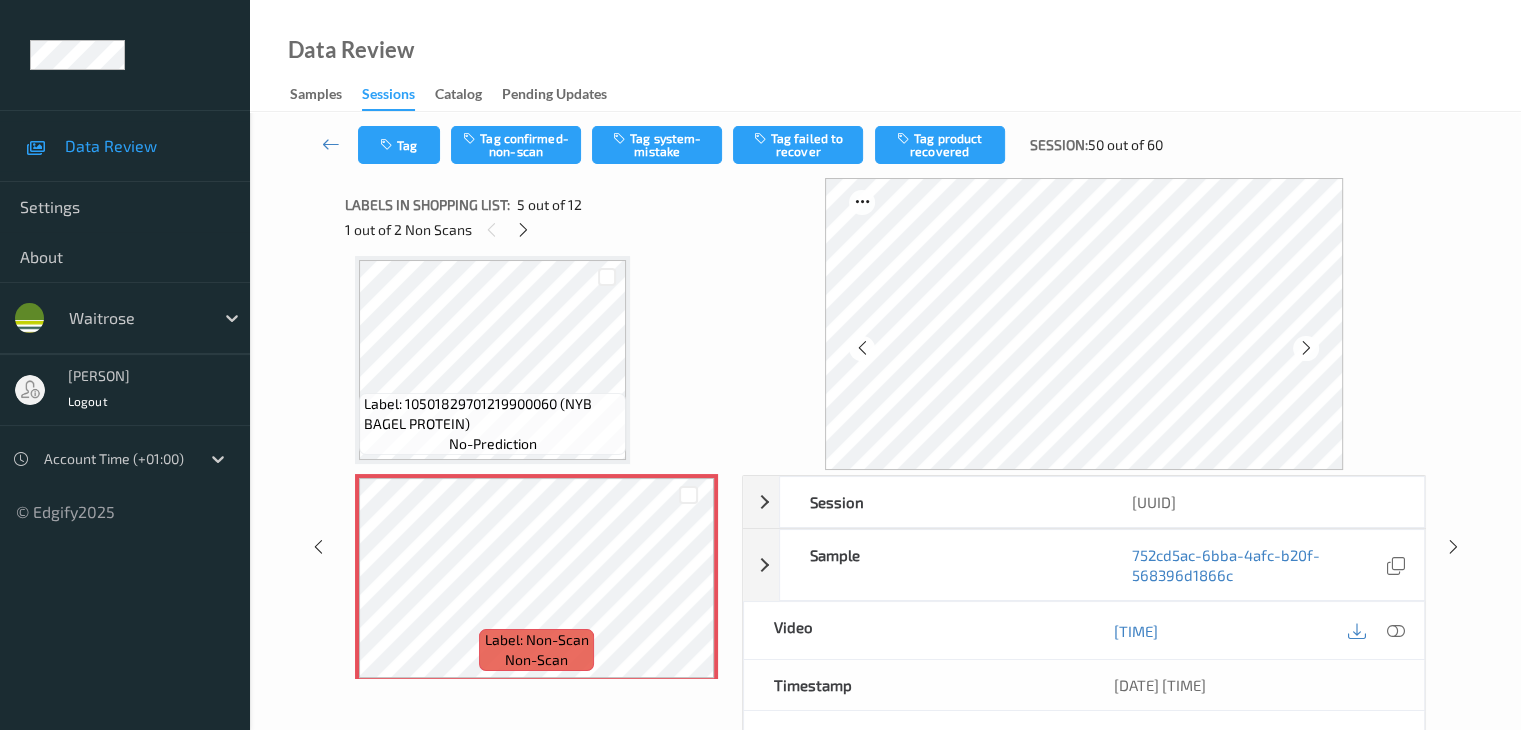 click at bounding box center [1306, 348] 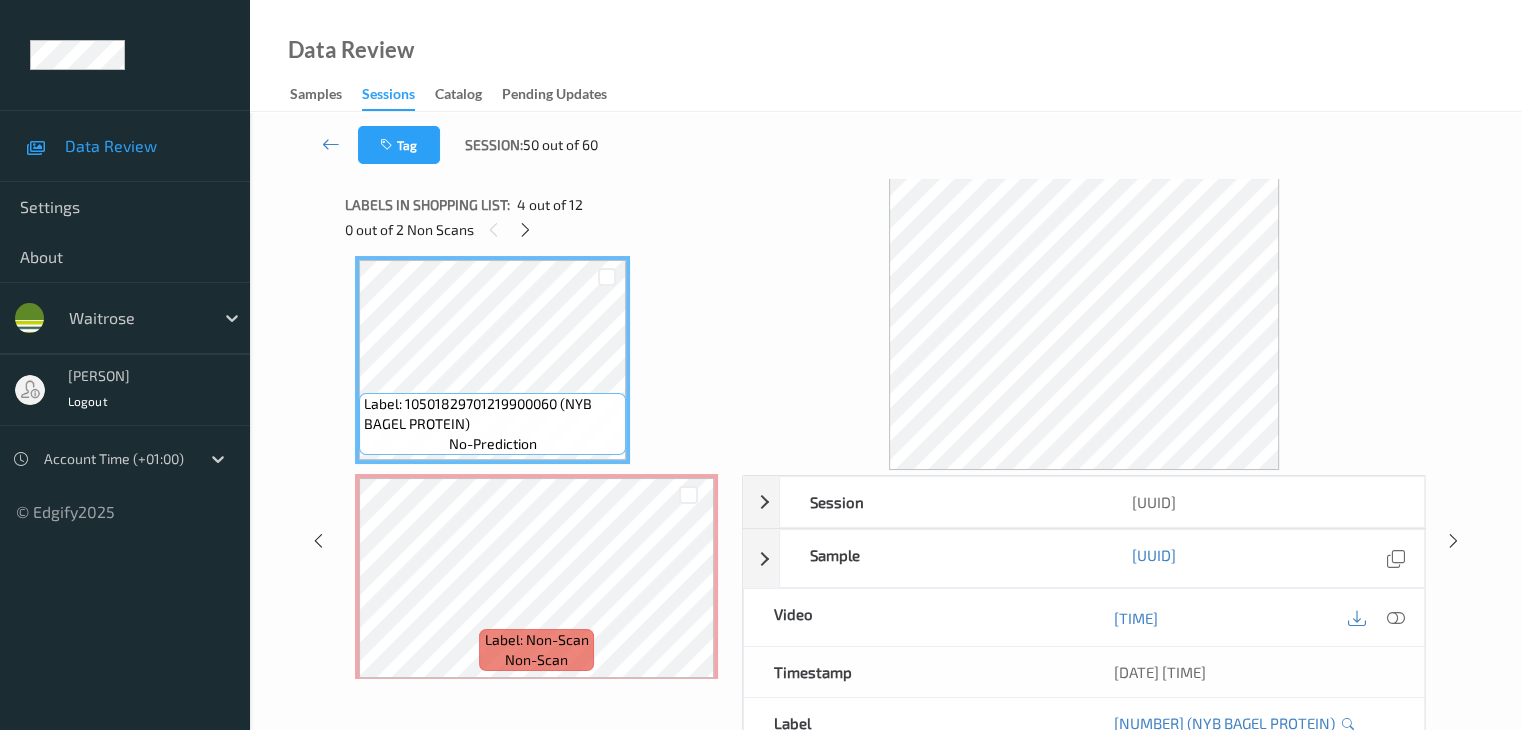 click at bounding box center (1376, 617) 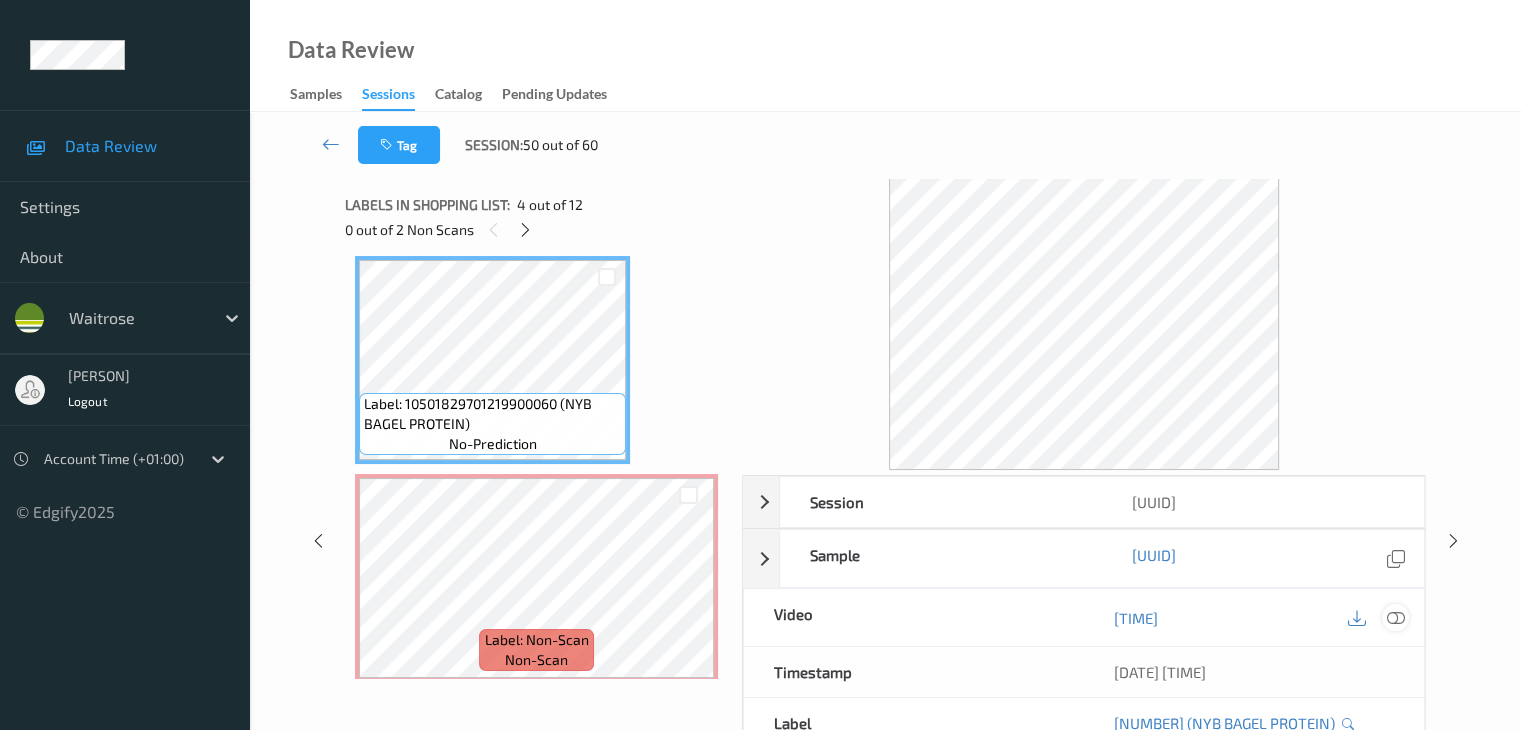 click at bounding box center [1395, 618] 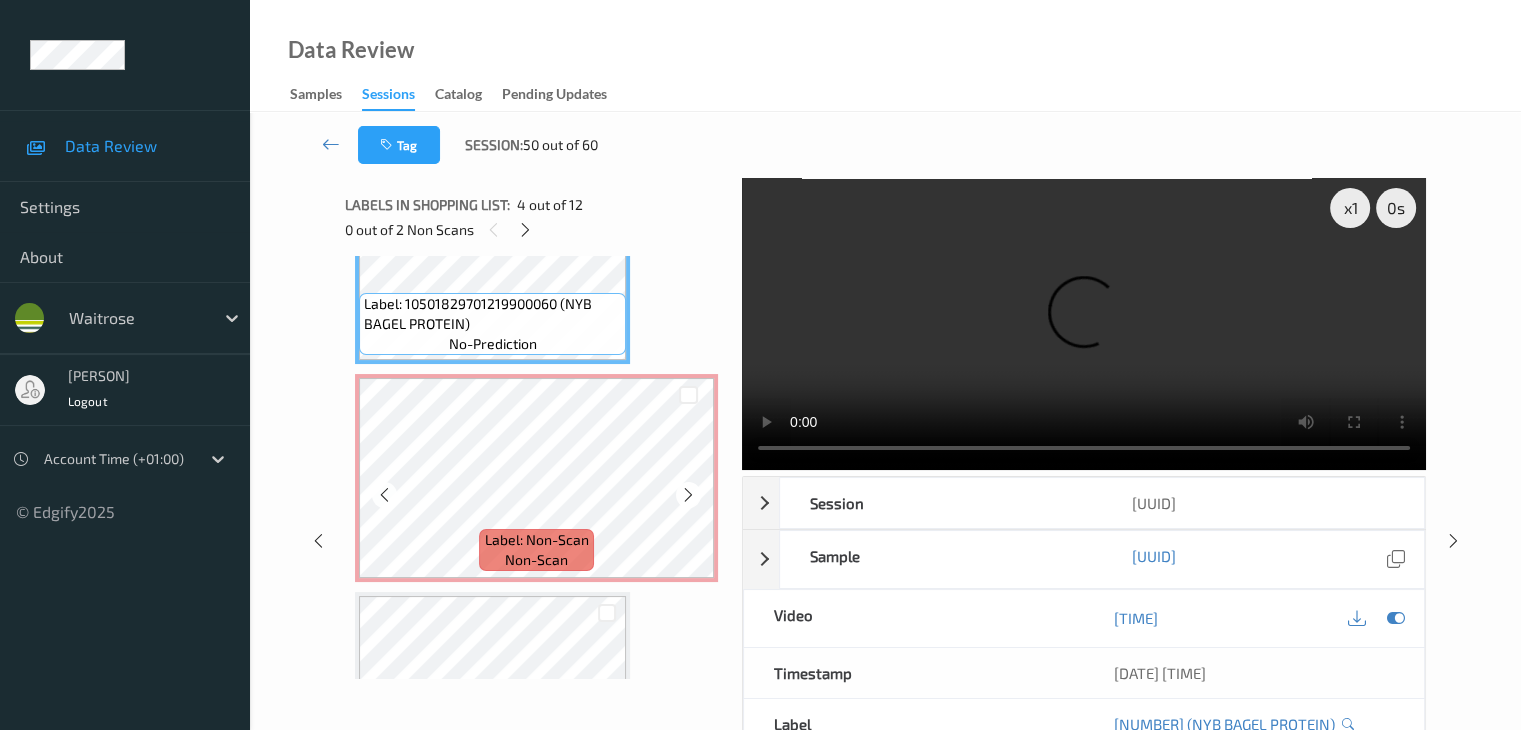 scroll, scrollTop: 664, scrollLeft: 0, axis: vertical 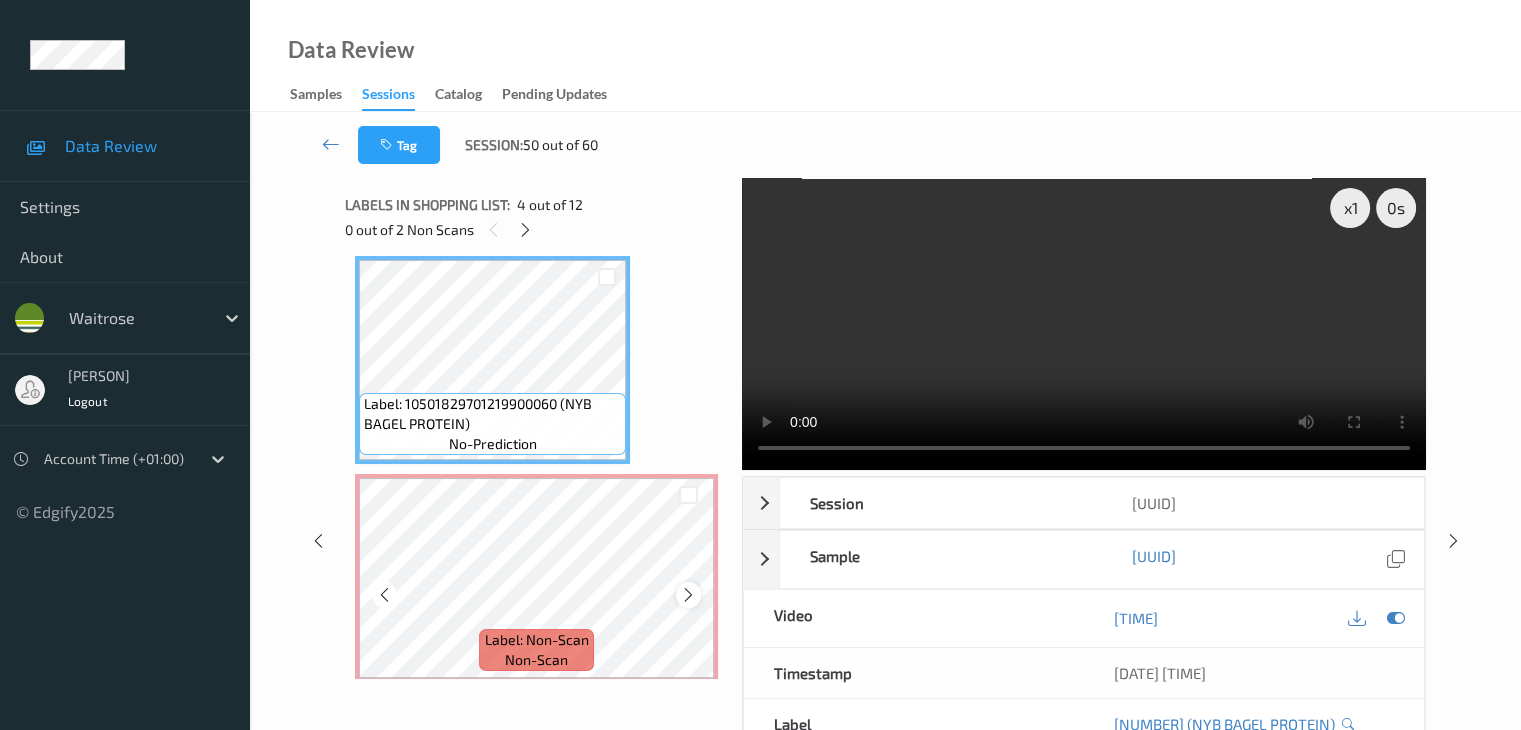 click at bounding box center [688, 594] 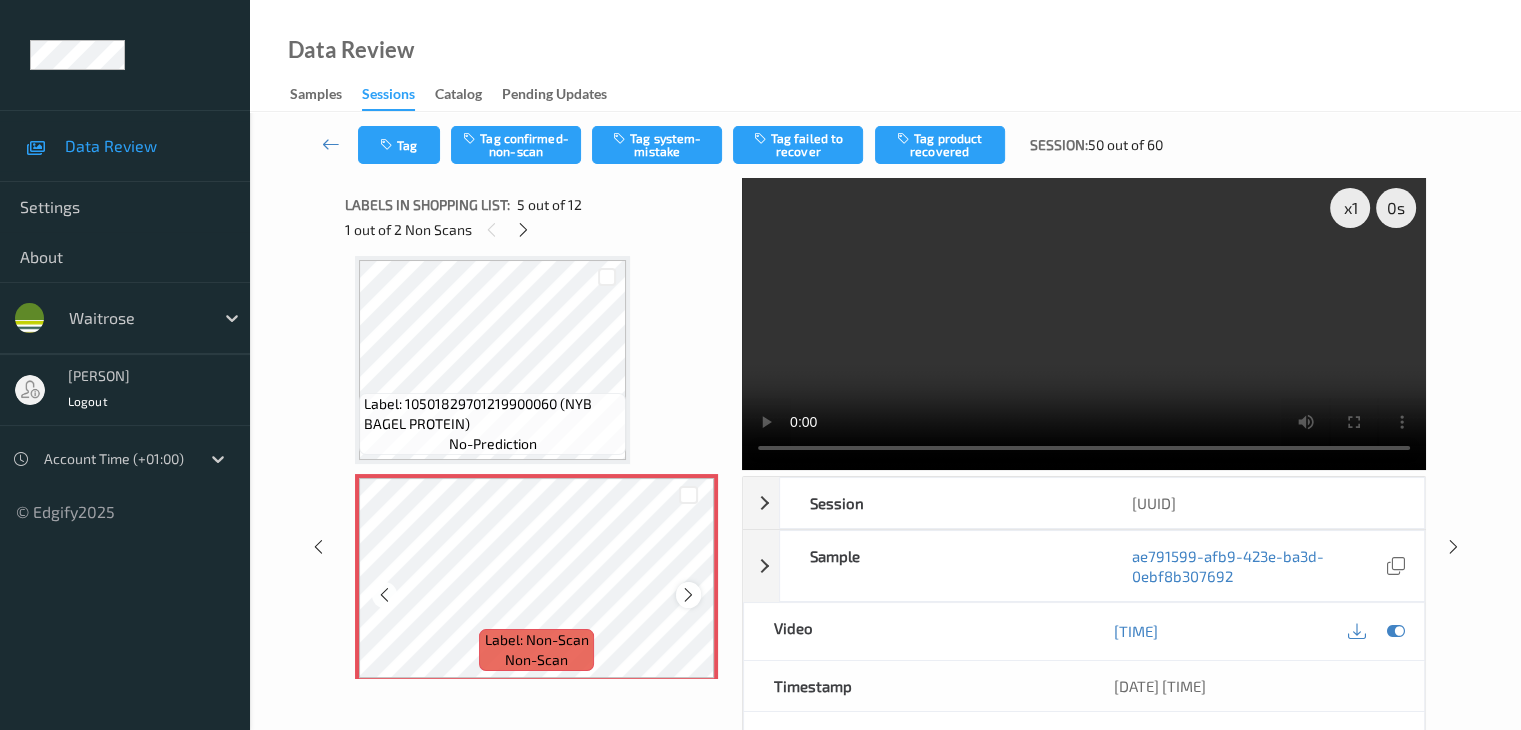 click at bounding box center [688, 594] 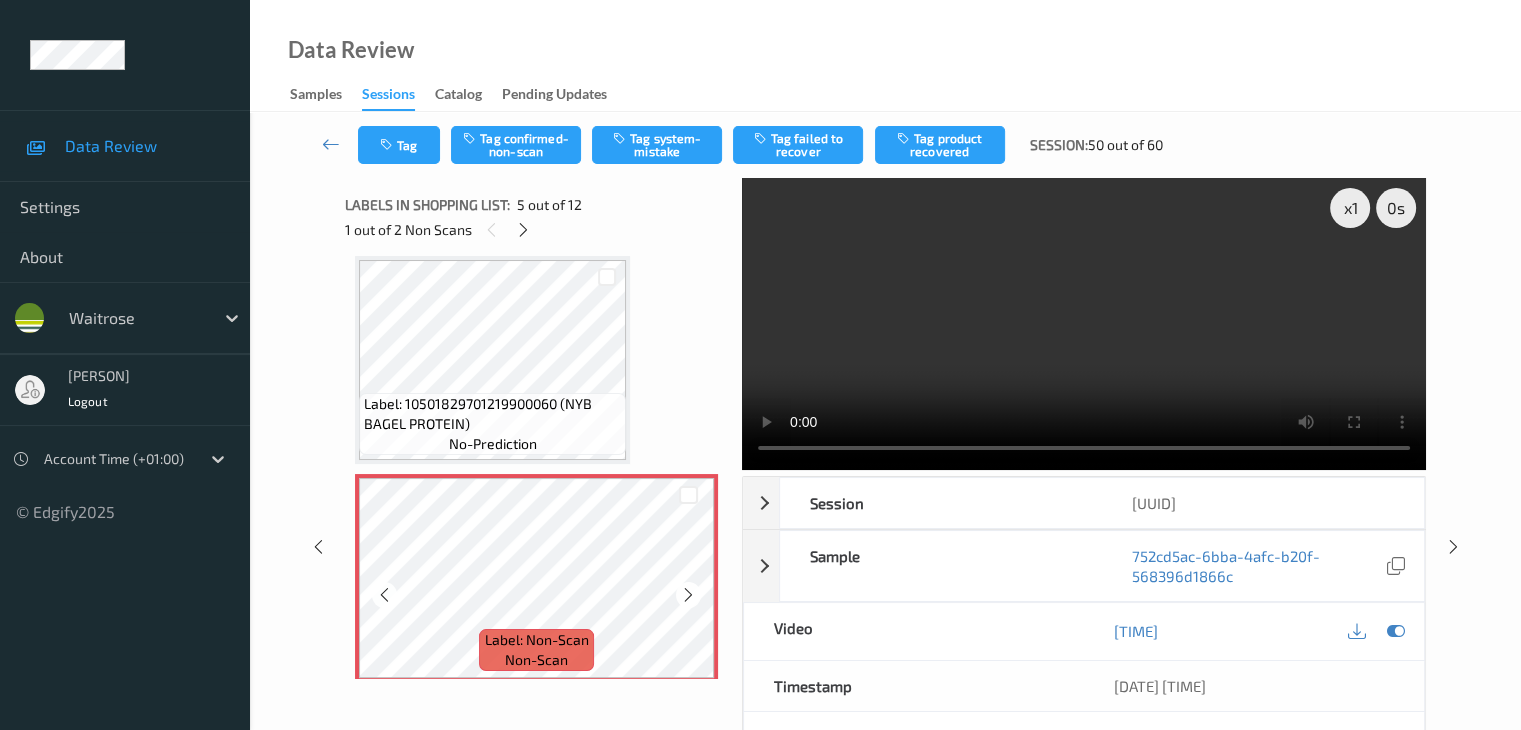 click at bounding box center [688, 594] 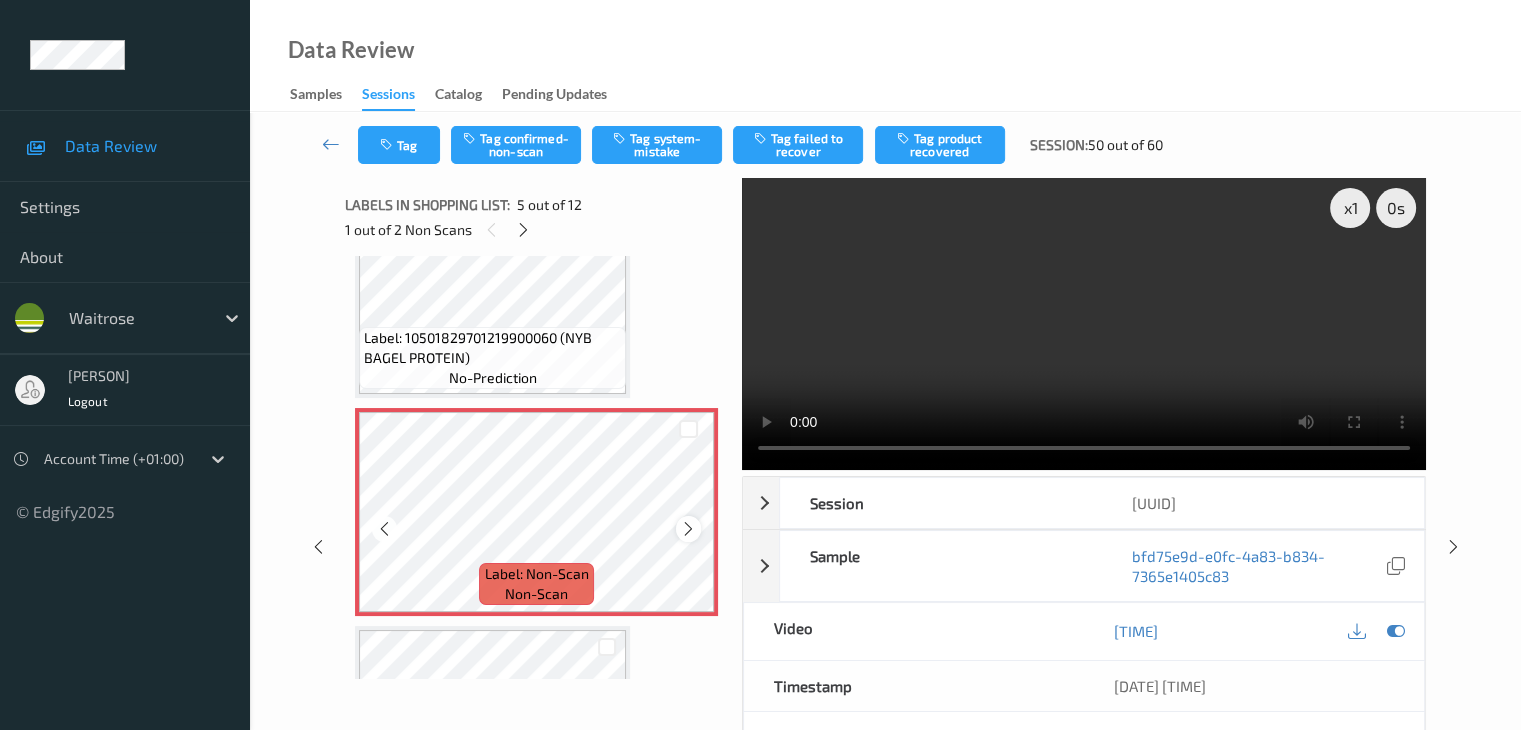scroll, scrollTop: 764, scrollLeft: 0, axis: vertical 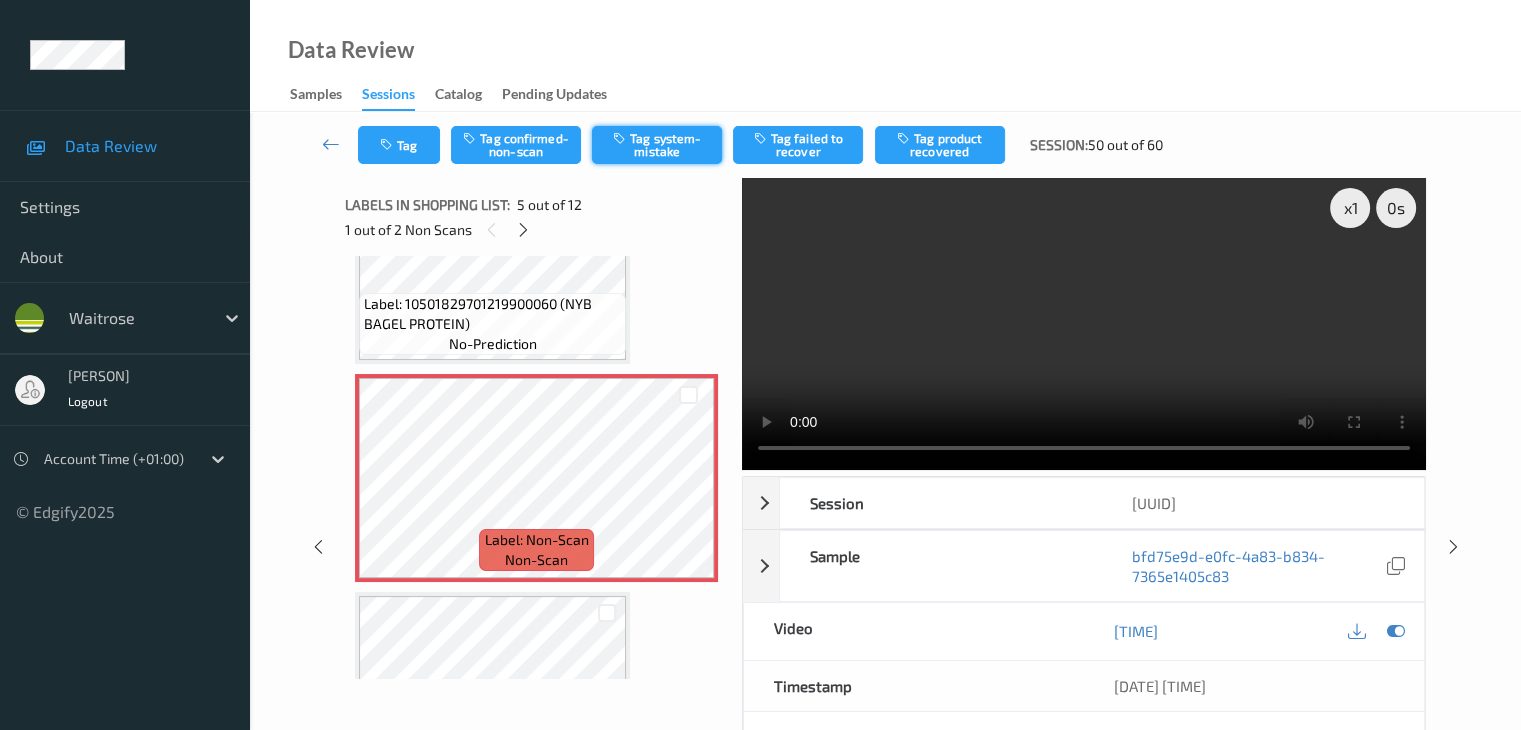 click on "Tag   system-mistake" at bounding box center [657, 145] 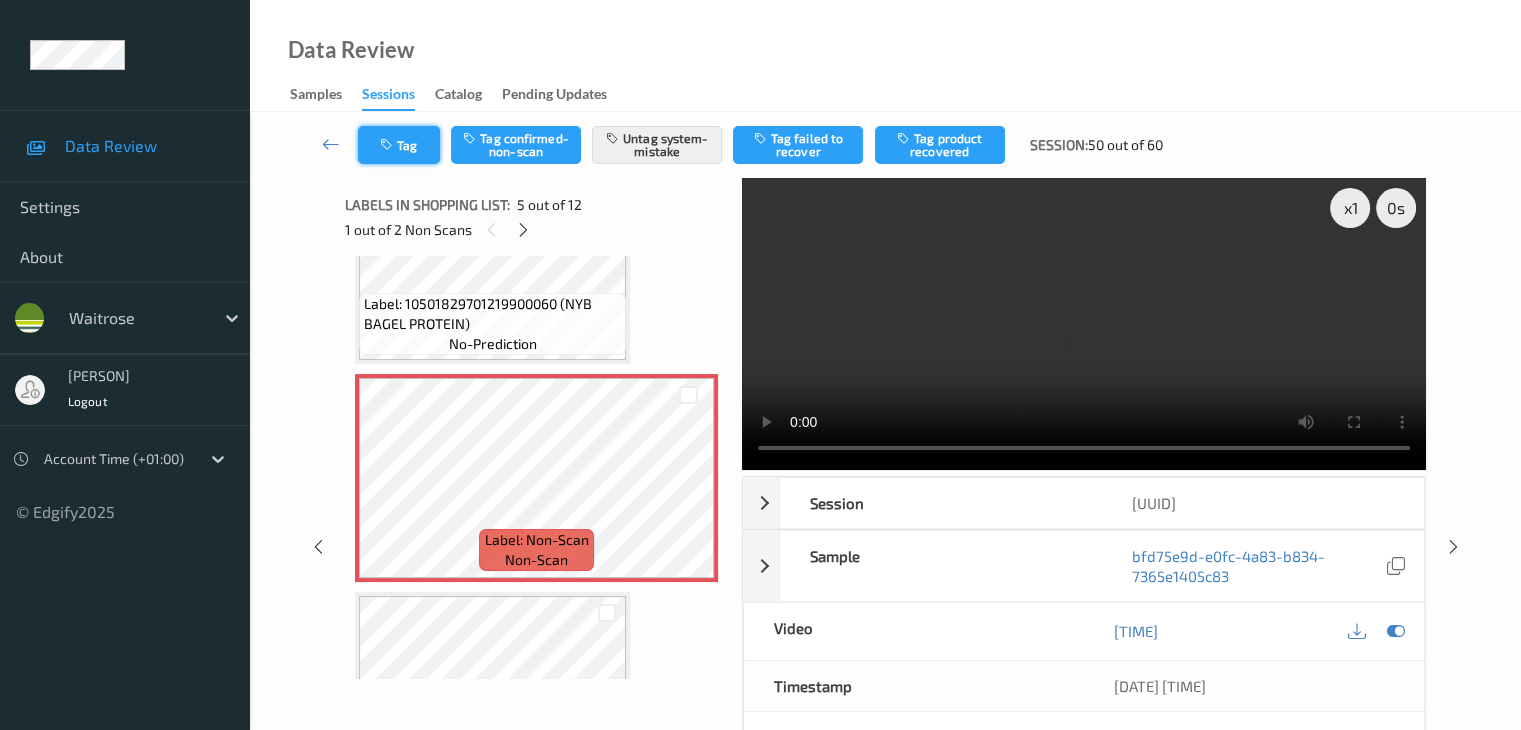 click on "Tag Tag   confirmed-non-scan Untag   system-mistake Tag   failed to recover Tag   product recovered Session: 50 out of 60" at bounding box center [885, 145] 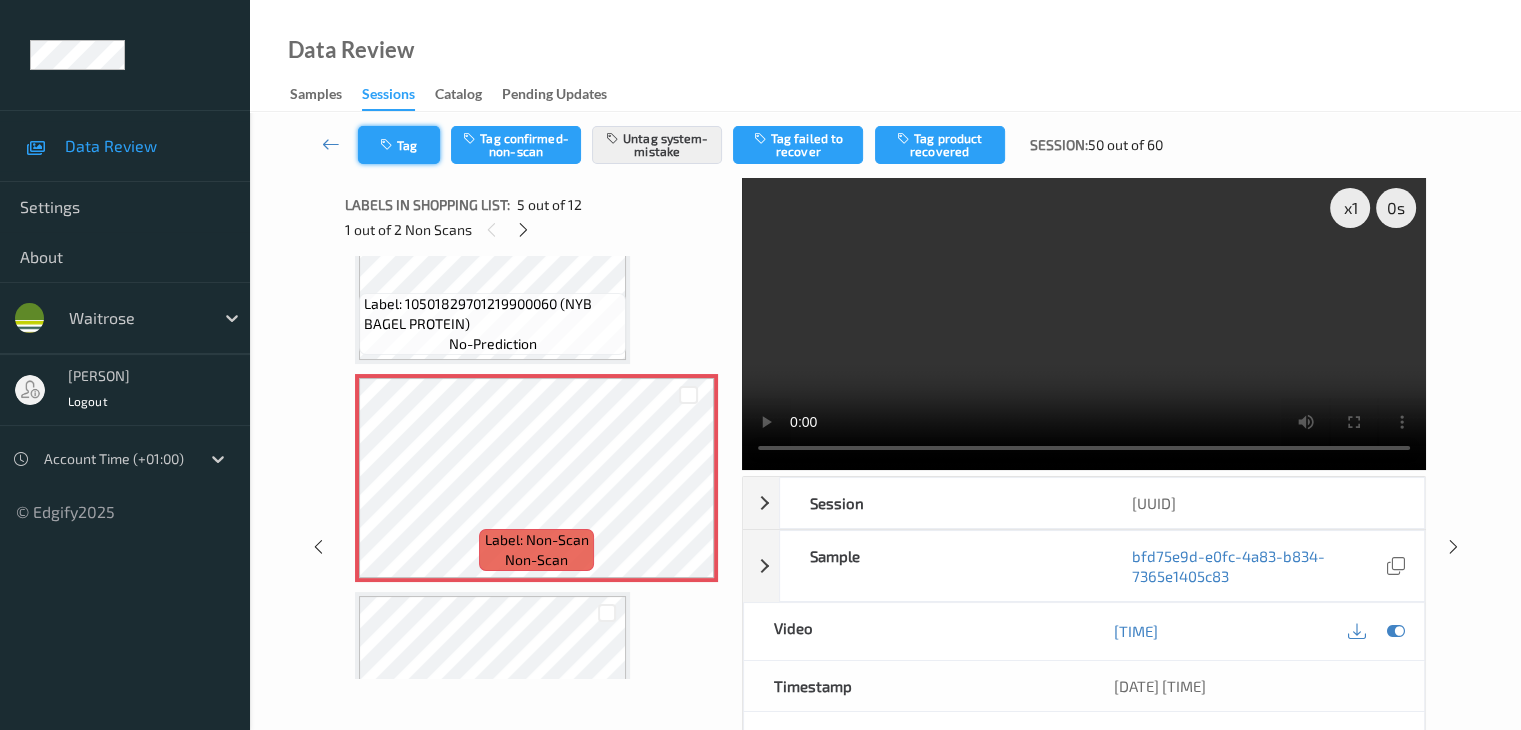 click on "Tag" at bounding box center (399, 145) 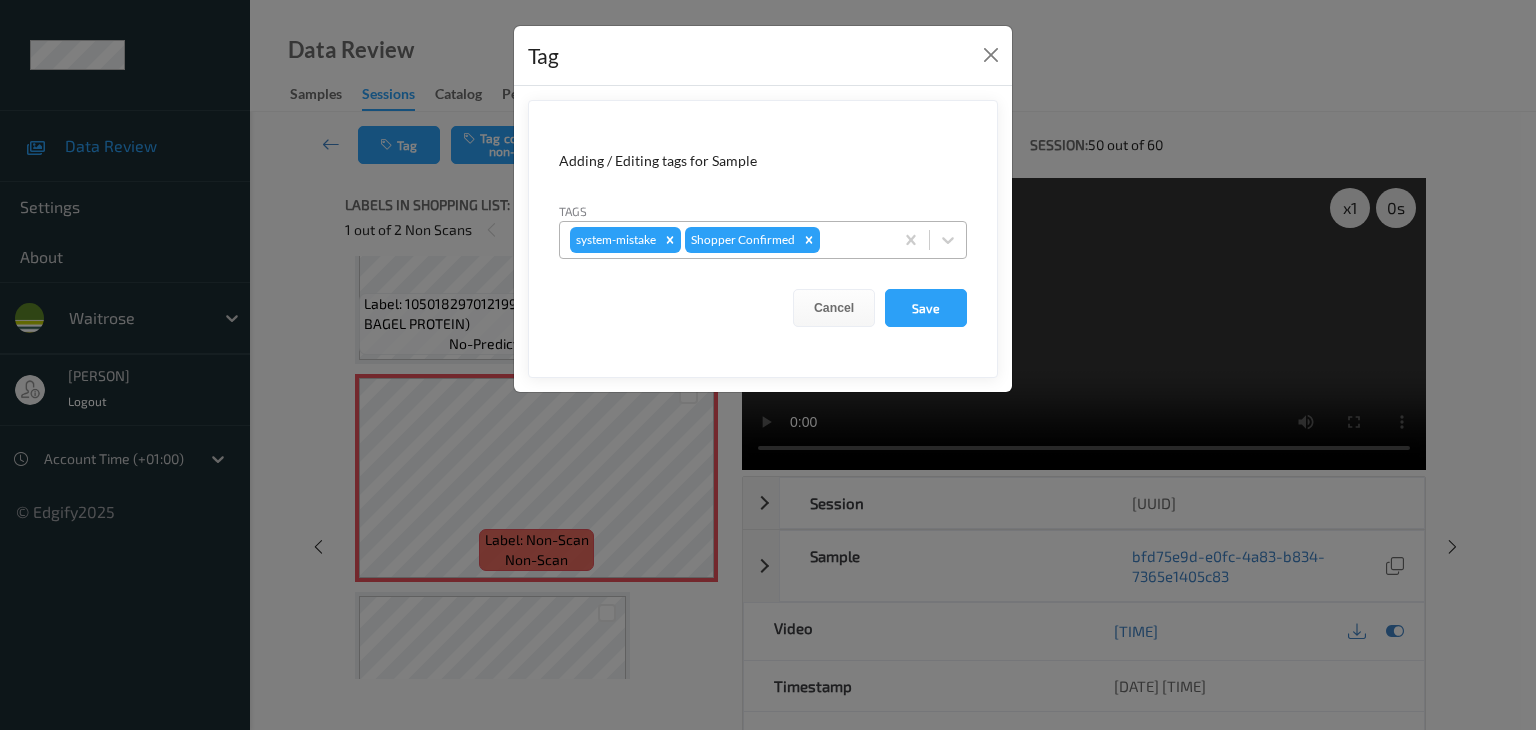 click at bounding box center (853, 240) 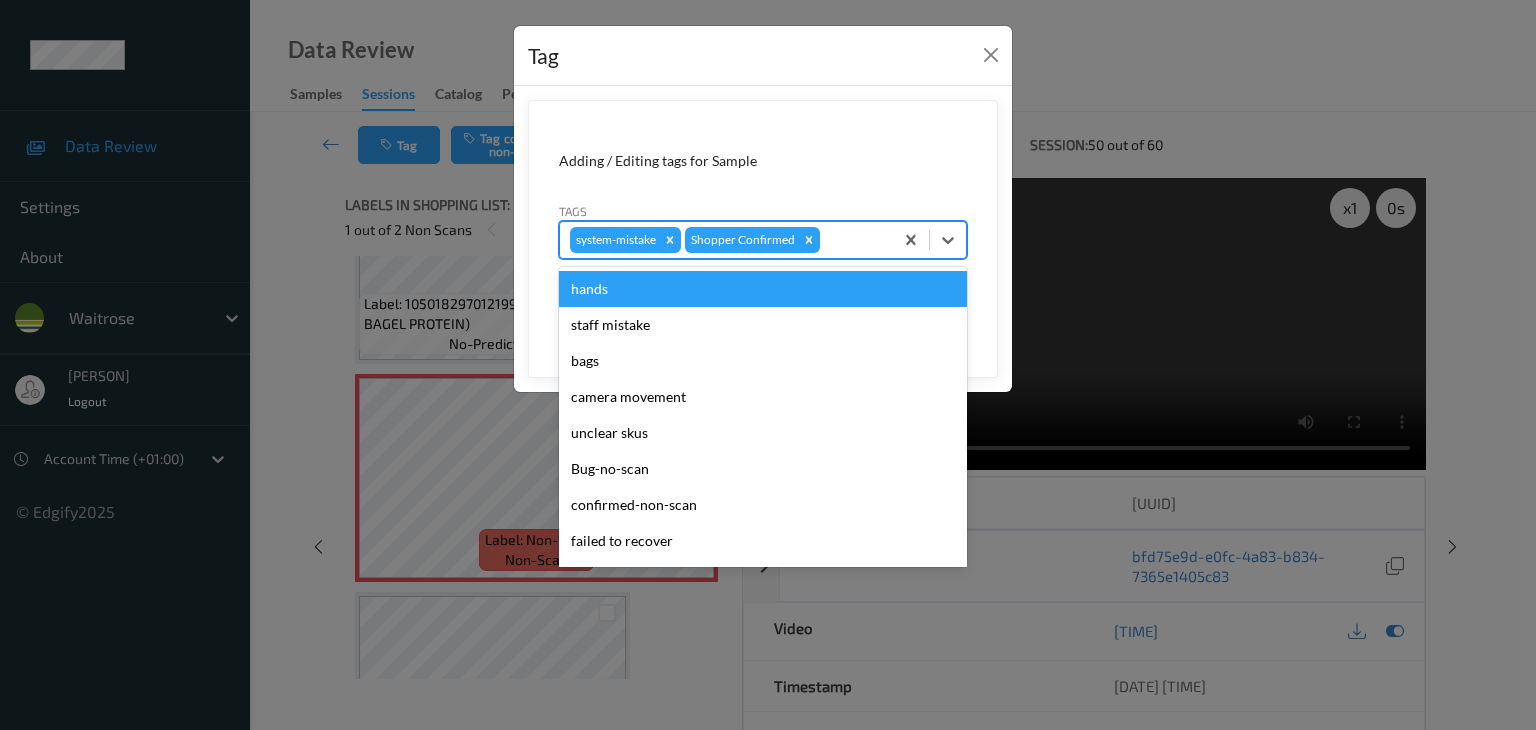 type on "u" 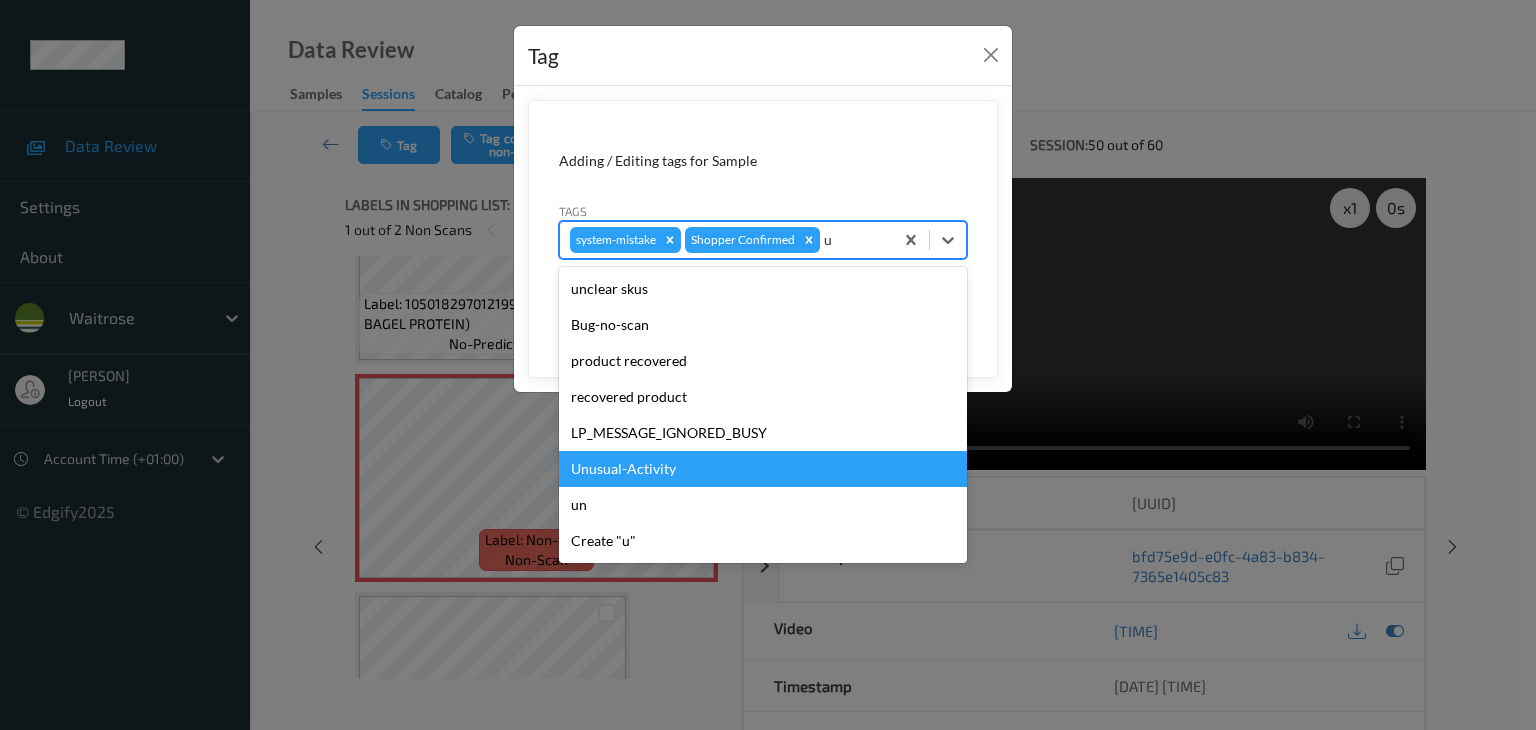 click on "Unusual-Activity" at bounding box center [763, 469] 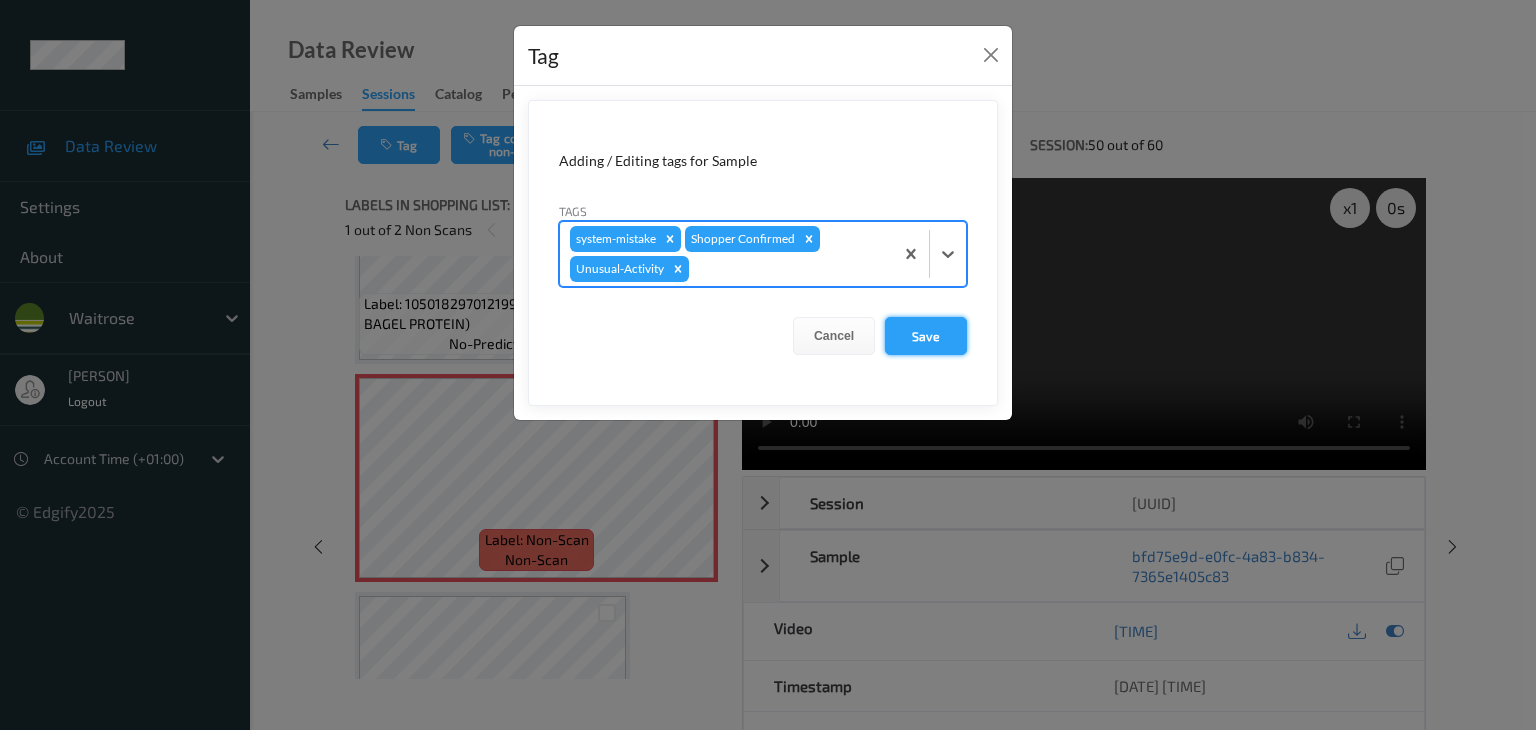 click on "Save" at bounding box center (926, 336) 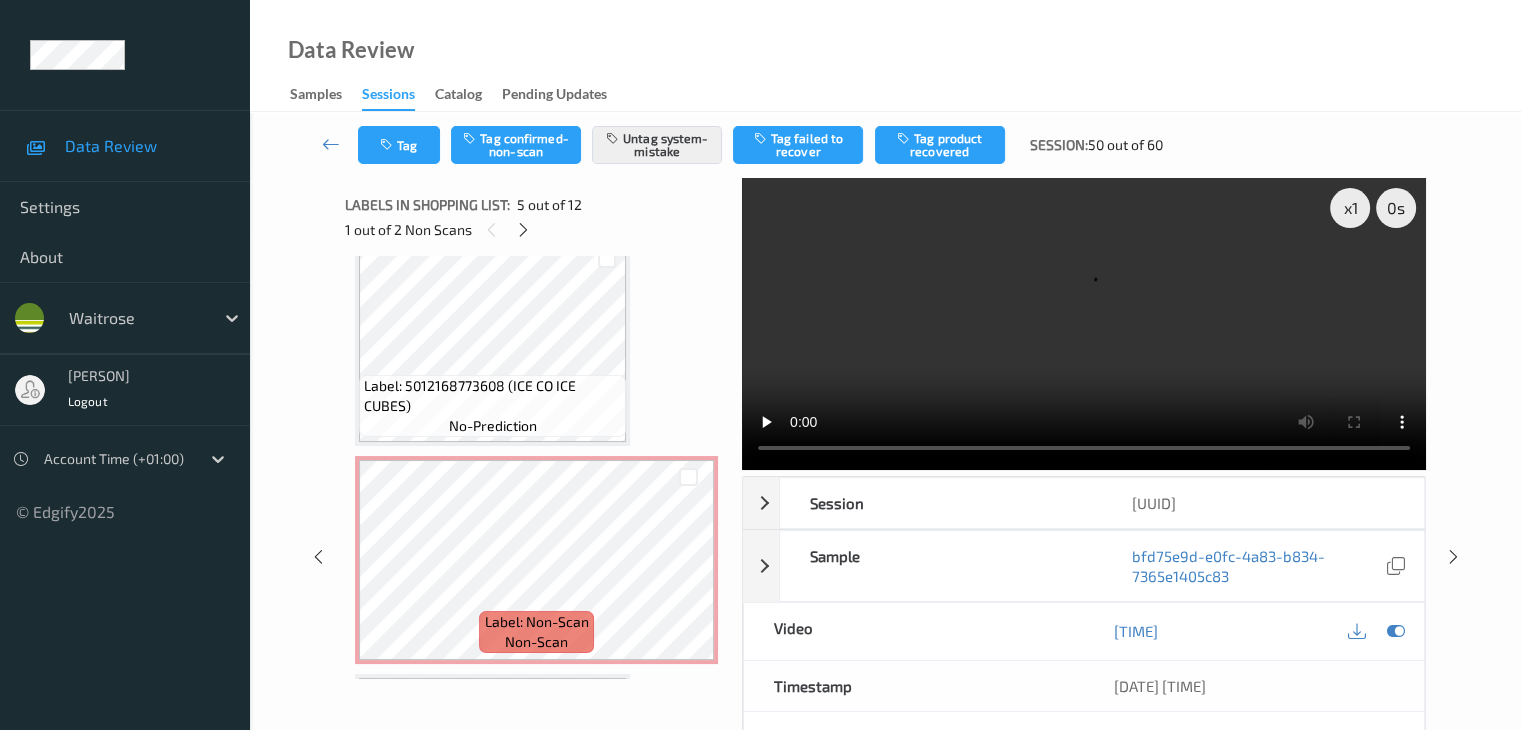scroll, scrollTop: 1464, scrollLeft: 0, axis: vertical 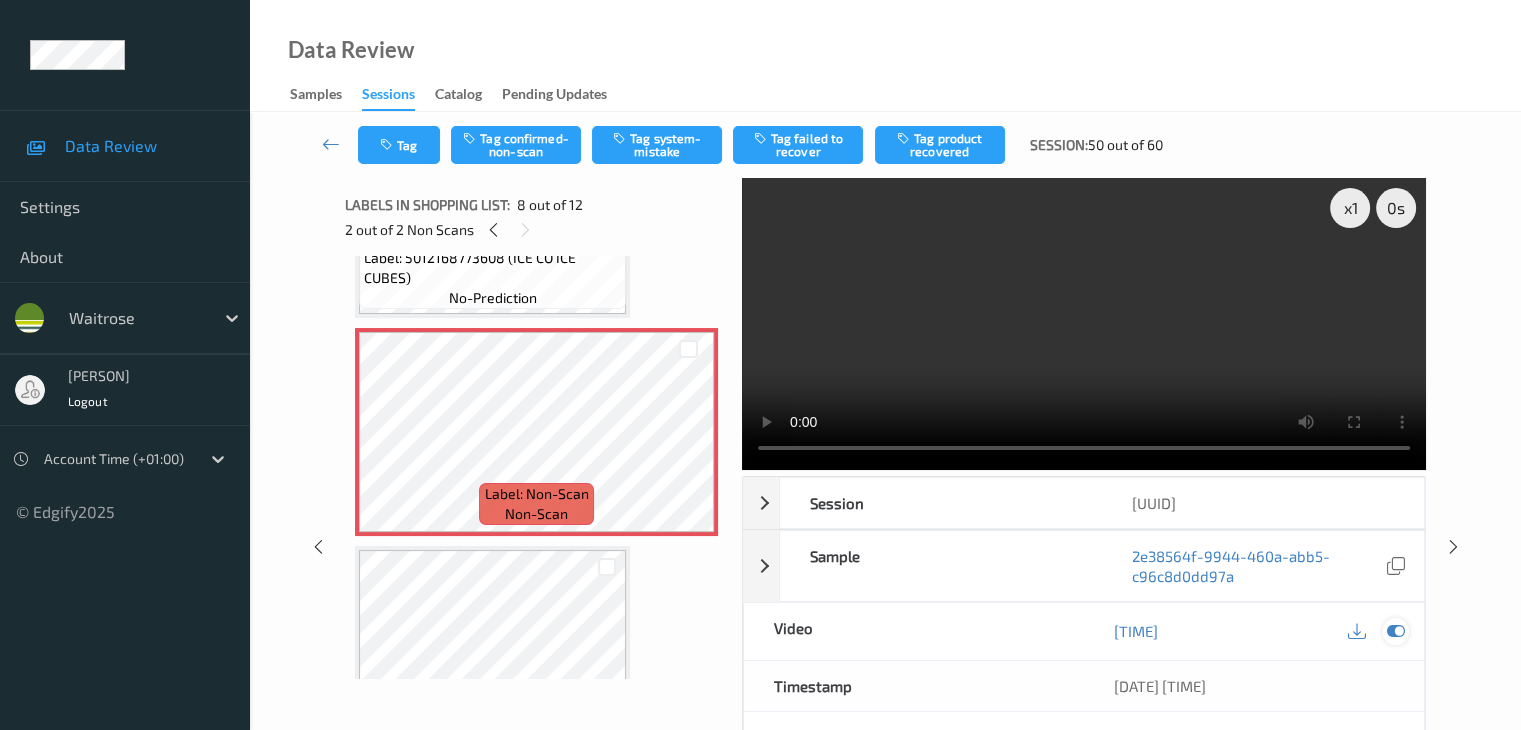 click at bounding box center (1395, 631) 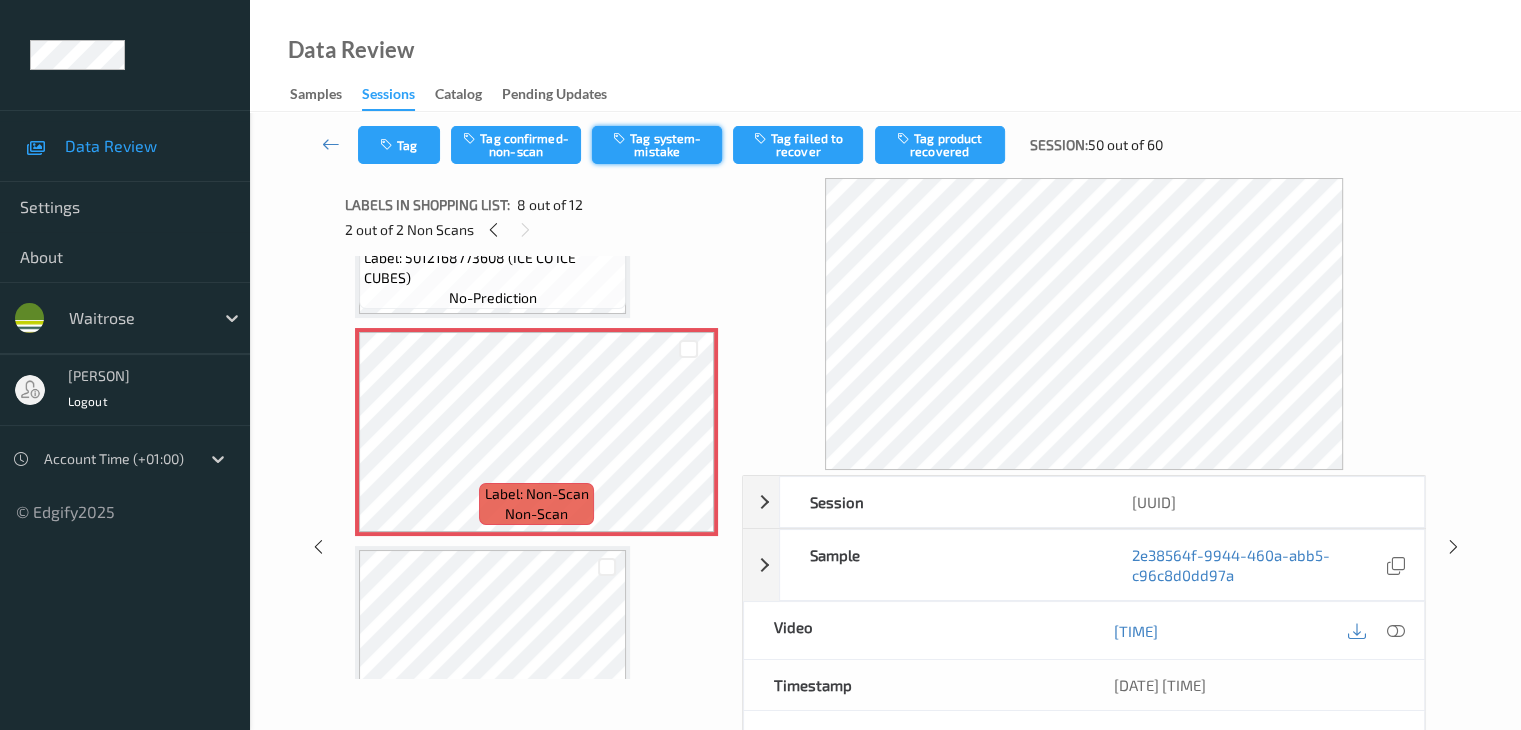 click on "Tag   system-mistake" at bounding box center (657, 145) 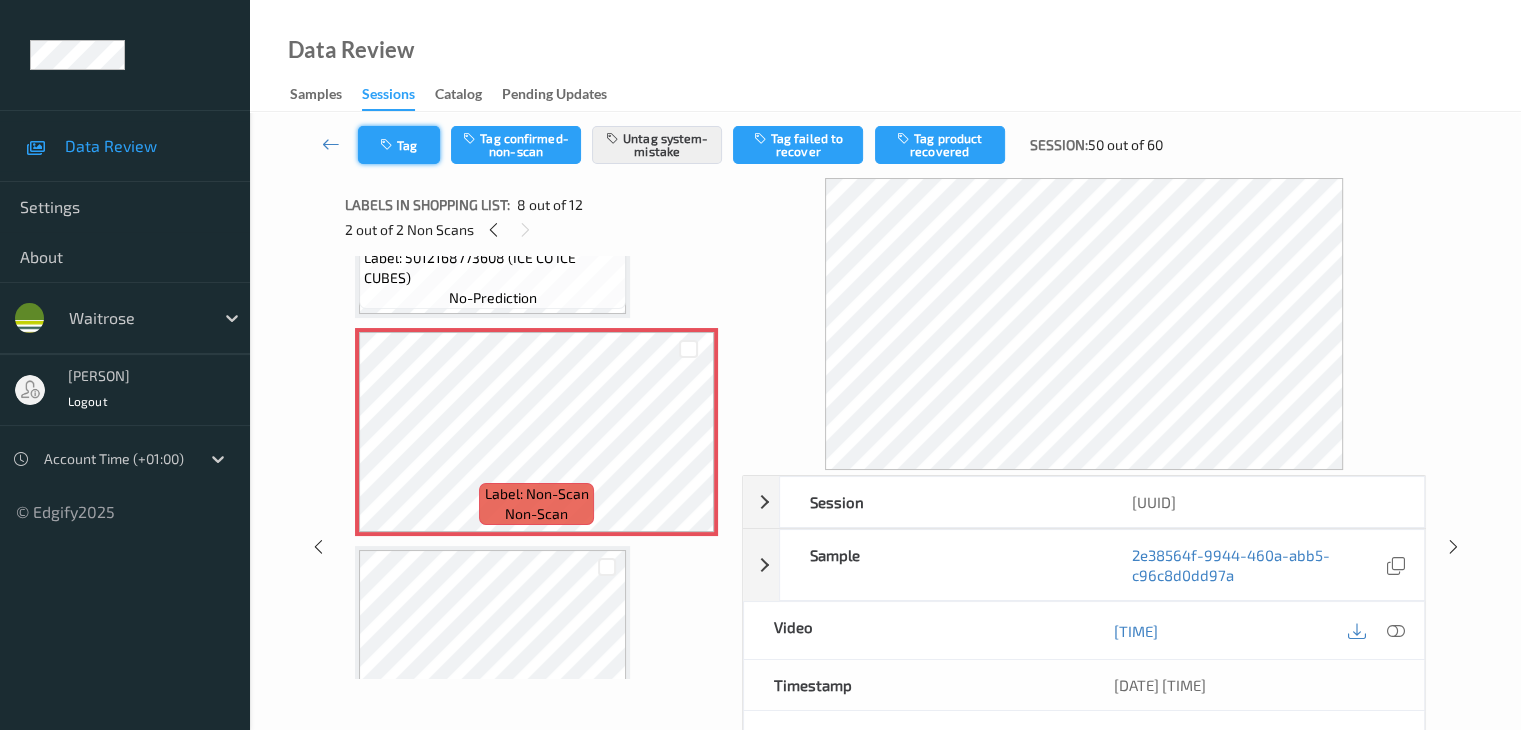 click on "Tag" at bounding box center [399, 145] 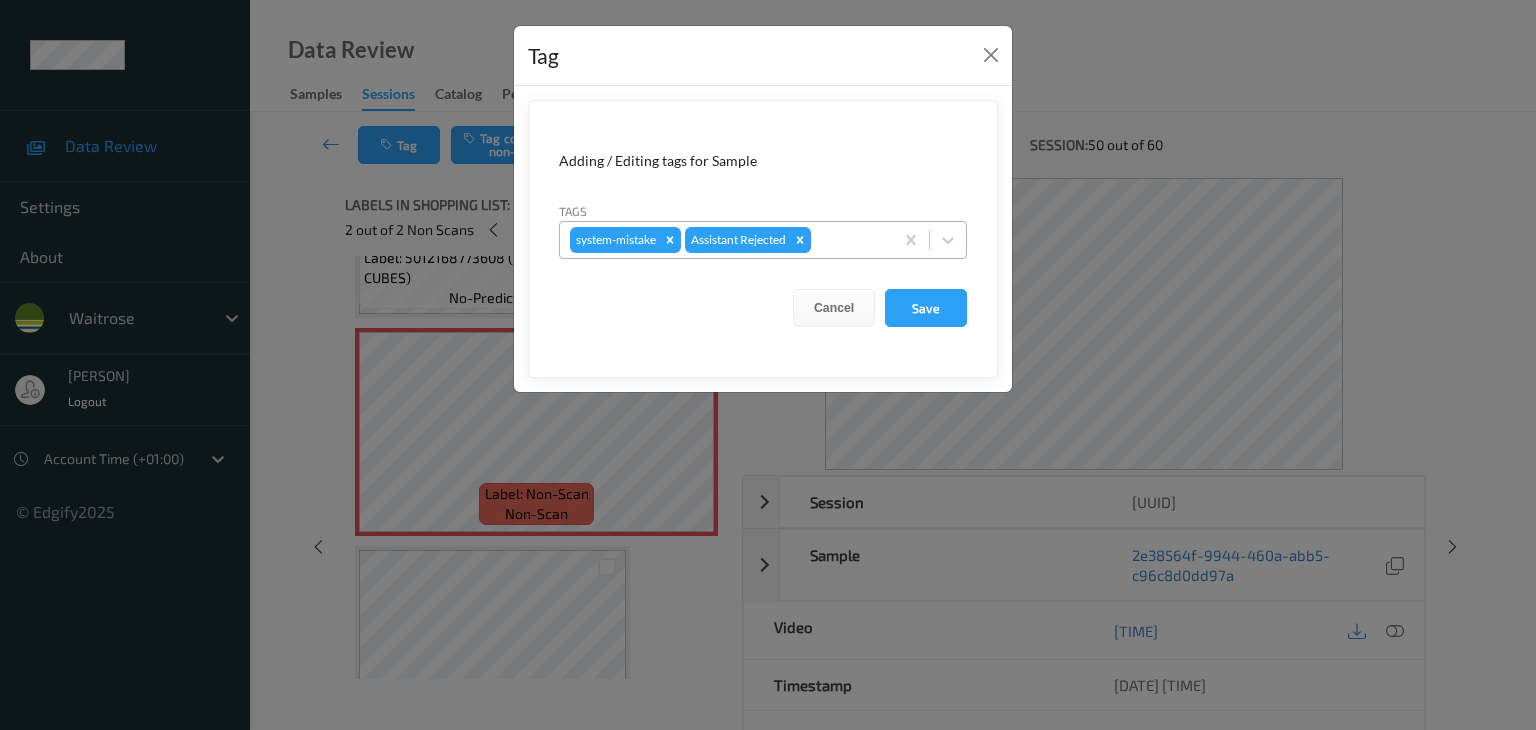 click on "system-mistake Assistant Rejected" at bounding box center (726, 240) 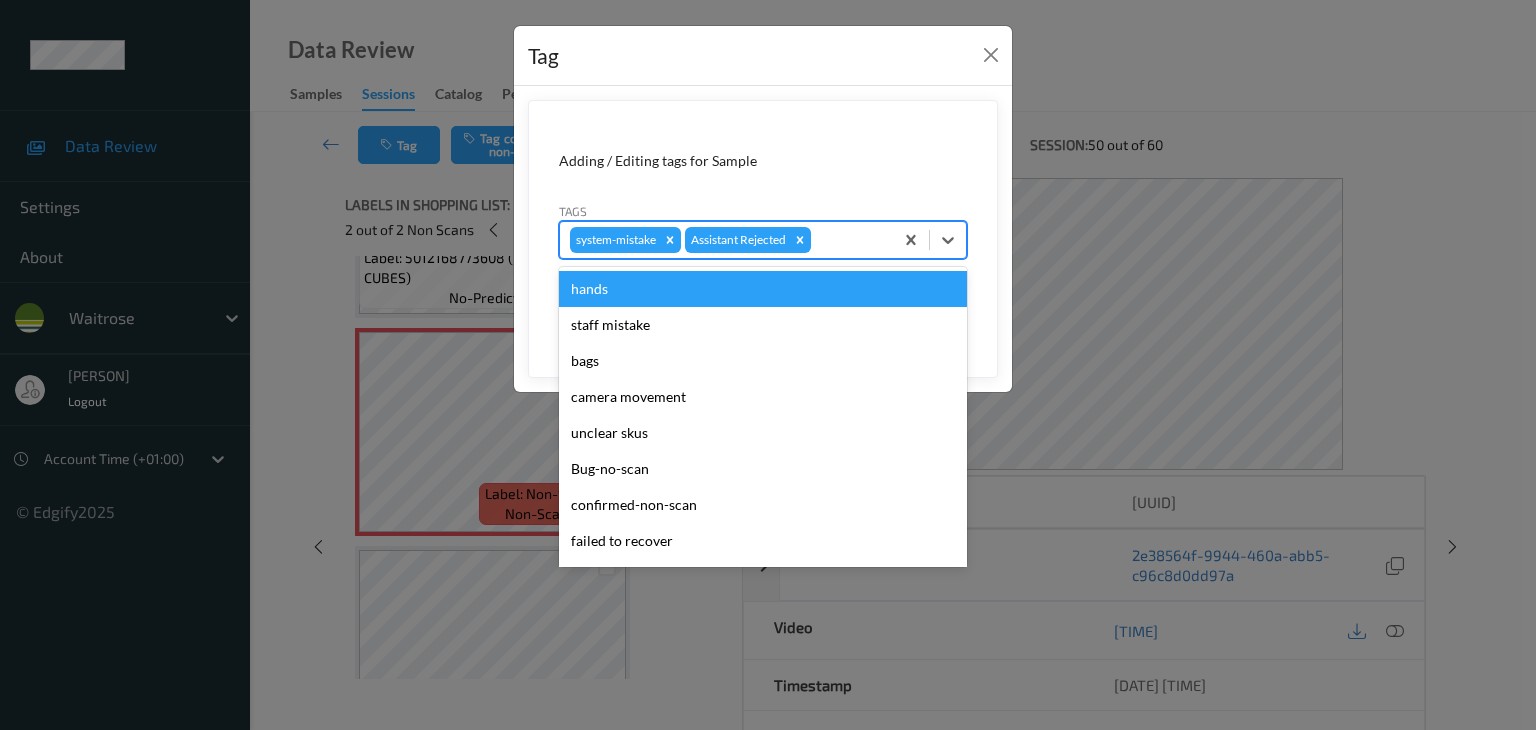 type on "u" 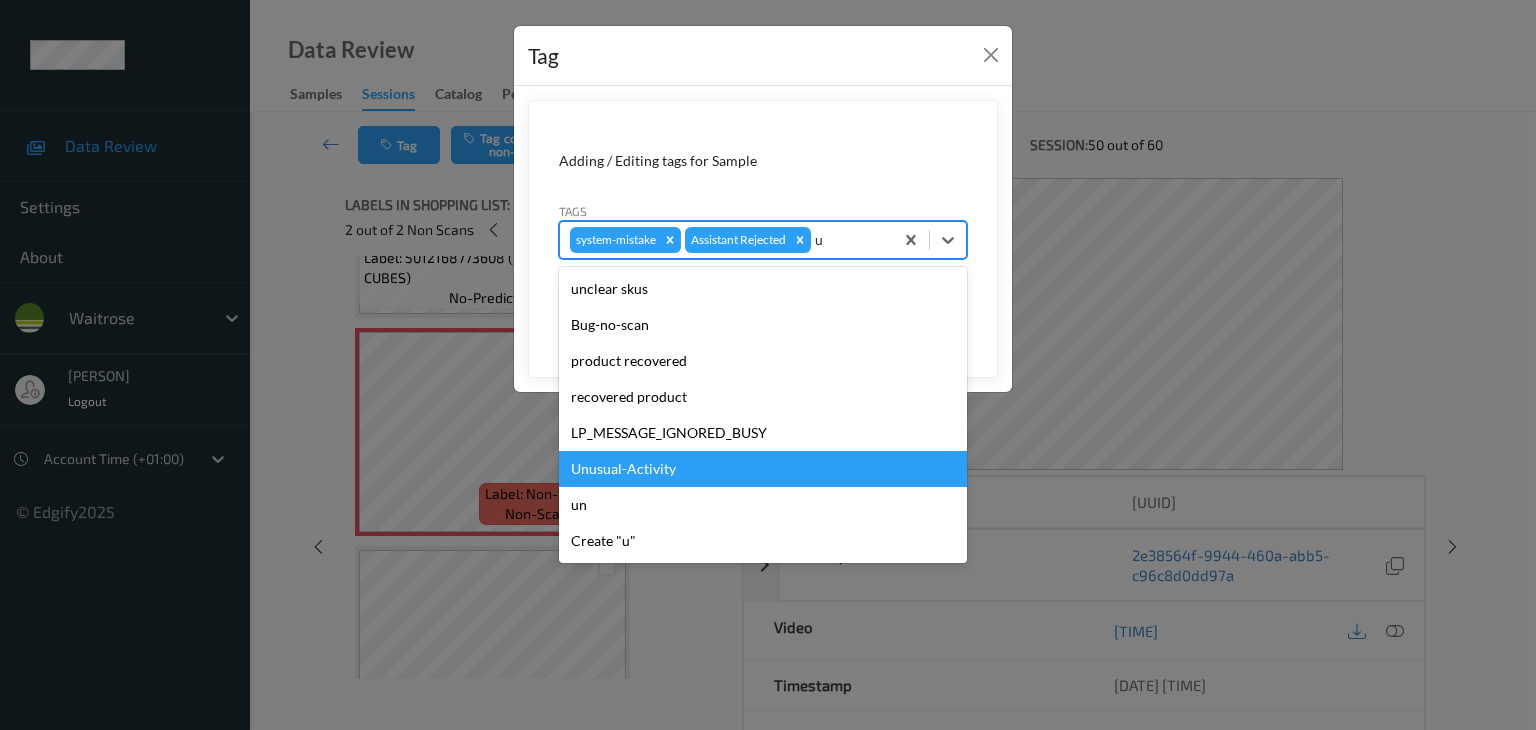 click on "Unusual-Activity" at bounding box center (763, 469) 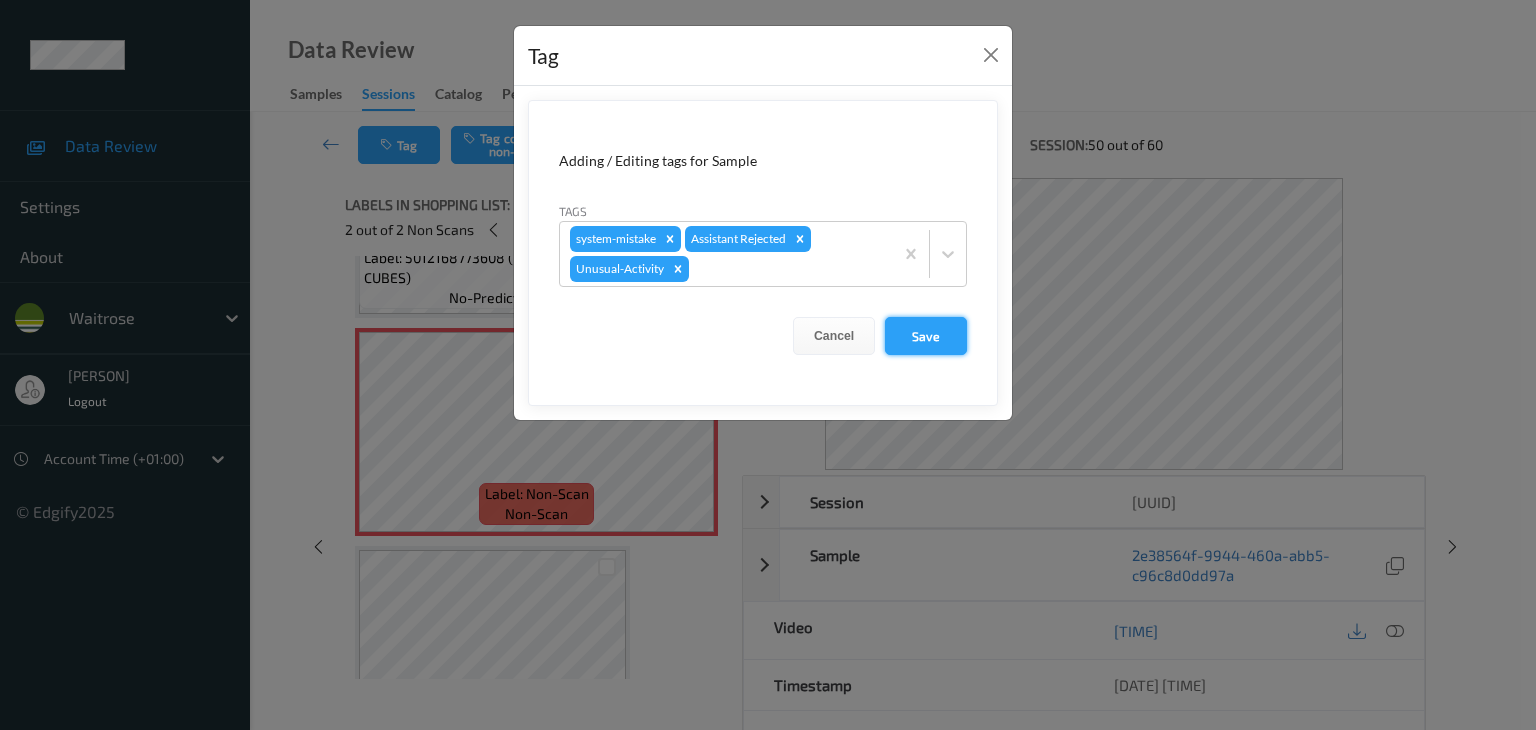 click on "Save" at bounding box center [926, 336] 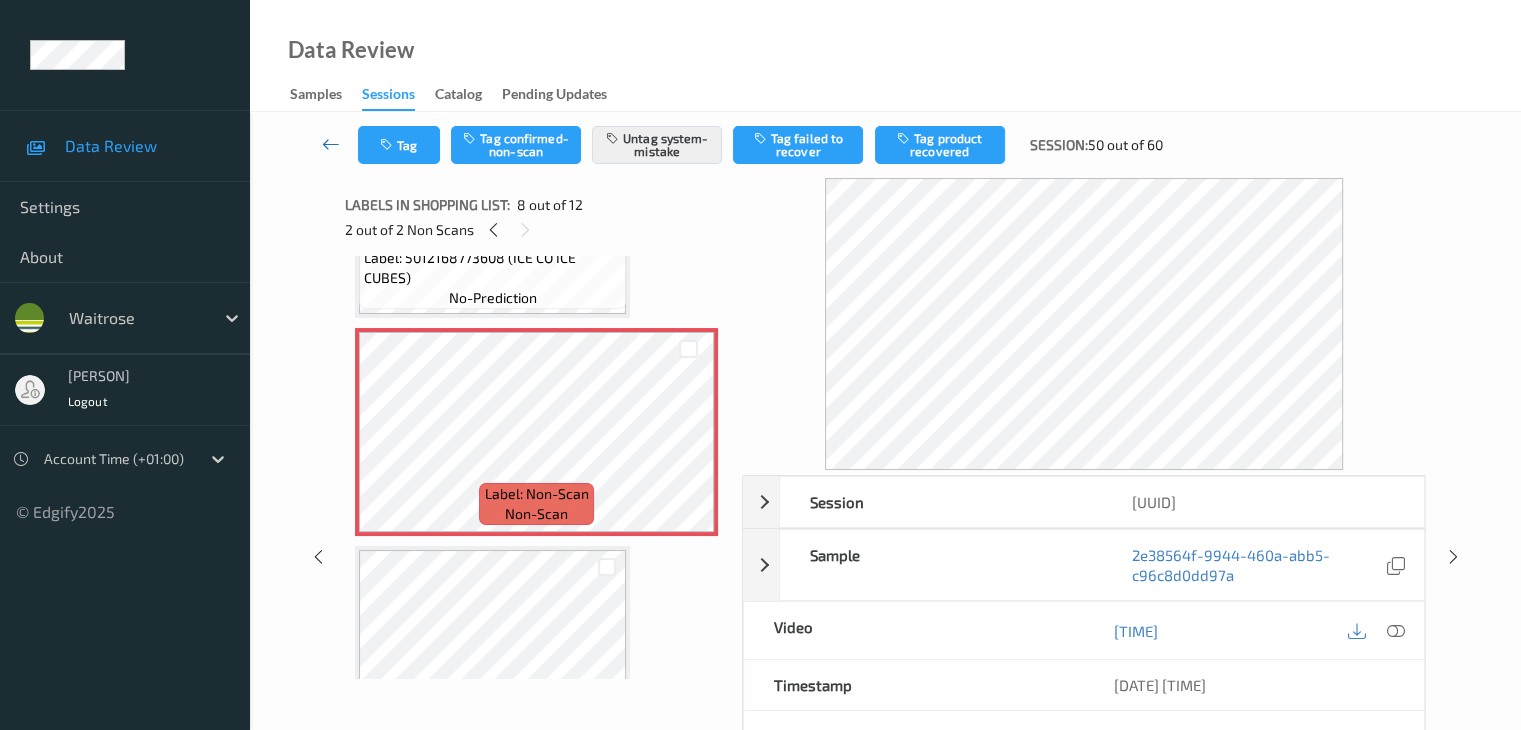 click at bounding box center (331, 144) 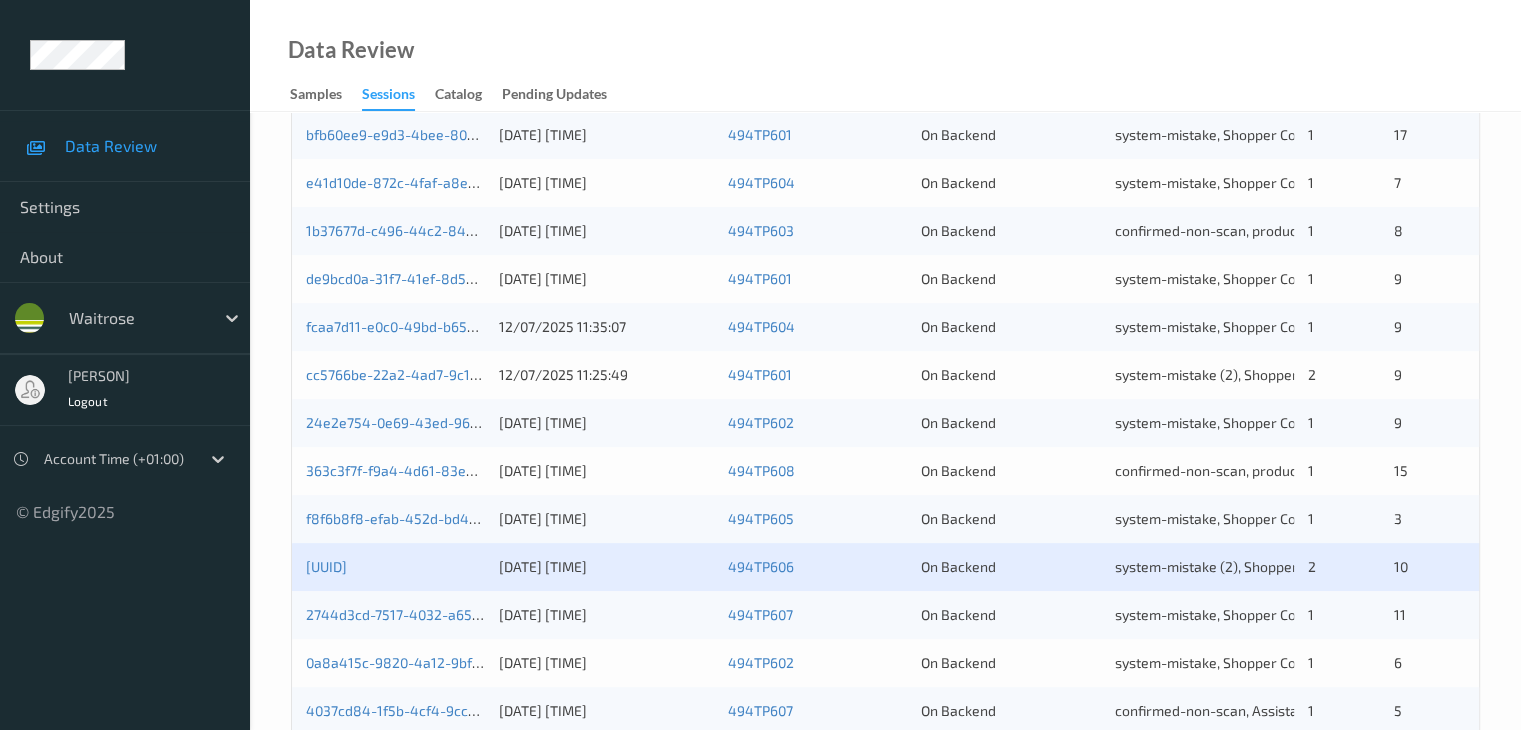 scroll, scrollTop: 700, scrollLeft: 0, axis: vertical 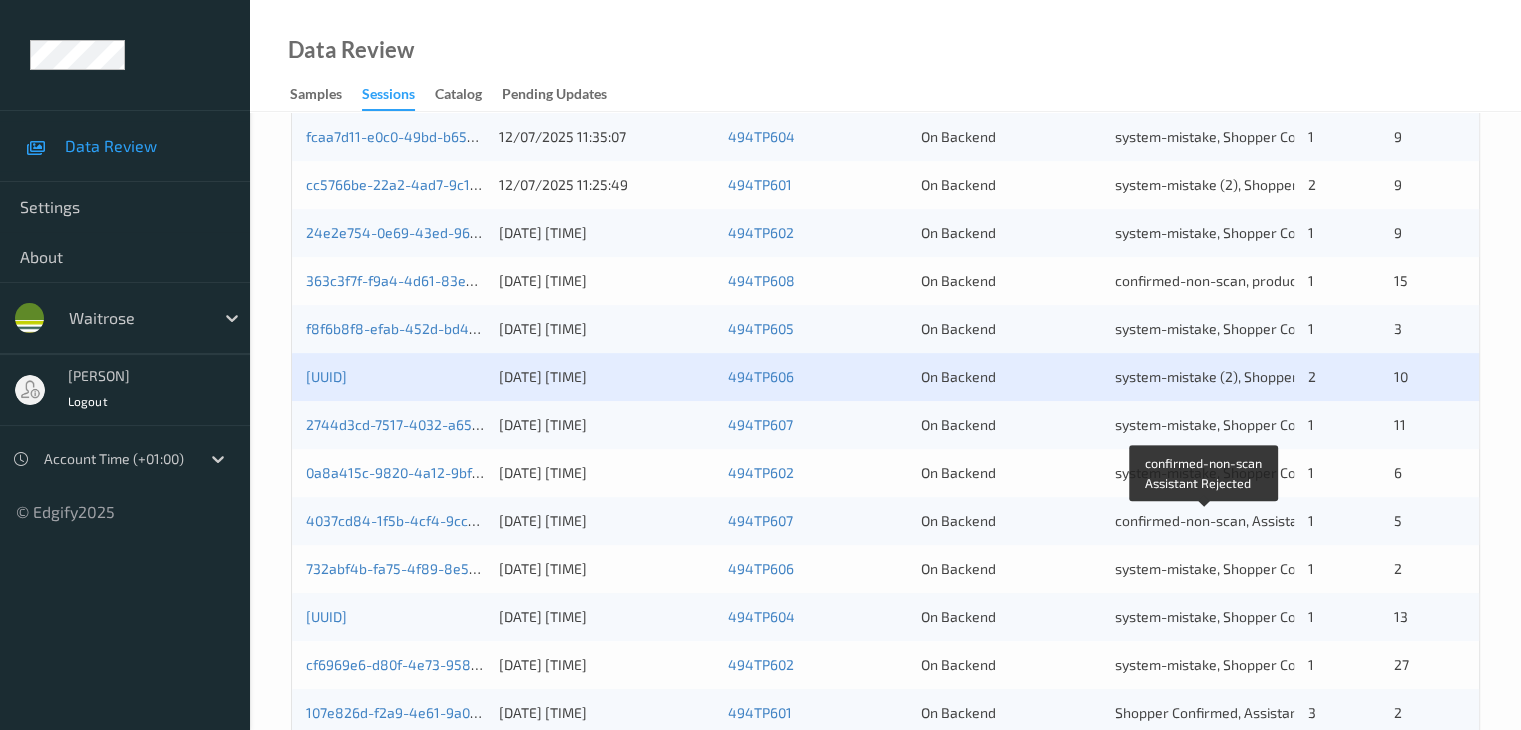 click on "confirmed-non-scan, Assistant Rejected" at bounding box center [1243, 520] 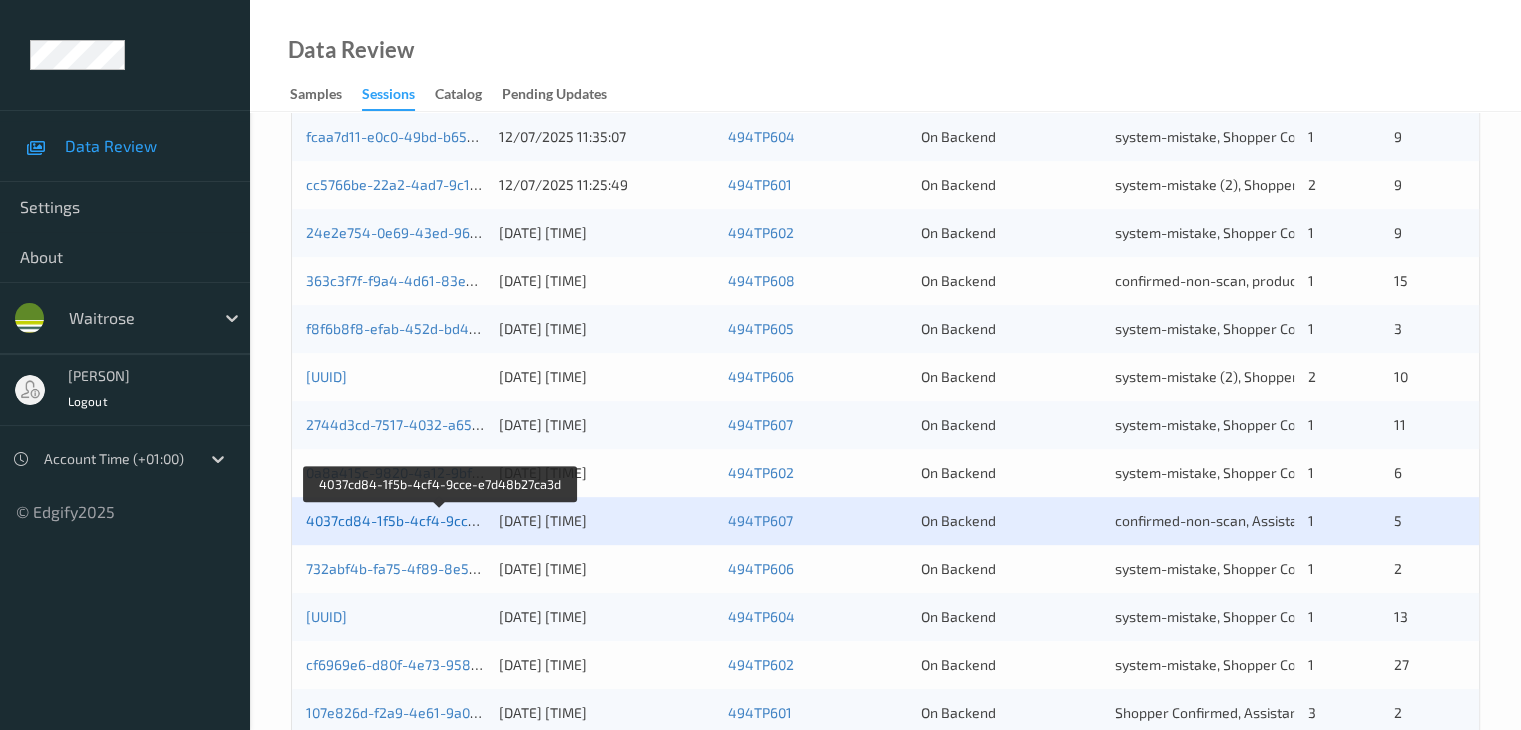 click on "4037cd84-1f5b-4cf4-9cce-e7d48b27ca3d" at bounding box center [441, 520] 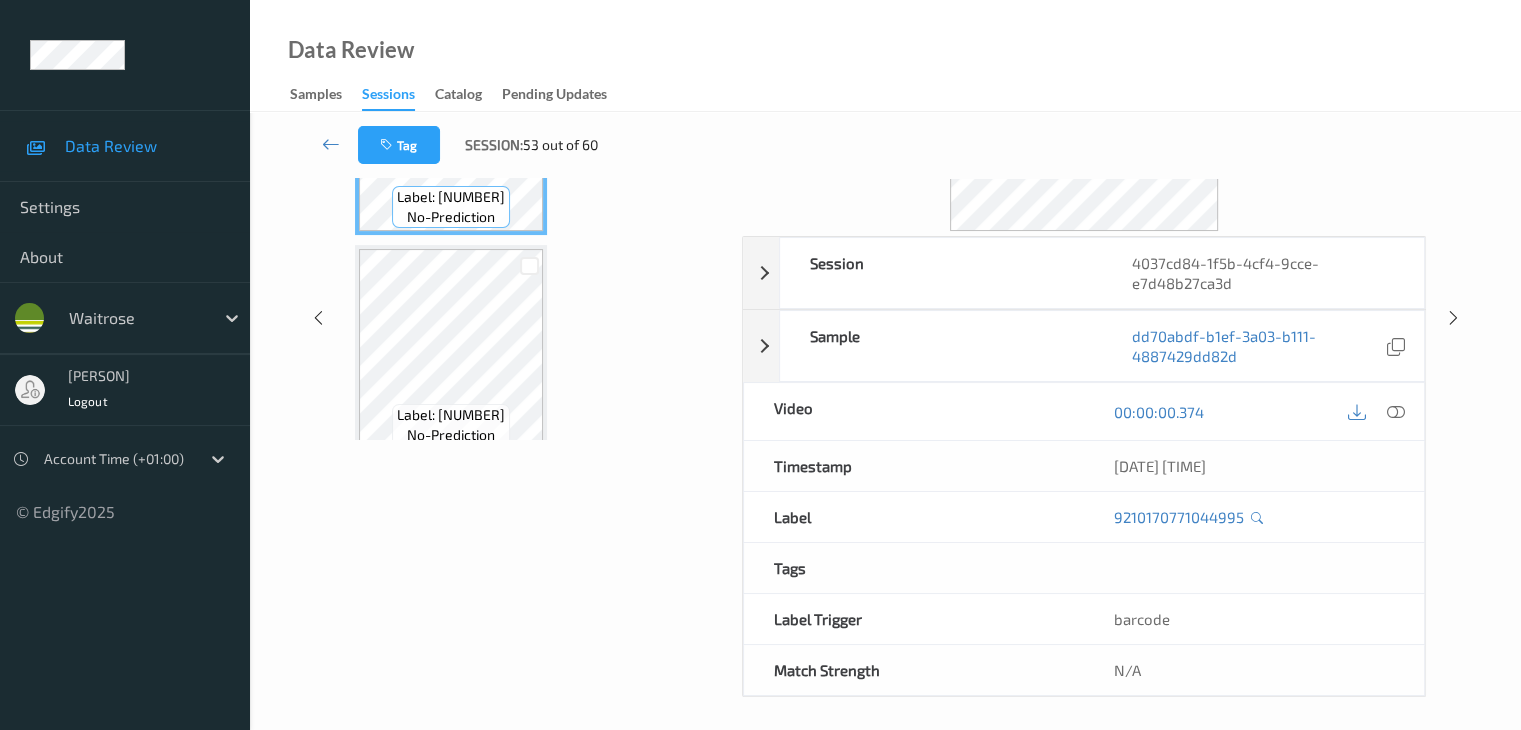 scroll, scrollTop: 0, scrollLeft: 0, axis: both 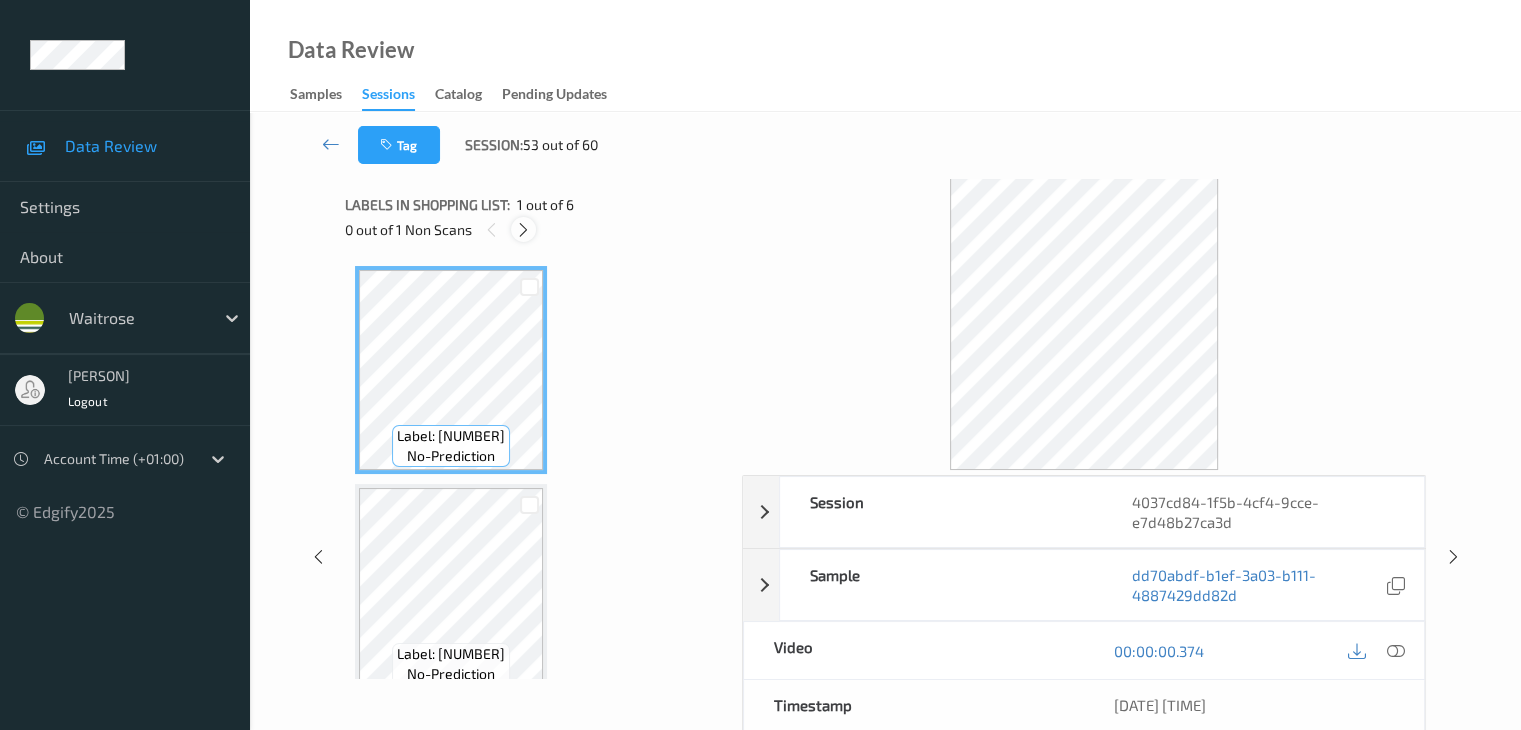 click at bounding box center (523, 230) 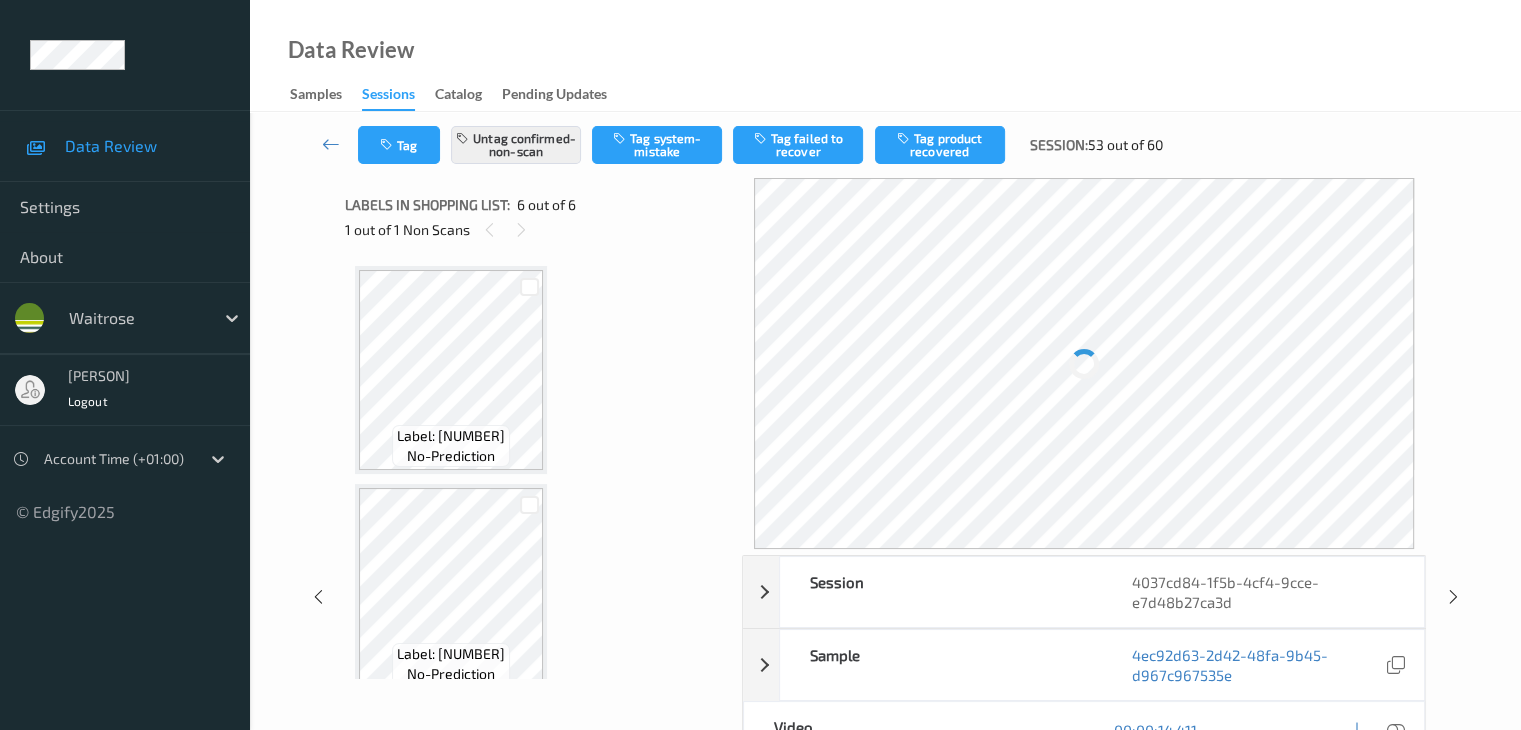 scroll, scrollTop: 882, scrollLeft: 0, axis: vertical 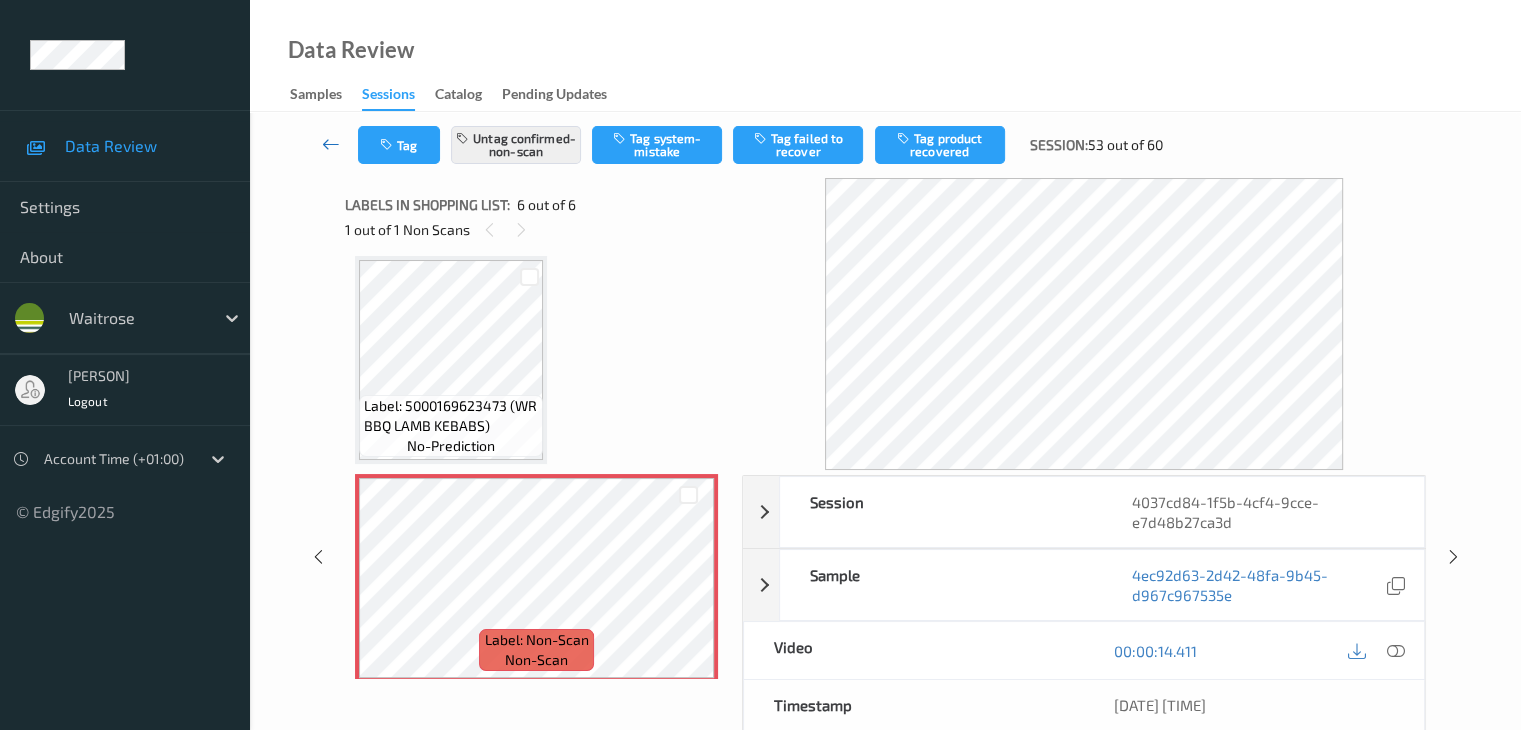 click at bounding box center (331, 144) 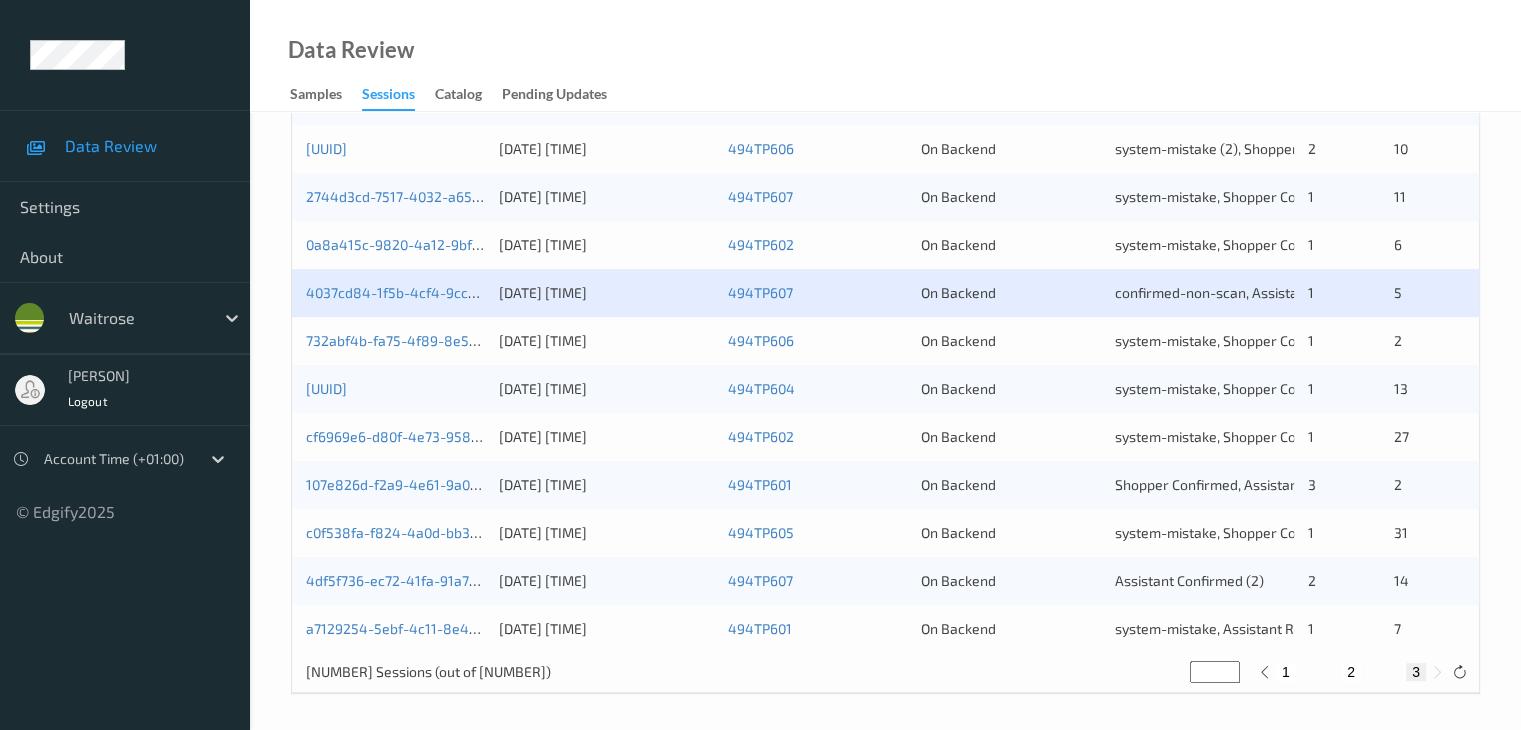 scroll, scrollTop: 932, scrollLeft: 0, axis: vertical 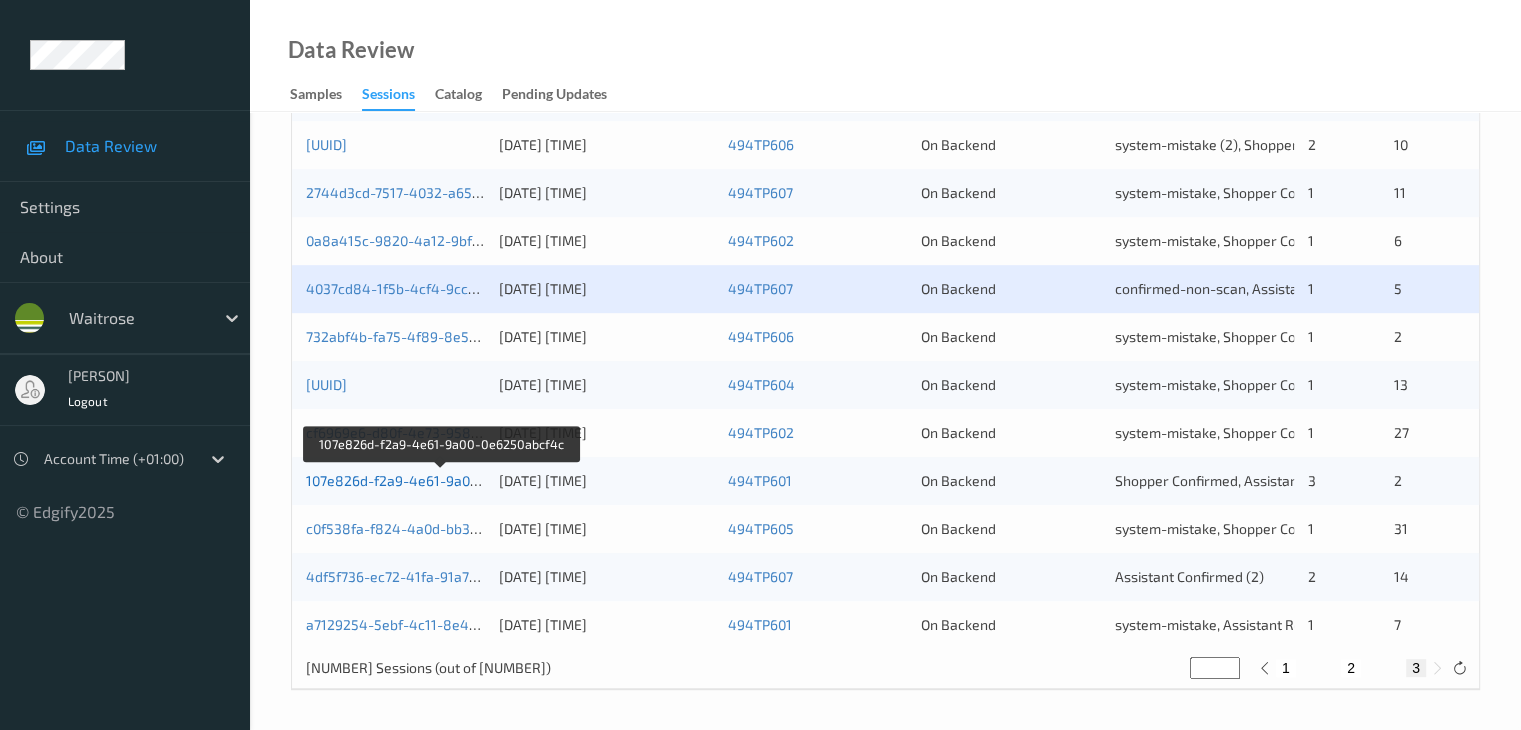 click on "107e826d-f2a9-4e61-9a00-0e6250abcf4c" at bounding box center [441, 480] 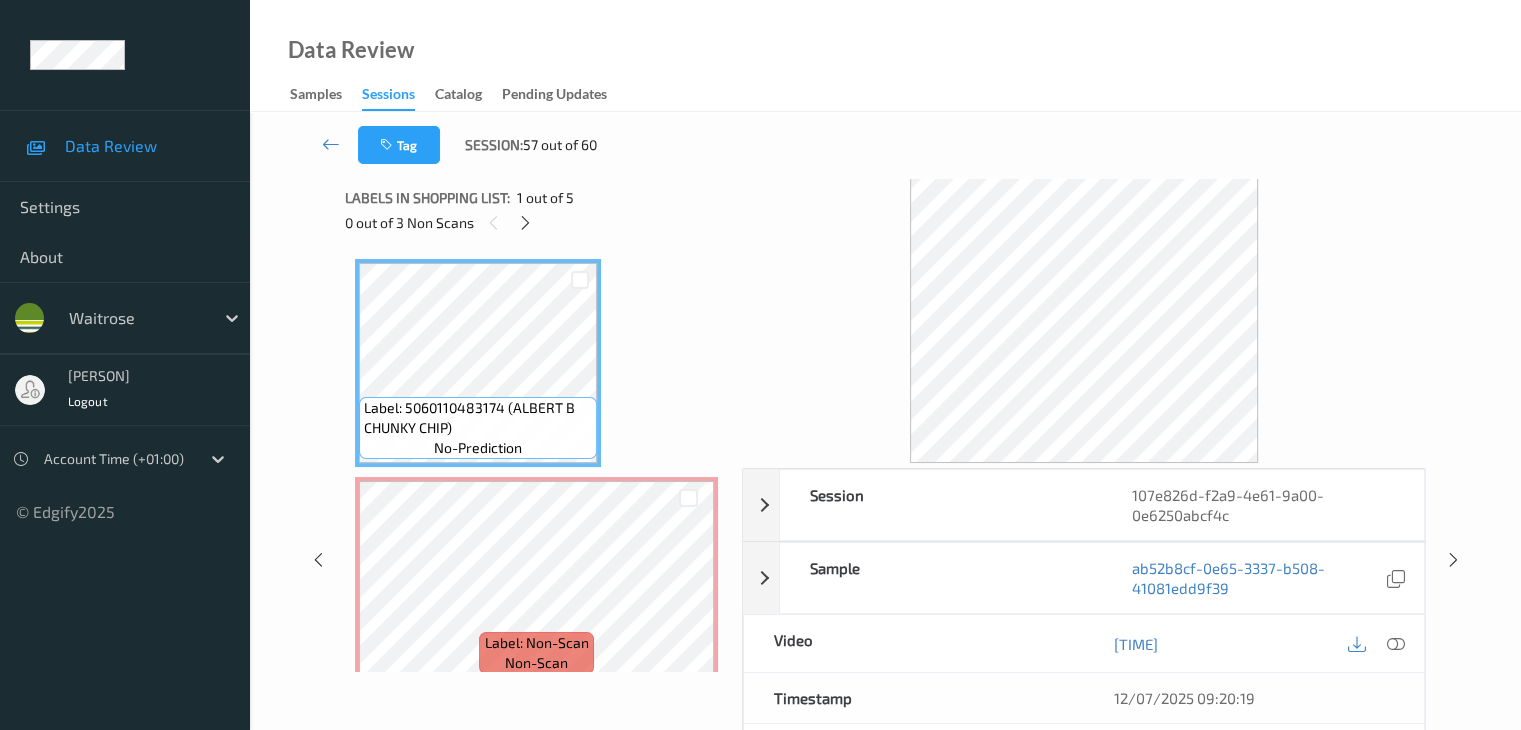 scroll, scrollTop: 0, scrollLeft: 0, axis: both 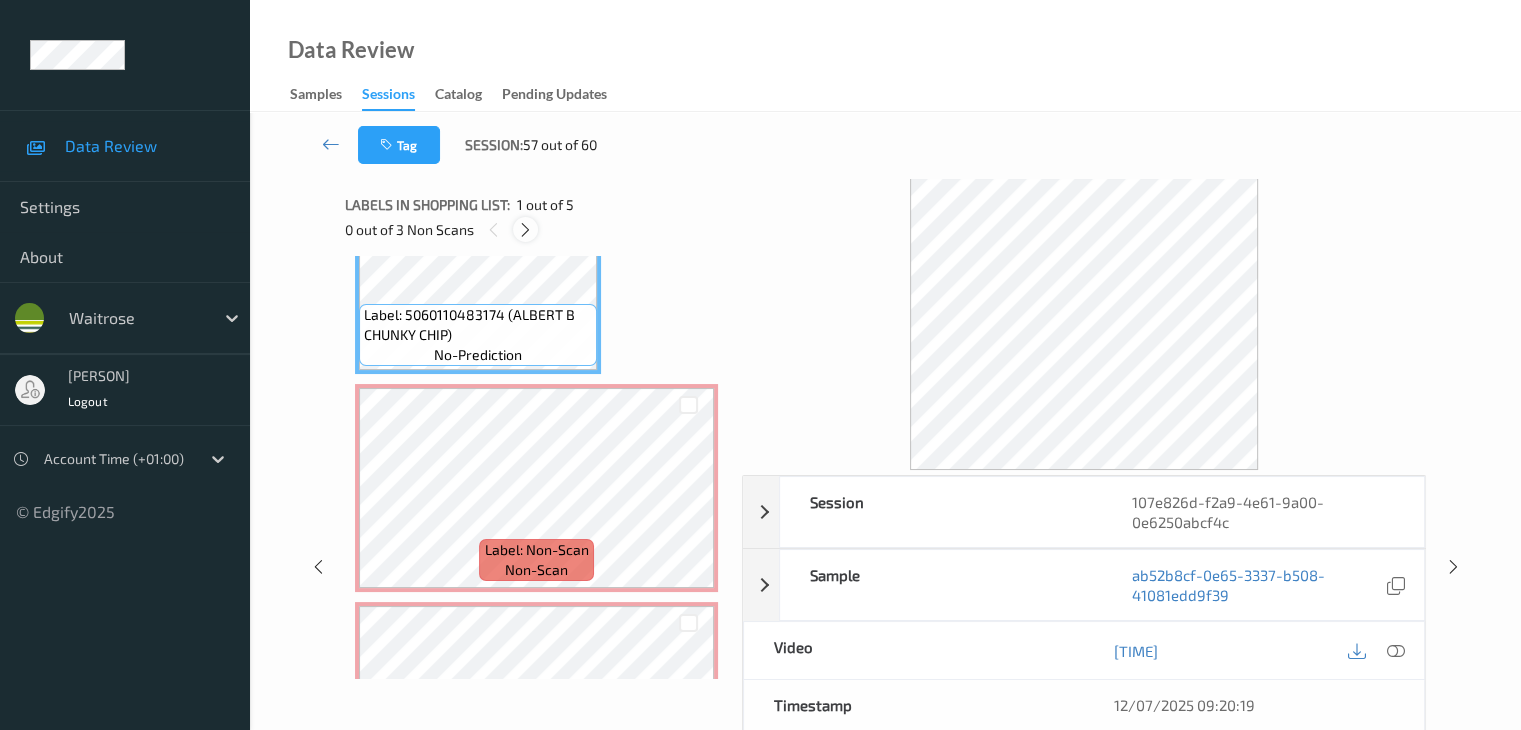 click at bounding box center (525, 230) 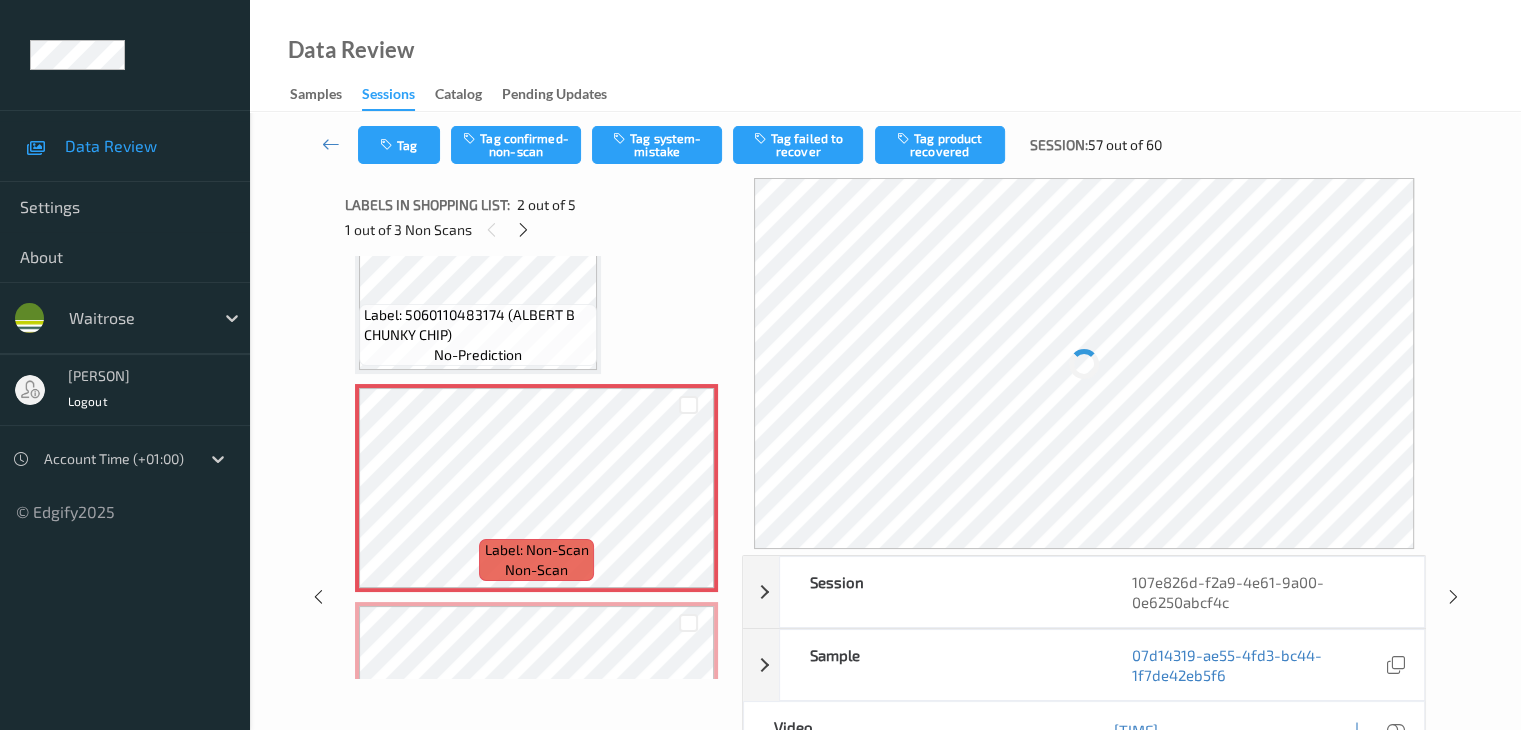 scroll, scrollTop: 10, scrollLeft: 0, axis: vertical 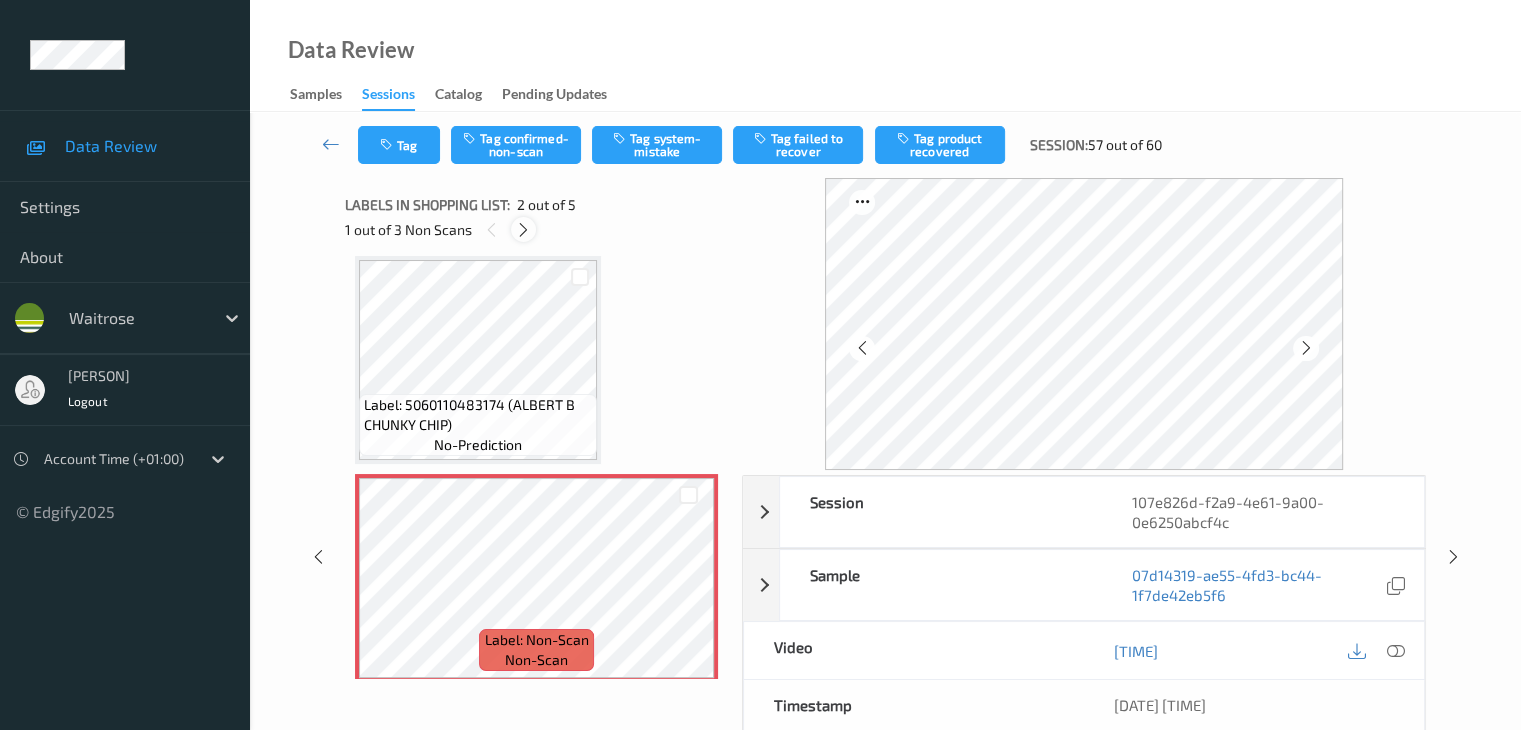 click at bounding box center (523, 230) 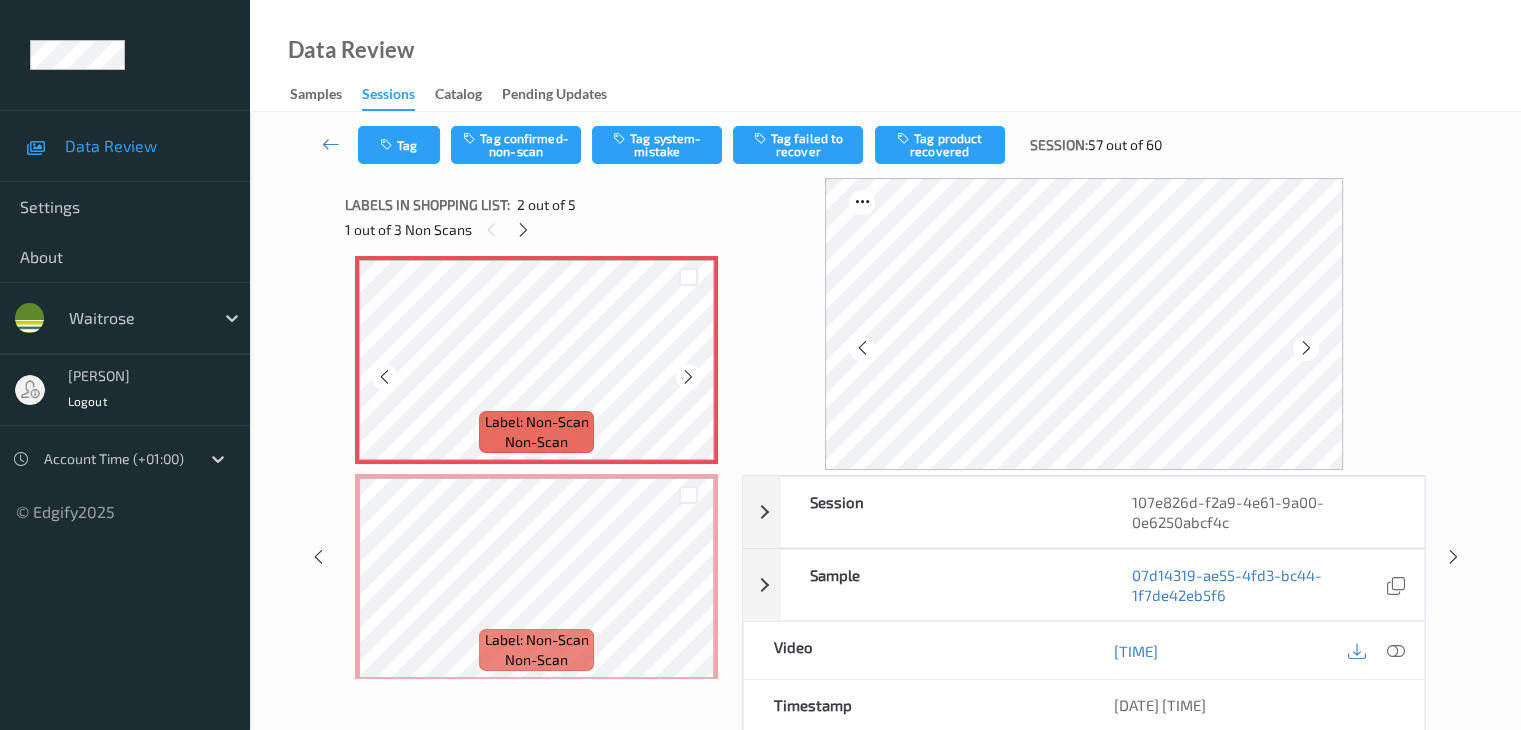 scroll, scrollTop: 28, scrollLeft: 0, axis: vertical 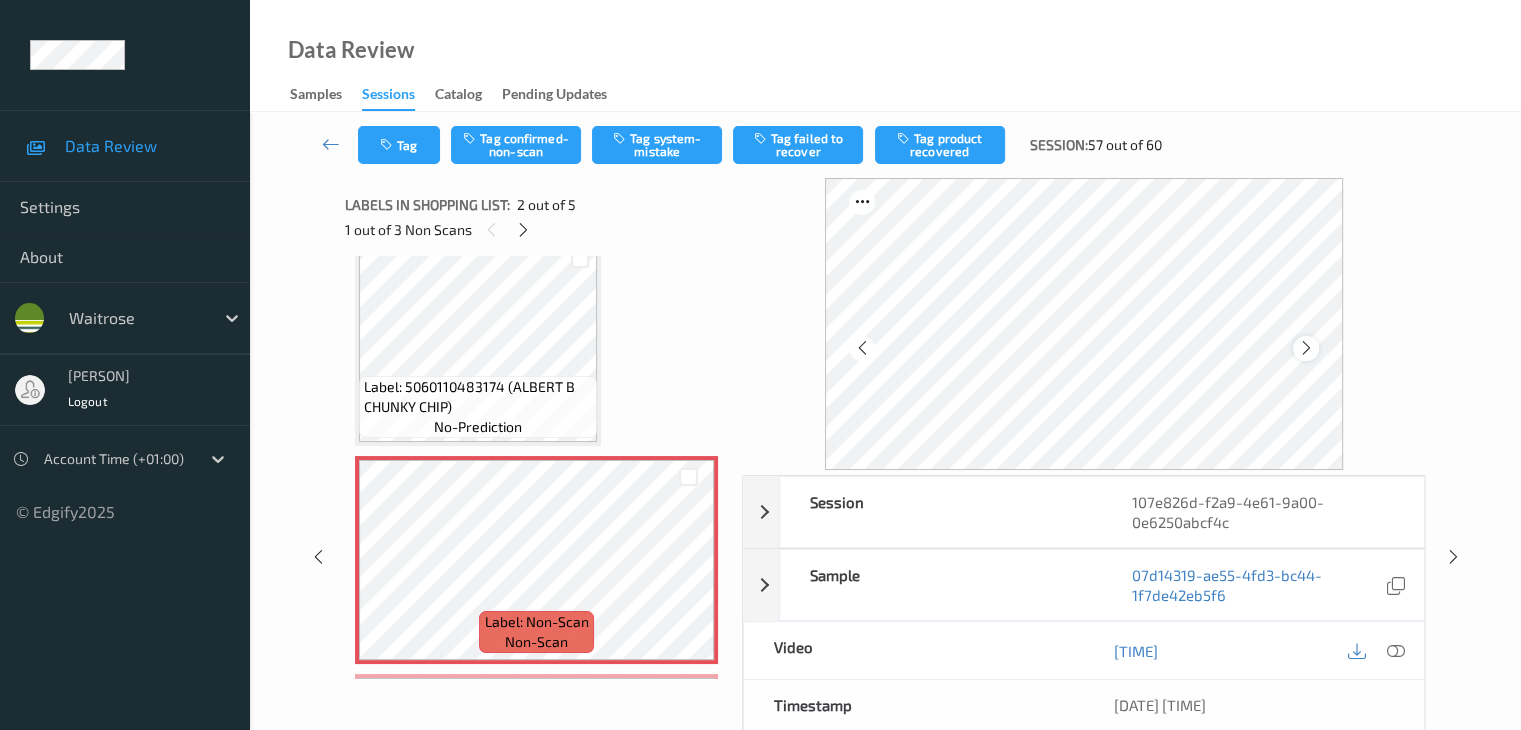 click at bounding box center [1306, 348] 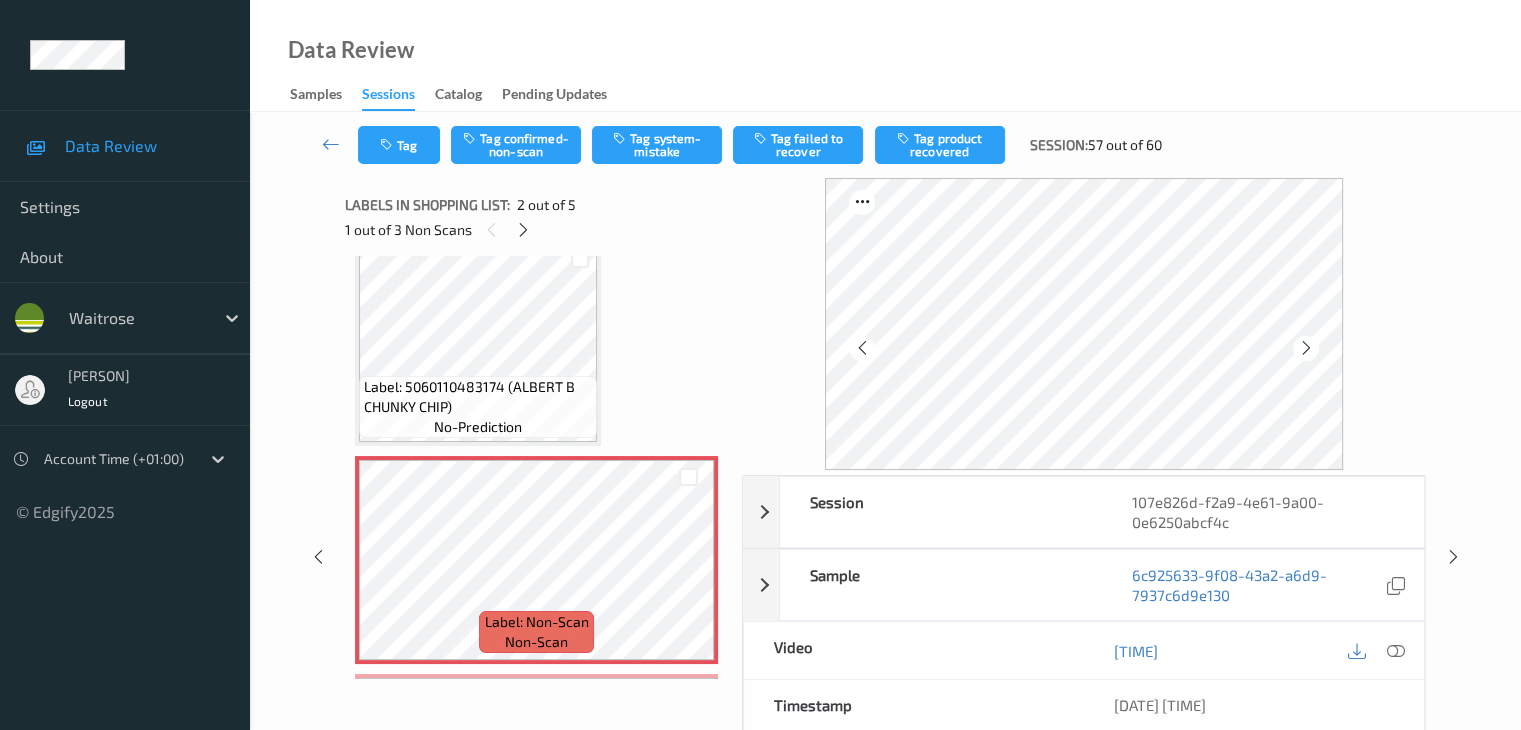 click at bounding box center [1306, 348] 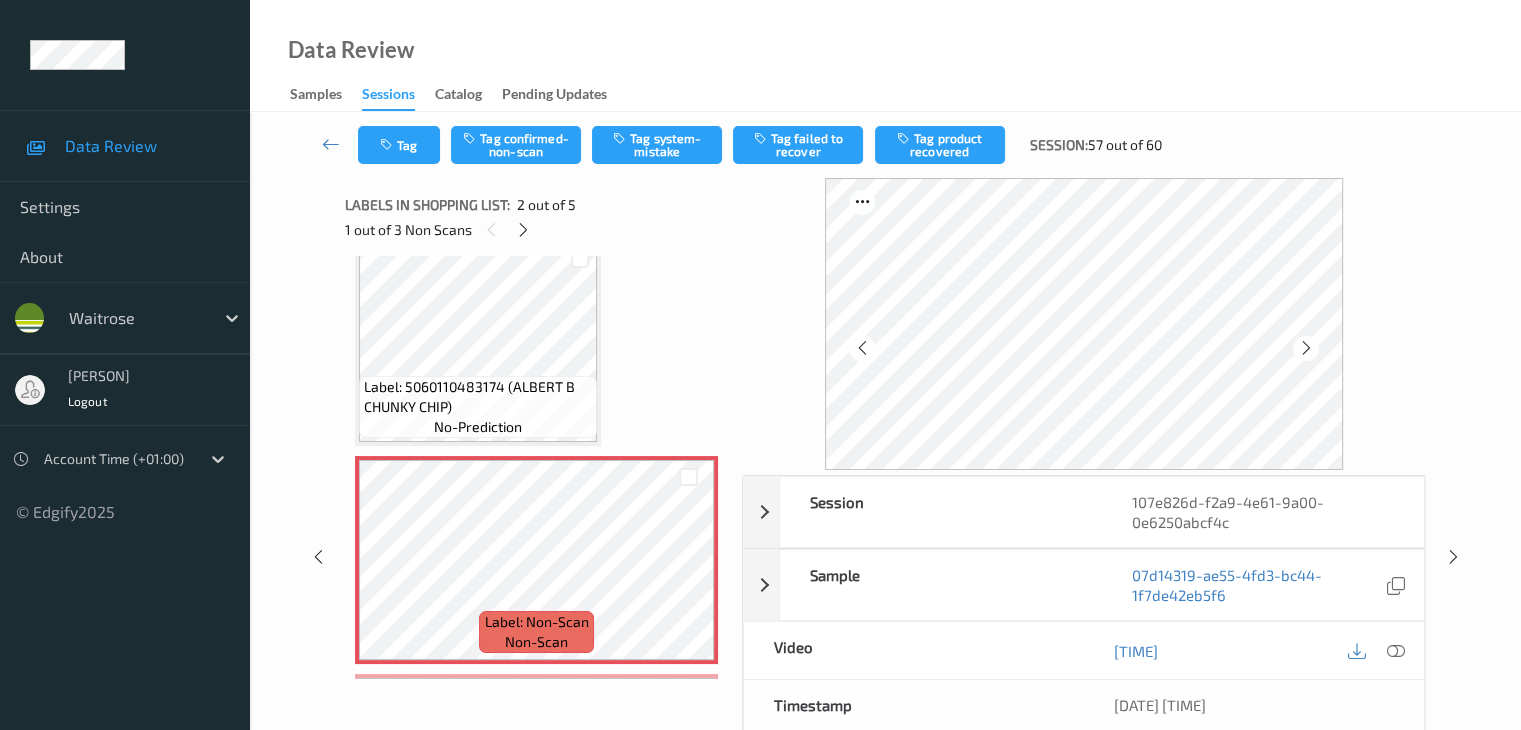 click at bounding box center (1306, 348) 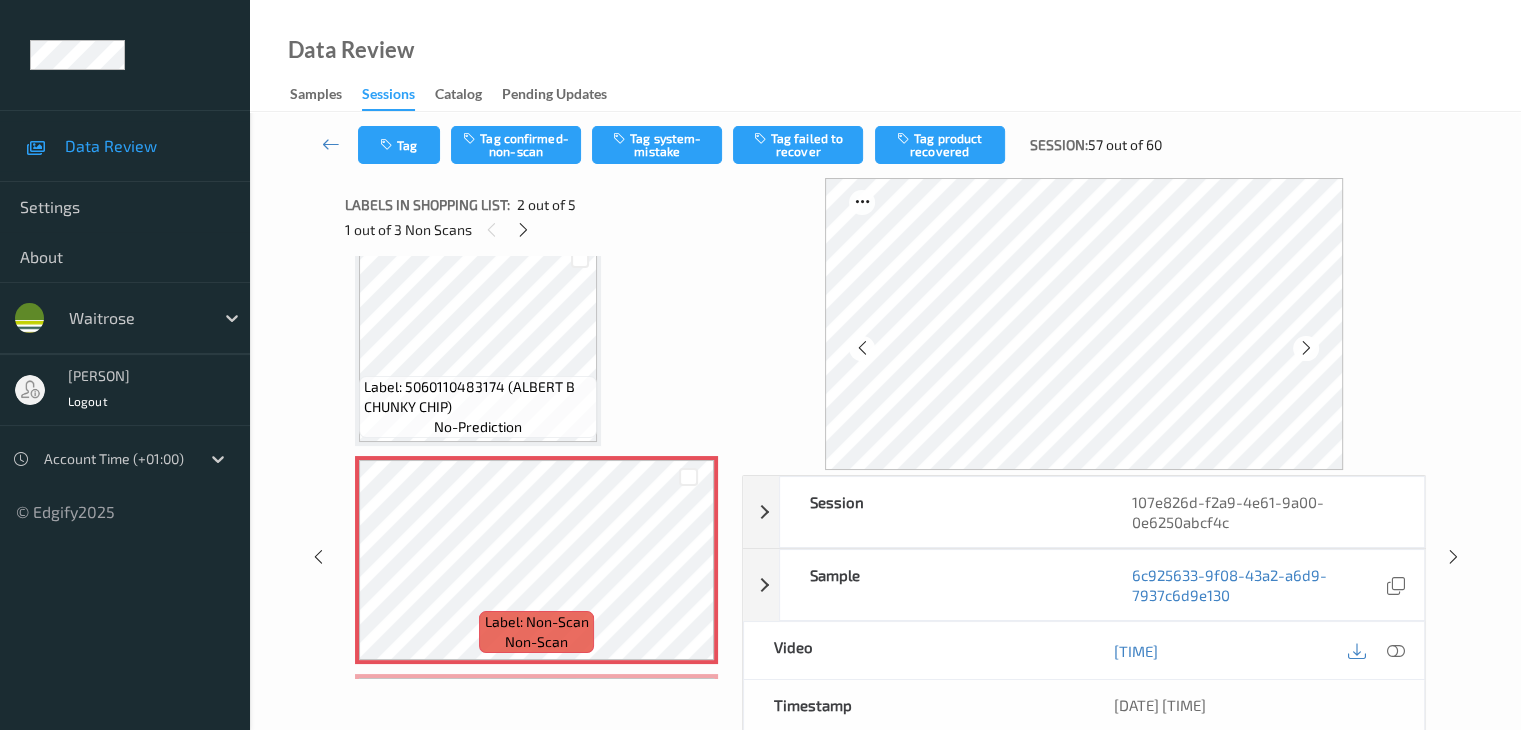 click at bounding box center [1306, 348] 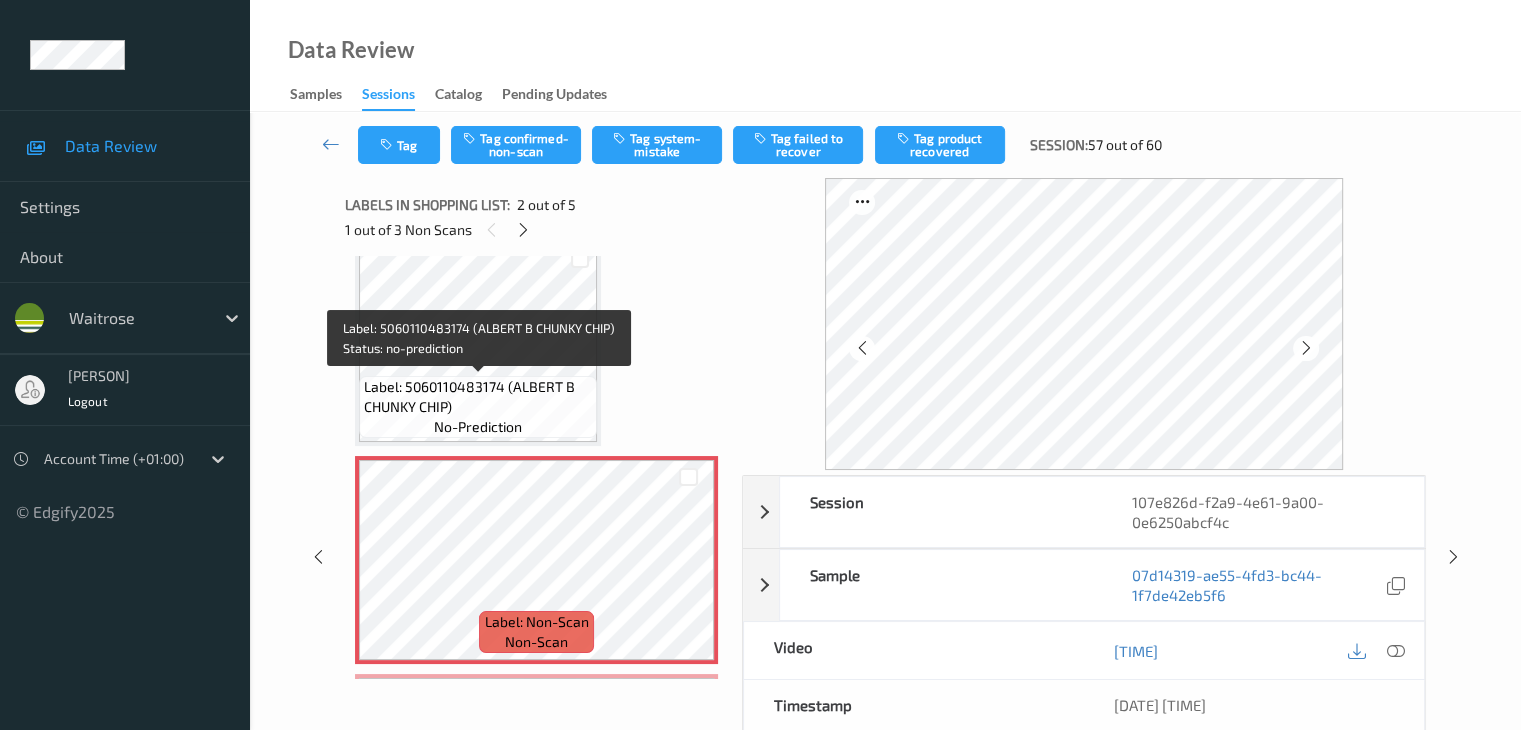 click on "Label: 5060110483174 (ALBERT B CHUNKY CHIP)" at bounding box center (478, 397) 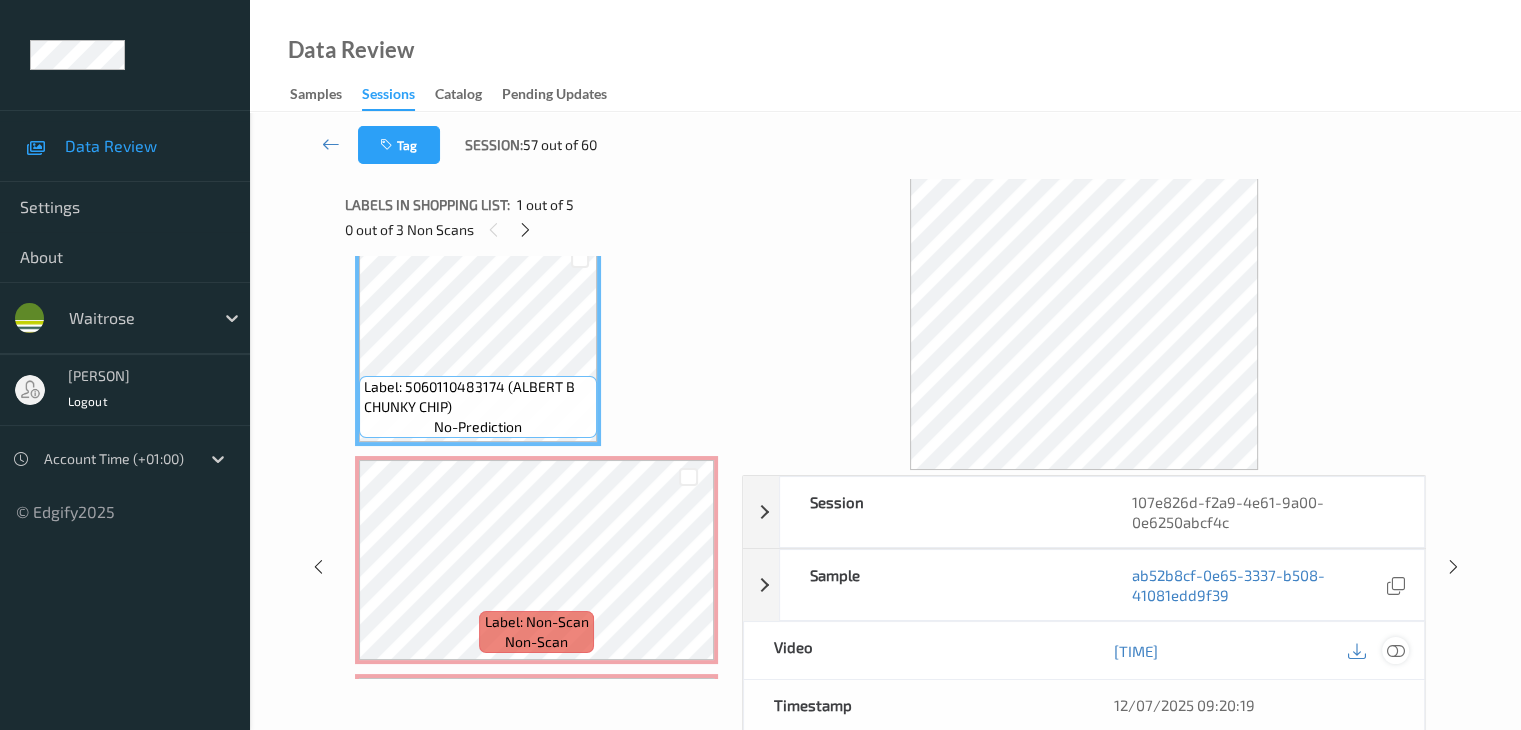 click at bounding box center [1395, 651] 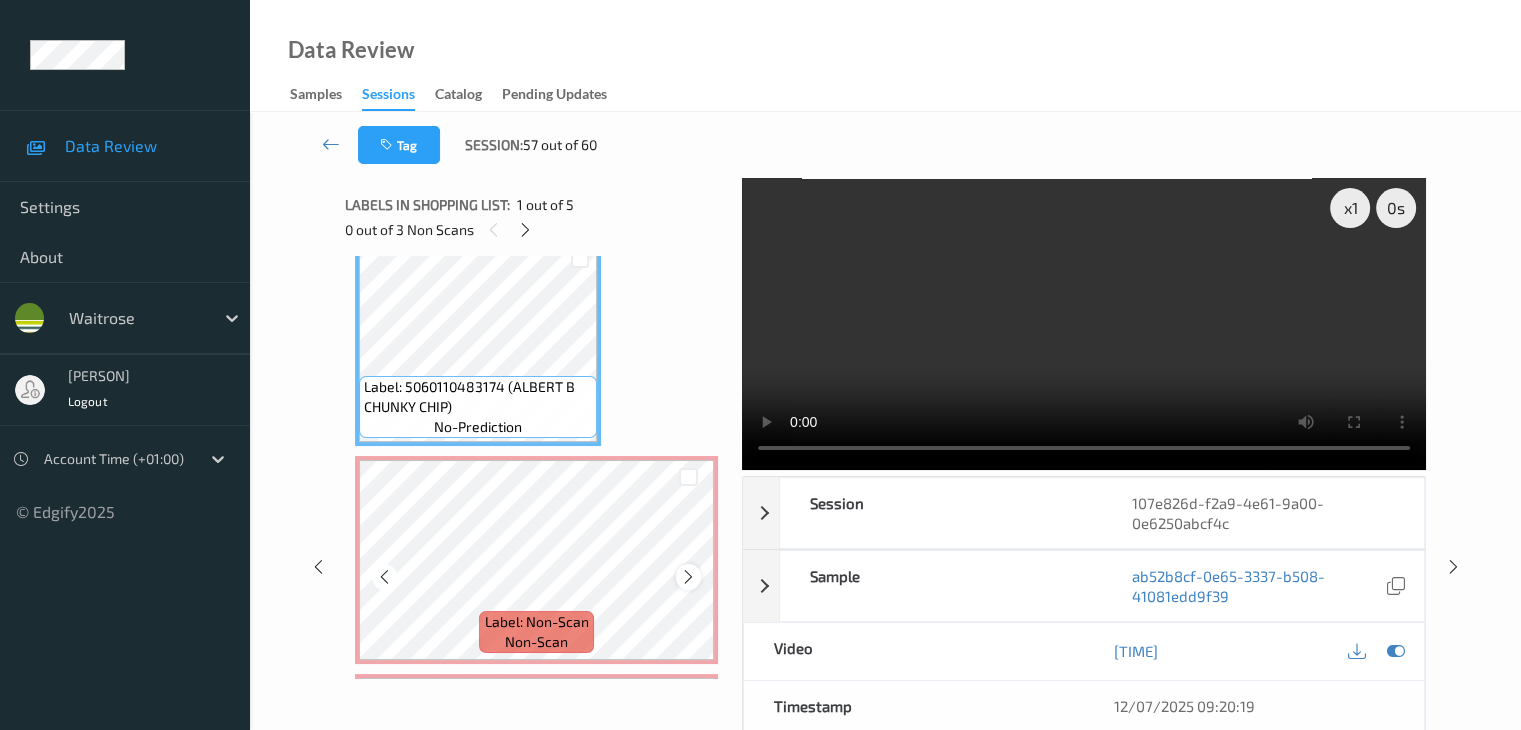 click at bounding box center (688, 577) 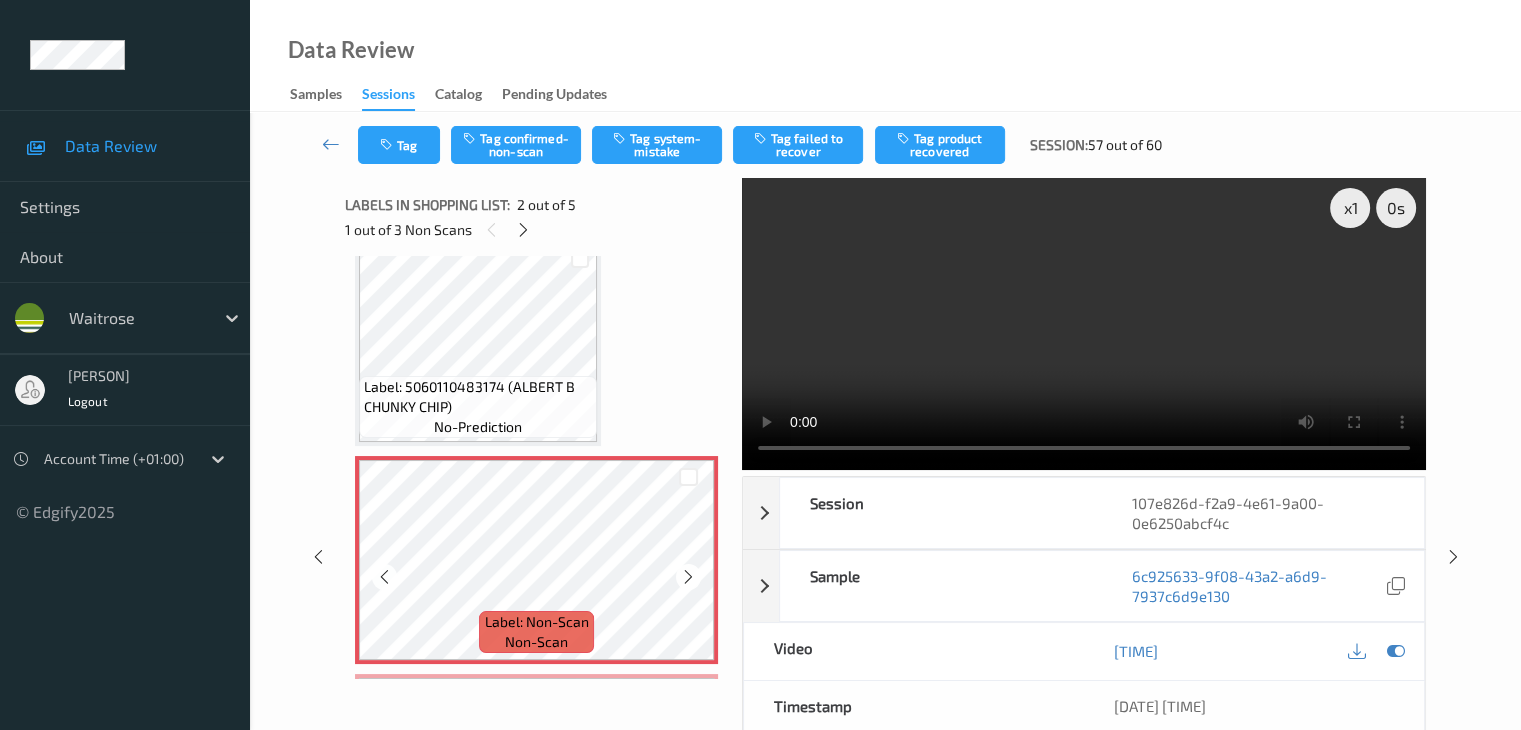 click at bounding box center [688, 577] 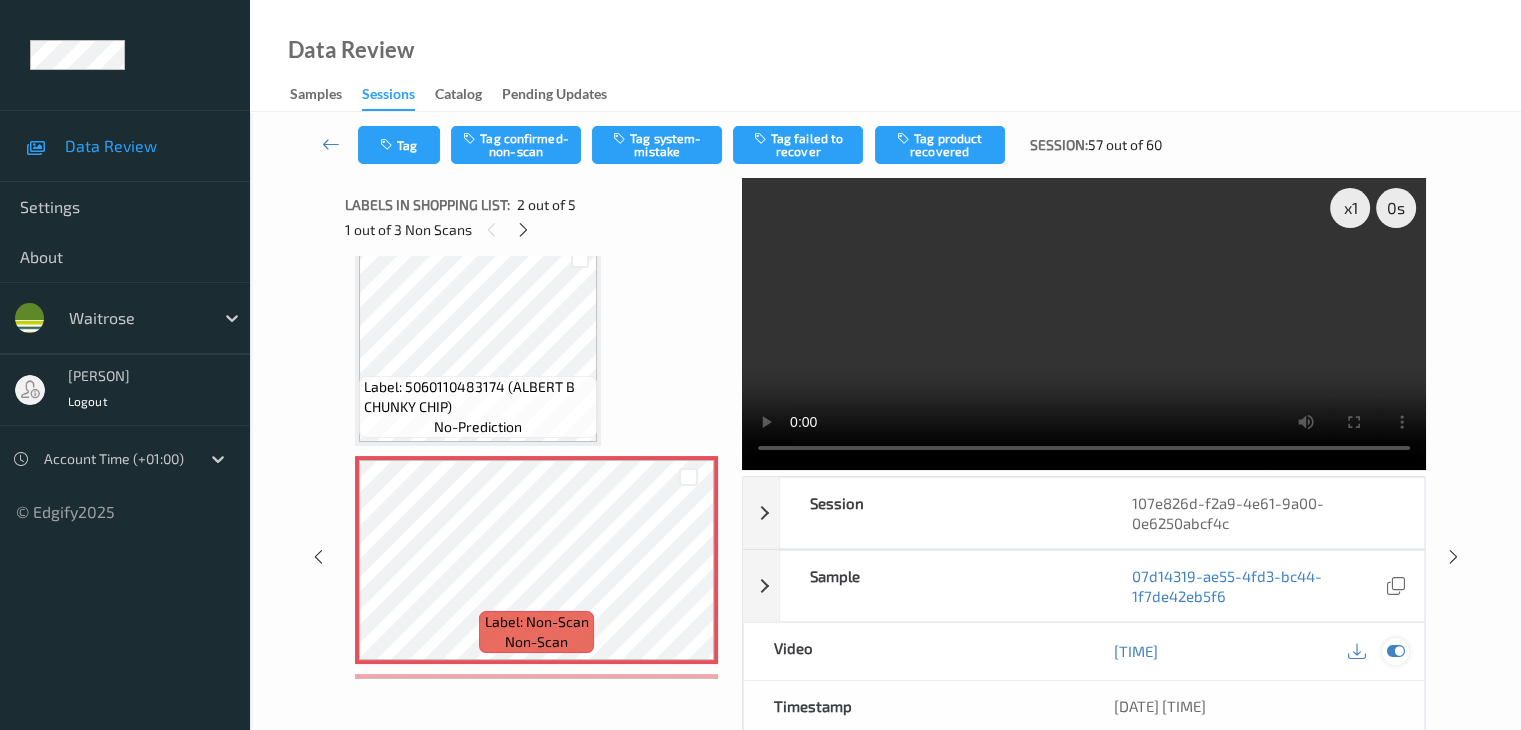 click at bounding box center [1395, 651] 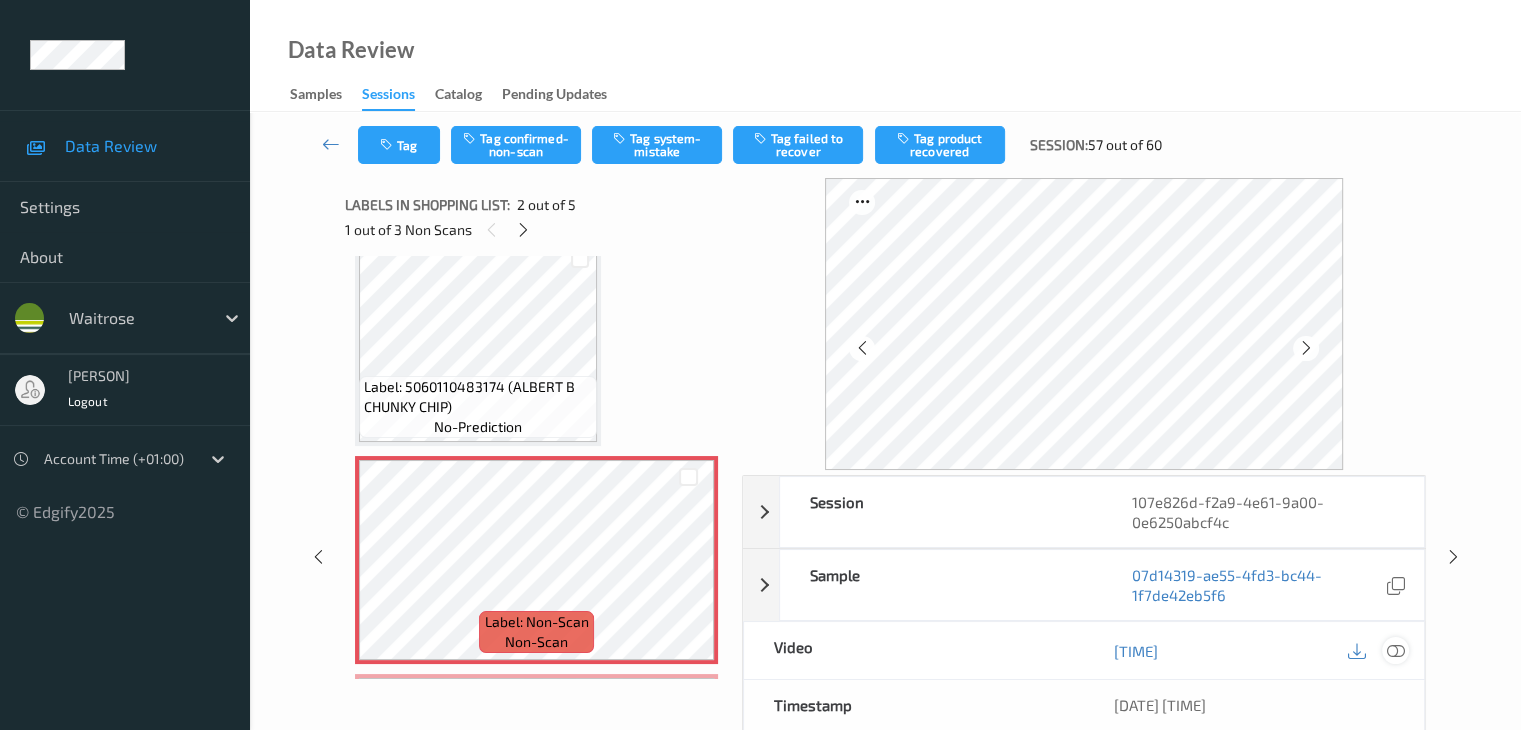 click at bounding box center (1395, 651) 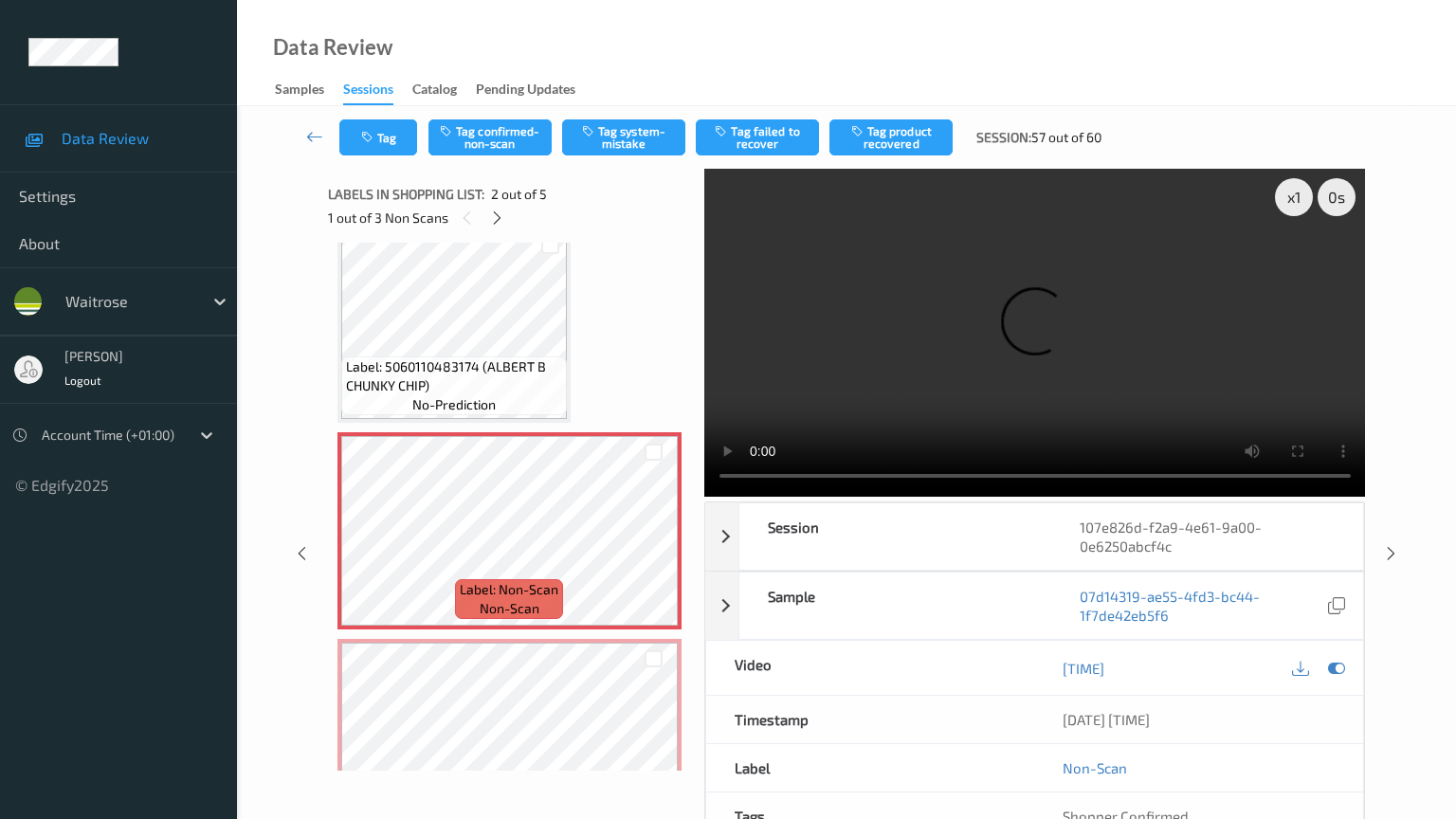 type 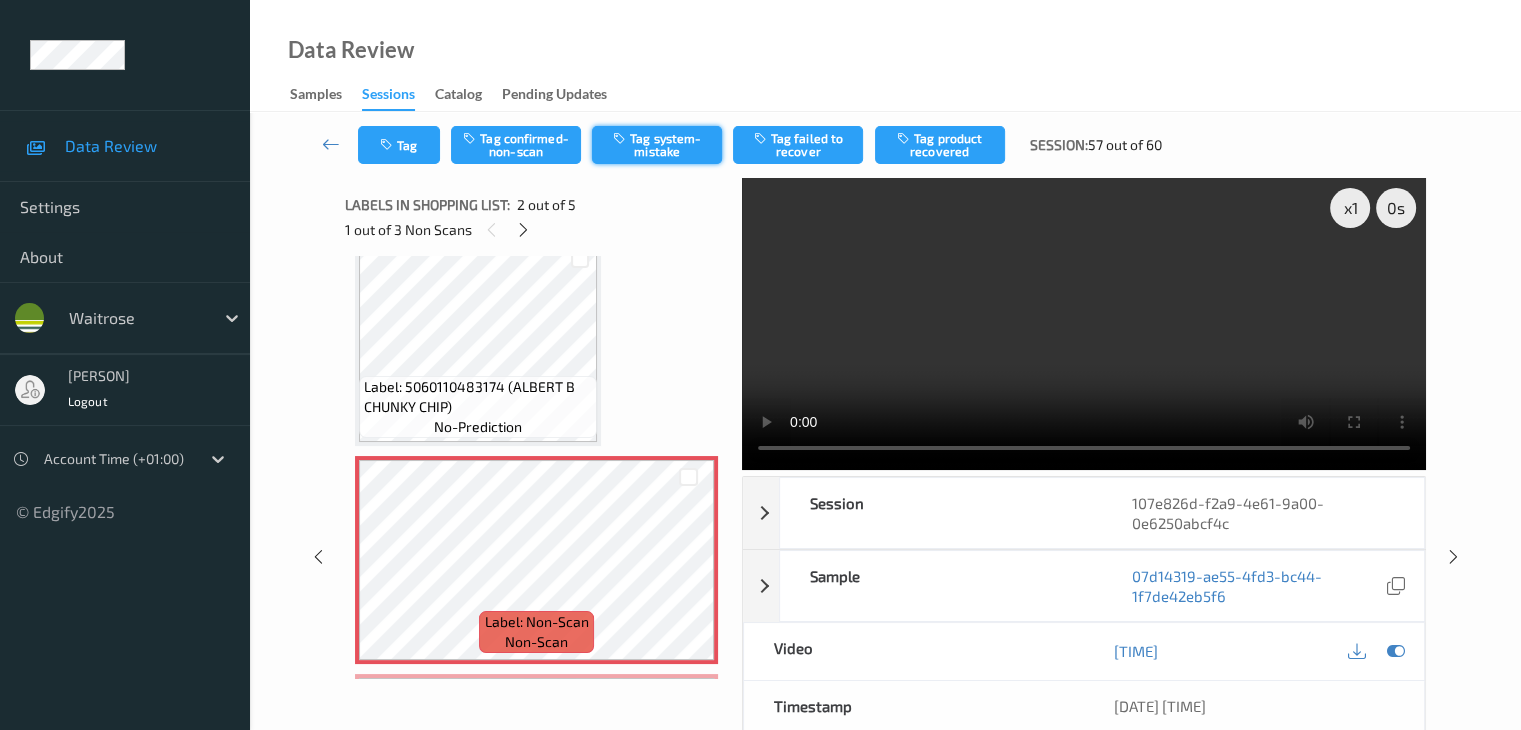 click on "Tag   system-mistake" at bounding box center [657, 145] 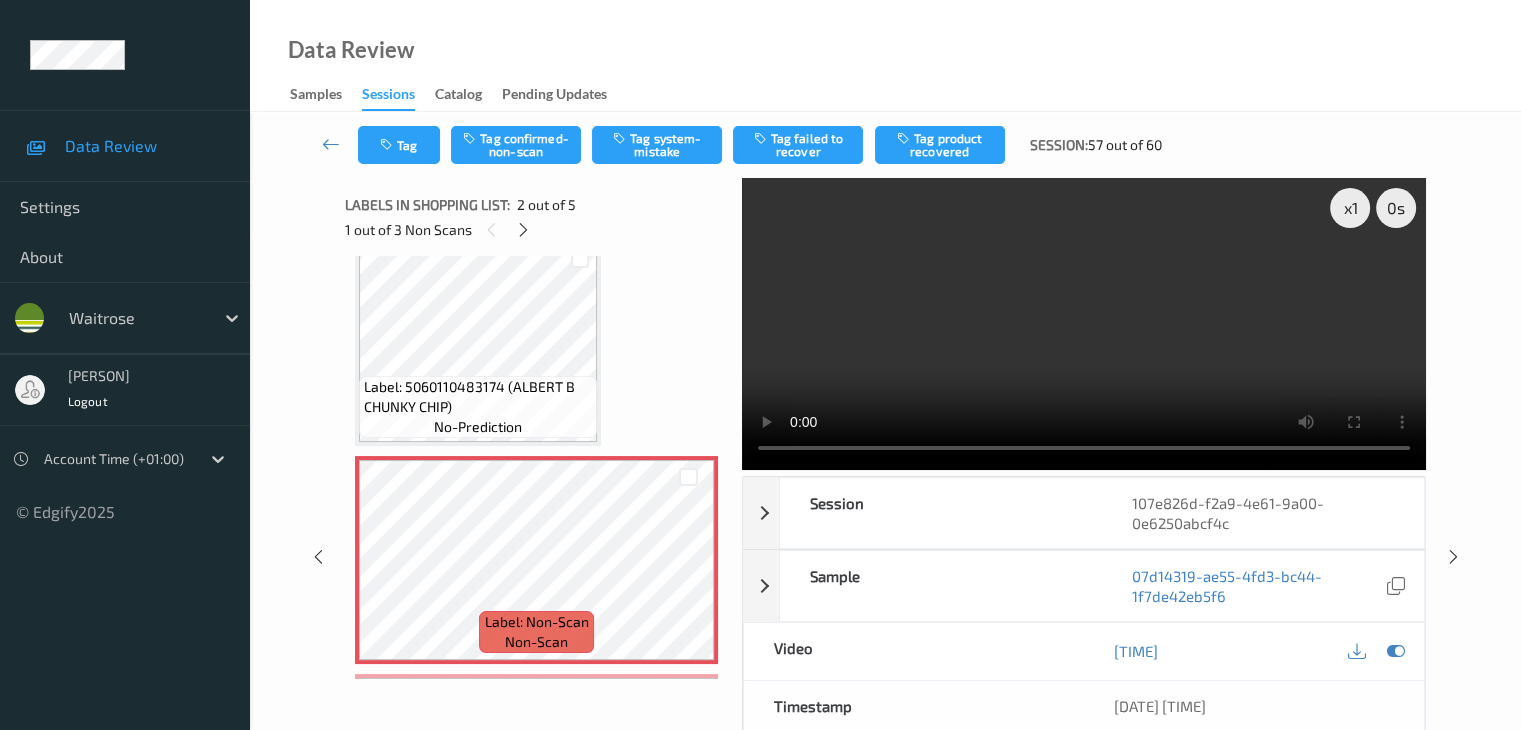 click on "Tag Tag   confirmed-non-scan Tag   system-mistake Tag   failed to recover Tag   product recovered Session: 57 out of 60" at bounding box center [885, 145] 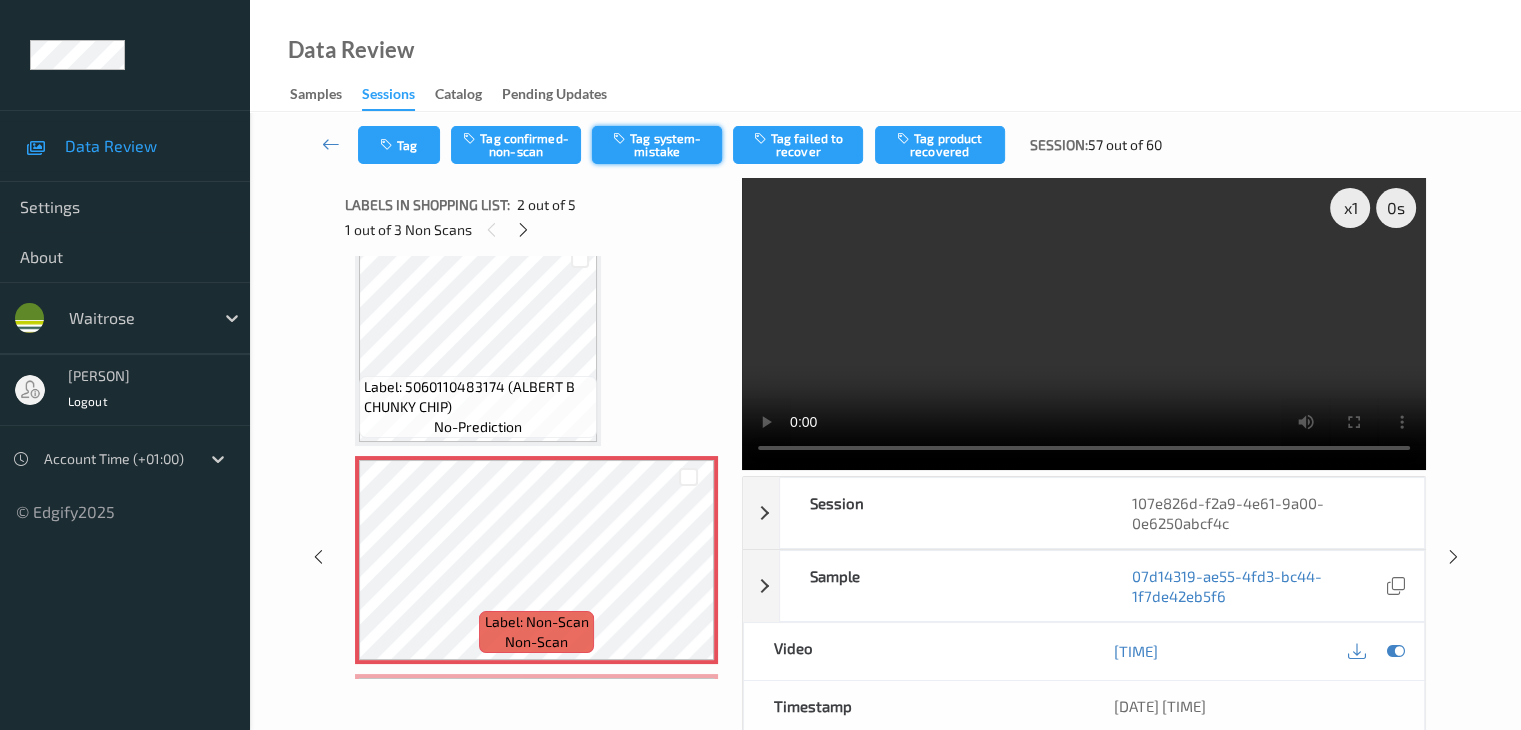 click on "Tag   system-mistake" at bounding box center (657, 145) 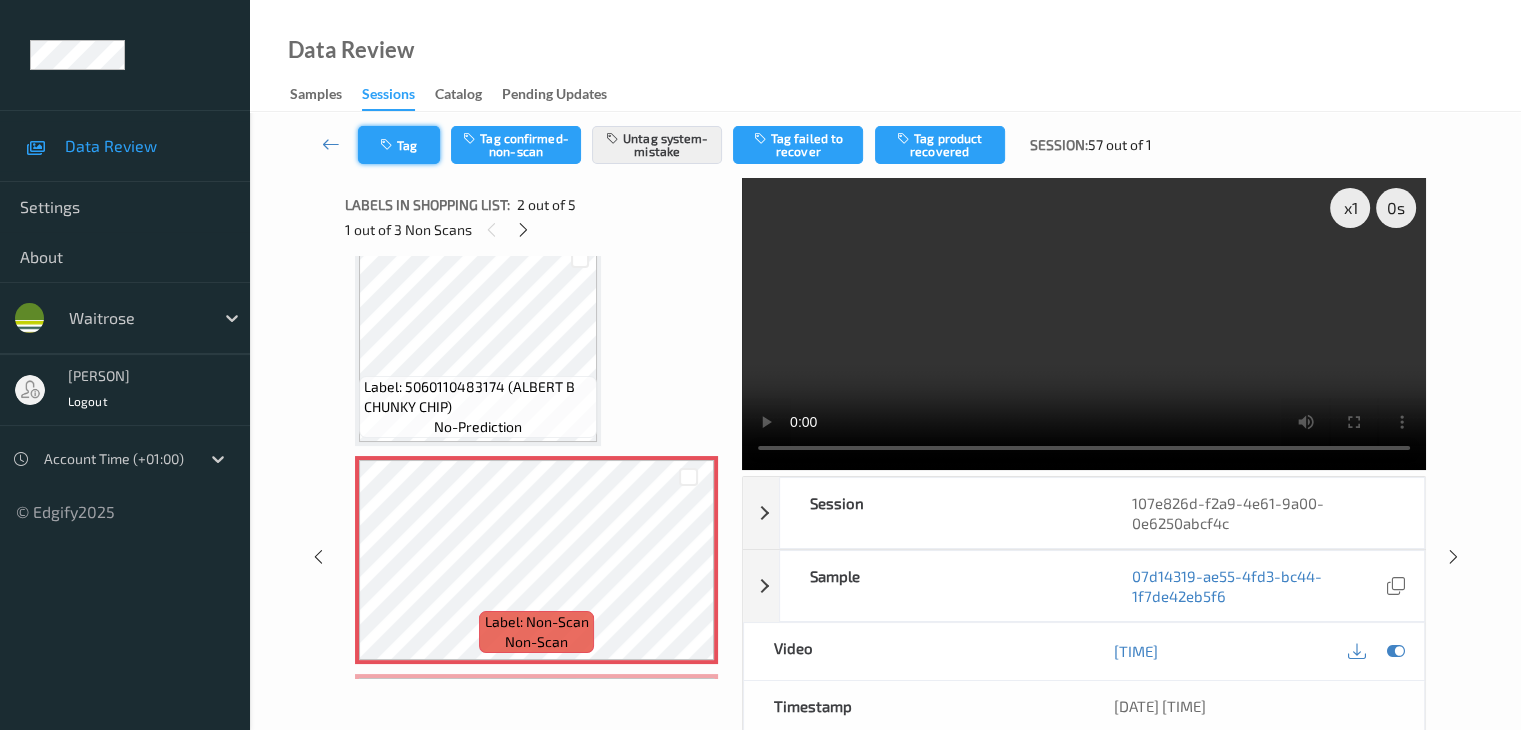click on "Tag" at bounding box center [399, 145] 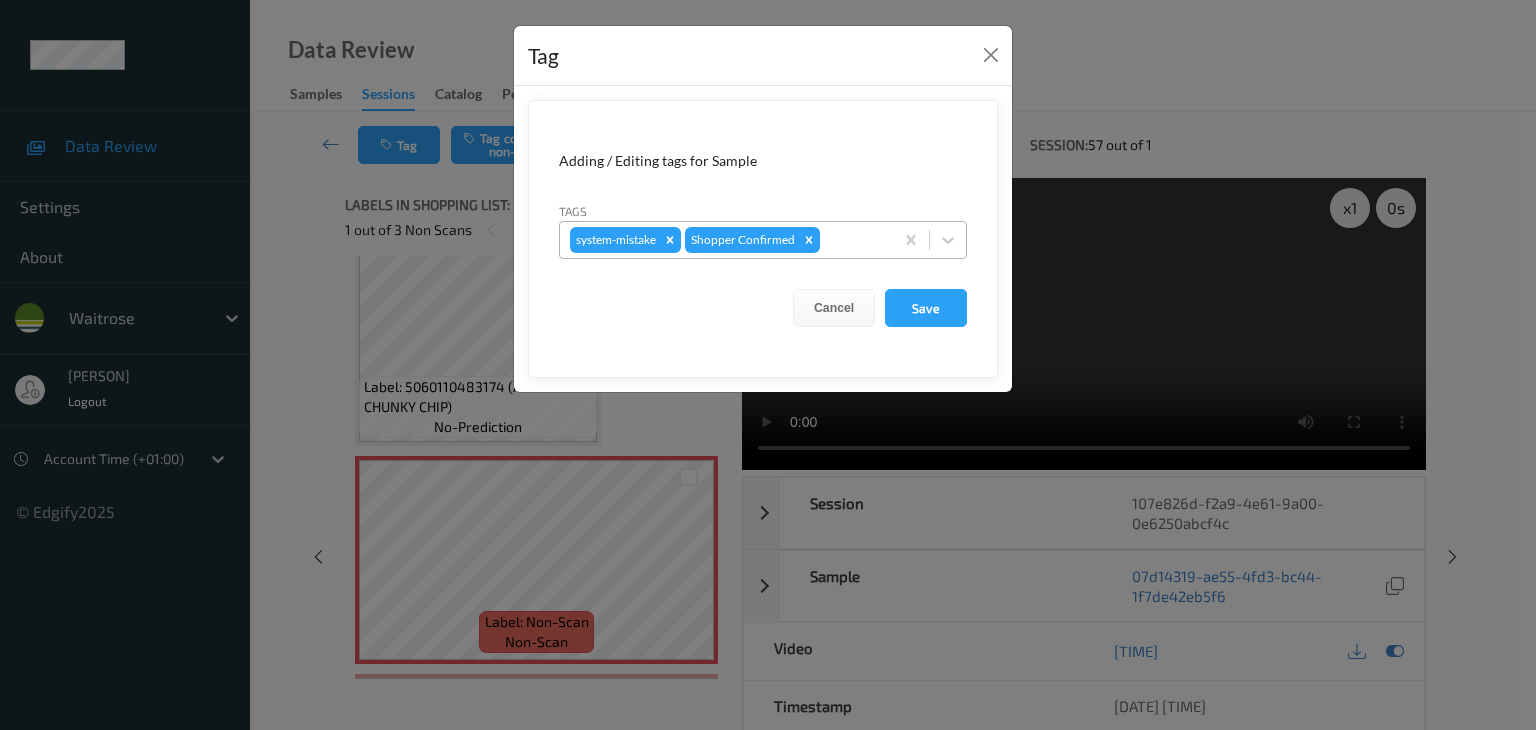 click at bounding box center [853, 240] 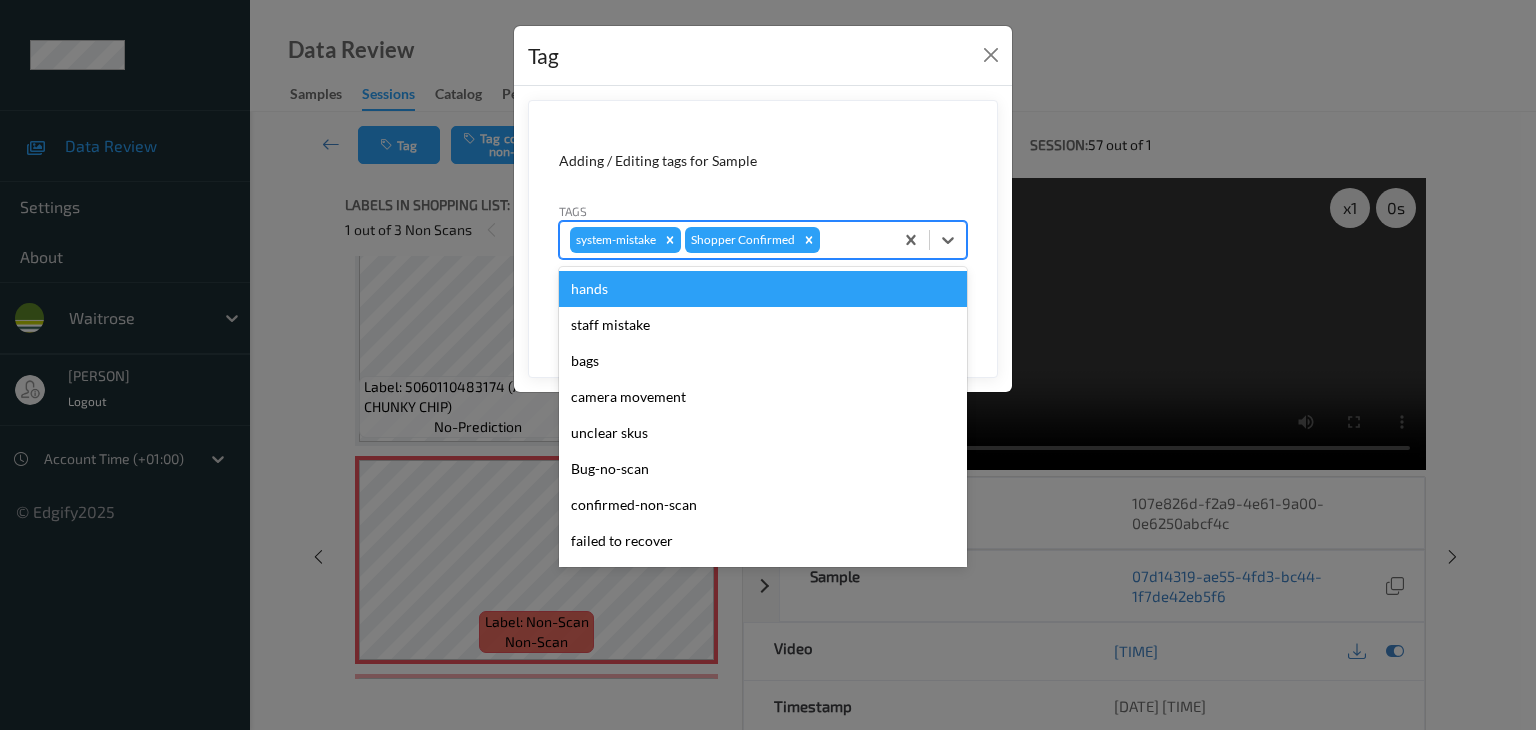 type on "u" 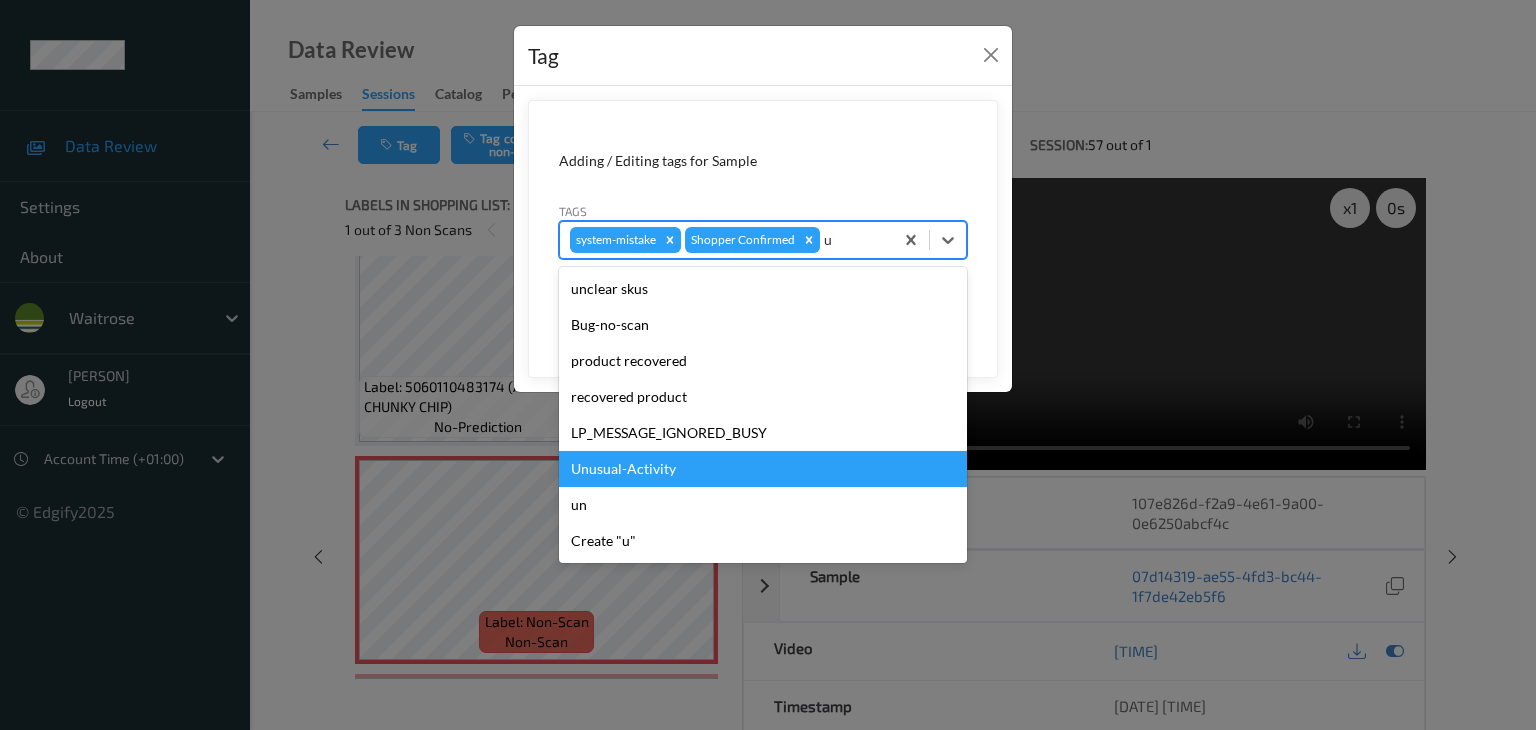 click on "Unusual-Activity" at bounding box center (763, 469) 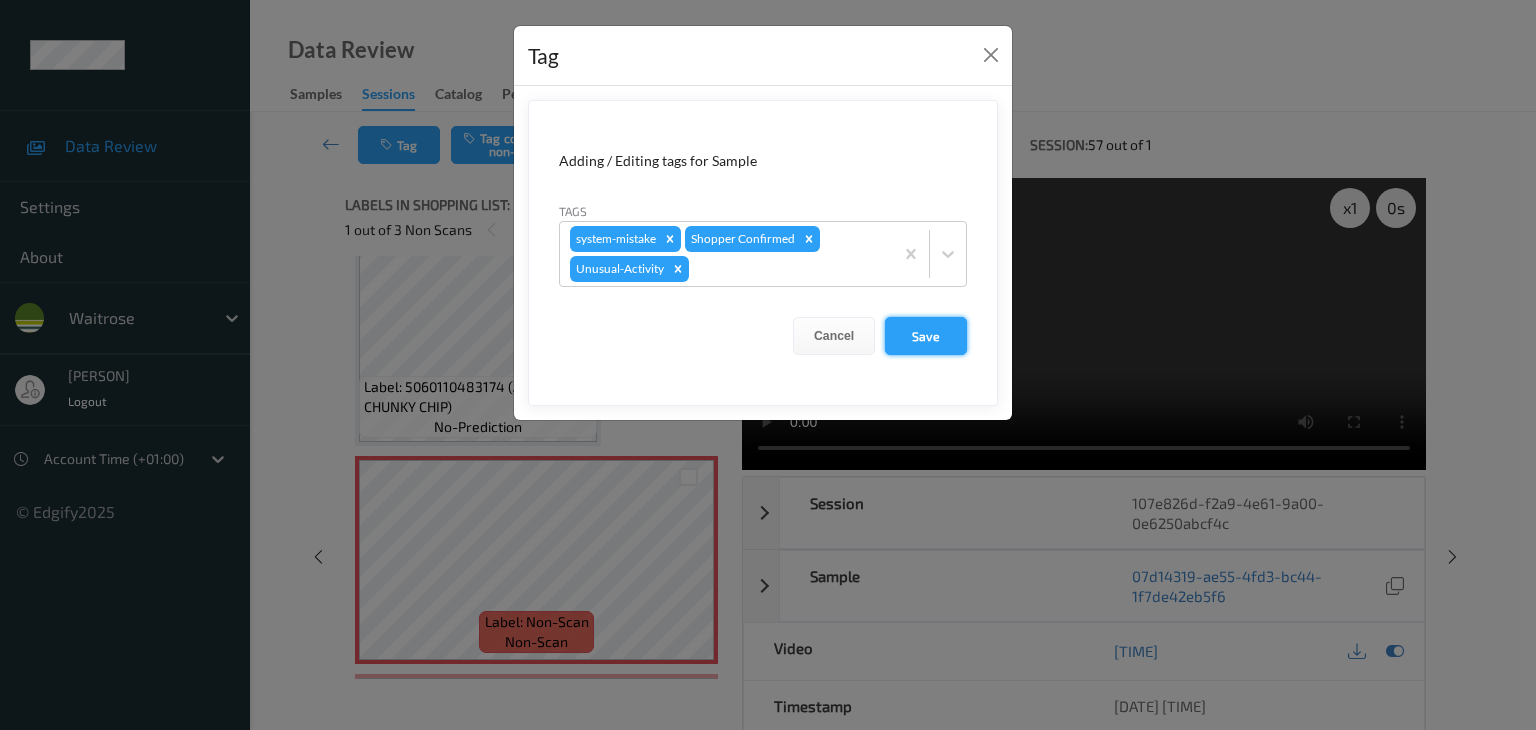 click on "Save" at bounding box center (926, 336) 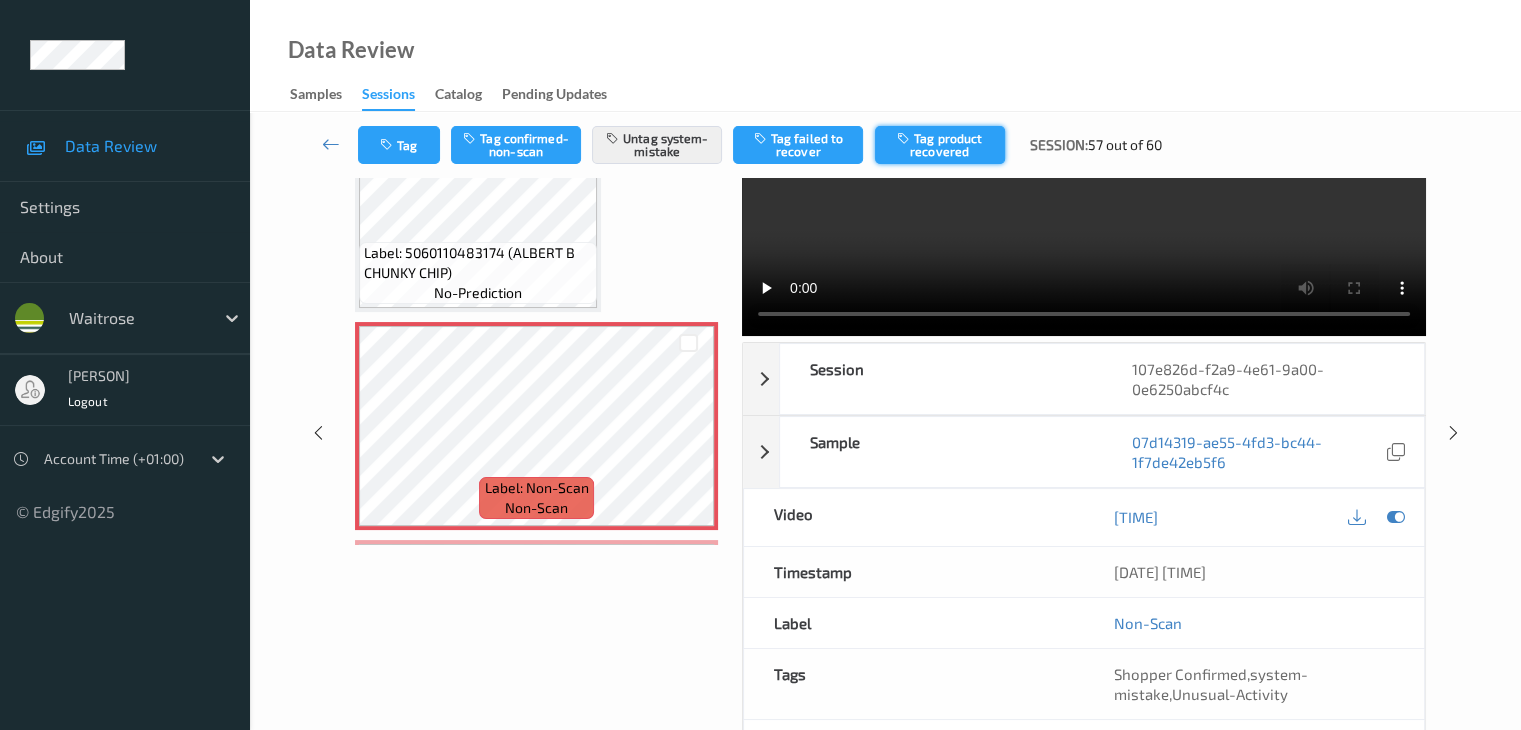 scroll, scrollTop: 100, scrollLeft: 0, axis: vertical 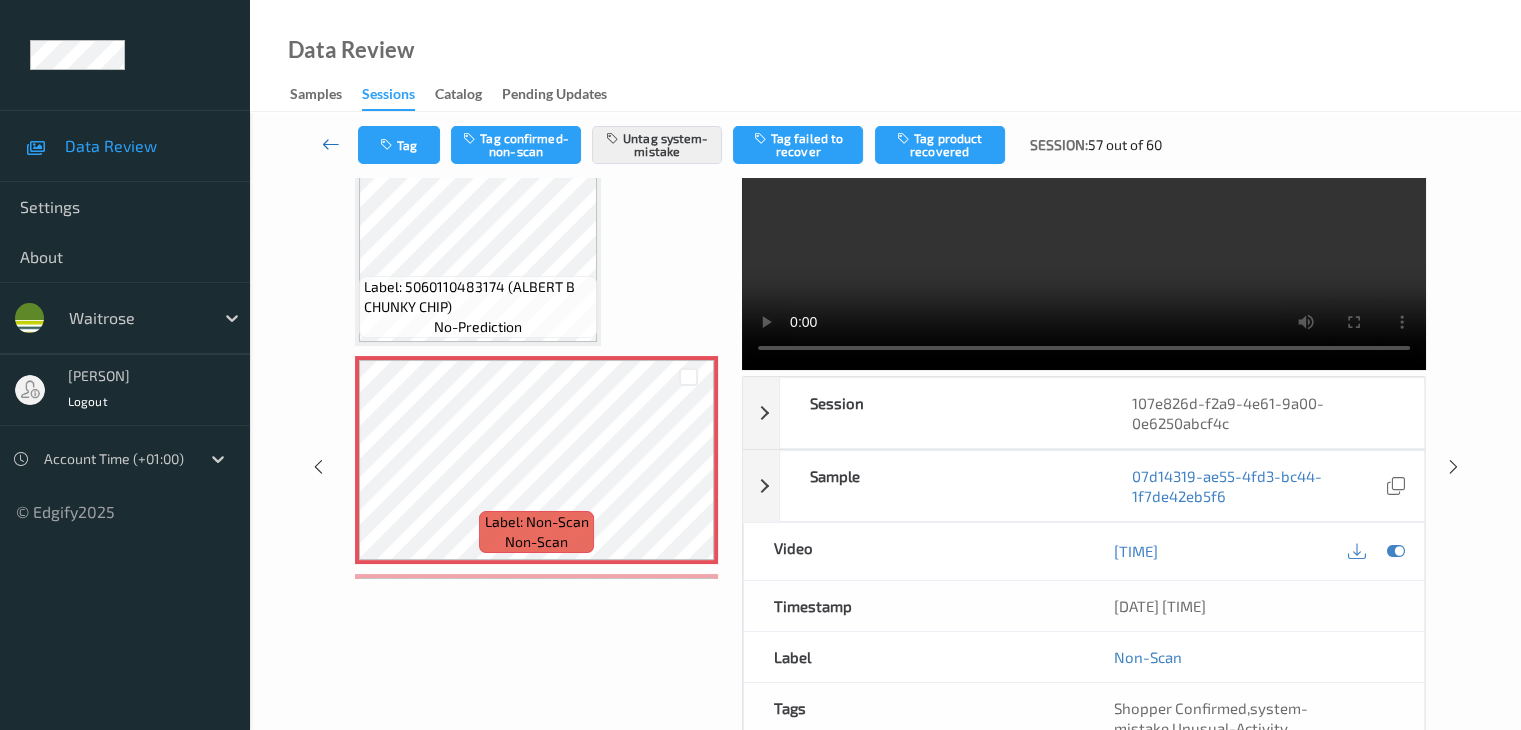 click at bounding box center (331, 144) 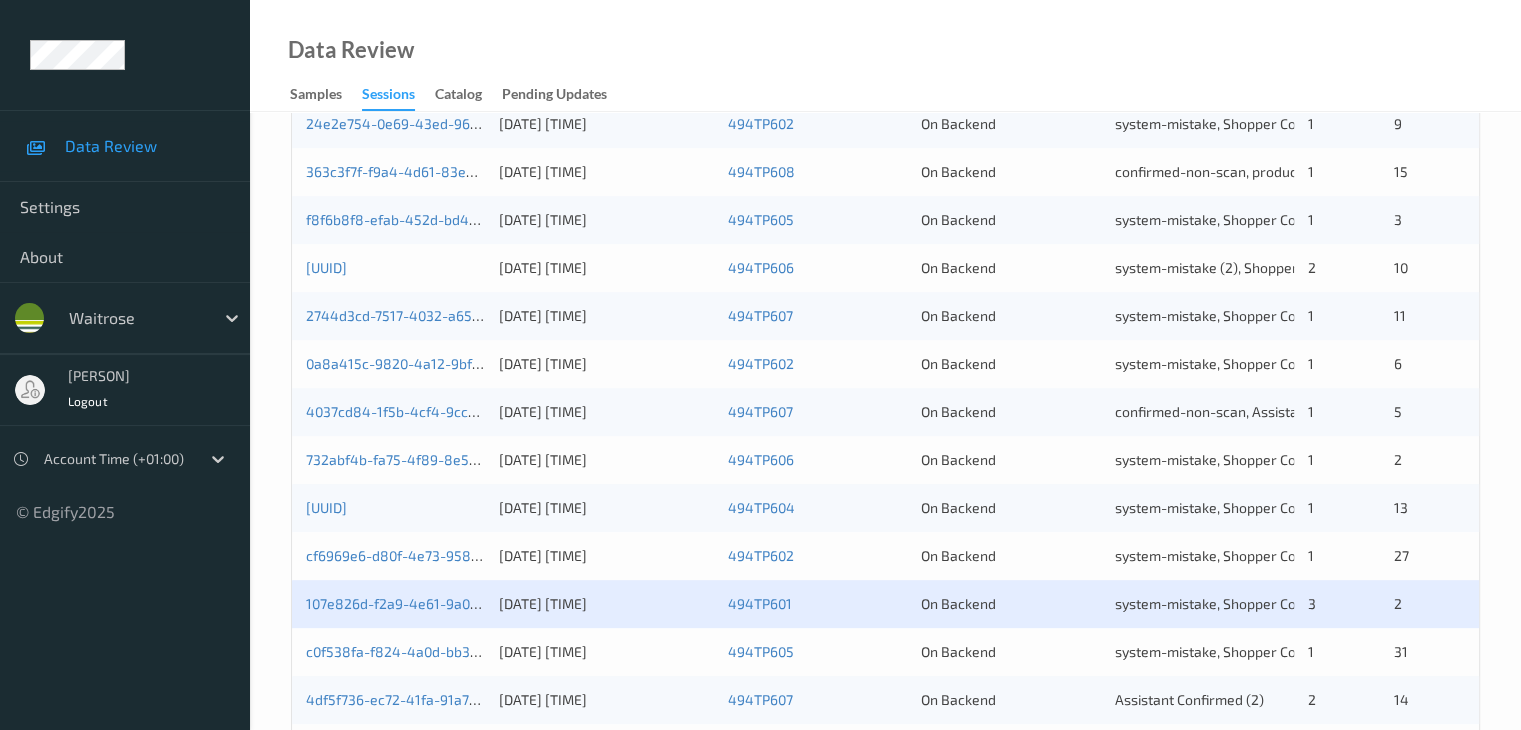 scroll, scrollTop: 932, scrollLeft: 0, axis: vertical 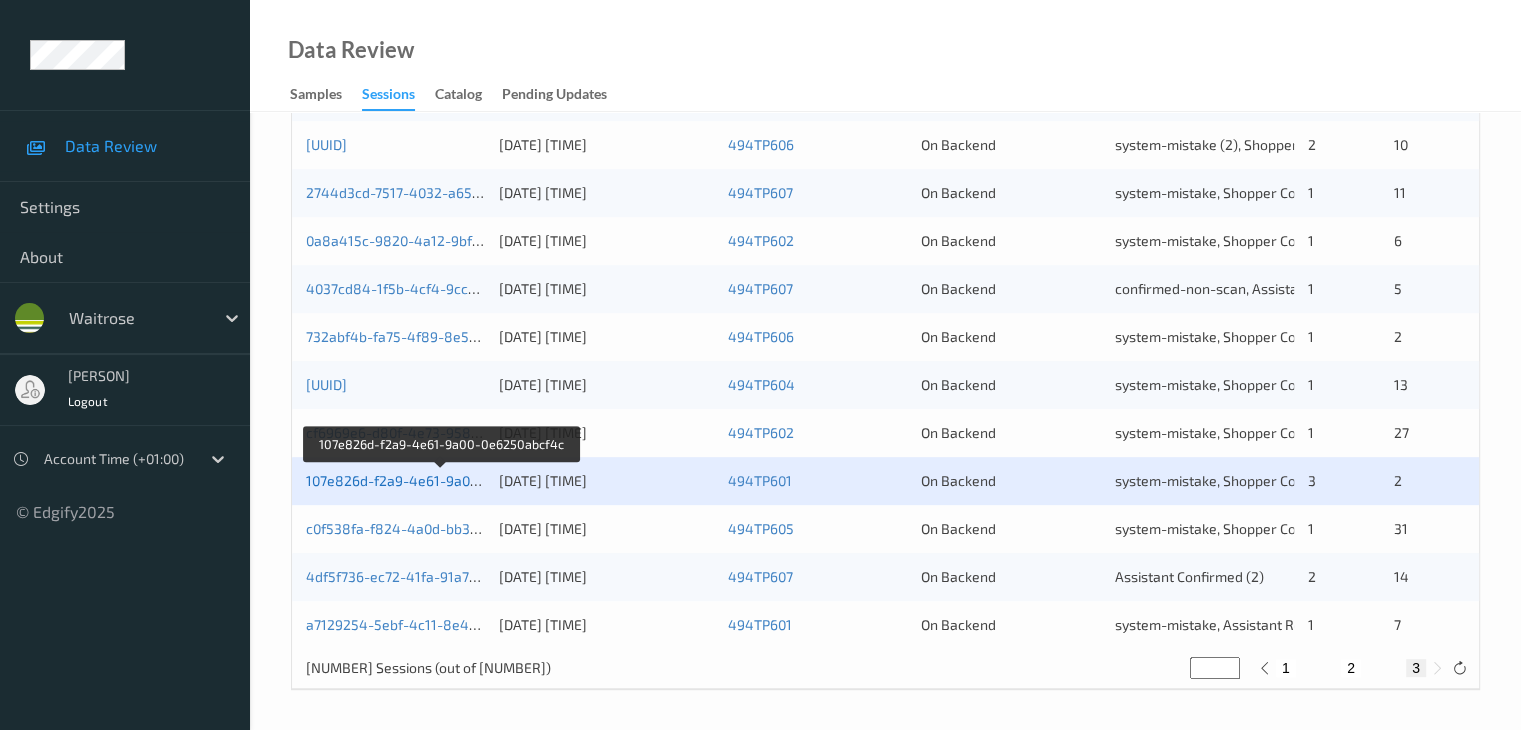 click on "107e826d-f2a9-4e61-9a00-0e6250abcf4c" at bounding box center [441, 480] 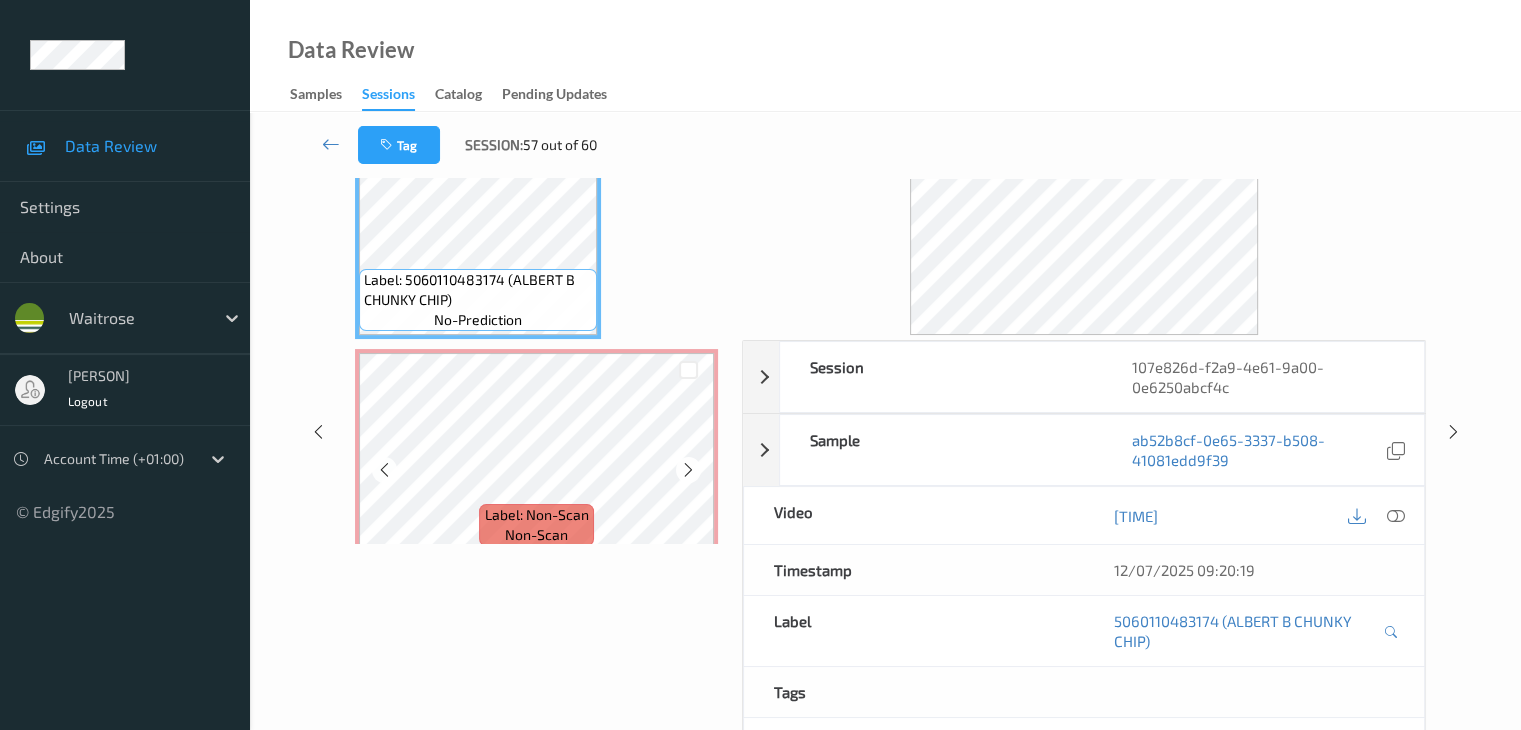 scroll, scrollTop: 64, scrollLeft: 0, axis: vertical 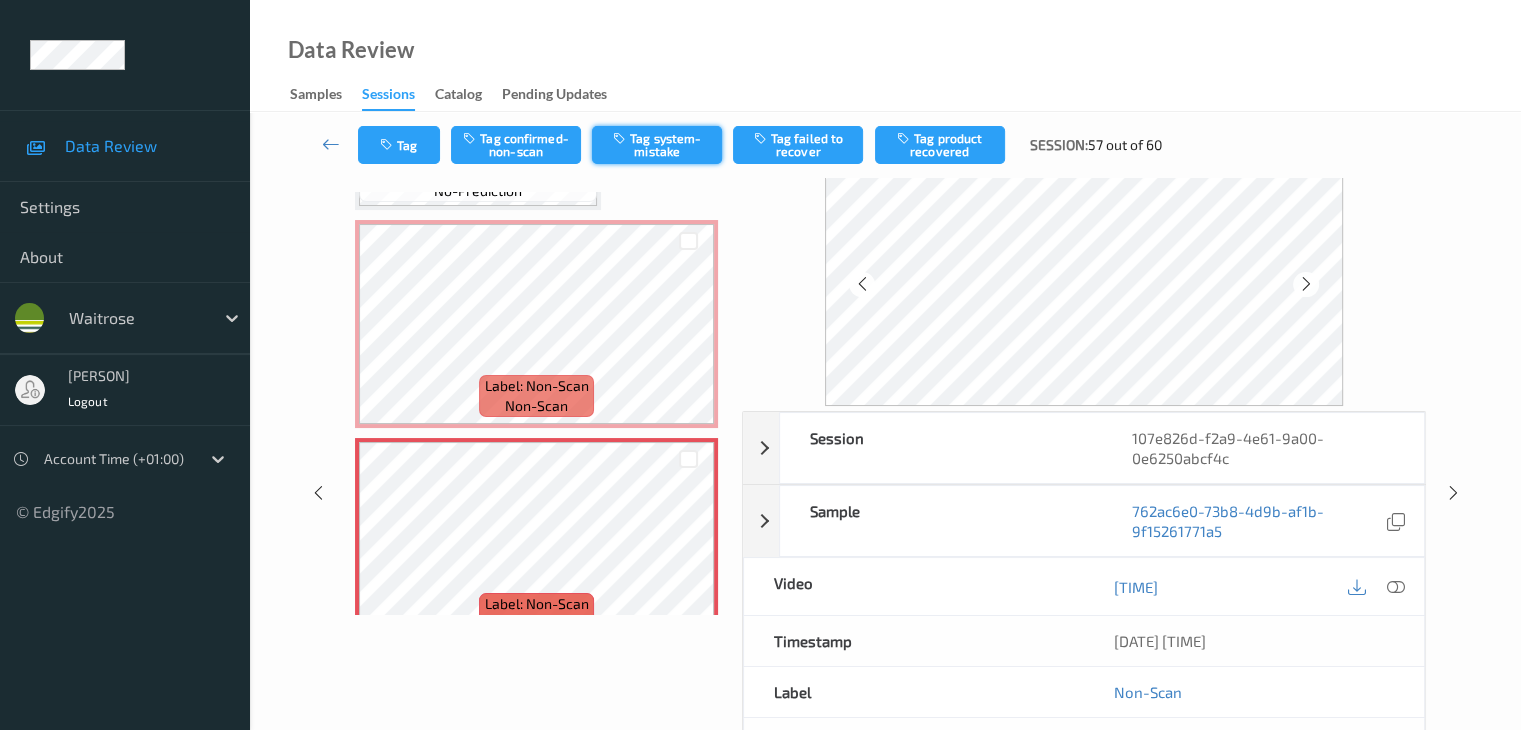 click at bounding box center (621, 138) 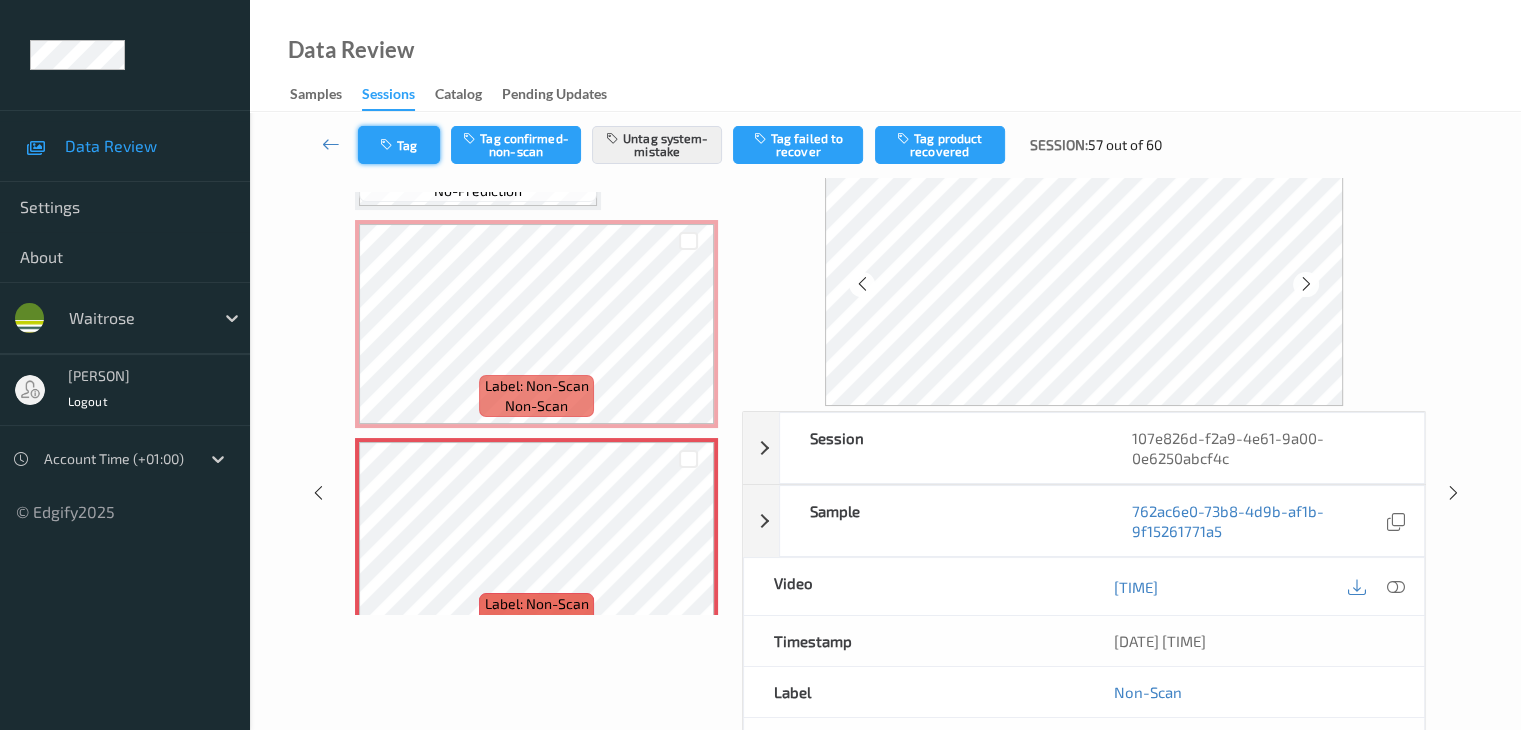 click on "Tag" at bounding box center (399, 145) 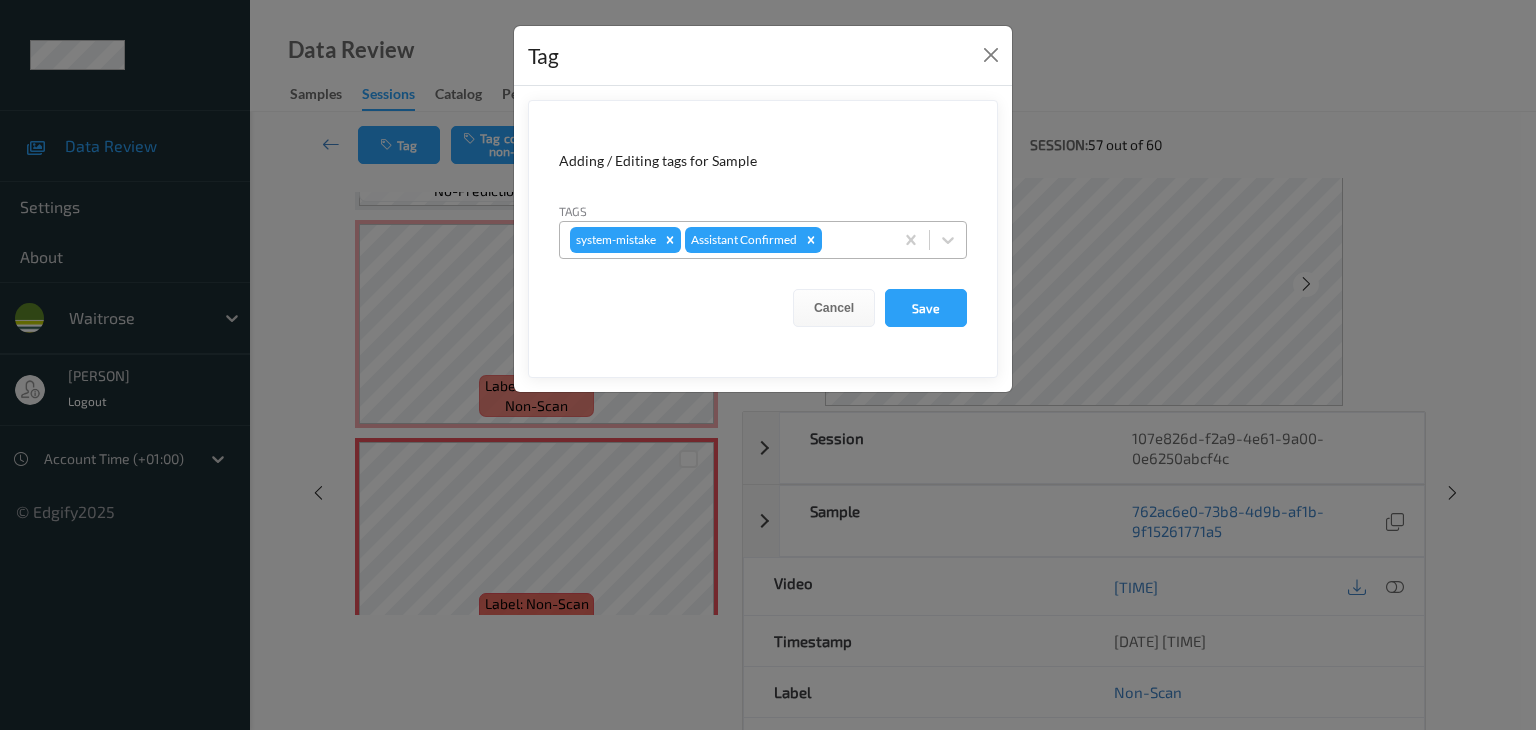 click at bounding box center (854, 240) 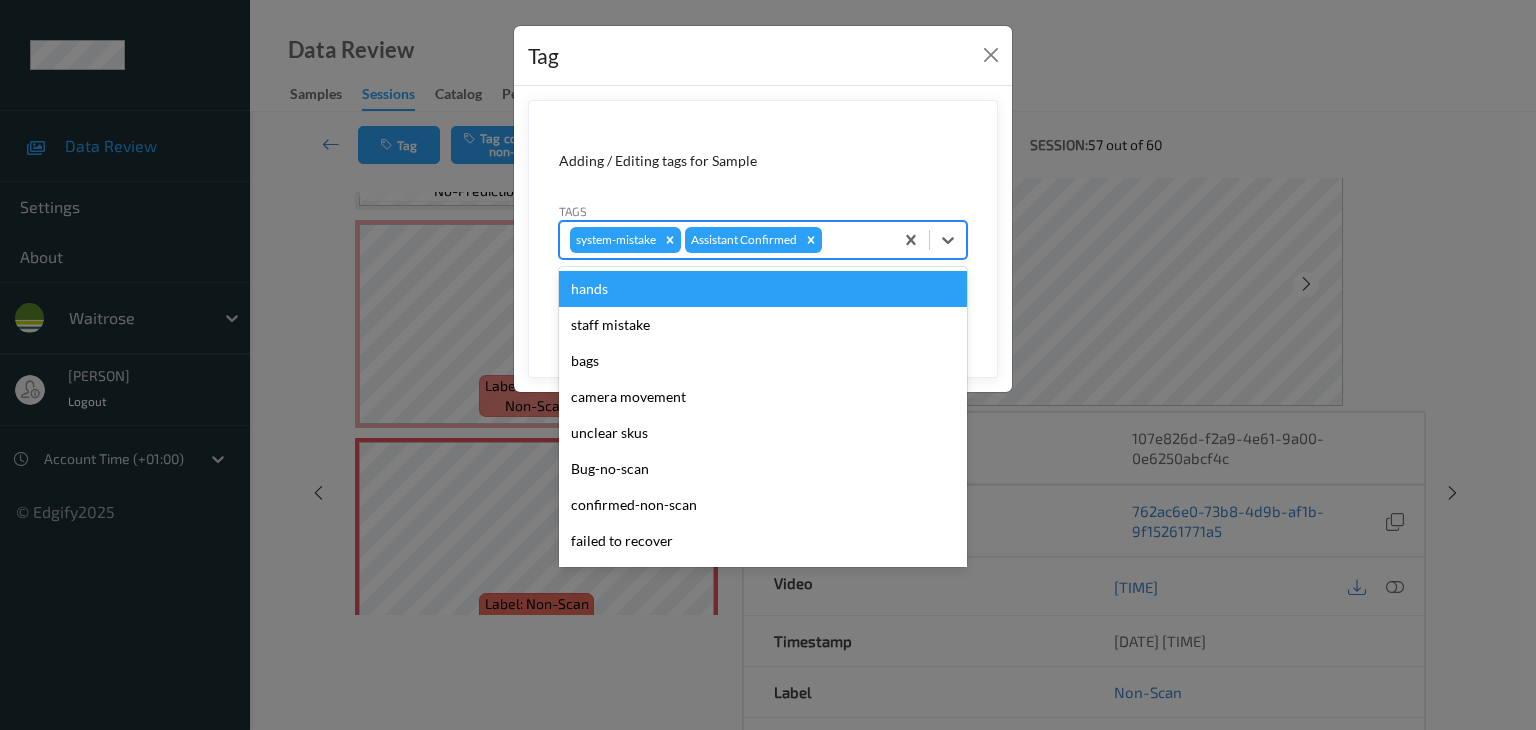 type on "u" 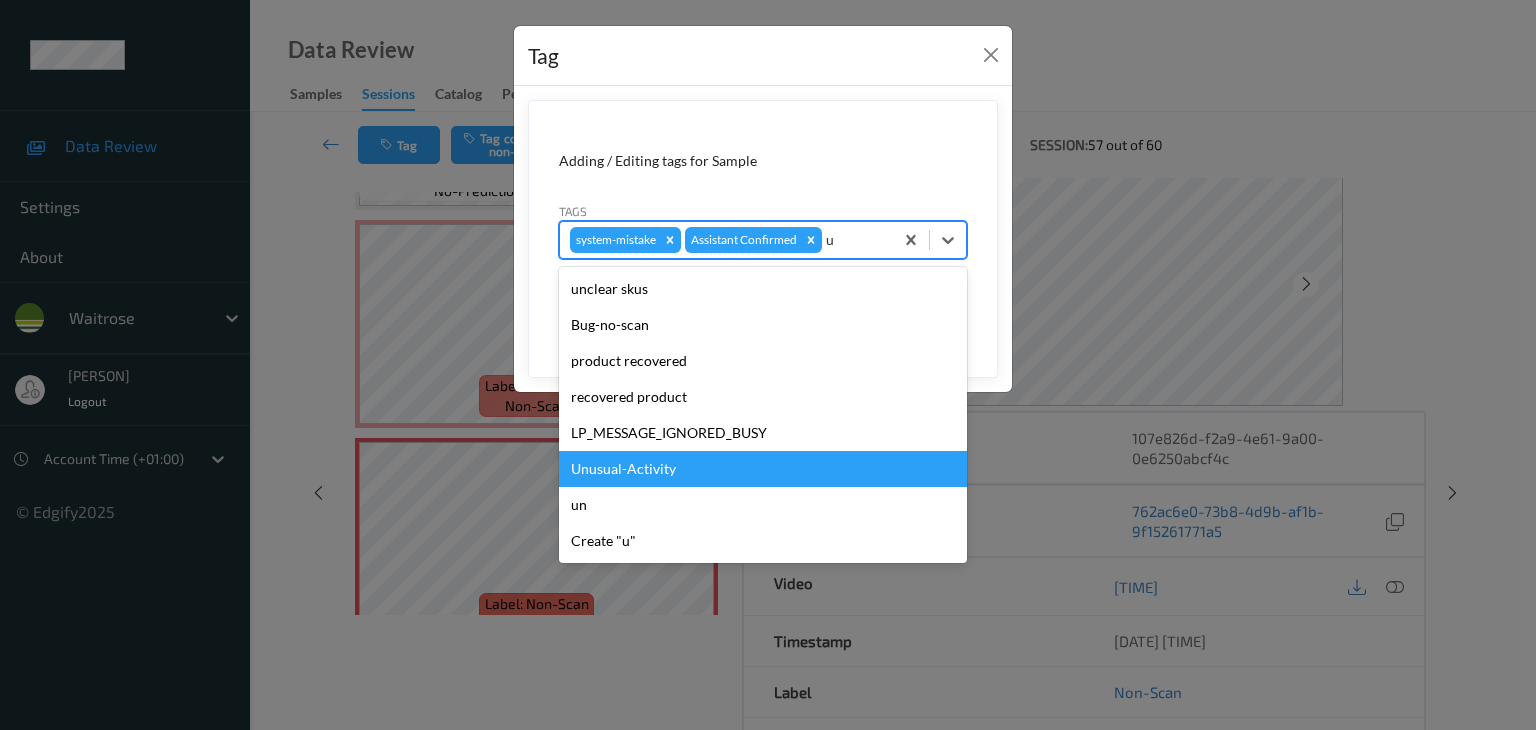 click on "Unusual-Activity" at bounding box center [763, 469] 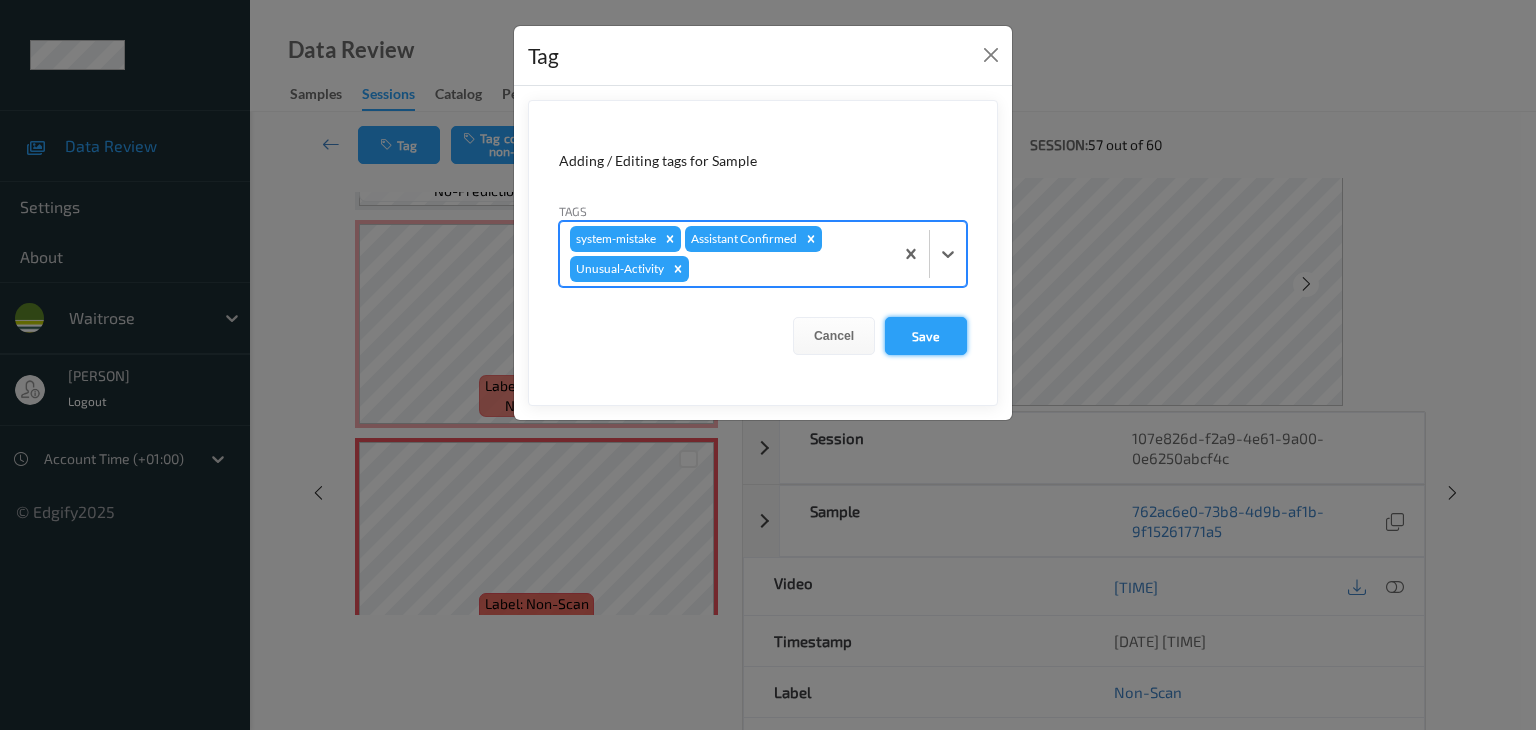 click on "Save" at bounding box center [926, 336] 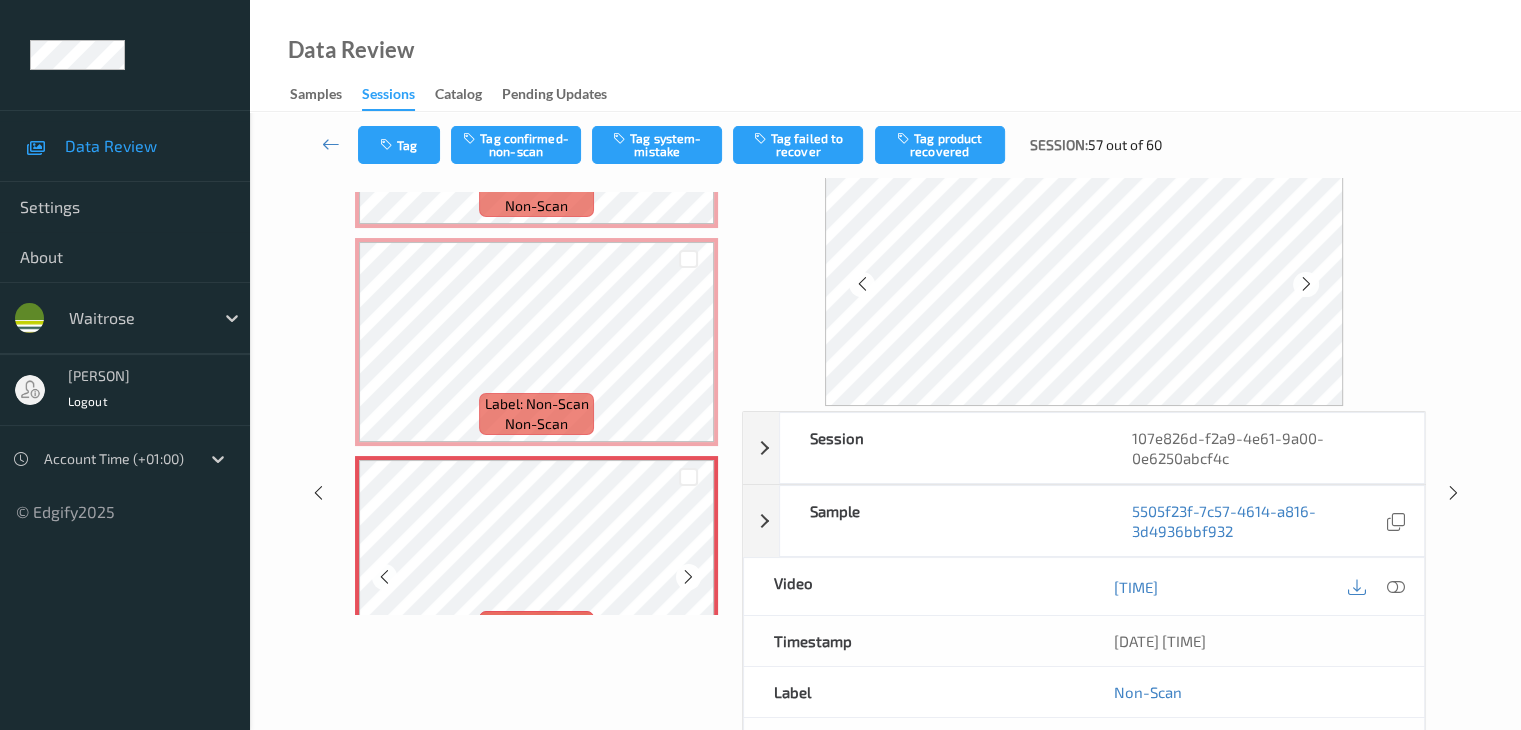 scroll, scrollTop: 500, scrollLeft: 0, axis: vertical 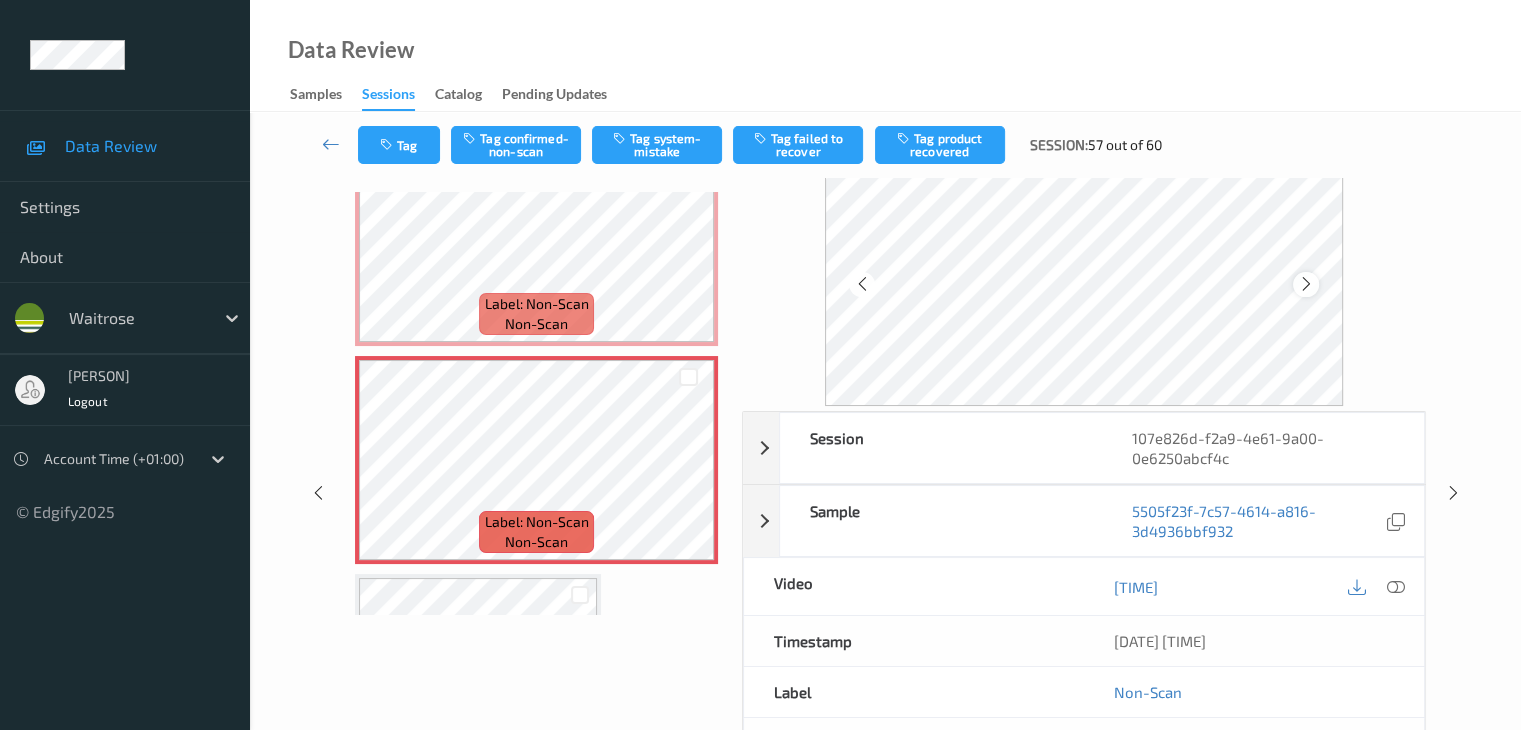 click at bounding box center [1306, 284] 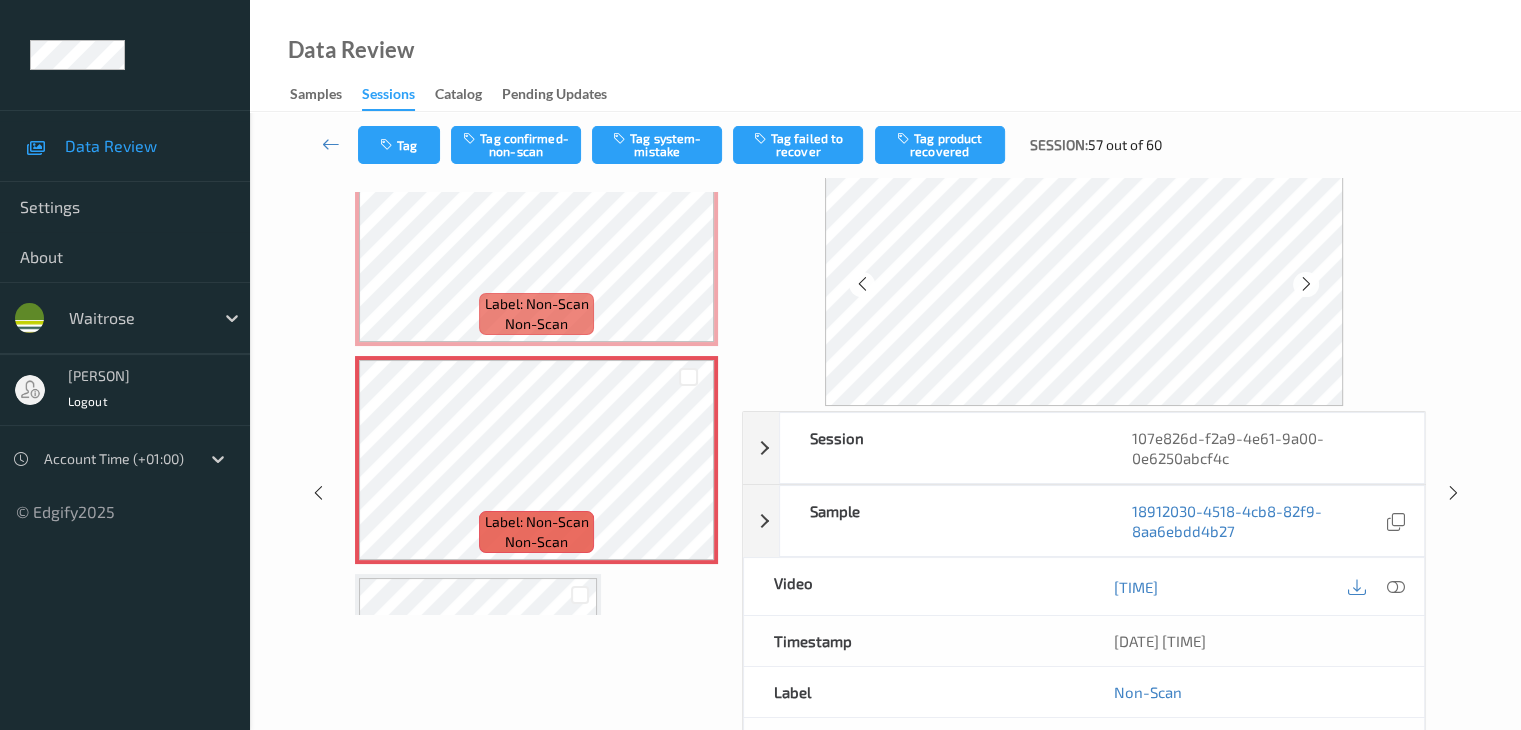 click at bounding box center [1306, 284] 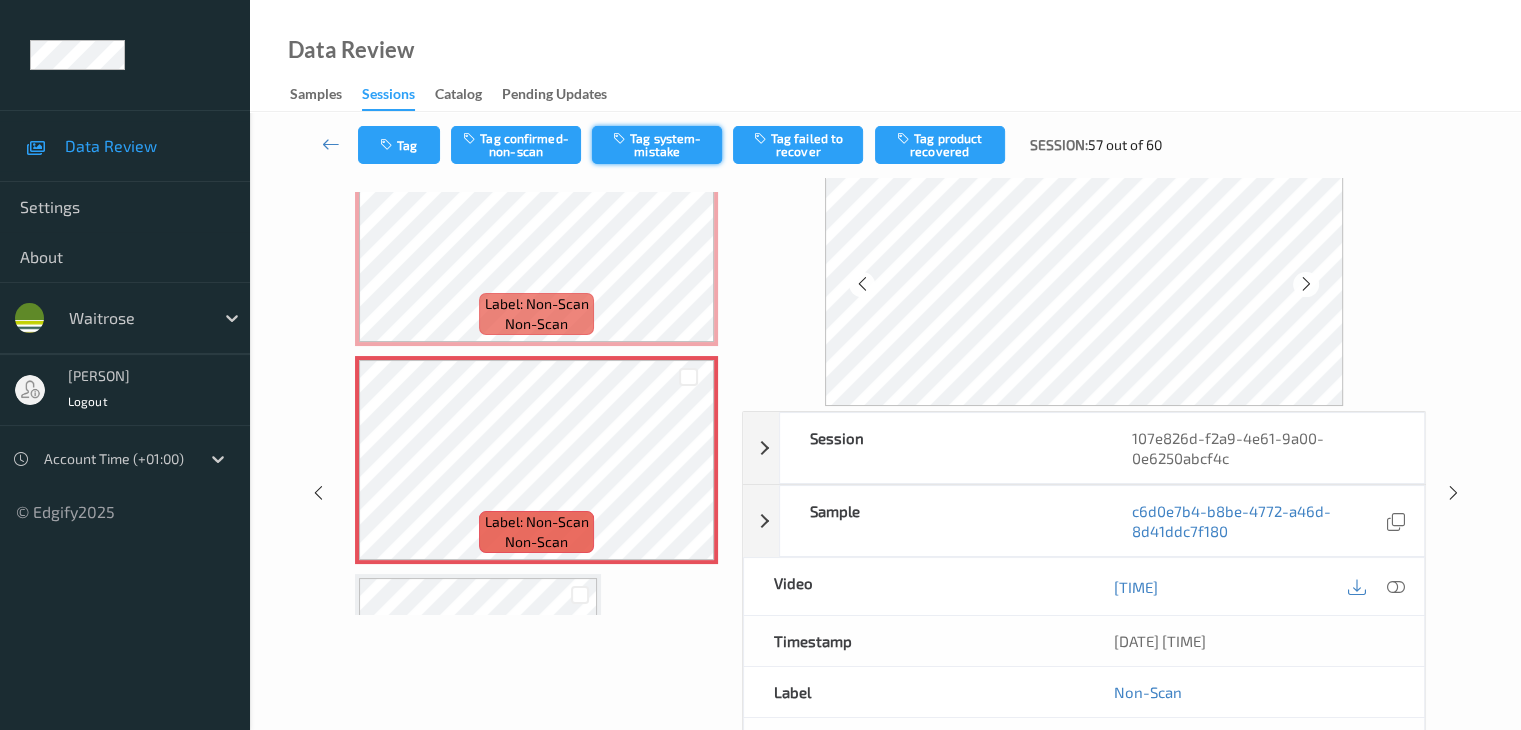 click on "Tag   system-mistake" at bounding box center (657, 145) 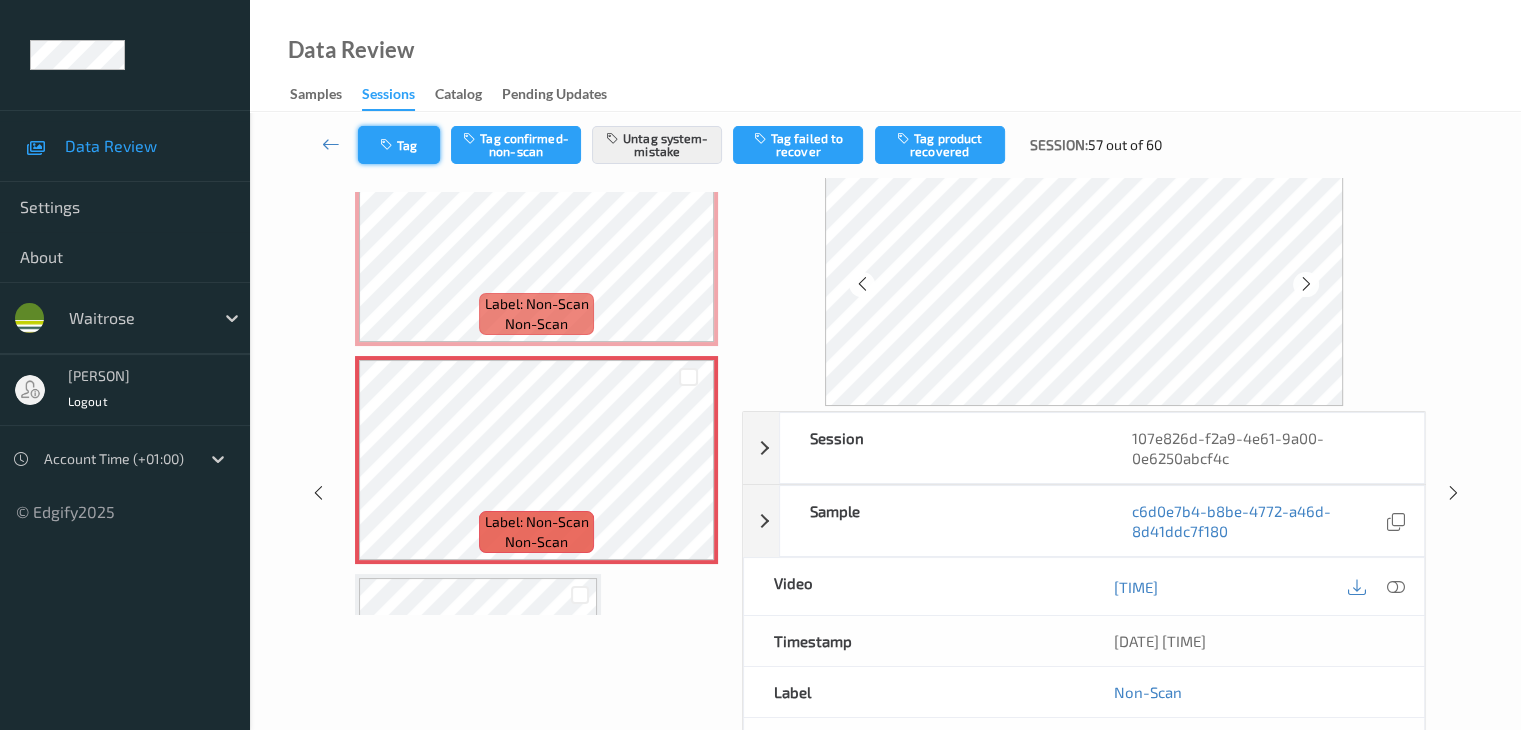 click on "Tag" at bounding box center [399, 145] 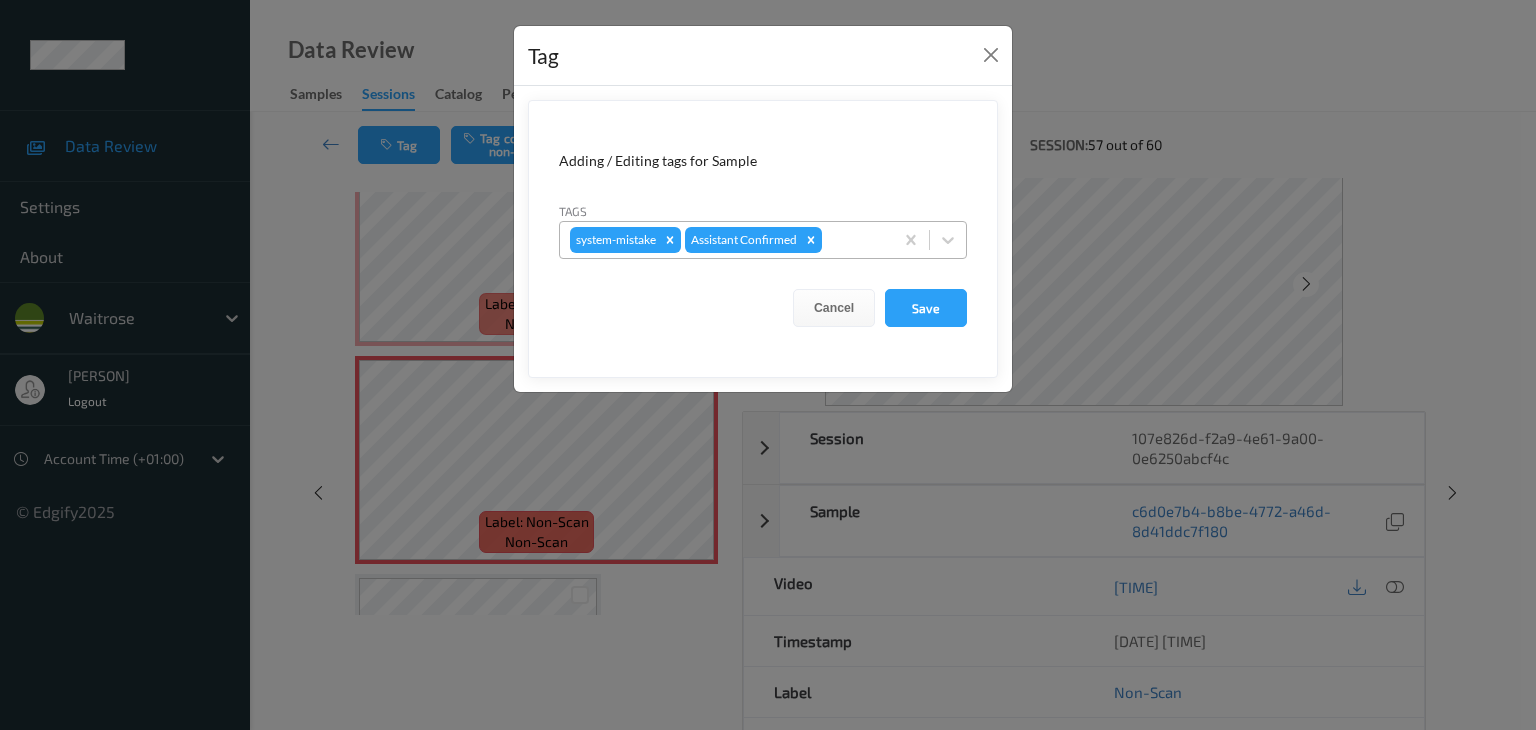click at bounding box center (854, 240) 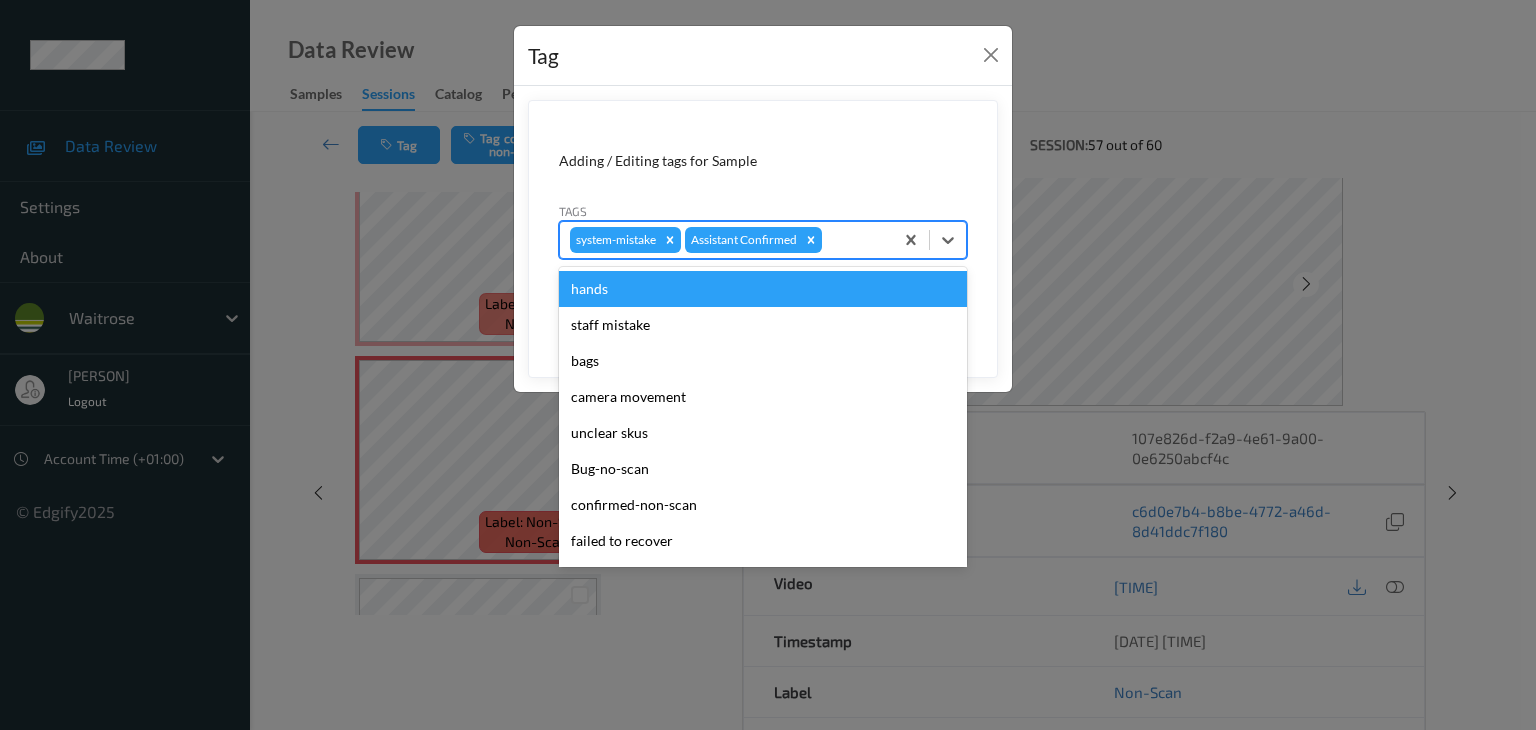 type on "u" 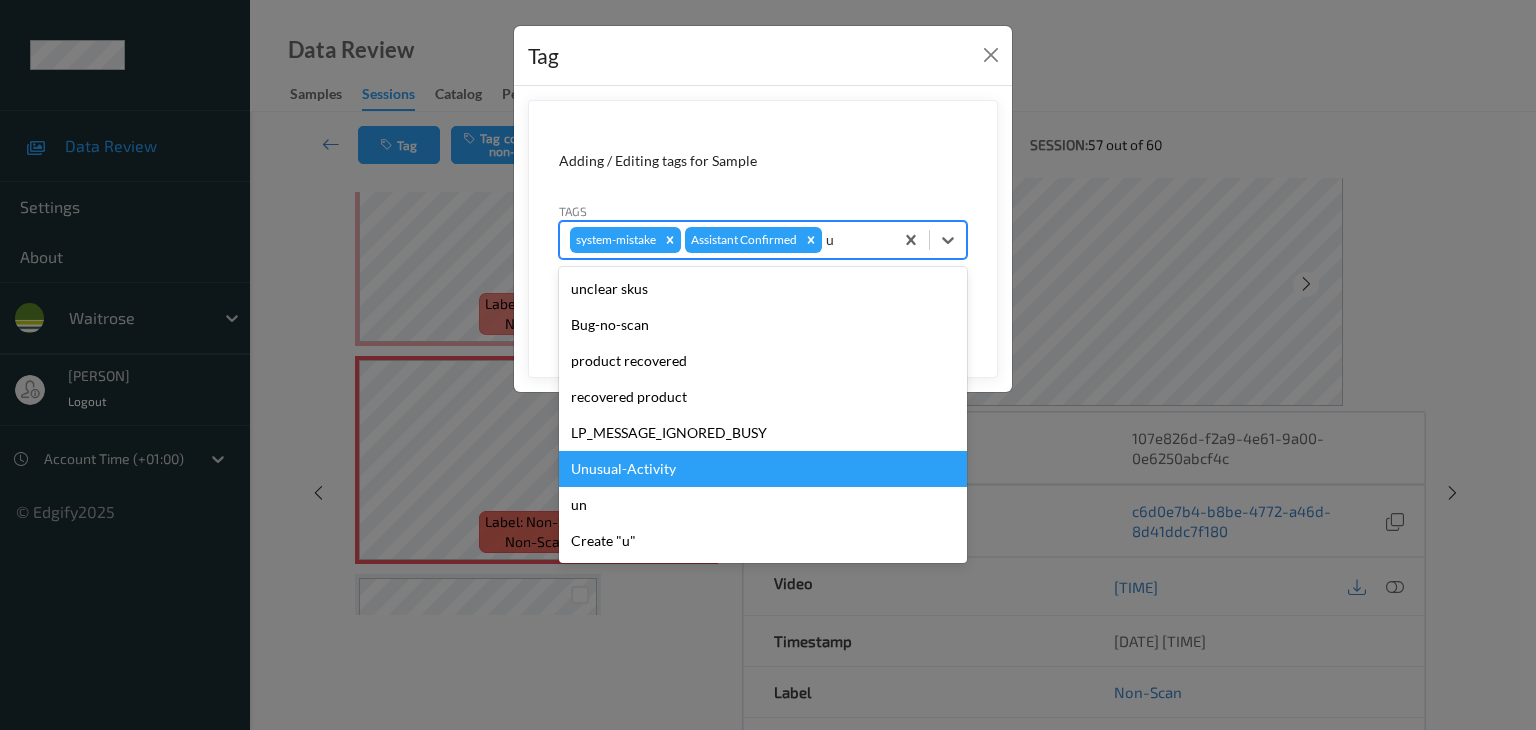 click on "Unusual-Activity" at bounding box center (763, 469) 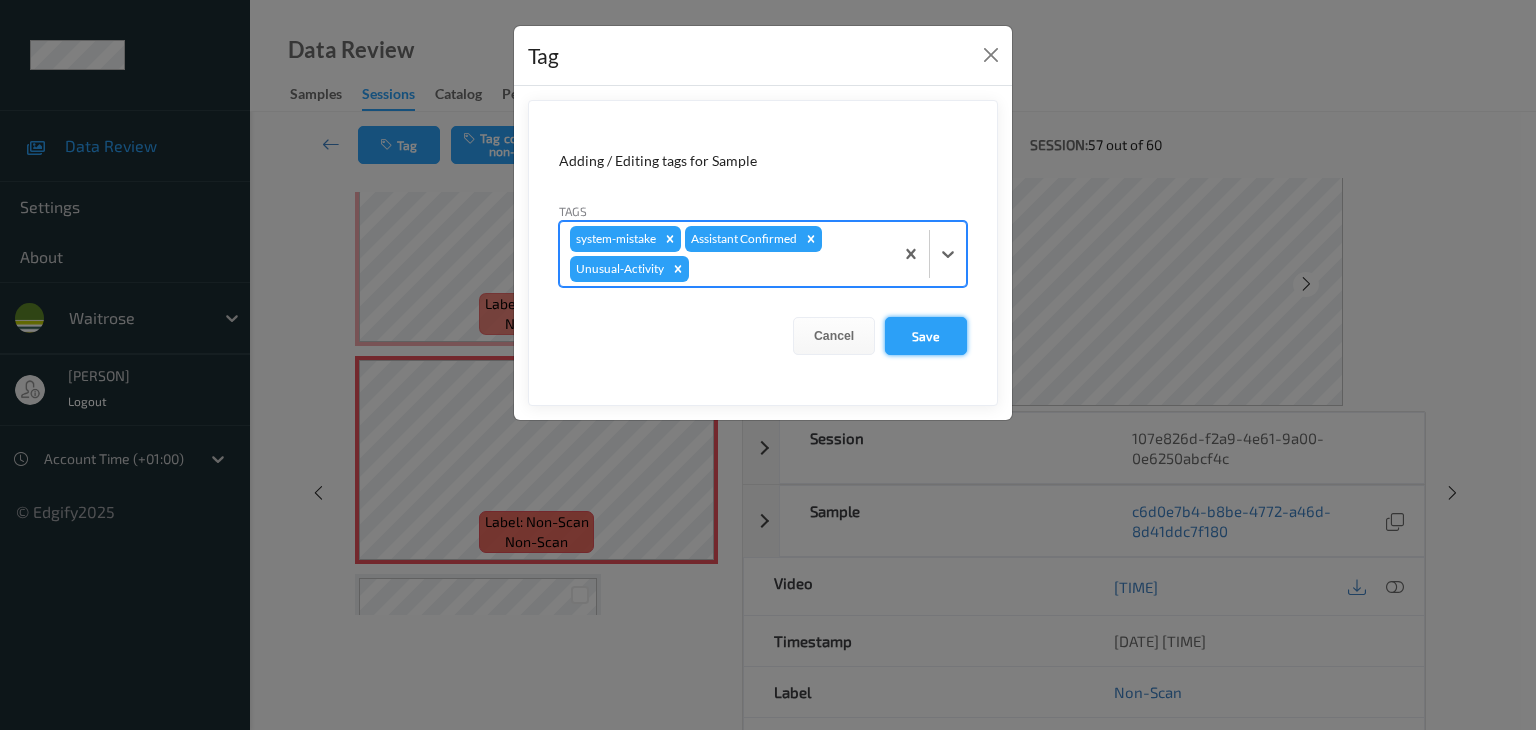 click on "Save" at bounding box center (926, 336) 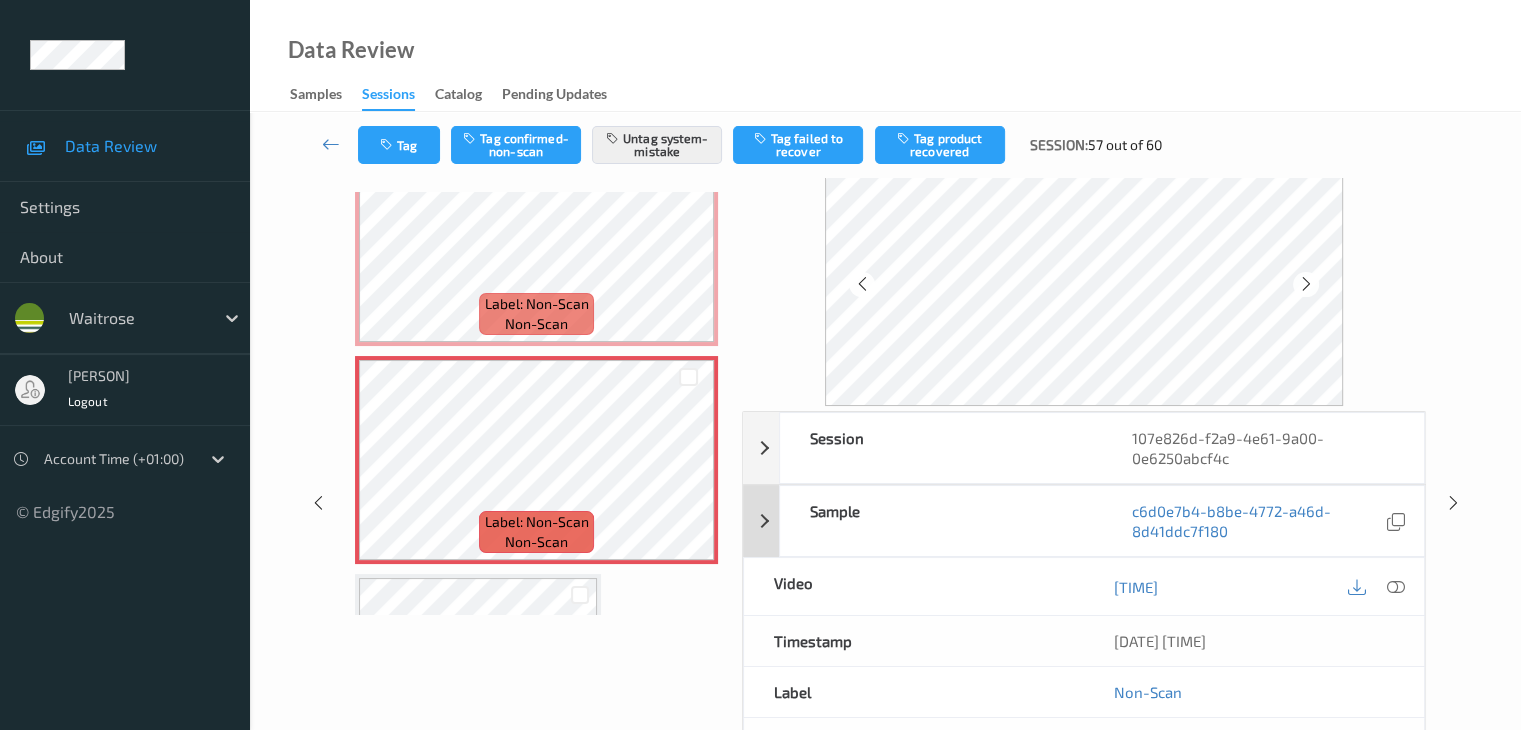 scroll, scrollTop: 0, scrollLeft: 0, axis: both 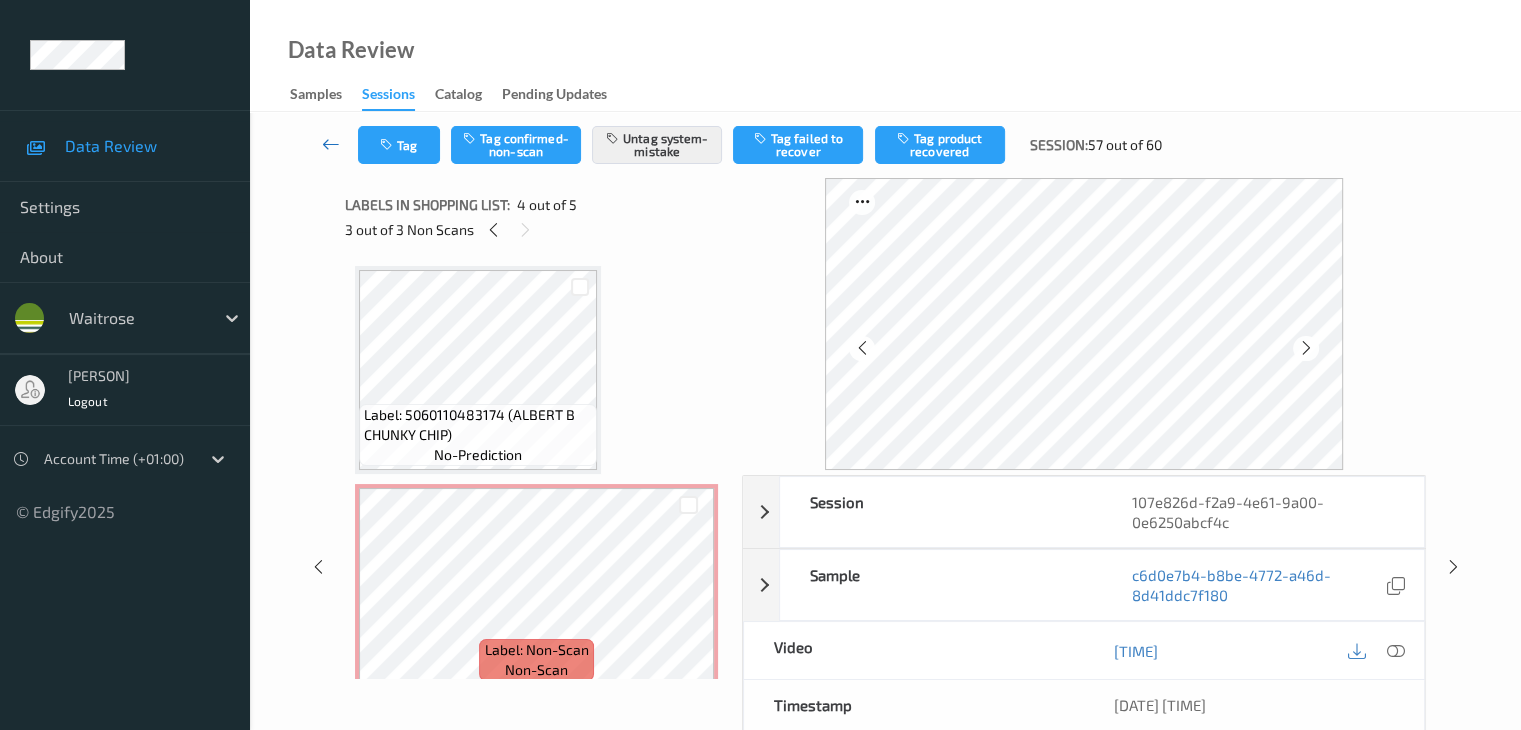 click at bounding box center (331, 144) 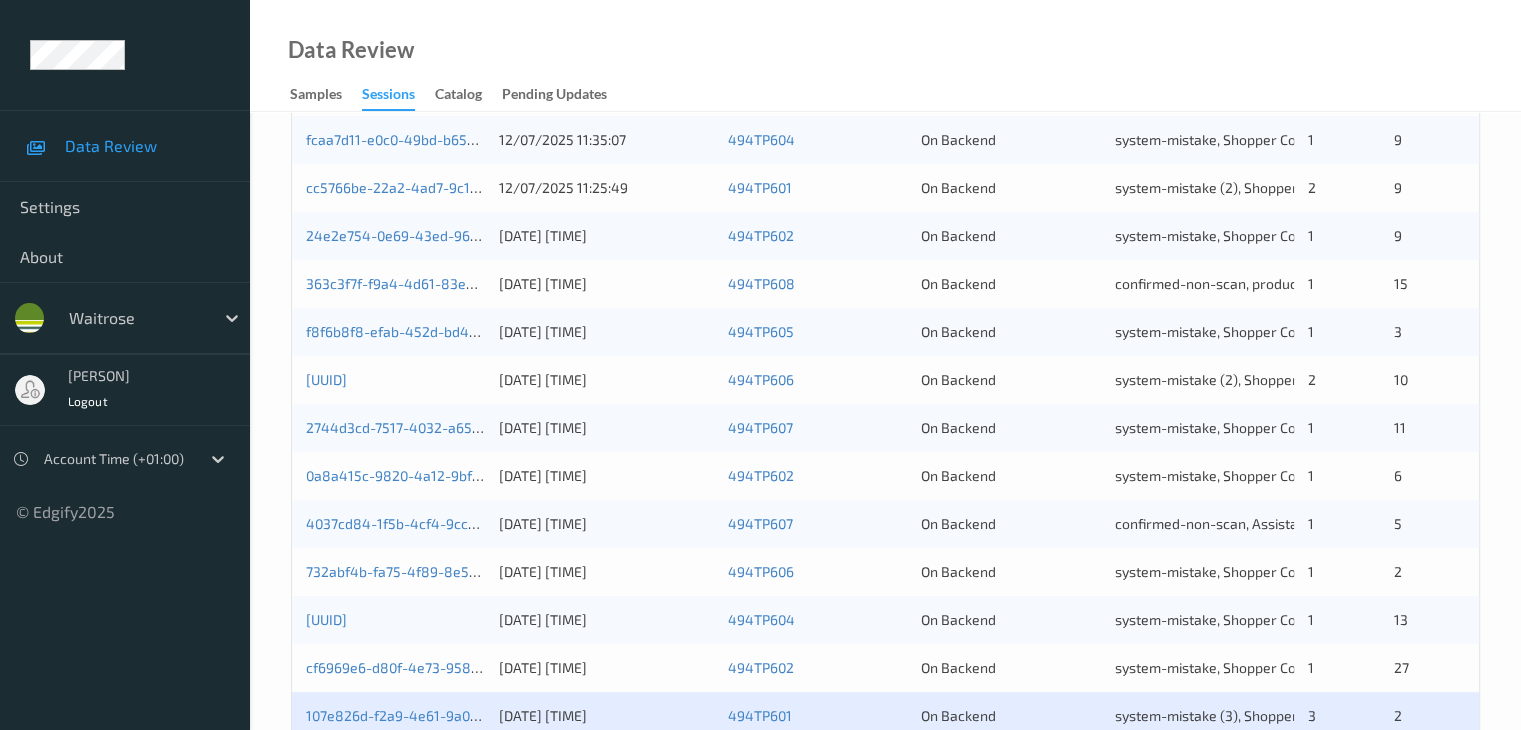scroll, scrollTop: 900, scrollLeft: 0, axis: vertical 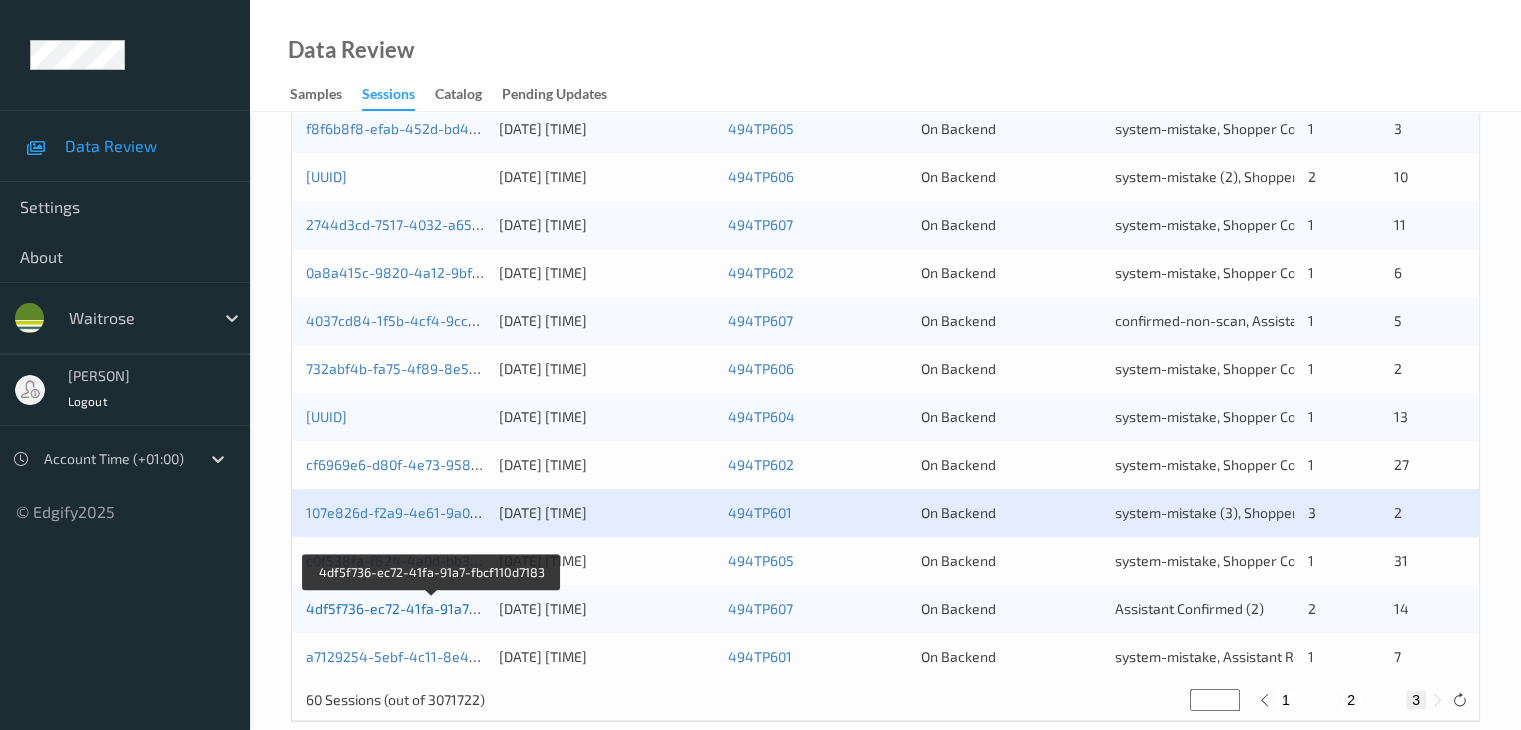 click on "4df5f736-ec72-41fa-91a7-fbcf110d7183" at bounding box center [432, 608] 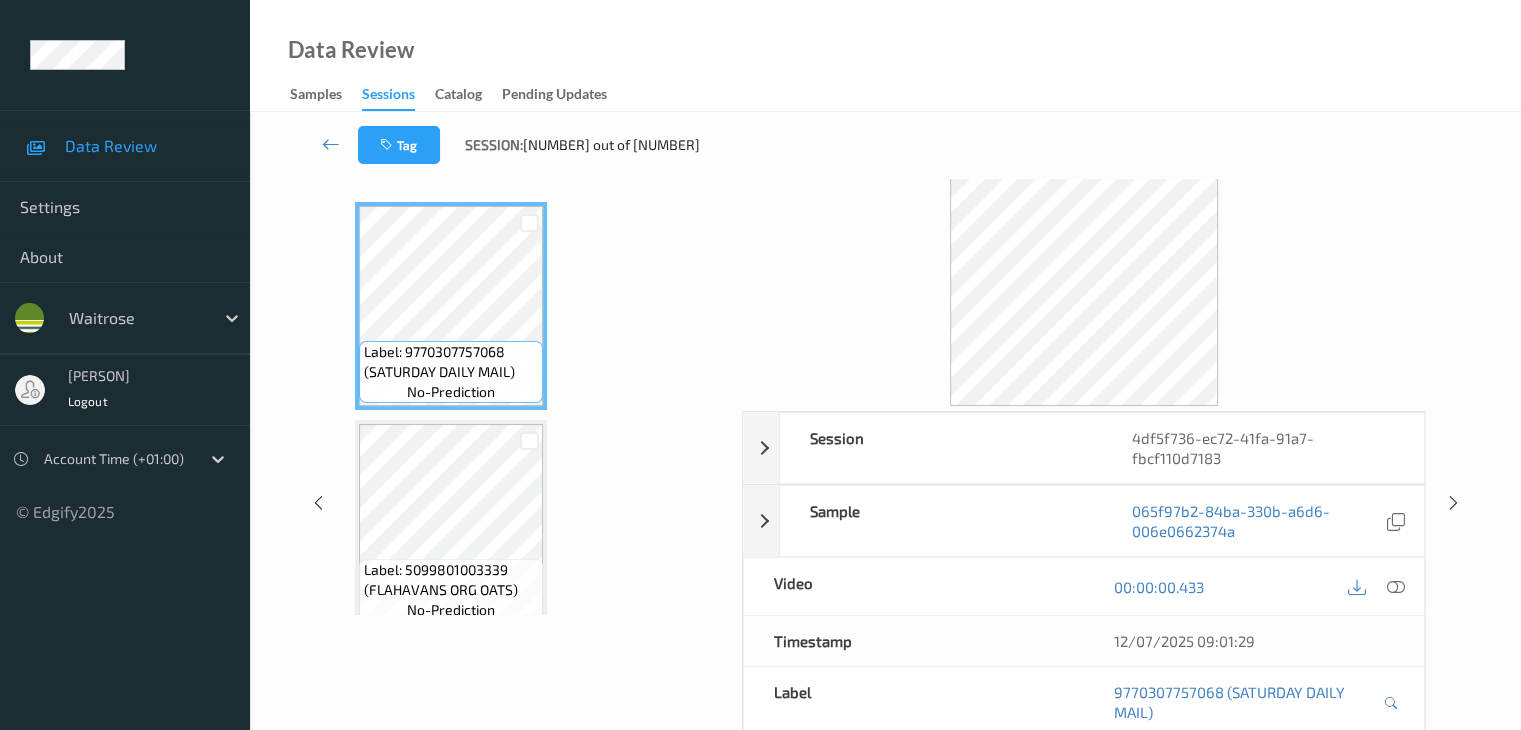 scroll, scrollTop: 0, scrollLeft: 0, axis: both 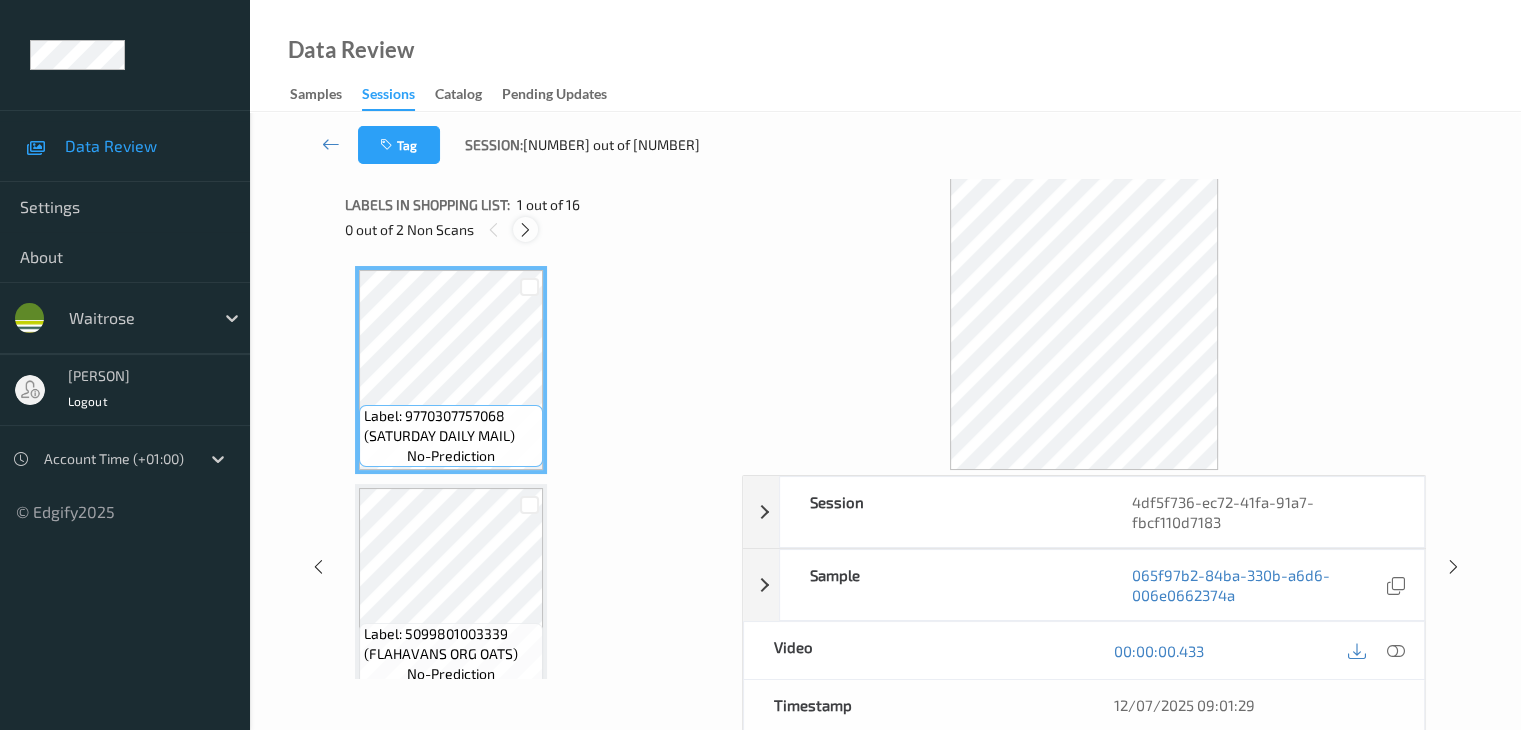 click at bounding box center (525, 230) 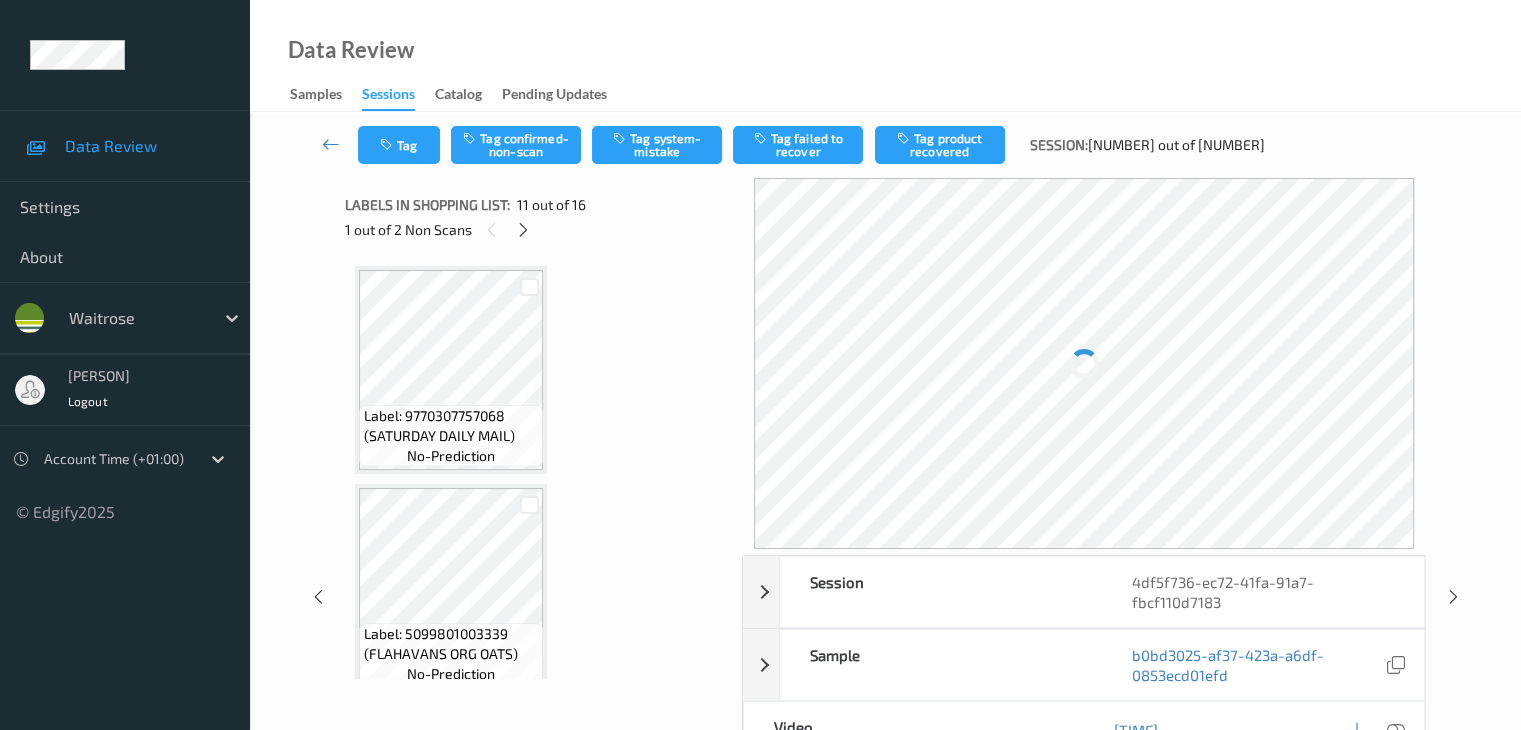 scroll, scrollTop: 1972, scrollLeft: 0, axis: vertical 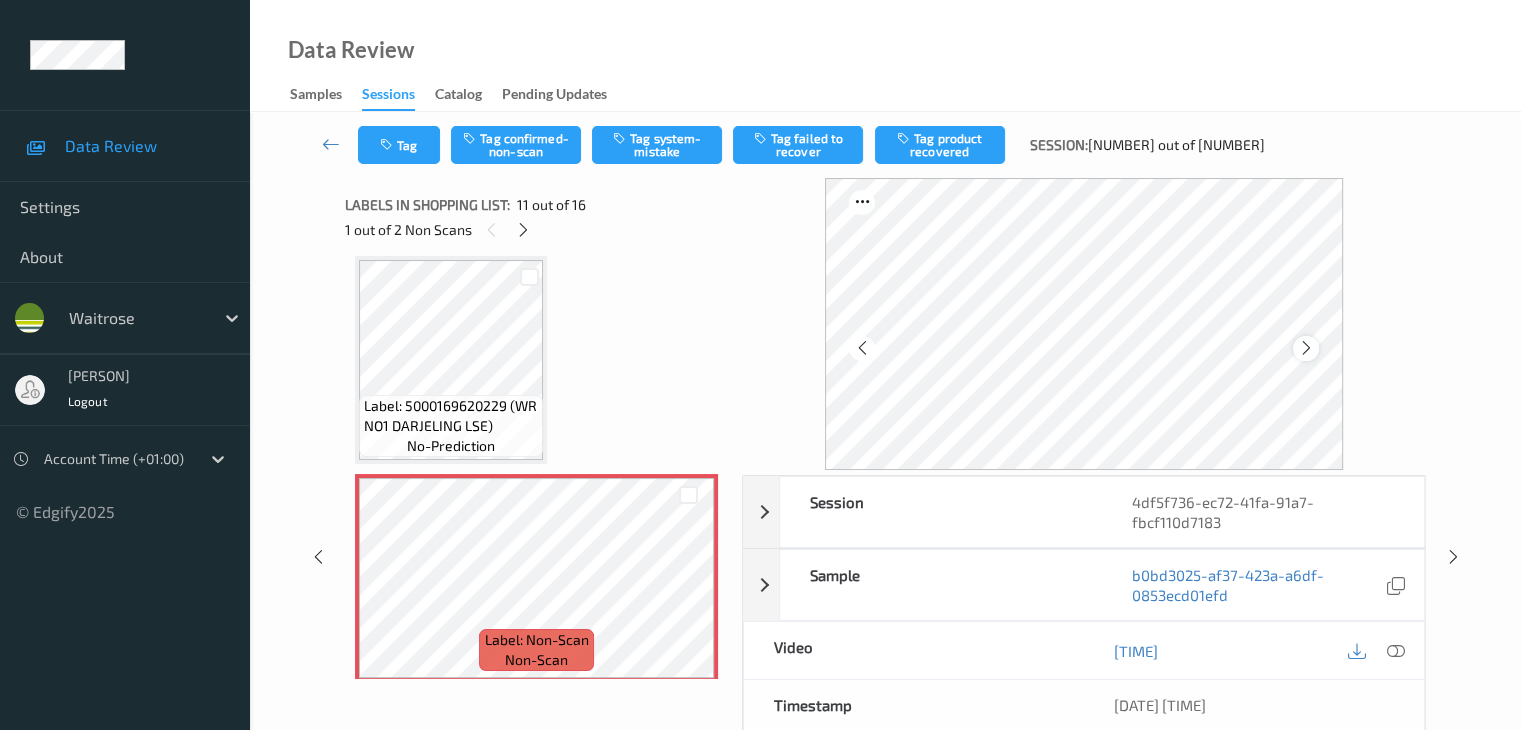 click at bounding box center (1306, 348) 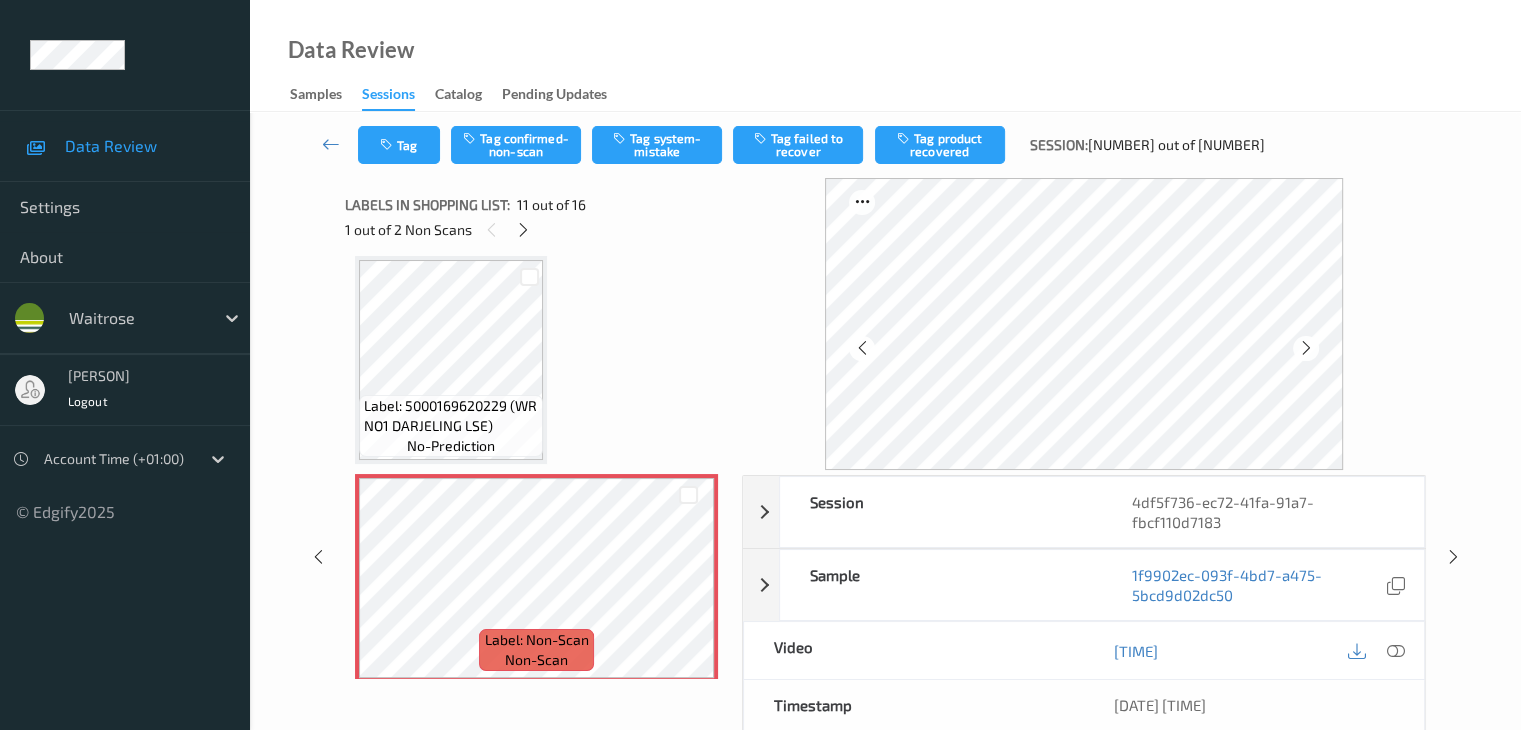 click at bounding box center [1306, 348] 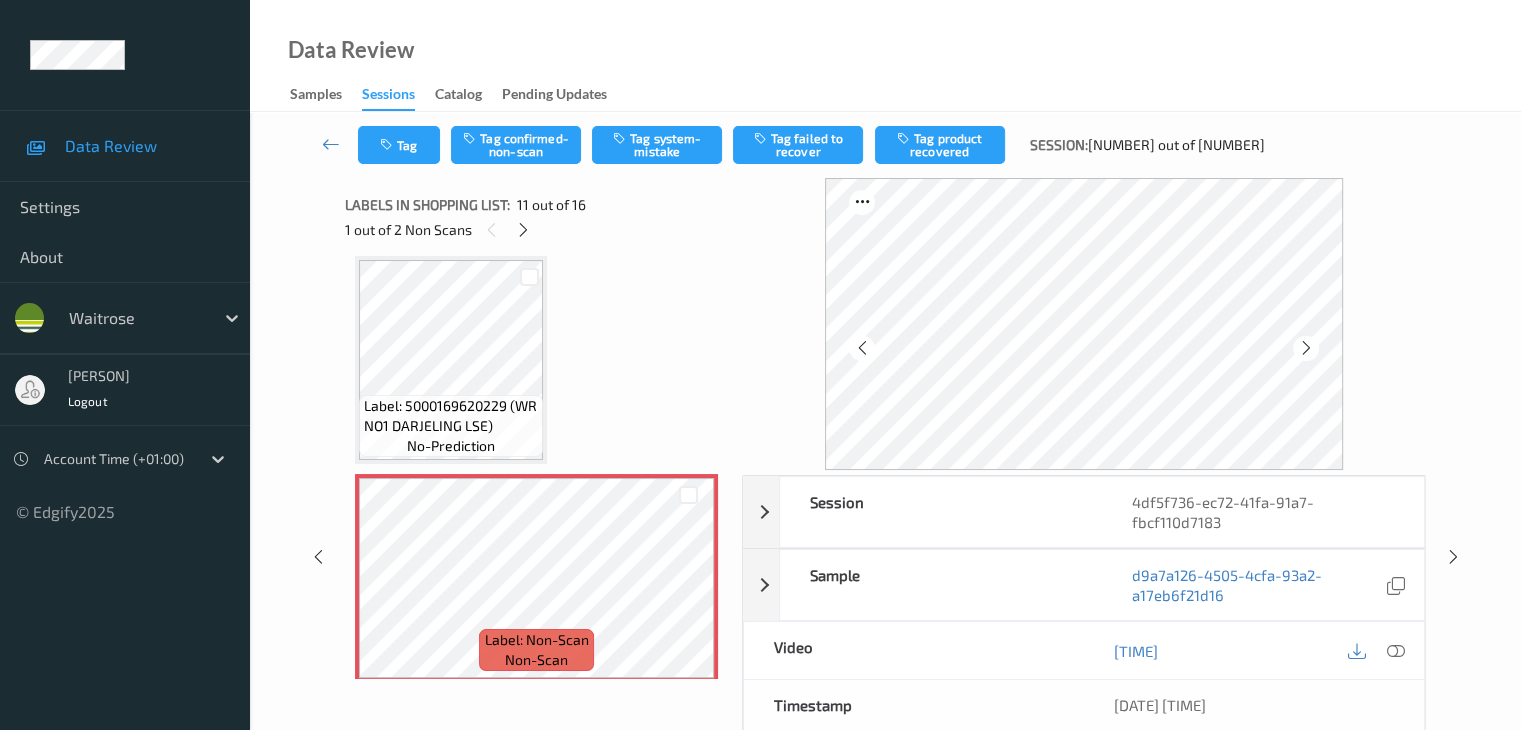 click at bounding box center [1306, 348] 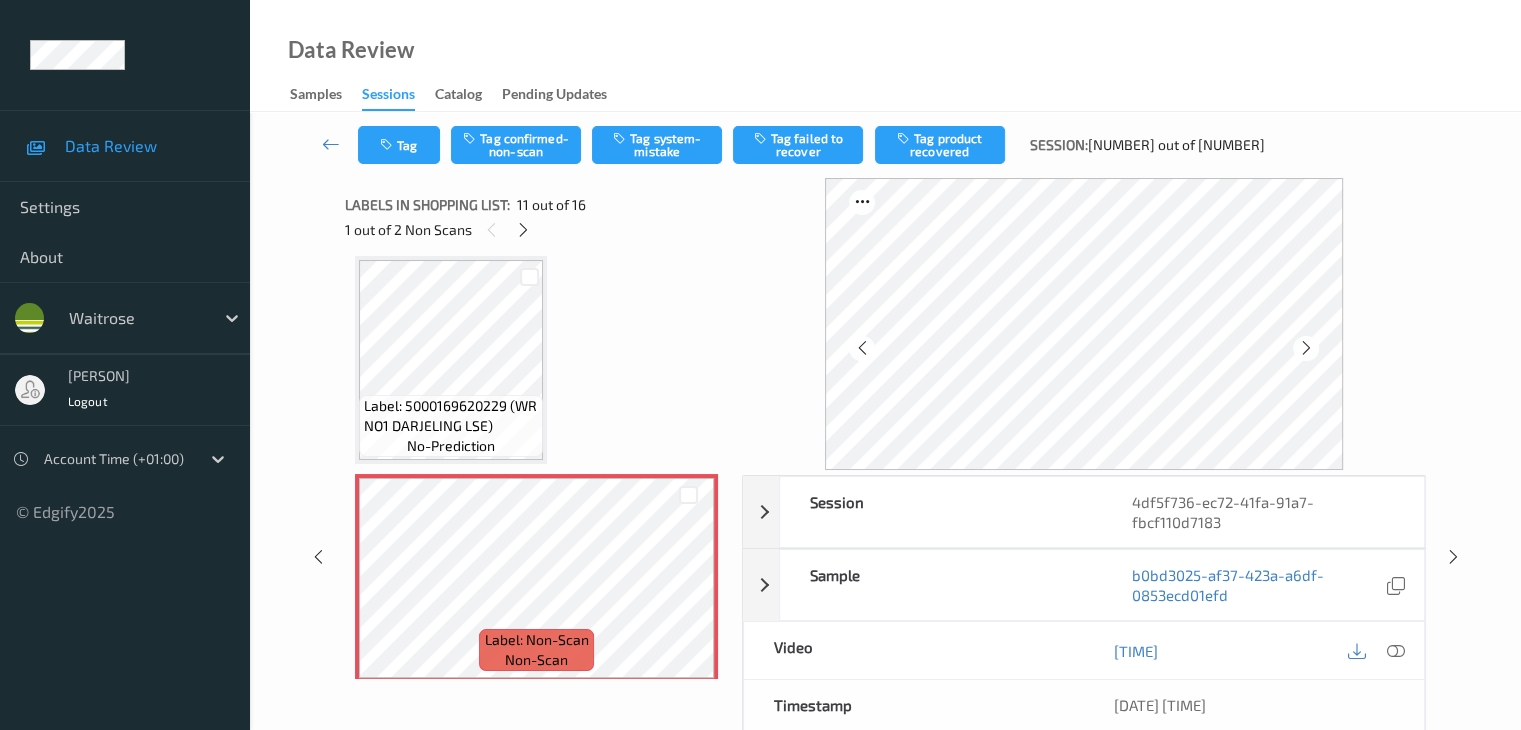 click at bounding box center (1306, 348) 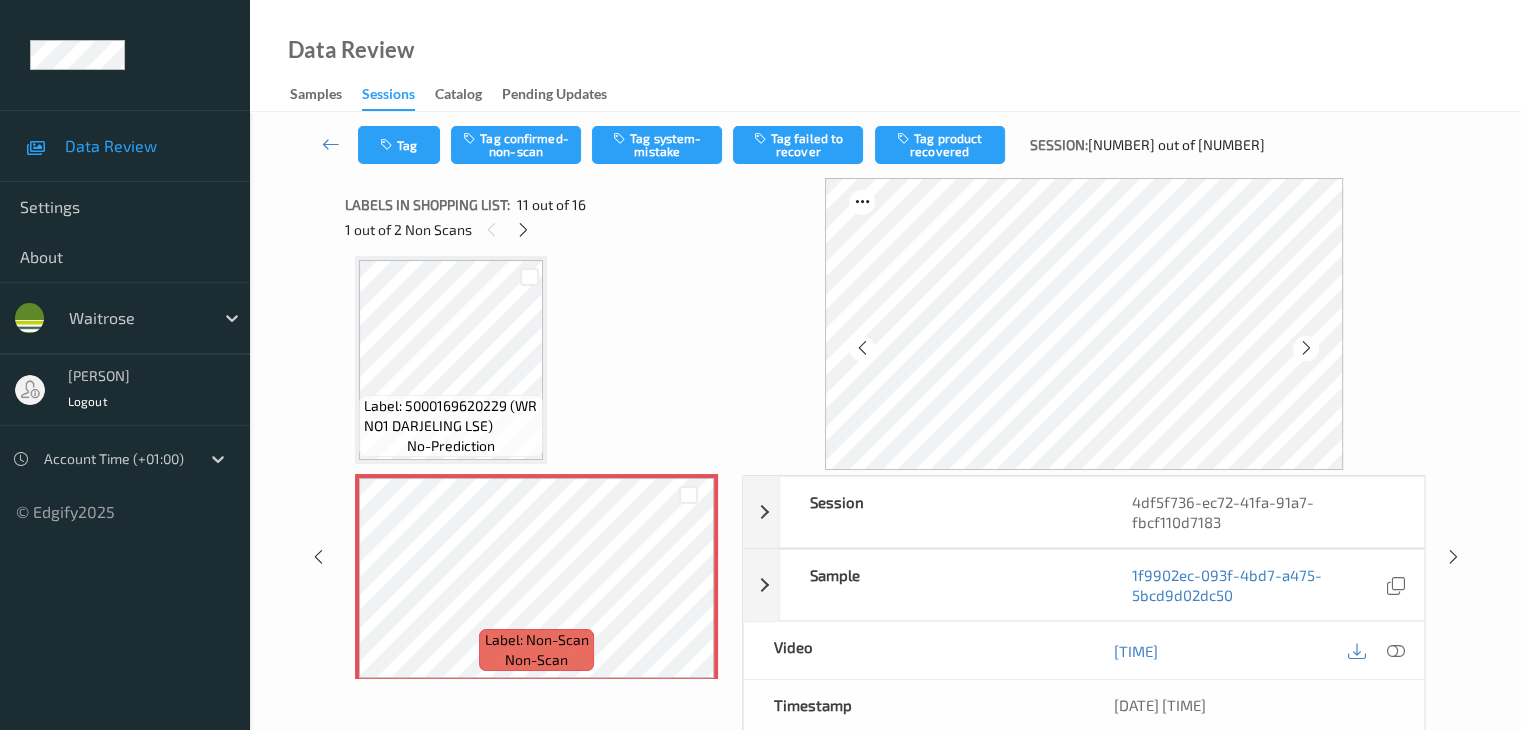 click at bounding box center [1306, 348] 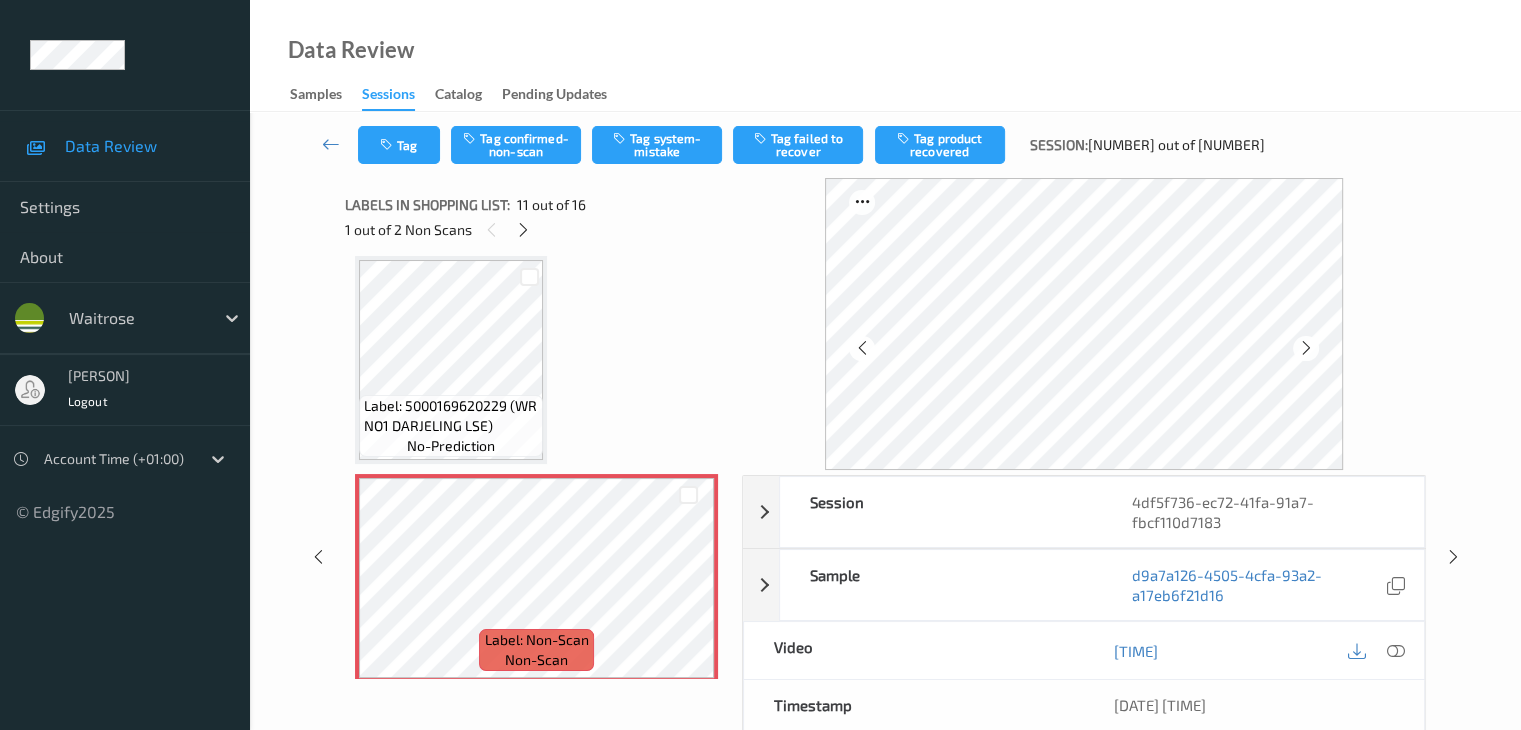 click at bounding box center [1306, 348] 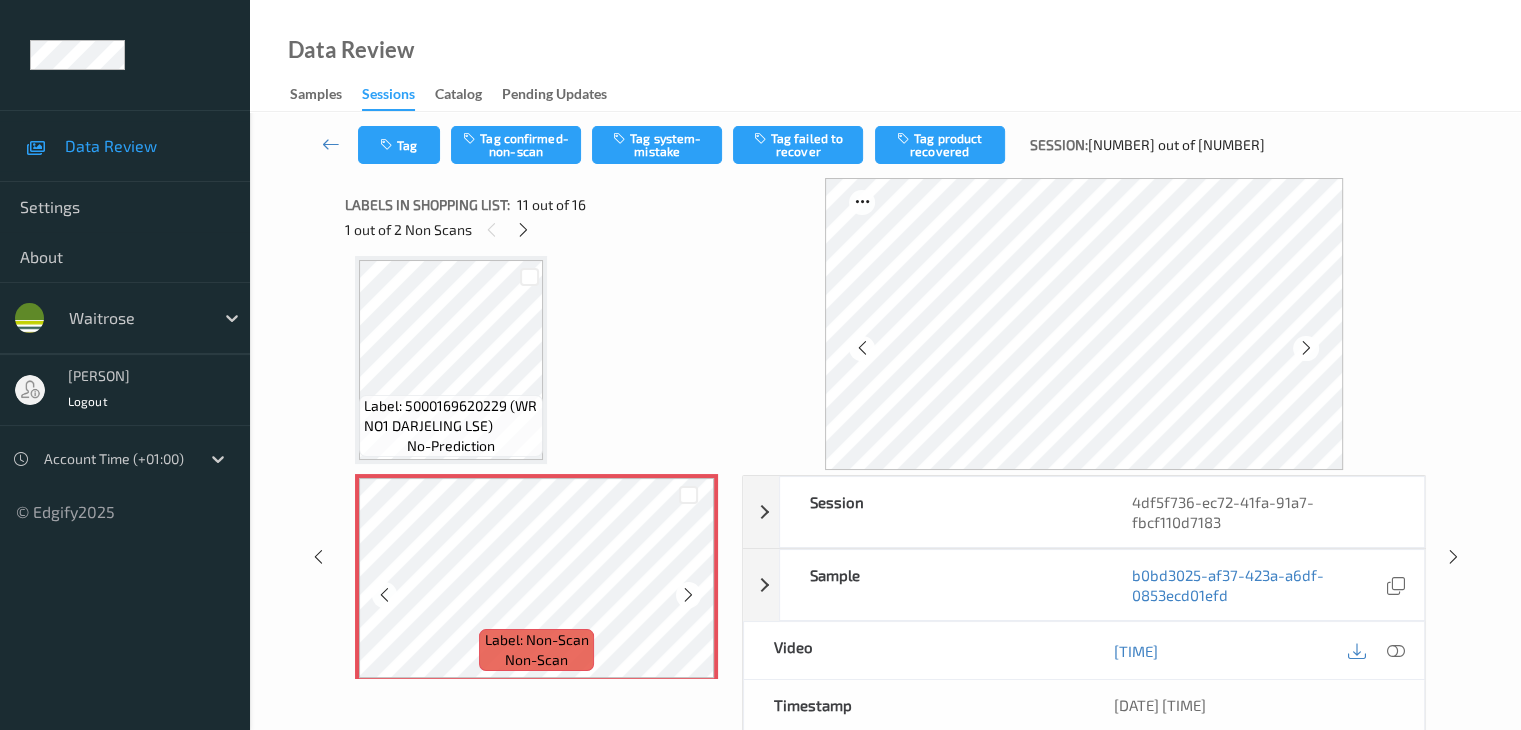 scroll, scrollTop: 2072, scrollLeft: 0, axis: vertical 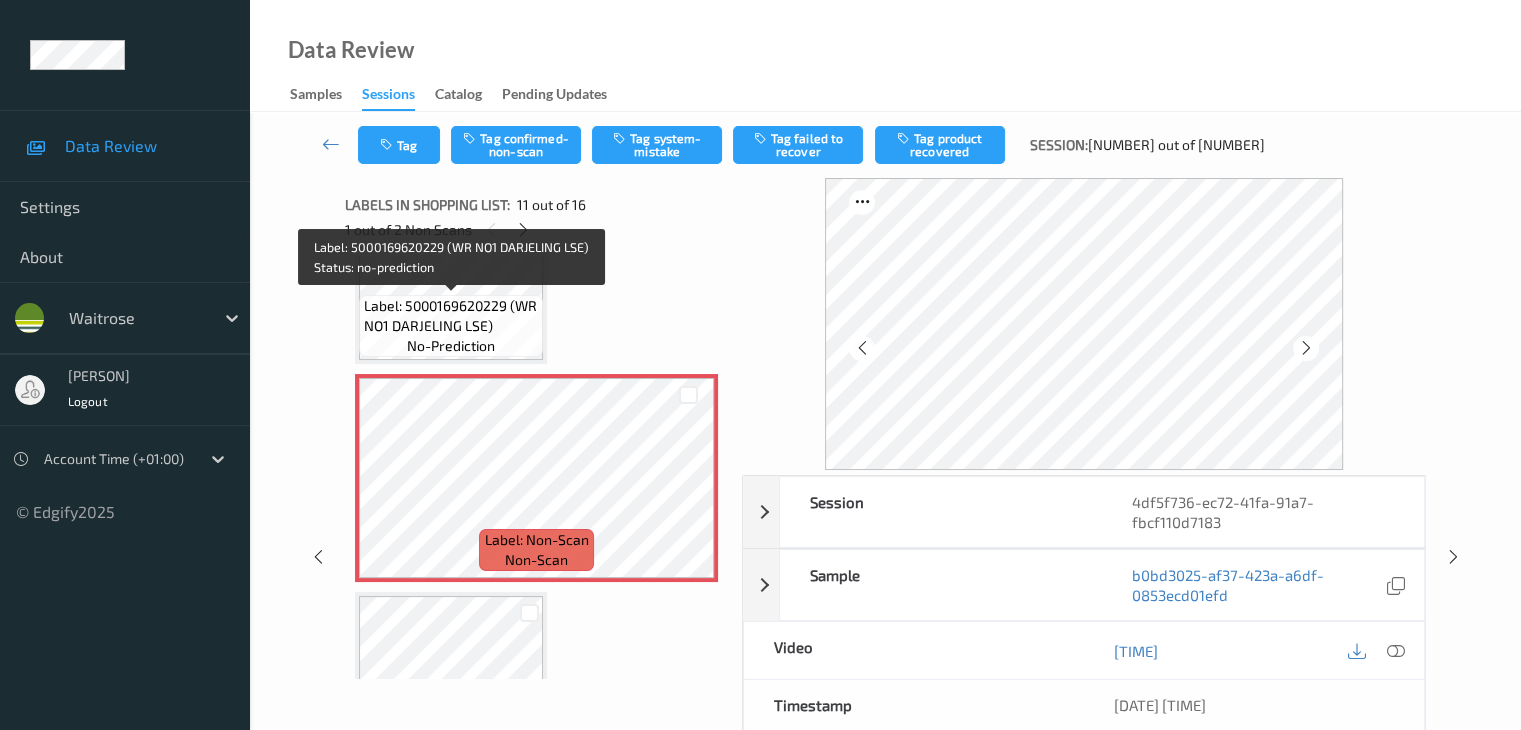 click on "Label: 5000169620229 (WR NO1 DARJELING LSE)" at bounding box center [451, 316] 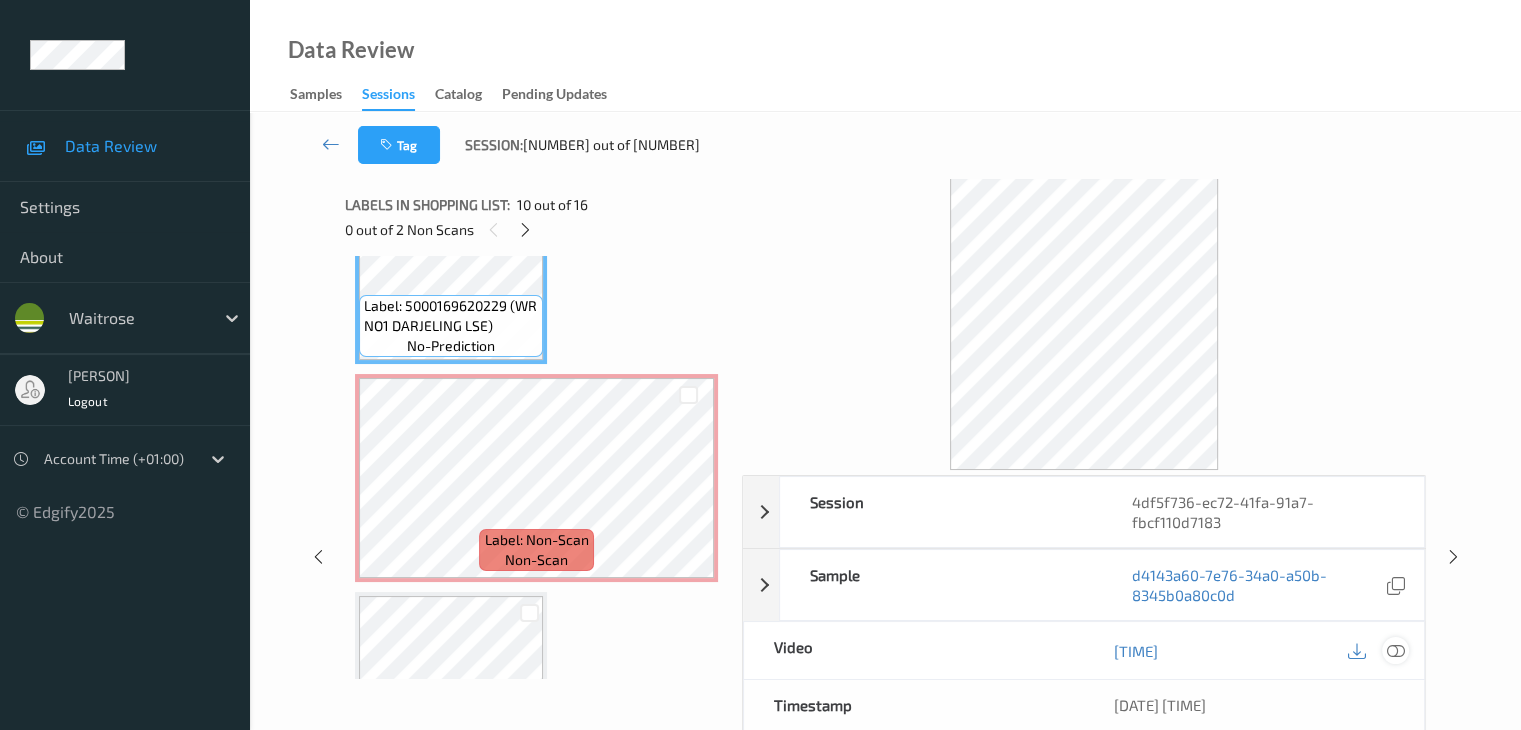 click at bounding box center (1395, 651) 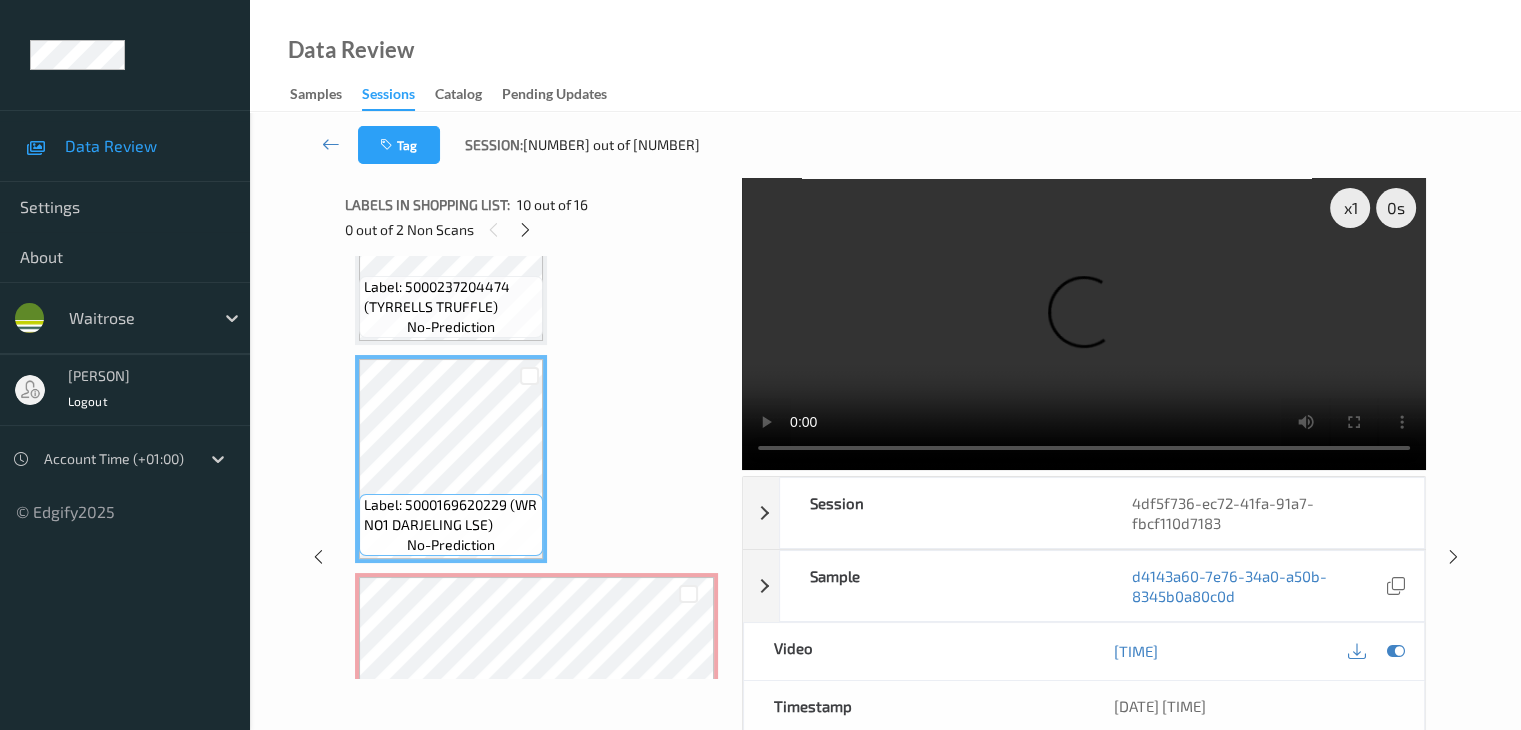 scroll, scrollTop: 1872, scrollLeft: 0, axis: vertical 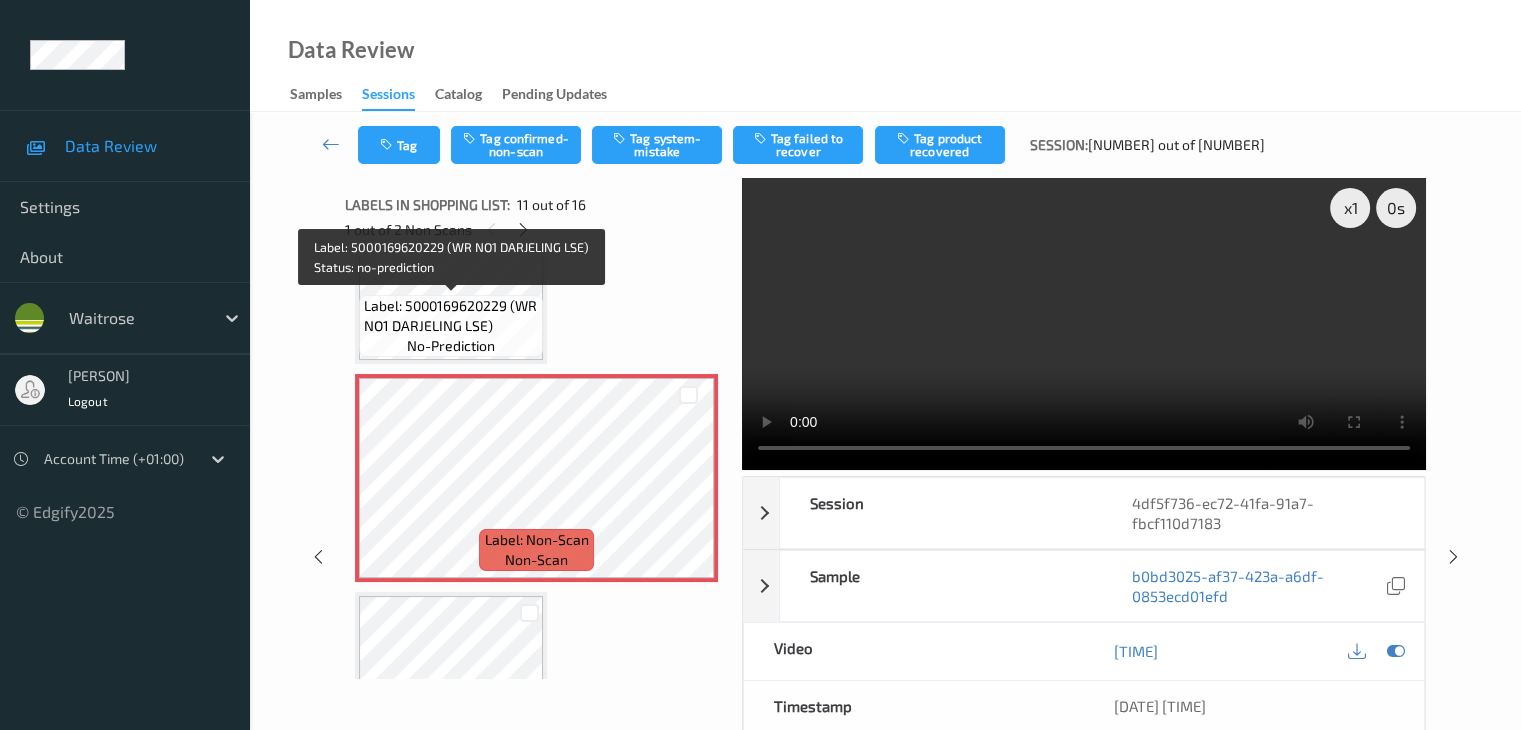click on "Label: 5000169620229 (WR NO1 DARJELING LSE)" at bounding box center (451, 316) 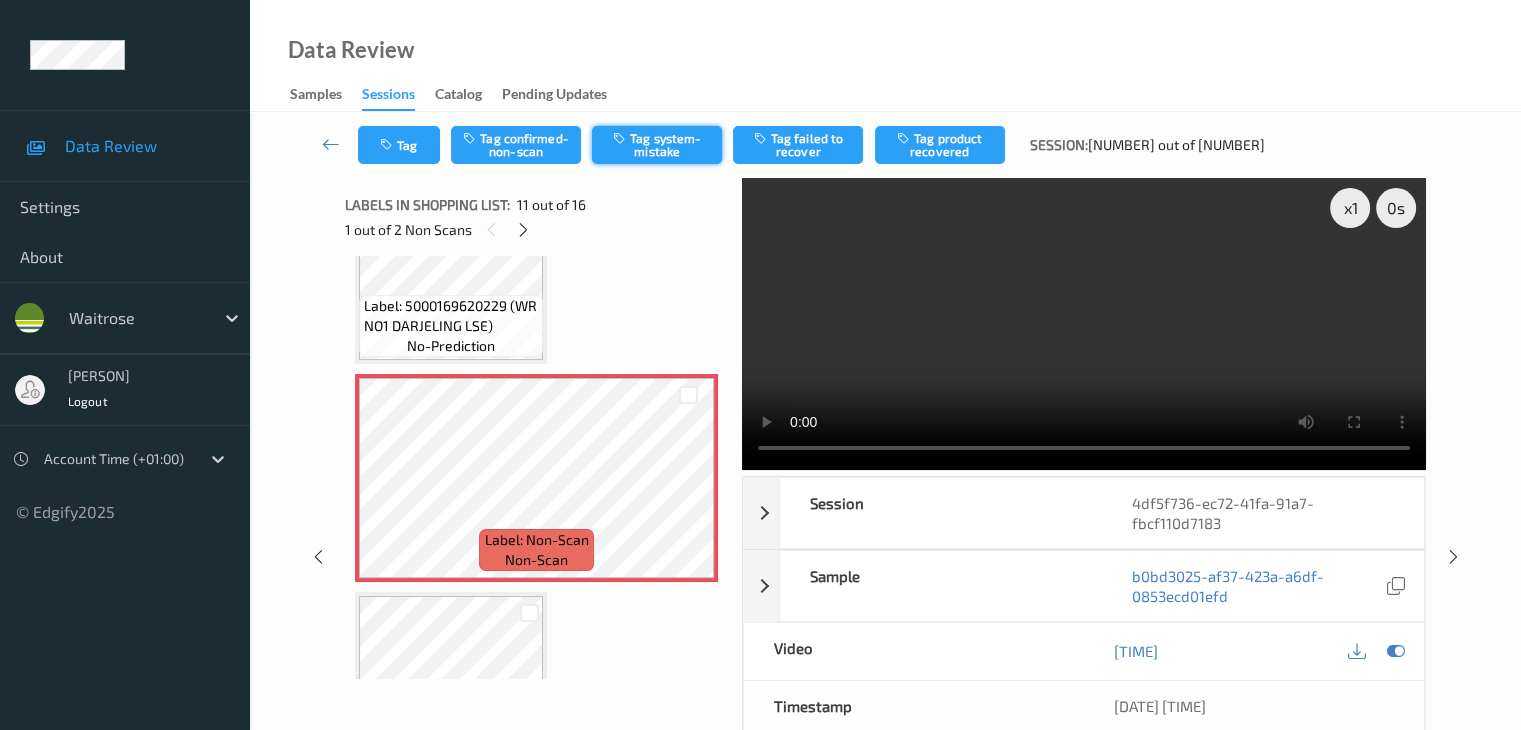 click on "Tag   system-mistake" at bounding box center (657, 145) 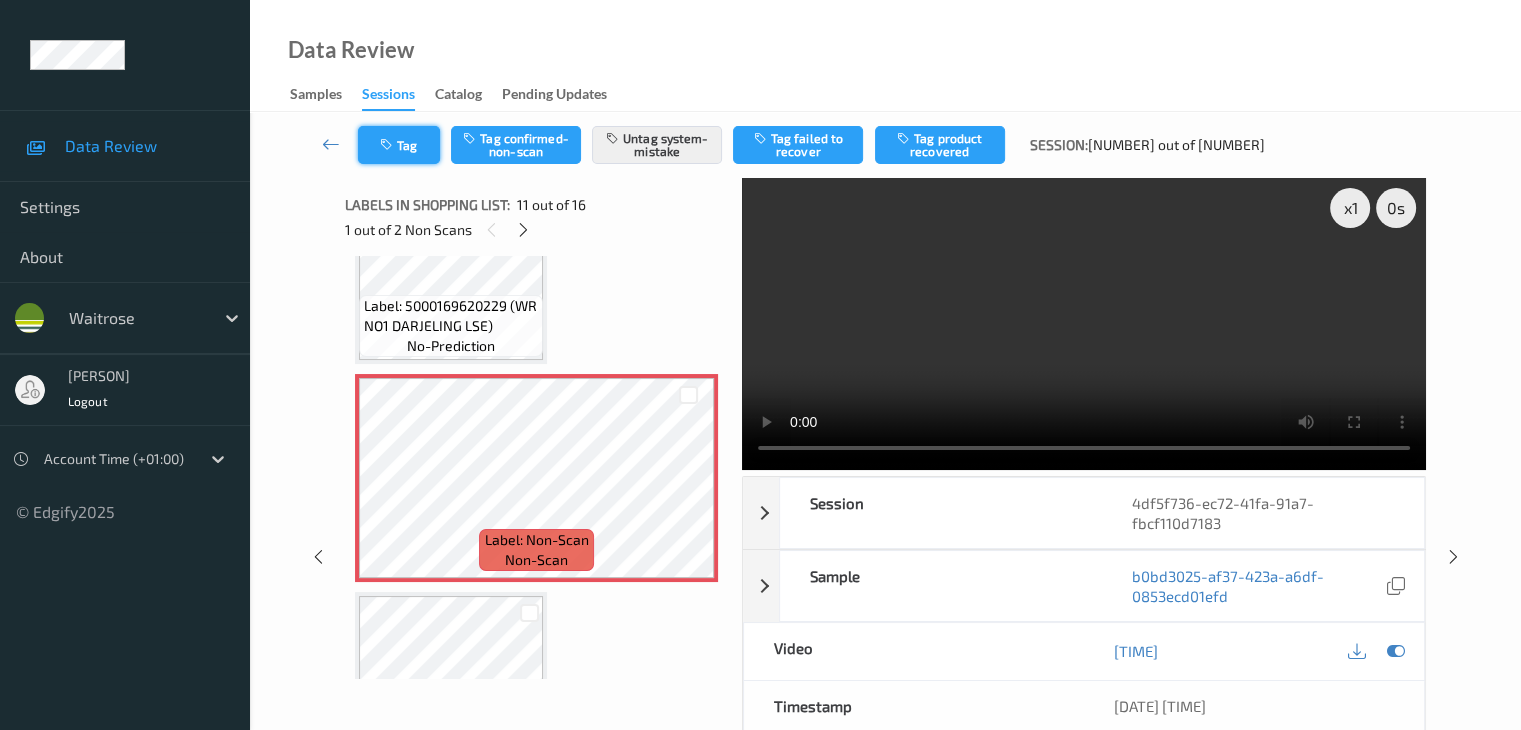 click on "Tag" at bounding box center [399, 145] 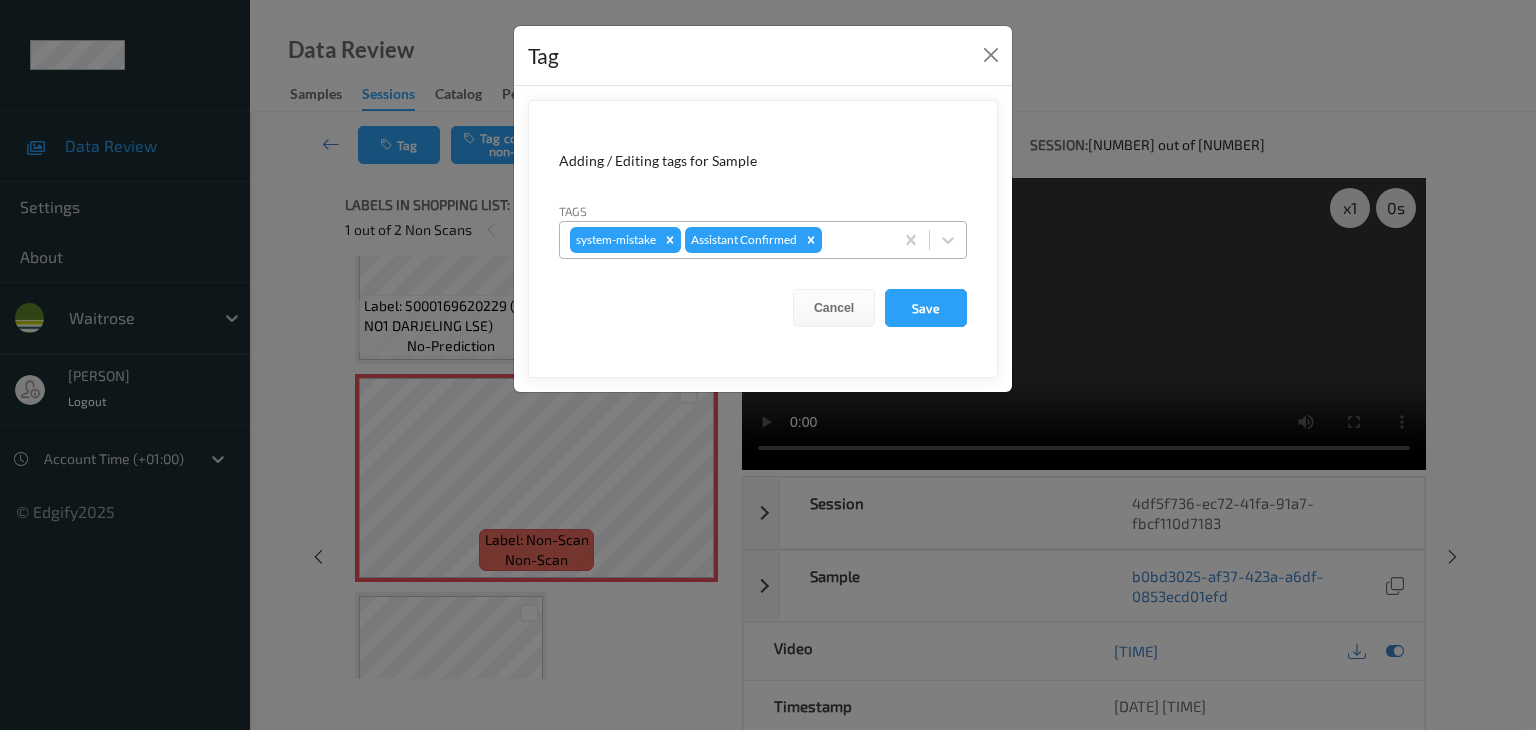 click at bounding box center (854, 240) 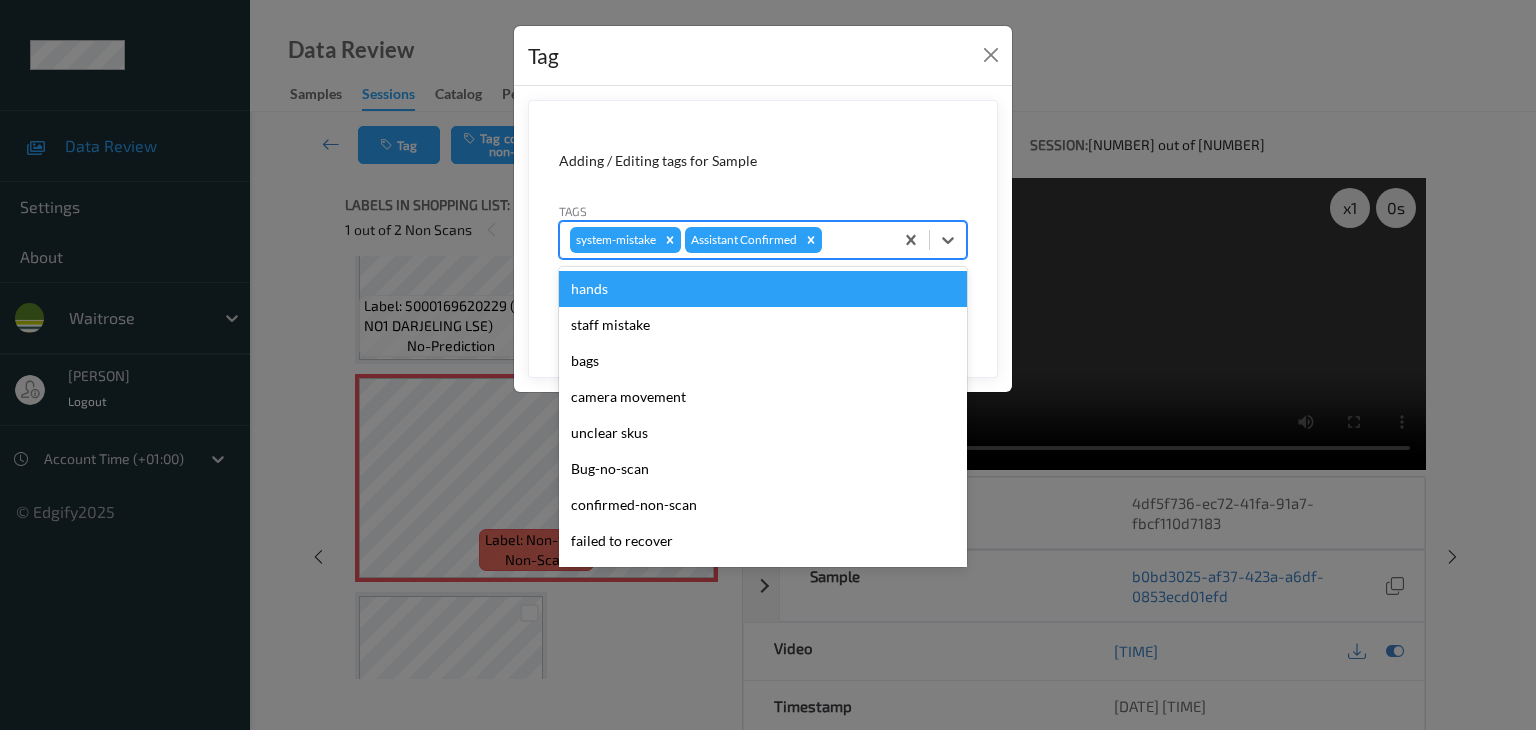 type on "u" 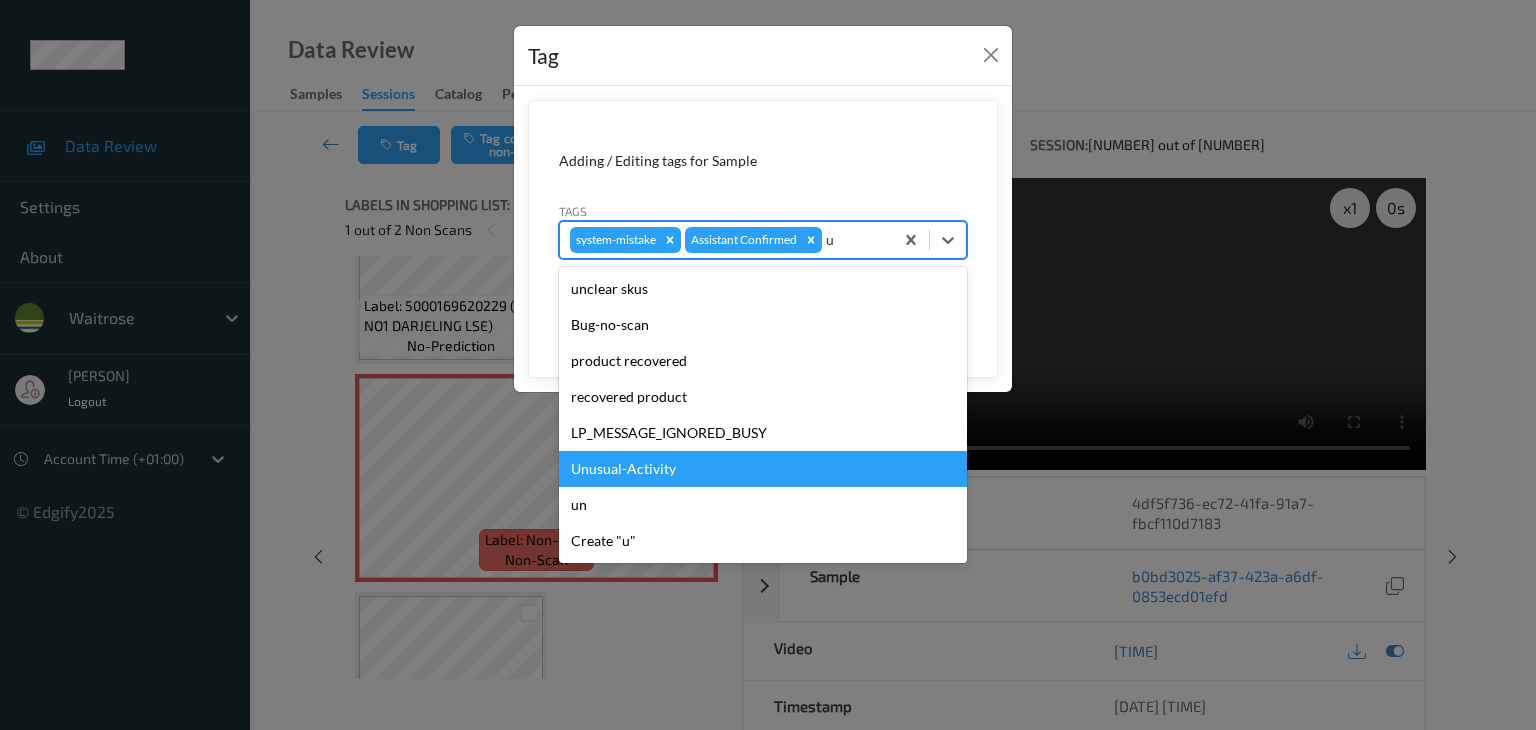 click on "Unusual-Activity" at bounding box center [763, 469] 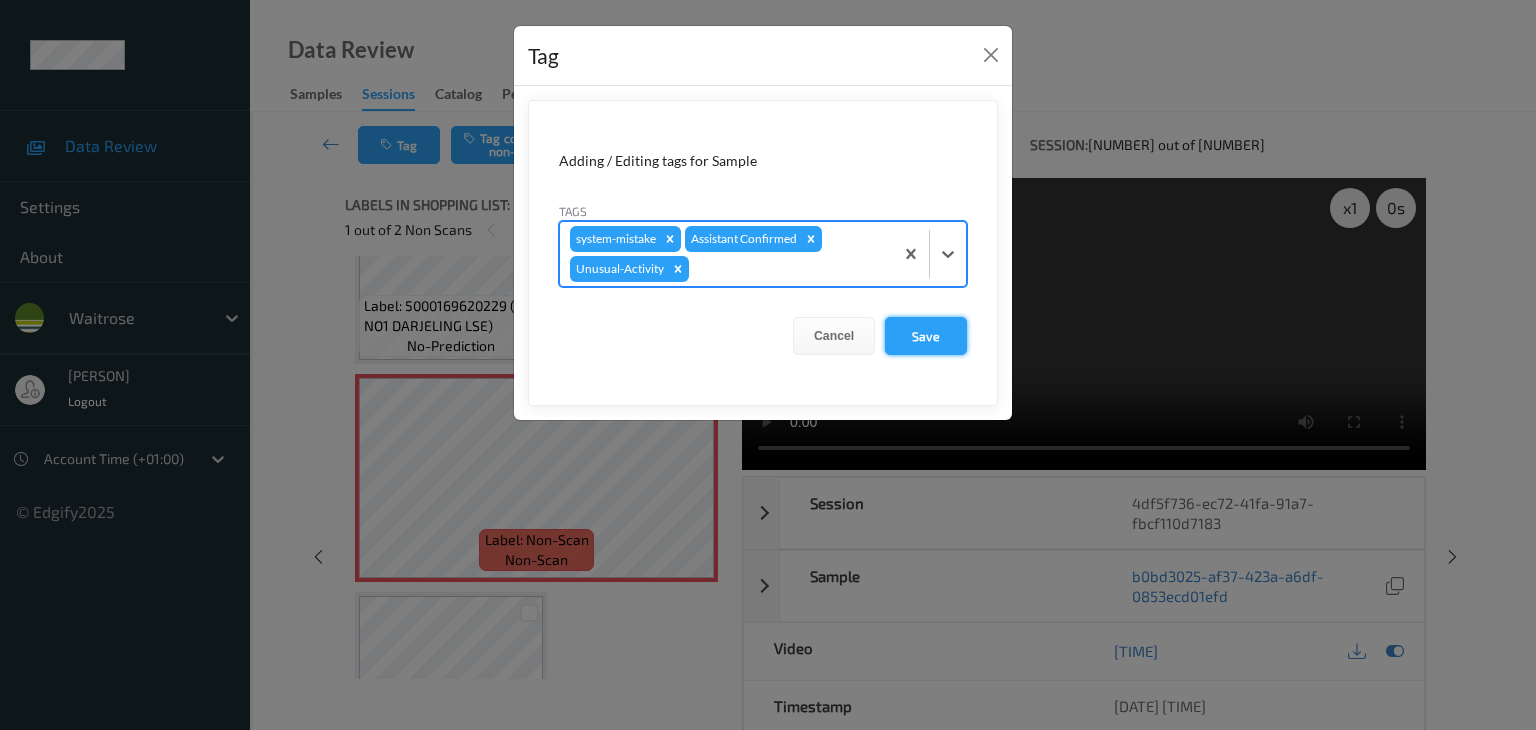 click on "Save" at bounding box center (926, 336) 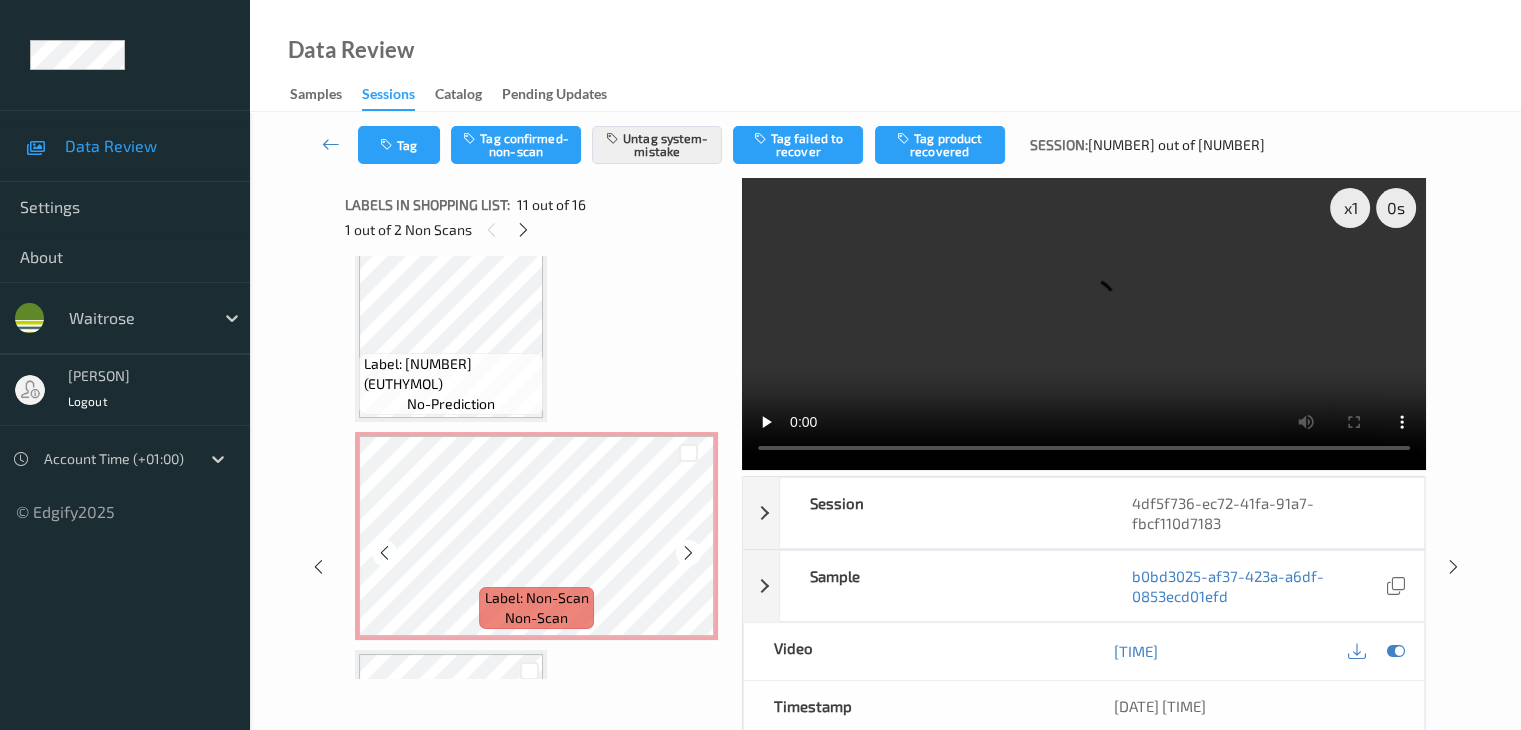 scroll, scrollTop: 2472, scrollLeft: 0, axis: vertical 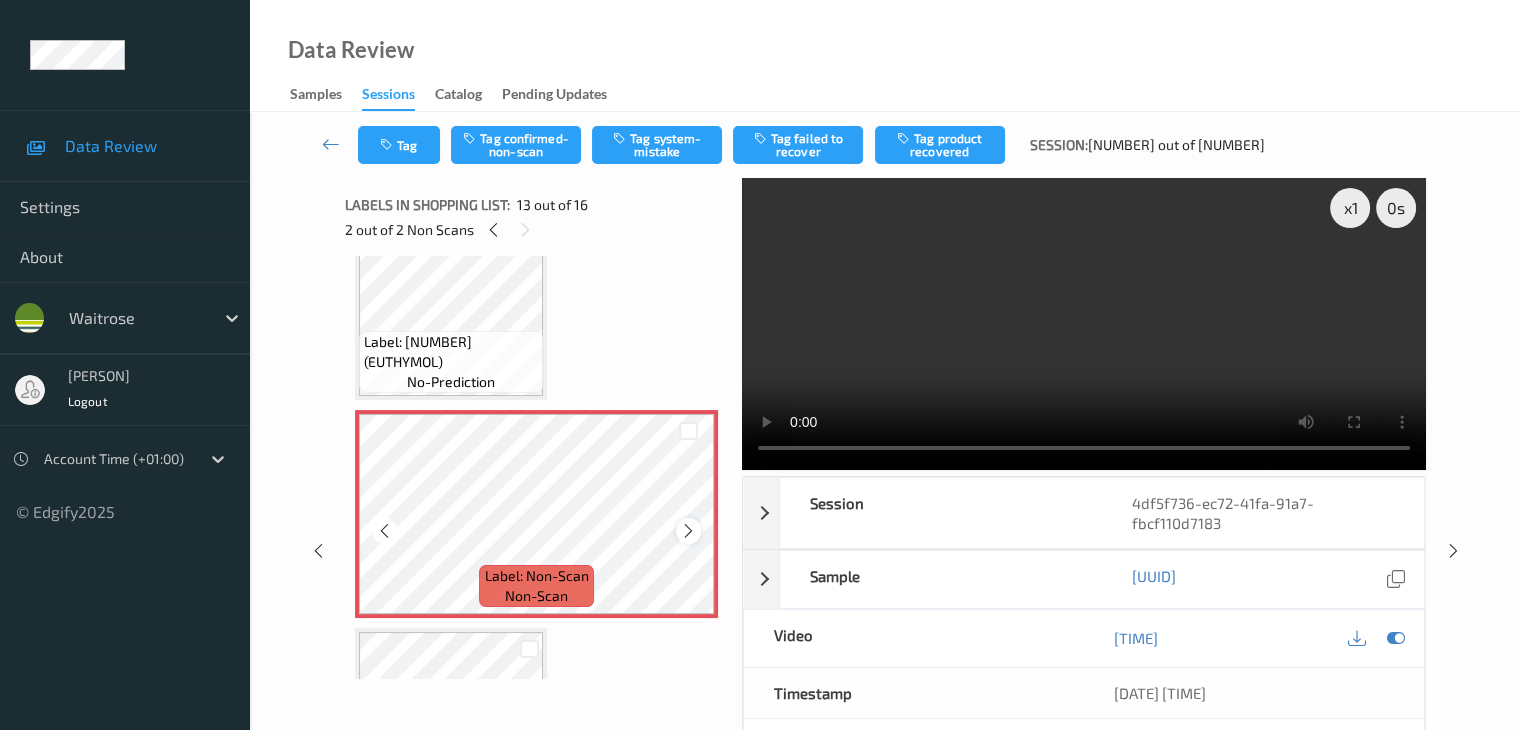 click at bounding box center [688, 531] 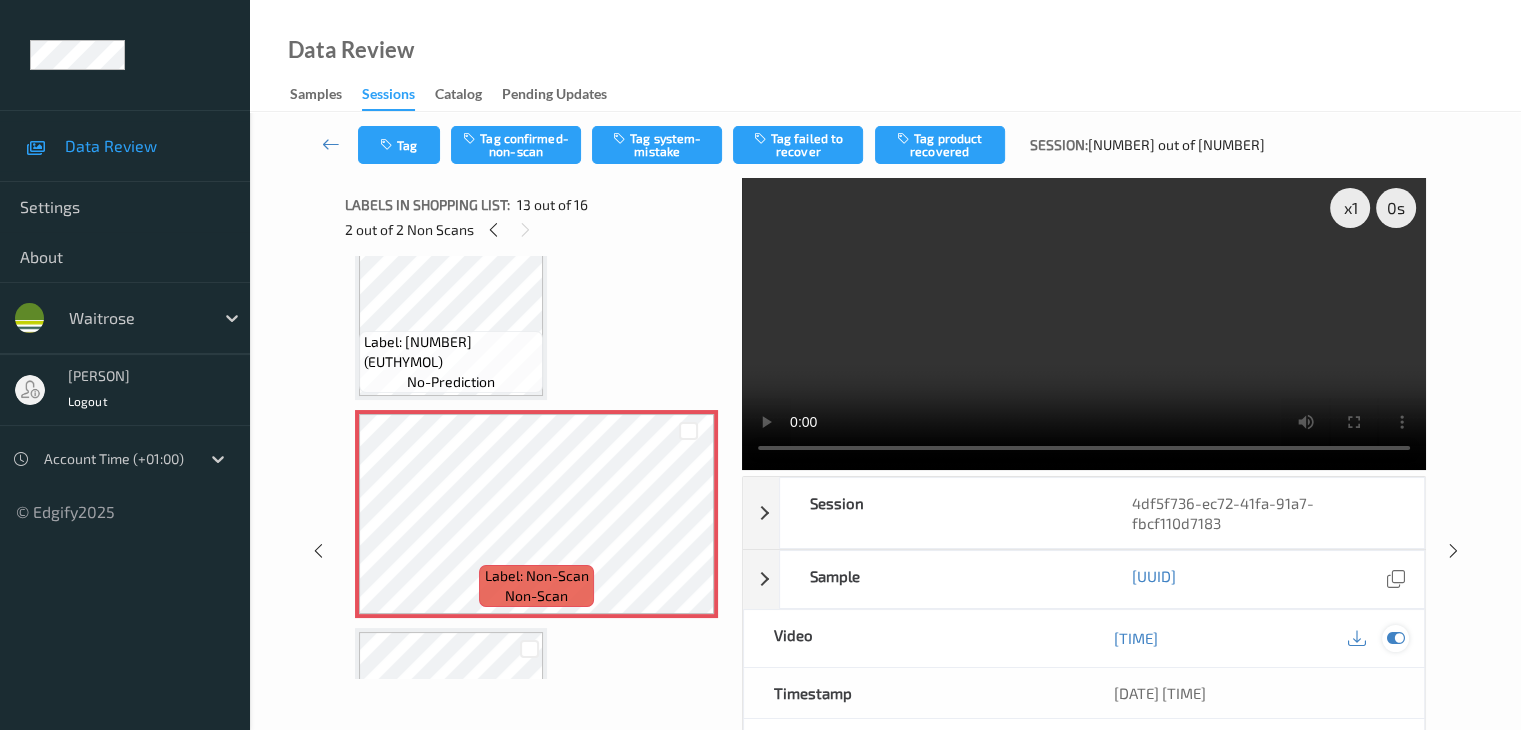 click at bounding box center [1395, 638] 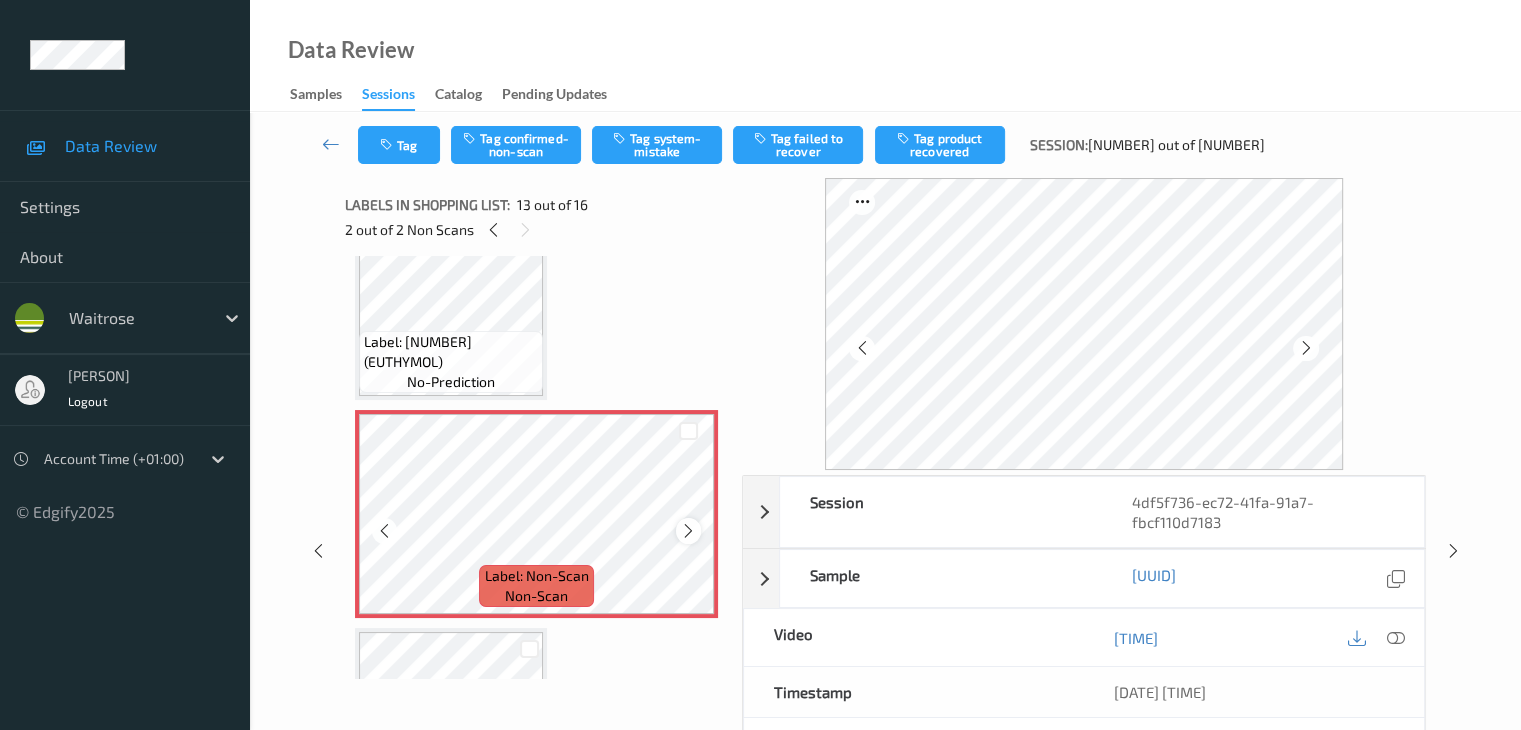 click at bounding box center [688, 531] 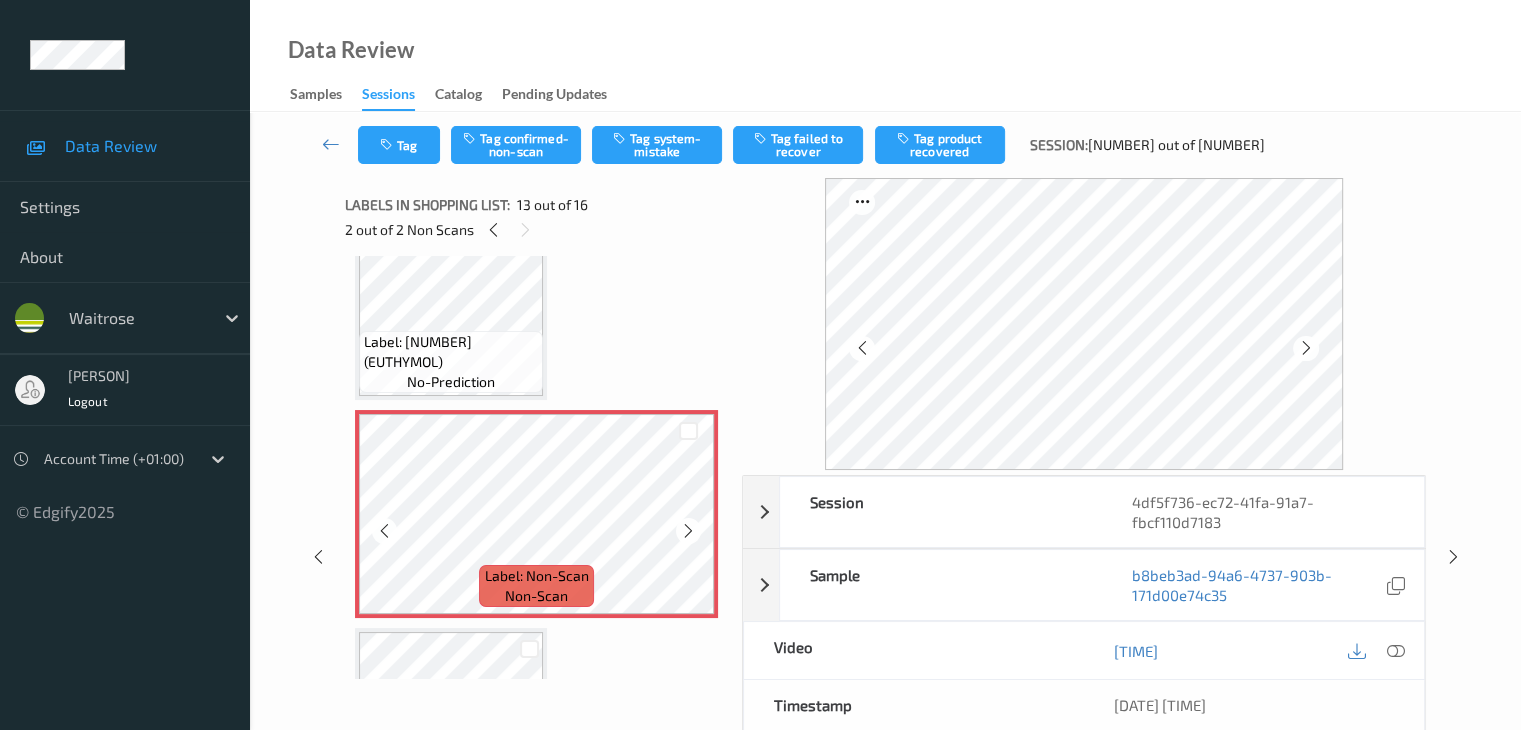 click at bounding box center [688, 531] 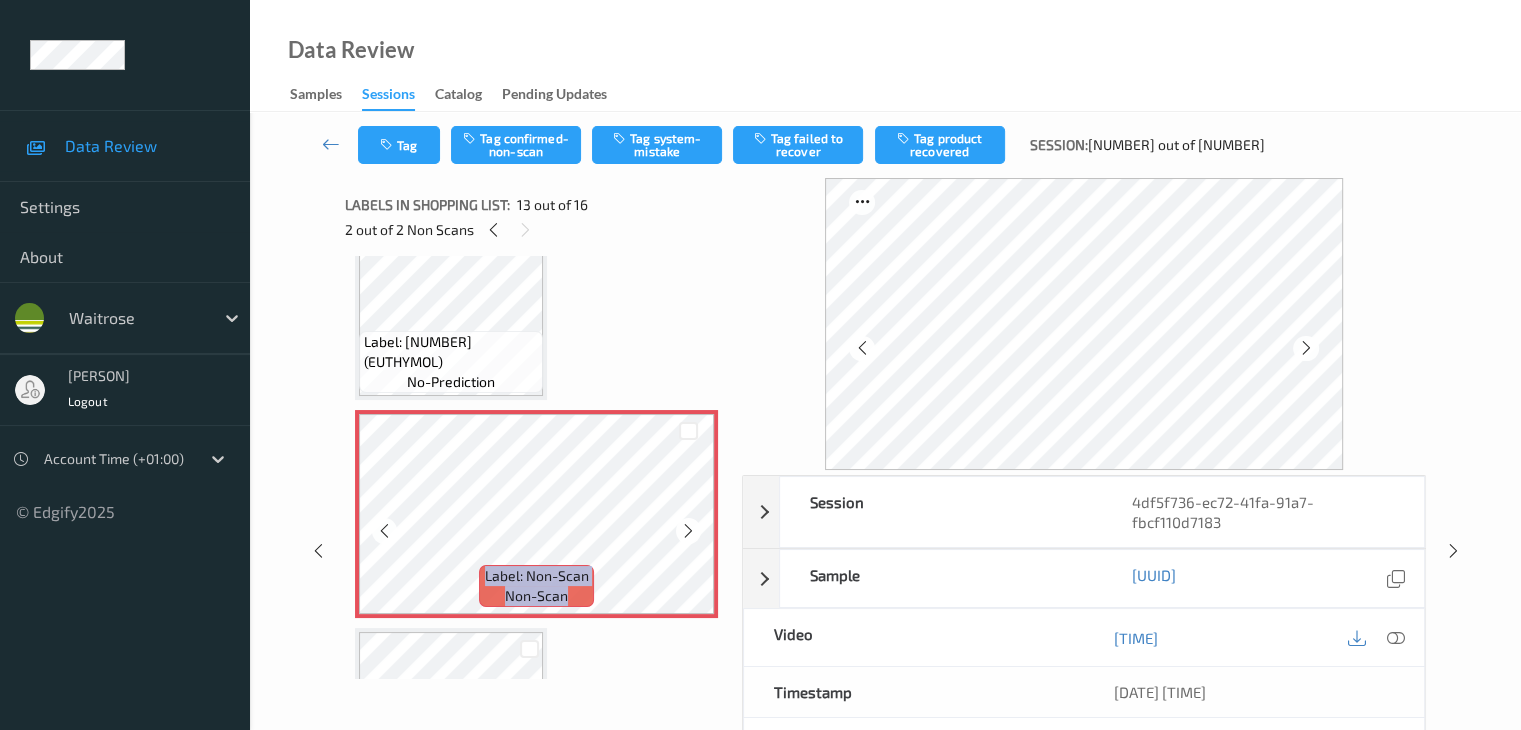 click at bounding box center [688, 531] 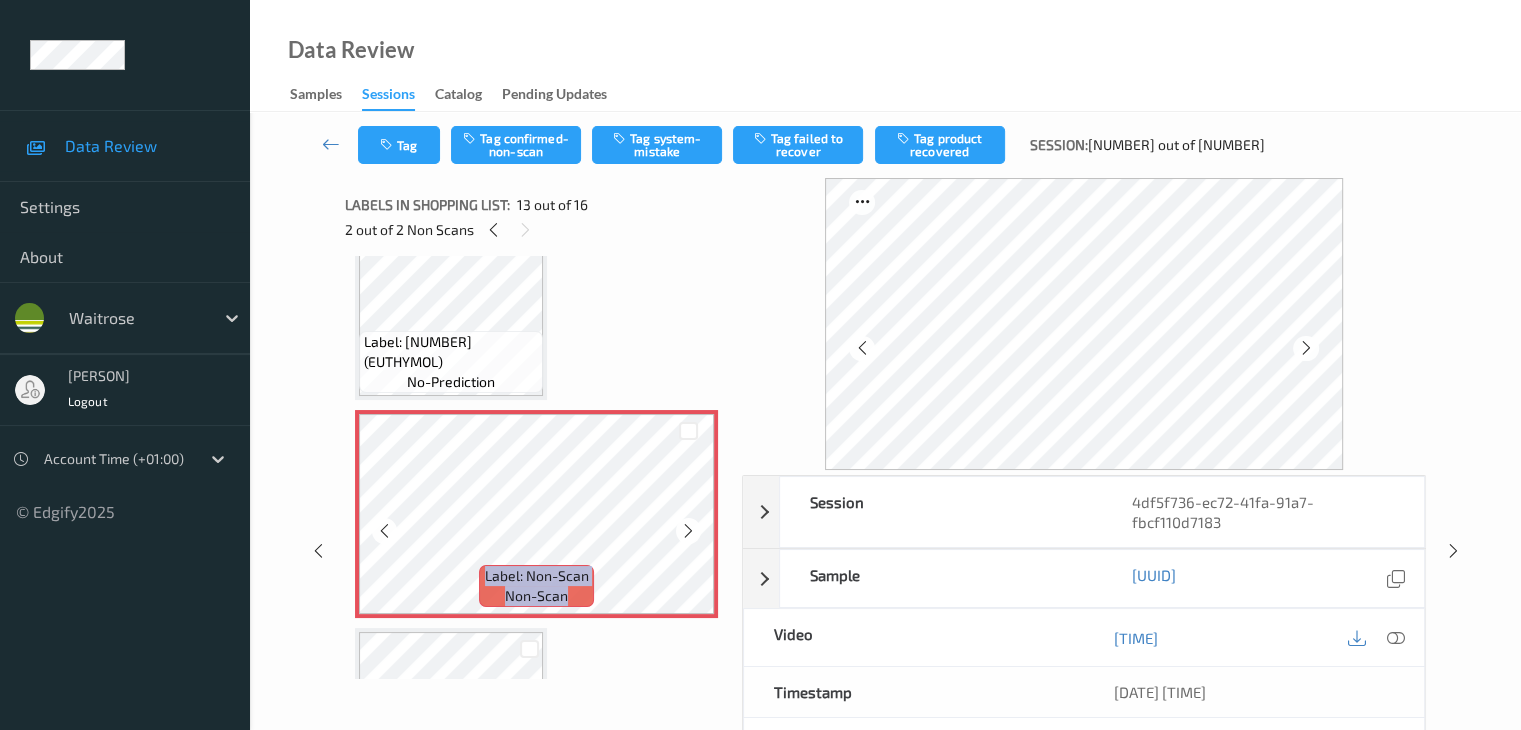 click at bounding box center (688, 531) 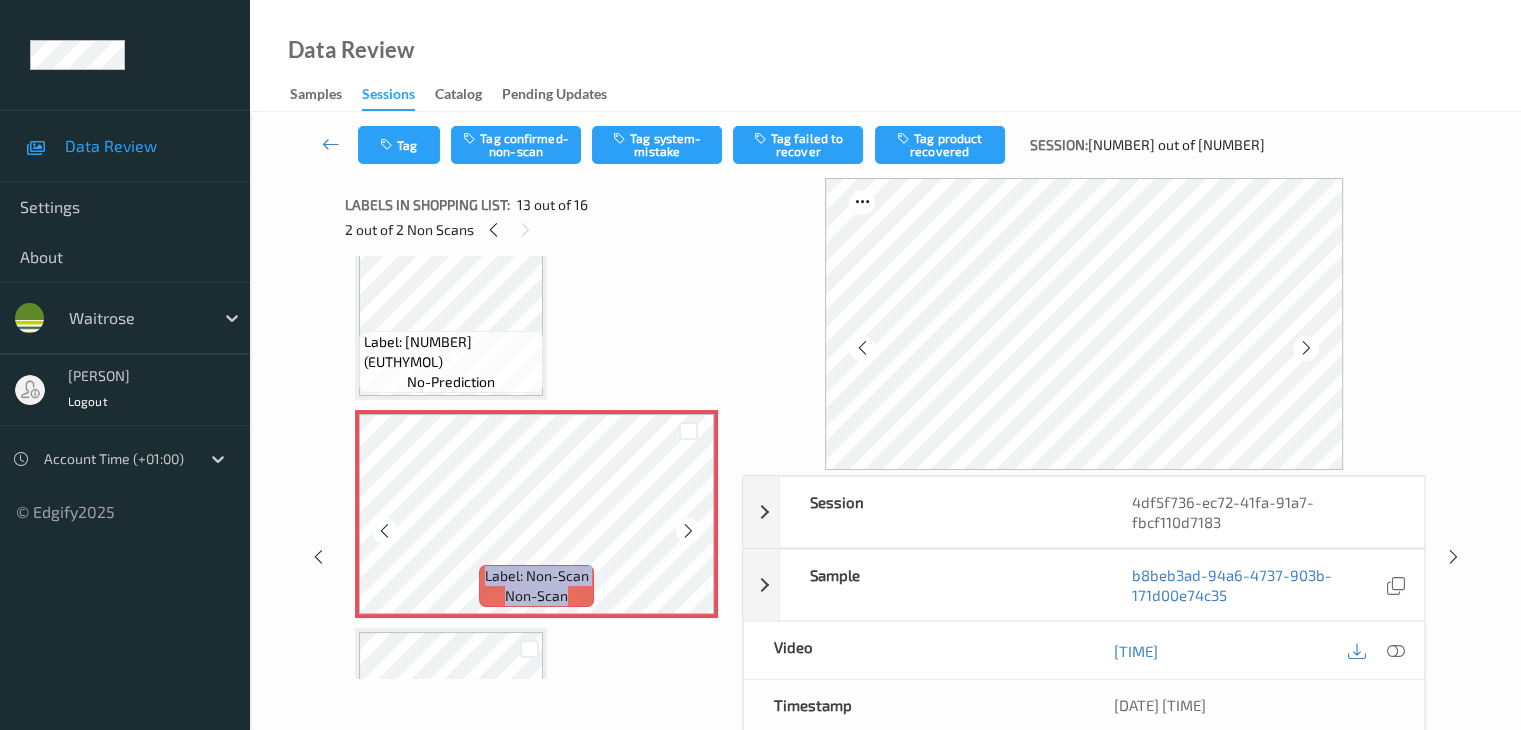 click at bounding box center (688, 531) 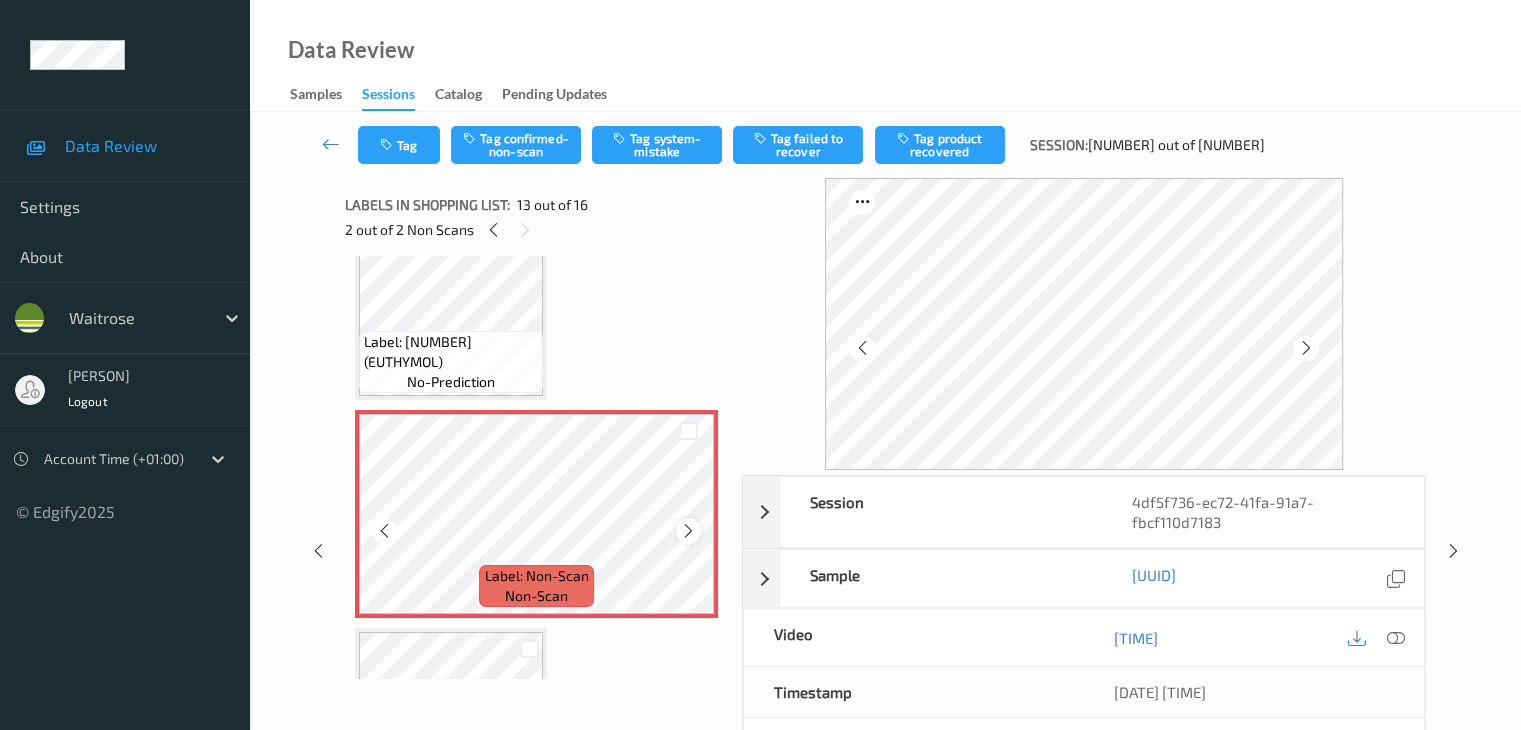 click at bounding box center [688, 531] 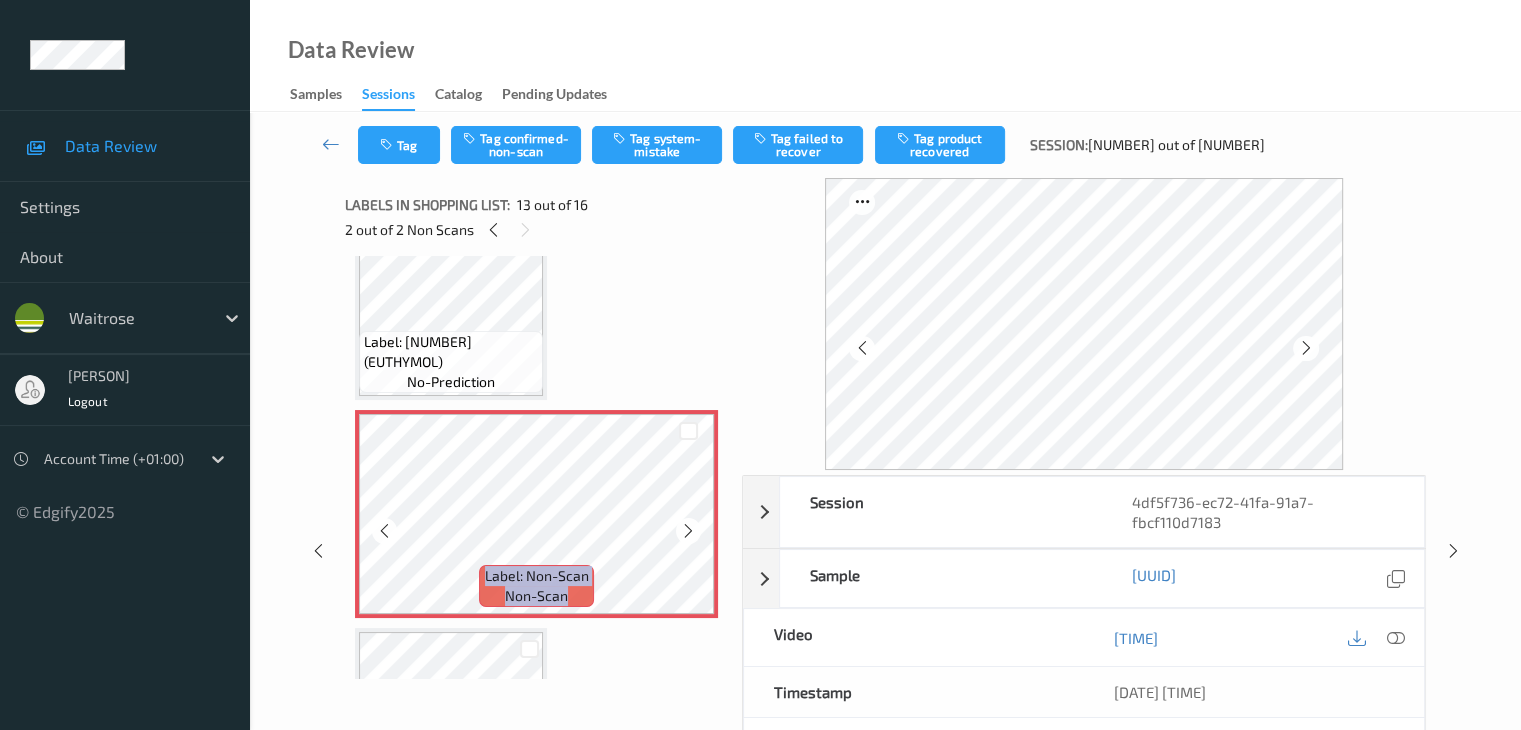 click at bounding box center (688, 531) 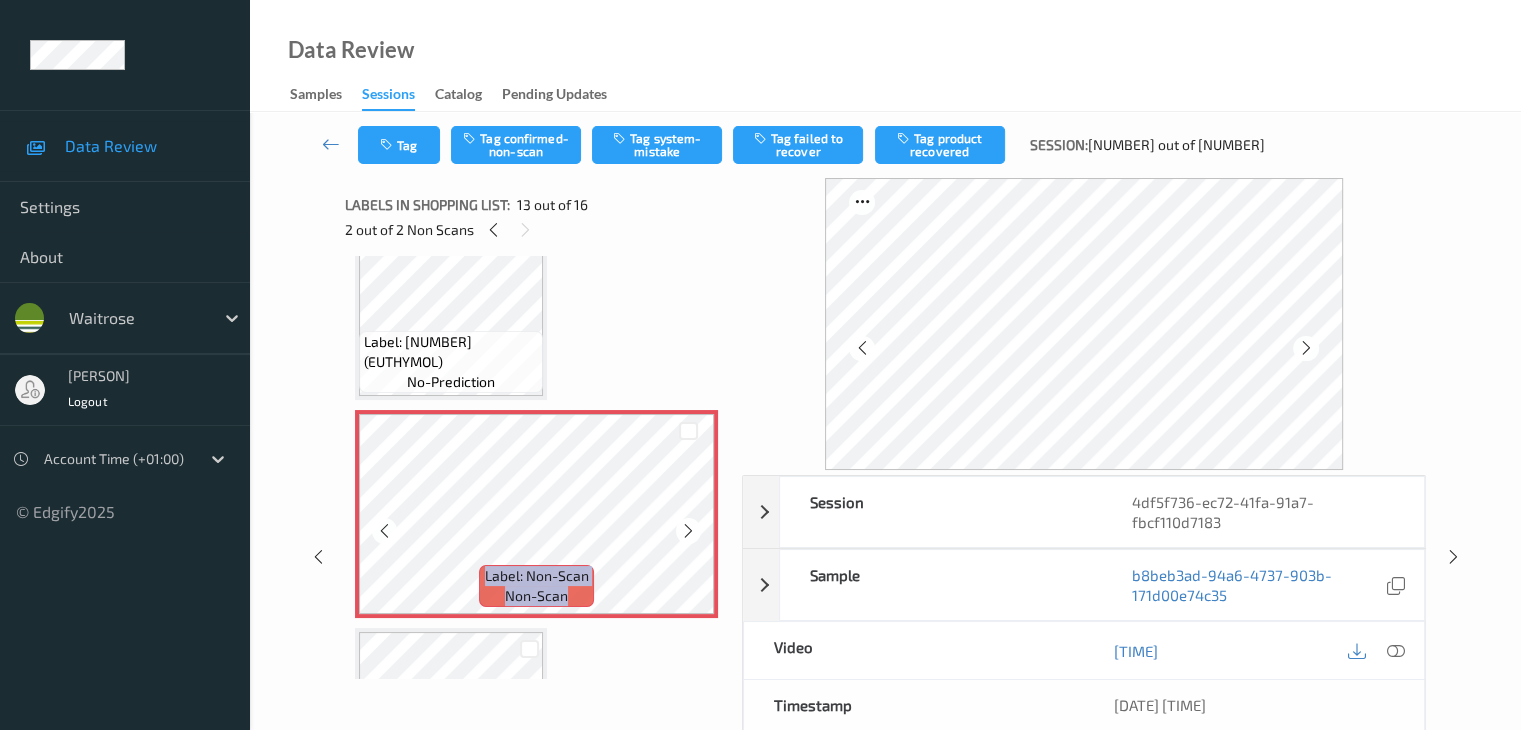 click at bounding box center (688, 531) 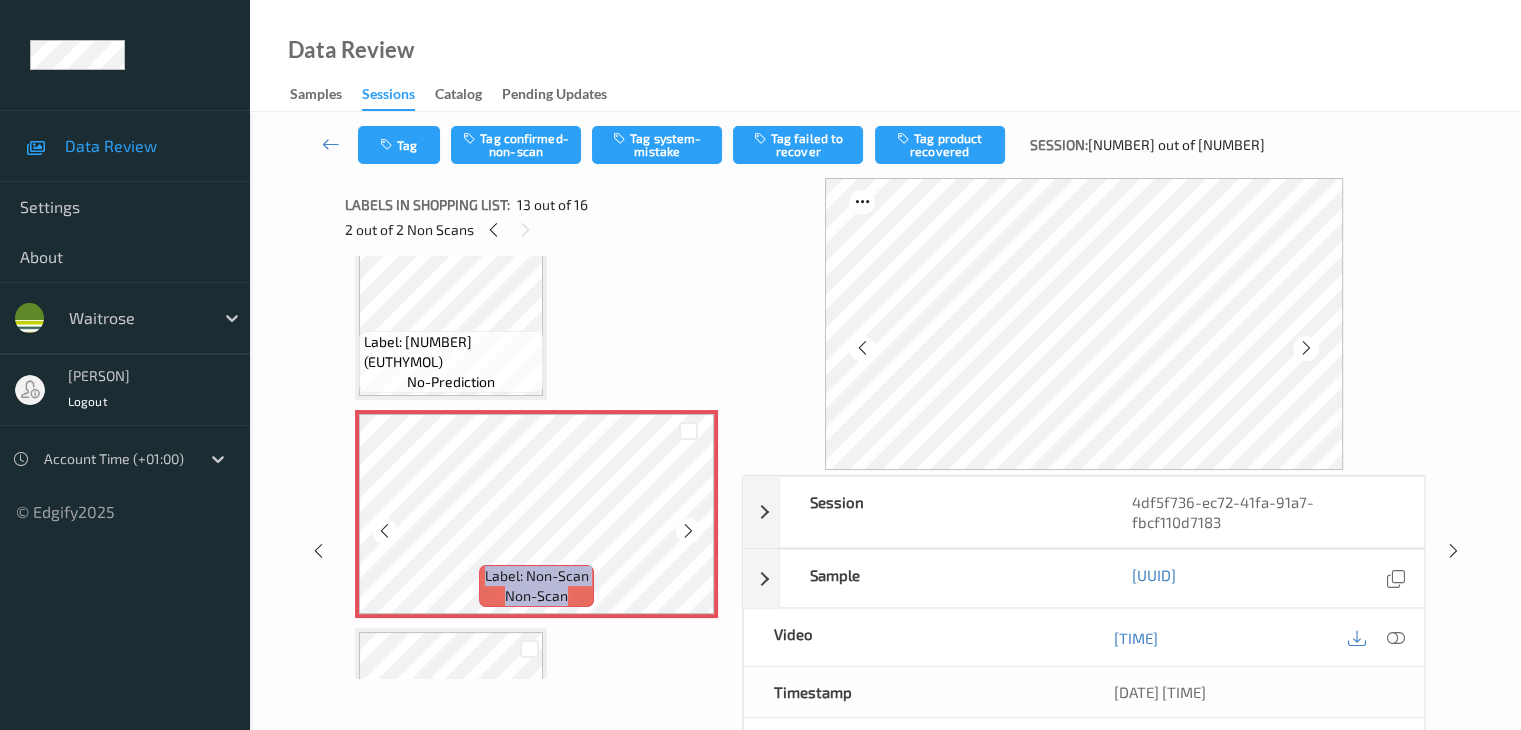 click at bounding box center (688, 531) 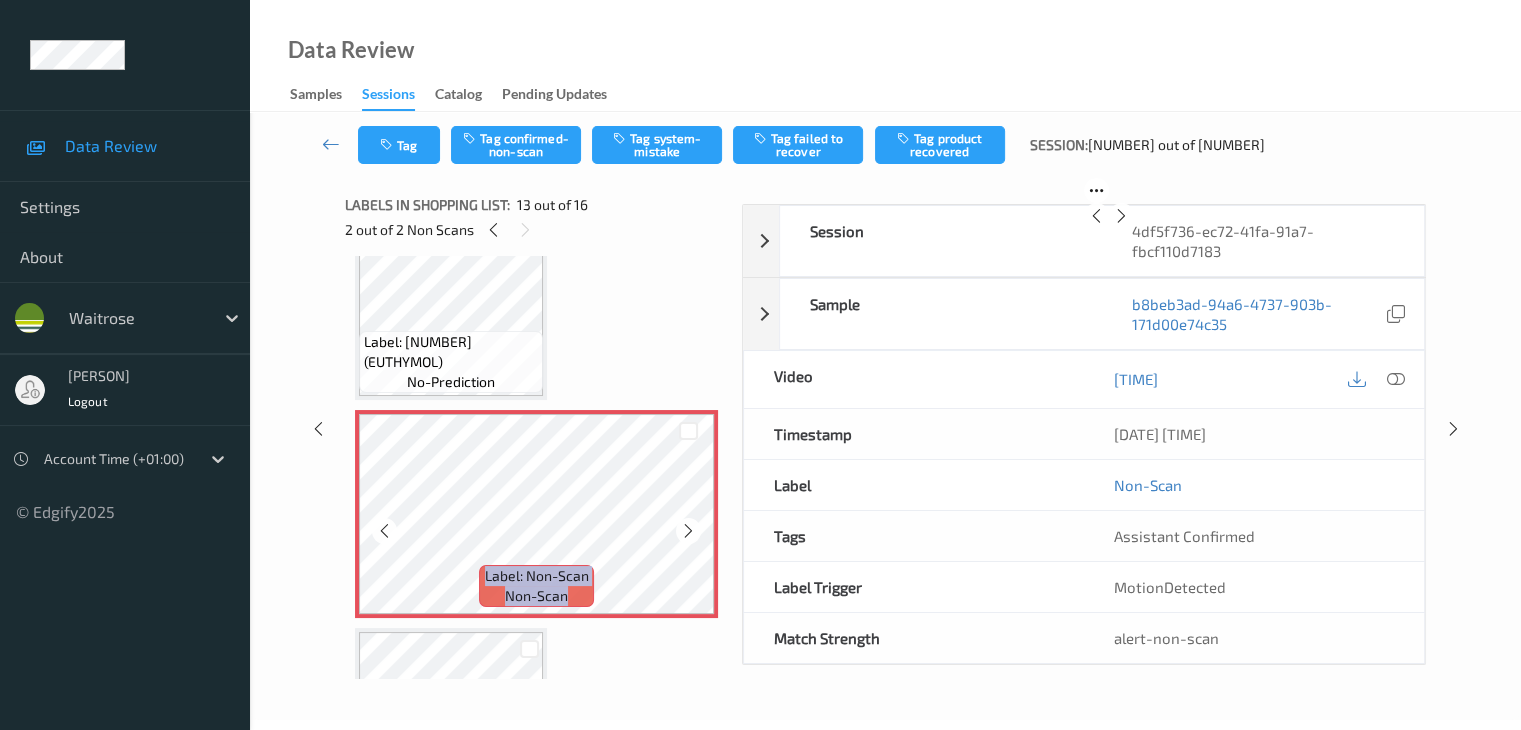 click at bounding box center (688, 531) 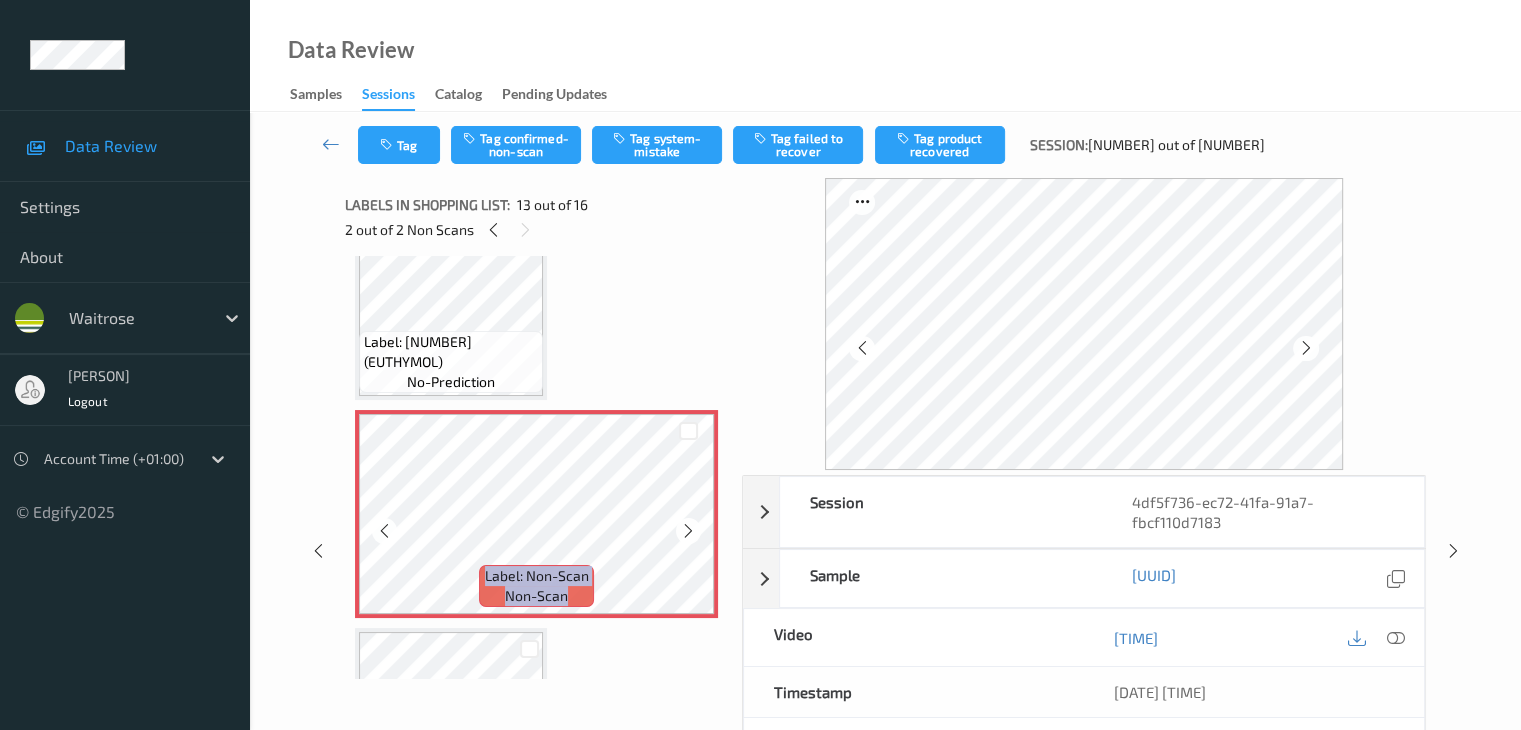 click at bounding box center [688, 531] 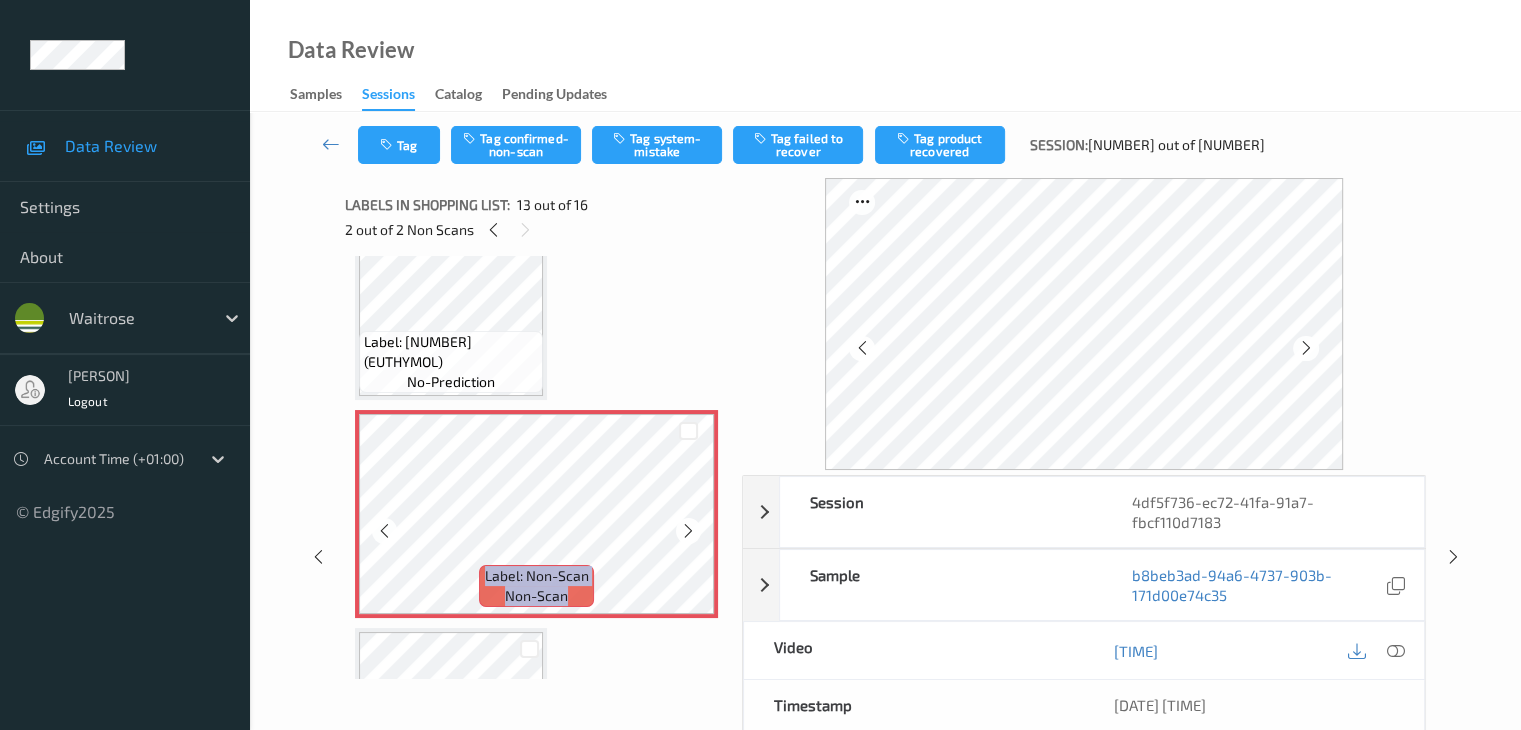 click at bounding box center (688, 531) 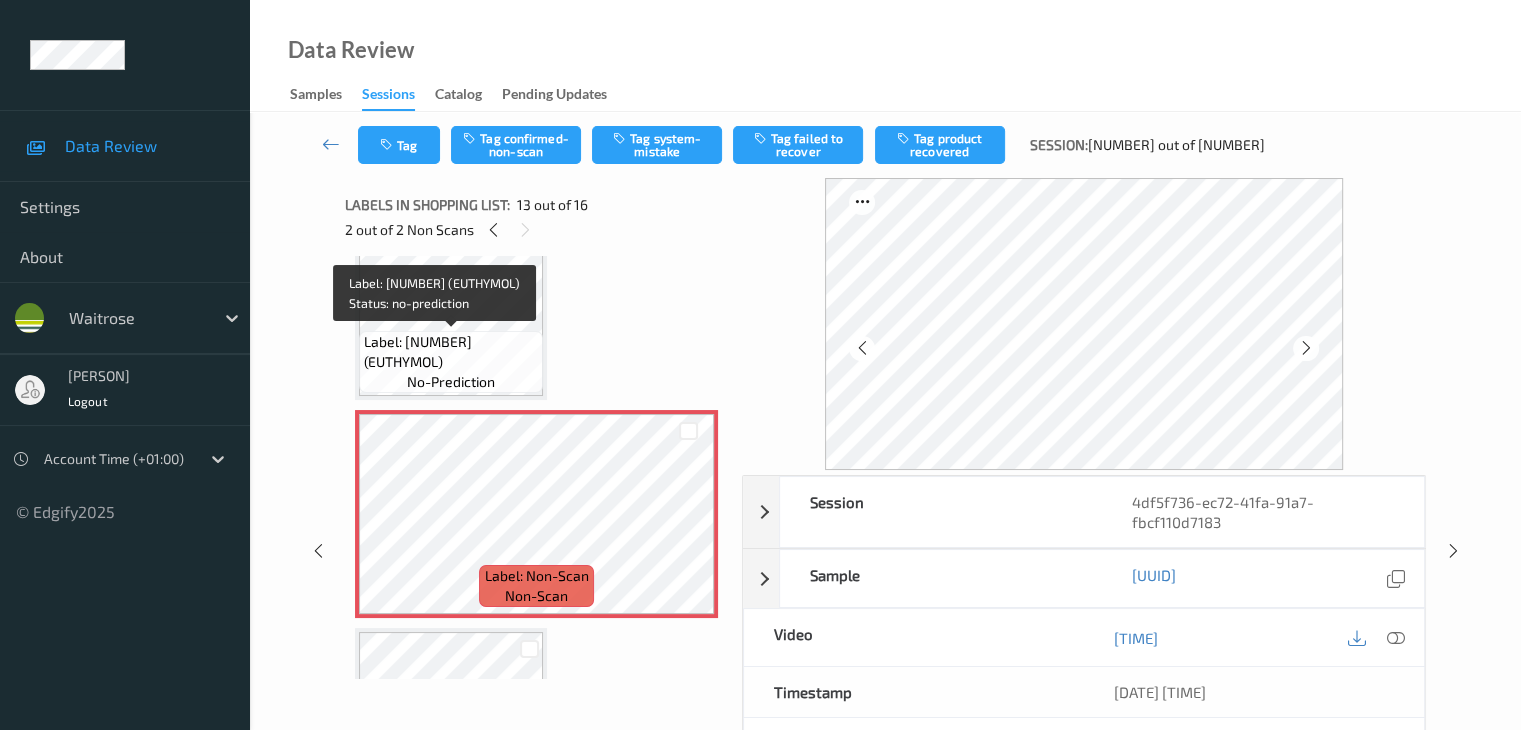 click on "Label: [NUMBER] (EUTHYMOL)" at bounding box center [451, 352] 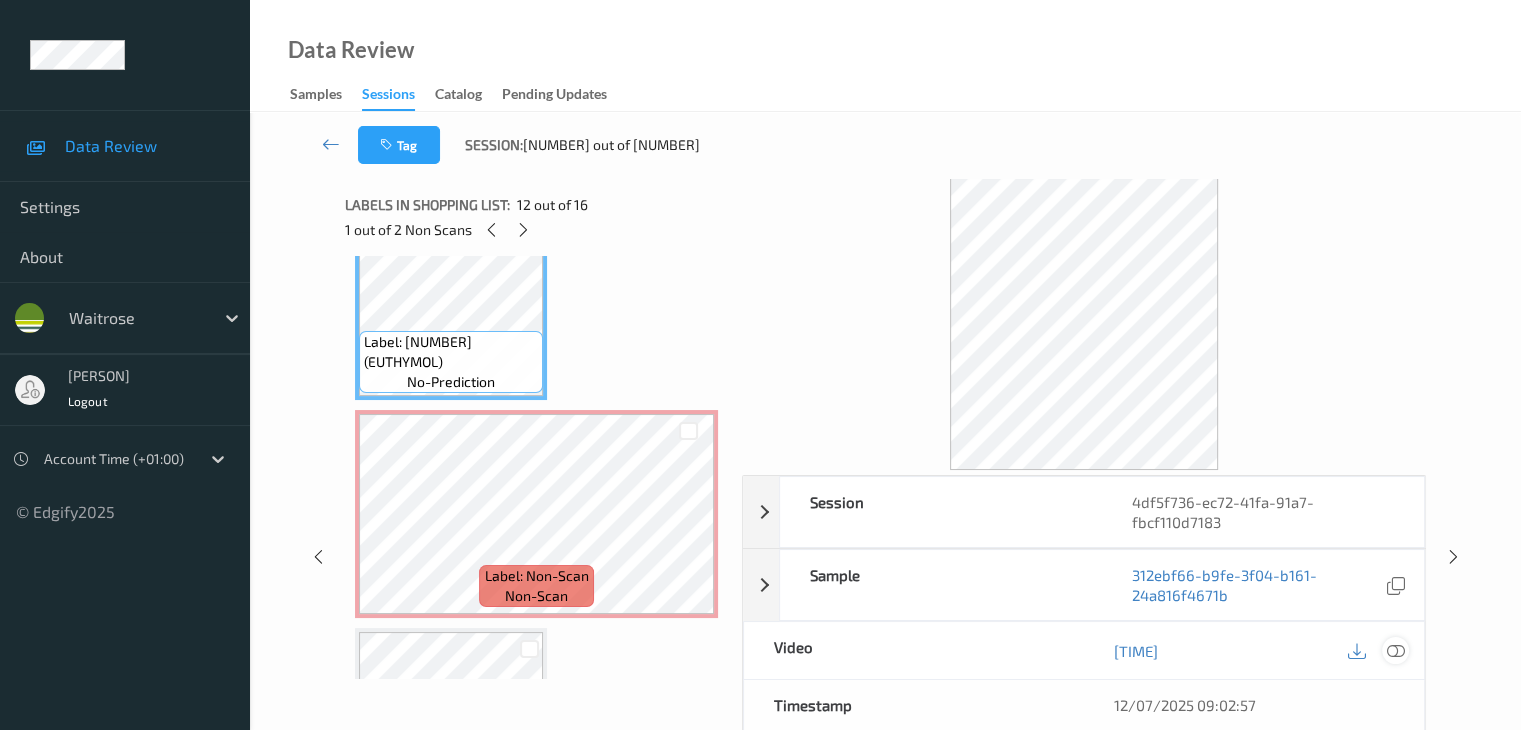 click at bounding box center (1395, 651) 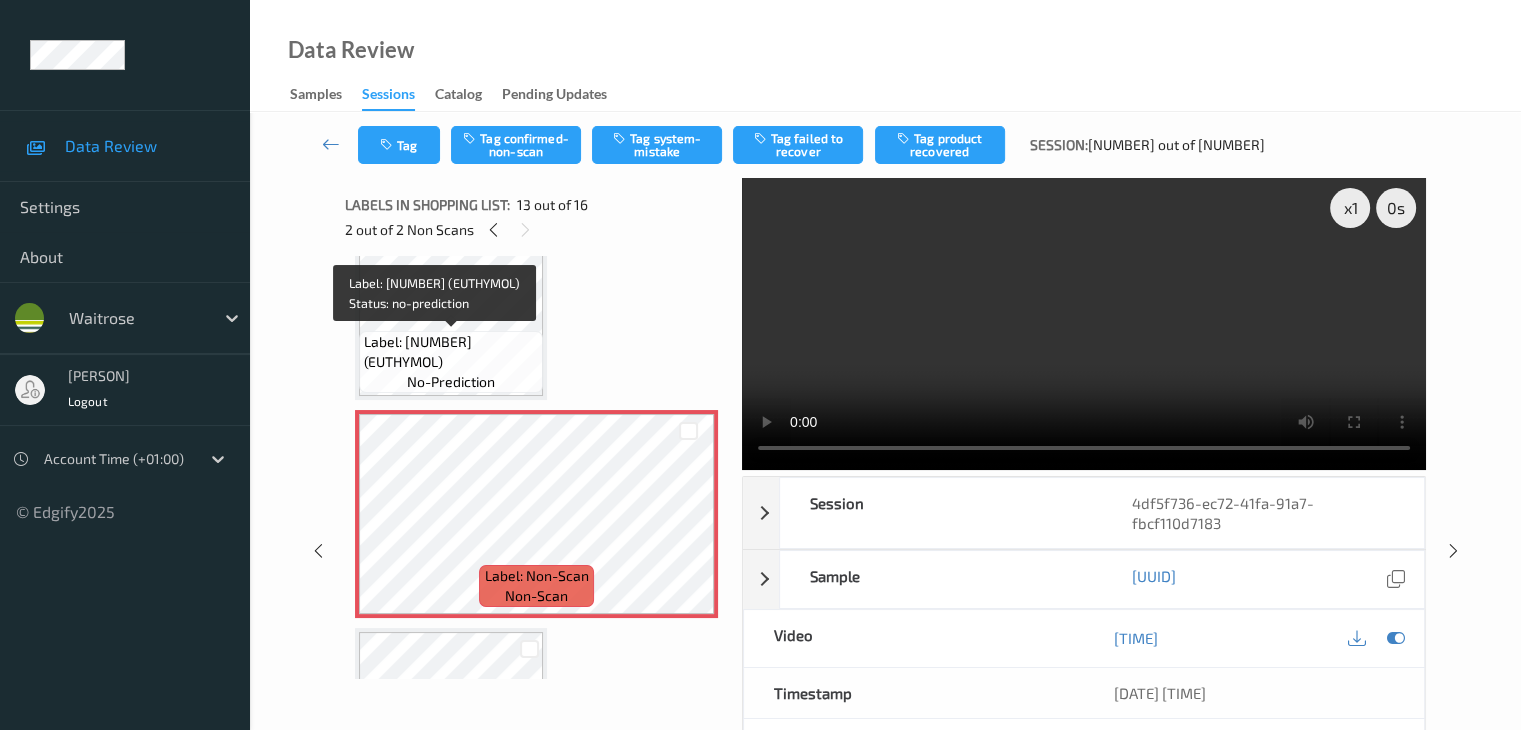 click on "no-prediction" at bounding box center (451, 382) 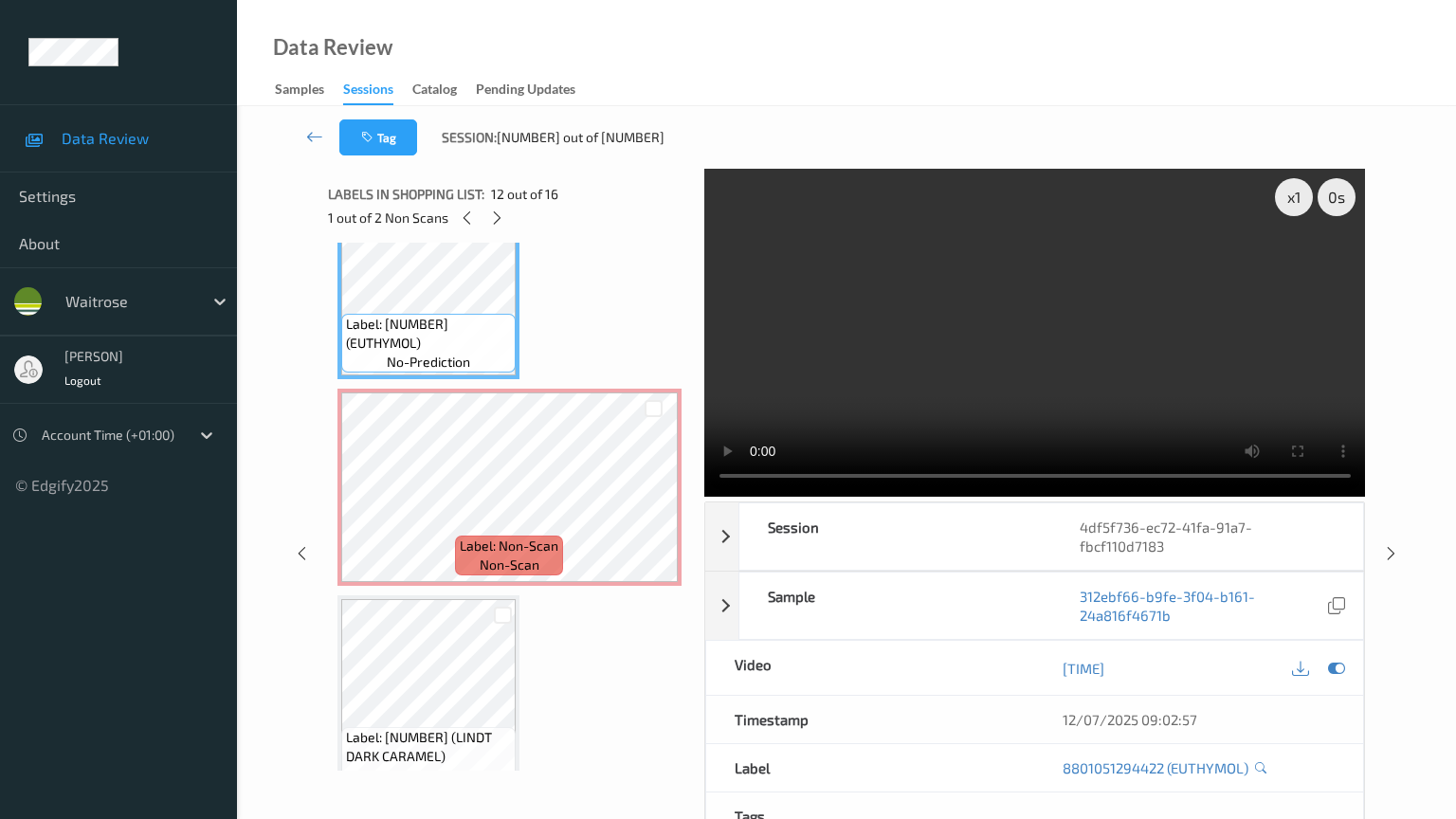 type 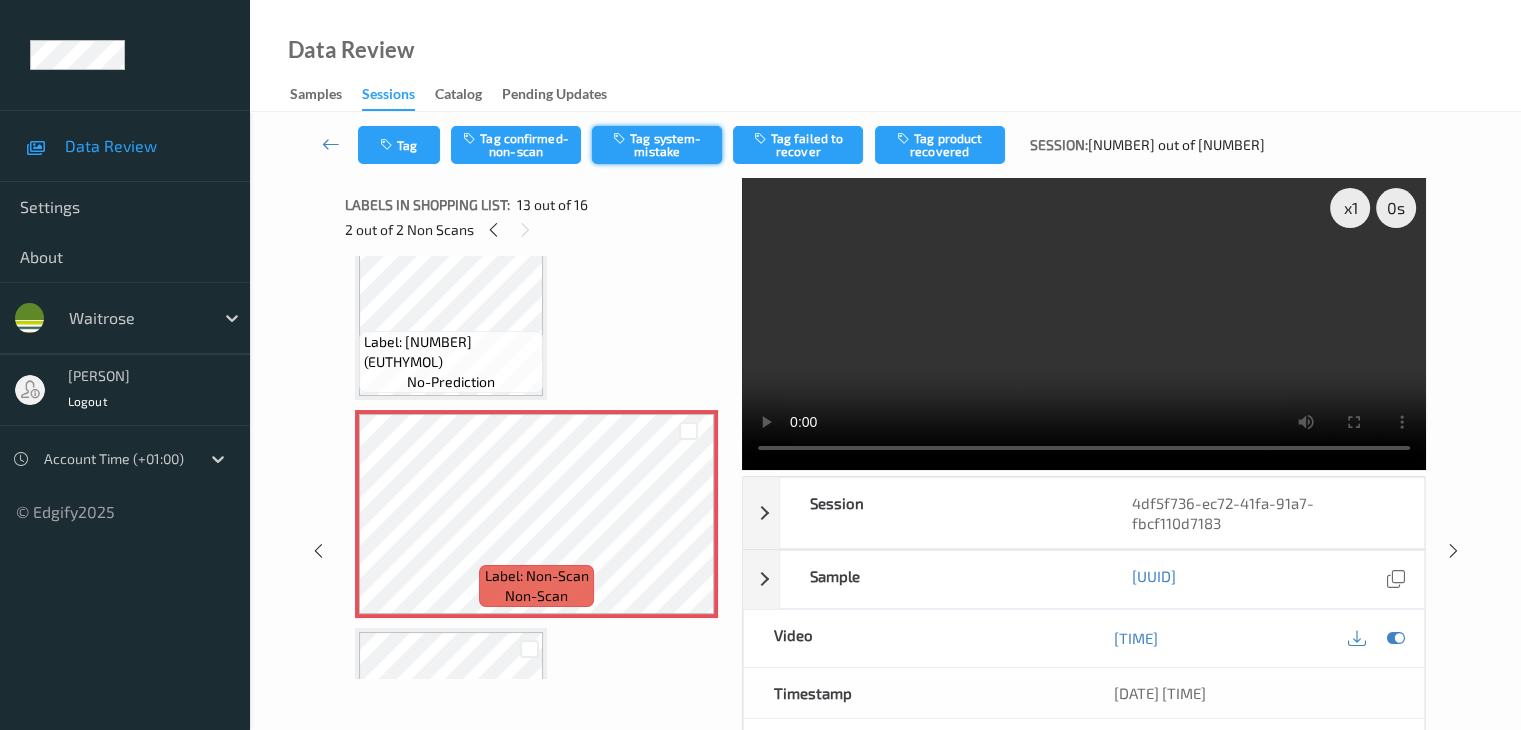 click on "Tag   system-mistake" at bounding box center (657, 145) 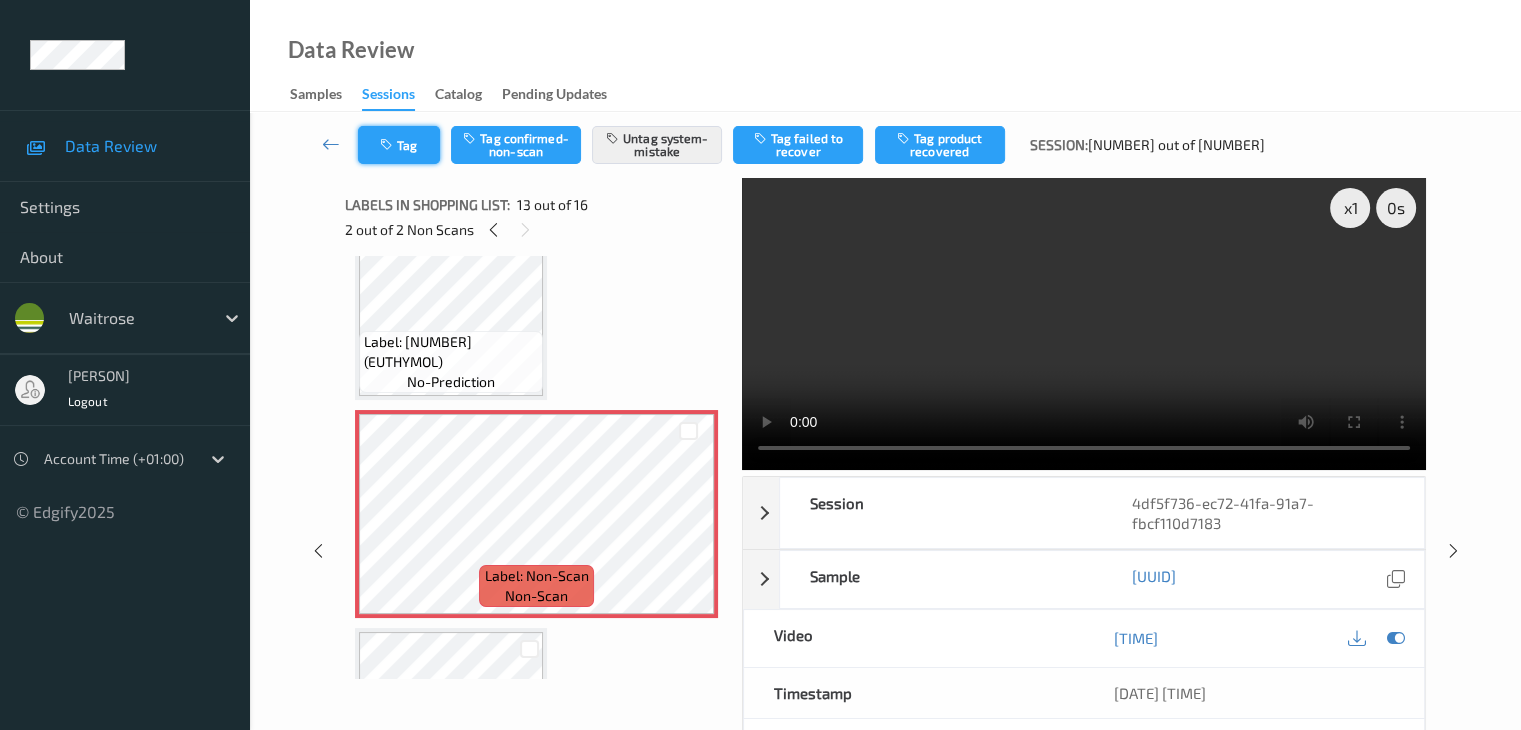 click on "Tag" at bounding box center (399, 145) 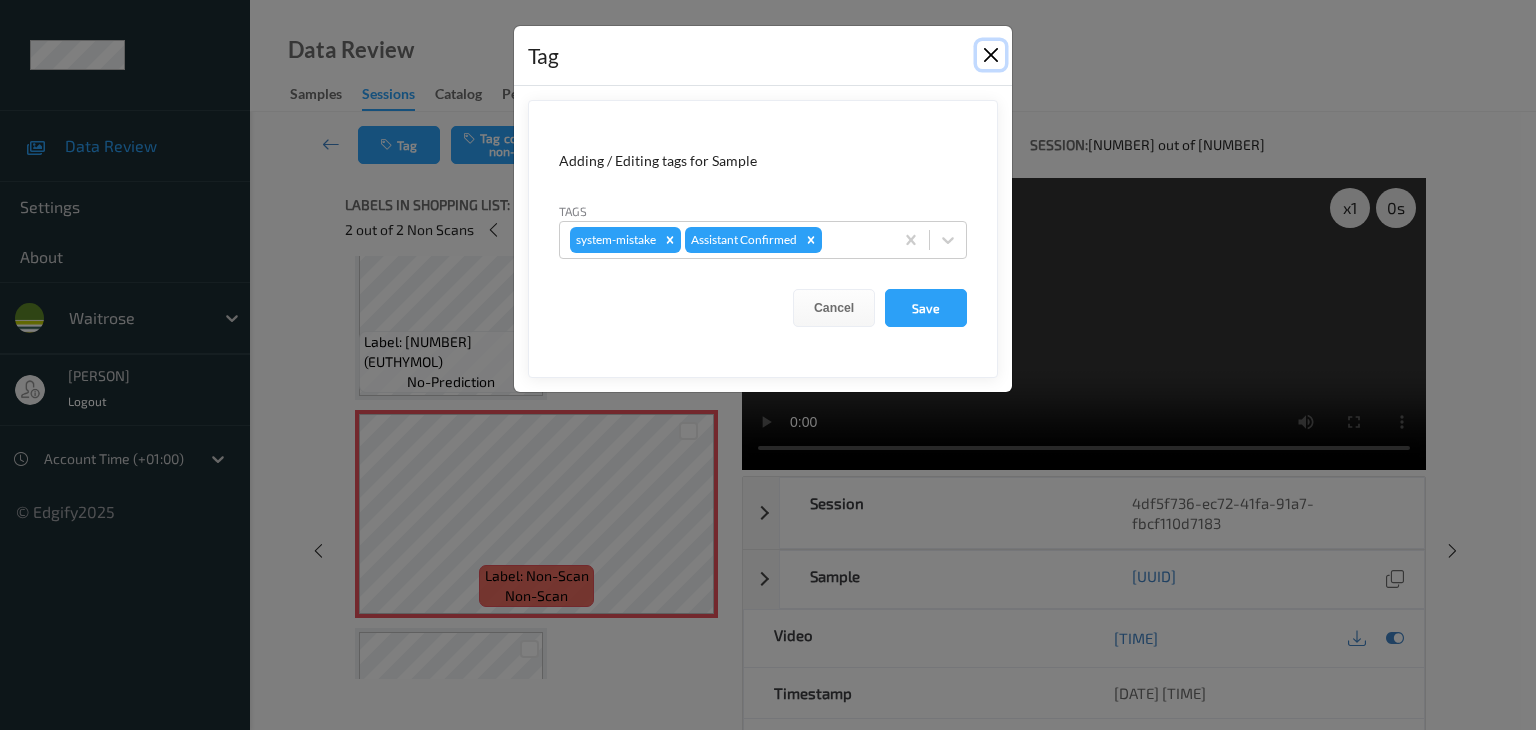click at bounding box center [991, 55] 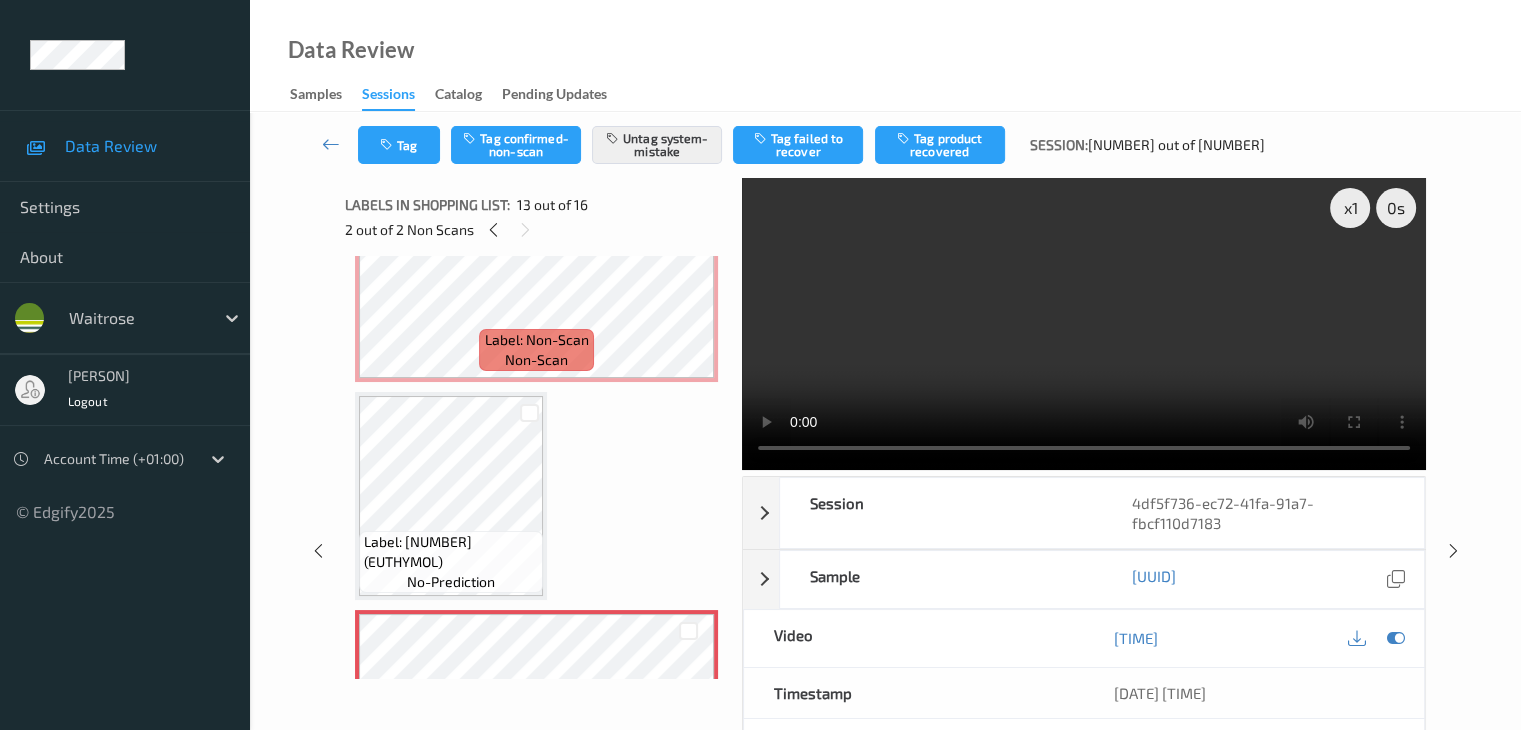 scroll, scrollTop: 1972, scrollLeft: 0, axis: vertical 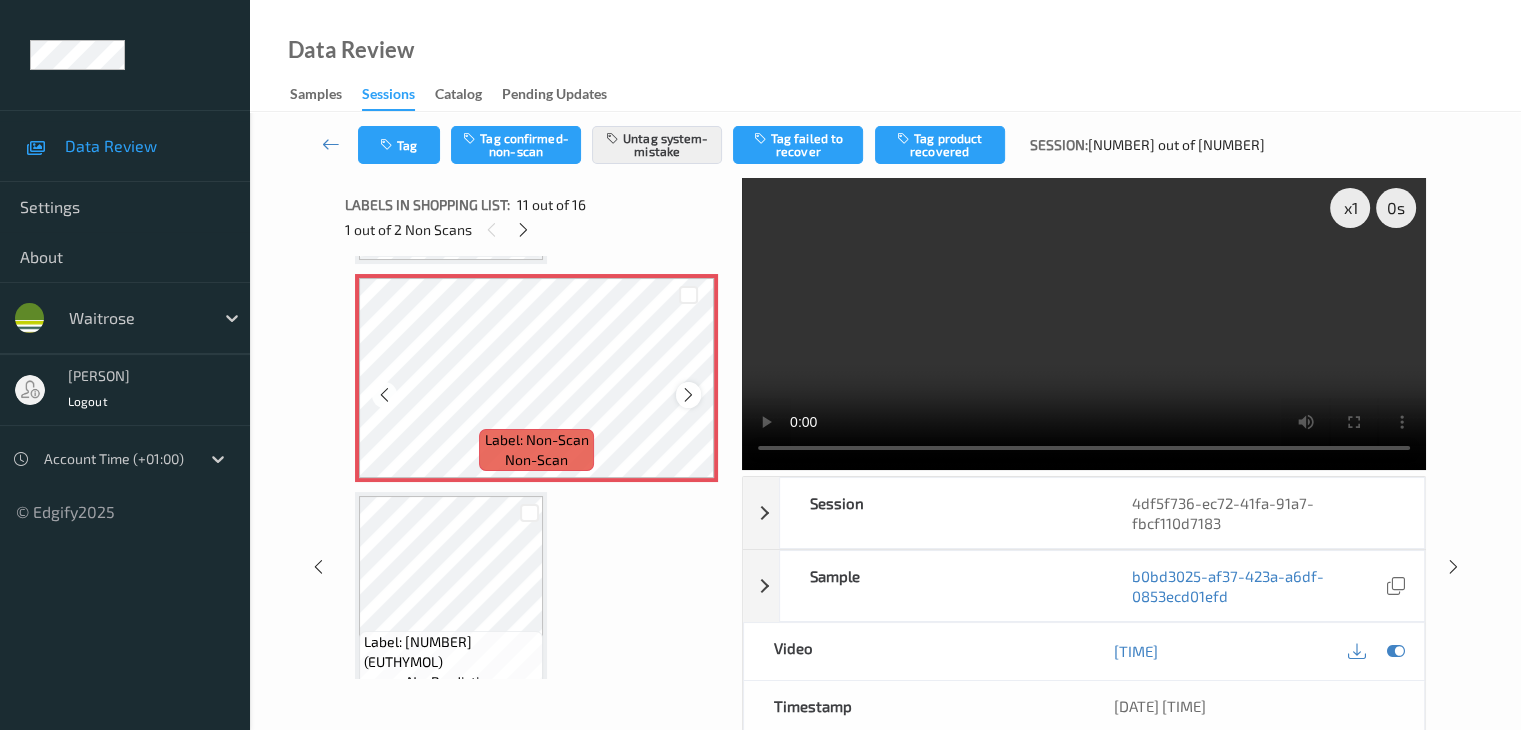 click at bounding box center [688, 395] 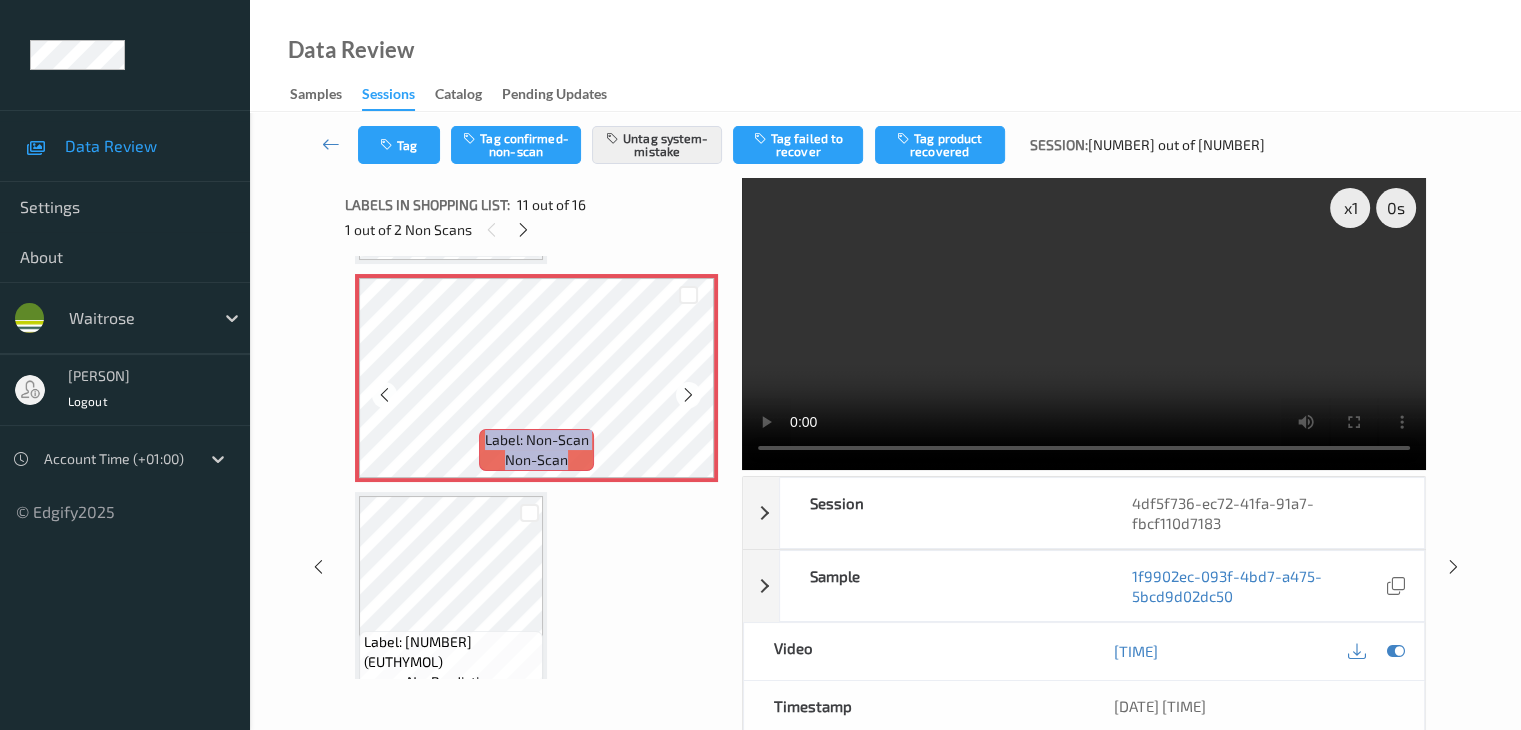 click at bounding box center (688, 395) 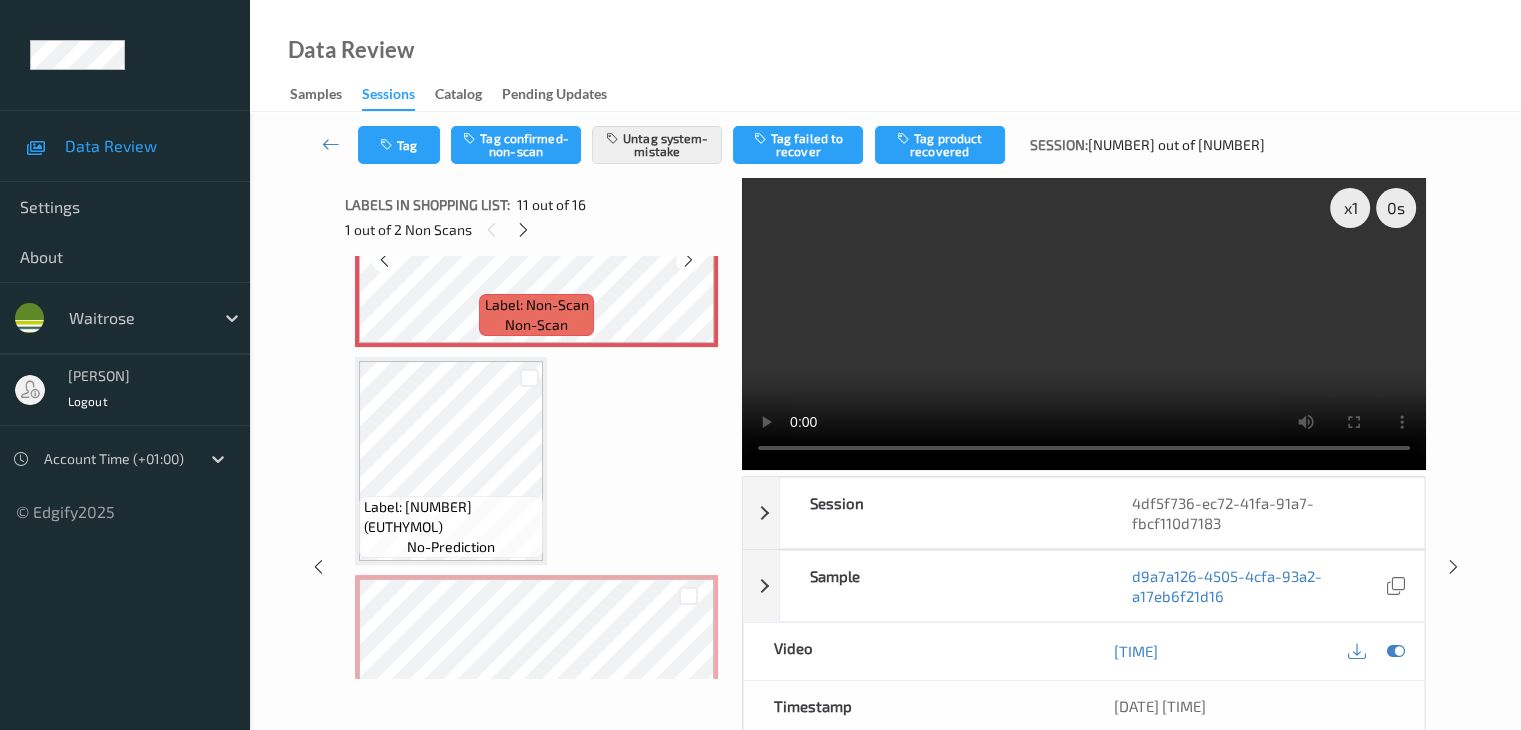 scroll, scrollTop: 2572, scrollLeft: 0, axis: vertical 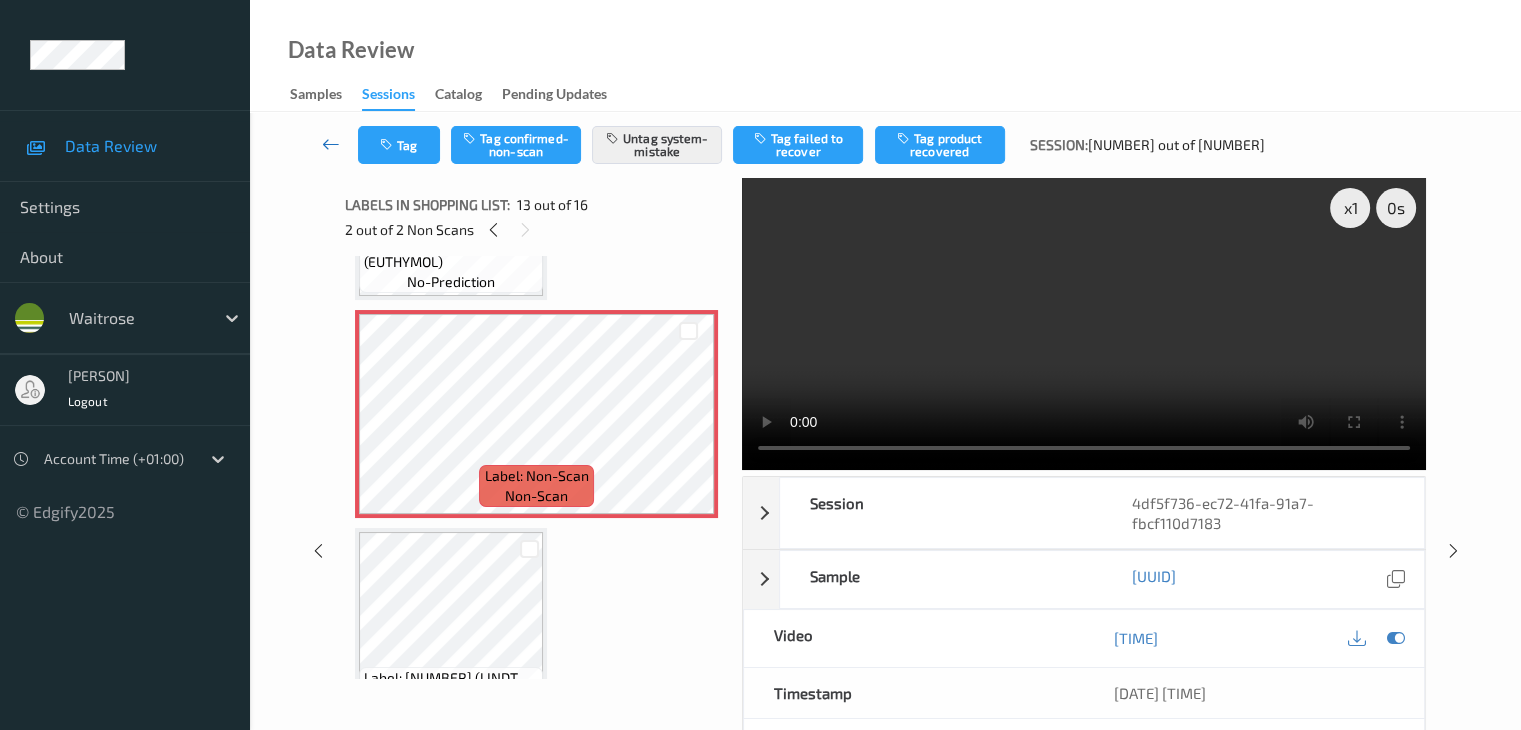 click at bounding box center (331, 144) 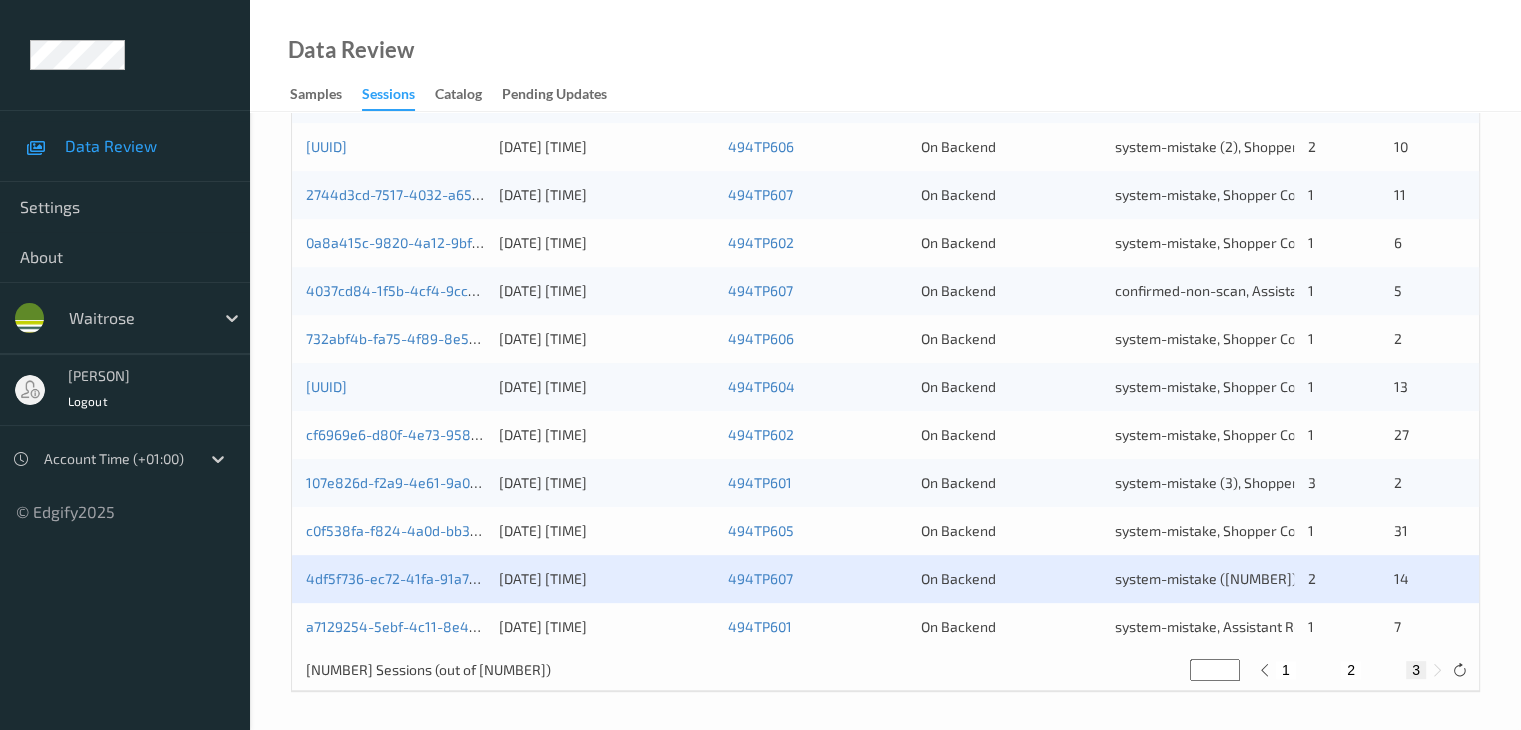 scroll, scrollTop: 932, scrollLeft: 0, axis: vertical 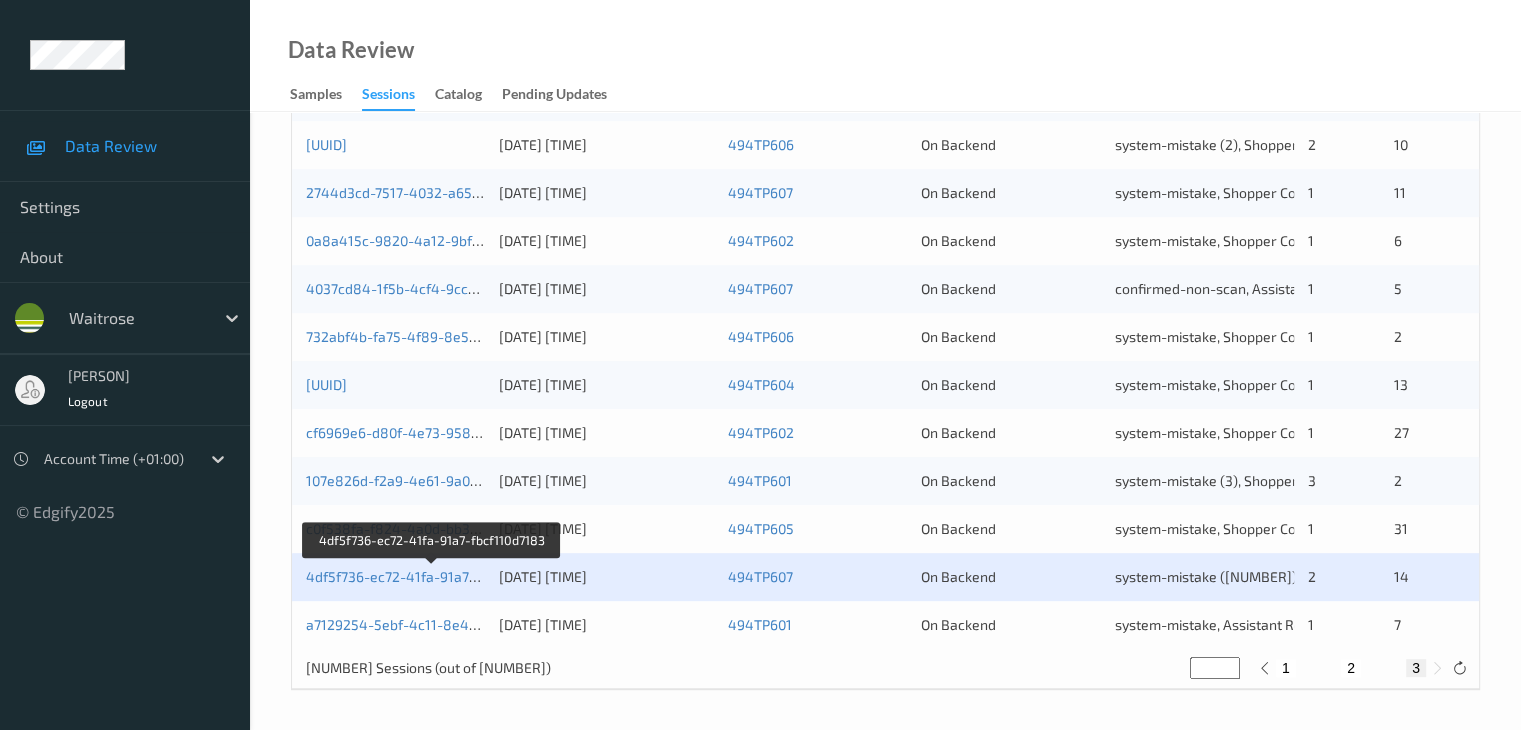 click on "4df5f736-ec72-41fa-91a7-fbcf110d7183" at bounding box center (395, 577) 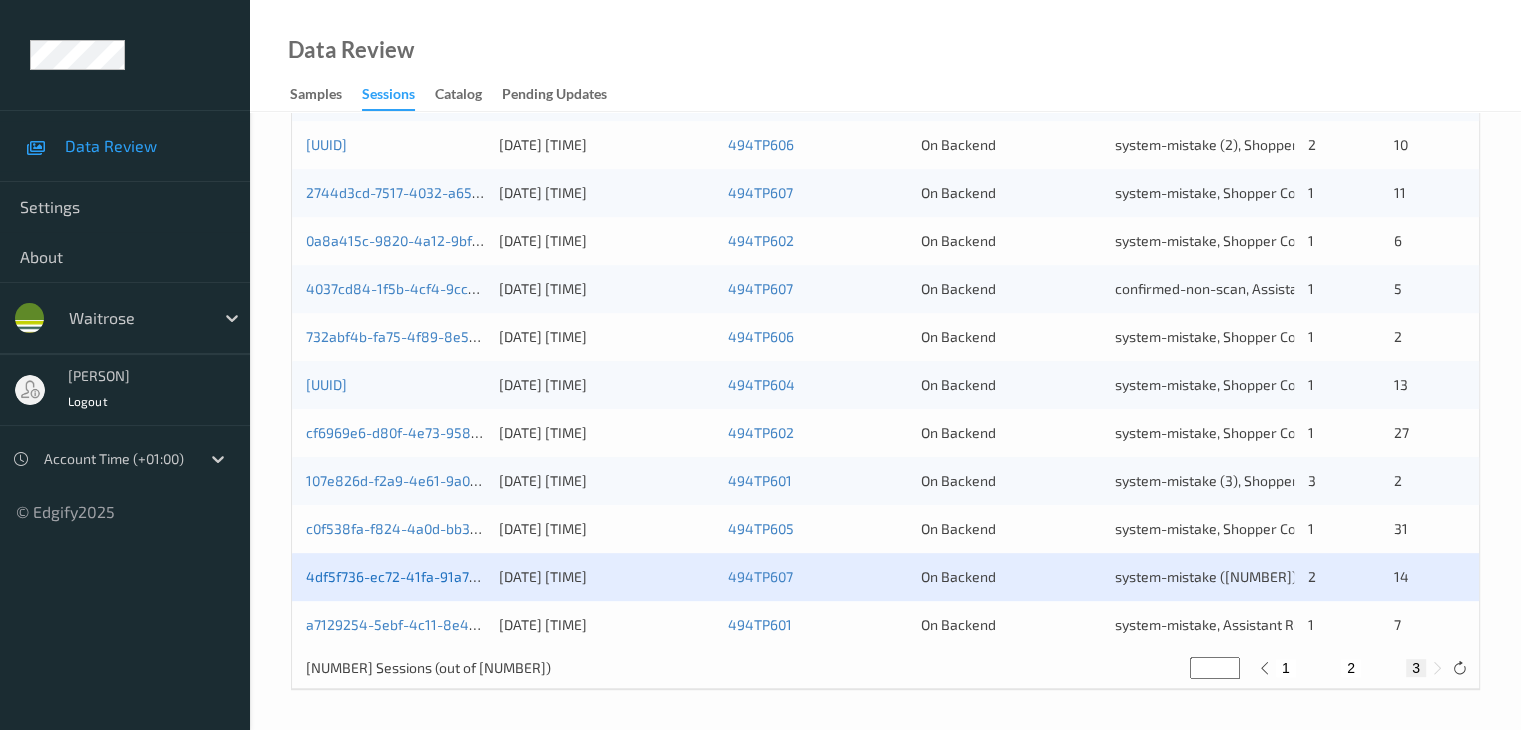 click on "4df5f736-ec72-41fa-91a7-fbcf110d7183" at bounding box center [432, 576] 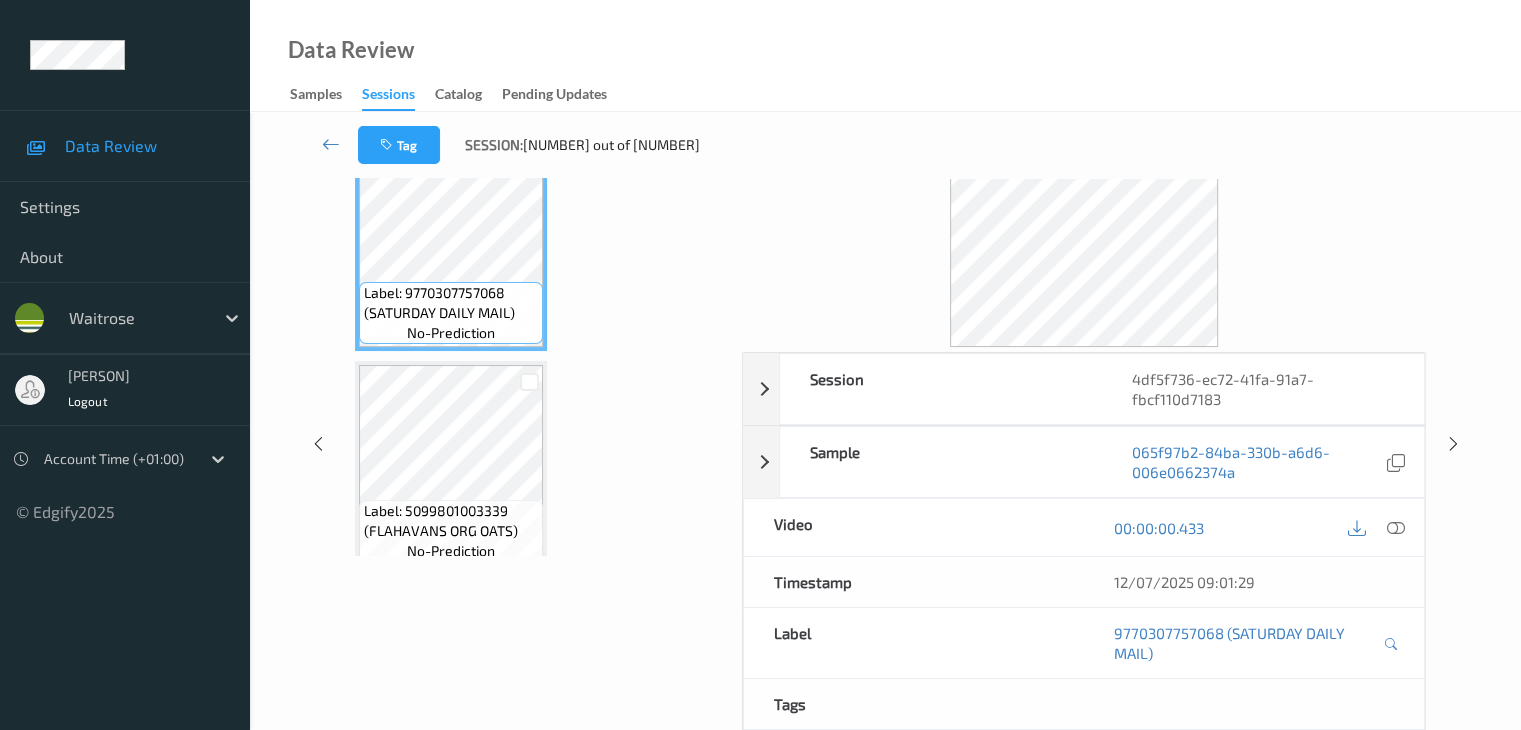 scroll, scrollTop: 0, scrollLeft: 0, axis: both 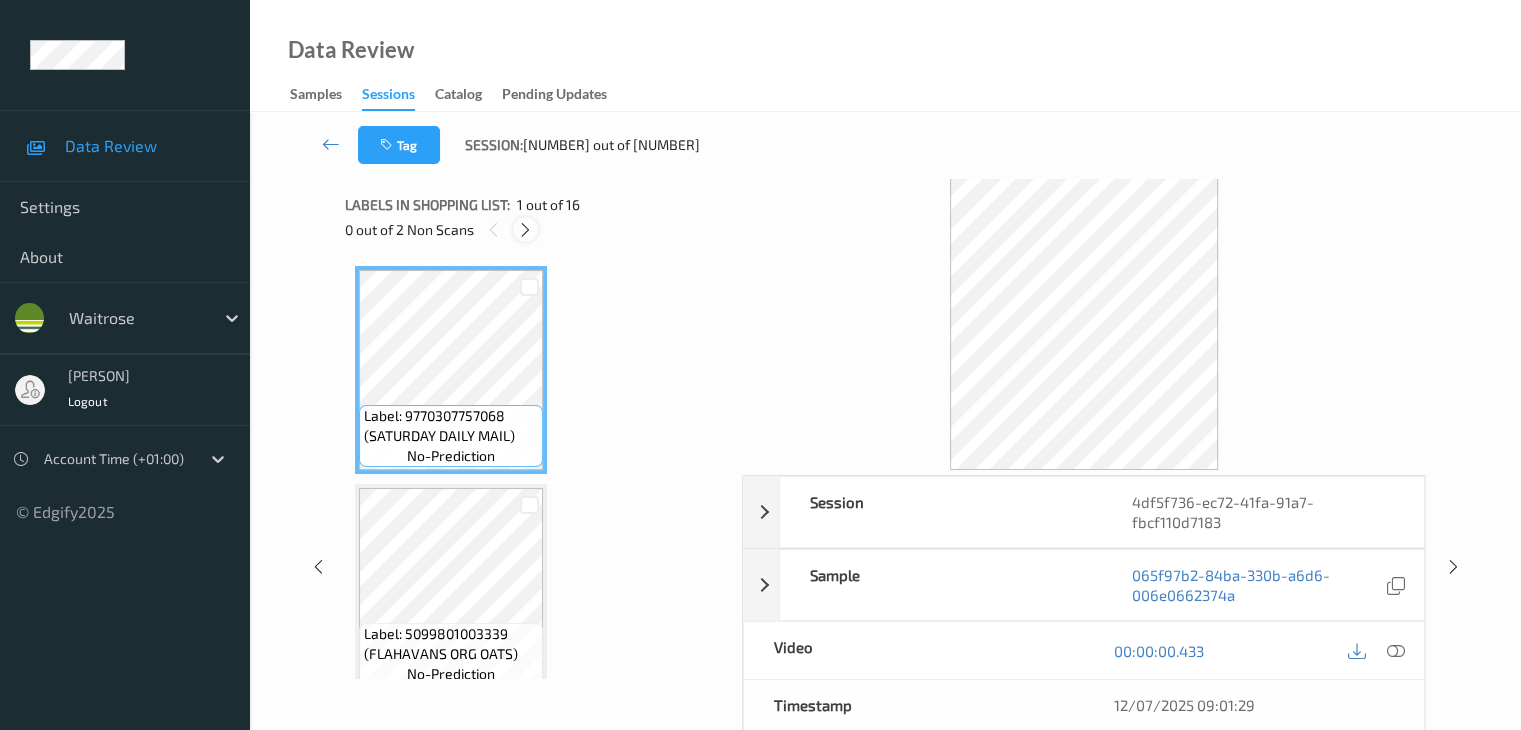 click at bounding box center (525, 230) 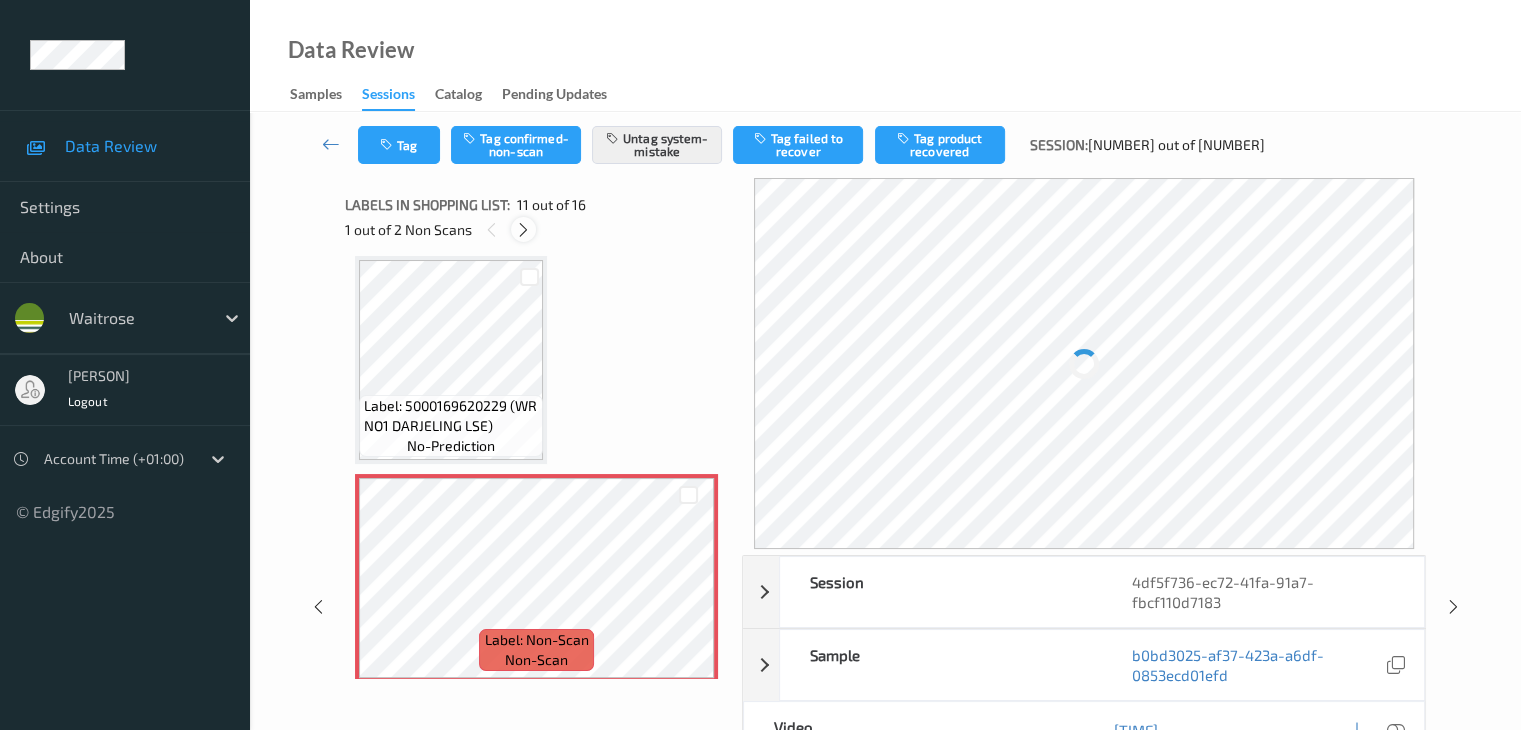 click at bounding box center (523, 230) 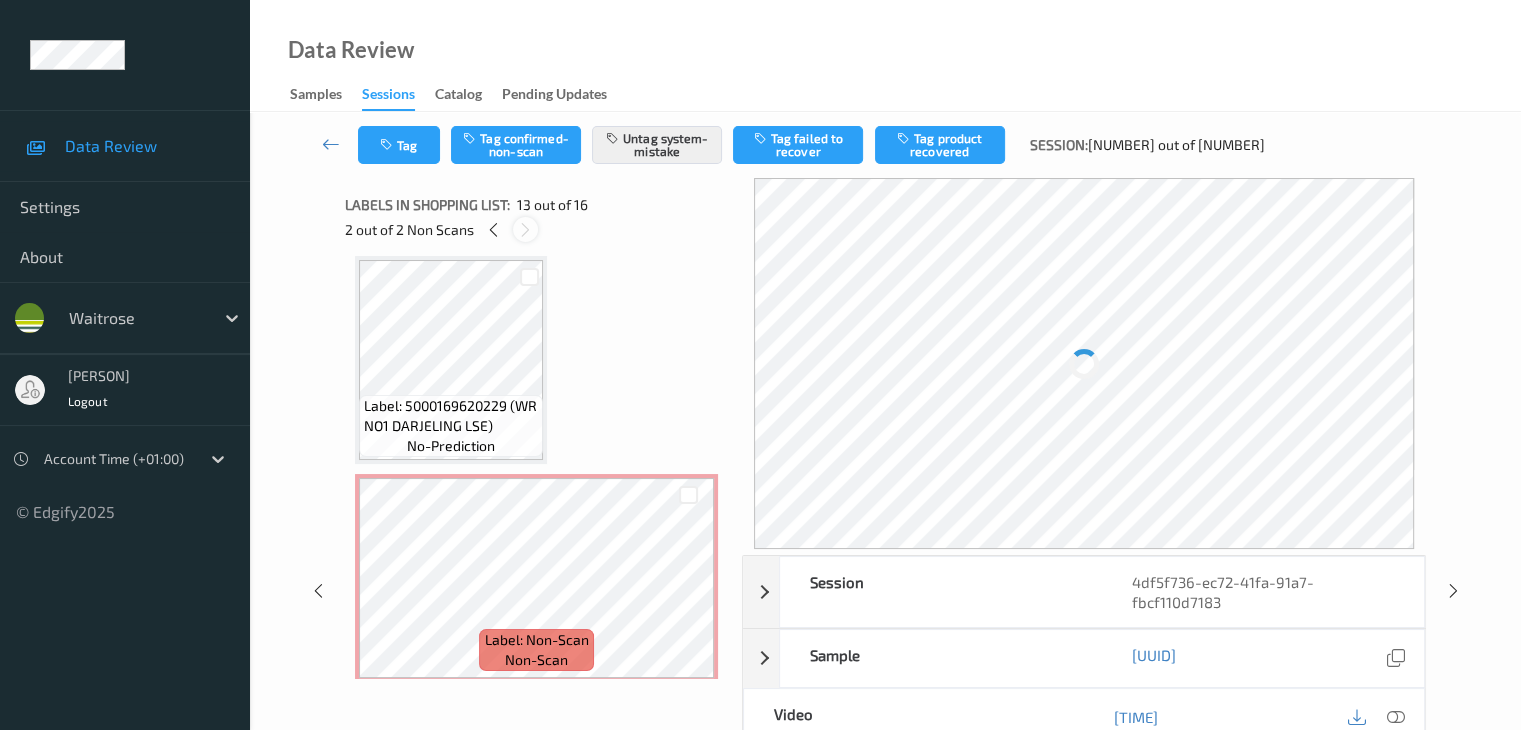 scroll, scrollTop: 2408, scrollLeft: 0, axis: vertical 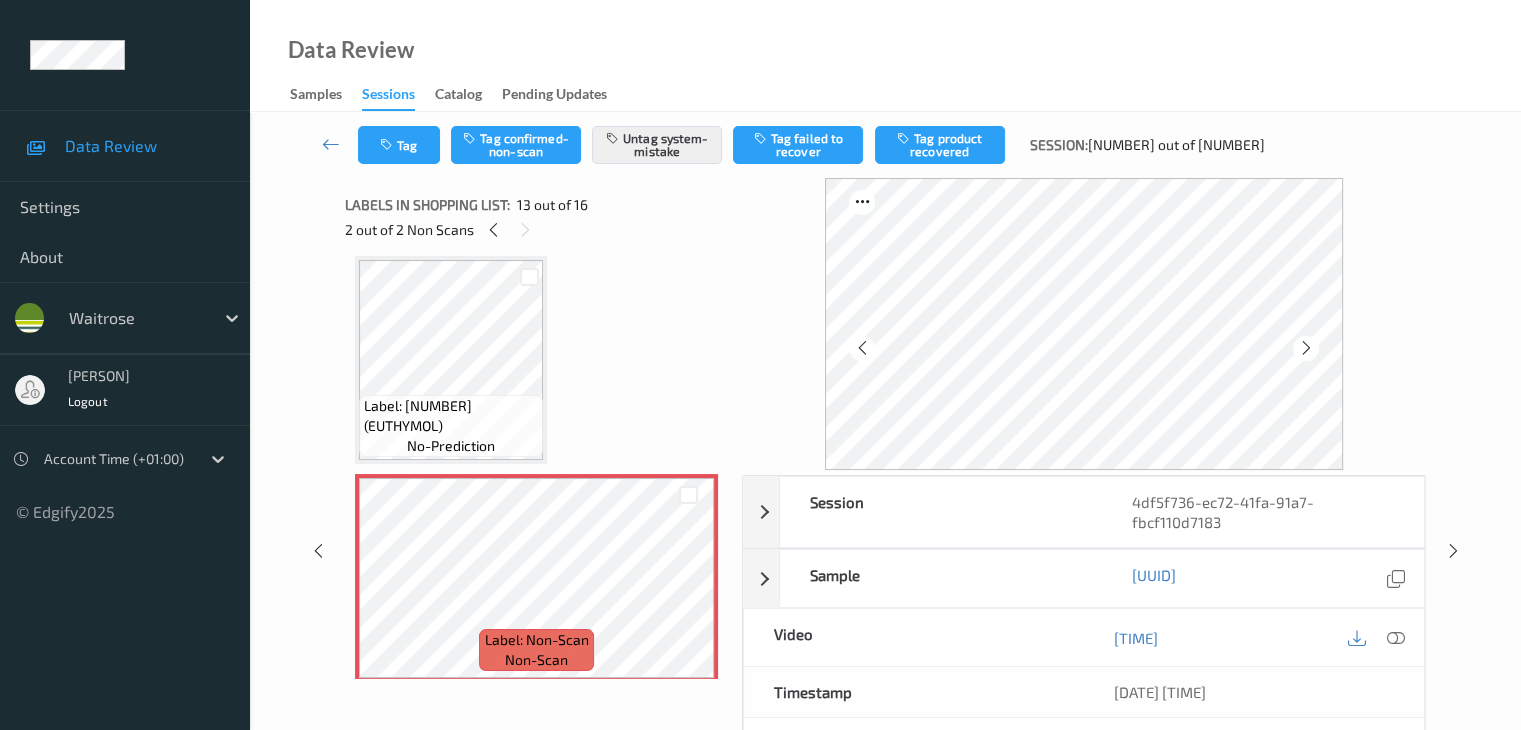 click on "Tag Tag confirmed-scan Untag system-mistake Tag failed to recover Tag product recovered Session: [NUMBER] out of [NUMBER]" at bounding box center [885, 145] 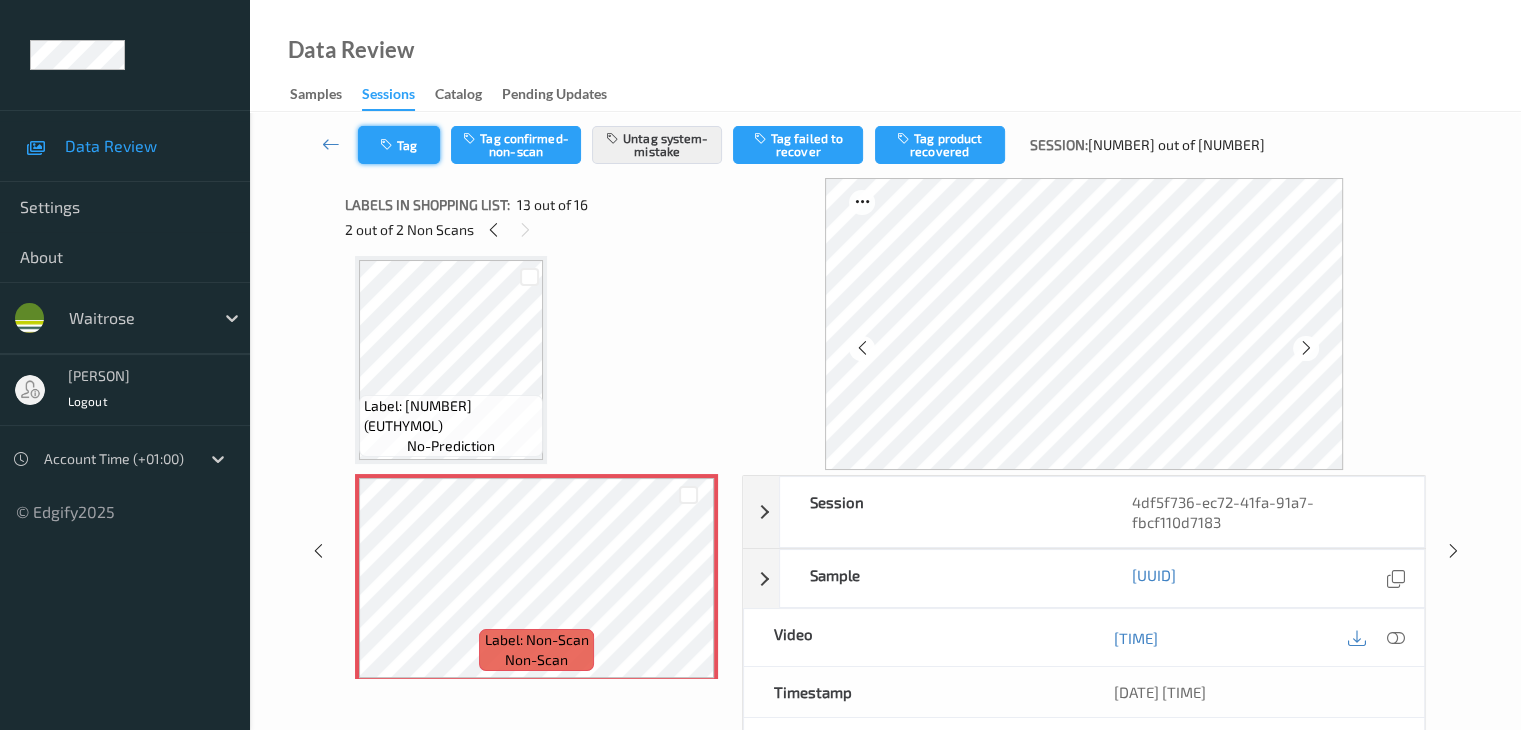click on "Tag" at bounding box center (399, 145) 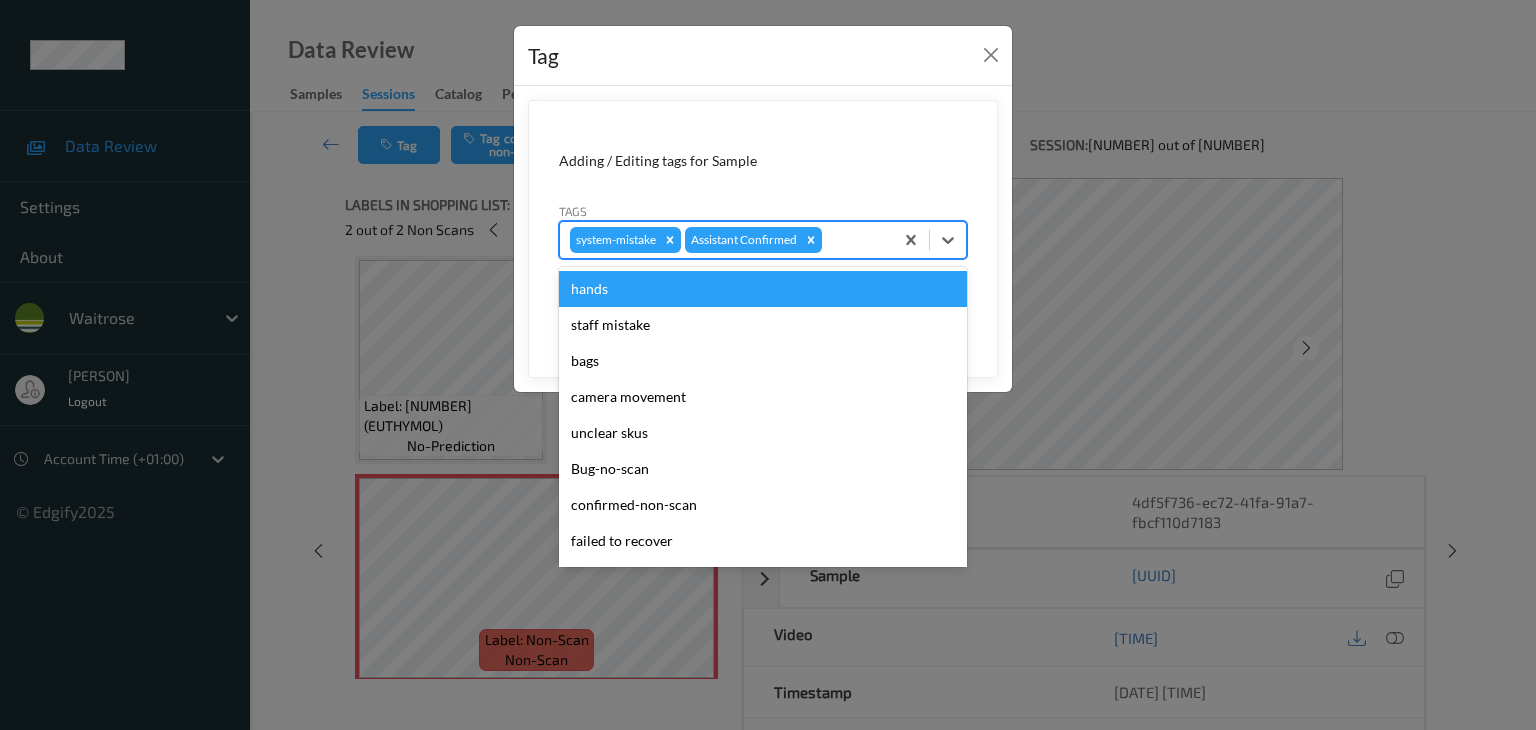 click at bounding box center [854, 240] 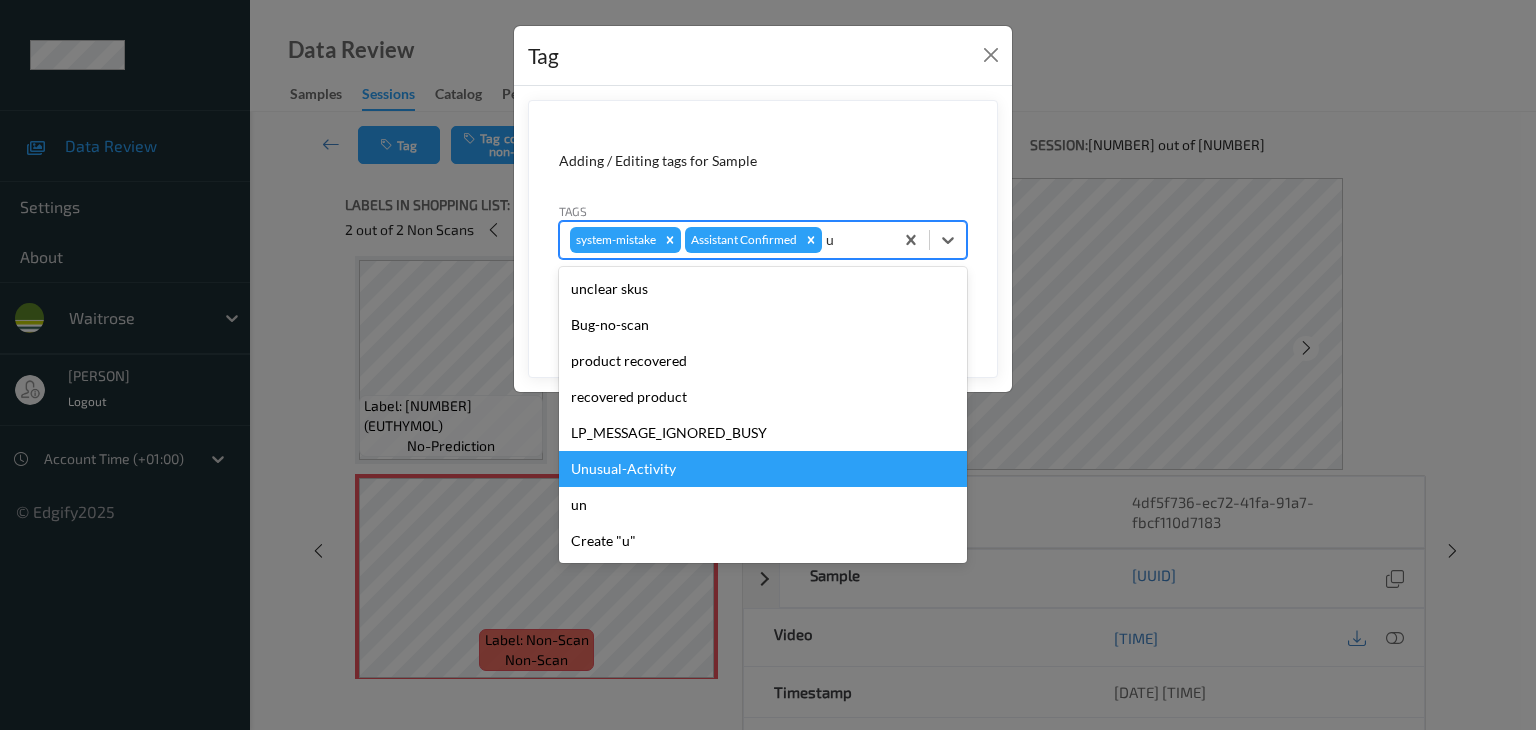 click on "Unusual-Activity" at bounding box center (763, 469) 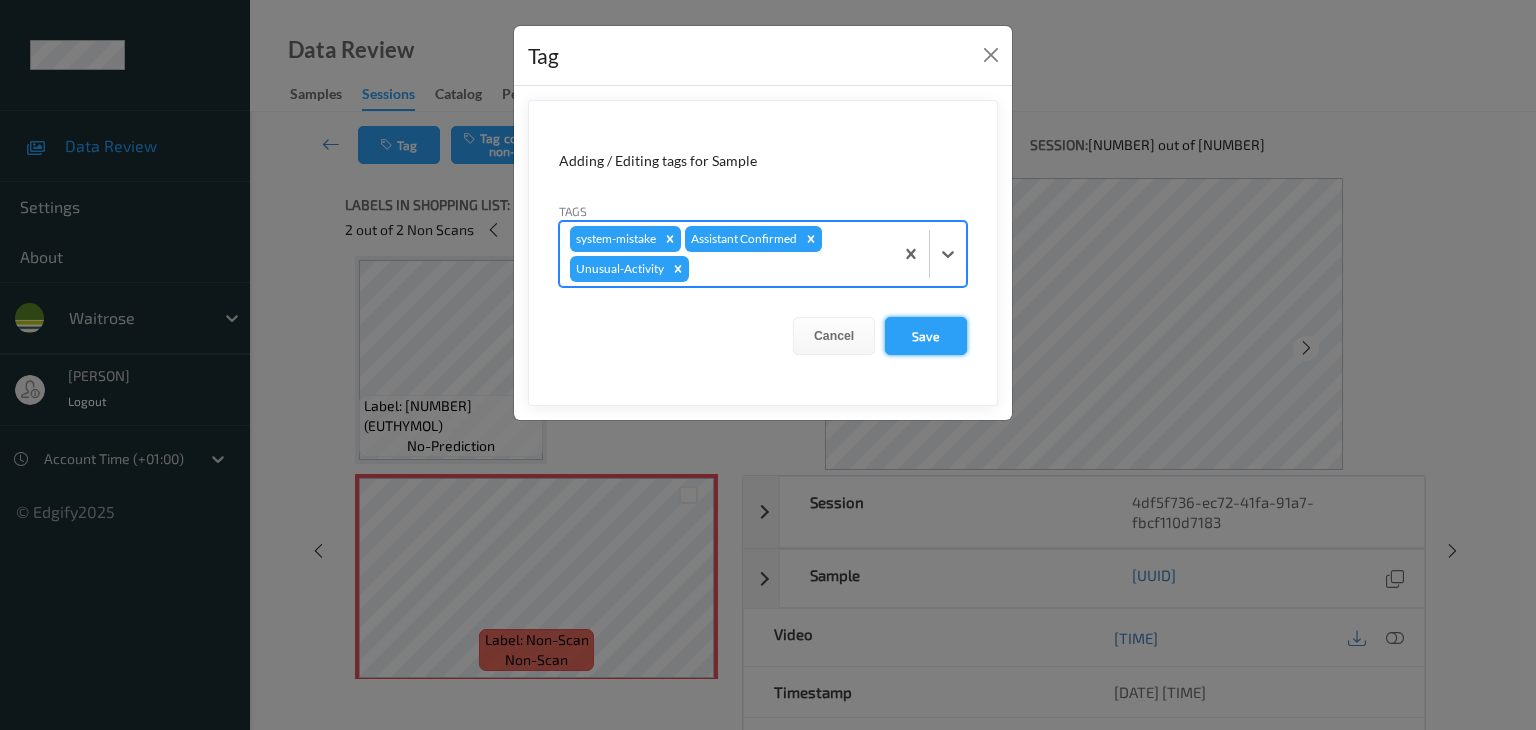 click on "Save" at bounding box center [926, 336] 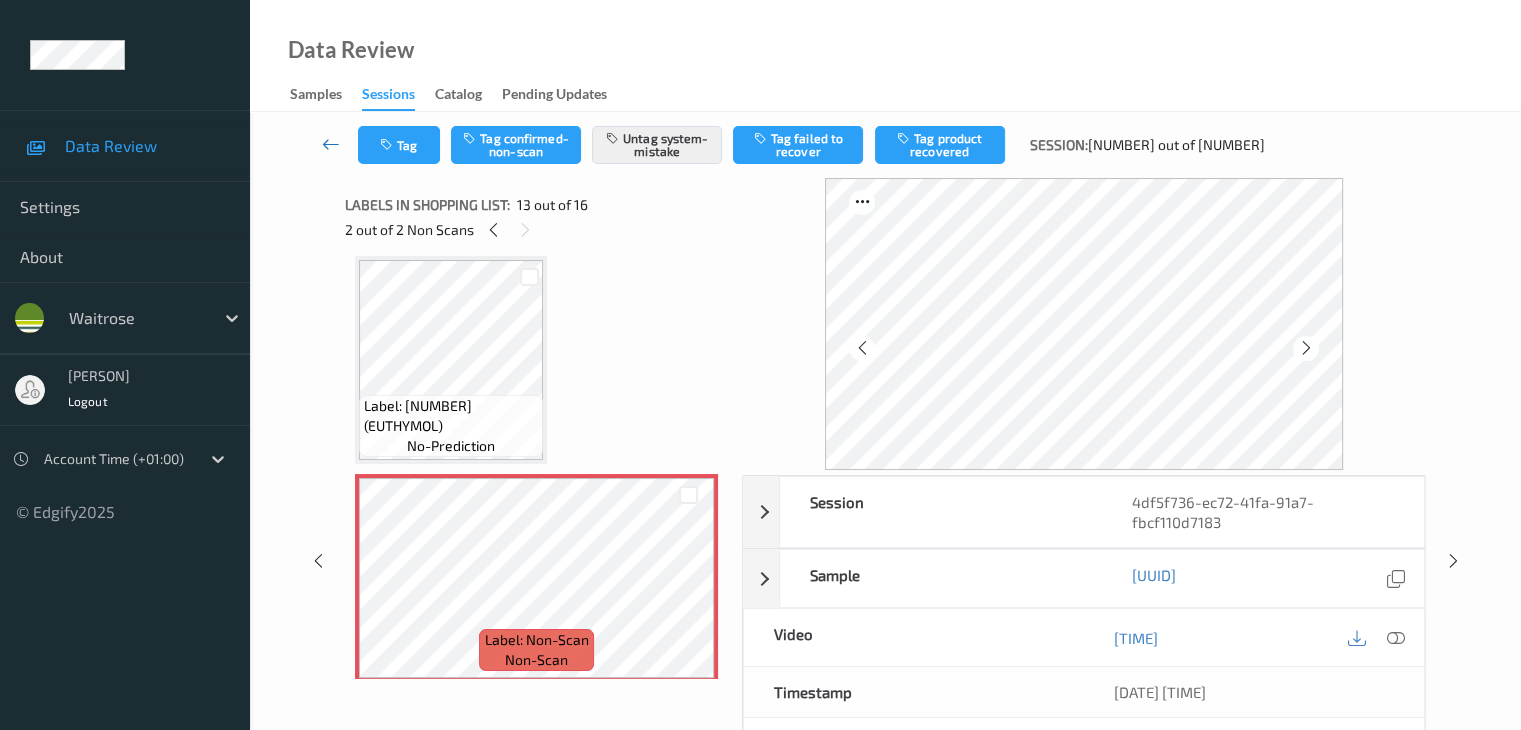 click at bounding box center (331, 144) 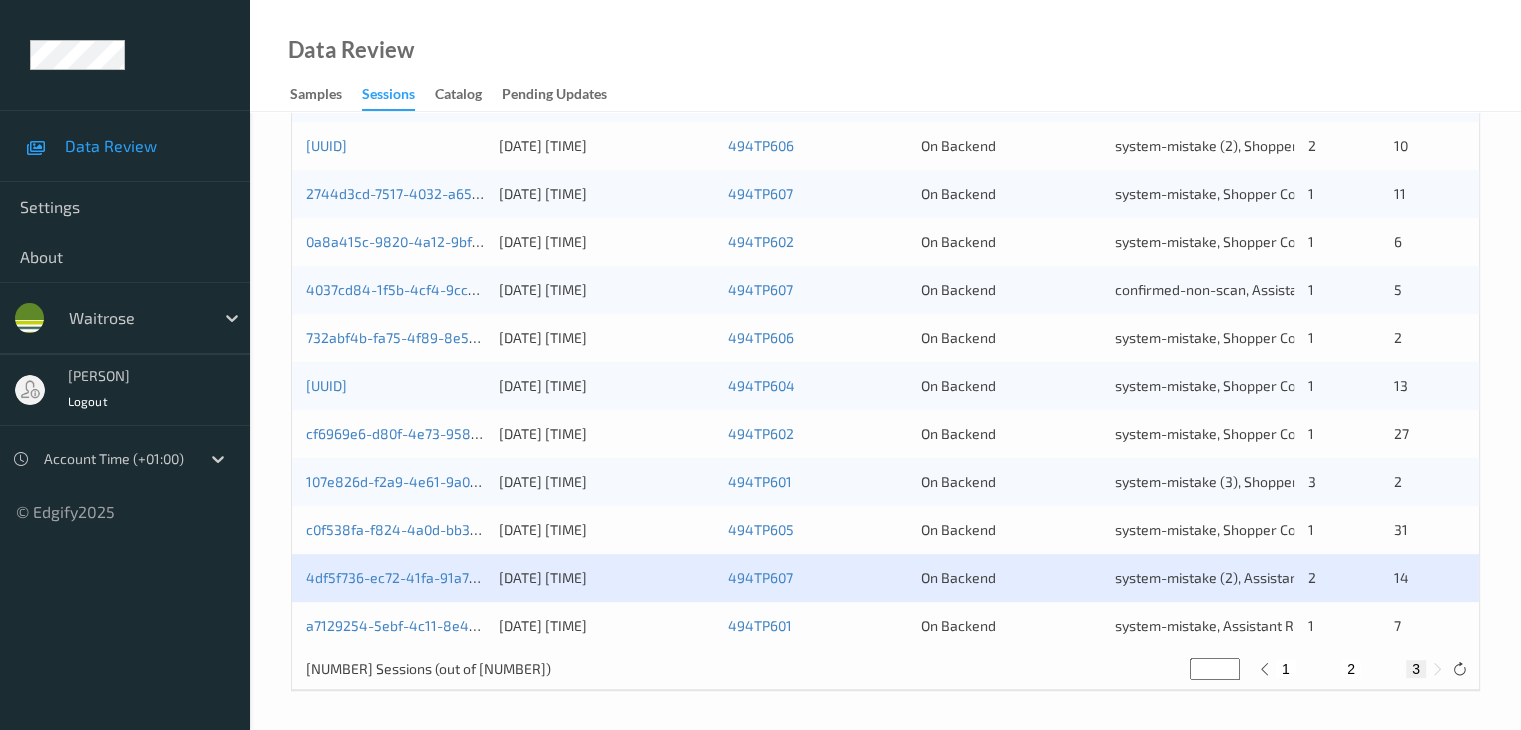 scroll, scrollTop: 932, scrollLeft: 0, axis: vertical 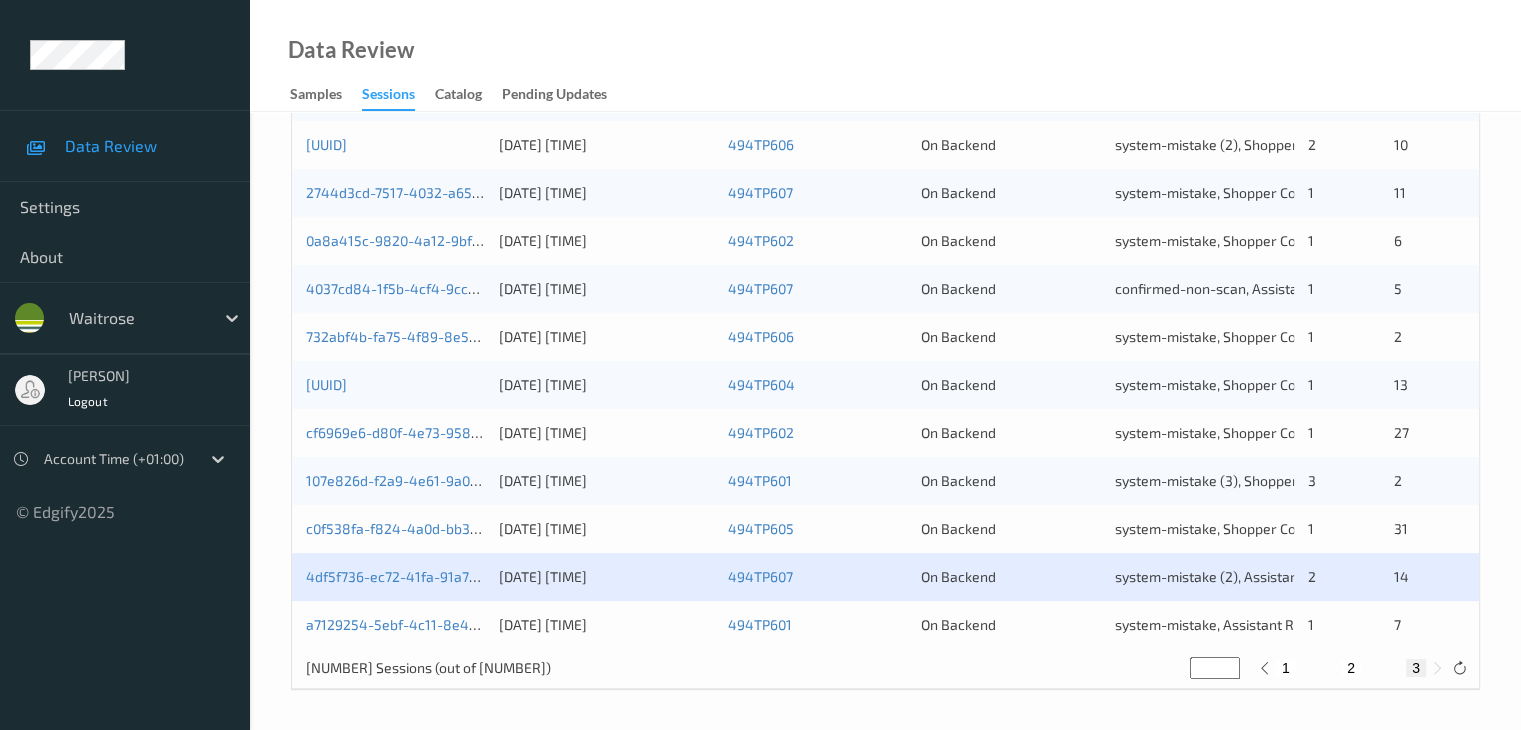 click on "2" at bounding box center (1351, 668) 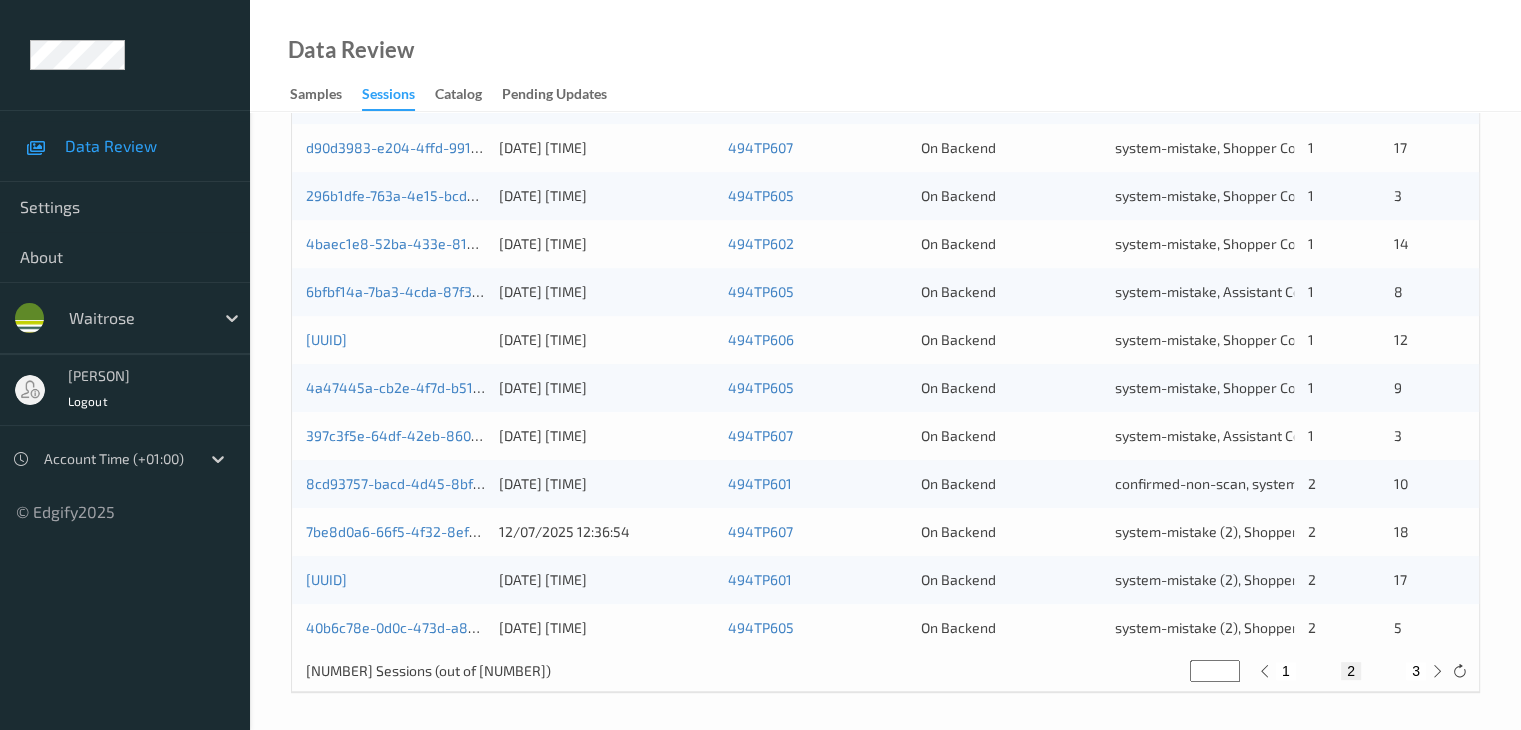 scroll, scrollTop: 932, scrollLeft: 0, axis: vertical 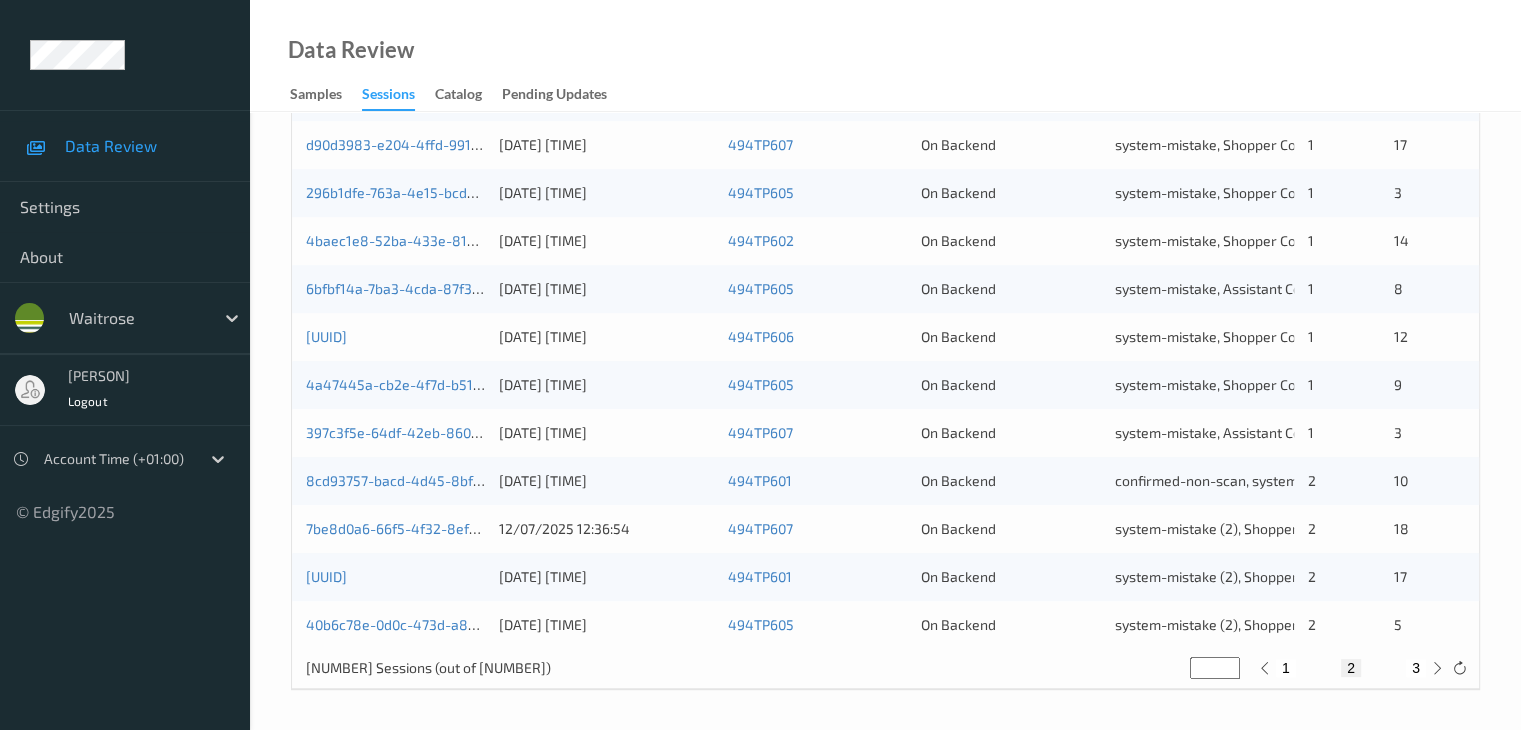 click on "1" at bounding box center (1286, 668) 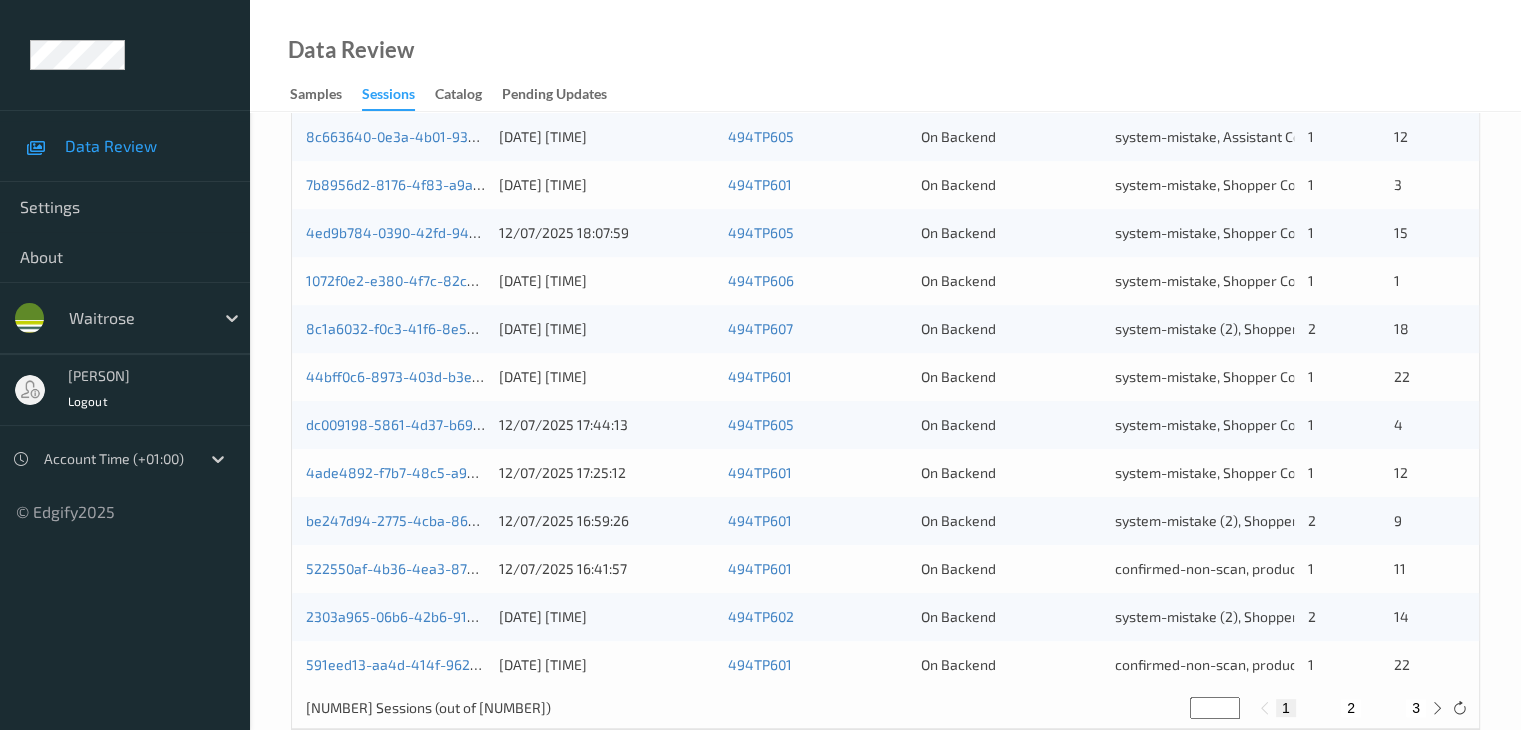 scroll, scrollTop: 932, scrollLeft: 0, axis: vertical 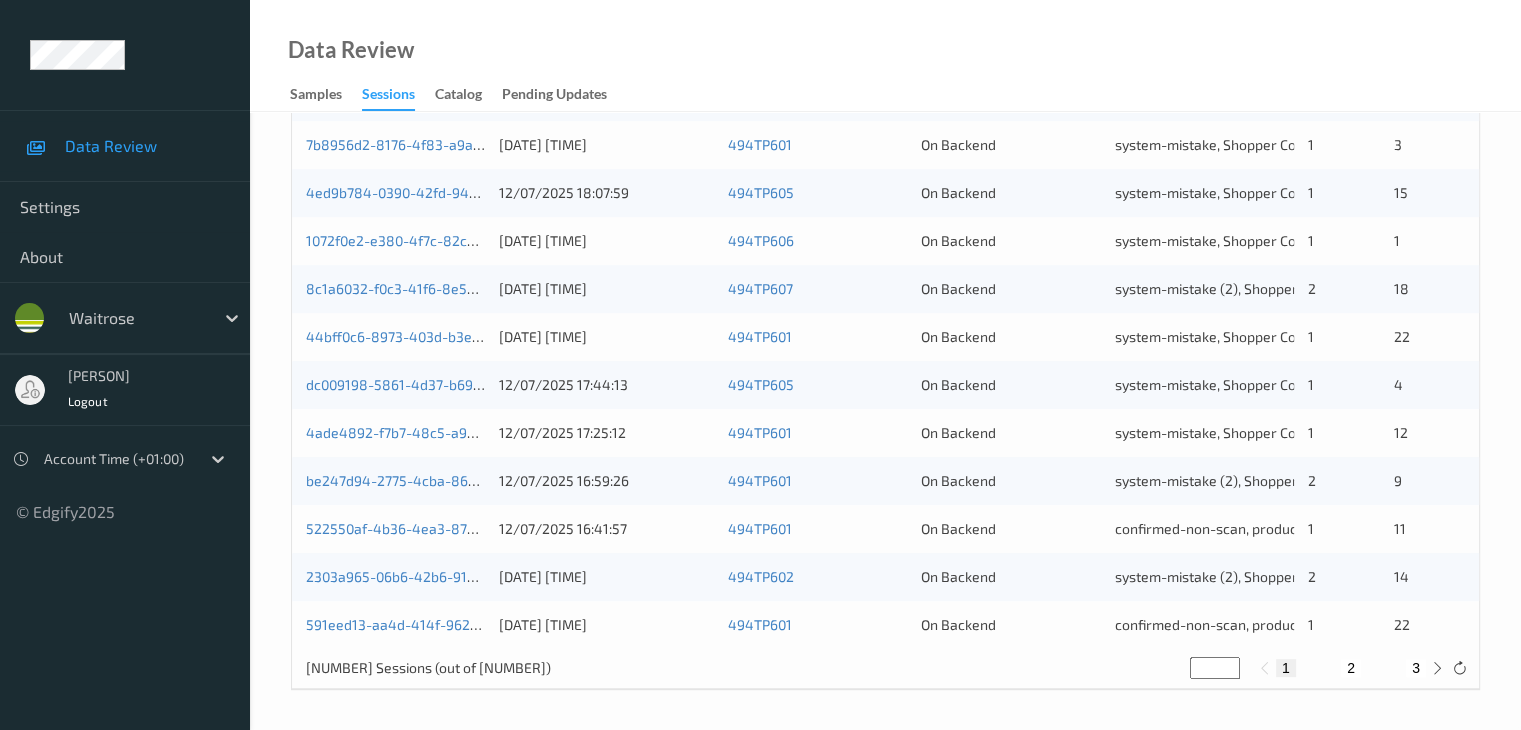 type 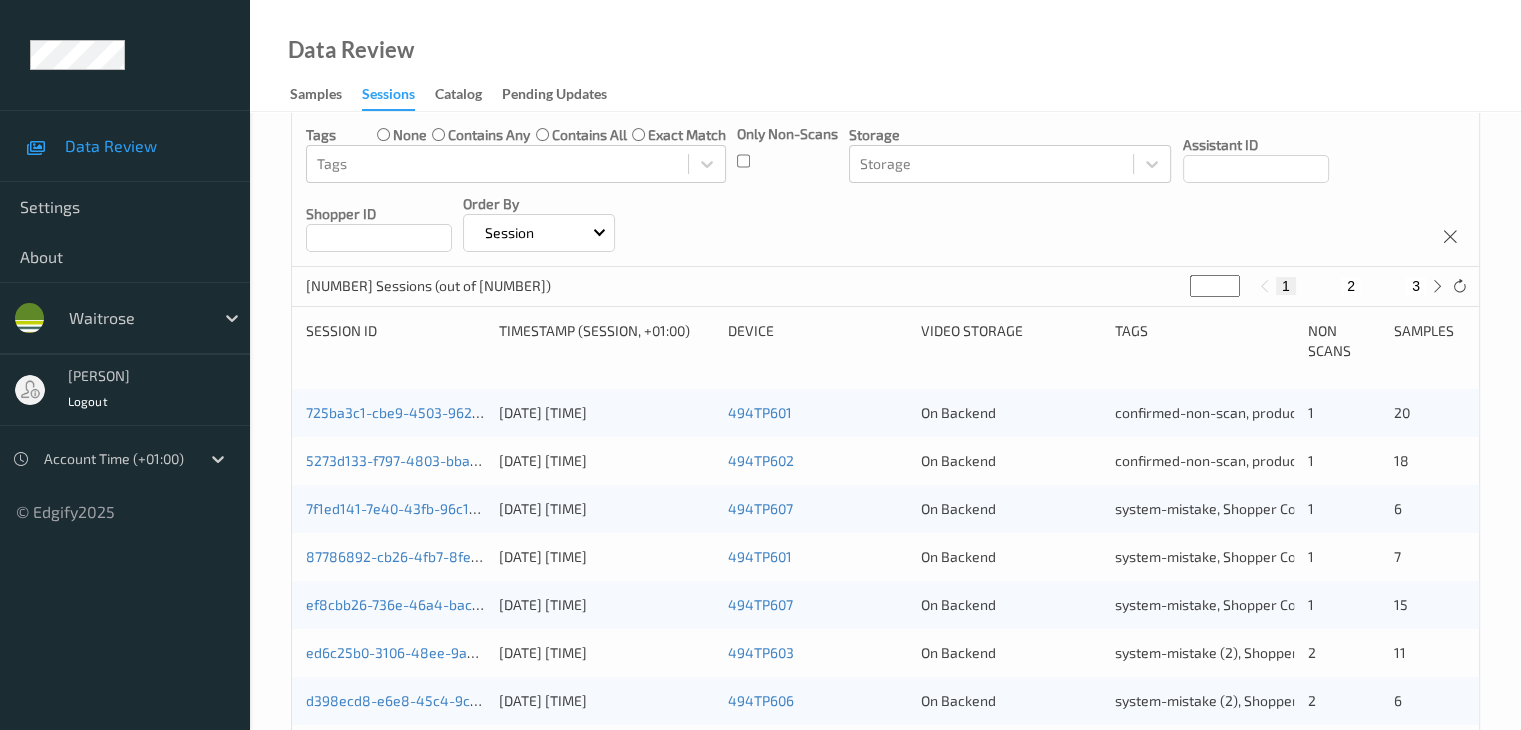 scroll, scrollTop: 132, scrollLeft: 0, axis: vertical 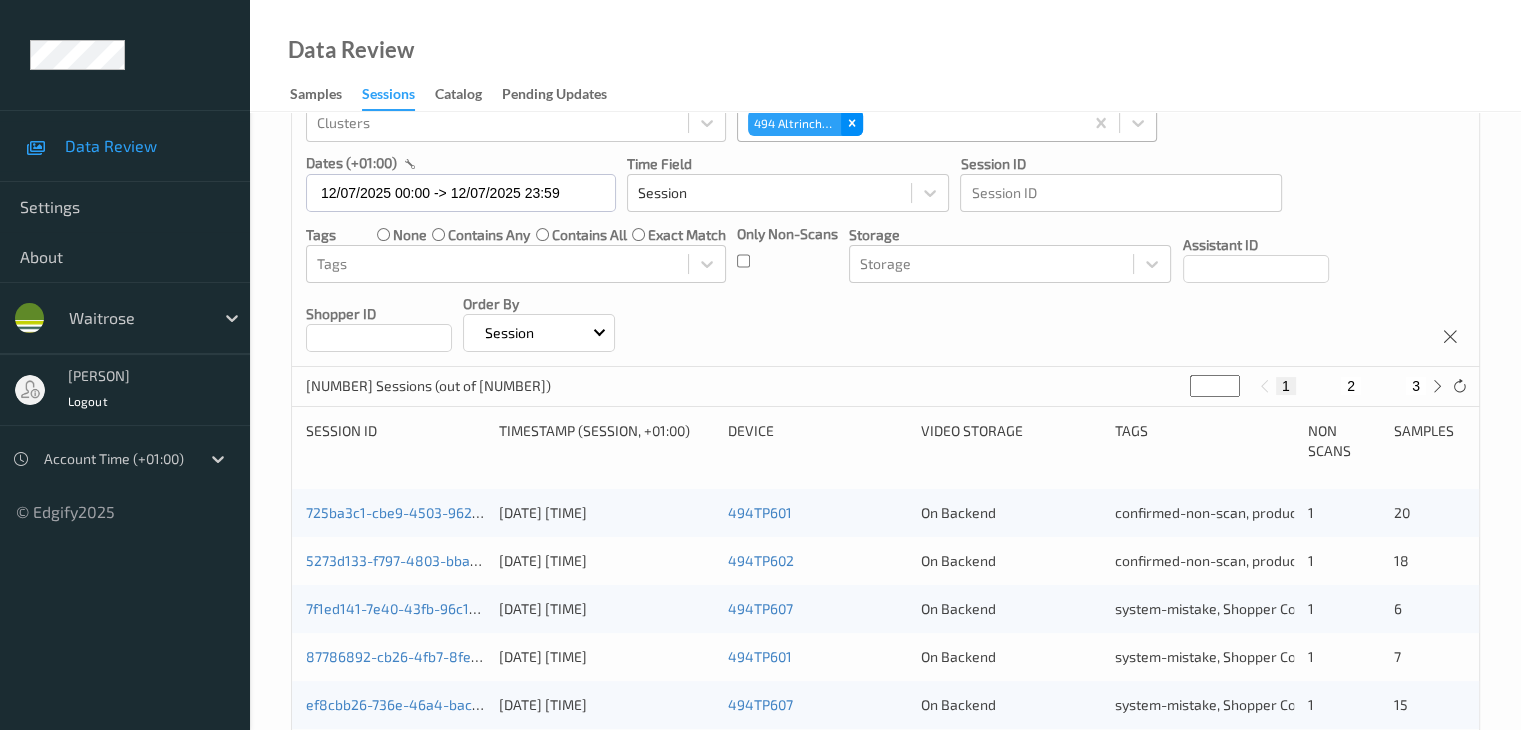 click 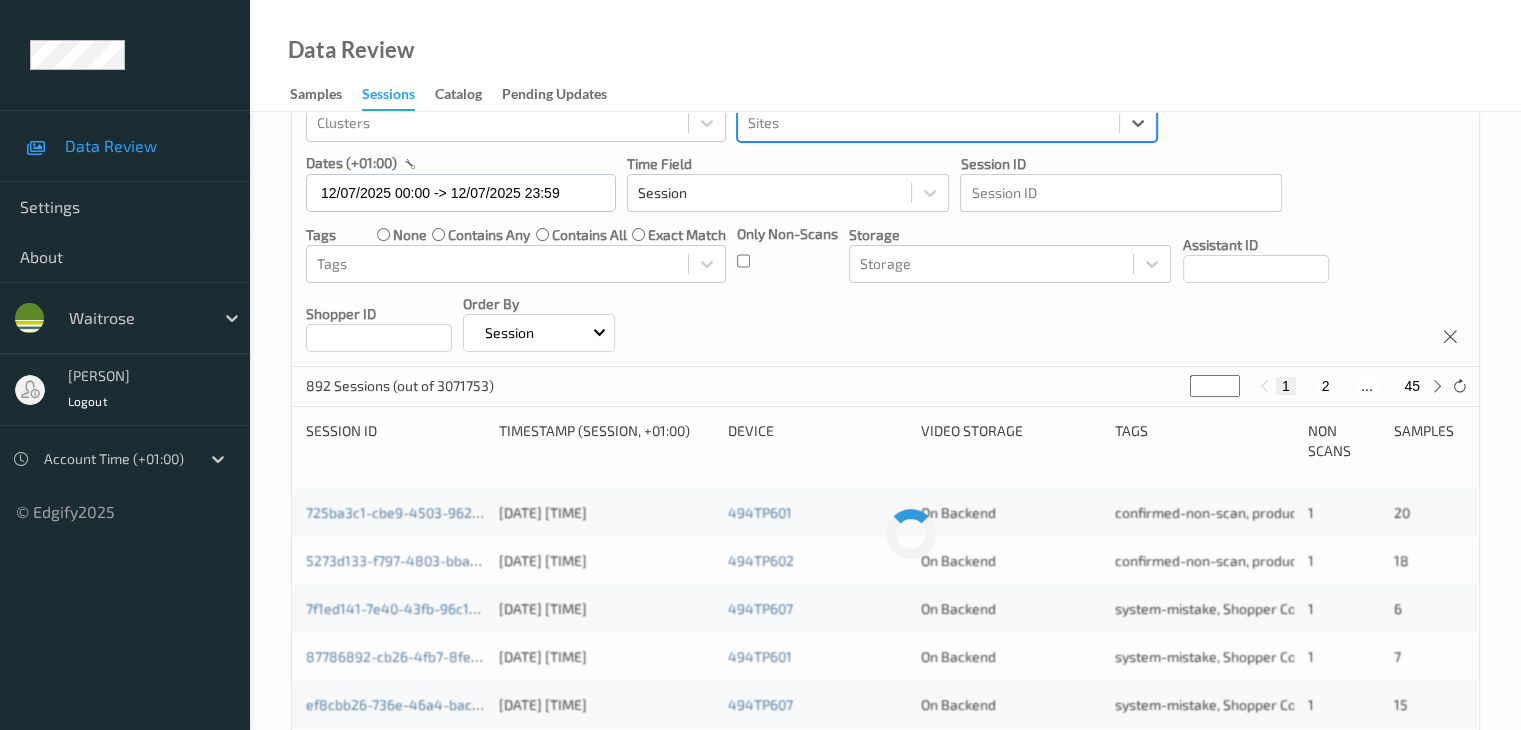 click at bounding box center [928, 123] 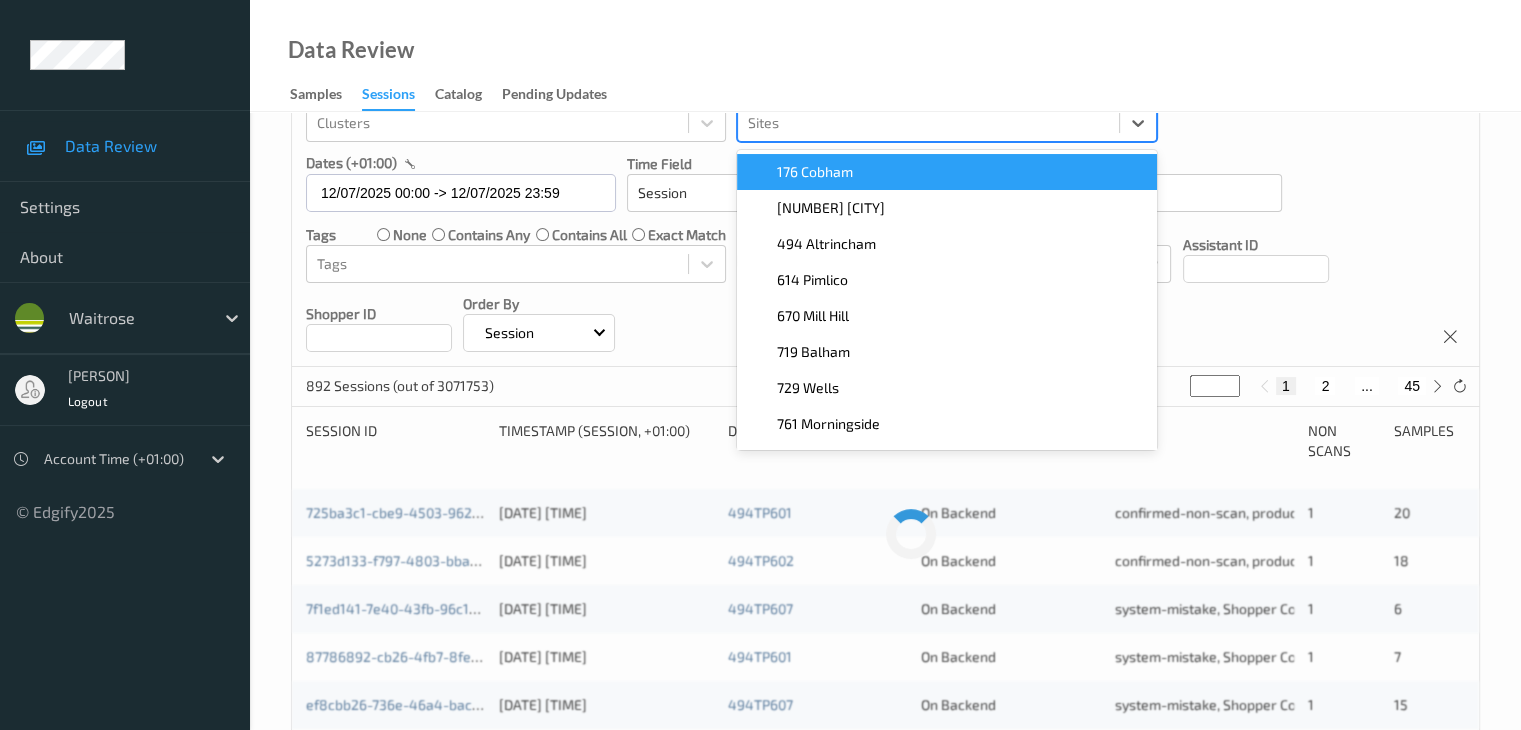paste on "176 cobham" 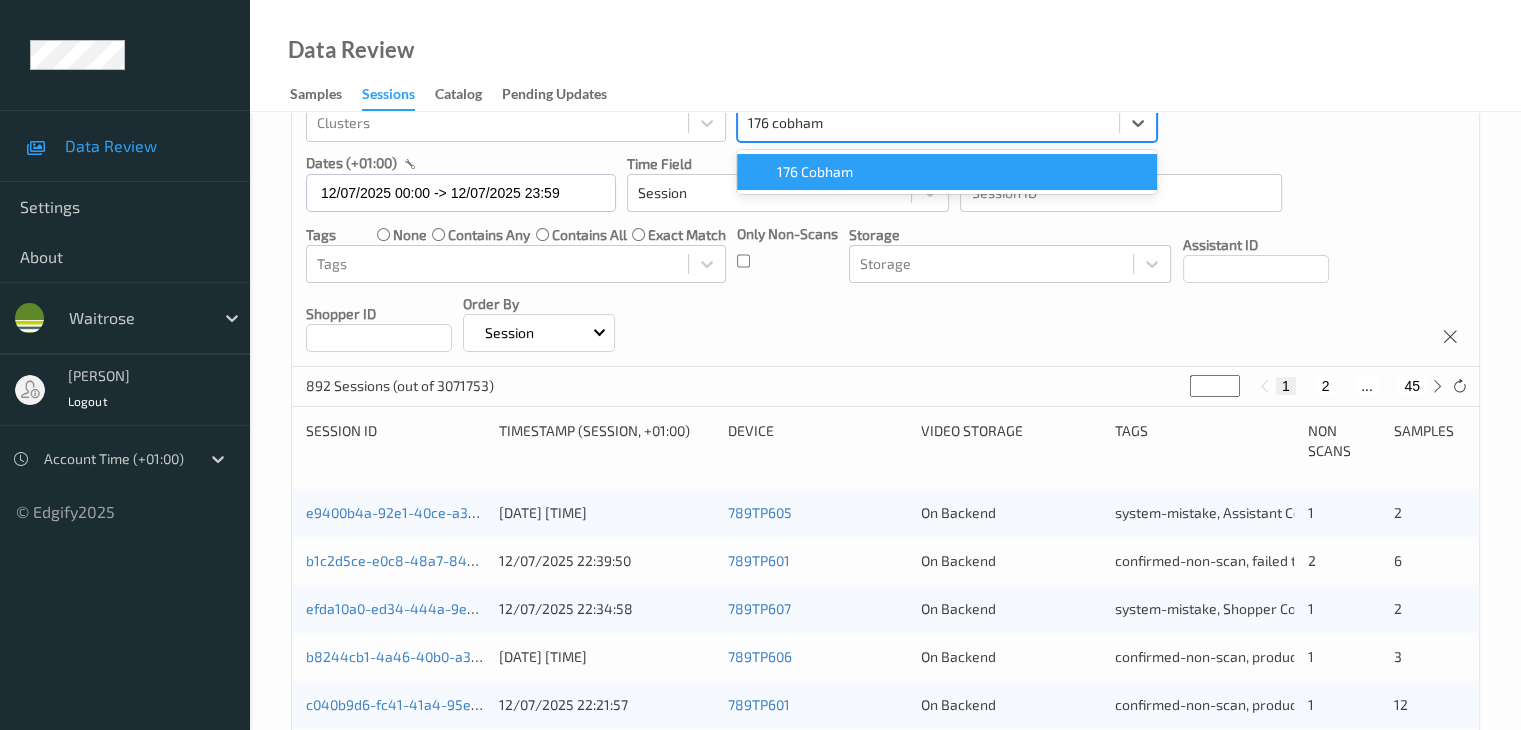 click on "176 Cobham" at bounding box center [815, 172] 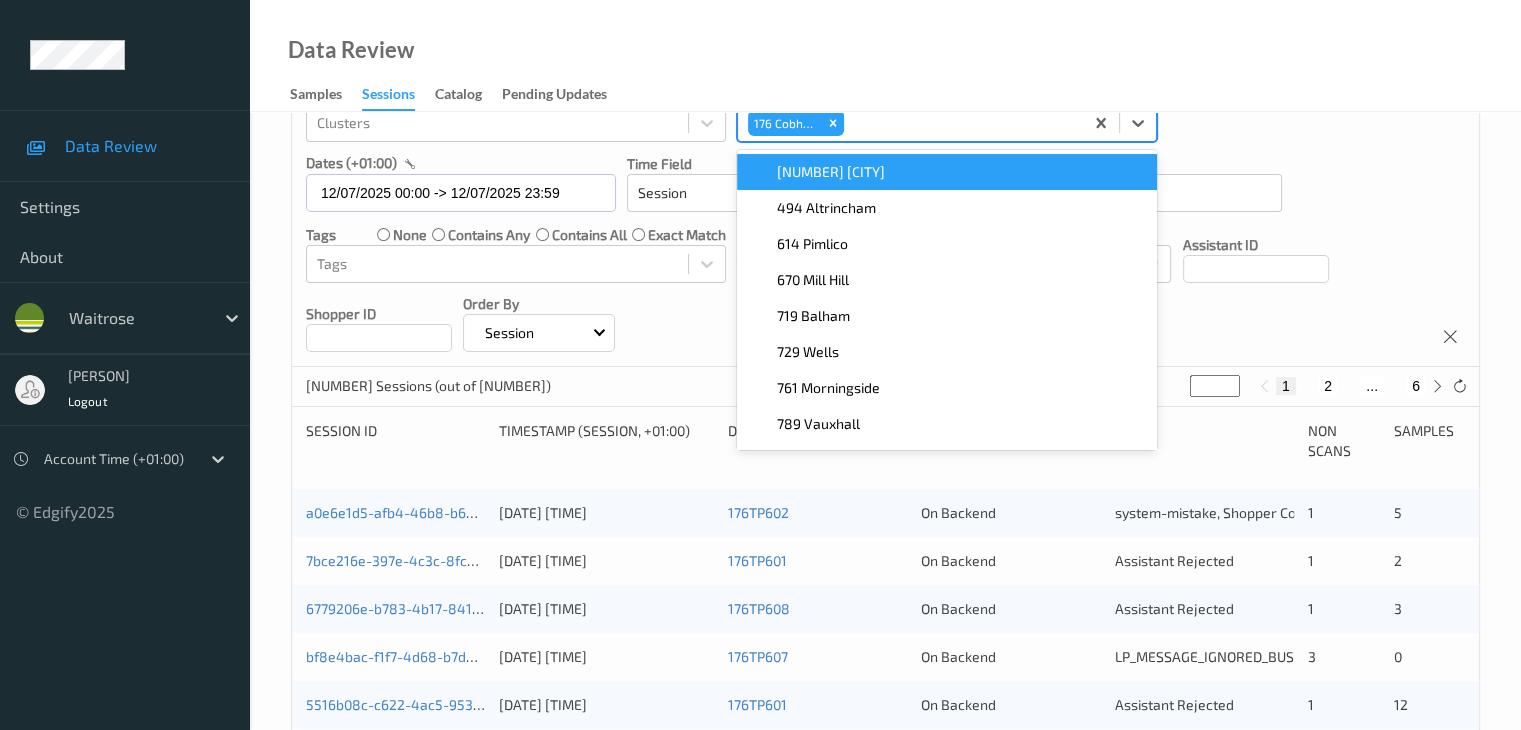 click on "Devices Devices Storage Devices Storage Devices Clusters Clusters Sites option [NUMBER] Cobham, selected. option [NUMBER]	 [CITY] focused, [NUMBER] of [NUMBER]. [NUMBER] results available. Use Up and Down to choose options, press Enter to select the currently focused option, press Escape to exit the menu, press Tab to select the option and exit the menu. [NUMBER] Cobham    [NUMBER]	 [CITY]    [NUMBER] Altrincham    [NUMBER] Pimlico    [NUMBER] Mill Hill    [NUMBER]	Balham    [NUMBER]	Wells    [NUMBER]	Morningside    [NUMBER] Vauxhall    [NUMBER] Trinity Square dates ([TIMEZONE]) [DATE] [TIME] -> [DATE] [TIME] Time Field Session Session ID Session ID Tags none contains any contains all exact match Tags Only Non-Scans Storage Storage Assistant ID Shopper ID Order By Session" at bounding box center (885, 184) 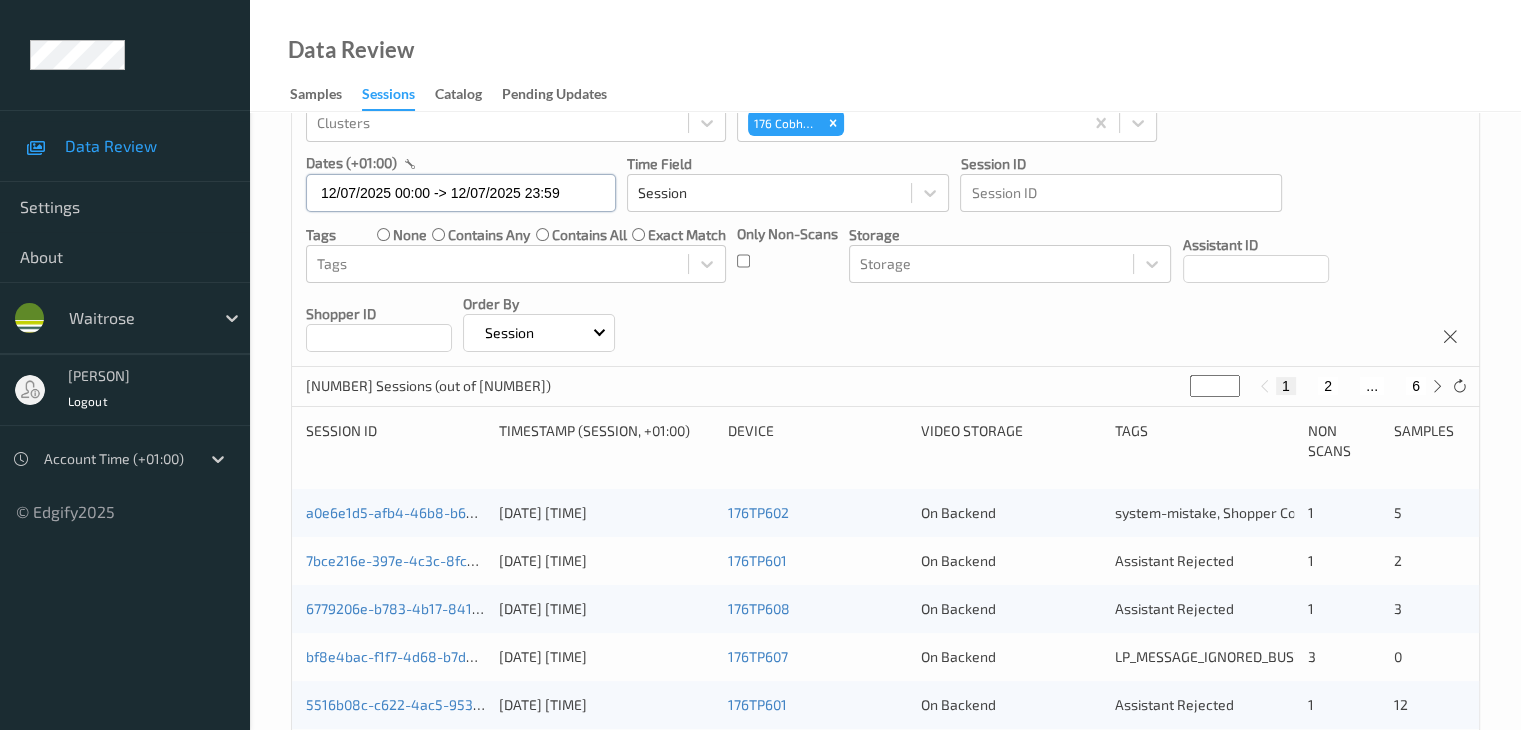 click on "12/07/2025 00:00 -> 12/07/2025 23:59" at bounding box center [461, 193] 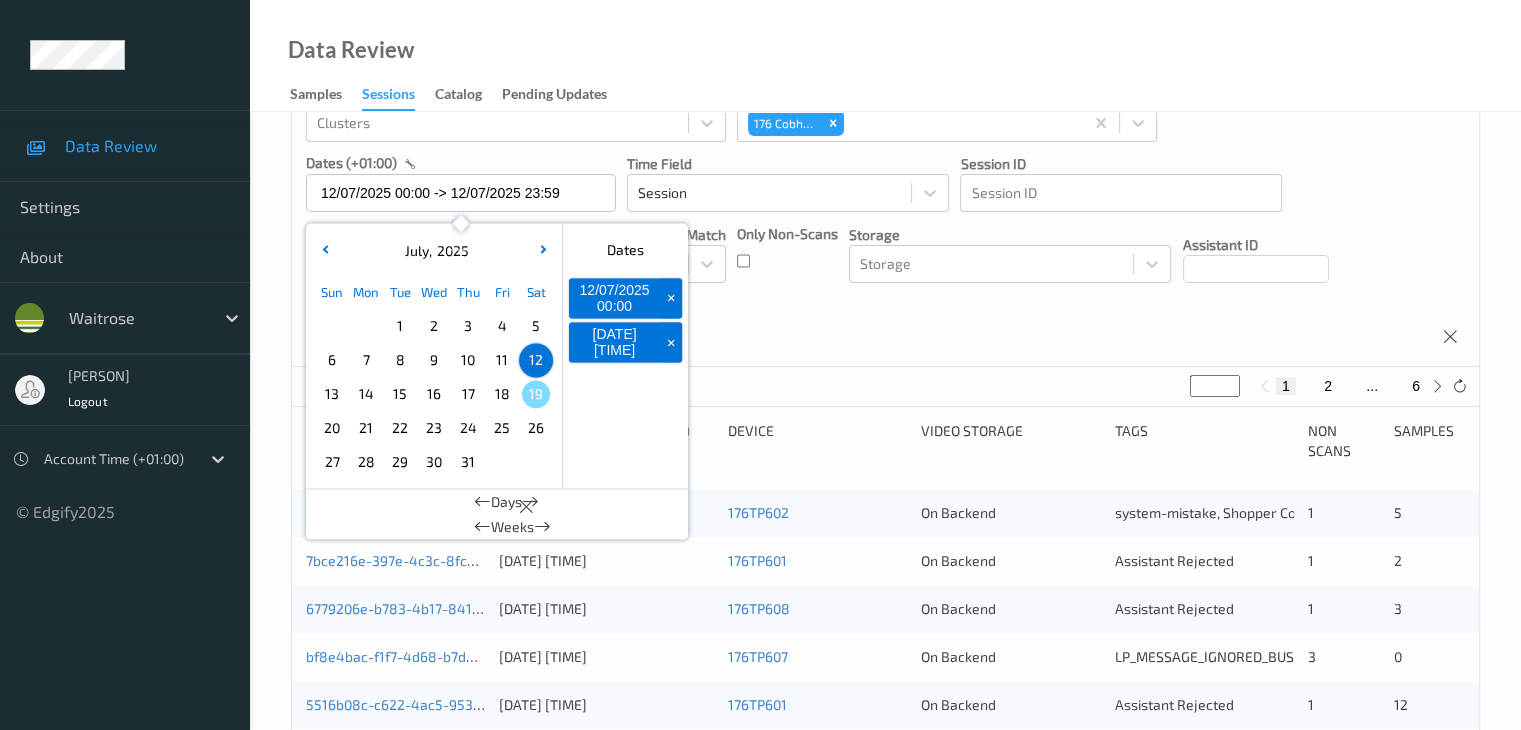 click on "Devices Devices Storage Devices Storage Devices Clusters Clusters Sites [NUMBER] Cobham dates (+[NUMBER]:[NUMBER]) [DATE] [TIME] -=> [DATE] [TIME] July , [YEAR] Sun Mon Tue Wed Thu Fri Sat 1 2 3 4 5 6 7 8 9 10 11 12 13 14 15 16 17 18 19 20 21 22 23 24 25 26 27 28 29 30 31 January February March April May June July August September October November December [YEAR] [YEAR] [YEAR] [YEAR] [YEAR] [YEAR] [YEAR] [YEAR] [YEAR] [YEAR] [YEAR] [YEAR] Dates [DATE] [TIME] + [DATE] [TIME] + Days Weeks Time Field Session Session ID Session ID Tags none contains any contains all exact match Tags Only Non-Scans Storage Storage Assistant ID Shopper ID Order By Session" at bounding box center (885, 184) 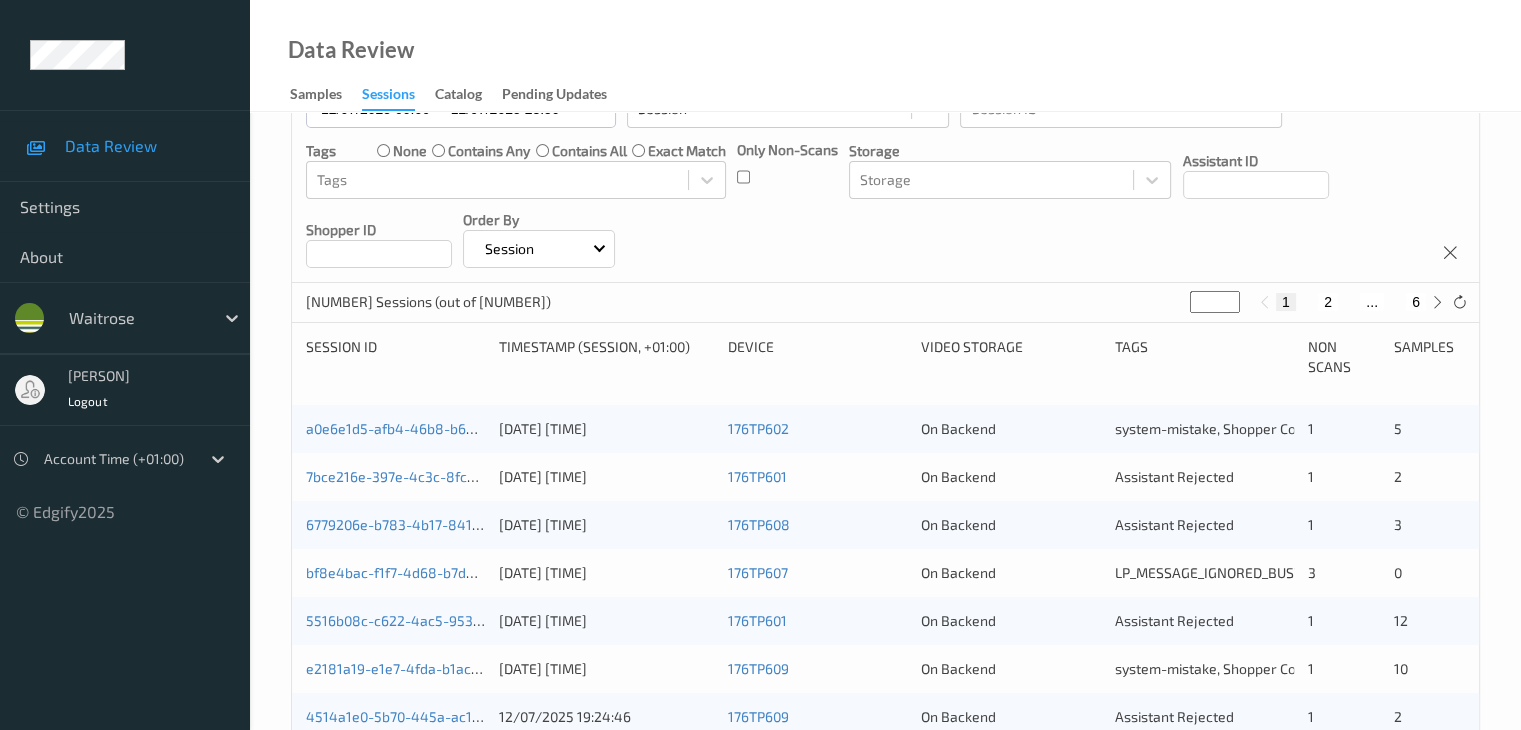 scroll, scrollTop: 332, scrollLeft: 0, axis: vertical 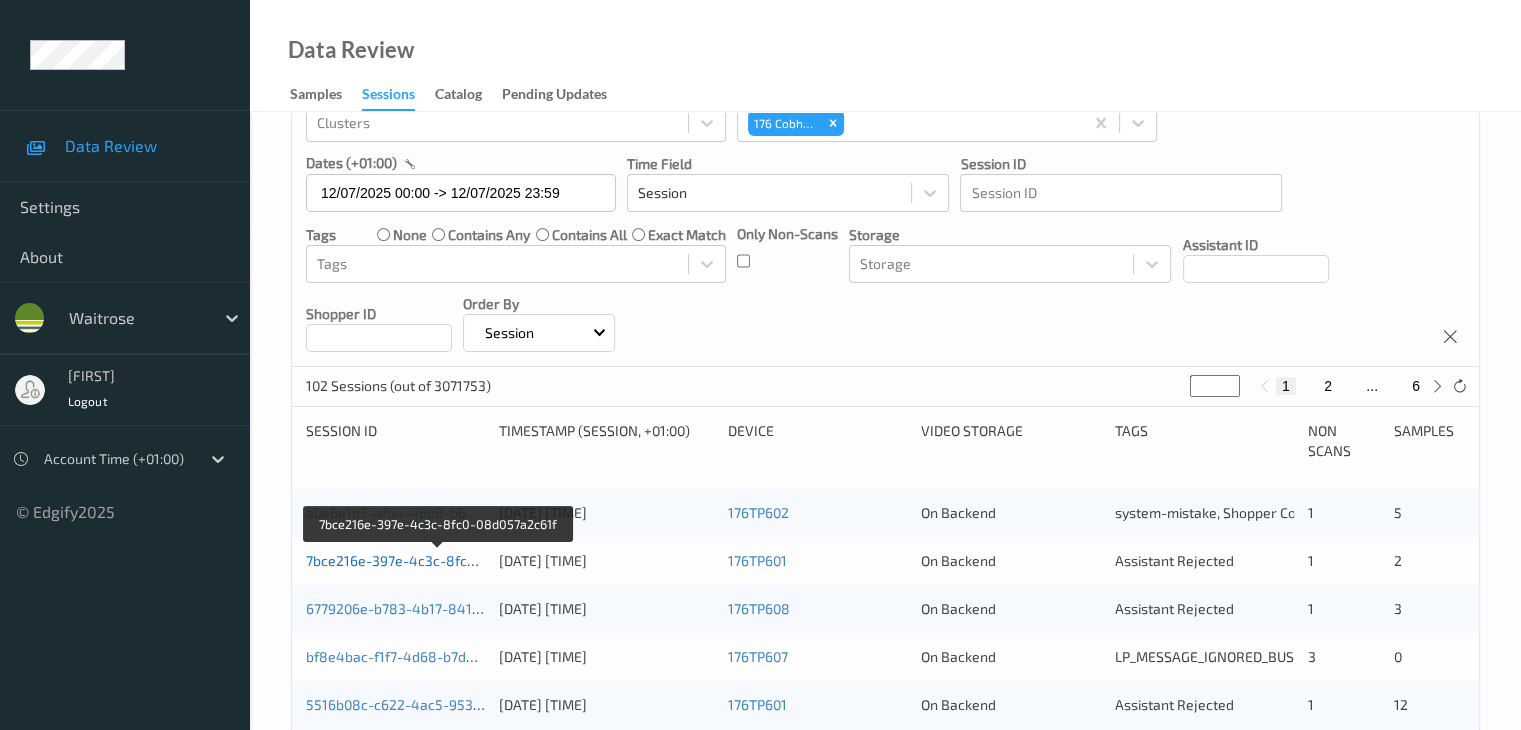 click on "7bce216e-397e-4c3c-8fc0-08d057a2c61f" at bounding box center (438, 560) 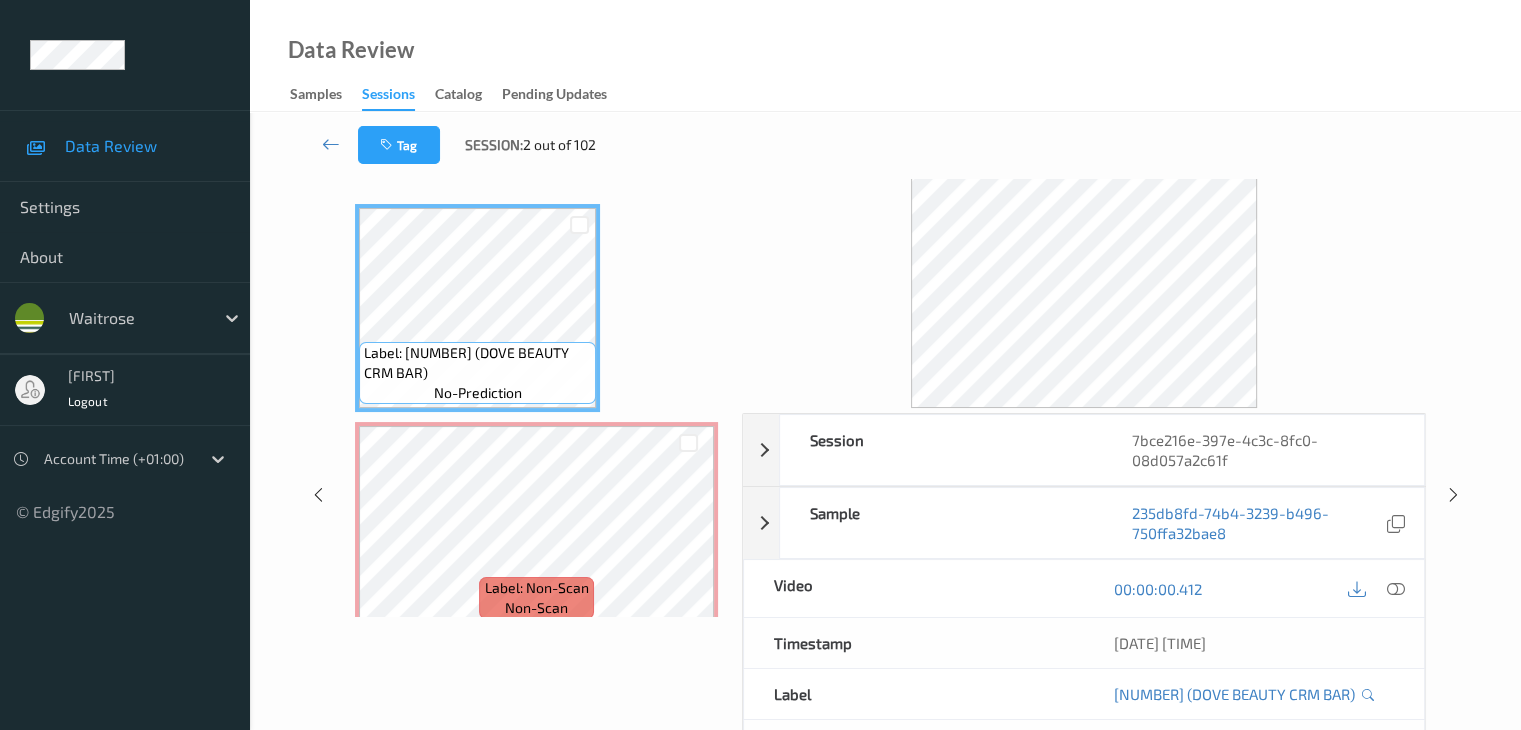 scroll, scrollTop: 0, scrollLeft: 0, axis: both 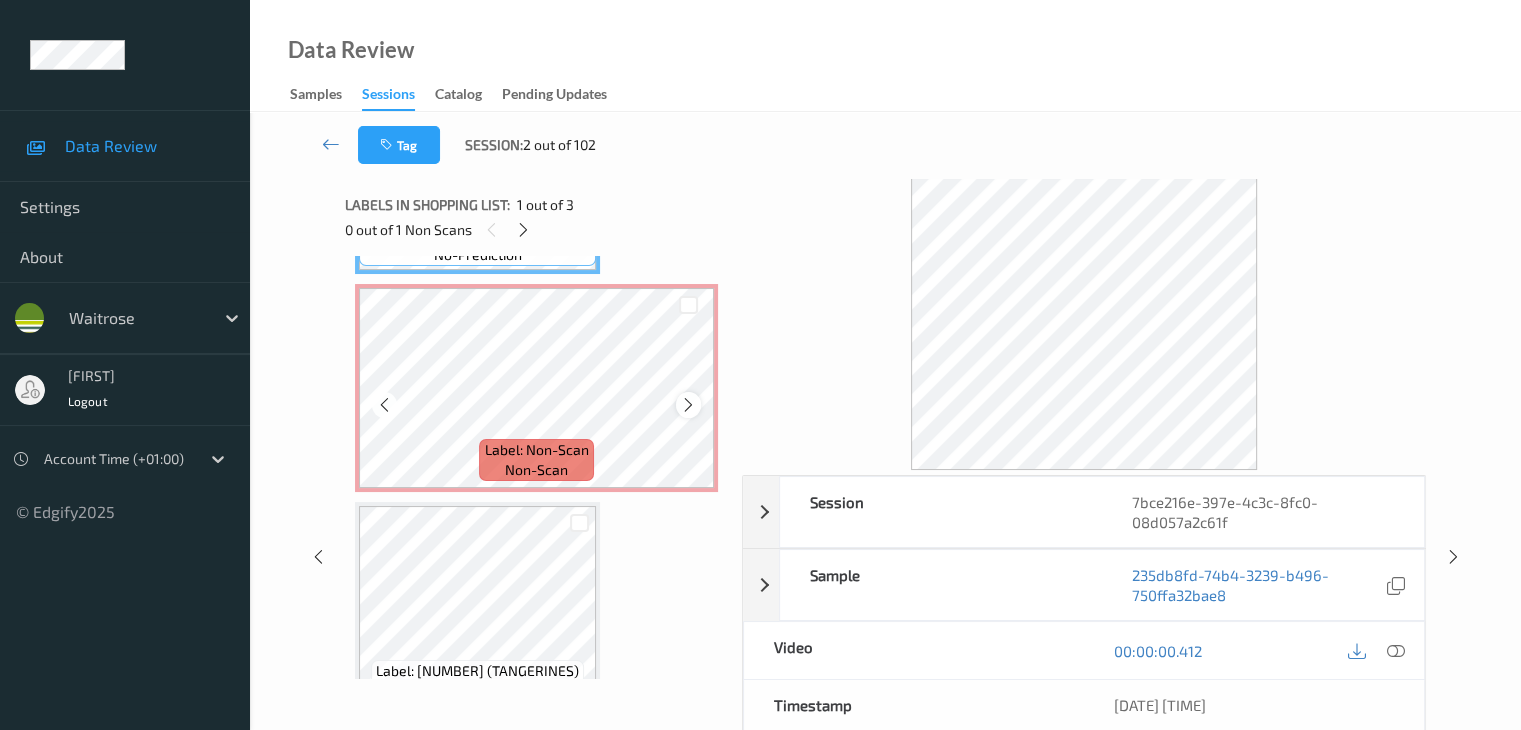 click at bounding box center (688, 405) 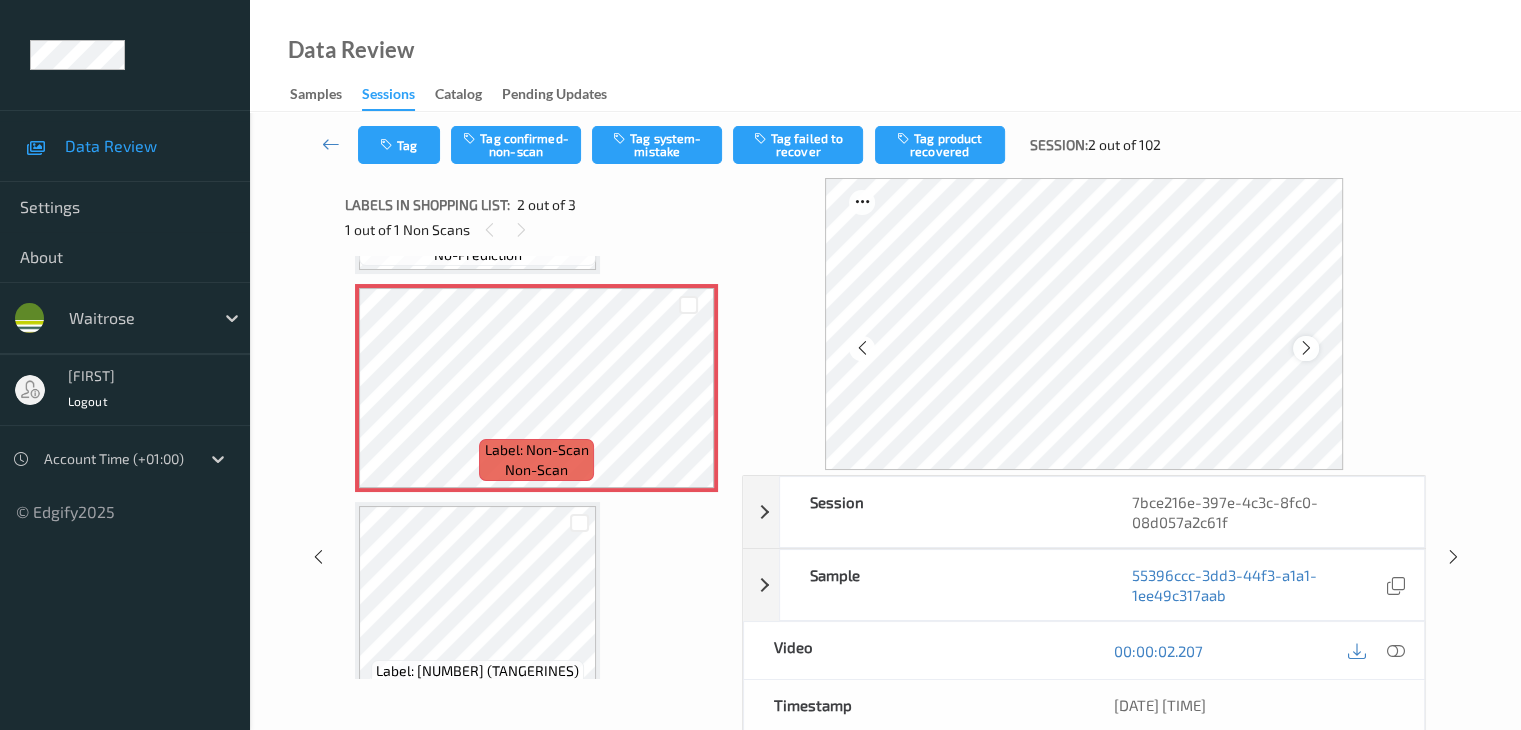 click at bounding box center (1306, 348) 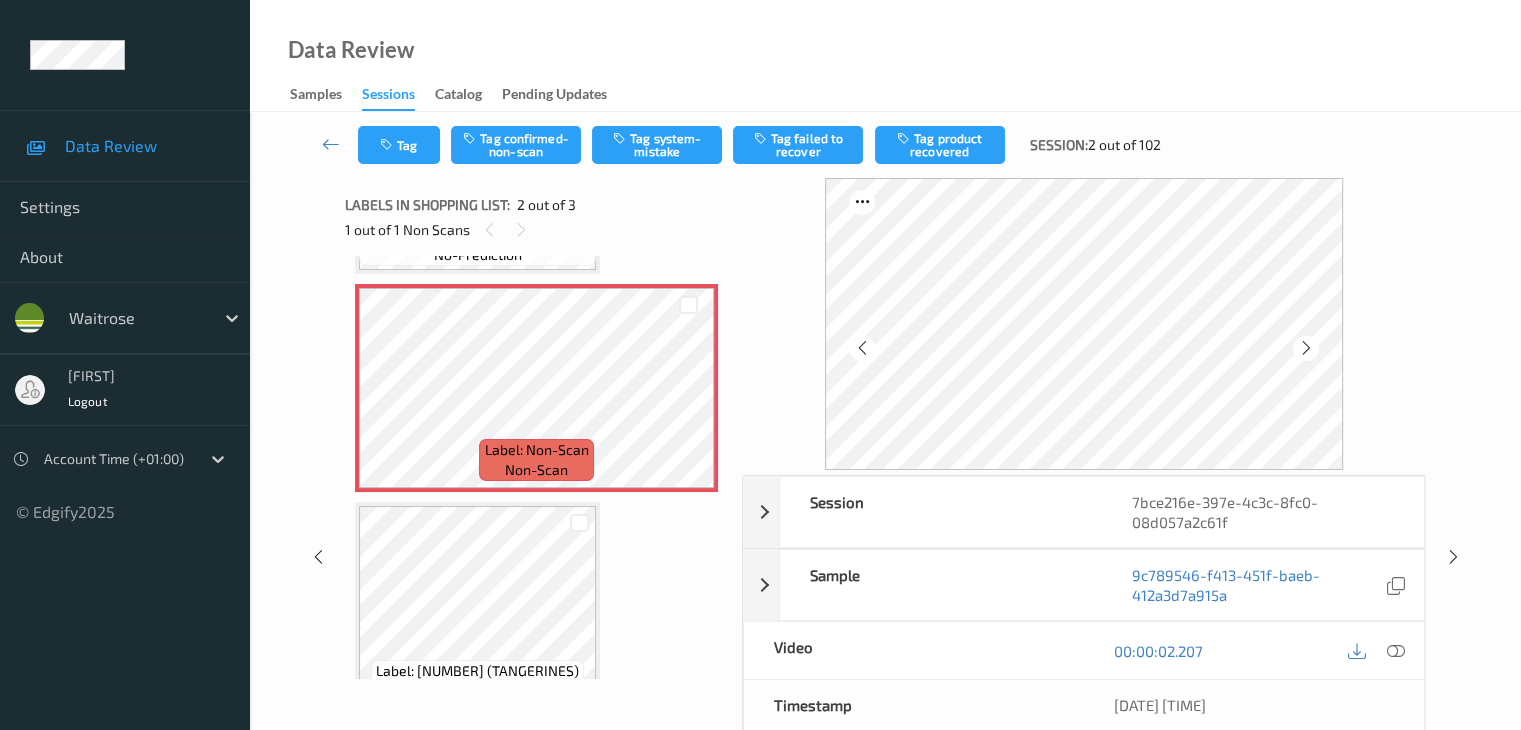 click at bounding box center [1306, 348] 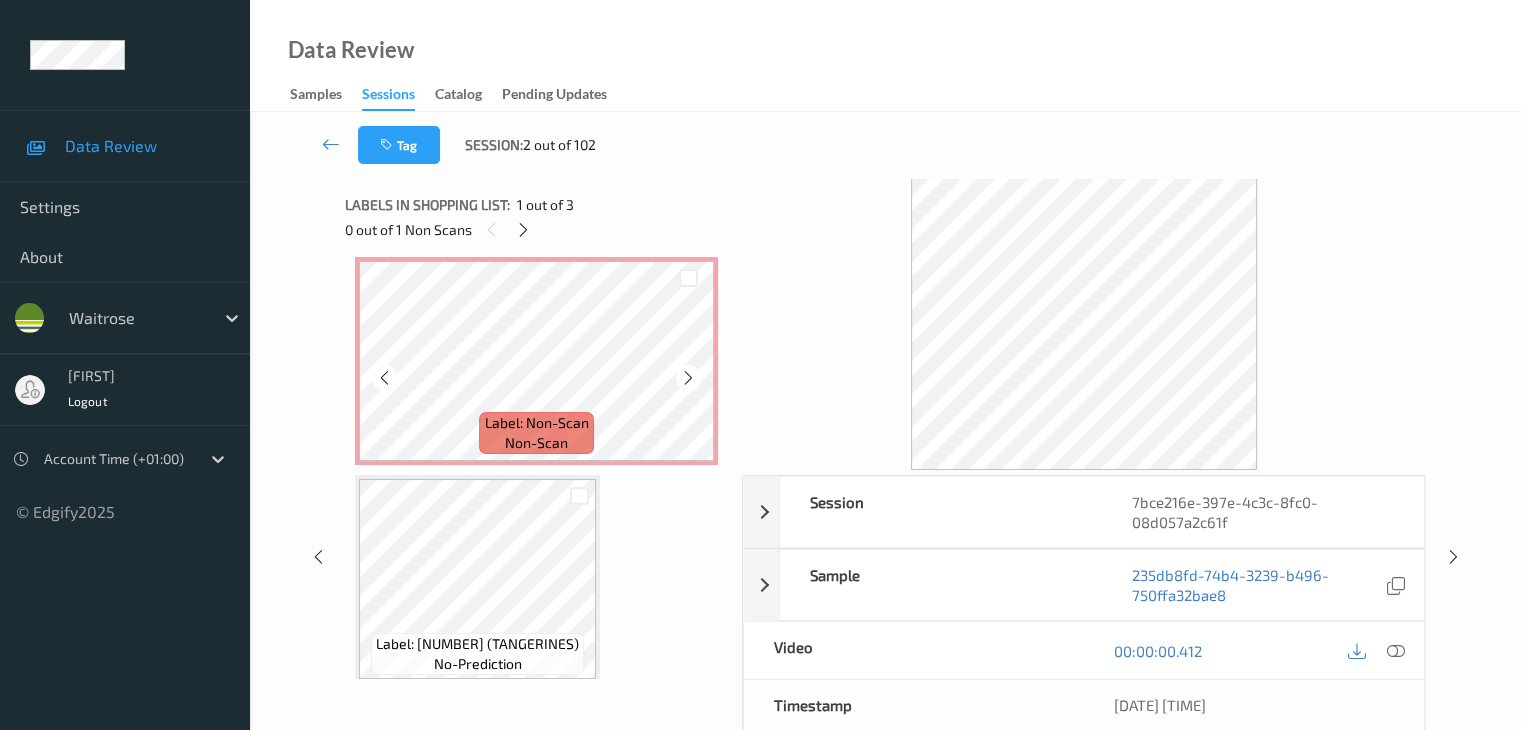 scroll, scrollTop: 241, scrollLeft: 0, axis: vertical 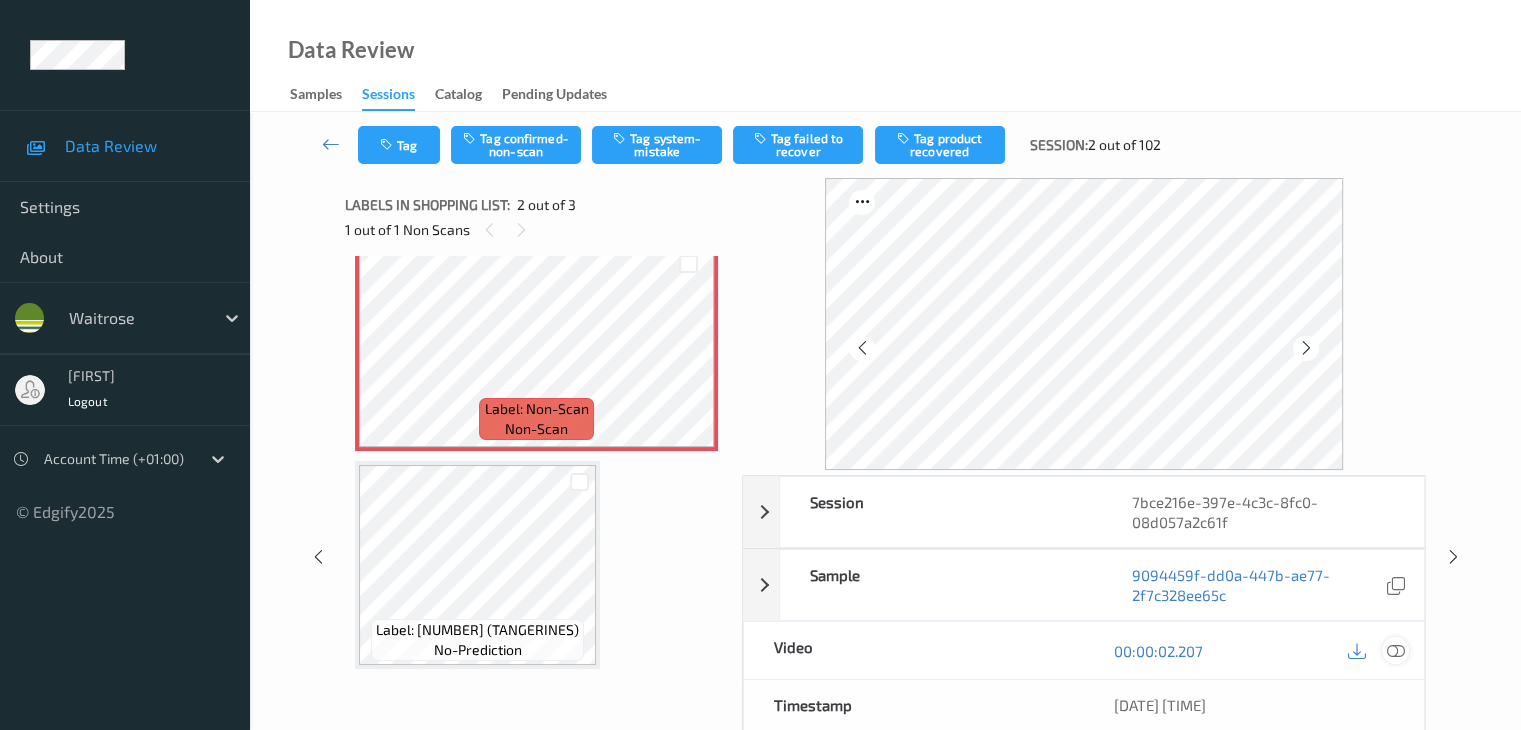 click at bounding box center (1395, 651) 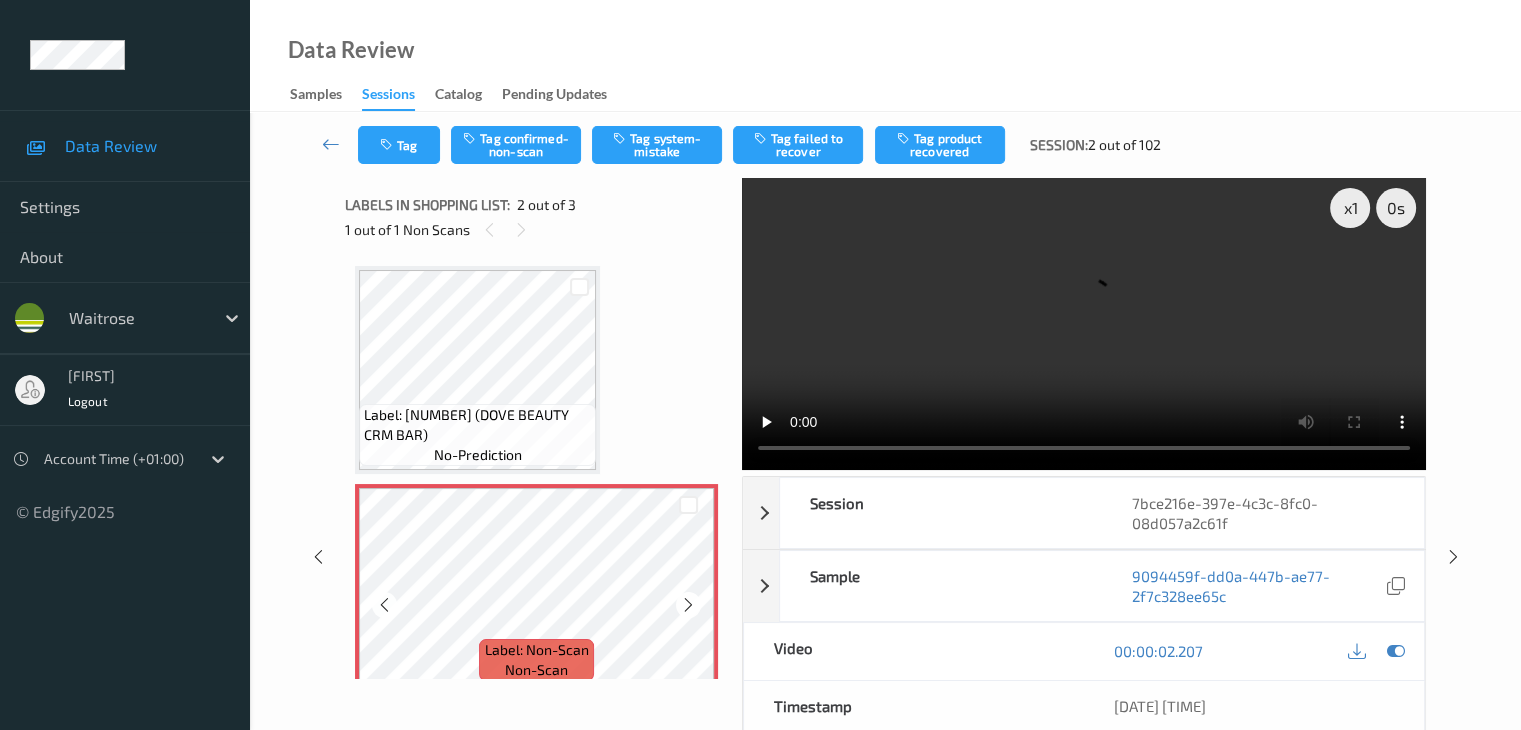 scroll, scrollTop: 100, scrollLeft: 0, axis: vertical 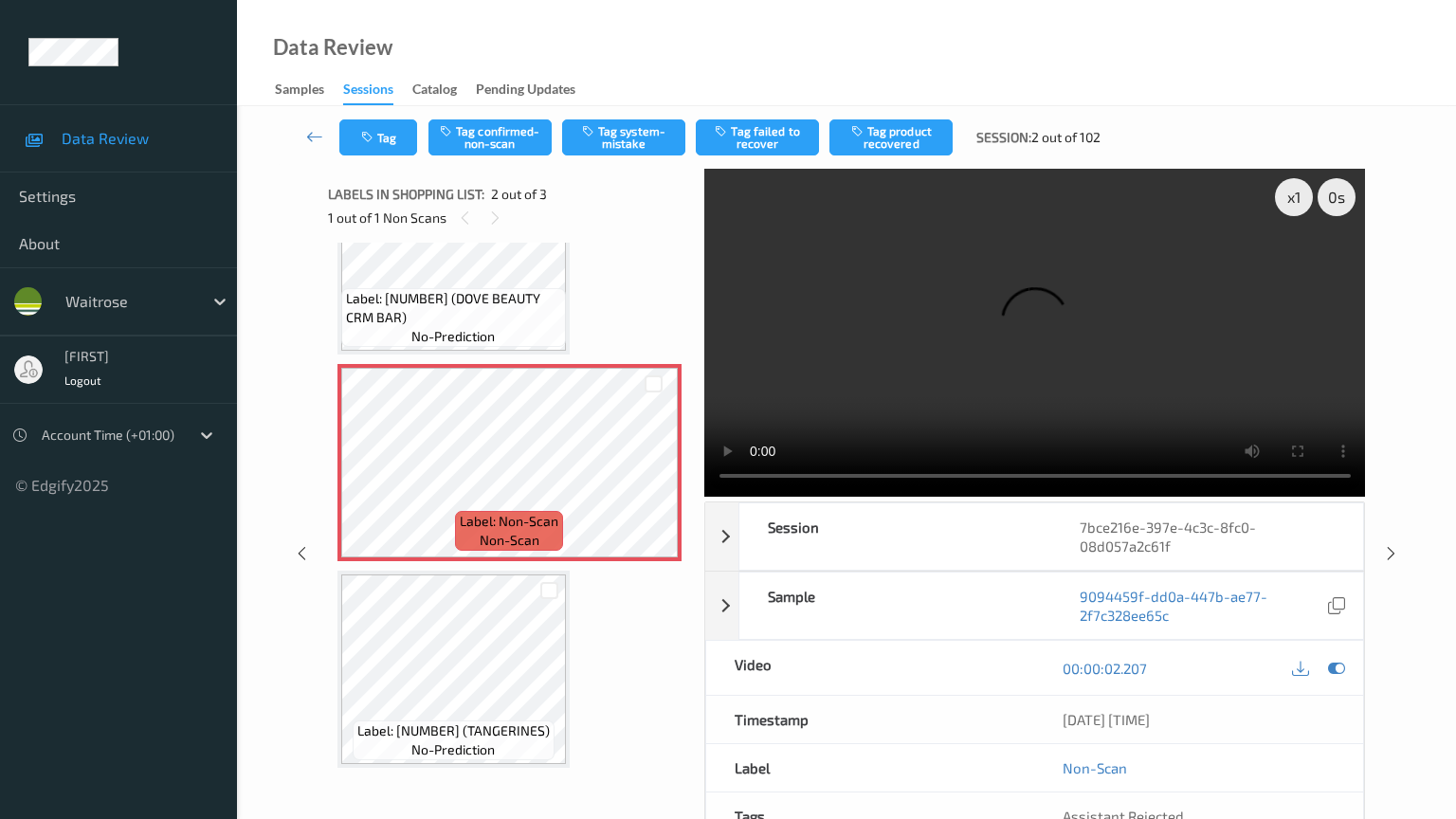 type 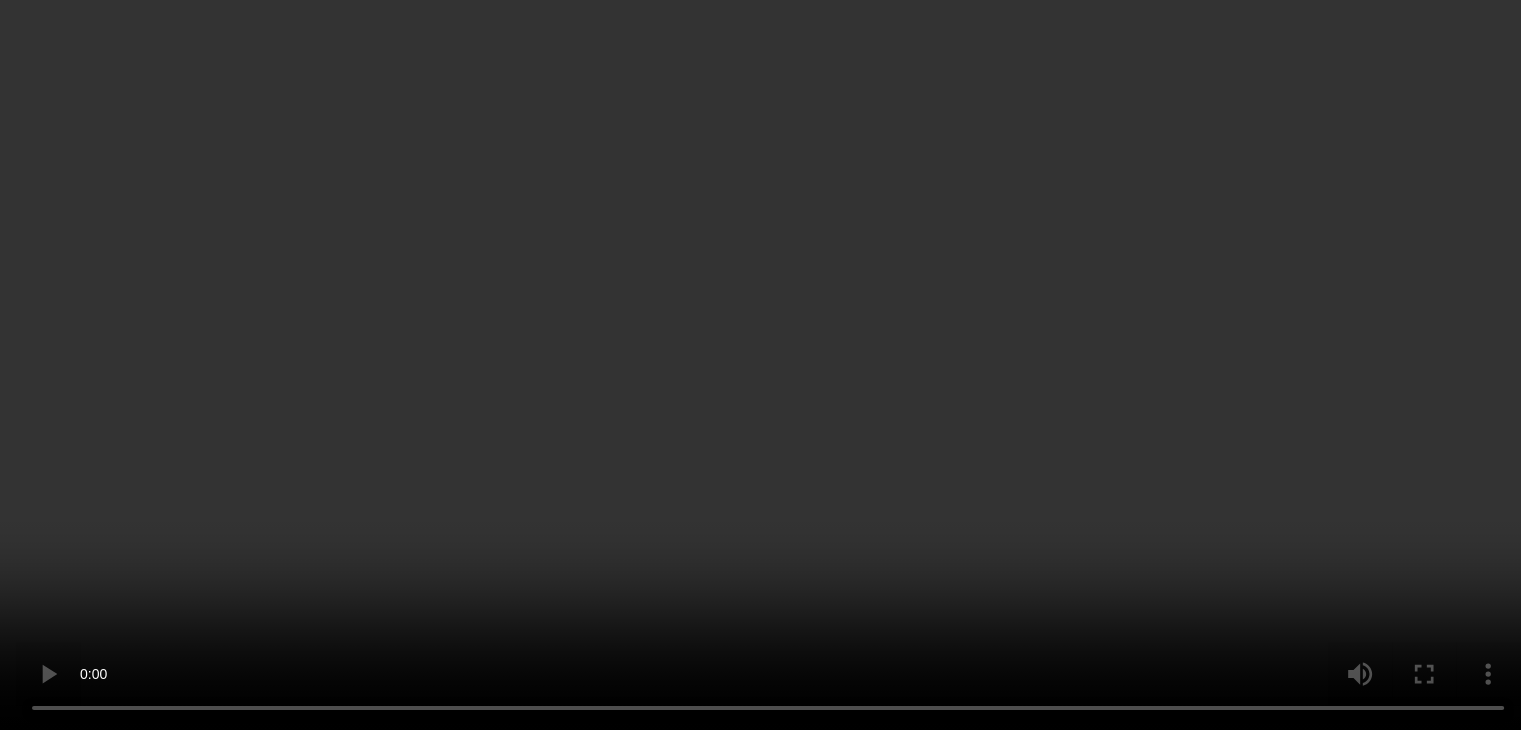 scroll, scrollTop: 241, scrollLeft: 0, axis: vertical 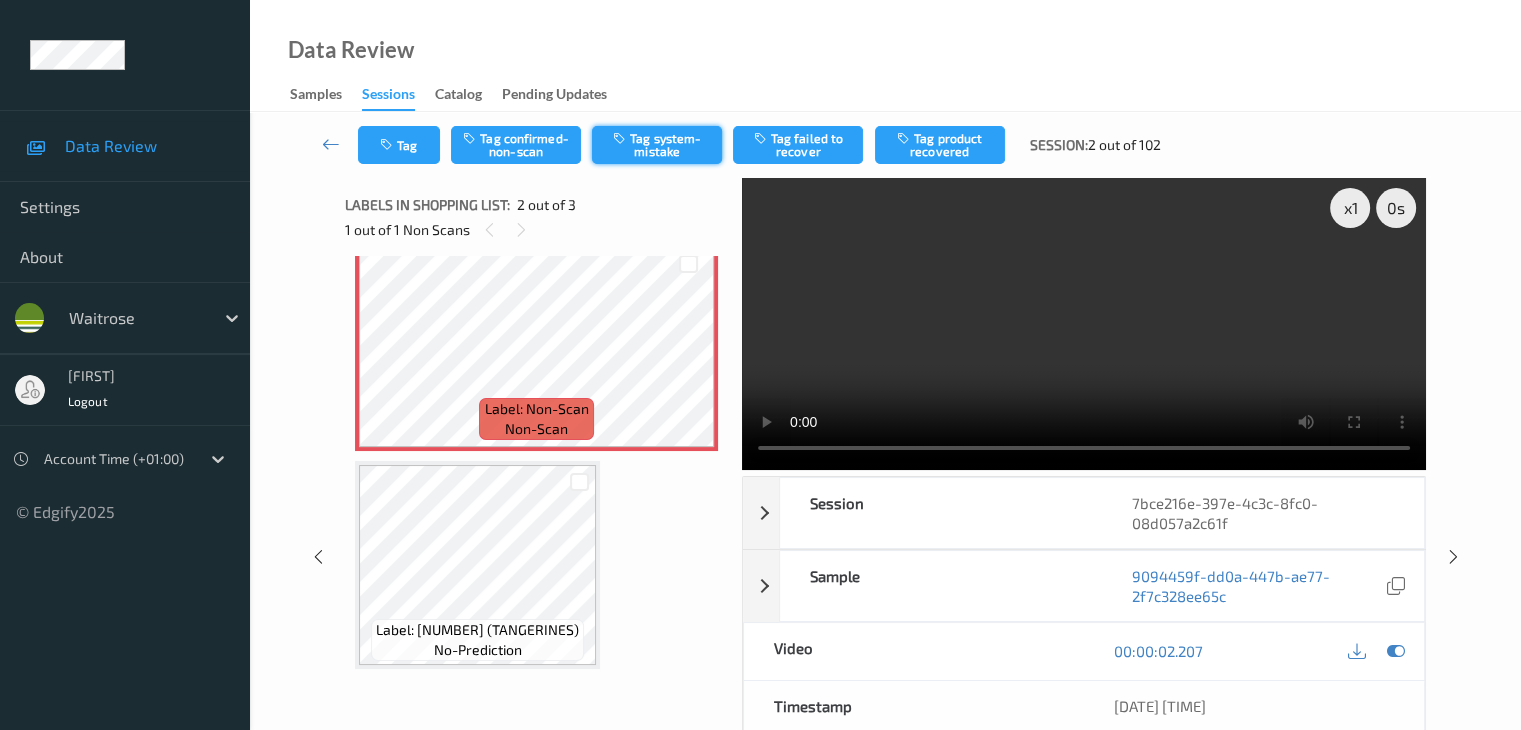 click on "Tag   system-mistake" at bounding box center [657, 145] 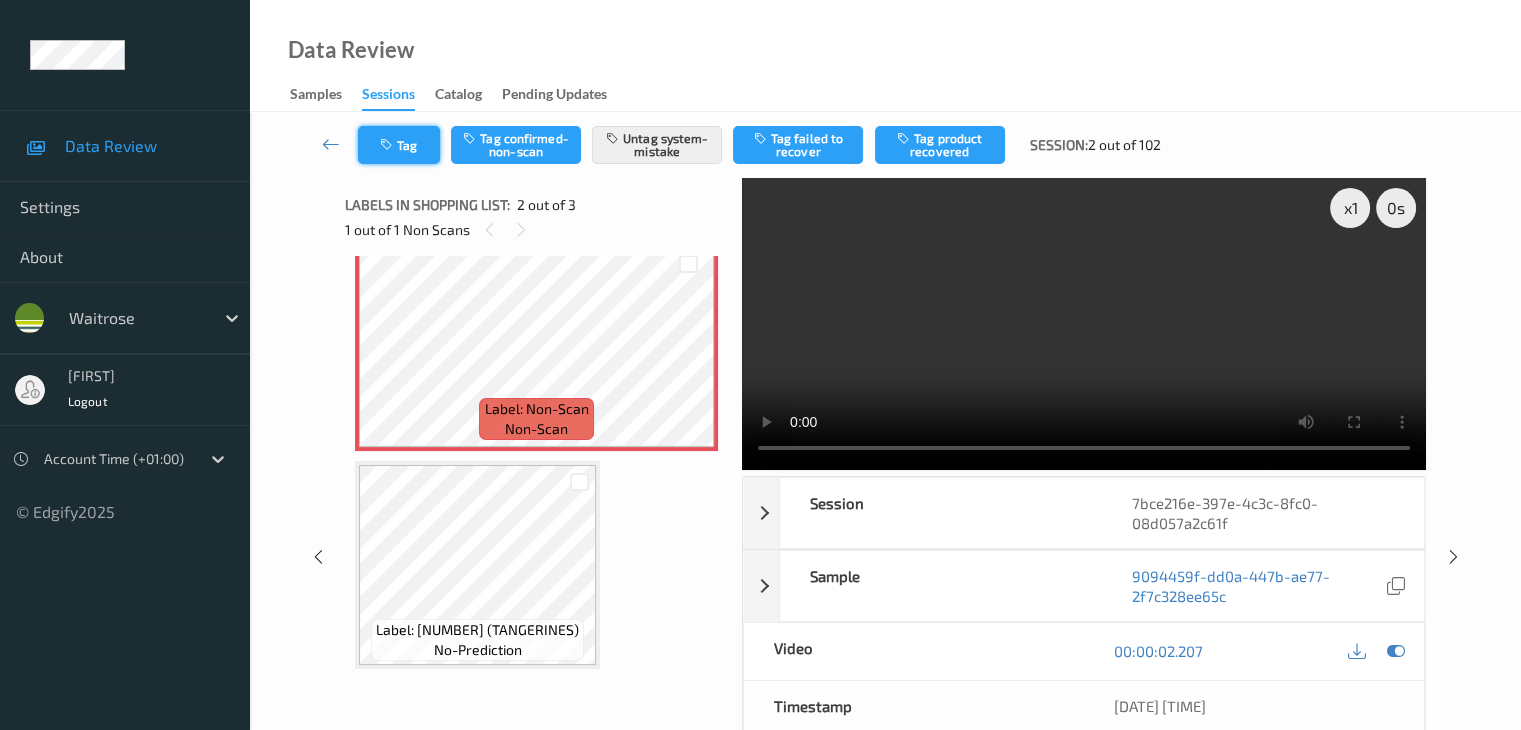 click on "Tag" at bounding box center (399, 145) 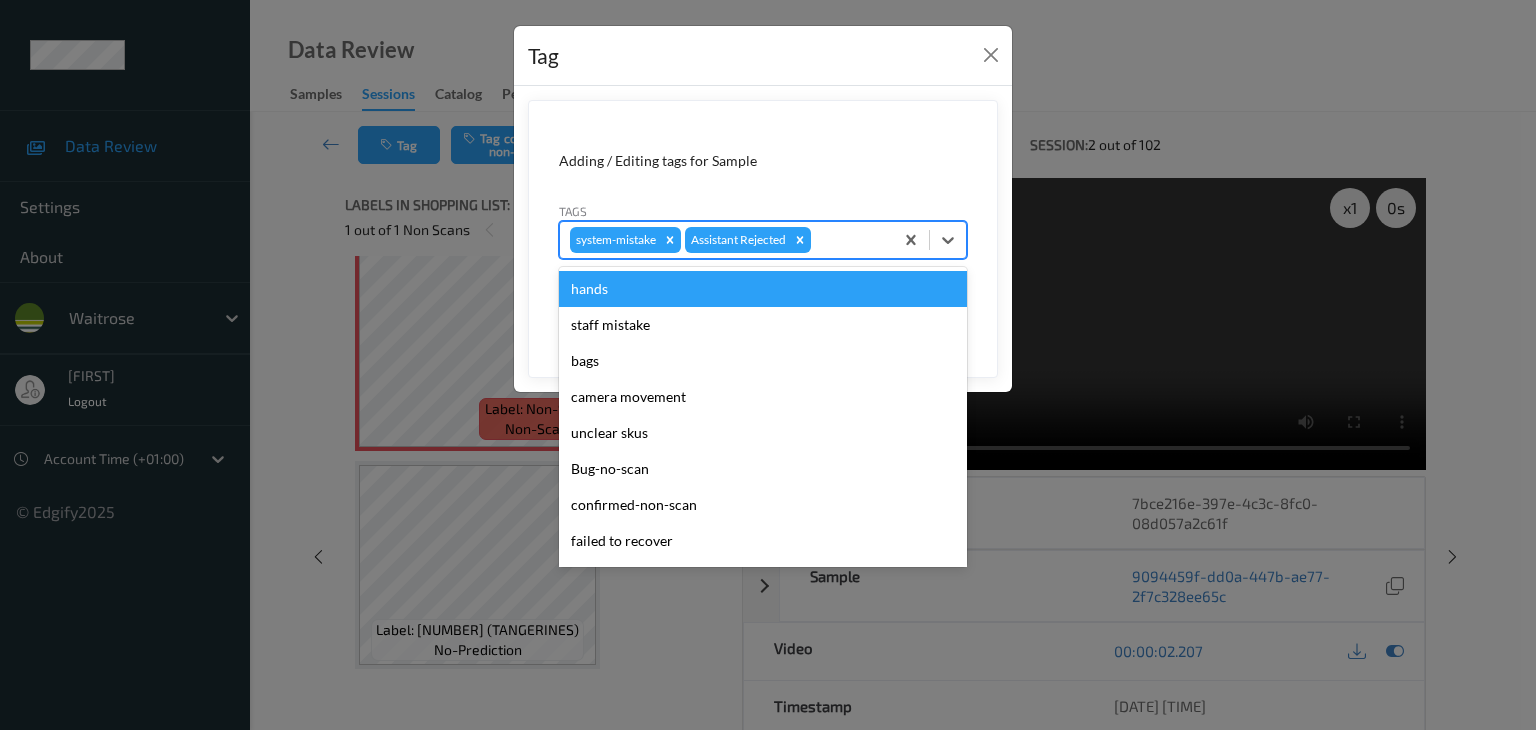 click at bounding box center [849, 240] 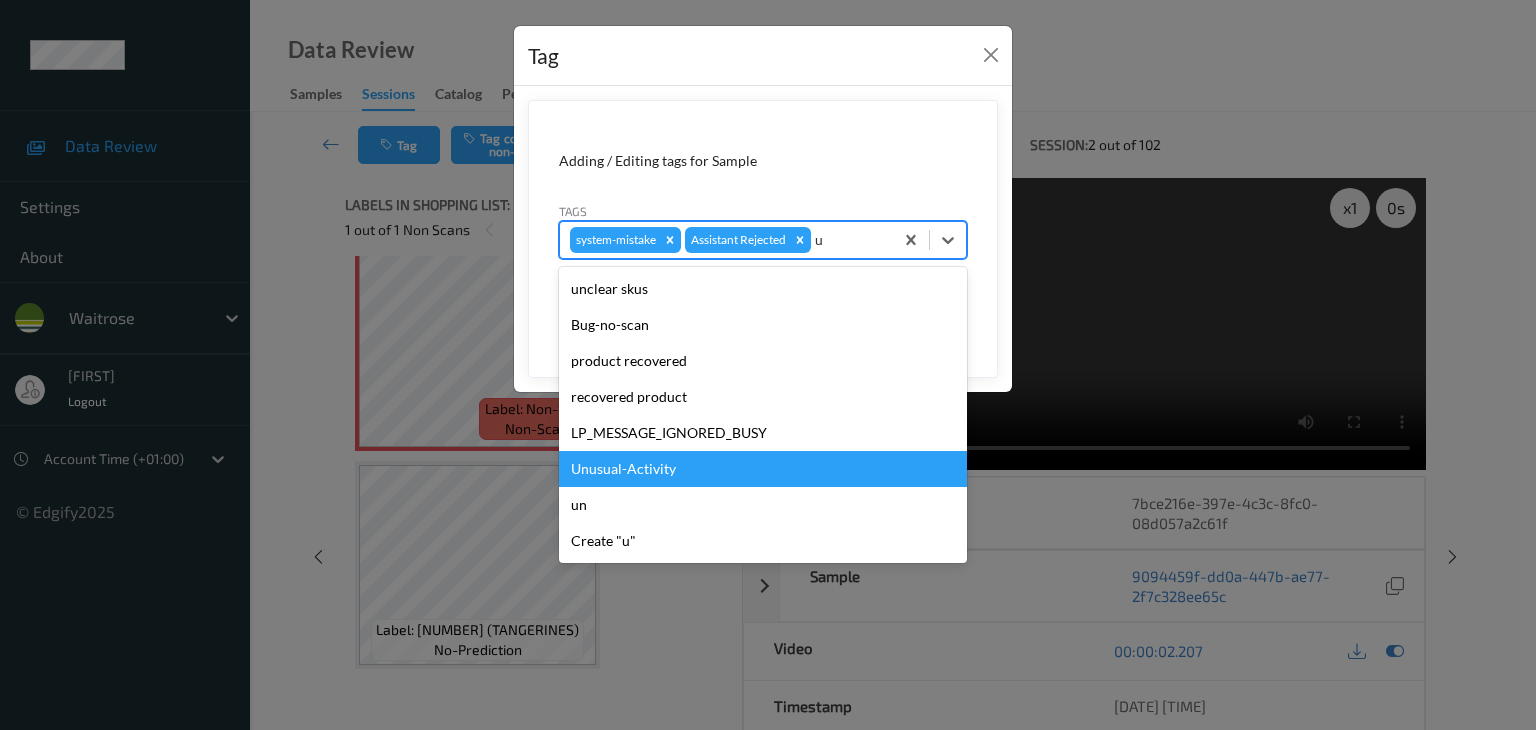 click on "Unusual-Activity" at bounding box center [763, 469] 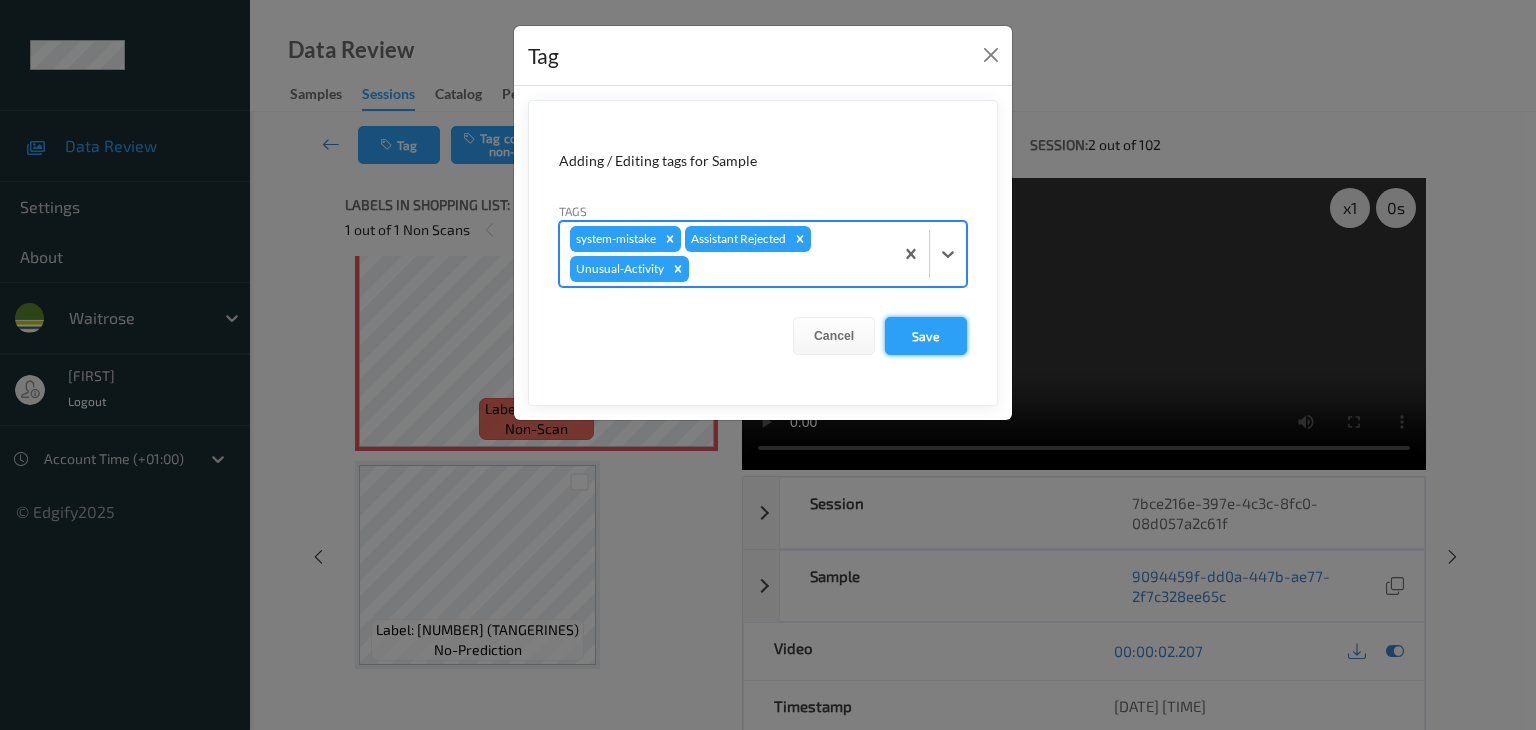 click on "Save" at bounding box center [926, 336] 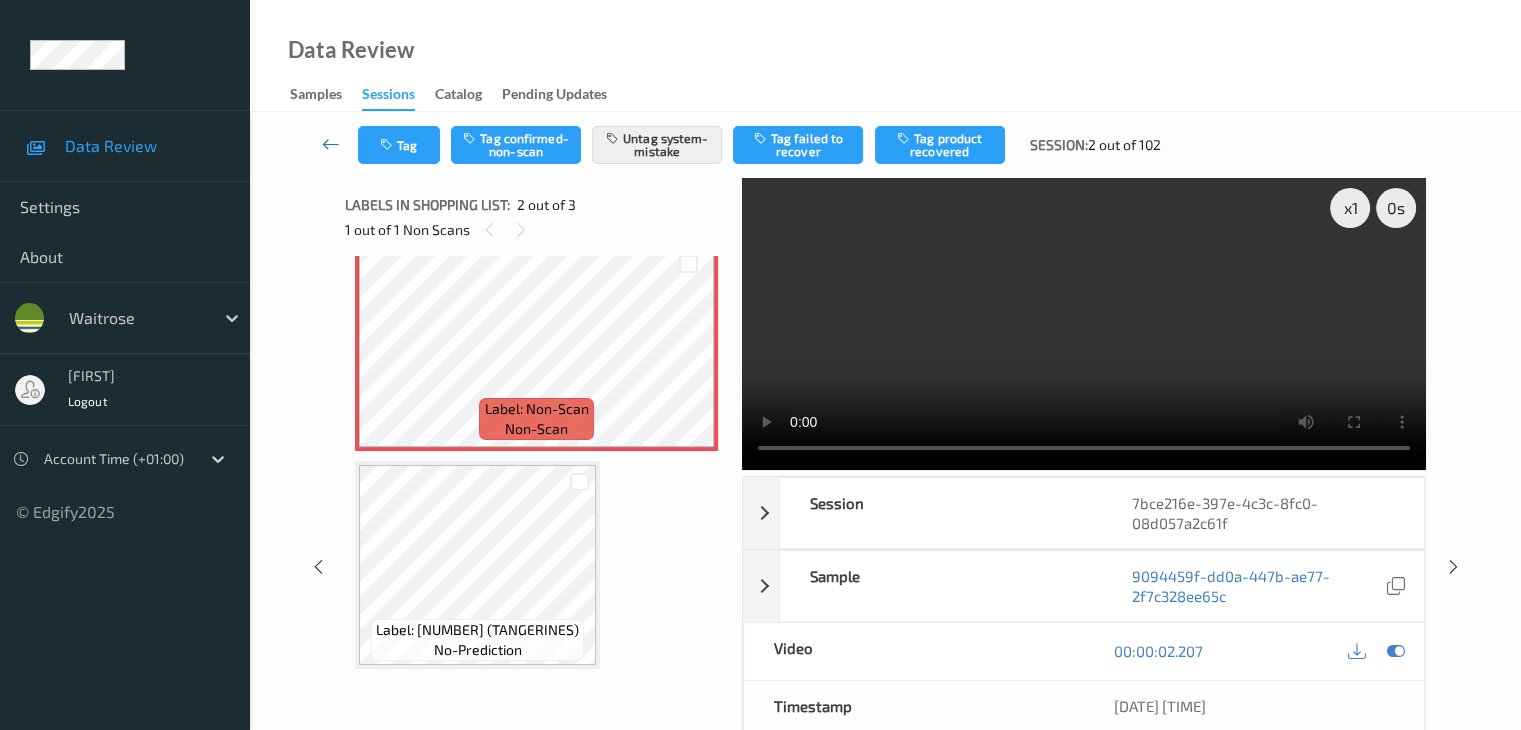 click at bounding box center [331, 144] 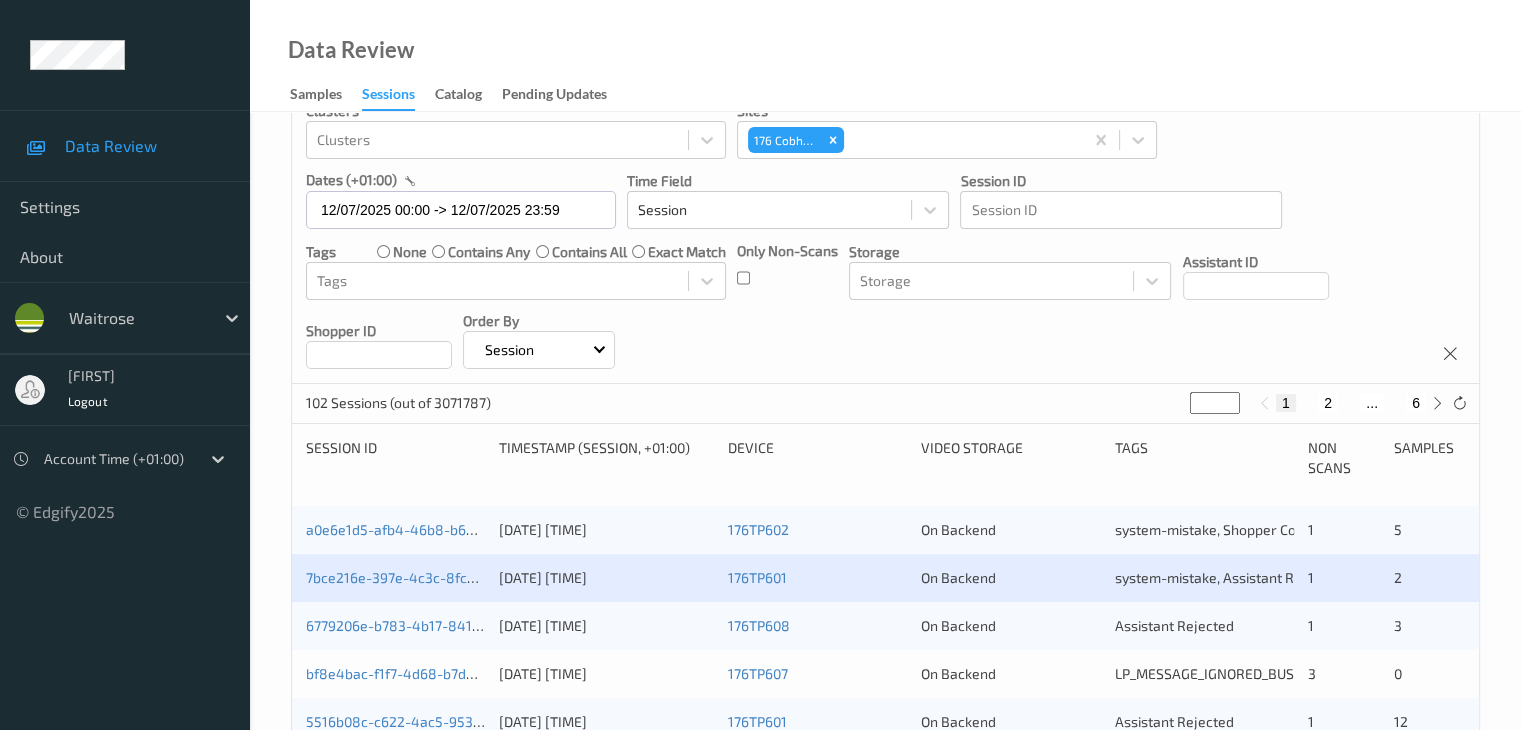 scroll, scrollTop: 200, scrollLeft: 0, axis: vertical 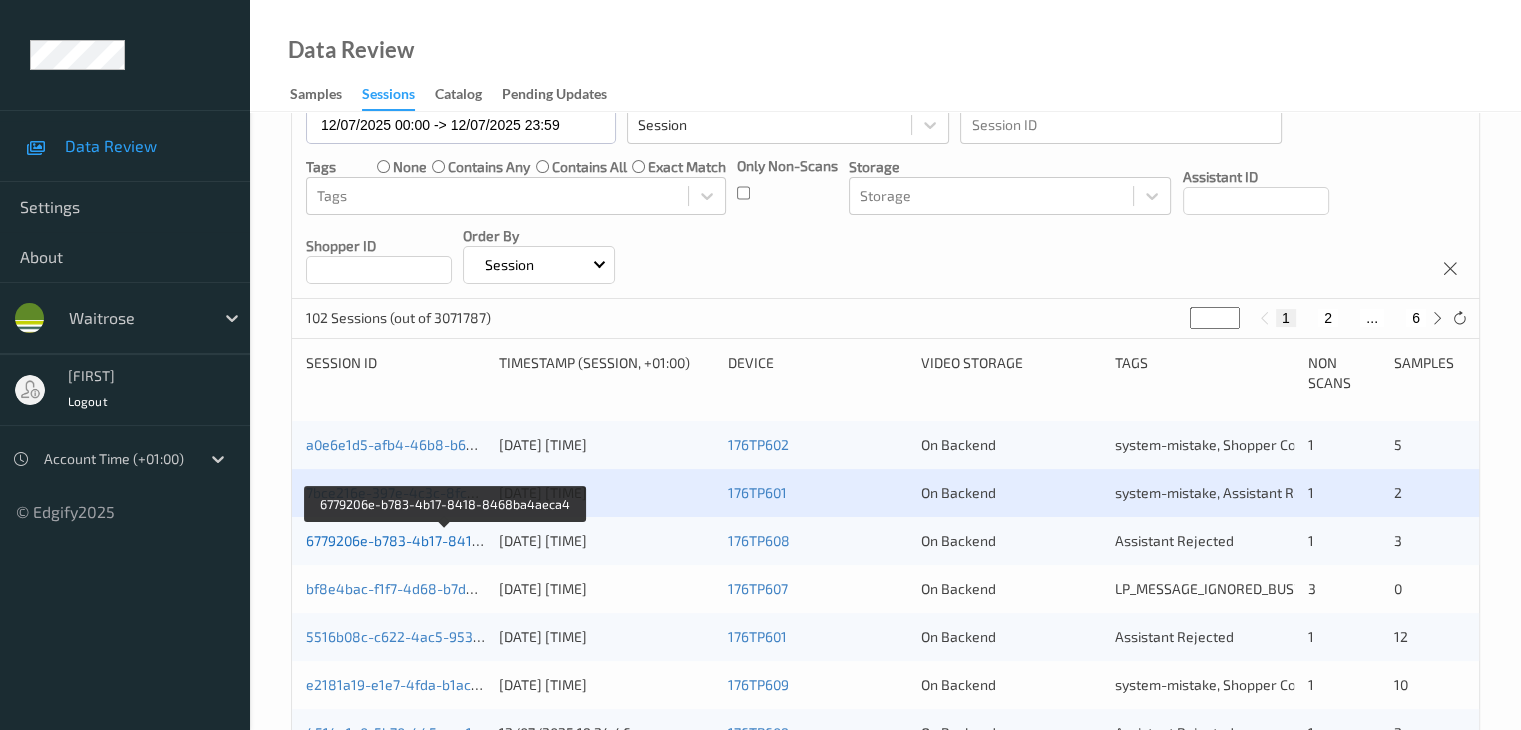click on "6779206e-b783-4b17-8418-8468ba4aeca4" at bounding box center [446, 540] 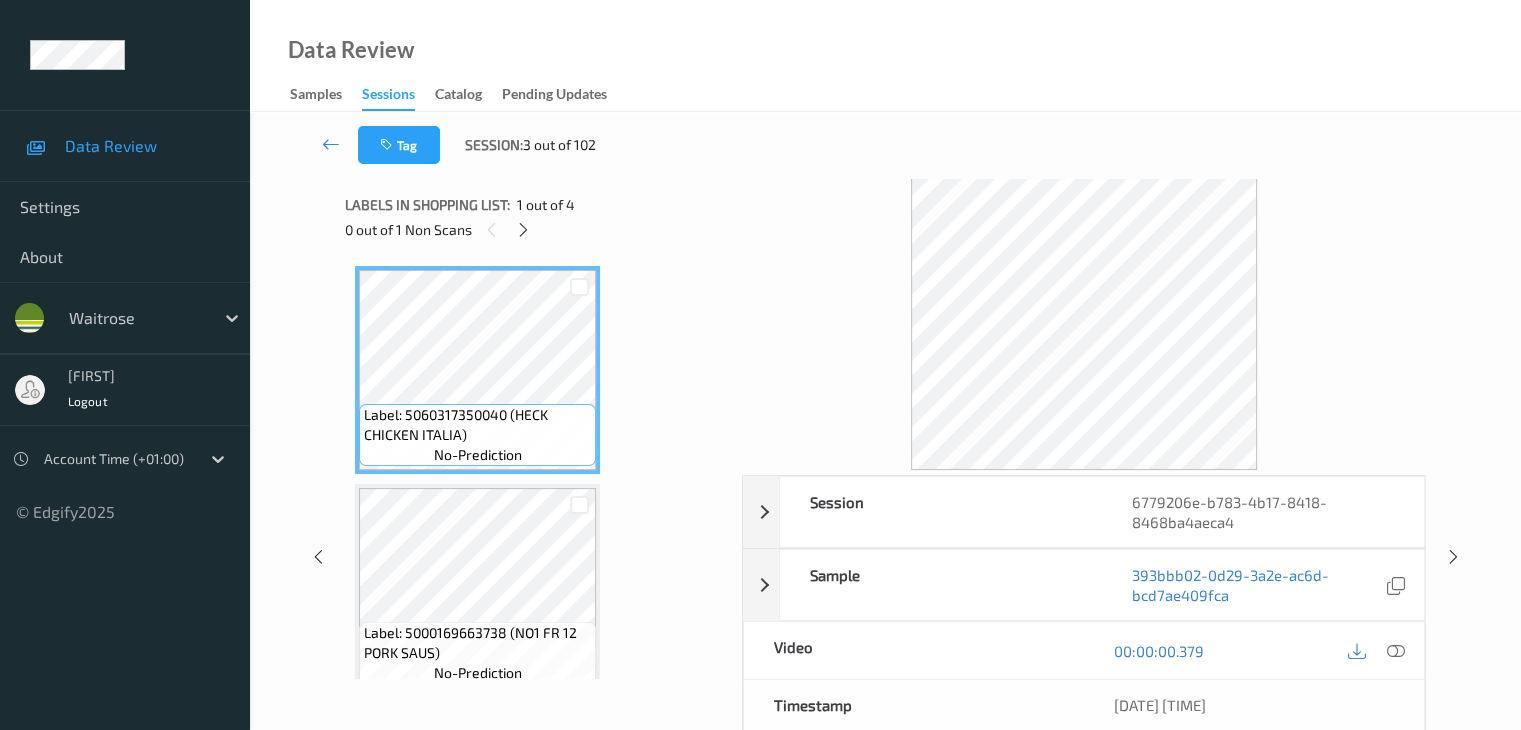 scroll, scrollTop: 0, scrollLeft: 0, axis: both 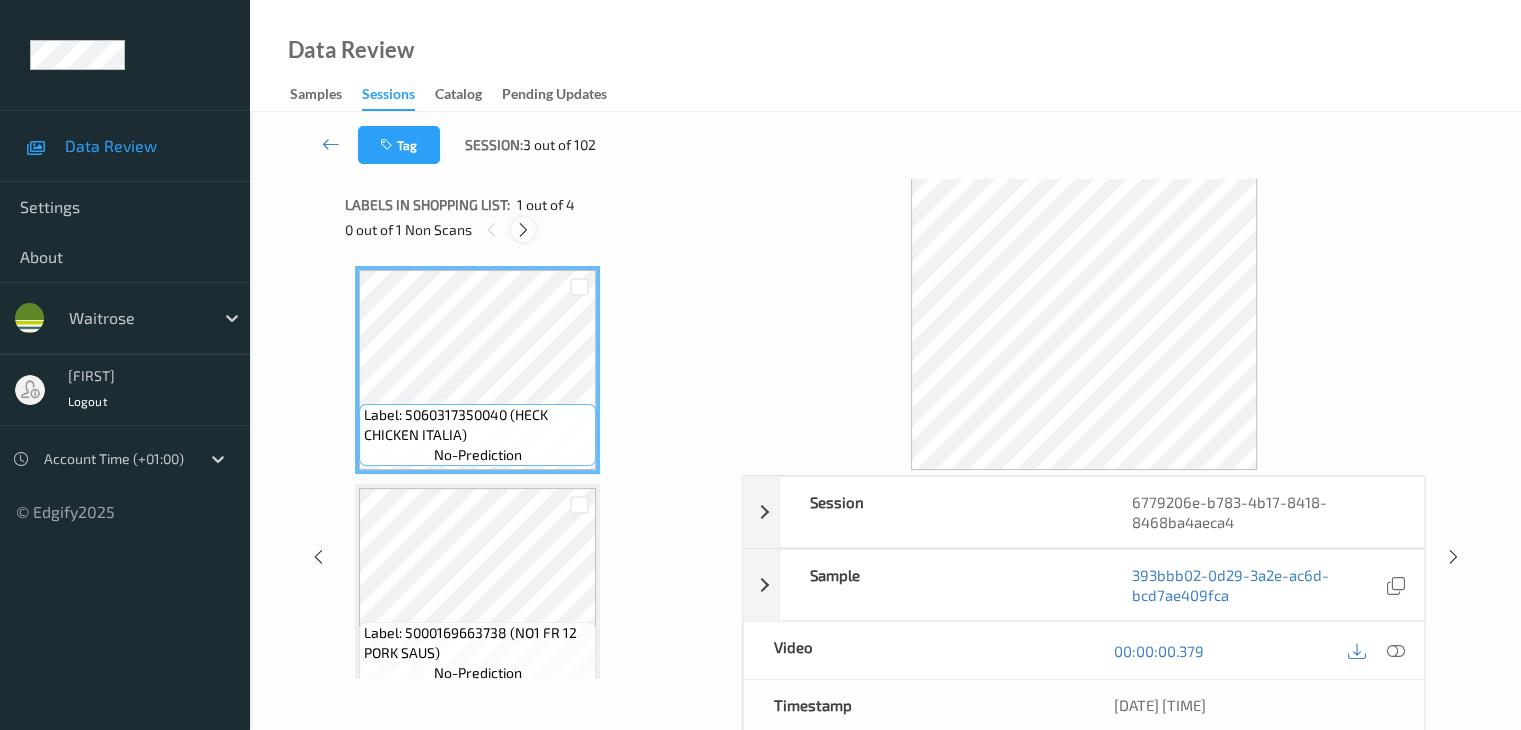 click at bounding box center [523, 229] 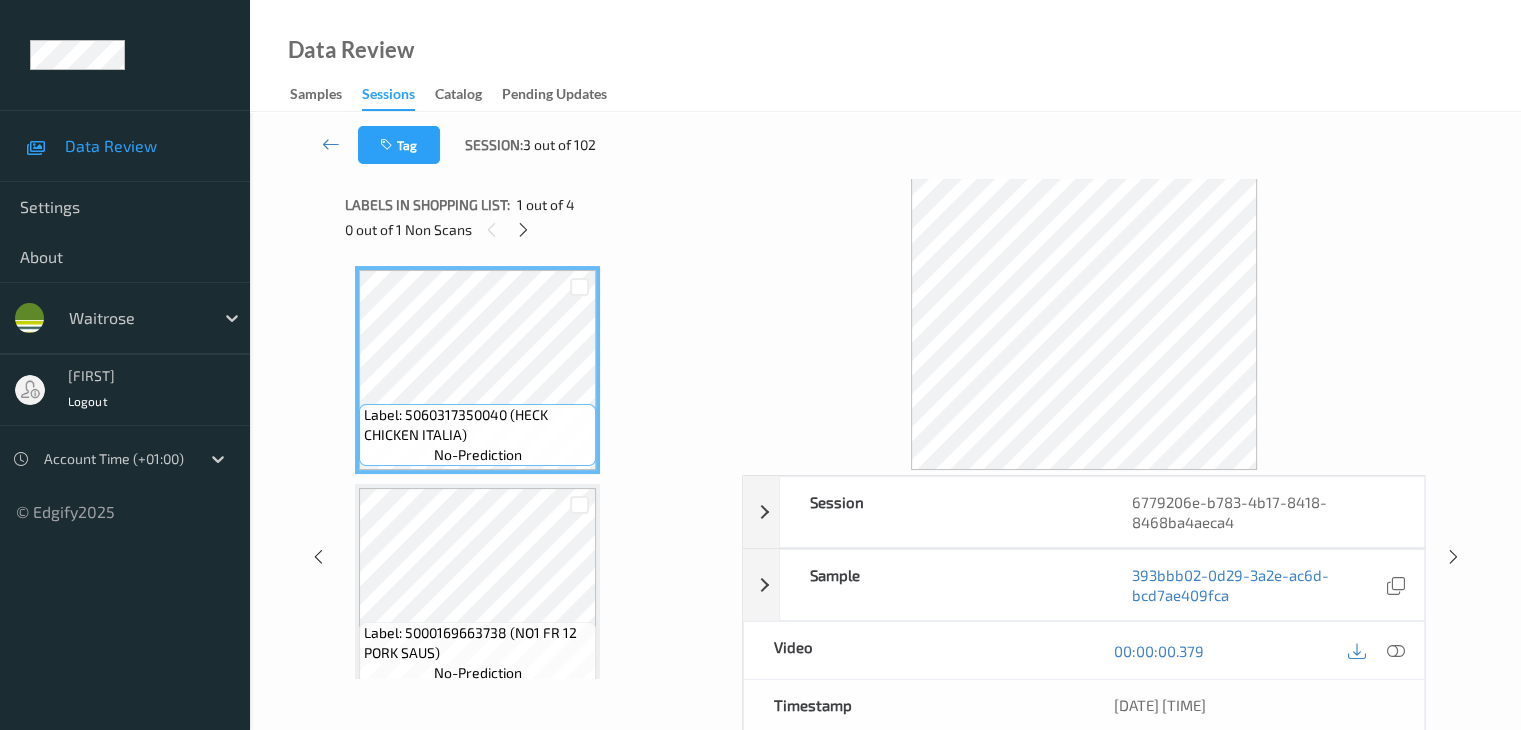scroll, scrollTop: 446, scrollLeft: 0, axis: vertical 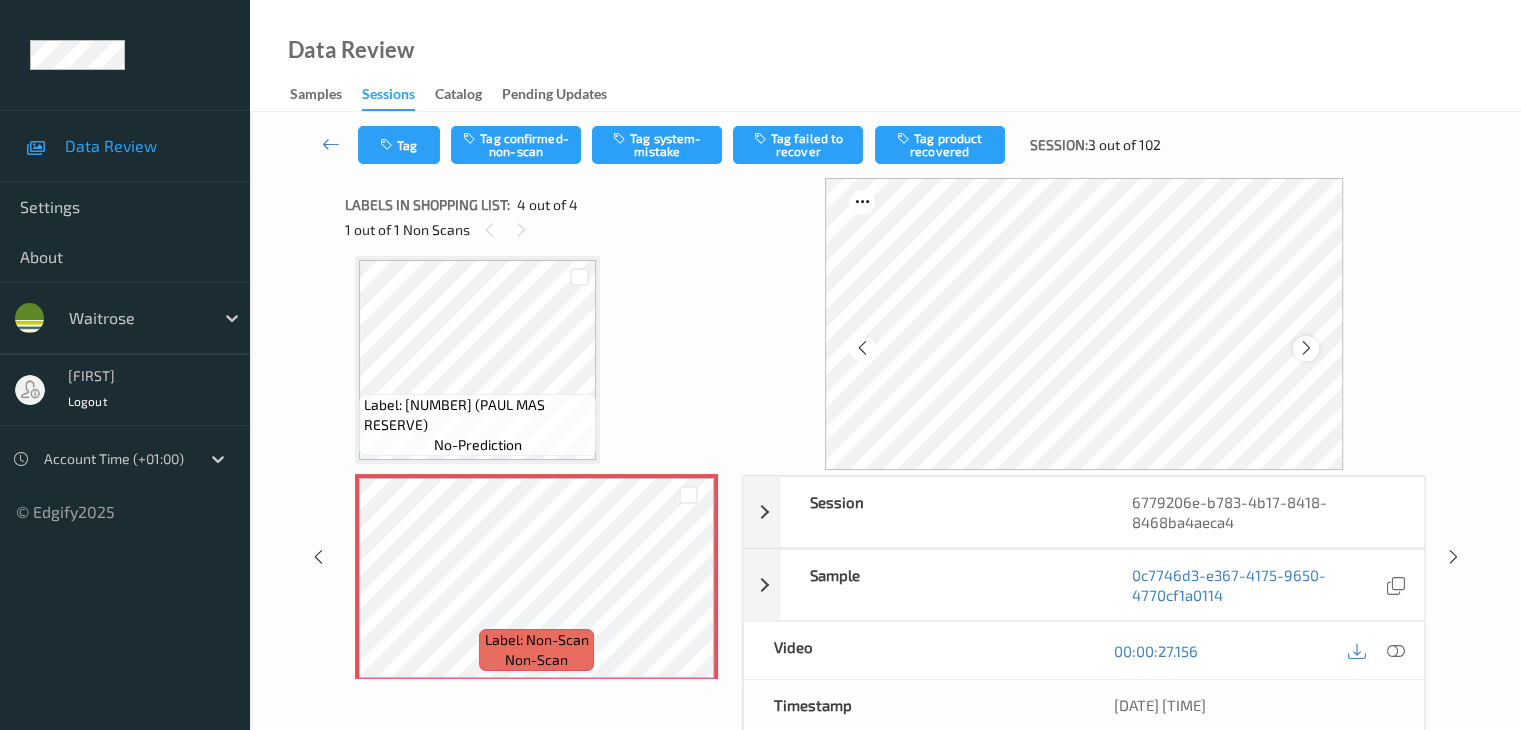 click at bounding box center [1306, 348] 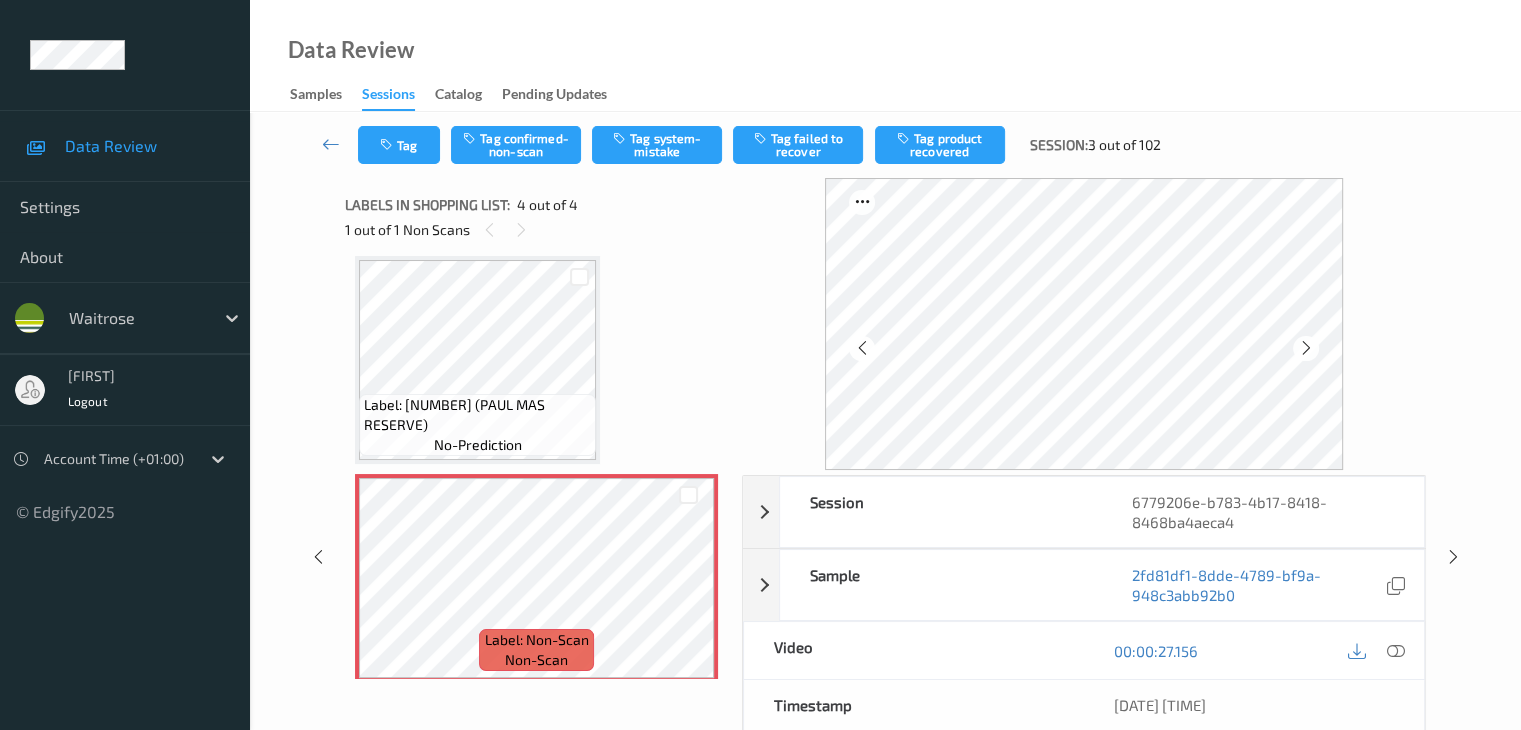 click at bounding box center [1306, 348] 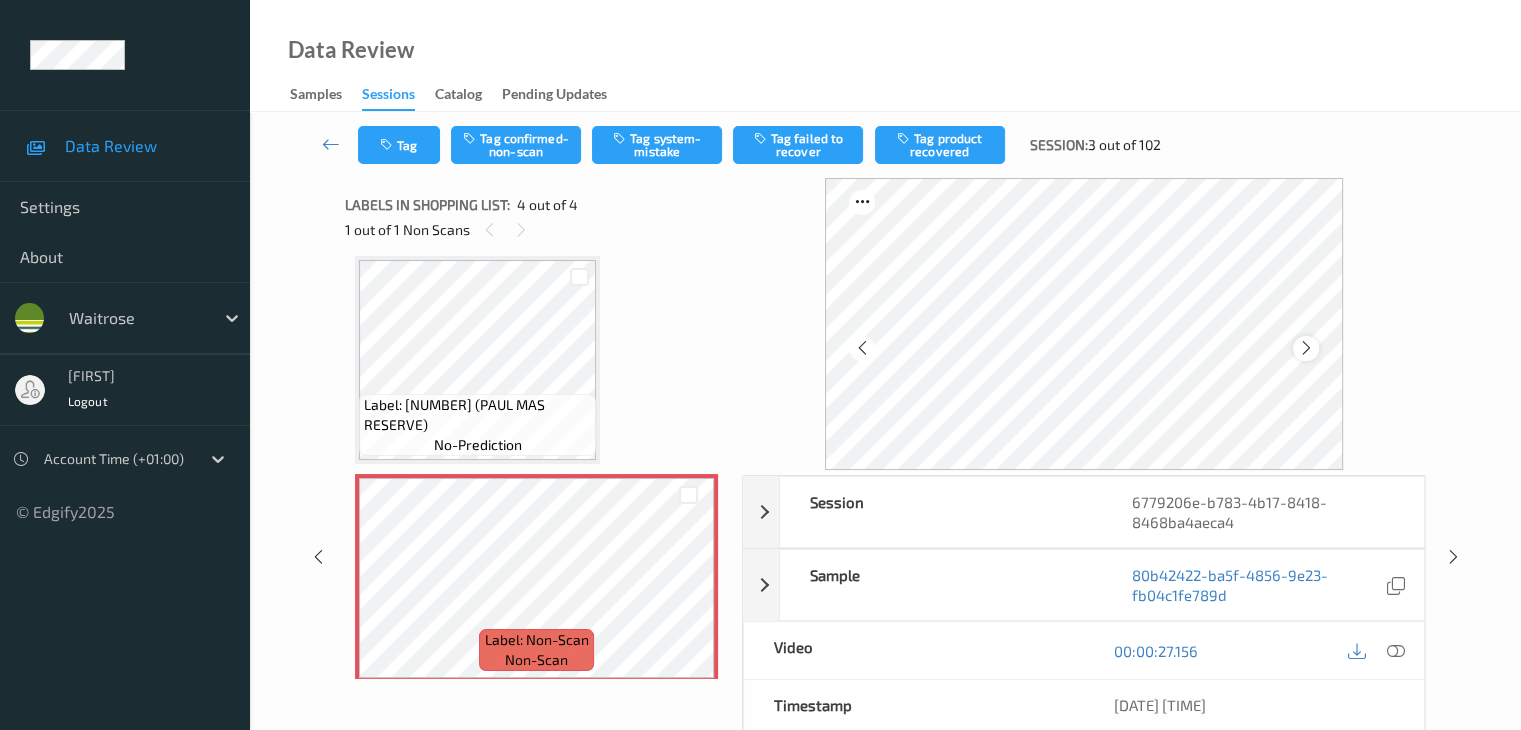 click at bounding box center [1306, 348] 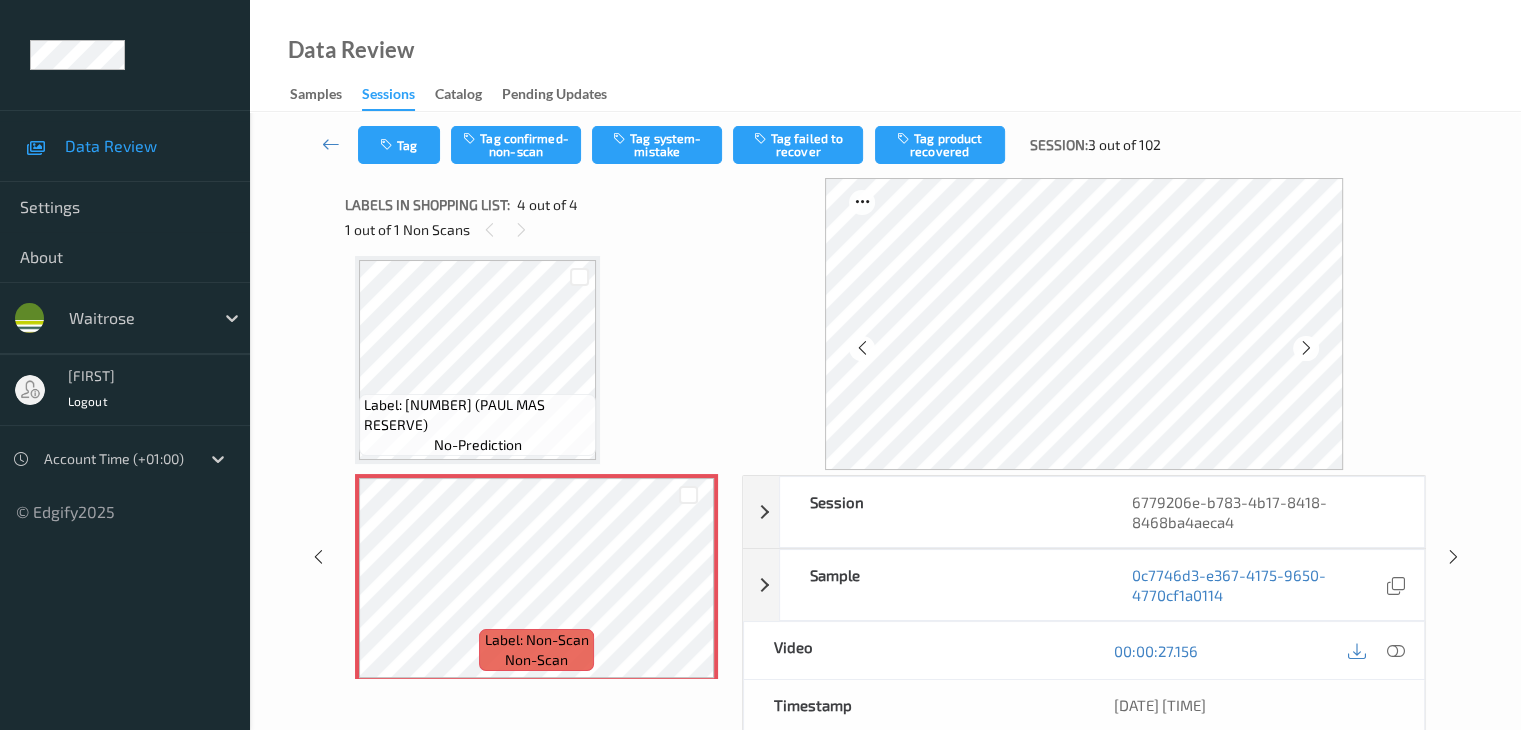 click at bounding box center [1306, 348] 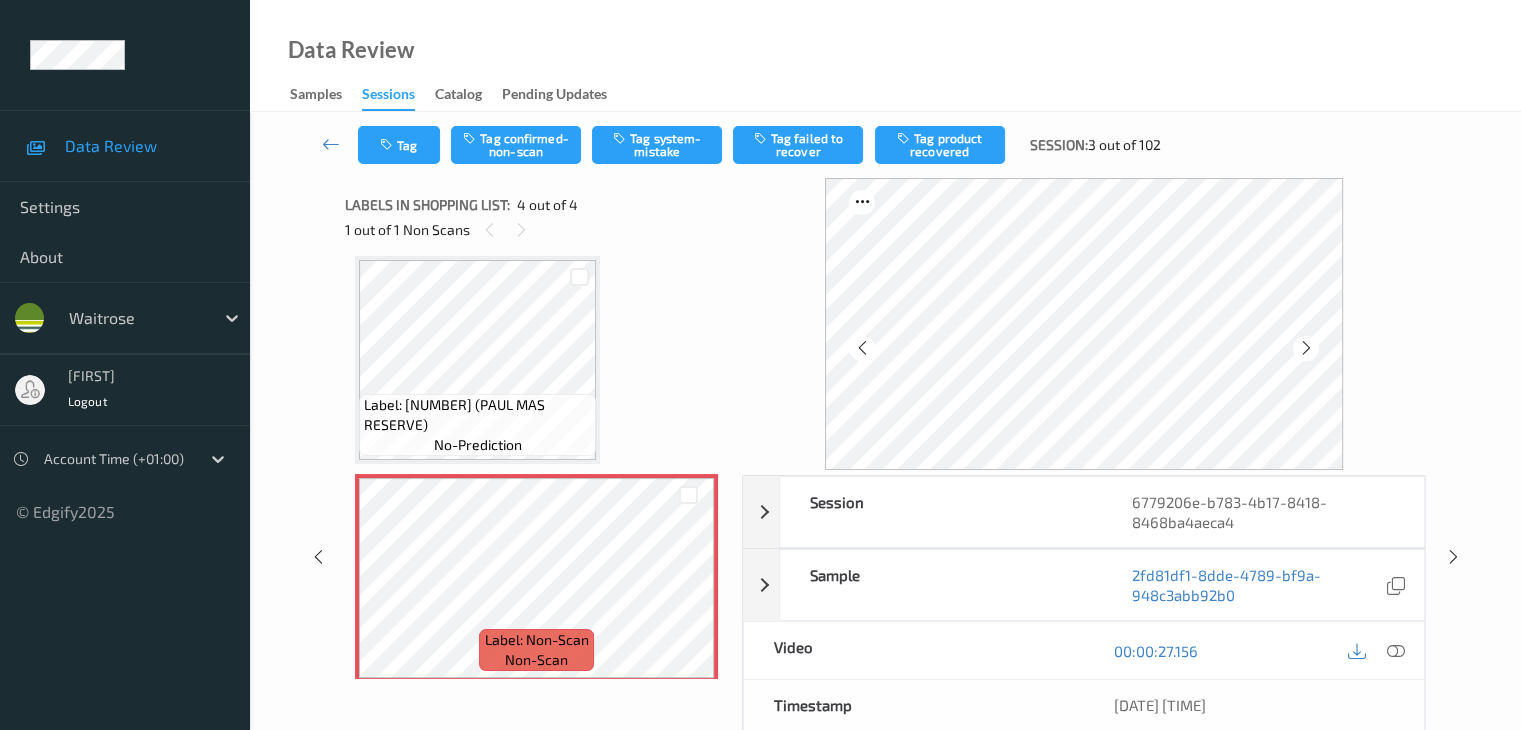 click at bounding box center [1306, 348] 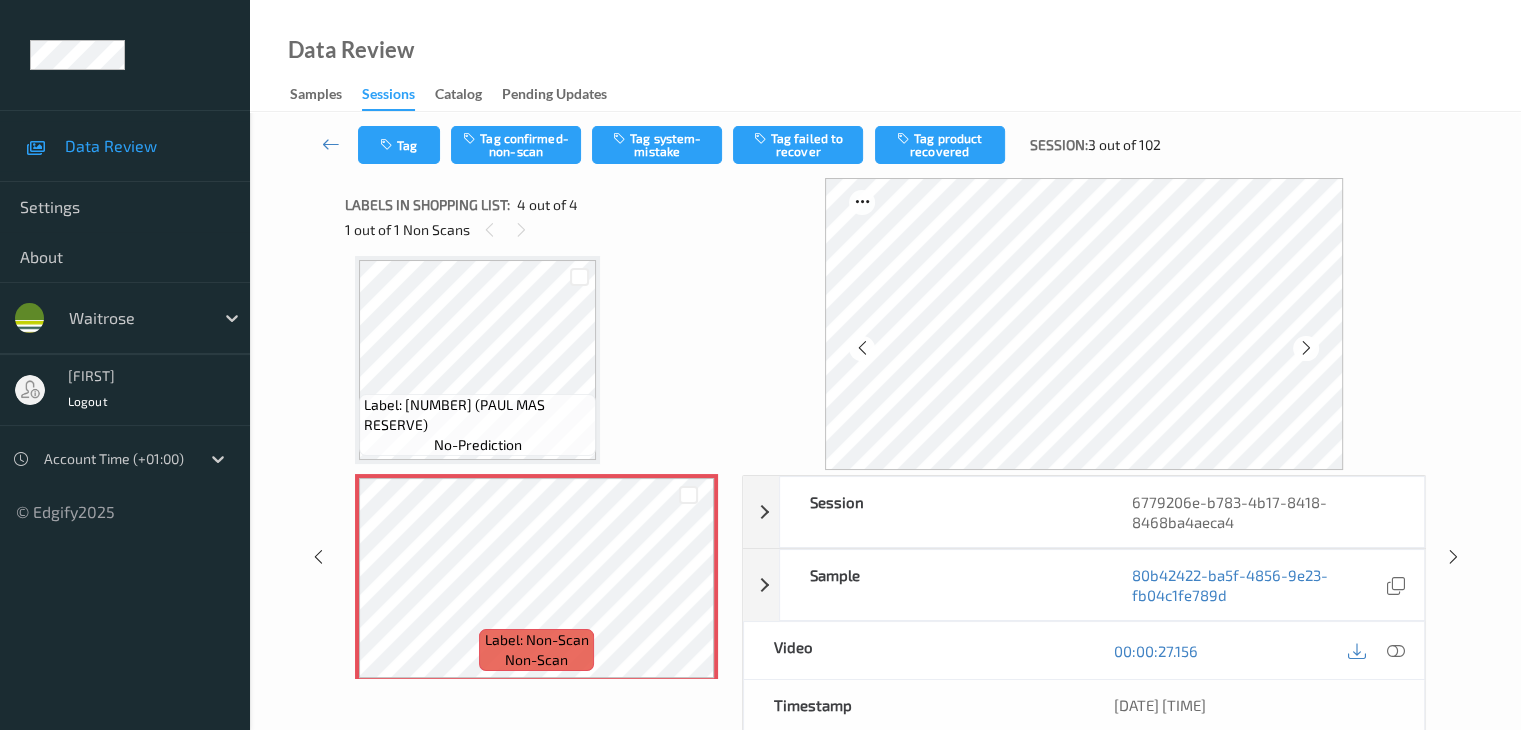 click at bounding box center [1306, 348] 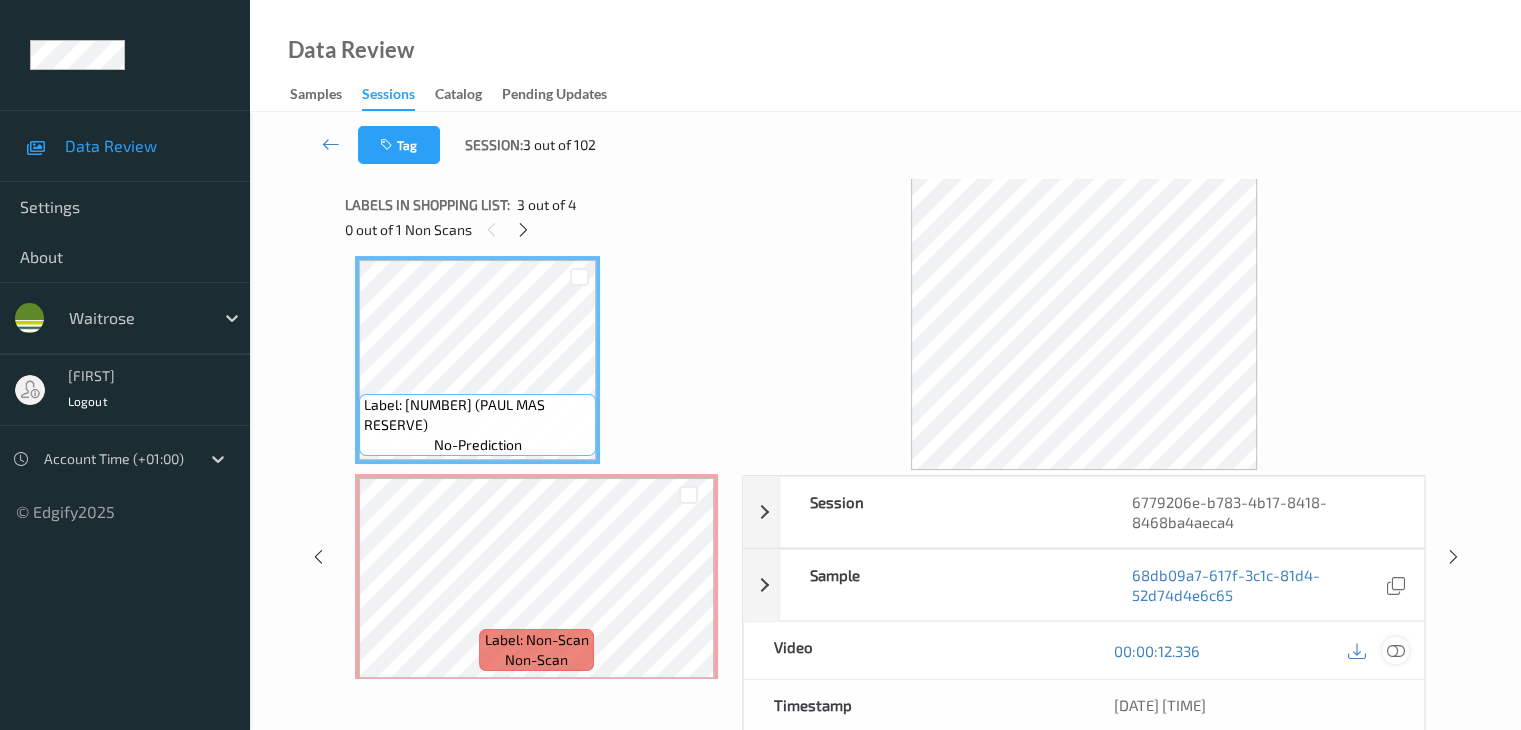 click at bounding box center [1395, 651] 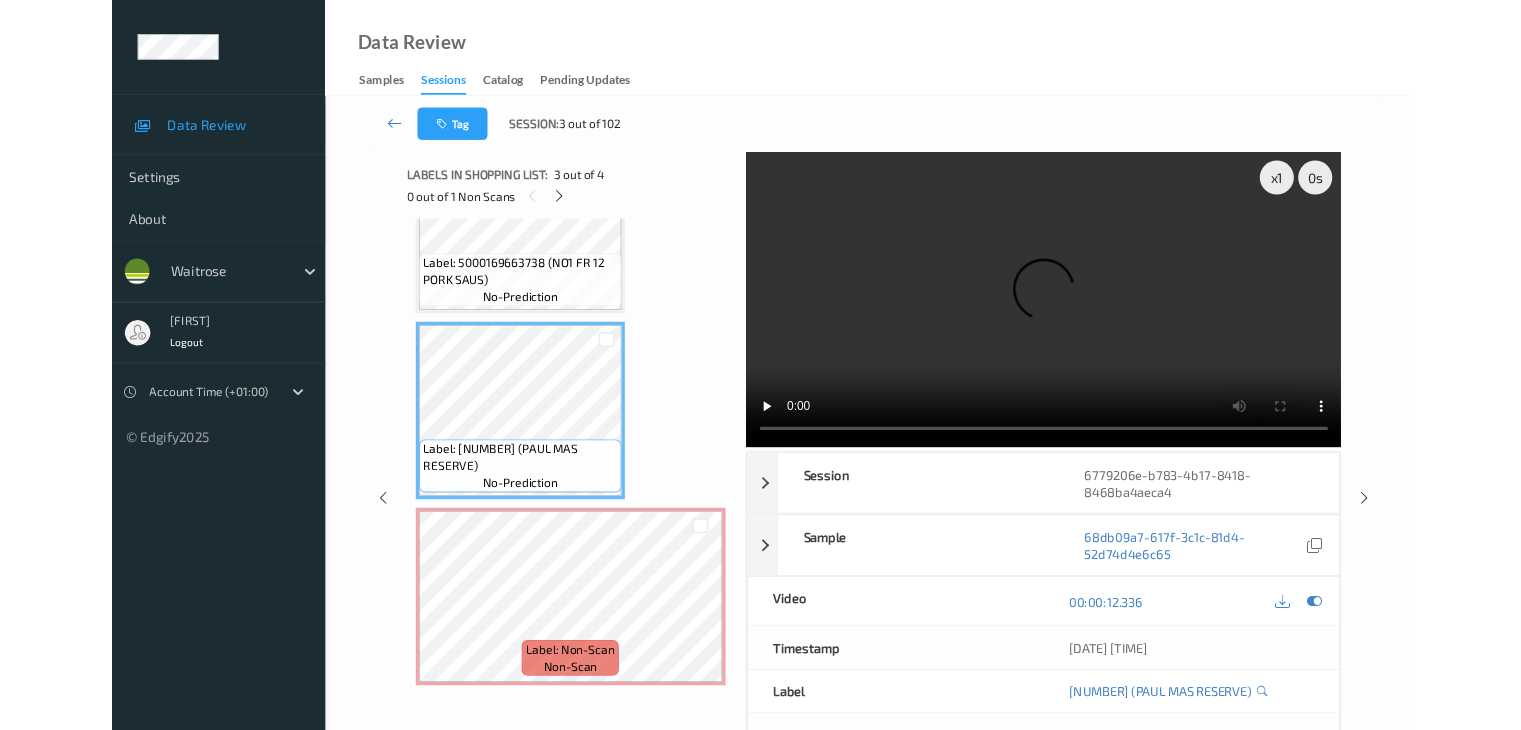 scroll, scrollTop: 325, scrollLeft: 0, axis: vertical 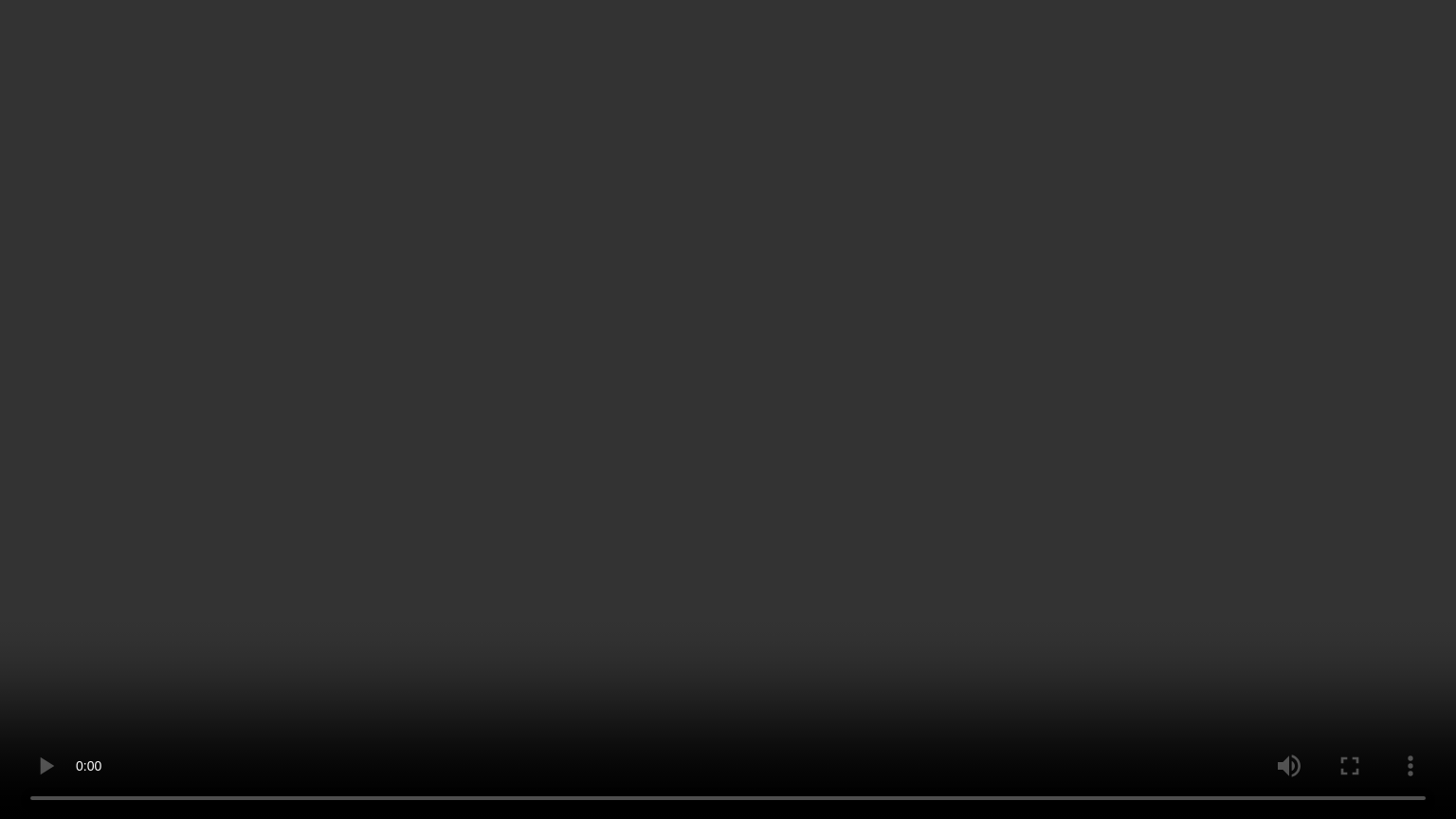 type 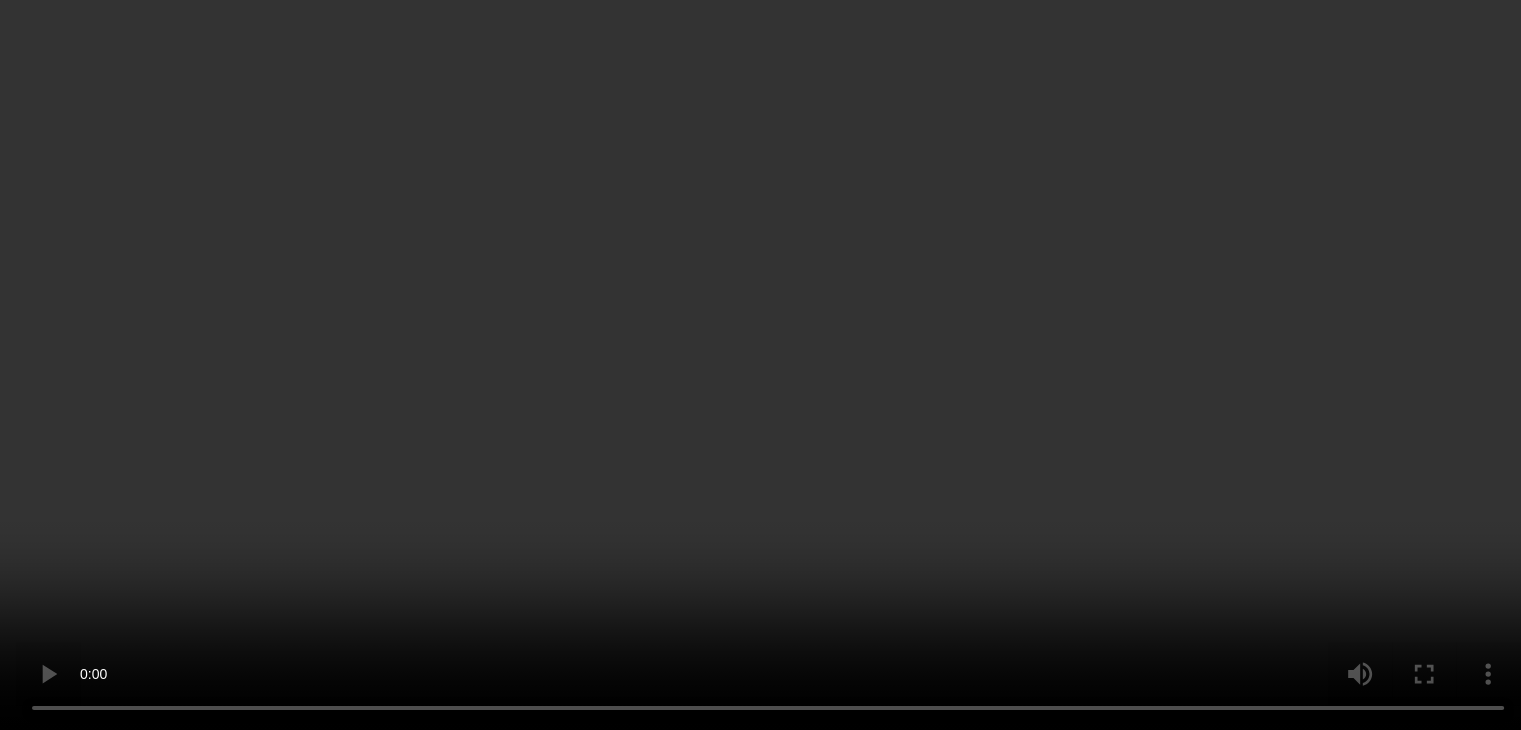scroll, scrollTop: 459, scrollLeft: 0, axis: vertical 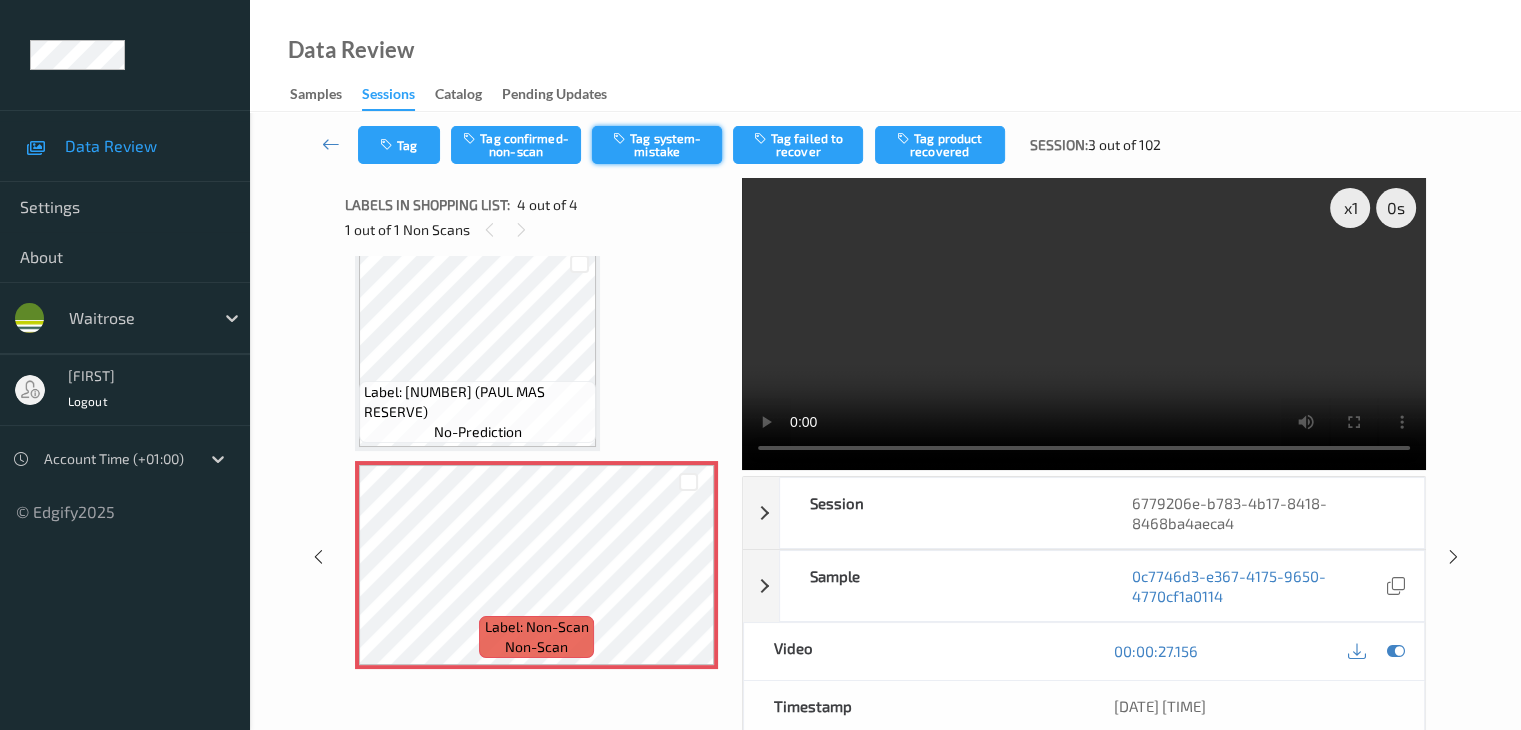 click on "Tag   system-mistake" at bounding box center (657, 145) 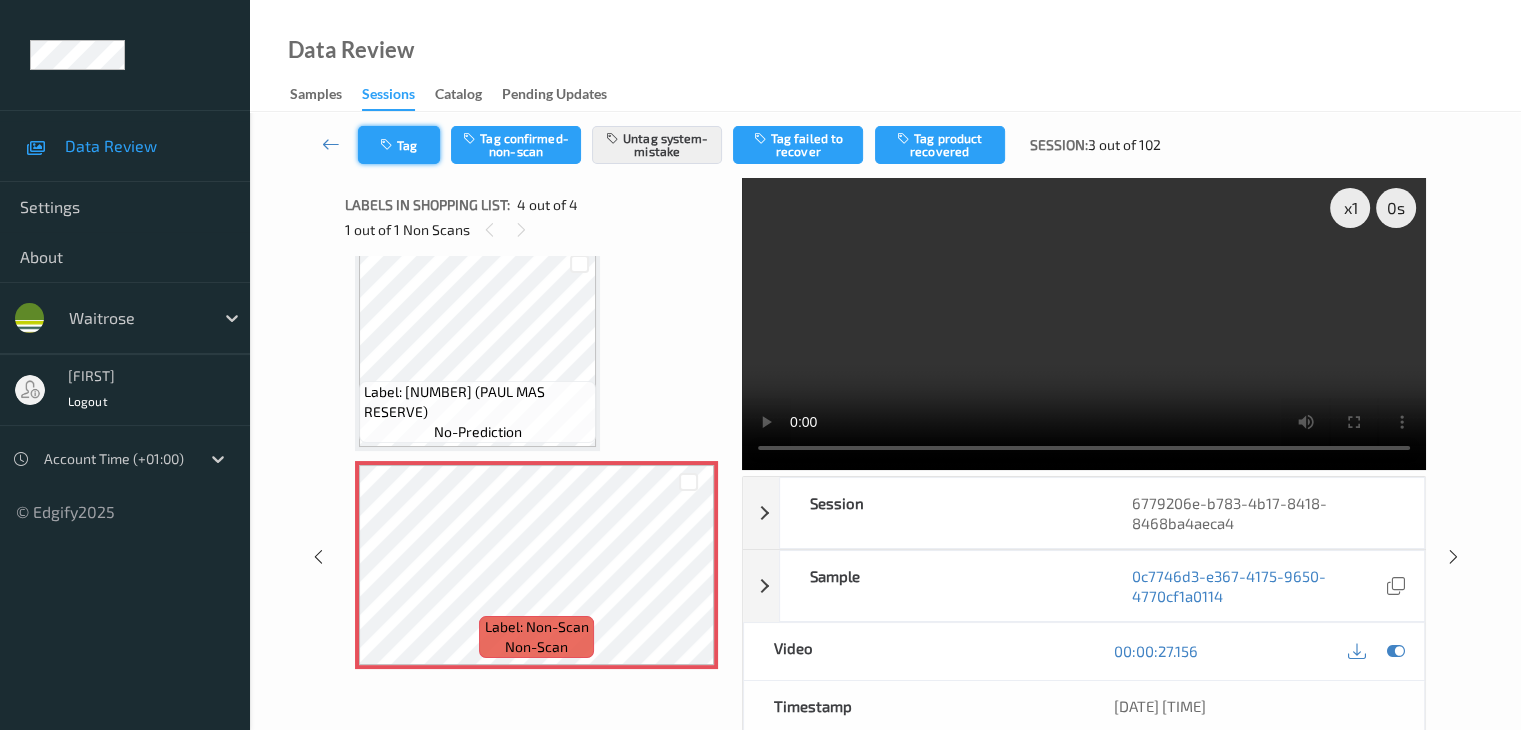 click on "Tag" at bounding box center (399, 145) 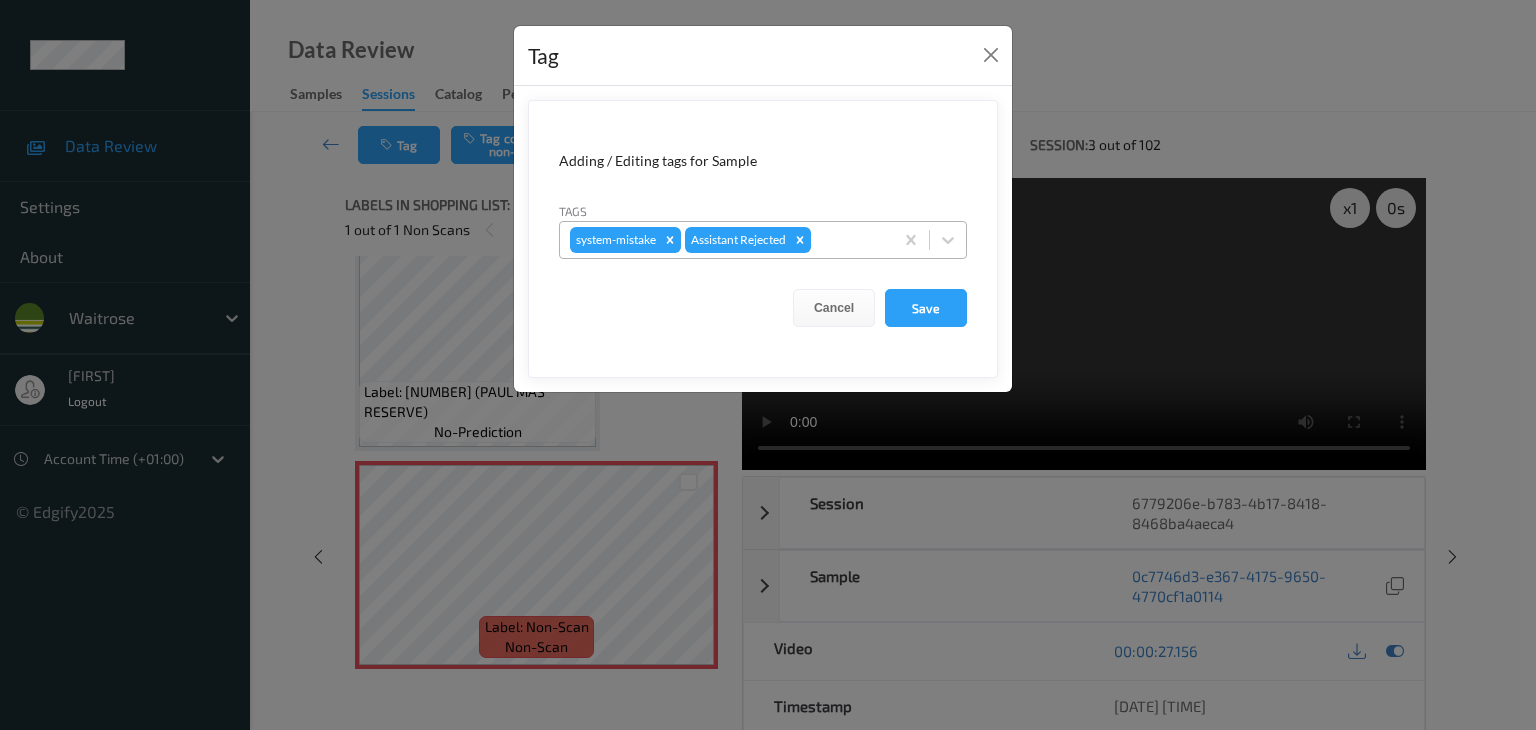click on "system-mistake Assistant Rejected" at bounding box center [726, 240] 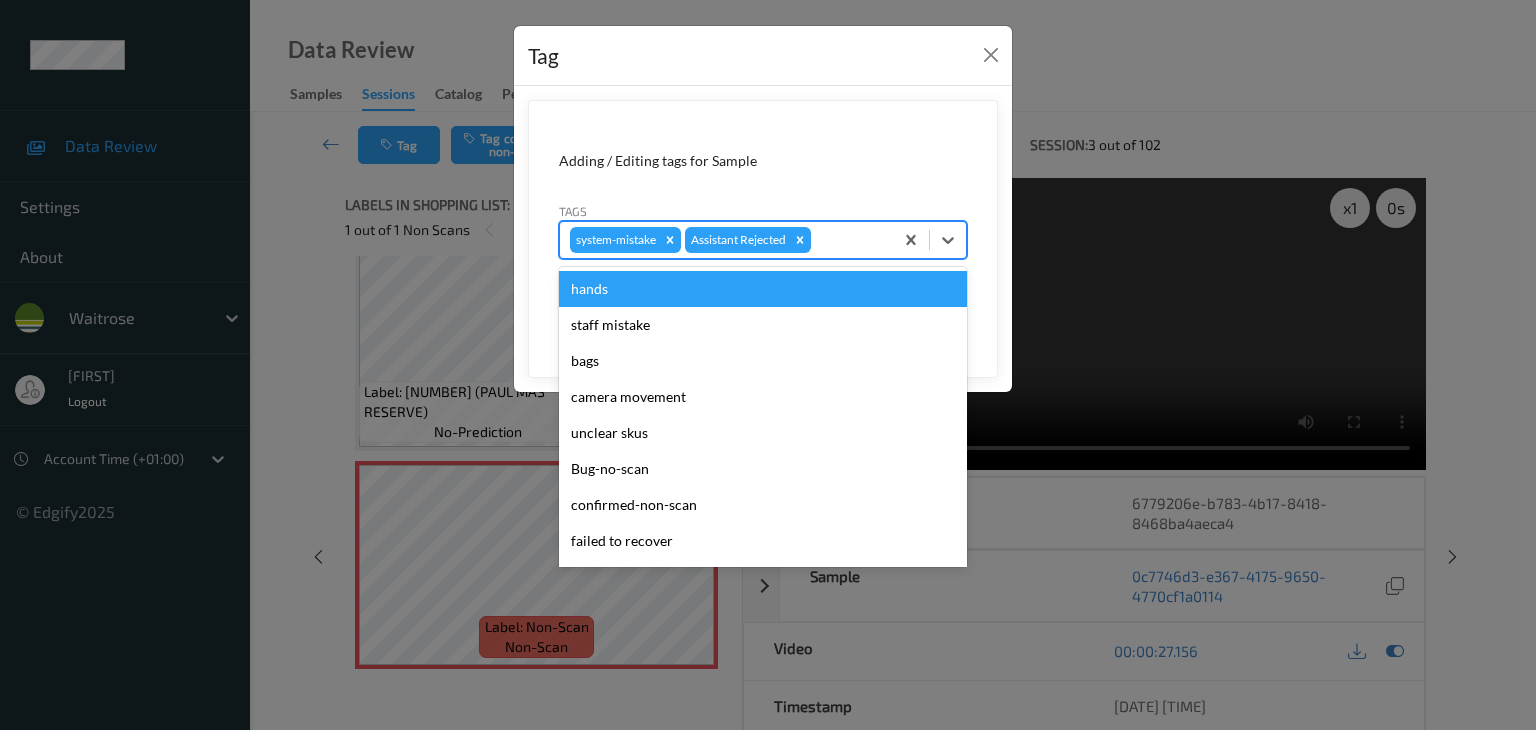 type on "u" 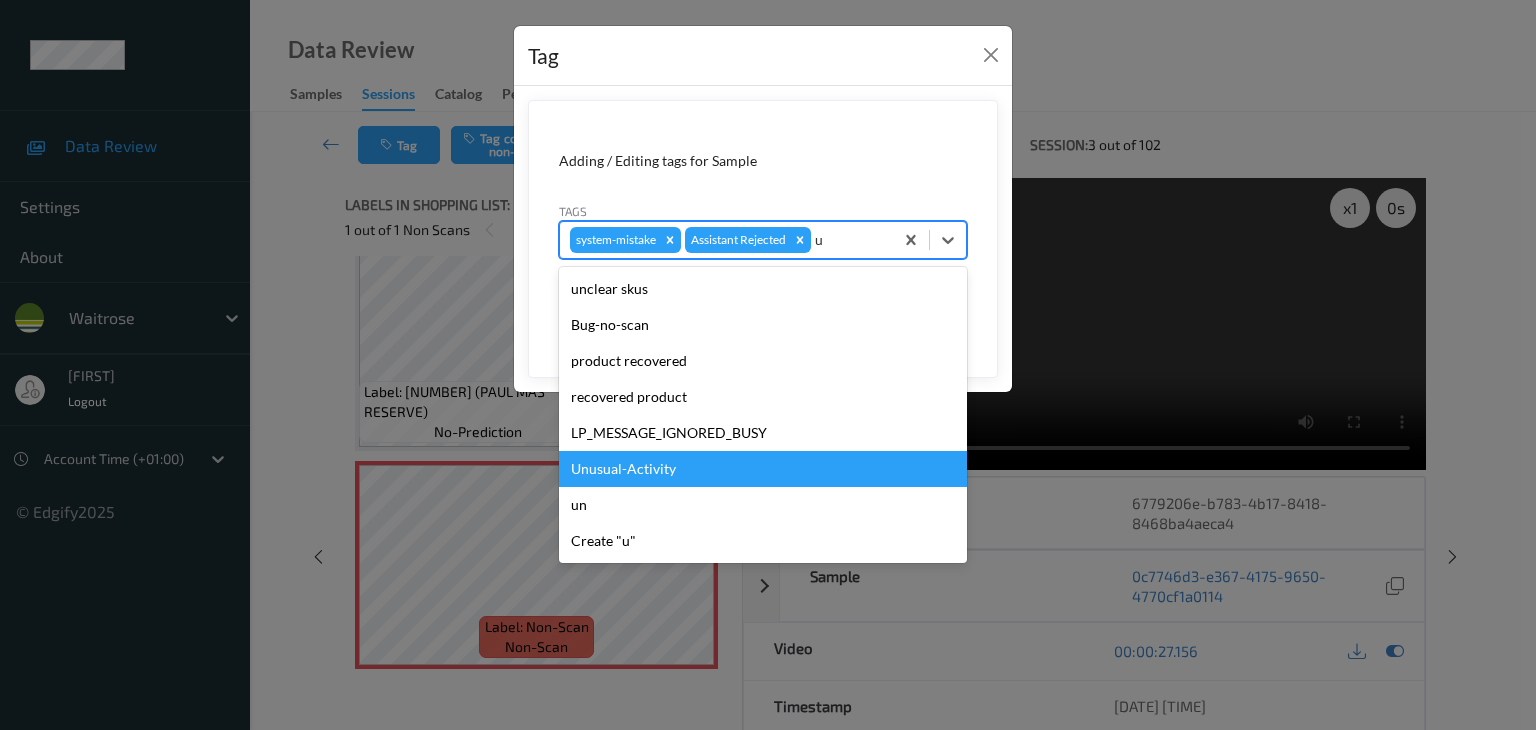 click on "Unusual-Activity" at bounding box center (763, 469) 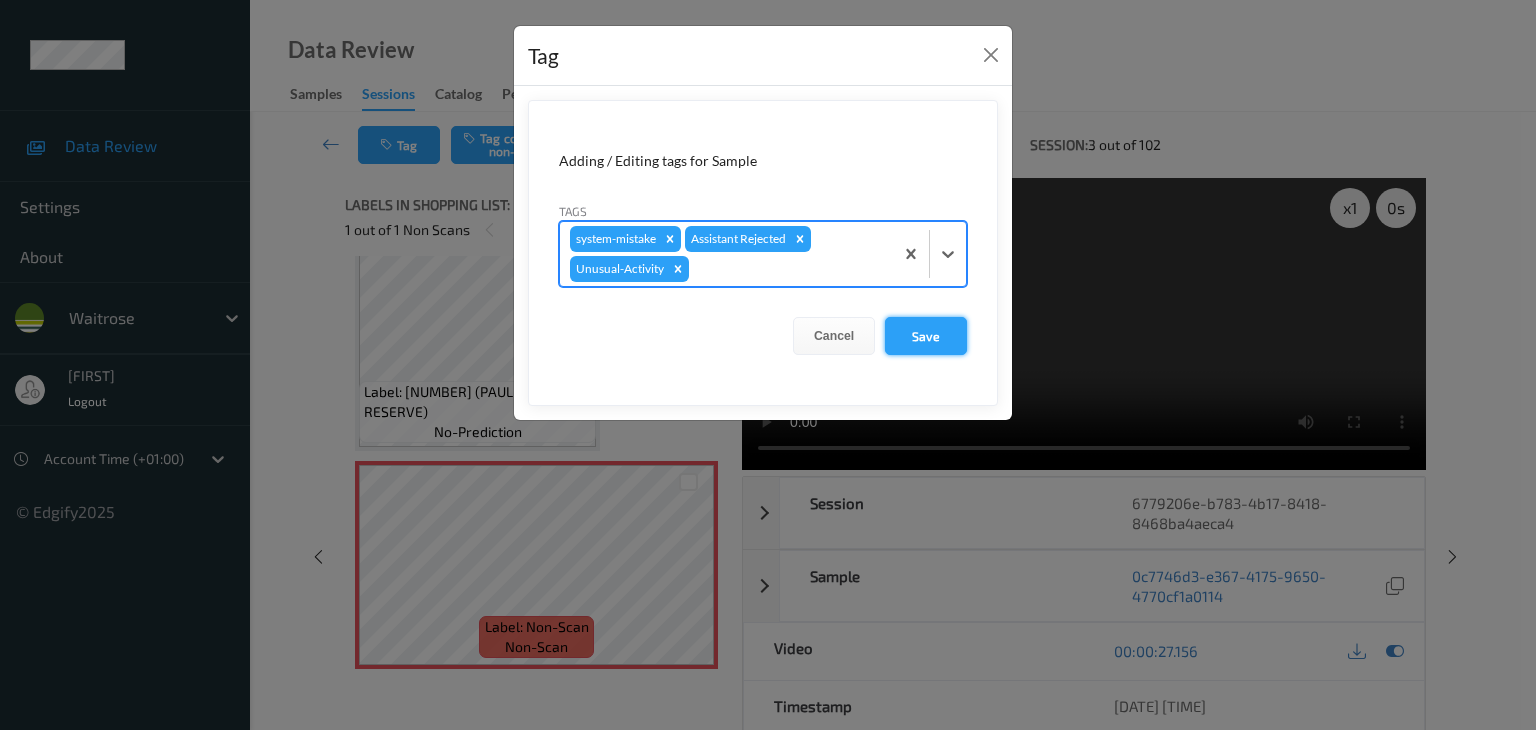 click on "Save" at bounding box center (926, 336) 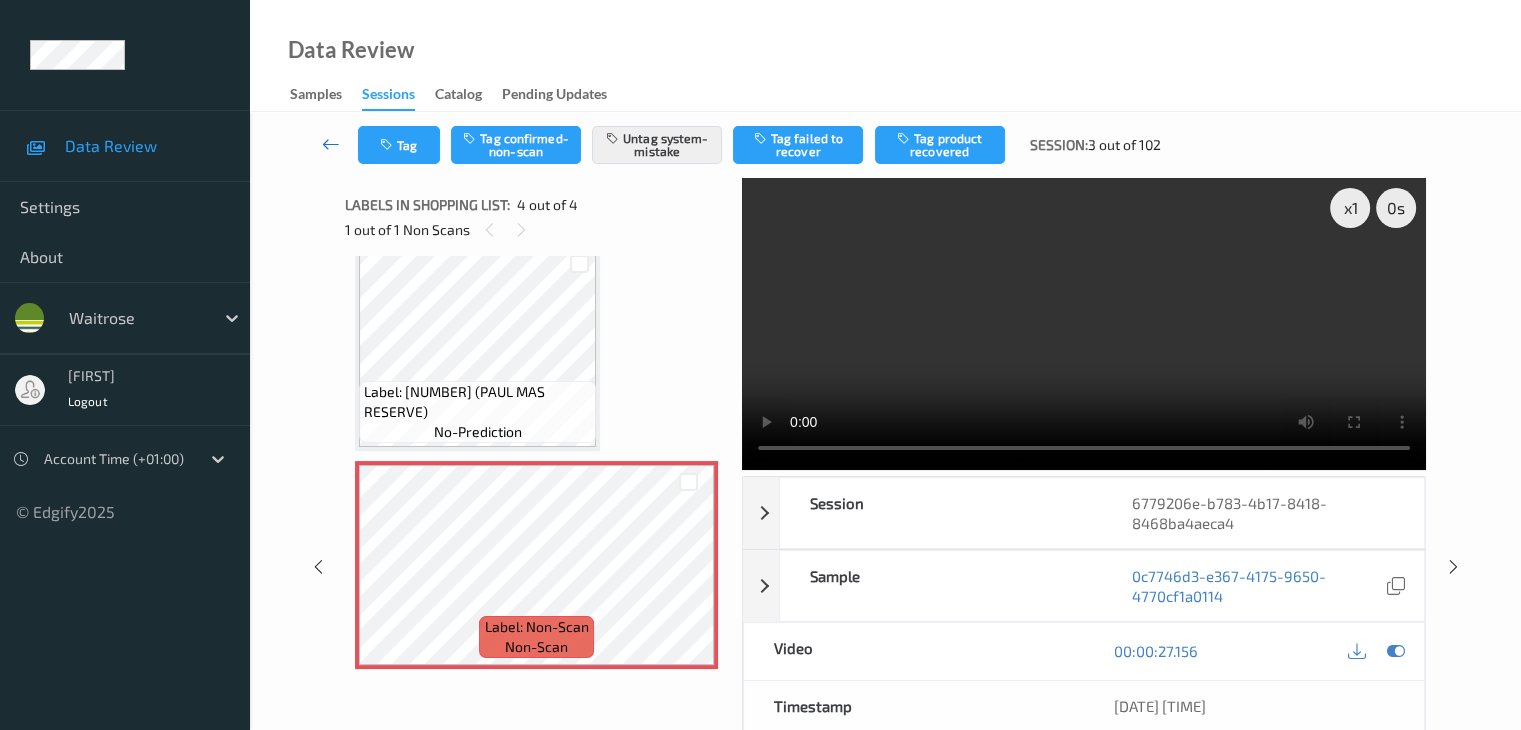 click at bounding box center [331, 144] 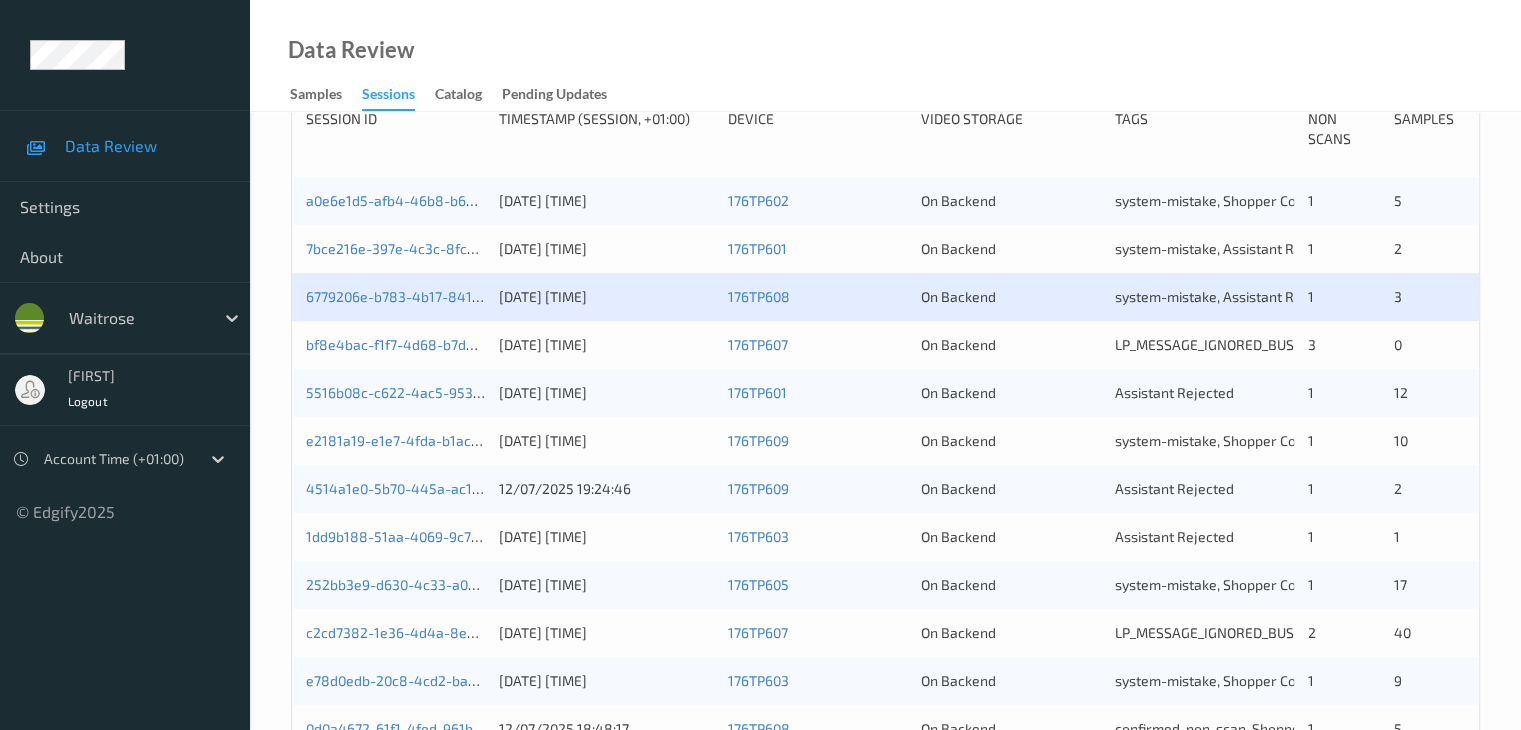 scroll, scrollTop: 400, scrollLeft: 0, axis: vertical 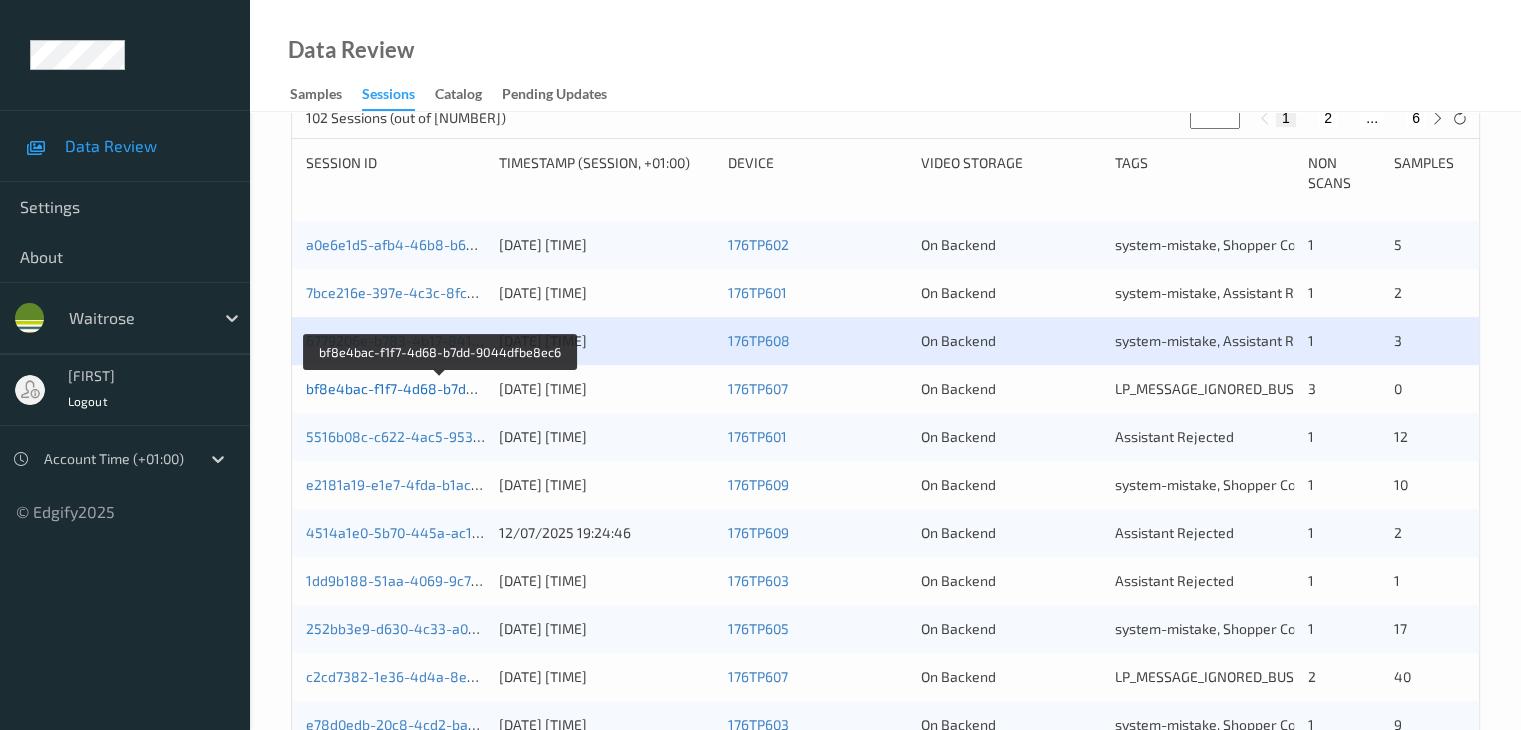 click on "bf8e4bac-f1f7-4d68-b7dd-9044dfbe8ec6" at bounding box center [440, 388] 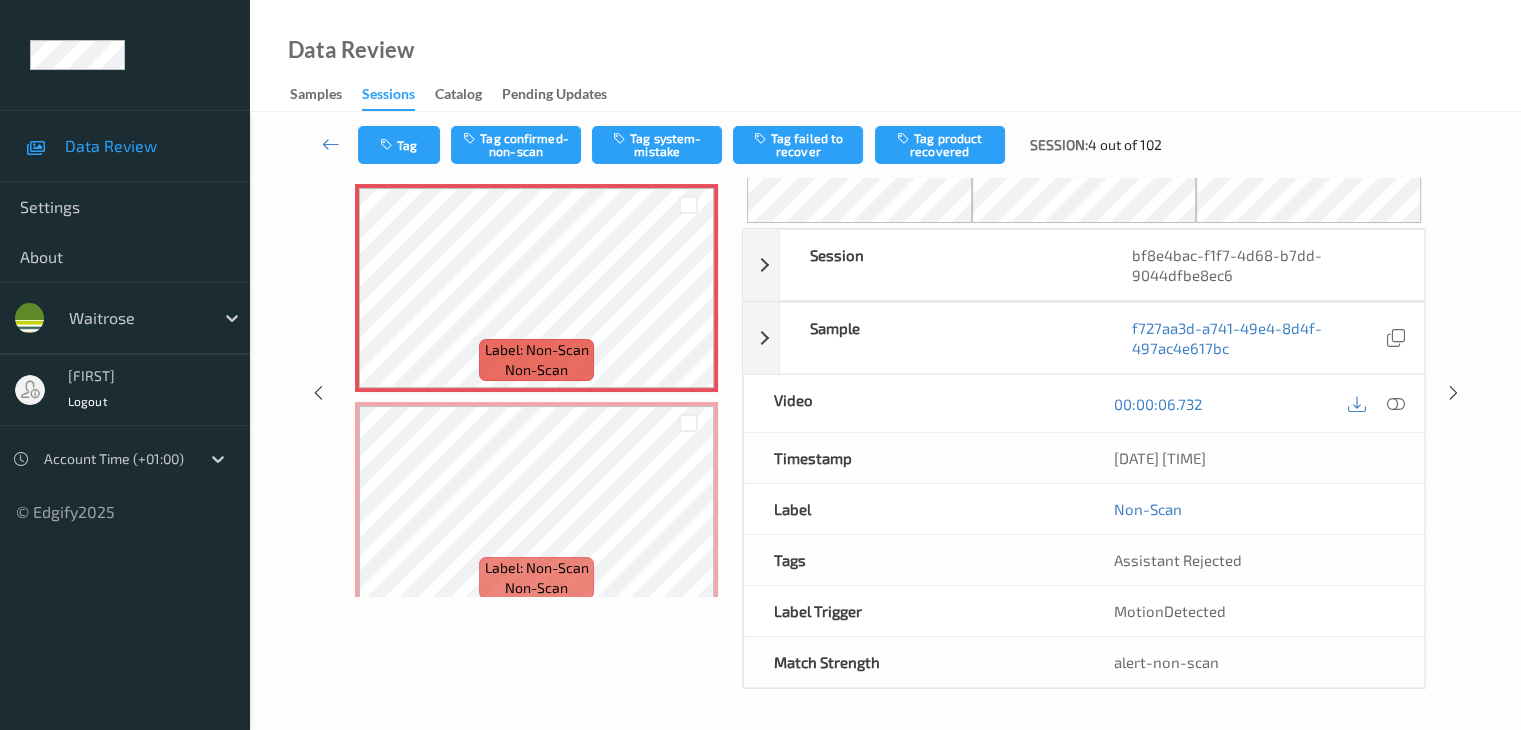 scroll, scrollTop: 80, scrollLeft: 0, axis: vertical 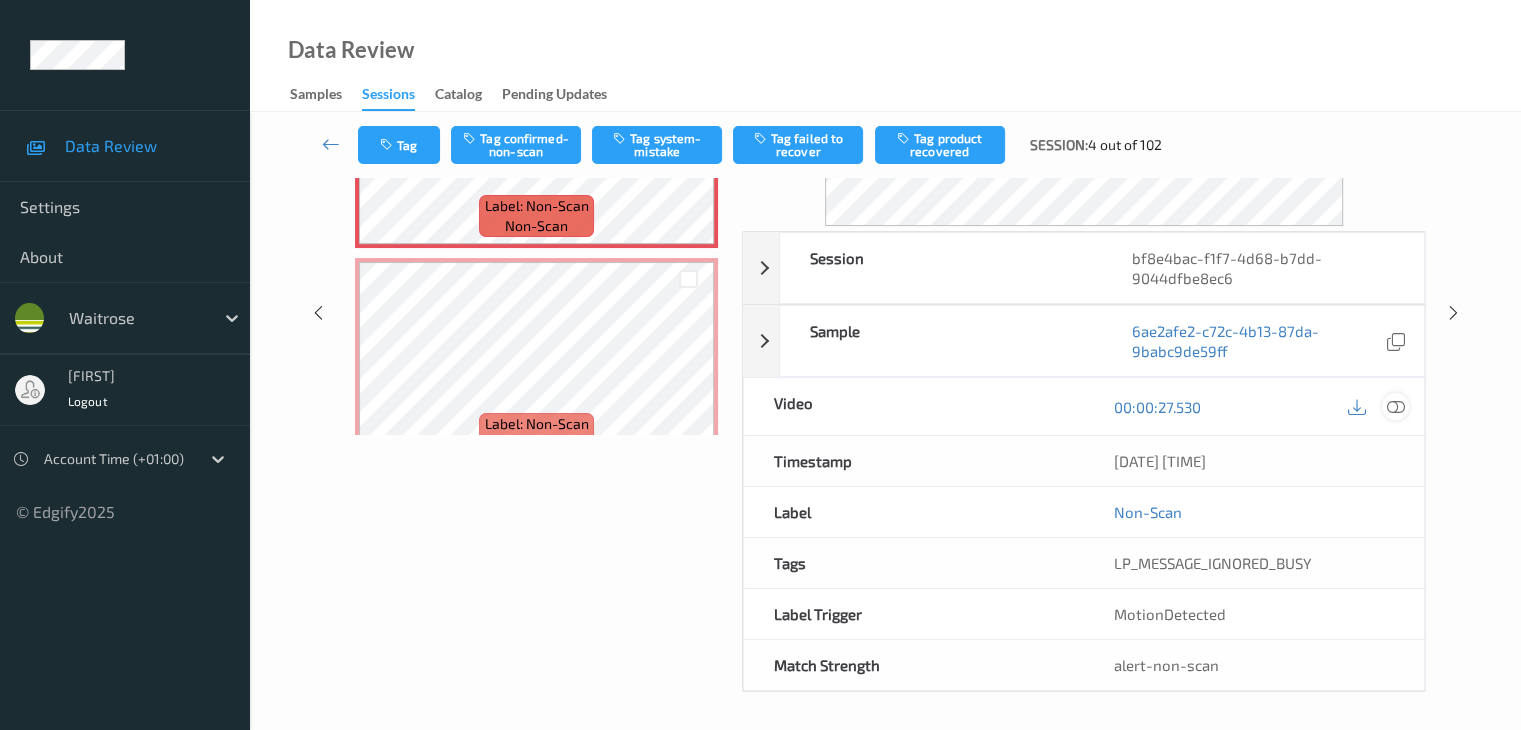 click at bounding box center [1395, 407] 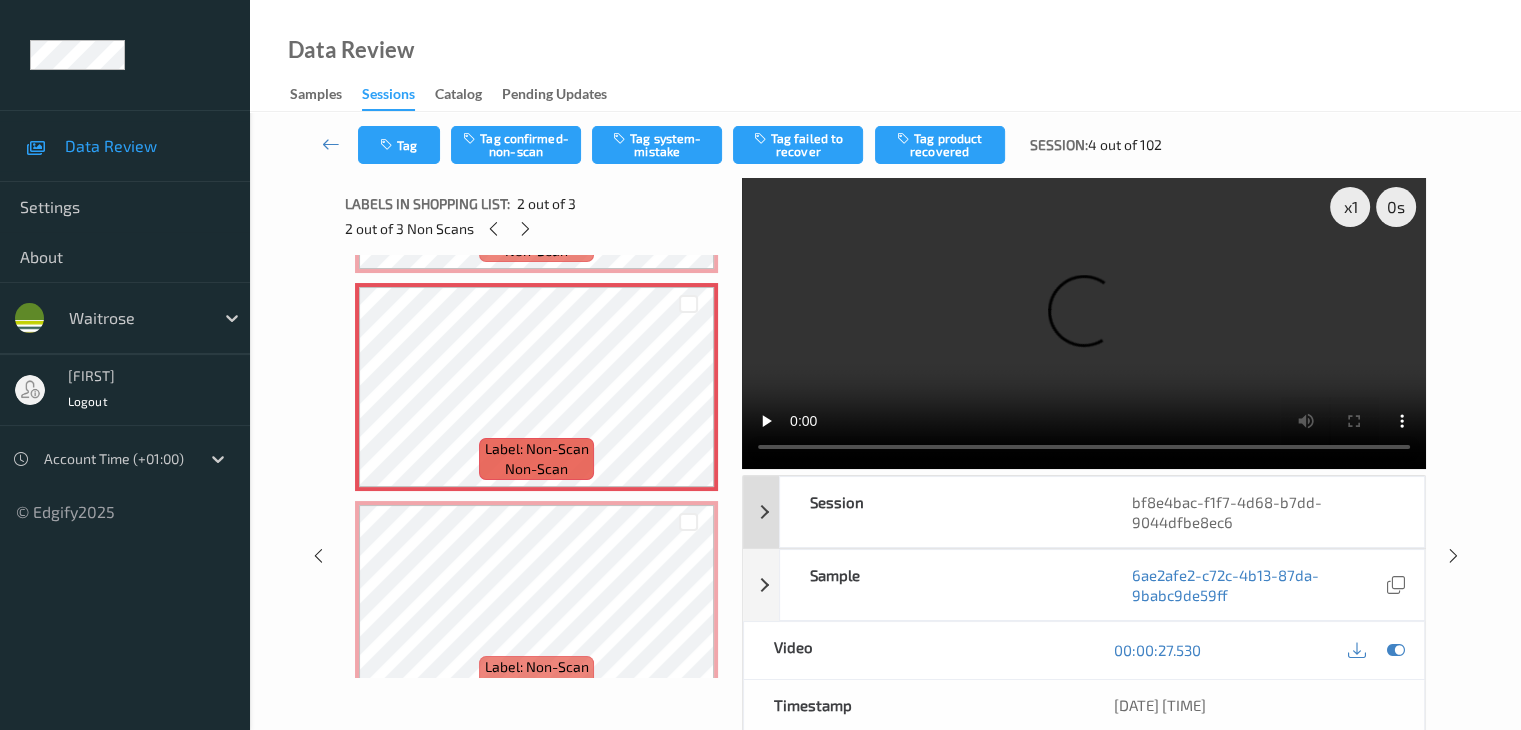 scroll, scrollTop: 0, scrollLeft: 0, axis: both 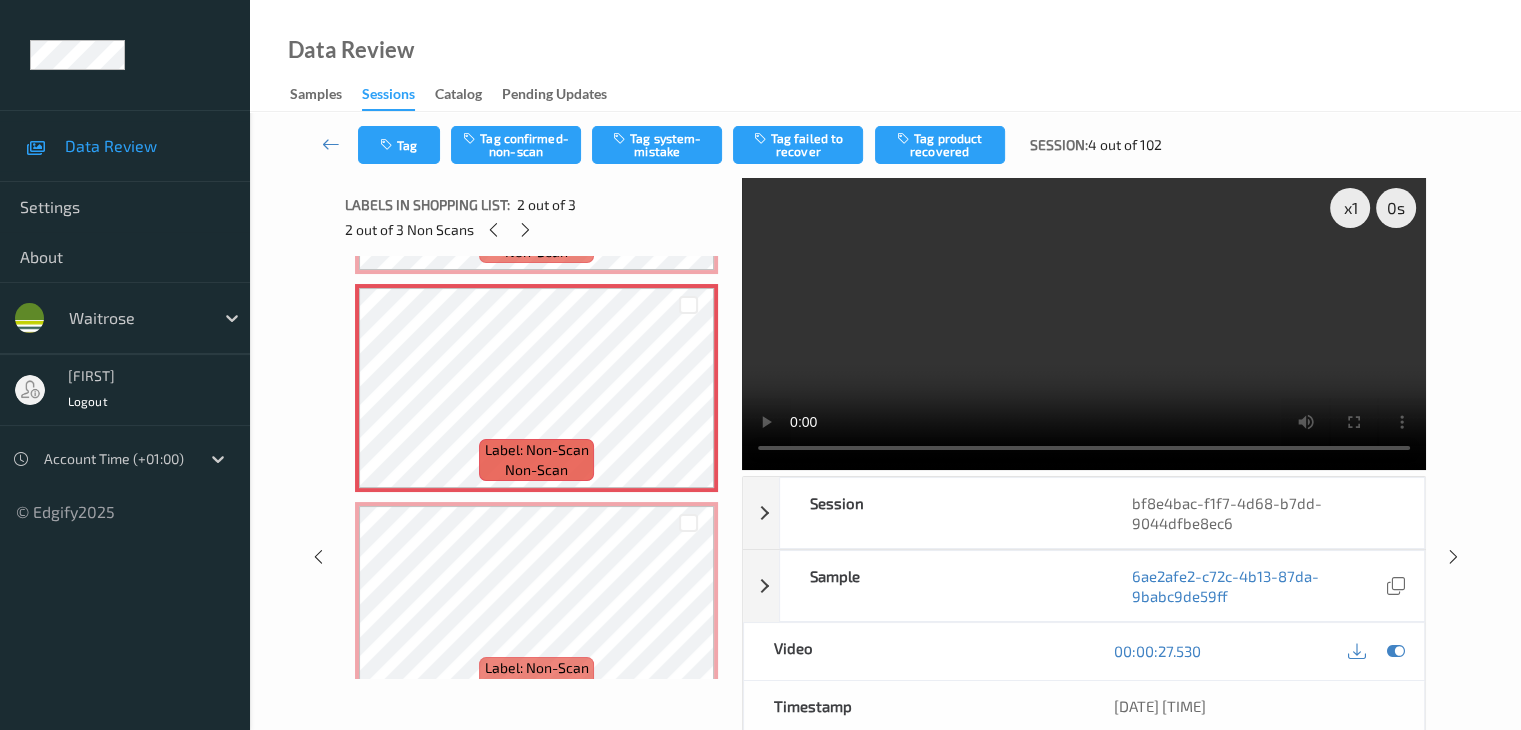 type 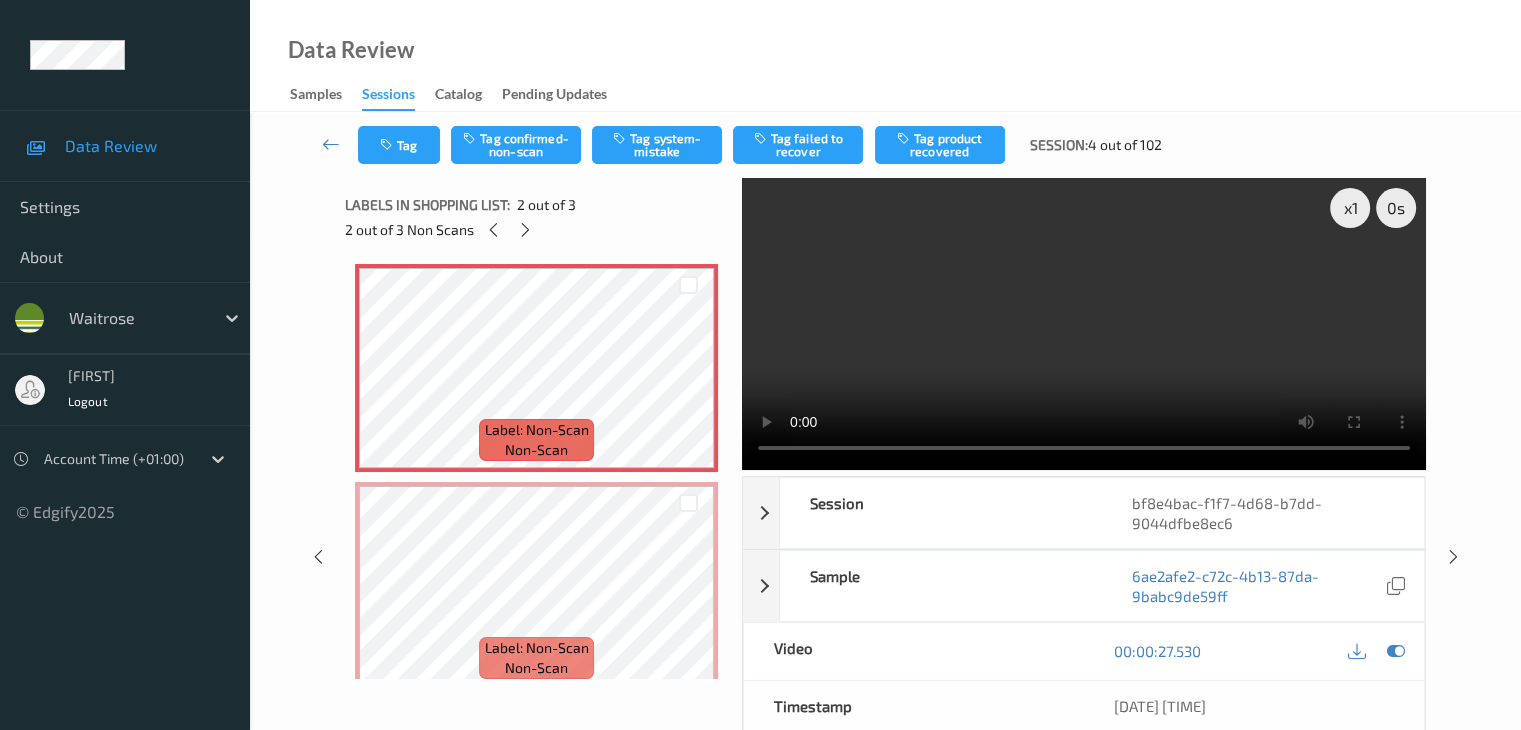 scroll, scrollTop: 241, scrollLeft: 0, axis: vertical 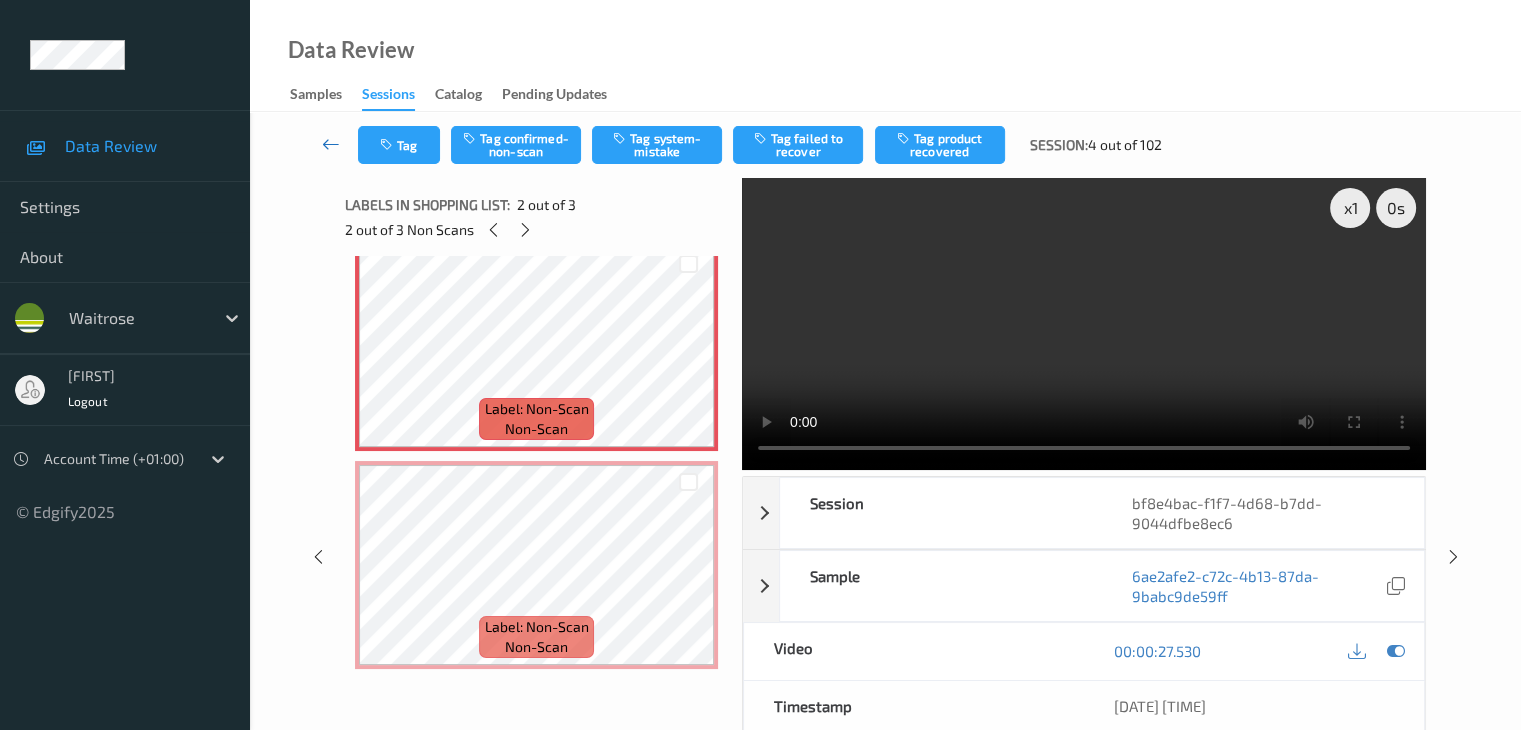 click at bounding box center (331, 144) 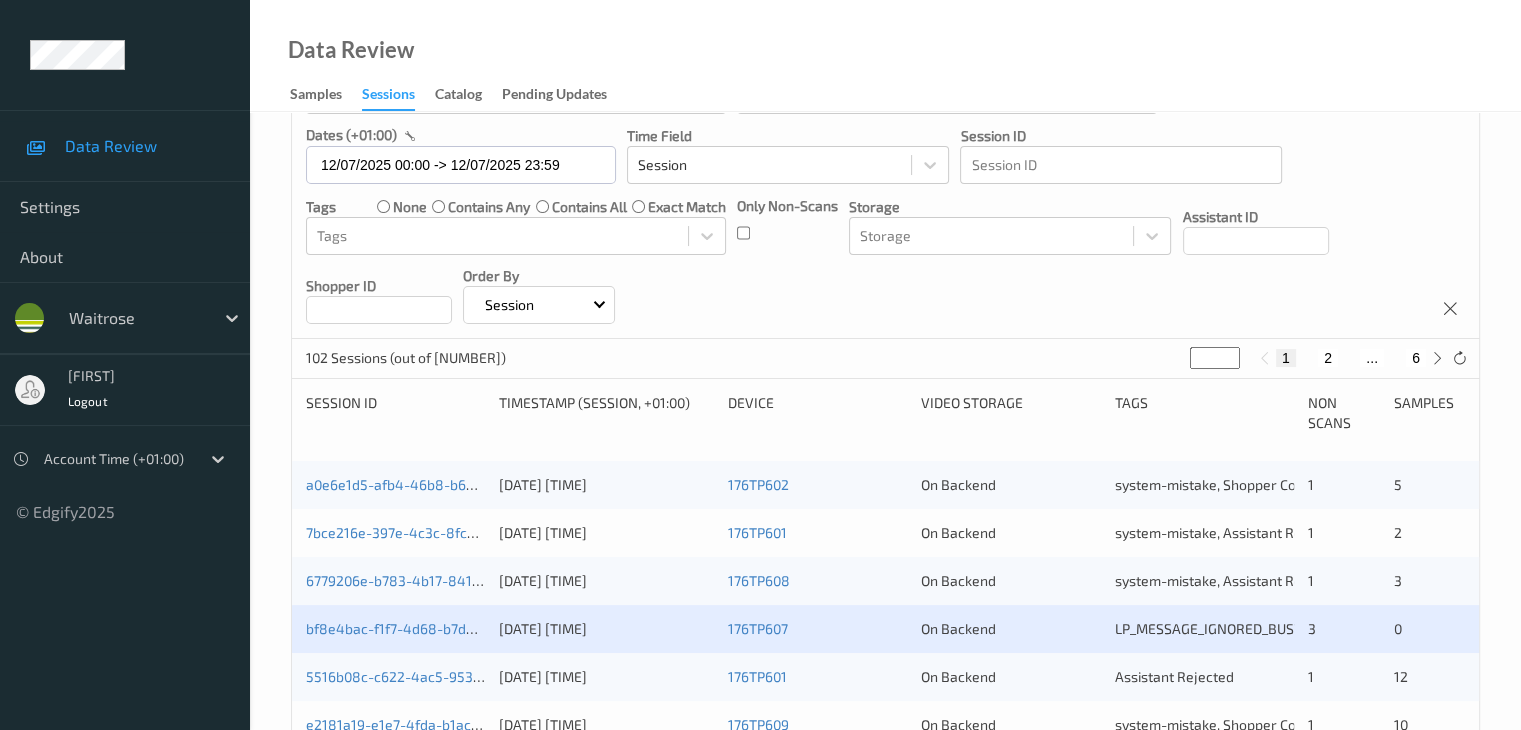 scroll, scrollTop: 400, scrollLeft: 0, axis: vertical 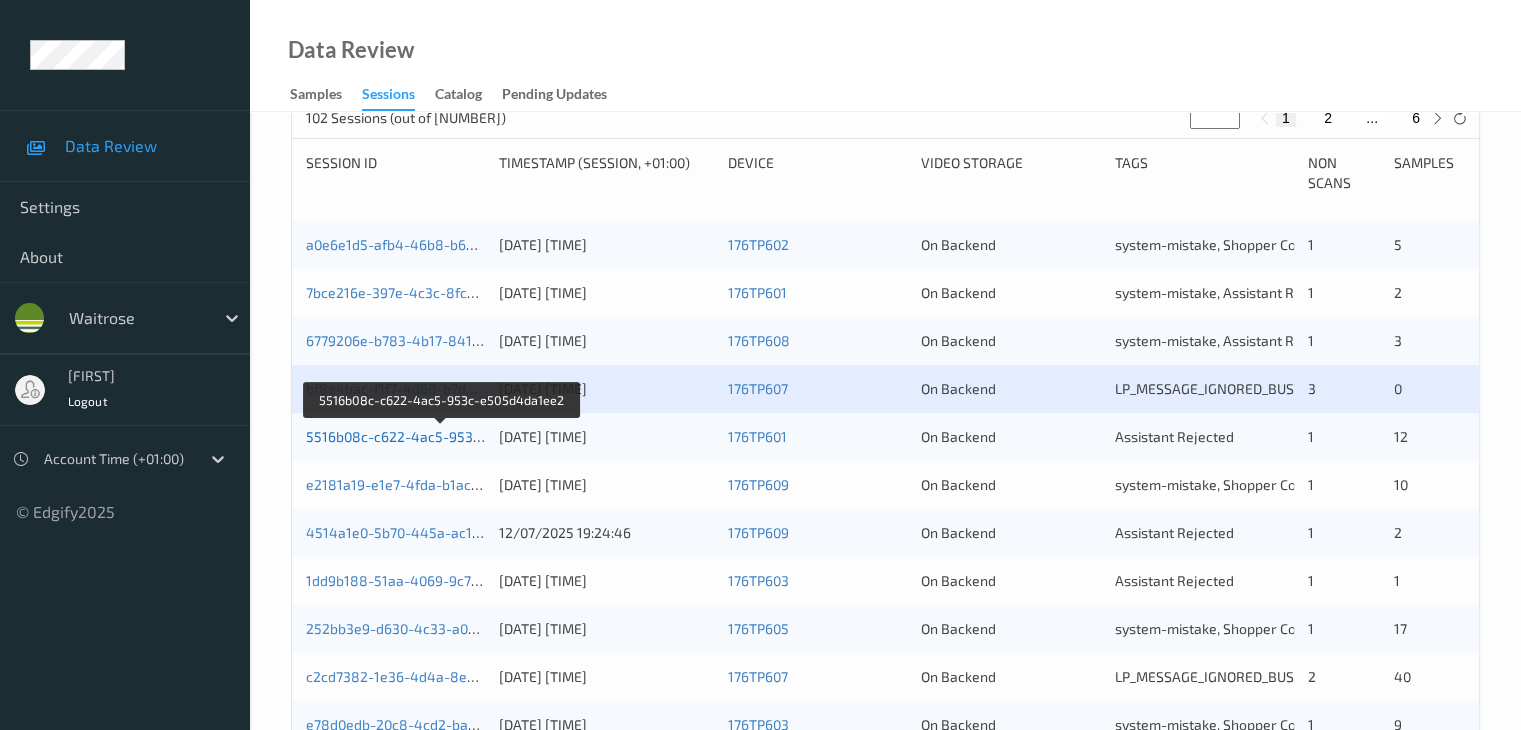click on "5516b08c-c622-4ac5-953c-e505d4da1ee2" at bounding box center (443, 436) 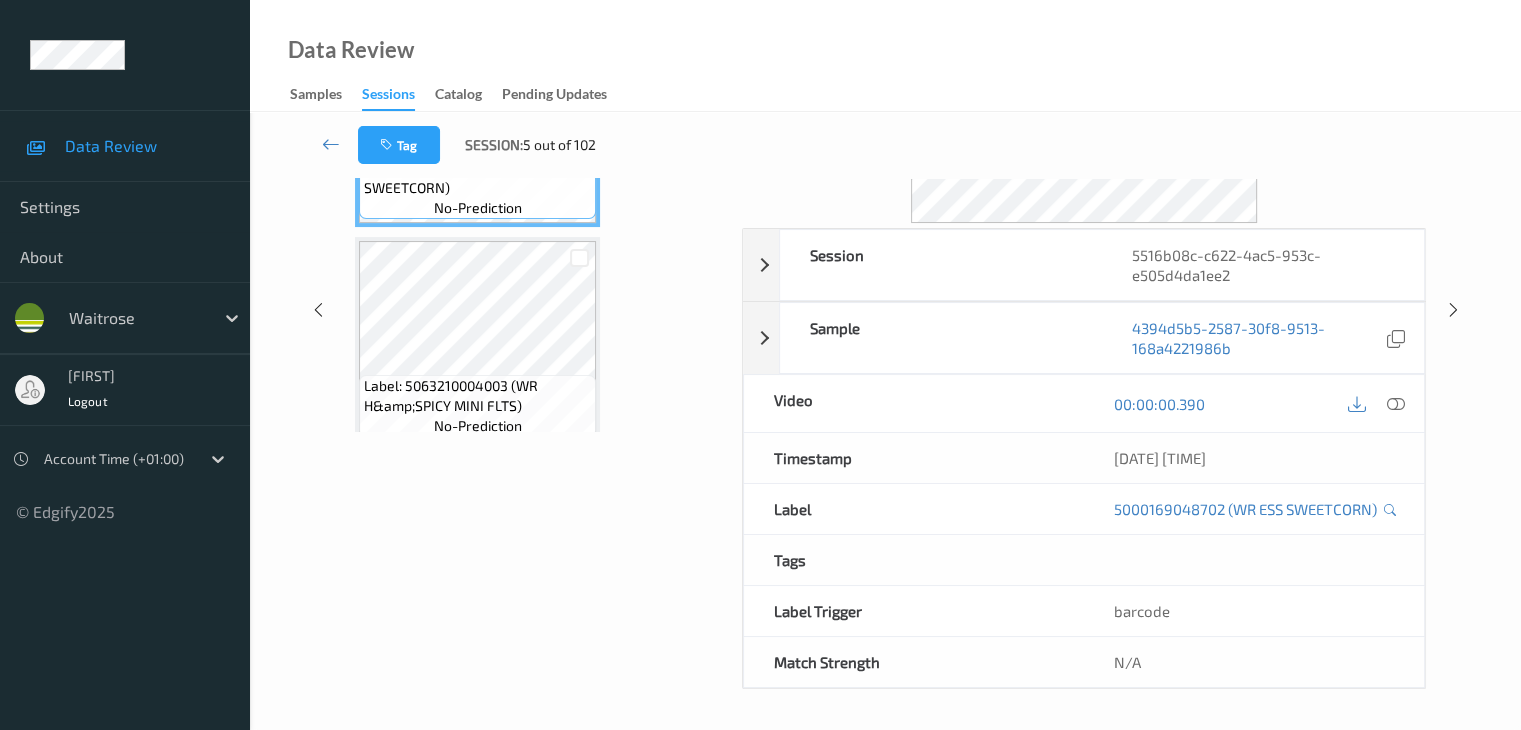 scroll, scrollTop: 0, scrollLeft: 0, axis: both 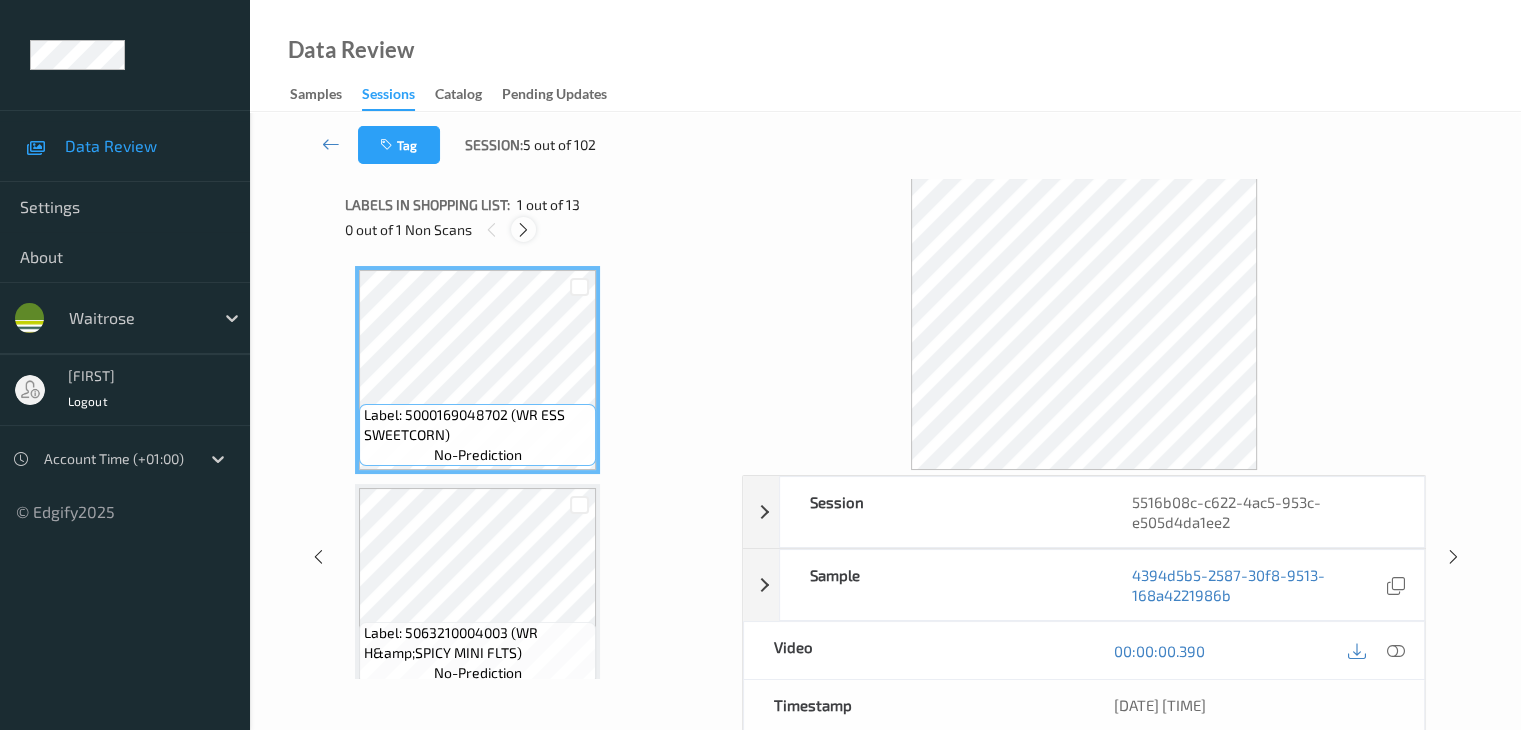 click at bounding box center [523, 230] 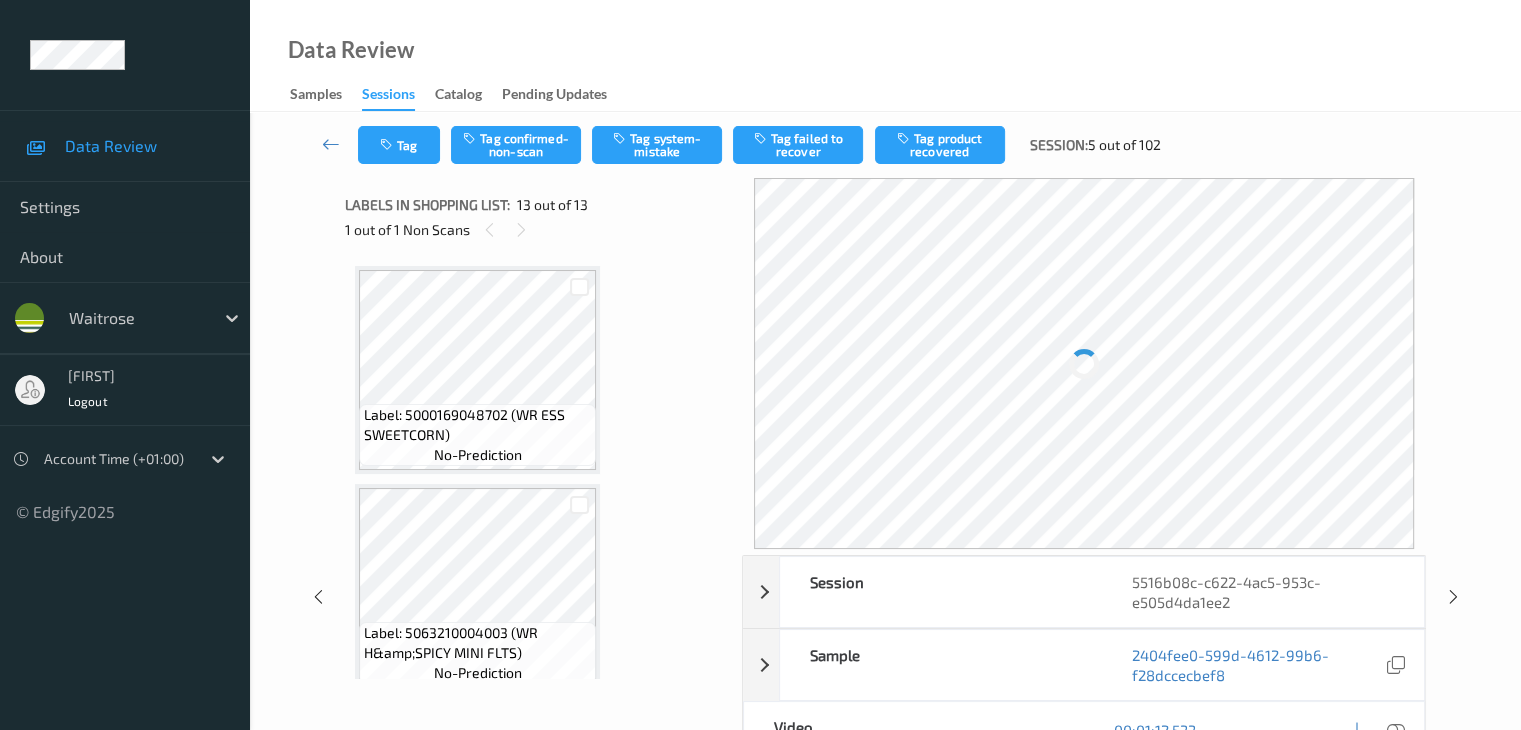 scroll, scrollTop: 2408, scrollLeft: 0, axis: vertical 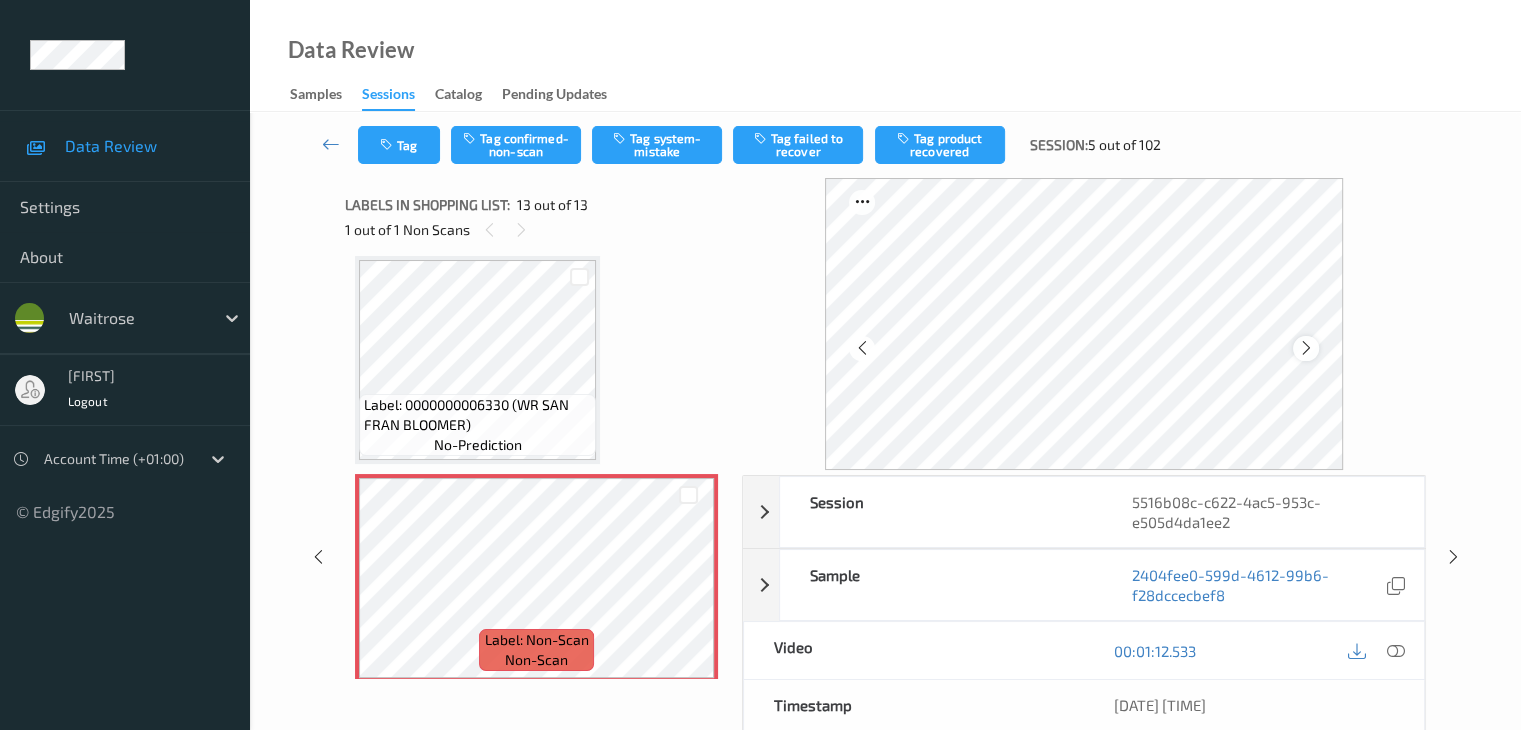 click at bounding box center (1306, 348) 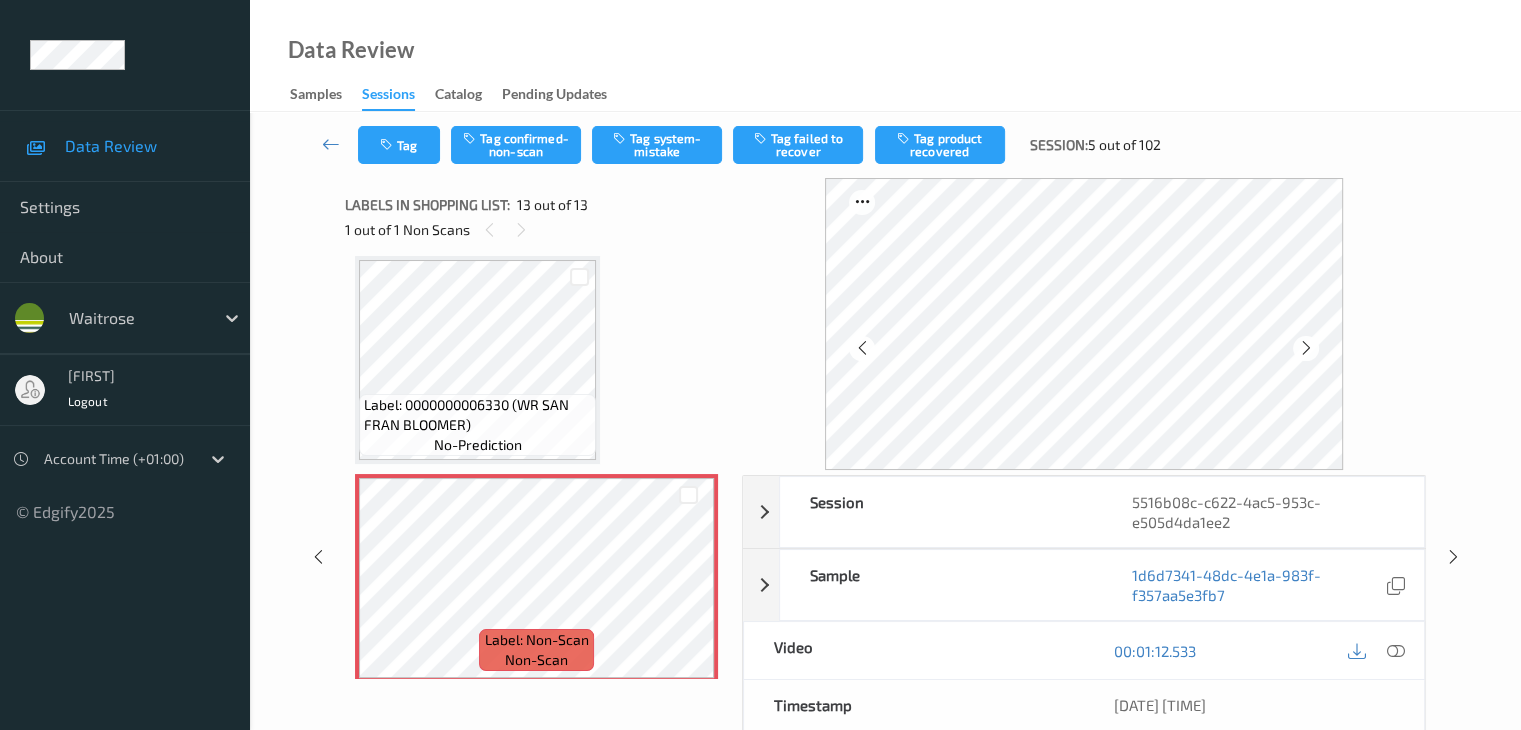 click at bounding box center [1306, 348] 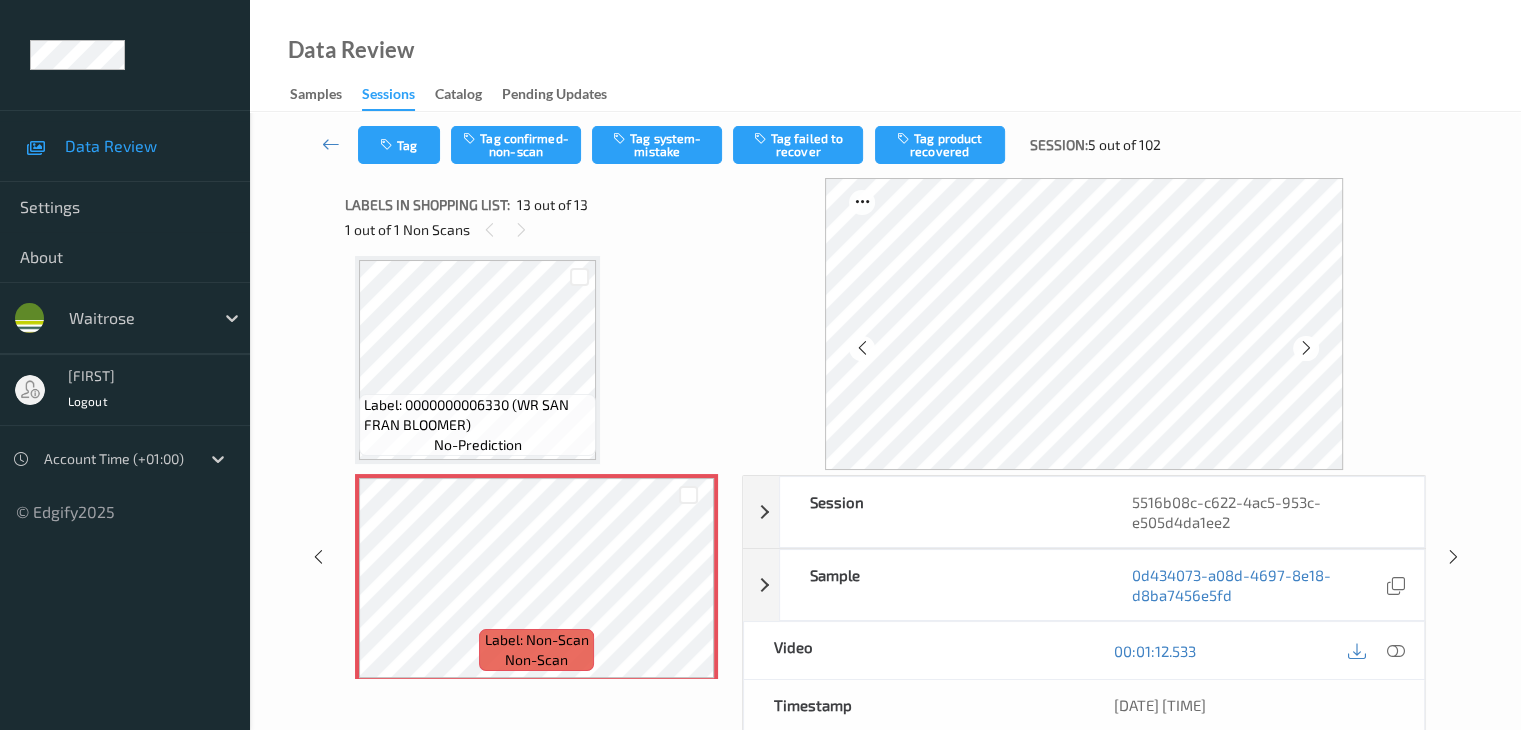click at bounding box center [1306, 348] 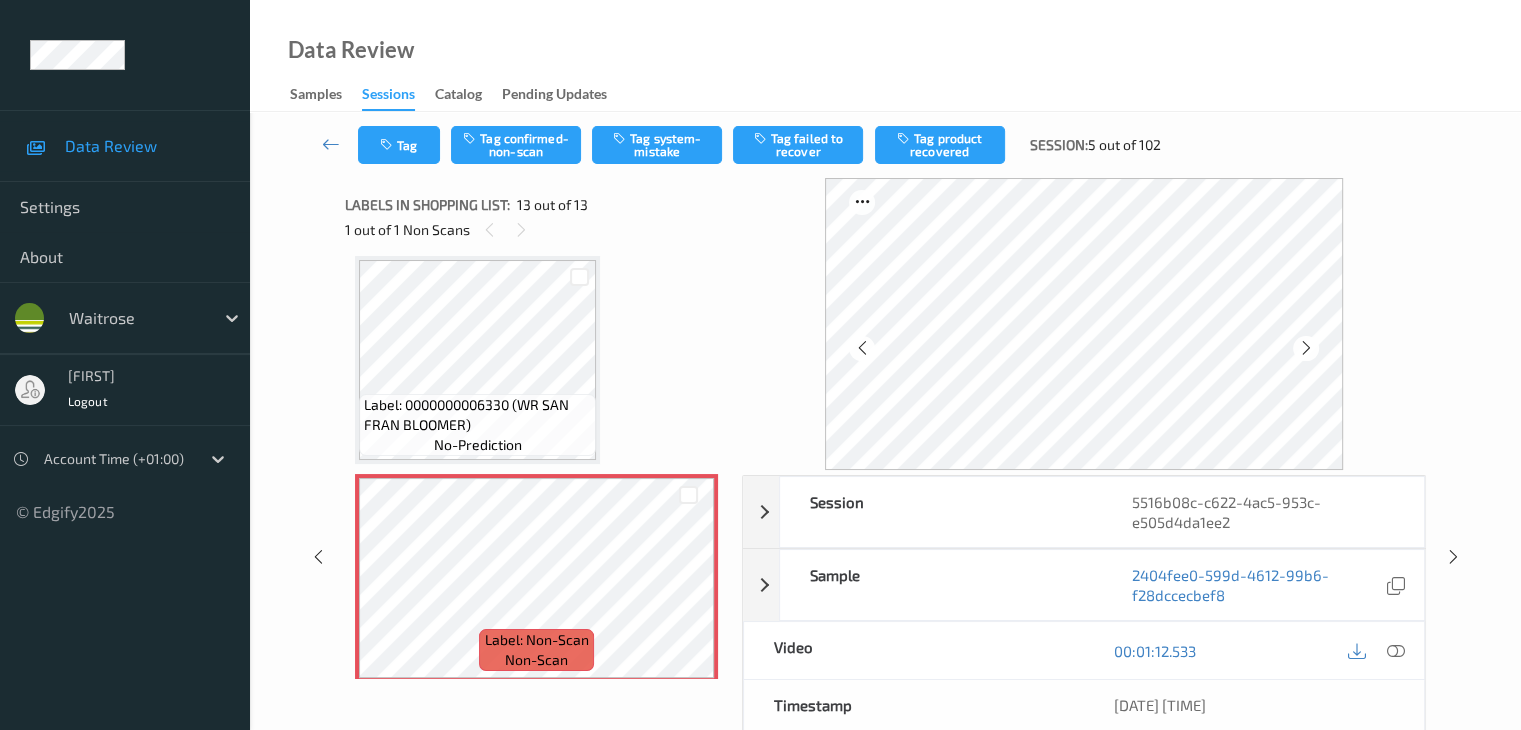 click at bounding box center (1306, 348) 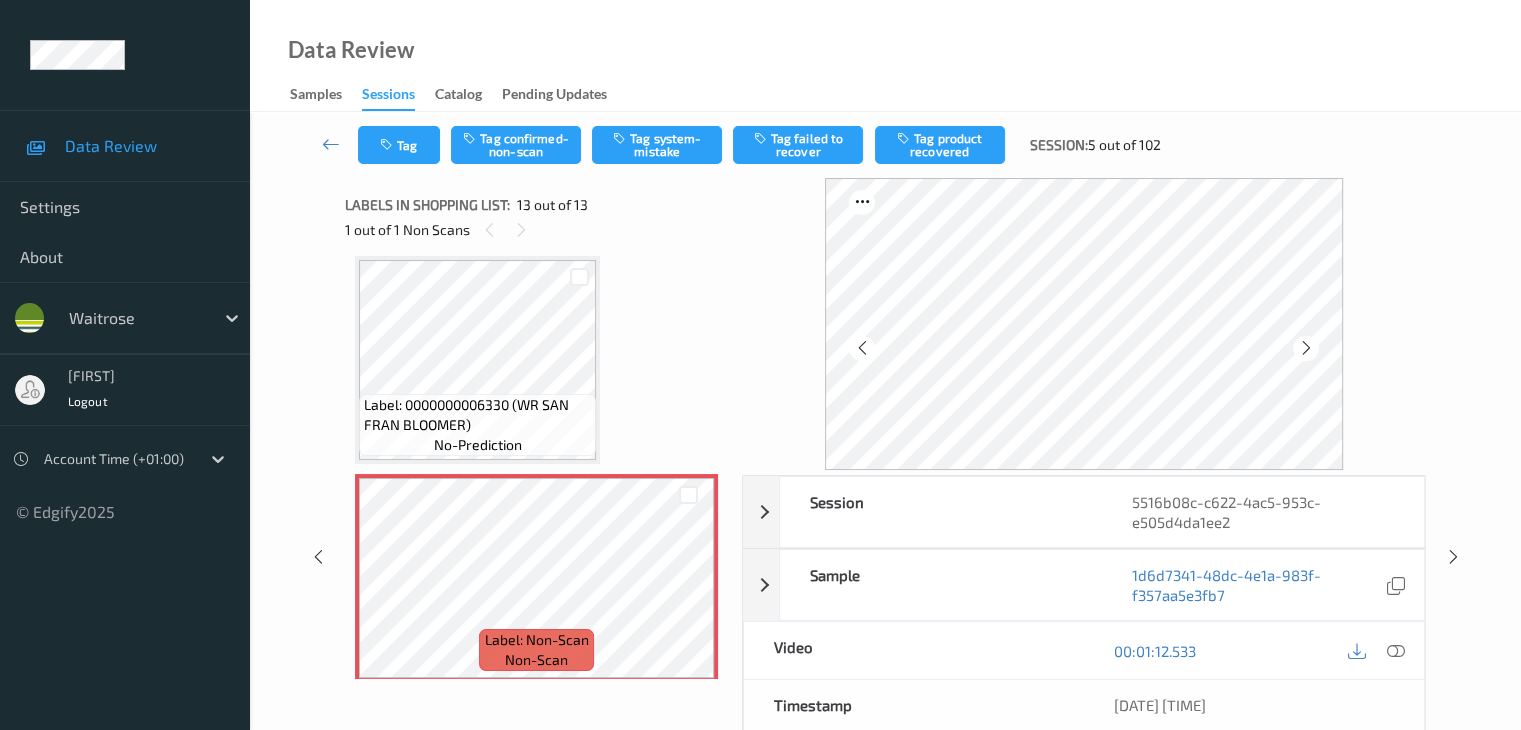 click at bounding box center [1306, 348] 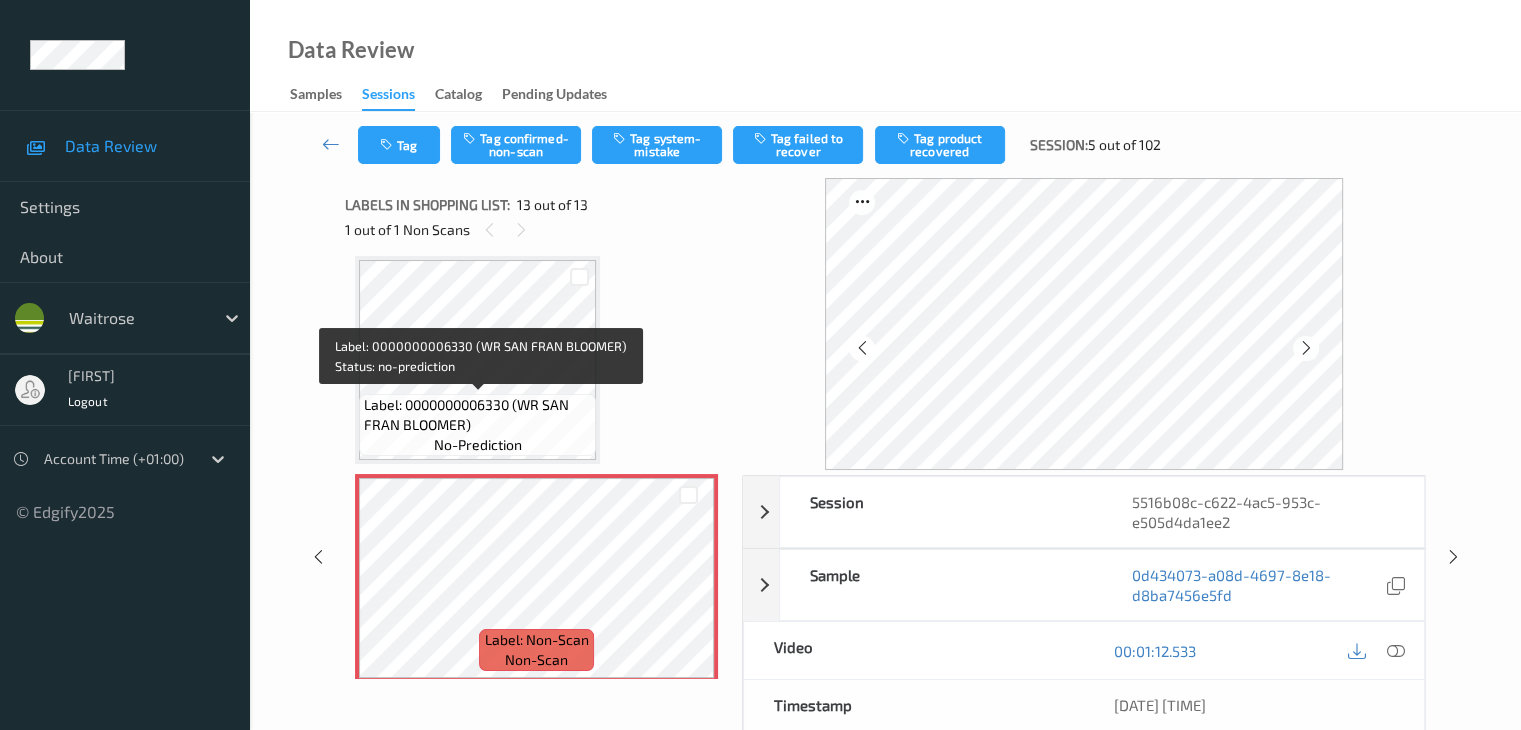 click on "Label: 0000000006330 (WR SAN FRAN BLOOMER)" at bounding box center [477, 415] 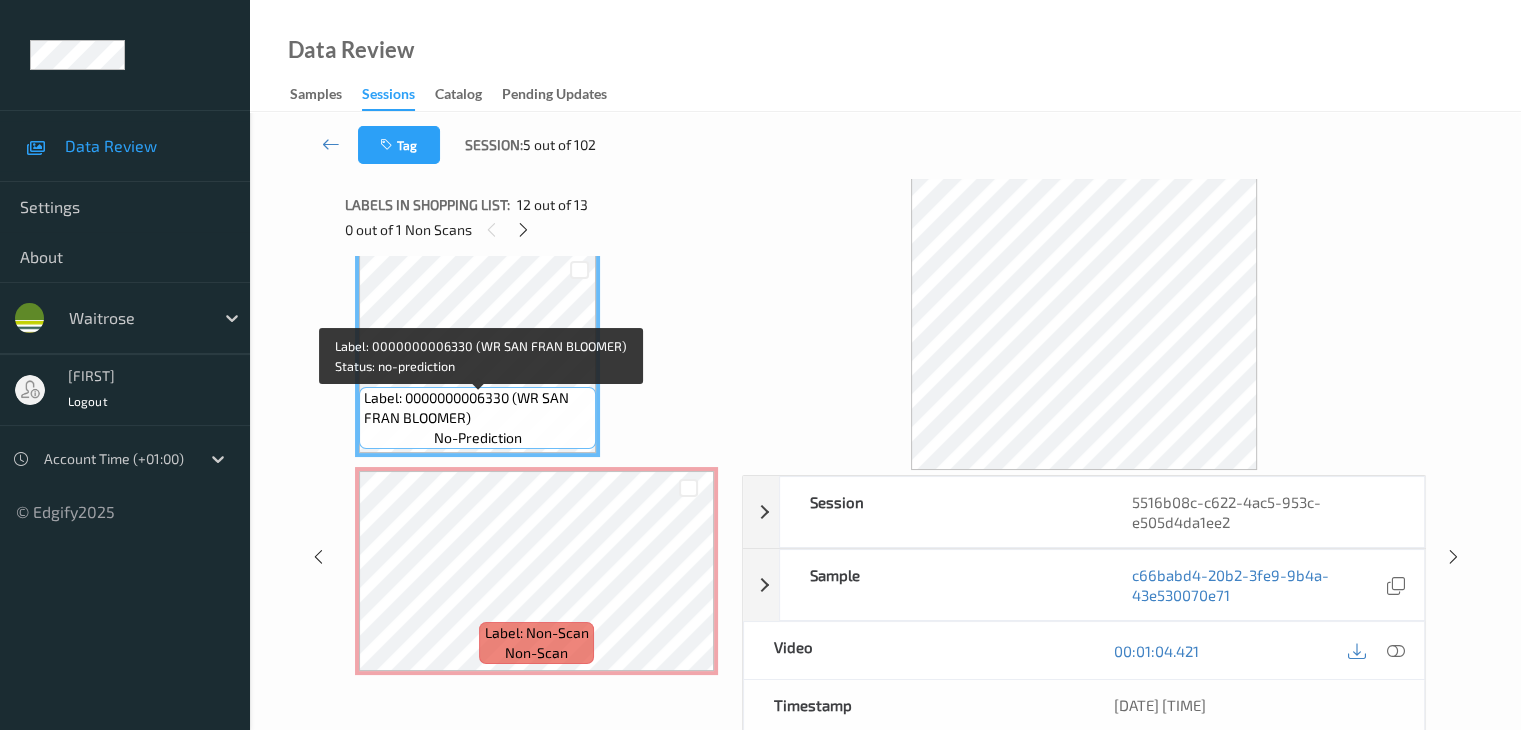 scroll, scrollTop: 2421, scrollLeft: 0, axis: vertical 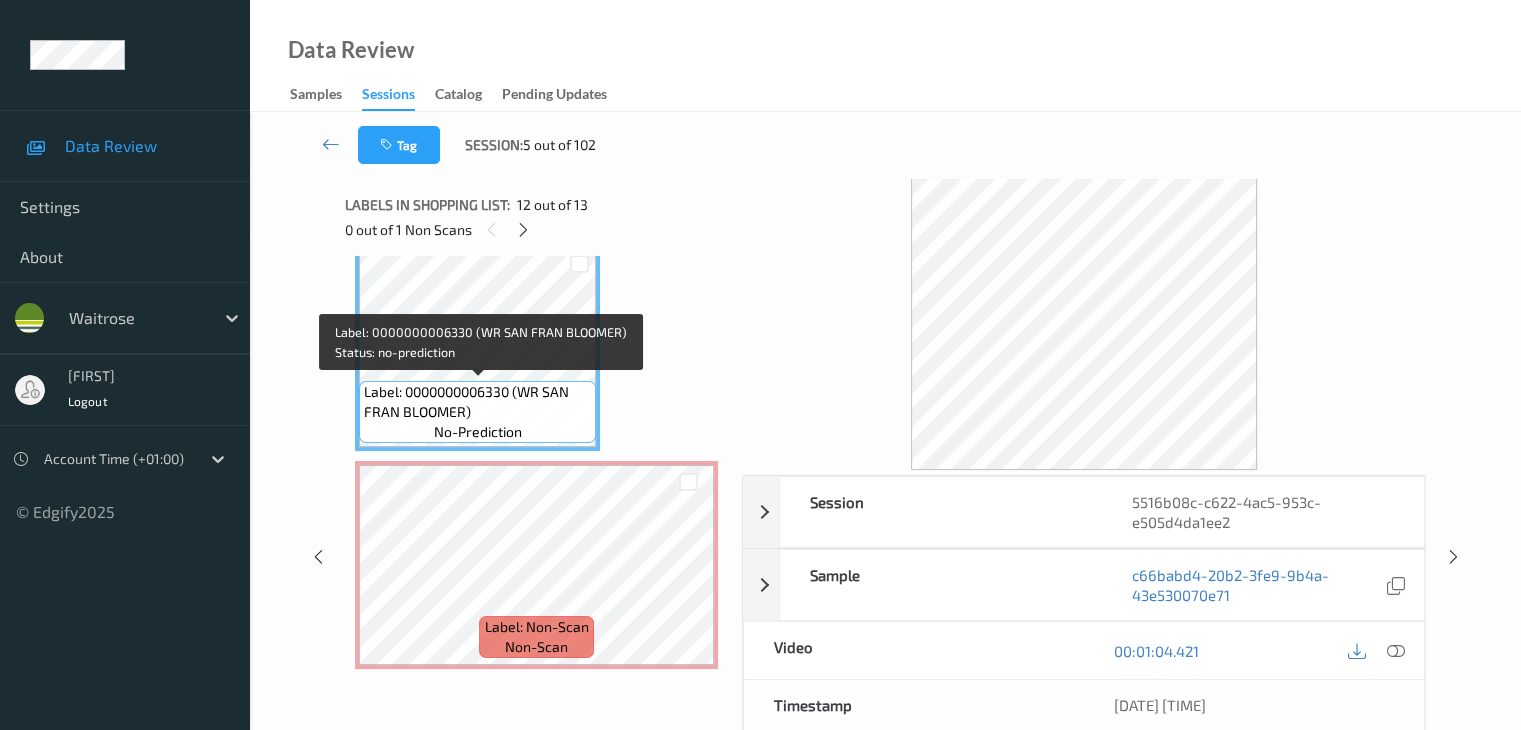 click on "Label: 0000000006330 (WR SAN FRAN BLOOMER)" at bounding box center (477, 402) 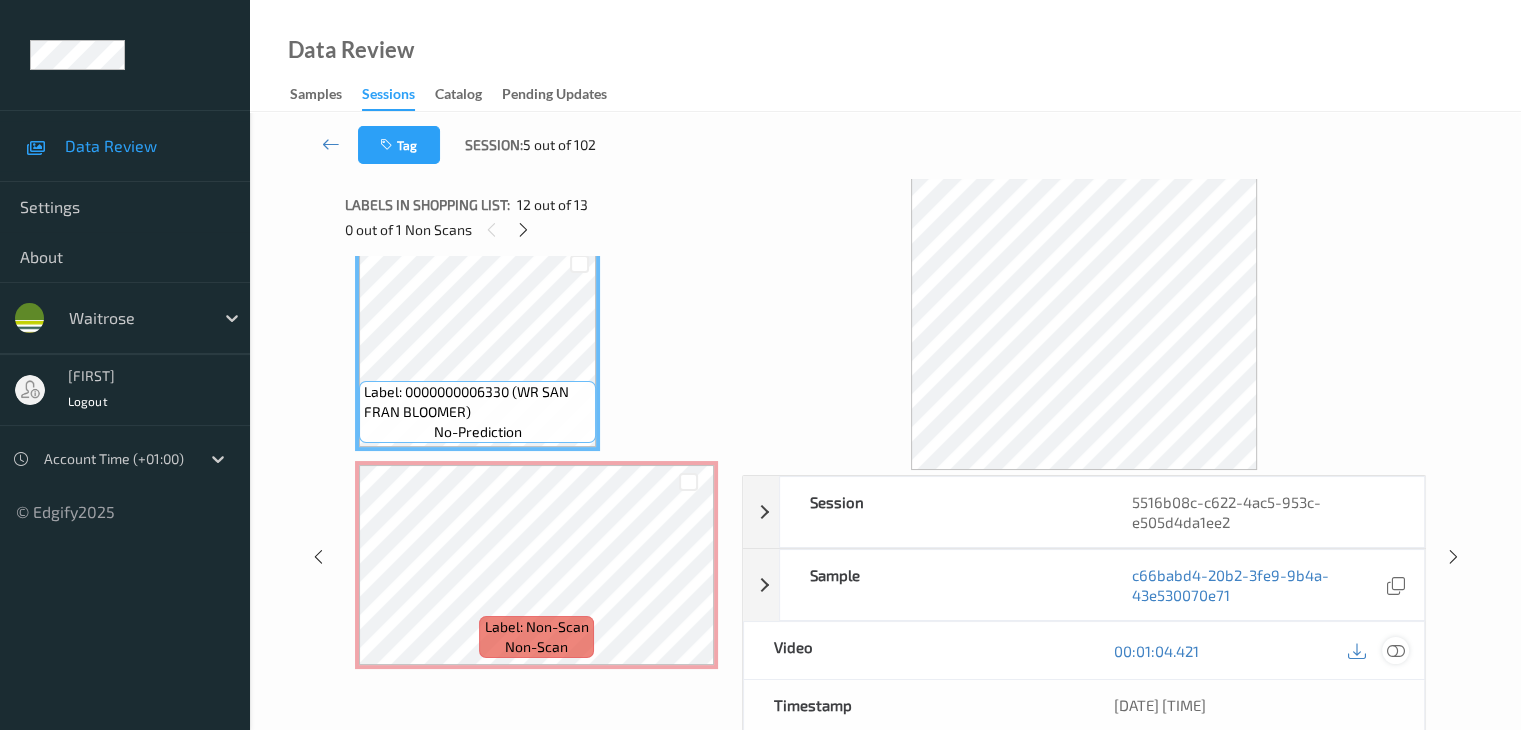 click at bounding box center (1395, 651) 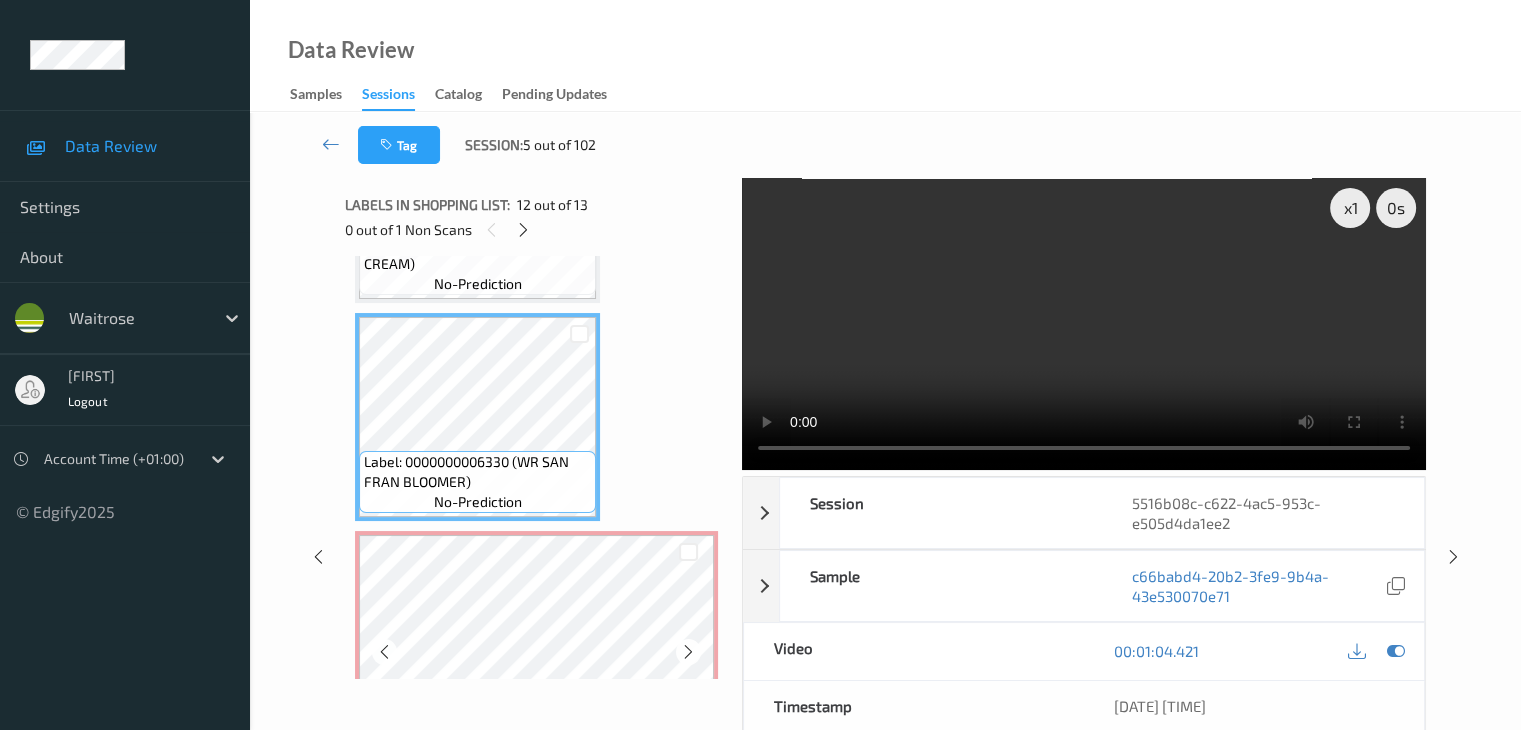 scroll, scrollTop: 2421, scrollLeft: 0, axis: vertical 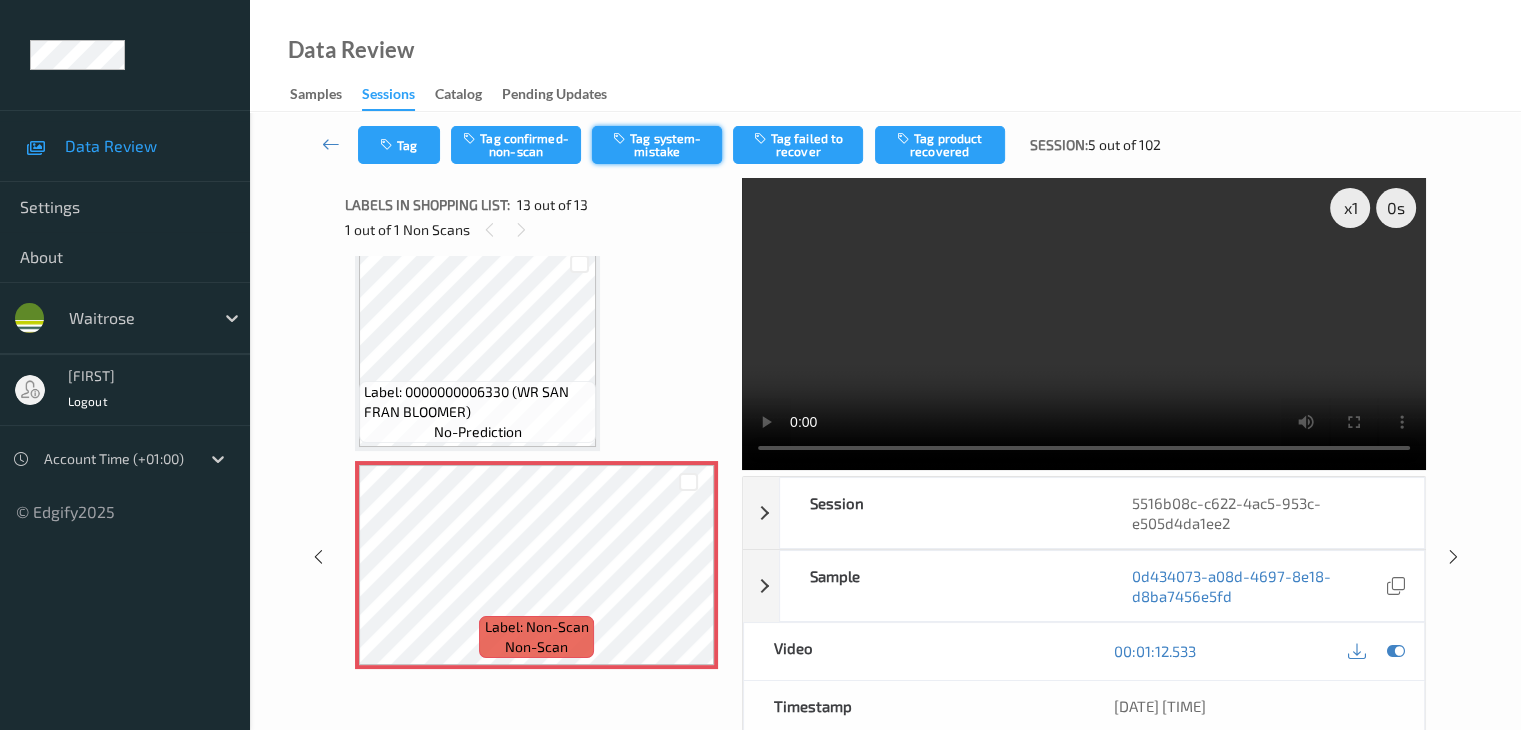 click on "Tag   system-mistake" at bounding box center [657, 145] 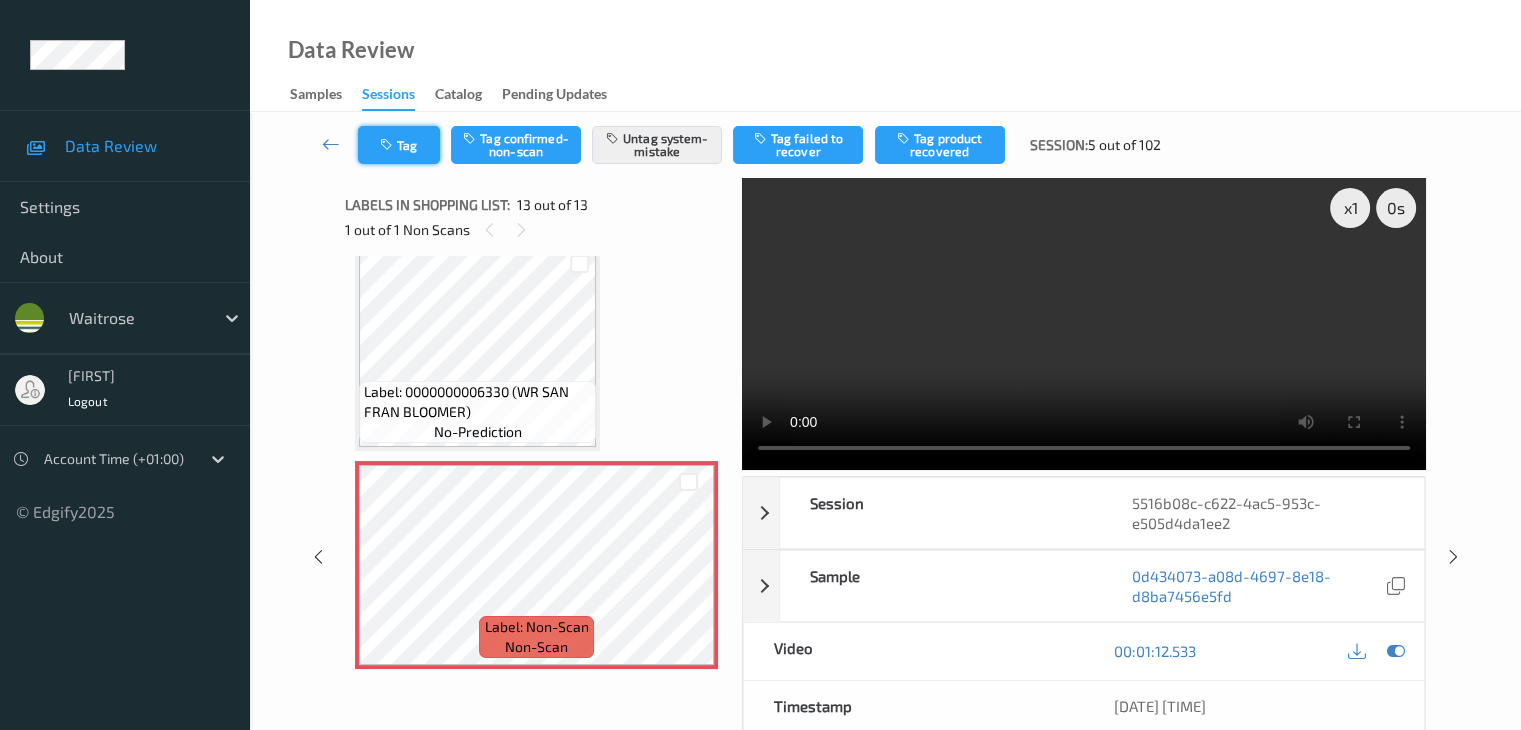 click on "Tag" at bounding box center (399, 145) 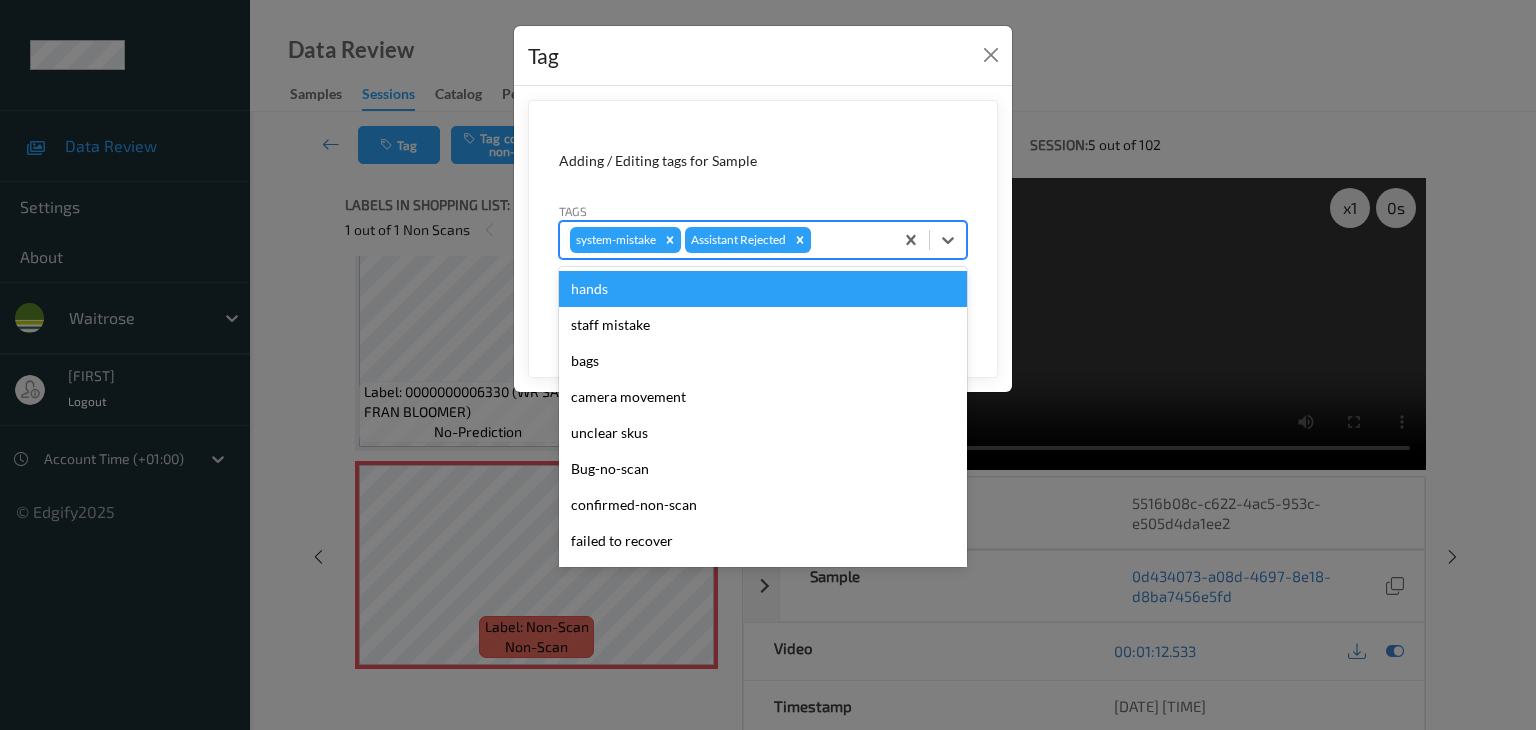 click at bounding box center [849, 240] 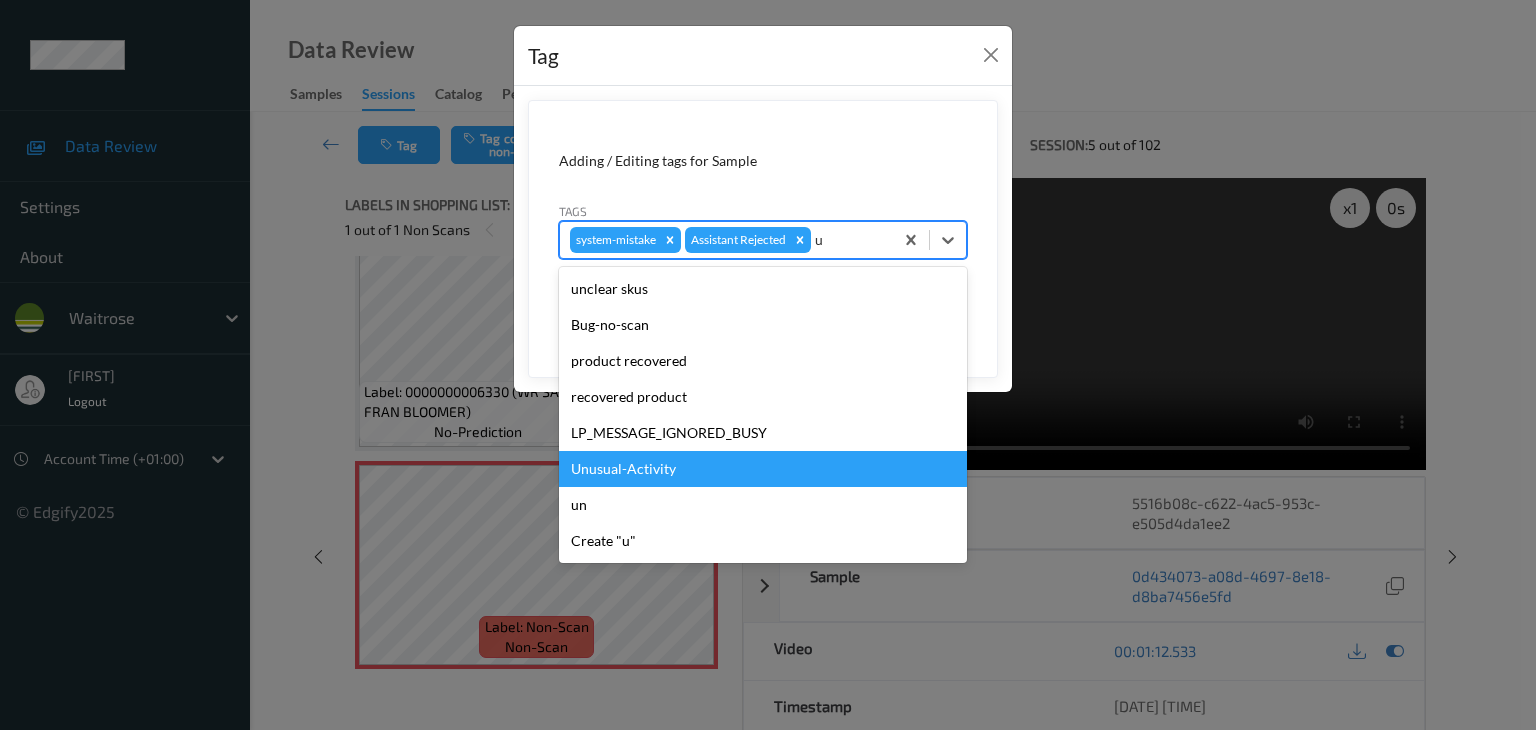 click on "Unusual-Activity" at bounding box center [763, 469] 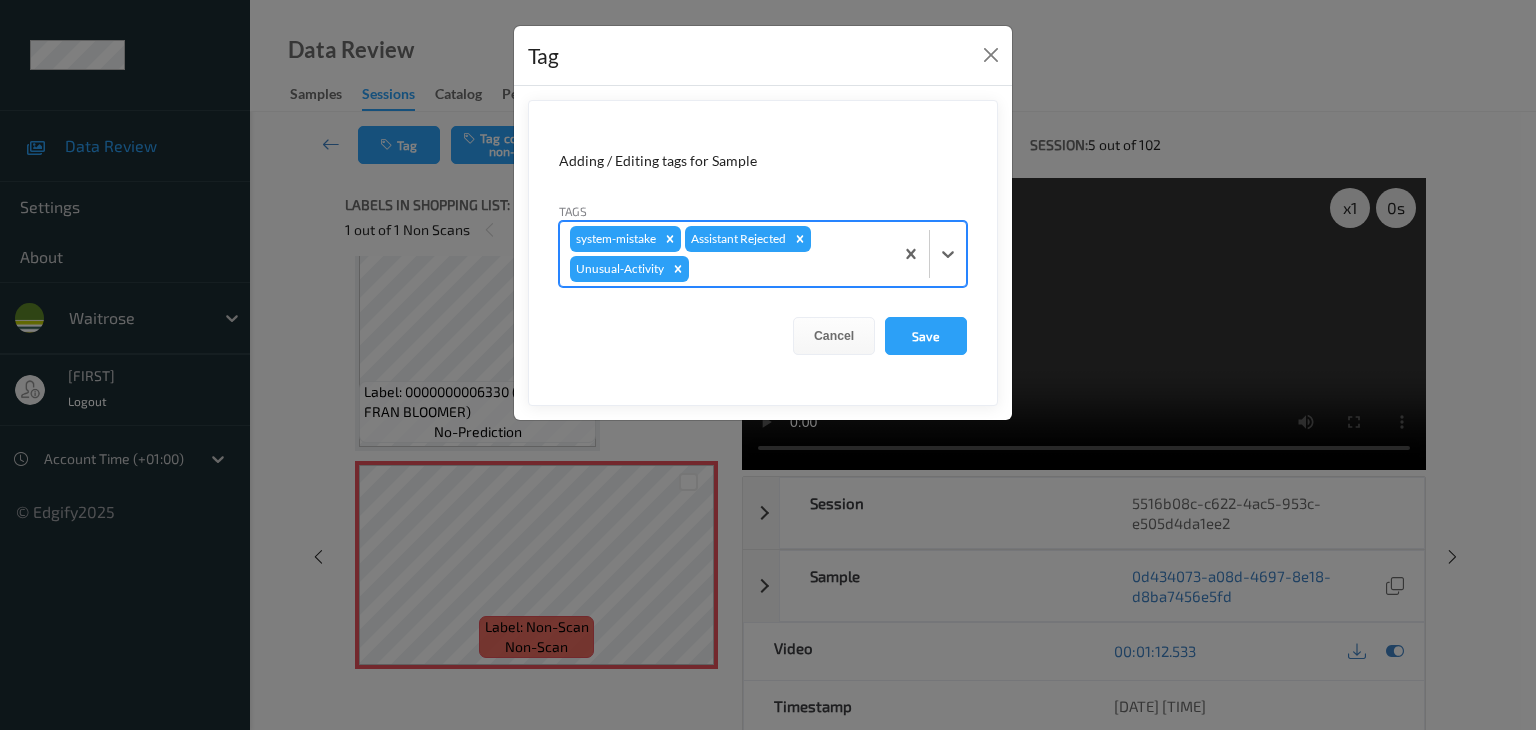 type on "p" 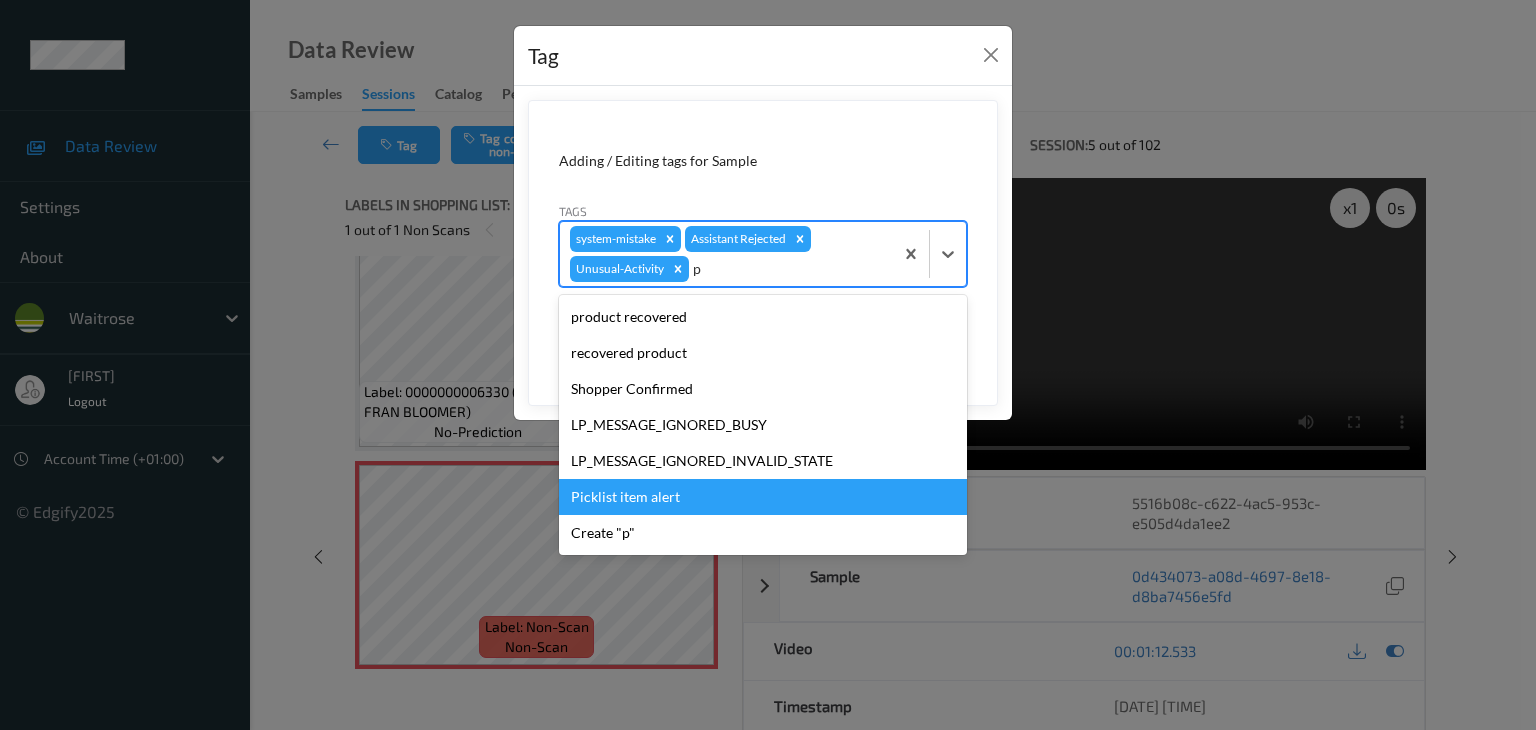 click on "Picklist item alert" at bounding box center (763, 497) 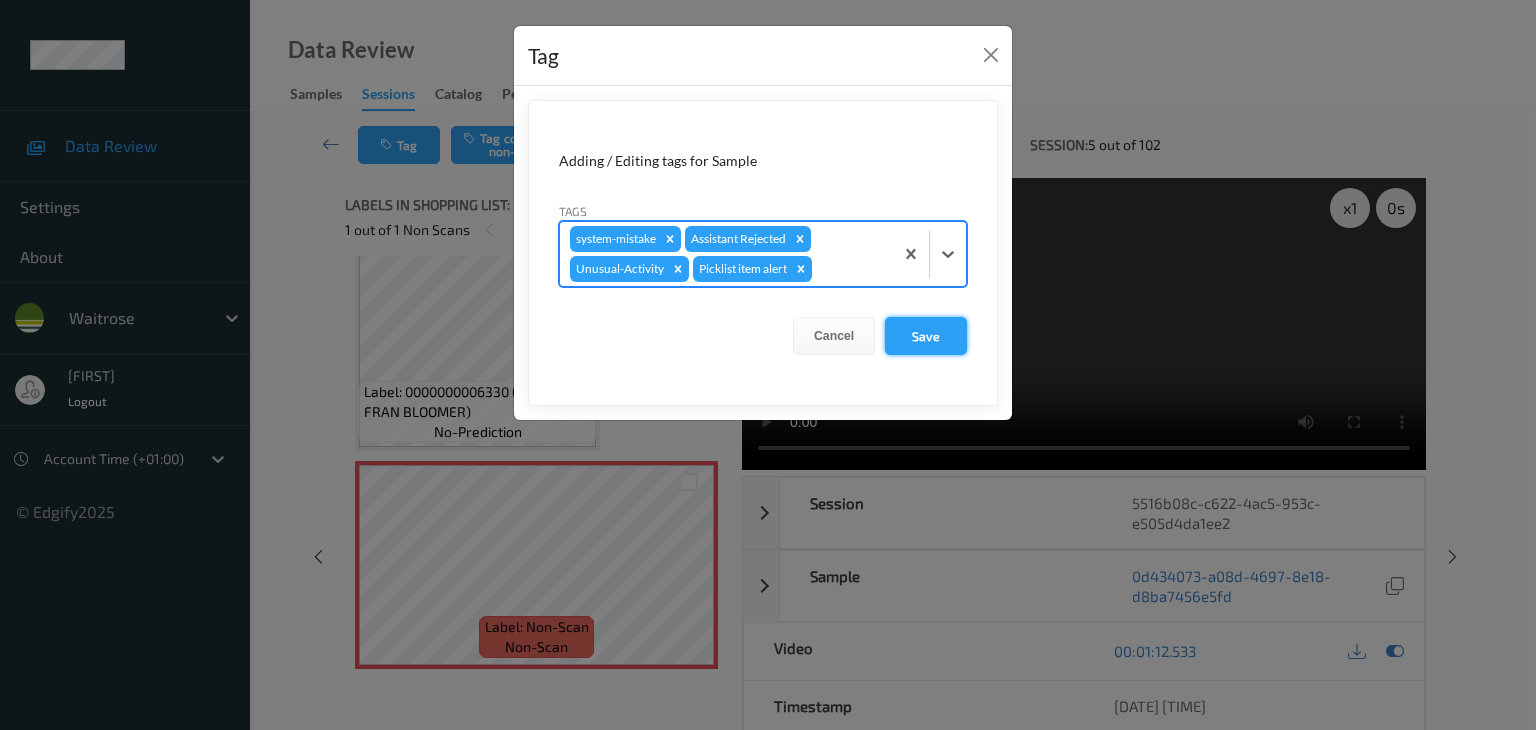 click on "Save" at bounding box center (926, 336) 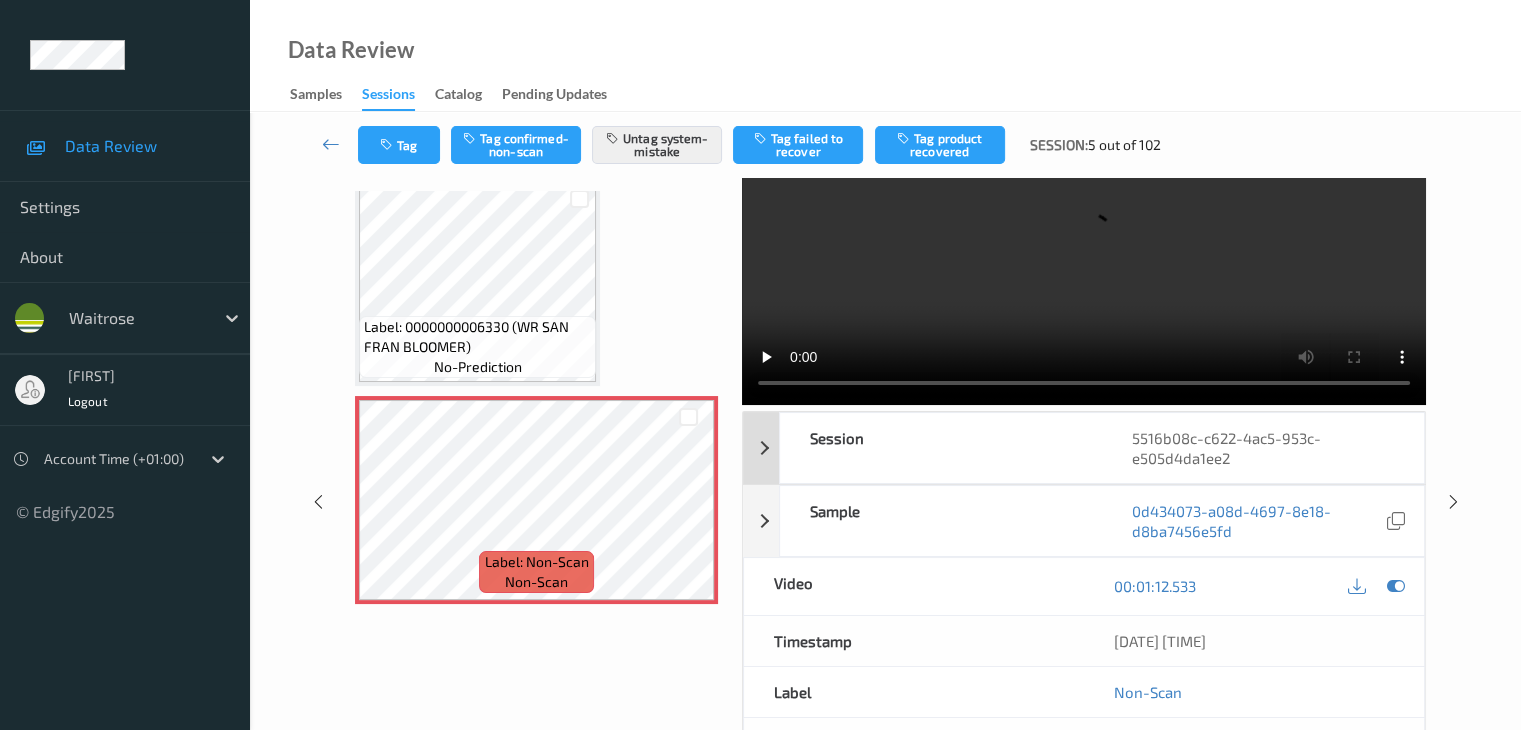 scroll, scrollTop: 100, scrollLeft: 0, axis: vertical 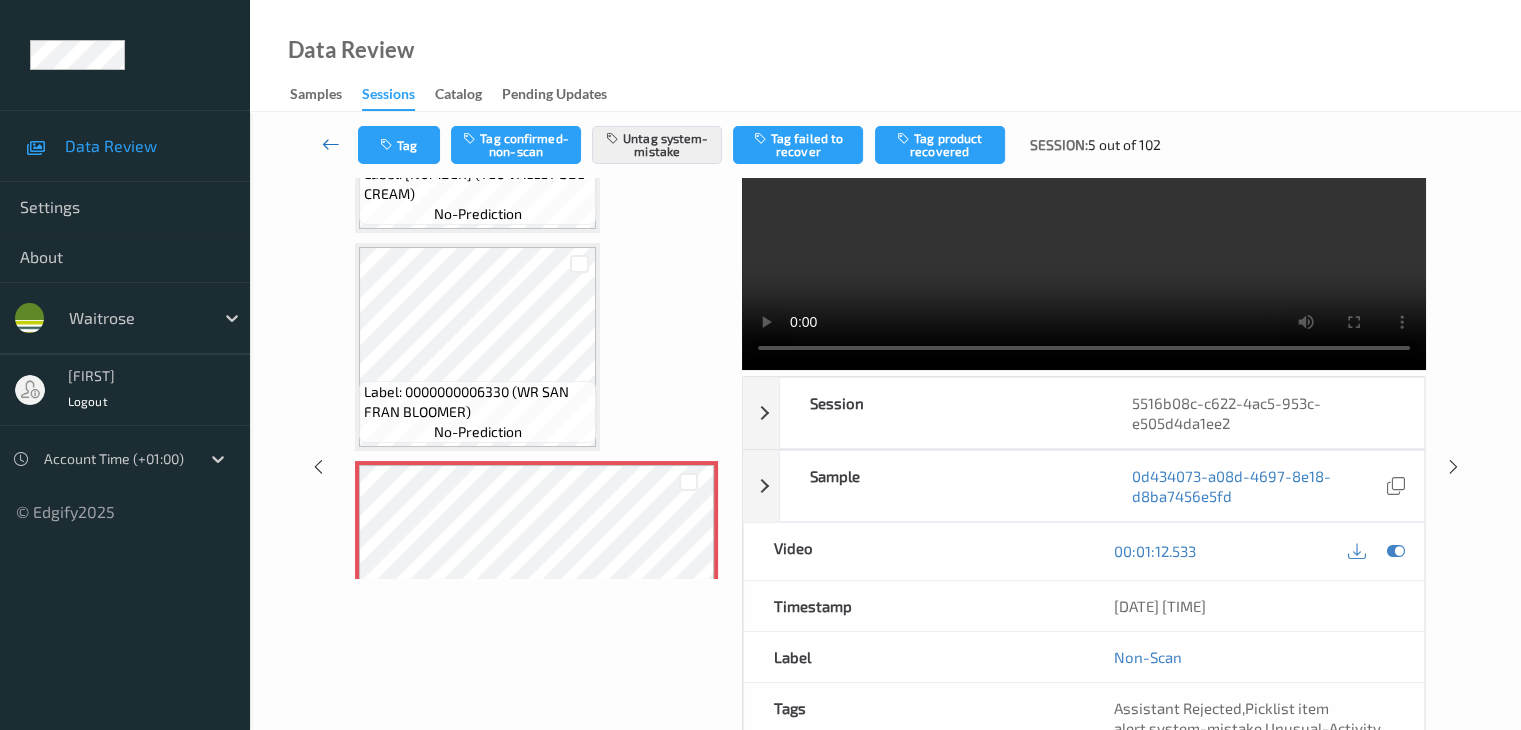 click at bounding box center (331, 144) 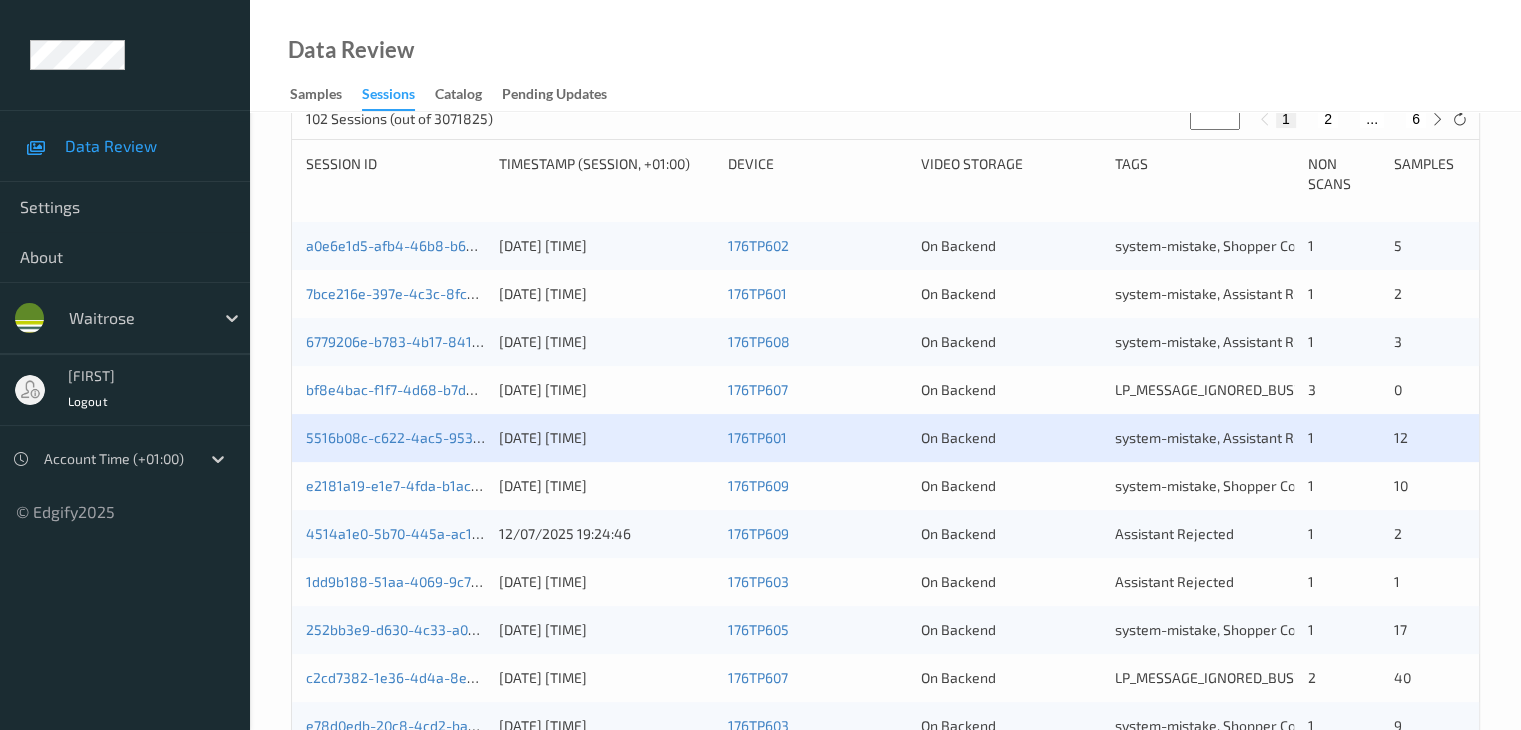scroll, scrollTop: 400, scrollLeft: 0, axis: vertical 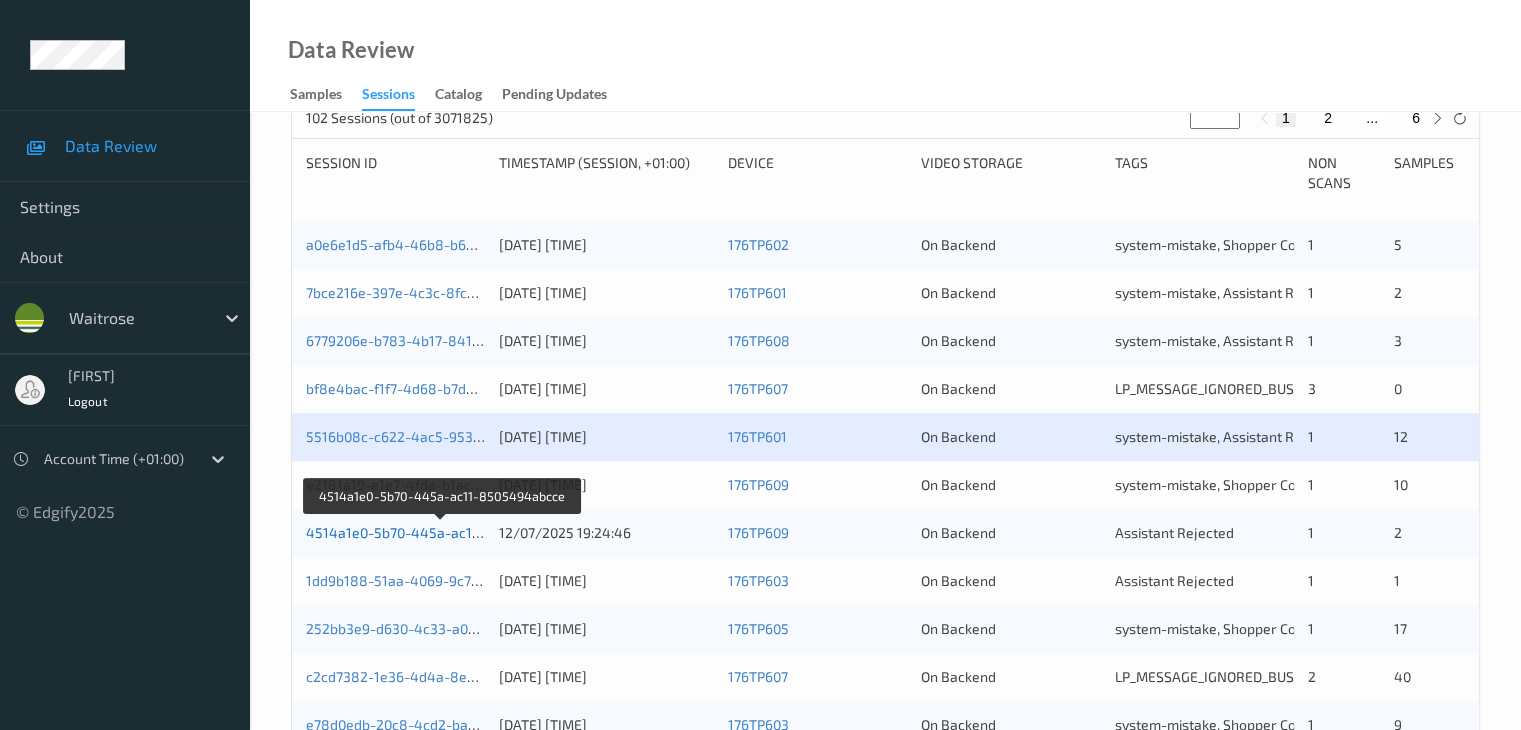 click on "4514a1e0-5b70-445a-ac11-8505494abcce" at bounding box center (443, 532) 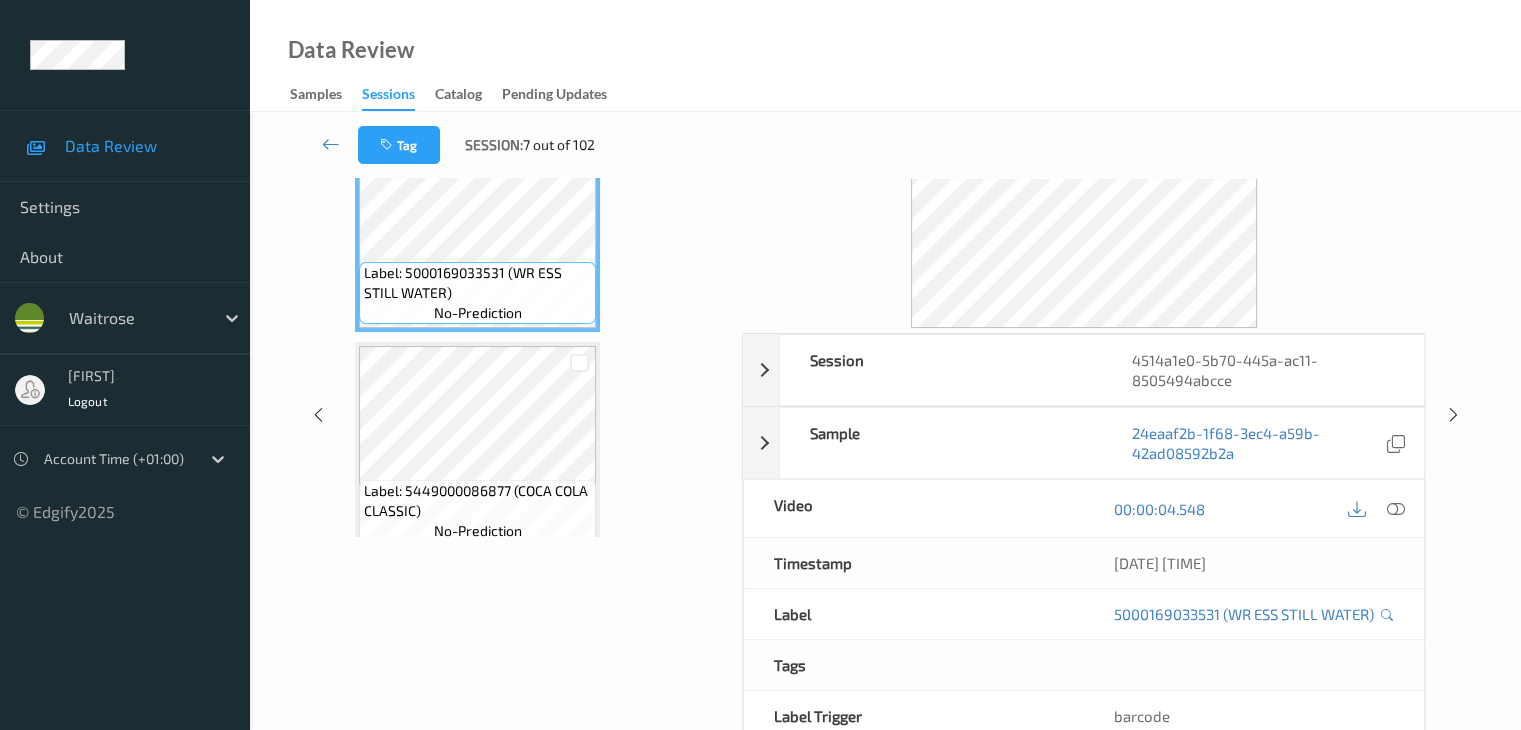 scroll, scrollTop: 0, scrollLeft: 0, axis: both 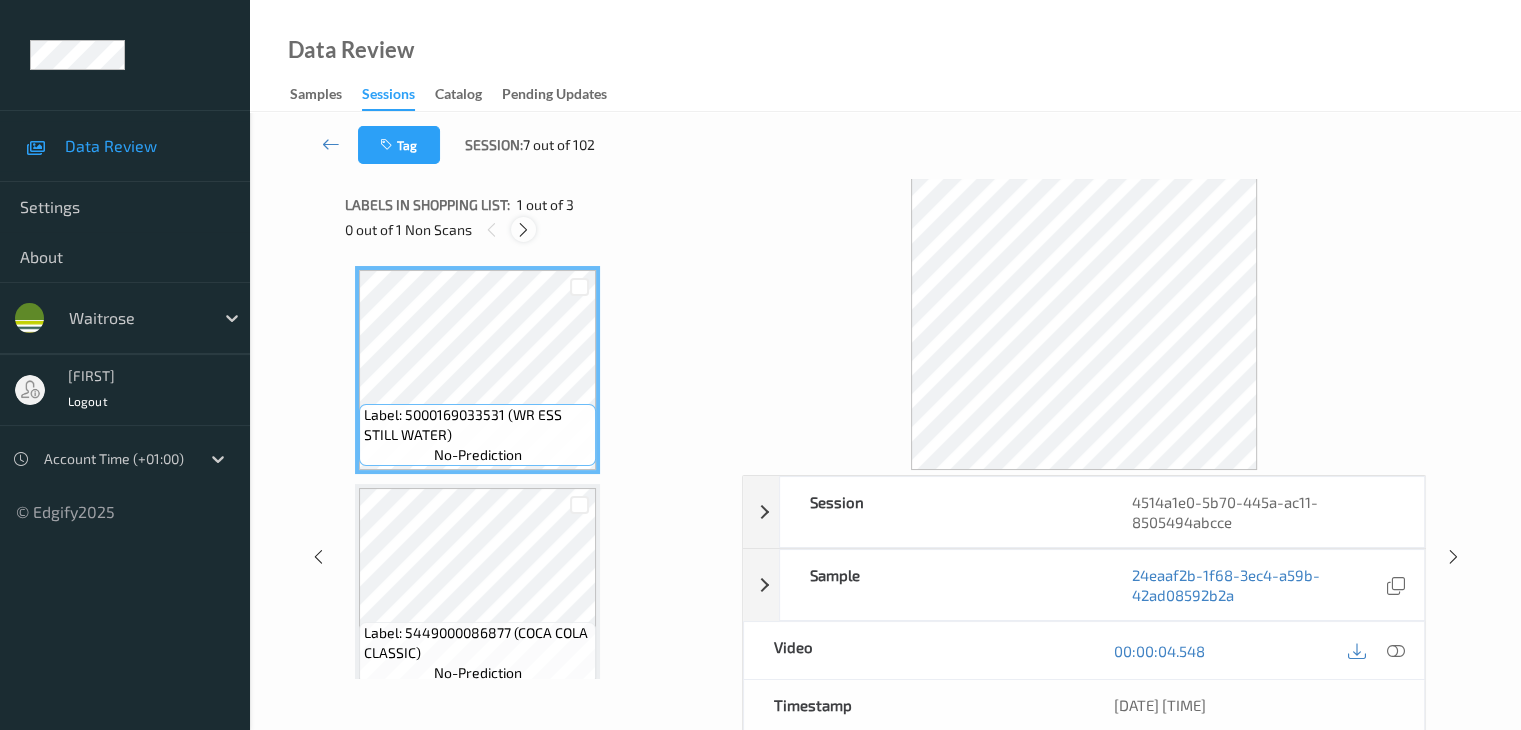 click at bounding box center (523, 230) 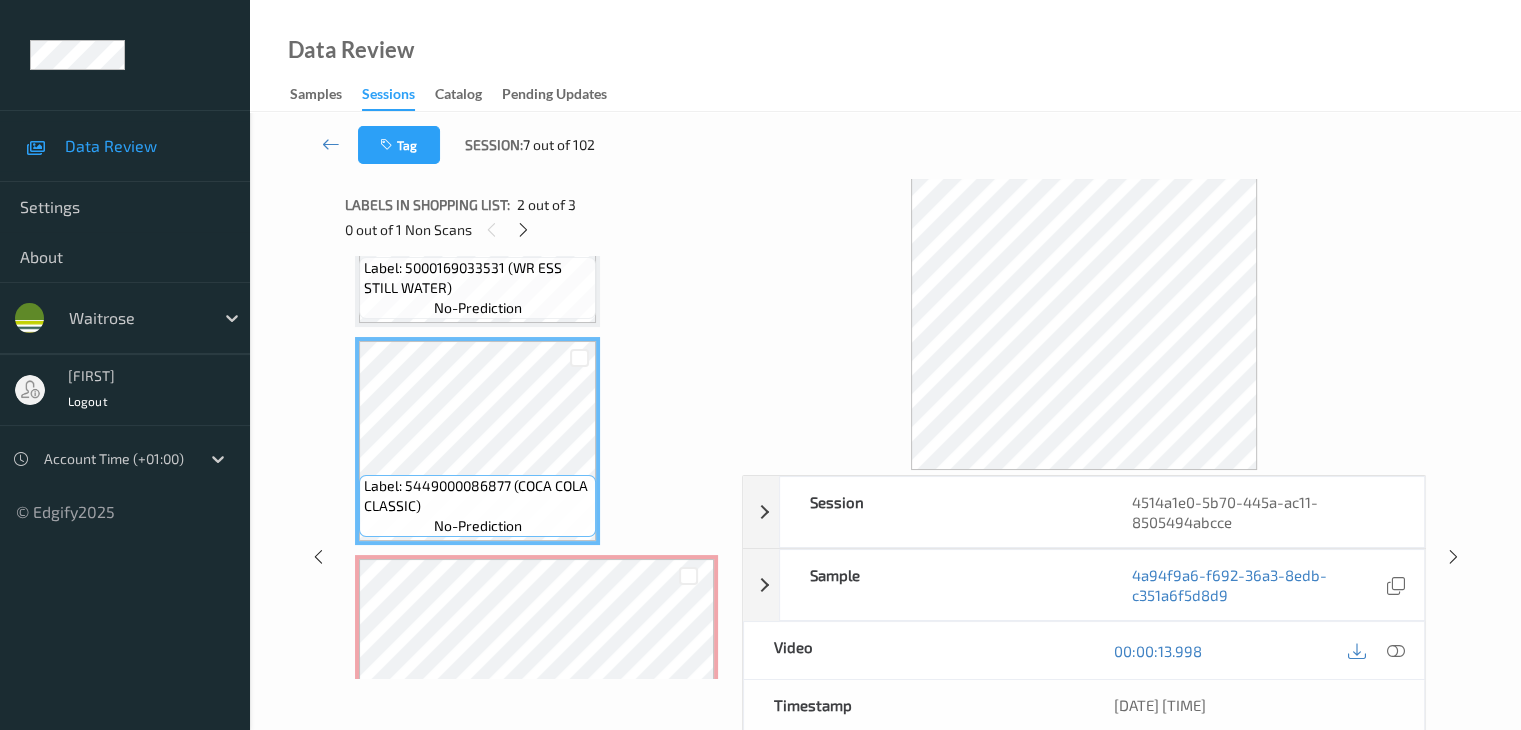 scroll, scrollTop: 41, scrollLeft: 0, axis: vertical 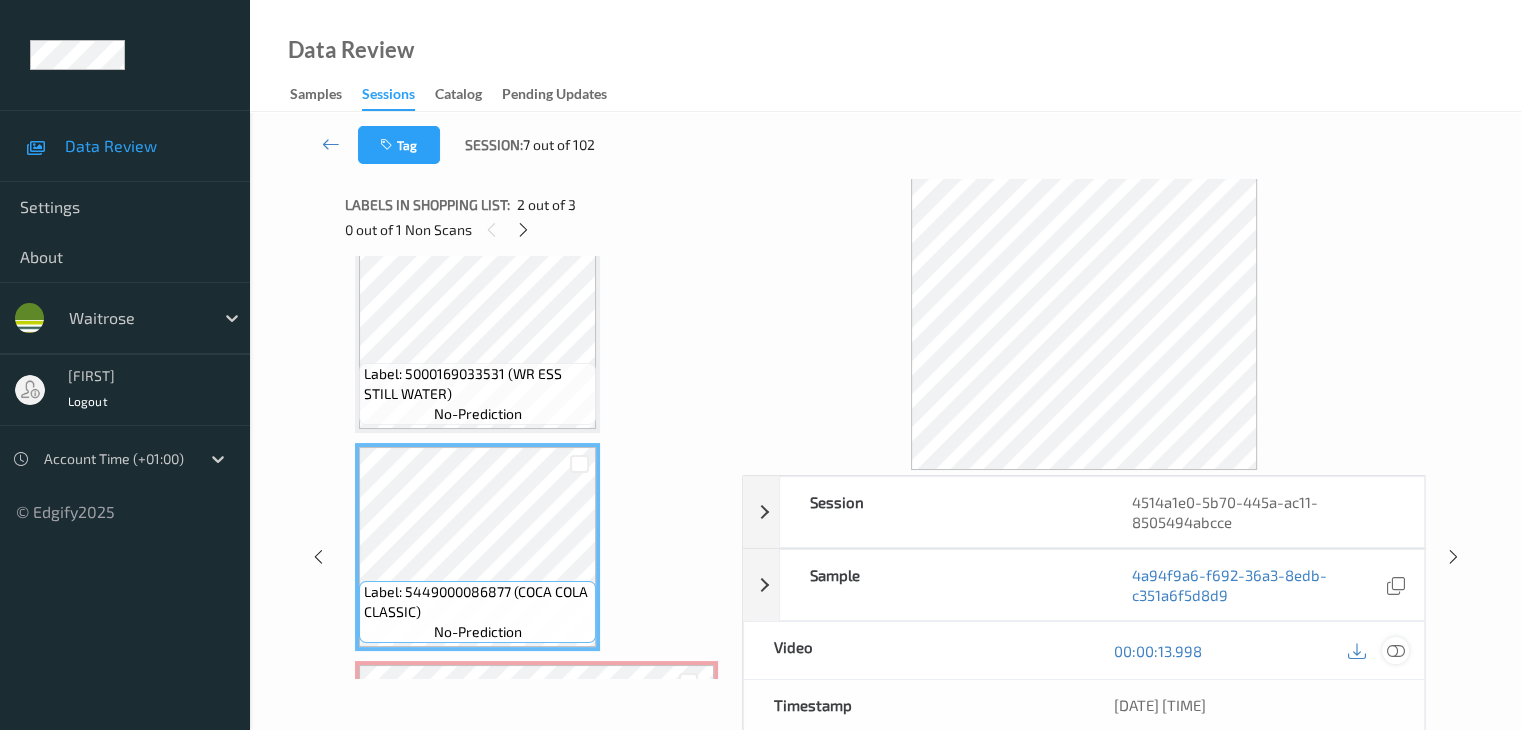 click at bounding box center [1395, 651] 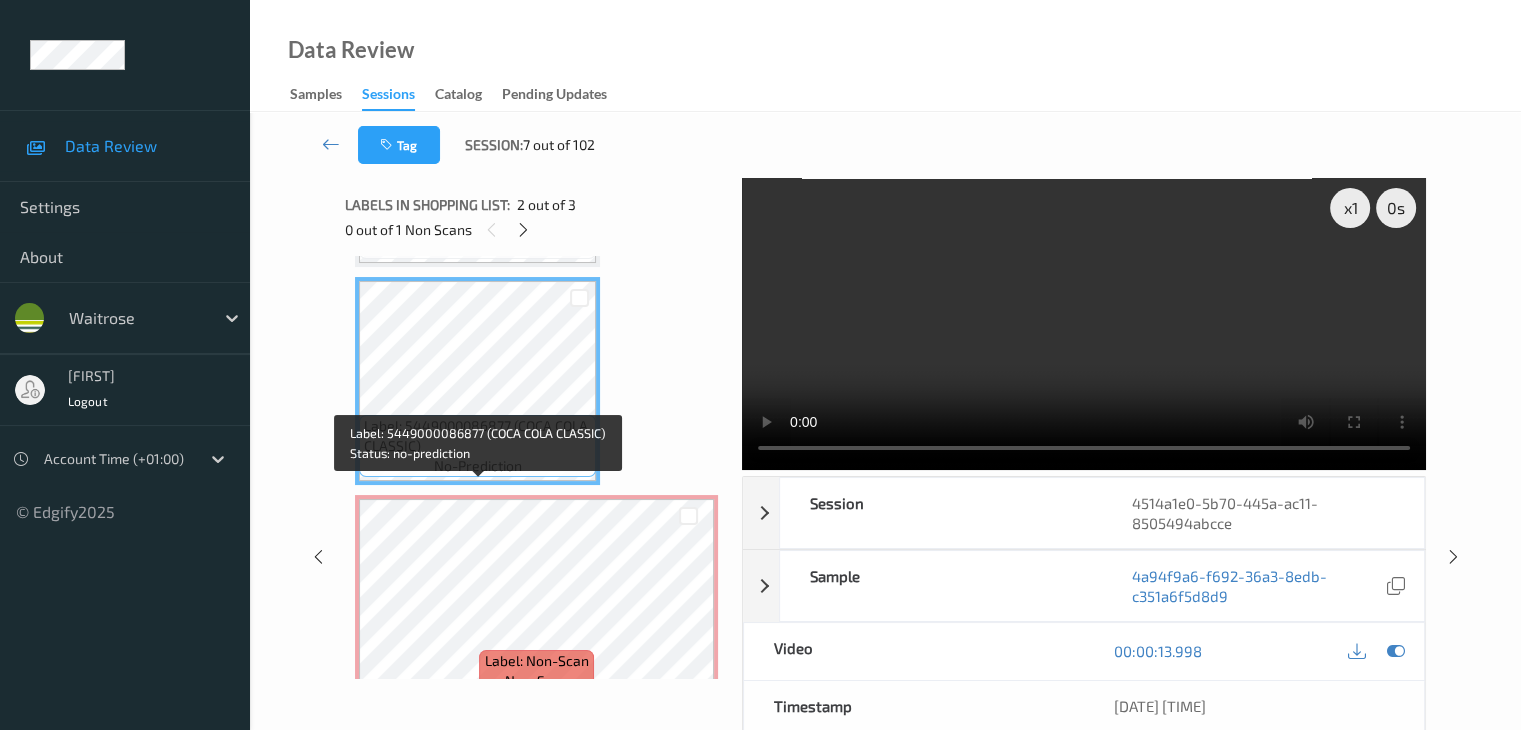 scroll, scrollTop: 241, scrollLeft: 0, axis: vertical 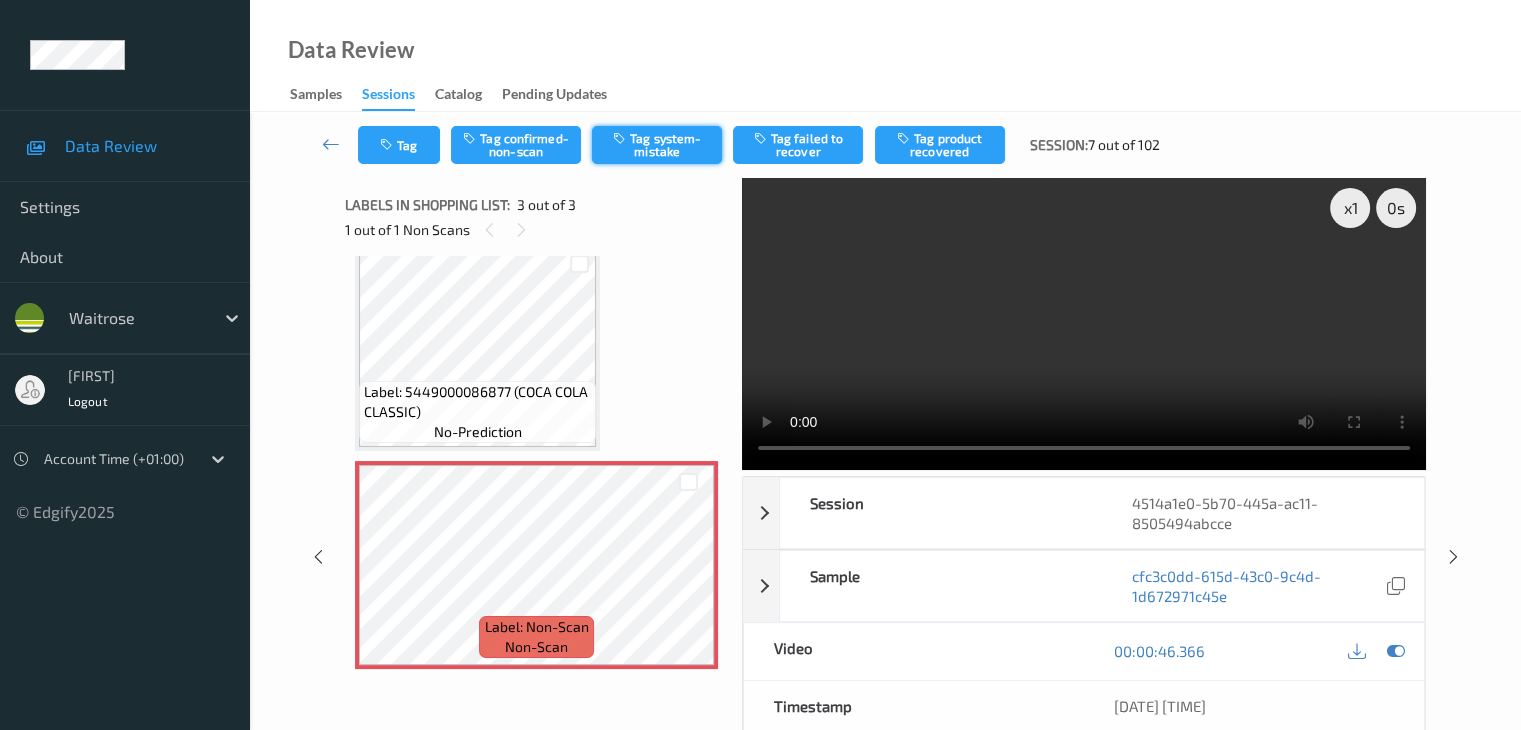 click on "Tag   system-mistake" at bounding box center [657, 145] 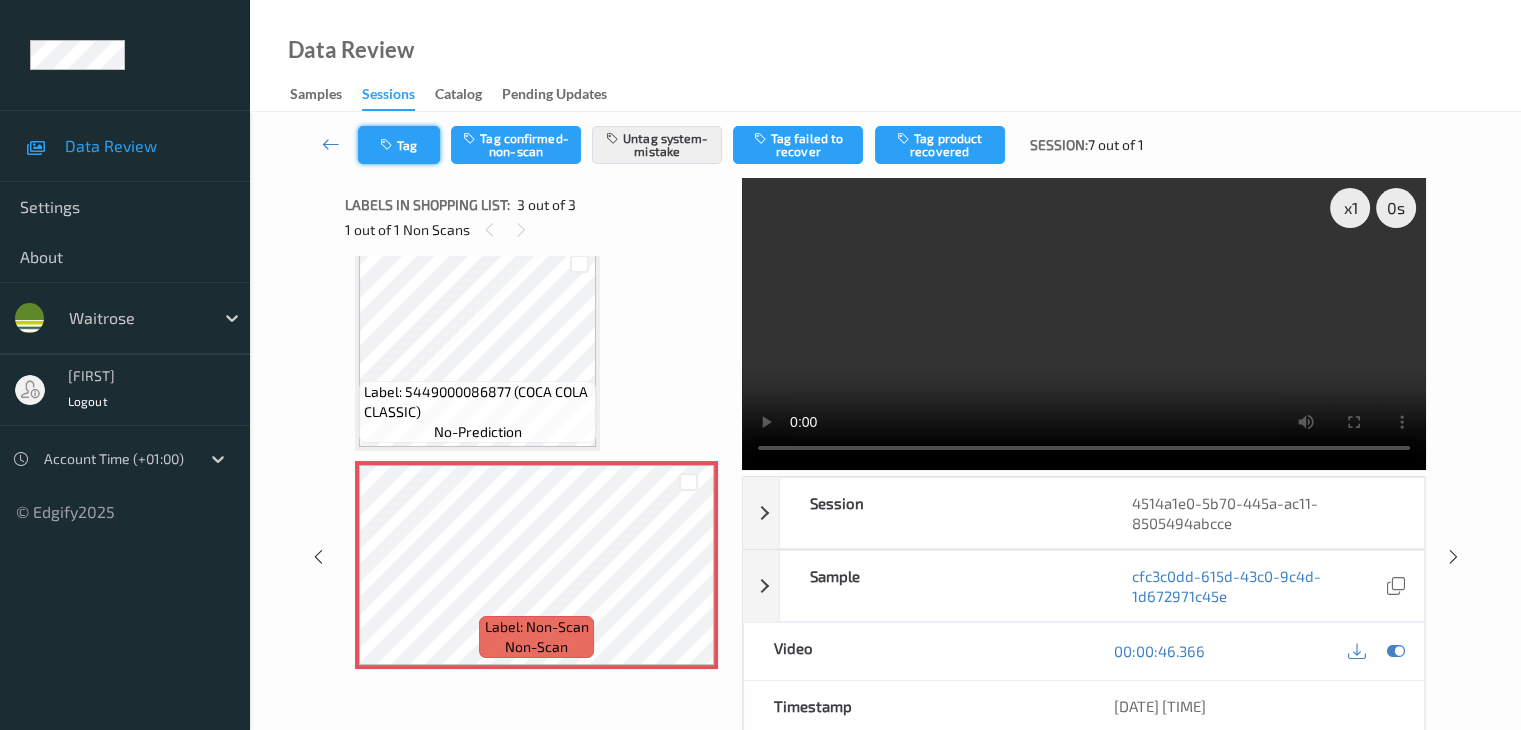 click on "Tag" at bounding box center (399, 145) 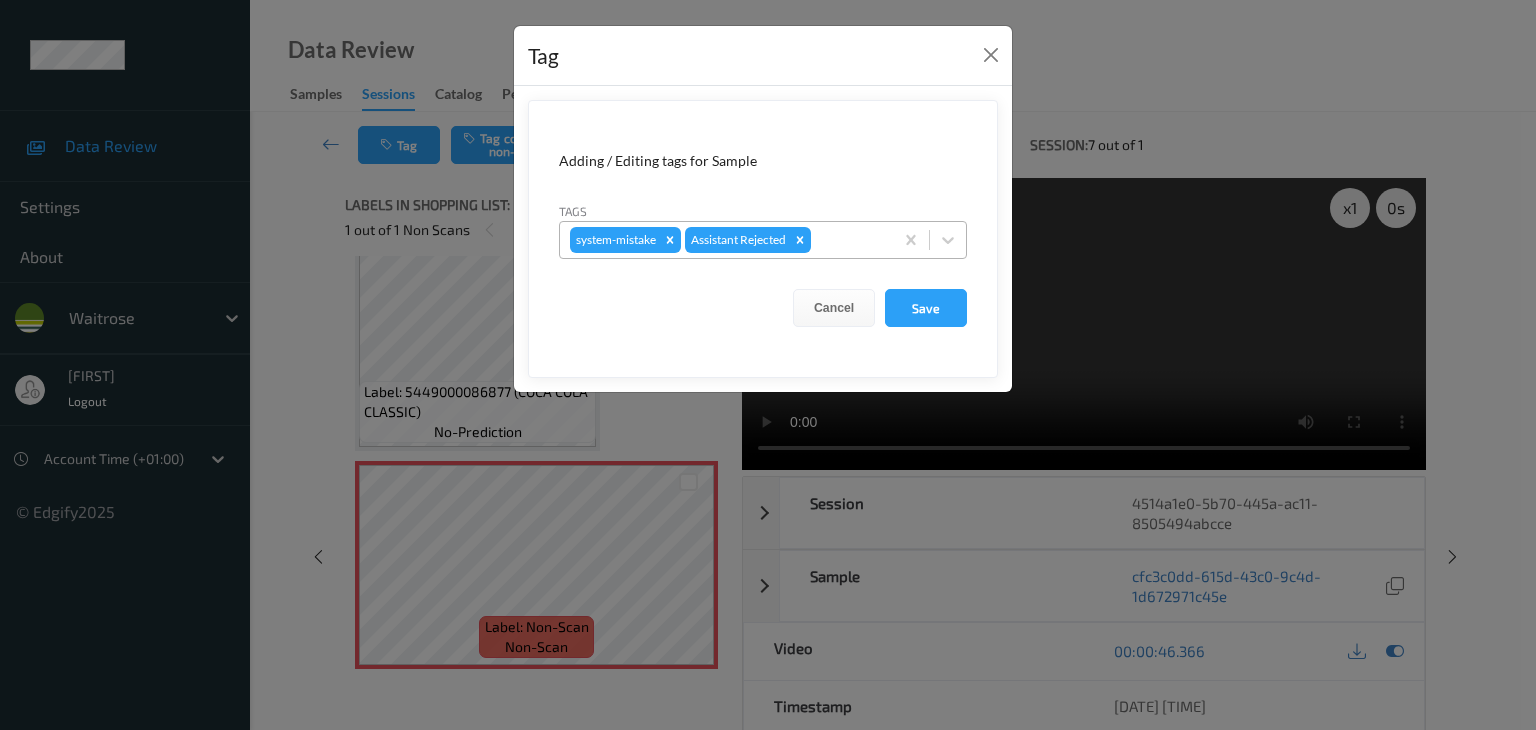 click at bounding box center (849, 240) 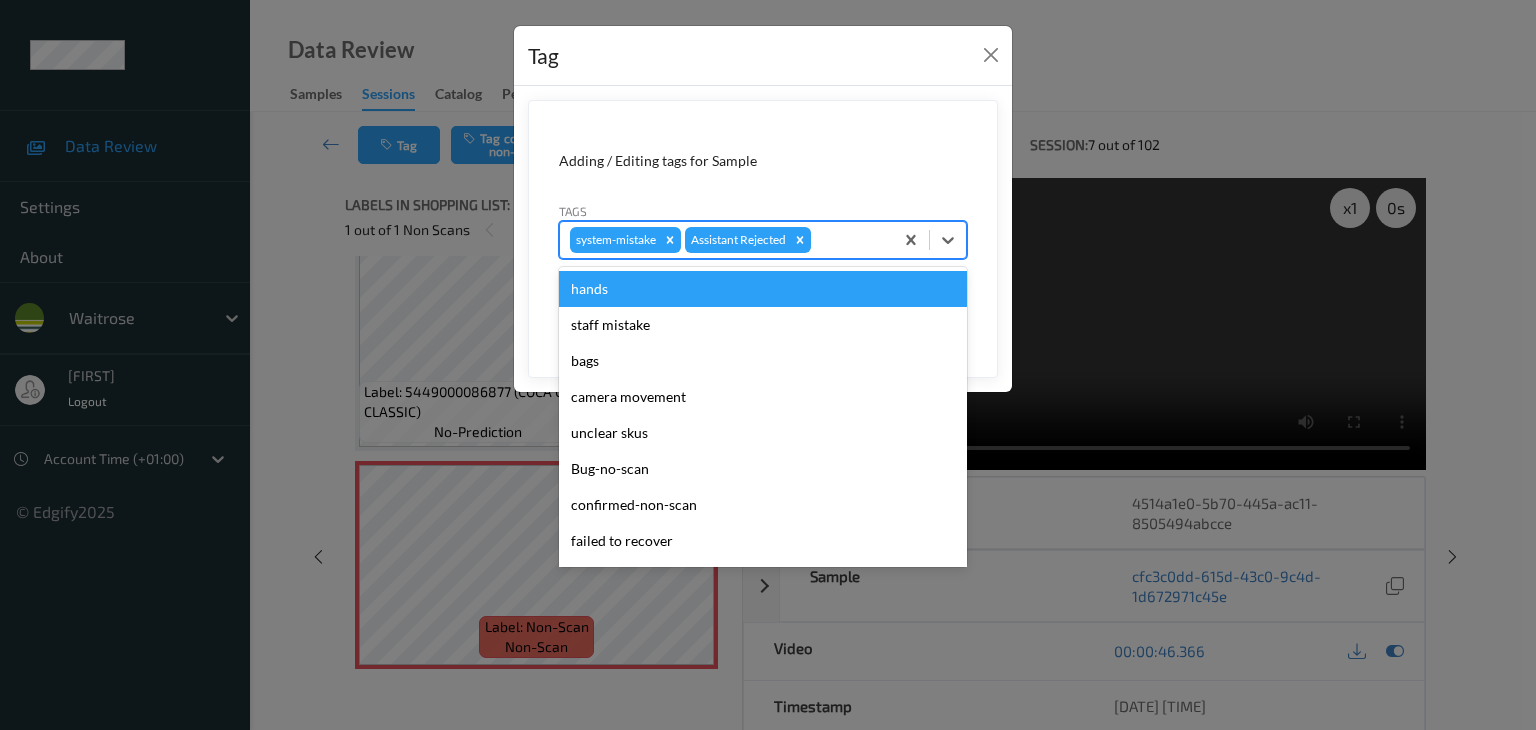 type on "u" 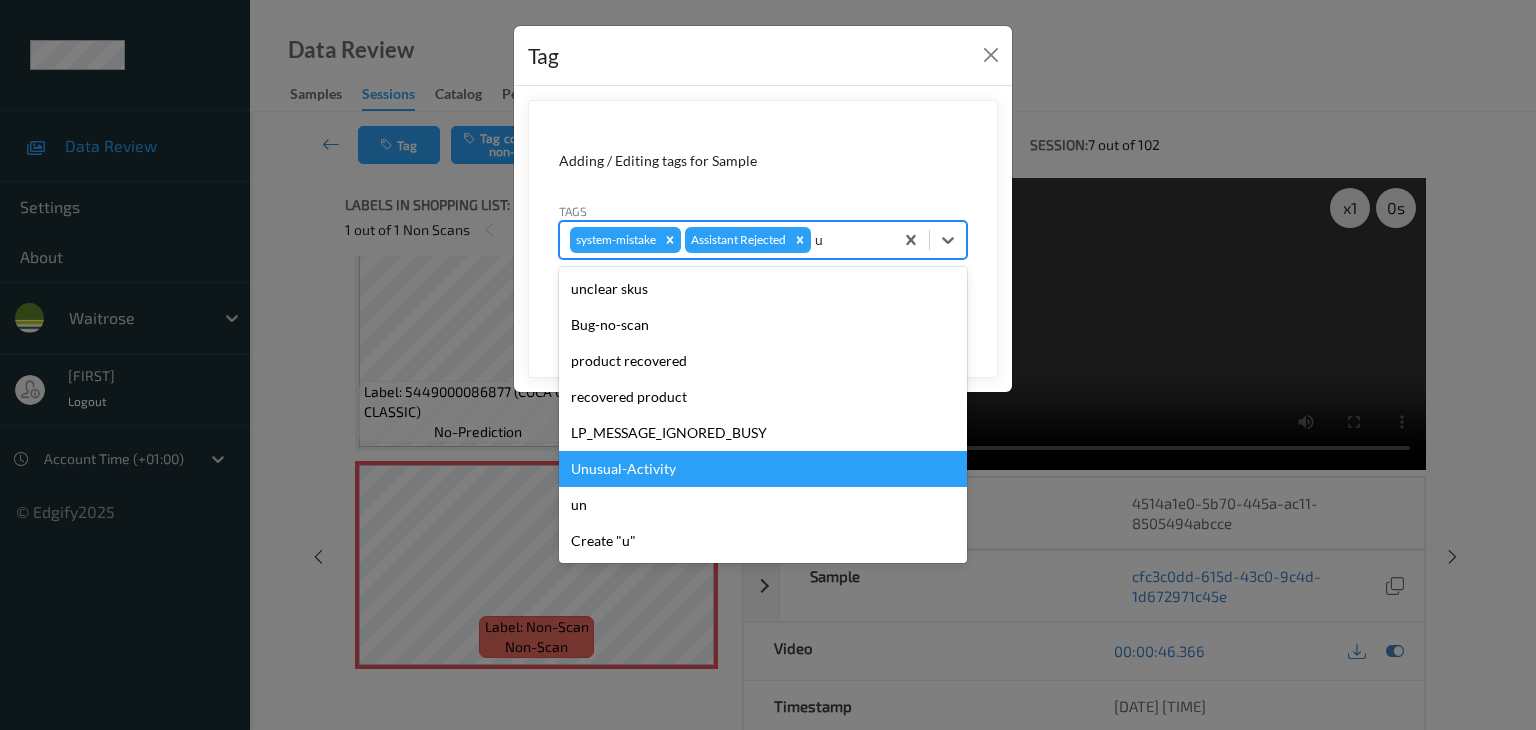 click on "Unusual-Activity" at bounding box center (763, 469) 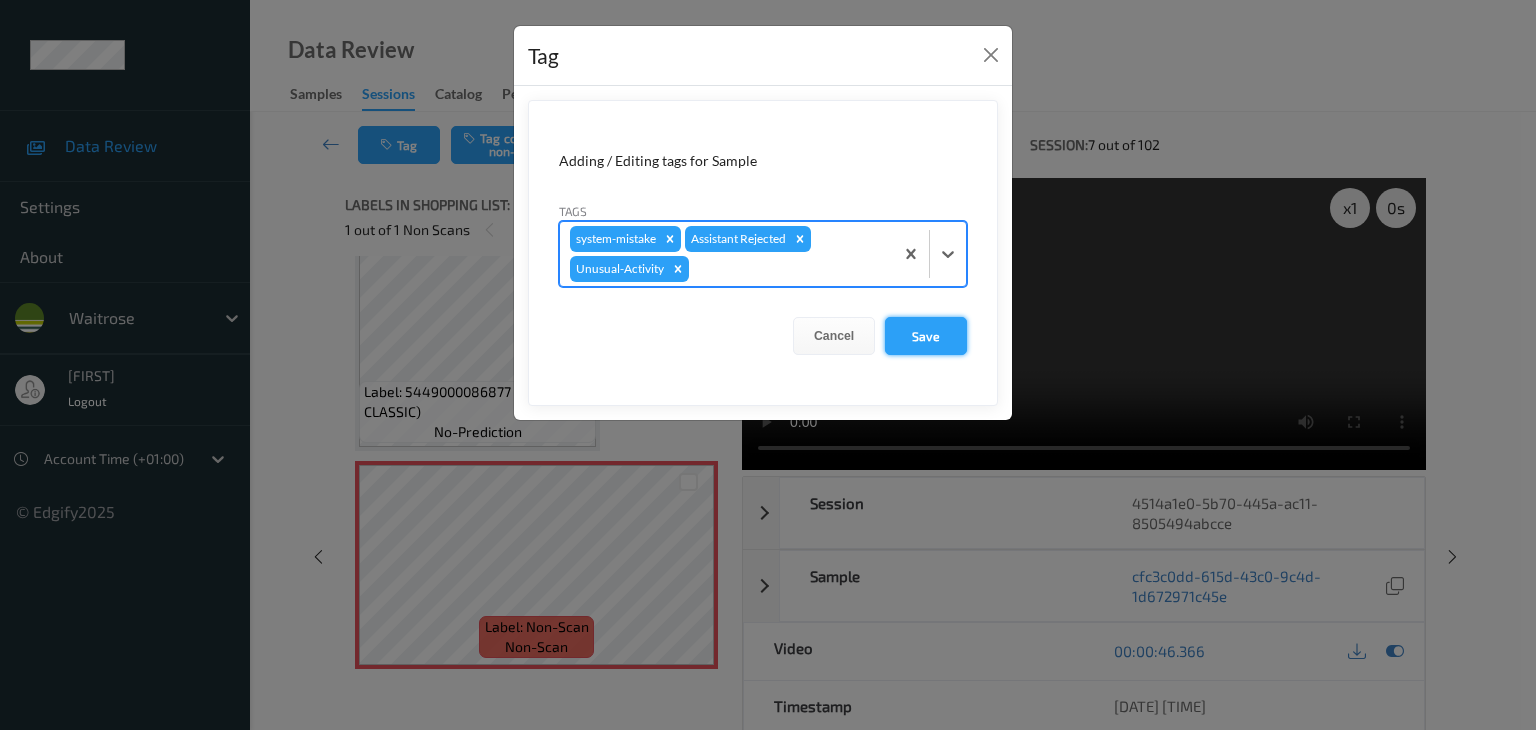 click on "Save" at bounding box center (926, 336) 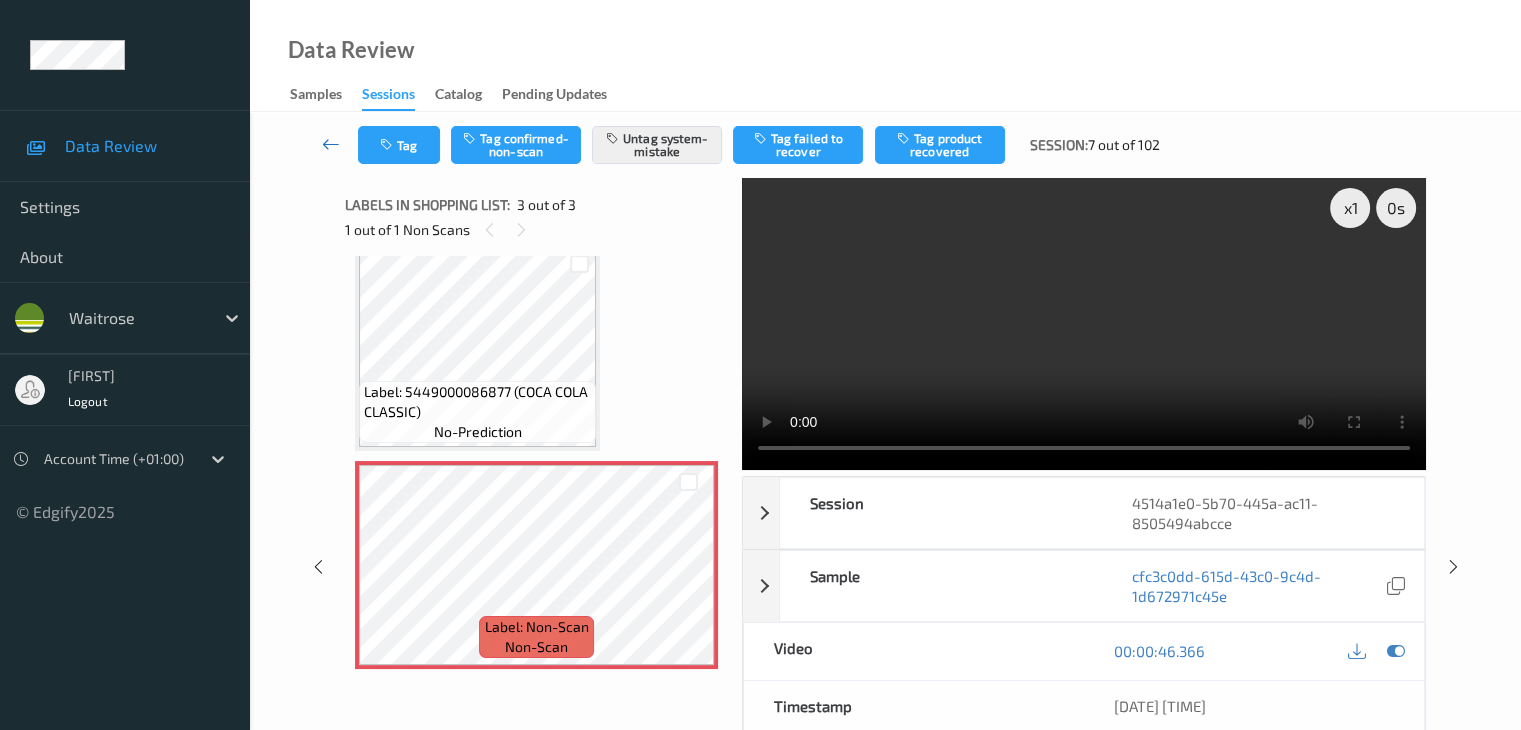 click at bounding box center [331, 144] 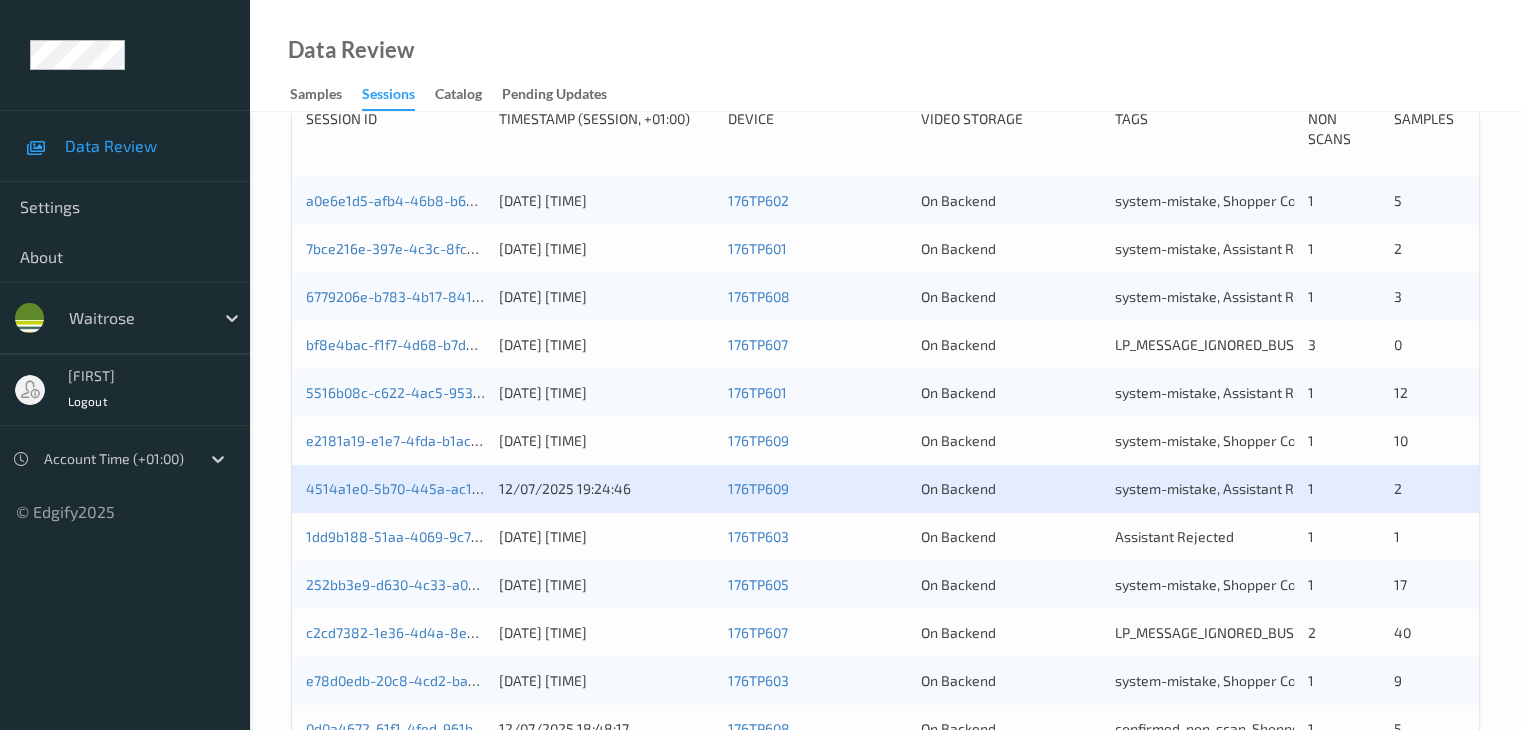 scroll, scrollTop: 600, scrollLeft: 0, axis: vertical 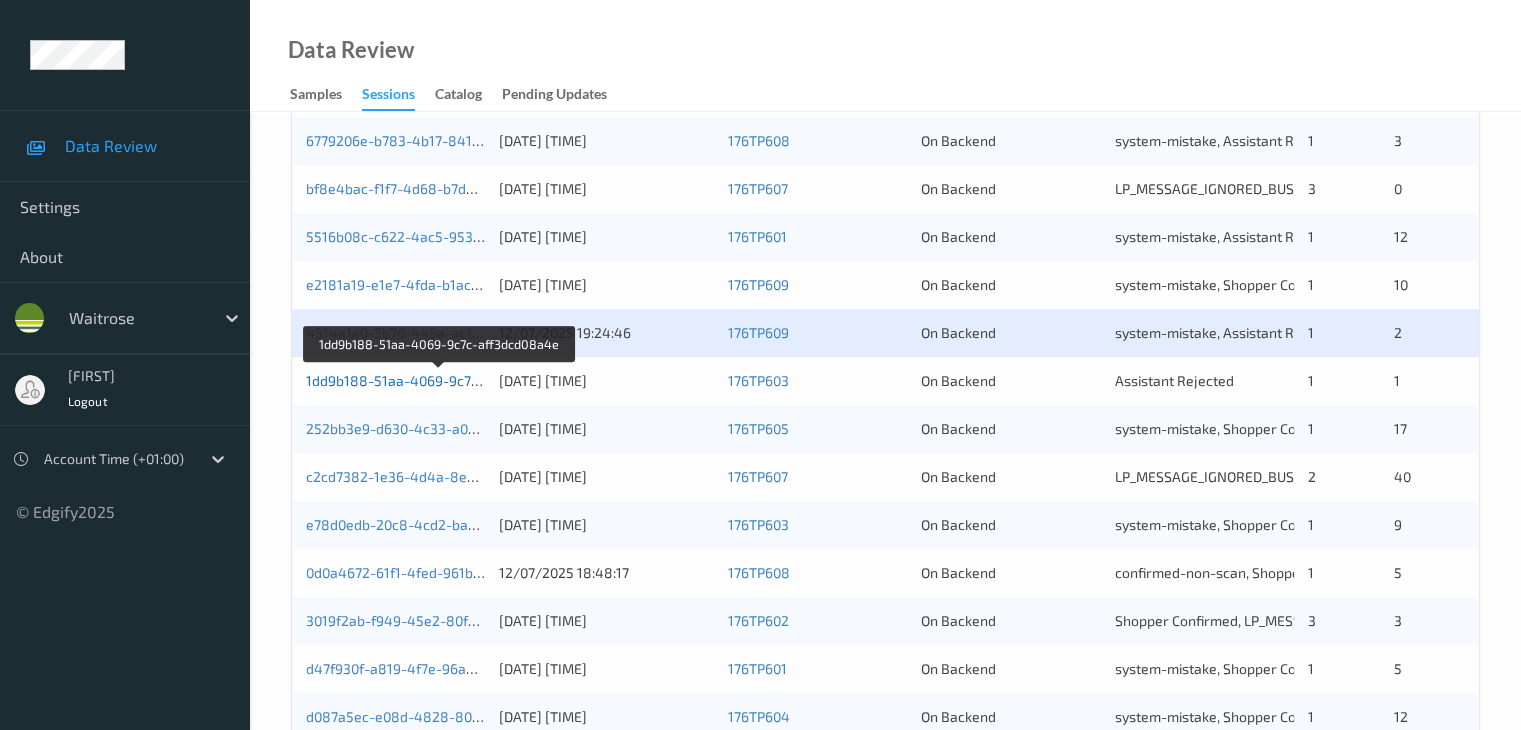 click on "1dd9b188-51aa-4069-9c7c-aff3dcd08a4e" at bounding box center (440, 380) 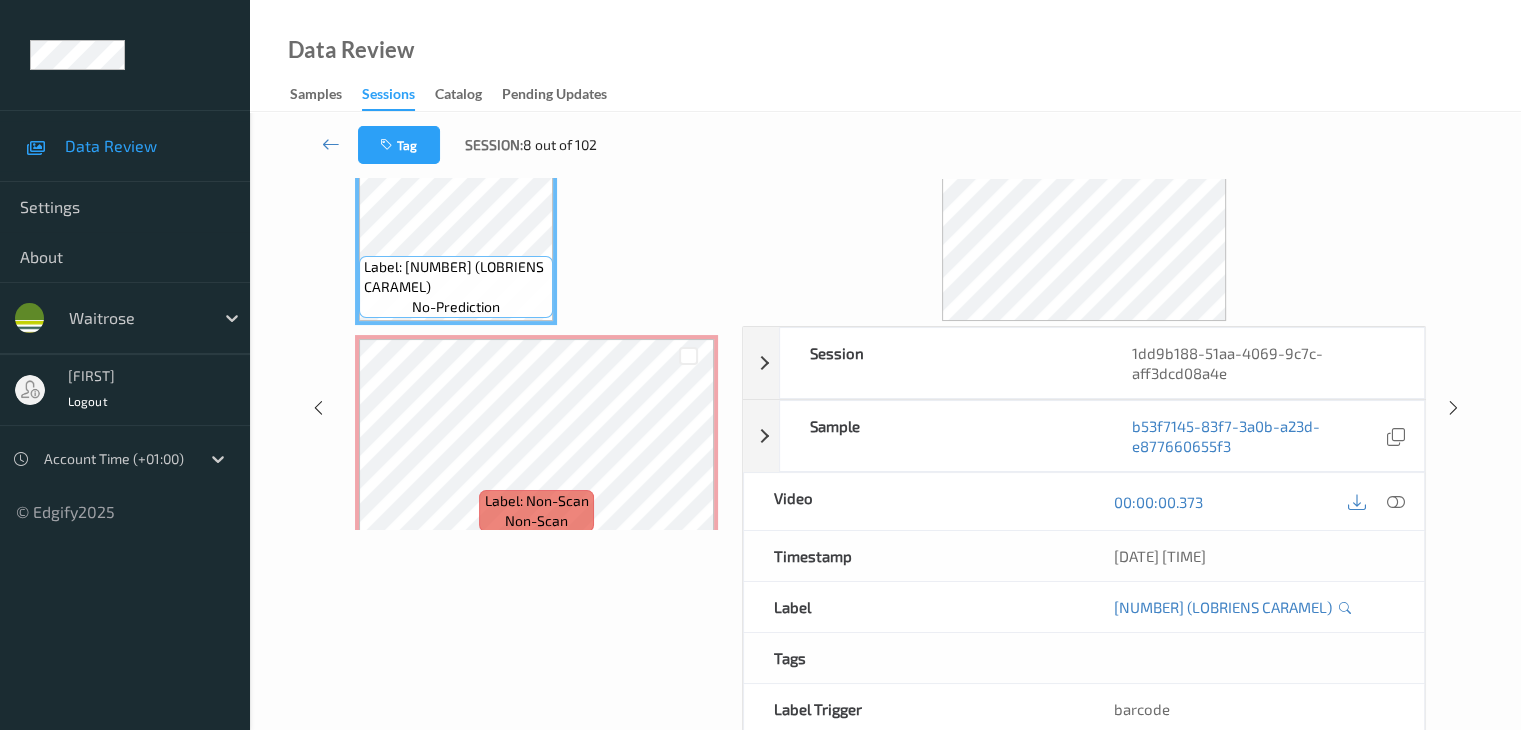 scroll, scrollTop: 0, scrollLeft: 0, axis: both 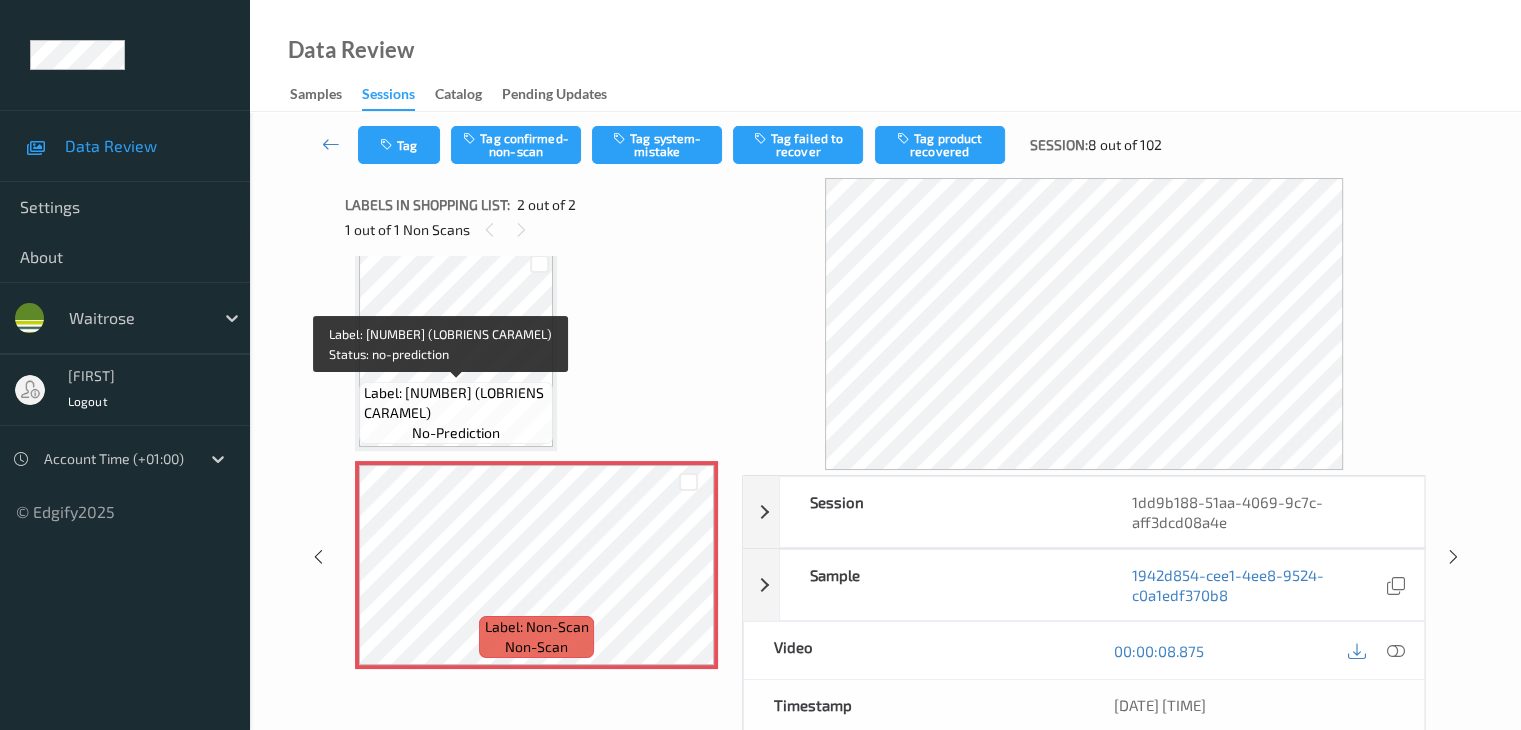 click on "Label: 5390394017940 (LOBRIENS CARAMEL)" at bounding box center [456, 403] 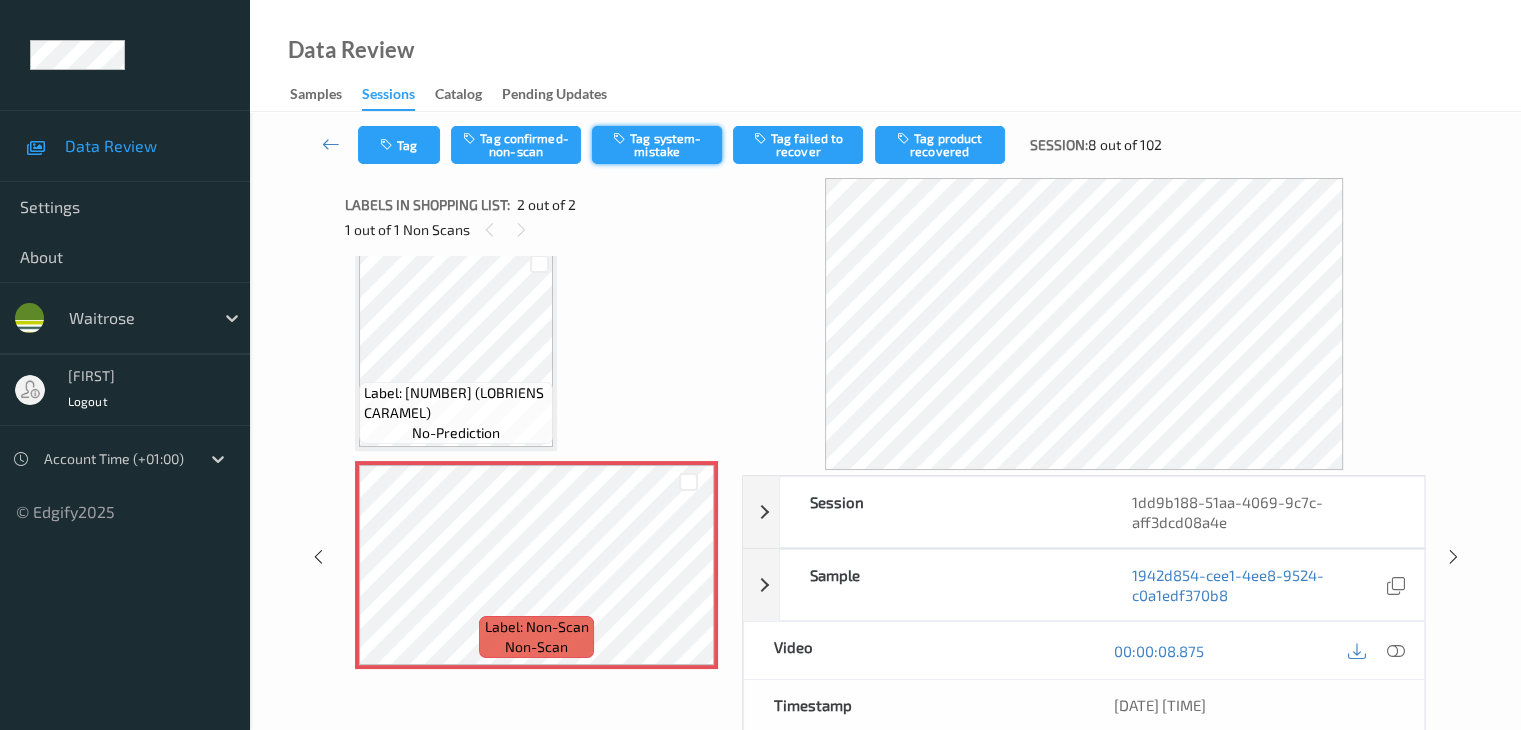 click on "Tag   system-mistake" at bounding box center [657, 145] 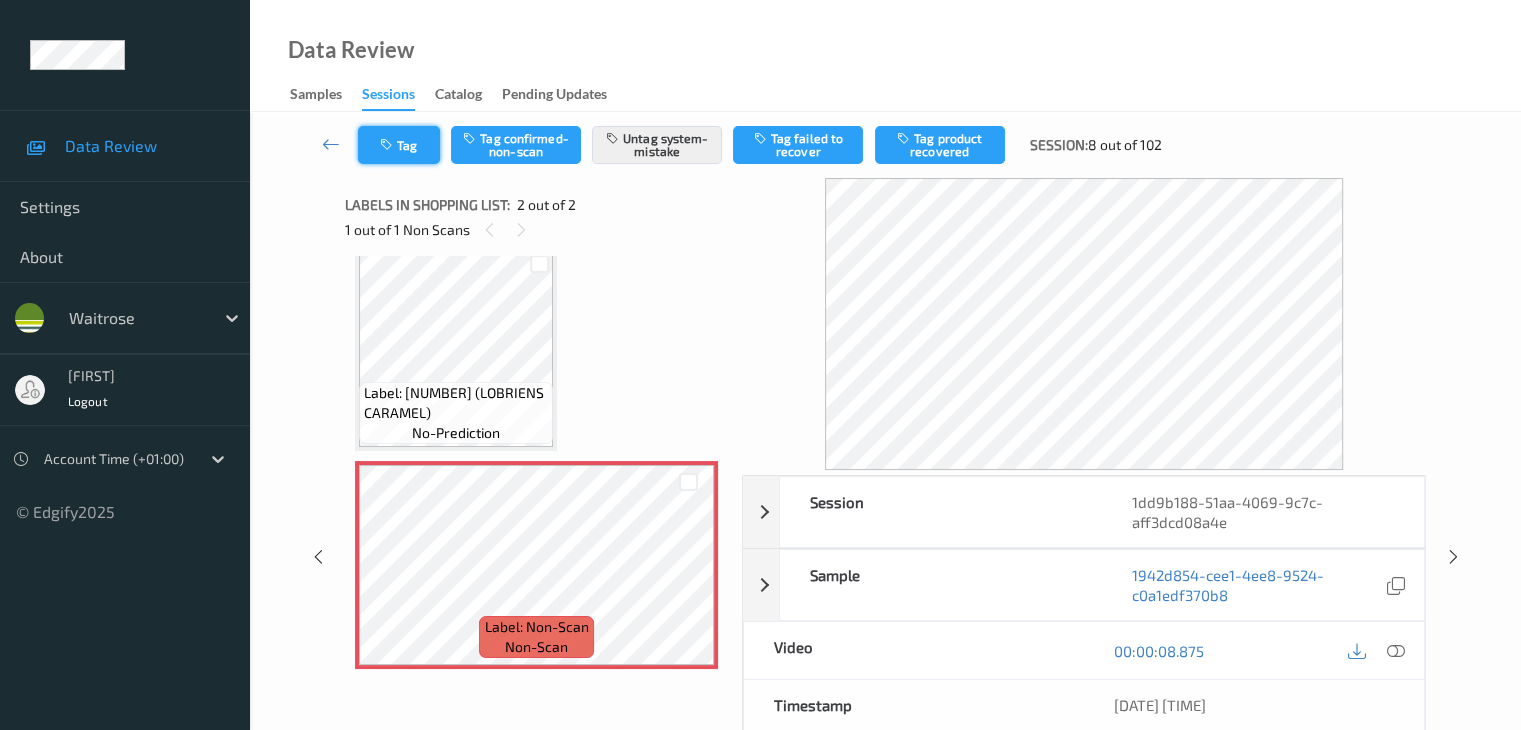 click on "Tag" at bounding box center [399, 145] 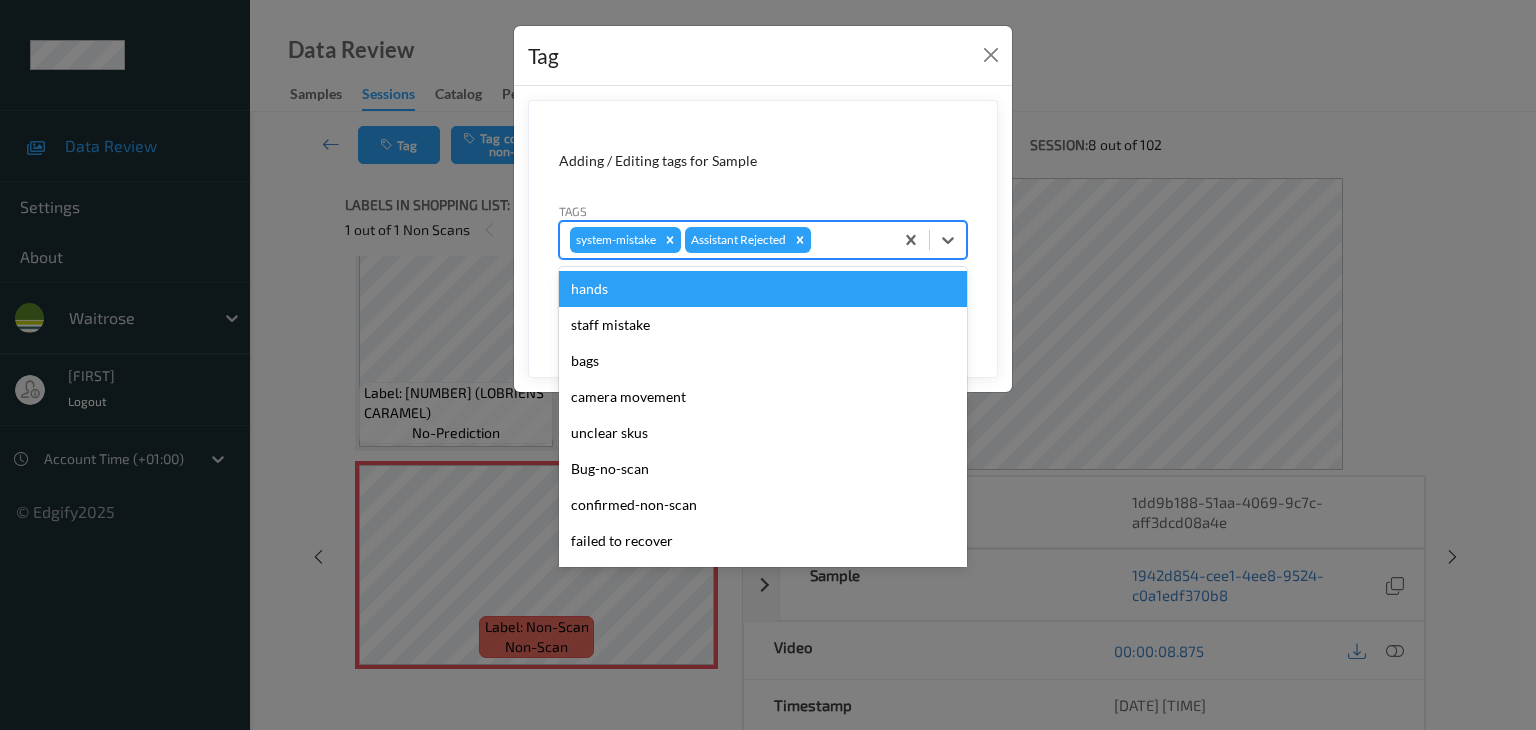 click at bounding box center [849, 240] 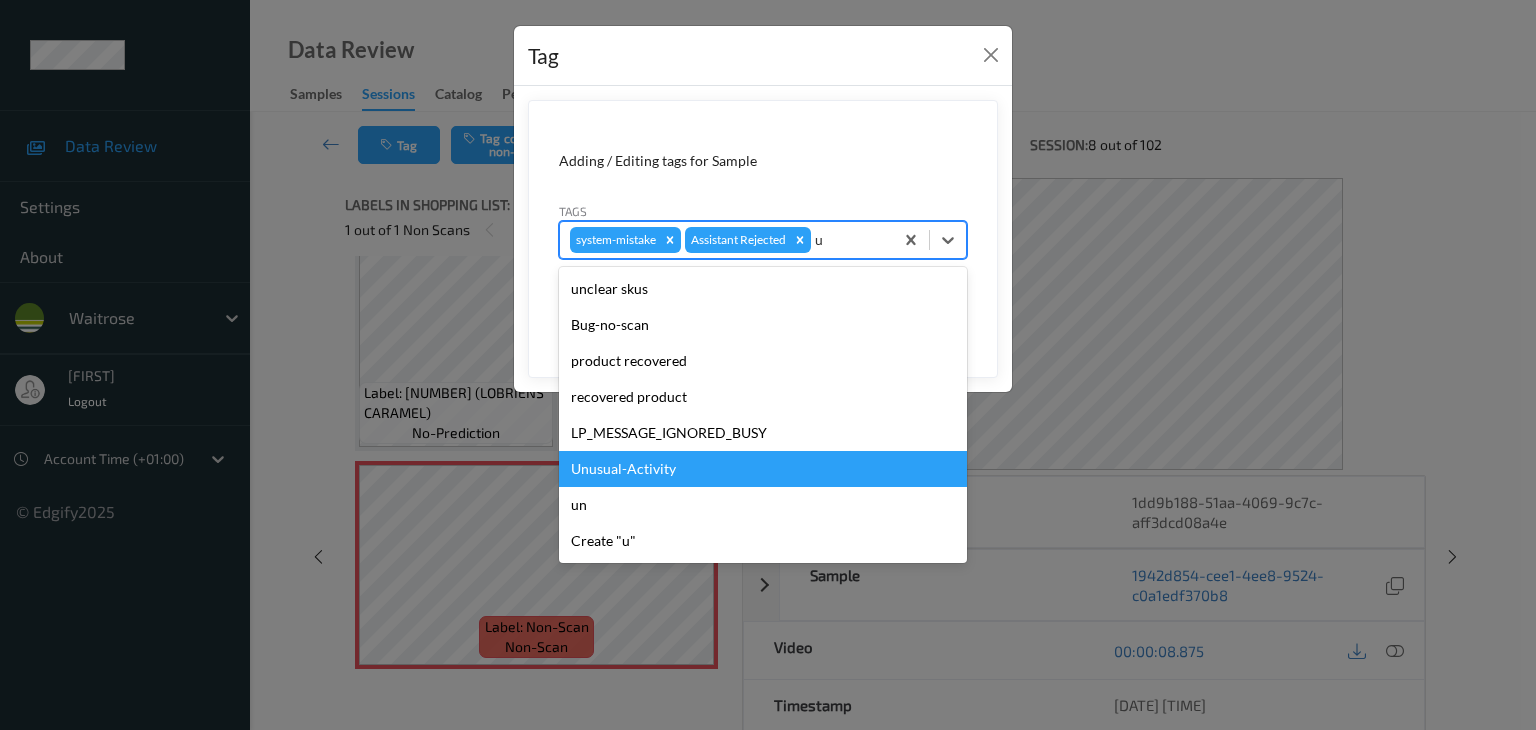 click on "Unusual-Activity" at bounding box center [763, 469] 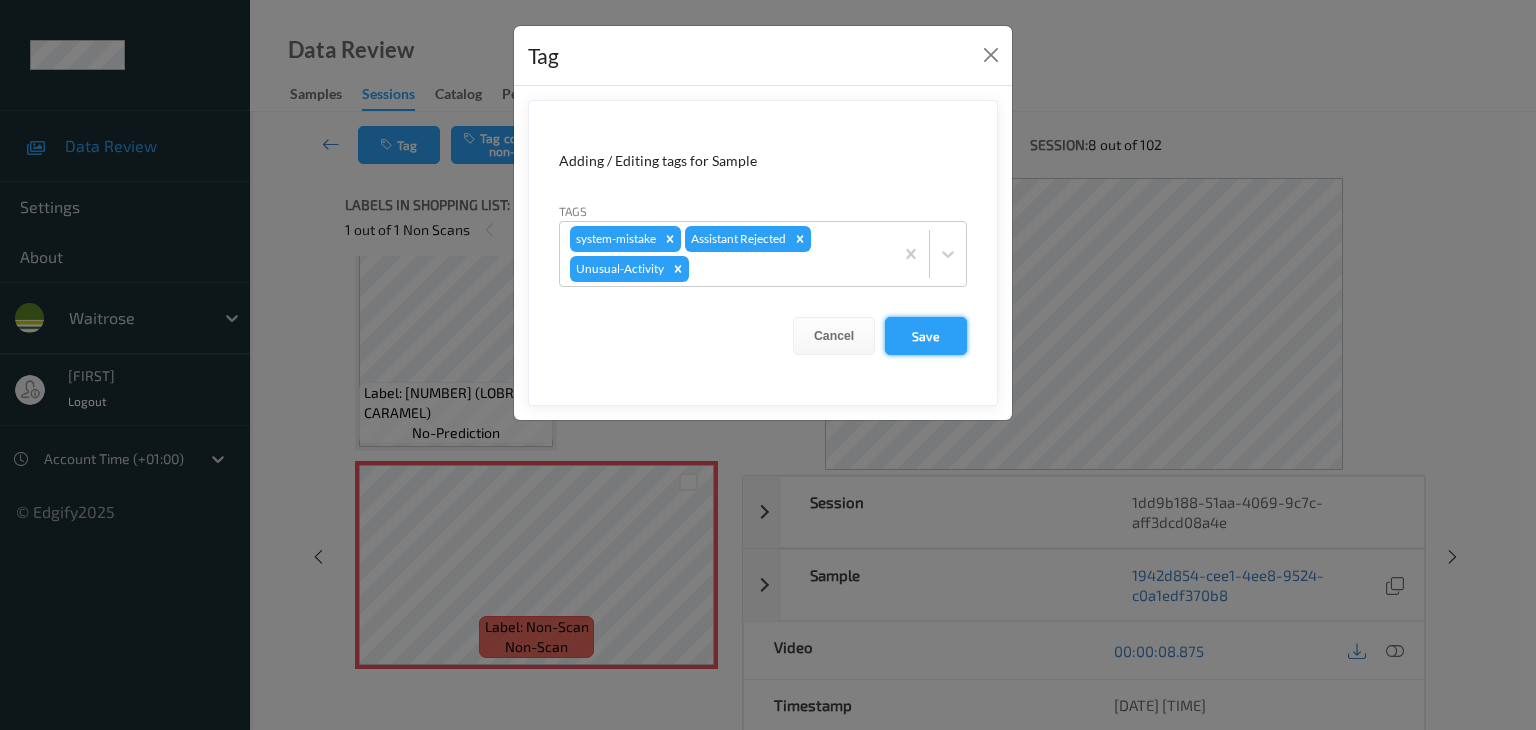 click on "Save" at bounding box center [926, 336] 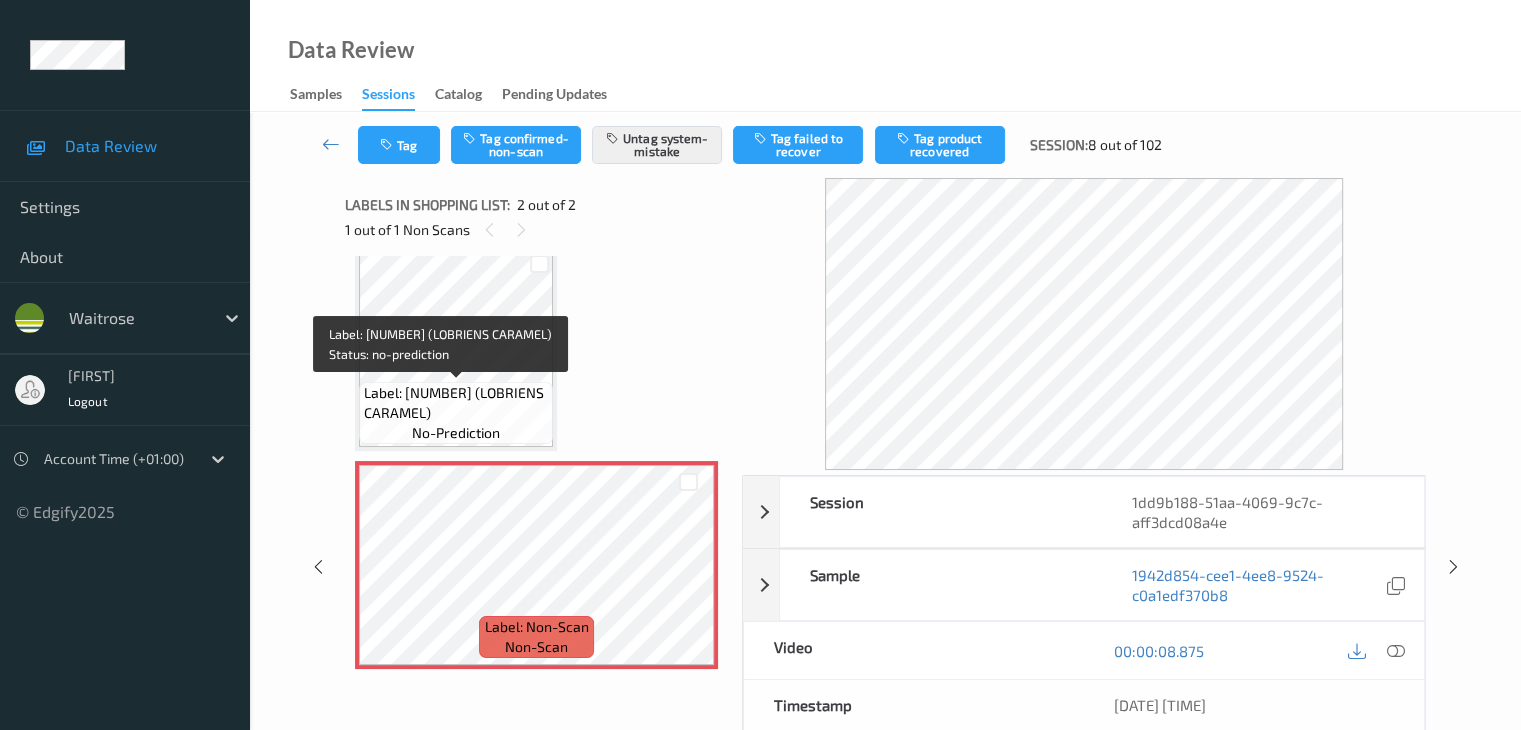 click on "Label: 5390394017940 (LOBRIENS CARAMEL)" at bounding box center [456, 403] 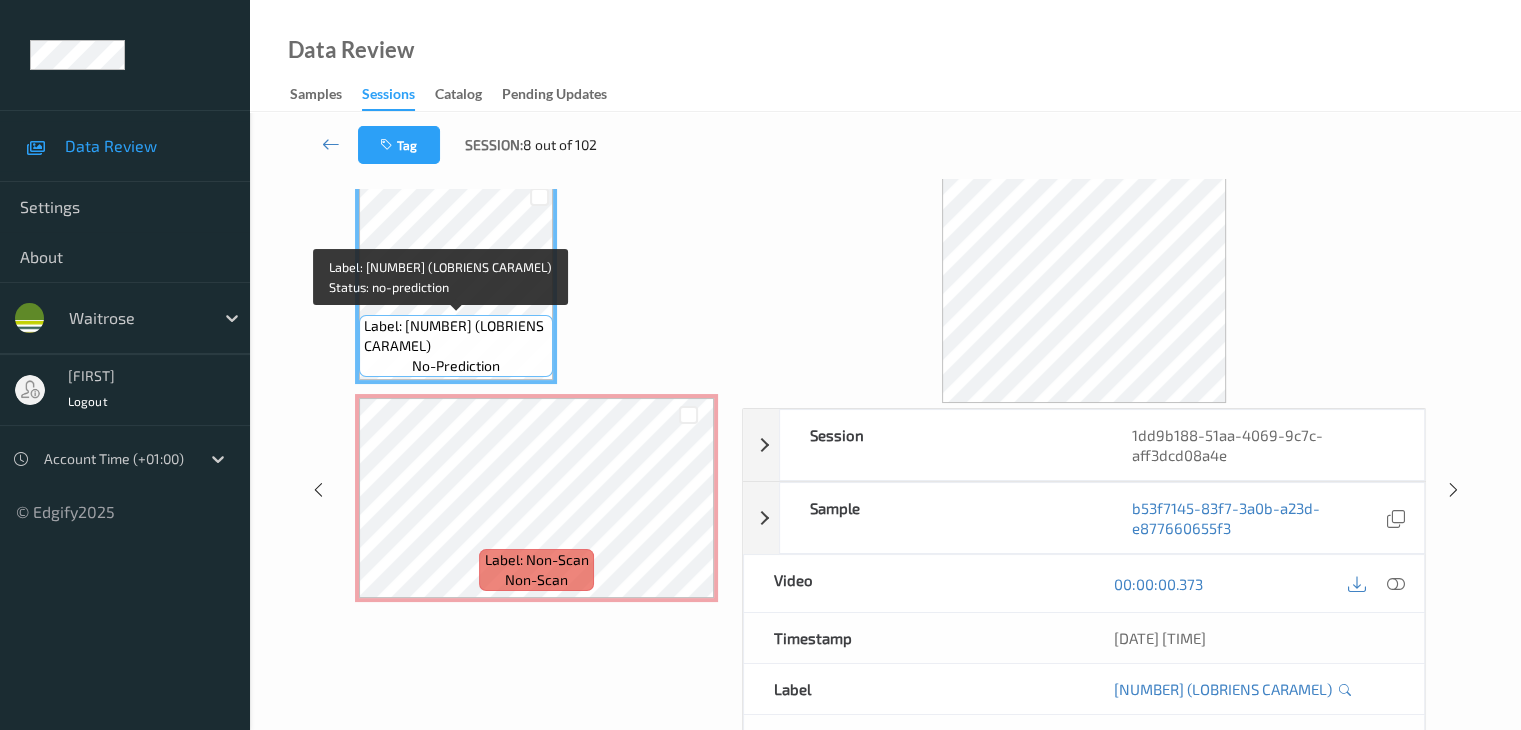scroll, scrollTop: 100, scrollLeft: 0, axis: vertical 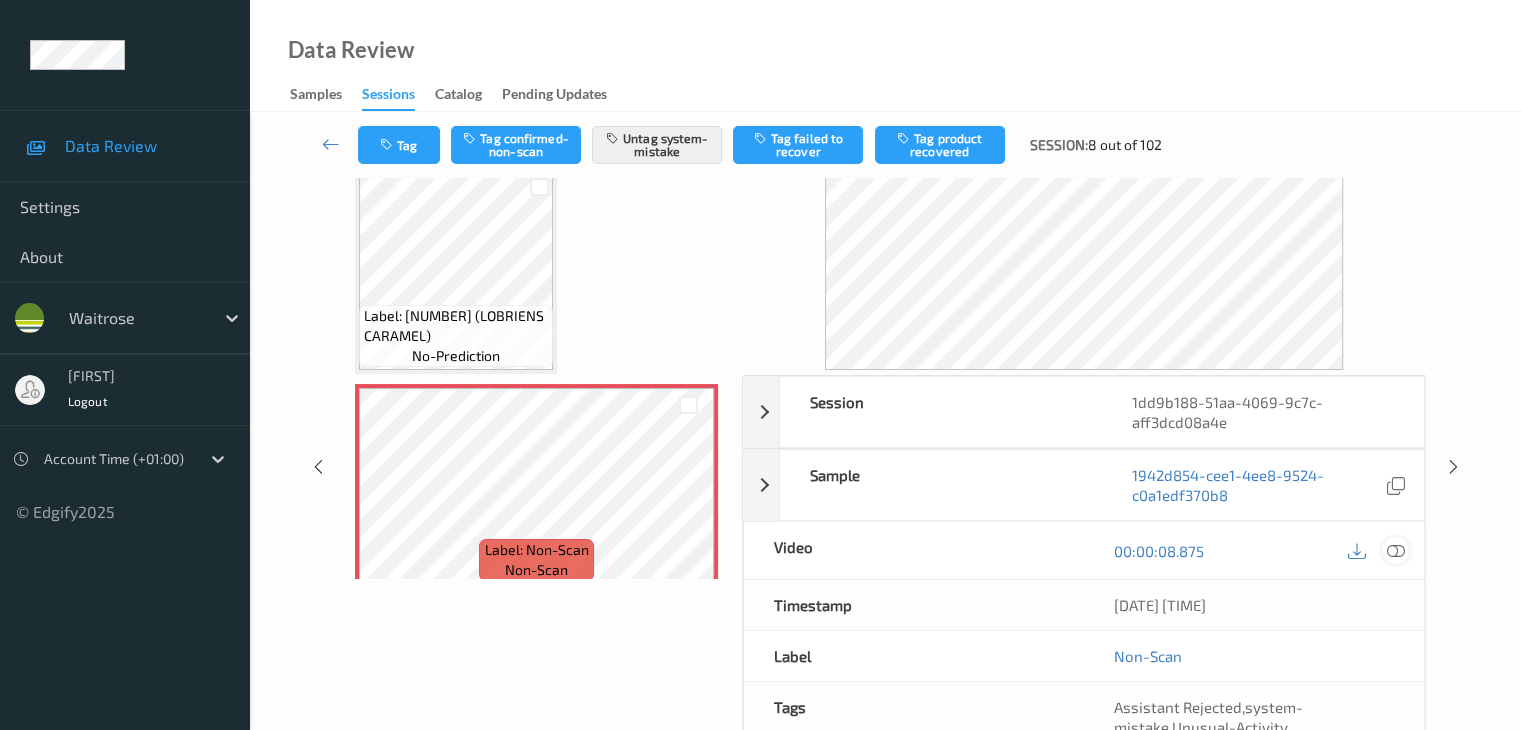 click at bounding box center [1395, 551] 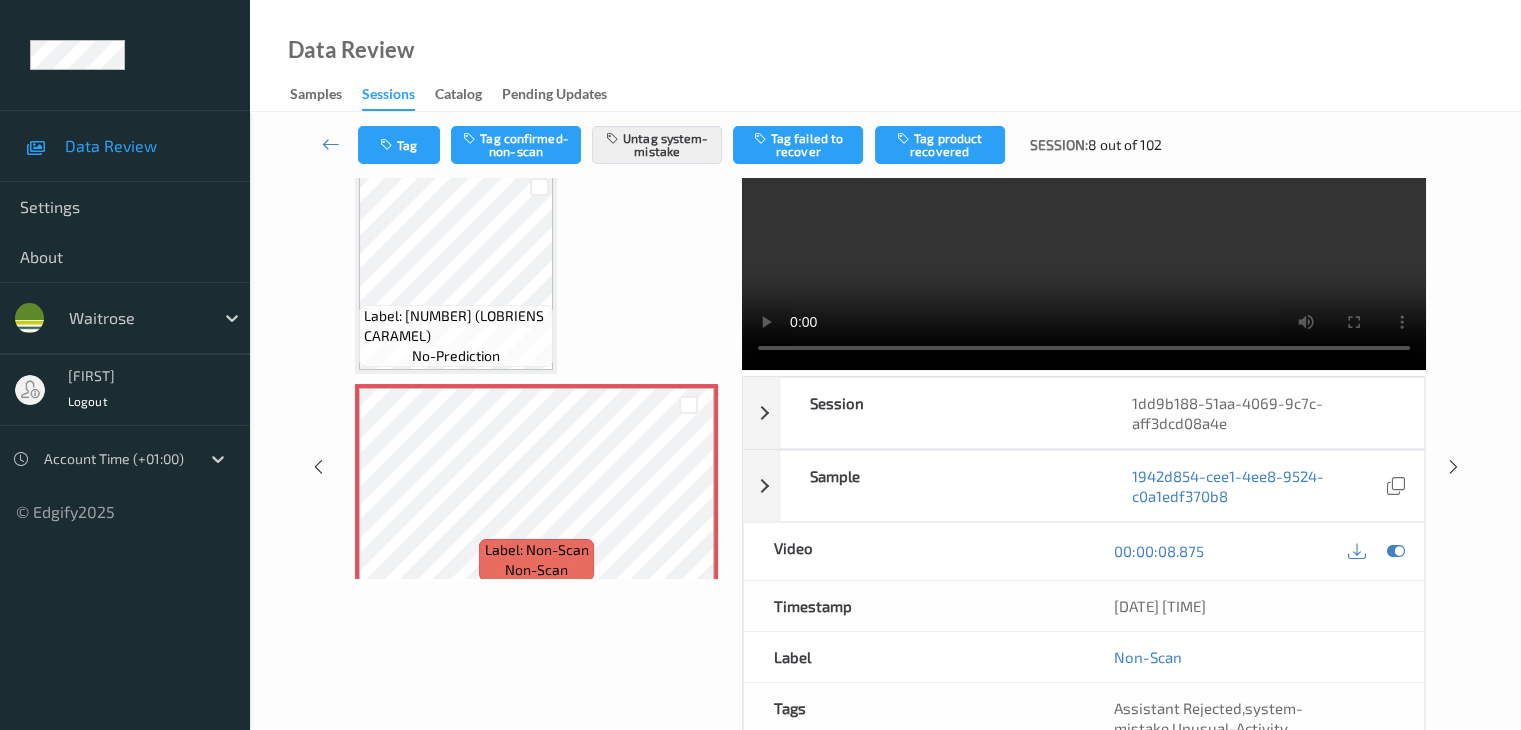 click on "Label: 5390394017940 (LOBRIENS CARAMEL) no-prediction" at bounding box center (456, 270) 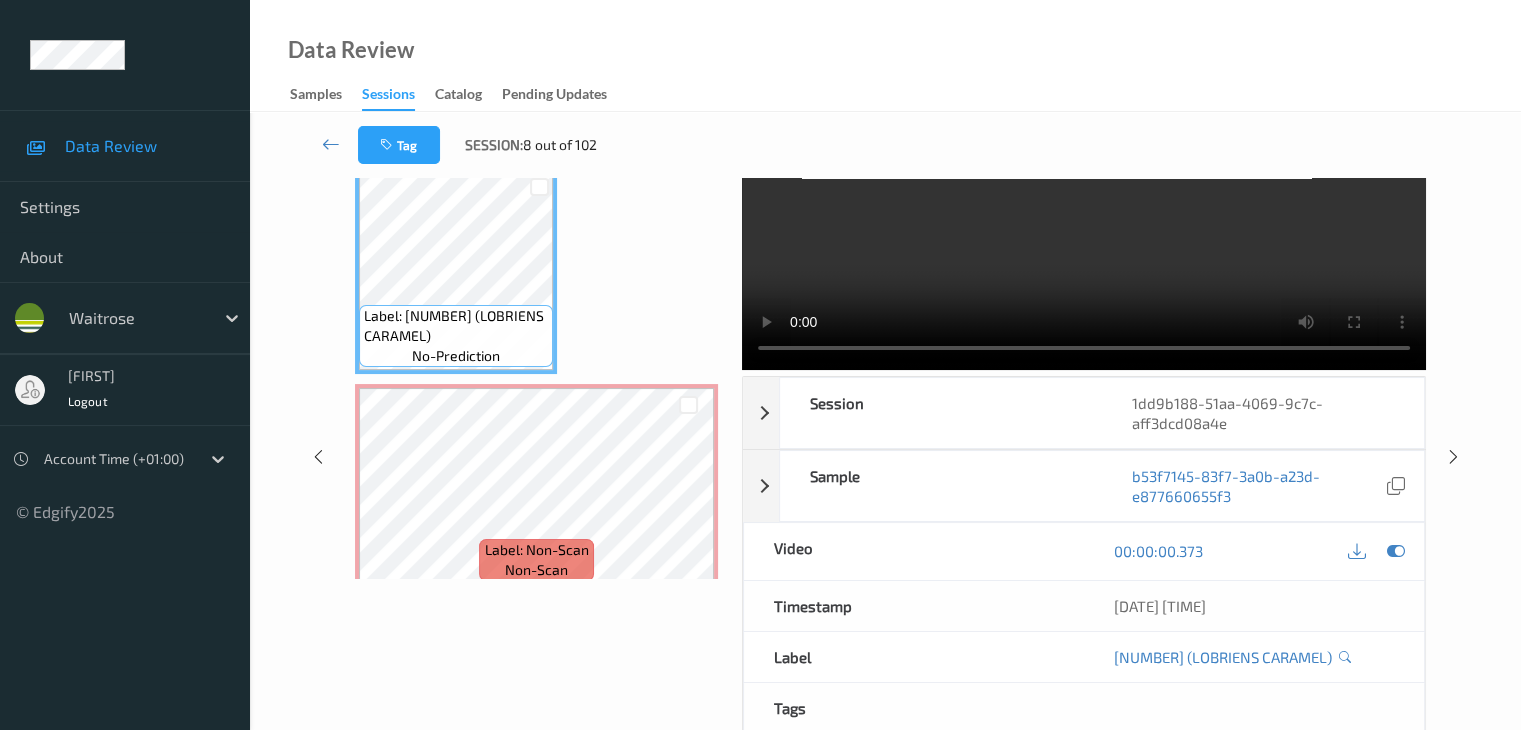 scroll, scrollTop: 0, scrollLeft: 0, axis: both 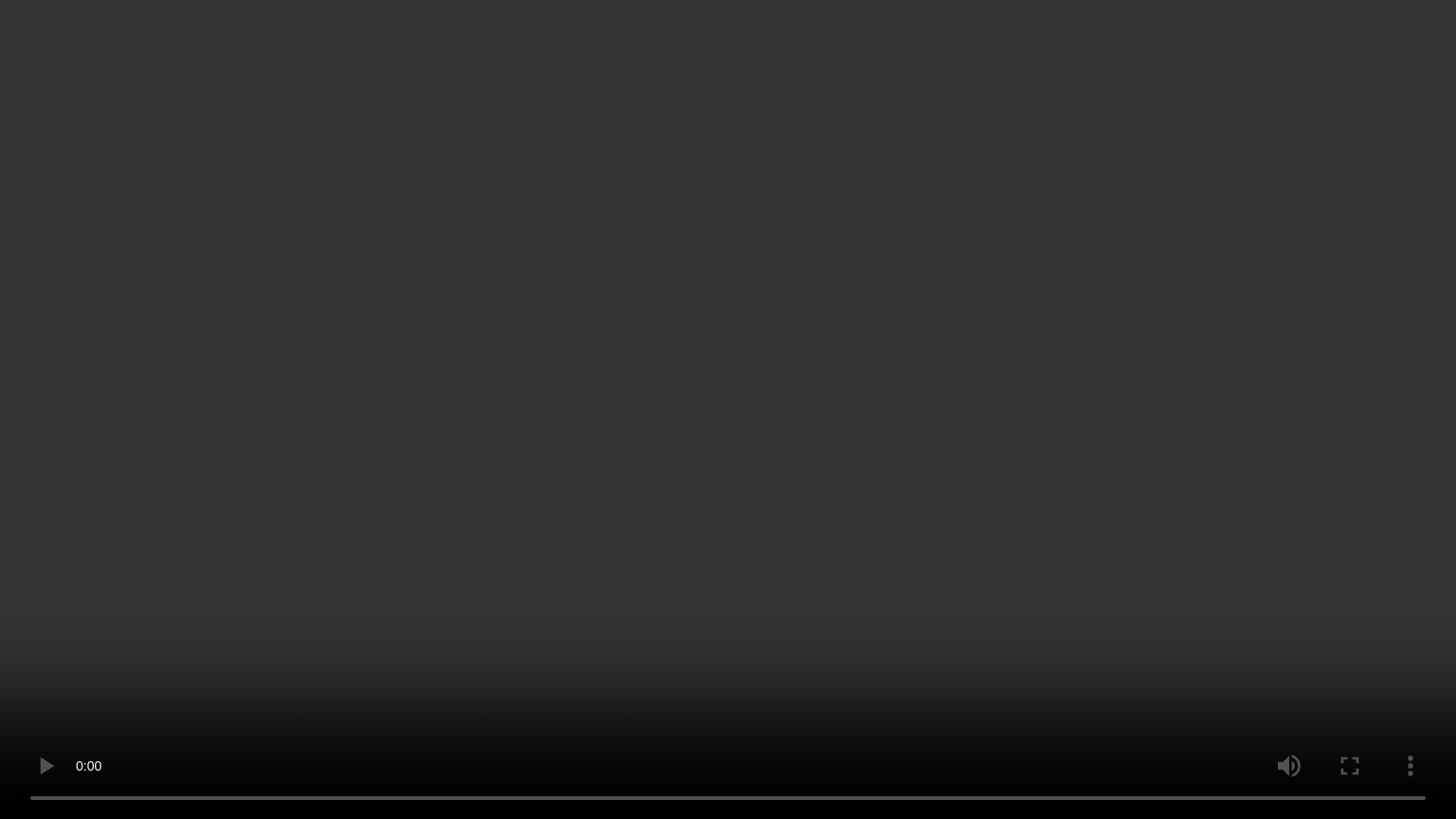 type 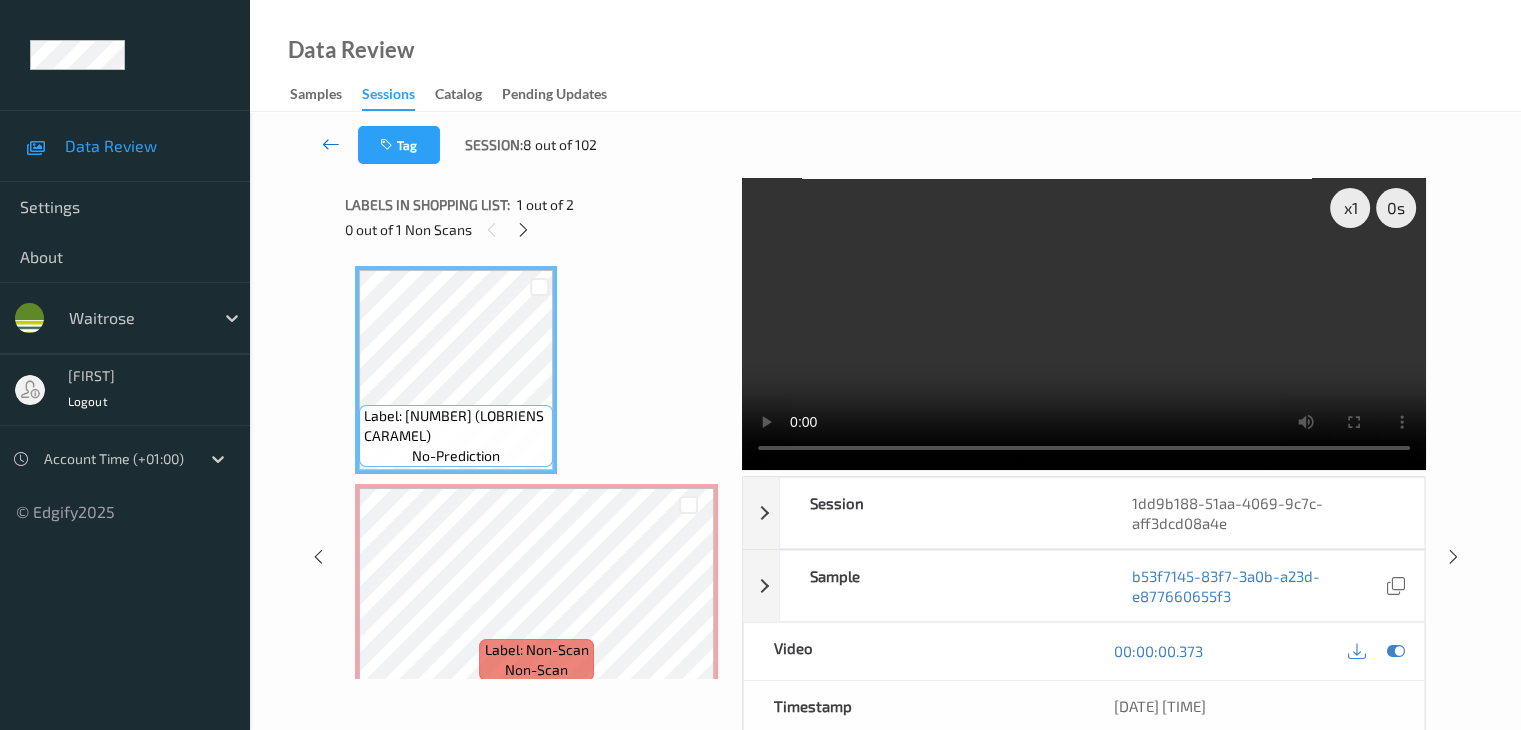 click at bounding box center (331, 145) 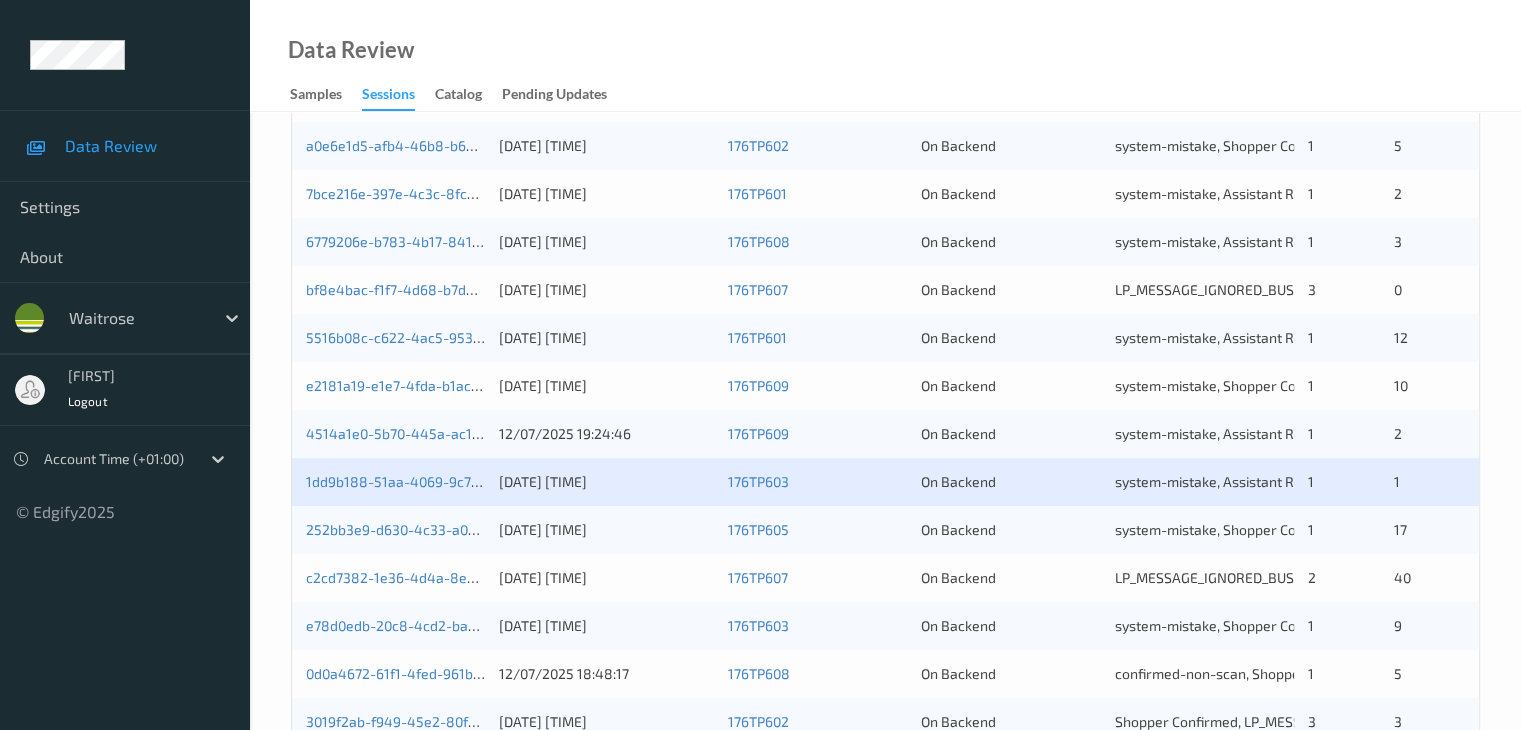 scroll, scrollTop: 700, scrollLeft: 0, axis: vertical 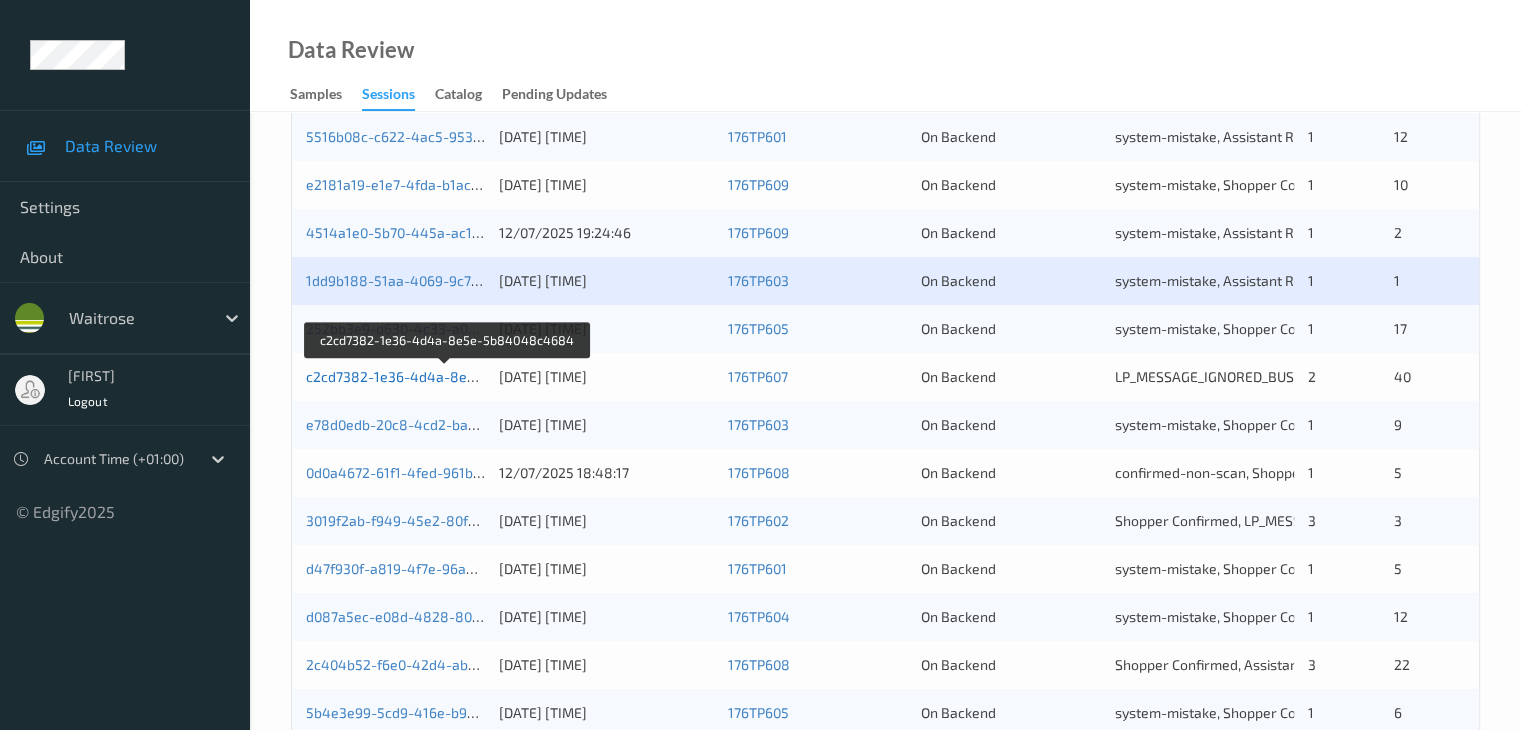 click on "c2cd7382-1e36-4d4a-8e5e-5b84048c4684" at bounding box center [448, 376] 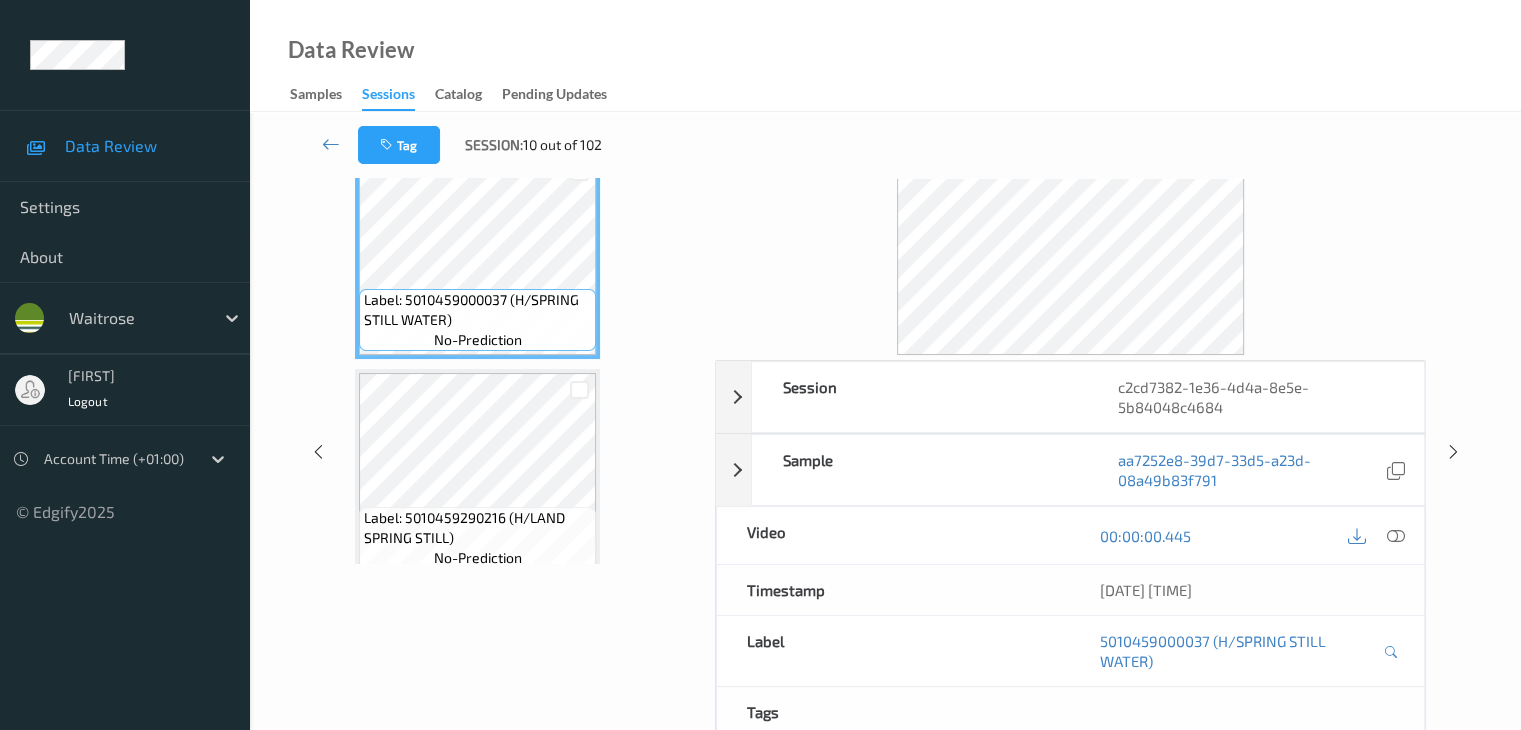 scroll, scrollTop: 0, scrollLeft: 0, axis: both 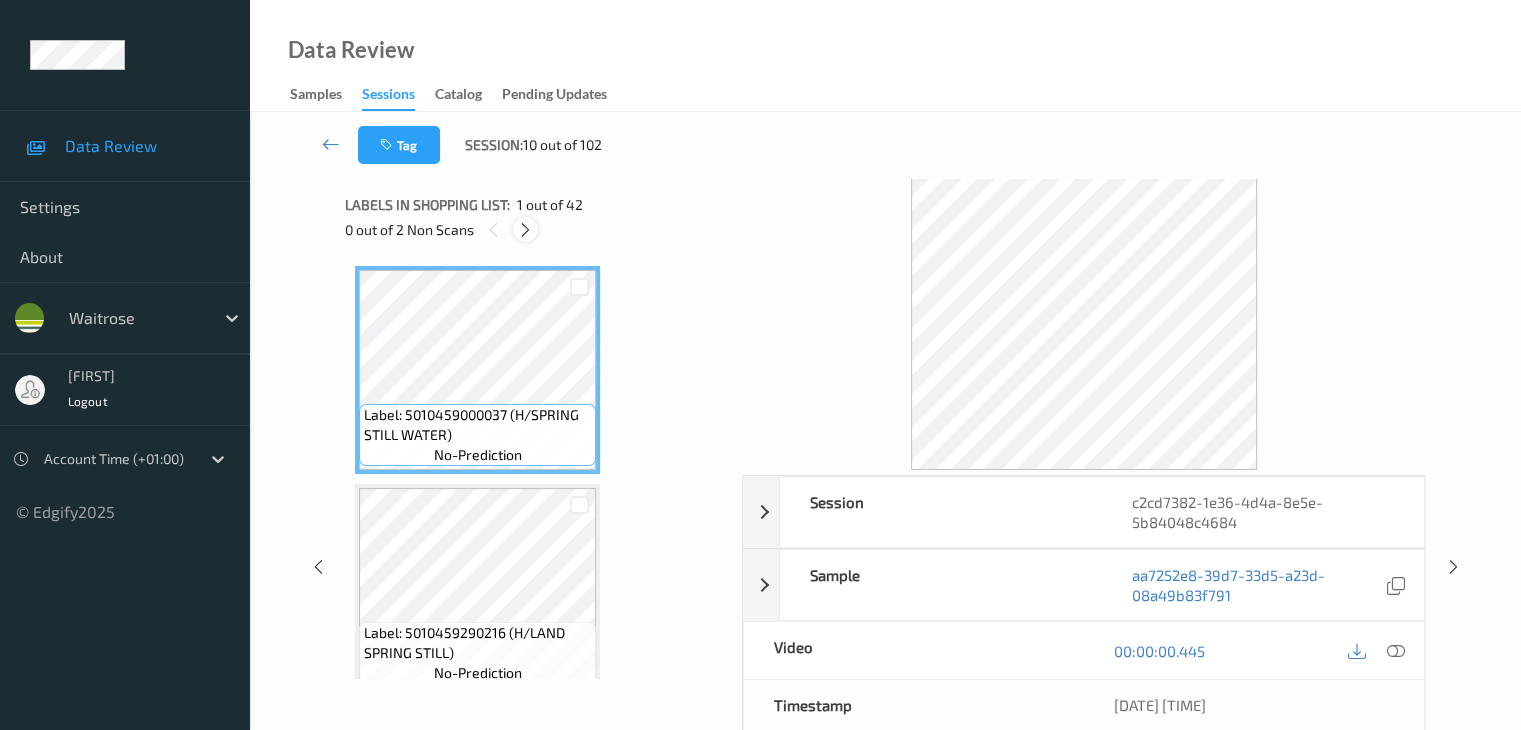 click at bounding box center [525, 229] 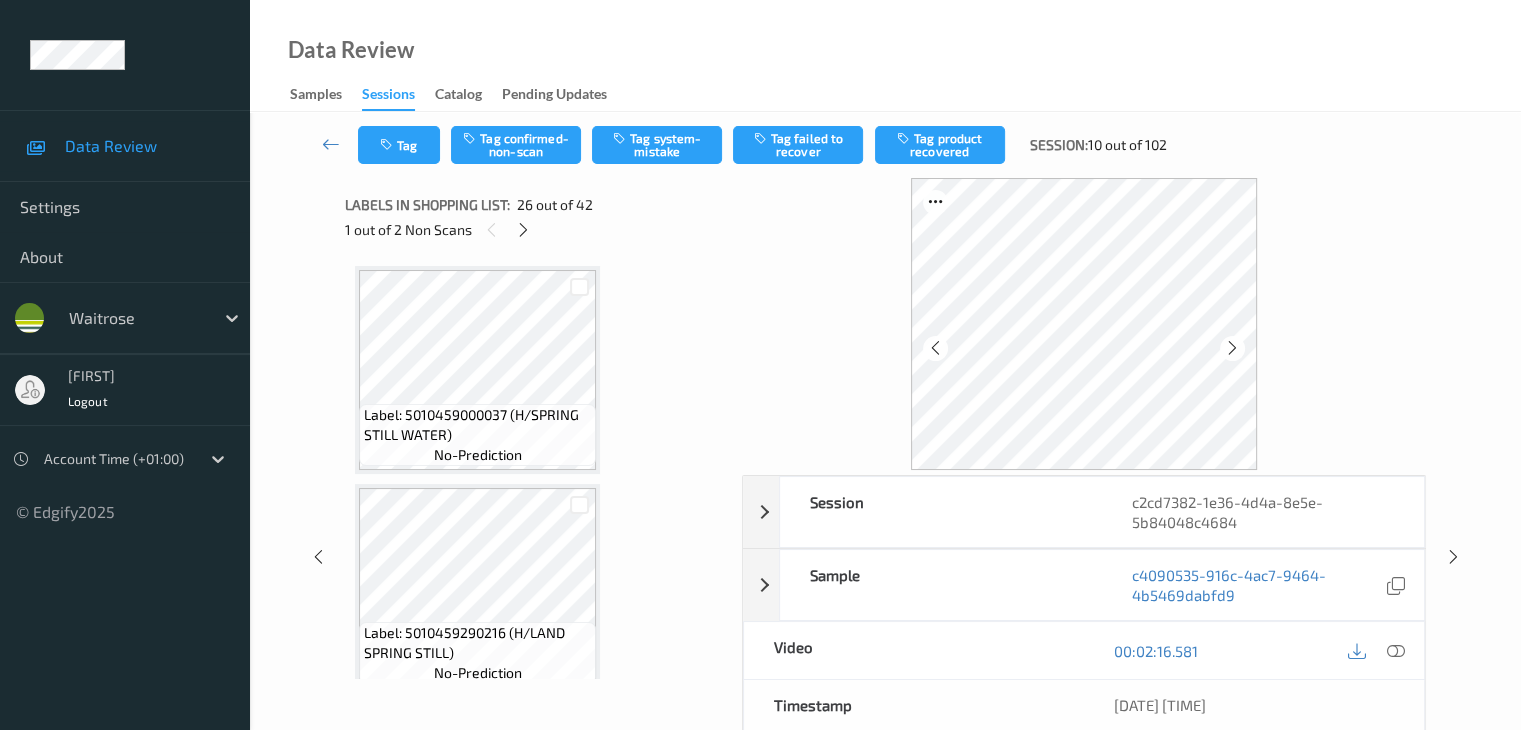 scroll, scrollTop: 5240, scrollLeft: 0, axis: vertical 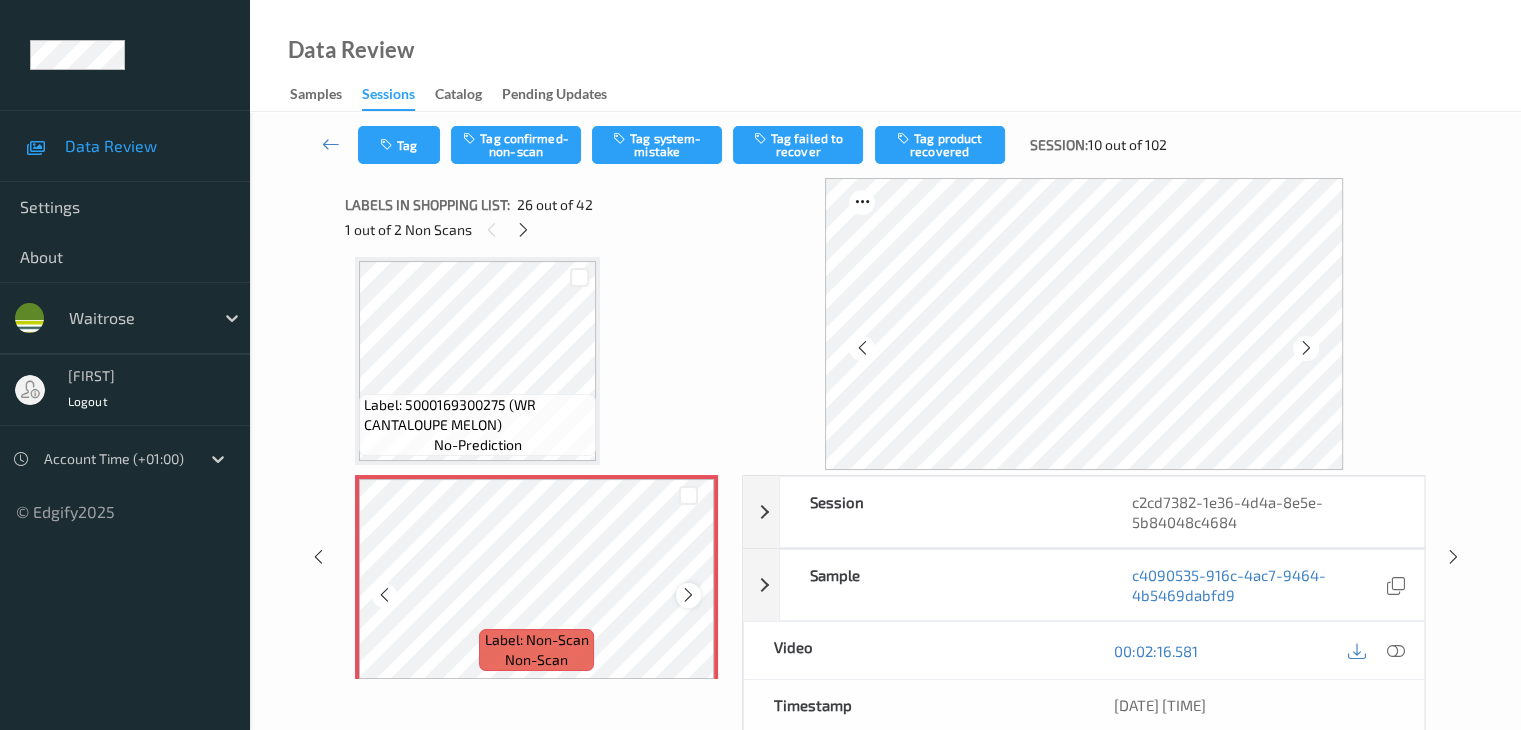 click at bounding box center [688, 595] 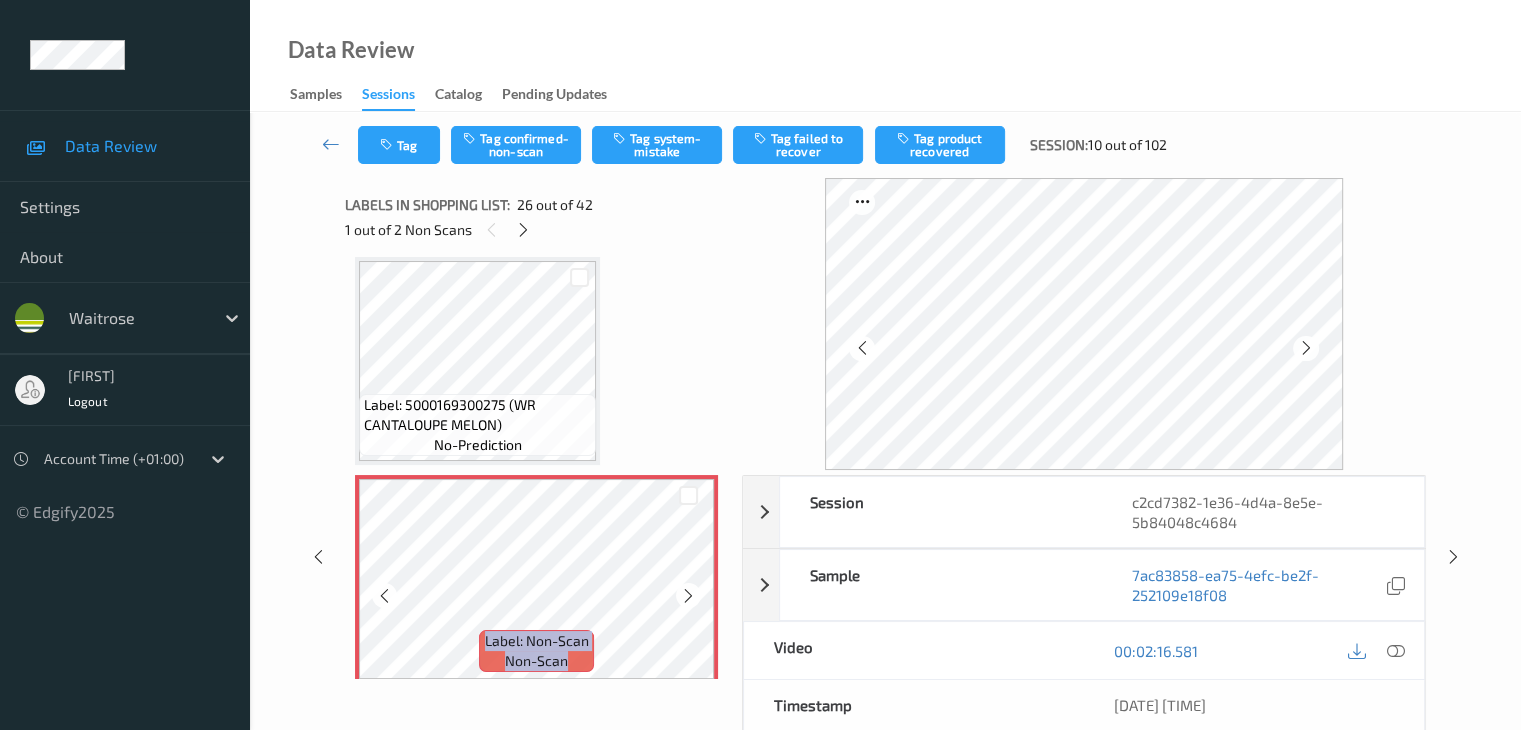 click at bounding box center (688, 596) 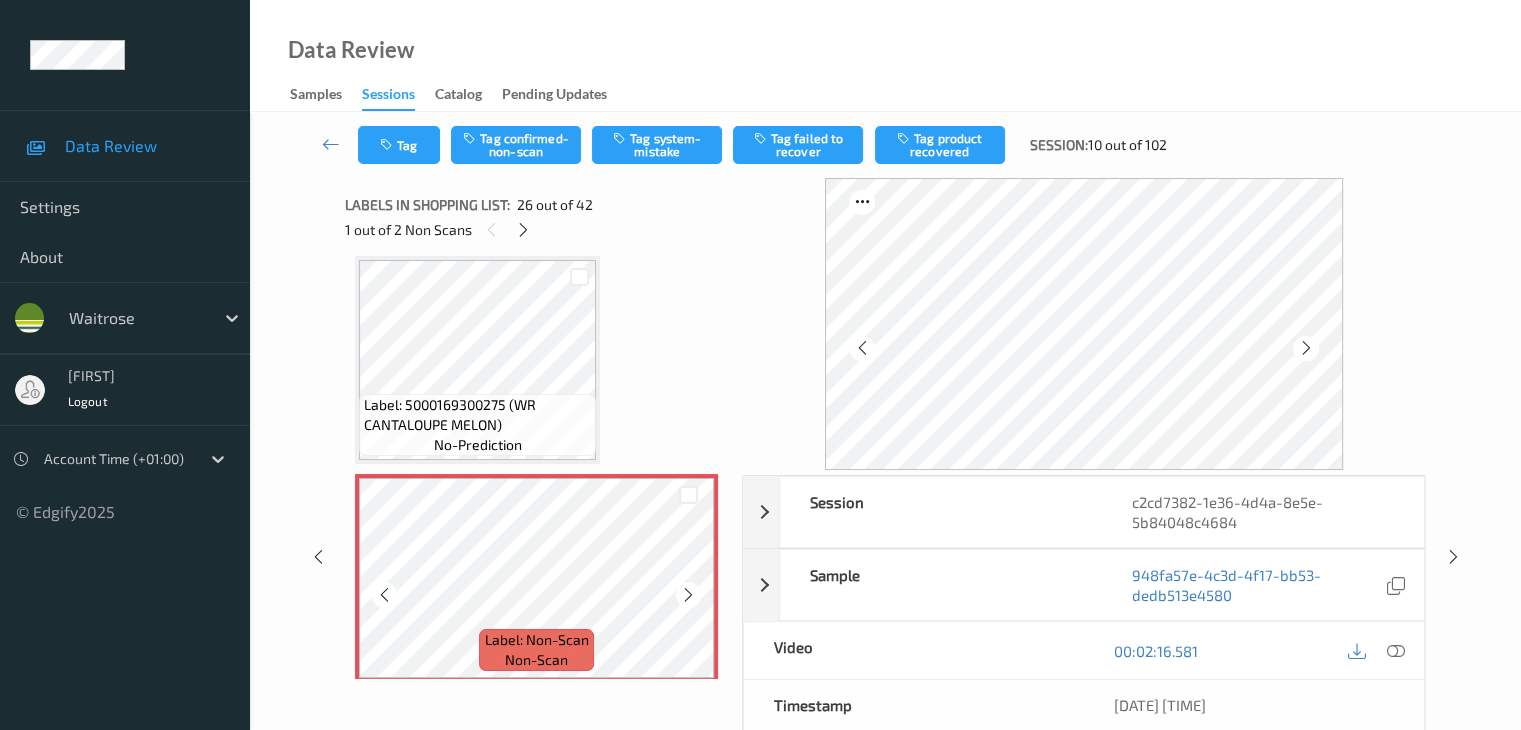 click at bounding box center [688, 595] 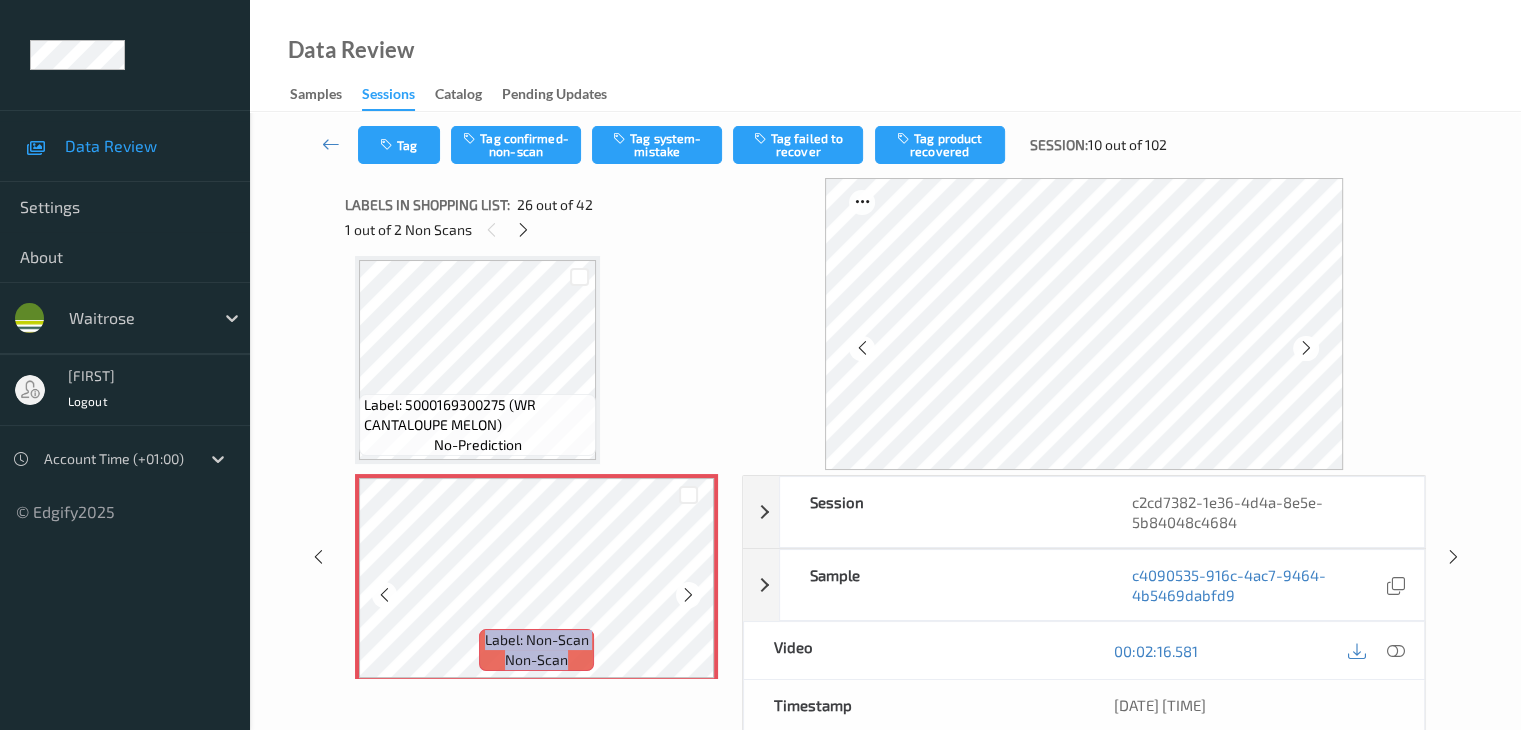 click at bounding box center (688, 595) 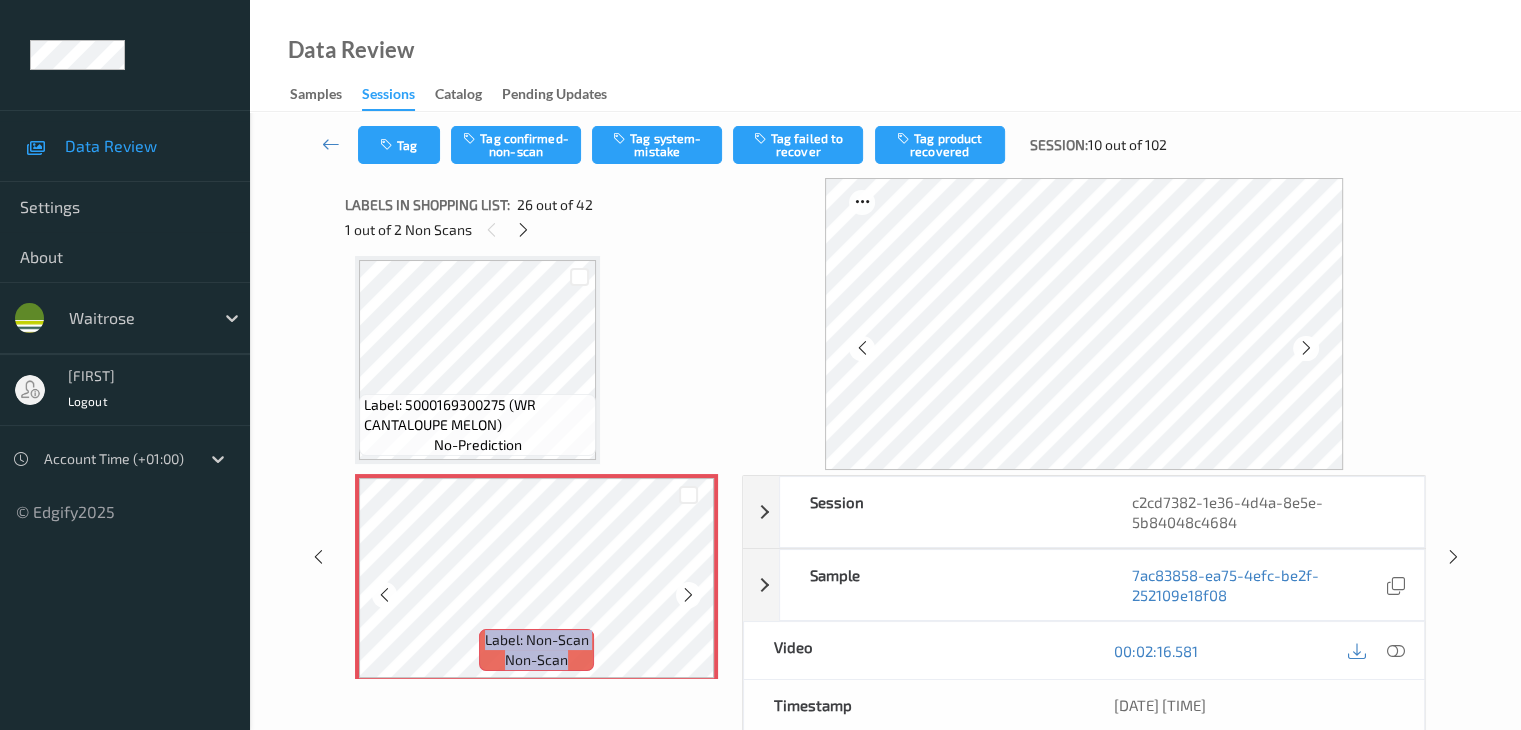 click at bounding box center [688, 595] 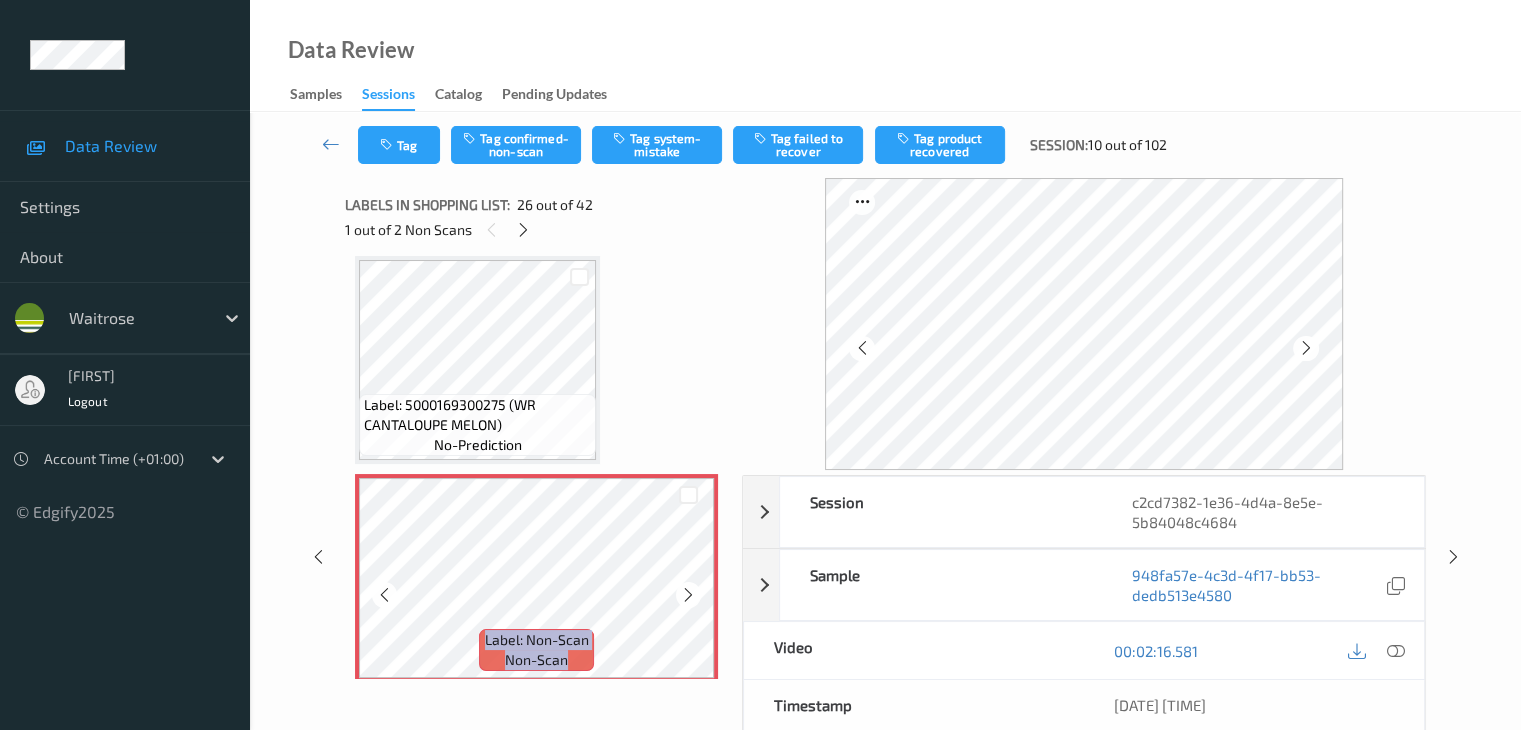 click at bounding box center [688, 595] 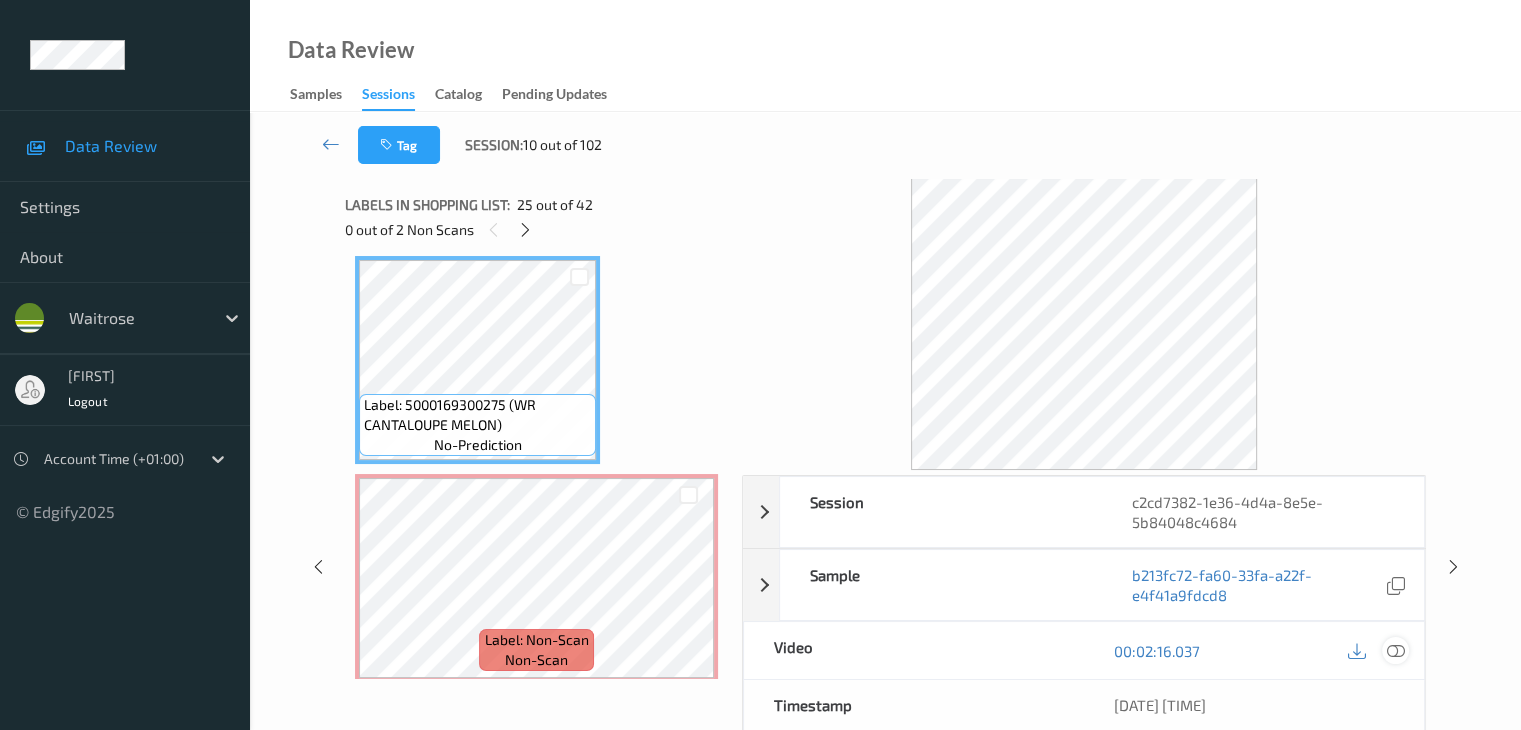 click at bounding box center (1395, 651) 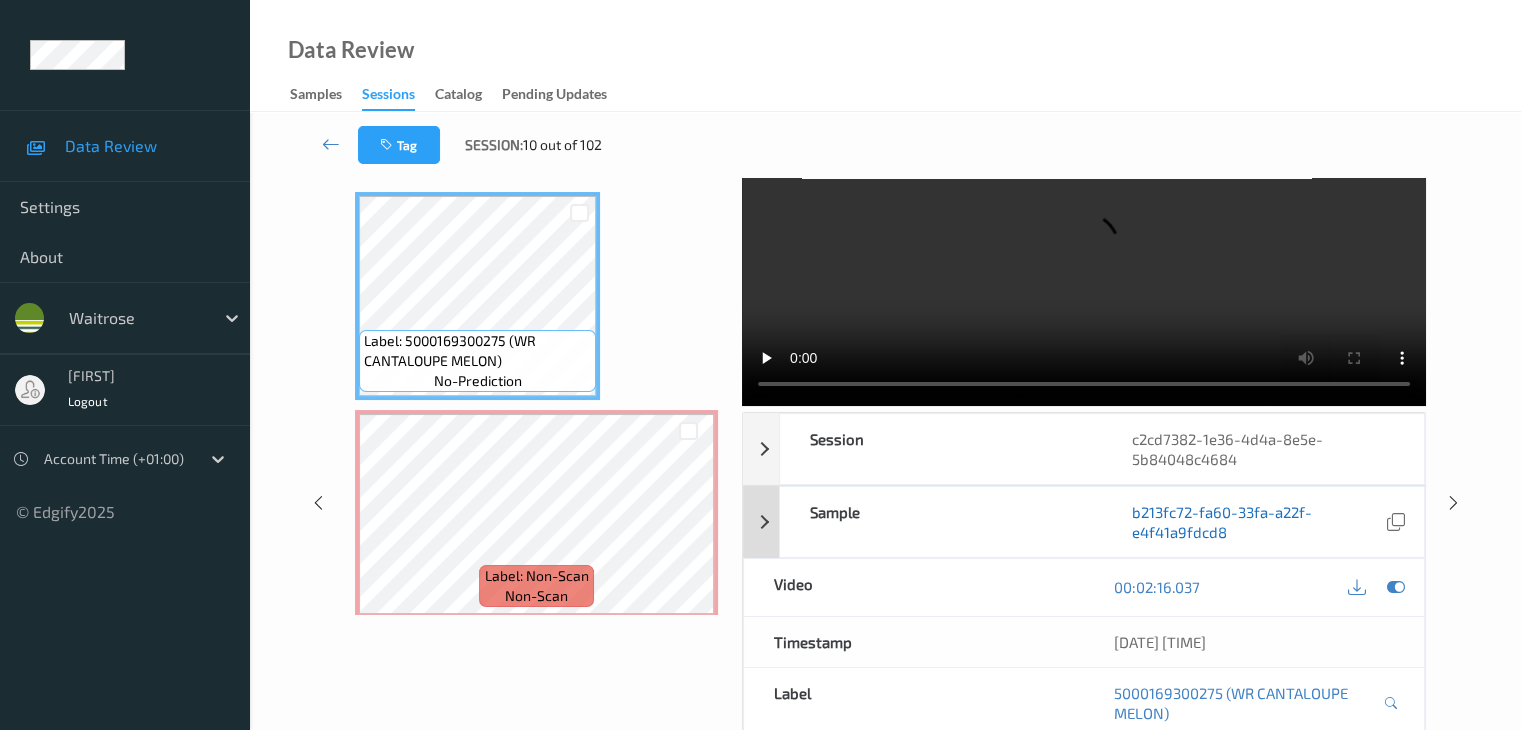 scroll, scrollTop: 0, scrollLeft: 0, axis: both 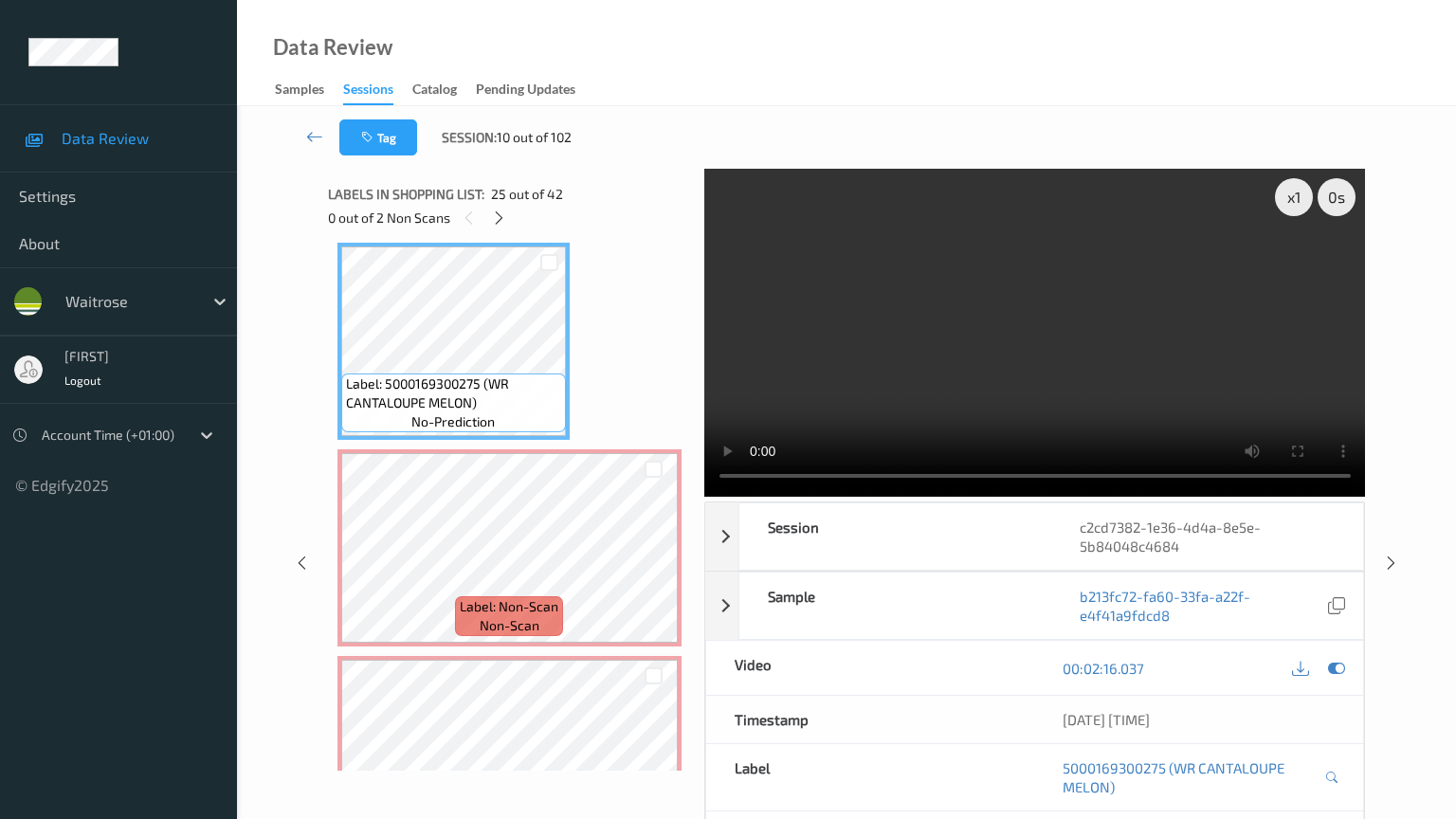 type 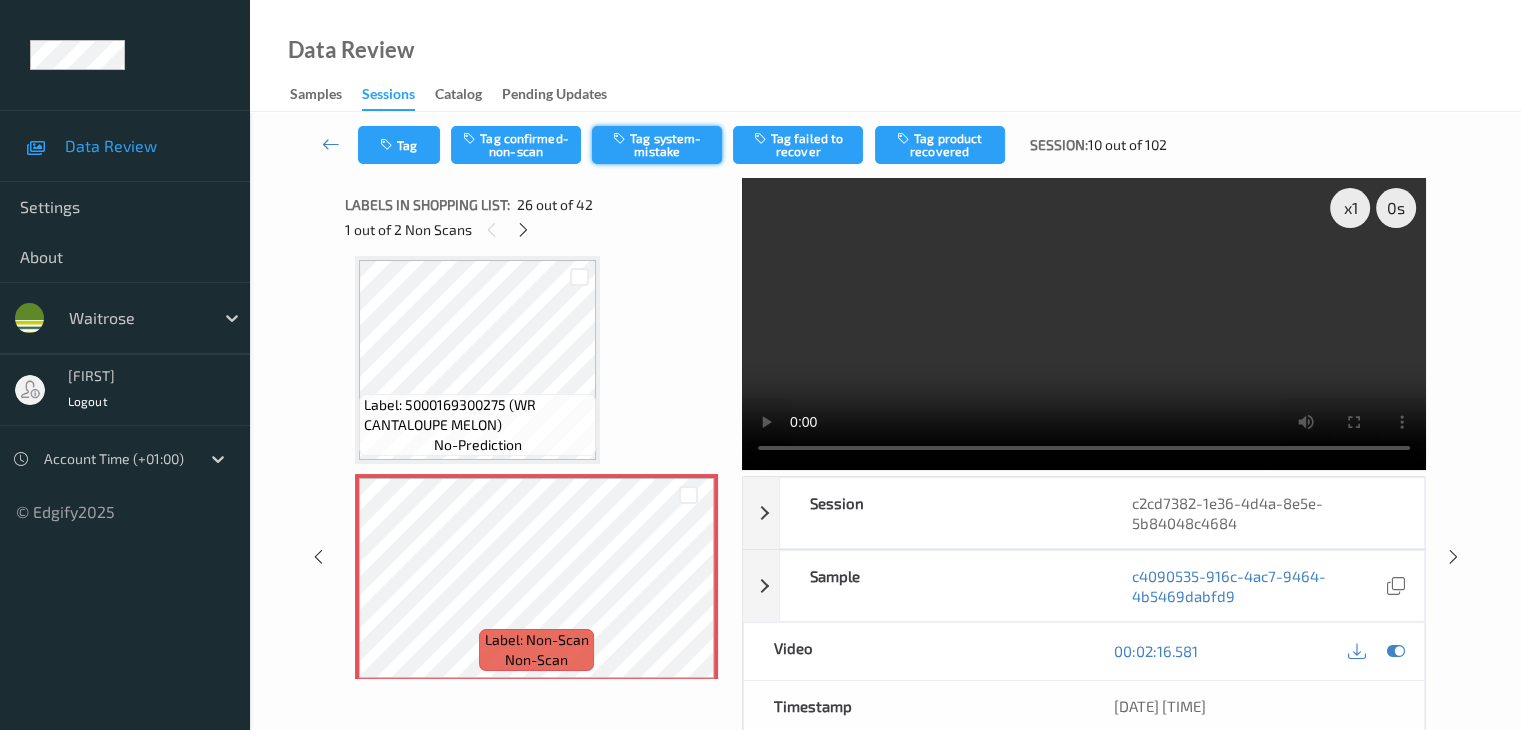 click on "Tag   system-mistake" at bounding box center [657, 145] 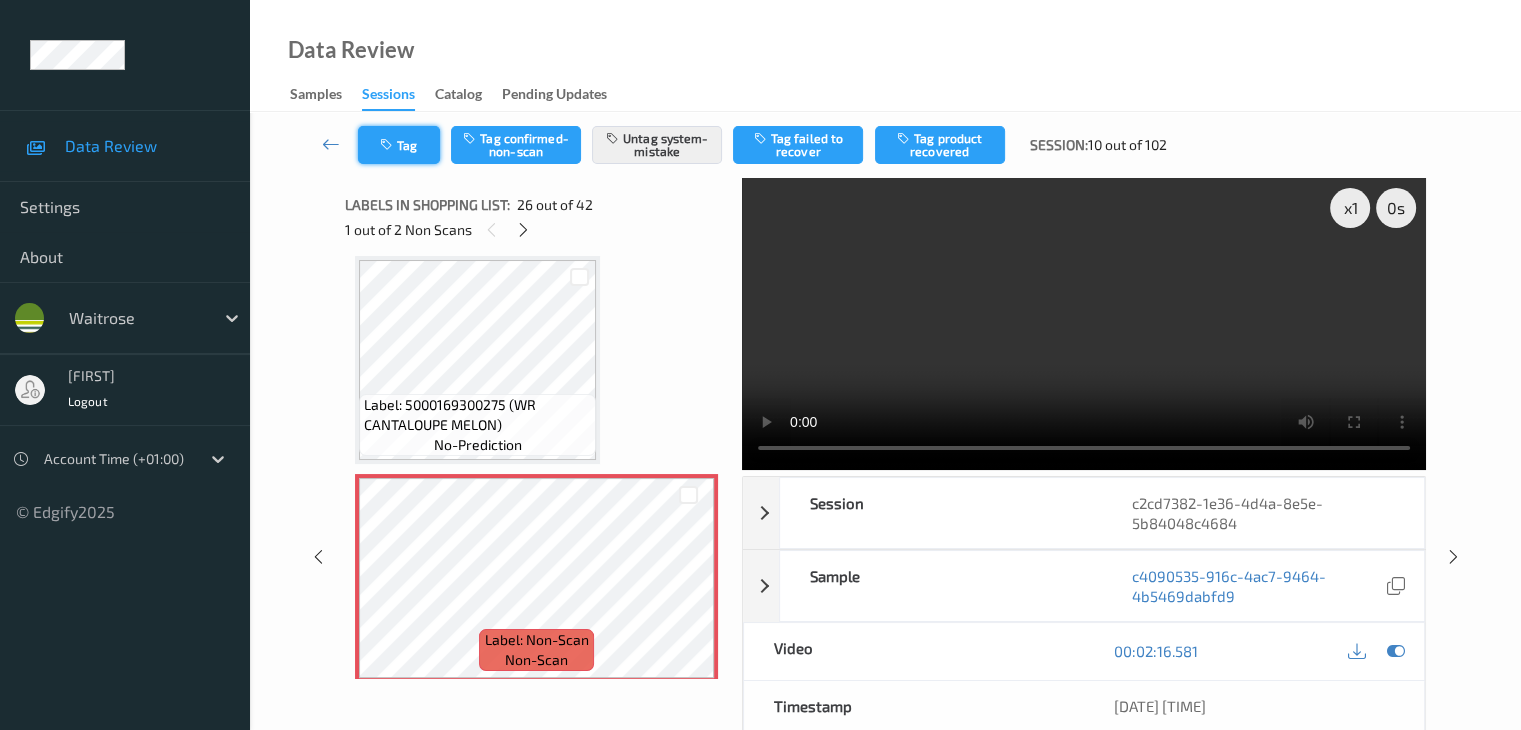 click on "Tag" at bounding box center (399, 145) 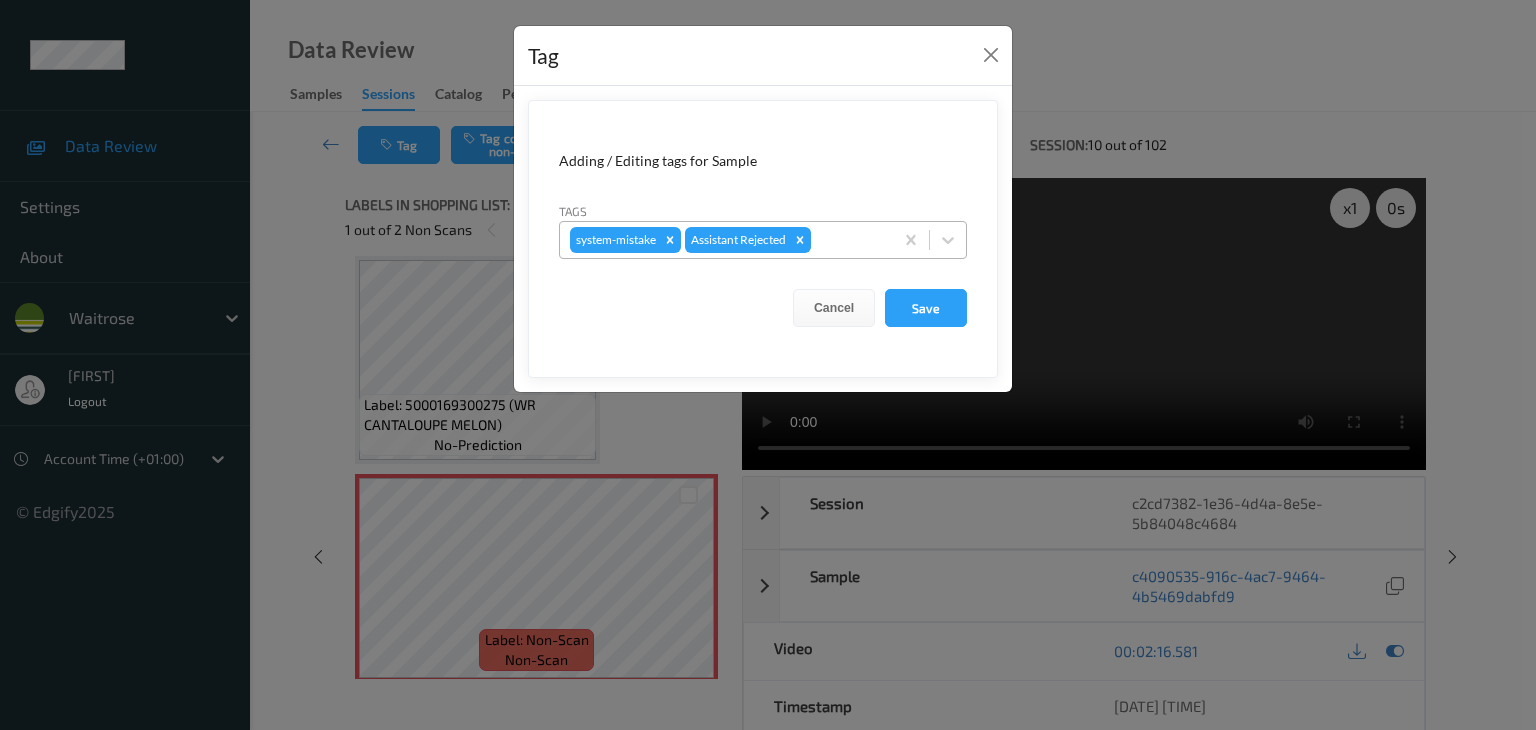 click on "system-mistake Assistant Rejected" at bounding box center (726, 240) 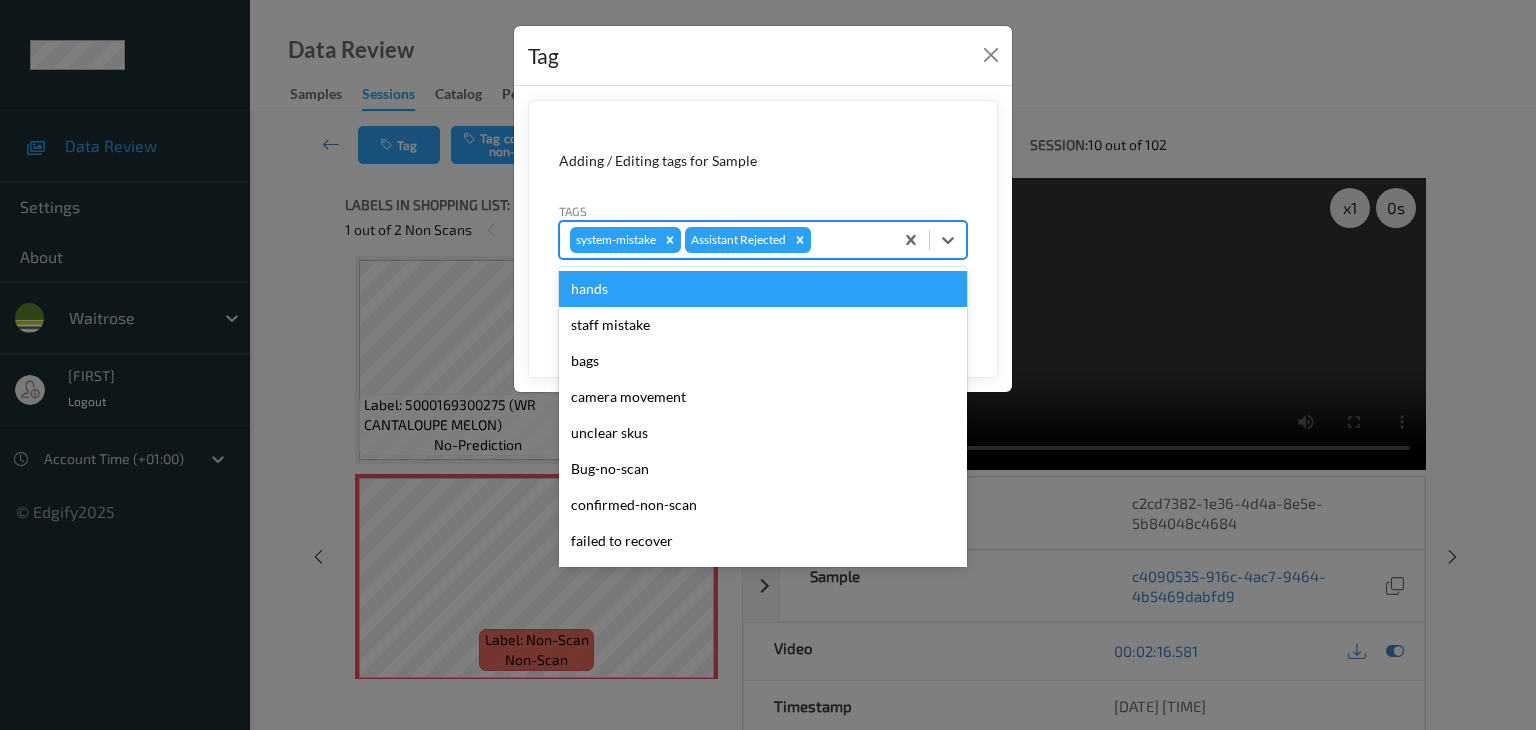 type on "u" 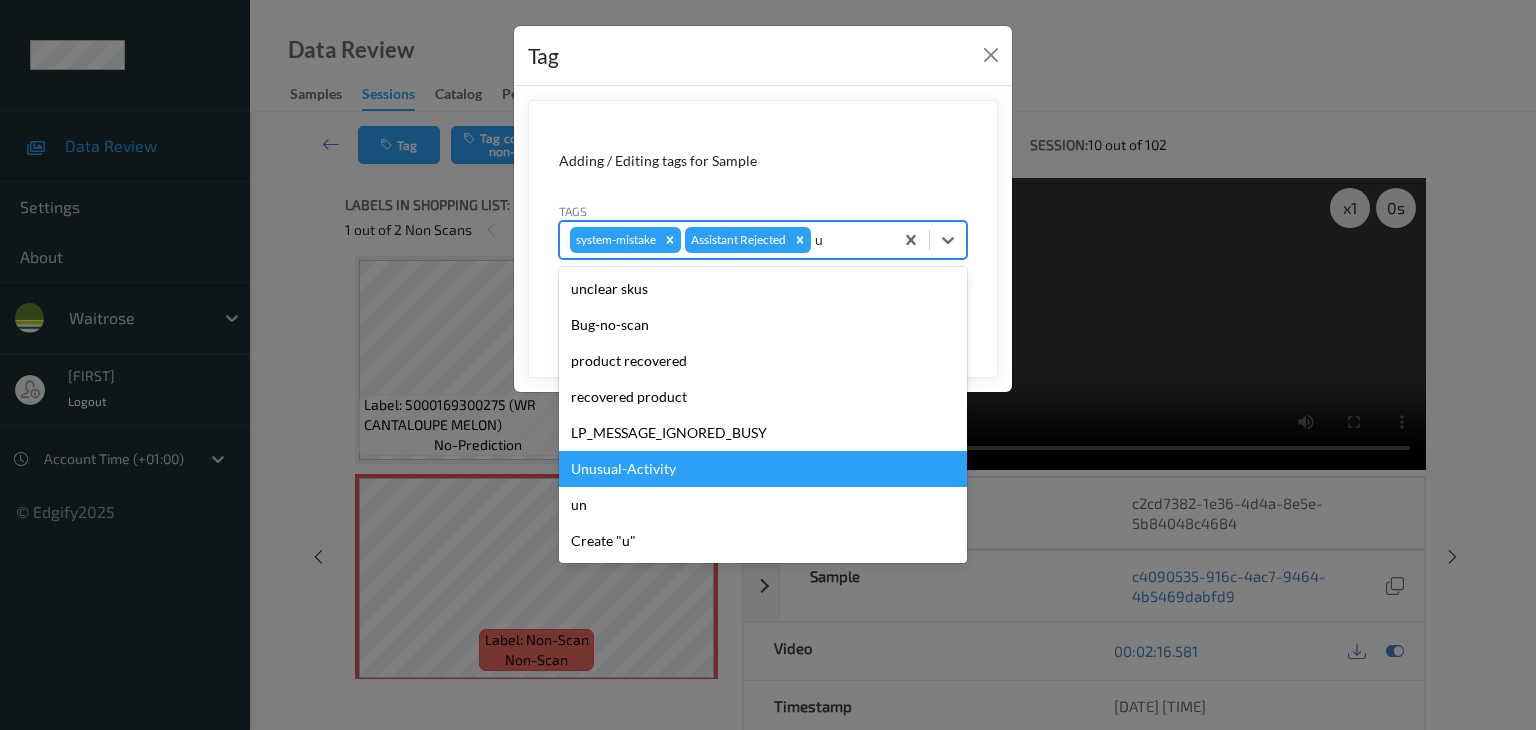 click on "Unusual-Activity" at bounding box center (763, 469) 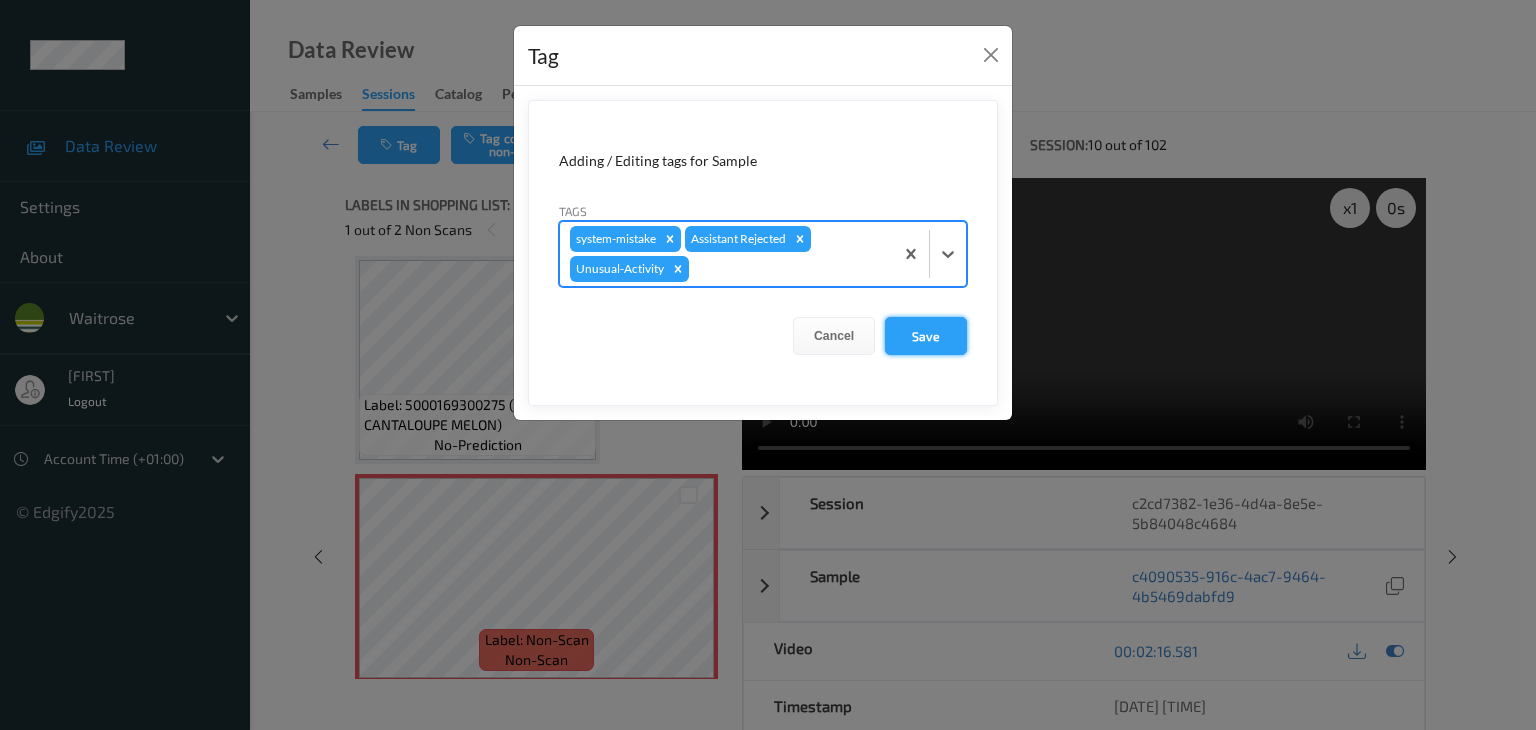 click on "Save" at bounding box center (926, 336) 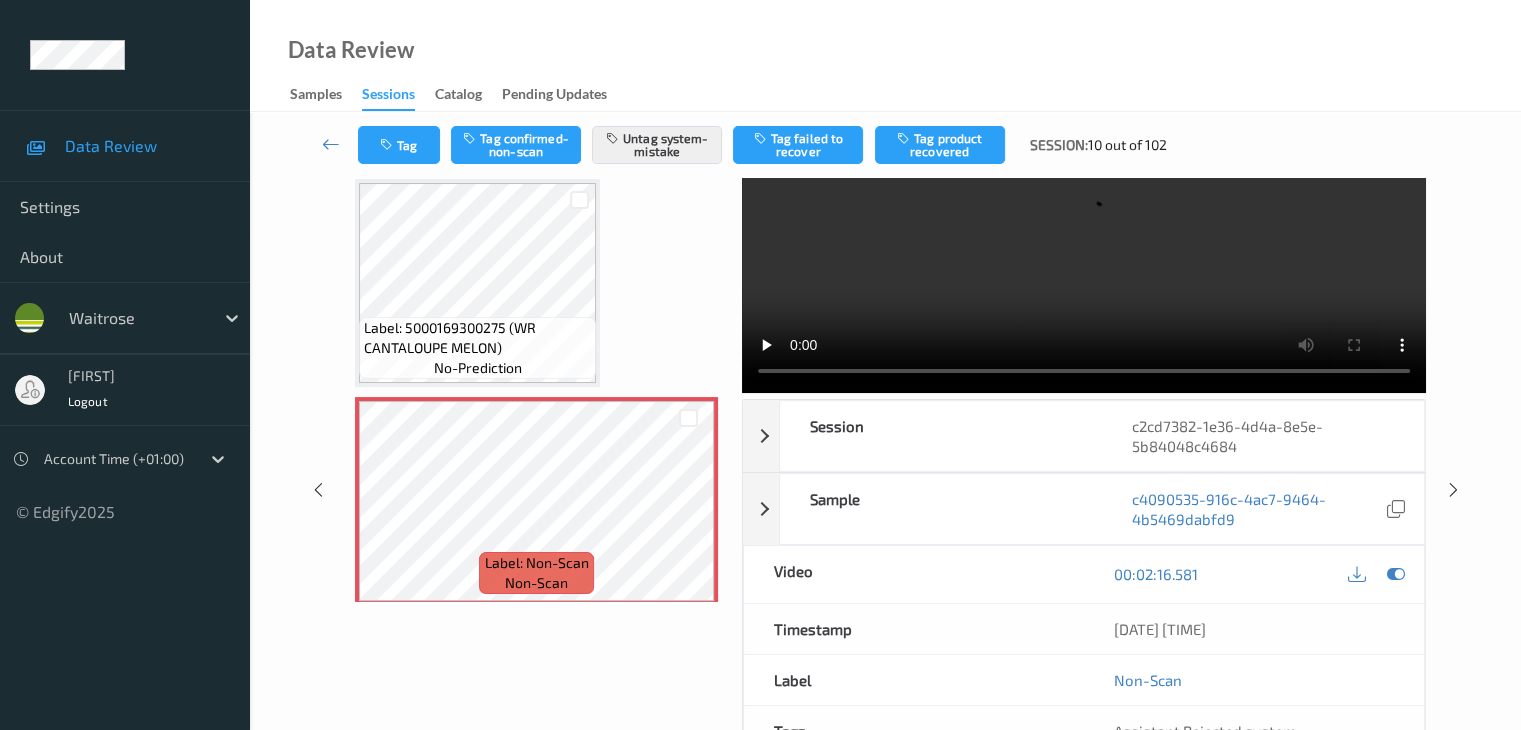 scroll, scrollTop: 200, scrollLeft: 0, axis: vertical 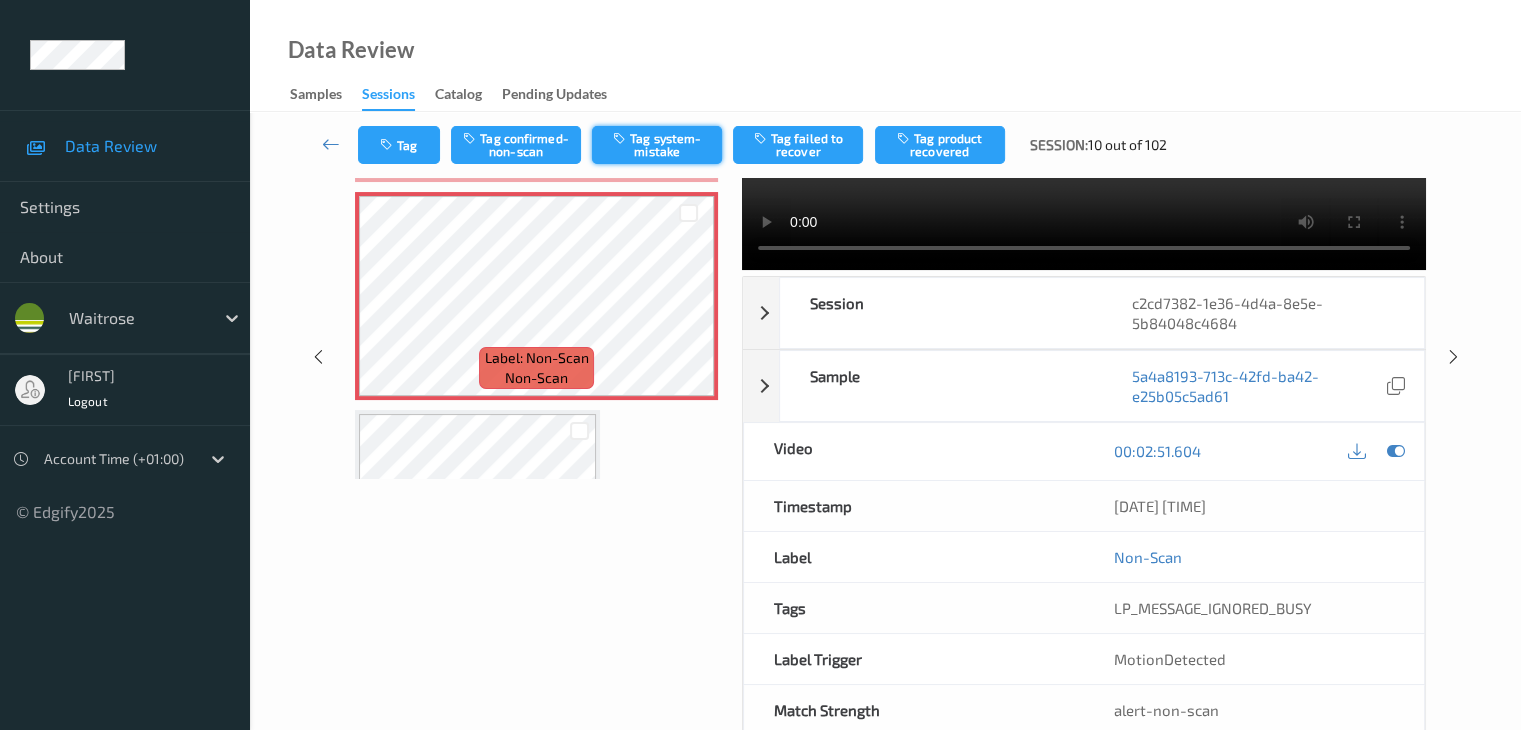 click on "Tag   system-mistake" at bounding box center (657, 145) 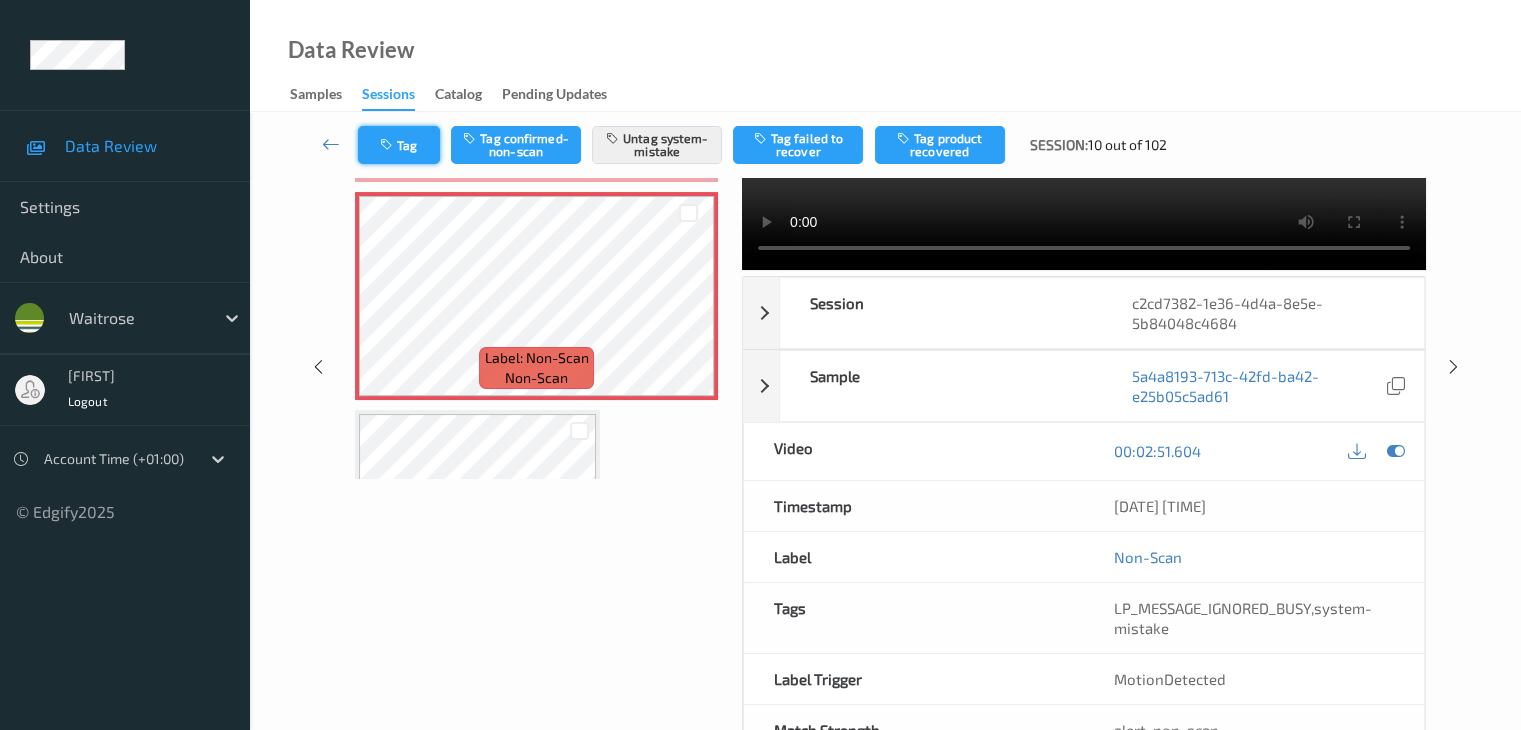 click on "Tag" at bounding box center (399, 145) 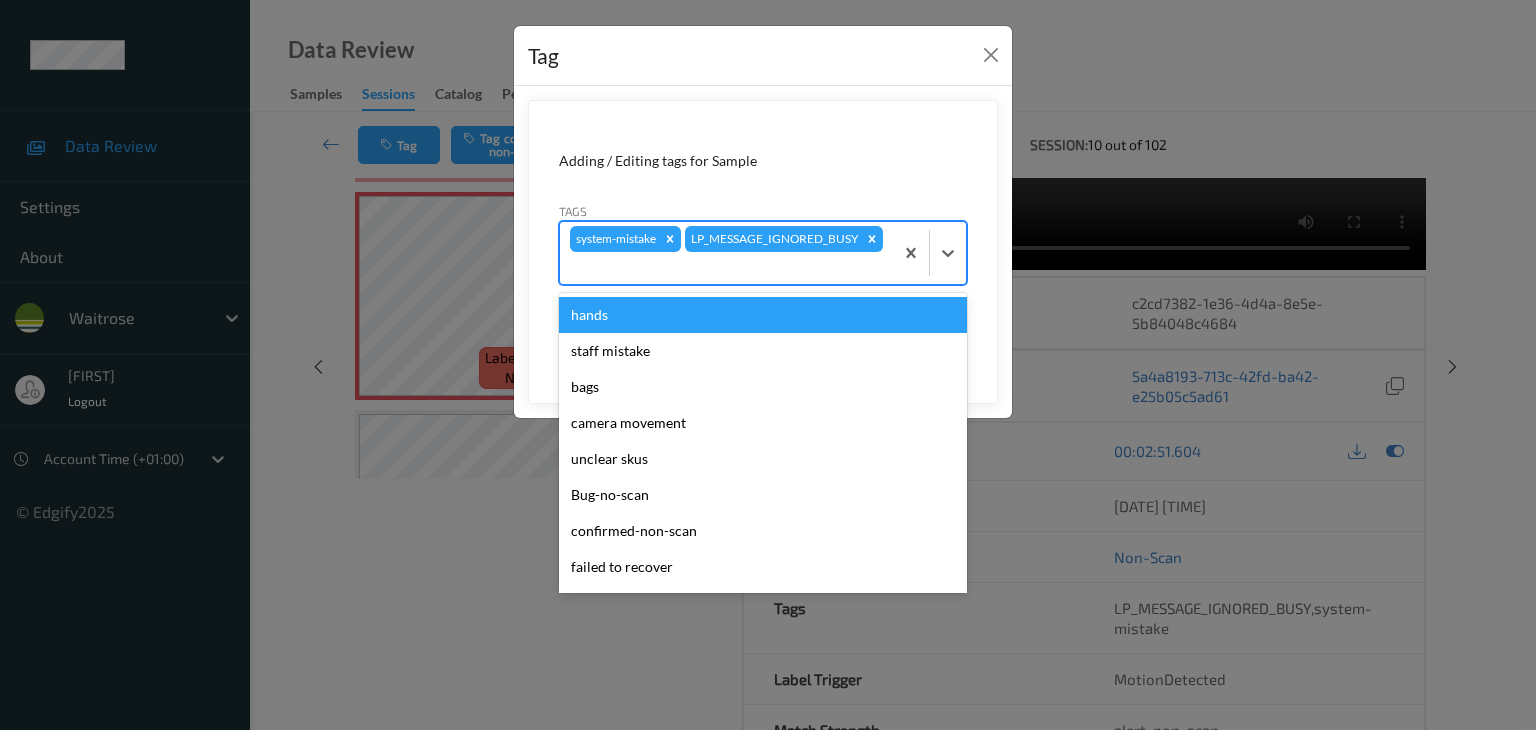 click at bounding box center [726, 268] 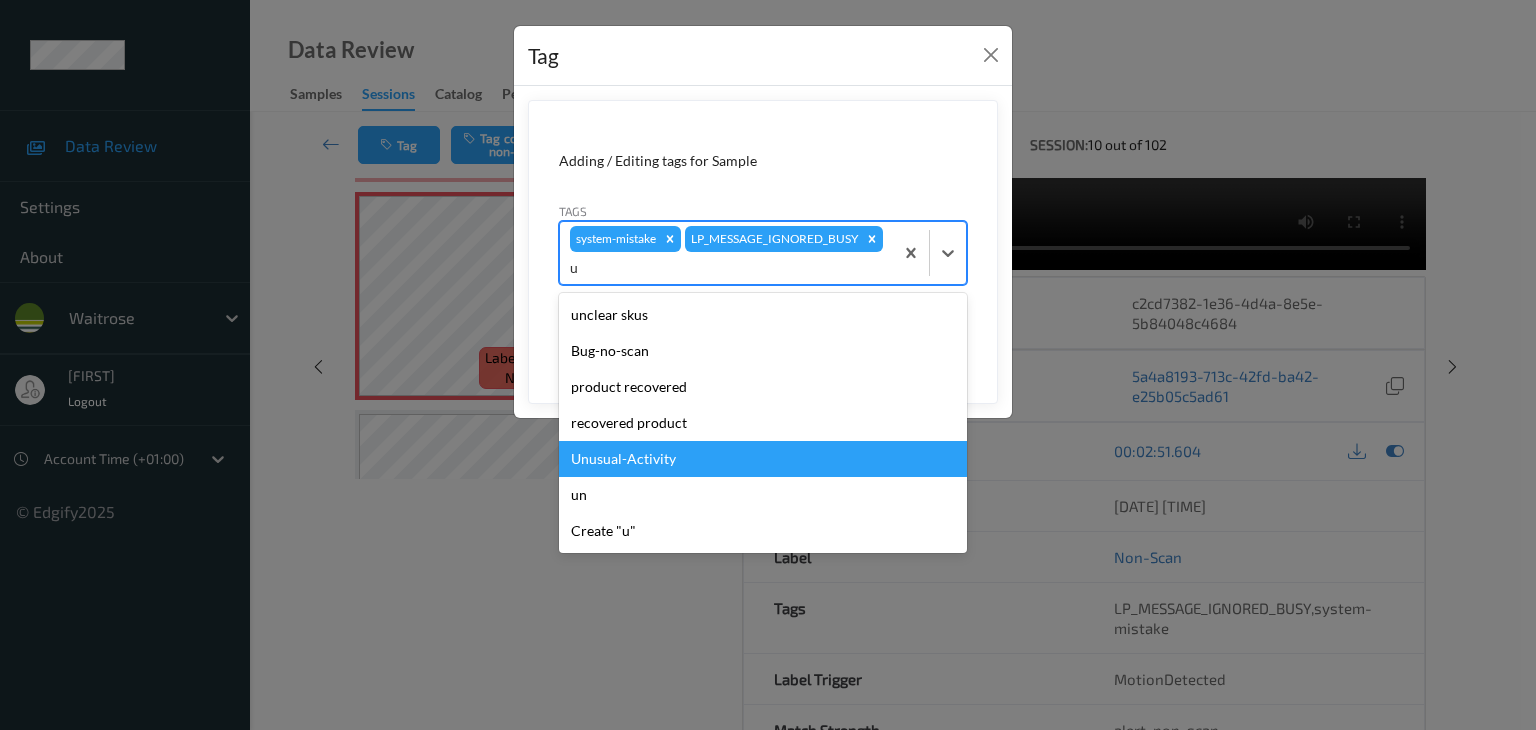 click on "Unusual-Activity" at bounding box center (763, 459) 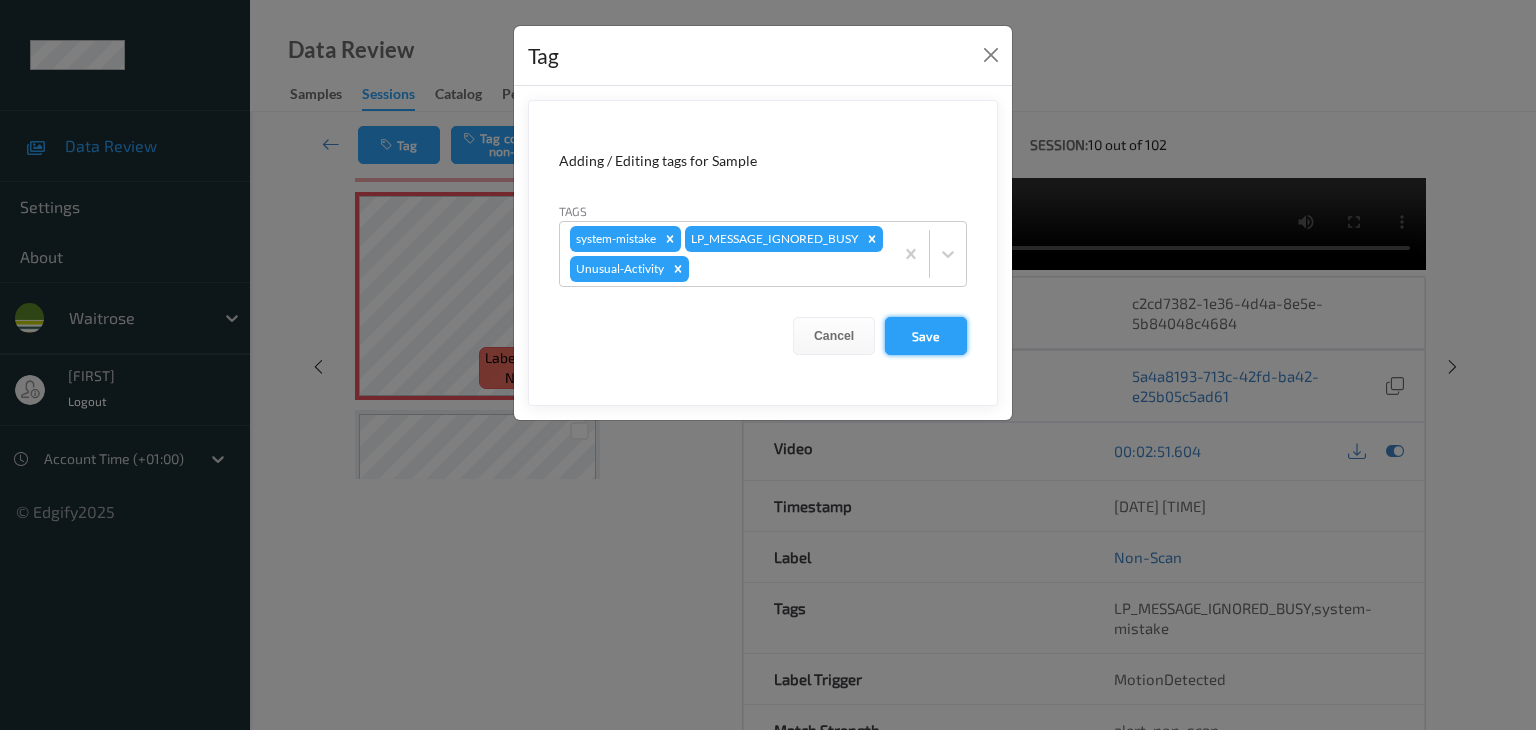 click on "Save" at bounding box center [926, 336] 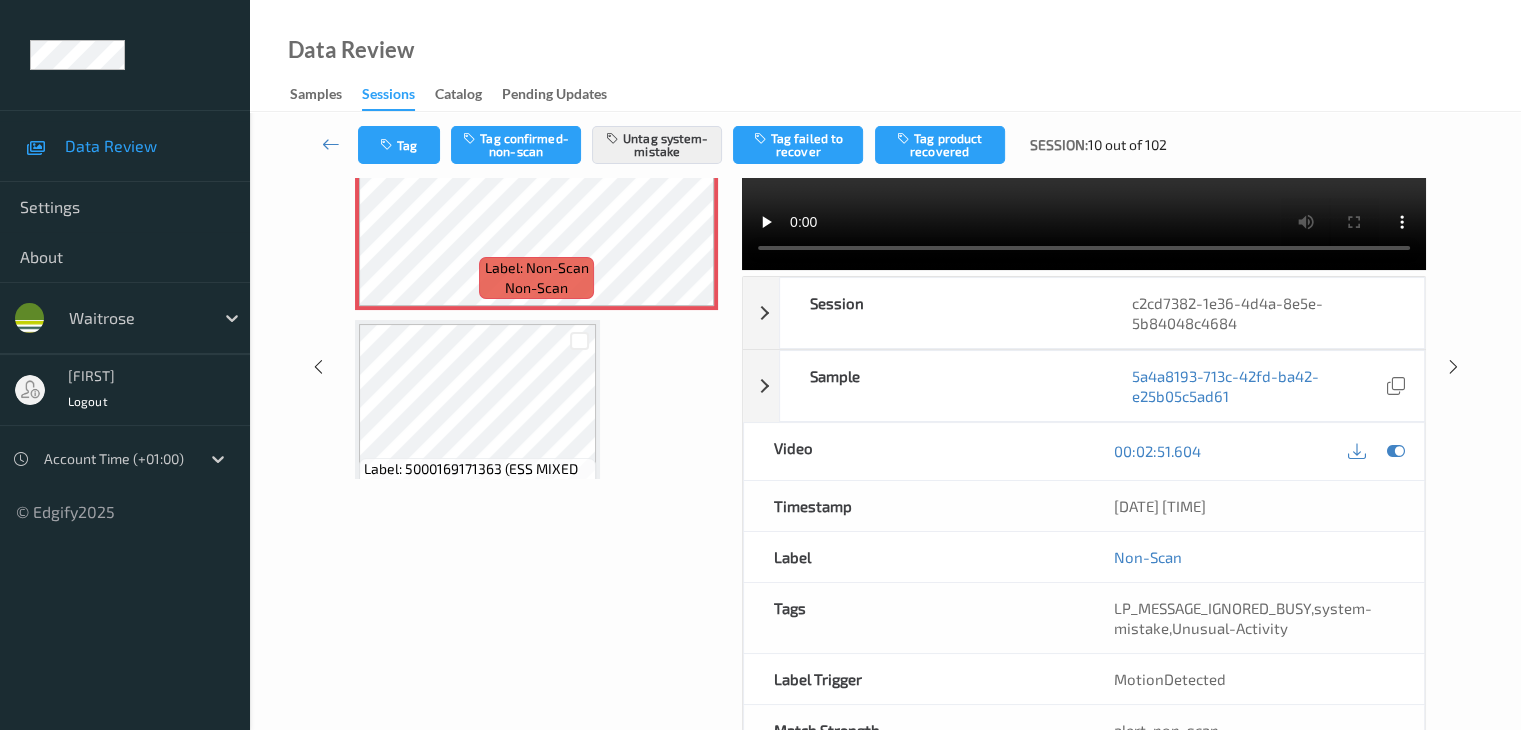 scroll, scrollTop: 5642, scrollLeft: 0, axis: vertical 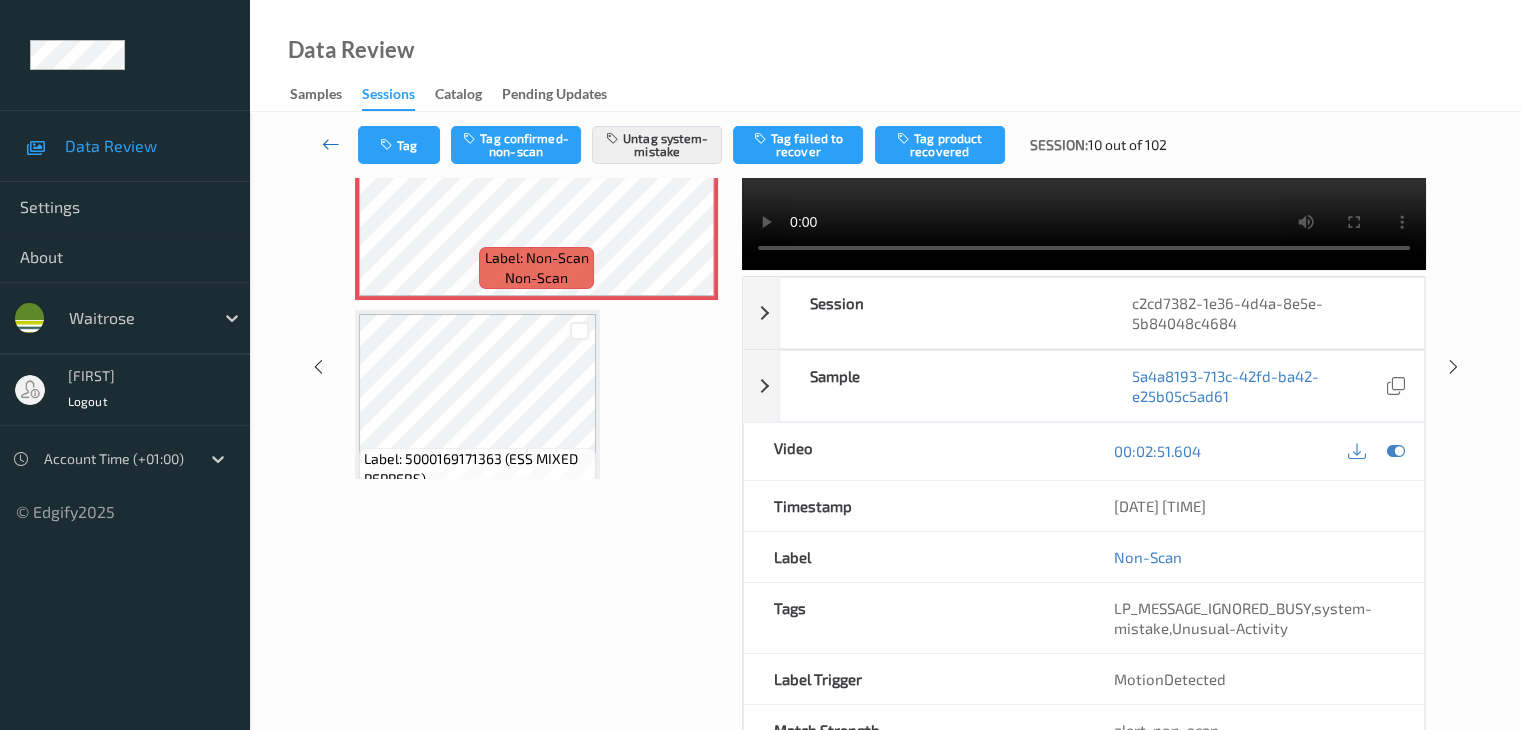 click at bounding box center [331, 144] 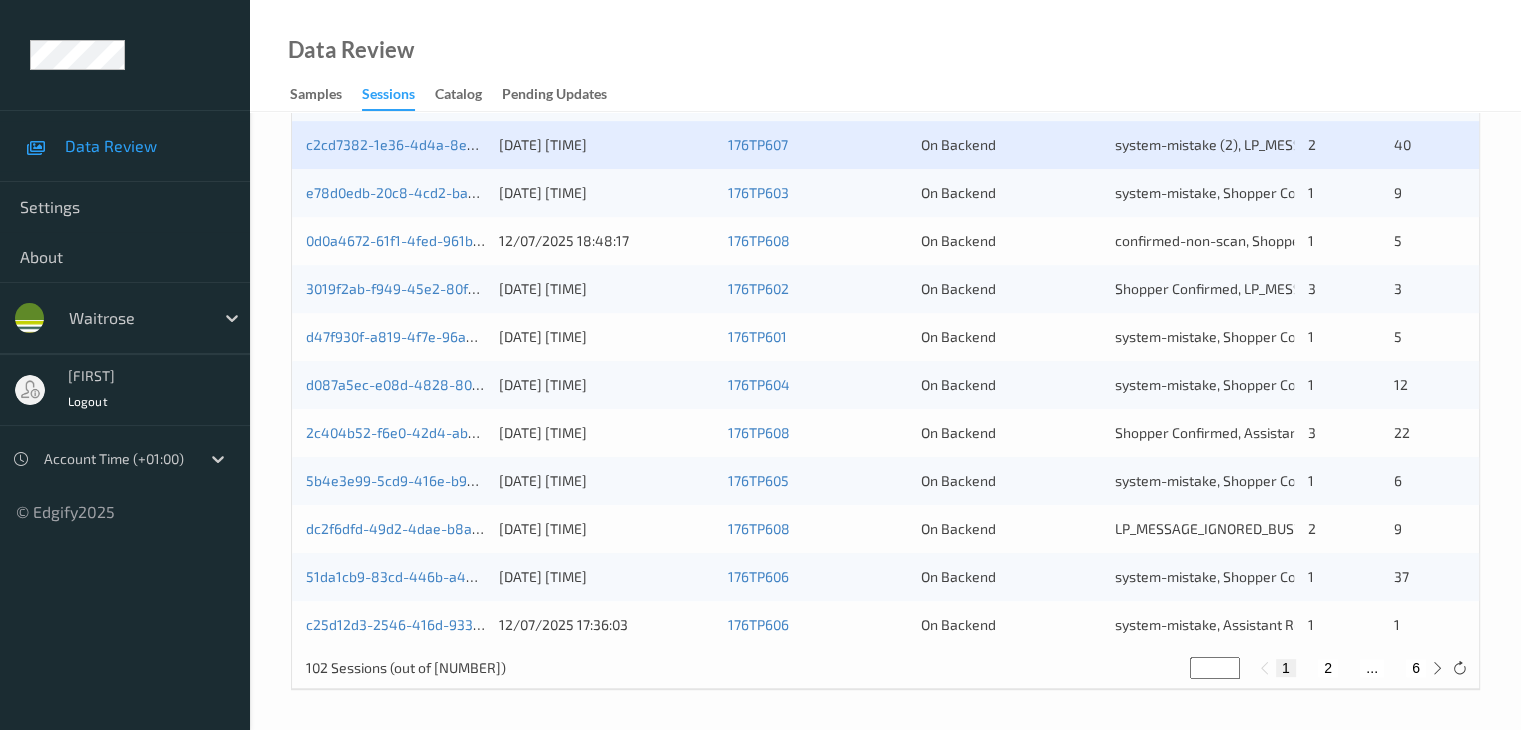 scroll, scrollTop: 732, scrollLeft: 0, axis: vertical 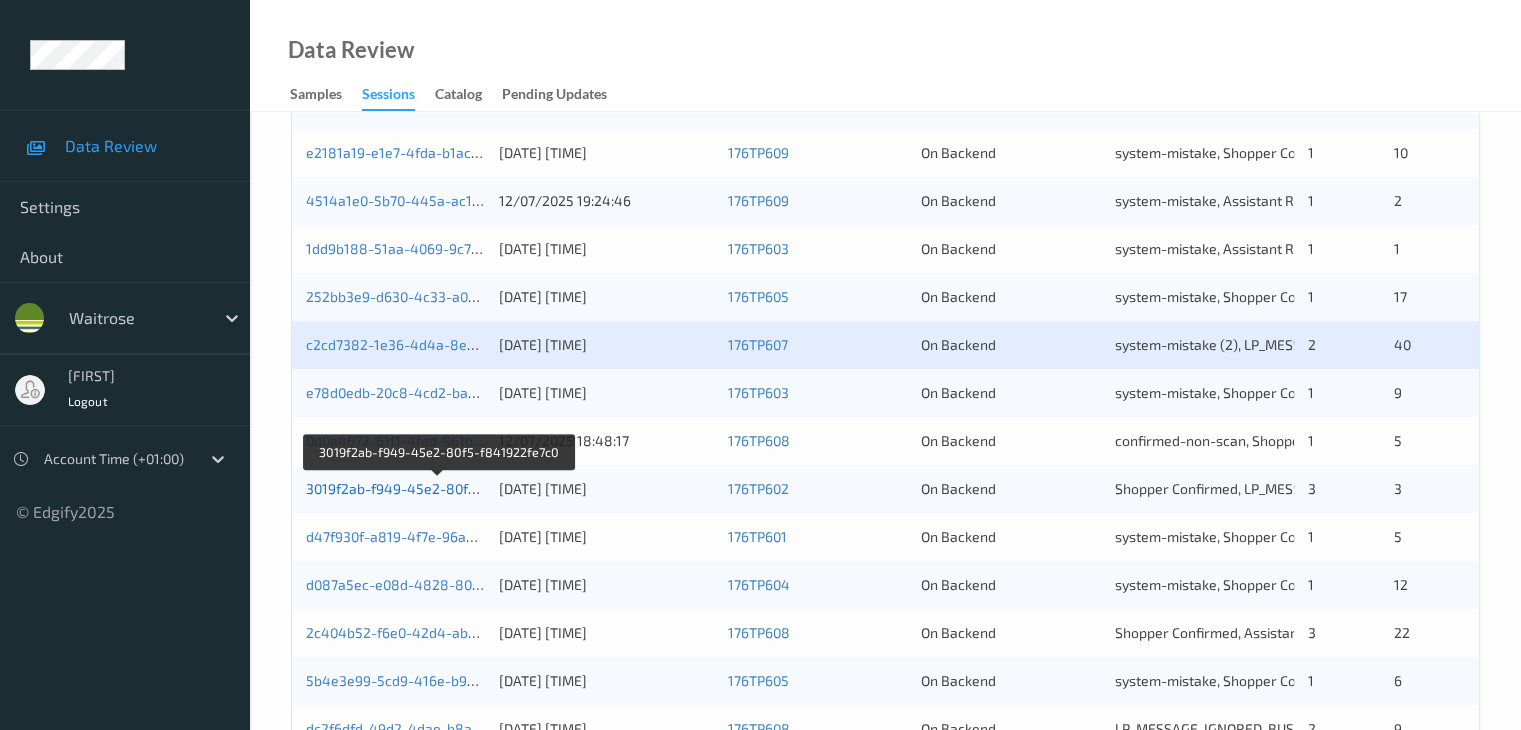 click on "3019f2ab-f949-45e2-80f5-f841922fe7c0" at bounding box center [438, 488] 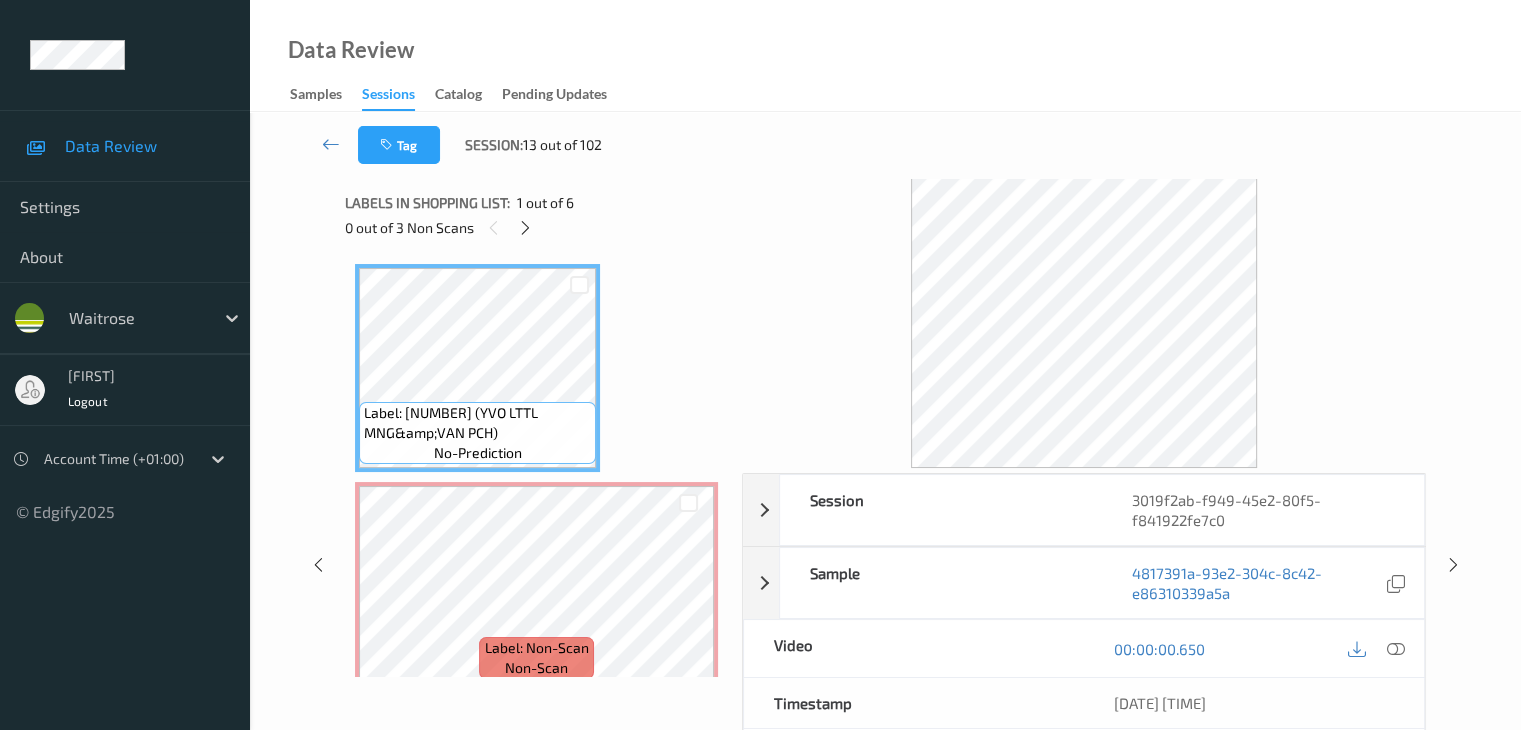 scroll, scrollTop: 0, scrollLeft: 0, axis: both 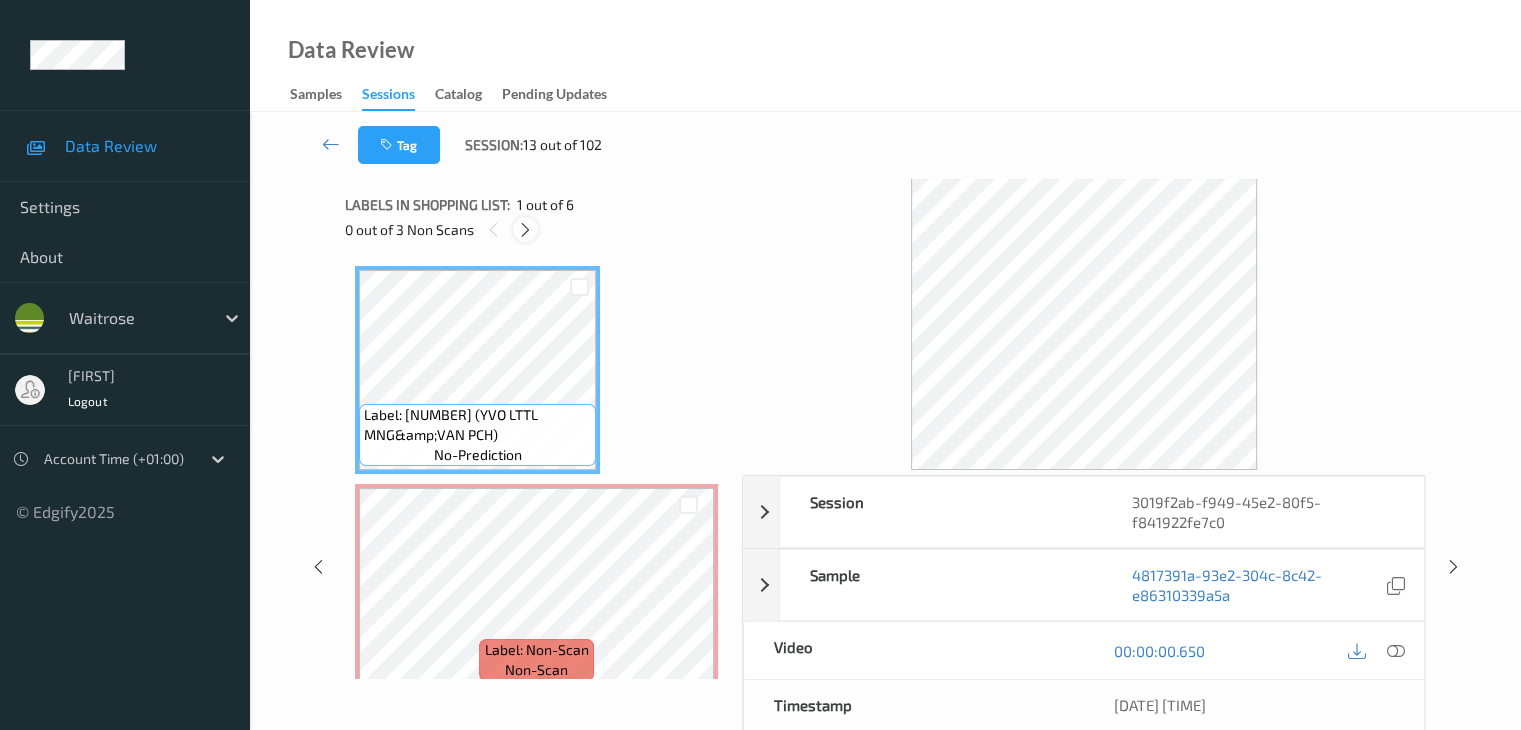 click at bounding box center [525, 230] 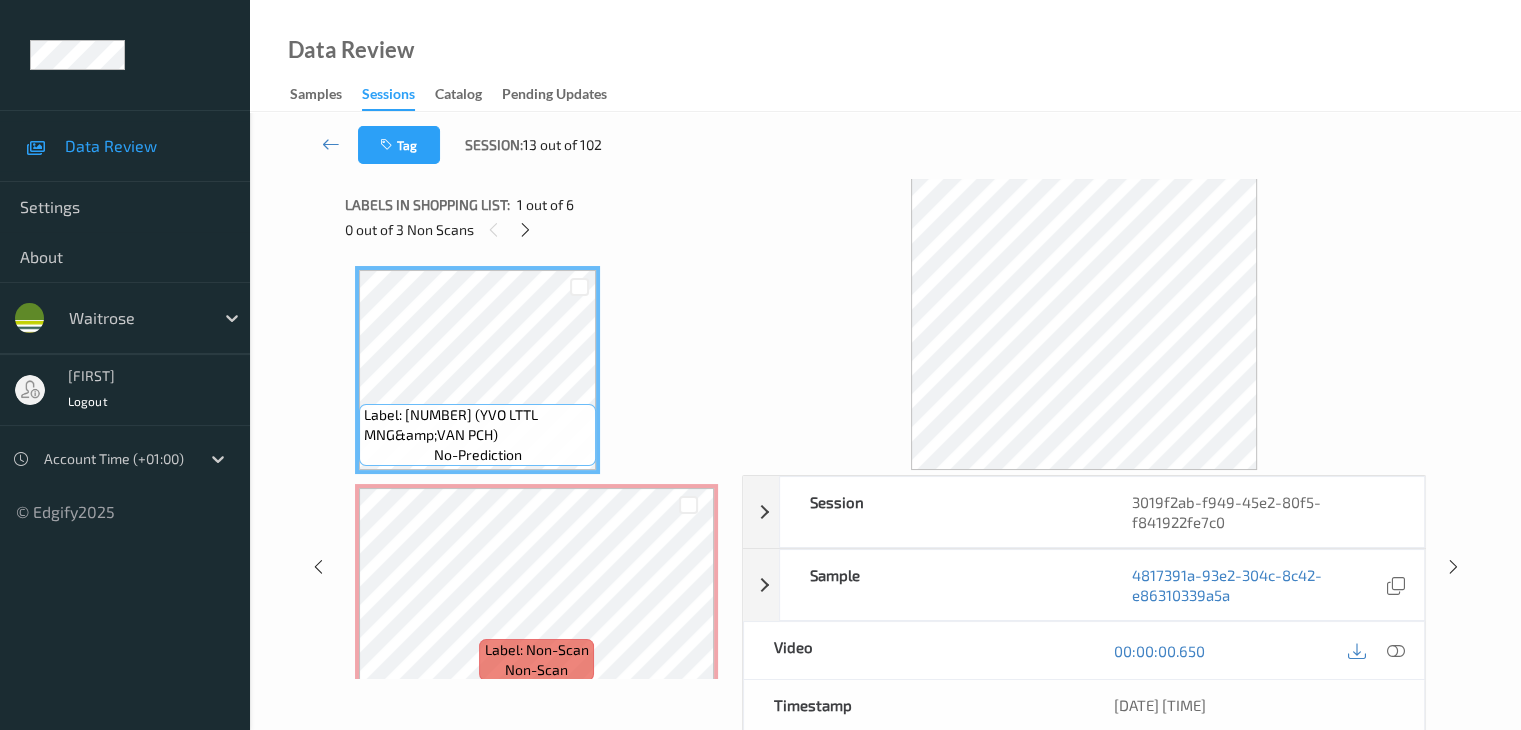 scroll, scrollTop: 10, scrollLeft: 0, axis: vertical 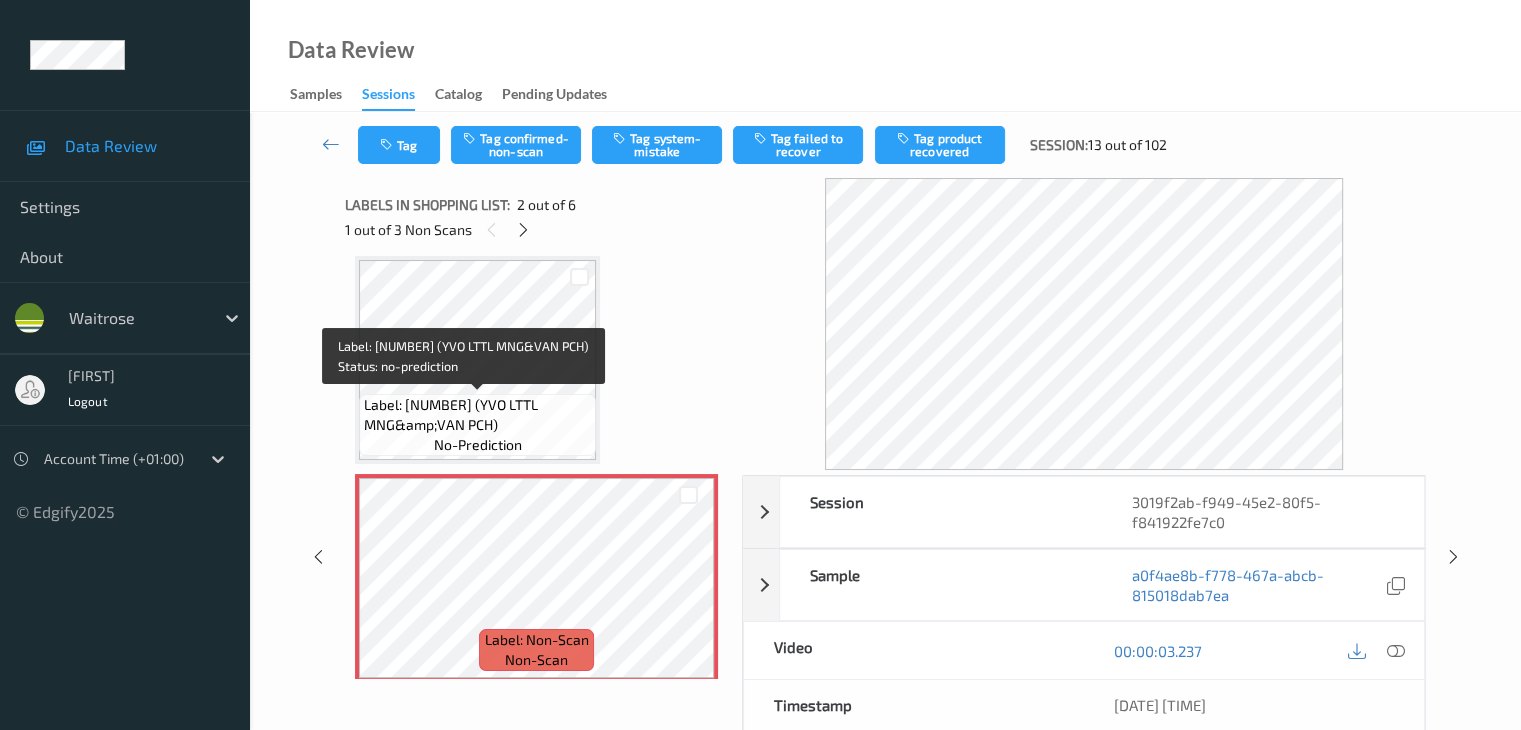 click on "Label: 5036589257271 (YVO LTTL MNG&amp;VAN PCH)" at bounding box center [477, 415] 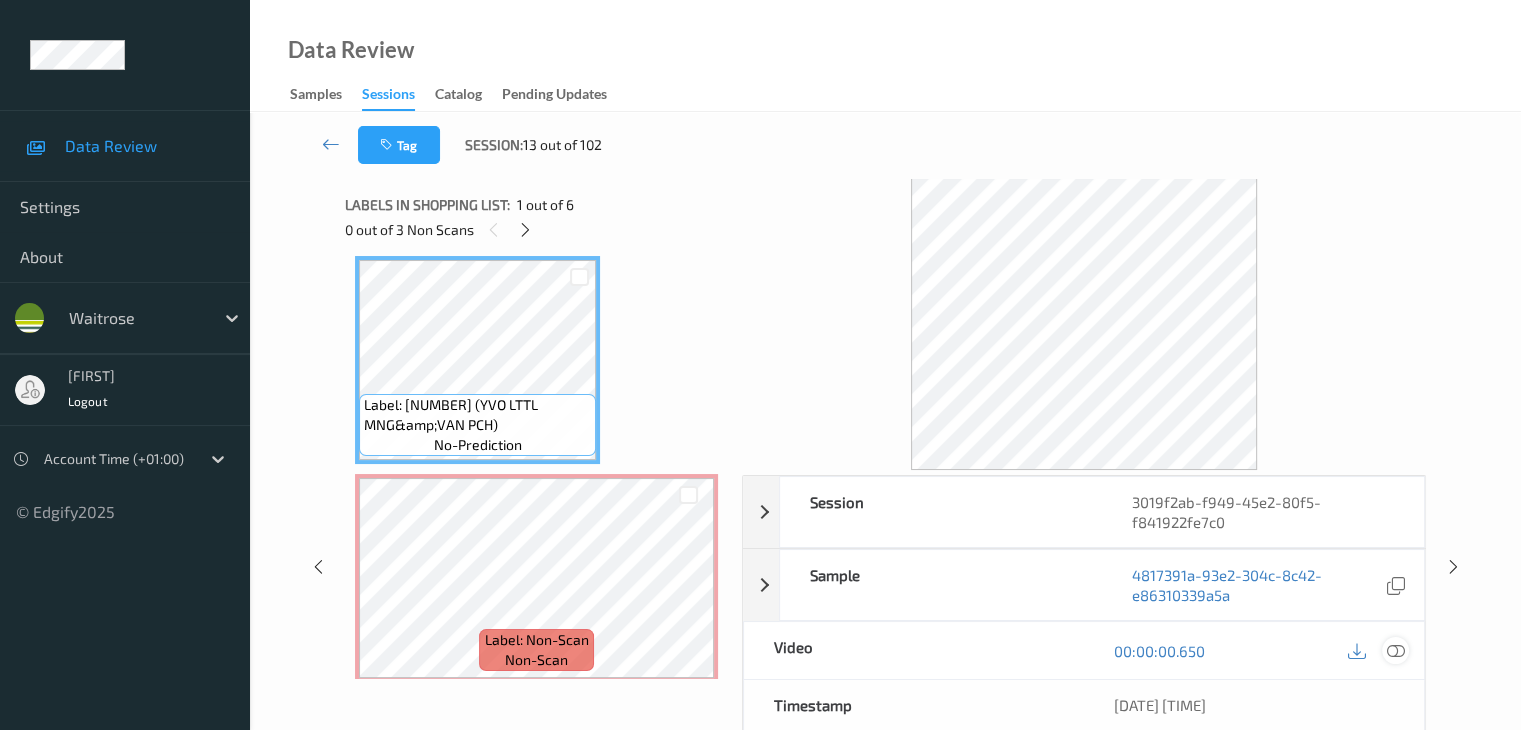 click at bounding box center [1395, 651] 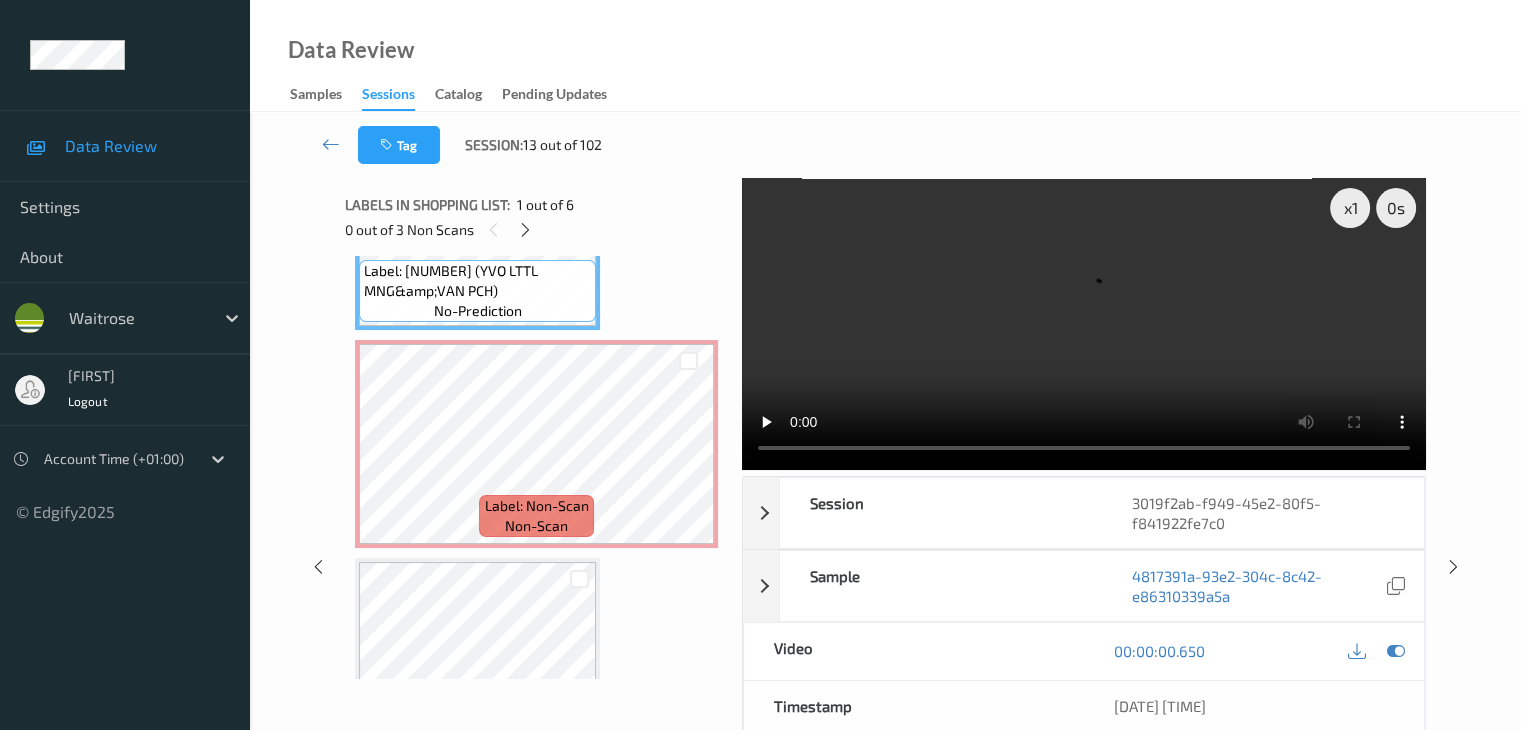 scroll, scrollTop: 110, scrollLeft: 0, axis: vertical 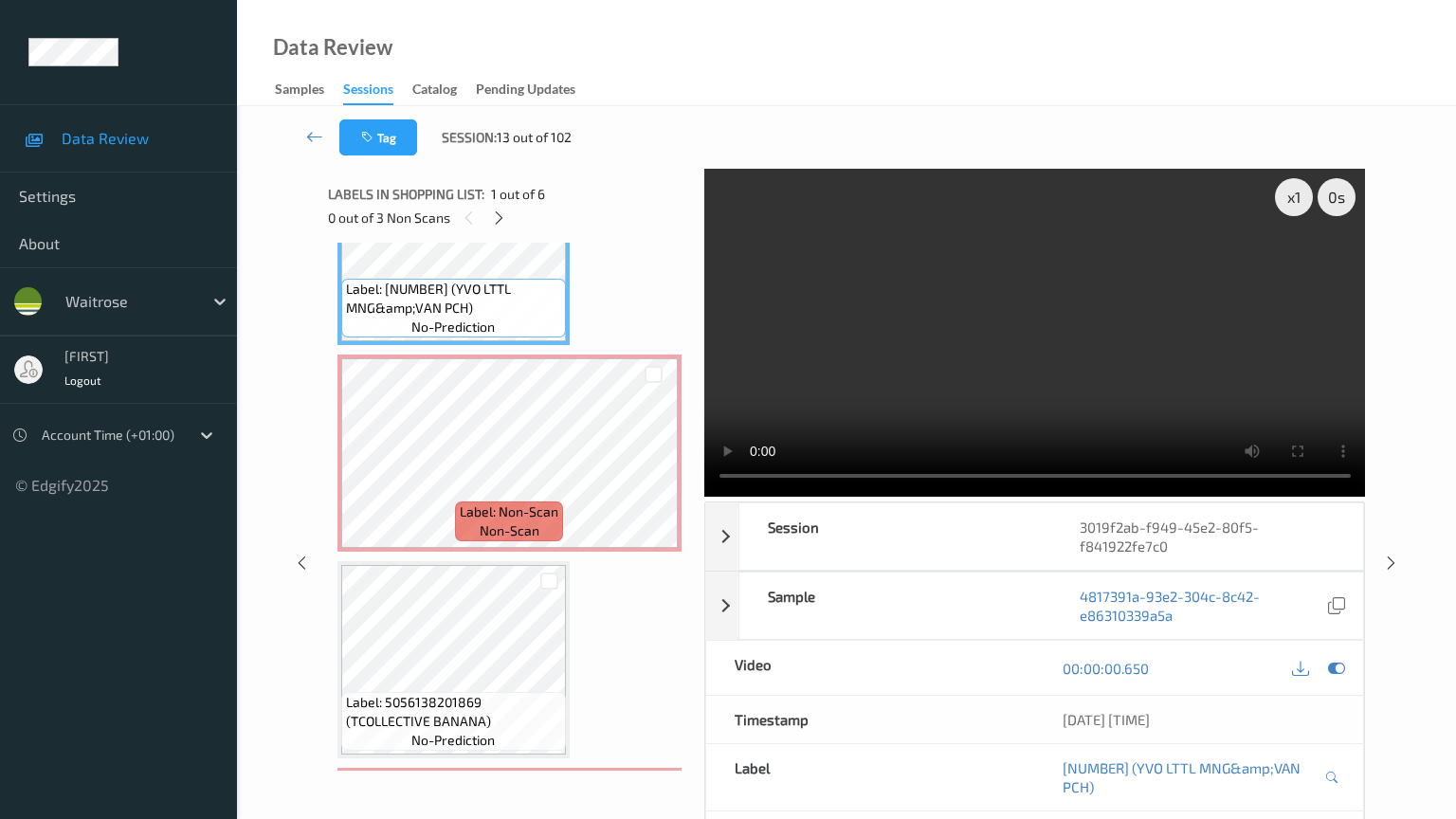 type 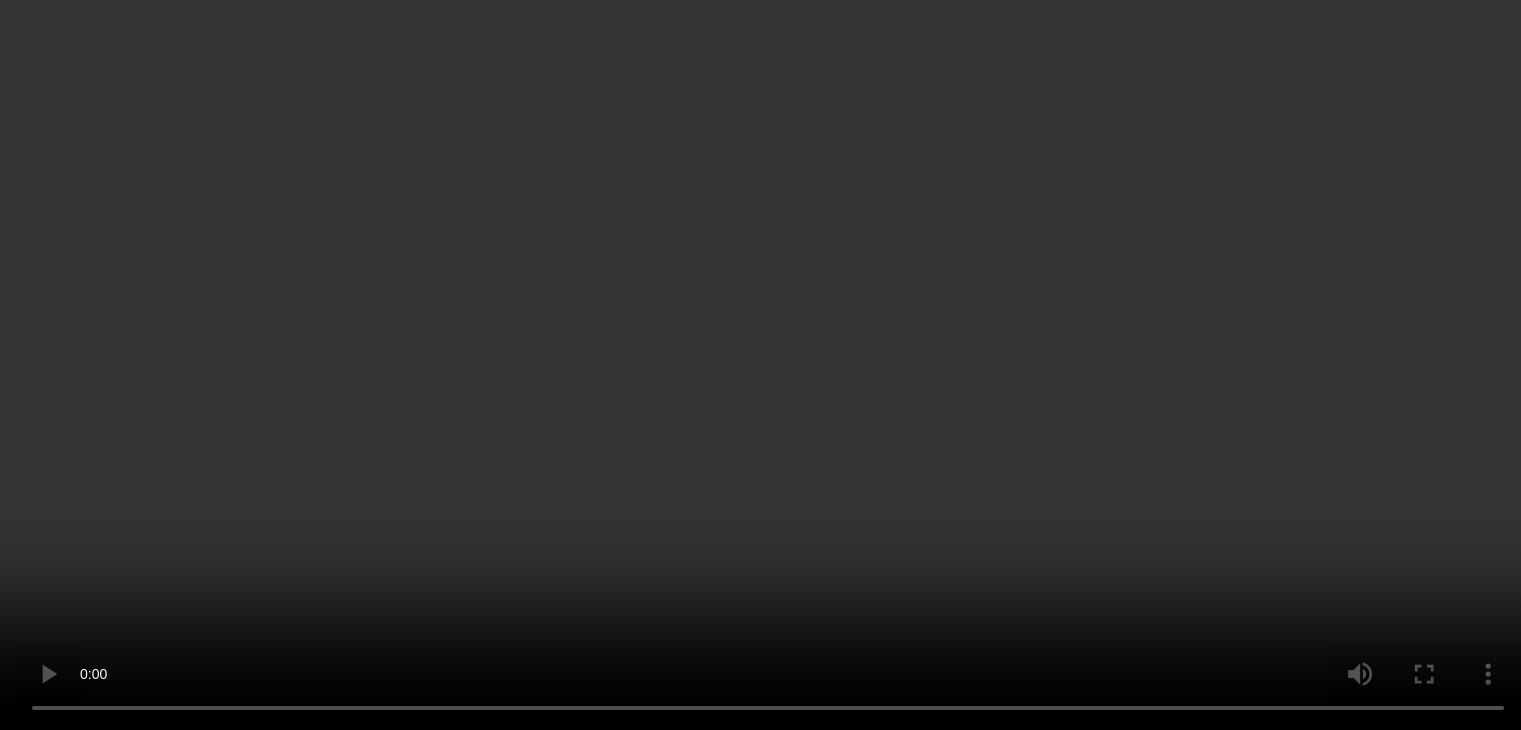 scroll, scrollTop: 200, scrollLeft: 0, axis: vertical 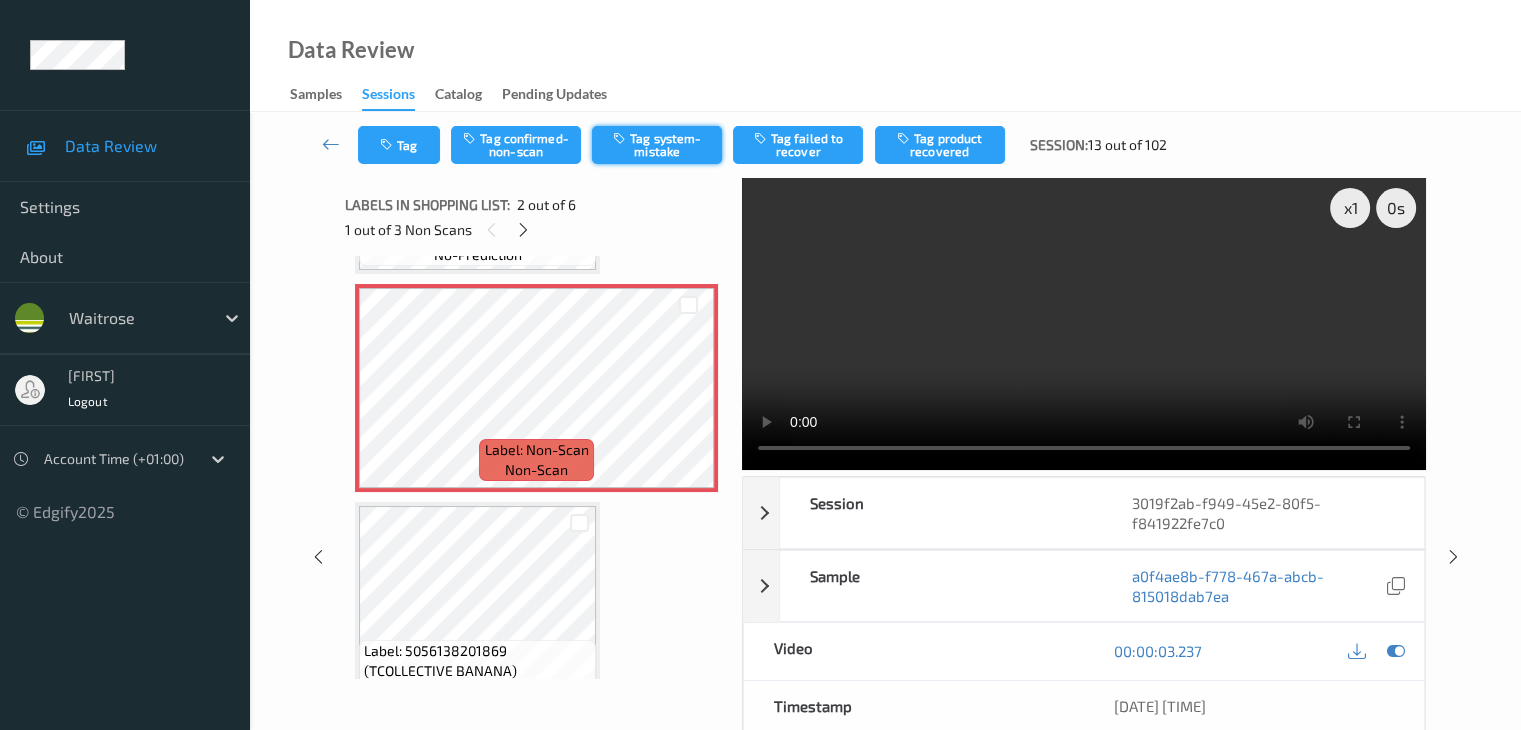 click on "Tag   system-mistake" at bounding box center (657, 145) 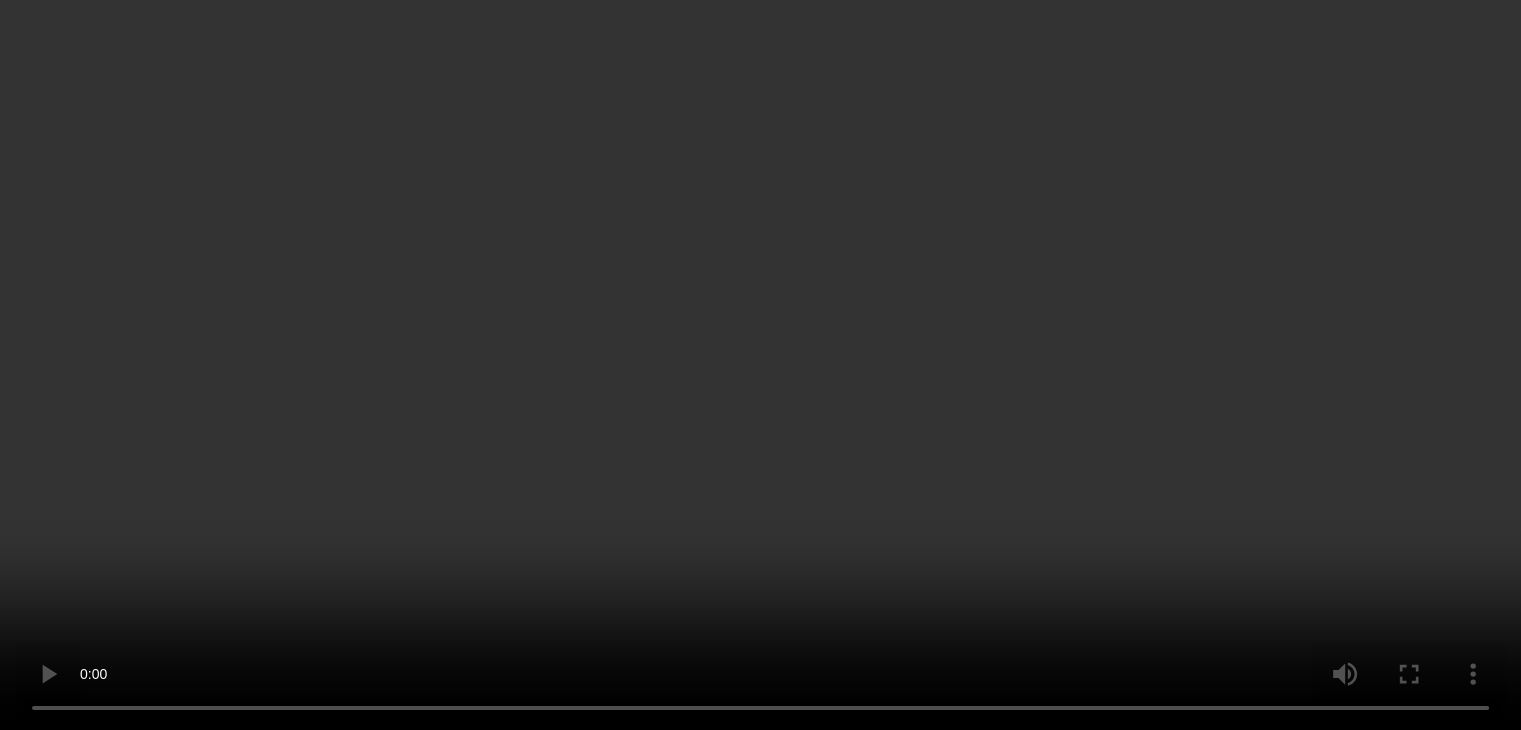 scroll, scrollTop: 600, scrollLeft: 0, axis: vertical 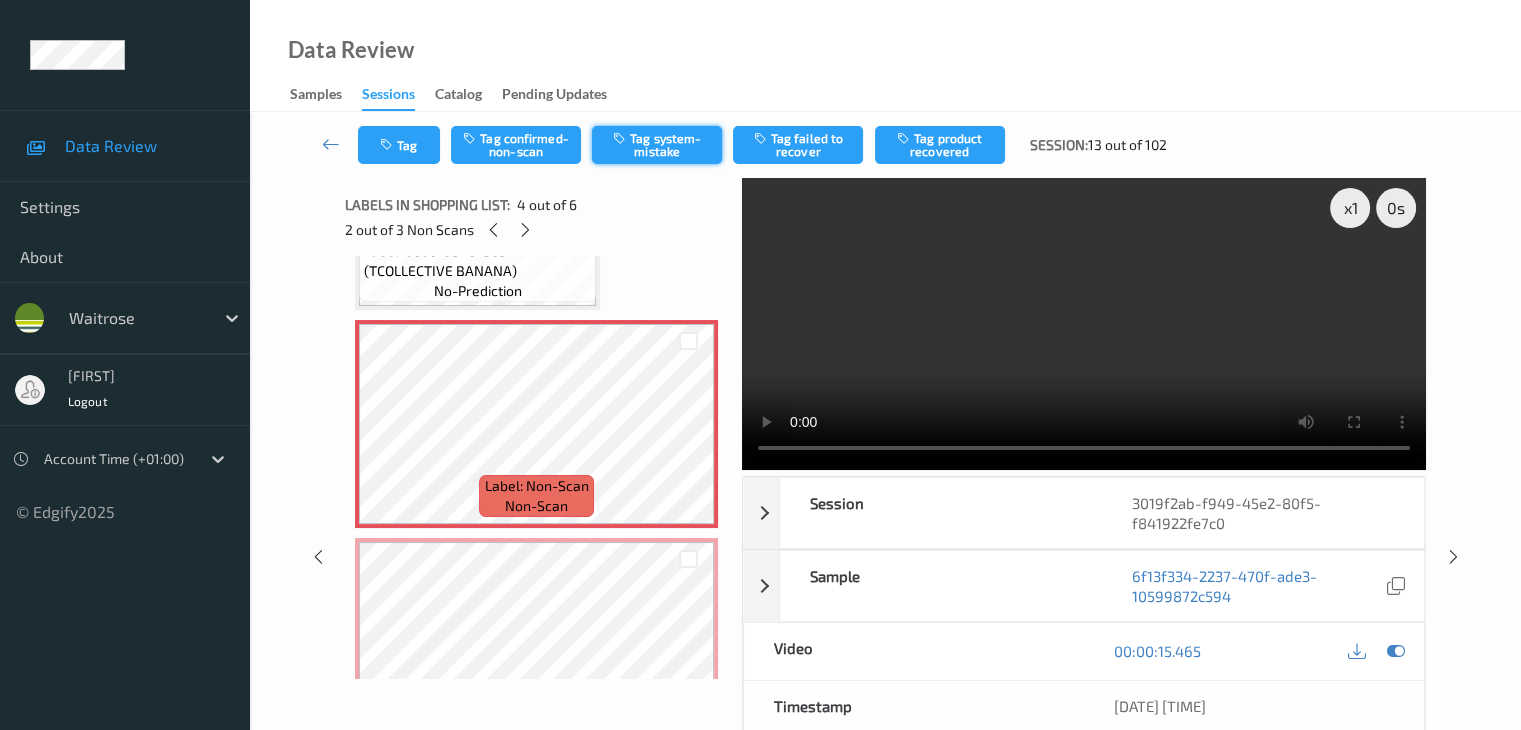 click on "Tag   system-mistake" at bounding box center [657, 145] 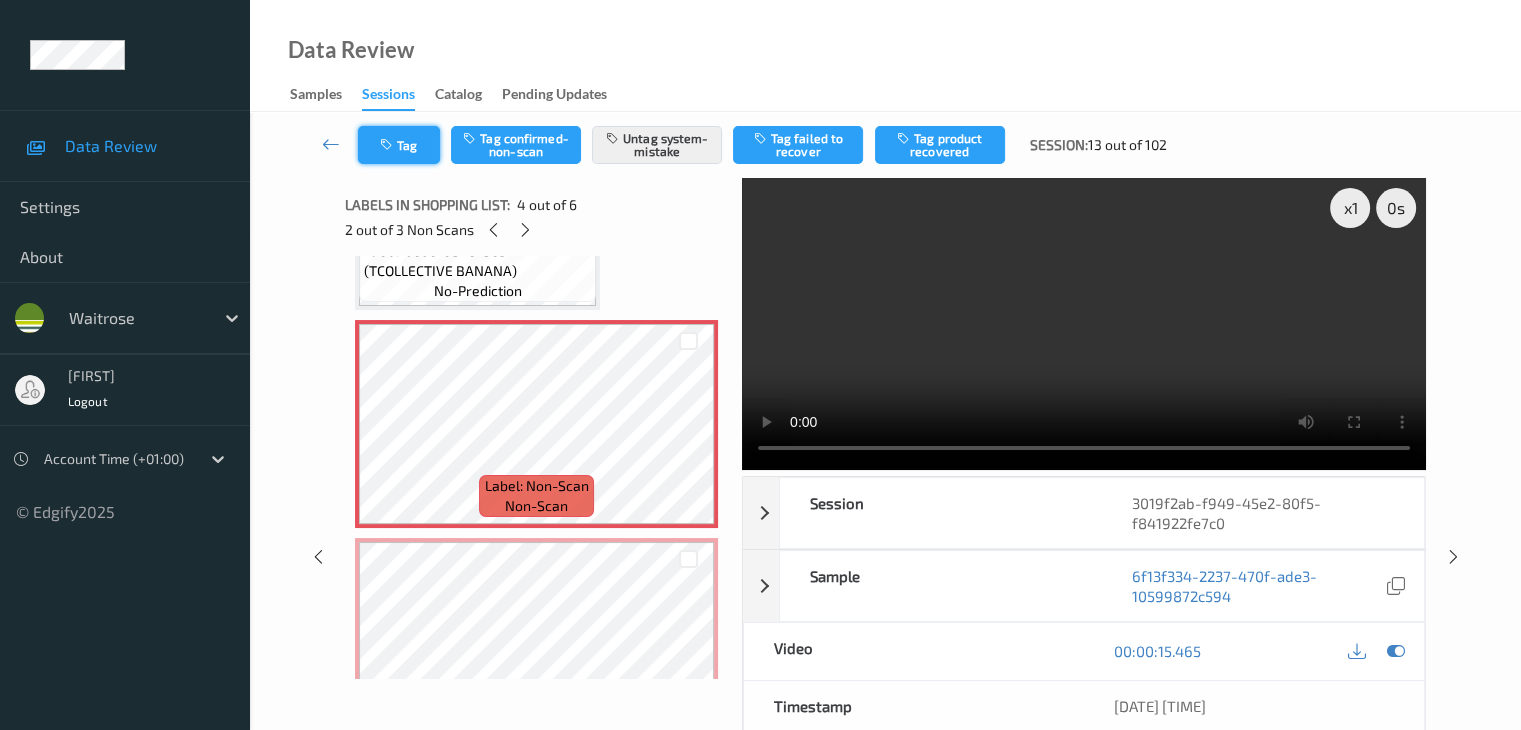 click at bounding box center [388, 145] 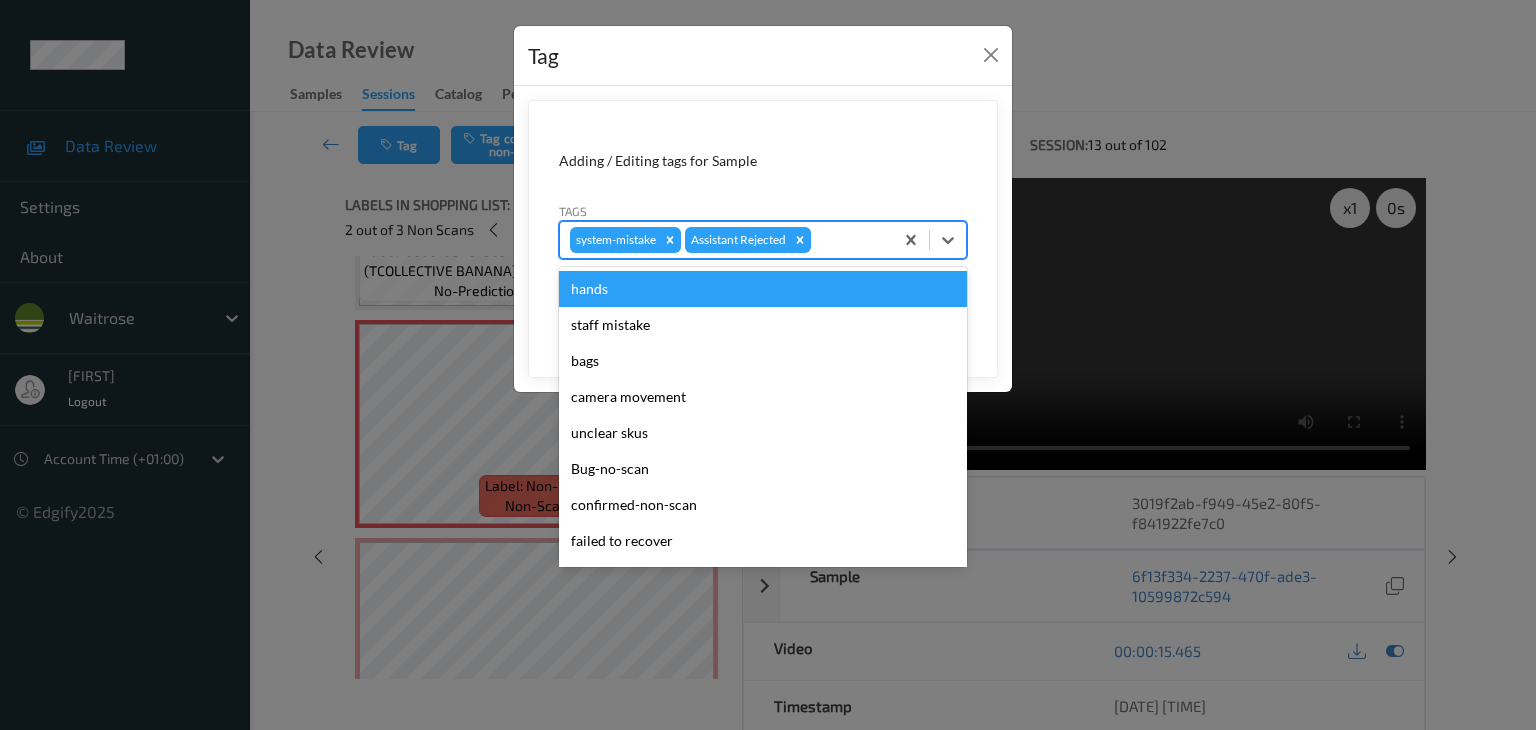click at bounding box center [849, 240] 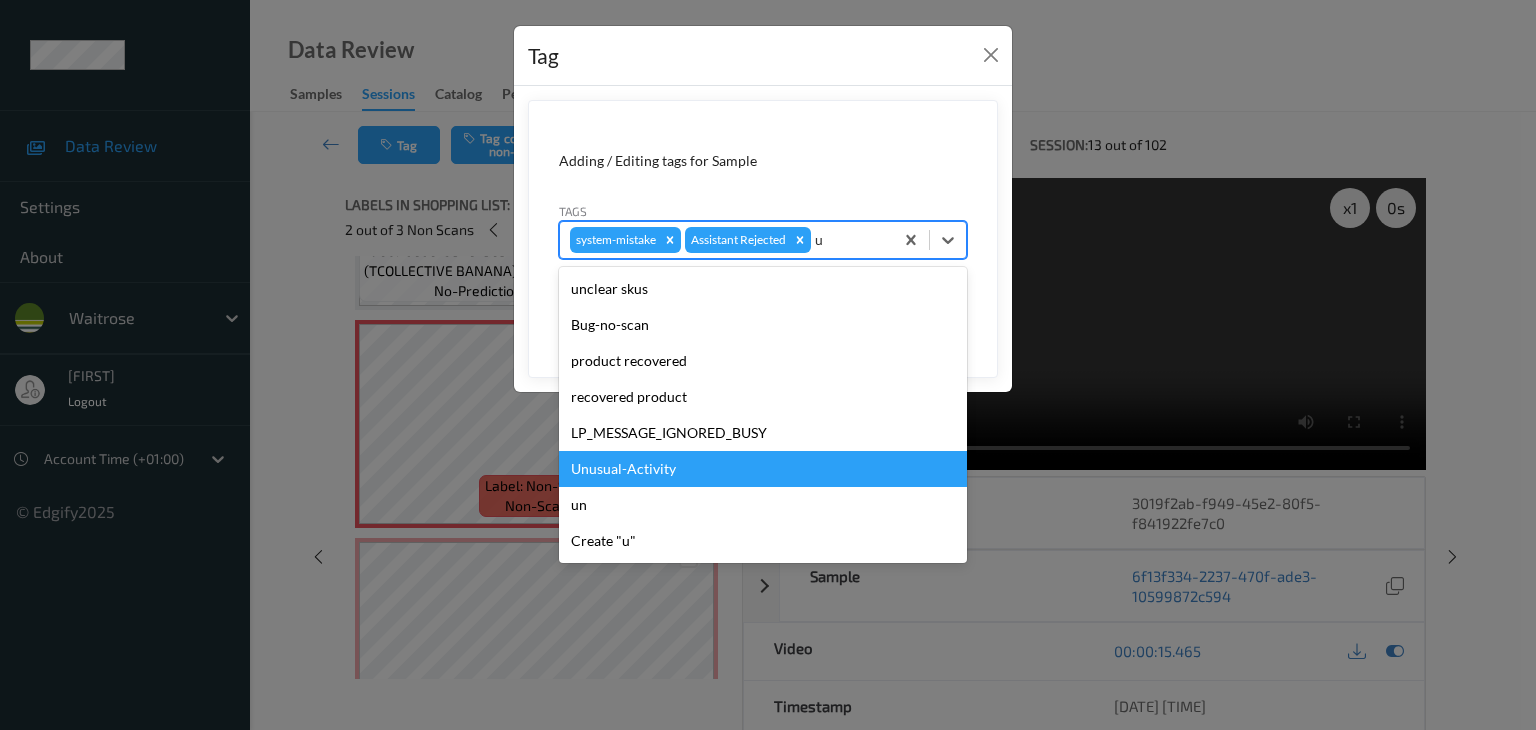 click on "Unusual-Activity" at bounding box center [763, 469] 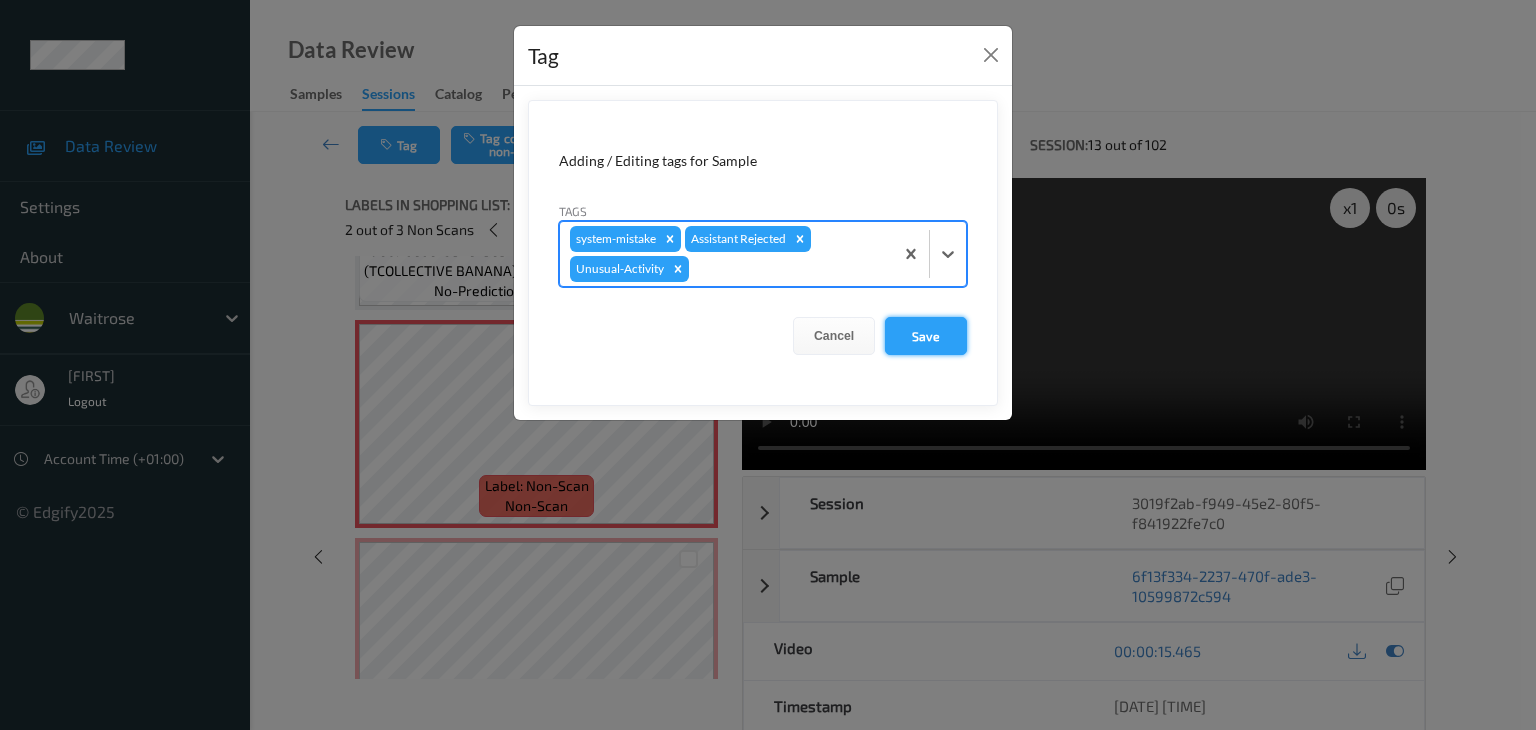 click on "Save" at bounding box center (926, 336) 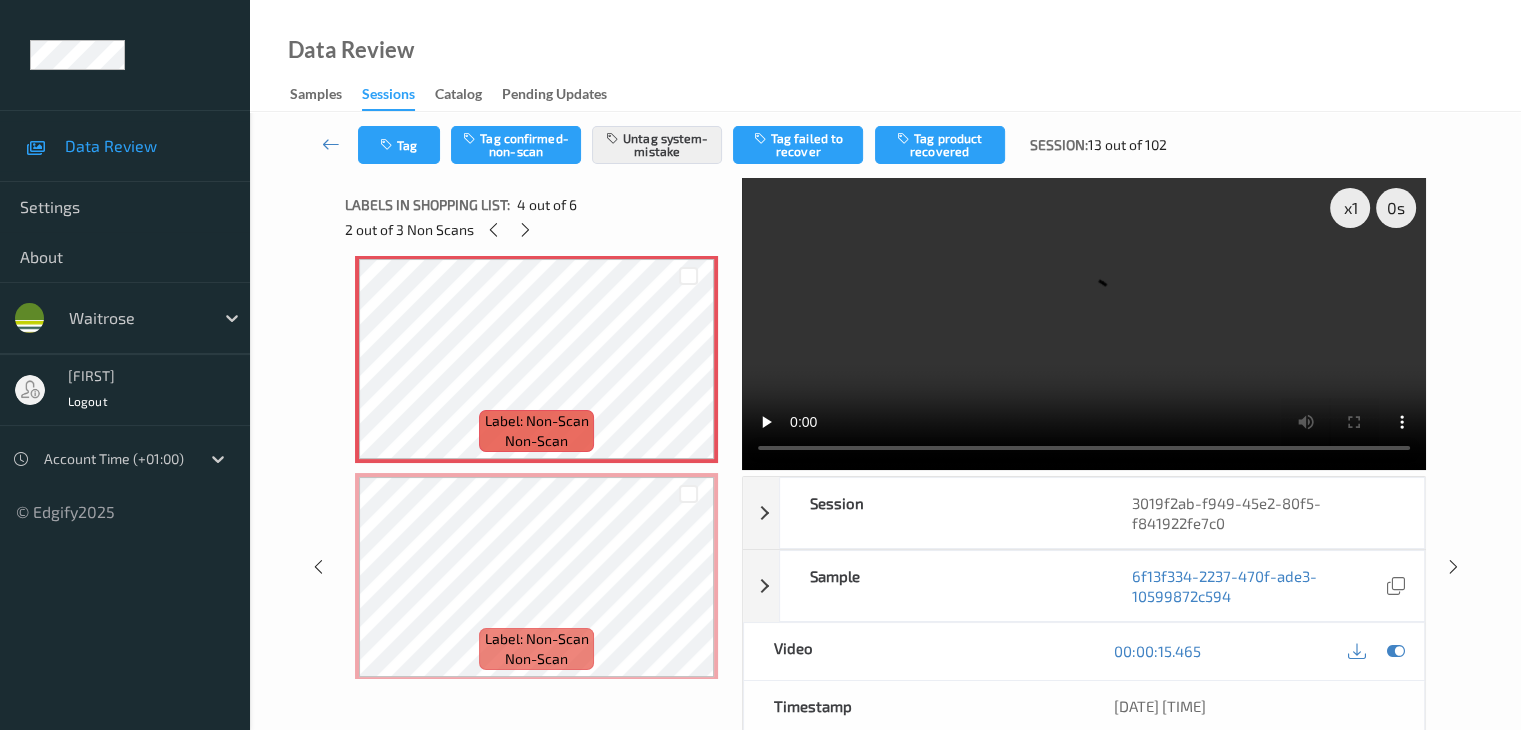 scroll, scrollTop: 700, scrollLeft: 0, axis: vertical 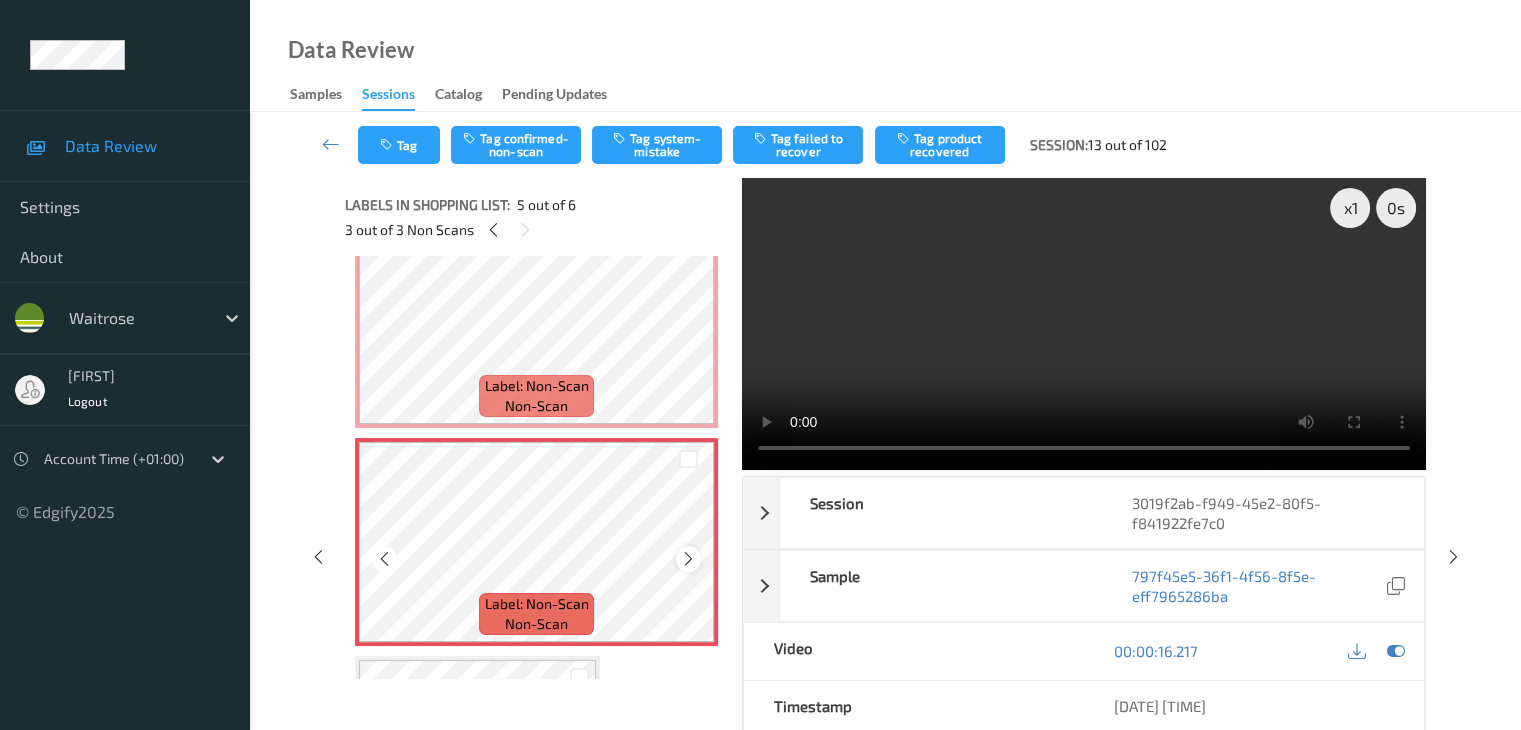 click at bounding box center [688, 559] 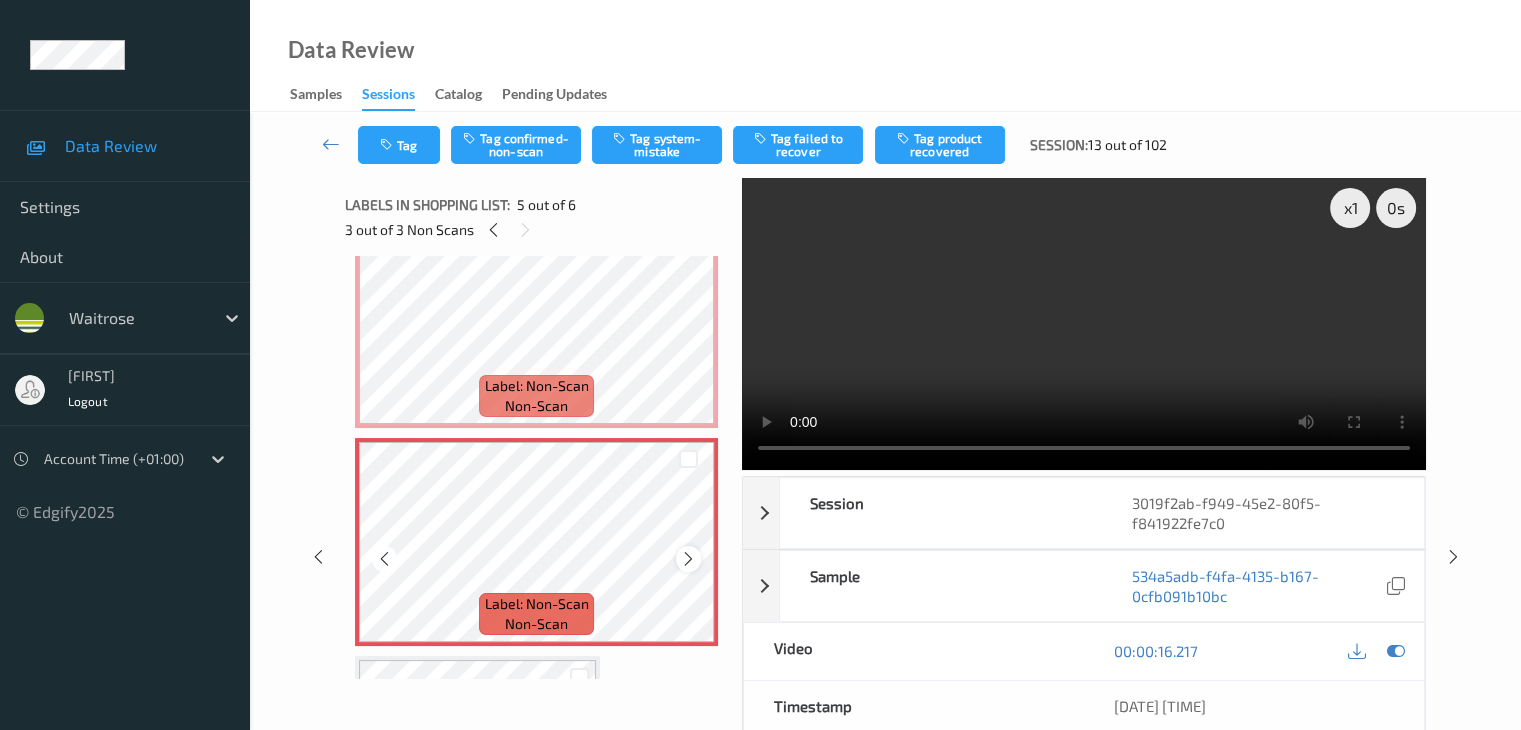 click at bounding box center (688, 559) 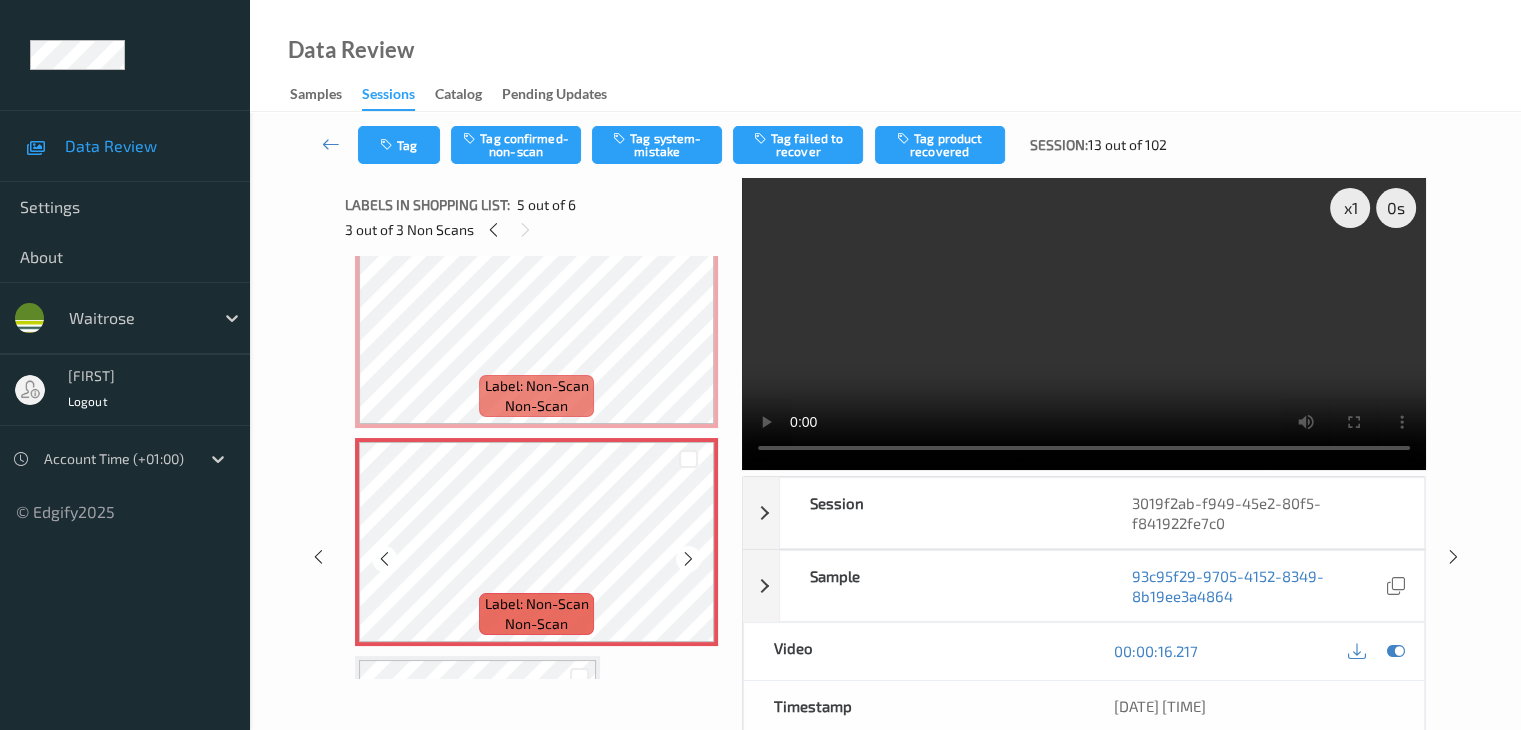 click at bounding box center (688, 559) 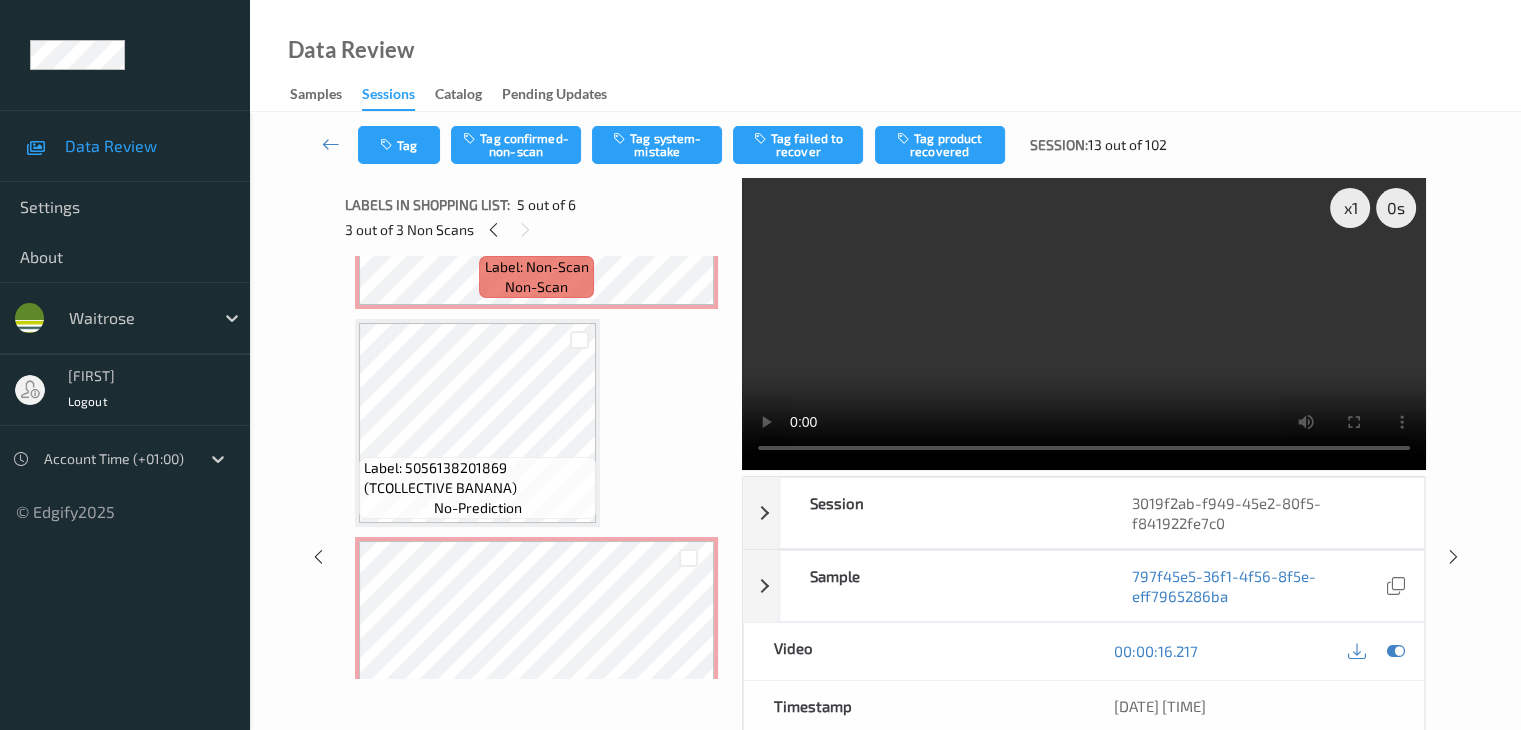 scroll, scrollTop: 400, scrollLeft: 0, axis: vertical 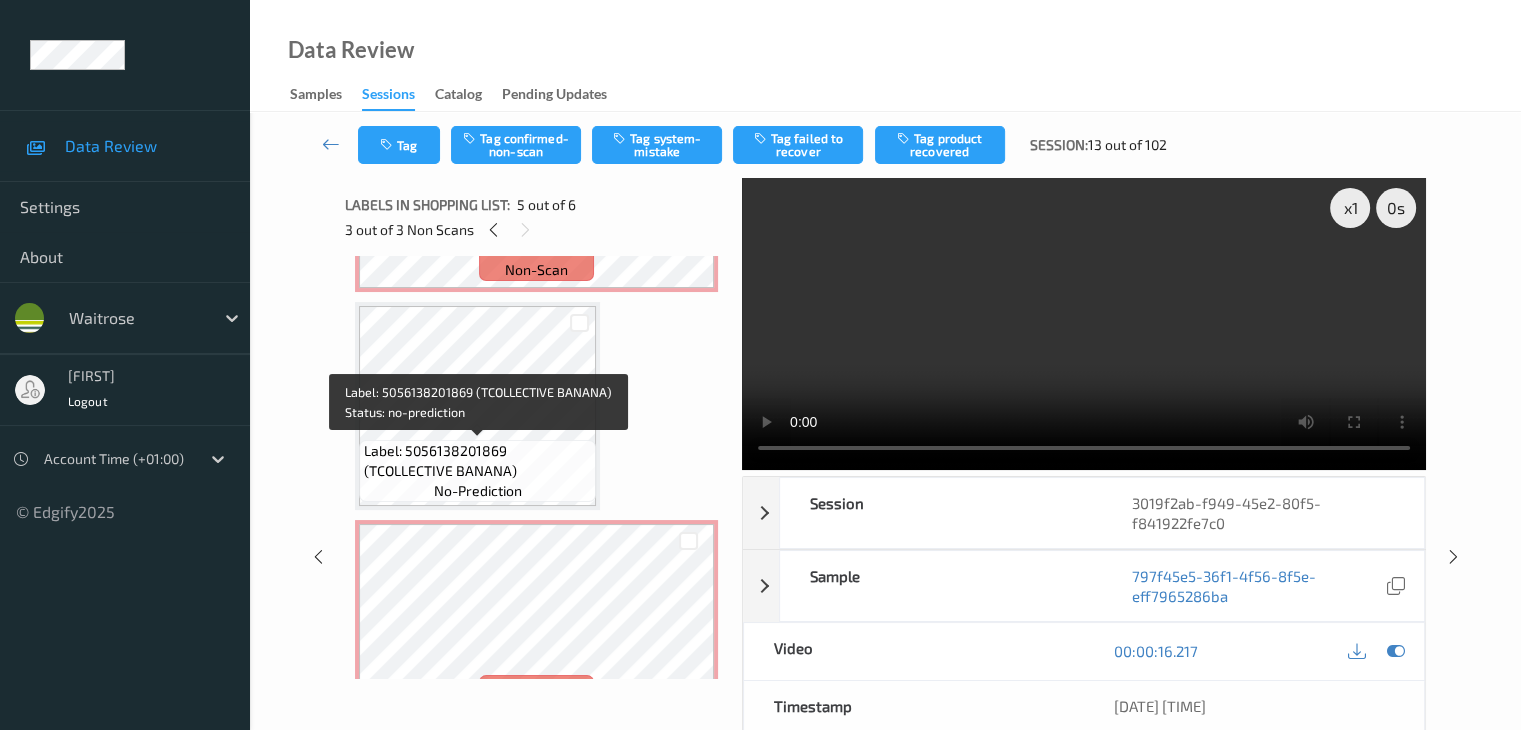 click on "Label: 5056138201869 (TCOLLECTIVE BANANA)" at bounding box center [477, 461] 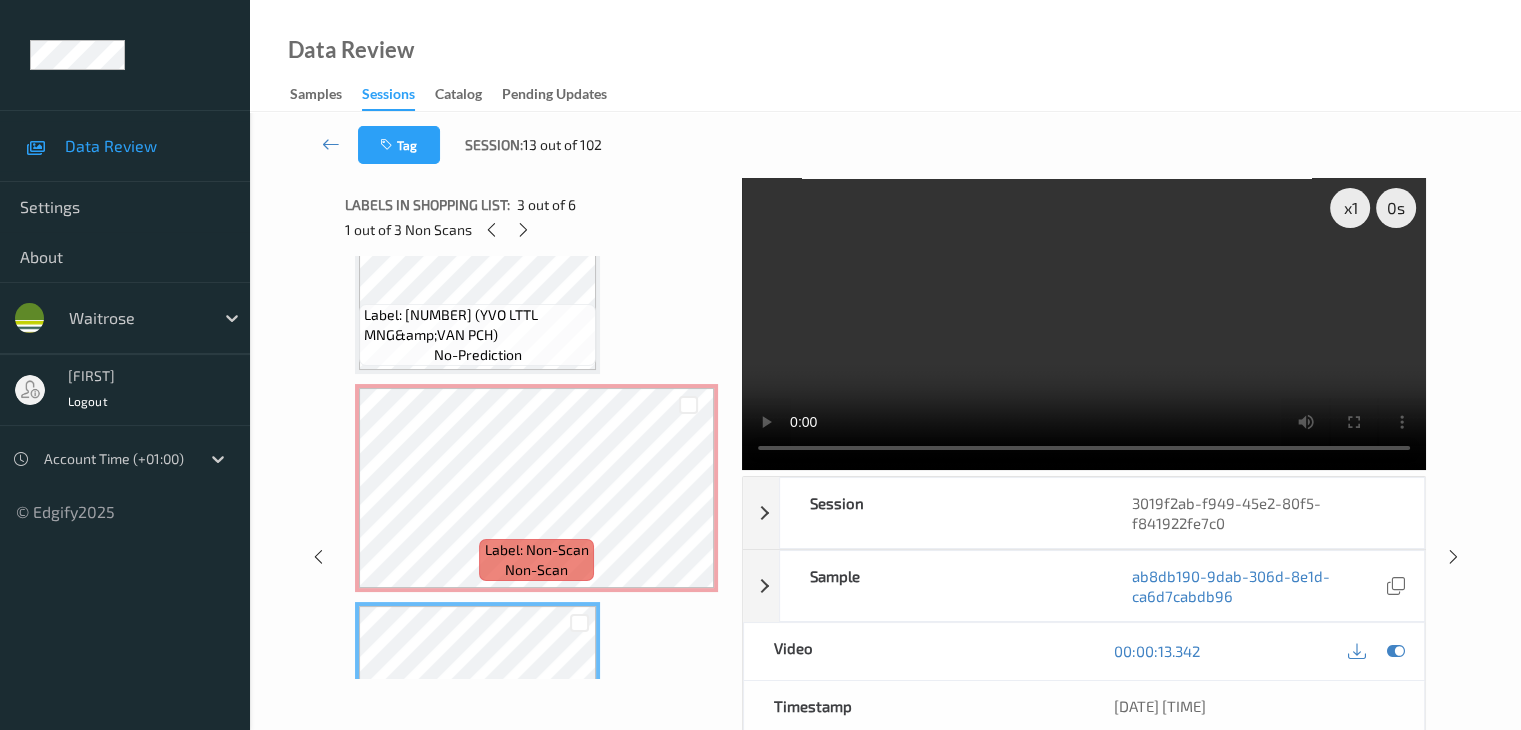 scroll, scrollTop: 0, scrollLeft: 0, axis: both 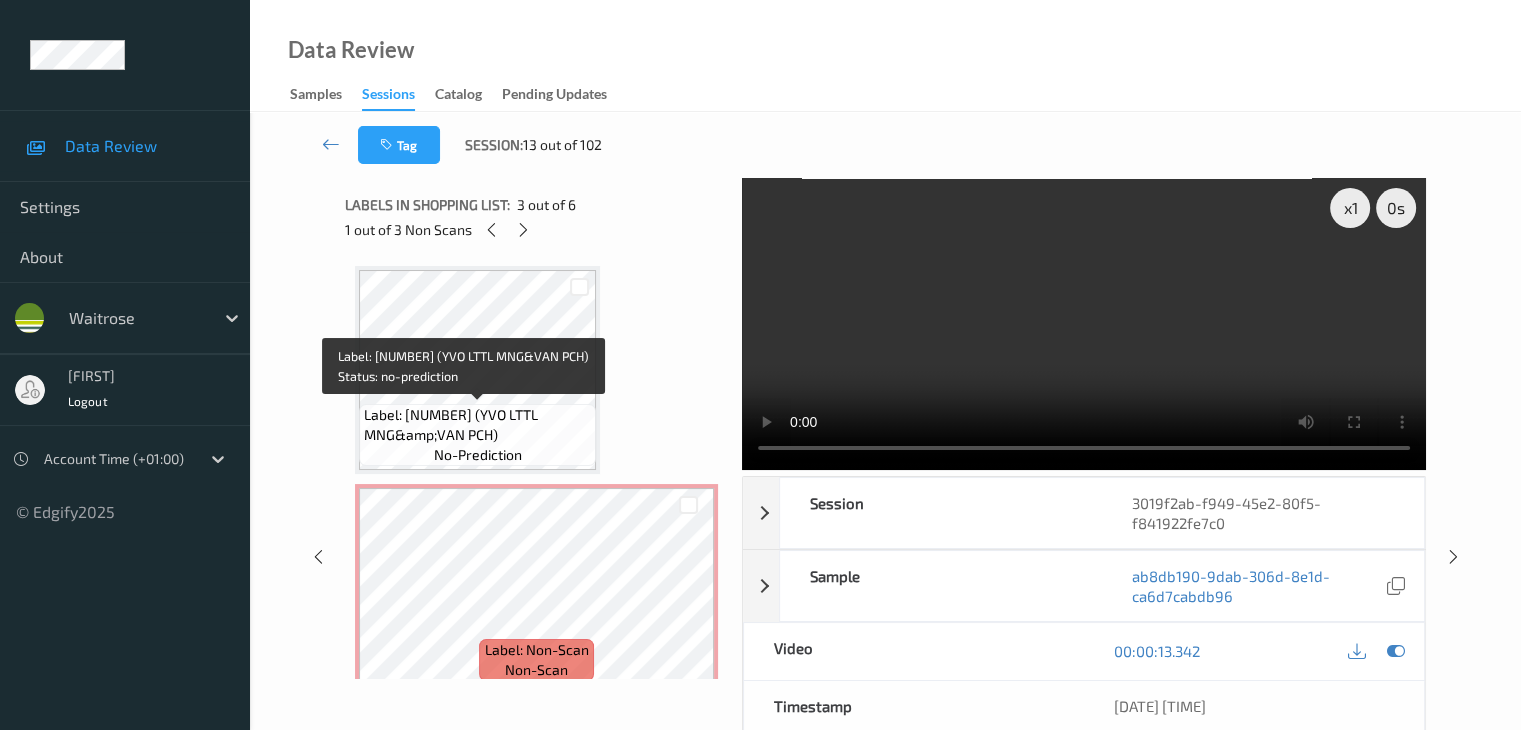 click on "Label: 5036589257271 (YVO LTTL MNG&amp;VAN PCH)" at bounding box center (477, 425) 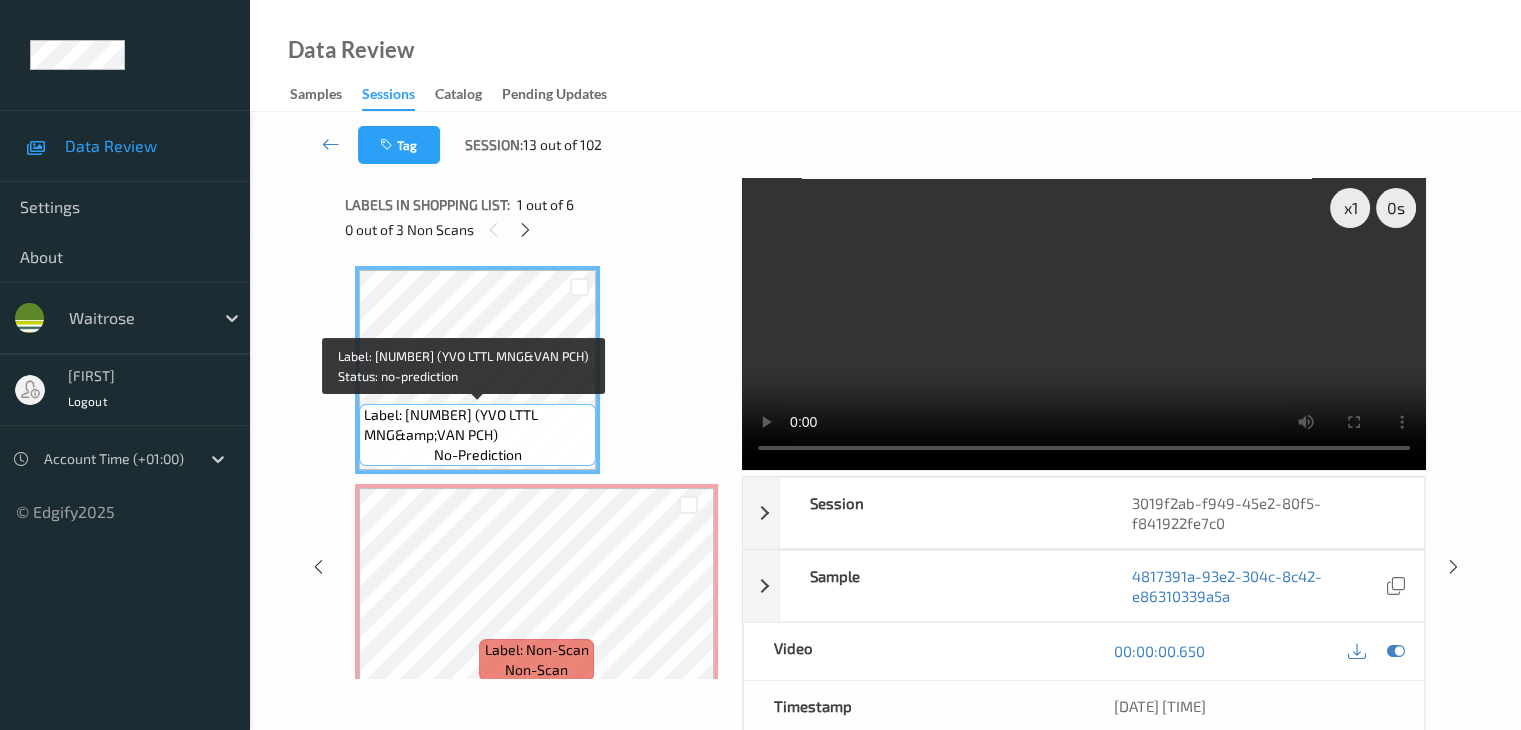 click on "Label: 5036589257271 (YVO LTTL MNG&amp;VAN PCH)" at bounding box center [477, 425] 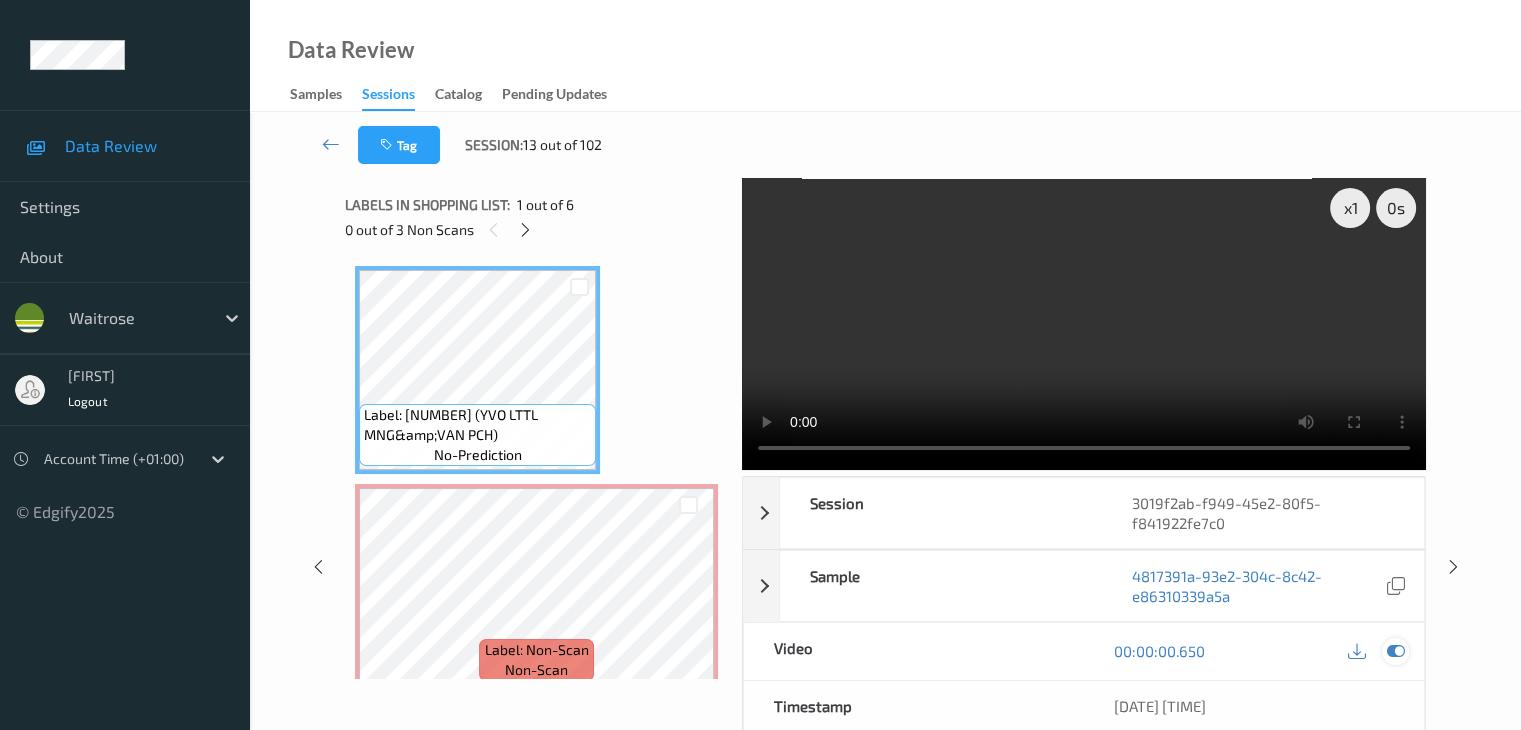 click at bounding box center (1395, 651) 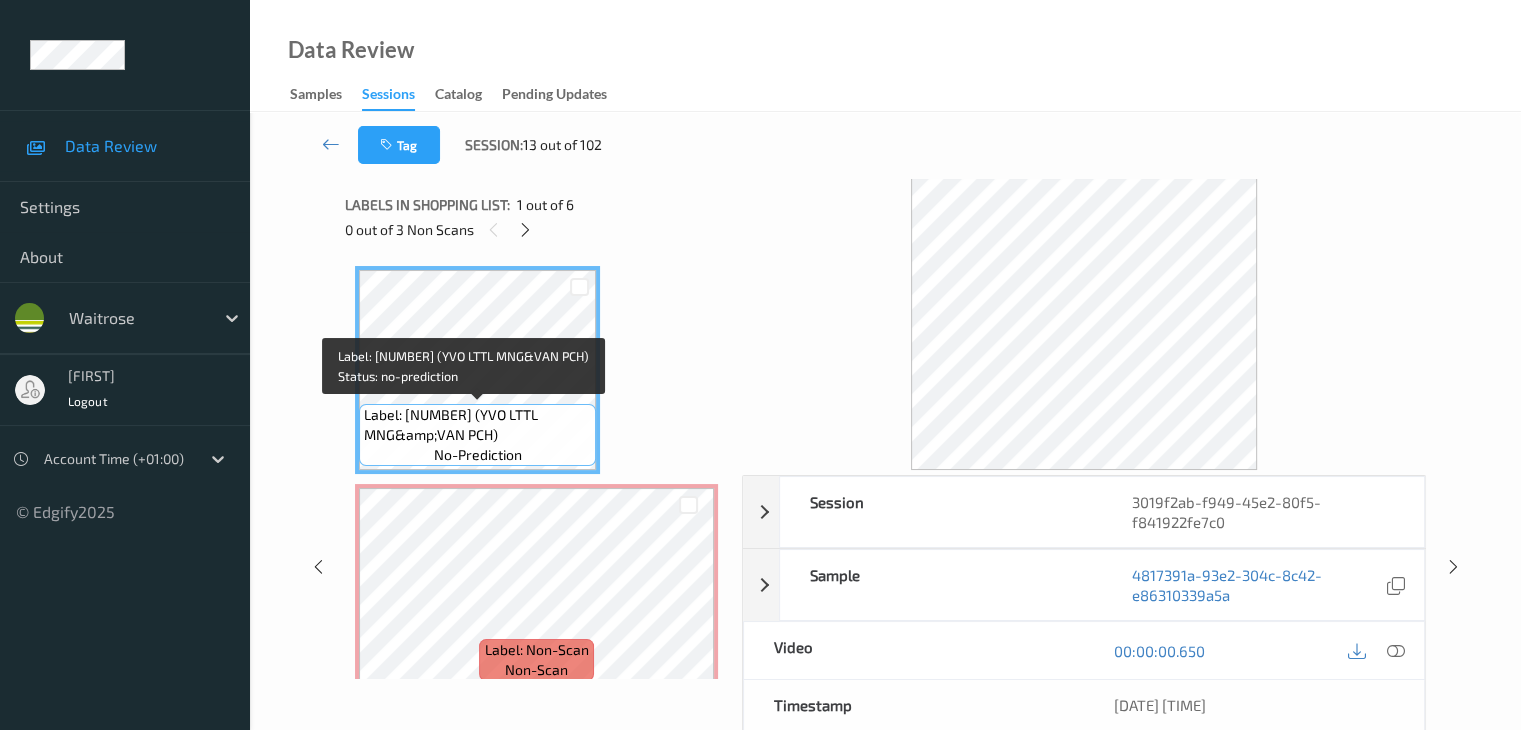 click on "Label: 5036589257271 (YVO LTTL MNG&amp;VAN PCH) no-prediction" at bounding box center (477, 435) 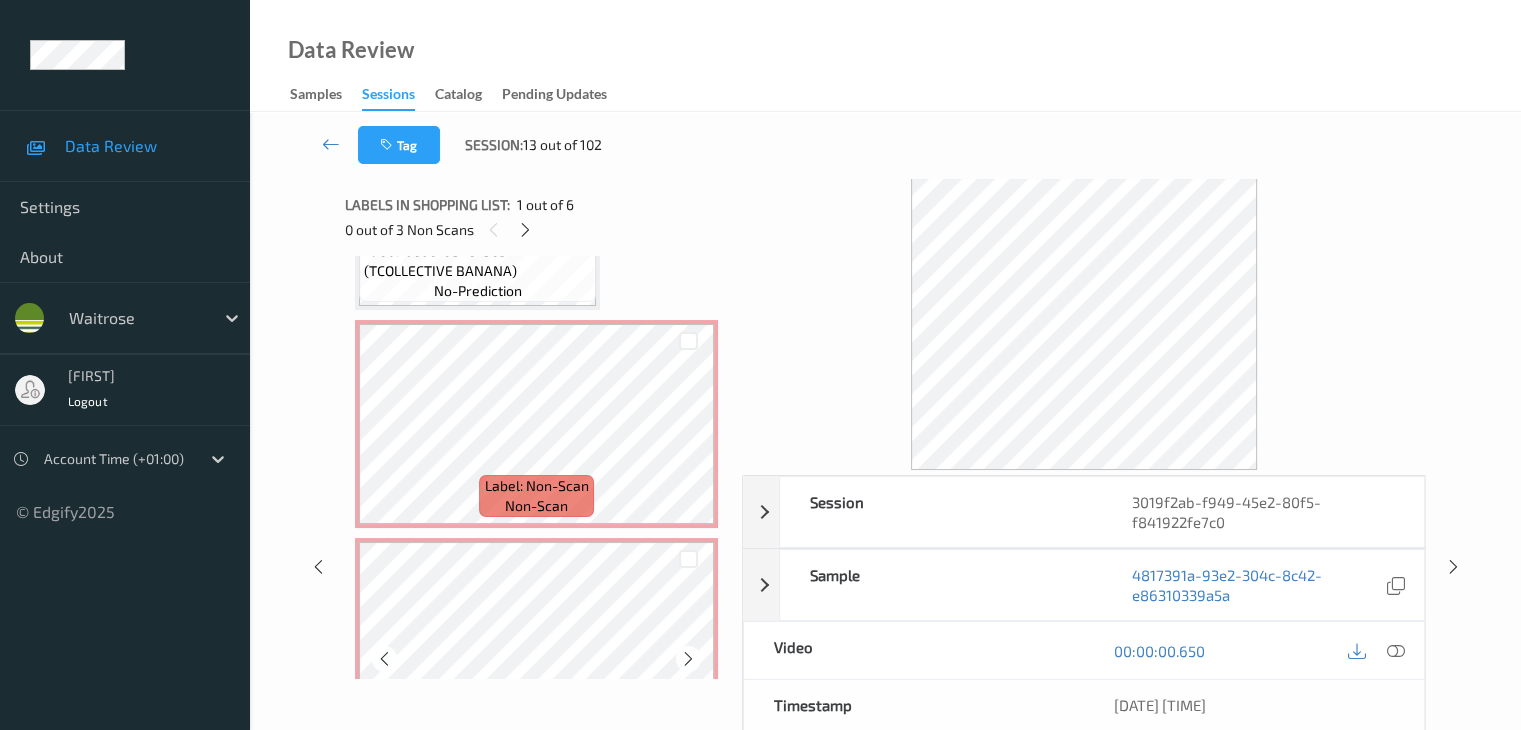 scroll, scrollTop: 800, scrollLeft: 0, axis: vertical 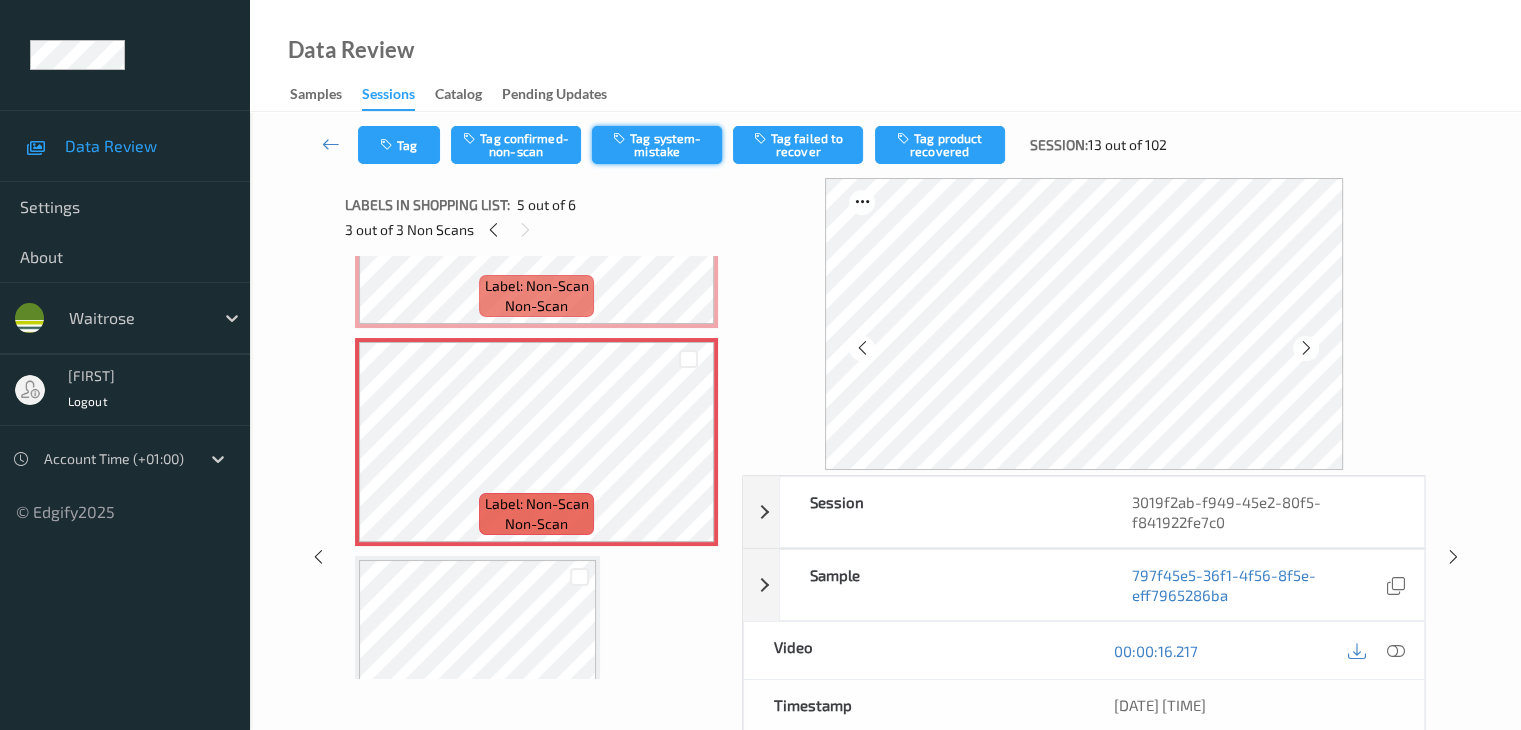 click on "Tag   system-mistake" at bounding box center (657, 145) 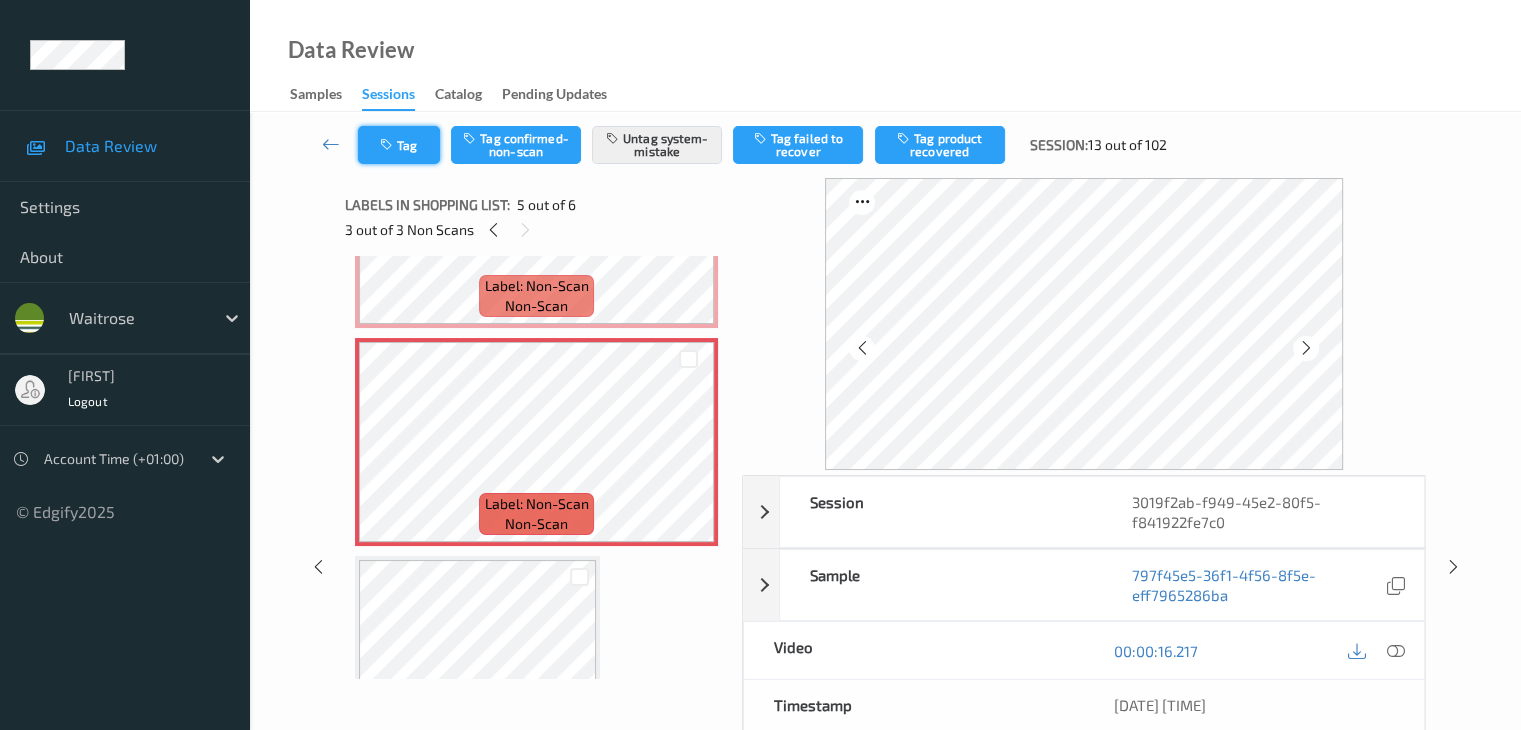 click on "Tag" at bounding box center (399, 145) 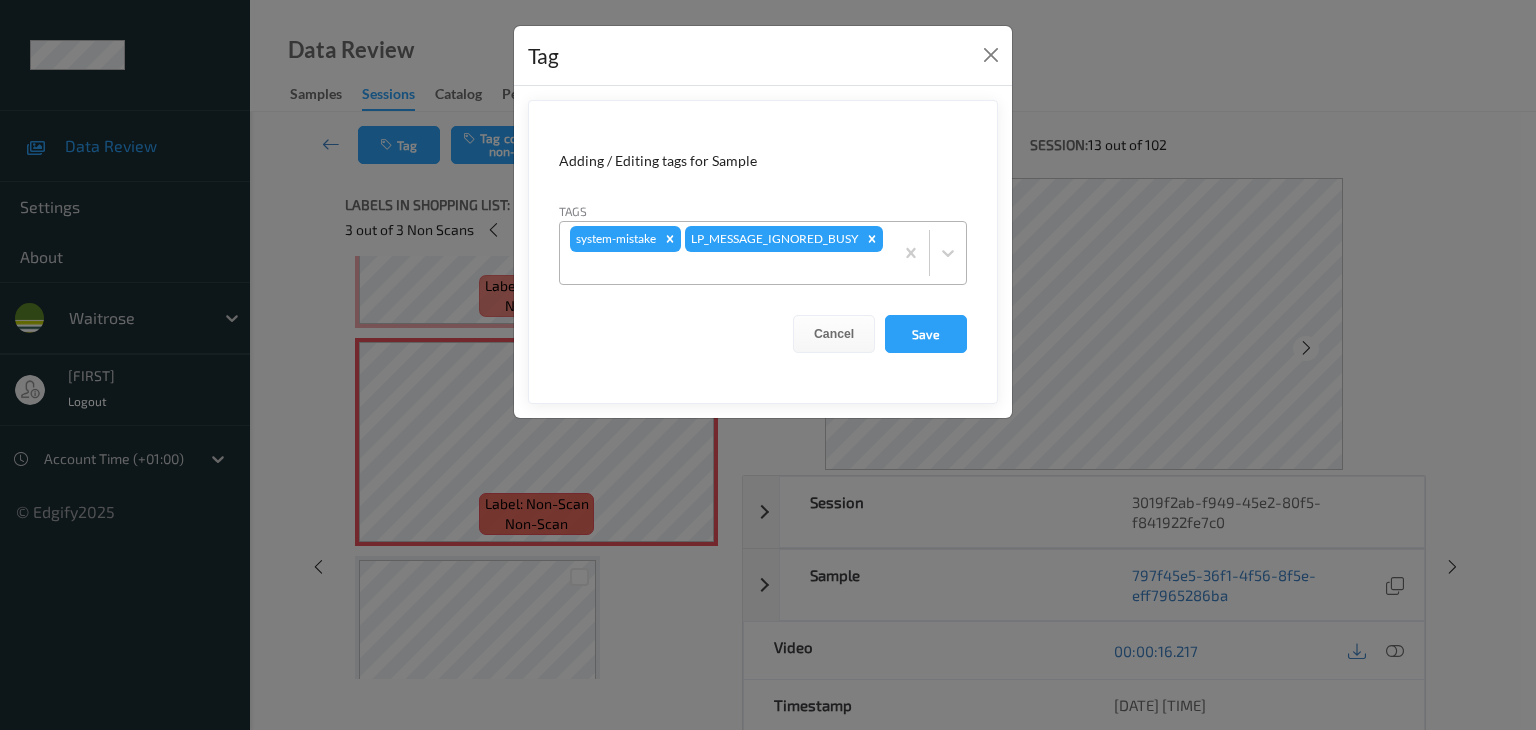 click at bounding box center [726, 268] 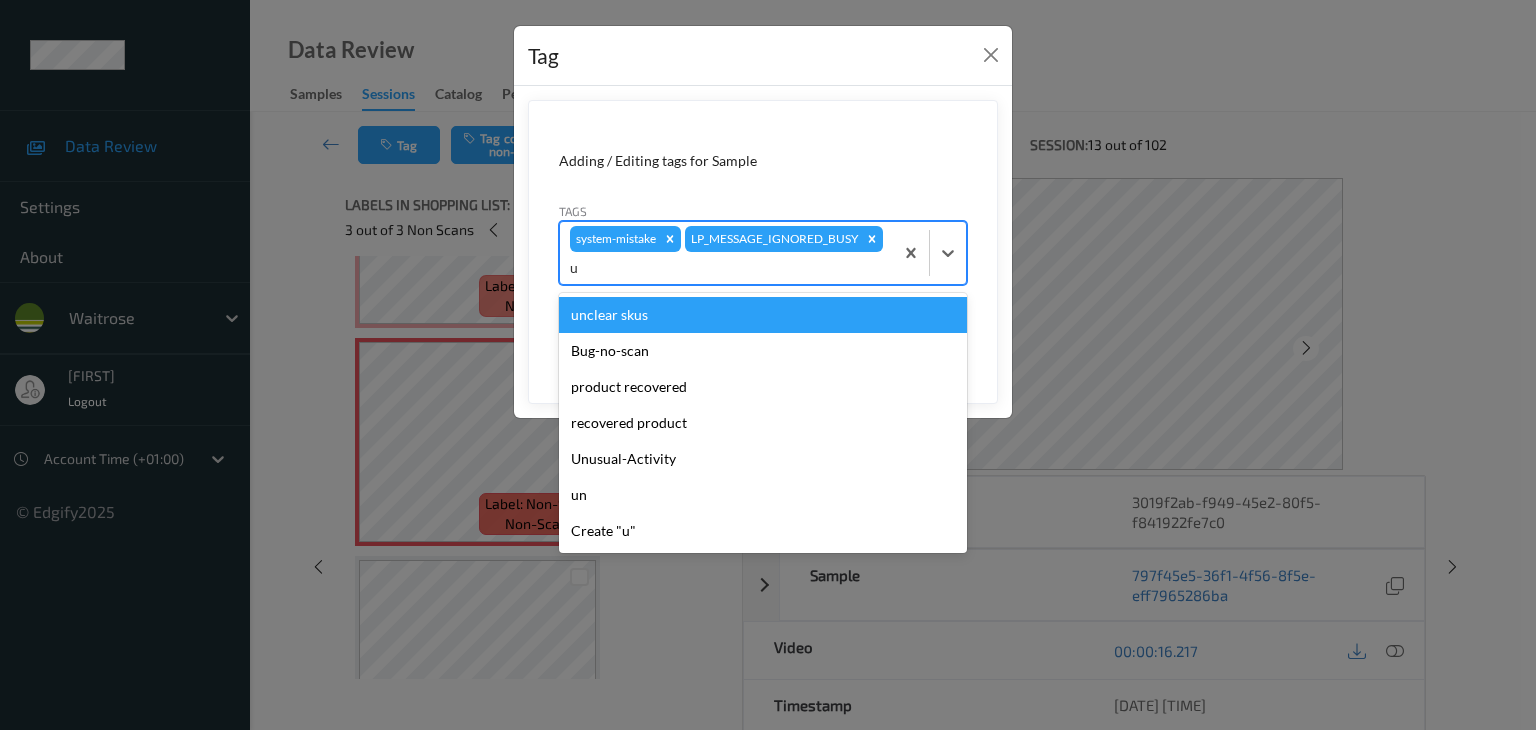 type on "u" 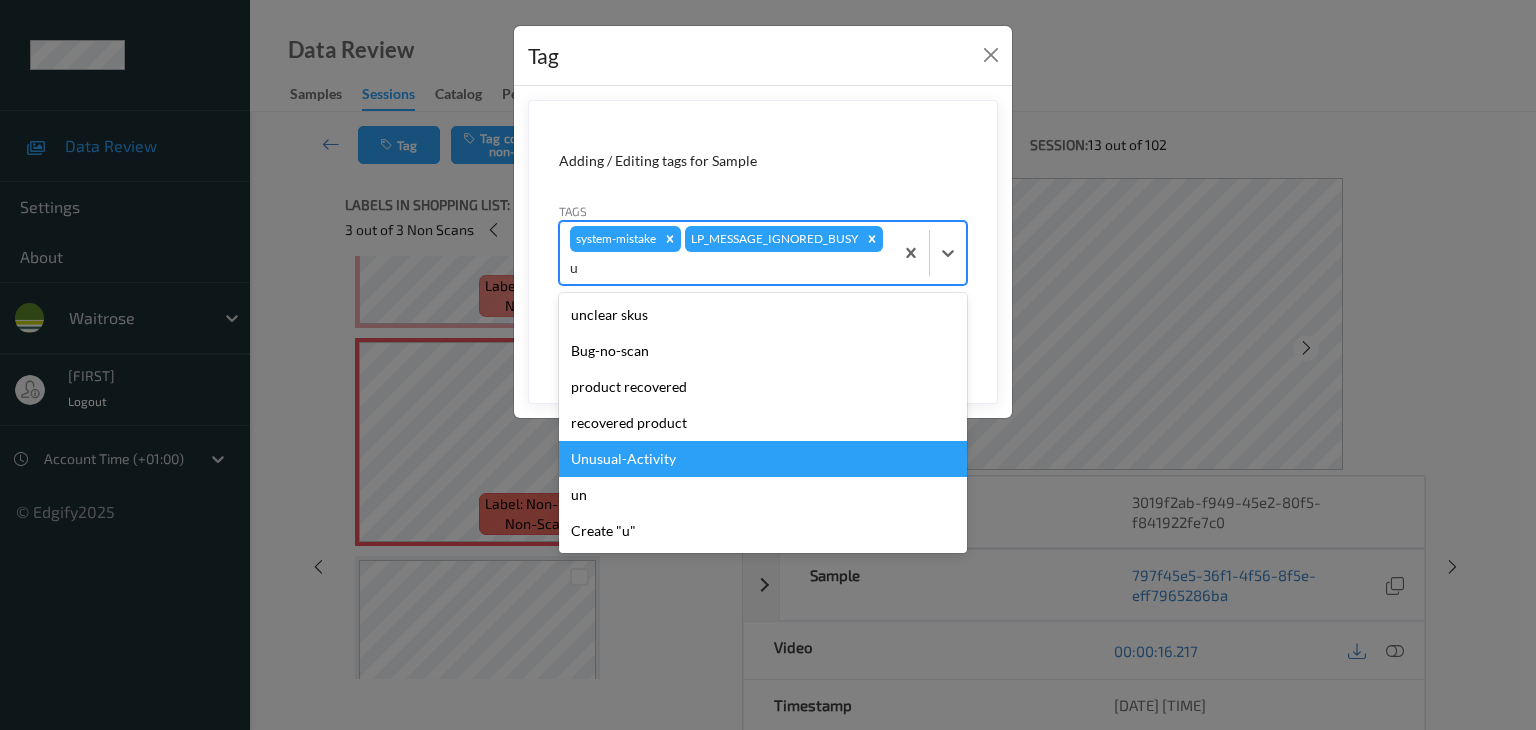 click on "Unusual-Activity" at bounding box center (763, 459) 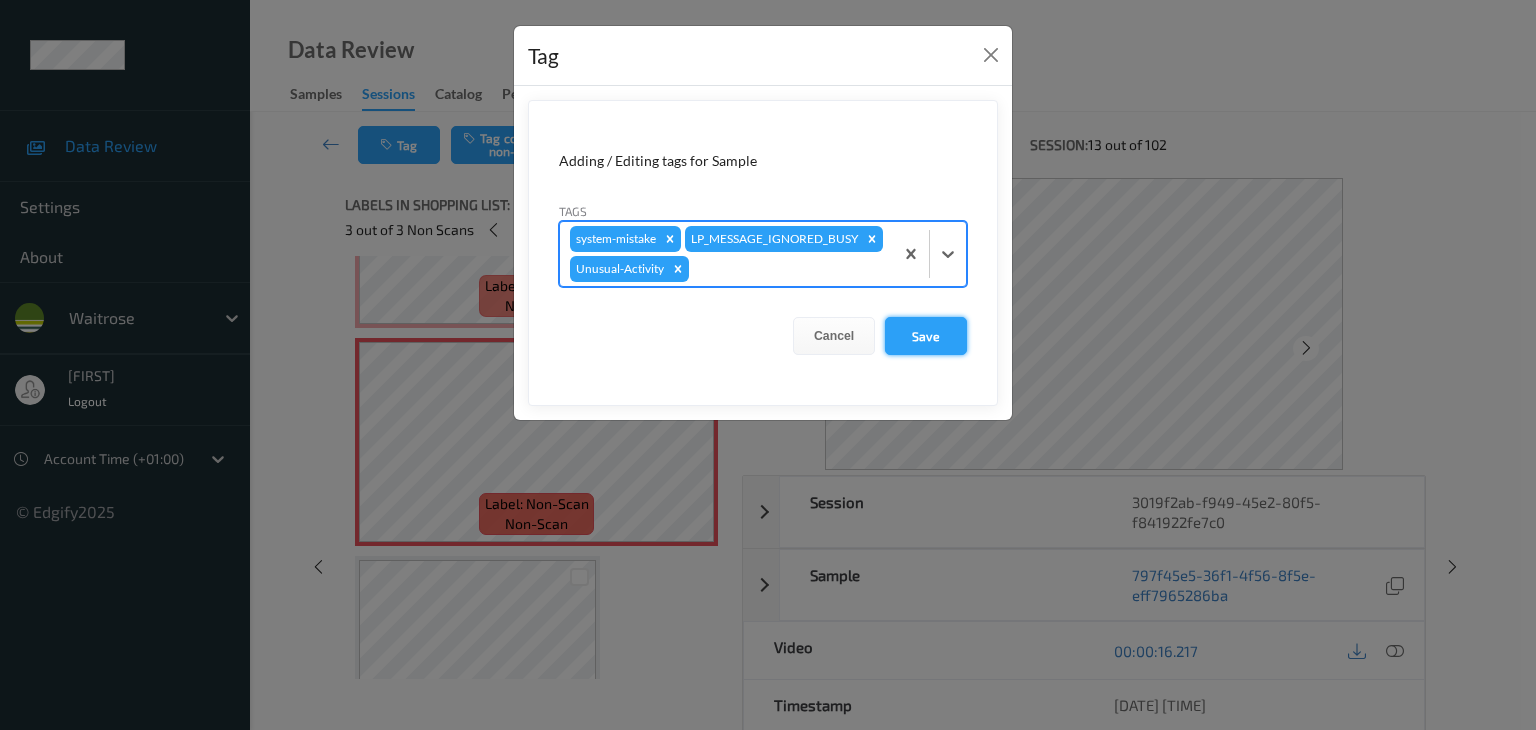 click on "Save" at bounding box center (926, 336) 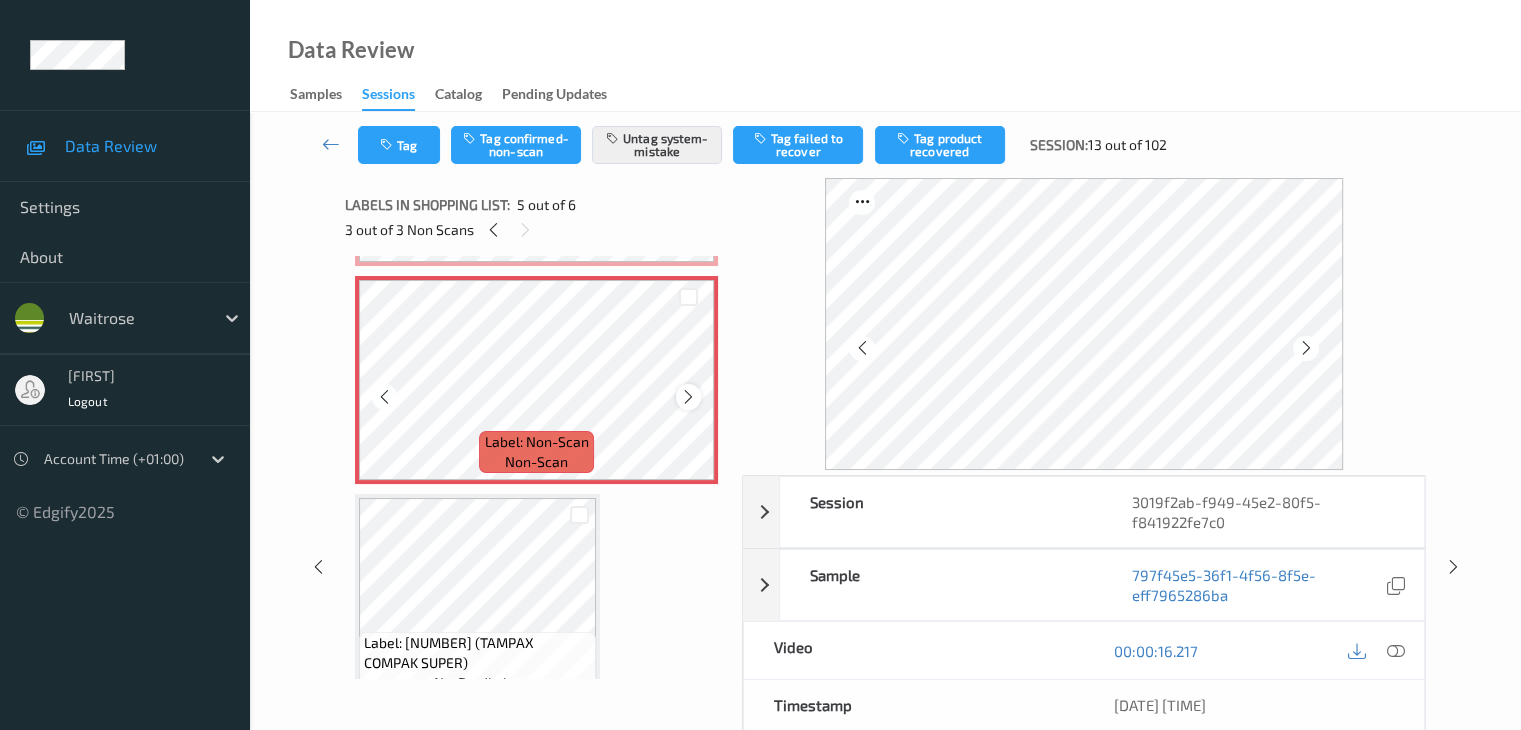 scroll, scrollTop: 895, scrollLeft: 0, axis: vertical 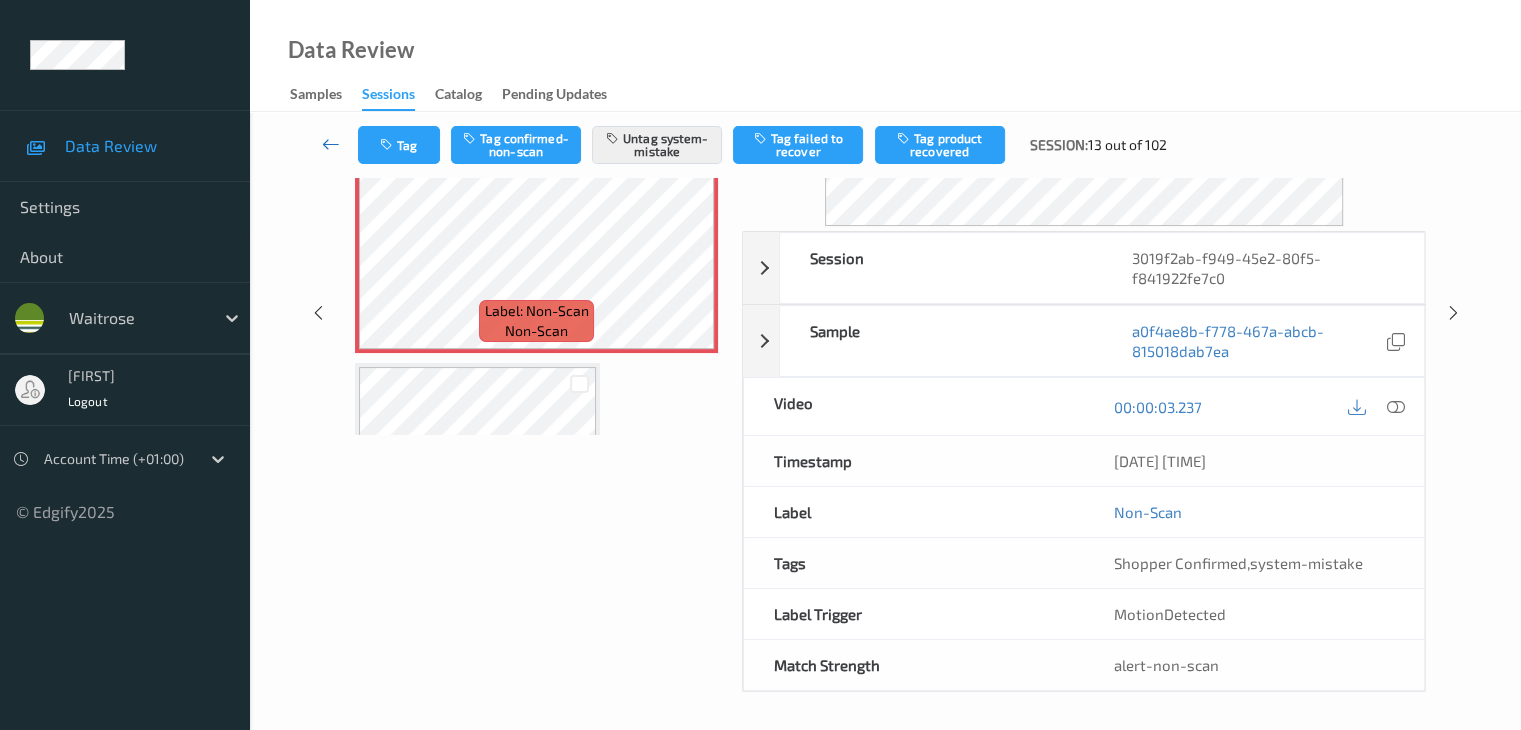 click at bounding box center [331, 144] 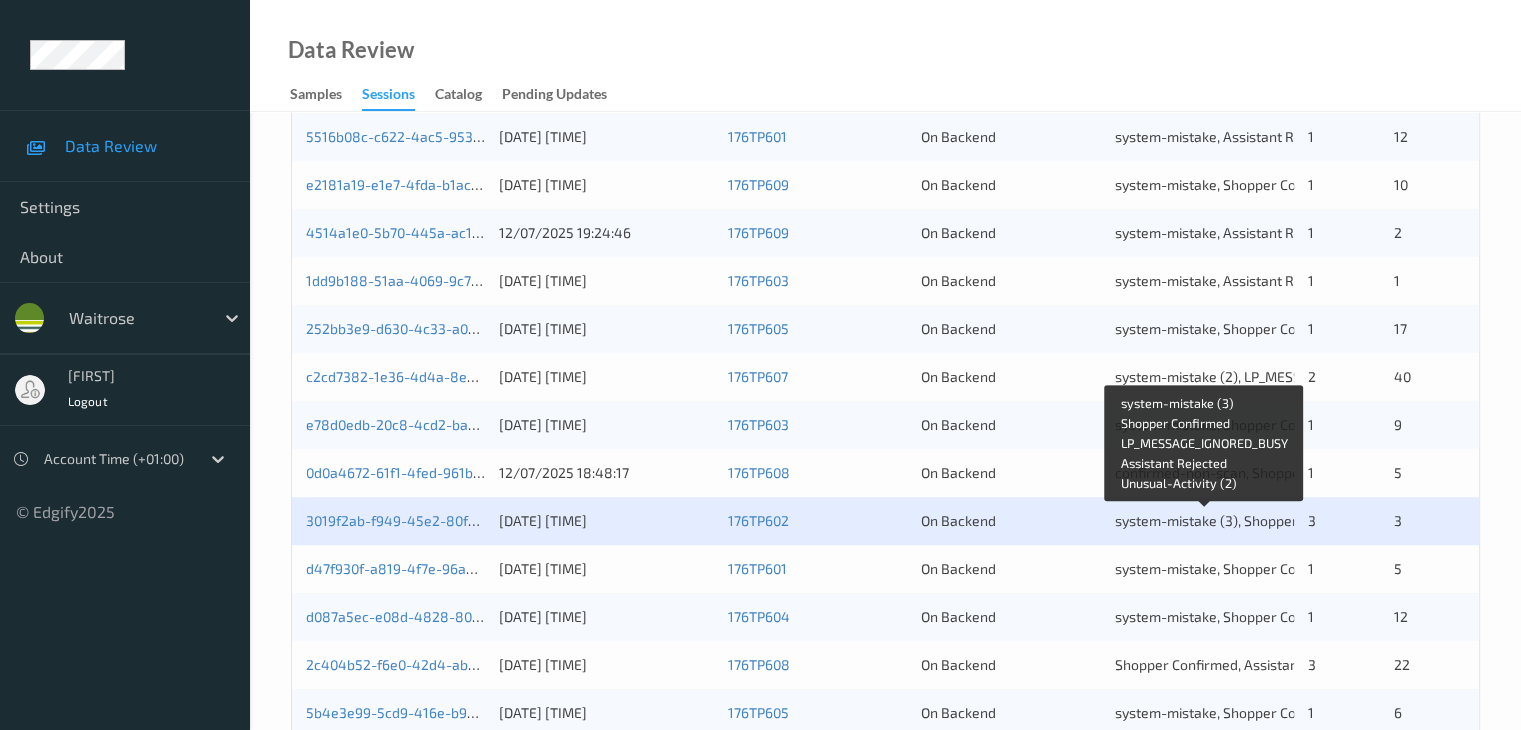 scroll, scrollTop: 932, scrollLeft: 0, axis: vertical 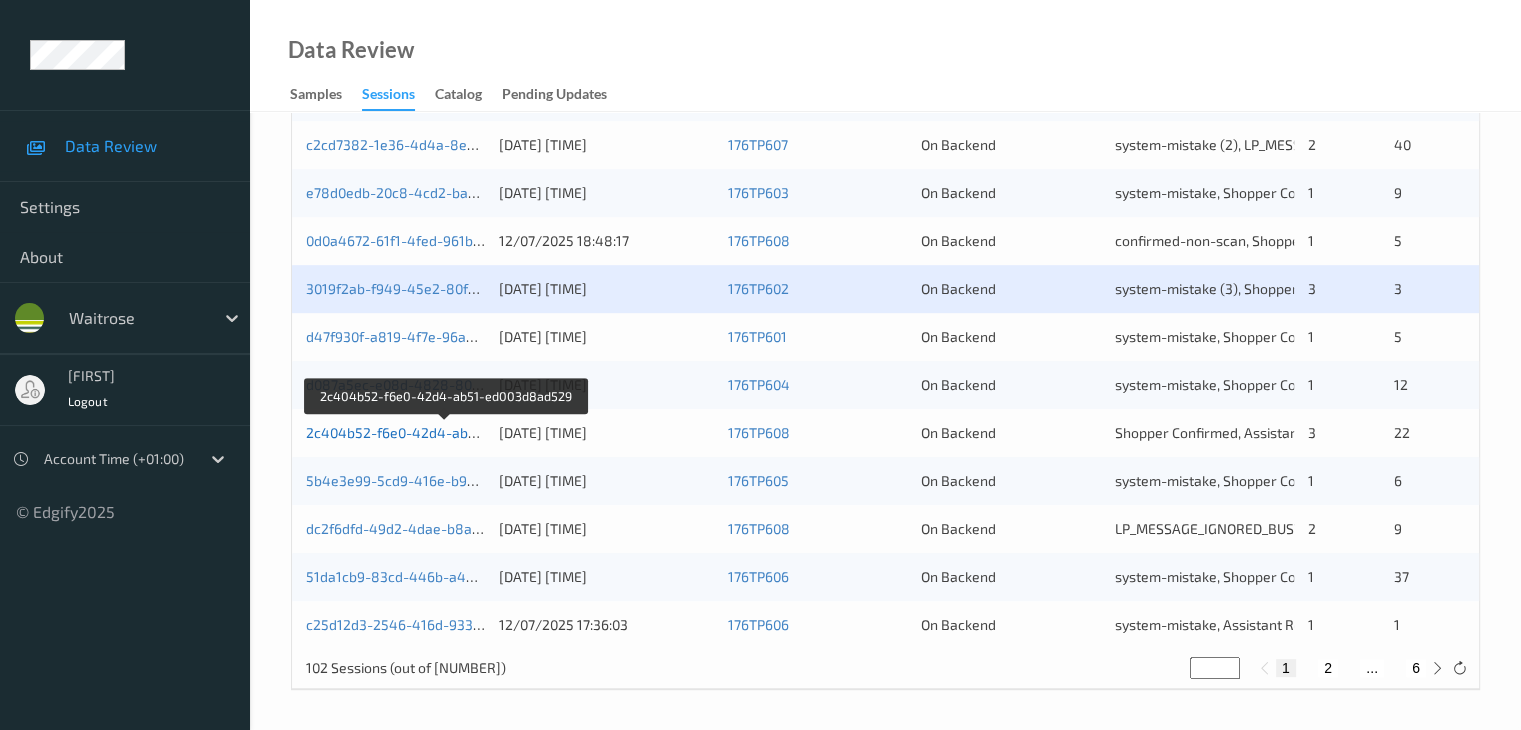 click on "2c404b52-f6e0-42d4-ab51-ed003d8ad529" at bounding box center [445, 432] 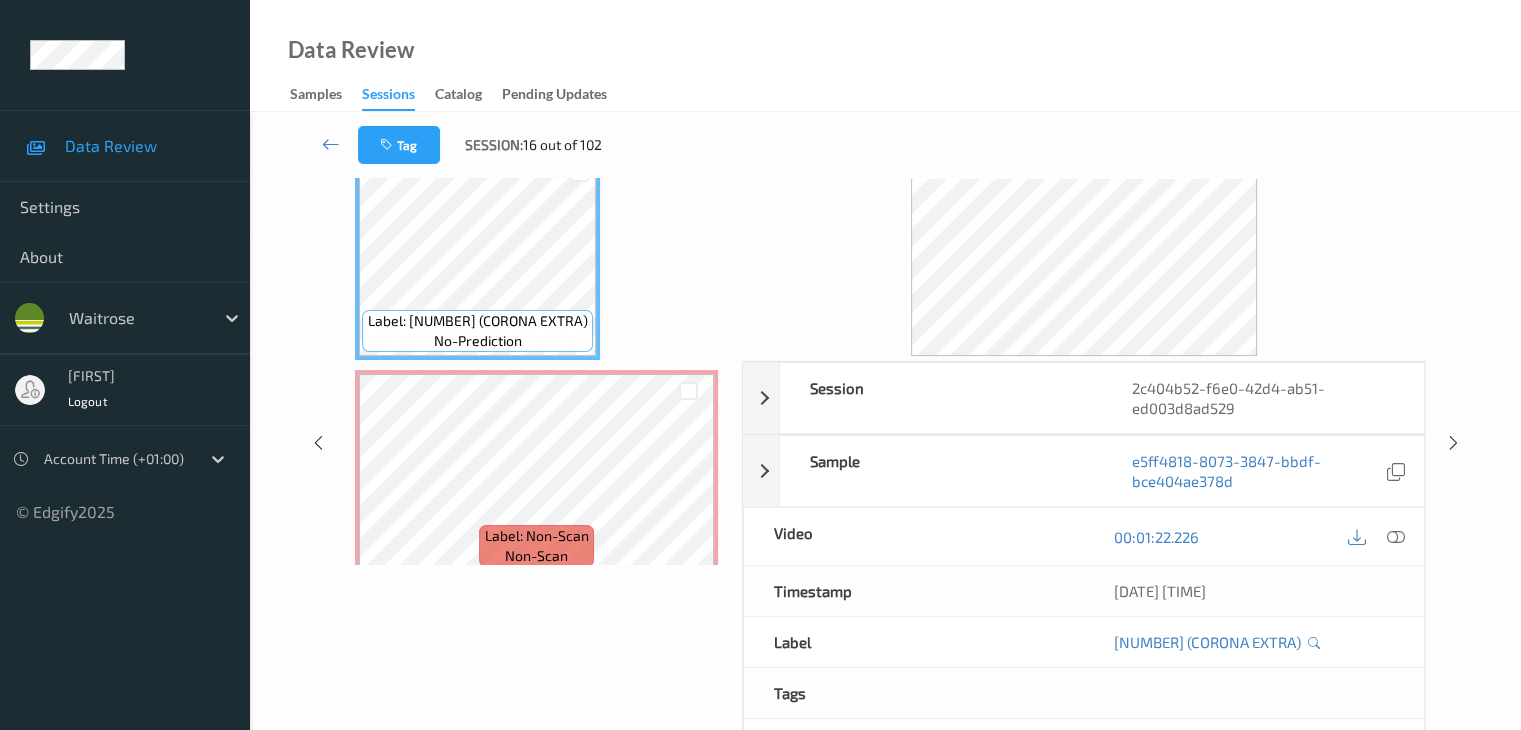 scroll, scrollTop: 0, scrollLeft: 0, axis: both 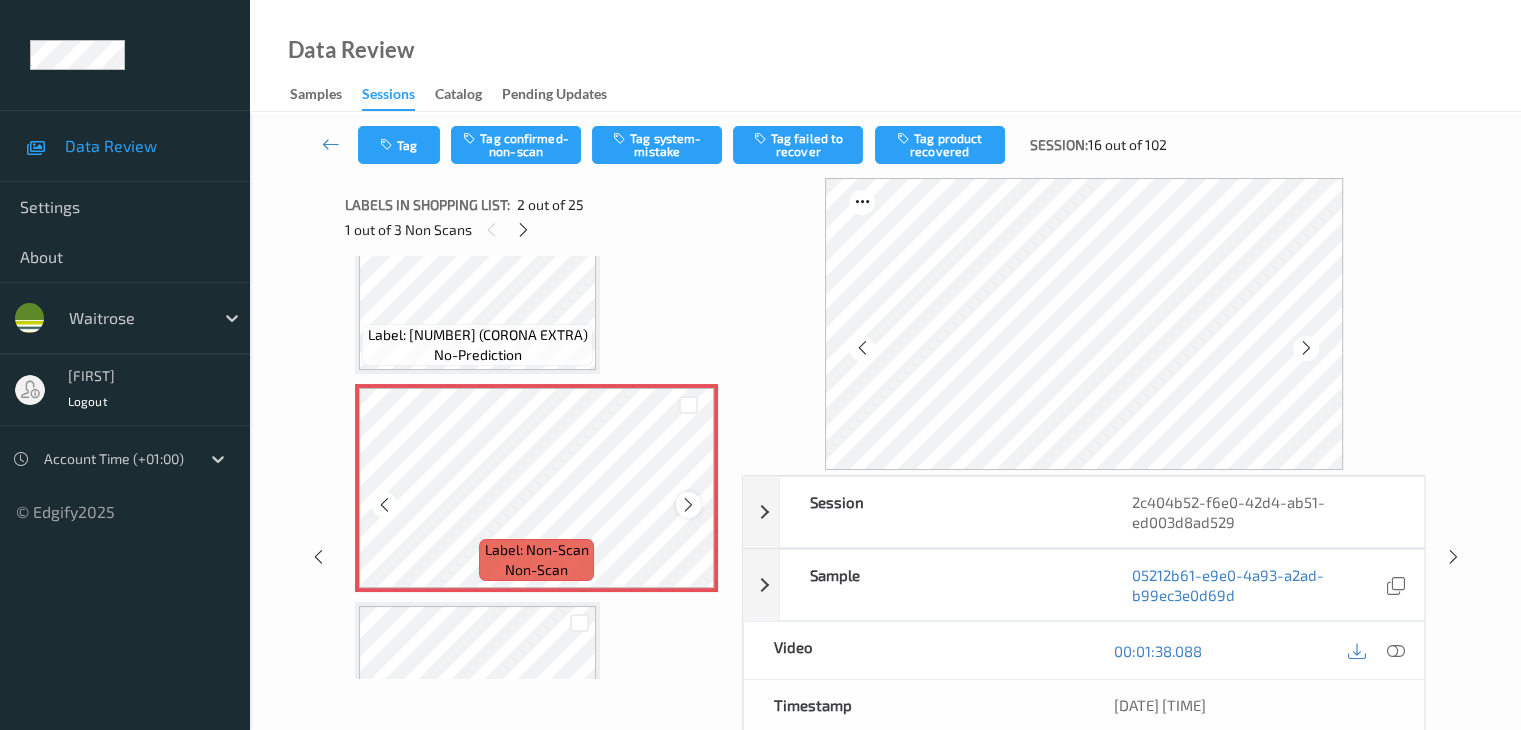 click at bounding box center (688, 505) 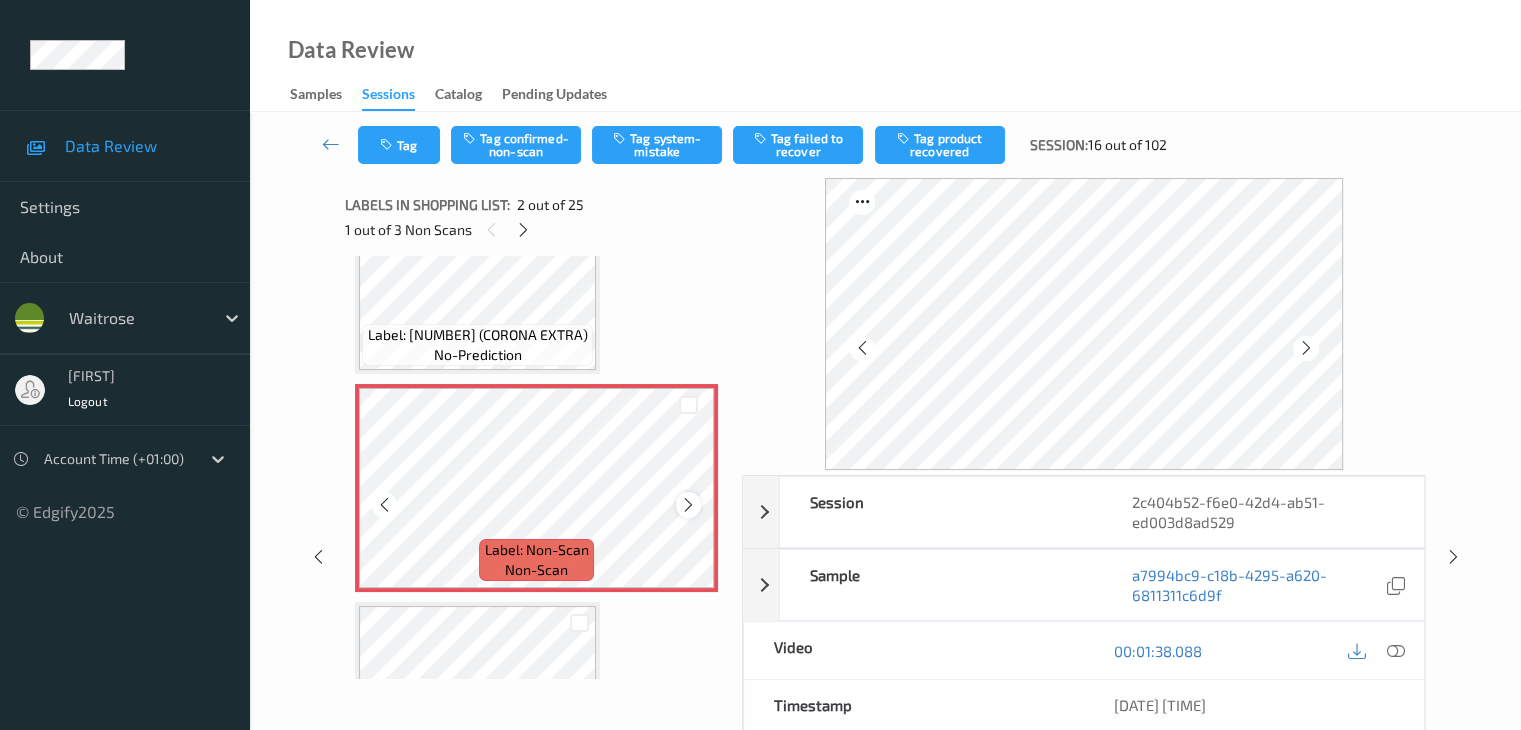 click at bounding box center [688, 504] 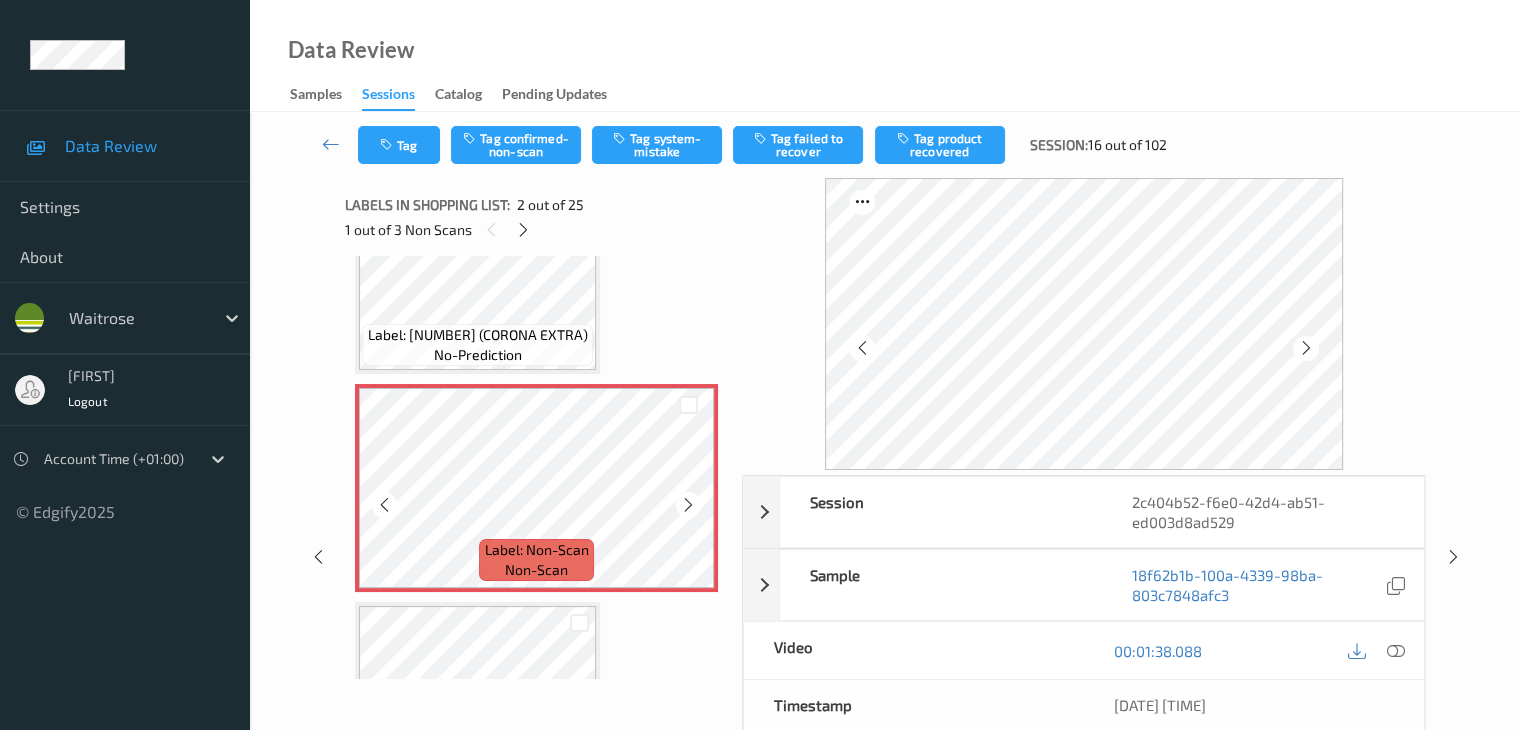 click at bounding box center [688, 504] 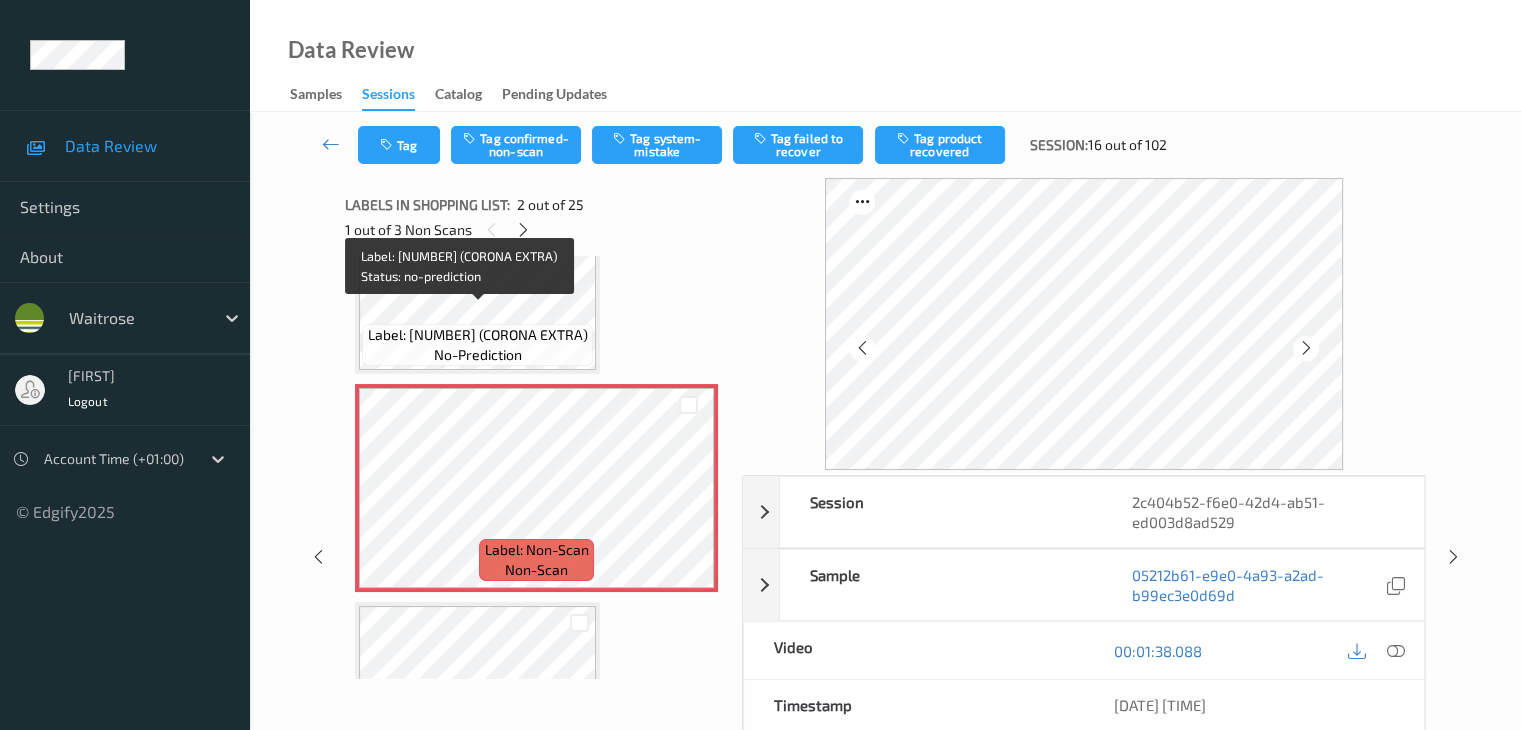 click on "Label: 07501064196539 (CORONA EXTRA) no-prediction" at bounding box center (477, 345) 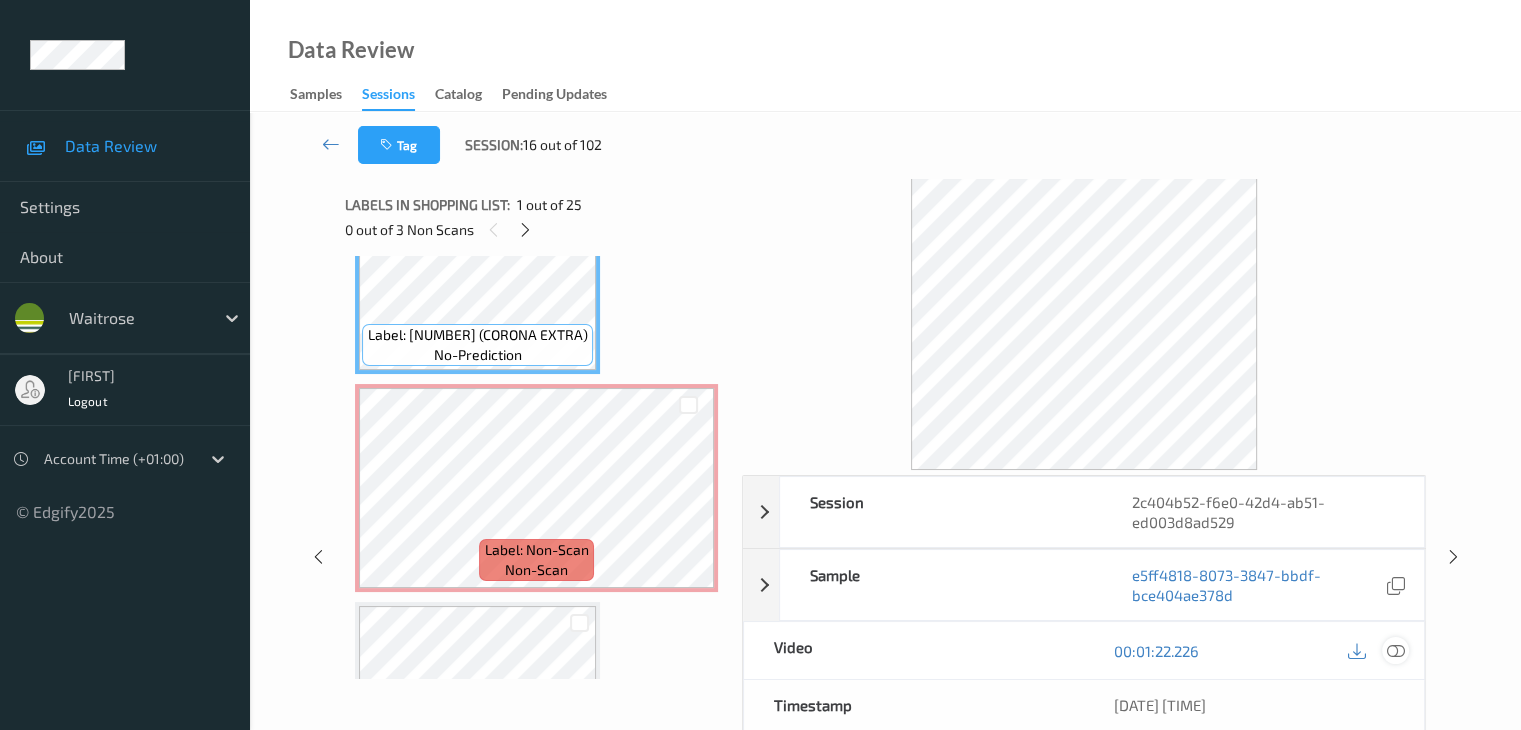 click at bounding box center (1395, 651) 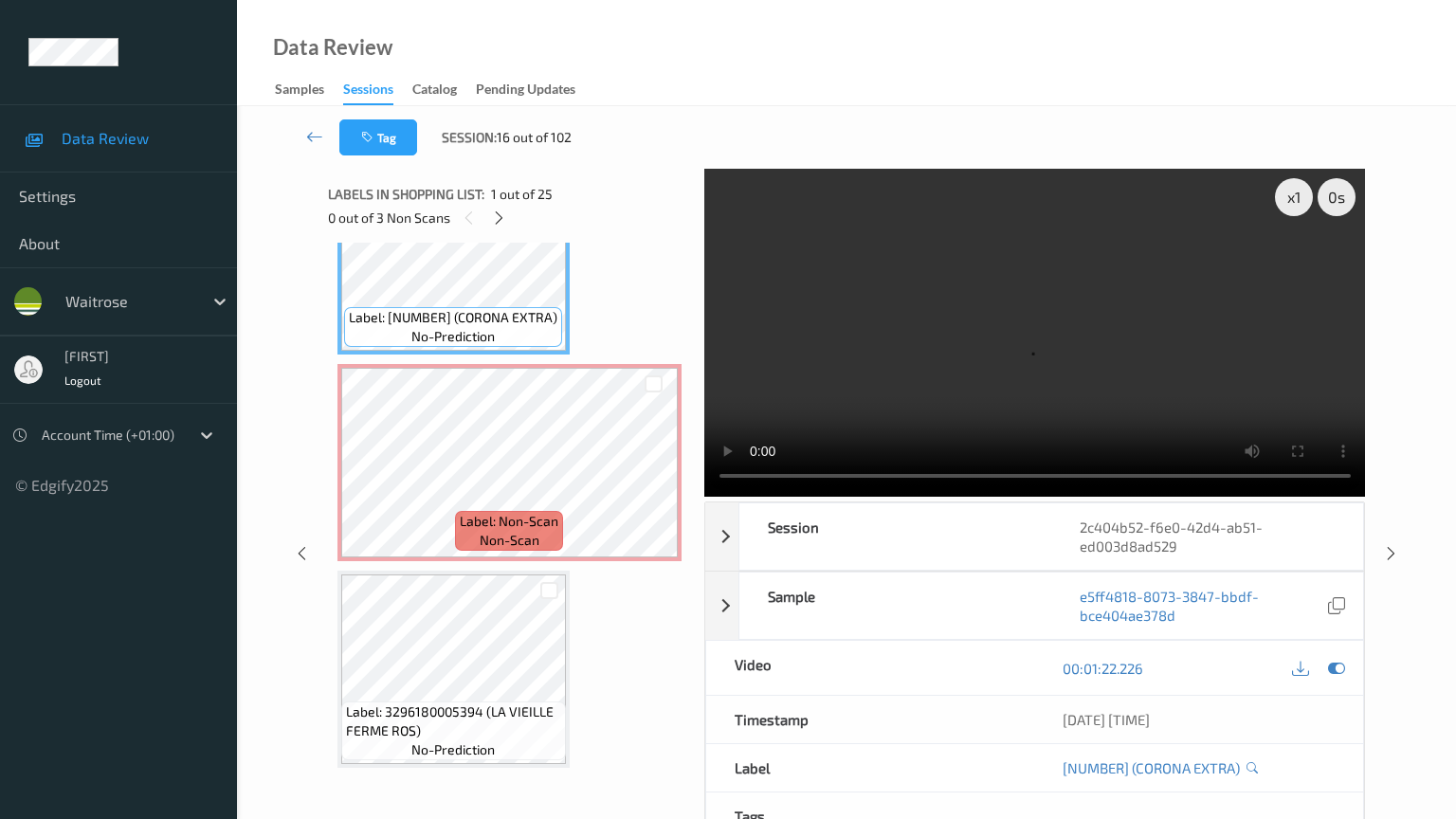 type 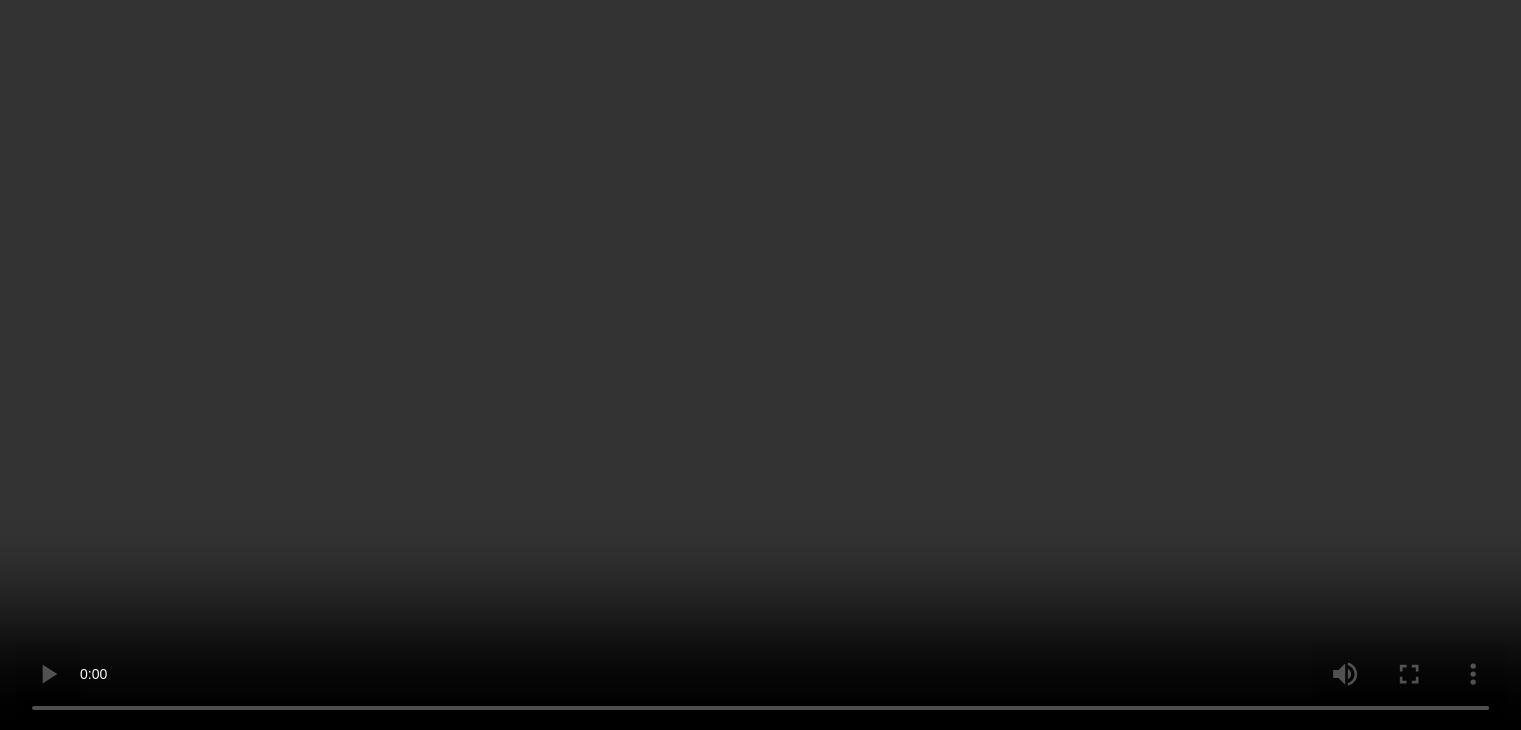 scroll, scrollTop: 0, scrollLeft: 0, axis: both 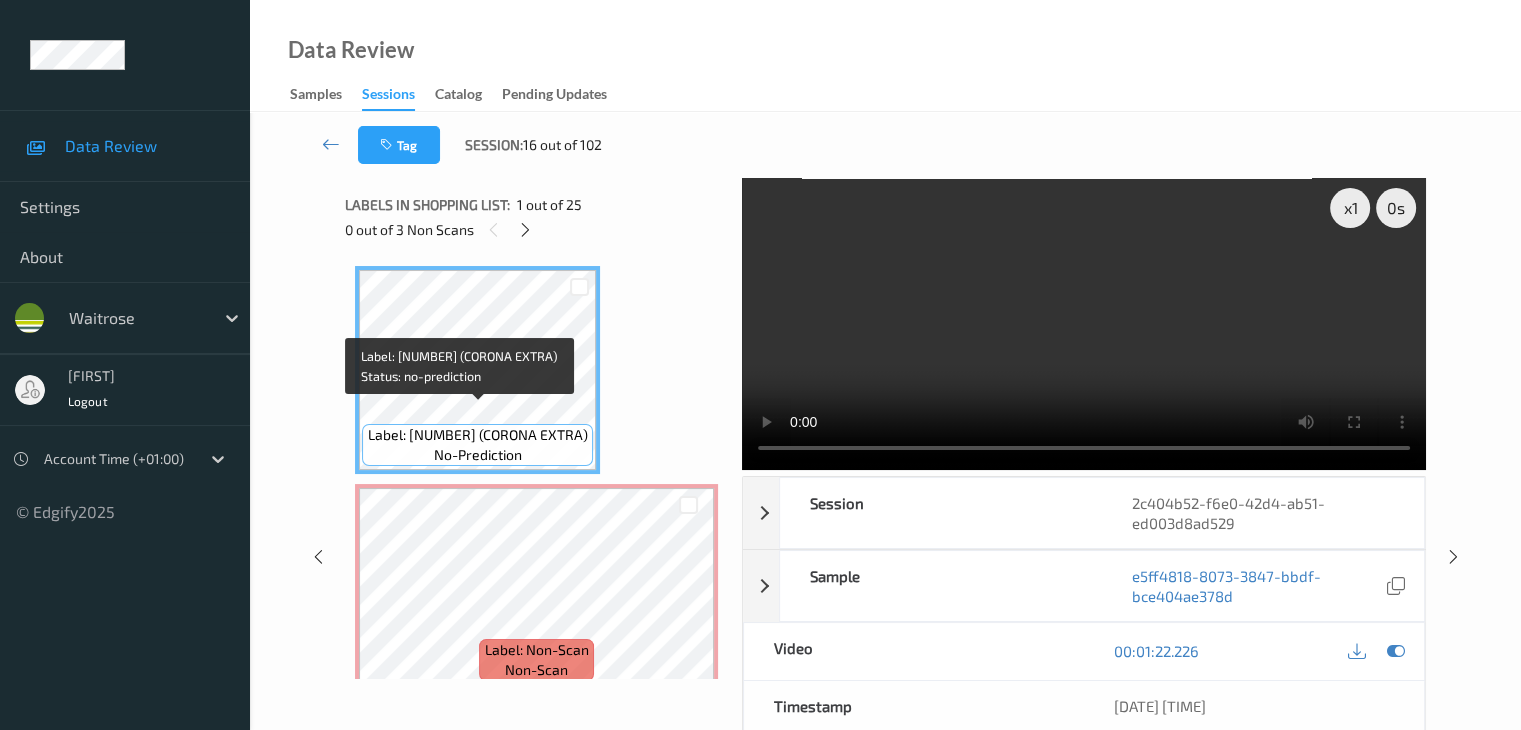 click on "Label: 07501064196539 (CORONA EXTRA)" at bounding box center (478, 435) 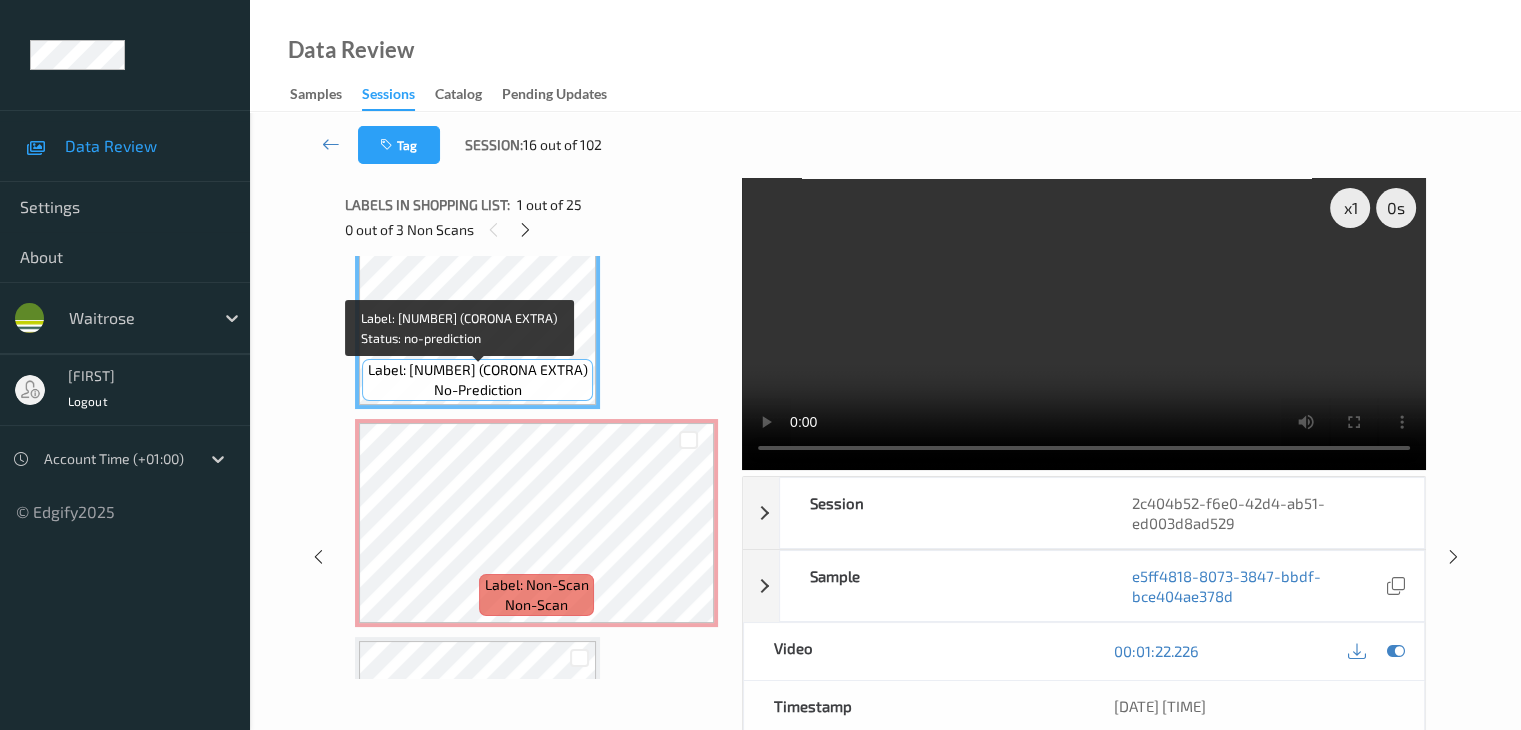 scroll, scrollTop: 100, scrollLeft: 0, axis: vertical 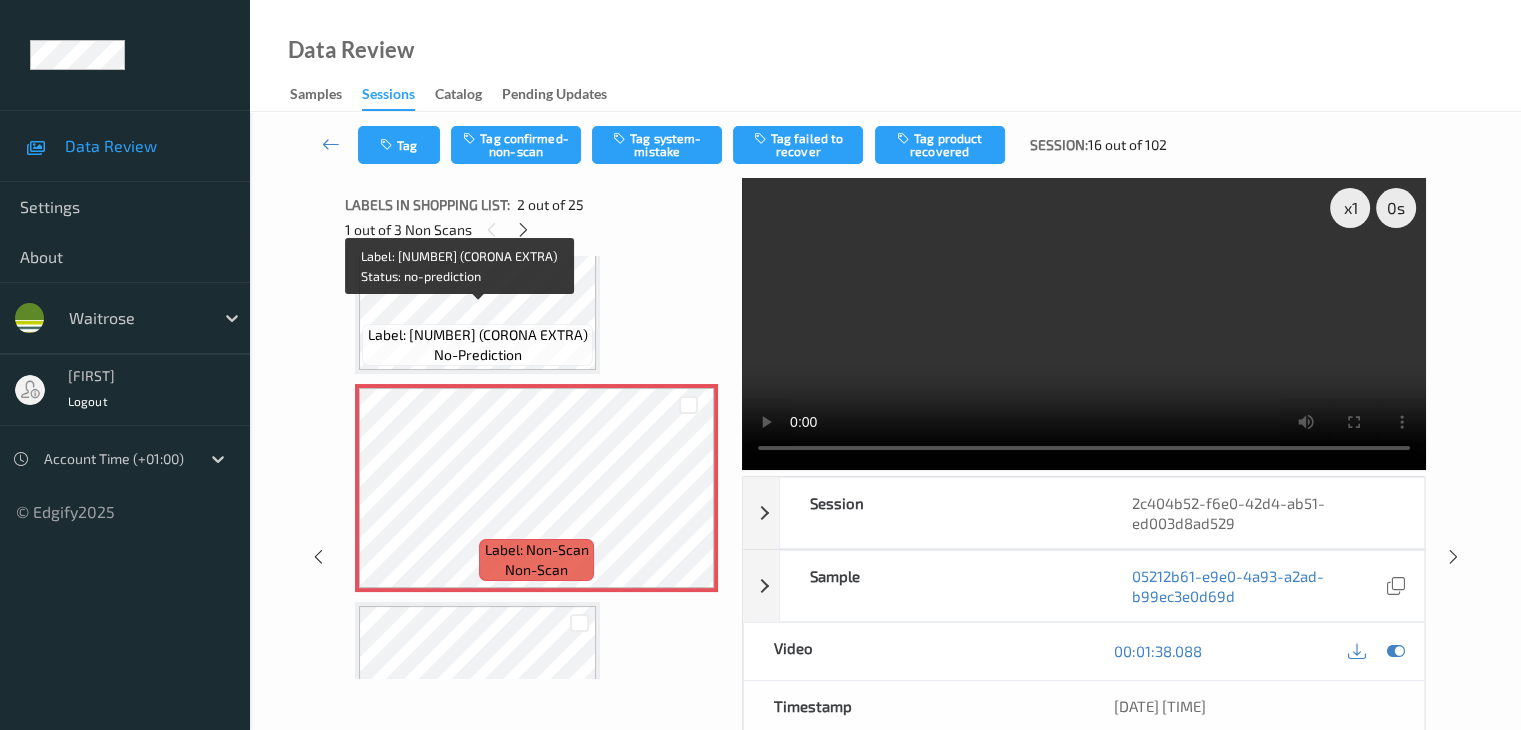 click on "Label: 07501064196539 (CORONA EXTRA) no-prediction" at bounding box center (477, 345) 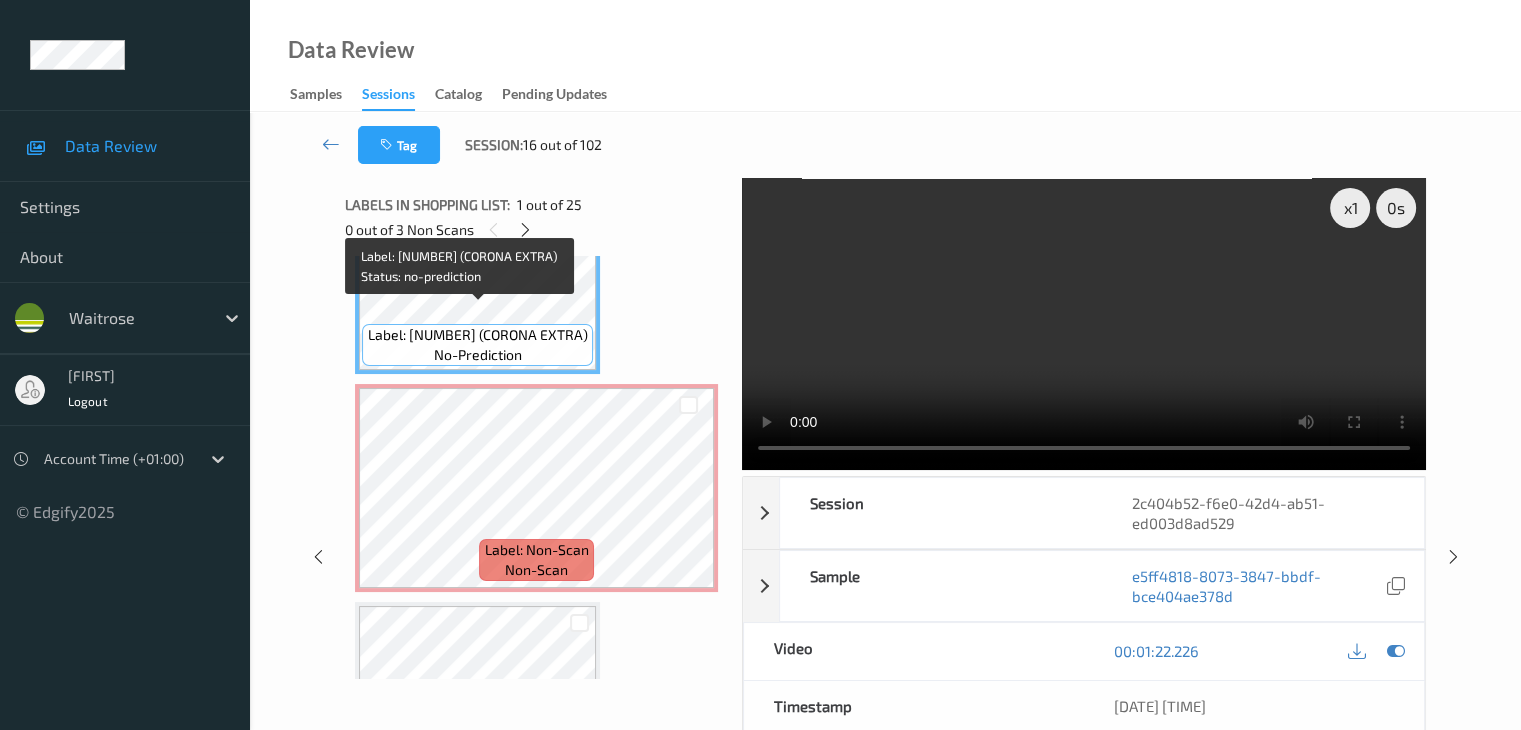 click on "Label: 07501064196539 (CORONA EXTRA)" at bounding box center (478, 335) 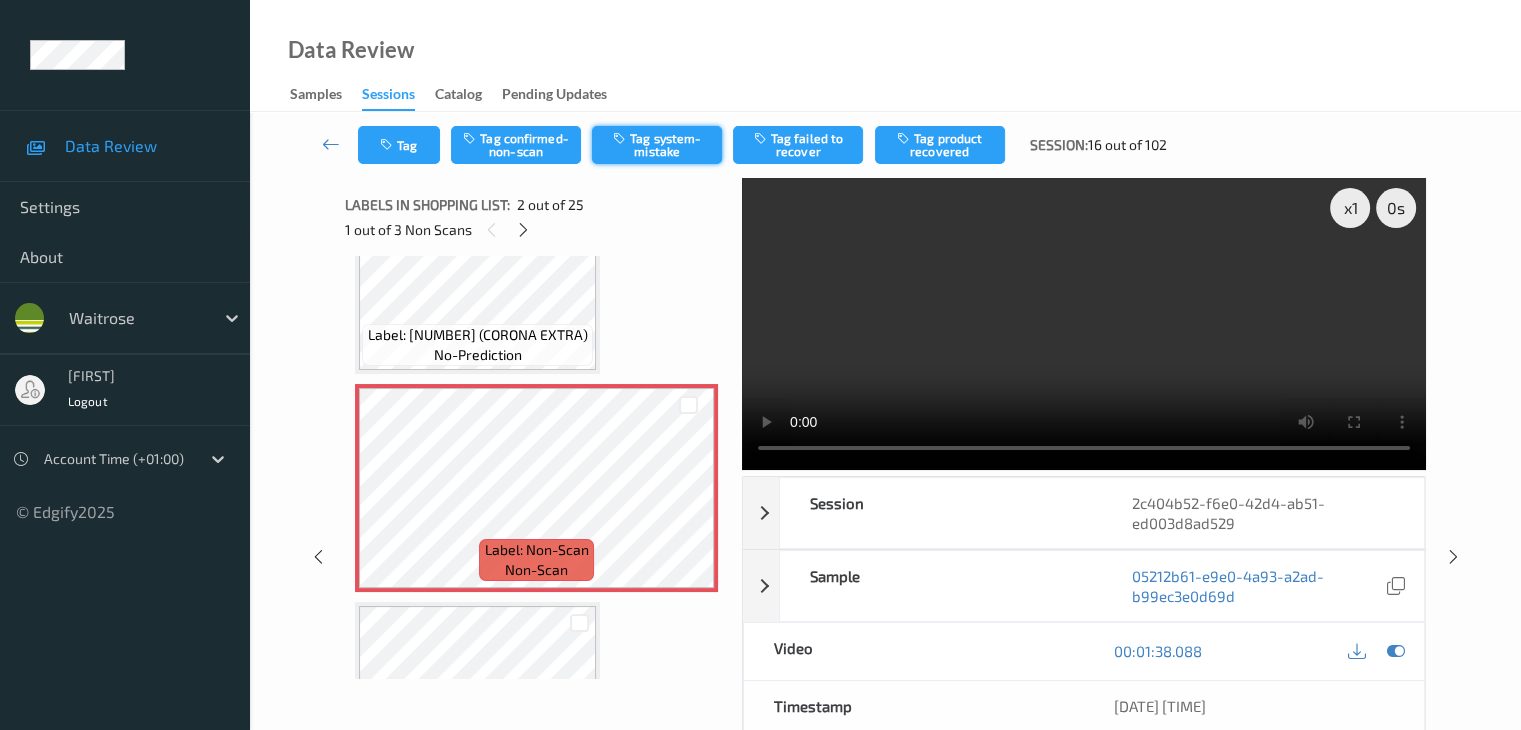 click on "Tag   system-mistake" at bounding box center (657, 145) 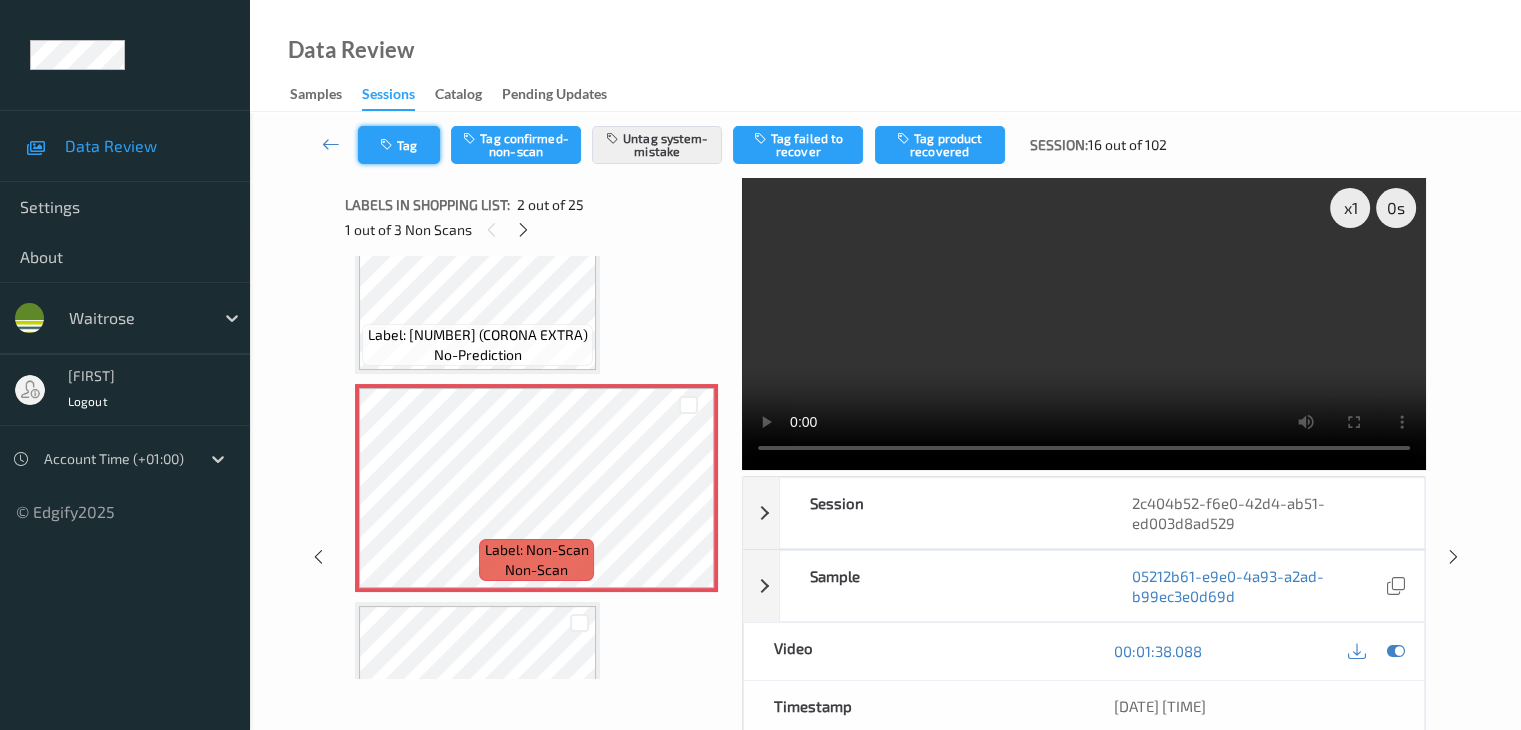 click on "Tag" at bounding box center (399, 145) 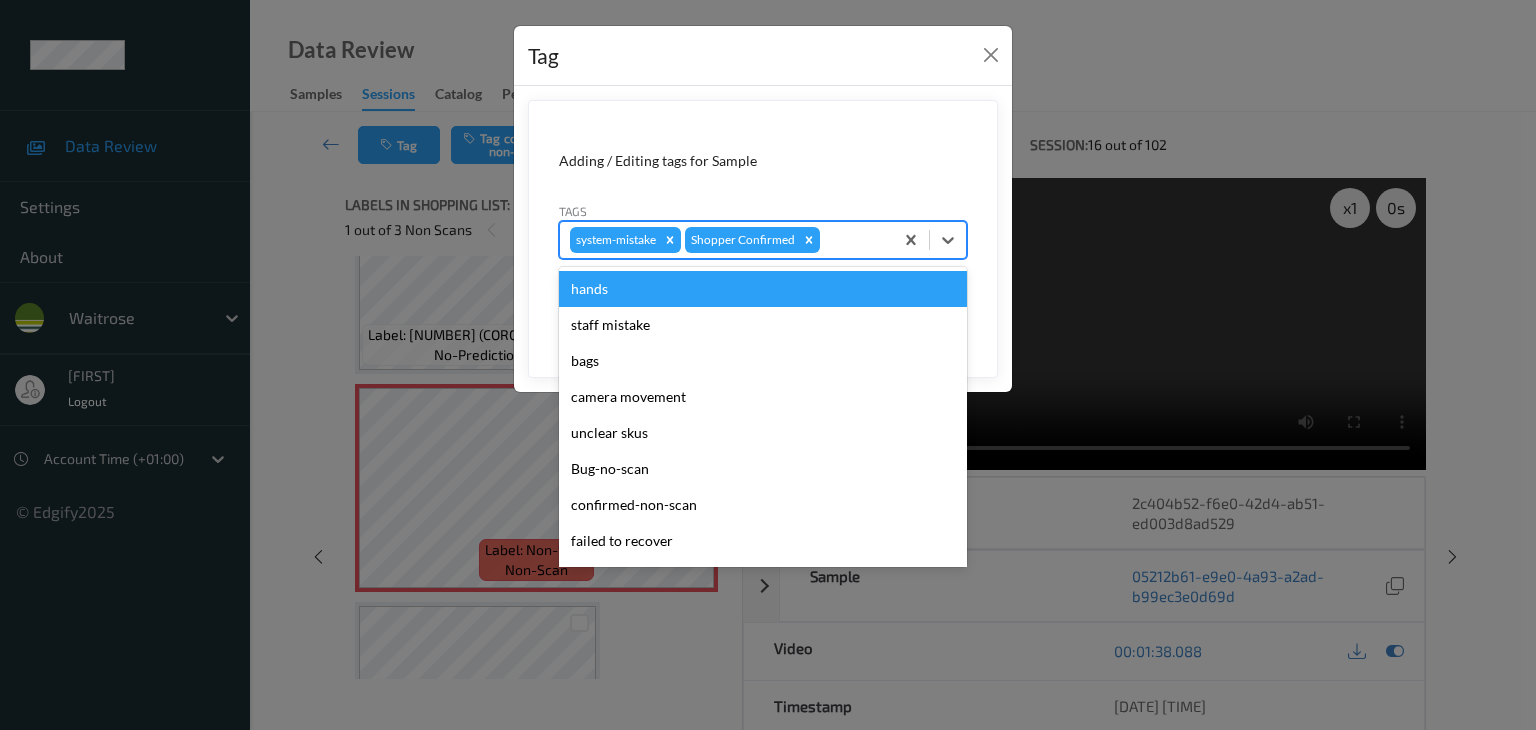 click at bounding box center [853, 240] 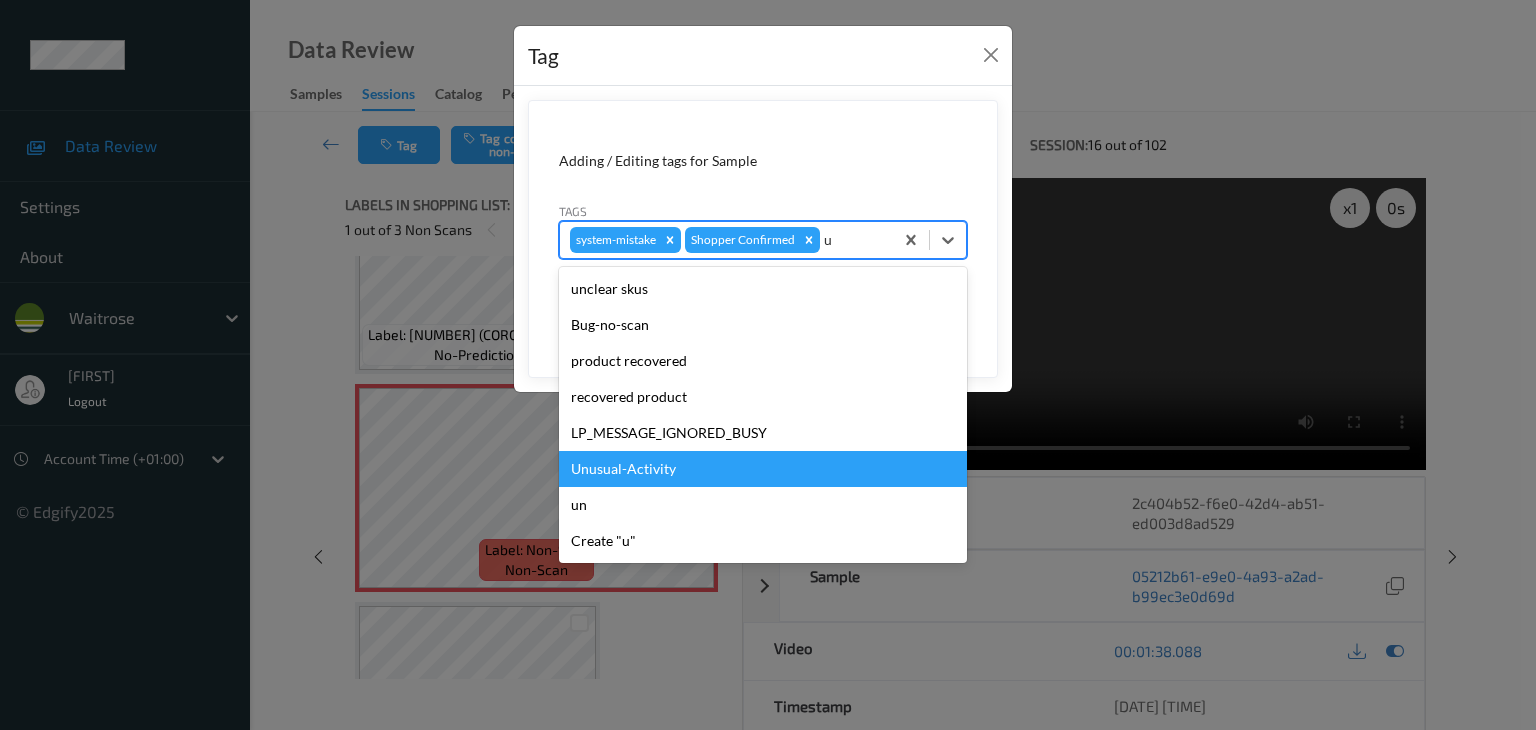 click on "Unusual-Activity" at bounding box center [763, 469] 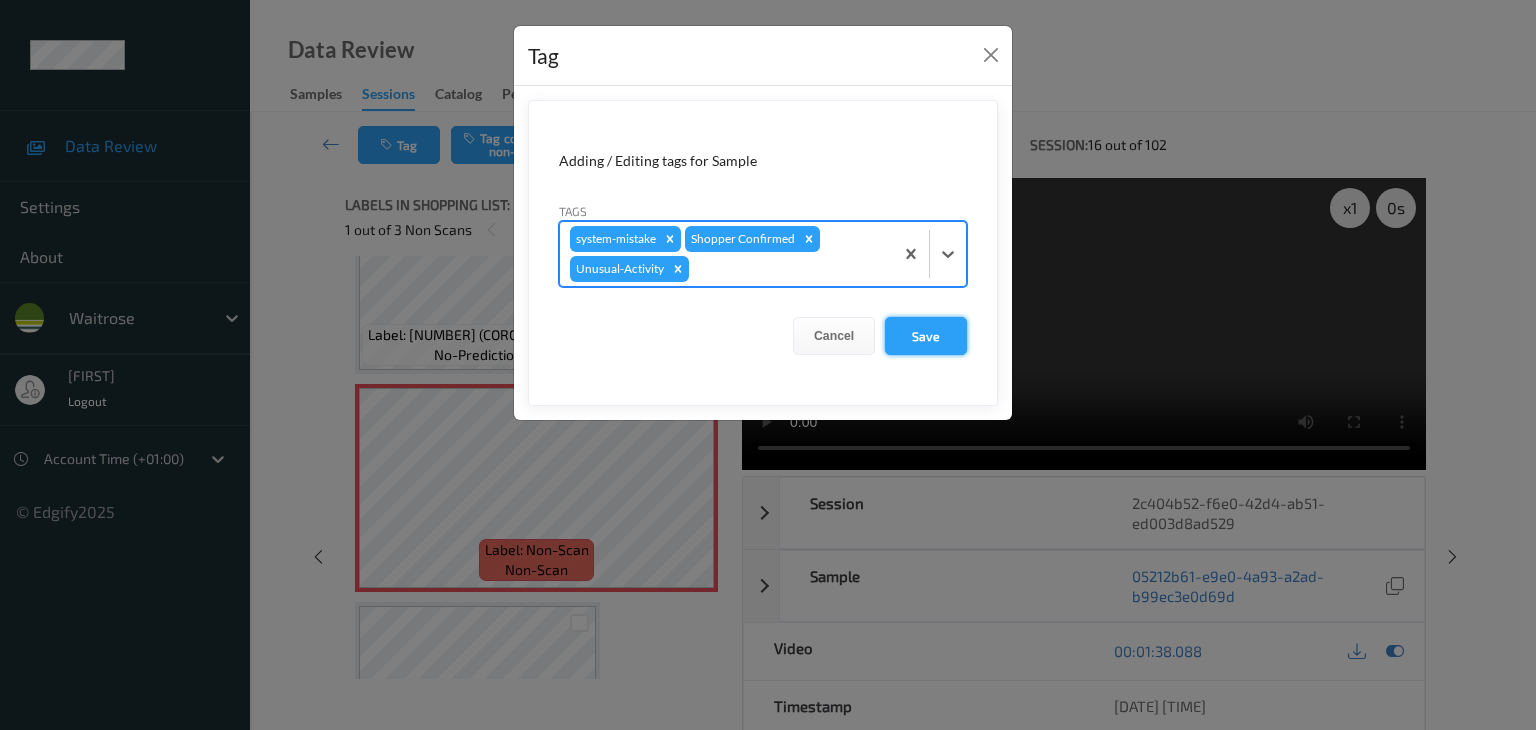 click on "Save" at bounding box center (926, 336) 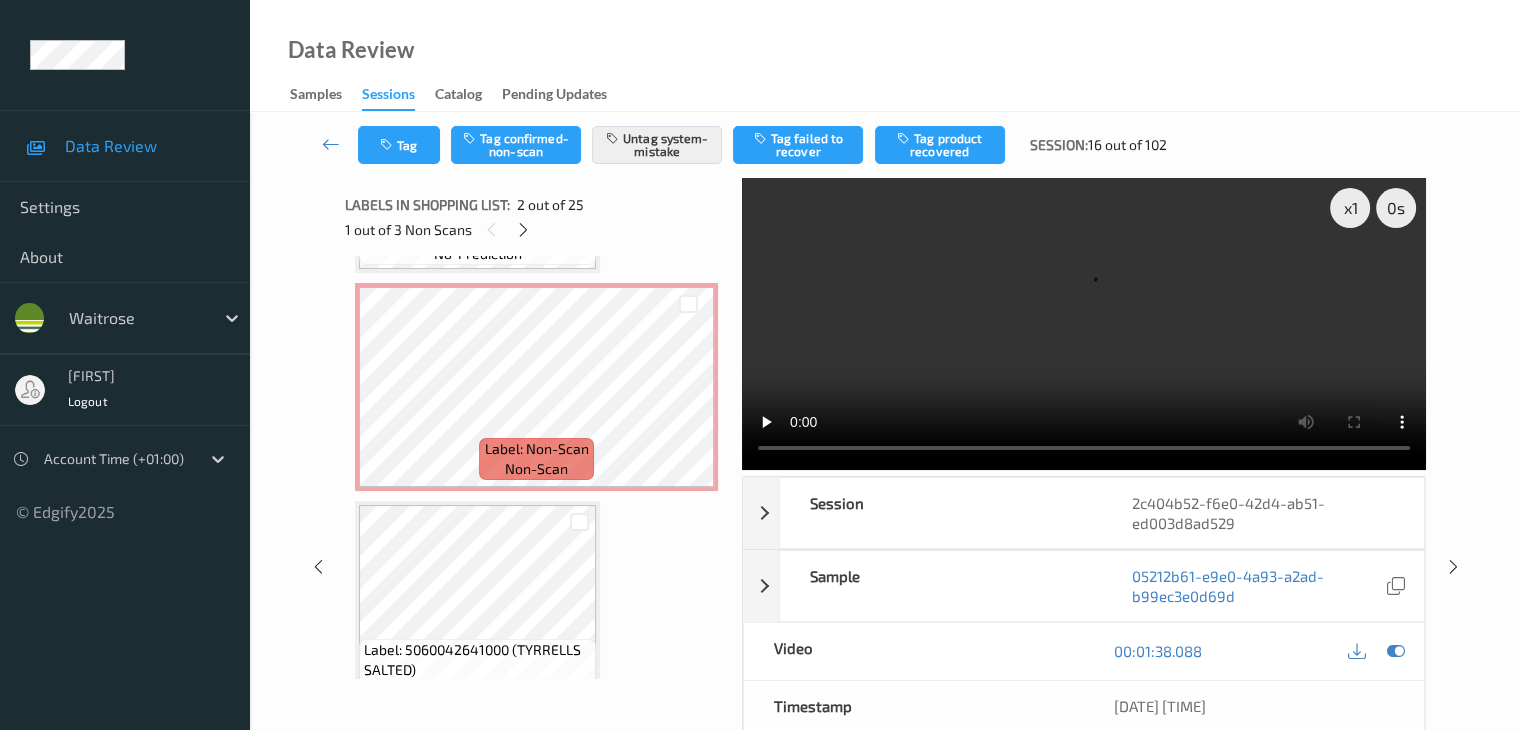 scroll, scrollTop: 2600, scrollLeft: 0, axis: vertical 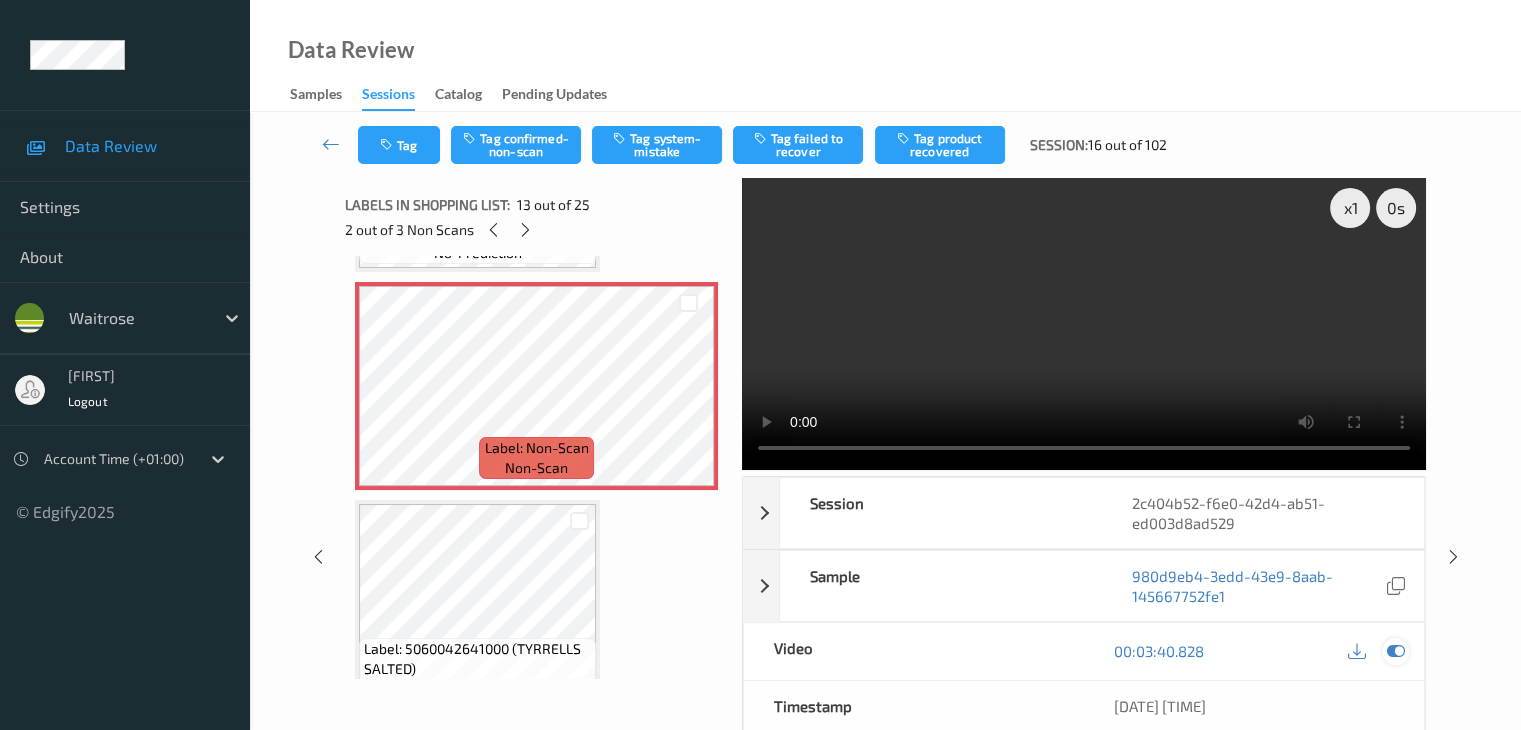 click at bounding box center (1395, 651) 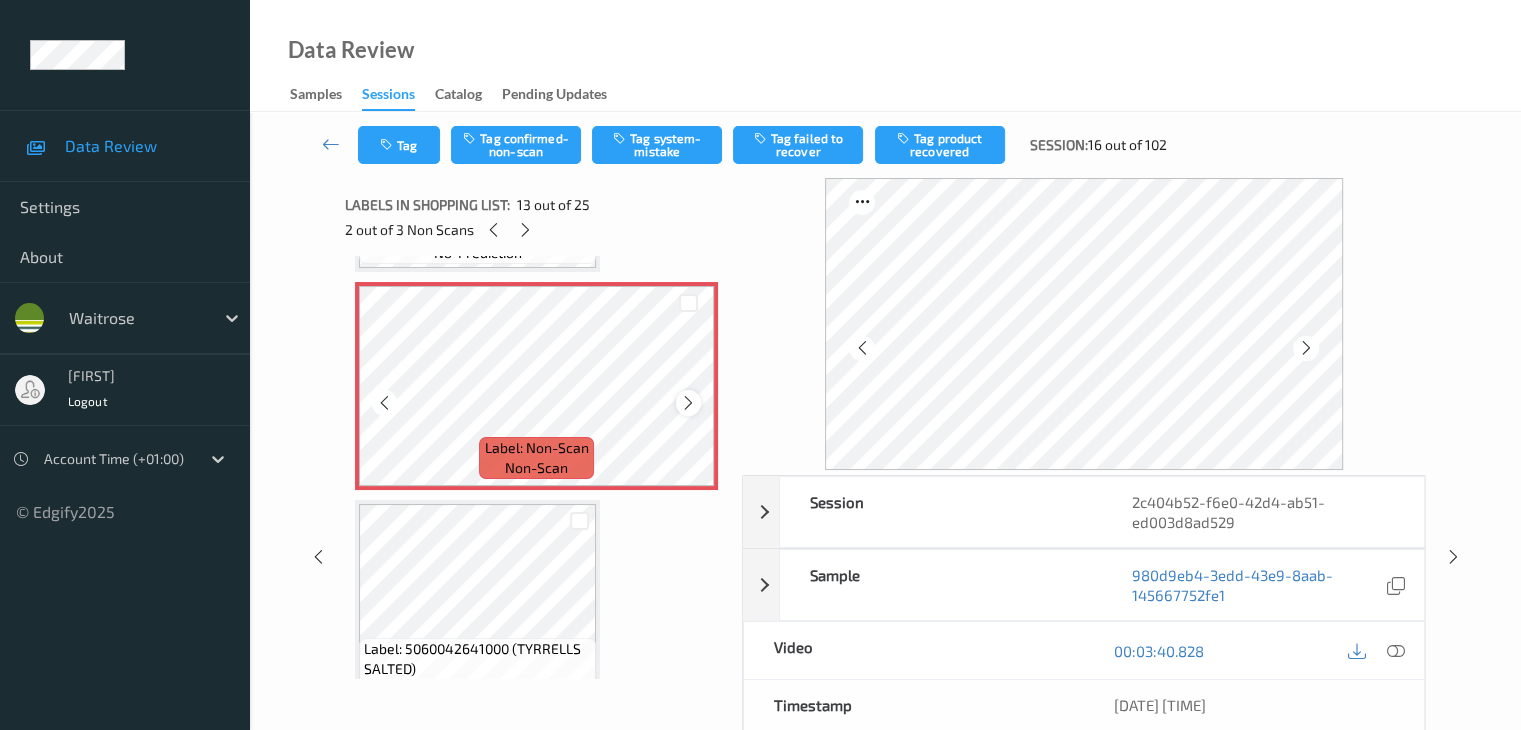 click at bounding box center (688, 403) 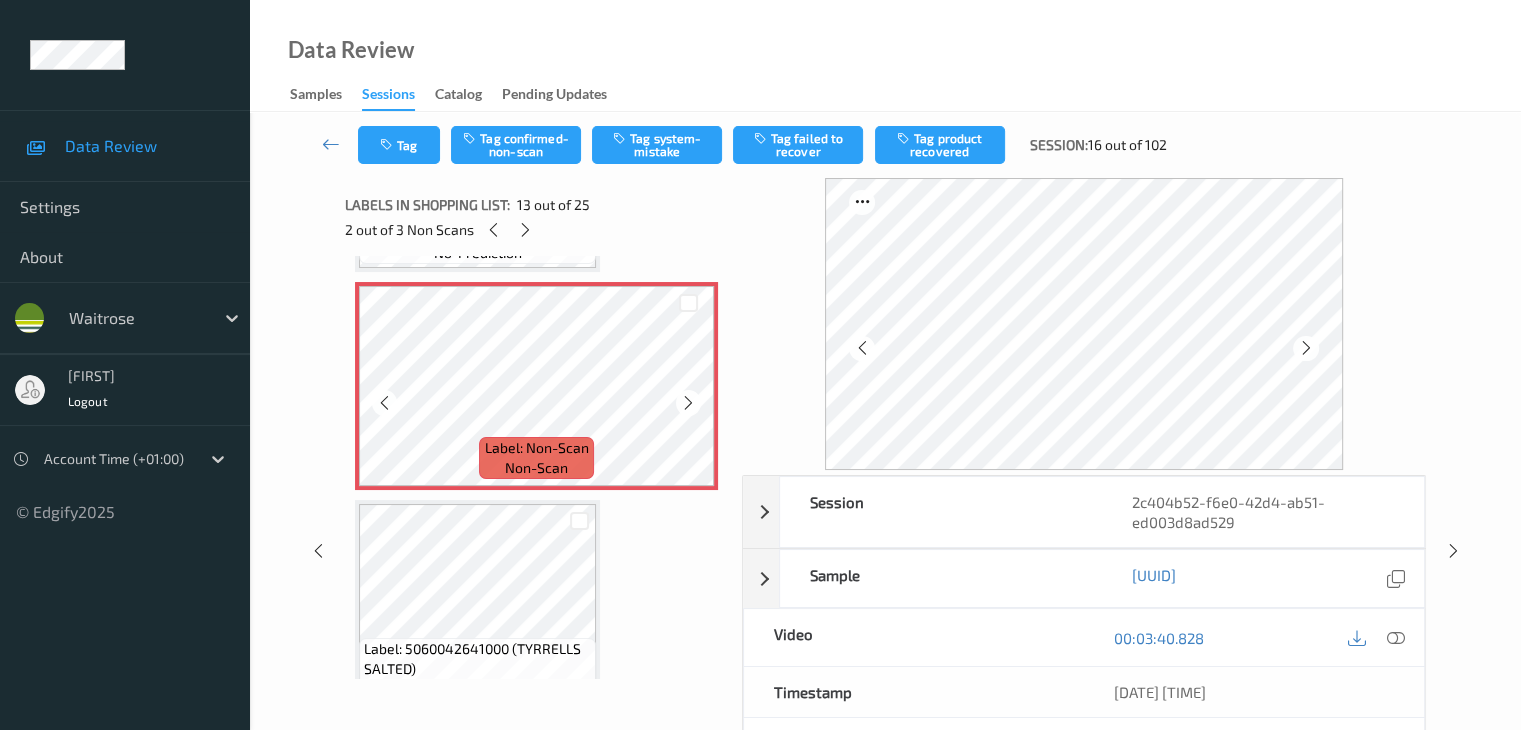 click at bounding box center (688, 403) 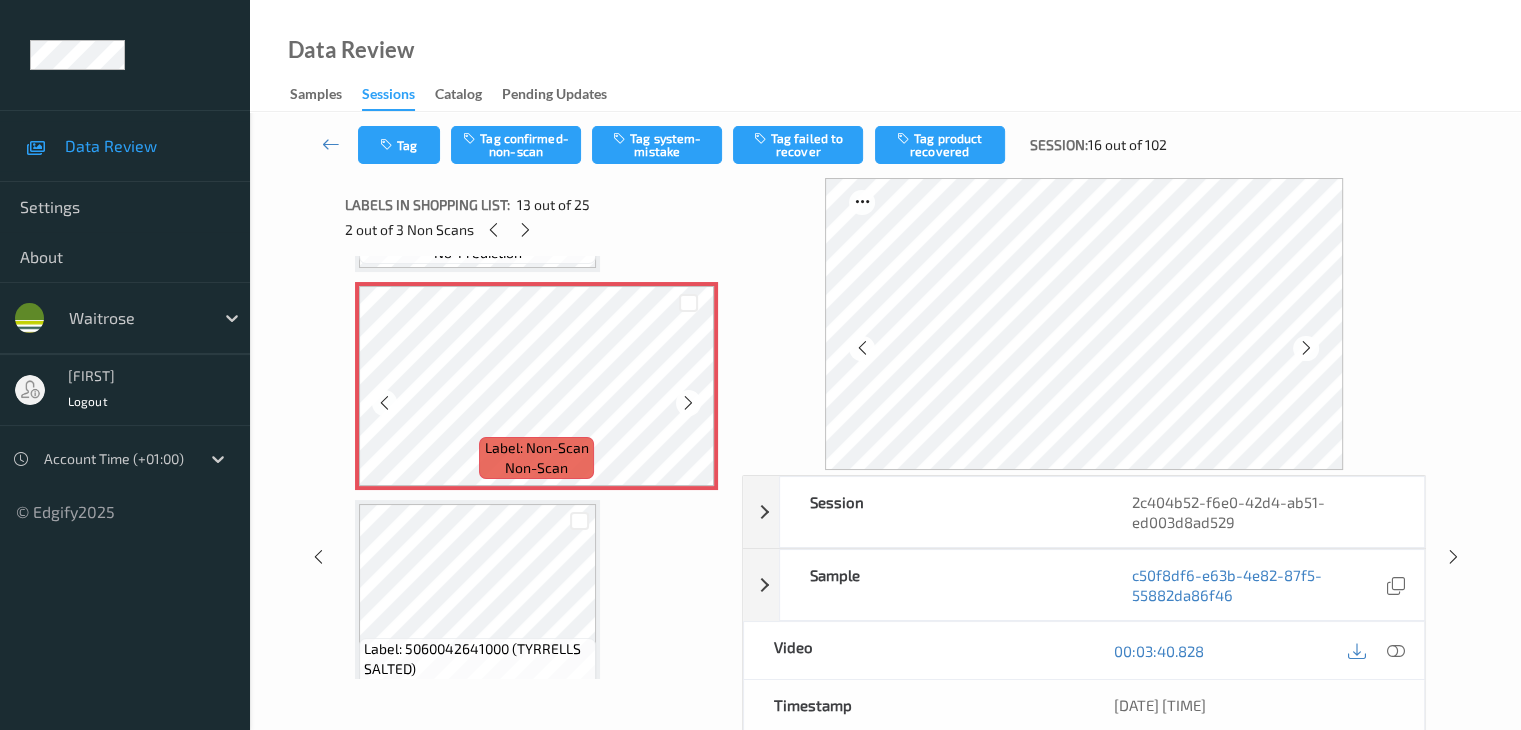 click at bounding box center (688, 403) 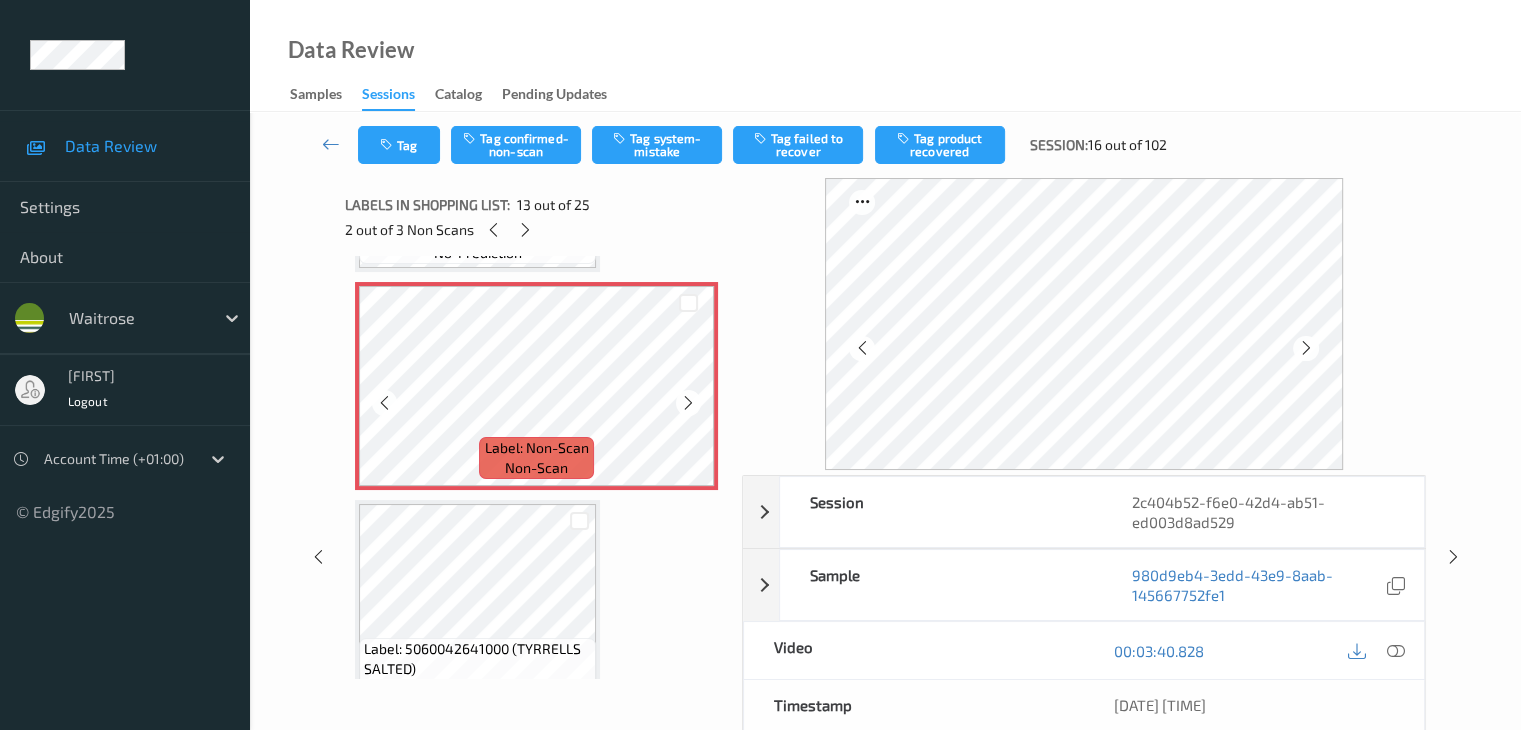 click at bounding box center [688, 403] 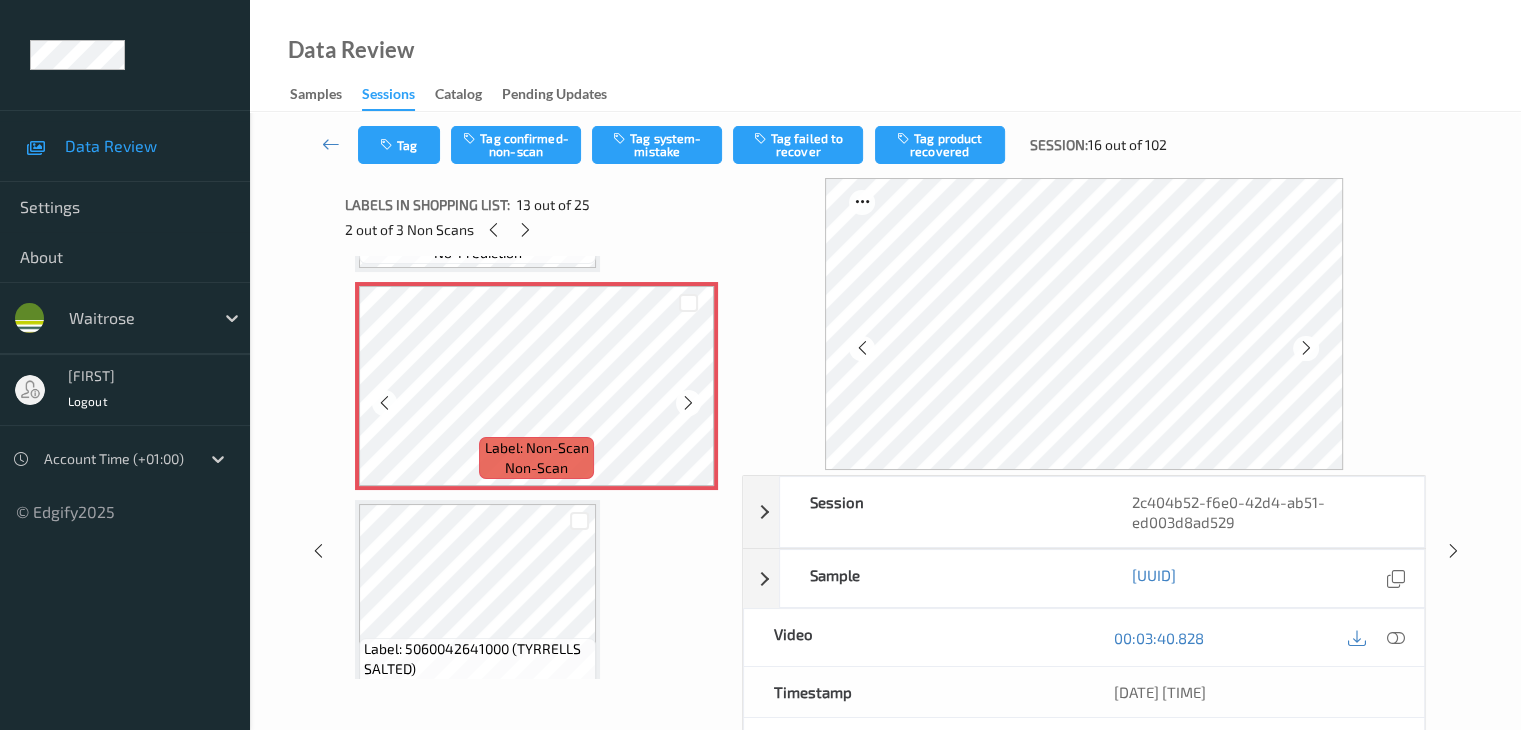 click at bounding box center (688, 403) 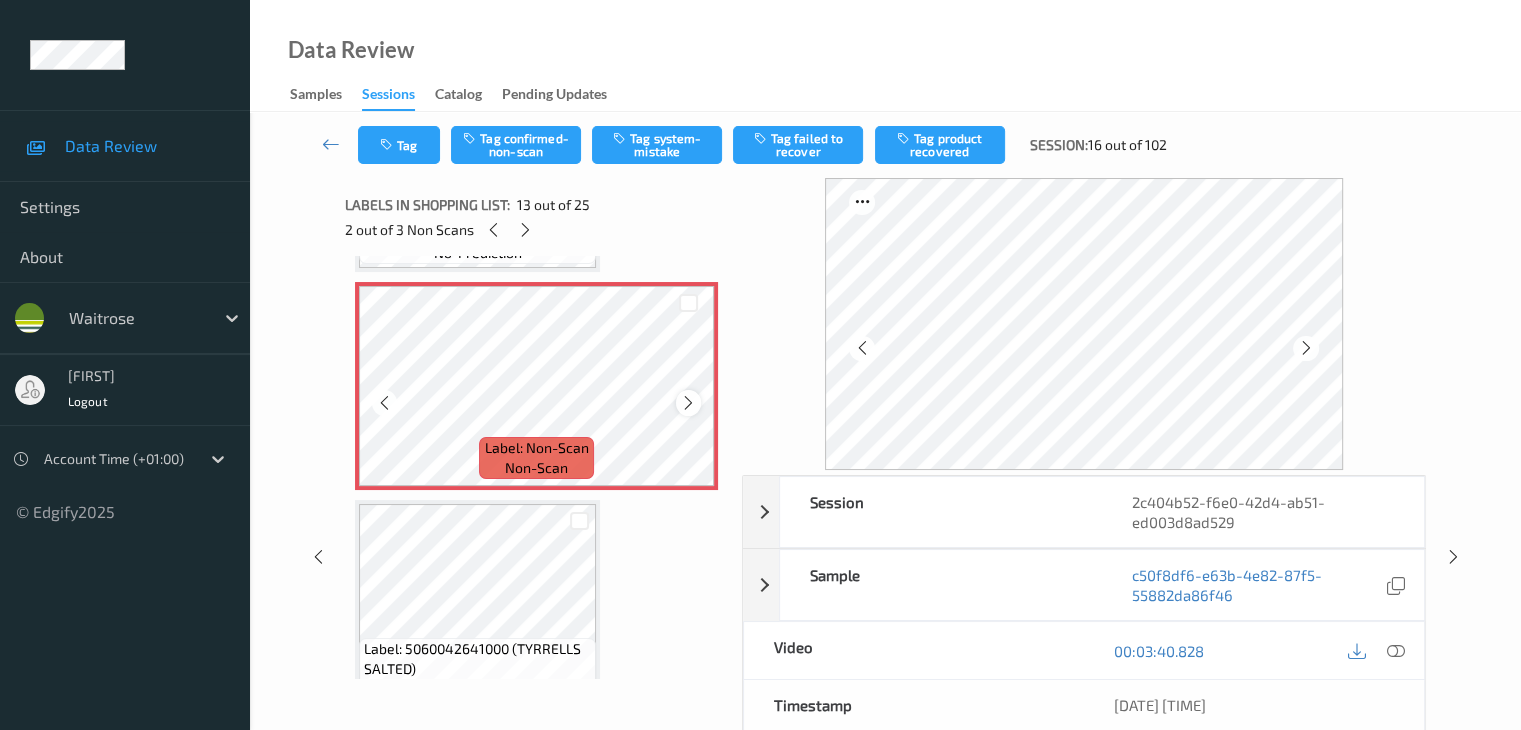 scroll, scrollTop: 2500, scrollLeft: 0, axis: vertical 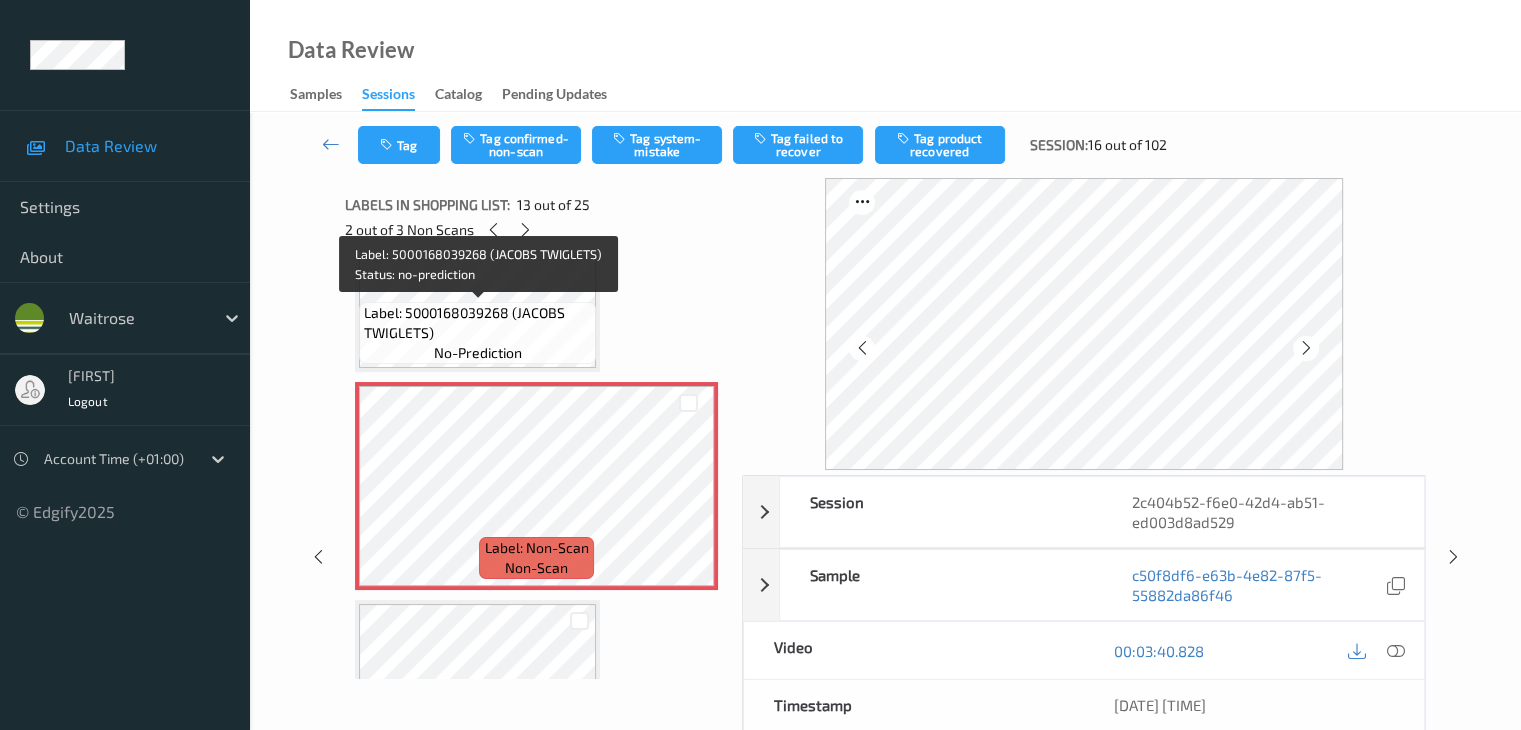 click on "Label: 5000168039268 (JACOBS TWIGLETS)" at bounding box center (477, 323) 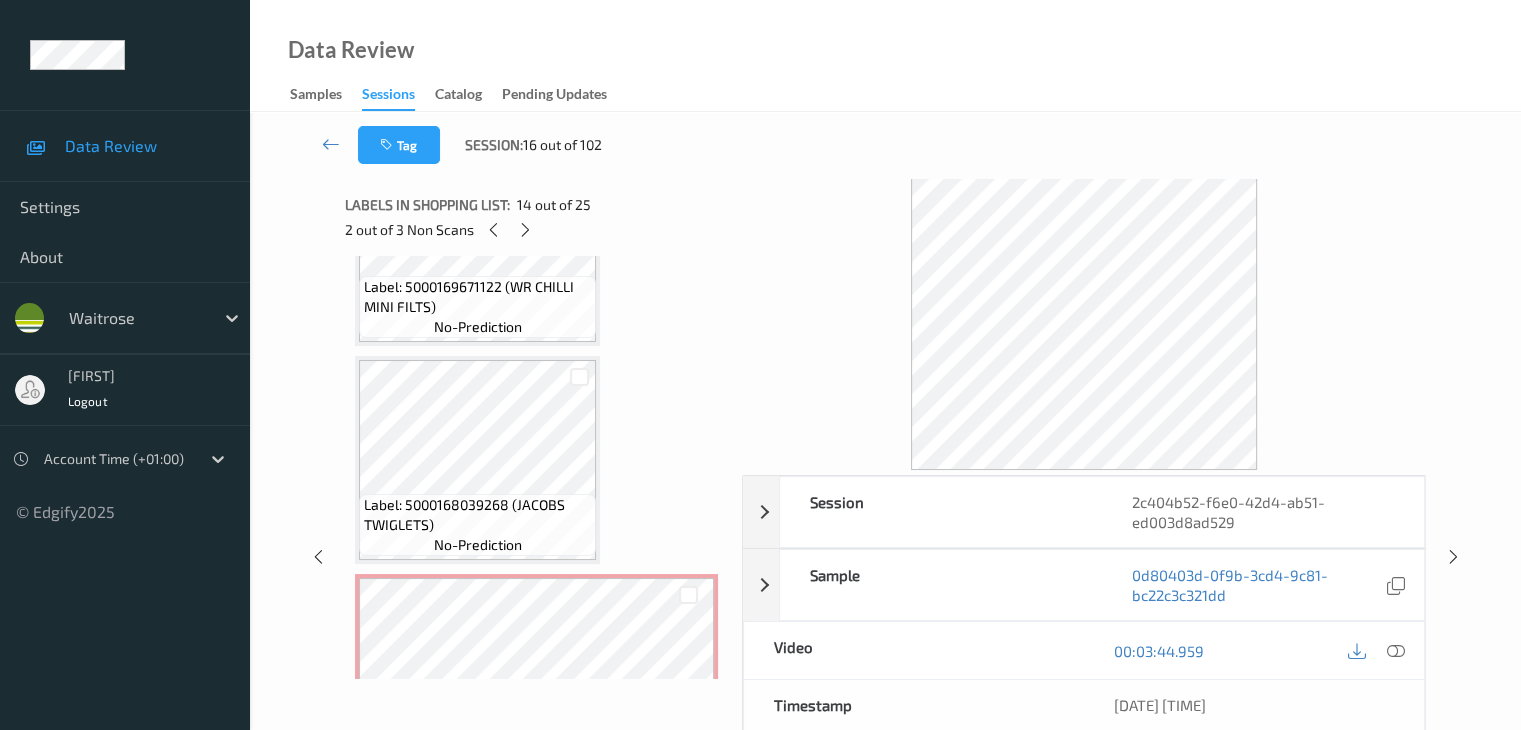 scroll, scrollTop: 2300, scrollLeft: 0, axis: vertical 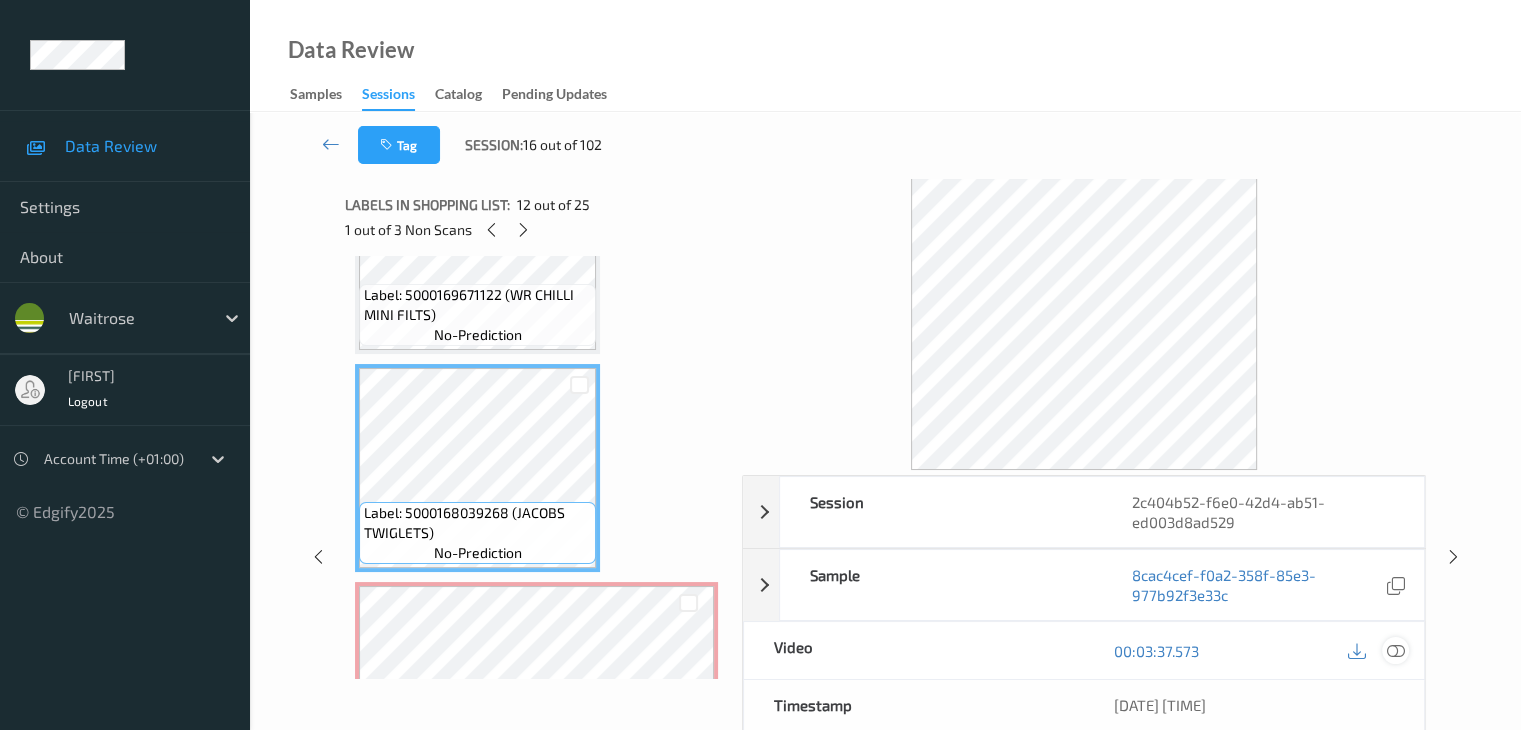 click at bounding box center (1395, 651) 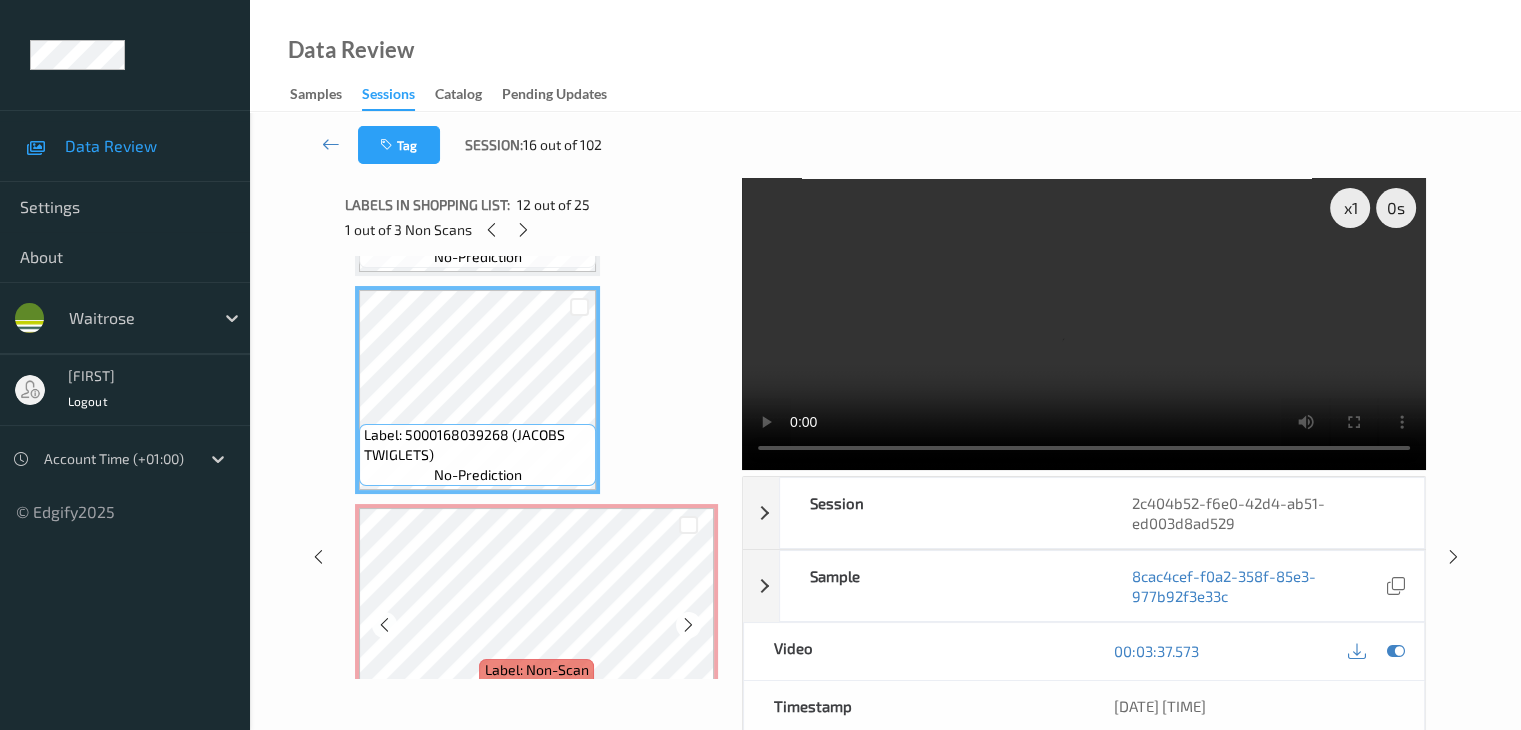 scroll, scrollTop: 2500, scrollLeft: 0, axis: vertical 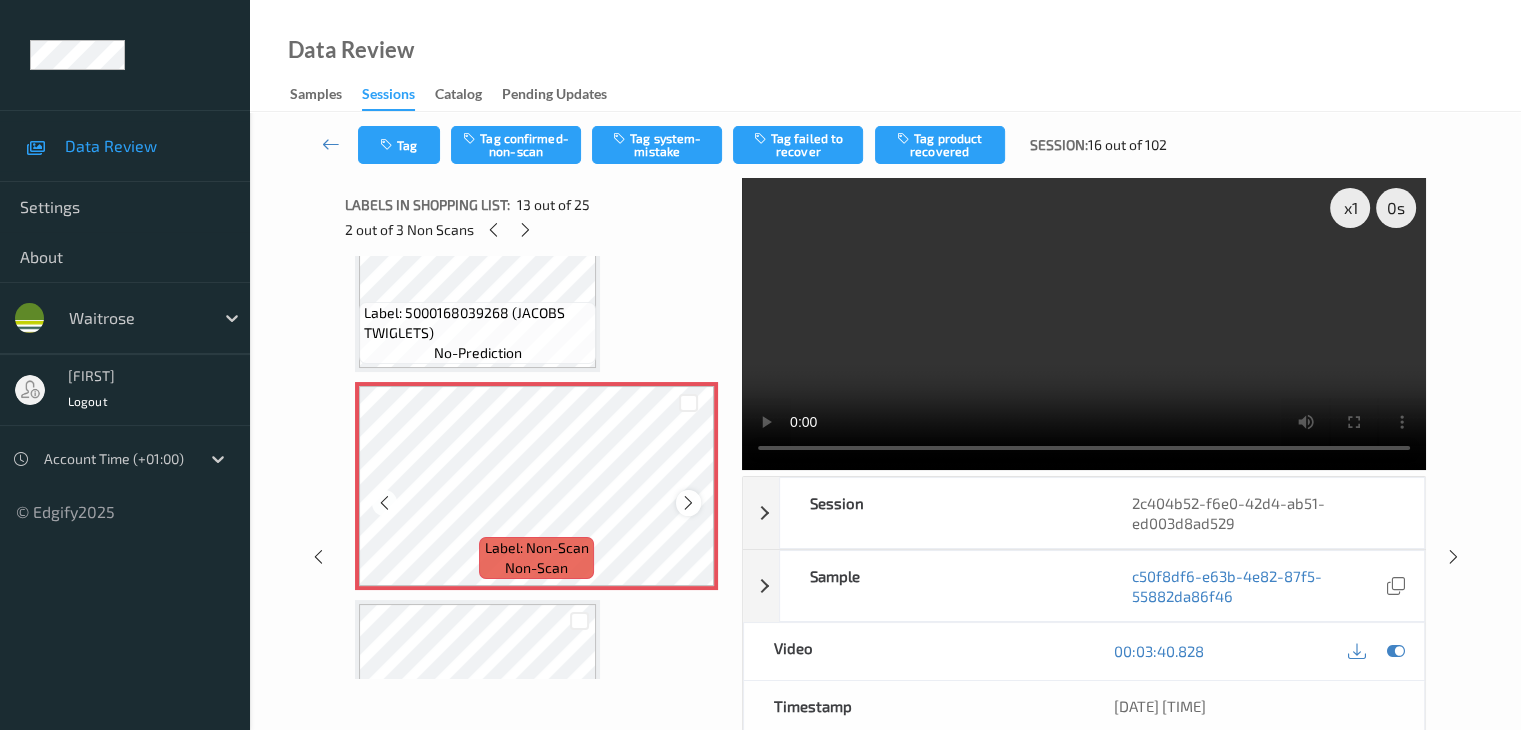 click at bounding box center (688, 503) 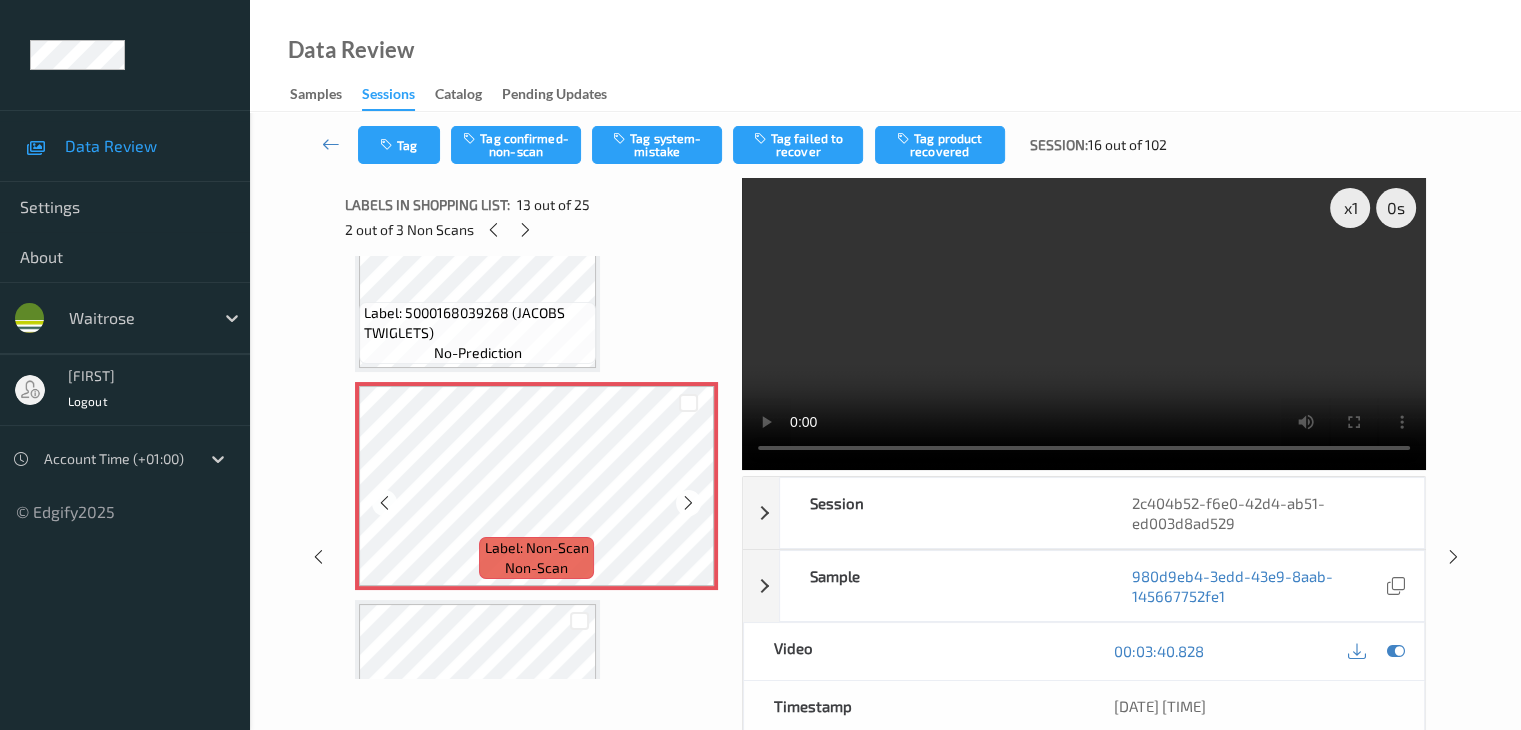 click at bounding box center (688, 503) 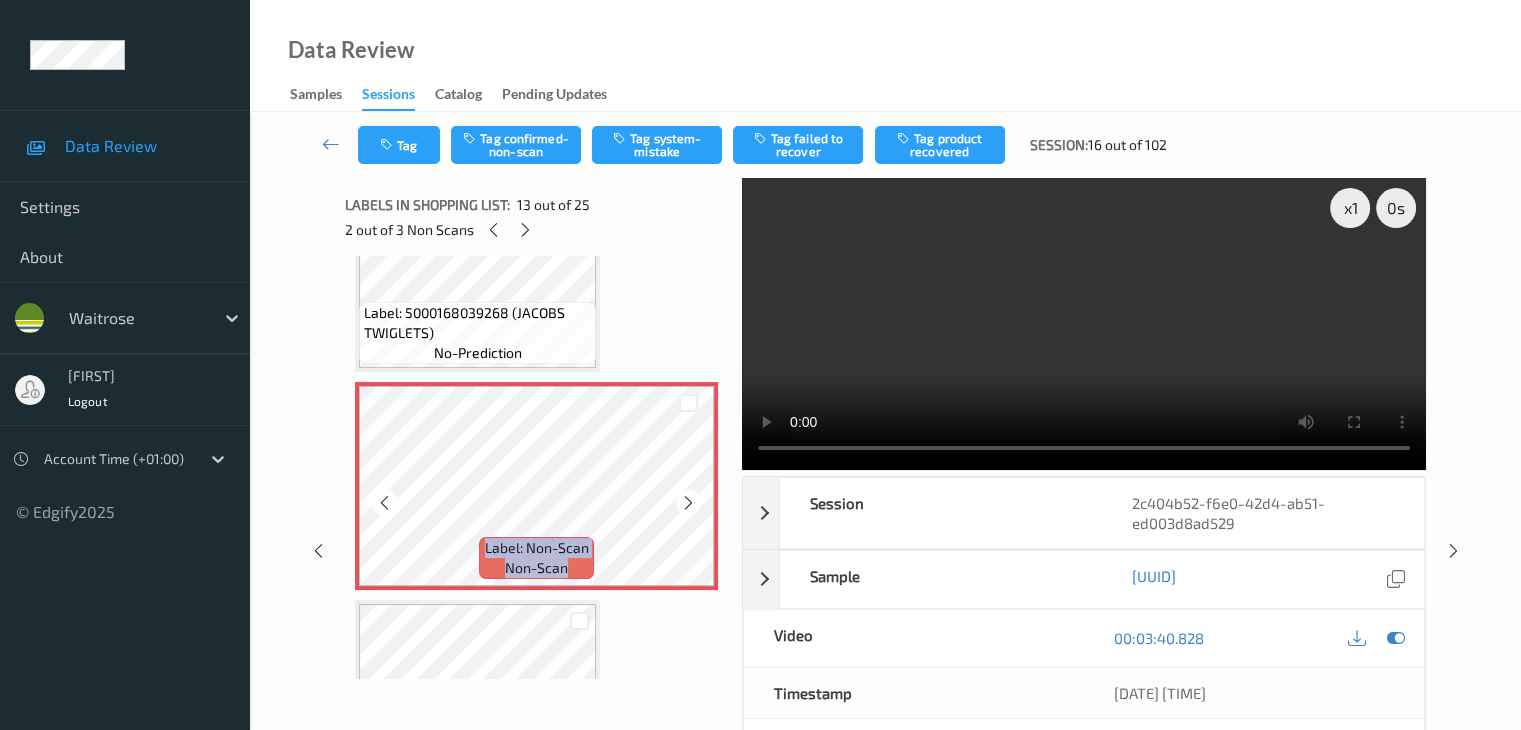 click at bounding box center [688, 503] 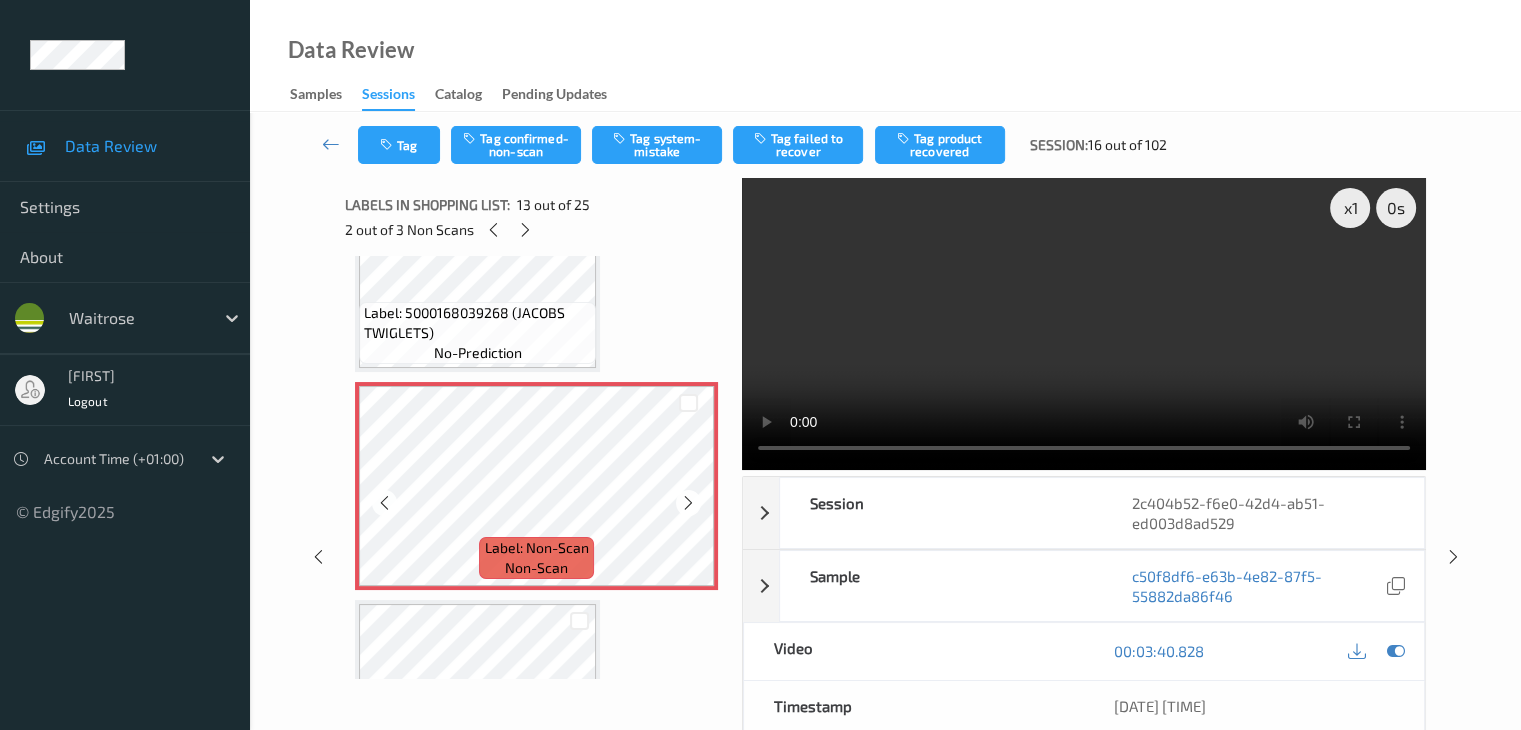 click at bounding box center (688, 503) 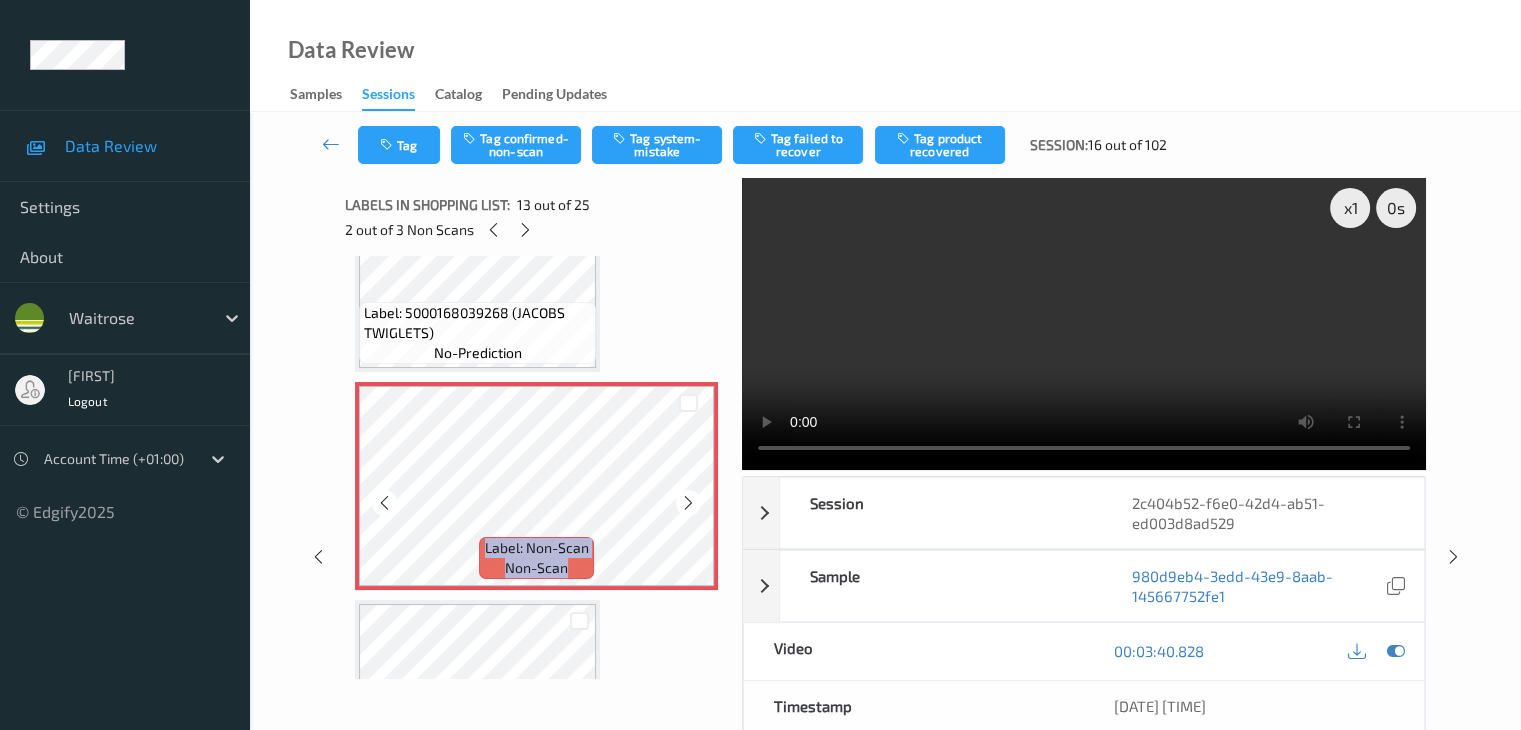 click at bounding box center (688, 503) 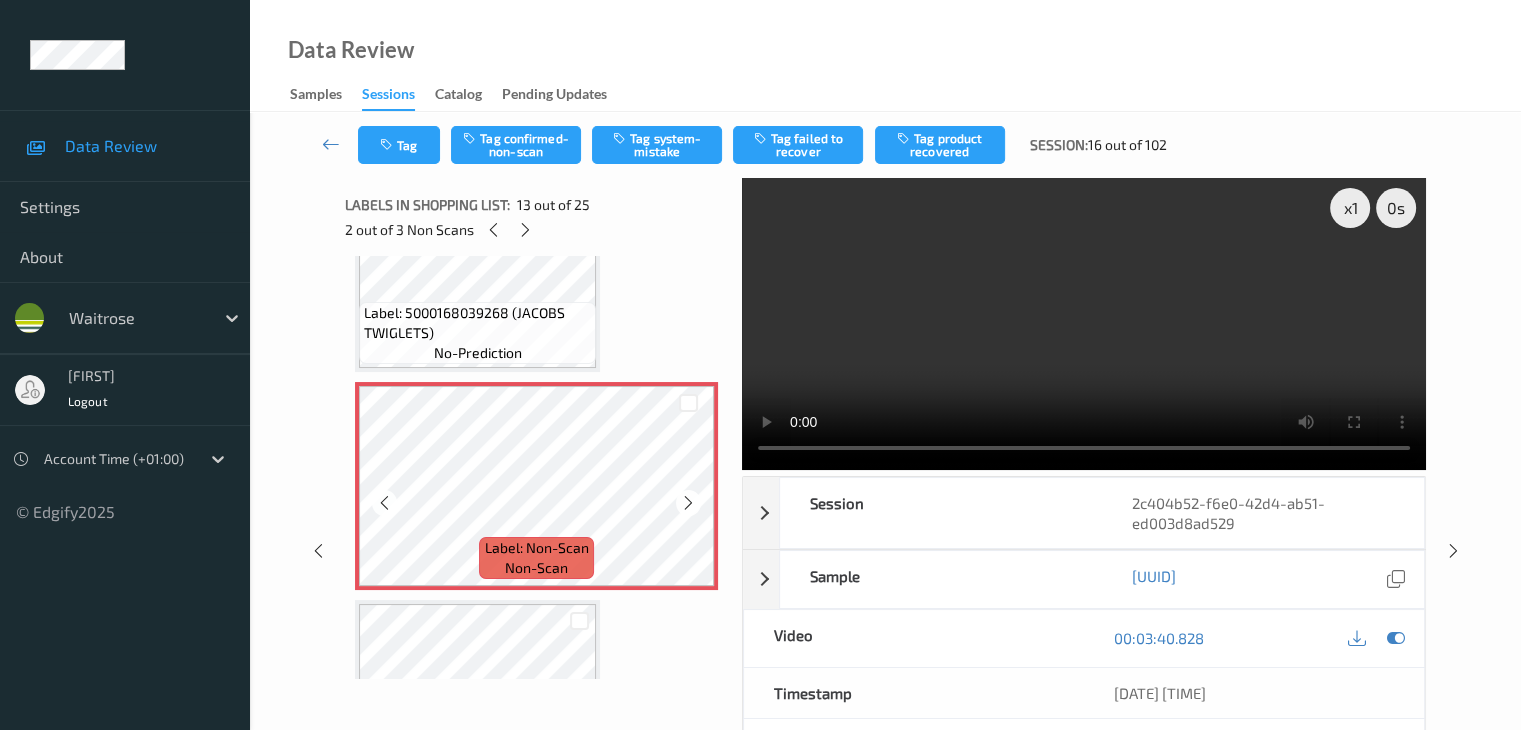 click at bounding box center (688, 503) 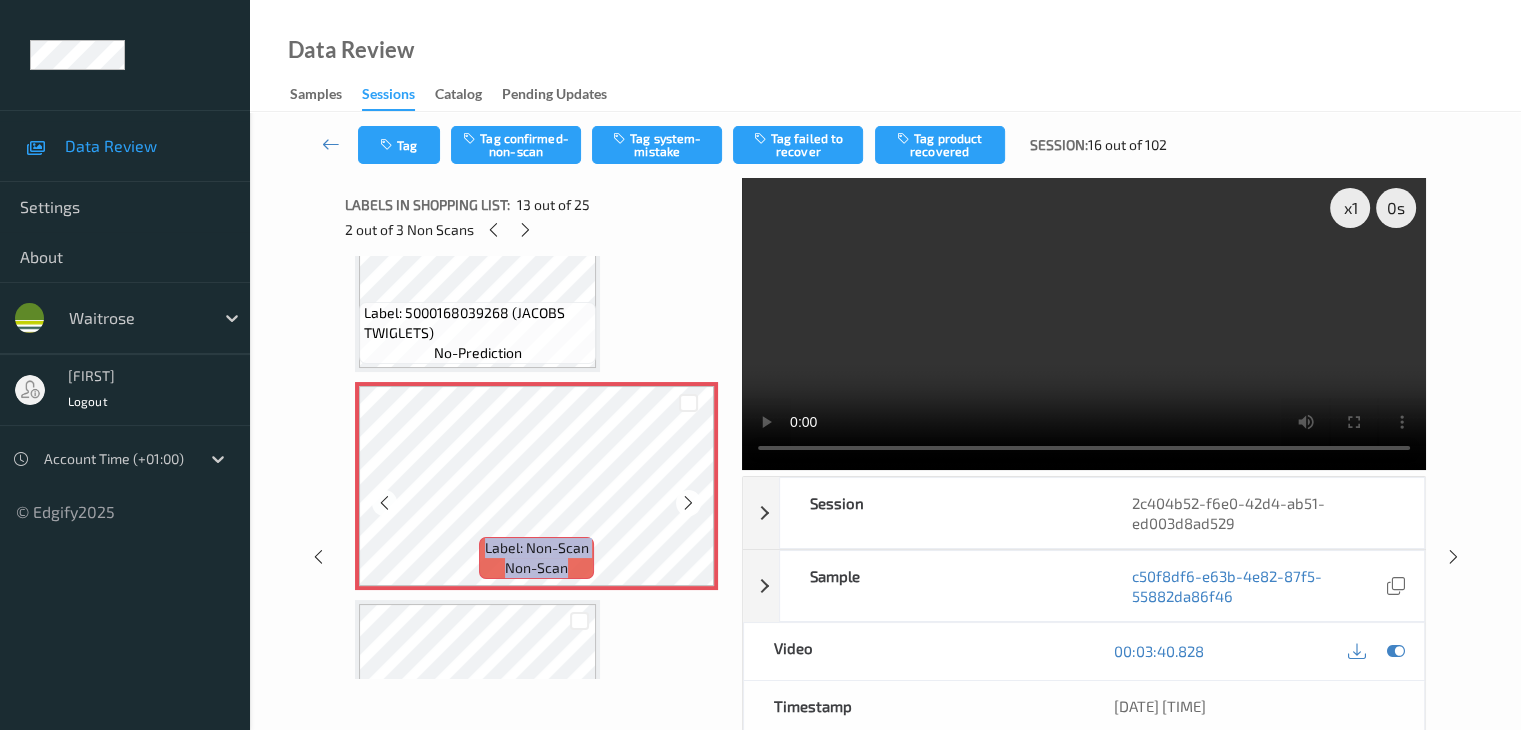 click at bounding box center [688, 503] 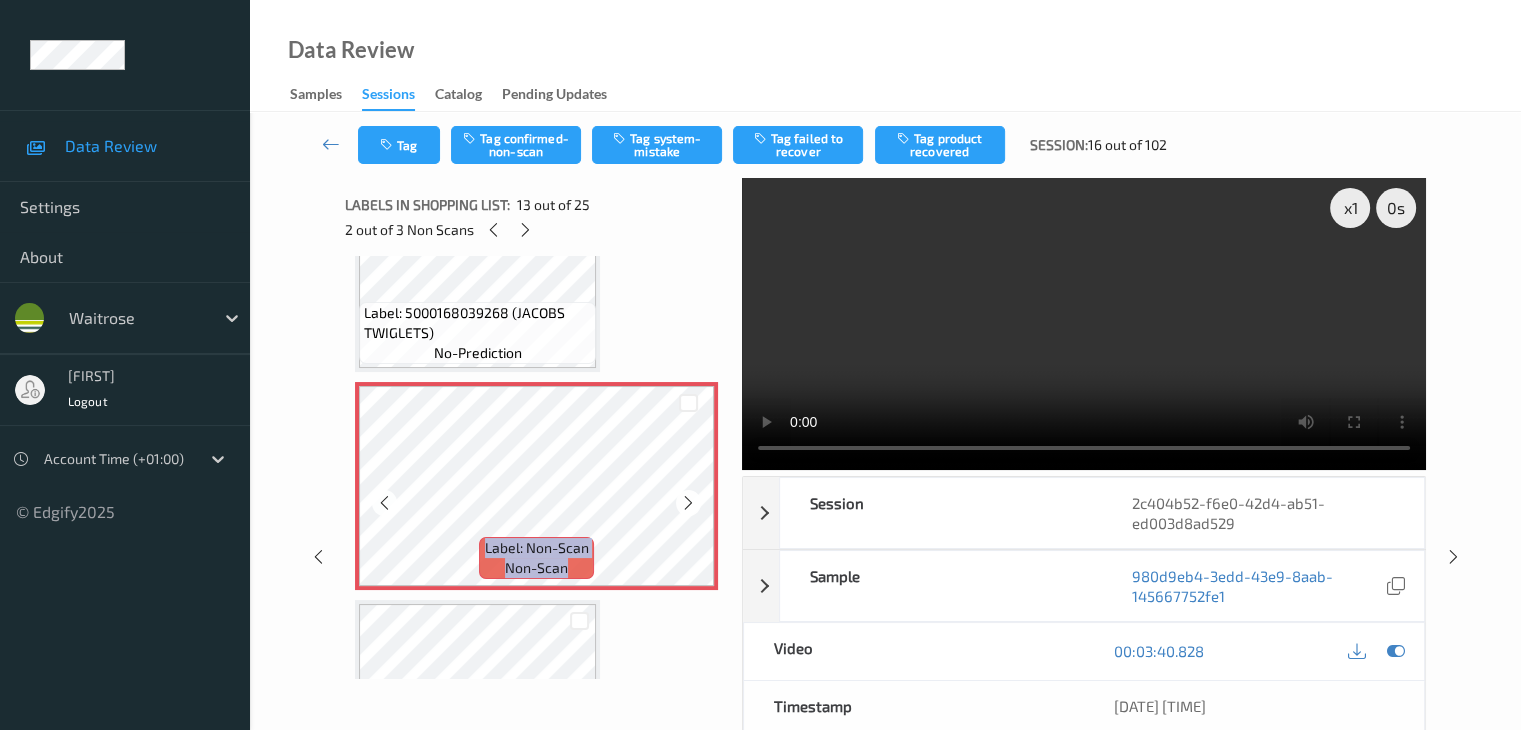 click at bounding box center (688, 503) 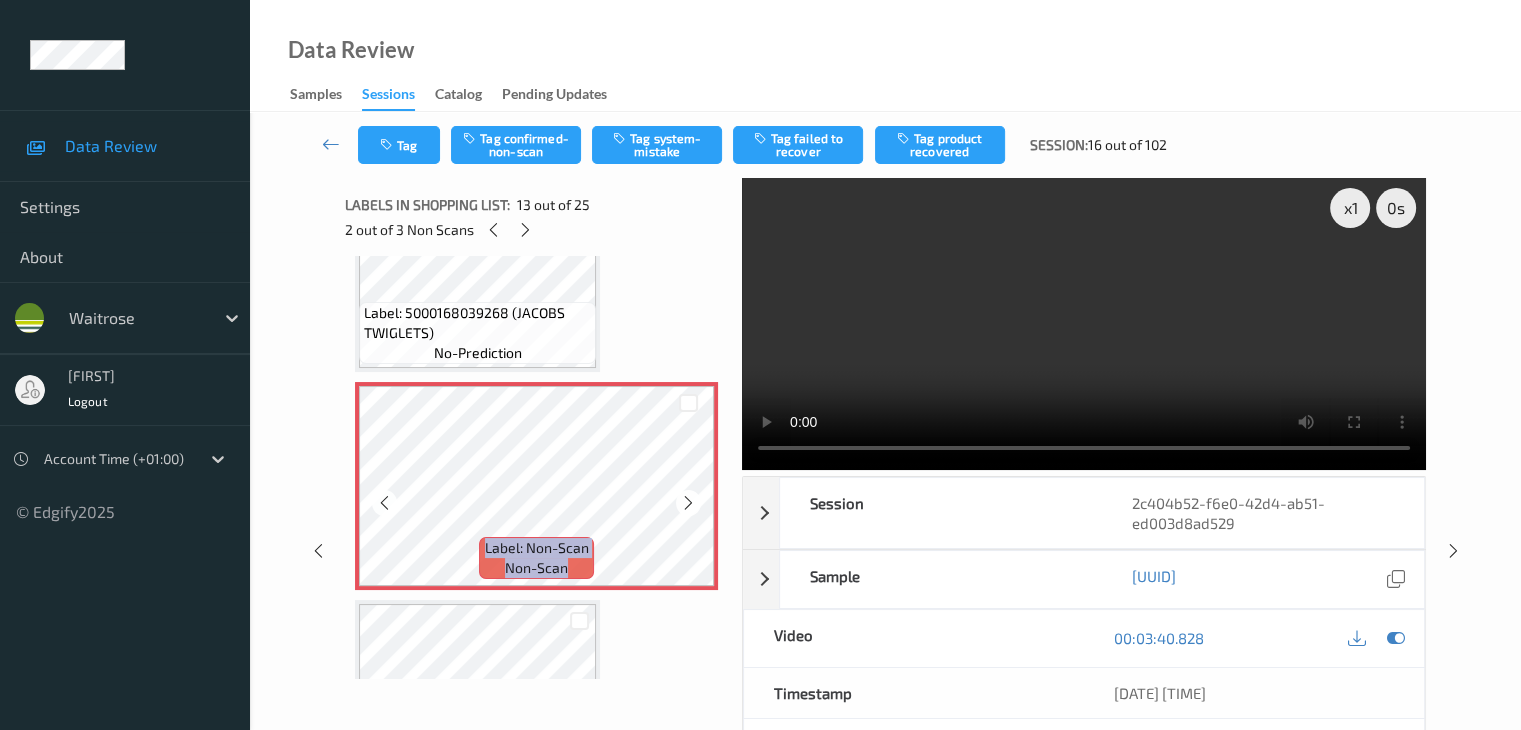 click at bounding box center (688, 503) 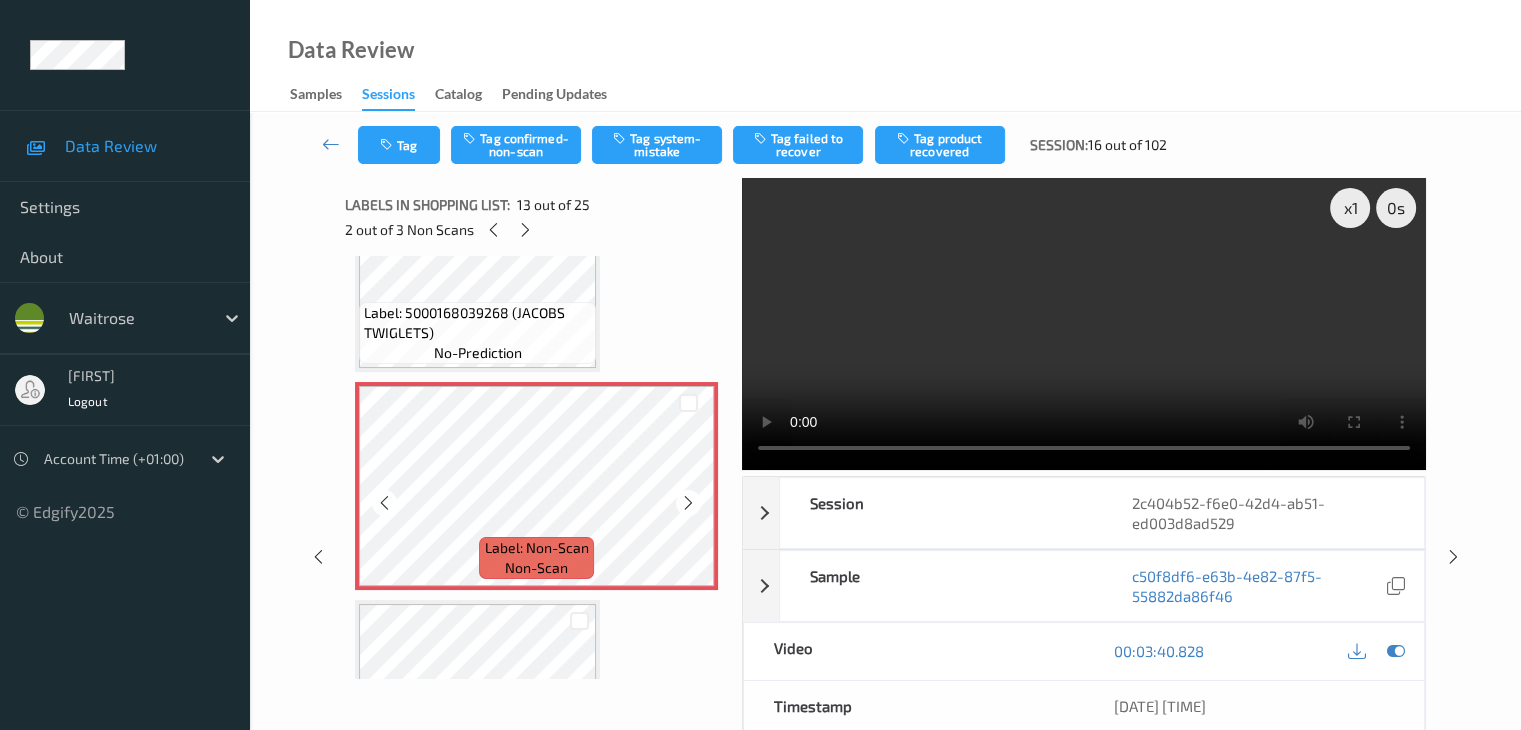 click at bounding box center [688, 503] 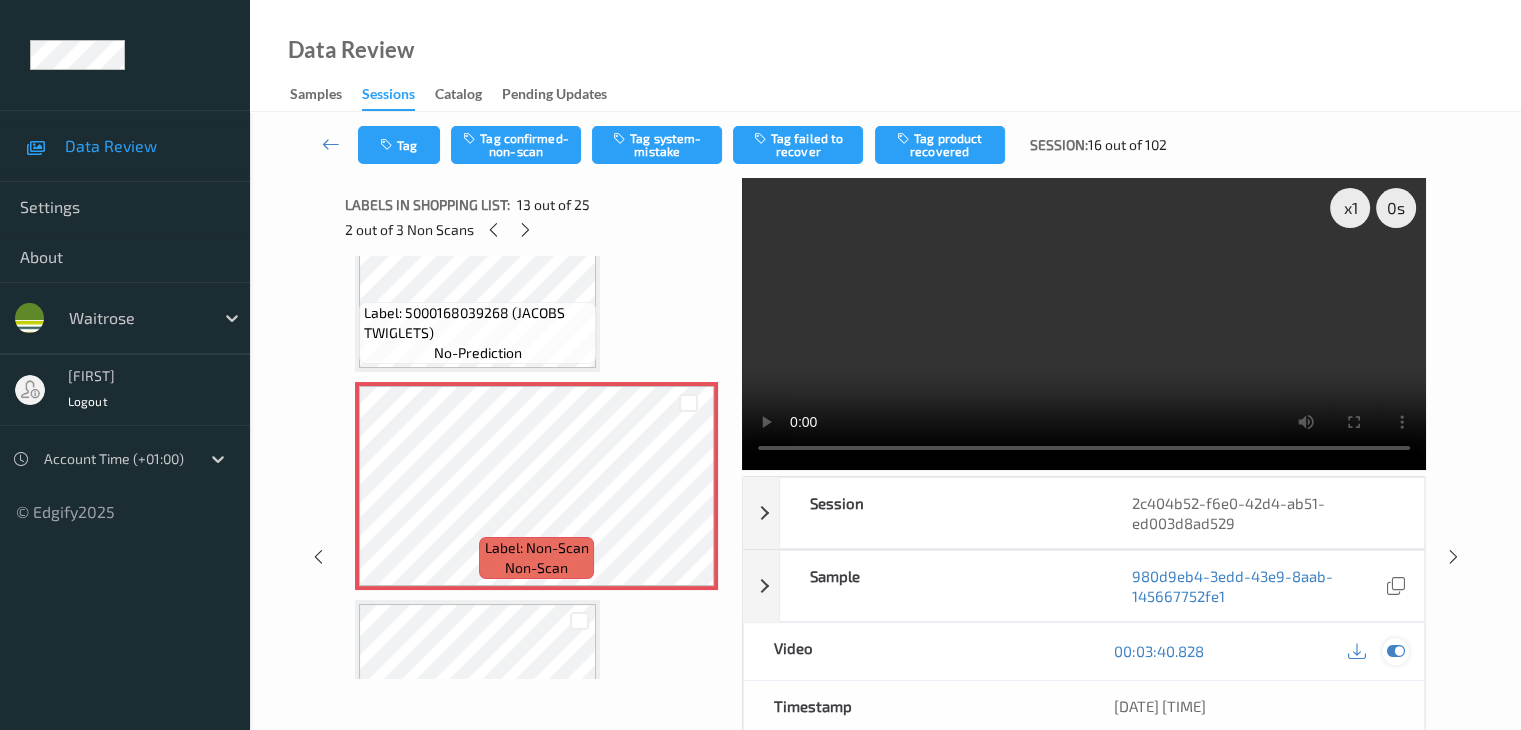 click at bounding box center [1395, 651] 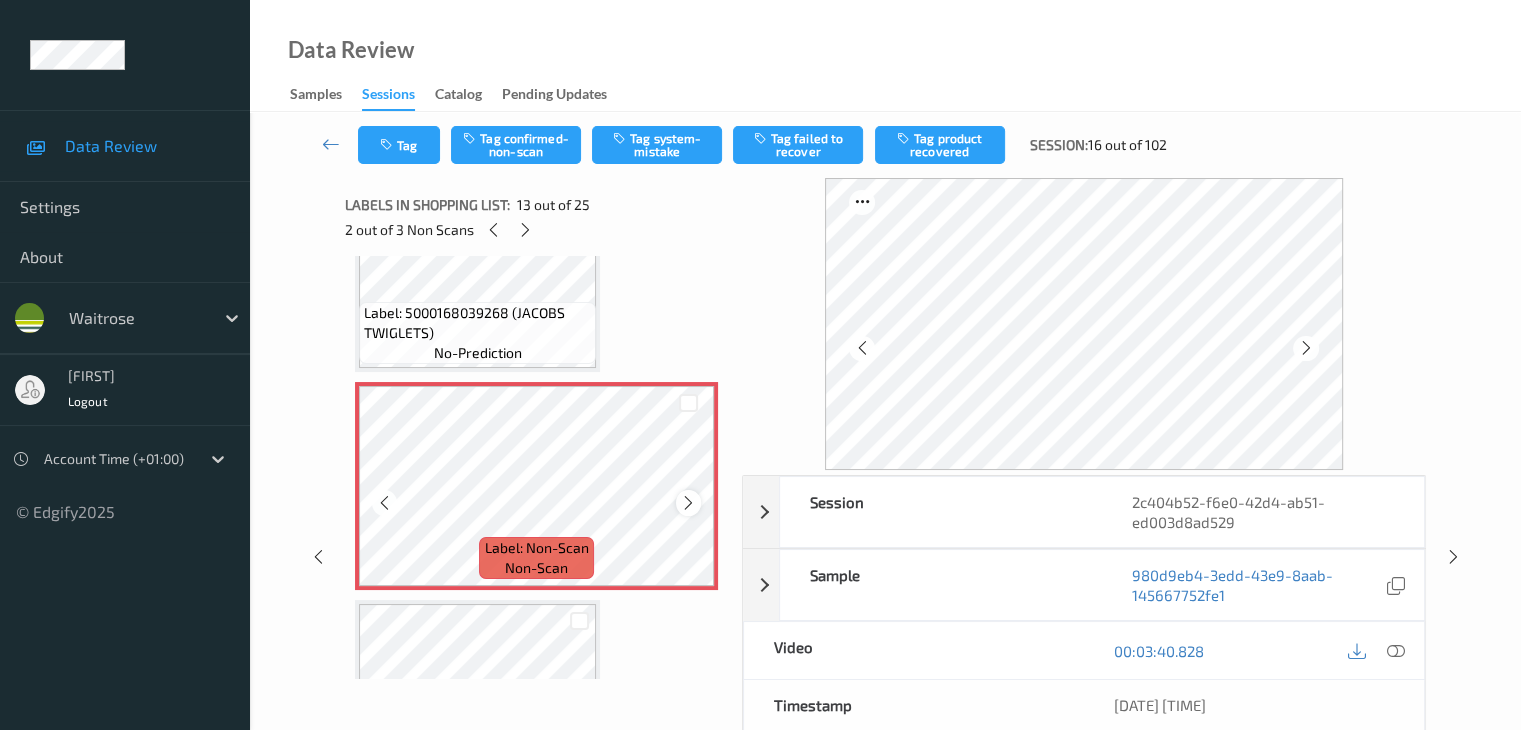click at bounding box center [688, 503] 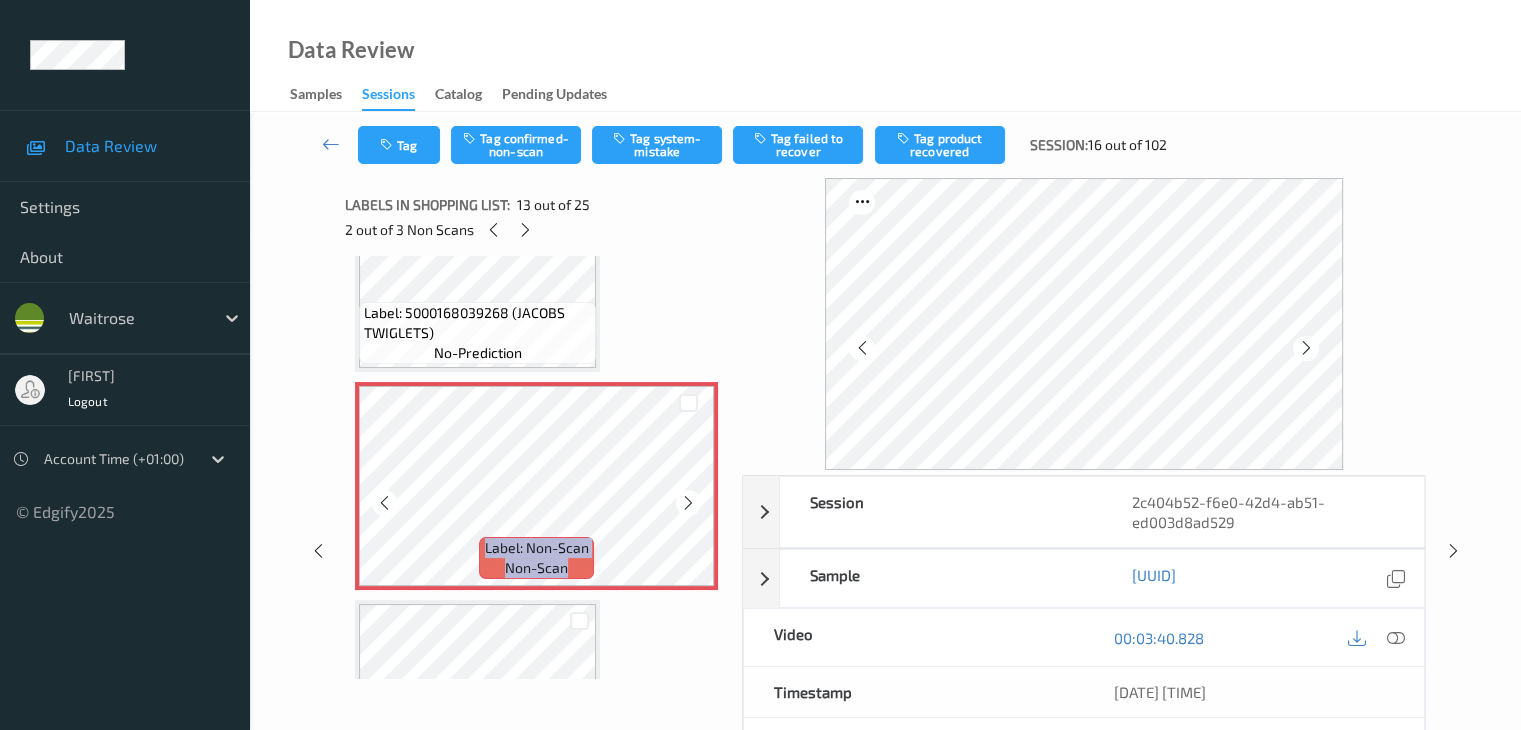 click at bounding box center (688, 503) 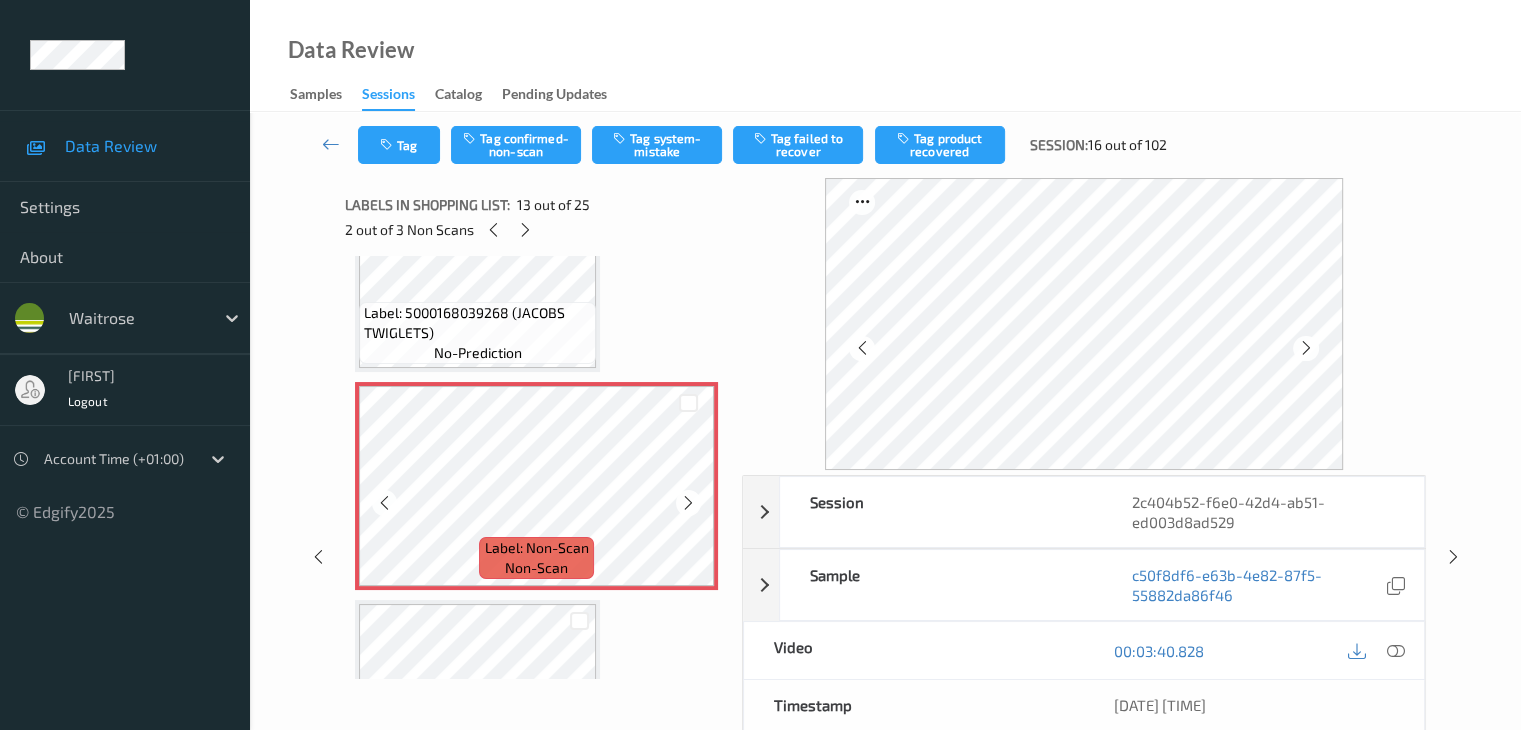 click at bounding box center (688, 503) 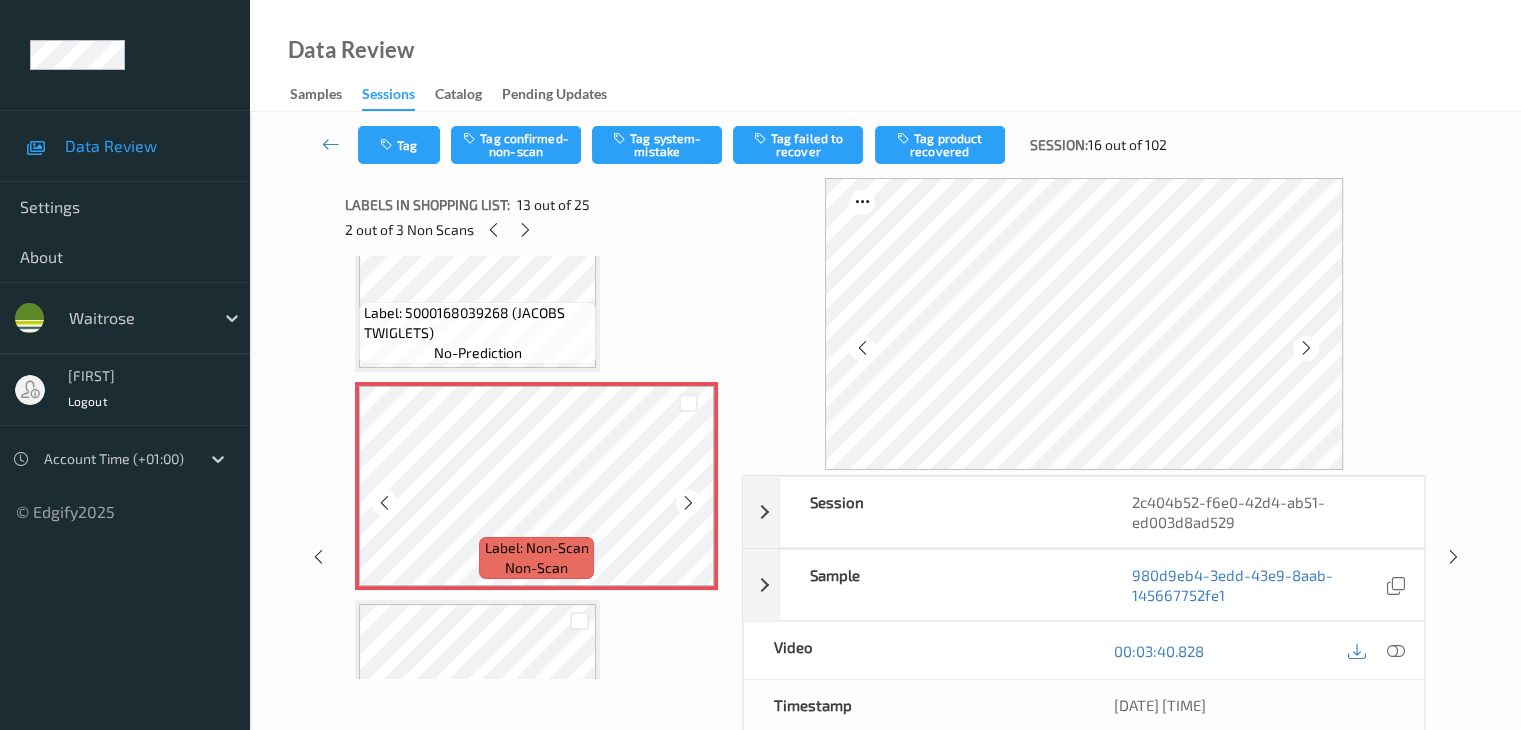 click at bounding box center (688, 503) 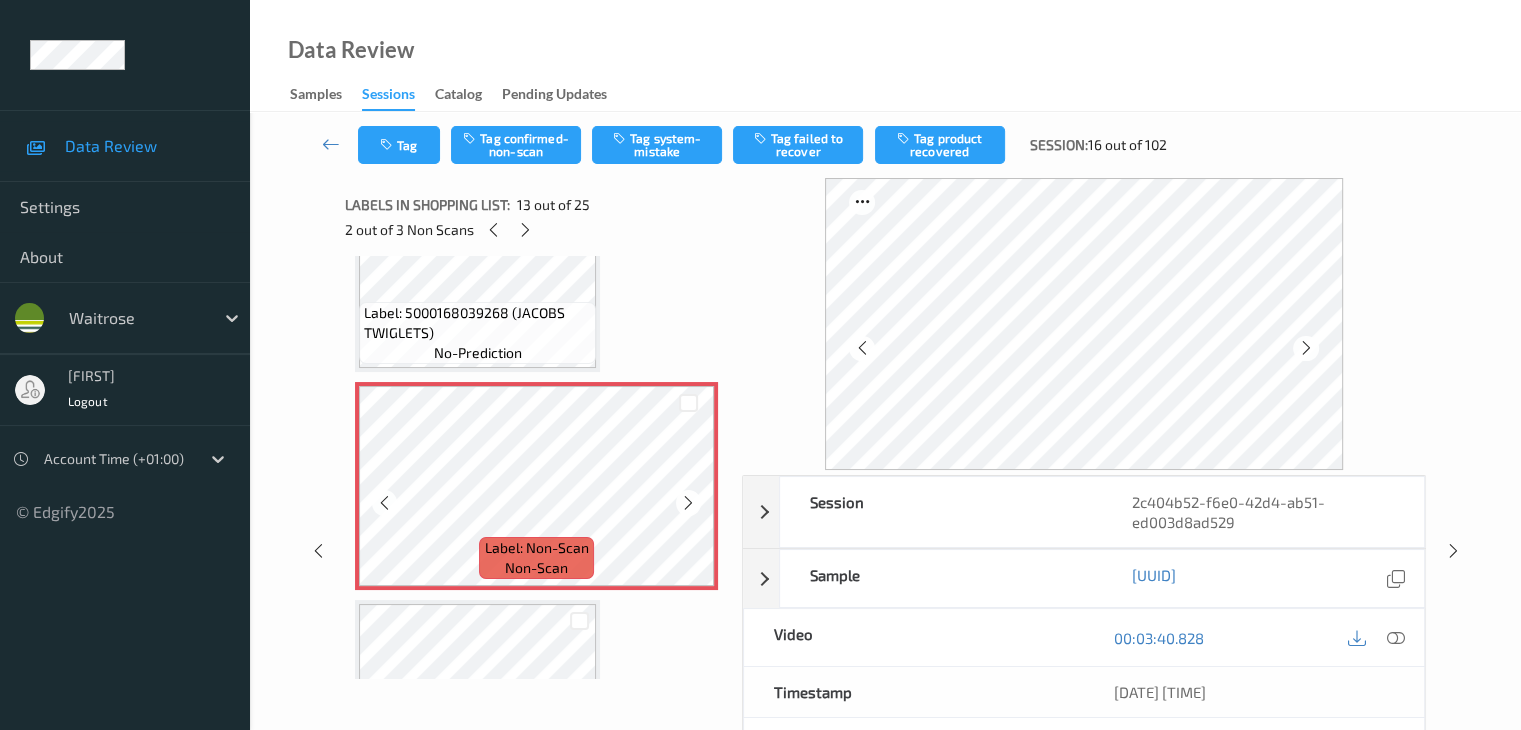 click at bounding box center [688, 503] 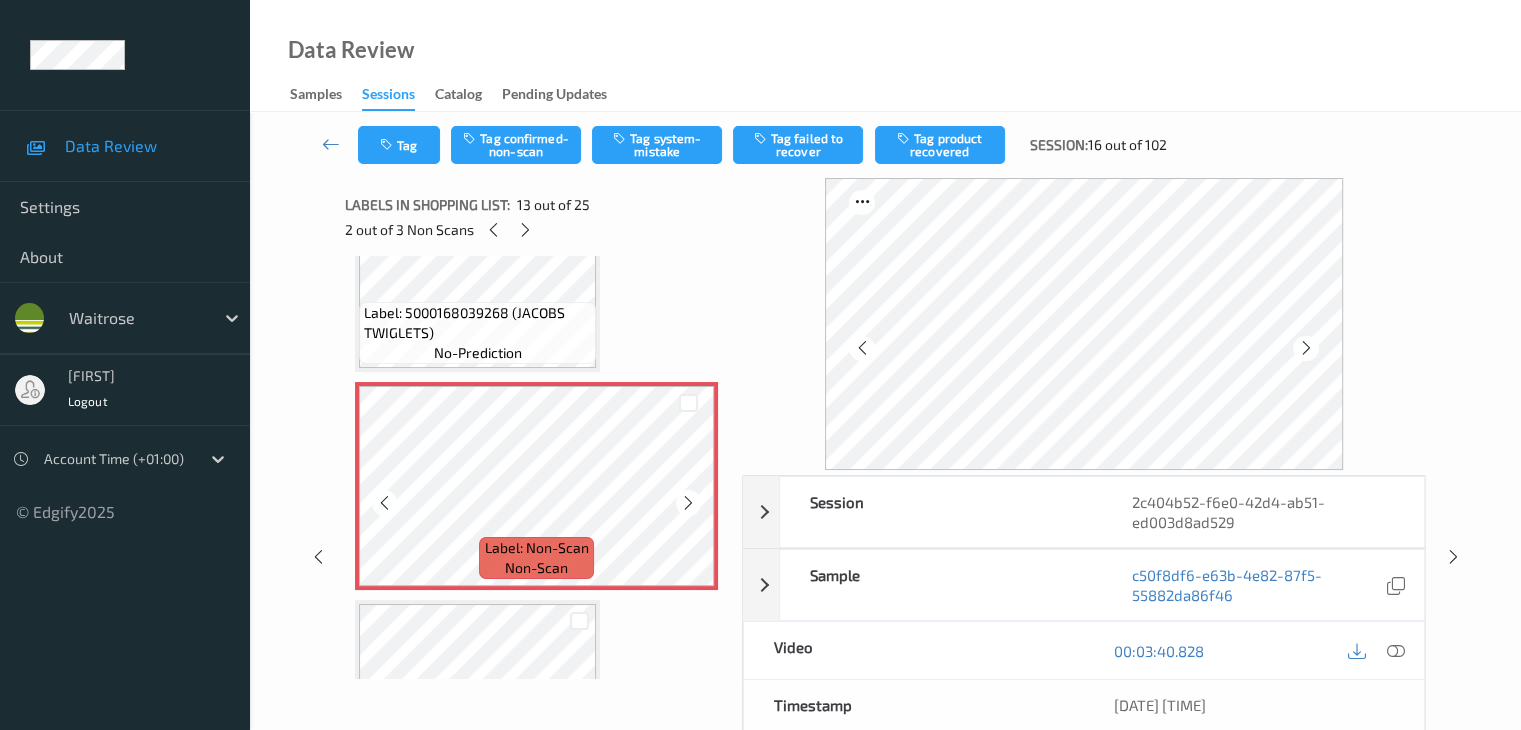 click at bounding box center [688, 503] 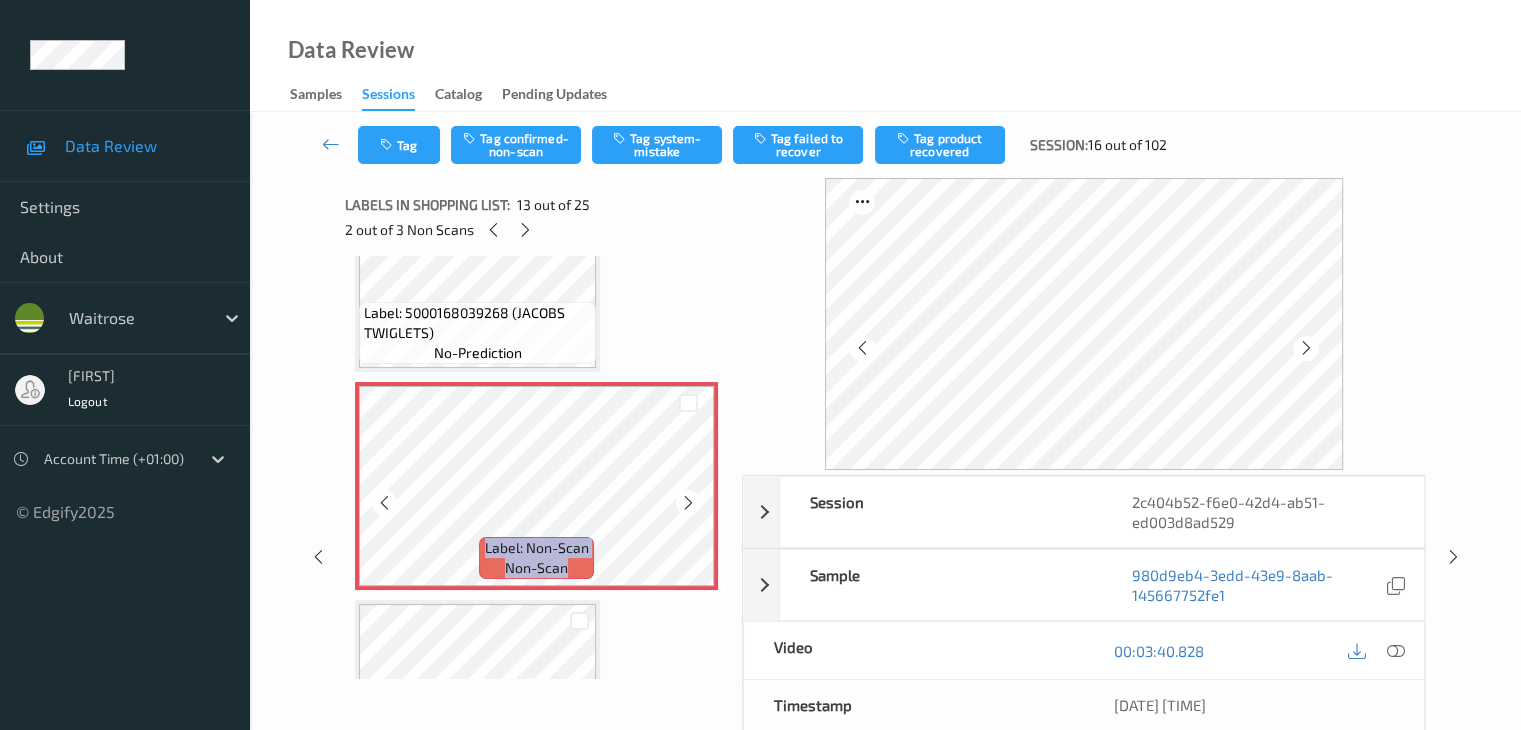 click at bounding box center [688, 503] 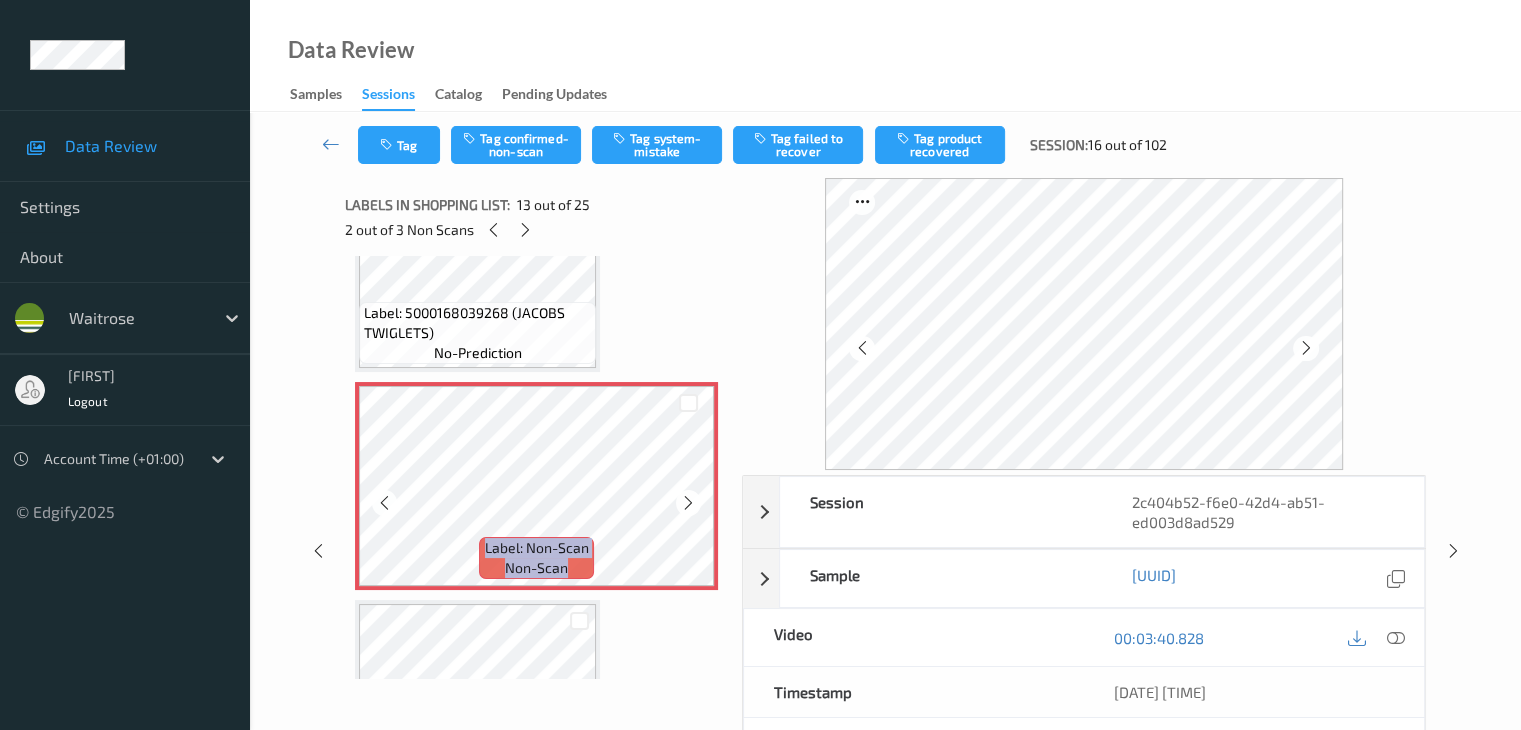 click at bounding box center (688, 503) 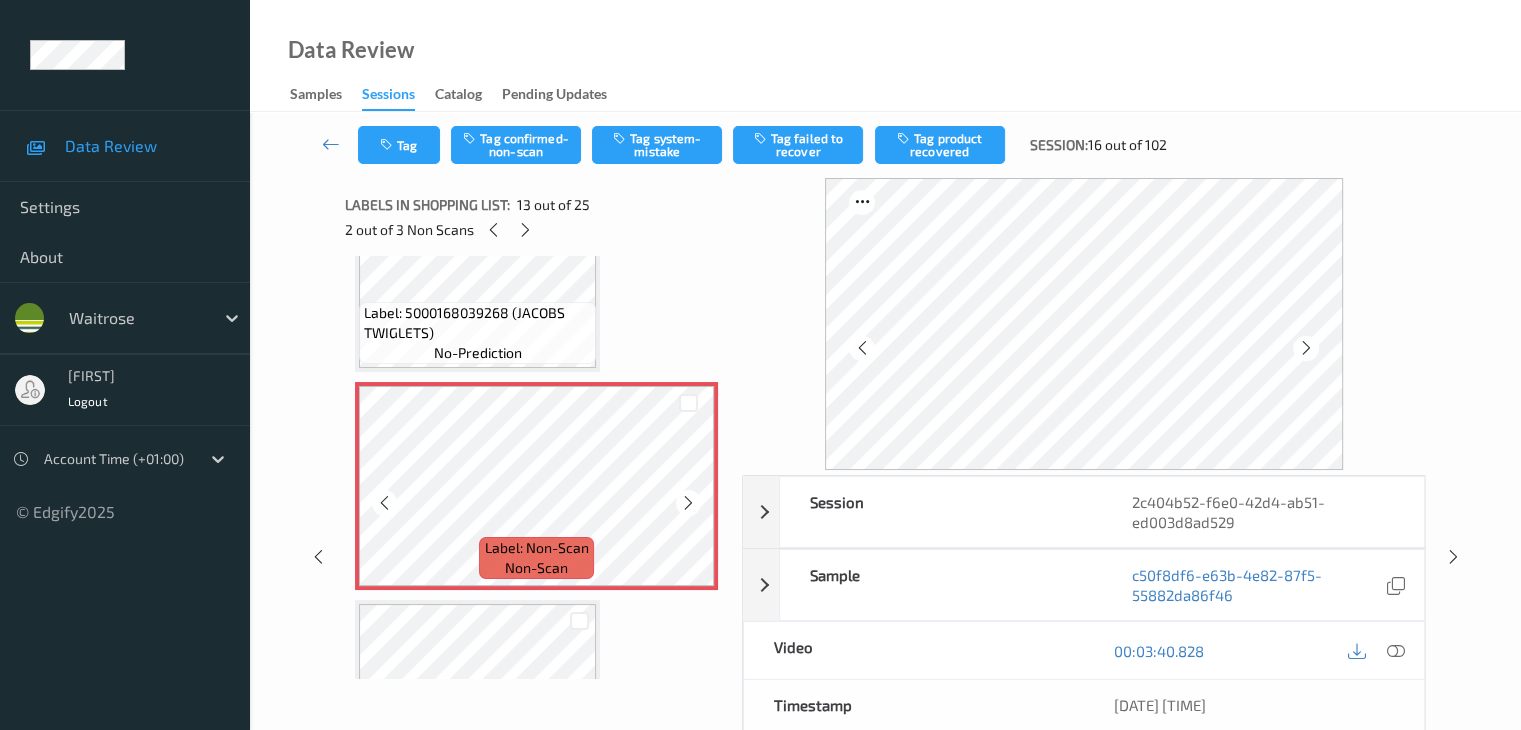 click at bounding box center [688, 503] 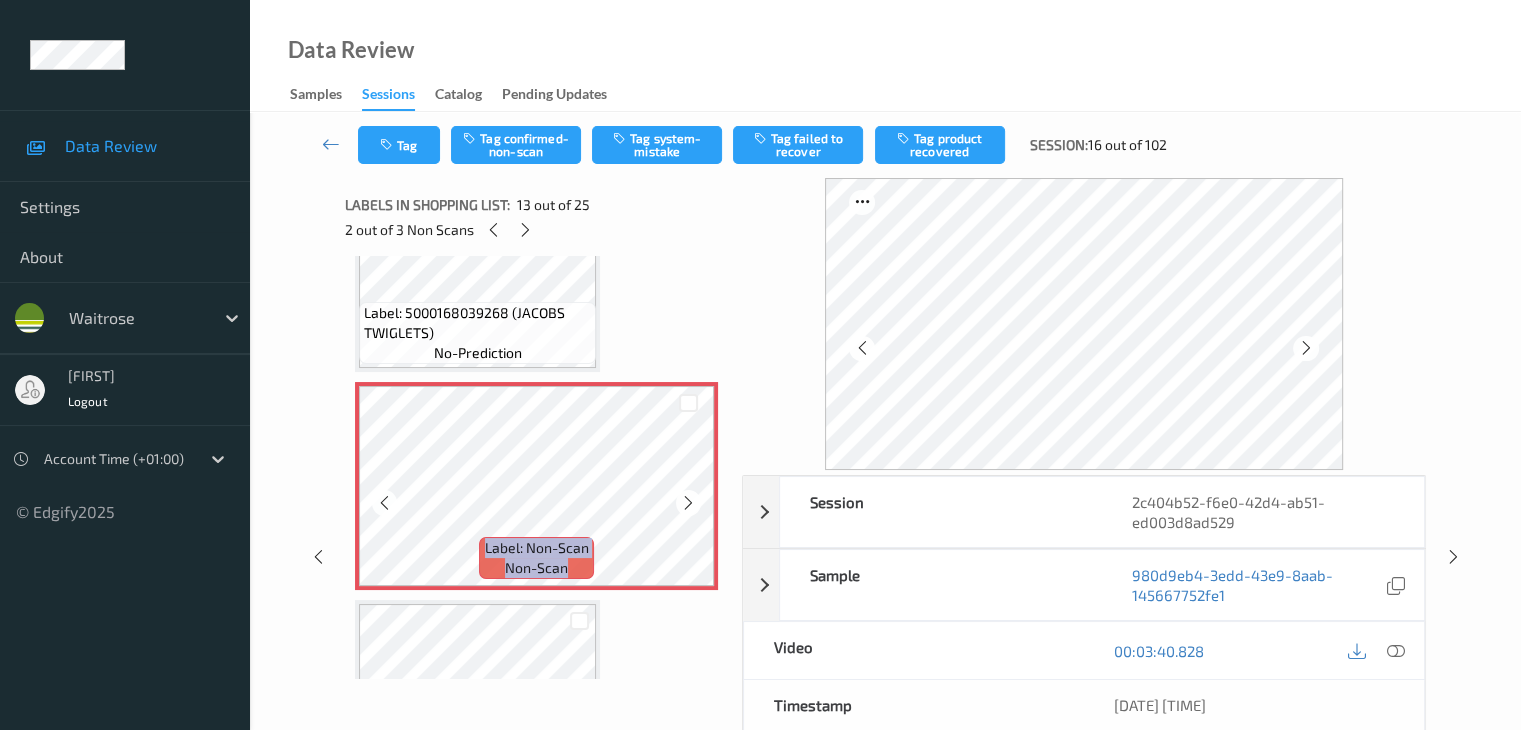 click at bounding box center [688, 503] 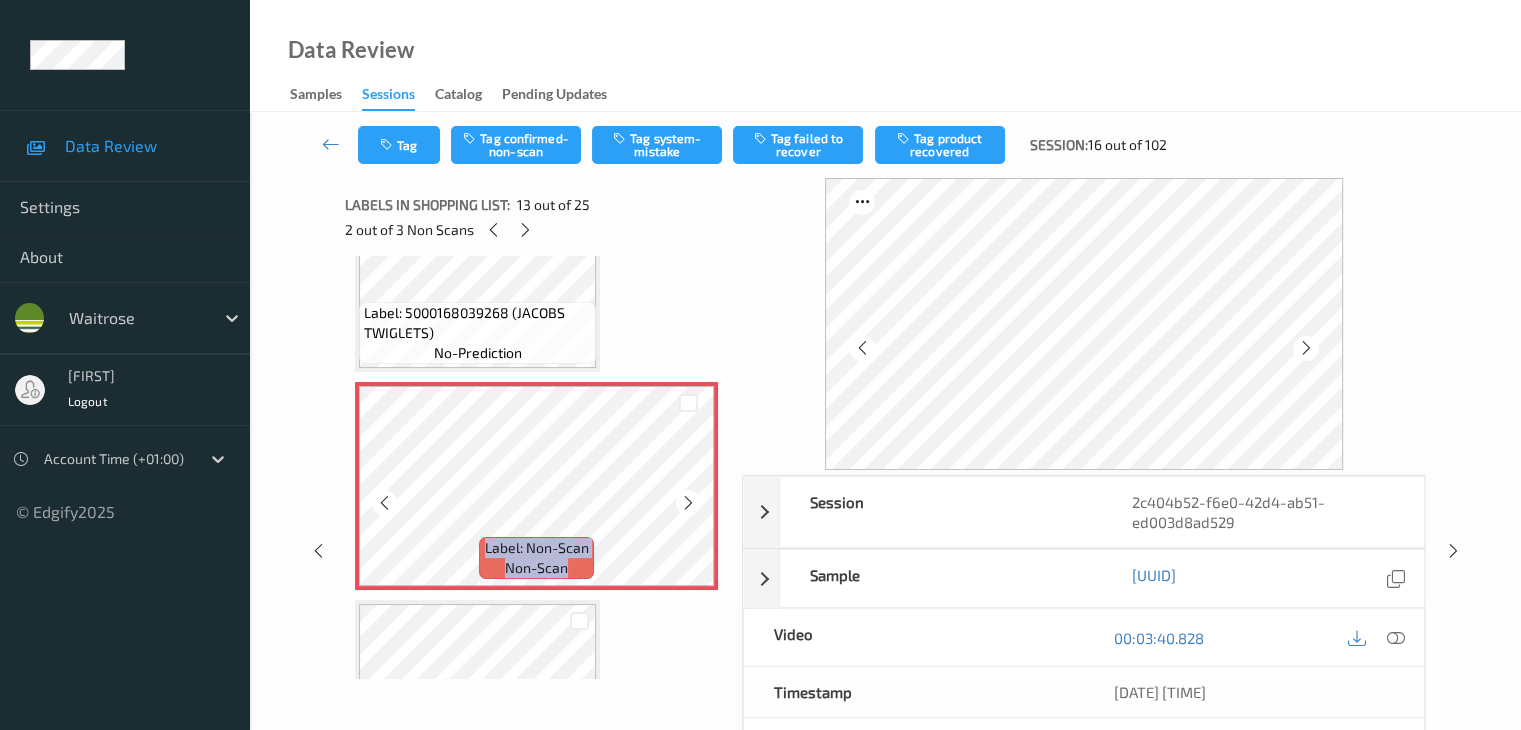 click at bounding box center (688, 503) 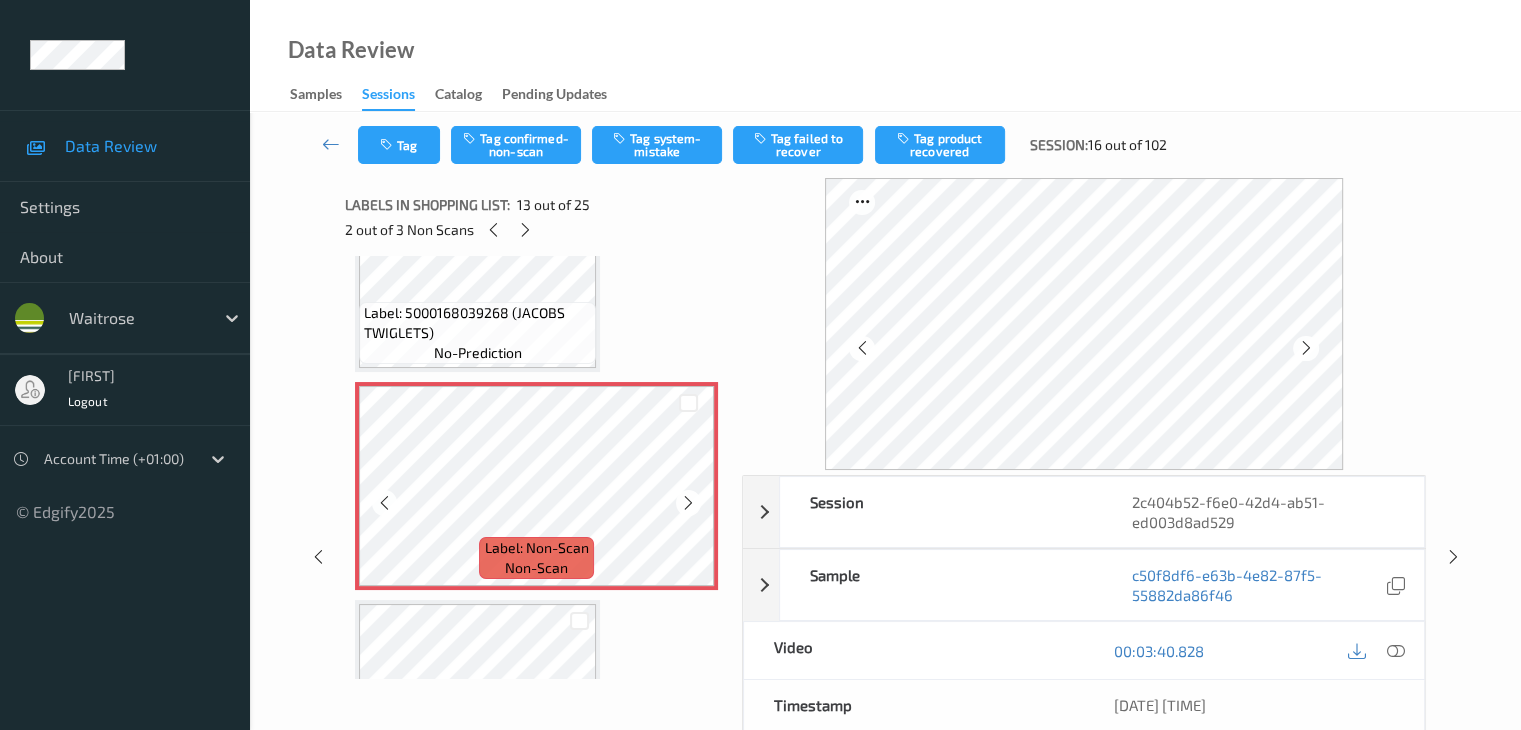 click at bounding box center (688, 503) 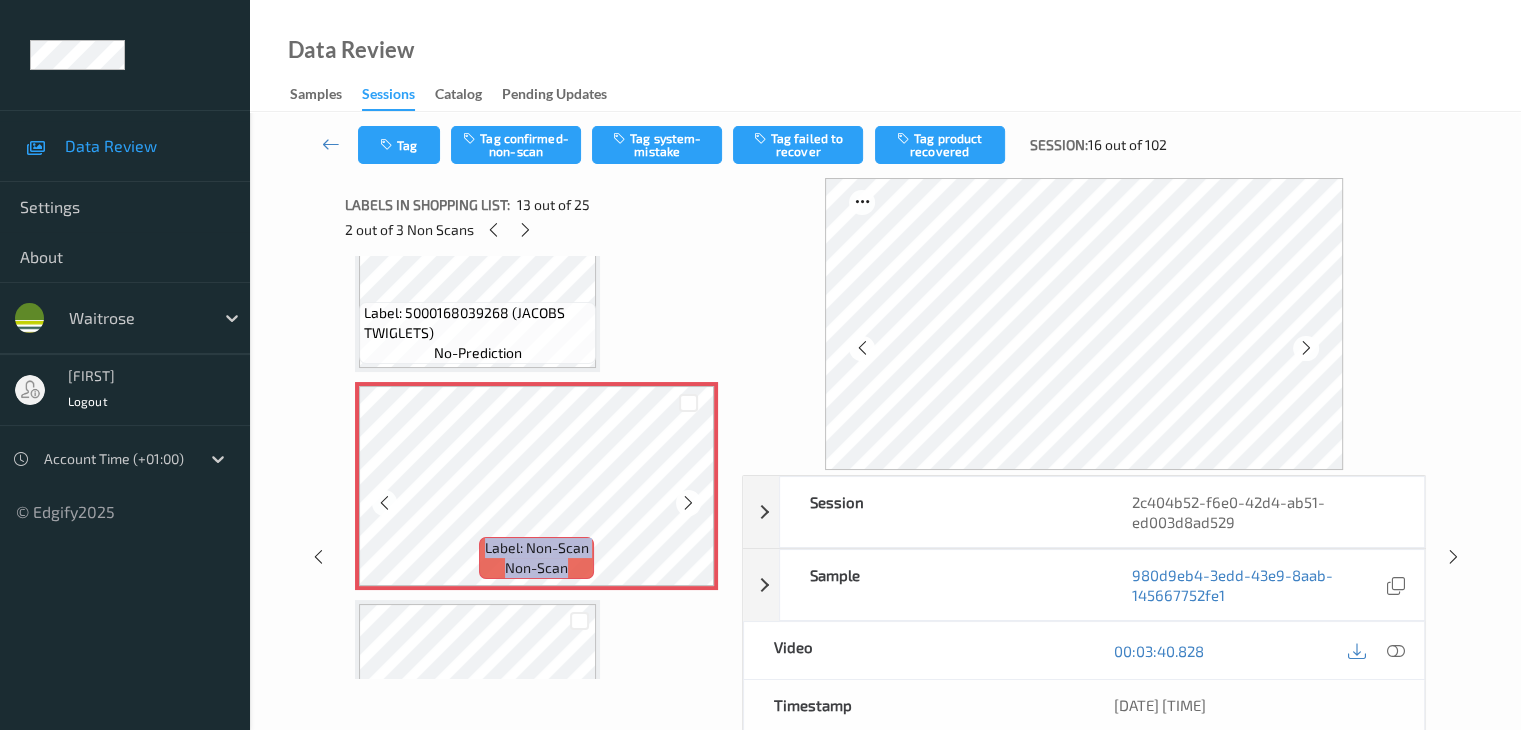 click at bounding box center [688, 503] 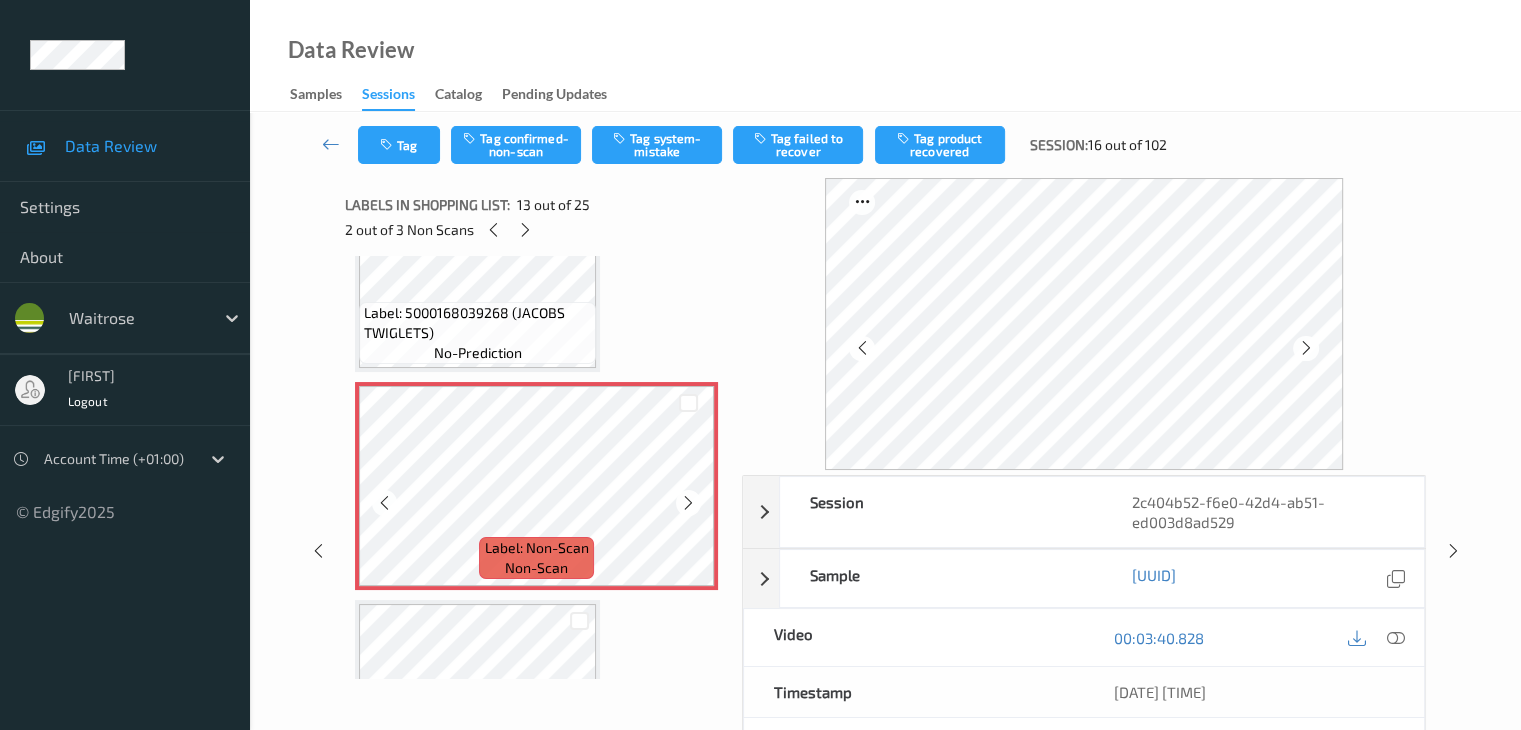 click at bounding box center (688, 503) 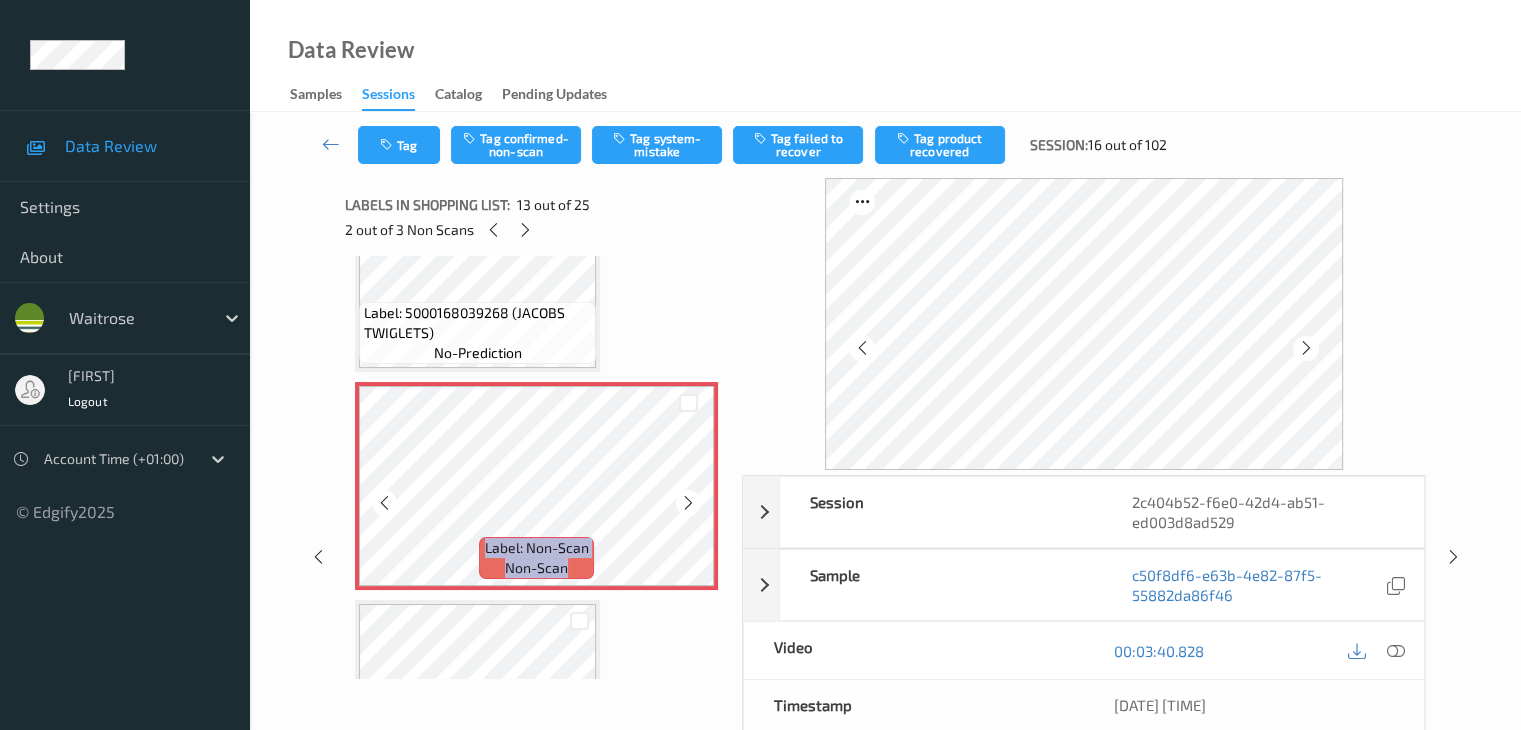 click at bounding box center (688, 503) 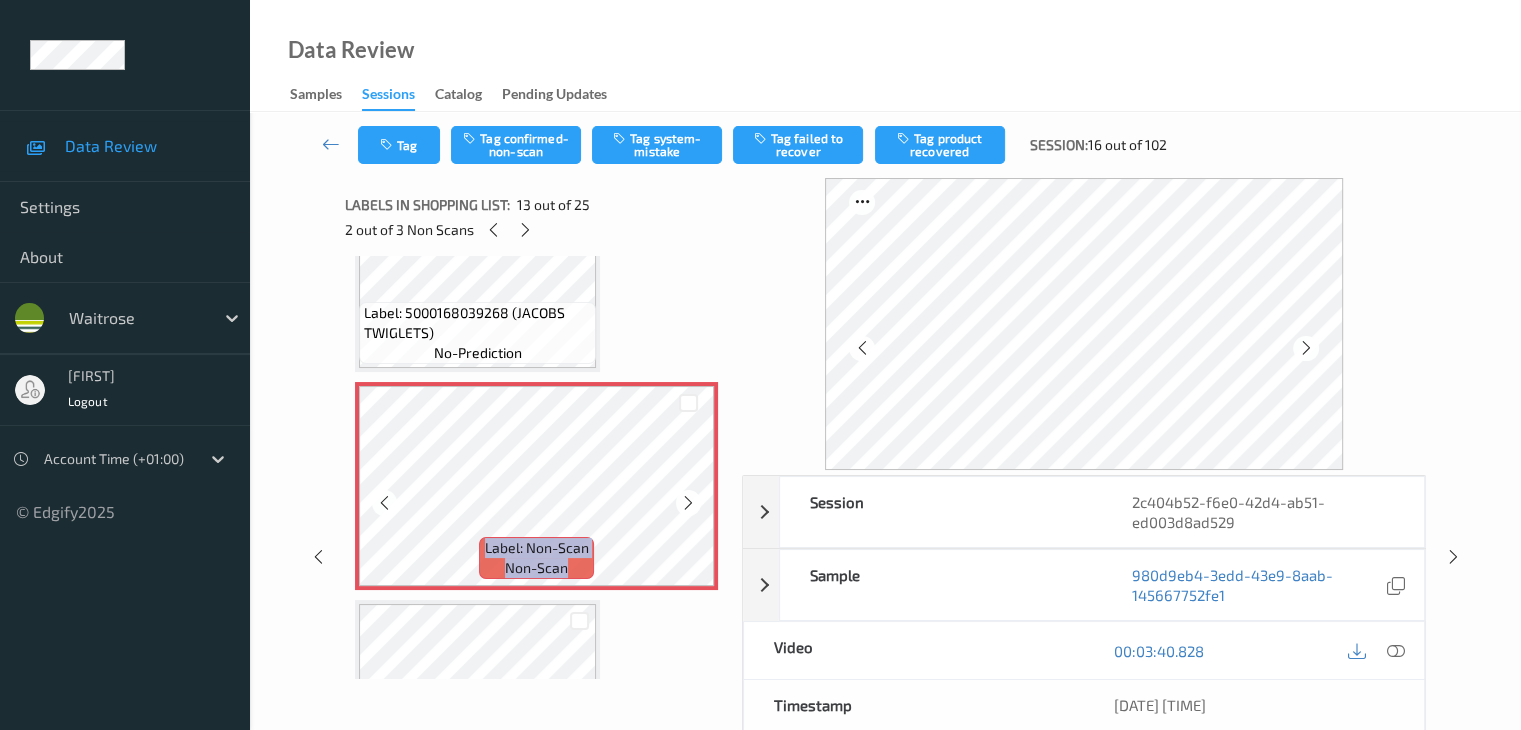 click at bounding box center [688, 503] 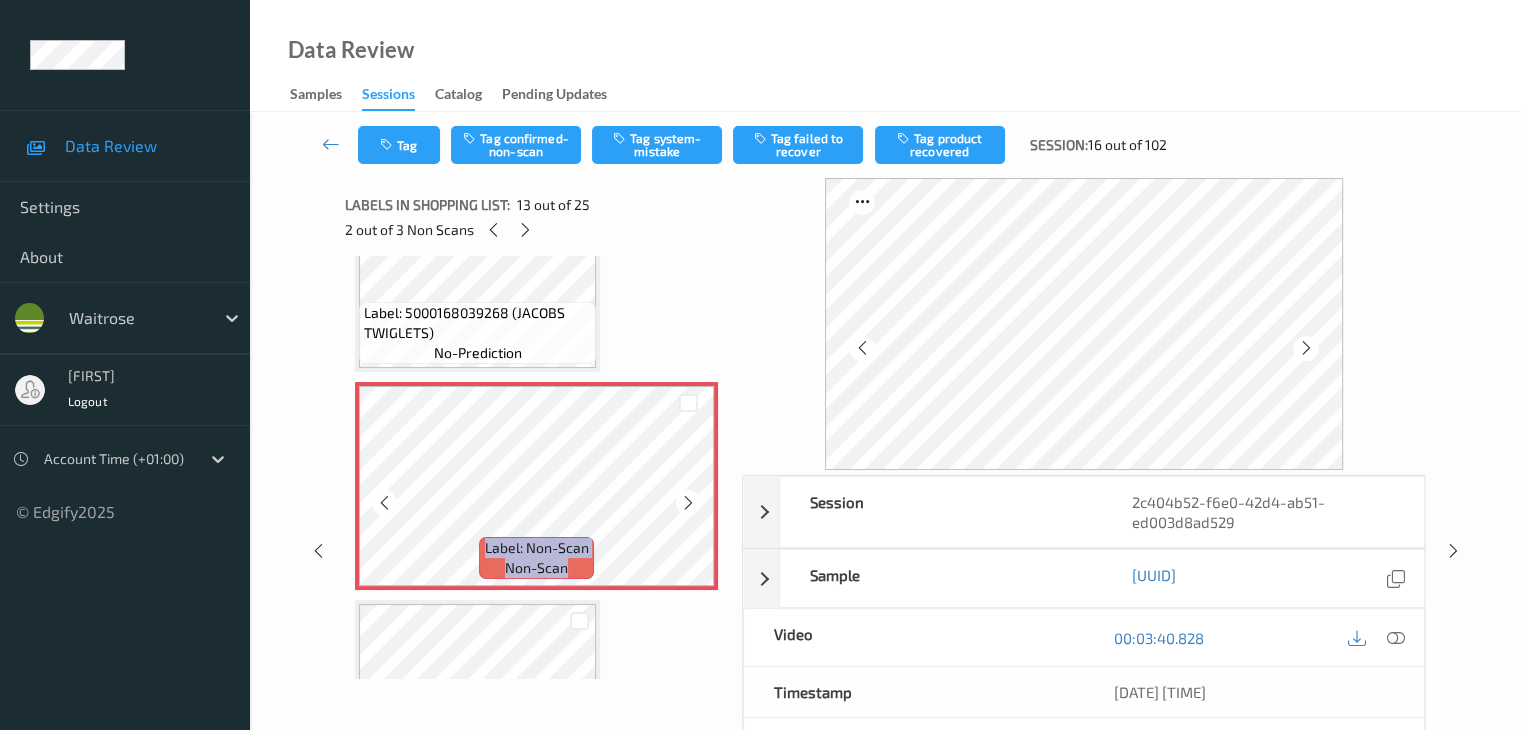 click at bounding box center (688, 503) 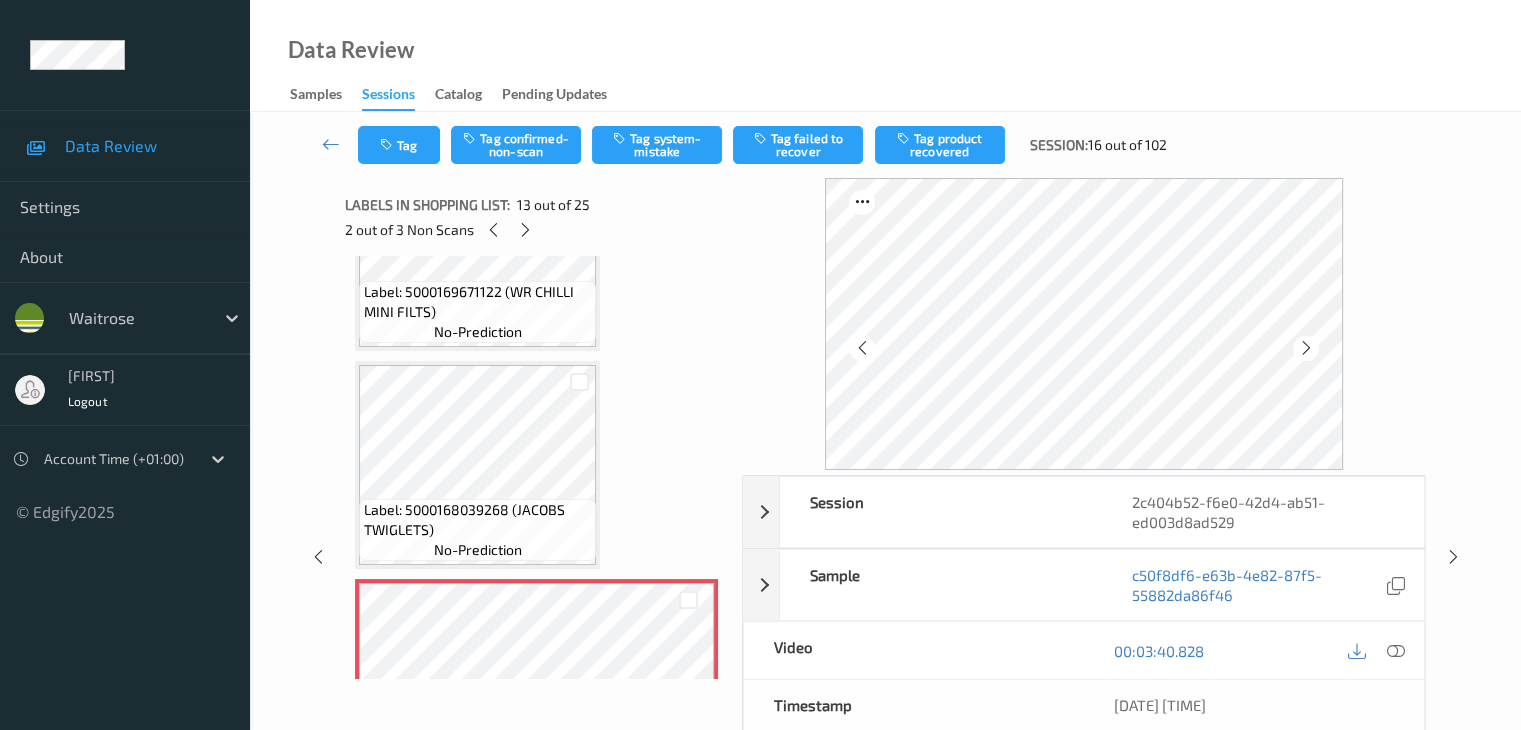scroll, scrollTop: 2300, scrollLeft: 0, axis: vertical 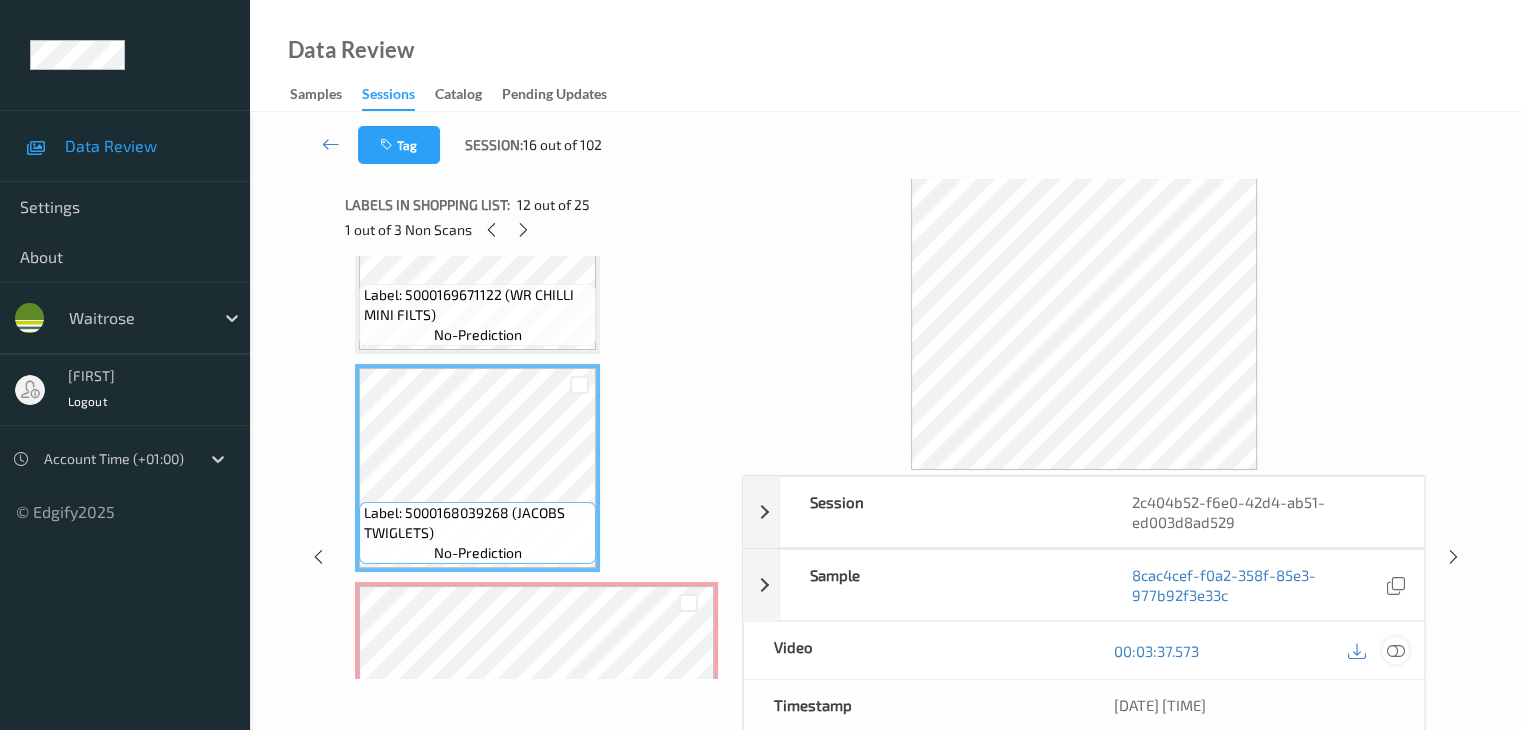 click at bounding box center [1395, 651] 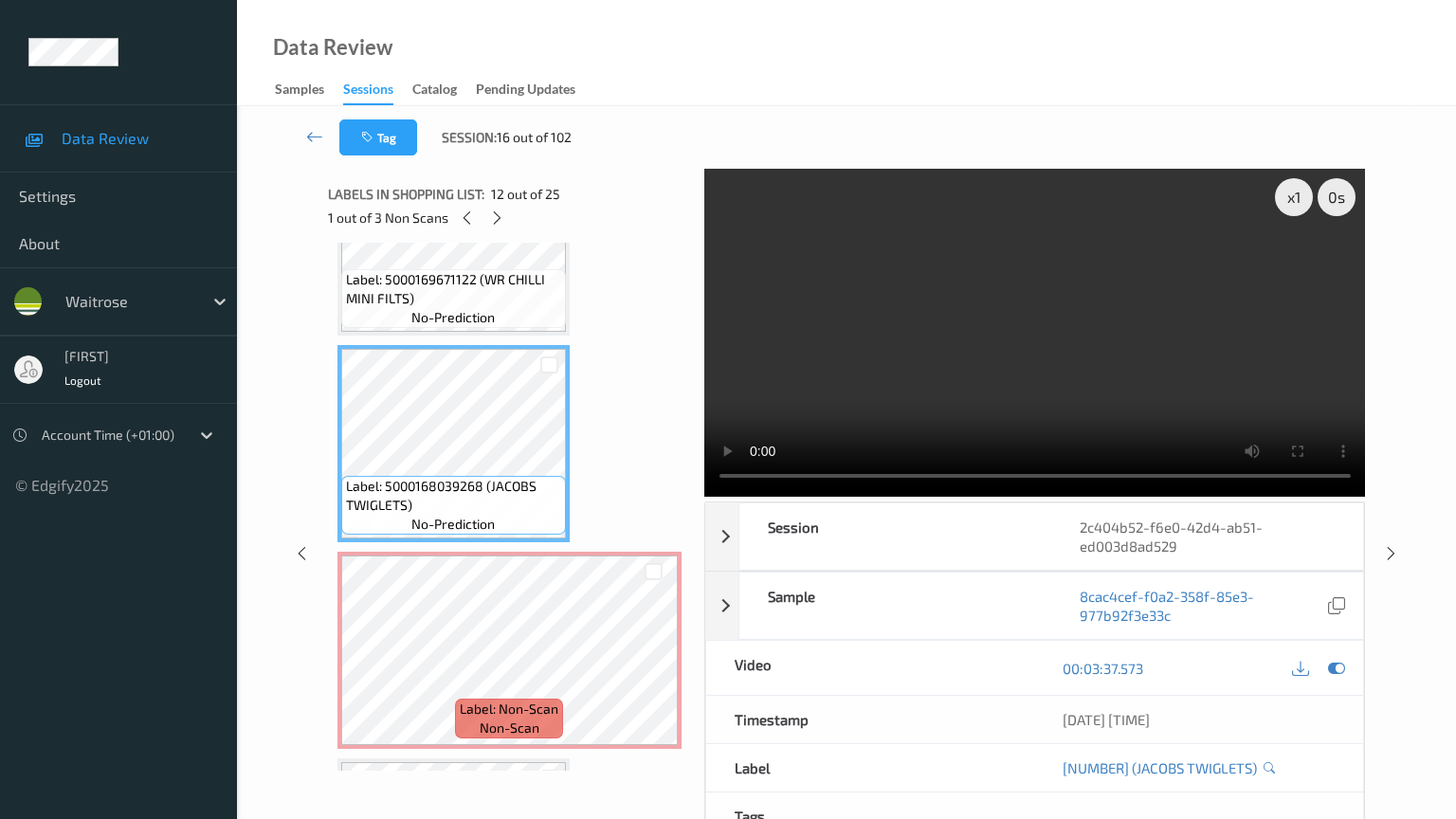 type 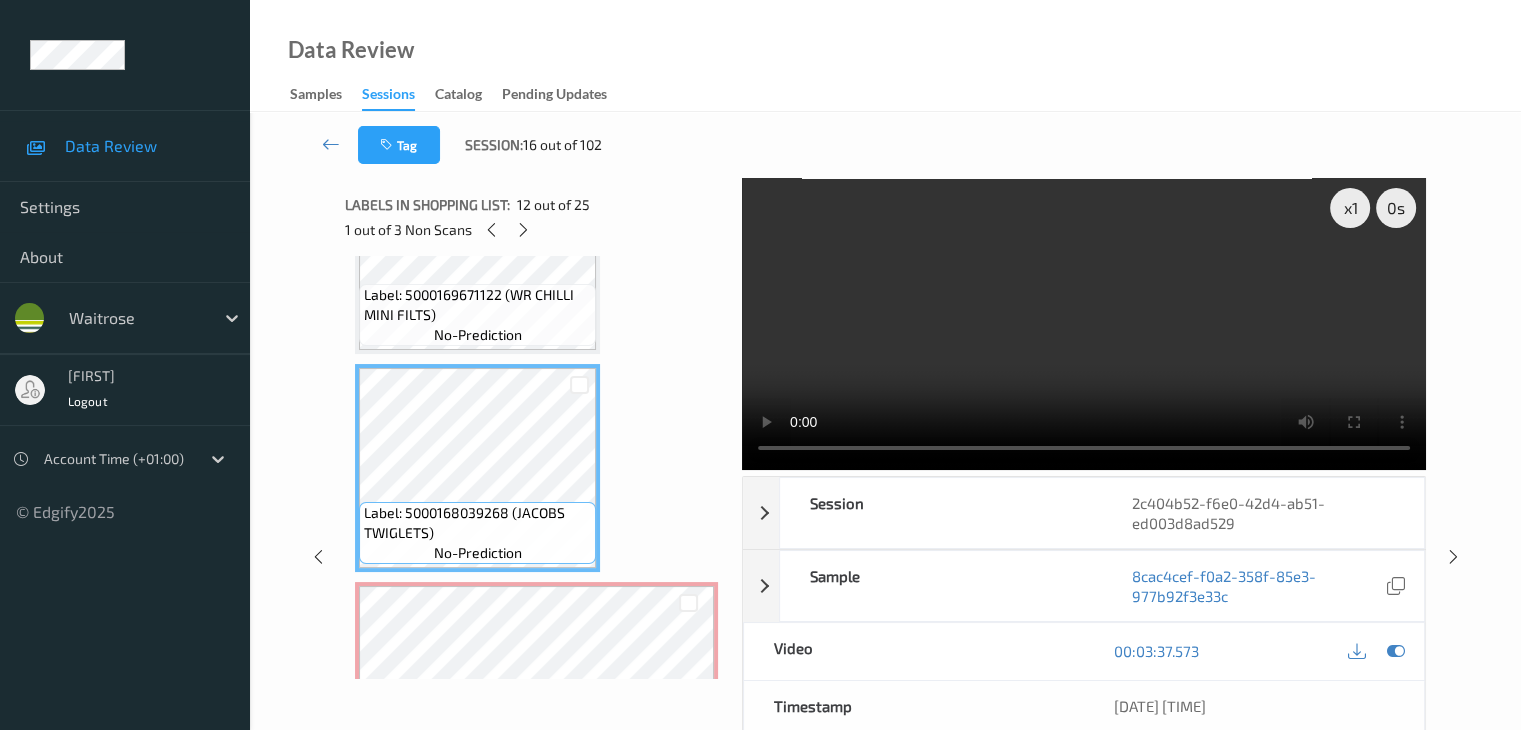 scroll, scrollTop: 2200, scrollLeft: 0, axis: vertical 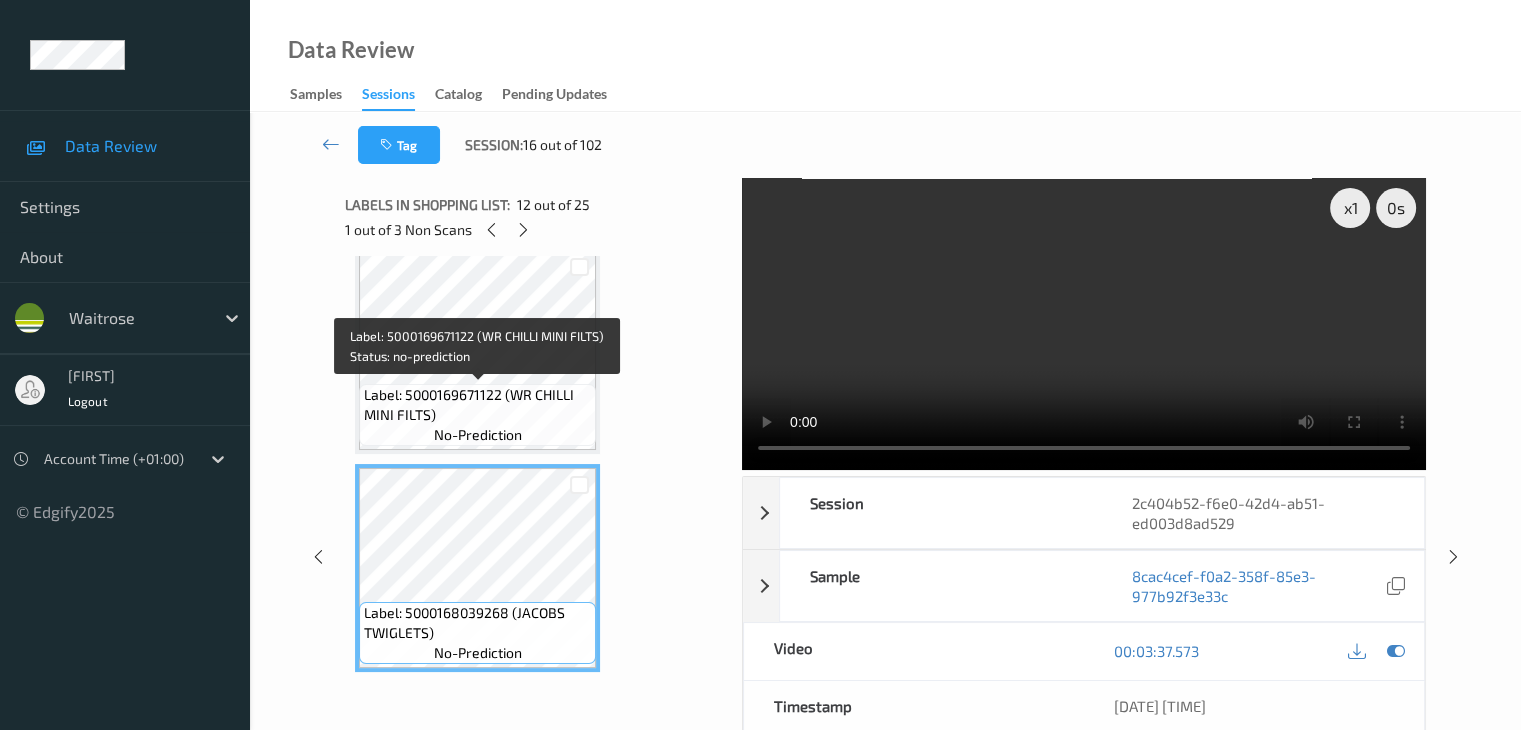 click on "Label: 5000169671122 (WR CHILLI MINI FILTS) no-prediction" at bounding box center [477, 415] 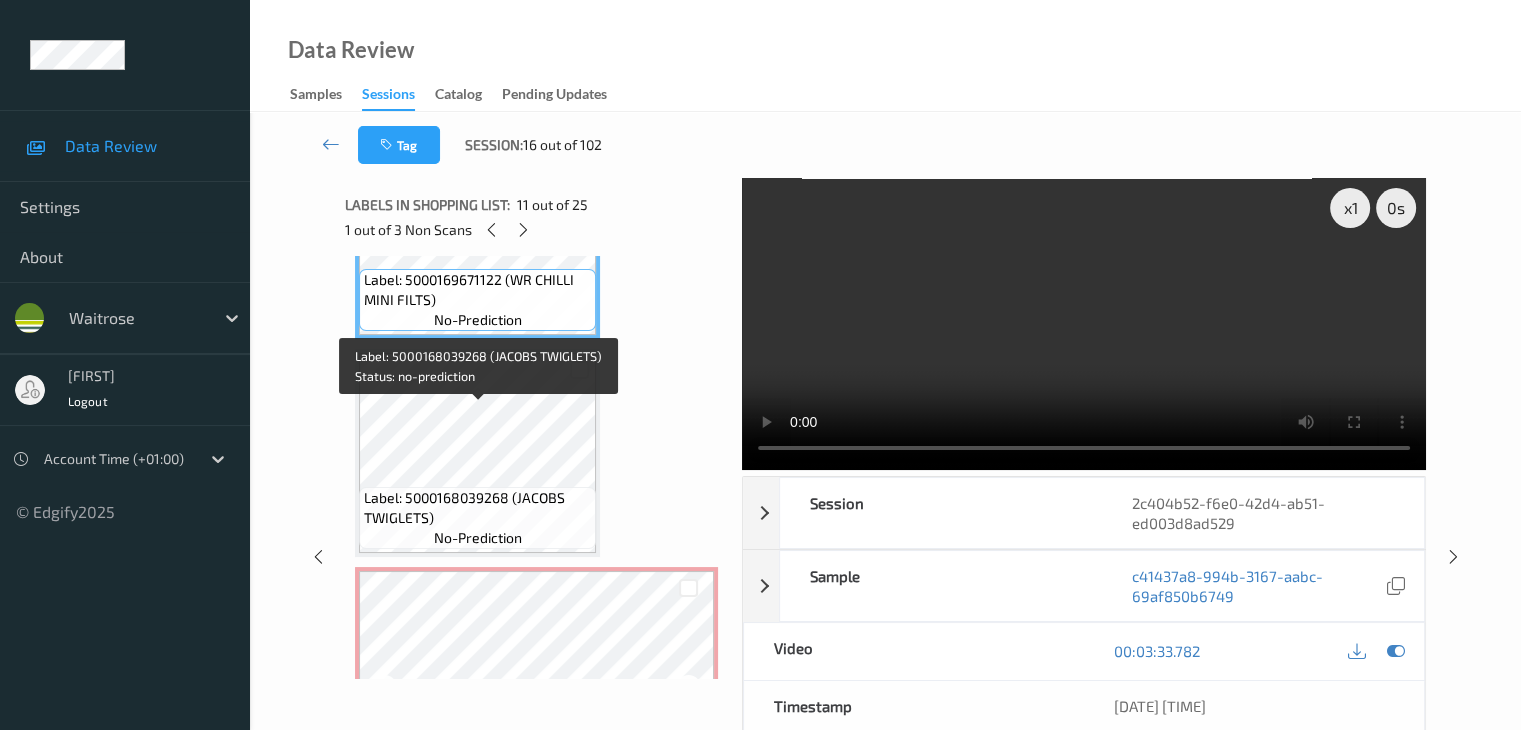 scroll, scrollTop: 2400, scrollLeft: 0, axis: vertical 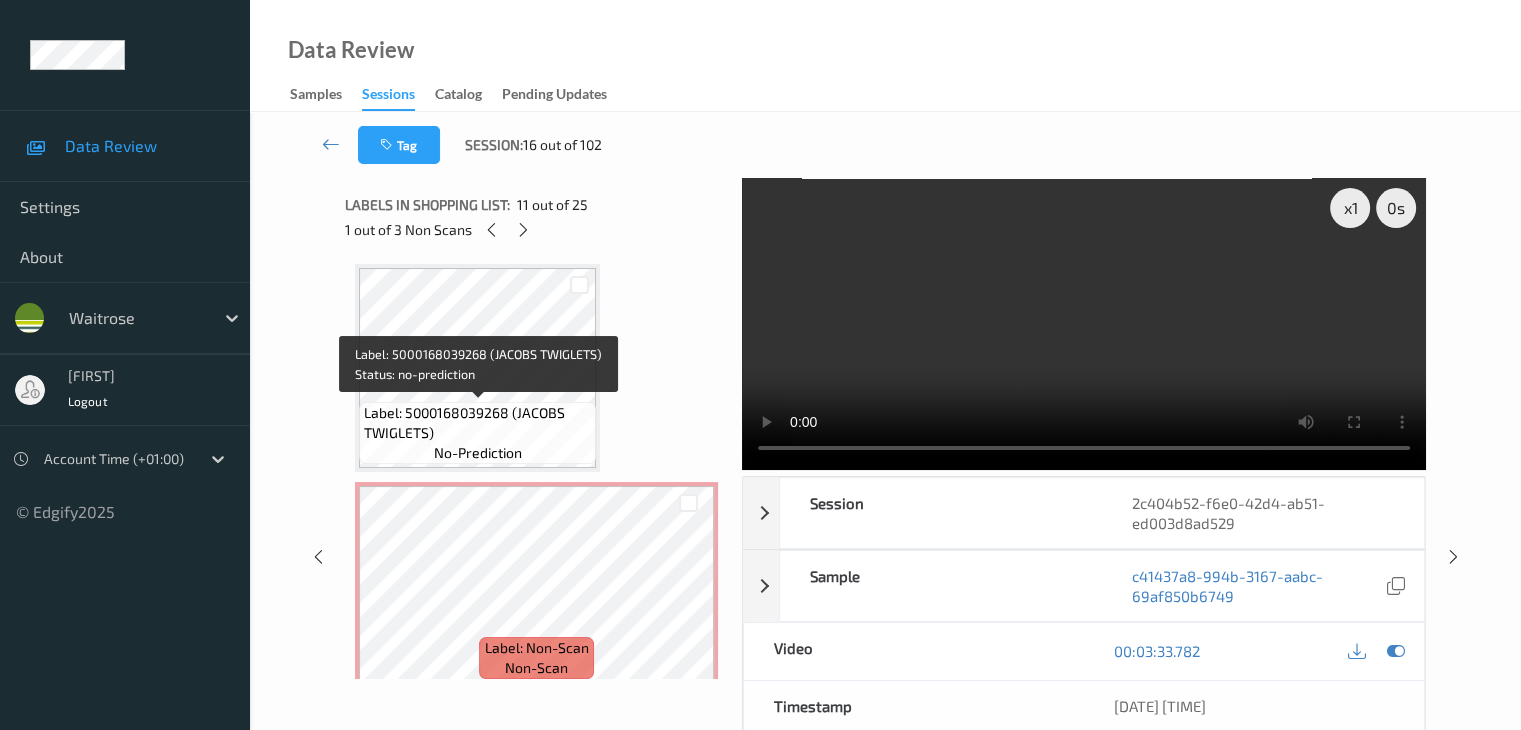 click on "Label: 5000168039268 (JACOBS TWIGLETS)" at bounding box center (477, 423) 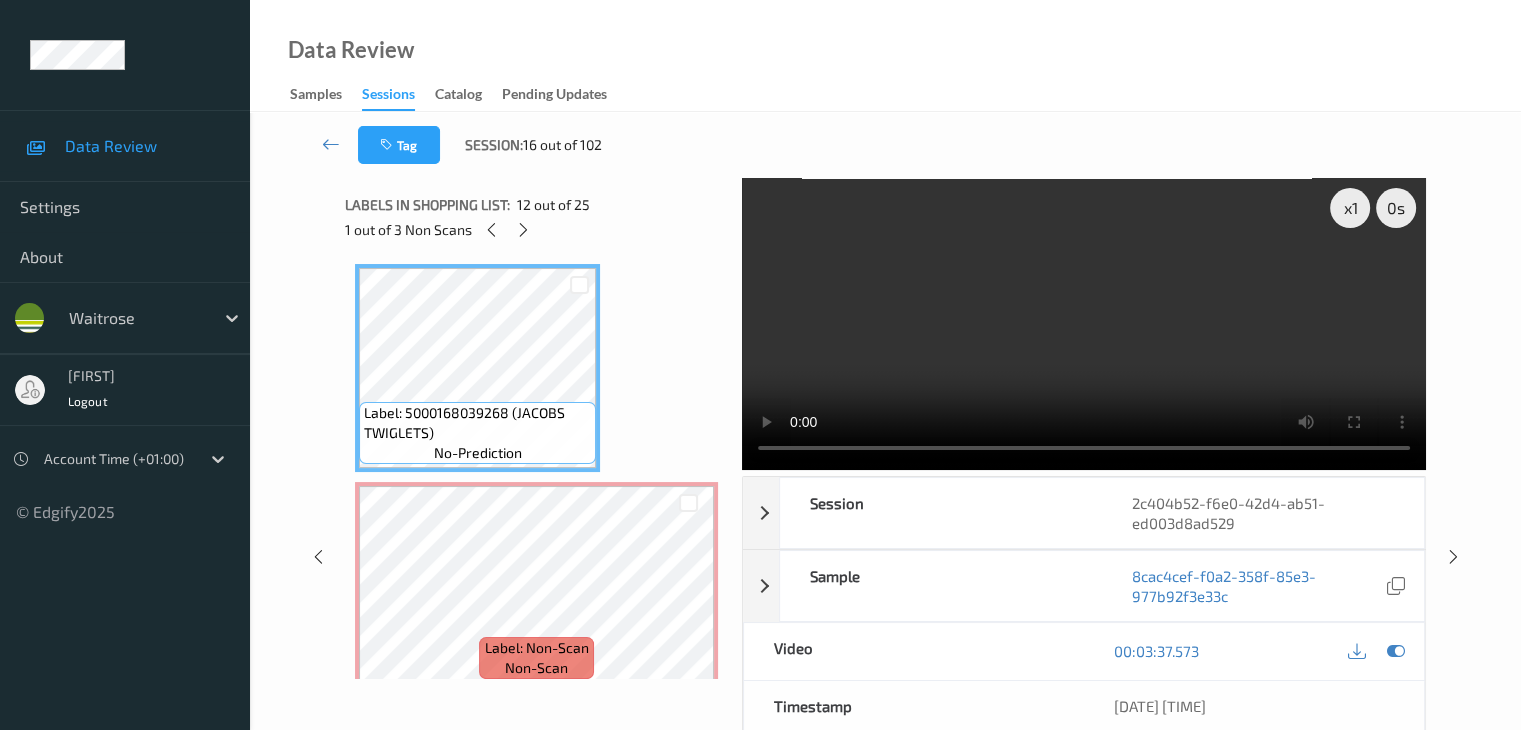 scroll, scrollTop: 2300, scrollLeft: 0, axis: vertical 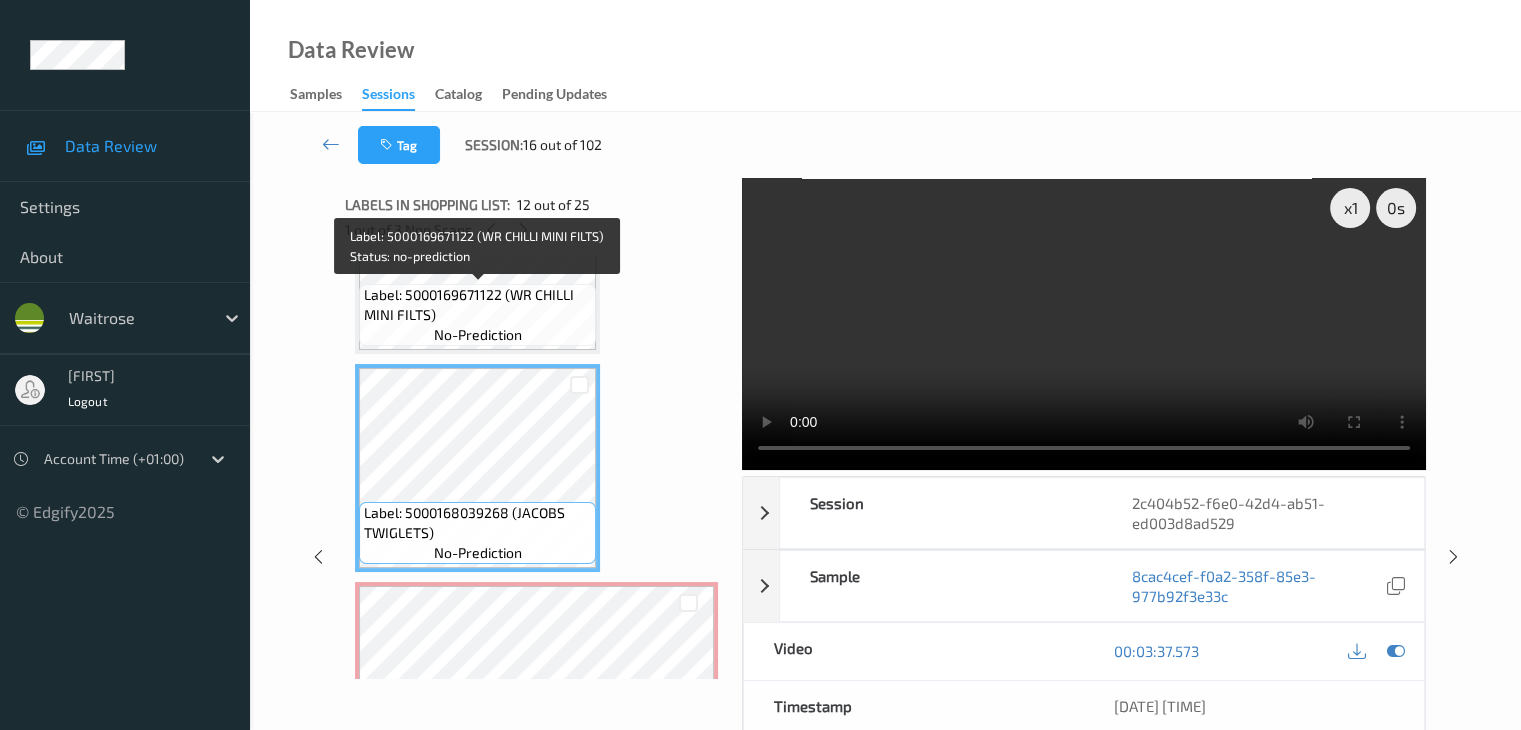 click on "Label: 5000169671122 (WR CHILLI MINI FILTS)" at bounding box center (477, 305) 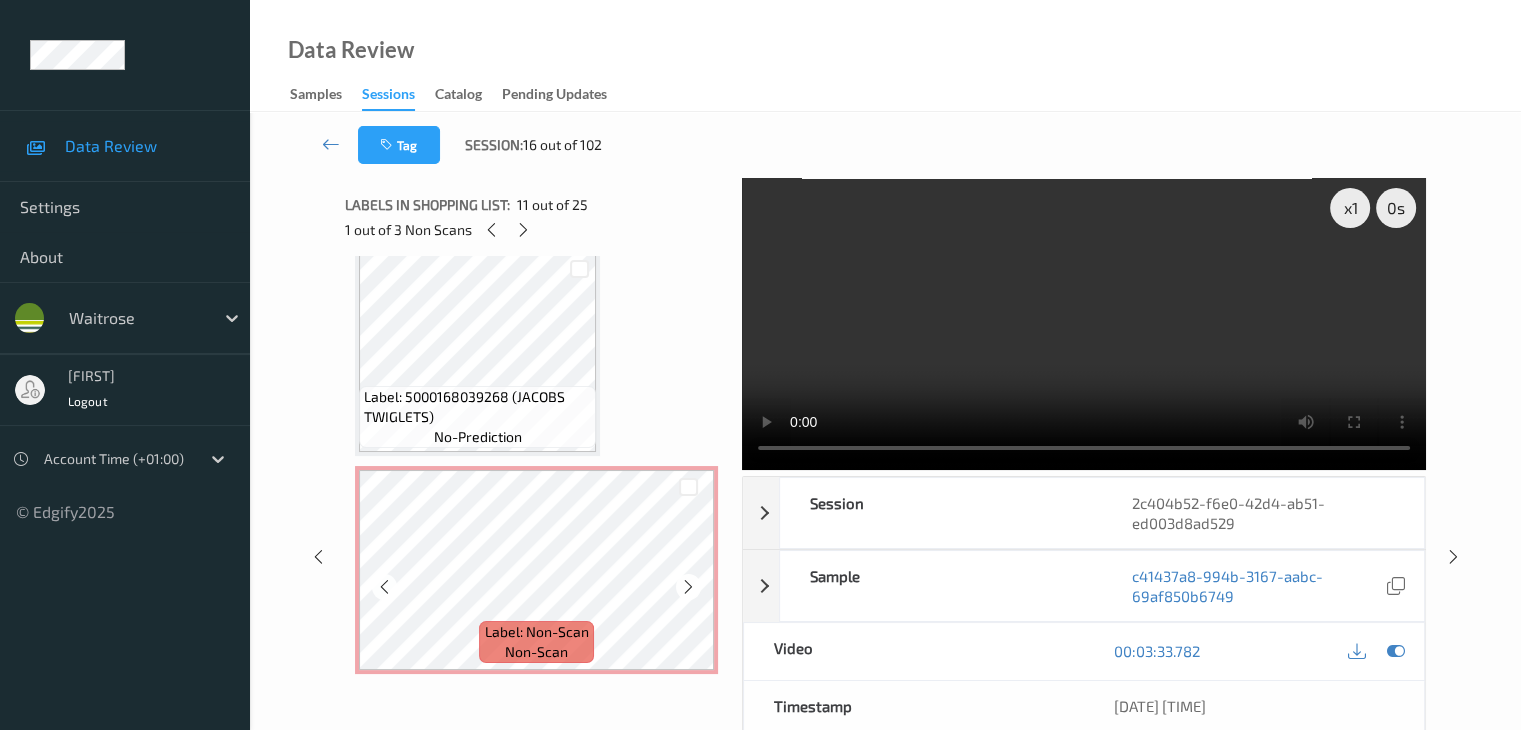 scroll, scrollTop: 2500, scrollLeft: 0, axis: vertical 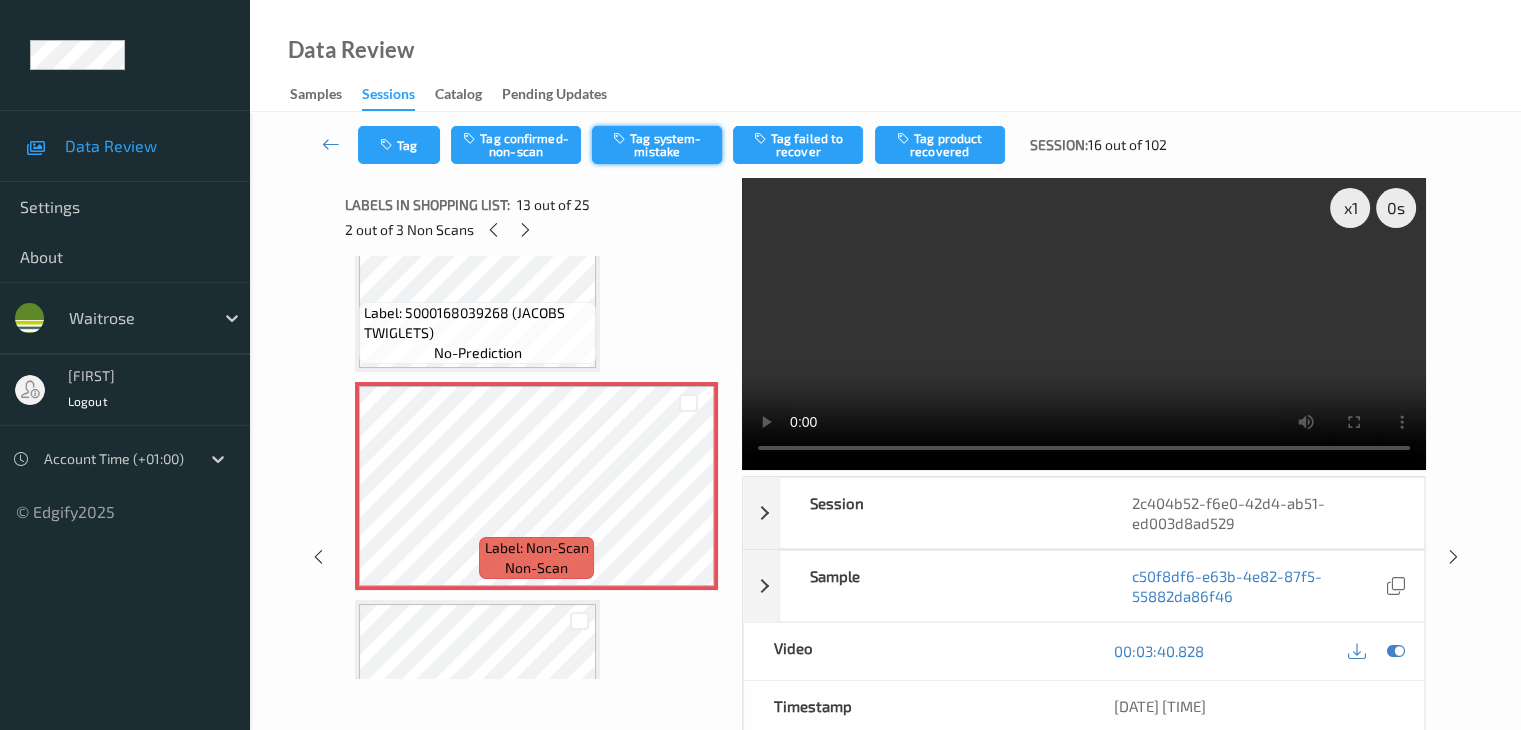 click on "Tag   system-mistake" at bounding box center [657, 145] 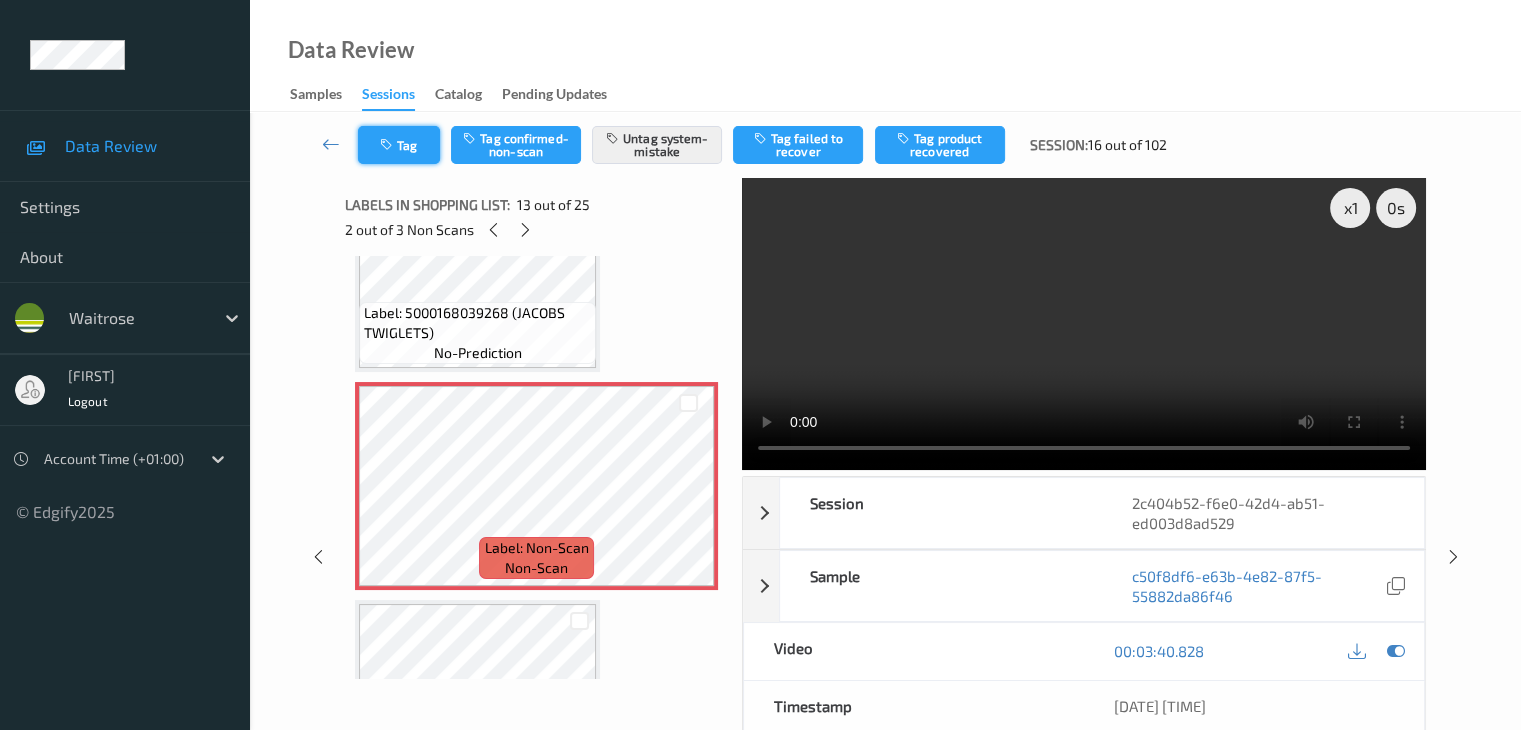 click on "Tag" at bounding box center (399, 145) 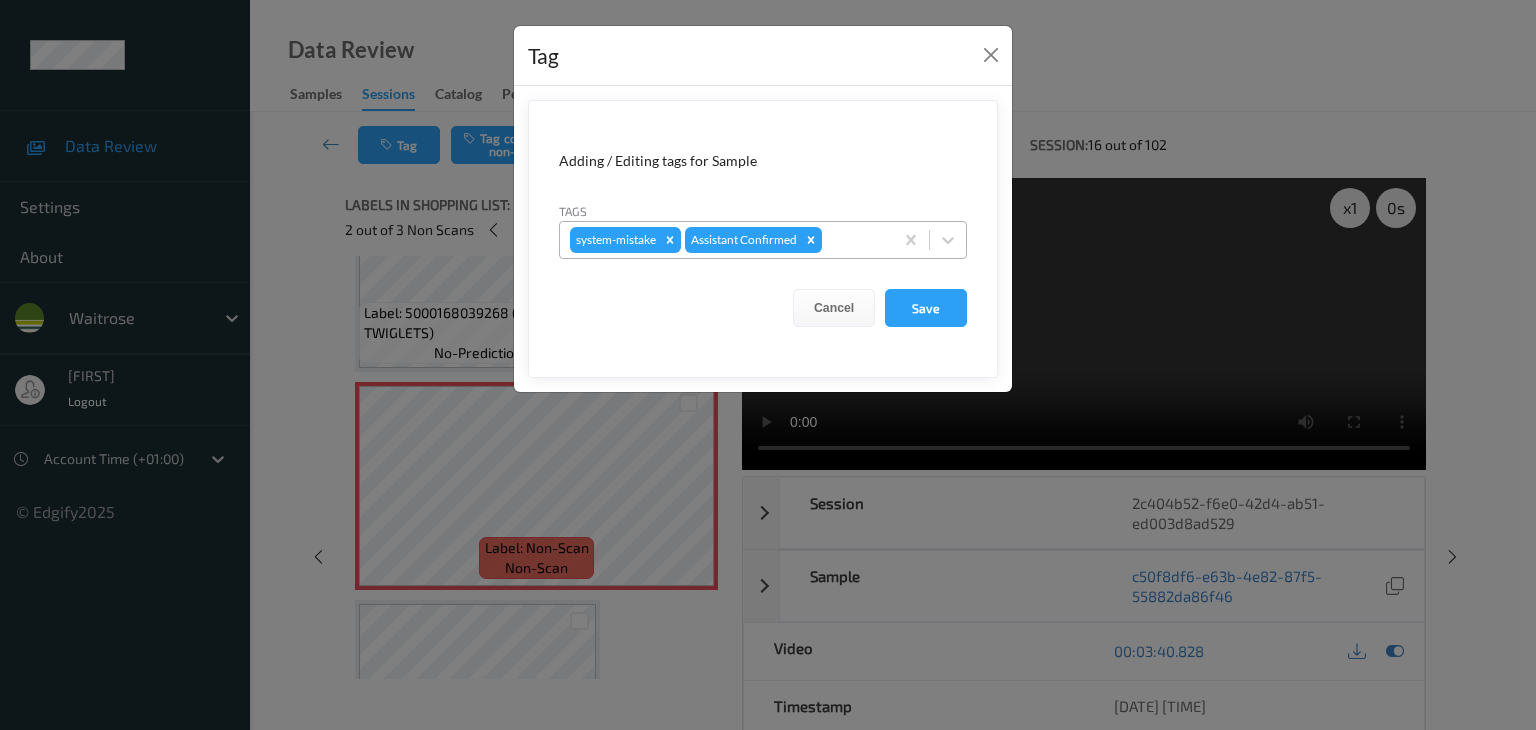 click at bounding box center (854, 240) 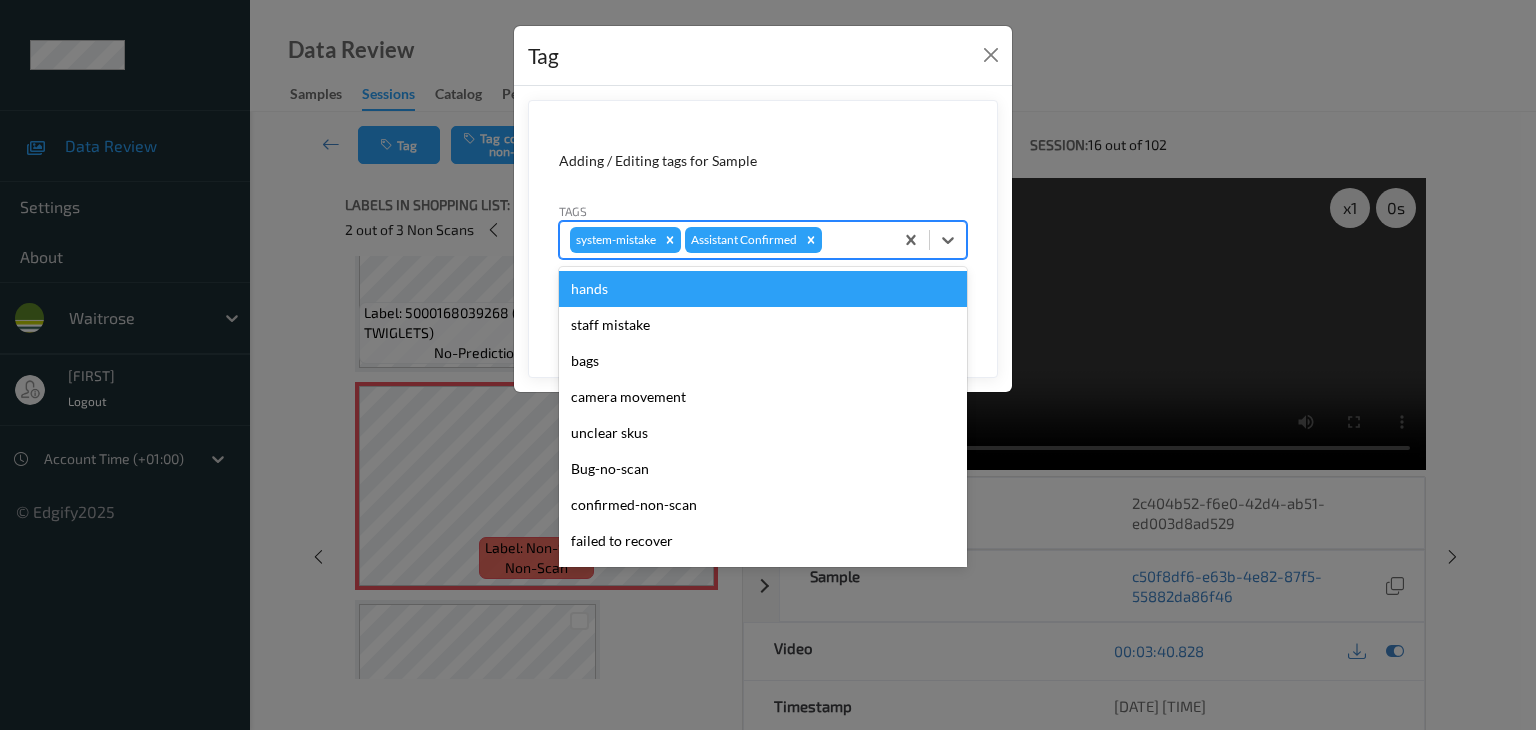 type on "u" 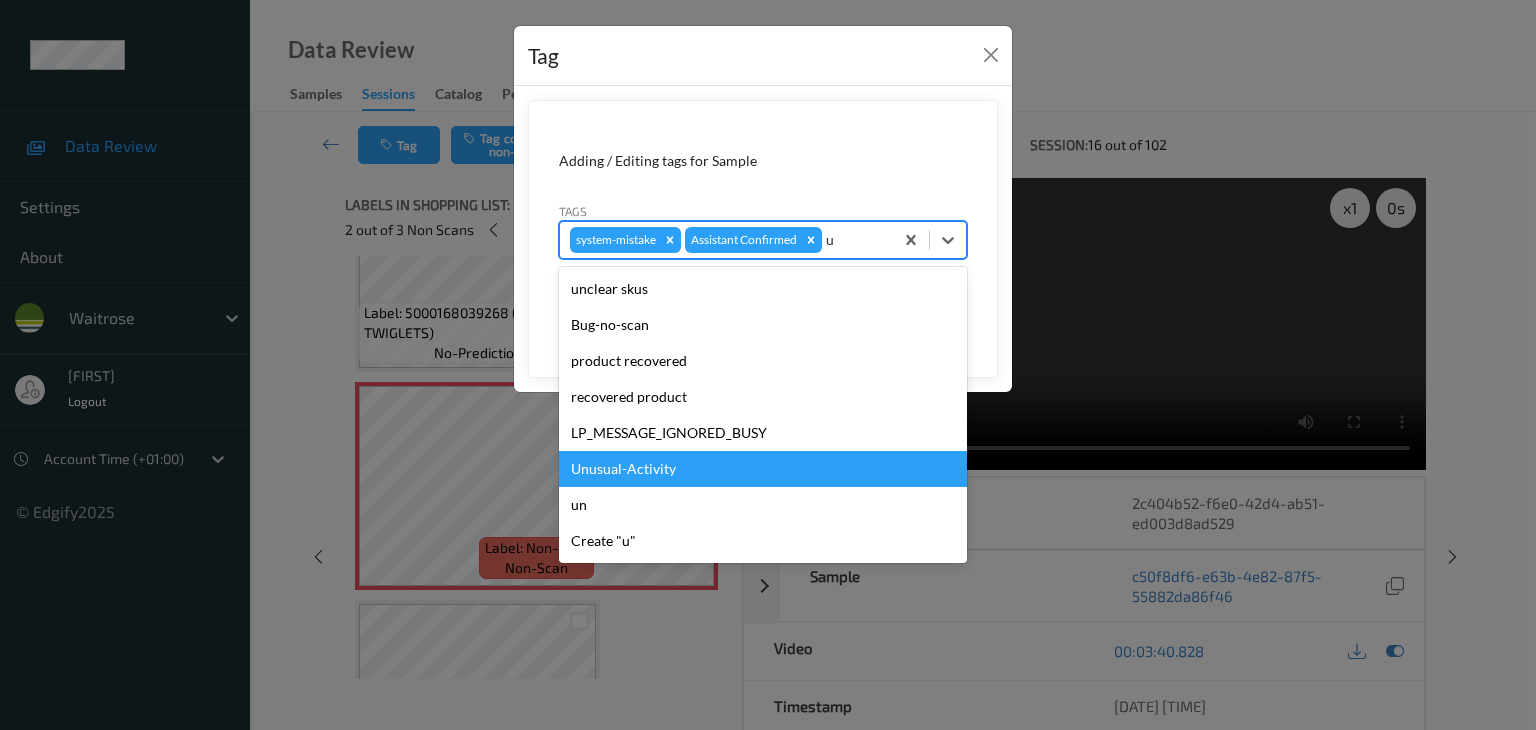 click on "Unusual-Activity" at bounding box center (763, 469) 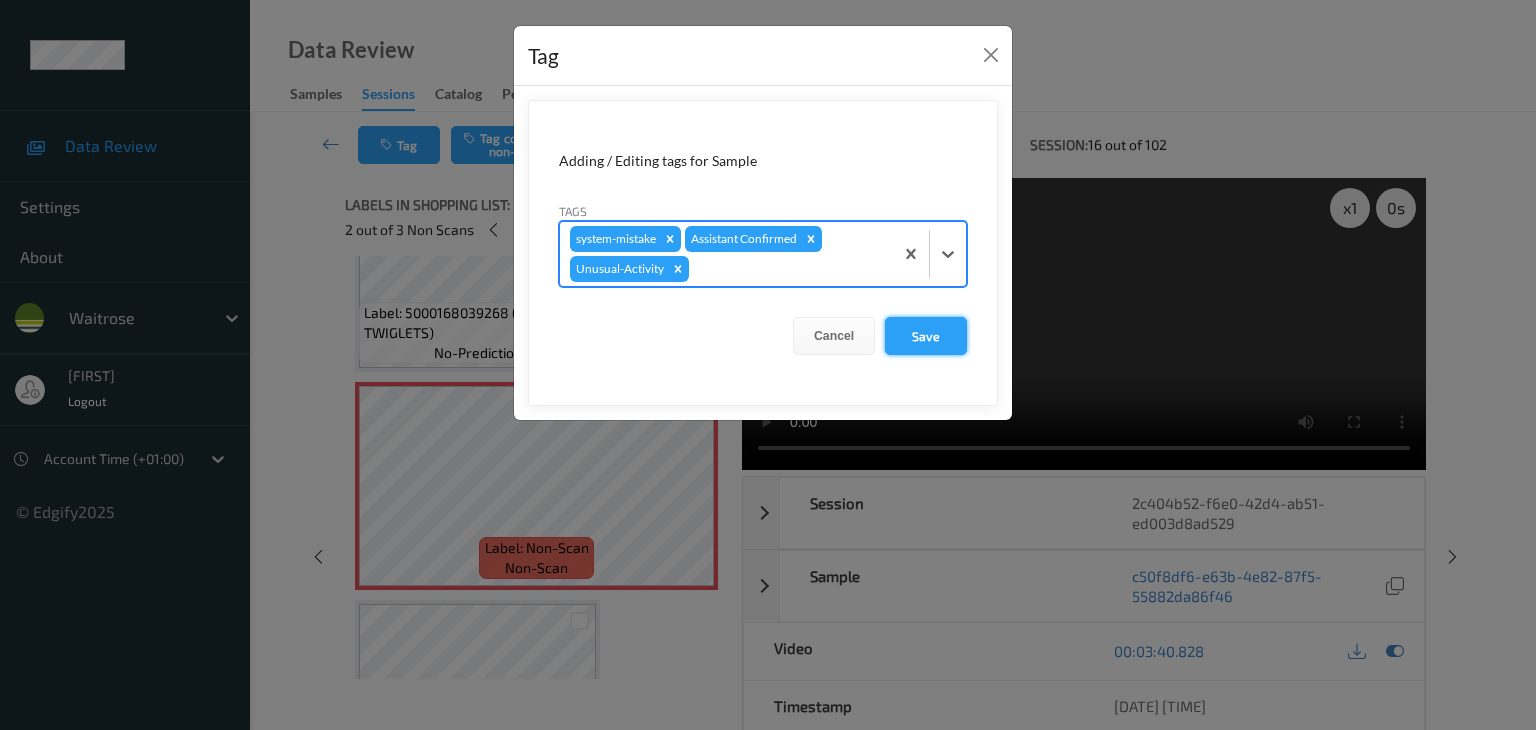 click on "Save" at bounding box center [926, 336] 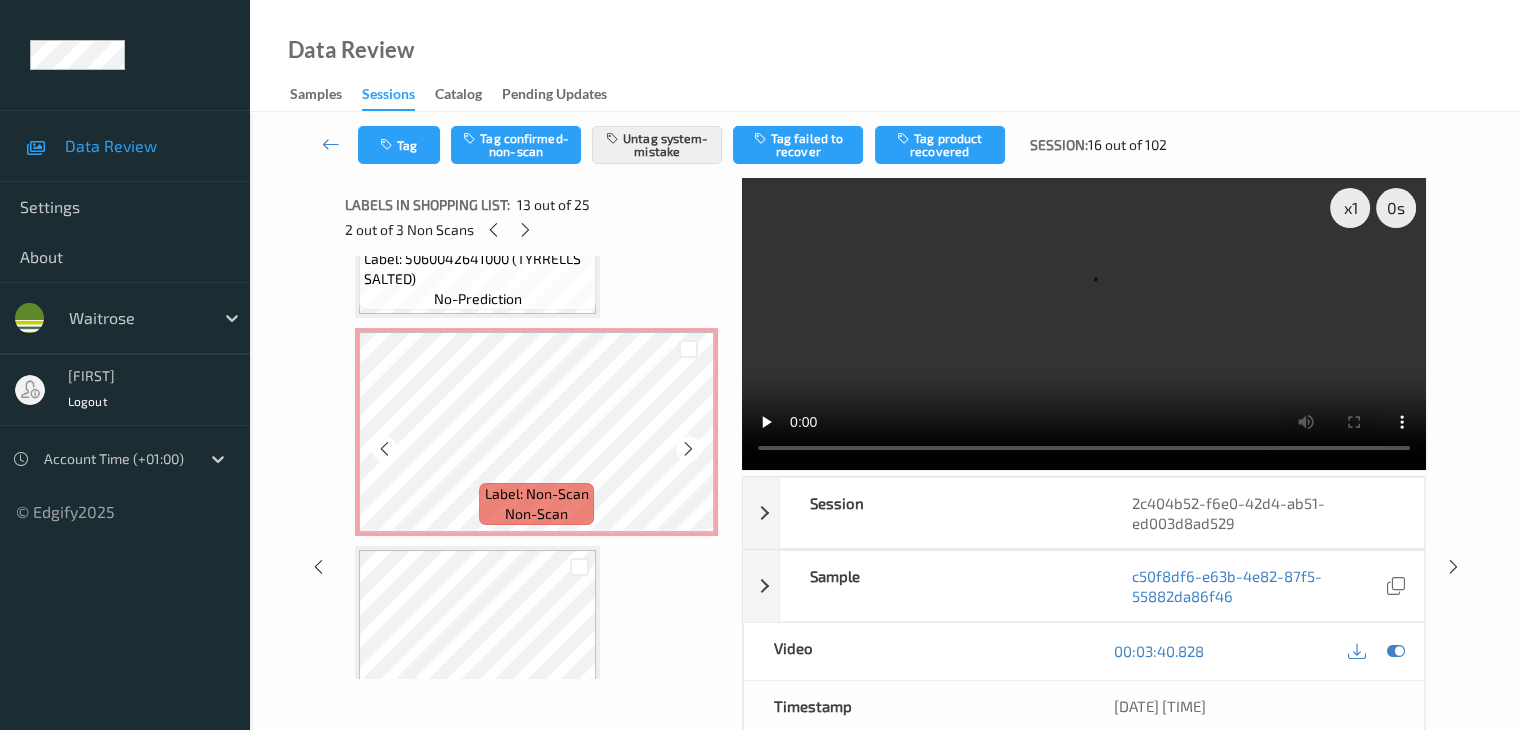scroll, scrollTop: 3000, scrollLeft: 0, axis: vertical 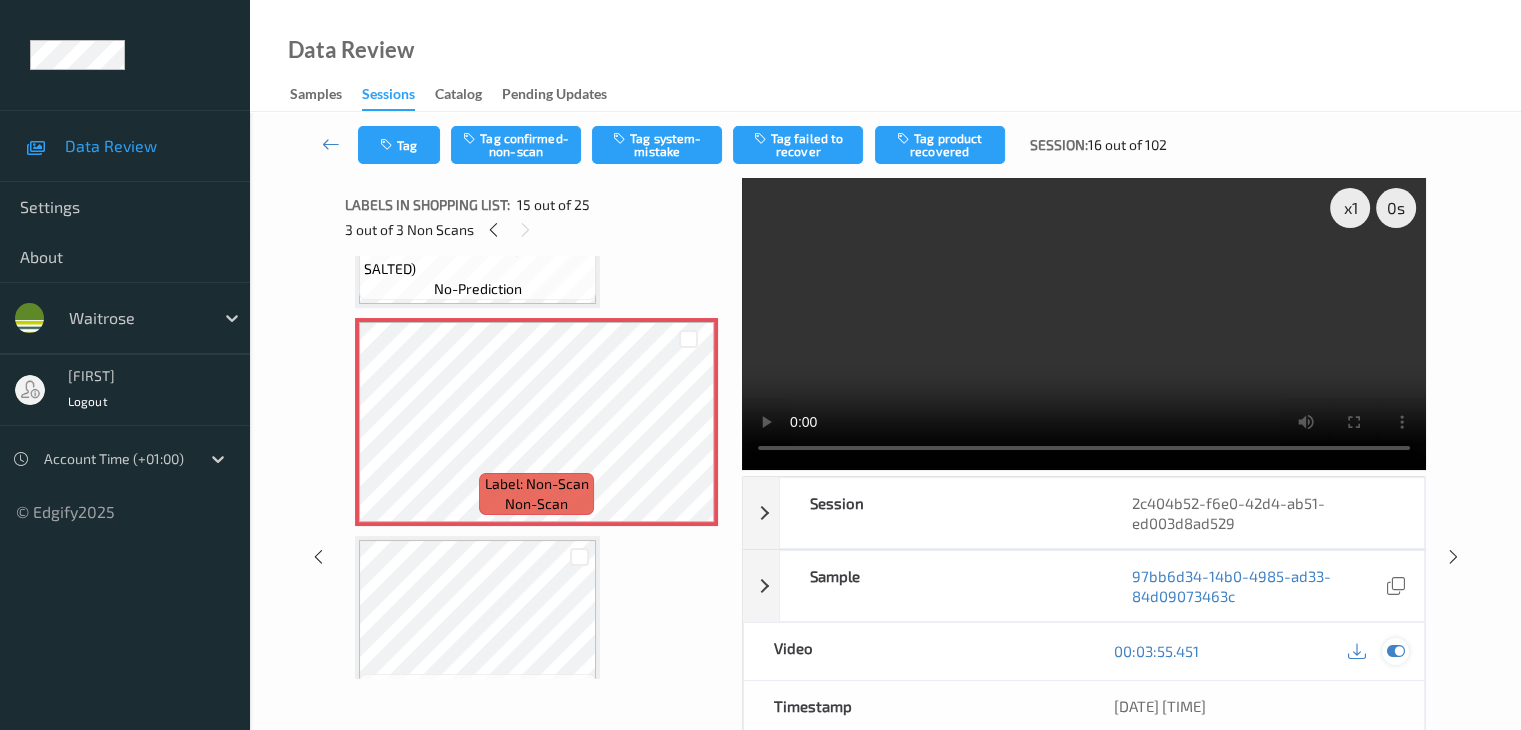 click at bounding box center [1395, 651] 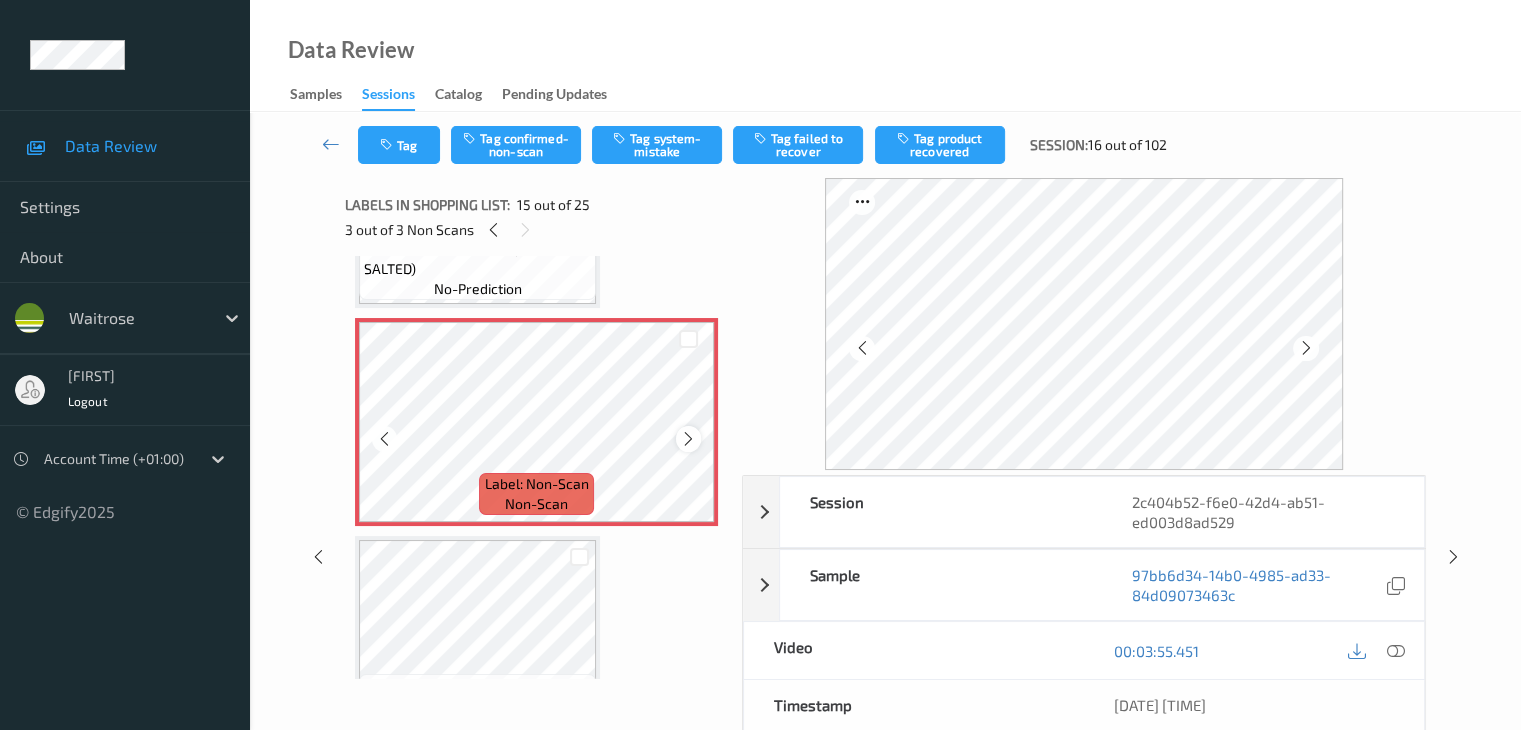 click at bounding box center [688, 439] 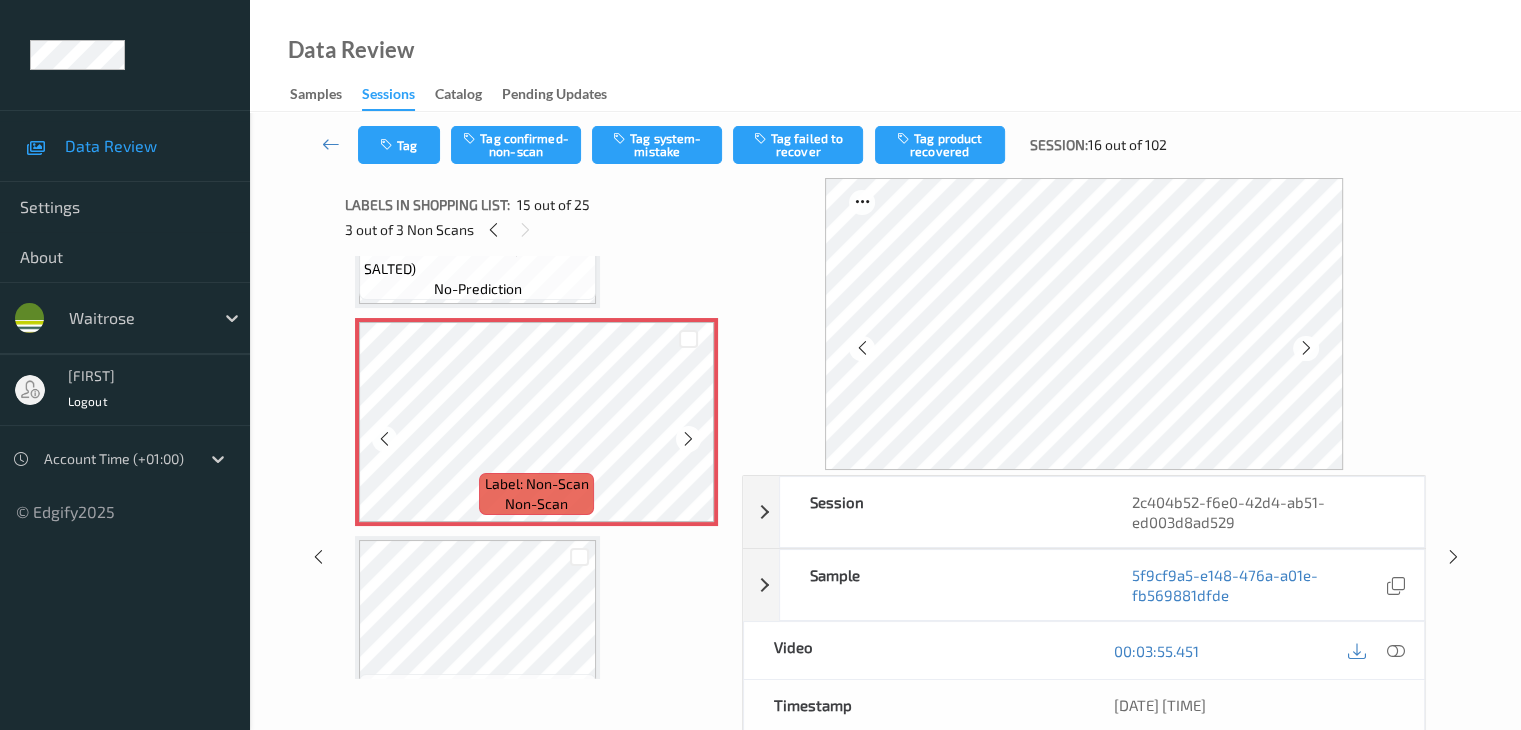 click at bounding box center (688, 439) 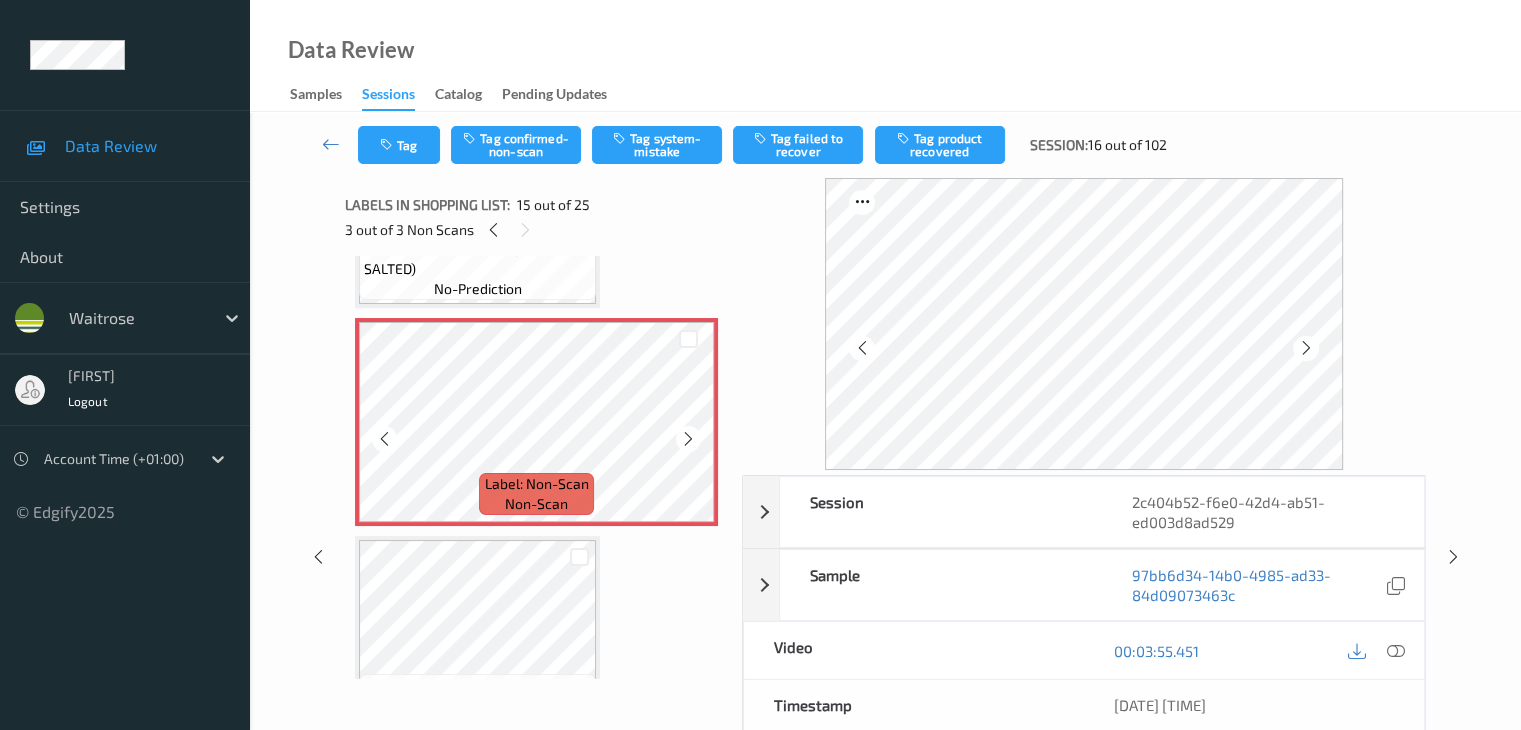 click at bounding box center (688, 439) 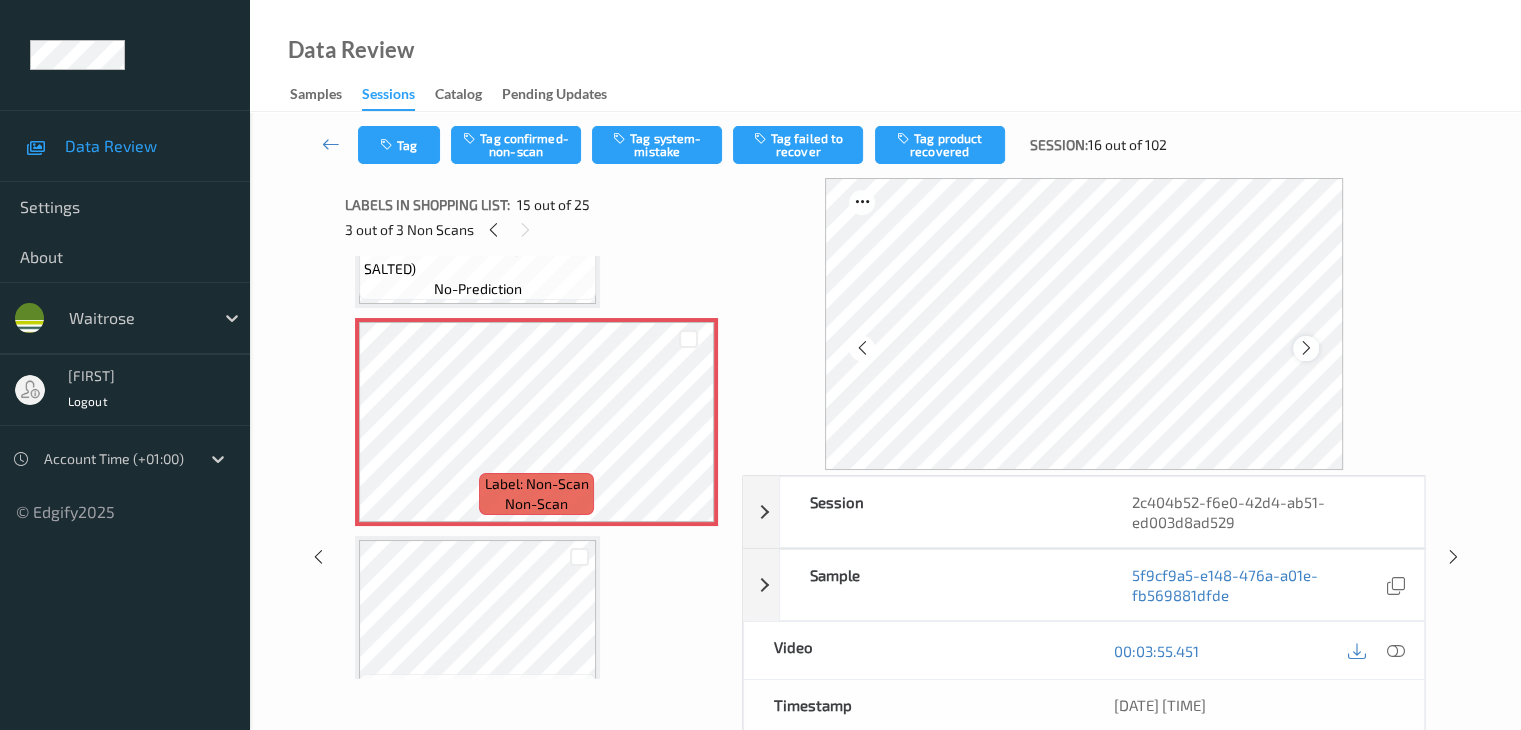 click at bounding box center (1306, 348) 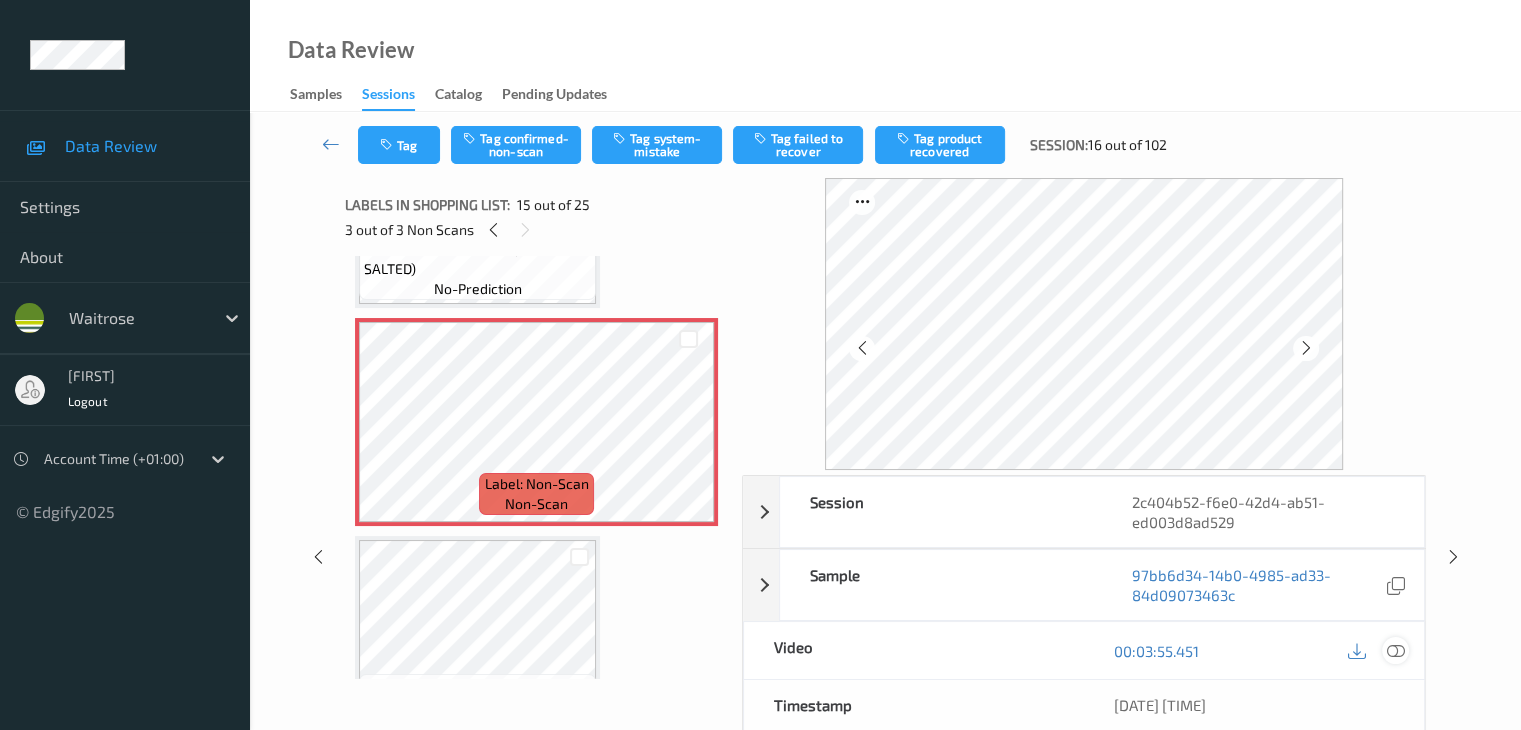 click at bounding box center [1395, 651] 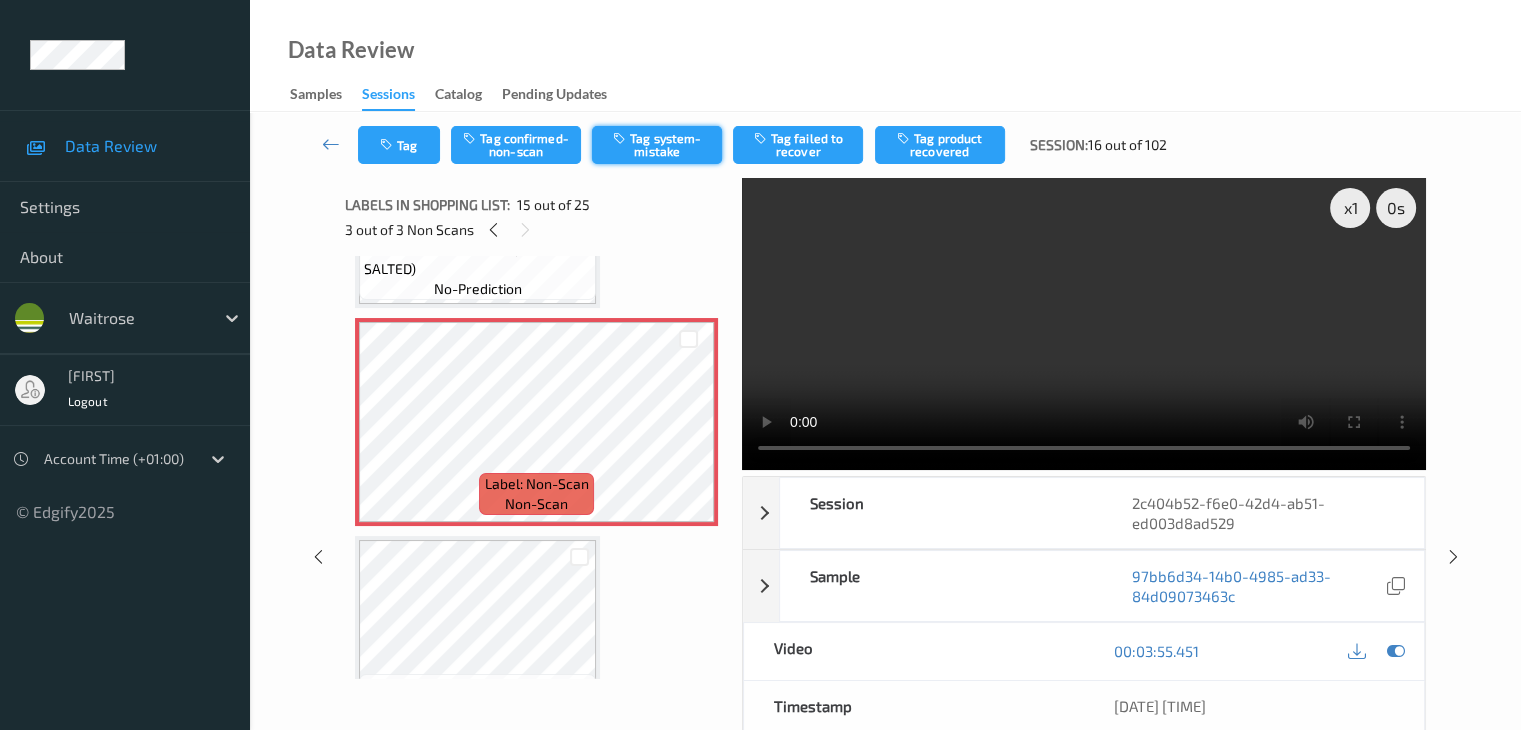 click on "Tag   system-mistake" at bounding box center (657, 145) 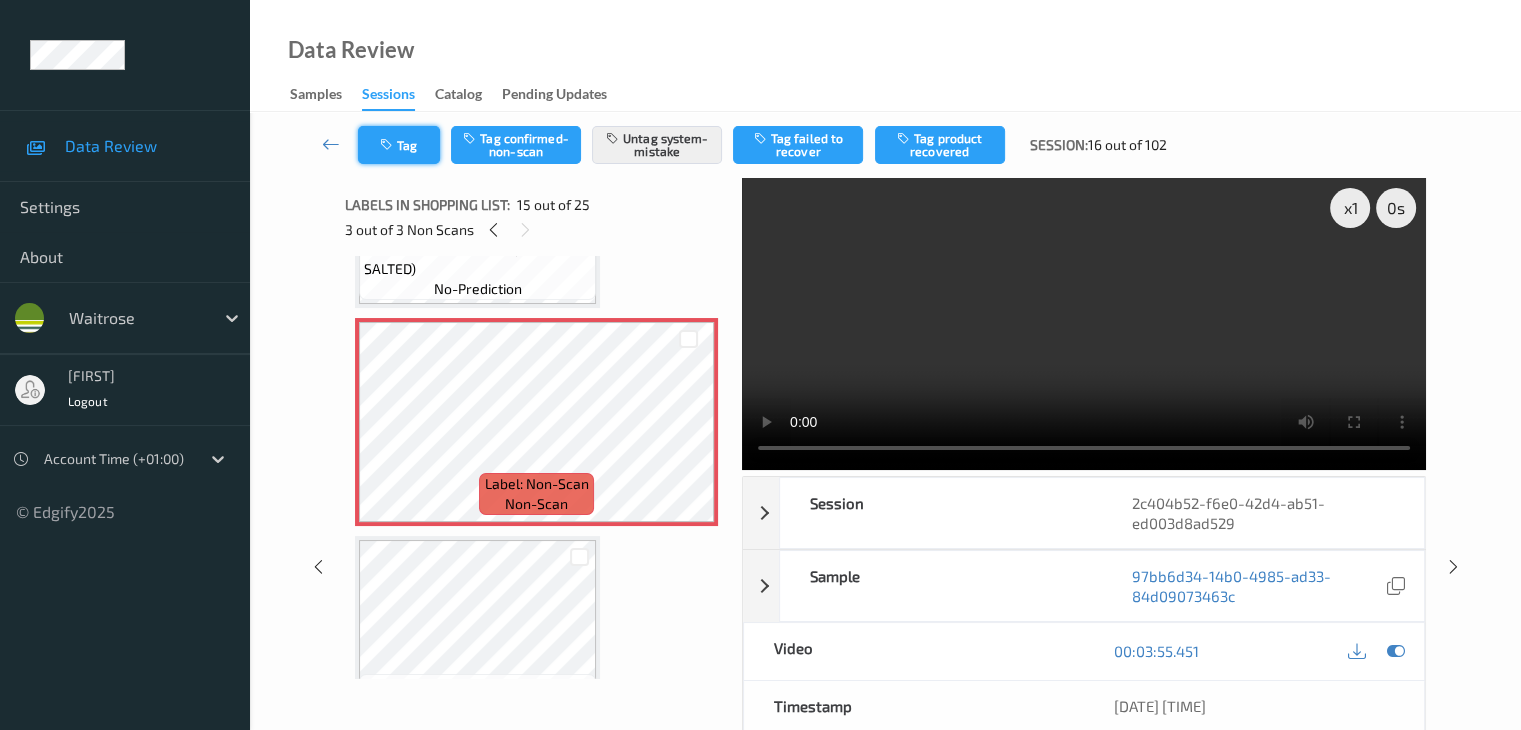 click on "Tag" at bounding box center [399, 145] 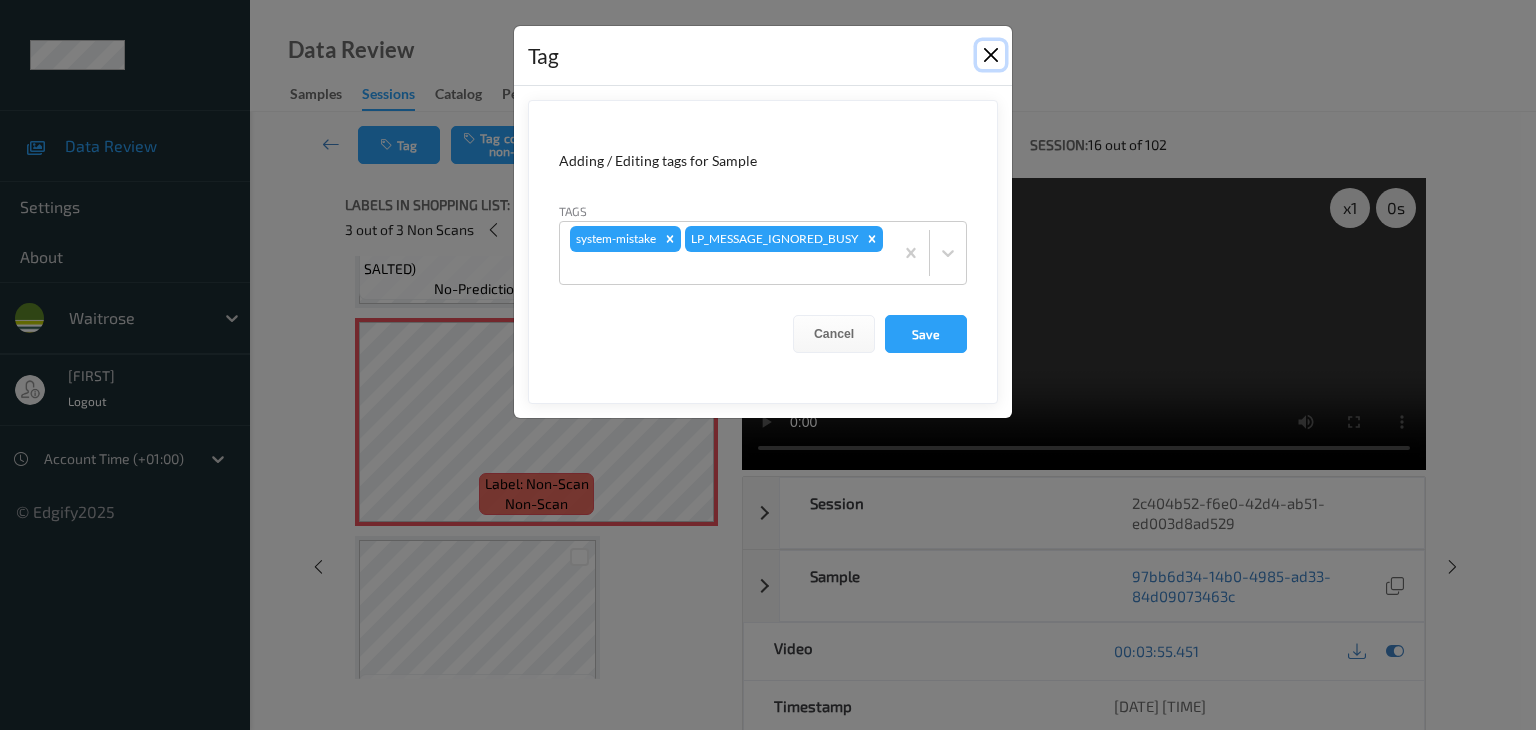 click at bounding box center (991, 55) 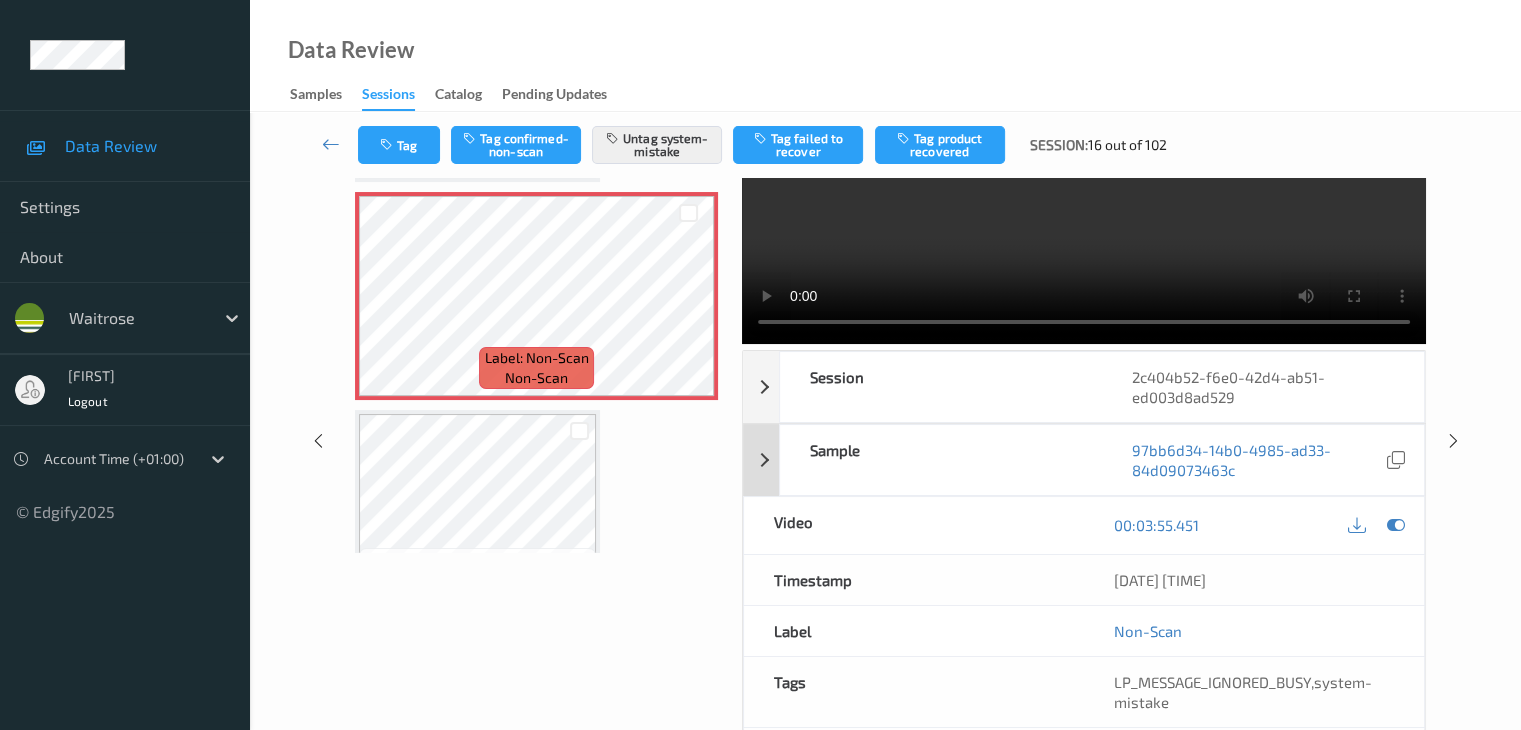 scroll, scrollTop: 264, scrollLeft: 0, axis: vertical 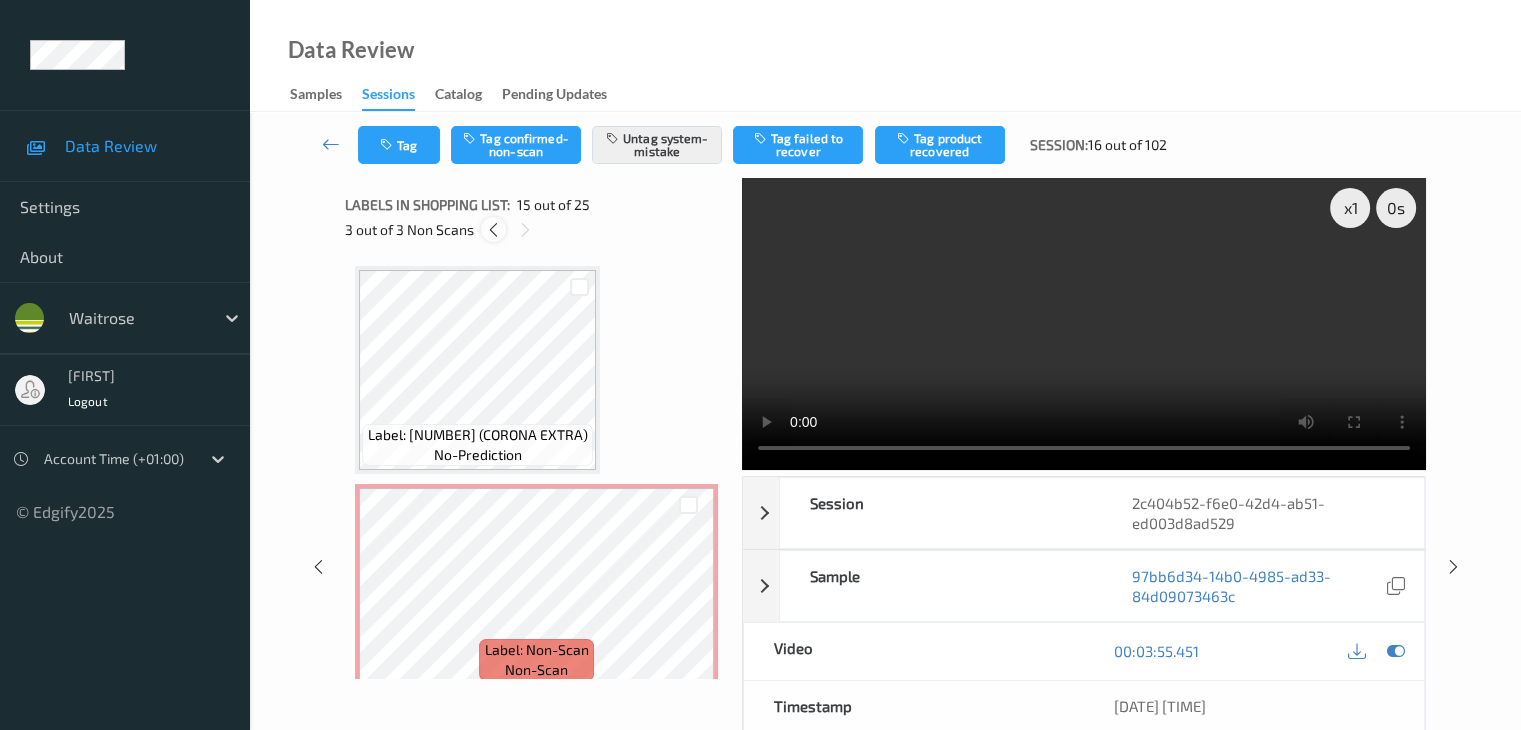 click at bounding box center (493, 230) 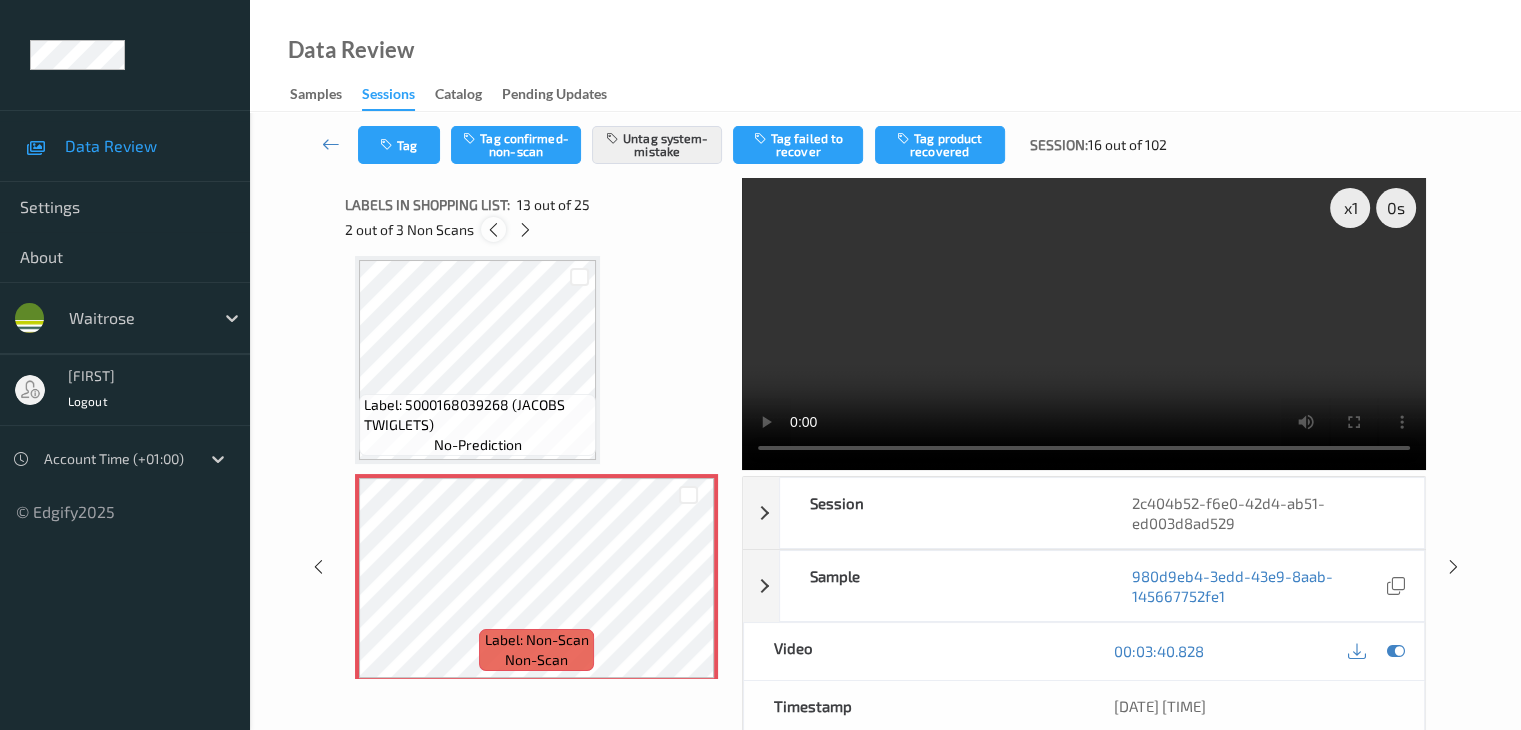 click at bounding box center (493, 230) 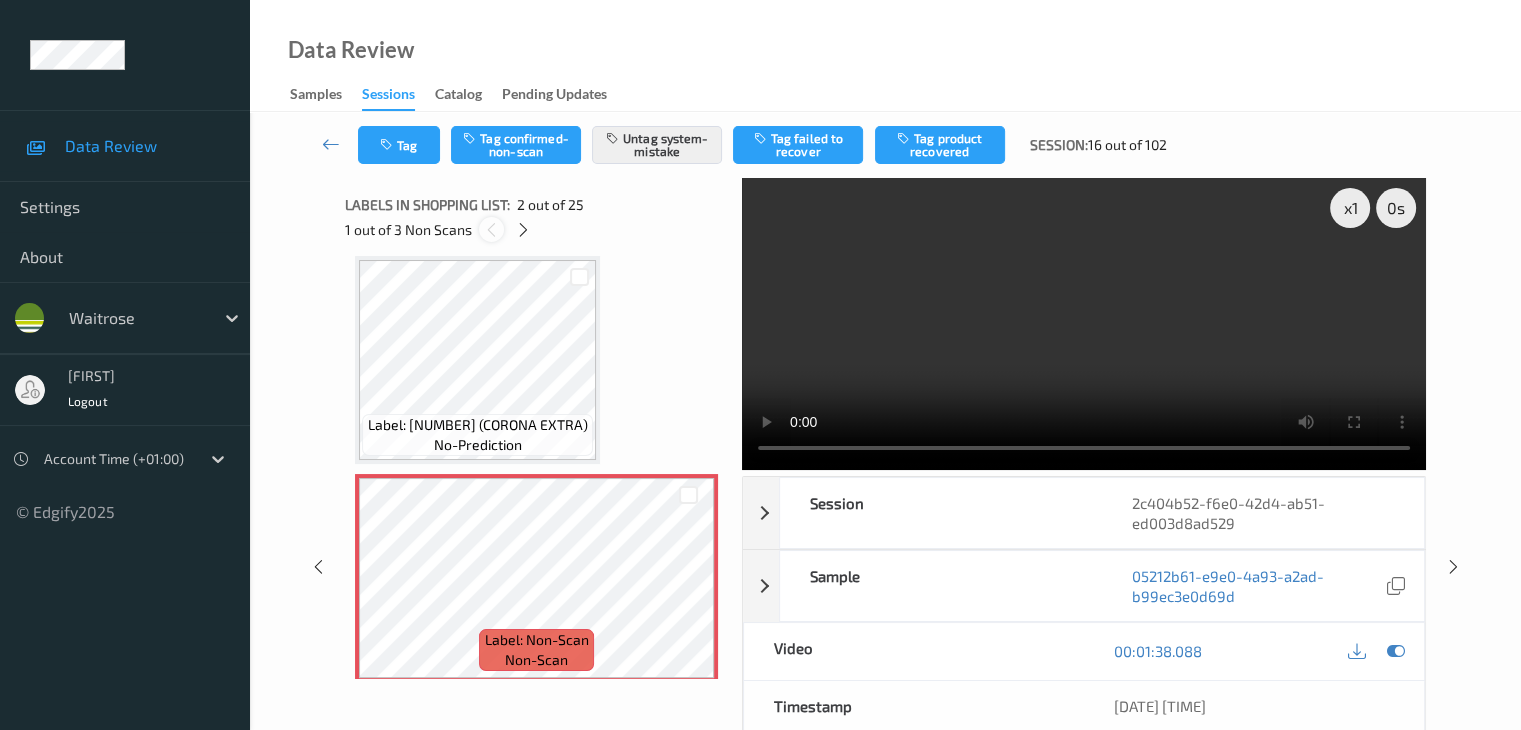 click at bounding box center [491, 230] 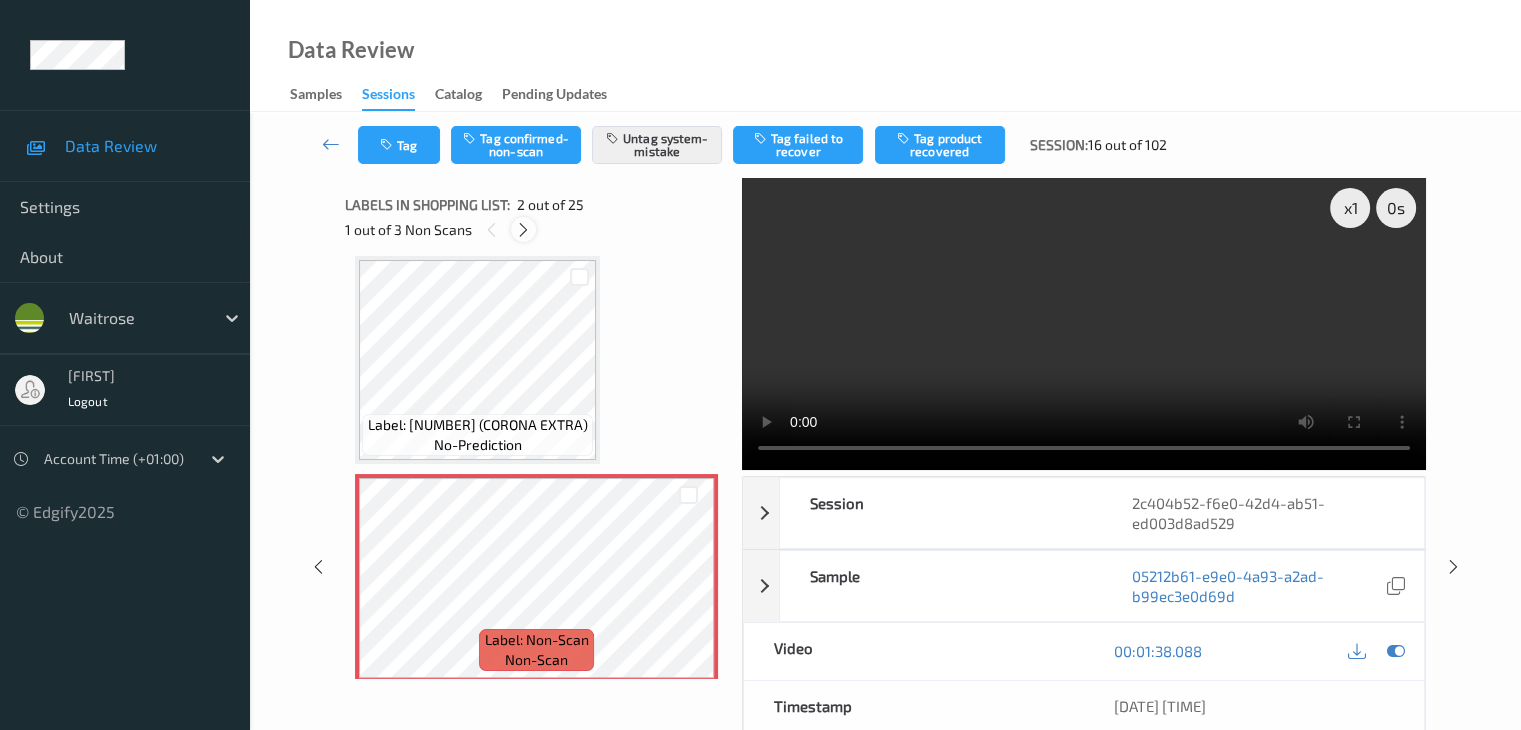 click at bounding box center [523, 230] 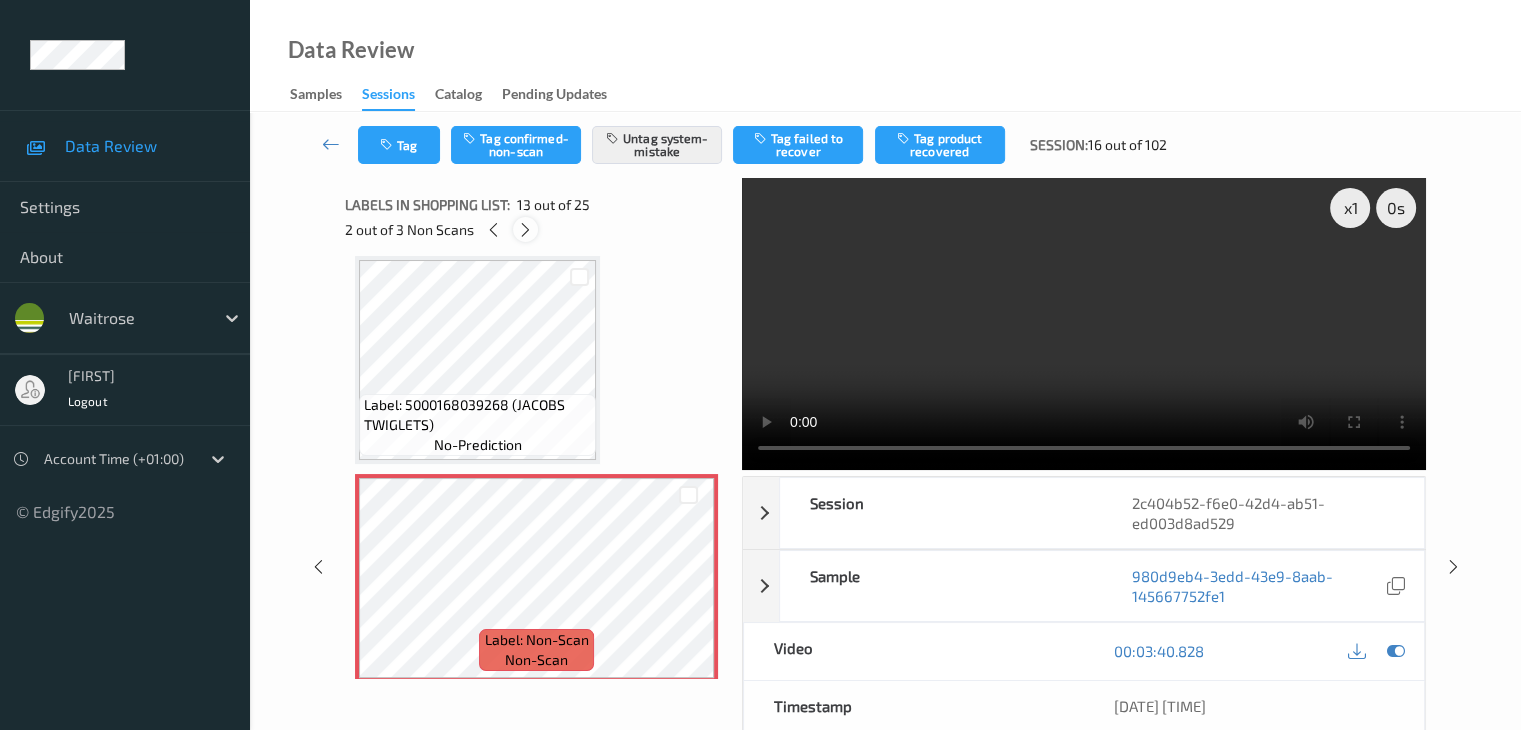 click at bounding box center (525, 230) 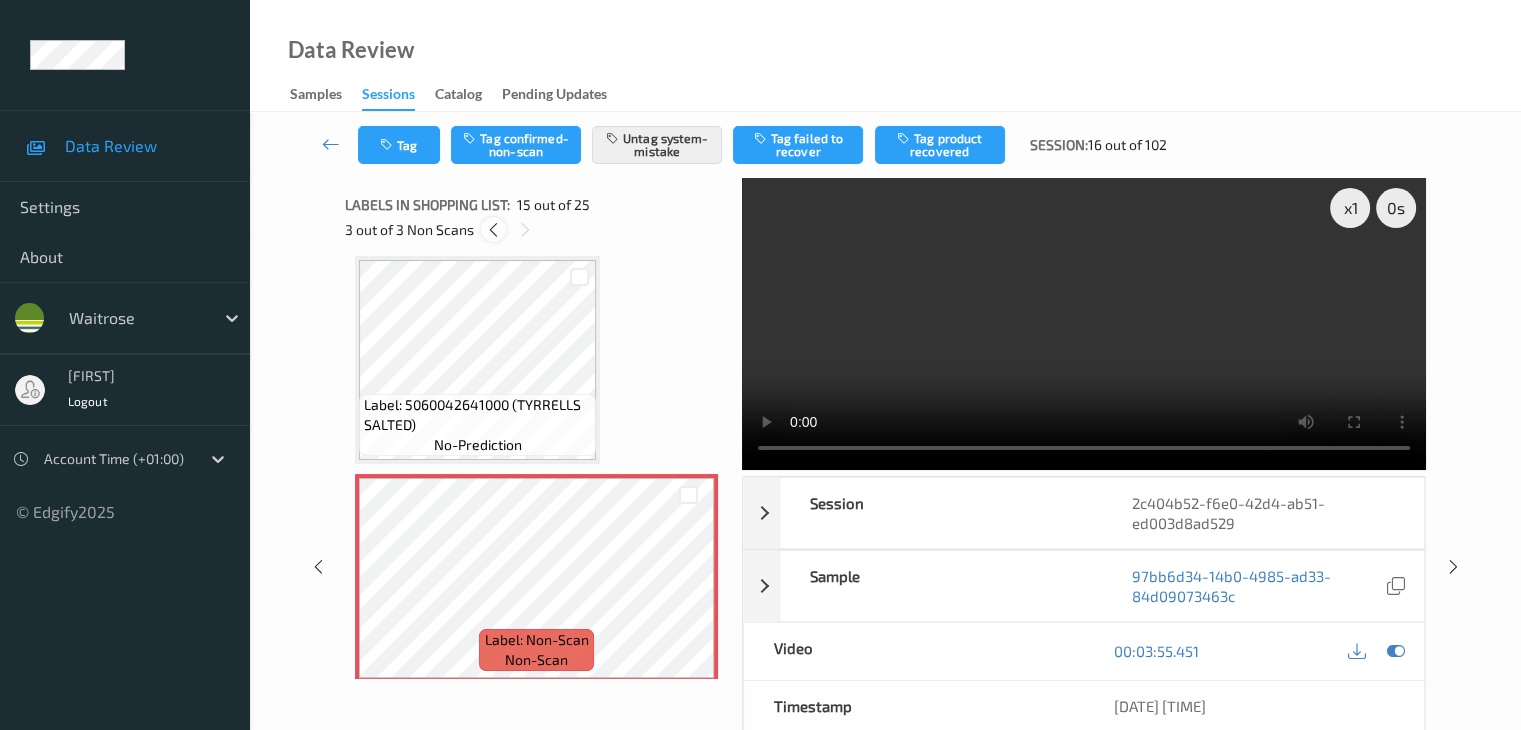 click at bounding box center (493, 230) 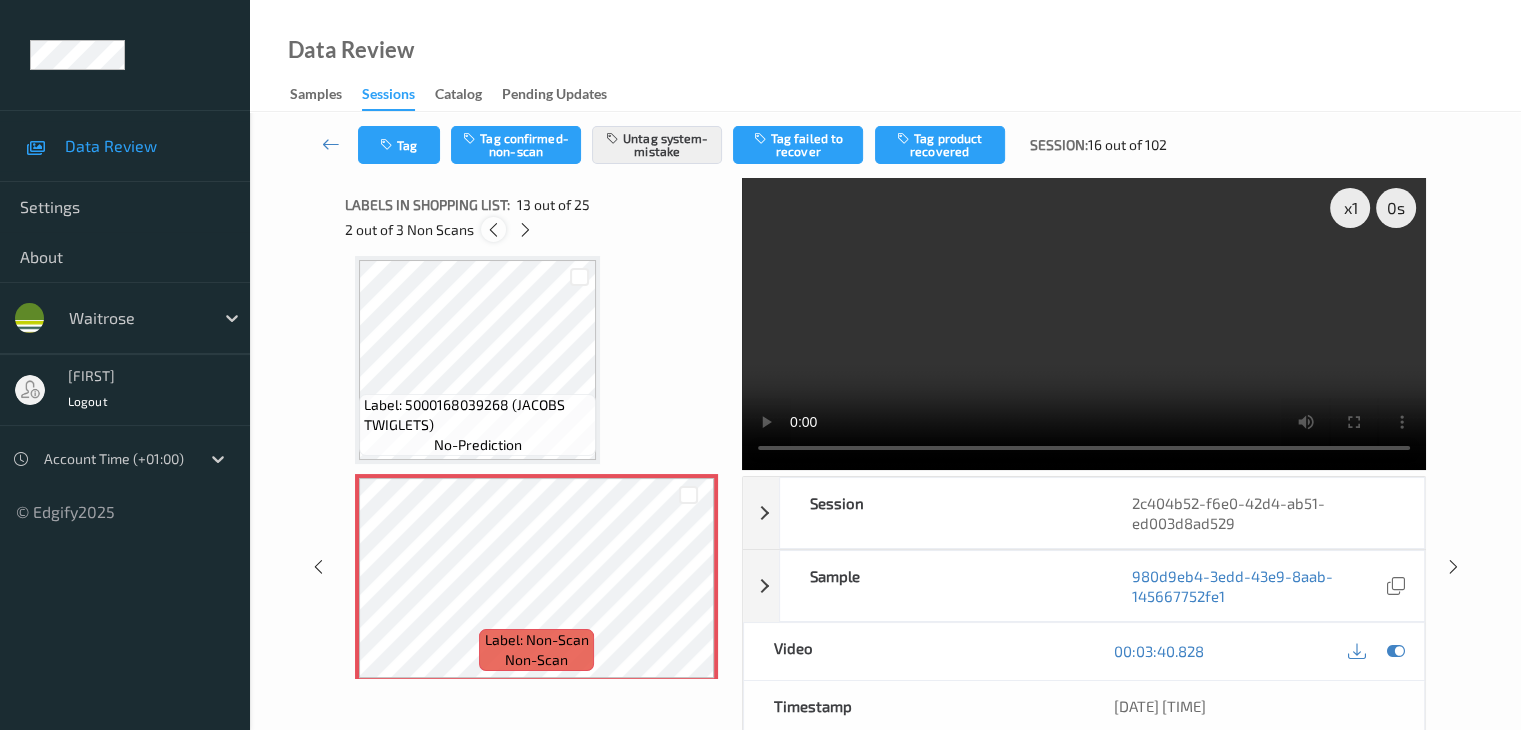 click at bounding box center [493, 230] 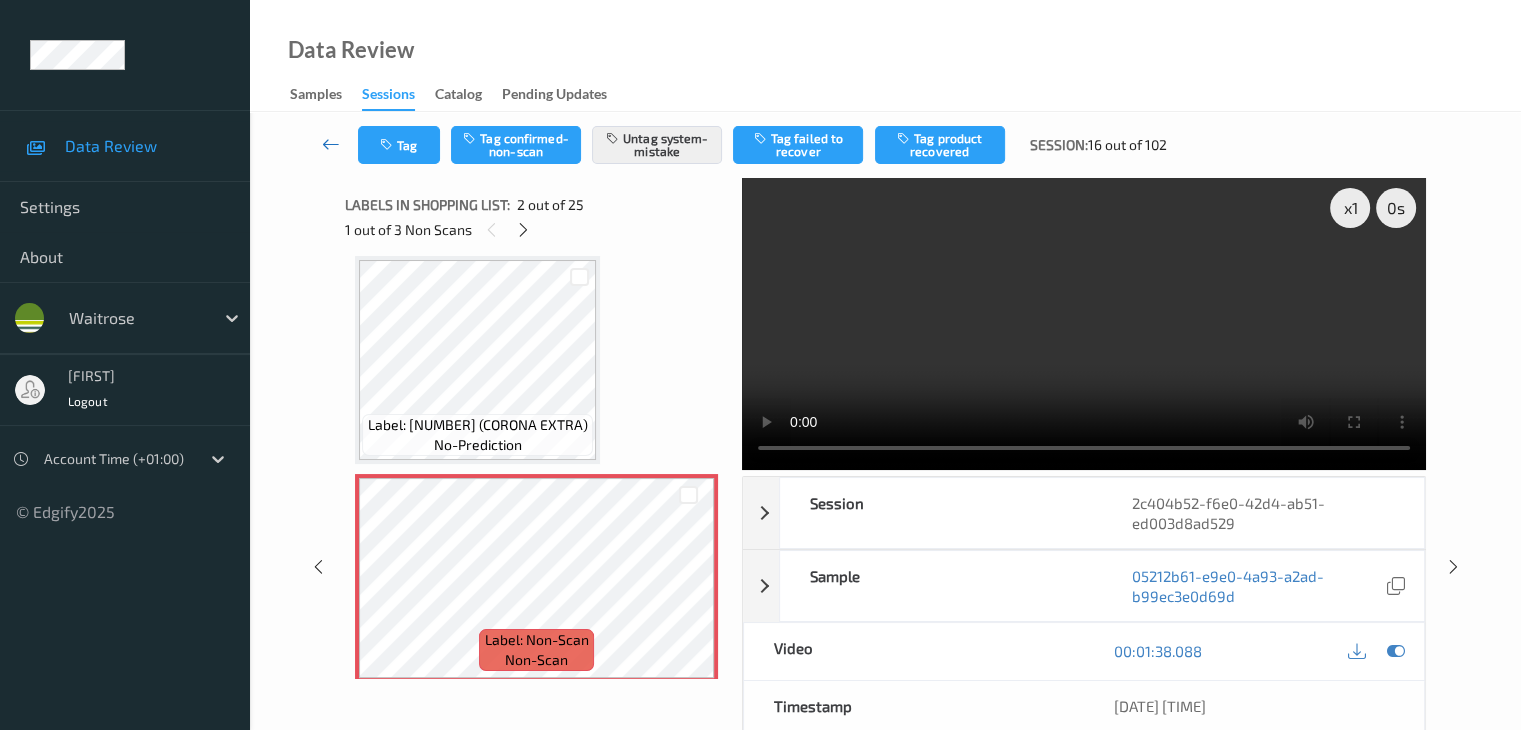 click at bounding box center (331, 144) 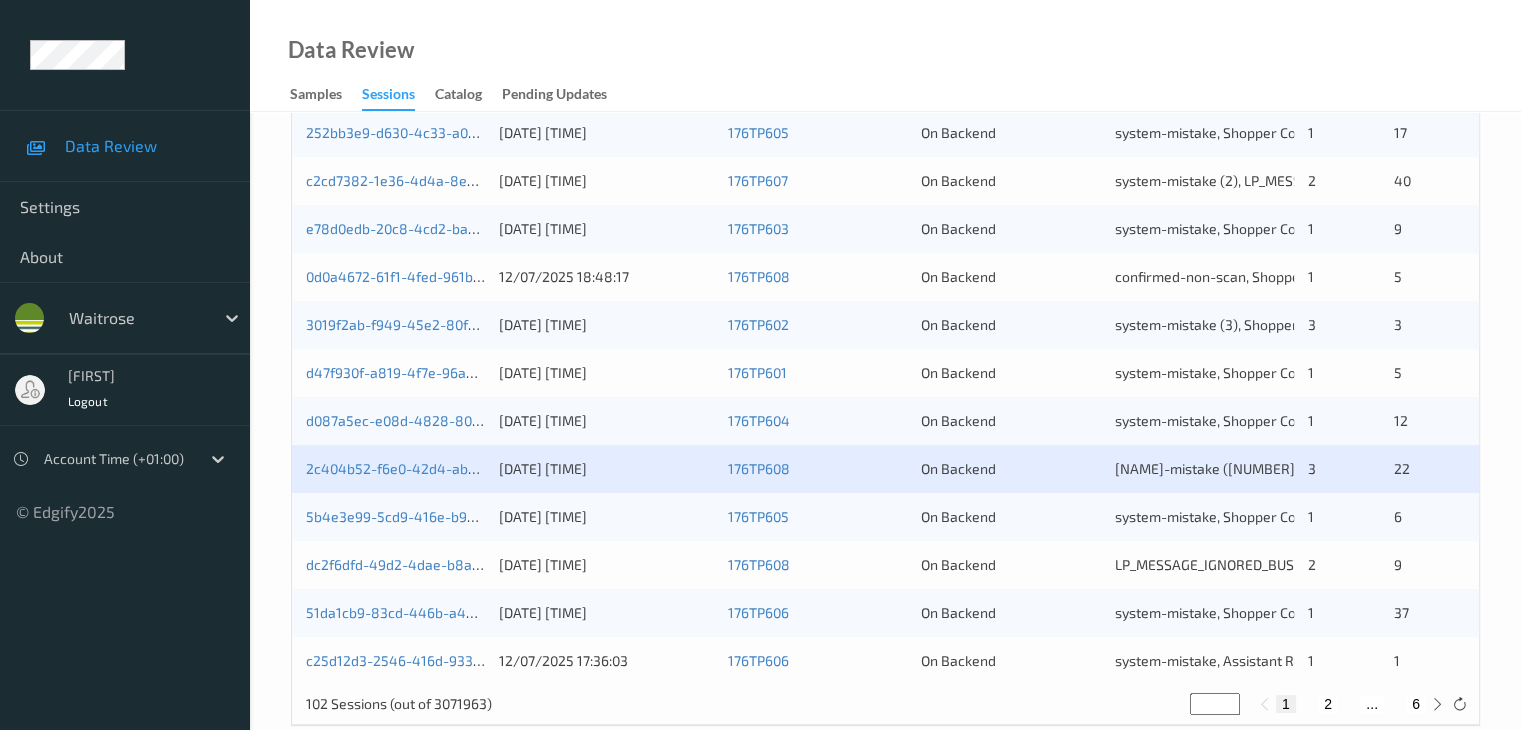 scroll, scrollTop: 900, scrollLeft: 0, axis: vertical 